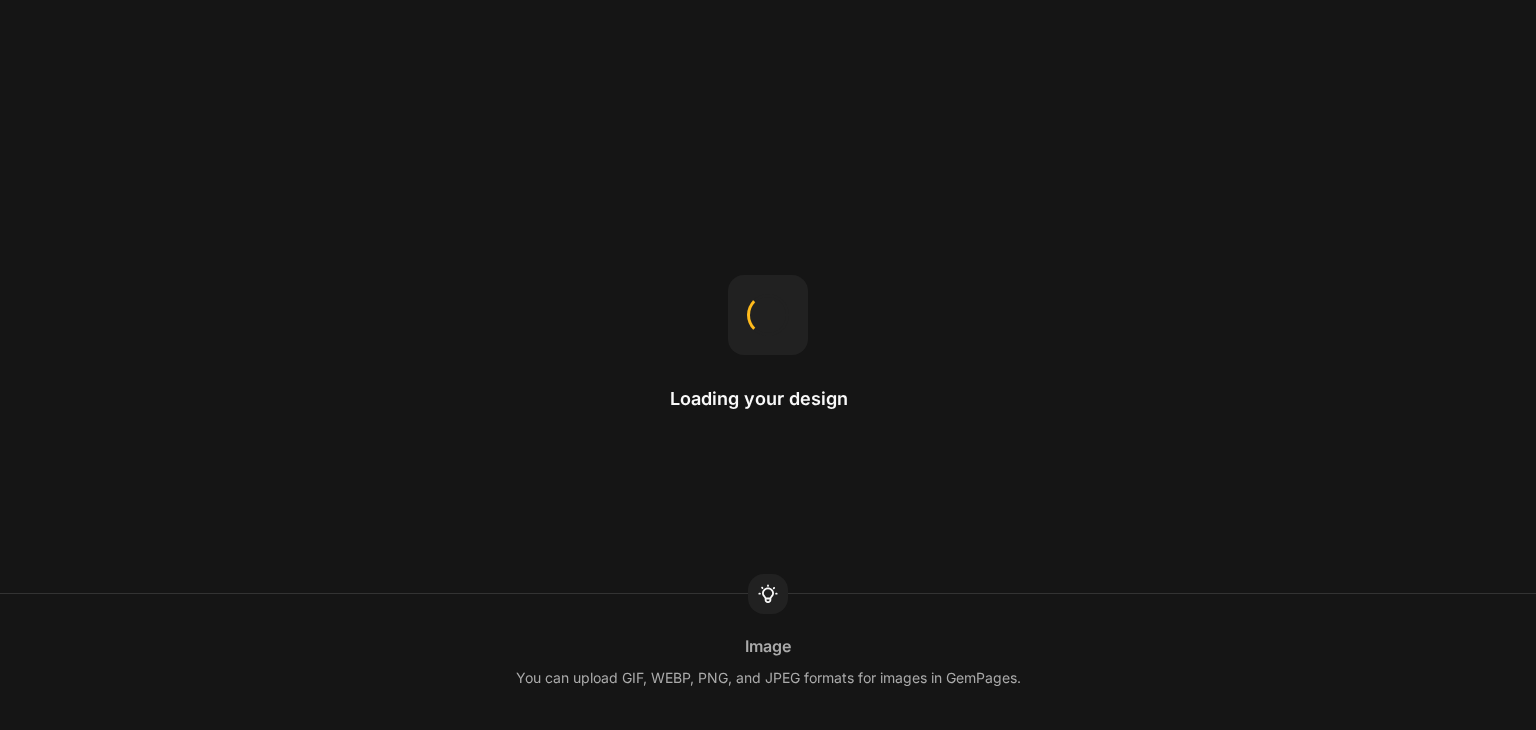 scroll, scrollTop: 0, scrollLeft: 0, axis: both 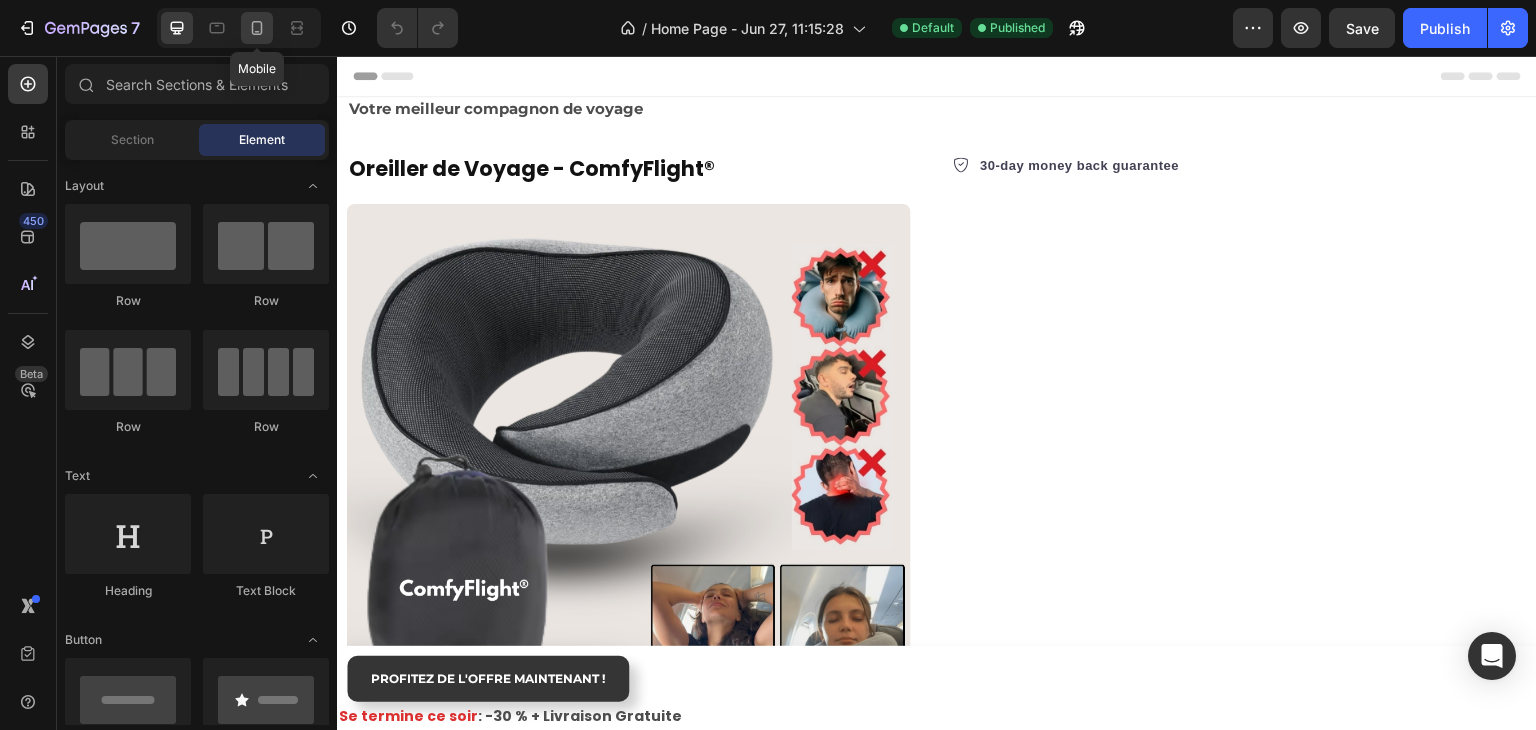 click 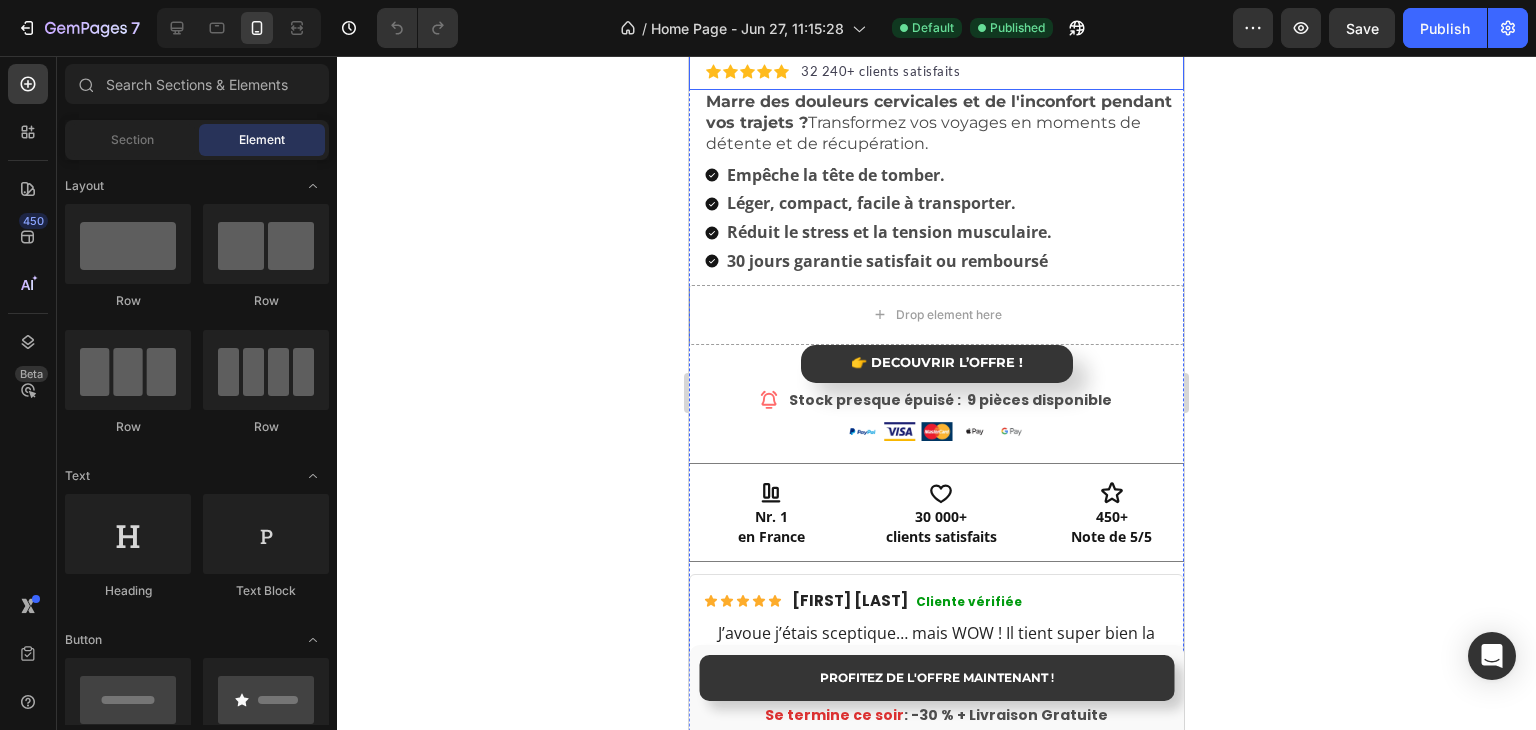scroll, scrollTop: 700, scrollLeft: 0, axis: vertical 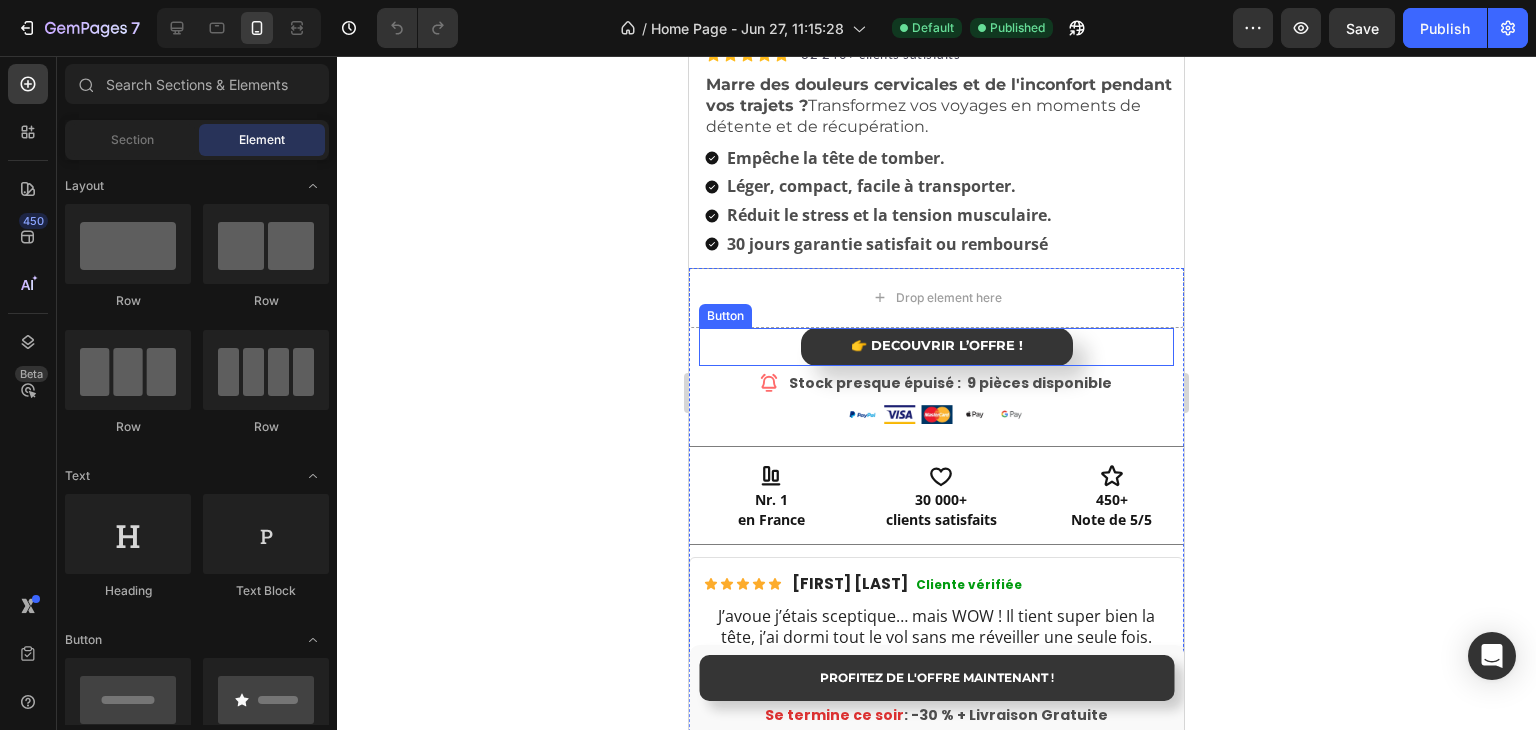 click 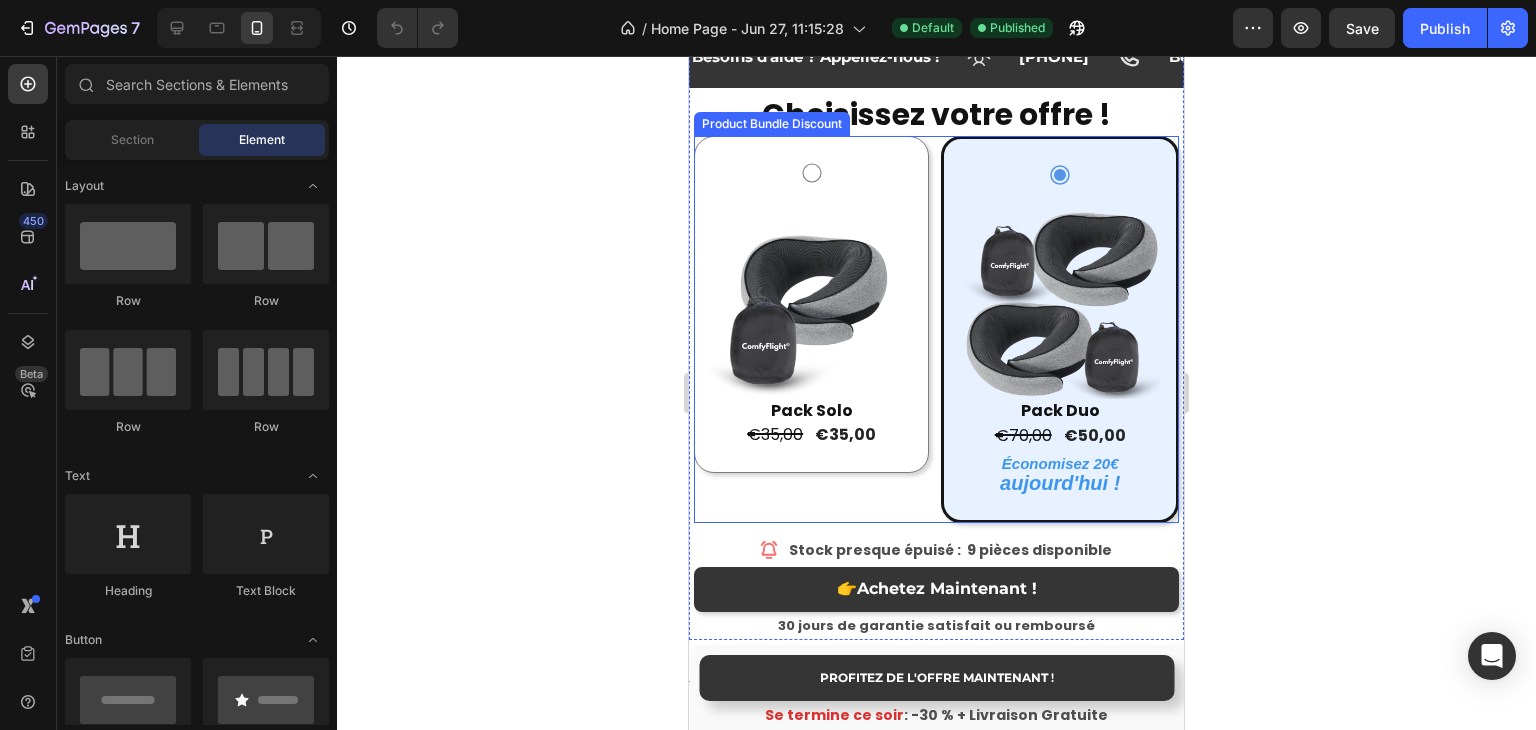 scroll, scrollTop: 3804, scrollLeft: 0, axis: vertical 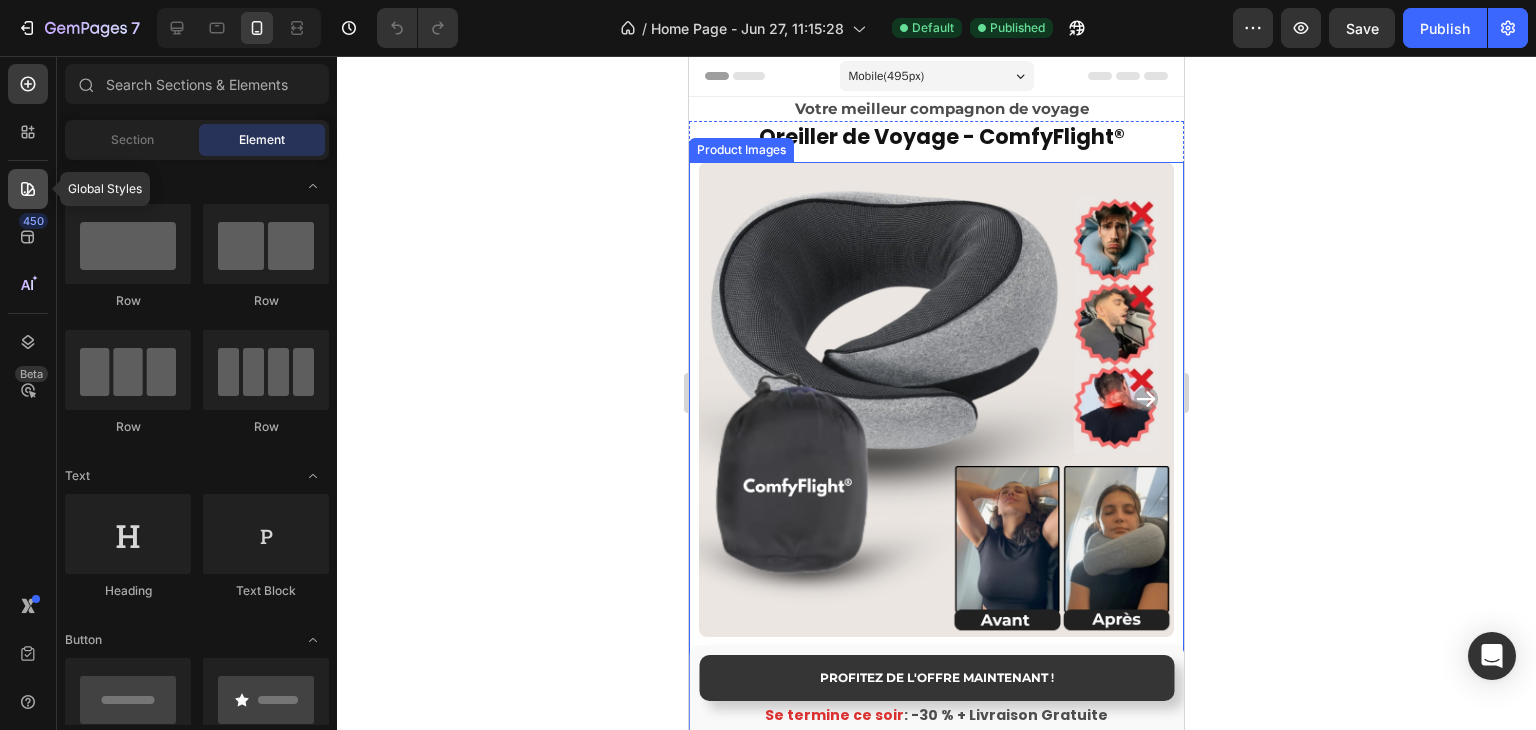 click 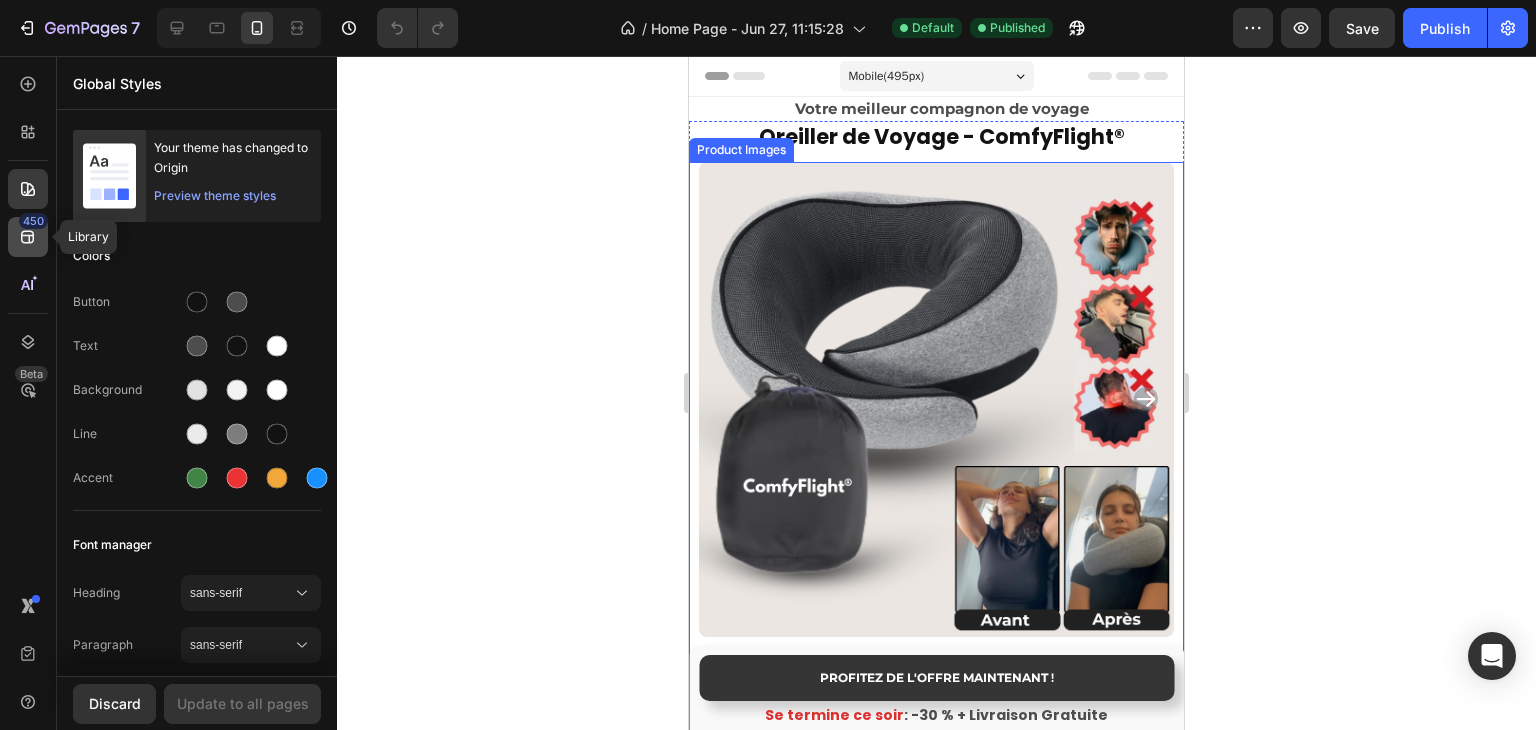 click 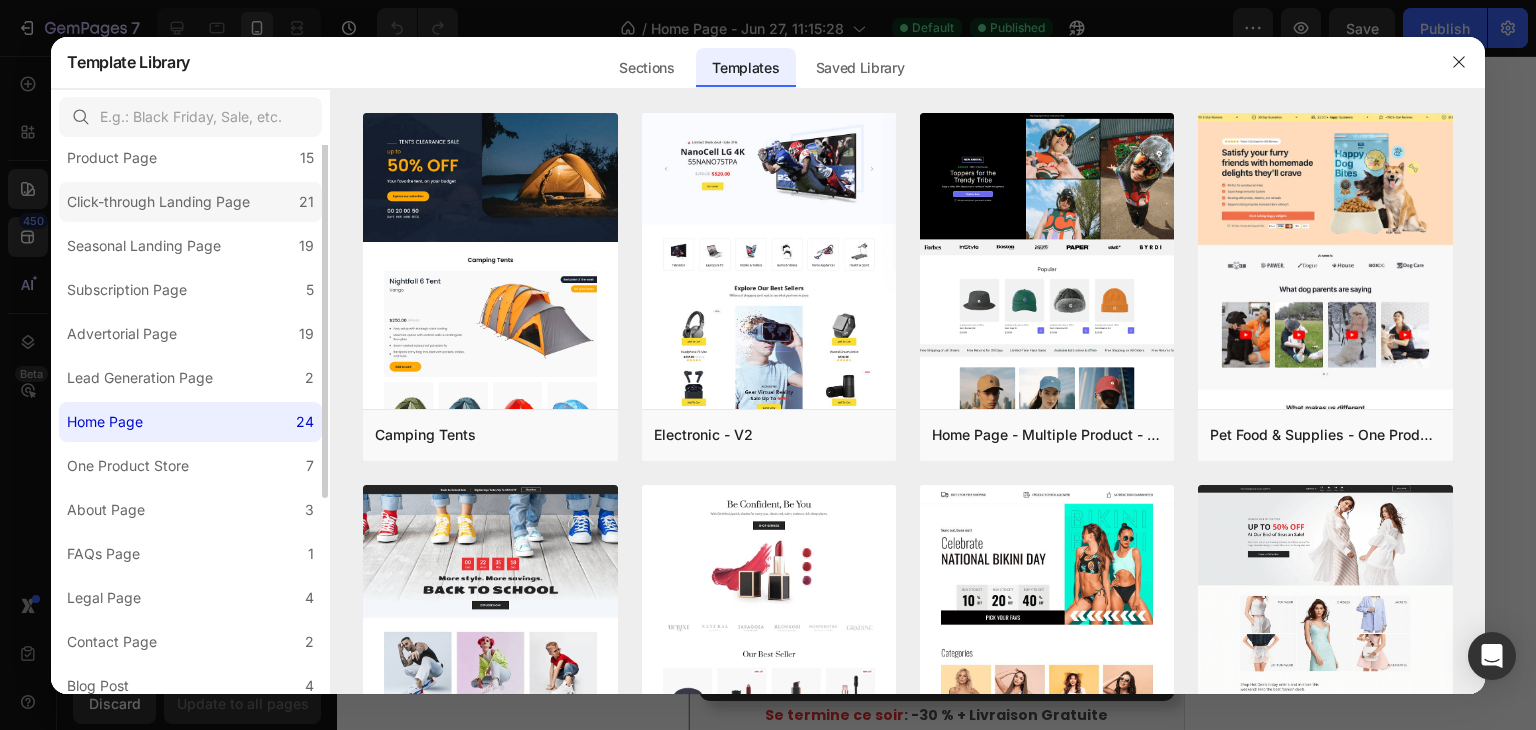 scroll, scrollTop: 0, scrollLeft: 0, axis: both 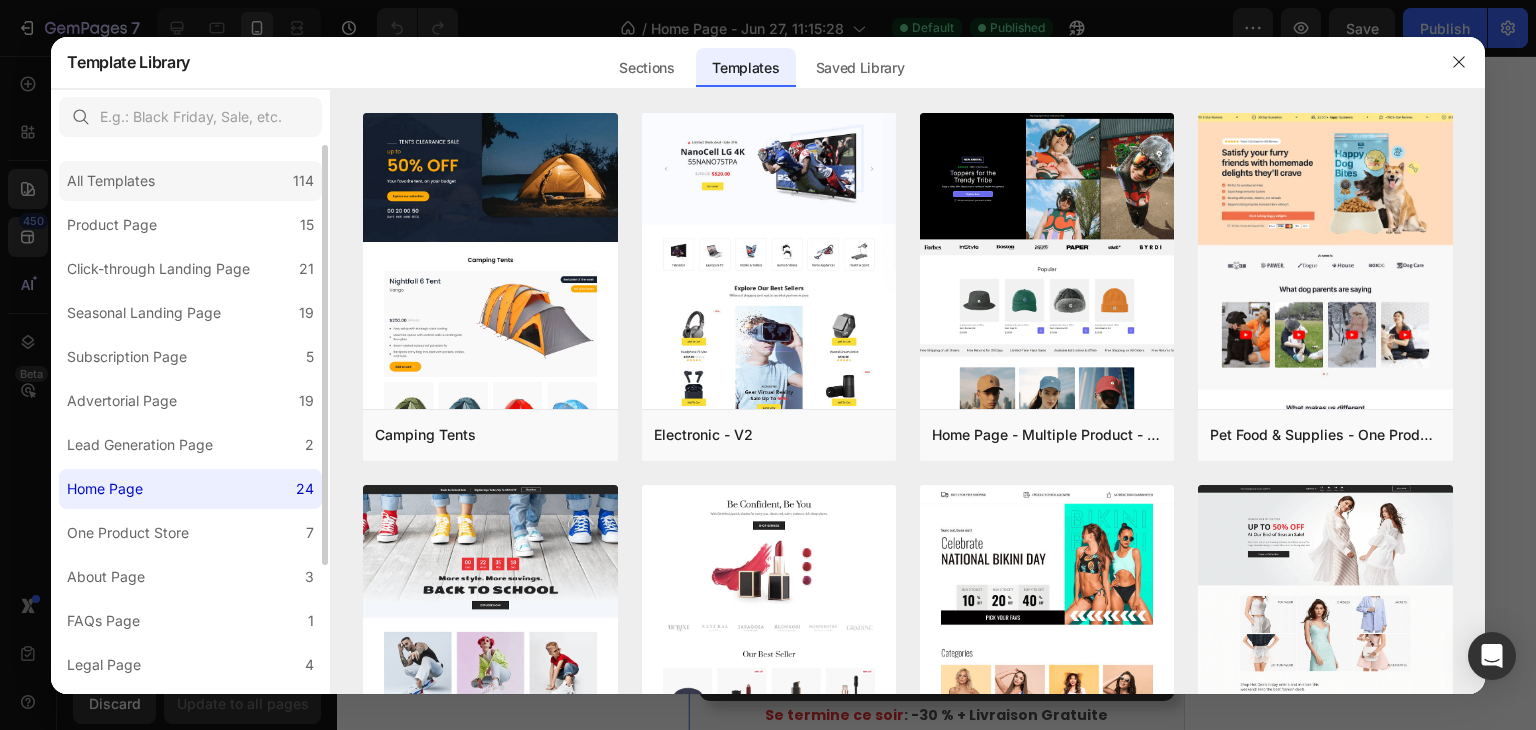 click on "All Templates" at bounding box center [111, 181] 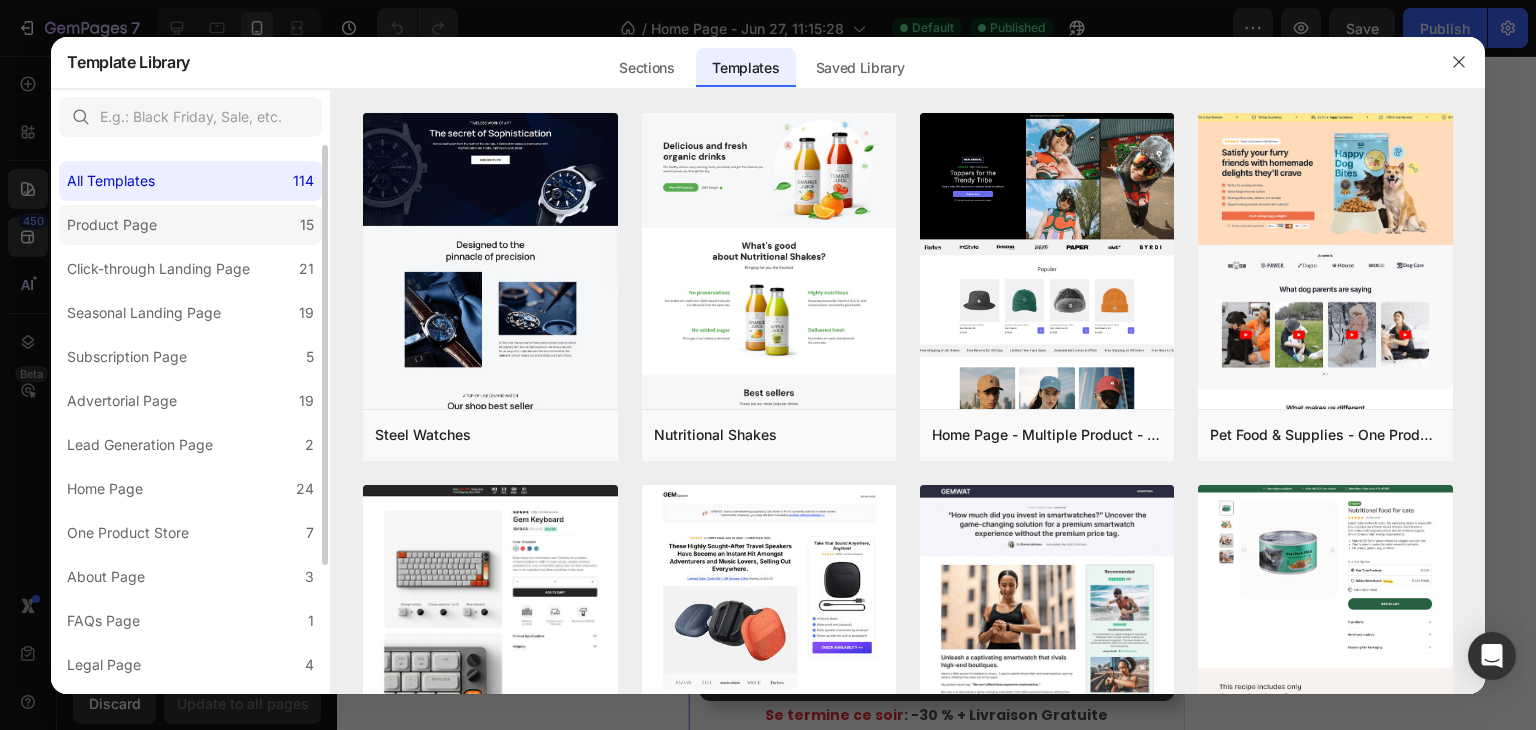 click on "Product Page" at bounding box center [112, 225] 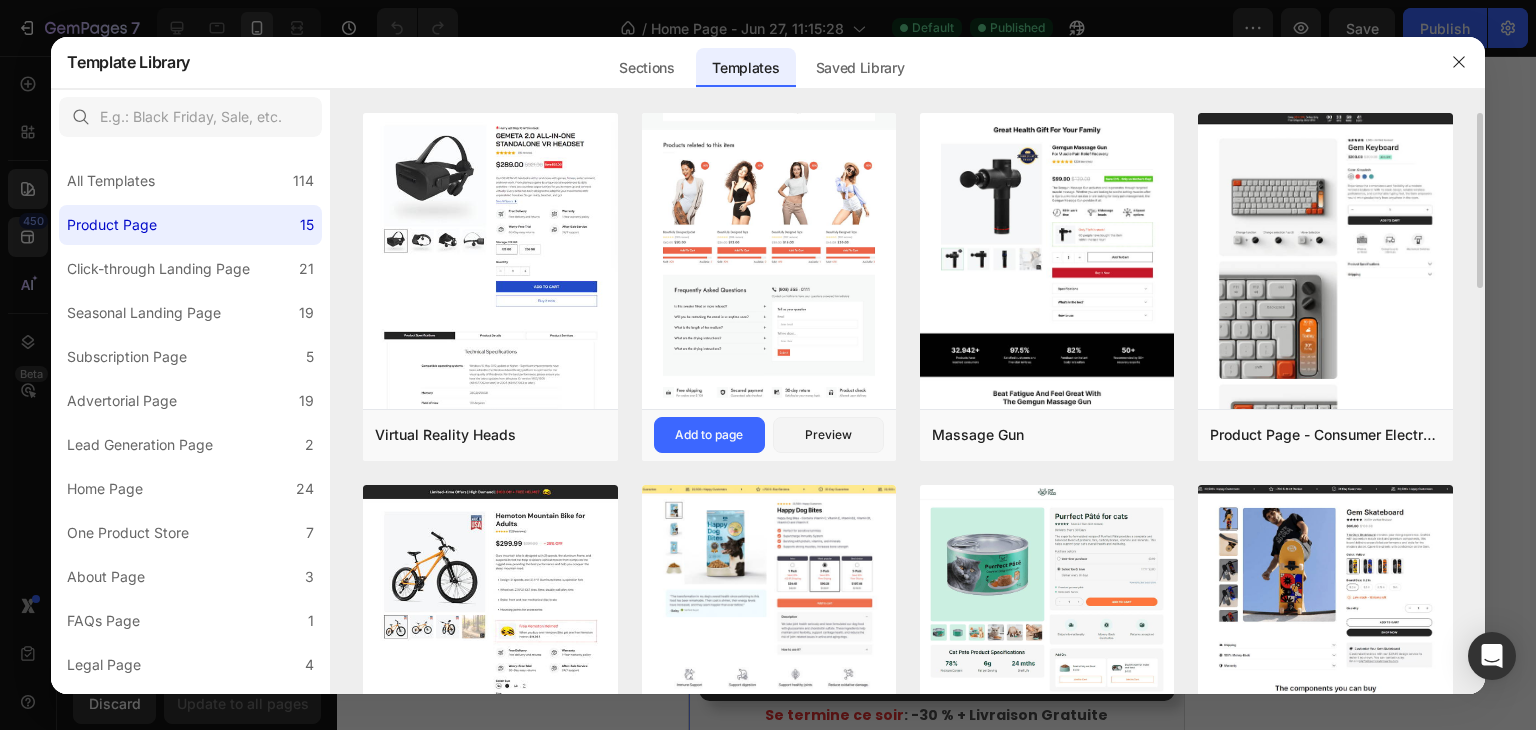 click at bounding box center (769, 50) 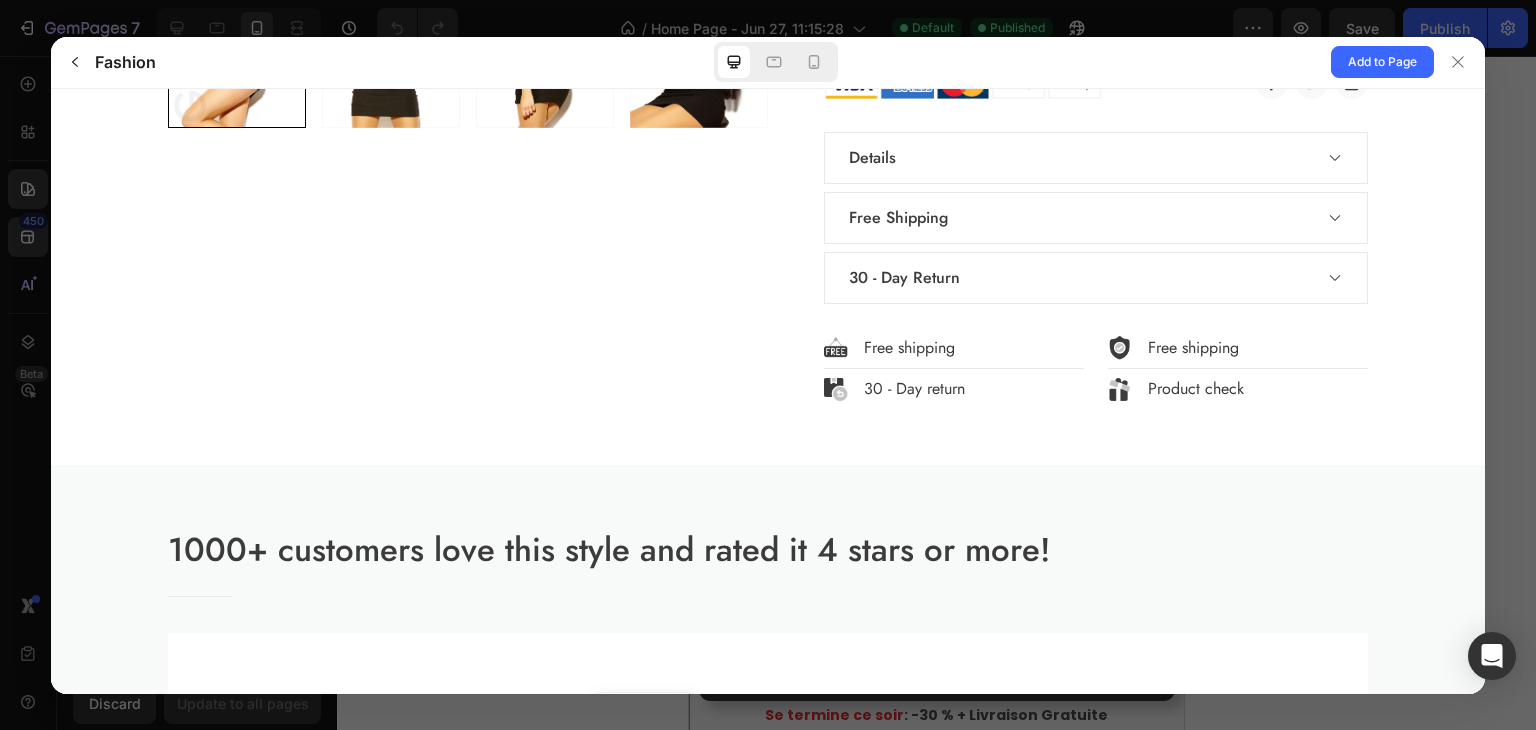 scroll, scrollTop: 1500, scrollLeft: 0, axis: vertical 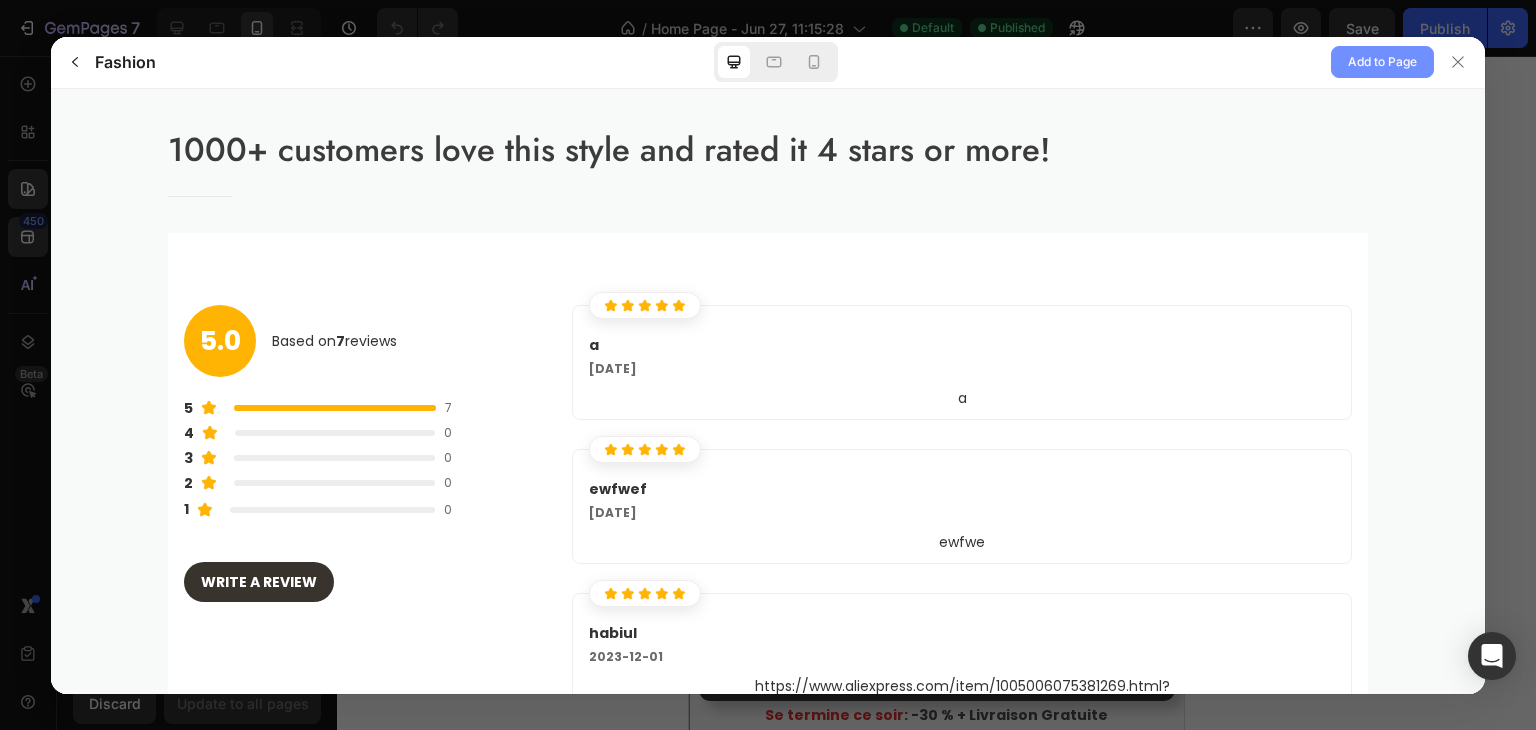 click on "Add to Page" 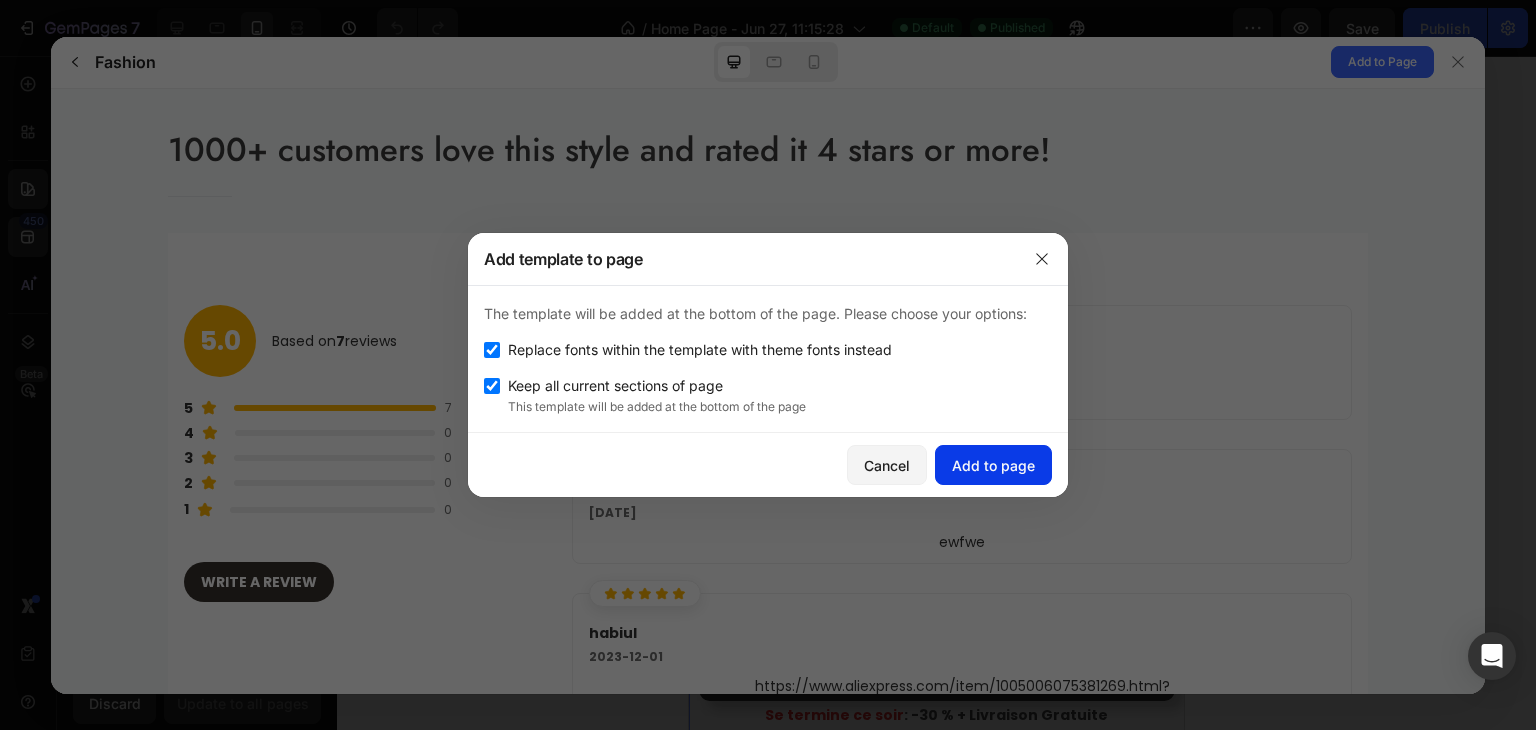 click on "Add to page" at bounding box center [993, 465] 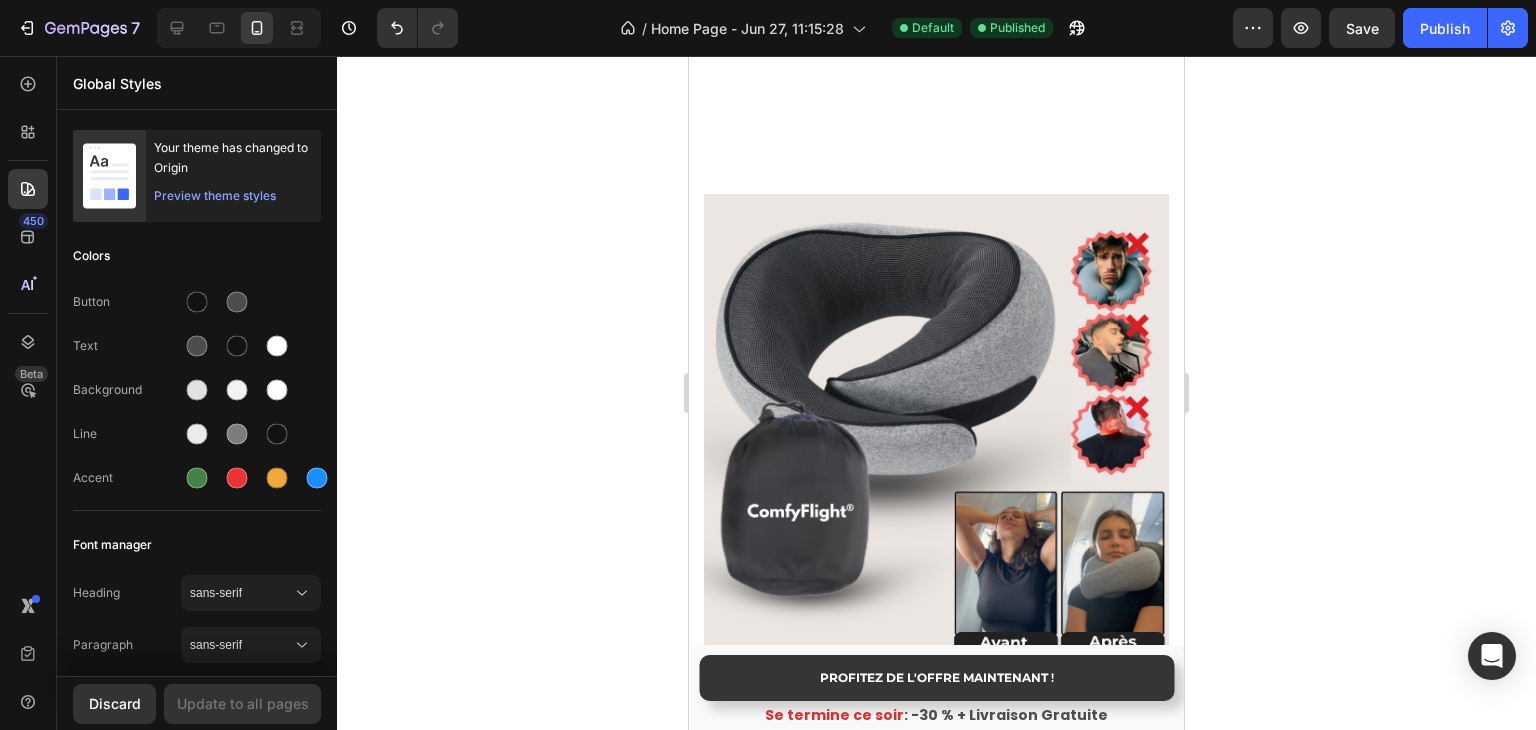 scroll, scrollTop: 7186, scrollLeft: 0, axis: vertical 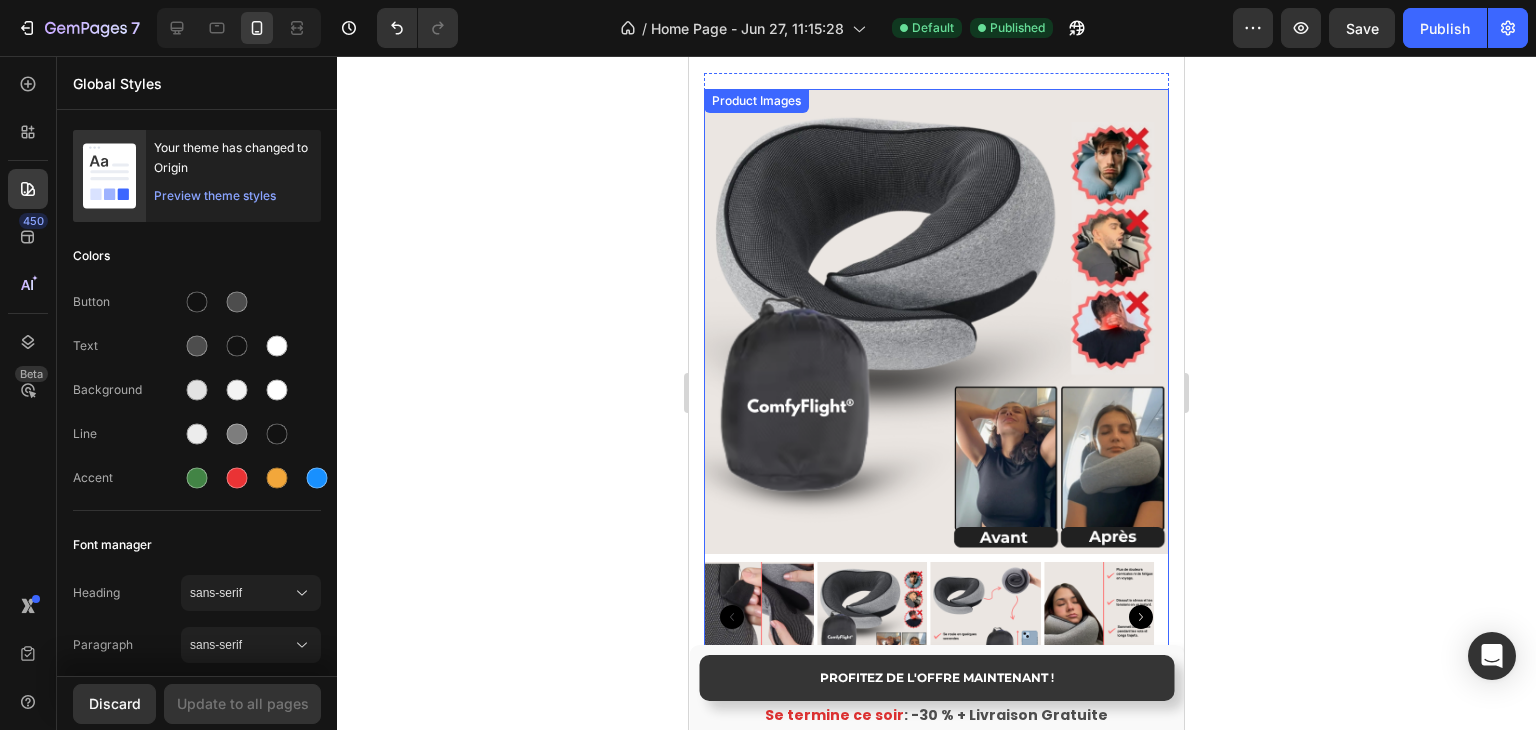 click at bounding box center (936, 321) 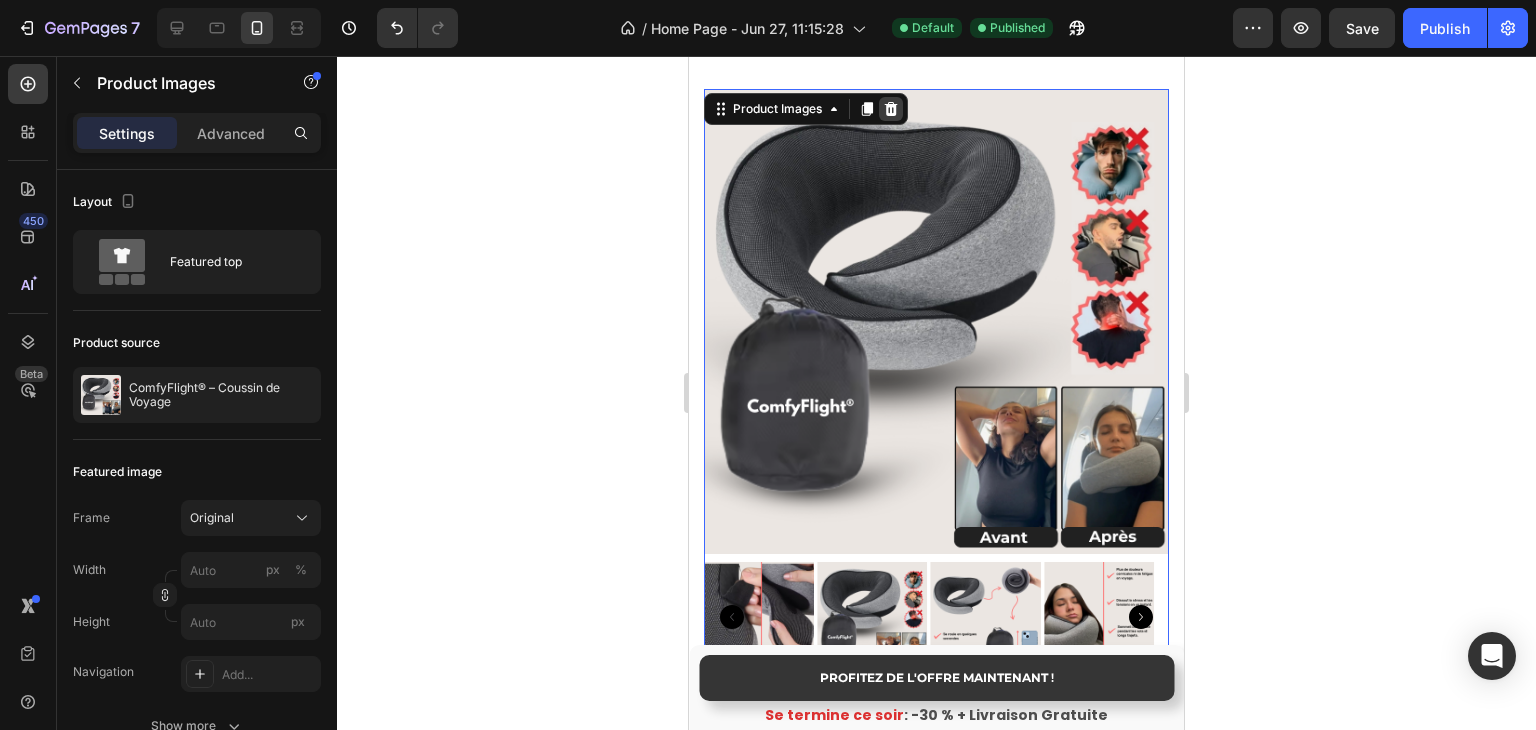 click 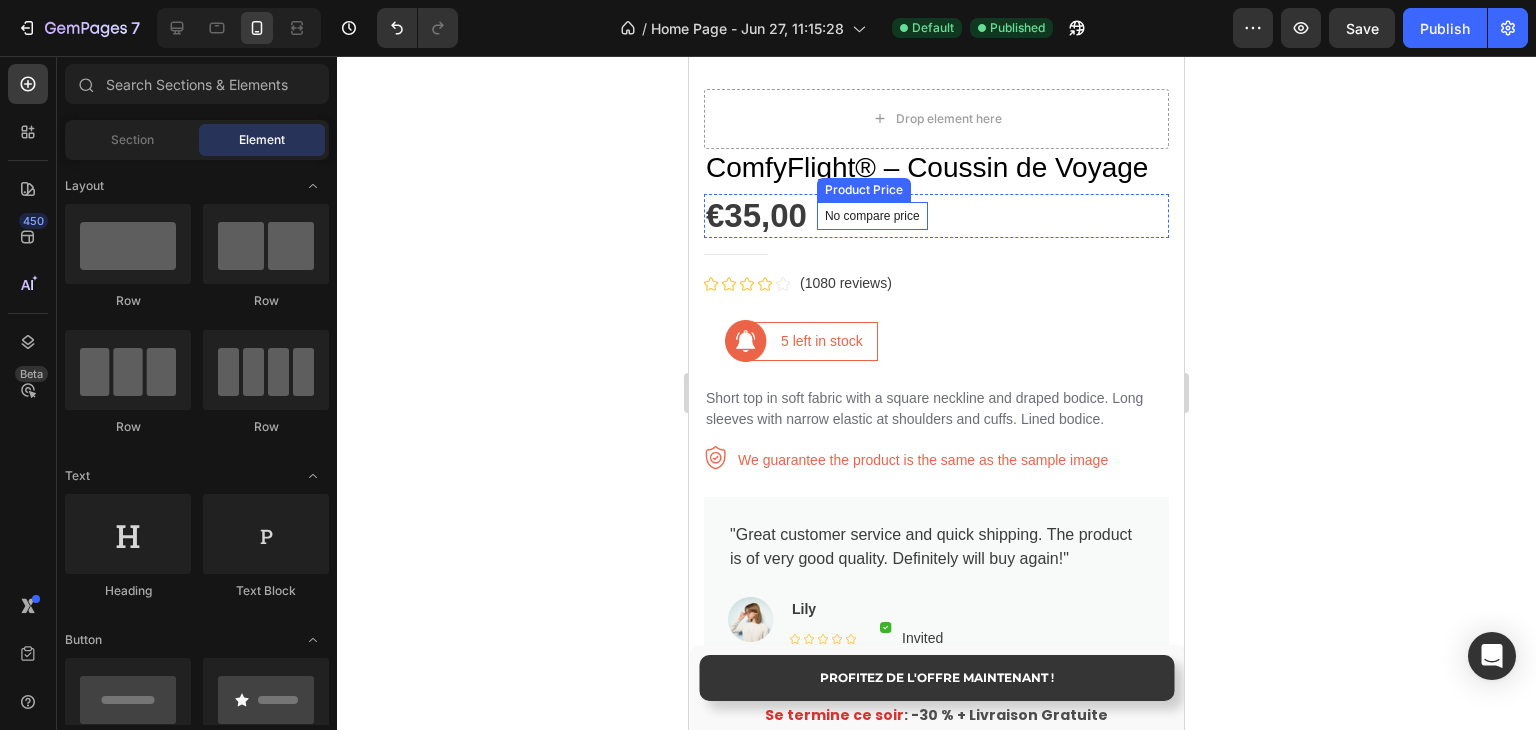 click on "Product Price" at bounding box center (864, 190) 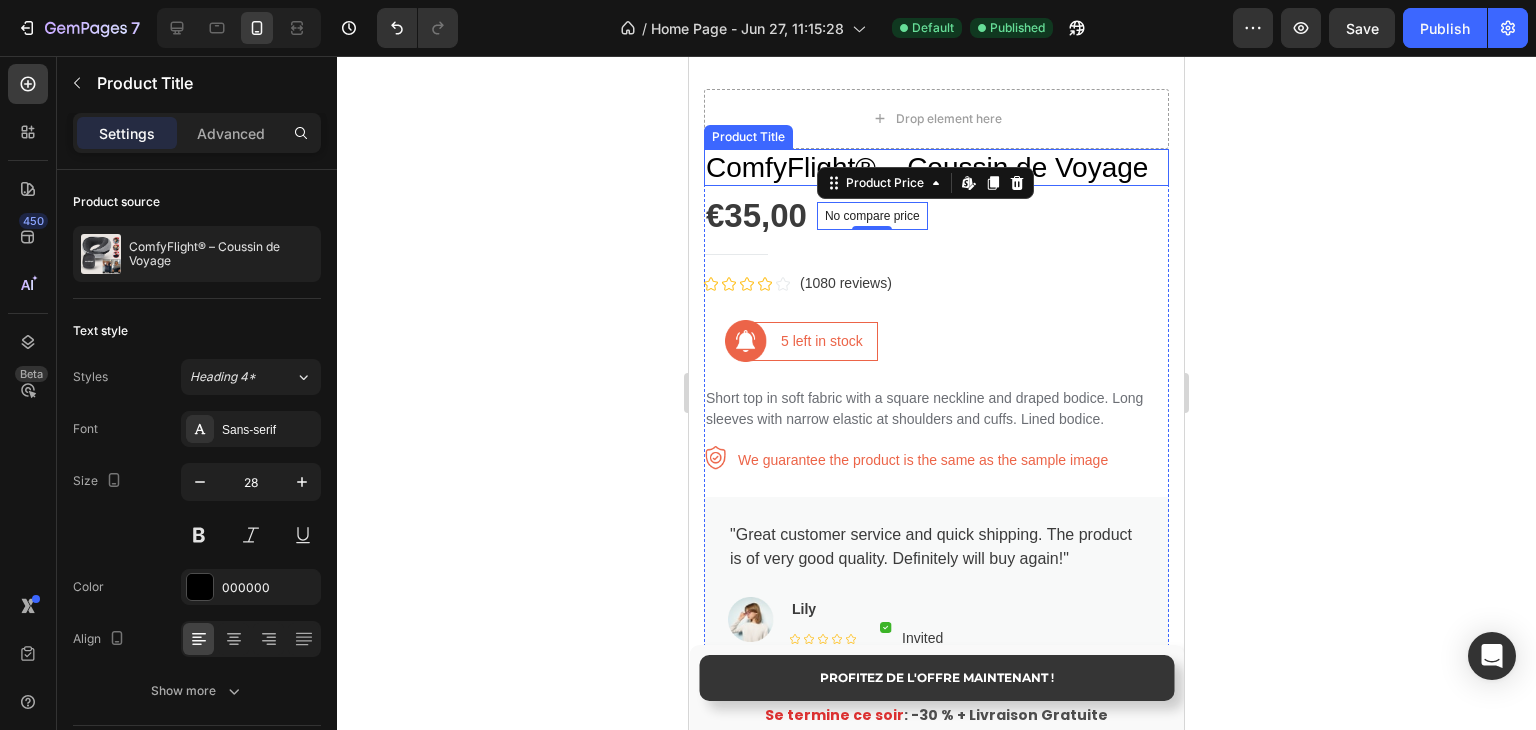 click on "ComfyFlight® – Coussin de Voyage" at bounding box center (936, 168) 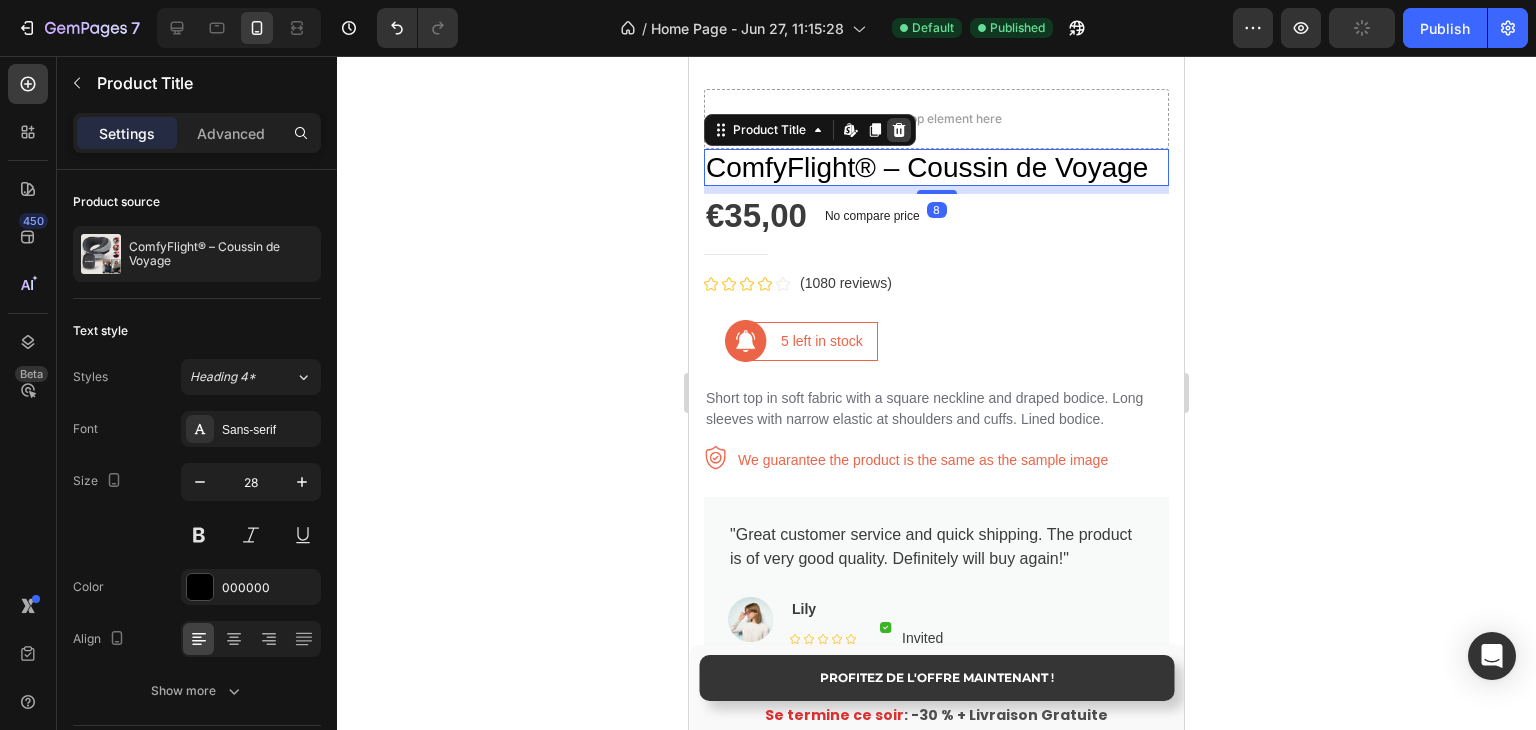 click 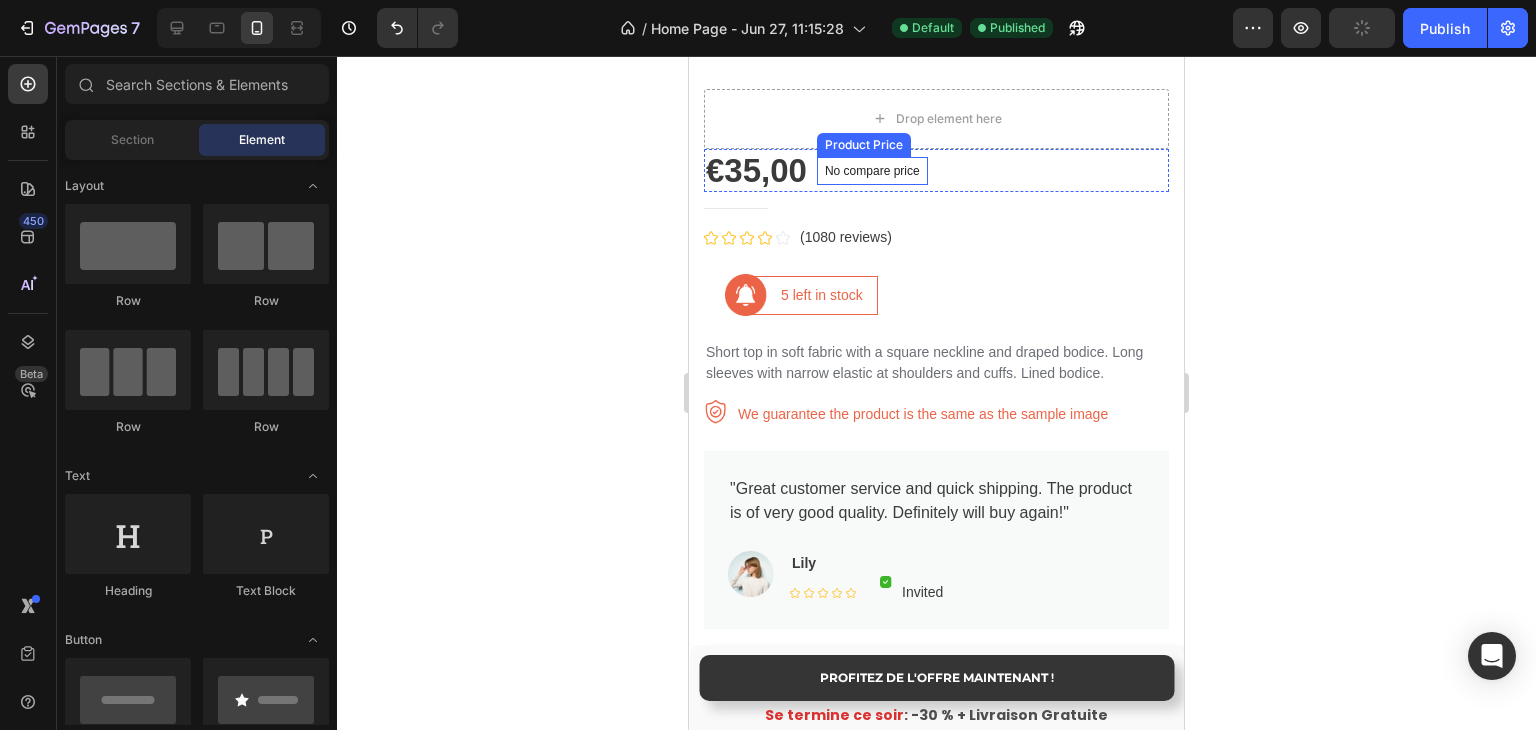 click on "No compare price" at bounding box center [872, 171] 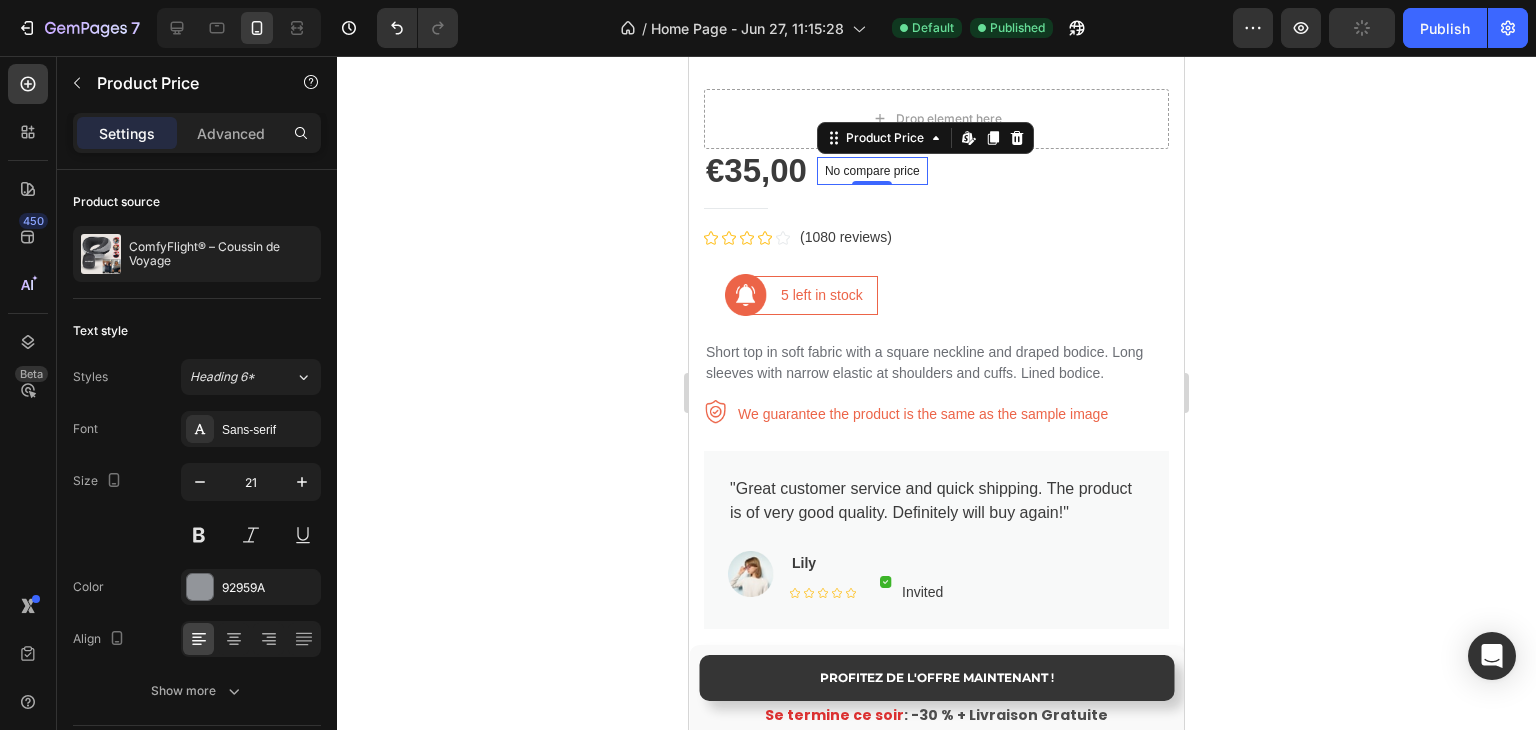 click 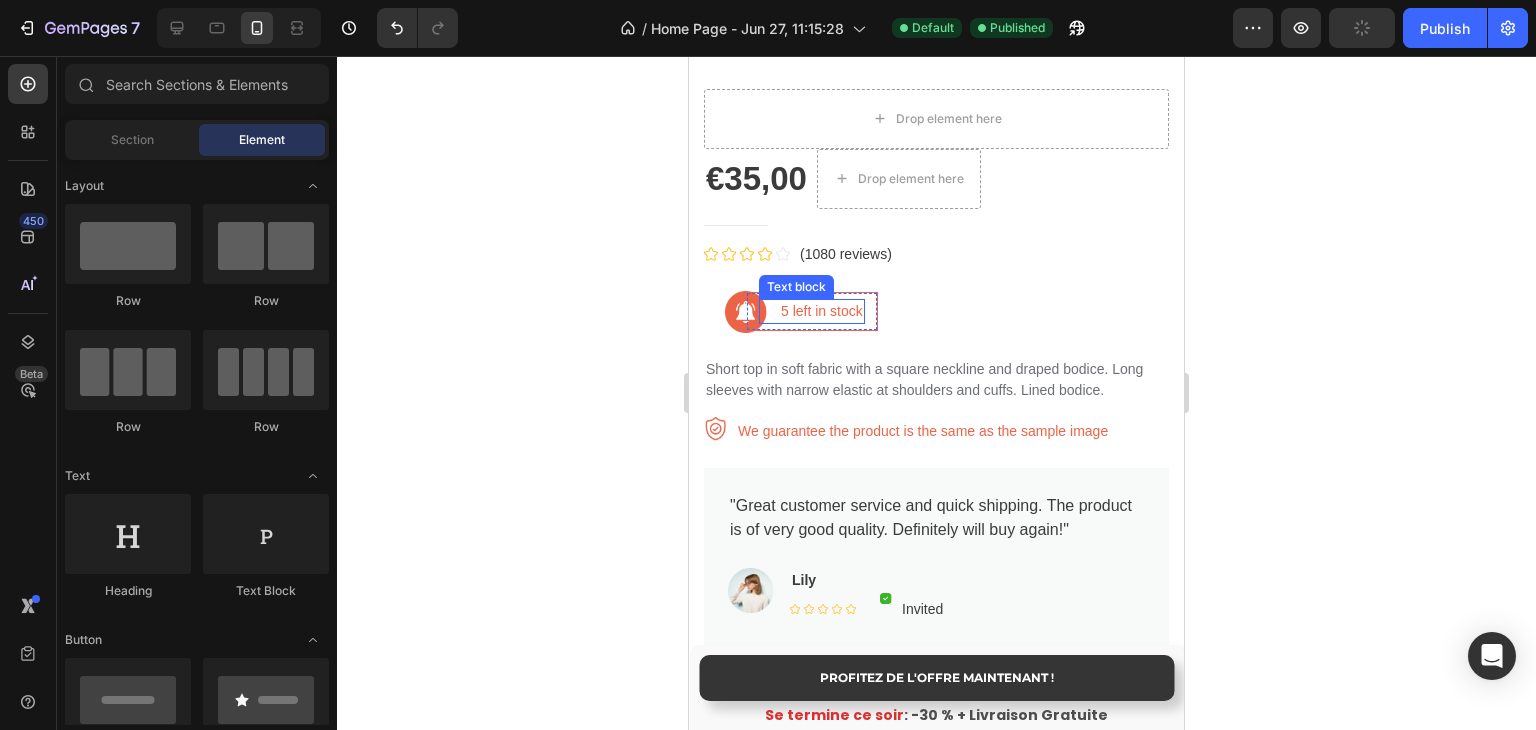 click on "5 left in stock" at bounding box center [822, 311] 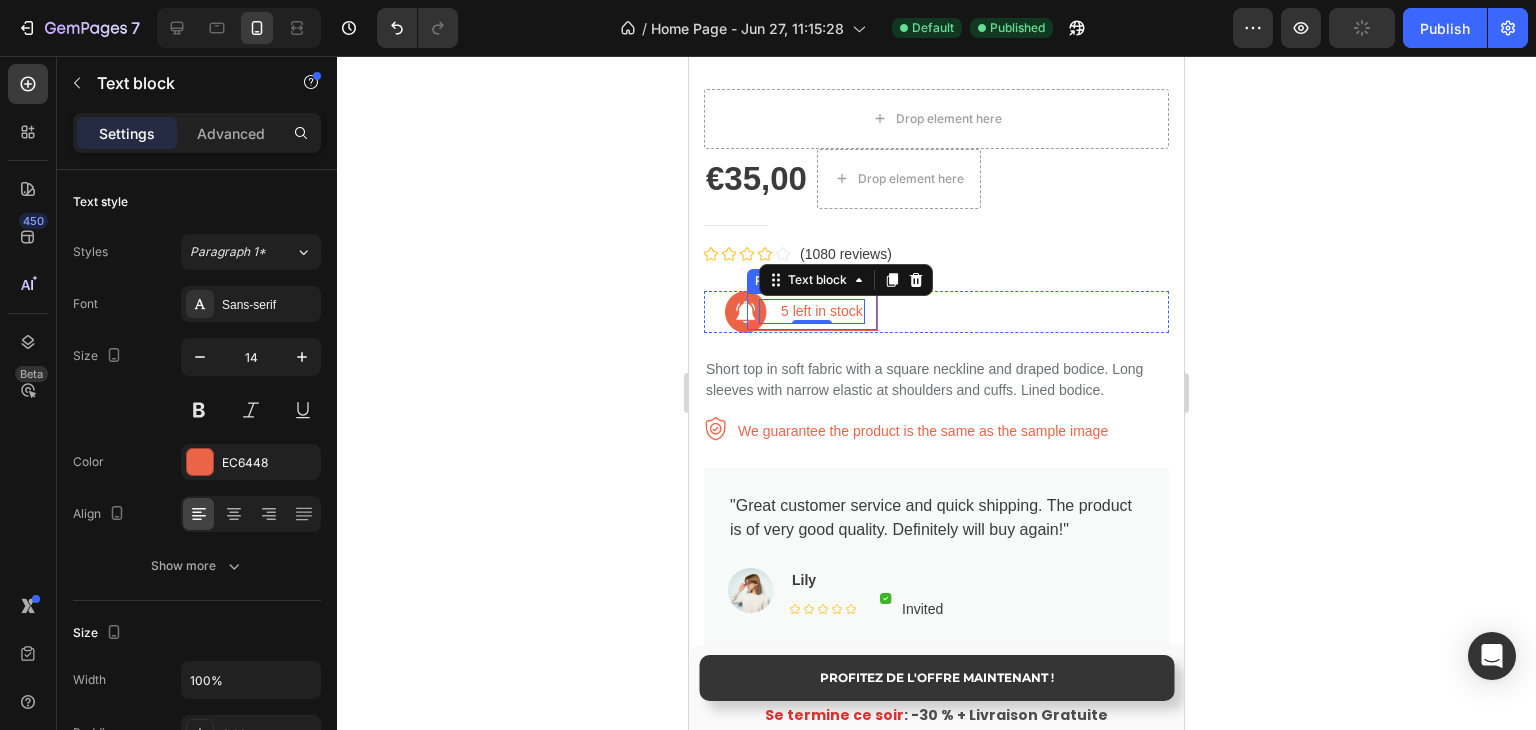 click on "5 left in stock Text block   0 Row" at bounding box center [812, 311] 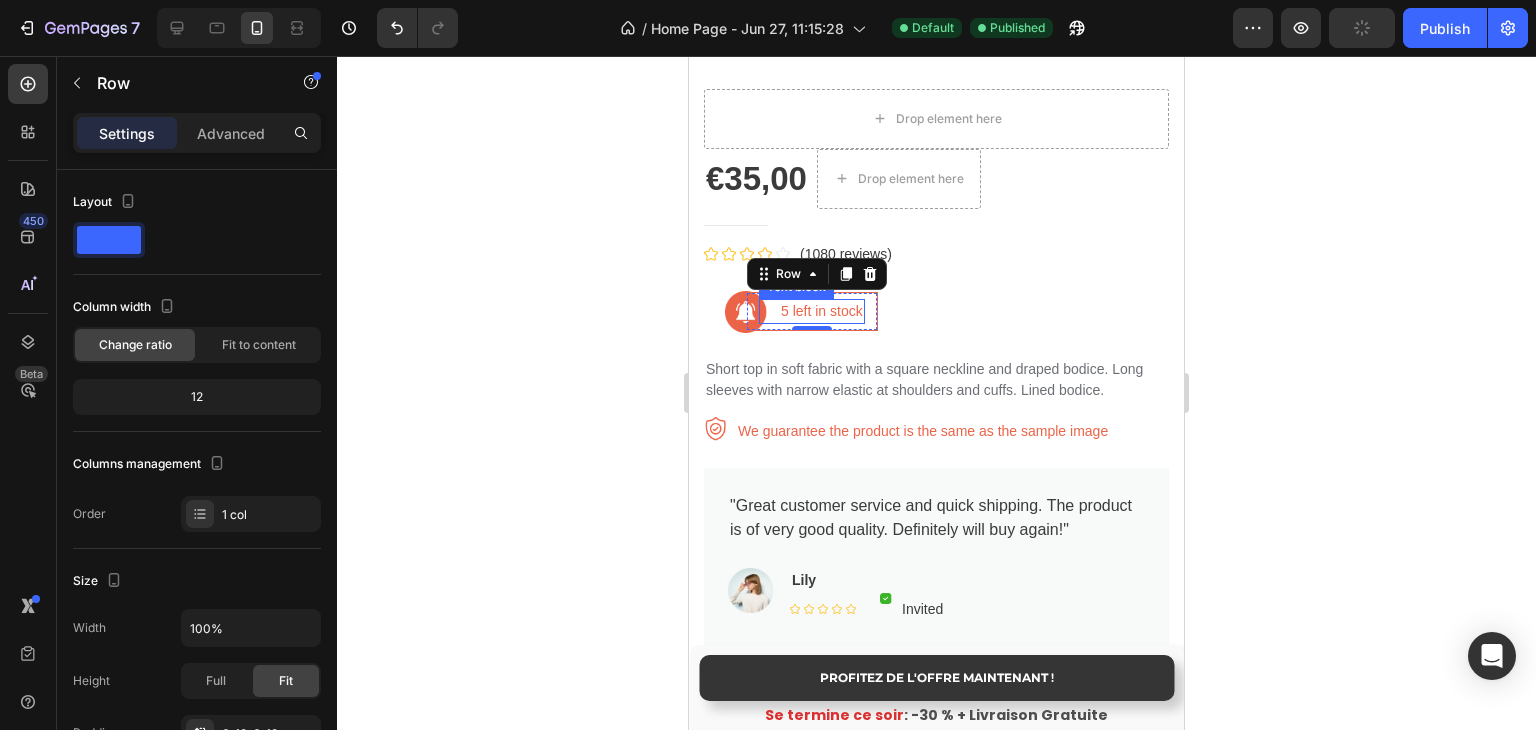 click on "5 left in stock" at bounding box center (822, 311) 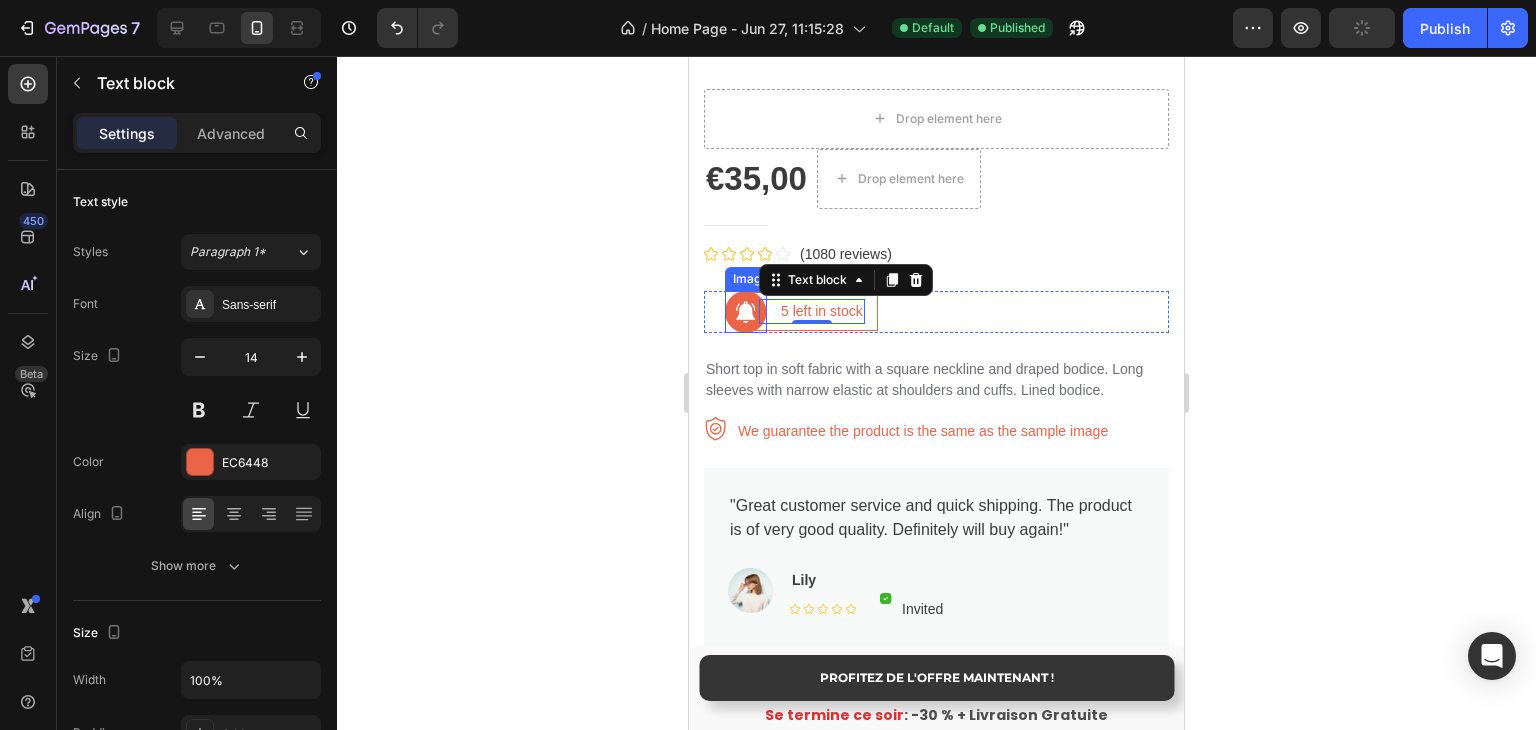 click at bounding box center [746, 312] 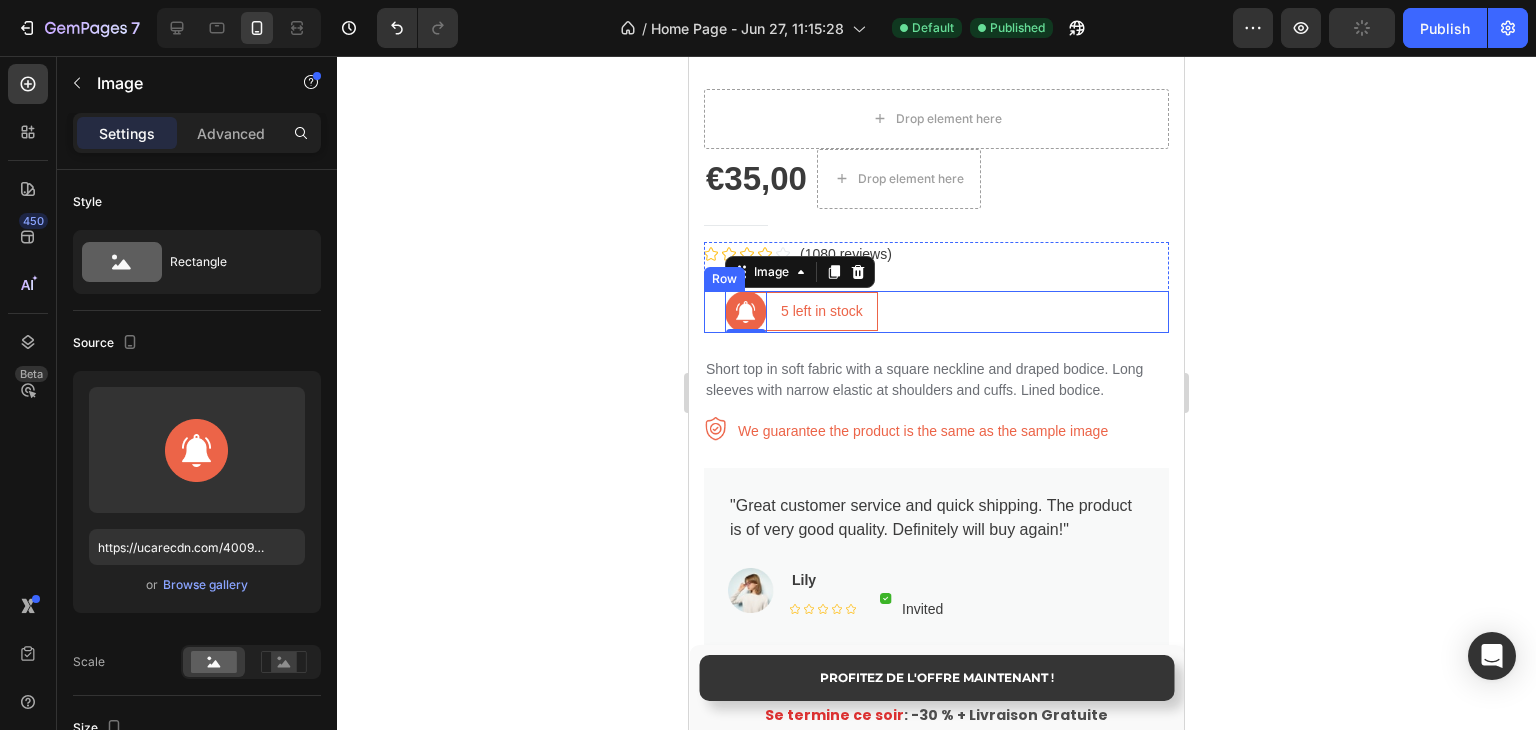 click on "Image   0 5 left in stock Text block Row Row" at bounding box center [936, 312] 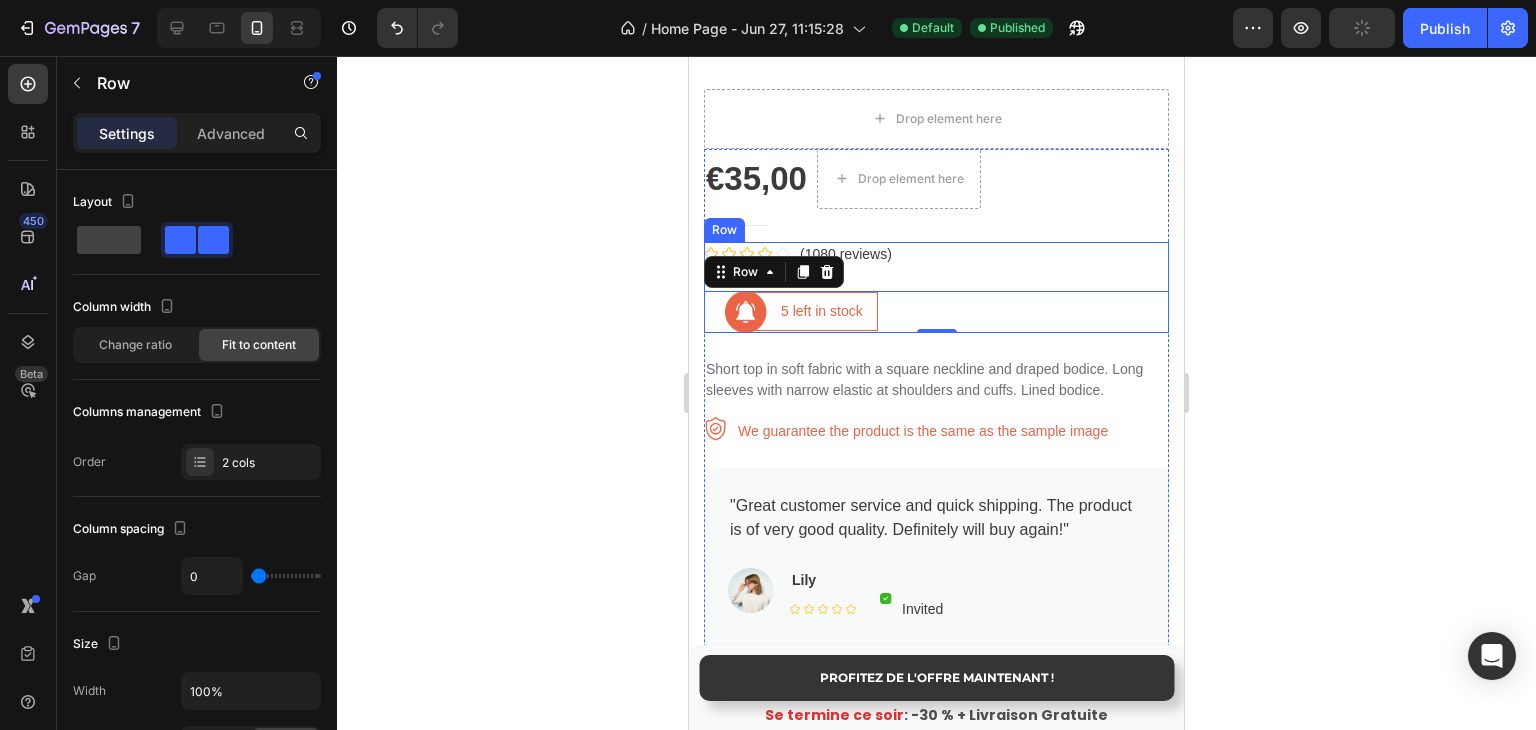 click on "Icon
Icon
Icon
Icon
Icon Icon List Hoz (1080 reviews) Text block Row" at bounding box center [936, 266] 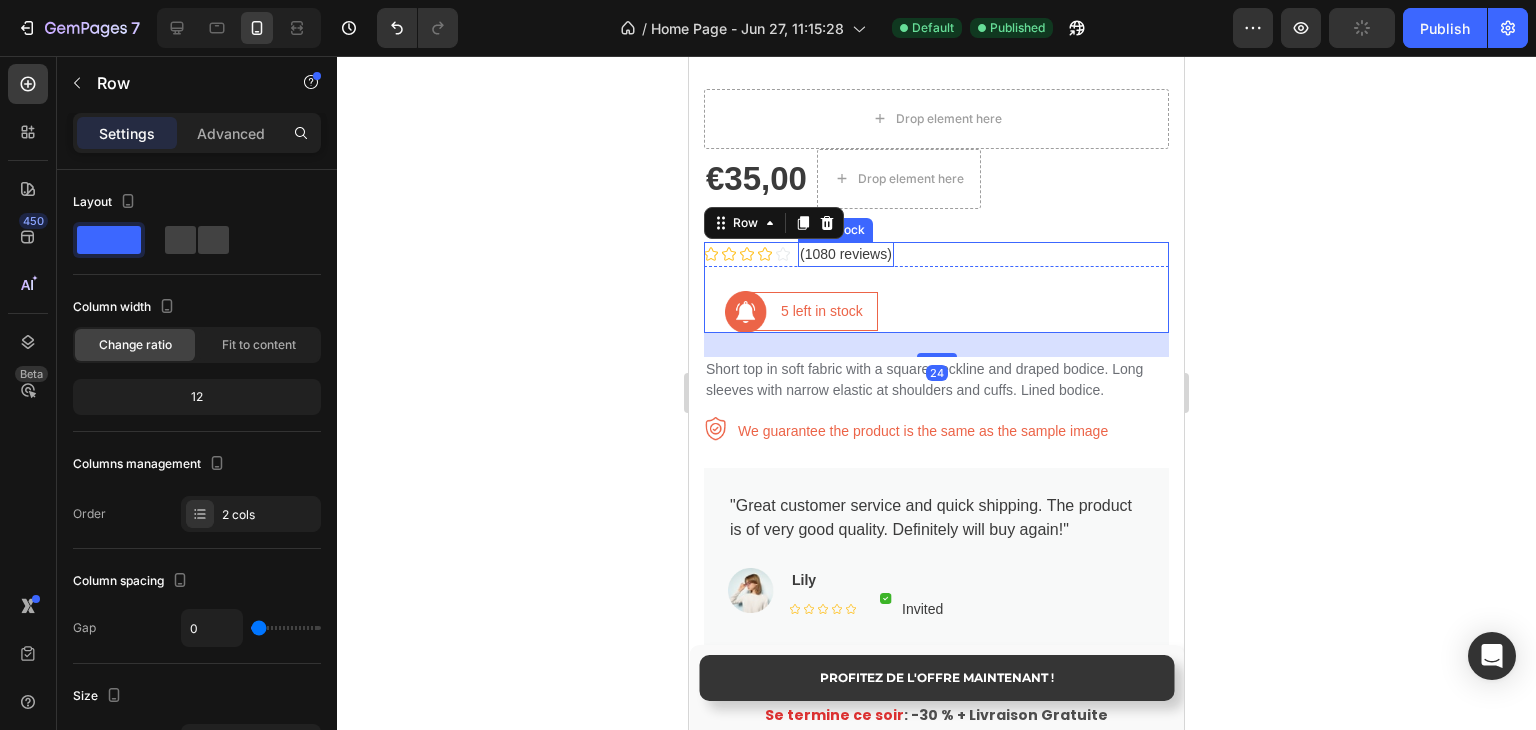 click on "(1080 reviews)" at bounding box center (846, 254) 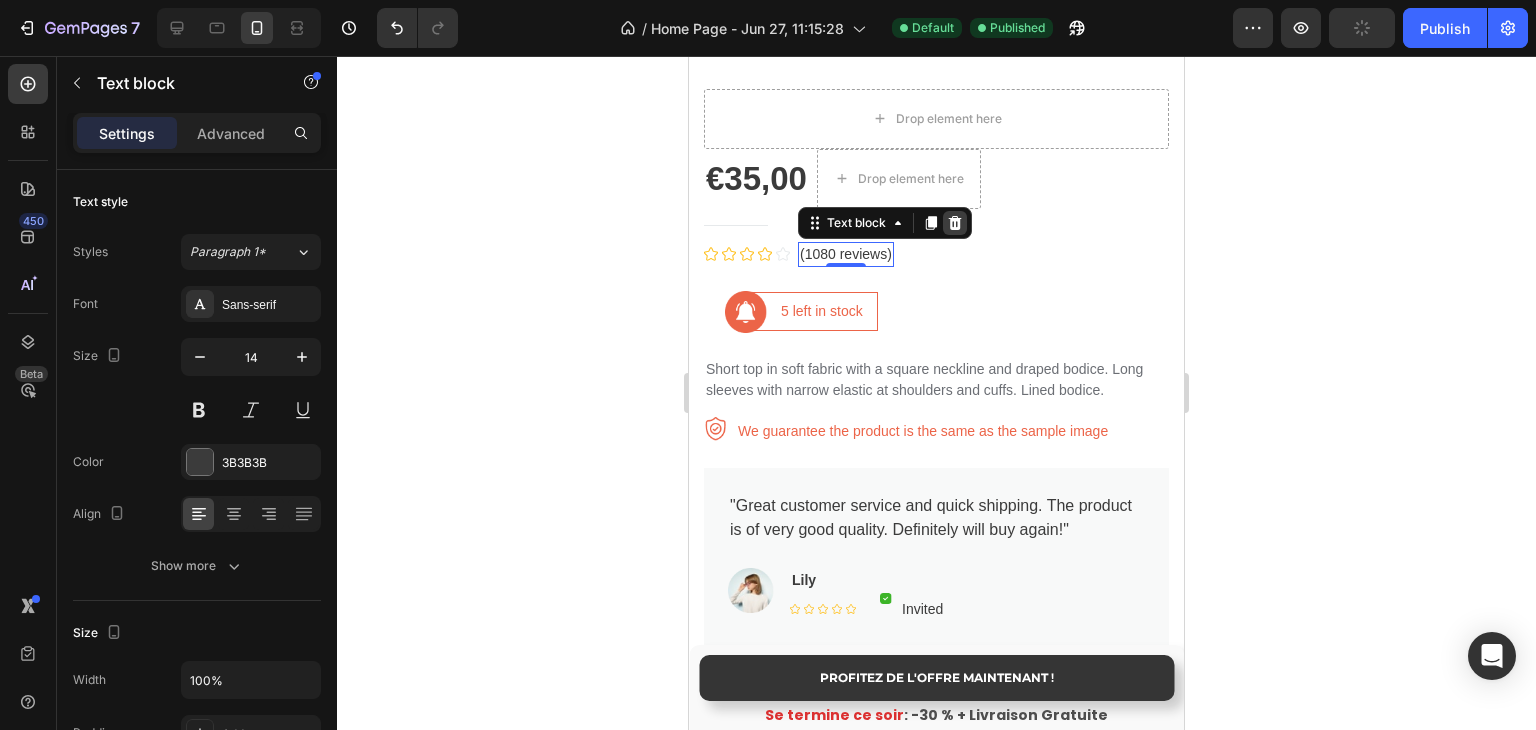 click 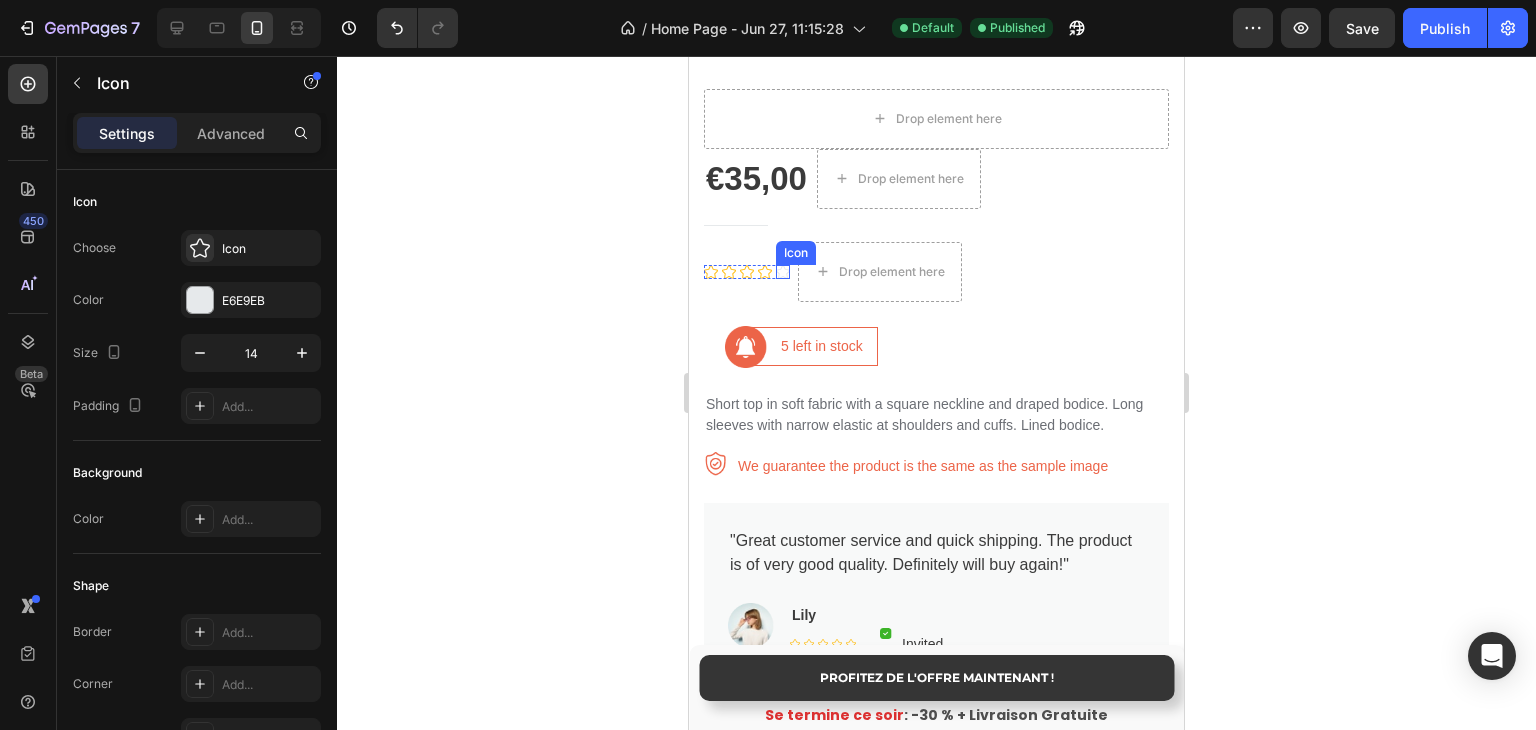 click on "Icon" at bounding box center (783, 272) 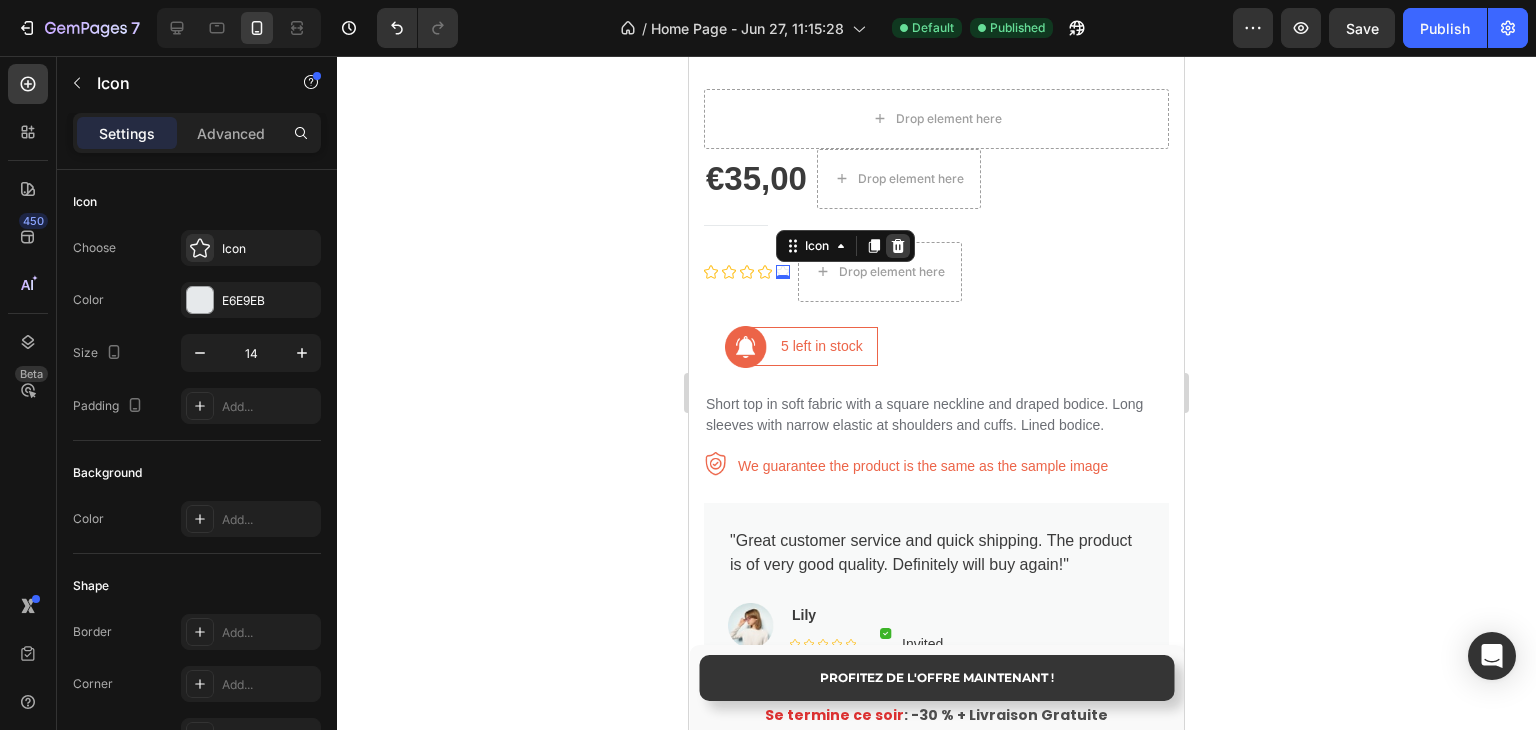 click 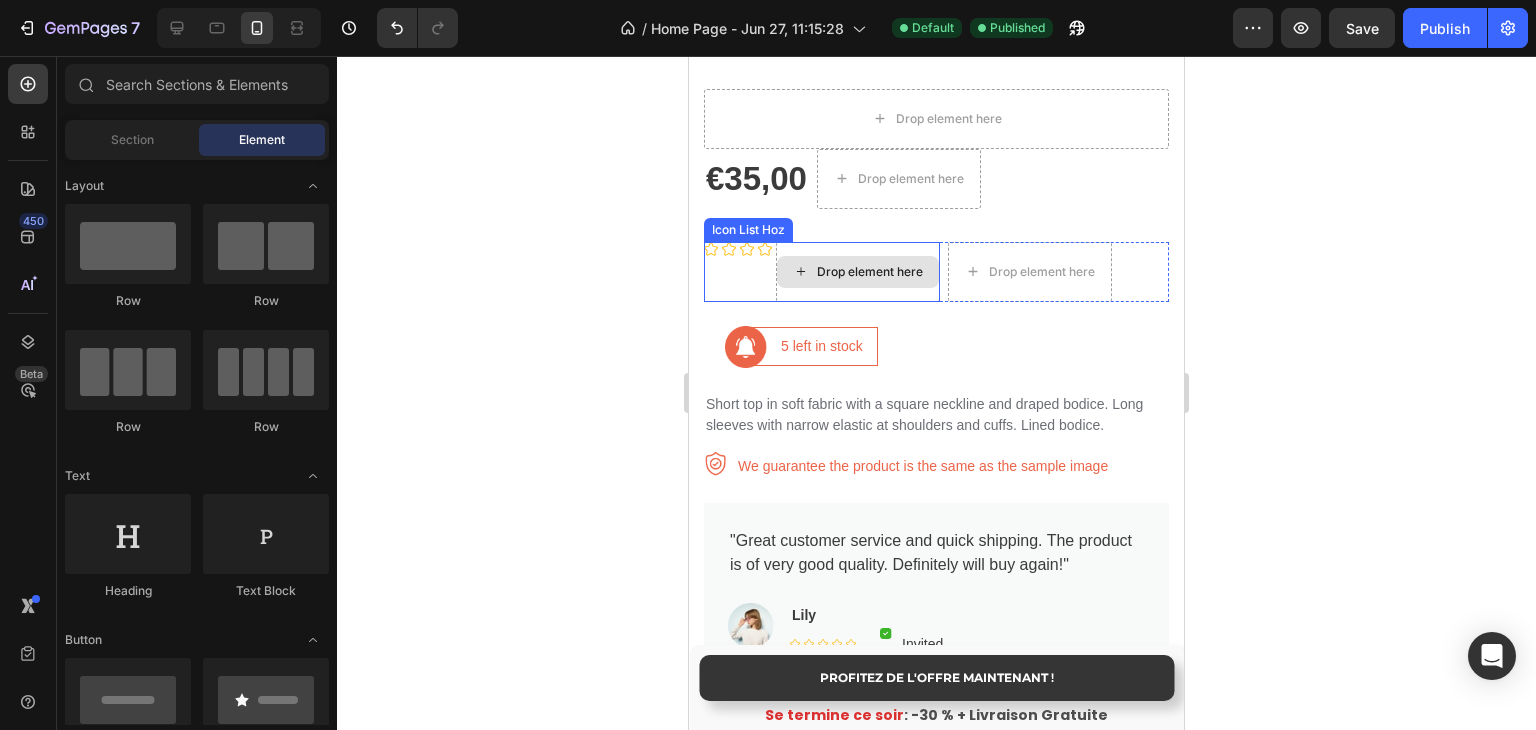 click on "Drop element here" at bounding box center [858, 272] 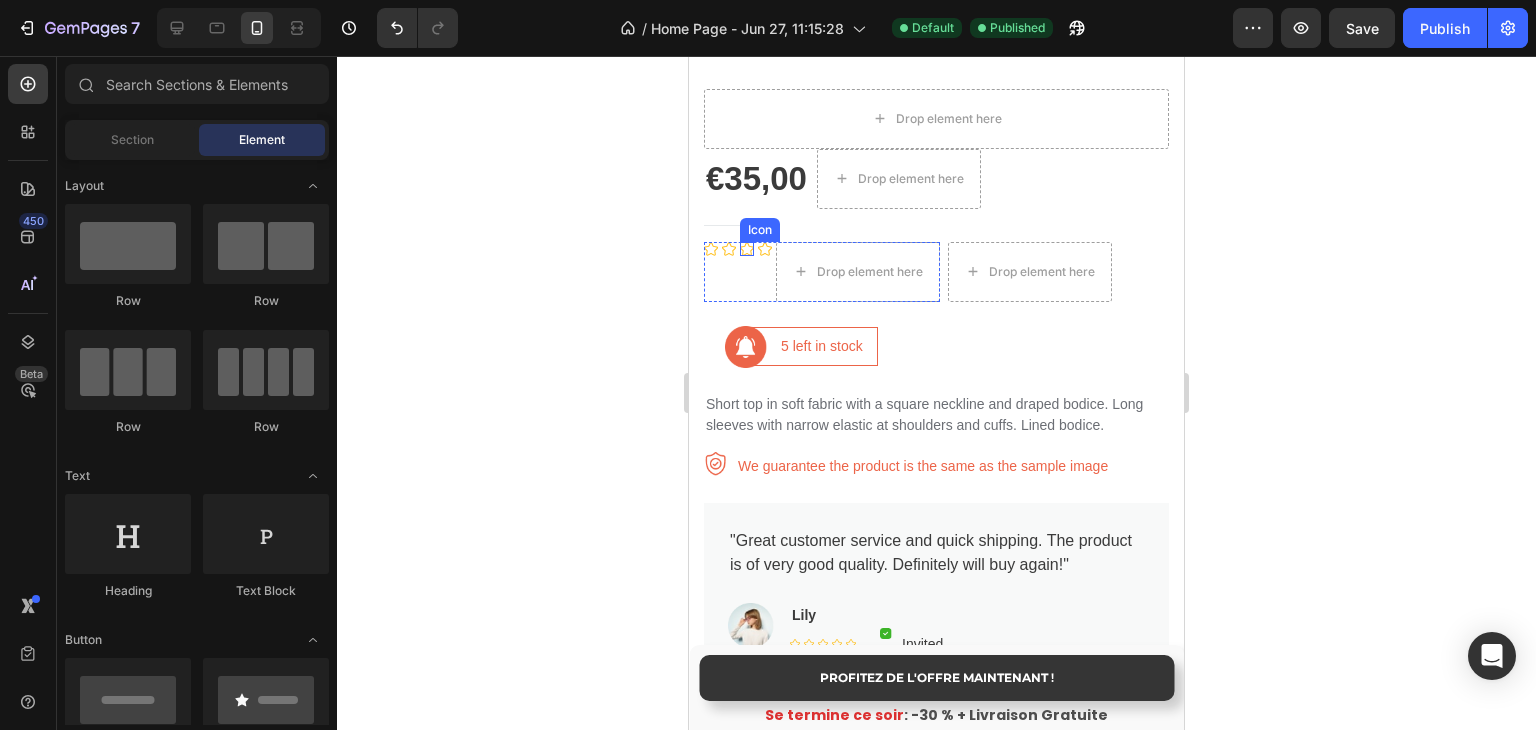 click on "Icon
Icon
Icon
Icon
Drop element here" at bounding box center [822, 272] 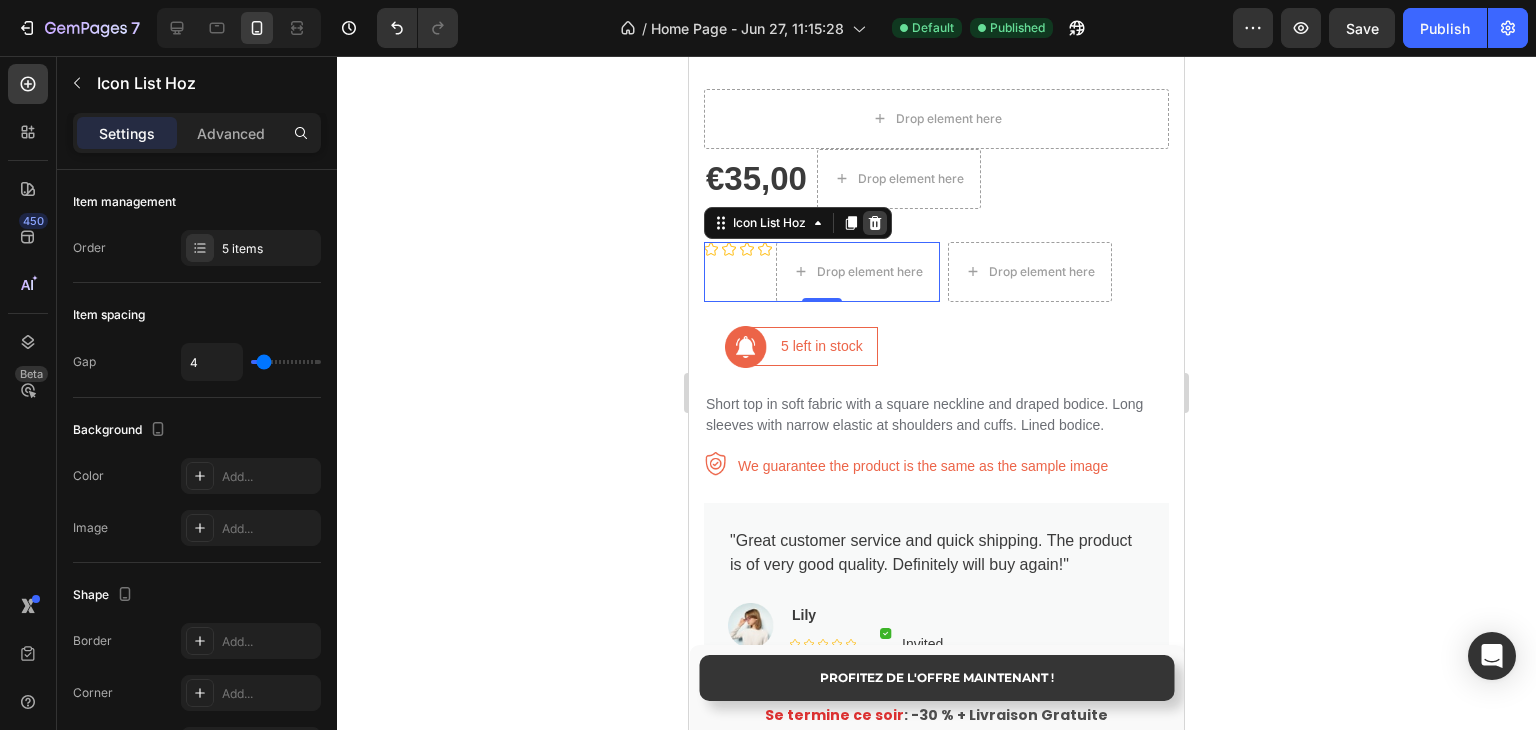 click 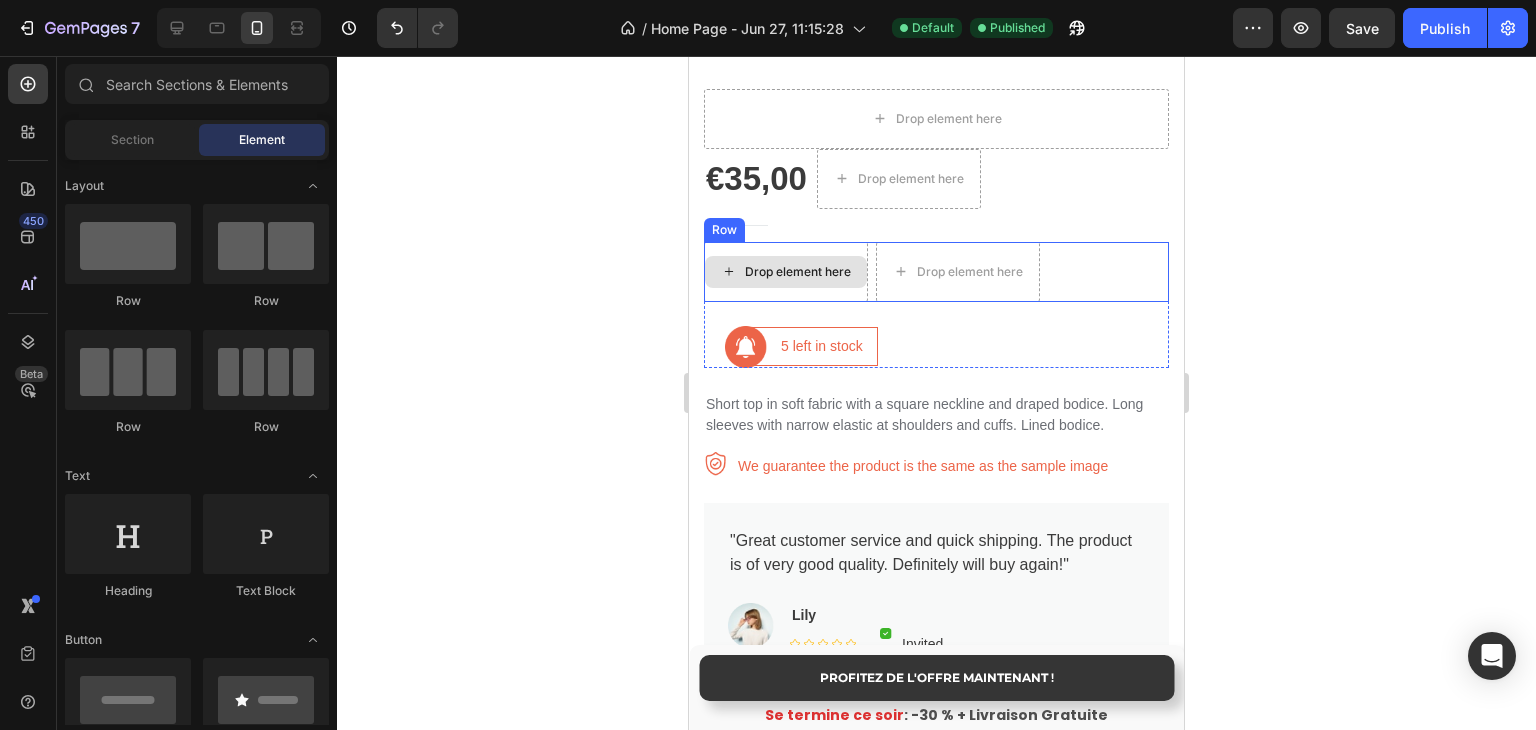 click on "Drop element here" at bounding box center [786, 272] 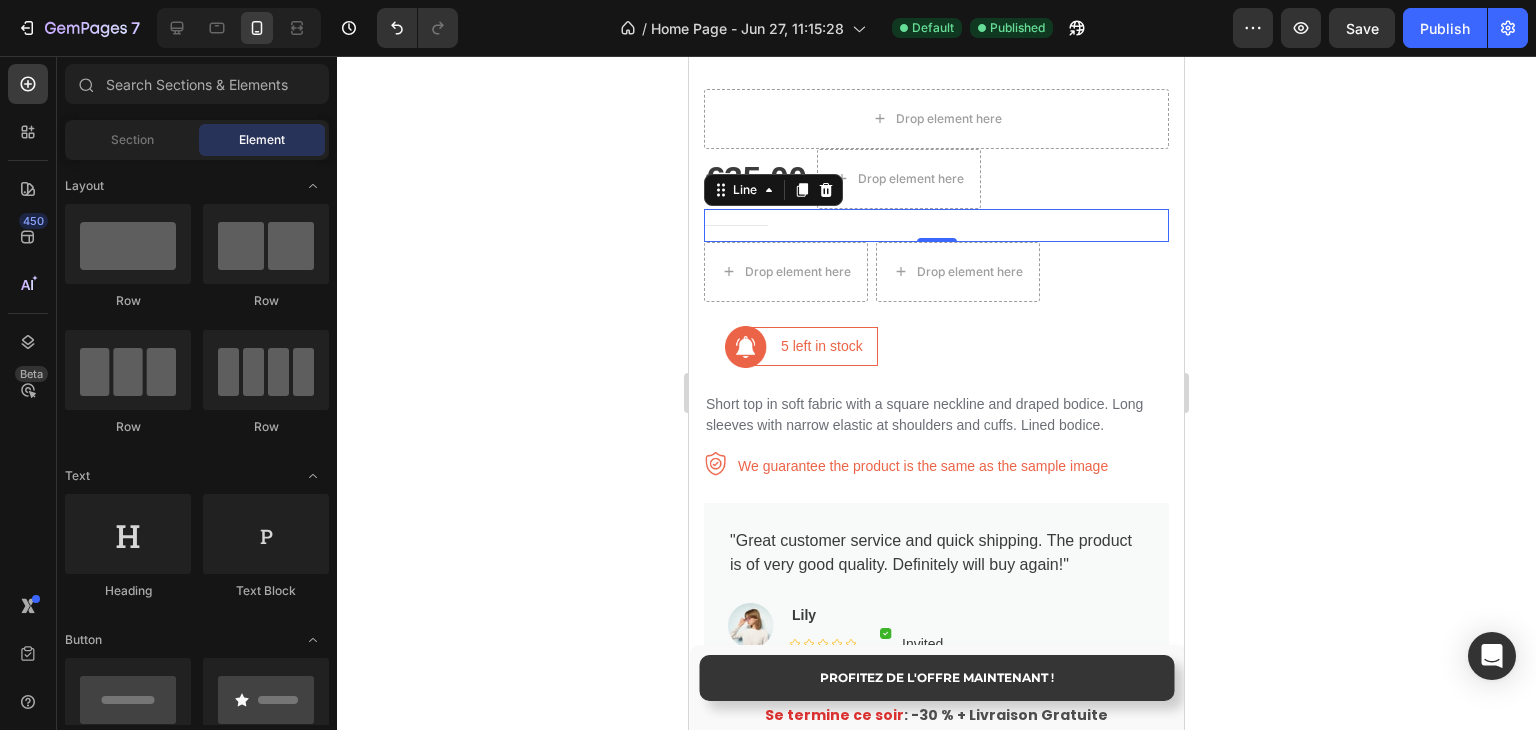 click on "Title Line   0" at bounding box center (936, 225) 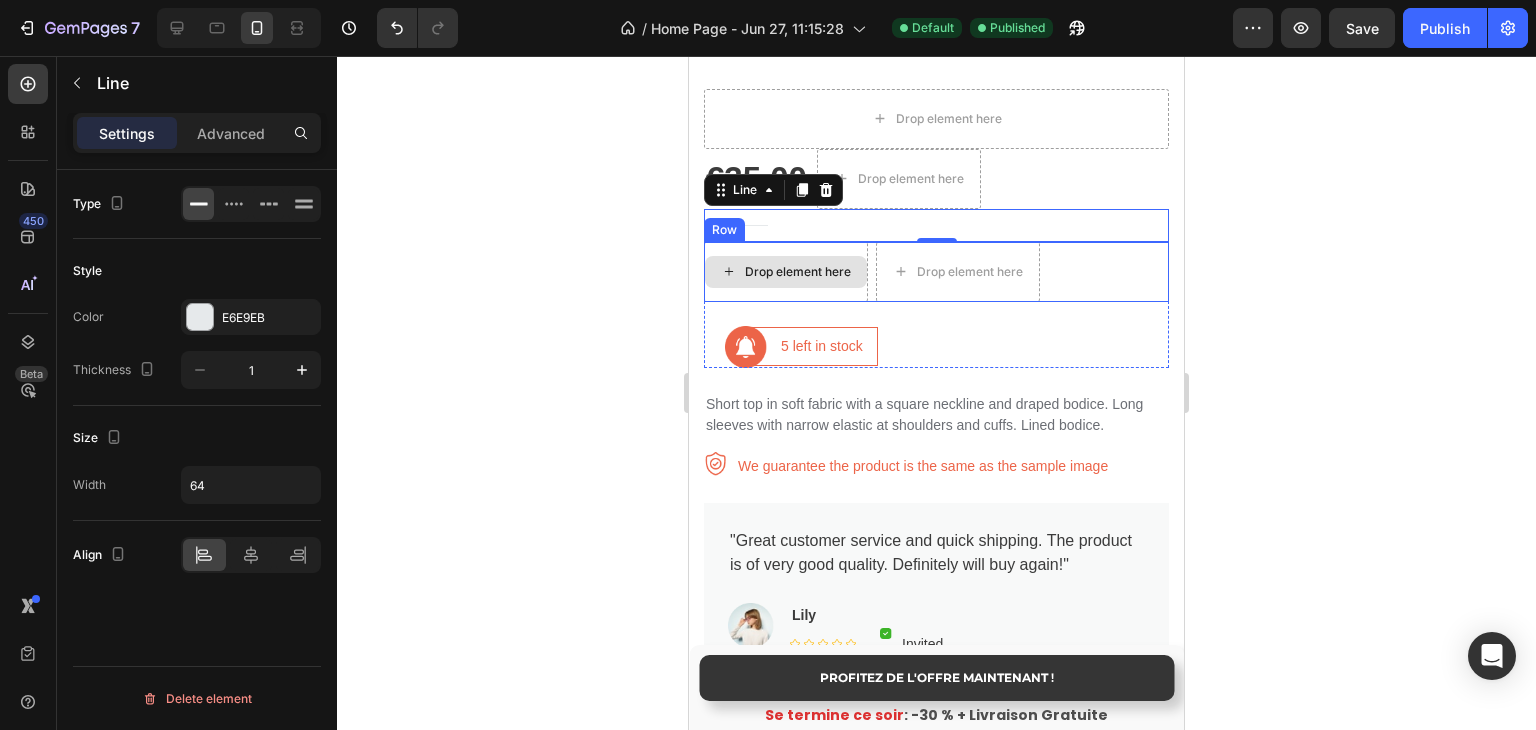 click on "Drop element here" at bounding box center [786, 272] 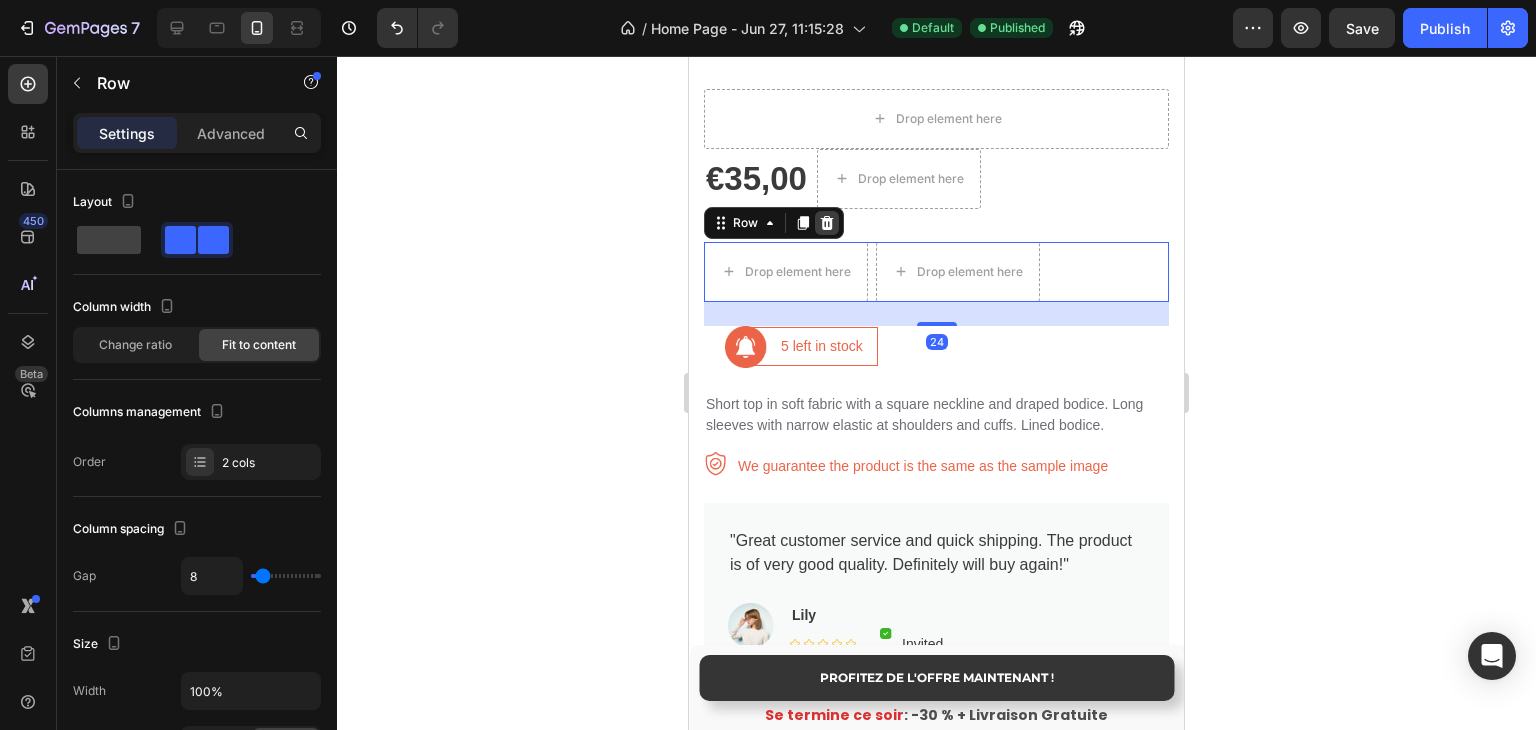 click 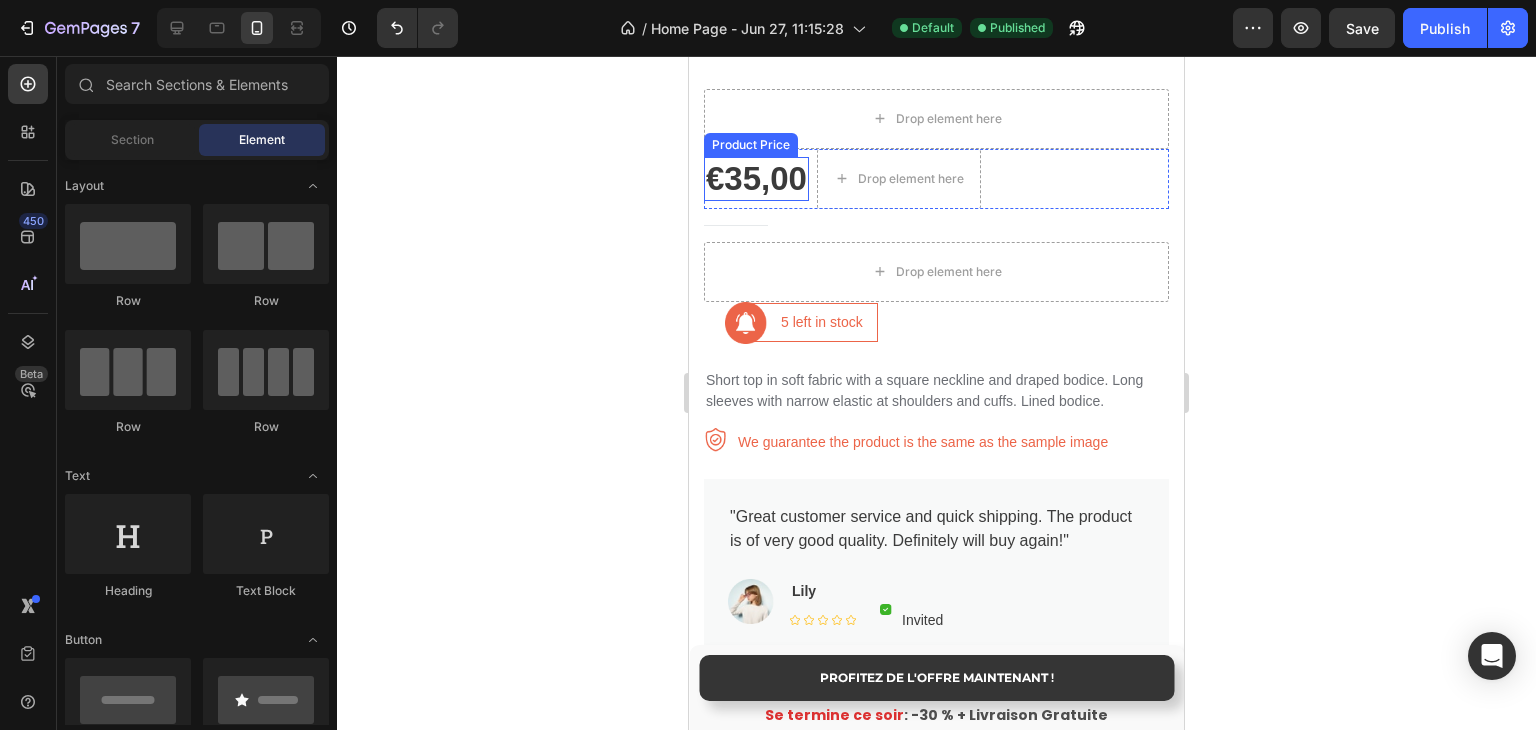 click on "€35,00" at bounding box center (756, 179) 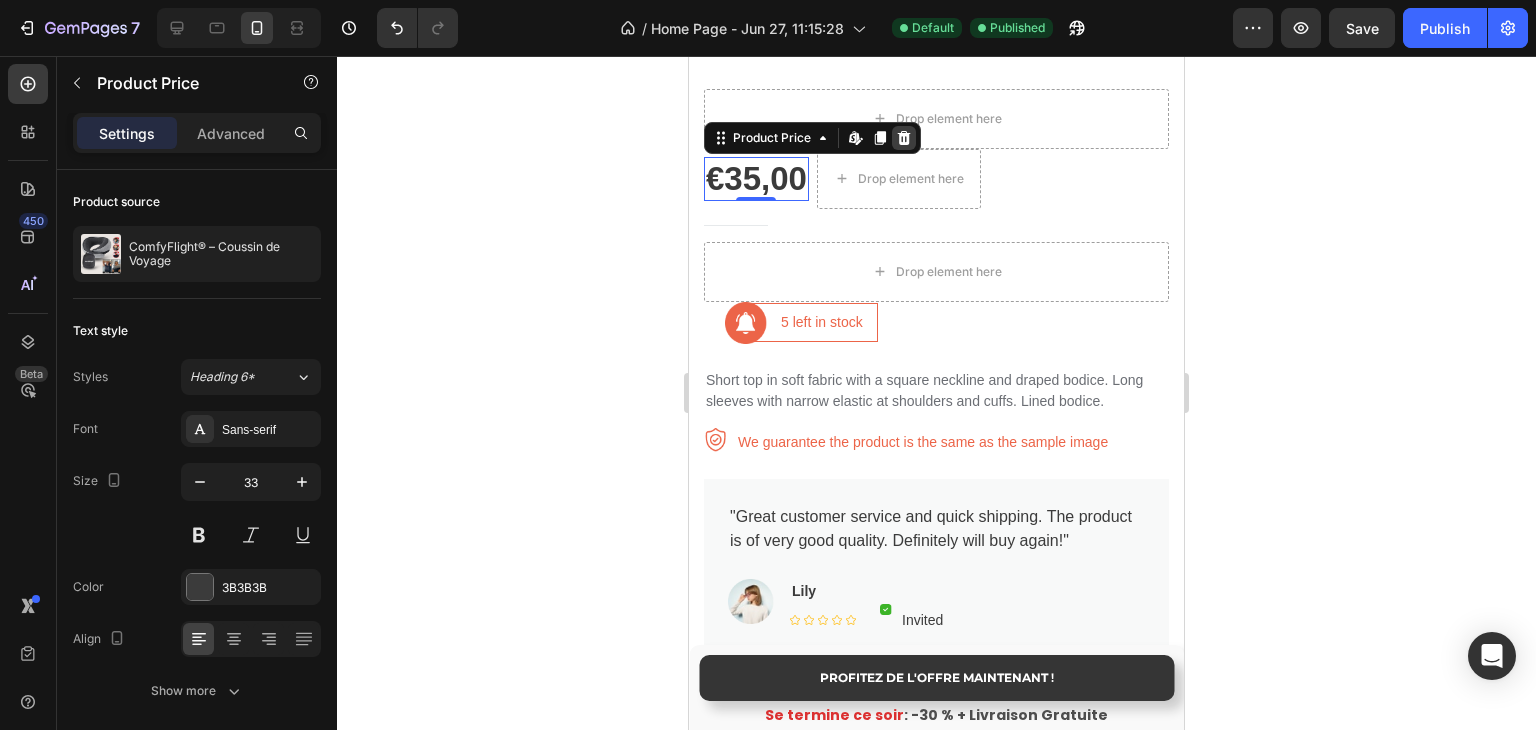 click 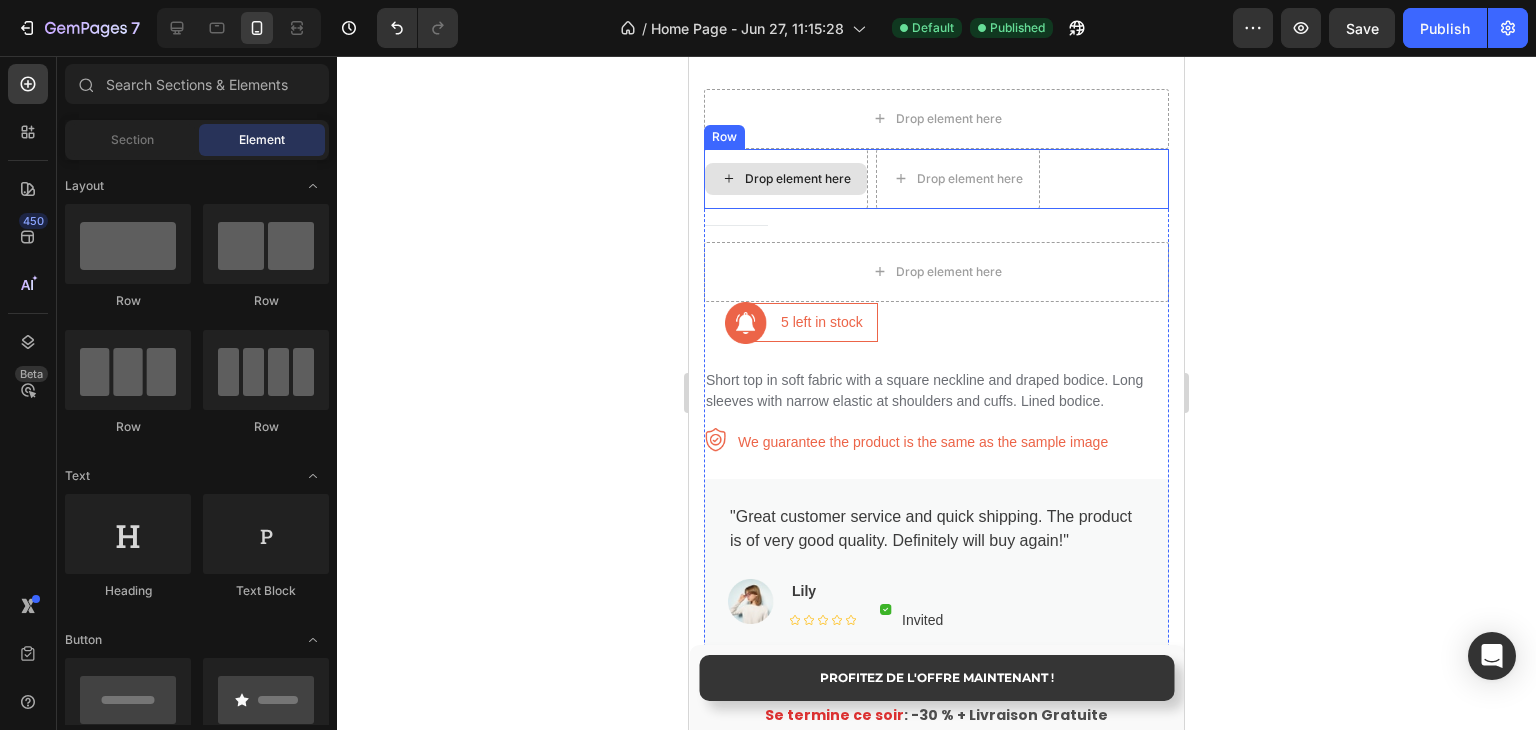 click on "Drop element here" at bounding box center (798, 179) 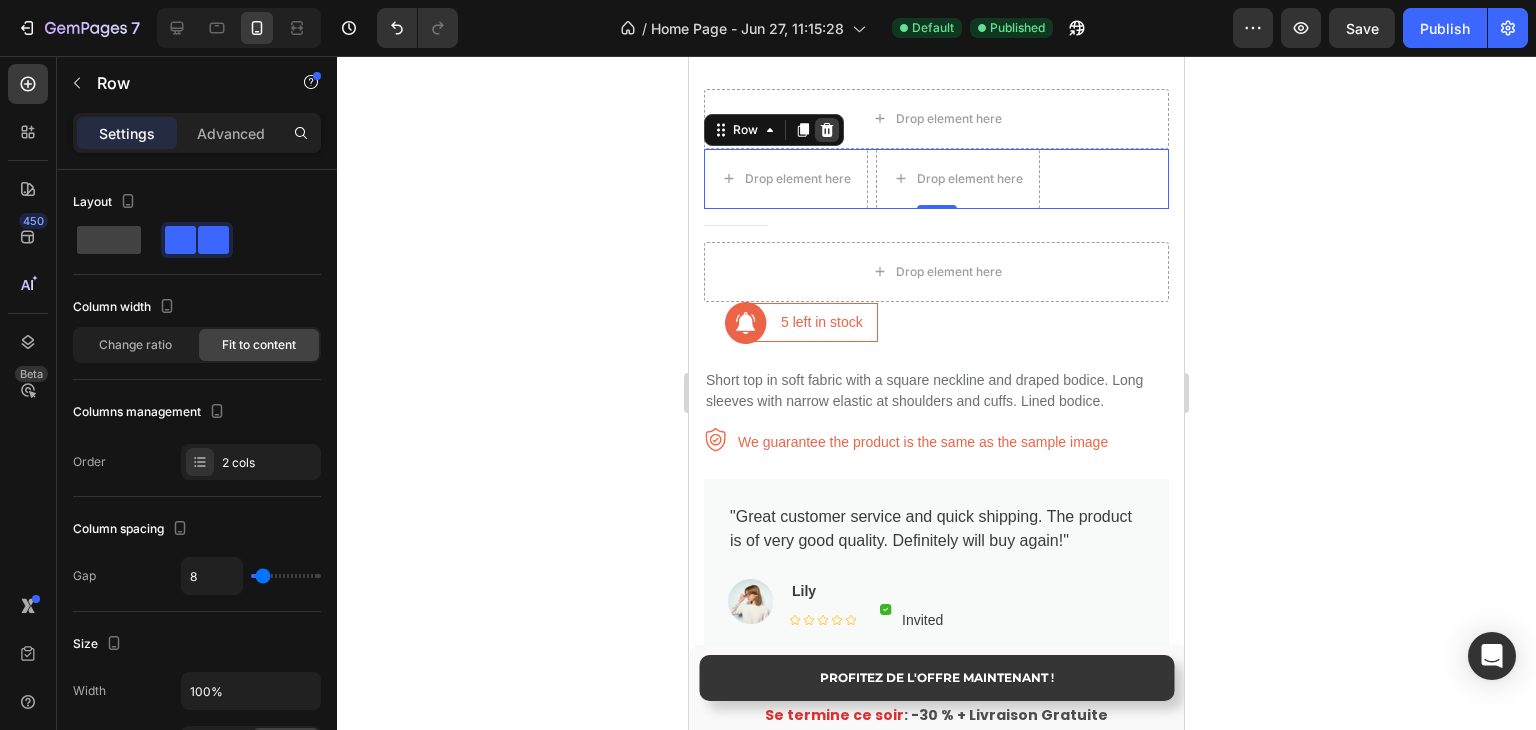 click 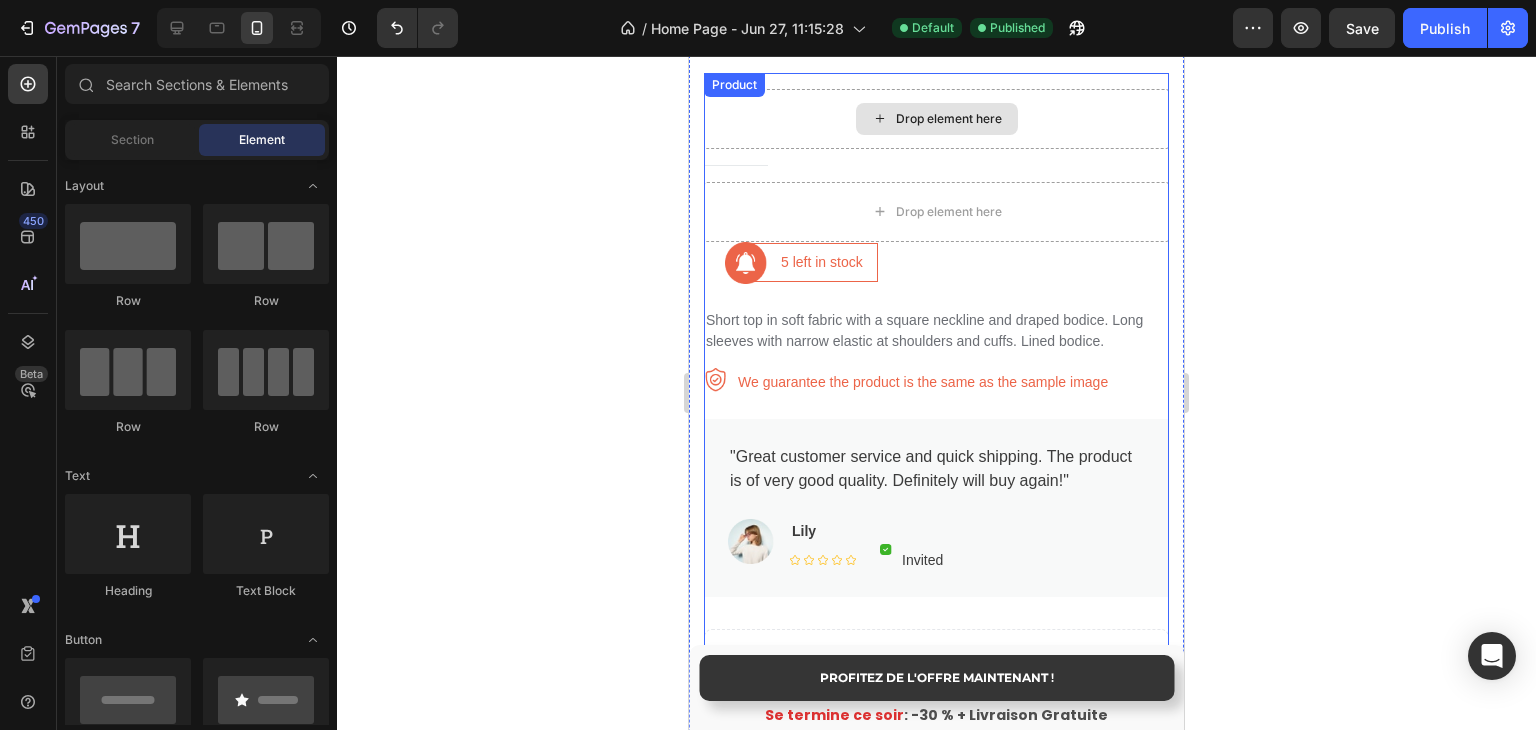 click on "Drop element here" at bounding box center (936, 119) 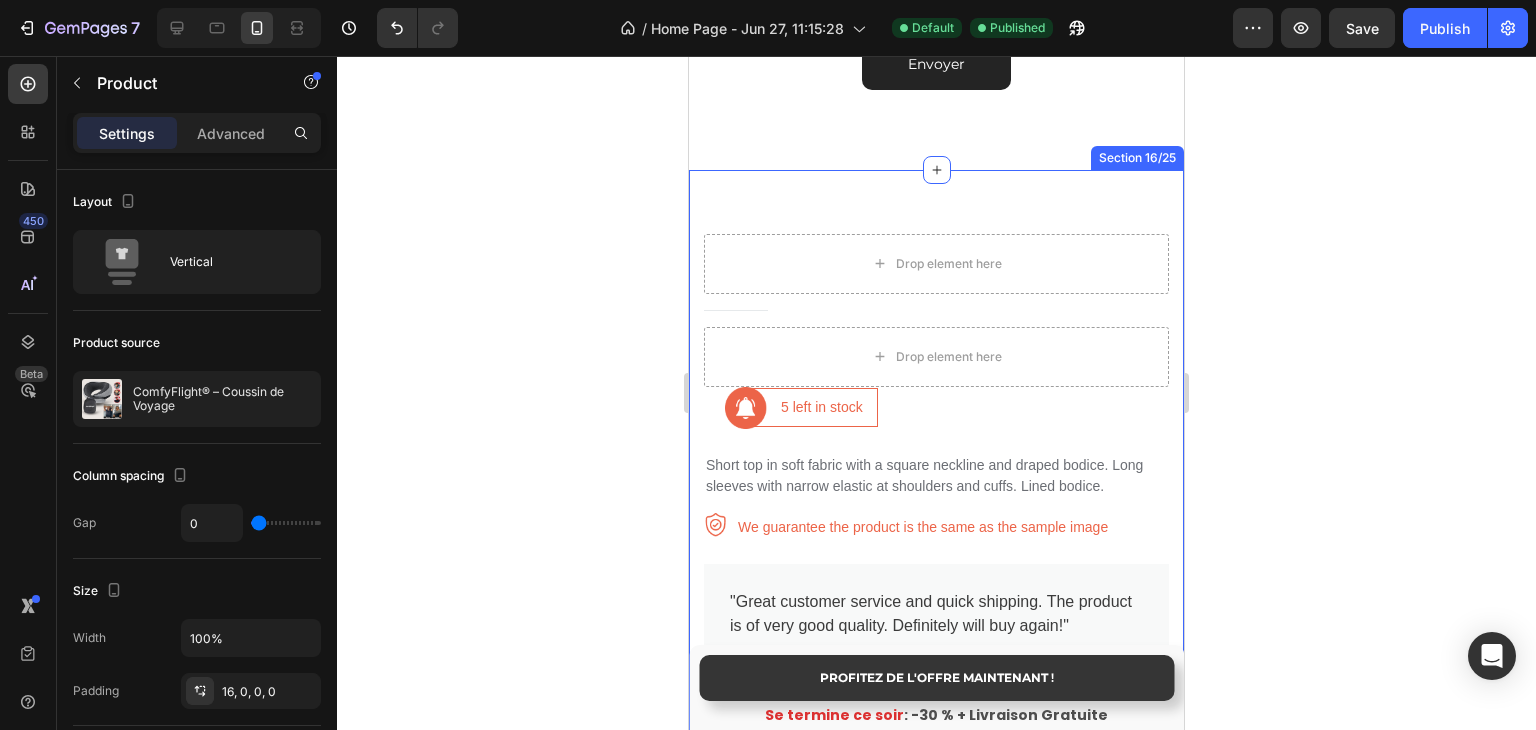 scroll, scrollTop: 6986, scrollLeft: 0, axis: vertical 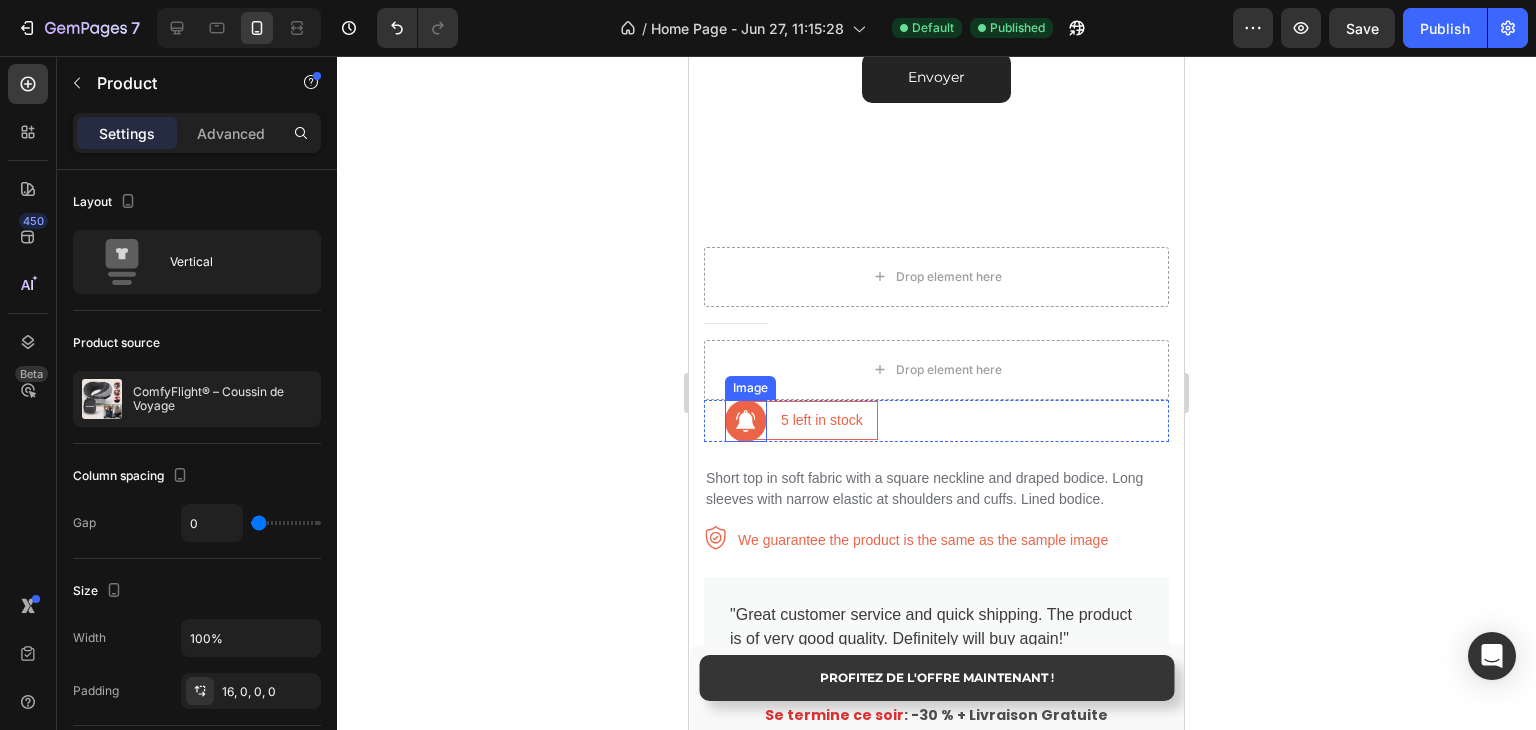 click at bounding box center (746, 421) 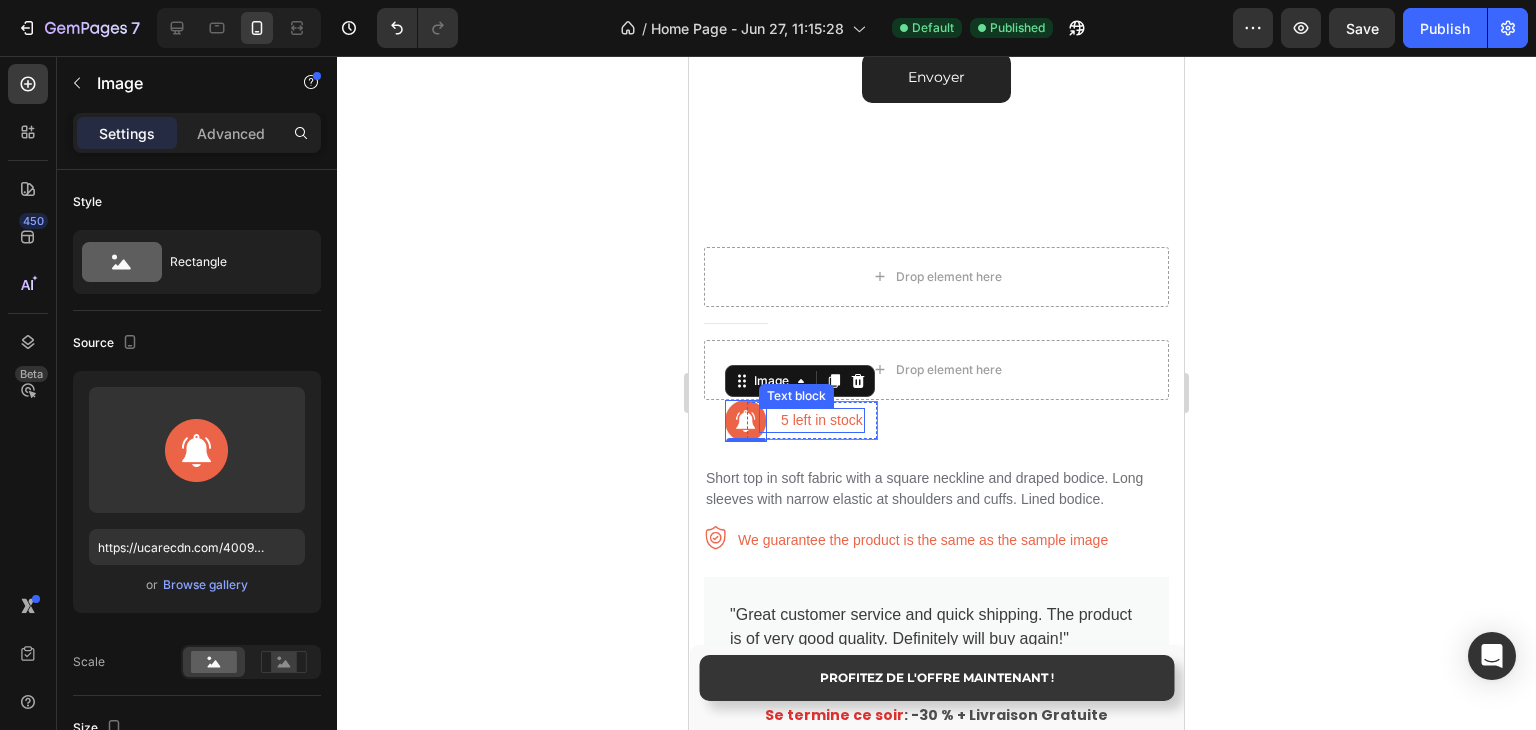 click on "5 left in stock" at bounding box center [822, 420] 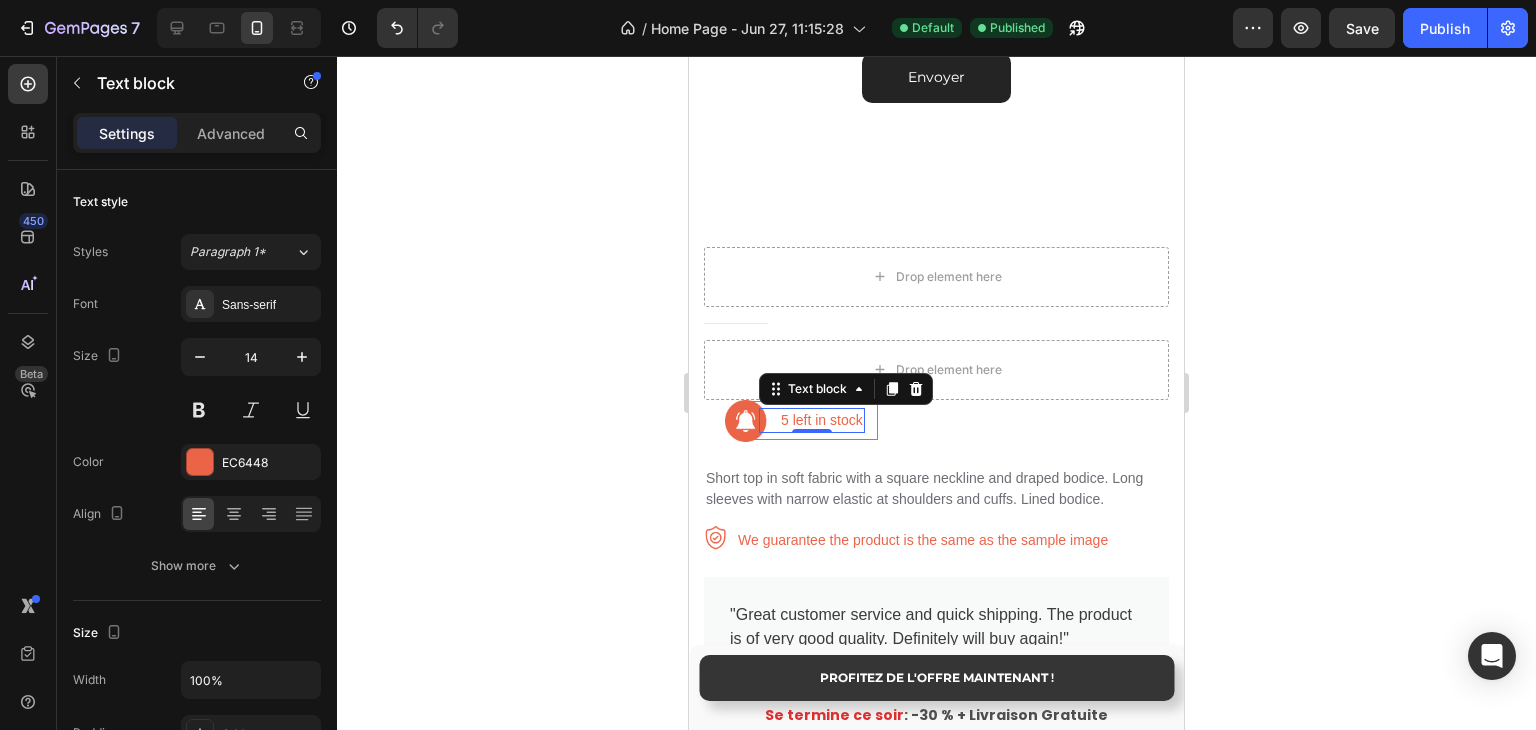 click on "5 left in stock" at bounding box center [822, 420] 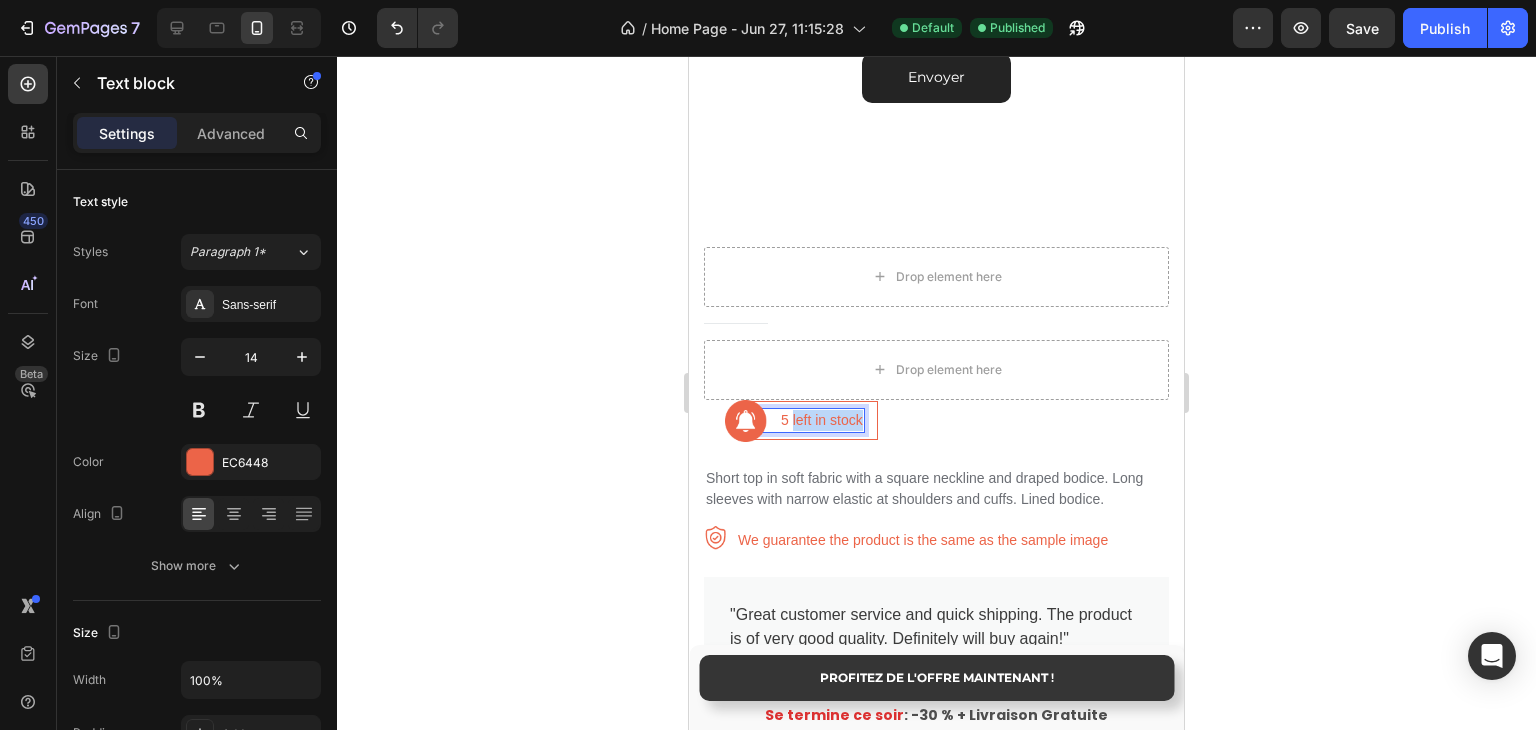 drag, startPoint x: 791, startPoint y: 461, endPoint x: 864, endPoint y: 456, distance: 73.171036 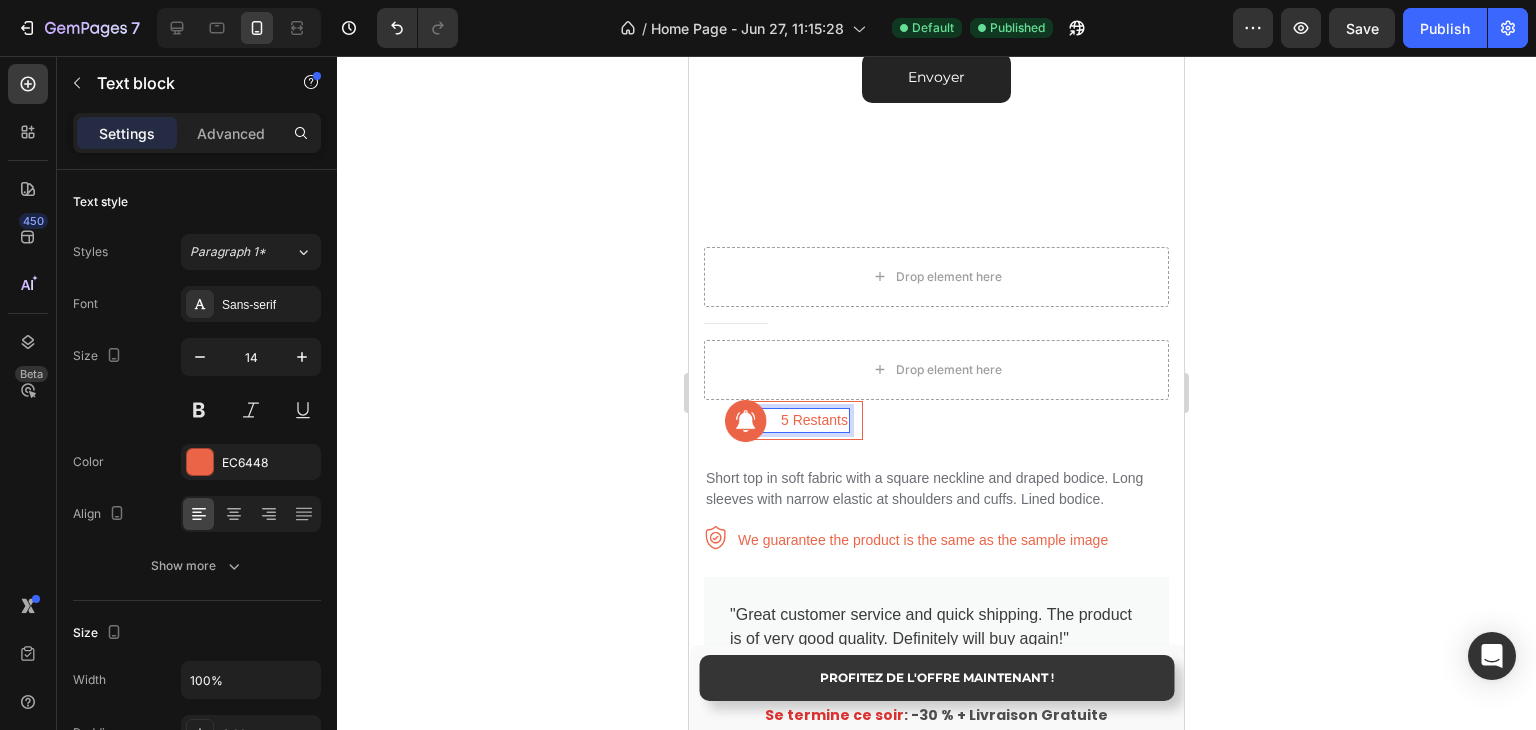 click on "5 Restants" at bounding box center [814, 420] 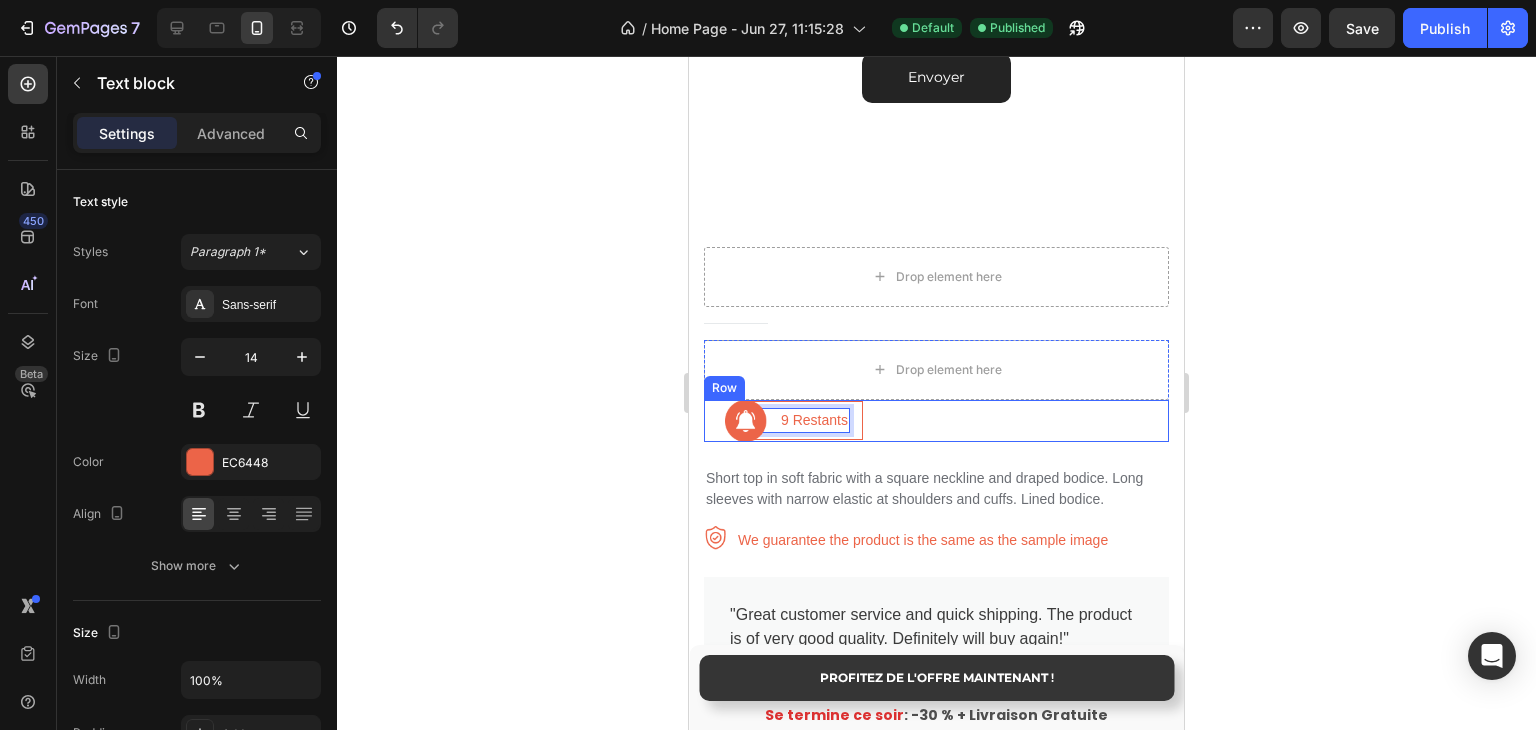 click 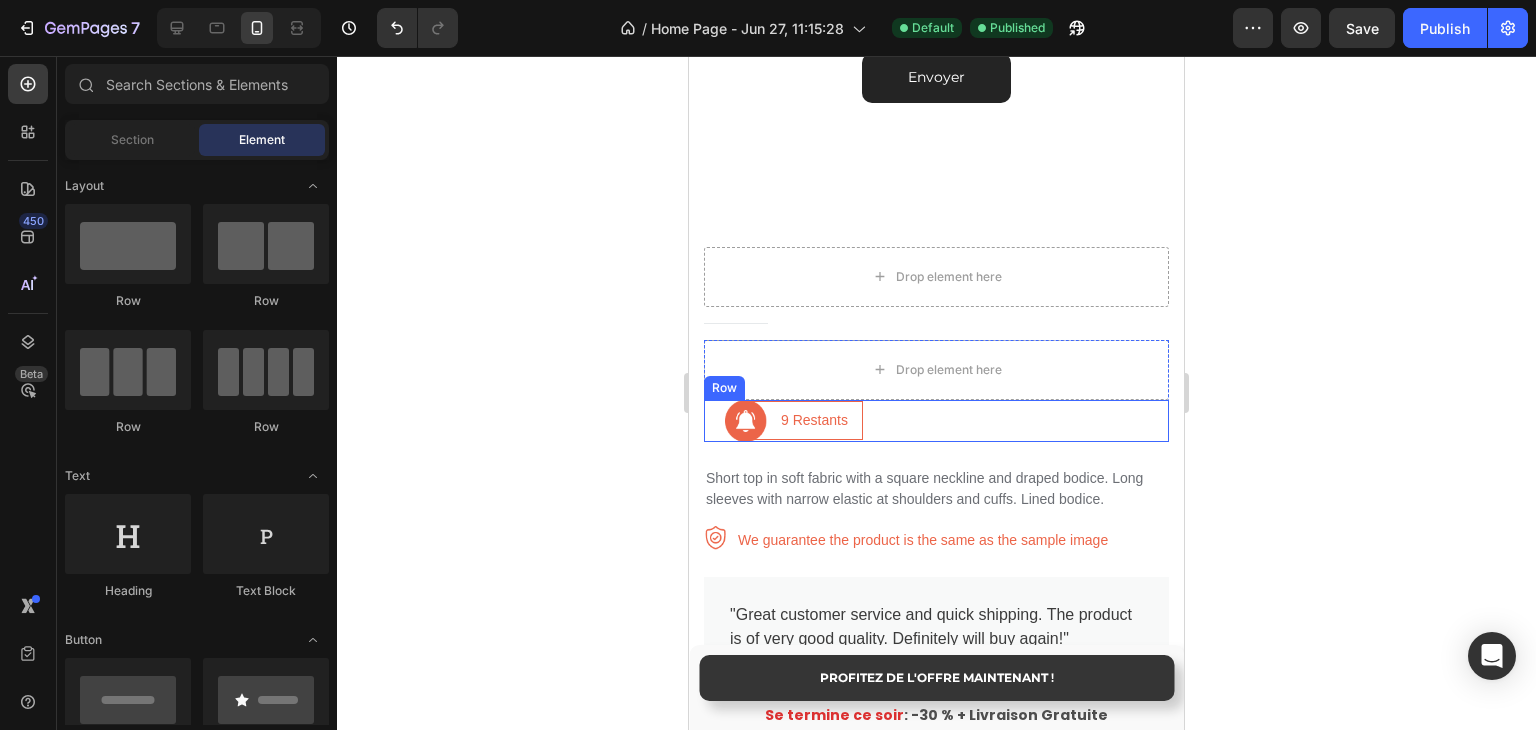 click on "9 Restants Text block Row" at bounding box center (804, 420) 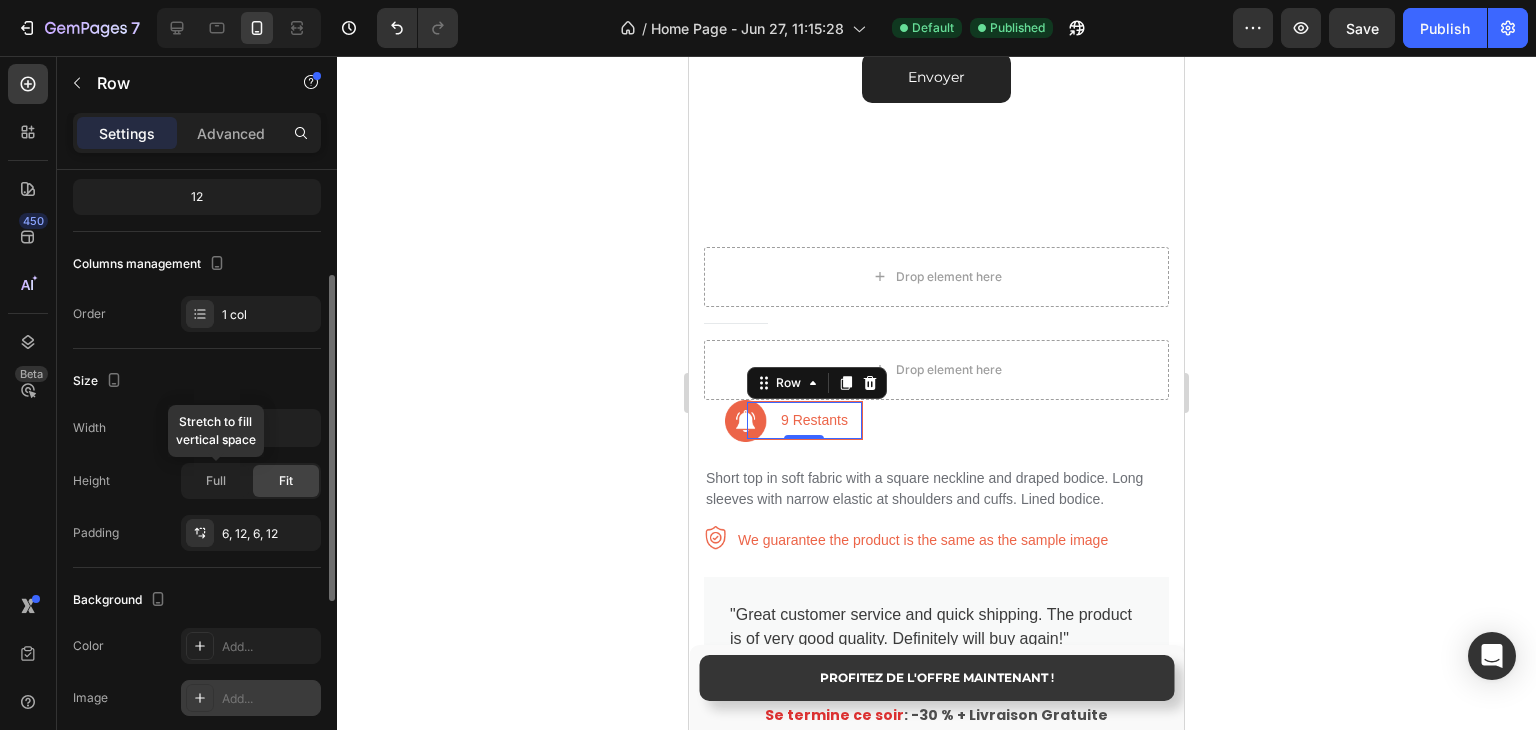 scroll, scrollTop: 400, scrollLeft: 0, axis: vertical 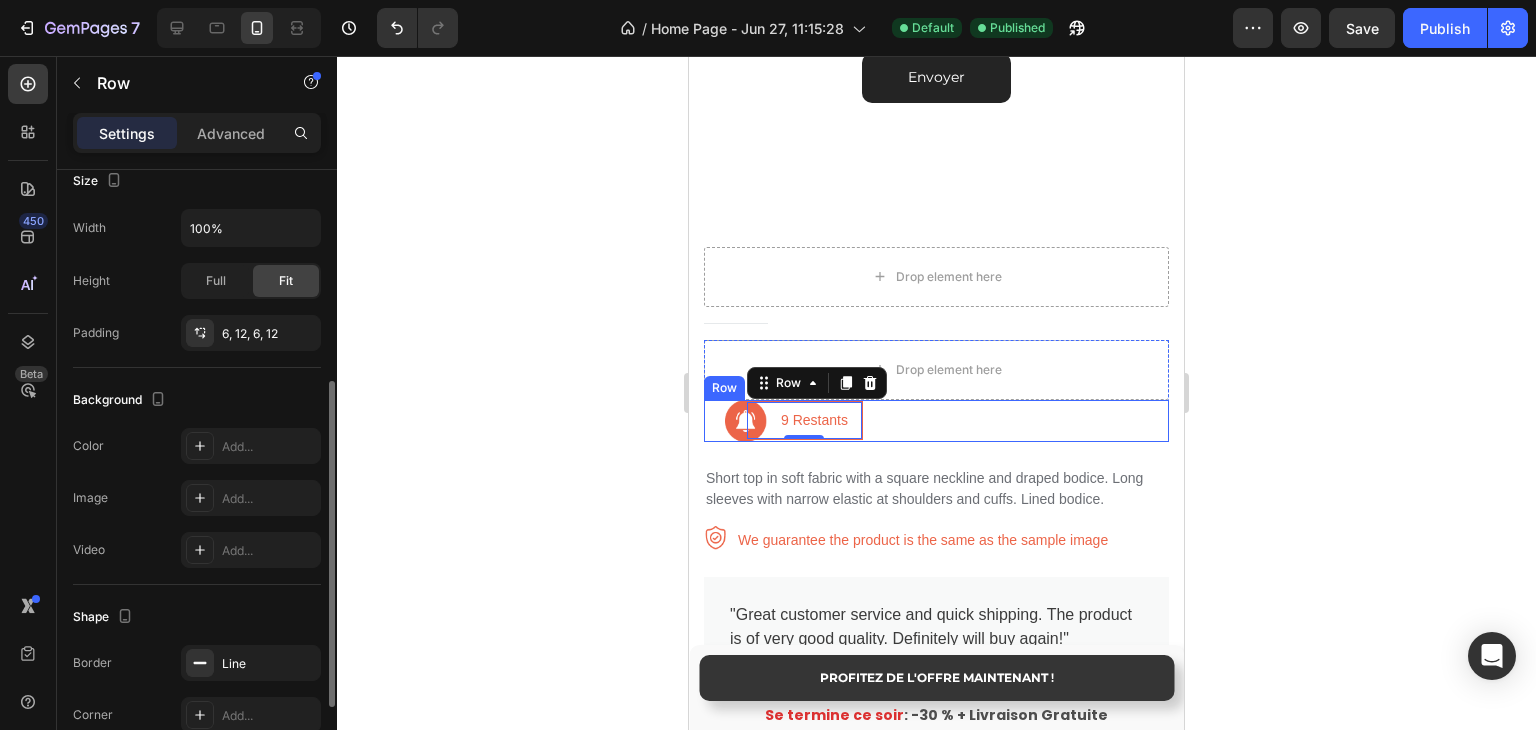 click on "Image 9 Restants Text block Row   0 Row" at bounding box center (936, 421) 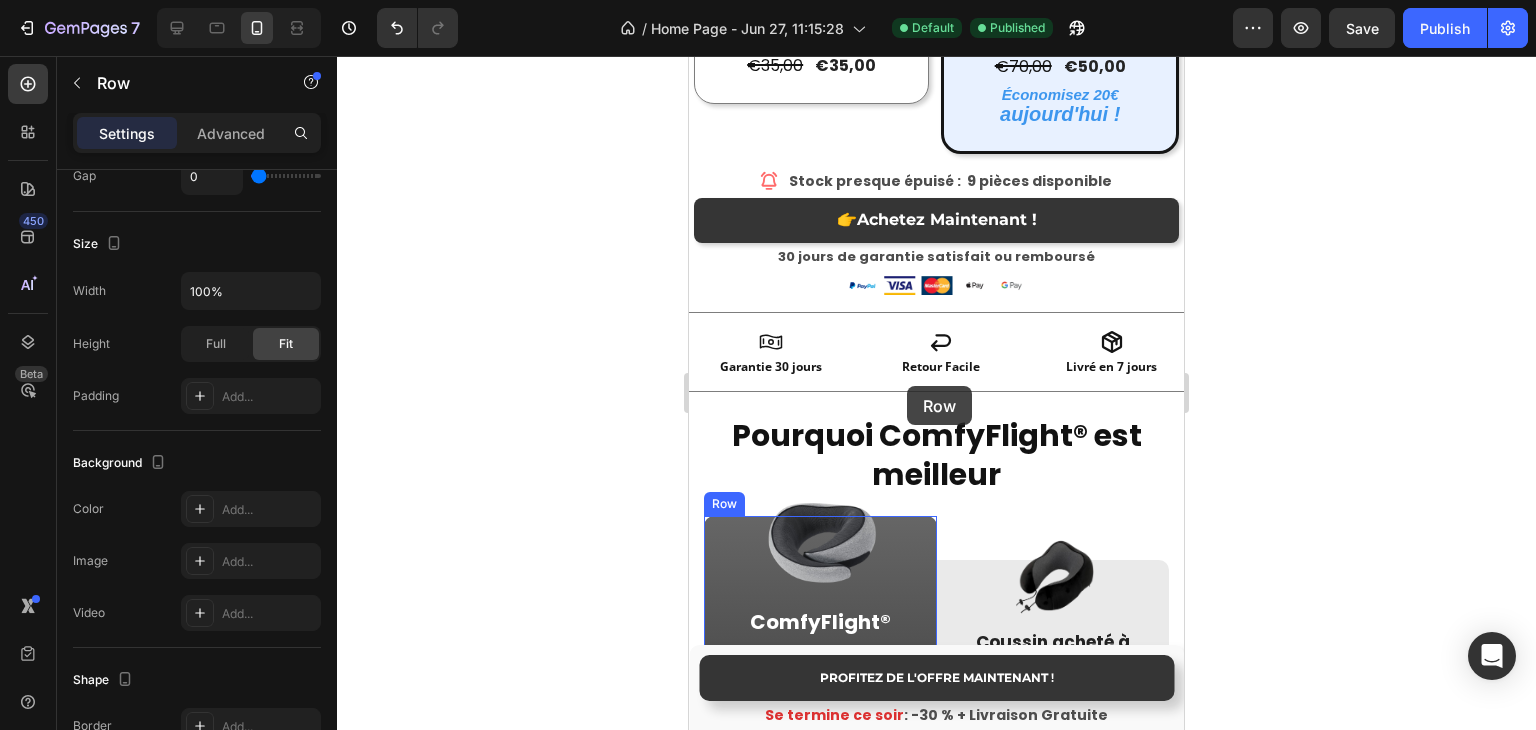 scroll, scrollTop: 3879, scrollLeft: 0, axis: vertical 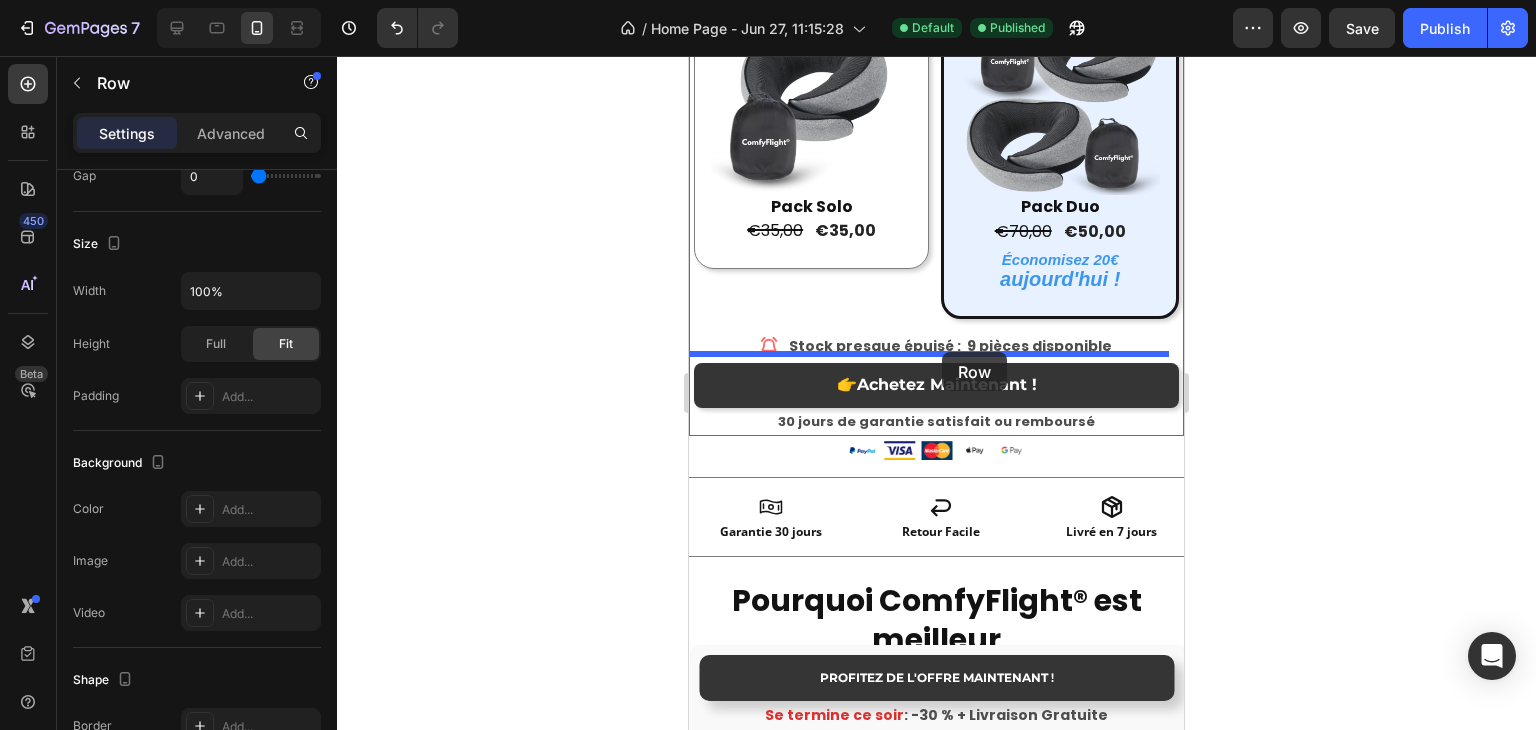 drag, startPoint x: 753, startPoint y: 433, endPoint x: 942, endPoint y: 352, distance: 205.62587 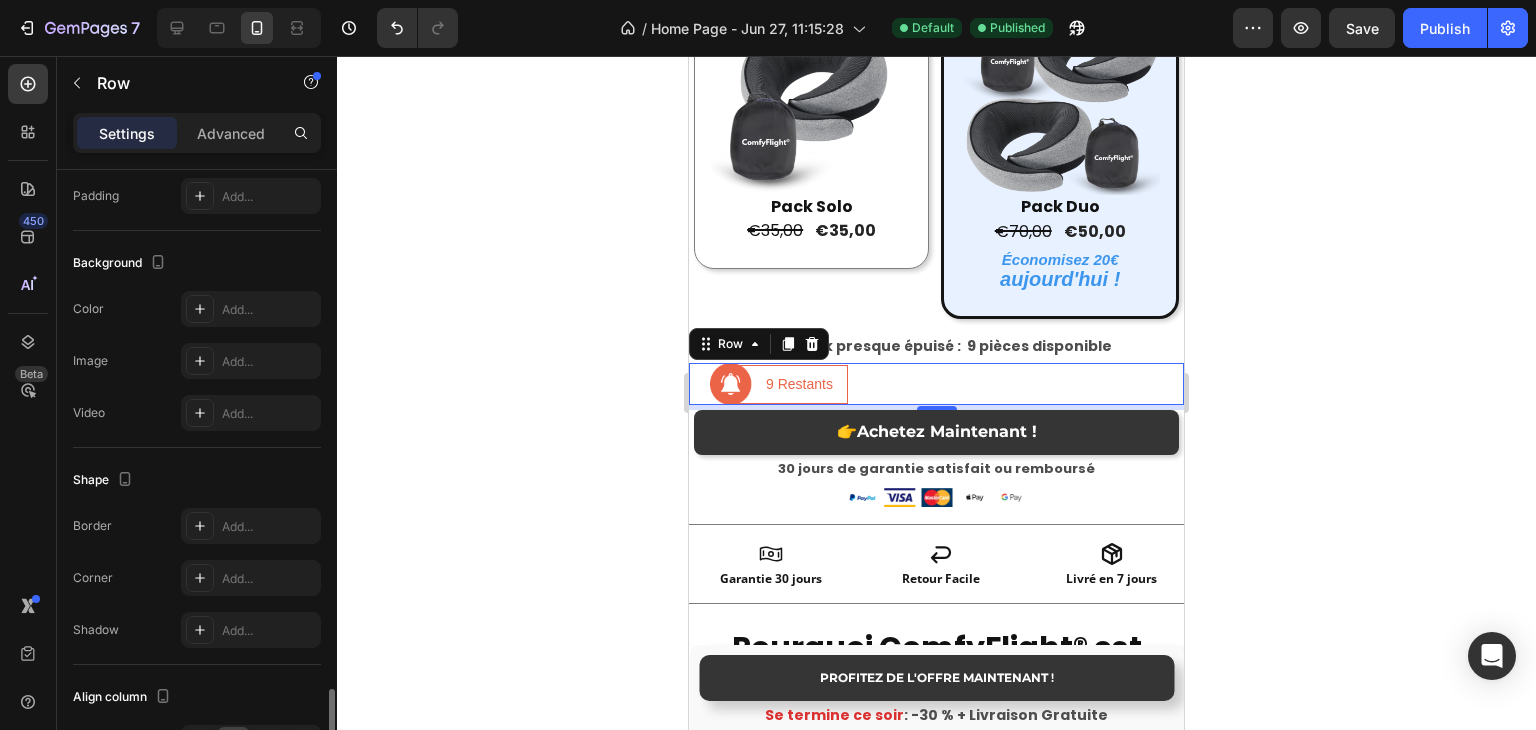 scroll, scrollTop: 776, scrollLeft: 0, axis: vertical 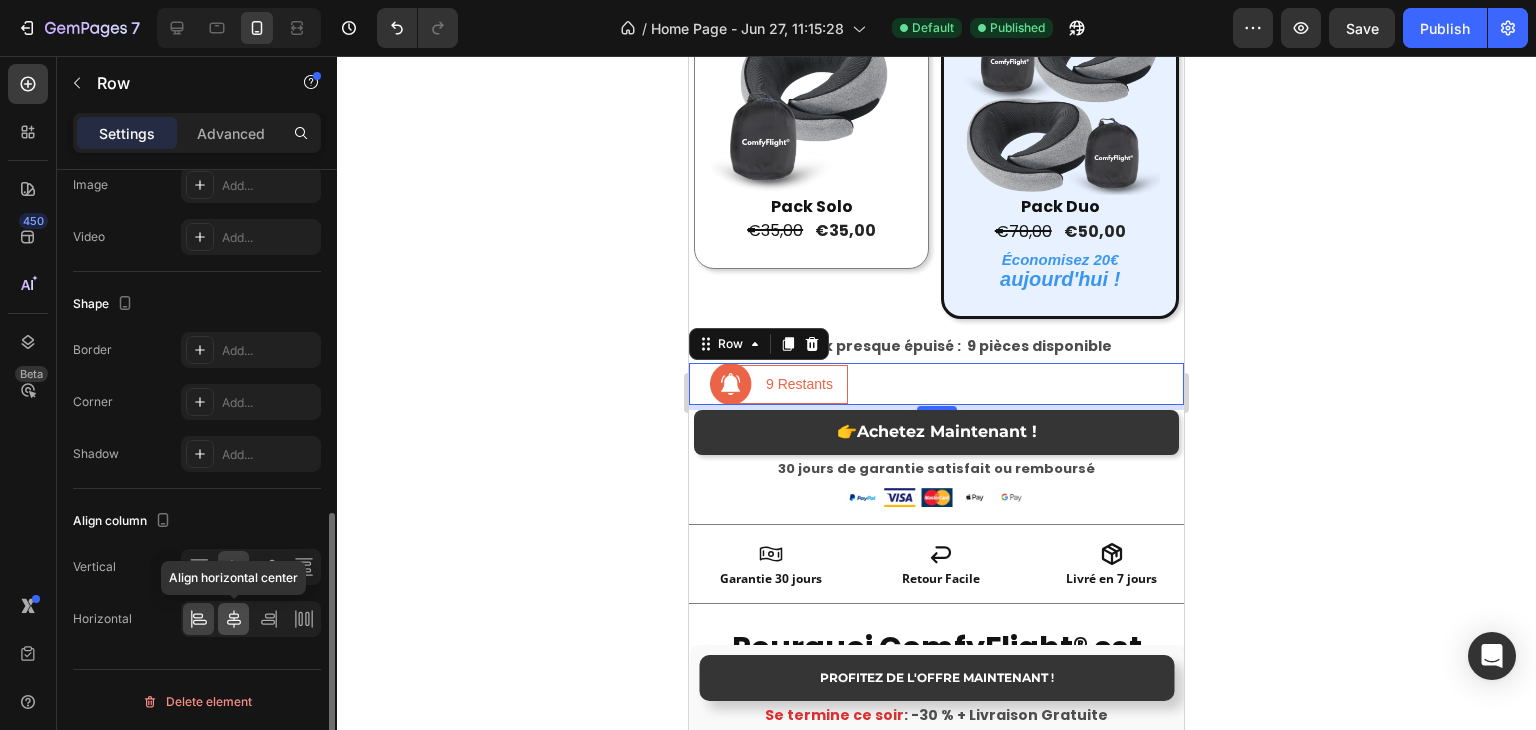 click 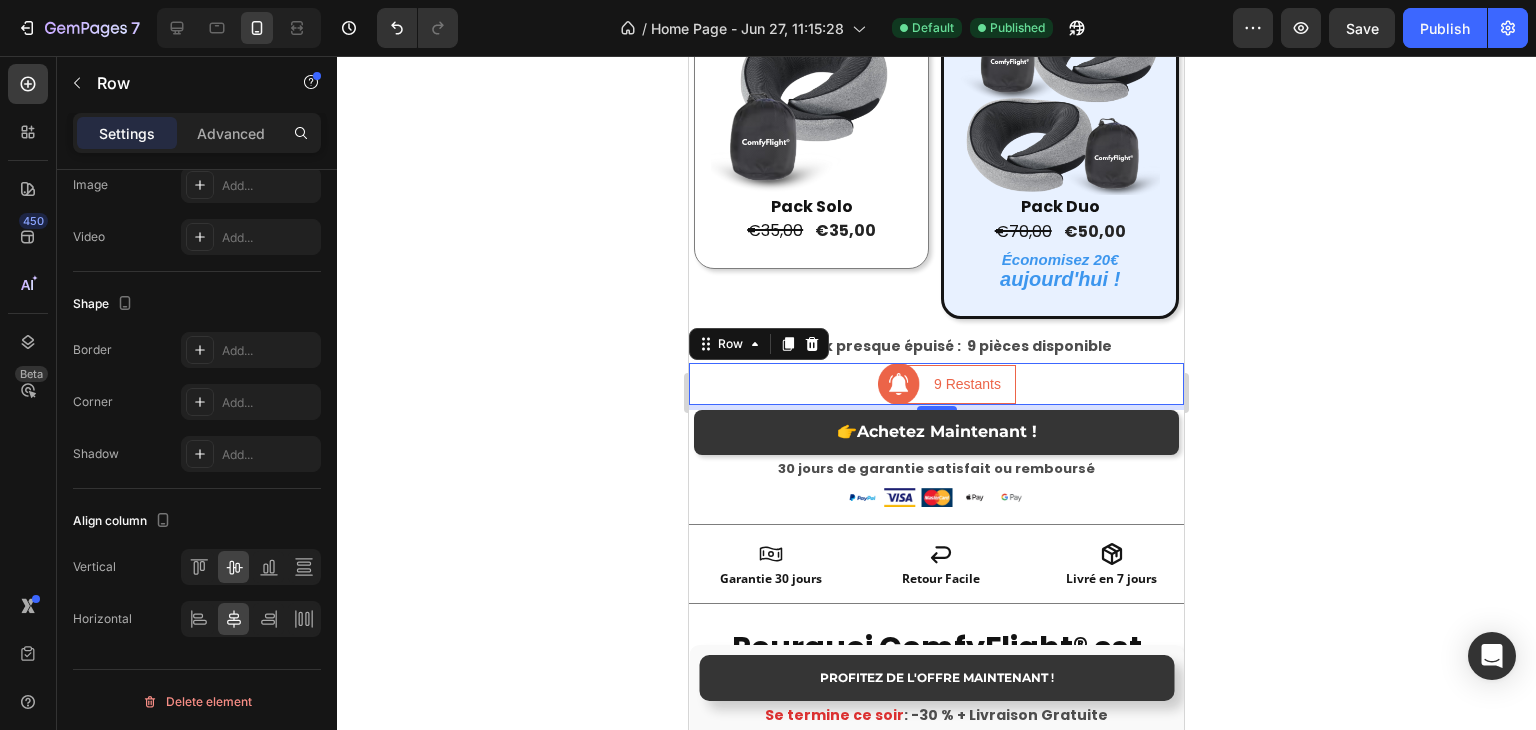 click 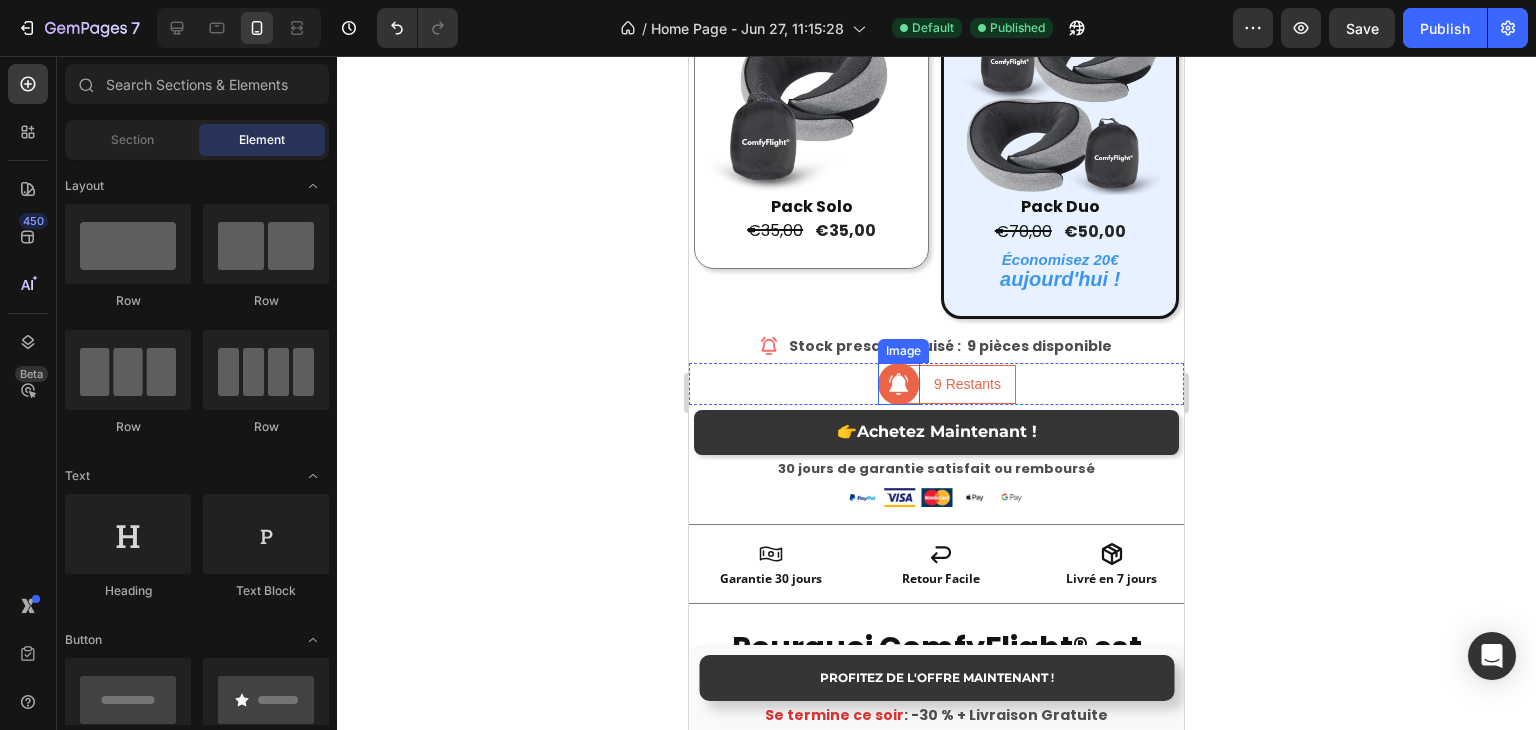 click at bounding box center [899, 384] 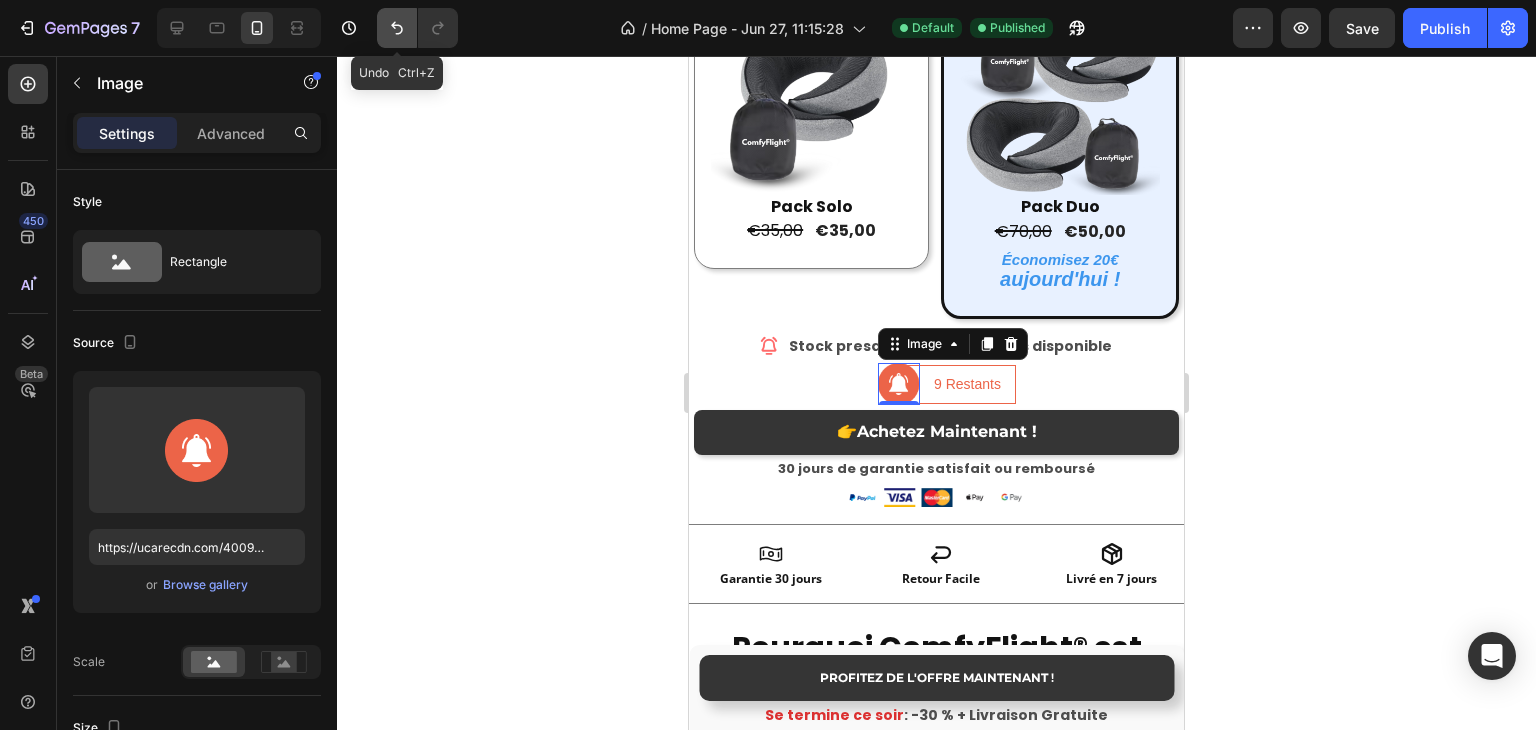 click 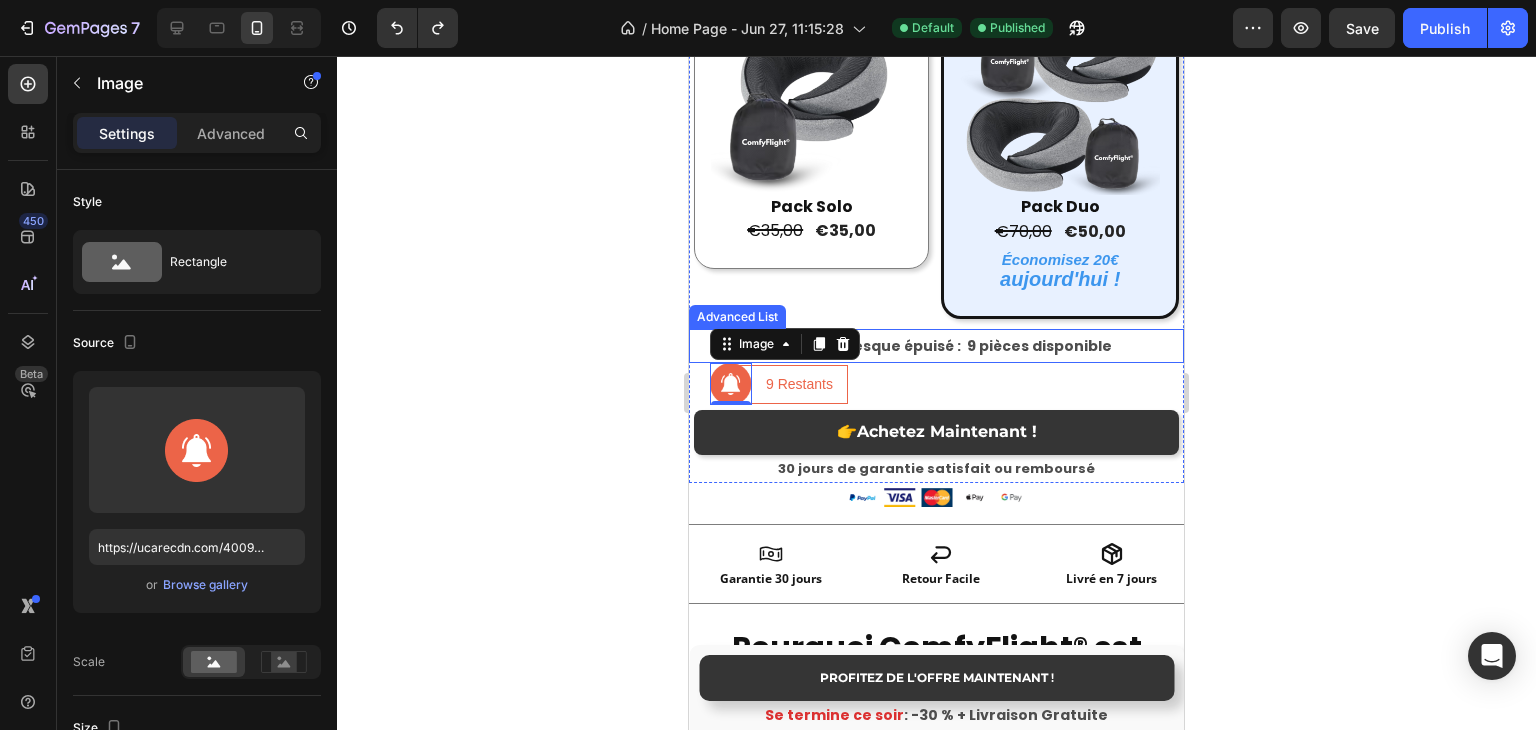 click 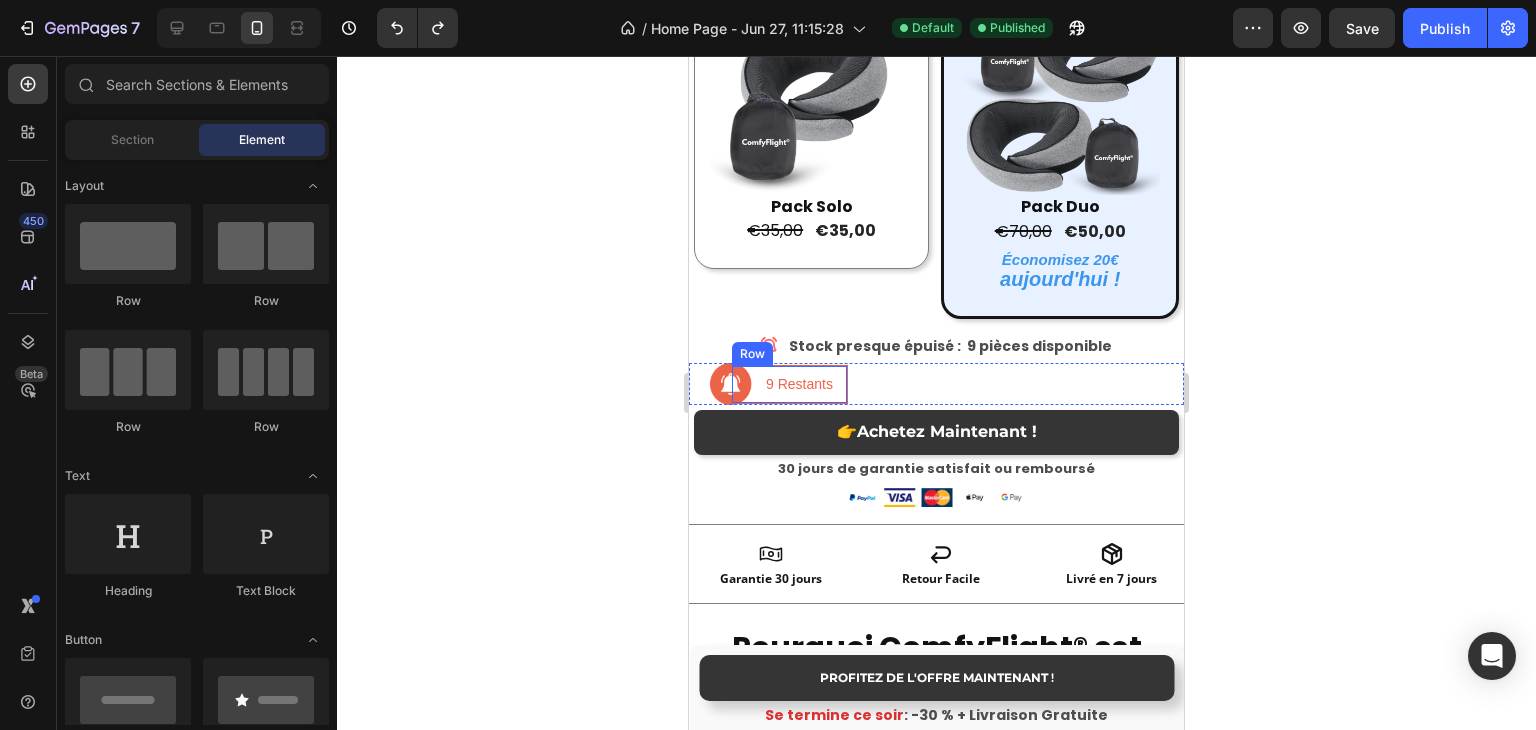 click on "9 Restants Text block Row" at bounding box center (789, 384) 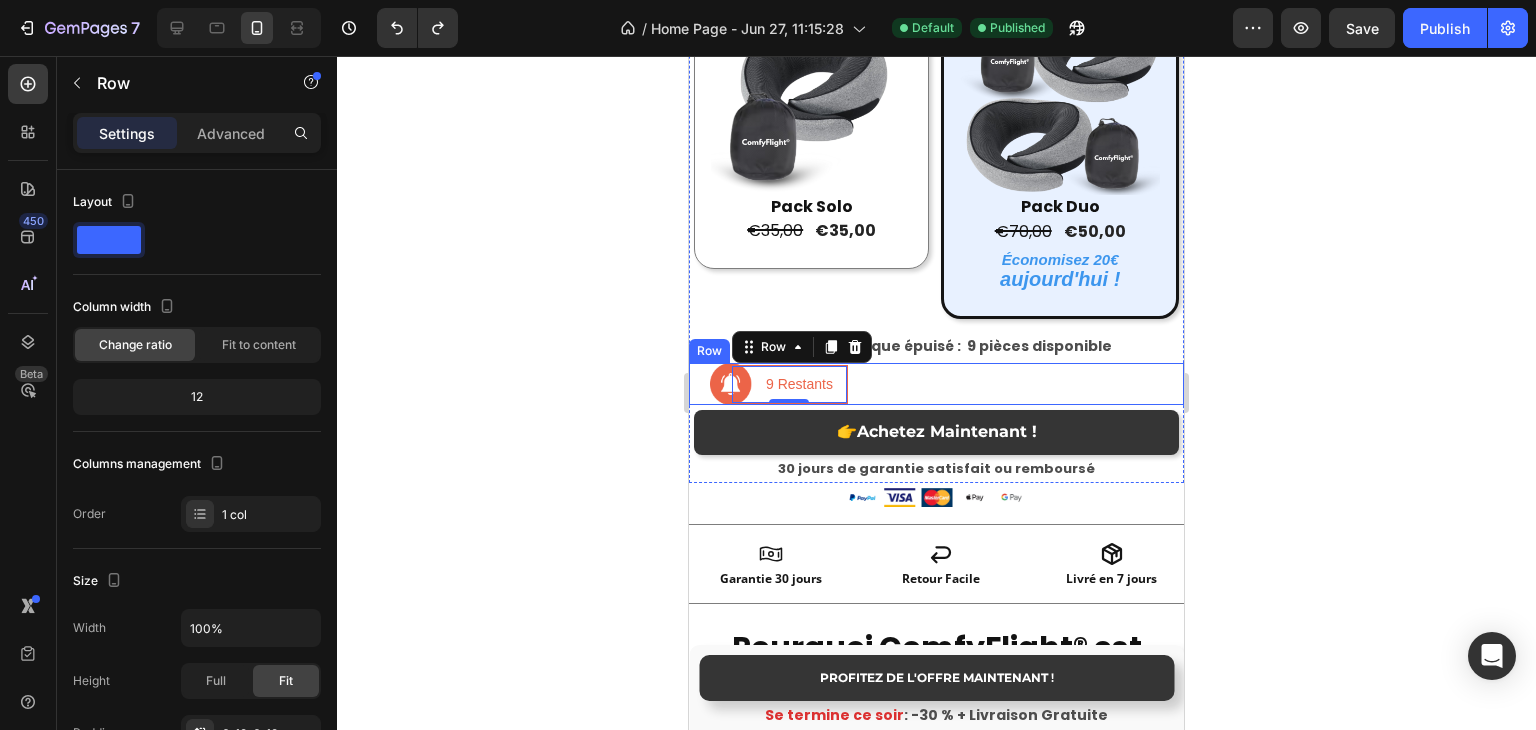 click on "Image 9 Restants Text block Row   0 Row" at bounding box center [936, 384] 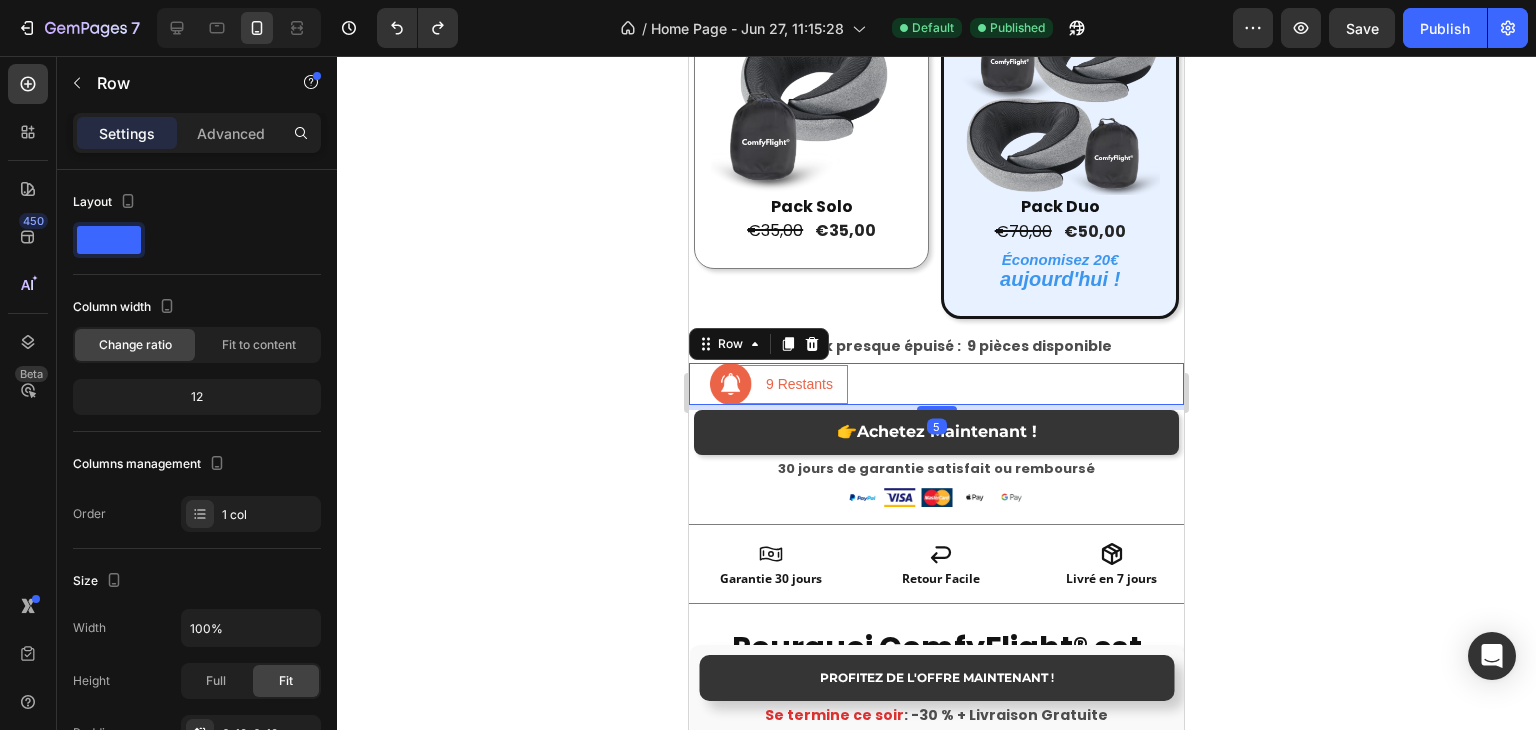 scroll, scrollTop: 549, scrollLeft: 0, axis: vertical 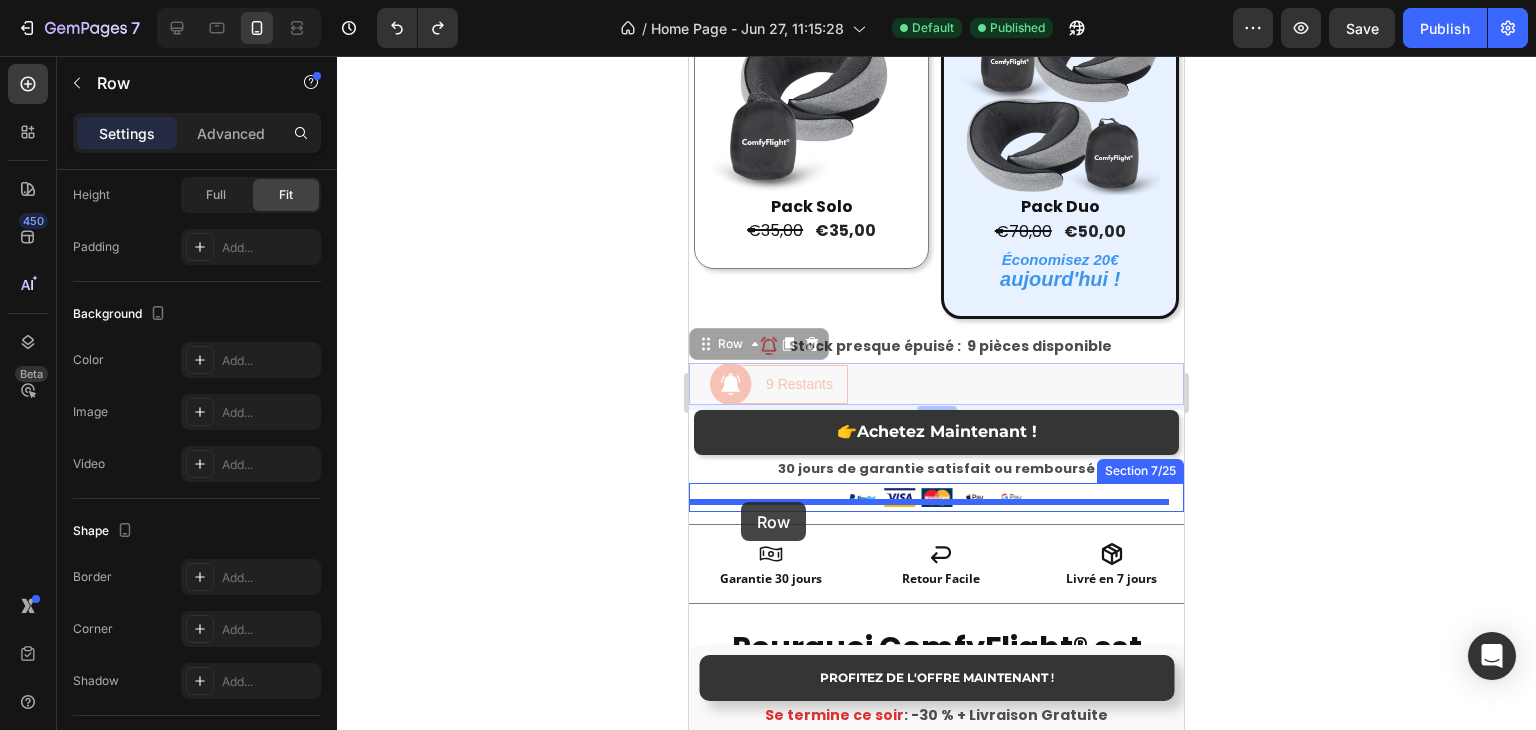 drag, startPoint x: 725, startPoint y: 339, endPoint x: 741, endPoint y: 502, distance: 163.78339 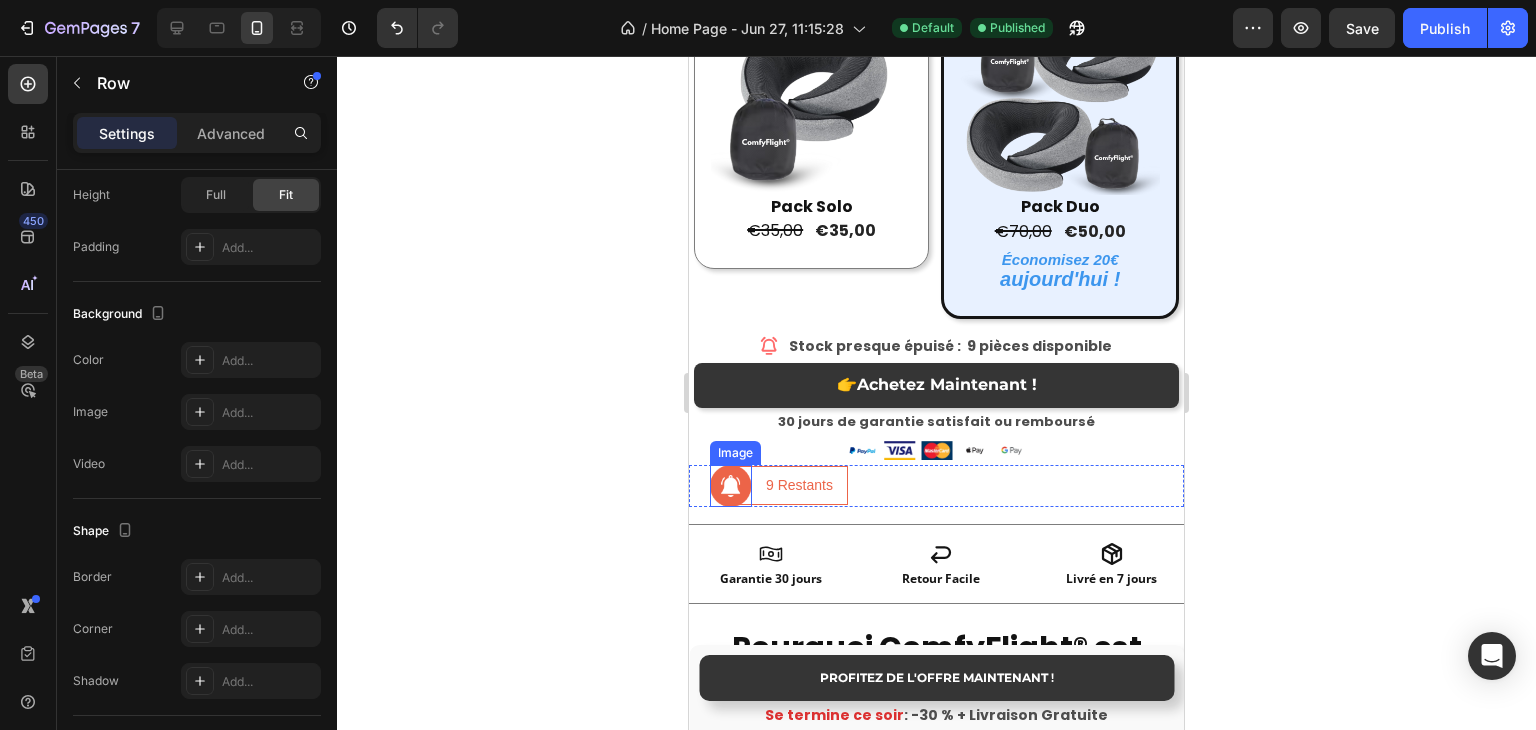 click 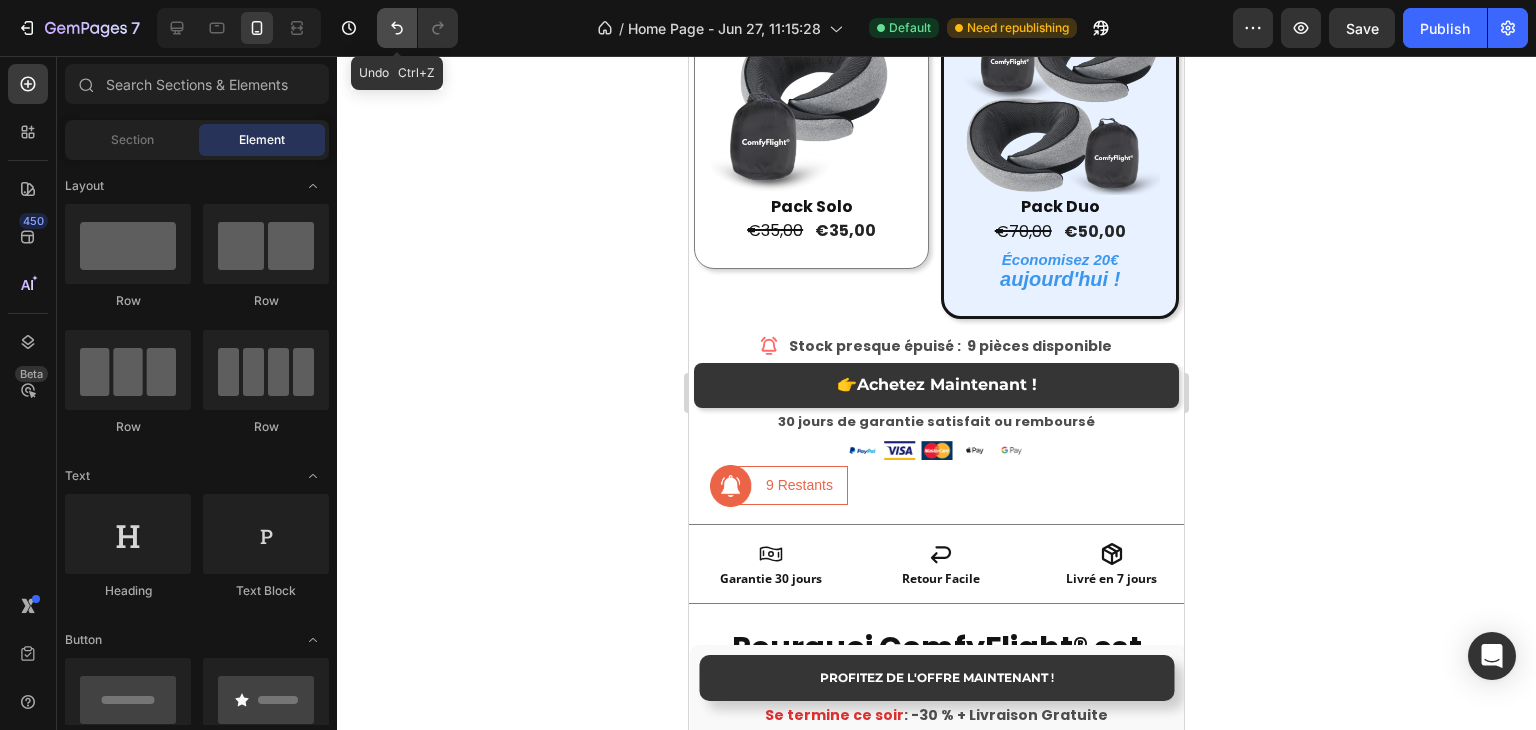 click 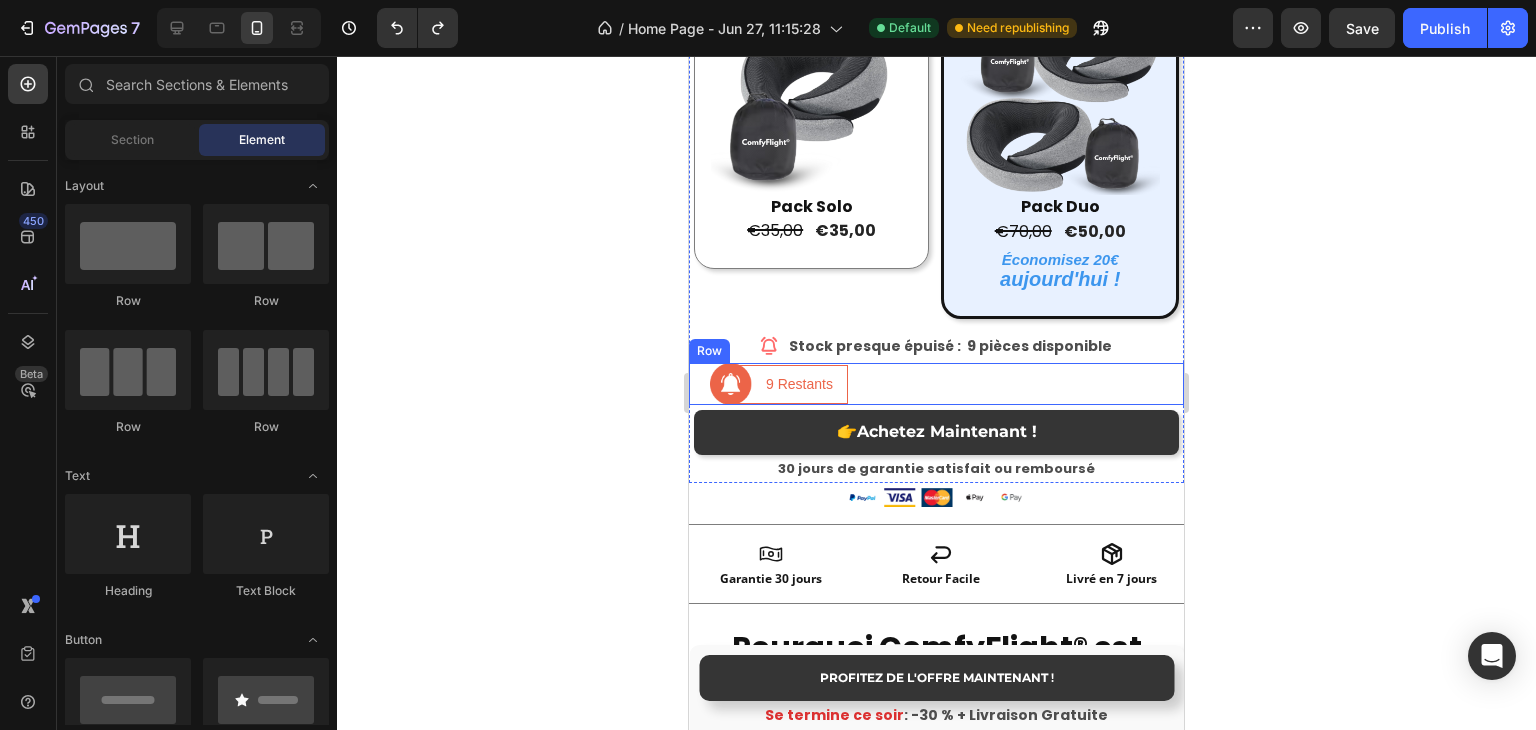 click on "Image 9 Restants Text block Row Row" at bounding box center [936, 384] 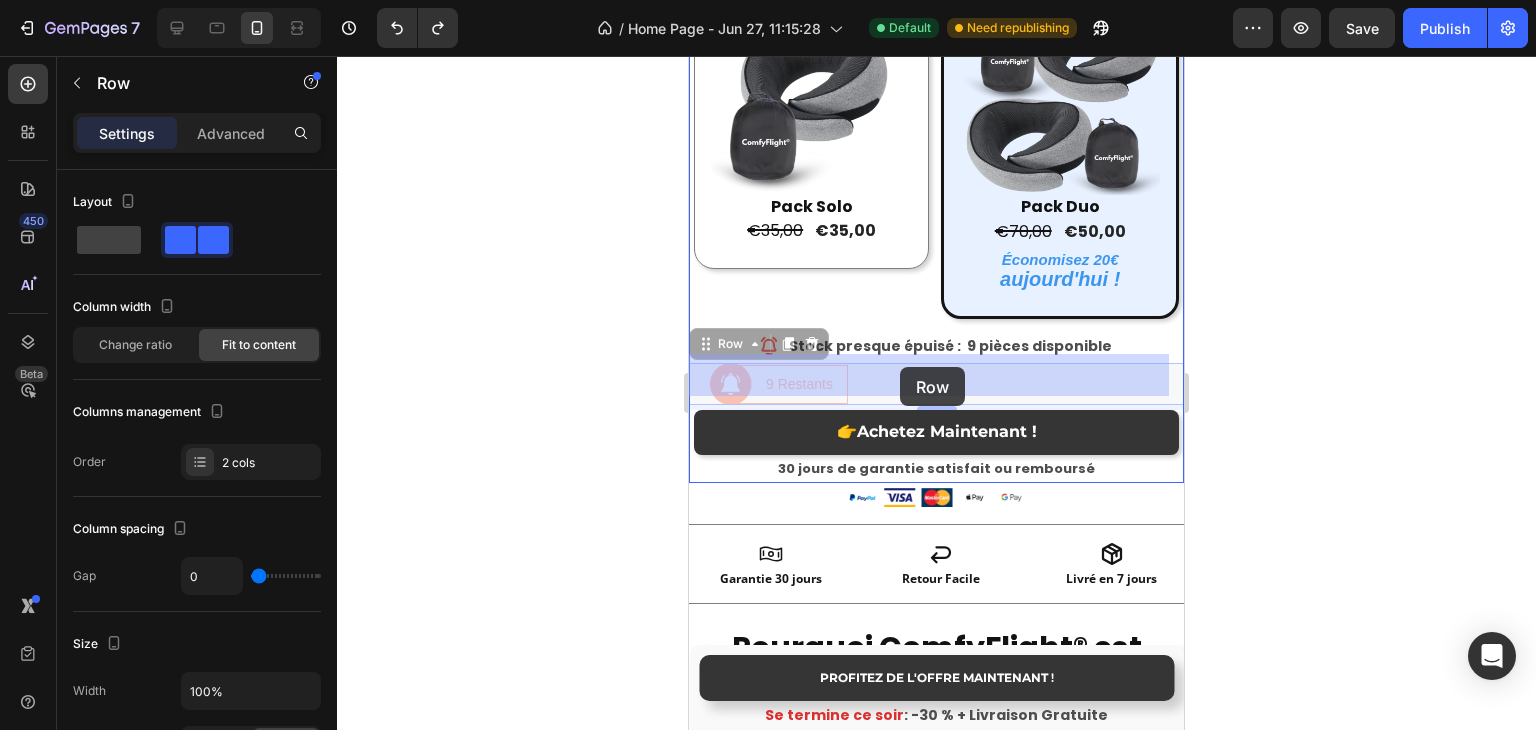 drag, startPoint x: 737, startPoint y: 335, endPoint x: 900, endPoint y: 367, distance: 166.1114 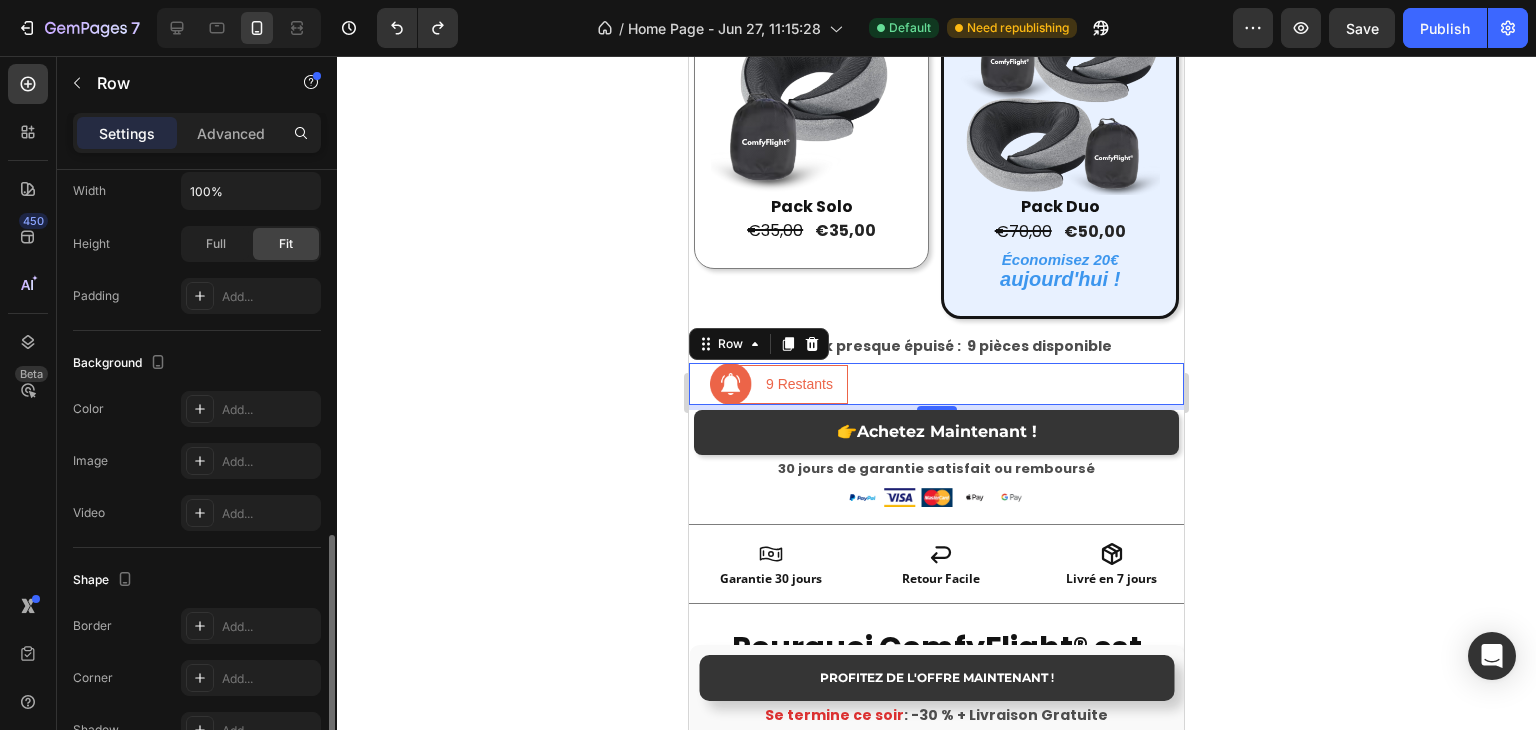 scroll, scrollTop: 776, scrollLeft: 0, axis: vertical 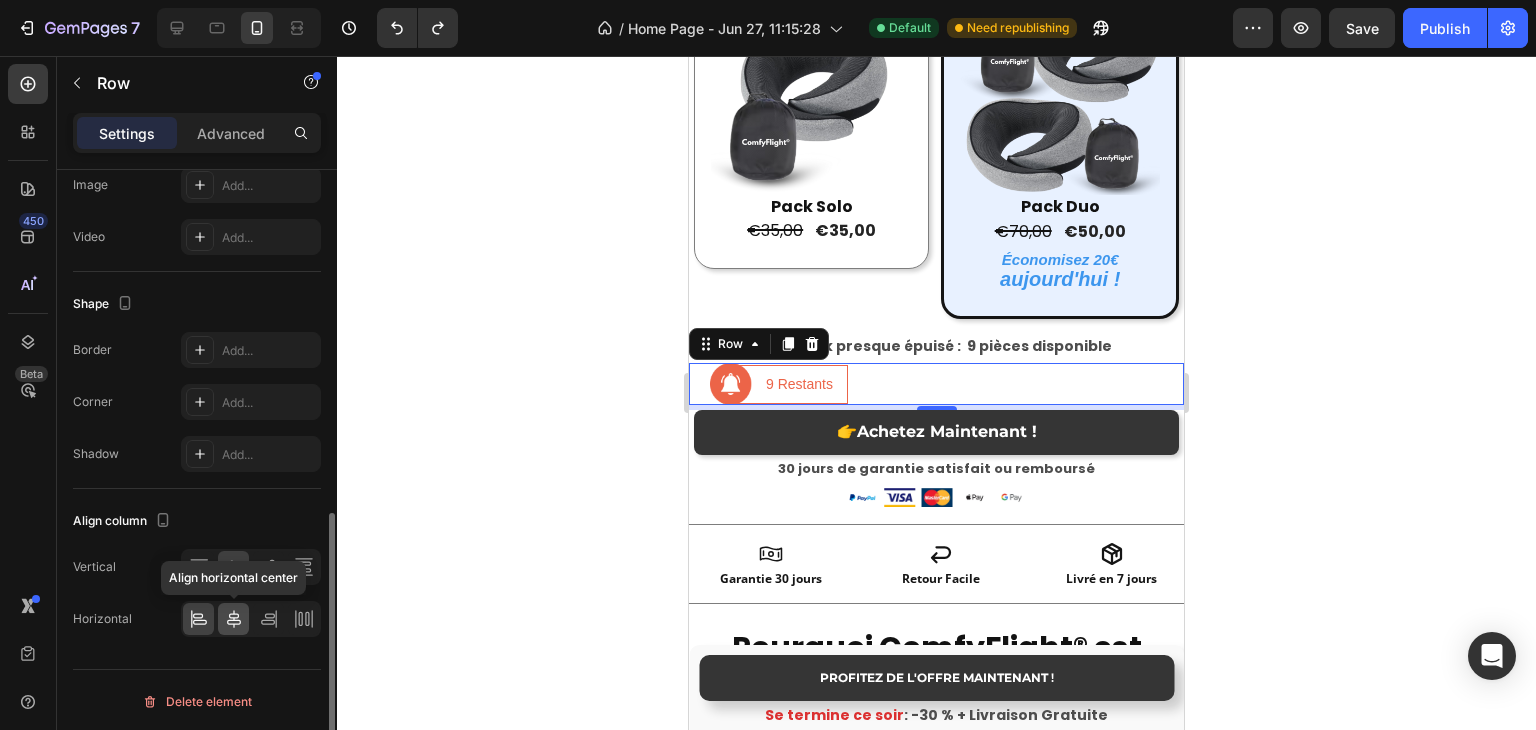 click 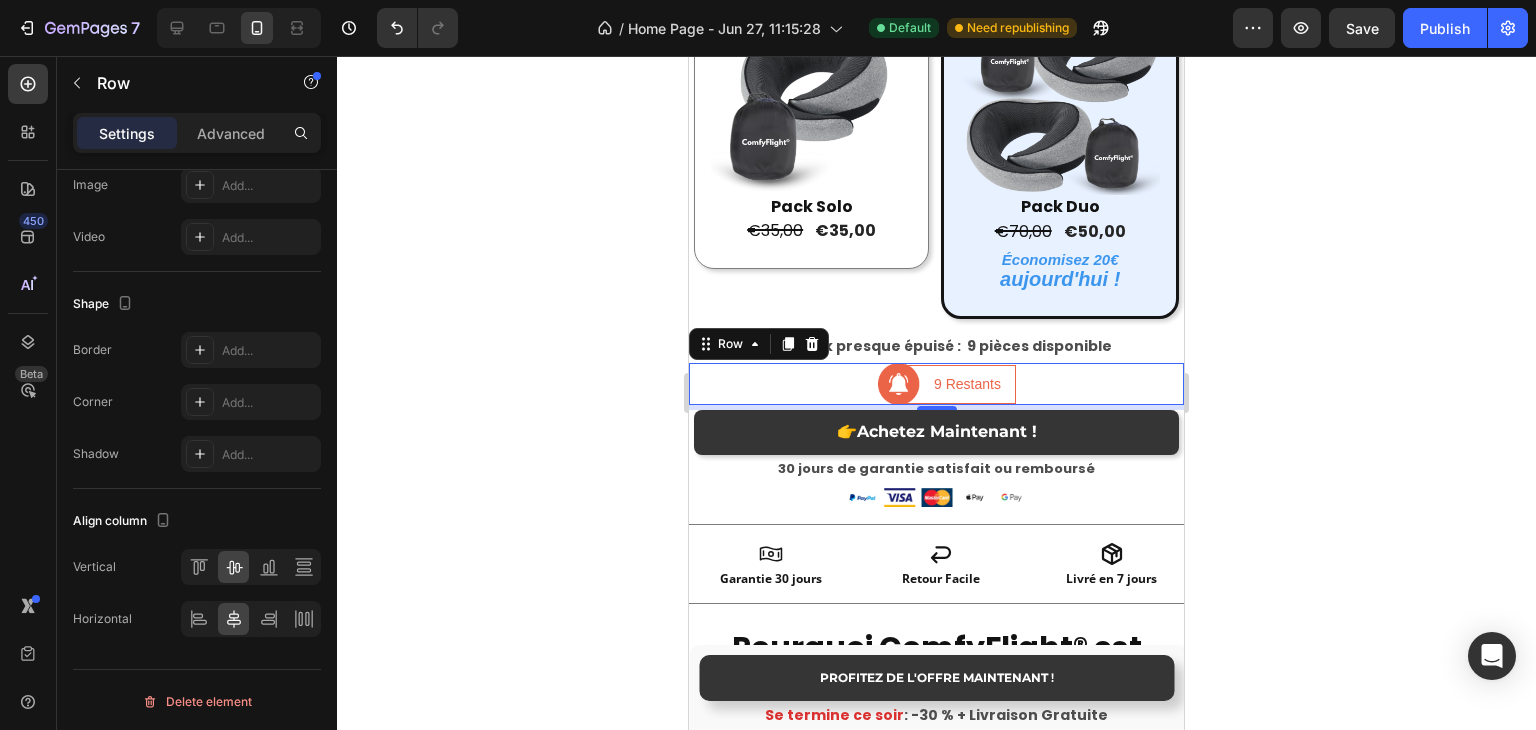 click 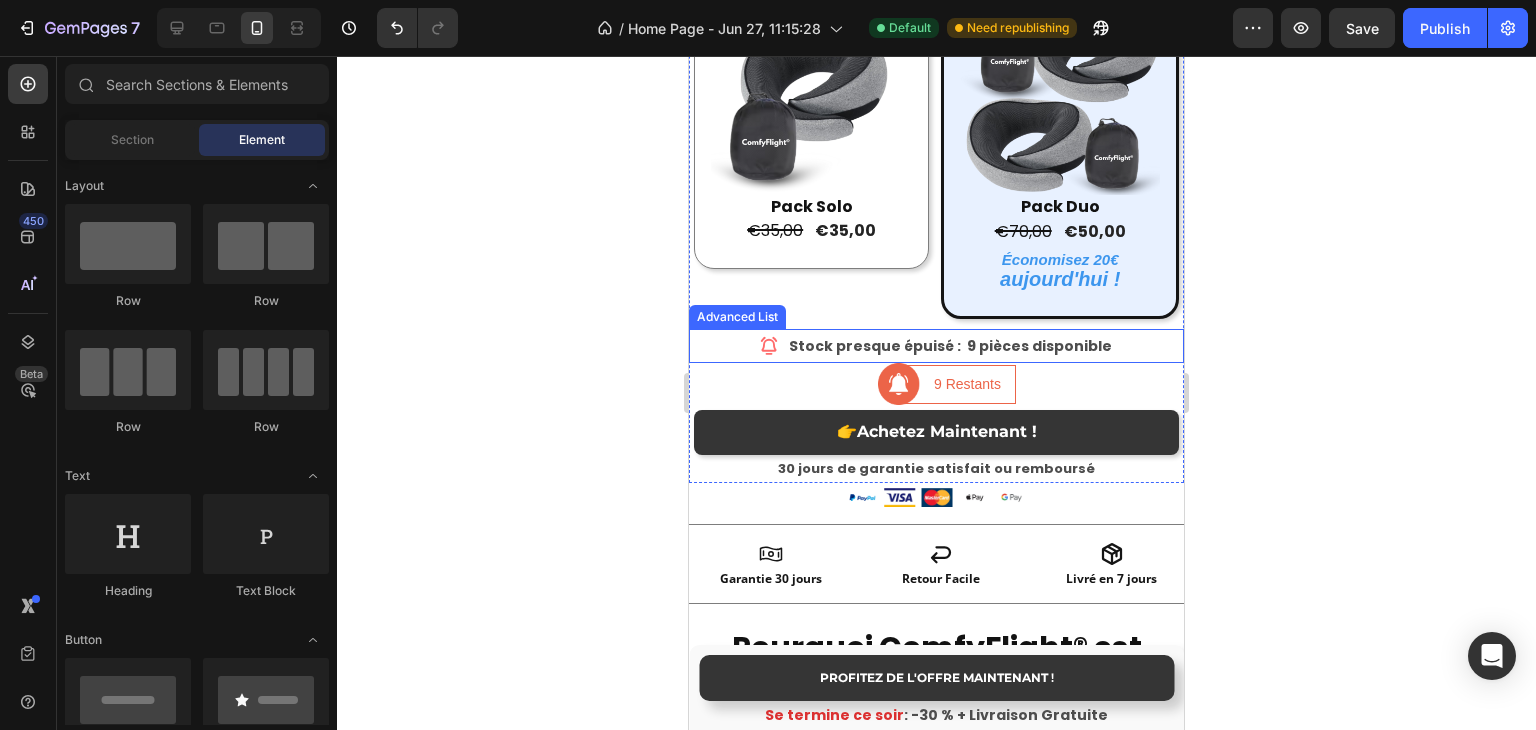 click on "Icon Stock presque épuisé :  9 pièces disponible   Text Block" at bounding box center (936, 349) 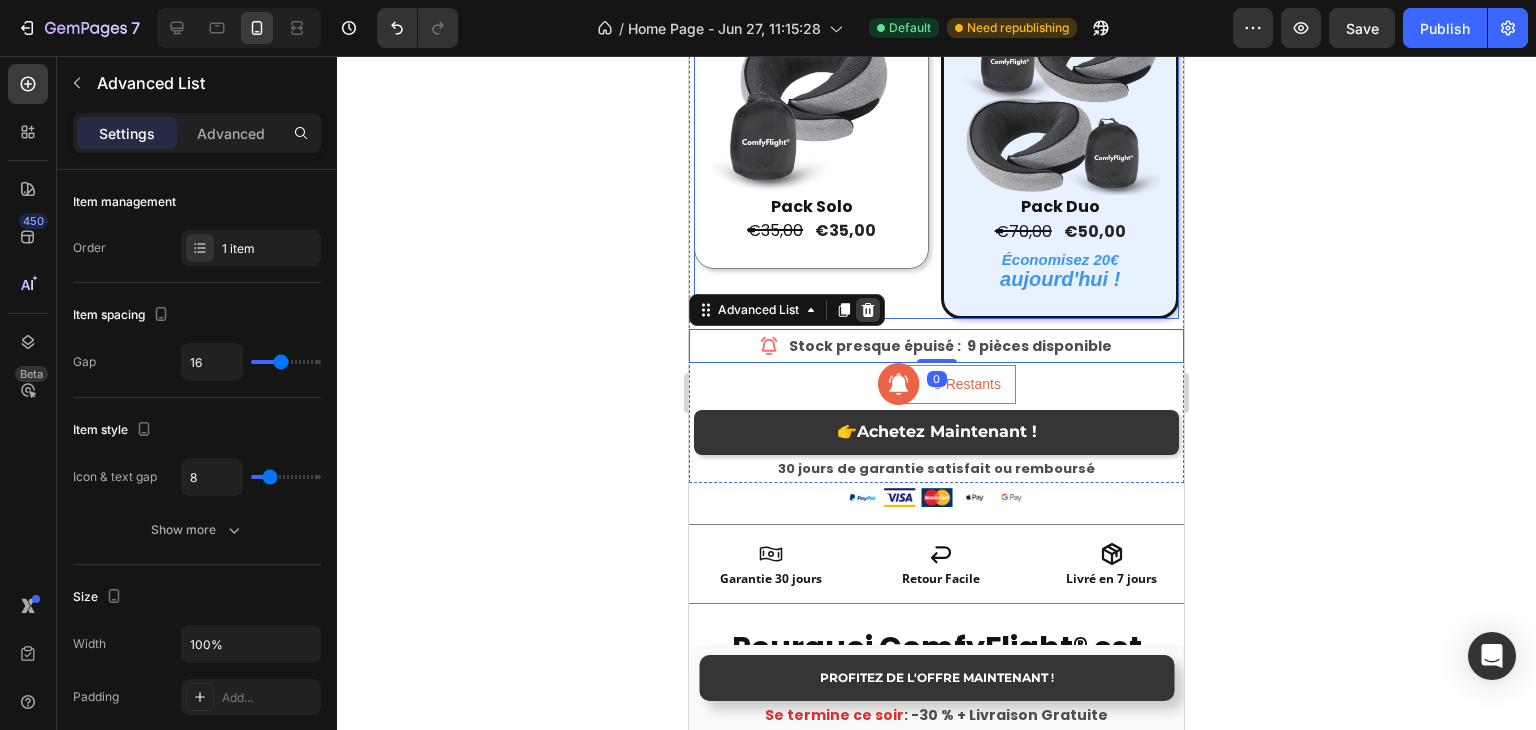 click 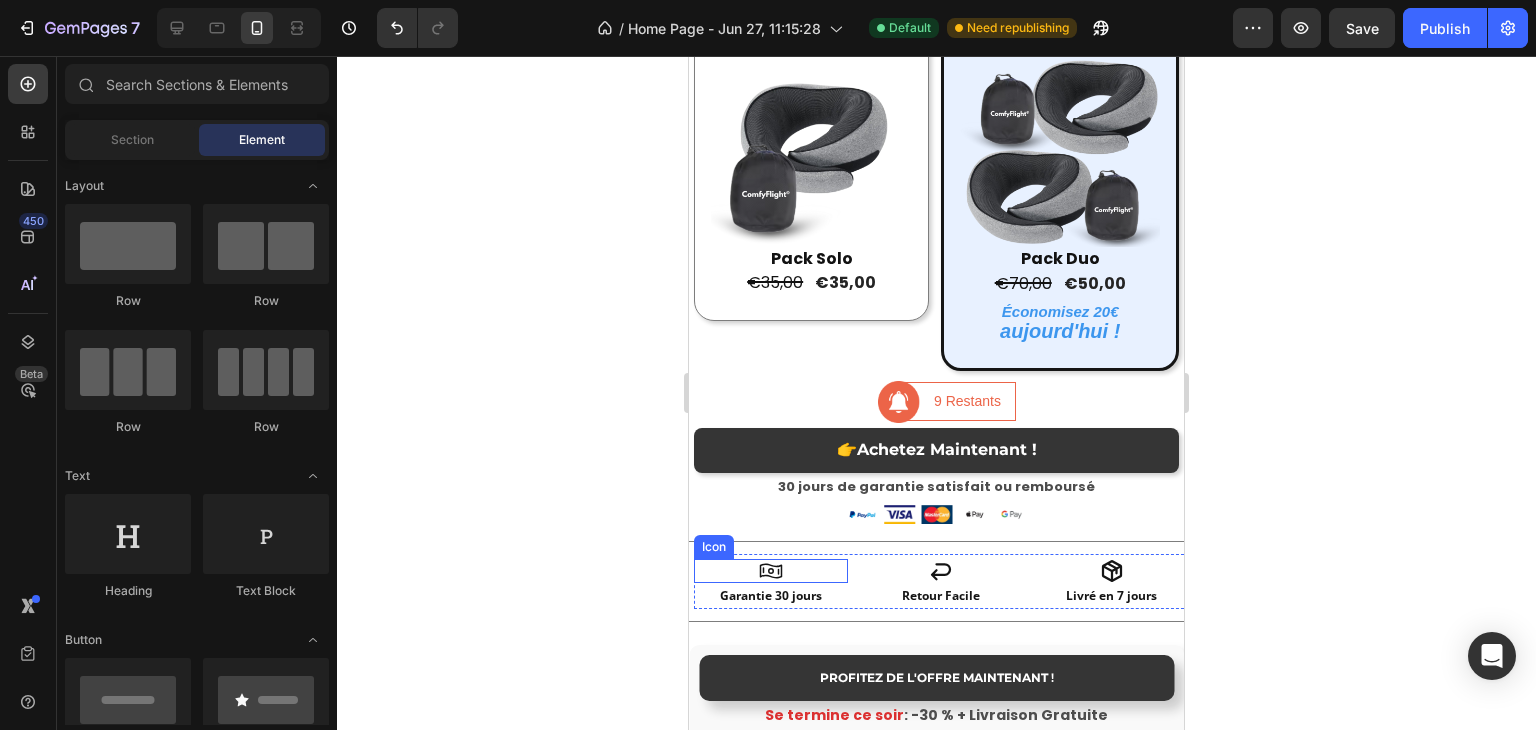 scroll, scrollTop: 3779, scrollLeft: 0, axis: vertical 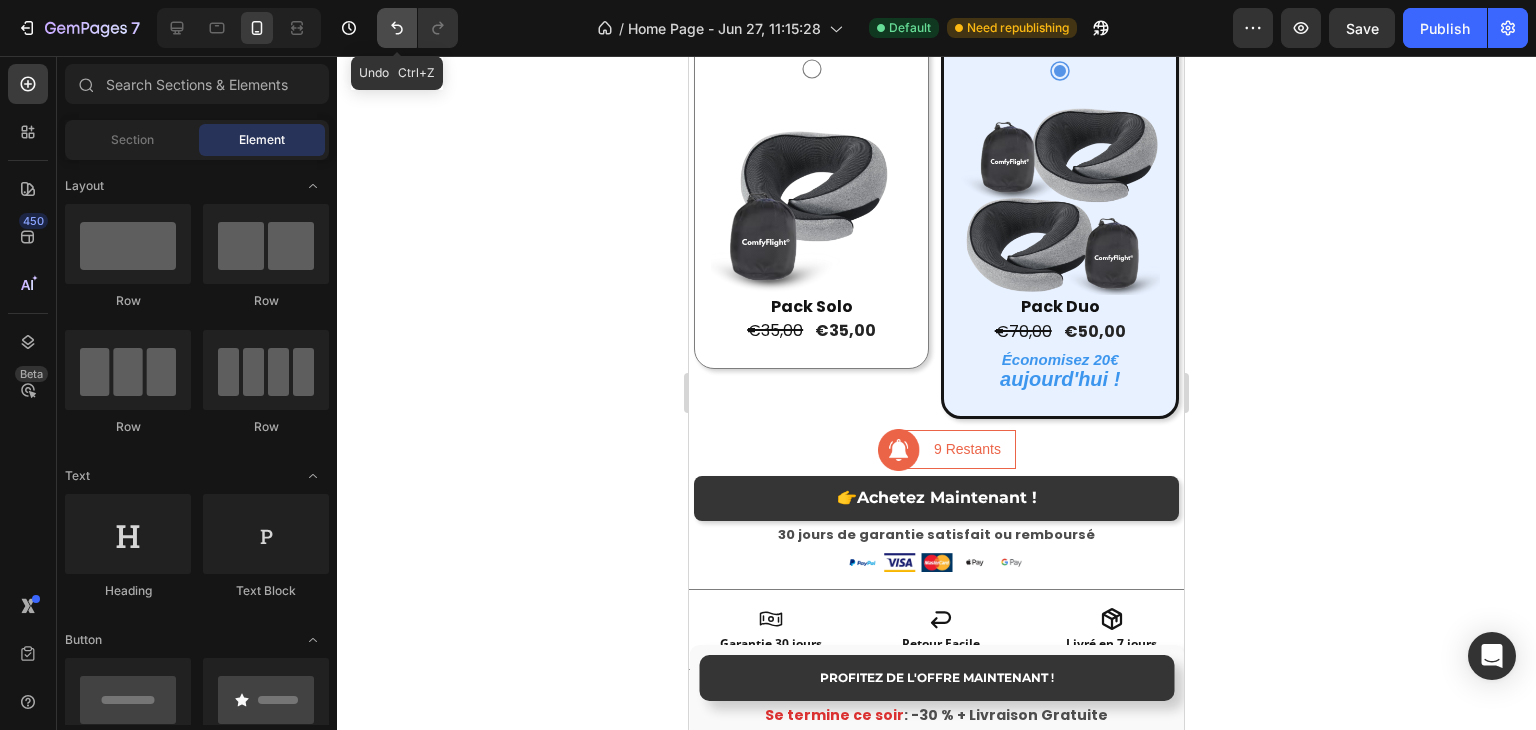 click 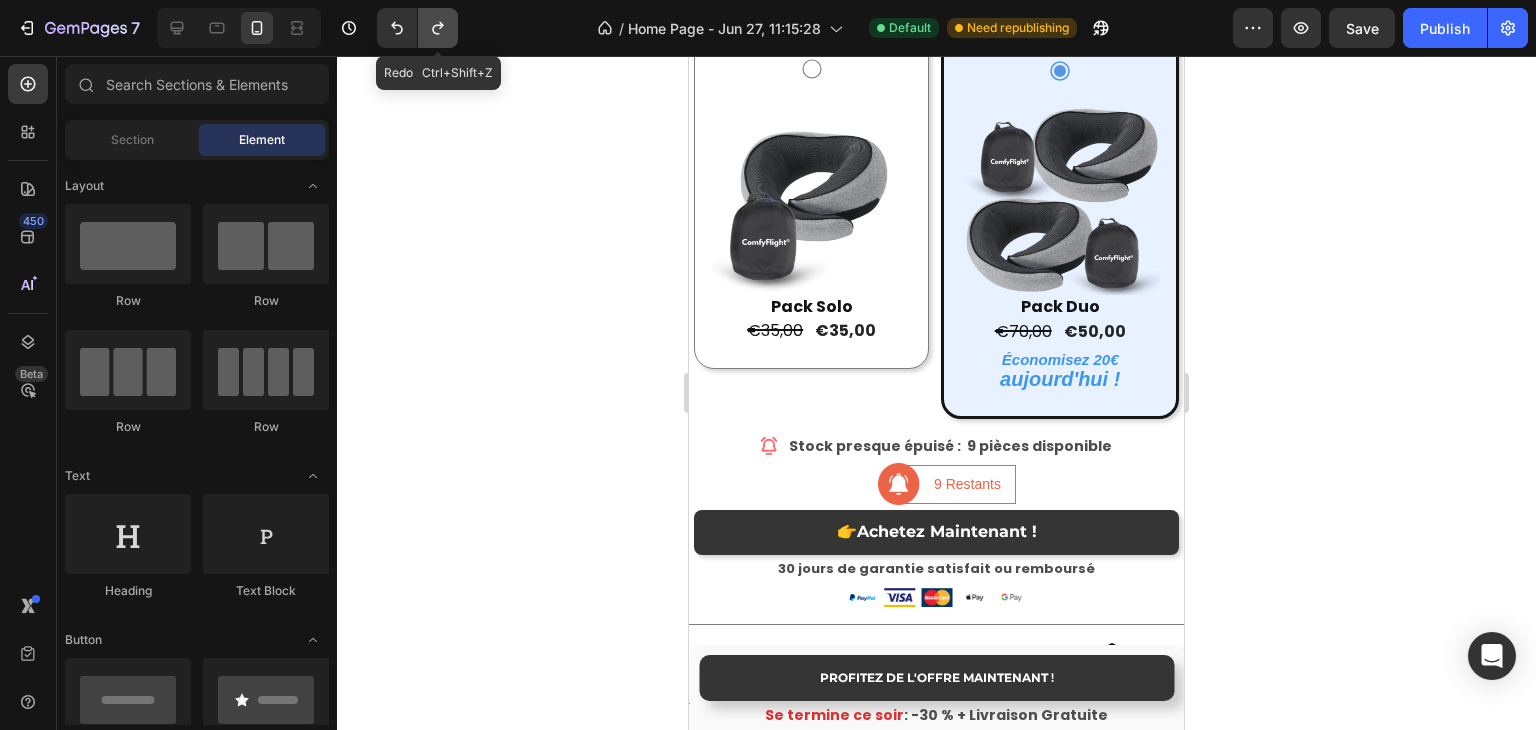 click 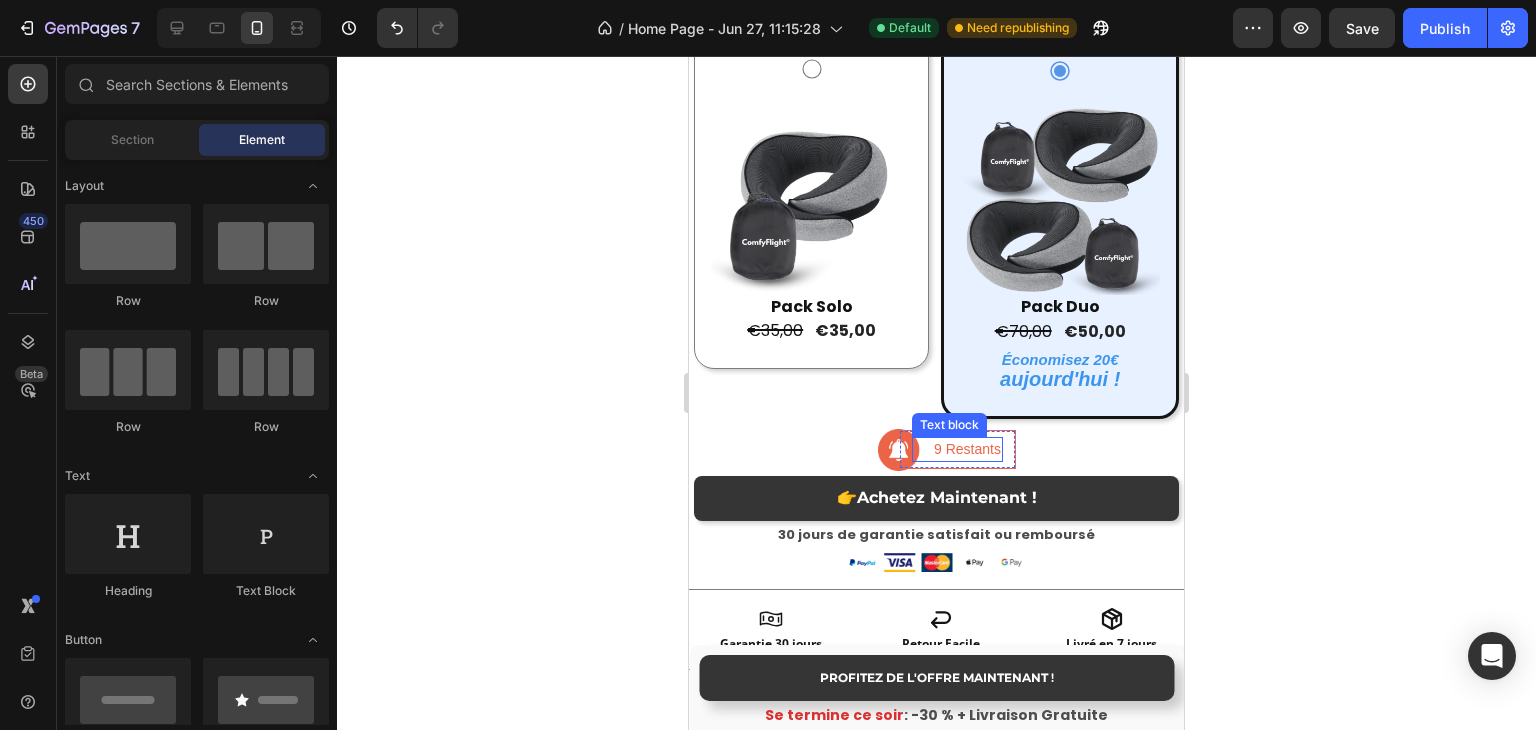 click on "9 Restants" at bounding box center (967, 449) 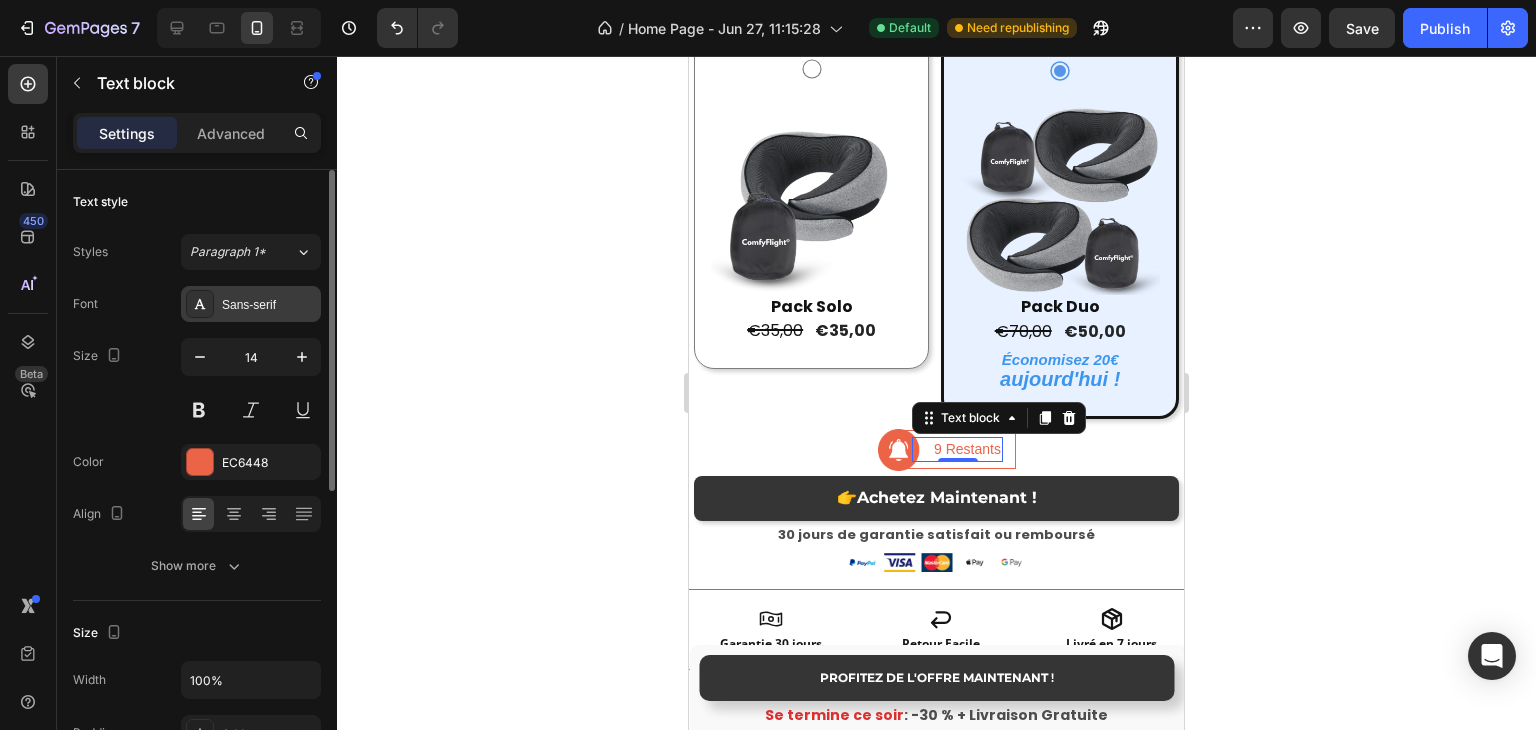 click on "Sans-serif" at bounding box center (251, 304) 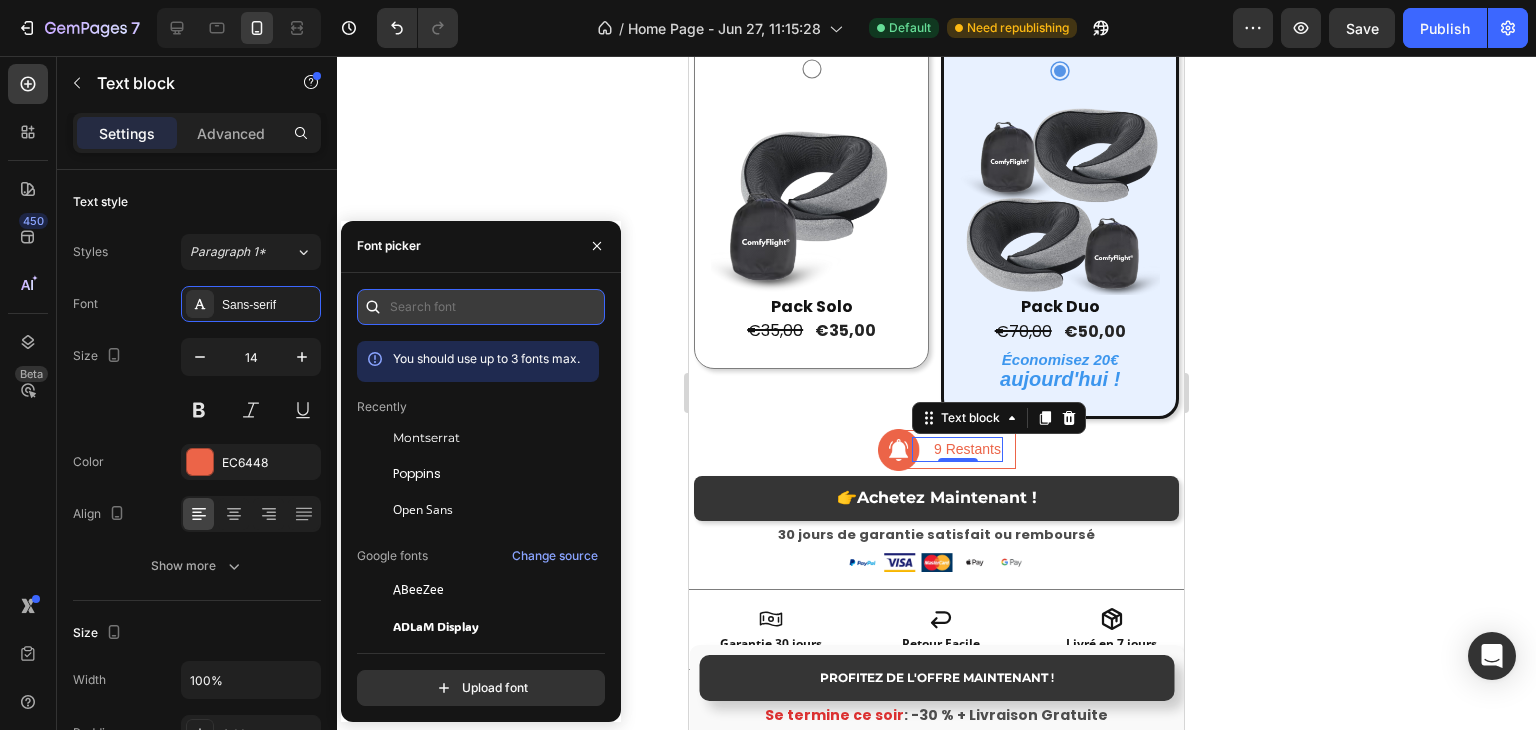 click at bounding box center [481, 307] 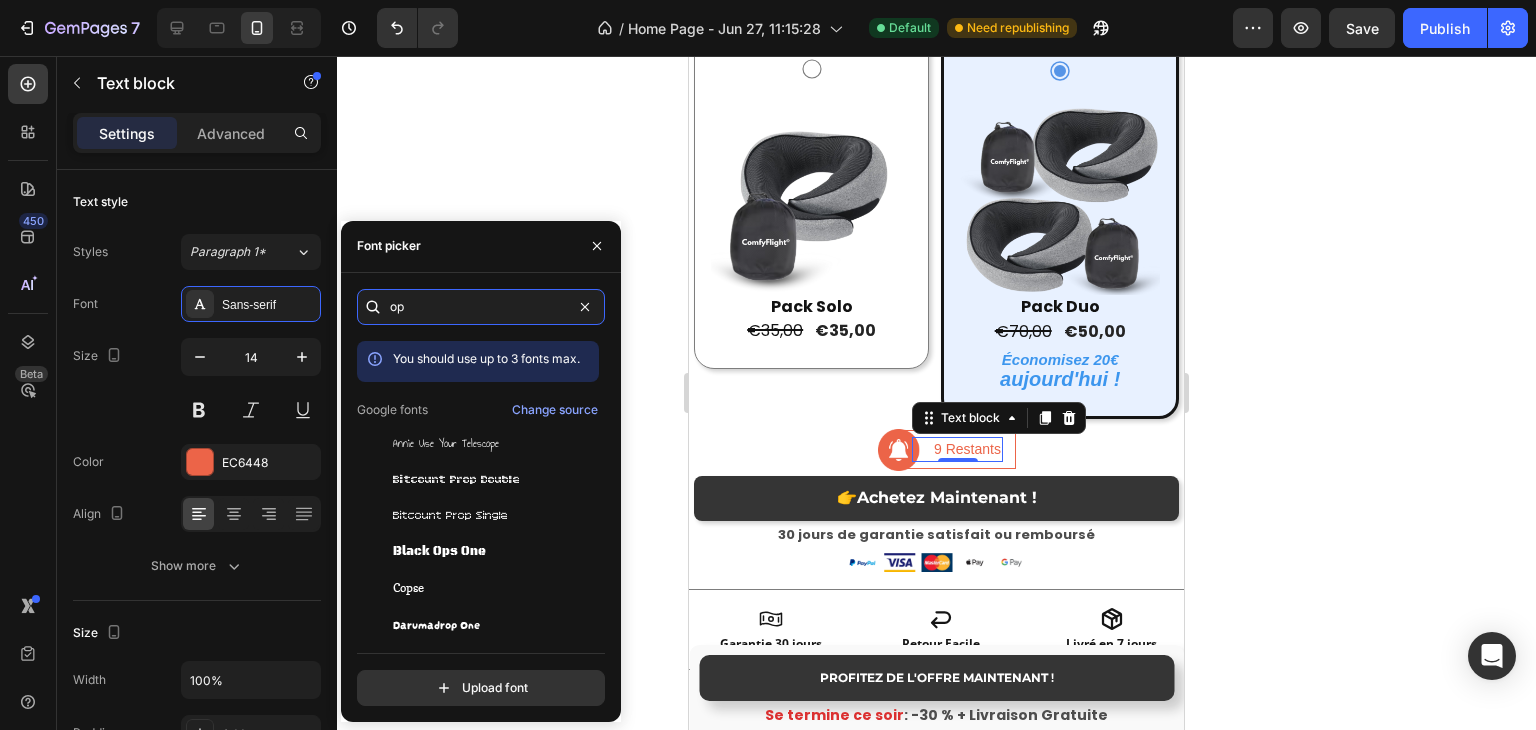 type on "o" 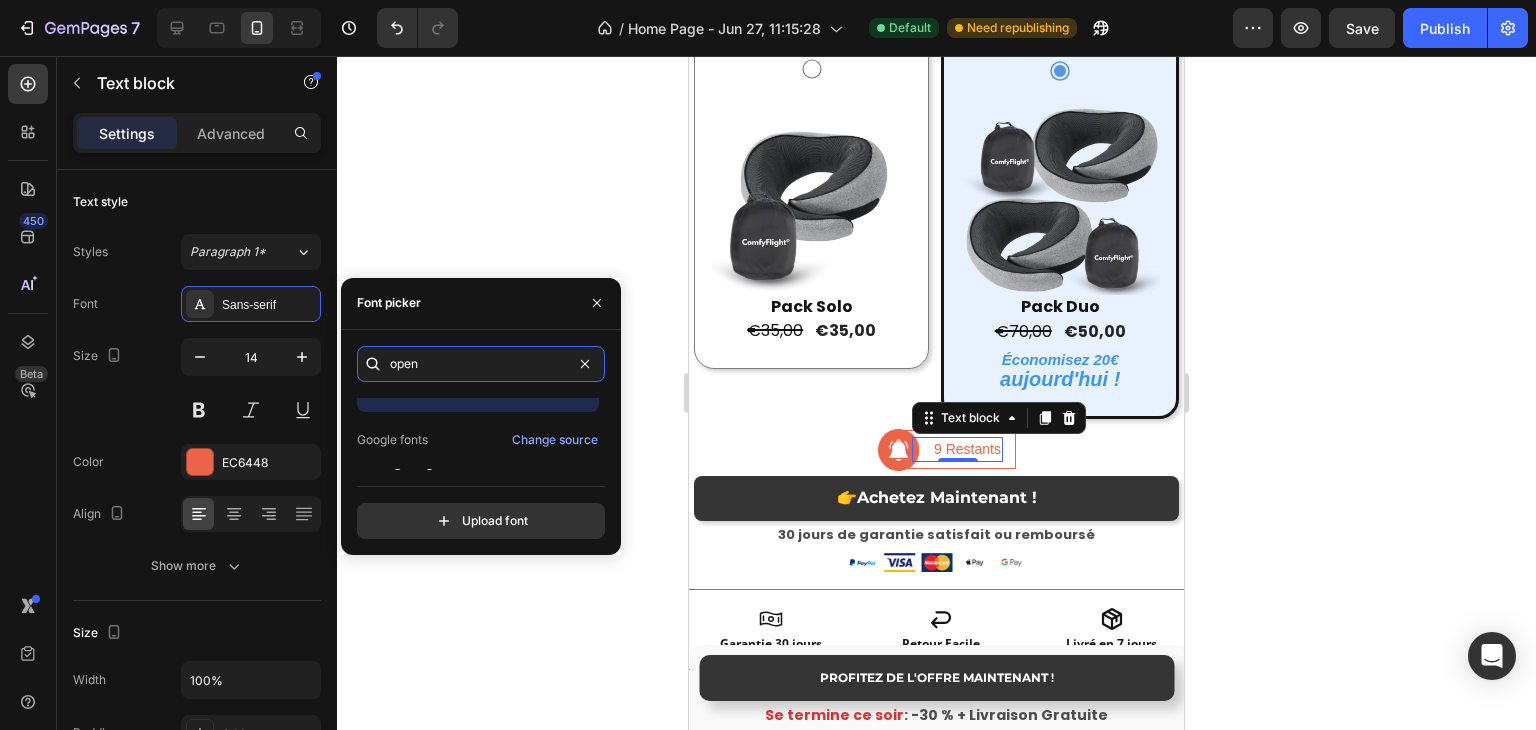 scroll, scrollTop: 49, scrollLeft: 0, axis: vertical 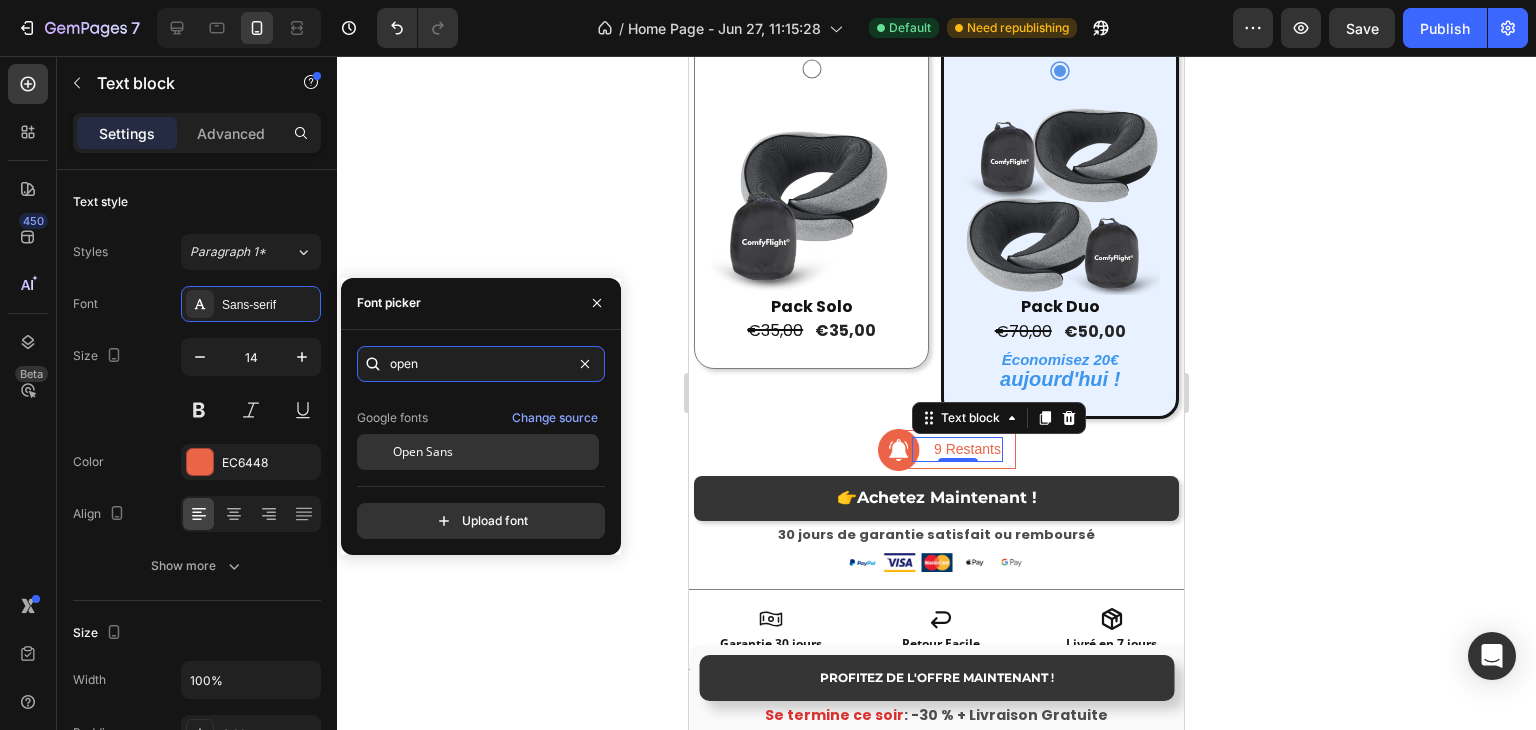 type on "open" 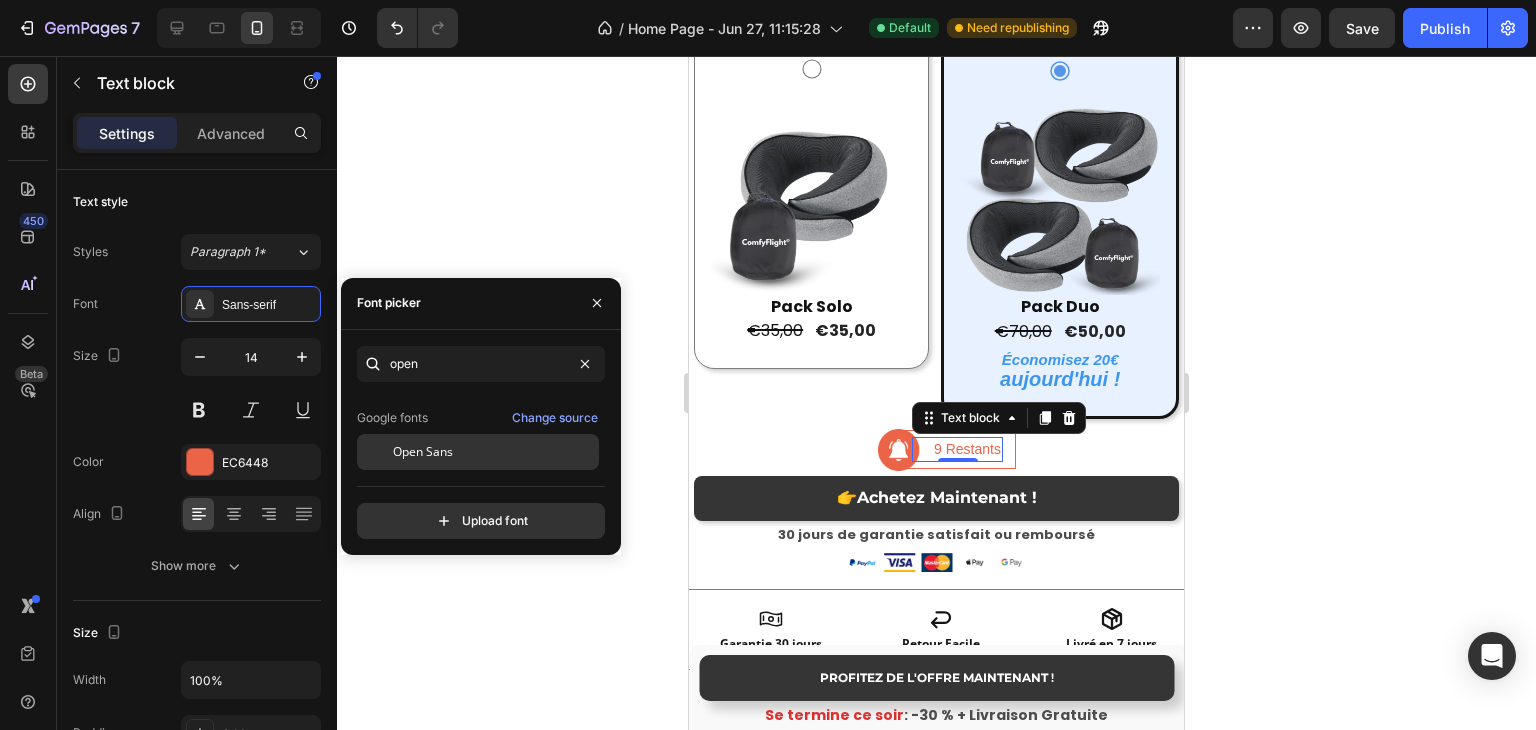 click on "Open Sans" at bounding box center (423, 452) 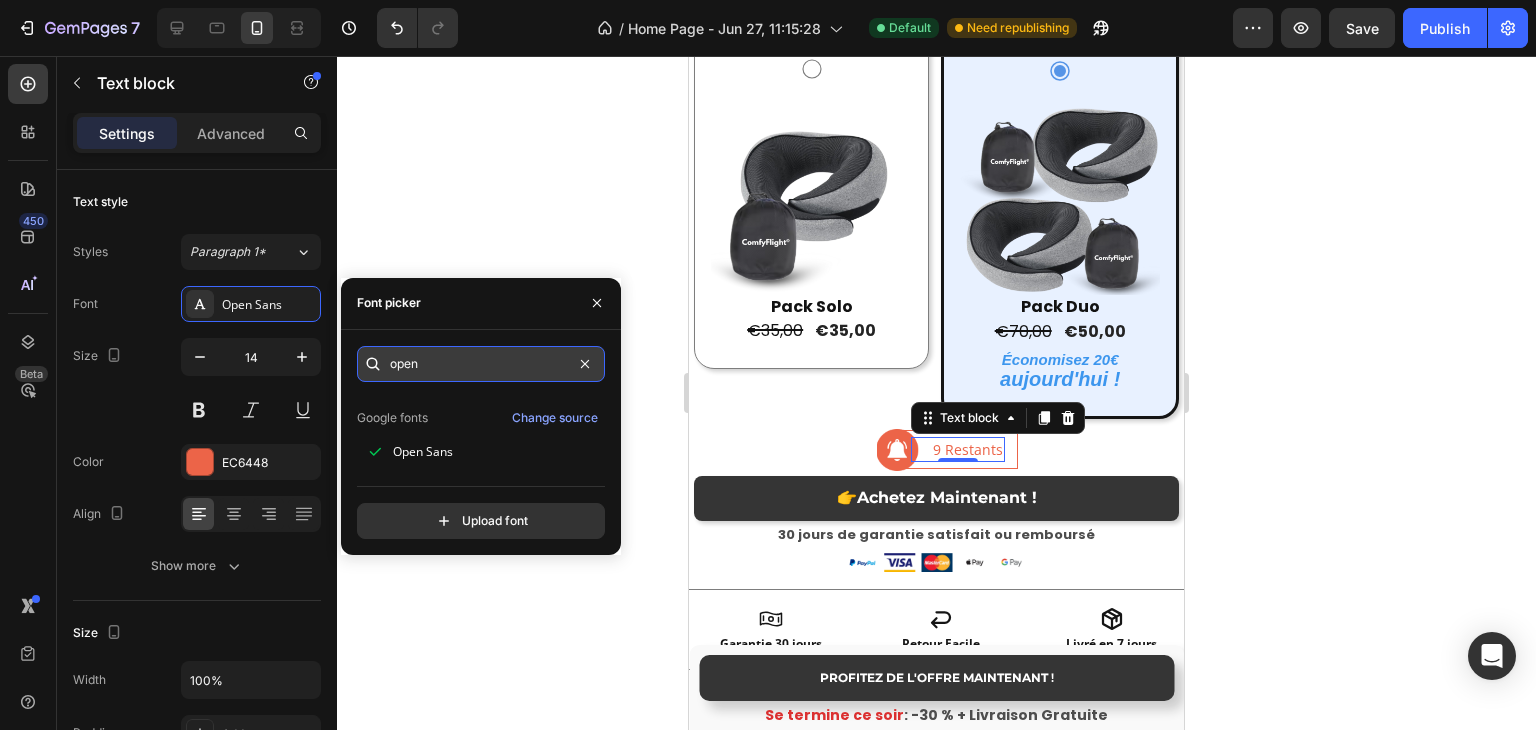 click on "open" at bounding box center [481, 364] 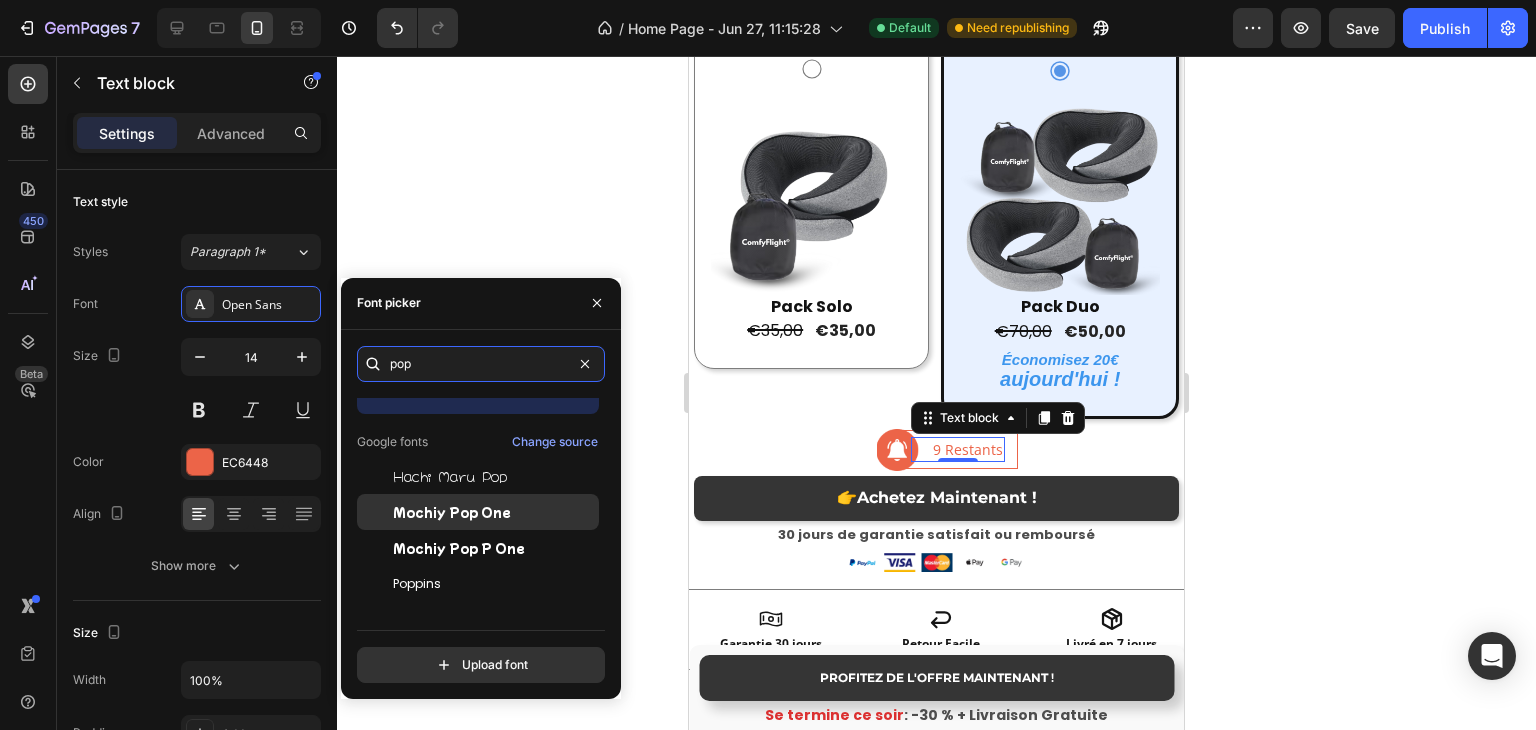 scroll, scrollTop: 49, scrollLeft: 0, axis: vertical 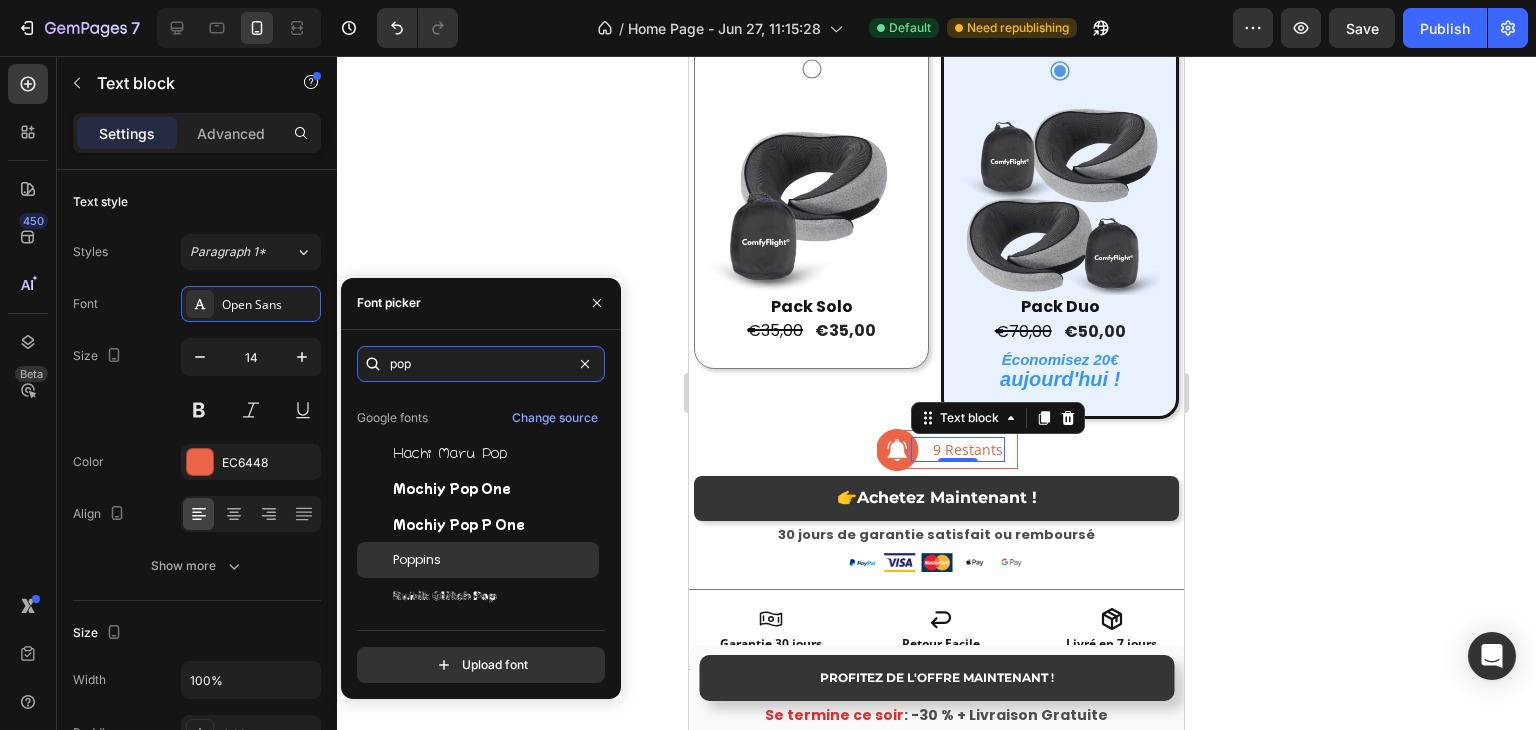 type on "pop" 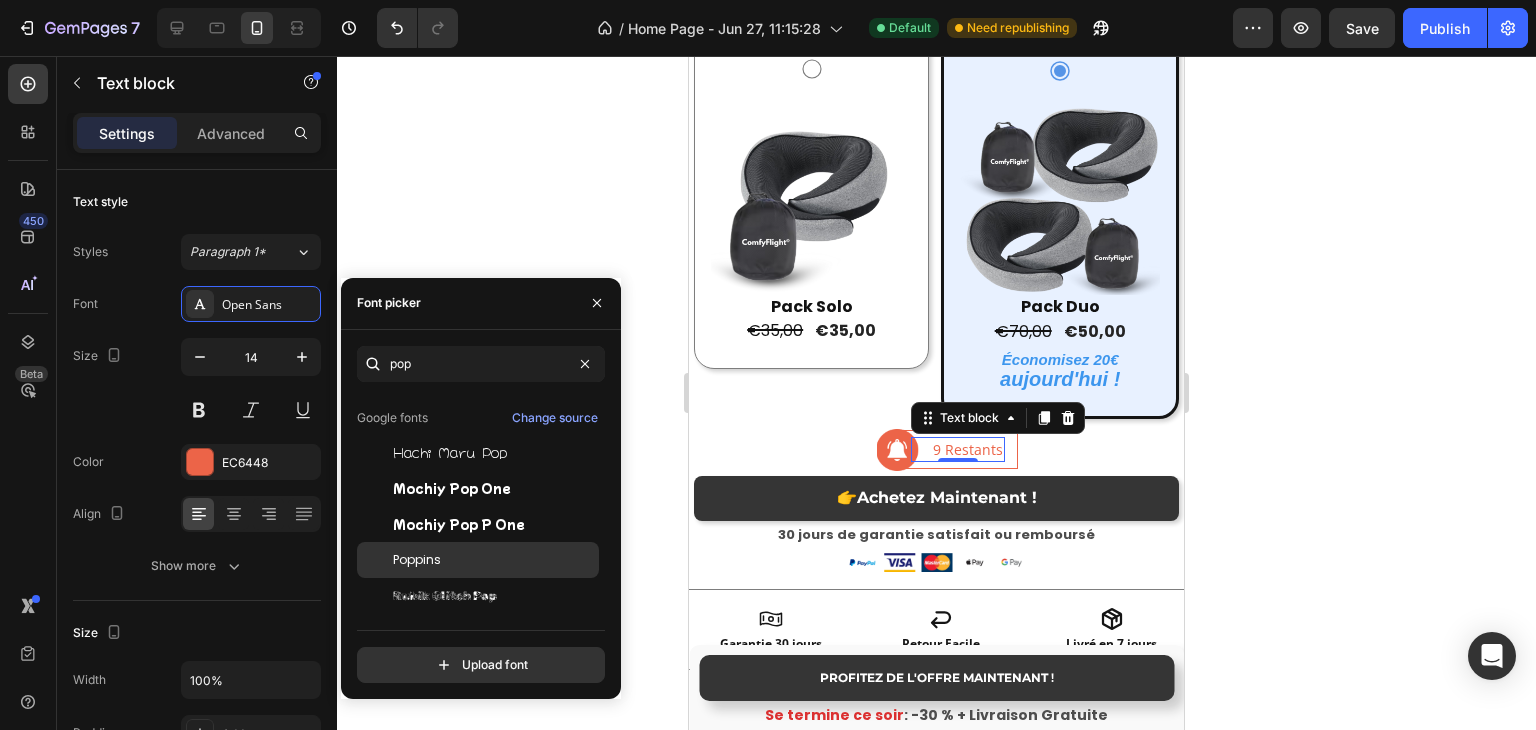 click on "Poppins" at bounding box center (417, 560) 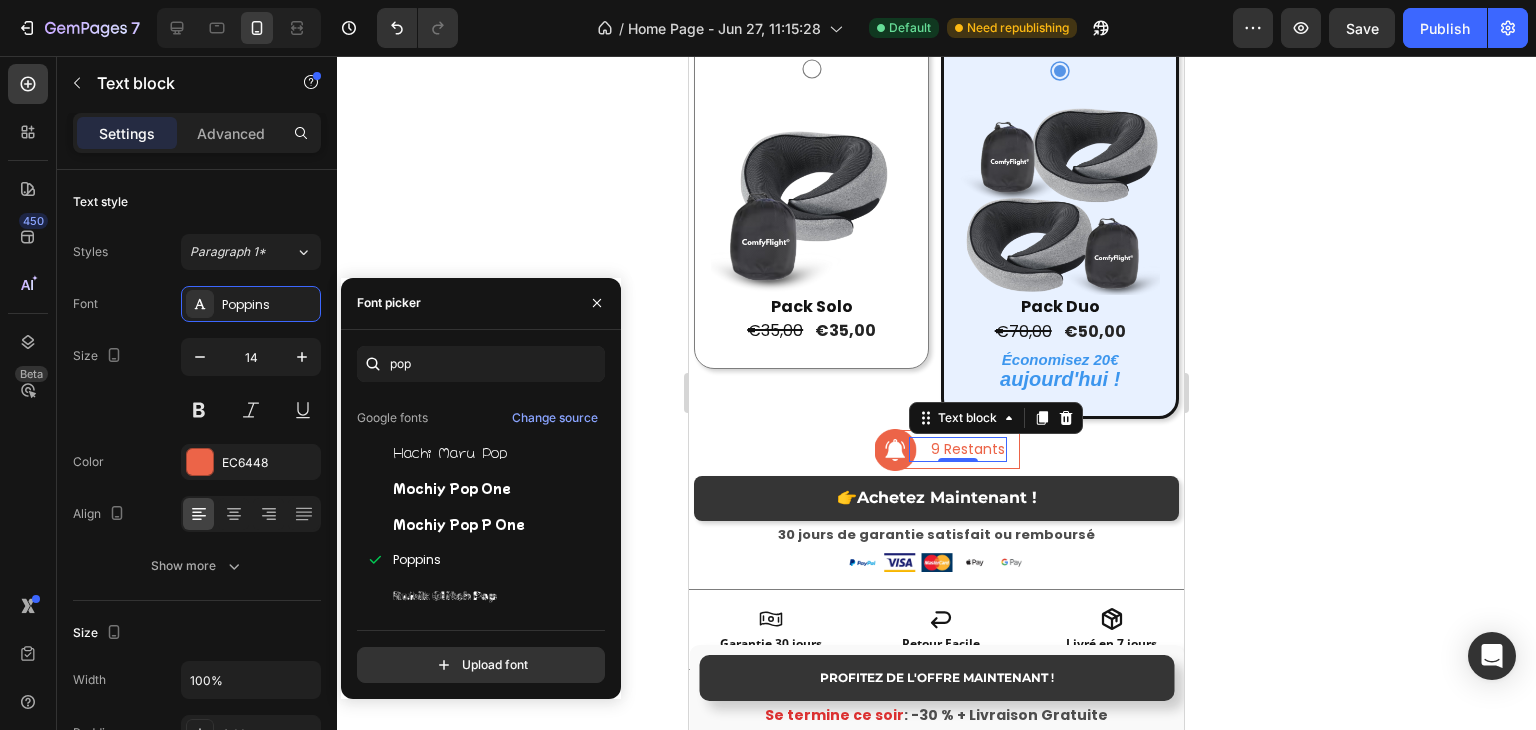 click 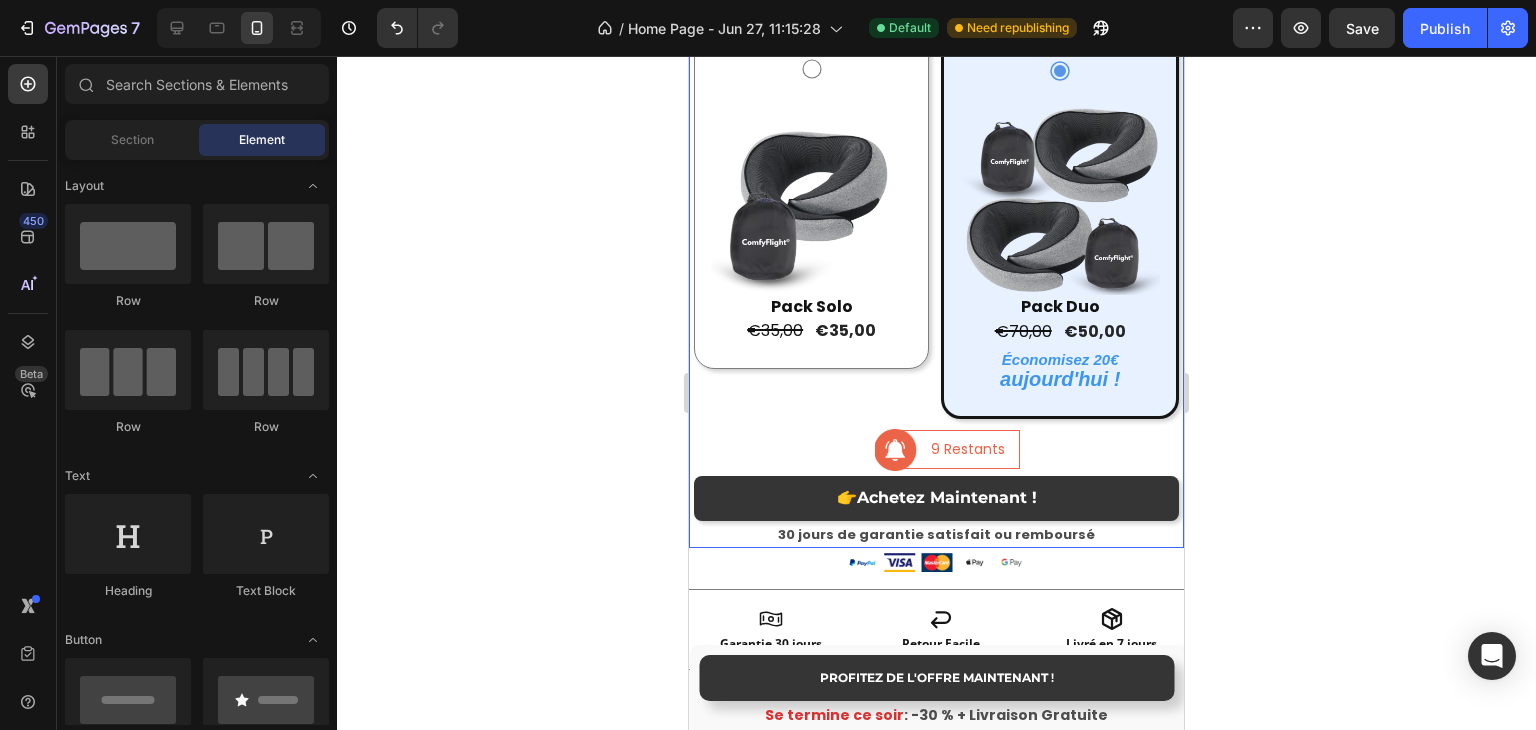click on "9 Restants" at bounding box center [968, 449] 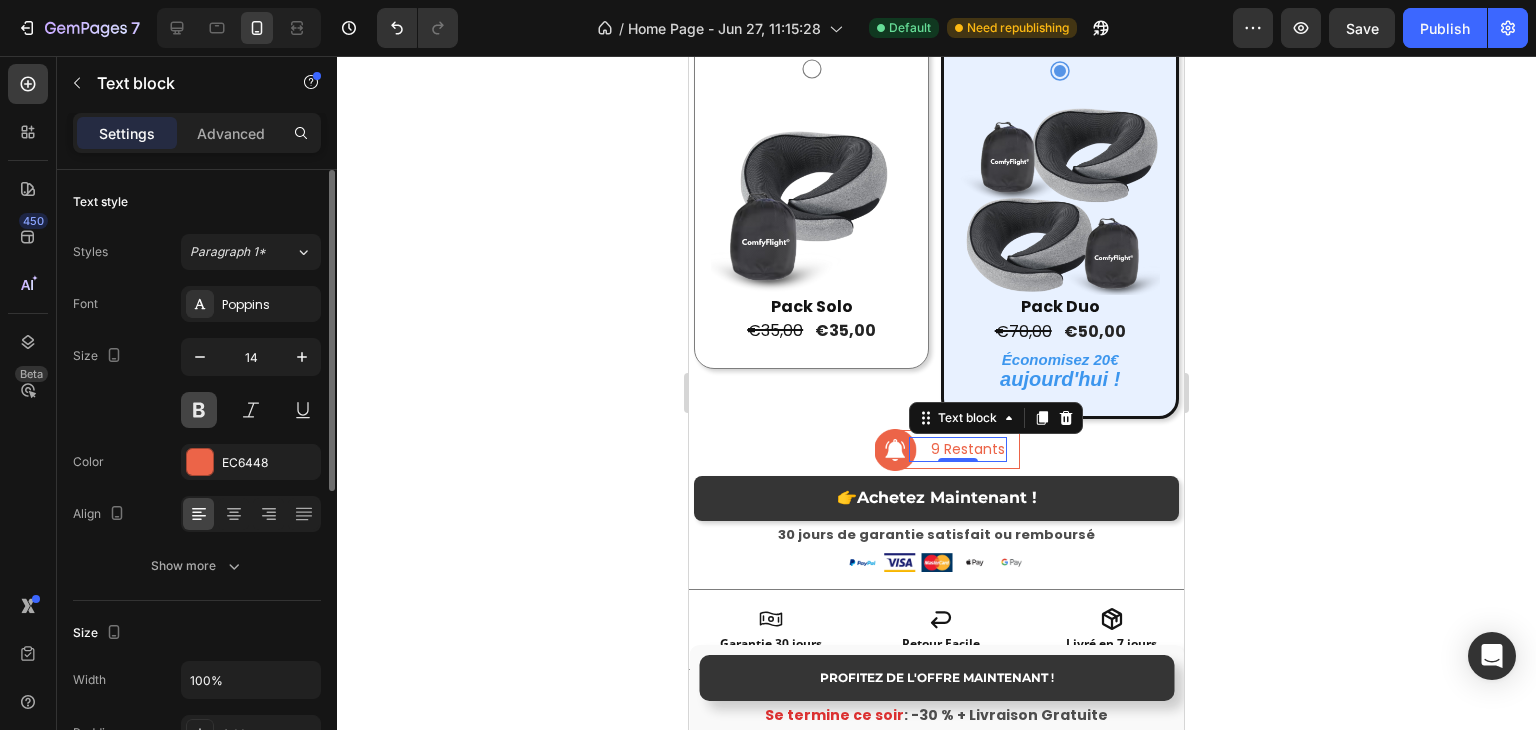 click at bounding box center (199, 410) 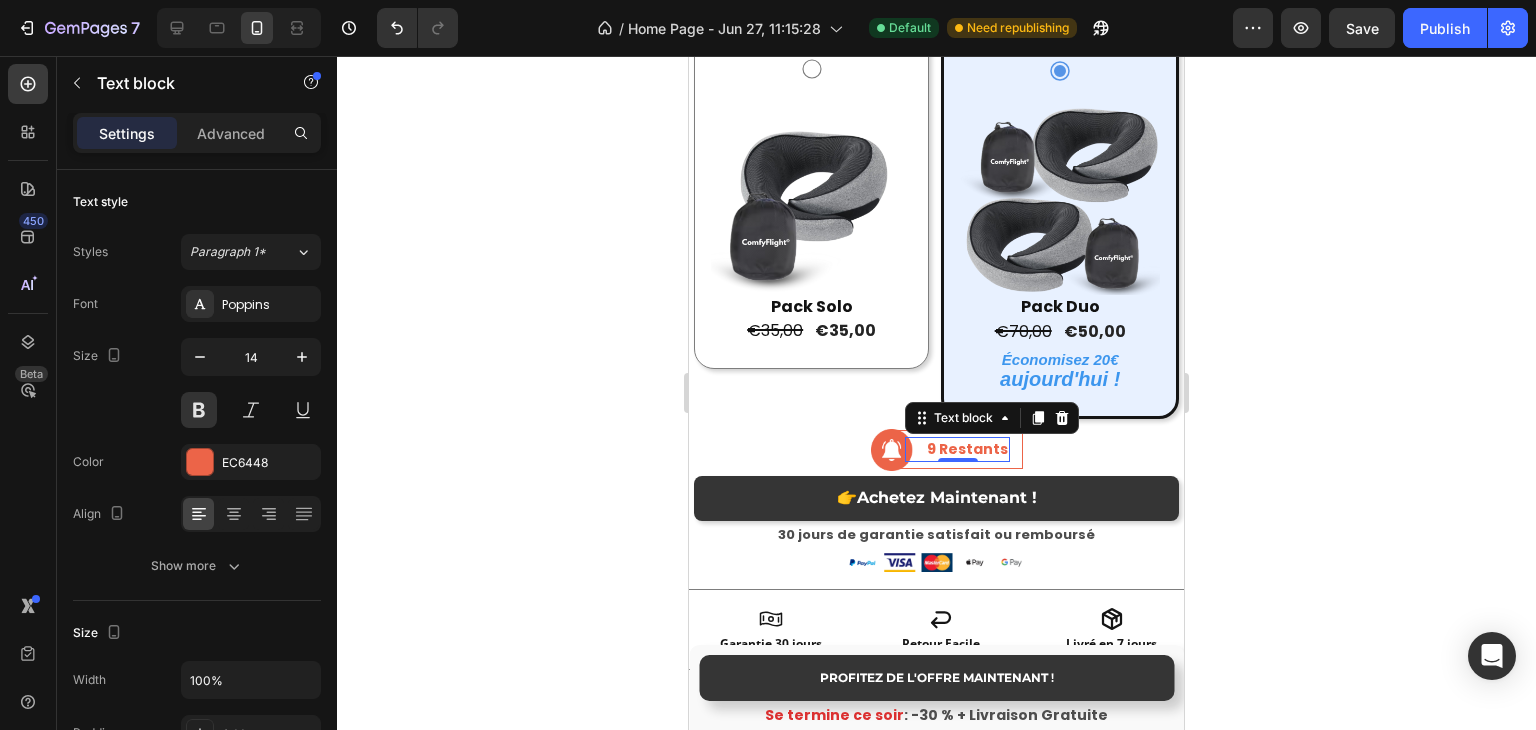click 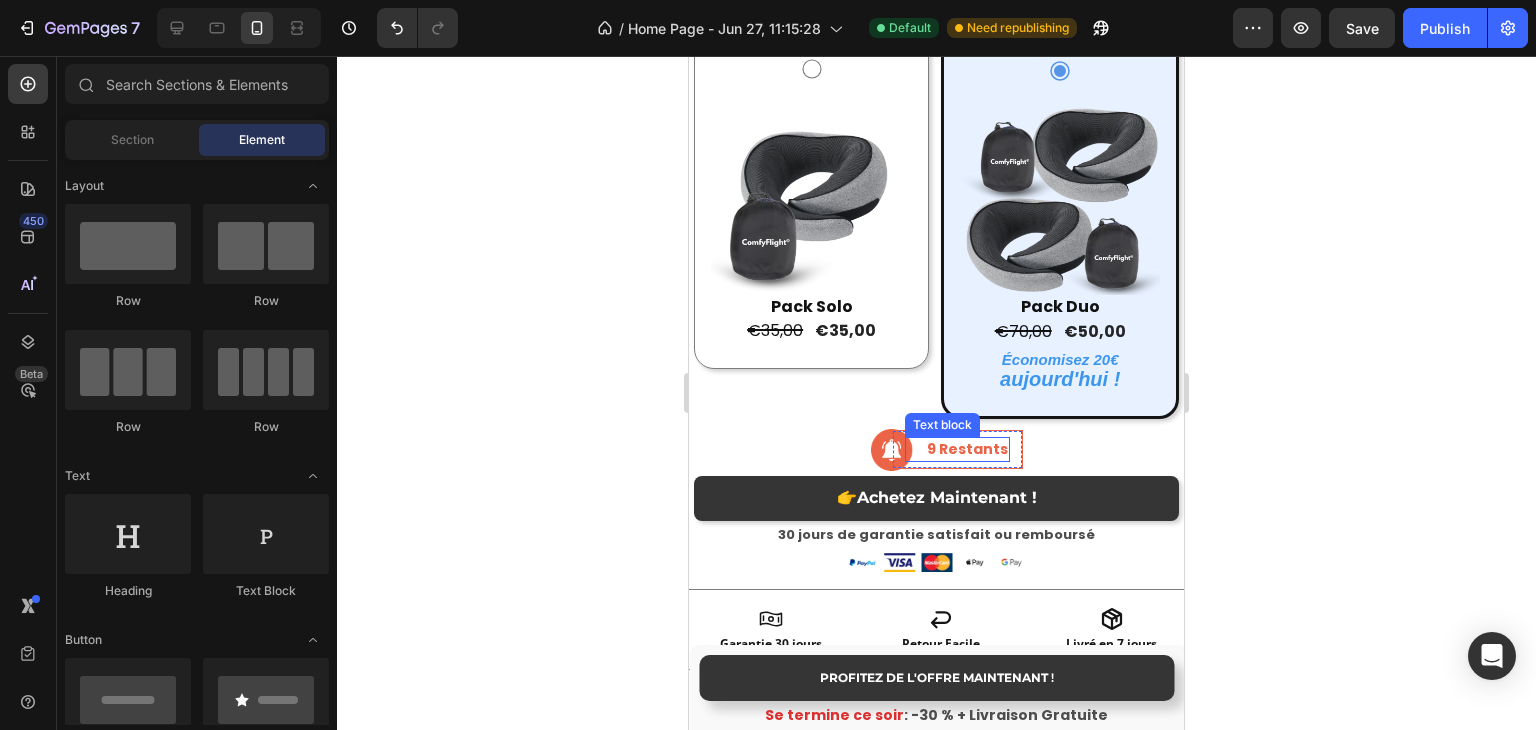 click on "9 Restants" at bounding box center (967, 449) 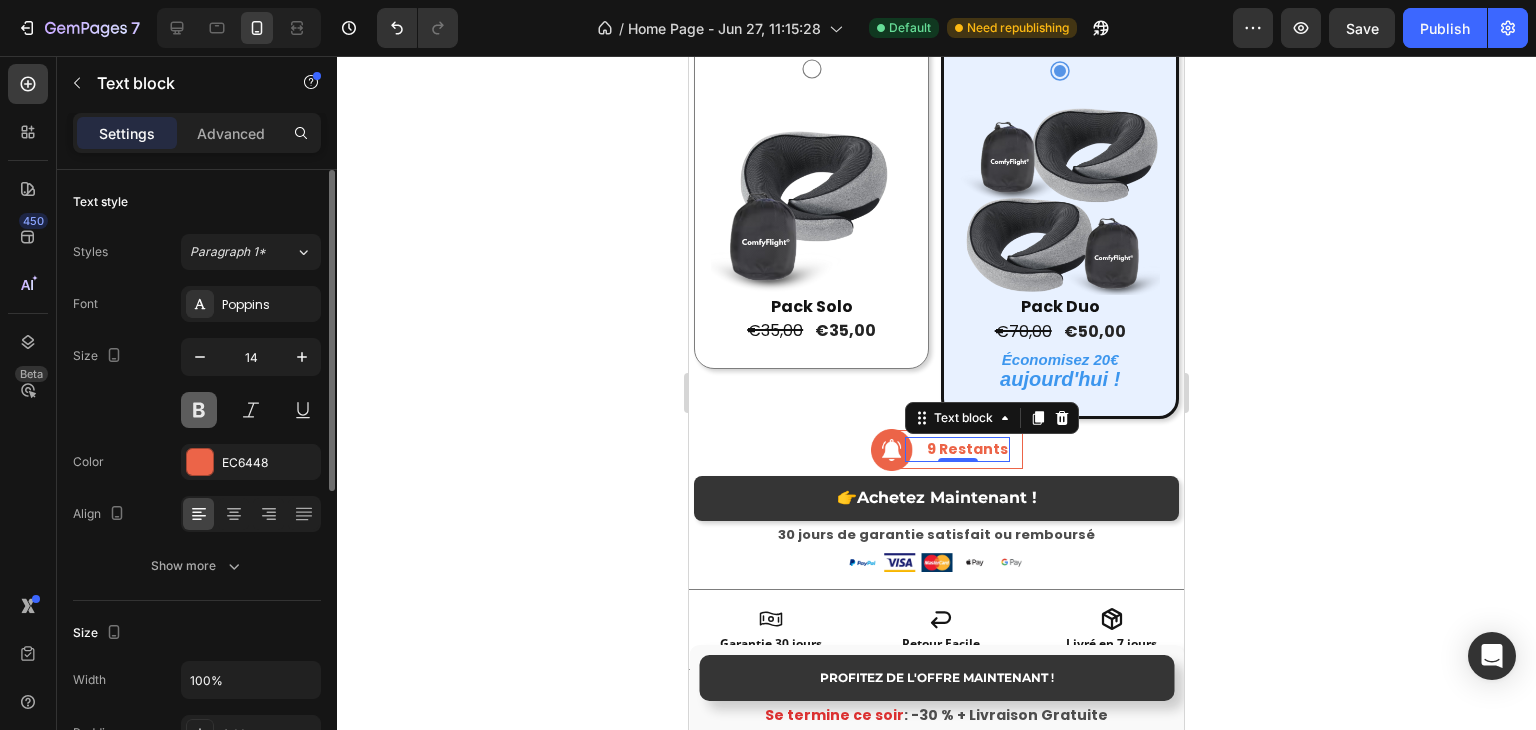 click at bounding box center [199, 410] 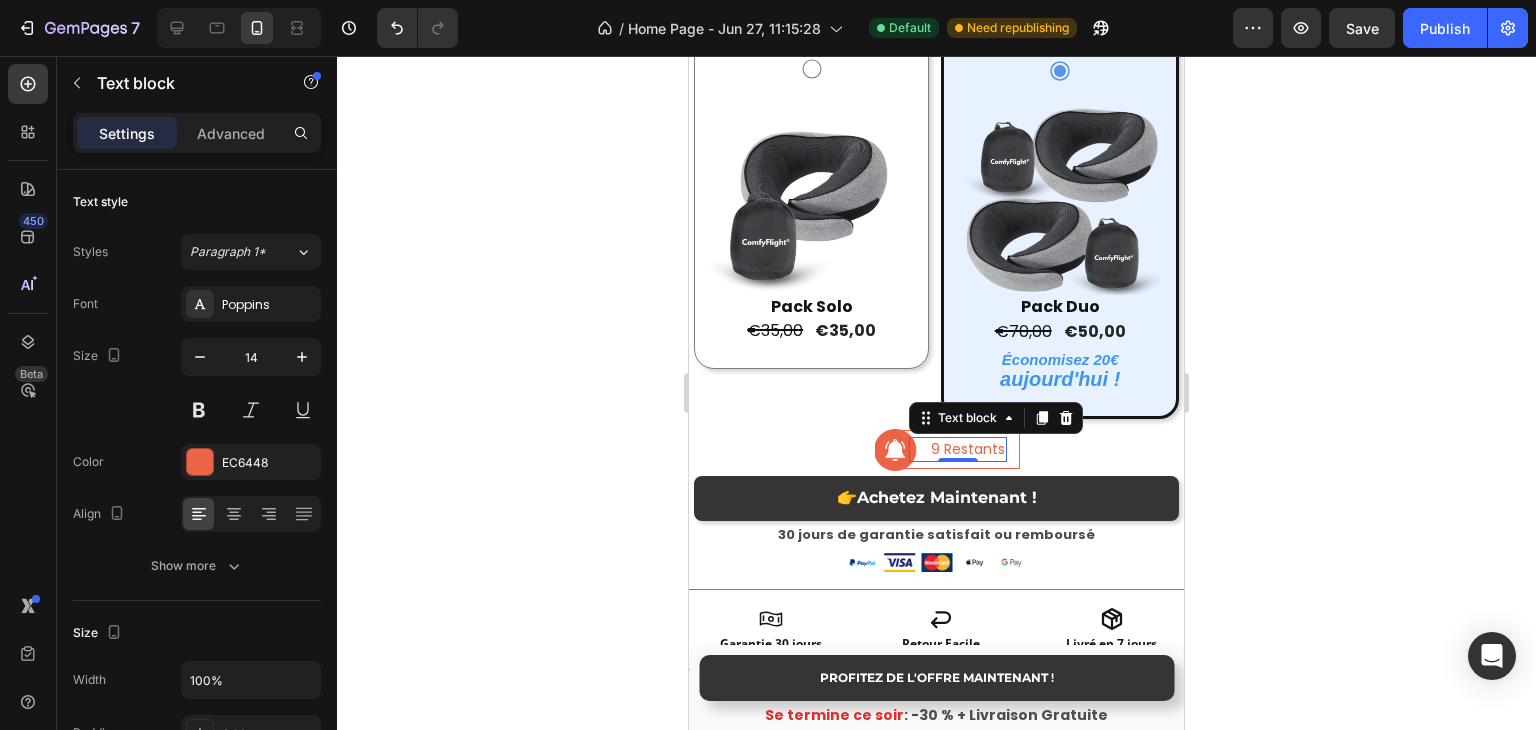 click 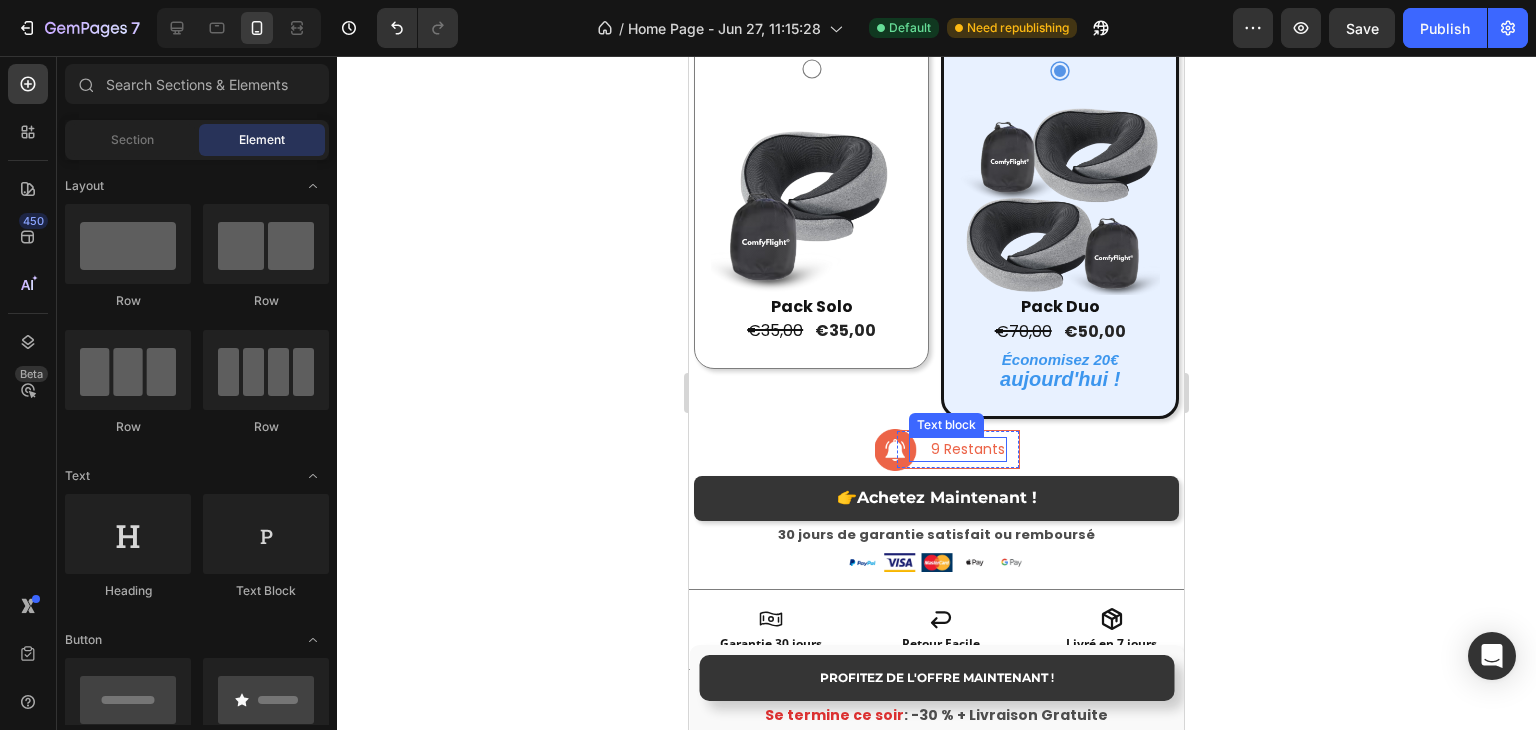 click on "9 Restants" at bounding box center (968, 449) 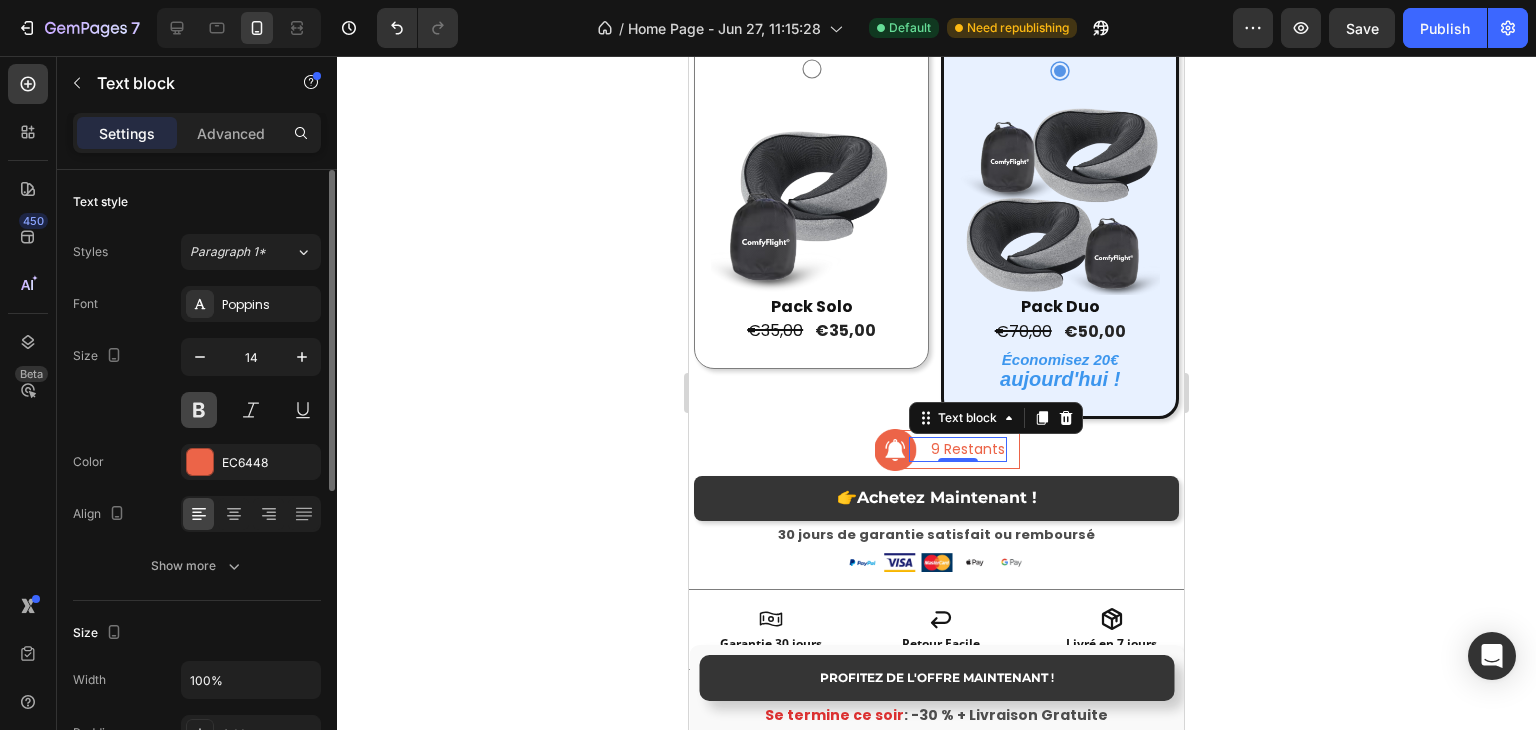 click at bounding box center [199, 410] 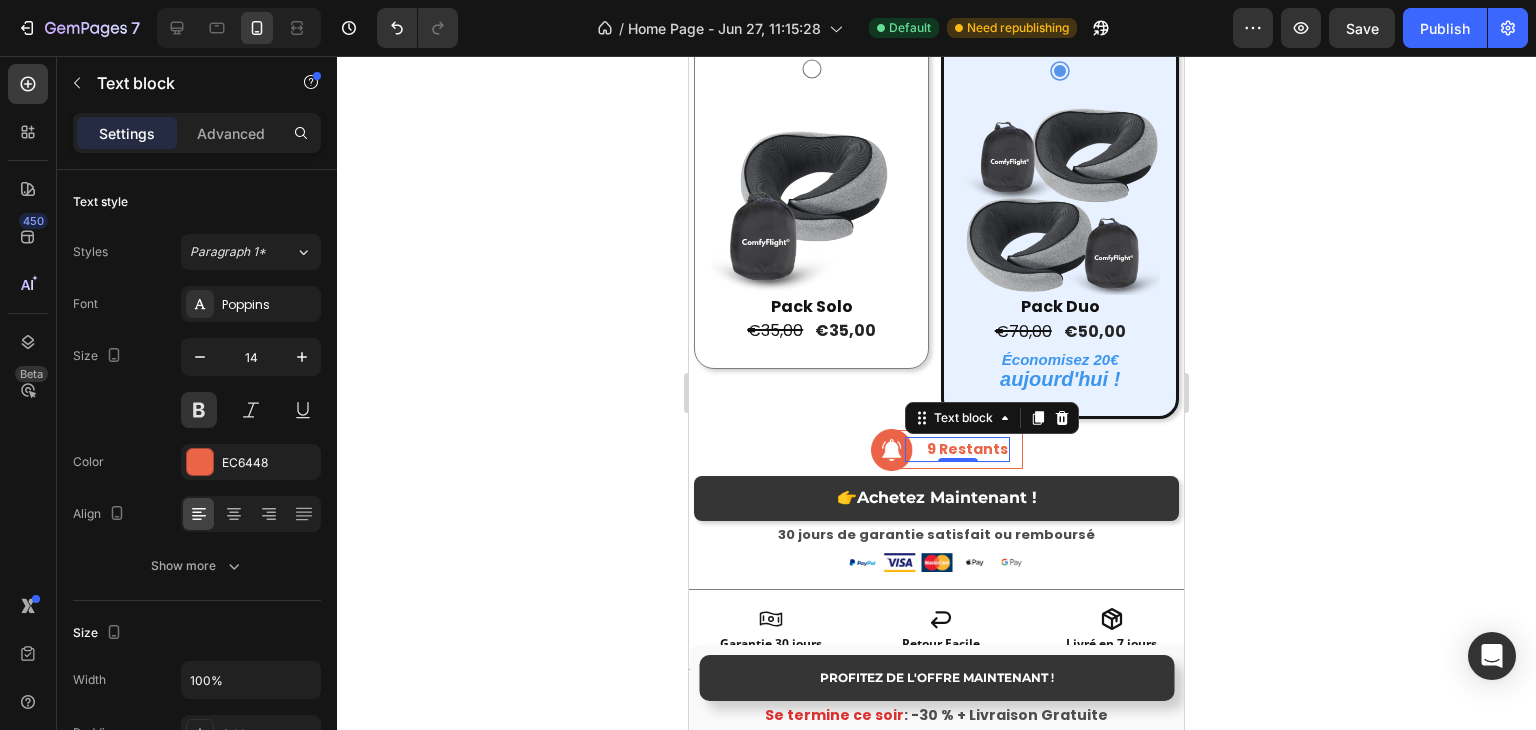 click 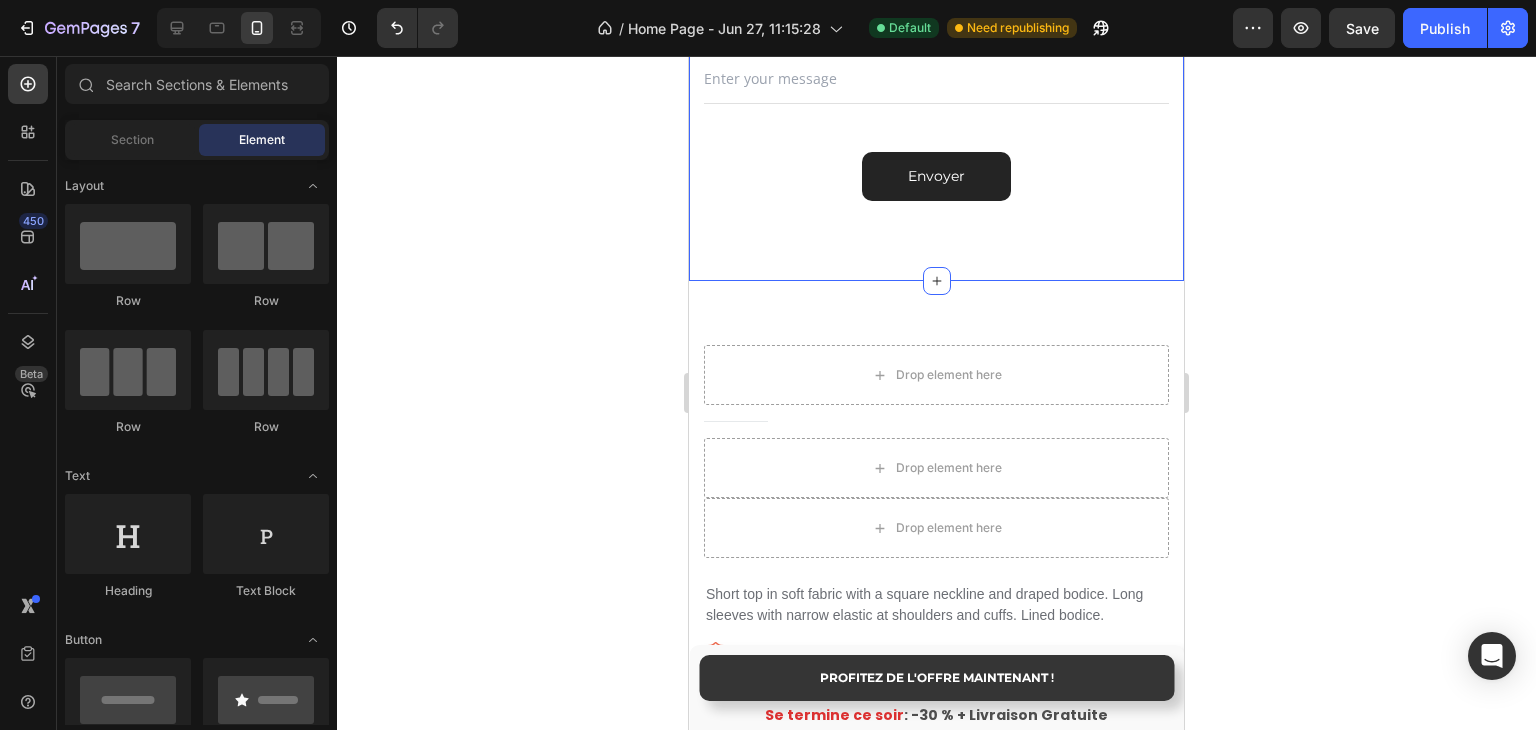 scroll, scrollTop: 7179, scrollLeft: 0, axis: vertical 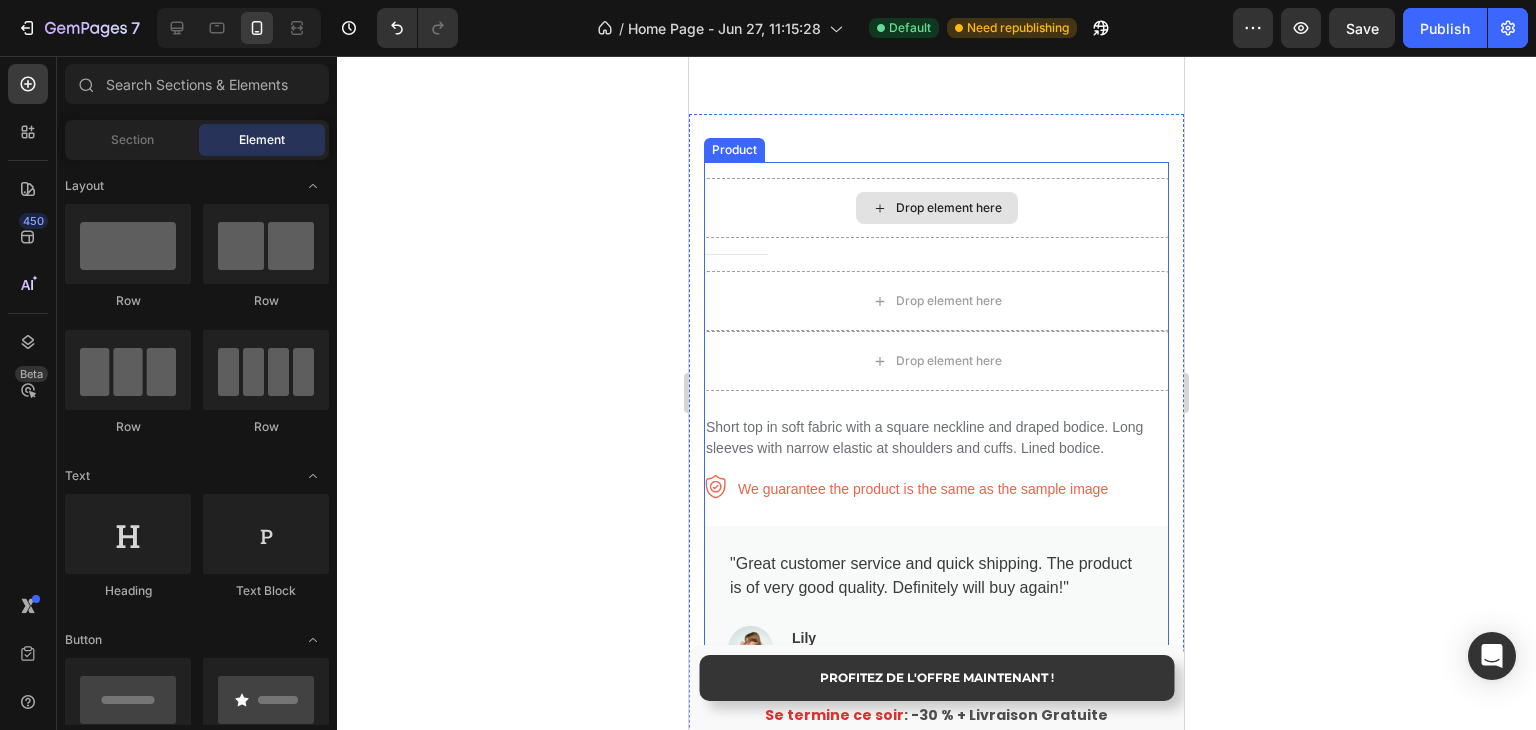 click on "Drop element here" at bounding box center (936, 208) 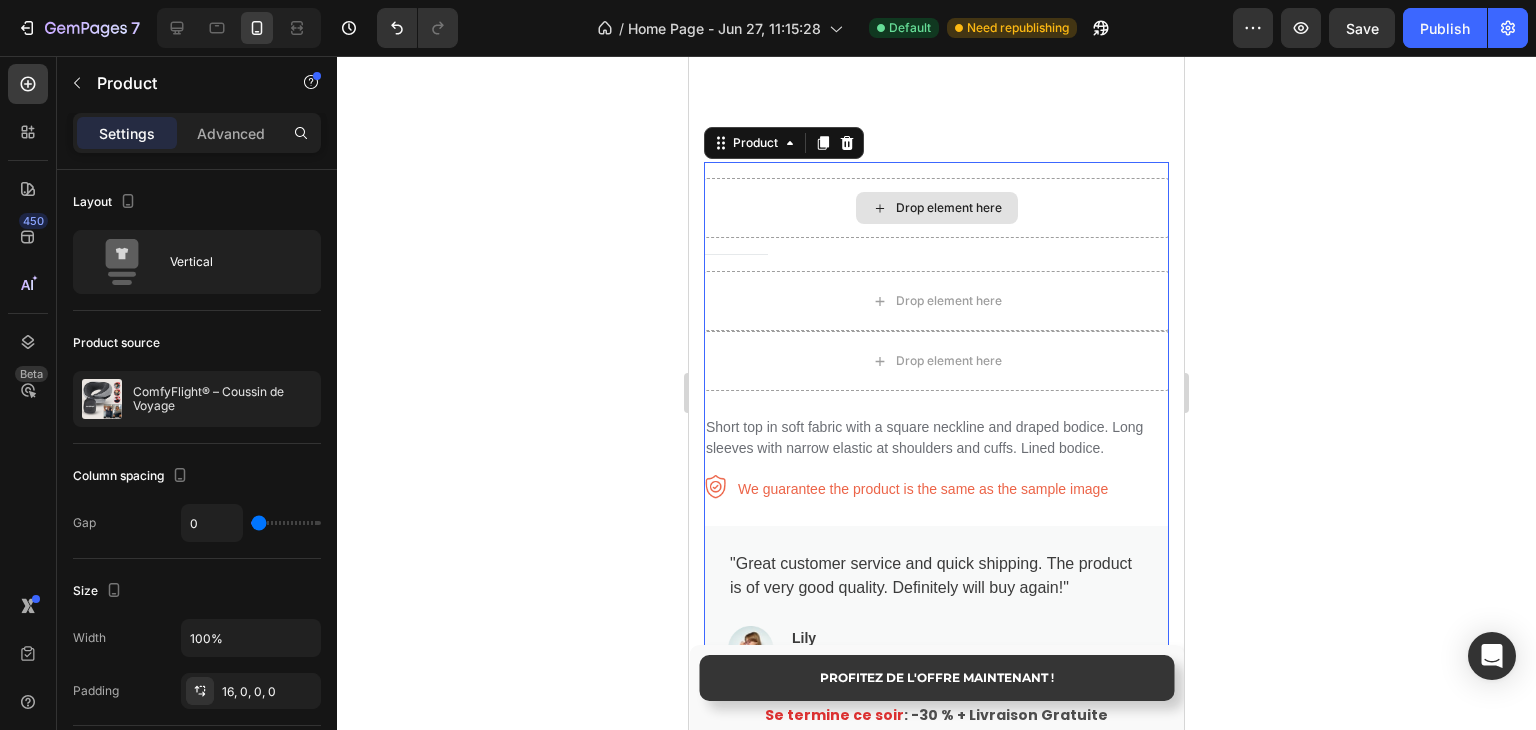 click on "Drop element here" at bounding box center (936, 301) 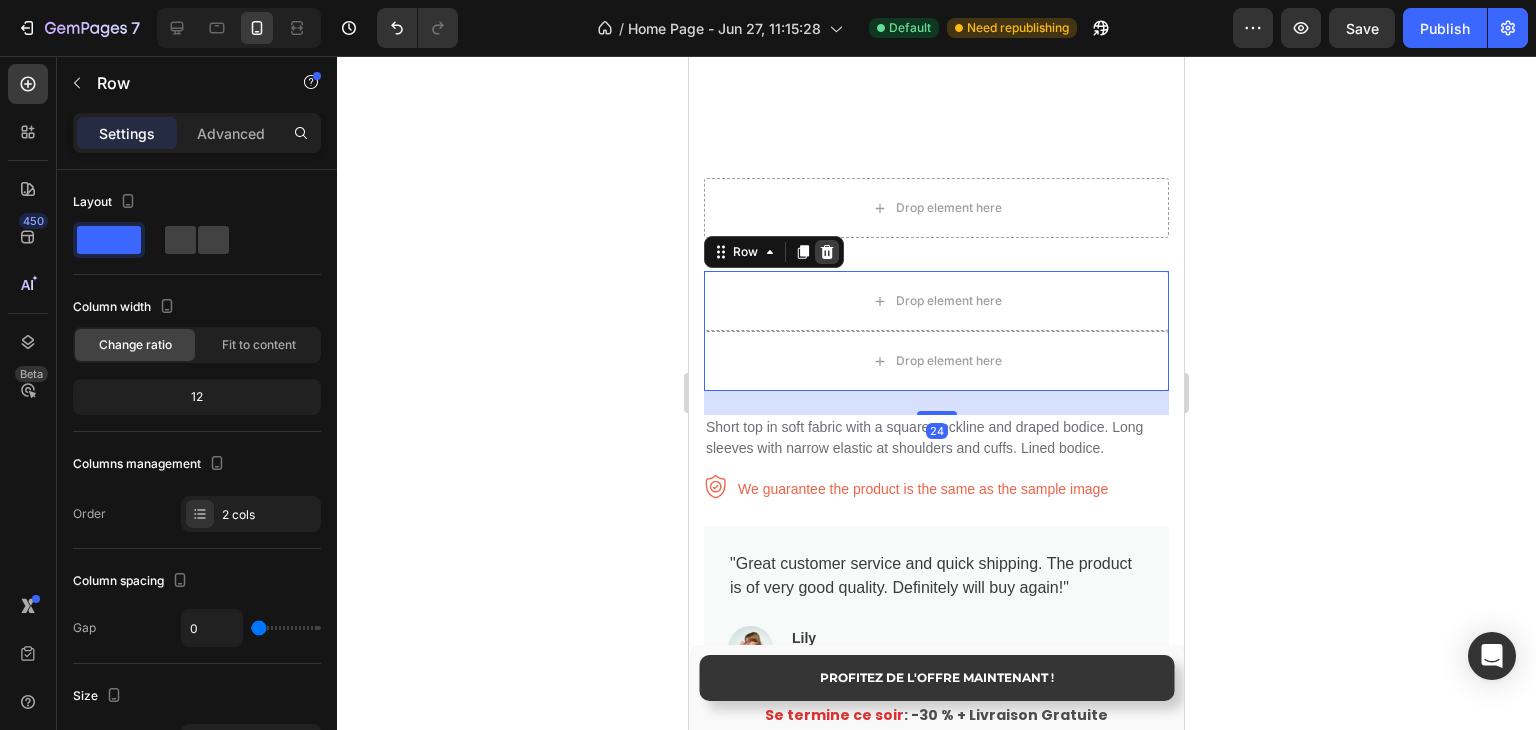 click 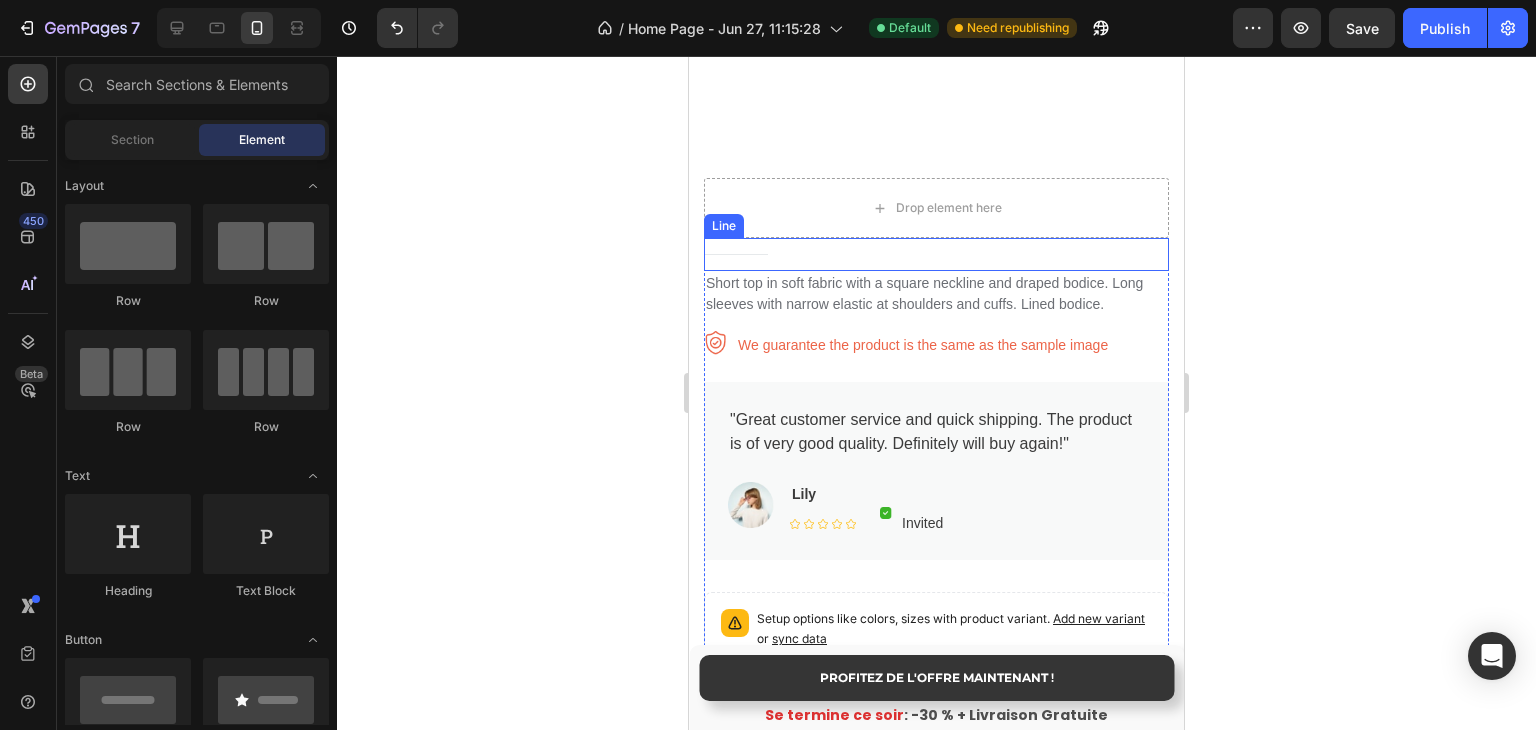 click on "Drop element here" at bounding box center [936, 208] 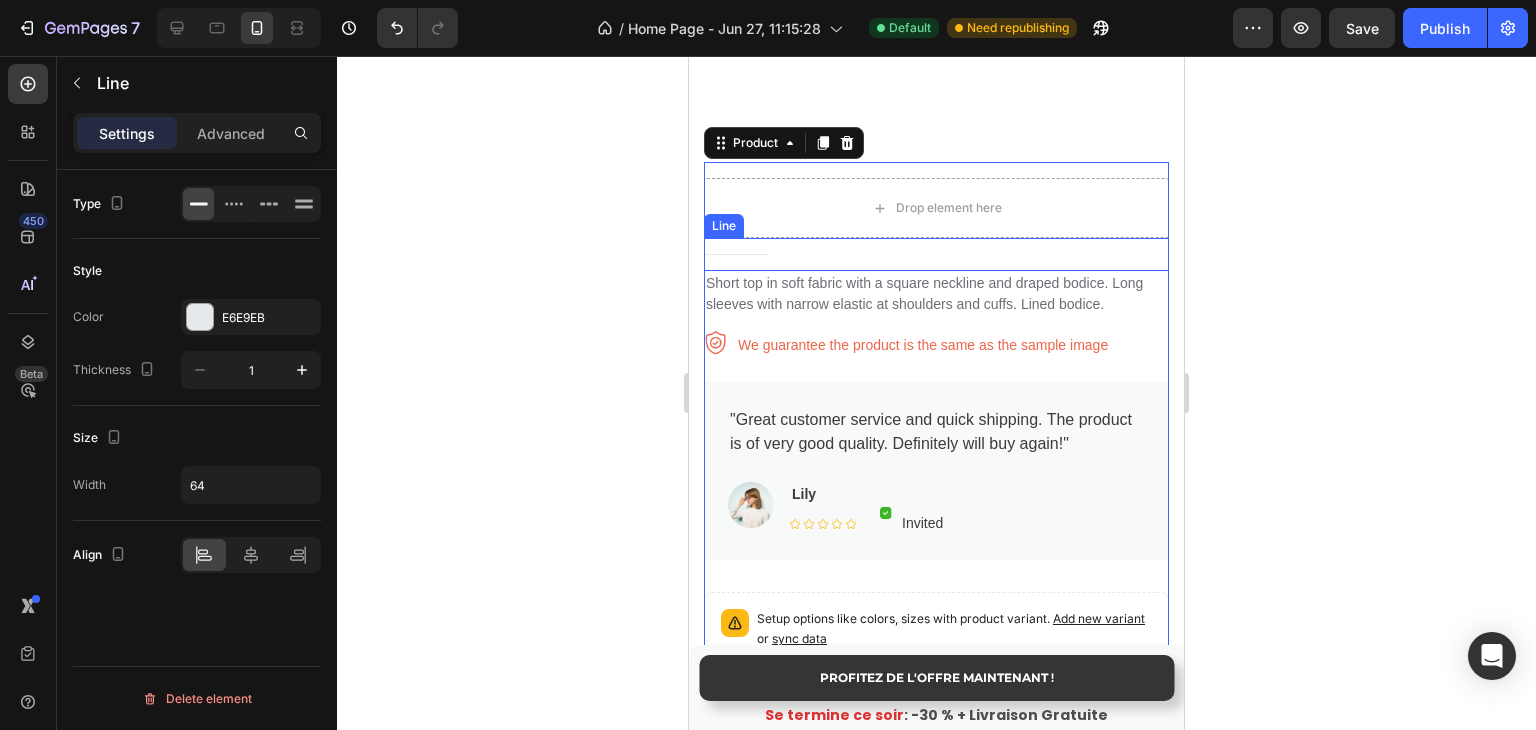 click on "Title Line" at bounding box center [936, 254] 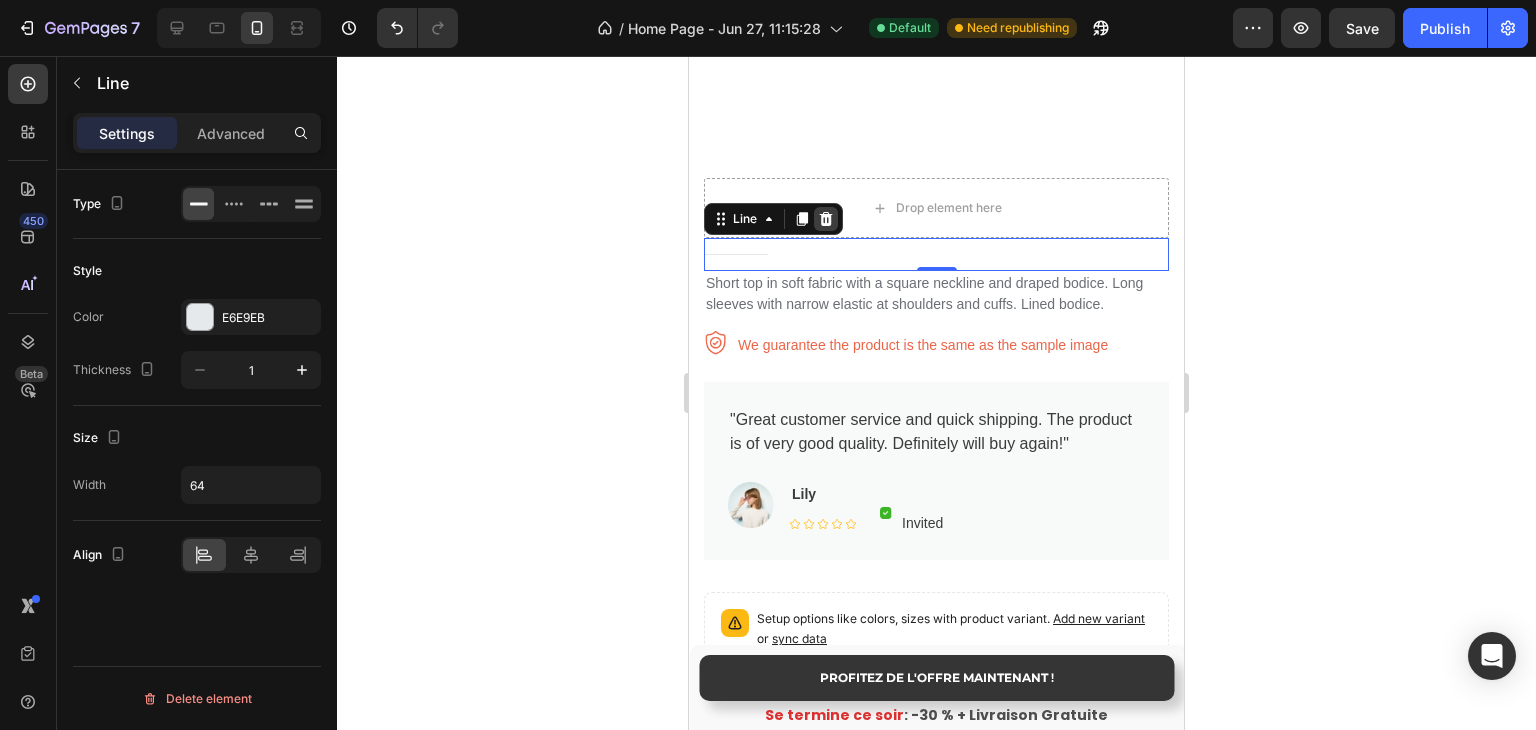 click 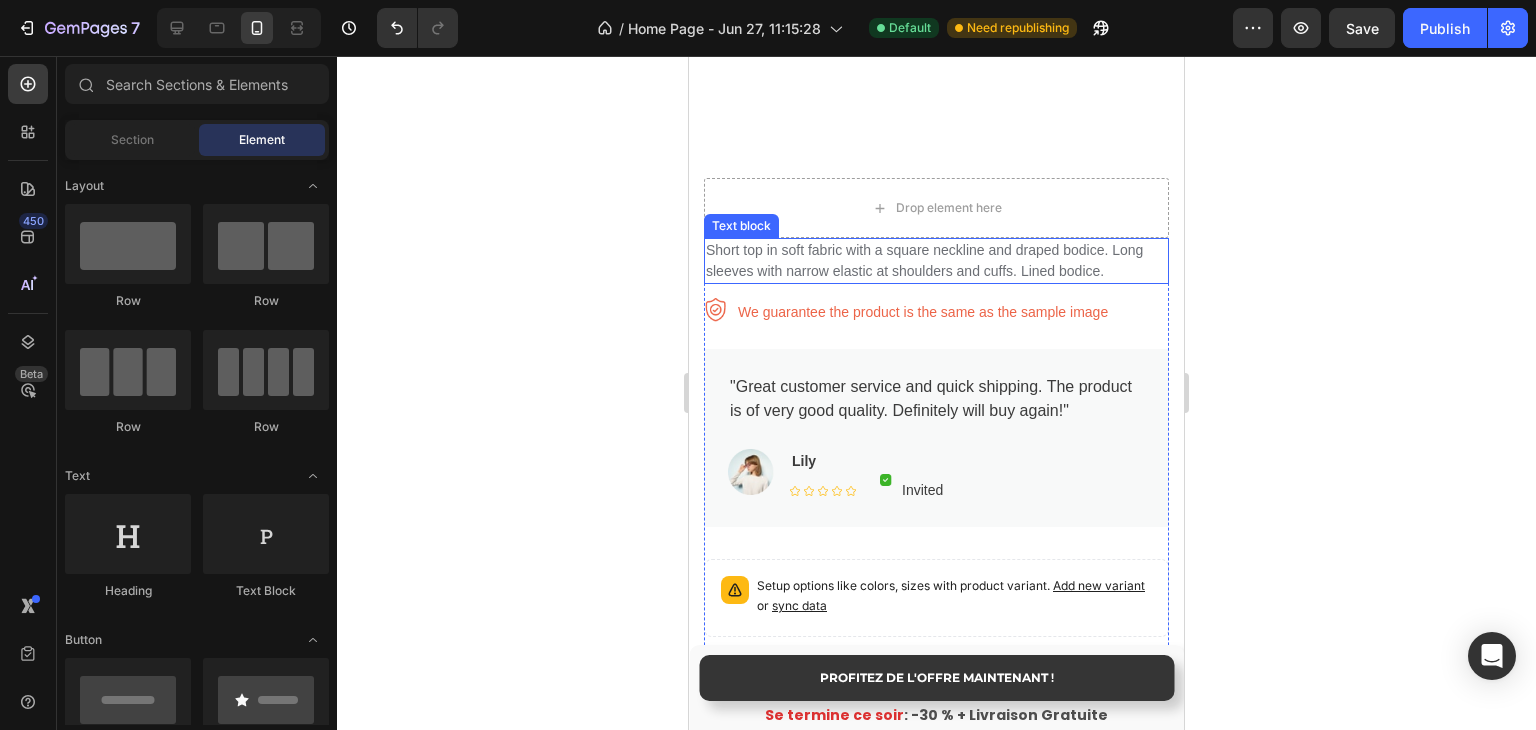 click on "Short top in soft fabric with a square neckline and draped bodice. Long sleeves with narrow elastic at shoulders and cuffs. Lined bodice." at bounding box center [936, 261] 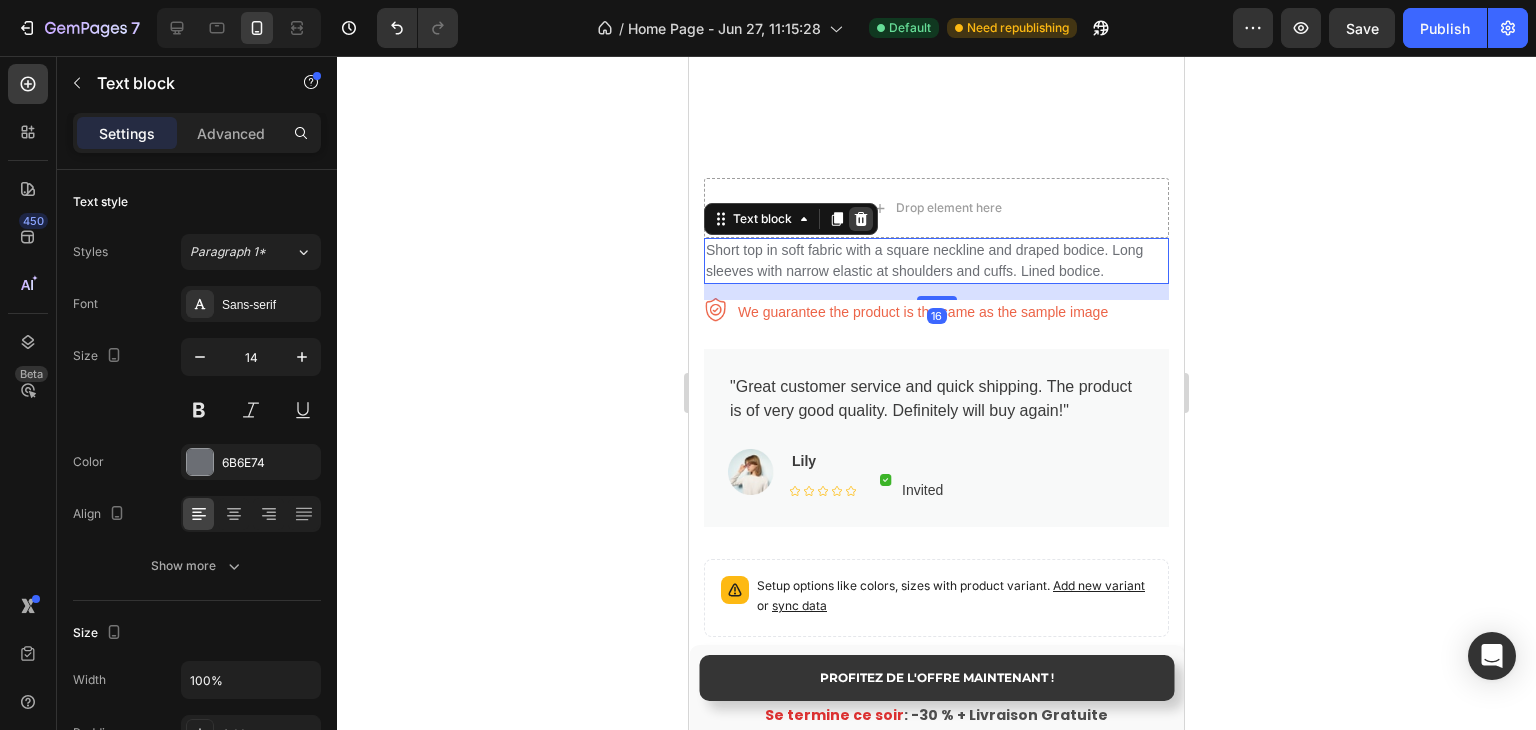 click 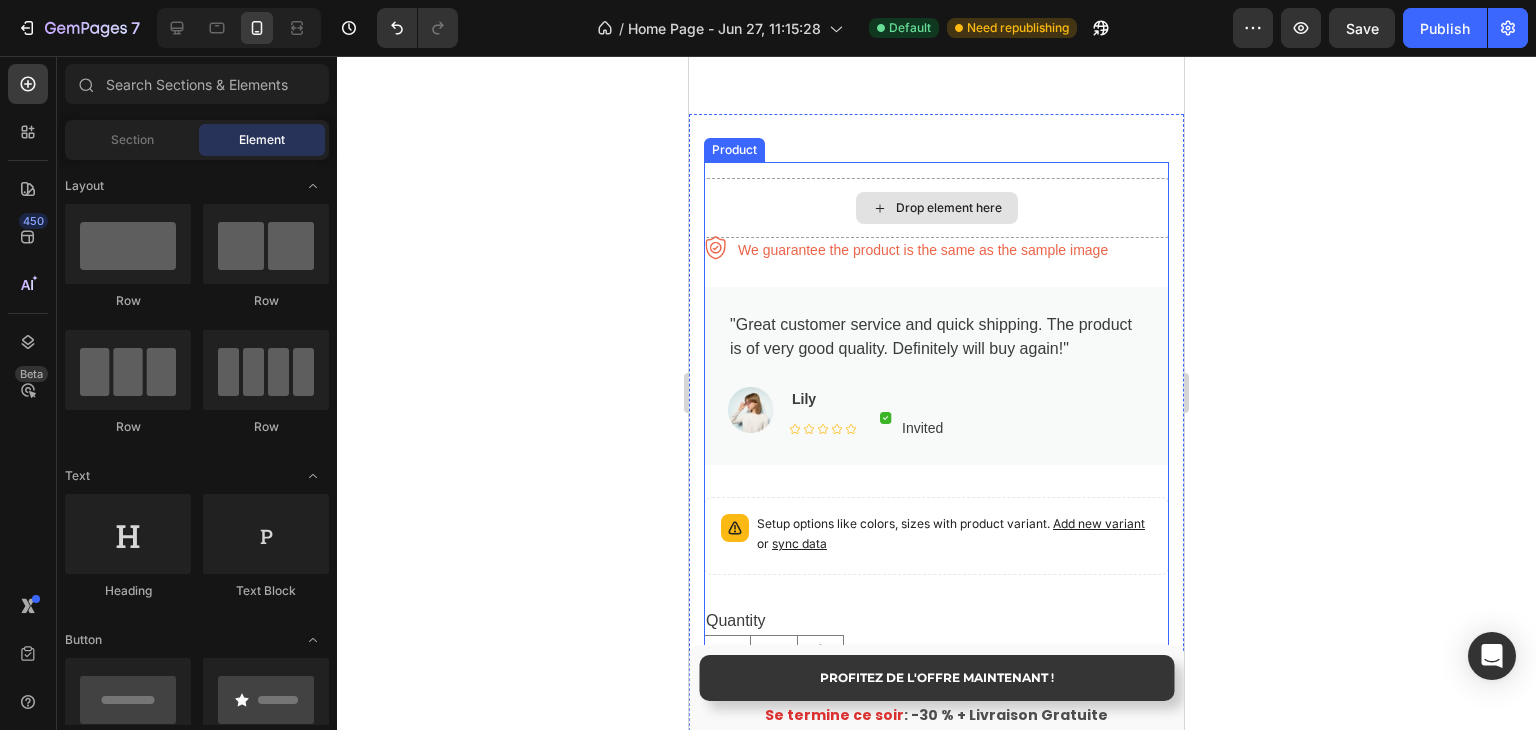 click on "We guarantee the product is the same as the sample image" at bounding box center [923, 250] 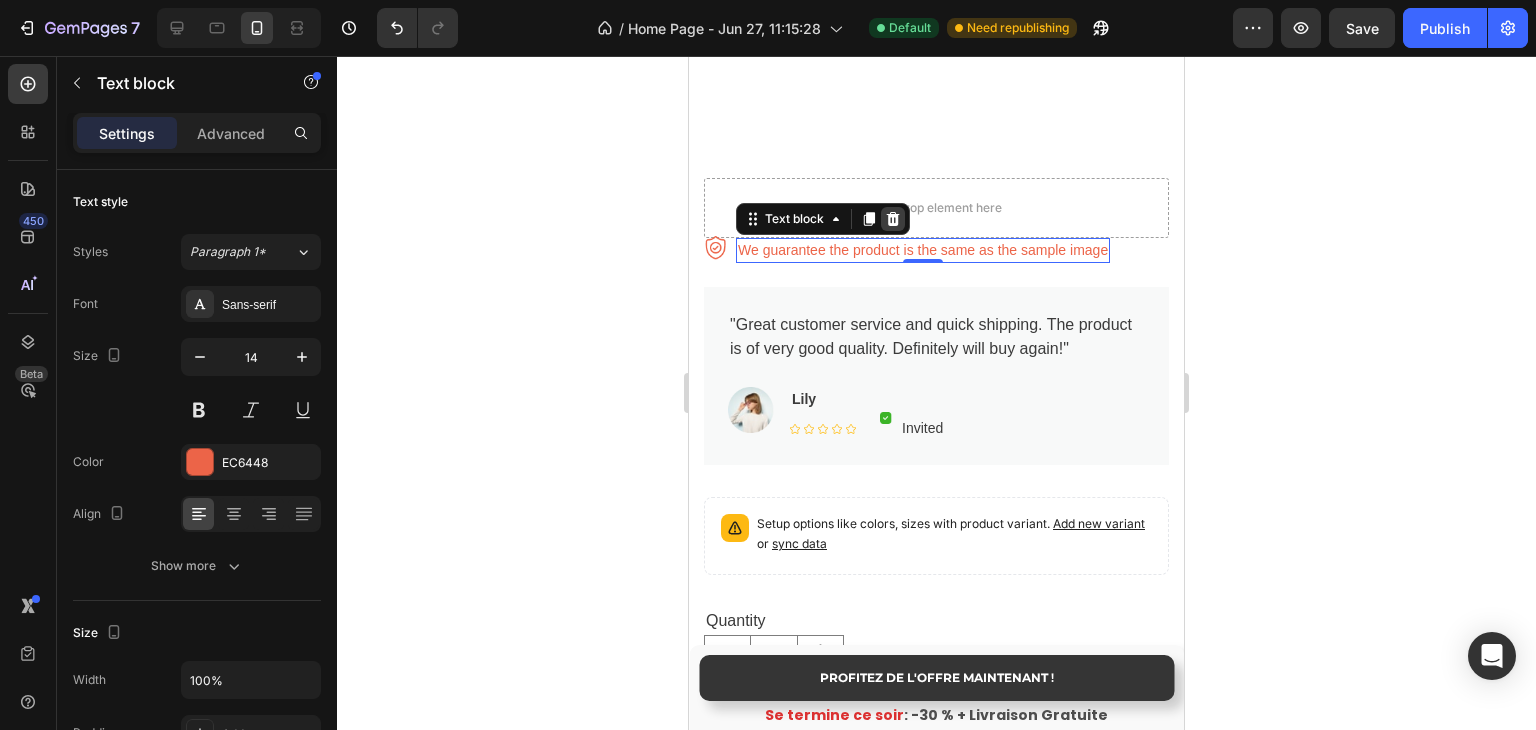 click at bounding box center [893, 219] 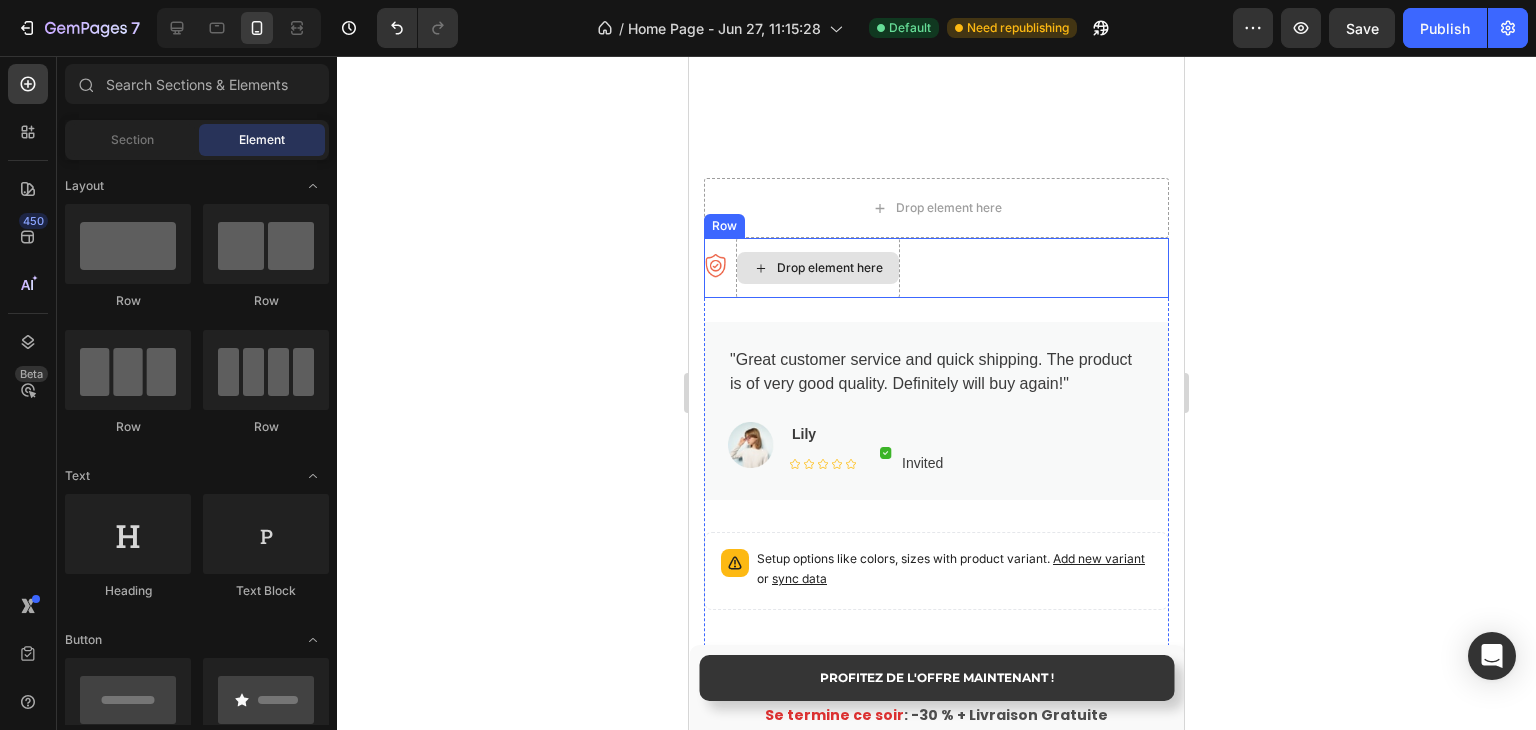 click 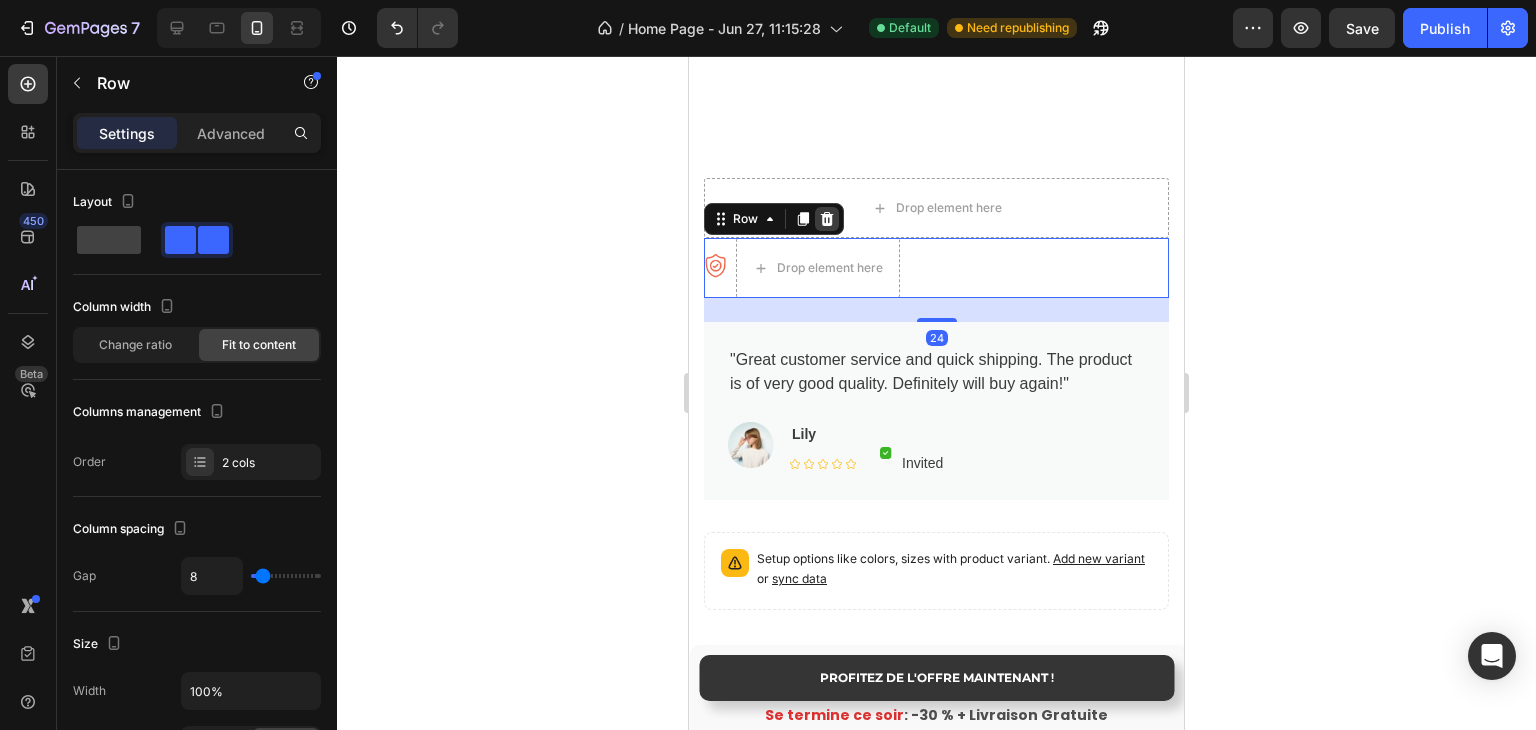 click 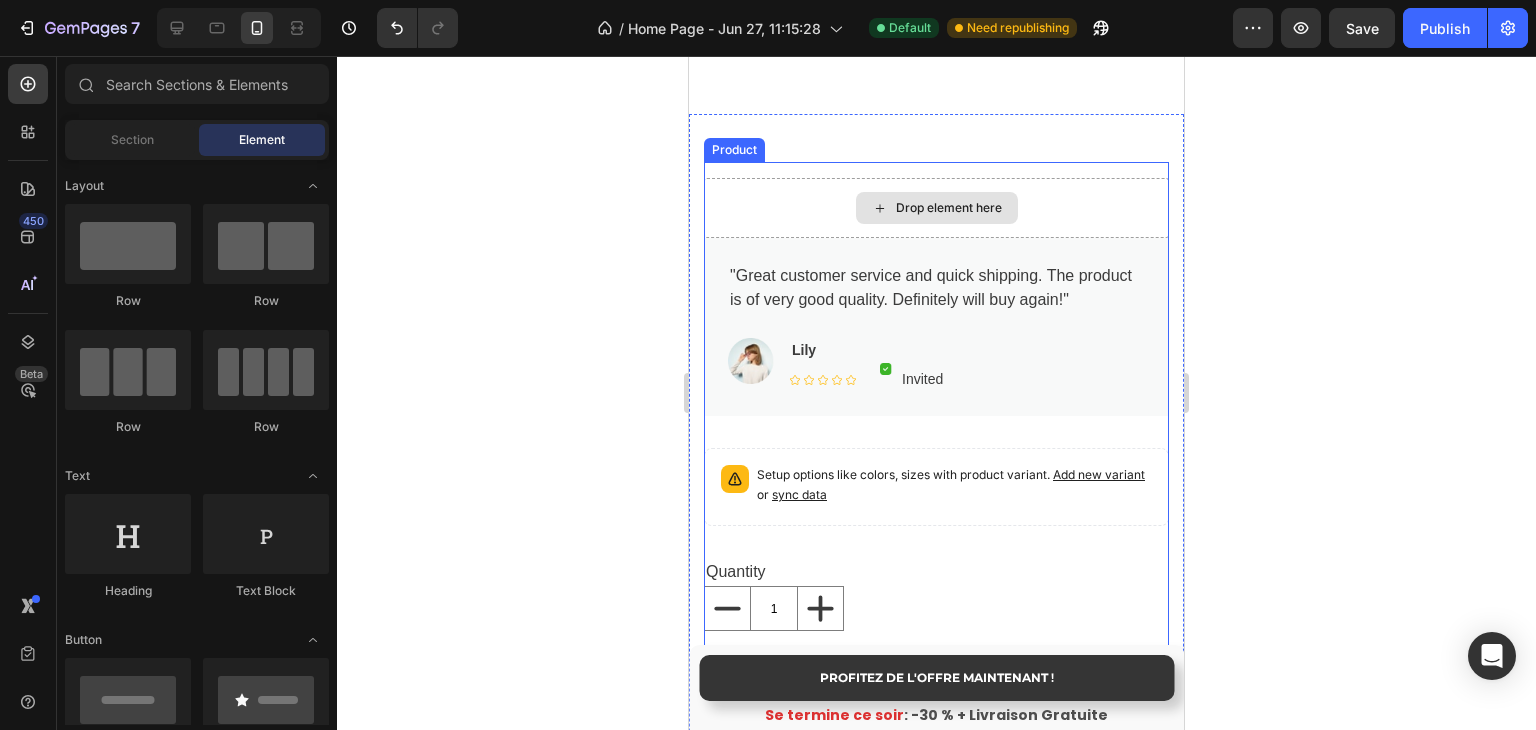 click on "Drop element here" at bounding box center (936, 208) 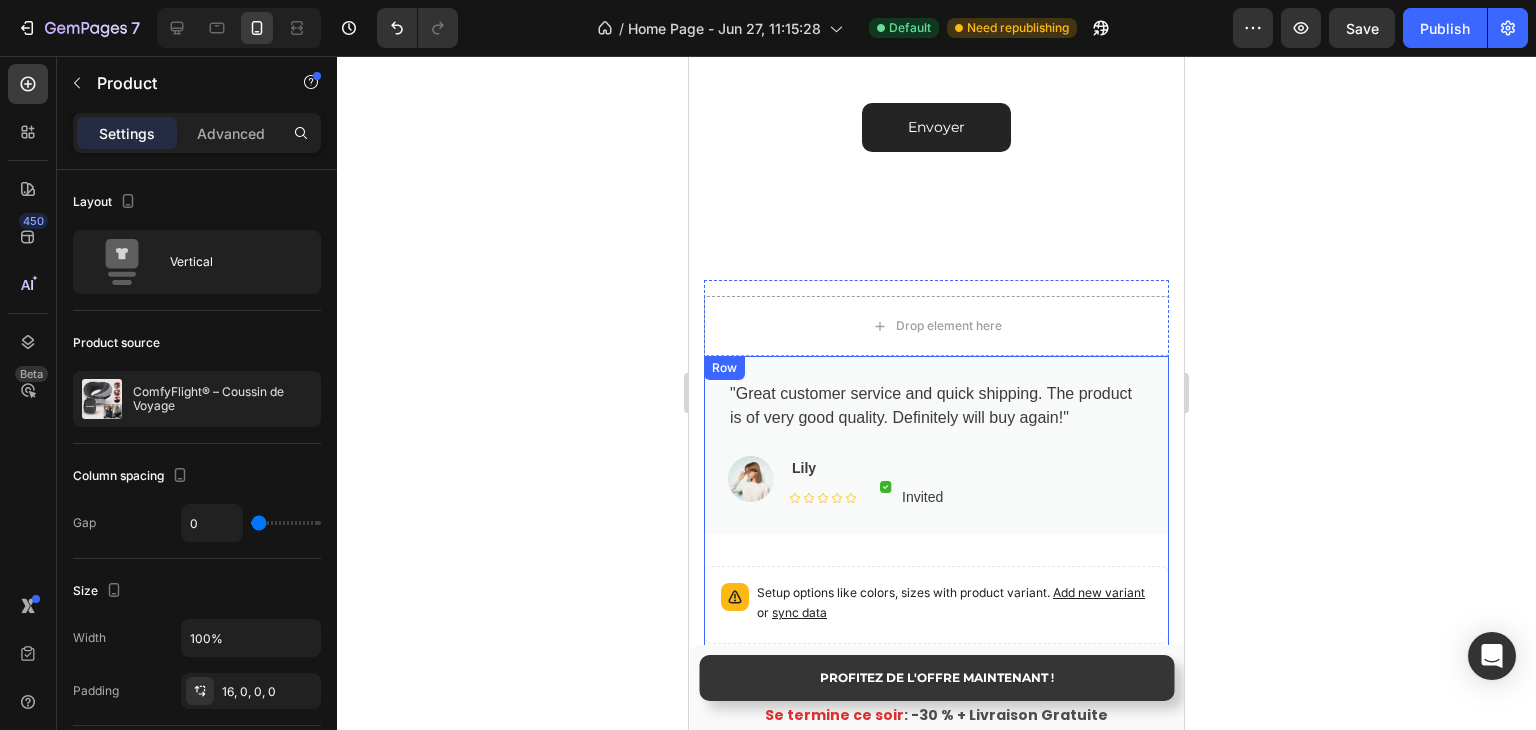 scroll, scrollTop: 7060, scrollLeft: 0, axis: vertical 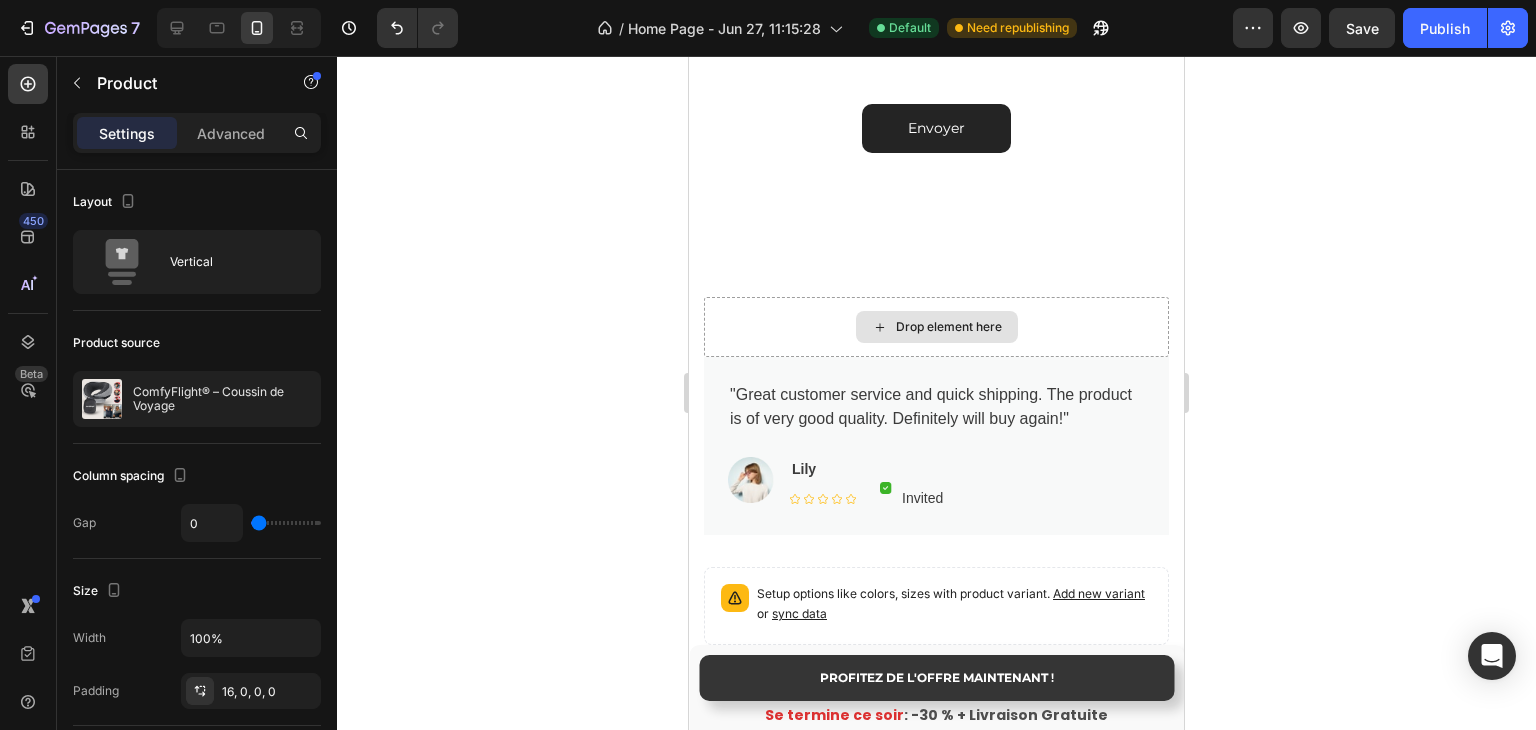 click on "Drop element here" at bounding box center (936, 327) 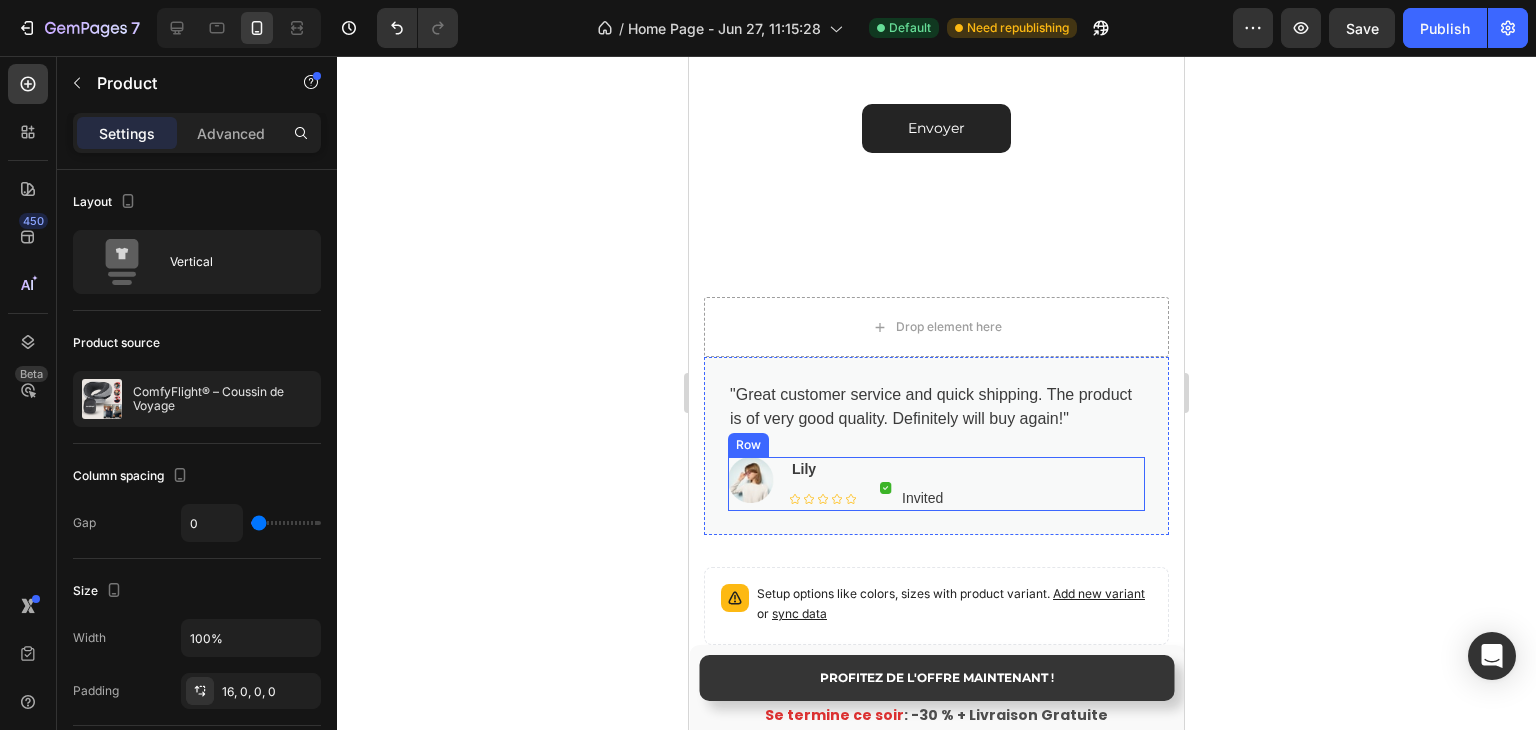 click on "Image Lily Text block
Icon
Icon
Icon
Icon
Icon Icon List Hoz Image Invited Text block Row Row Row" at bounding box center [936, 484] 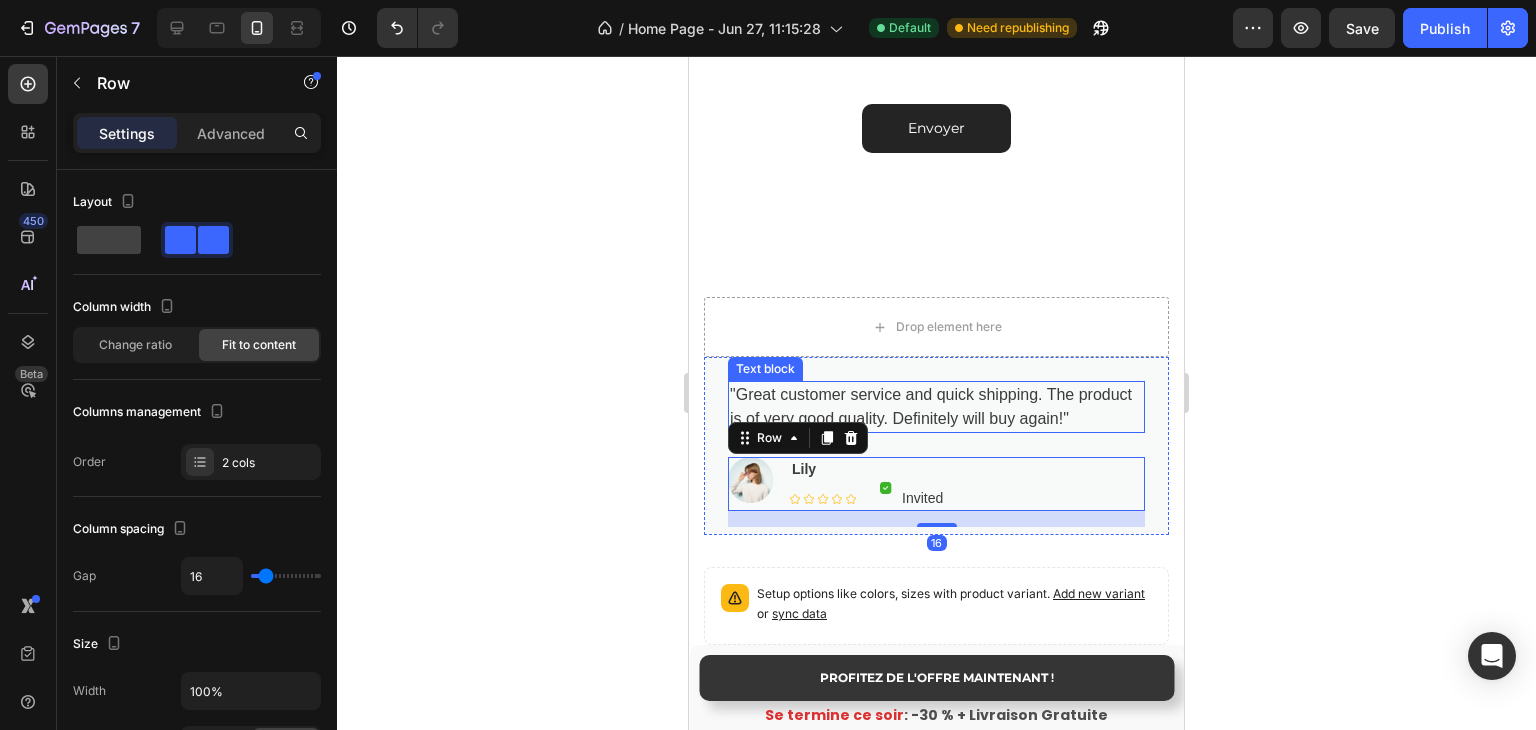 click on ""Great customer service and quick shipping. The product is of very good quality. Definitely will buy again!" Text block Image Lily Text block
Icon
Icon
Icon
Icon
Icon Icon List Hoz Image Invited Text block Row Row Row   16" at bounding box center (936, 454) 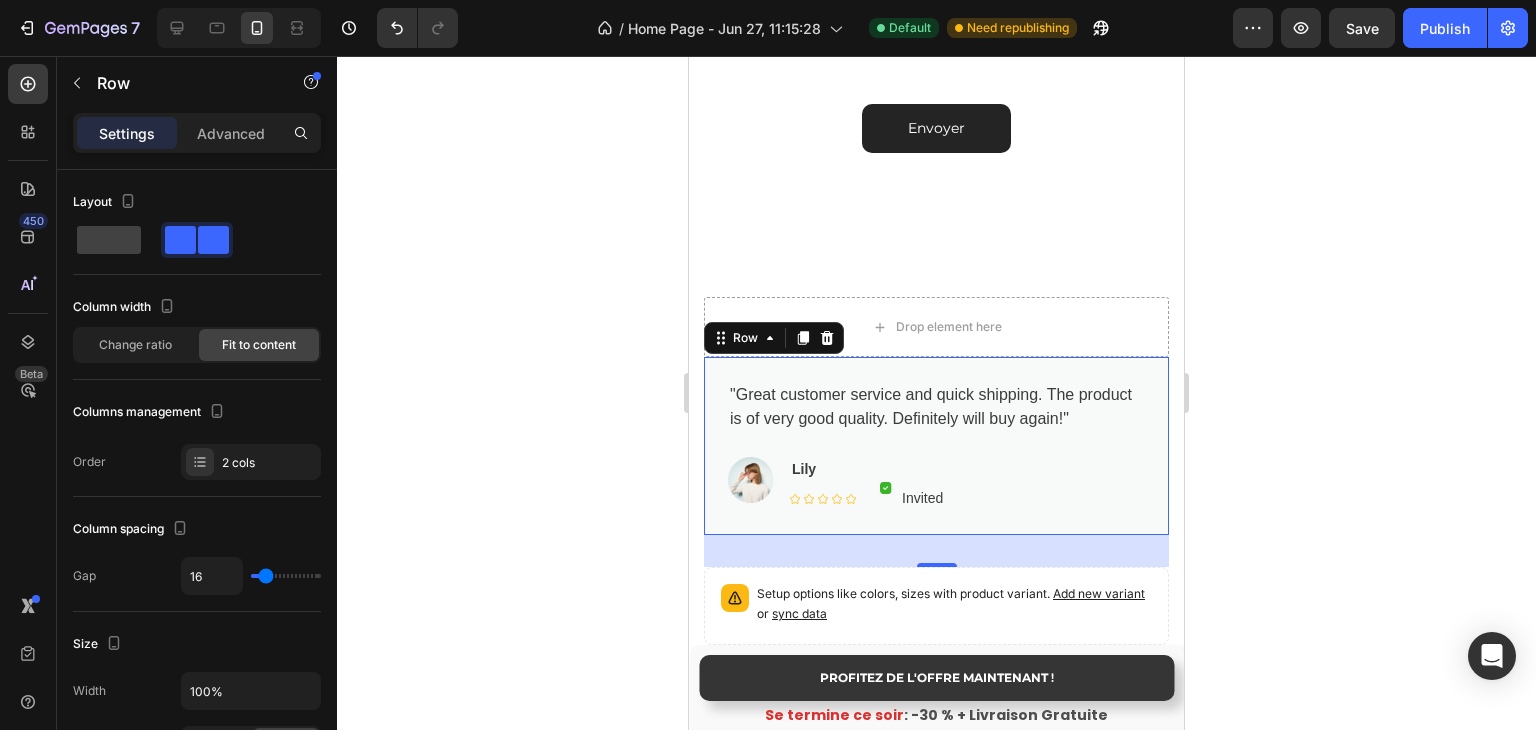 scroll, scrollTop: 549, scrollLeft: 0, axis: vertical 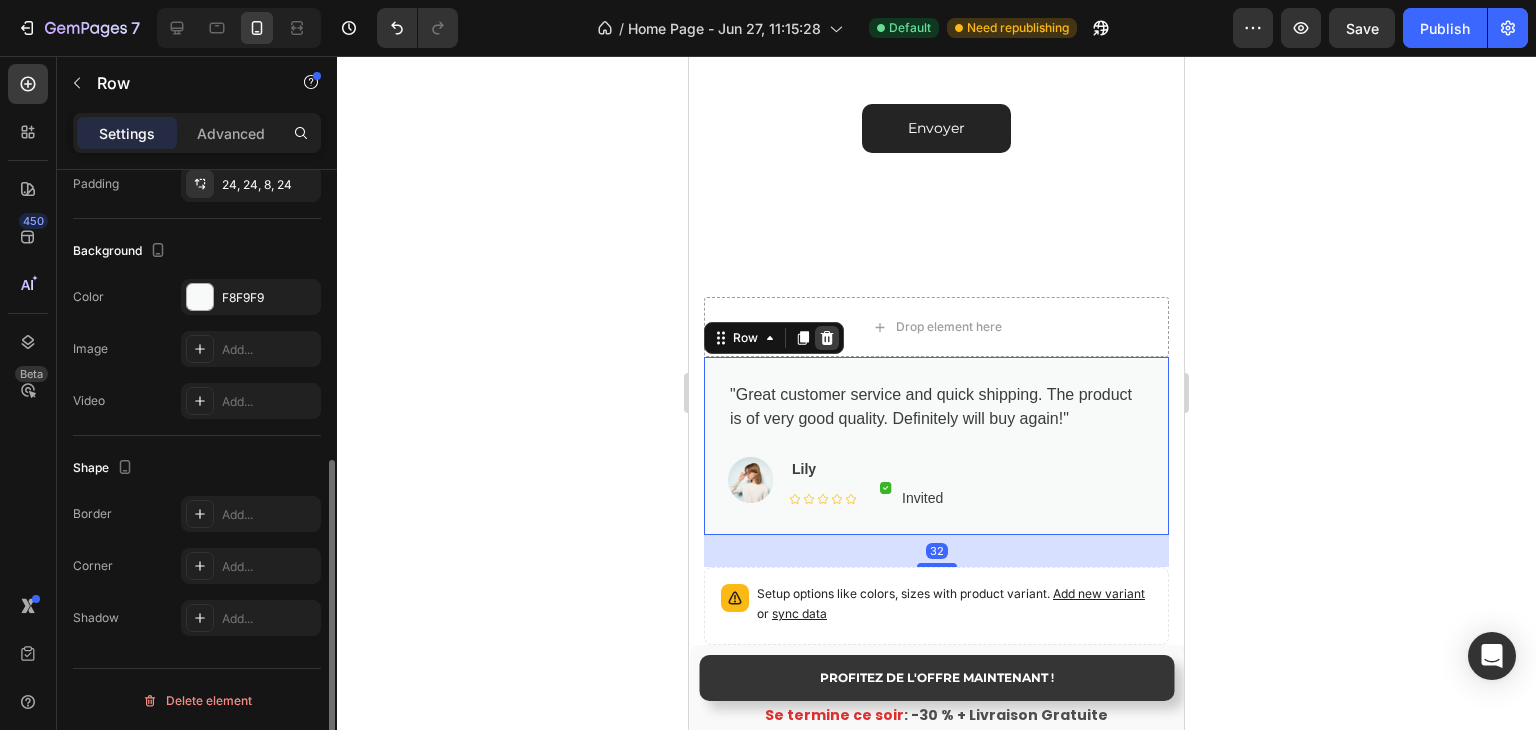 click 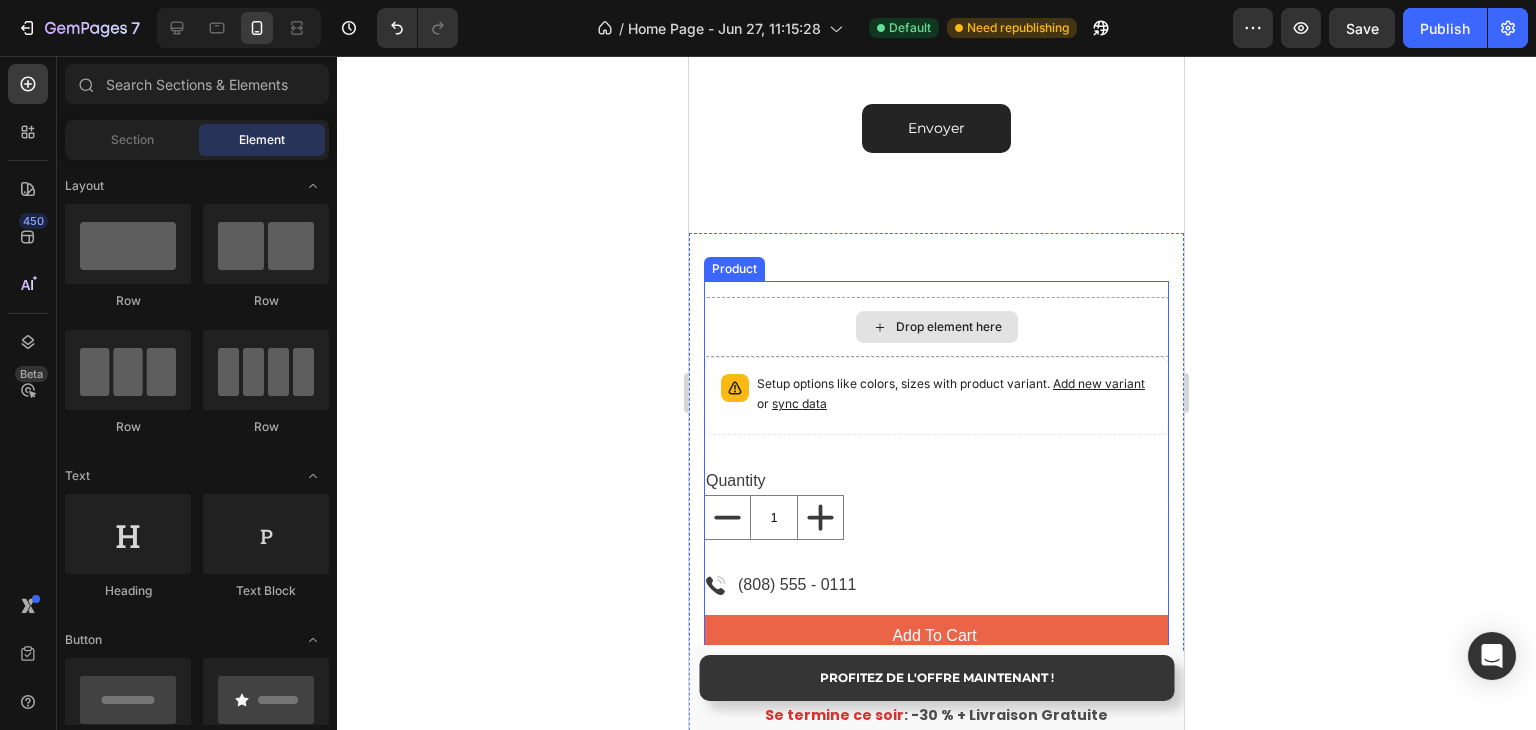 click on "Drop element here" at bounding box center (936, 327) 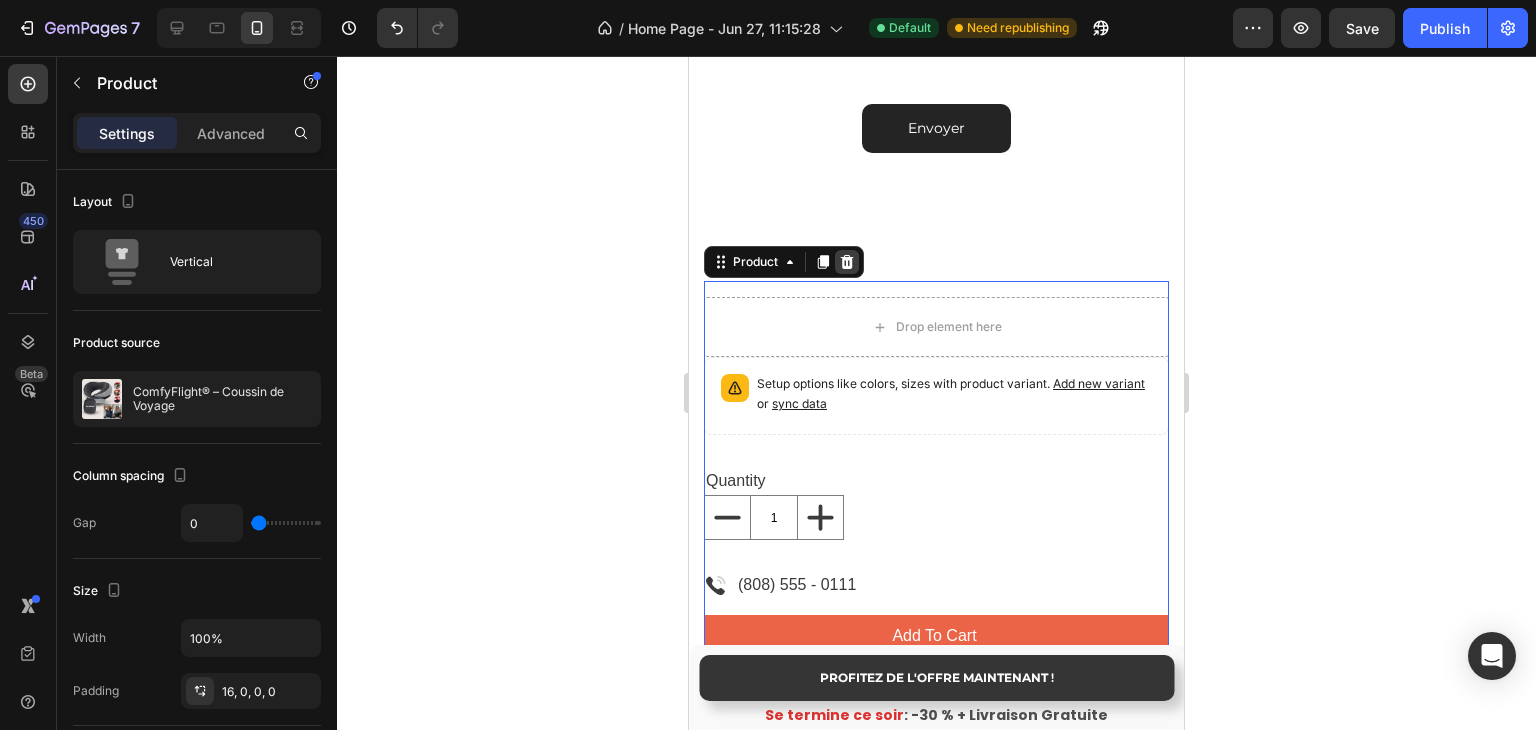 click 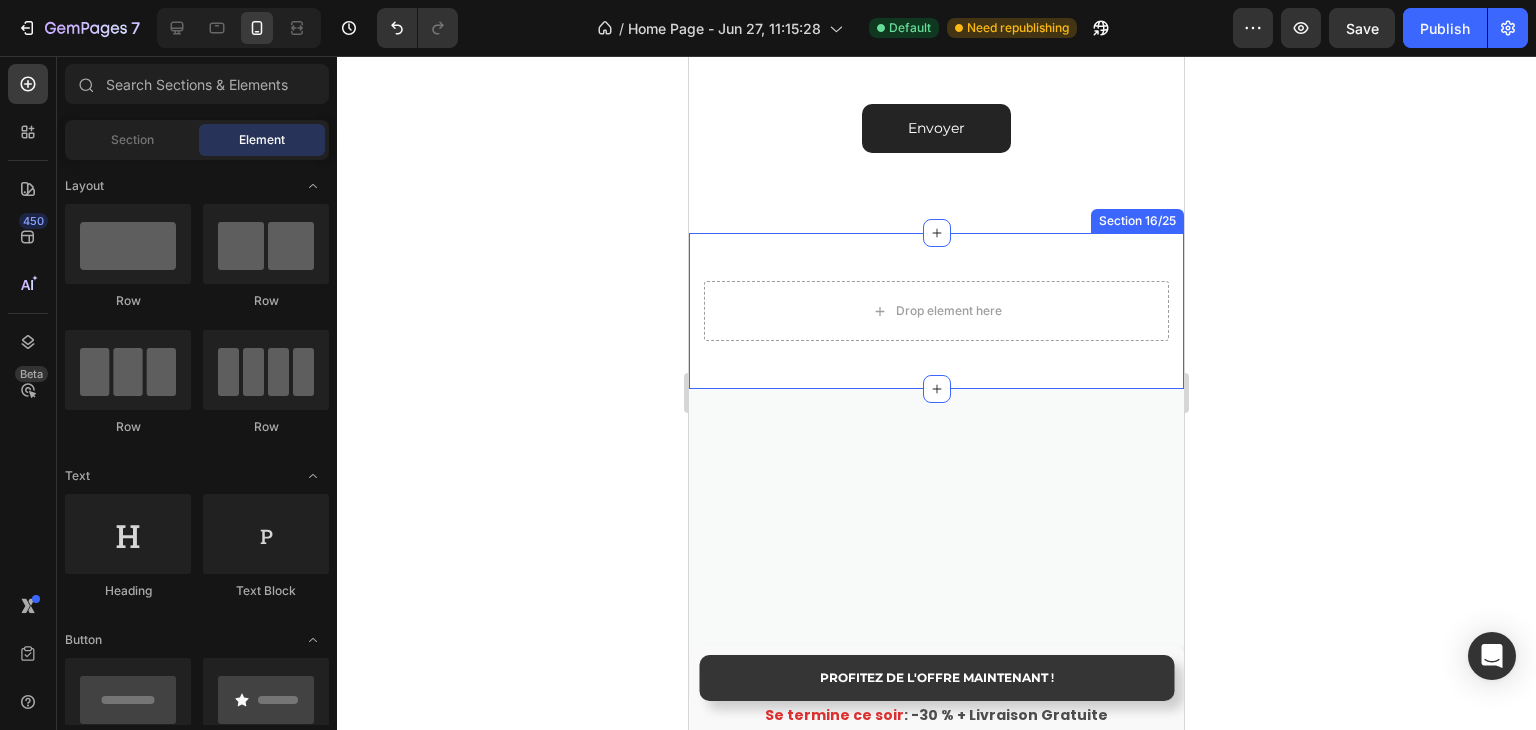 click on "Drop element here Section 16/25" at bounding box center [936, 311] 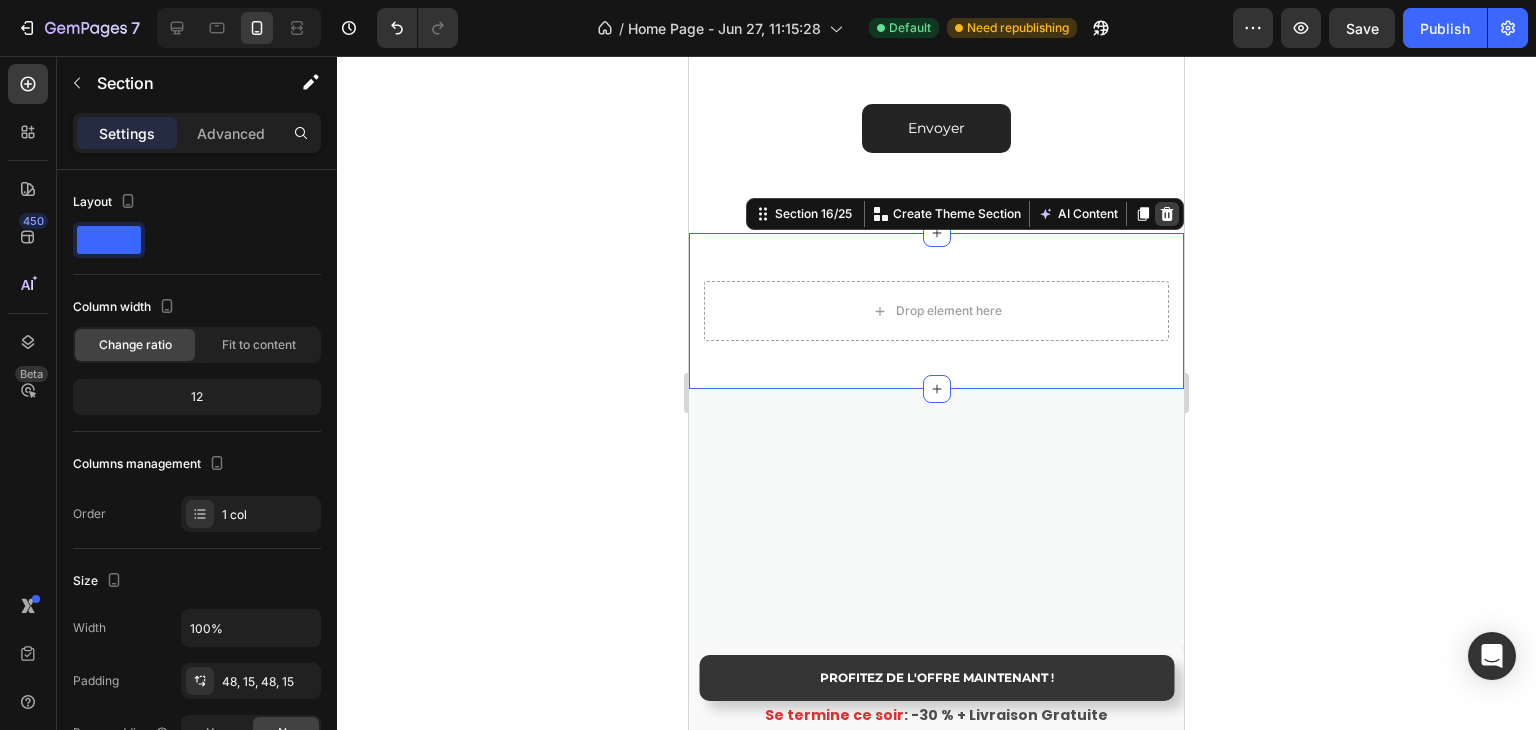 click 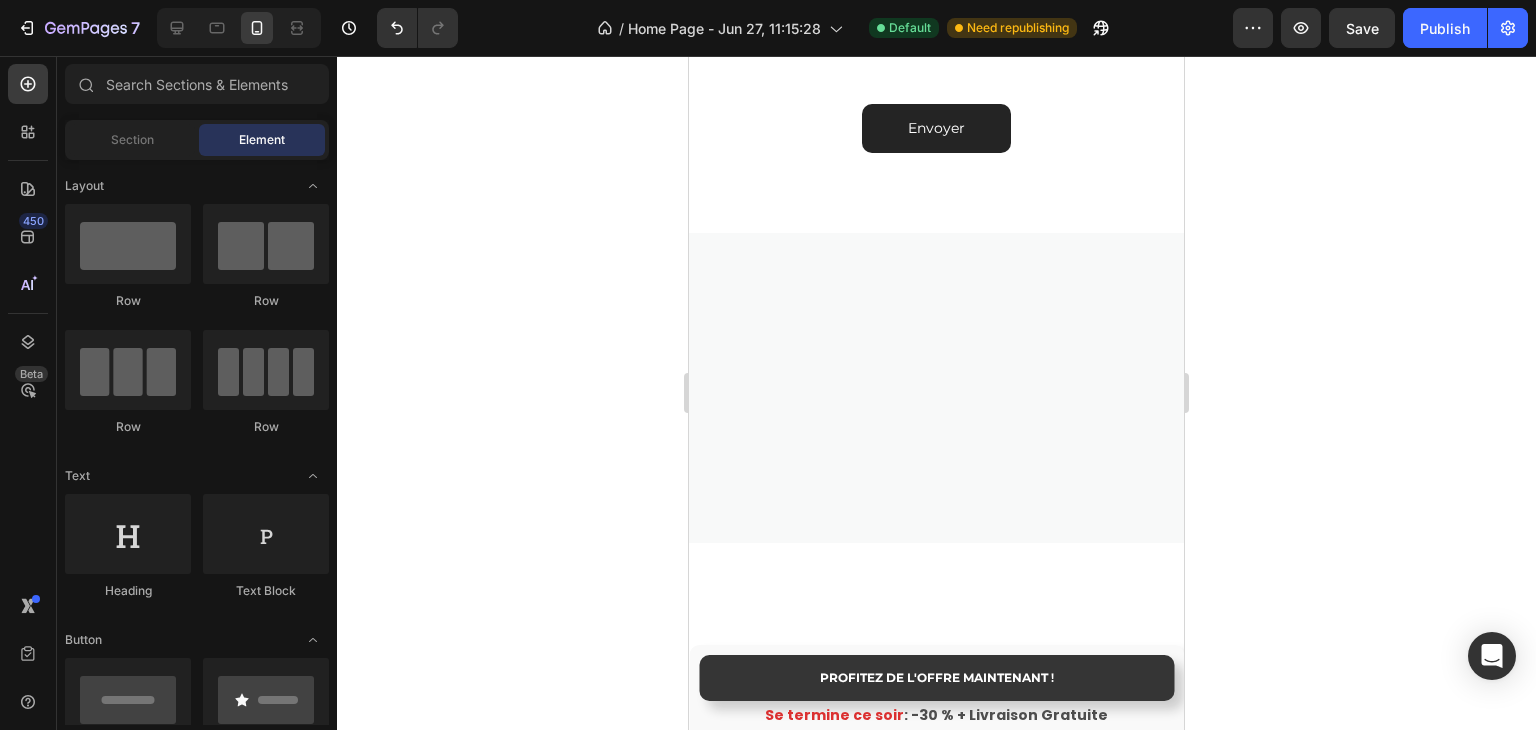 click at bounding box center (936, 388) 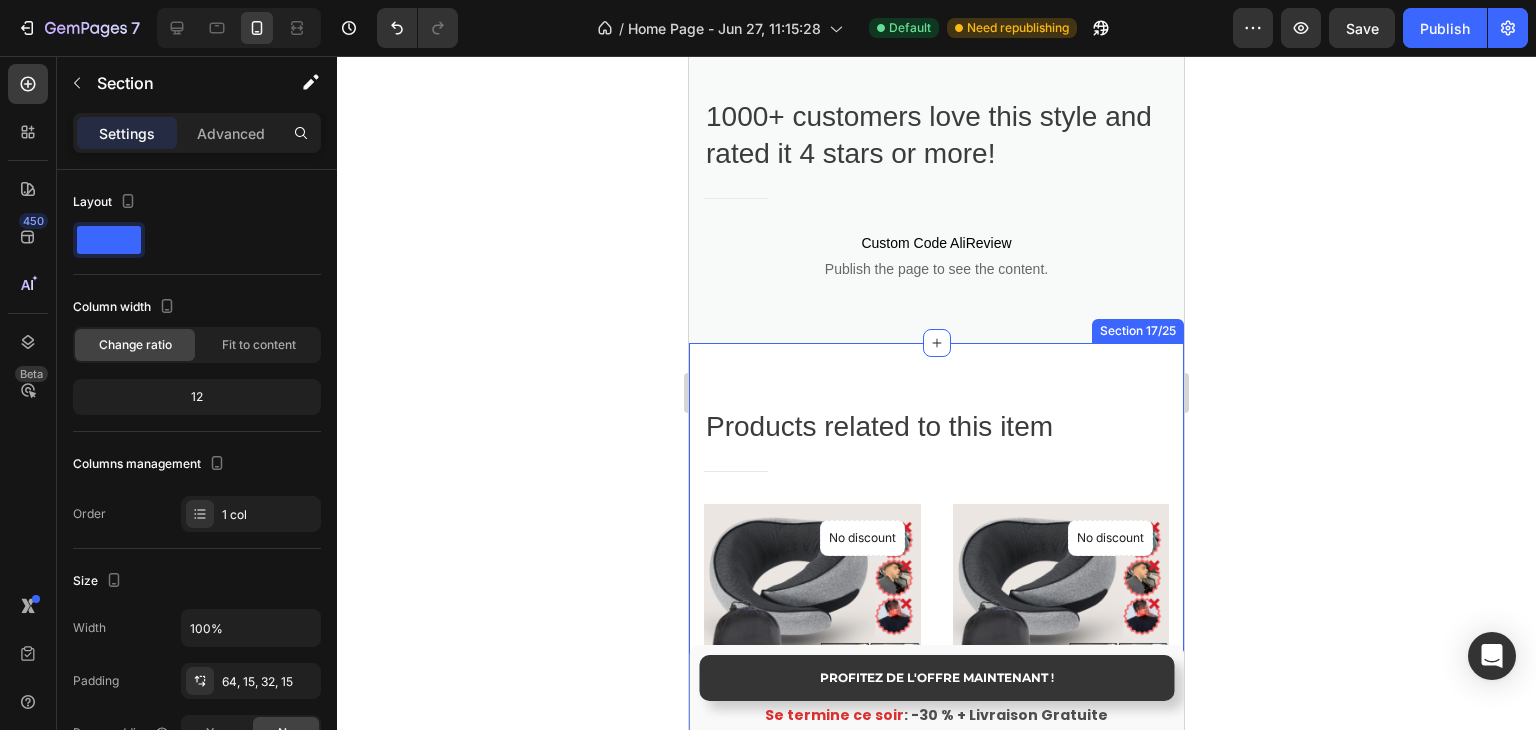 scroll, scrollTop: 6960, scrollLeft: 0, axis: vertical 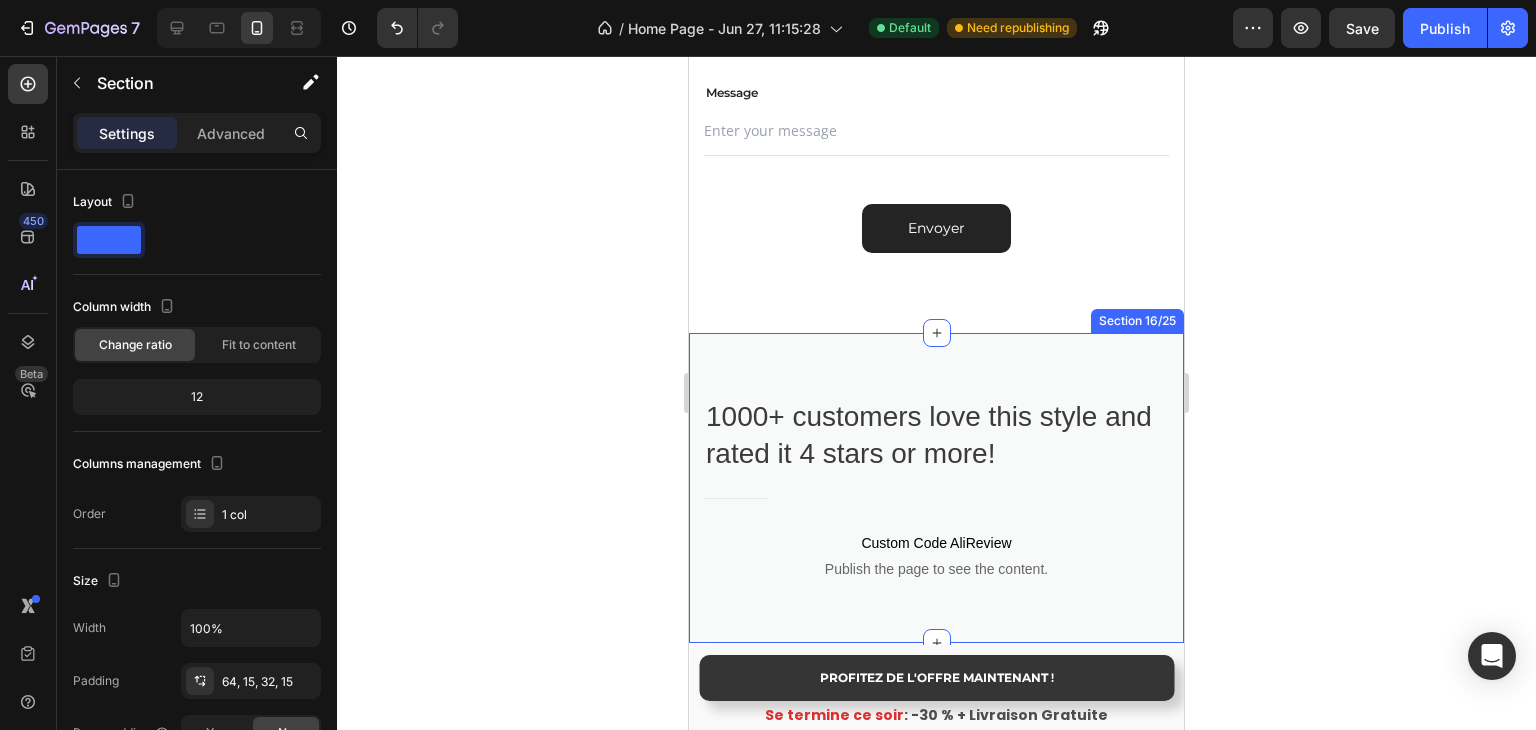 click on "1000+ customers love this style and rated it 4 stars or more! Heading                Title Line
Custom Code AliReview
Publish the page to see the content.
Custom Code AliReview Row Section 16/25" at bounding box center (936, 488) 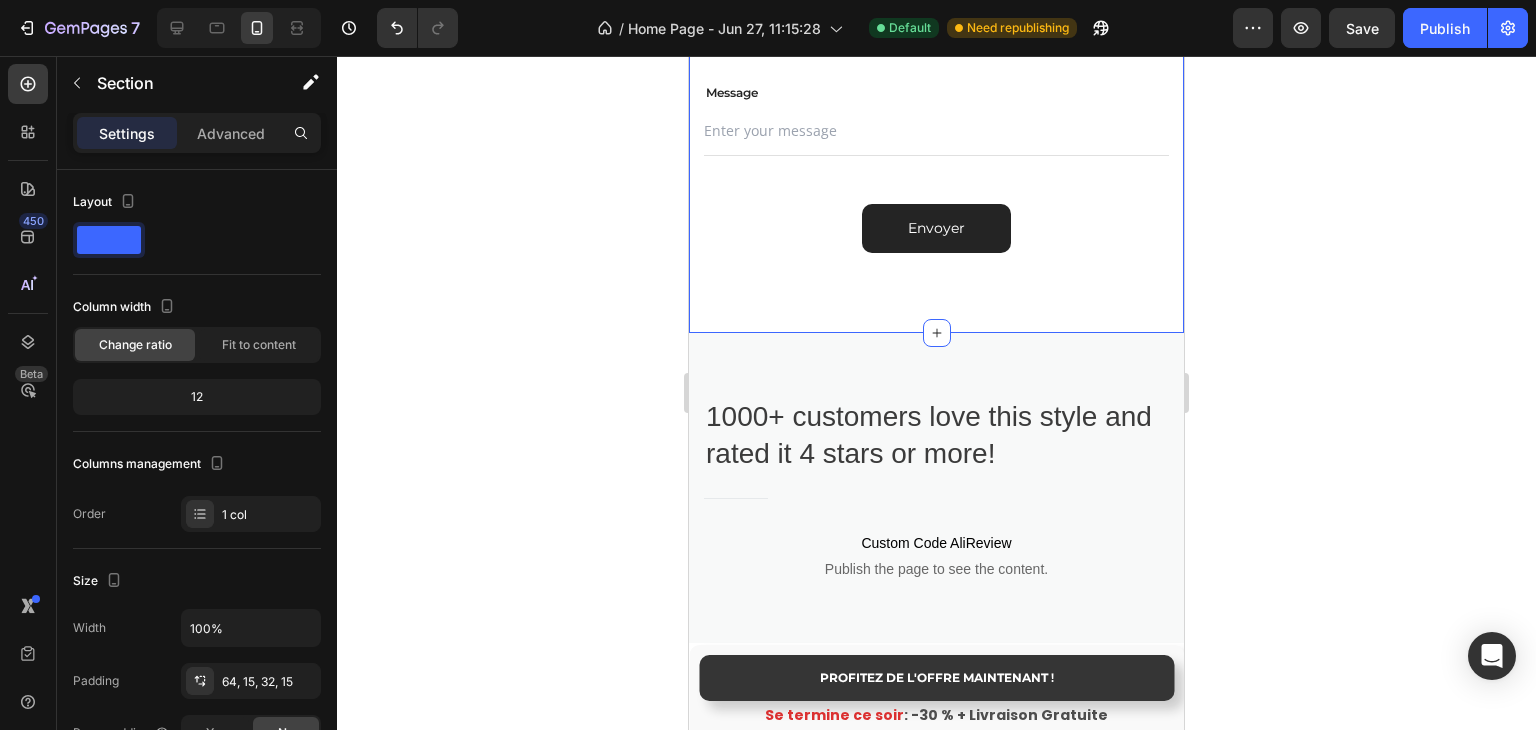 click on "1000+ customers love this style and rated it 4 stars or more! Heading                Title Line
Custom Code AliReview
Publish the page to see the content.
Custom Code AliReview Row Section 16/25" at bounding box center (936, 488) 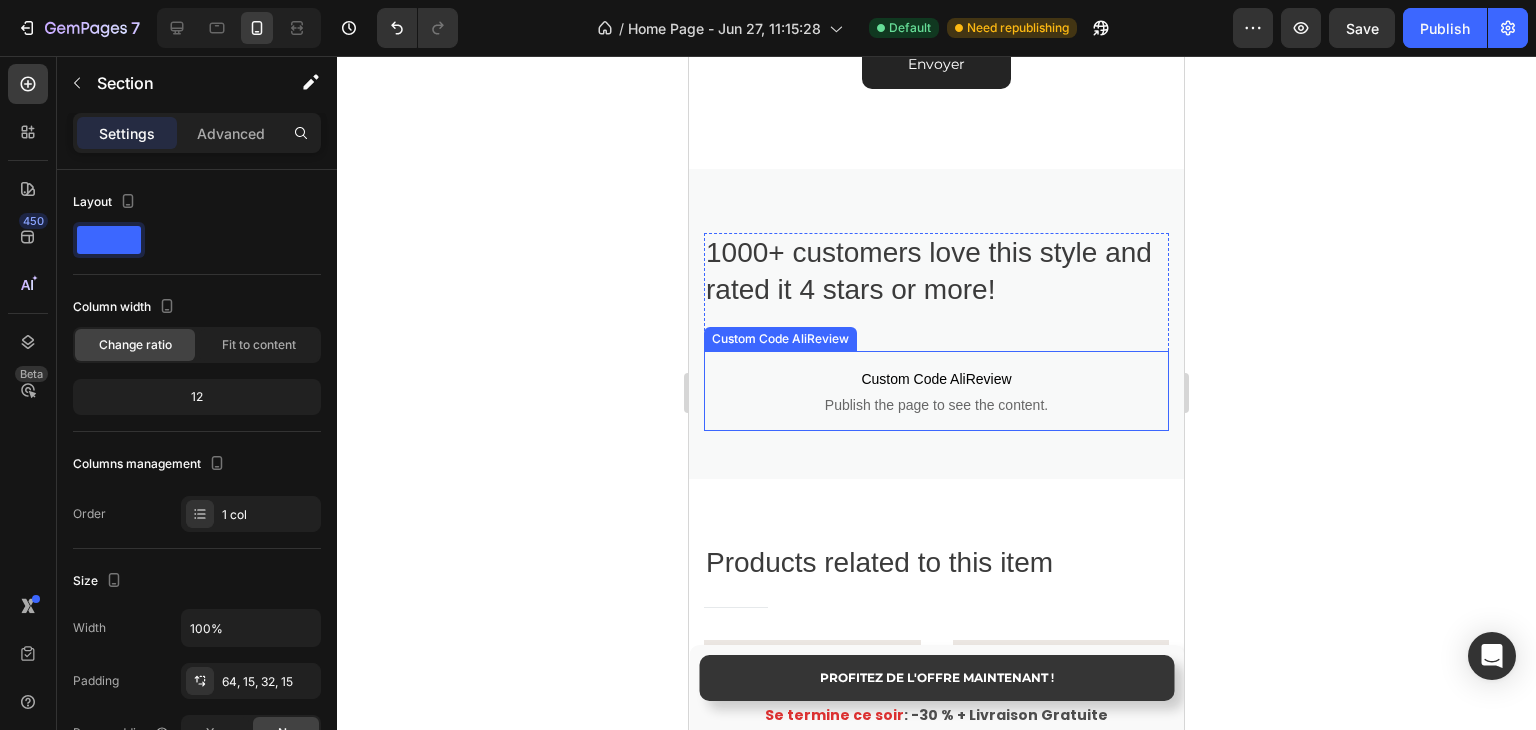 scroll, scrollTop: 7160, scrollLeft: 0, axis: vertical 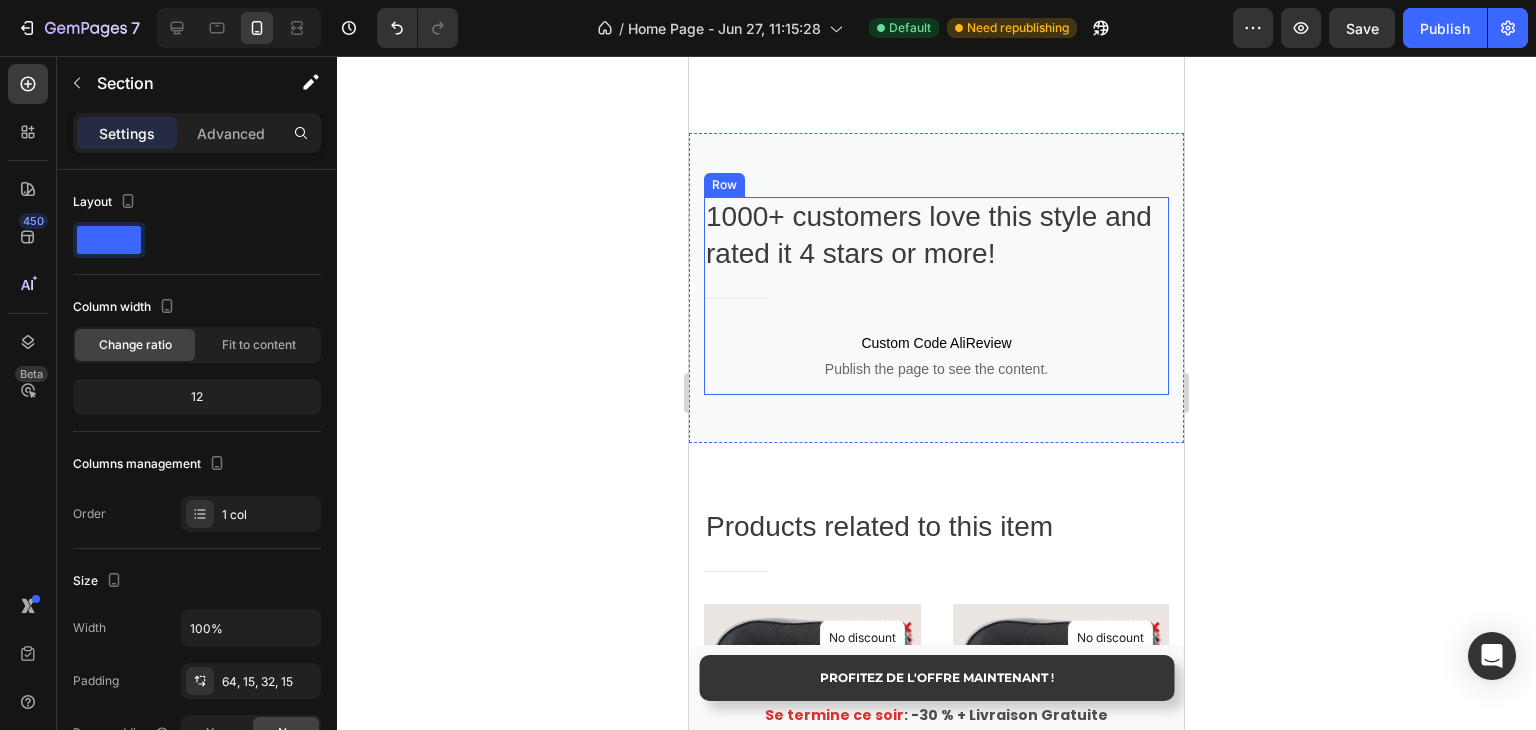 click on "1000+ customers love this style and rated it 4 stars or more! Heading                Title Line
Custom Code AliReview
Publish the page to see the content.
Custom Code AliReview" at bounding box center (936, 296) 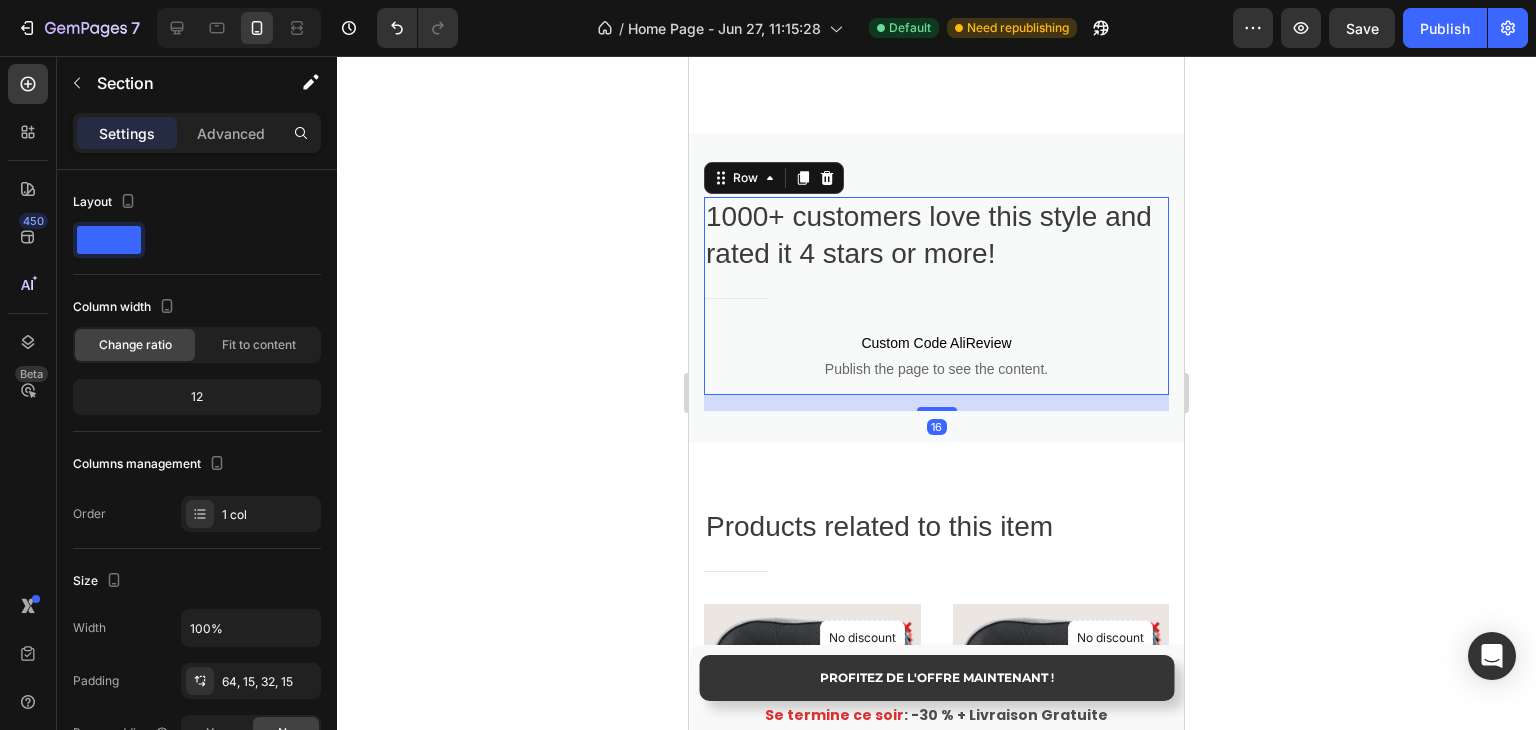 click on "1000+ customers love this style and rated it 4 stars or more! Heading                Title Line
Custom Code AliReview
Publish the page to see the content.
Custom Code AliReview Row   16 Section 16/25" at bounding box center [936, 288] 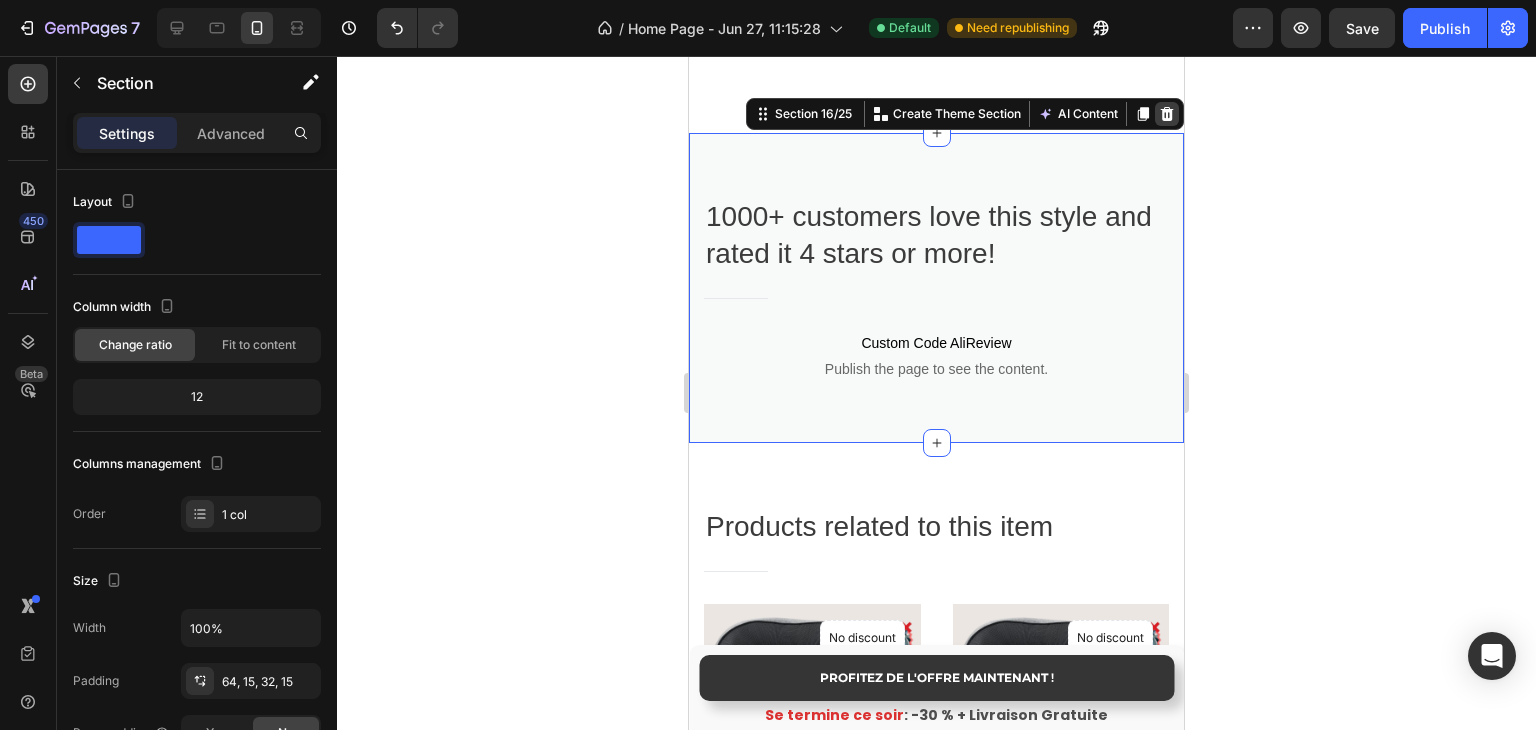 click 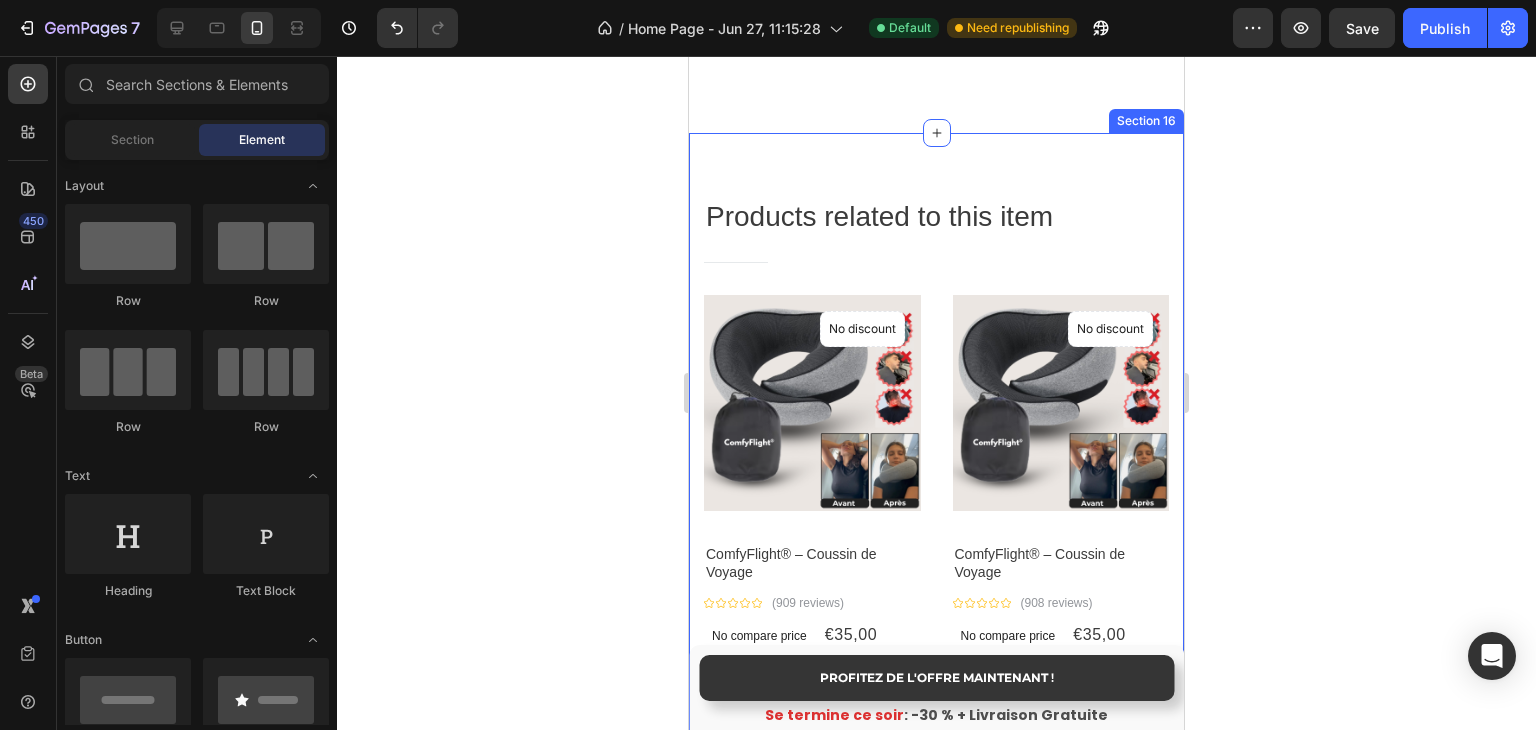 click on "Products related to this item Heading                Title Line Row Product Images No discount   Not be displayed when published Product Badge Row ComfyFlight® – Coussin de Voyage Product Title
Icon
Icon
Icon
Icon
Icon Icon List Hoz (909 reviews) Text block Row No compare price Product Price €35,00 Product Price Product Price Row Add to cart Product Cart Button Product Stock Counter Sold:  690  Text block Available:  3 Text block Row Product Product Images No discount   Not be displayed when published Product Badge Row ComfyFlight® – Coussin de Voyage Product Title
Icon
Icon
Icon
Icon
Icon Icon List Hoz (908 reviews) Text block Row No compare price Product Price €35,00 Product Price Product Price Row Add to cart Product Cart Button Product Stock Counter Sold:  590 Text block Available:  2 Text block Row Product Row Product Images No discount" at bounding box center (936, 699) 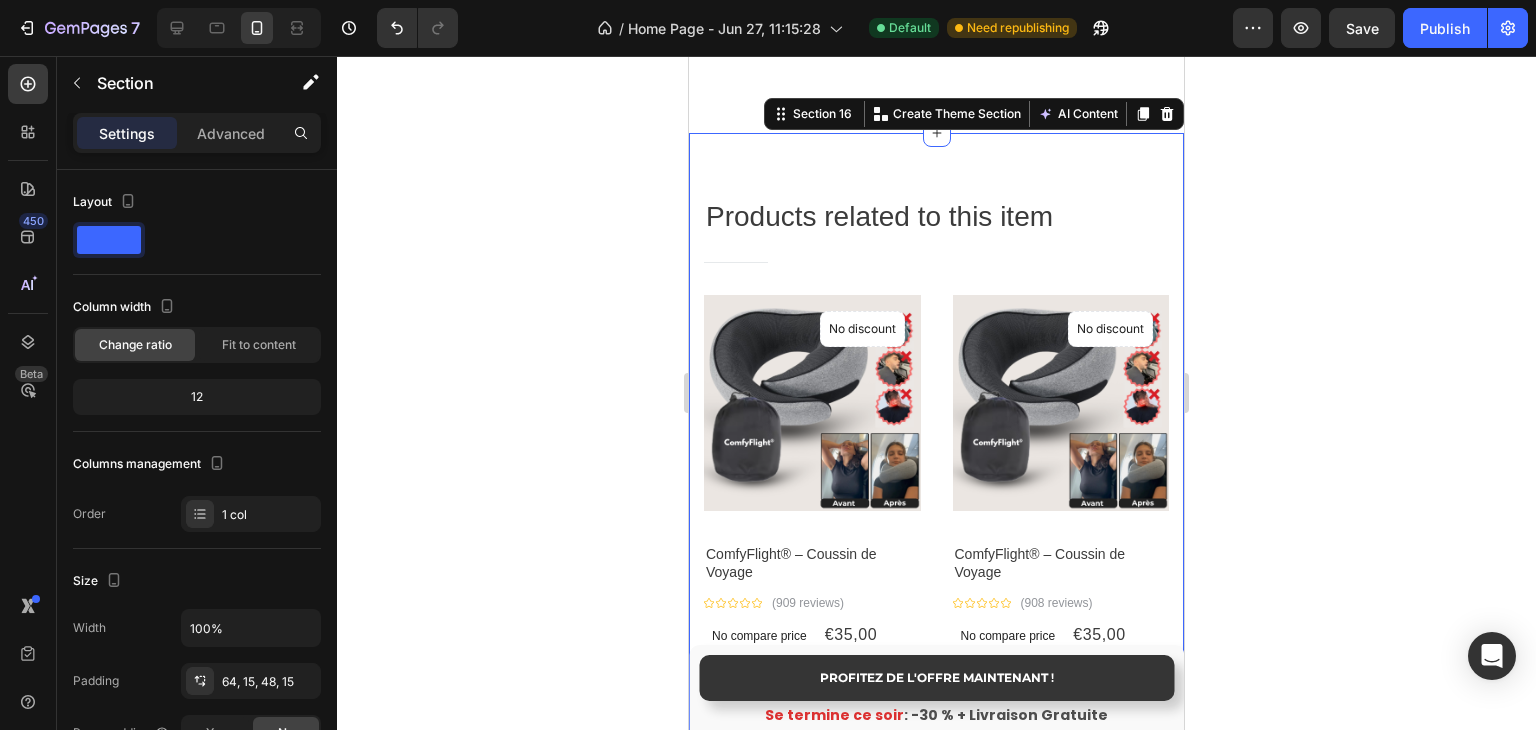 click at bounding box center (1167, 114) 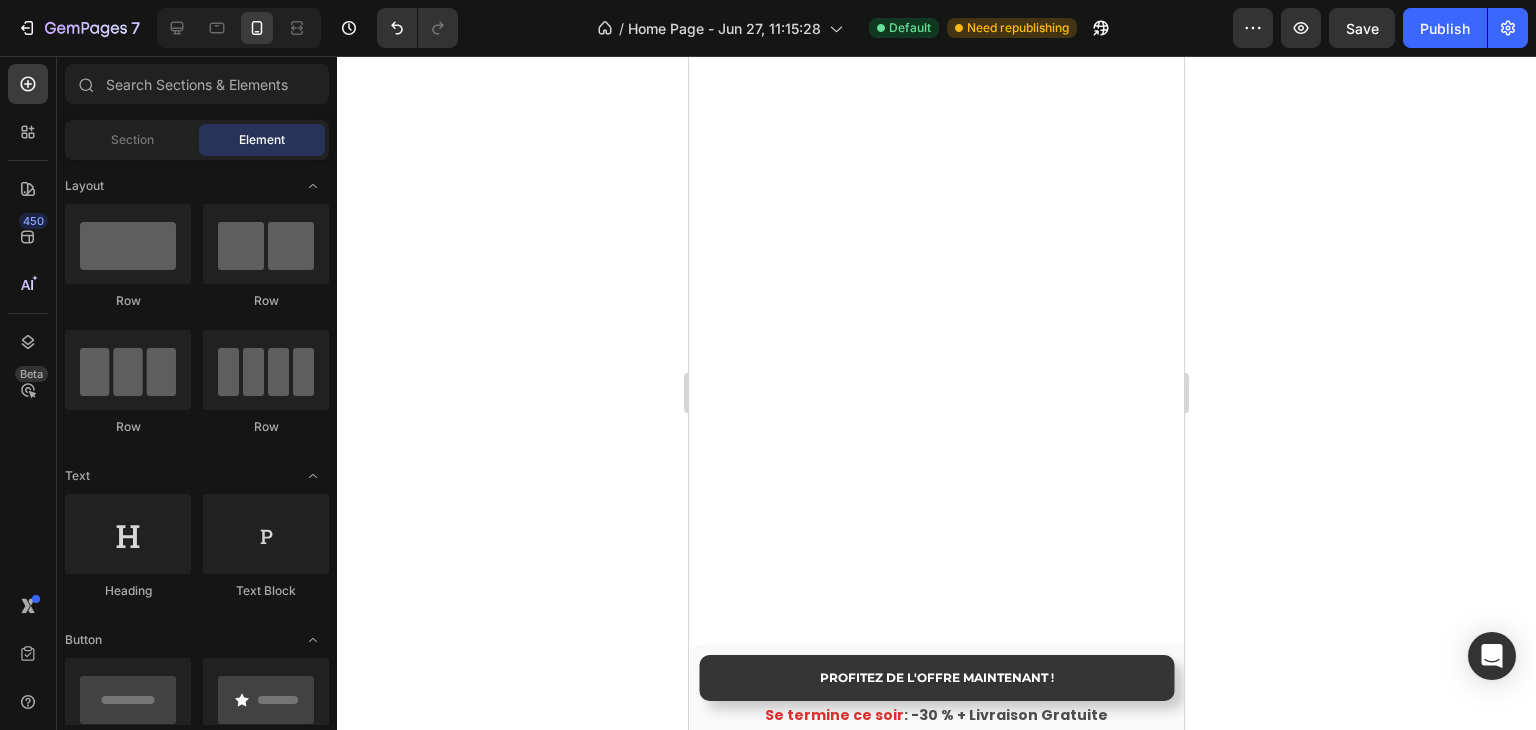 click at bounding box center (936, 626) 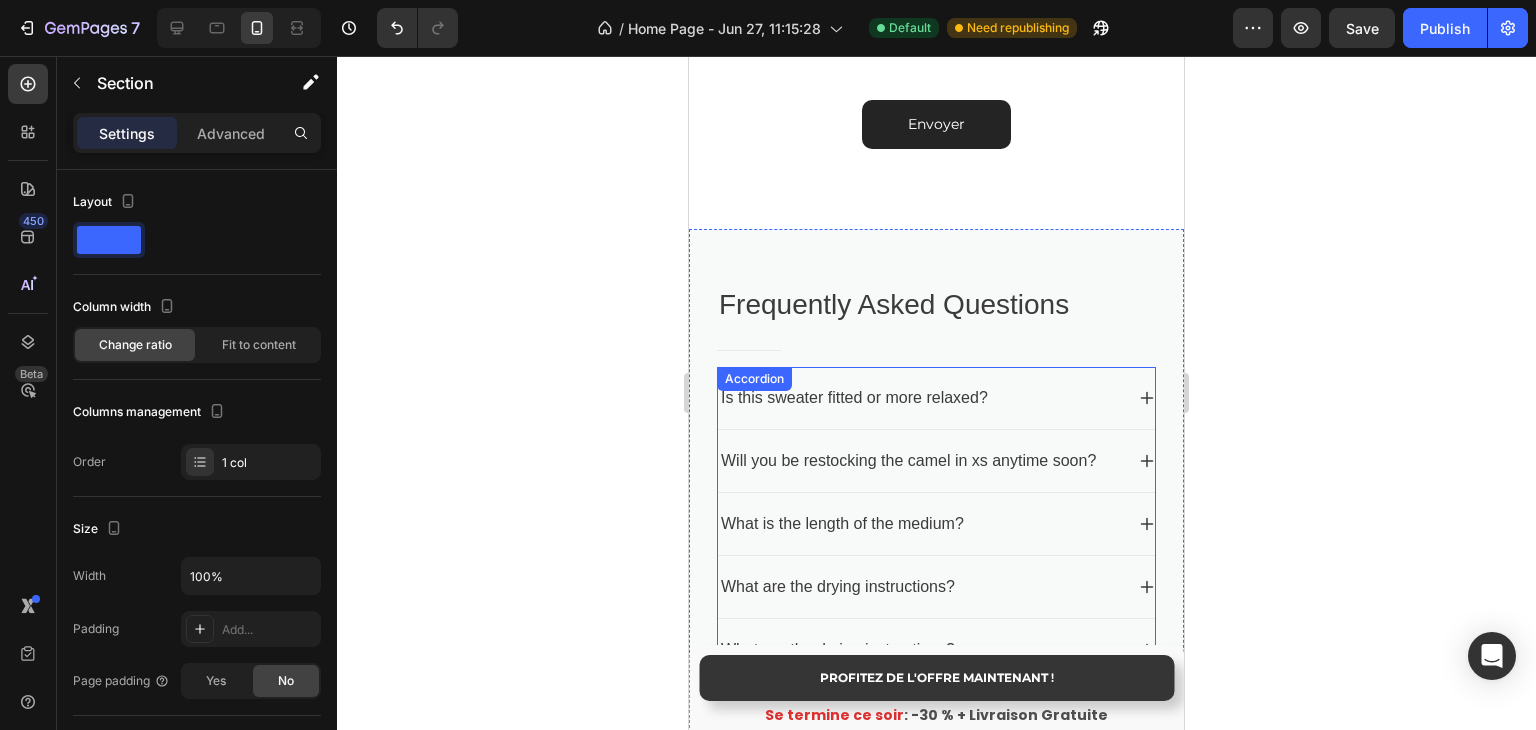 scroll, scrollTop: 7060, scrollLeft: 0, axis: vertical 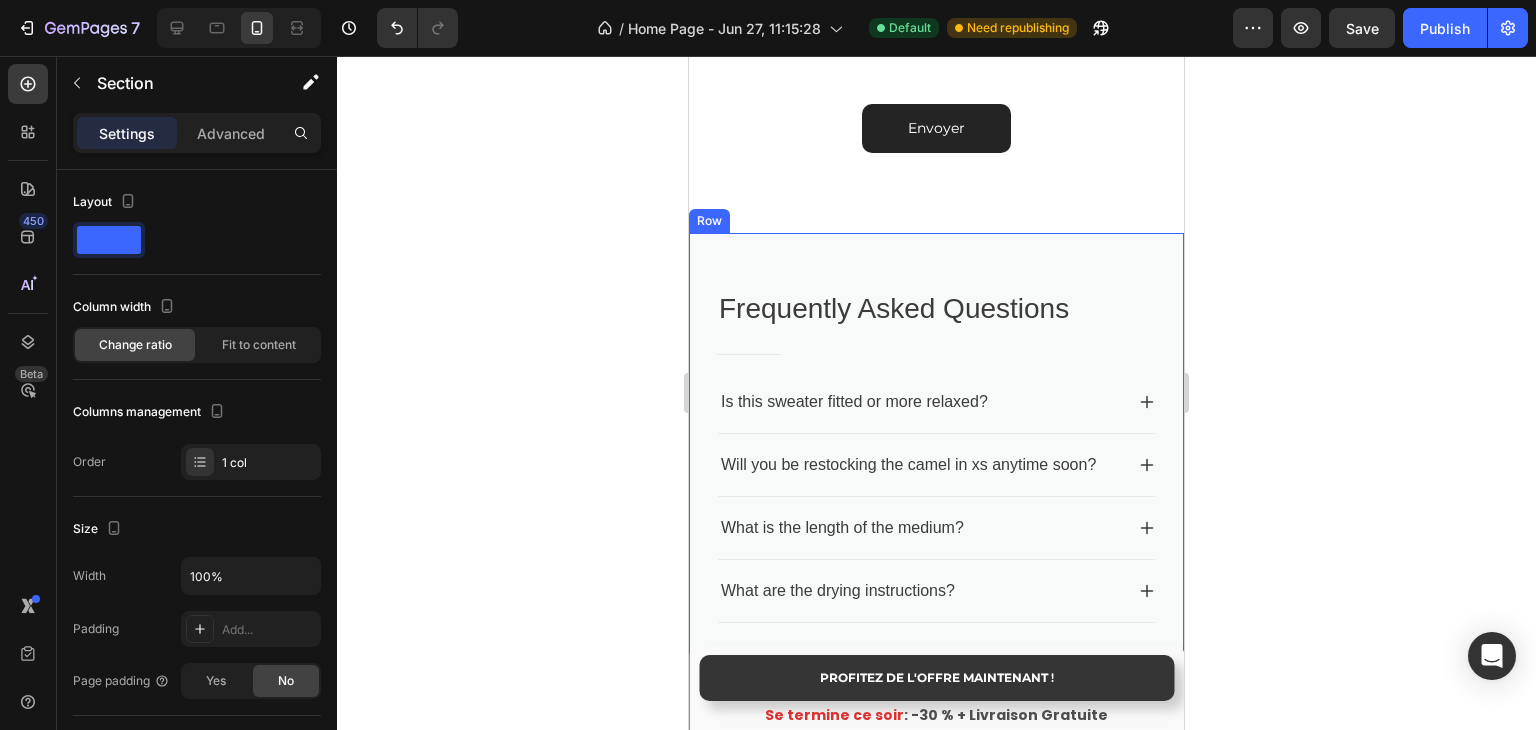 click on "Frequently Asked Questions  Heading                Title Line
Is this sweater fitted or more relaxed?
Will you be restocking the camel in xs anytime soon?
What is the length of the medium?
What are the drying instructions?
What are the drying instructions? Accordion Image (808) 555 - 0111 Text block Row Contact our hotline to have your questions answered immediately  Text block Tell us your question Text block Email Text block Email Field Tell me about... Text block Text Field Submit Submit Button Contact Form Row Row Row" at bounding box center (936, 728) 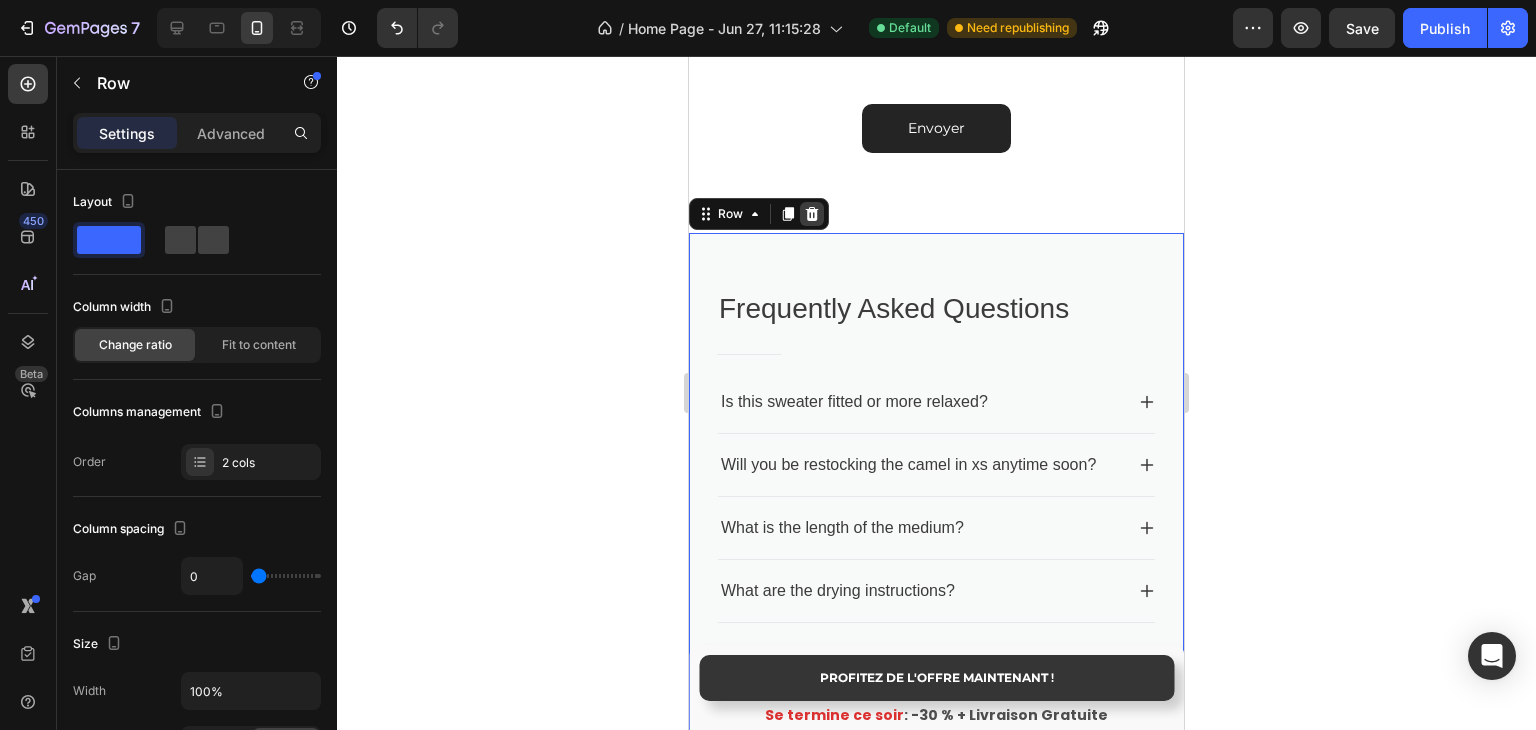 click 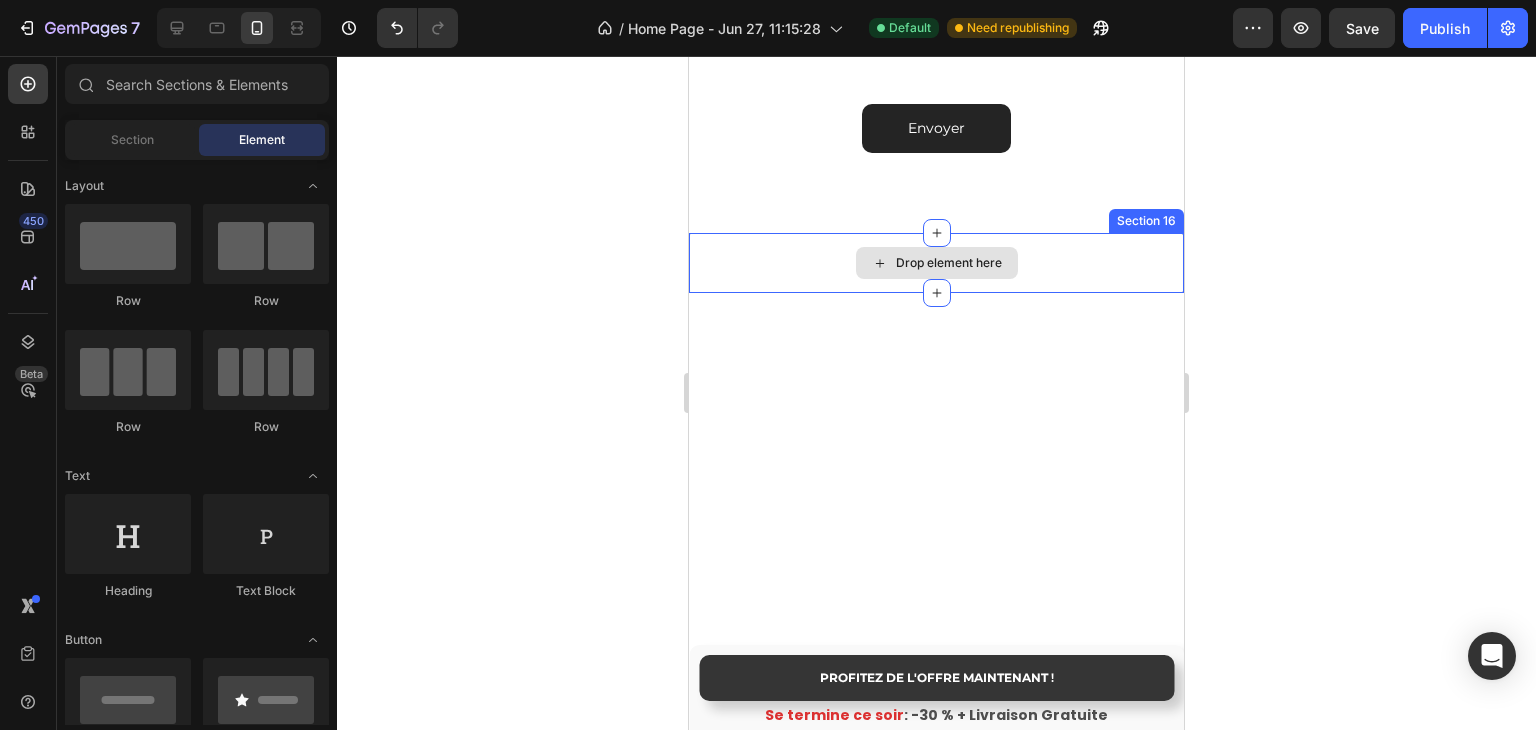 click on "Drop element here" at bounding box center [936, 263] 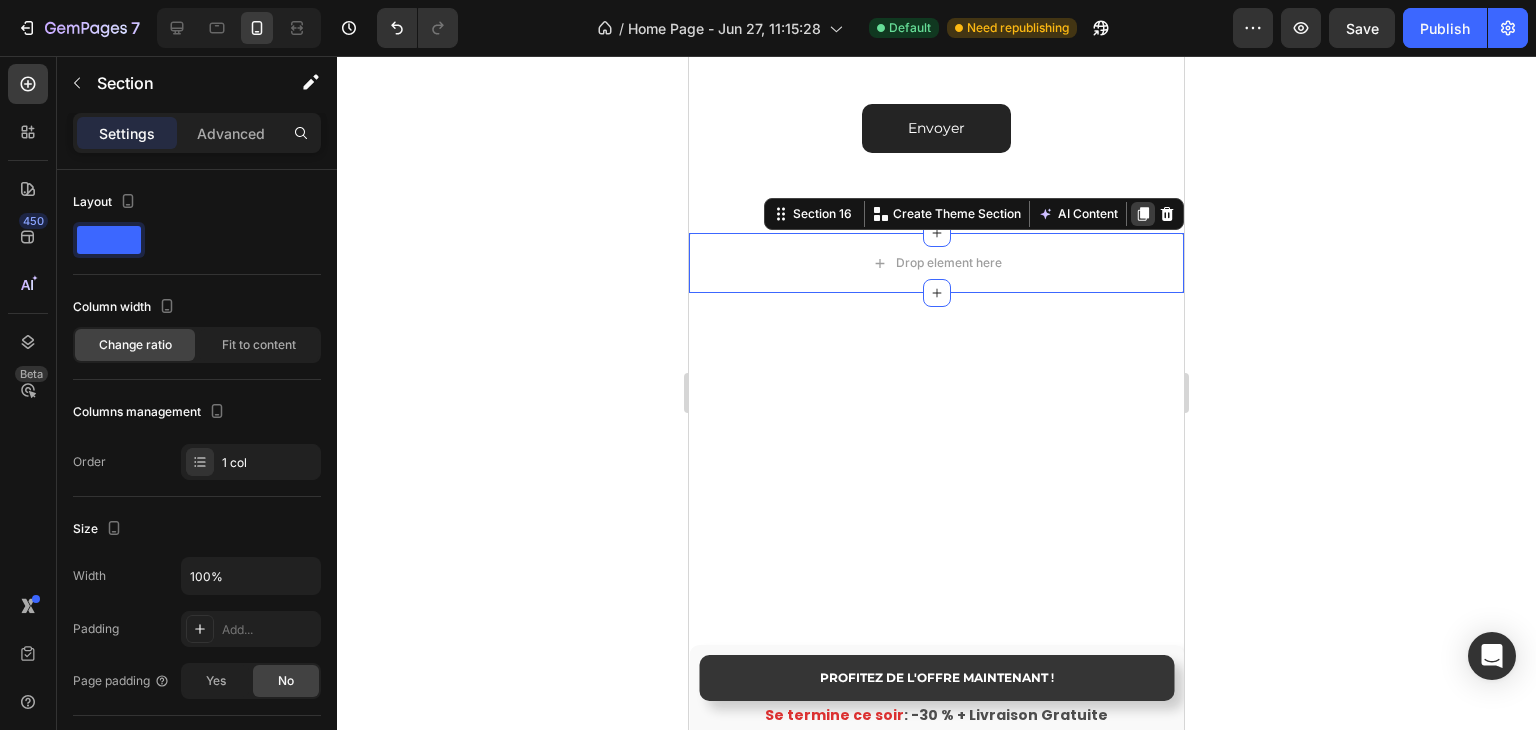 click at bounding box center (1143, 214) 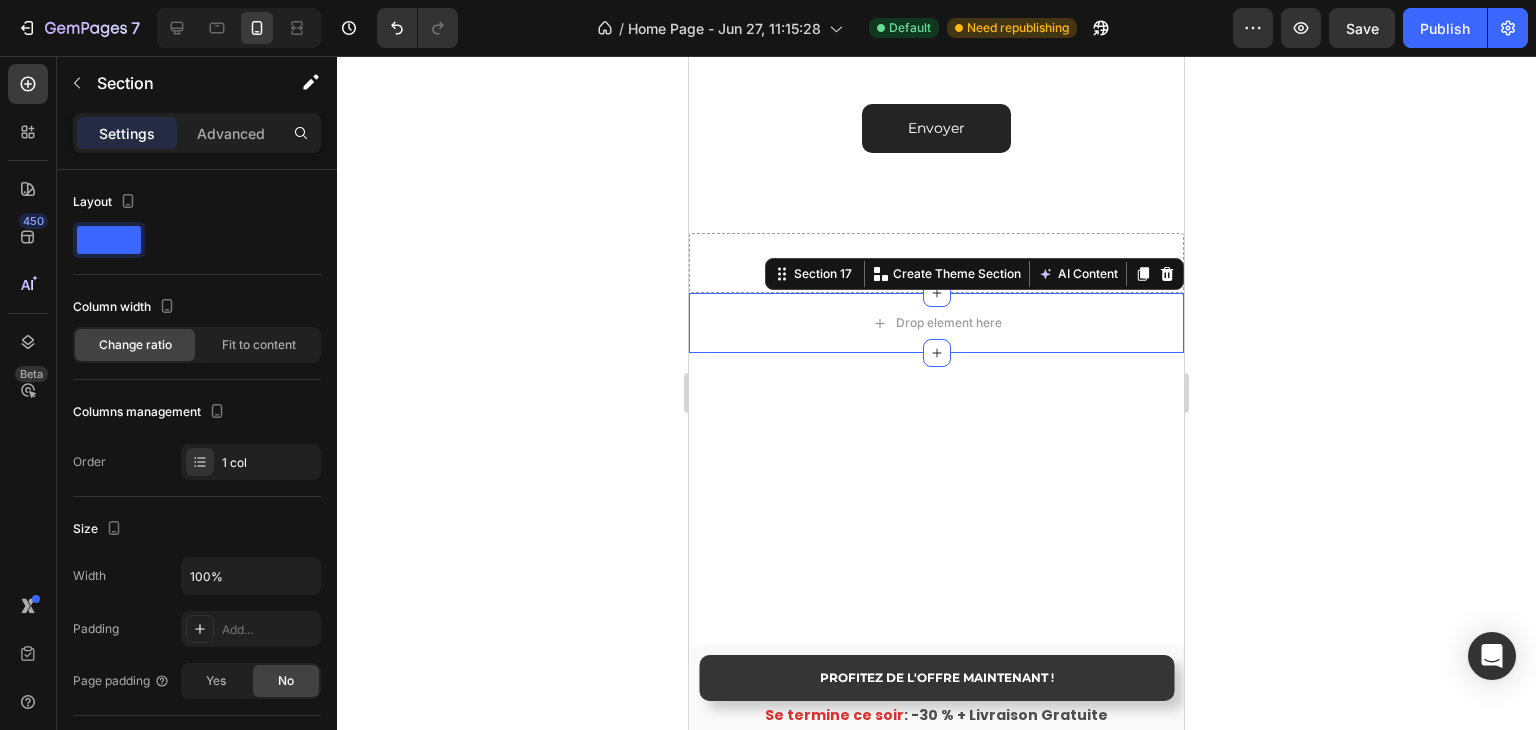 scroll, scrollTop: 548, scrollLeft: 0, axis: vertical 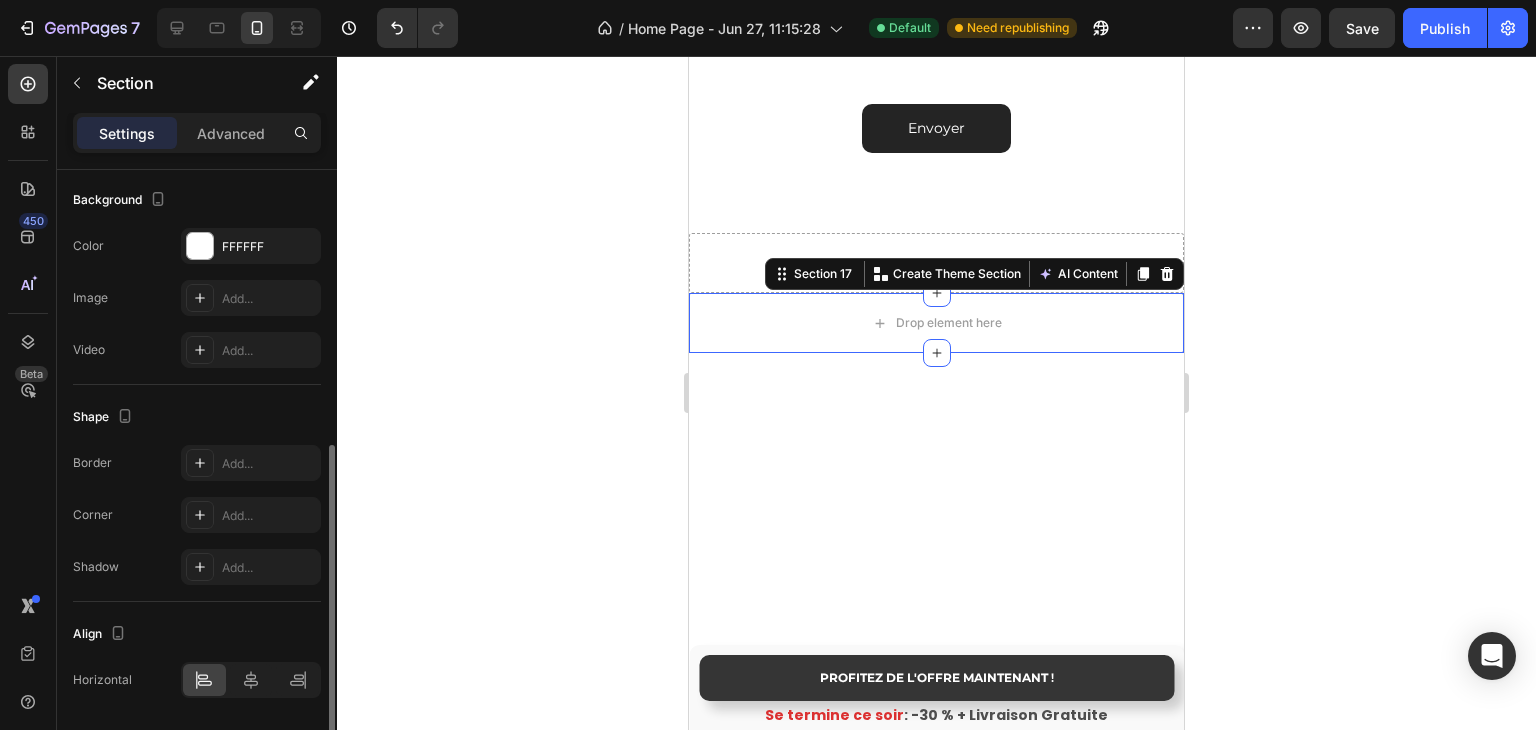 click 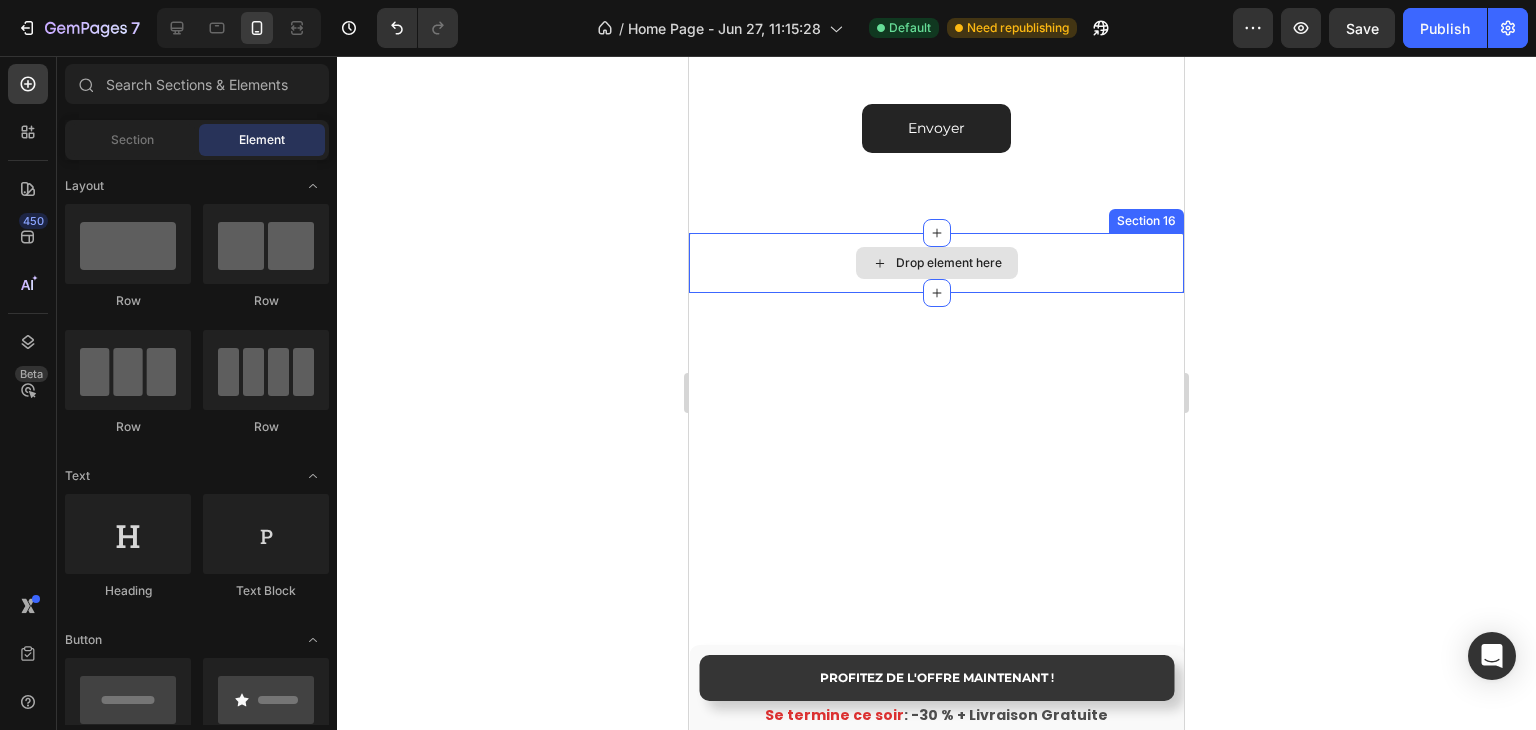 click on "Drop element here" at bounding box center [936, 263] 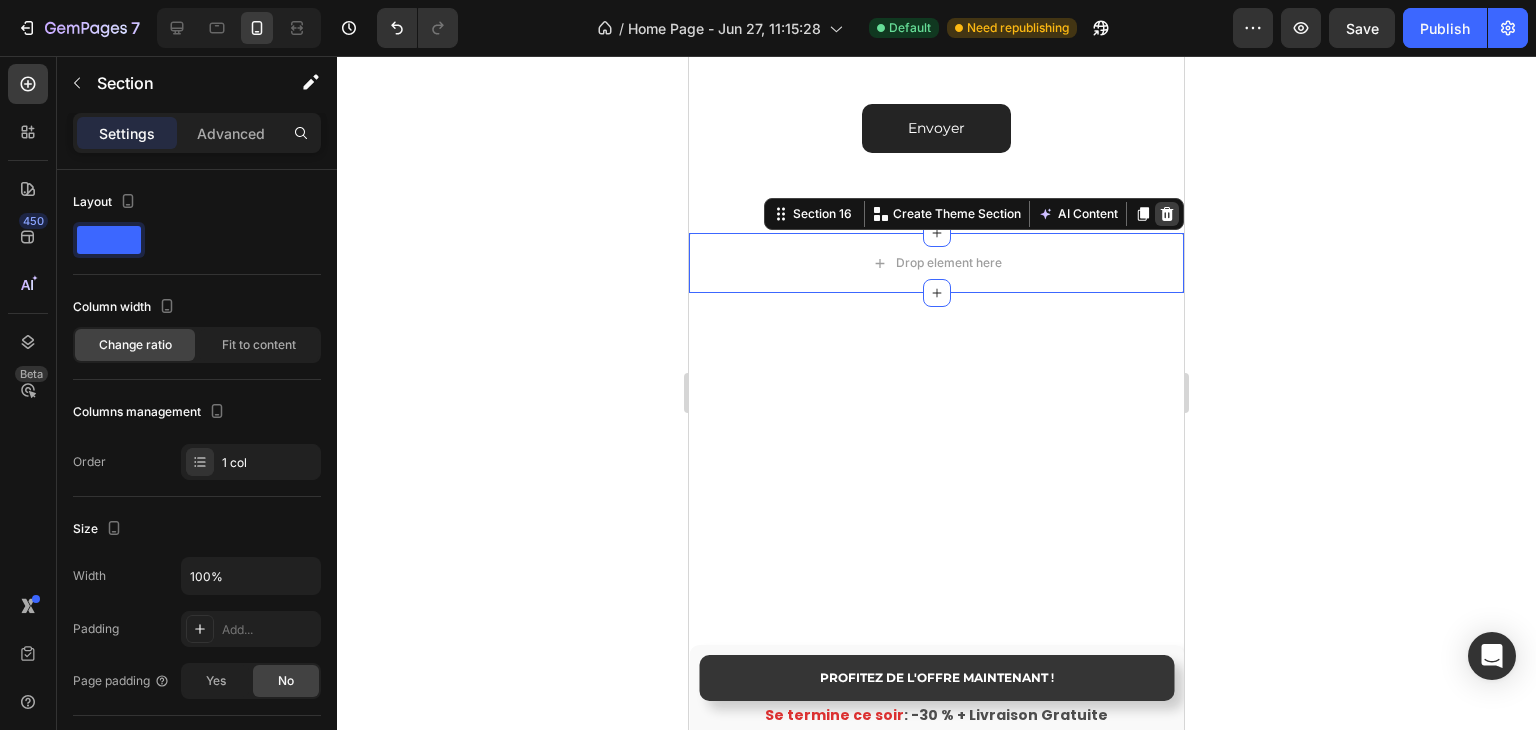click 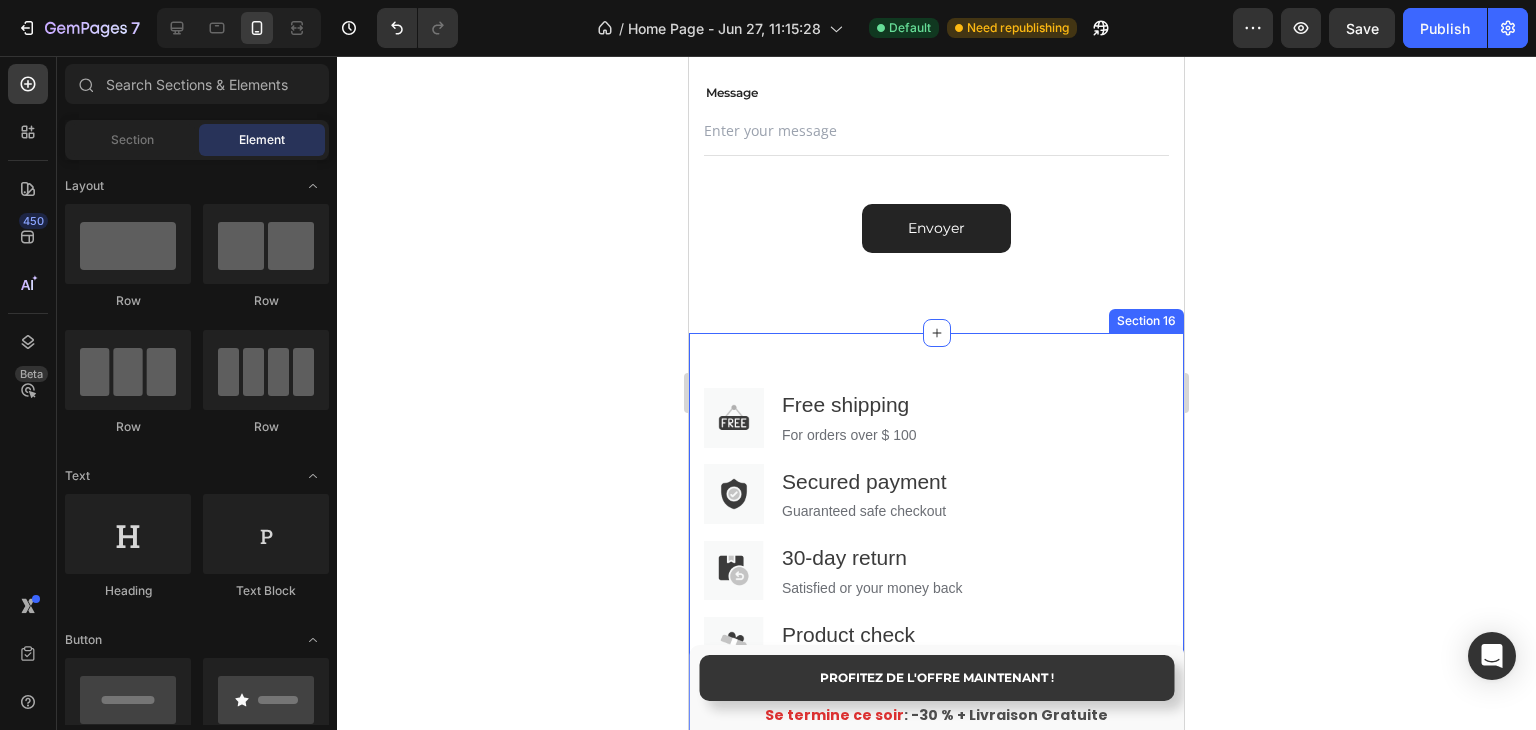 click on "Image Free shipping Text block For orders over $ 100 Text block Row Image Secured payment Text block Guaranteed safe checkout Text block Row Image 30-day return Text block Satisfied or your money back Text block Row Image Product check Text block Allowed upon delivery Text block Row Row Section 16" at bounding box center [936, 537] 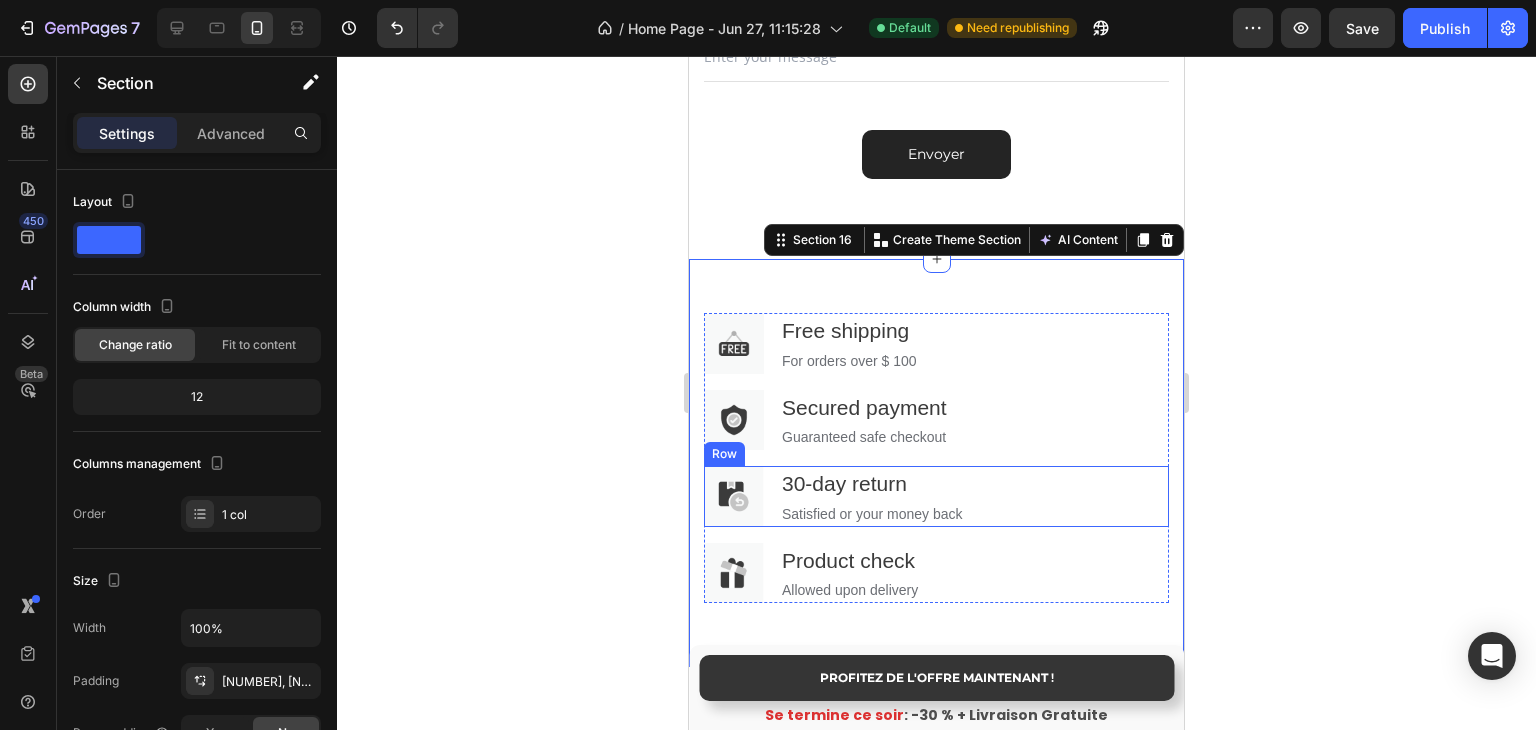 scroll, scrollTop: 7160, scrollLeft: 0, axis: vertical 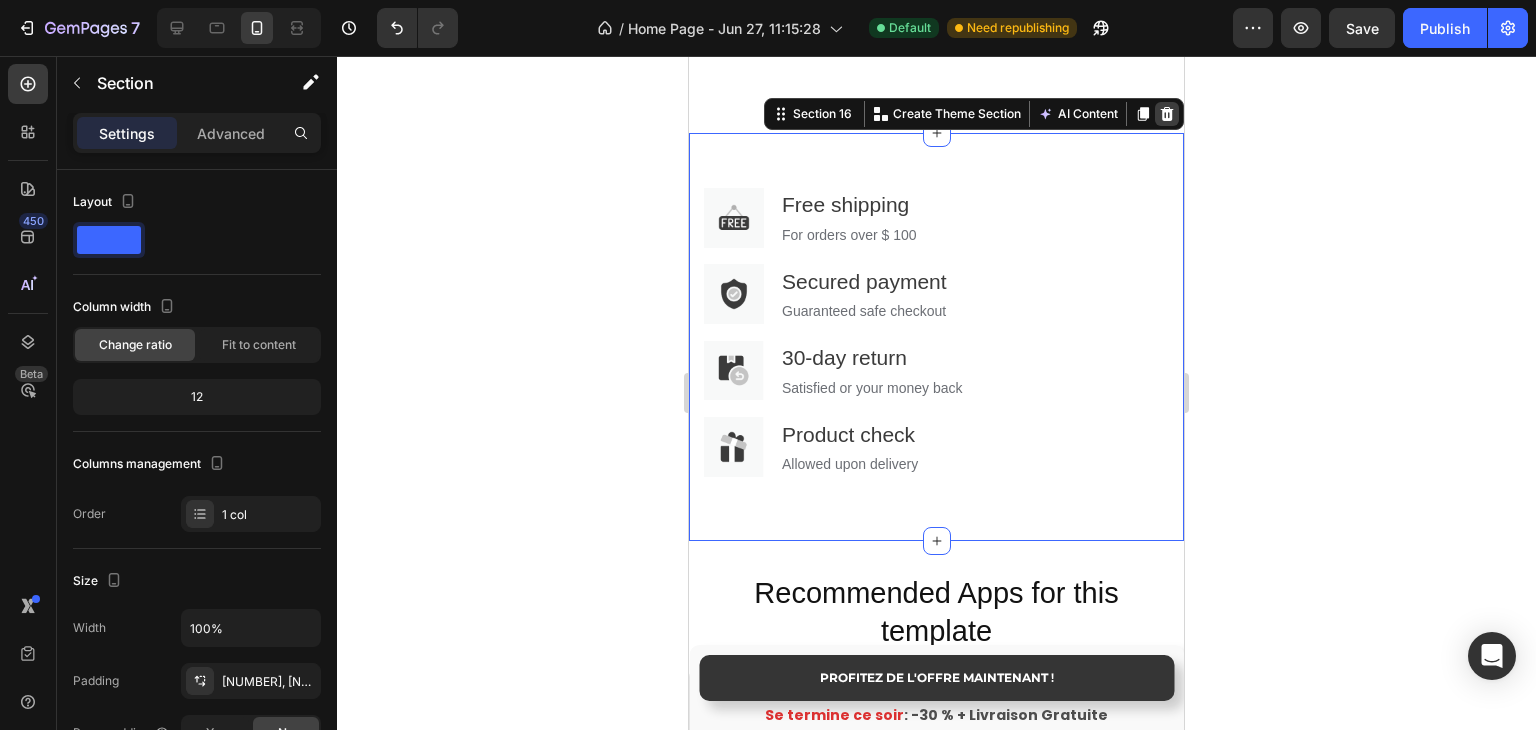 click 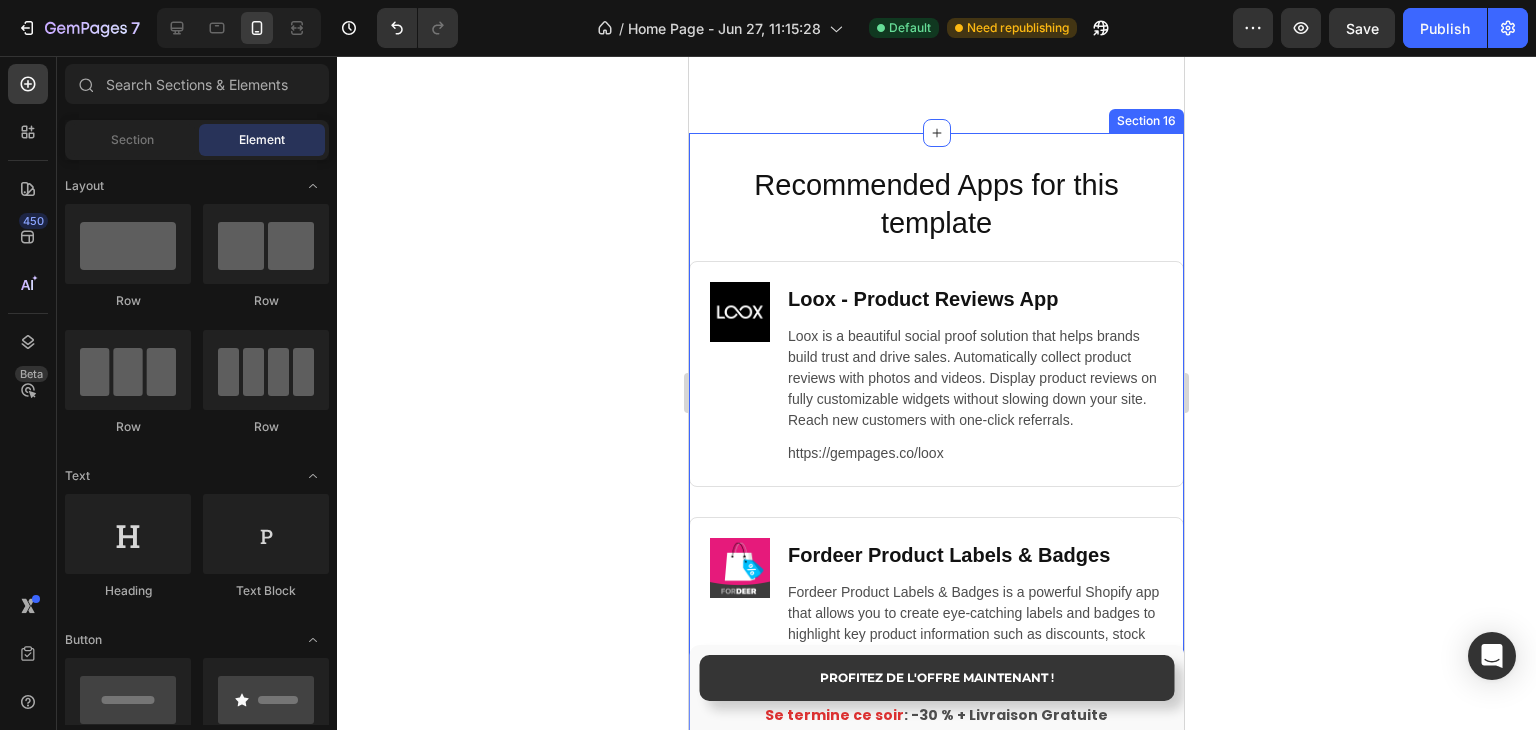click on "Recommended Apps for this template Heading Image Loox ‑ Product Reviews App Heading Loox is a beautiful social proof solution that helps brands build trust and drive sales. Automatically collect product reviews with photos and videos. Display product reviews on fully customizable widgets without slowing down your site. Reach new customers with one-click referrals. Text Block https://gempages.co/loox Text Block Row Row Image Fordeer Product Labels & Badges Heading Fordeer Product Labels & Badges is a powerful Shopify app that allows you to create eye-catching labels and badges to highlight key product information such as discounts, stock status, new arrivals, and more. Helps you stand out from the competition. Text Block https://gempages.co/fodeer-product-badges-label-design Text Block Row Row Image Pumper Bundles Volume Discount Heading Text Block https://gempages.co/pumper-quantity-breaks-product-bundles-discounts Text Block Row Row Row Section 16" at bounding box center (936, 615) 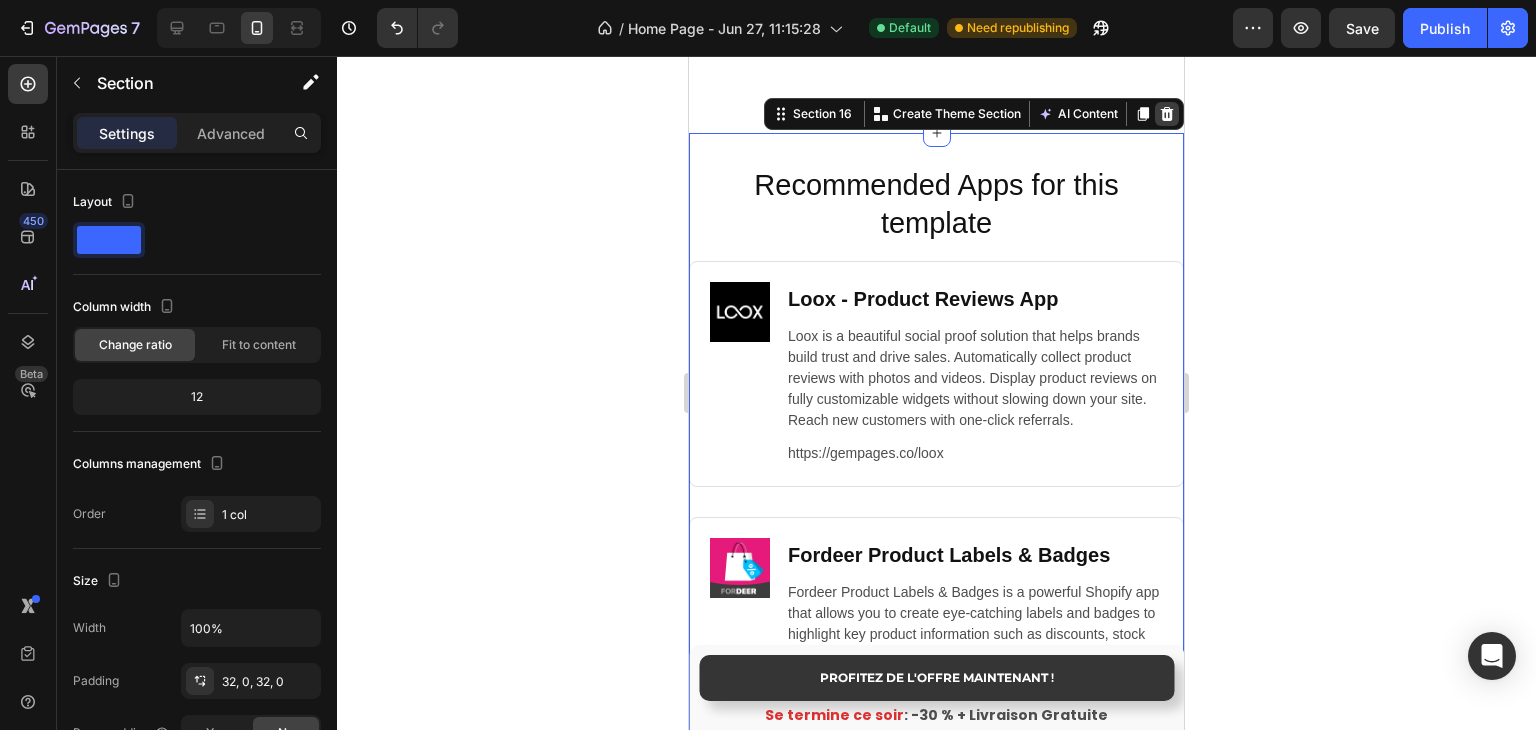 click 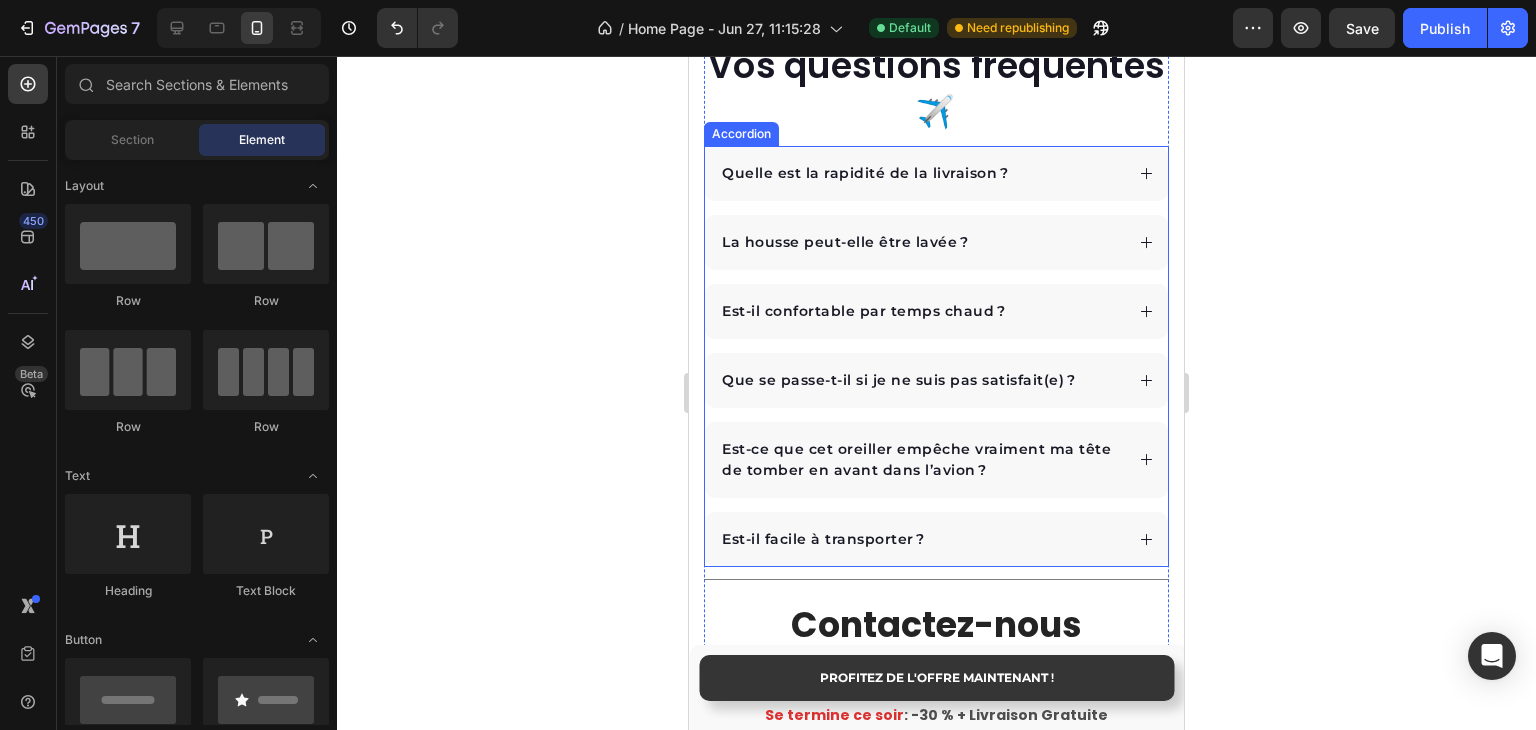 scroll, scrollTop: 6028, scrollLeft: 0, axis: vertical 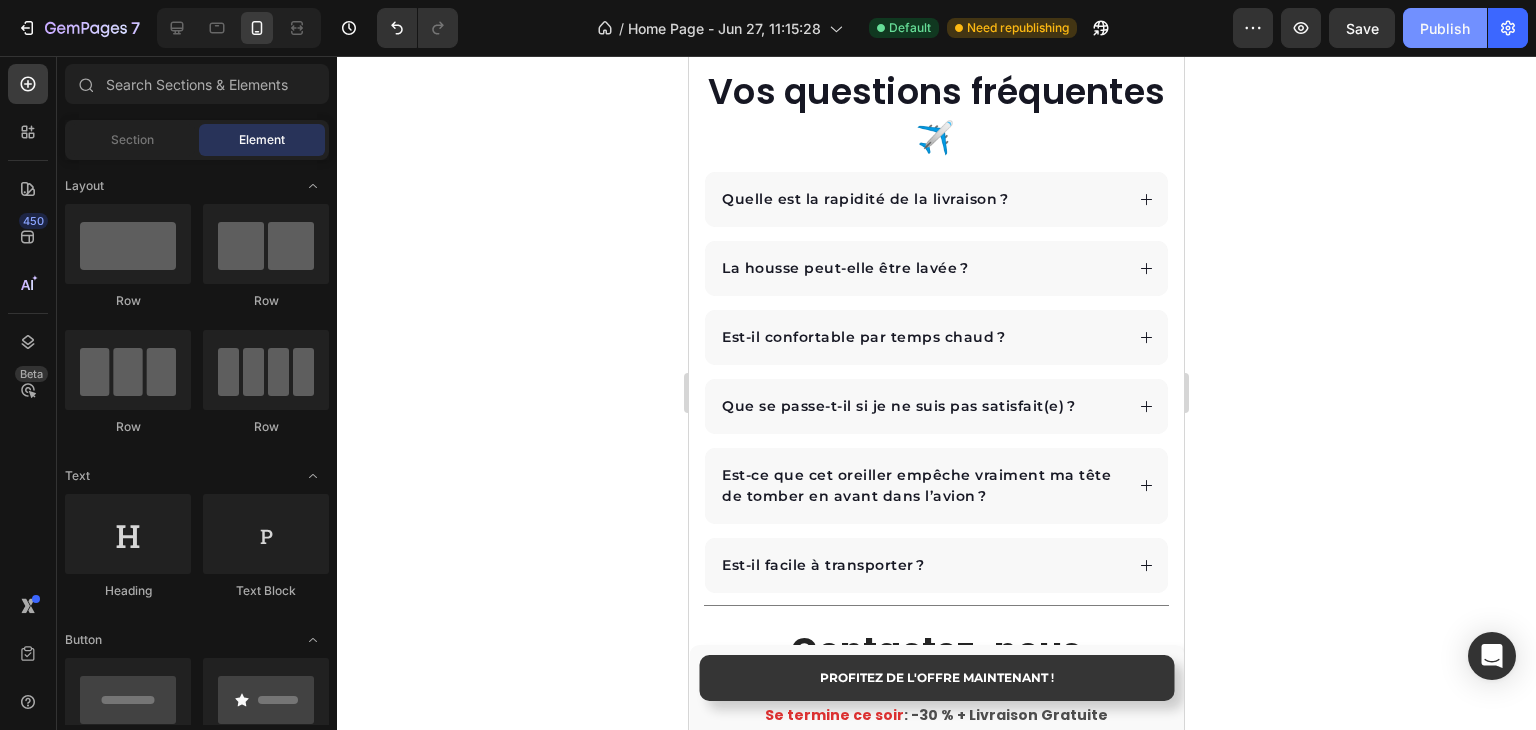 click on "Publish" 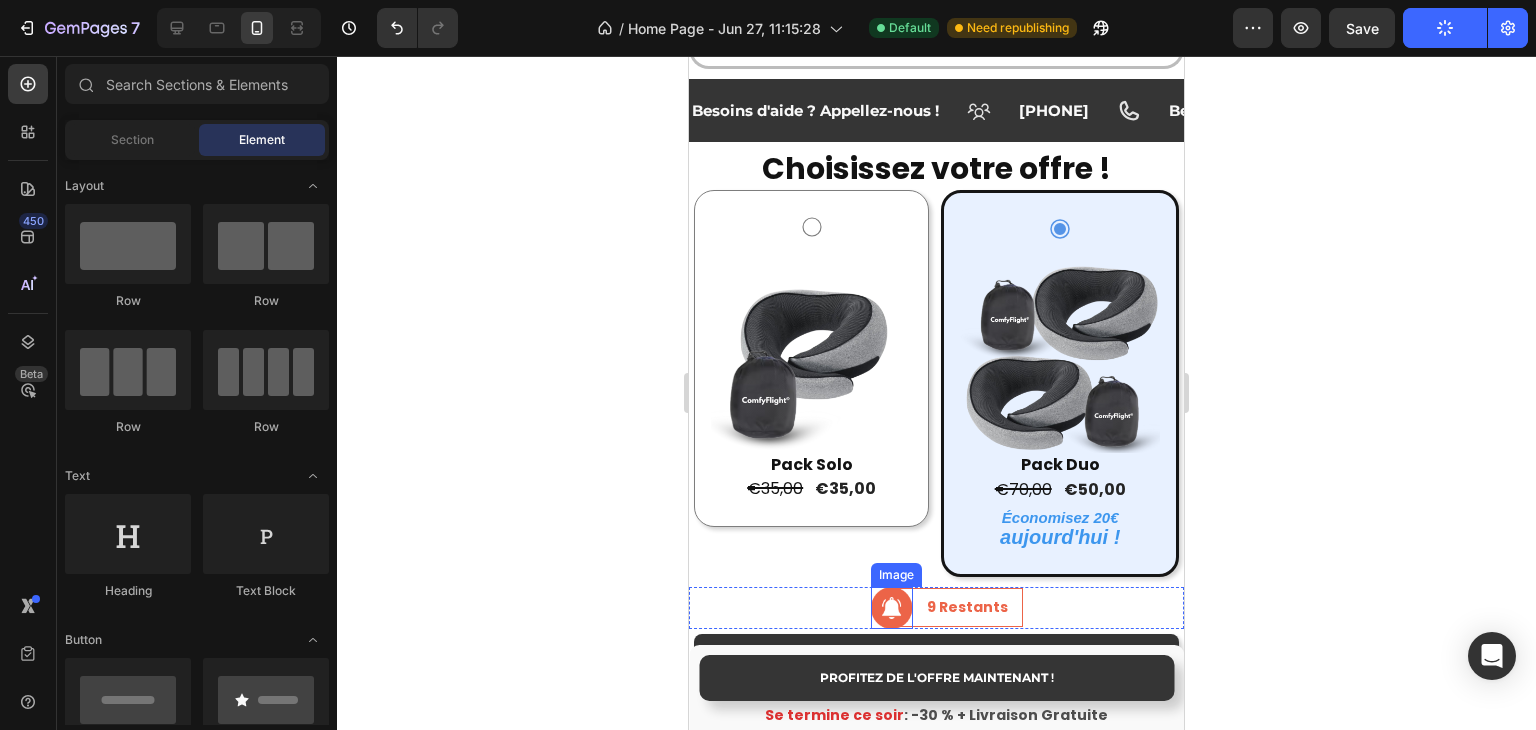 scroll, scrollTop: 3821, scrollLeft: 0, axis: vertical 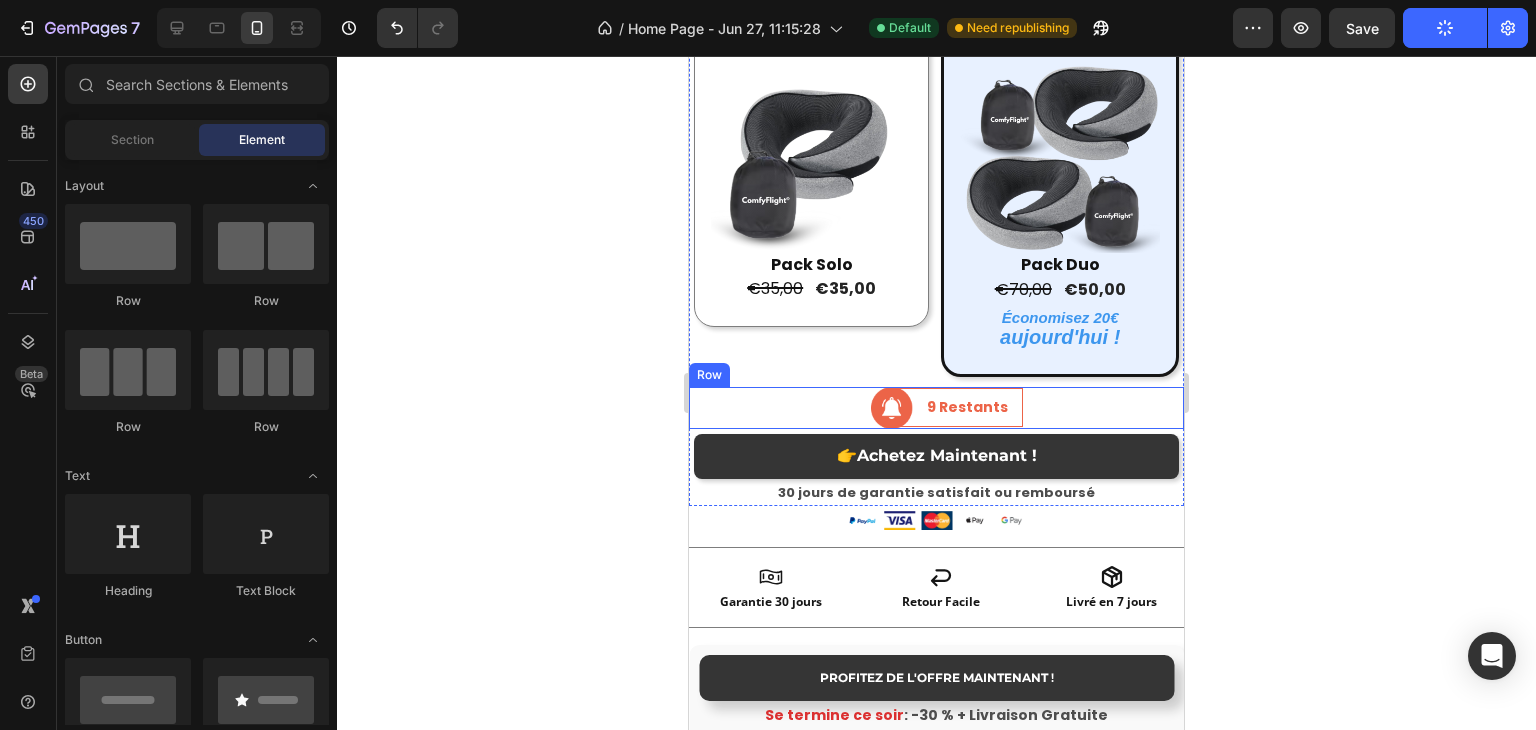 click on "Image 9 Restants Text block Row Row" at bounding box center [936, 408] 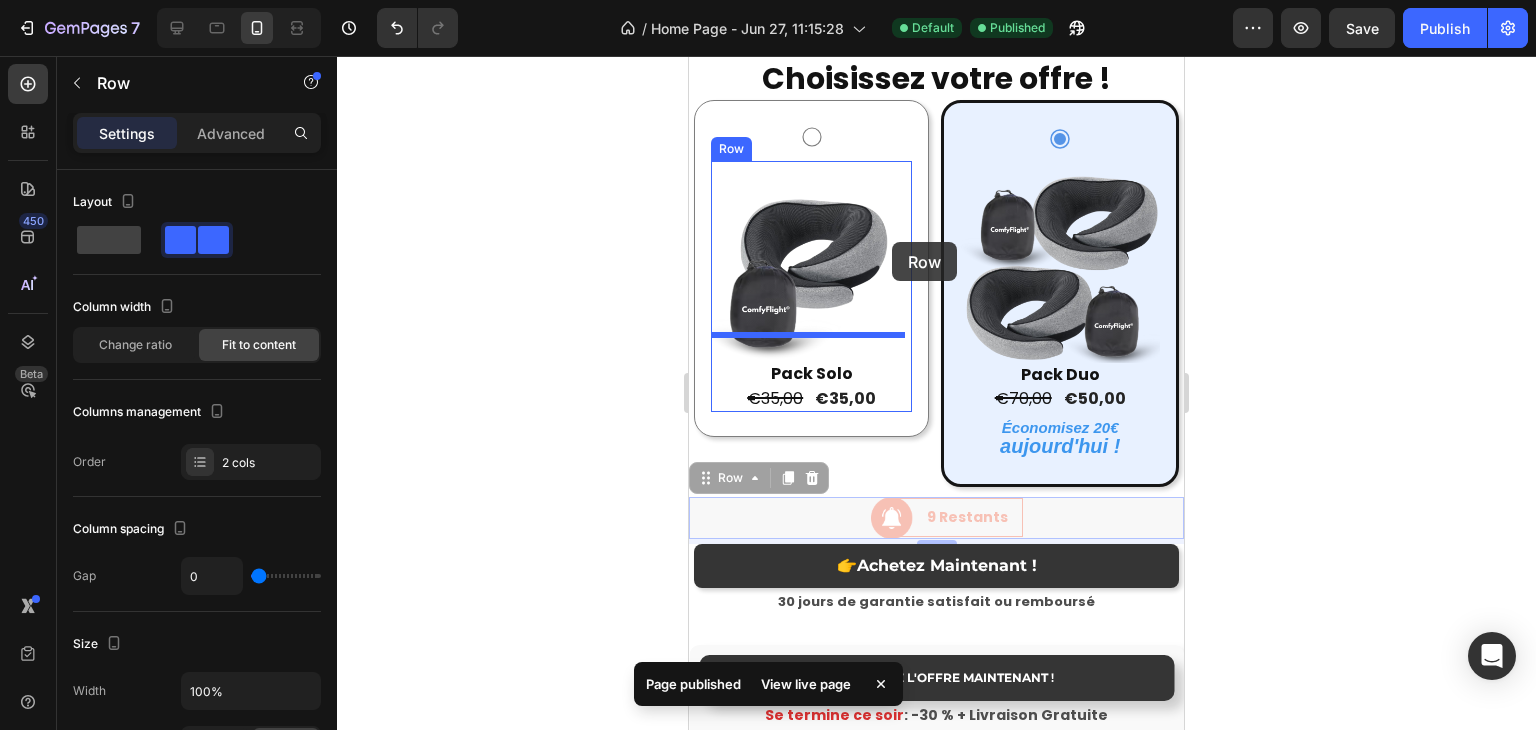 scroll, scrollTop: 3521, scrollLeft: 0, axis: vertical 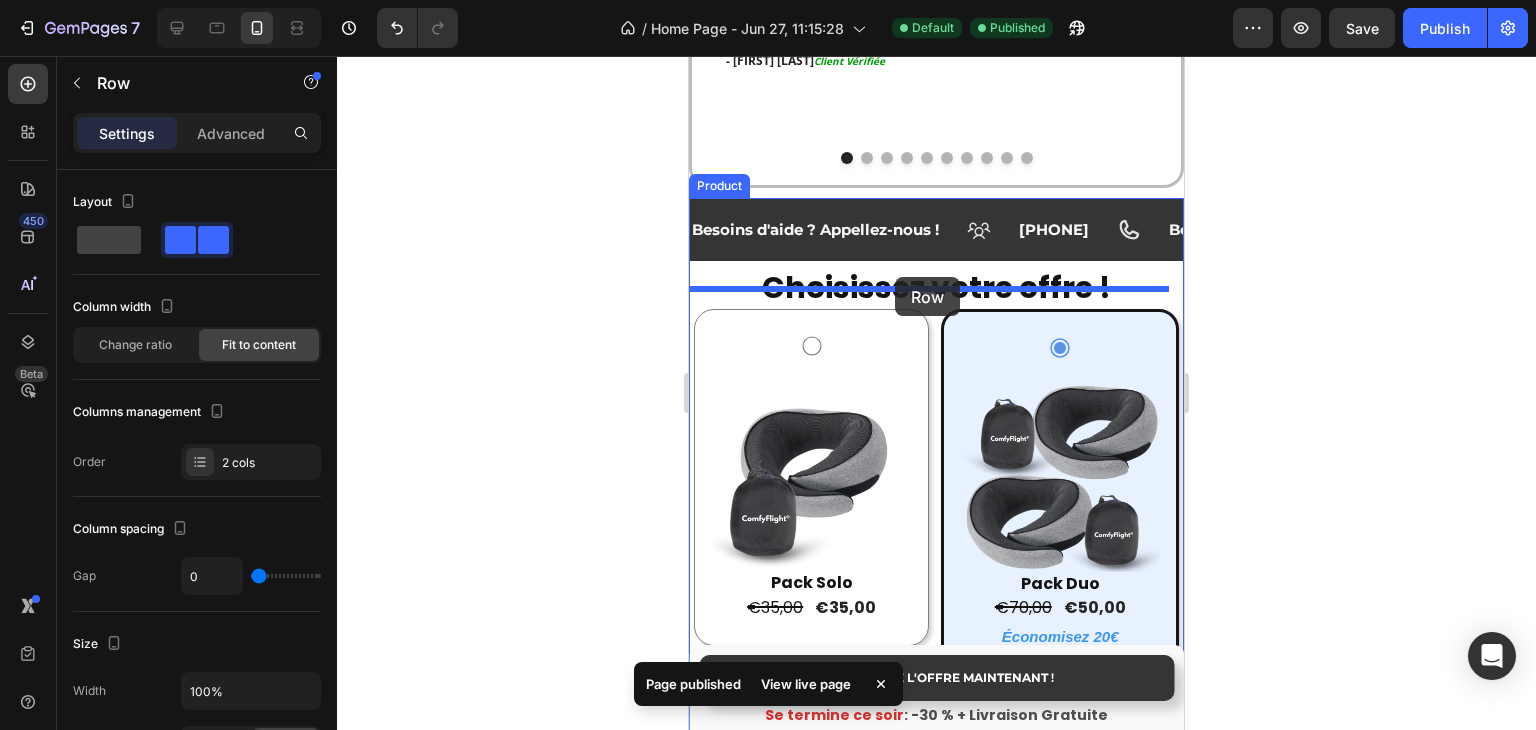 drag, startPoint x: 733, startPoint y: 357, endPoint x: 895, endPoint y: 277, distance: 180.67651 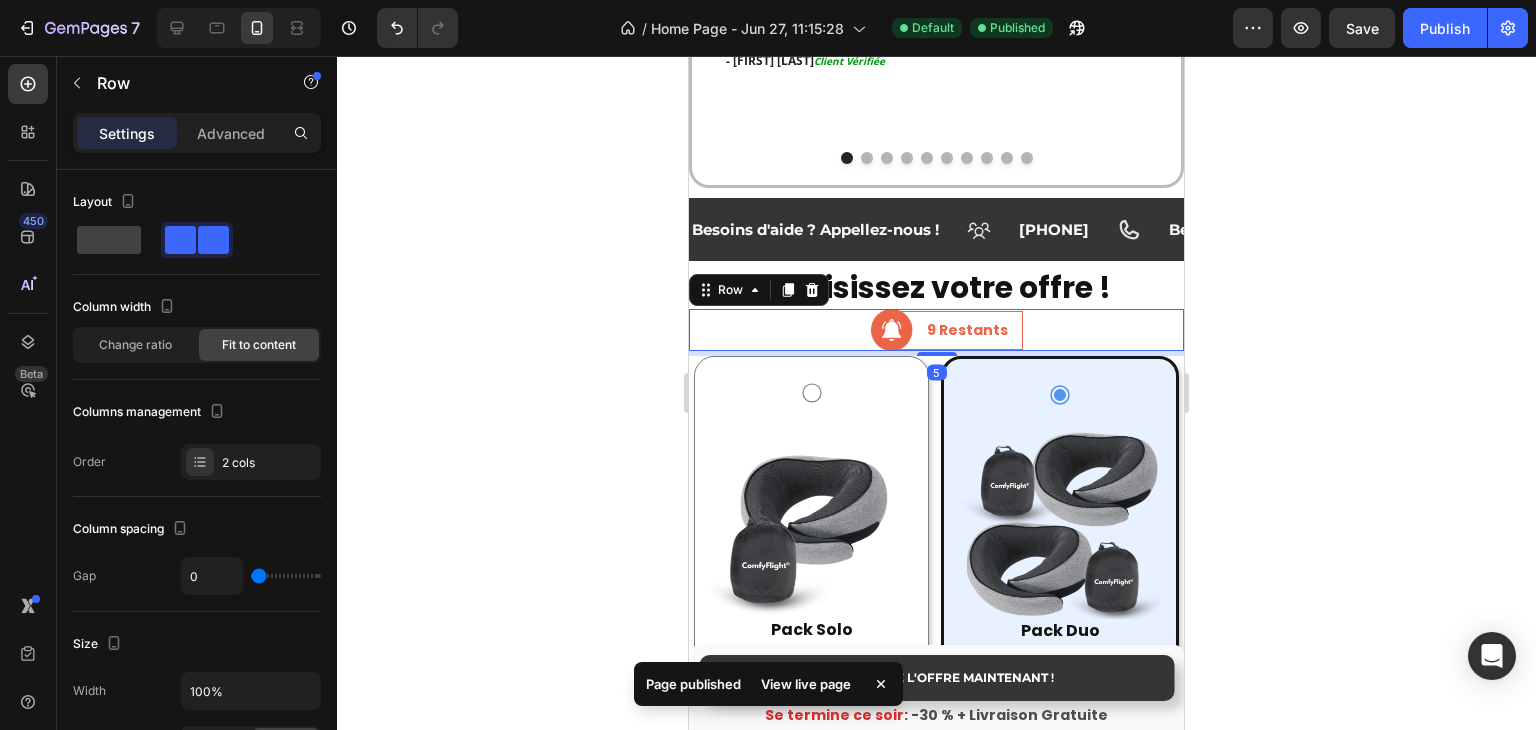 click 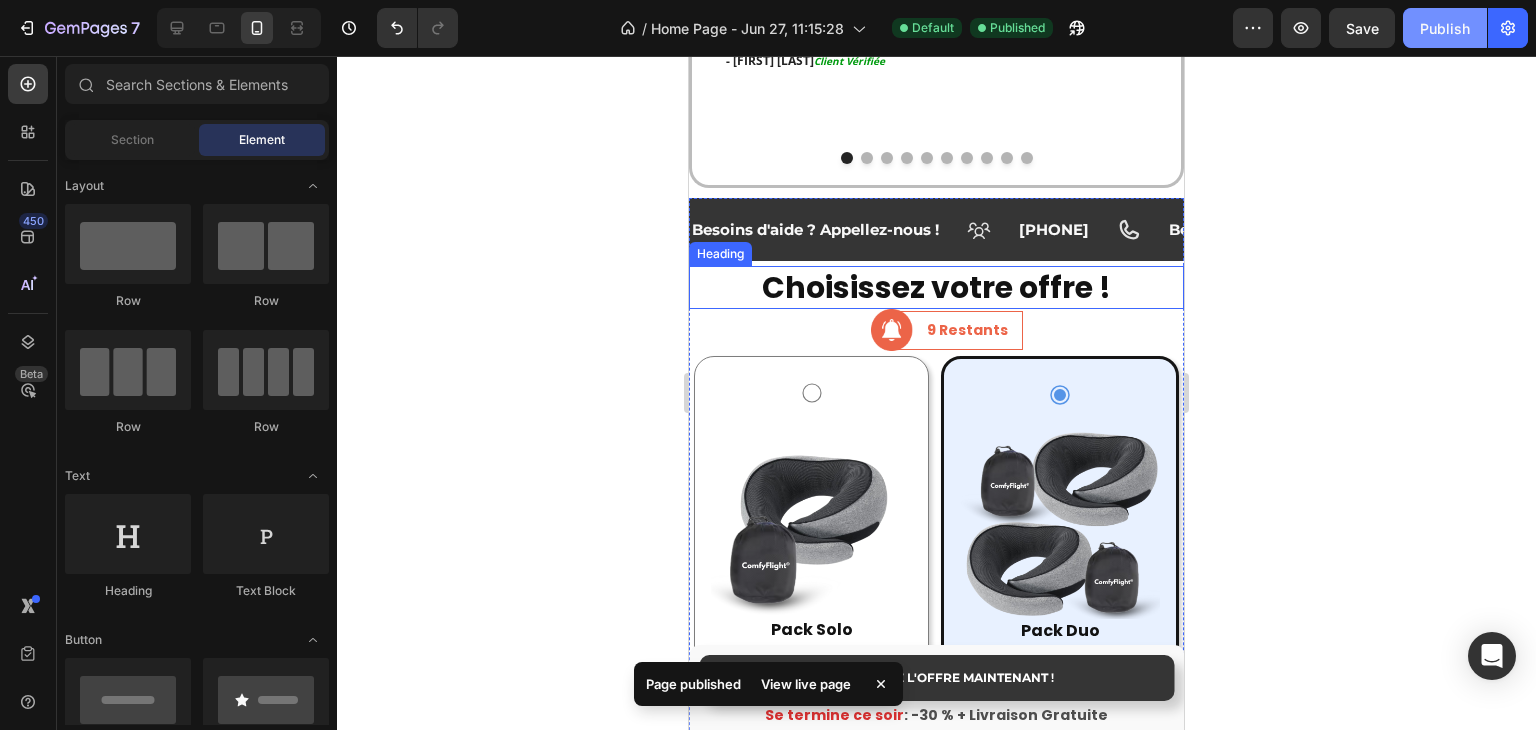 click on "Publish" at bounding box center [1445, 28] 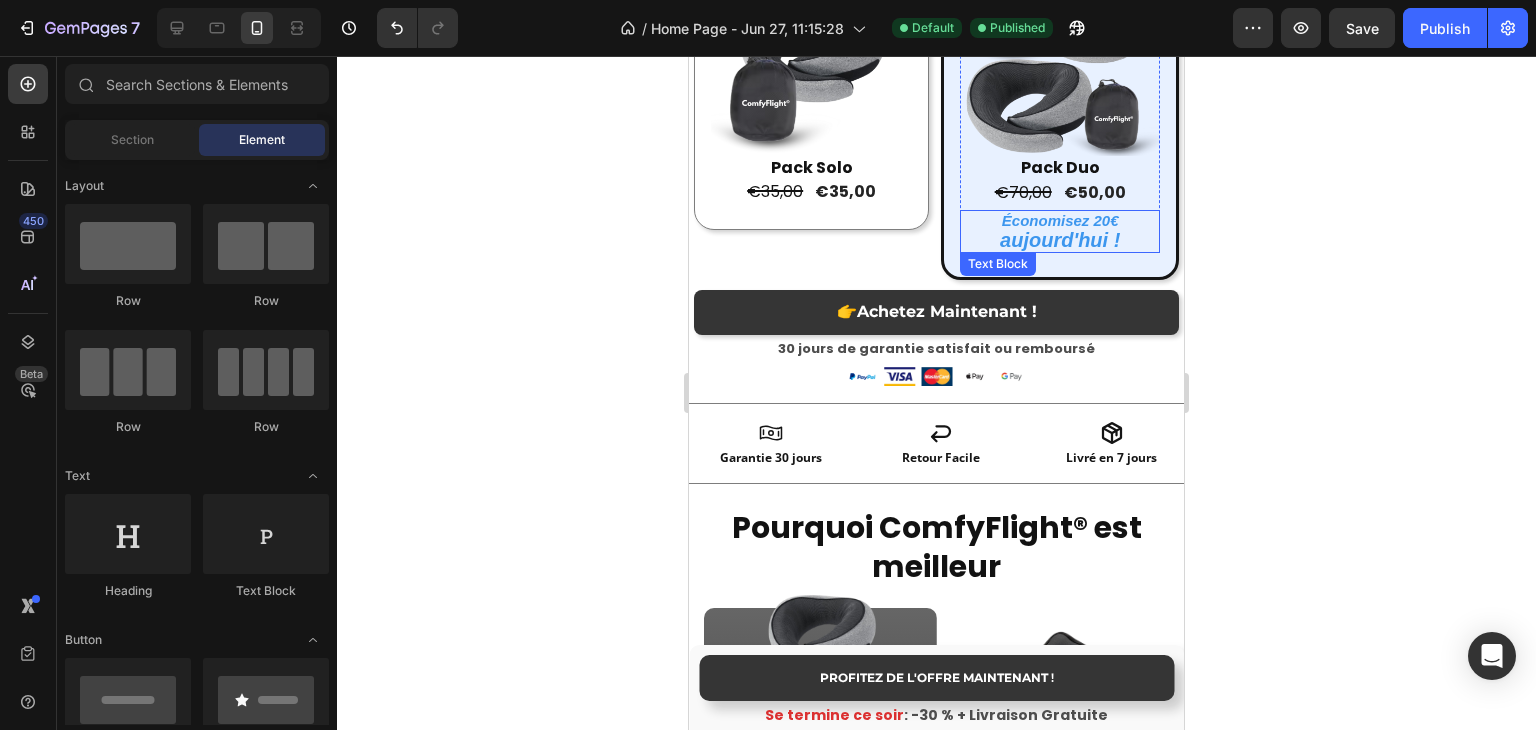 scroll, scrollTop: 3821, scrollLeft: 0, axis: vertical 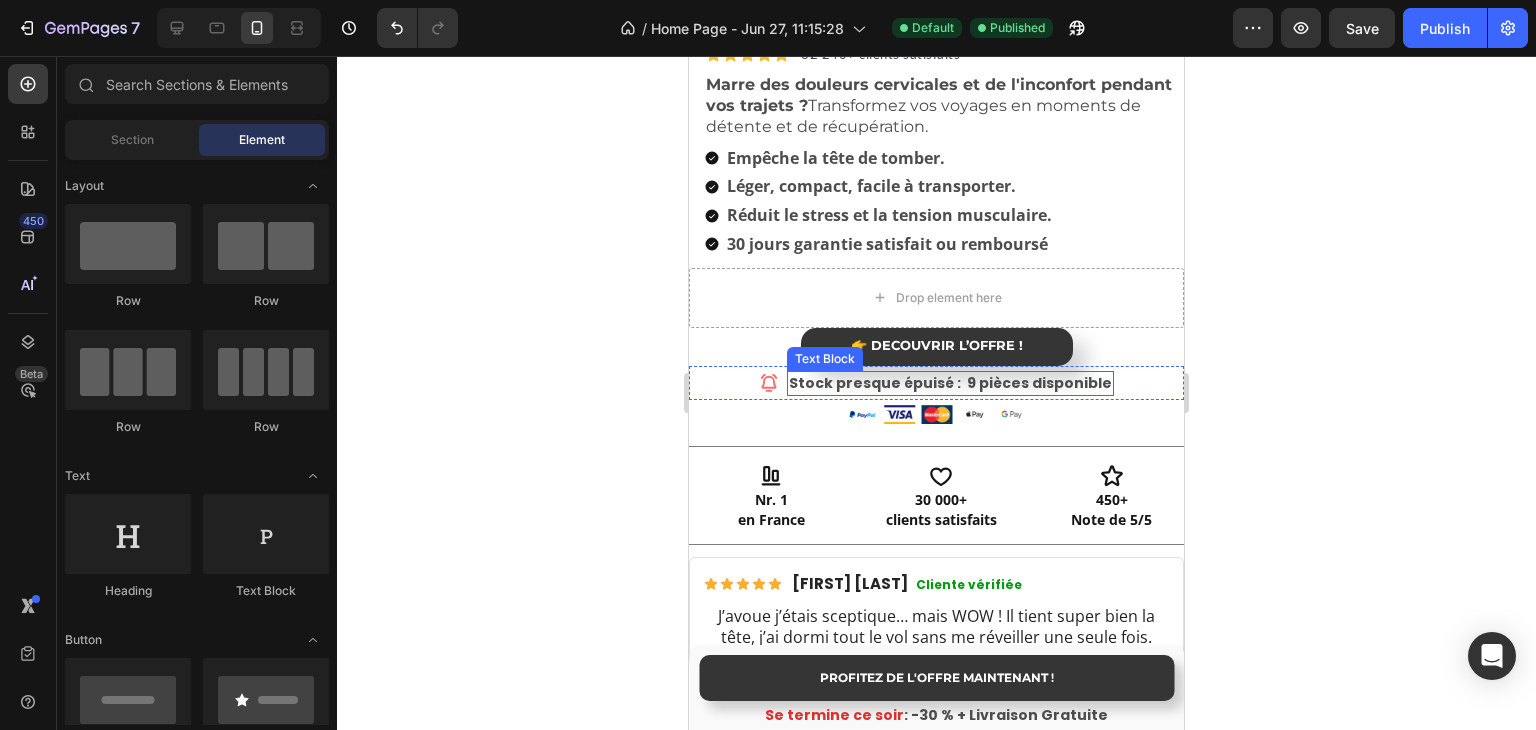 click on "Stock presque épuisé :  9 pièces disponible" at bounding box center [950, 383] 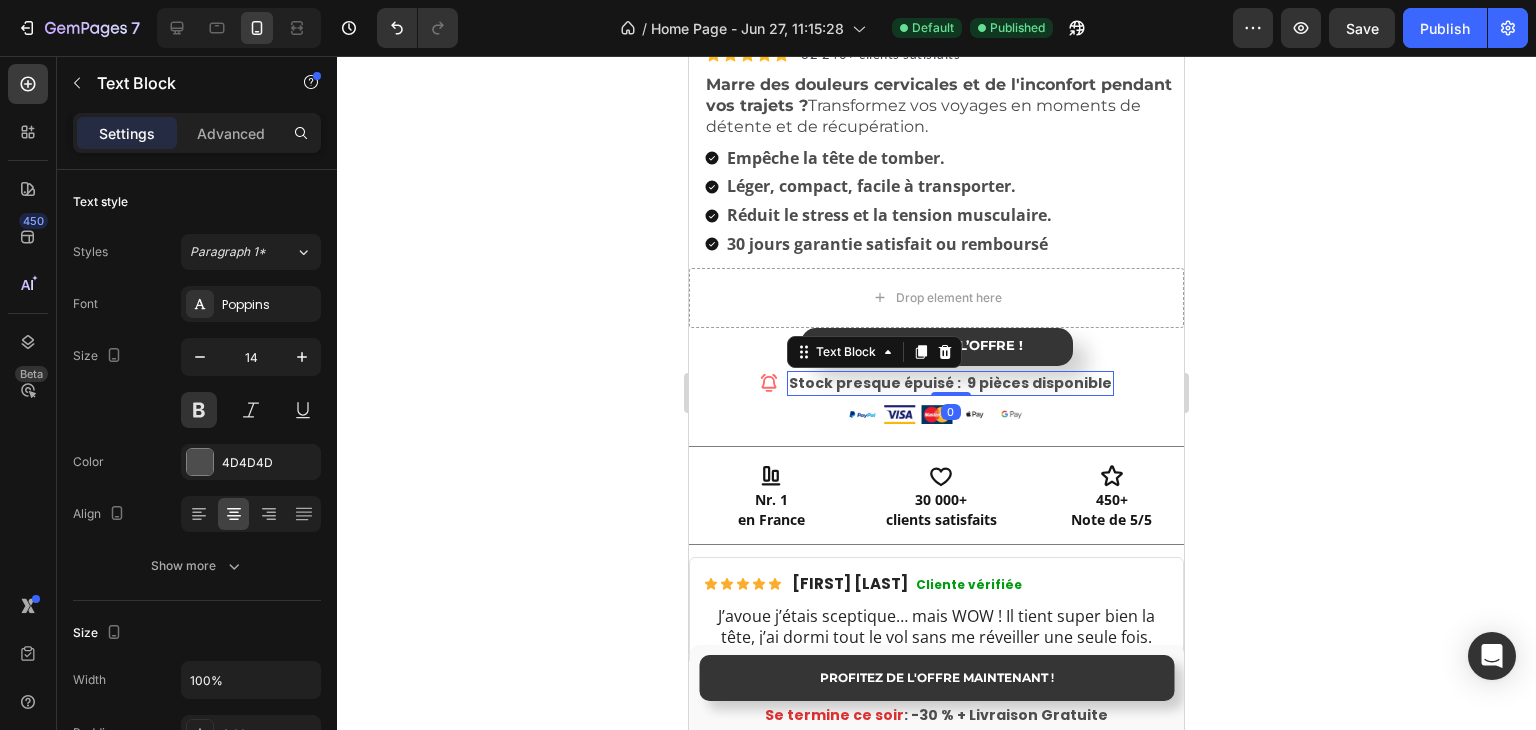 click on "Stock presque épuisé :  9 pièces disponible" at bounding box center (950, 383) 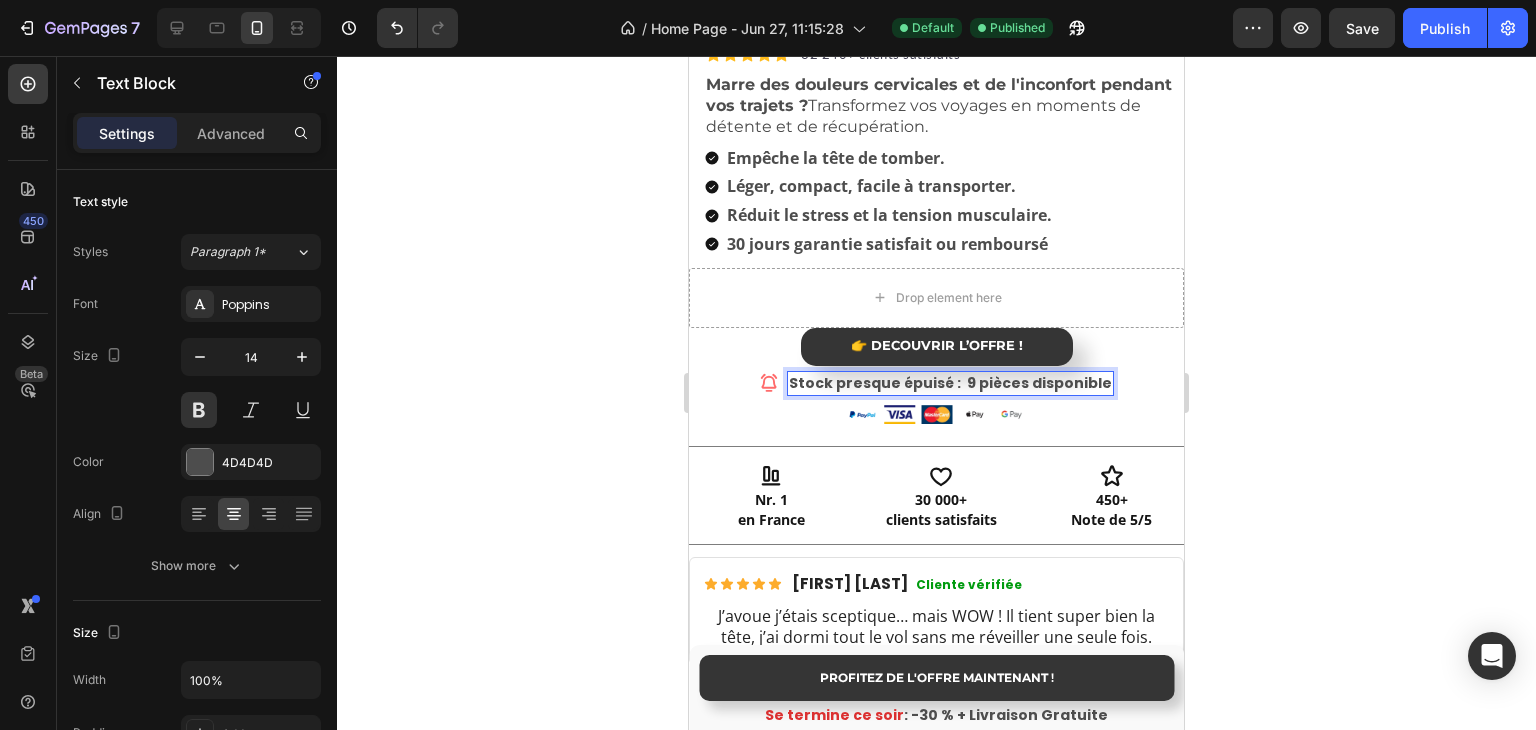 drag, startPoint x: 942, startPoint y: 366, endPoint x: 1096, endPoint y: 362, distance: 154.05194 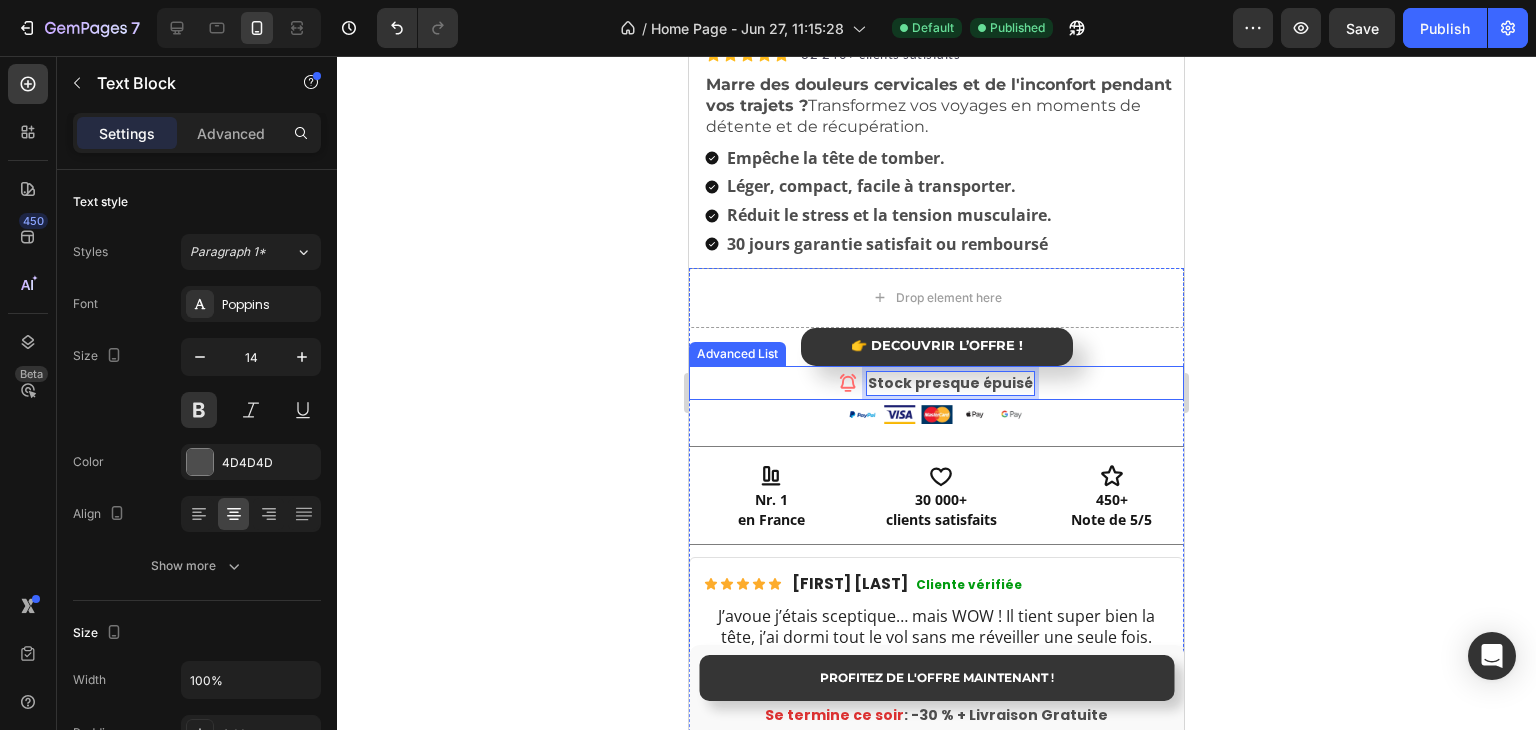 drag, startPoint x: 864, startPoint y: 369, endPoint x: 1031, endPoint y: 369, distance: 167 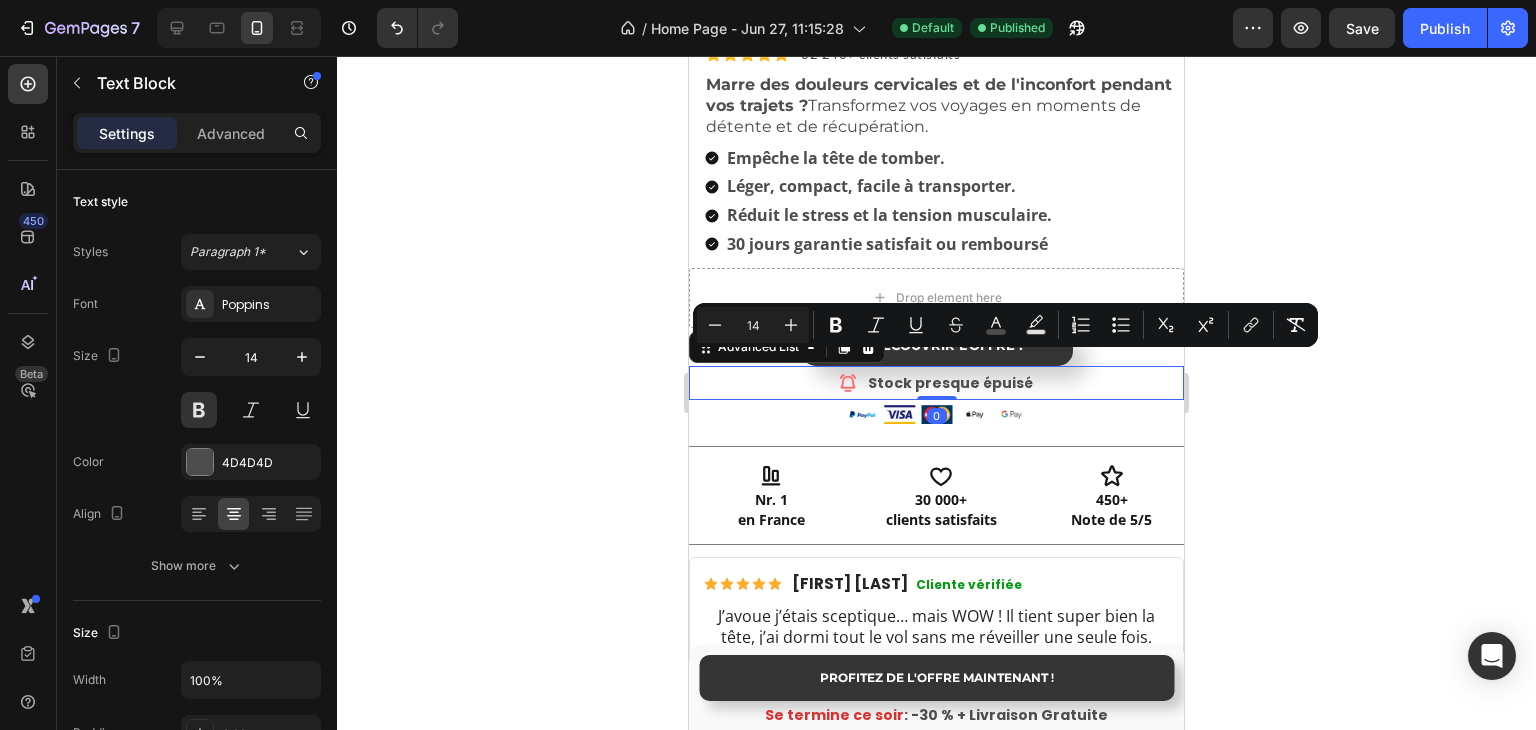 click on "Icon Stock presque épuisé  Text Block" at bounding box center [936, 386] 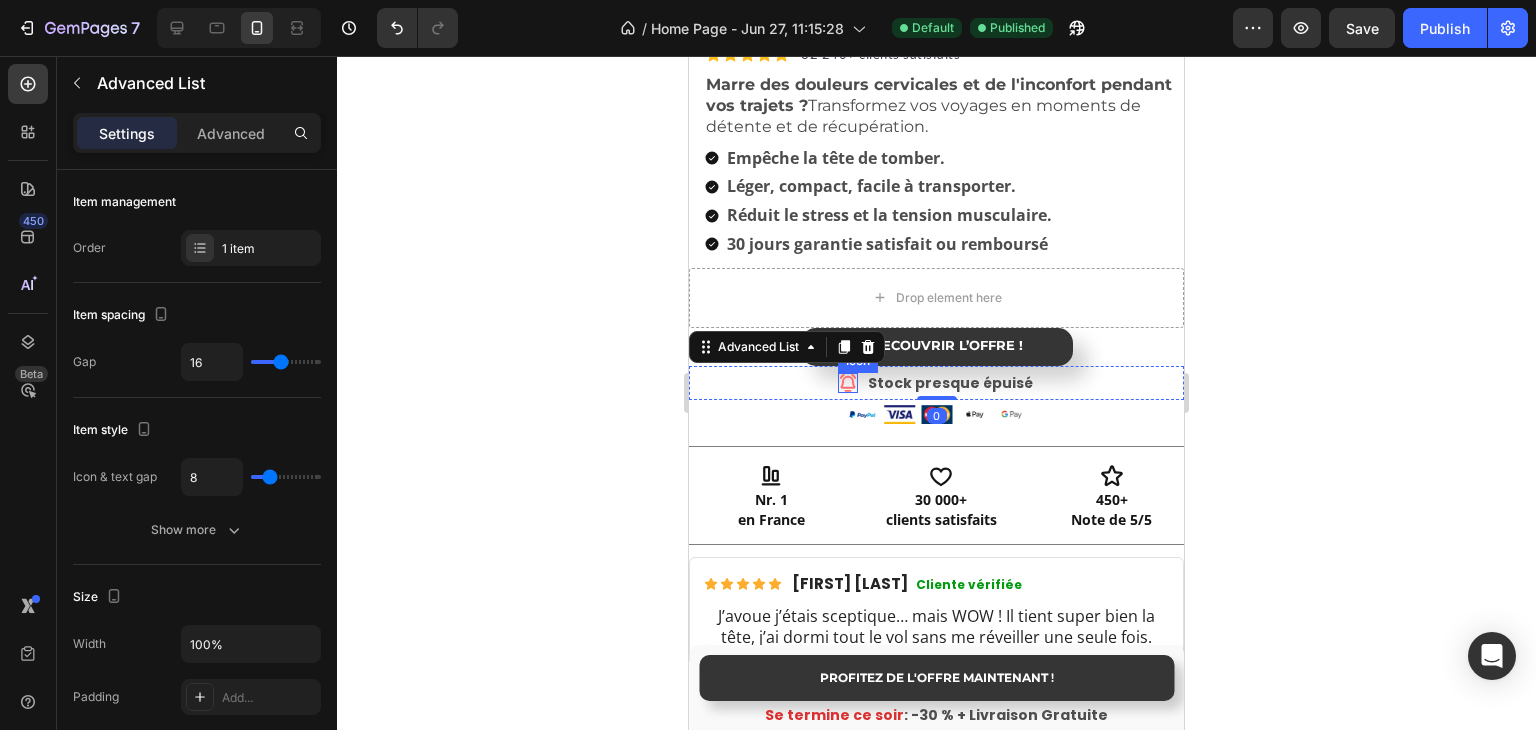 click 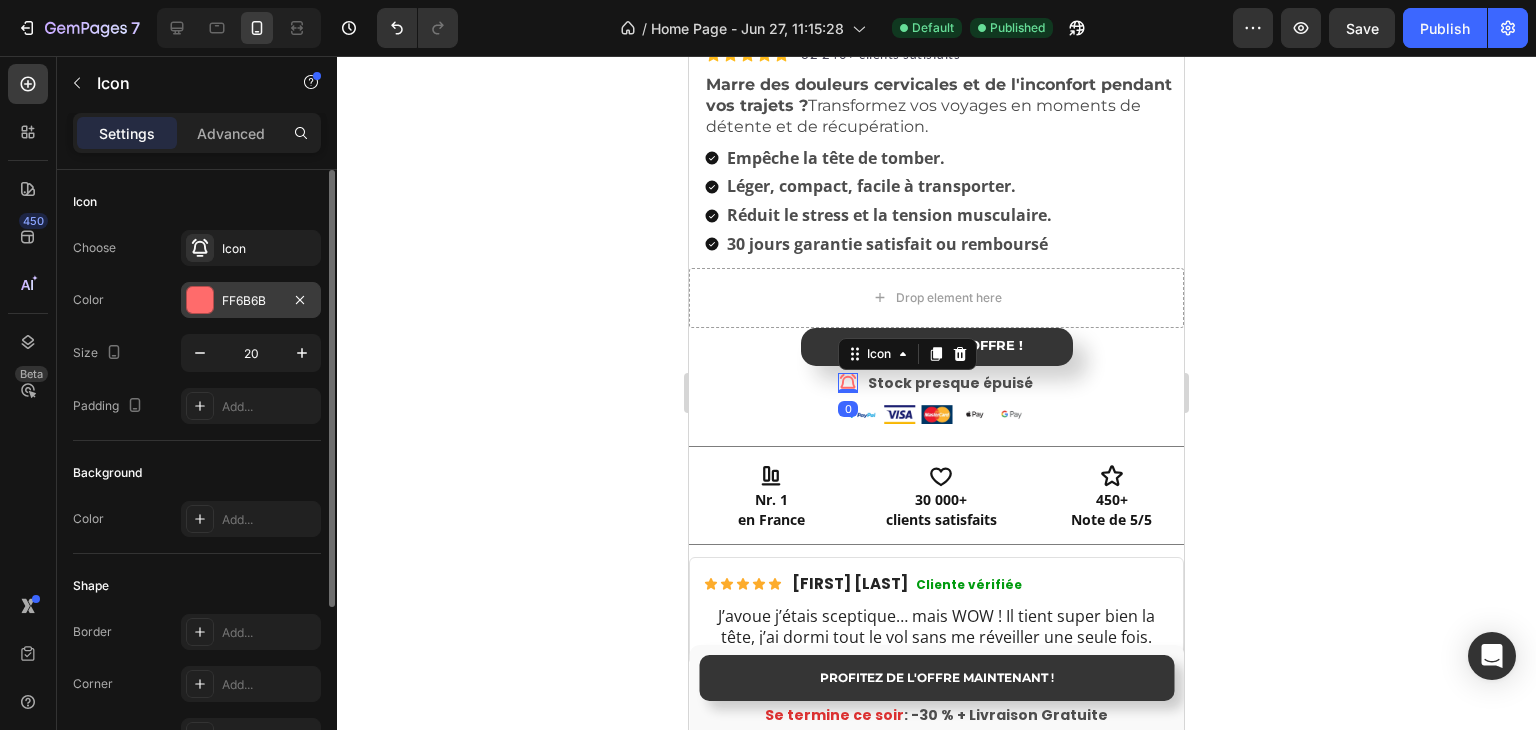 click on "FF6B6B" at bounding box center (251, 300) 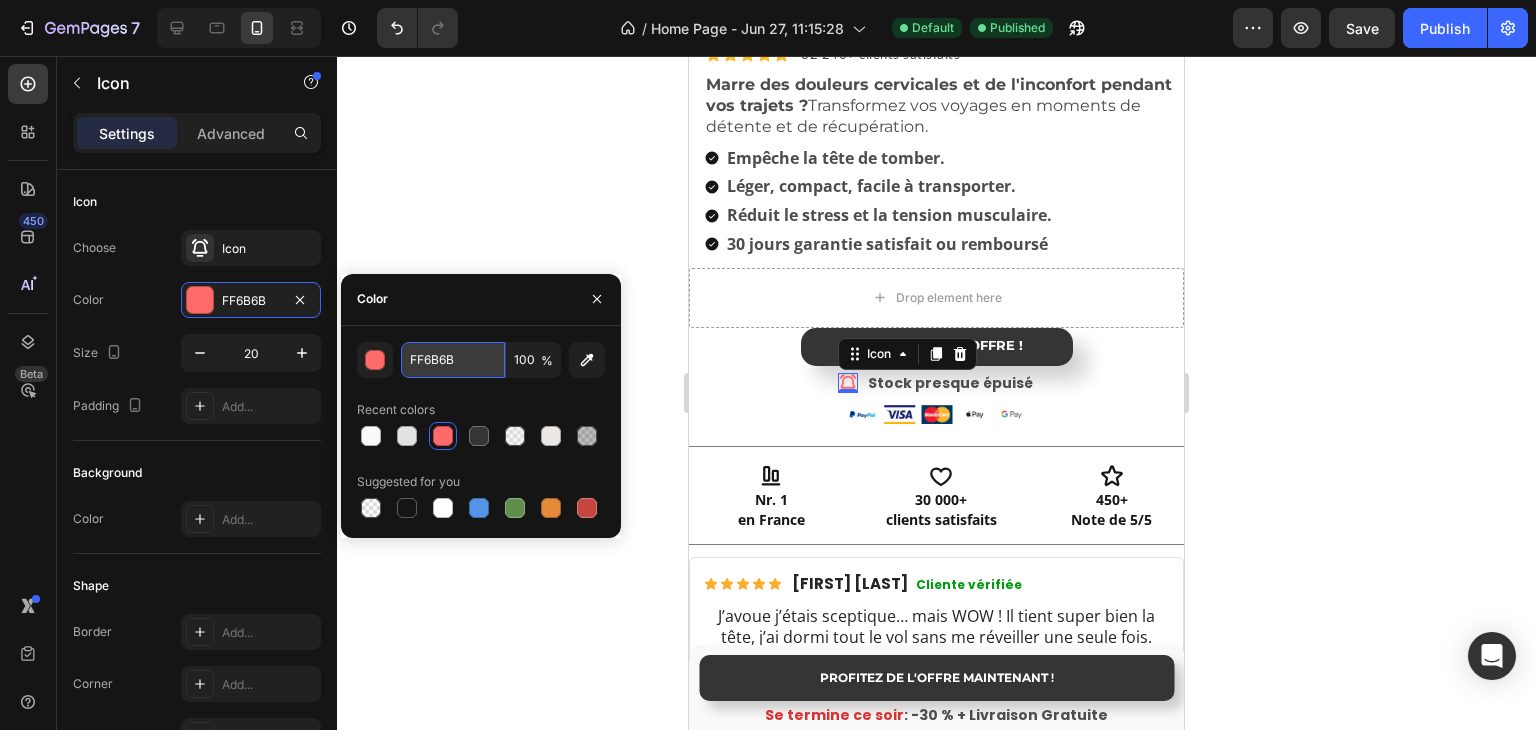 click on "FF6B6B" at bounding box center (453, 360) 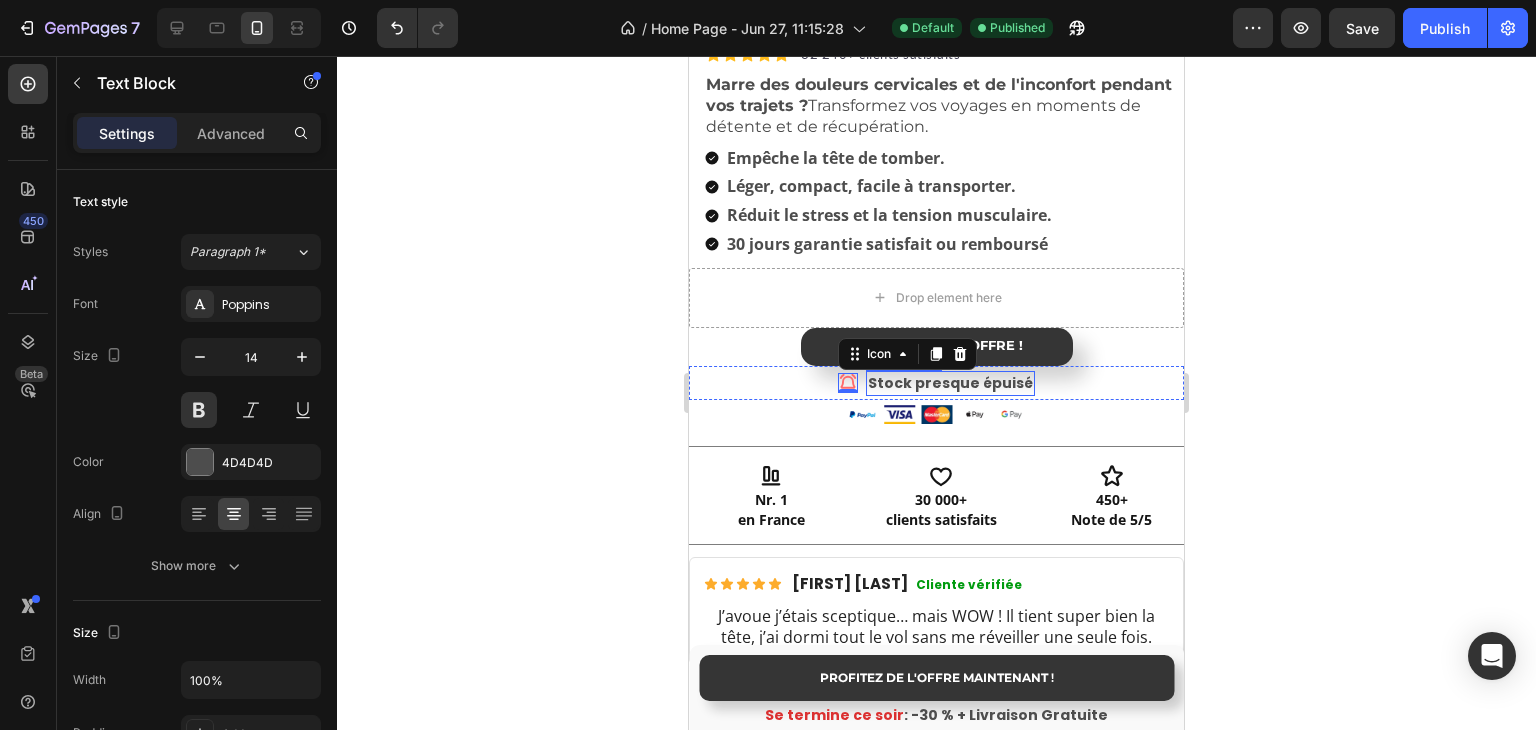 click on "Stock presque épuisé" at bounding box center [950, 383] 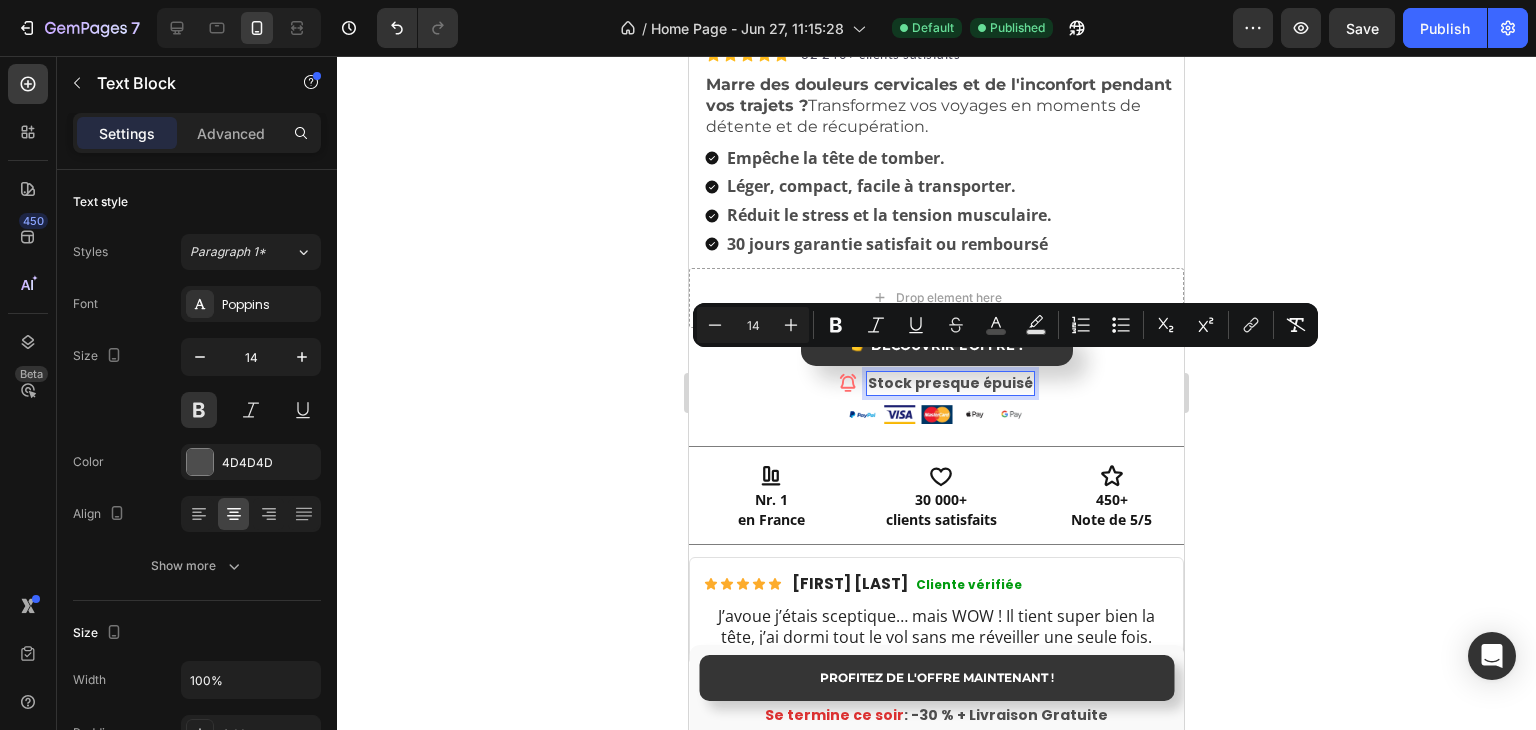 drag, startPoint x: 868, startPoint y: 366, endPoint x: 989, endPoint y: 372, distance: 121.14867 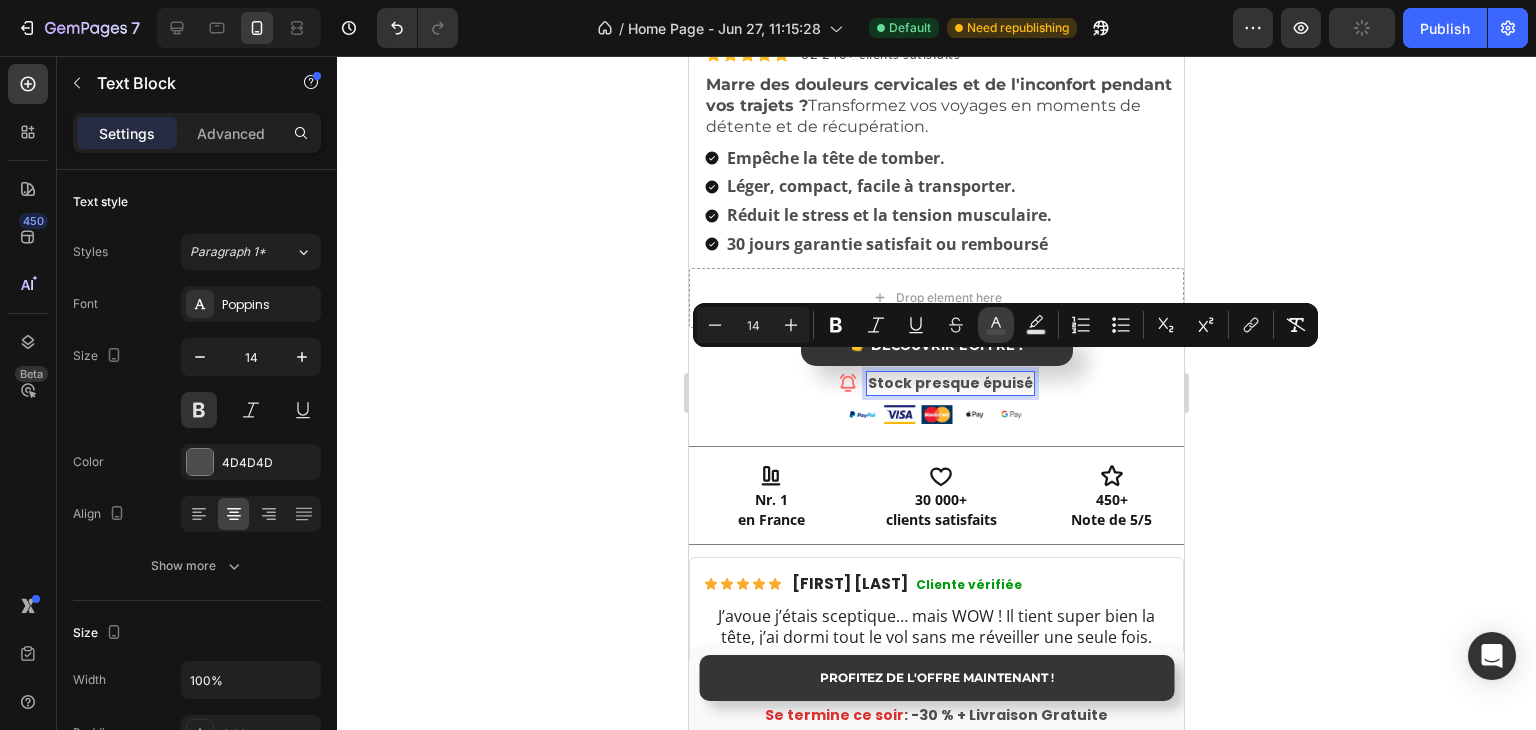 click 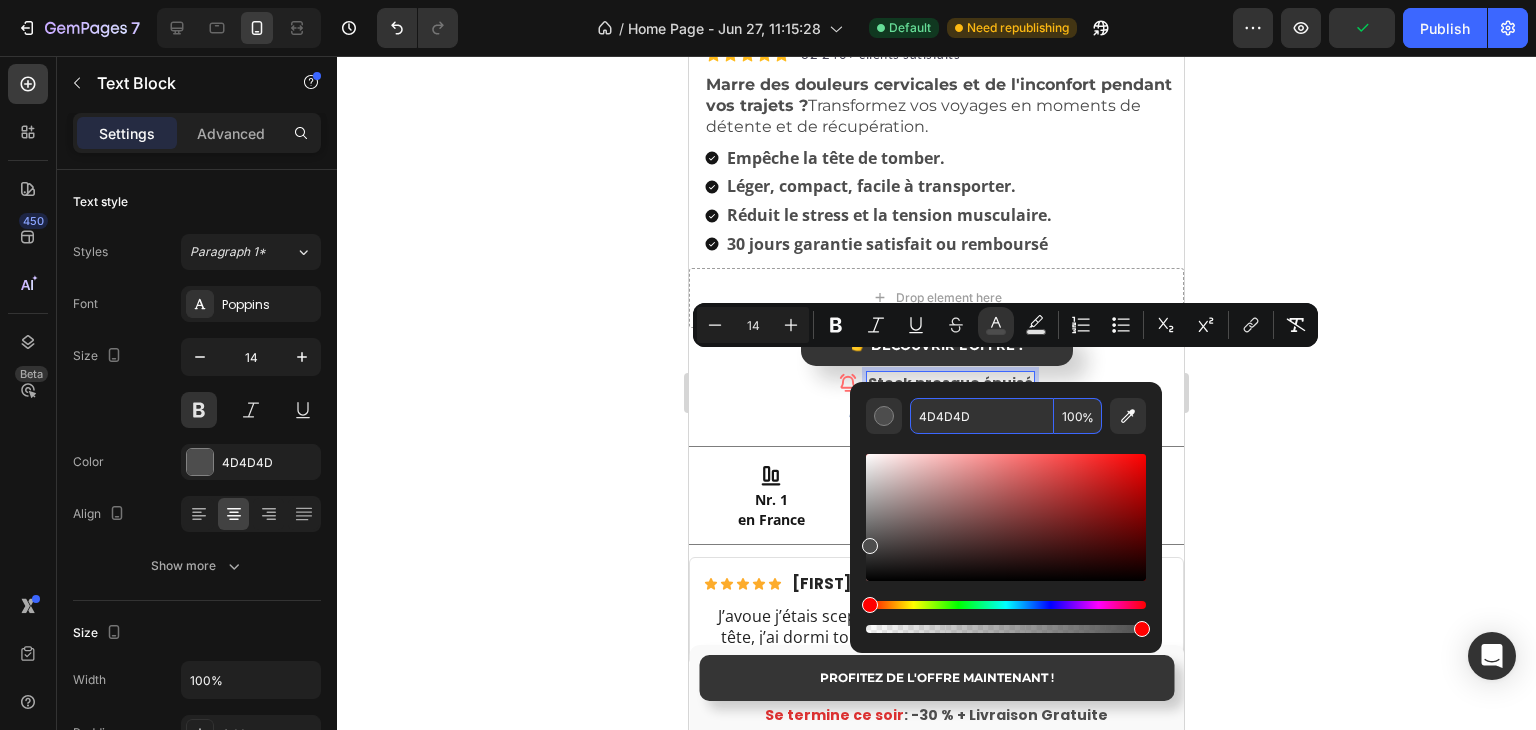 click on "4D4D4D" at bounding box center [982, 416] 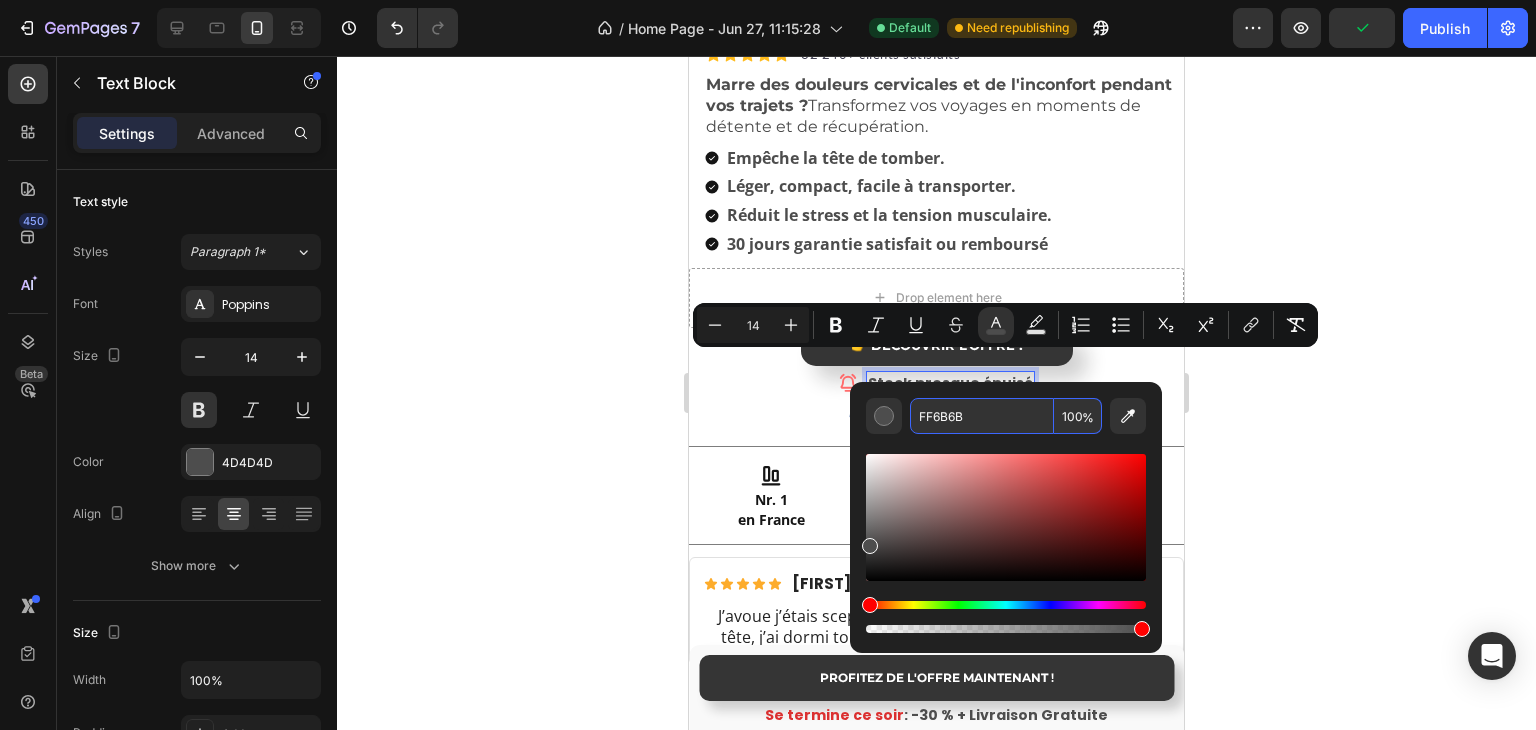 type on "FF6B6B" 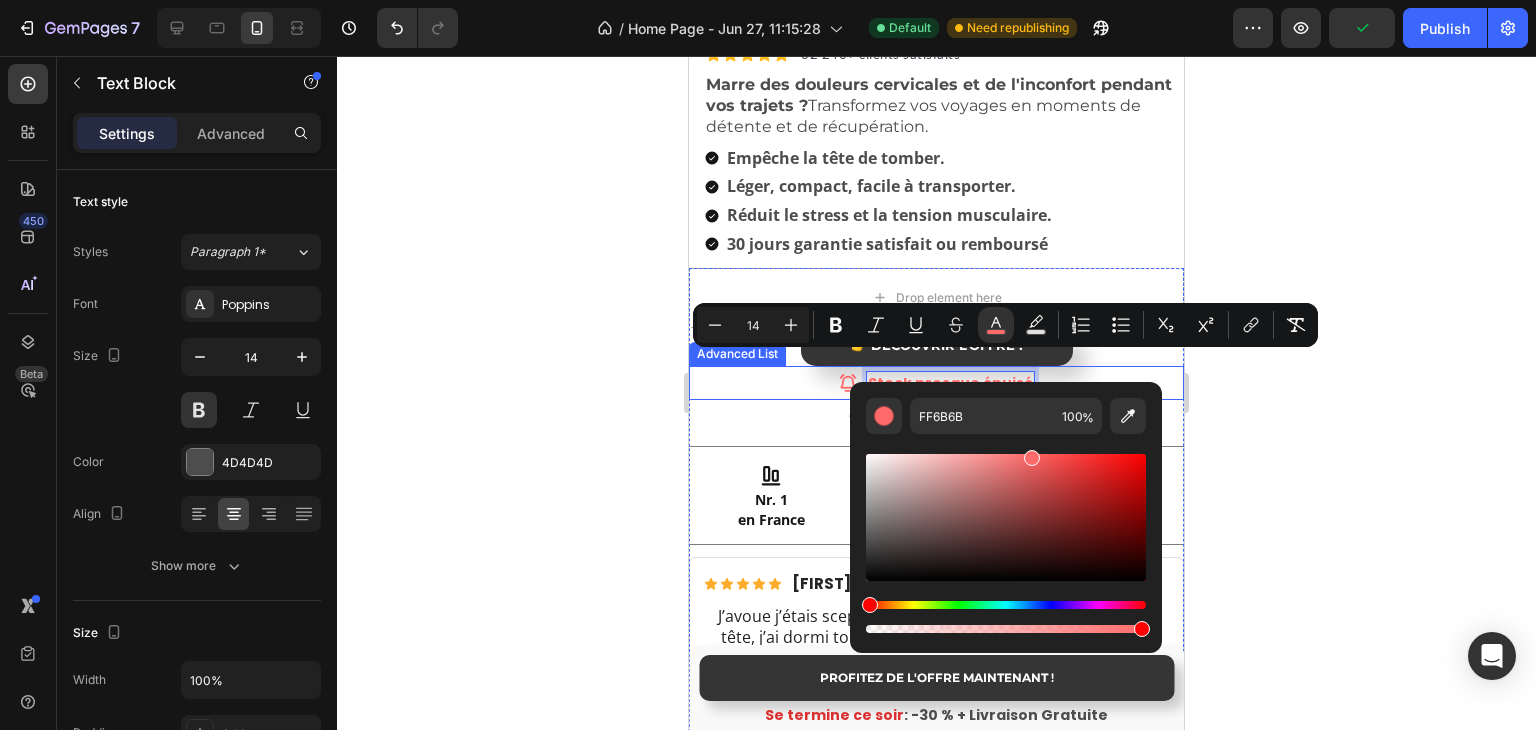 click 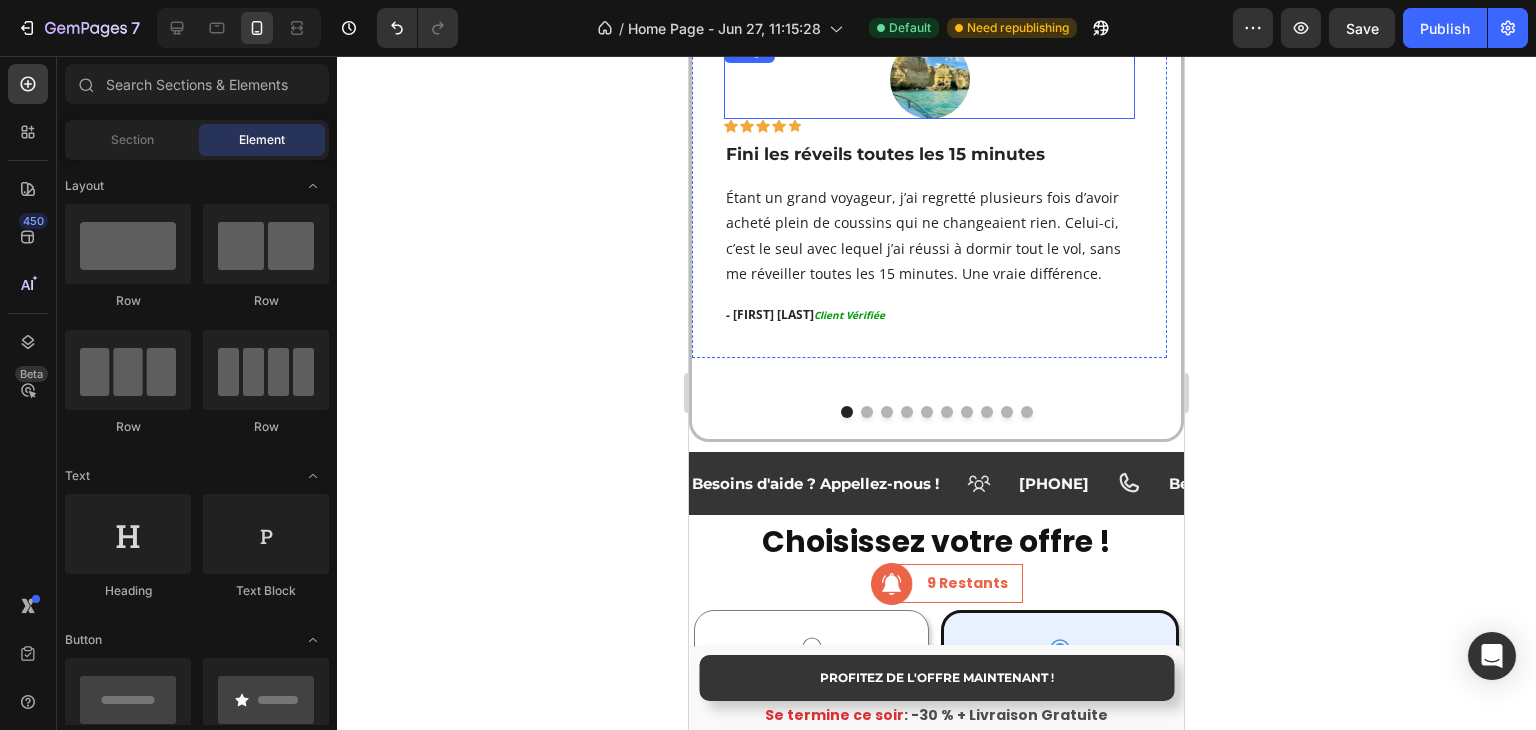 scroll, scrollTop: 3400, scrollLeft: 0, axis: vertical 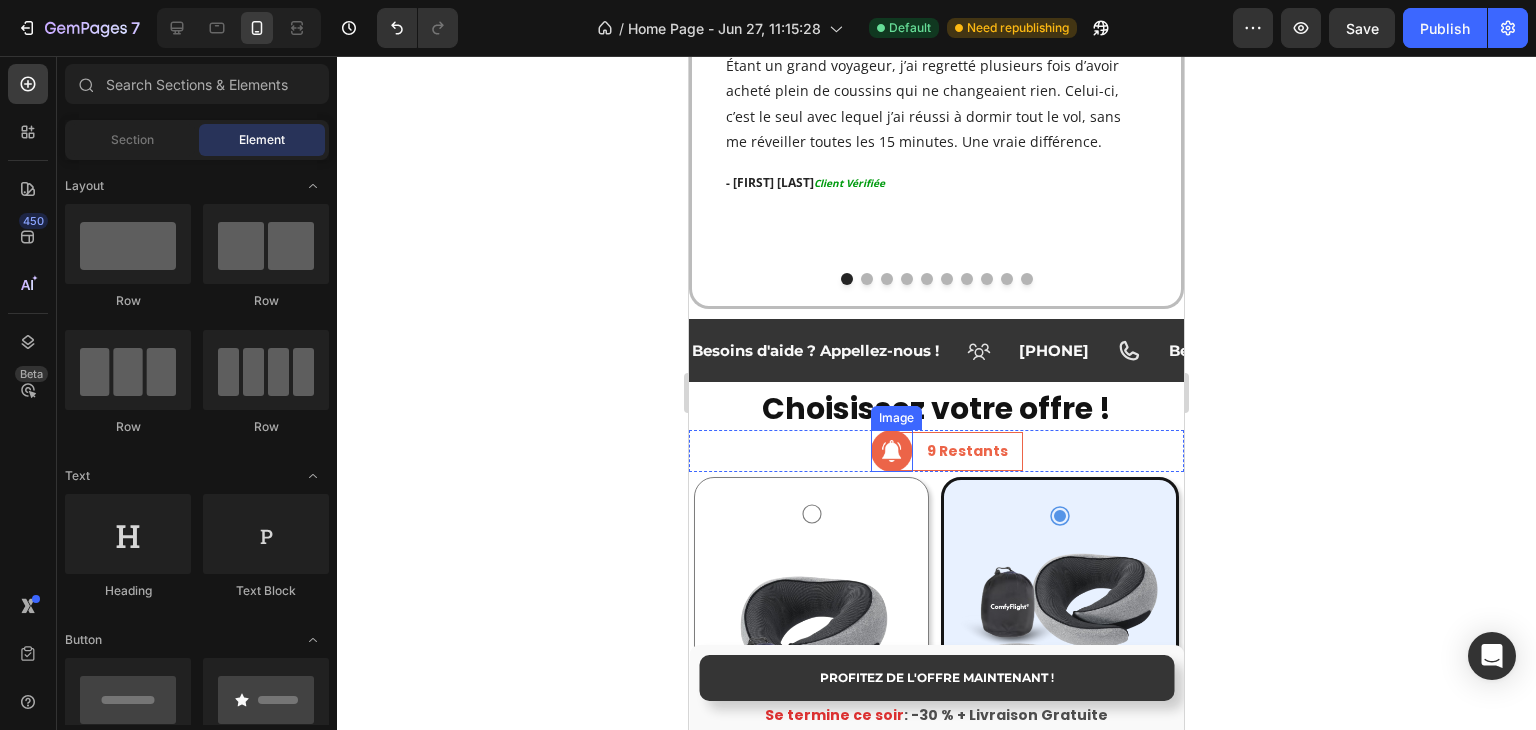 click at bounding box center (892, 451) 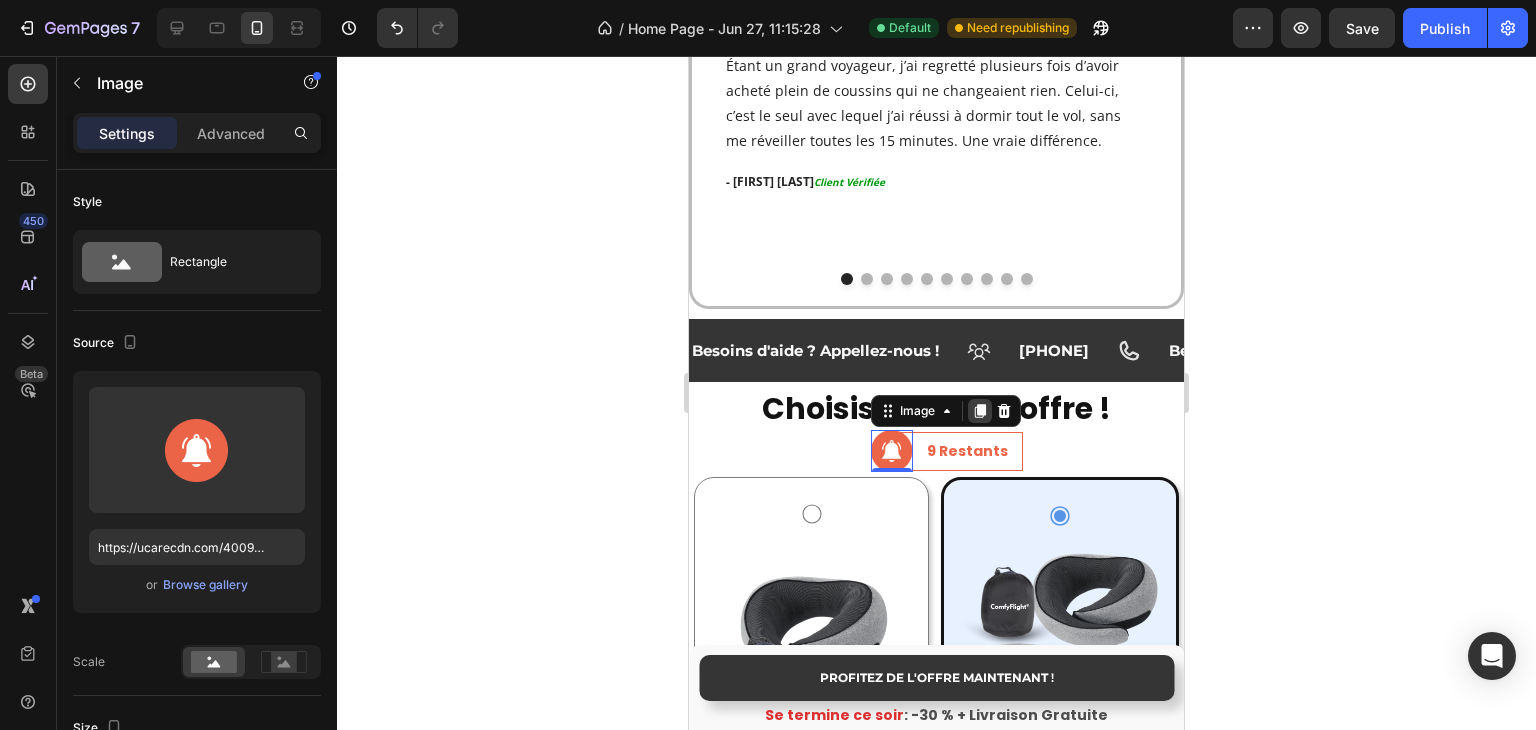 click 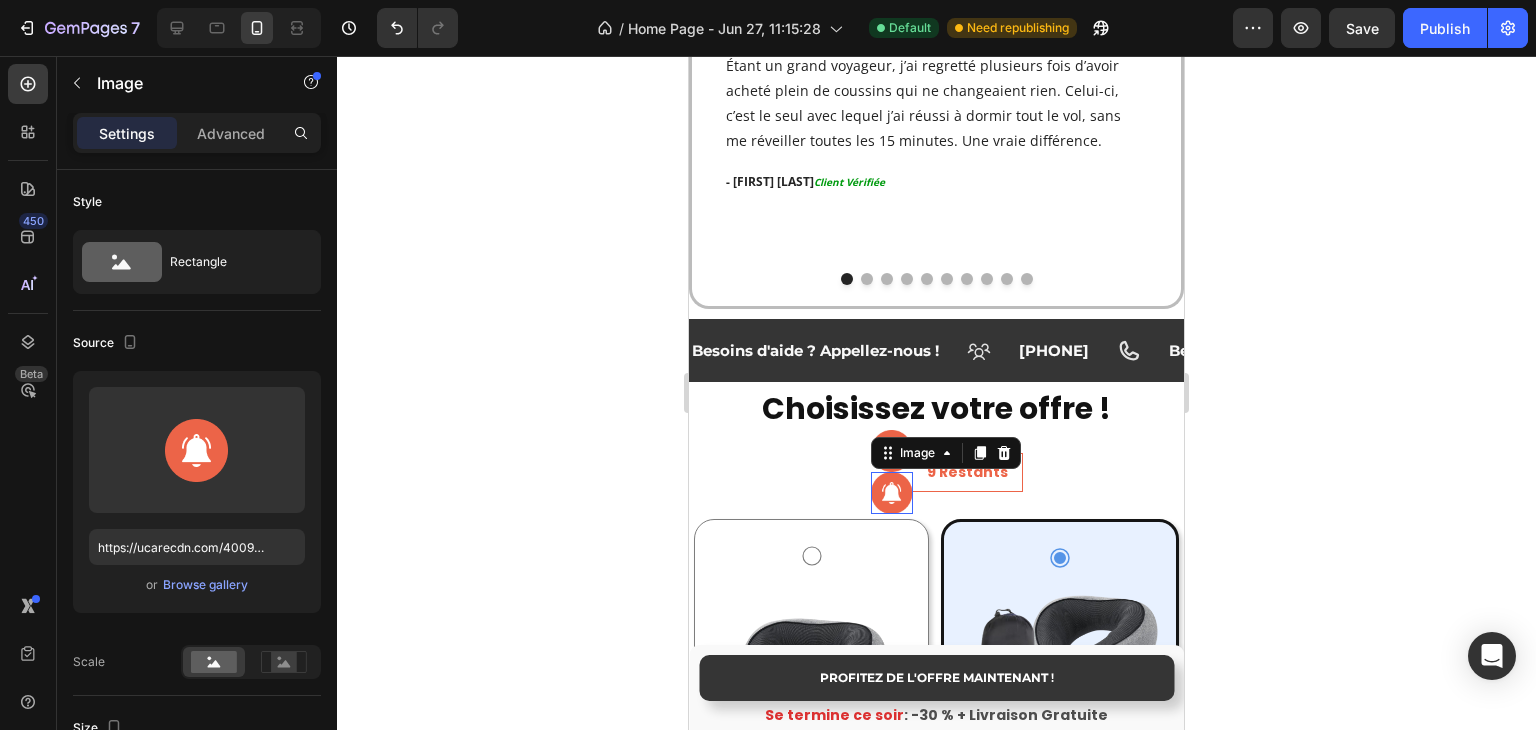 scroll, scrollTop: 548, scrollLeft: 0, axis: vertical 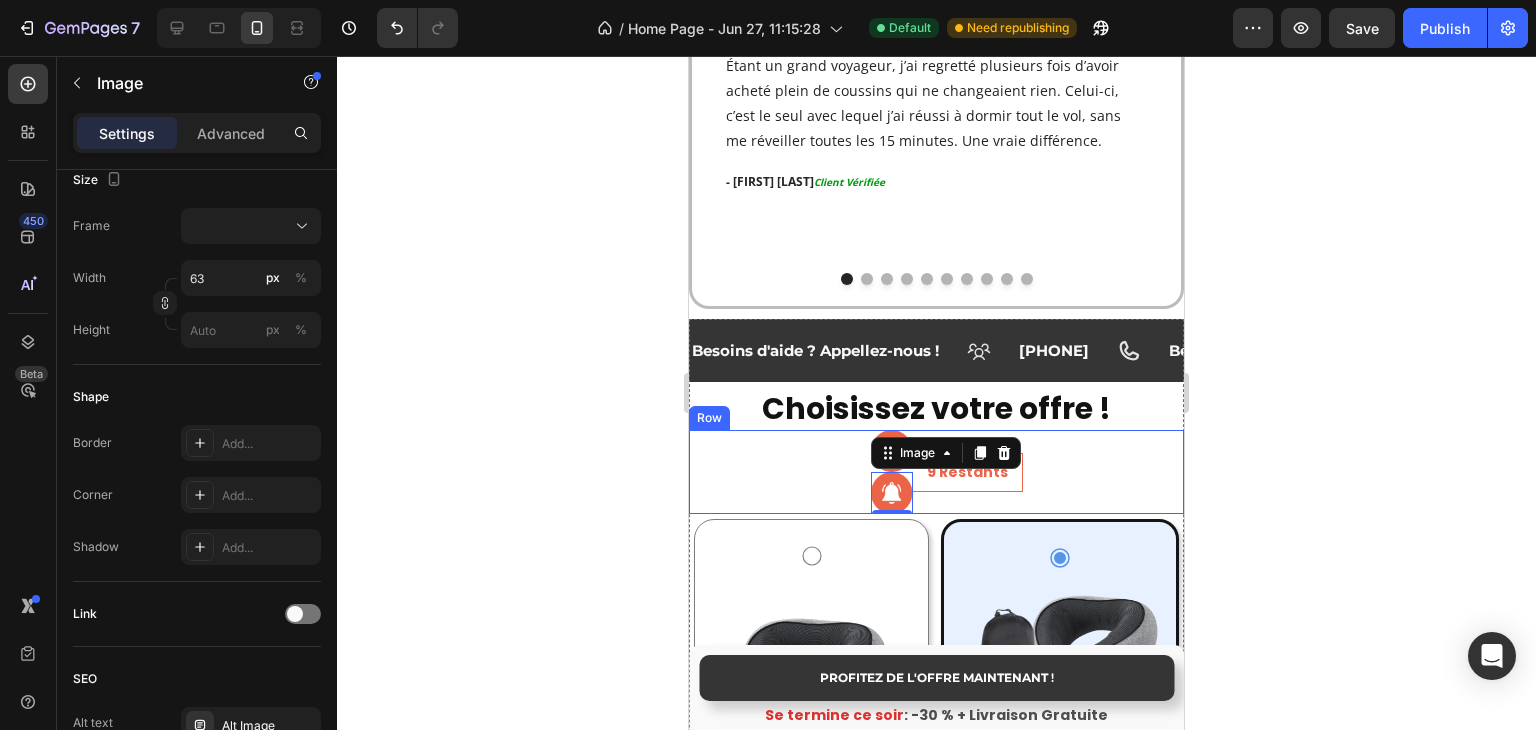 click on "Image Image   0 9 Restants Text block Row Row" at bounding box center [936, 472] 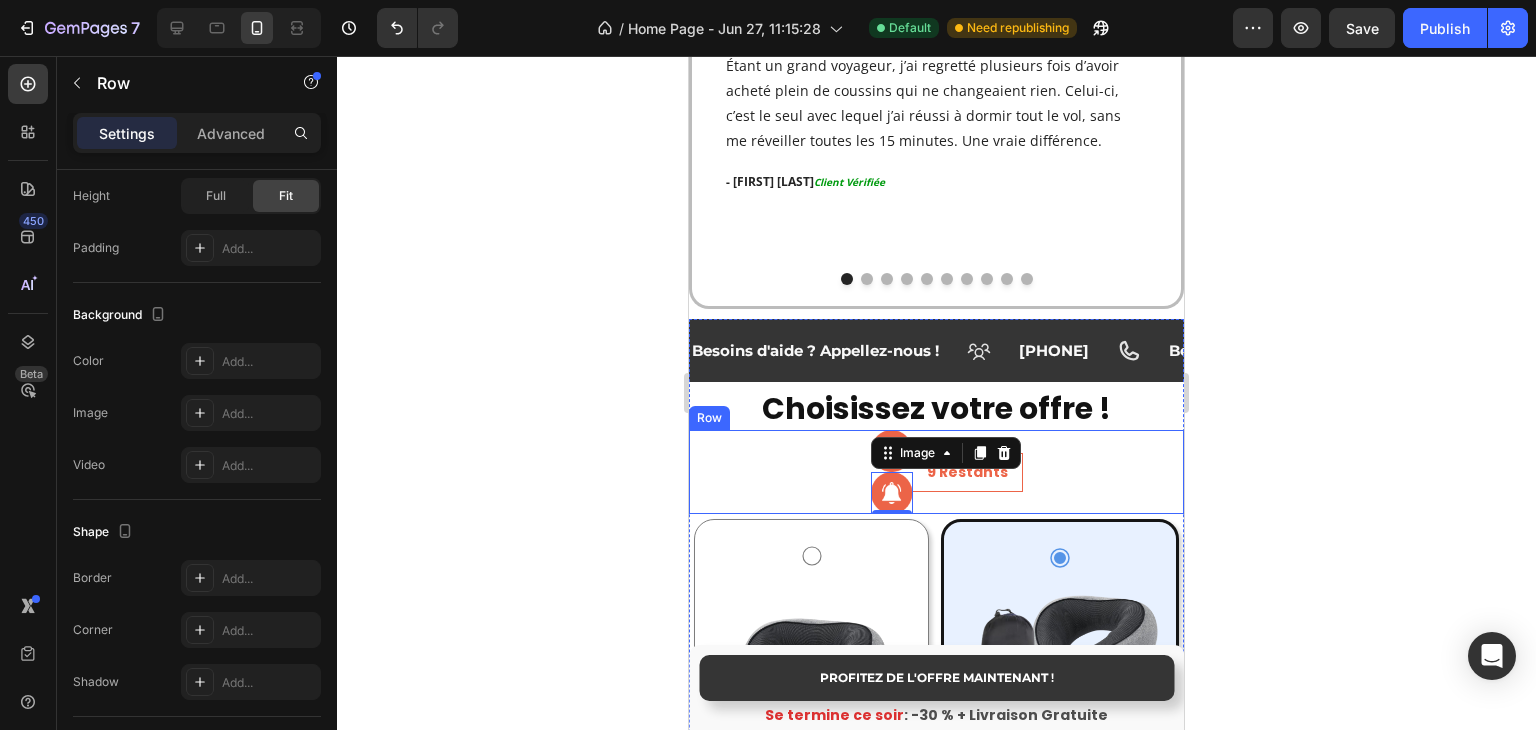scroll, scrollTop: 0, scrollLeft: 0, axis: both 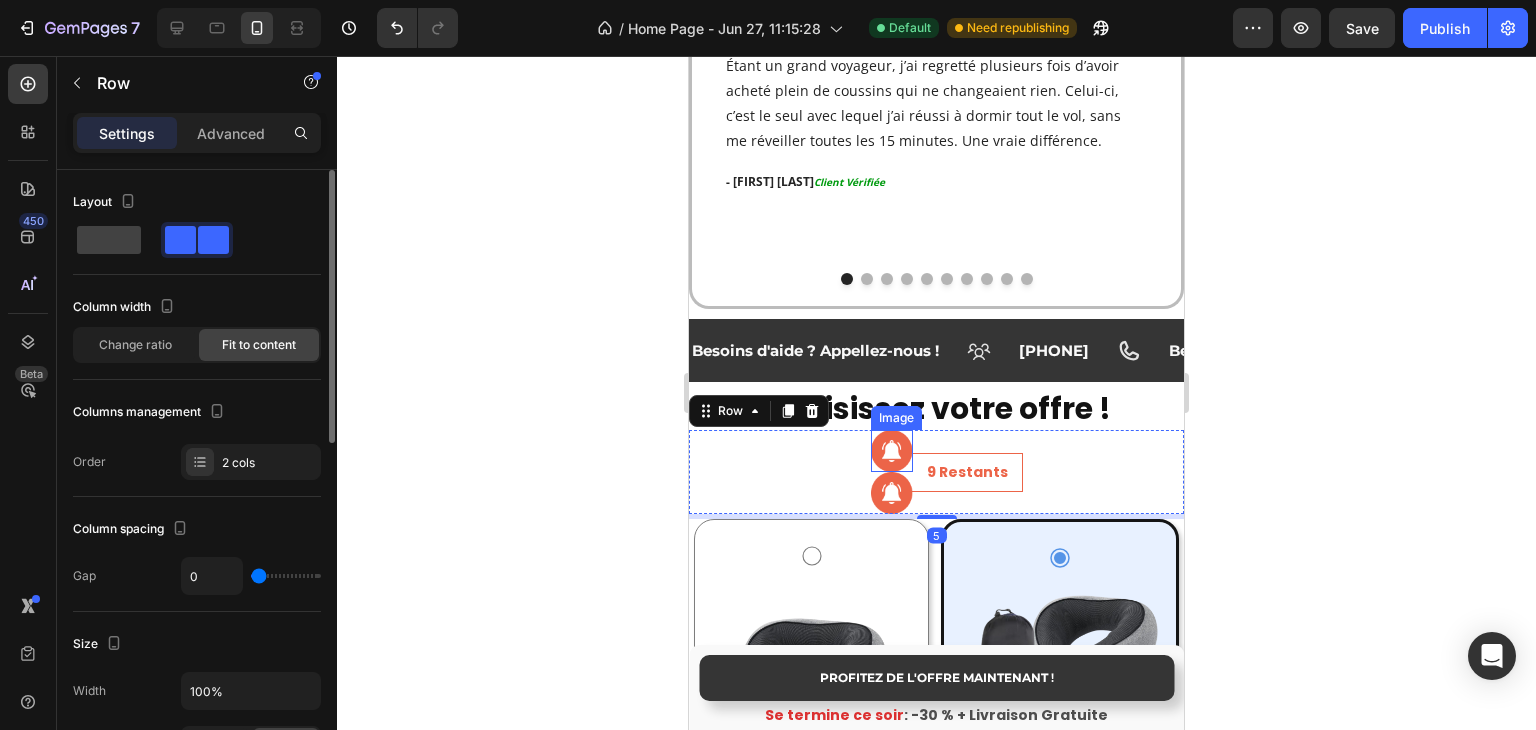 click at bounding box center [892, 451] 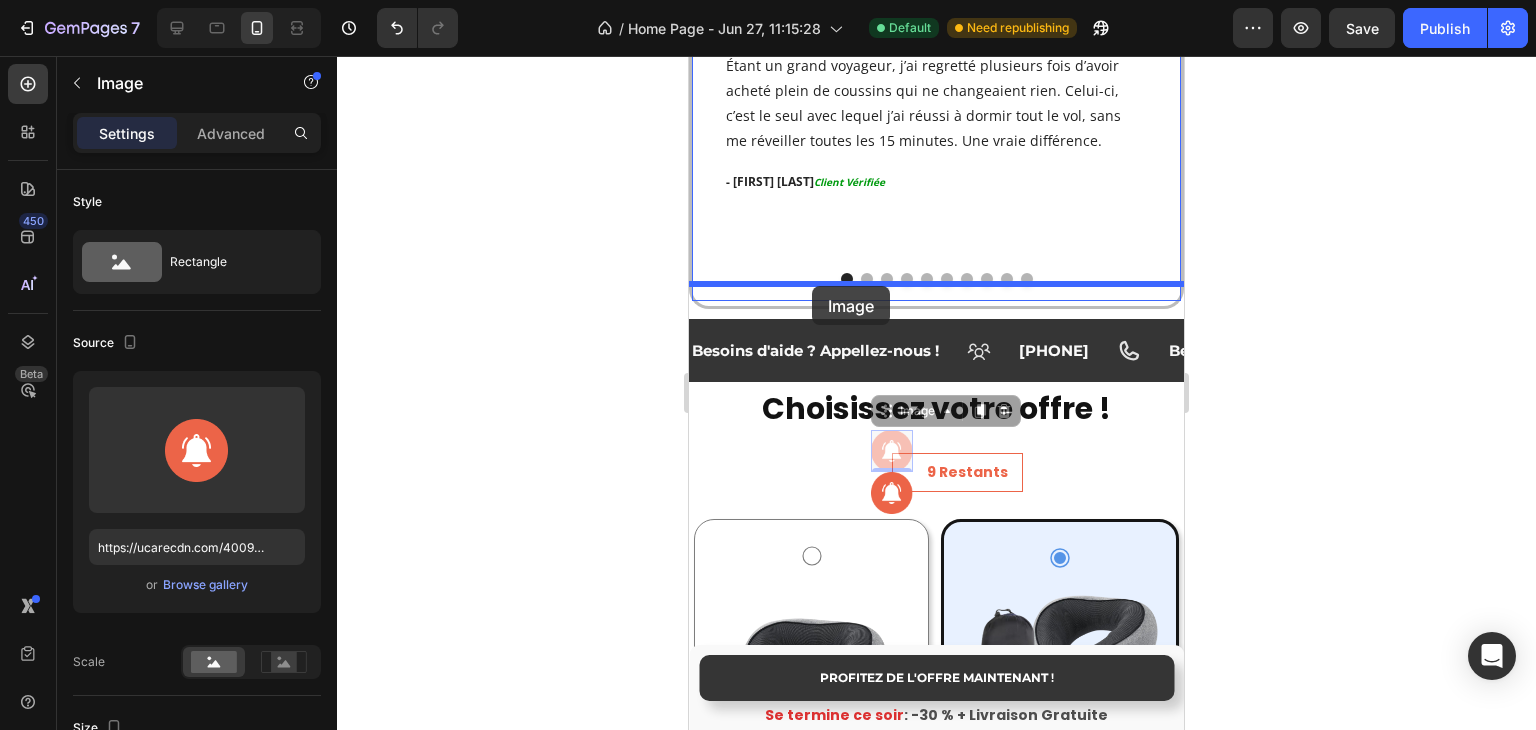 drag, startPoint x: 895, startPoint y: 386, endPoint x: 812, endPoint y: 286, distance: 129.95769 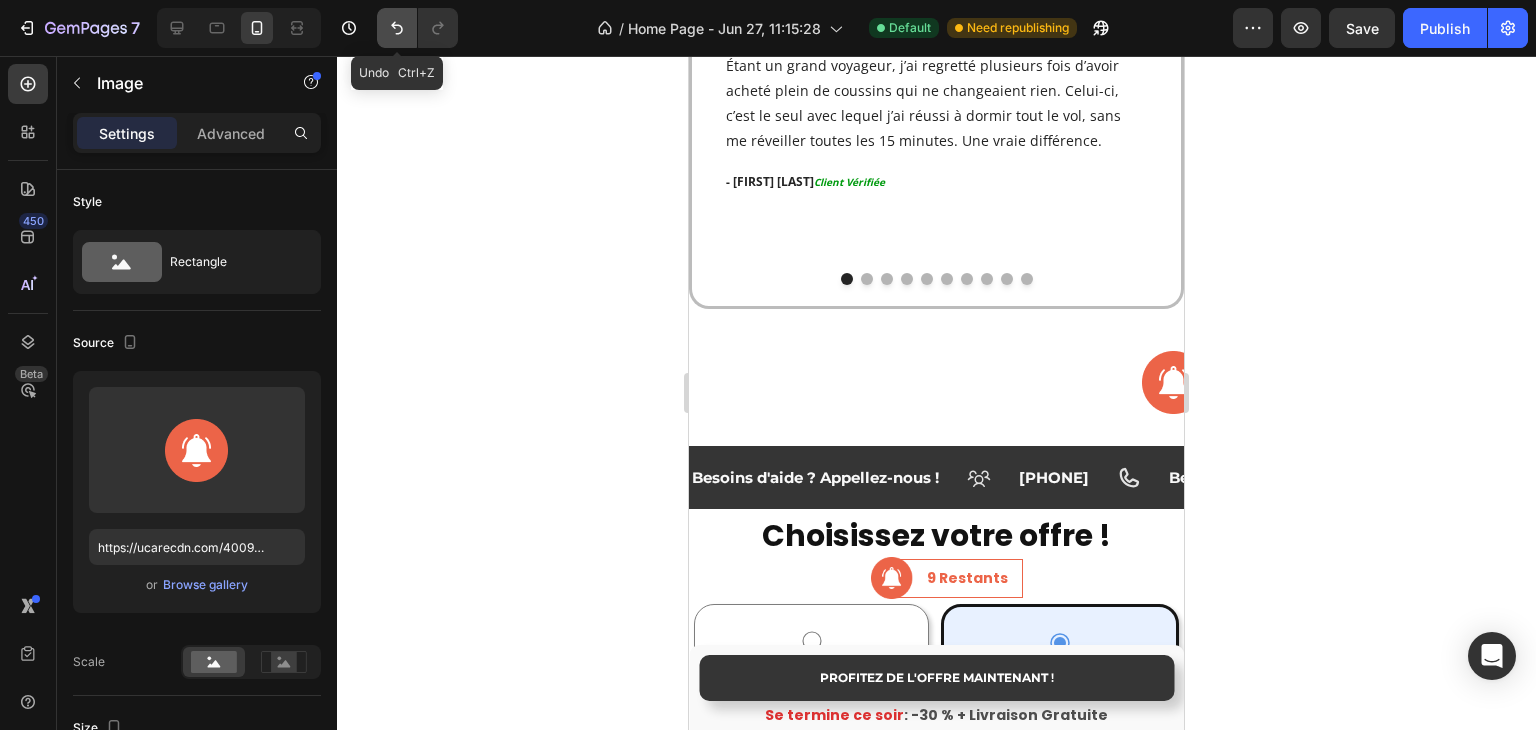 click 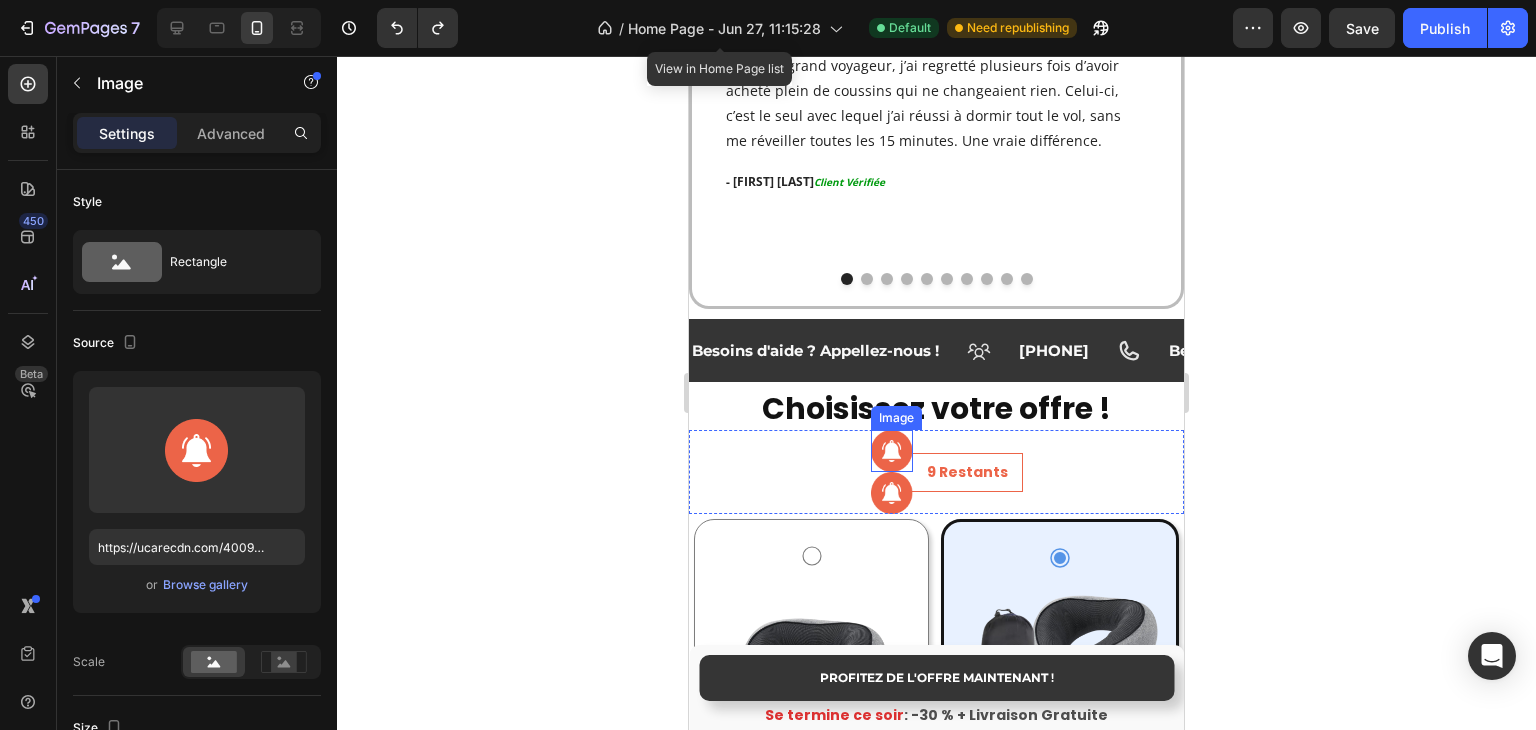 click at bounding box center [892, 451] 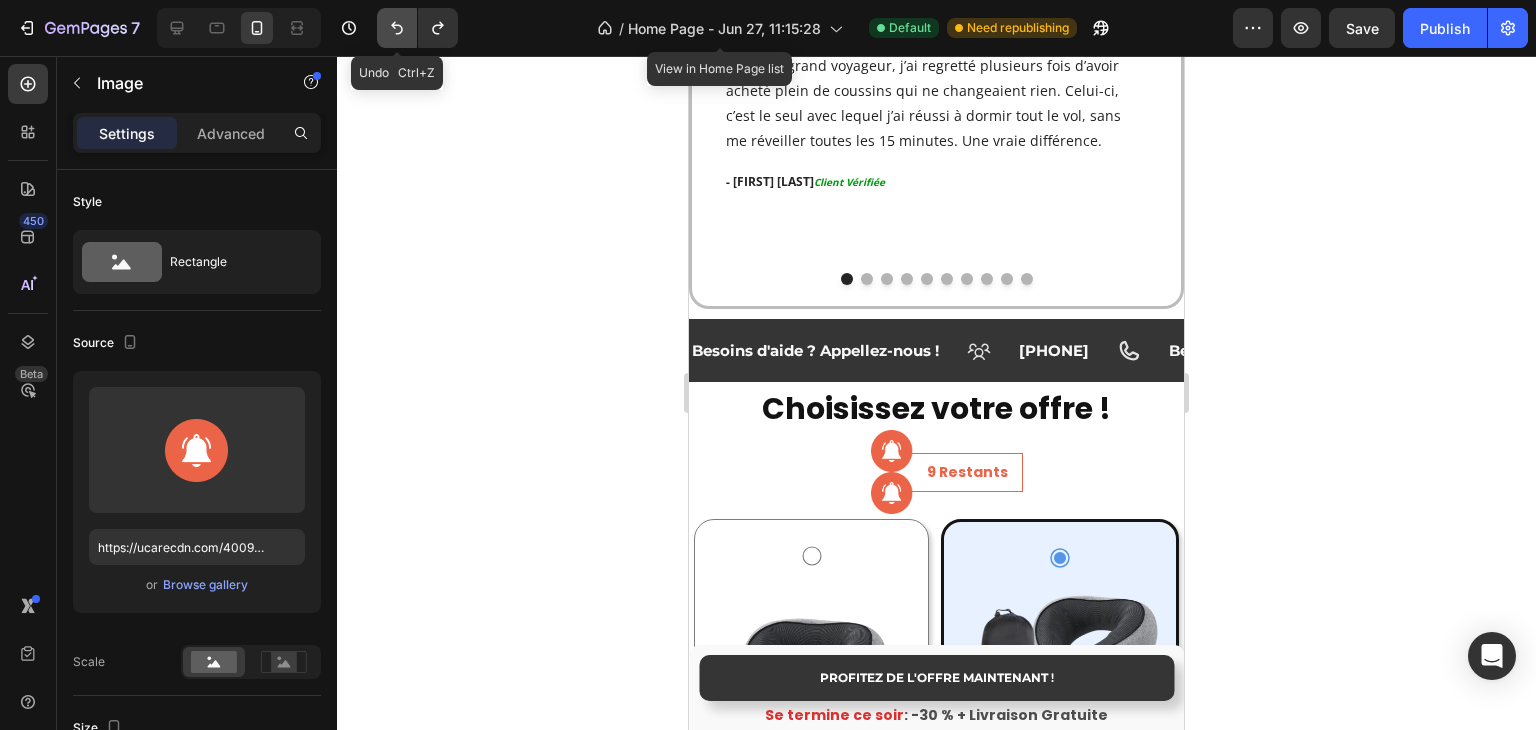 click 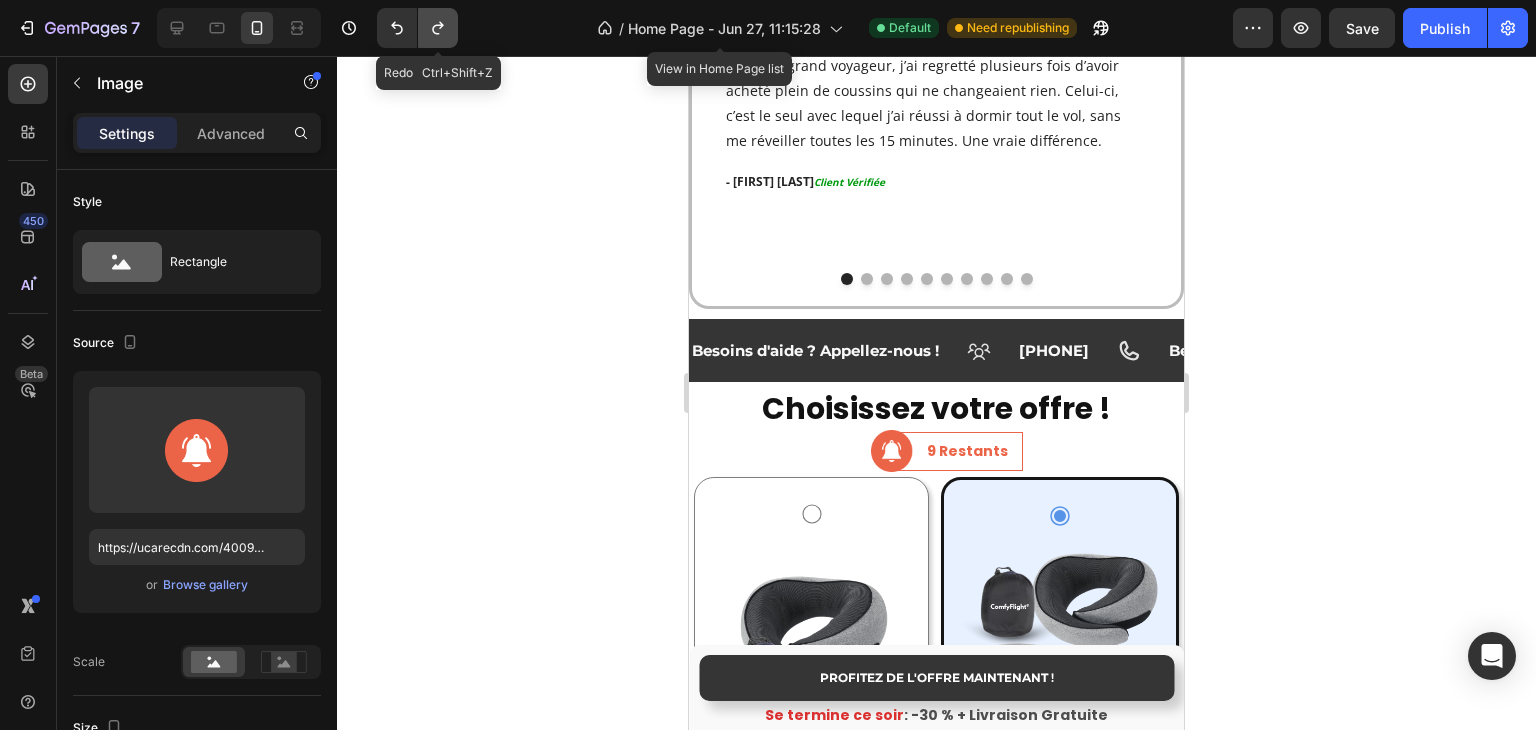 click 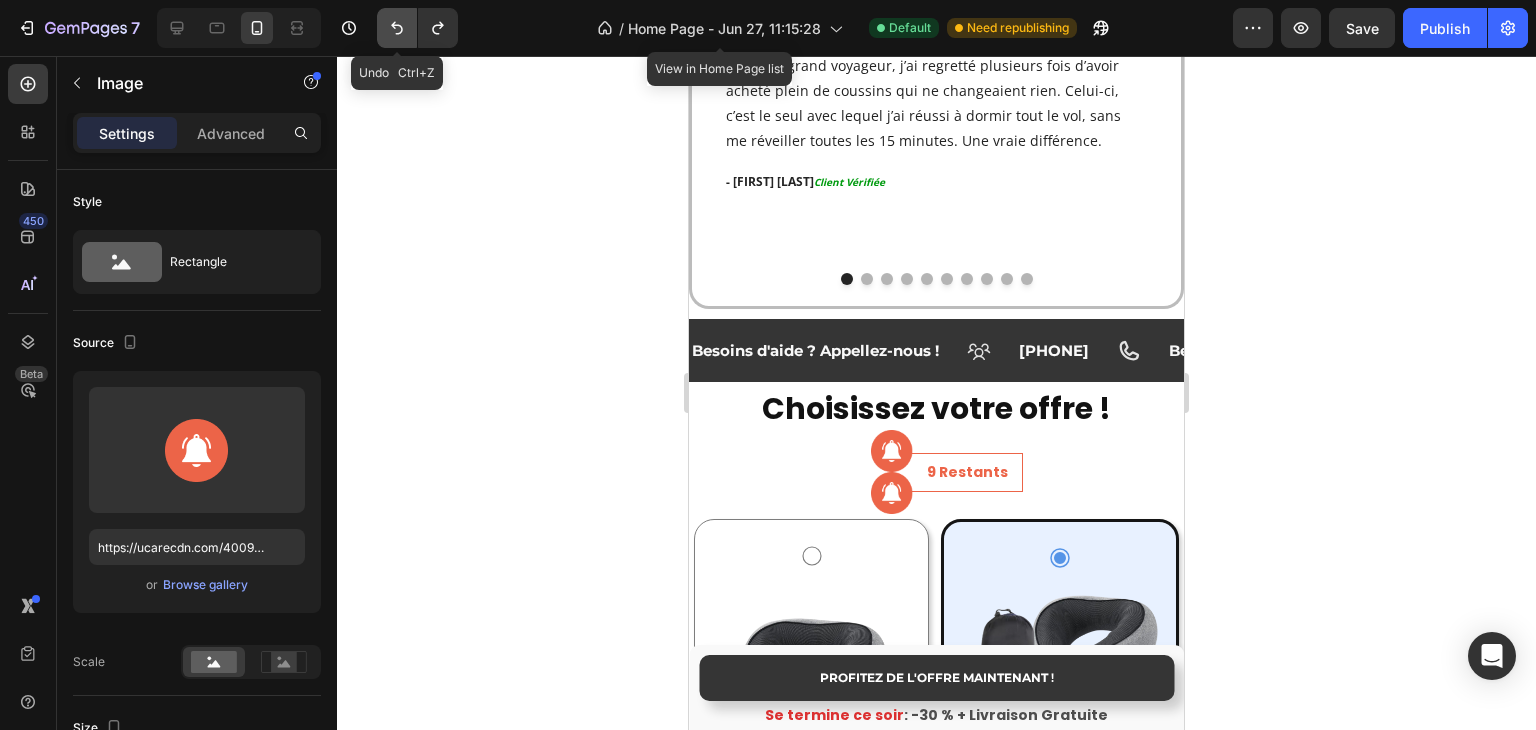 click 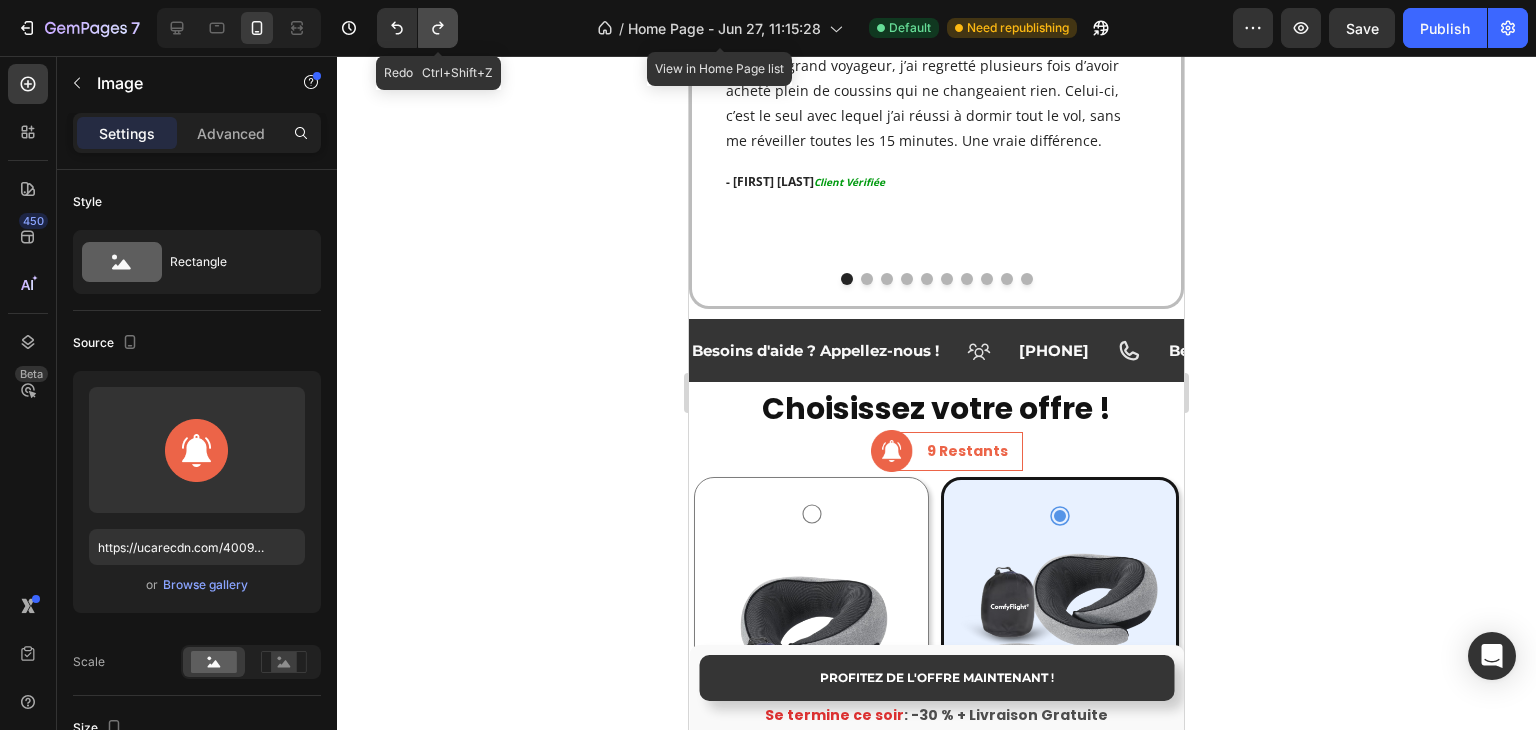 click 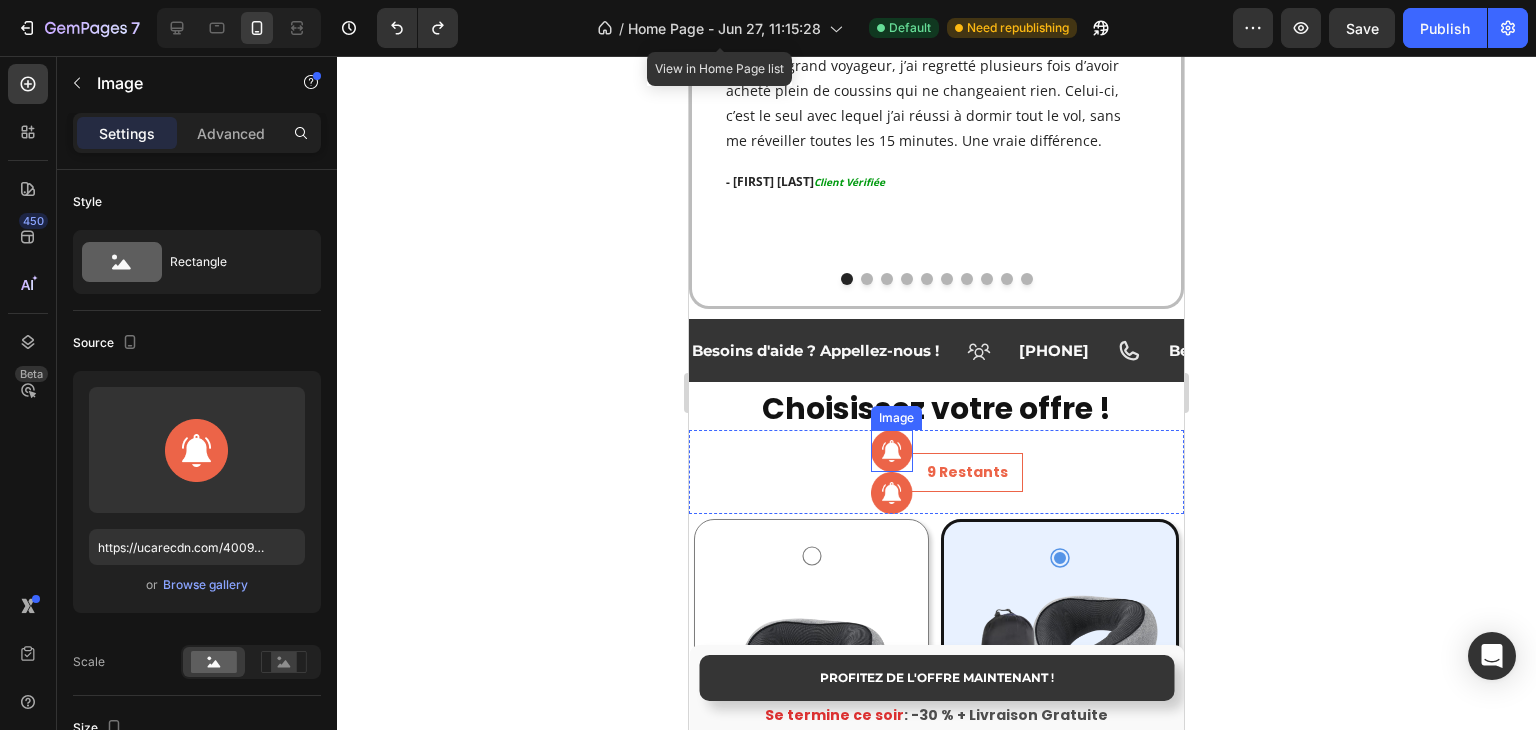 click at bounding box center (892, 451) 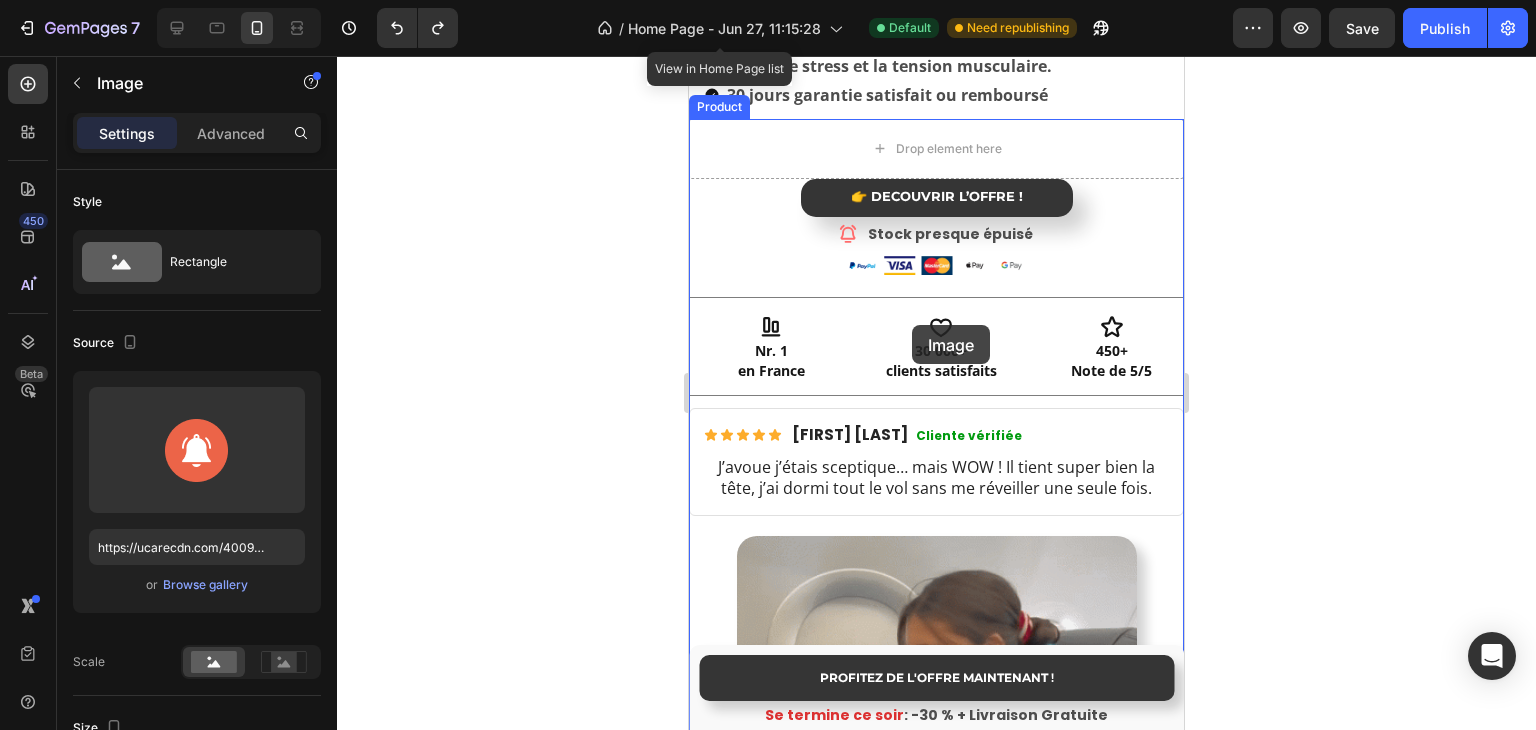 scroll, scrollTop: 600, scrollLeft: 0, axis: vertical 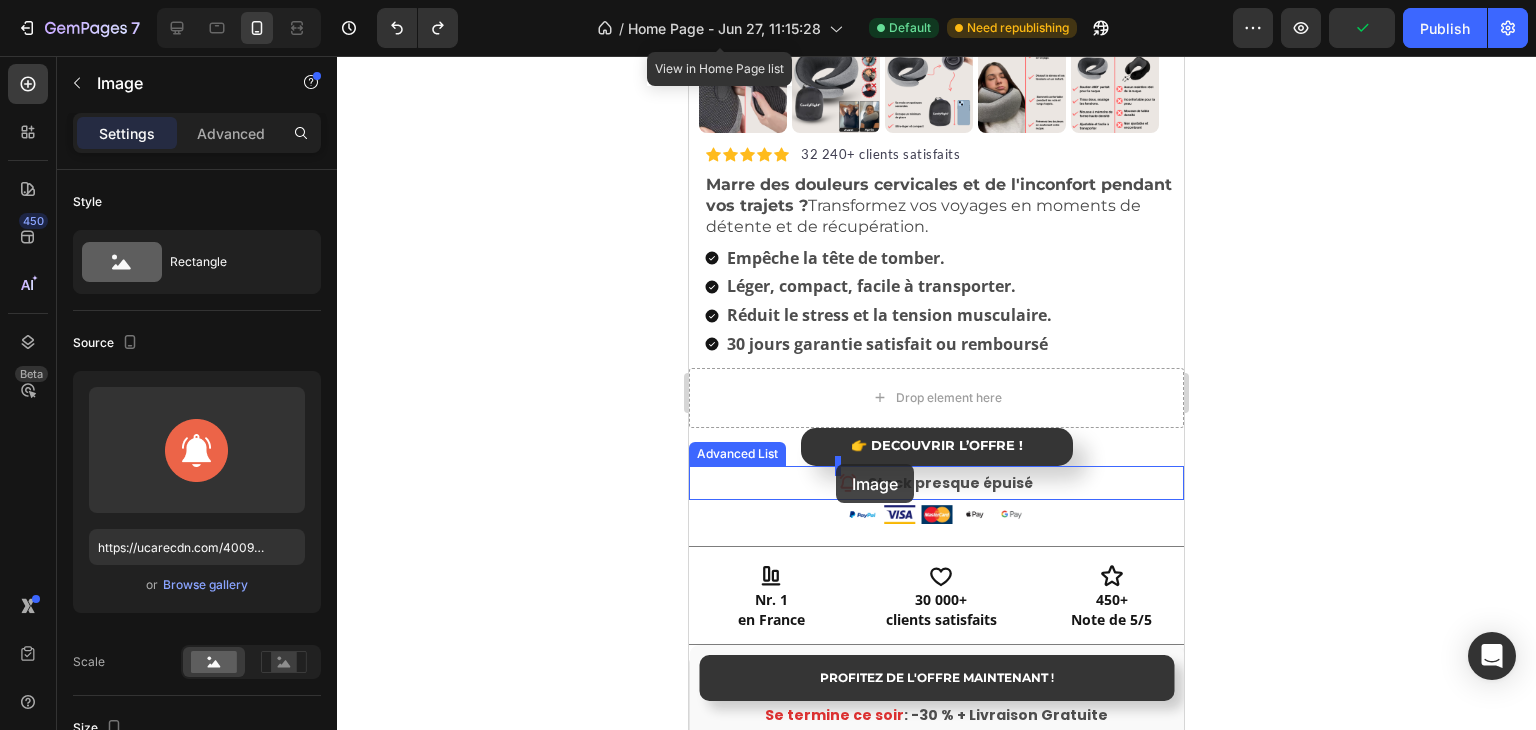 drag, startPoint x: 896, startPoint y: 414, endPoint x: 836, endPoint y: 464, distance: 78.10249 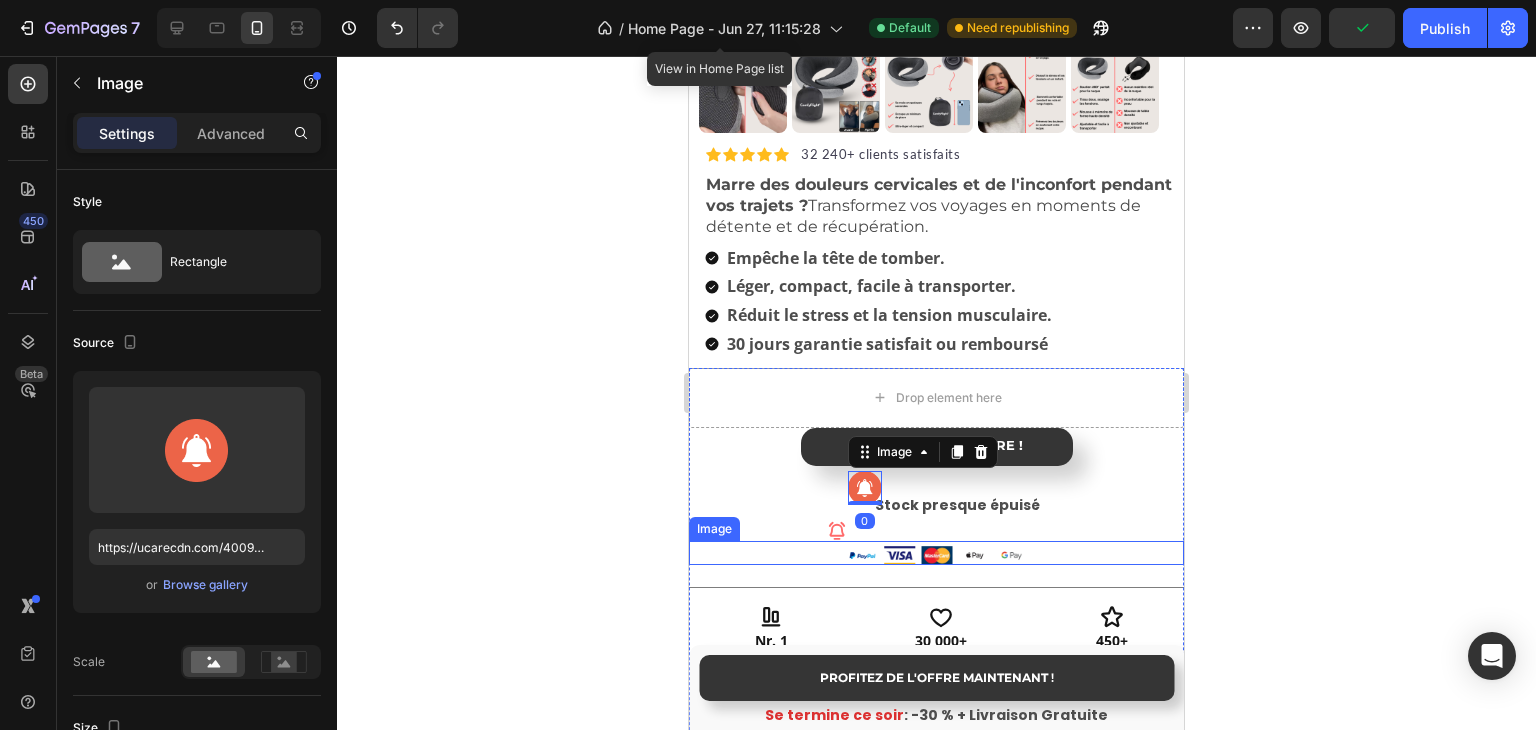 click on "Icon" at bounding box center (844, 531) 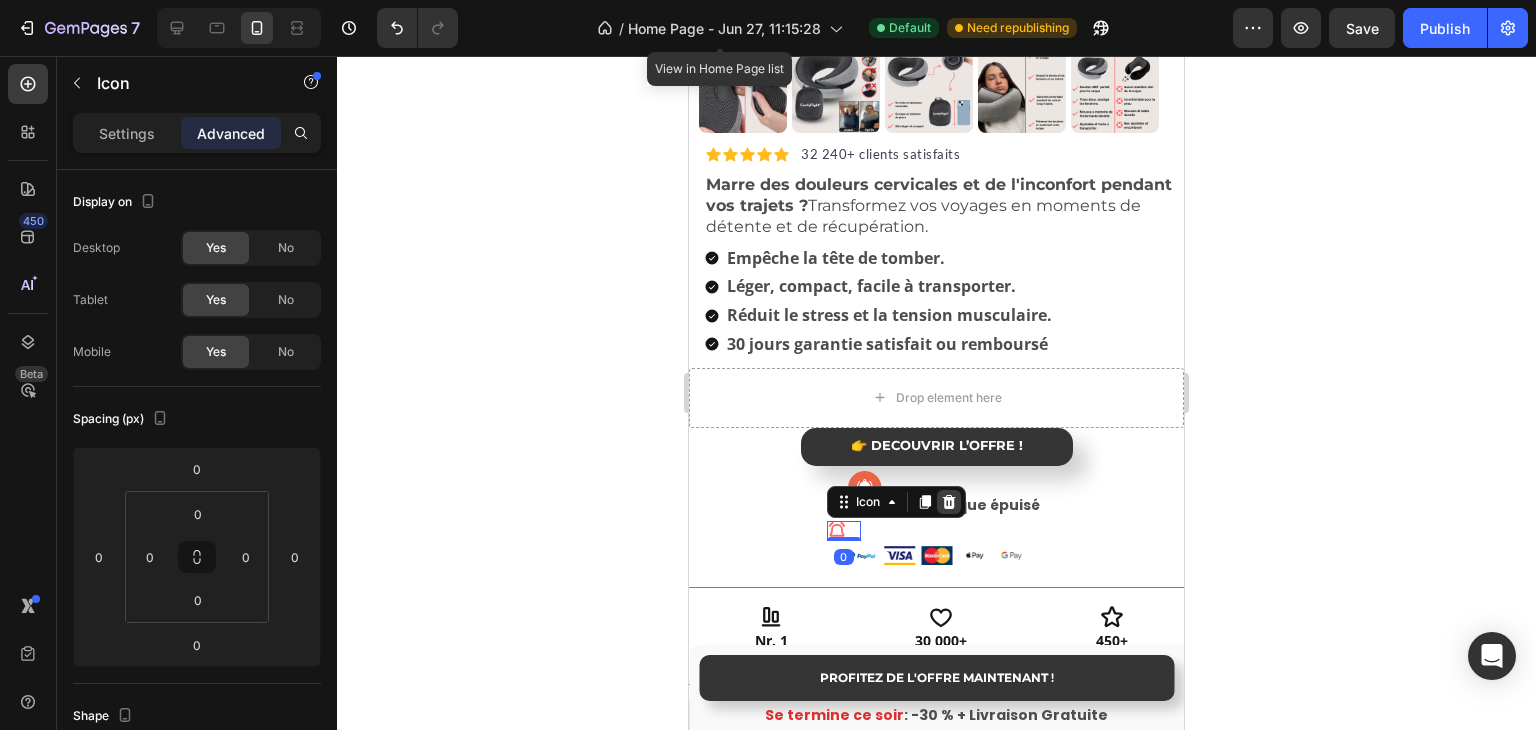 click at bounding box center (949, 502) 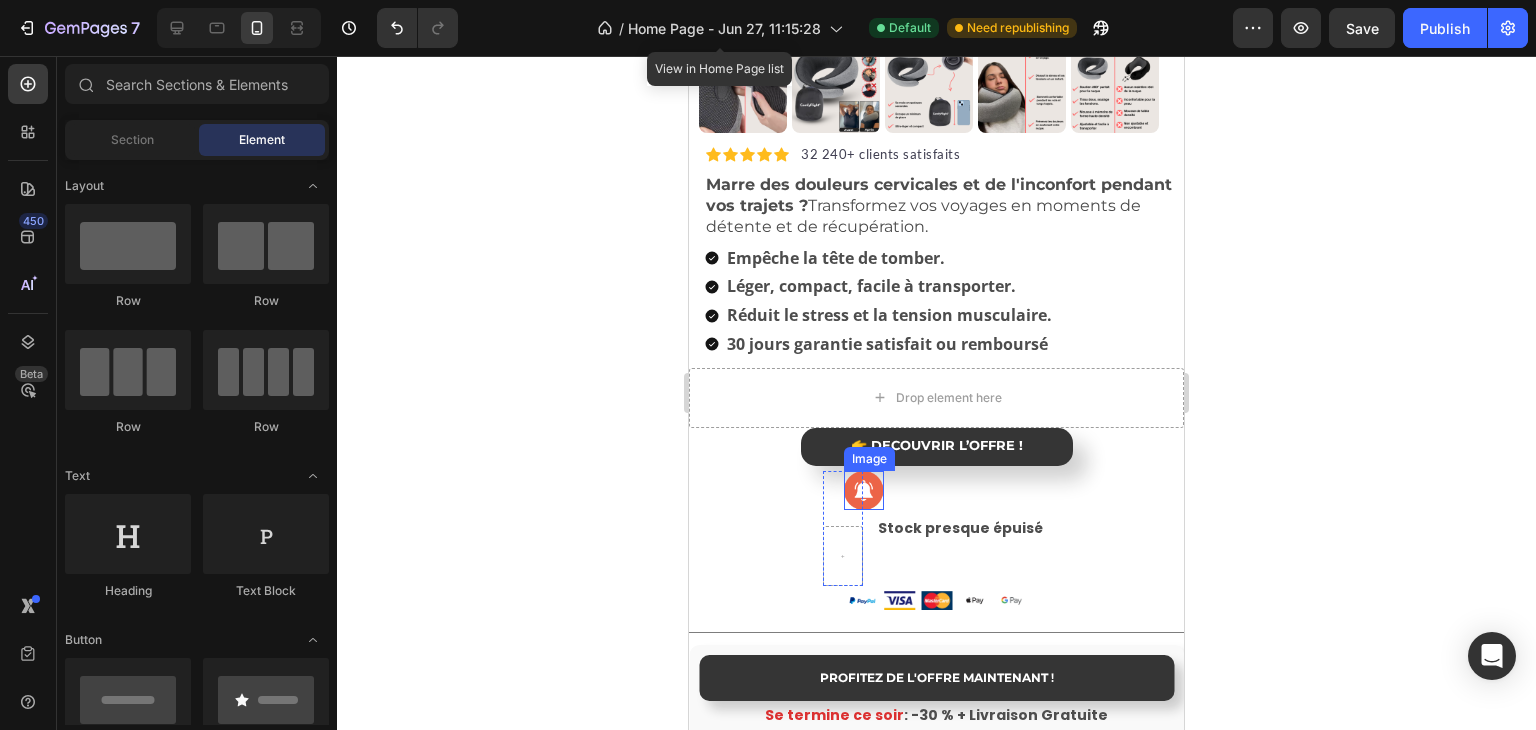 click at bounding box center [864, 491] 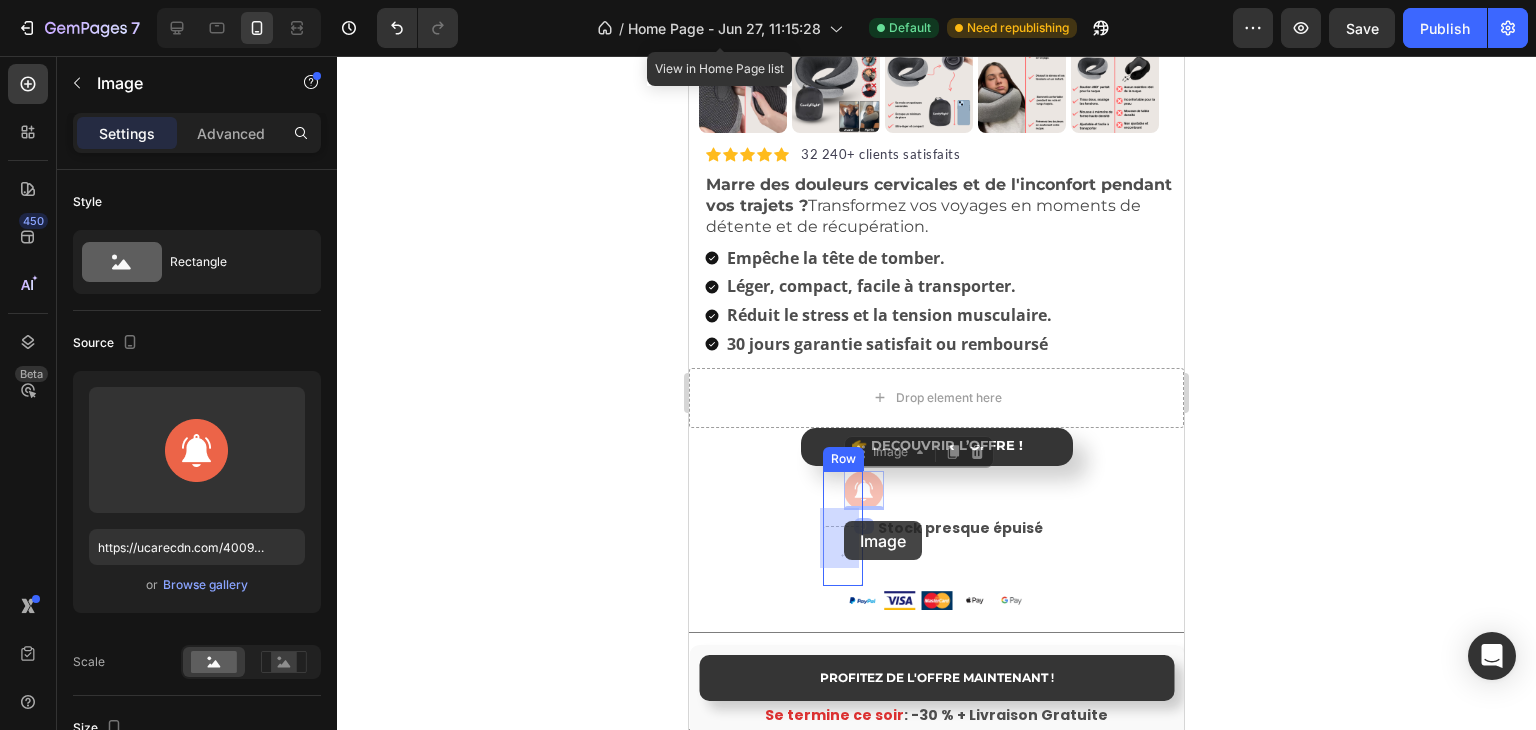 drag, startPoint x: 867, startPoint y: 466, endPoint x: 844, endPoint y: 521, distance: 59.615433 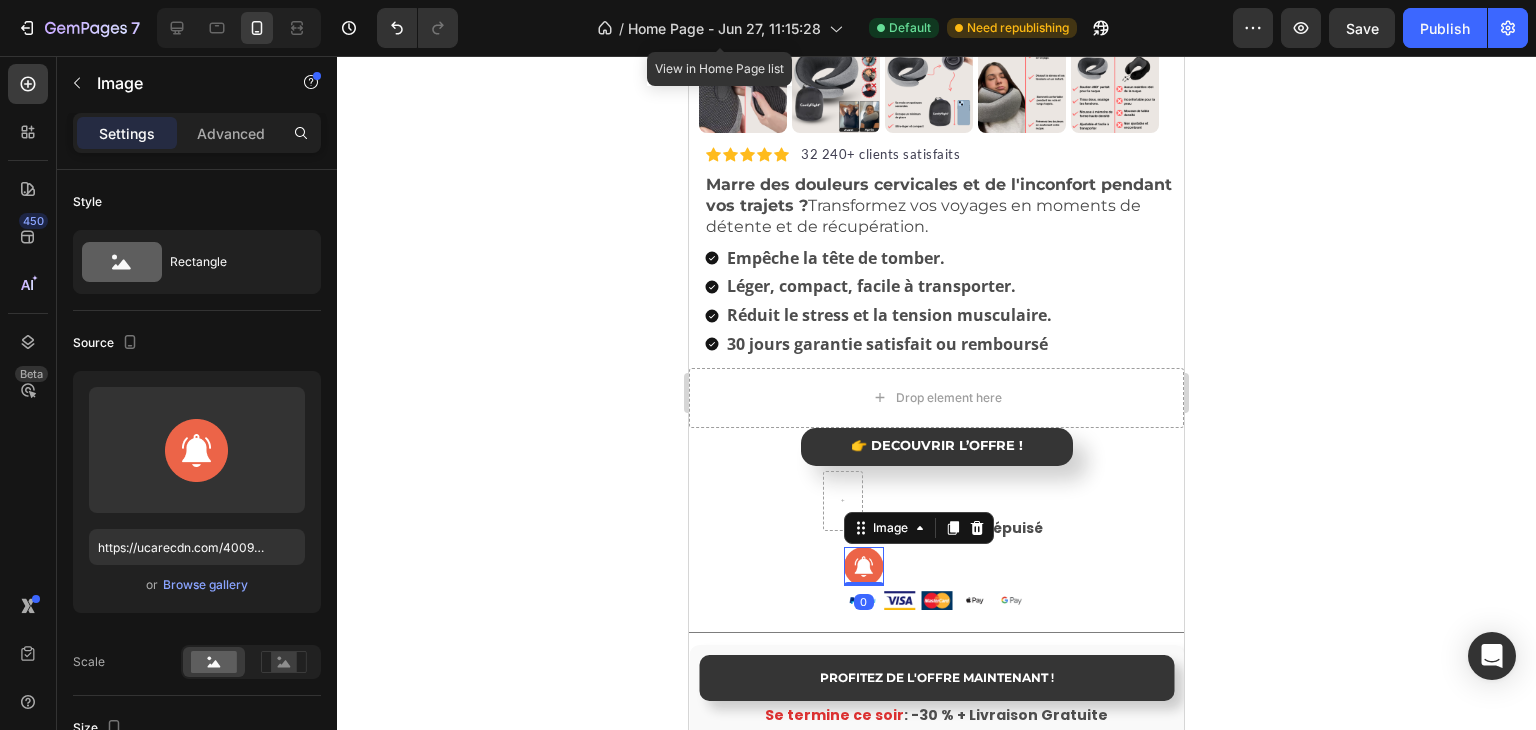 click 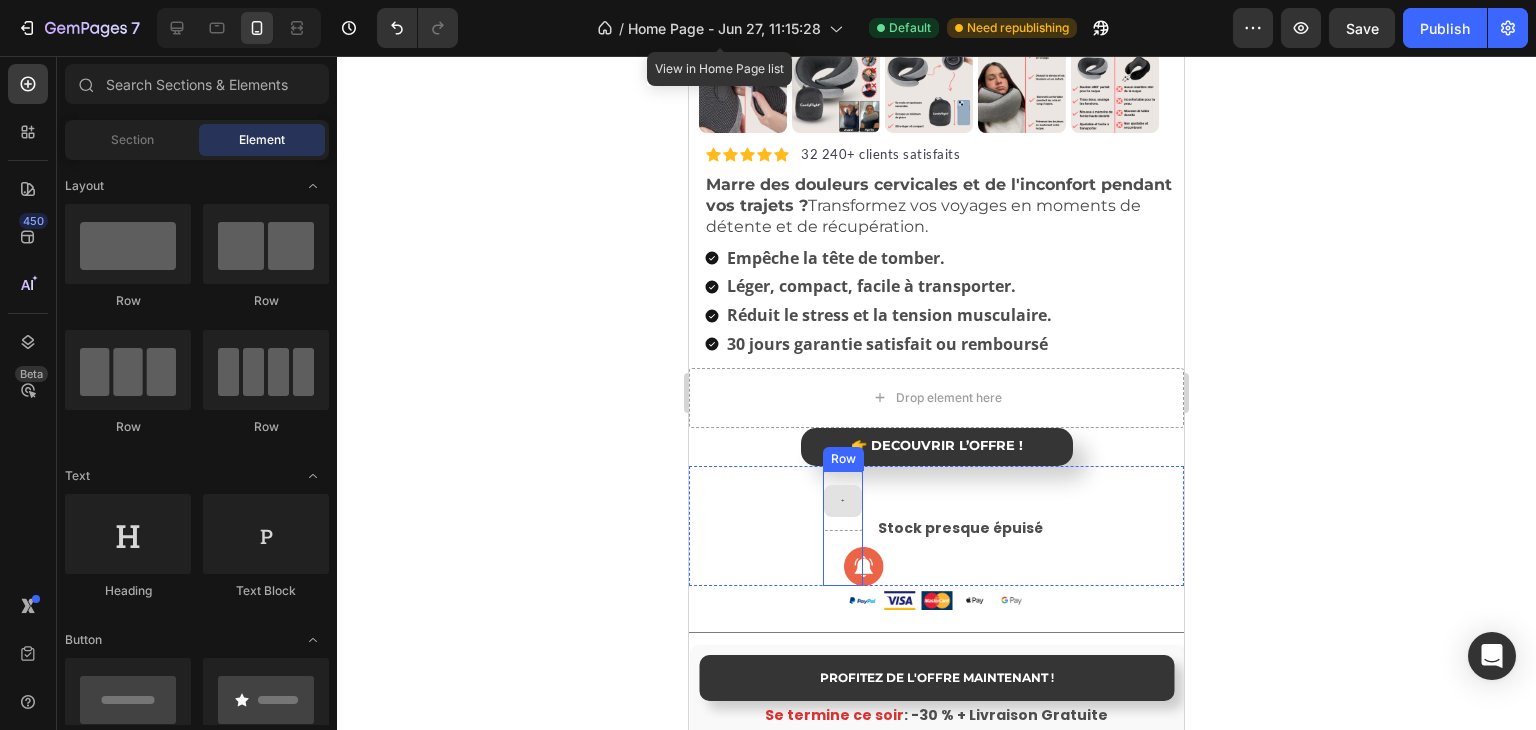 click 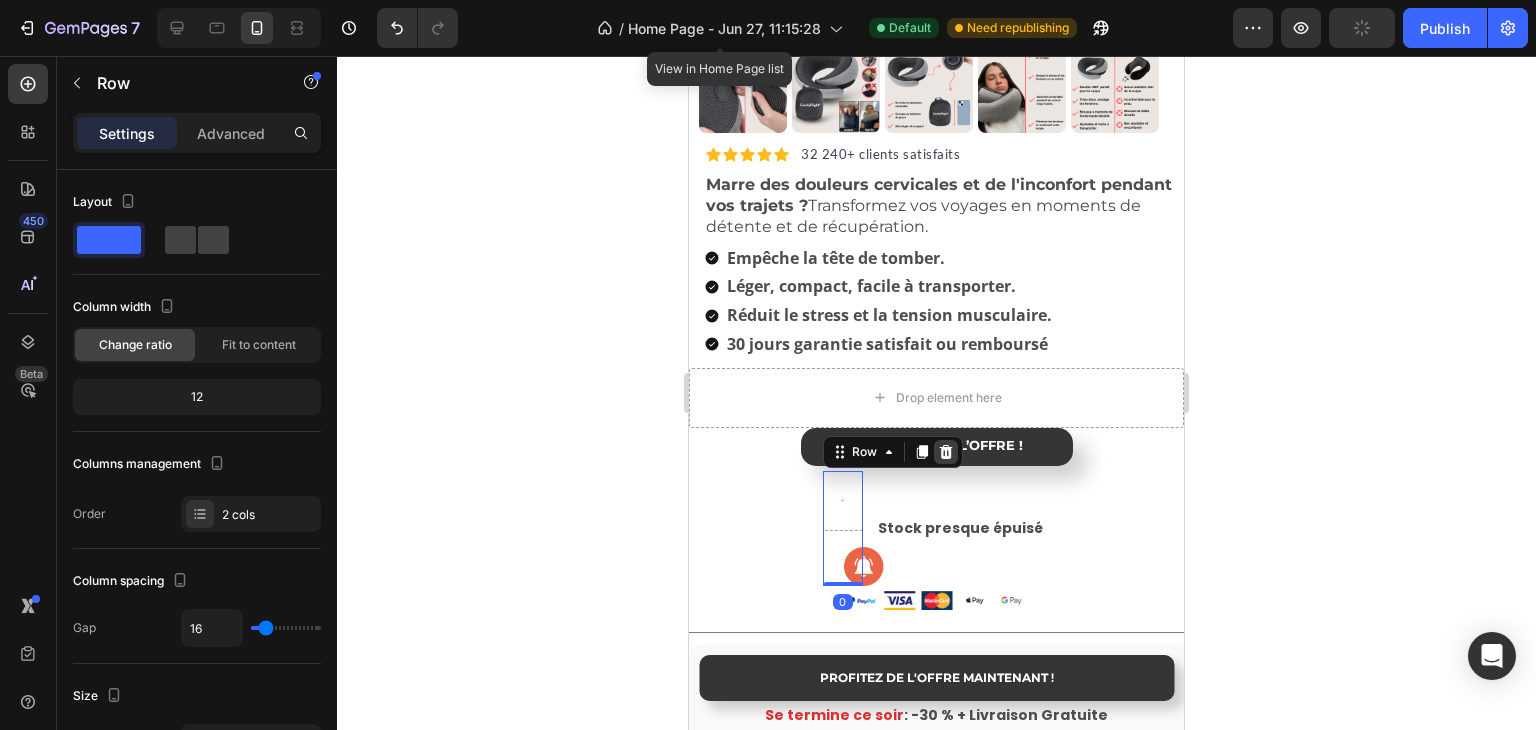 click 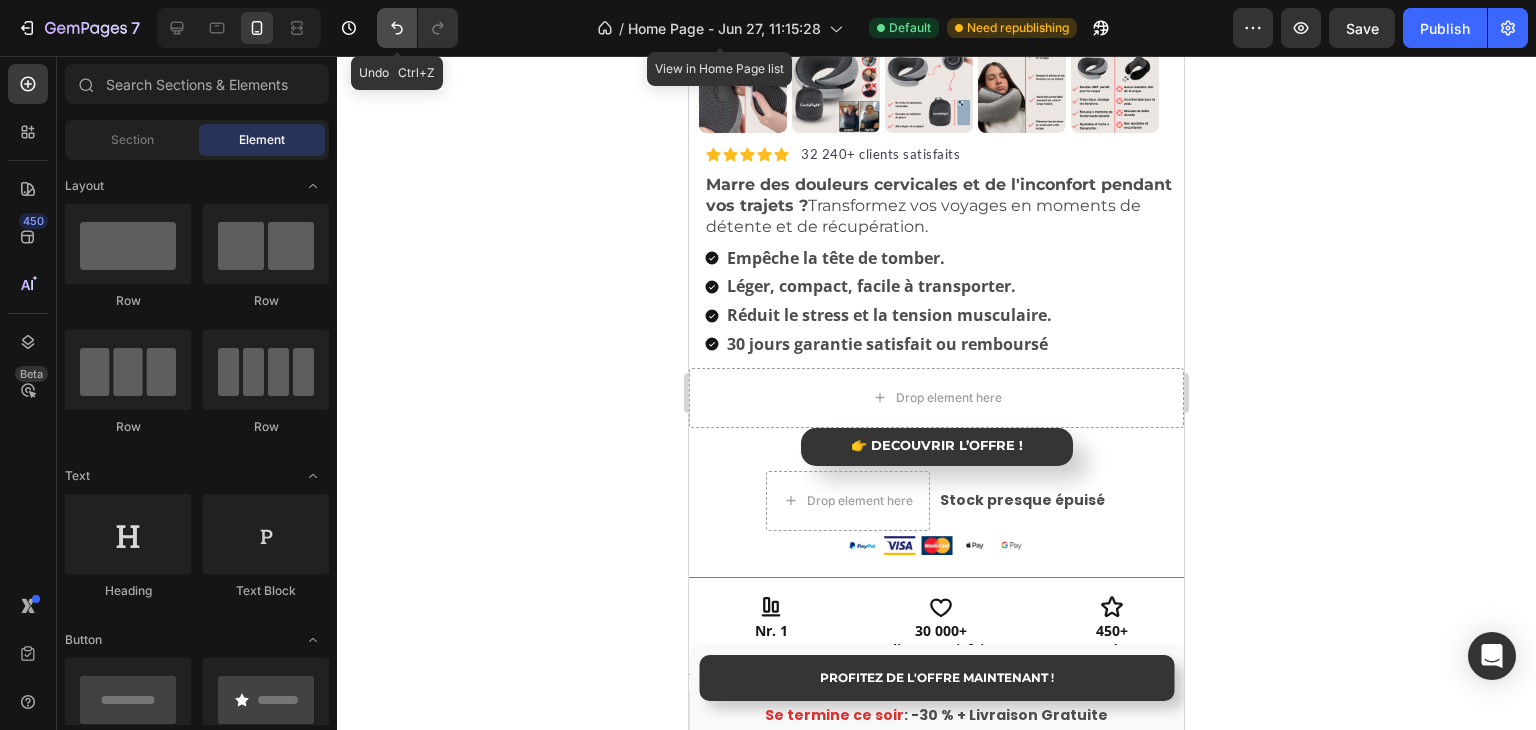 click 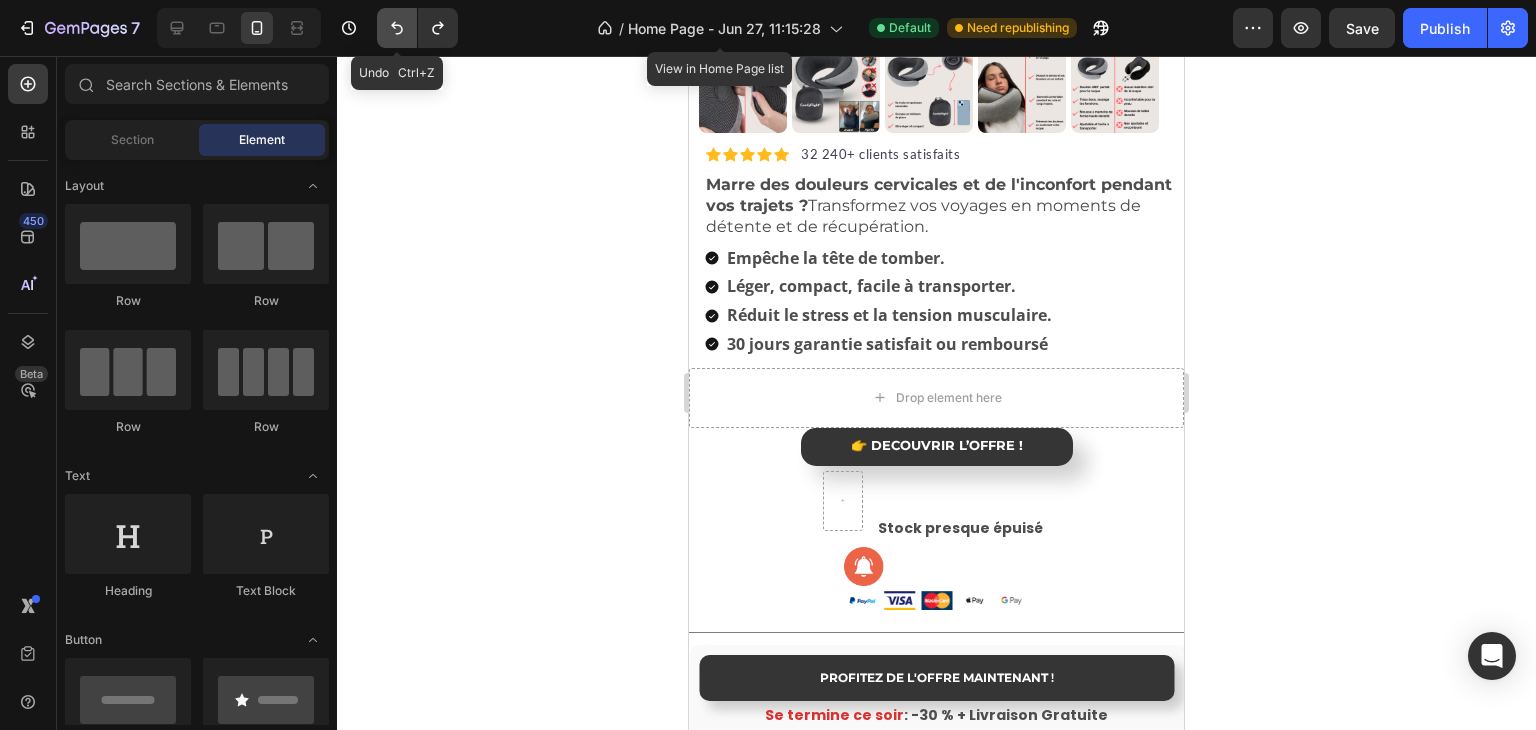 click 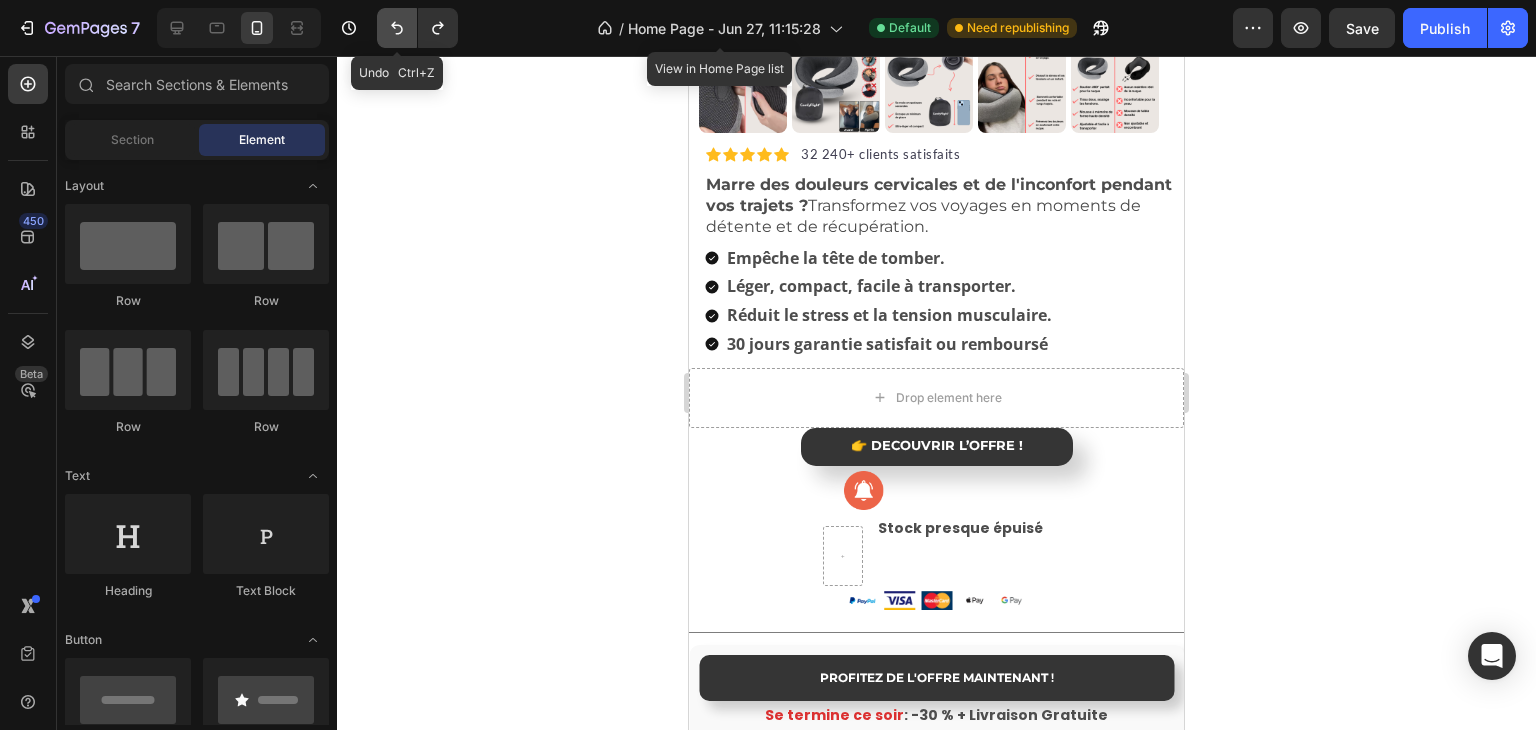 click 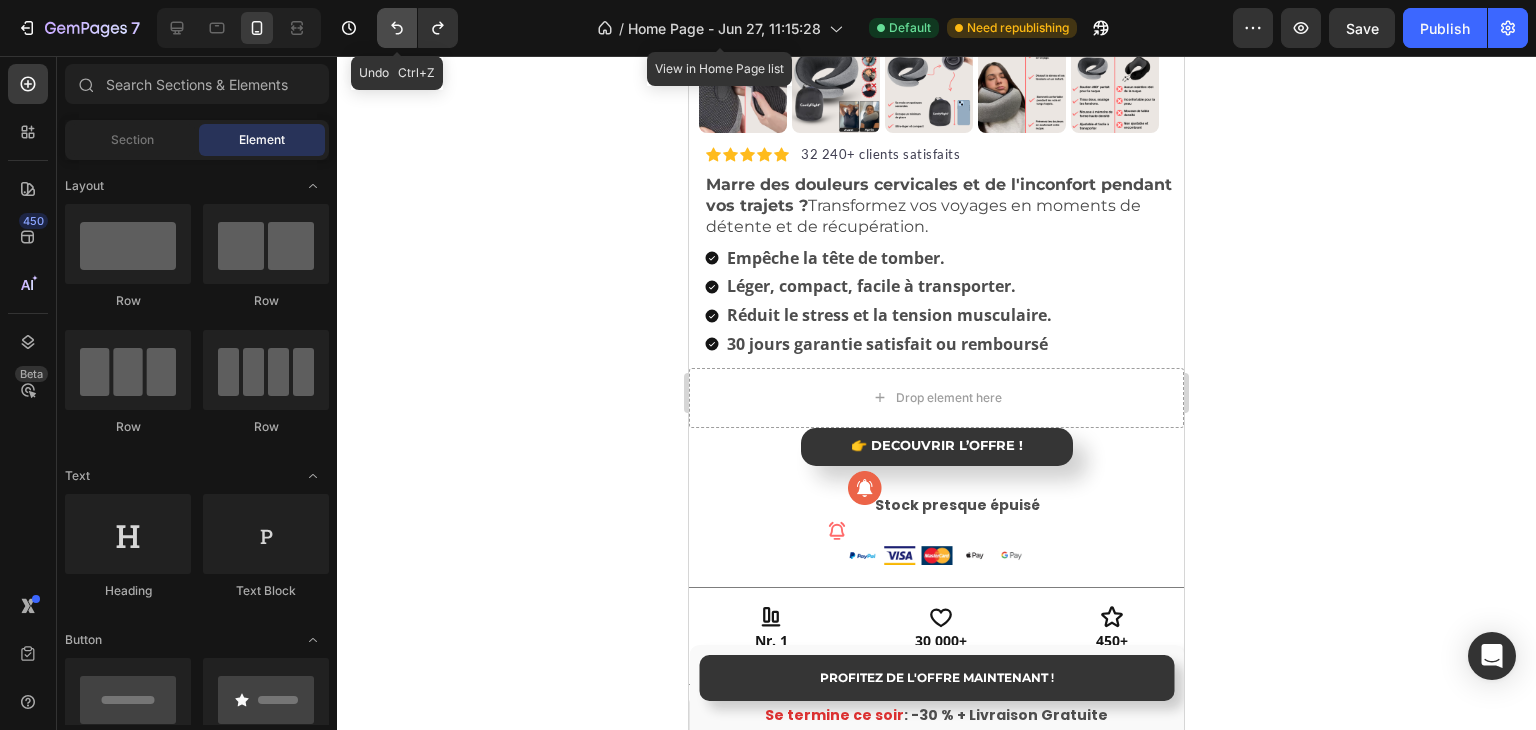 click 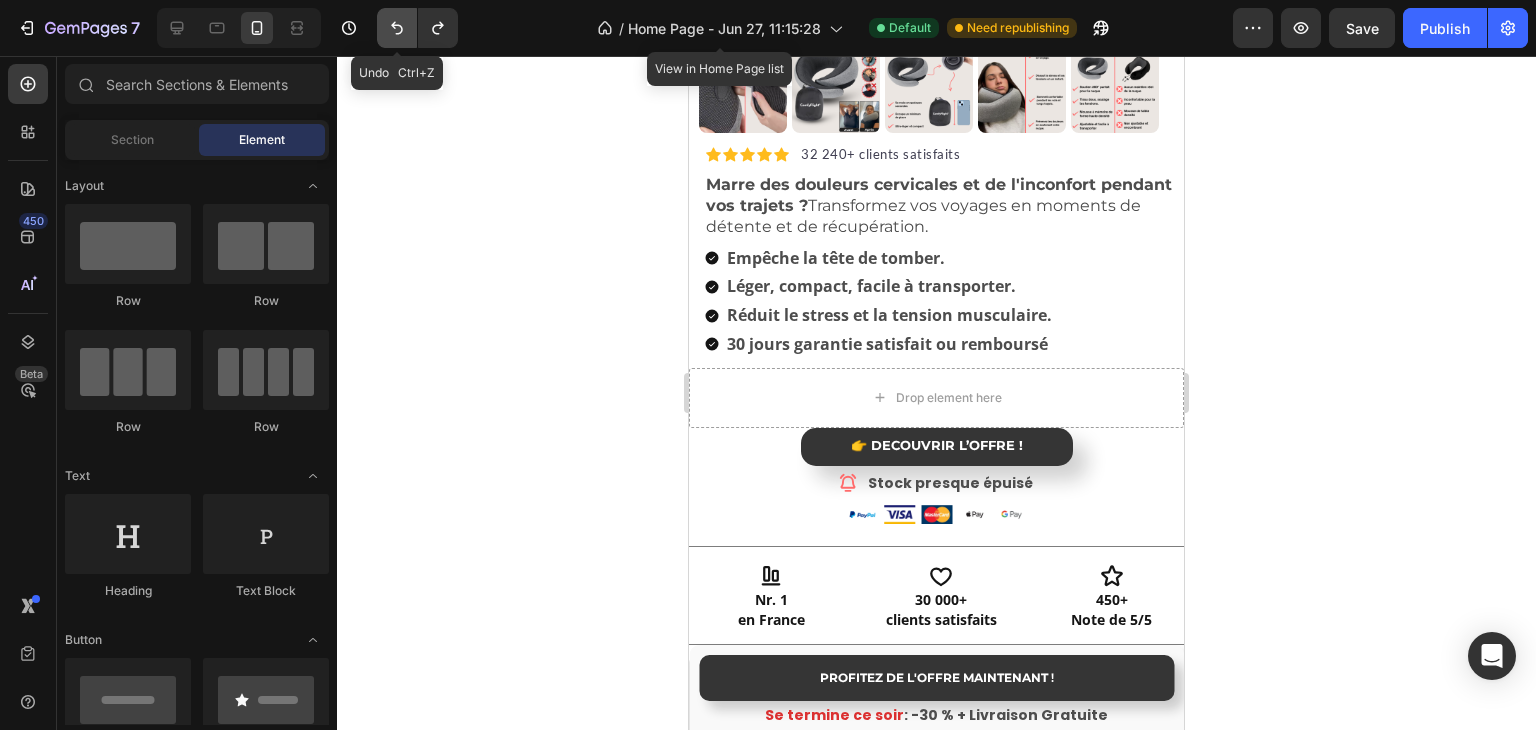 click 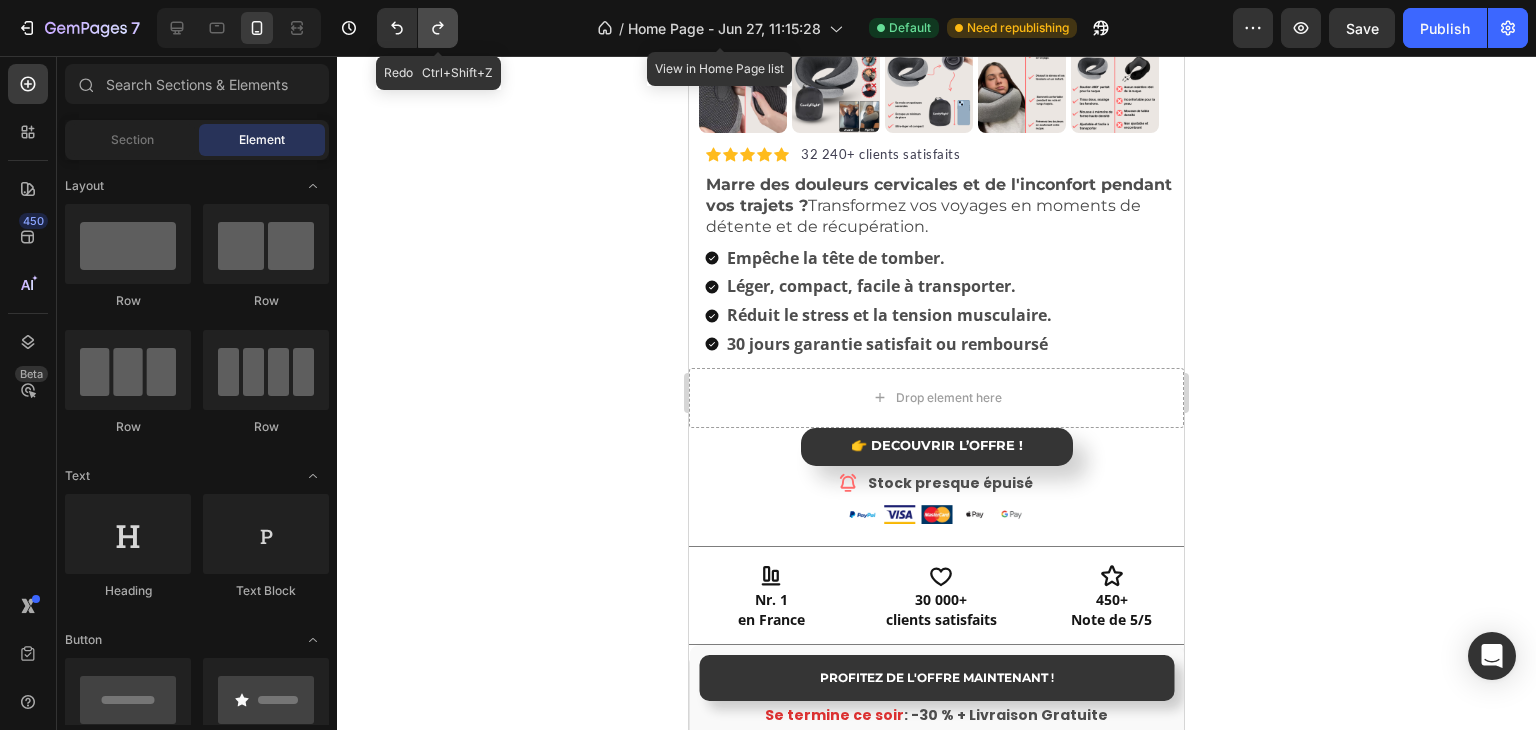 click 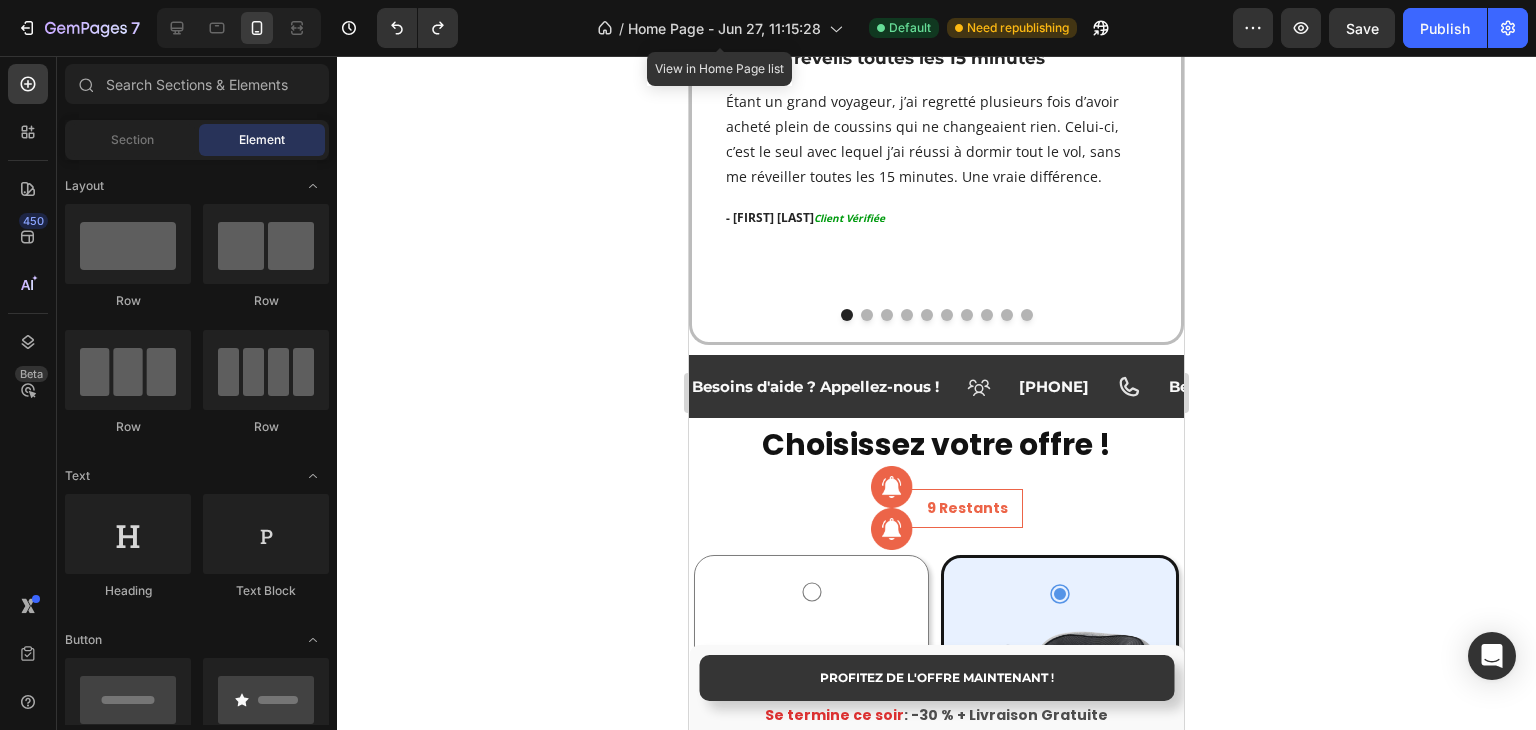 scroll, scrollTop: 3400, scrollLeft: 0, axis: vertical 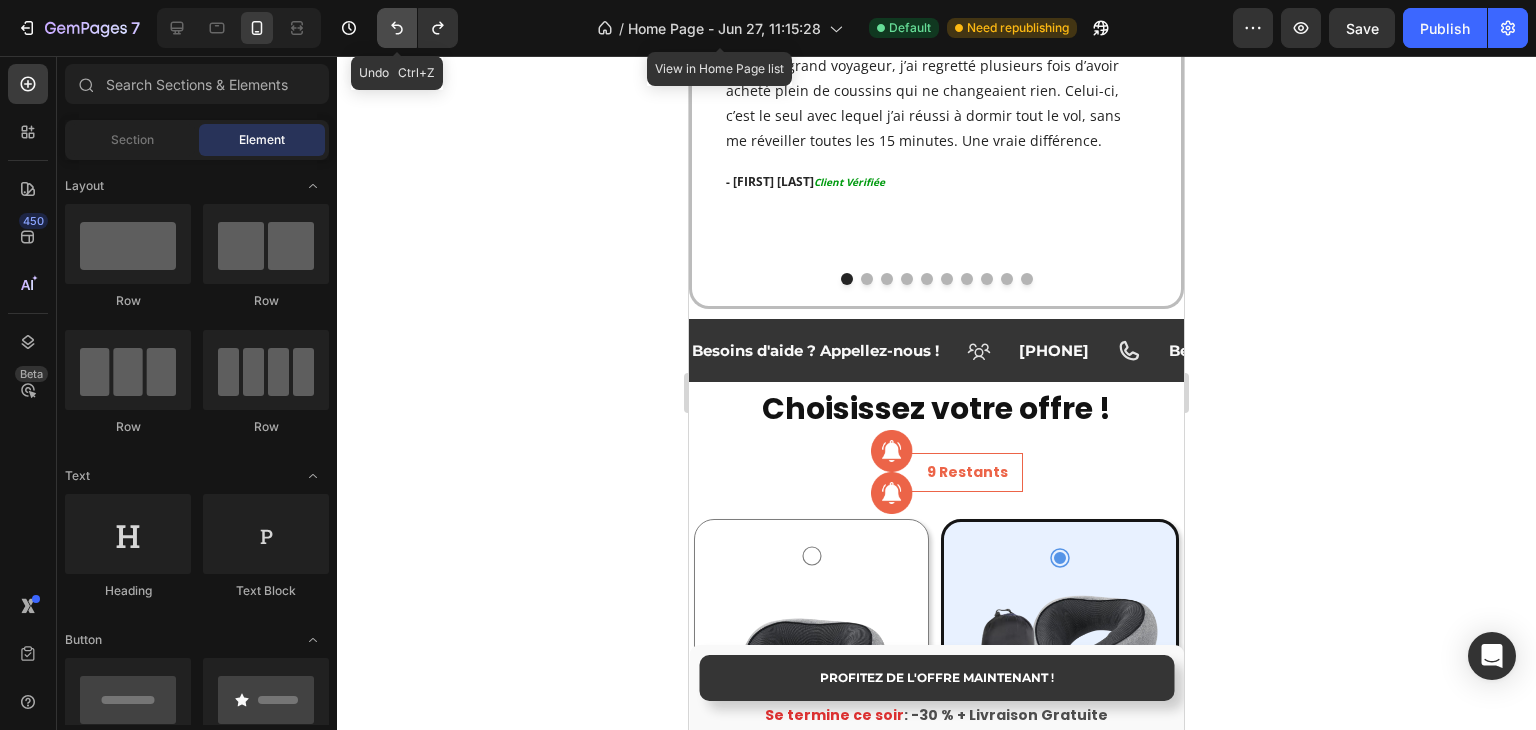 click 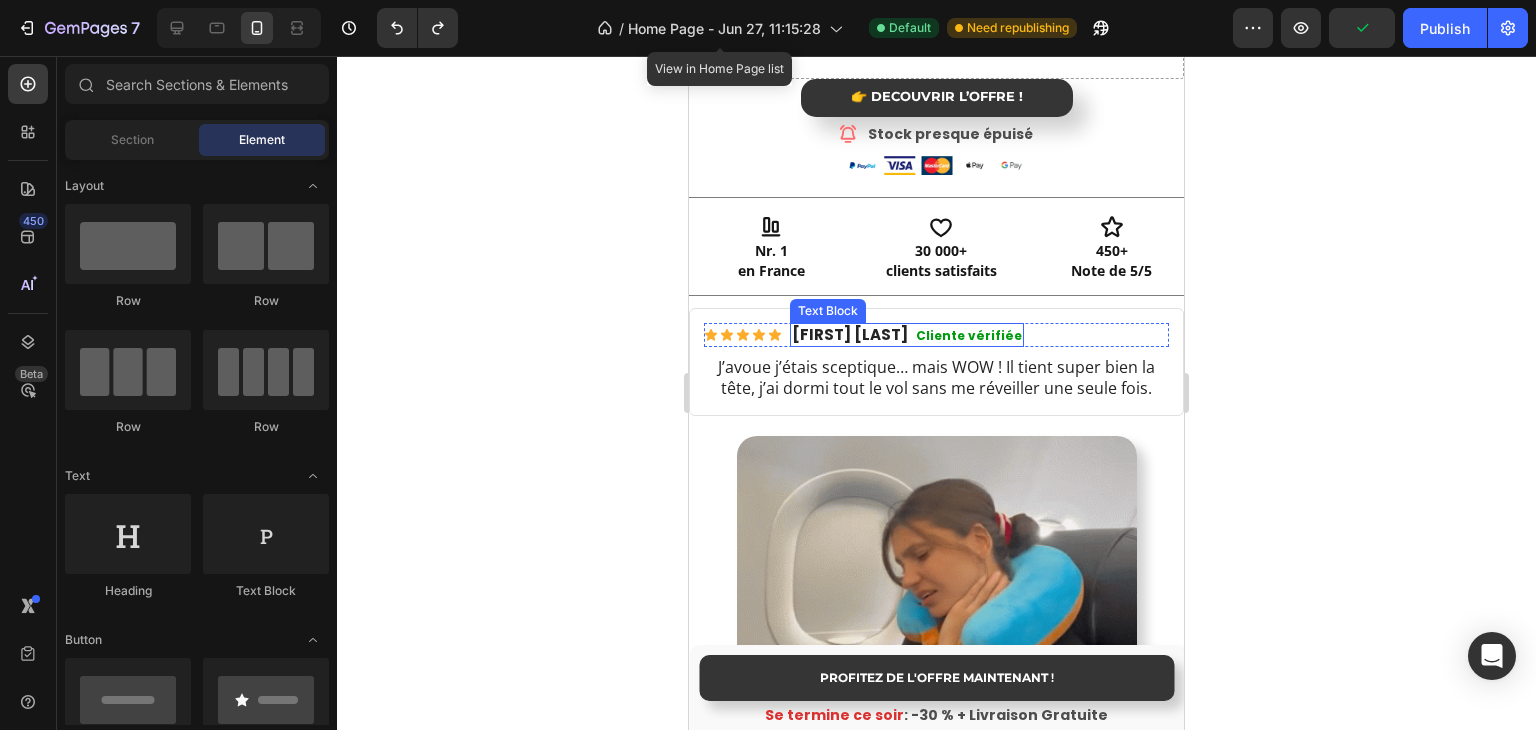 scroll, scrollTop: 800, scrollLeft: 0, axis: vertical 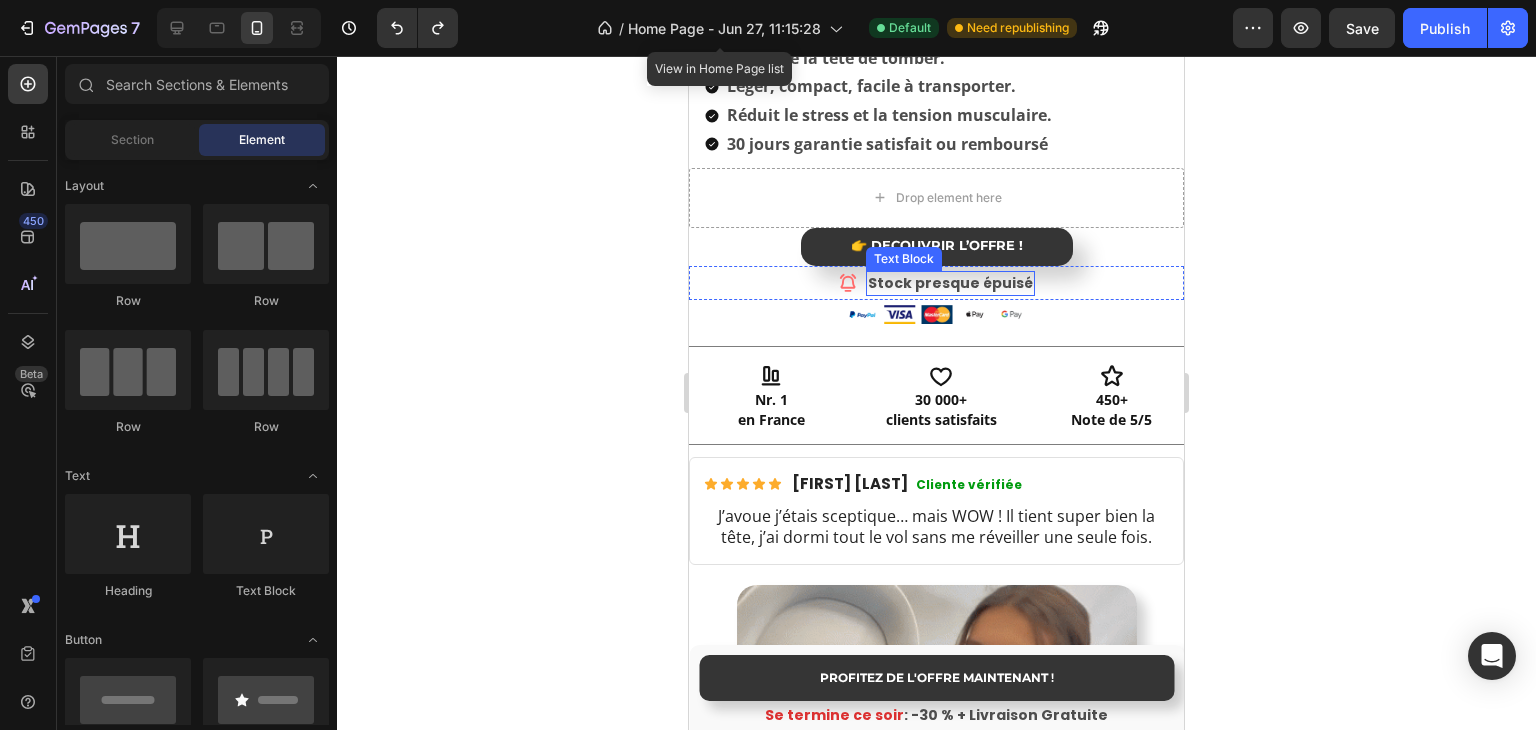 click on "Stock presque épuisé" at bounding box center (950, 283) 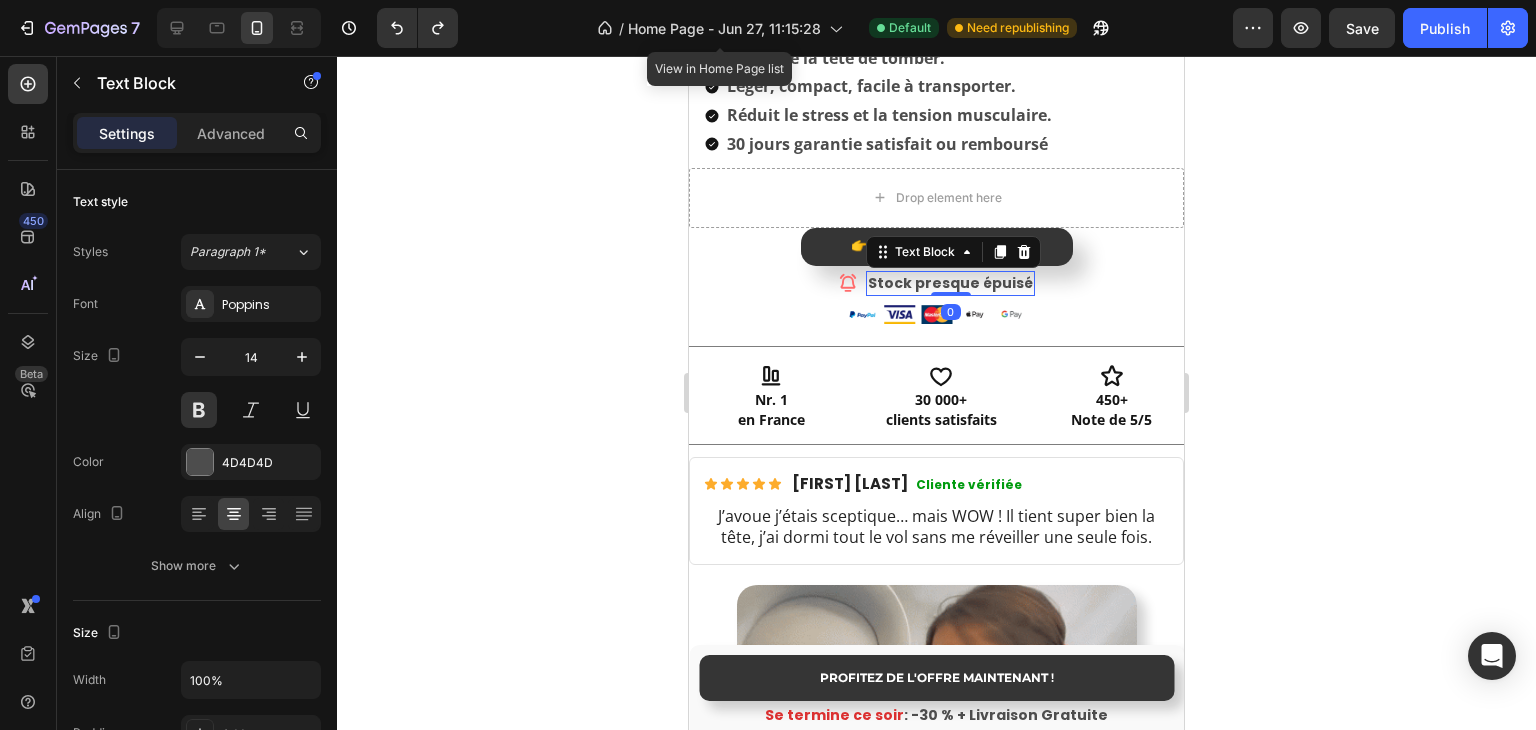 click on "Stock presque épuisé" at bounding box center (950, 283) 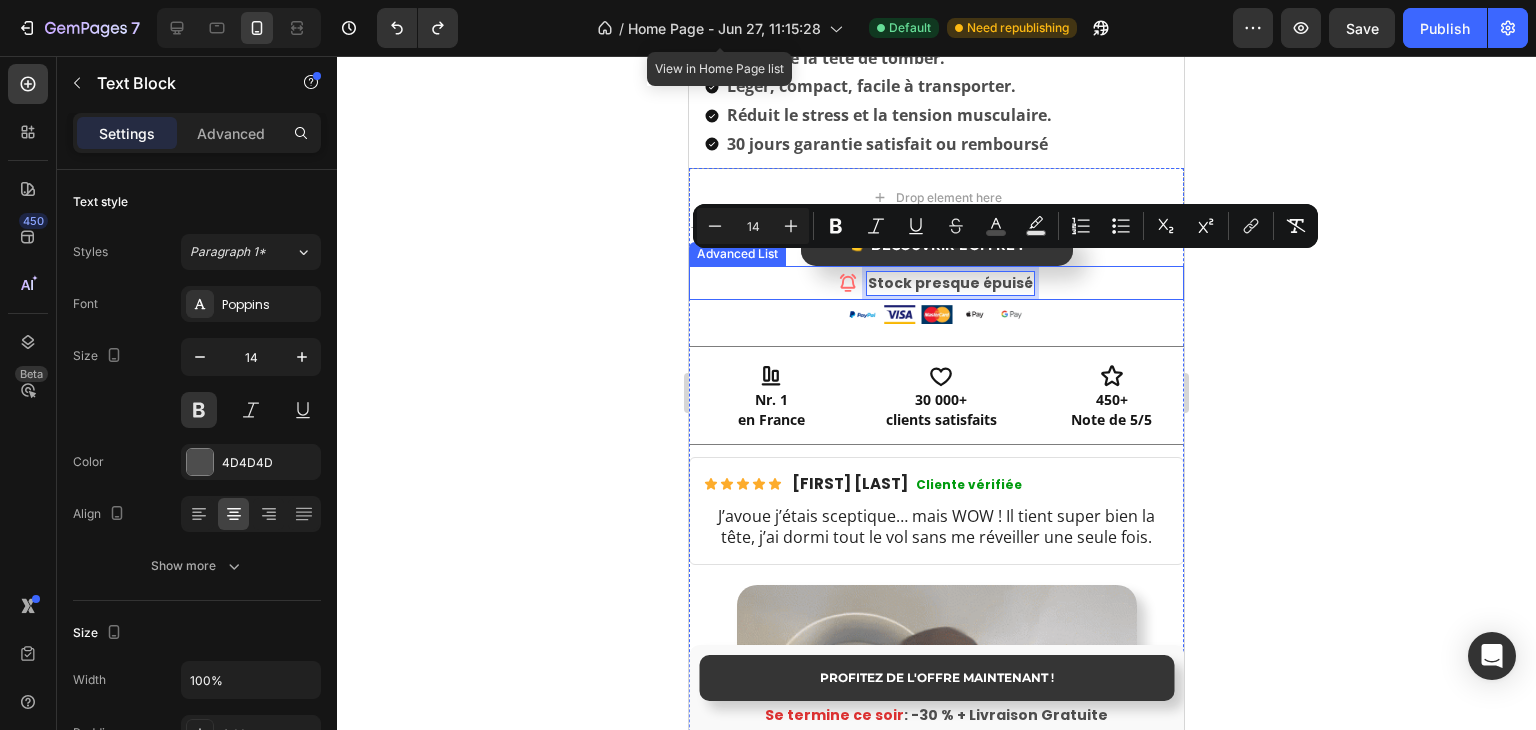 drag, startPoint x: 911, startPoint y: 270, endPoint x: 1024, endPoint y: 273, distance: 113.03982 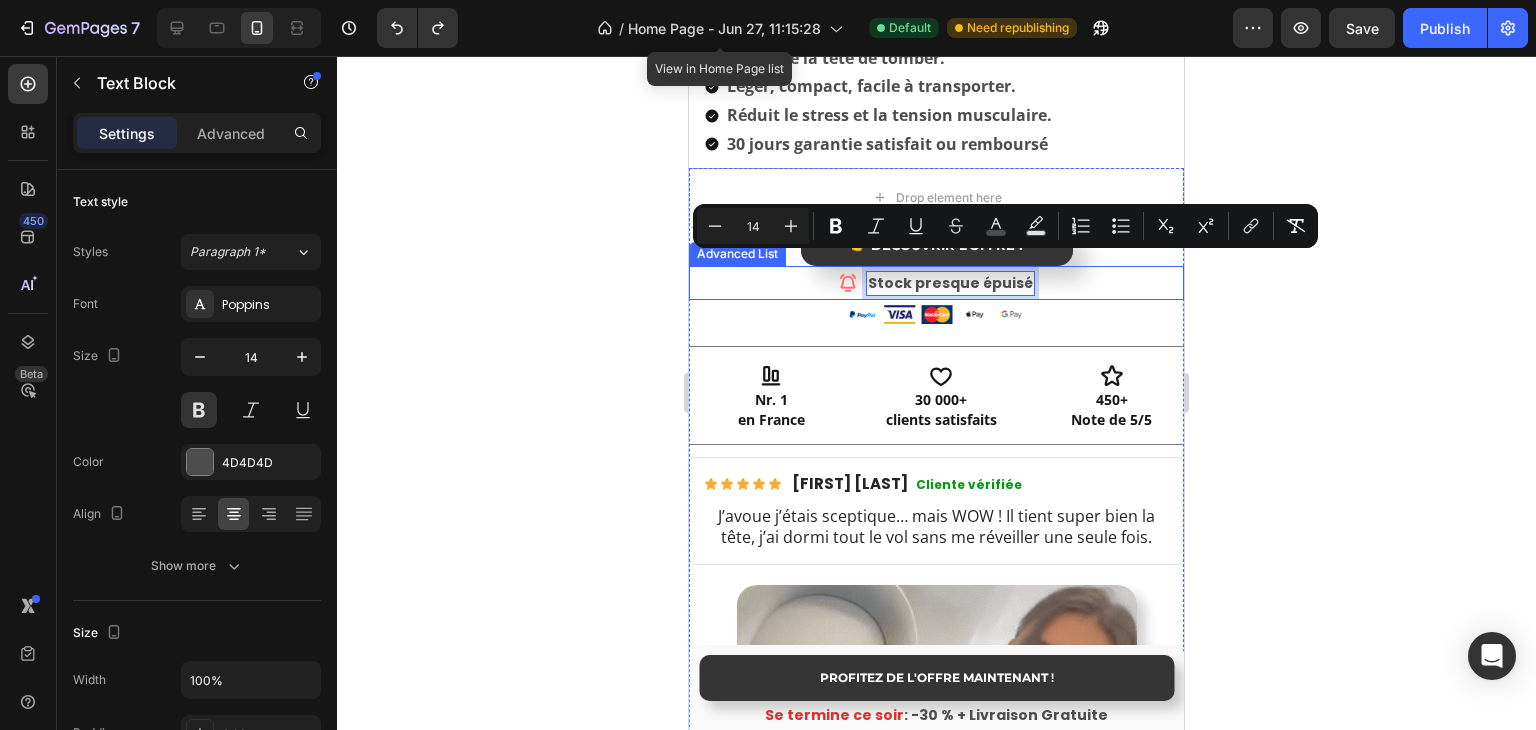 click on "Icon Stock presque épuisé  Text Block   0" at bounding box center (936, 286) 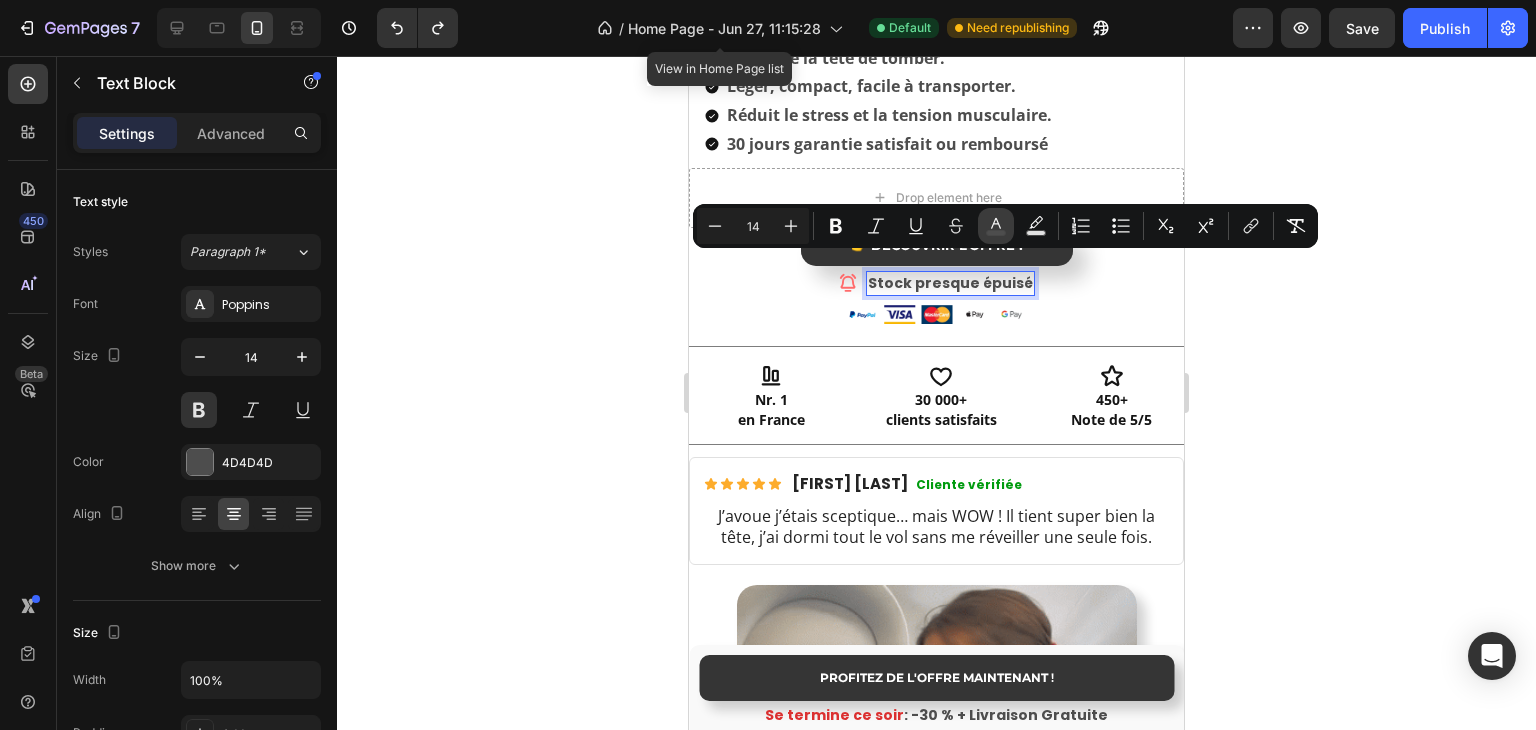 click 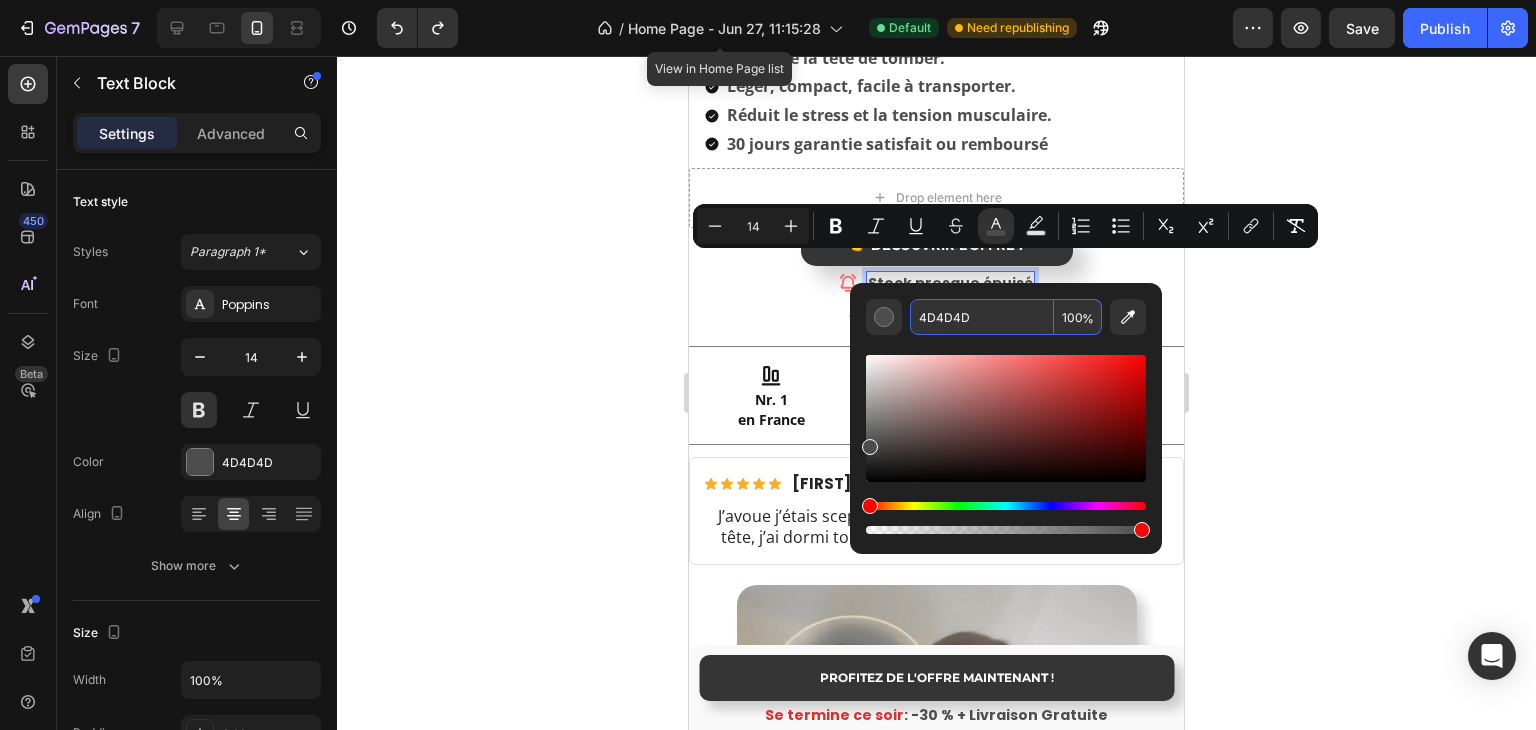click on "4D4D4D" at bounding box center (982, 317) 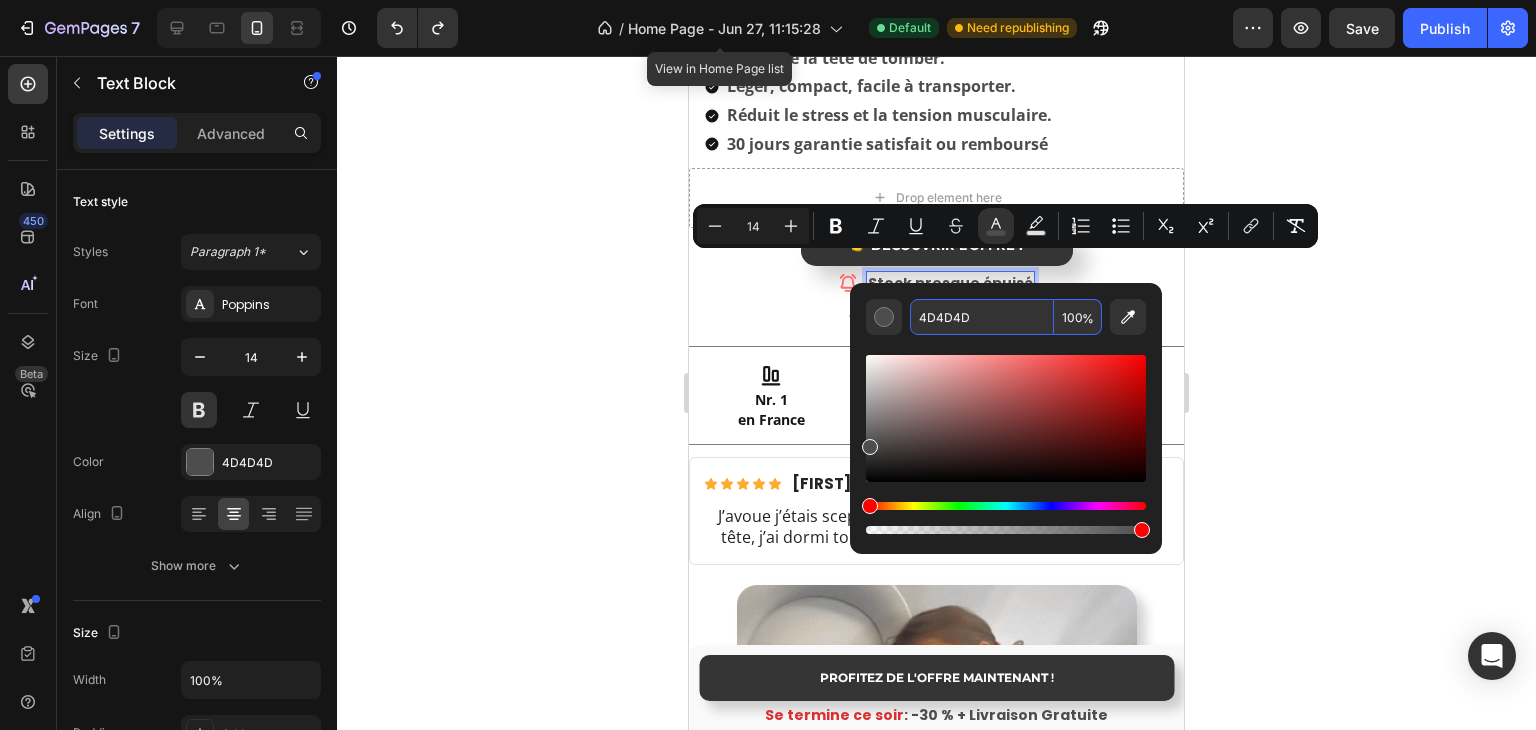 paste on "FF6B6B" 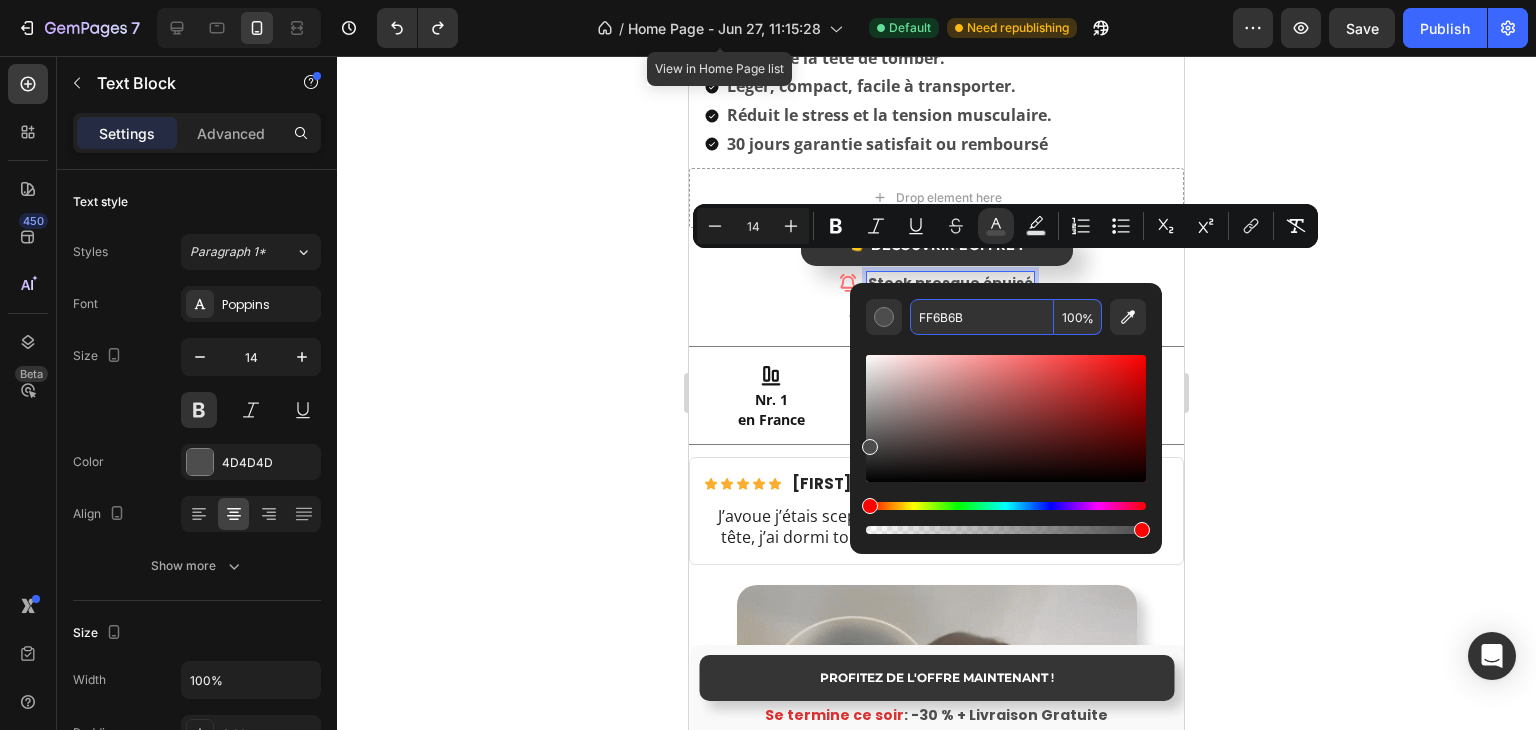 type on "FF6B6B" 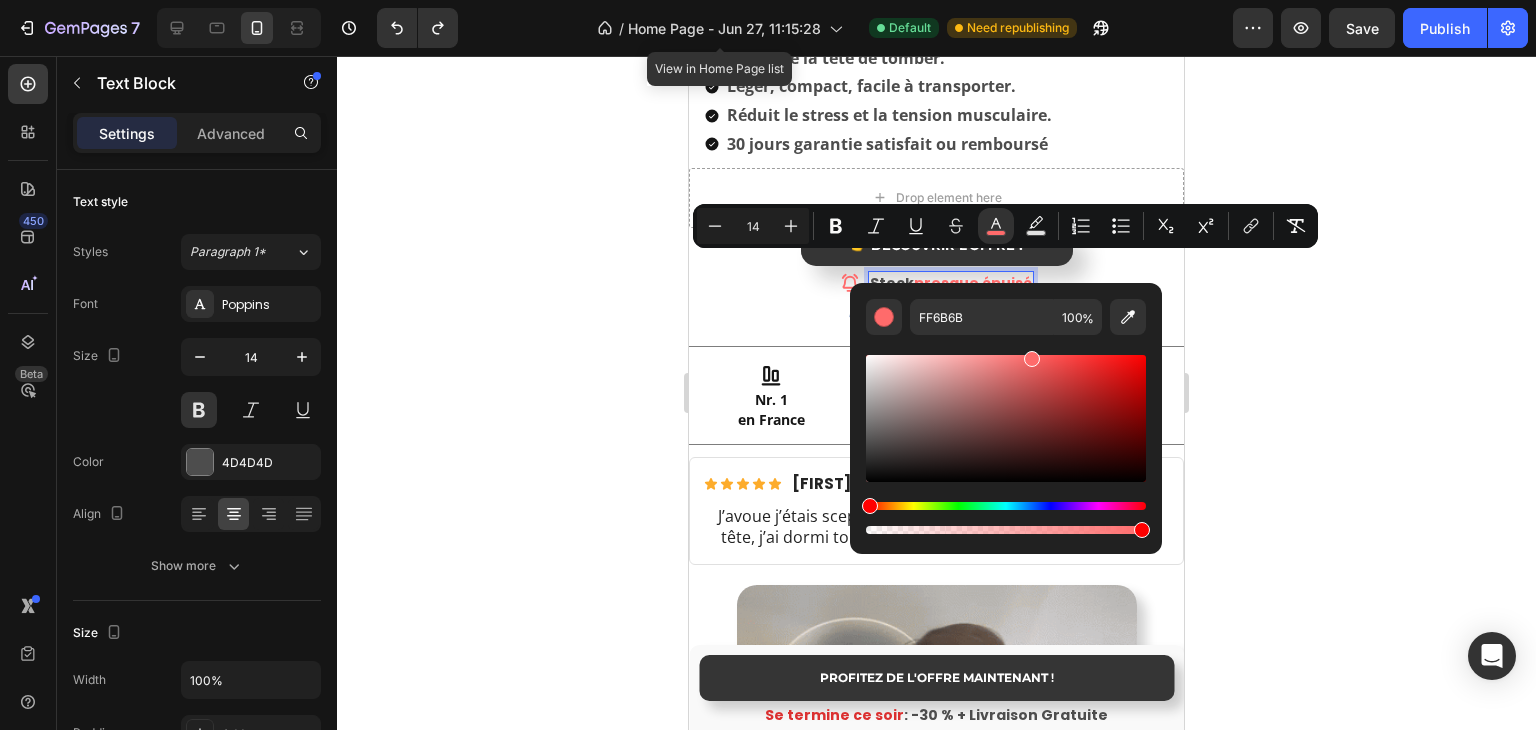 click 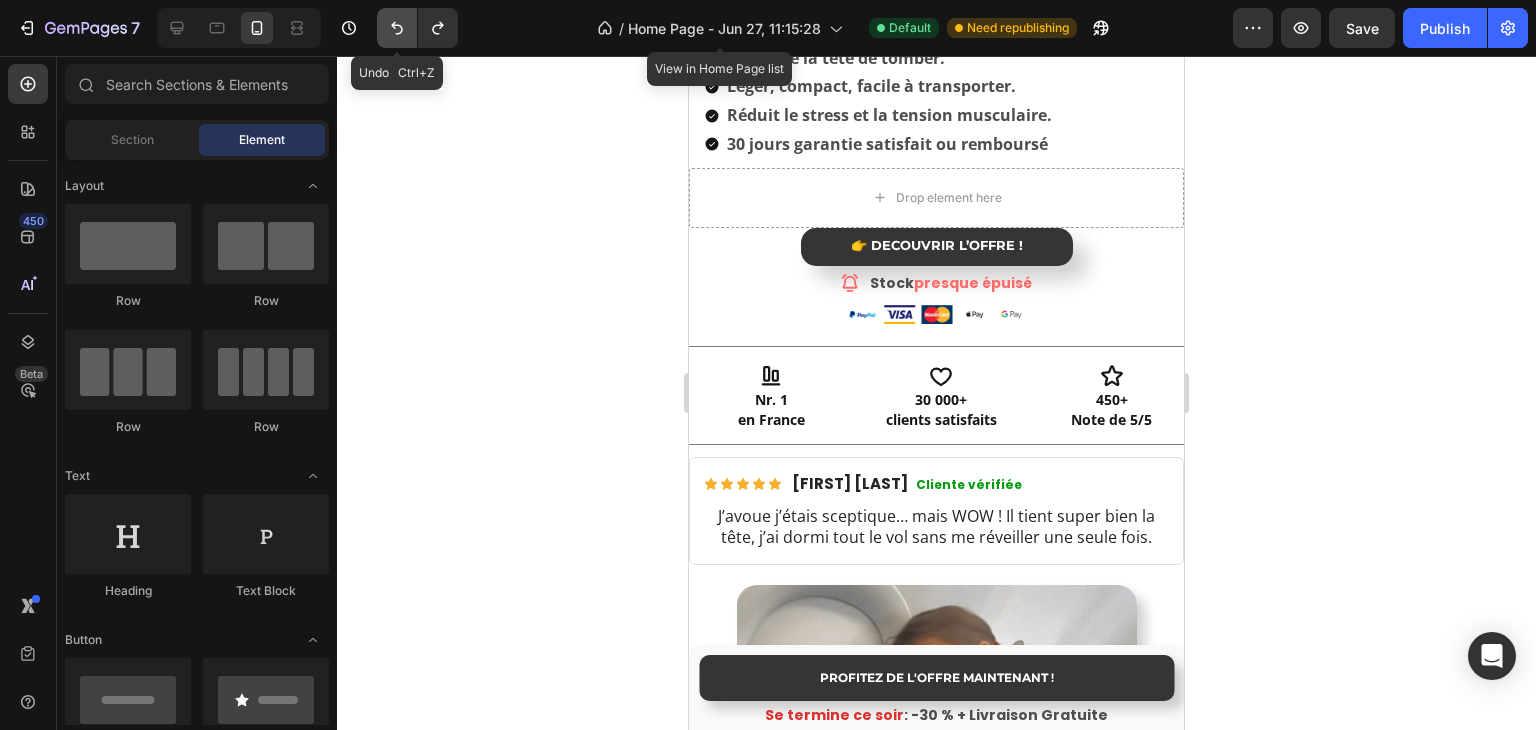 click 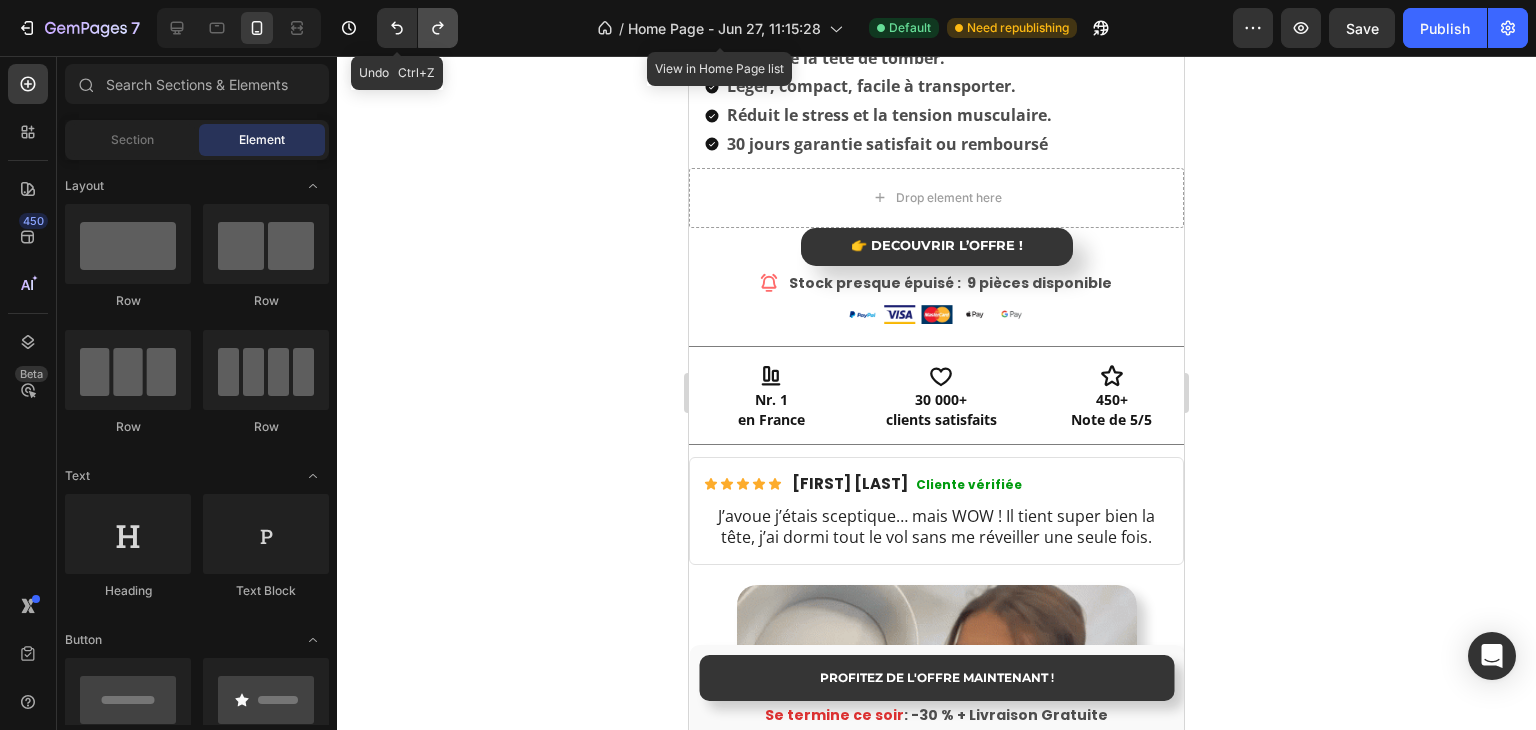 click 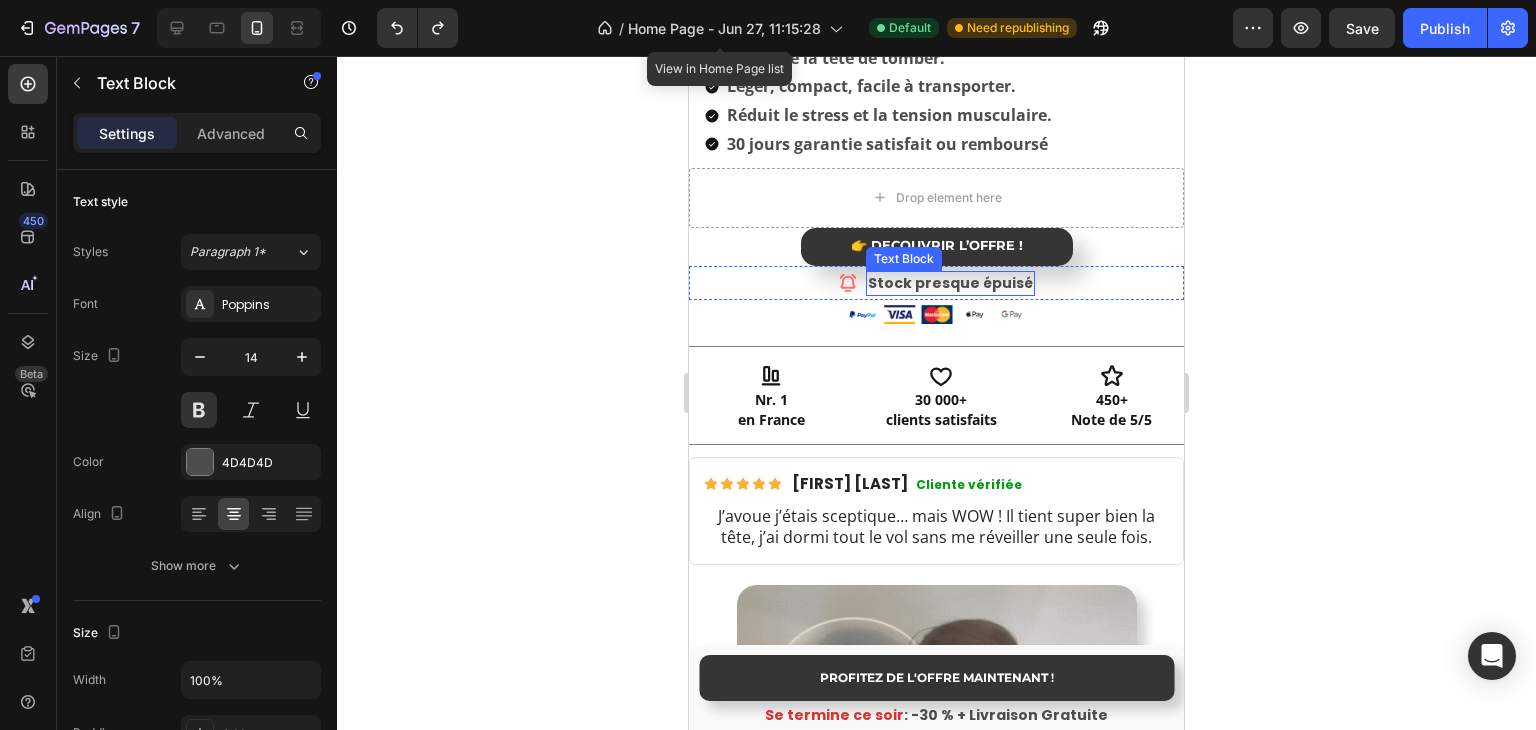 click on "Stock presque épuisé" at bounding box center (950, 283) 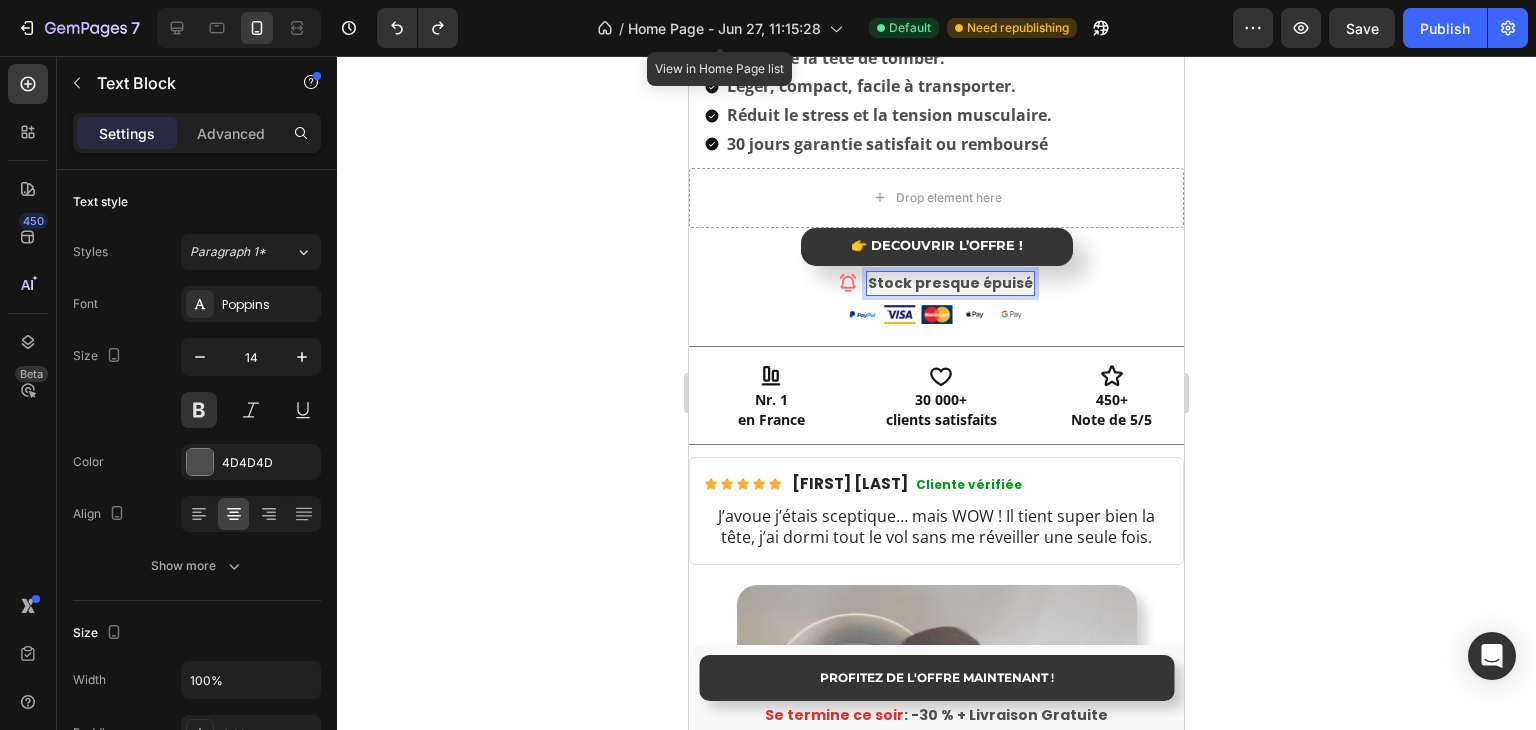 drag, startPoint x: 865, startPoint y: 269, endPoint x: 1022, endPoint y: 271, distance: 157.01274 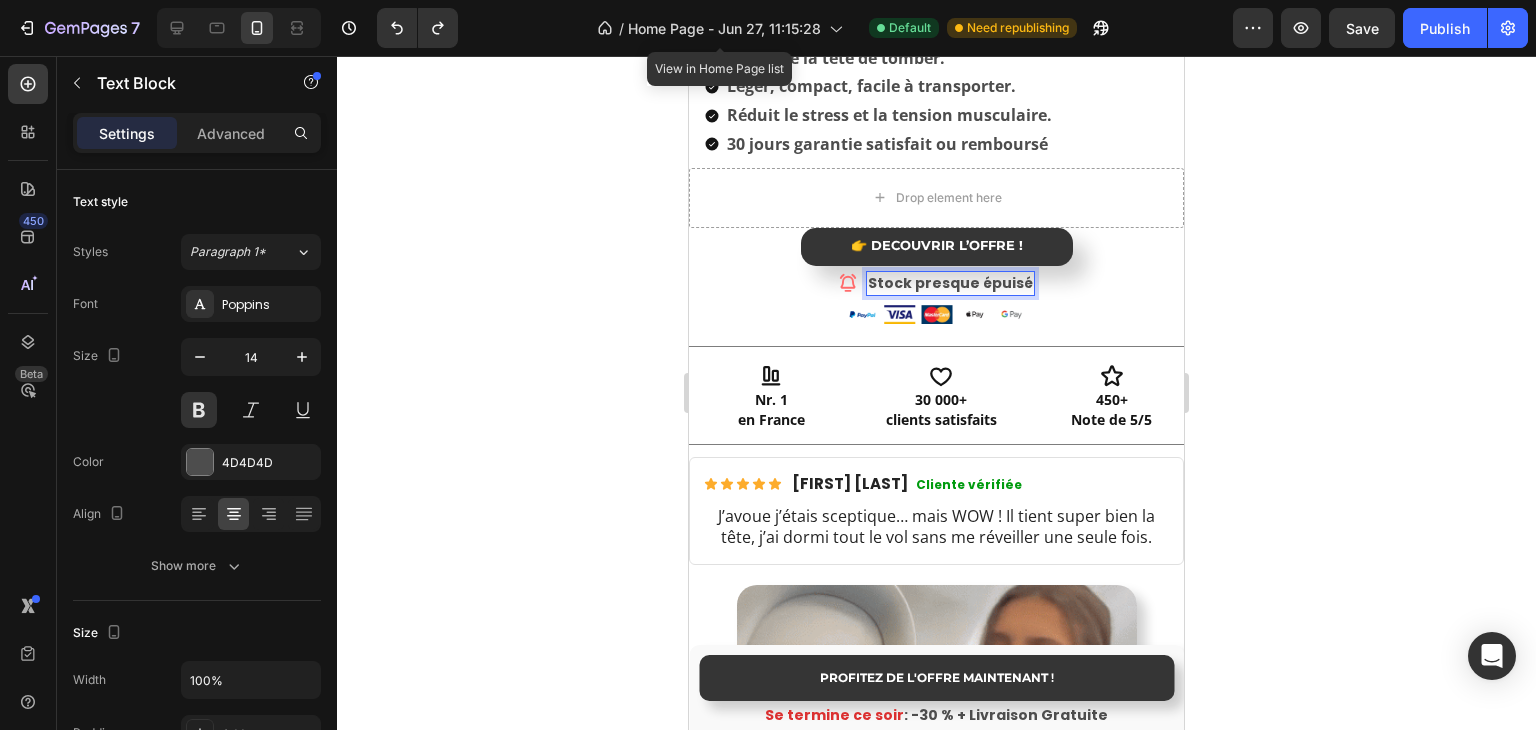 click on "Stock presque épuisé" at bounding box center (950, 283) 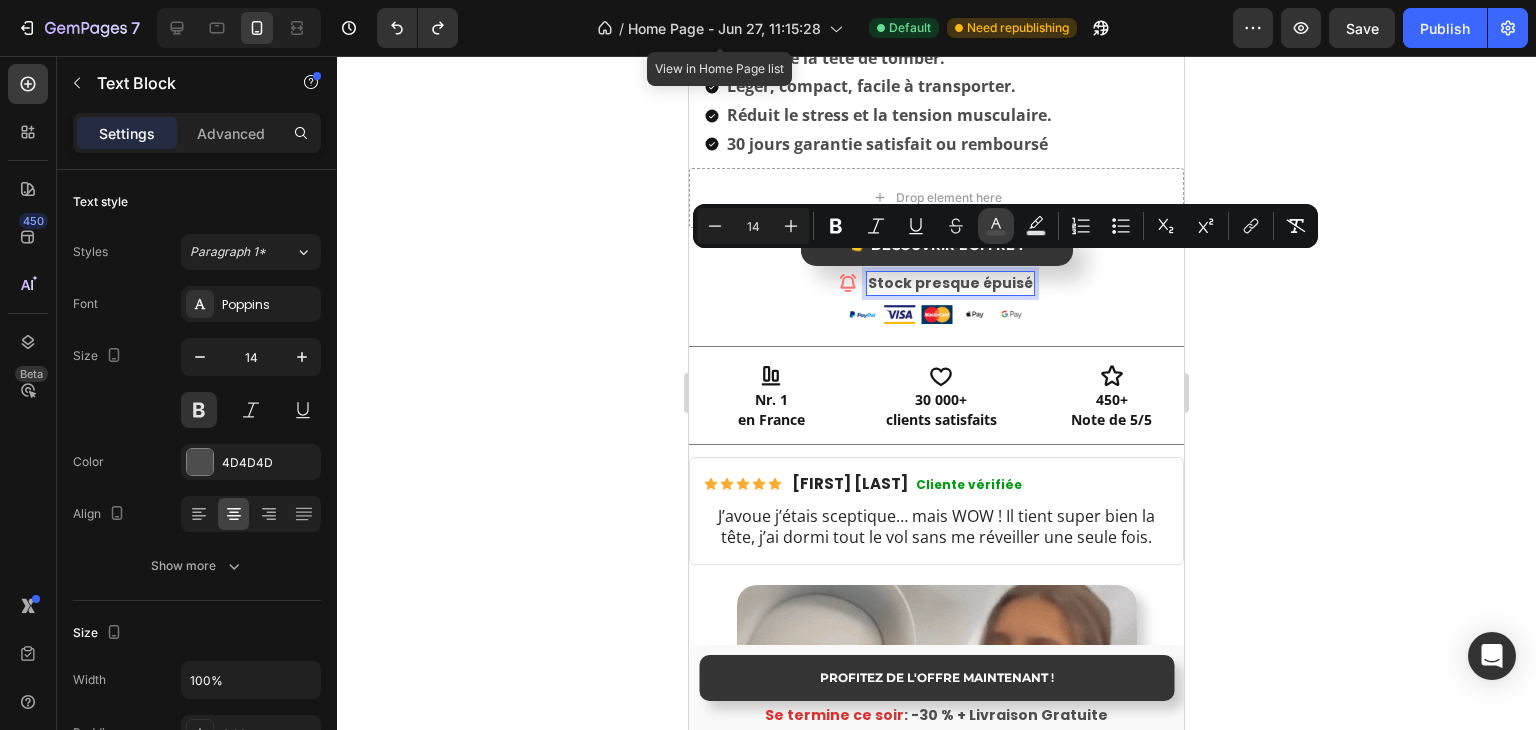 click on "color" at bounding box center [996, 226] 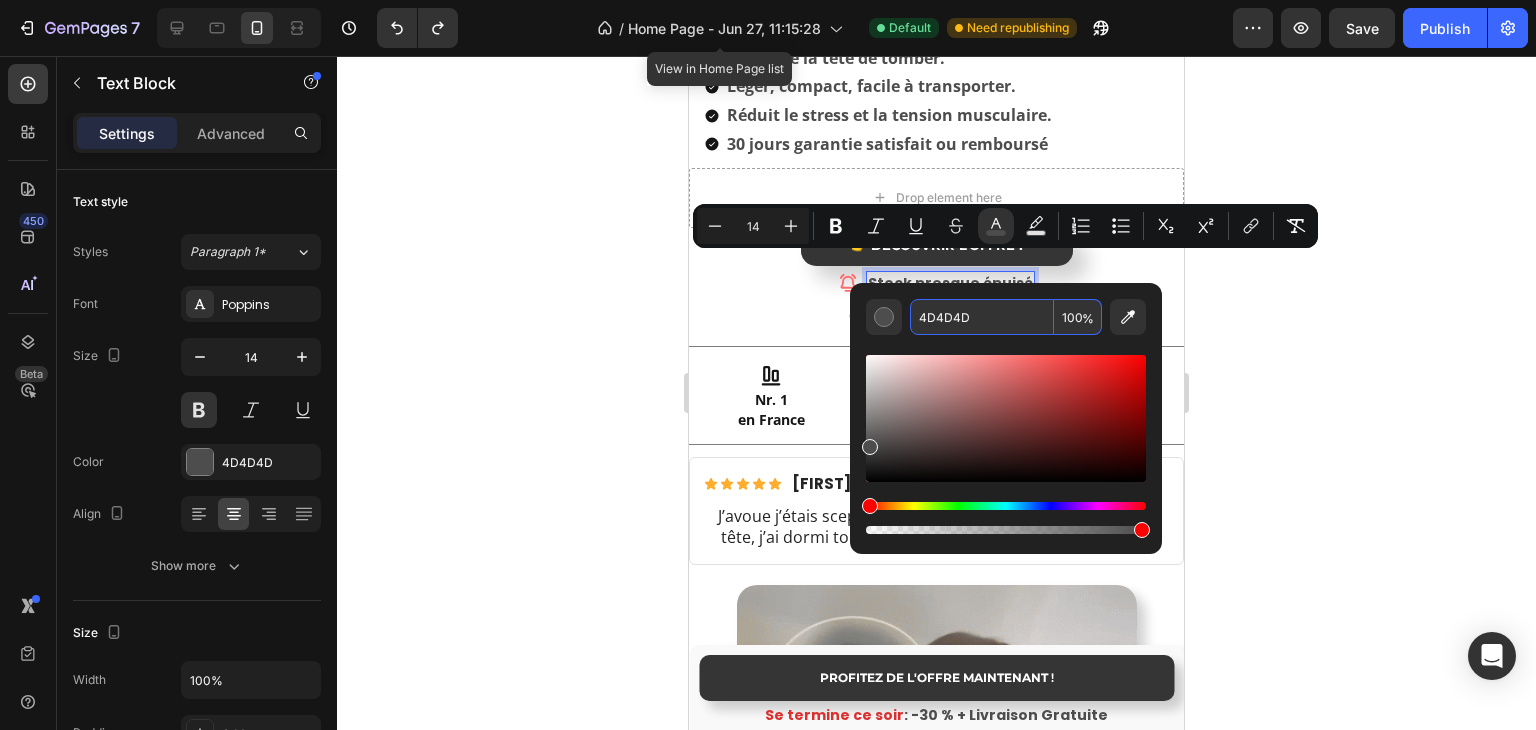 click on "4D4D4D" at bounding box center [982, 317] 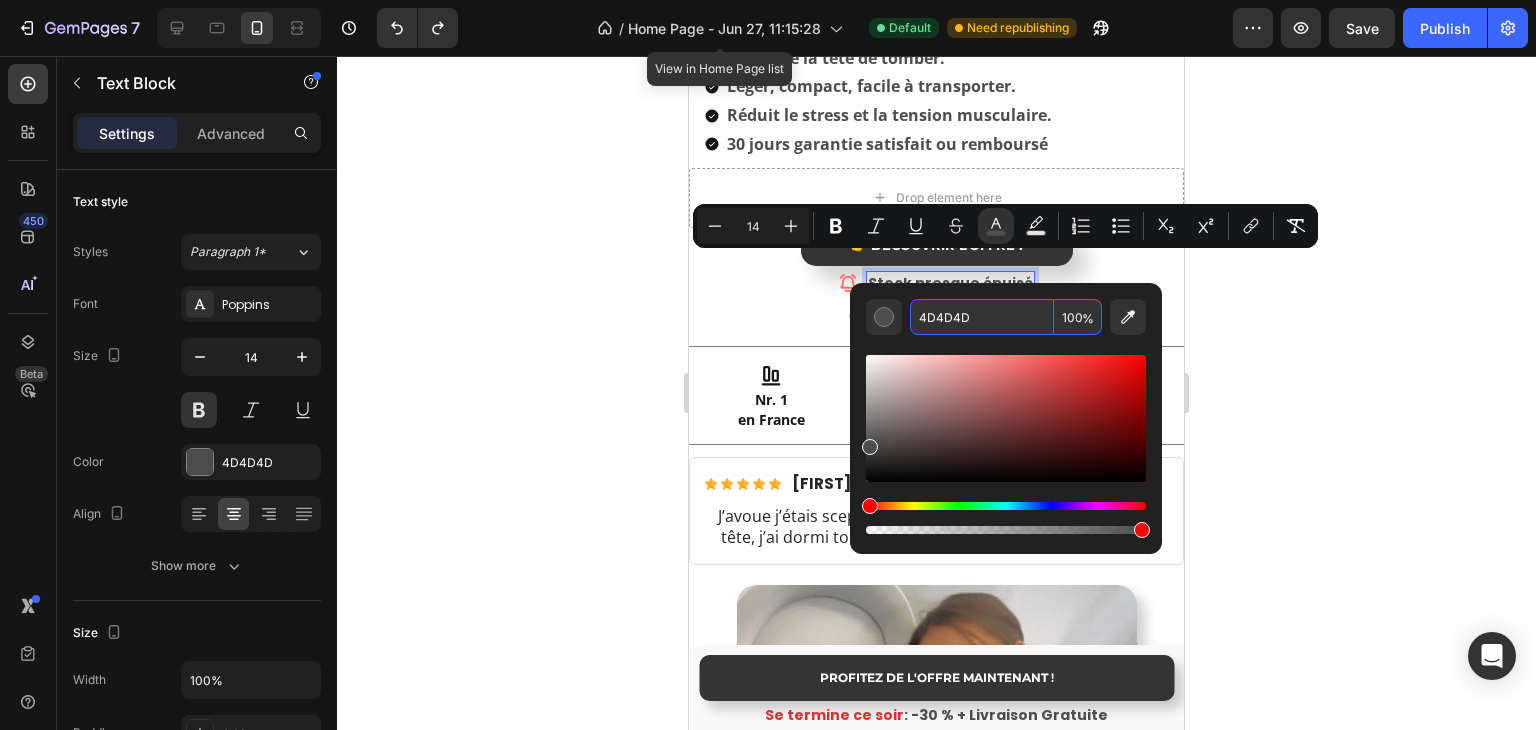 paste on "FF6B6B" 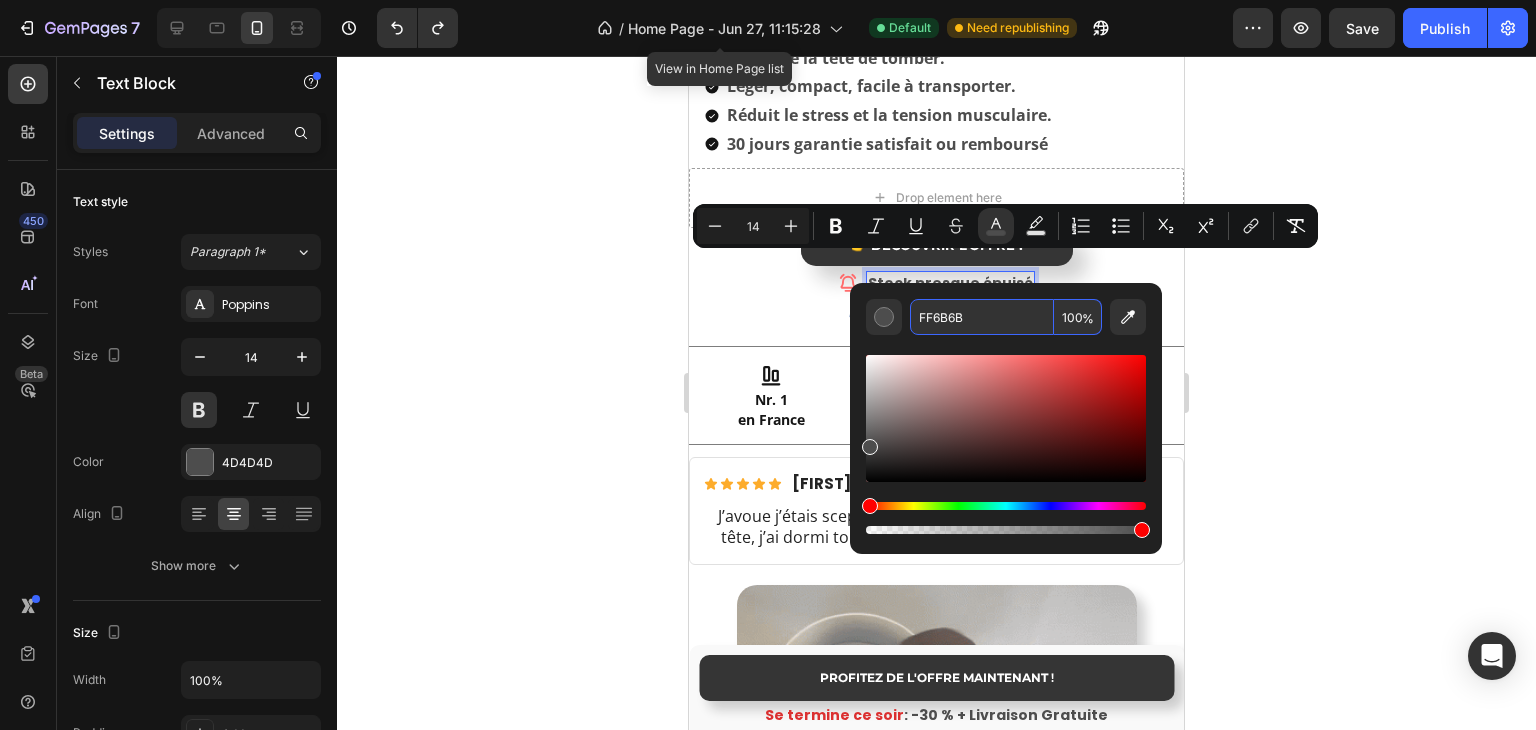 type on "FF6B6B" 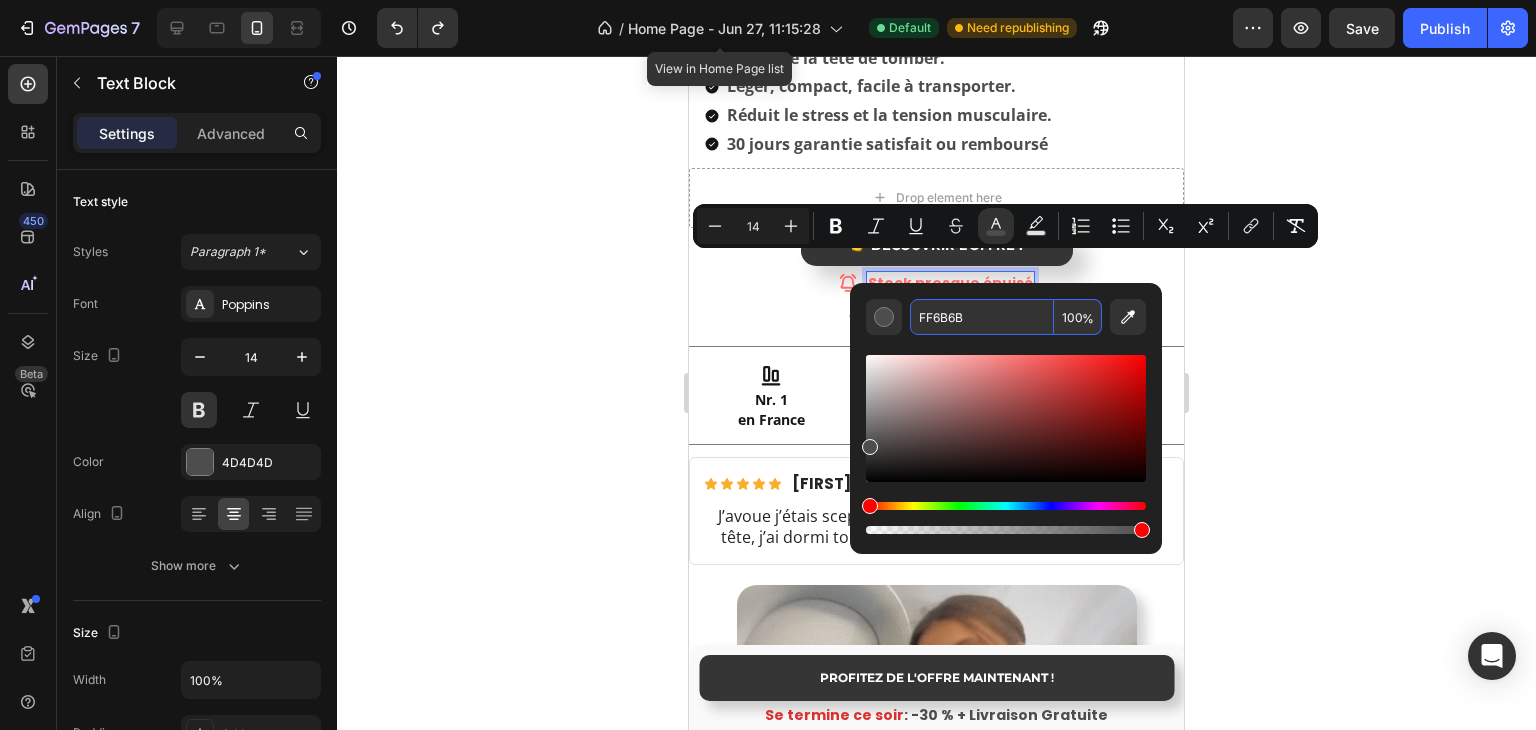 click 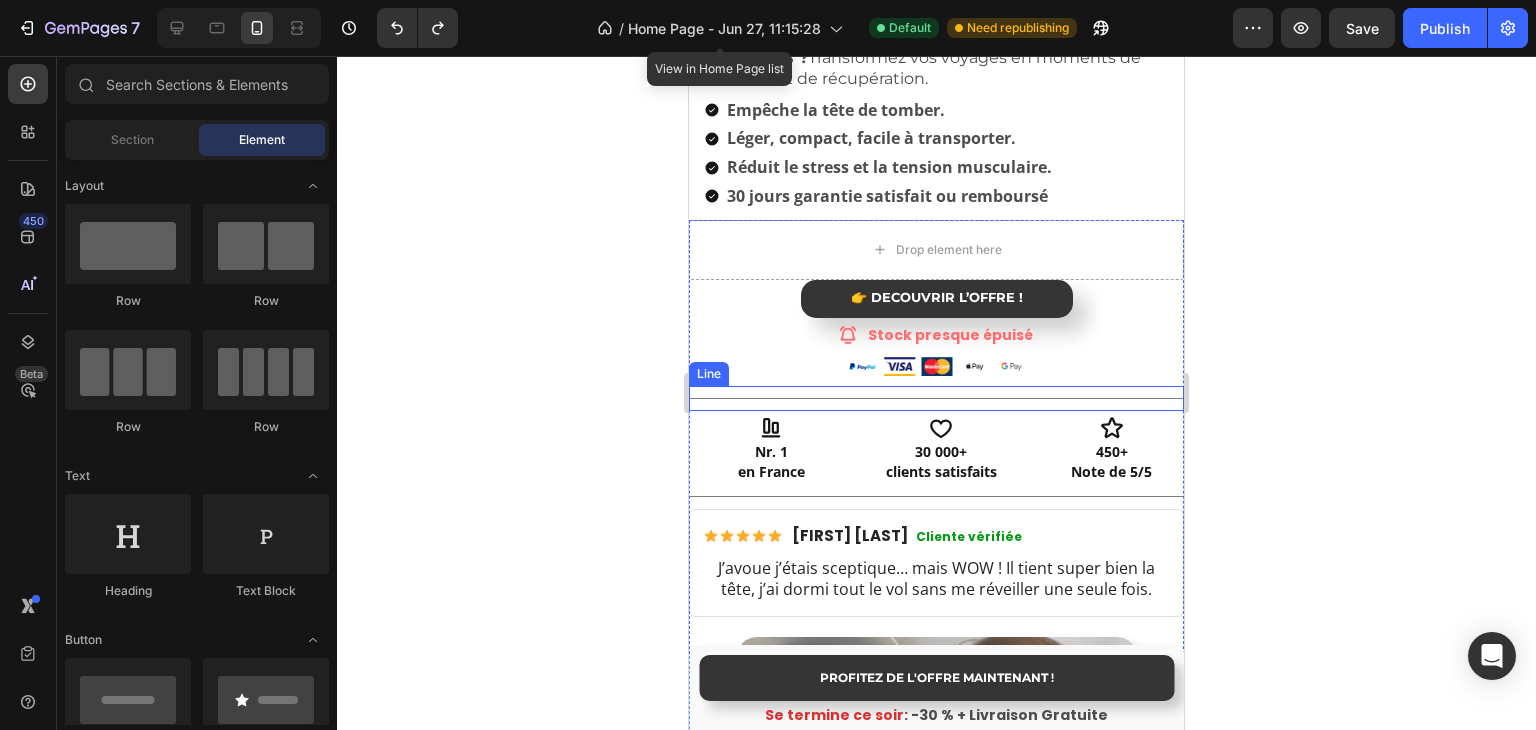 scroll, scrollTop: 700, scrollLeft: 0, axis: vertical 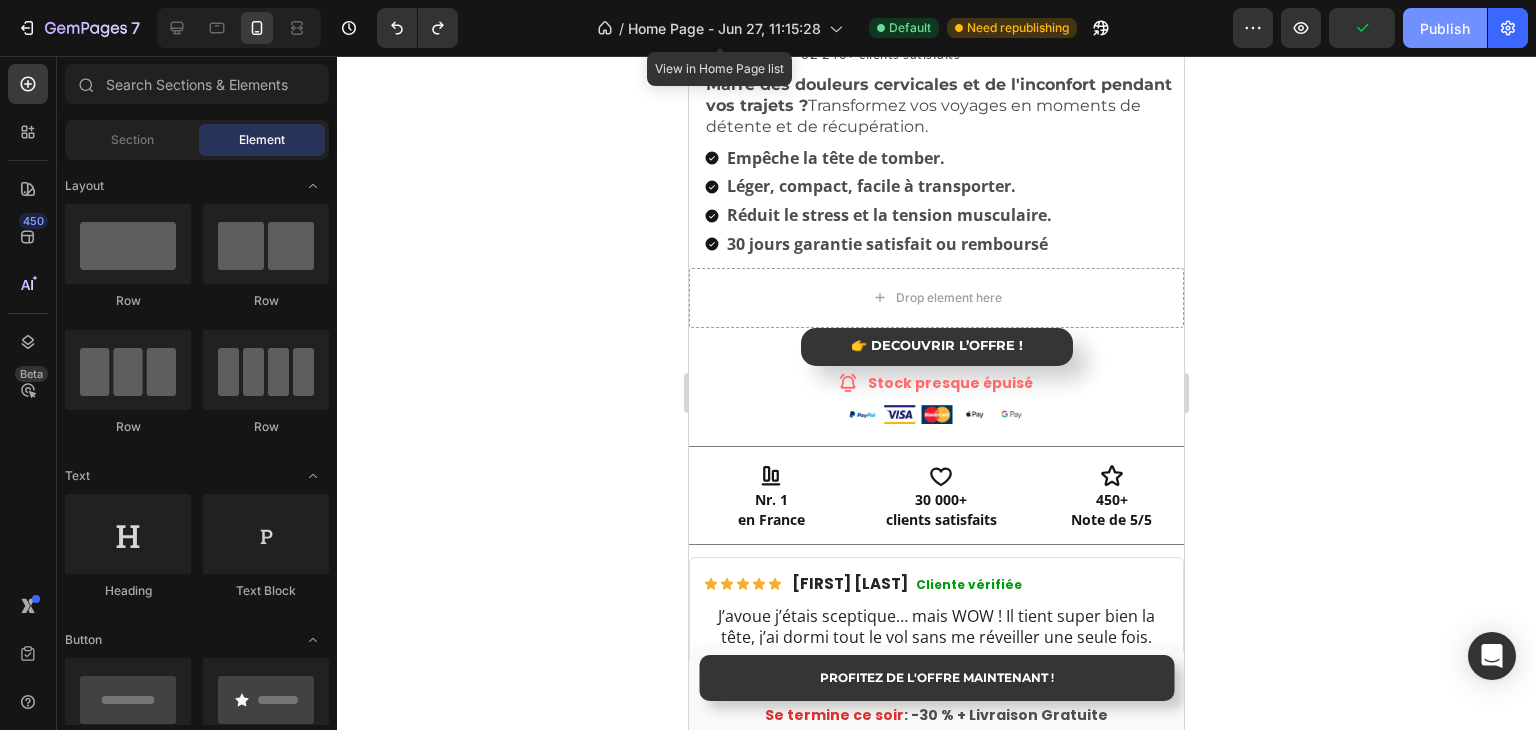 click on "Publish" at bounding box center (1445, 28) 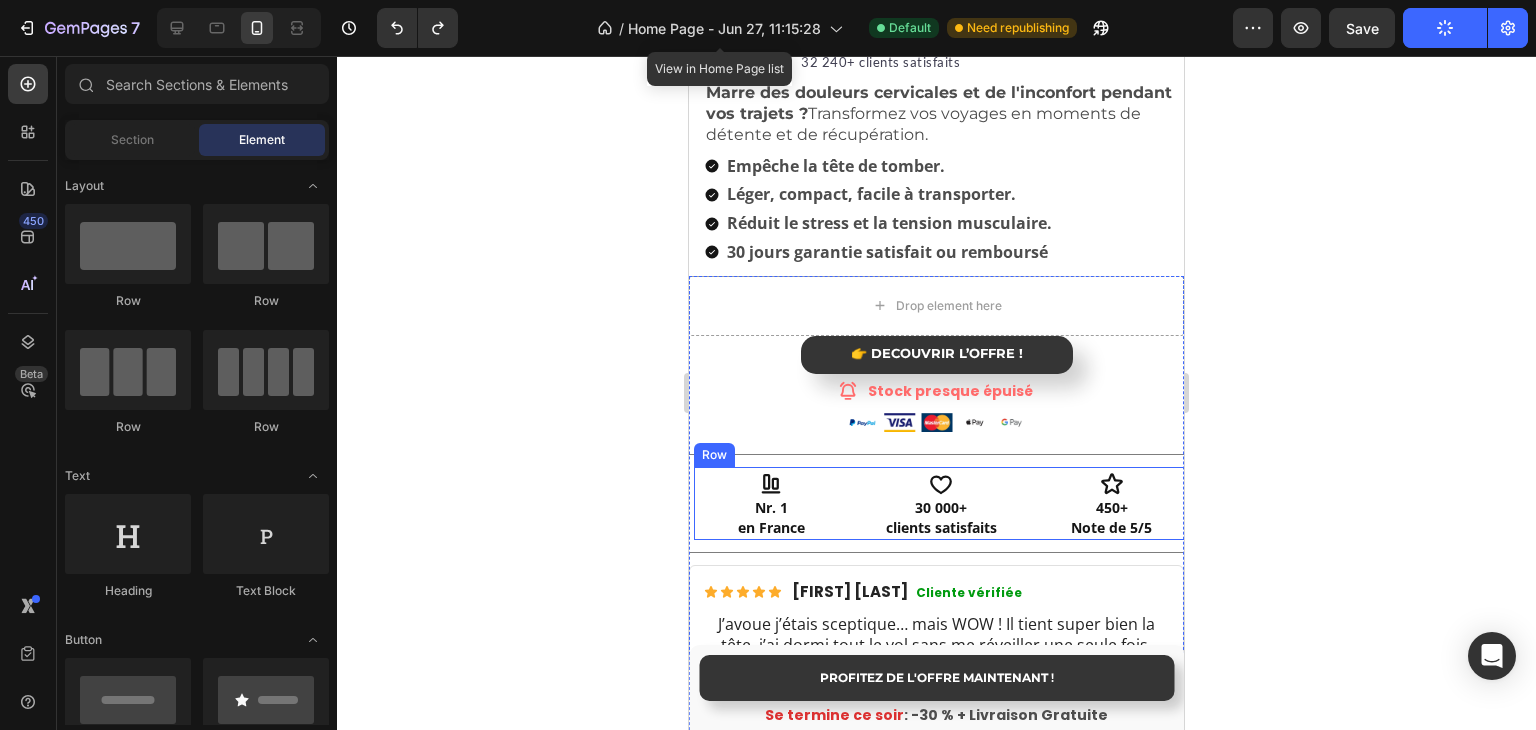 scroll, scrollTop: 800, scrollLeft: 0, axis: vertical 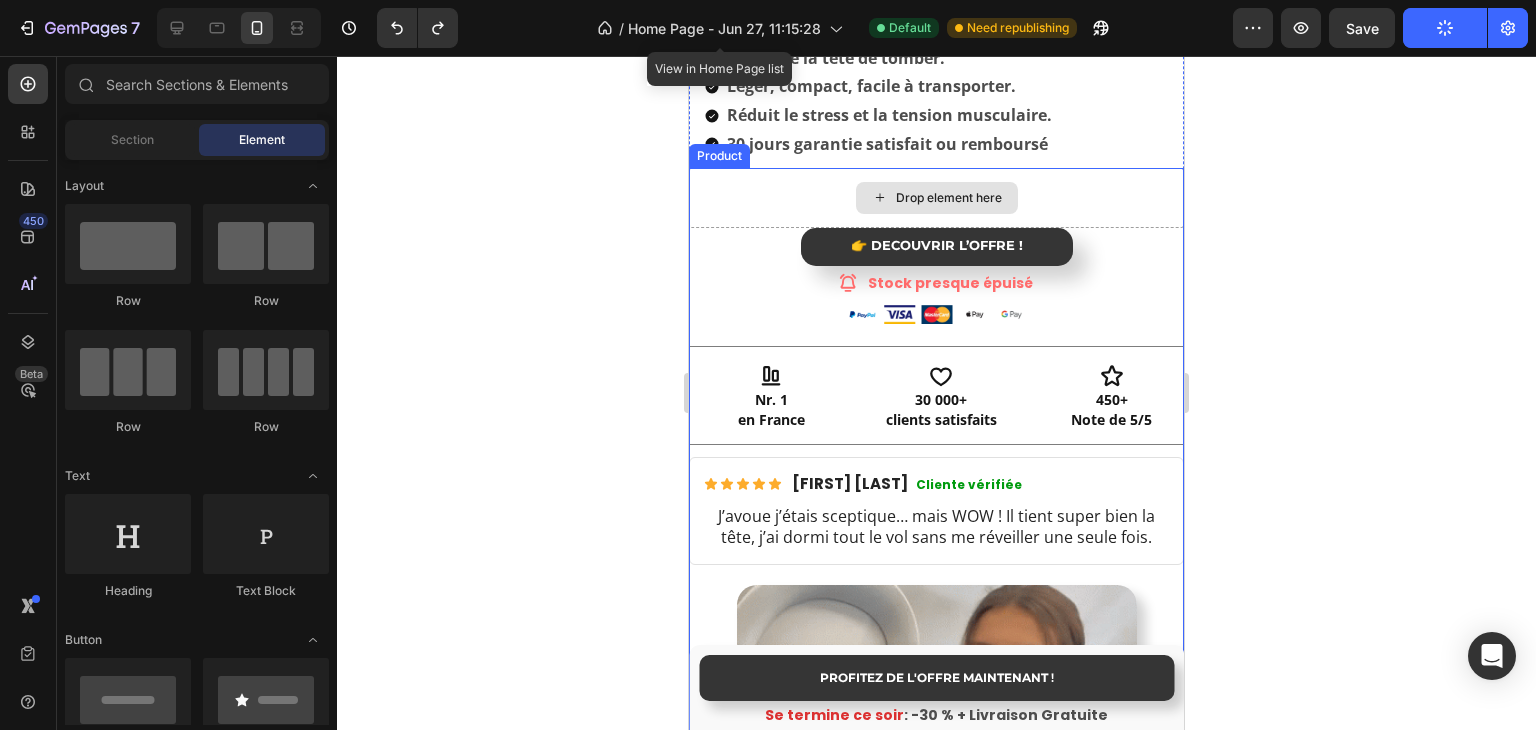 click on "Drop element here" at bounding box center [936, 198] 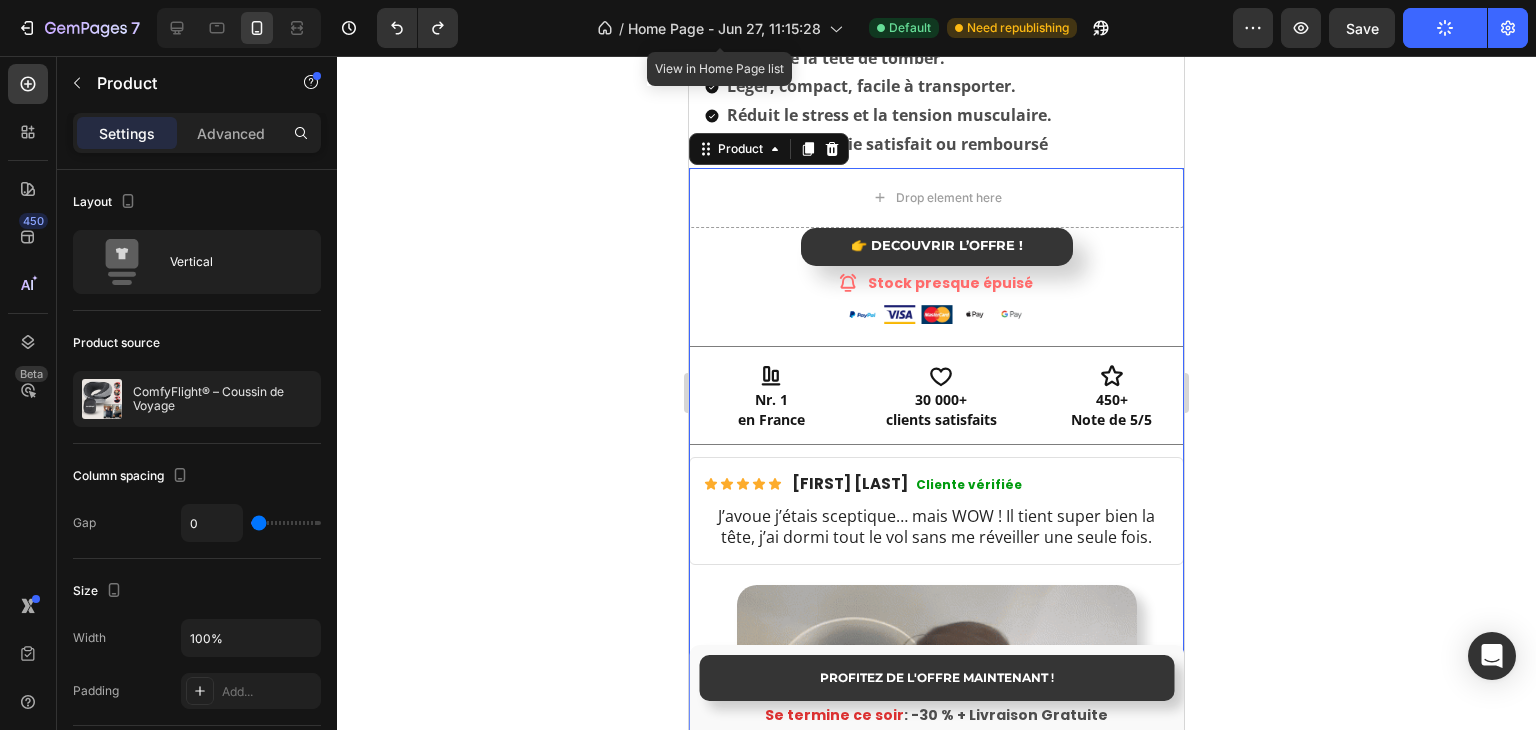 click 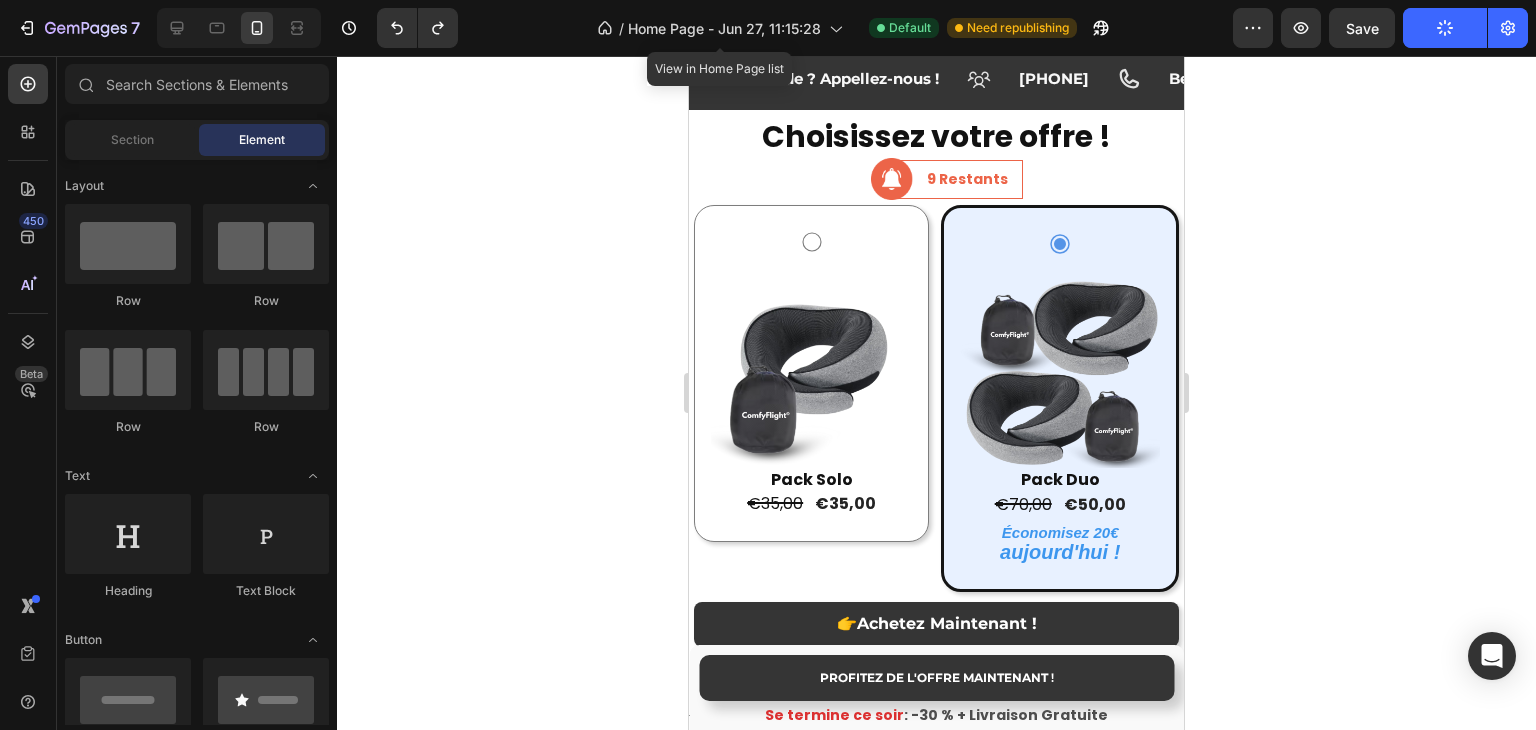 scroll, scrollTop: 3704, scrollLeft: 0, axis: vertical 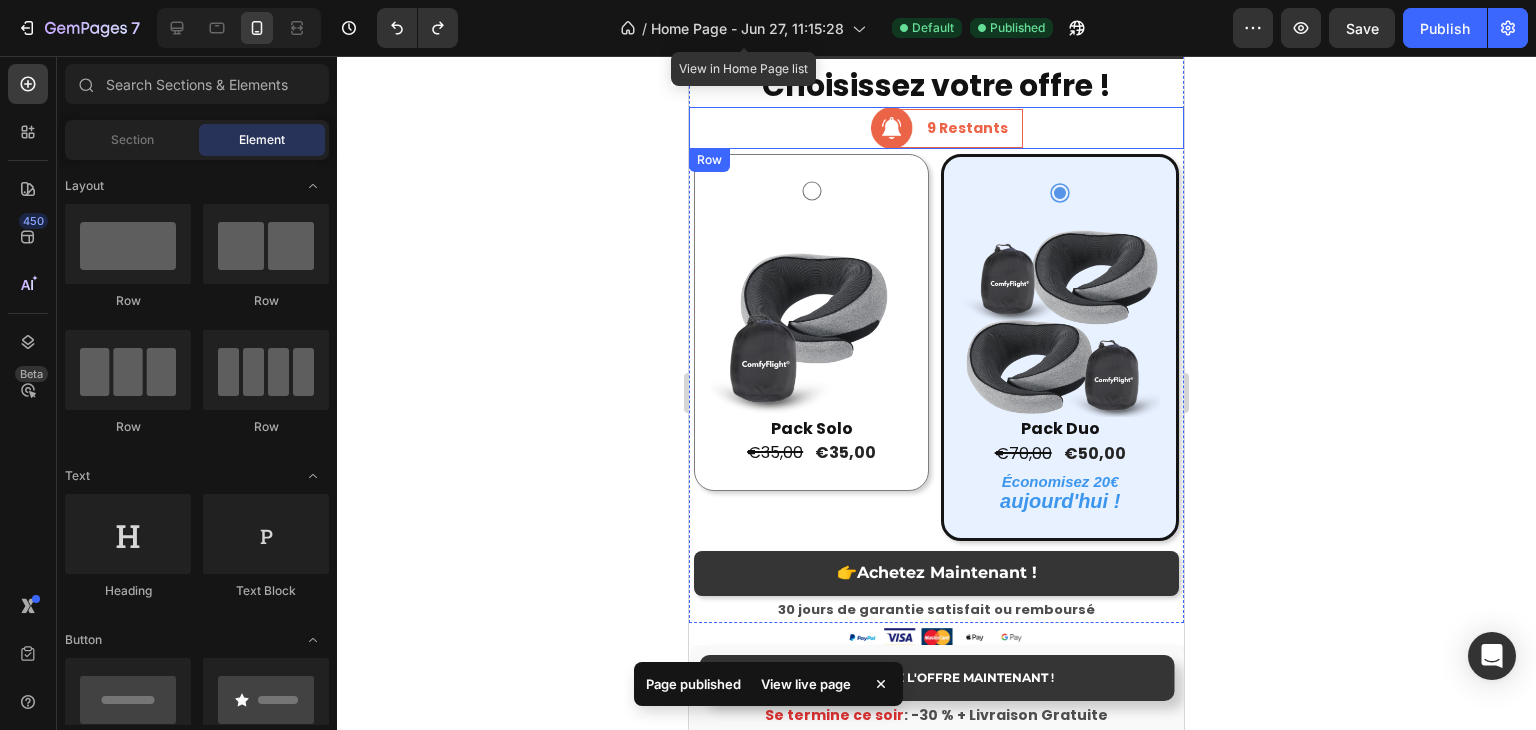click on "Image 9 Restants Text block Row Row" at bounding box center (936, 128) 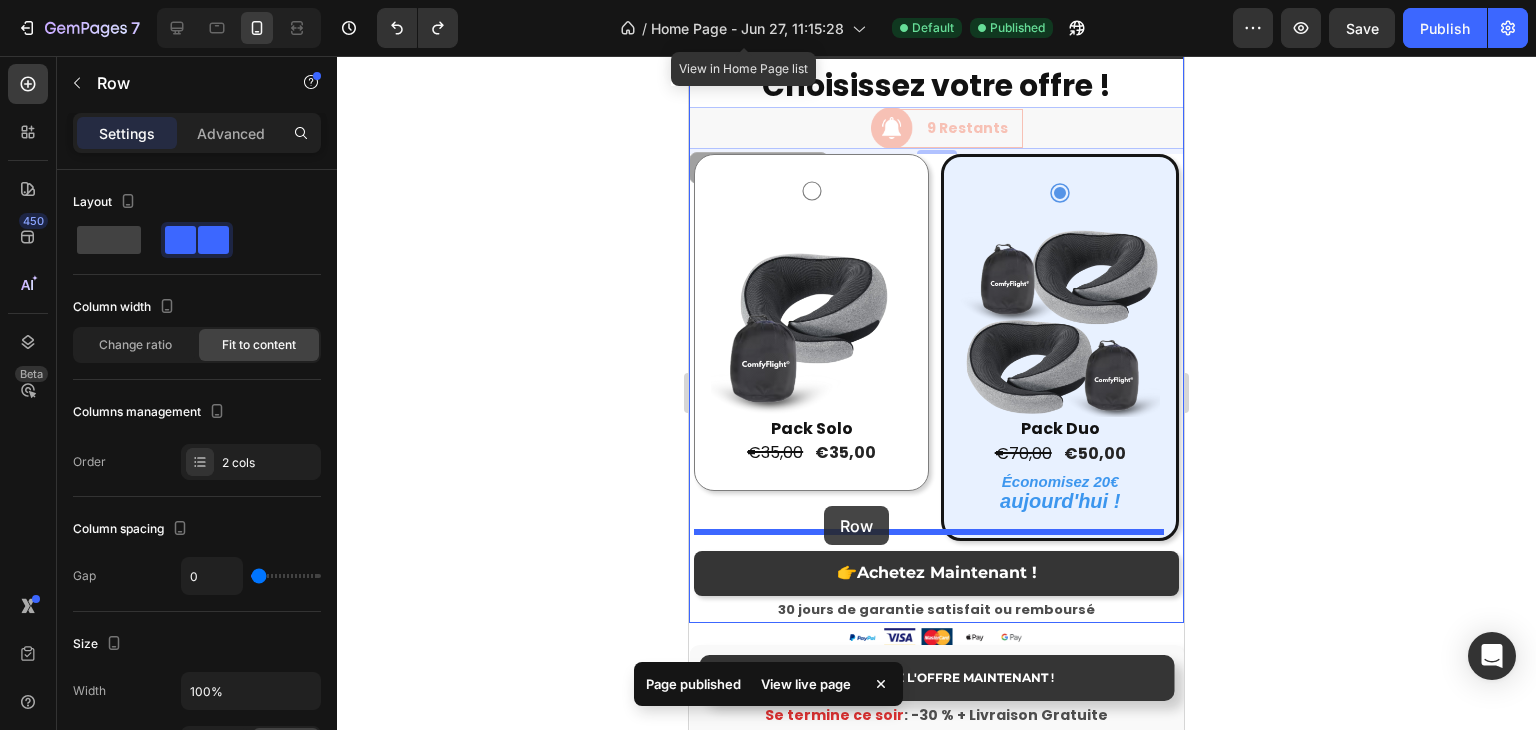 drag, startPoint x: 737, startPoint y: 165, endPoint x: 824, endPoint y: 506, distance: 351.92328 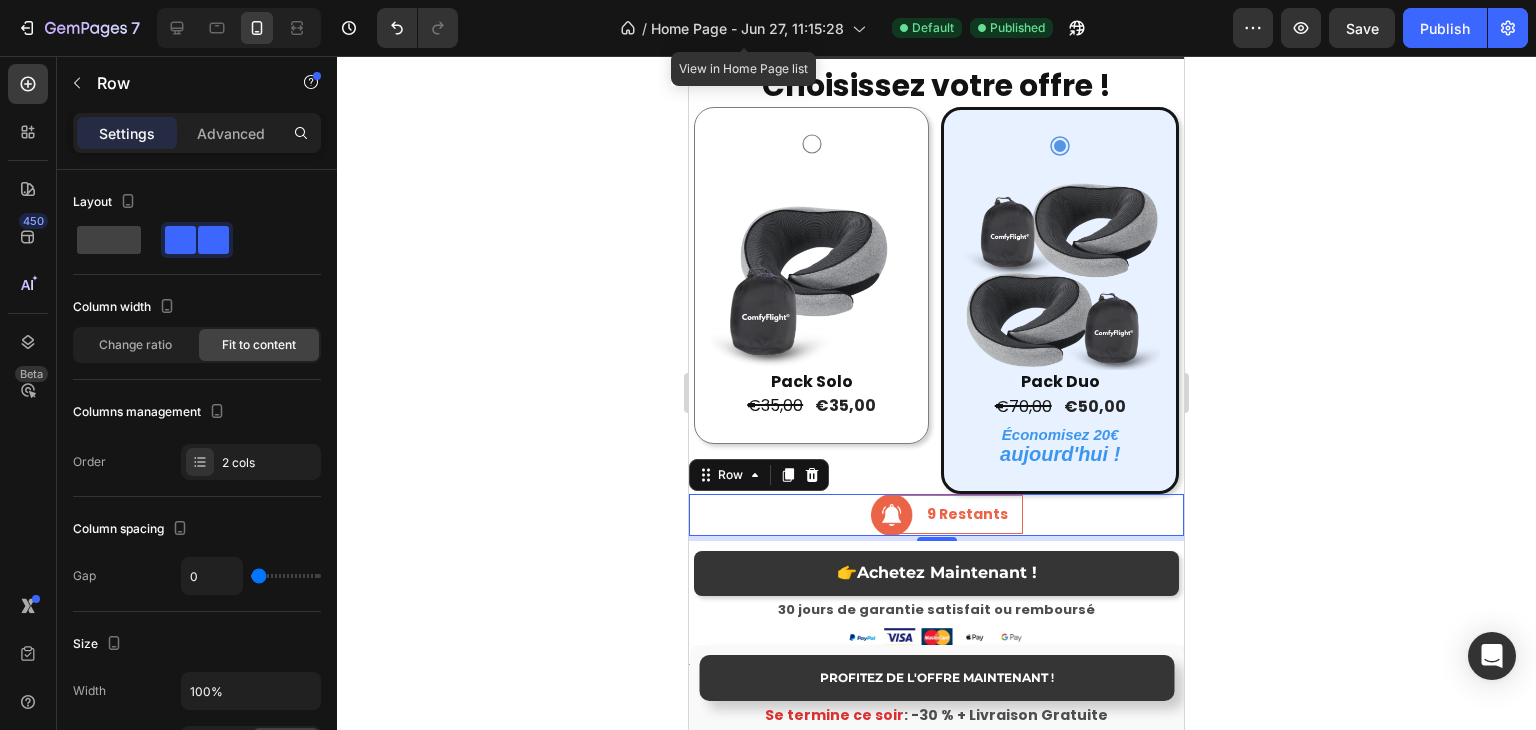 click 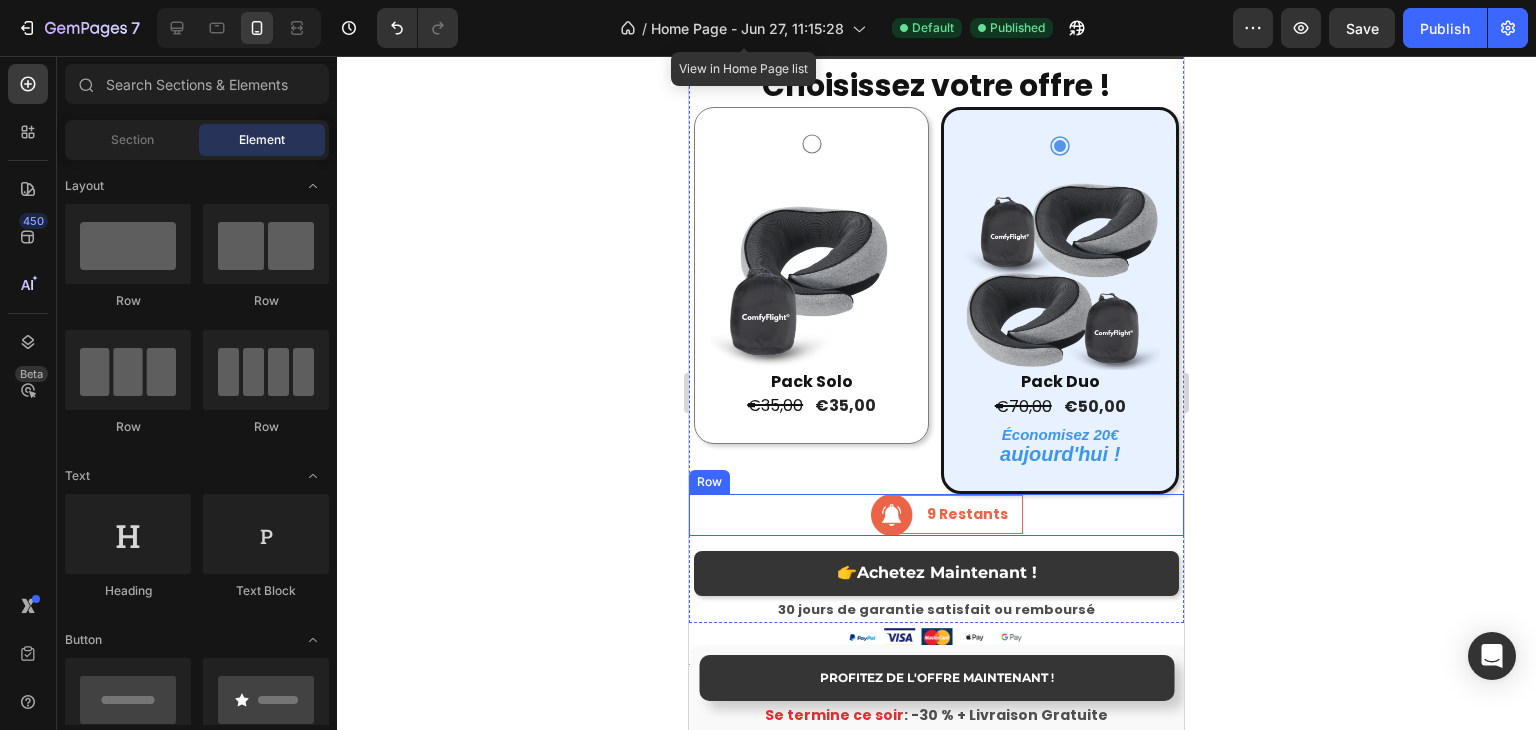 click on "Image 9 Restants Text block Row Row" at bounding box center [936, 515] 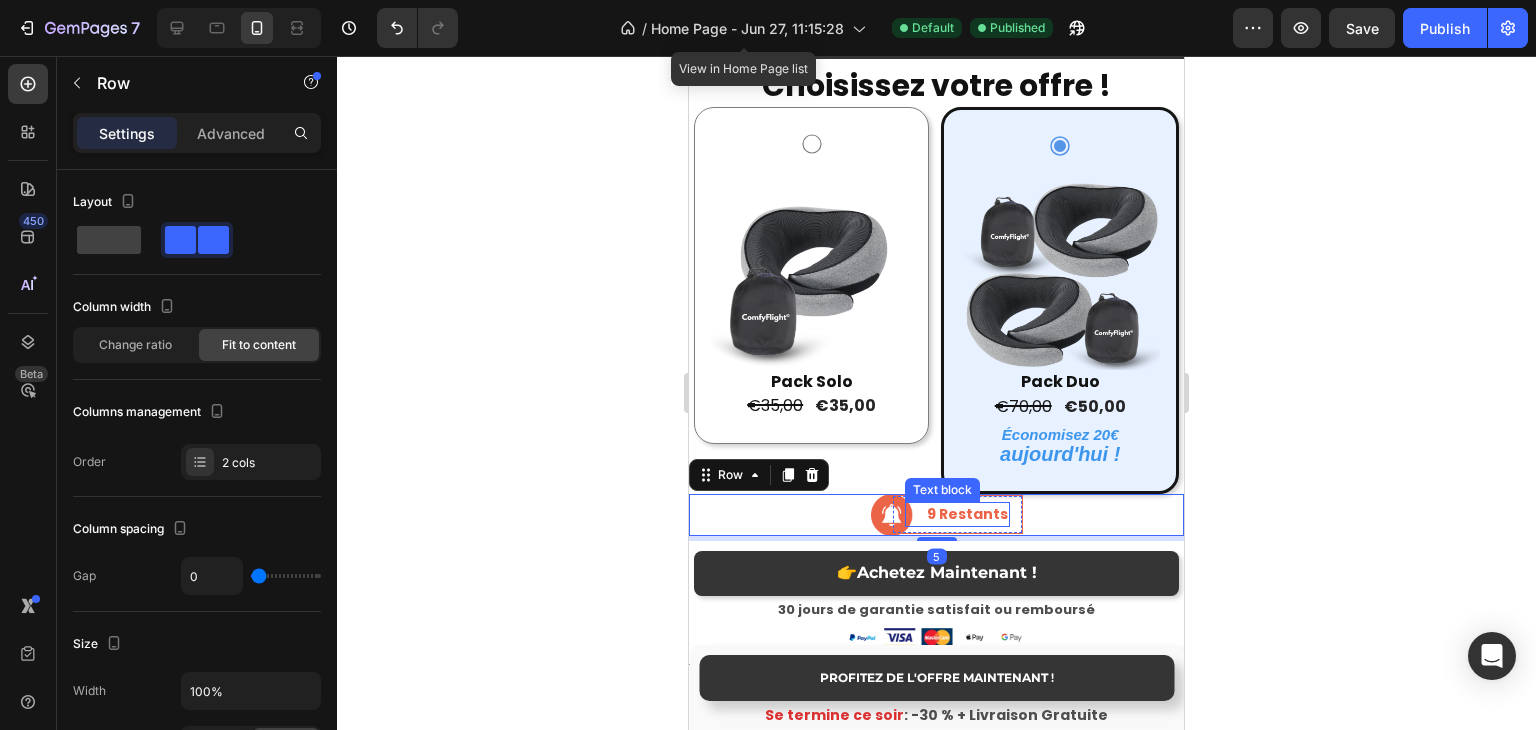 click on "Image Pack Duo Text Block €70,00 Product Price Product Price €50,00 Product Price Product Price Row Économisez 20€ aujourd'hui ! Text Block Row" at bounding box center (1060, 300) 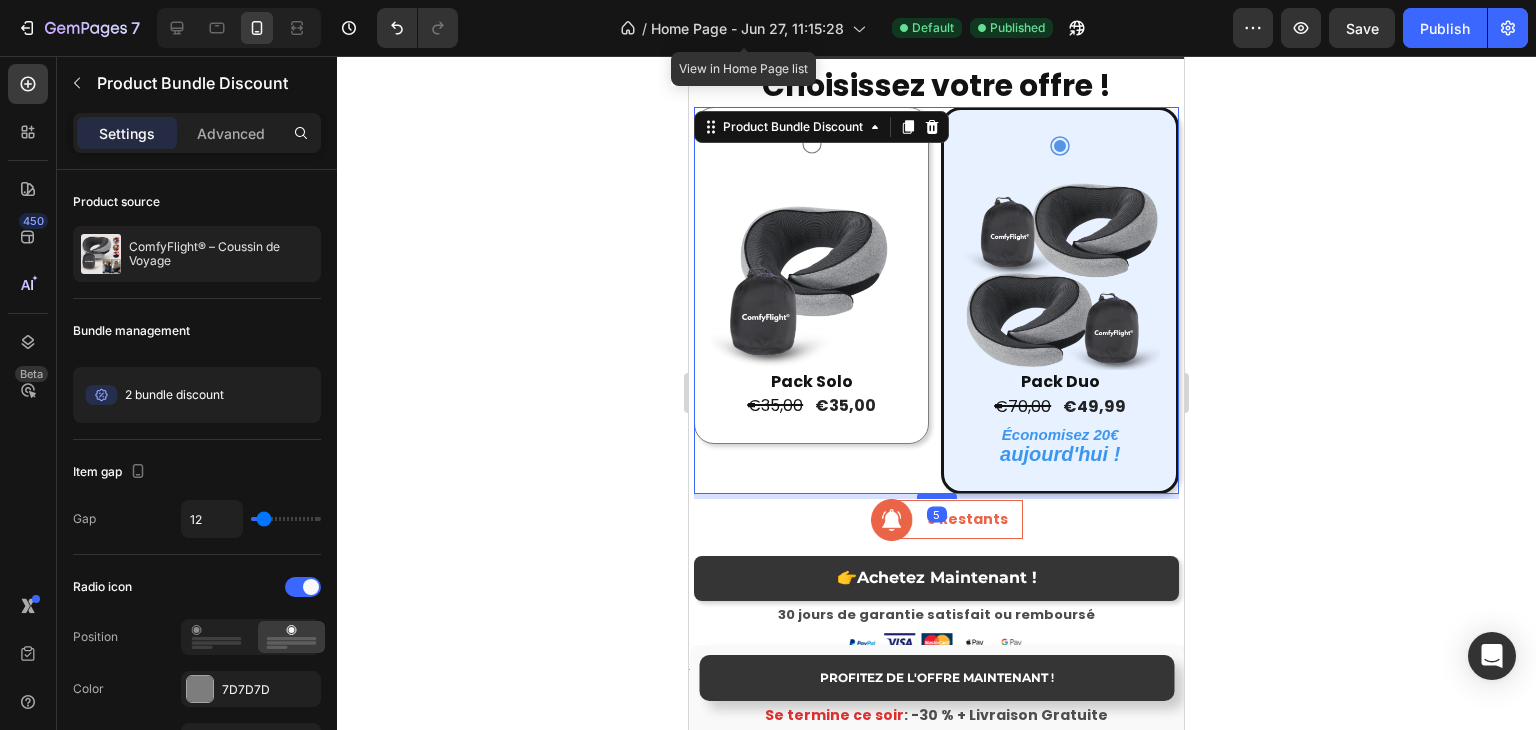 click at bounding box center (937, 496) 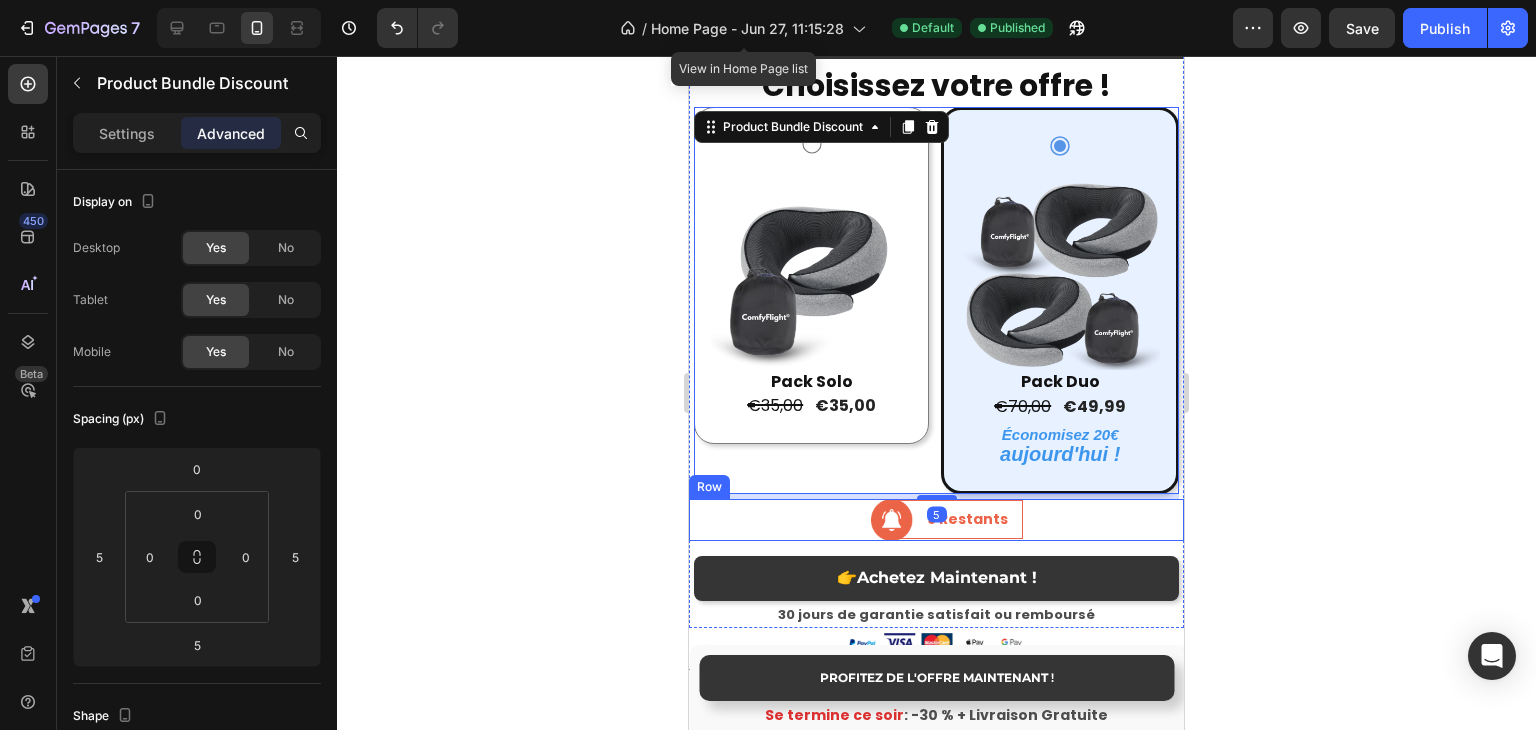 click on "Image 9 Restants Text block Row Row" at bounding box center [936, 520] 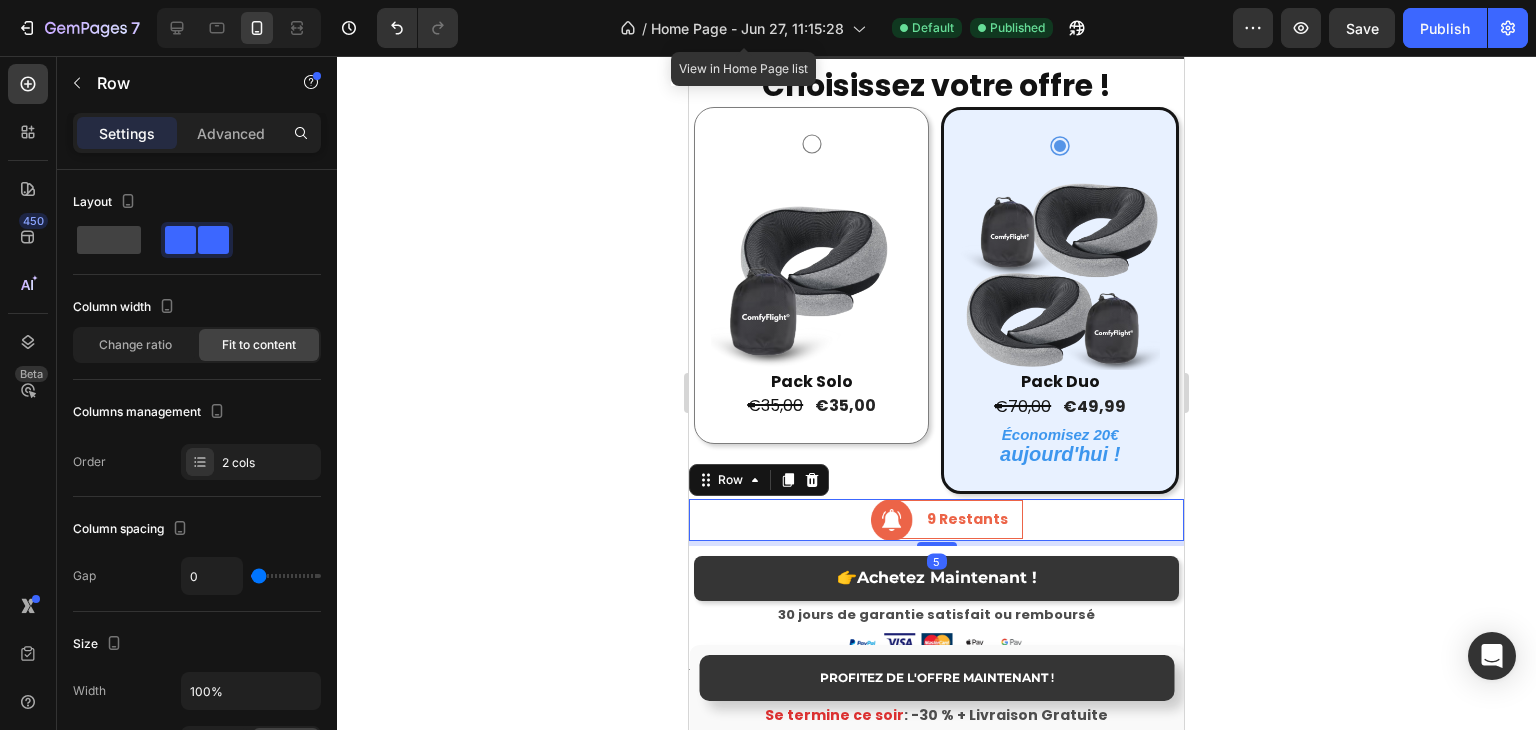 click on "5" at bounding box center (936, 543) 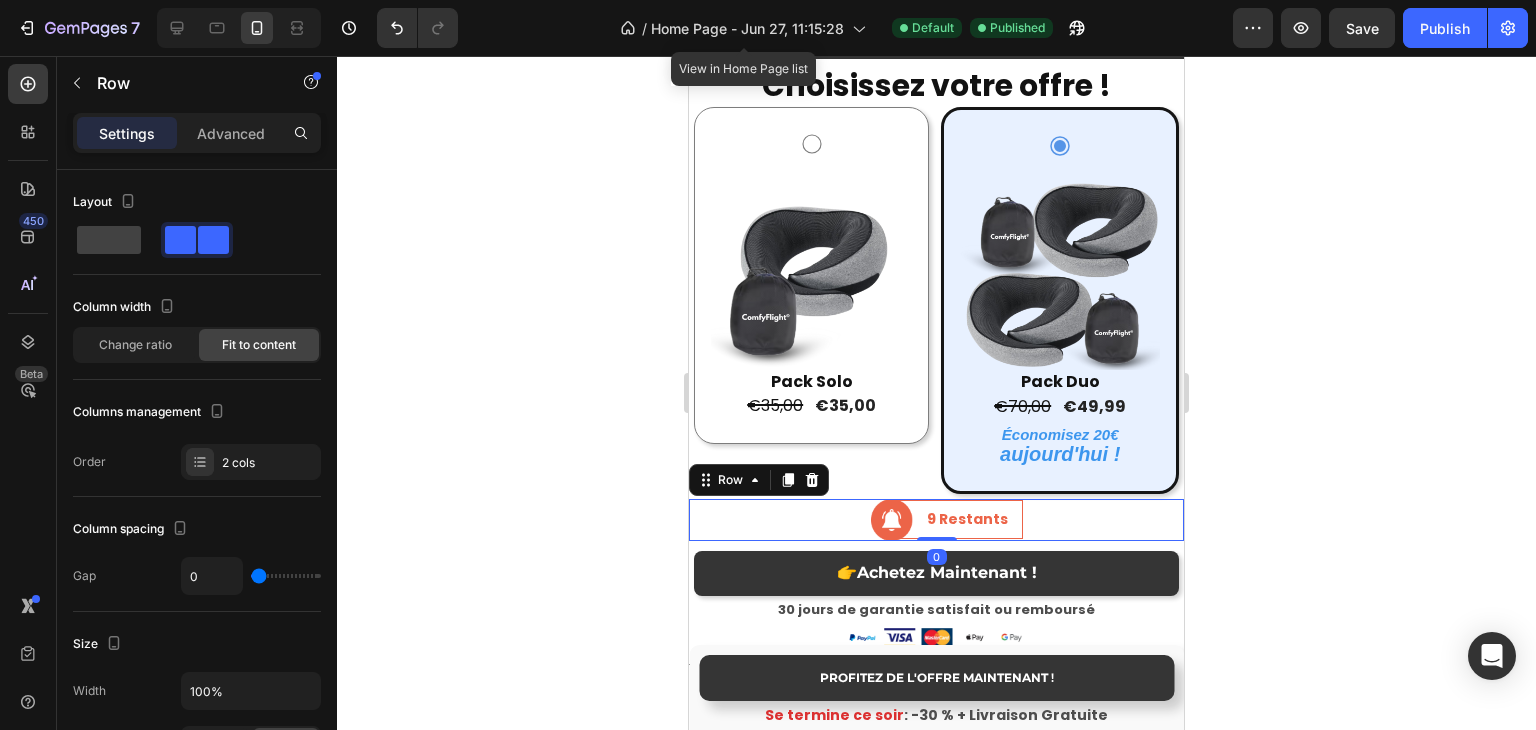 drag, startPoint x: 936, startPoint y: 533, endPoint x: 1000, endPoint y: 438, distance: 114.546936 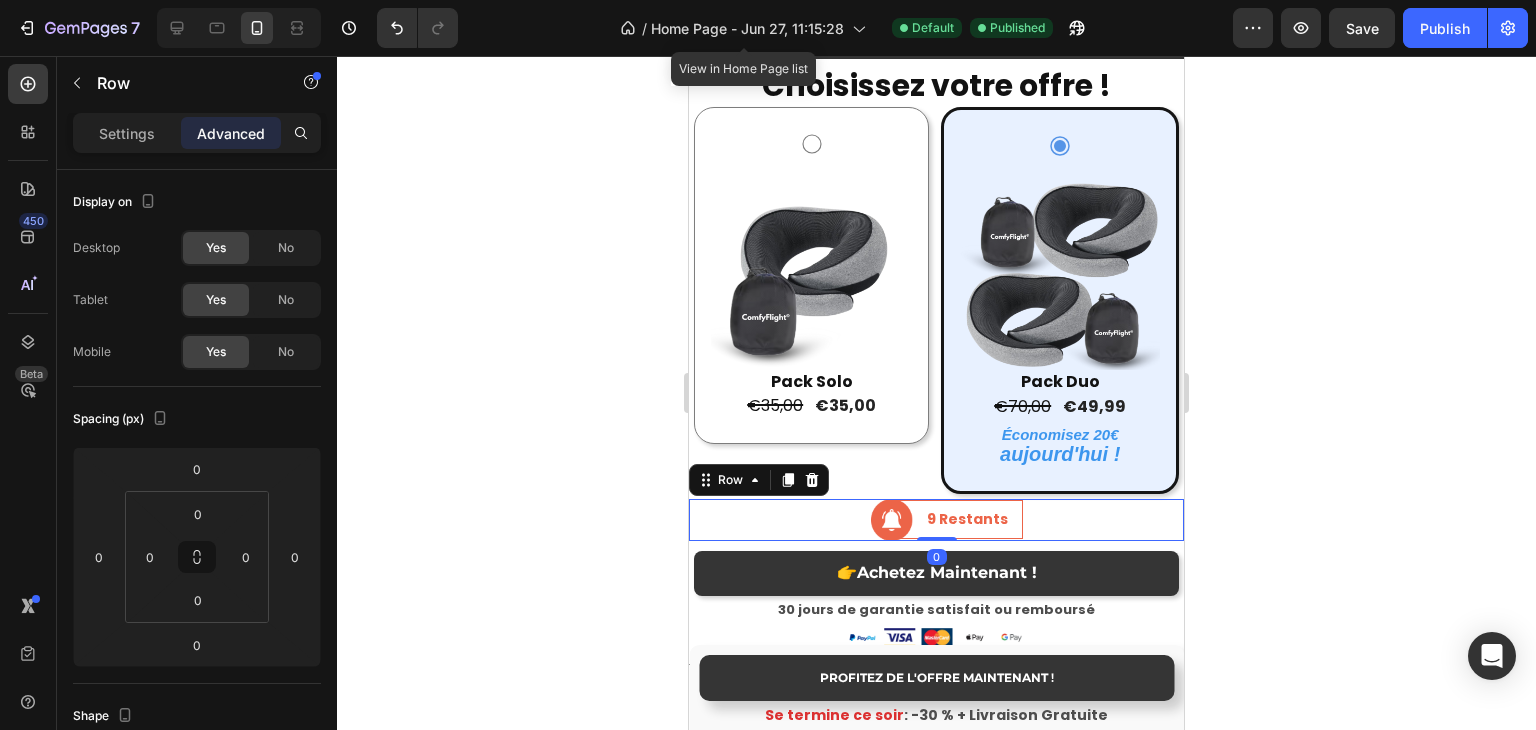 click 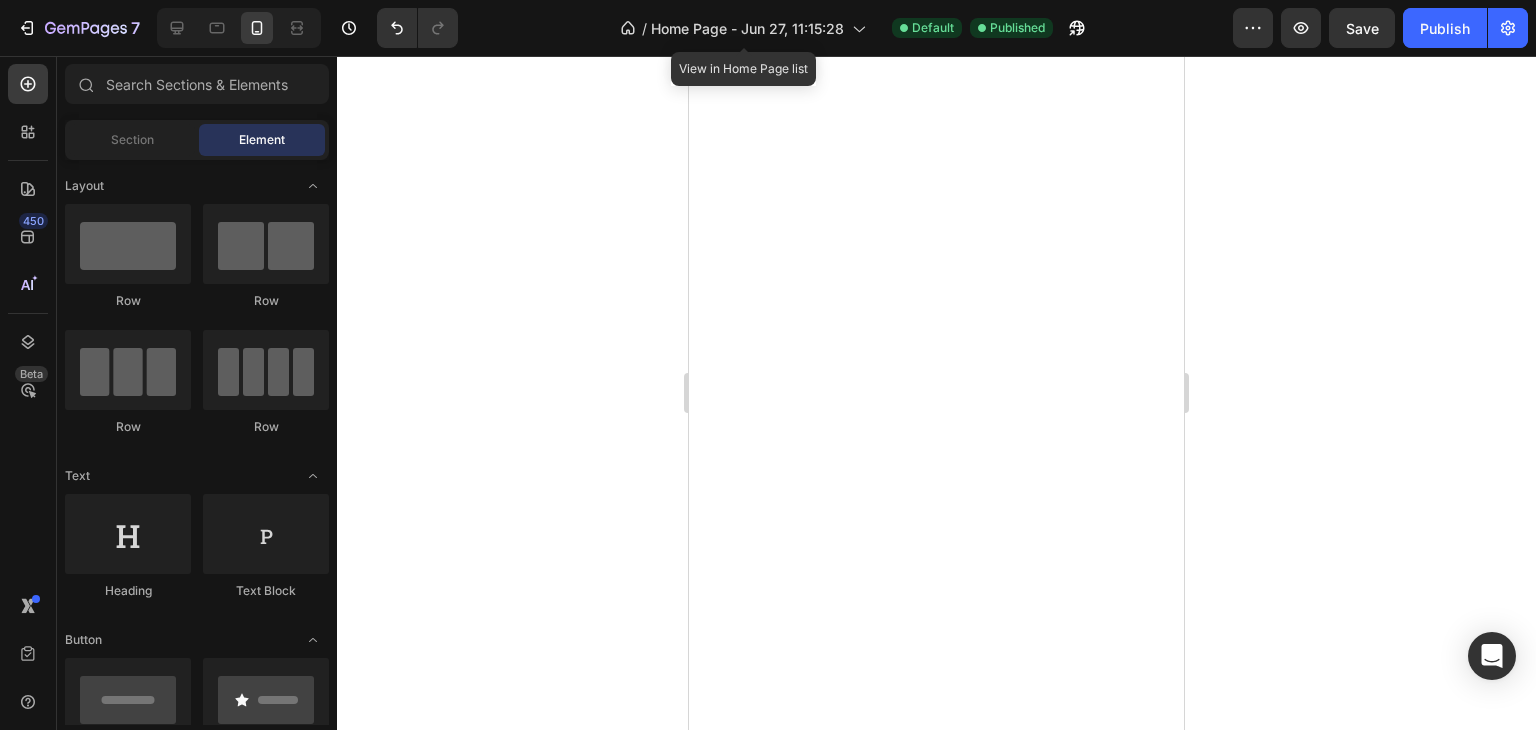 scroll, scrollTop: 0, scrollLeft: 0, axis: both 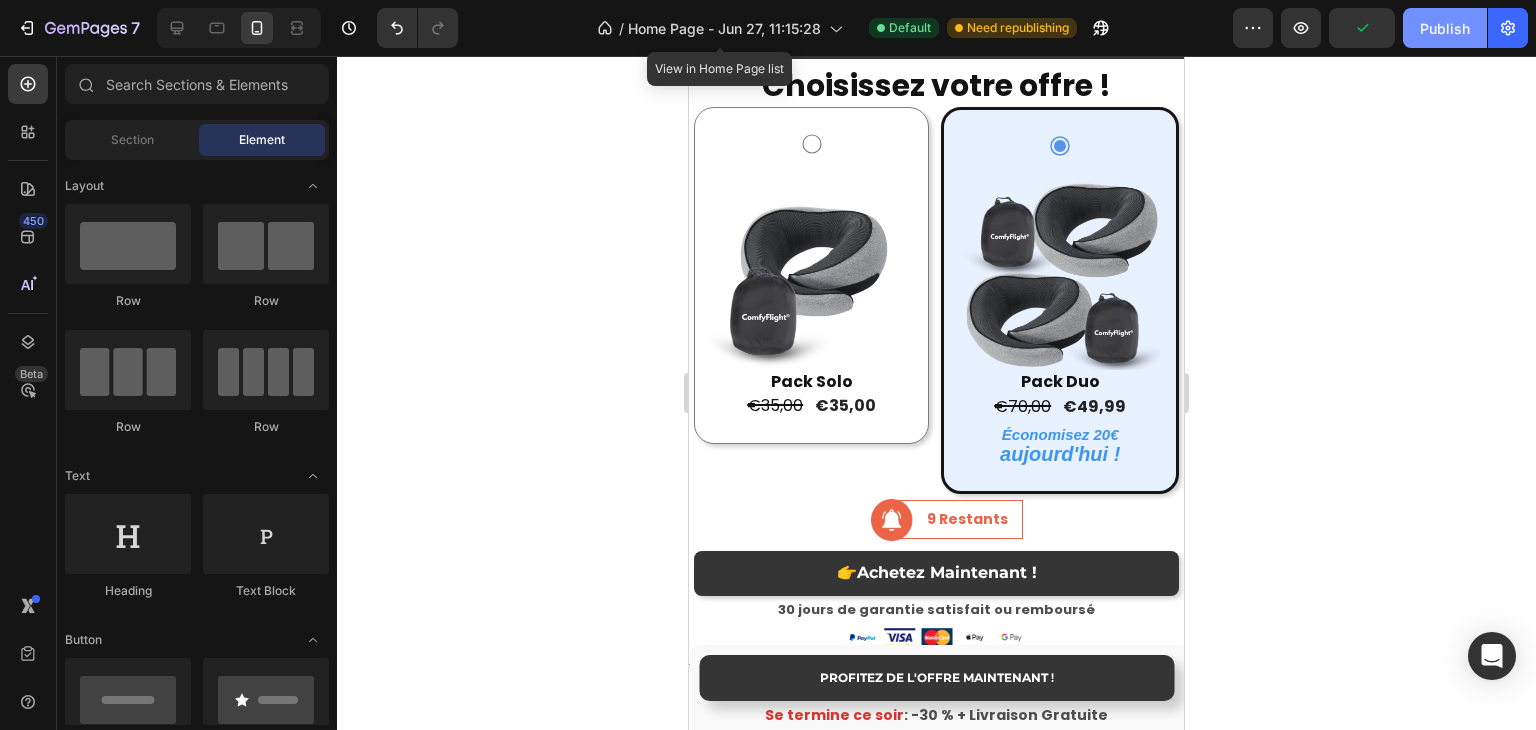 click on "Publish" 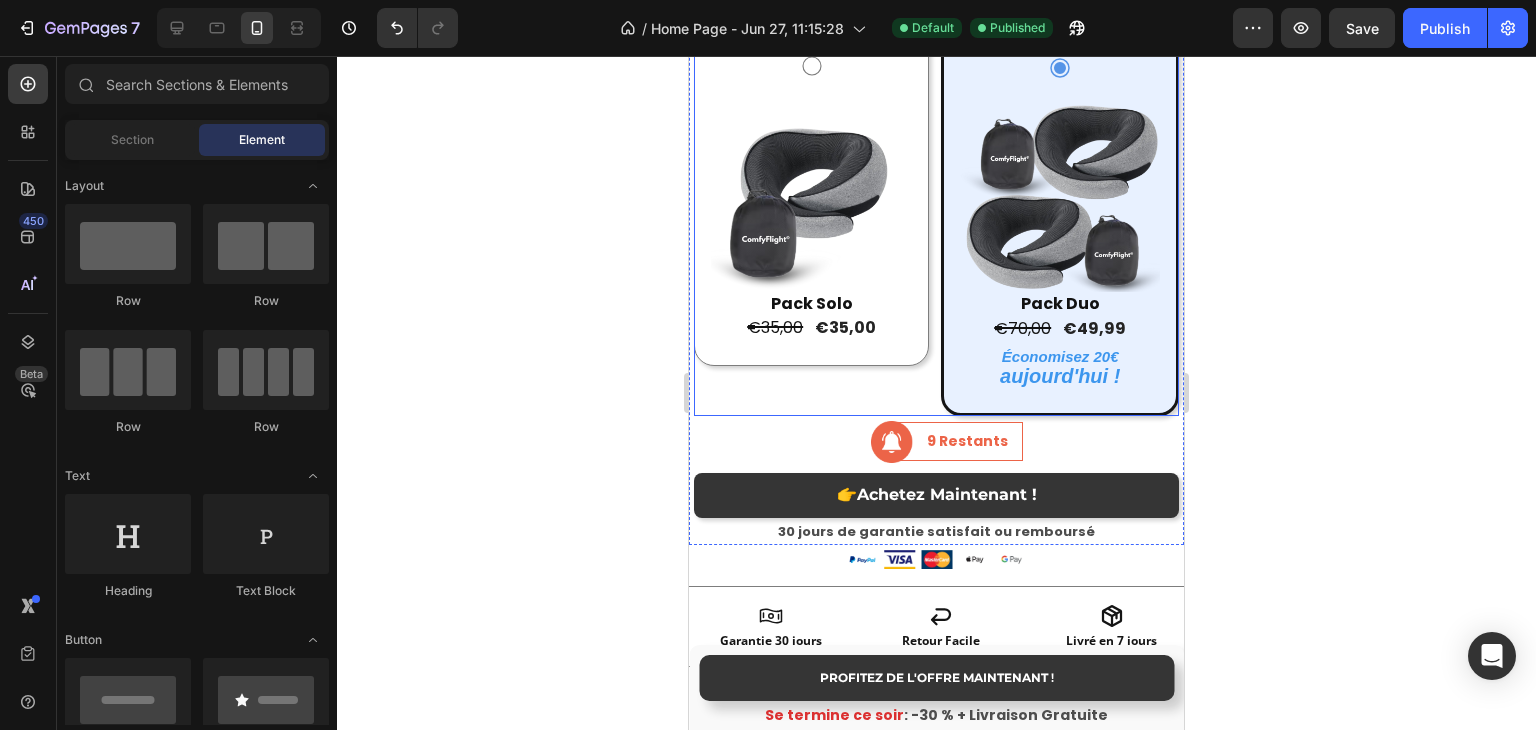 scroll, scrollTop: 3804, scrollLeft: 0, axis: vertical 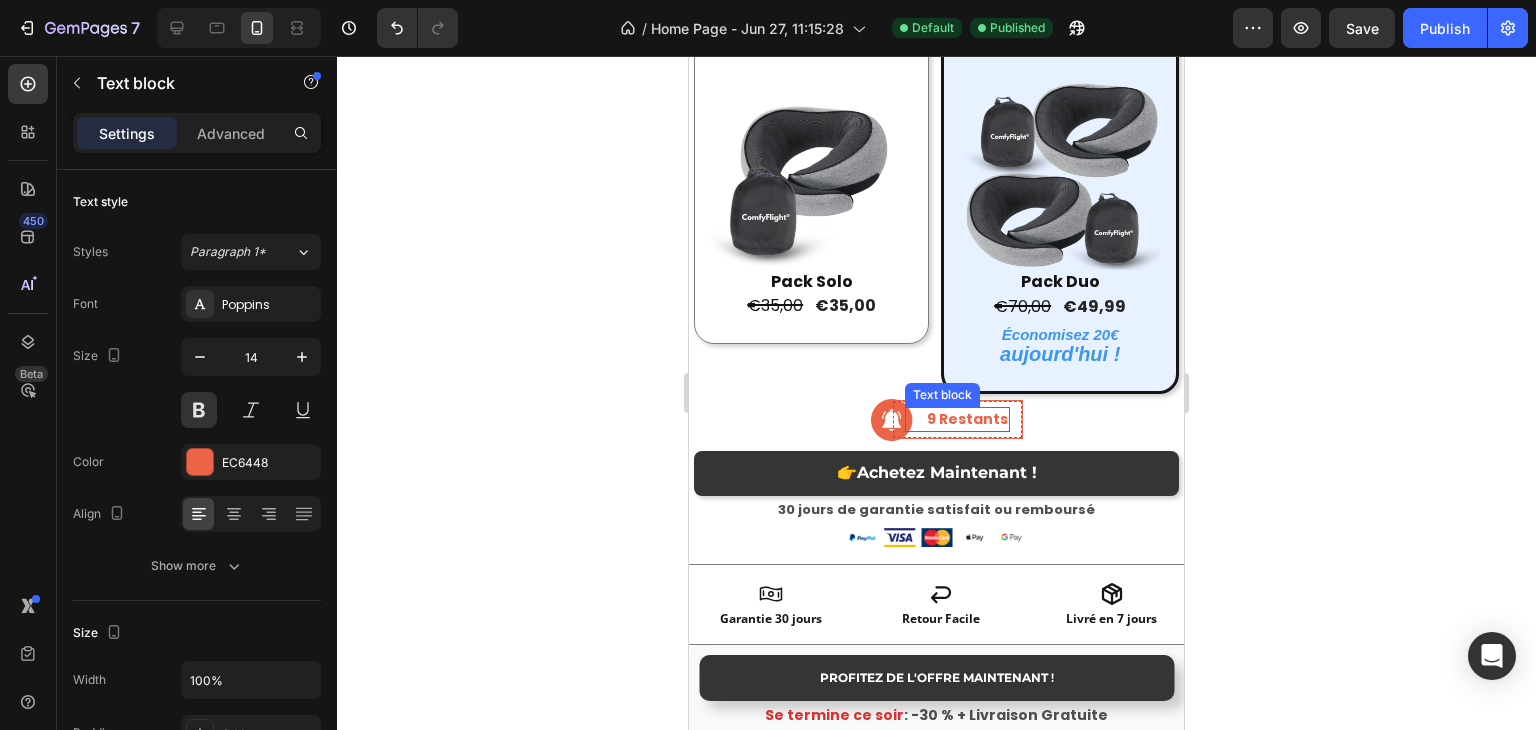 click on "9 Restants" at bounding box center [967, 419] 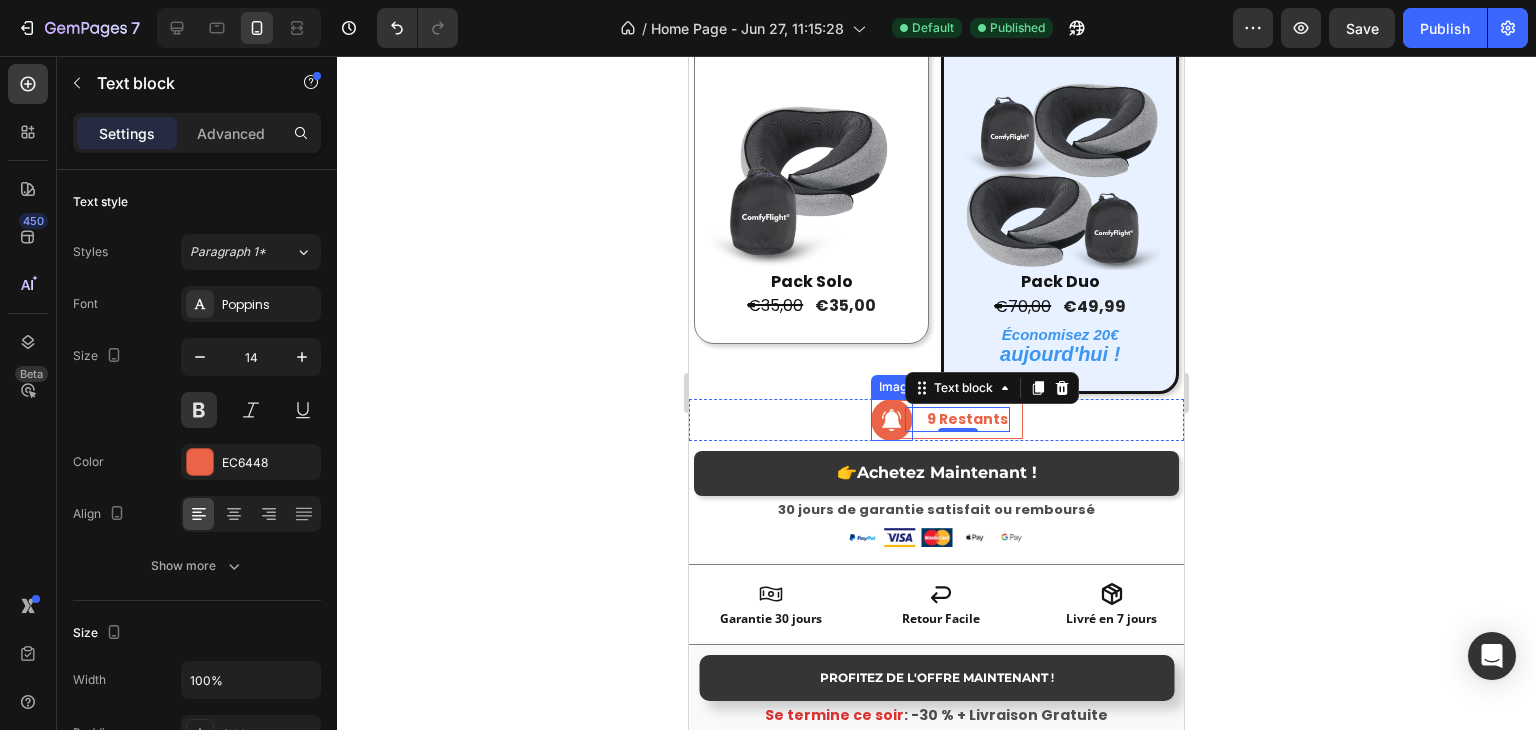 click at bounding box center [892, 420] 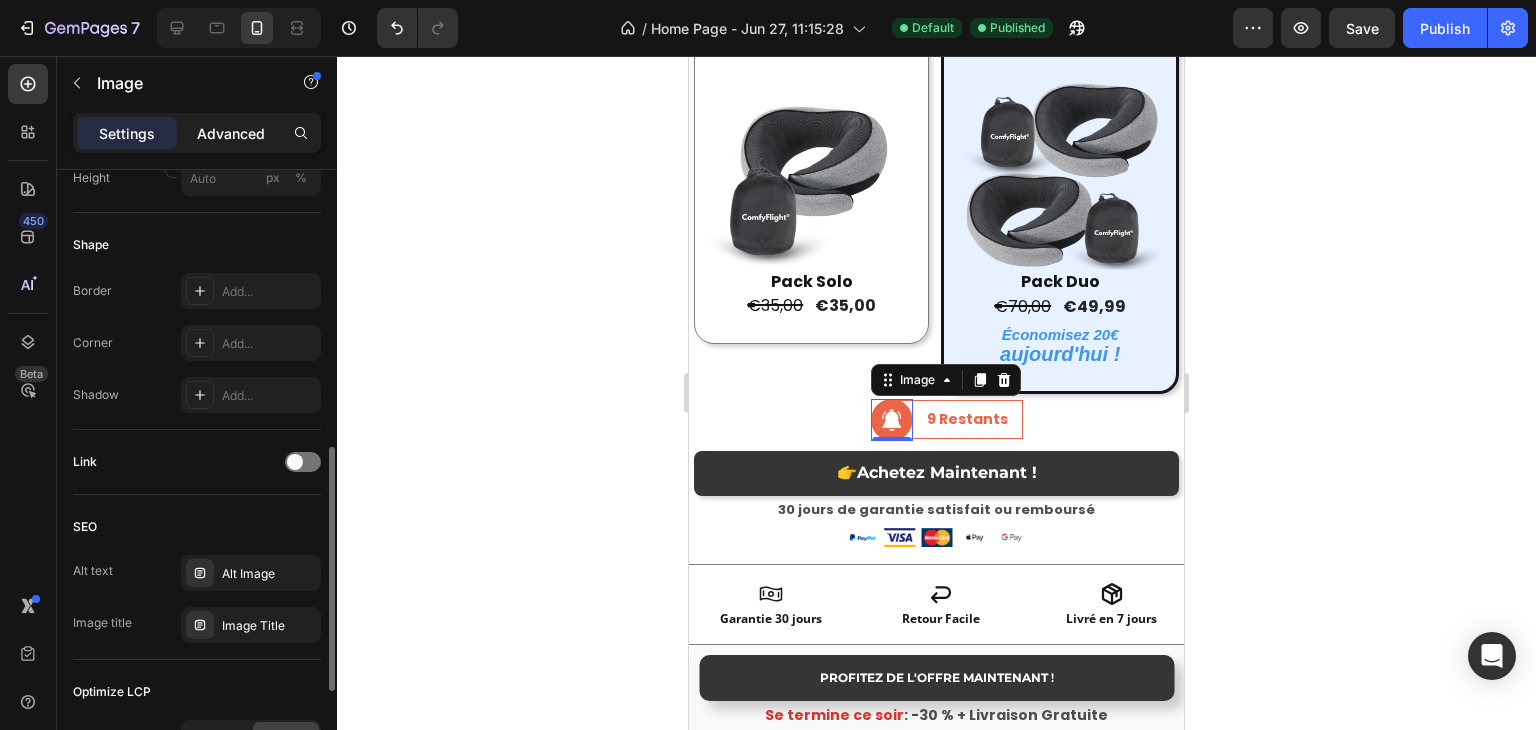 click on "Advanced" at bounding box center [231, 133] 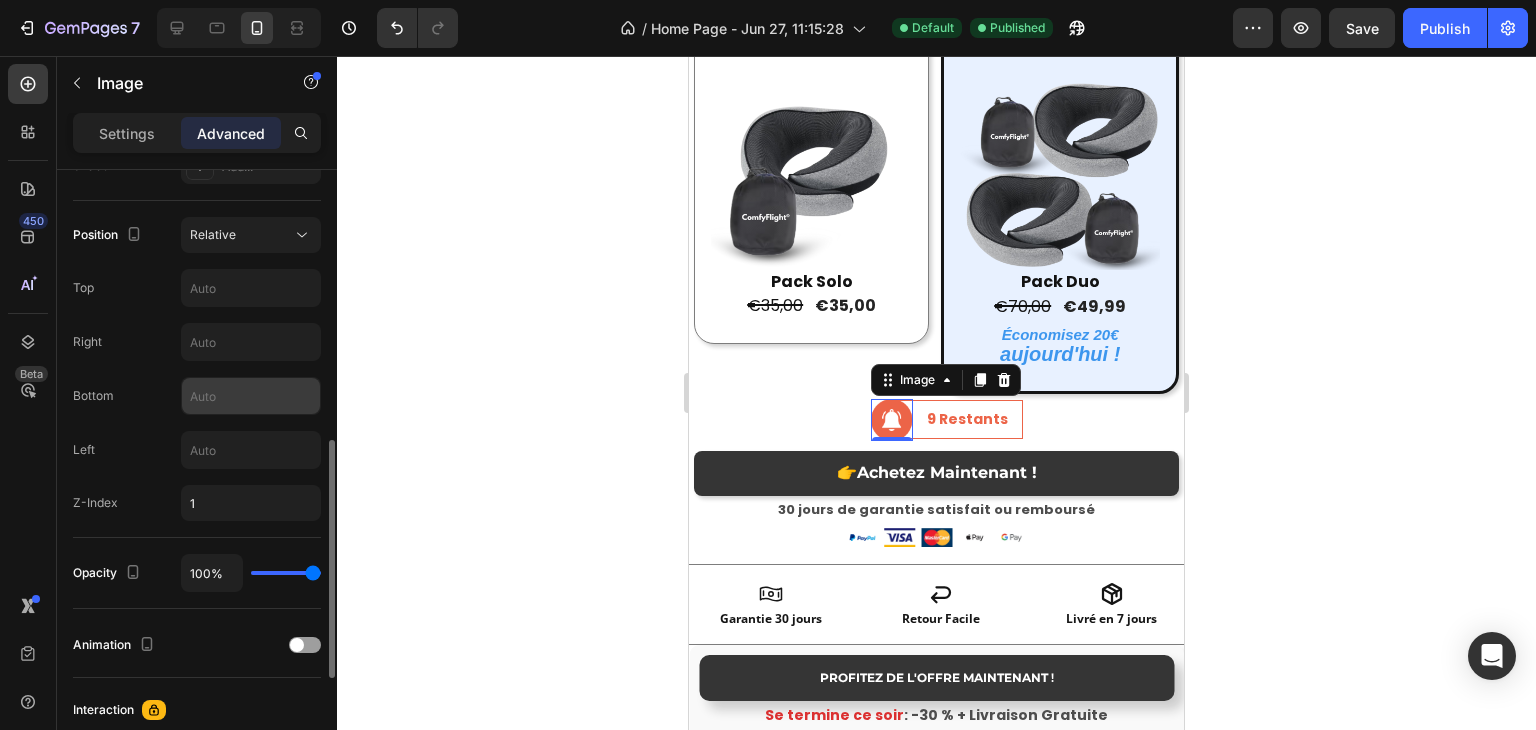 scroll, scrollTop: 981, scrollLeft: 0, axis: vertical 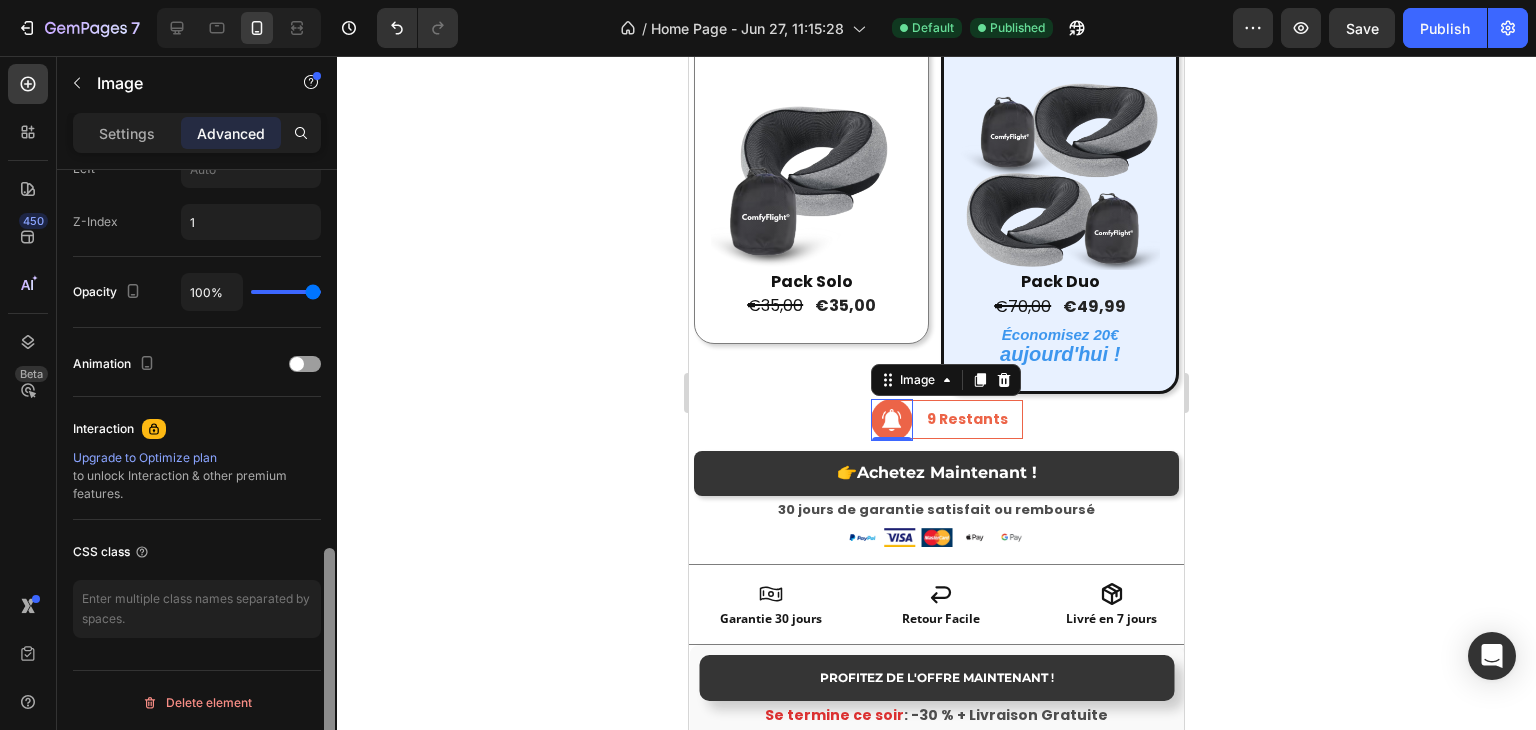 click at bounding box center [329, 478] 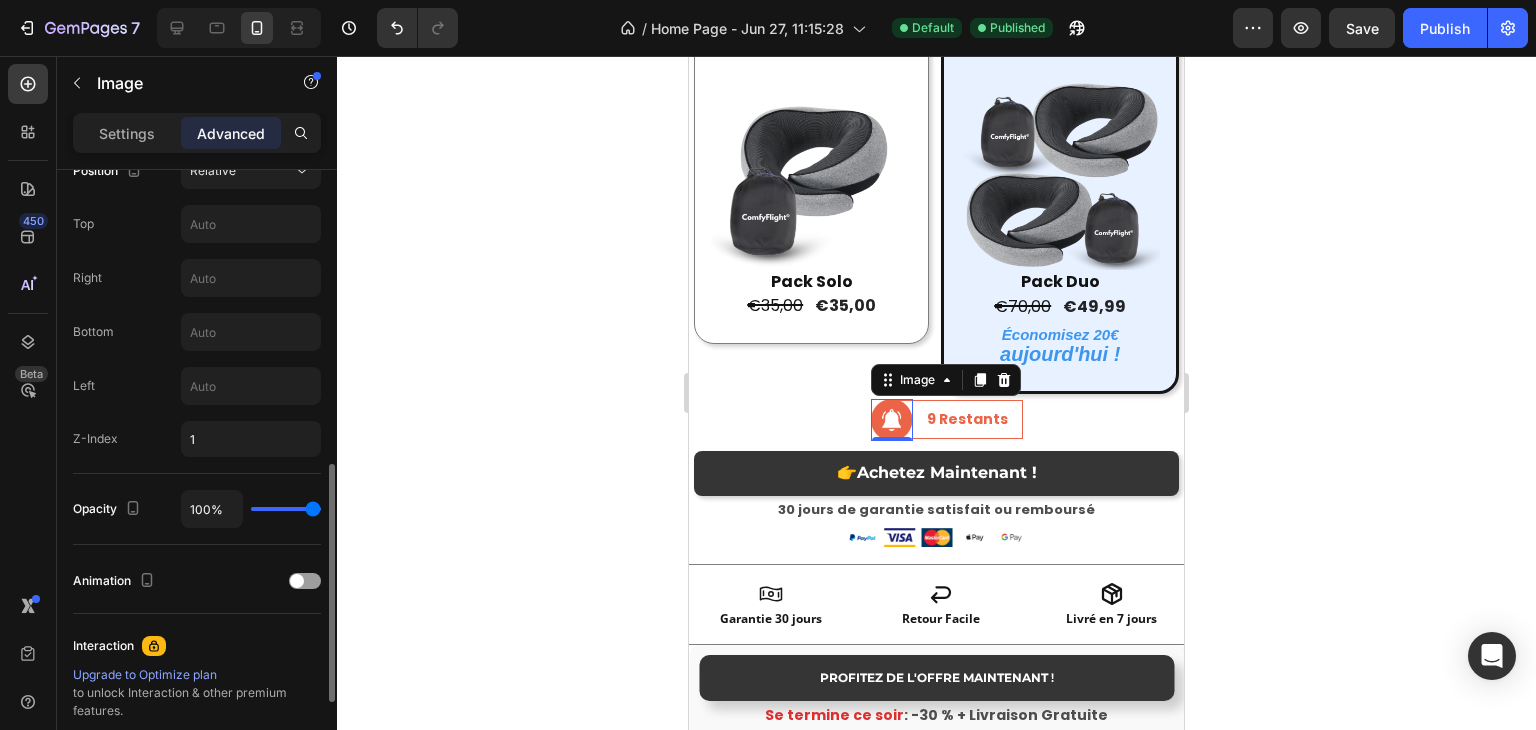 scroll, scrollTop: 981, scrollLeft: 0, axis: vertical 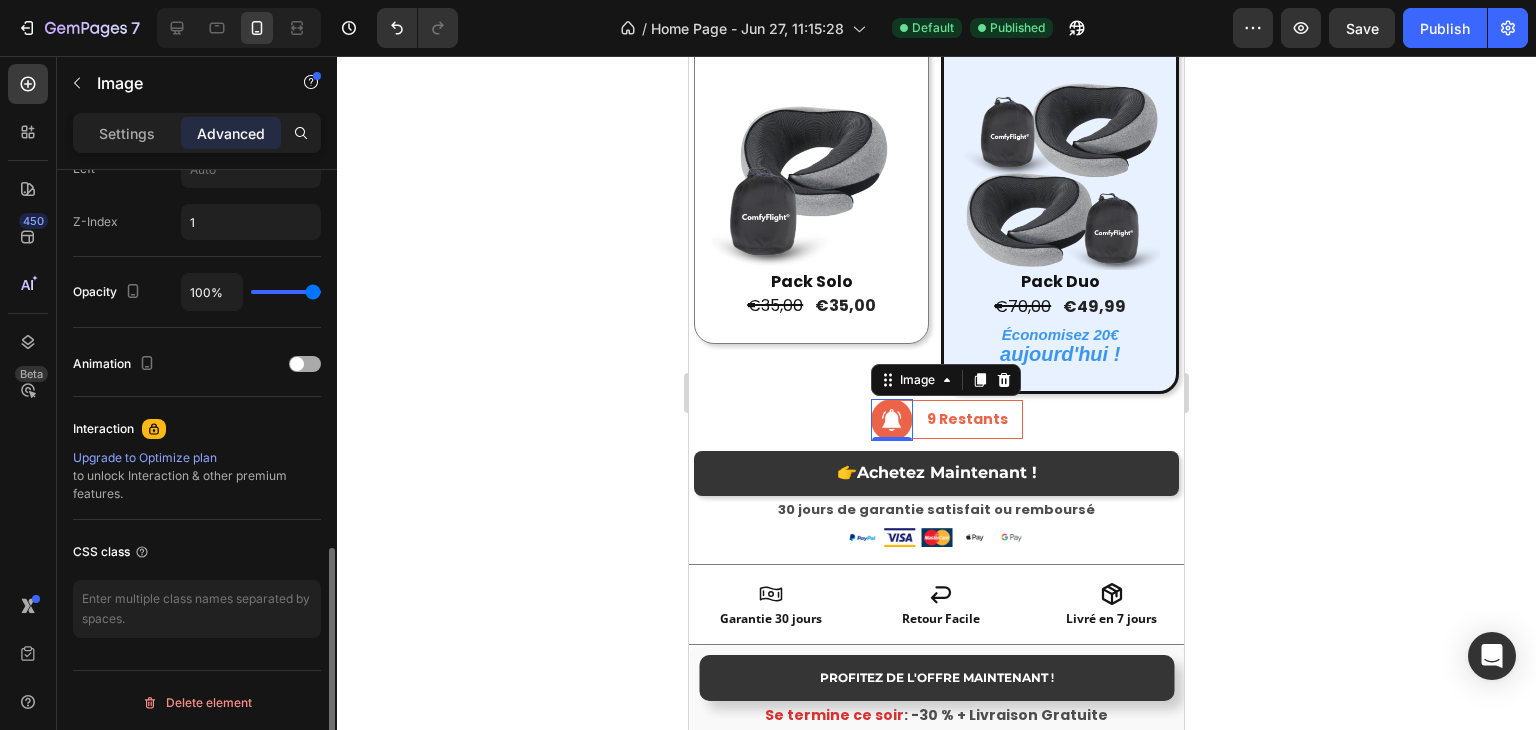 click at bounding box center [297, 364] 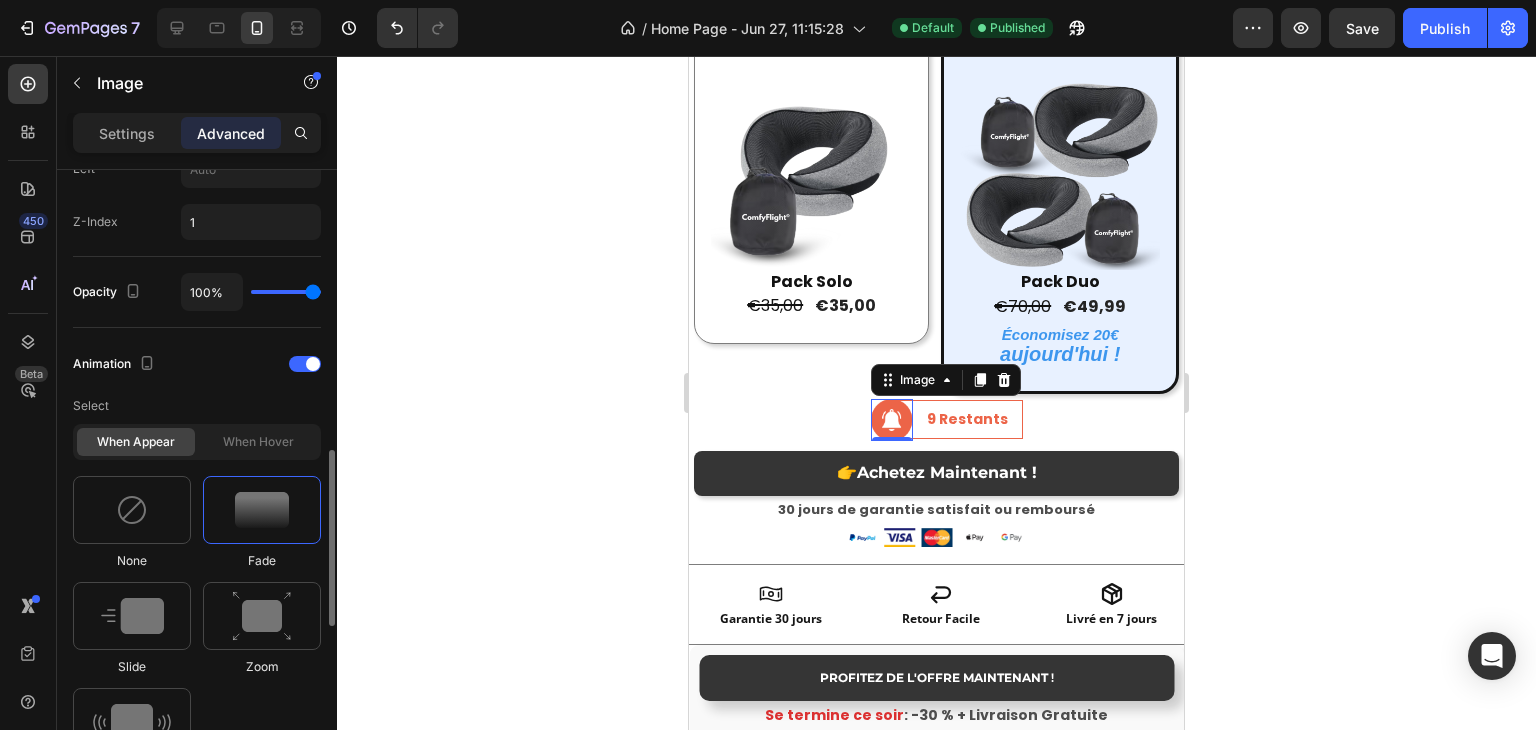click on "None Fade Slide Zoom Shake" at bounding box center (197, 629) 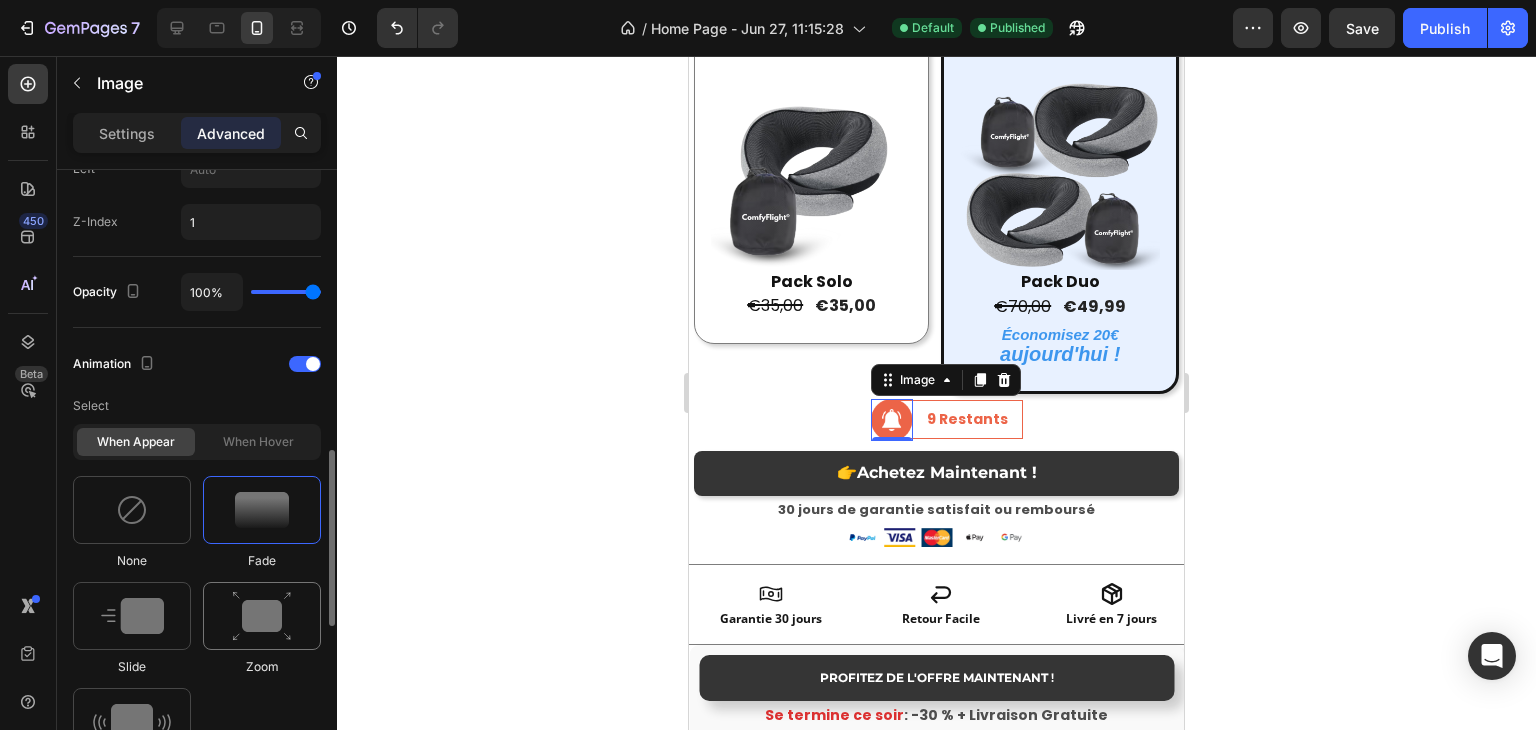 click at bounding box center [262, 616] 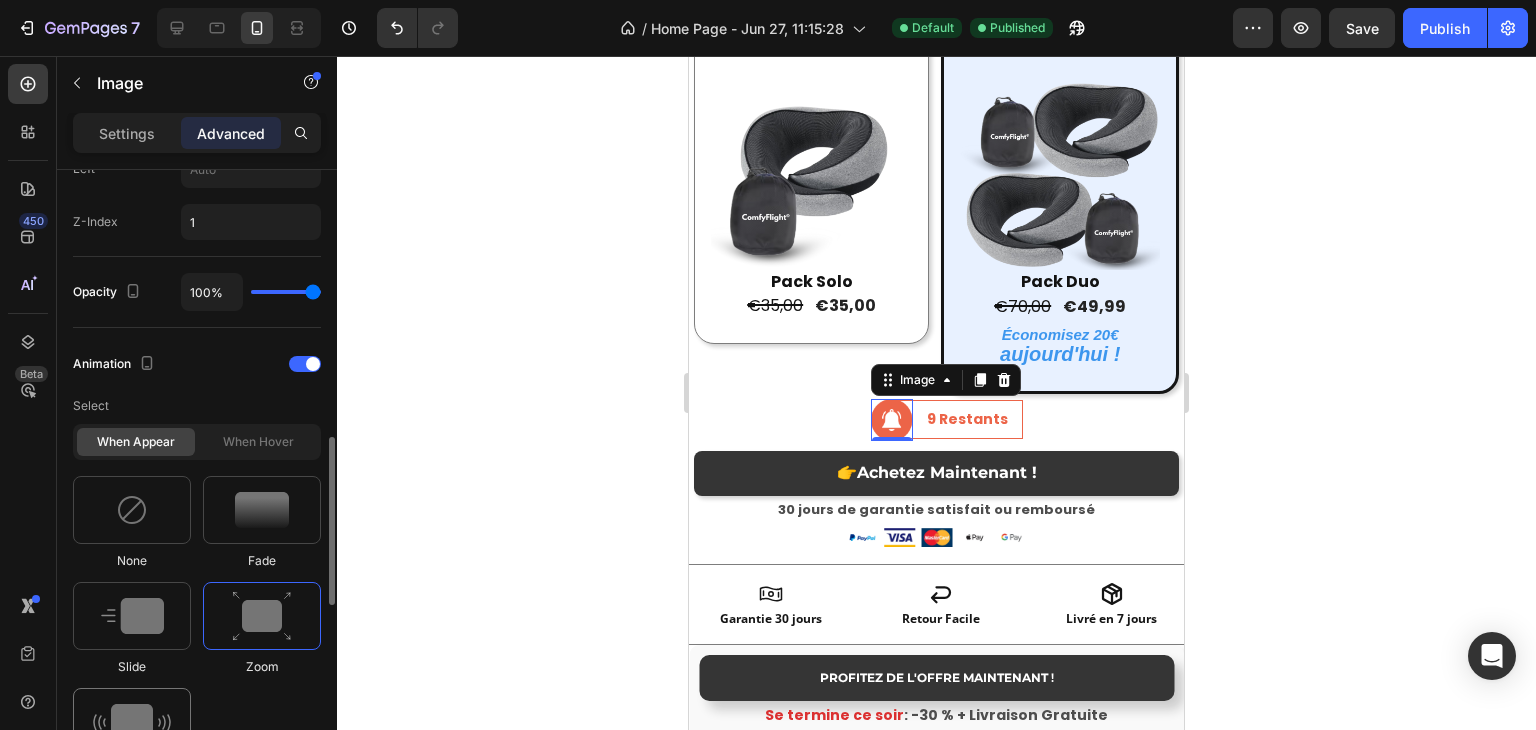 click at bounding box center [132, 722] 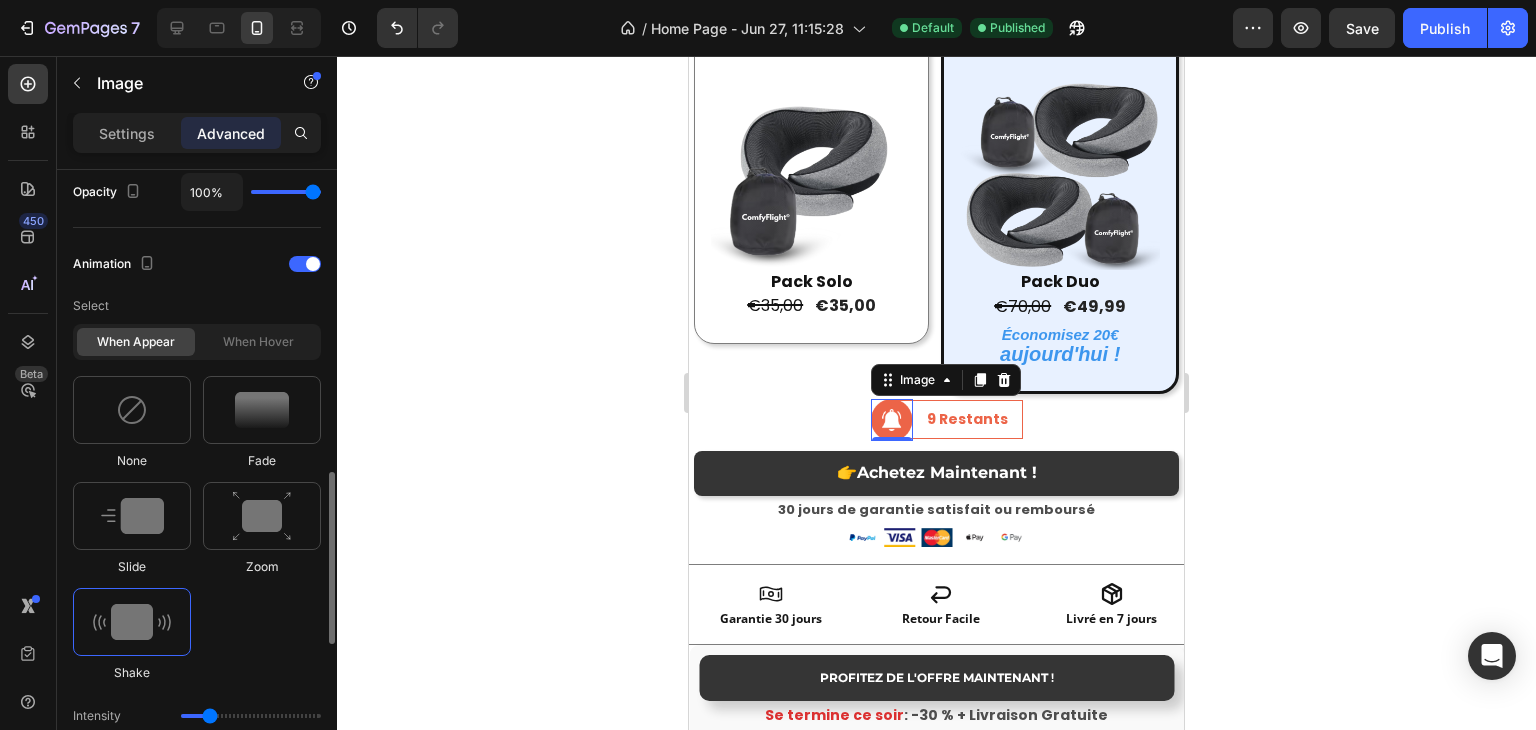 scroll, scrollTop: 1381, scrollLeft: 0, axis: vertical 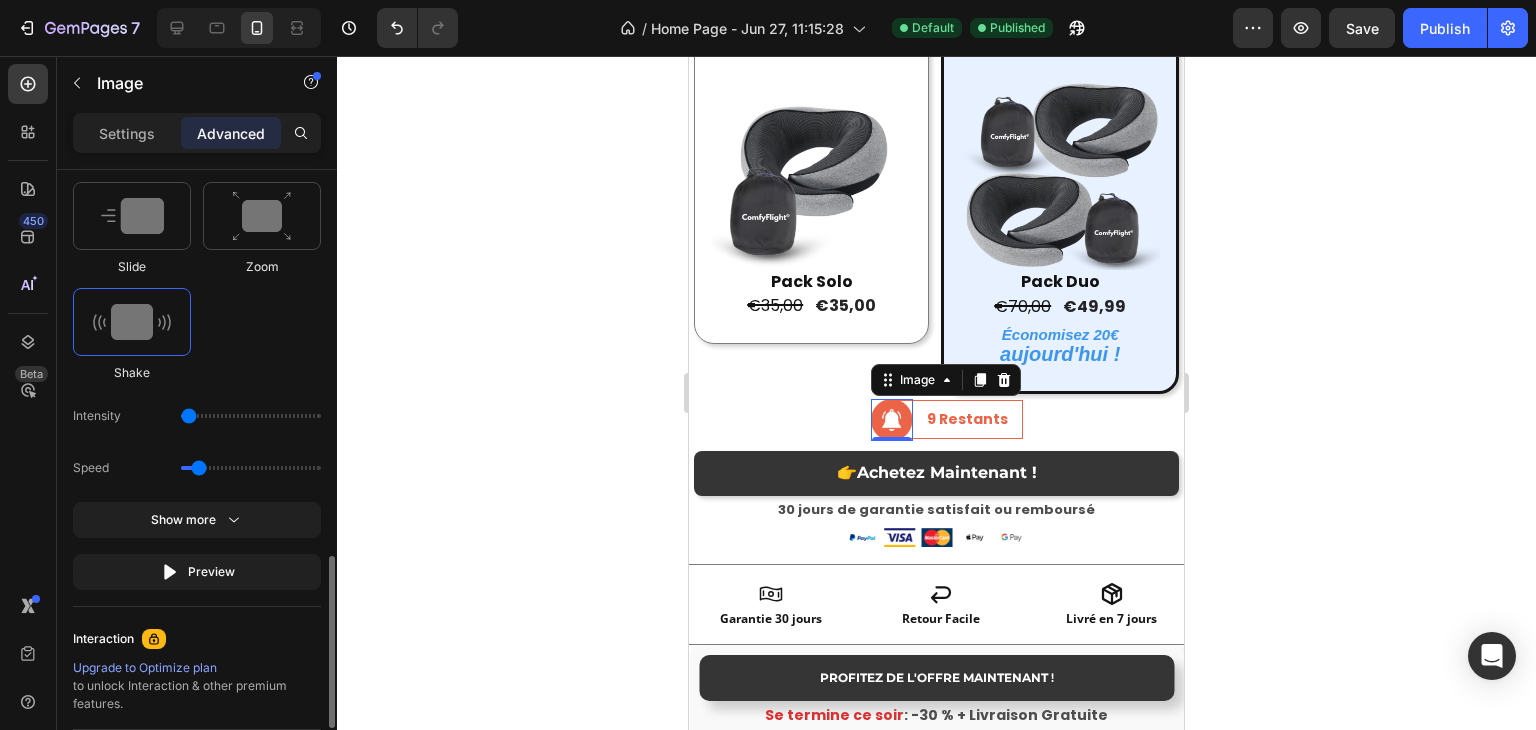 drag, startPoint x: 203, startPoint y: 409, endPoint x: 180, endPoint y: 413, distance: 23.345236 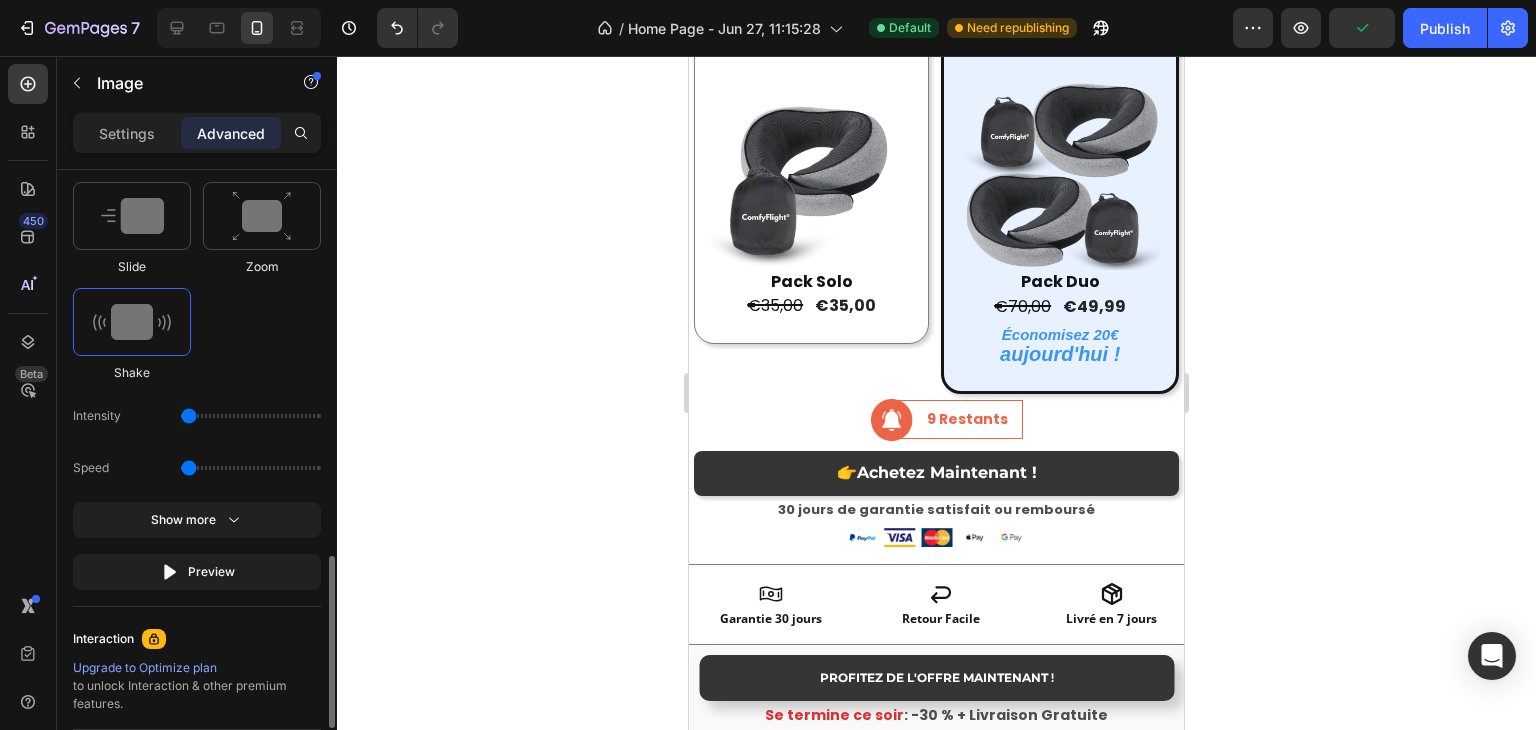 drag, startPoint x: 200, startPoint y: 464, endPoint x: 160, endPoint y: 457, distance: 40.60788 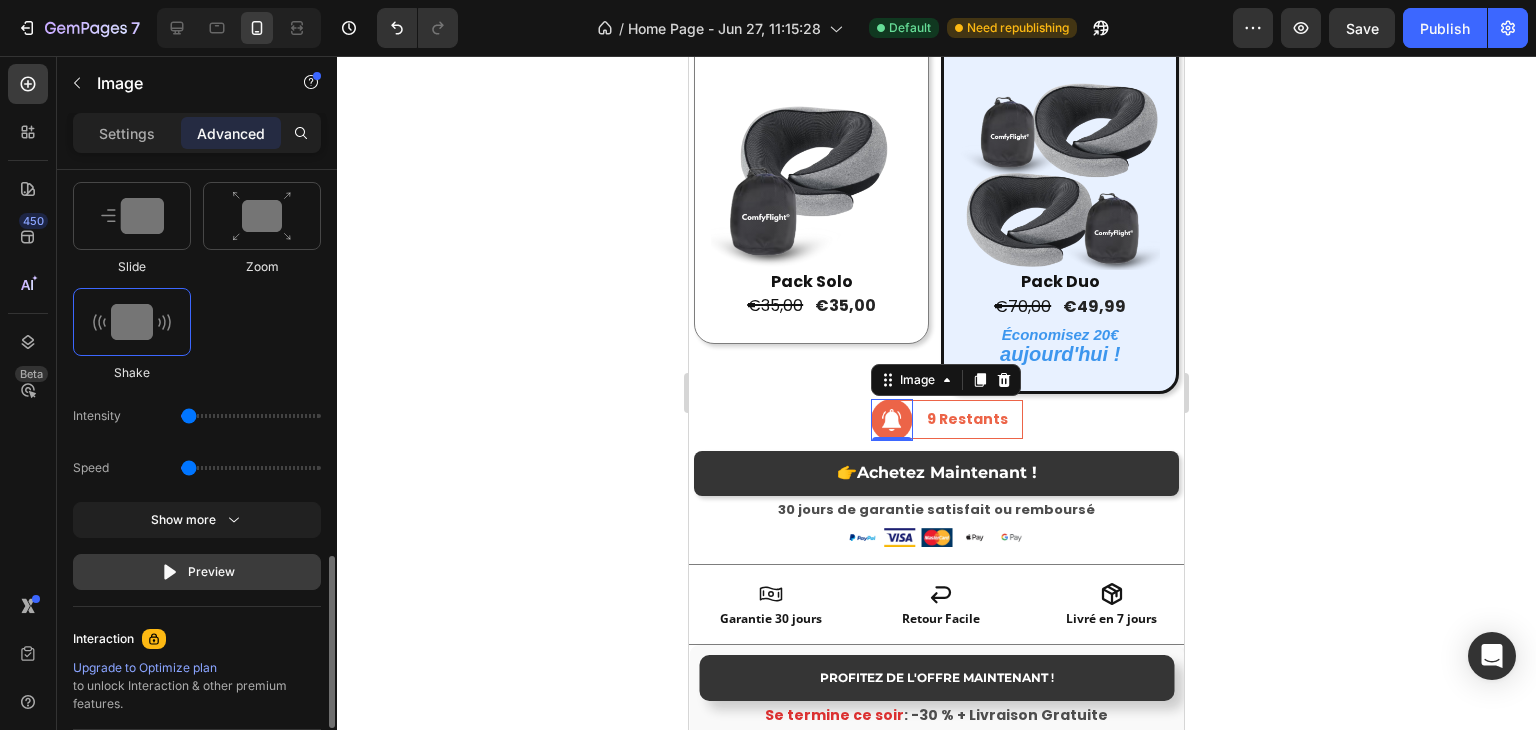 click on "Preview" at bounding box center [197, 572] 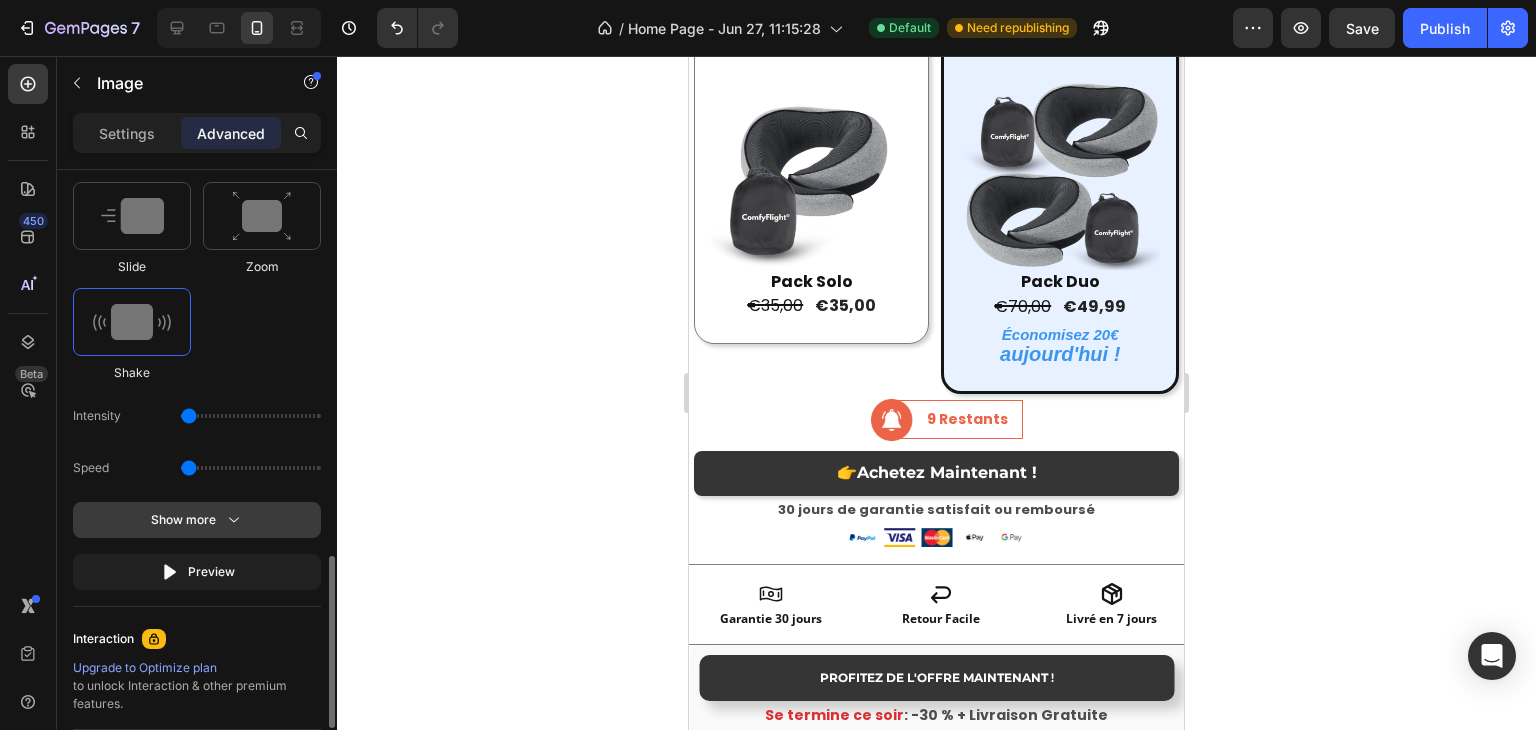 click on "Show more" at bounding box center [197, 520] 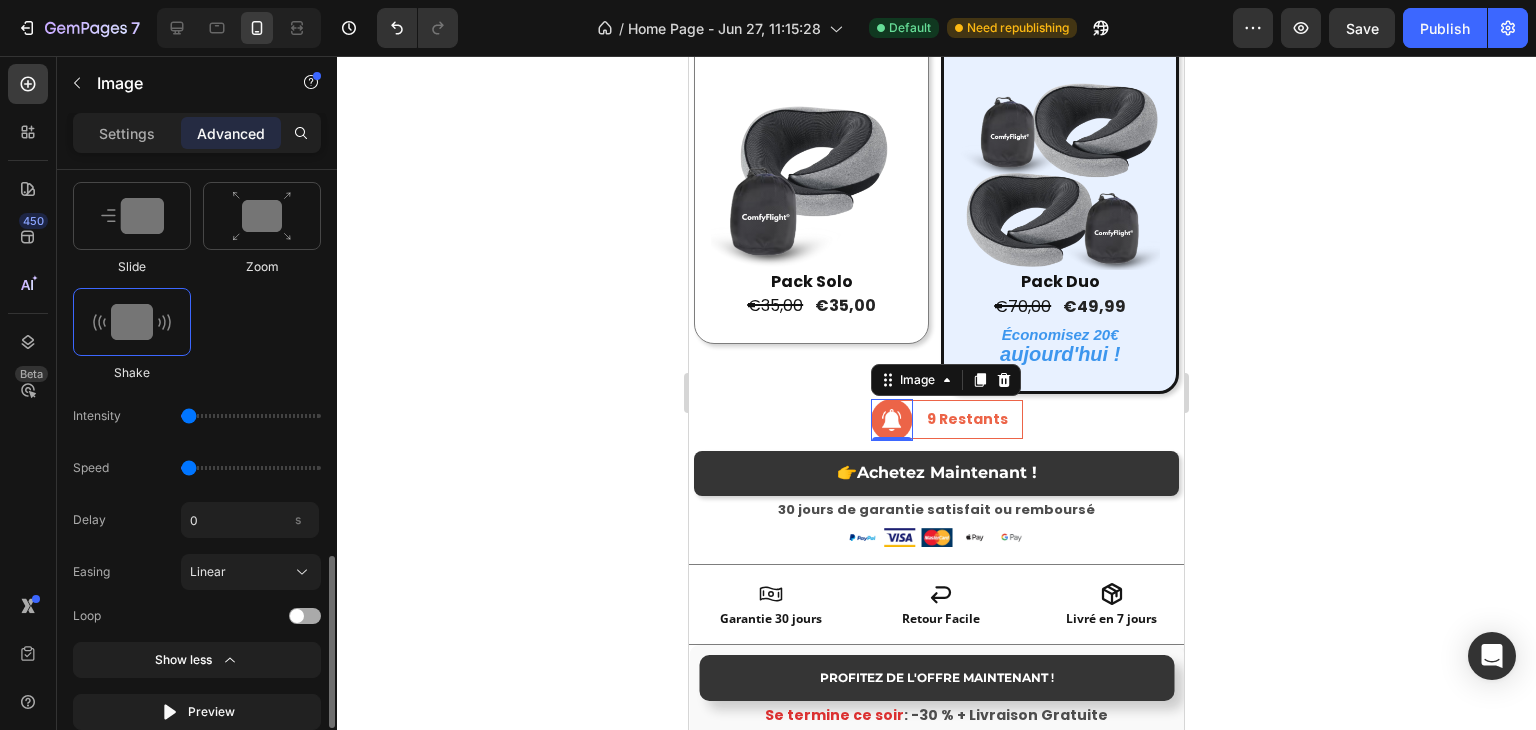 click at bounding box center (305, 616) 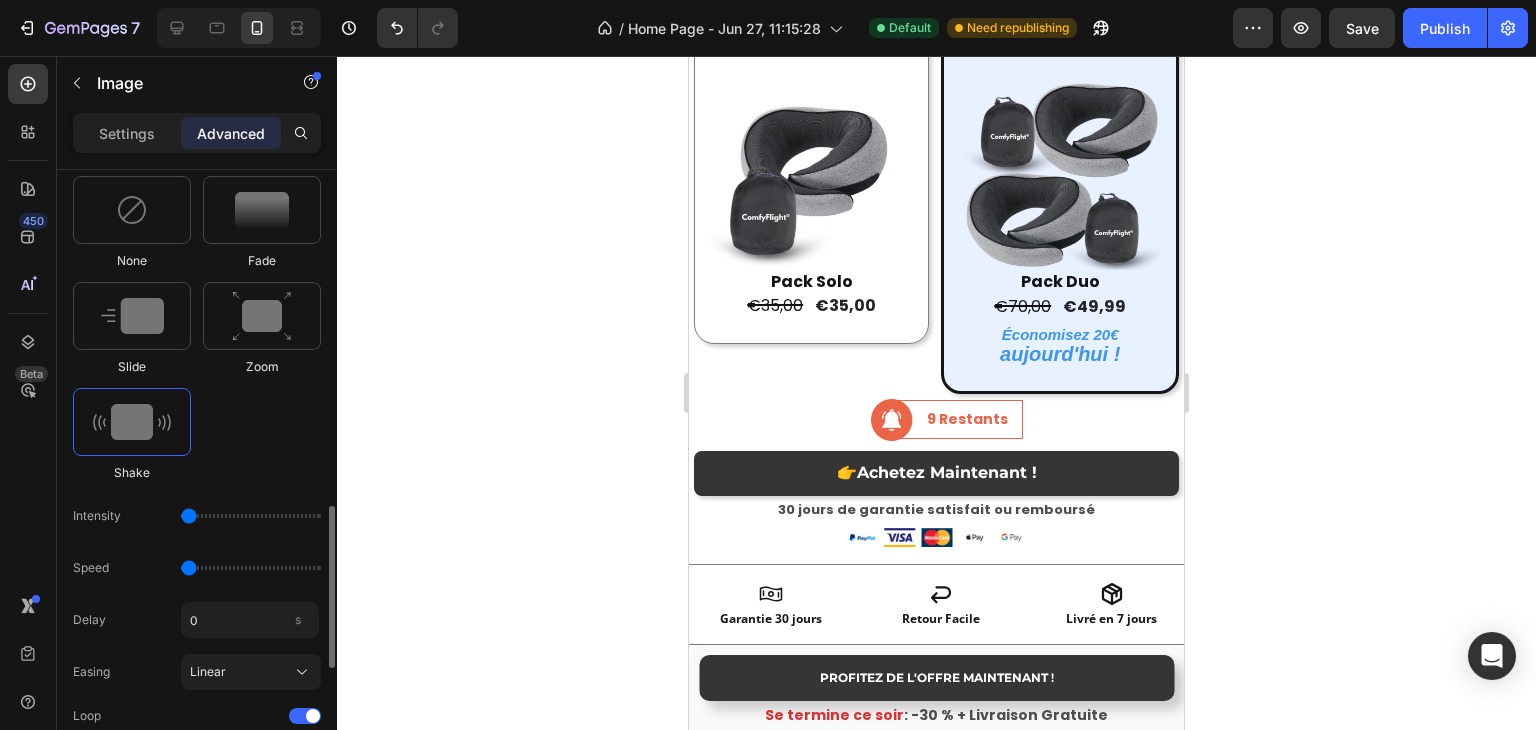 scroll, scrollTop: 1481, scrollLeft: 0, axis: vertical 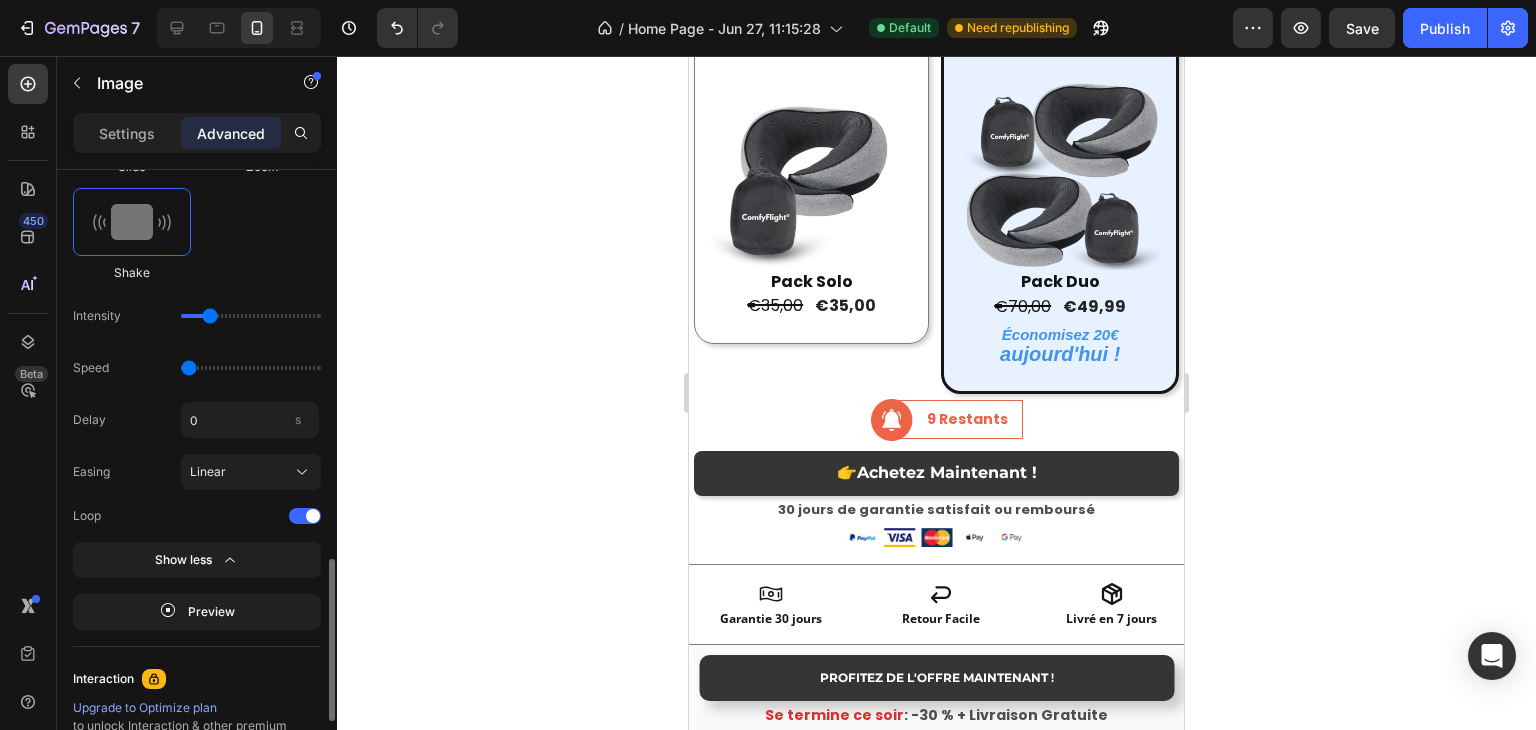 drag, startPoint x: 190, startPoint y: 309, endPoint x: 200, endPoint y: 316, distance: 12.206555 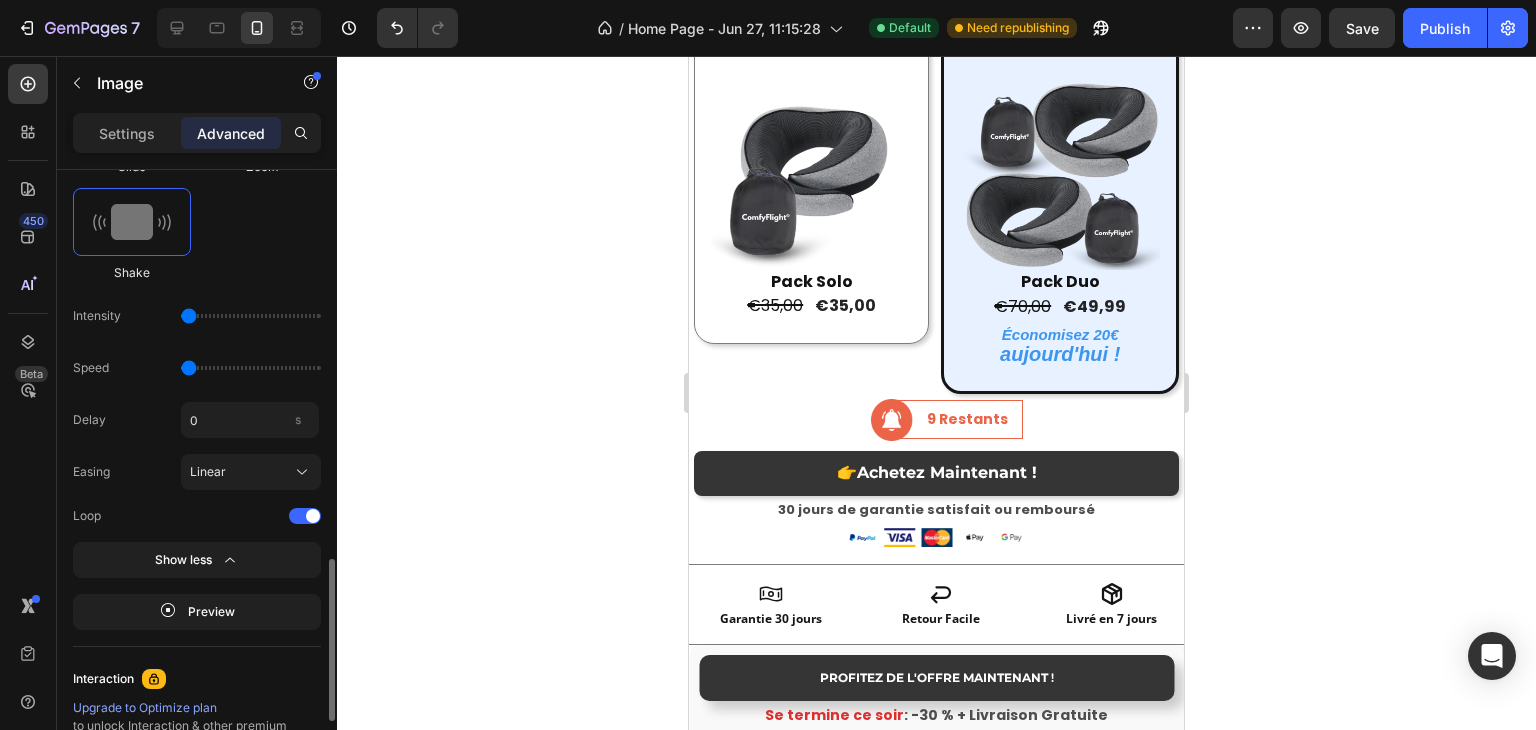 drag, startPoint x: 213, startPoint y: 311, endPoint x: 177, endPoint y: 309, distance: 36.05551 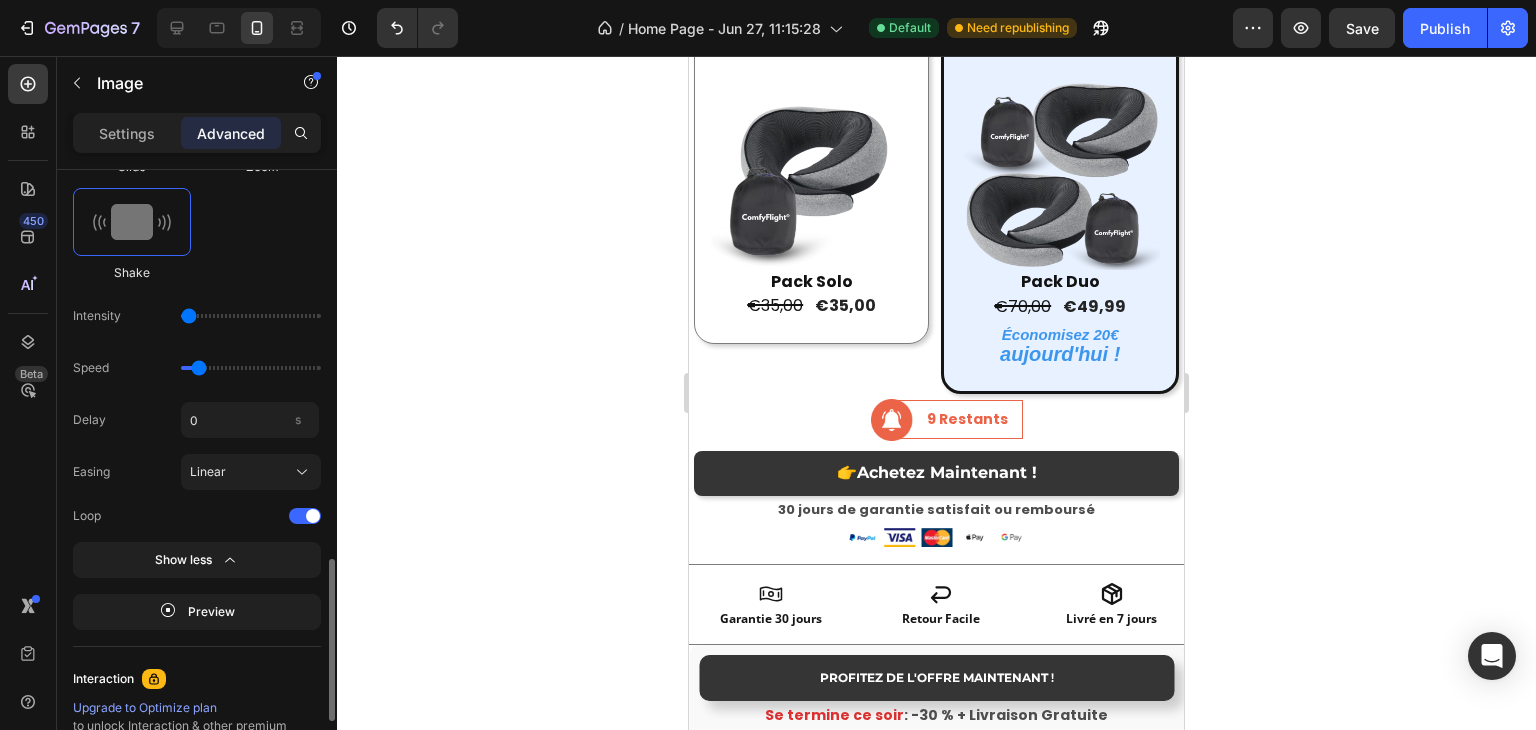 type on "0.7" 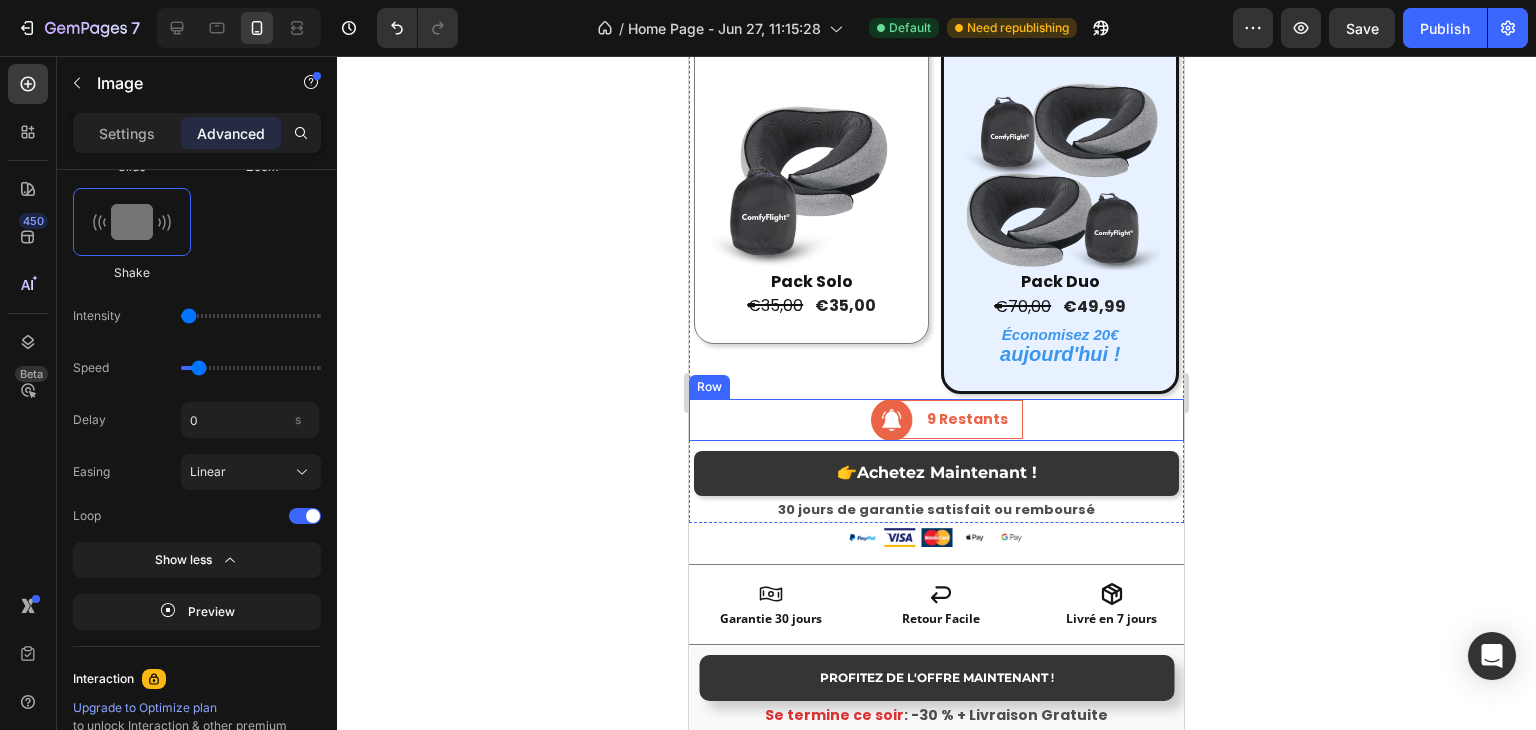 scroll, scrollTop: 3704, scrollLeft: 0, axis: vertical 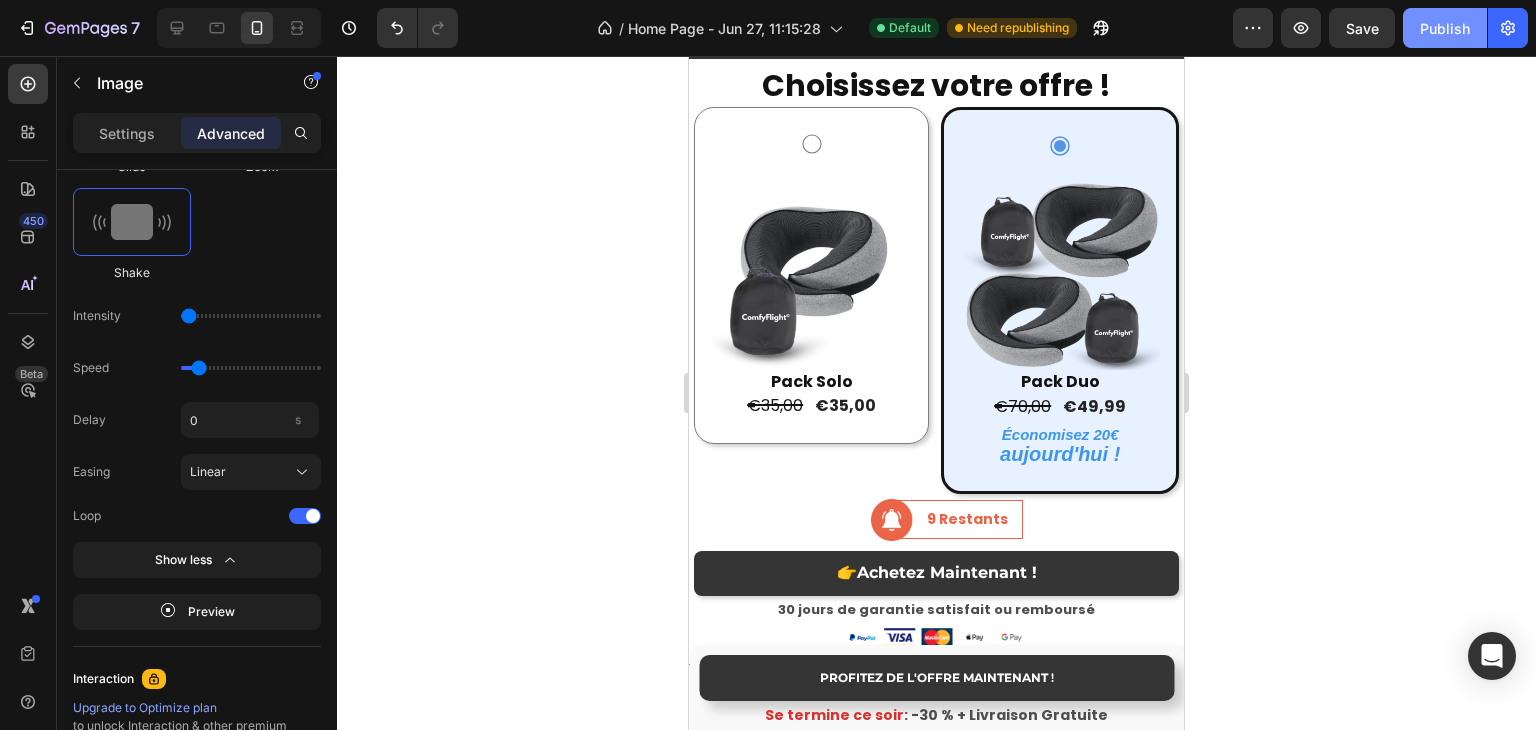 click on "Publish" at bounding box center [1445, 28] 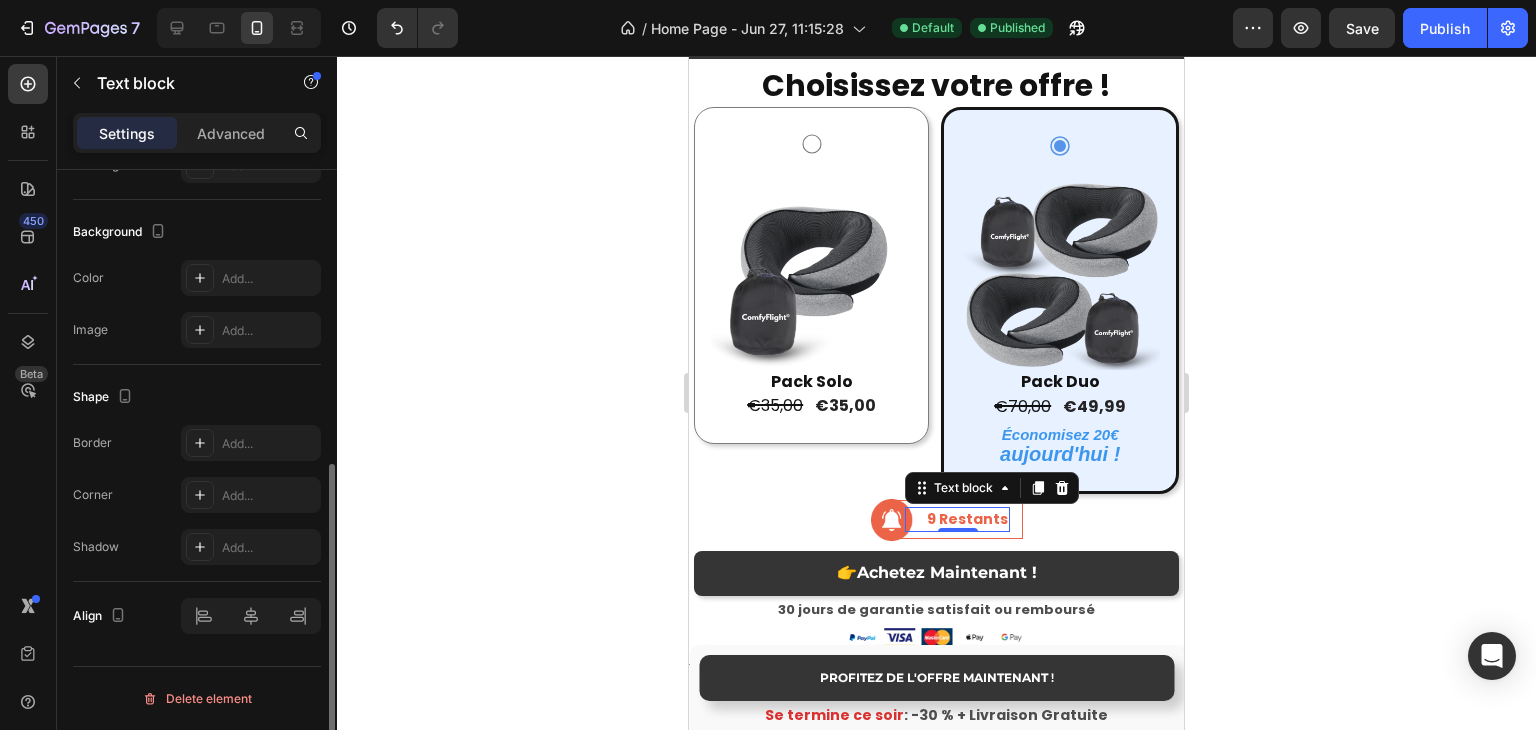 click on "9 Restants" at bounding box center (967, 519) 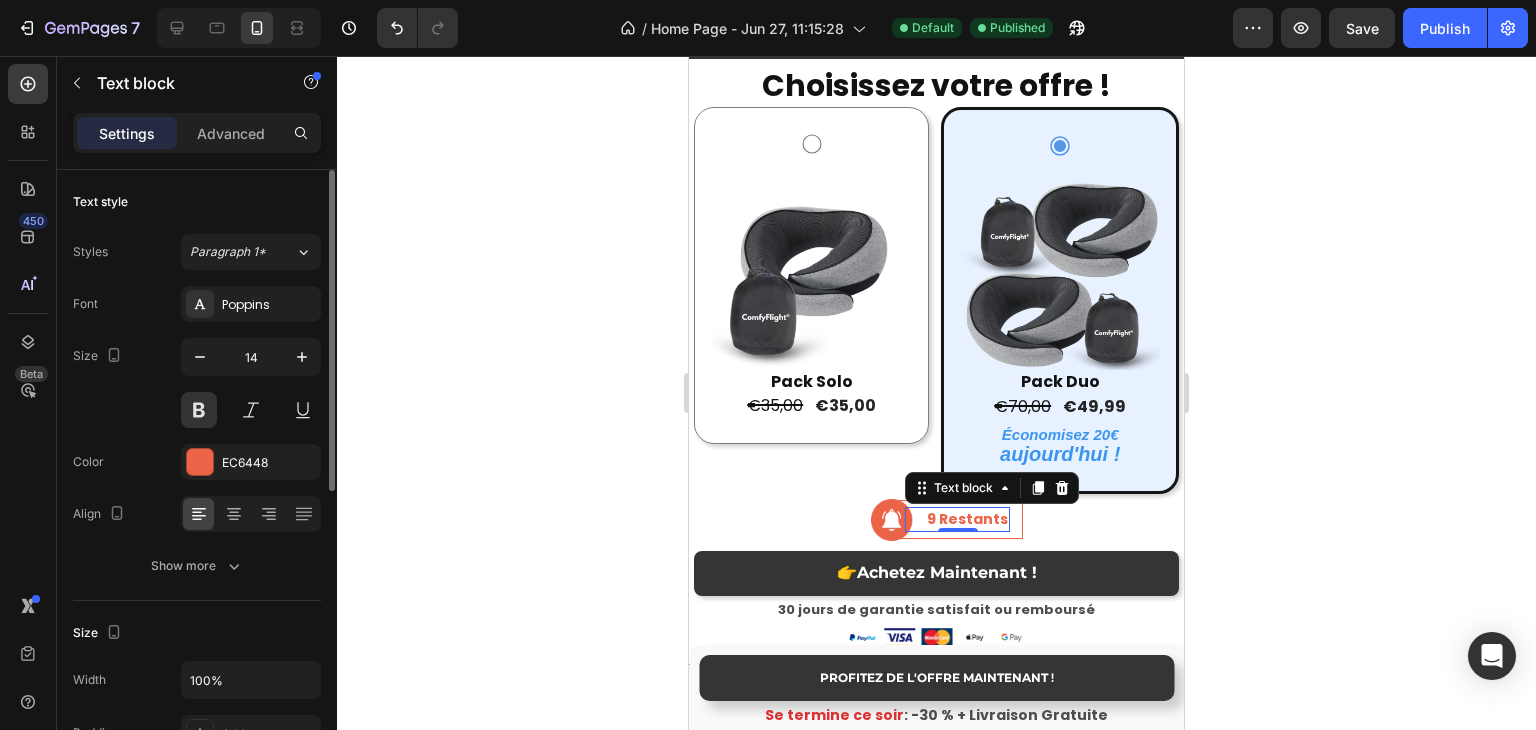 click on "9 Restants" at bounding box center (967, 519) 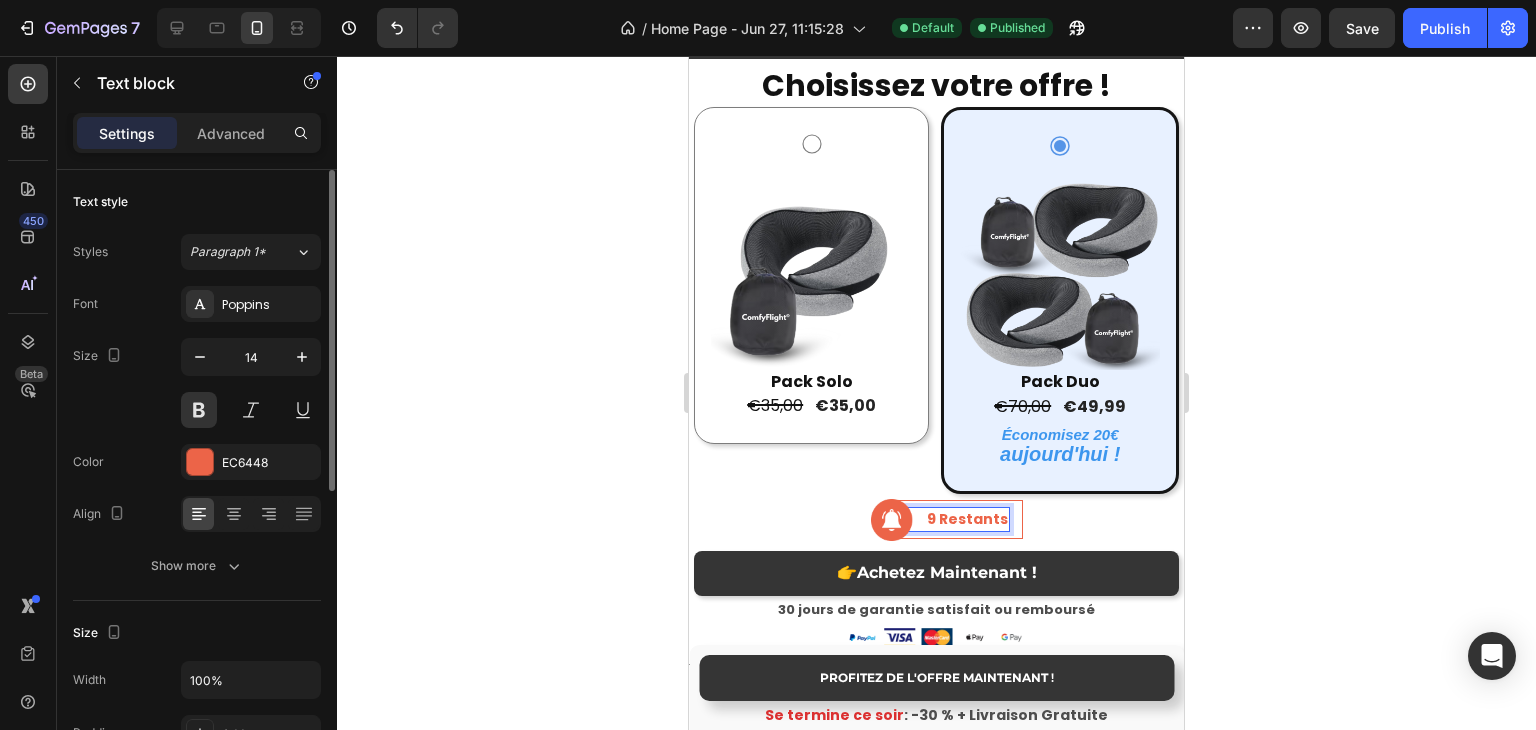 click on "9 Restants" at bounding box center [967, 519] 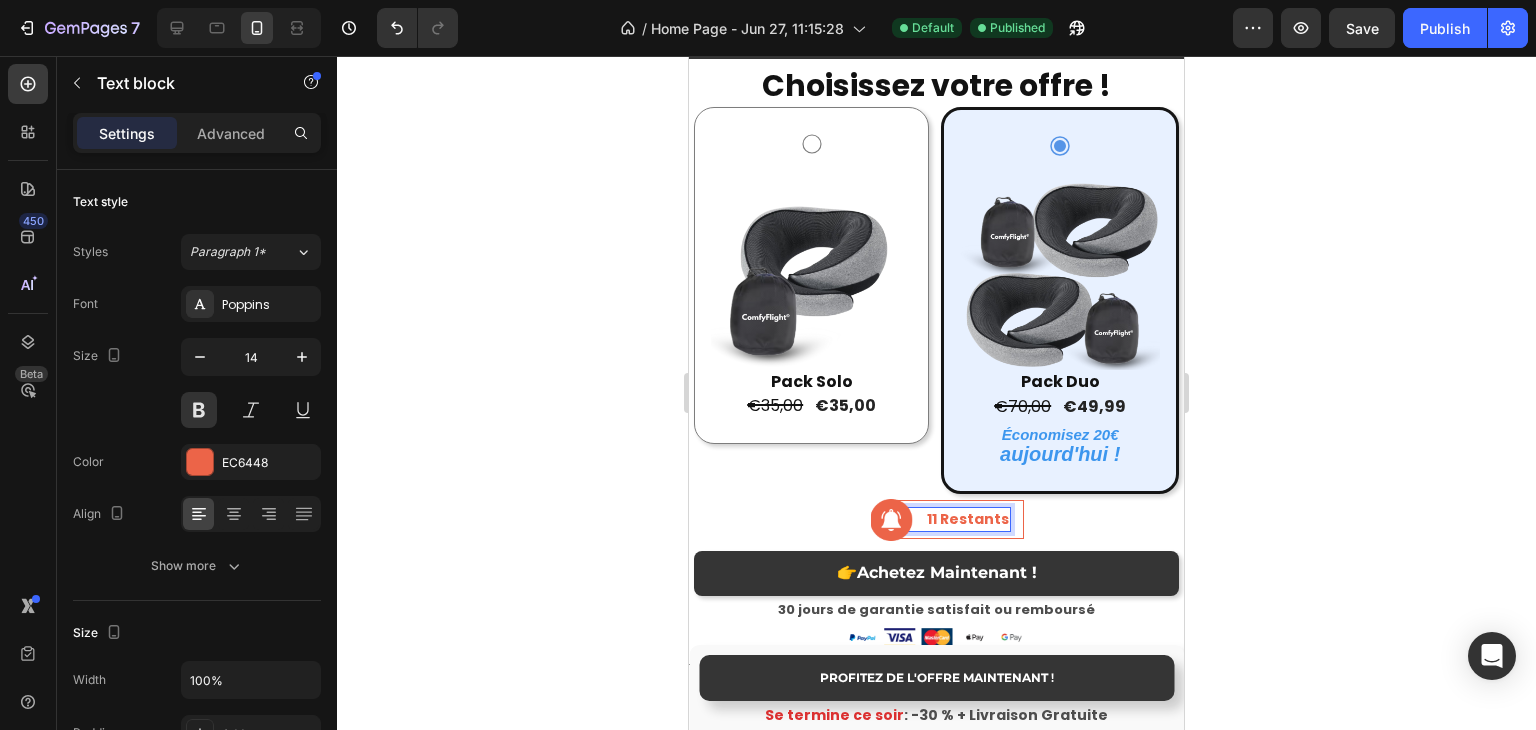 click 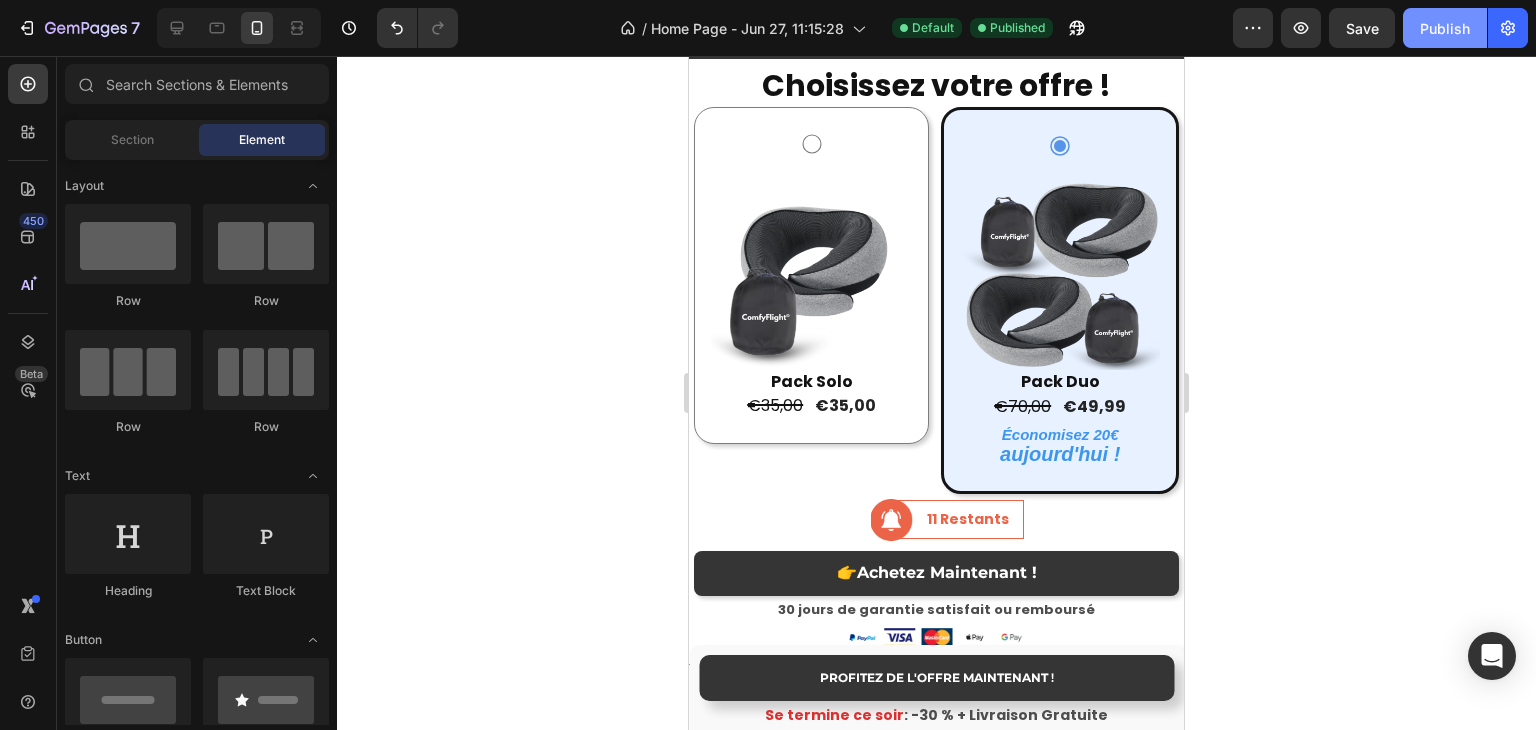 click on "Publish" at bounding box center [1445, 28] 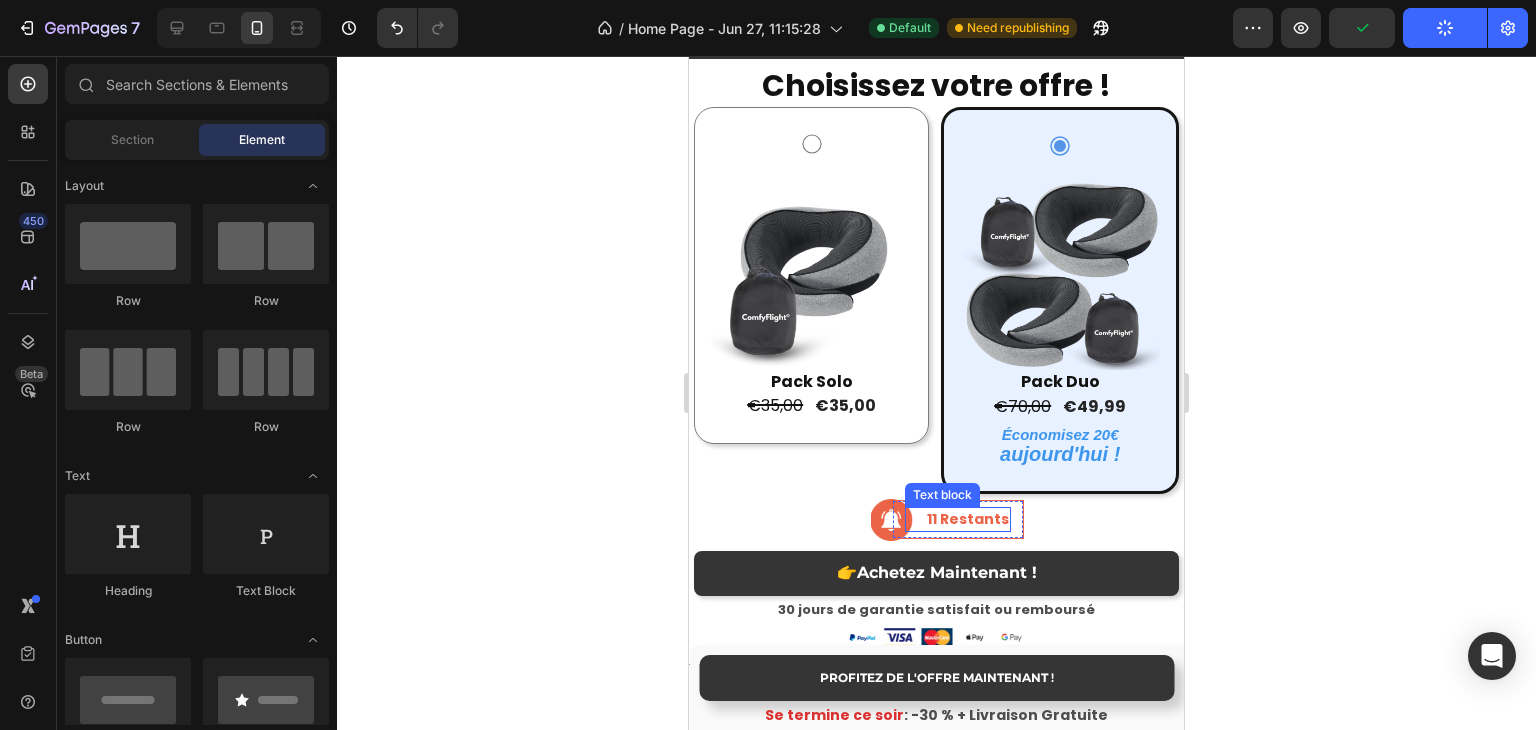 click on "11 Restants" at bounding box center (968, 519) 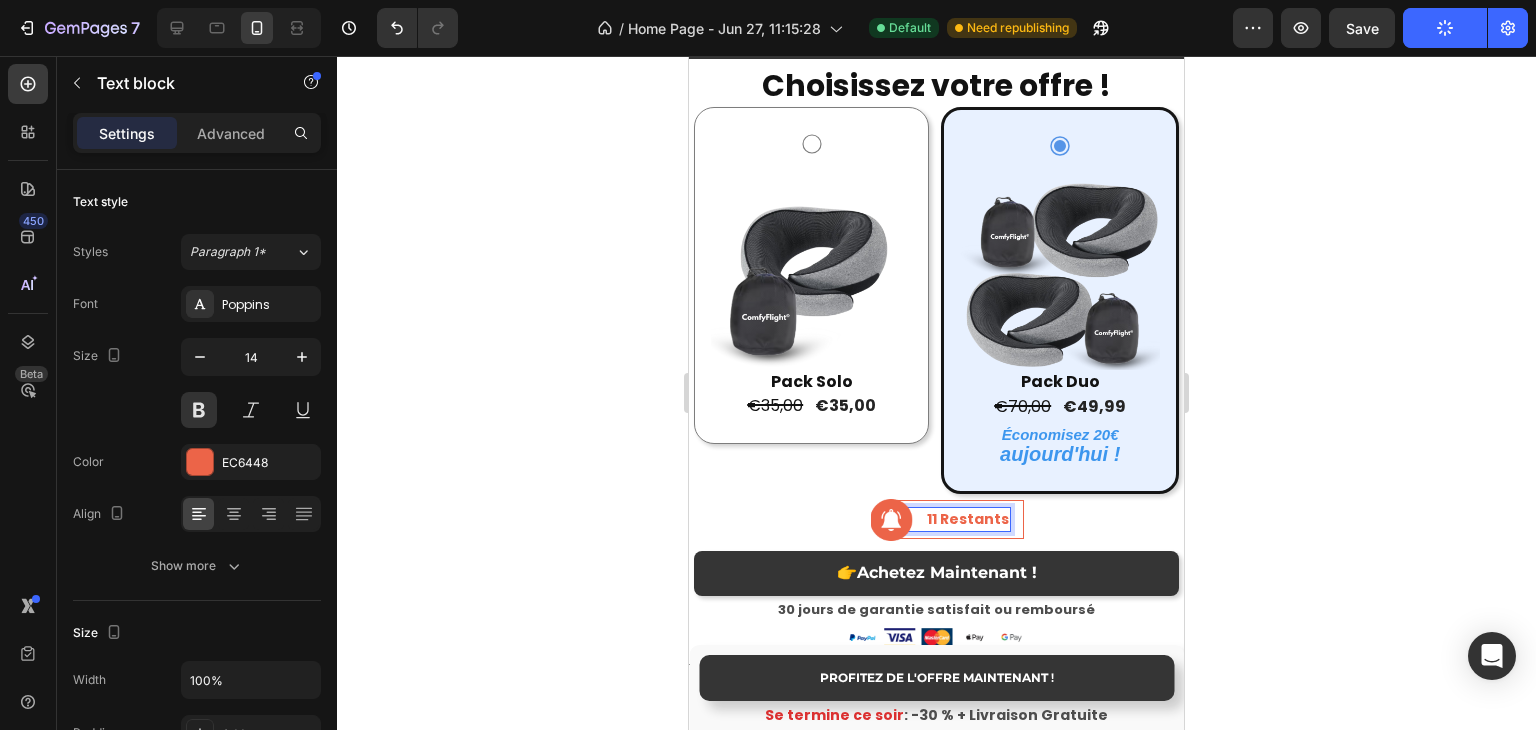 click on "11 Restants" at bounding box center (968, 519) 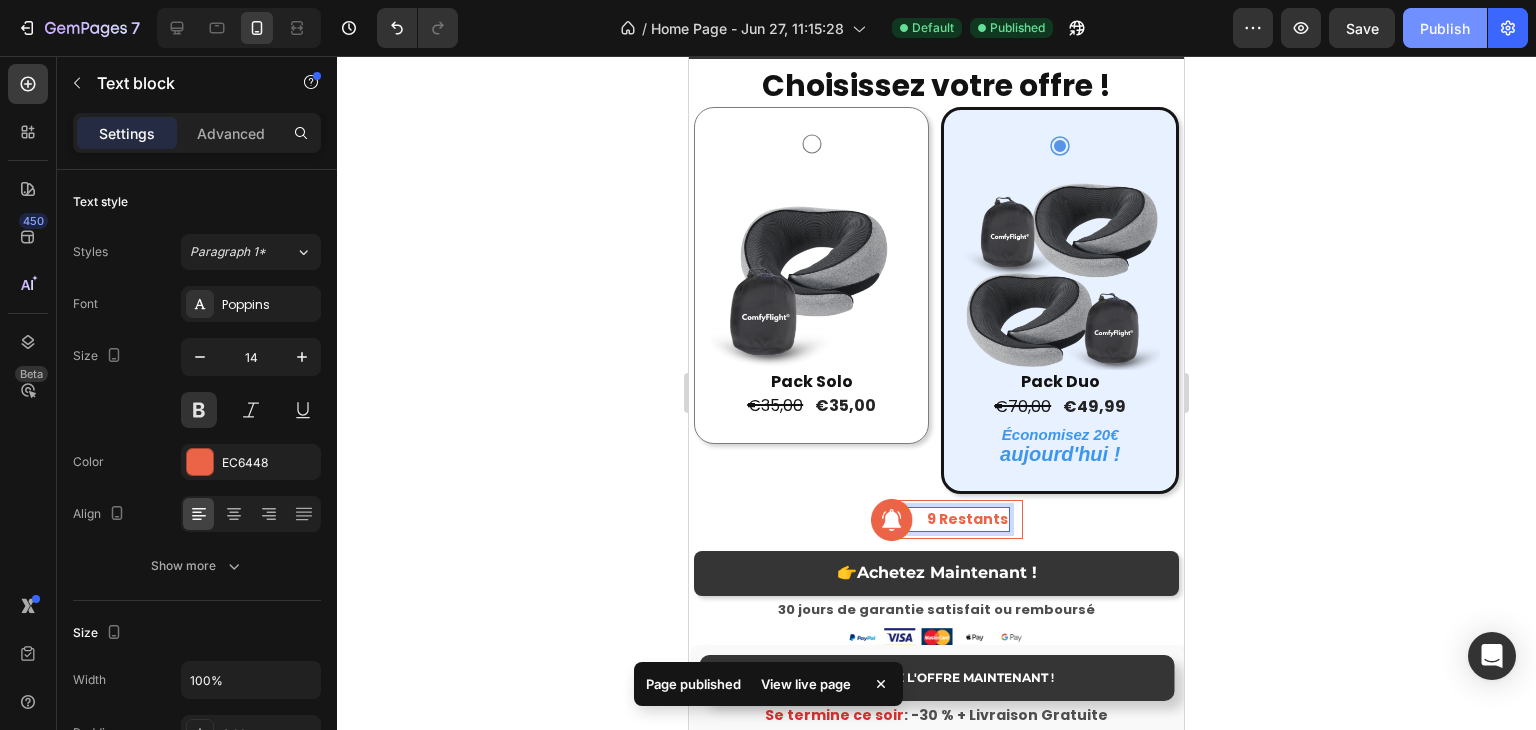 click on "Publish" 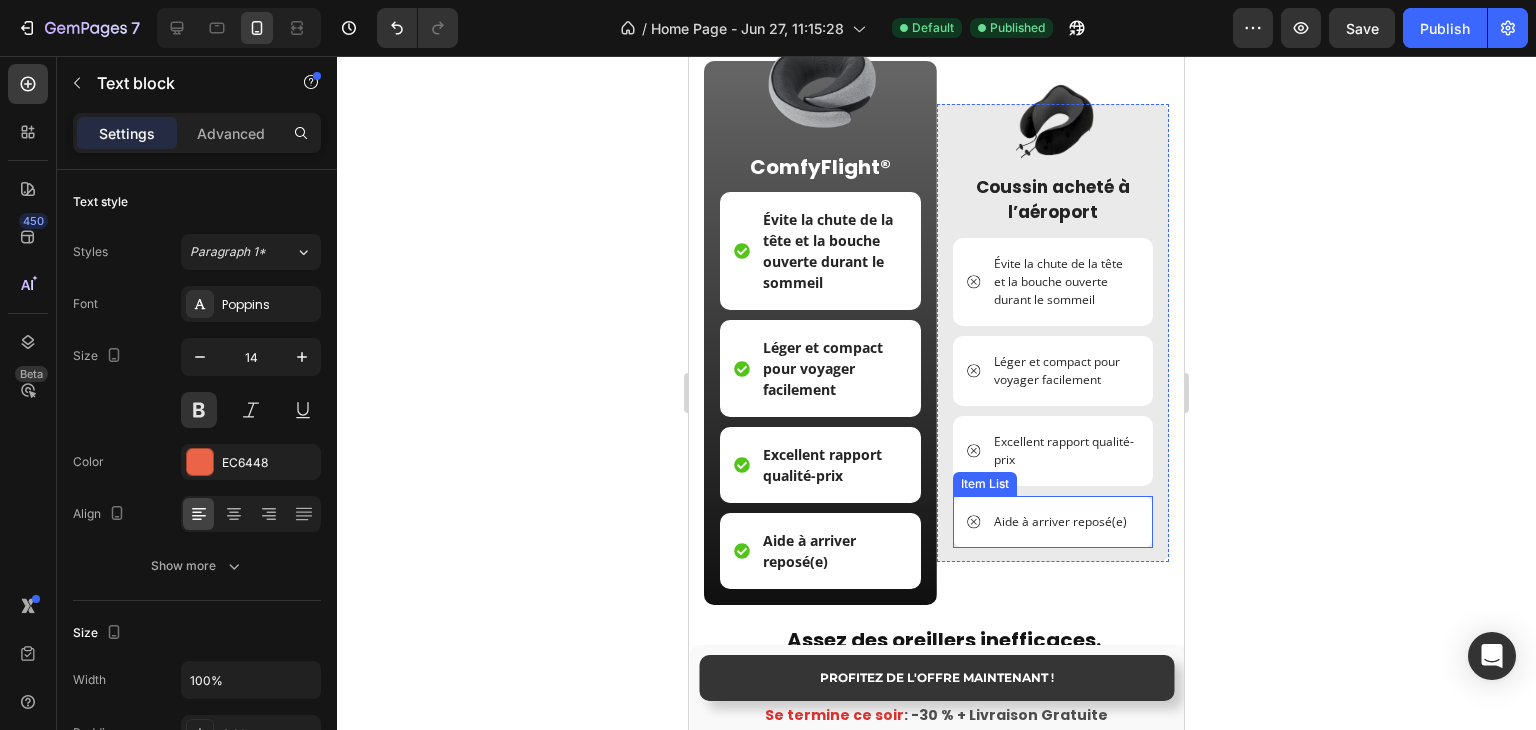 scroll, scrollTop: 4304, scrollLeft: 0, axis: vertical 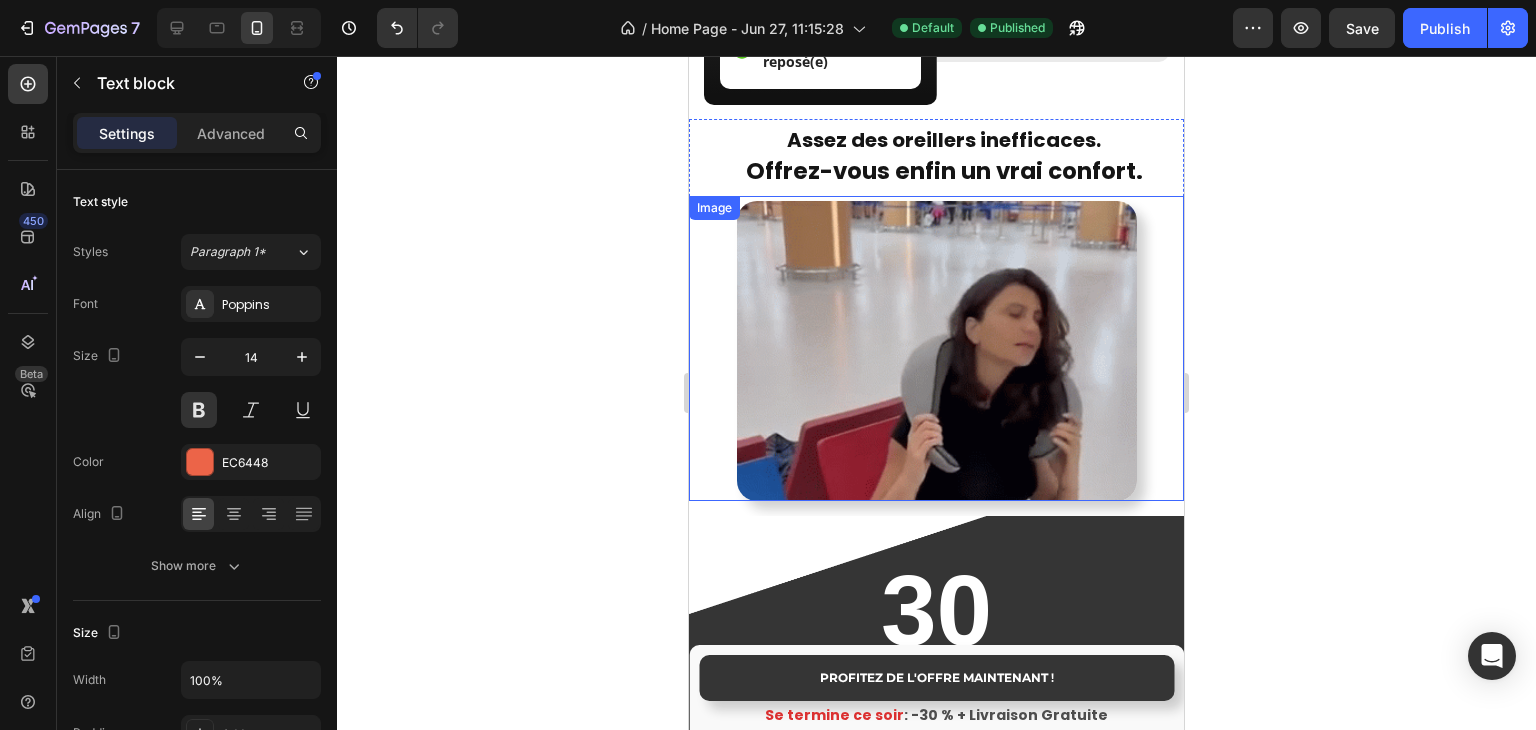 click at bounding box center [937, 351] 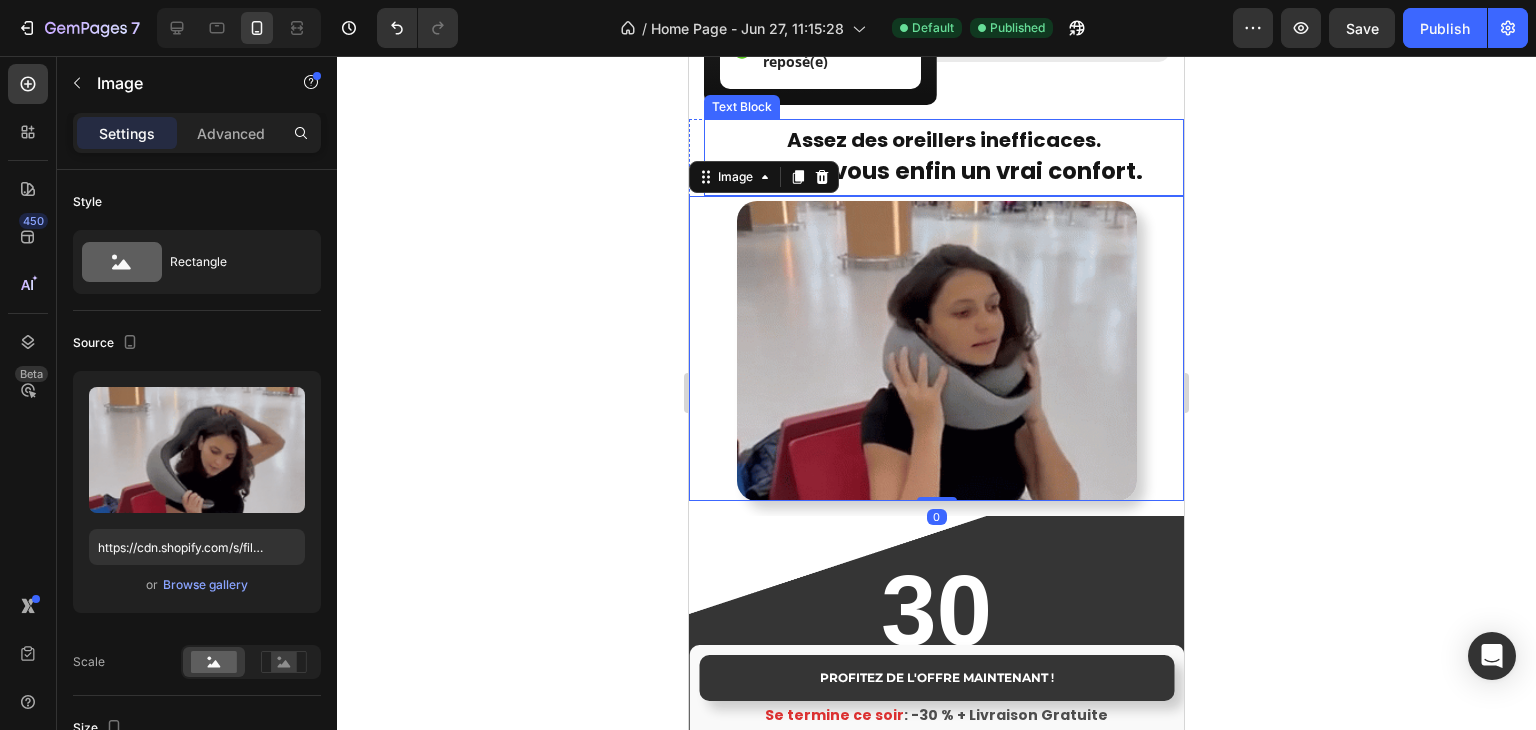 click on "Assez des oreillers inefficaces. Offrez-vous enfin un vrai confort. Text Block" at bounding box center (944, 157) 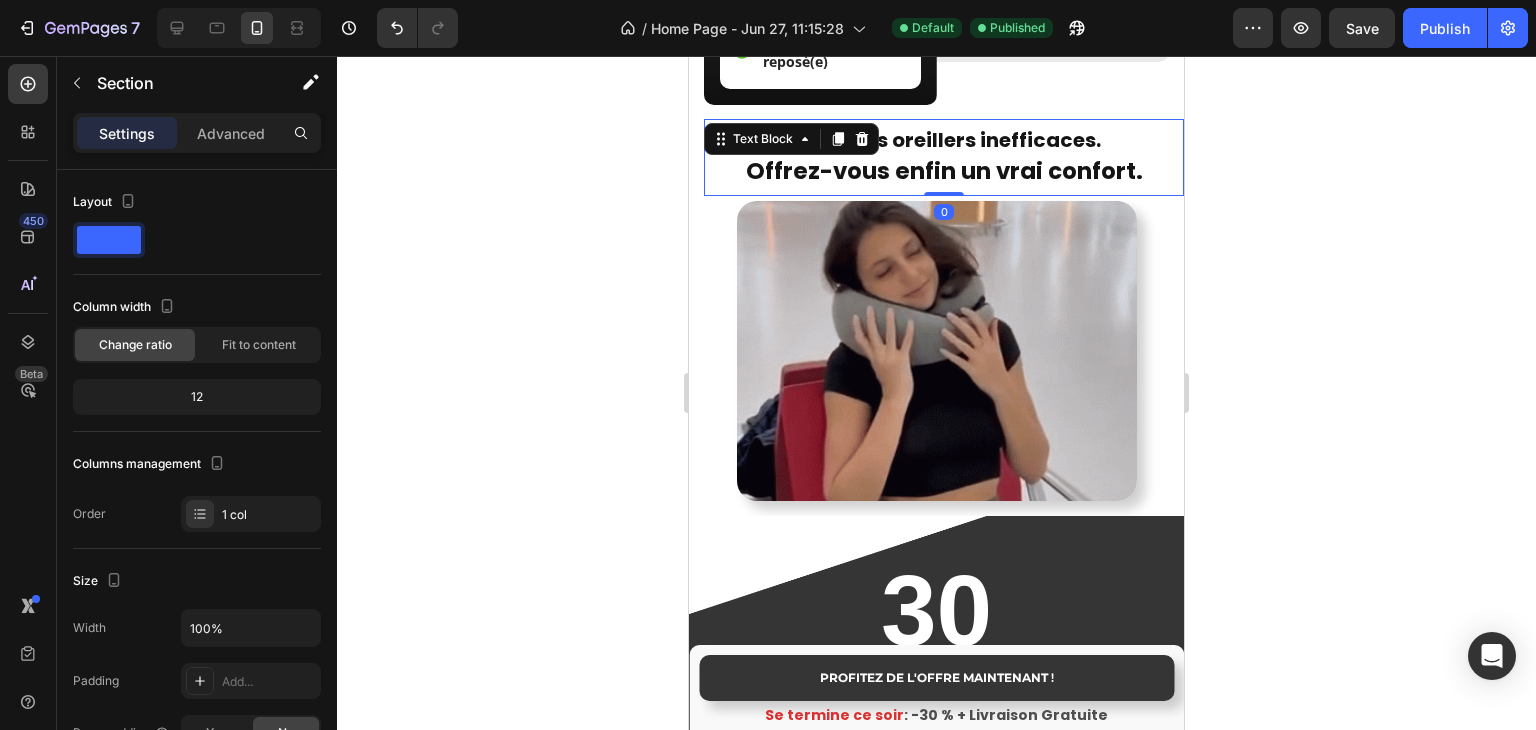 click on "Assez des oreillers inefficaces. Offrez-vous enfin un vrai confort. Text Block   0 Image" at bounding box center (936, 310) 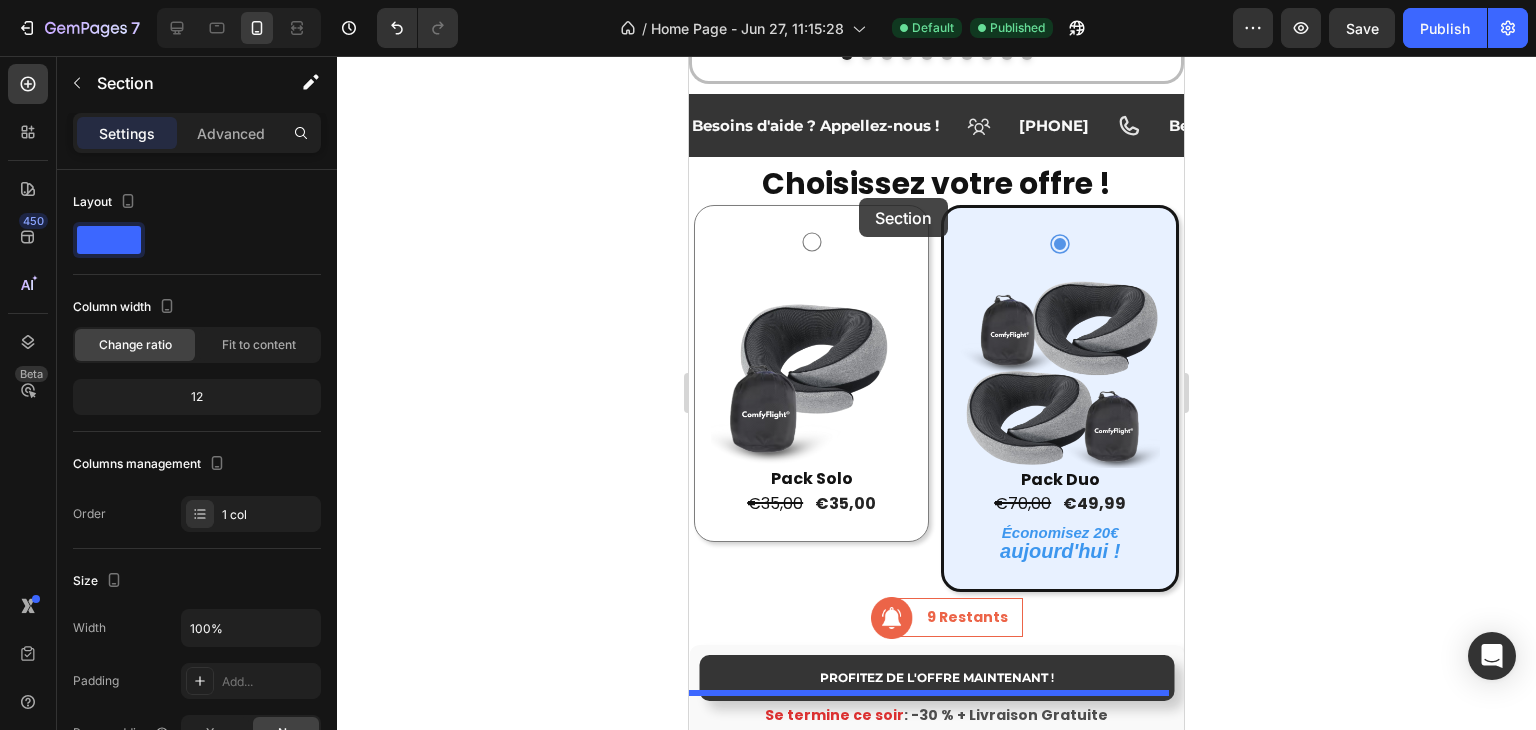 scroll, scrollTop: 3404, scrollLeft: 0, axis: vertical 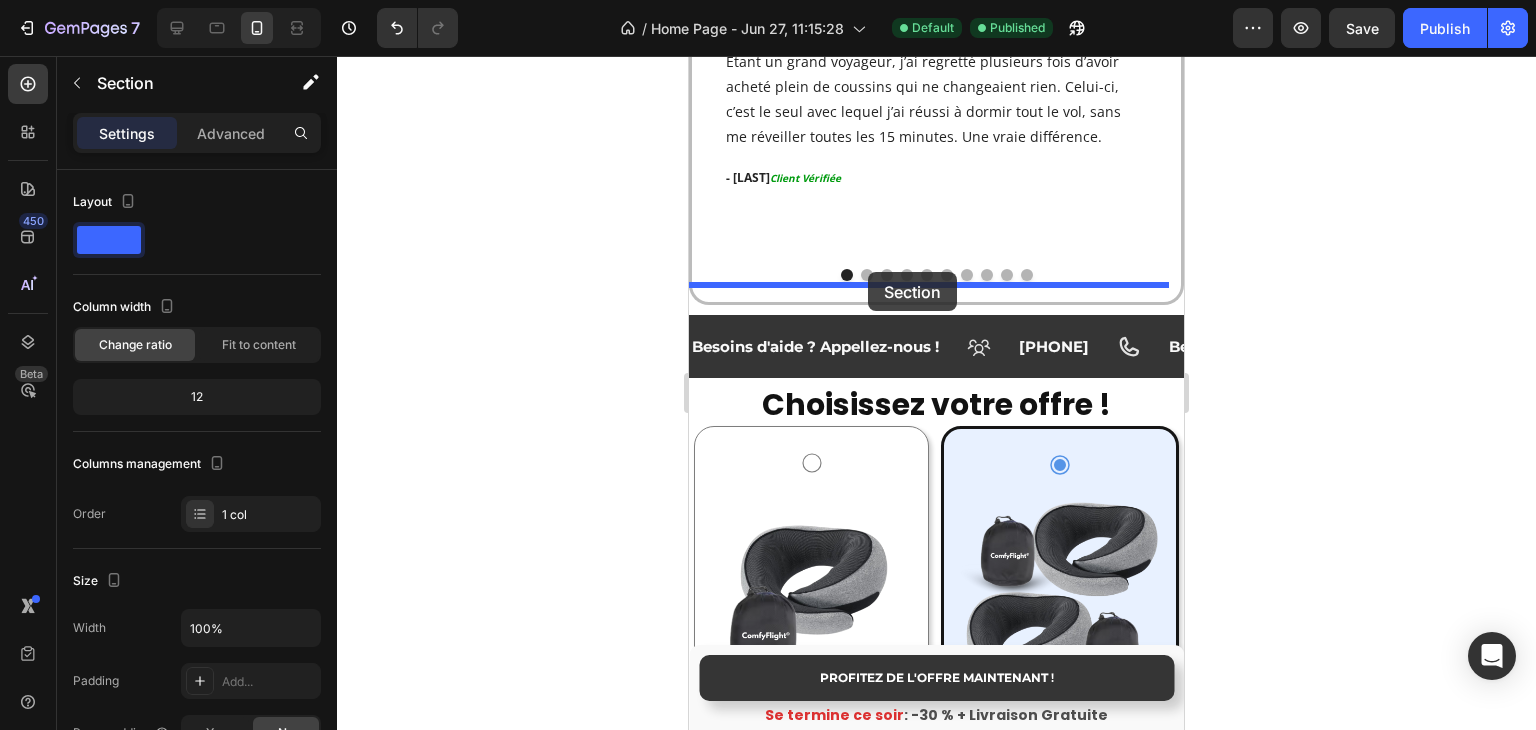 drag, startPoint x: 783, startPoint y: 137, endPoint x: 1304, endPoint y: 305, distance: 547.4167 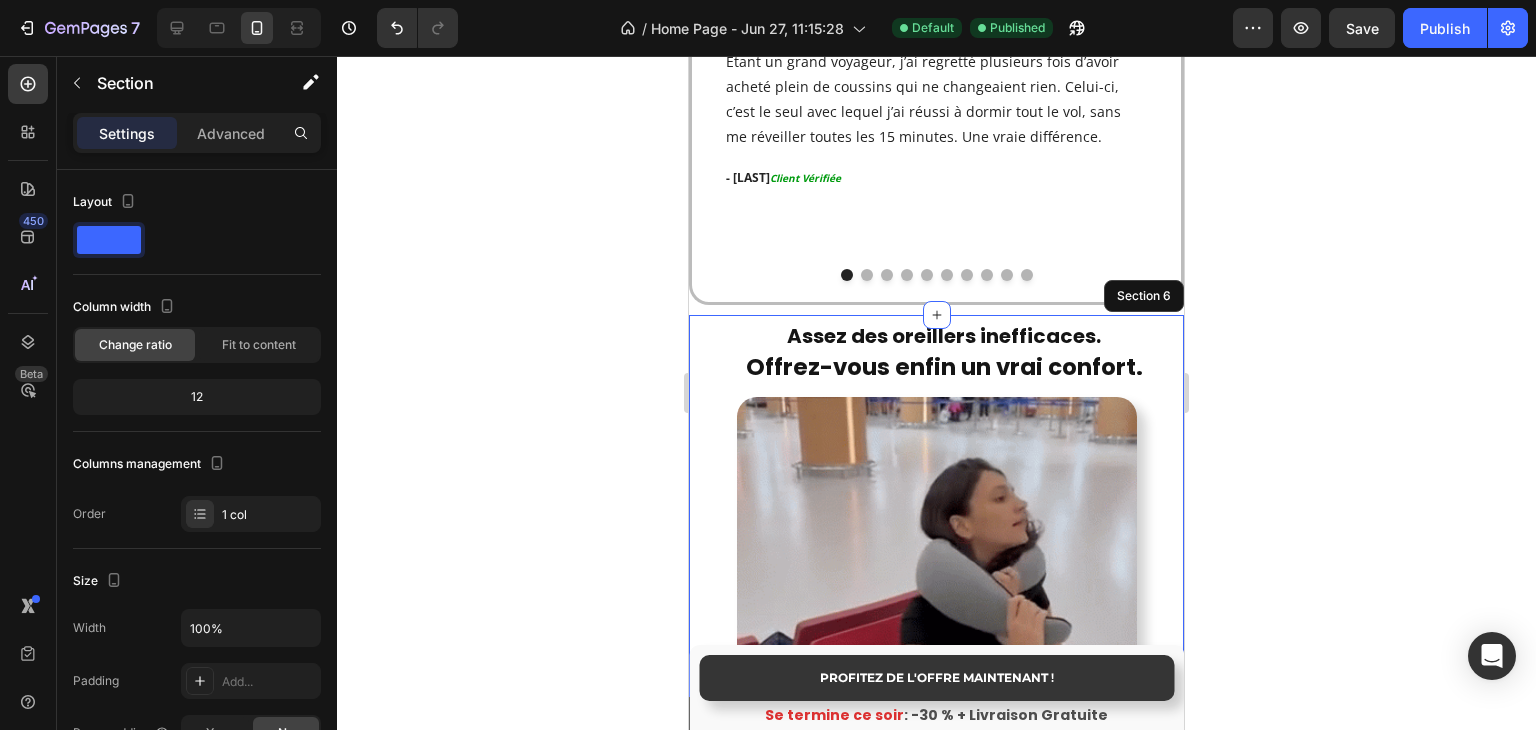 click 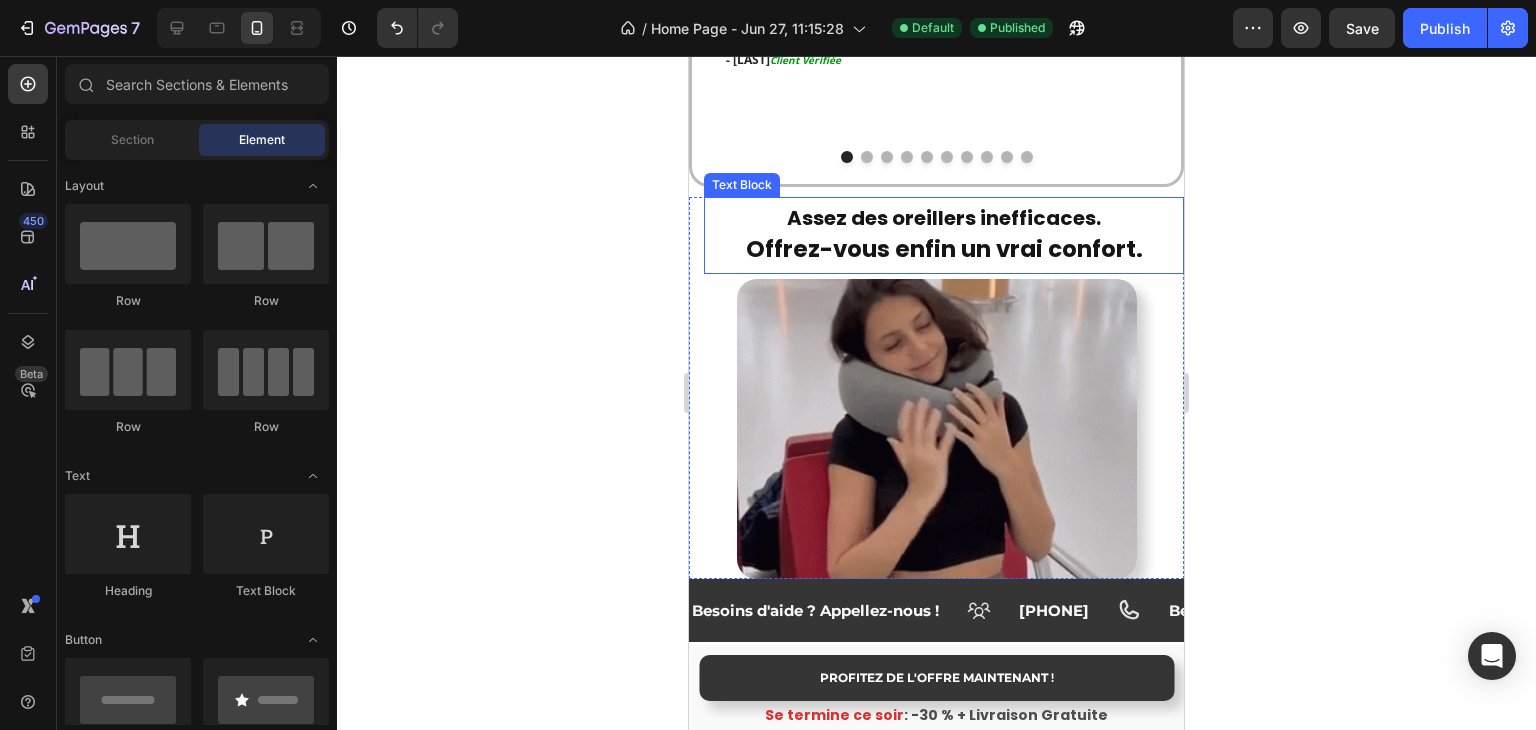 scroll, scrollTop: 3604, scrollLeft: 0, axis: vertical 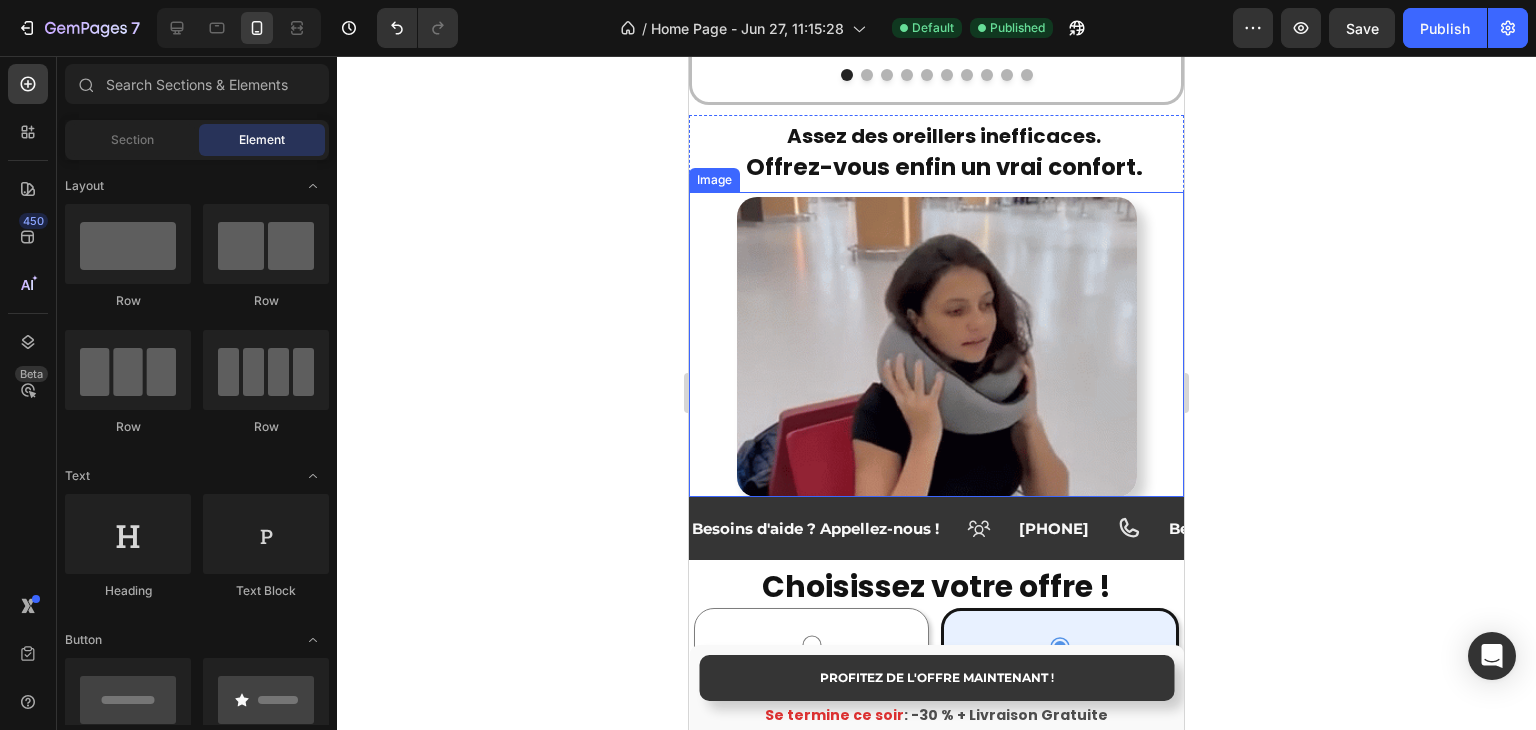 click at bounding box center [937, 347] 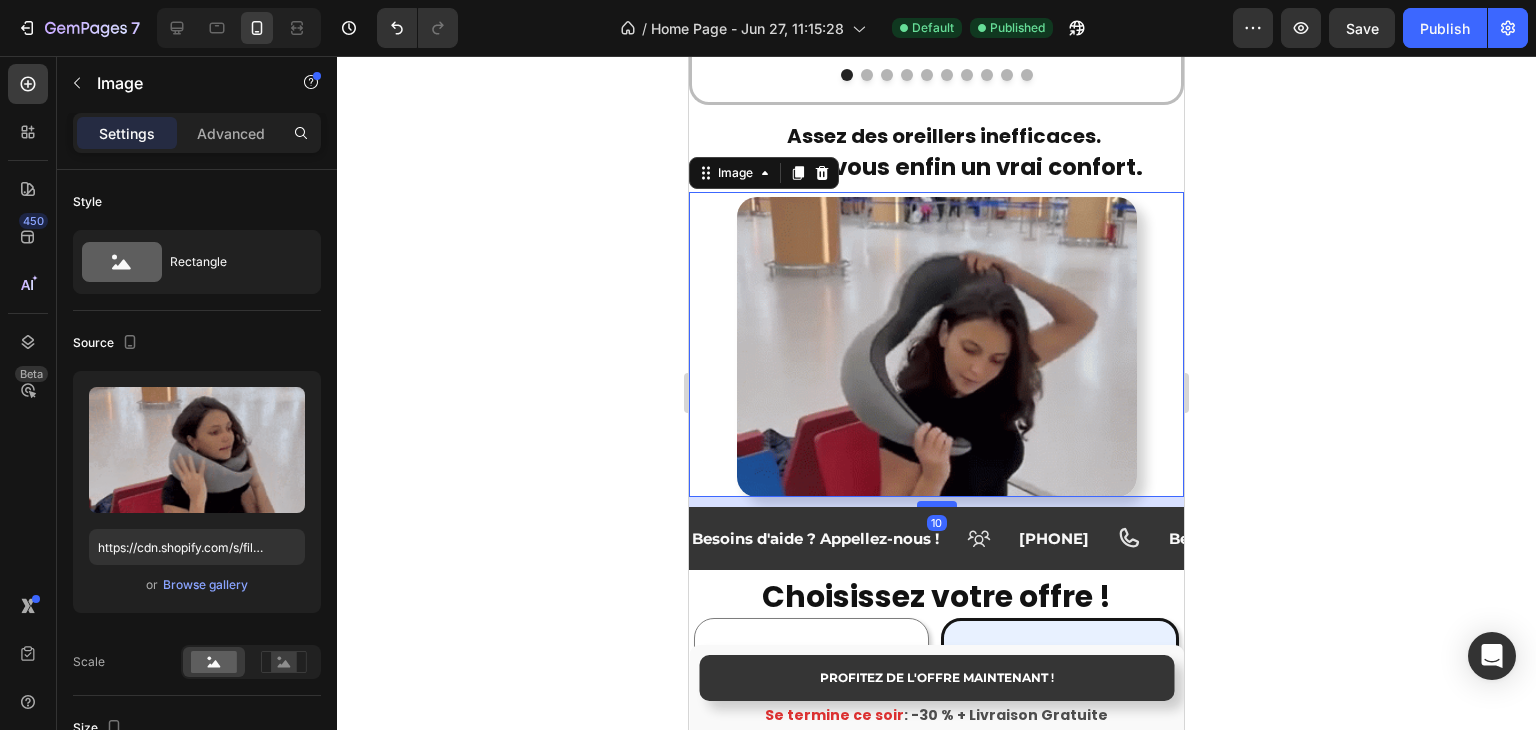 drag, startPoint x: 929, startPoint y: 466, endPoint x: 925, endPoint y: 476, distance: 10.770329 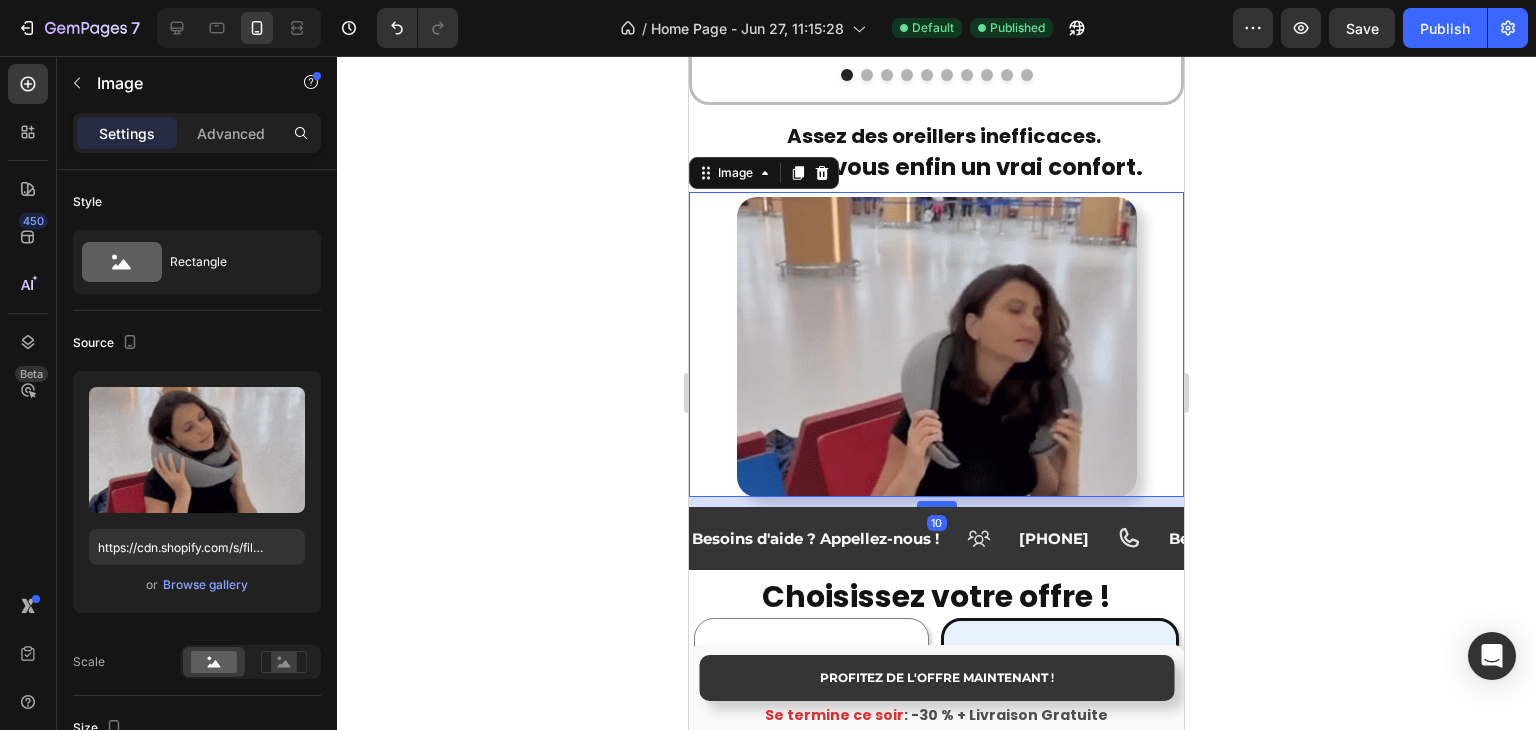 click at bounding box center (937, 504) 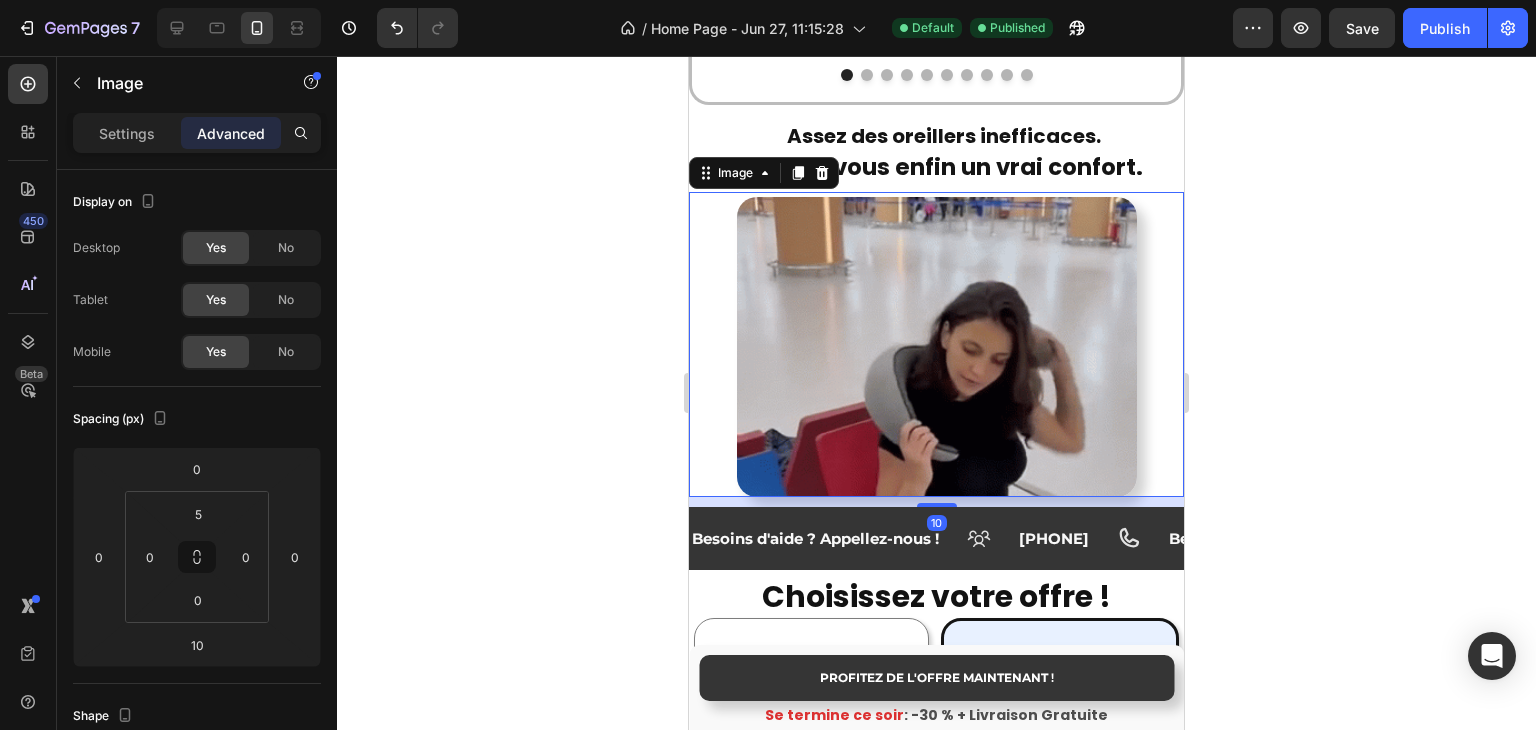 click 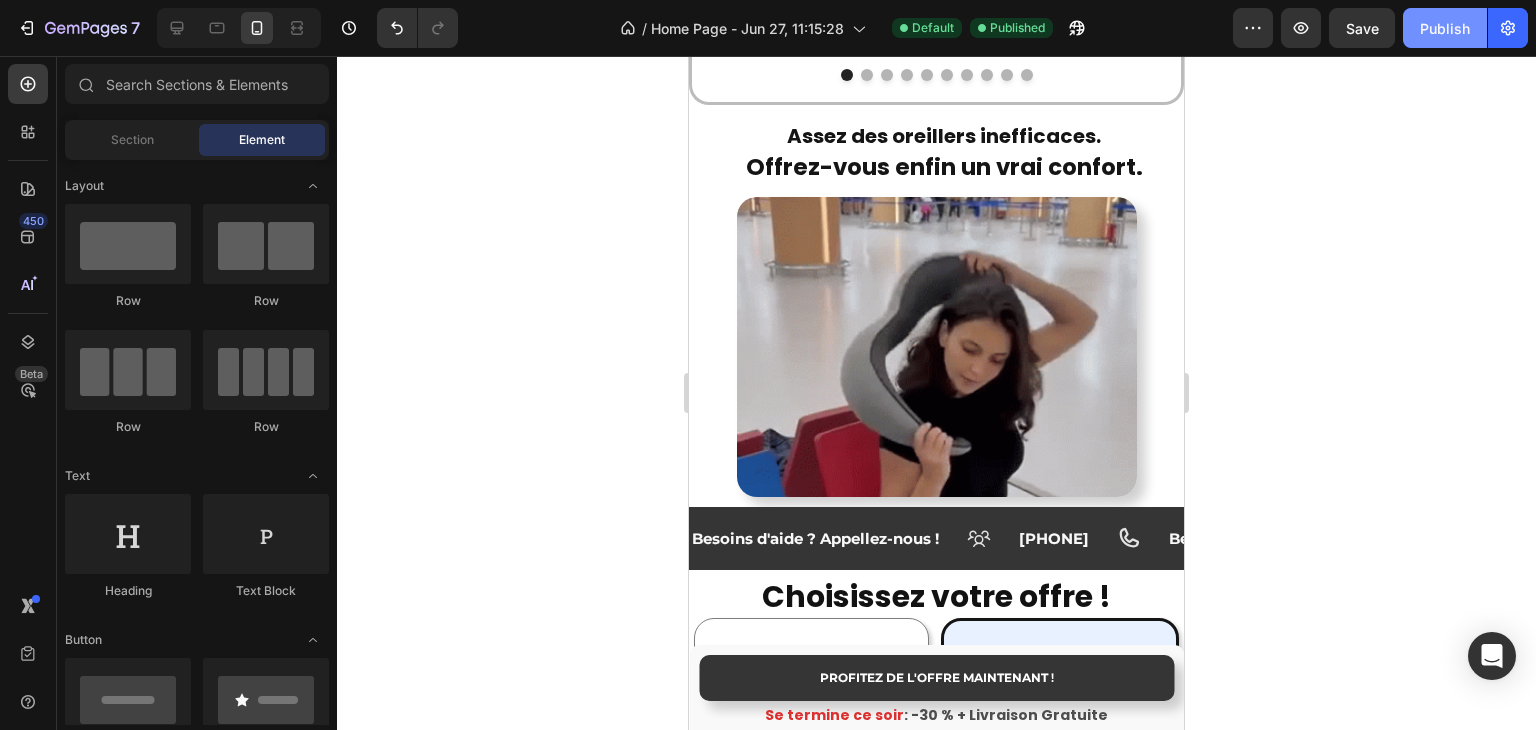 click on "Publish" at bounding box center (1445, 28) 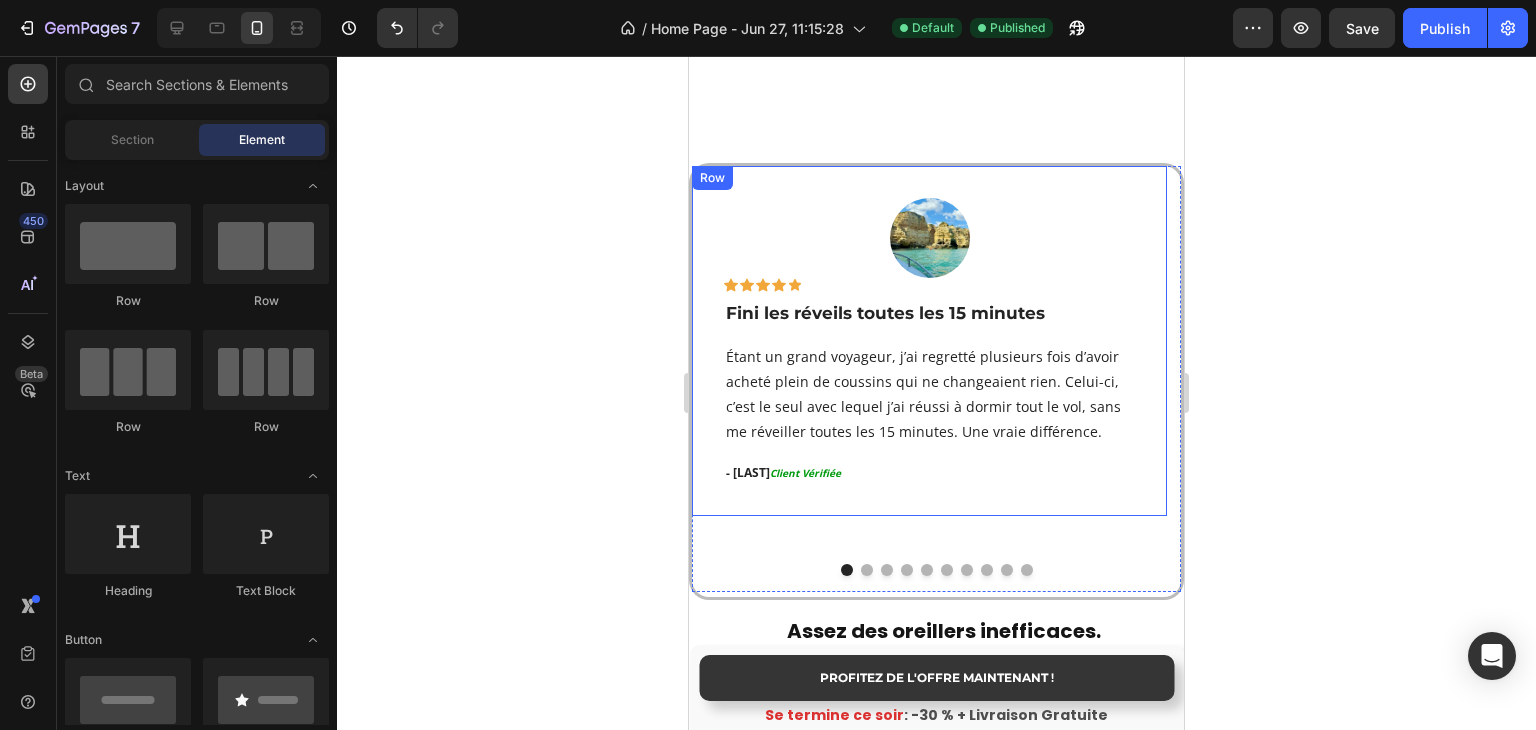 scroll, scrollTop: 3604, scrollLeft: 0, axis: vertical 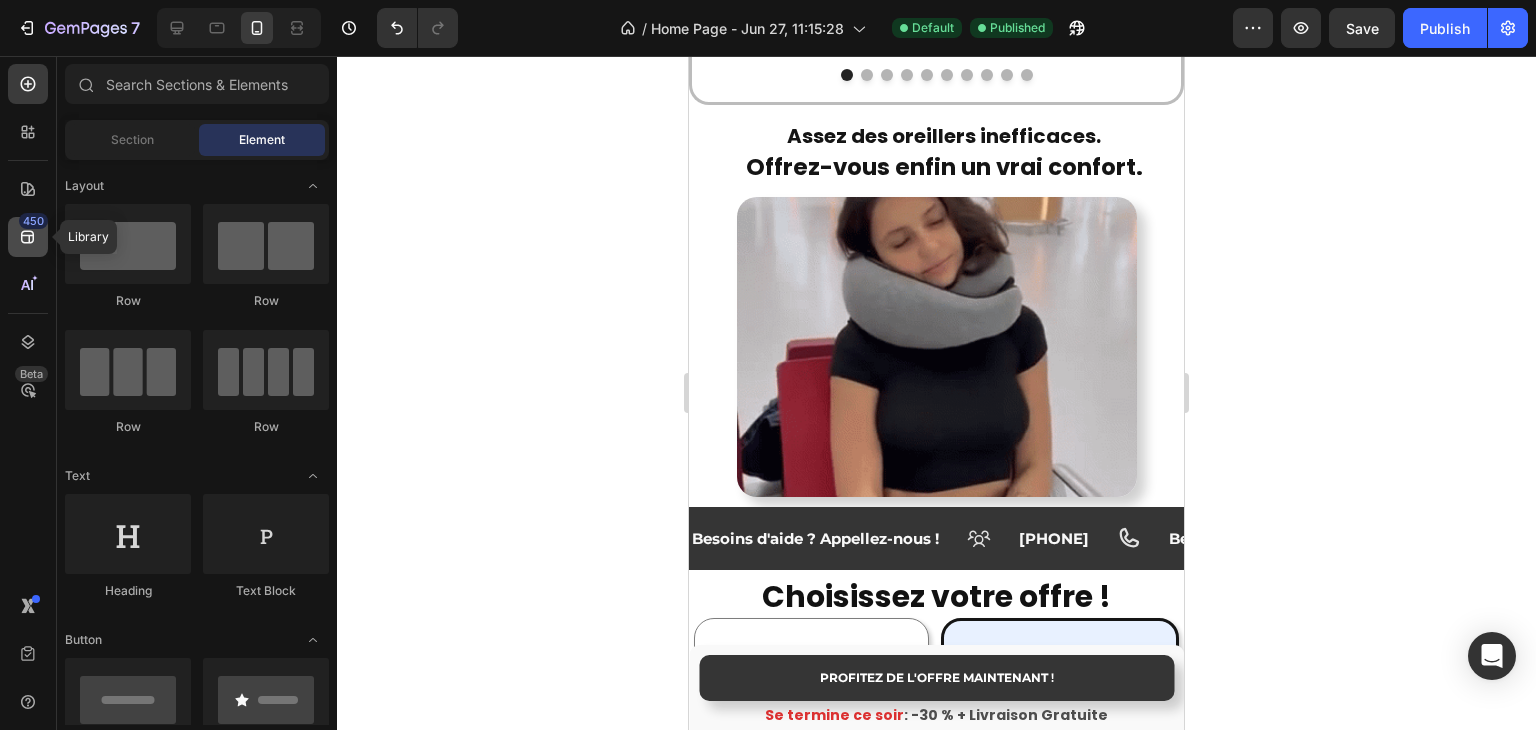click on "450" 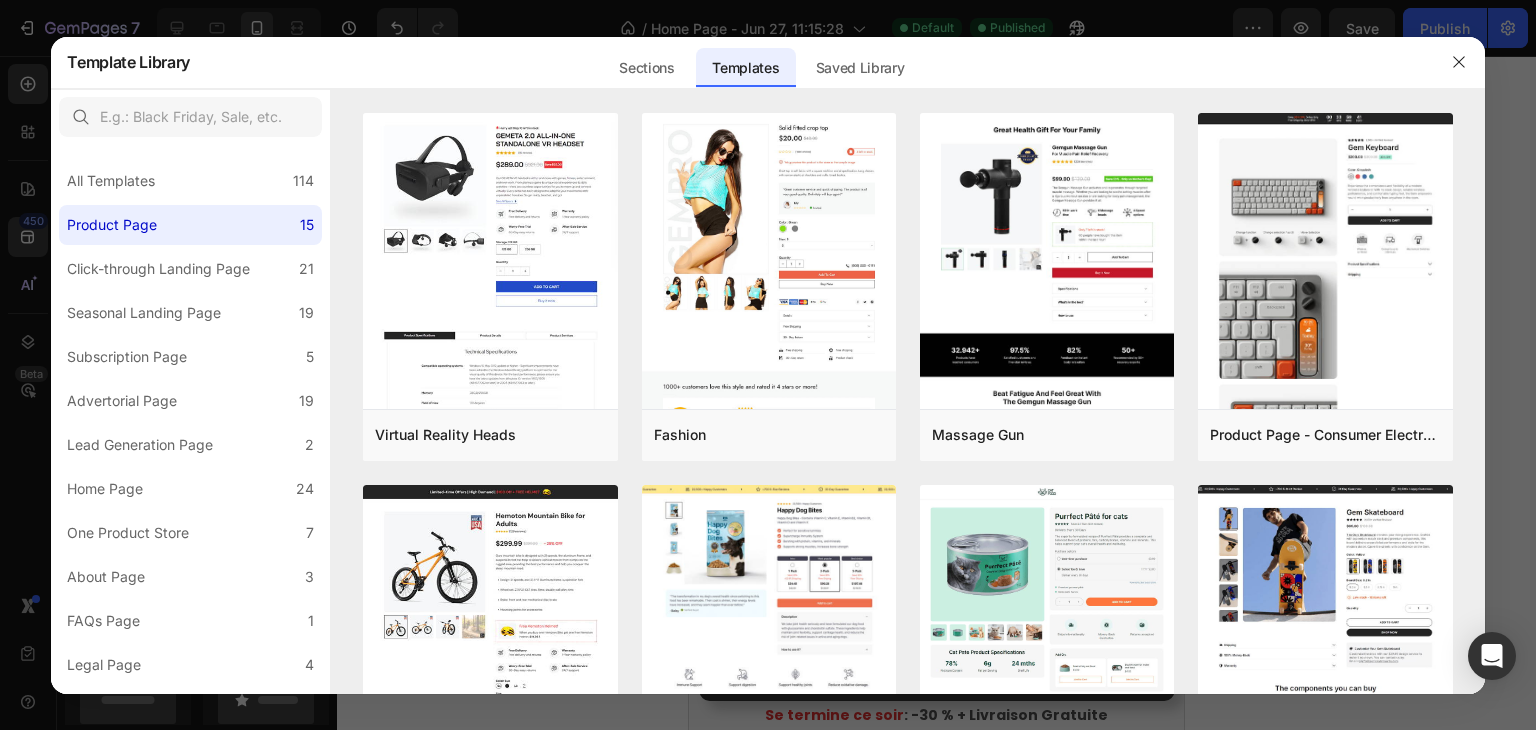 click at bounding box center [768, 365] 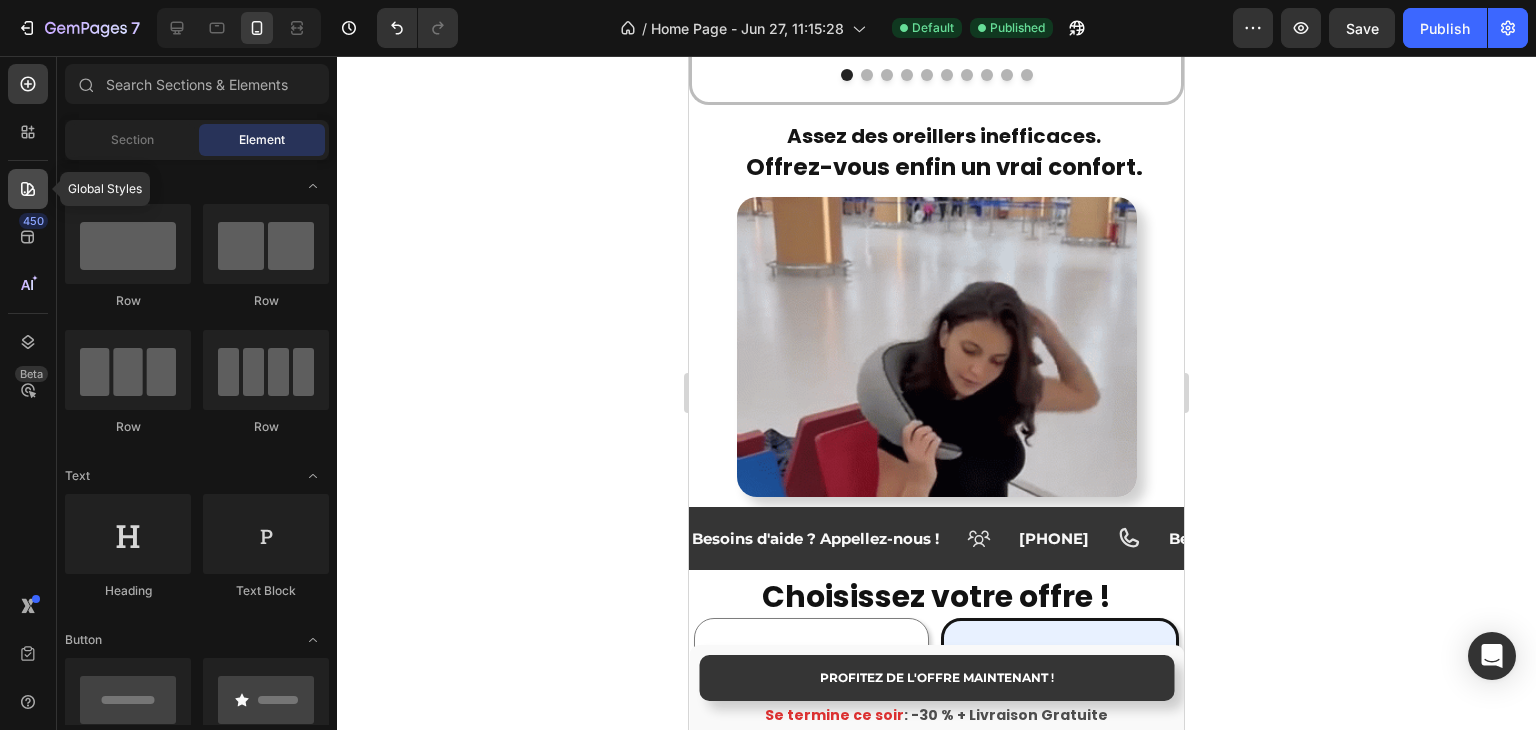 click 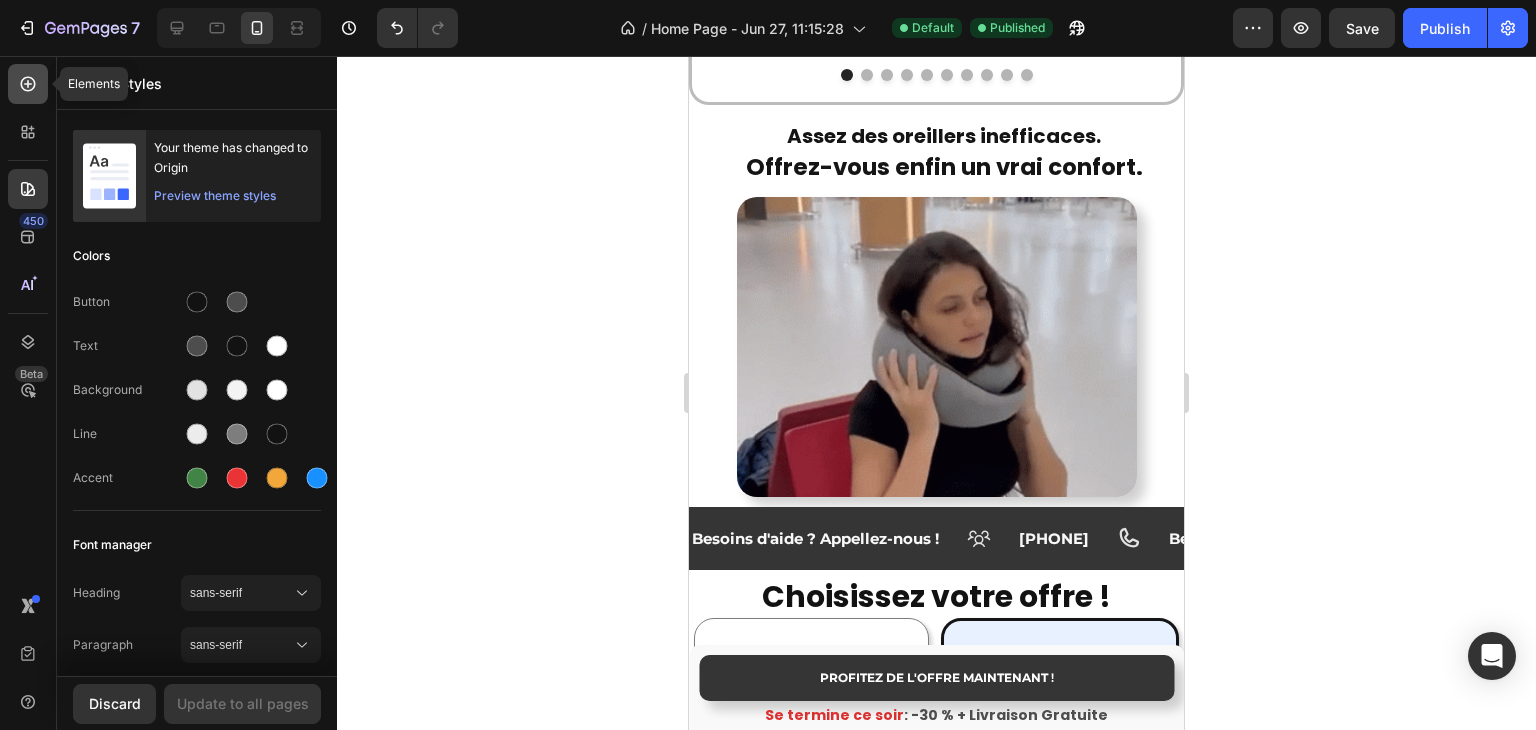 click 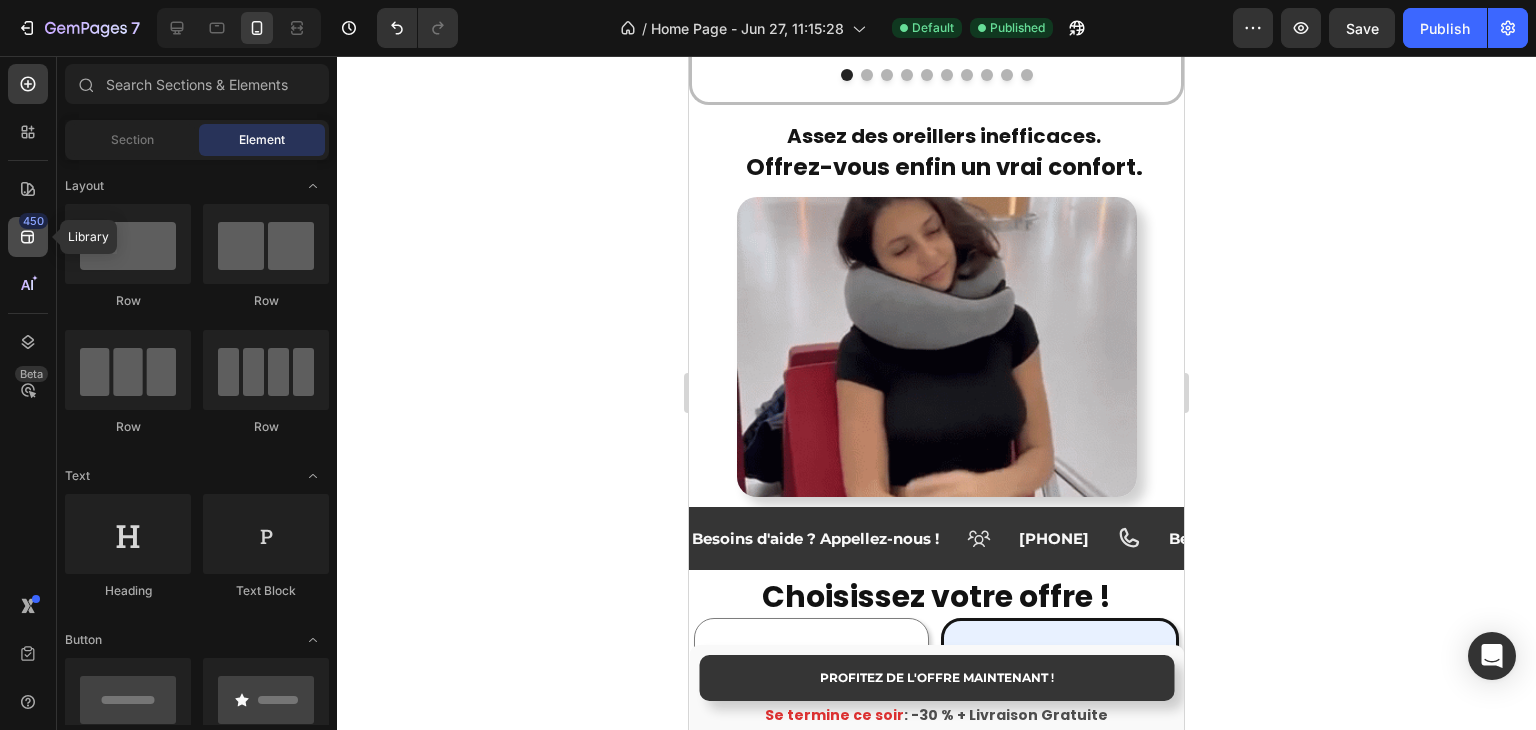 click on "450" 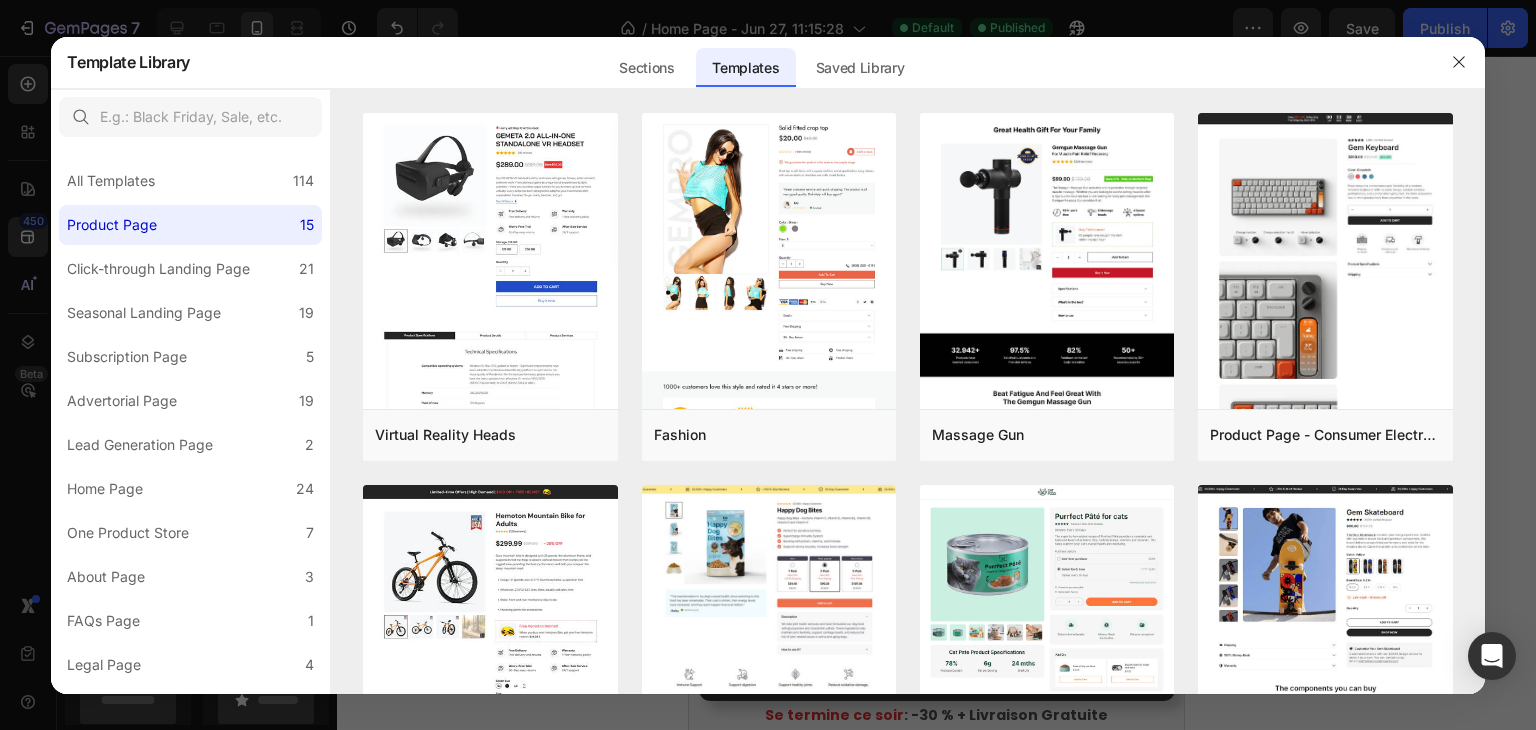 click at bounding box center [768, 365] 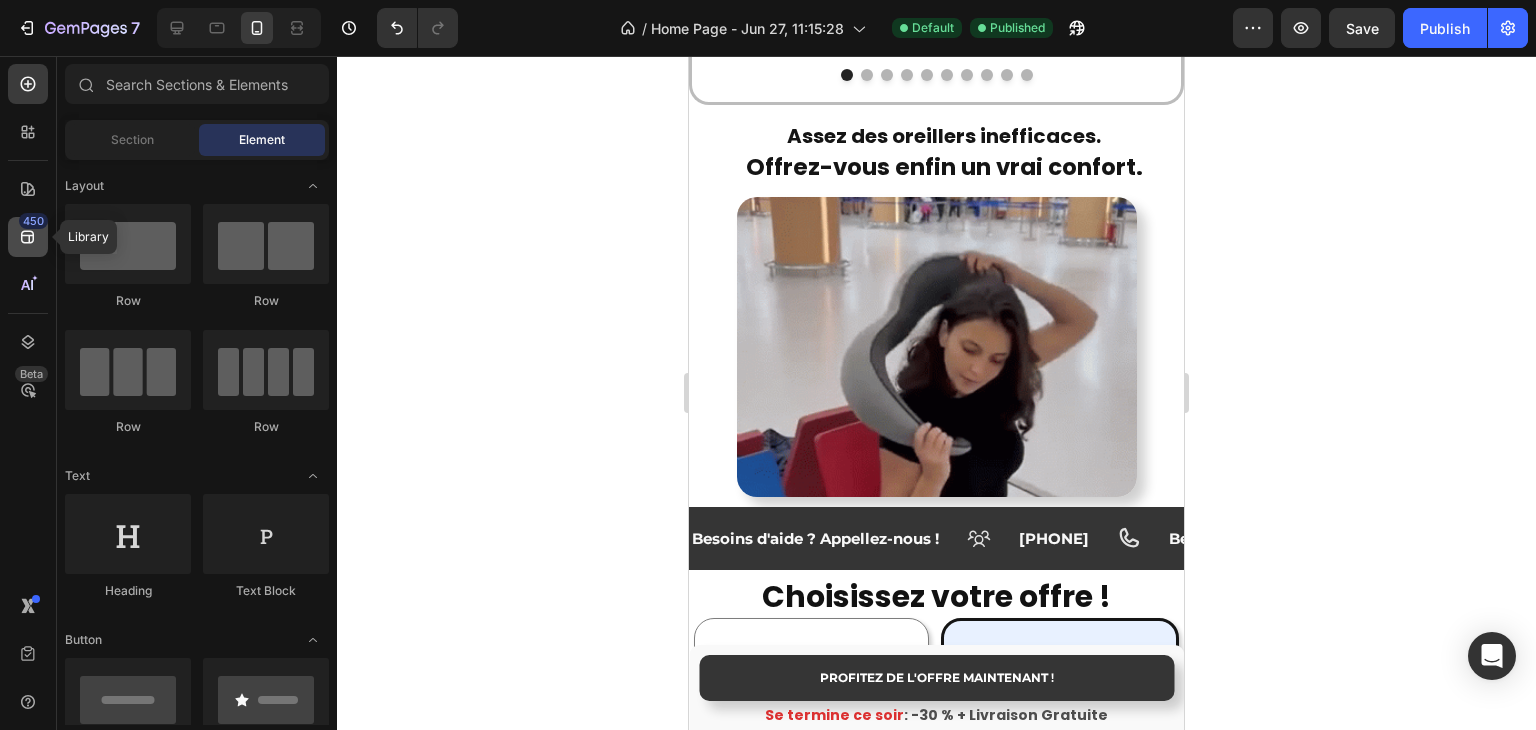 click 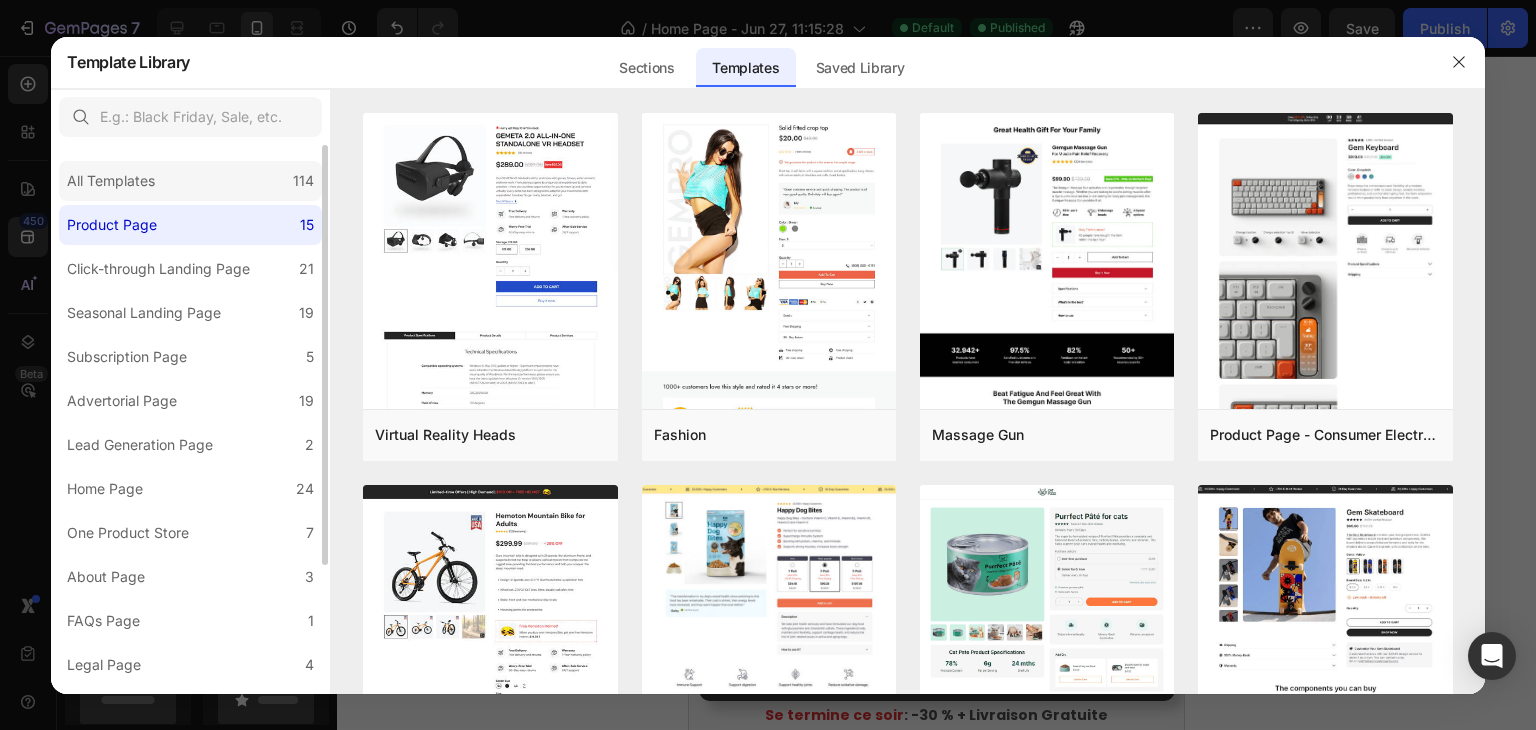 click on "All Templates" at bounding box center [111, 181] 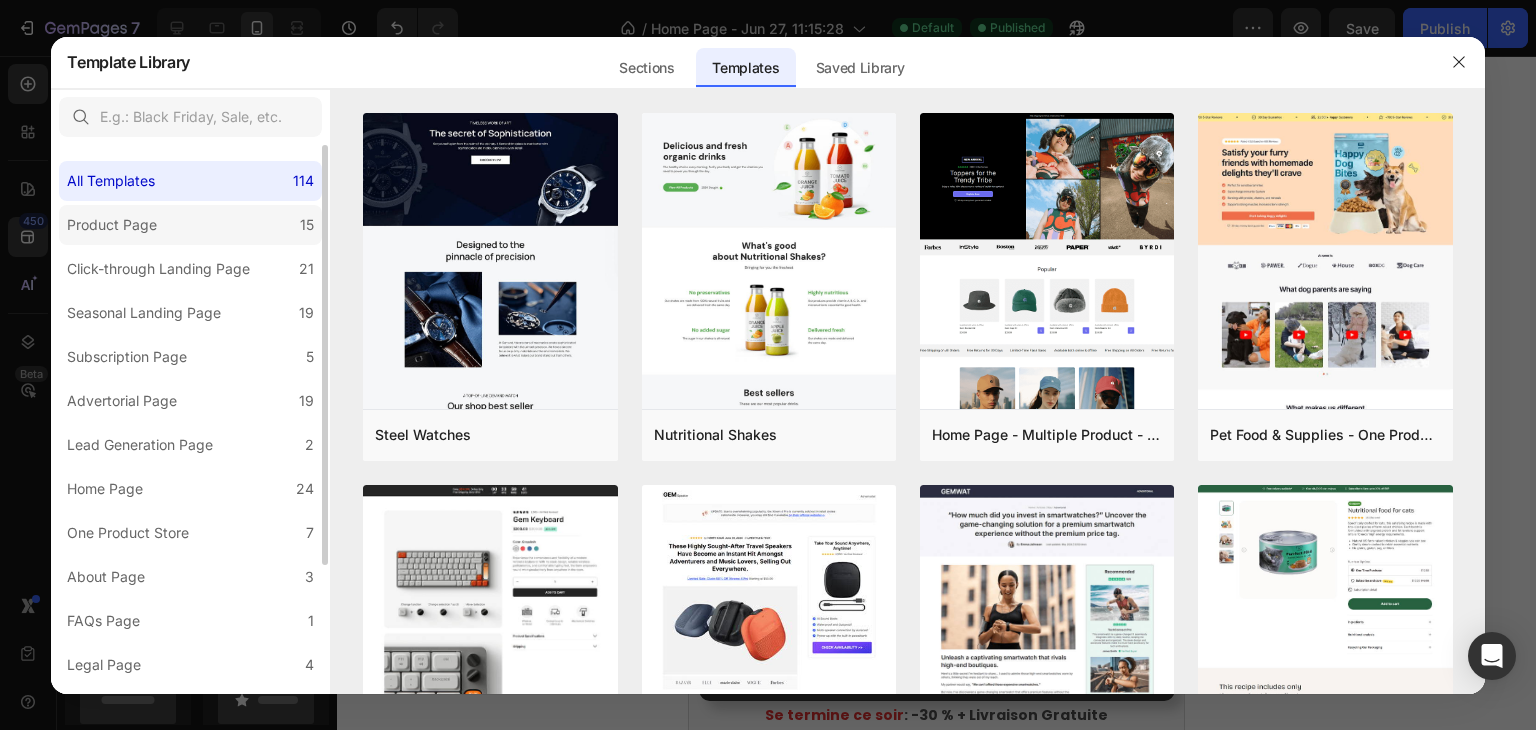 click on "Product Page 15" 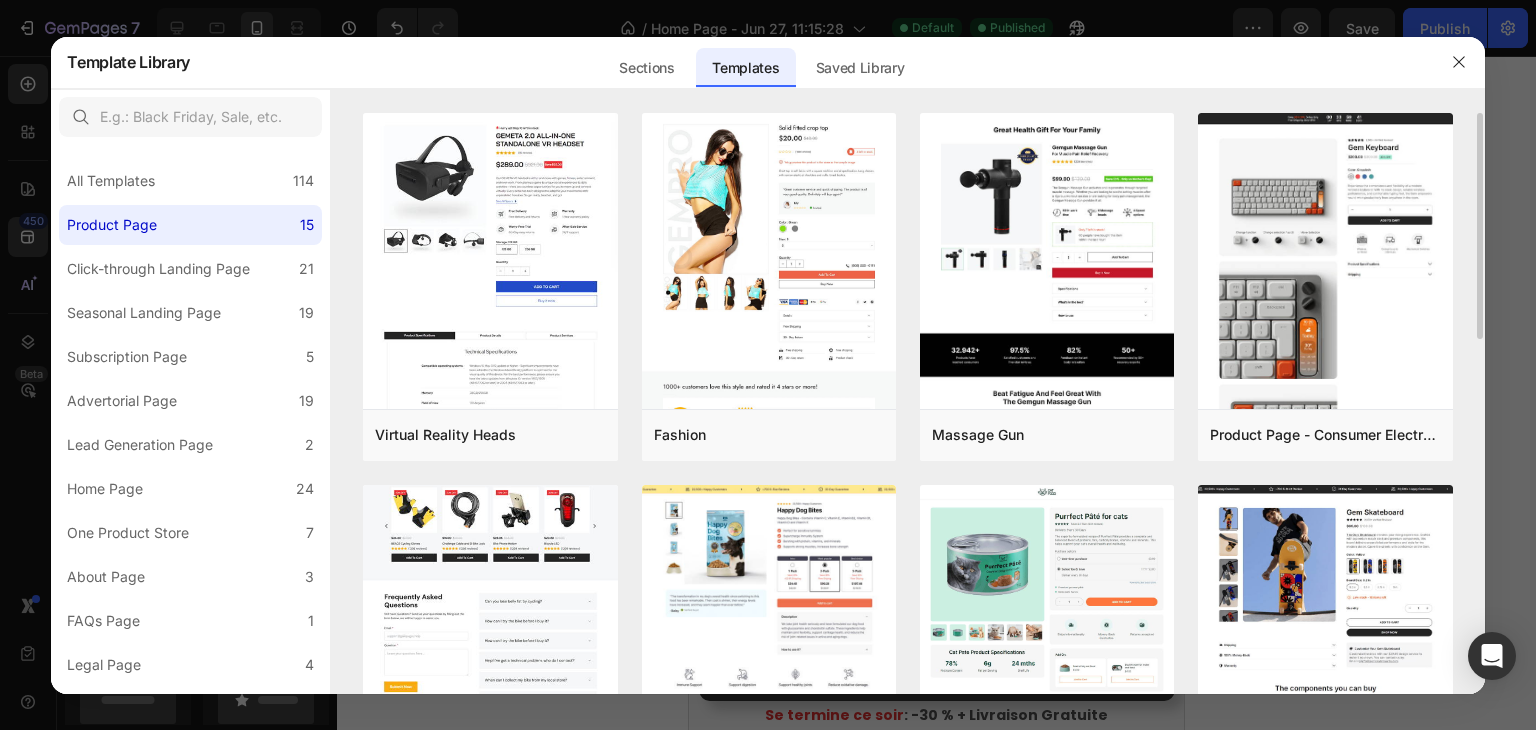 scroll, scrollTop: 200, scrollLeft: 0, axis: vertical 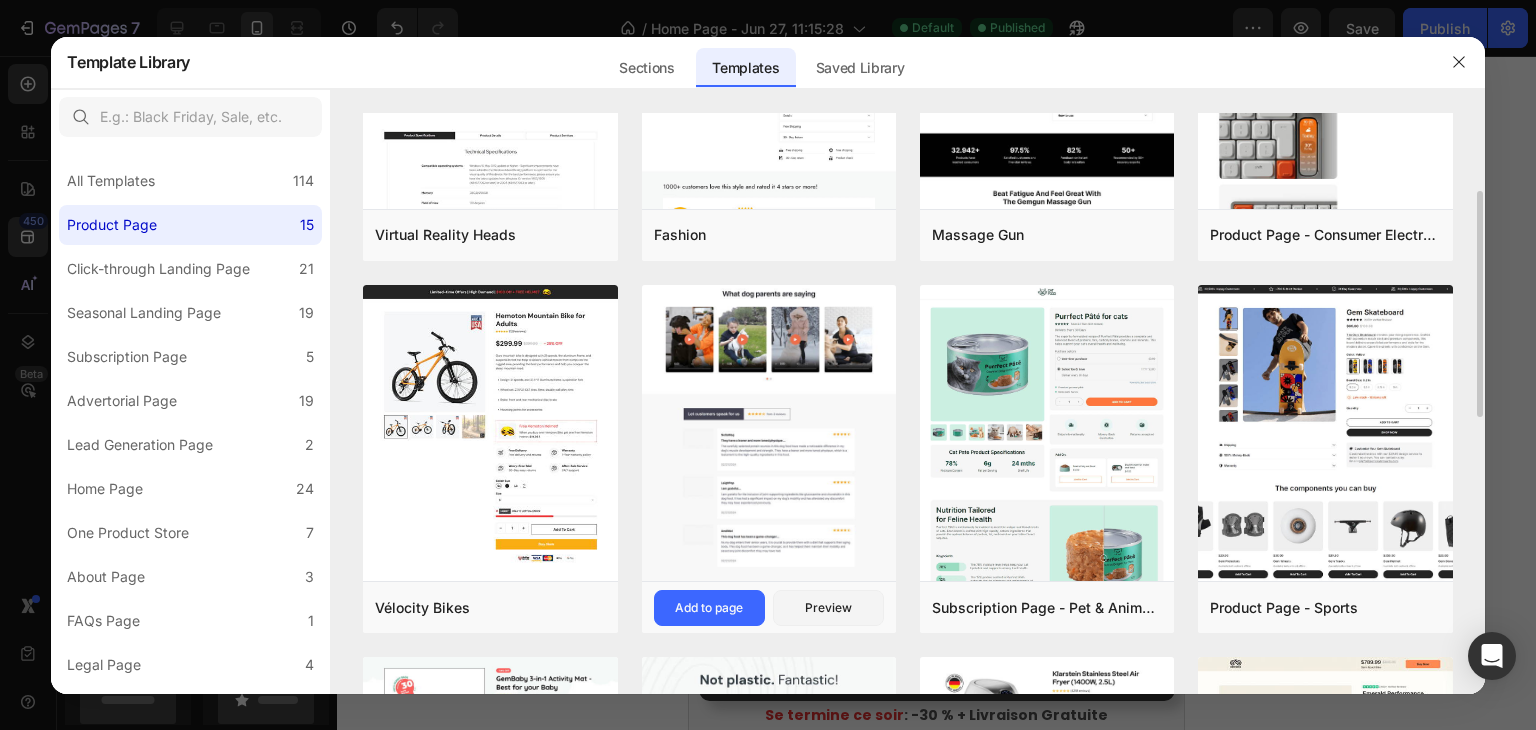 click at bounding box center [769, -89] 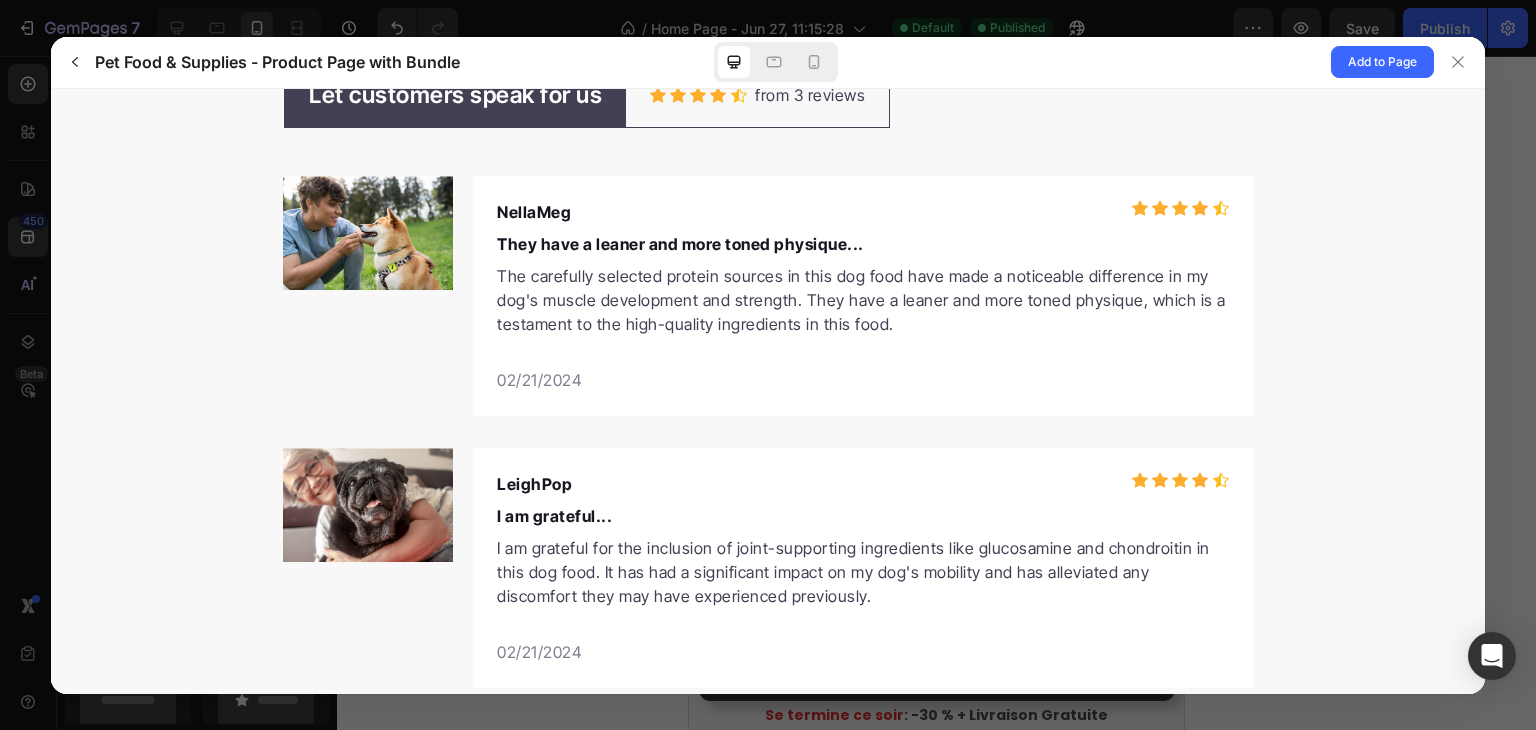 scroll, scrollTop: 6600, scrollLeft: 0, axis: vertical 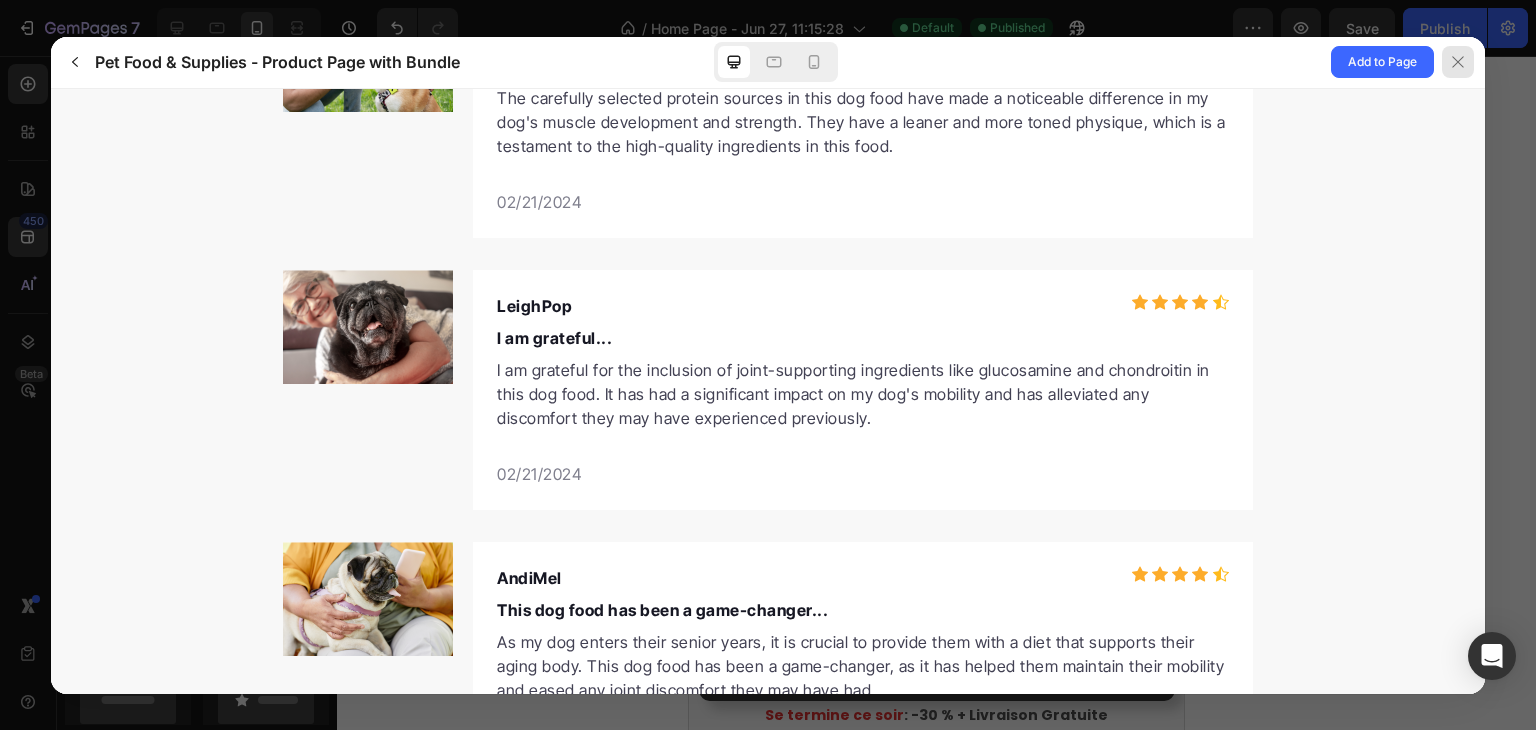 click at bounding box center [1459, 62] 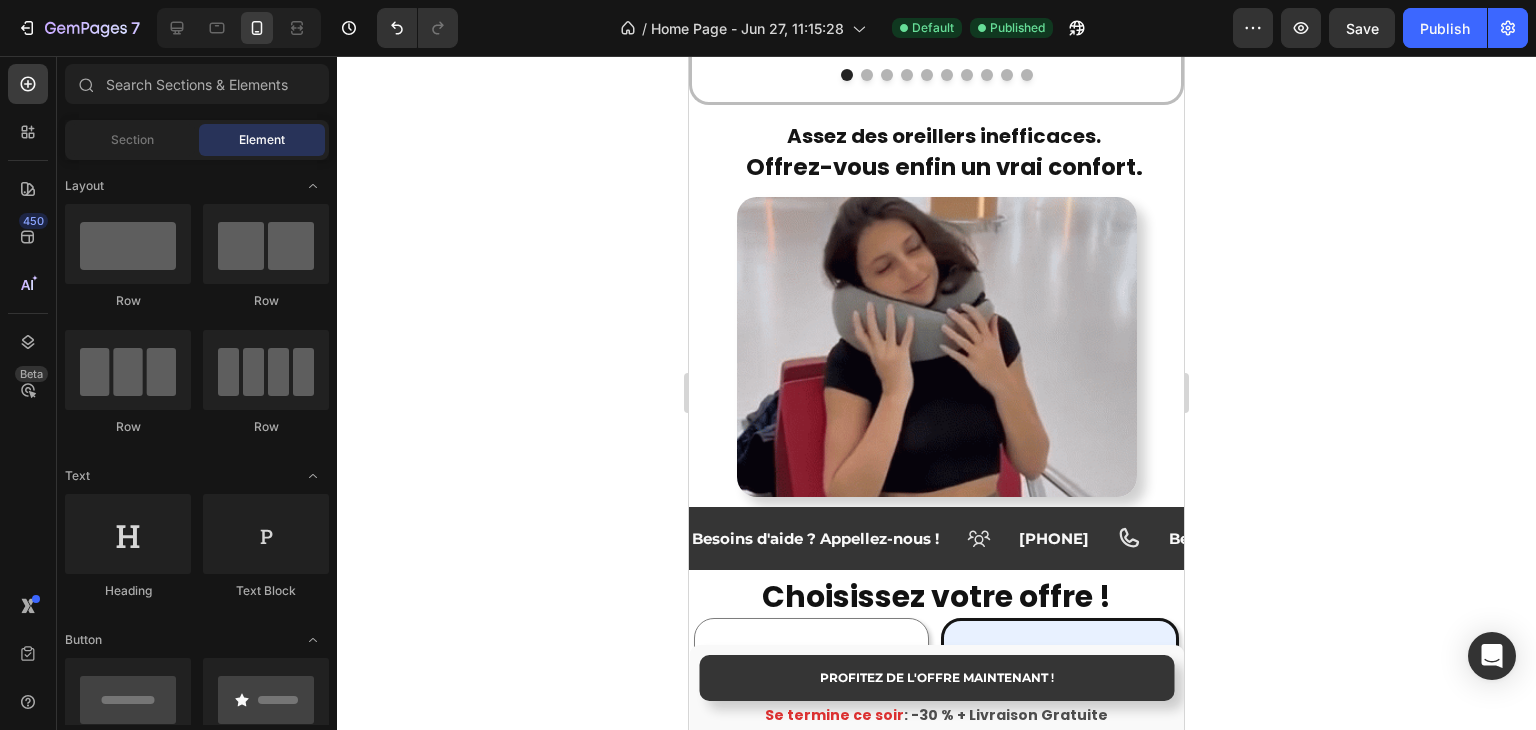 click on "450 Beta" at bounding box center [28, 393] 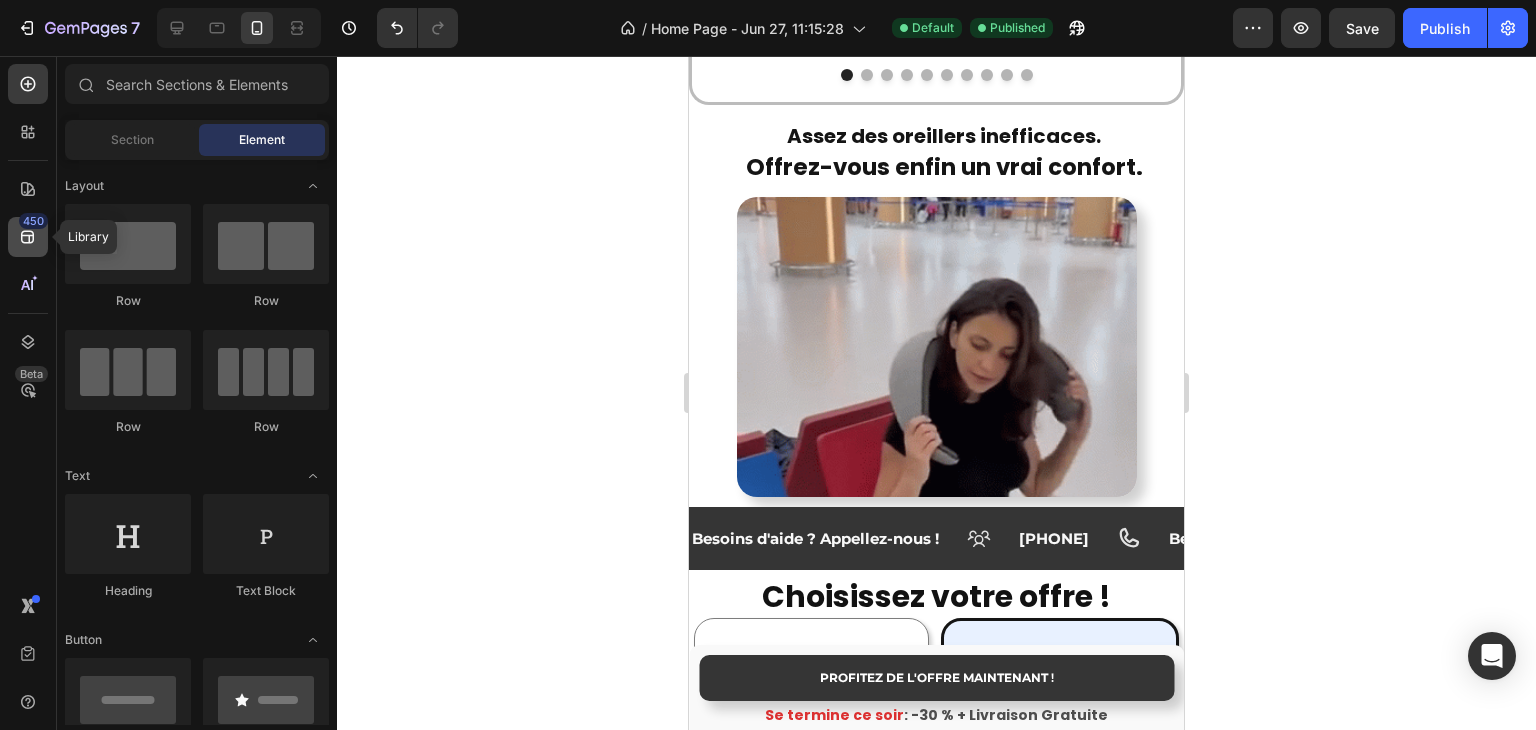 click on "450" 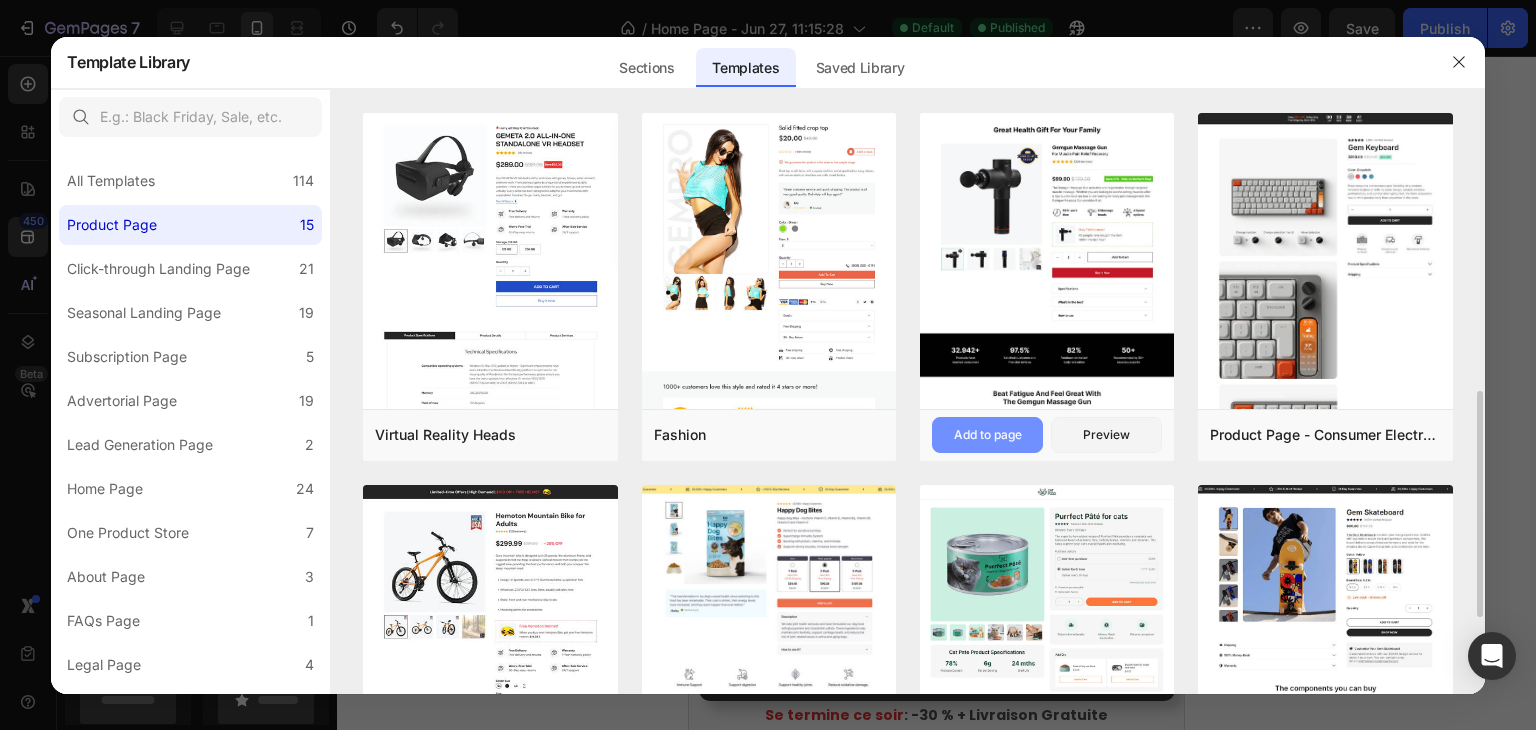 scroll, scrollTop: 200, scrollLeft: 0, axis: vertical 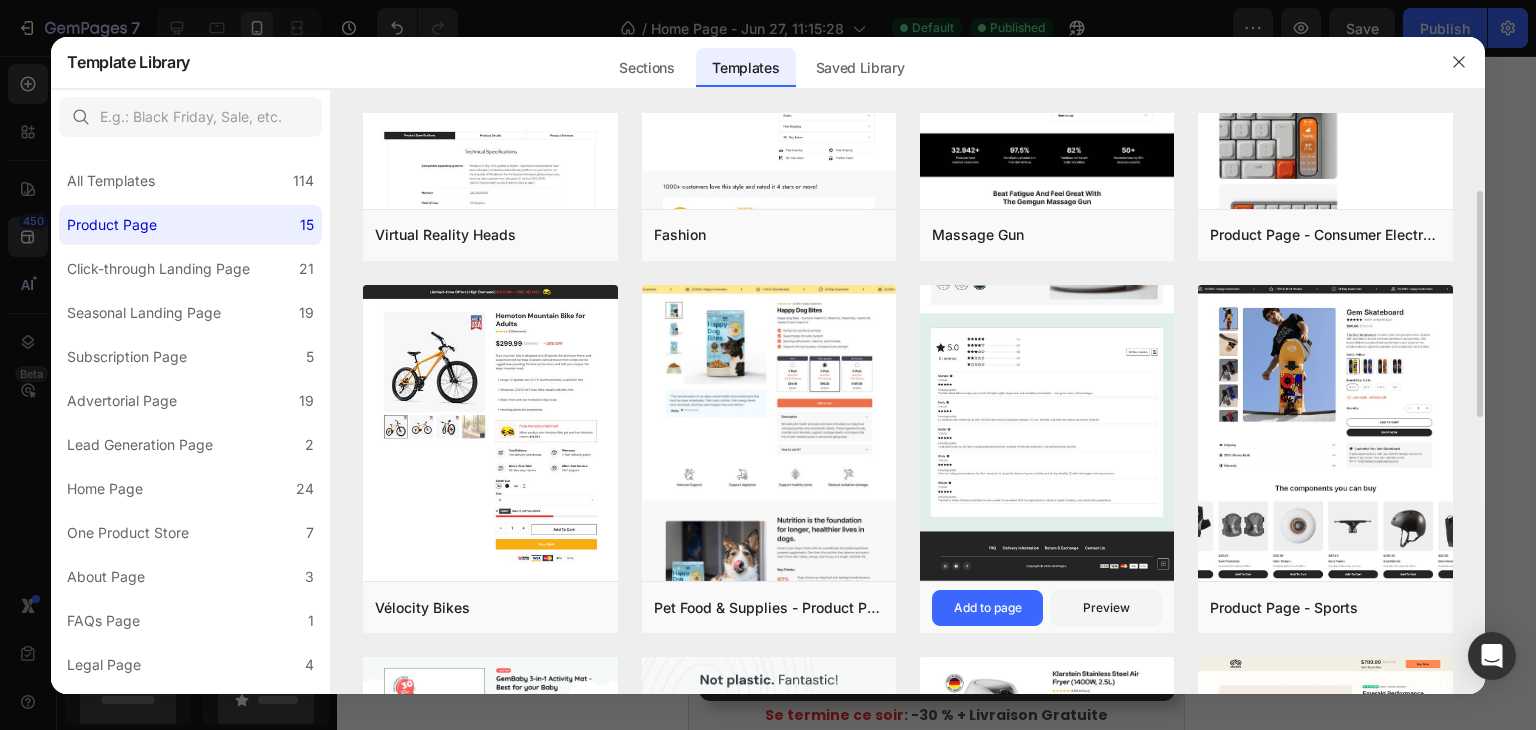 click at bounding box center (1047, 155) 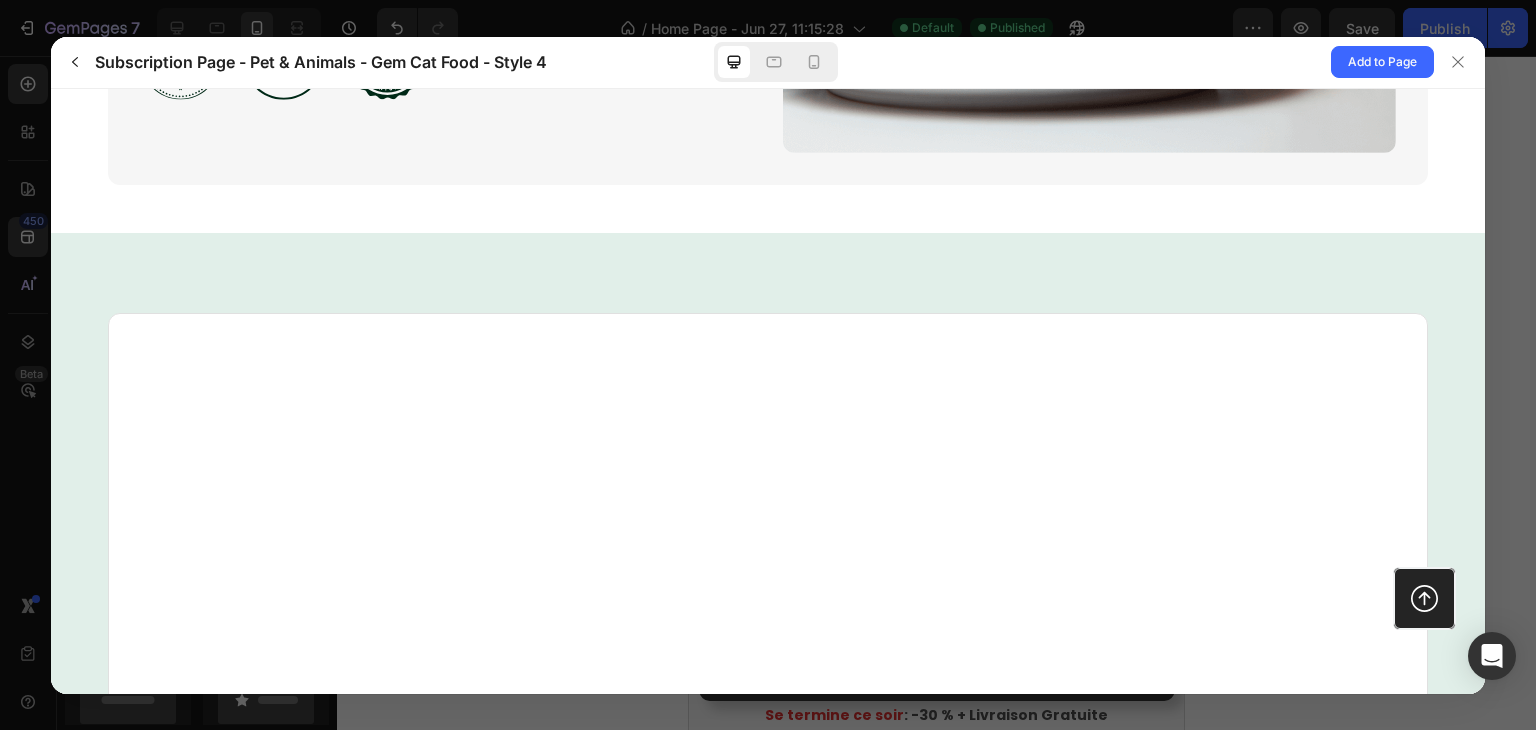 scroll, scrollTop: 3200, scrollLeft: 0, axis: vertical 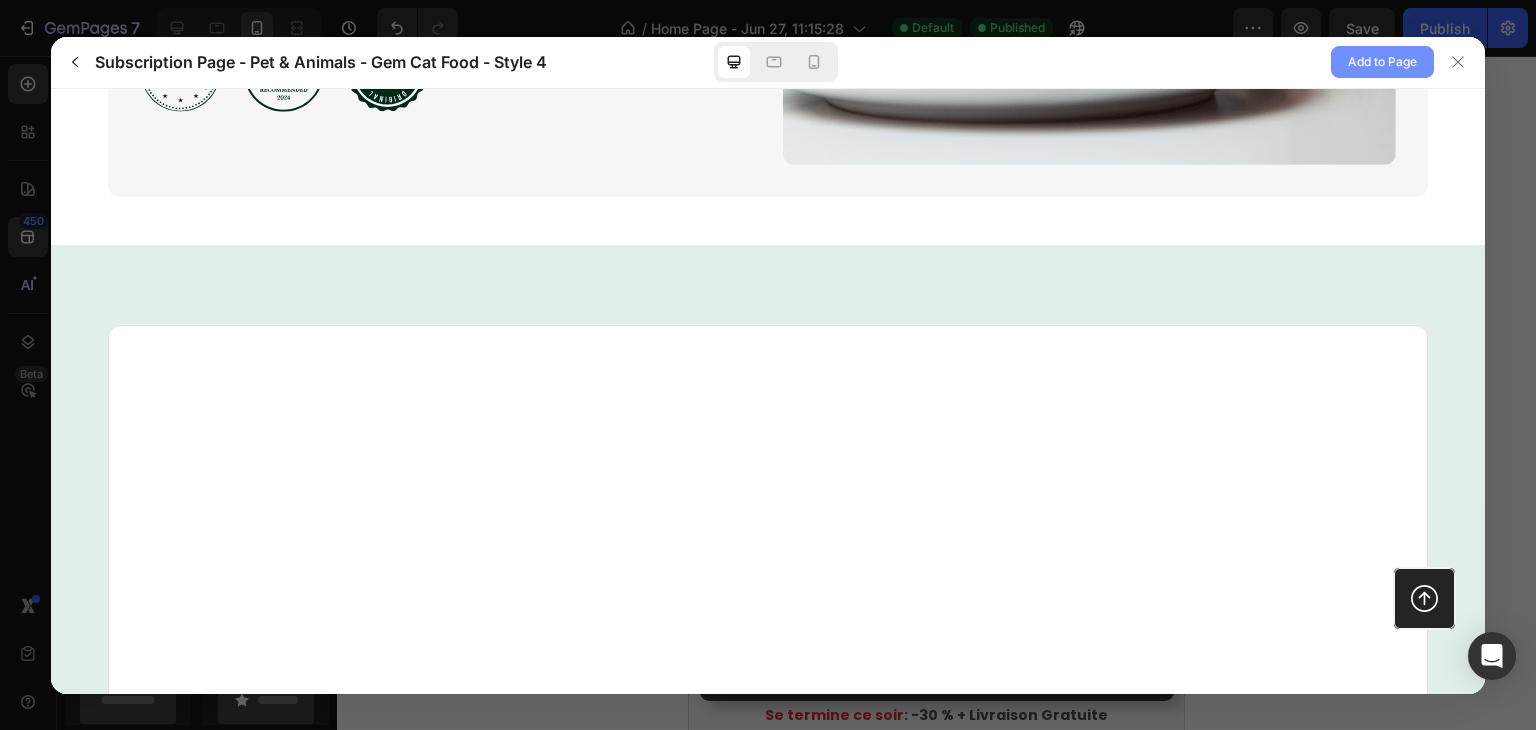 click on "Add to Page" 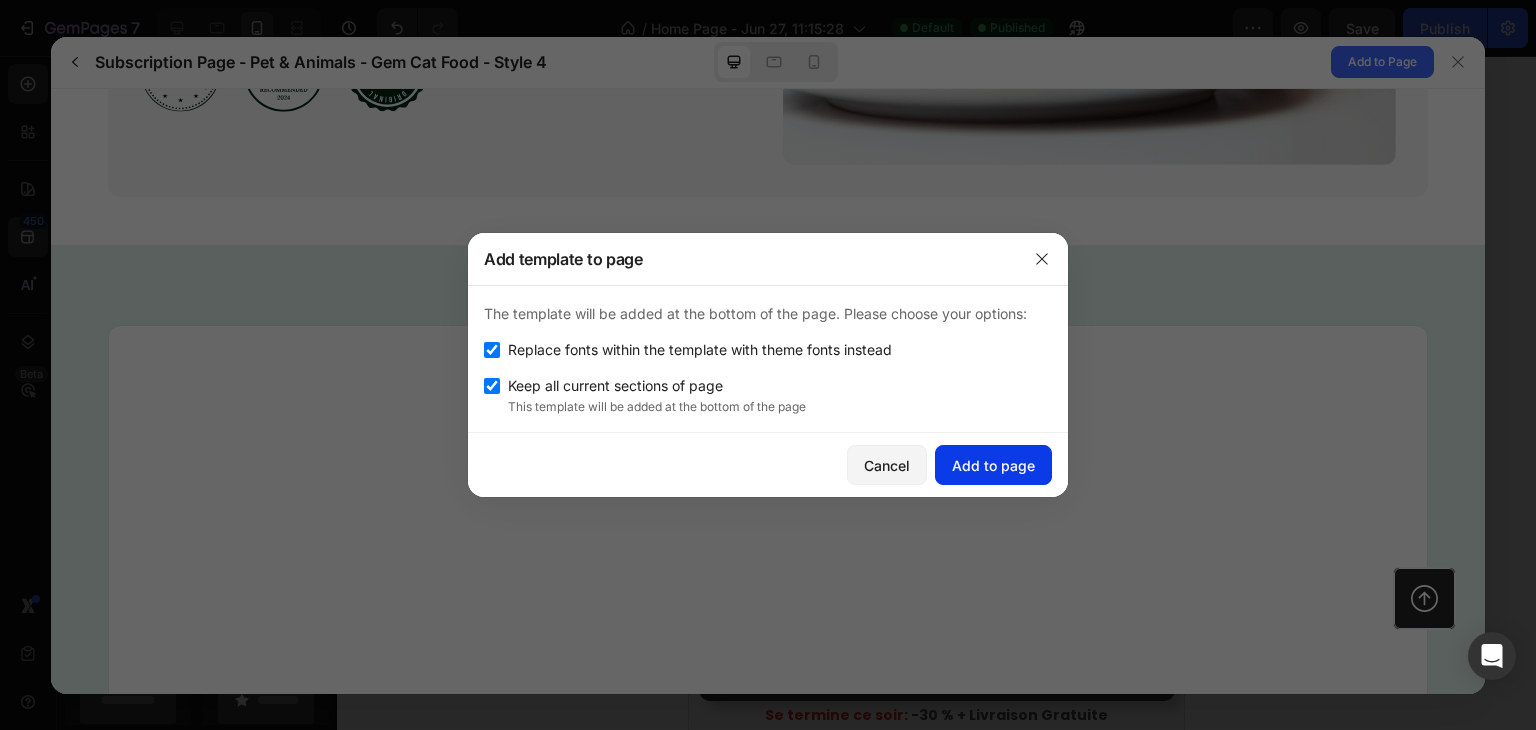 click on "Add to page" at bounding box center (993, 465) 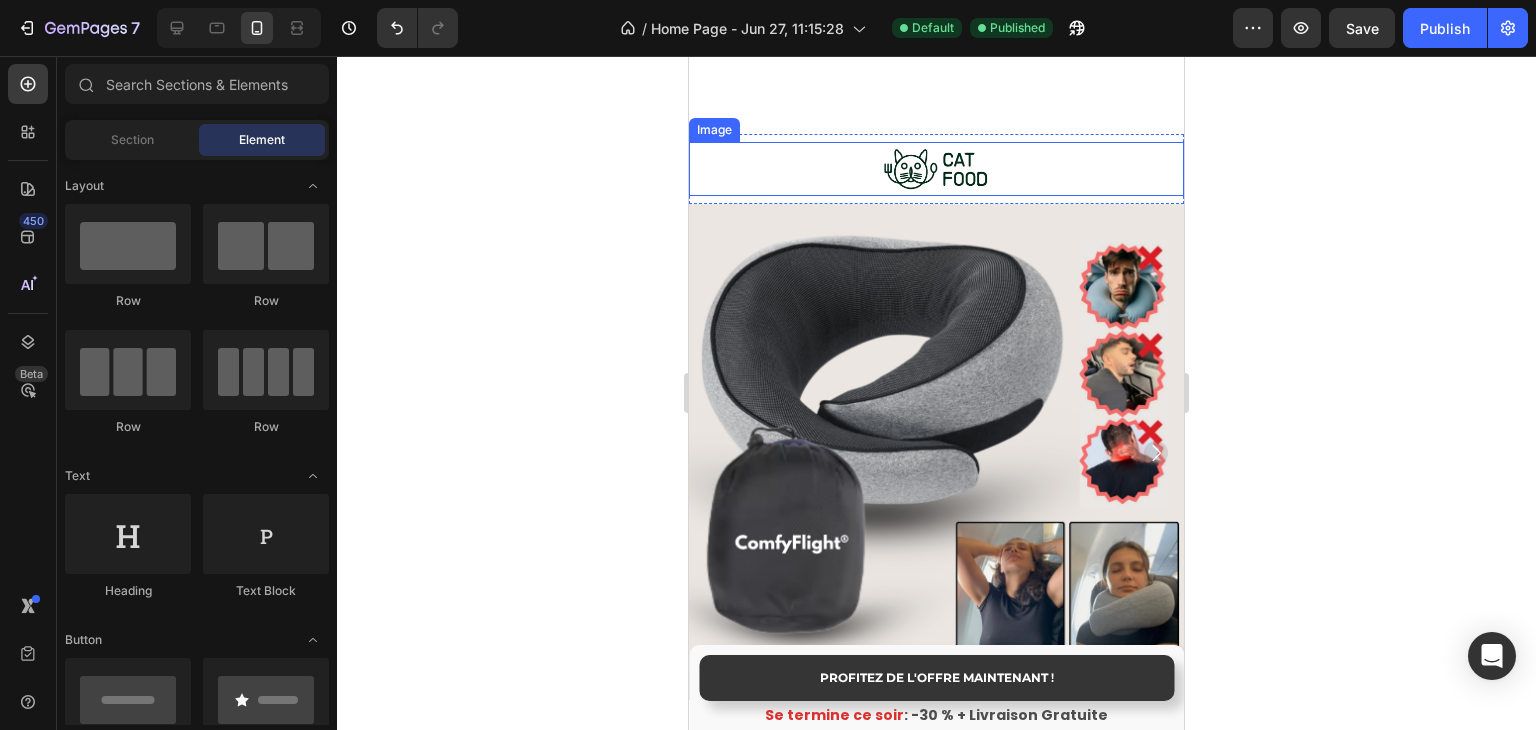 scroll, scrollTop: 7083, scrollLeft: 0, axis: vertical 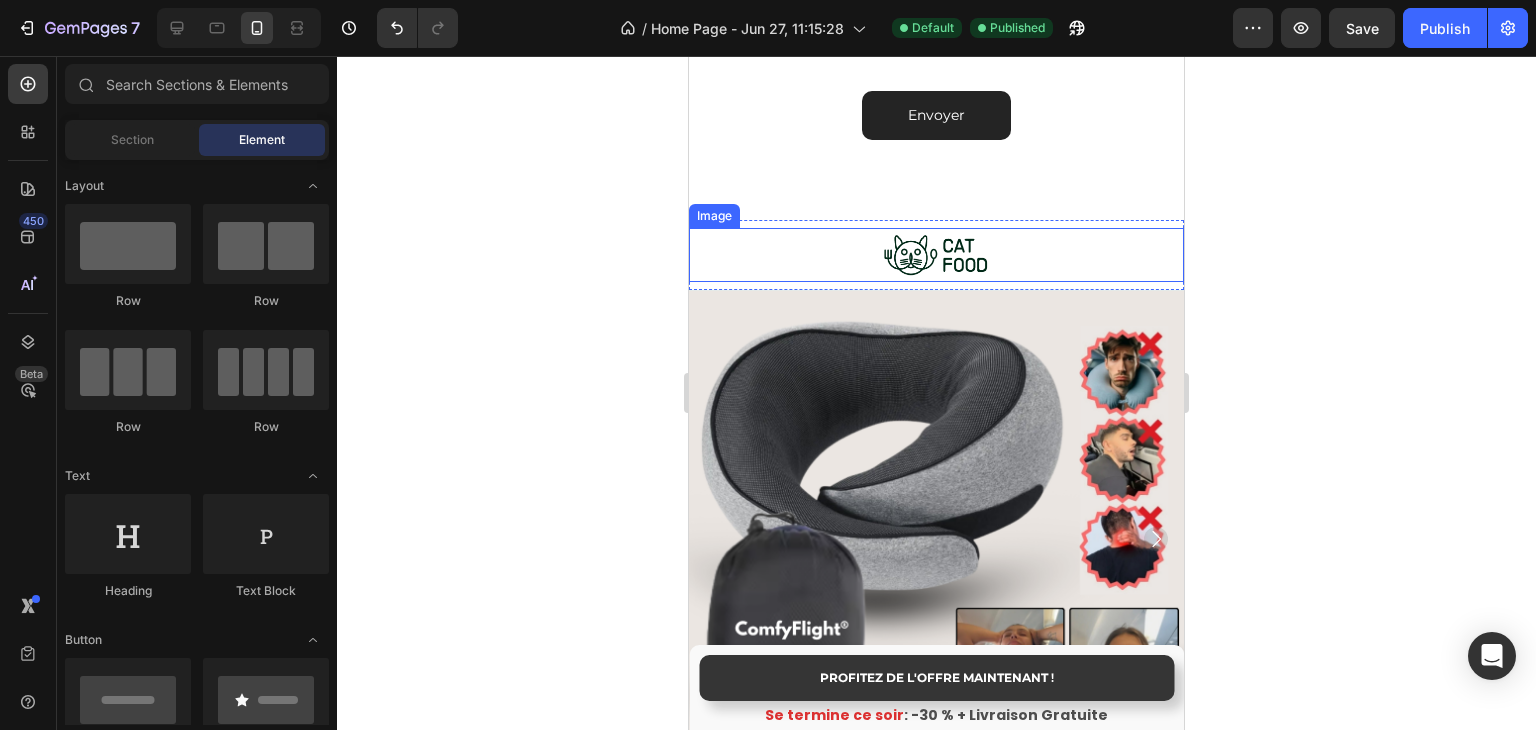 click at bounding box center [936, 255] 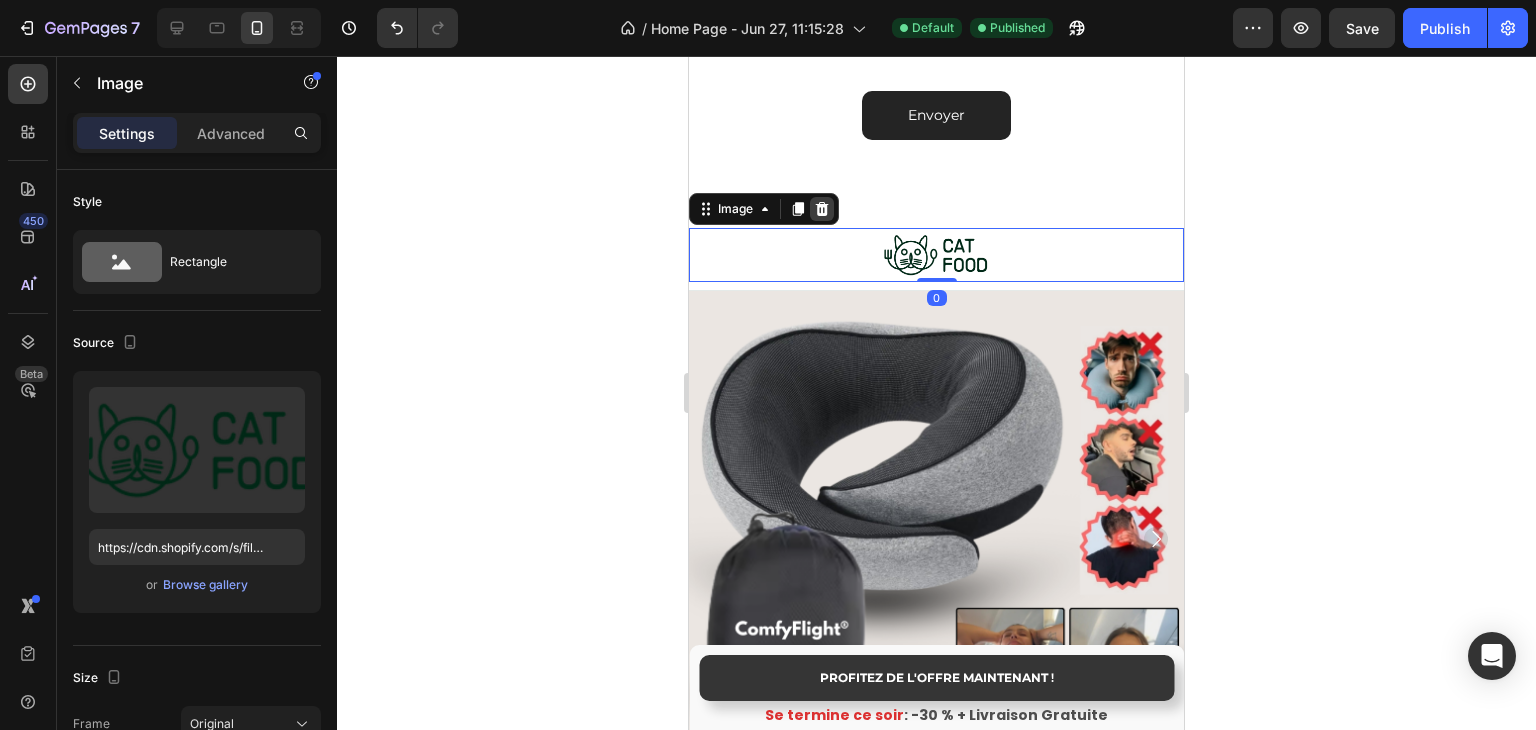 click 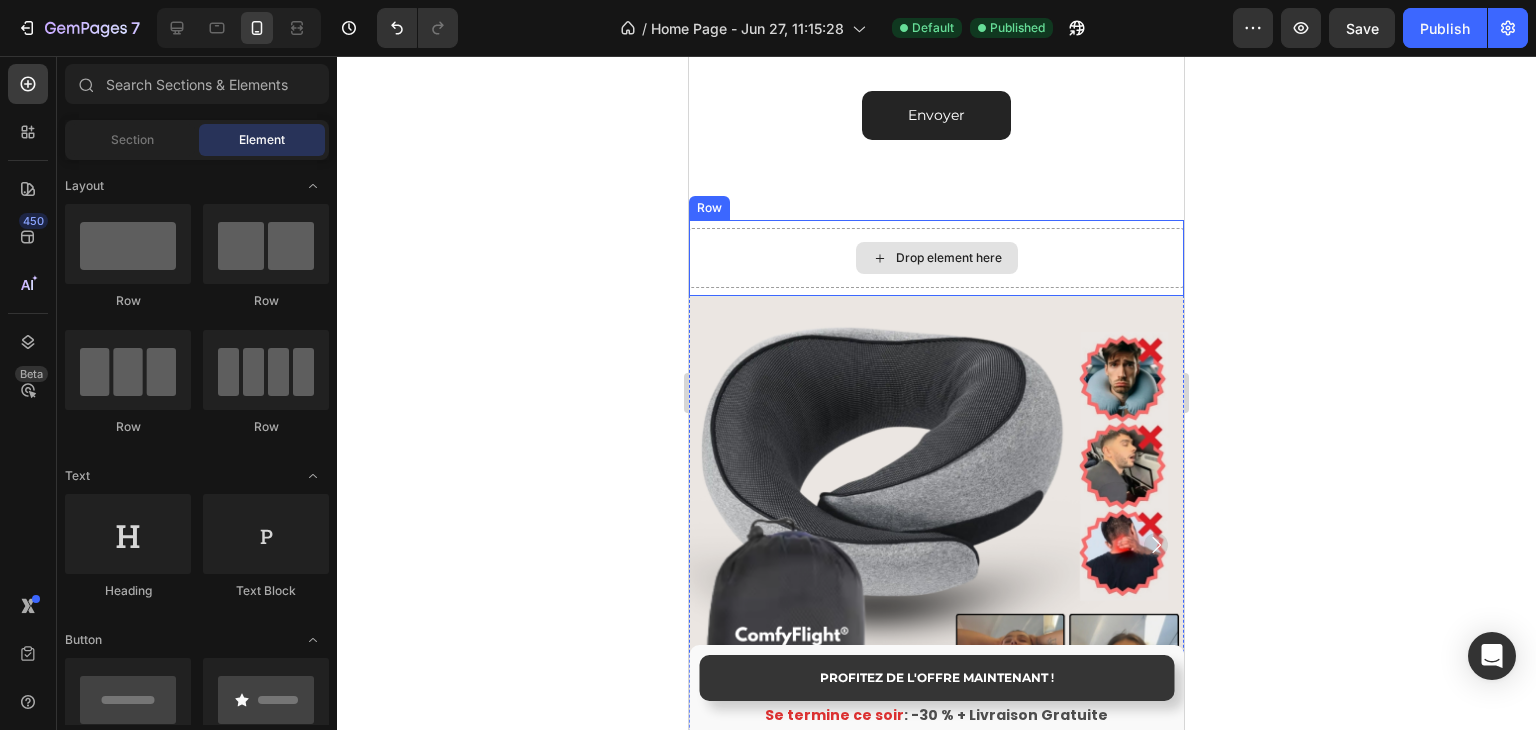 click on "Drop element here" at bounding box center [936, 258] 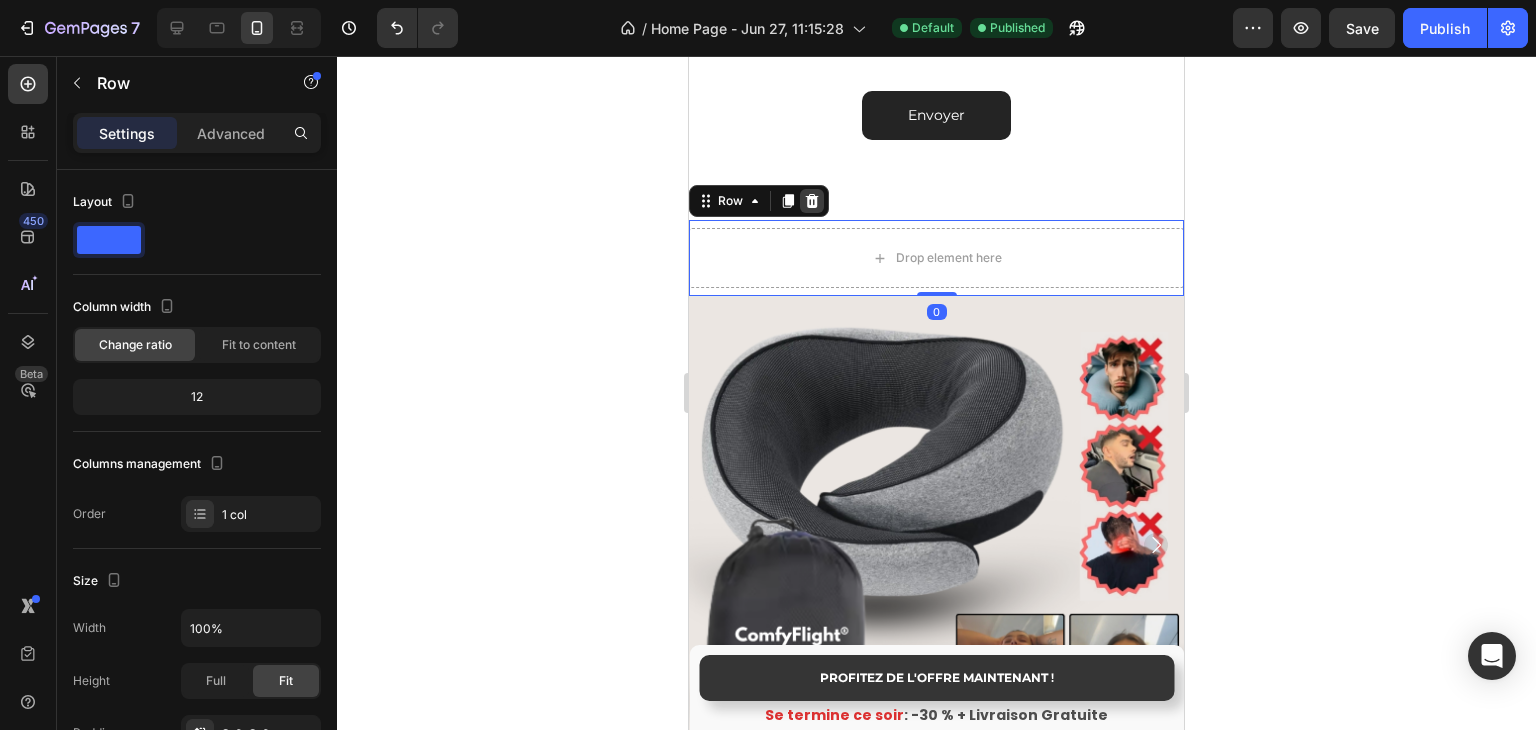 click at bounding box center (812, 201) 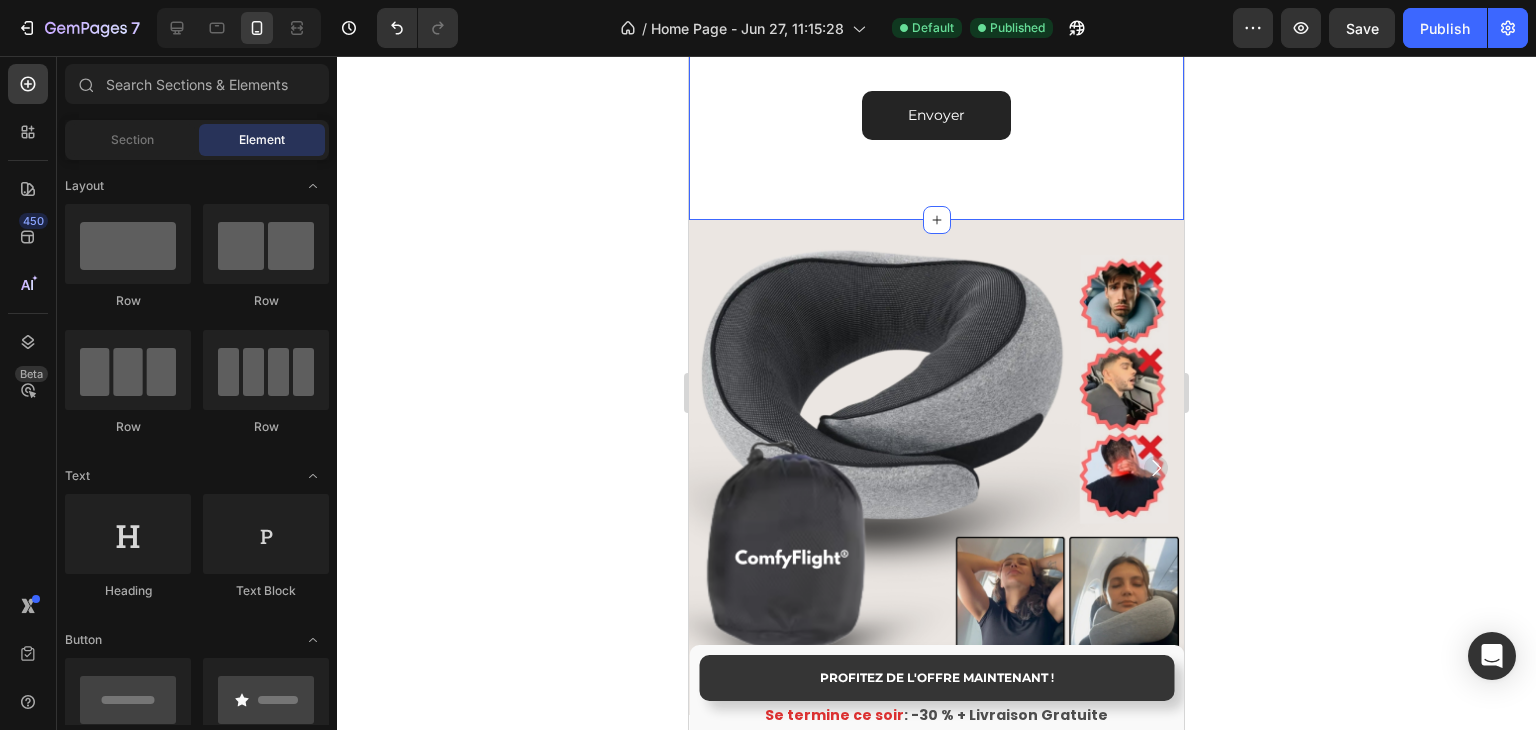 click at bounding box center (936, 467) 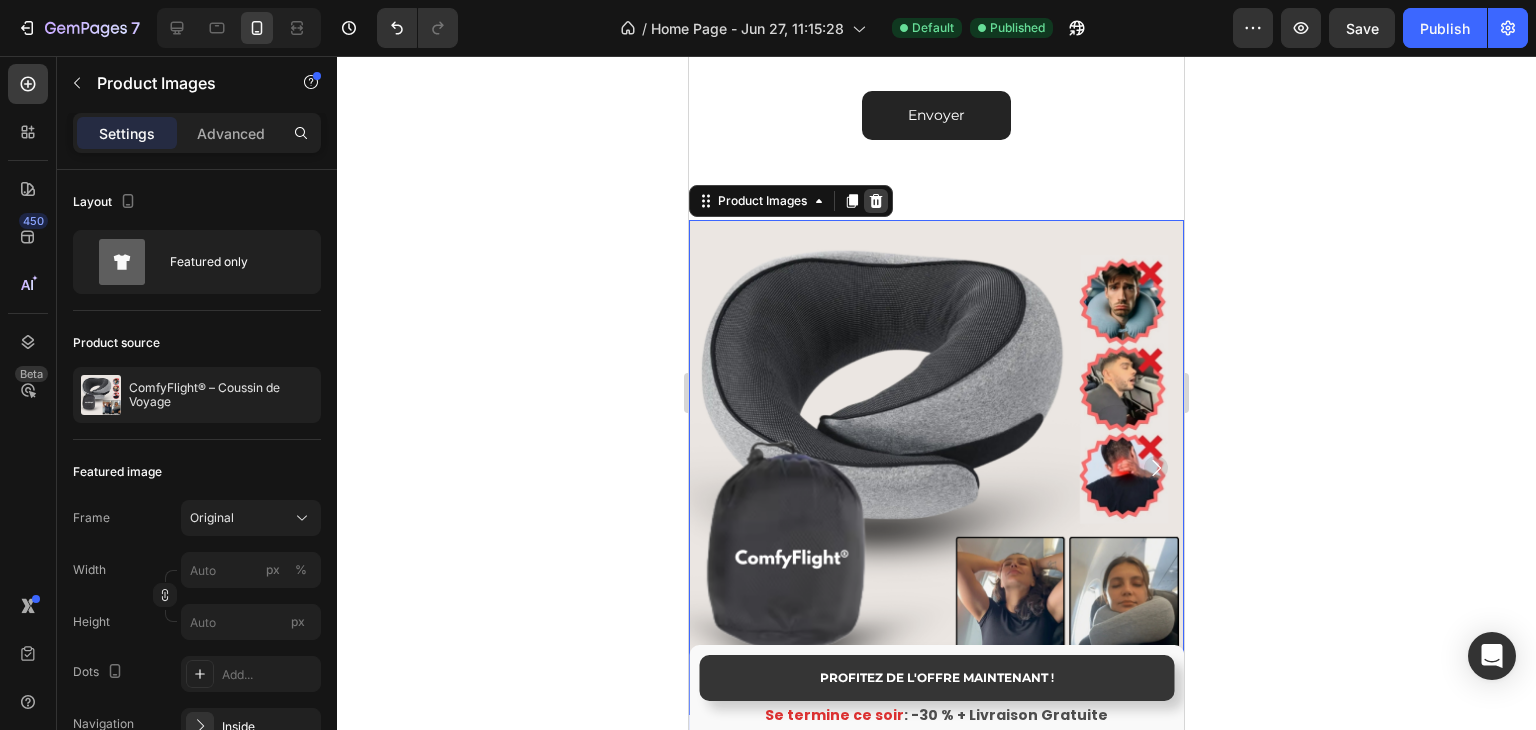 click 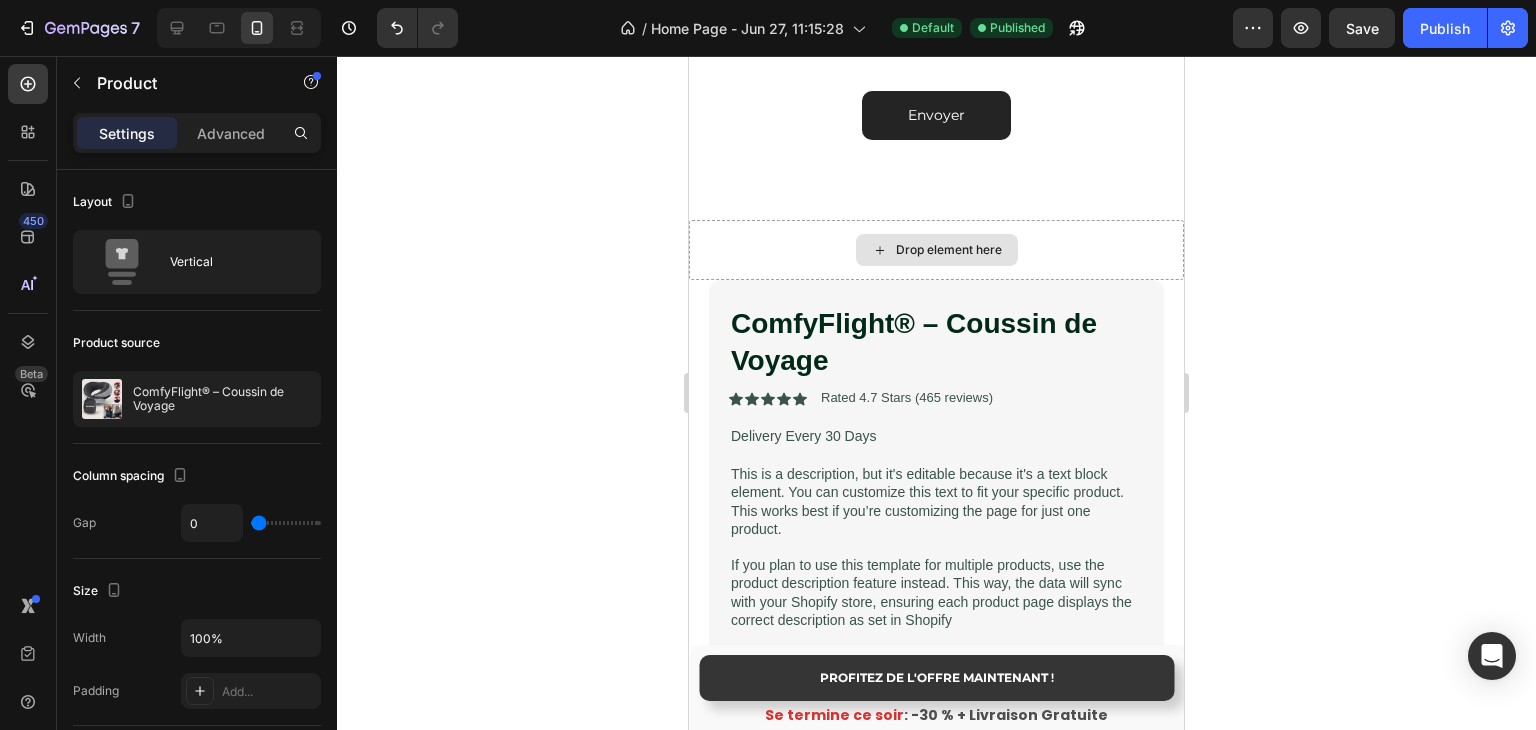click on "Drop element here" at bounding box center (936, 250) 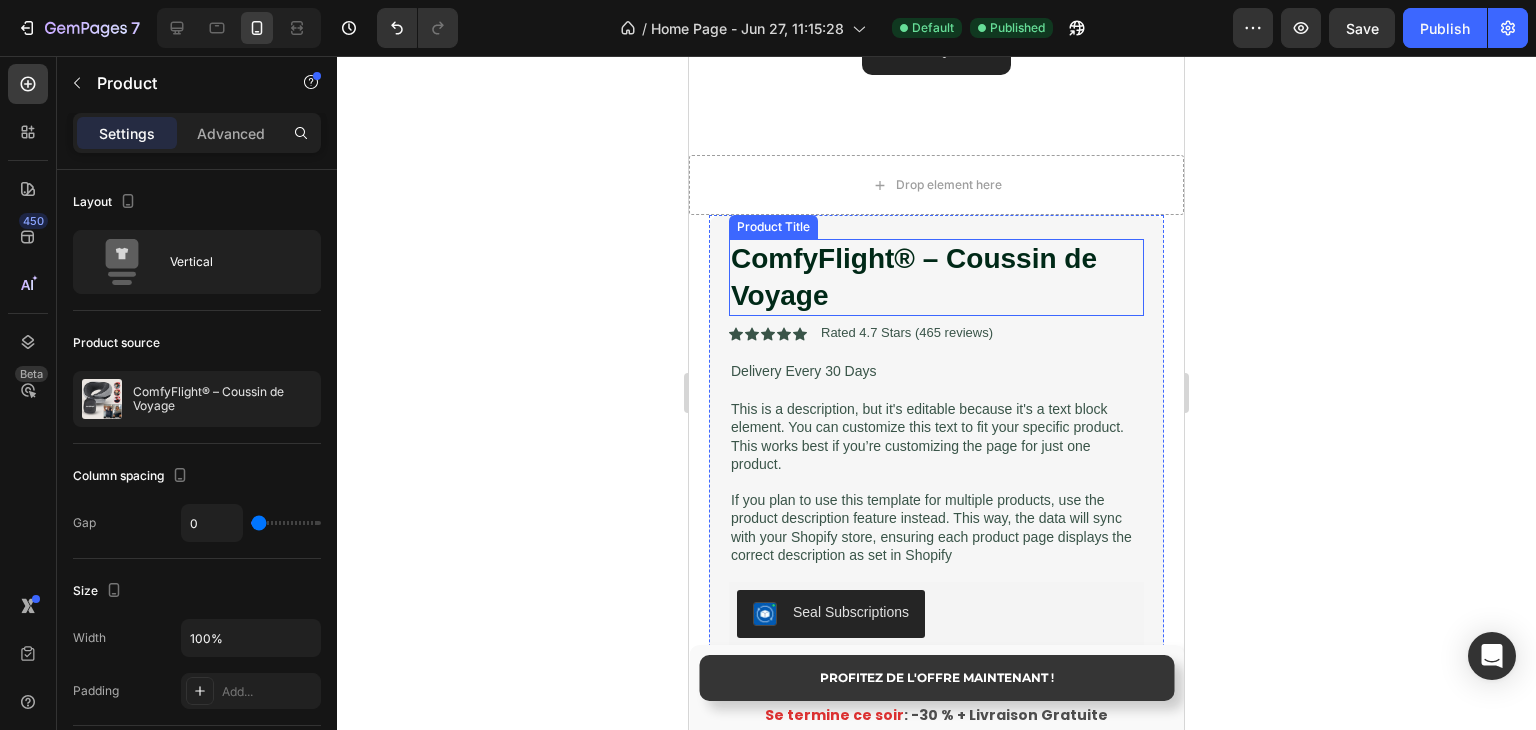 scroll, scrollTop: 7183, scrollLeft: 0, axis: vertical 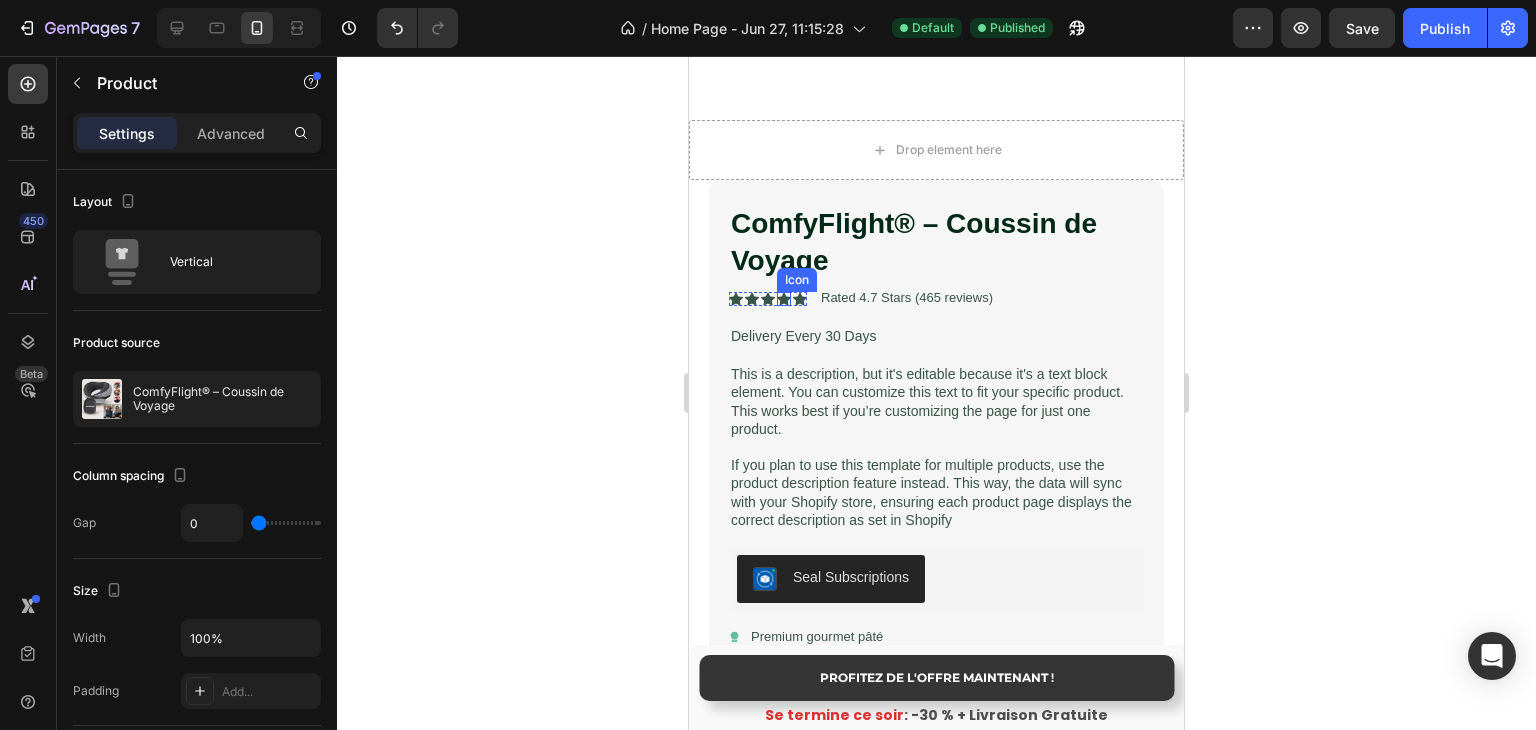 click 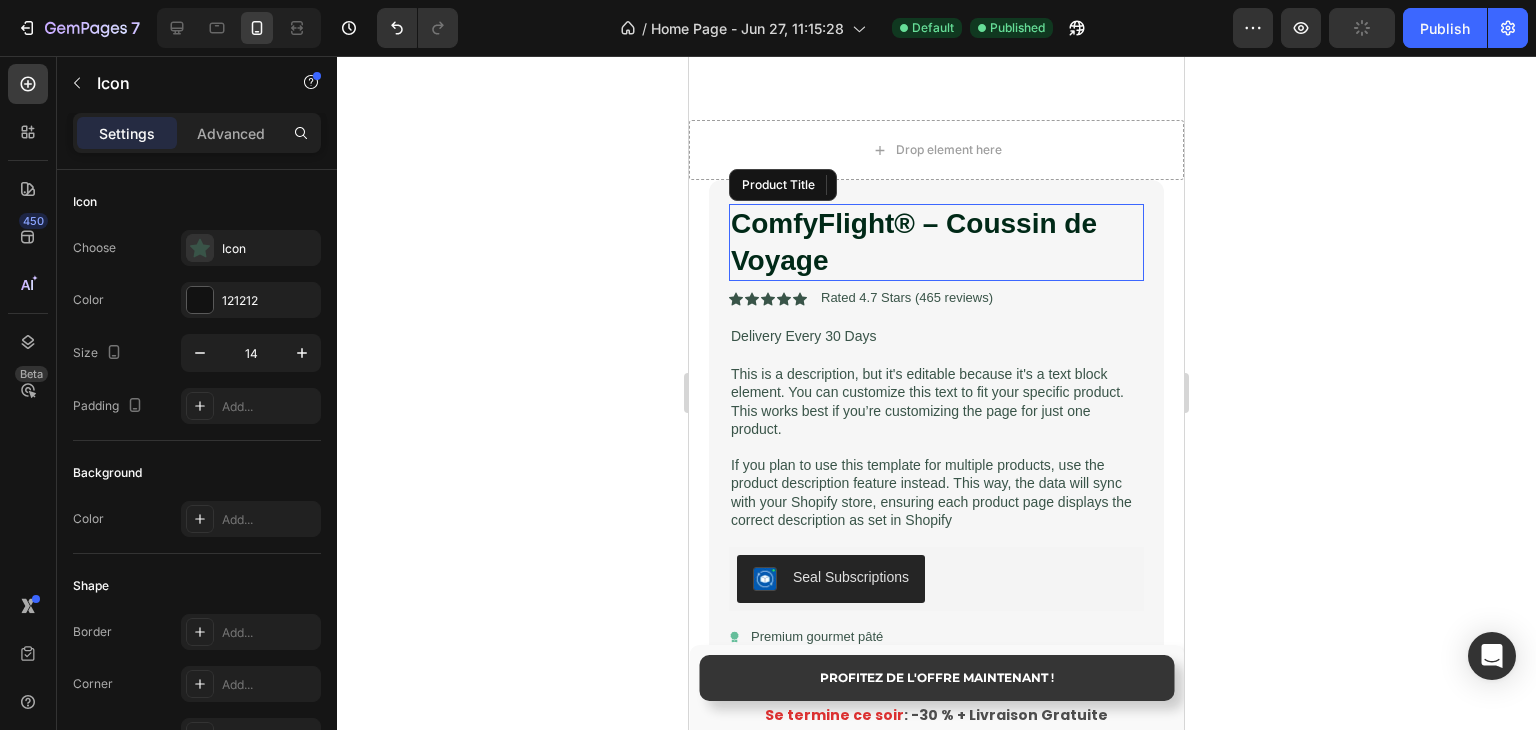click on "ComfyFlight® – Coussin de Voyage Product Title" at bounding box center (936, 242) 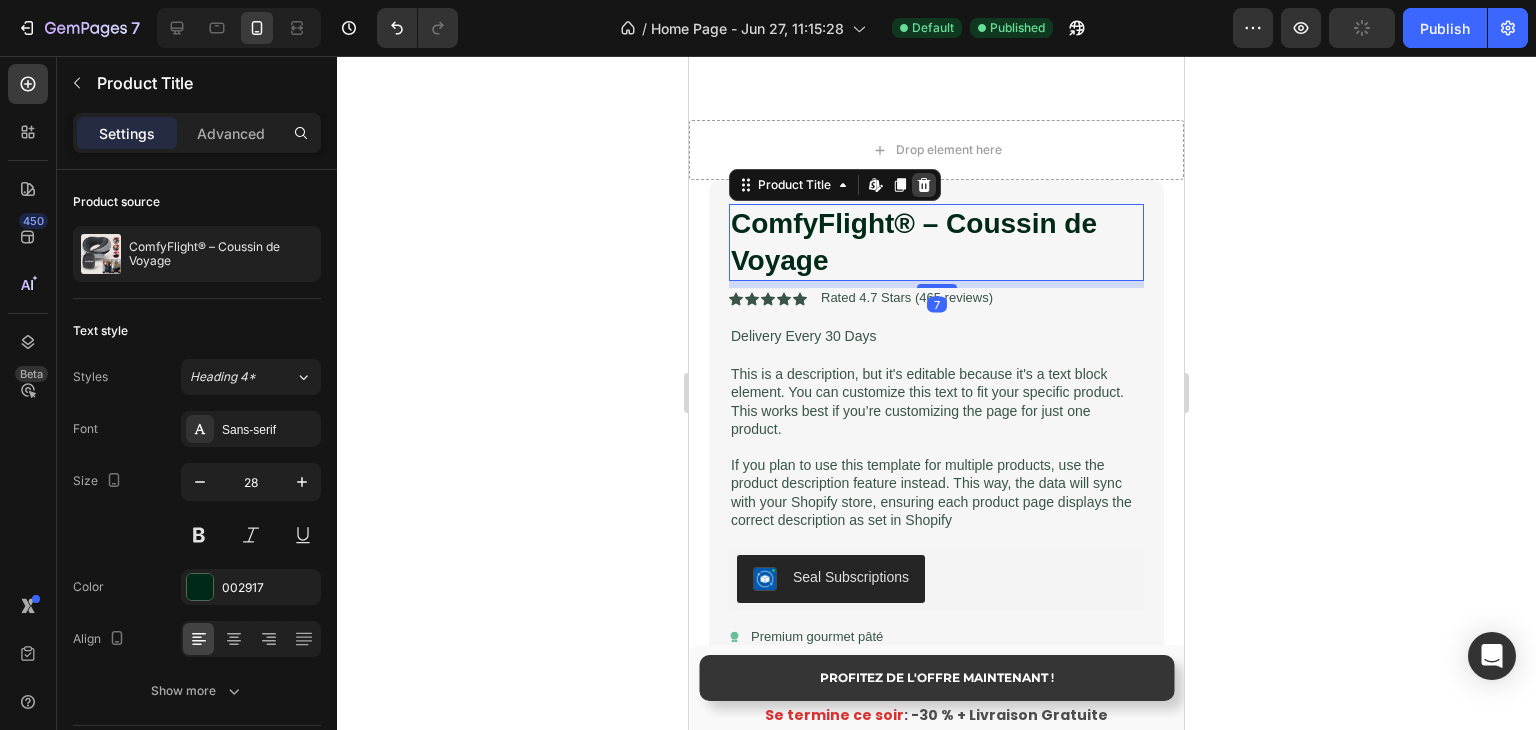 click 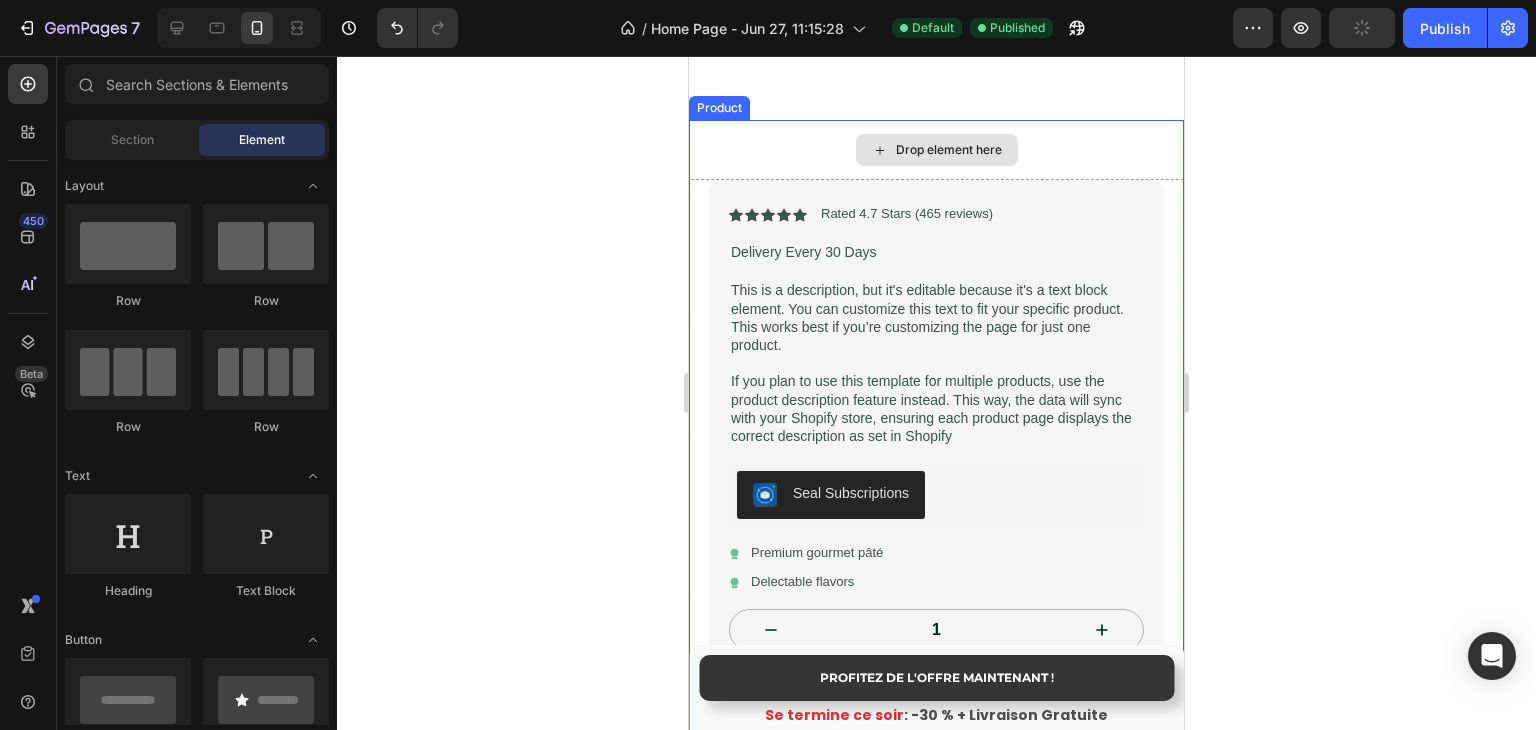 click on "Drop element here" at bounding box center (936, 150) 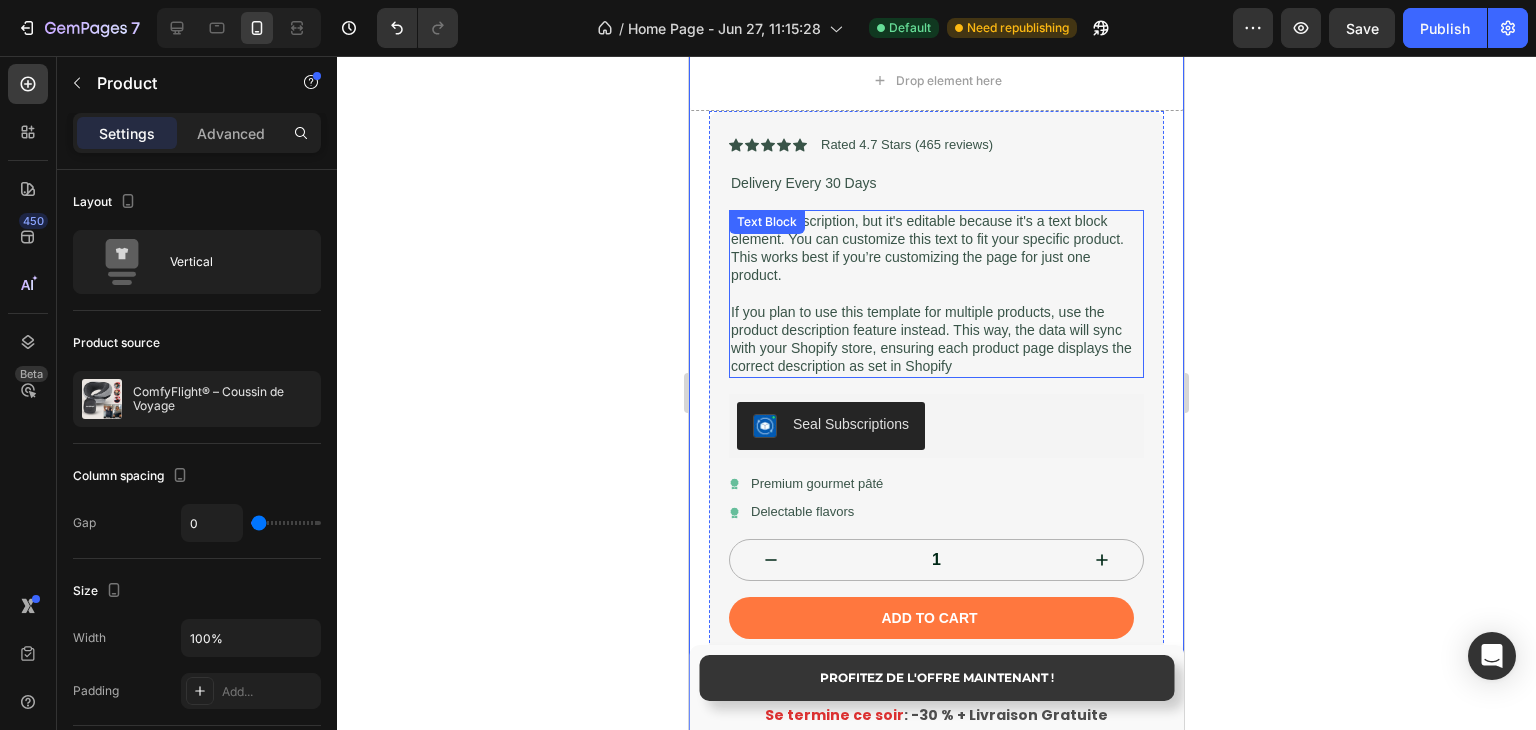 scroll, scrollTop: 7183, scrollLeft: 0, axis: vertical 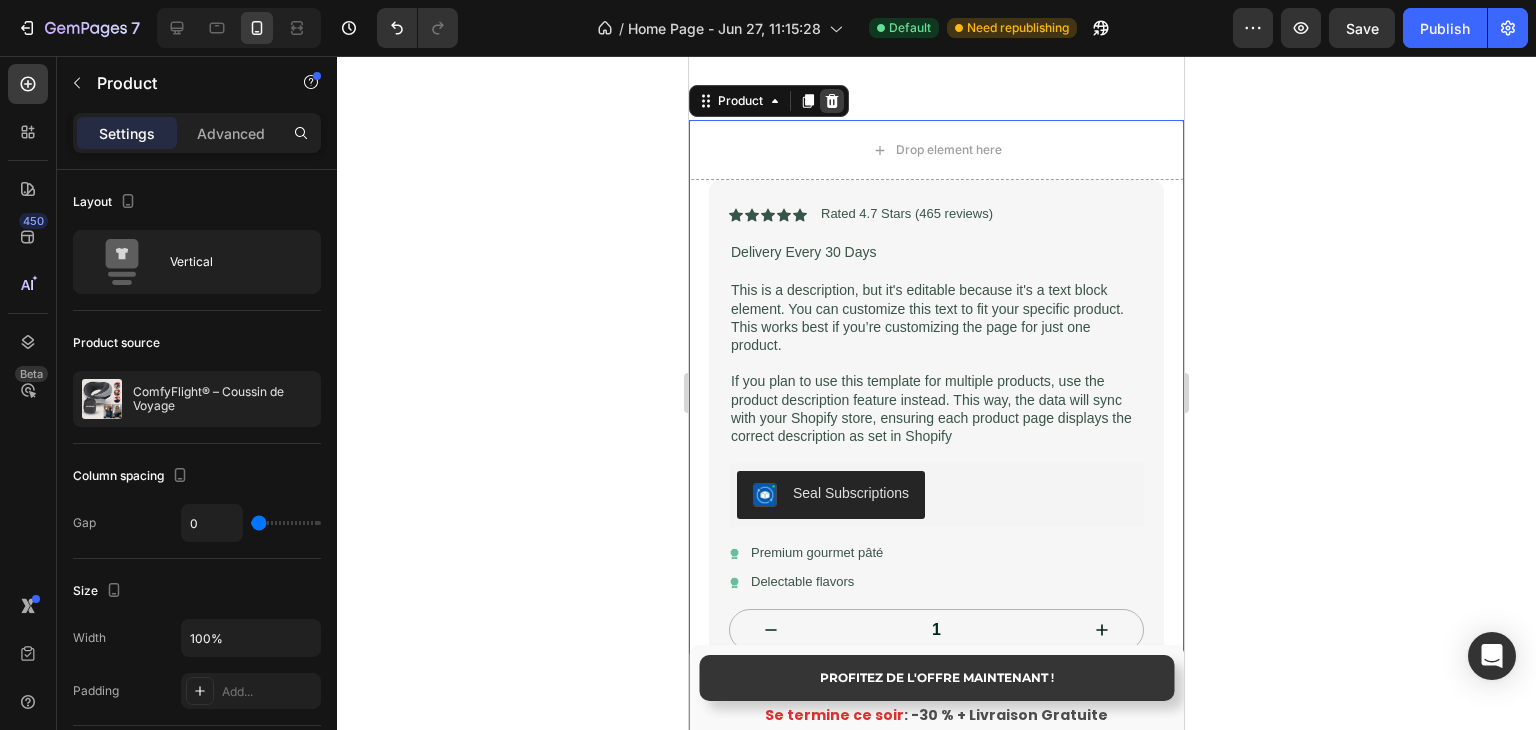 click 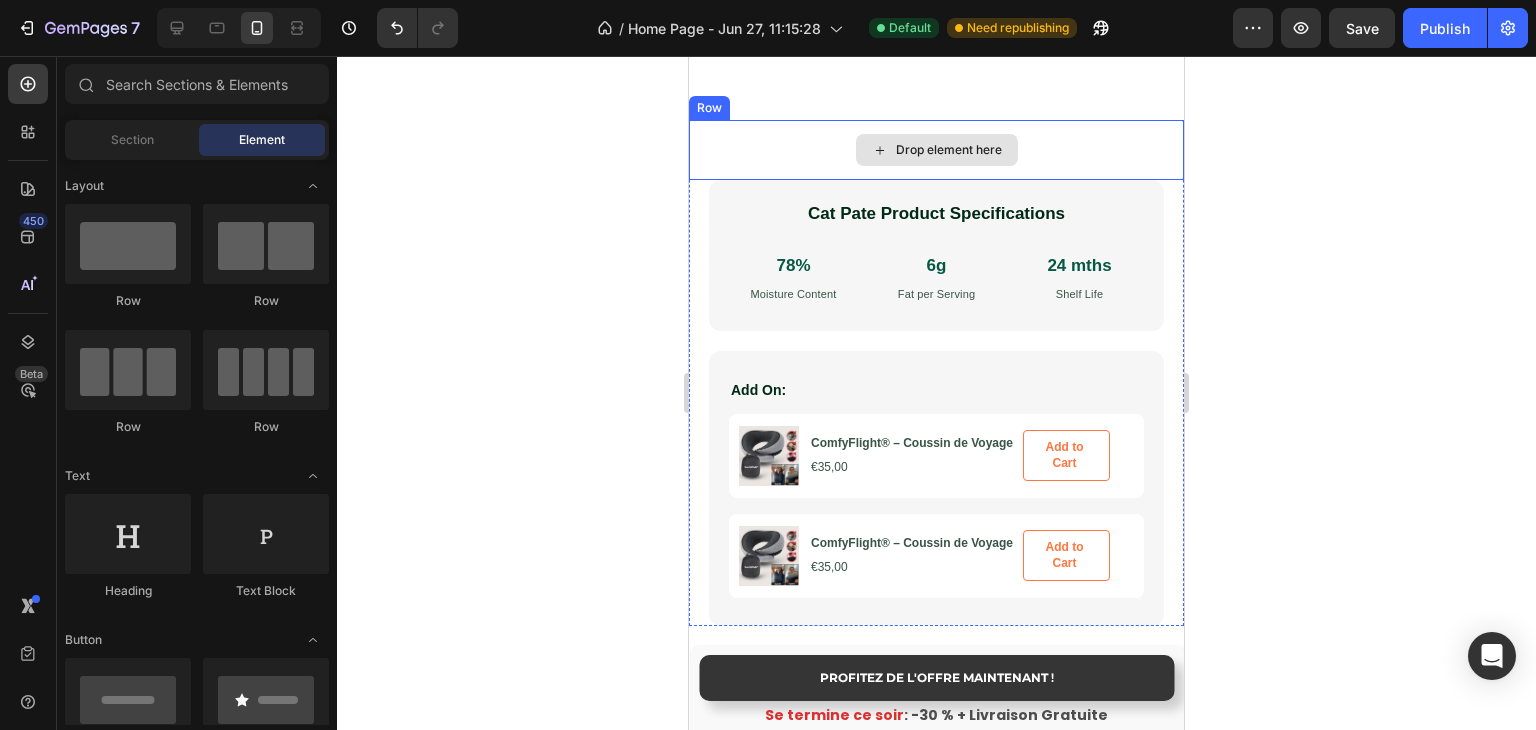 click on "Drop element here" at bounding box center (936, 150) 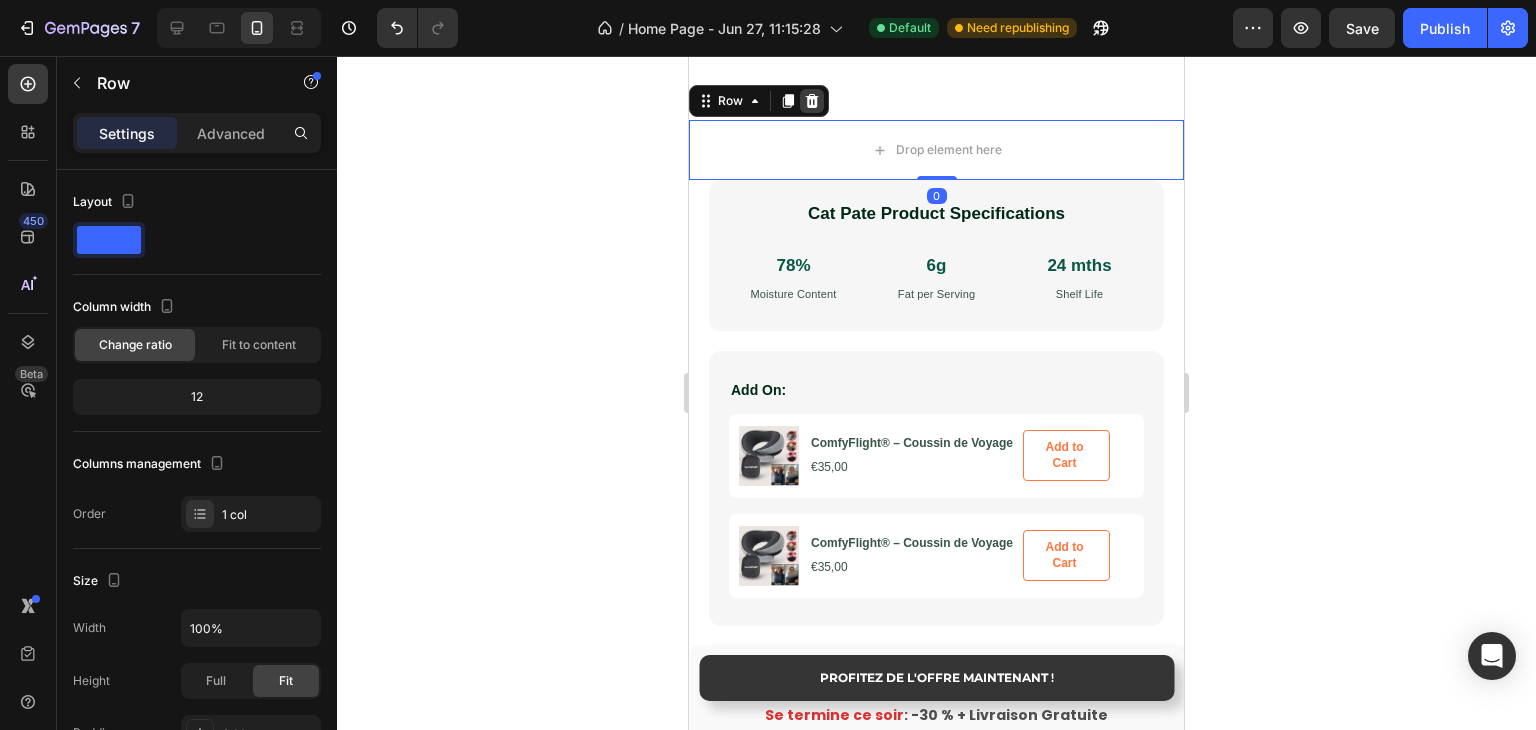 click 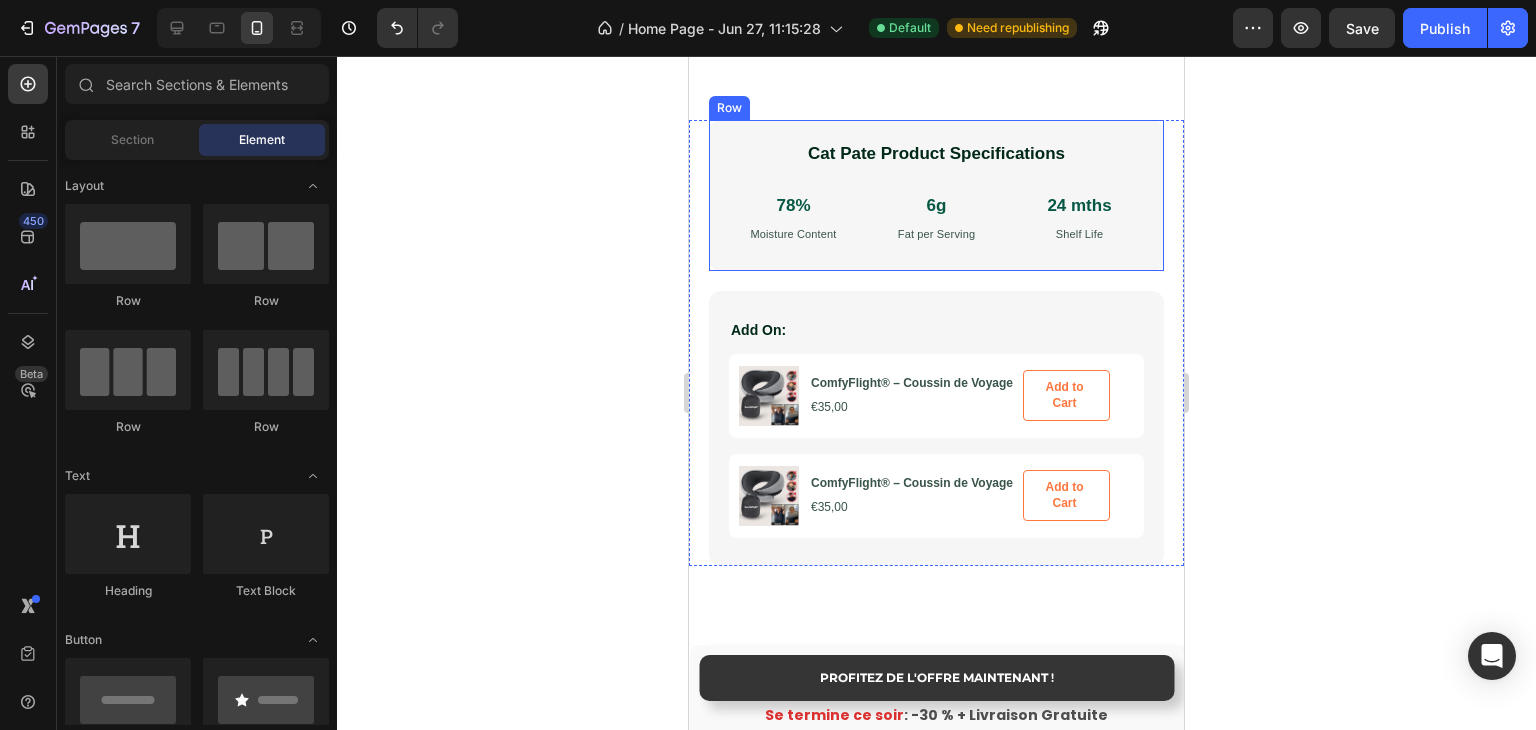 click on "Cat Pate Product Specifications  Heading 78% Text Block Moisture Content Text Block 6g Text Block Fat per Serving Text Block 24 mths Text Block Shelf Life Text Block Row Row" at bounding box center (936, 195) 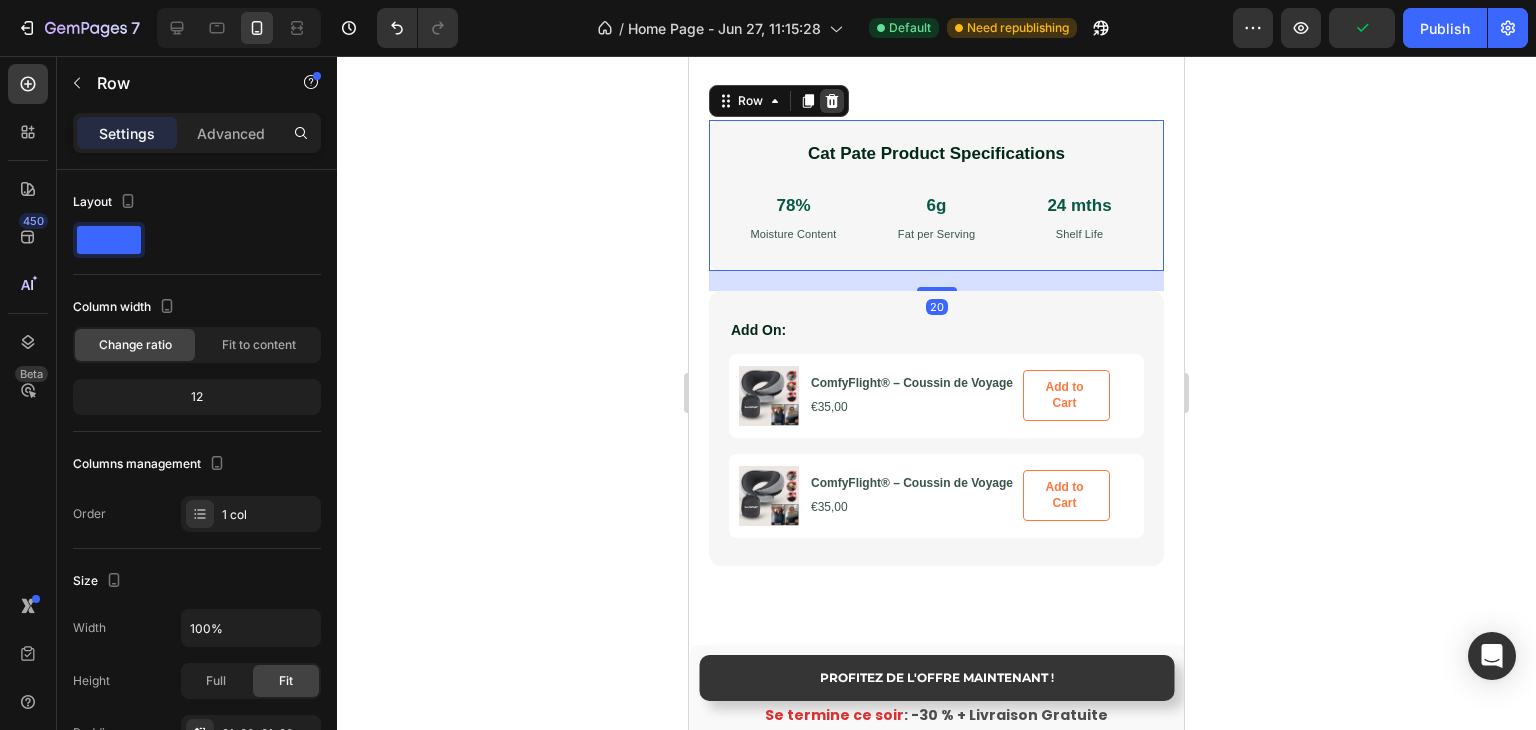 click 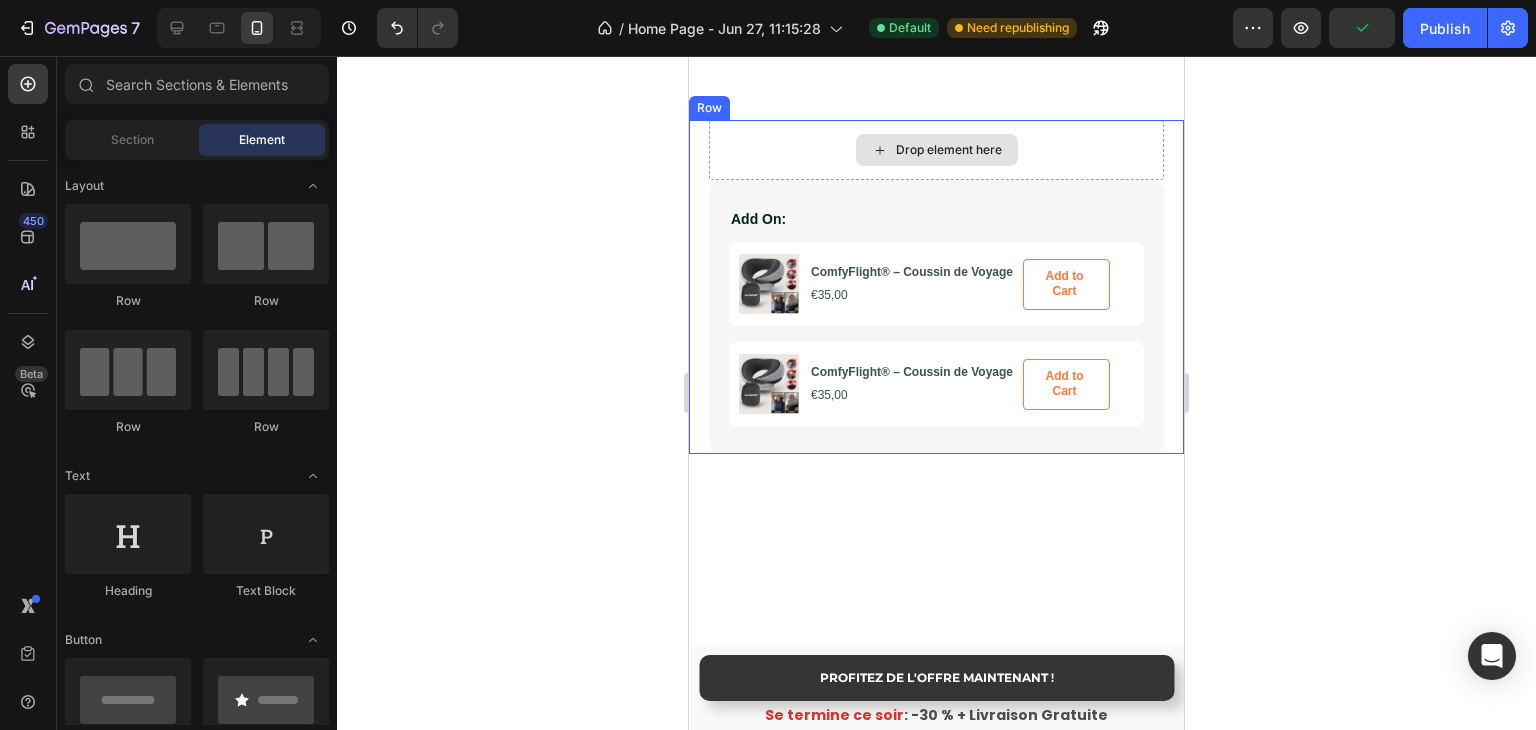 click on "Drop element here" at bounding box center (936, 150) 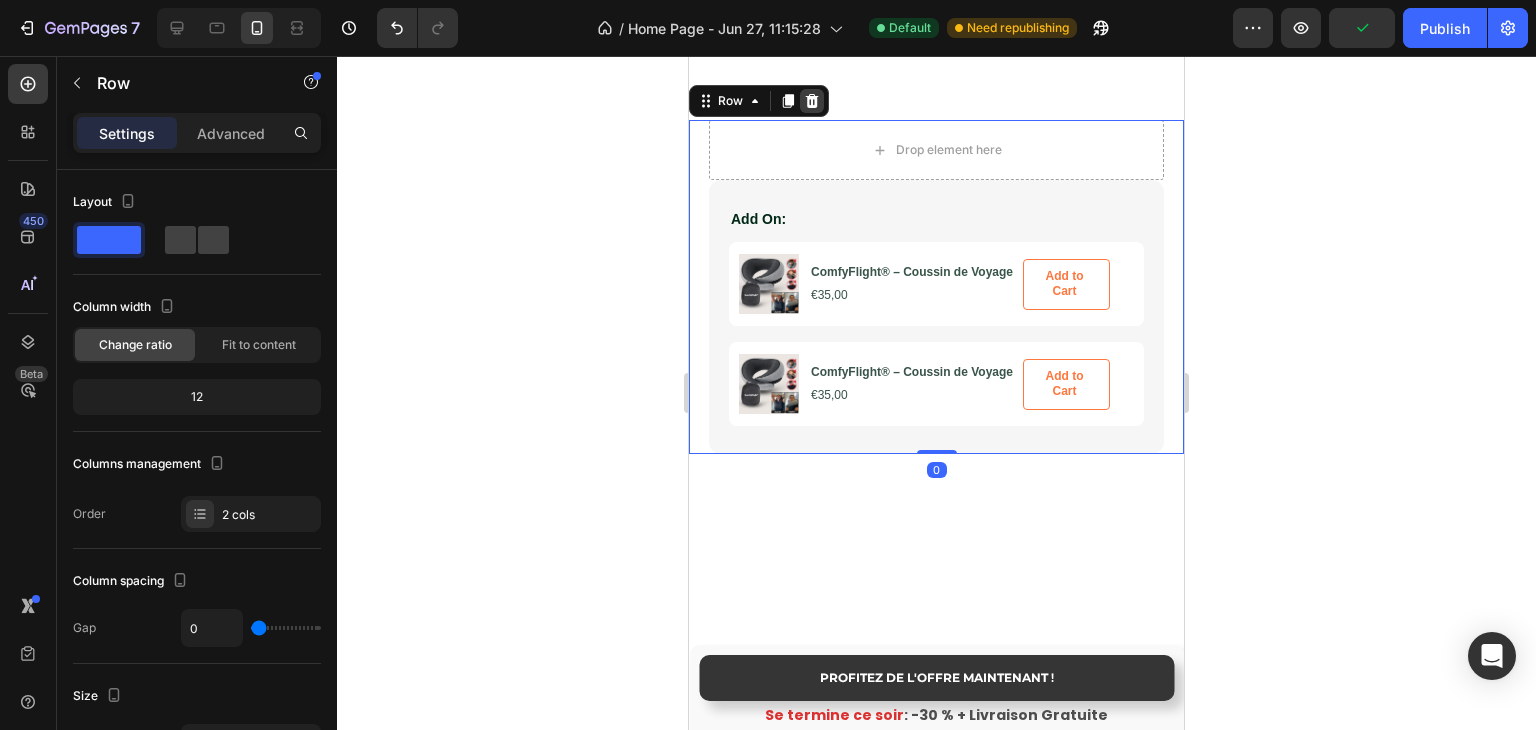 click 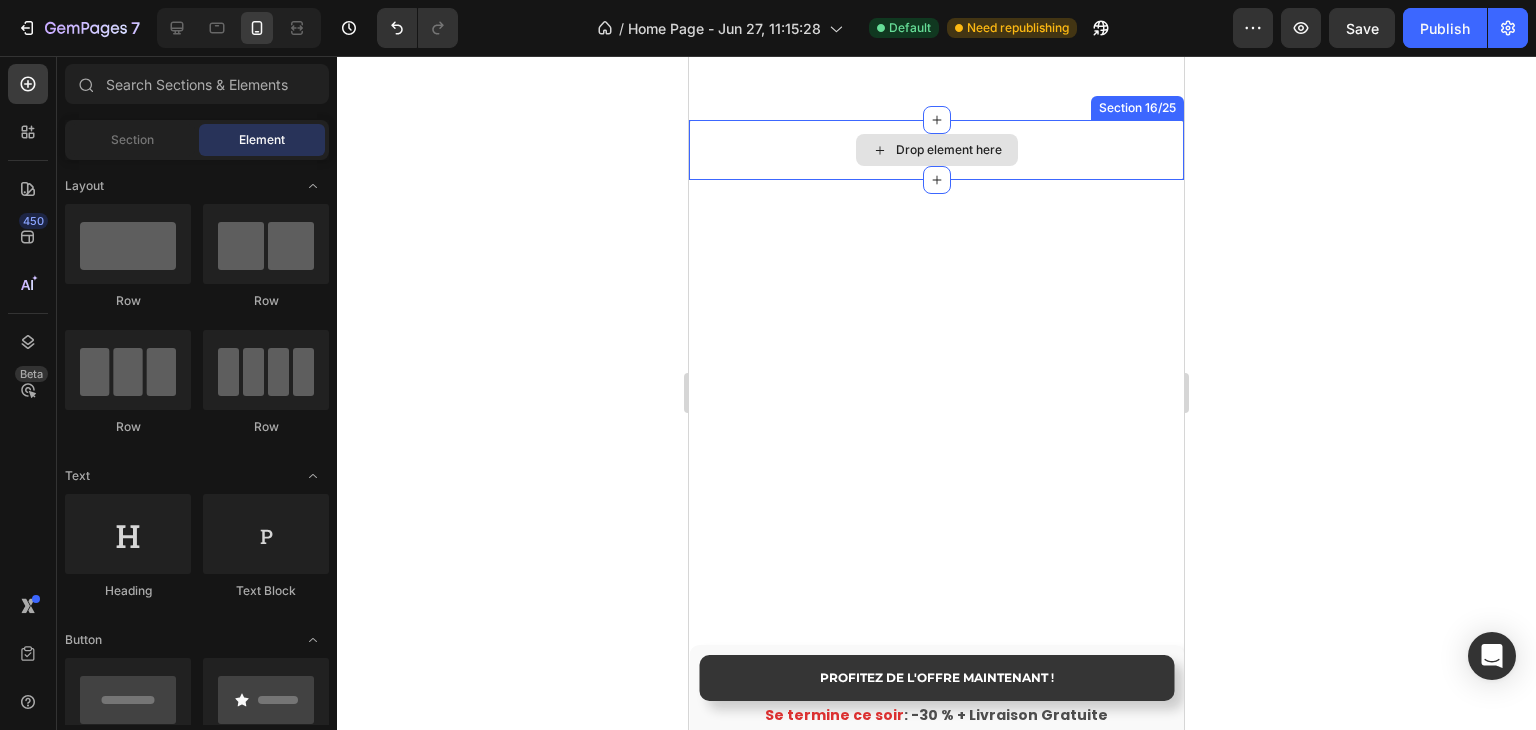 click on "Drop element here" at bounding box center [936, 150] 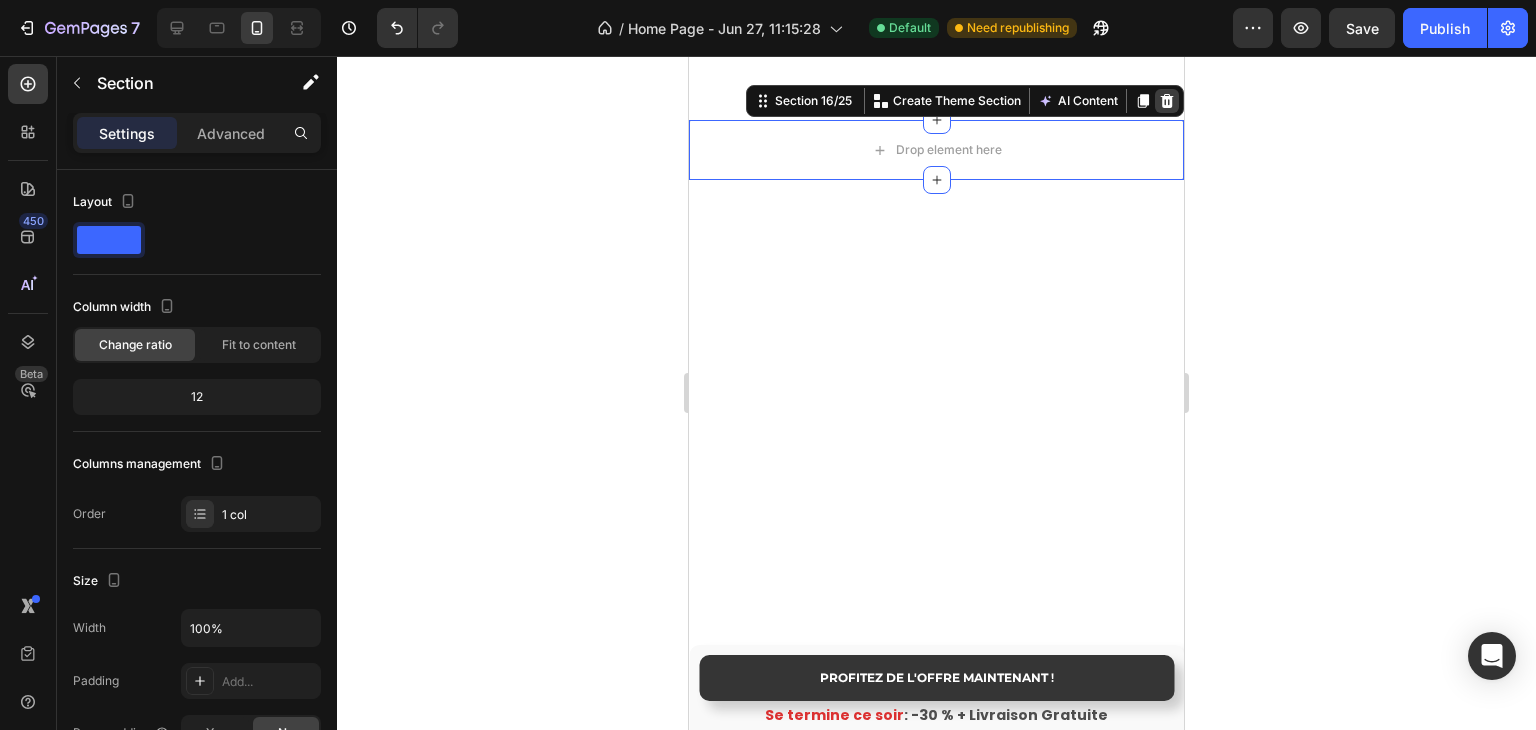 click 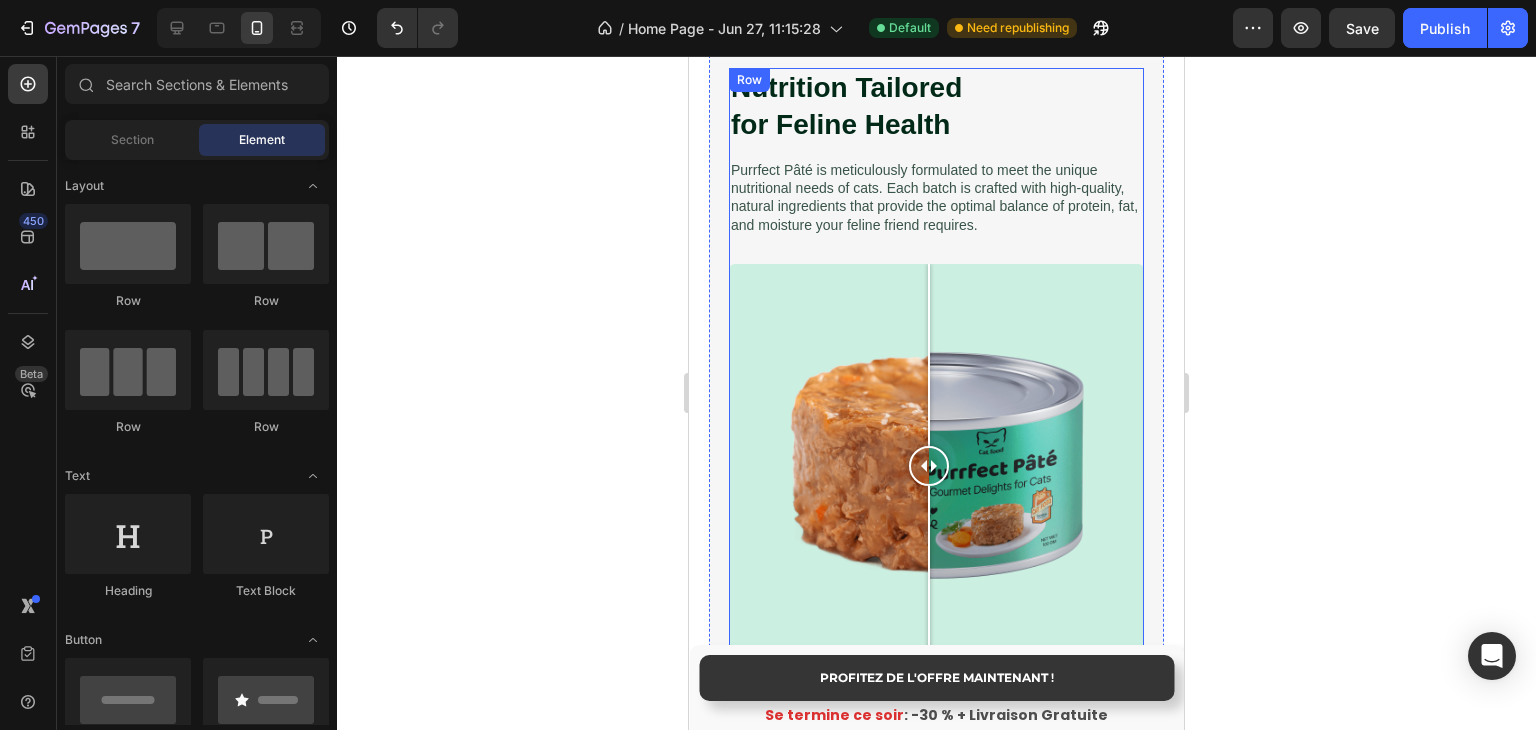 scroll, scrollTop: 7083, scrollLeft: 0, axis: vertical 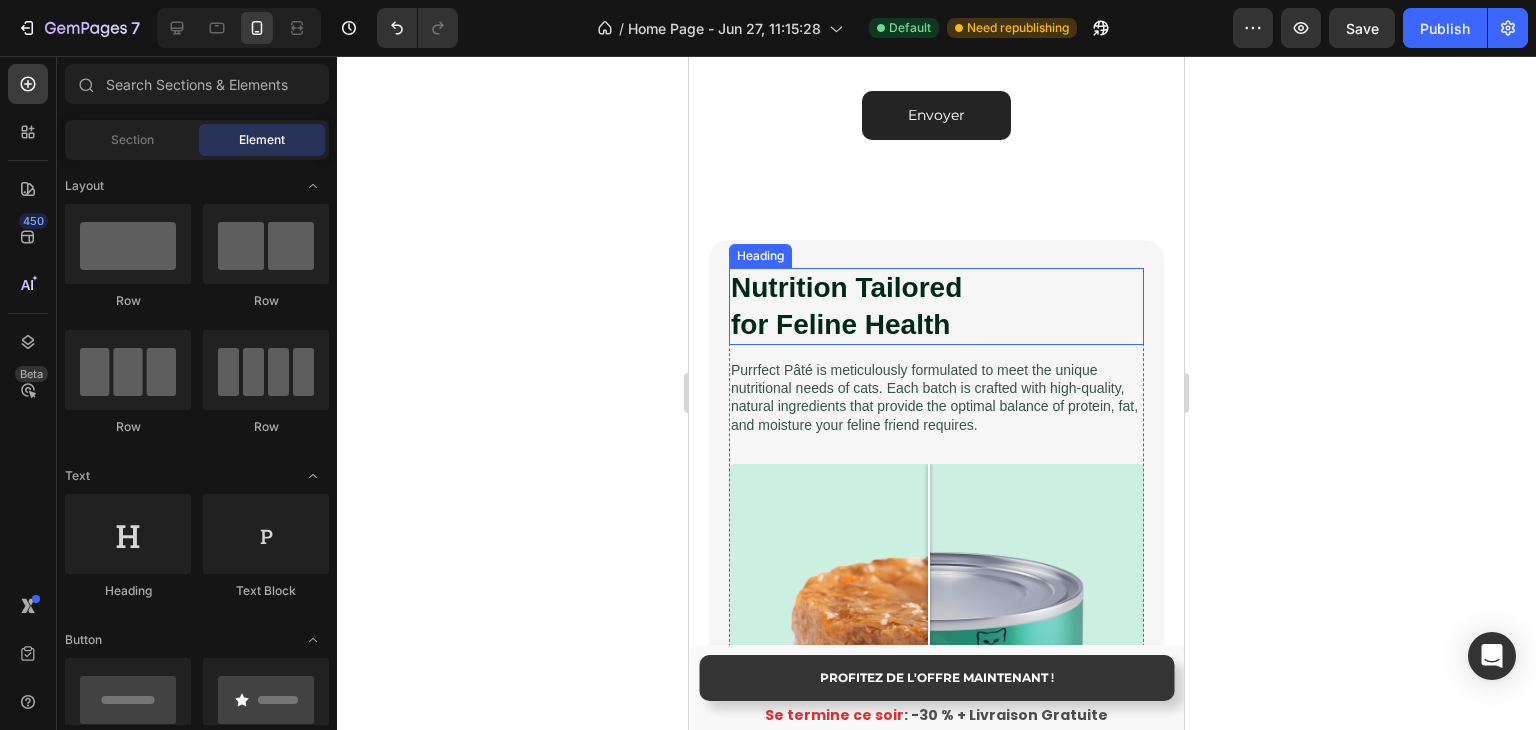 click on "Nutrition Tailored for Feline Health" at bounding box center [936, 306] 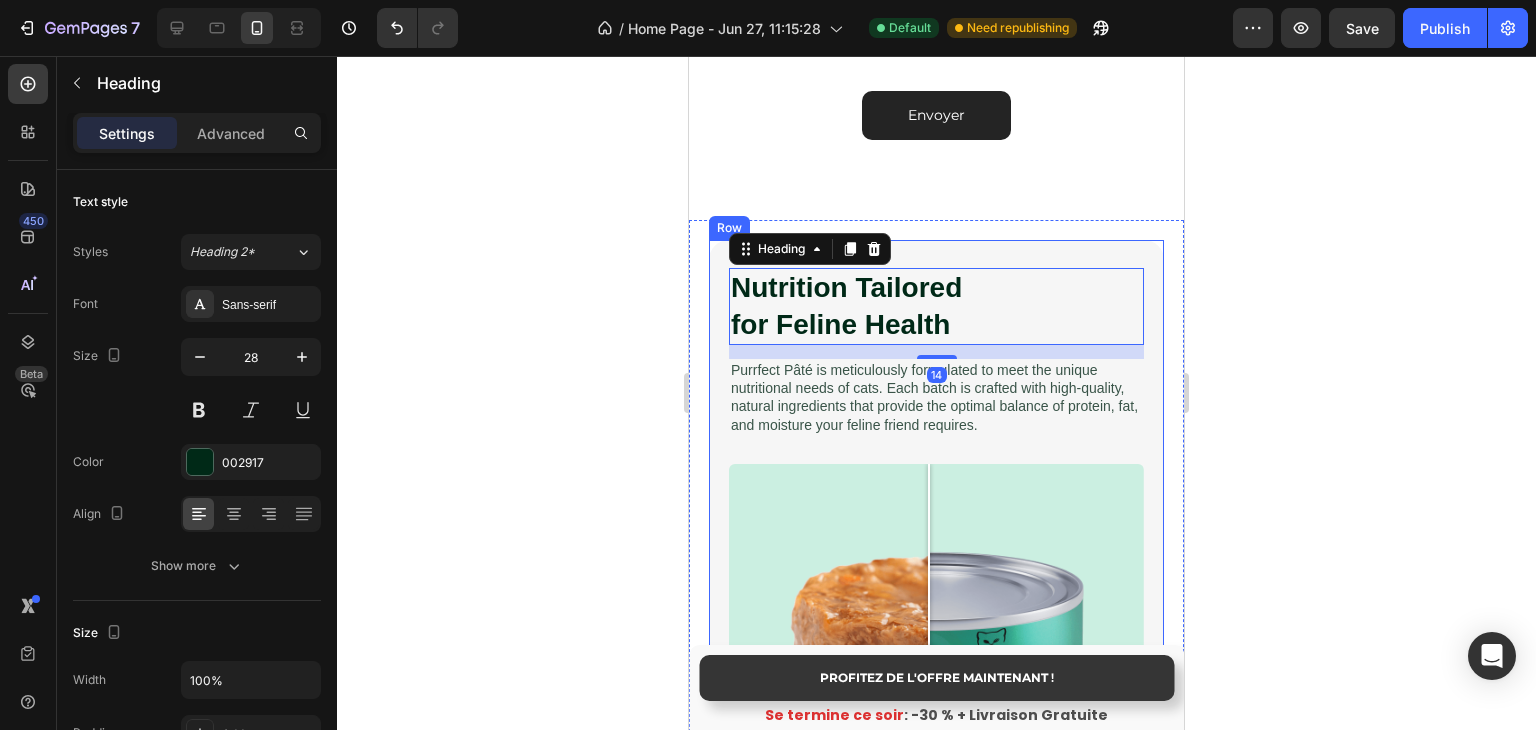 click on "Nutrition Tailored for Feline Health Heading   14 Purrfect Pâté is meticulously formulated to meet the unique nutritional needs of cats. Each batch is crafted with high-quality, natural ingredients that provide the optimal balance of protein, fat, and moisture your feline friend requires. Text Block Image Comparison Keypoints: Text Block 78% Text Block Row The 78% moisture level helps keep your cat hydrated and supports urinary tract health. Text Block Row 12% Text Block Row The 12% protein content in Purrfect Pâté supports the development and maintenance of lean muscle mass in your cat. Text Block Row 10% Text Block Row The carefully balanced 10% fat ratio provides sustained energy without excess calories. Text Block Row Row Image Comparison Row" at bounding box center [936, 707] 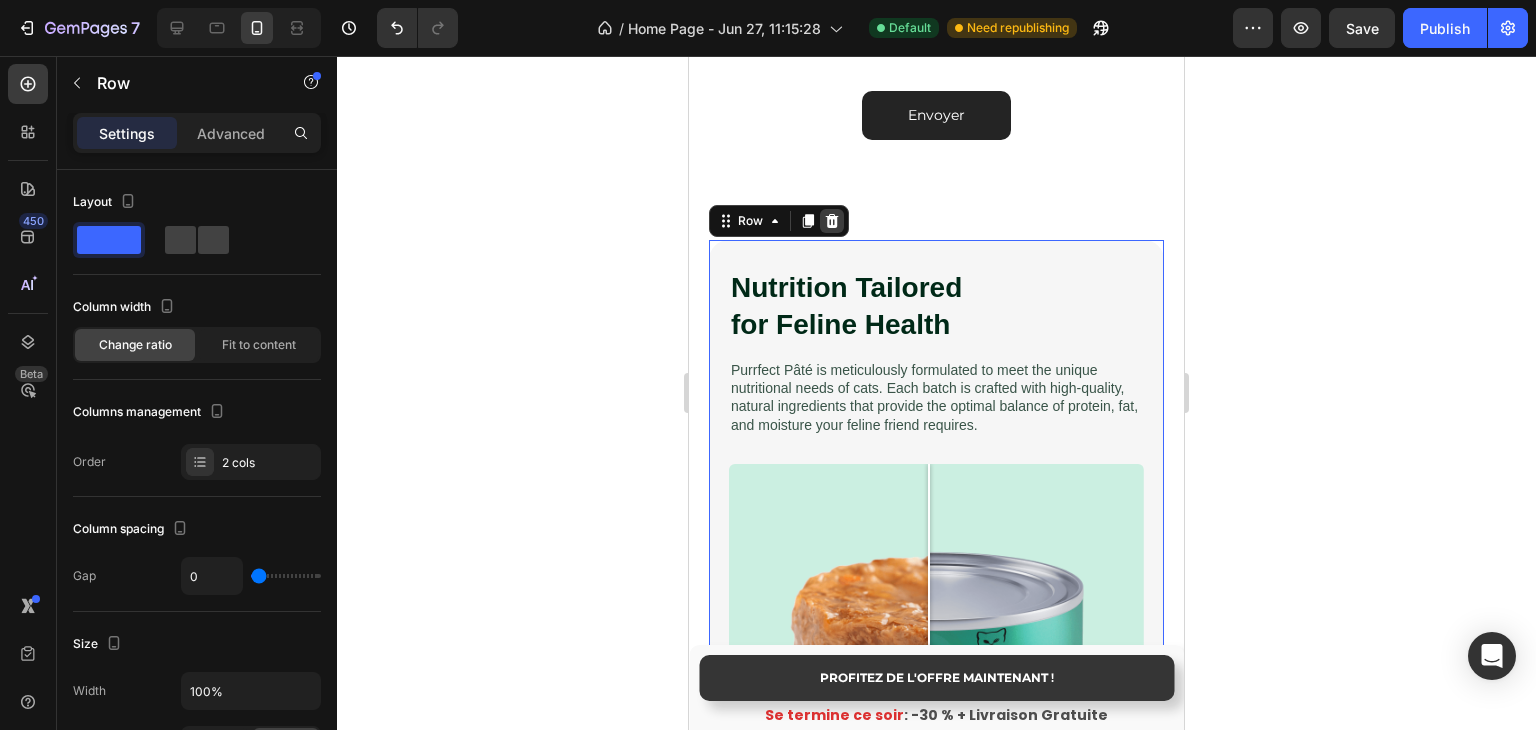 click 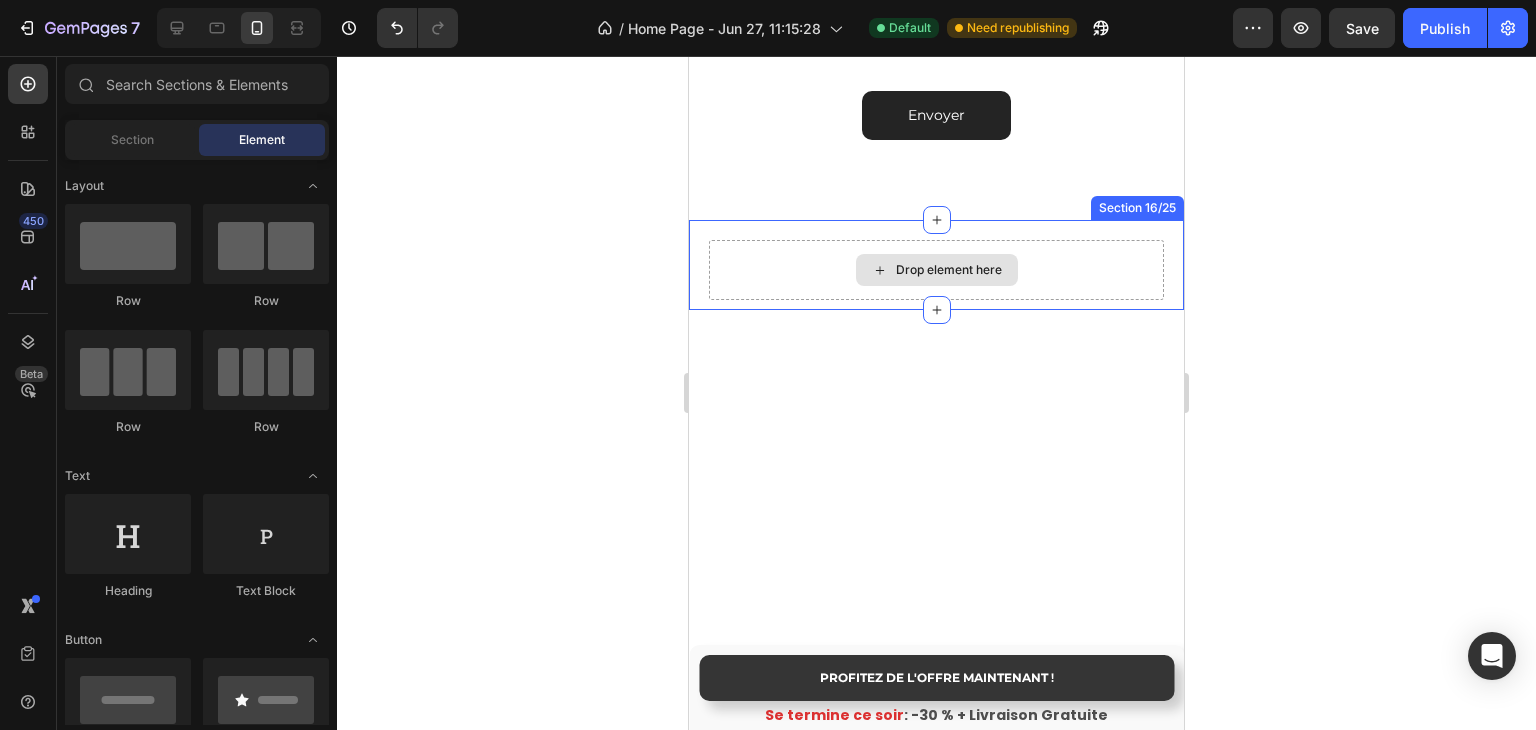 click on "Drop element here" at bounding box center (936, 270) 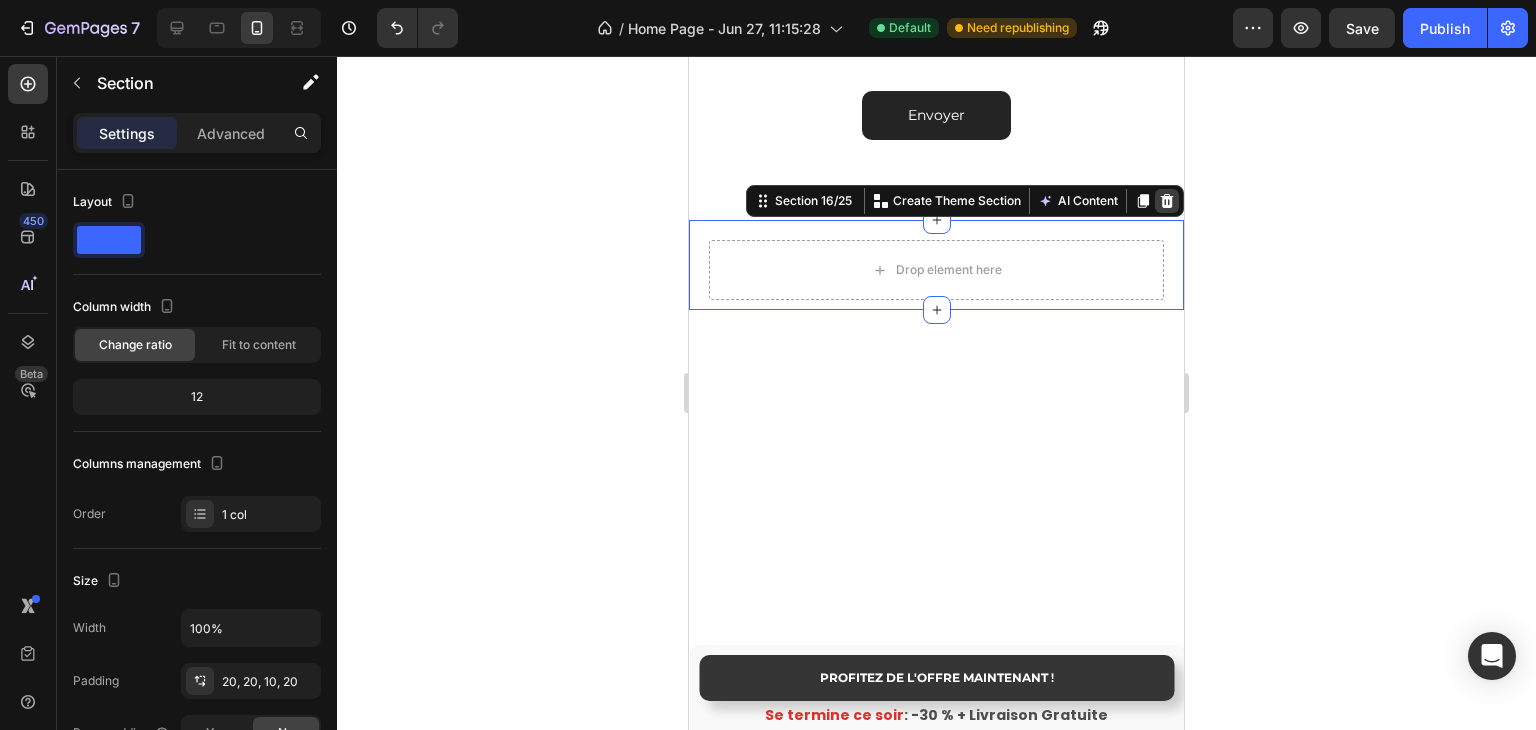 click 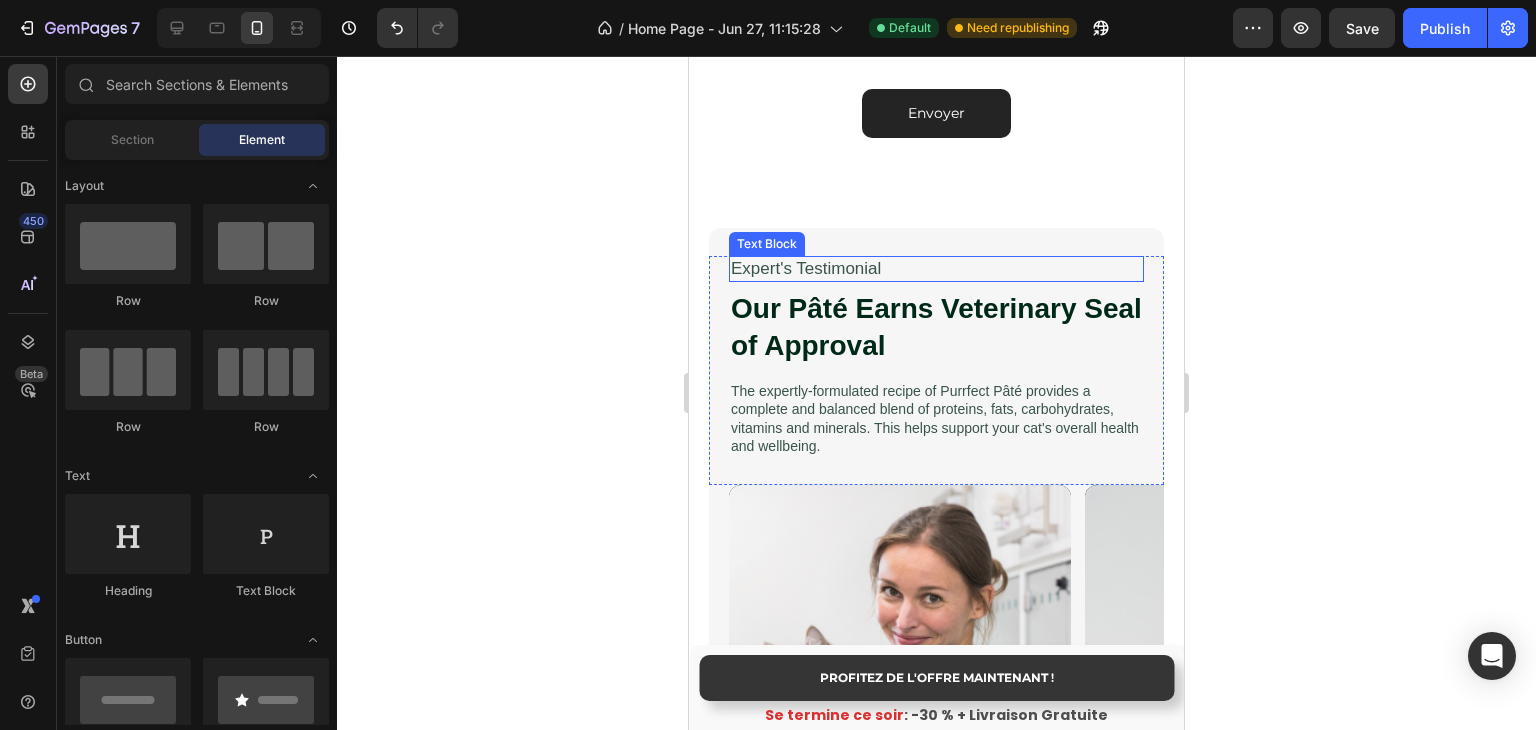 scroll, scrollTop: 7083, scrollLeft: 0, axis: vertical 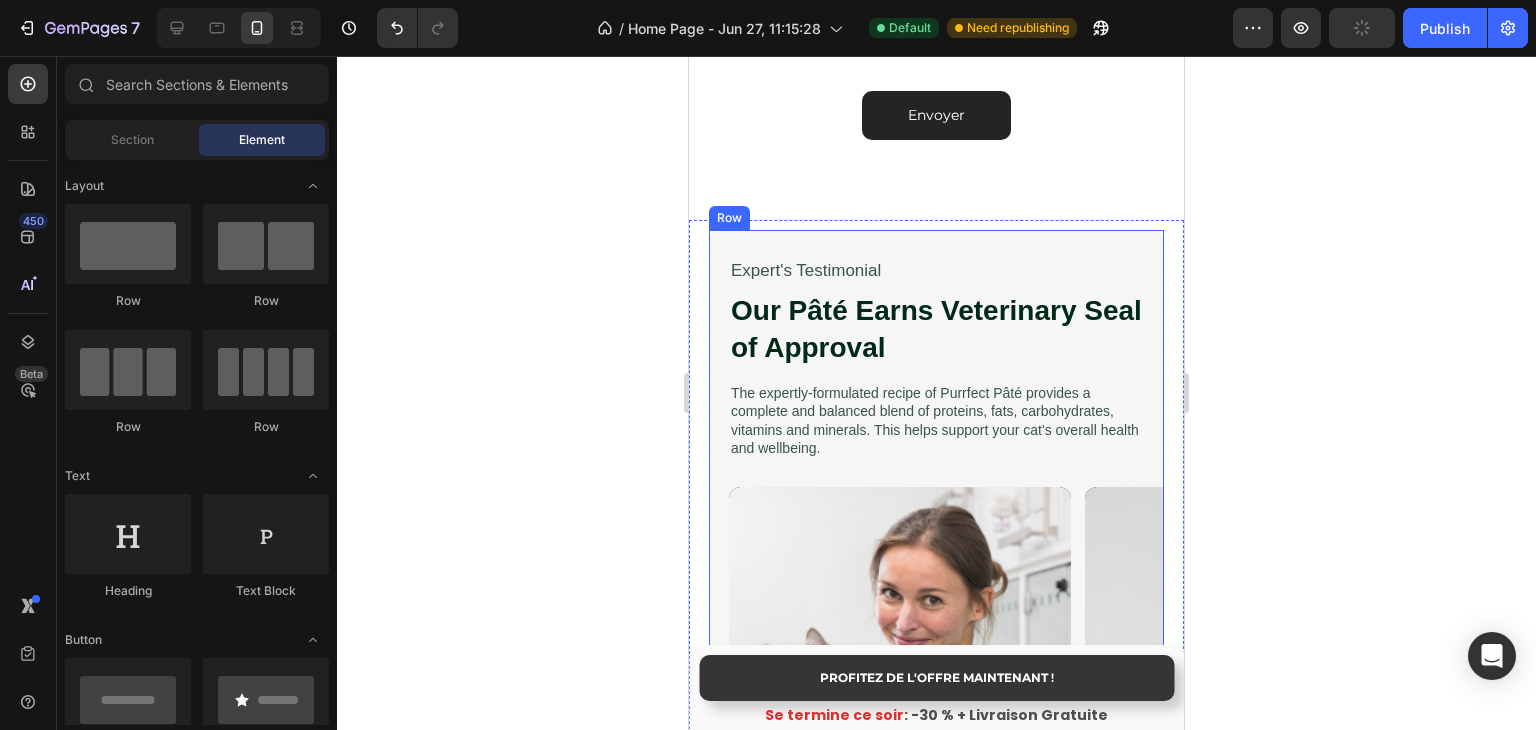 click on "Video Video Video Video Carousel Expert's Testimonial Text Block Our Pâté Earns Veterinary Seal of Approval Heading The expertly-formulated recipe of Purrfect Pâté provides a complete and balanced blend of proteins, fats, carbohydrates, vitamins and minerals. This helps support your cat's overall health and wellbeing. Text Block Row Row" at bounding box center [936, 647] 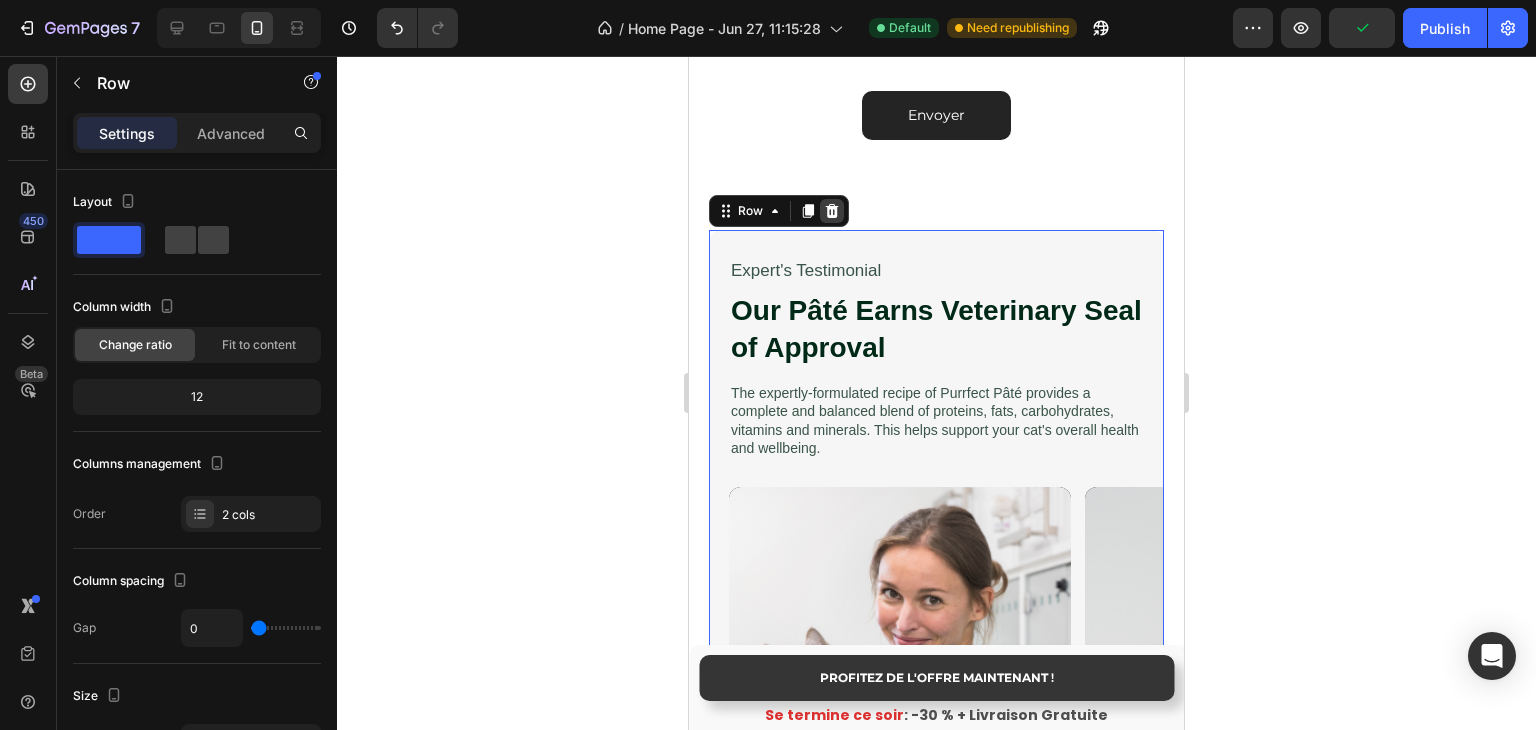 click at bounding box center [832, 211] 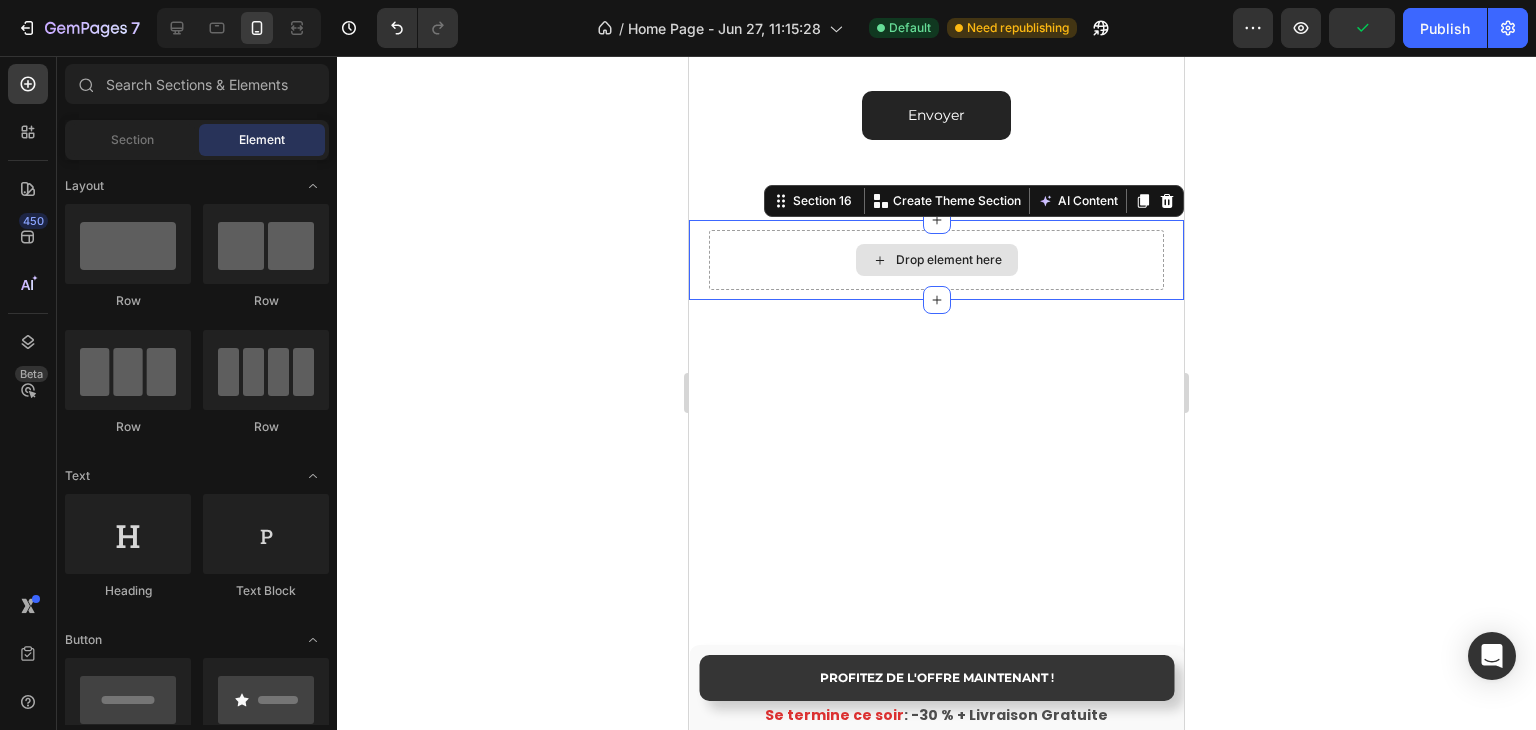 click on "Drop element here" at bounding box center [936, 260] 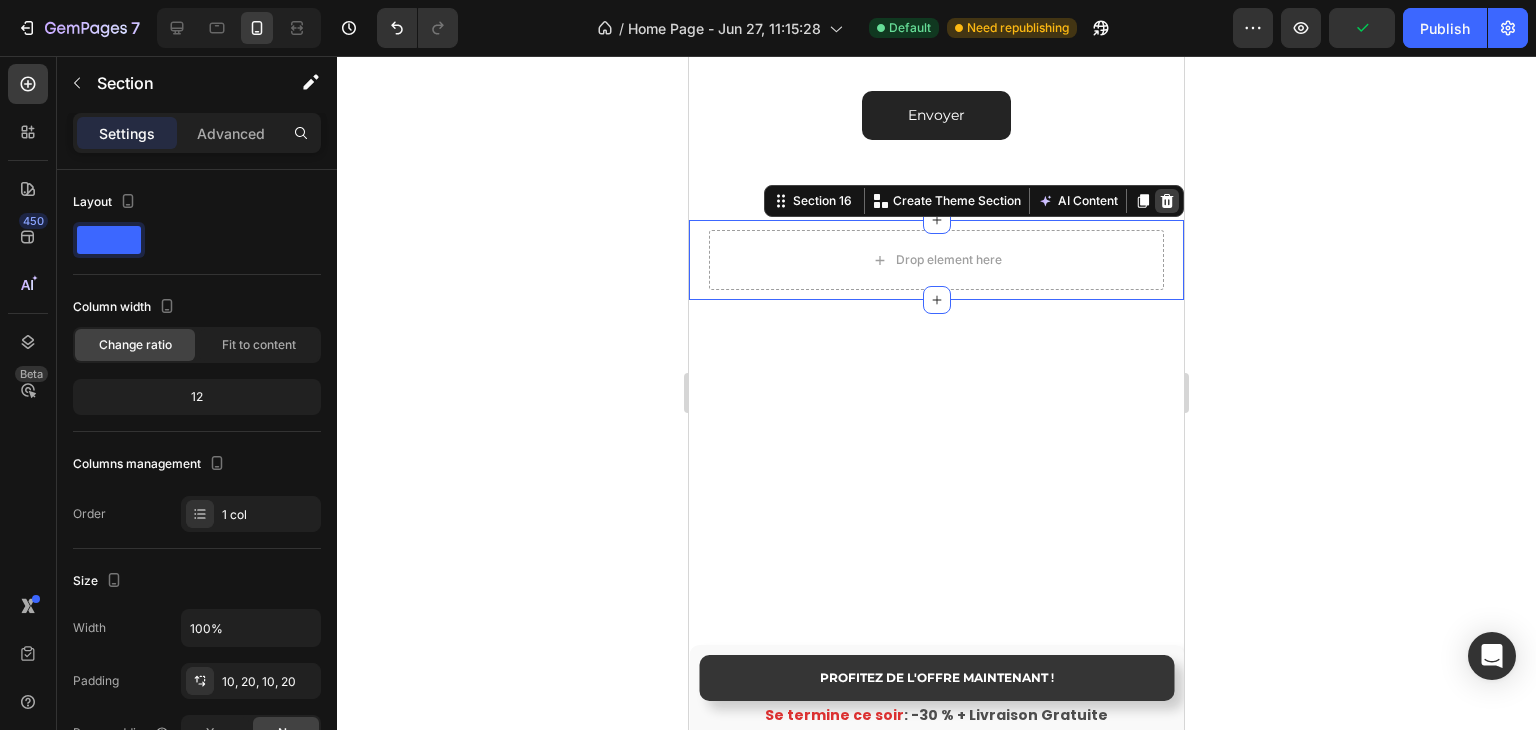 click 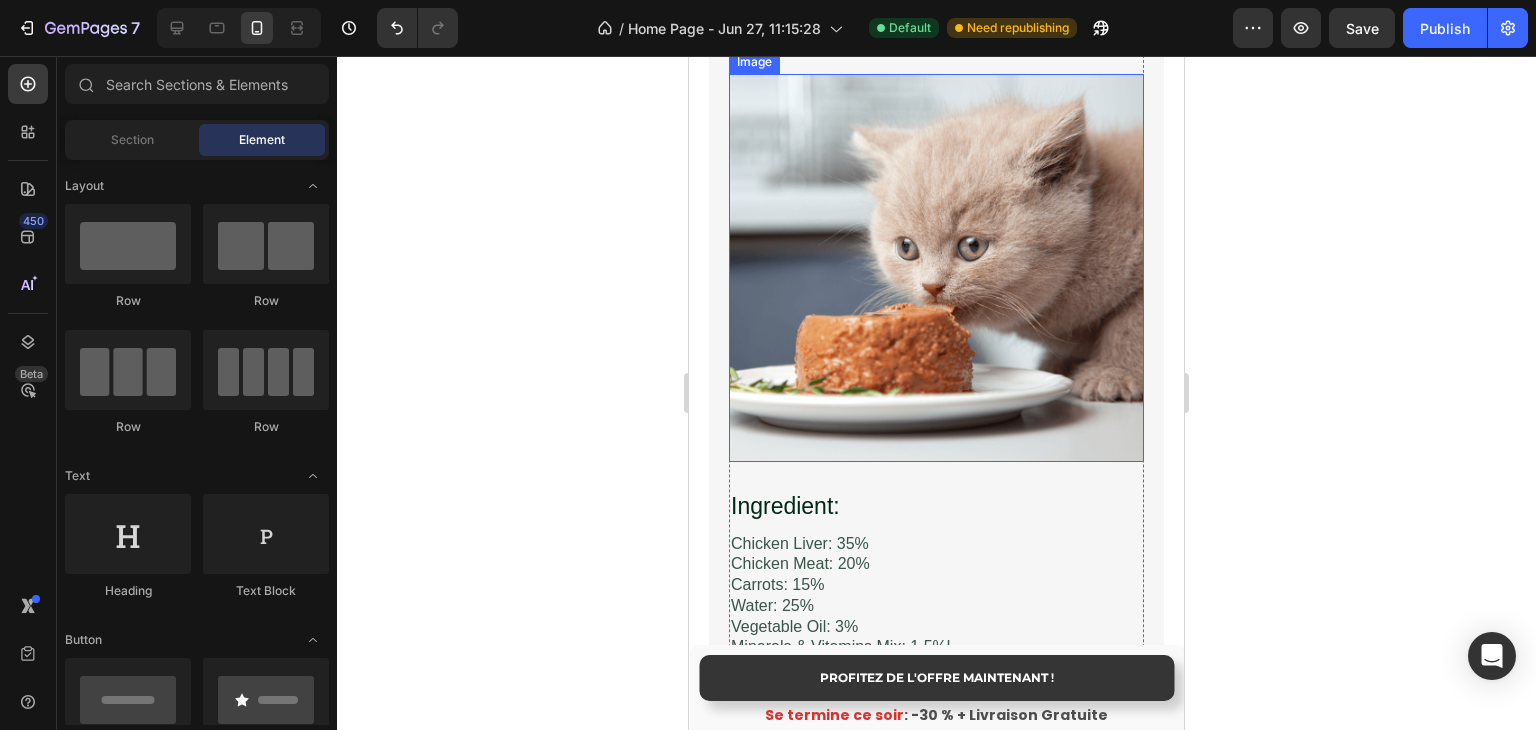 scroll, scrollTop: 7183, scrollLeft: 0, axis: vertical 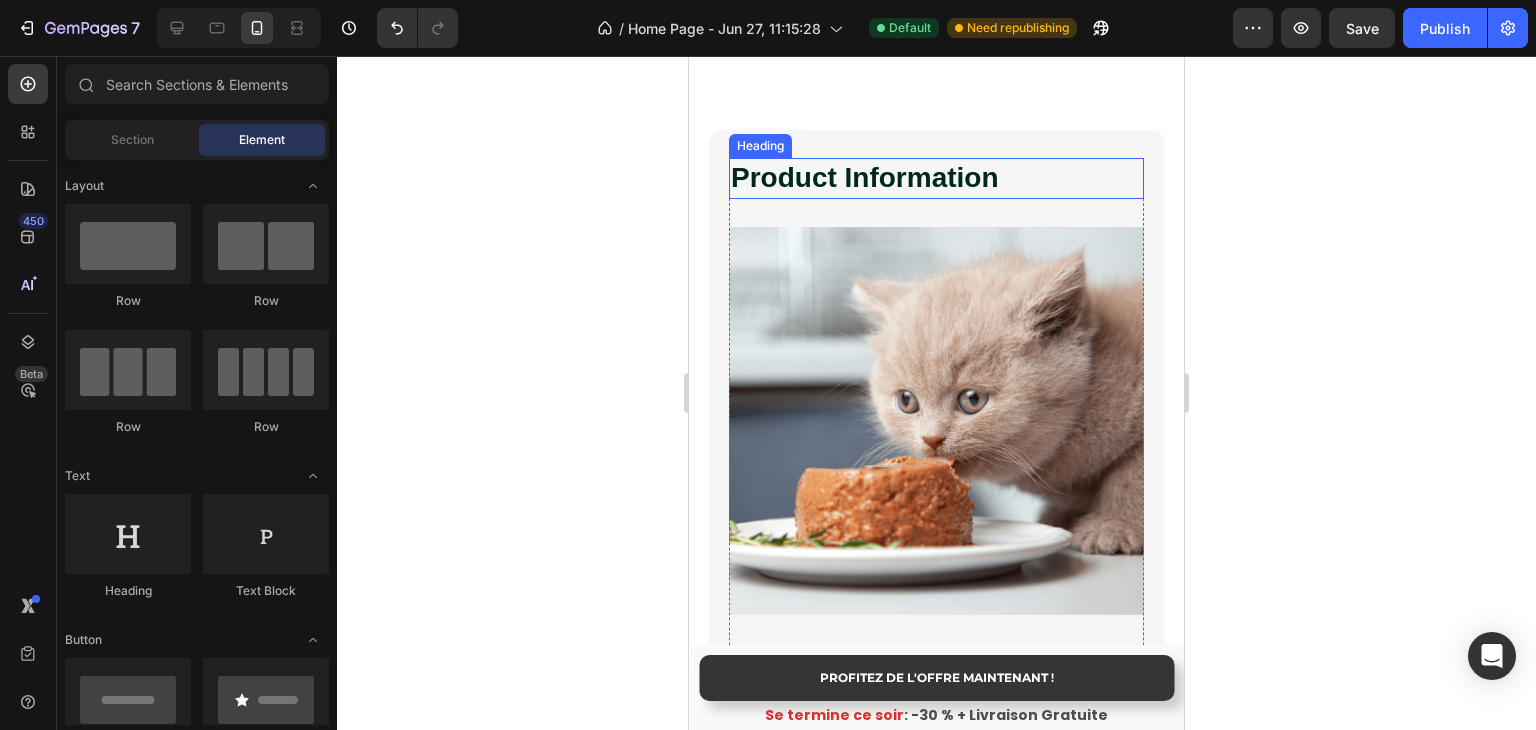 click on "Product Information Heading Image Purrfect Pâté is crafted using only the finest, ethically-sourced ingredients to deliver a gourmet dining experience for your cat. We carefully select each component to ensure optimal nutrition and palatability. Text Block Ingredient: Heading Chicken Liver: 35% Chicken Meat: 20% Carrots: 15% Water: 25% Vegetable Oil: 3% Minerals & Vitamins Mix: 1.5%l Text Block Row Nutritional Information: Heading Total: 100g Protein: 9g Fat: 5g Carbohydrates: 3g Fiber: 1.5g Moisture: 80g Calories: 95 kcal Text Block Row Row Row
Icon
Icon
Icon Row Image Row" at bounding box center (936, 641) 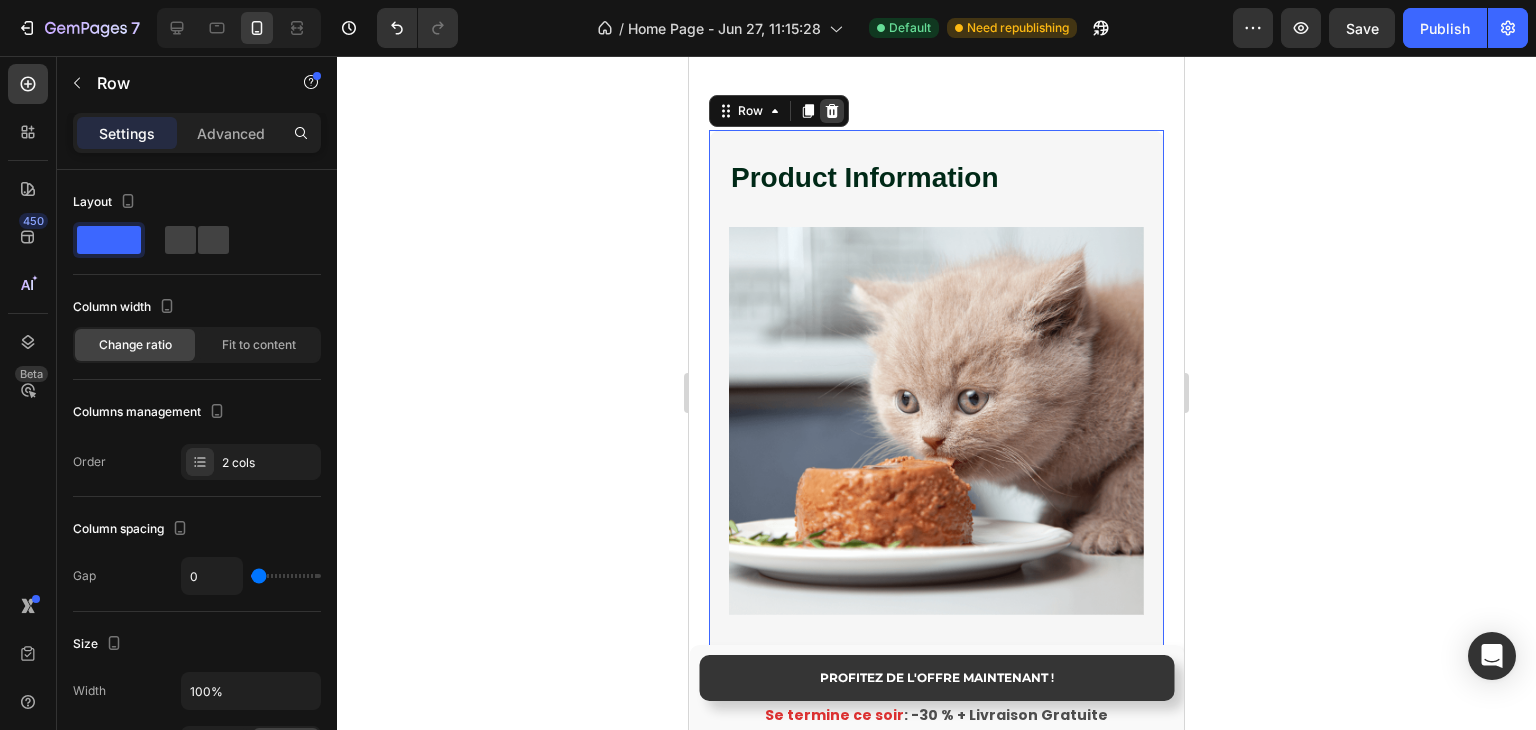 click 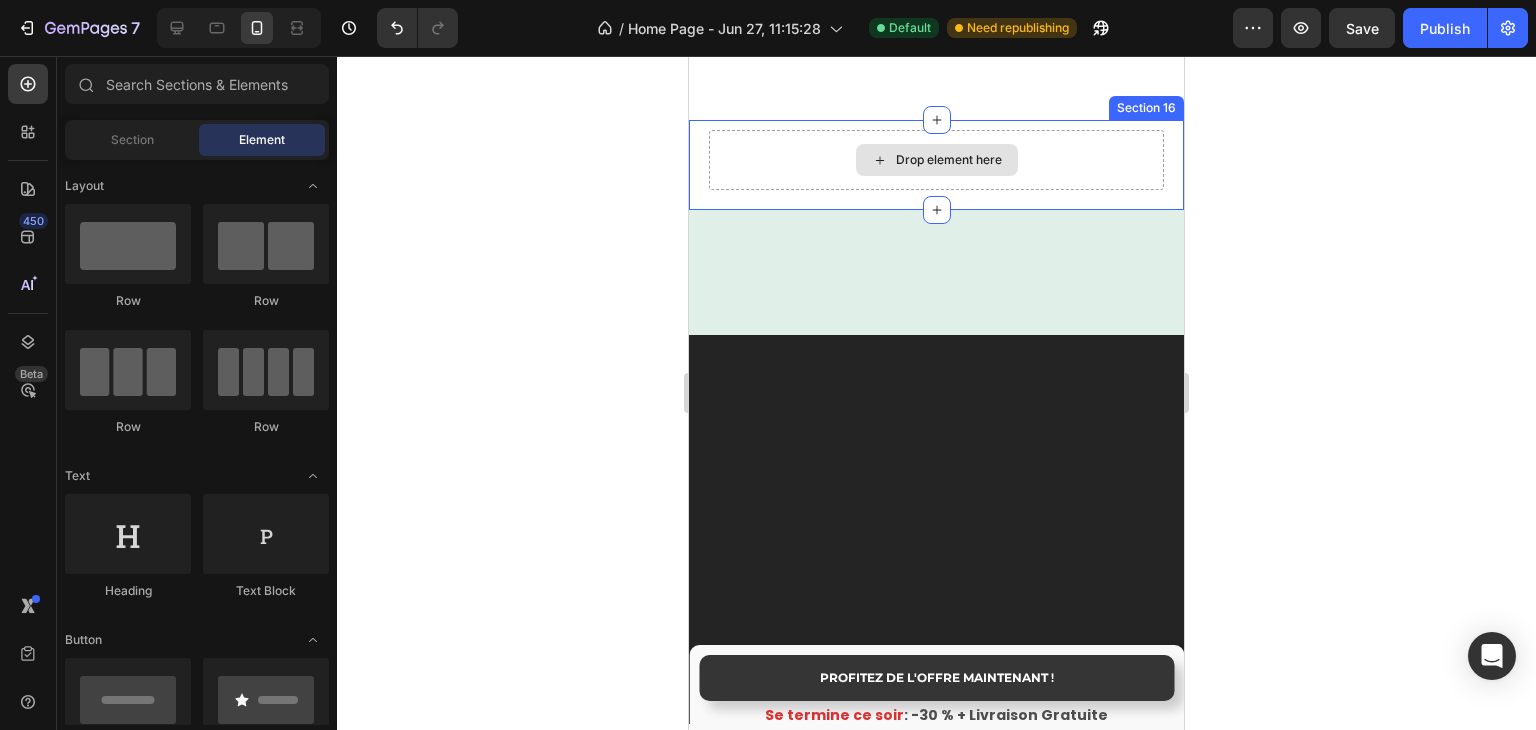 click on "Drop element here" at bounding box center [936, 160] 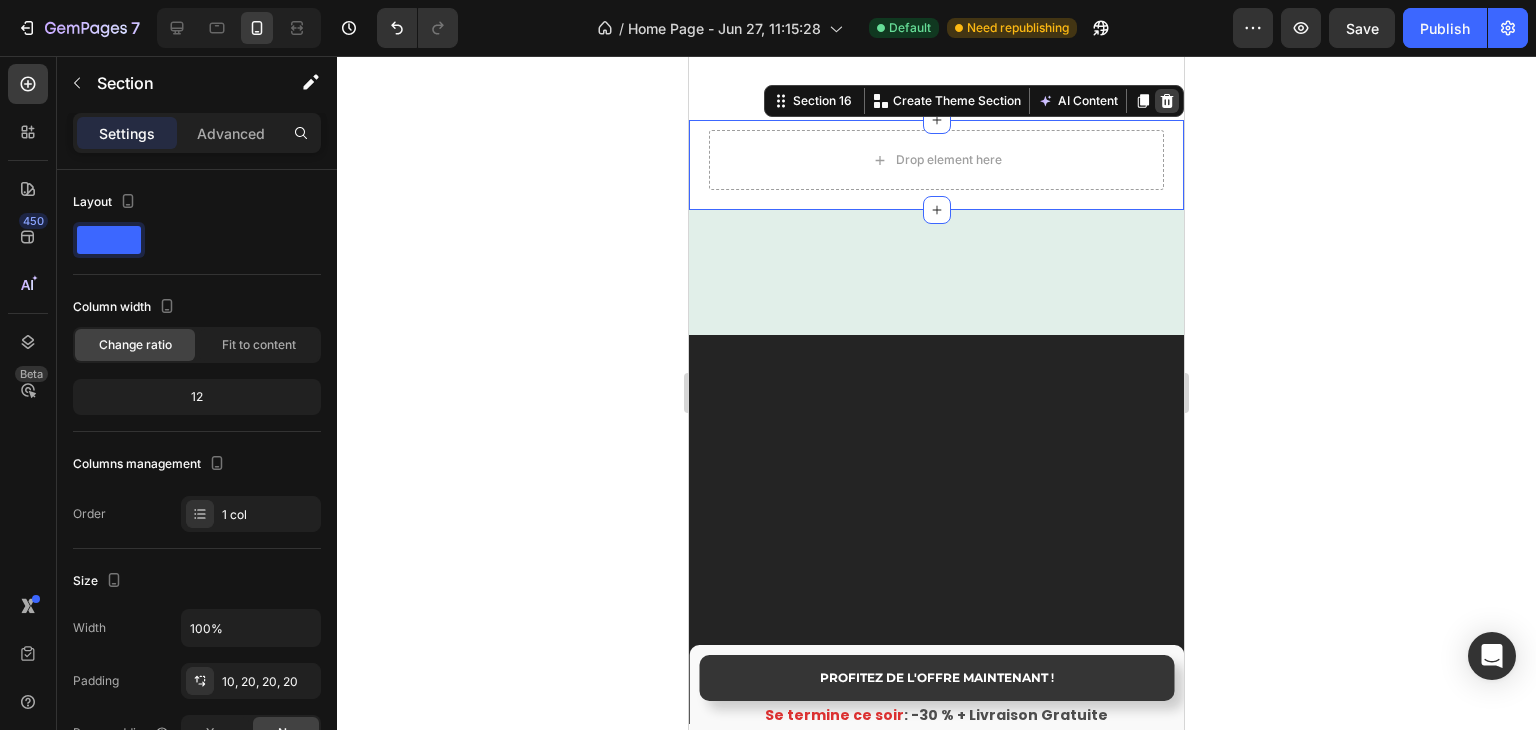 click 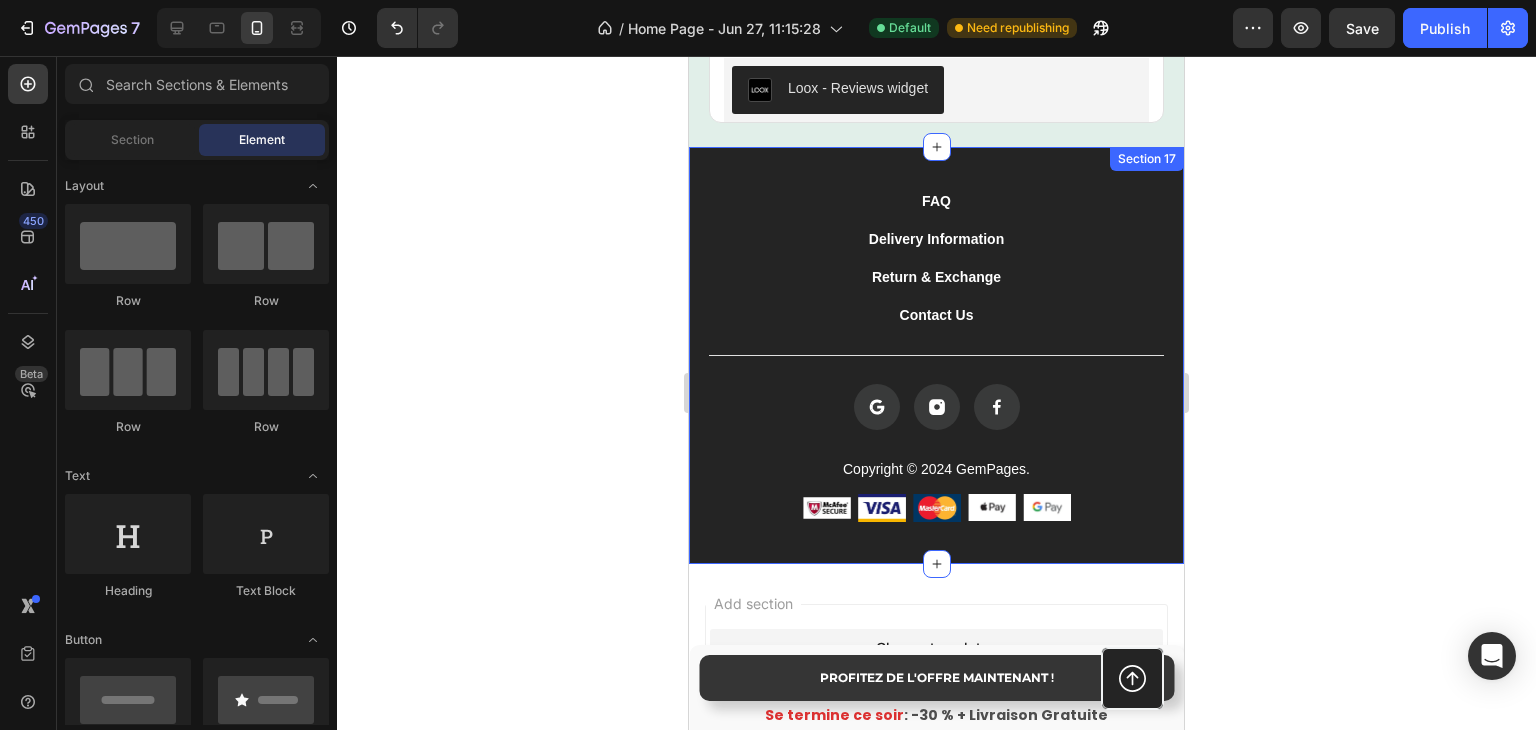 scroll, scrollTop: 7182, scrollLeft: 0, axis: vertical 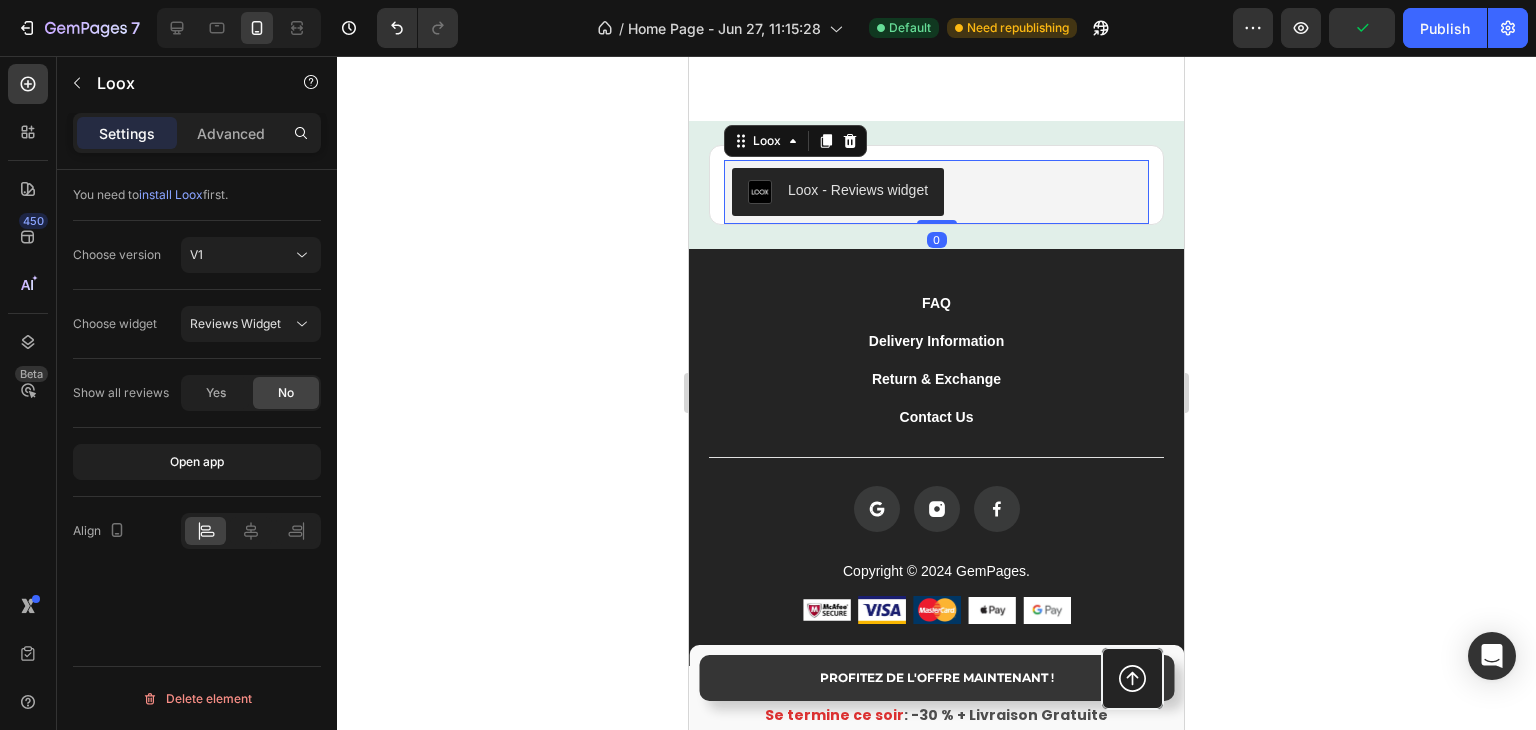 click on "Loox - Reviews widget" at bounding box center (858, 190) 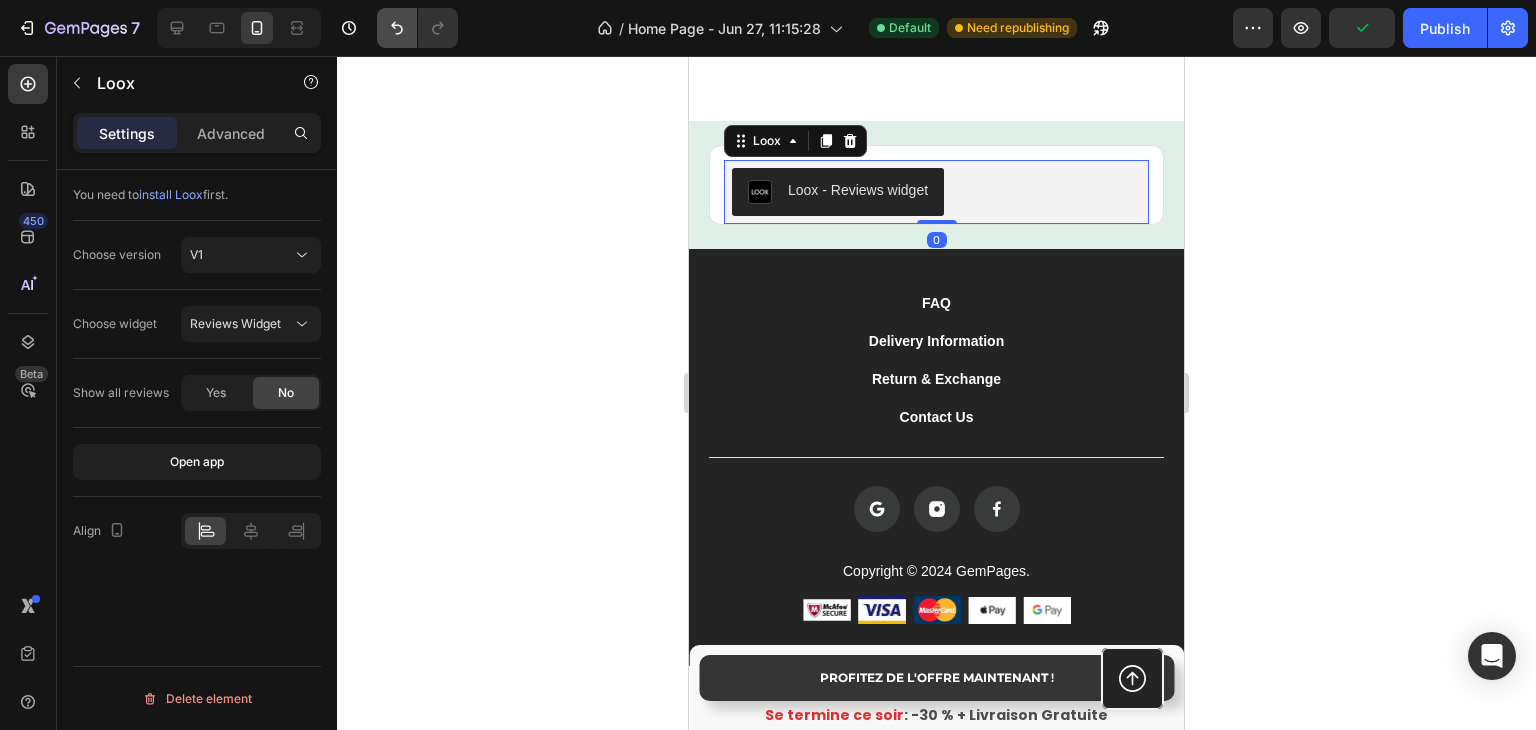 click 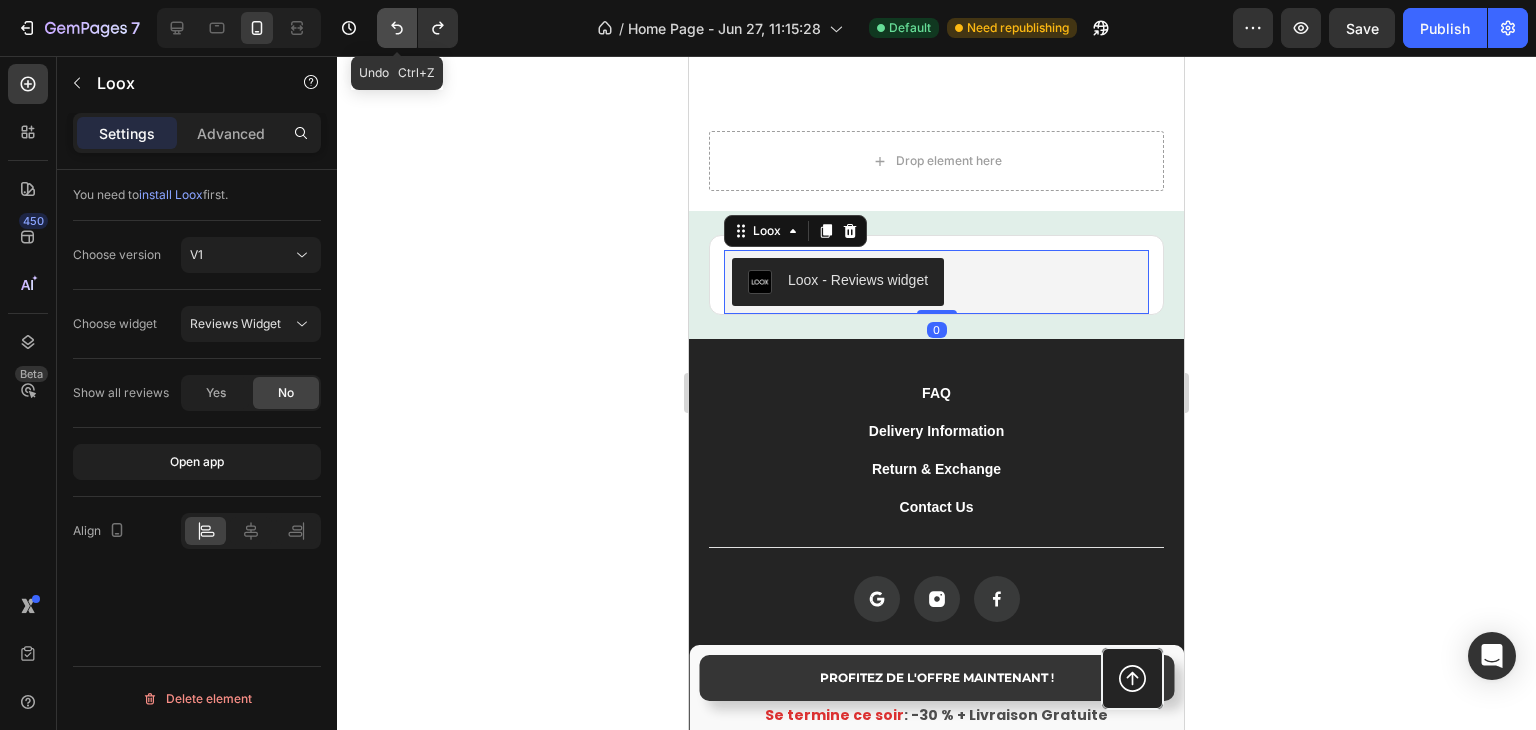 click 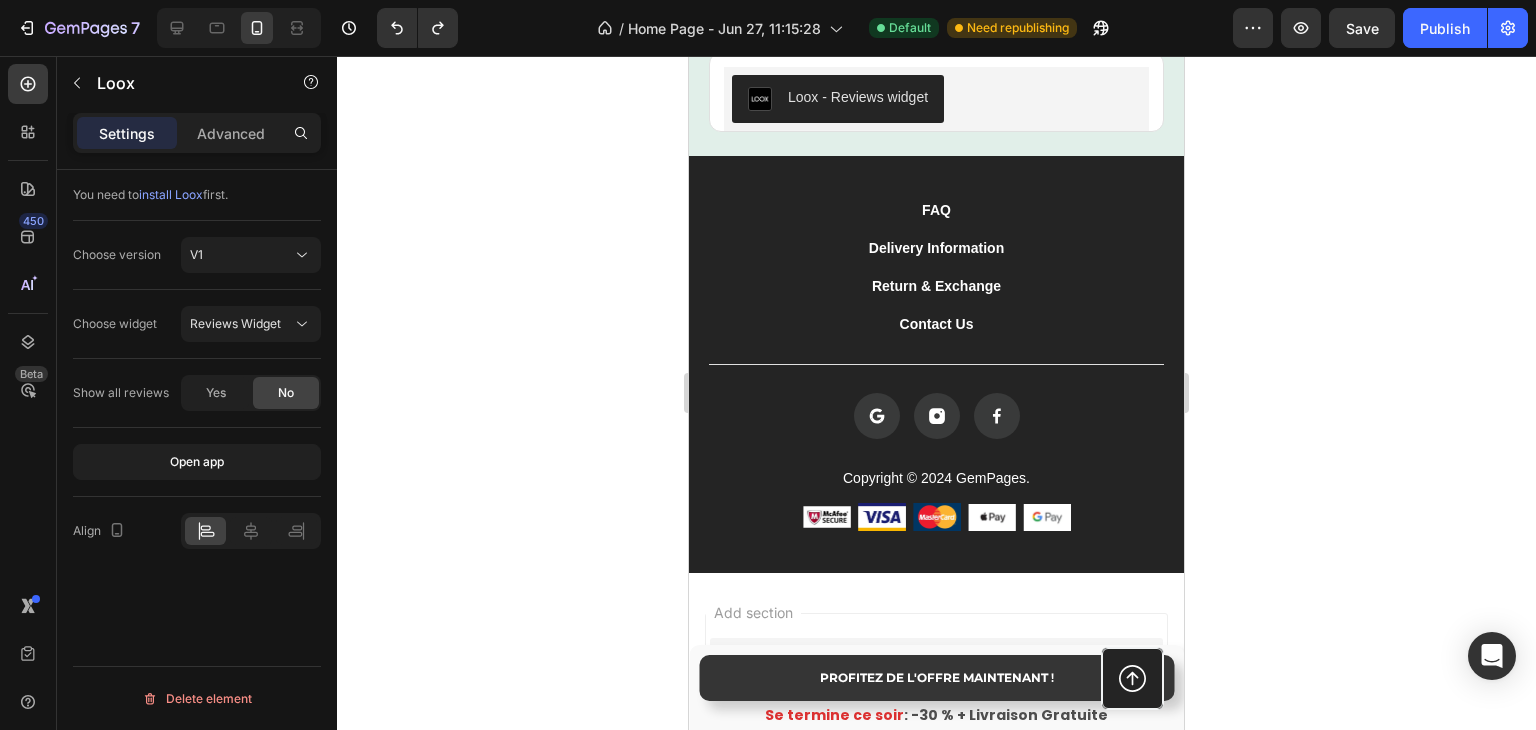 scroll, scrollTop: 8182, scrollLeft: 0, axis: vertical 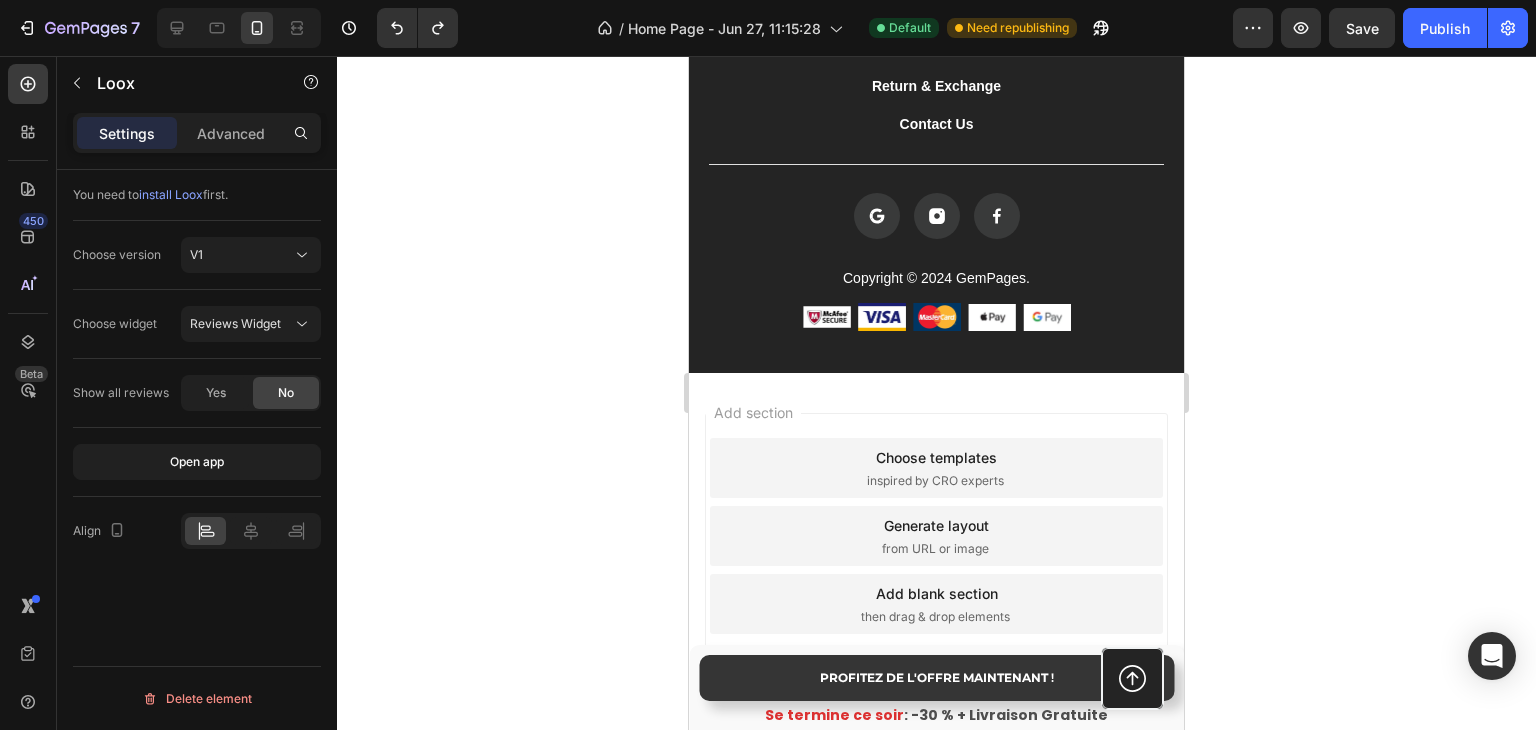click on "Loox - Reviews widget" at bounding box center (858, -103) 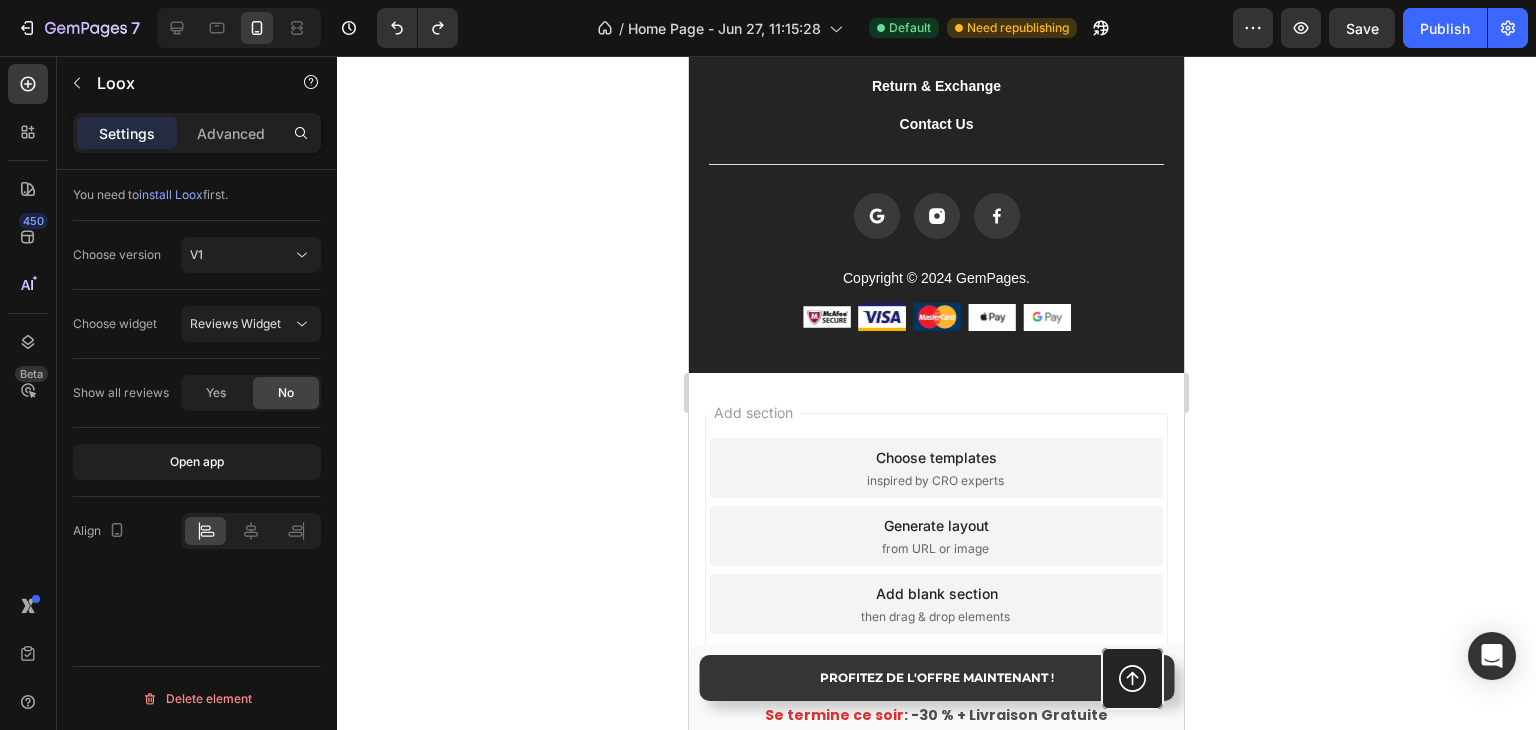 click at bounding box center (760, -101) 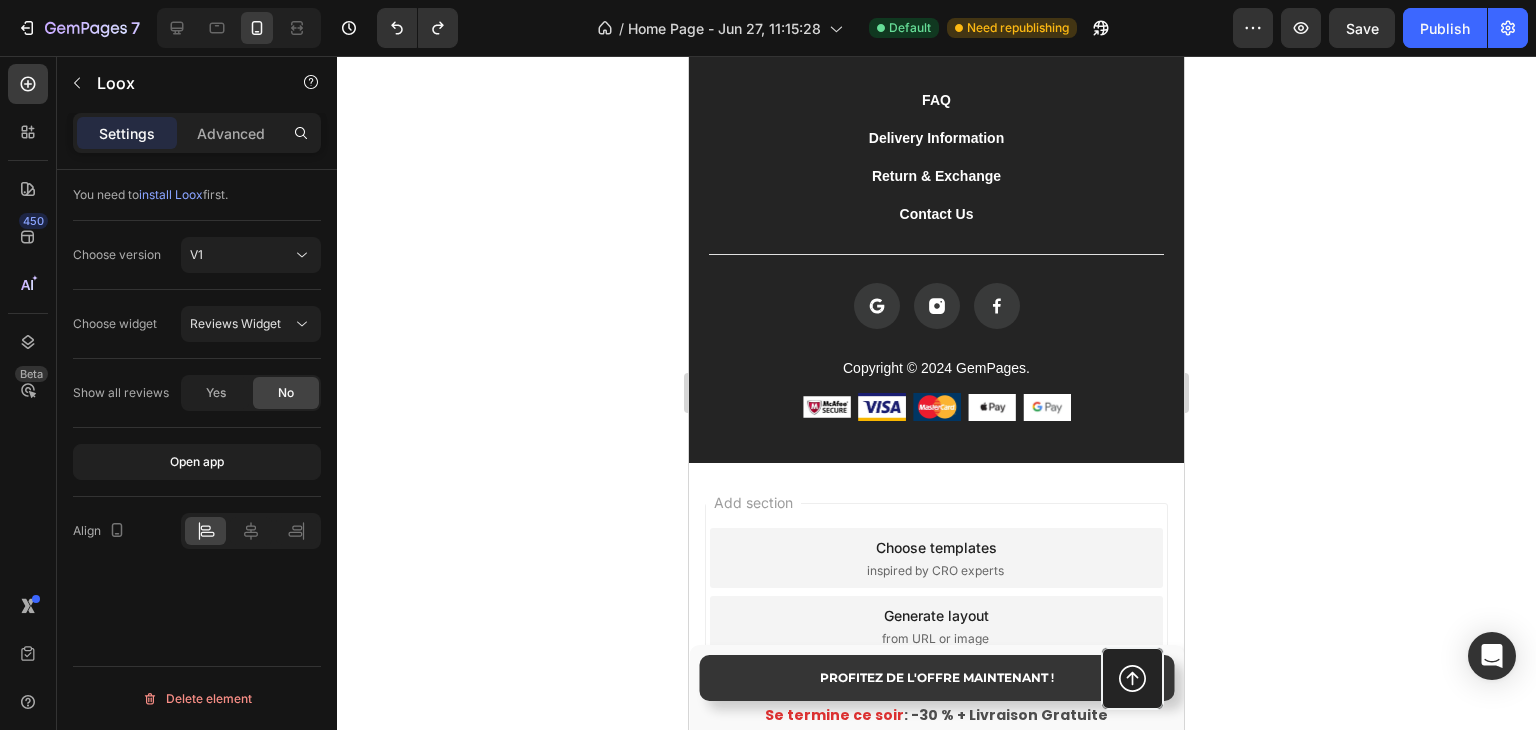 scroll, scrollTop: 7982, scrollLeft: 0, axis: vertical 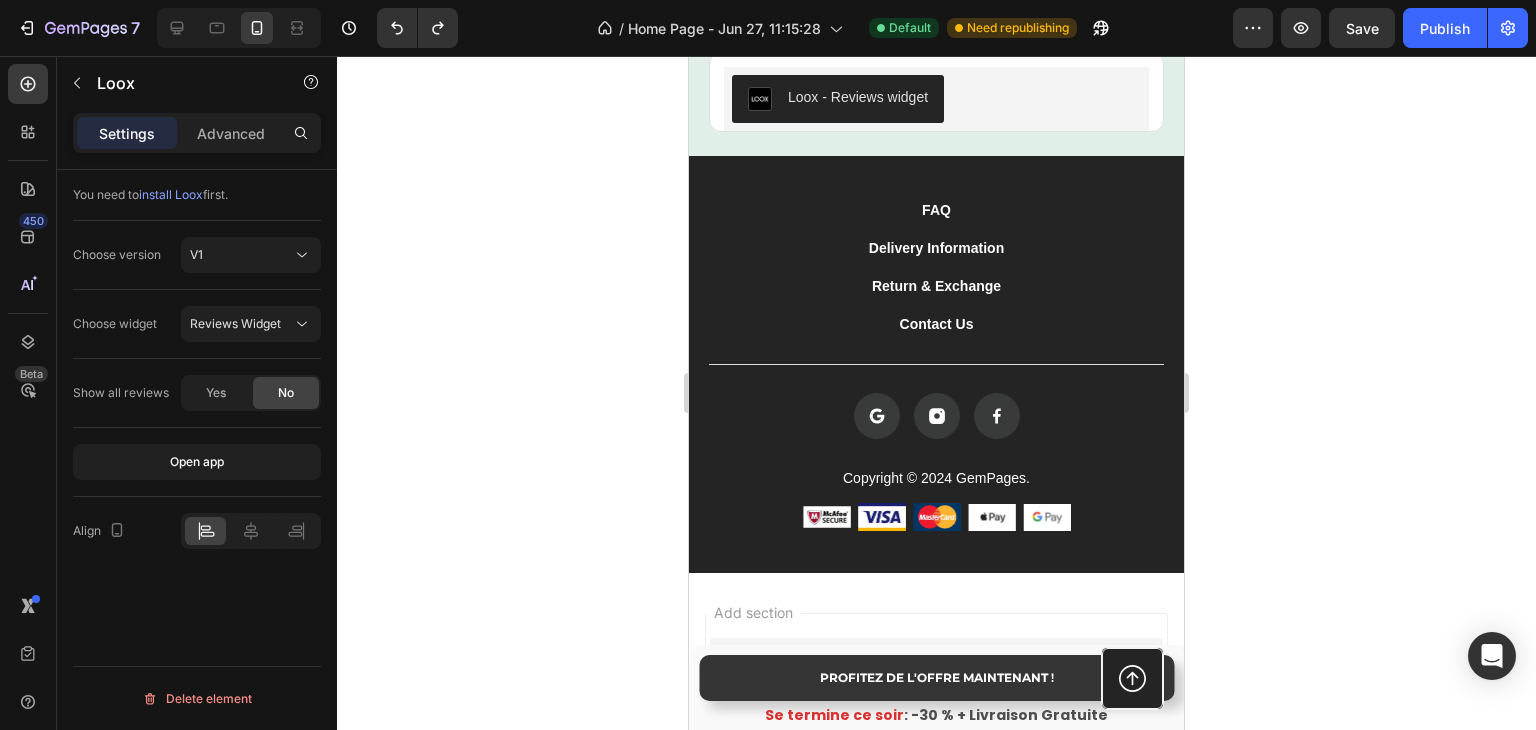 click on "Open app" 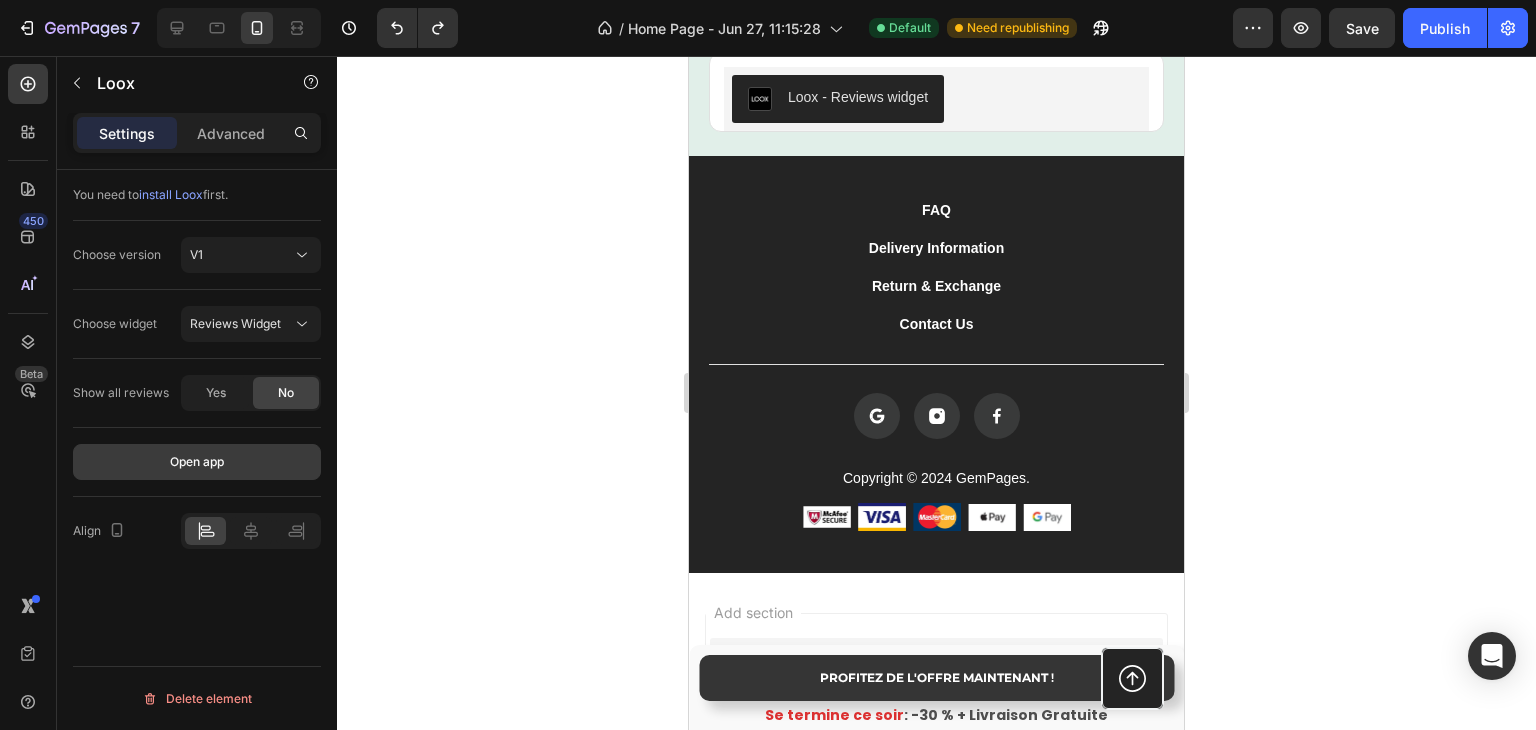click on "Open app" at bounding box center (197, 462) 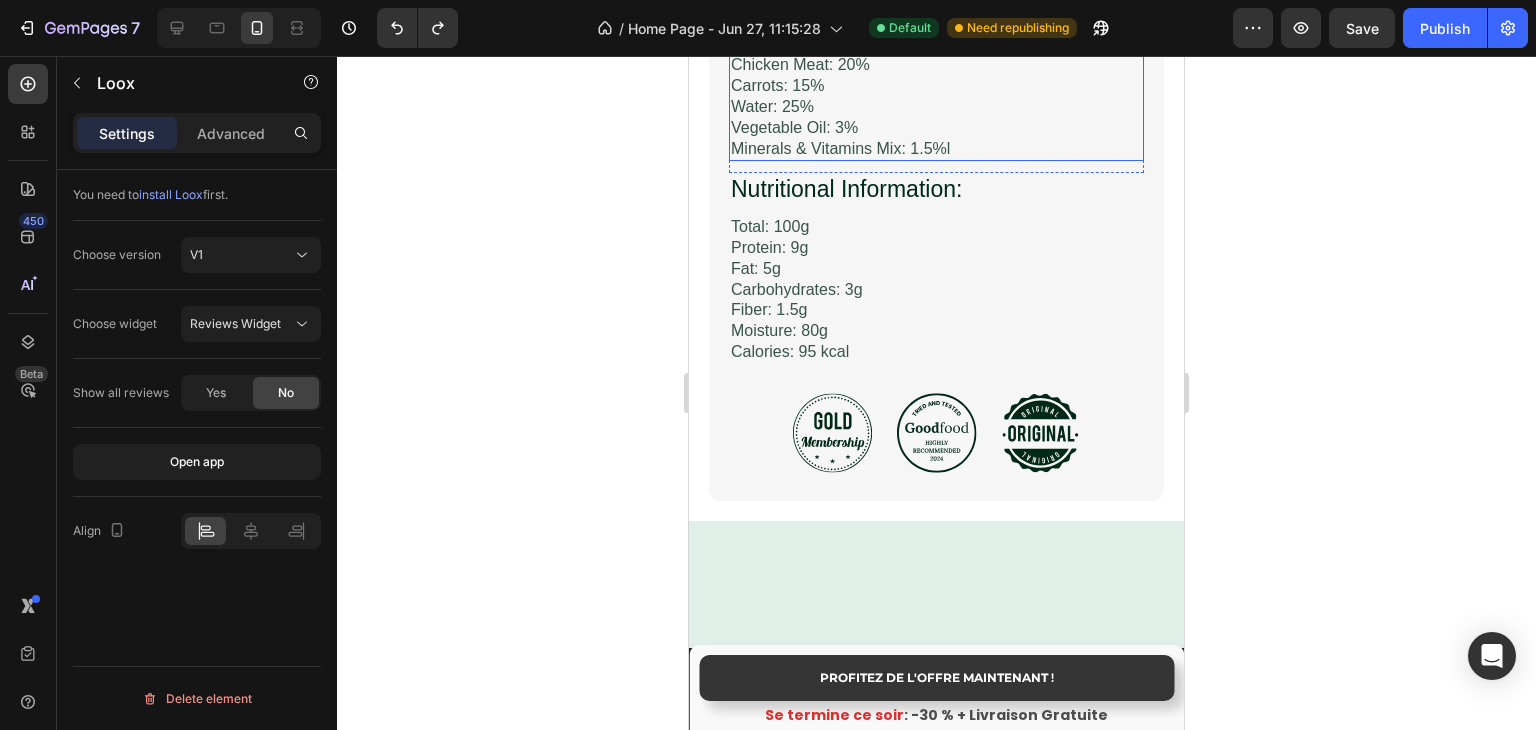 scroll, scrollTop: 7182, scrollLeft: 0, axis: vertical 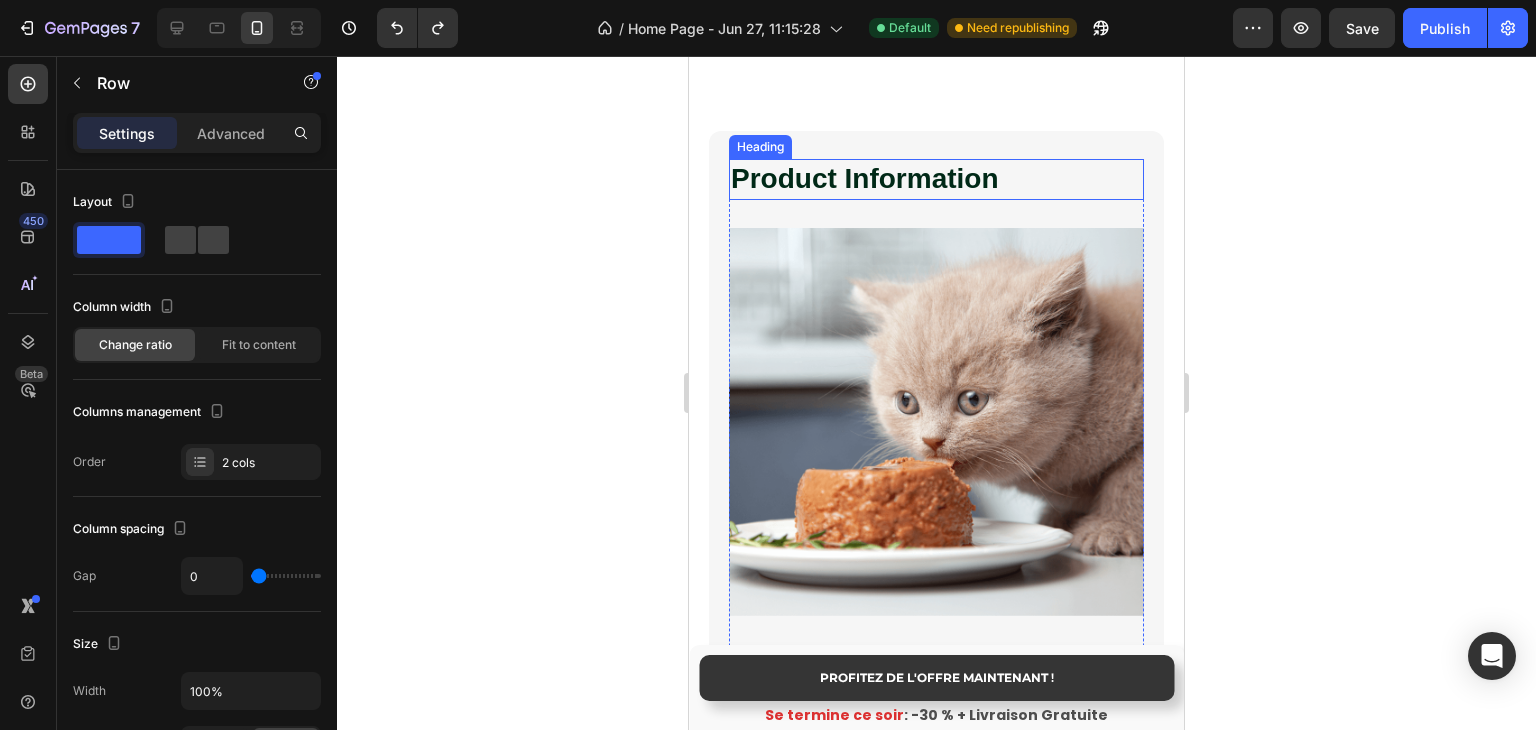 click on "Product Information Heading Image Purrfect Pâté is crafted using only the finest, ethically-sourced ingredients to deliver a gourmet dining experience for your cat. We carefully select each component to ensure optimal nutrition and palatability. Text Block Ingredient: Heading Chicken Liver: 35% Chicken Meat: 20% Carrots: 15% Water: 25% Vegetable Oil: 3% Minerals & Vitamins Mix: 1.5%l Text Block Row Nutritional Information: Heading Total: 100g Protein: 9g Fat: 5g Carbohydrates: 3g Fiber: 1.5g Moisture: 80g Calories: 95 kcal Text Block Row Row Row
Icon
Icon
Icon Row Image Row" at bounding box center (936, 642) 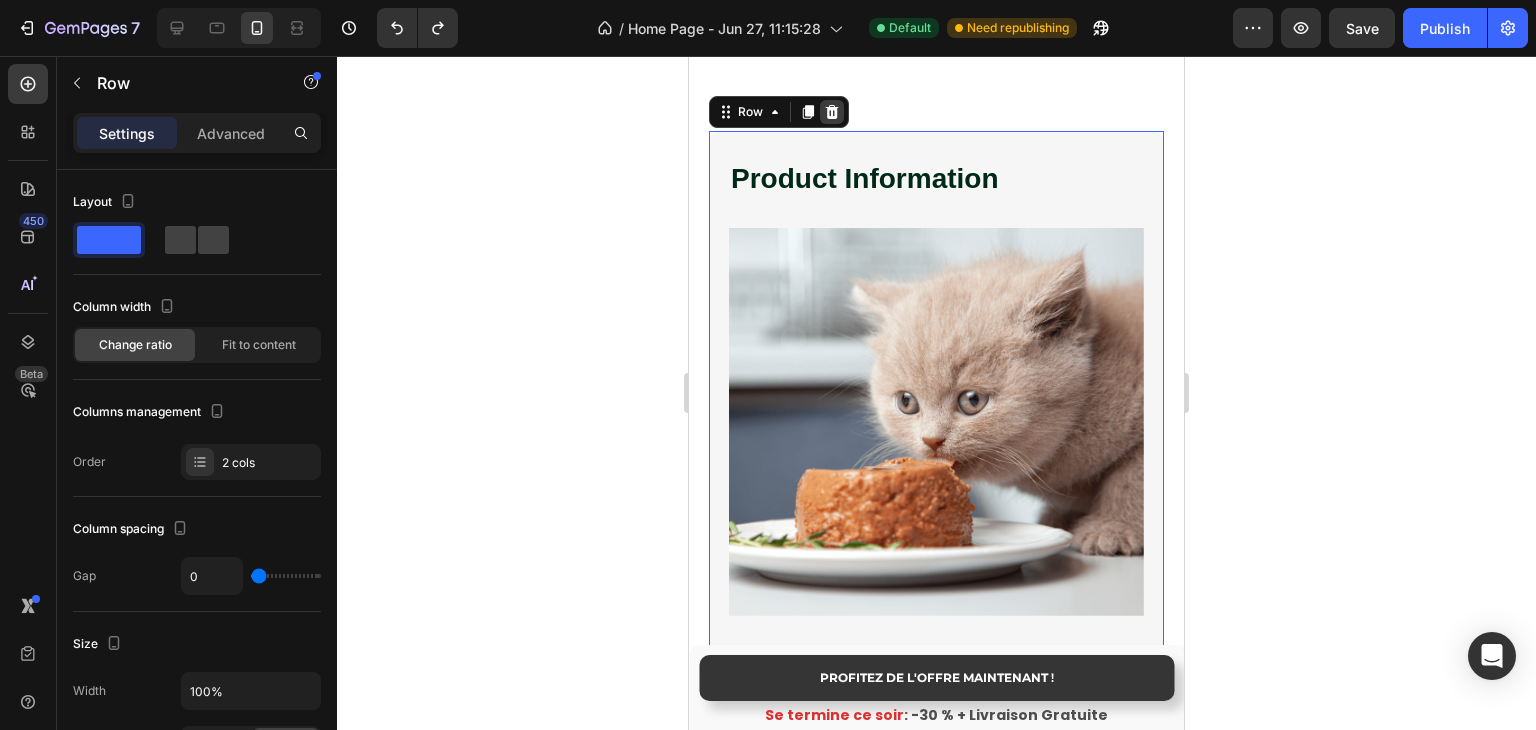 click 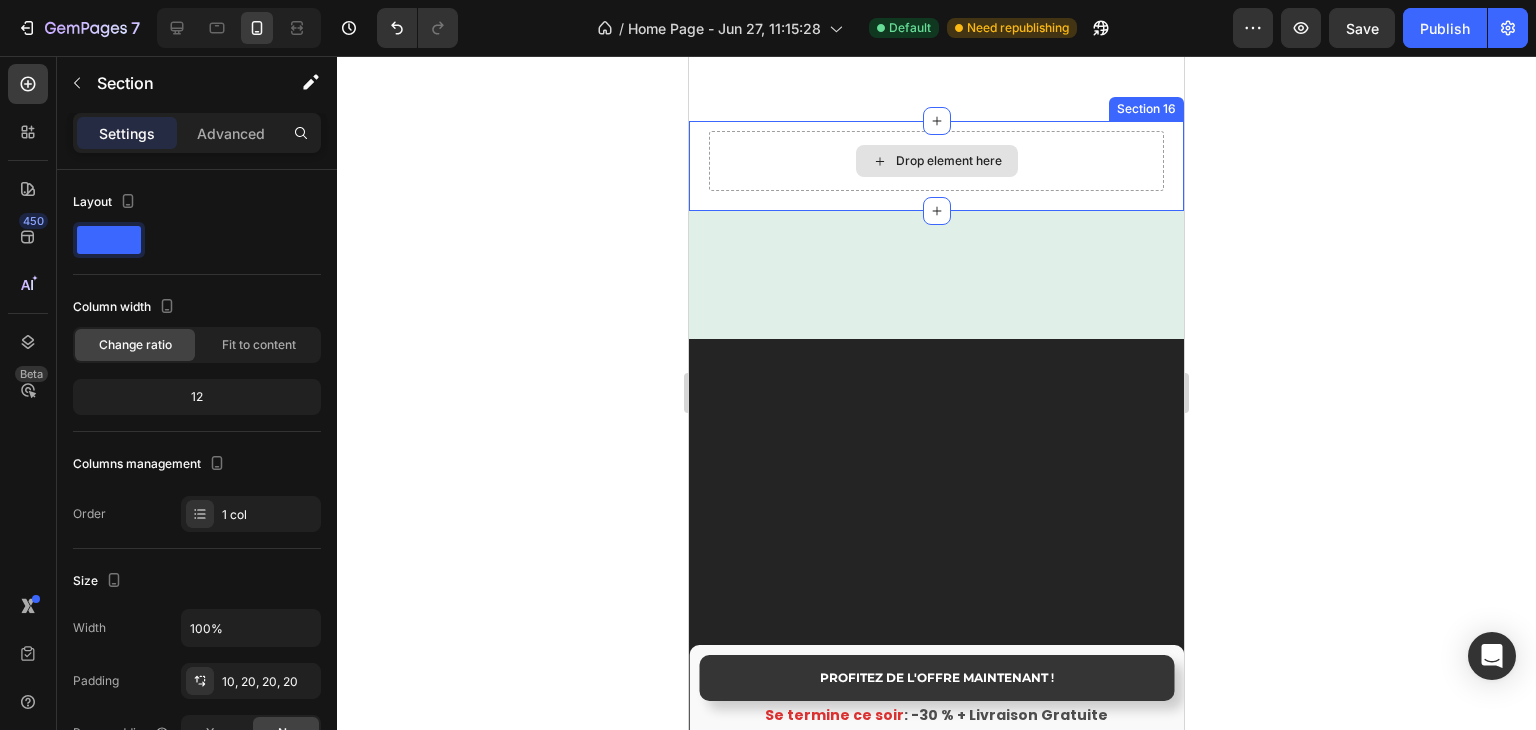 click on "Drop element here" at bounding box center (936, 161) 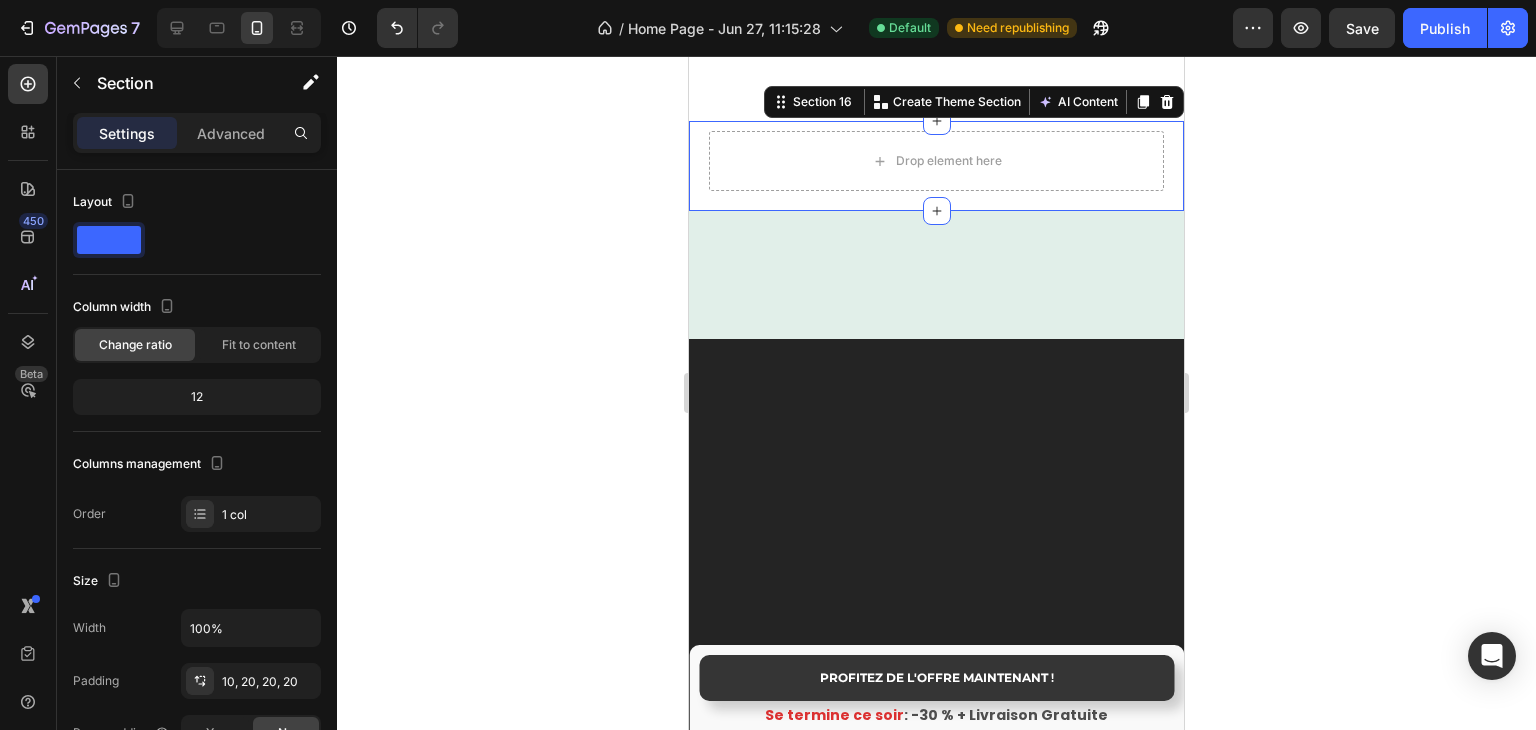 click 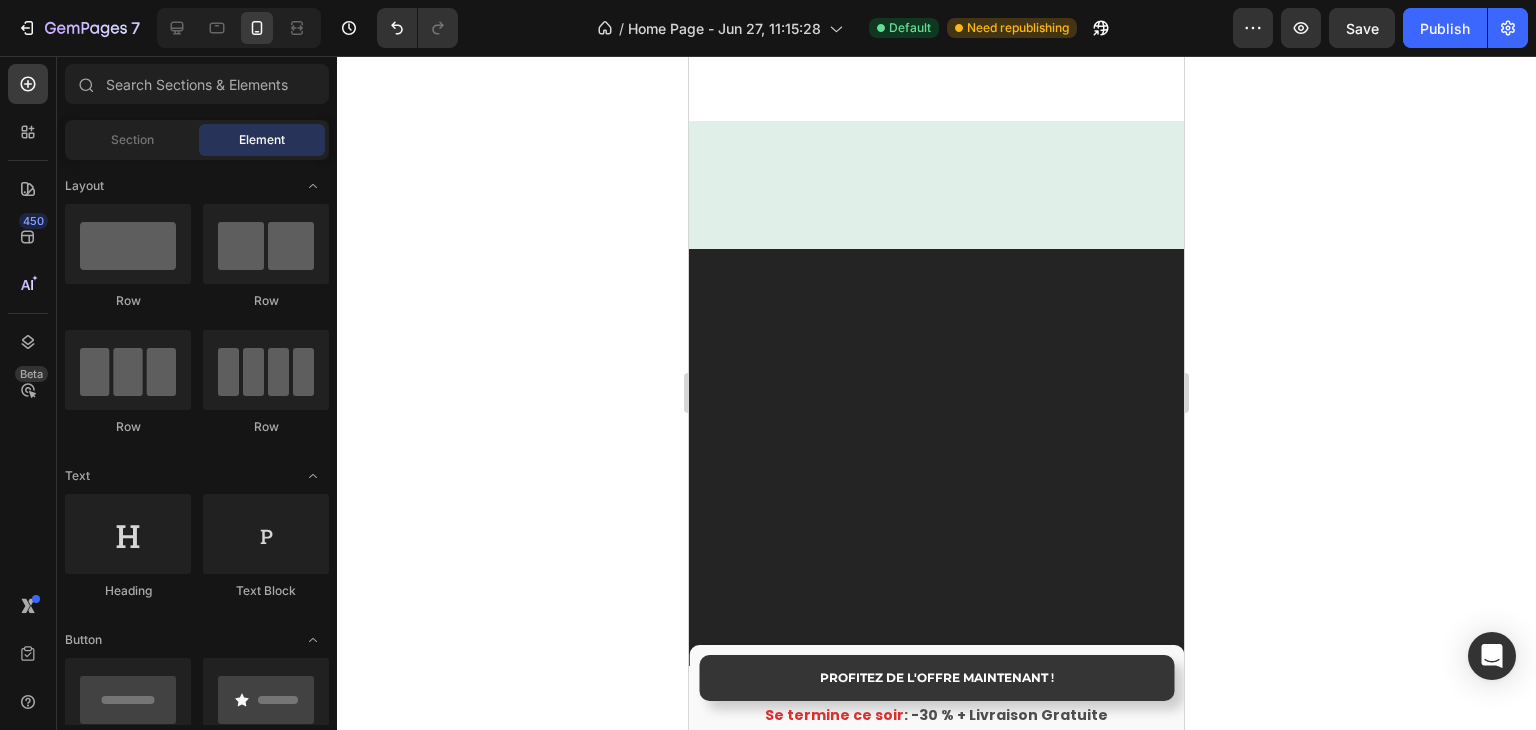click at bounding box center [936, 185] 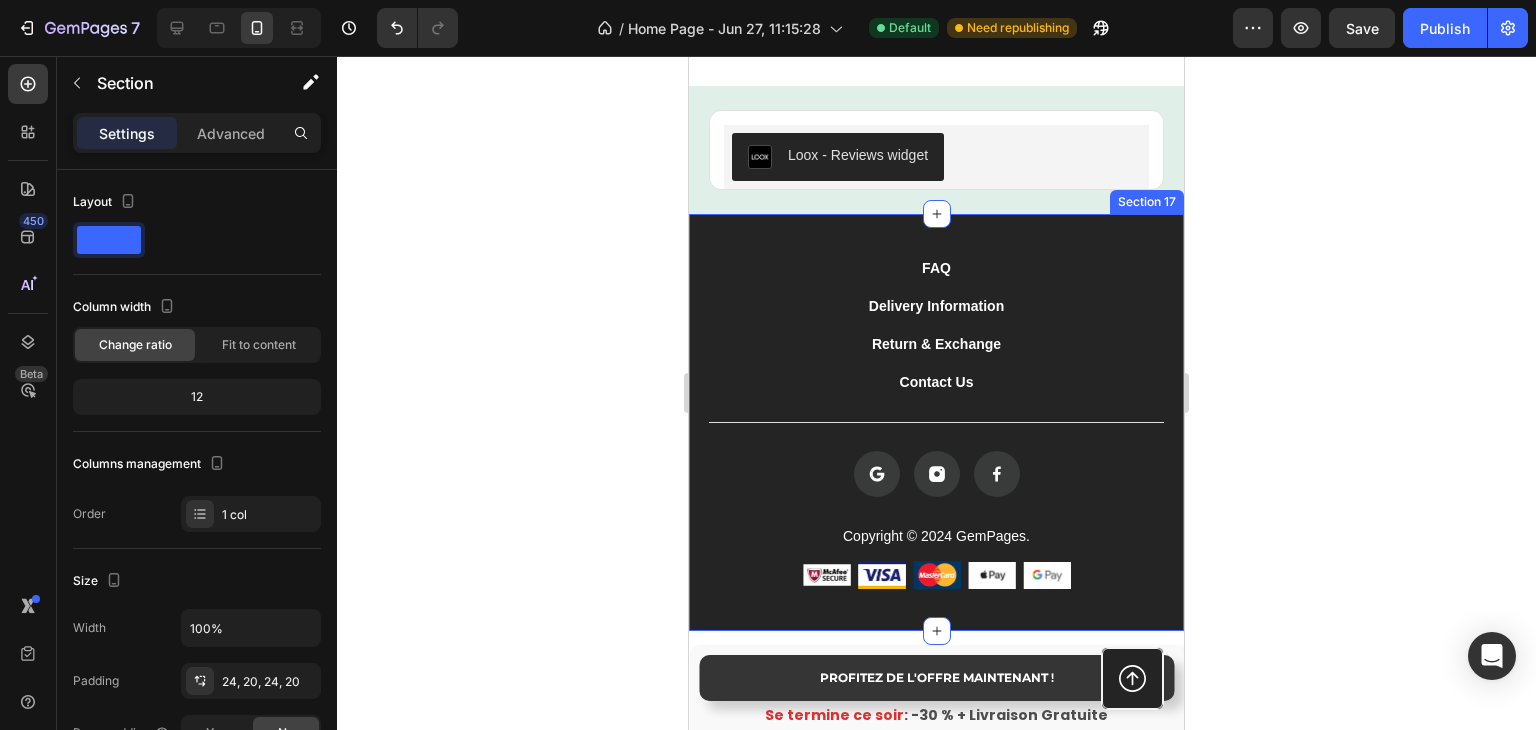 scroll, scrollTop: 7182, scrollLeft: 0, axis: vertical 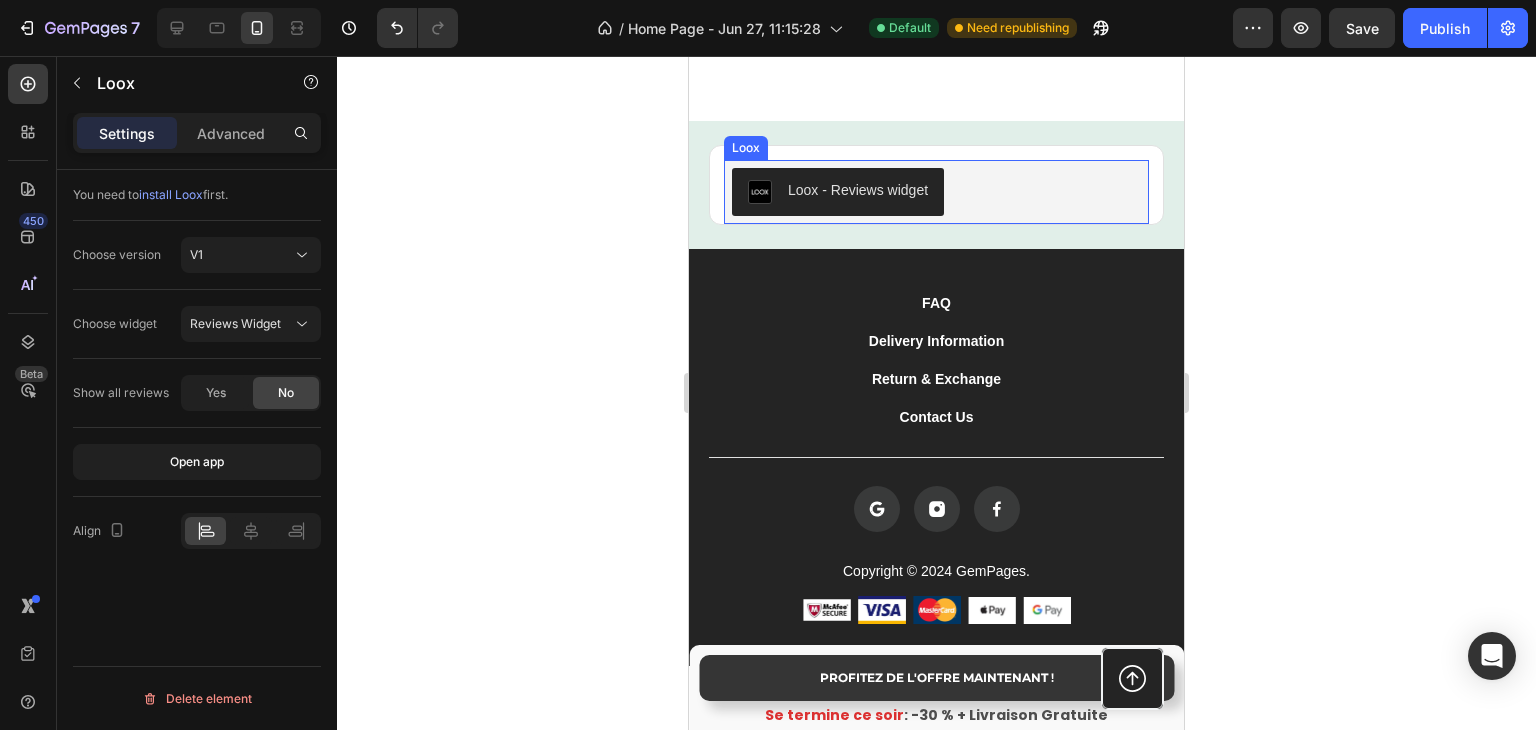 click on "Loox - Reviews widget" at bounding box center (936, 192) 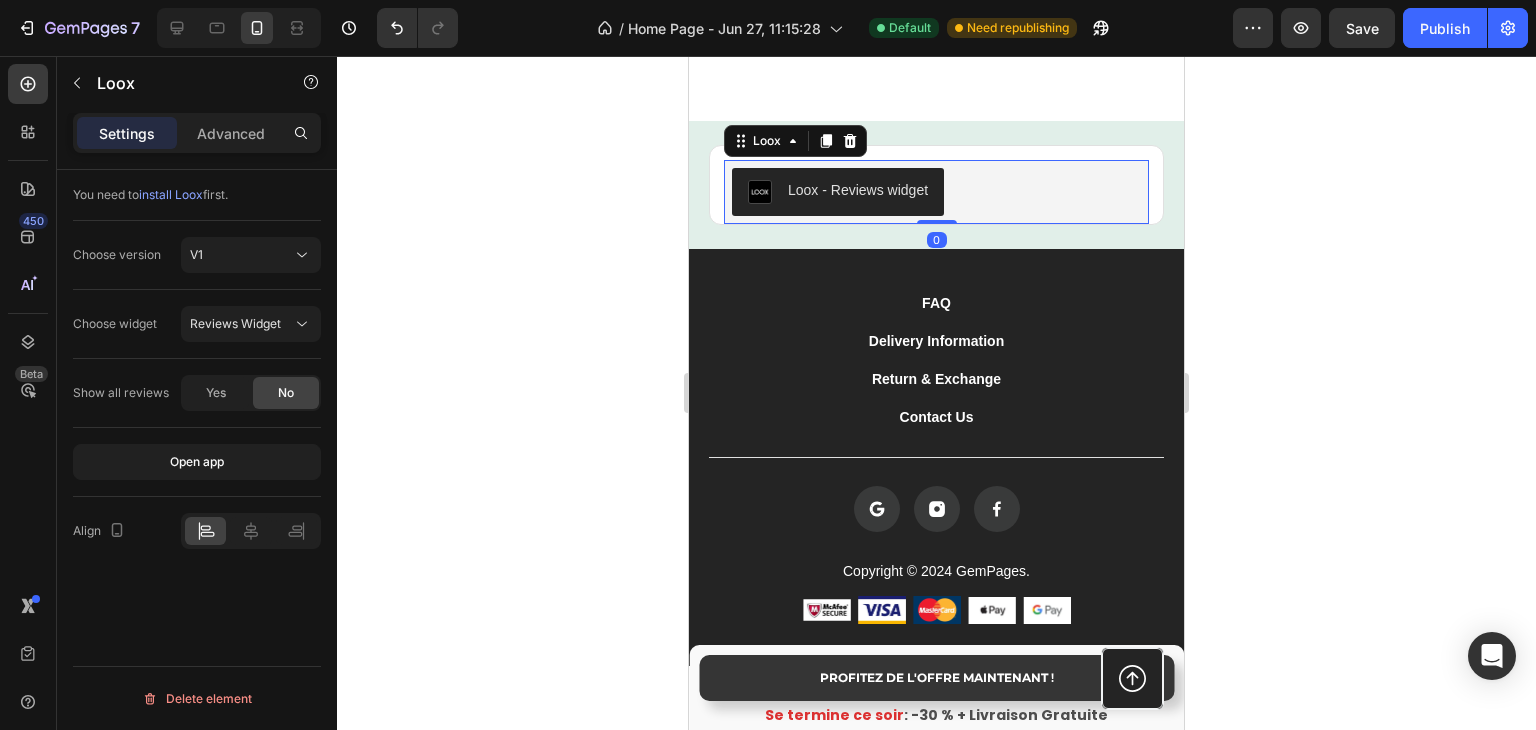 click on "Loox - Reviews widget Loox   0 Product Row" at bounding box center [936, 185] 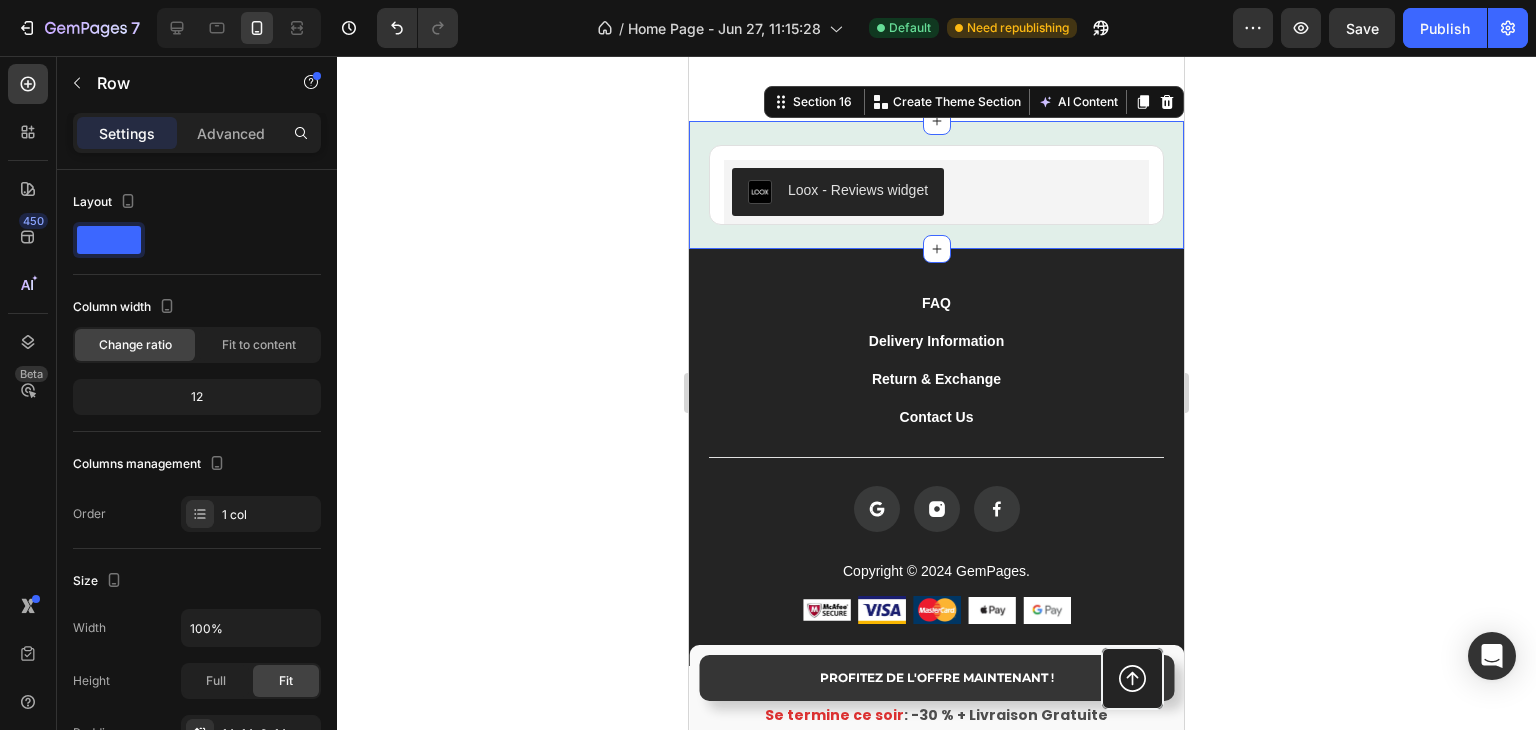 click on "Loox - Reviews widget Loox Product Row Section 16   You can create reusable sections Create Theme Section AI Content Write with GemAI What would you like to describe here? Tone and Voice Persuasive Product ComfyFlight® – Coussin de Voyage Show more Generate" at bounding box center (936, 185) 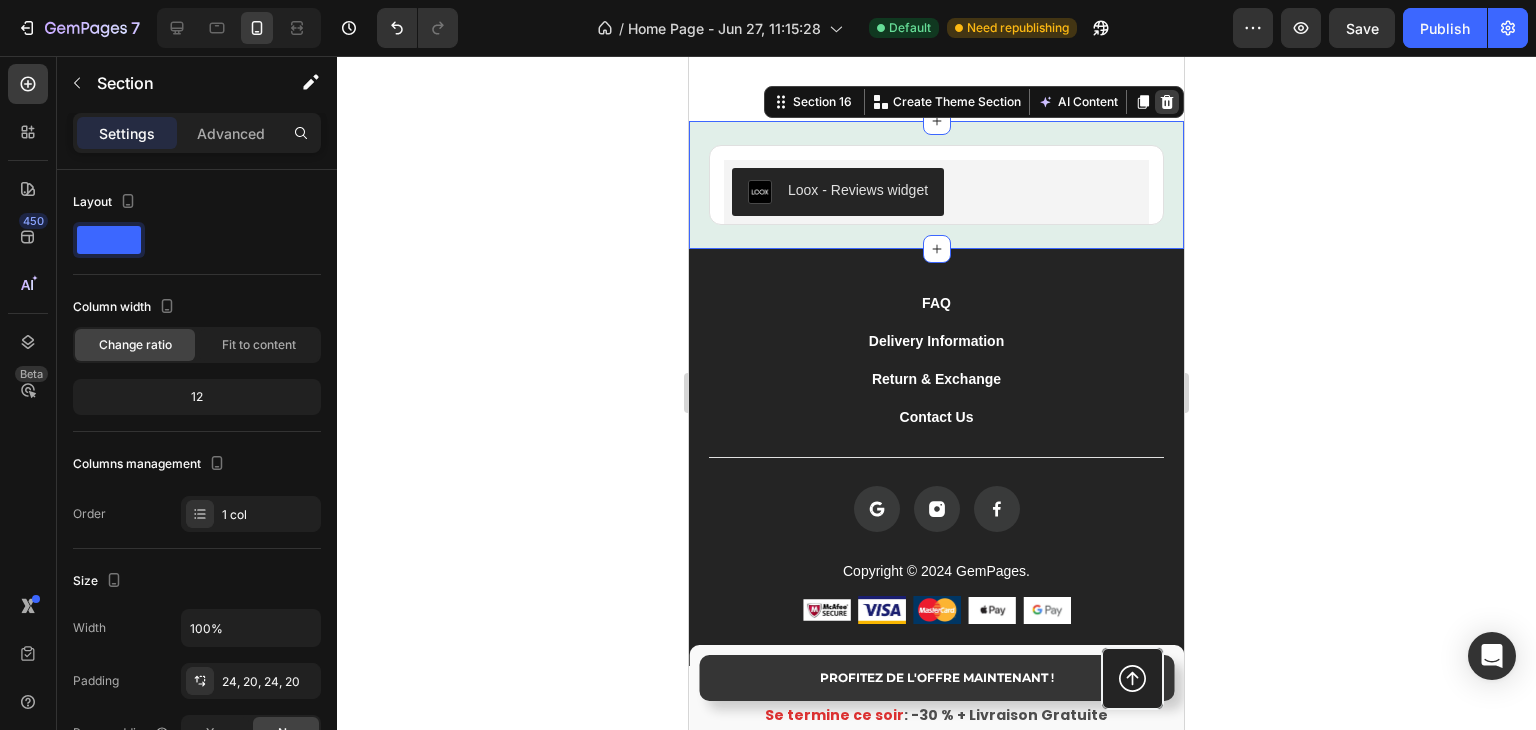 click 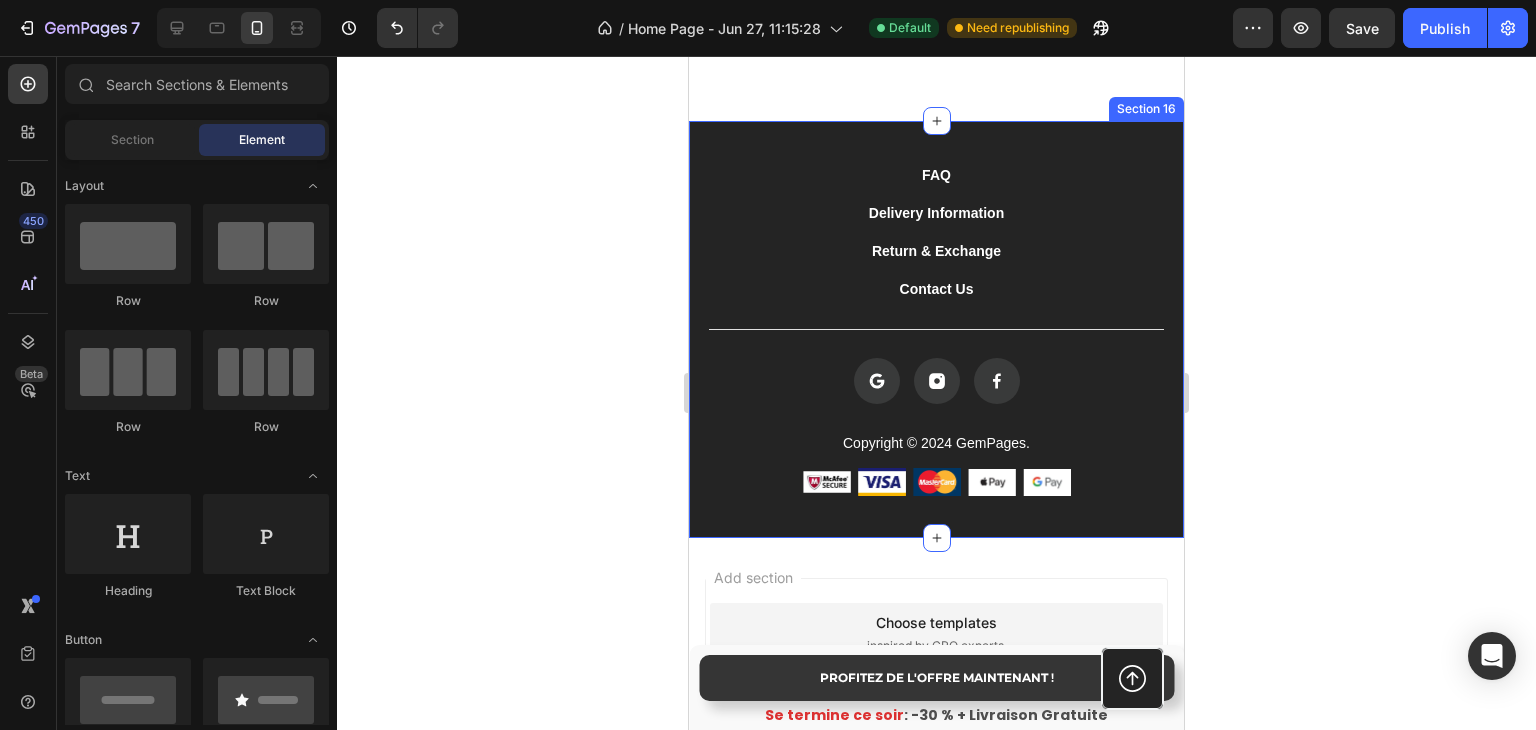 click on "FAQ   Button Delivery Information Button Return & Exchange   Button Contact Us Button Row
Icon
Icon
Icon Row Copyright © 2024 GemPages.  Text Block Image Image Image Image Image Row Row
Icon Section 16" at bounding box center [936, 329] 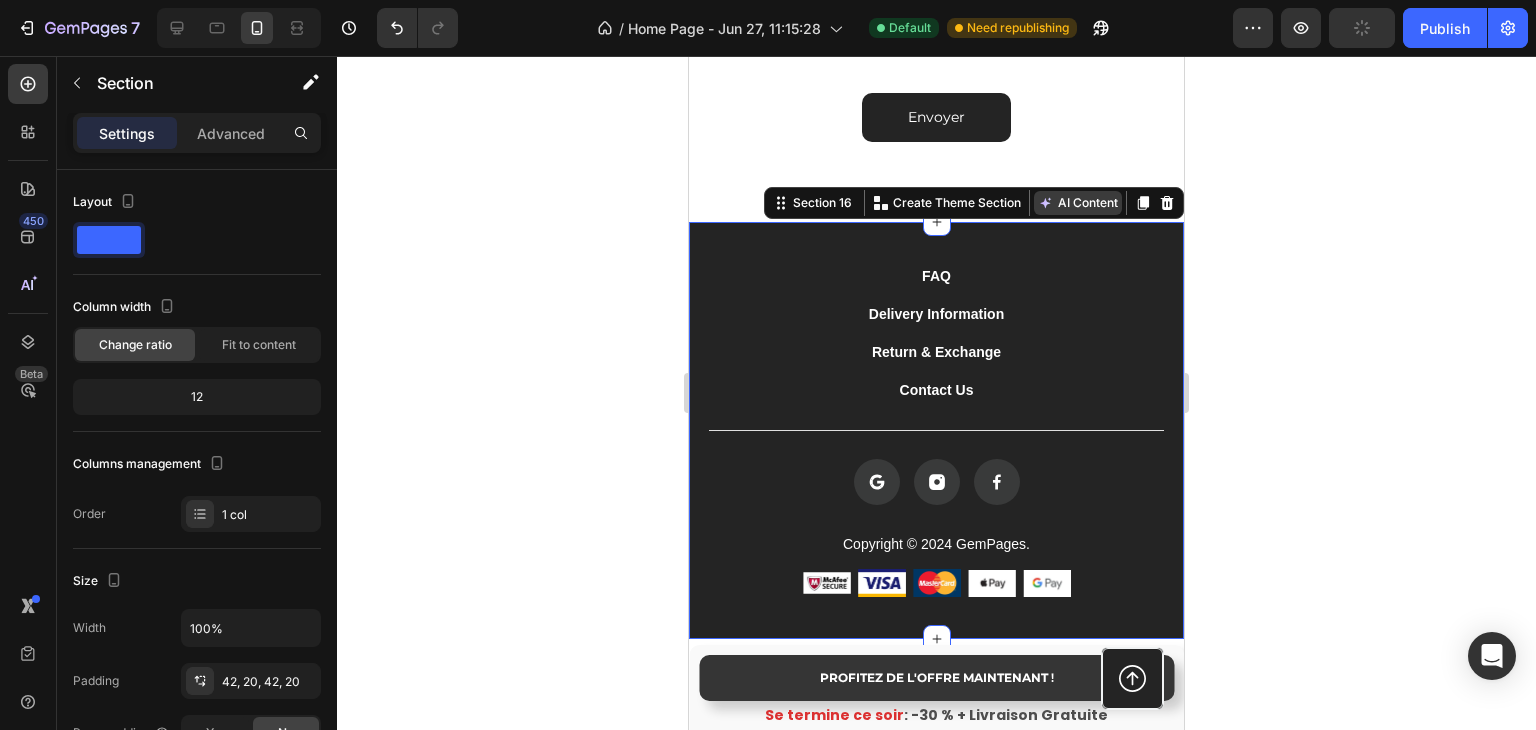 scroll, scrollTop: 7082, scrollLeft: 0, axis: vertical 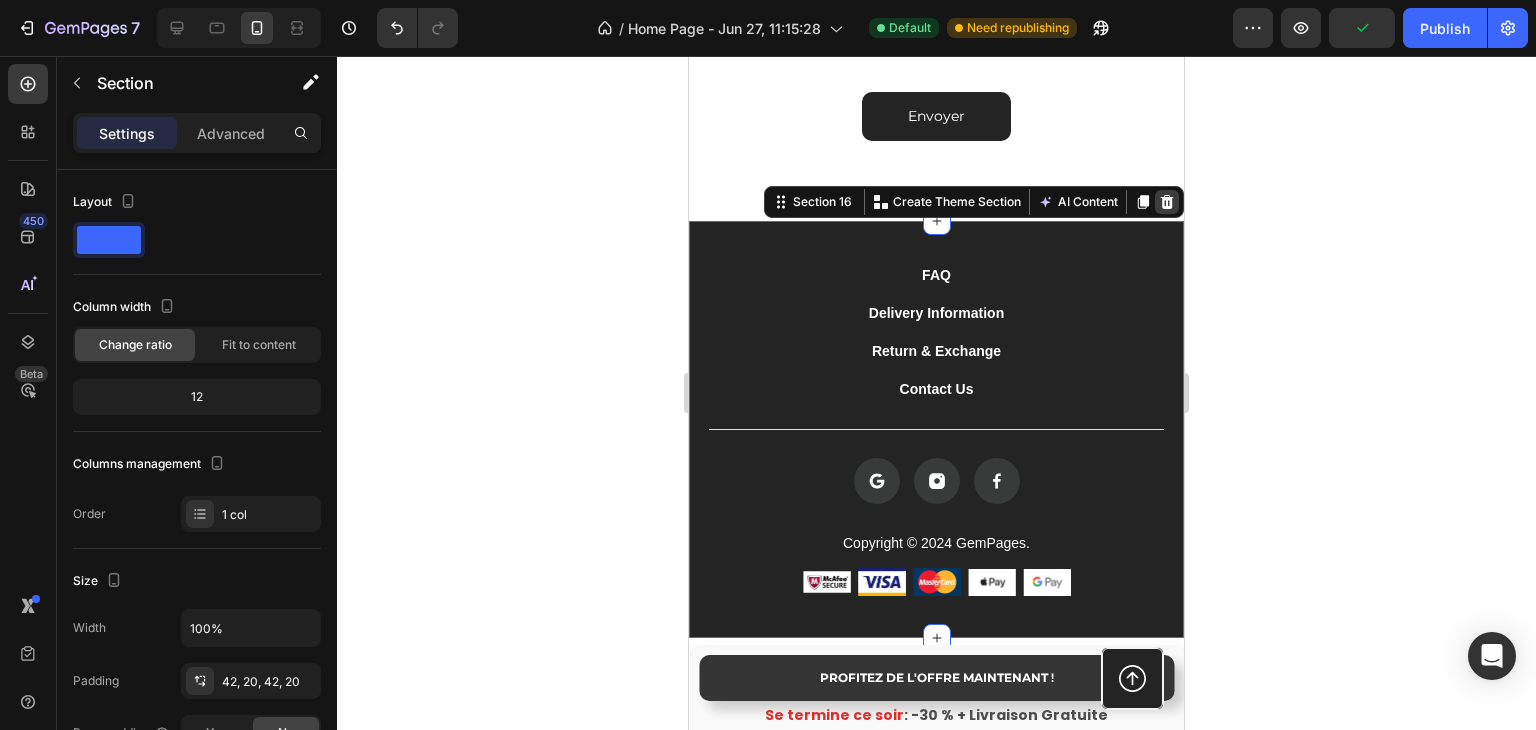click 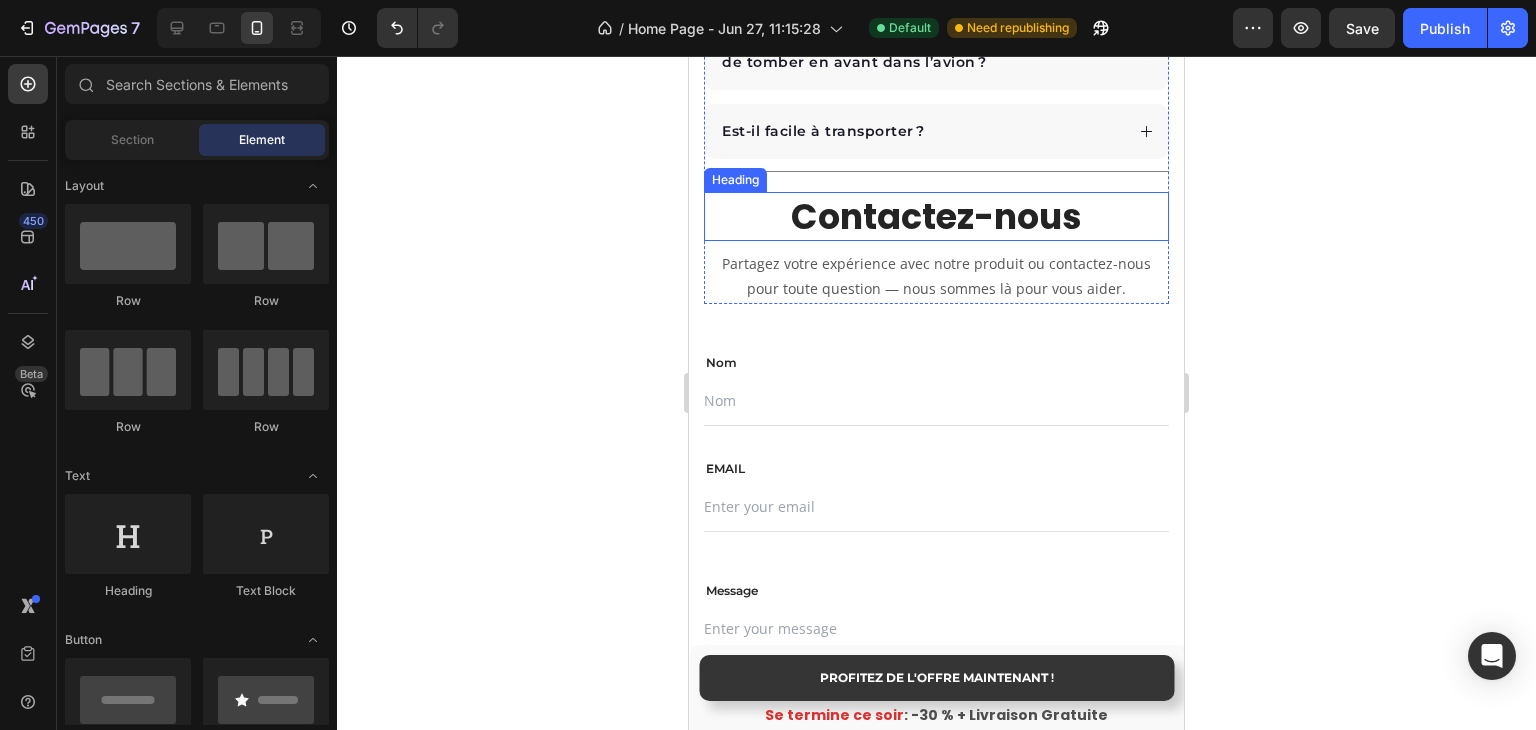 scroll, scrollTop: 6337, scrollLeft: 0, axis: vertical 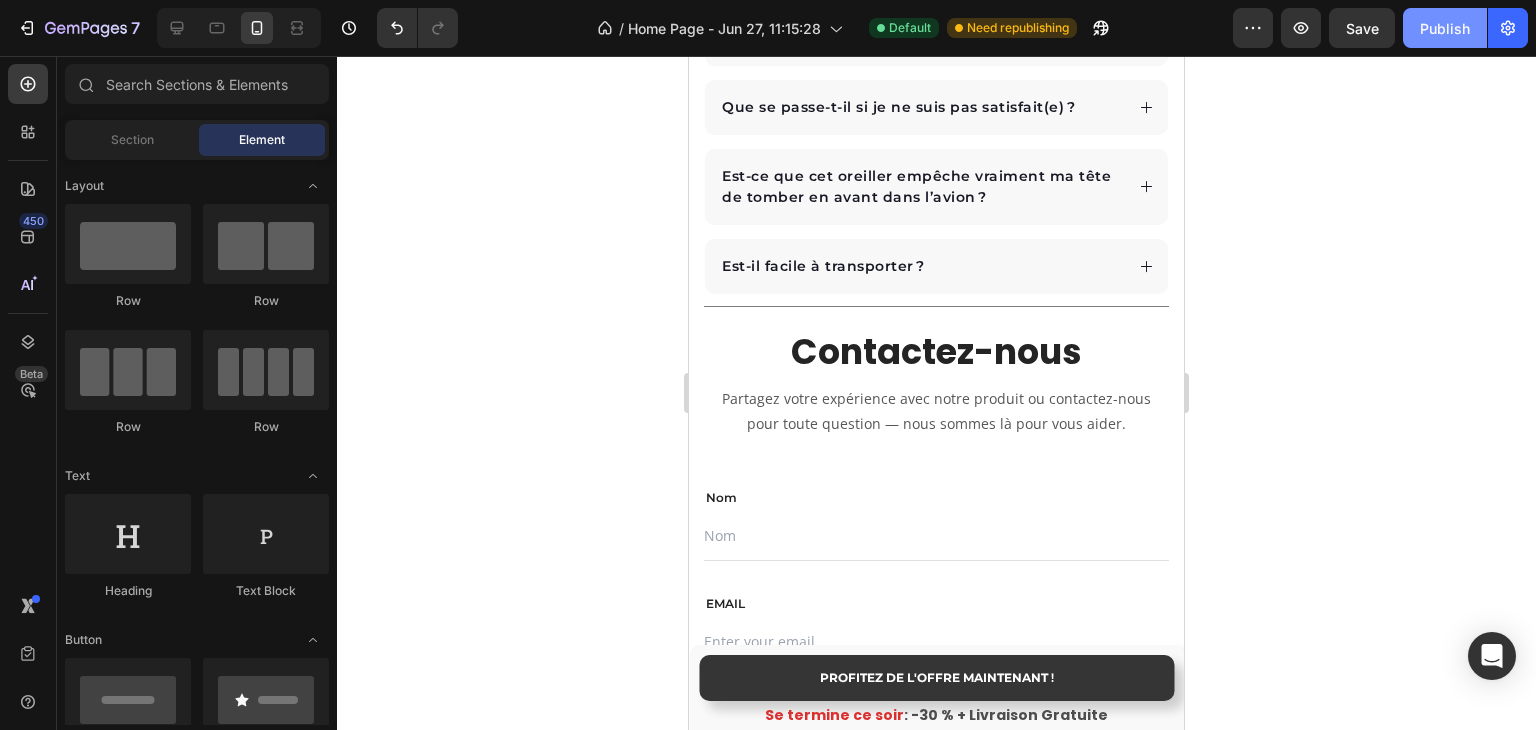 click on "Publish" at bounding box center [1445, 28] 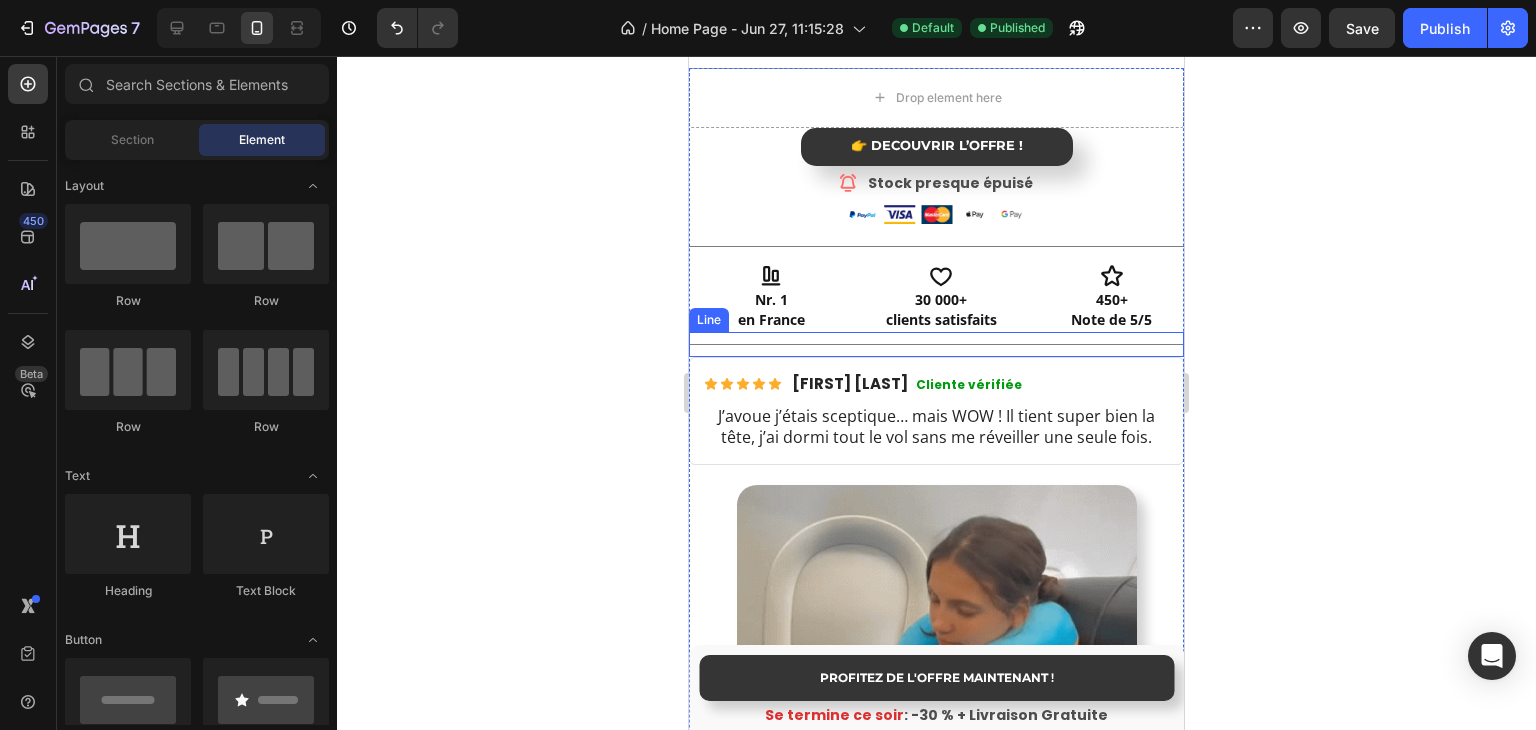 scroll, scrollTop: 800, scrollLeft: 0, axis: vertical 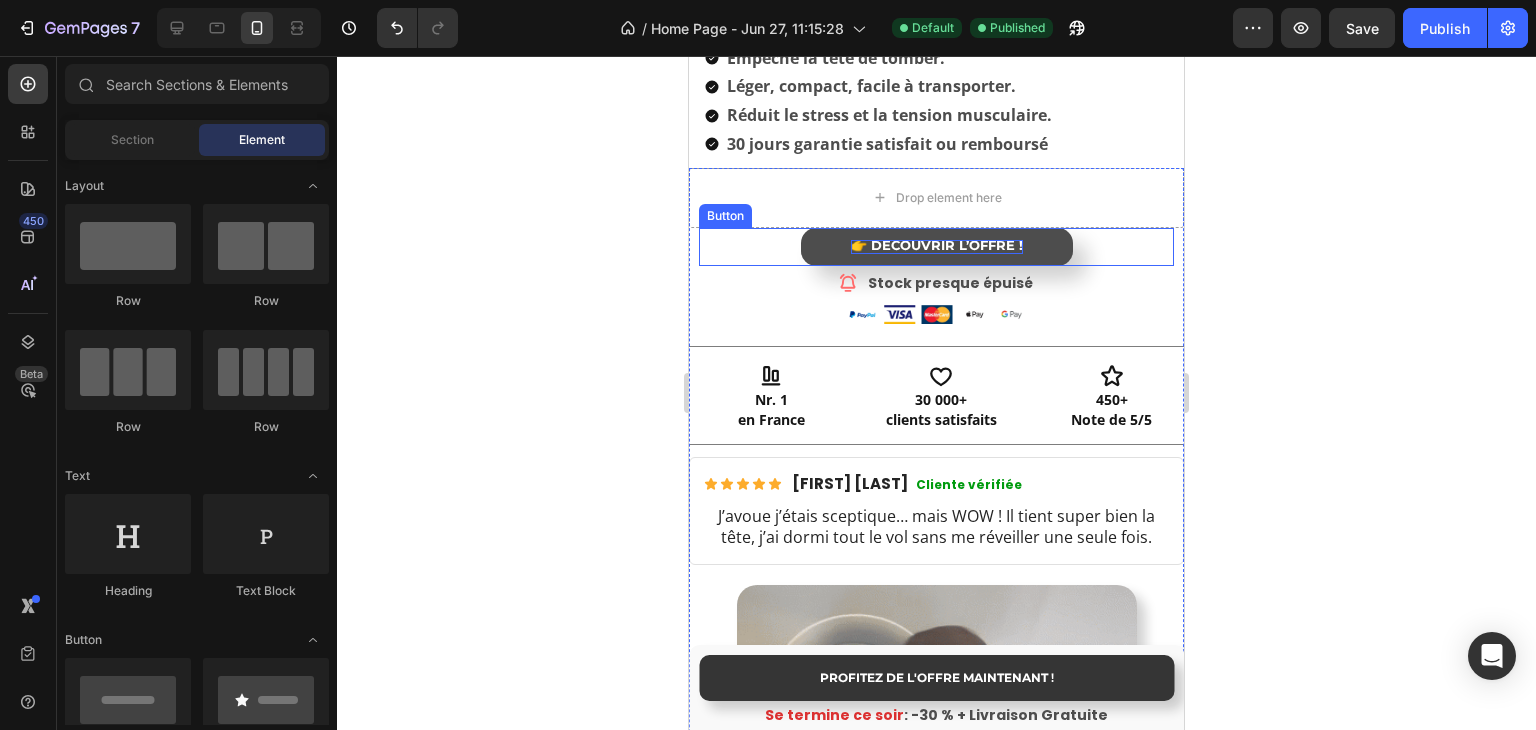 click on "👉 DÉCOUVRIR L’OFFRE !" at bounding box center [937, 245] 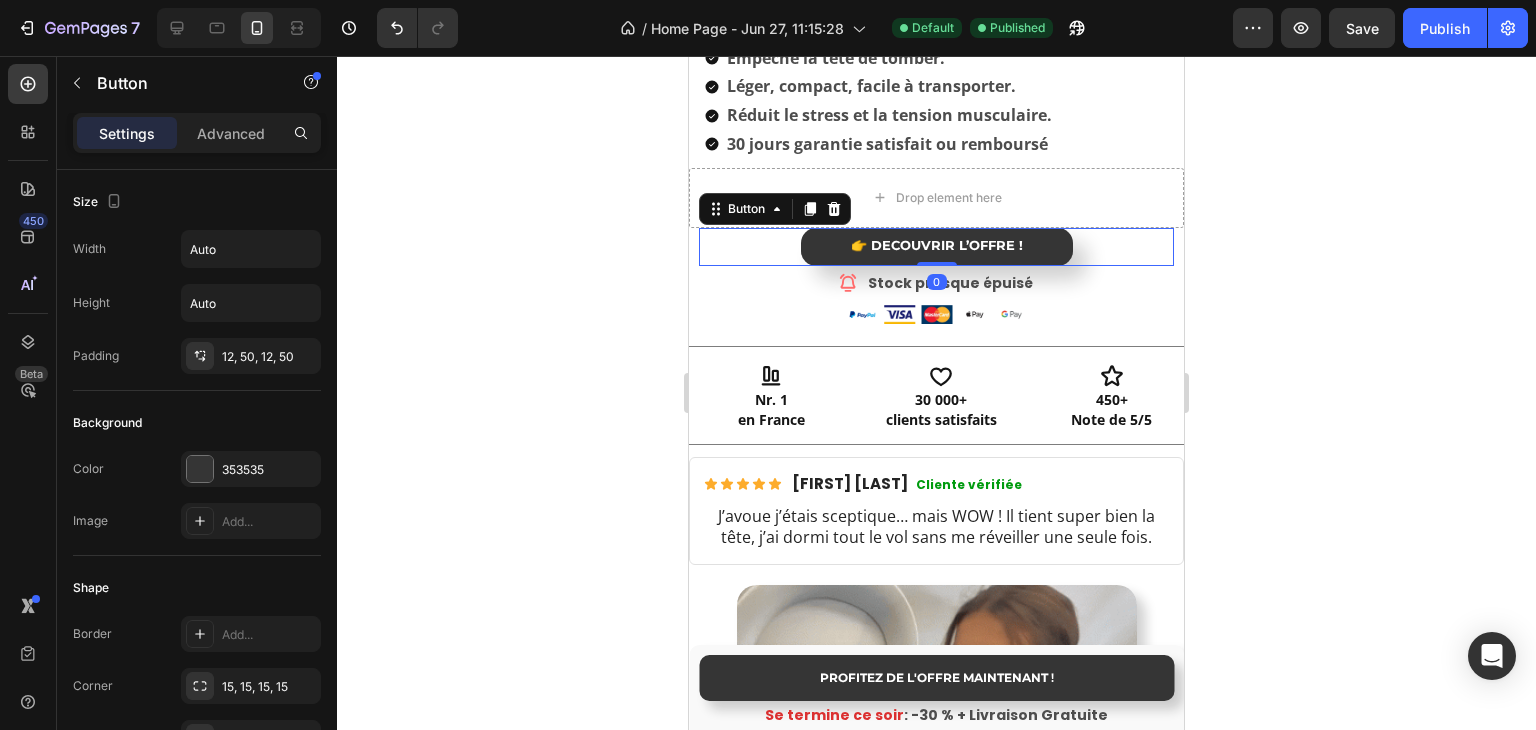 click 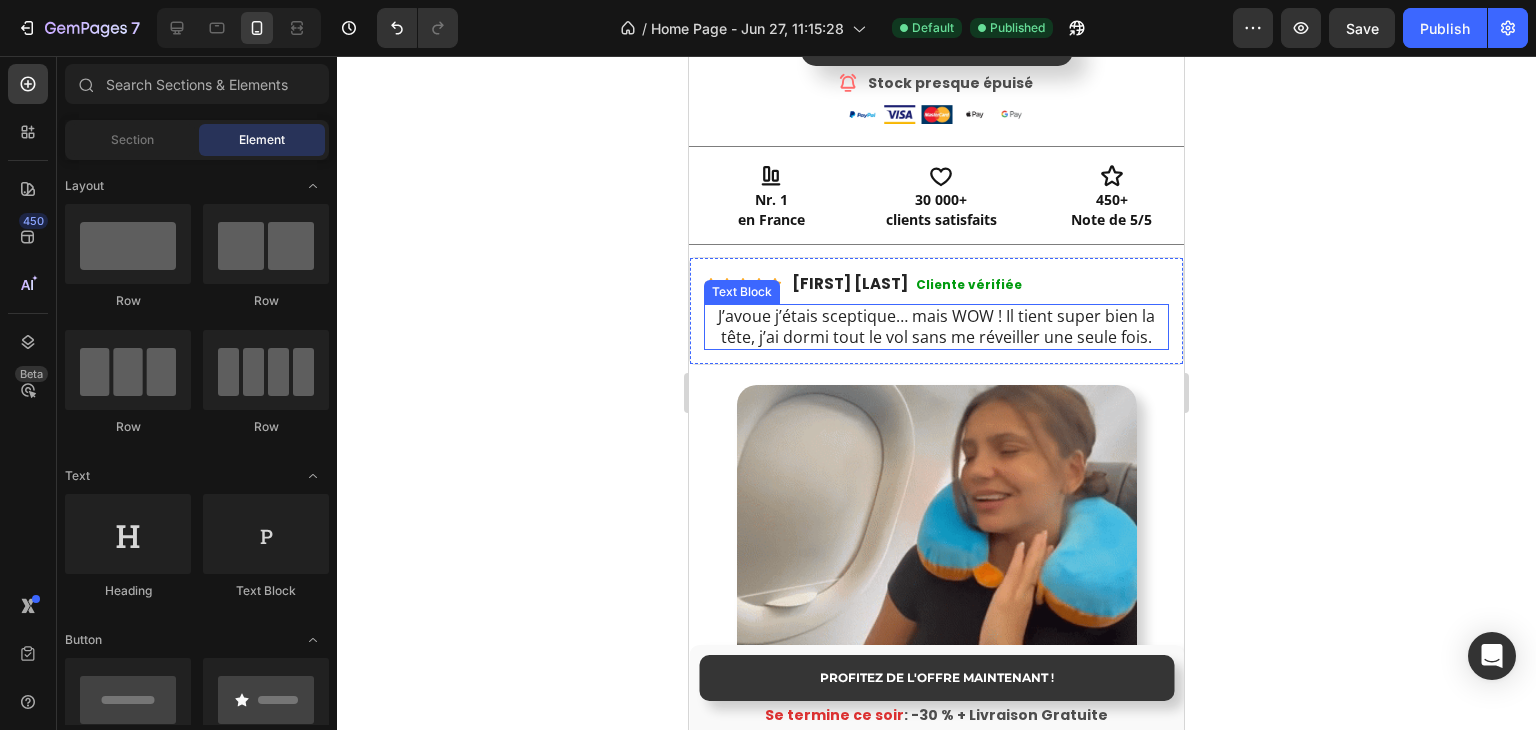 scroll, scrollTop: 1100, scrollLeft: 0, axis: vertical 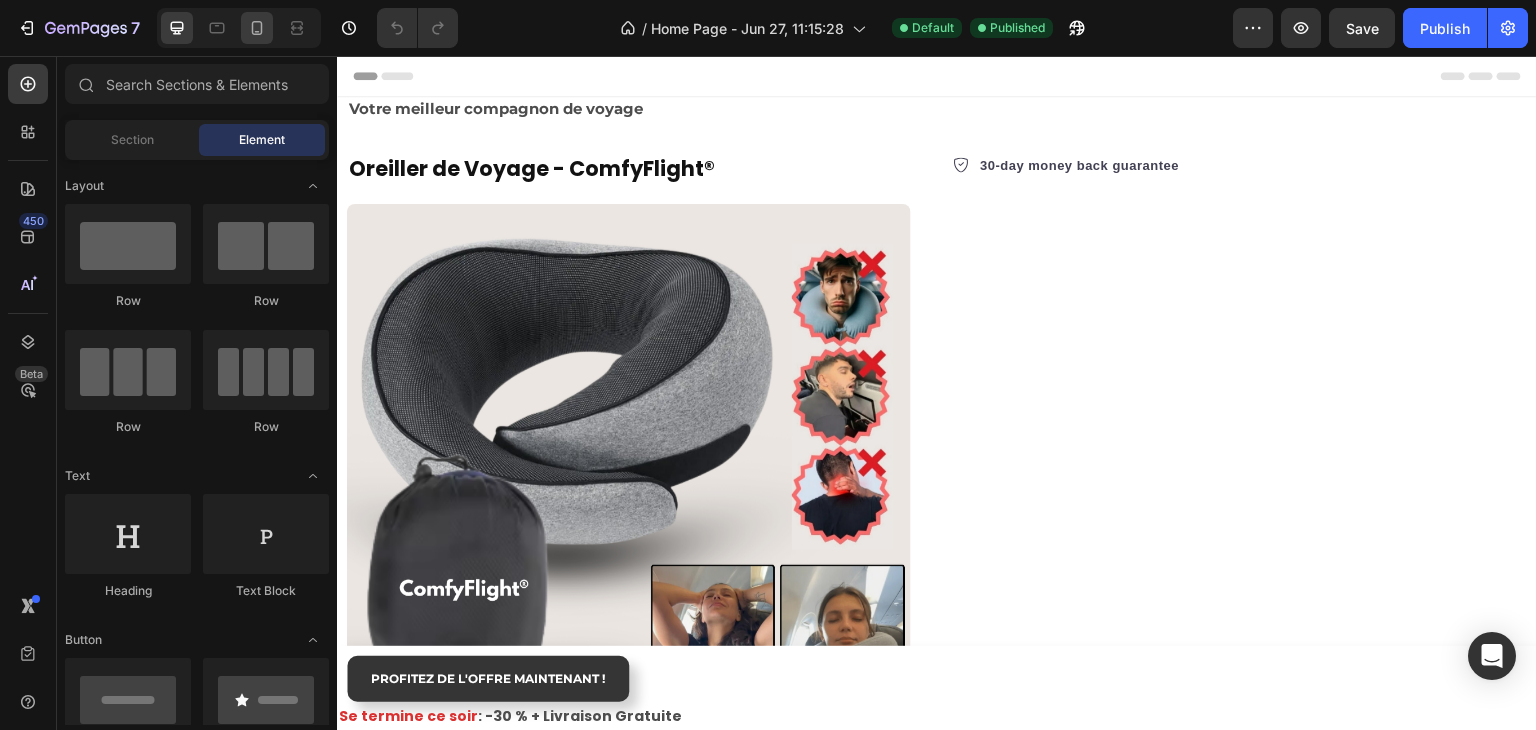 click 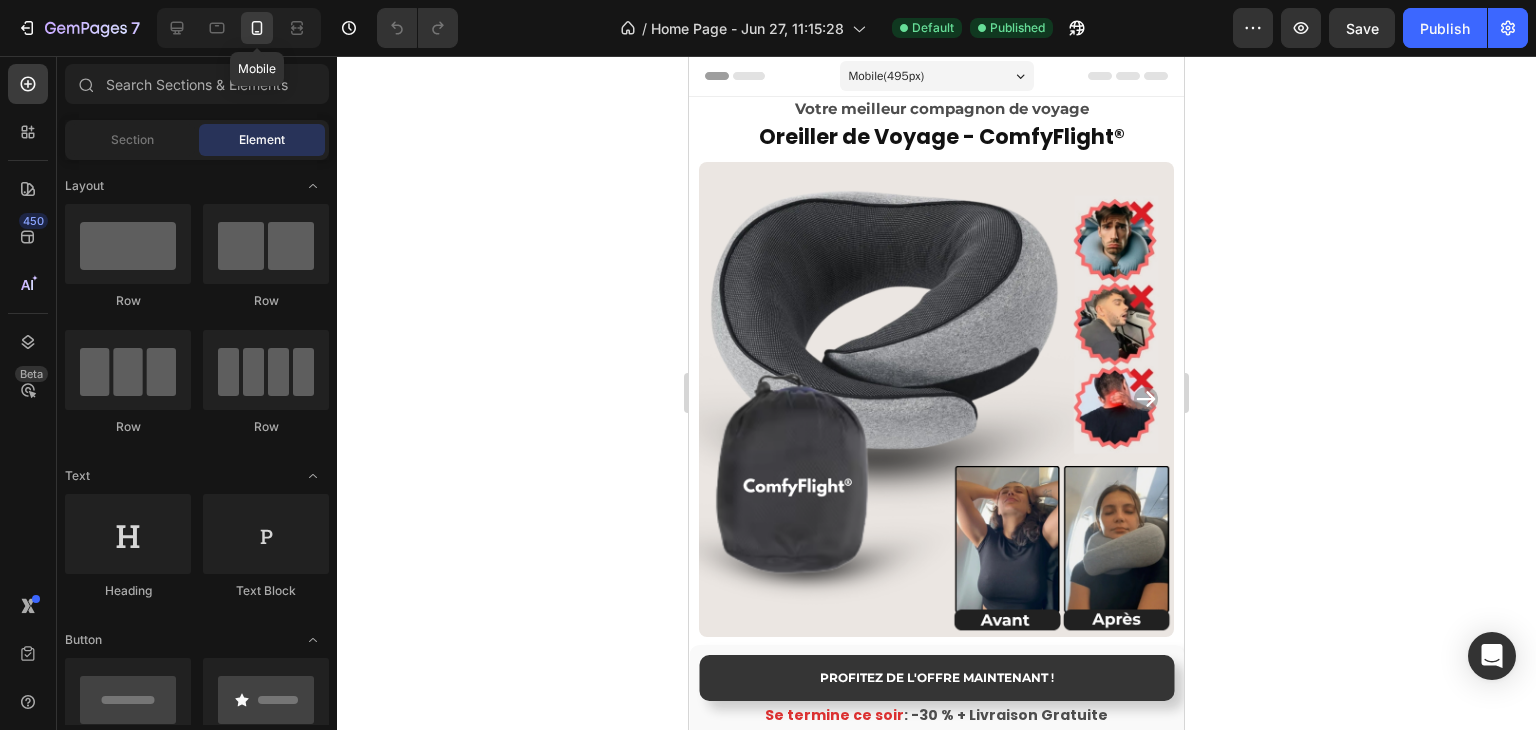 scroll, scrollTop: 0, scrollLeft: 0, axis: both 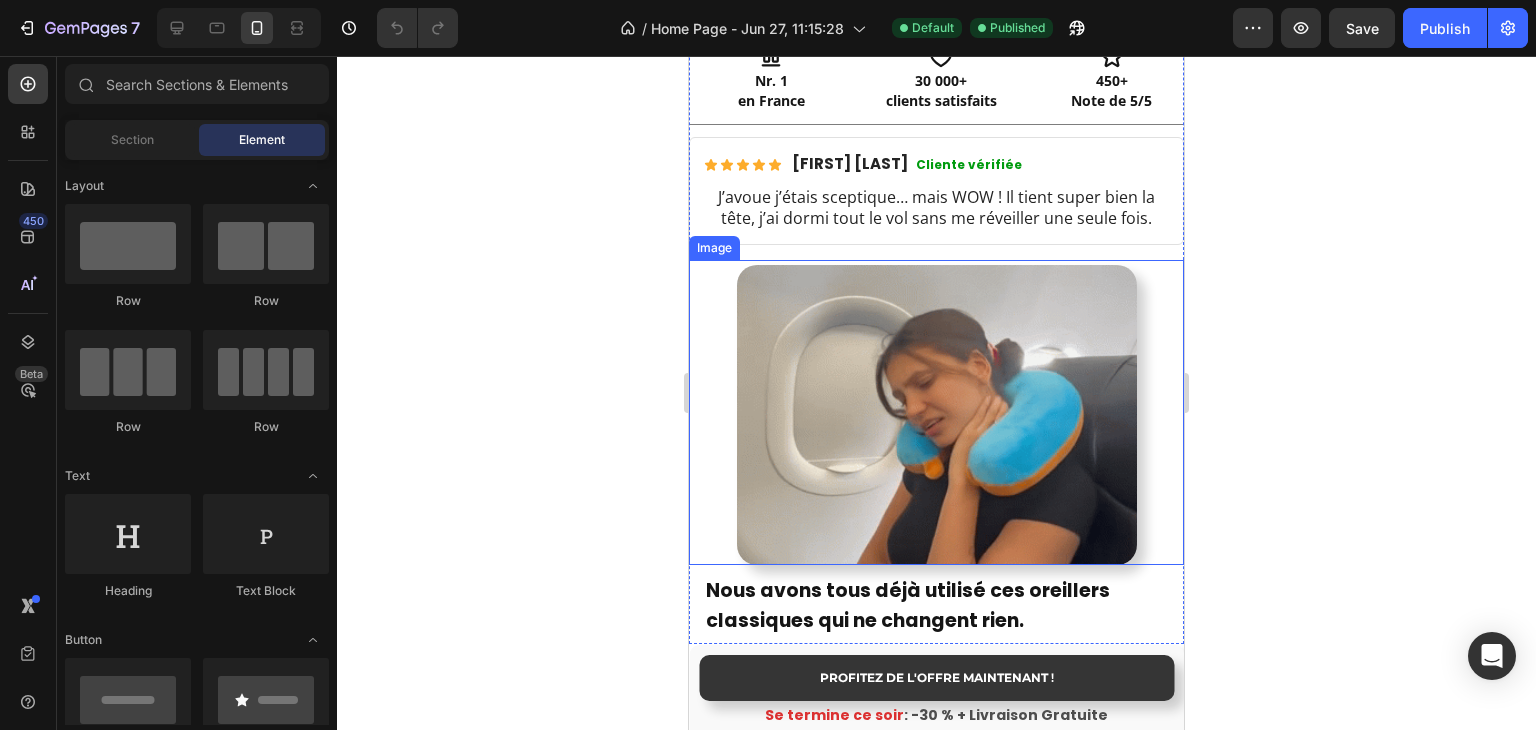 click at bounding box center (937, 415) 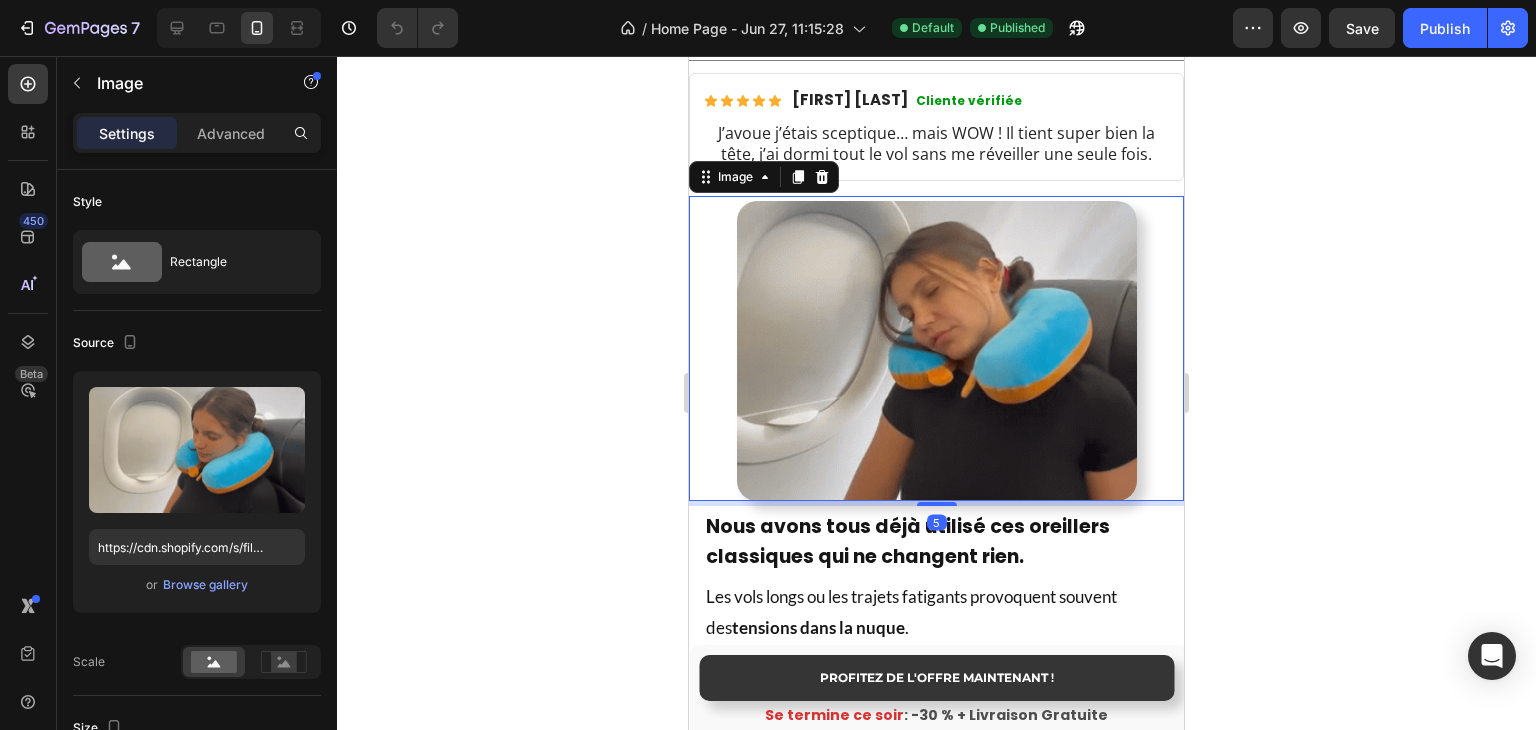 scroll, scrollTop: 1200, scrollLeft: 0, axis: vertical 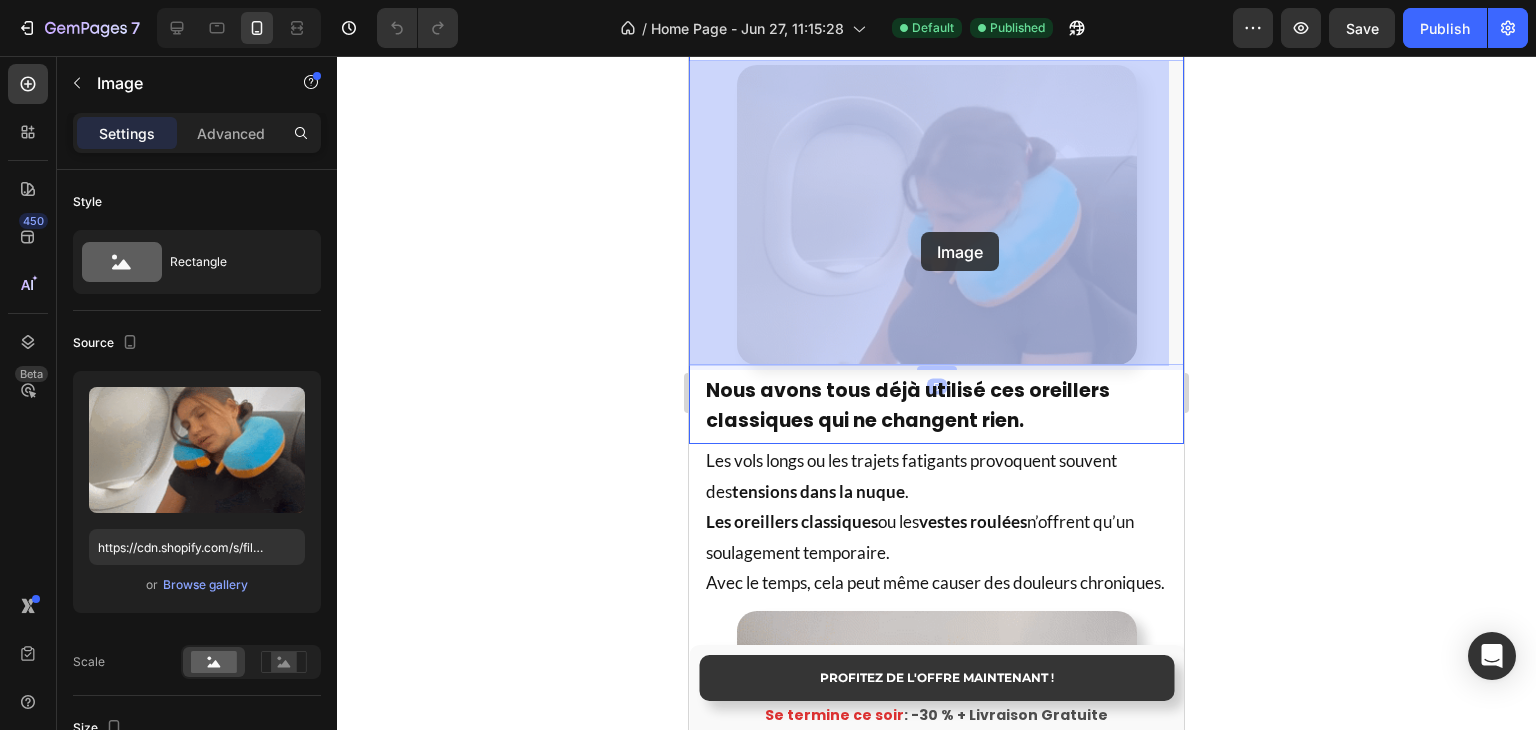 drag, startPoint x: 726, startPoint y: 137, endPoint x: 921, endPoint y: 232, distance: 216.91013 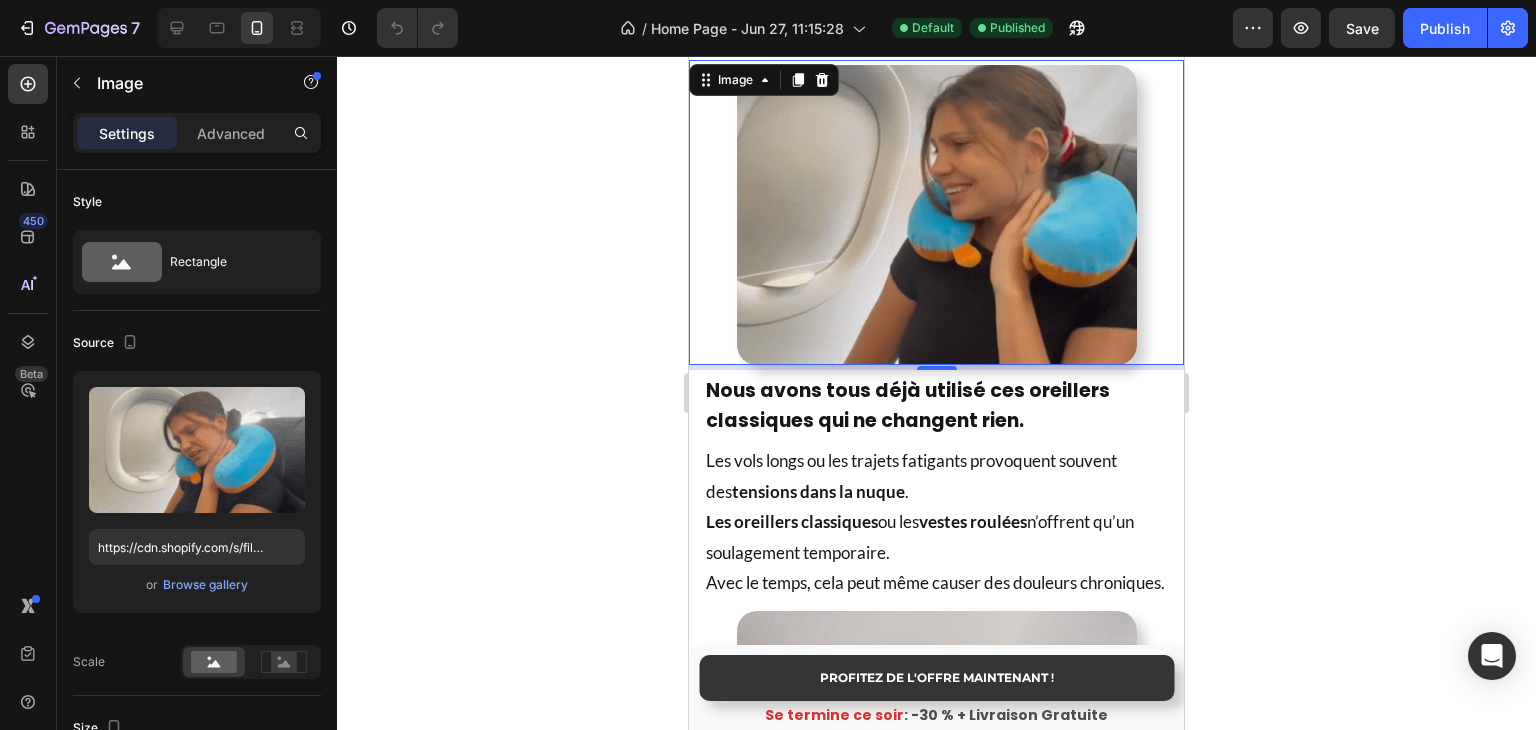 click 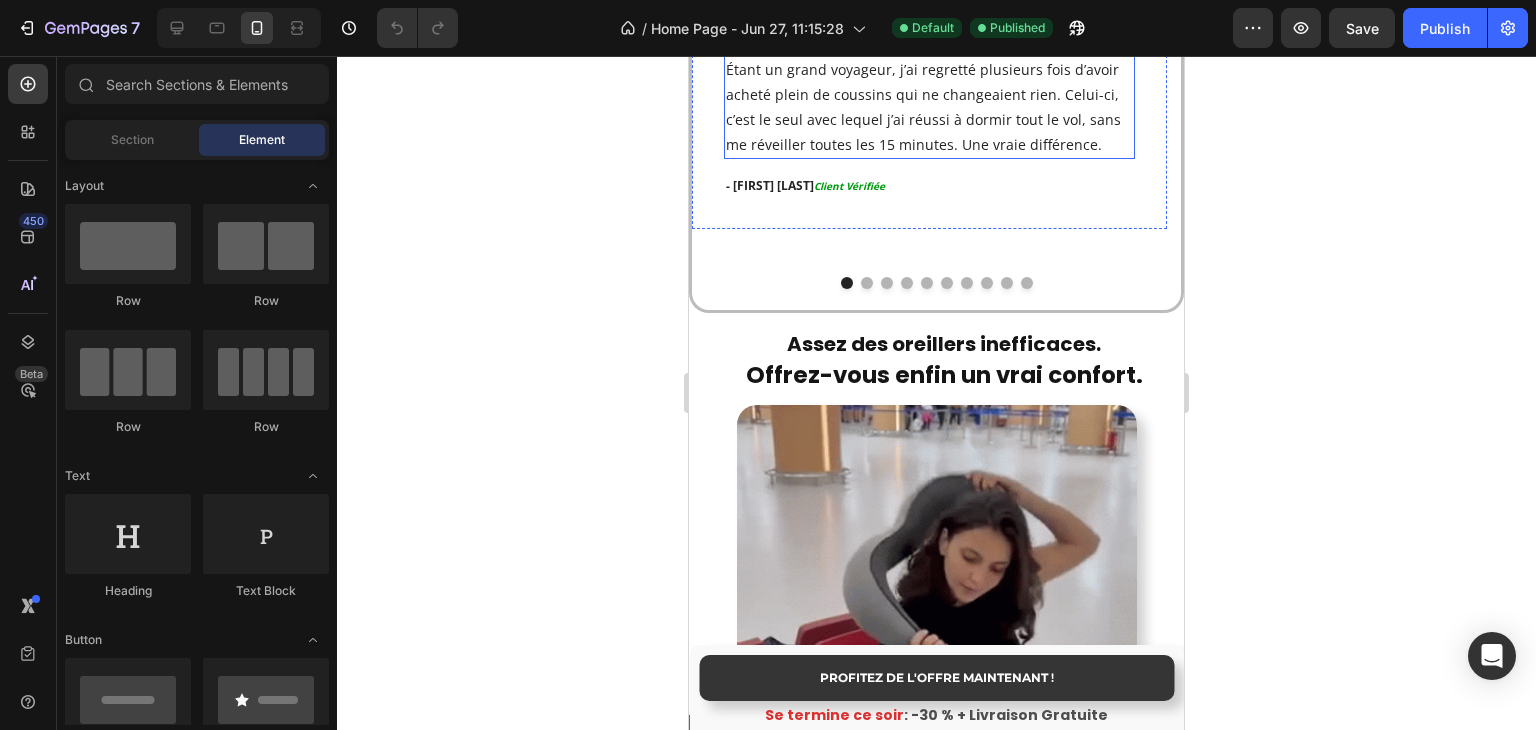 scroll, scrollTop: 3600, scrollLeft: 0, axis: vertical 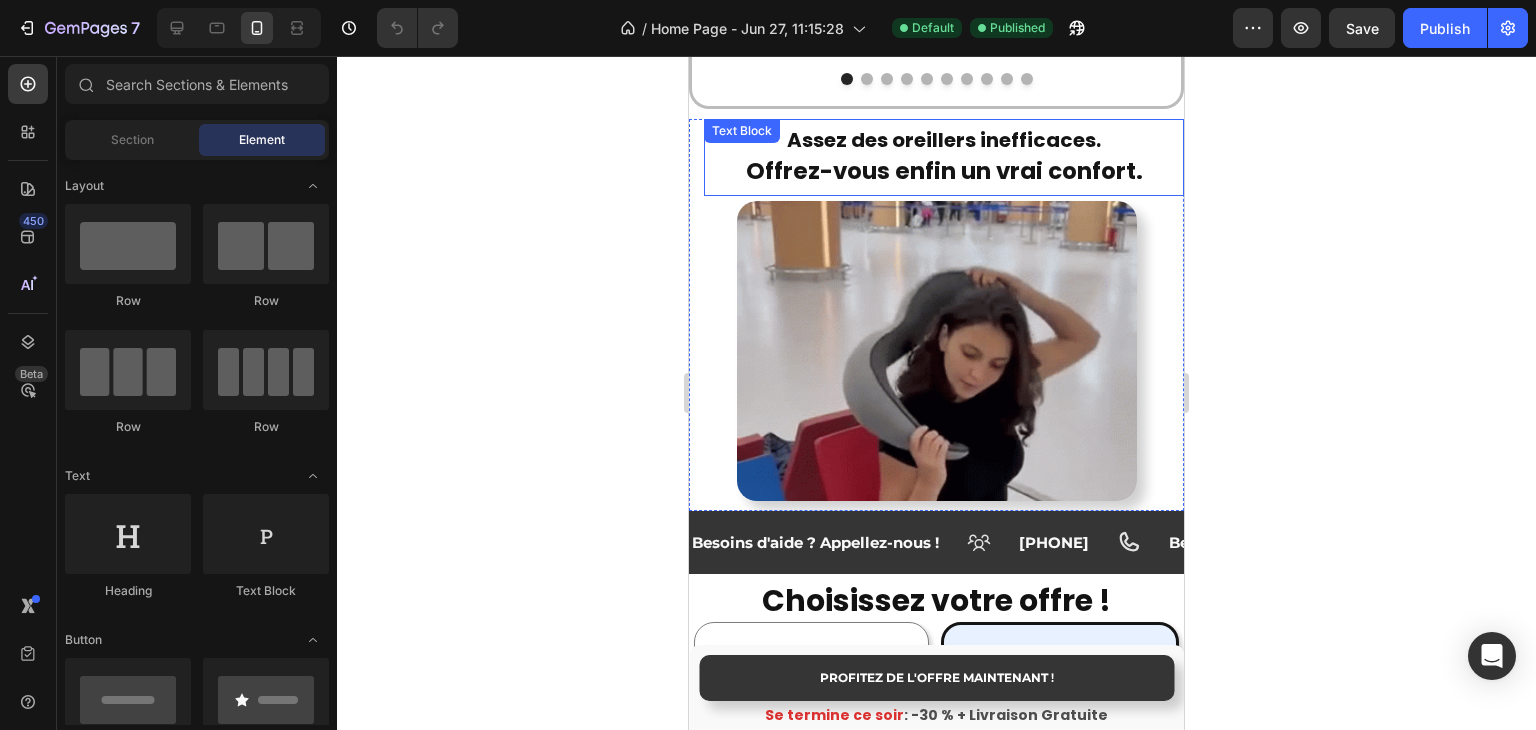 click on "Offrez-vous enfin un vrai confort." at bounding box center [944, 171] 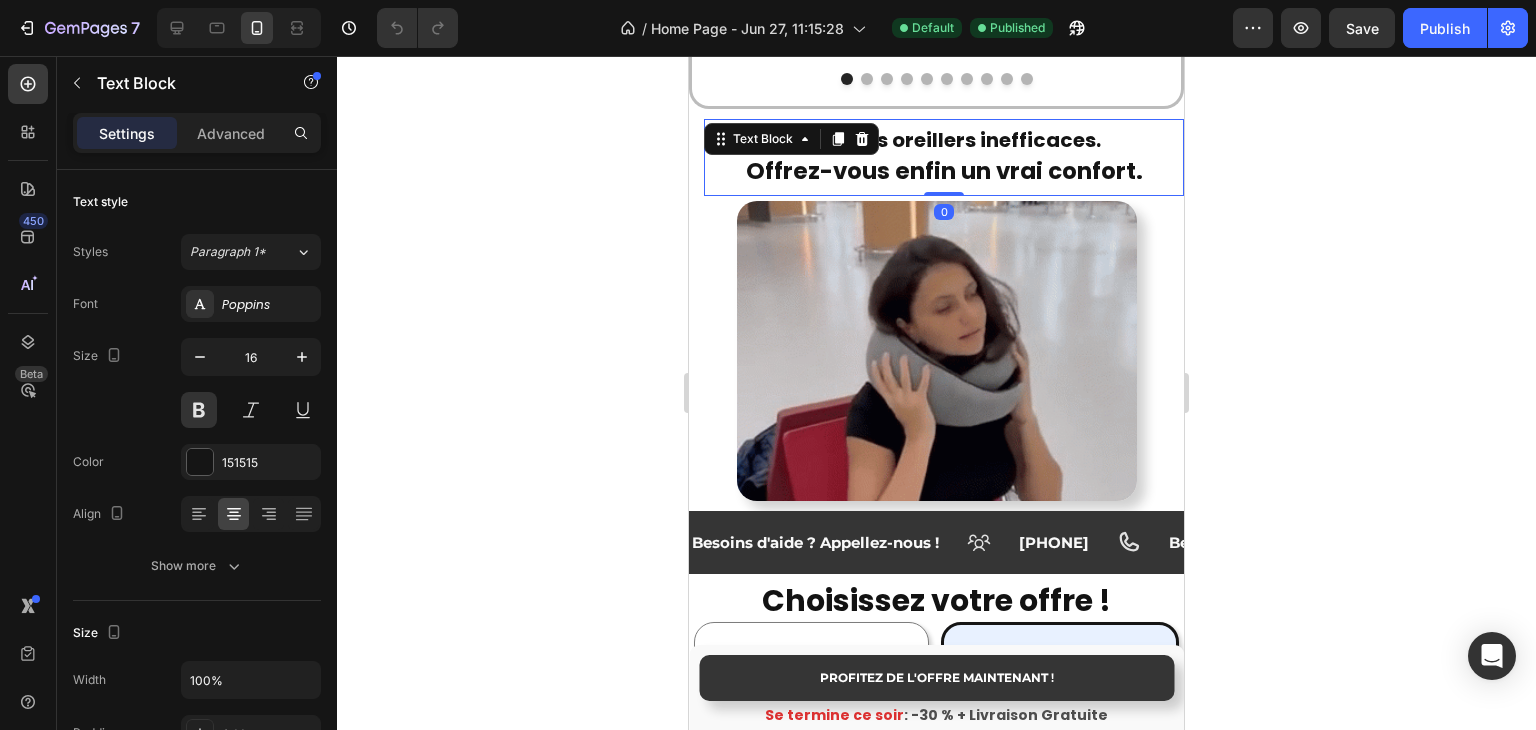 click on "Assez des oreillers inefficaces." at bounding box center (944, 140) 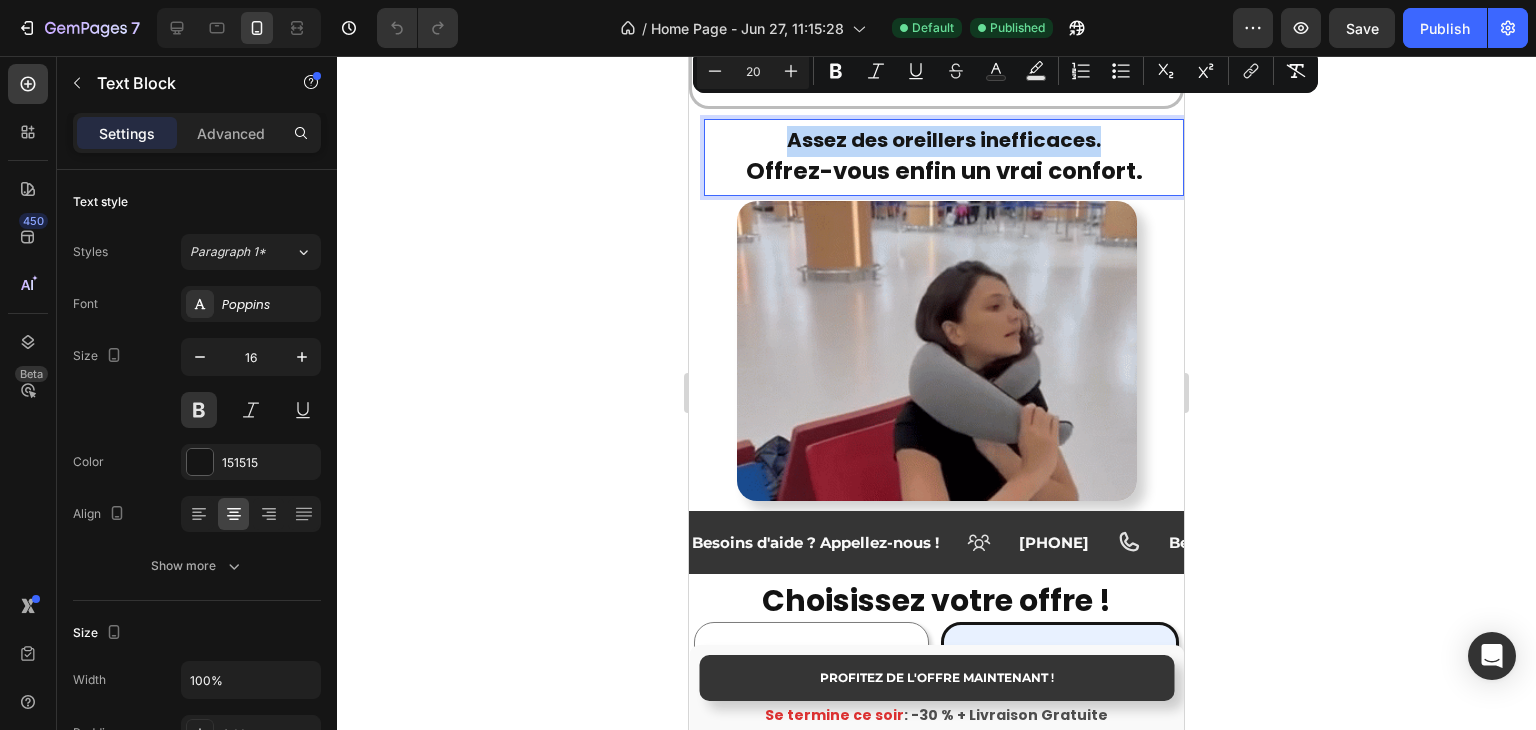 drag, startPoint x: 1104, startPoint y: 107, endPoint x: 752, endPoint y: 105, distance: 352.00568 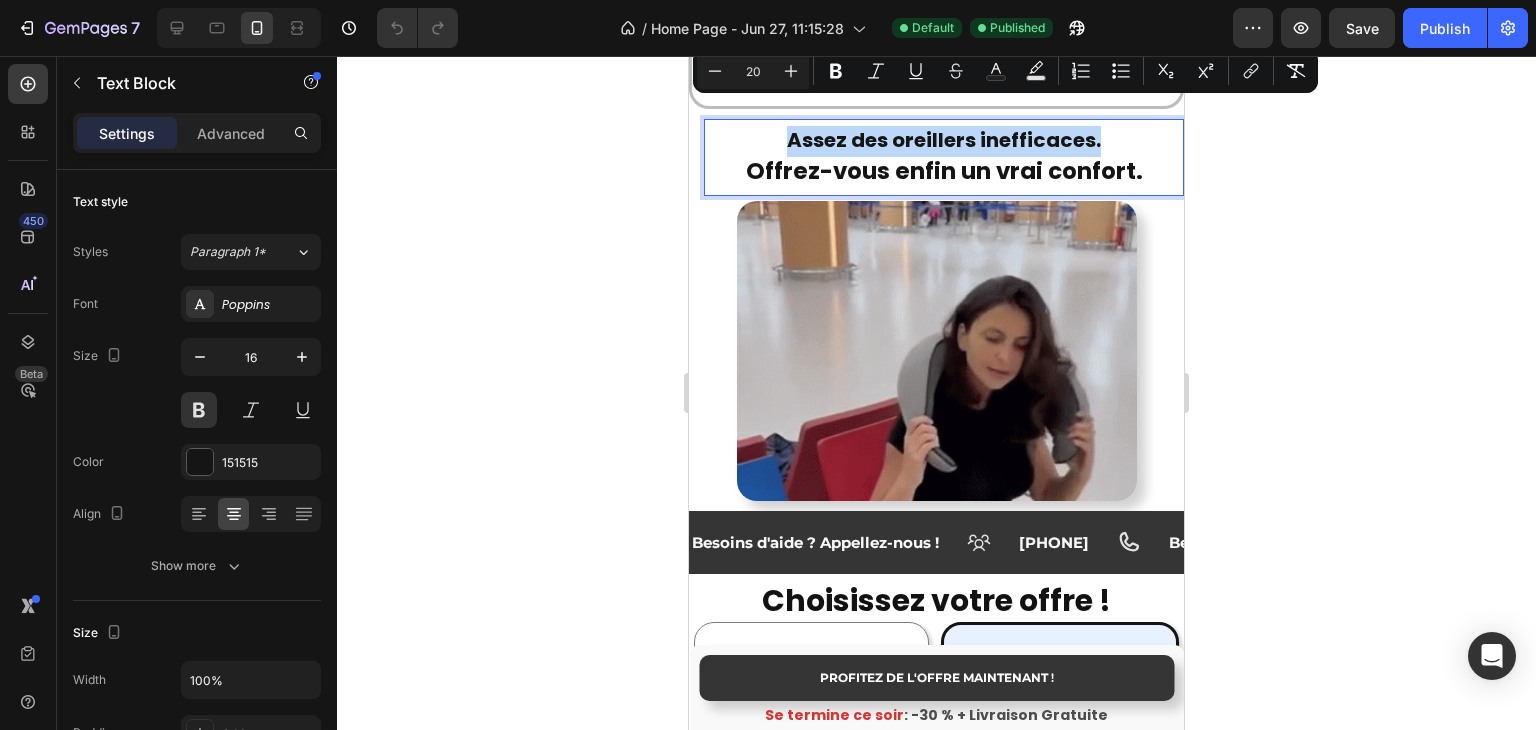 click on "Assez des oreillers inefficaces." at bounding box center [944, 141] 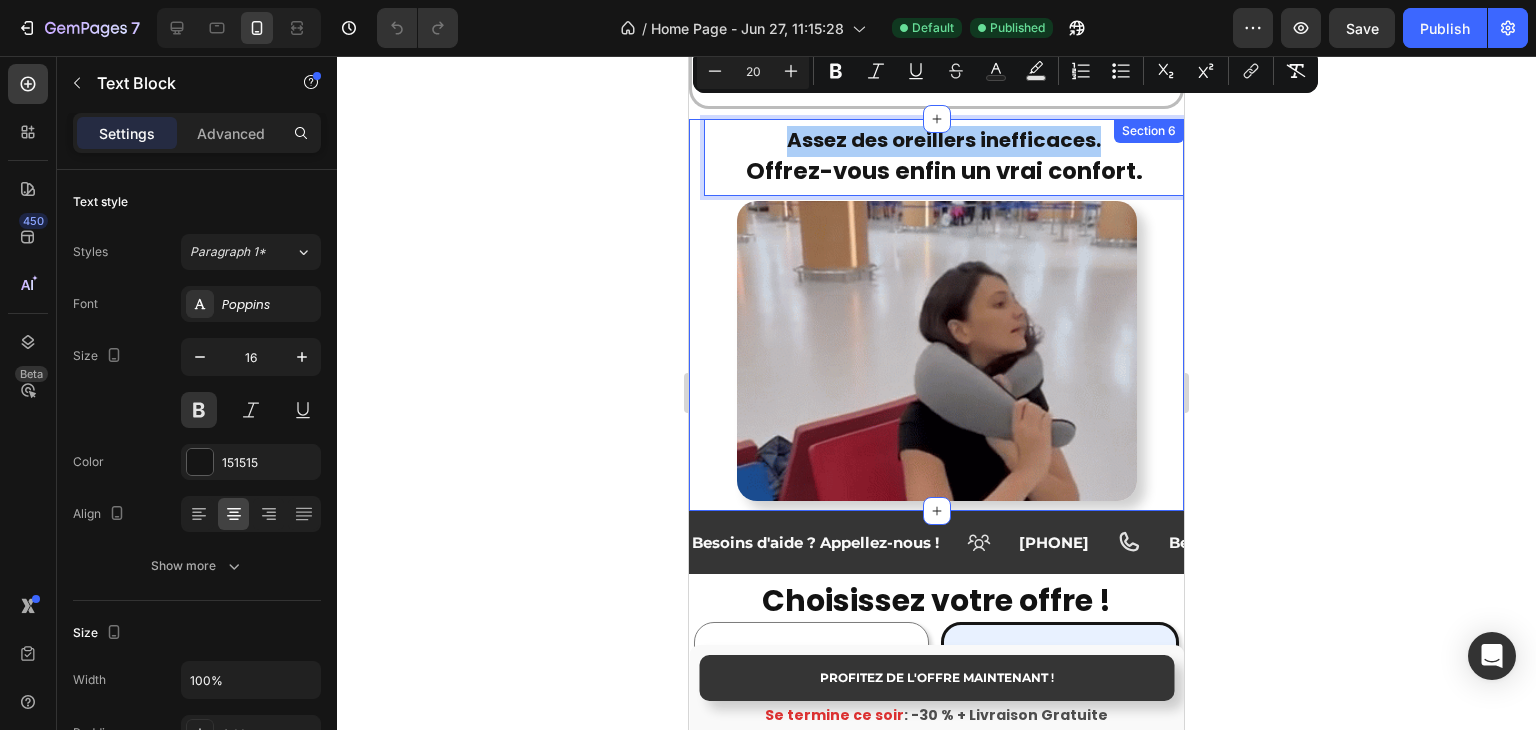 click 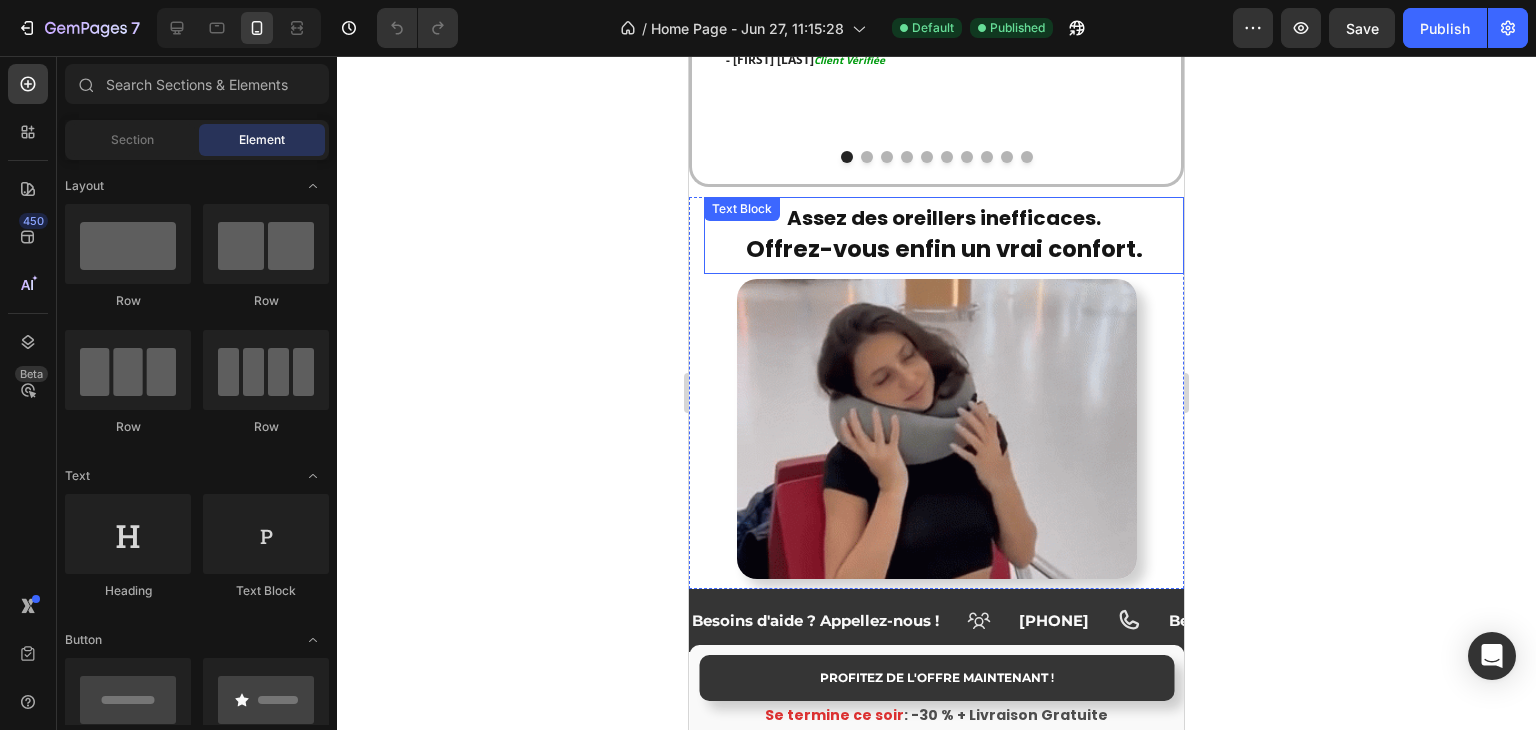 scroll, scrollTop: 3500, scrollLeft: 0, axis: vertical 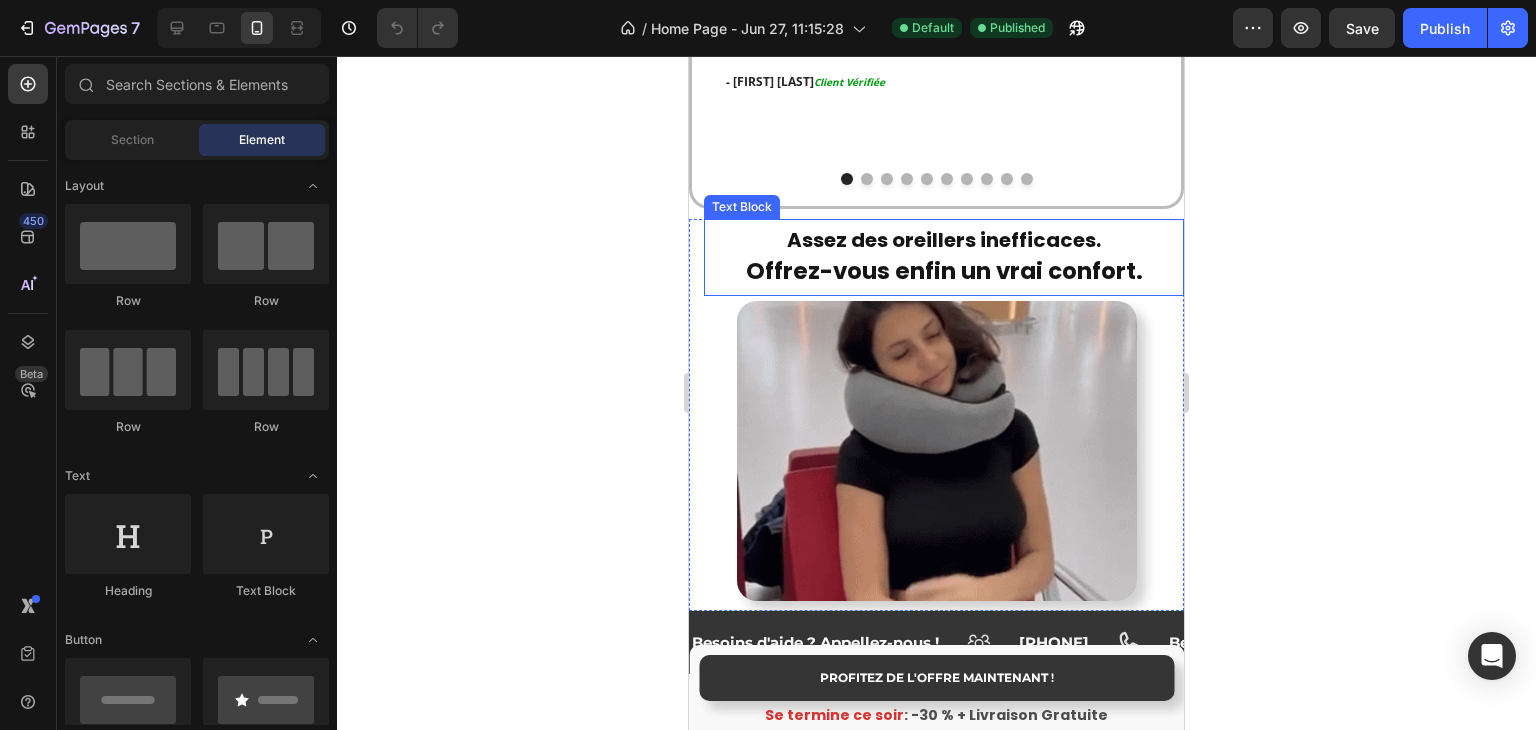 click on "Assez des oreillers inefficaces." at bounding box center (944, 241) 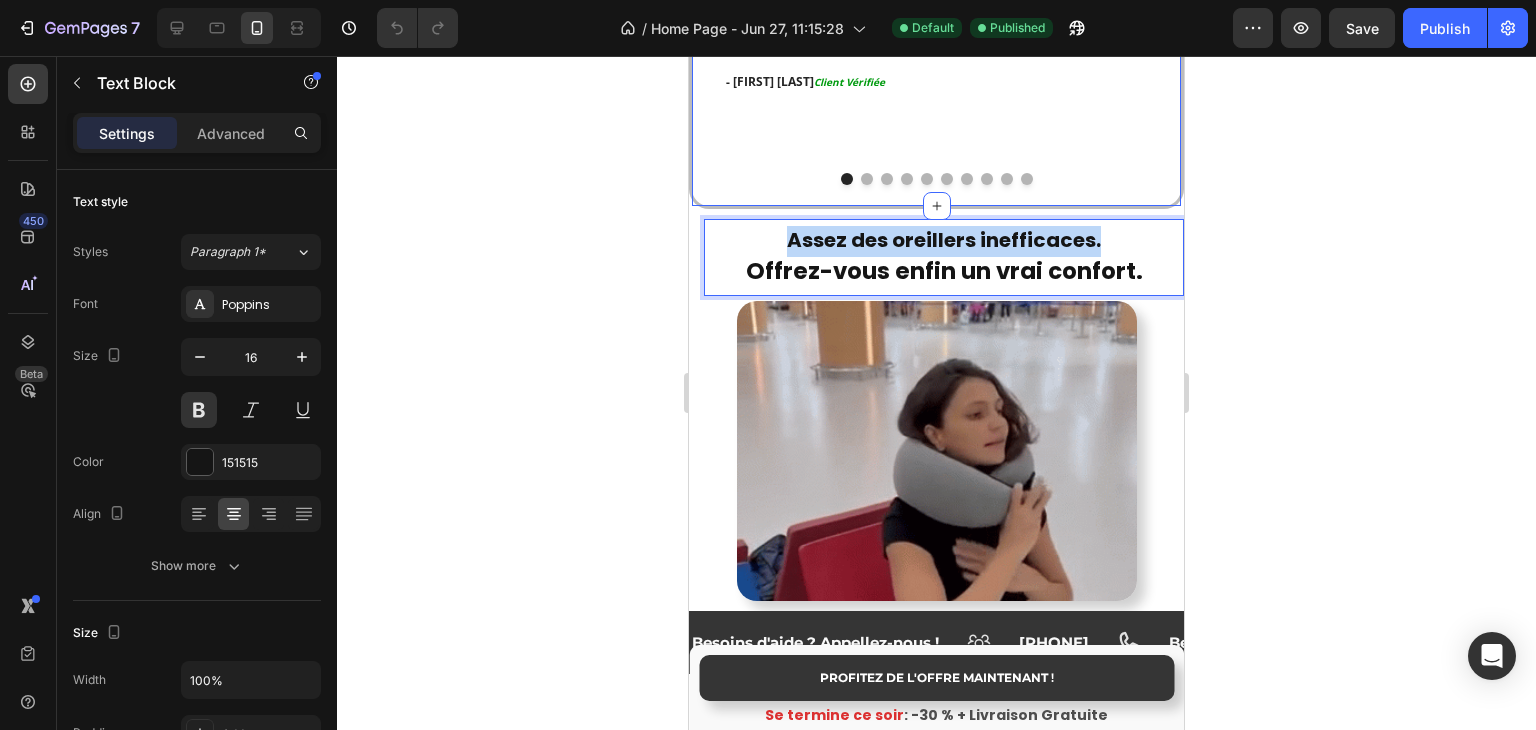 drag, startPoint x: 1110, startPoint y: 209, endPoint x: 757, endPoint y: 182, distance: 354.03107 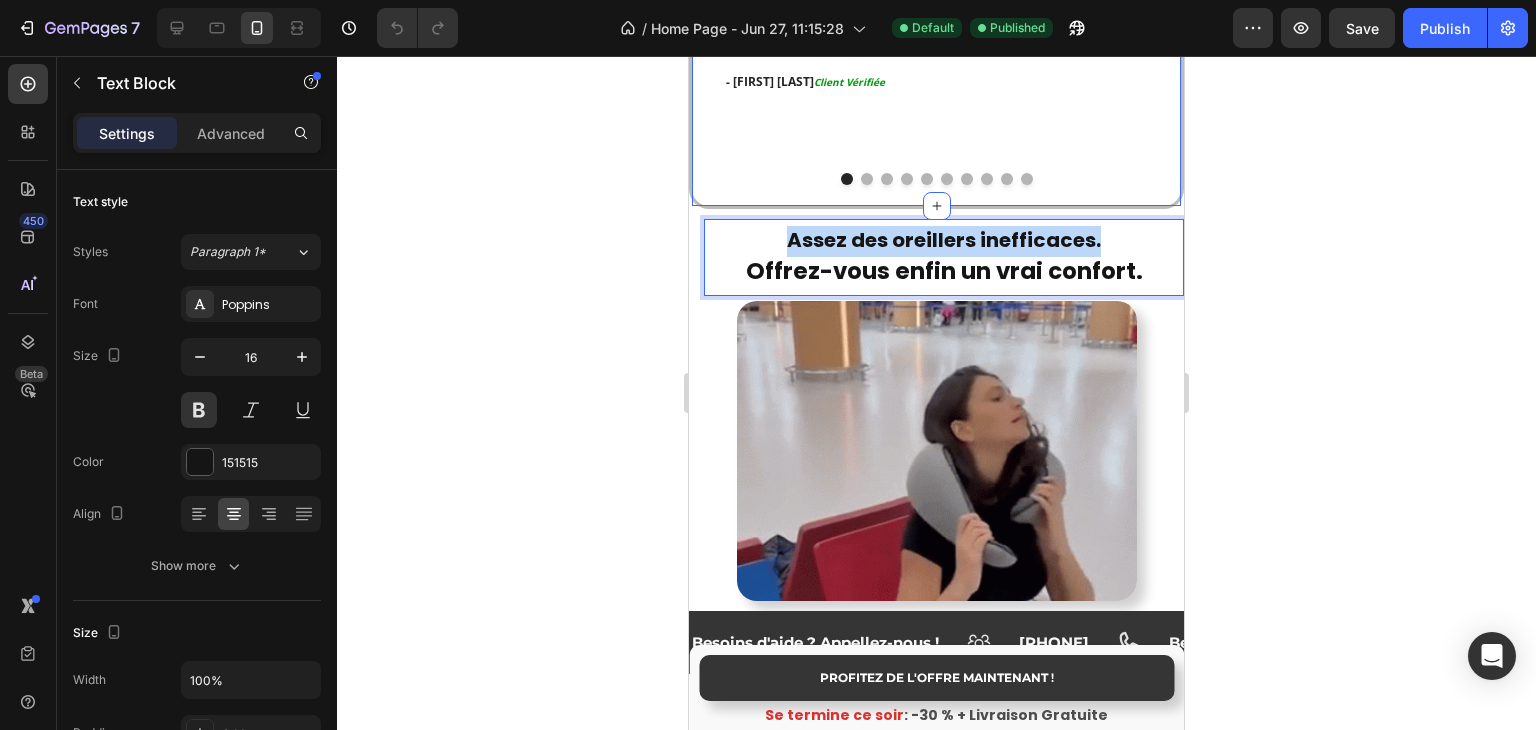 click on "PROFITEZ DE L'OFFRE MAINTENANT ! Button  Se termine ce soir : -30 % + Livraison Gratuite Text Block Sticky Image
Icon
Icon
Icon
Icon
Icon Row Fini les réveils toutes les 15 minutes Text block Étant un grand voyageur, j’ai regretté plusieurs fois d’avoir acheté plein de coussins qui ne changeaient rien. Celui-ci, c’est le seul avec lequel j’ai réussi à dormir tout le vol, sans me réveiller toutes les 15 minutes. Une vraie différence. Text block - Jean T.  Client Vérifiée Text block Row Image
Icon
Icon
Icon
Icon
Icon Row Rien à voir avec les coussins classiques Text block Franchement au début je me disais c’est qu’un coussin comme les autres etc.. mais en fait pas du tout! j’ai jamais été aussi à l’aise en voyage. Je regrette de pas l’avoir eu plus tôt. Text block -  Valerie  R.  Client Vérifiée Text block Row Image" at bounding box center [936, 265] 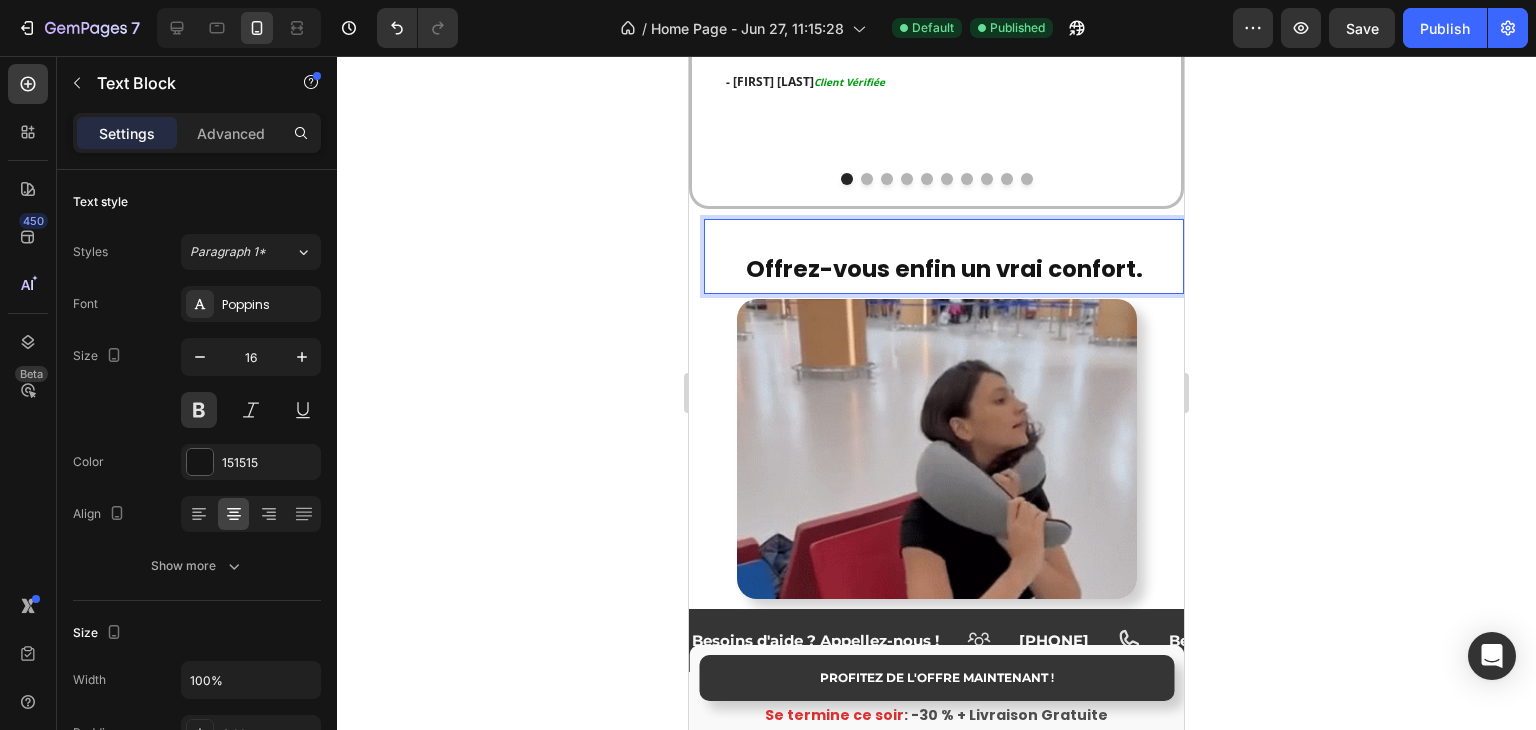 click on "Offrez-vous enfin un vrai confort." at bounding box center [944, 271] 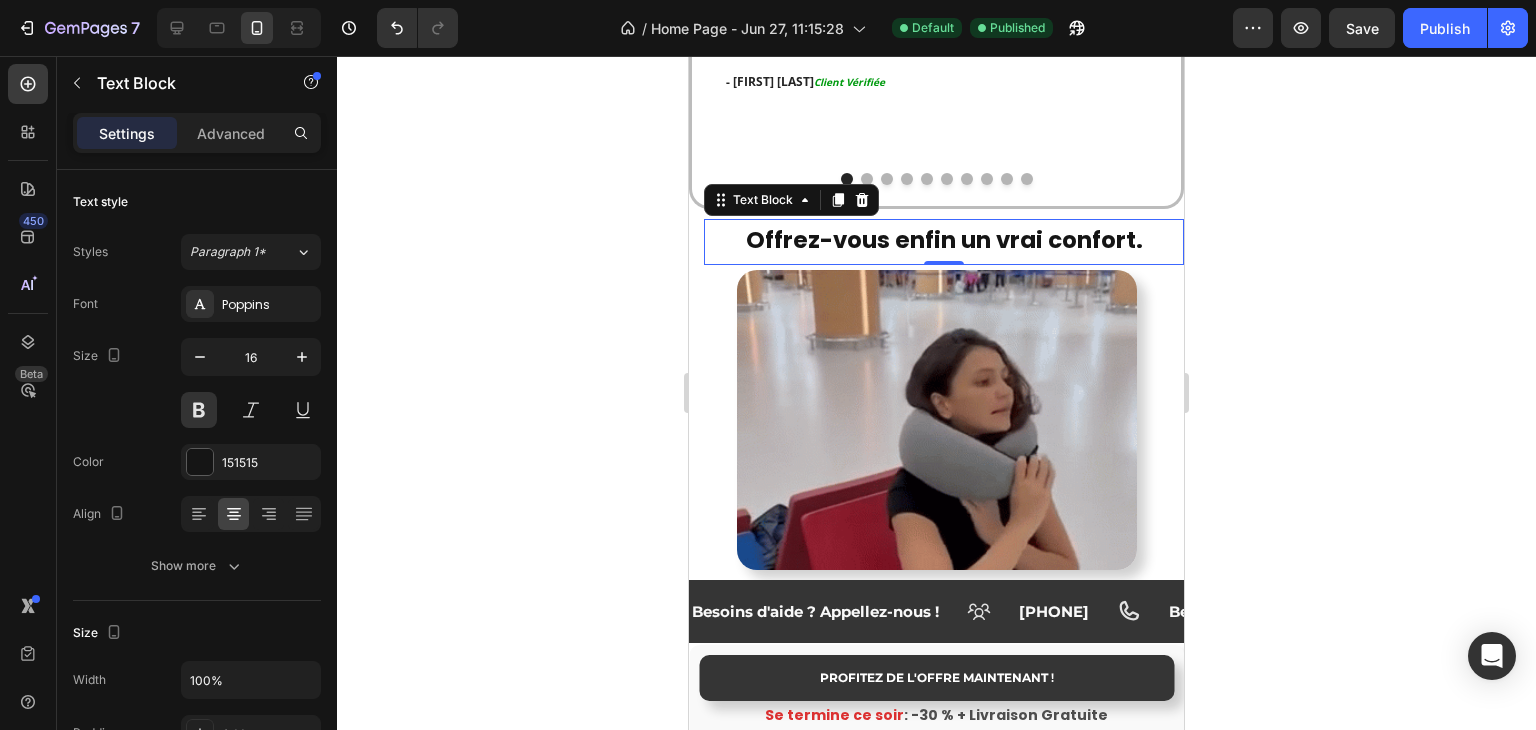 click 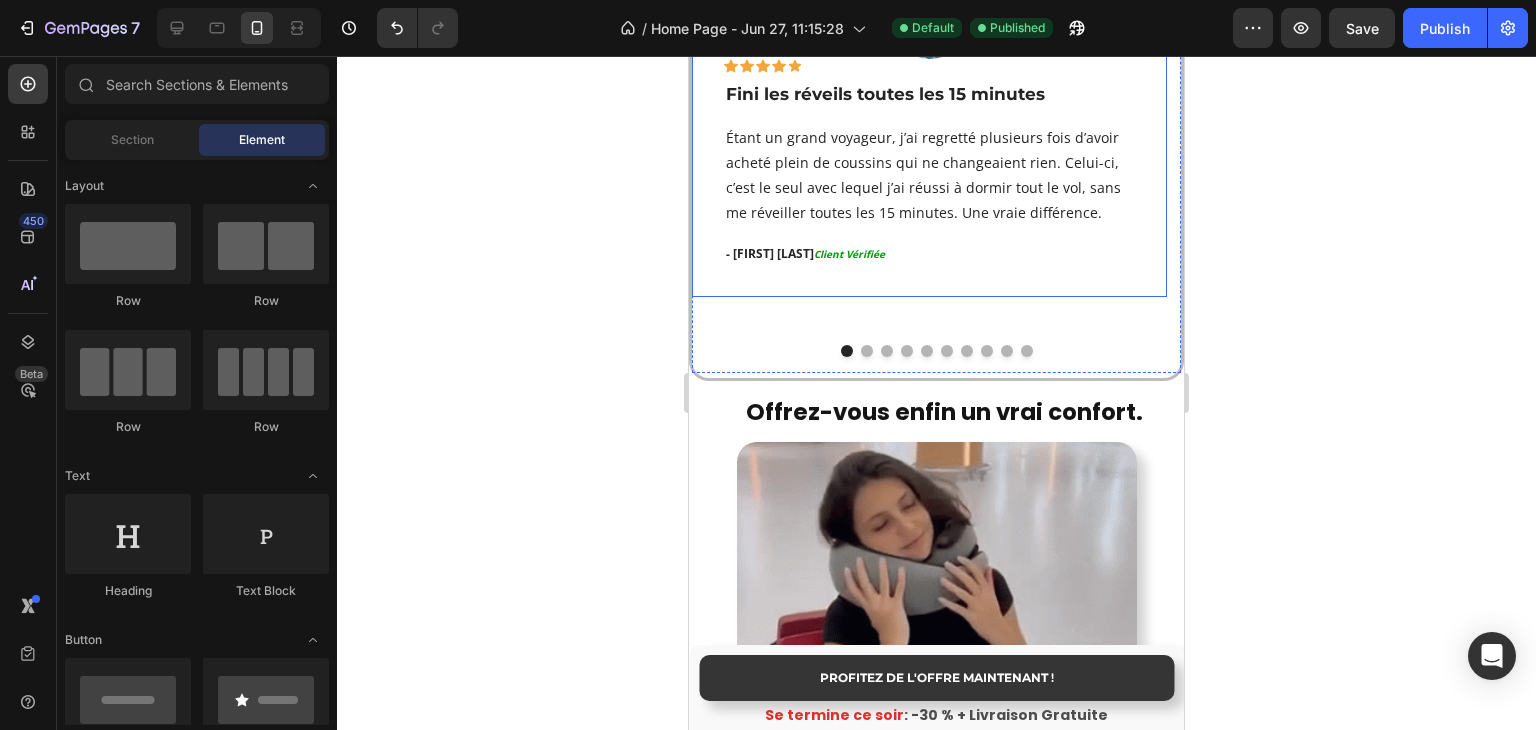 scroll, scrollTop: 3400, scrollLeft: 0, axis: vertical 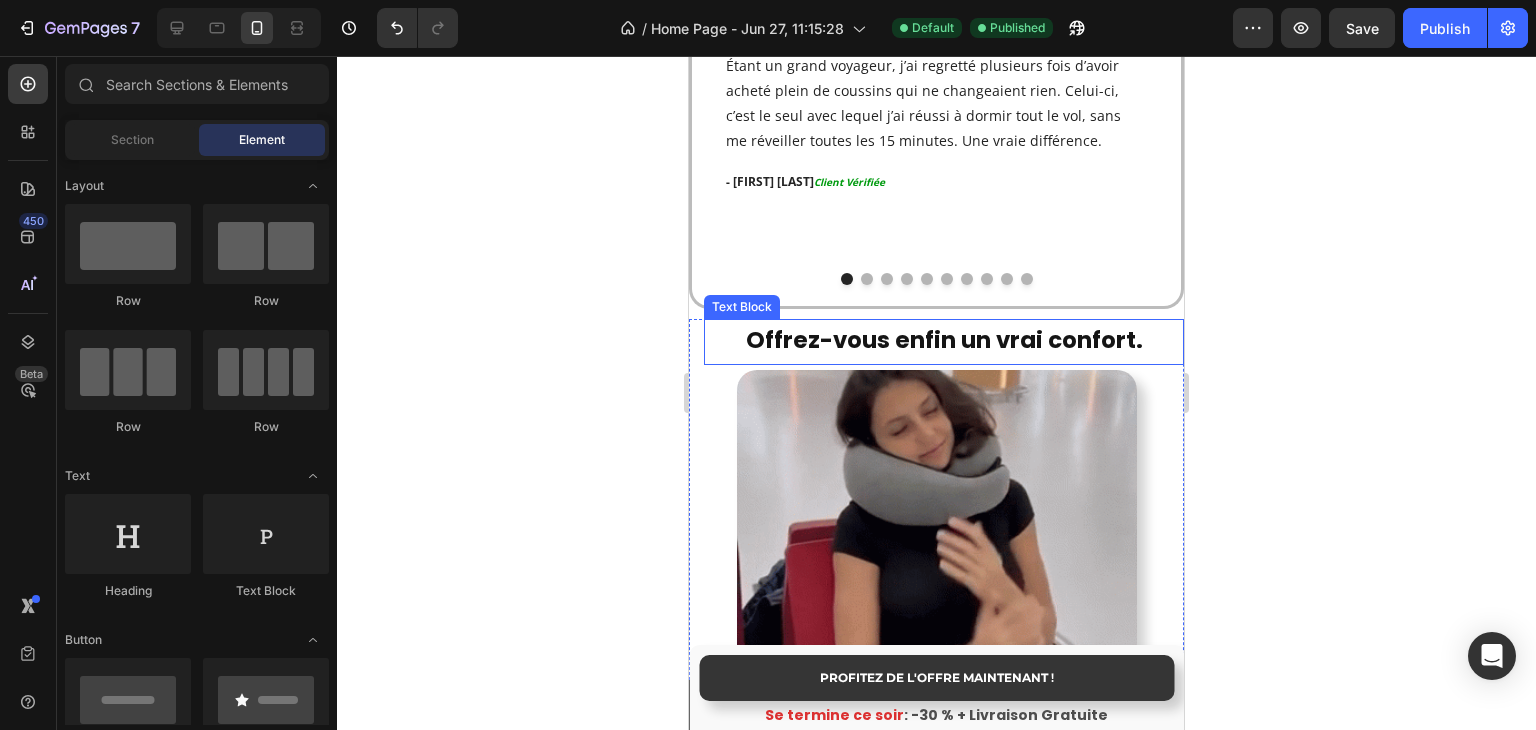 click on "Offrez-vous enfin un vrai confort." at bounding box center (944, 342) 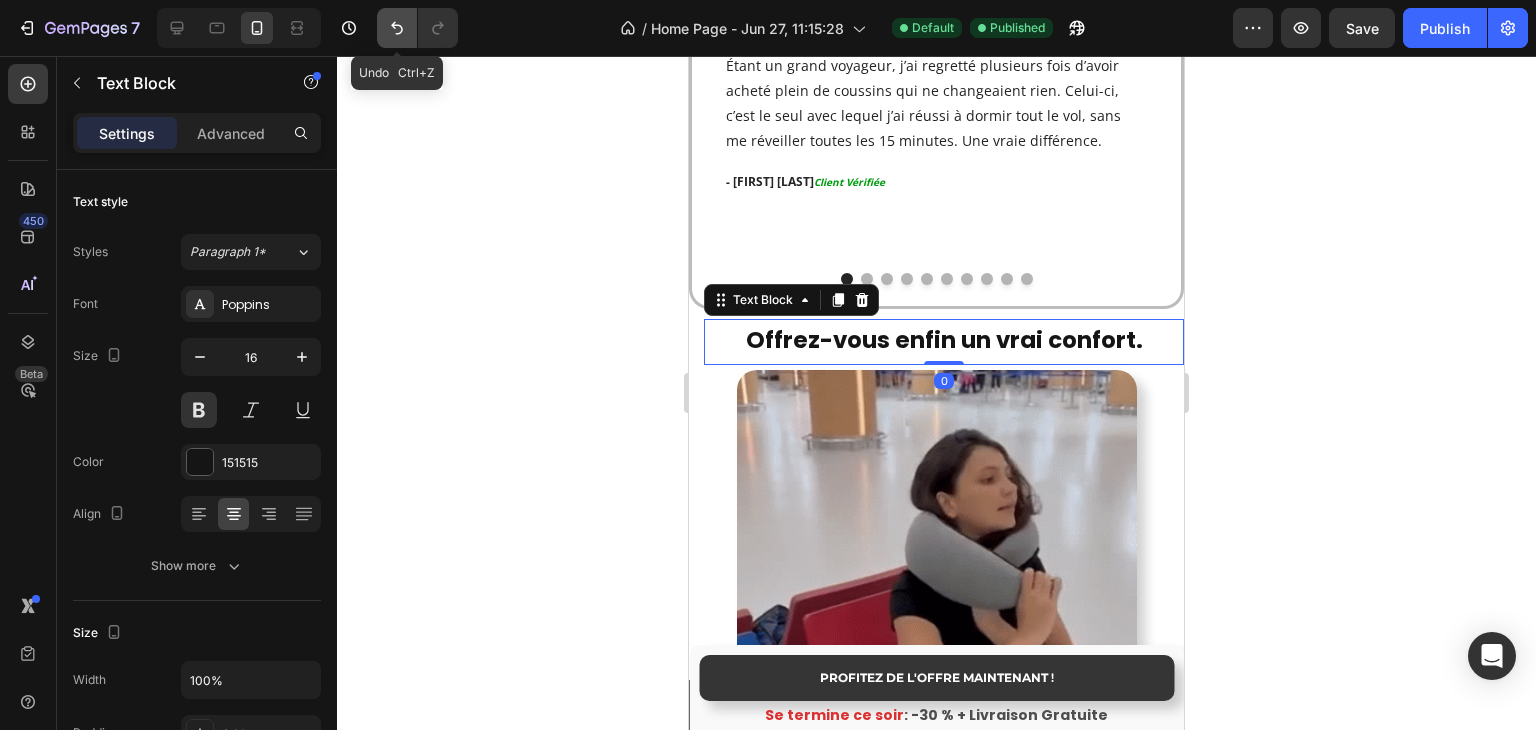 click 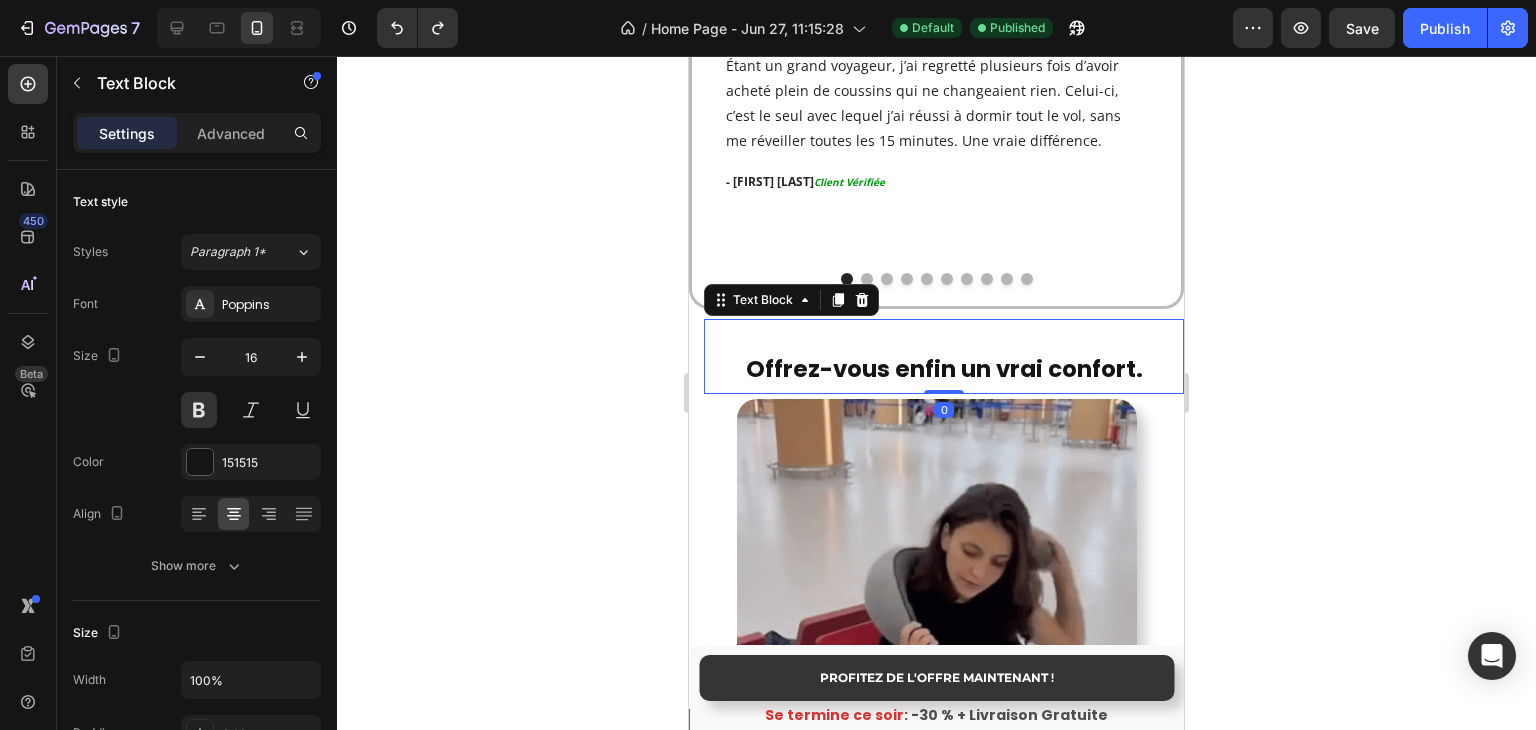 click 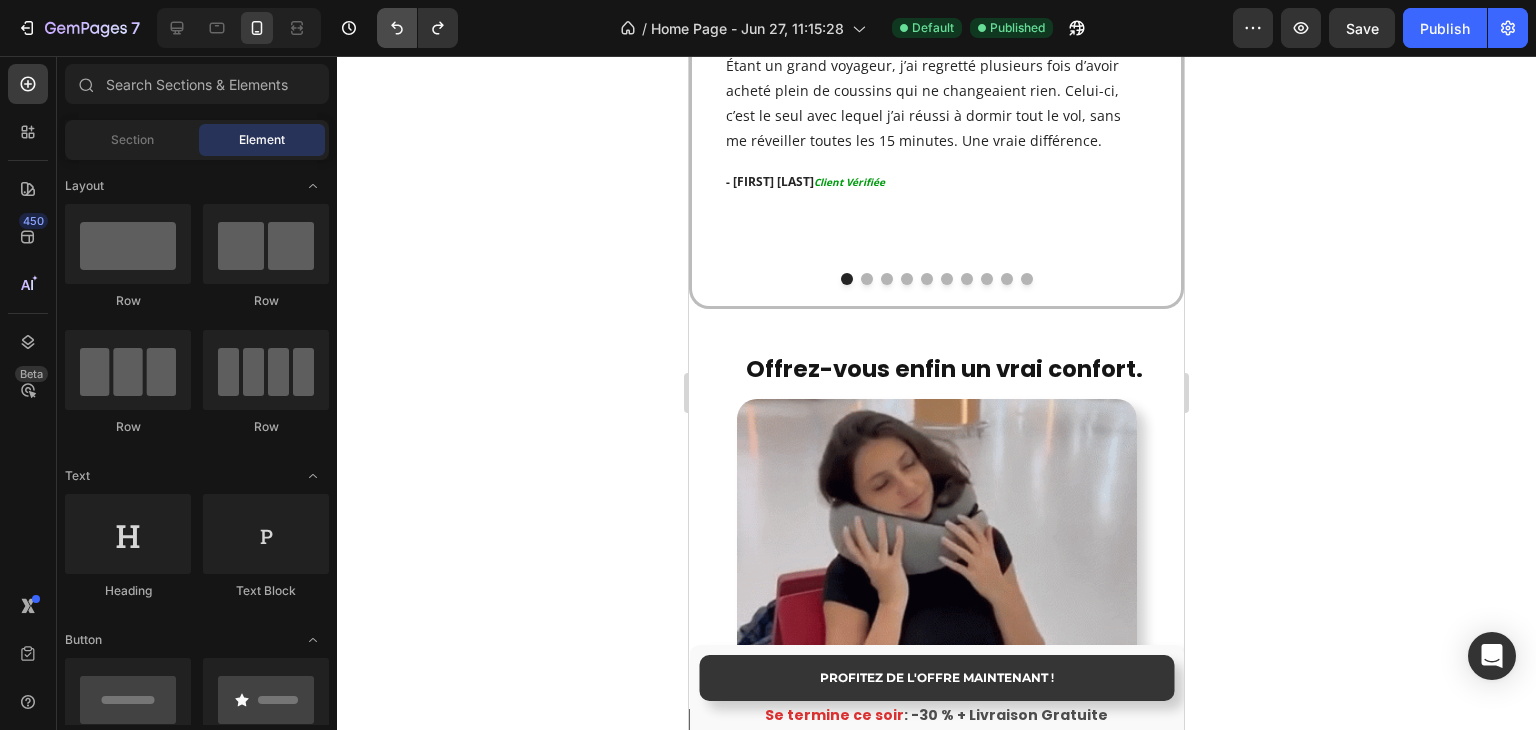 click 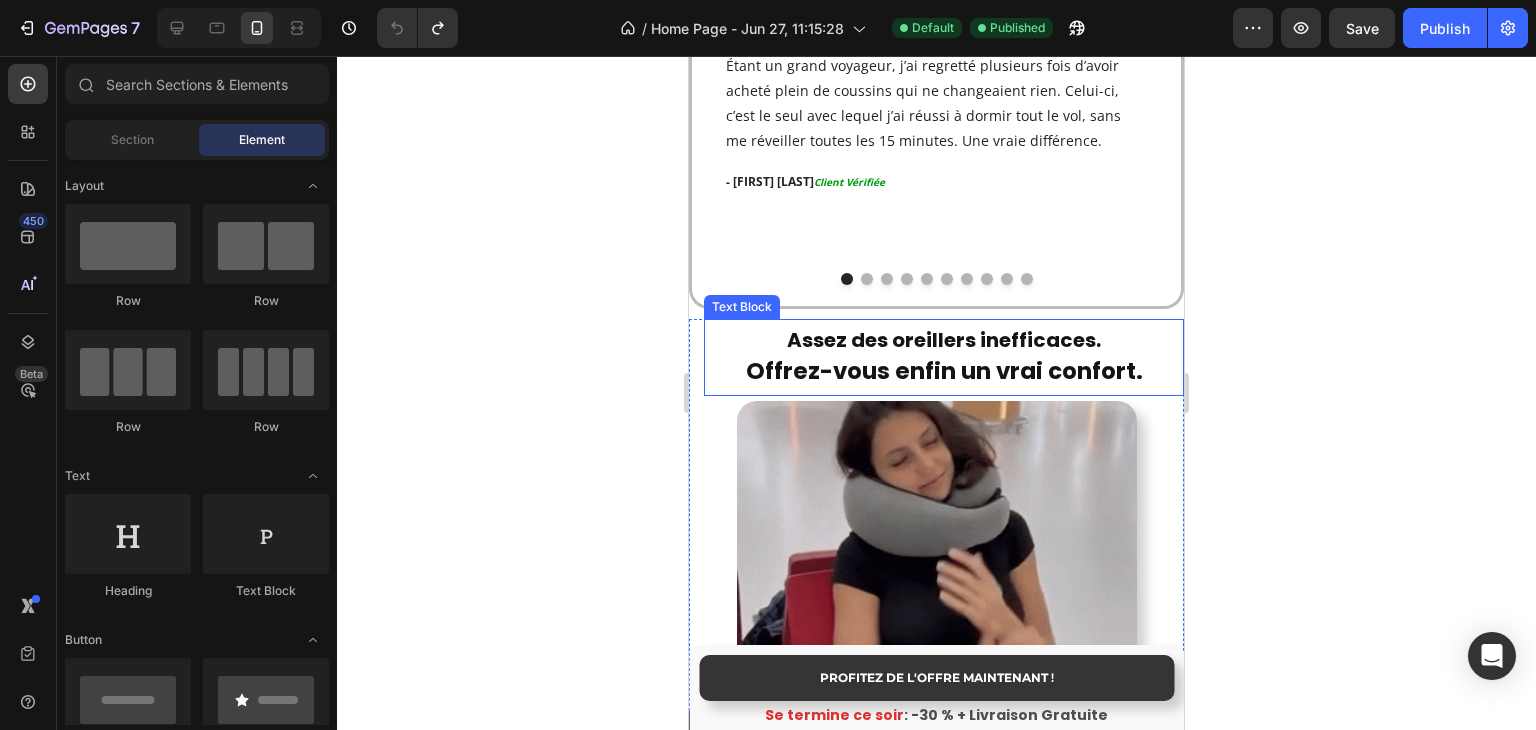 click on "Offrez-vous enfin un vrai confort." at bounding box center [944, 371] 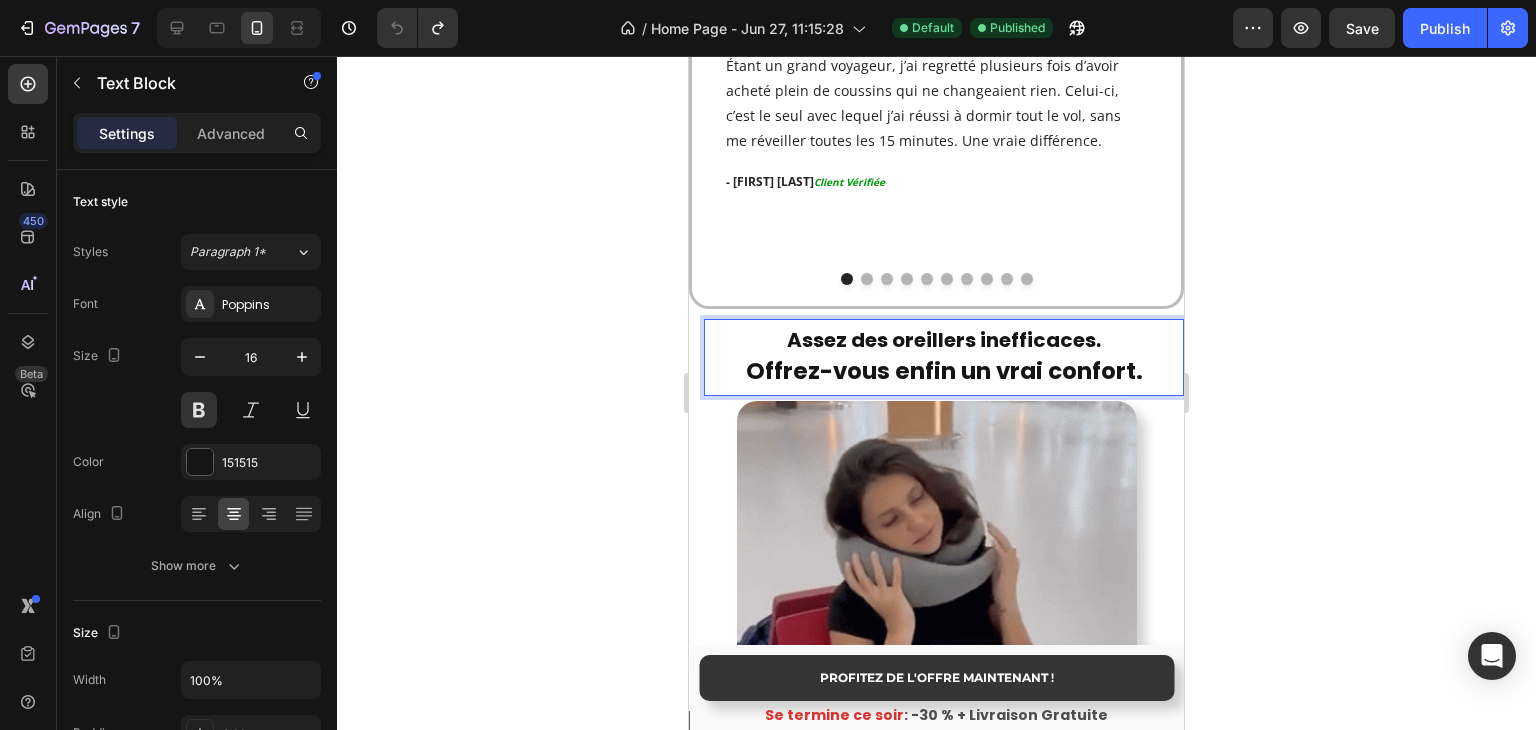 click on "Offrez-vous enfin un vrai confort." at bounding box center (944, 373) 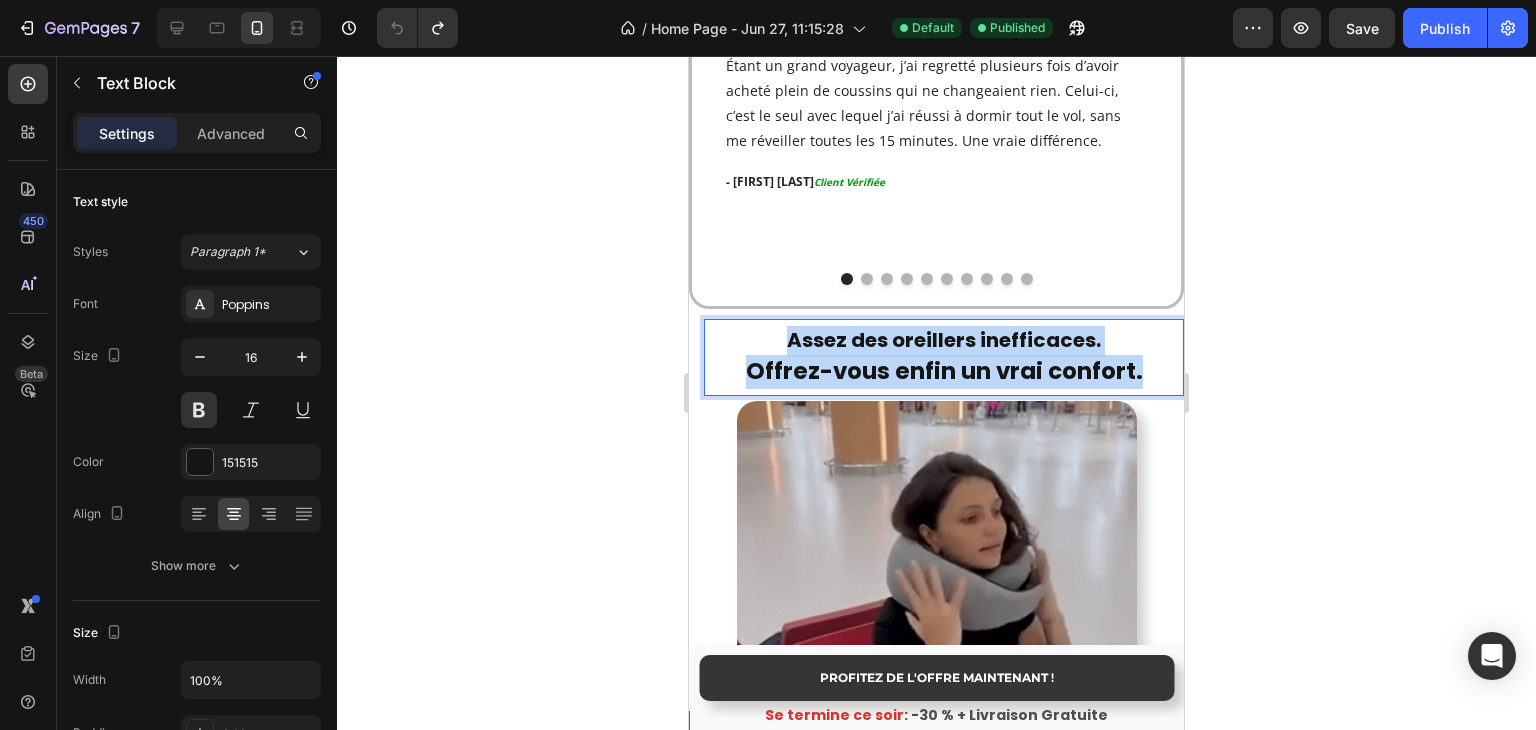 drag, startPoint x: 1148, startPoint y: 343, endPoint x: 693, endPoint y: 321, distance: 455.53156 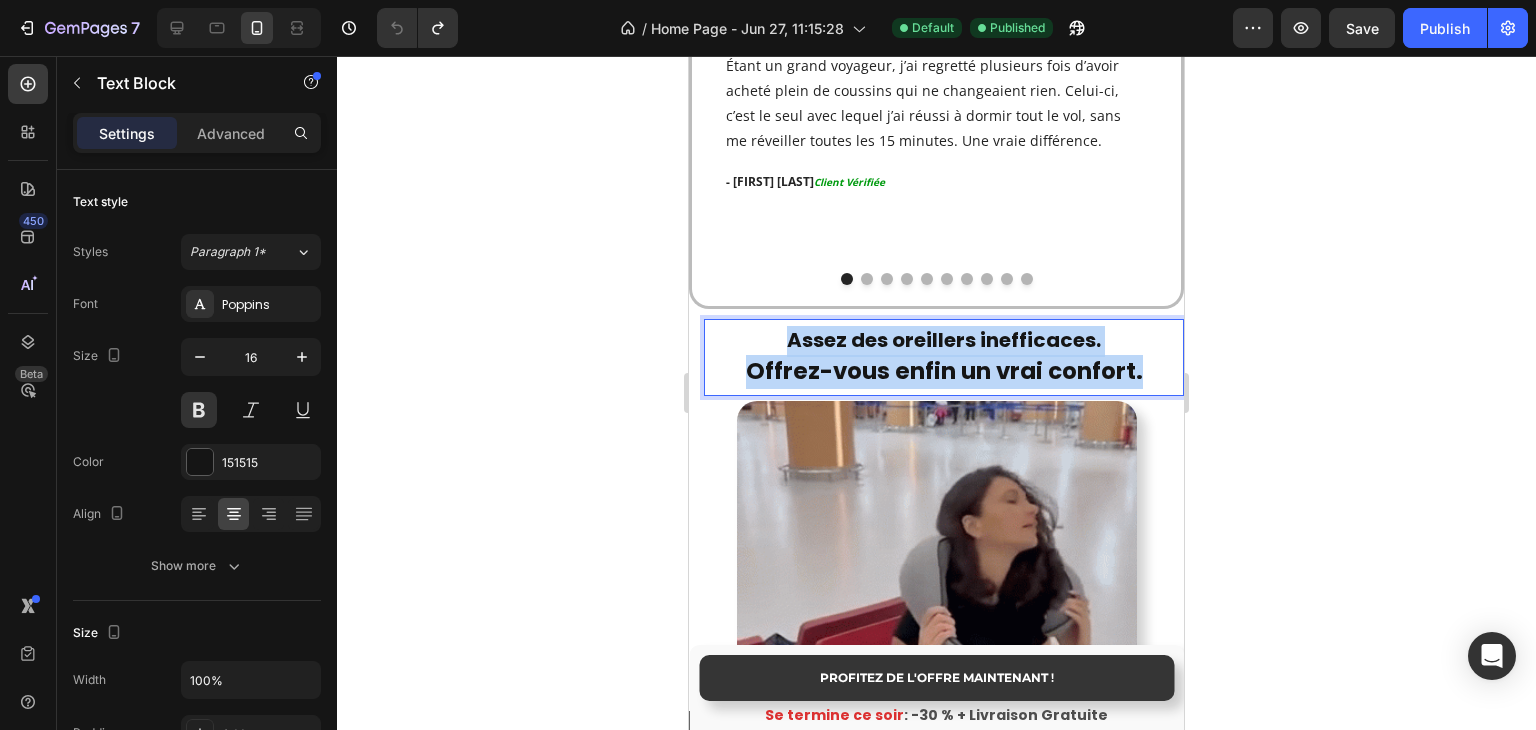 click on "Assez des oreillers inefficaces. Offrez-vous enfin un vrai confort." at bounding box center [944, 357] 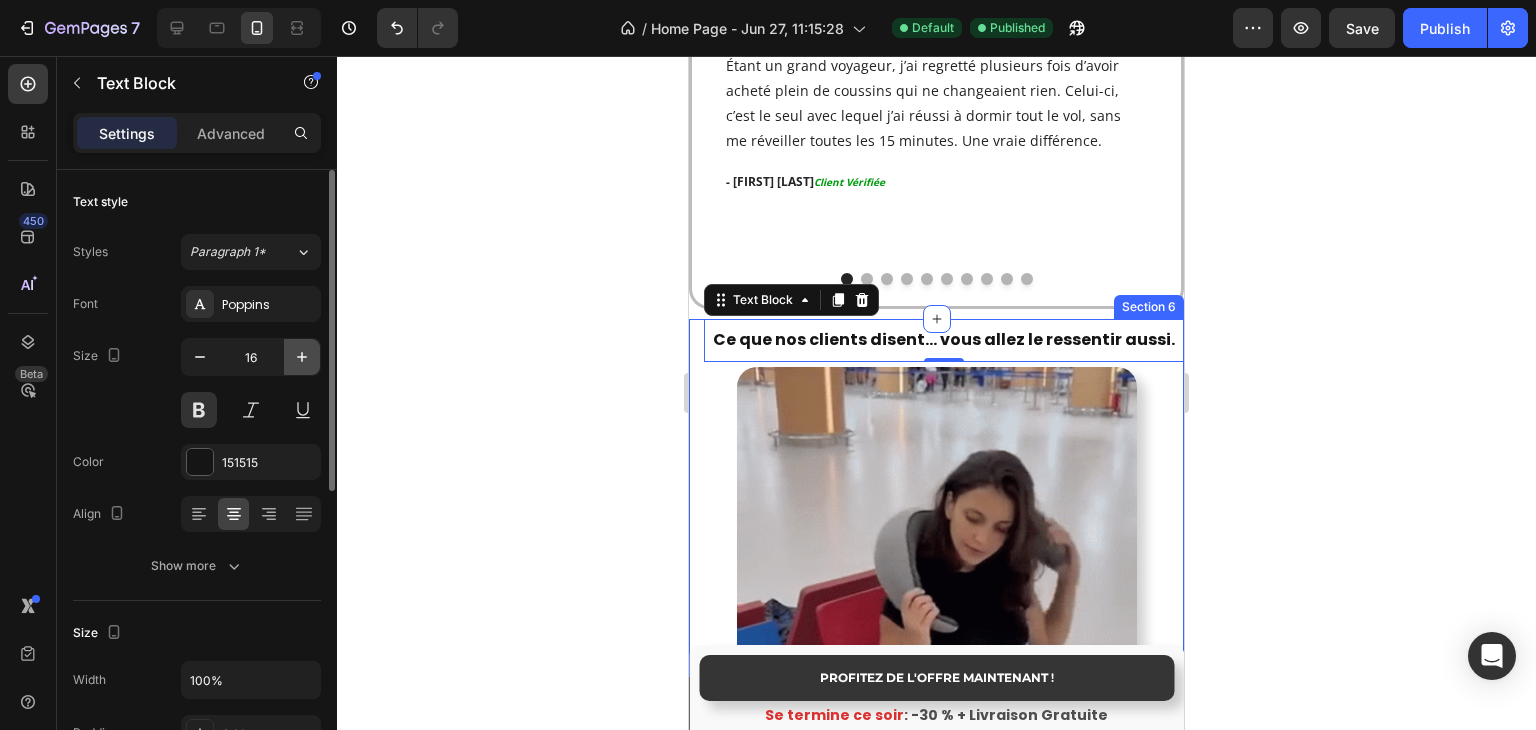 click 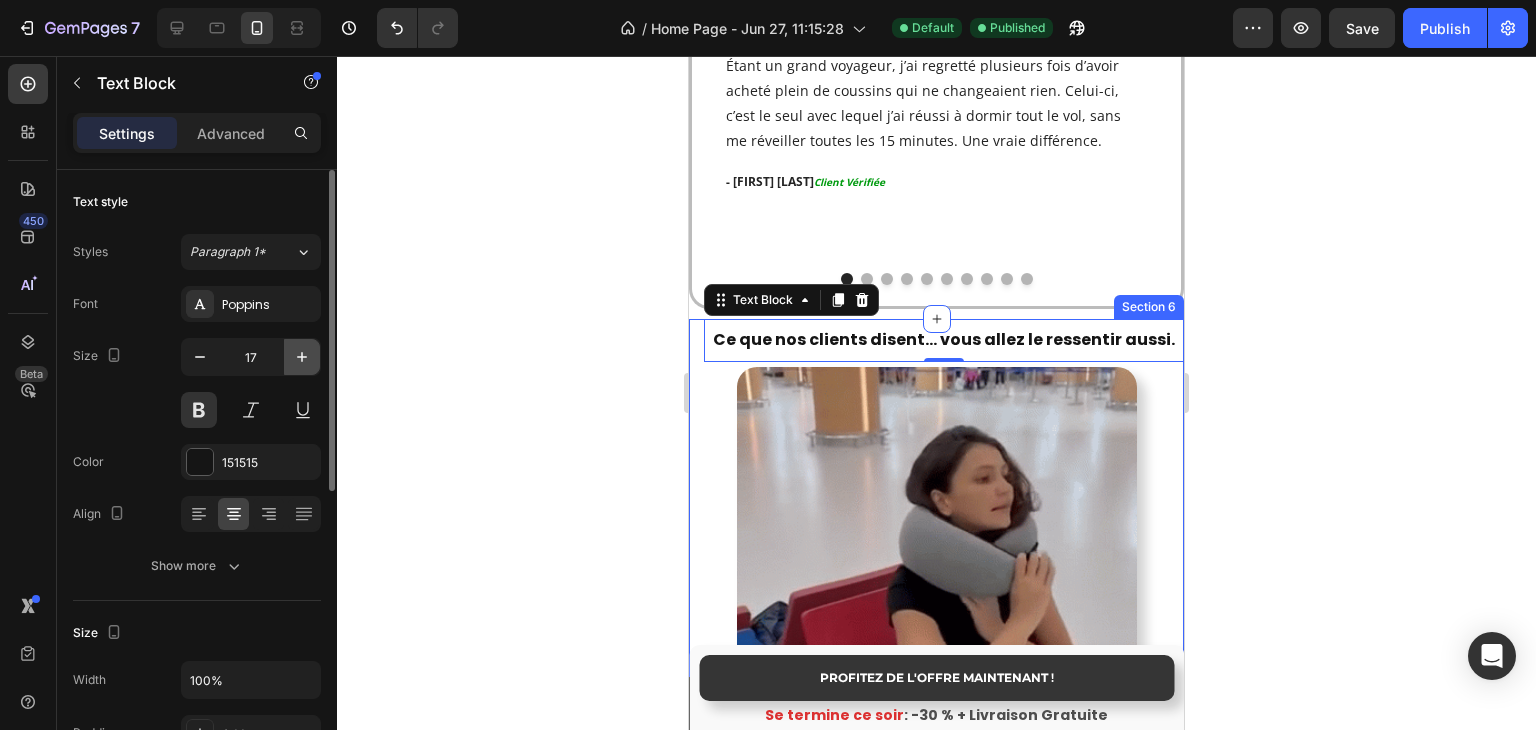 click 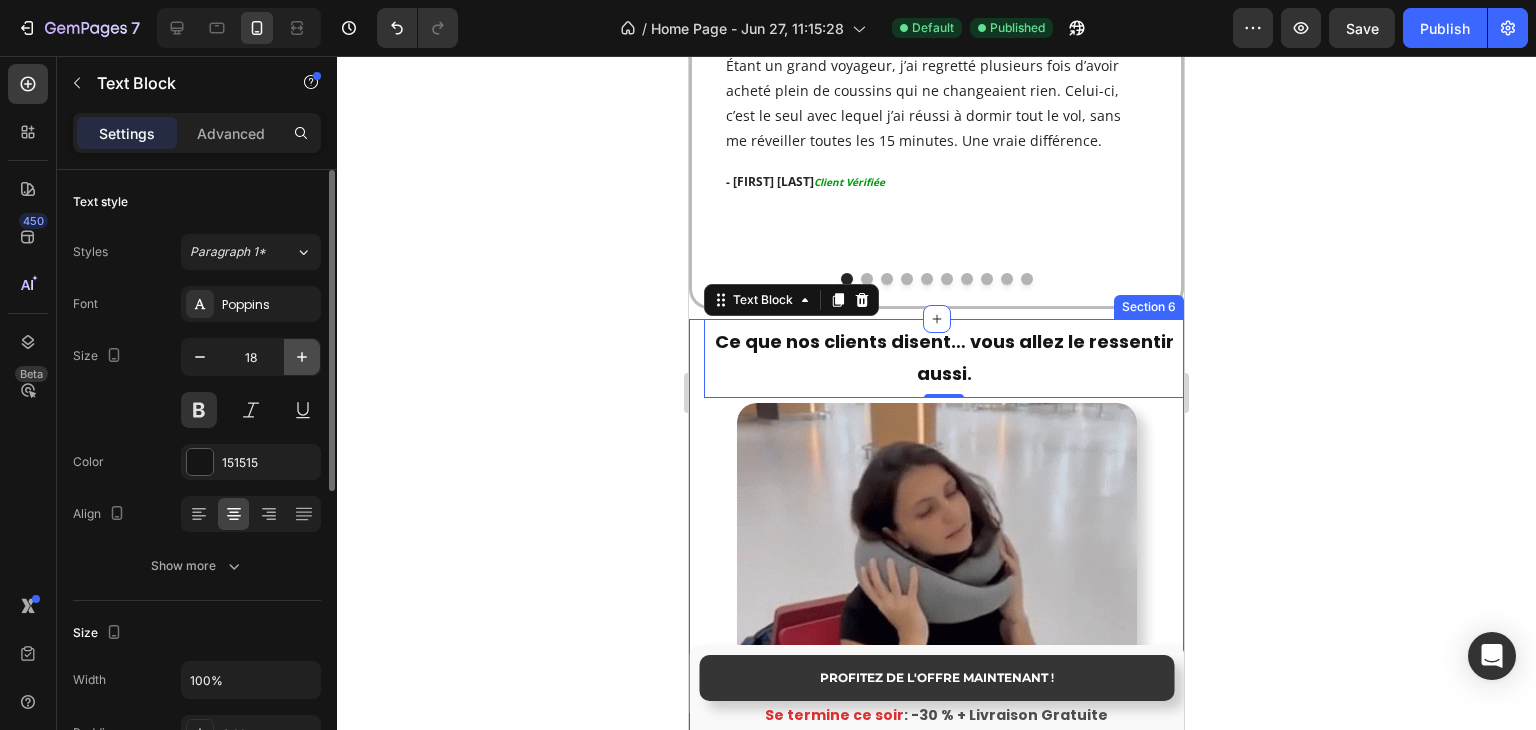 click at bounding box center [302, 357] 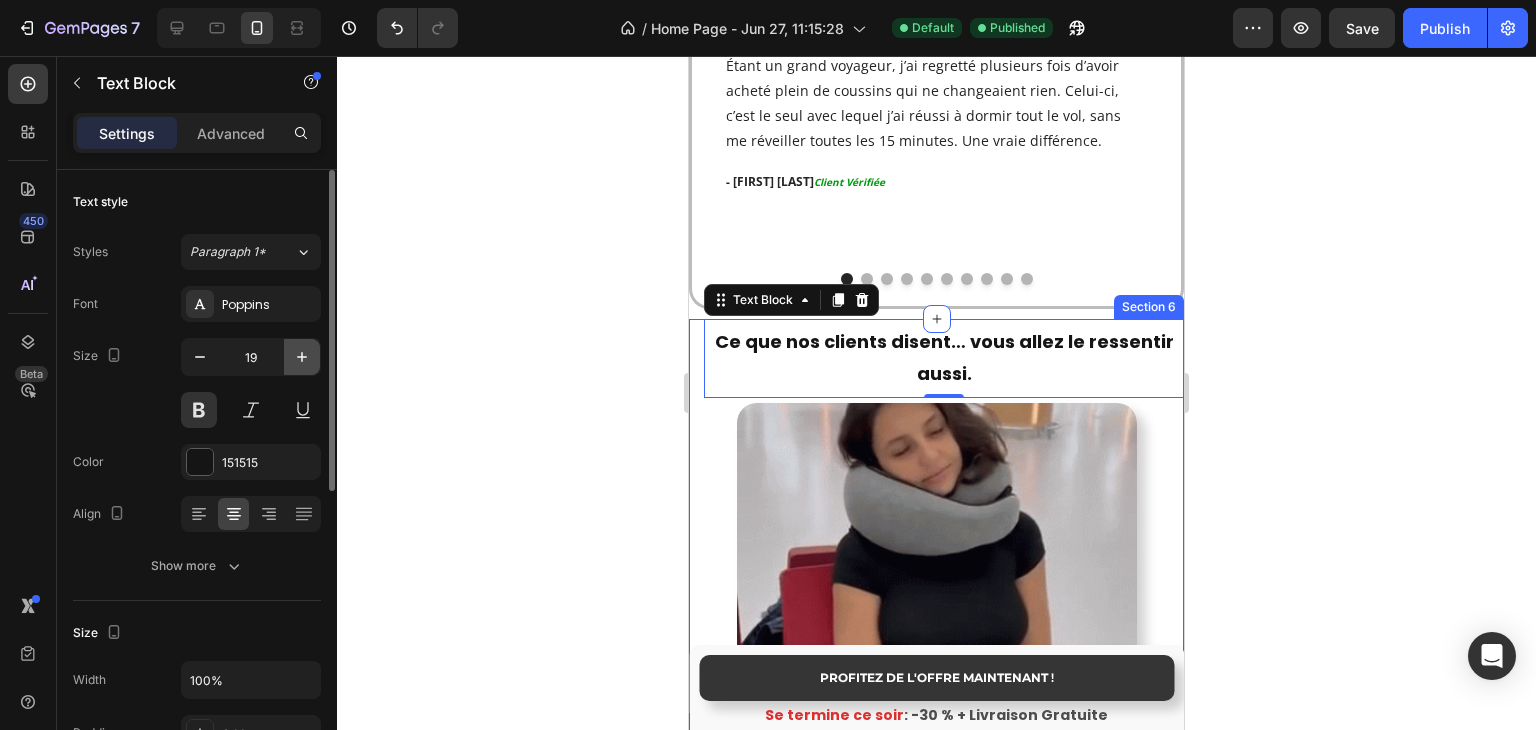 click at bounding box center [302, 357] 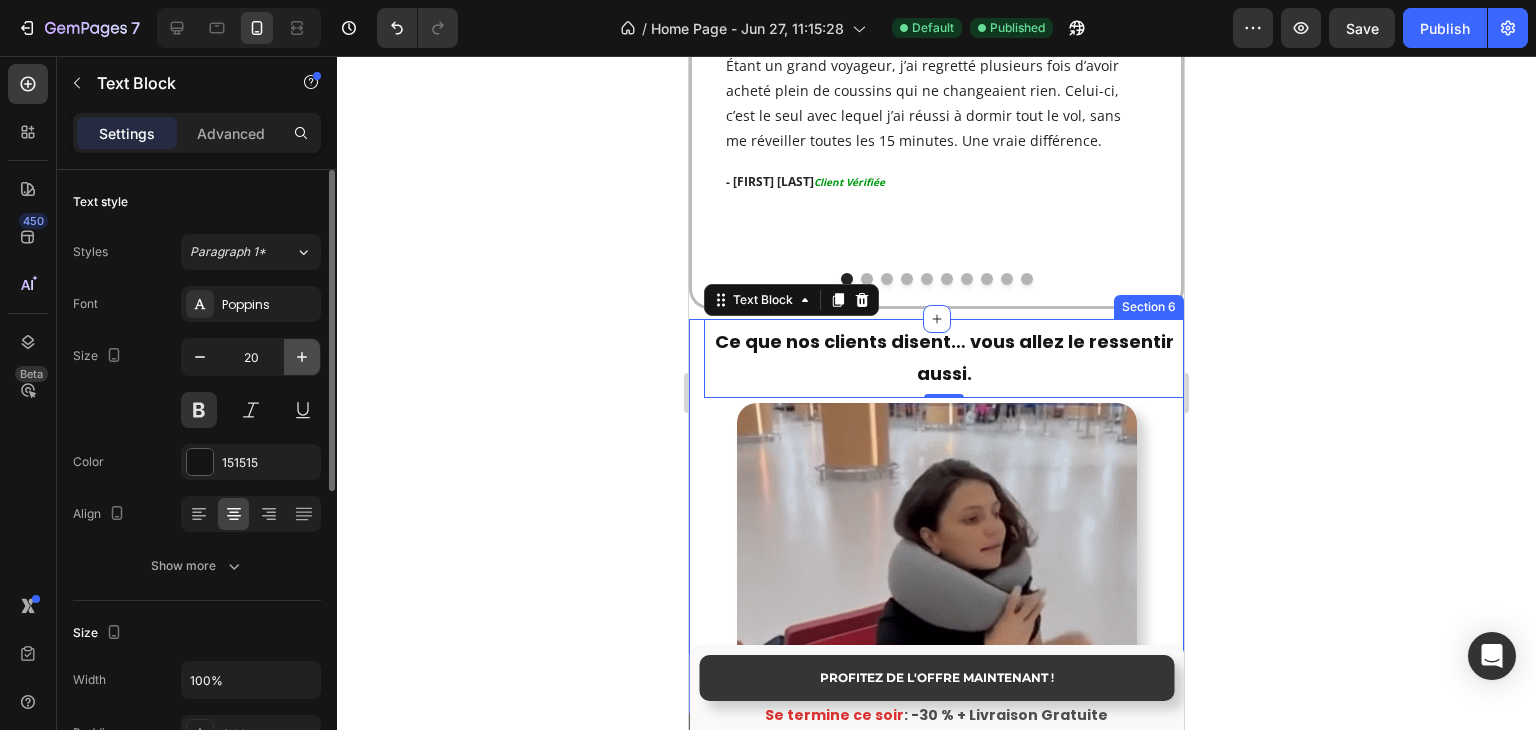 click at bounding box center [302, 357] 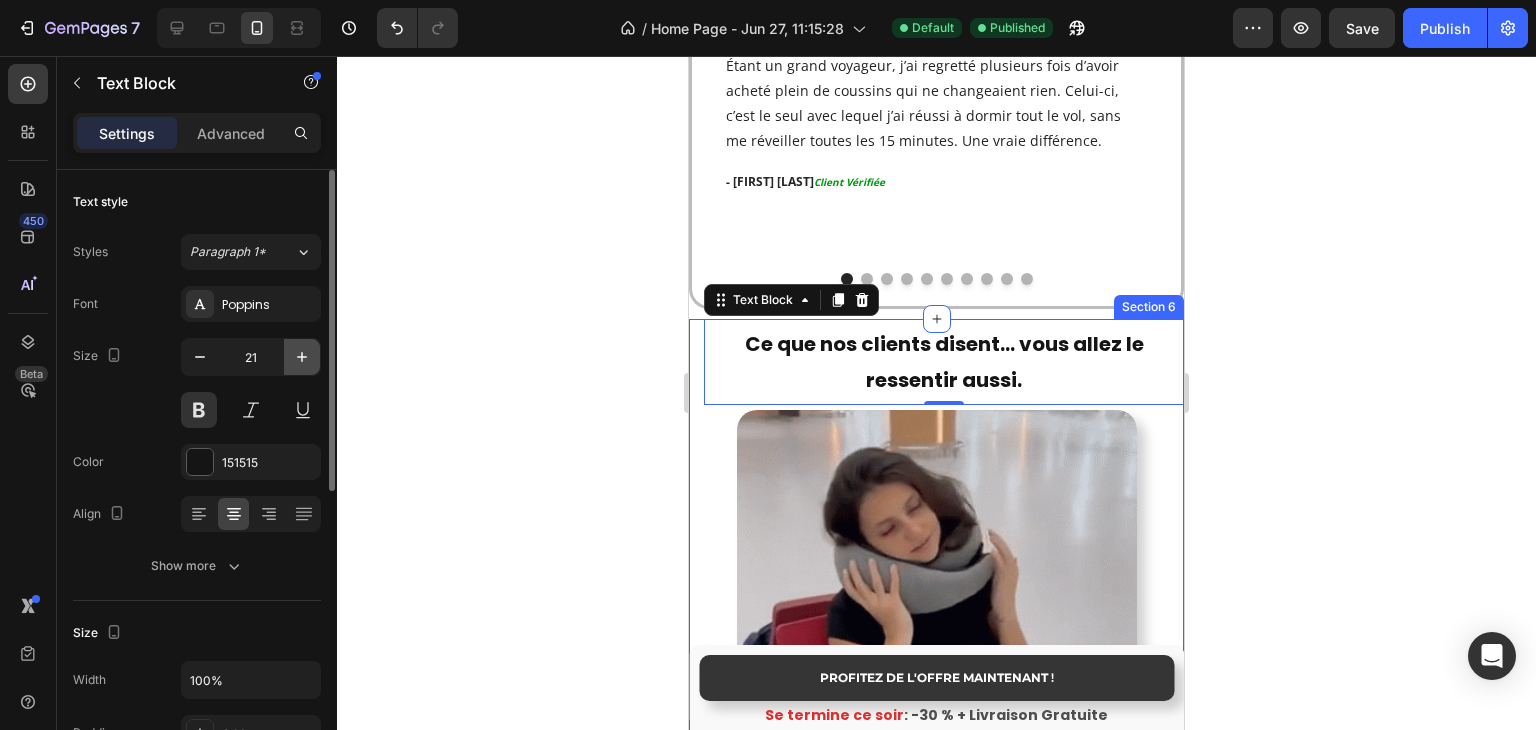 click at bounding box center [302, 357] 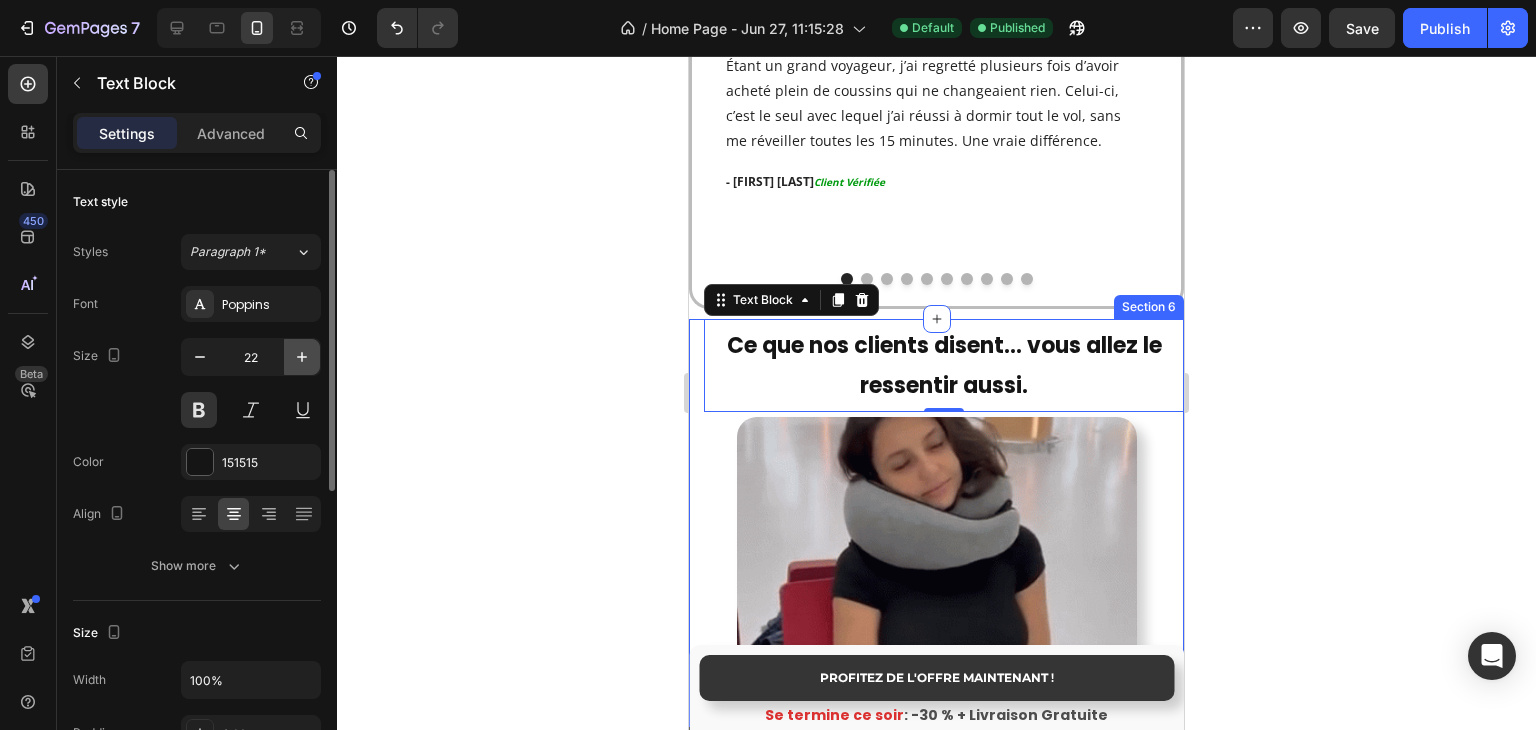 click at bounding box center (302, 357) 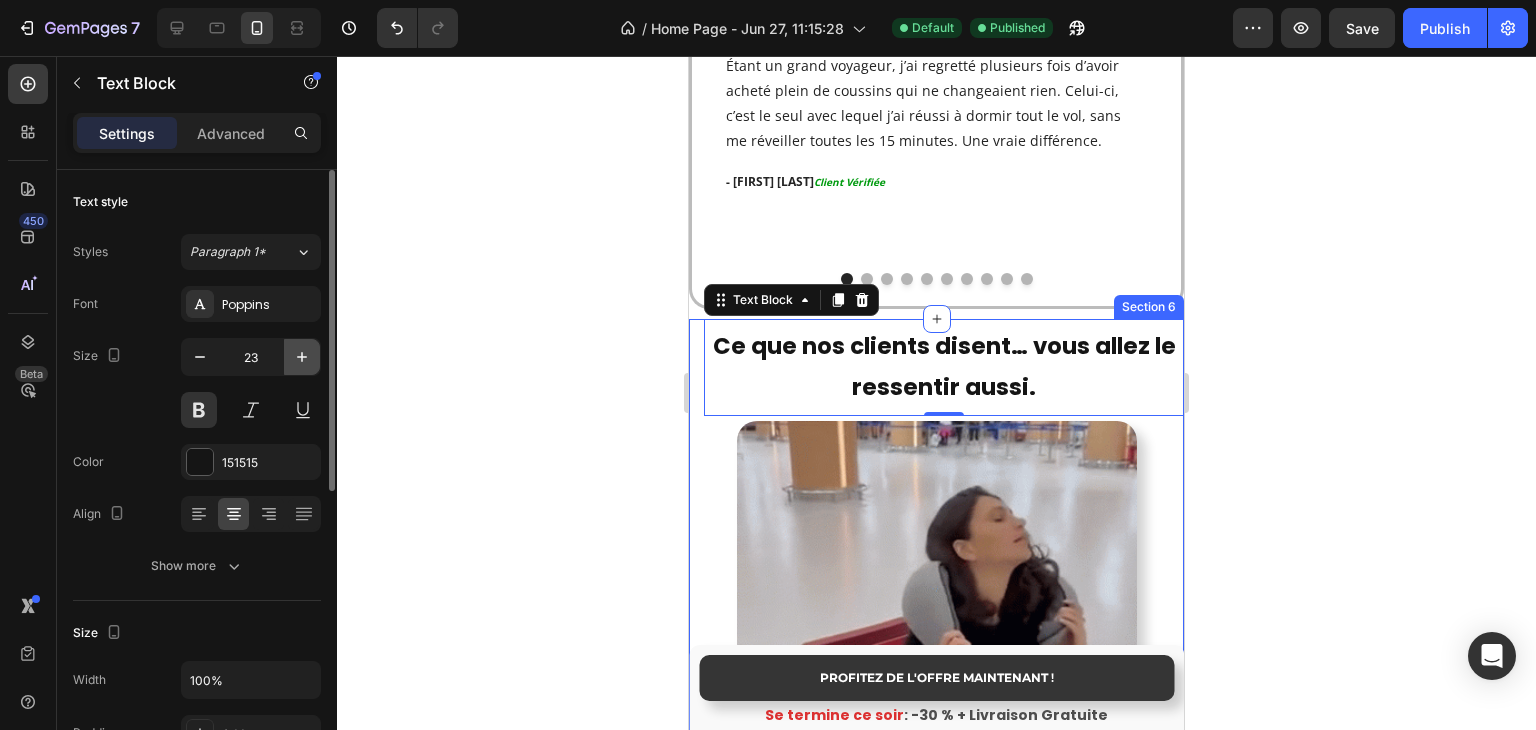 click at bounding box center (302, 357) 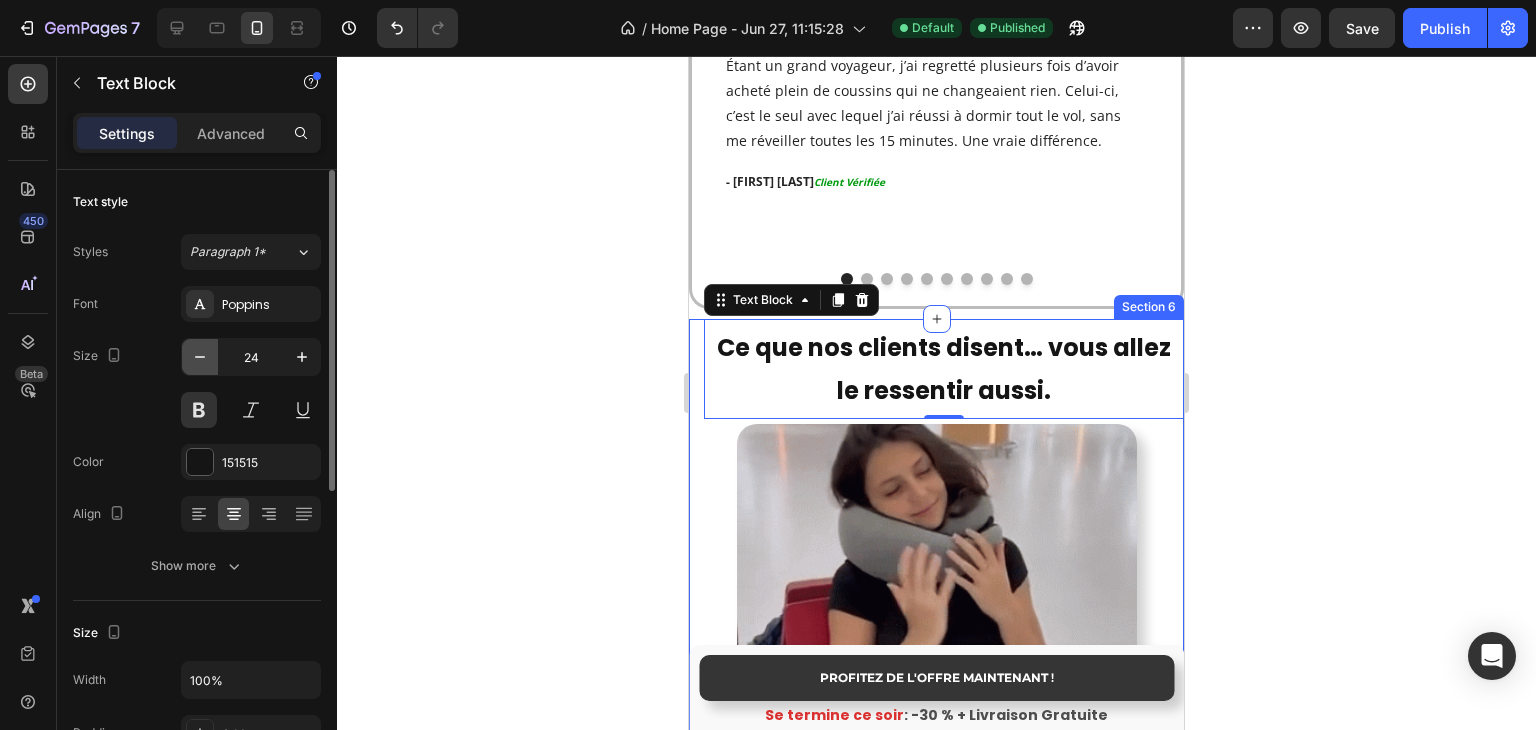 click 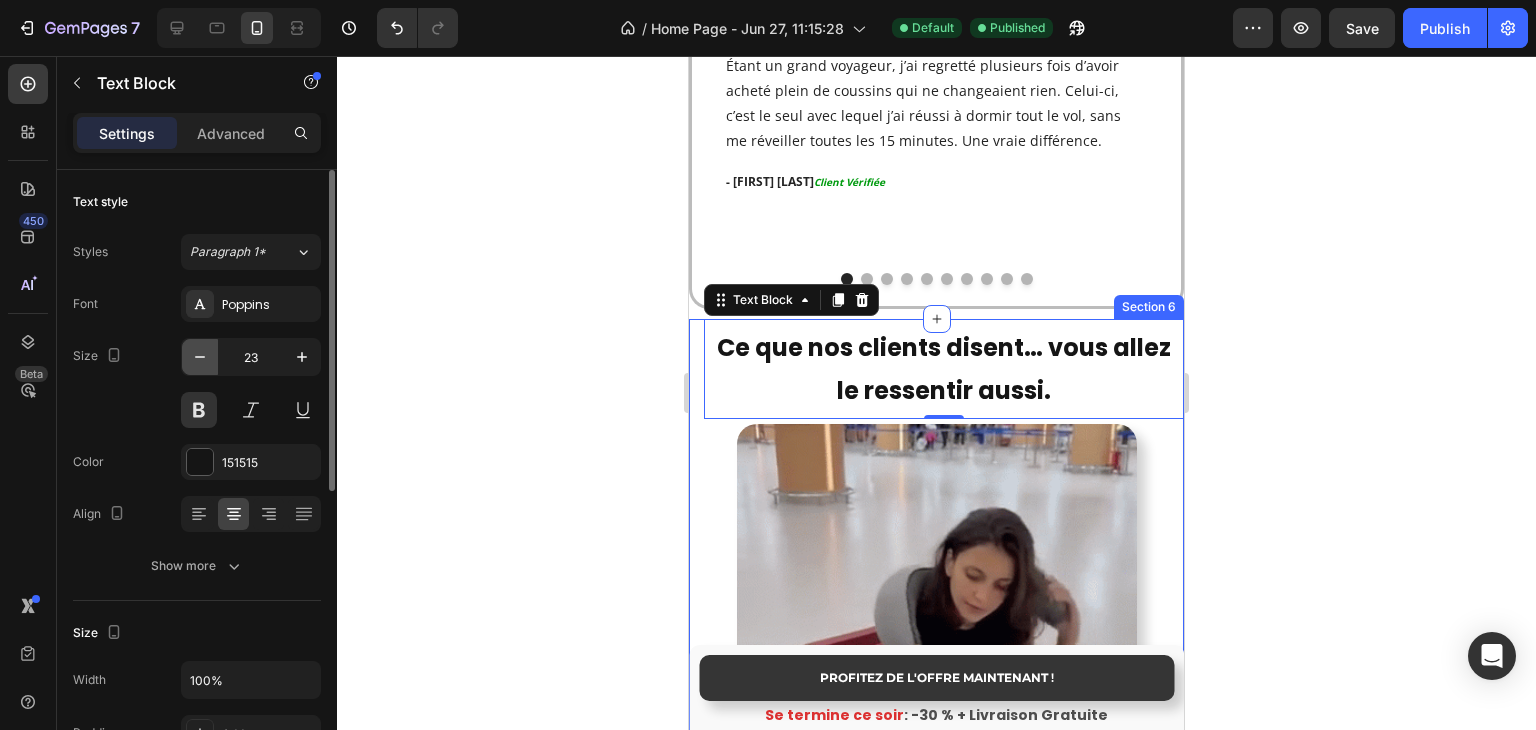 click 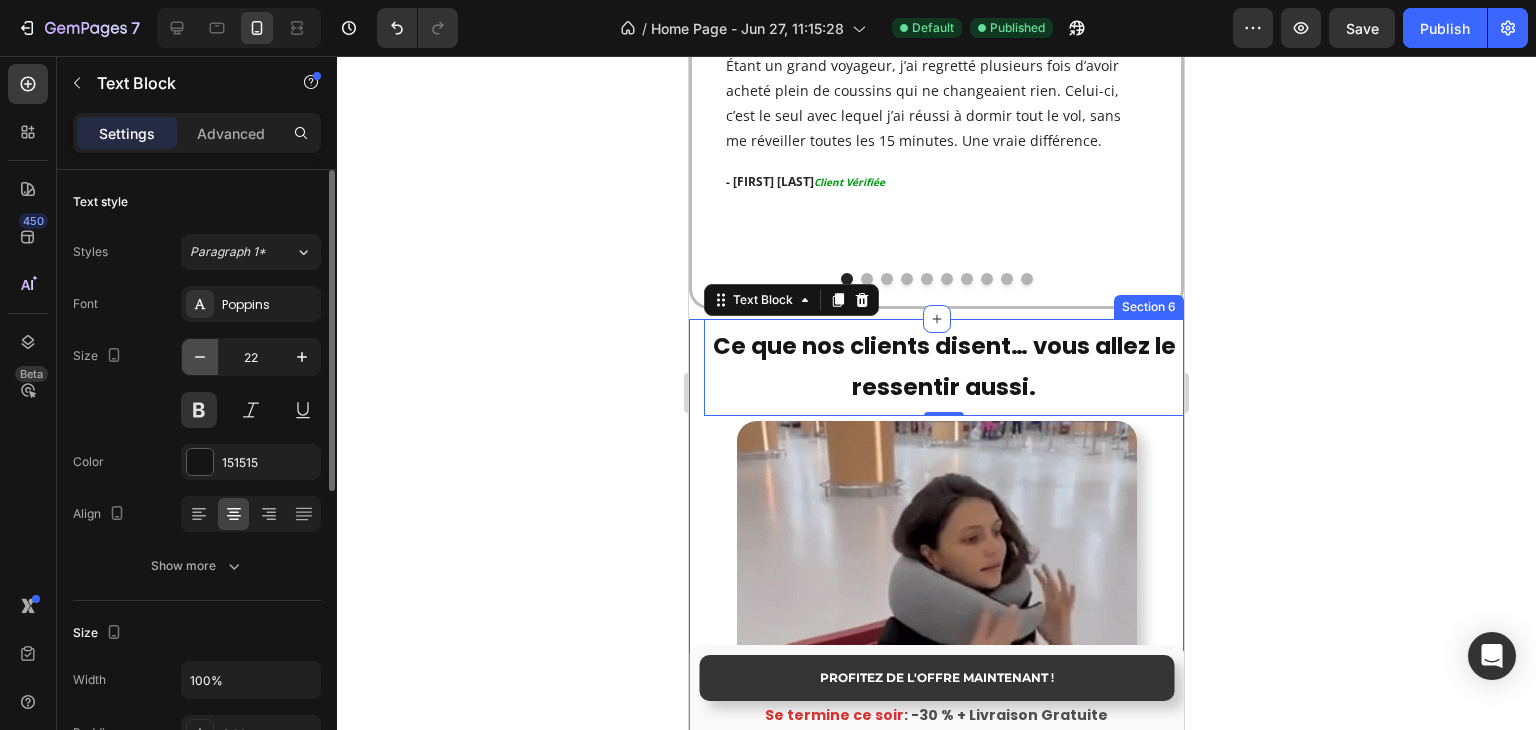 click 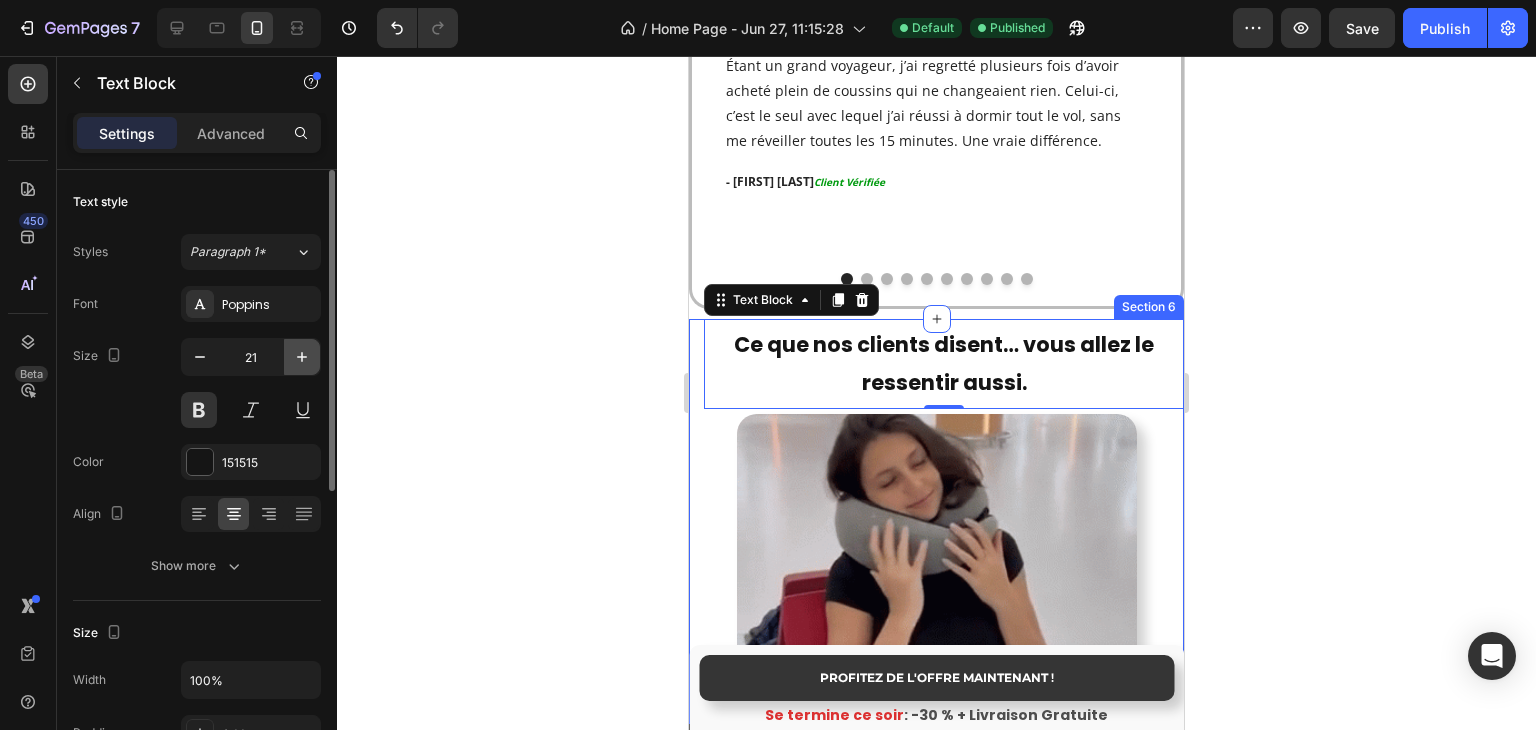 click 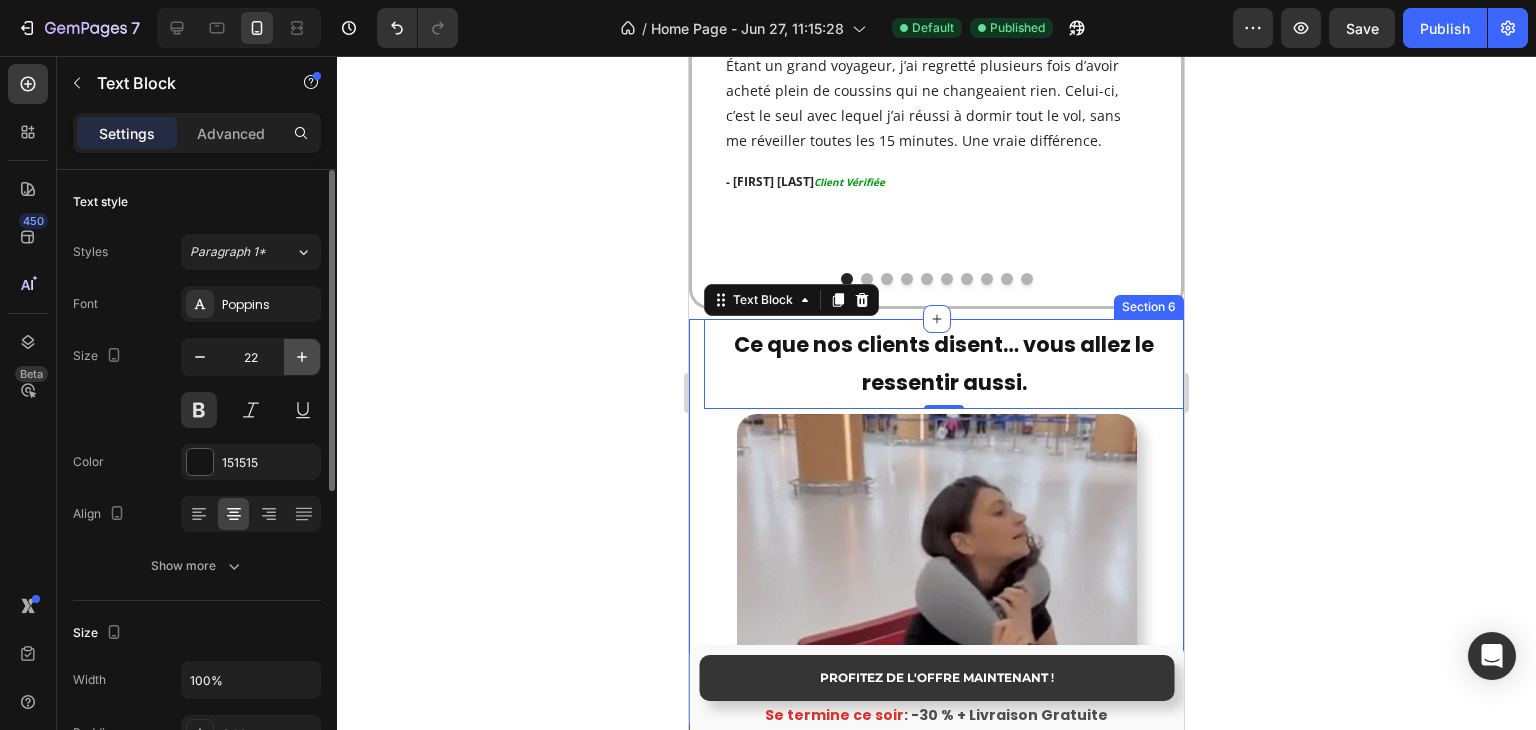 click 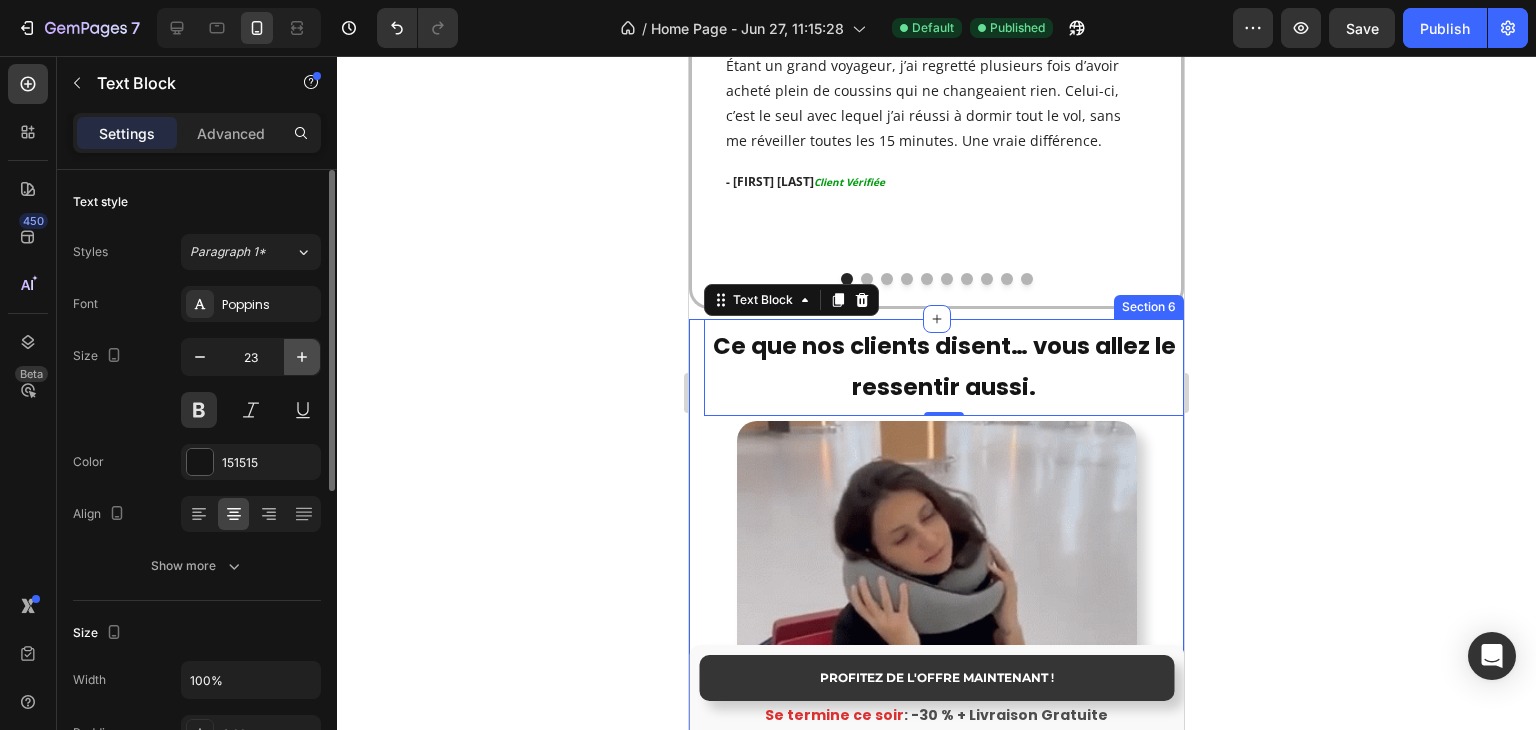 click 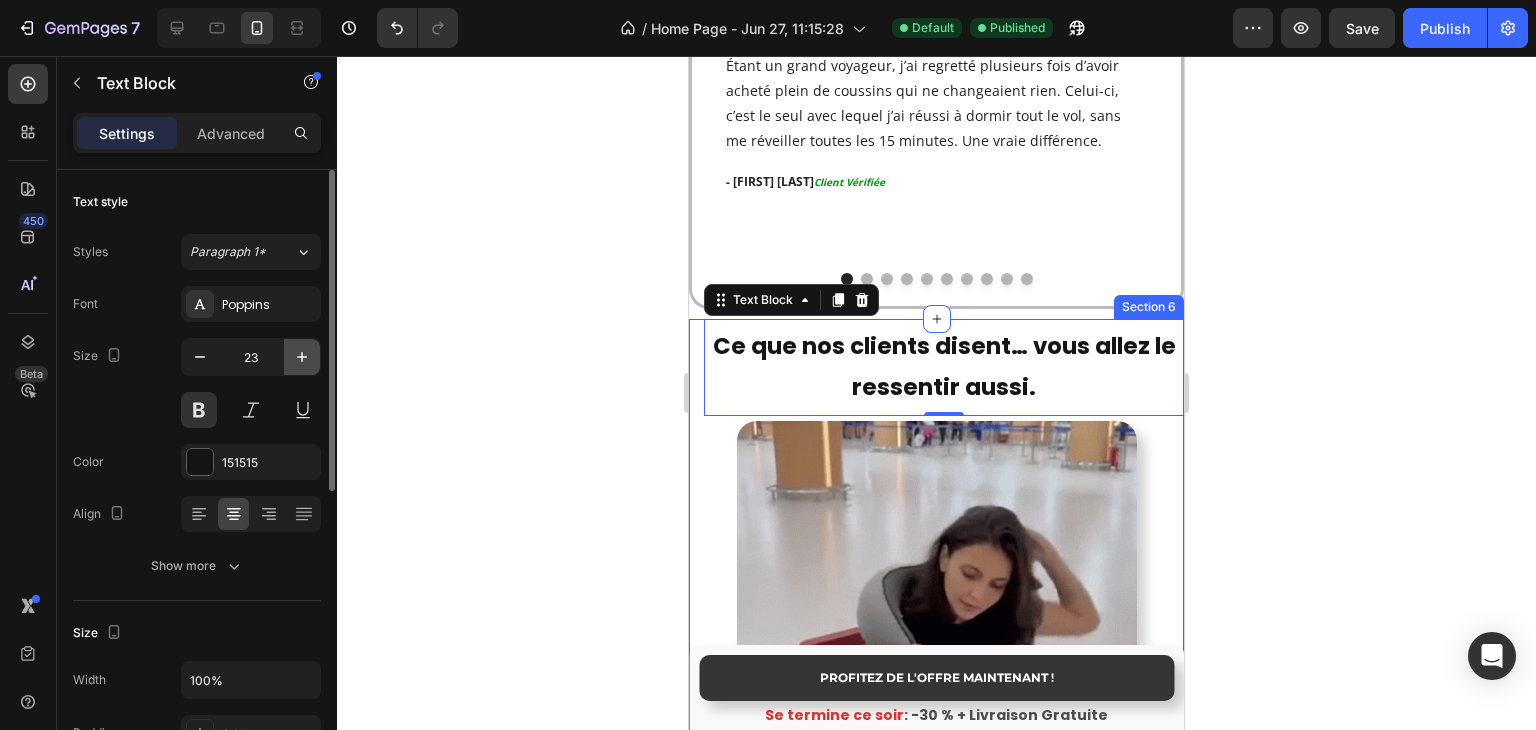 type on "24" 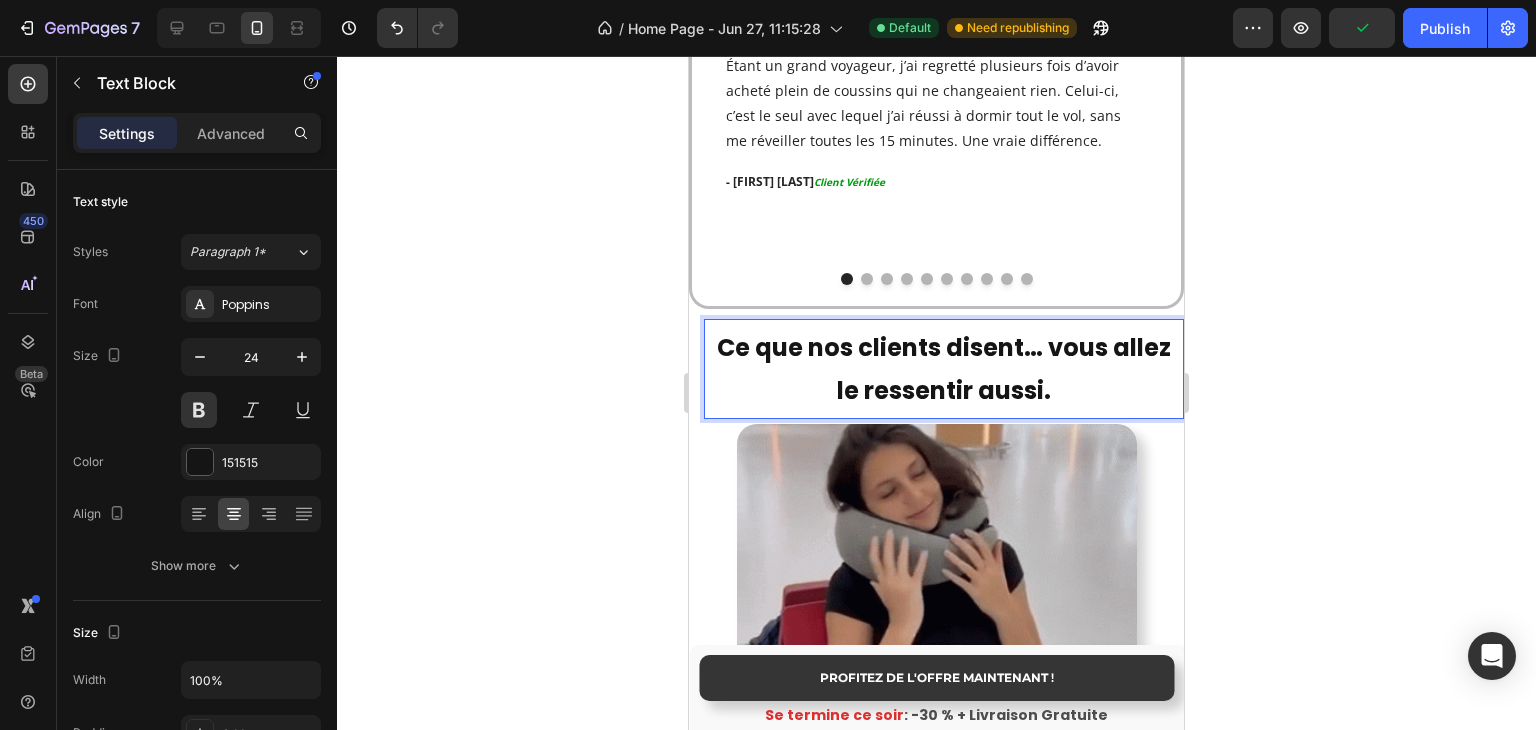 click on "Ce que nos clients disent… vous allez le ressentir aussi." at bounding box center [944, 369] 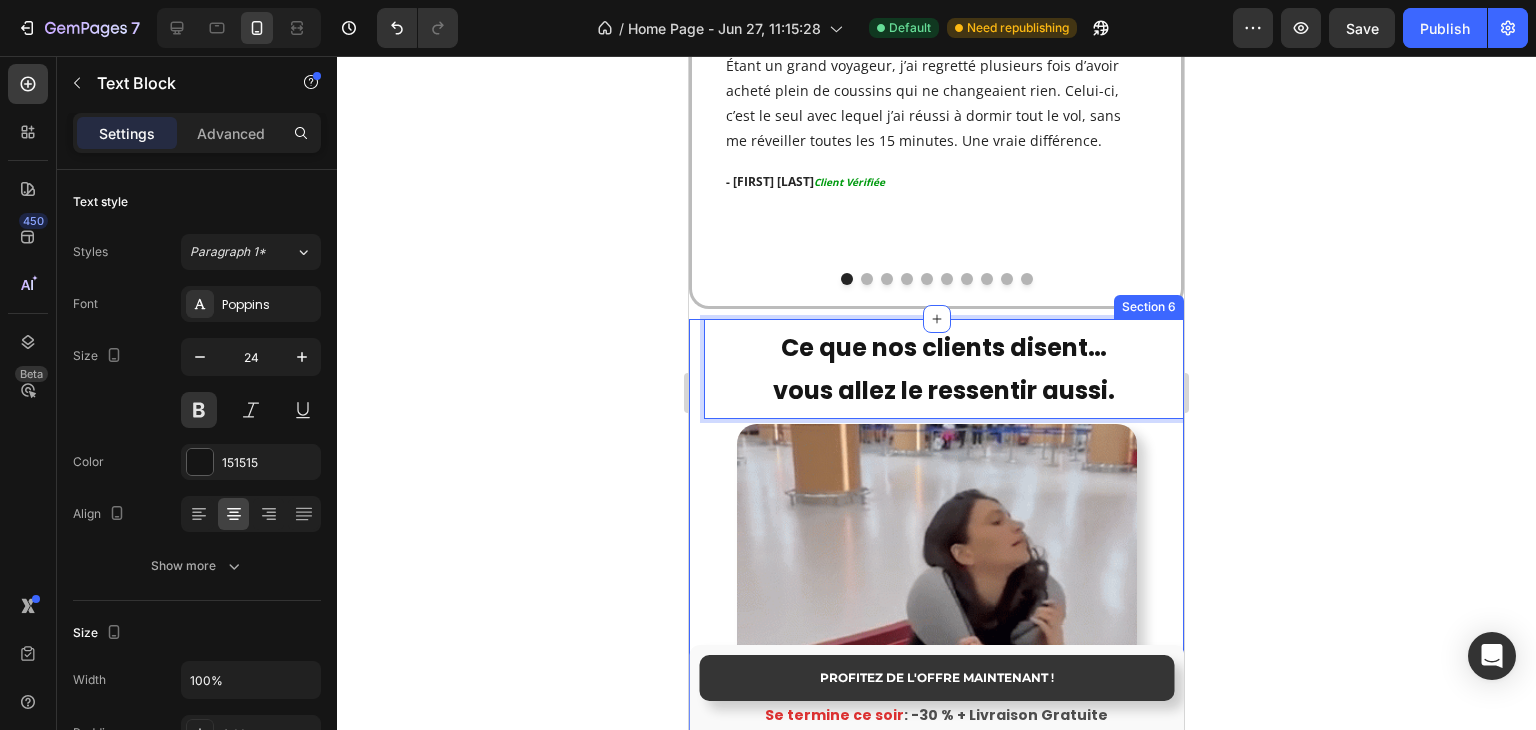 click 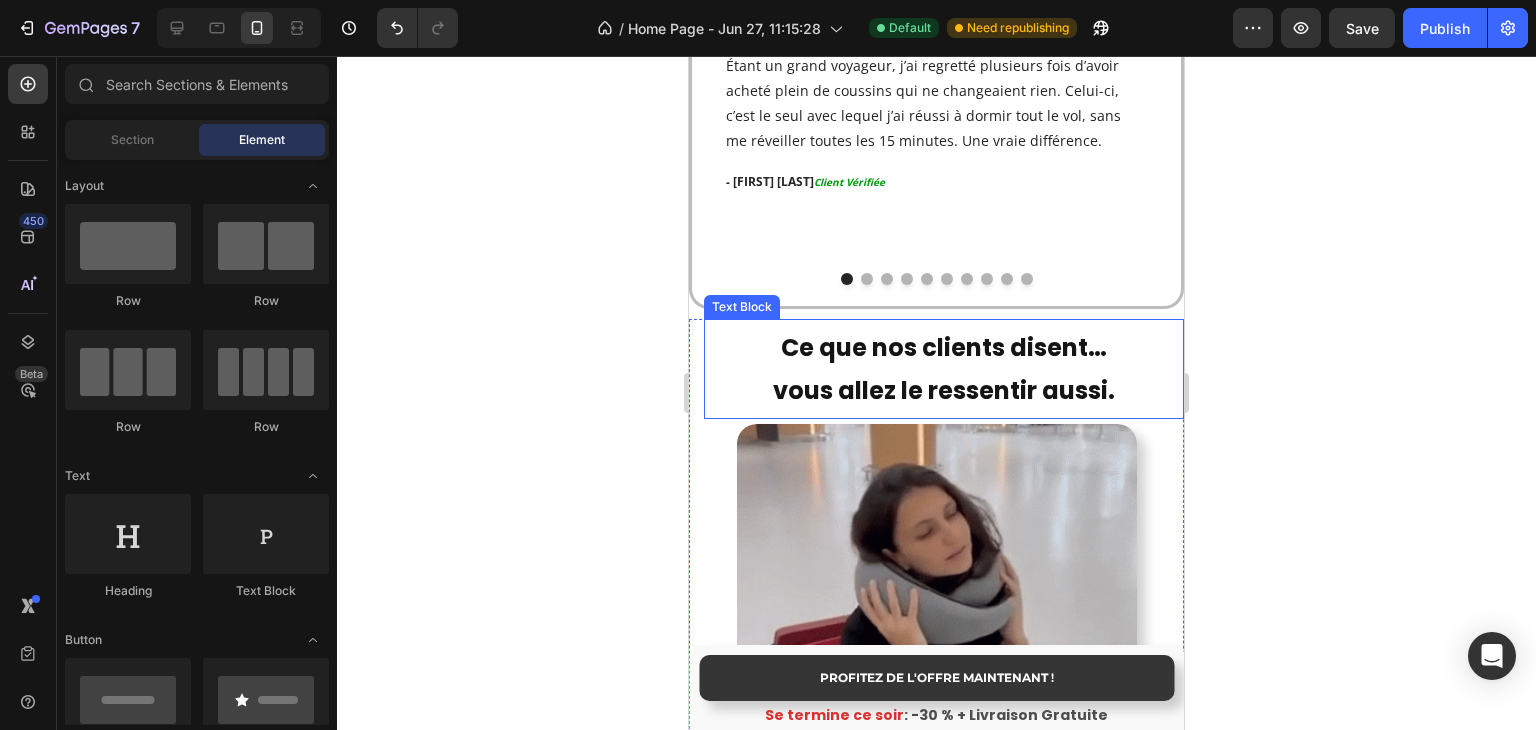click on "vous allez le ressentir aussi." at bounding box center [944, 390] 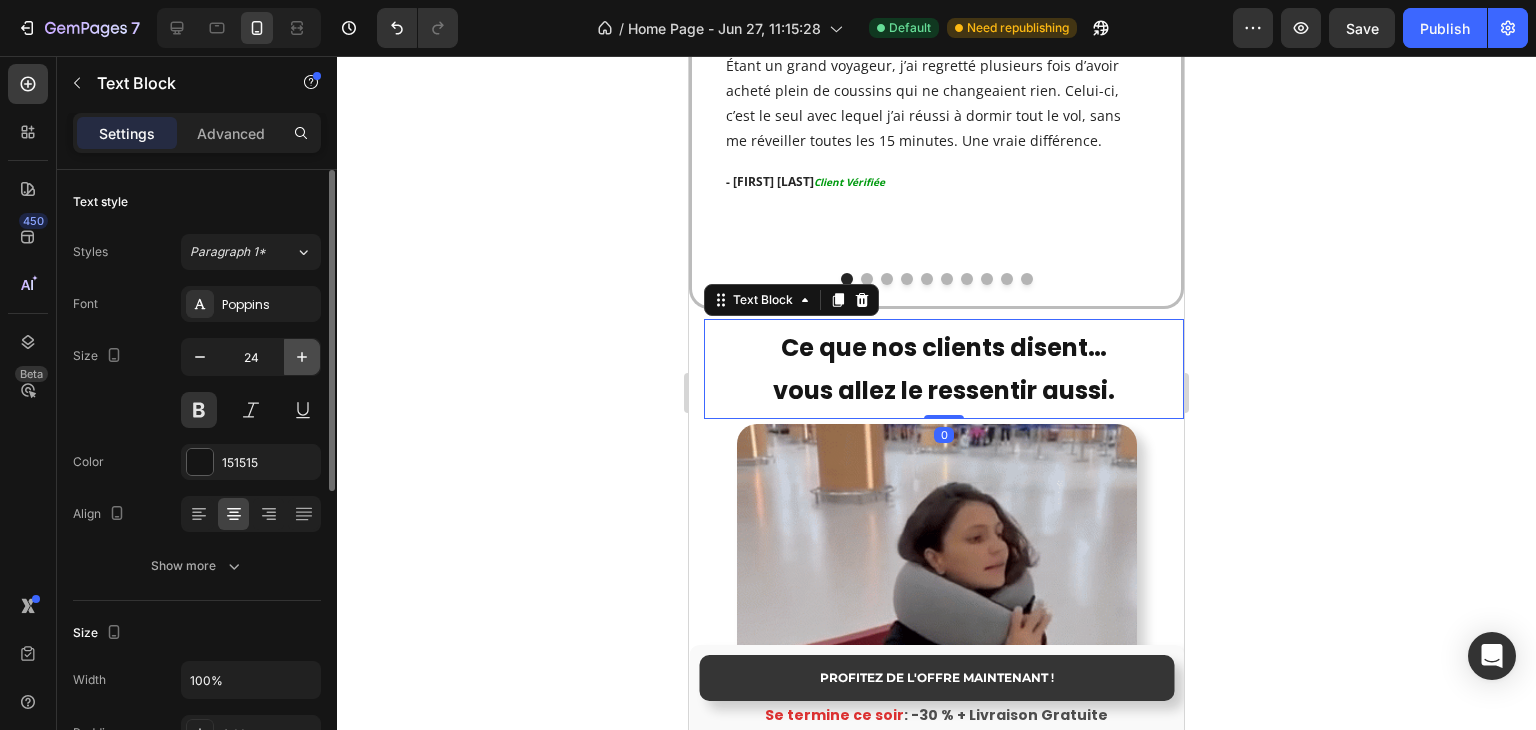click 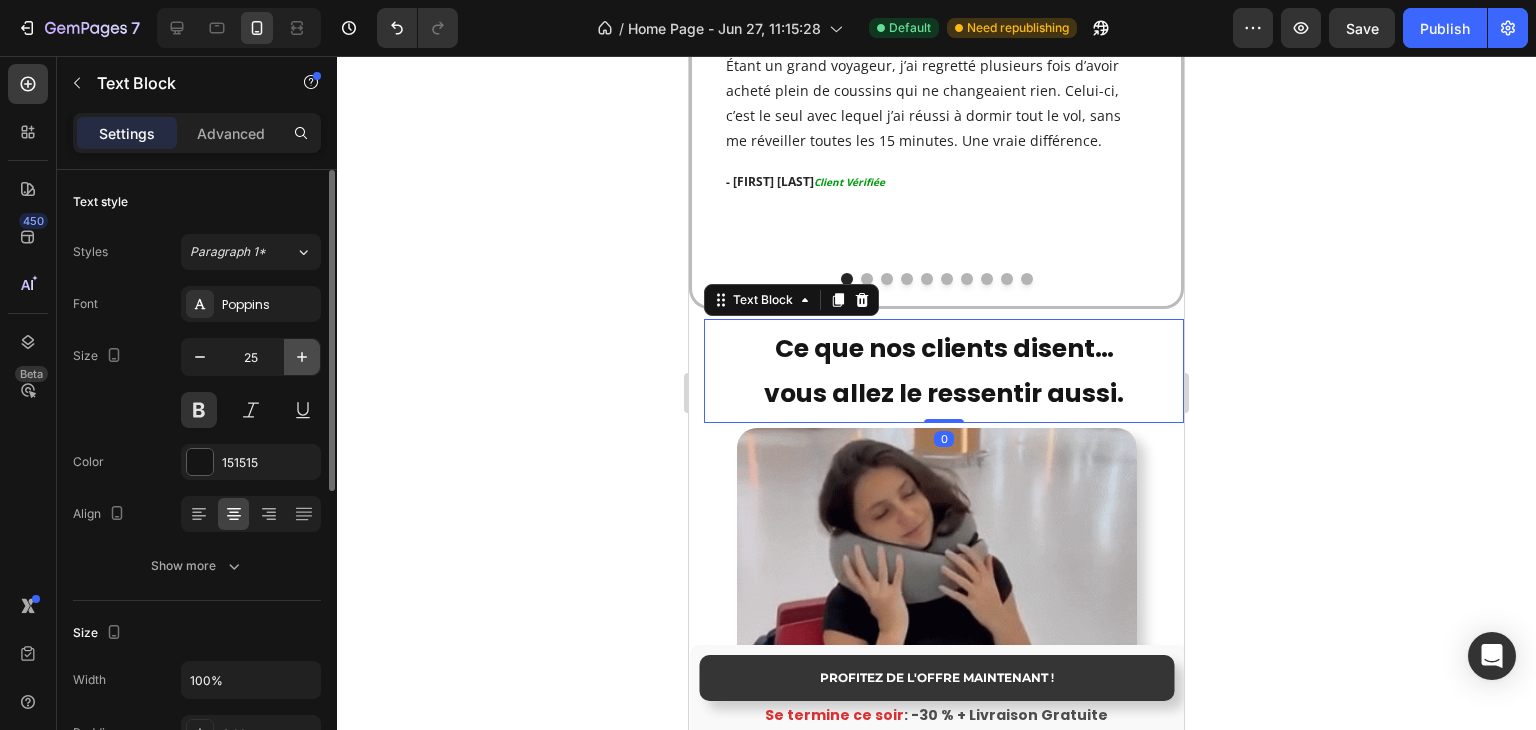 click 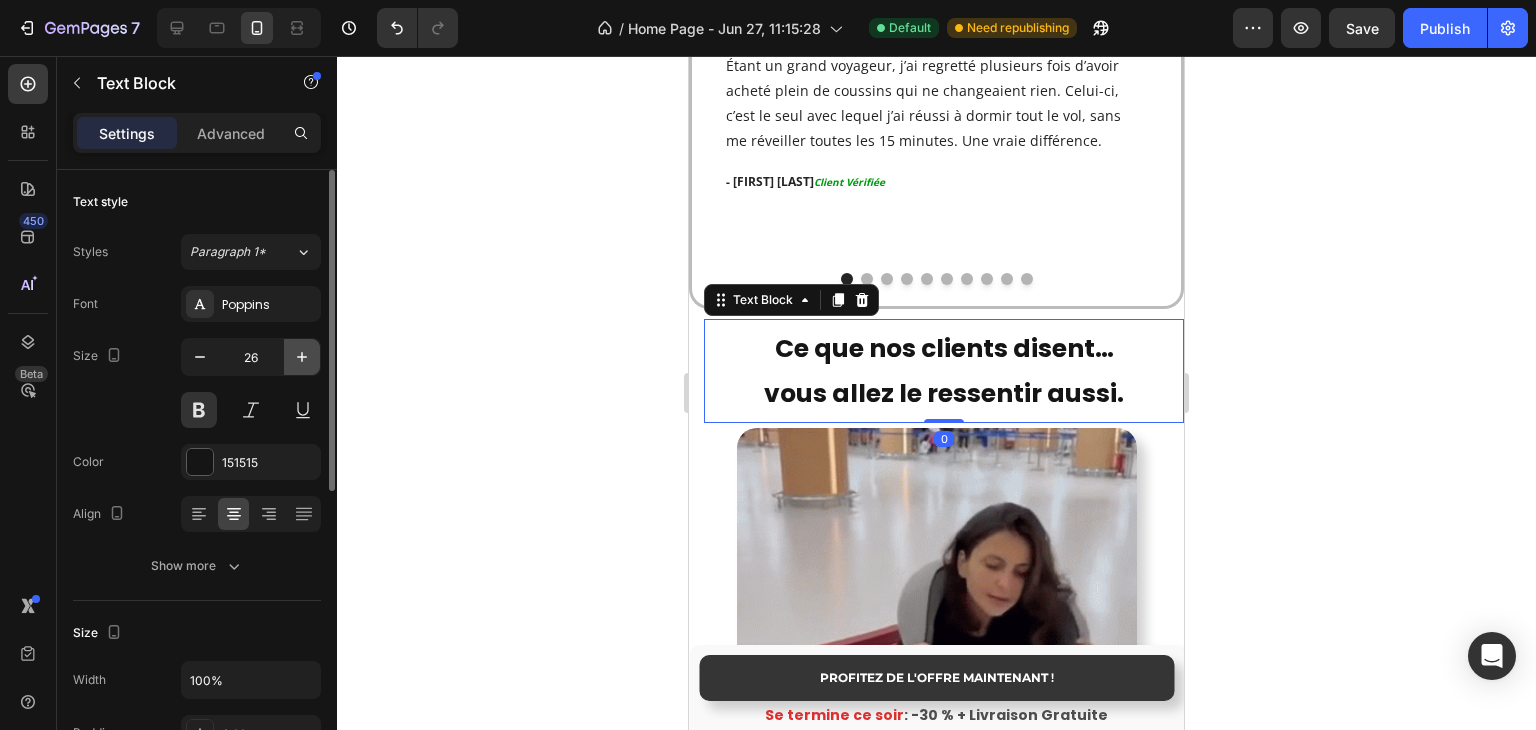 click 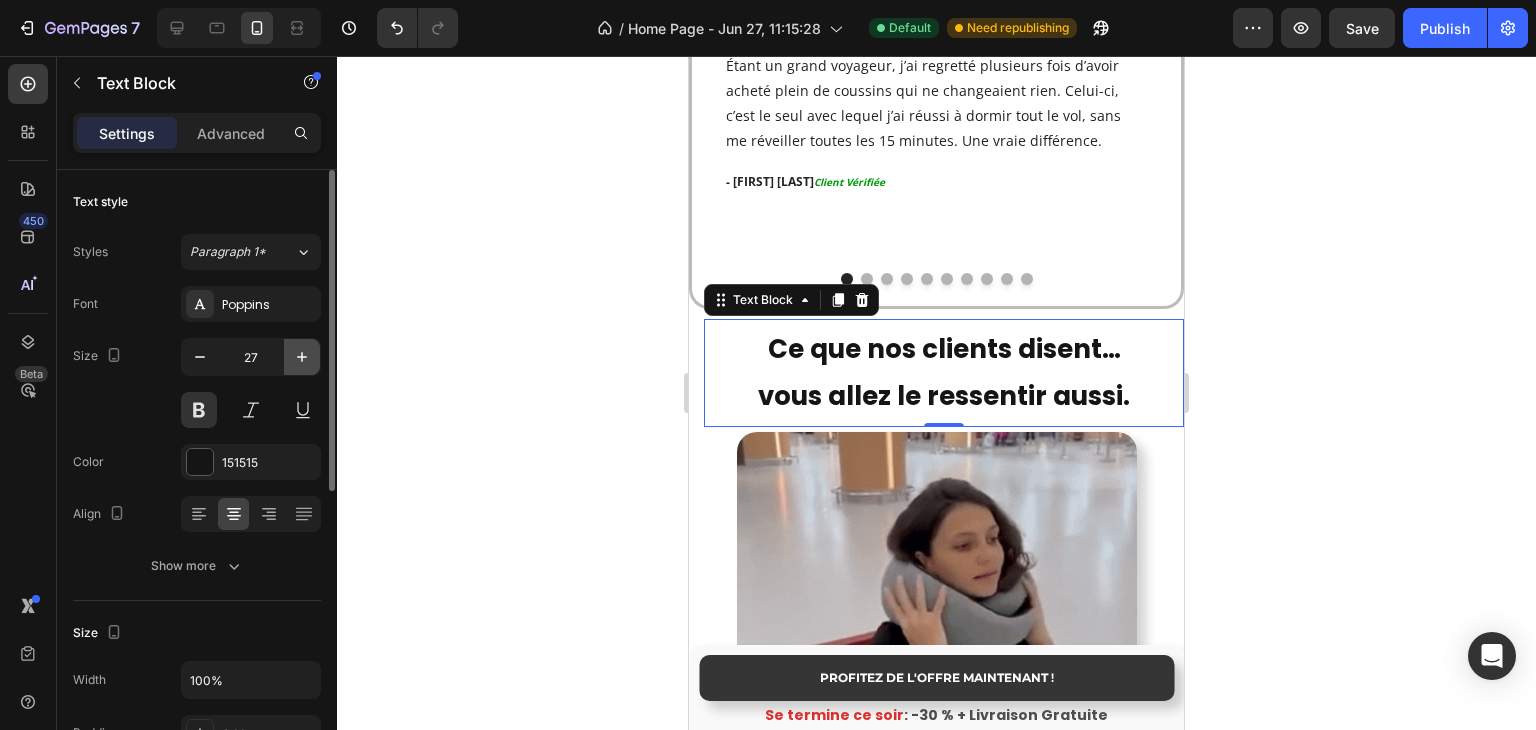 click 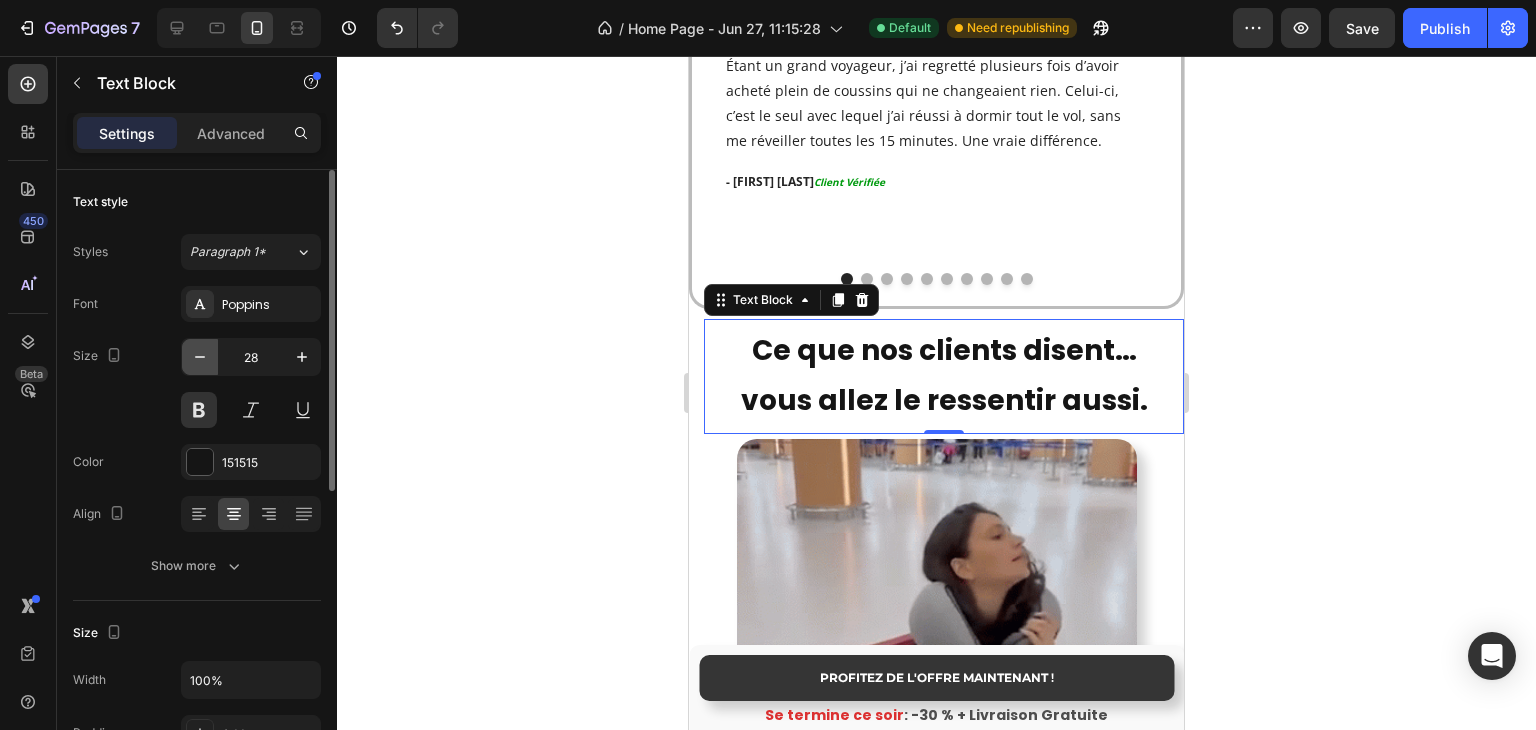 click at bounding box center (200, 357) 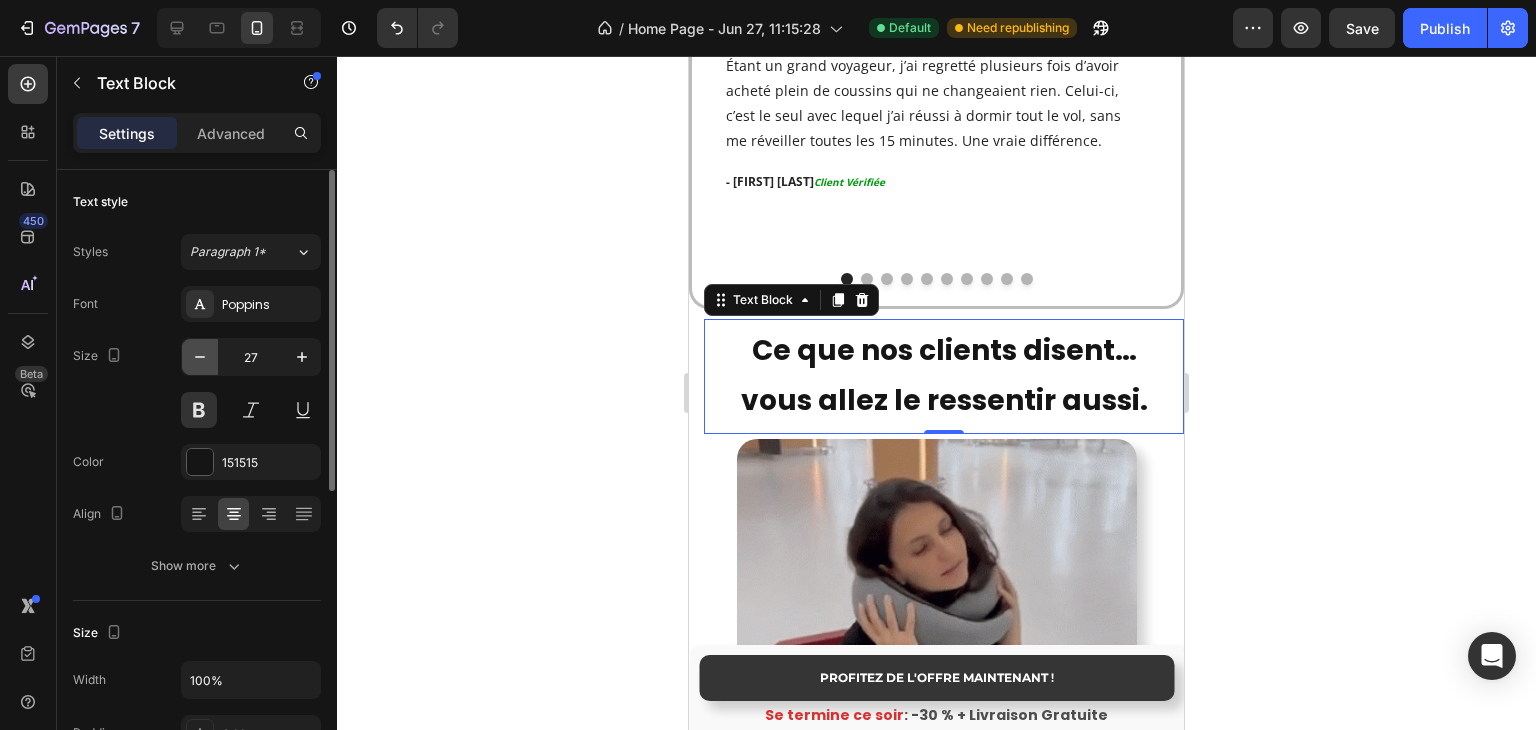 click at bounding box center (200, 357) 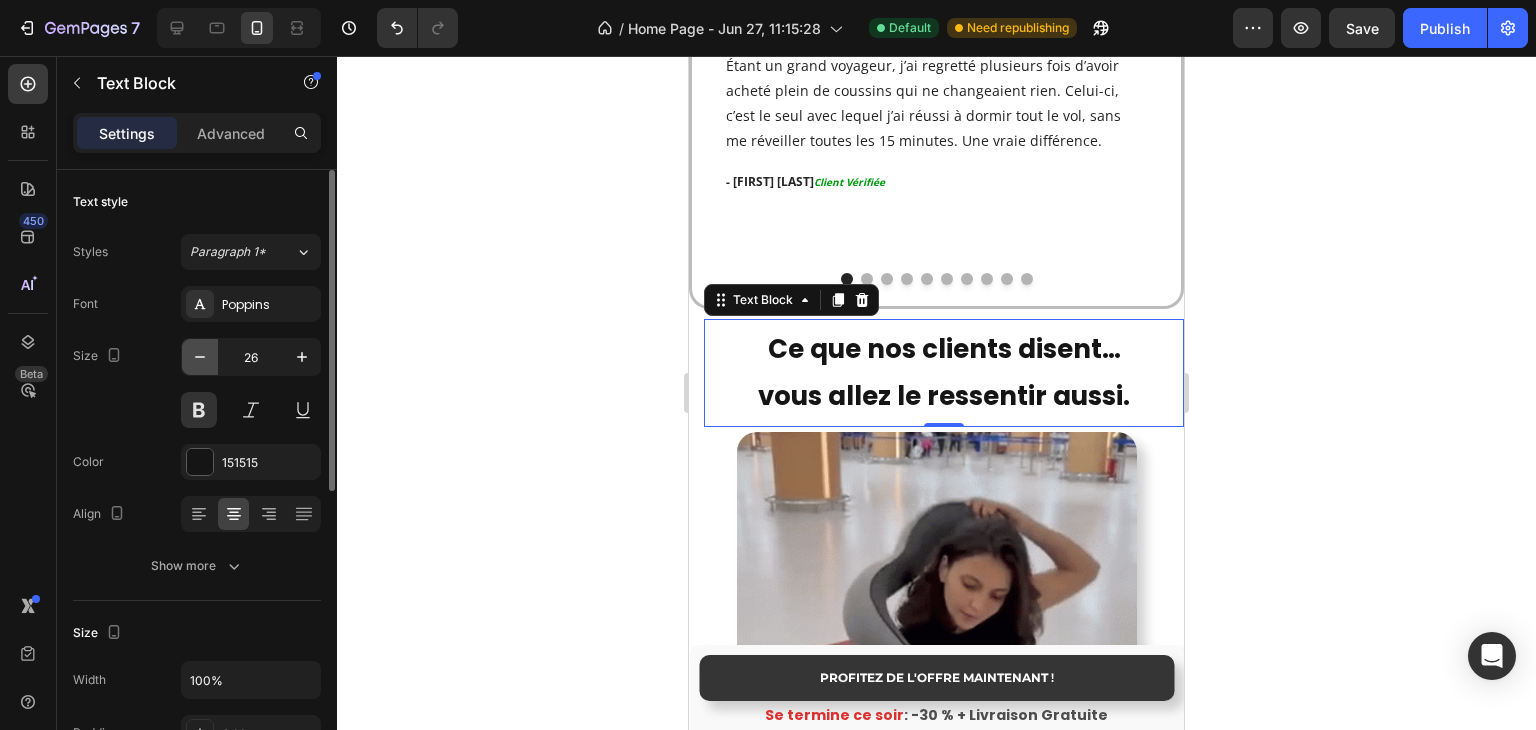 click at bounding box center [200, 357] 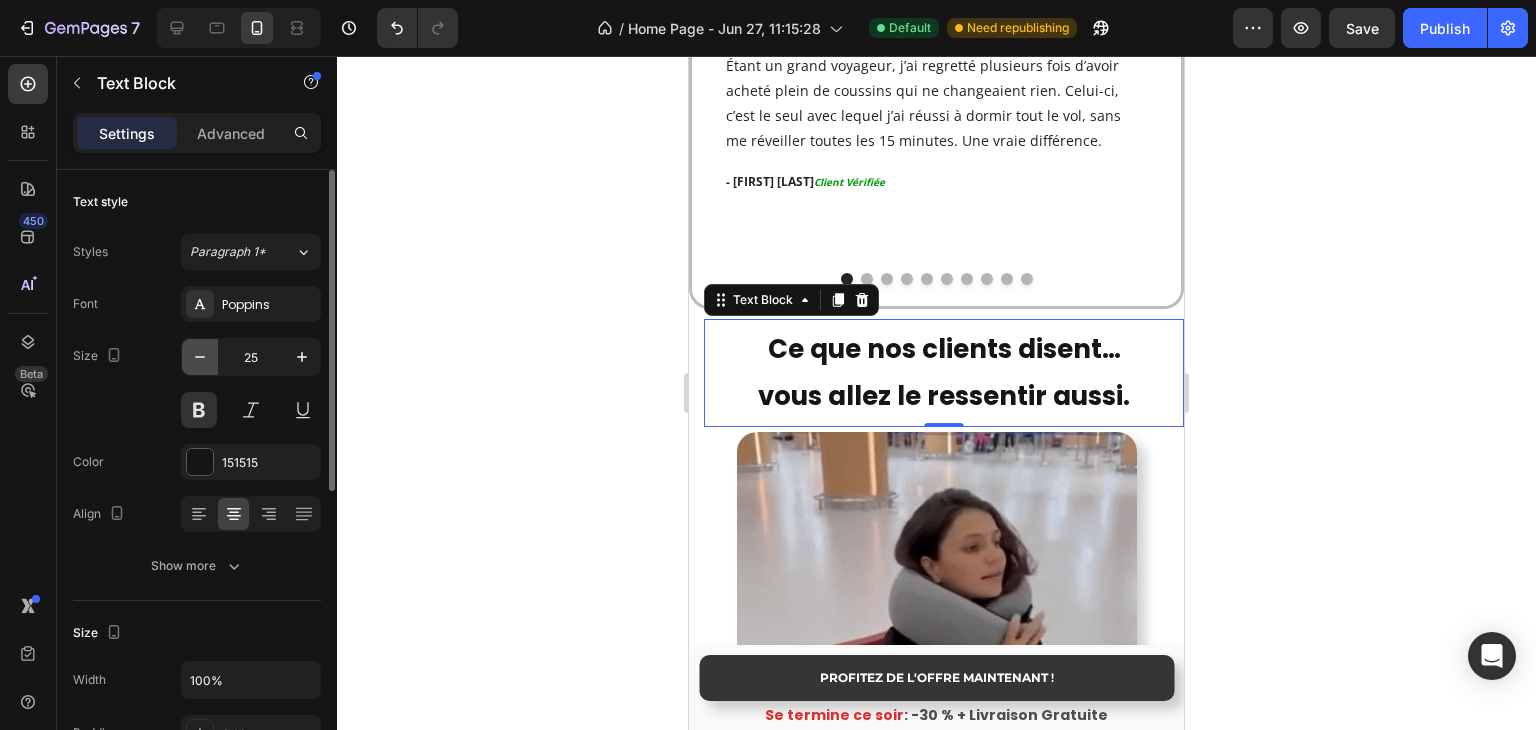 click at bounding box center [200, 357] 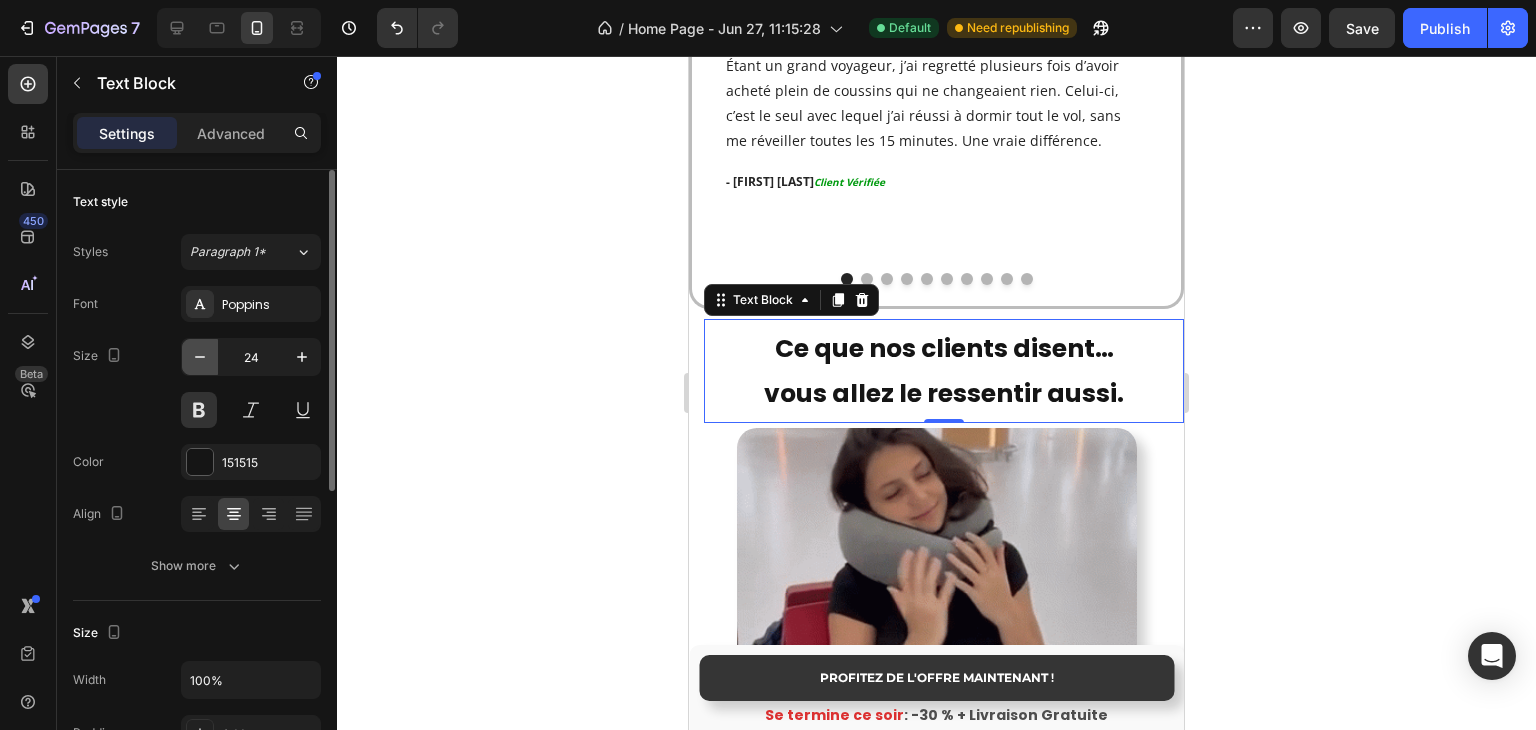 click at bounding box center (200, 357) 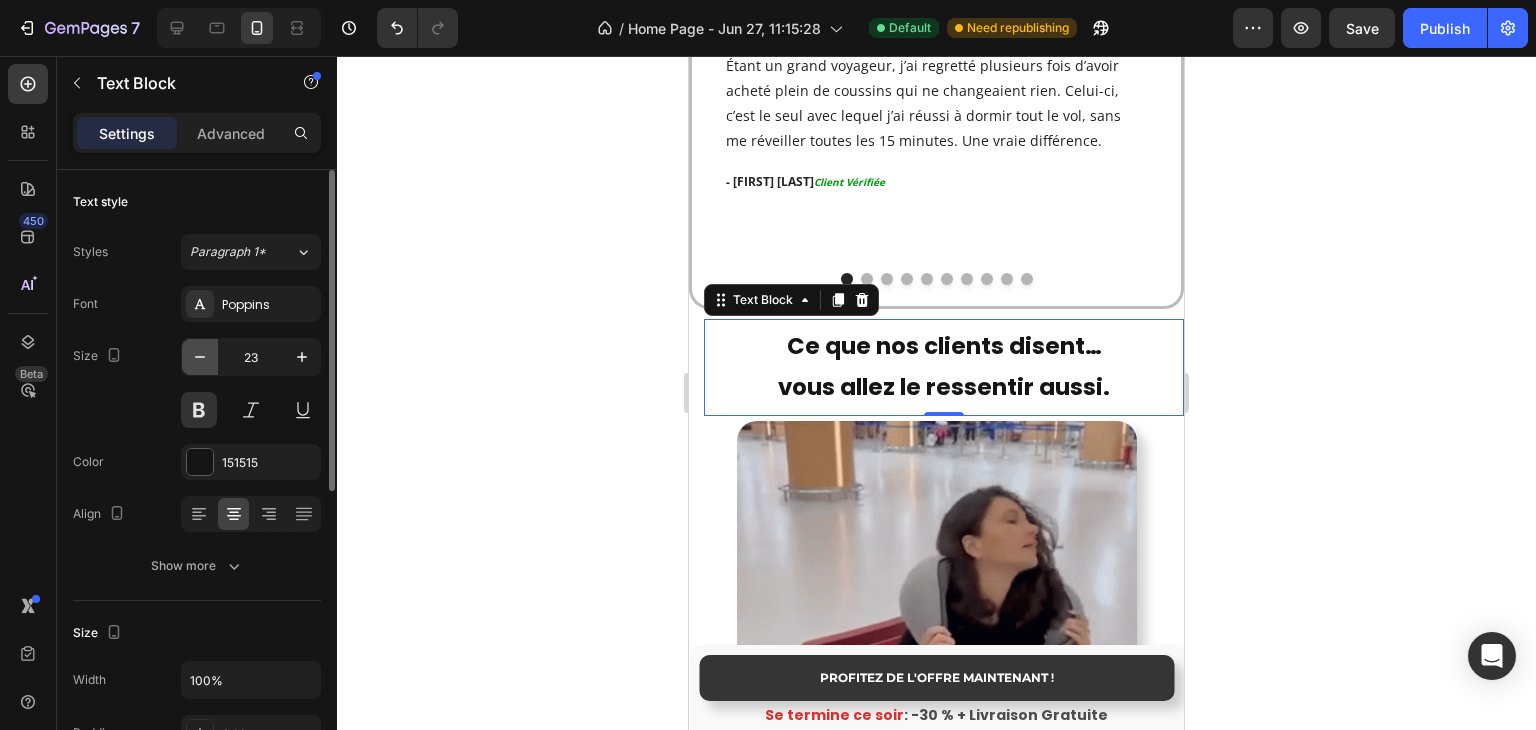 click at bounding box center [200, 357] 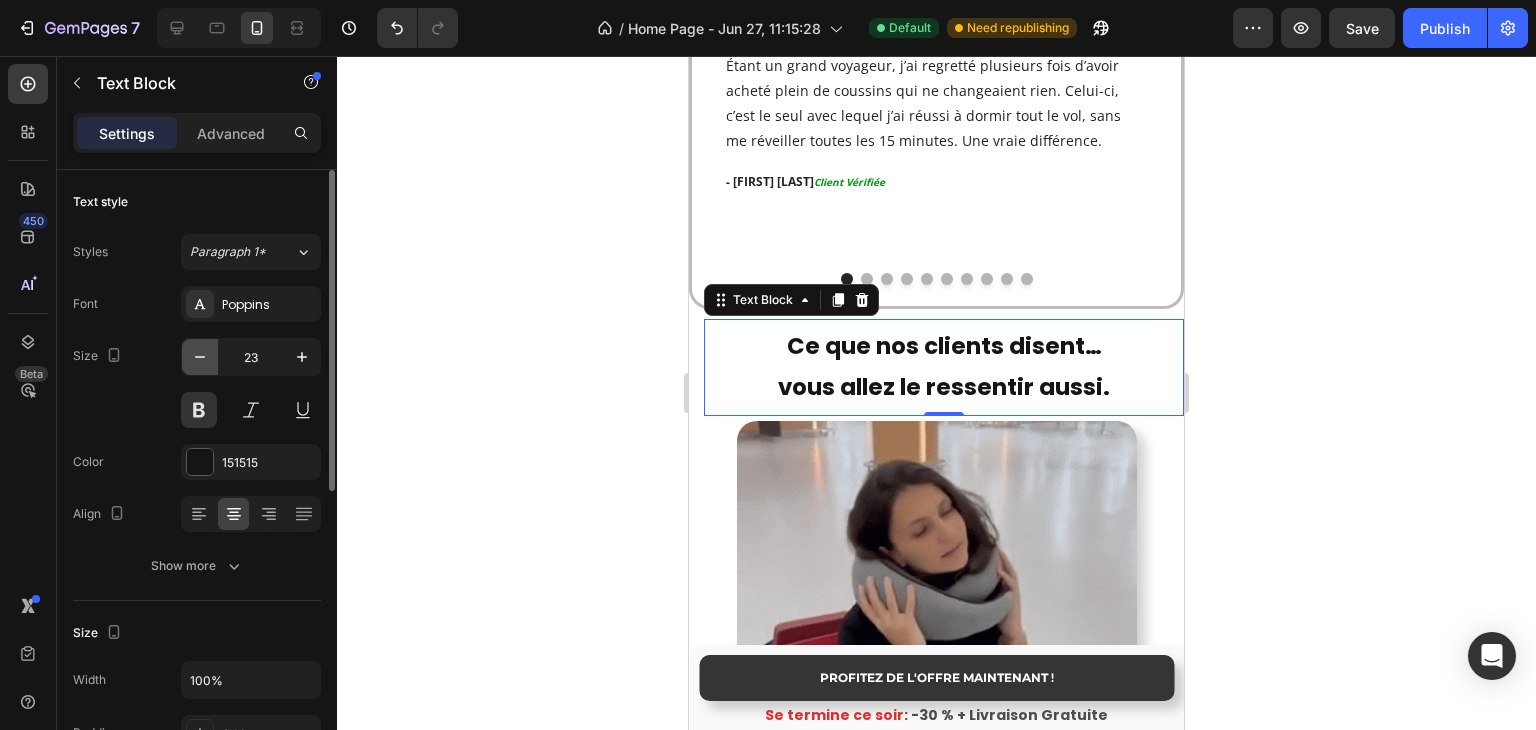 type on "22" 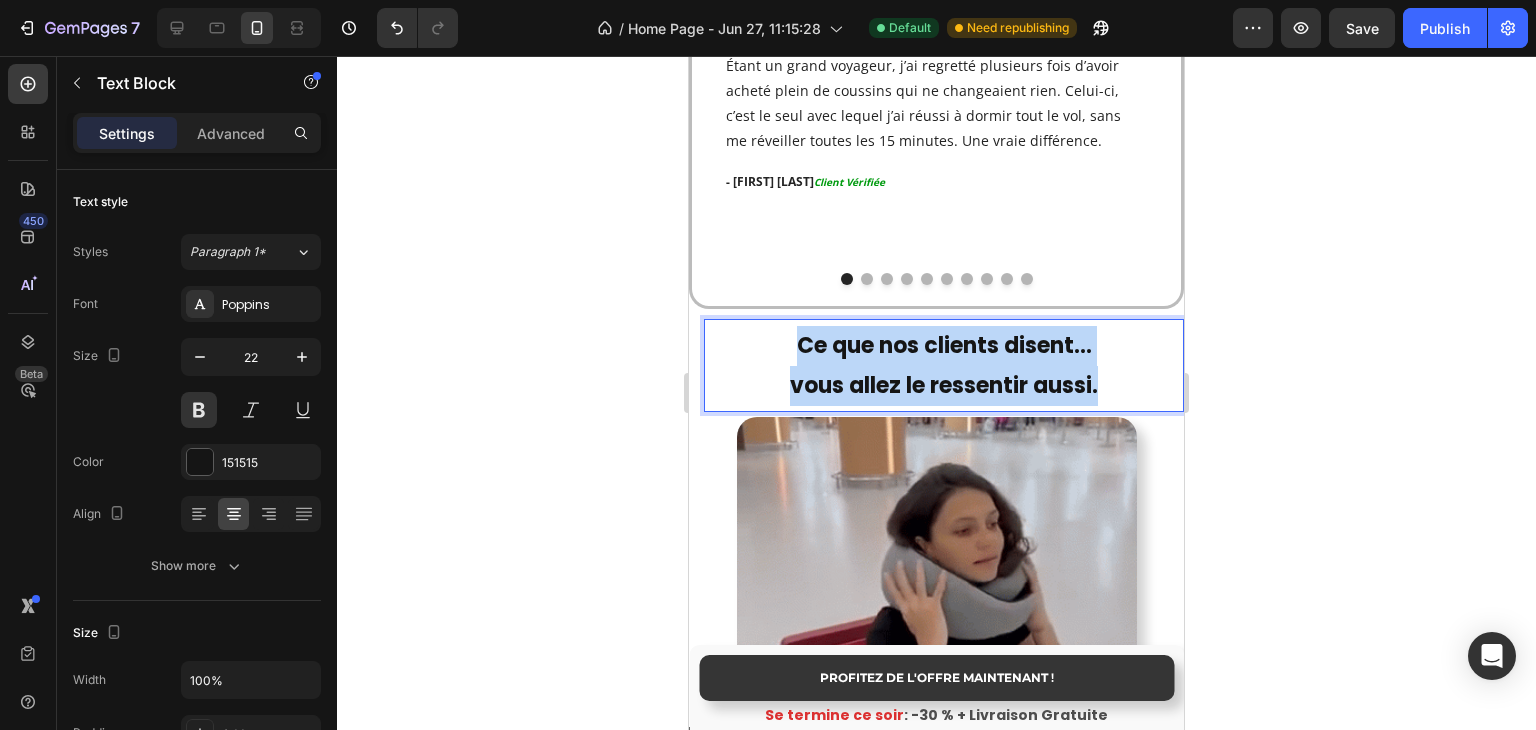 drag, startPoint x: 1124, startPoint y: 361, endPoint x: 727, endPoint y: 319, distance: 399.21548 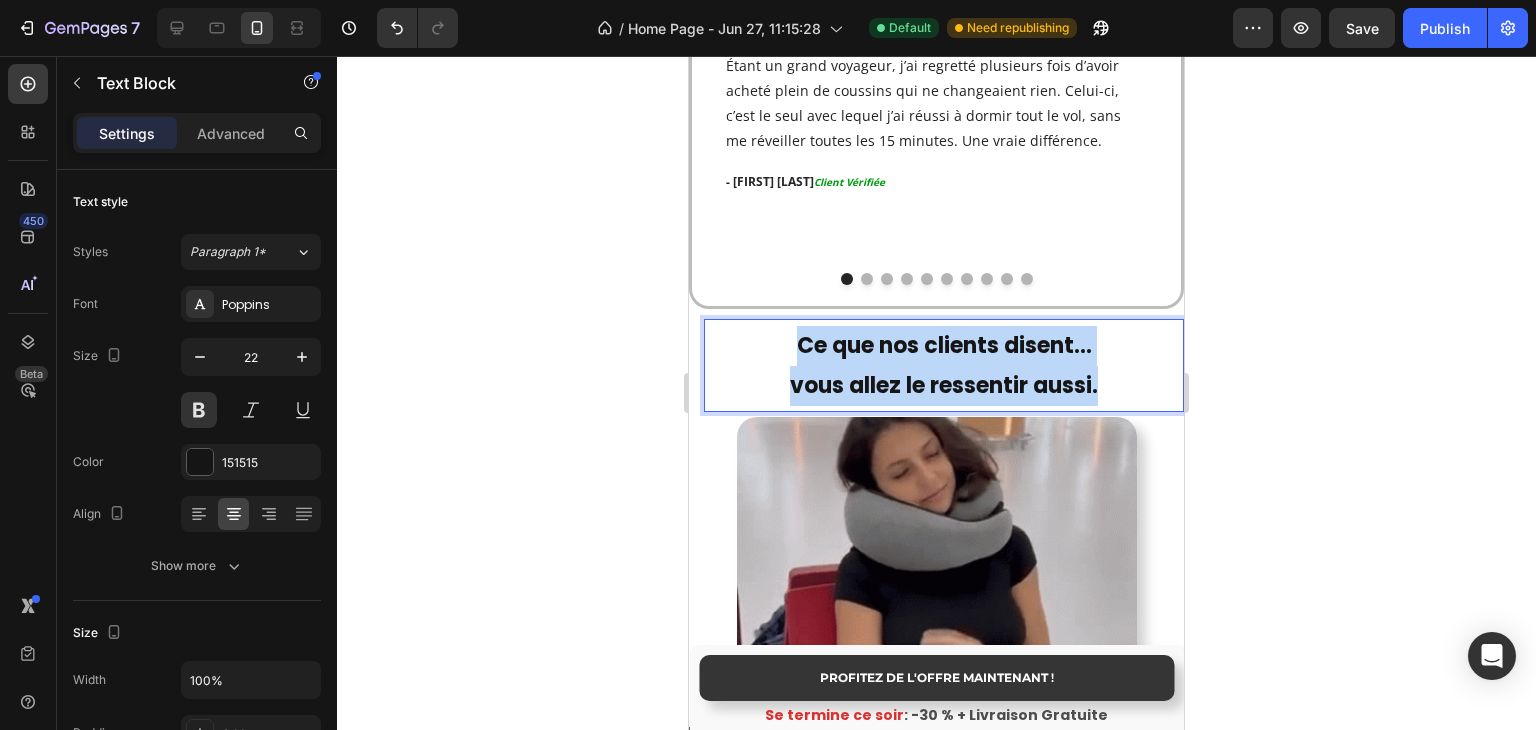 click on "Ce que nos clients disent…  vous allez le ressentir aussi." at bounding box center (944, 365) 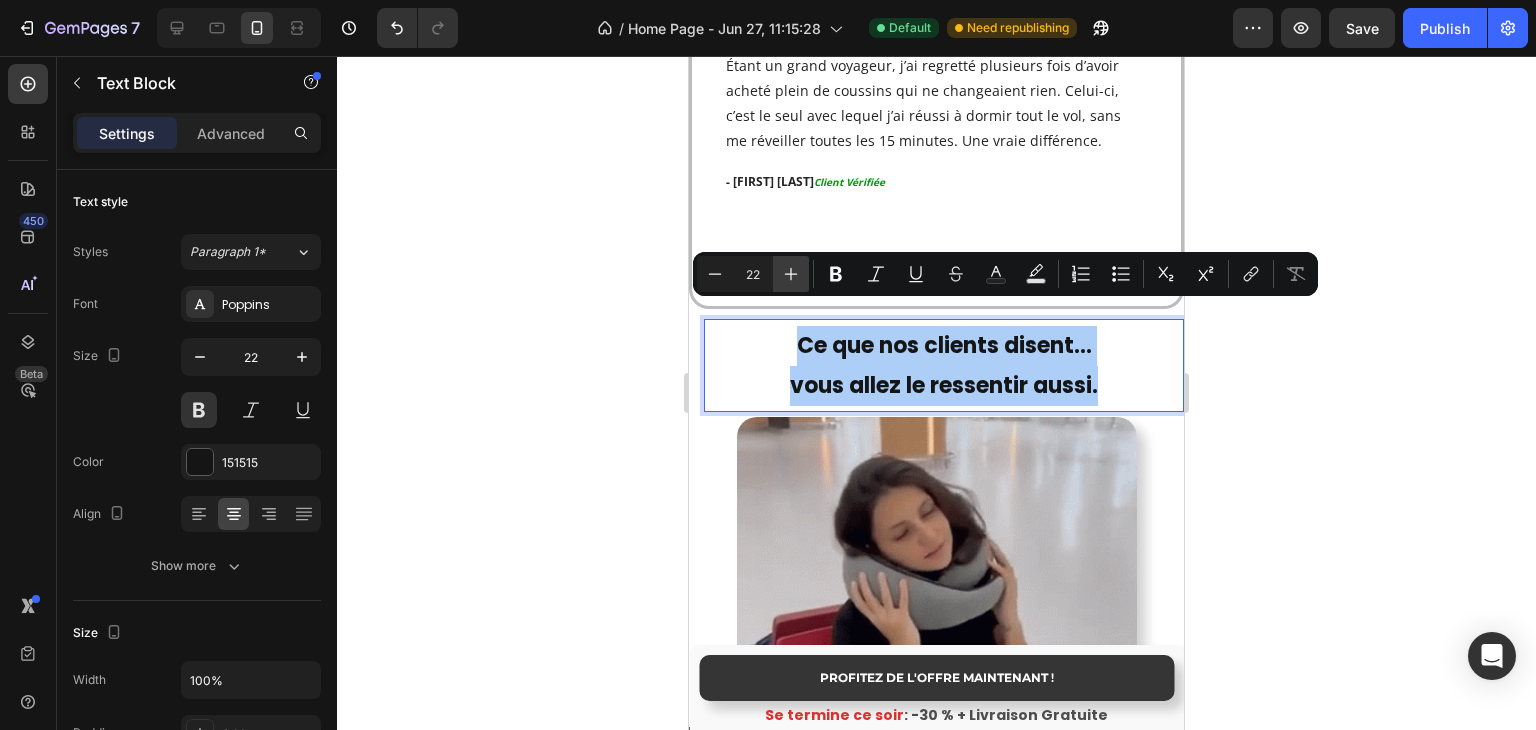 click on "Plus" at bounding box center (791, 274) 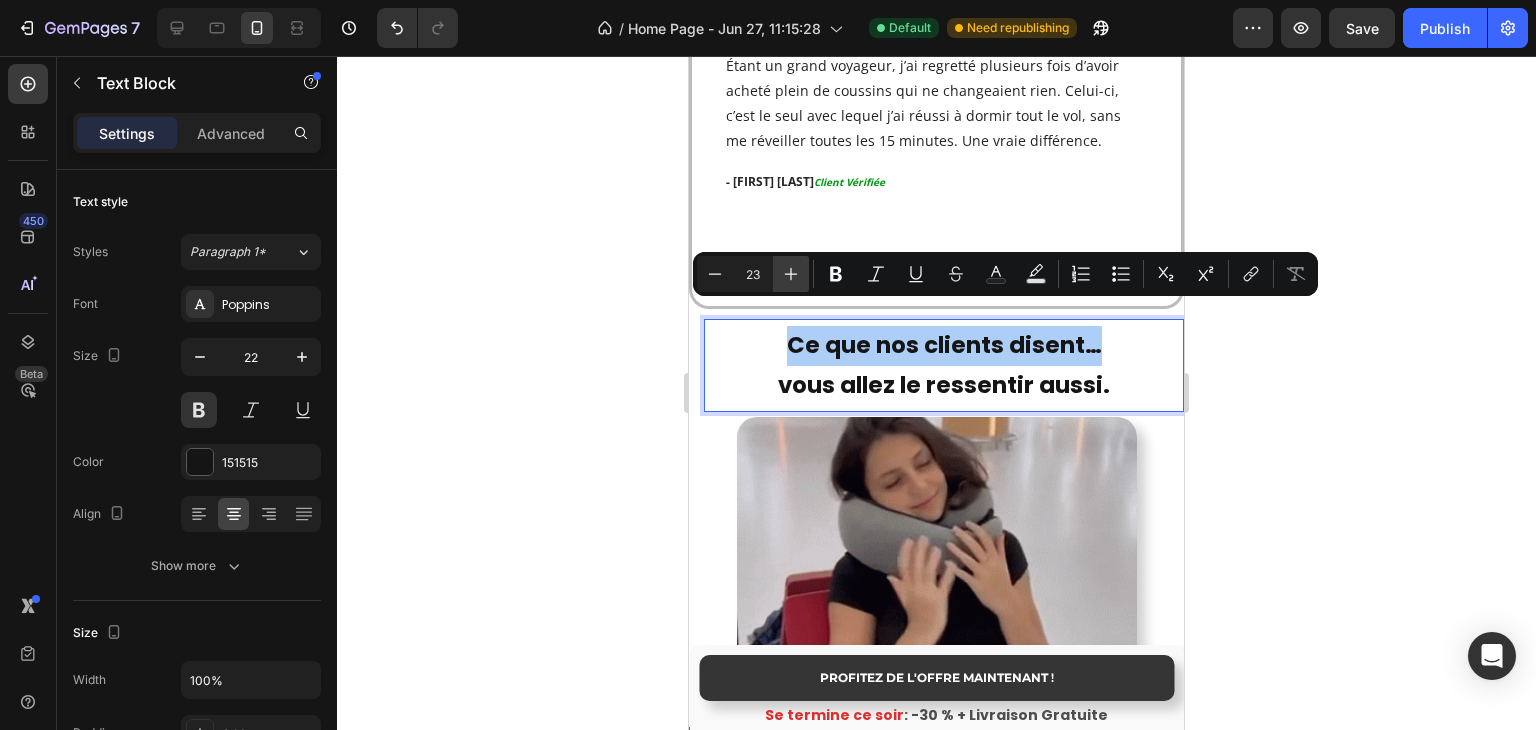 click on "Plus" at bounding box center [791, 274] 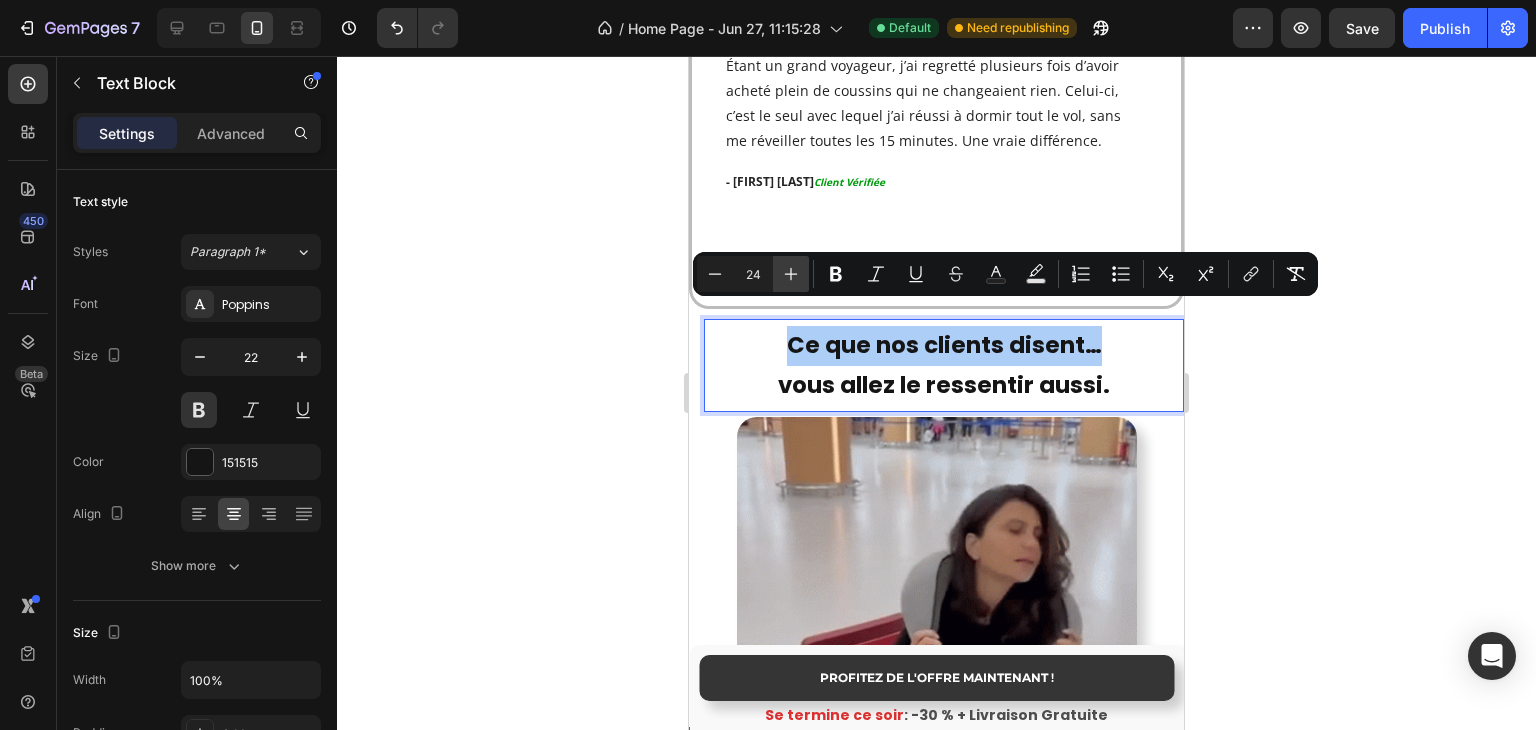 click on "Plus" at bounding box center (791, 274) 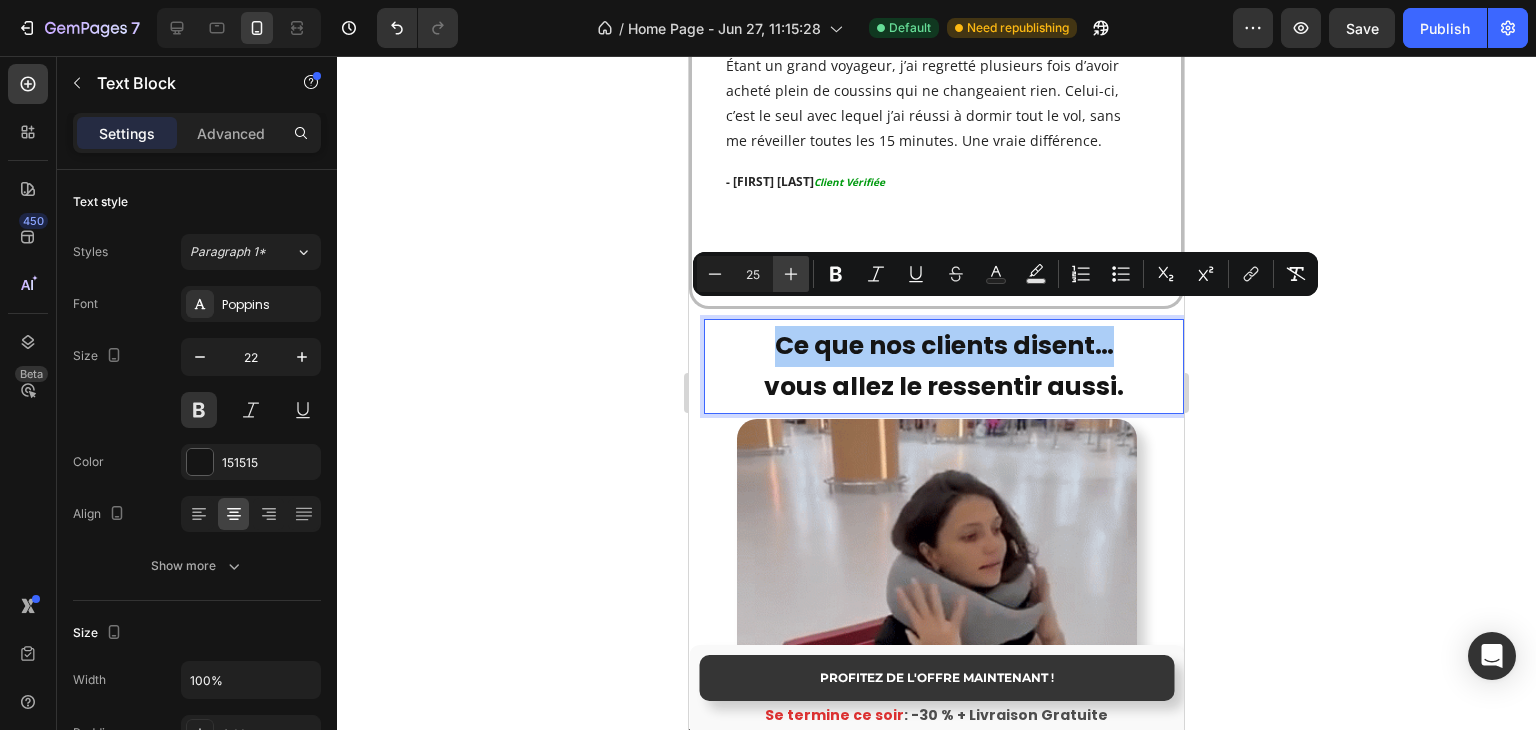 click on "Plus" at bounding box center (791, 274) 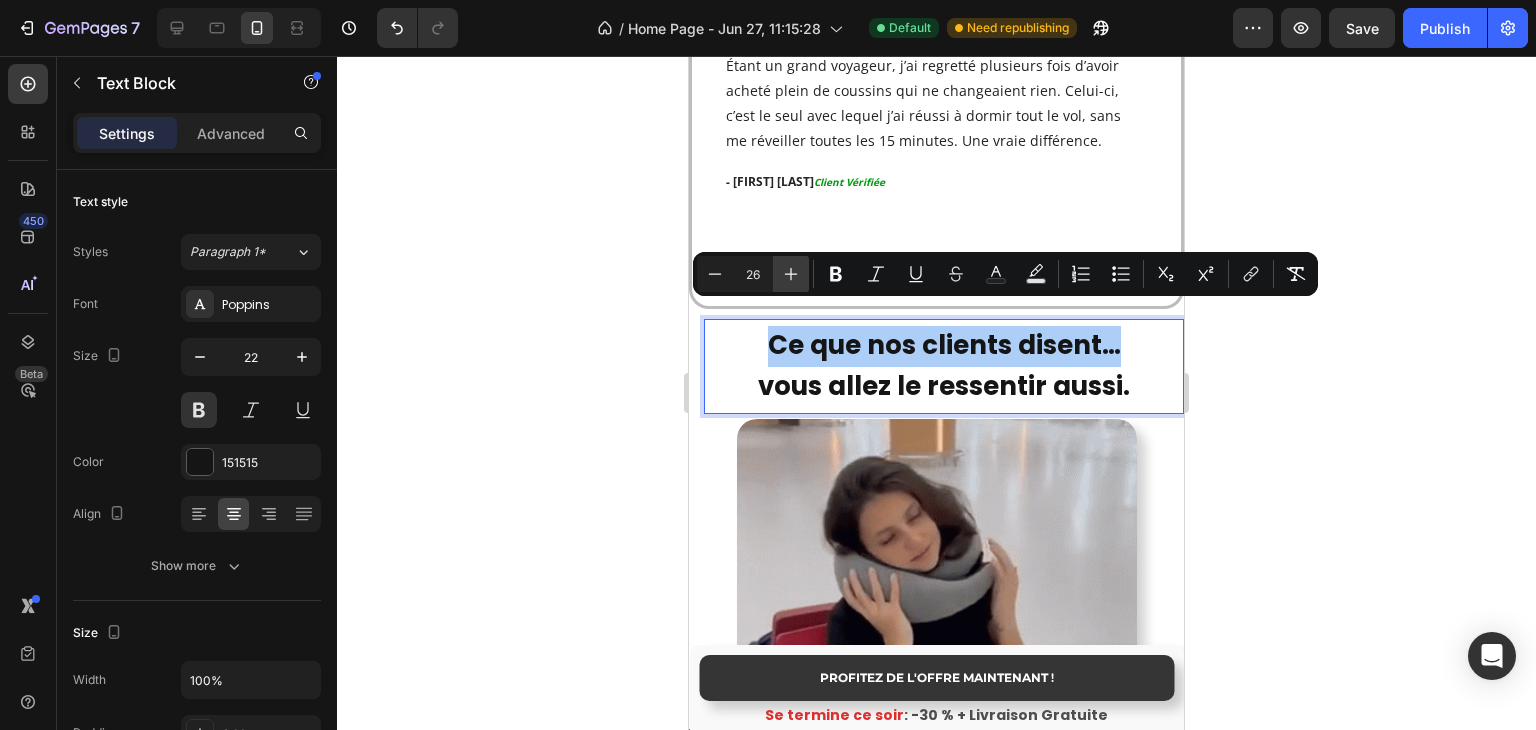 click on "Plus" at bounding box center (791, 274) 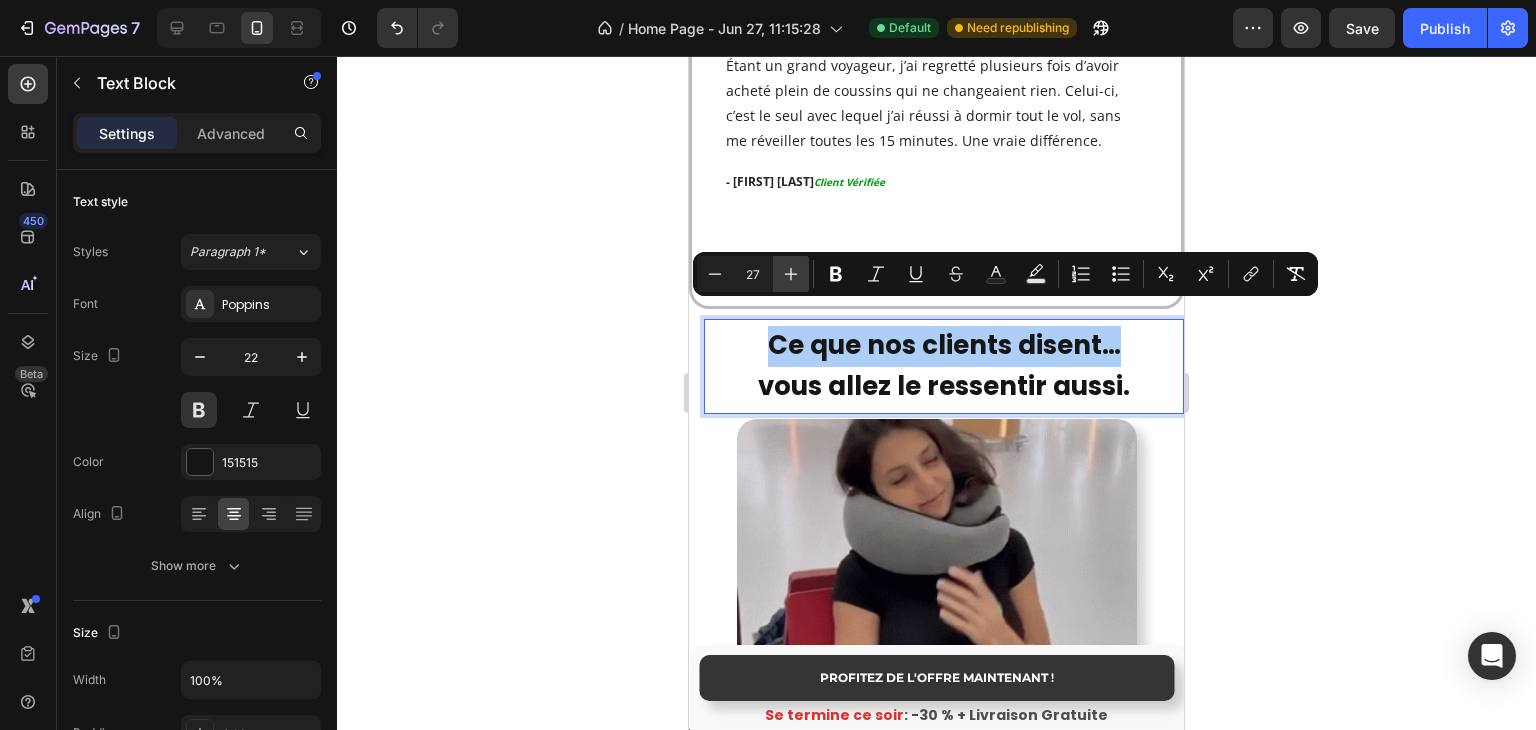 click on "Plus" at bounding box center (791, 274) 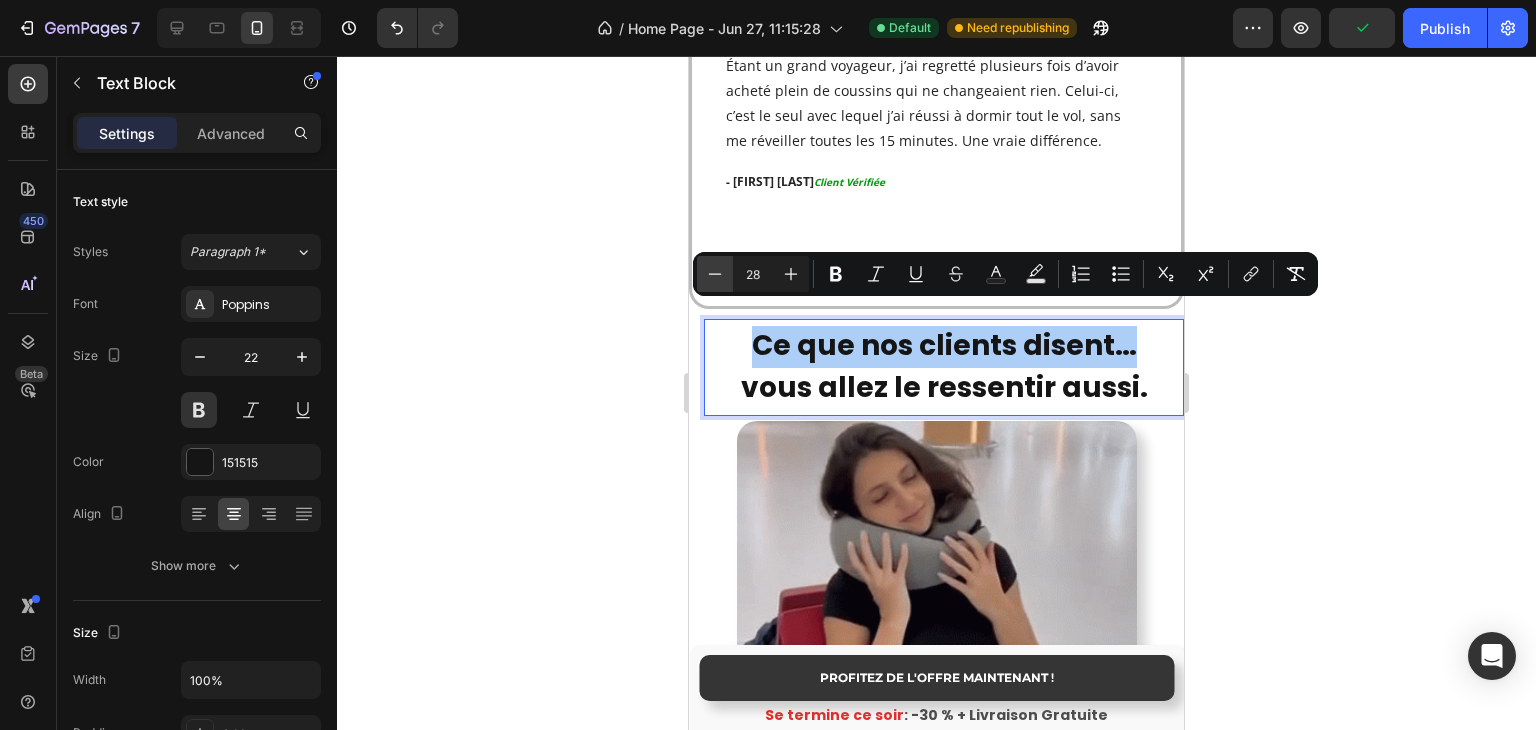 click 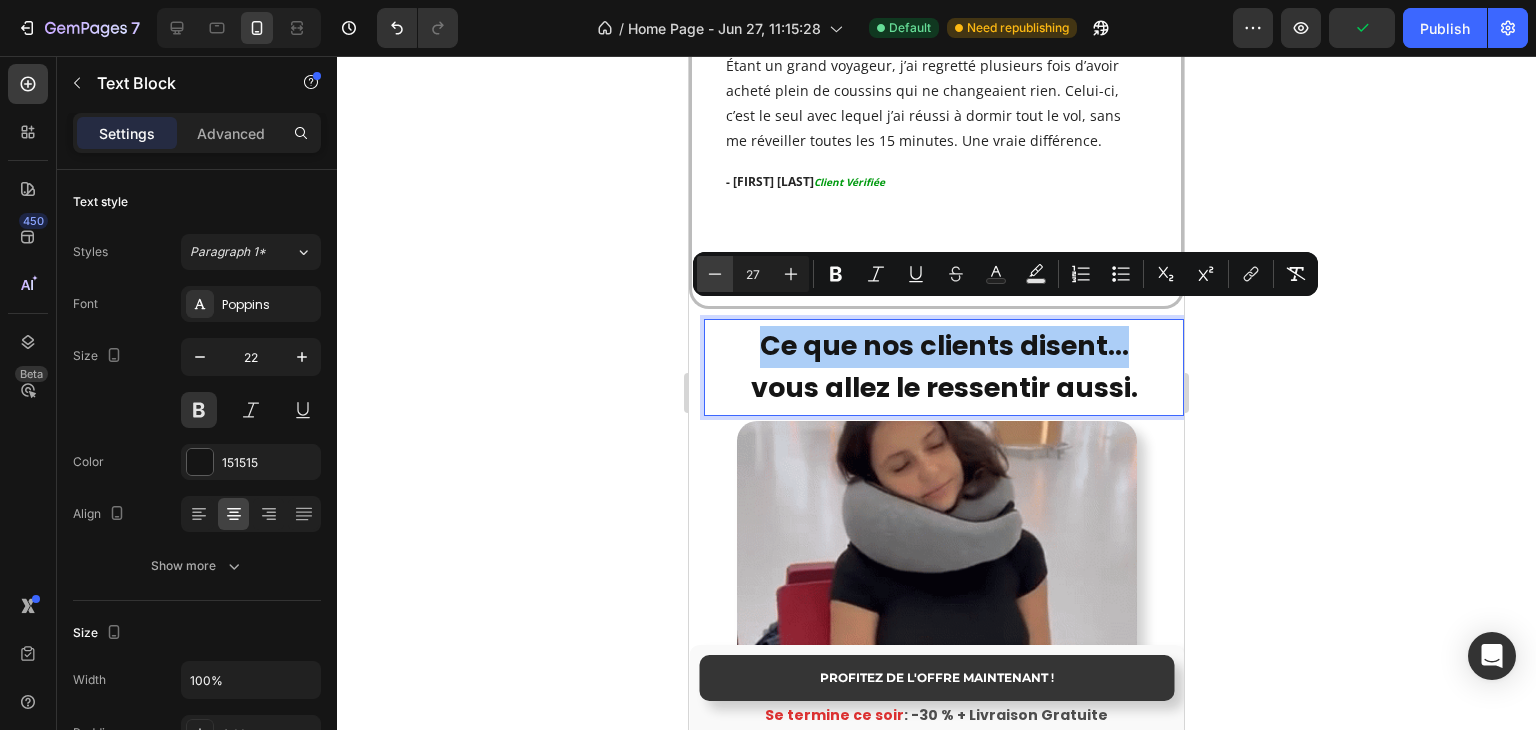 click 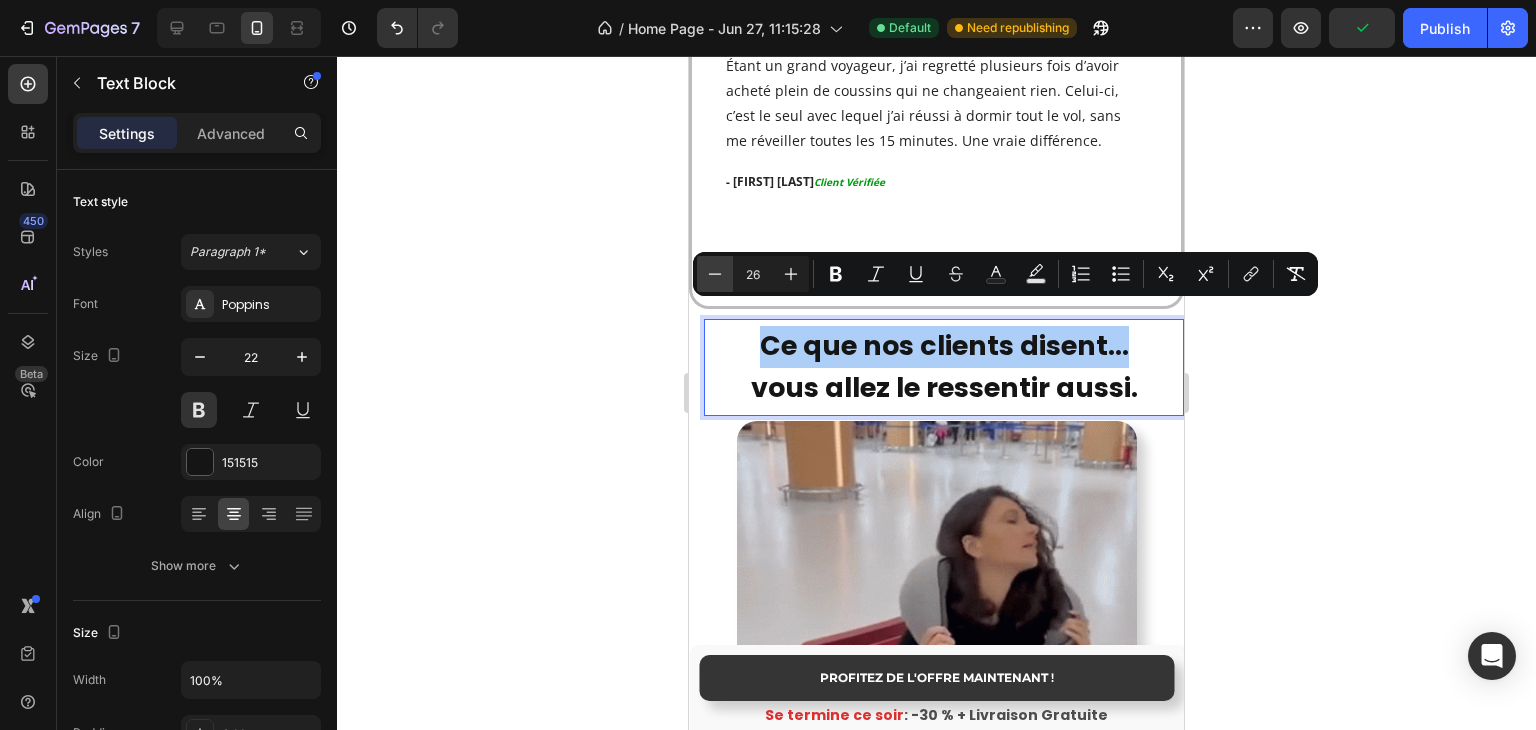 click 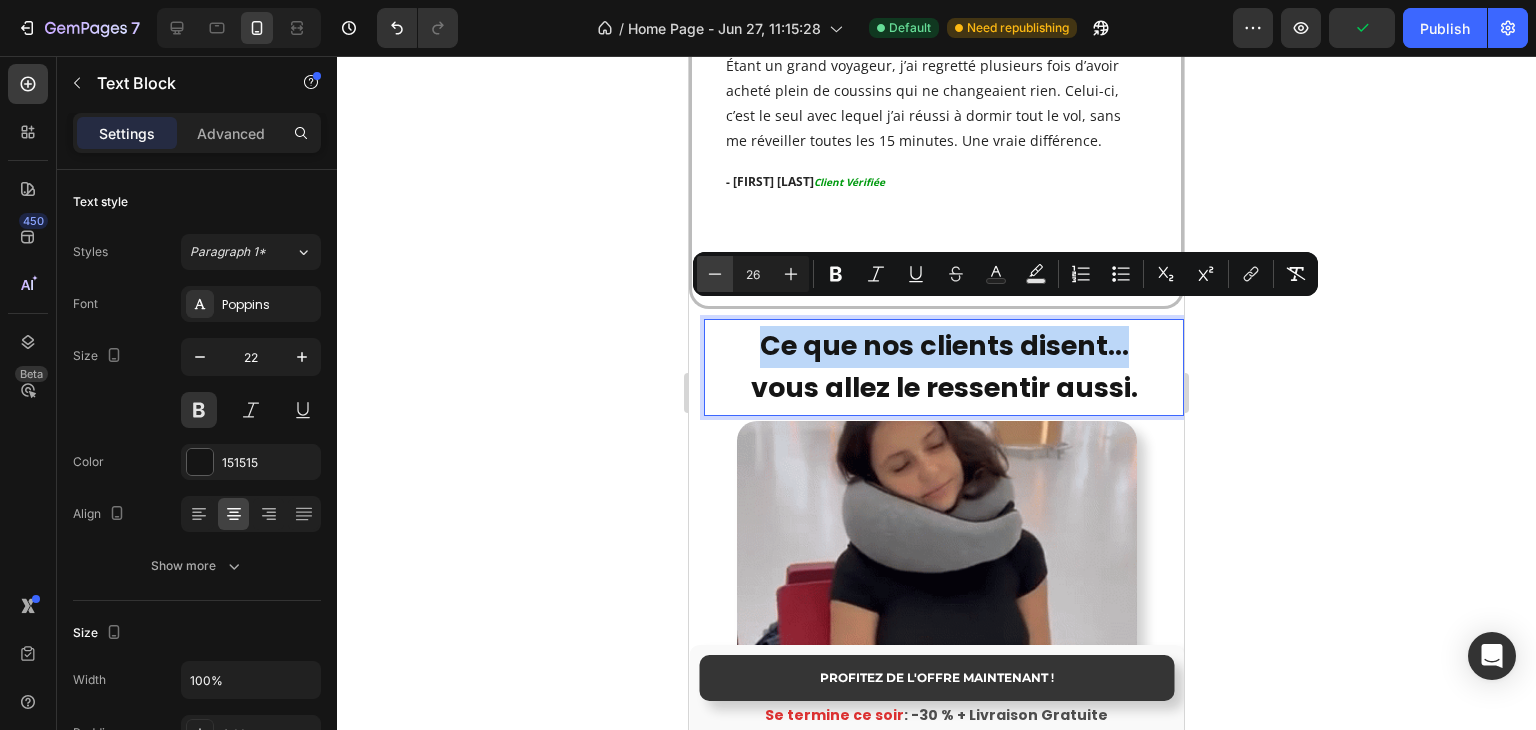type on "25" 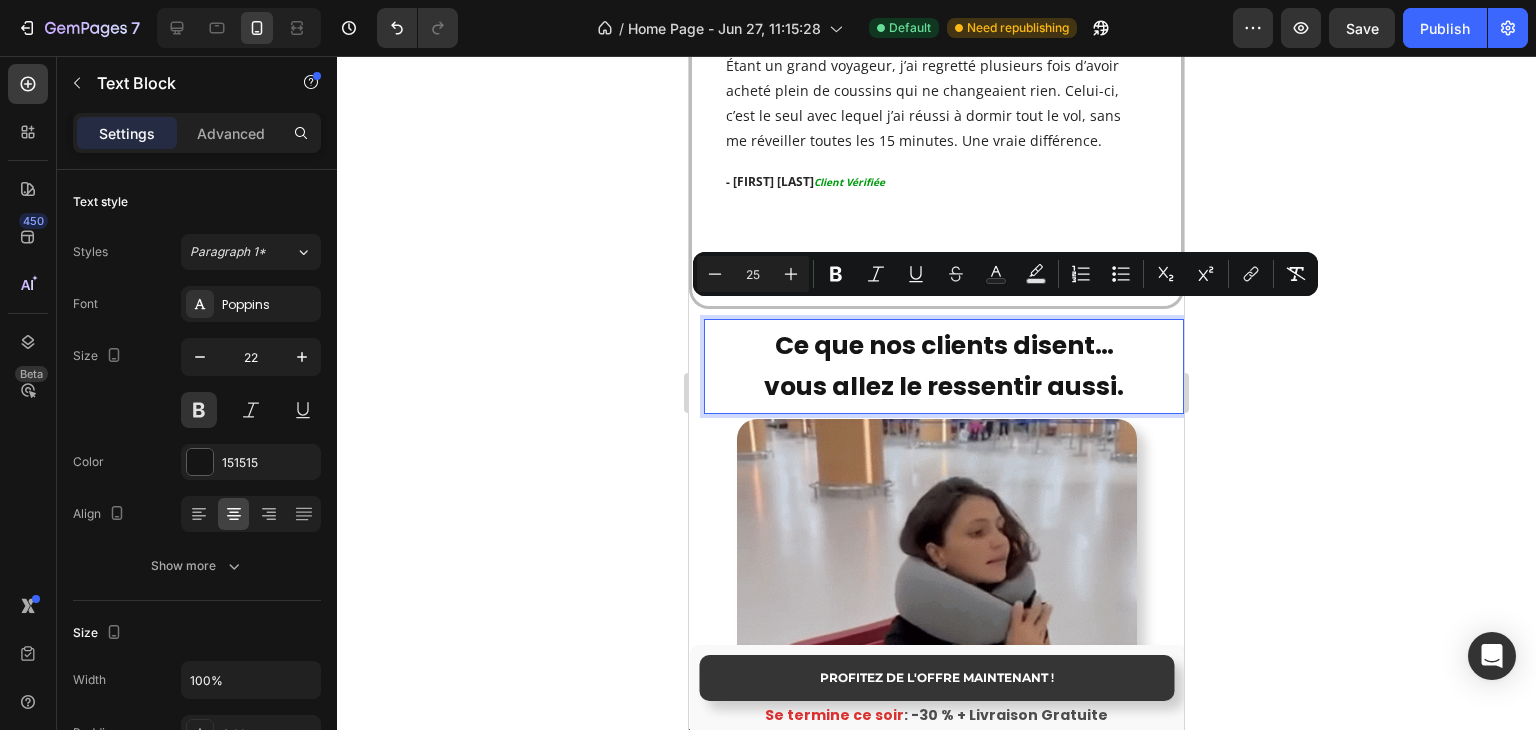 click 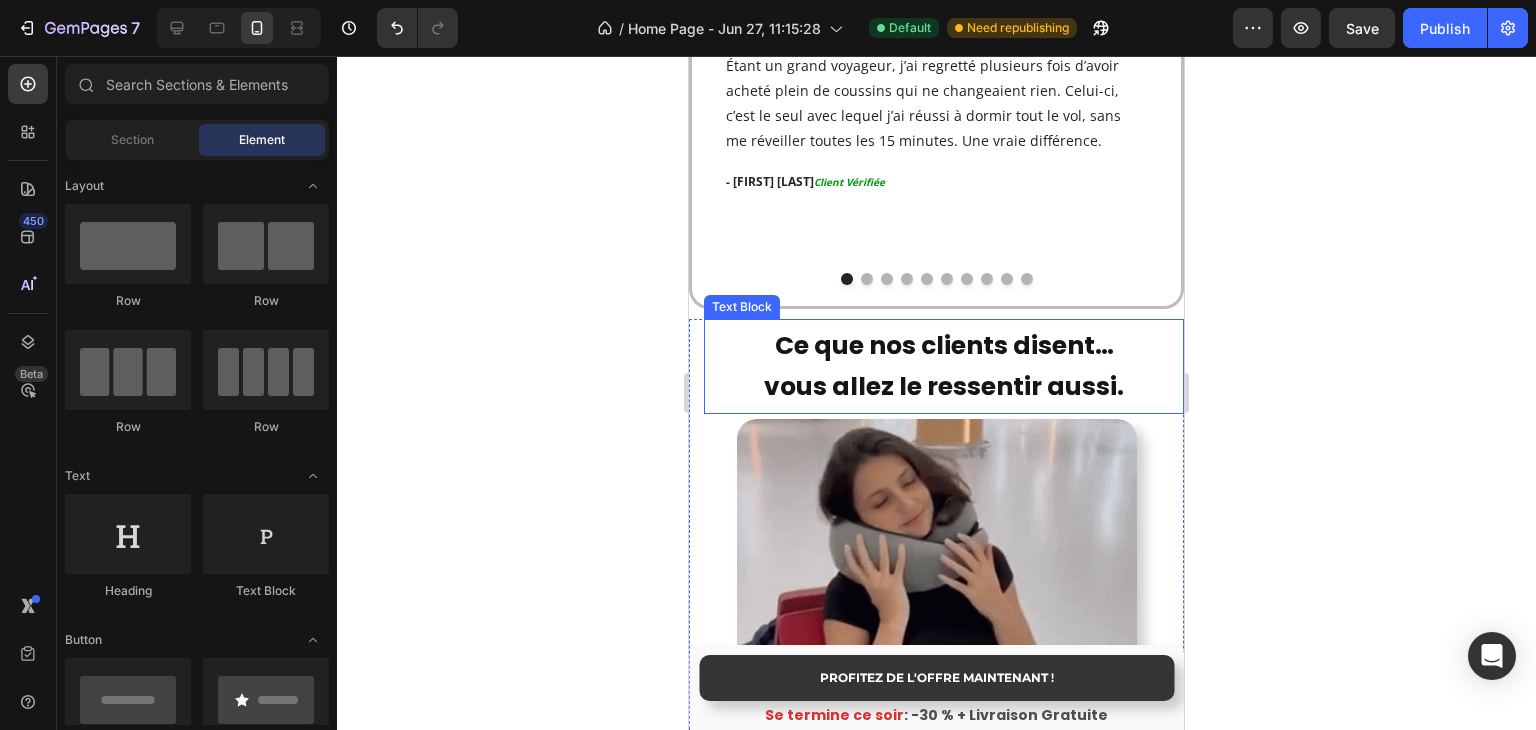 click on "vous allez le ressentir aussi." at bounding box center [944, 386] 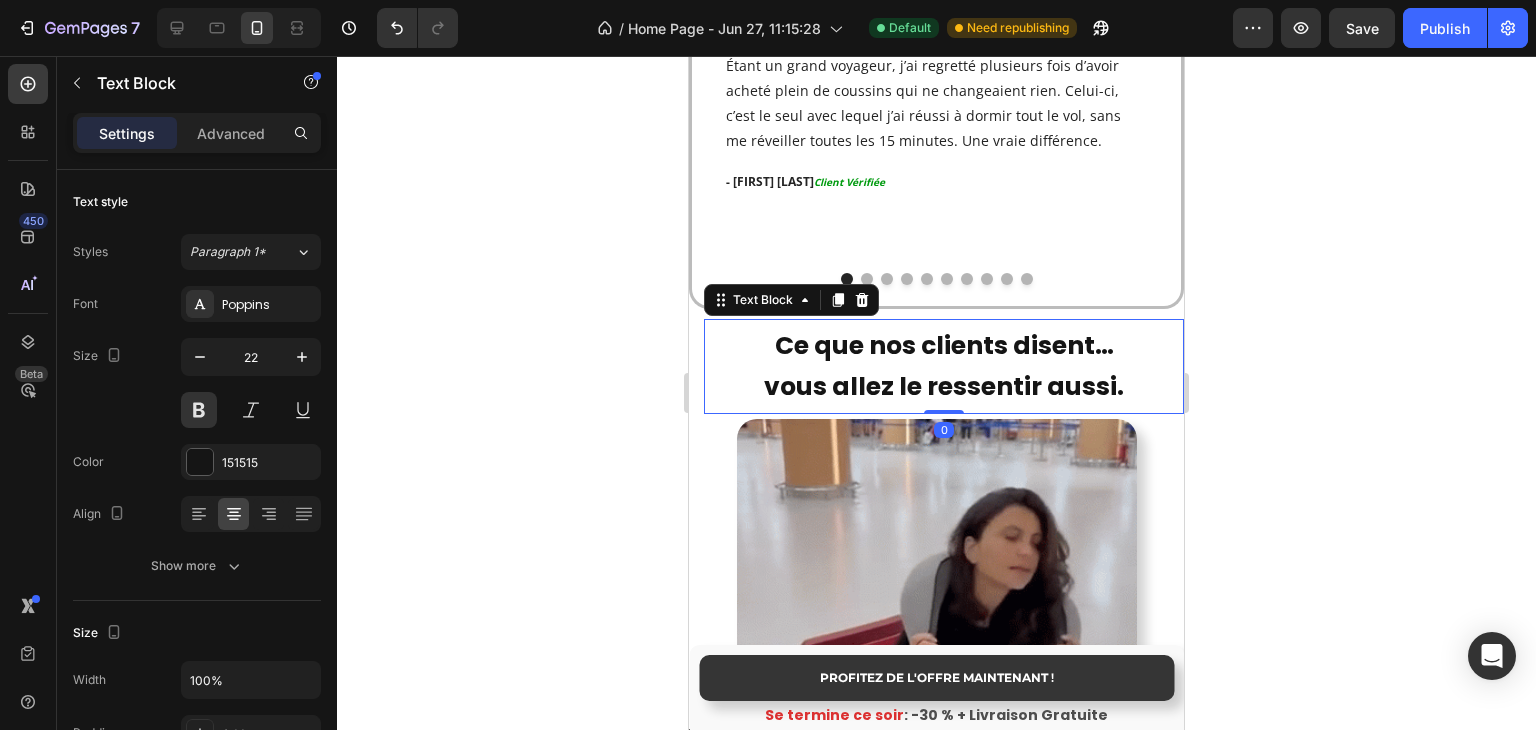 click 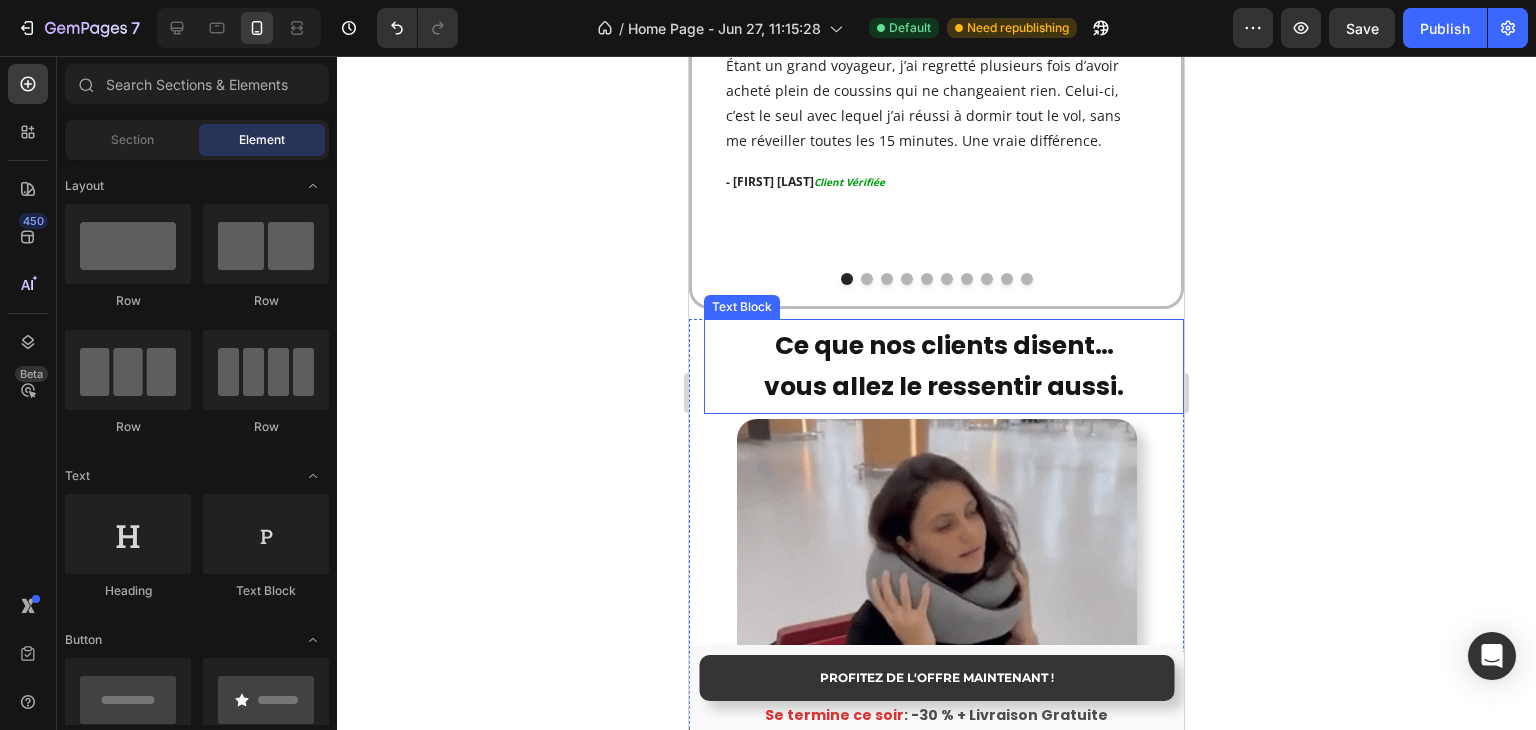 click on "Ce que nos clients disent…" at bounding box center [944, 345] 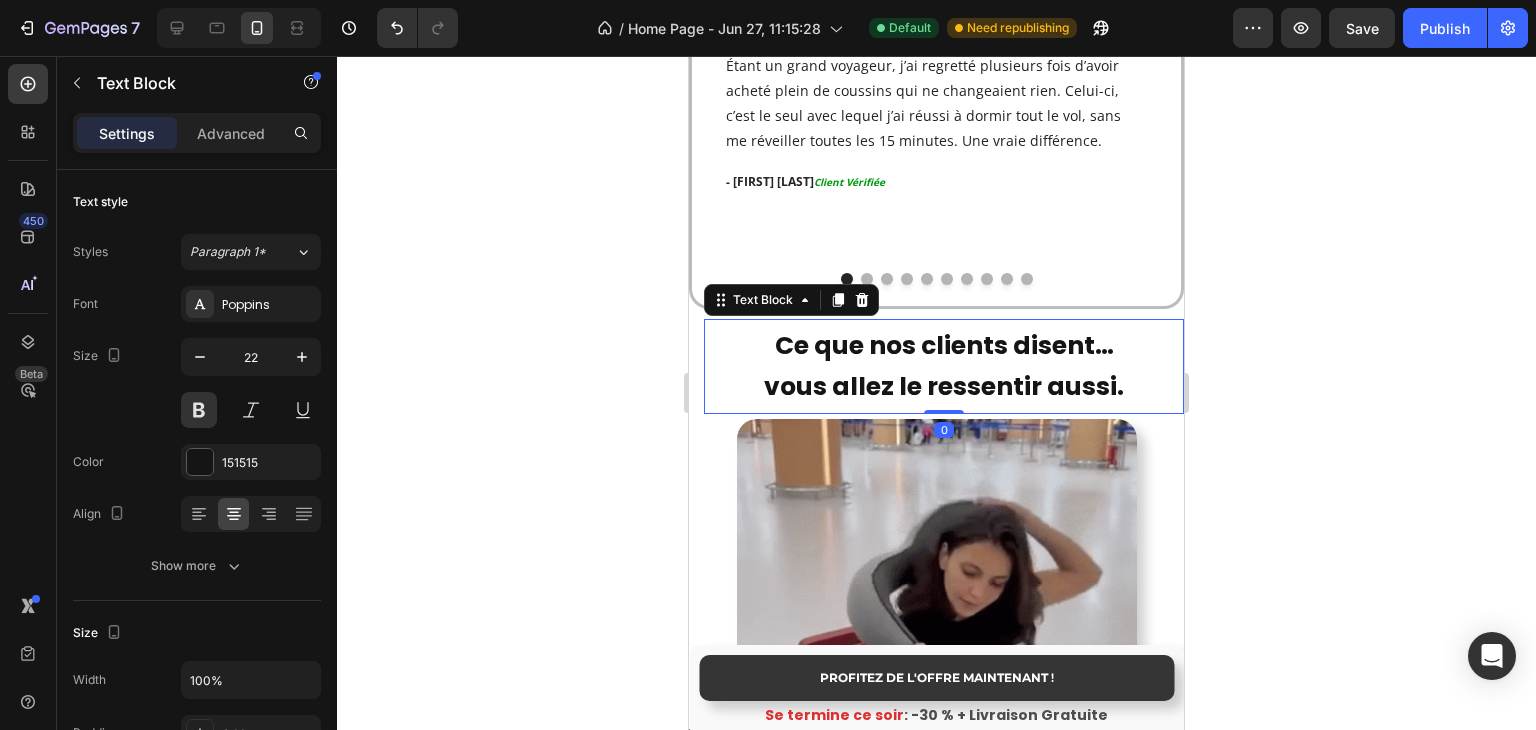 click 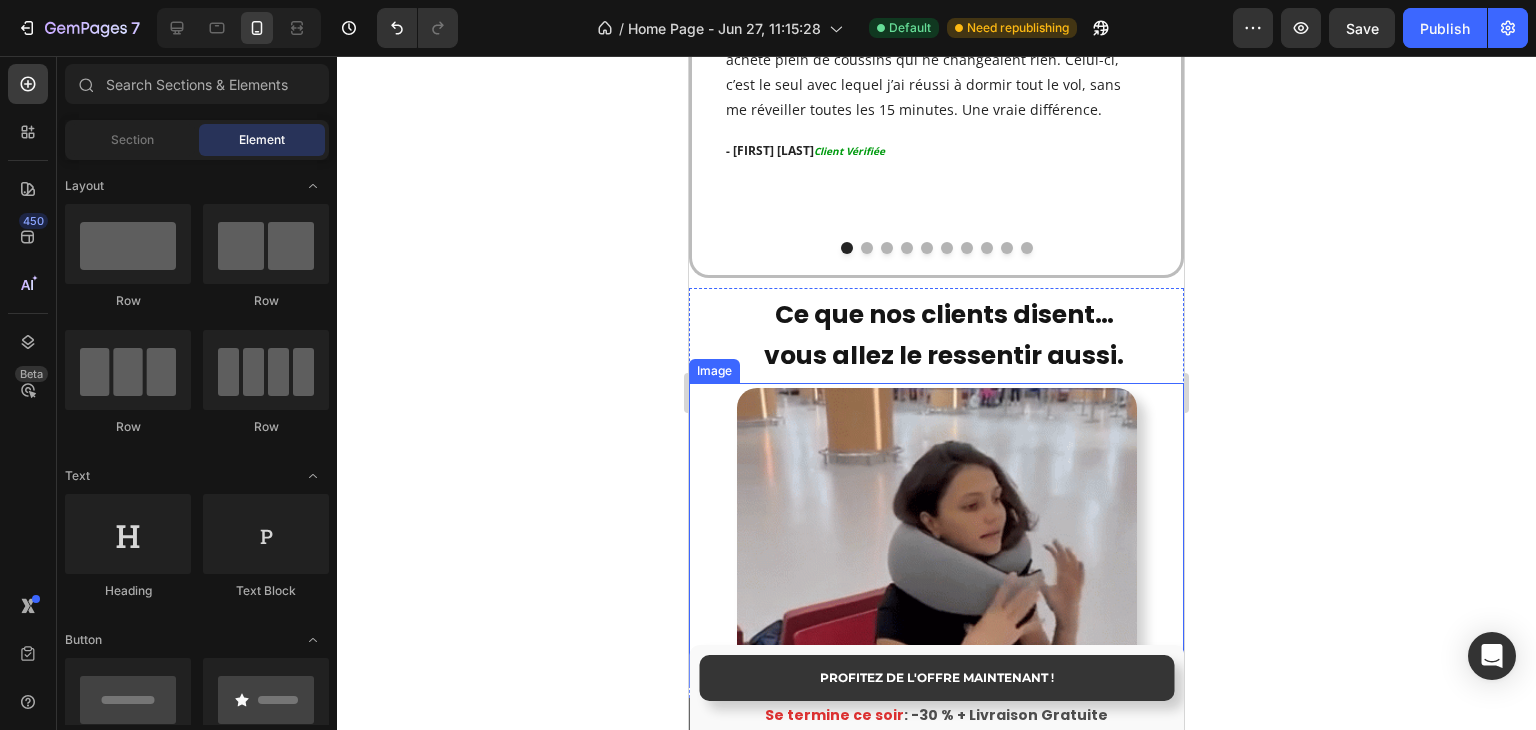 scroll, scrollTop: 3400, scrollLeft: 0, axis: vertical 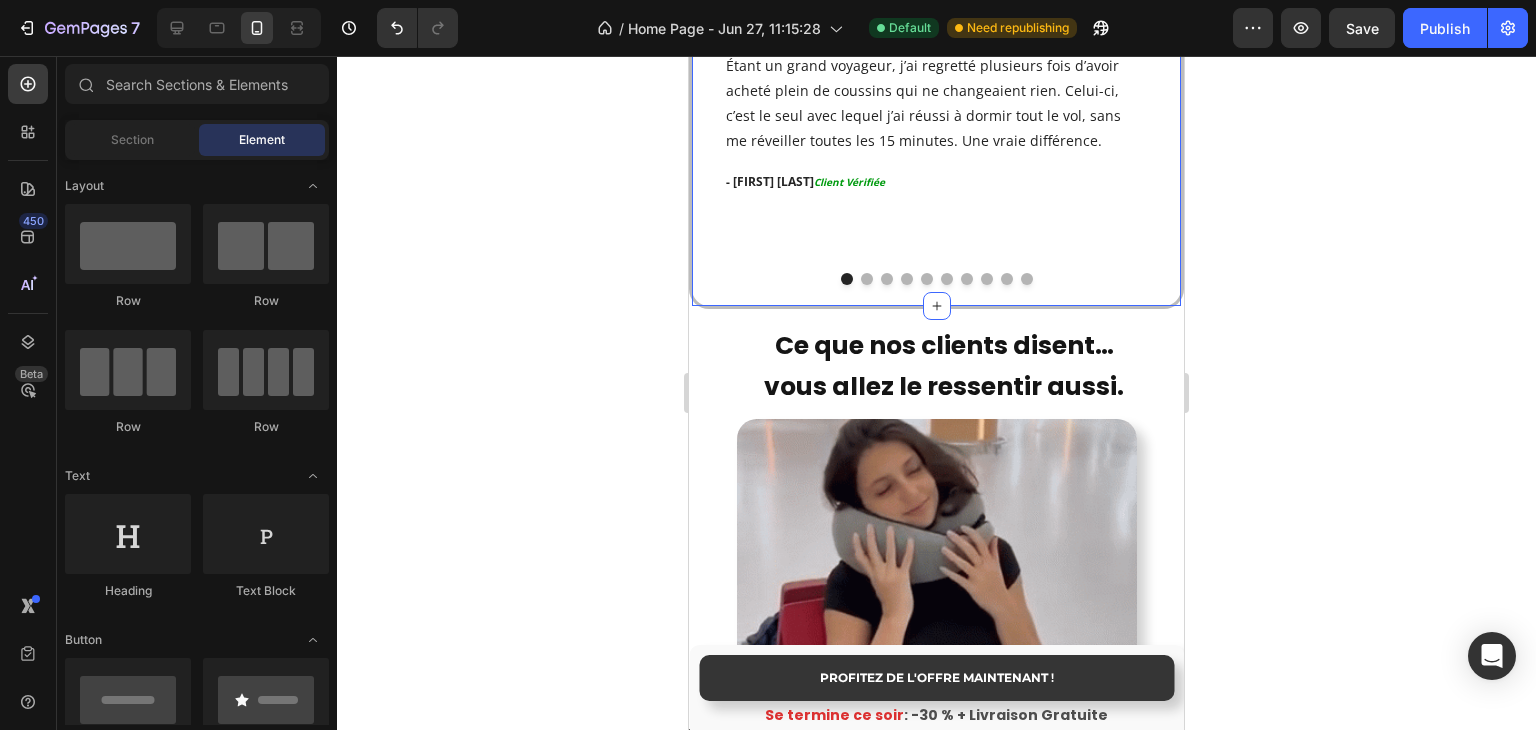 click on "Ce que nos clients disent…" at bounding box center (944, 345) 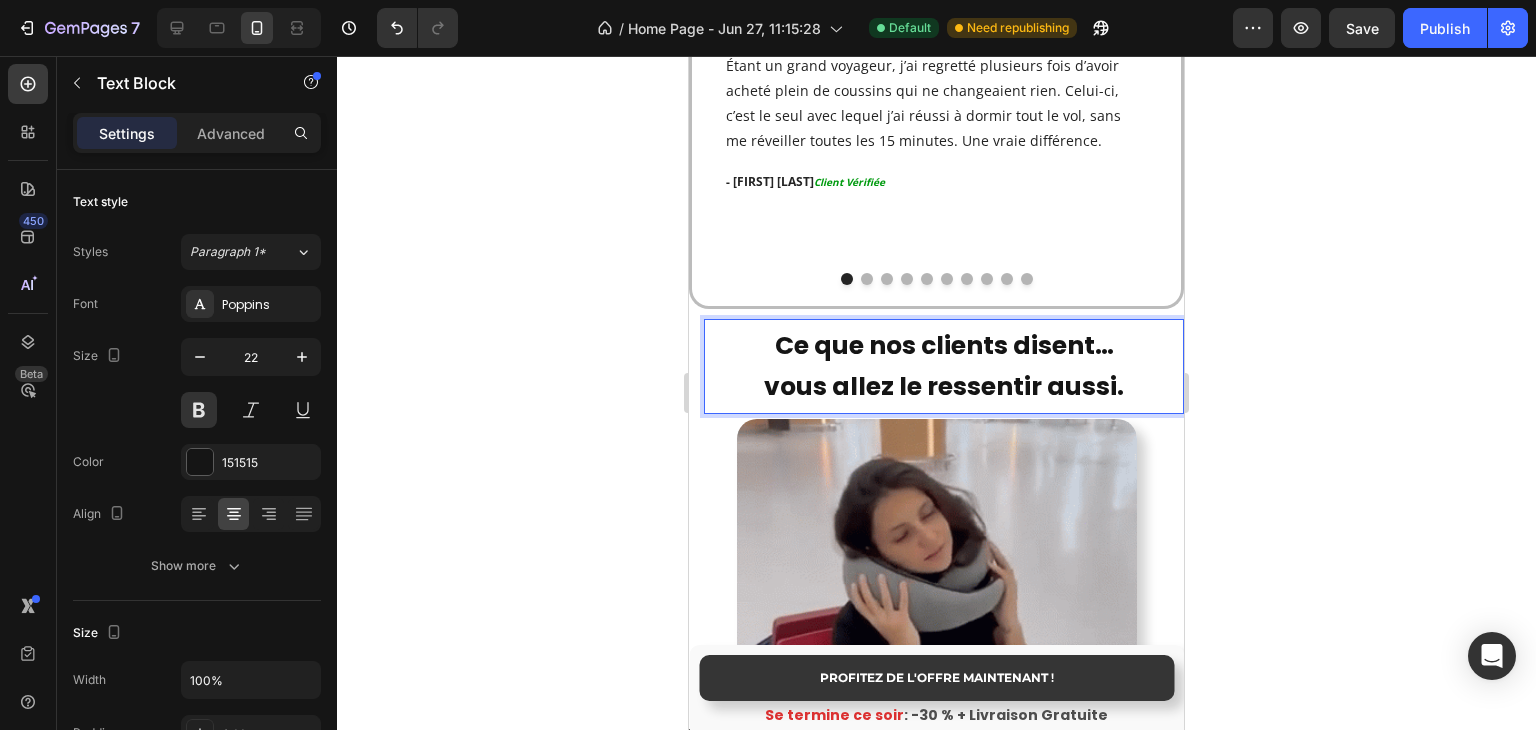 click on "vous allez le ressentir aussi." at bounding box center (944, 386) 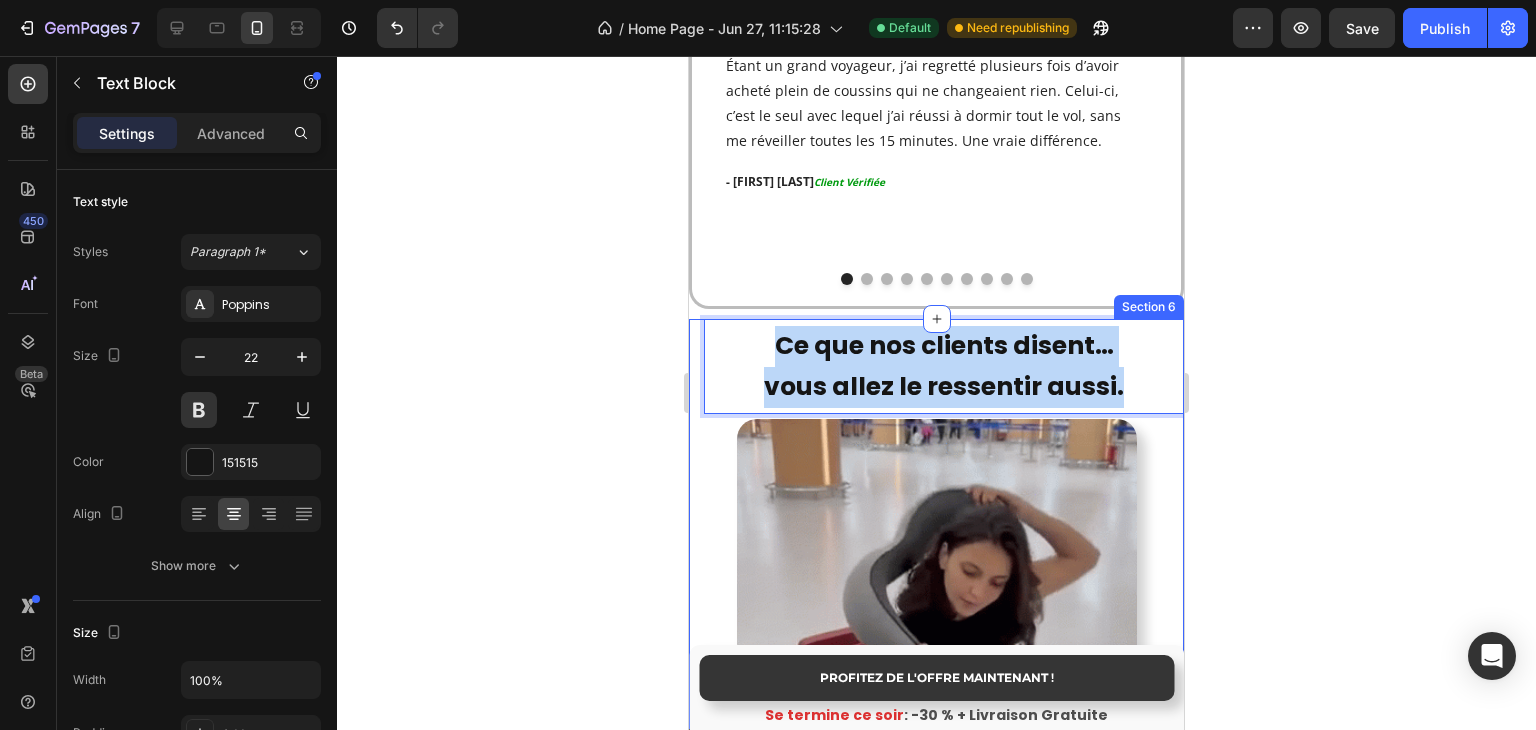 drag, startPoint x: 1122, startPoint y: 353, endPoint x: 706, endPoint y: 294, distance: 420.16306 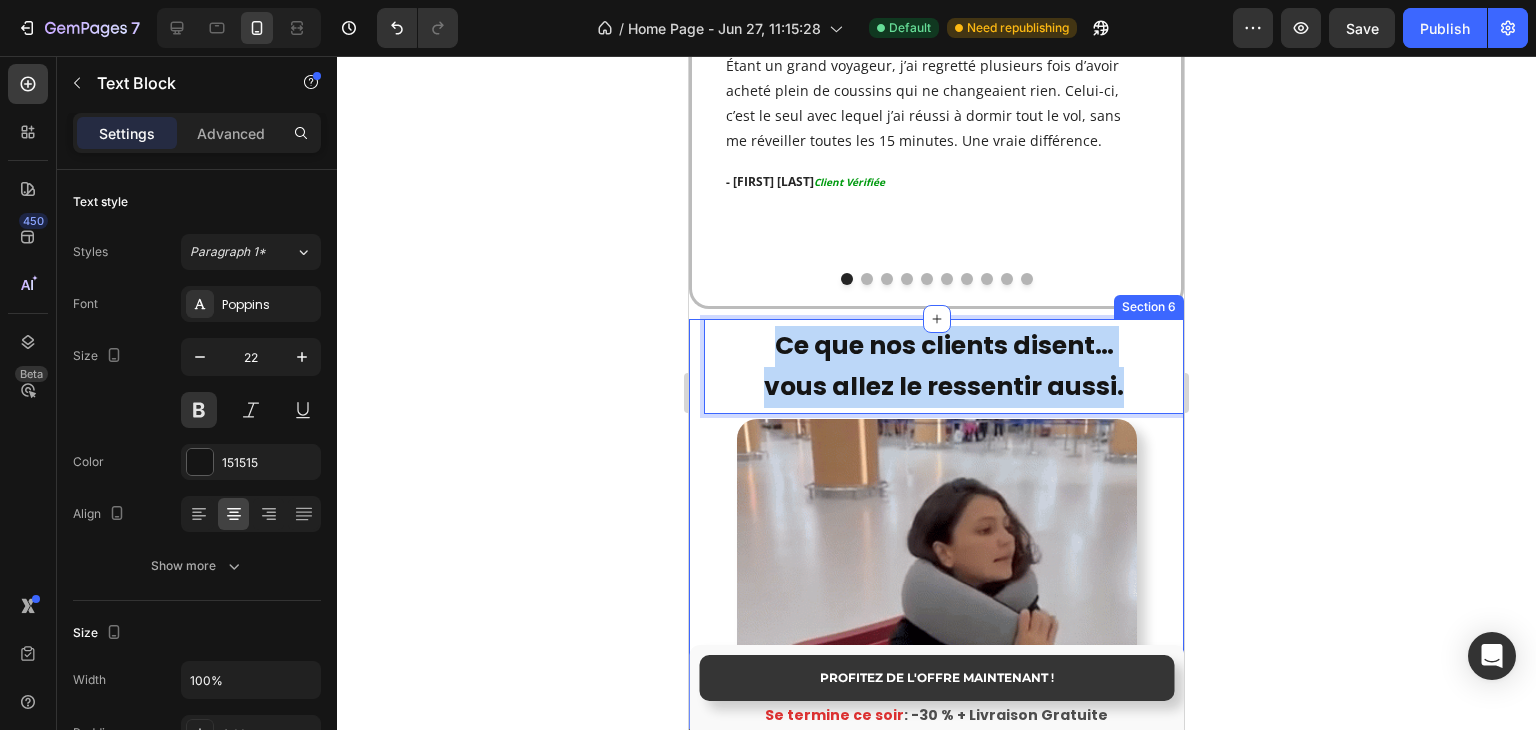 click on "Ce que nos clients disent…  vous allez le ressentir aussi. Text Block   0 Image" at bounding box center [936, 524] 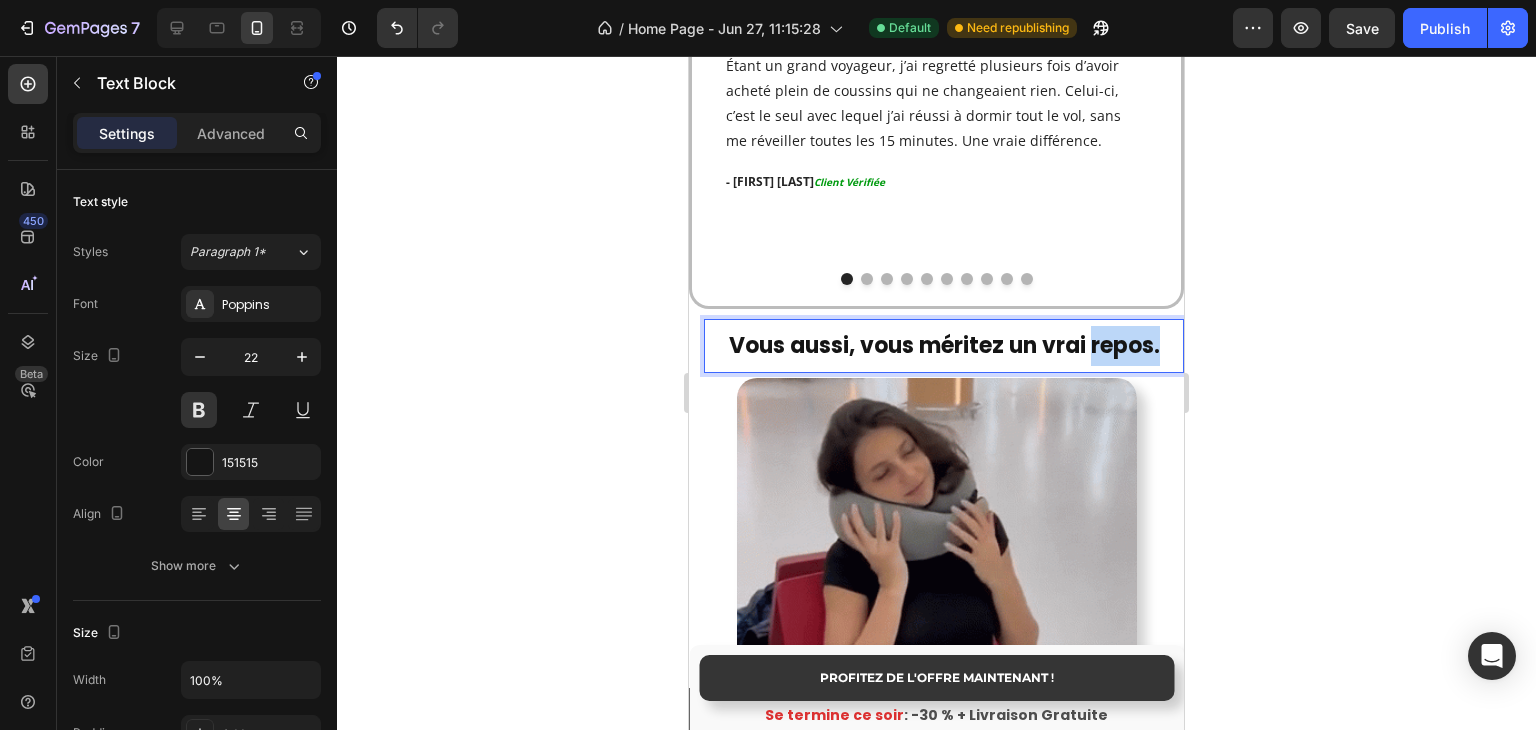 drag, startPoint x: 1084, startPoint y: 321, endPoint x: 1153, endPoint y: 323, distance: 69.02898 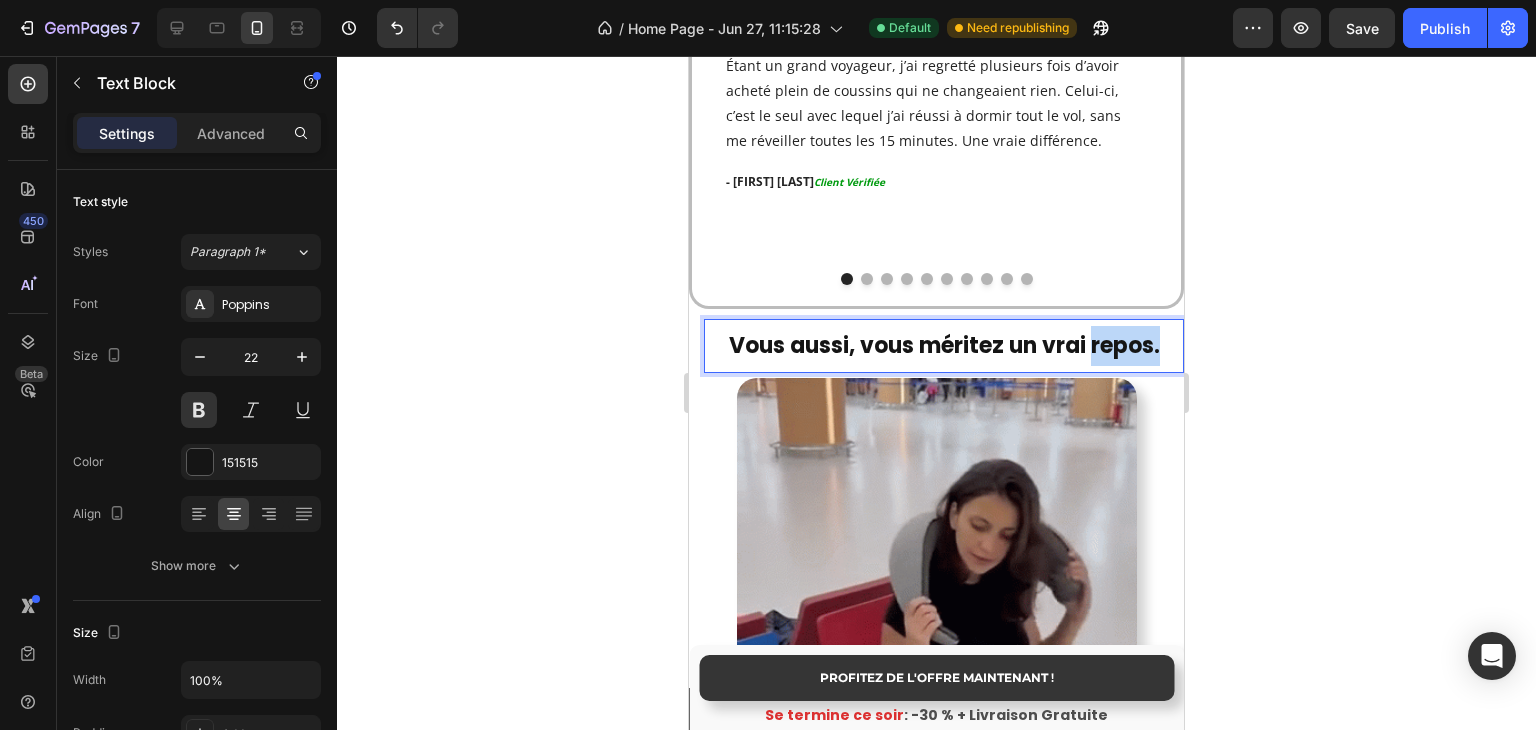 click on "Vous aussi, vous méritez un vrai repos." at bounding box center [944, 346] 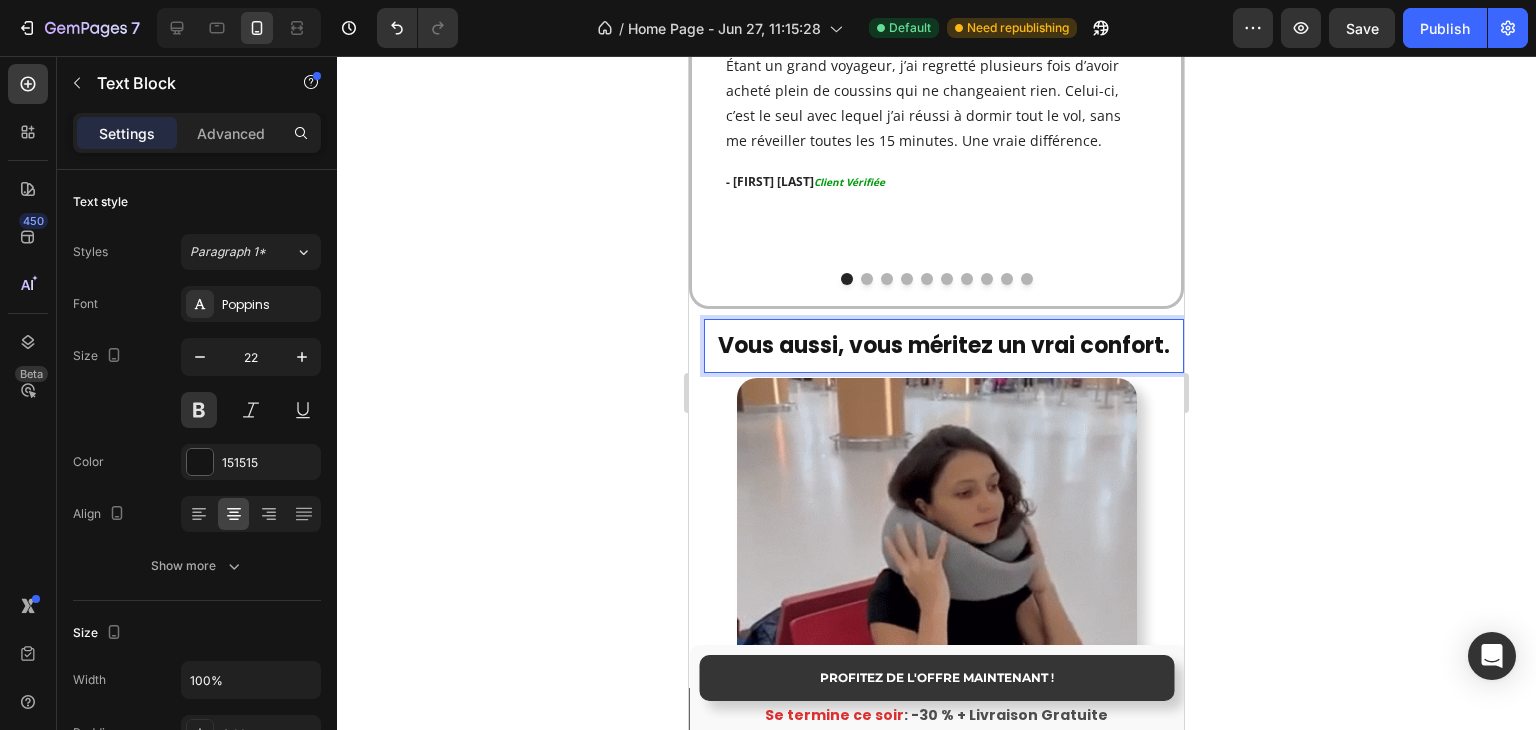 click 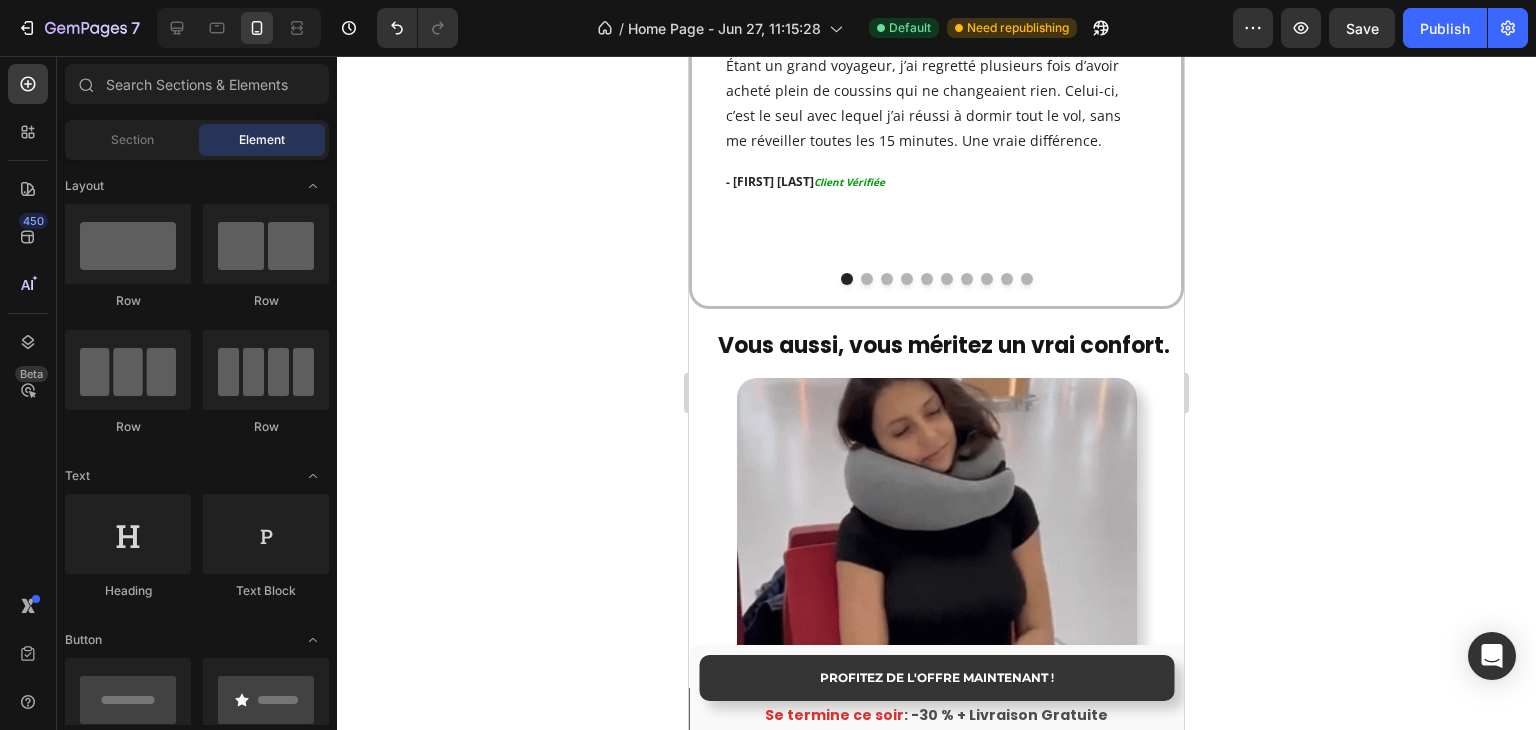 click on "Vous aussi, vous méritez un vrai confort." at bounding box center [944, 346] 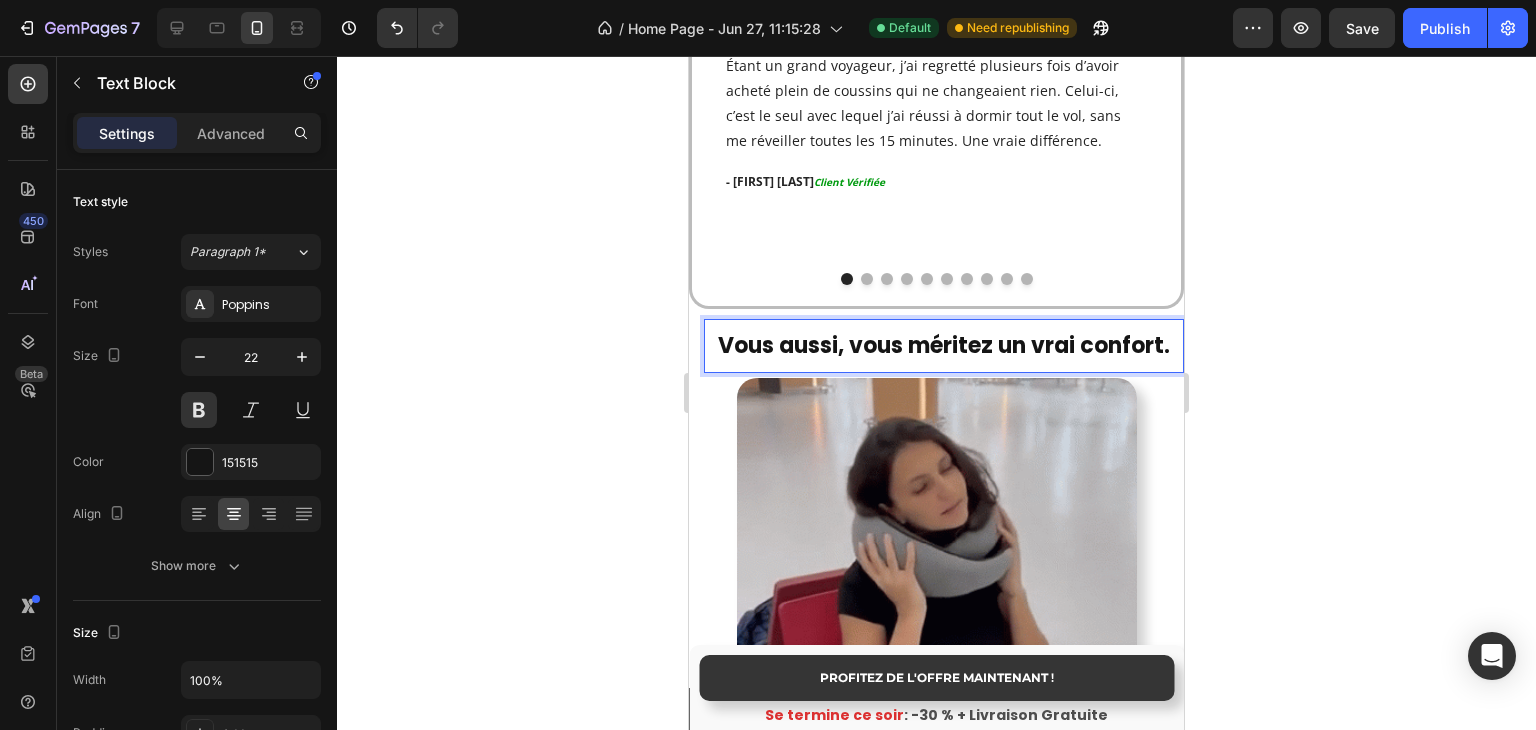 click on "Vous aussi, vous méritez un vrai confort." at bounding box center (944, 346) 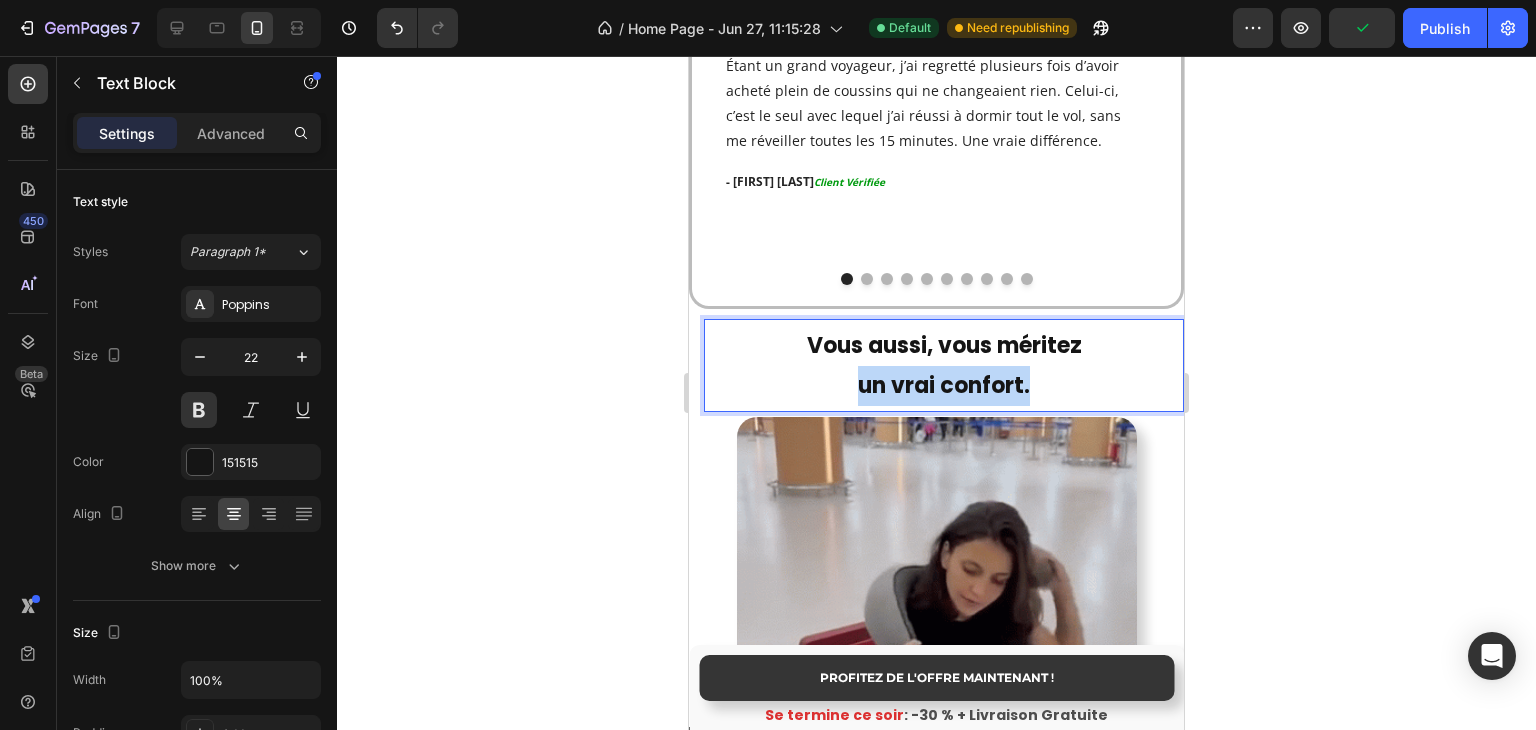 drag, startPoint x: 832, startPoint y: 360, endPoint x: 1035, endPoint y: 358, distance: 203.00986 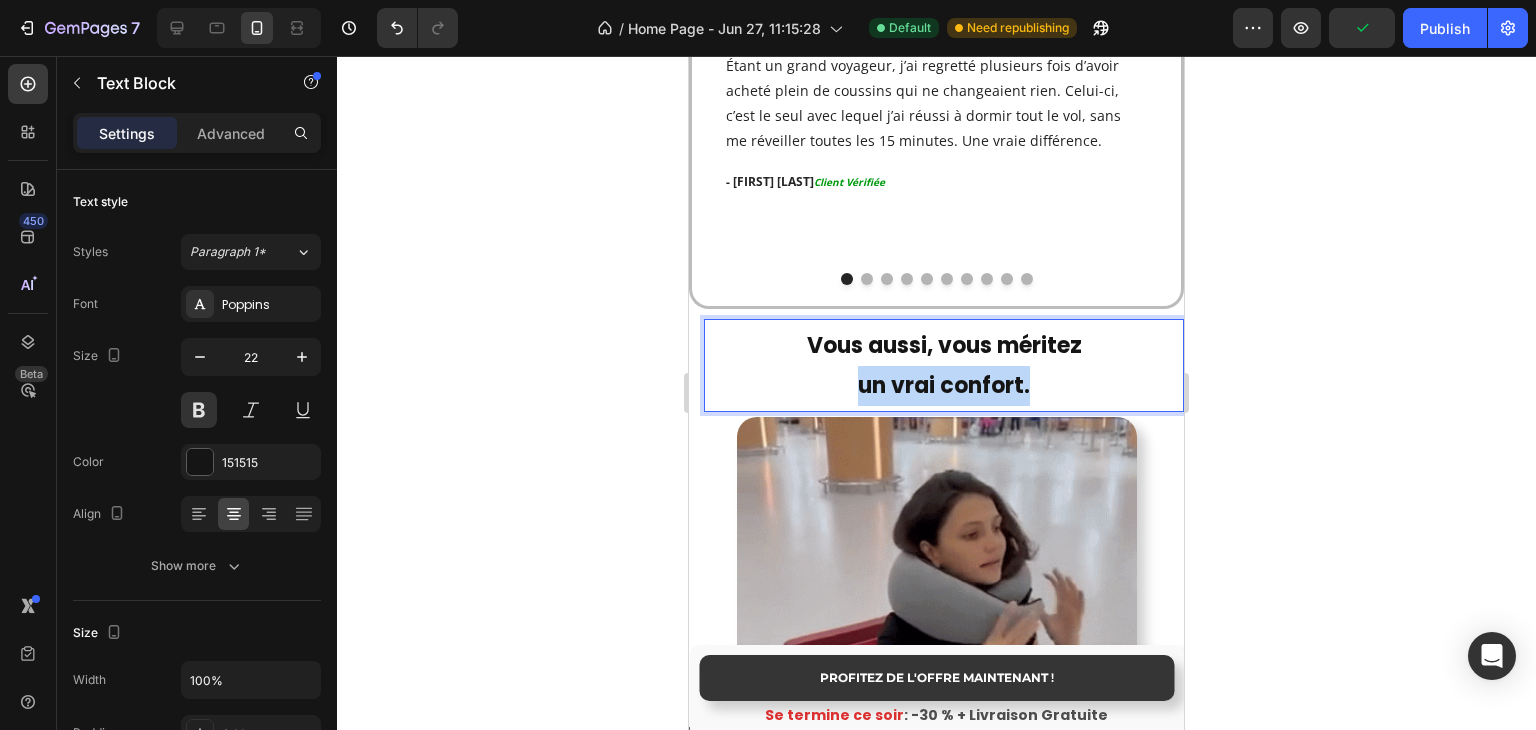 click on "un vrai confort." at bounding box center (944, 386) 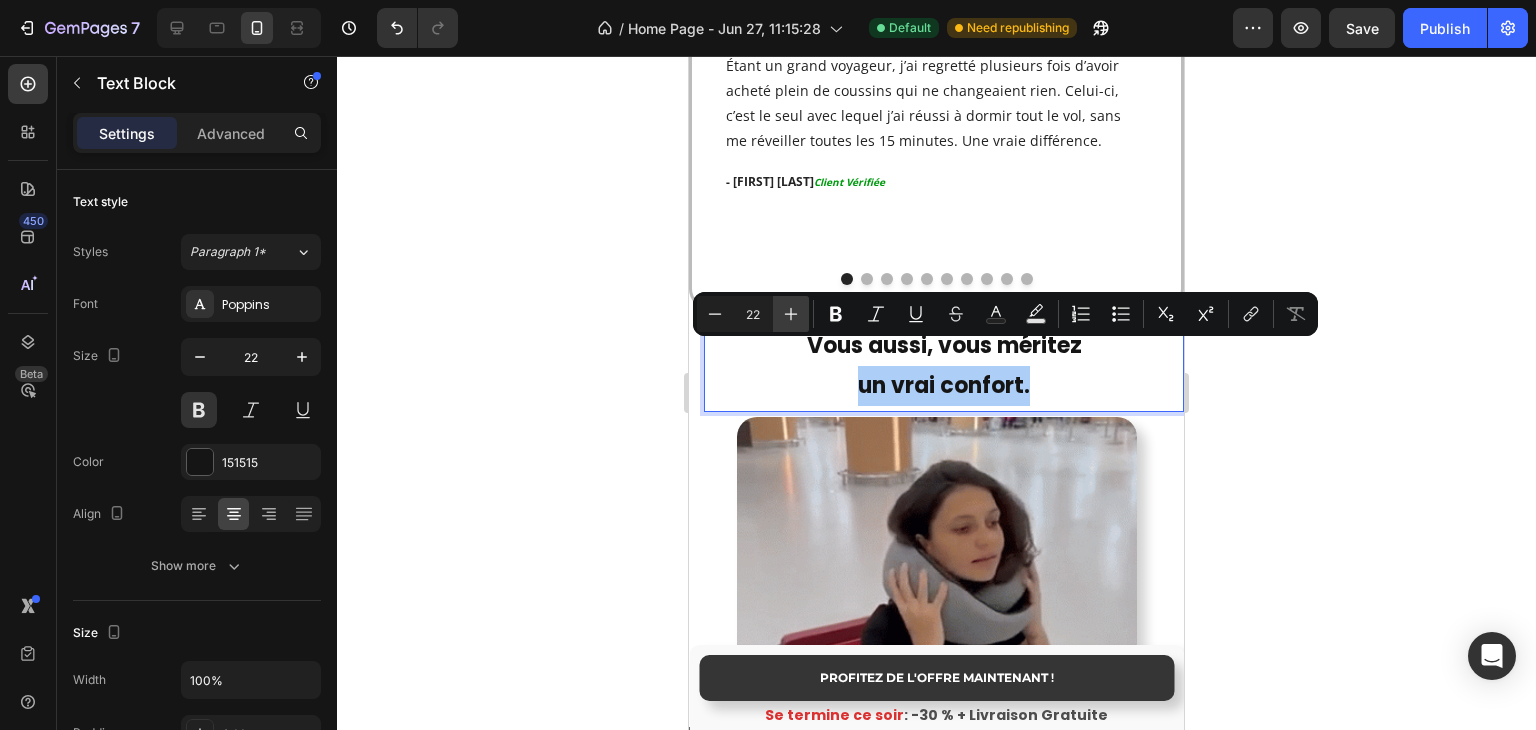click 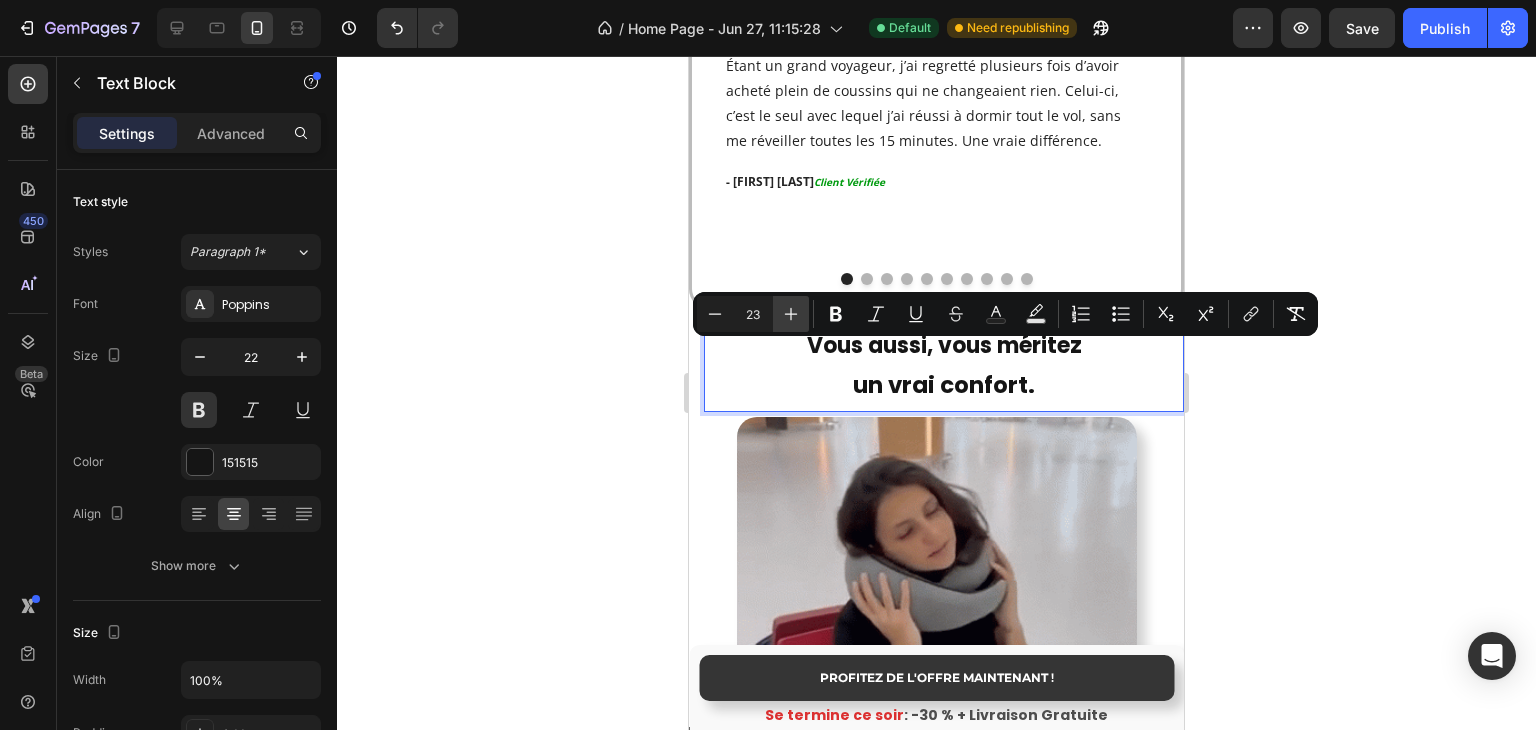 click 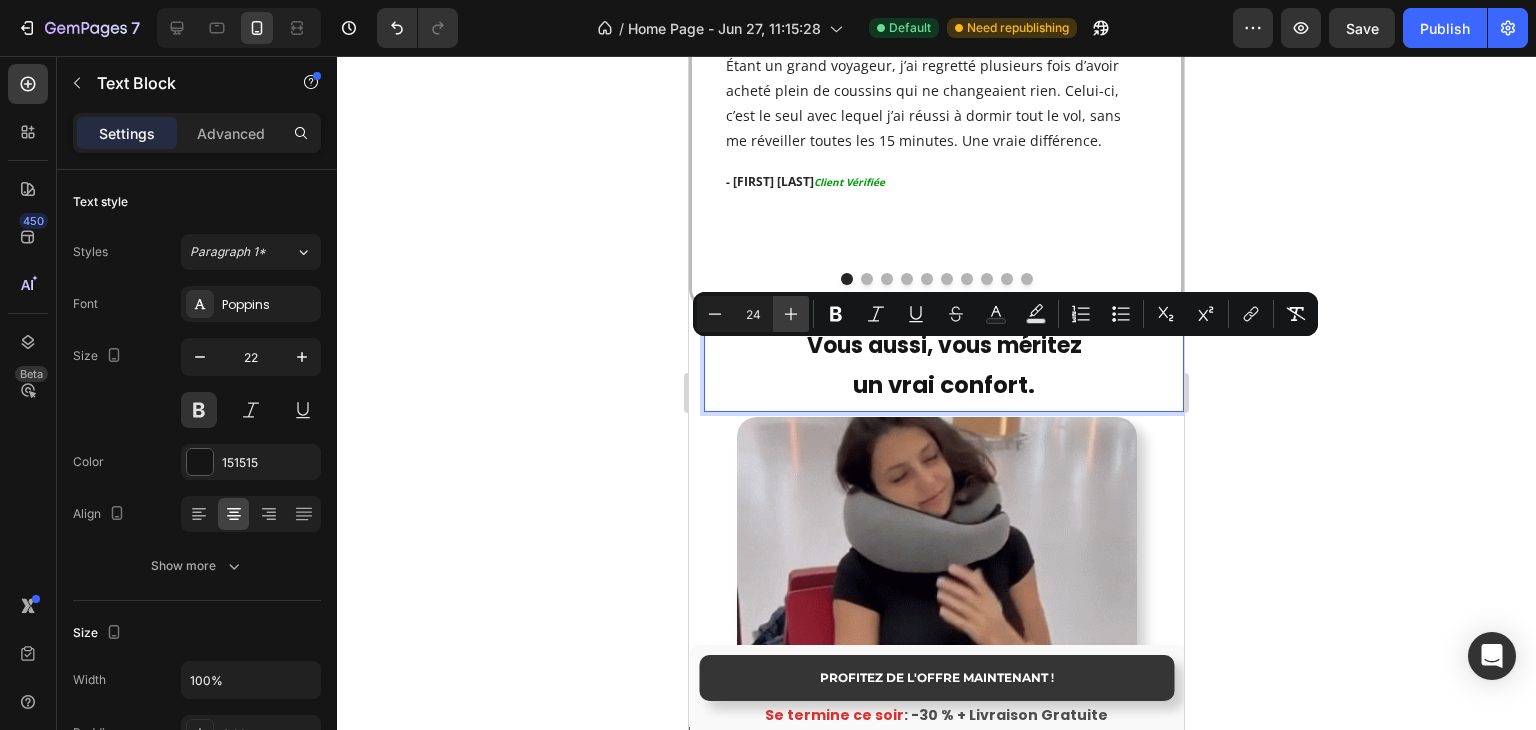 click 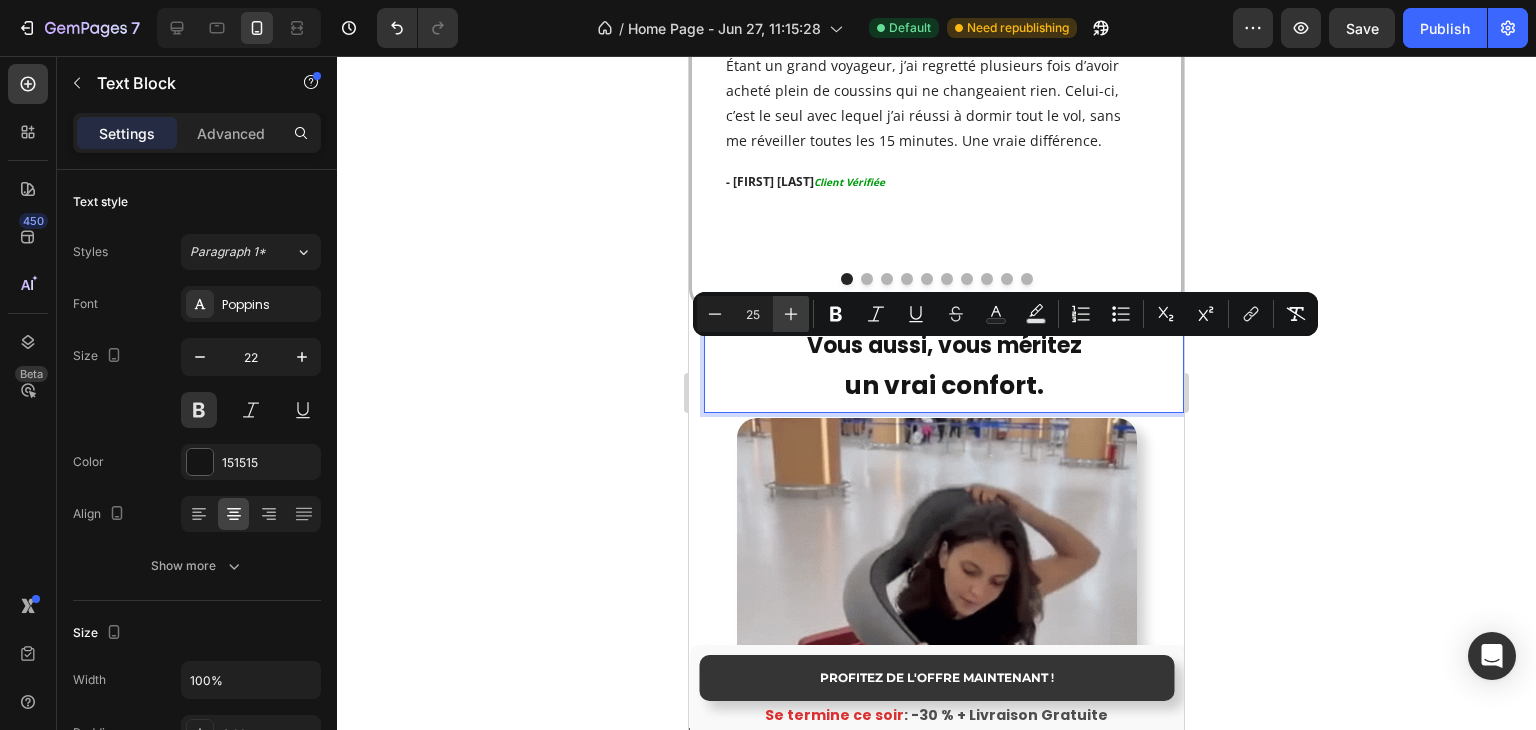 click 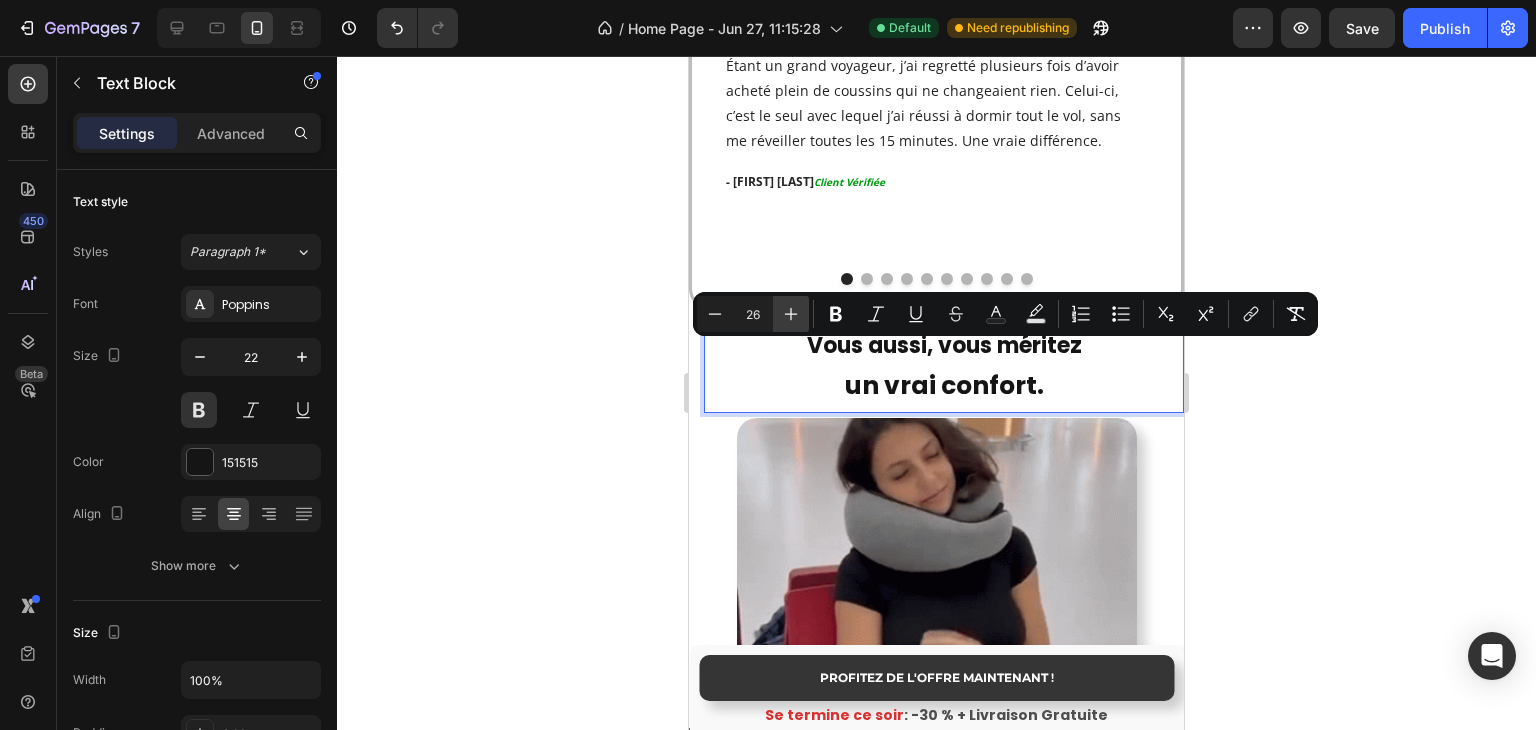 click 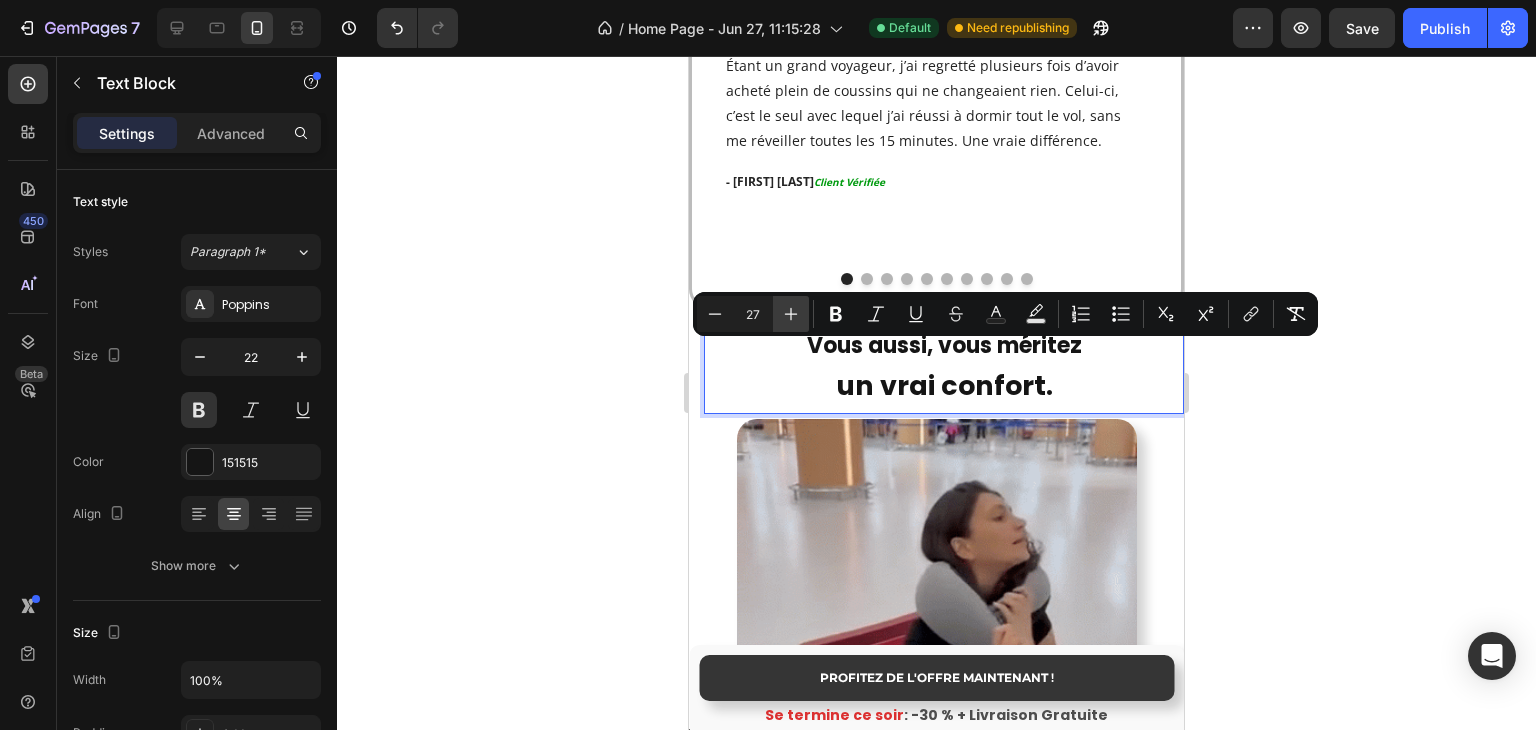 click 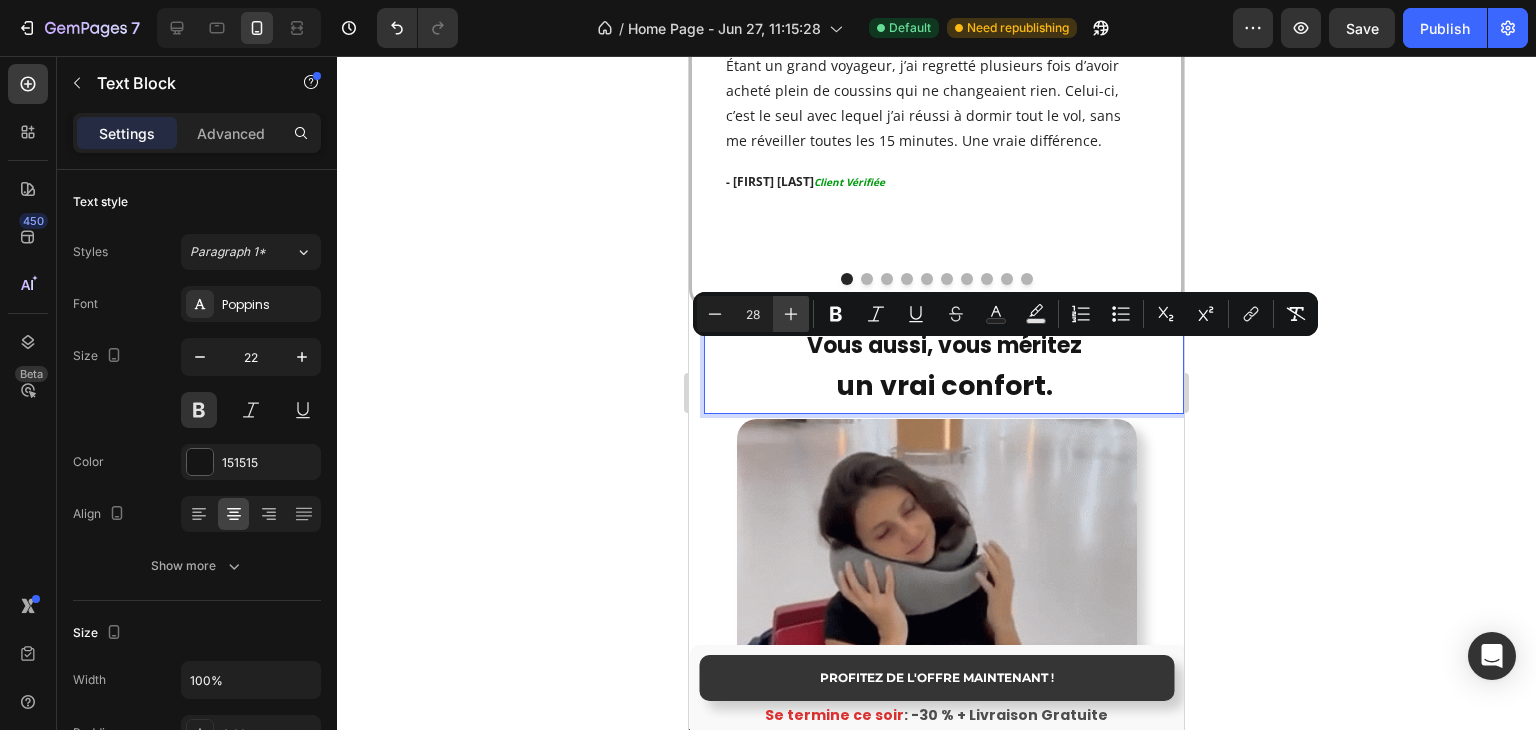 click 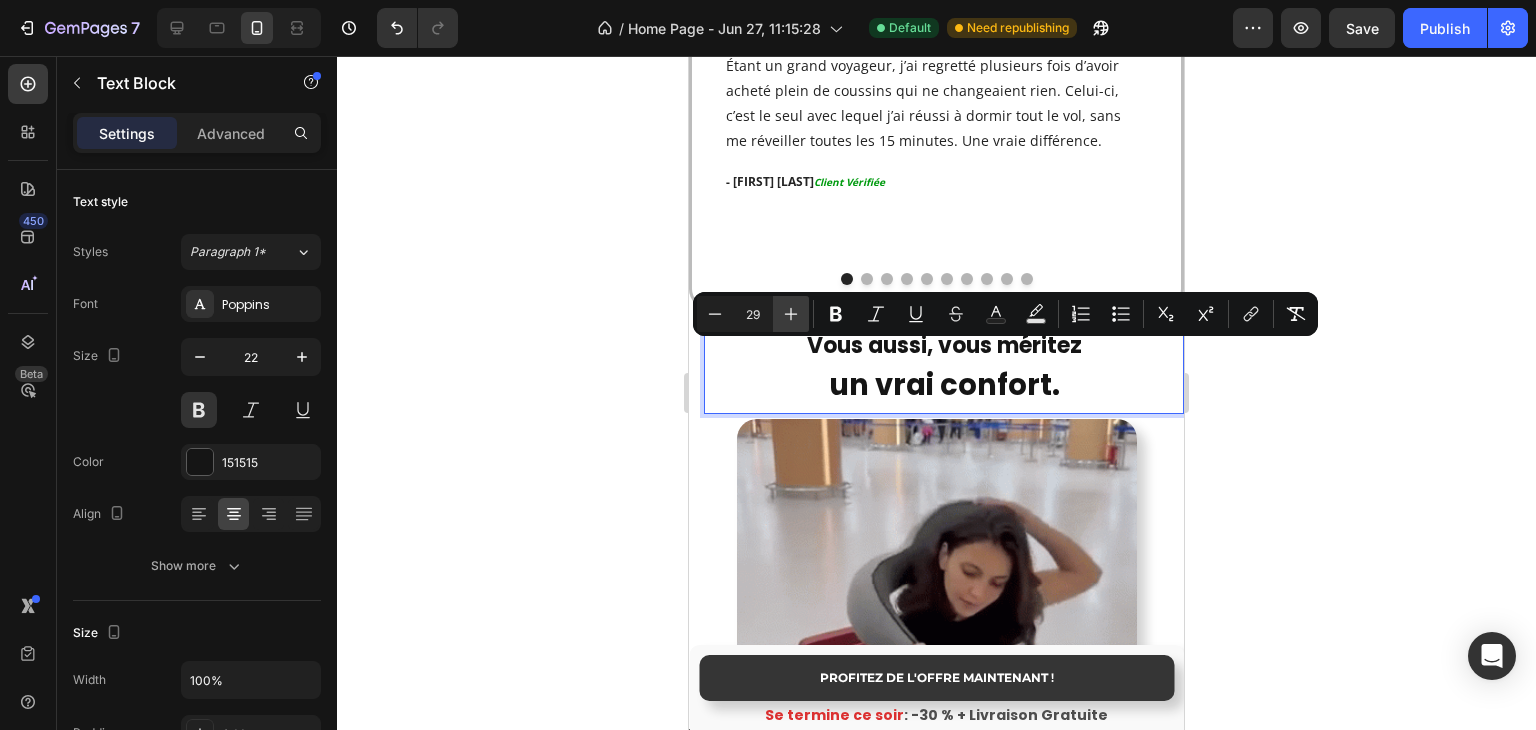 click 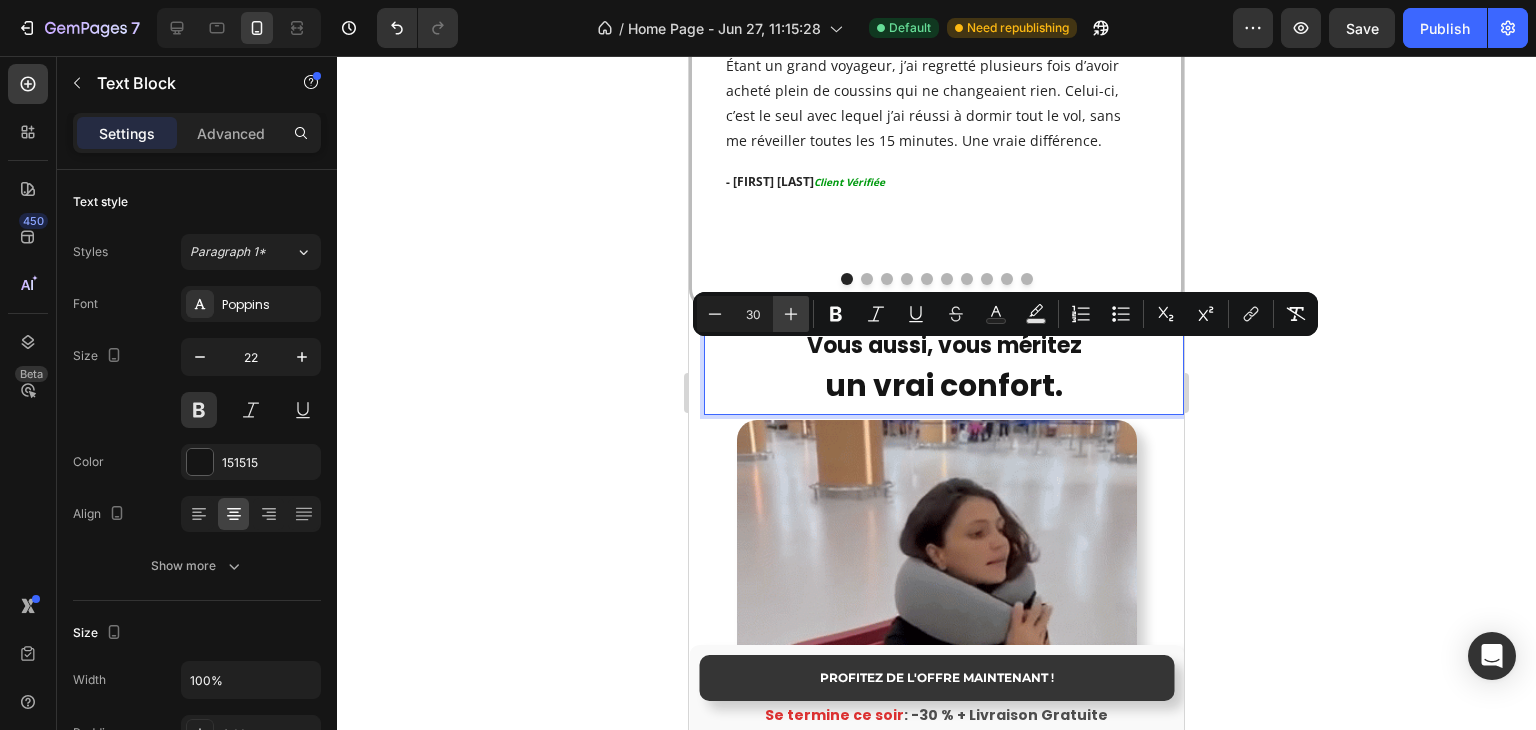 click 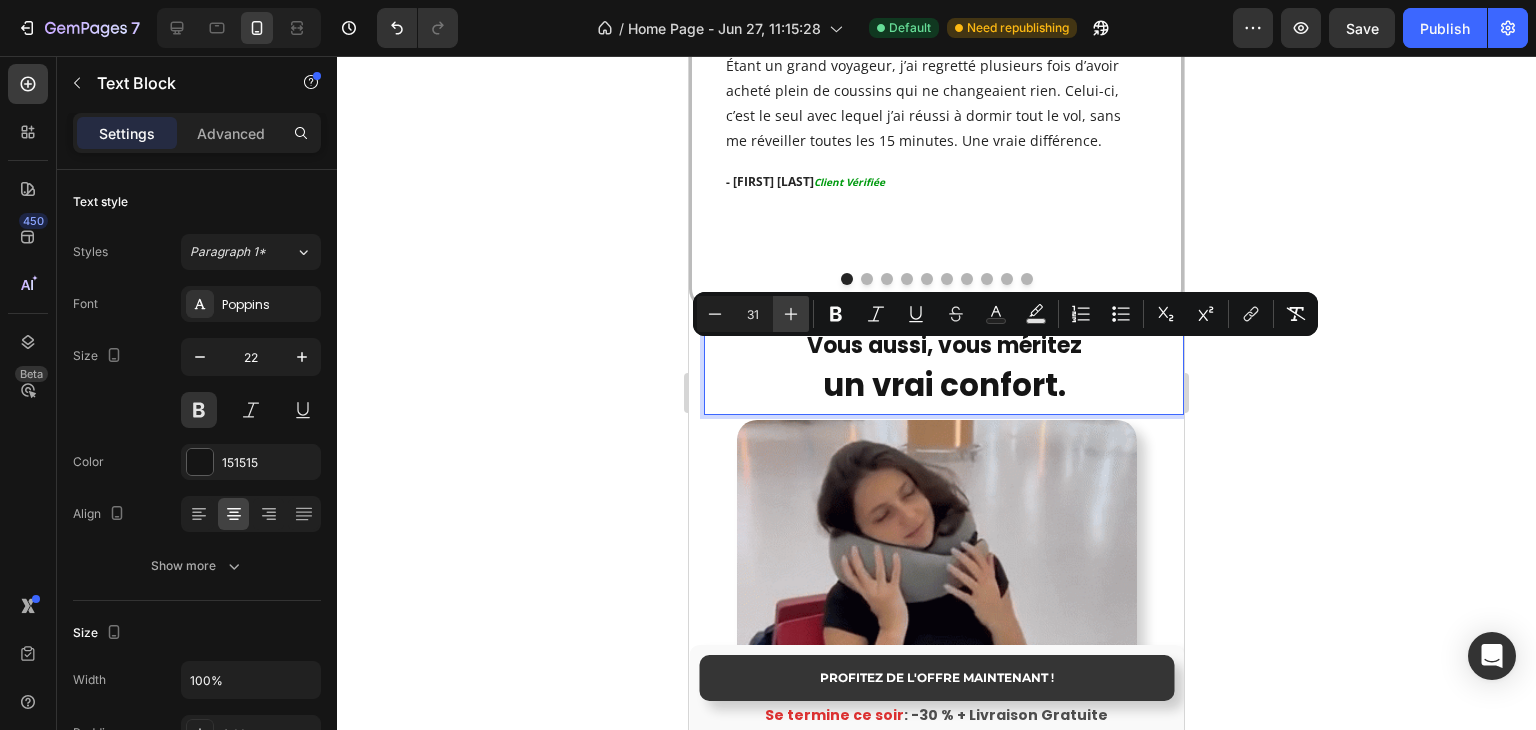 click 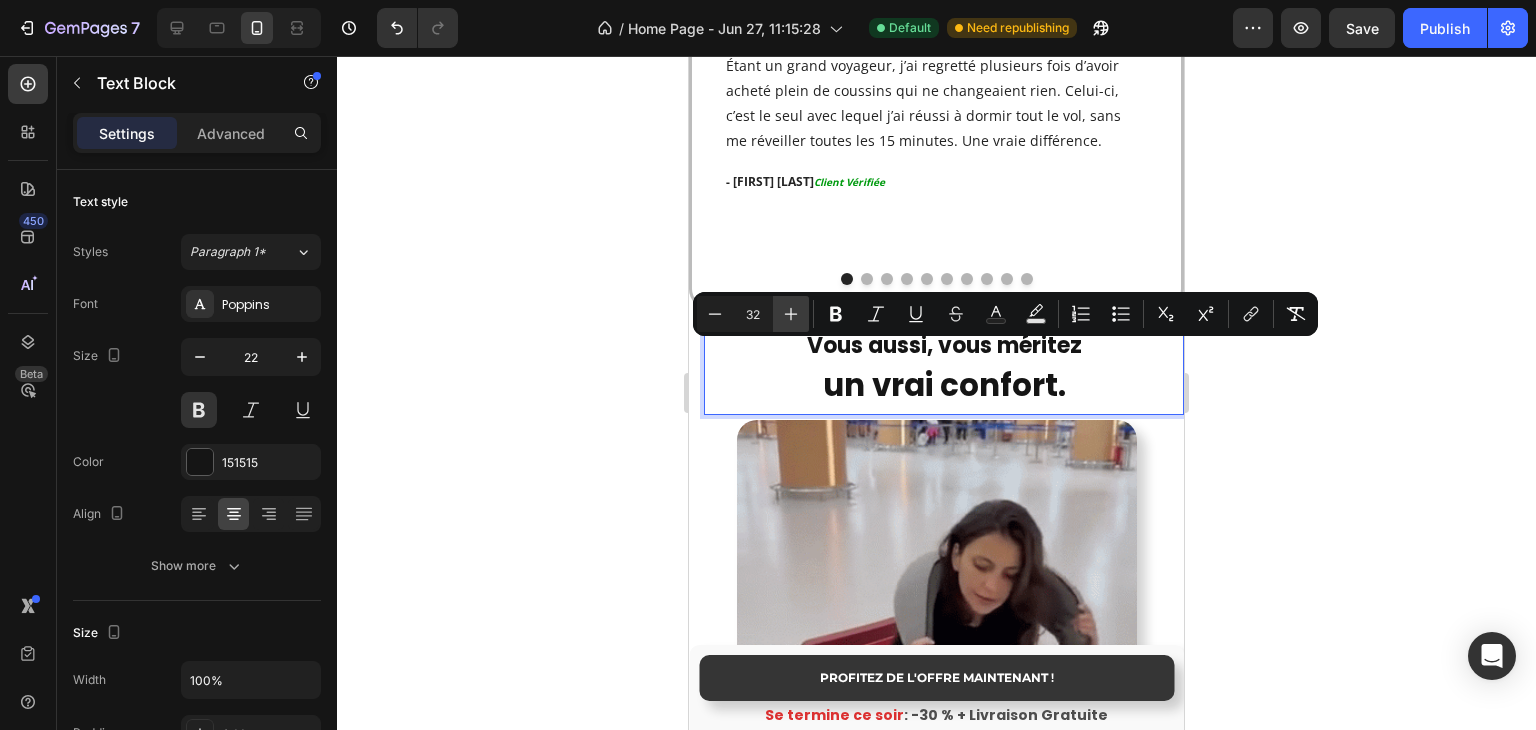 click 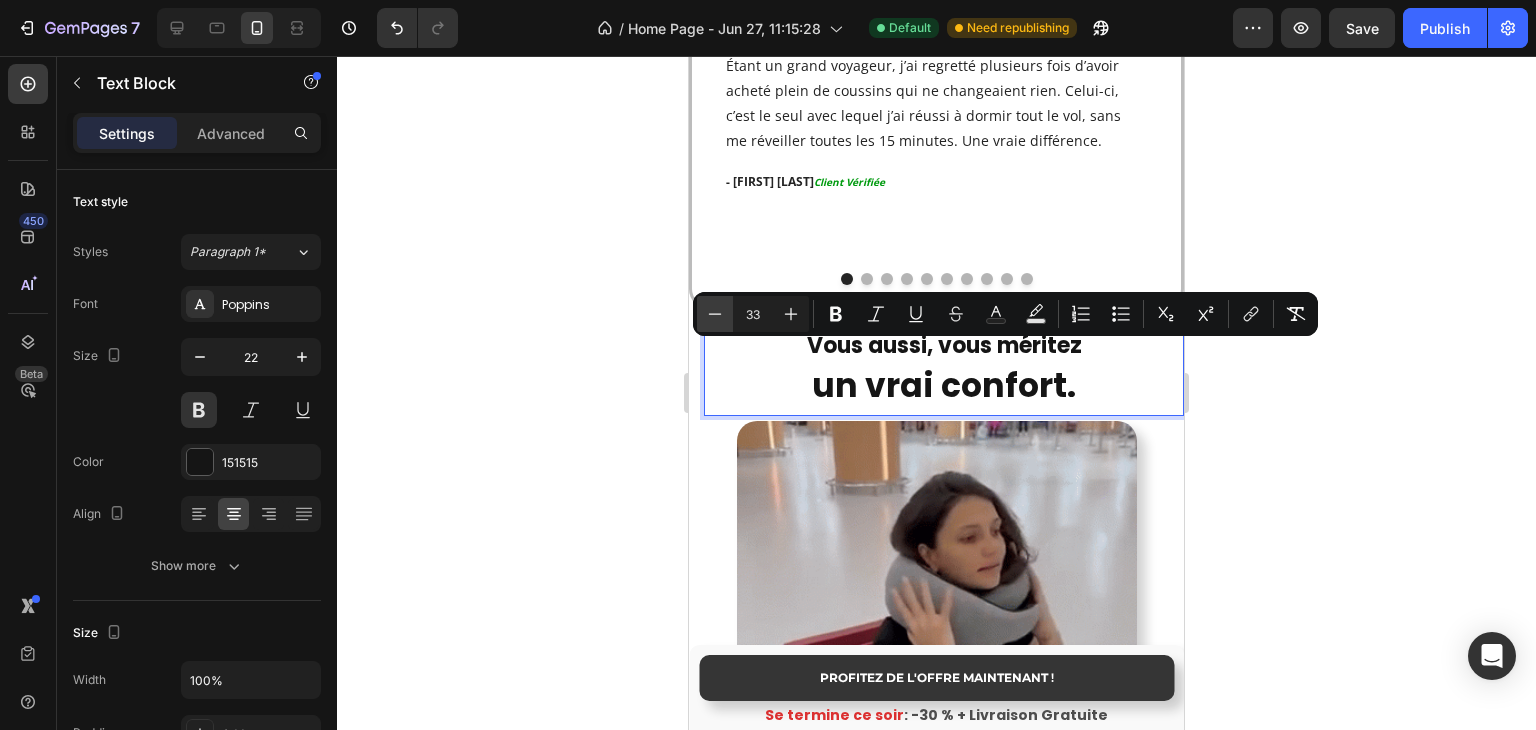 click 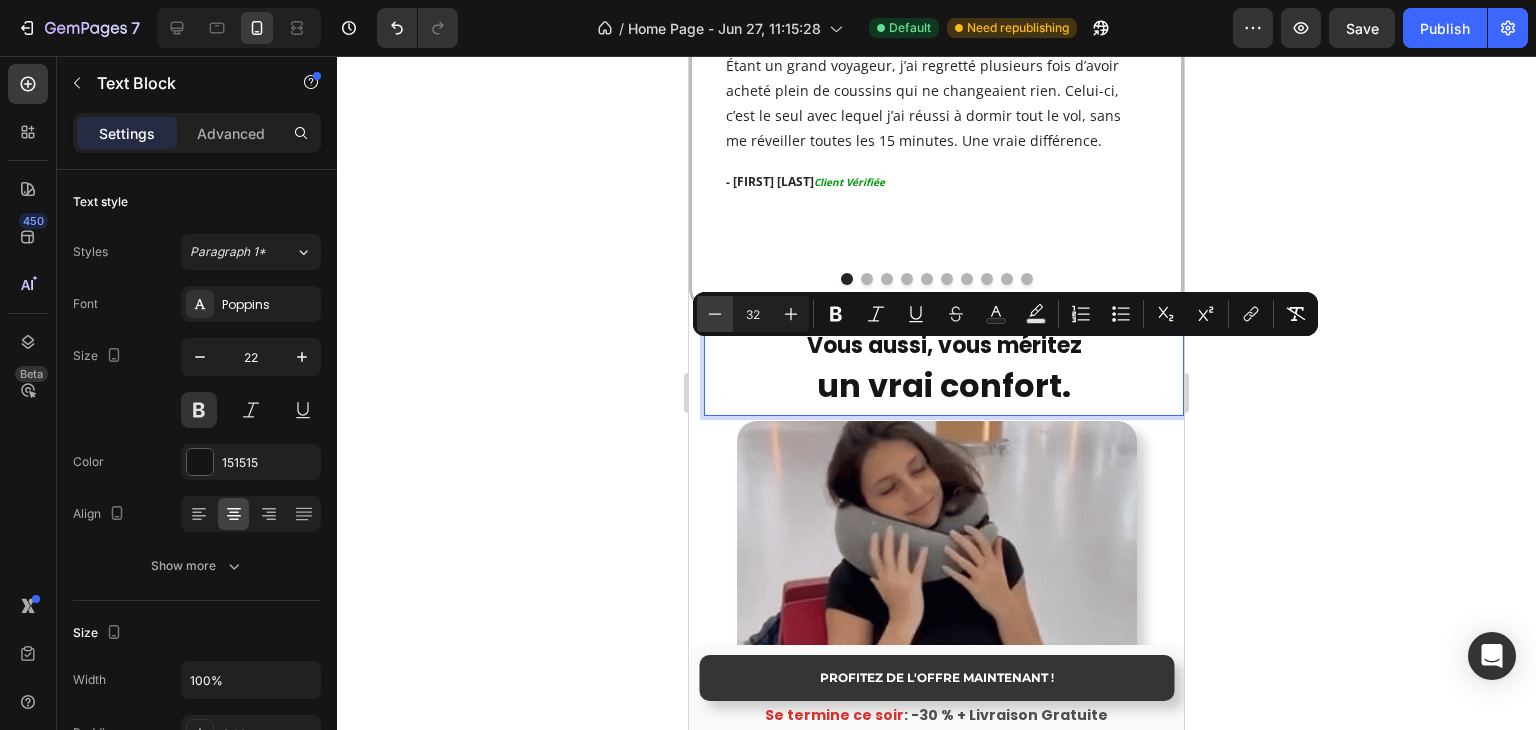 click 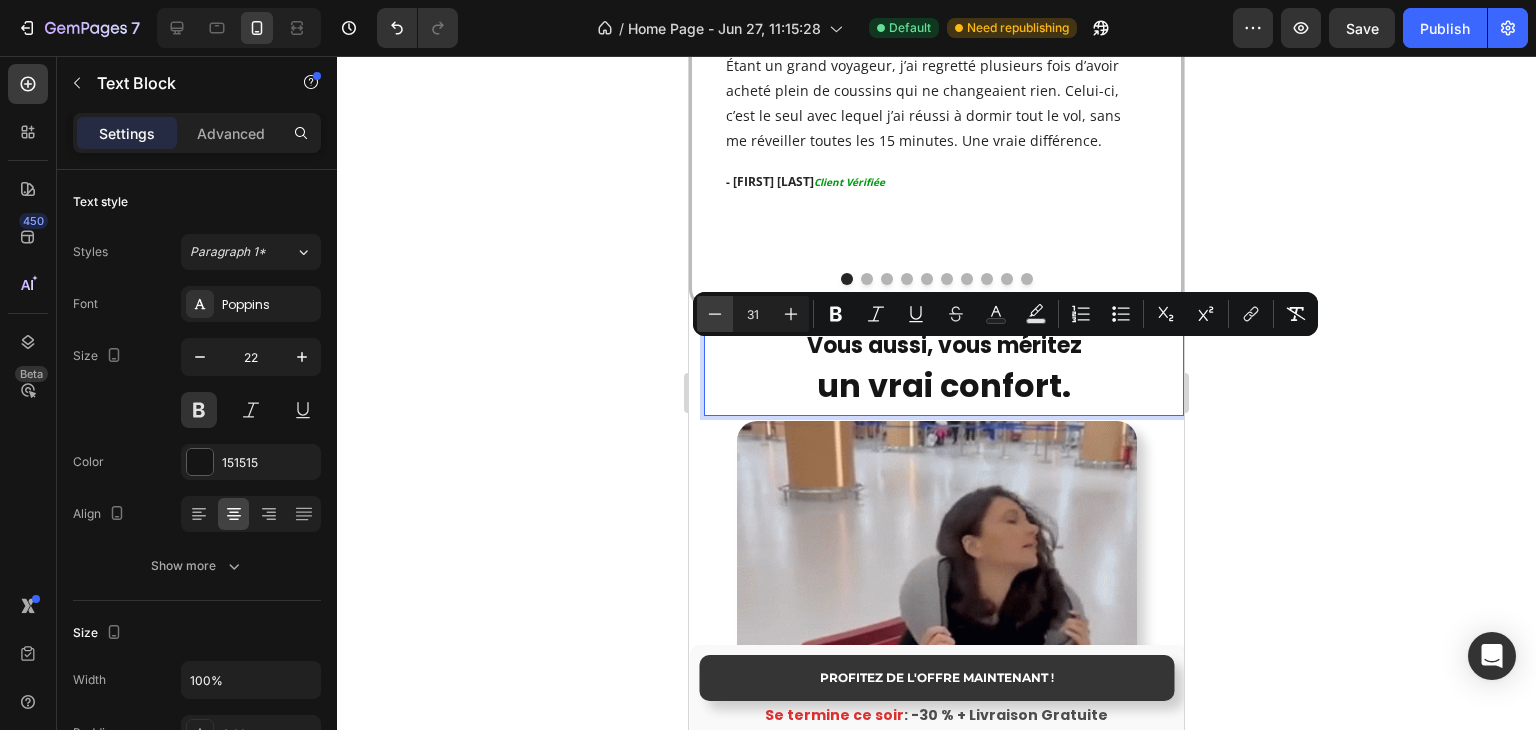 click 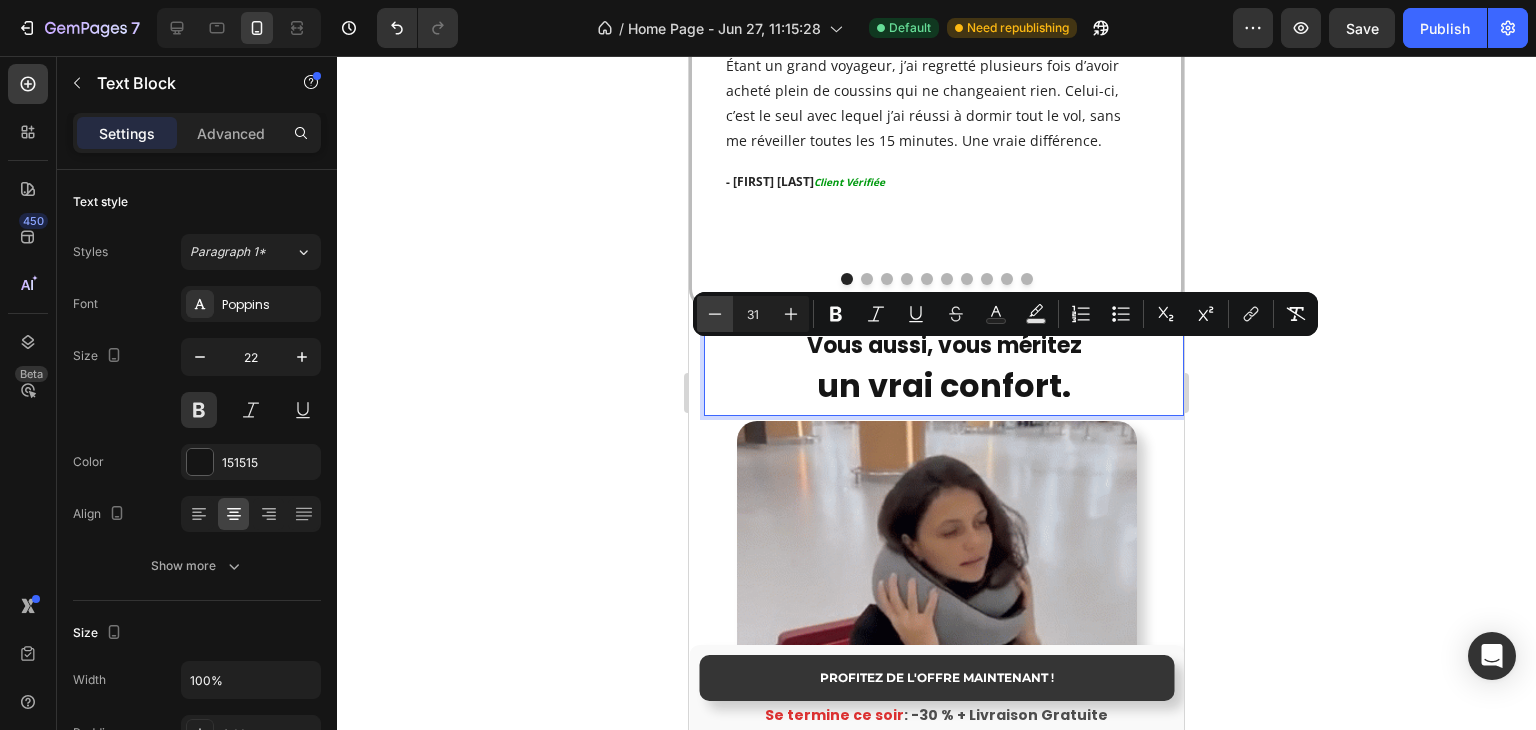 type on "30" 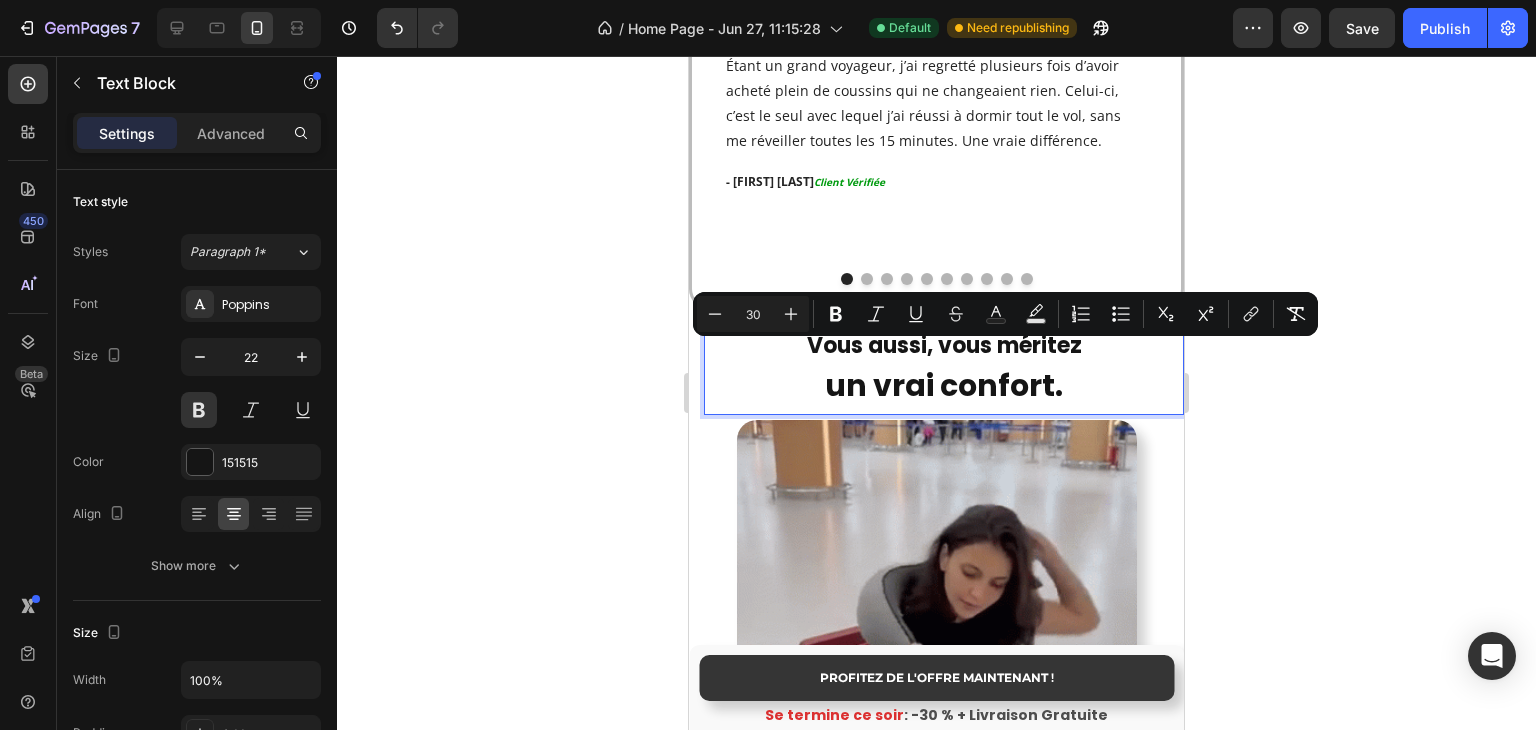 click 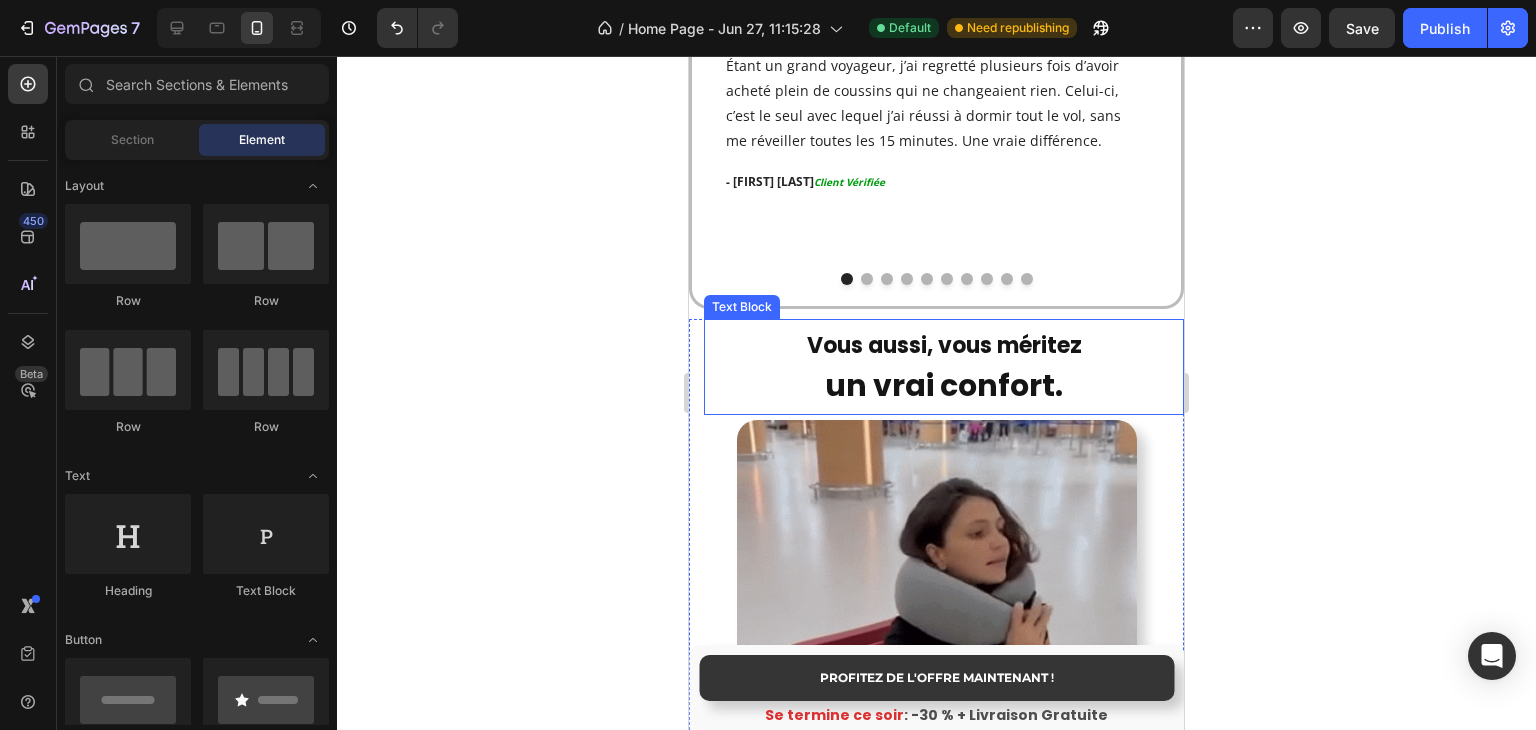 click on "Vous aussi, vous méritez" at bounding box center [944, 346] 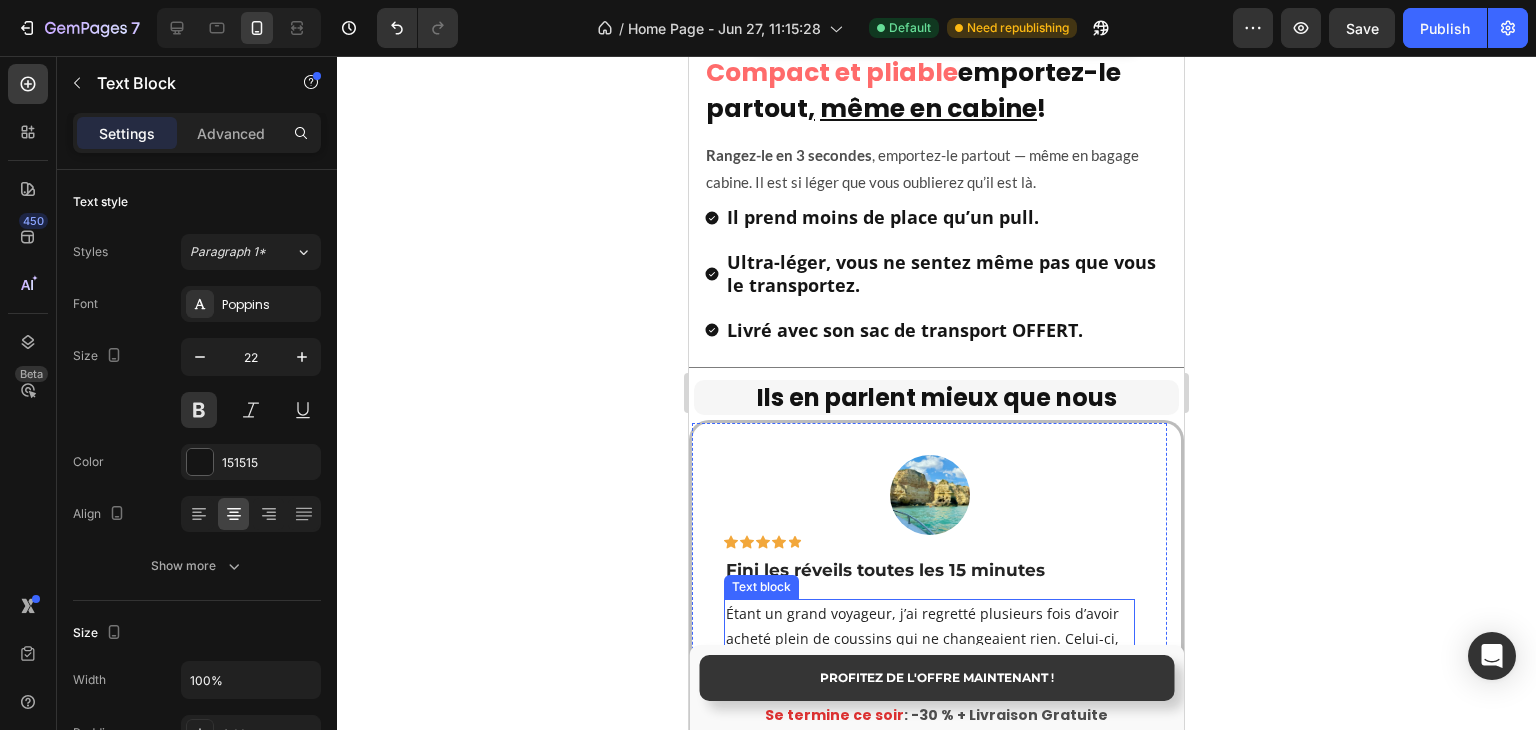 scroll, scrollTop: 2800, scrollLeft: 0, axis: vertical 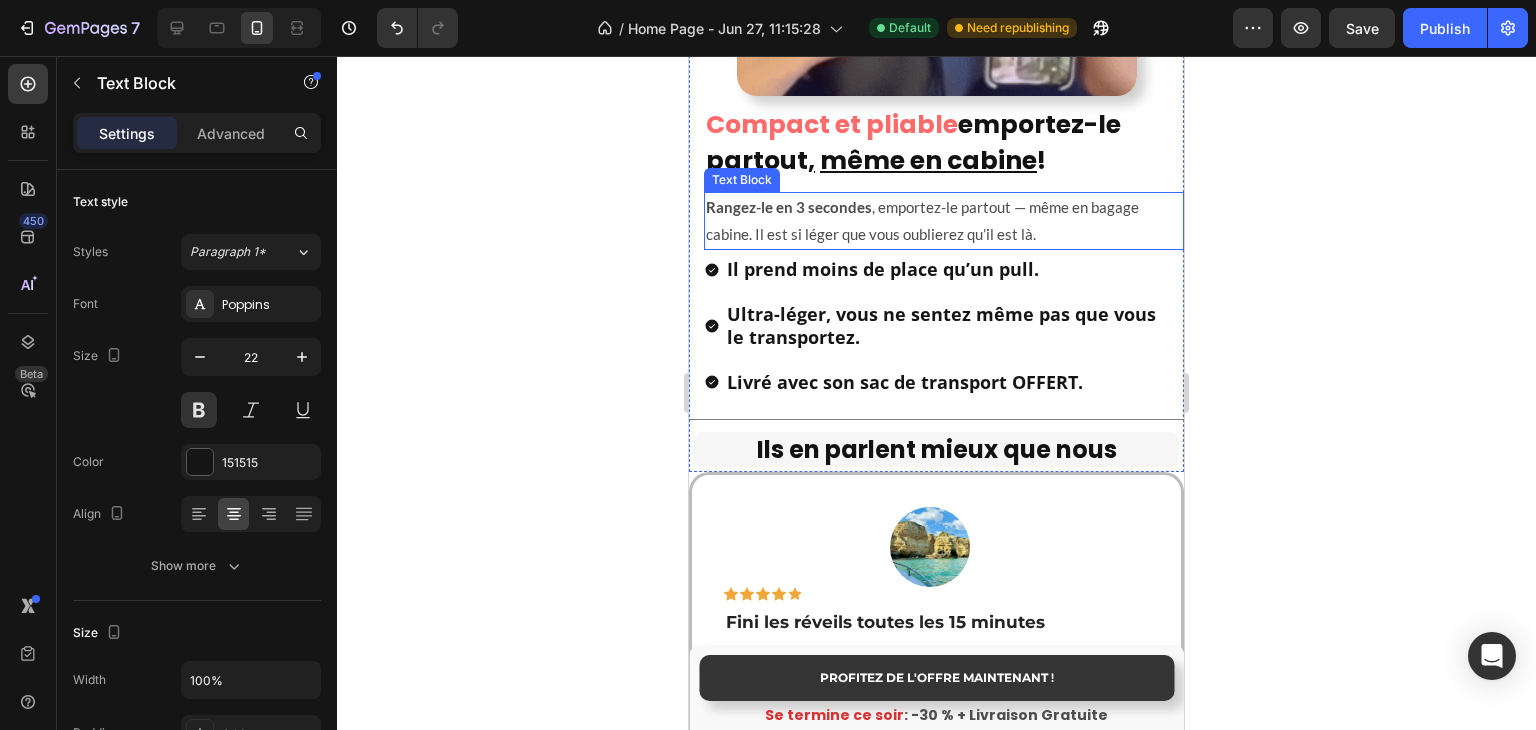 click on "Rangez-le en 3 secondes , emportez-le partout — même en bagage cabine. Il est si léger que vous oublierez qu’il est là." at bounding box center [944, 221] 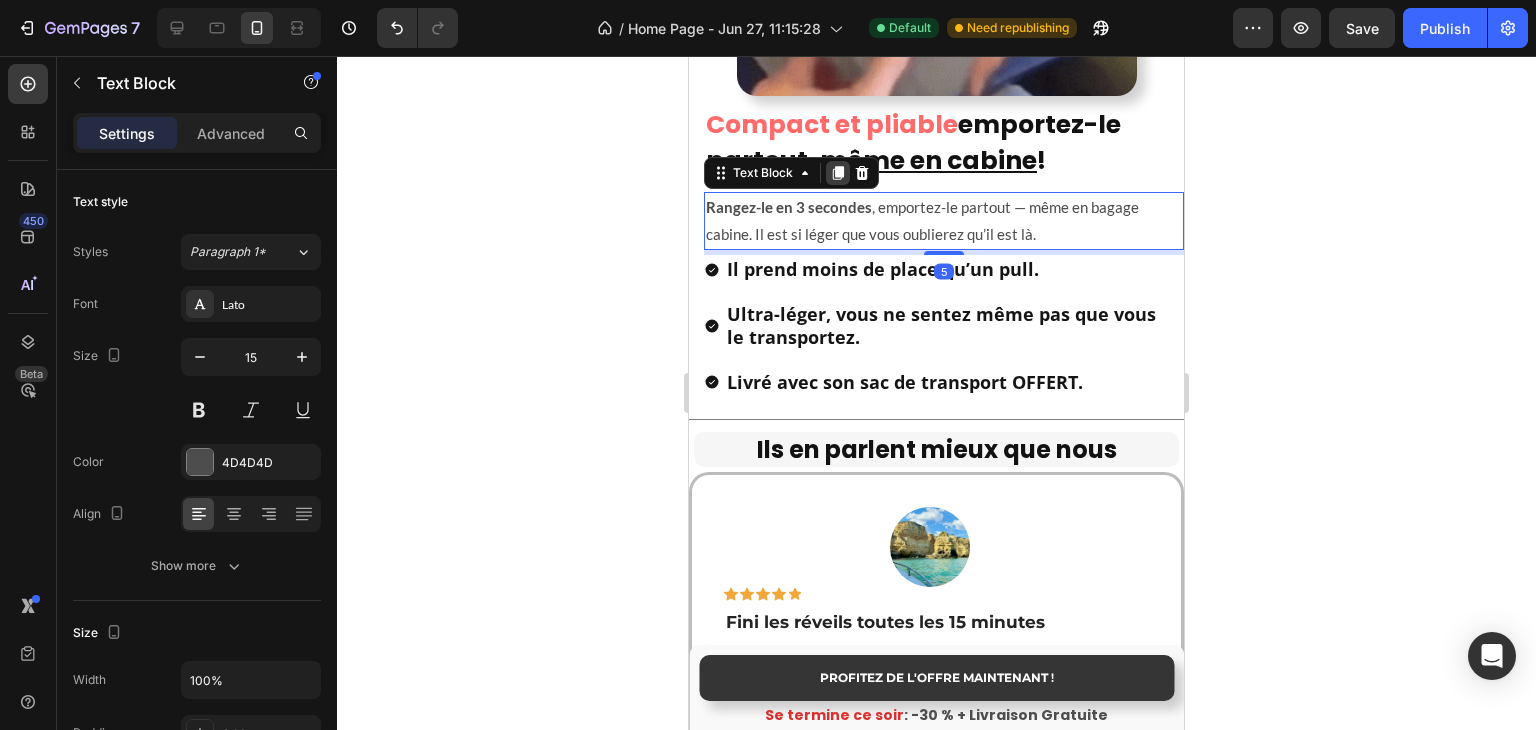 click 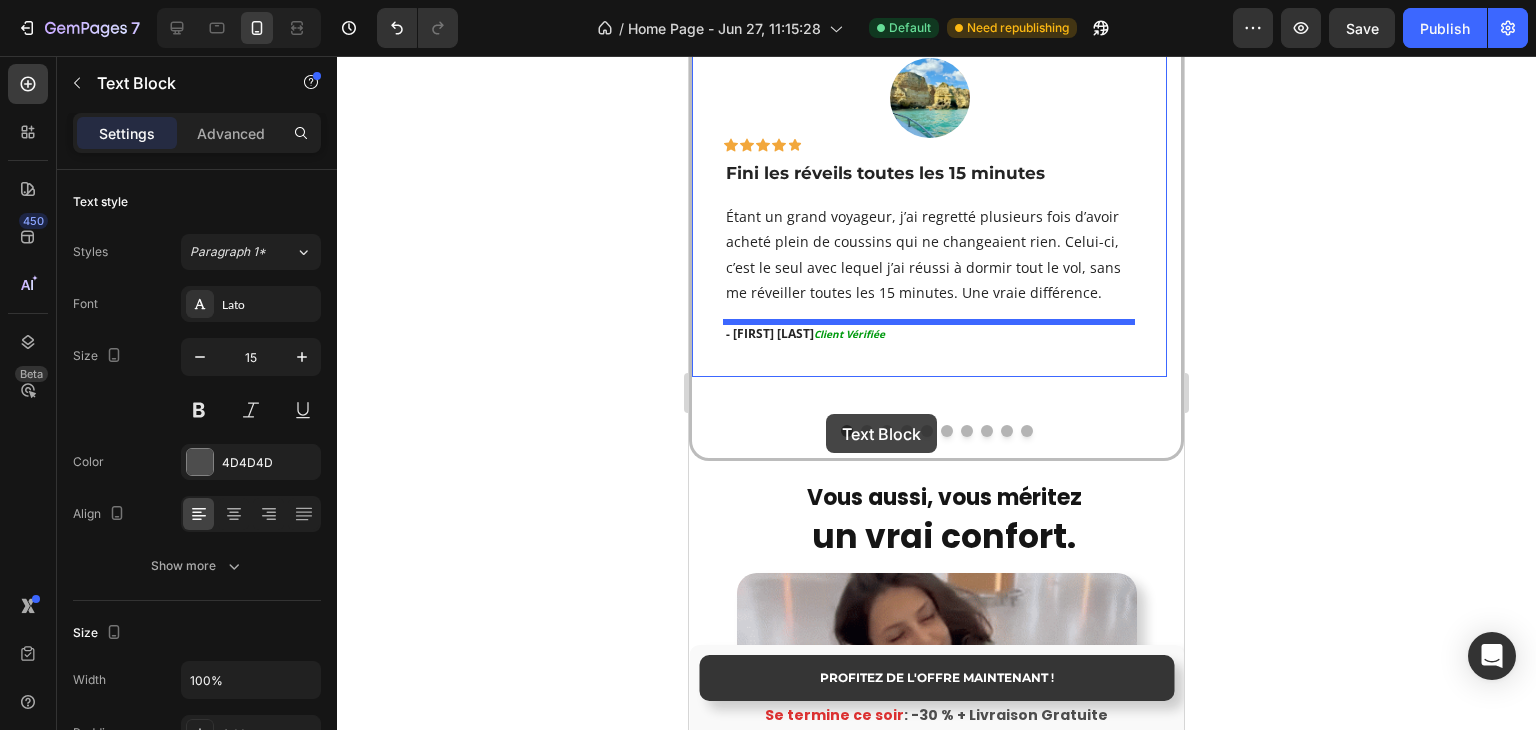 scroll, scrollTop: 3400, scrollLeft: 0, axis: vertical 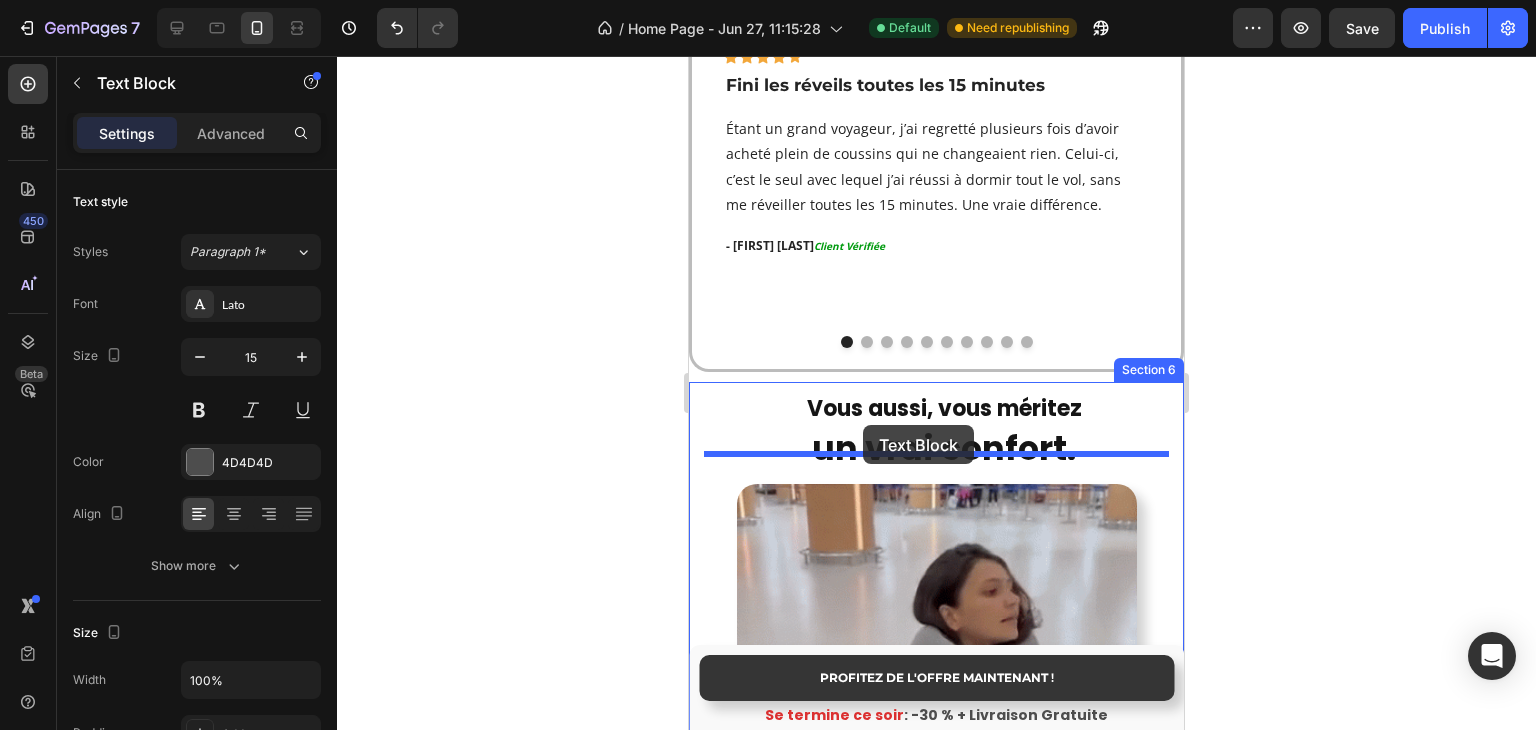 drag, startPoint x: 733, startPoint y: 240, endPoint x: 863, endPoint y: 425, distance: 226.10838 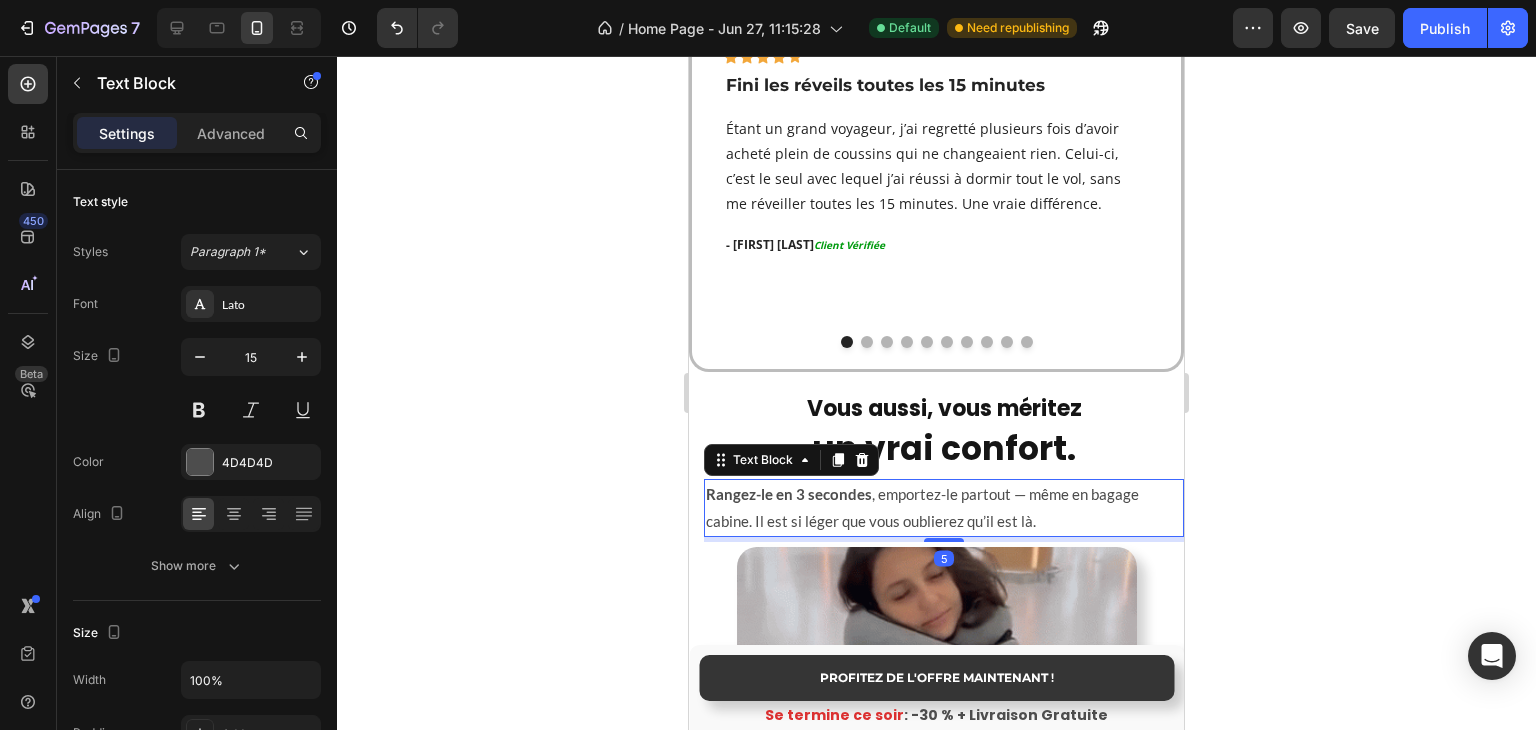click on "Rangez-le en 3 secondes , emportez-le partout — même en bagage cabine. Il est si léger que vous oublierez qu’il est là." at bounding box center (944, 508) 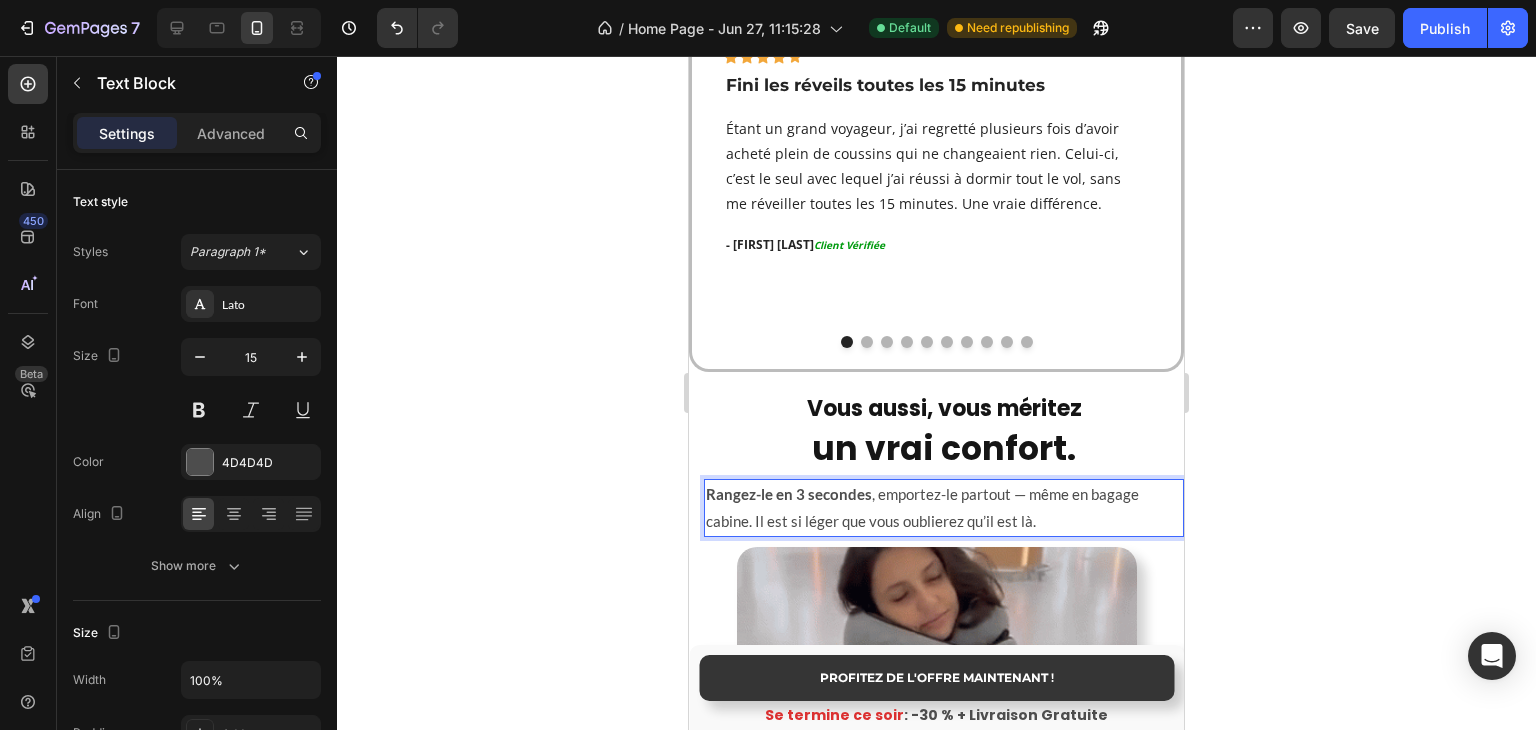 click on "Rangez-le en 3 secondes , emportez-le partout — même en bagage cabine. Il est si léger que vous oublierez qu’il est là." at bounding box center (944, 508) 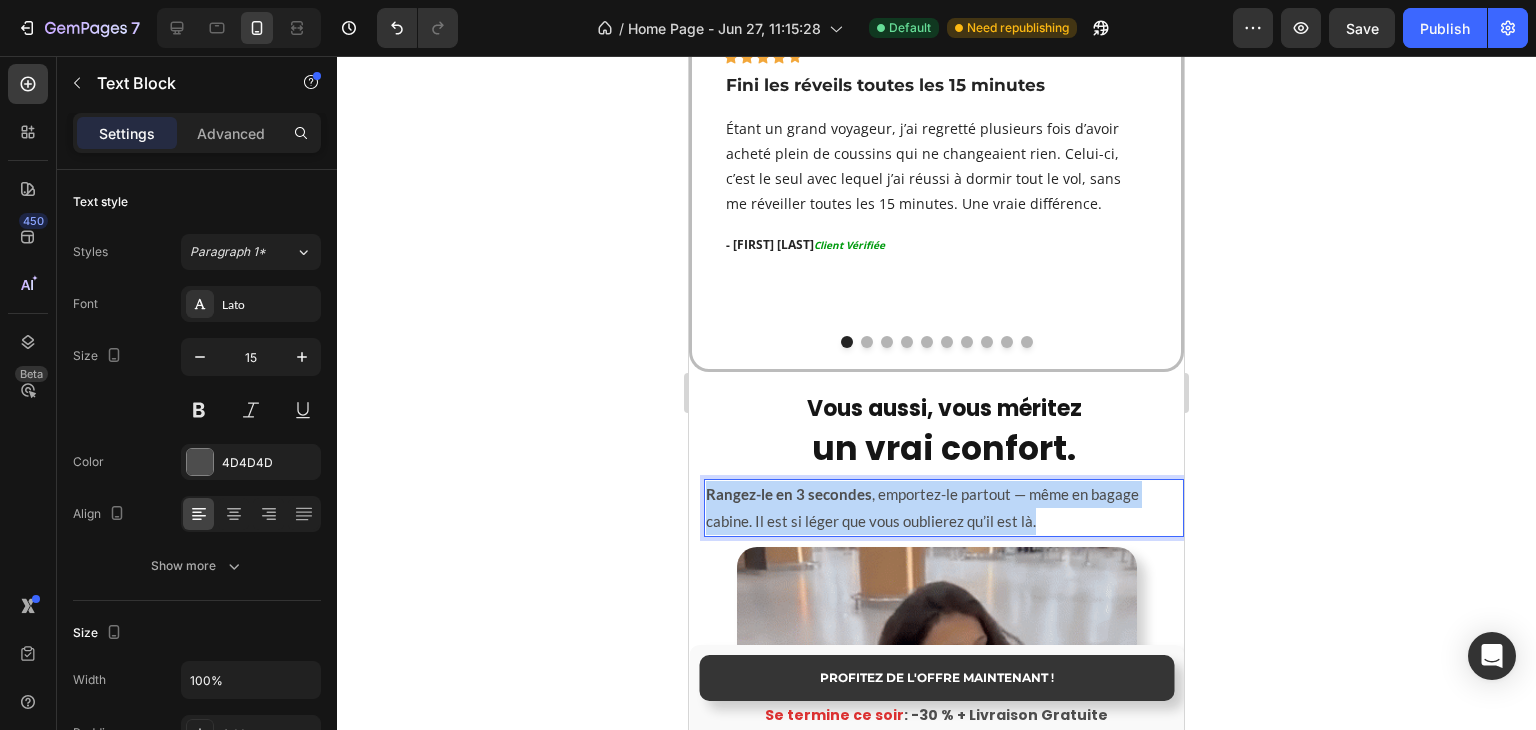 drag, startPoint x: 1048, startPoint y: 493, endPoint x: 634, endPoint y: 442, distance: 417.1295 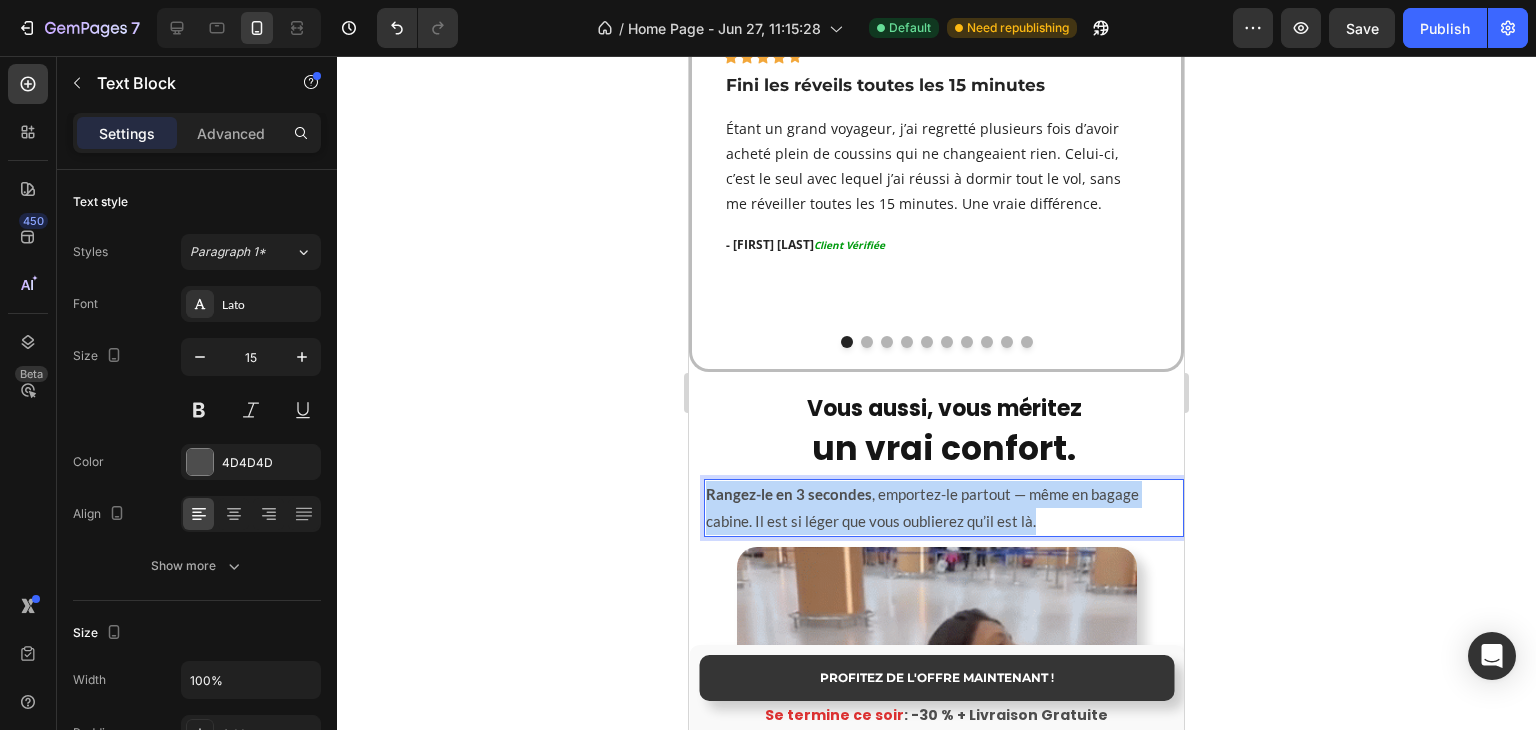 click on "Mobile  ( 495 px) iPhone 13 Mini iPhone 13 Pro iPhone 11 Pro Max iPhone 15 Pro Max Pixel 7 Galaxy S8+ Galaxy S20 Ultra iPad Mini iPad Air iPad Pro Header PROFITEZ DE L'OFFRE MAINTENANT ! Button  Se termine ce soir : -30 % + Livraison Gratuite Text Block Sticky Image
Icon
Icon
Icon
Icon
Icon Row Fini les réveils toutes les 15 minutes Text block Étant un grand voyageur, j’ai regretté plusieurs fois d’avoir acheté plein de coussins qui ne changeaient rien. Celui-ci, c’est le seul avec lequel j’ai réussi à dormir tout le vol, sans me réveiller toutes les 15 minutes. Une vraie différence. Text block - Jean T.  Client Vérifiée Text block Row Image
Icon
Icon
Icon
Icon
Icon Row Rien à voir avec les coussins classiques Text block Text block -  Valerie  R.  Client Vérifiée Text block Row Image
Icon
Icon Icon" at bounding box center (936, 626) 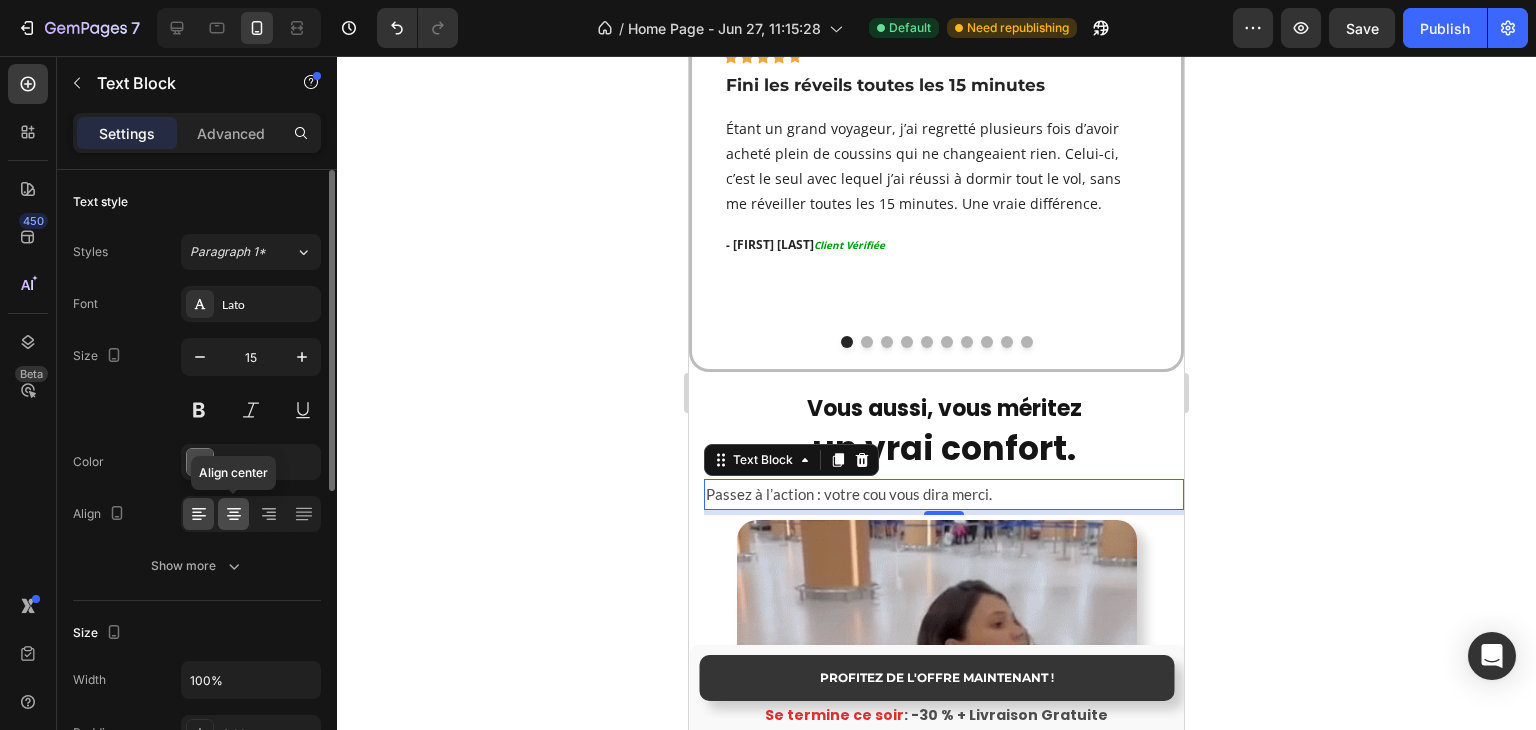 click 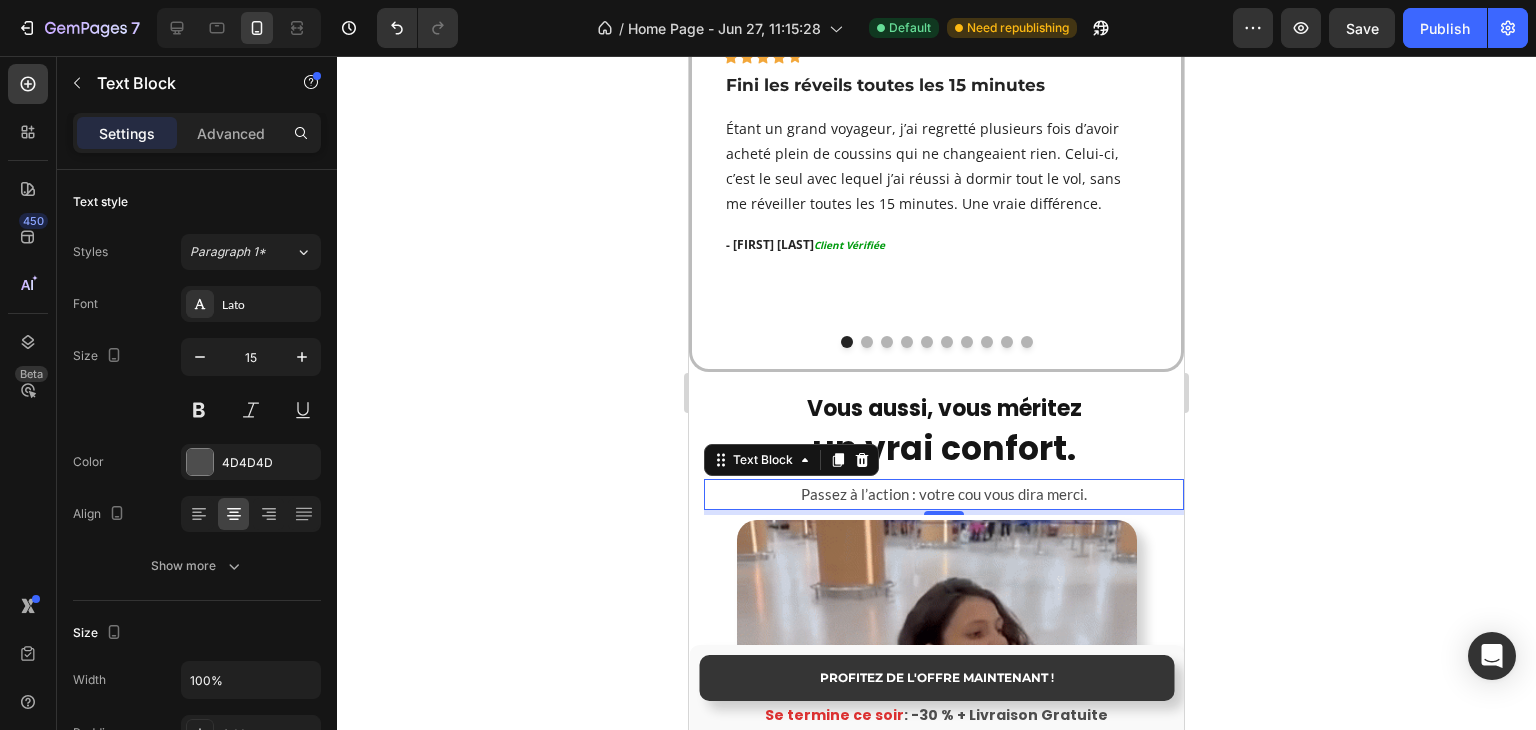 click 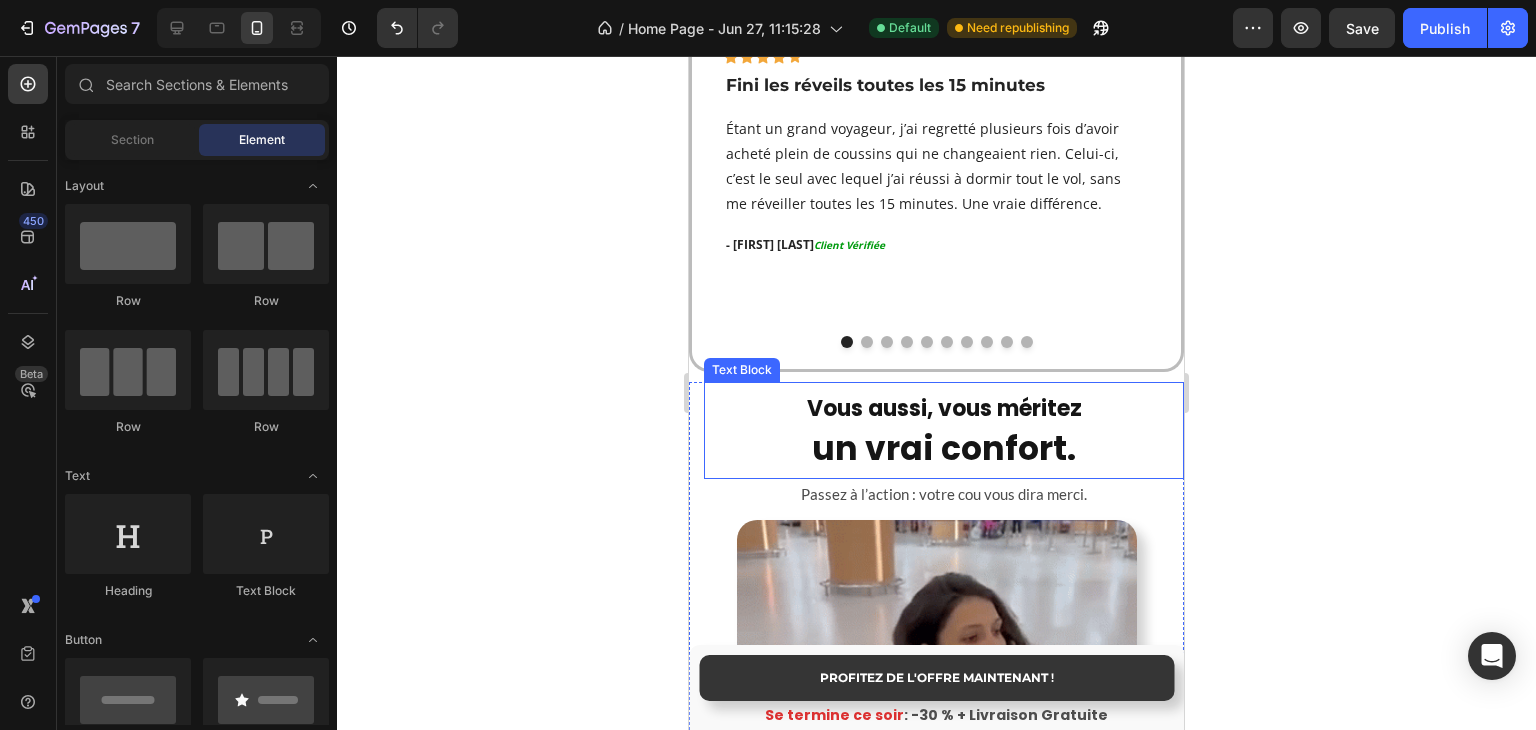 click on "un vrai confort." at bounding box center (944, 448) 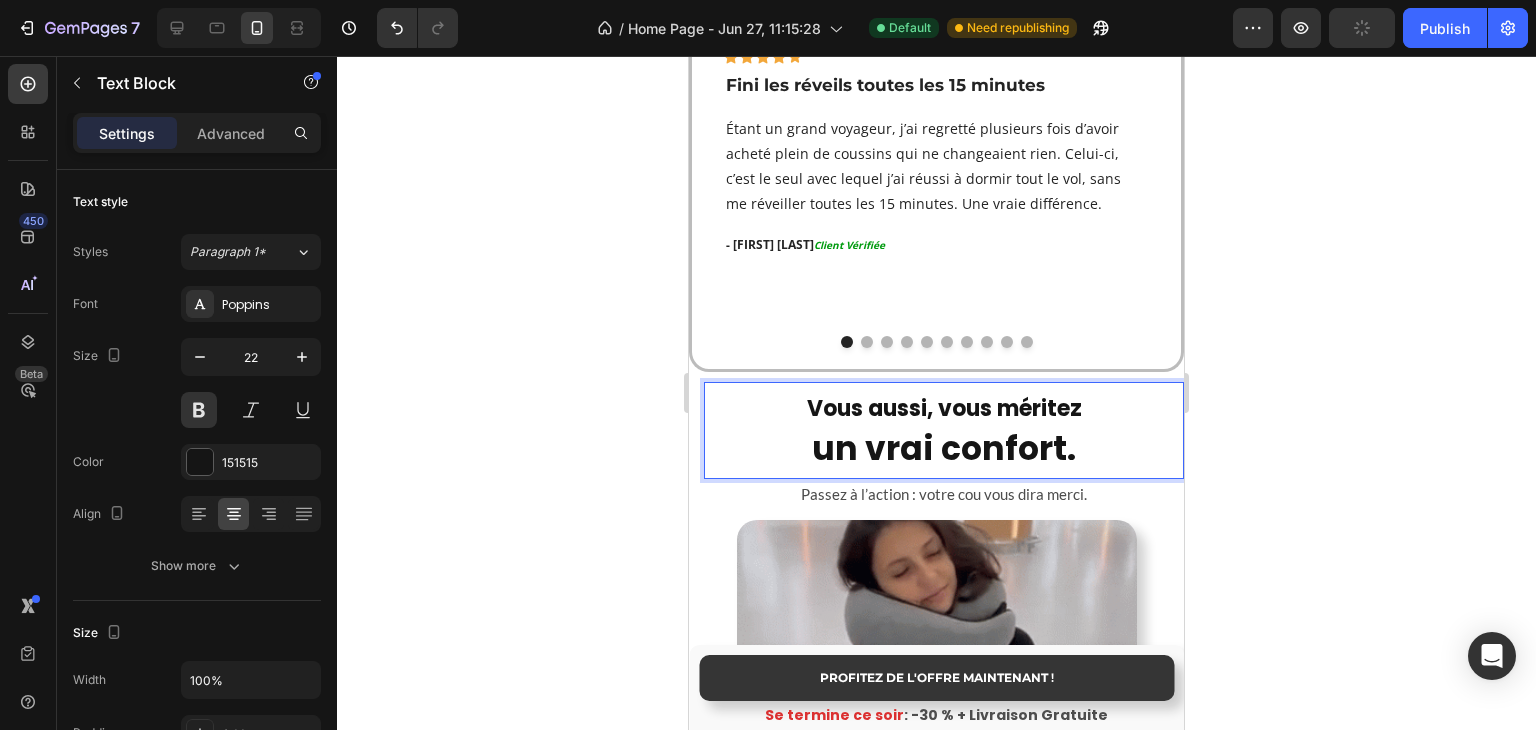 click on "un vrai confort." at bounding box center [944, 448] 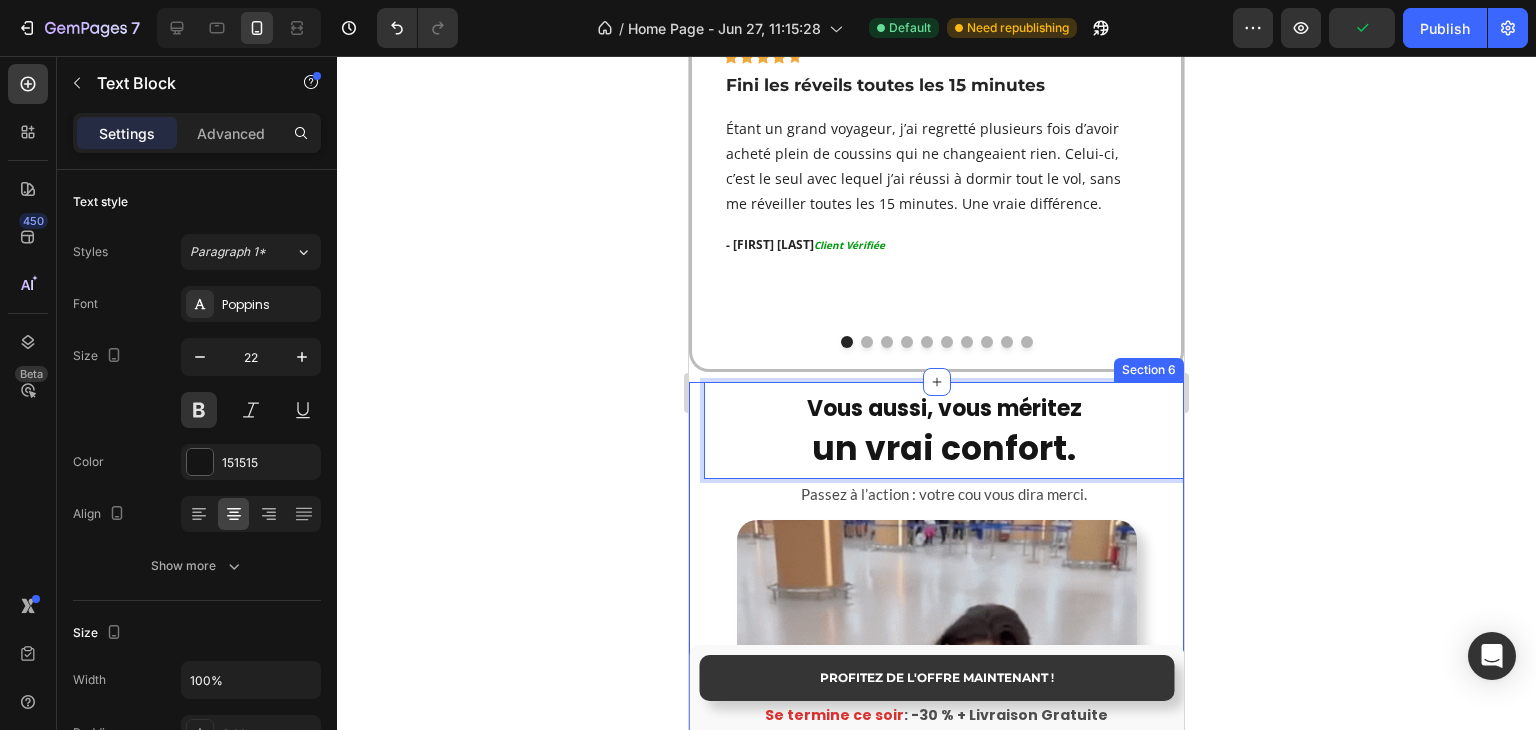 click on "Settings Advanced" at bounding box center (197, 133) 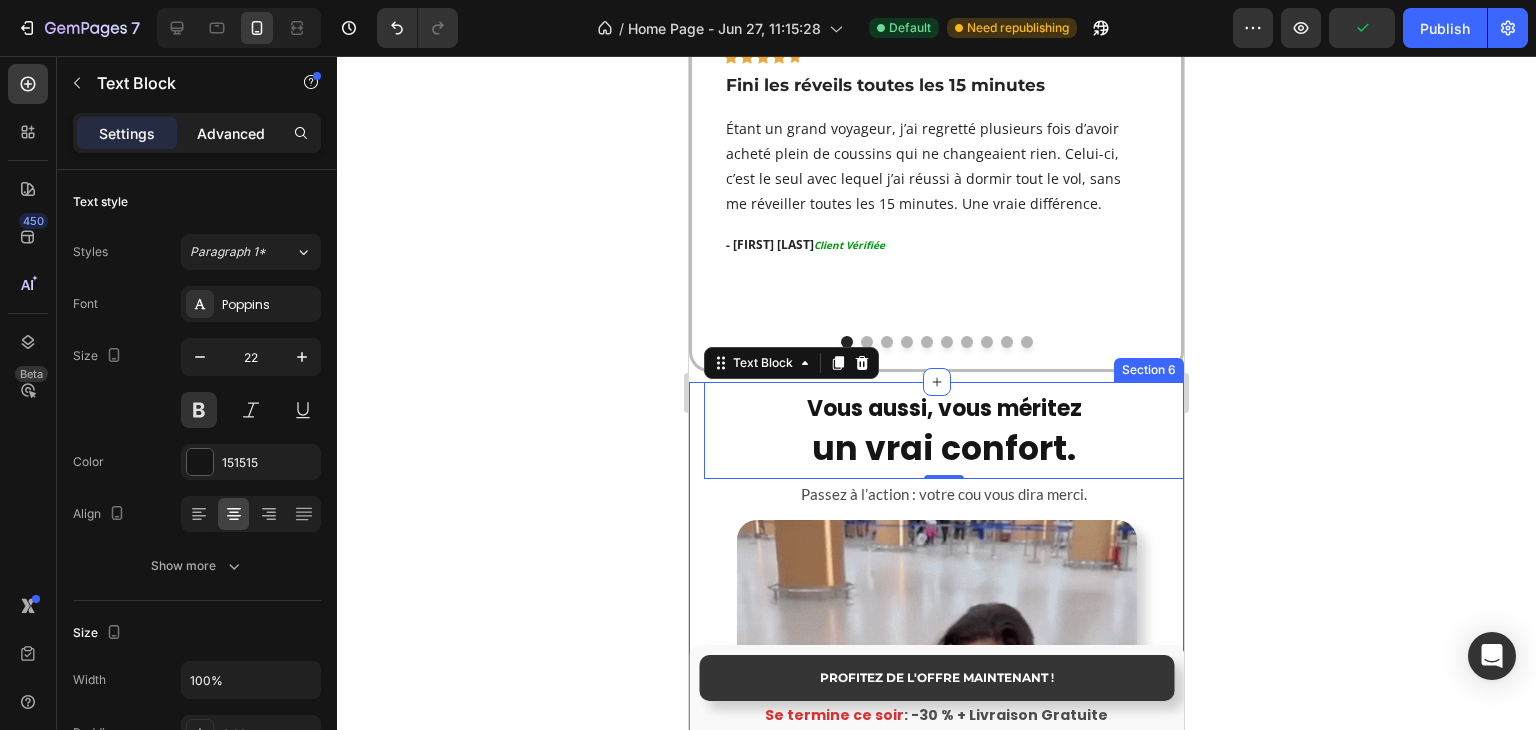 click on "Advanced" at bounding box center [231, 133] 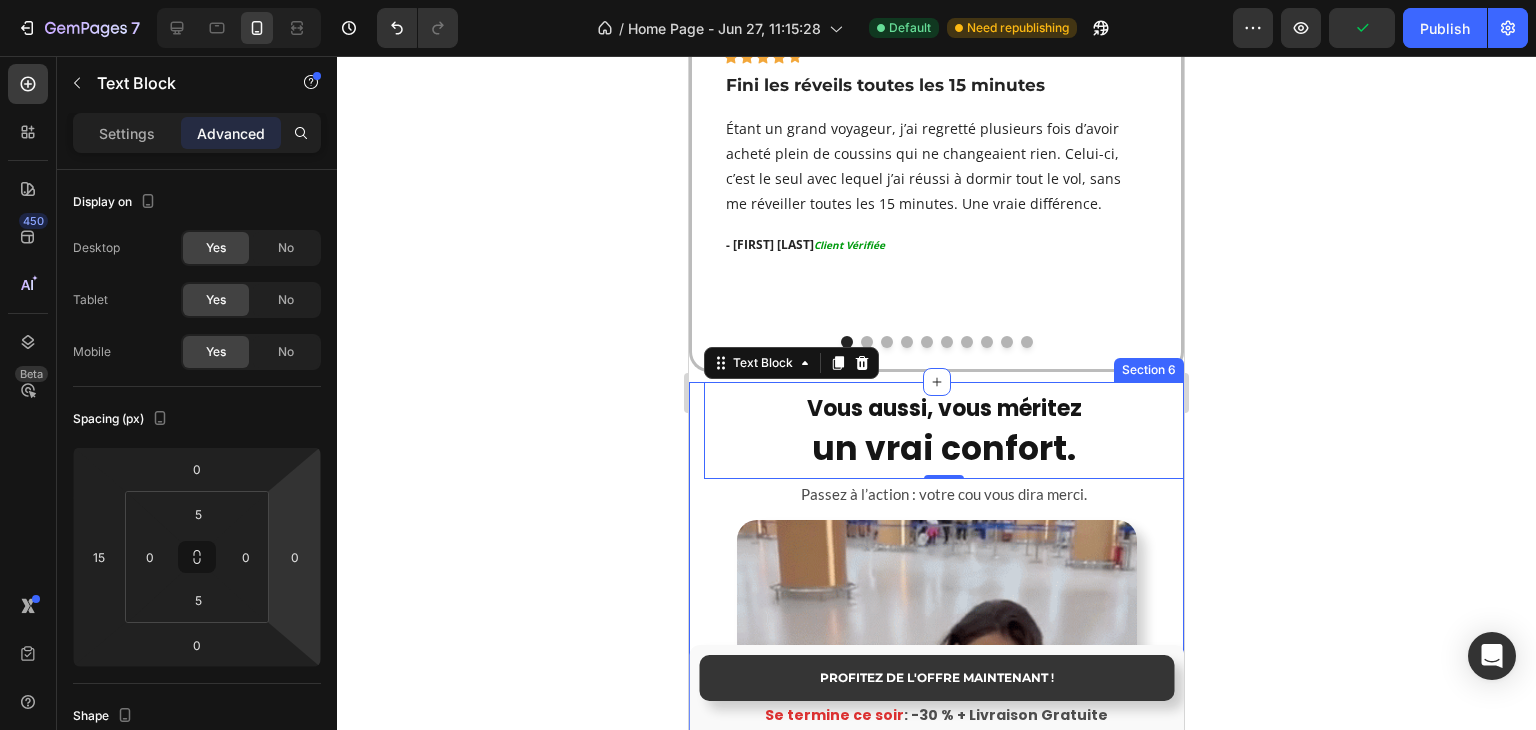 click 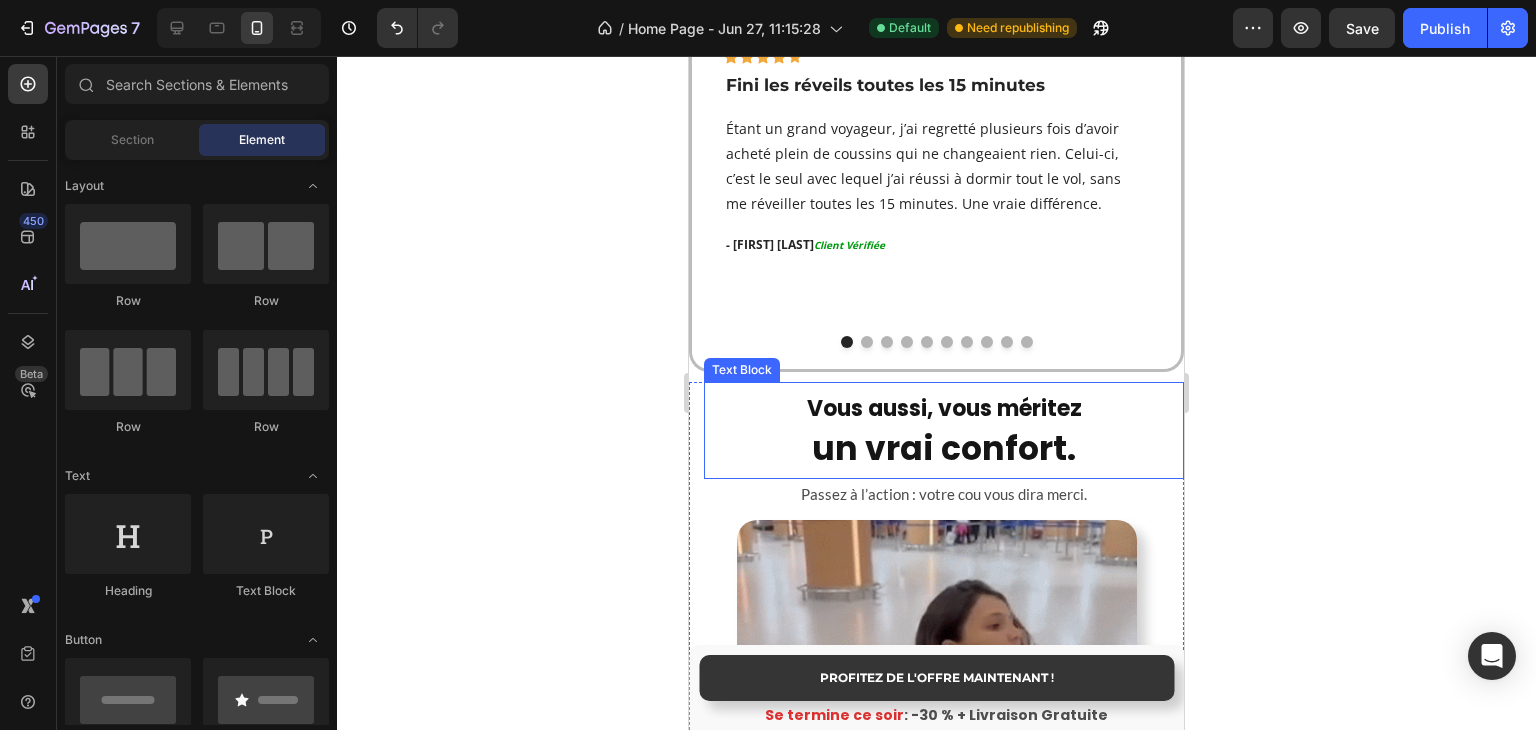 click on "un vrai confort." at bounding box center (944, 448) 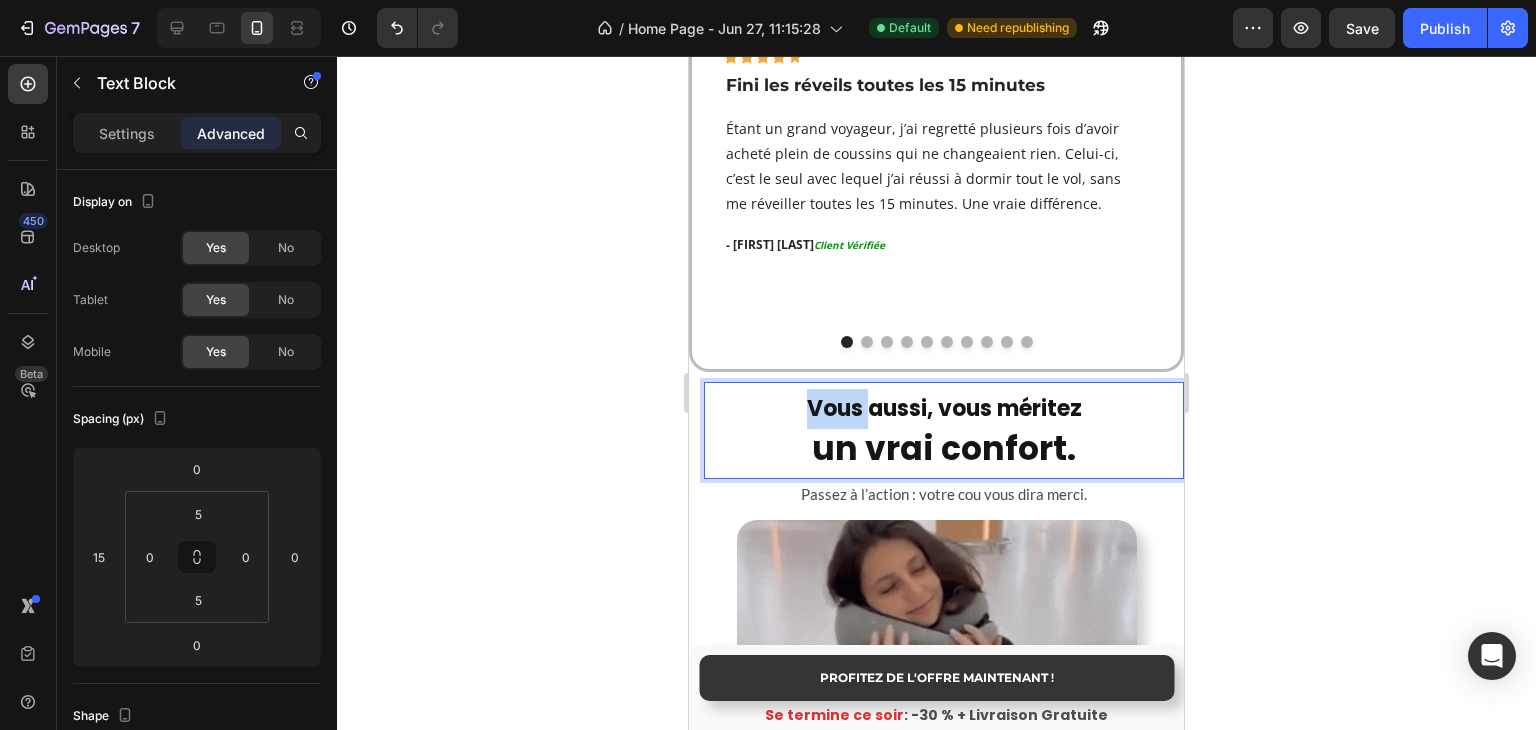 click on "Vous aussi, vous méritez" at bounding box center (944, 409) 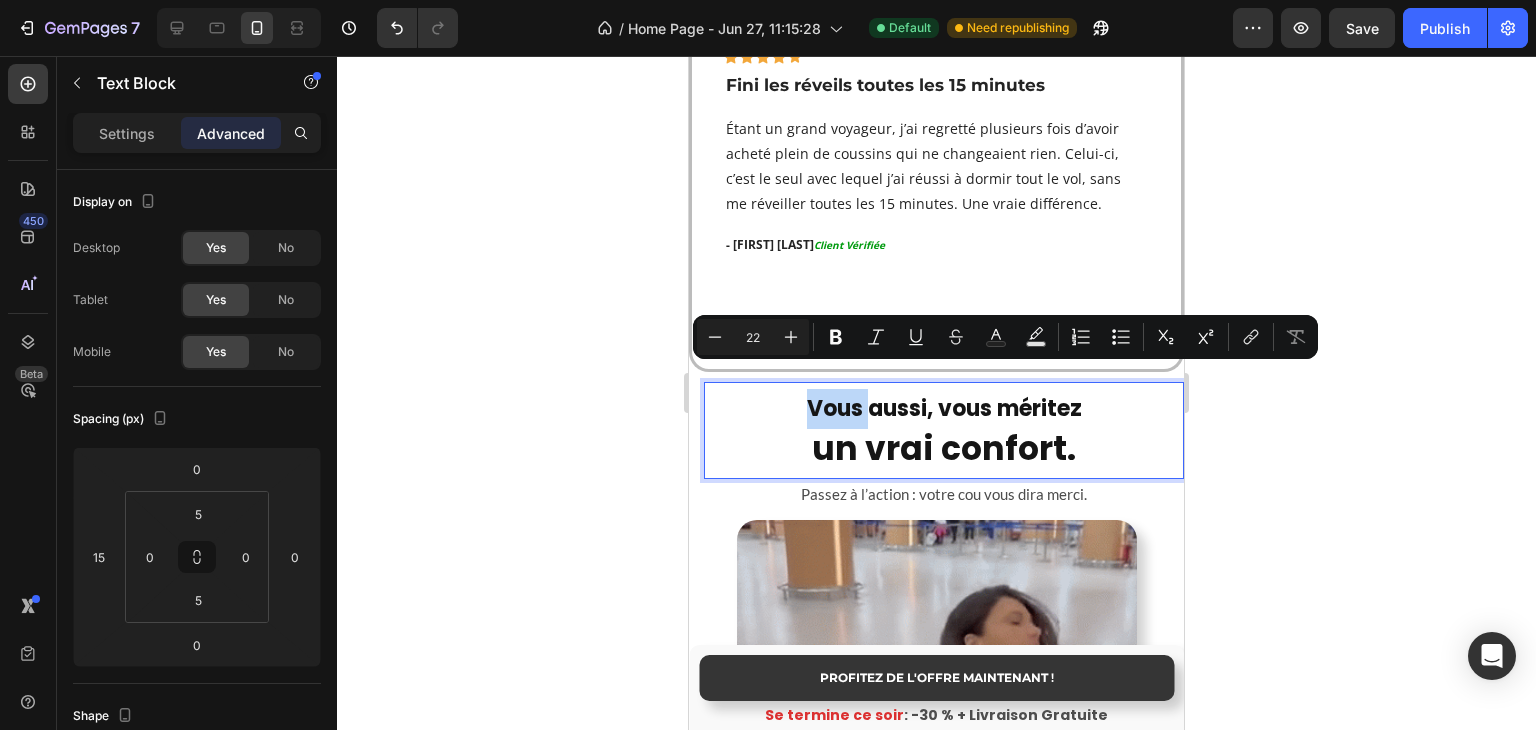 click on "Vous aussi, vous méritez" at bounding box center [944, 409] 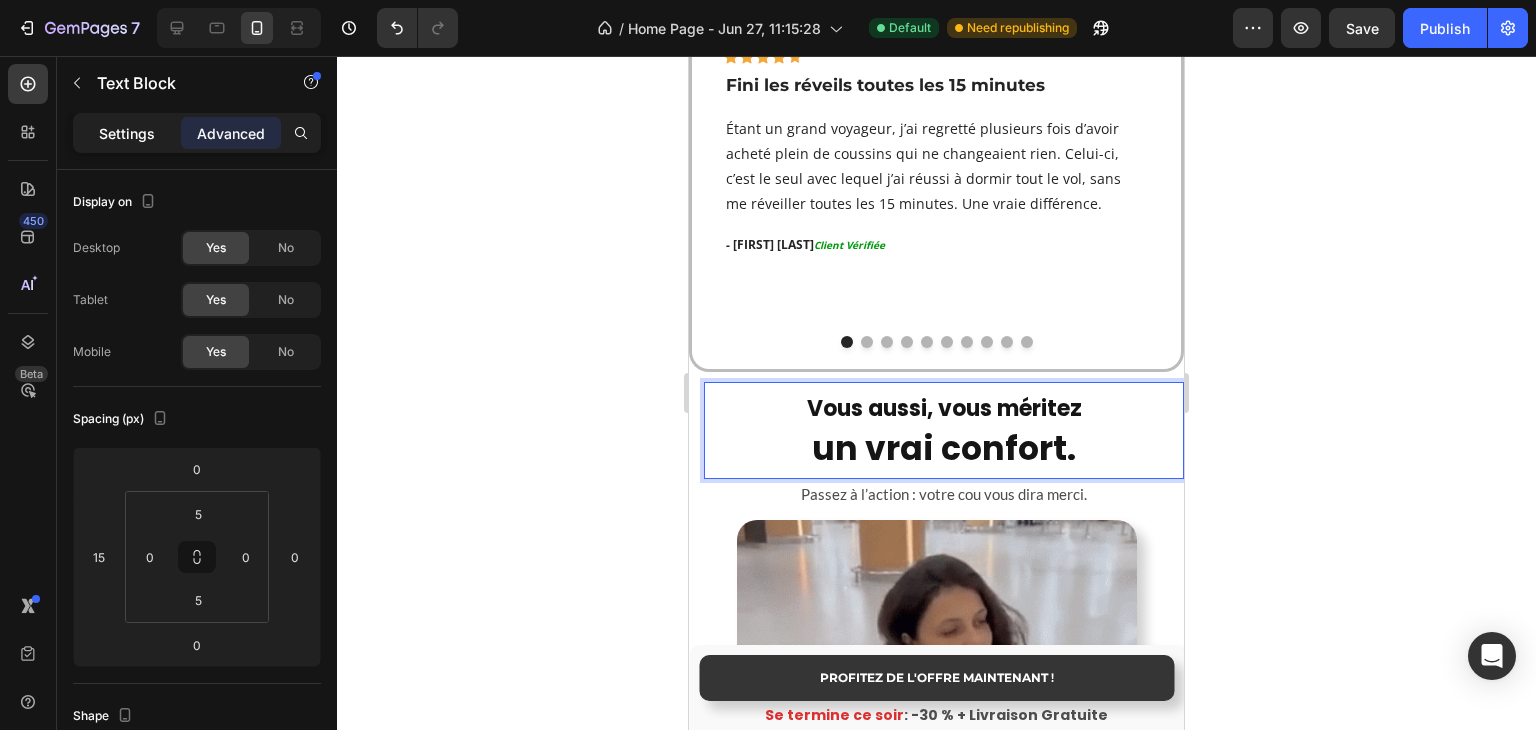 click on "Settings" at bounding box center [127, 133] 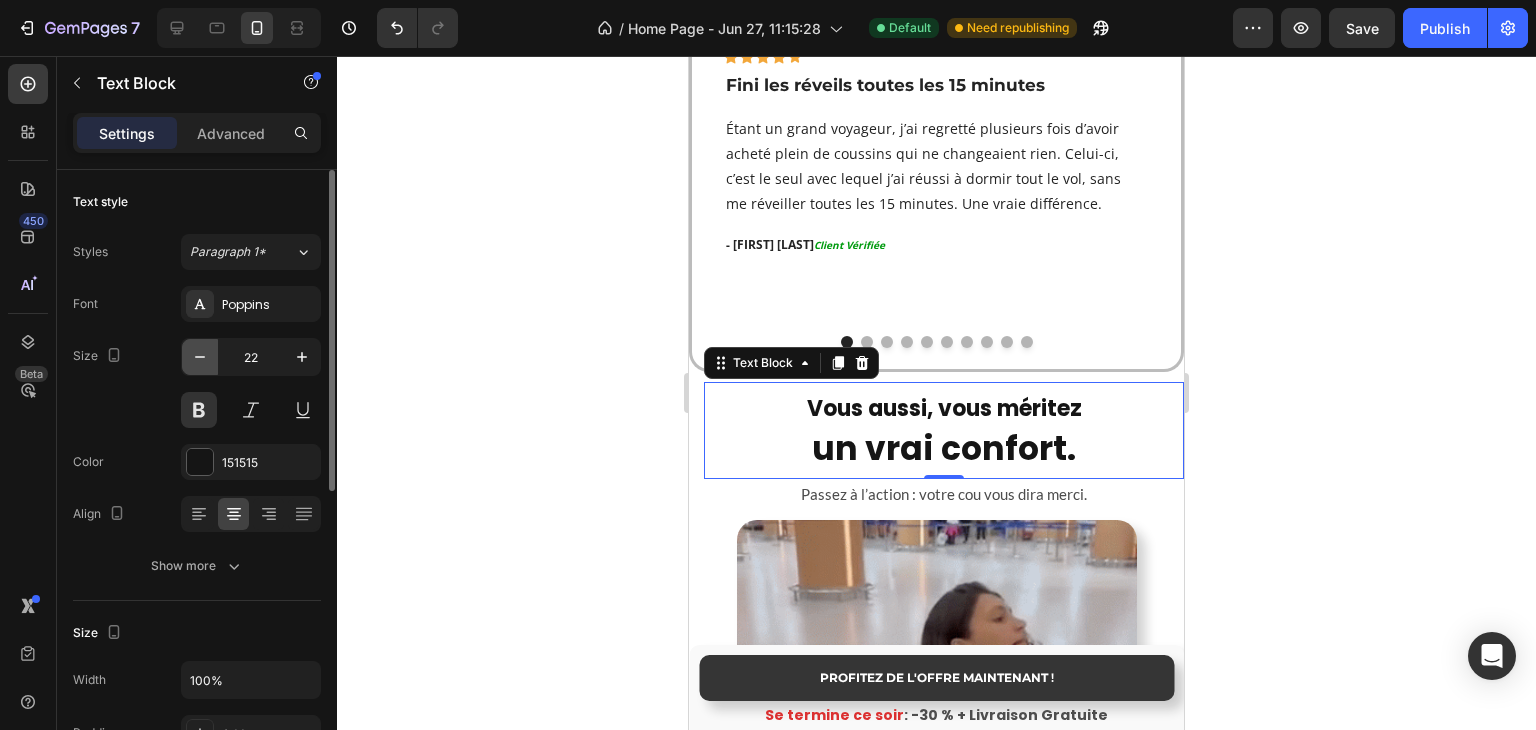 click at bounding box center [200, 357] 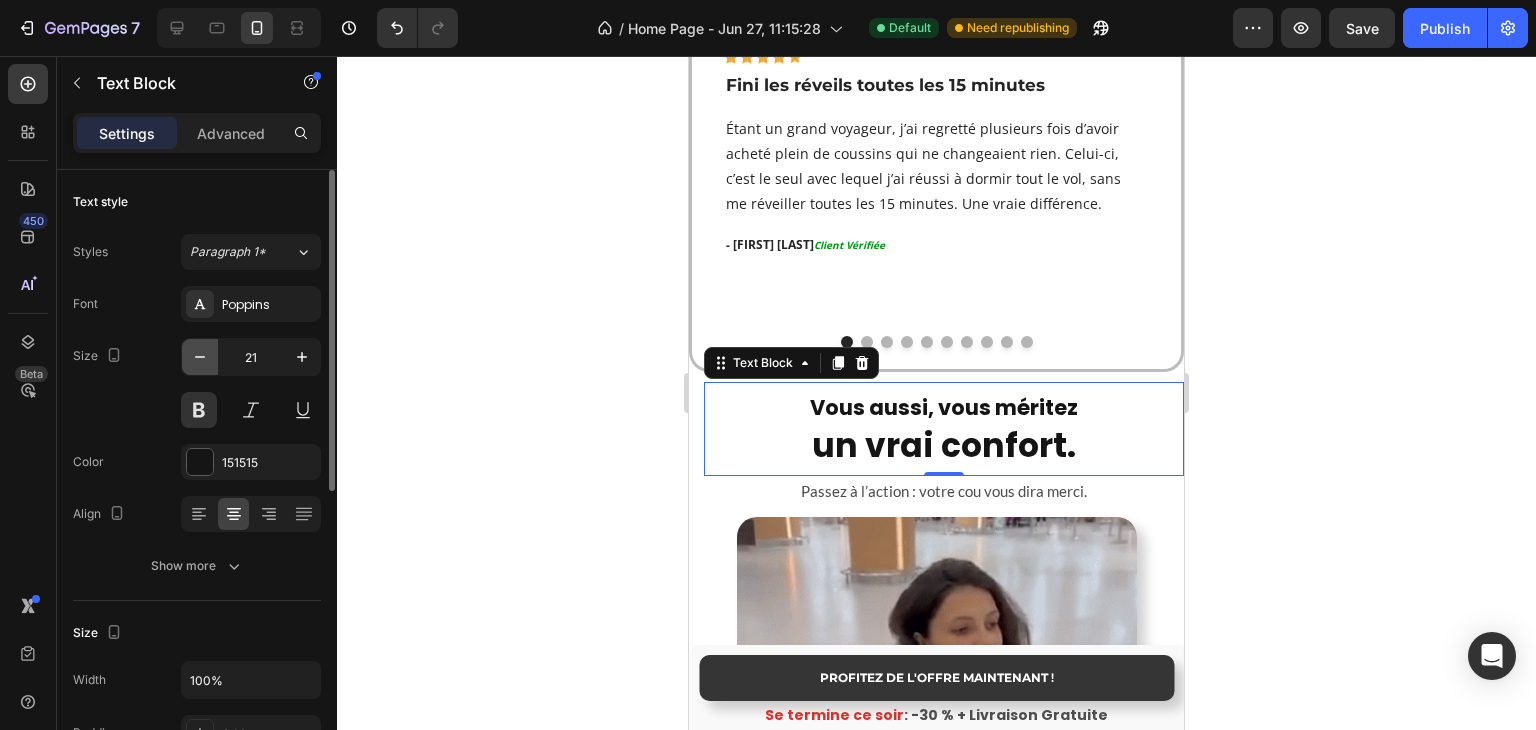 click at bounding box center [200, 357] 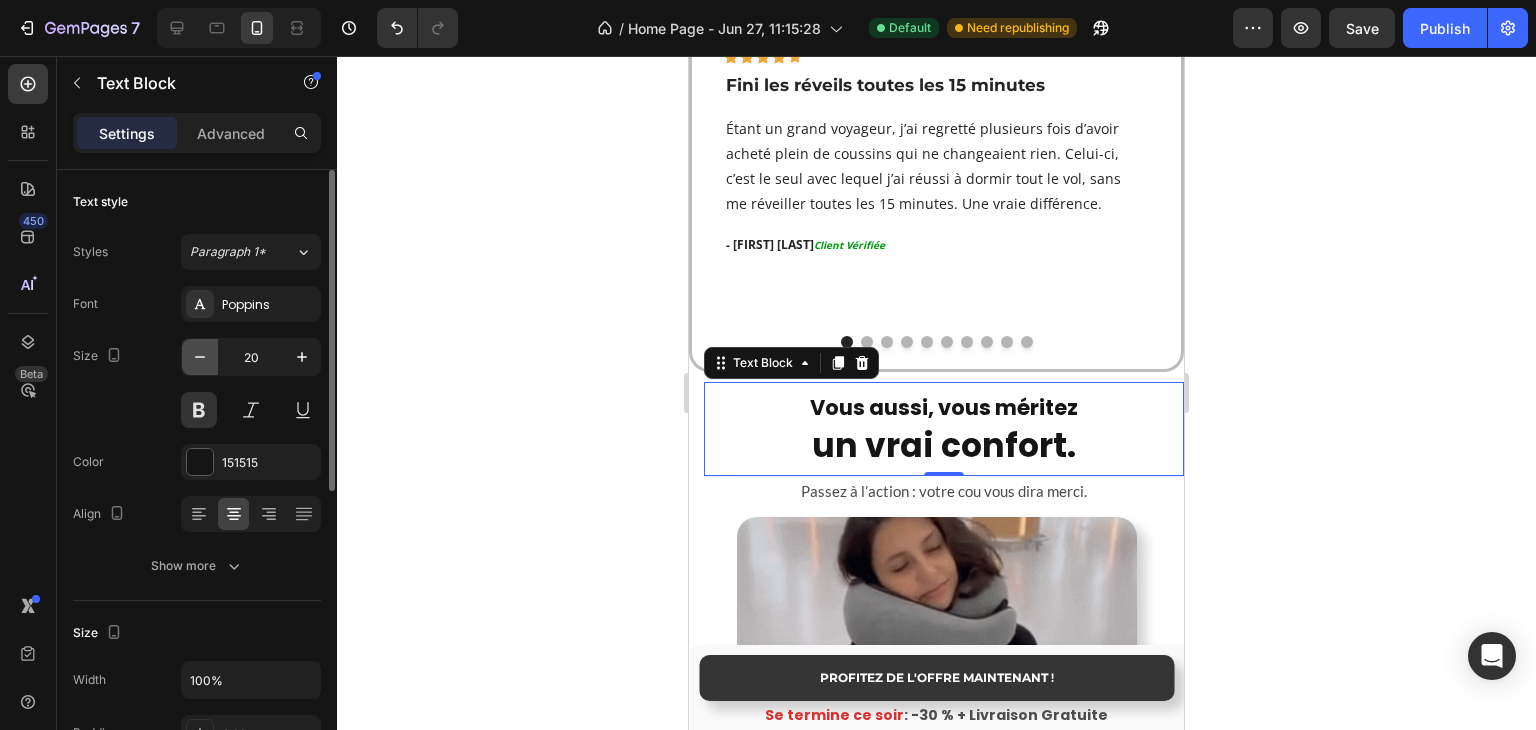 click at bounding box center (200, 357) 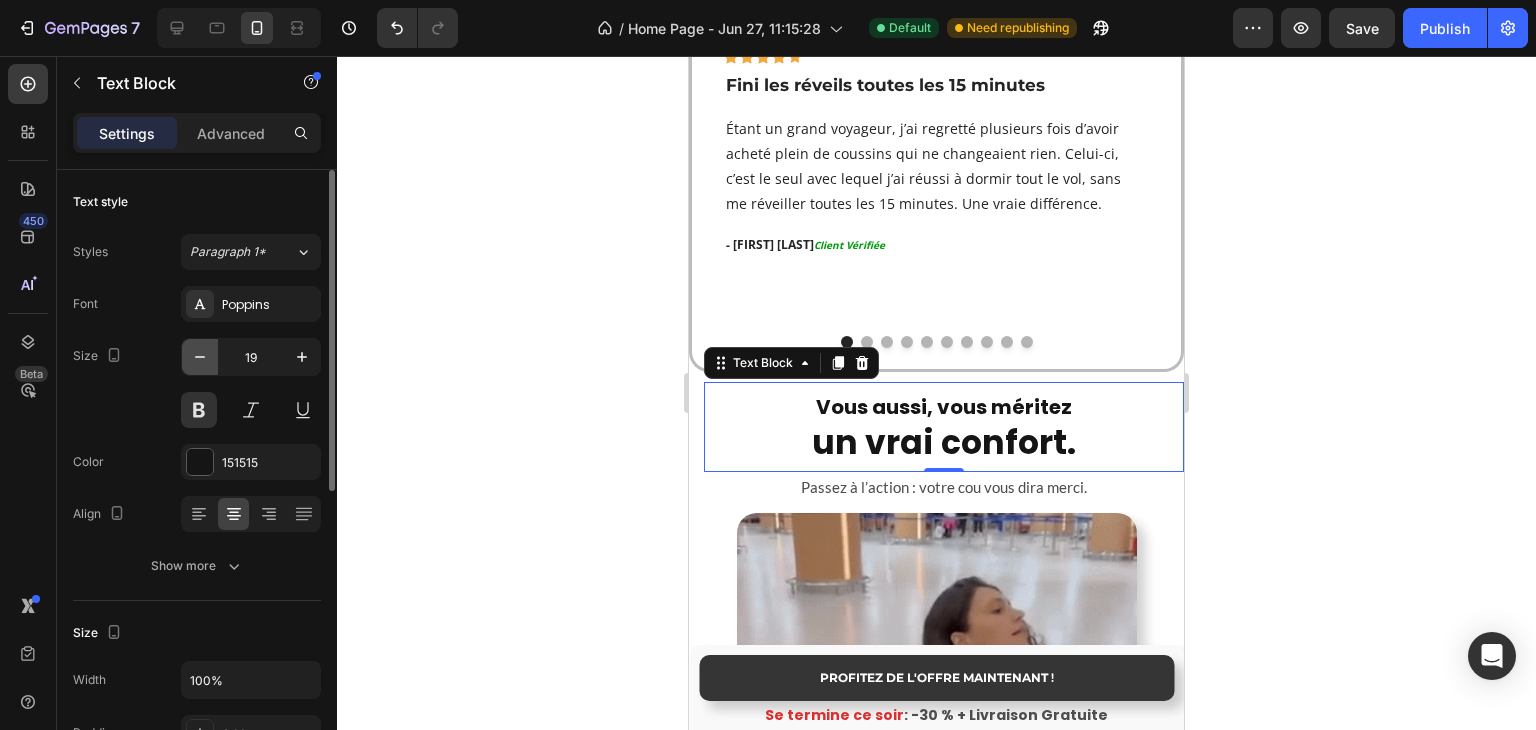 click at bounding box center (200, 357) 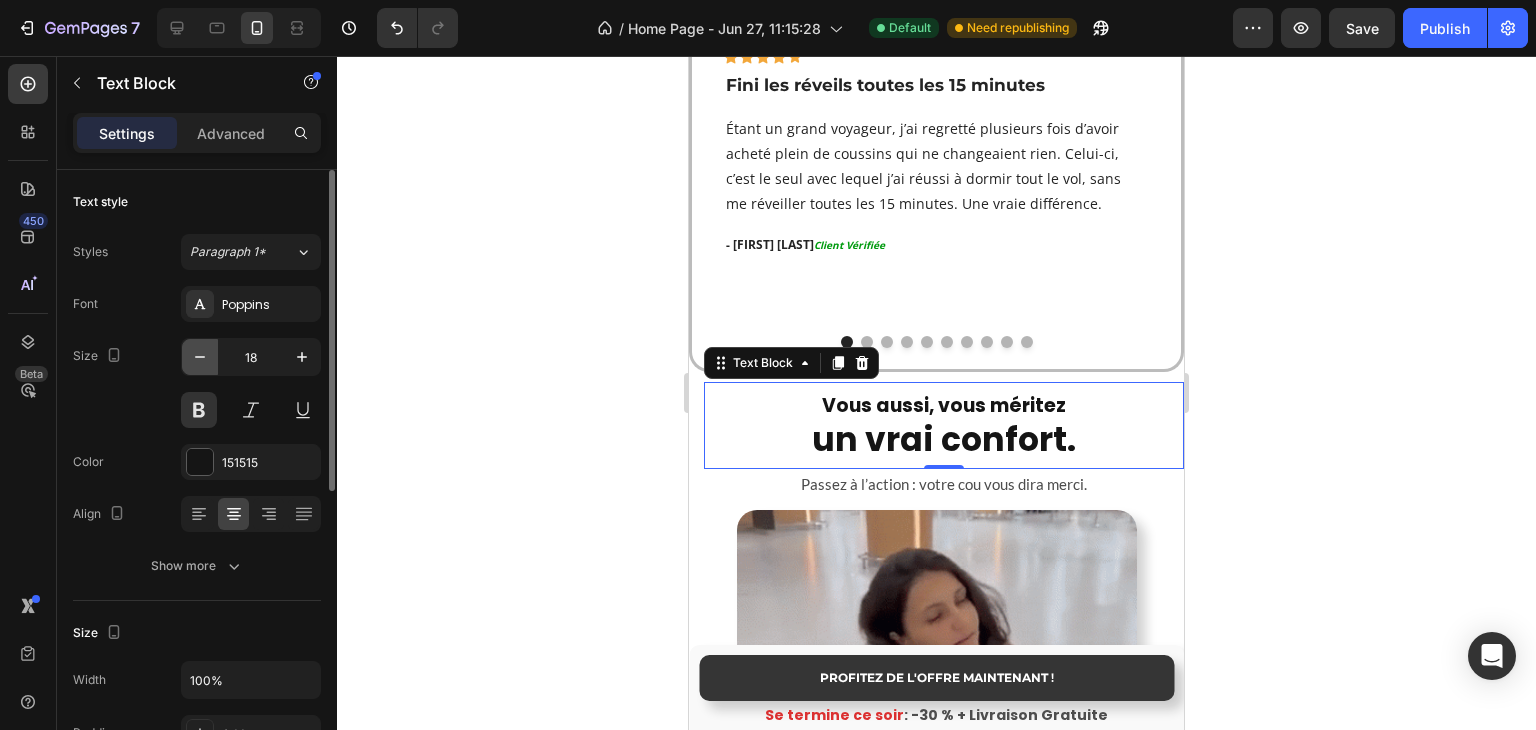 click at bounding box center [200, 357] 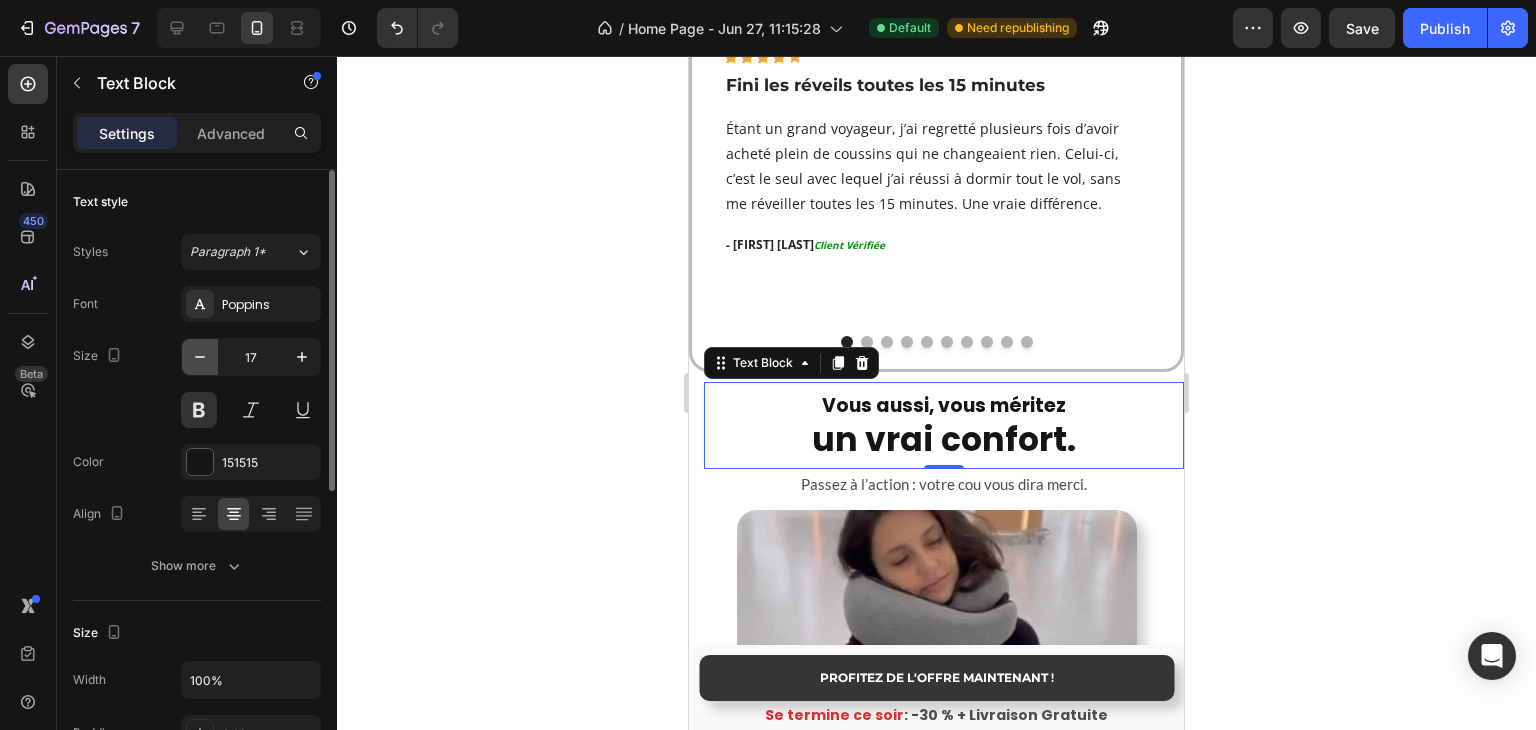 click at bounding box center [200, 357] 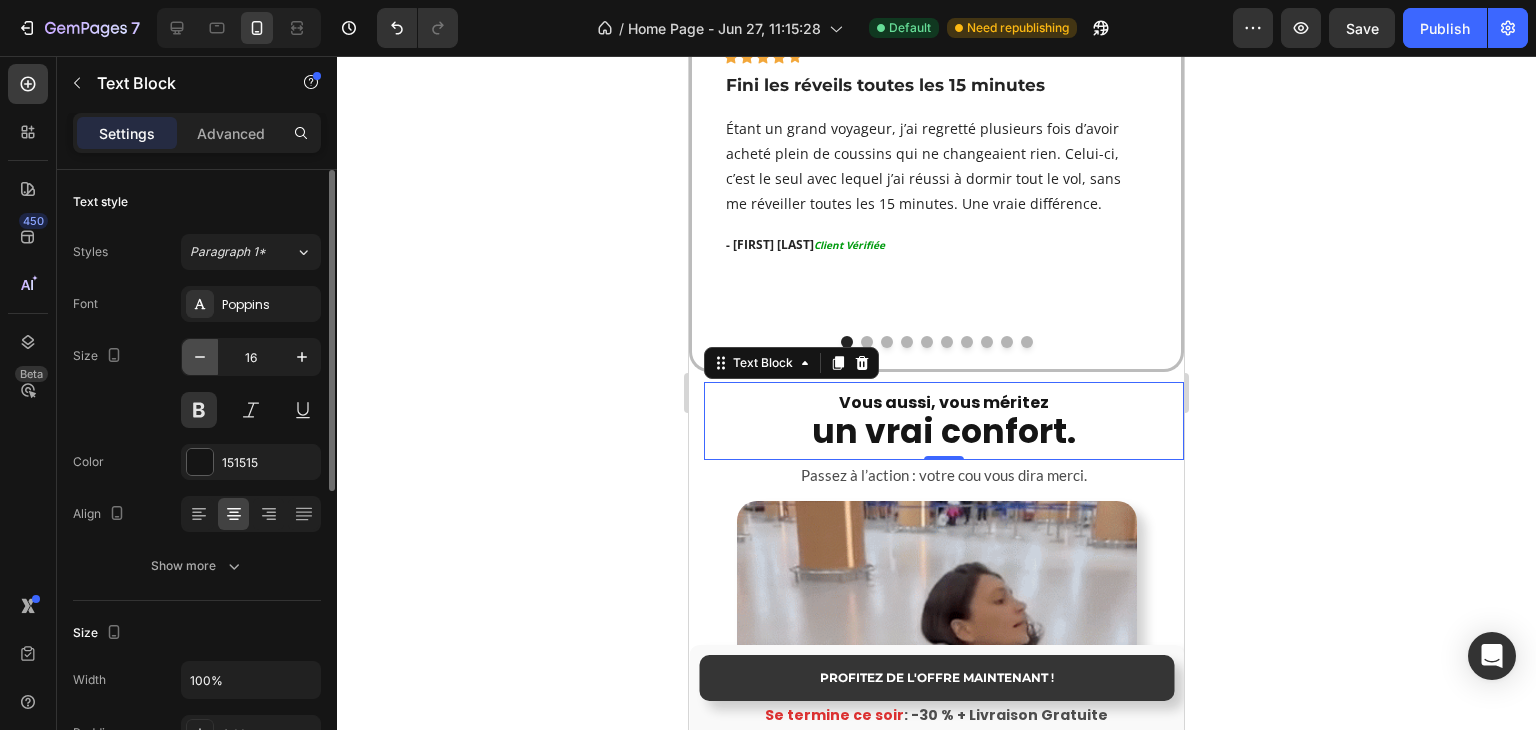 click at bounding box center (200, 357) 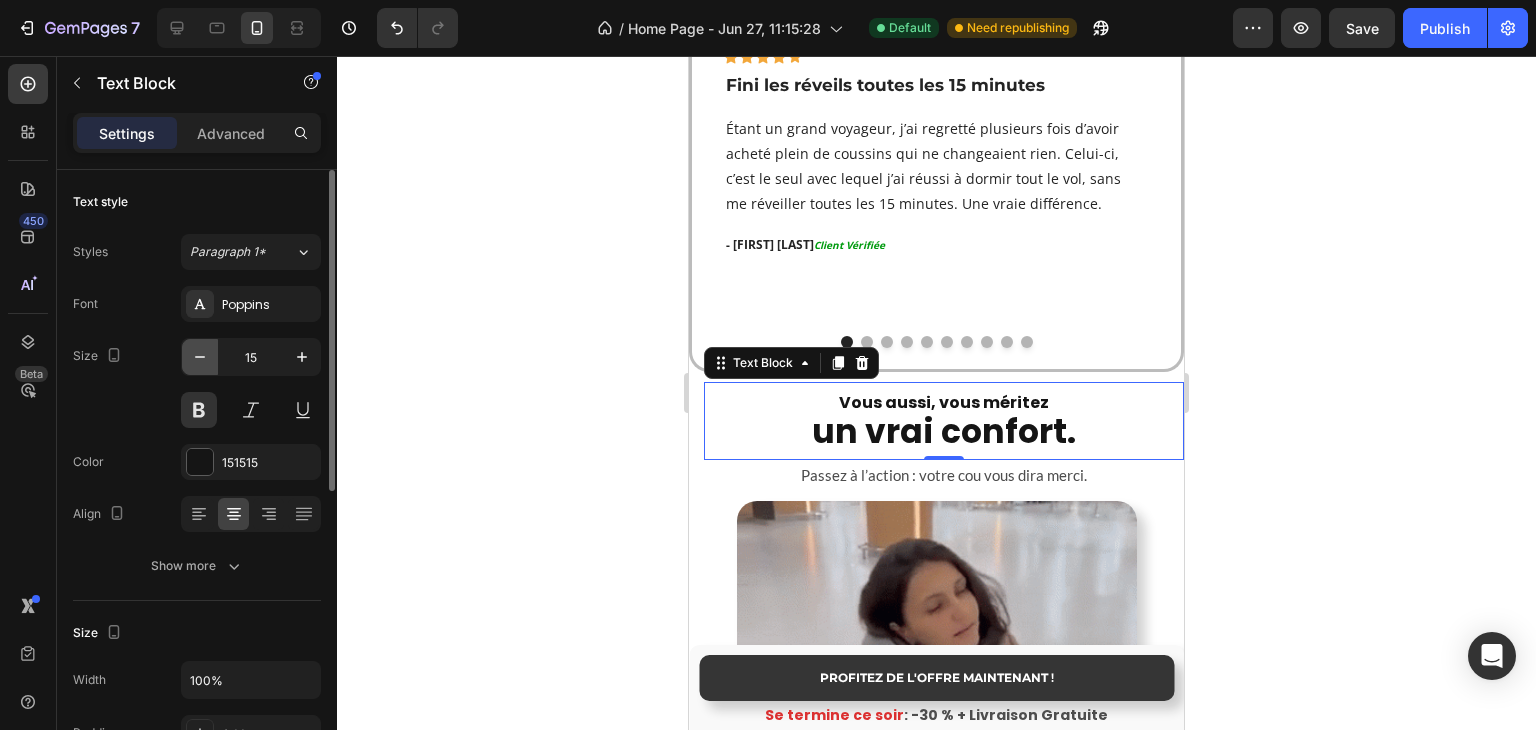 click at bounding box center (200, 357) 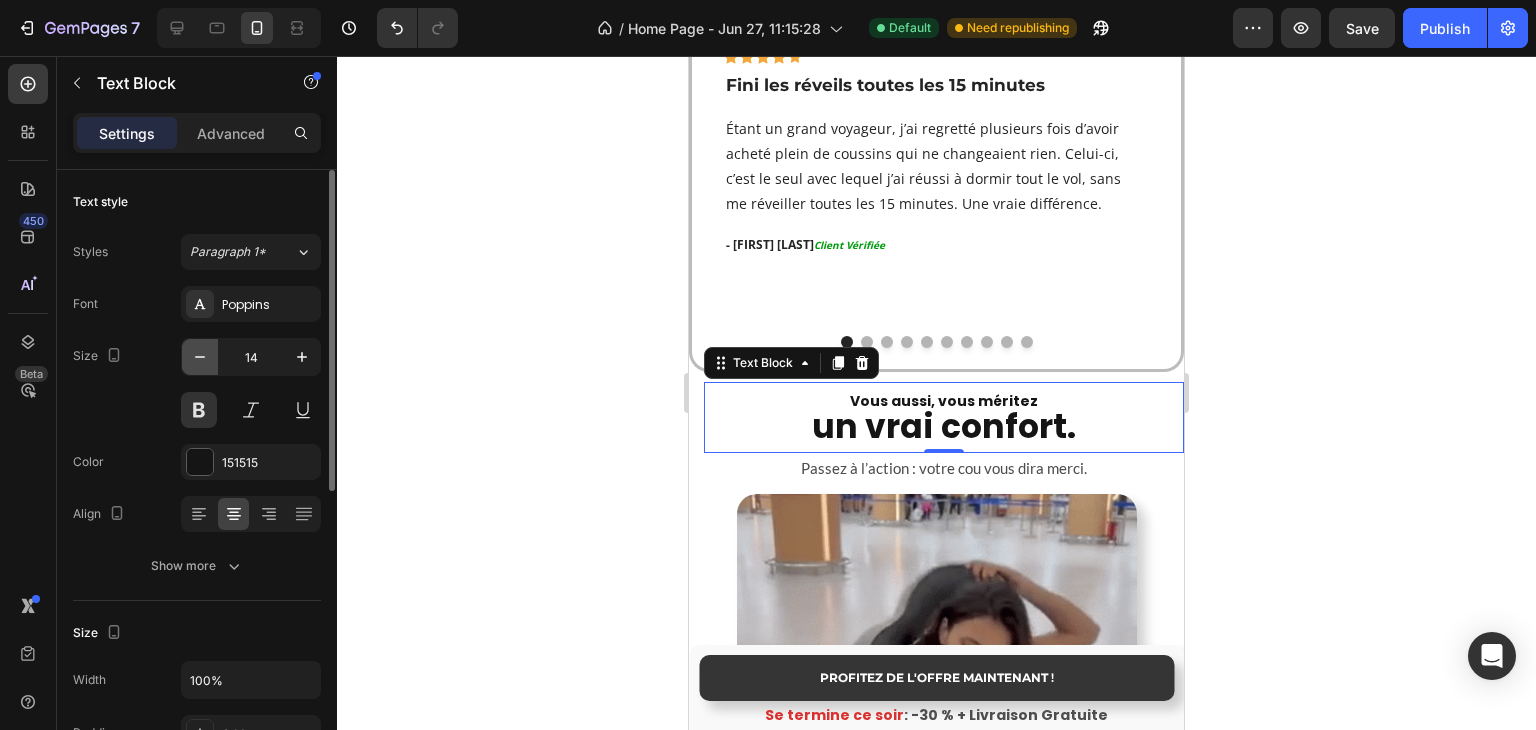 click at bounding box center [200, 357] 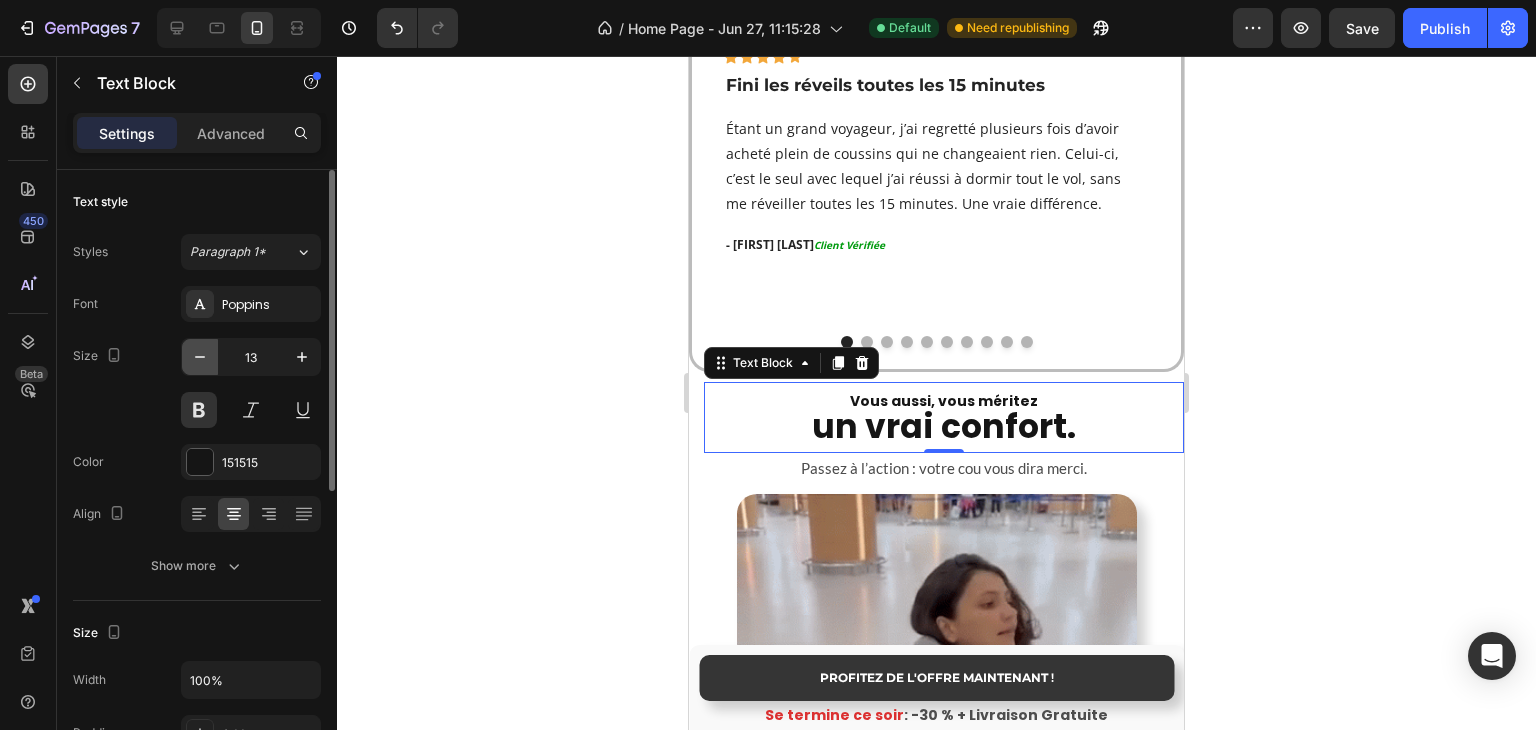 click at bounding box center (200, 357) 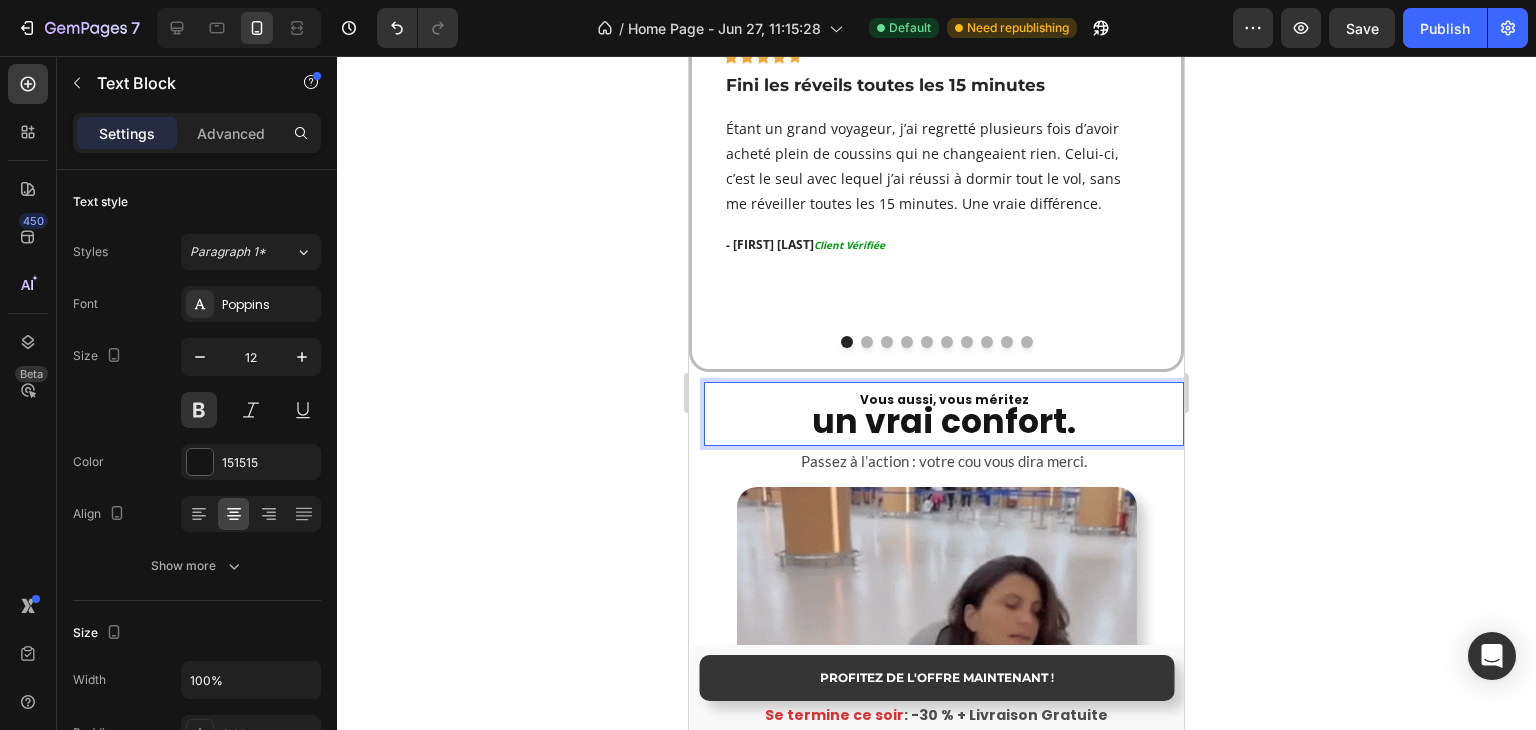 click on "un vrai confort." at bounding box center (944, 425) 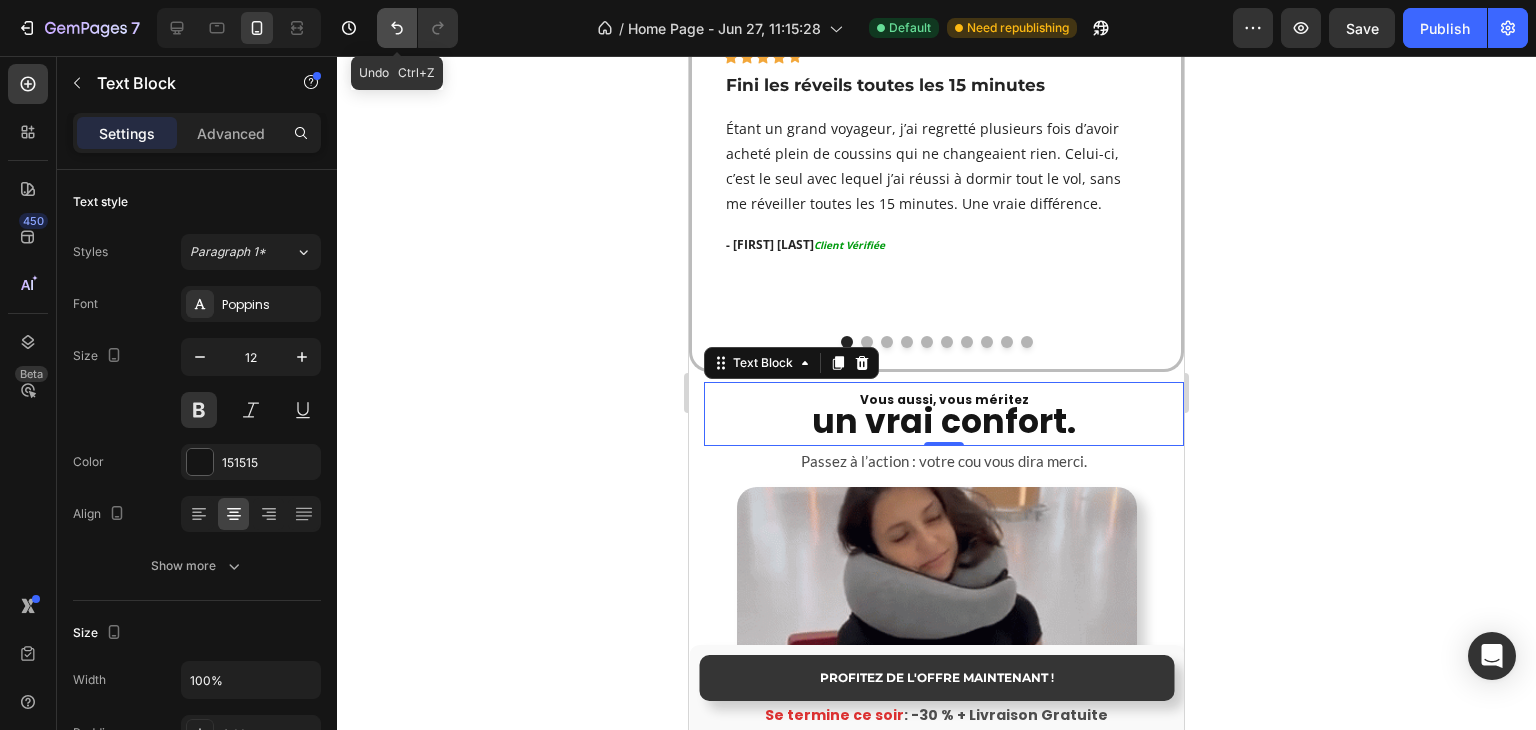 click 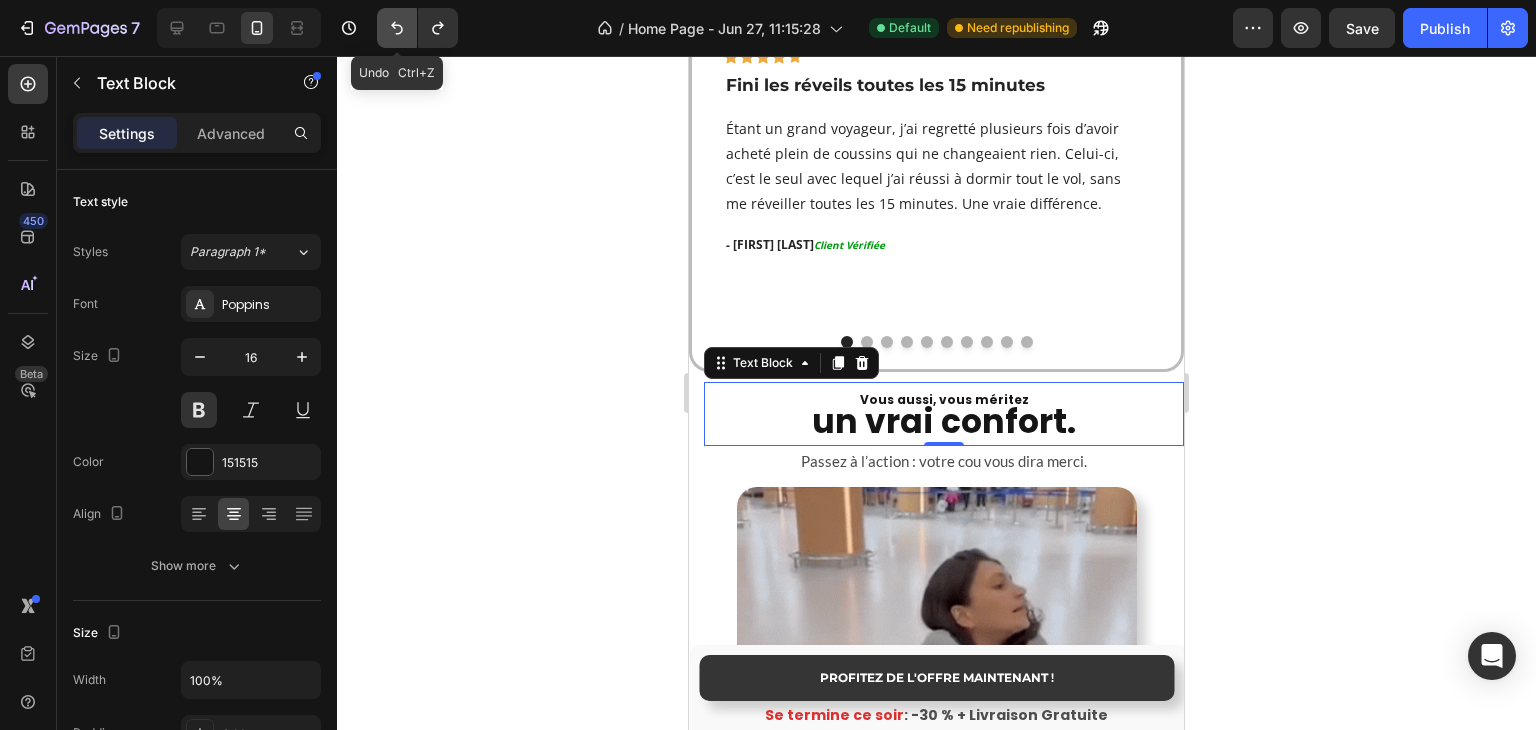 click 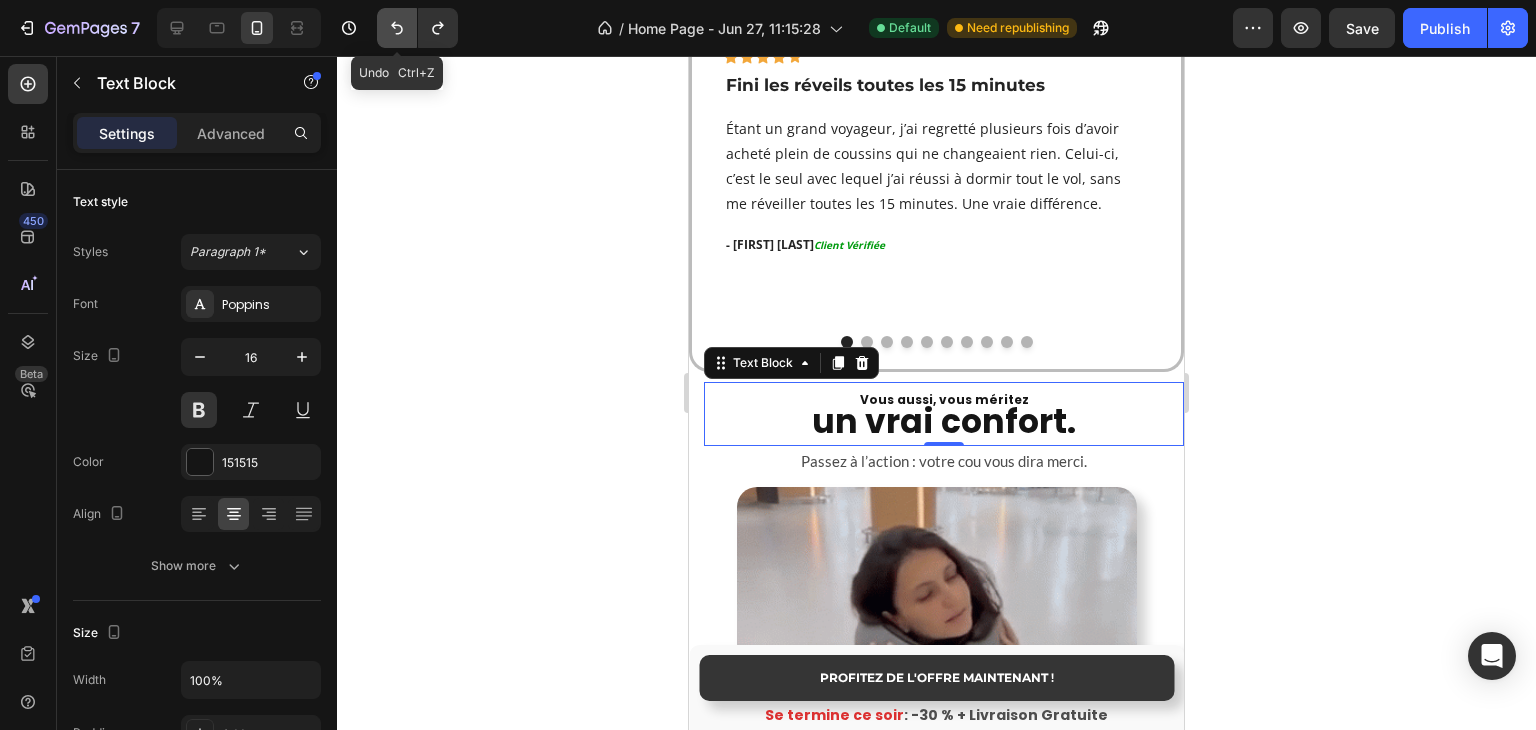 type on "22" 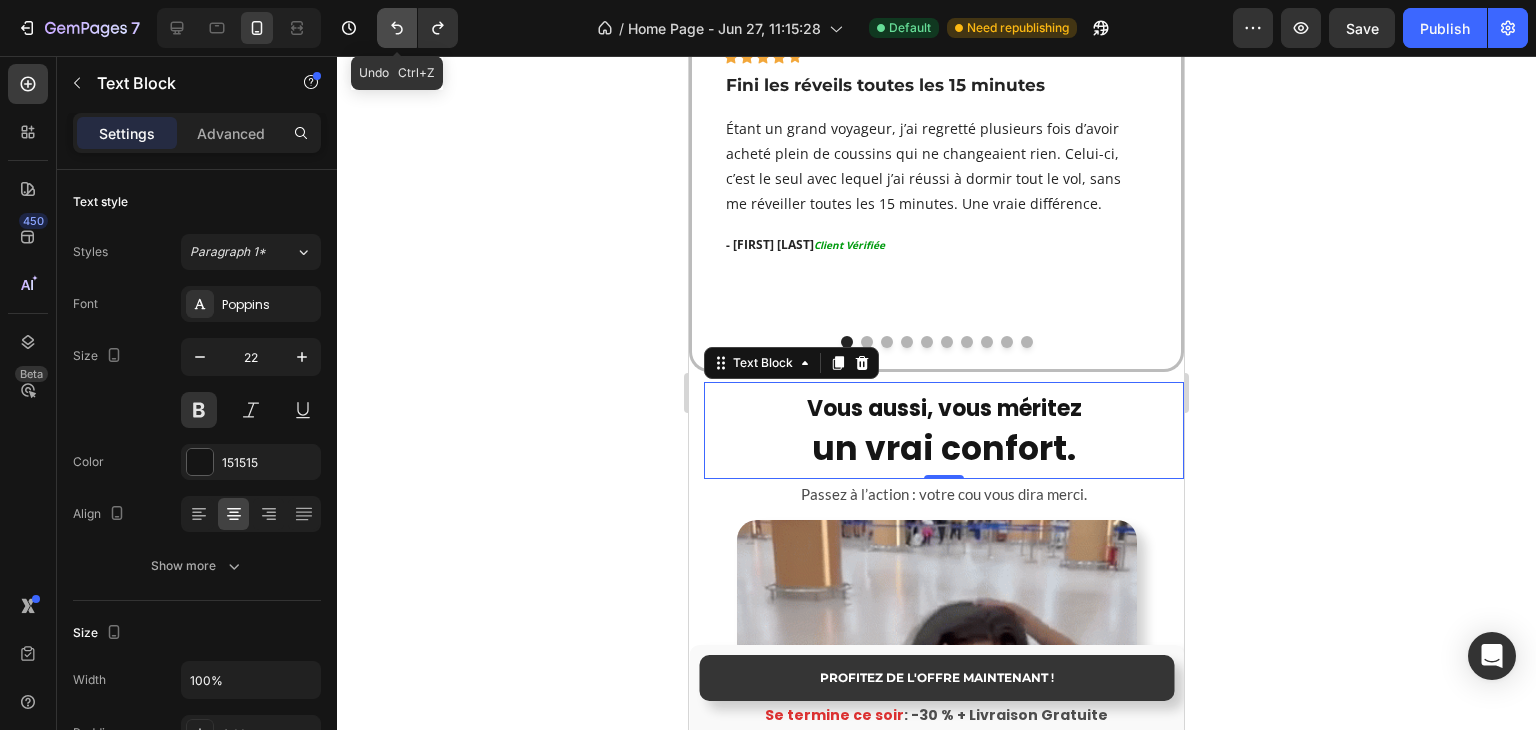 click 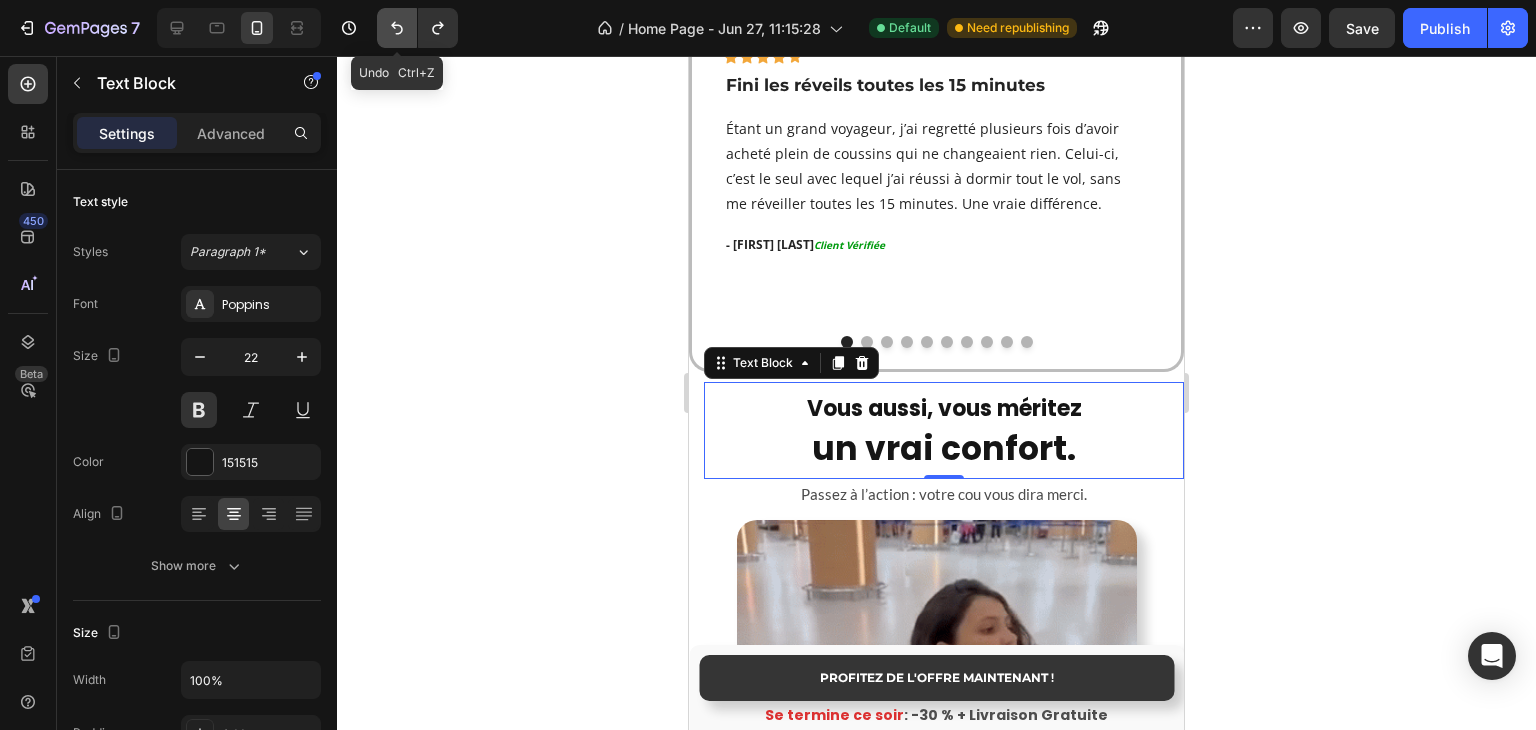 click 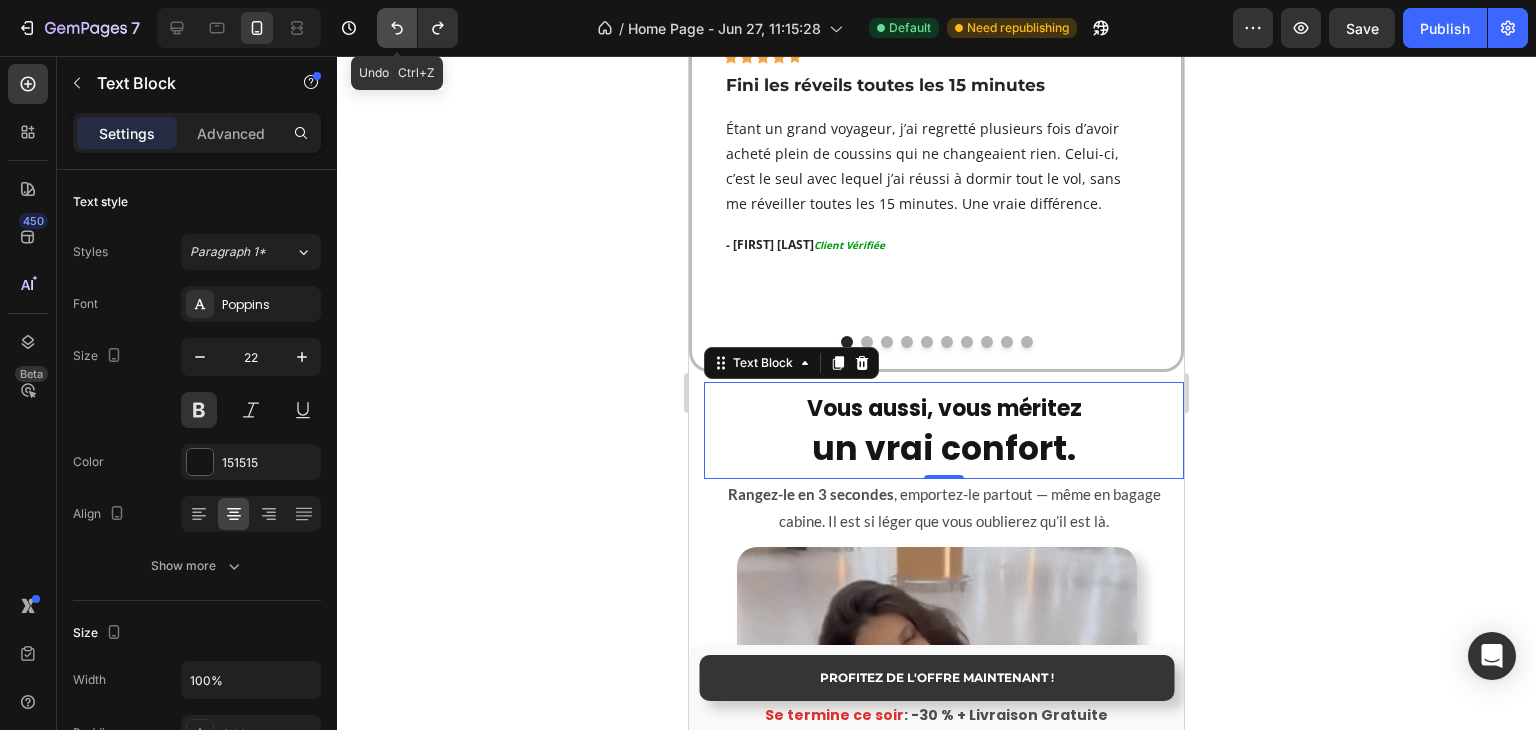click 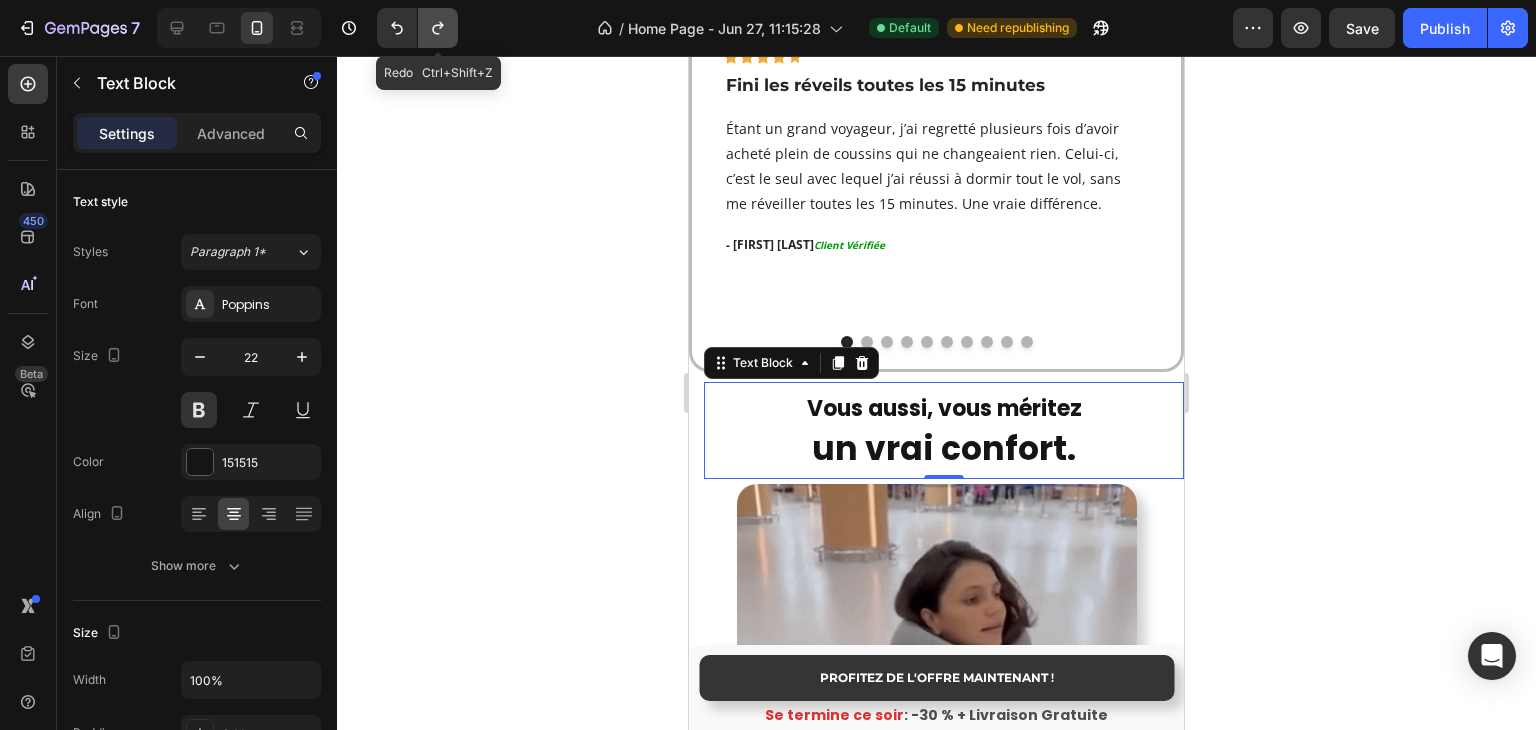 click 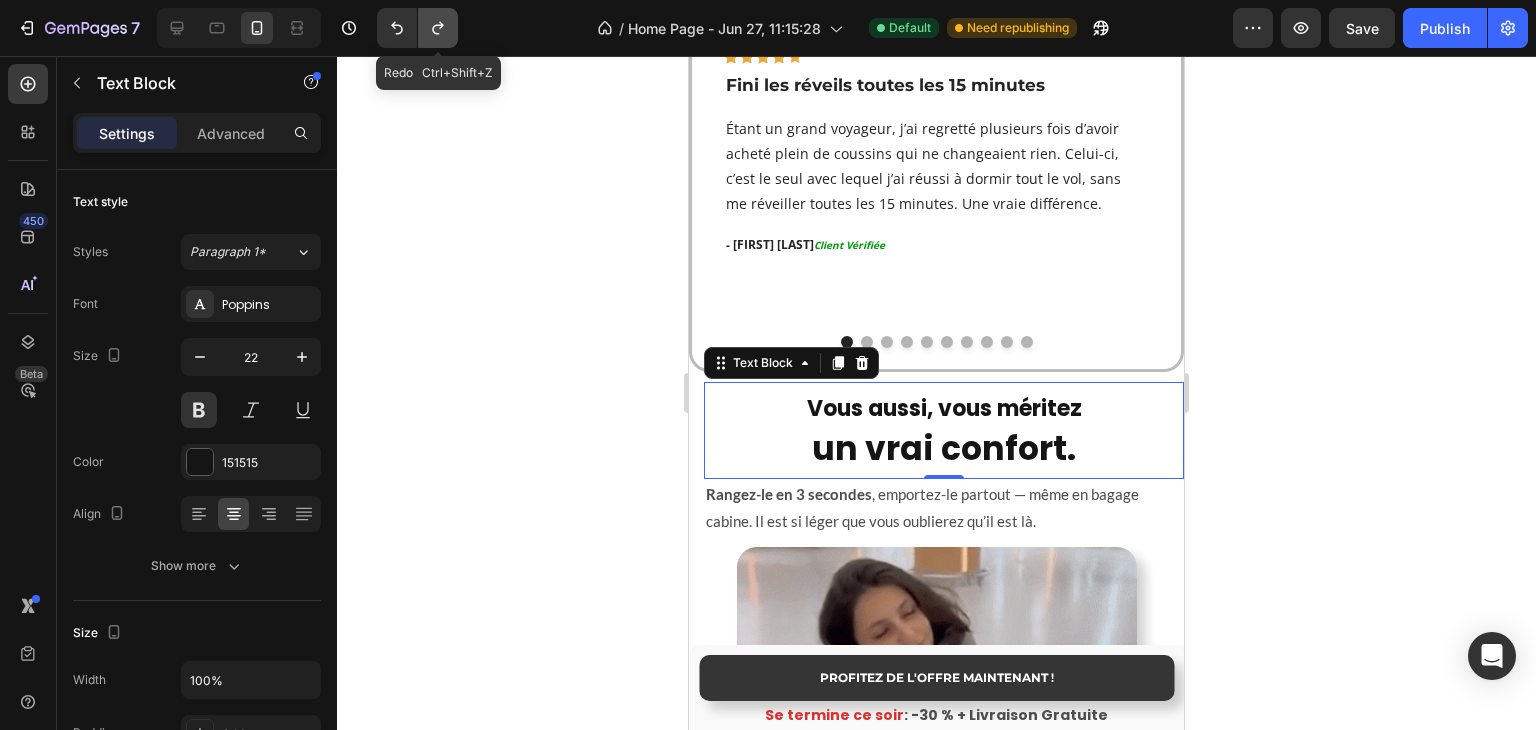 click 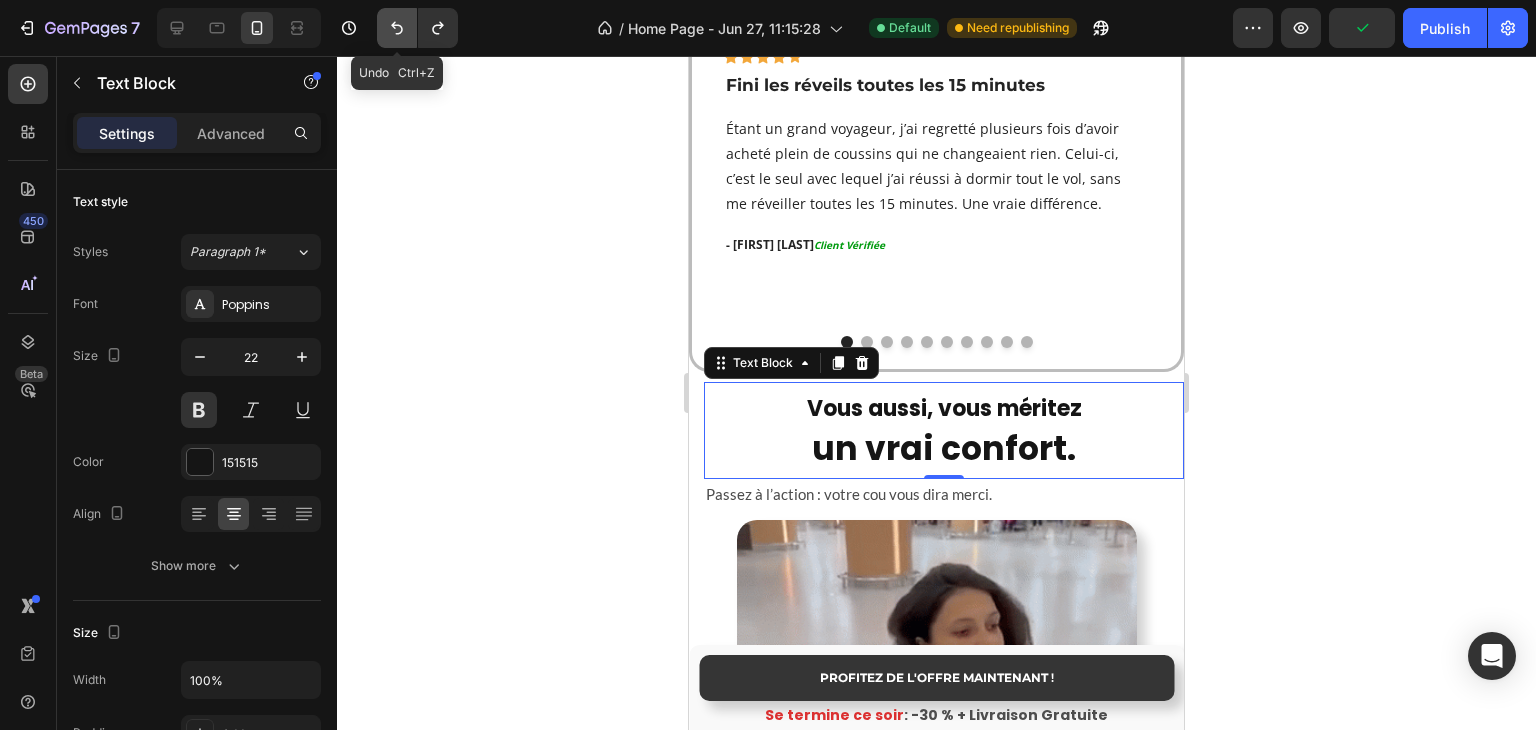 click 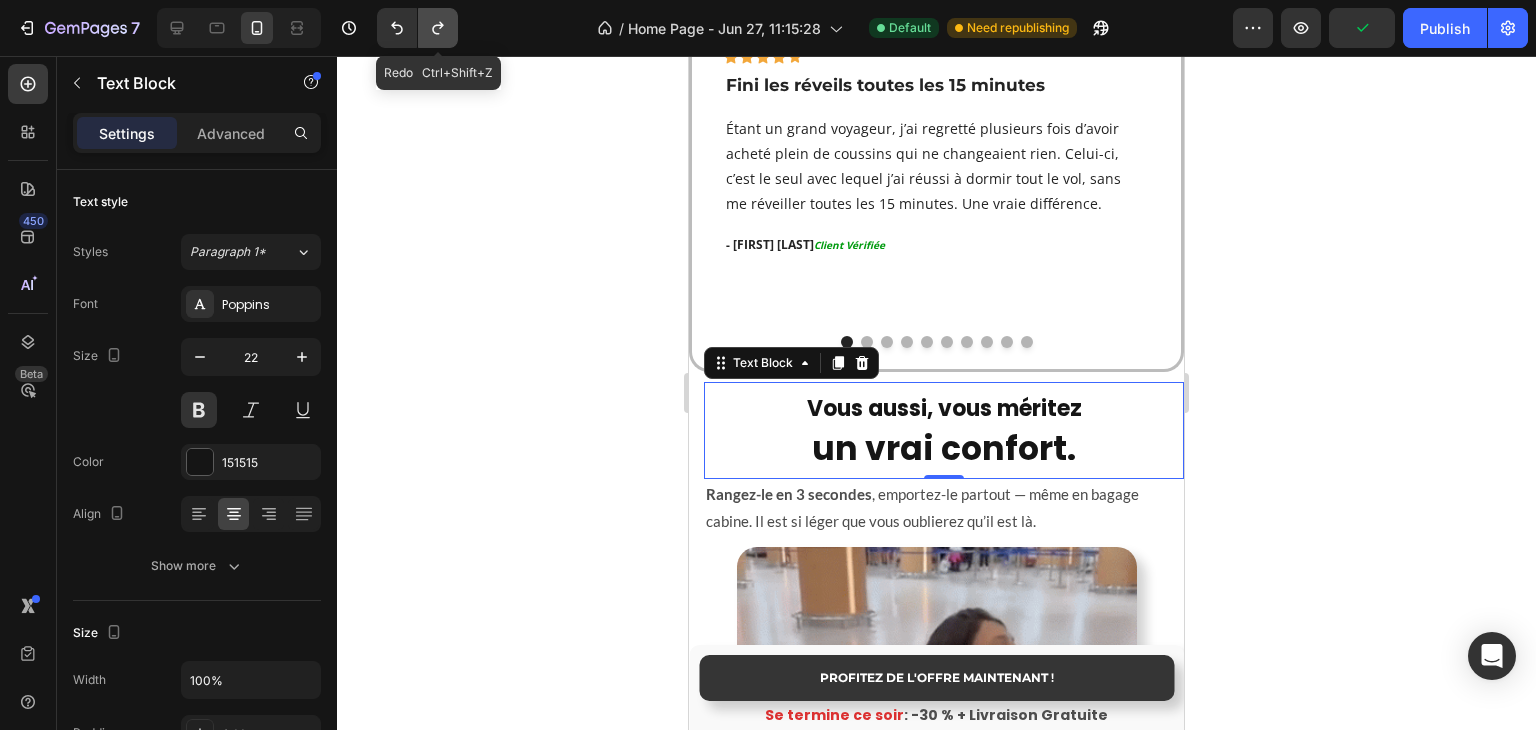 click 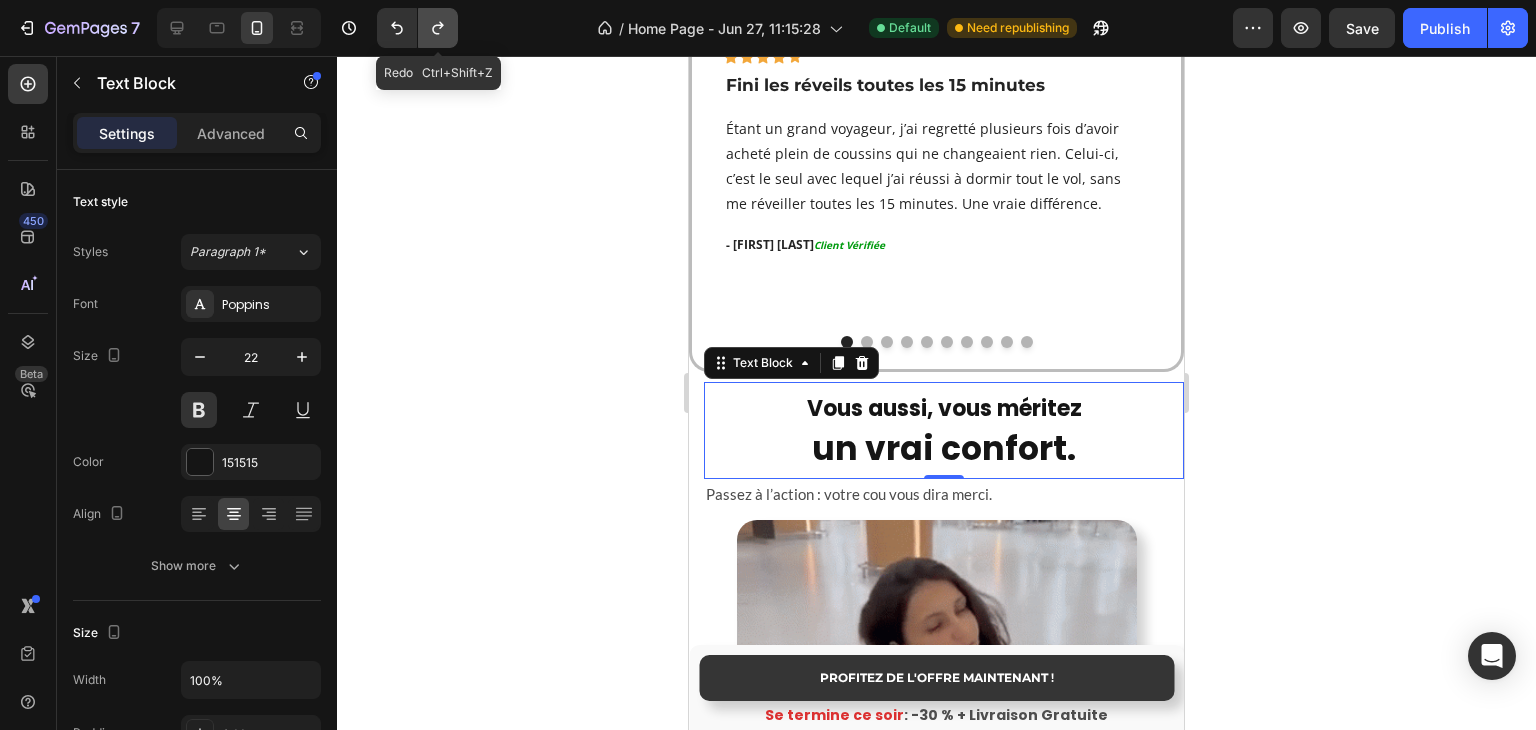 click 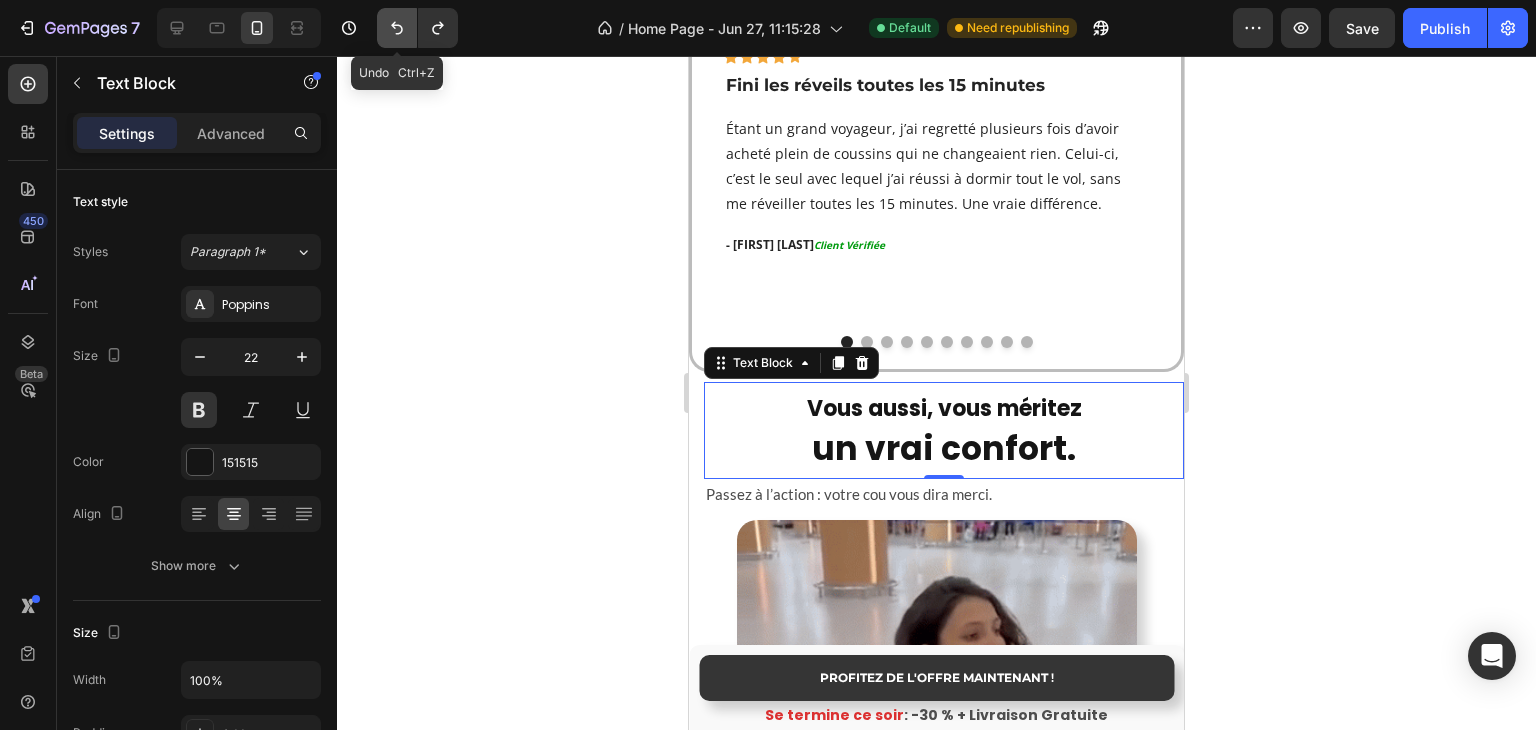 click 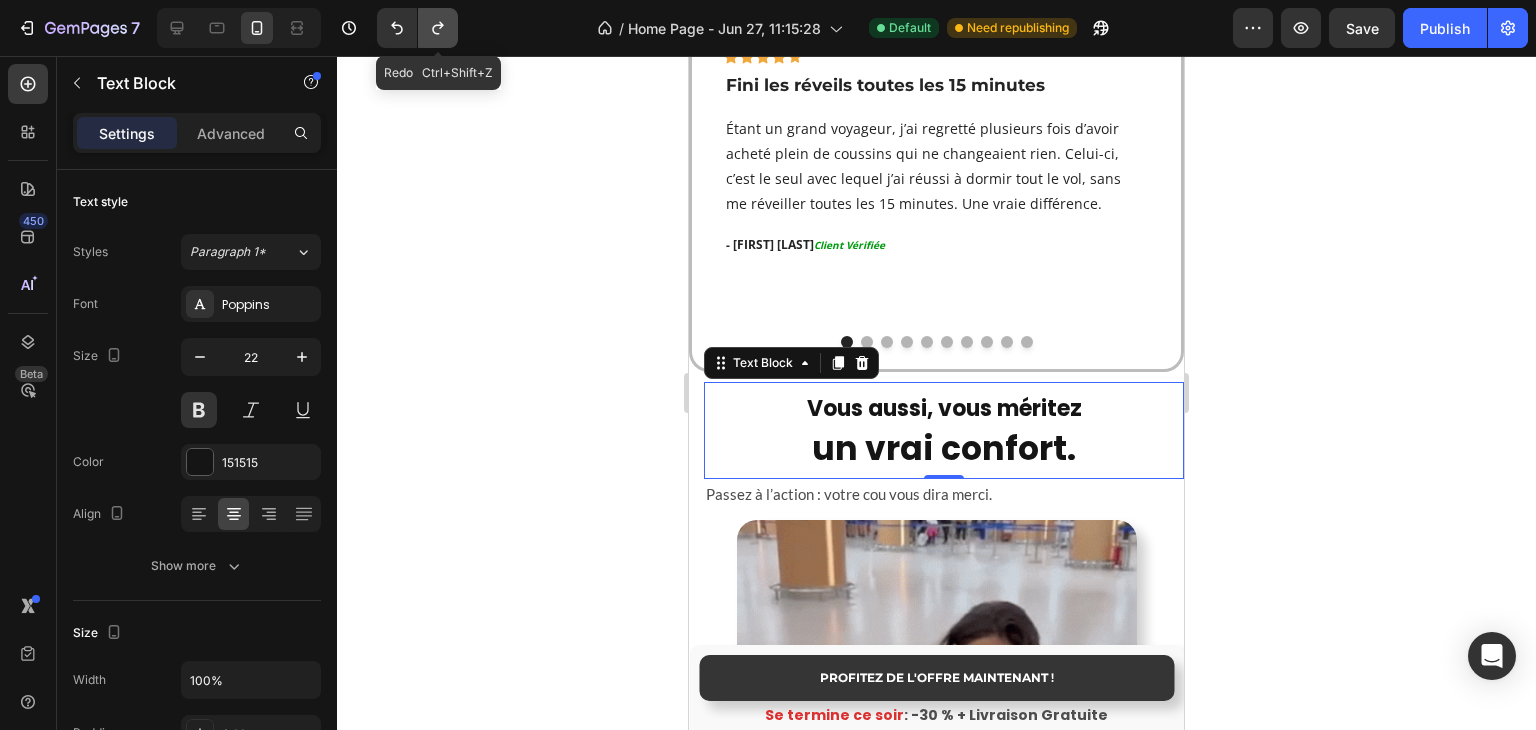 click 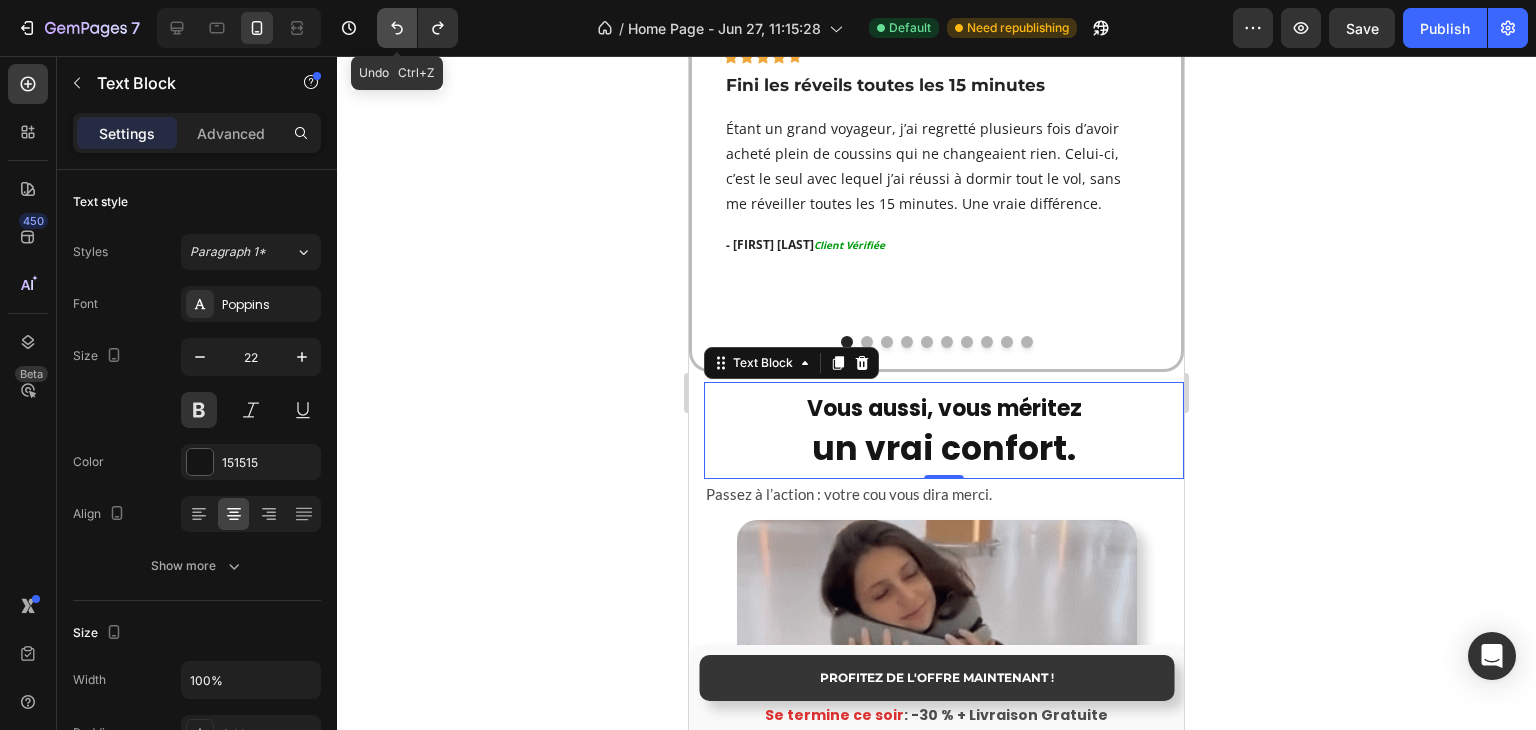 click 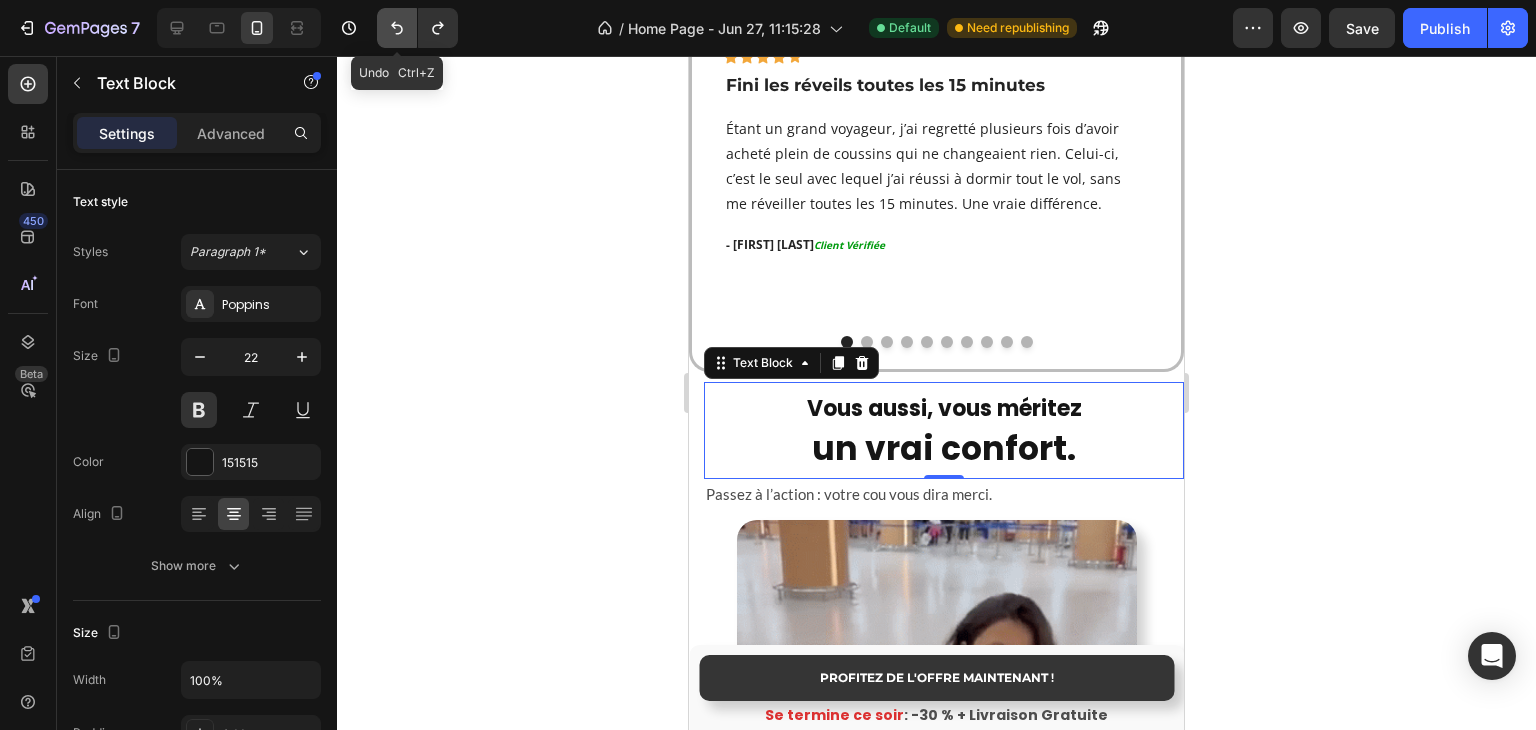 click 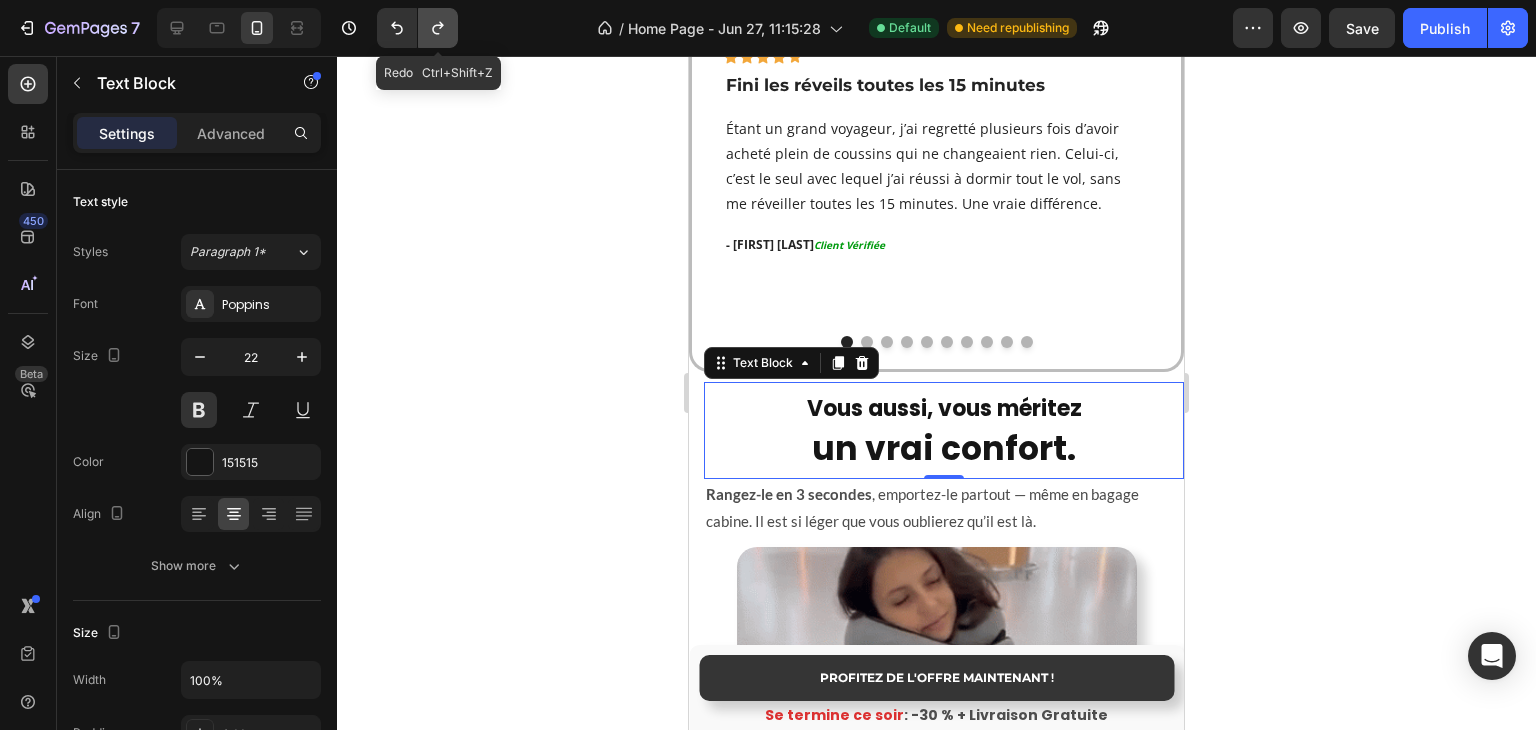 click 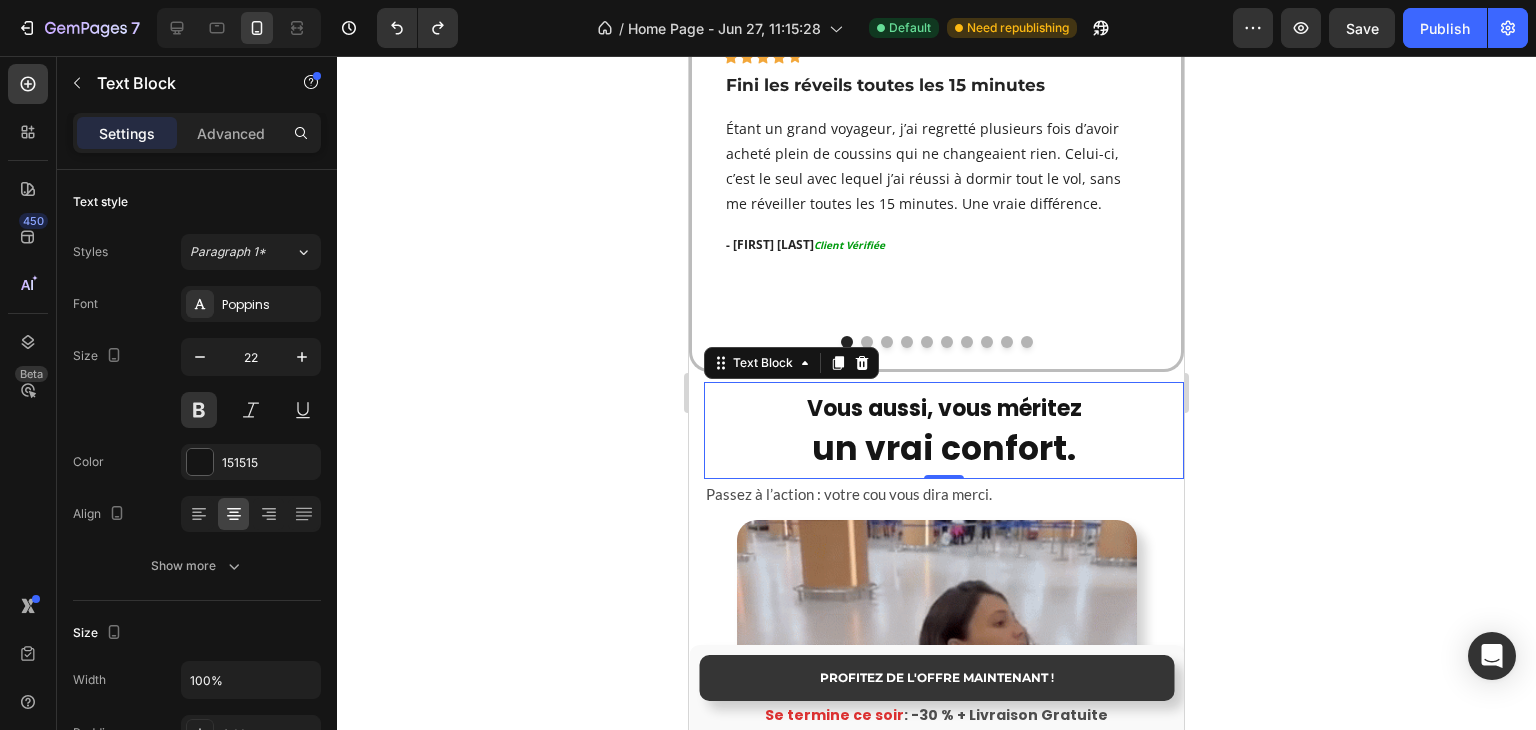 click on "Passez à l’action : votre cou vous dira merci." at bounding box center [944, 494] 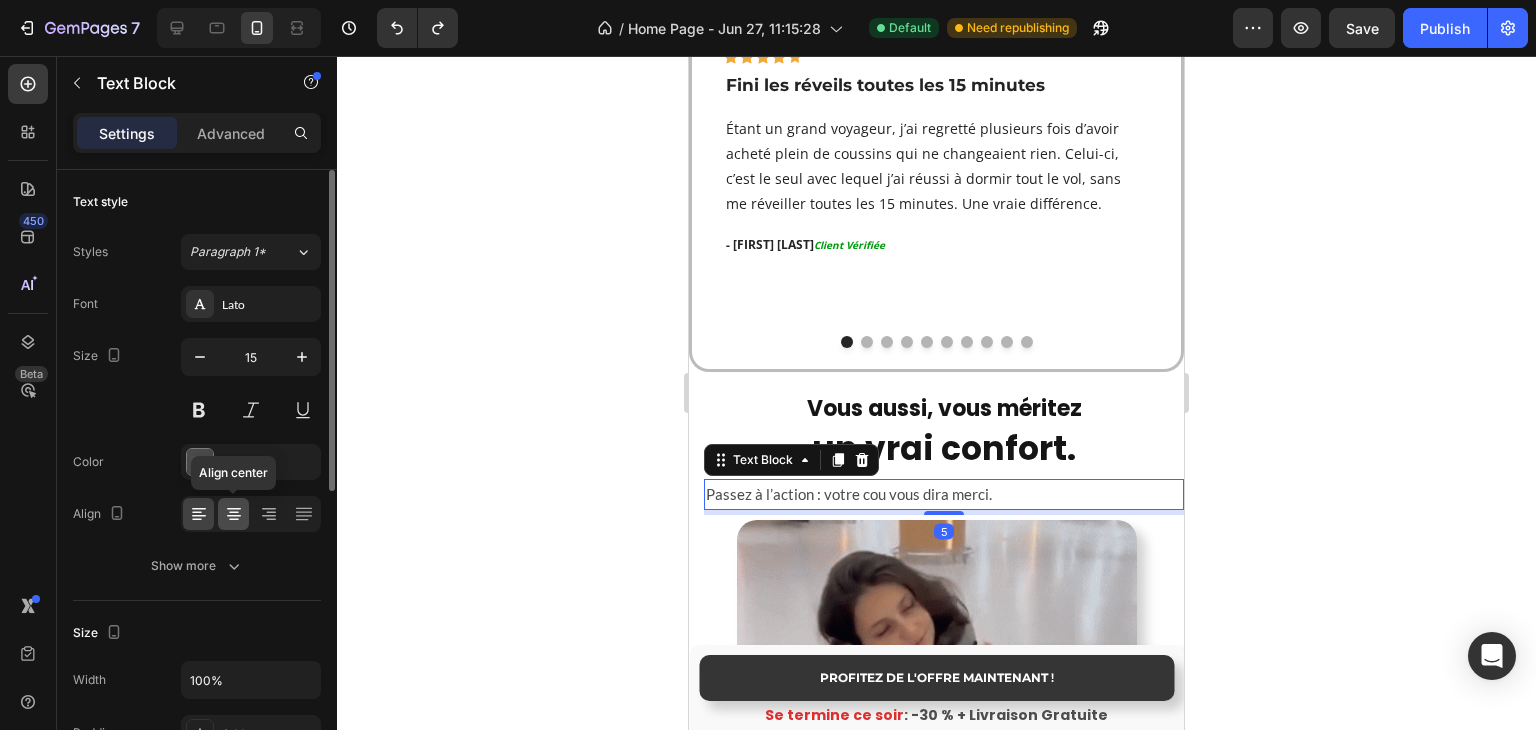 click 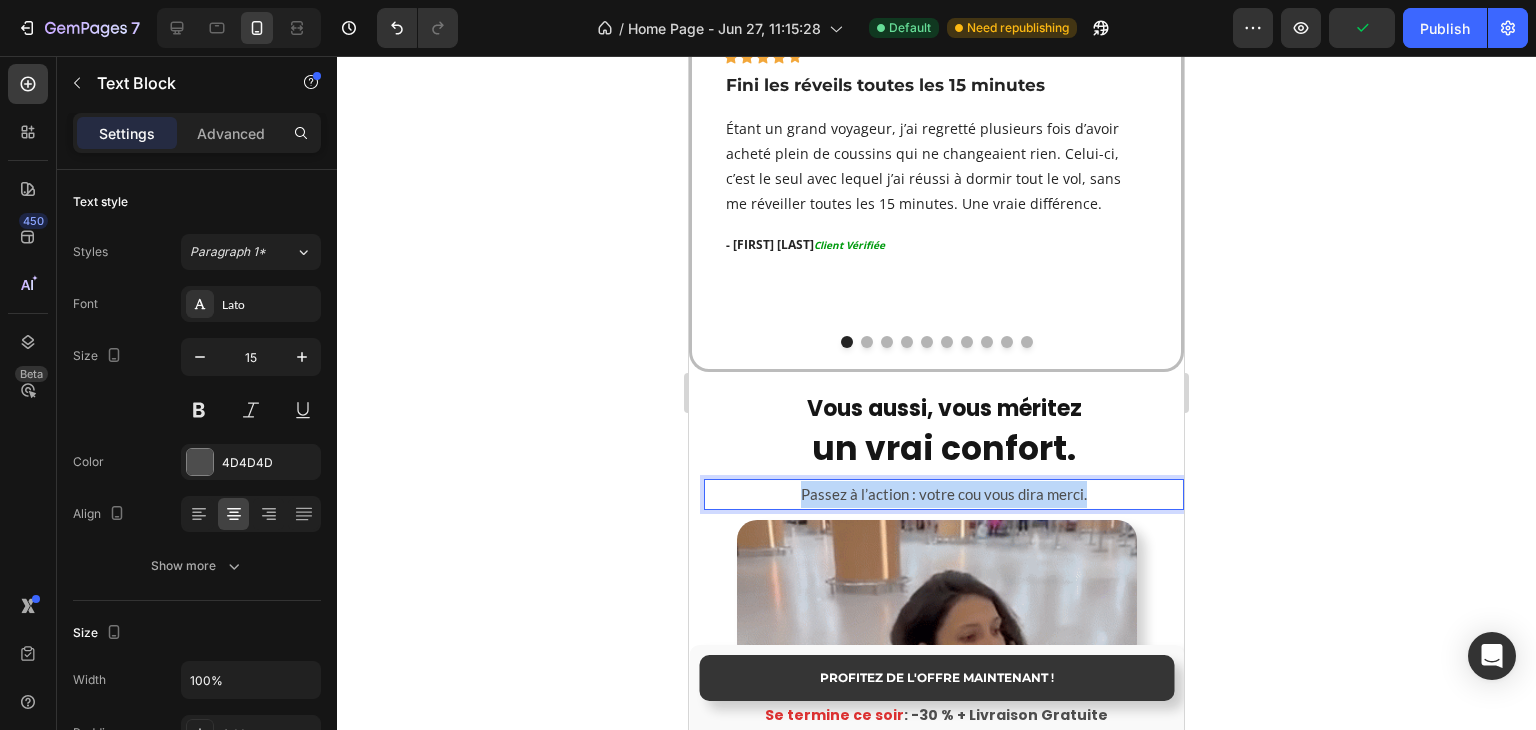 drag, startPoint x: 780, startPoint y: 471, endPoint x: 1096, endPoint y: 474, distance: 316.01425 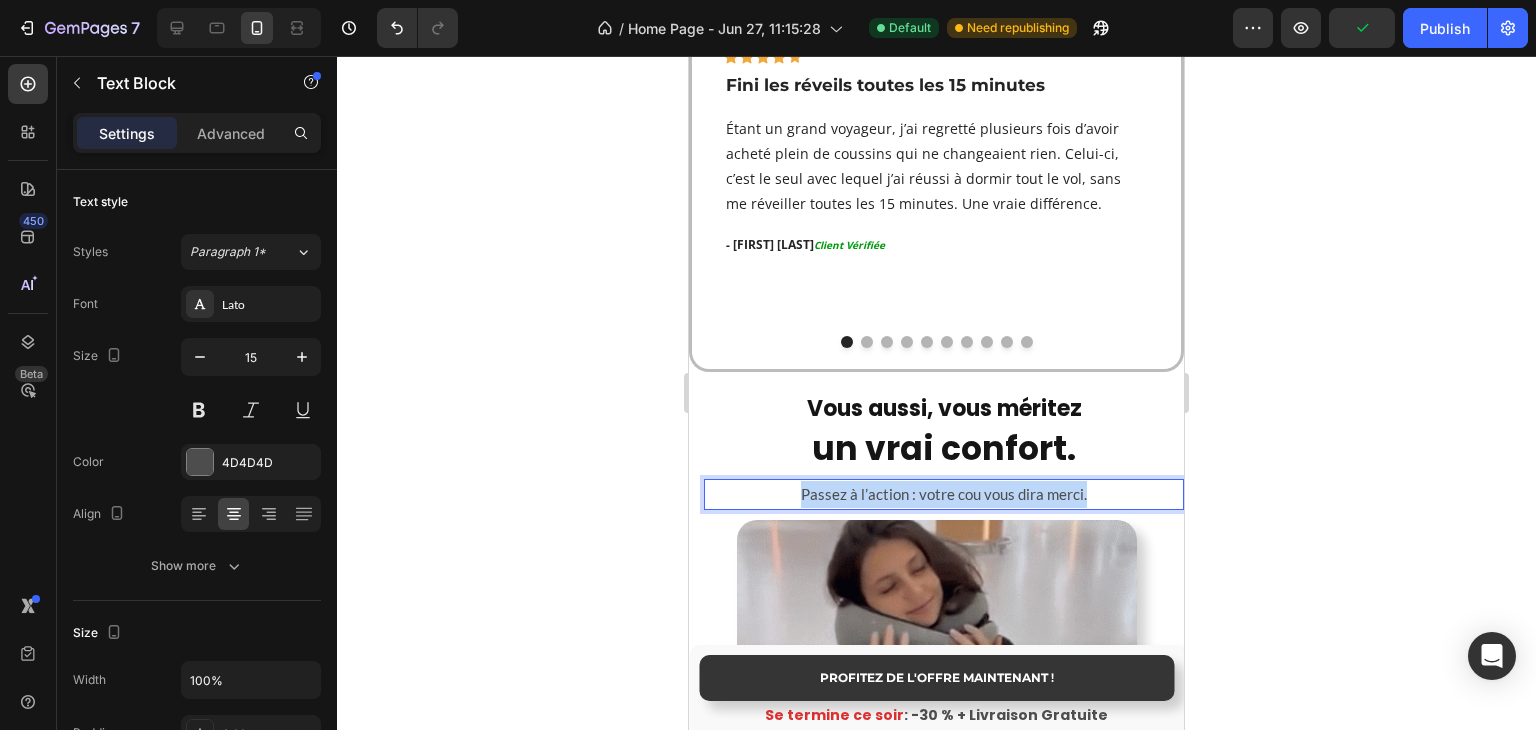 click on "Passez à l’action : votre cou vous dira merci." at bounding box center (944, 494) 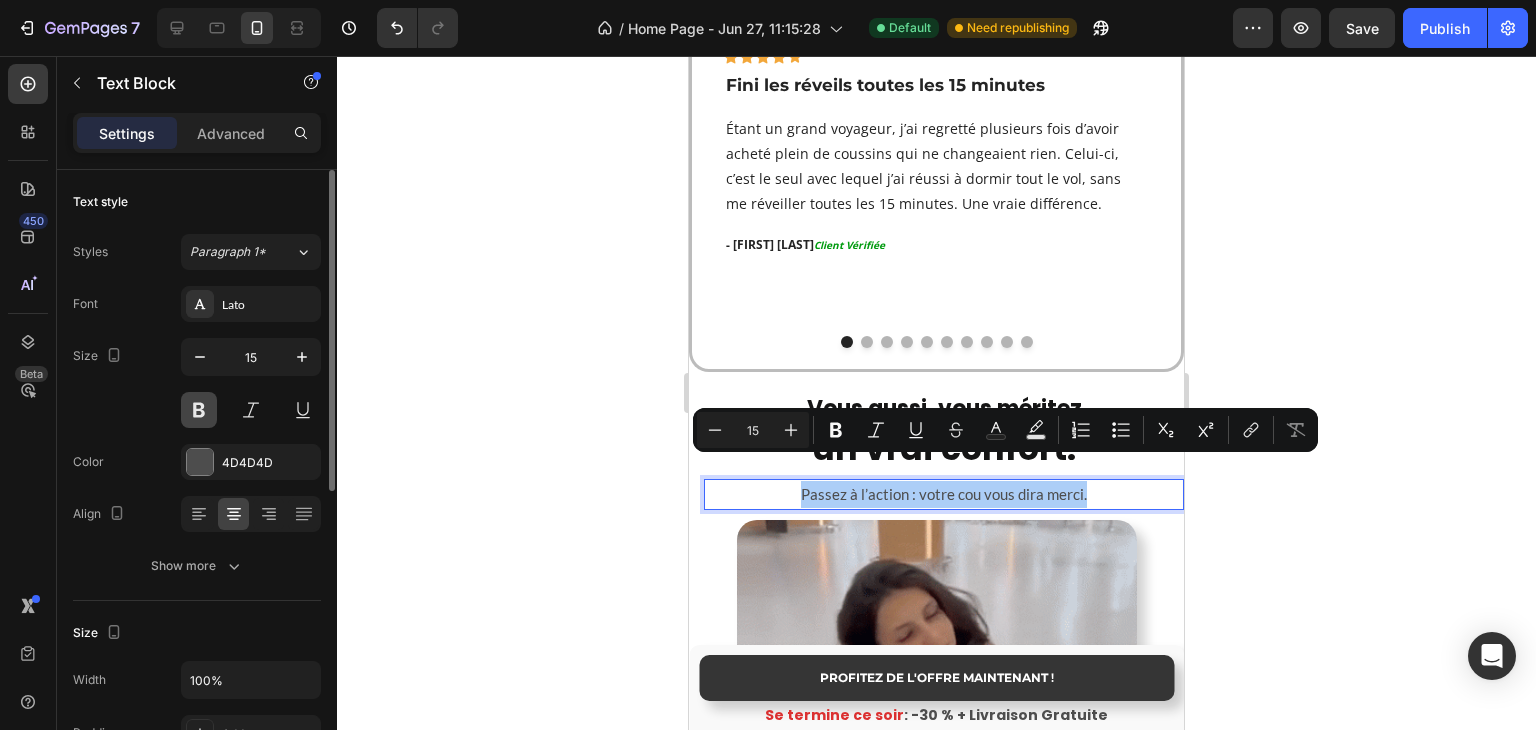 click at bounding box center [199, 410] 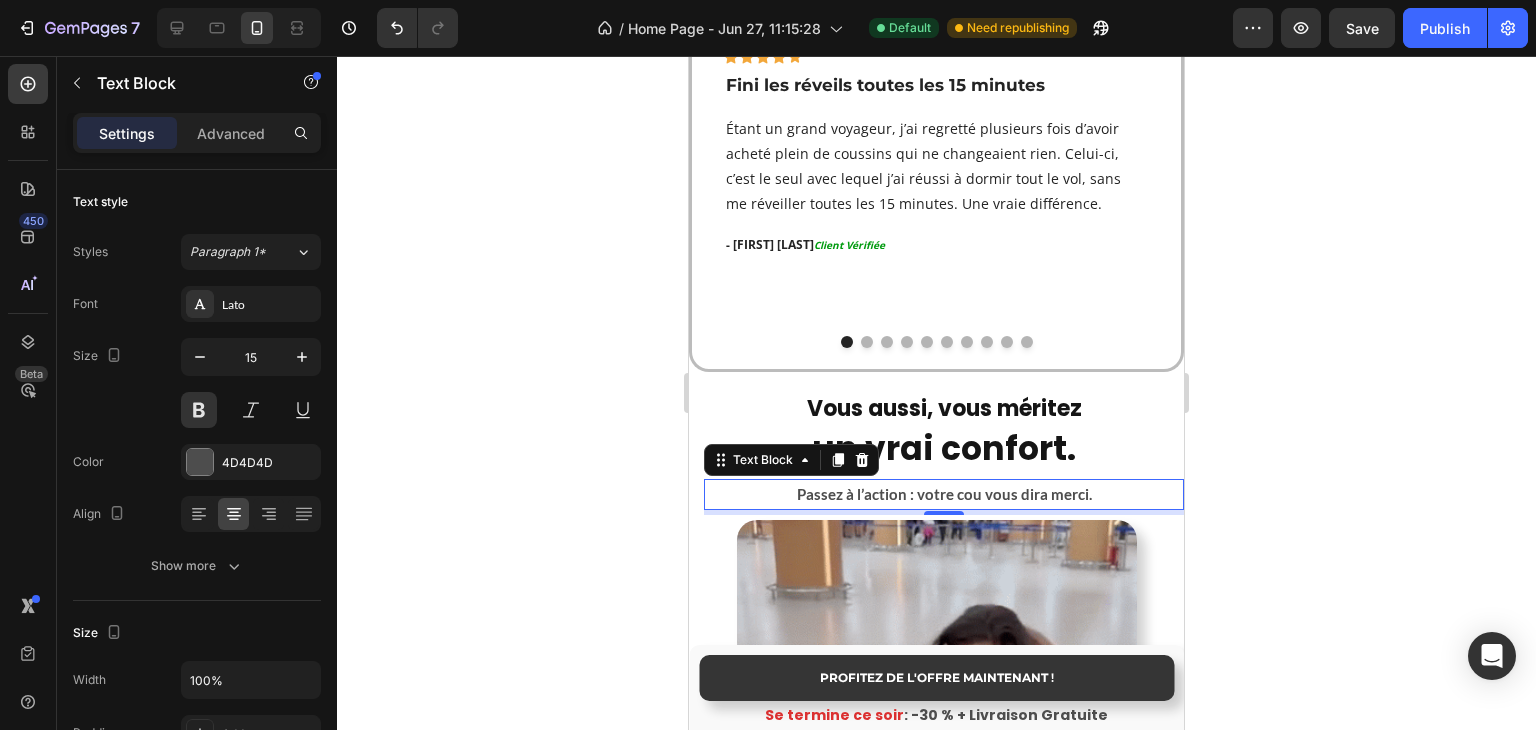 click 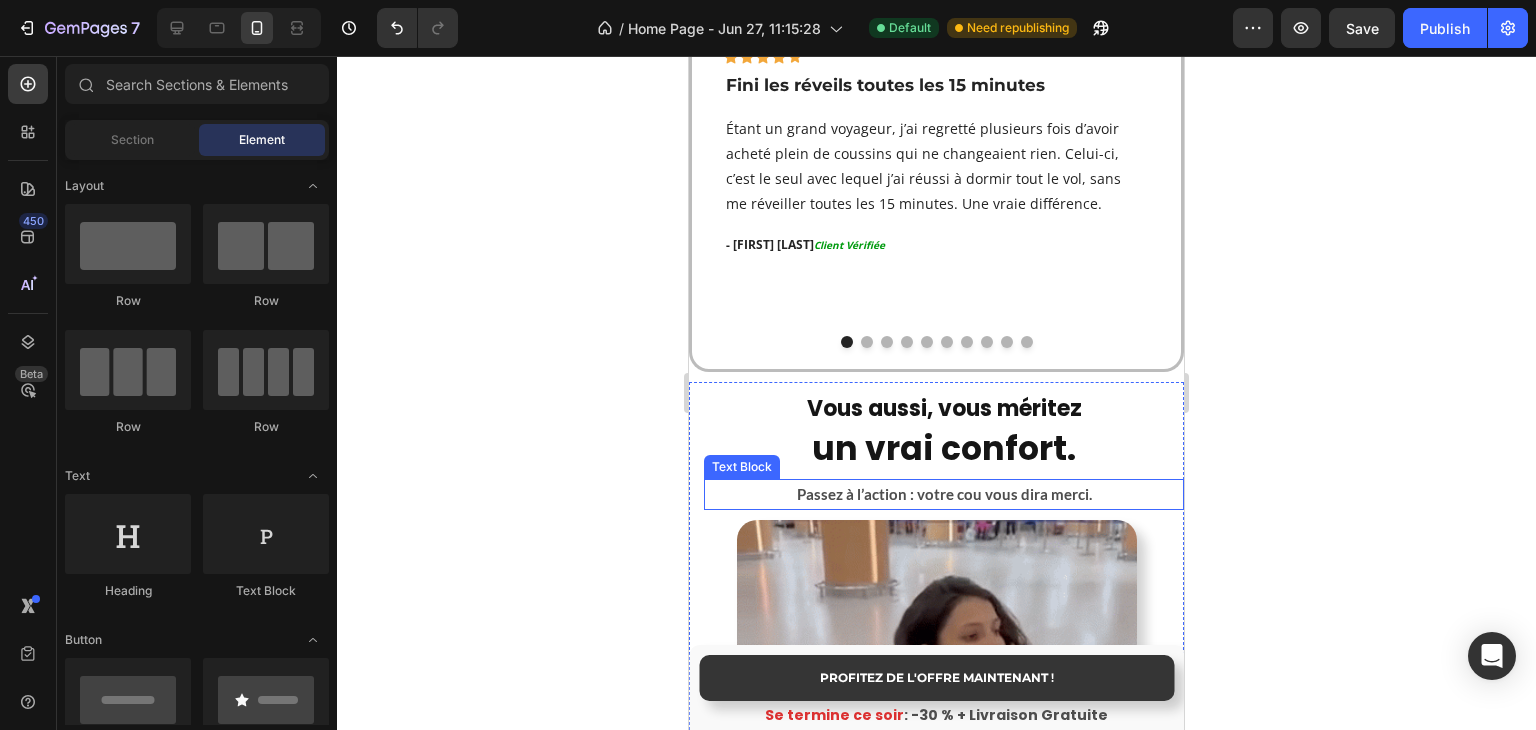 click on "un vrai confort." at bounding box center (944, 448) 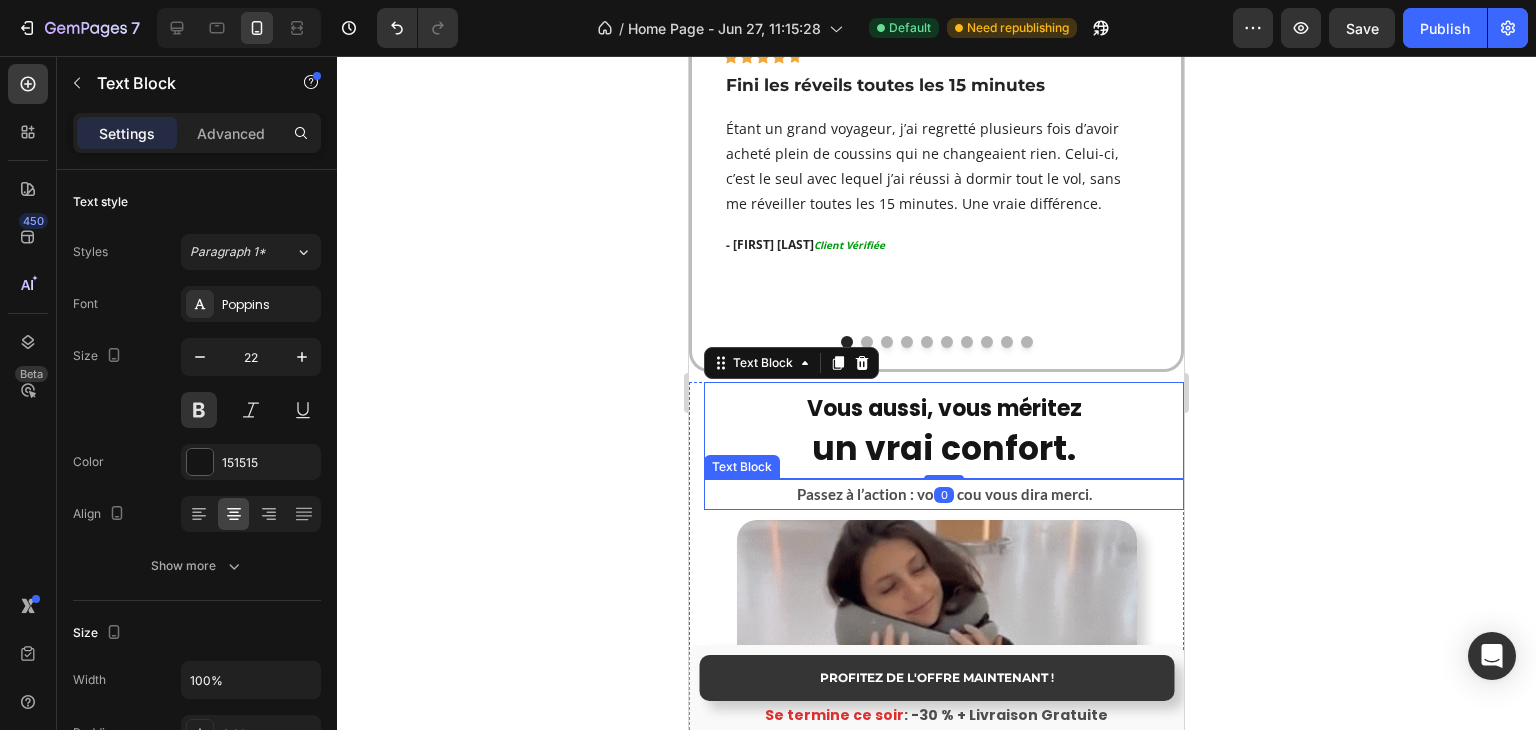click on "Passez à l’action : votre cou vous dira merci." at bounding box center (944, 494) 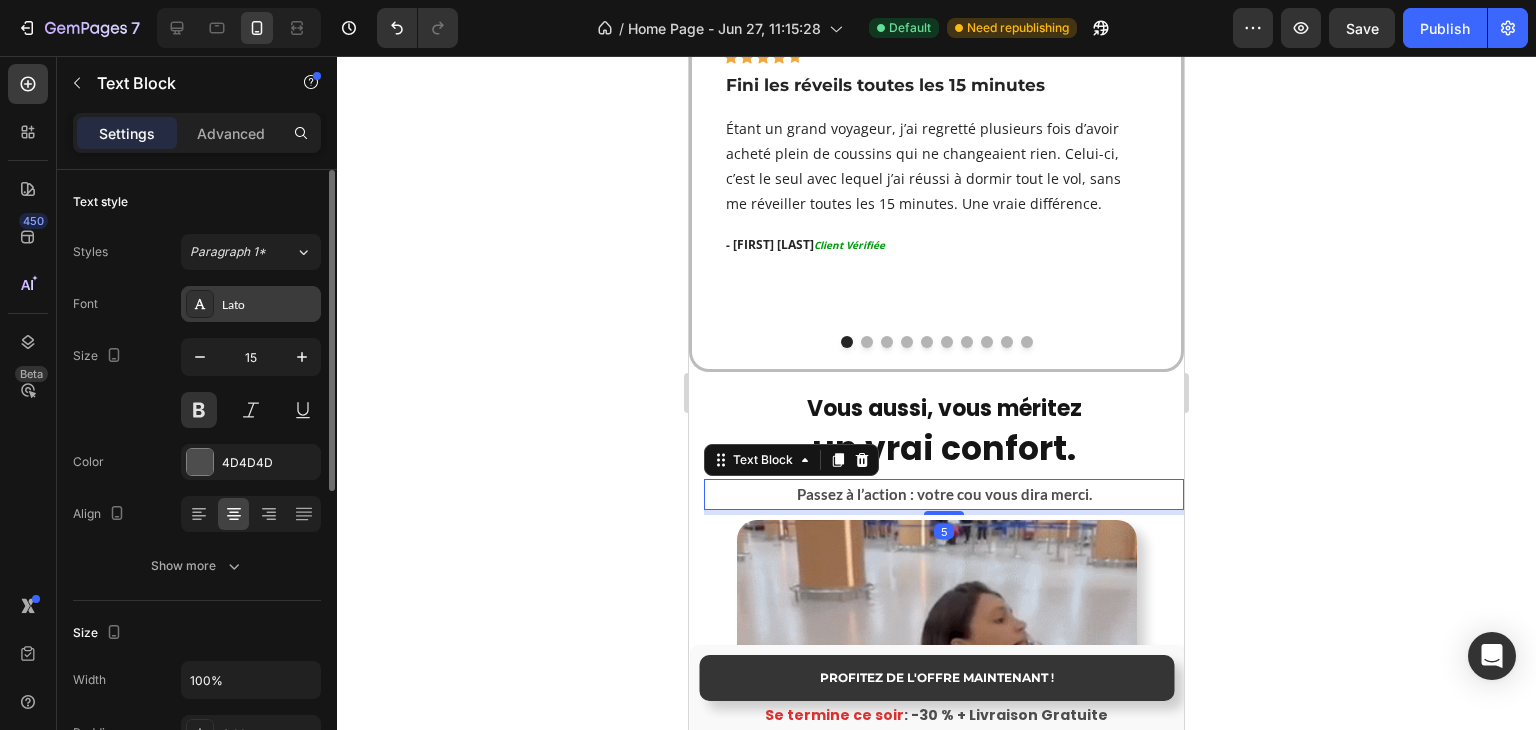 click on "Lato" at bounding box center (269, 305) 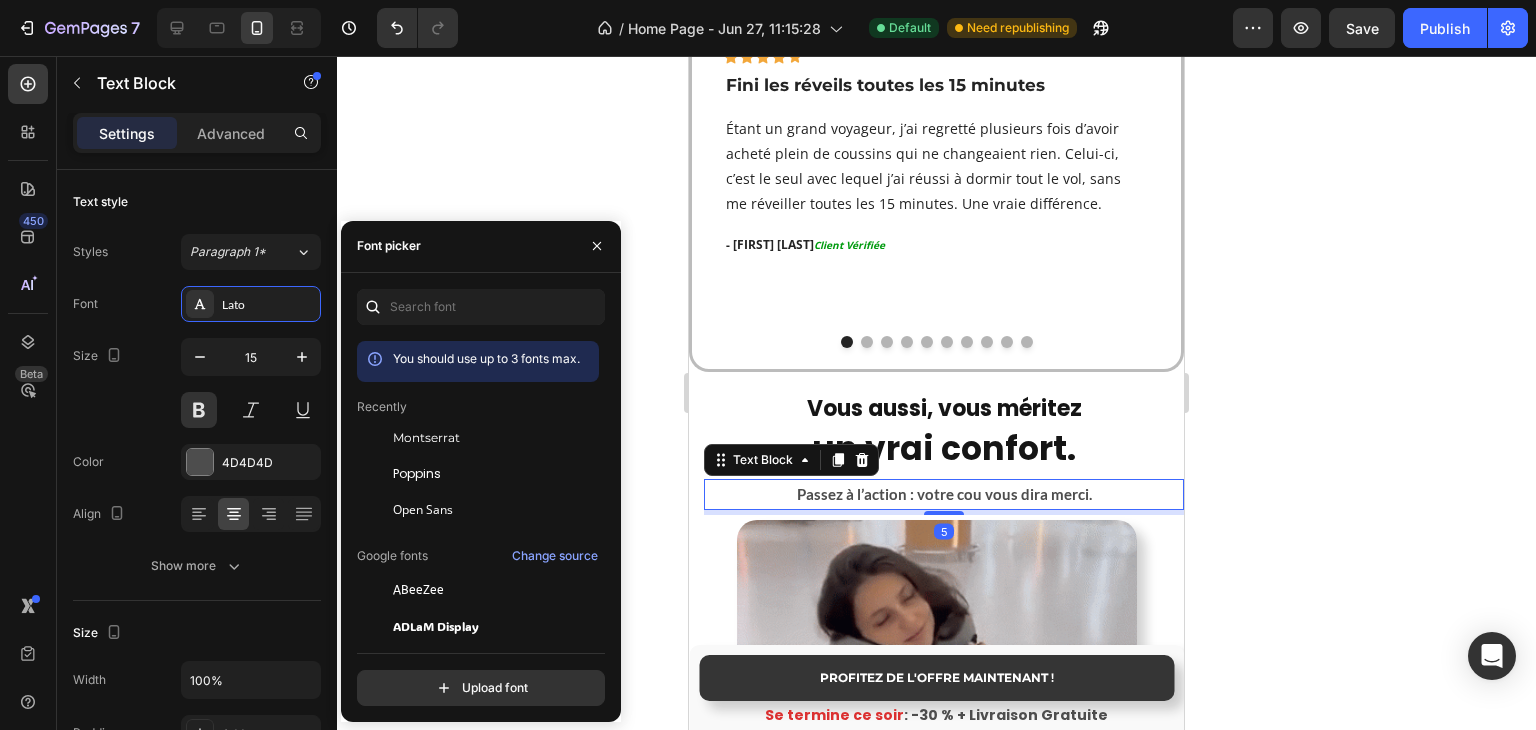 click 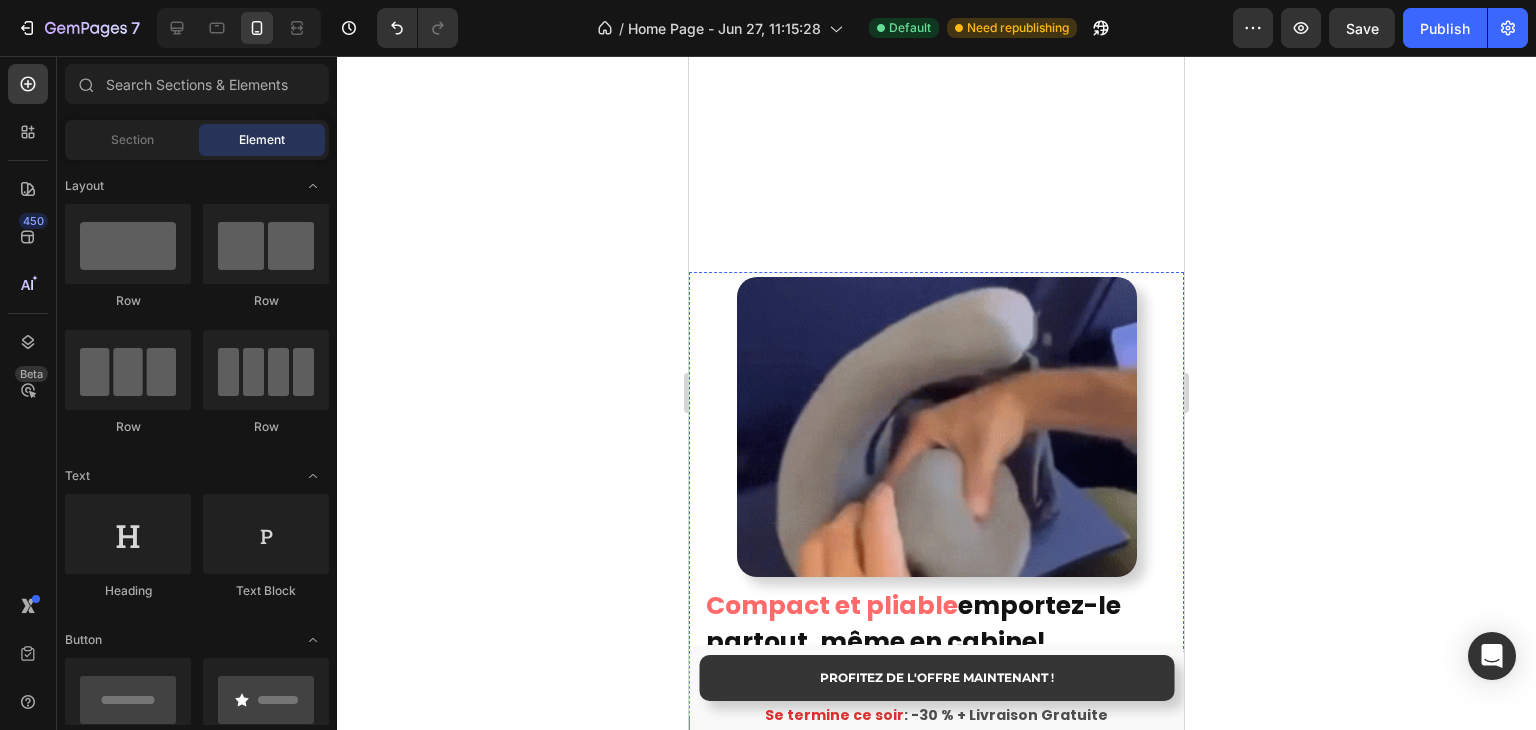 scroll, scrollTop: 3400, scrollLeft: 0, axis: vertical 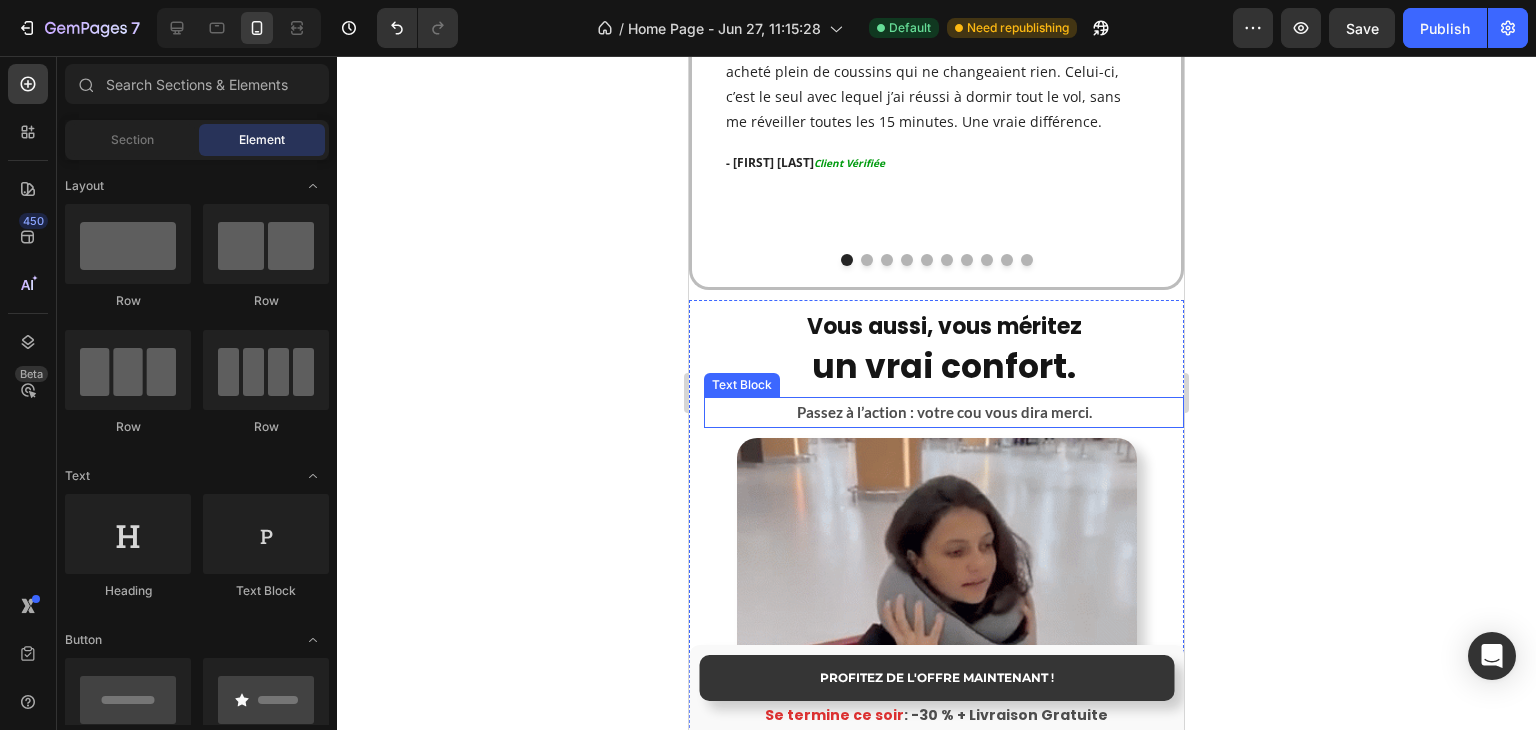 click on "Passez à l’action : votre cou vous dira merci." at bounding box center [944, 412] 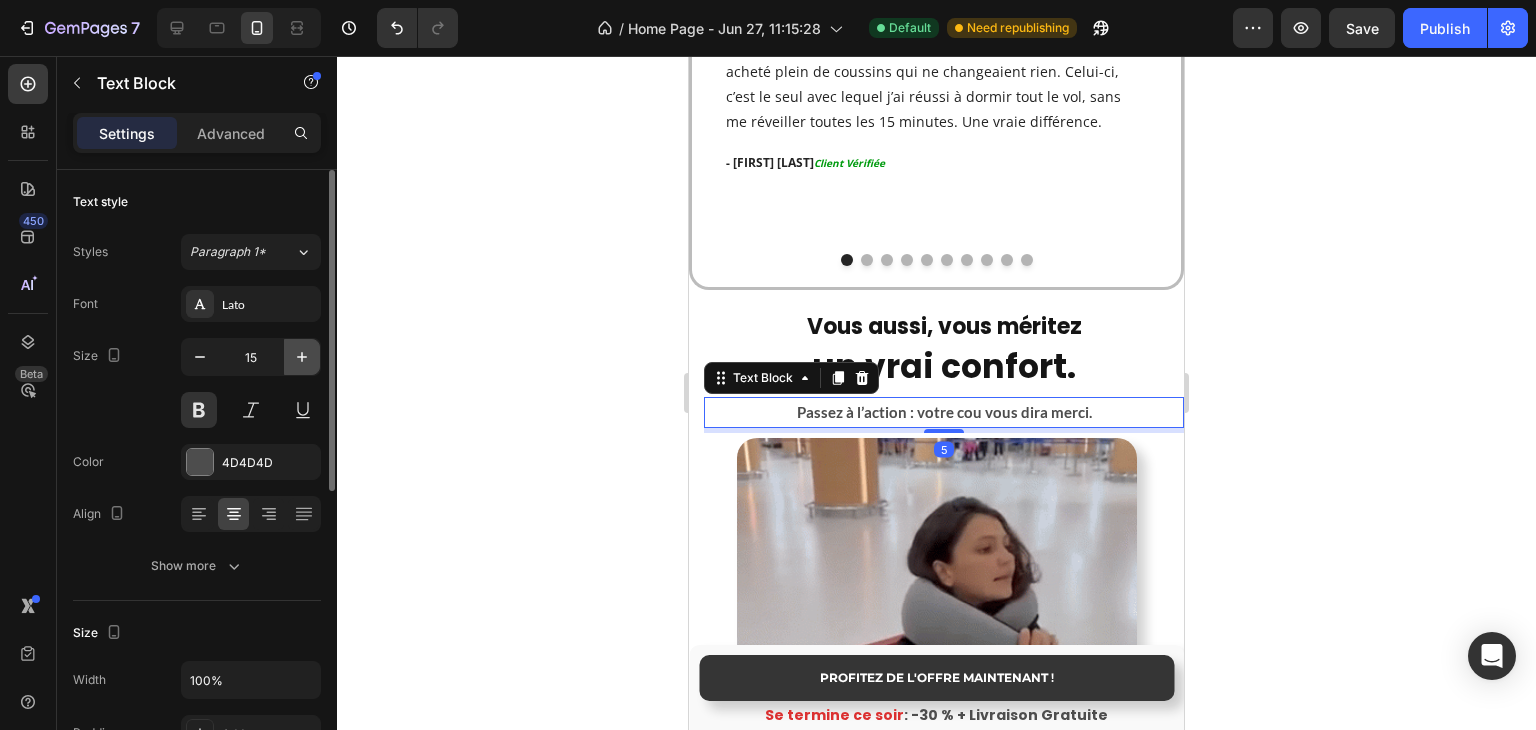 click 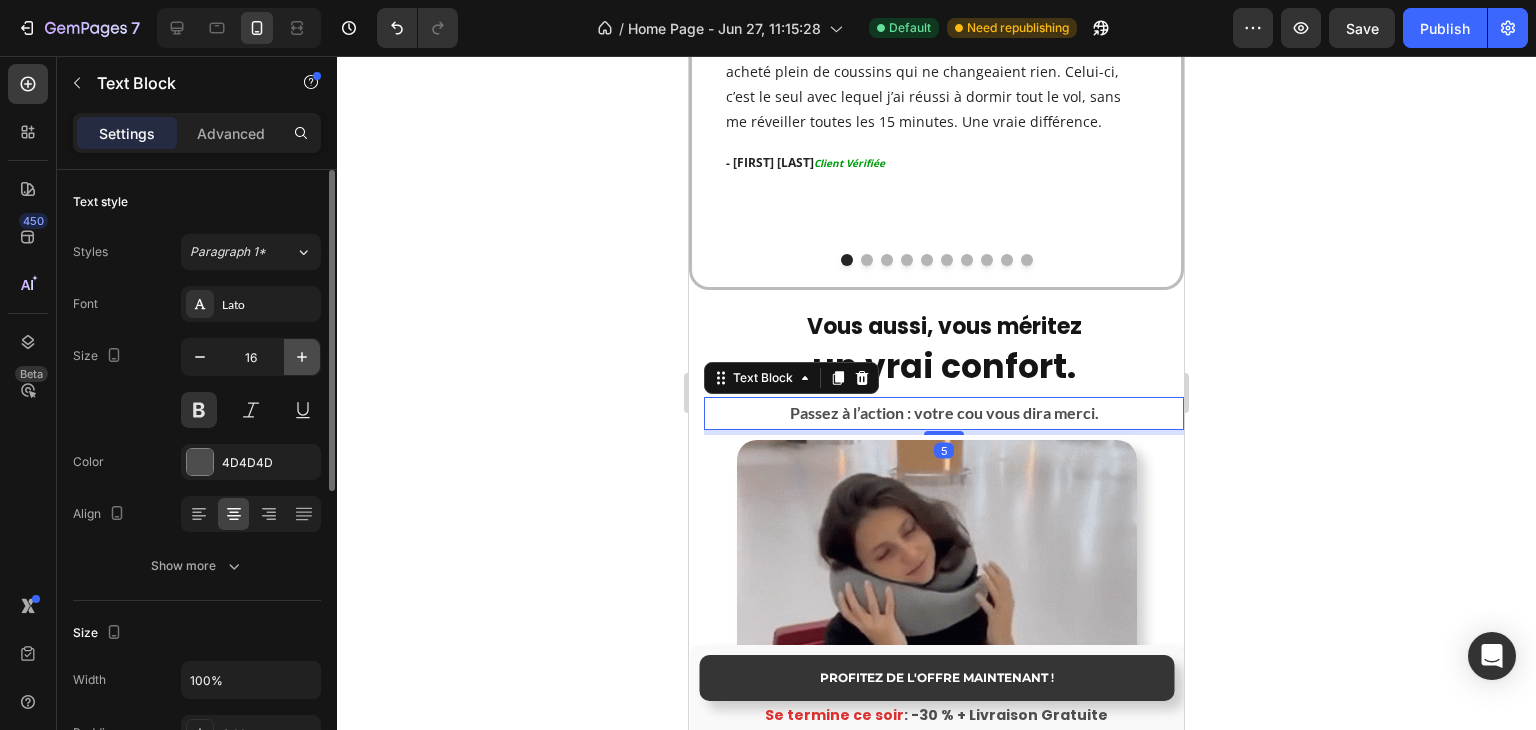 click 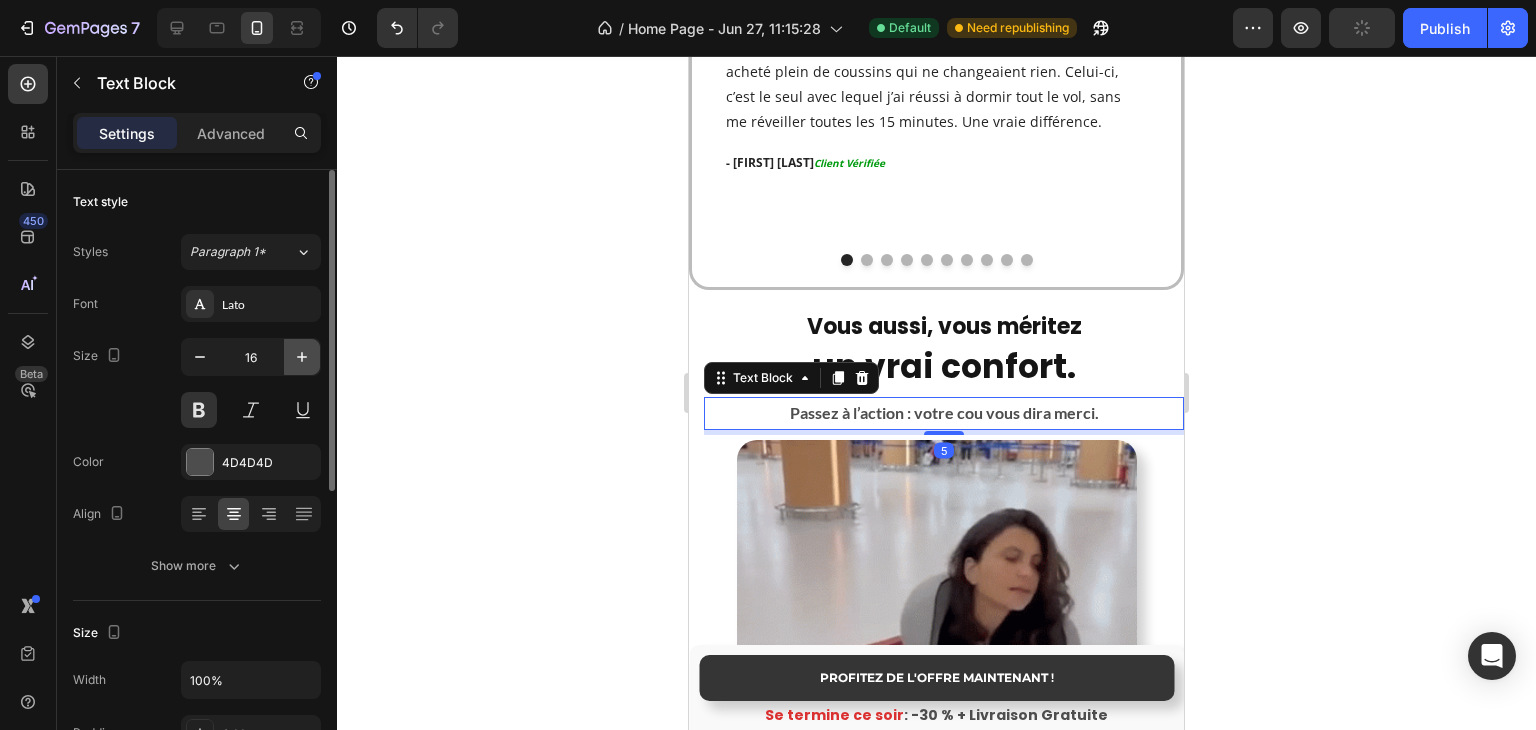 type on "17" 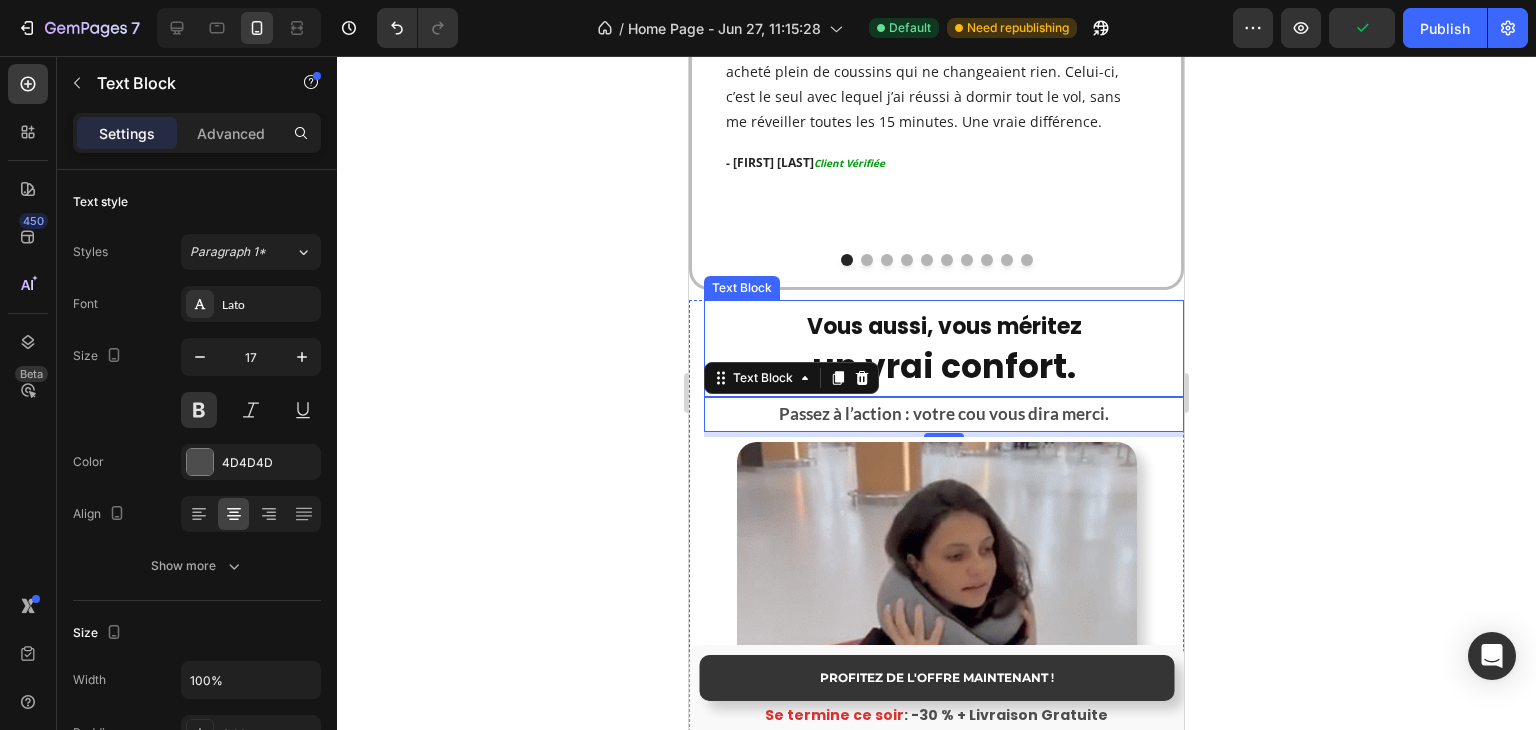 click on "un vrai confort." at bounding box center [944, 366] 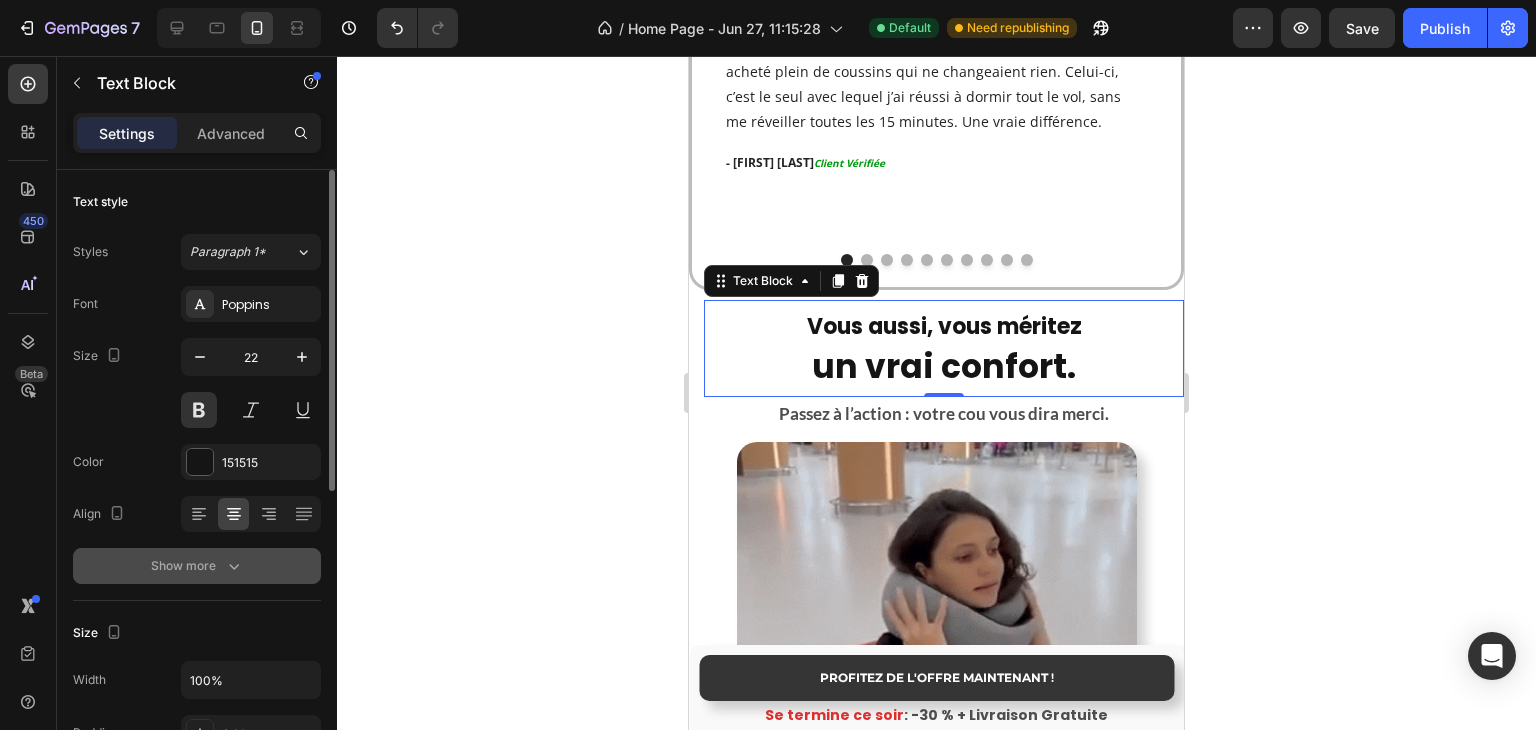 click on "Show more" at bounding box center [197, 566] 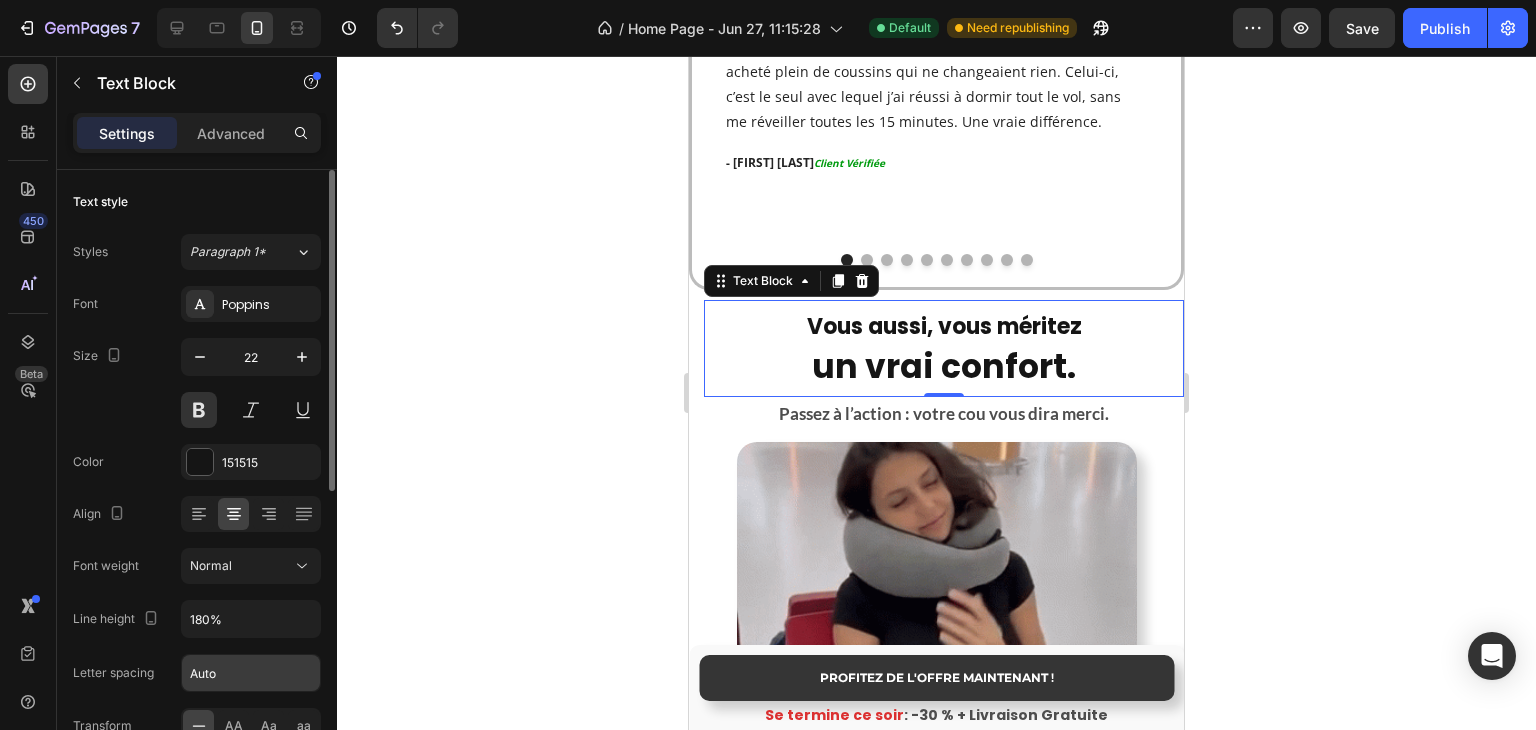scroll, scrollTop: 200, scrollLeft: 0, axis: vertical 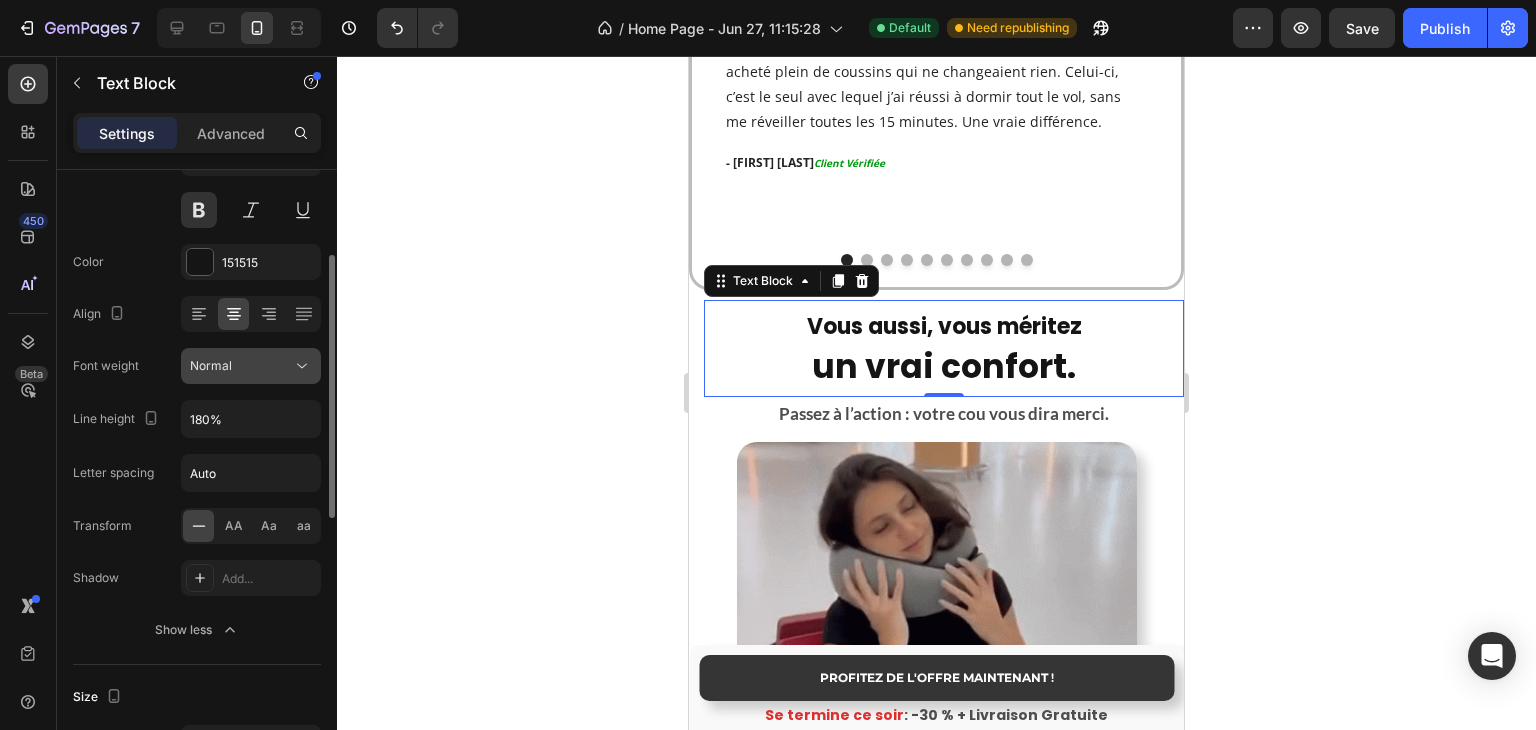 click on "Normal" 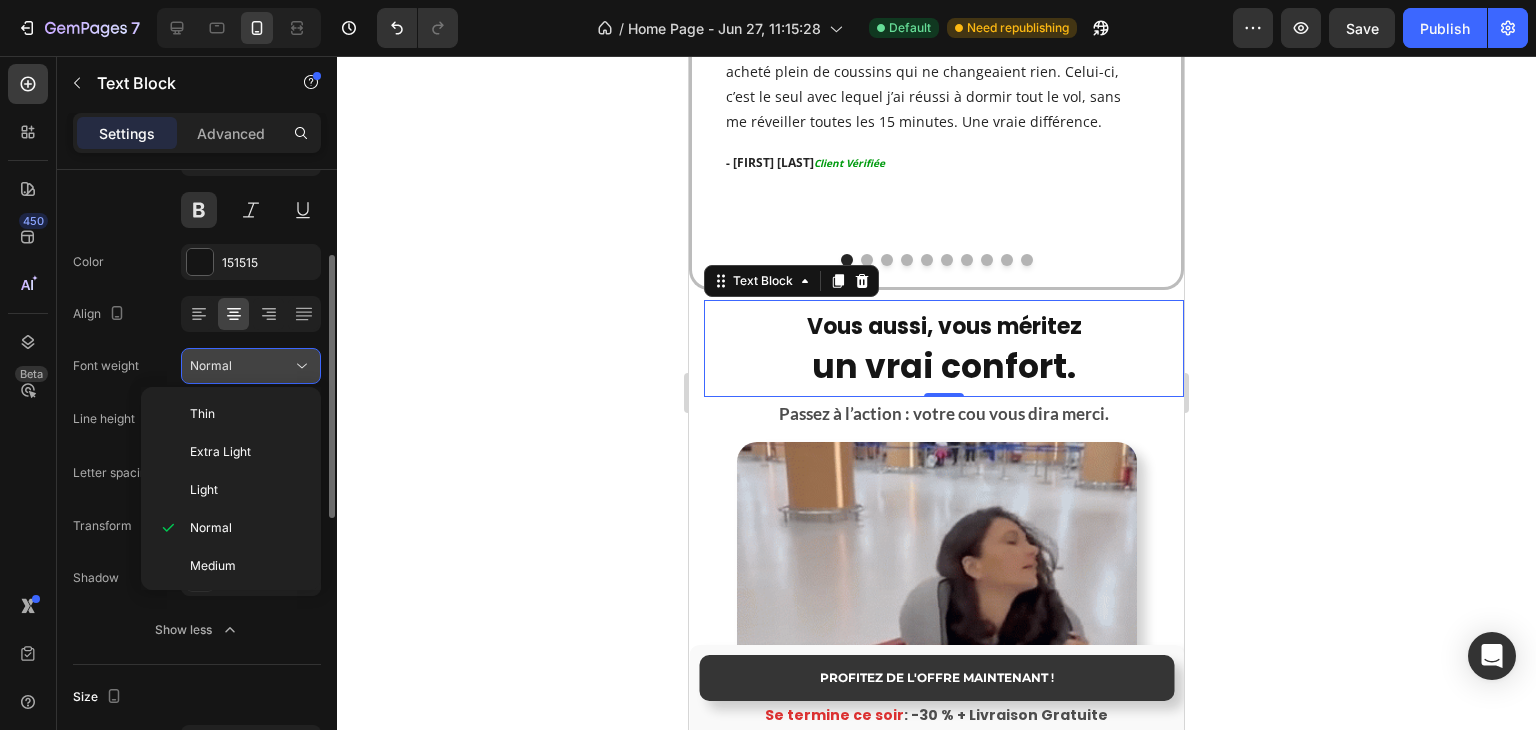 click on "Normal" 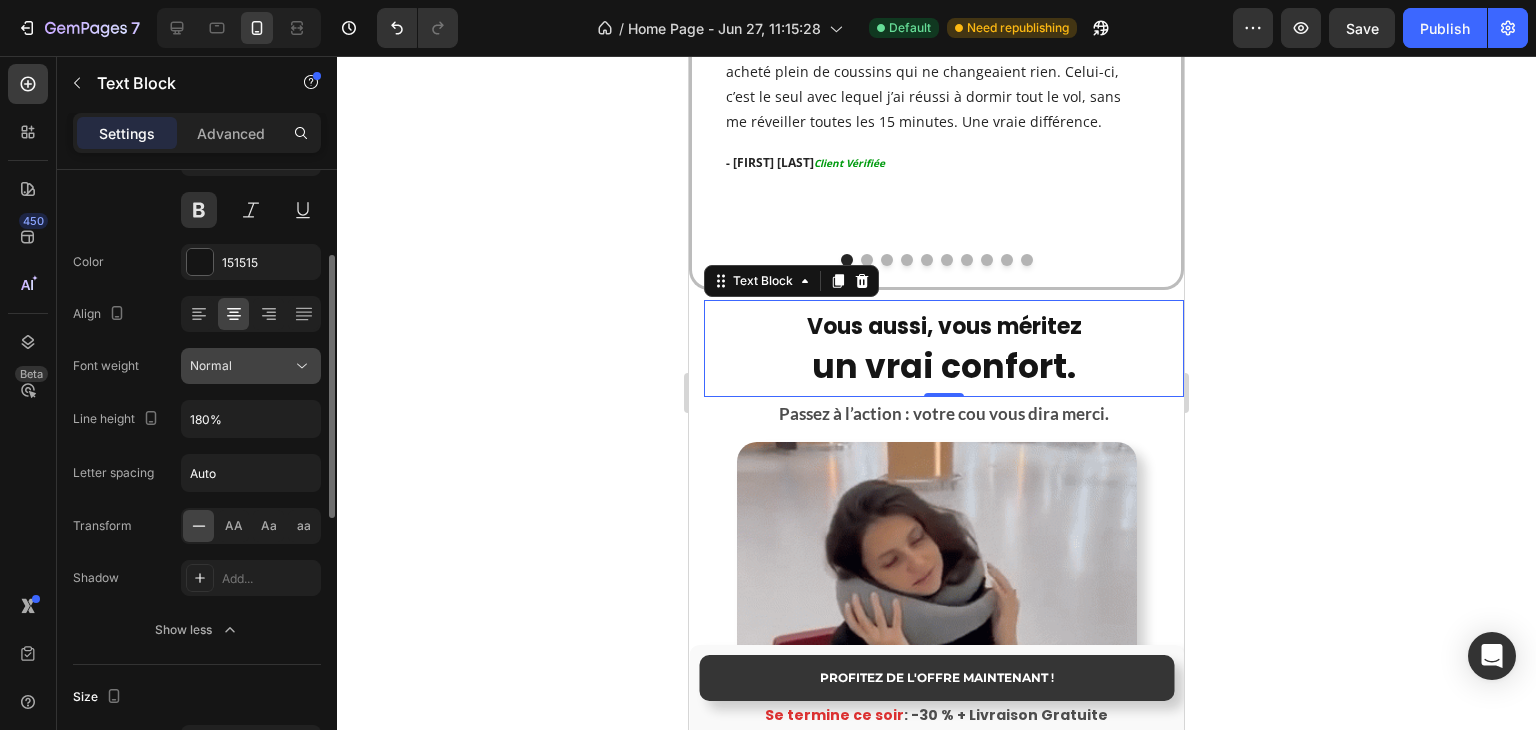 click on "Normal" 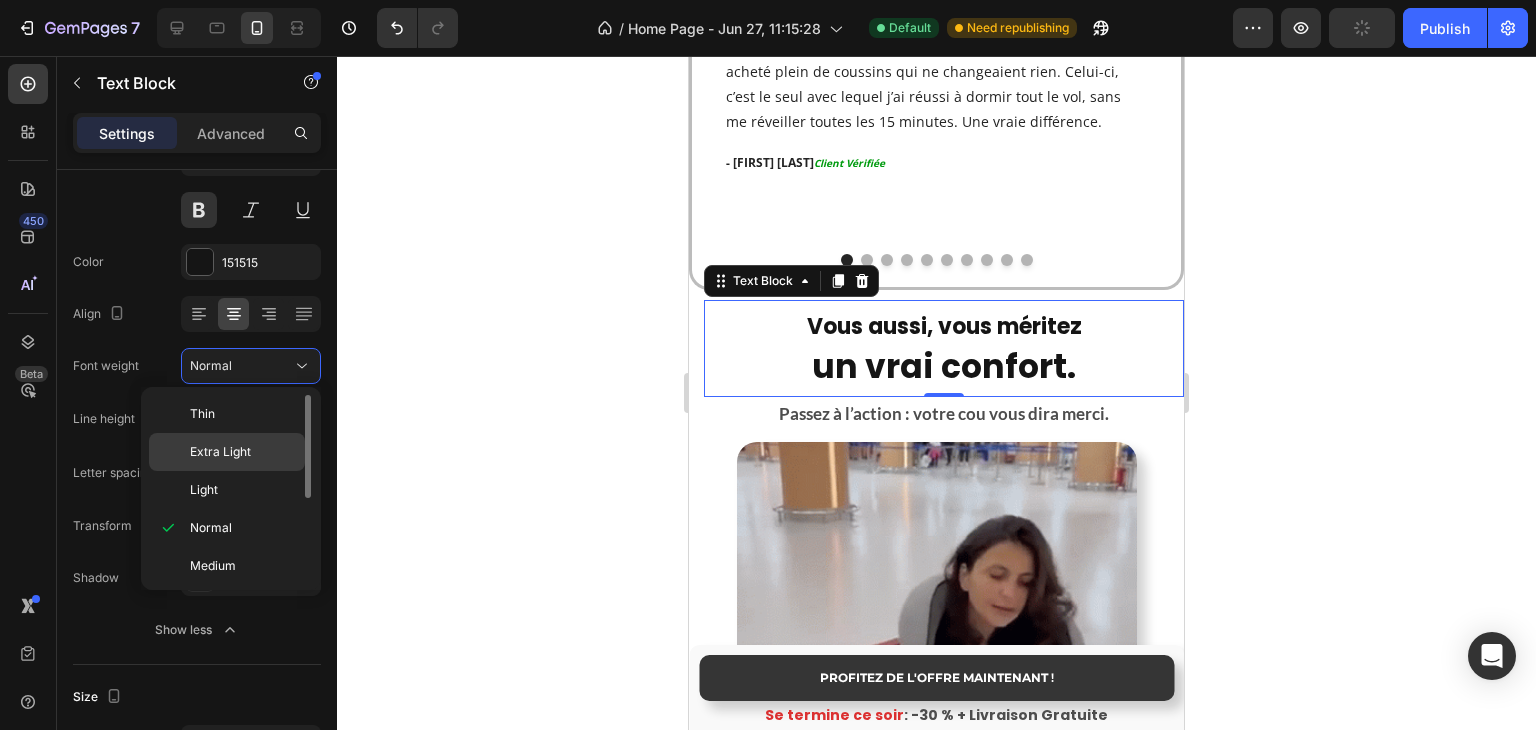 click on "Extra Light" at bounding box center [220, 452] 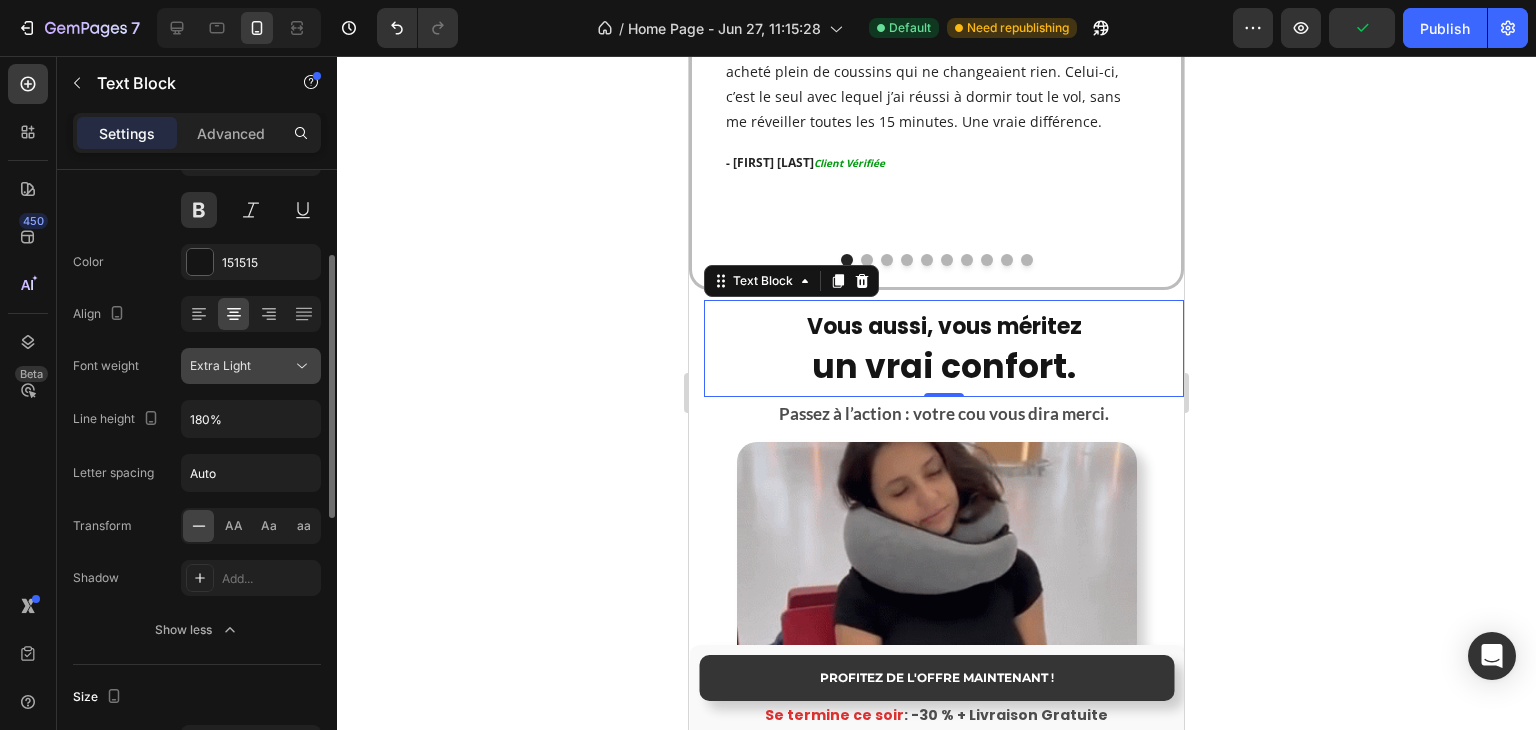 click on "Extra Light" 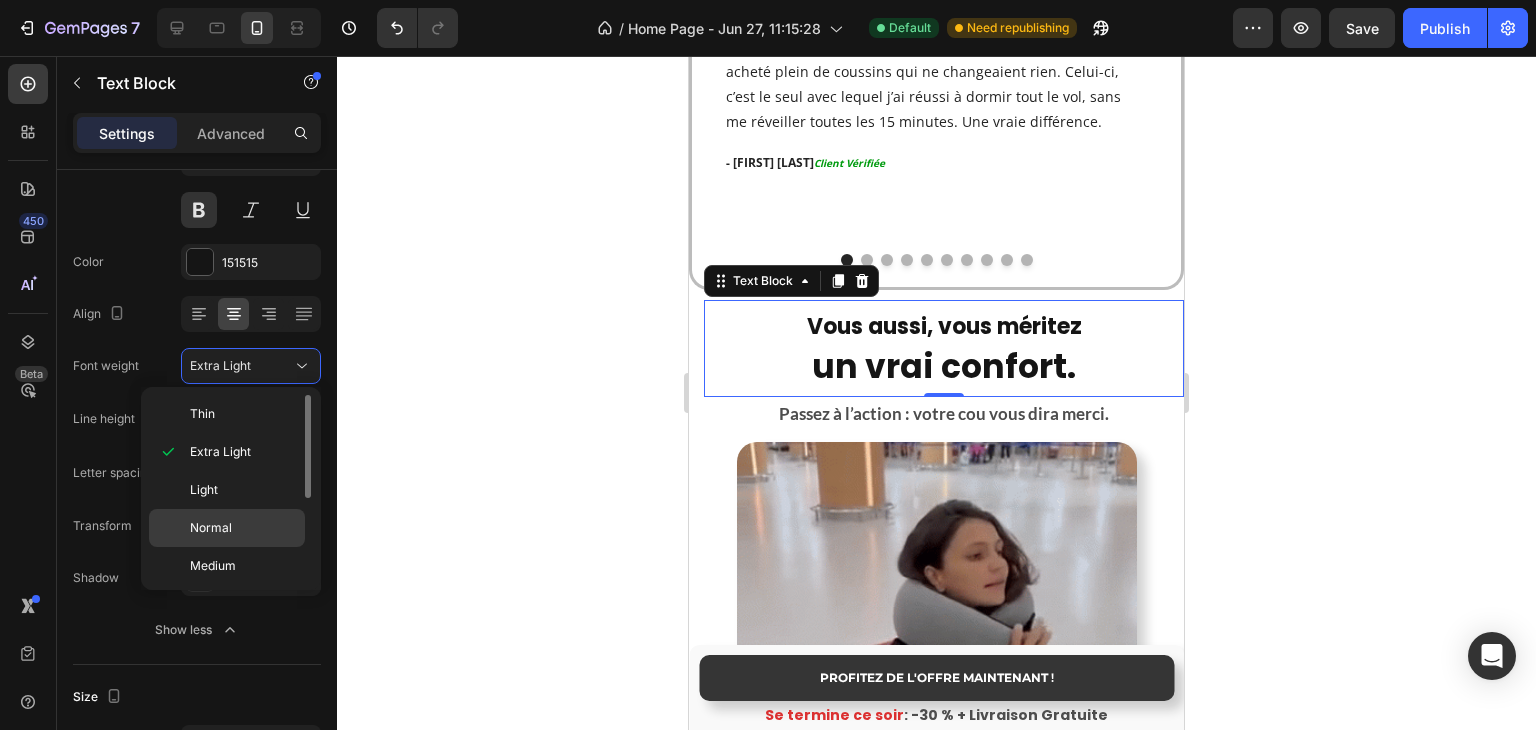 click on "Normal" 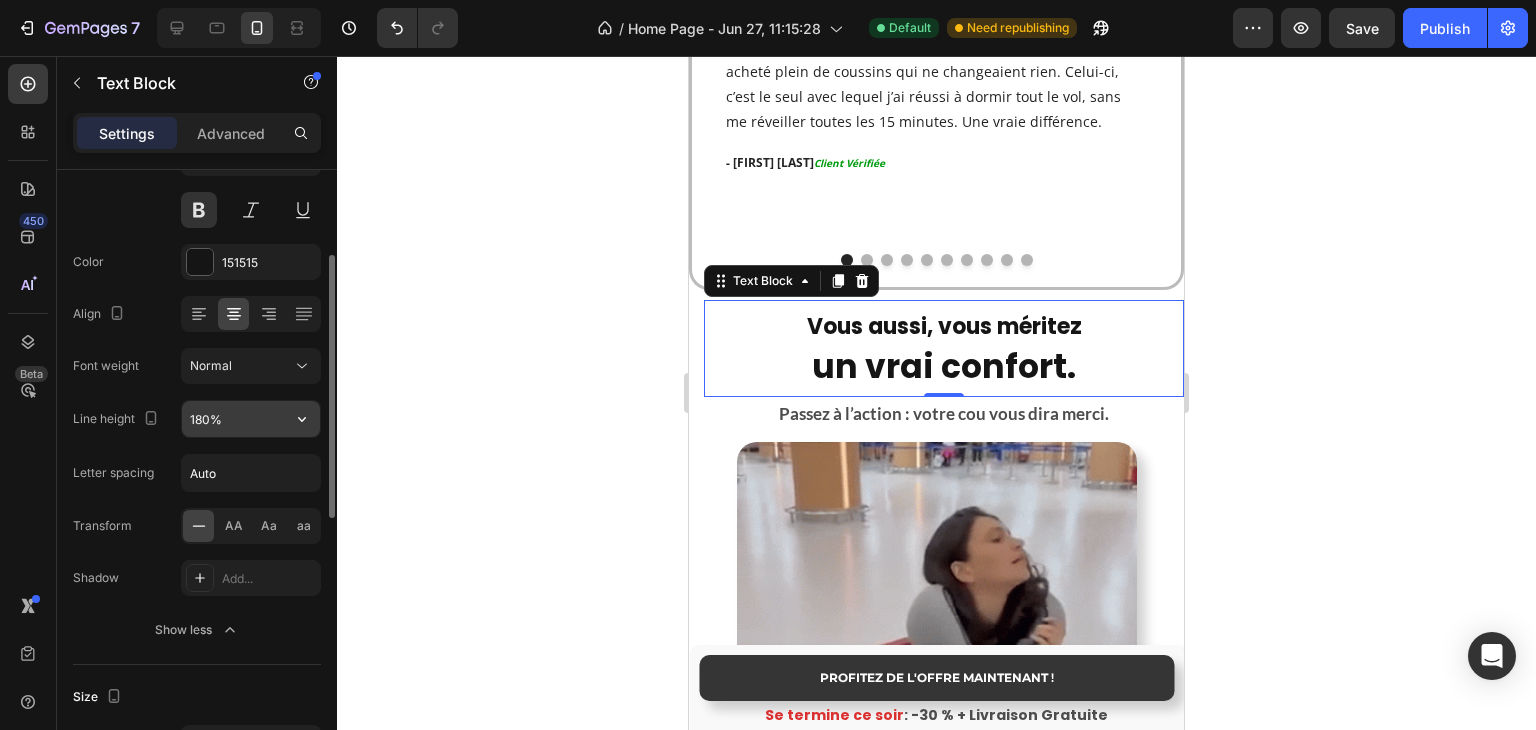 click on "180%" at bounding box center [251, 419] 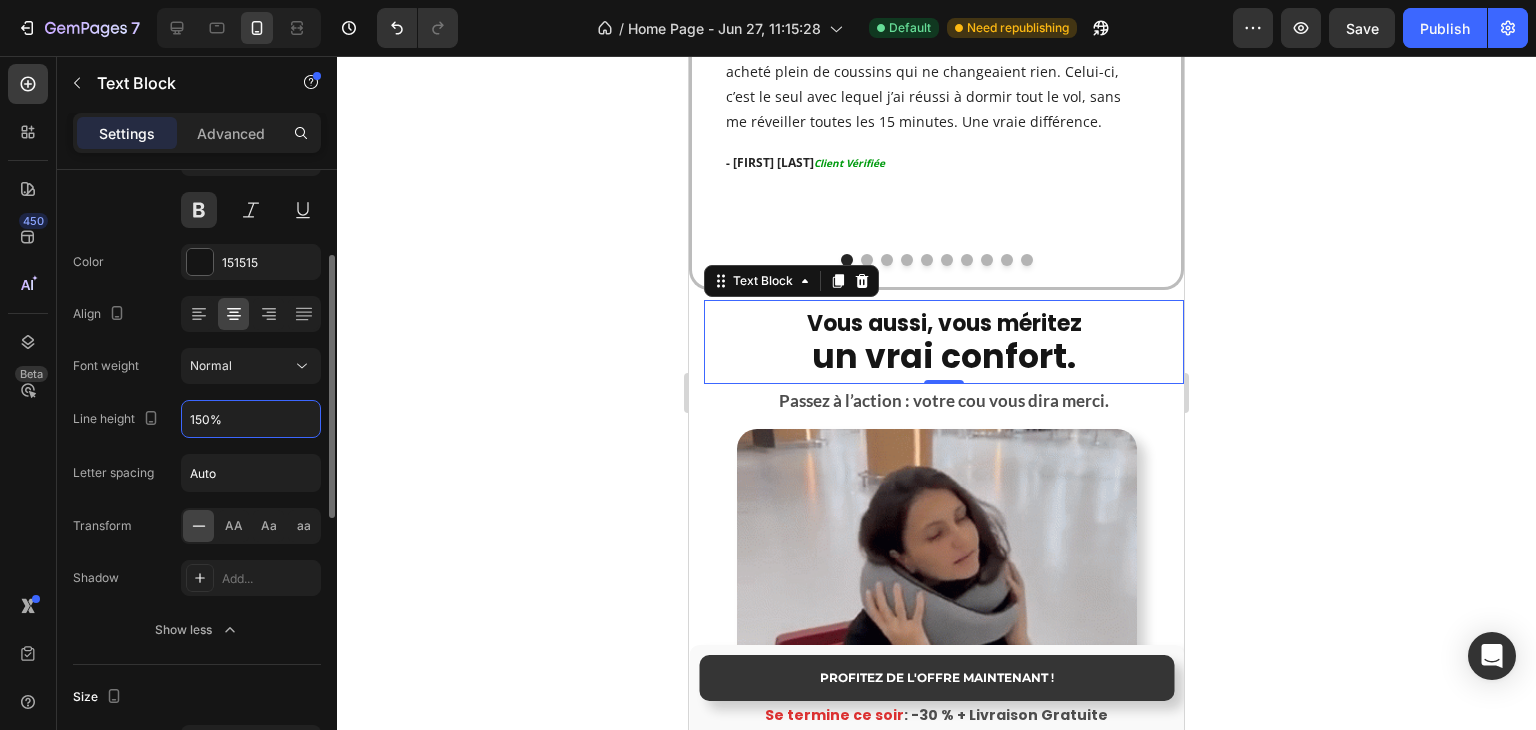 type on "150%" 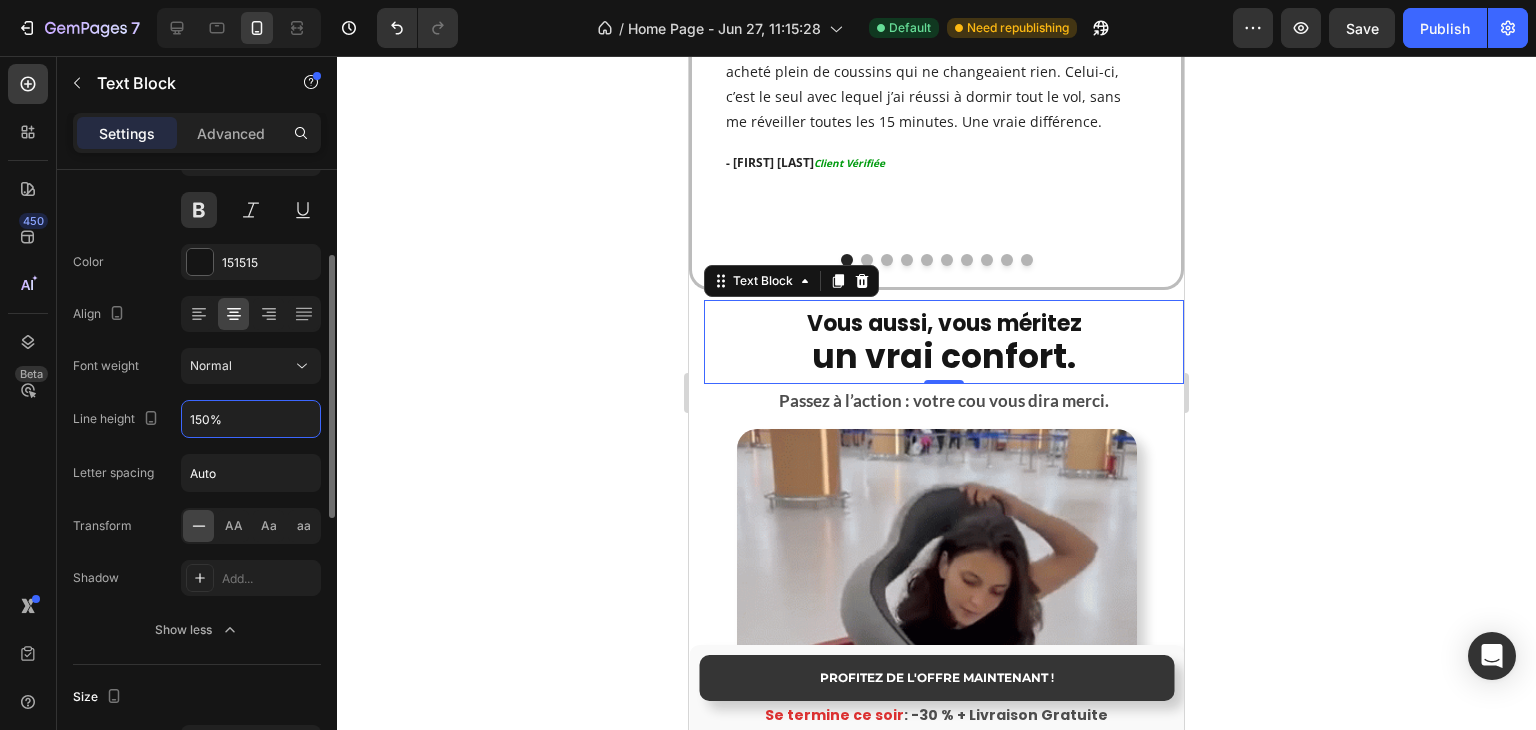 click on "Font Poppins Size 22 Color 151515 Align Font weight Normal Line height 150% Letter spacing Auto Transform AA Aa aa Shadow Add... Show less" at bounding box center [197, 367] 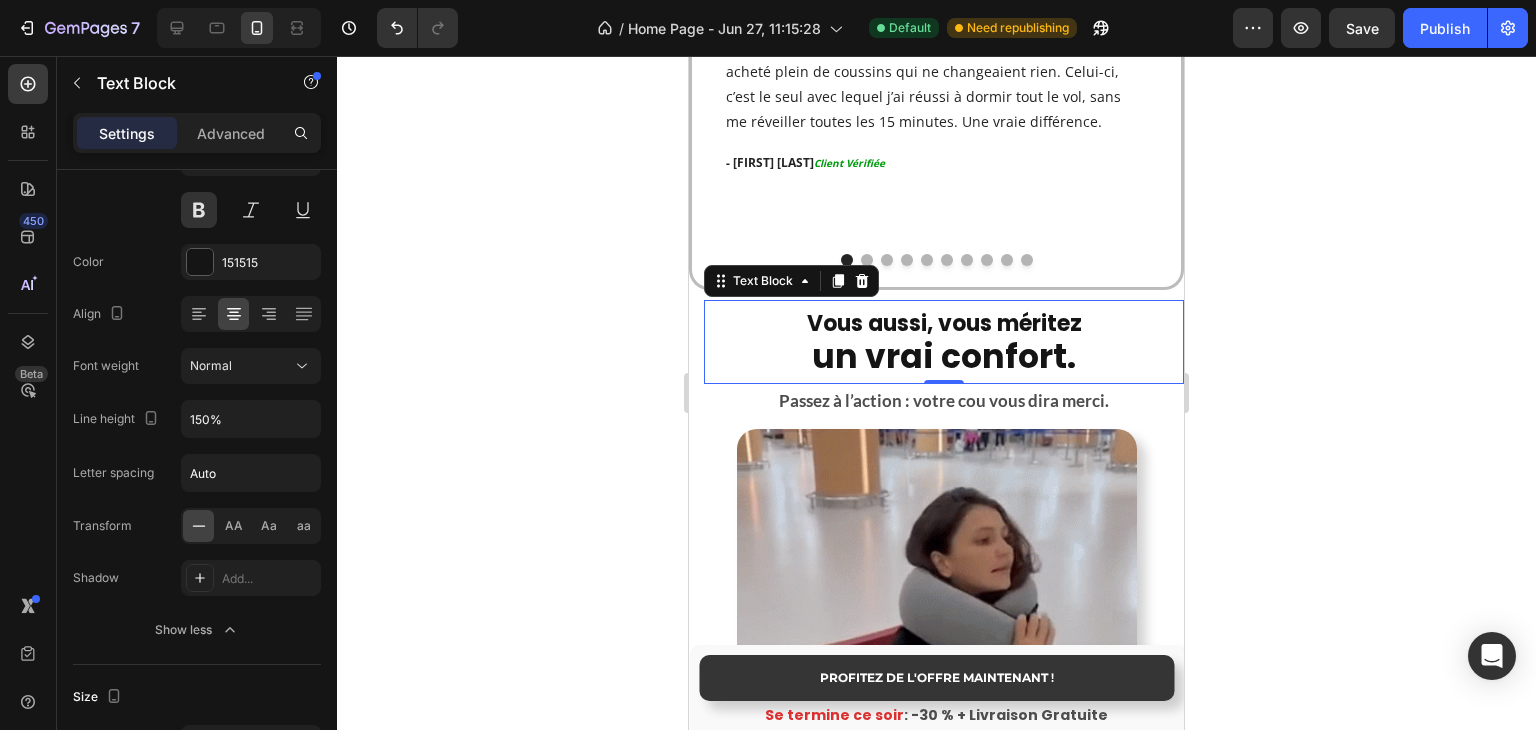 click 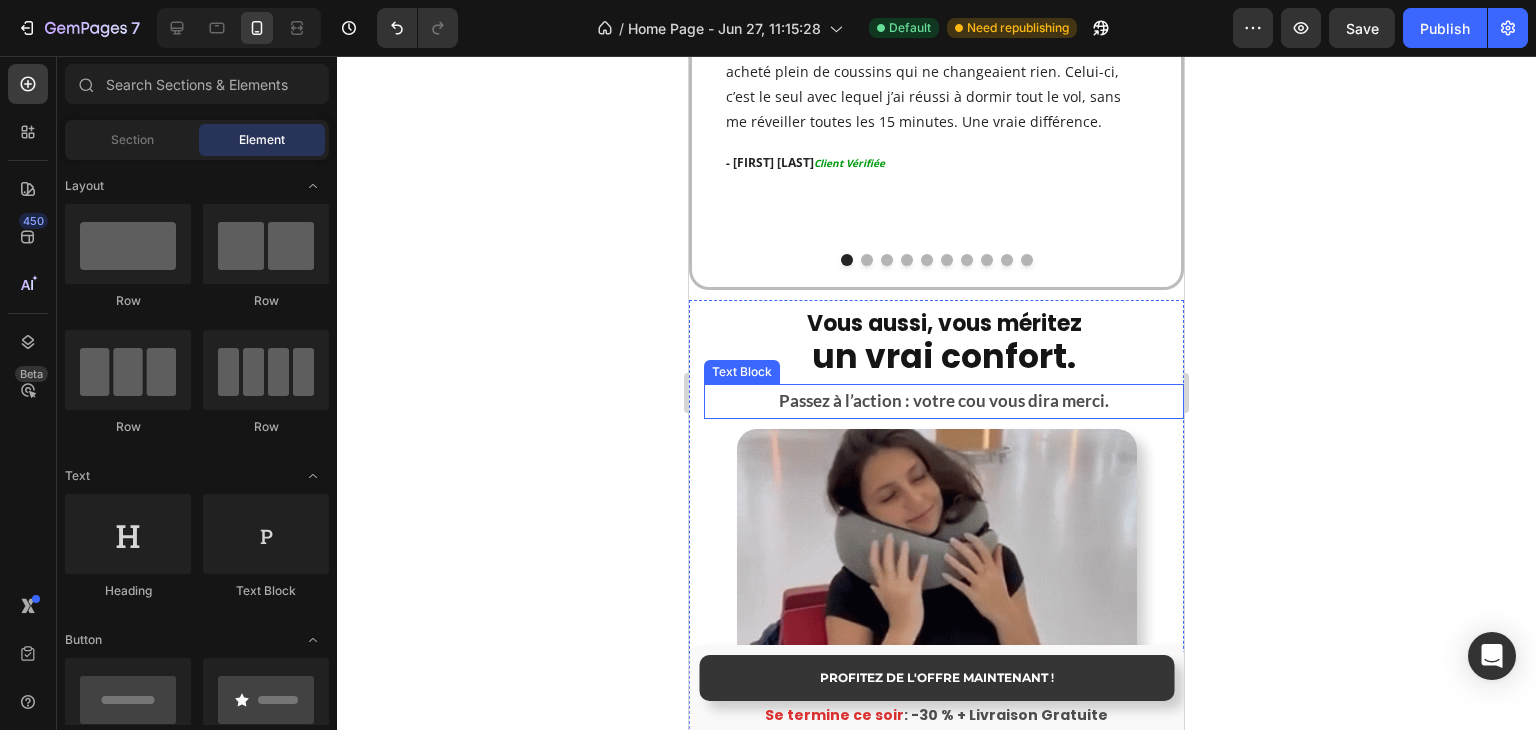 click on "Passez à l’action : votre cou vous dira merci." at bounding box center [944, 401] 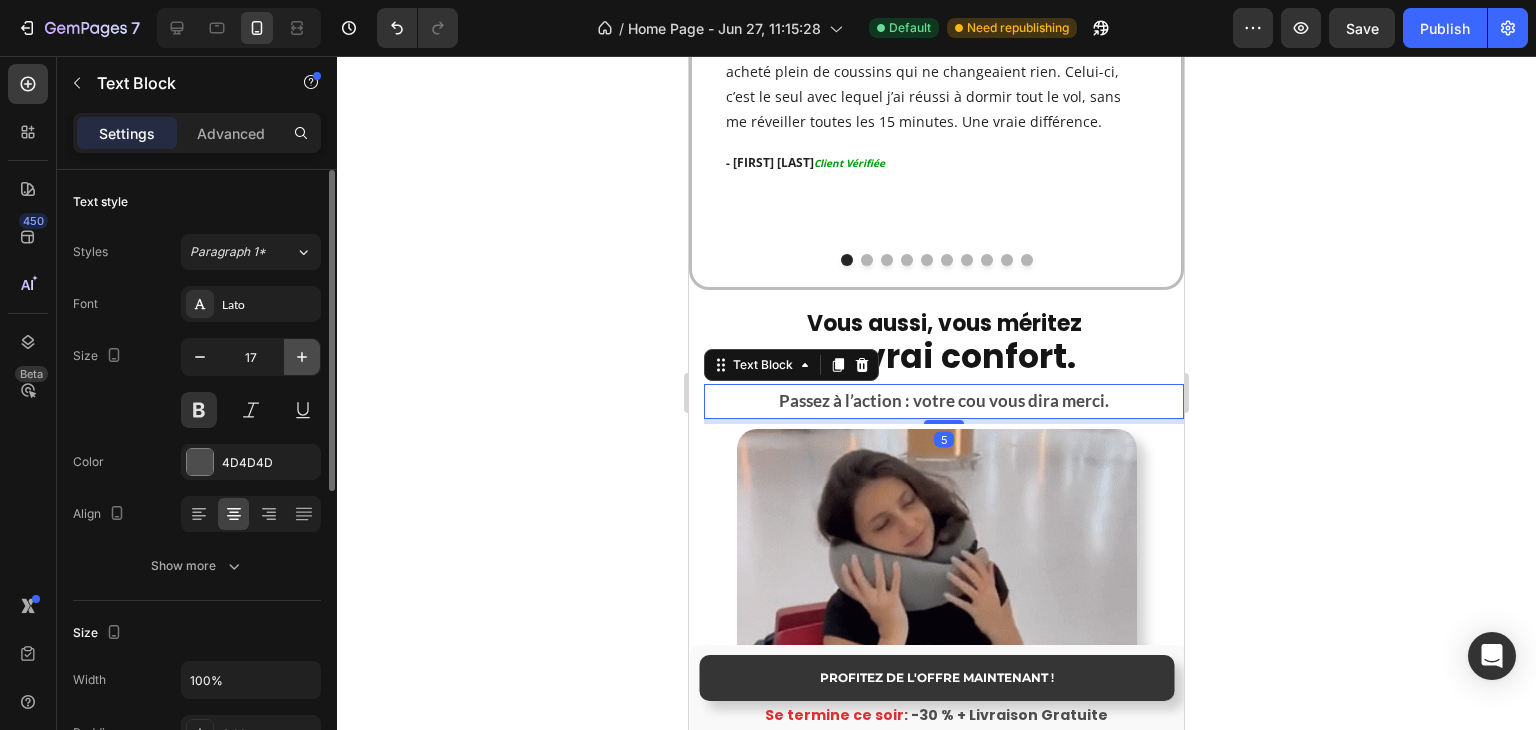 click 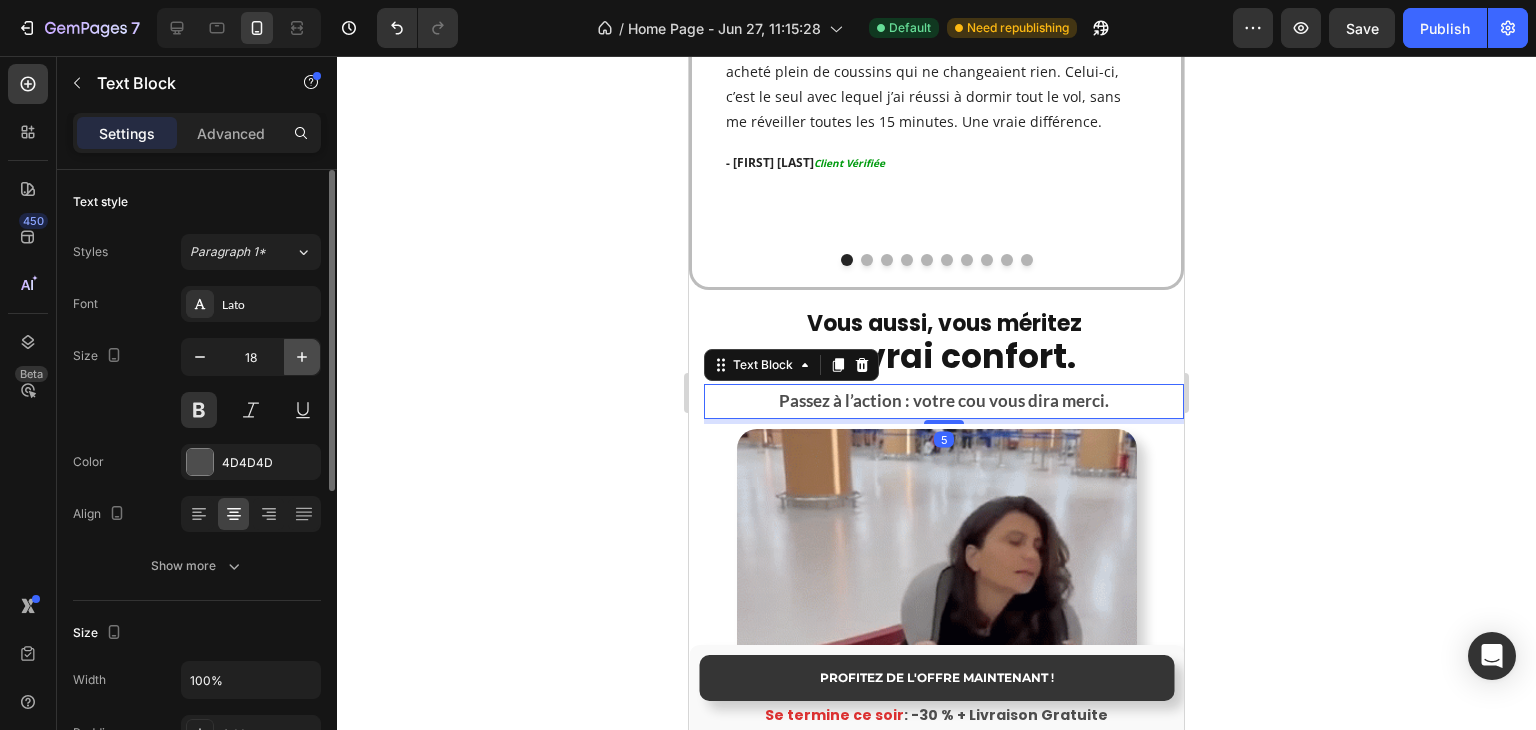 click 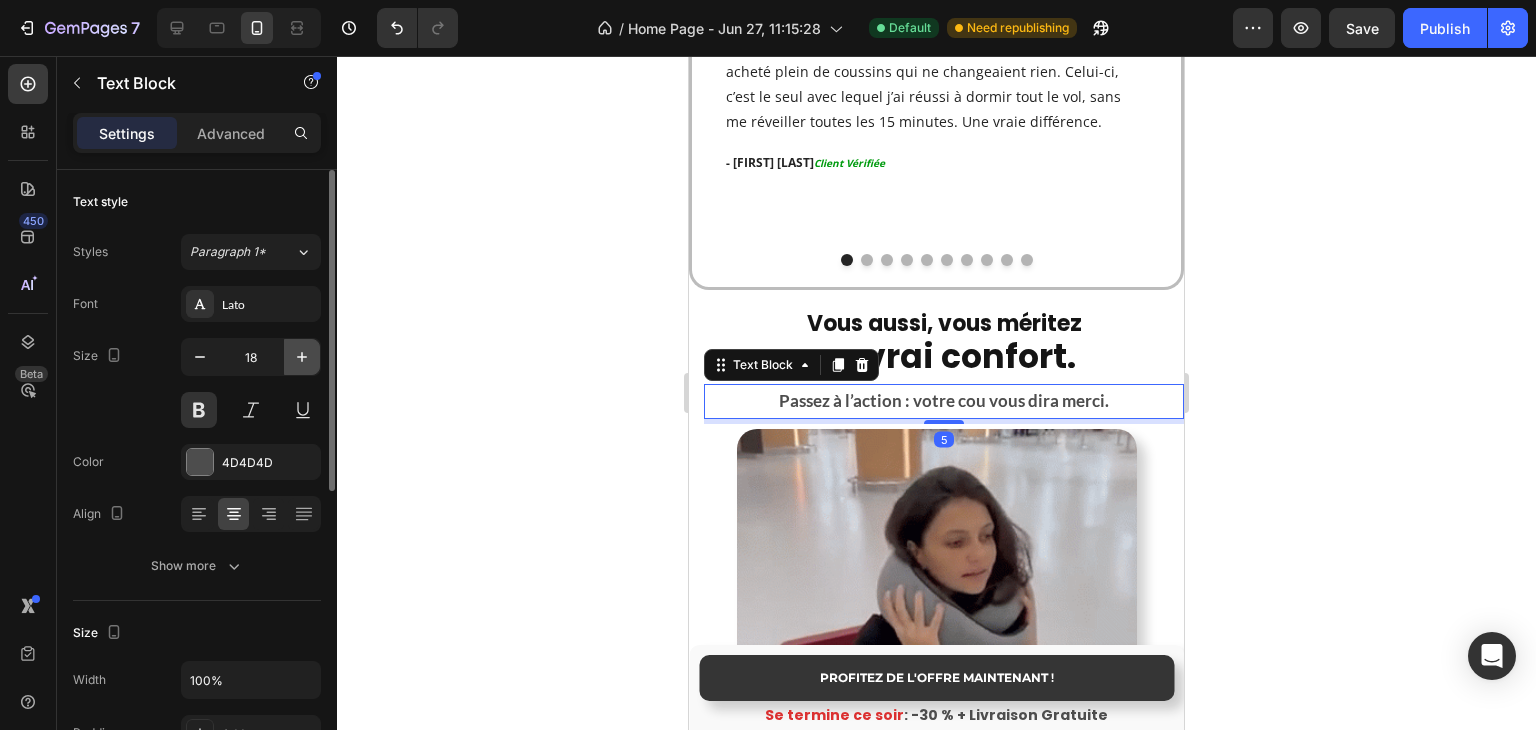 type on "19" 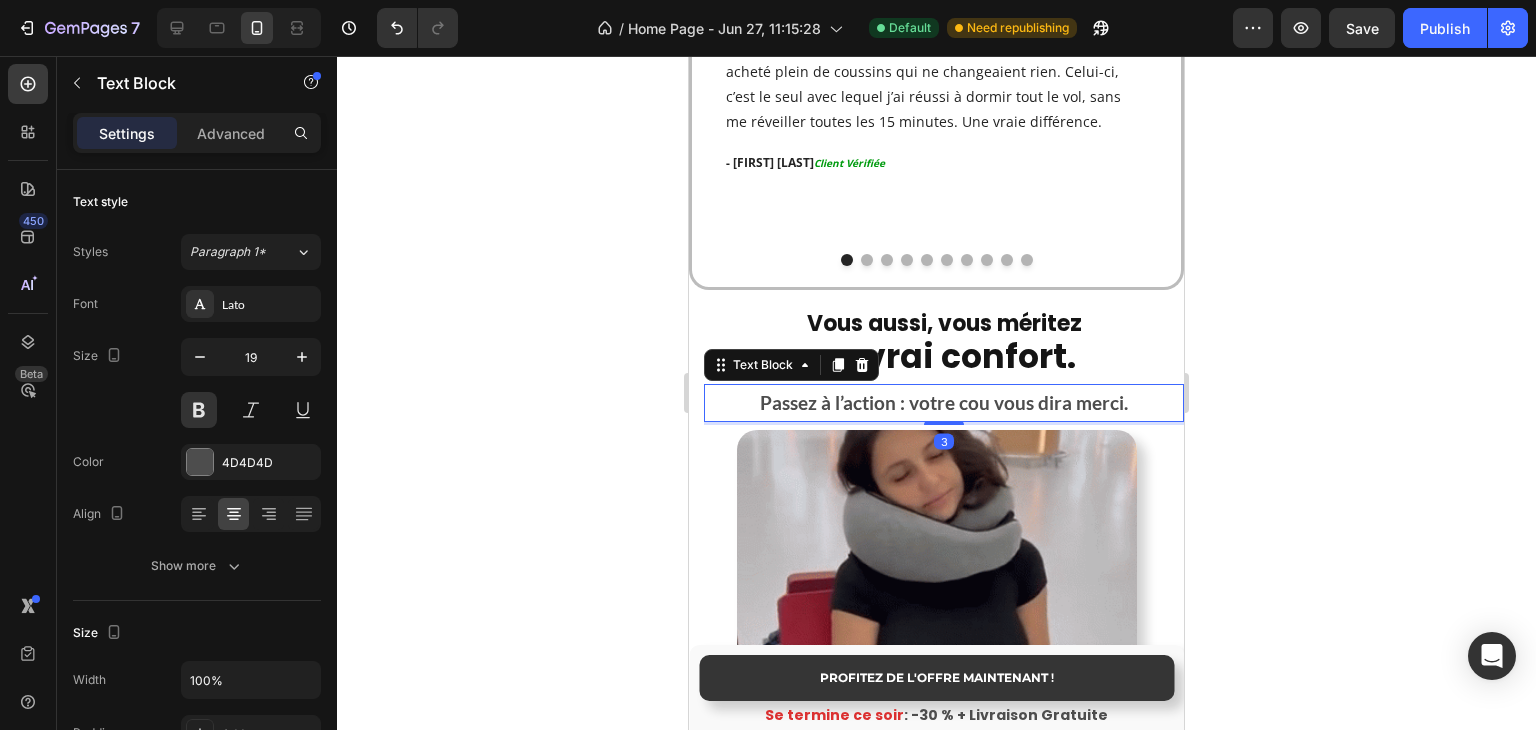 drag, startPoint x: 940, startPoint y: 400, endPoint x: 950, endPoint y: 359, distance: 42.201897 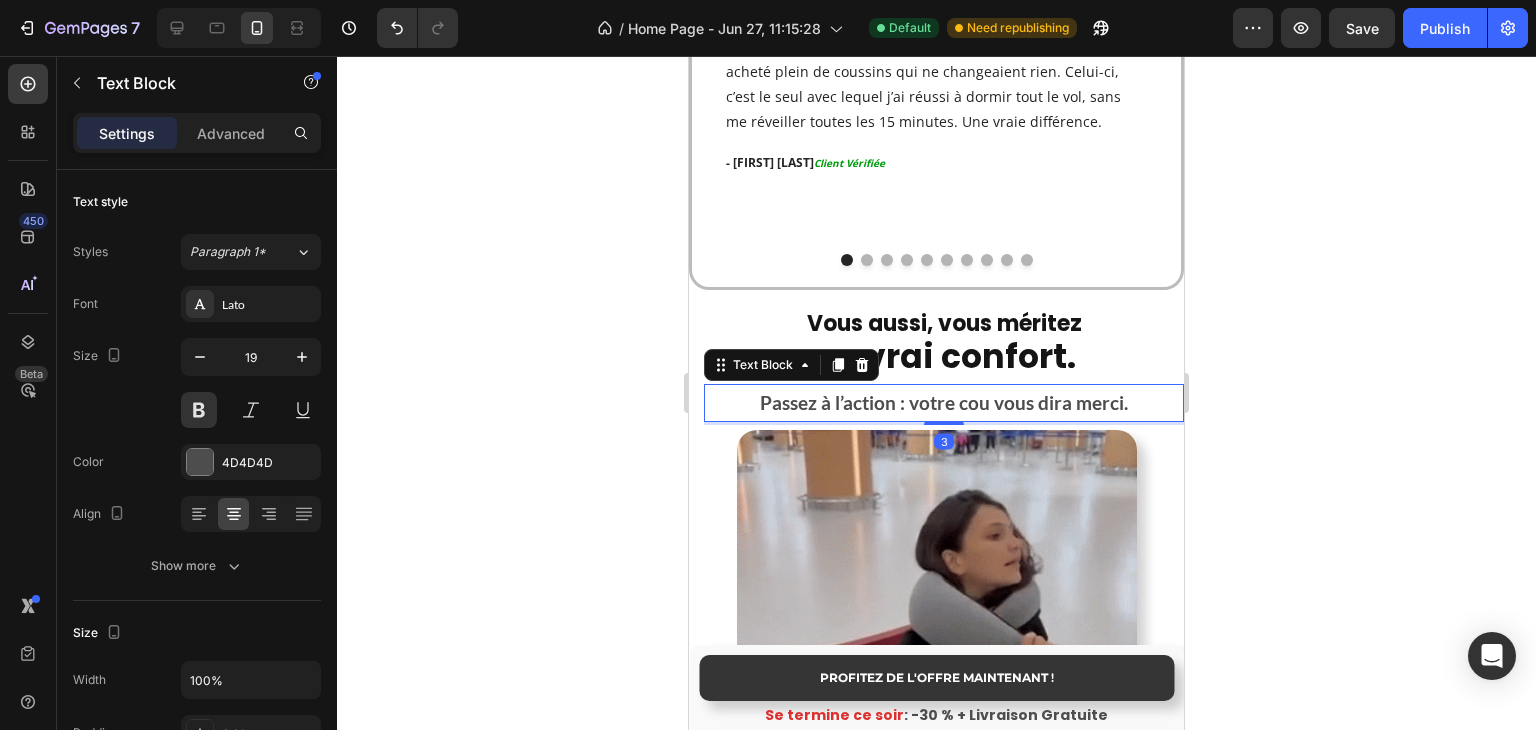 click on "Passez à l’action : votre cou vous dira merci. Text Block   3" at bounding box center (944, 403) 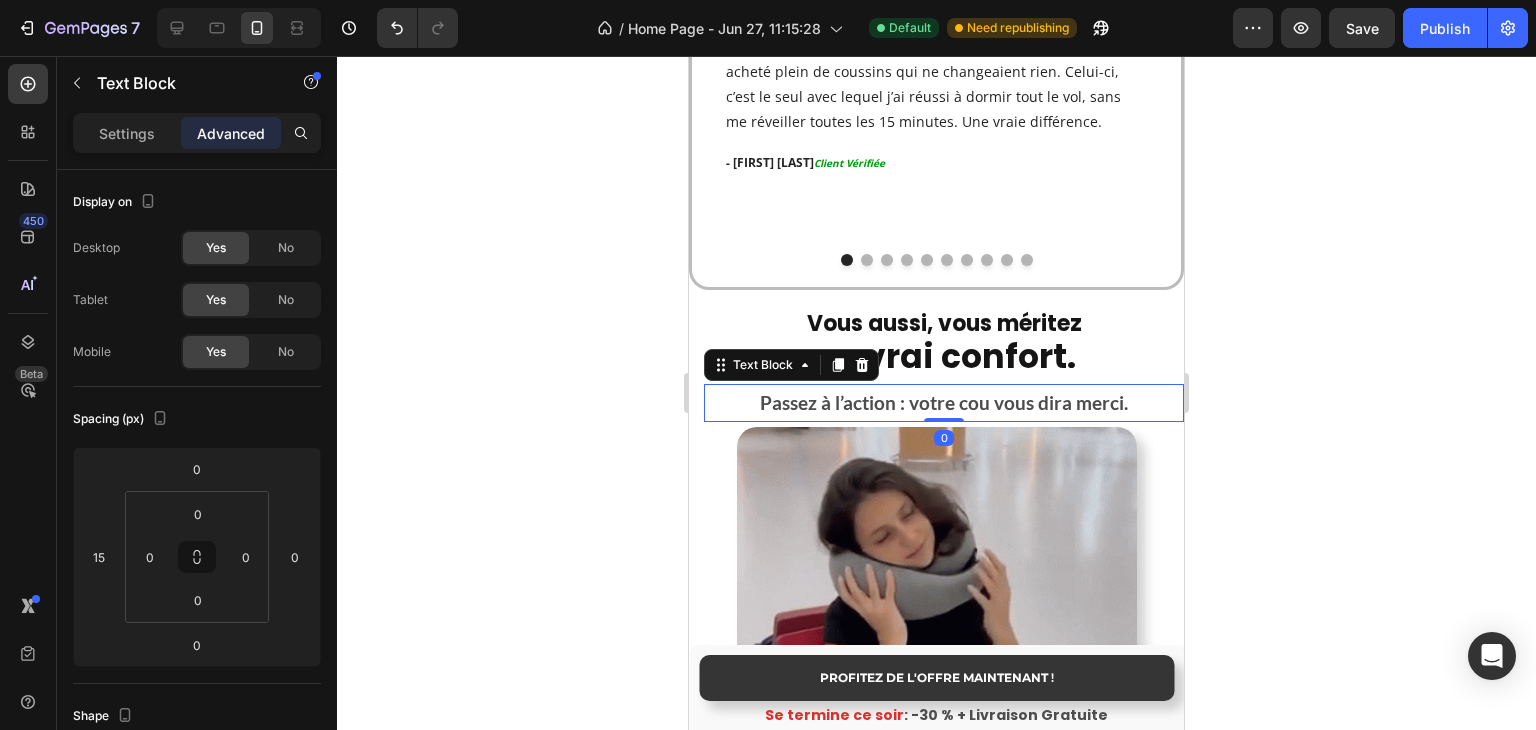 click 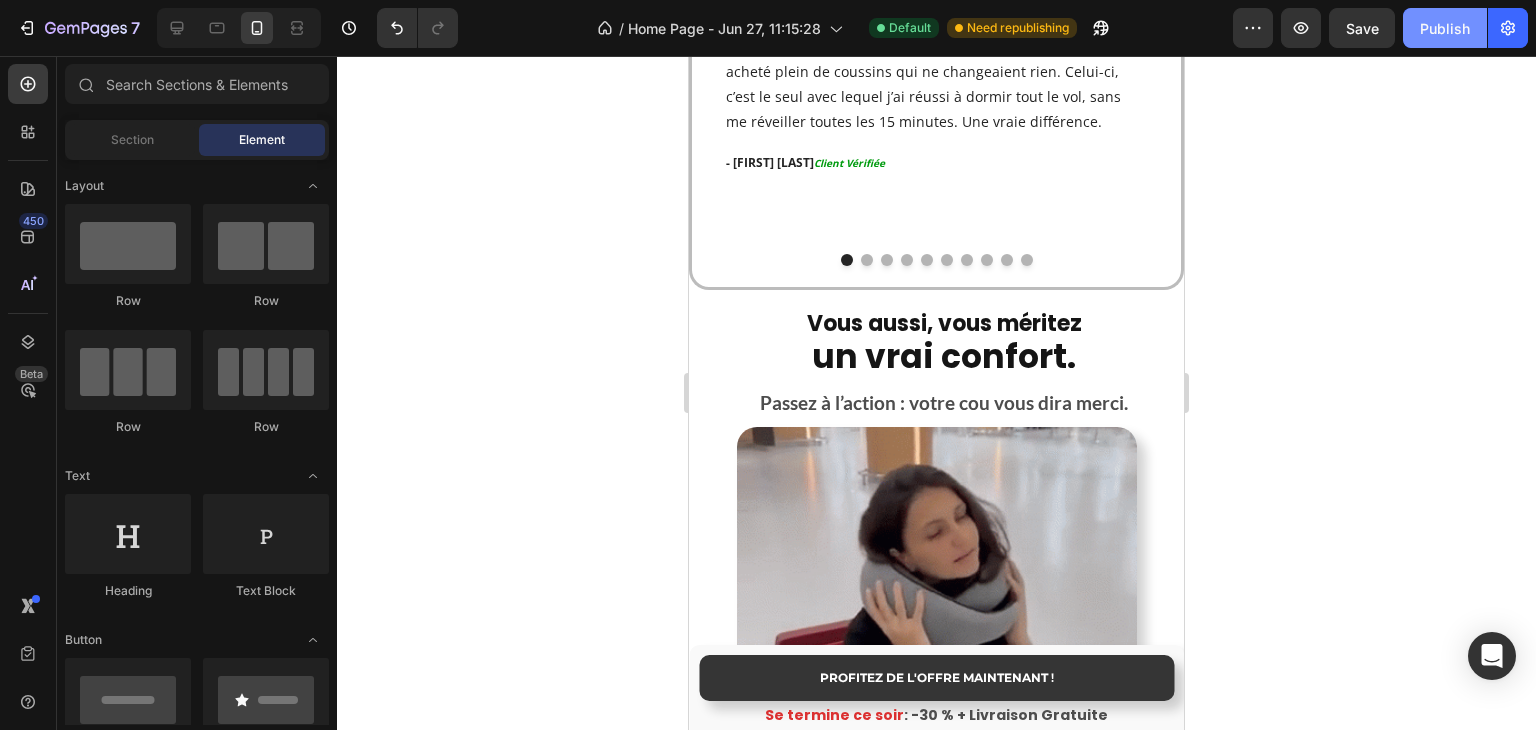 click on "Publish" at bounding box center (1445, 28) 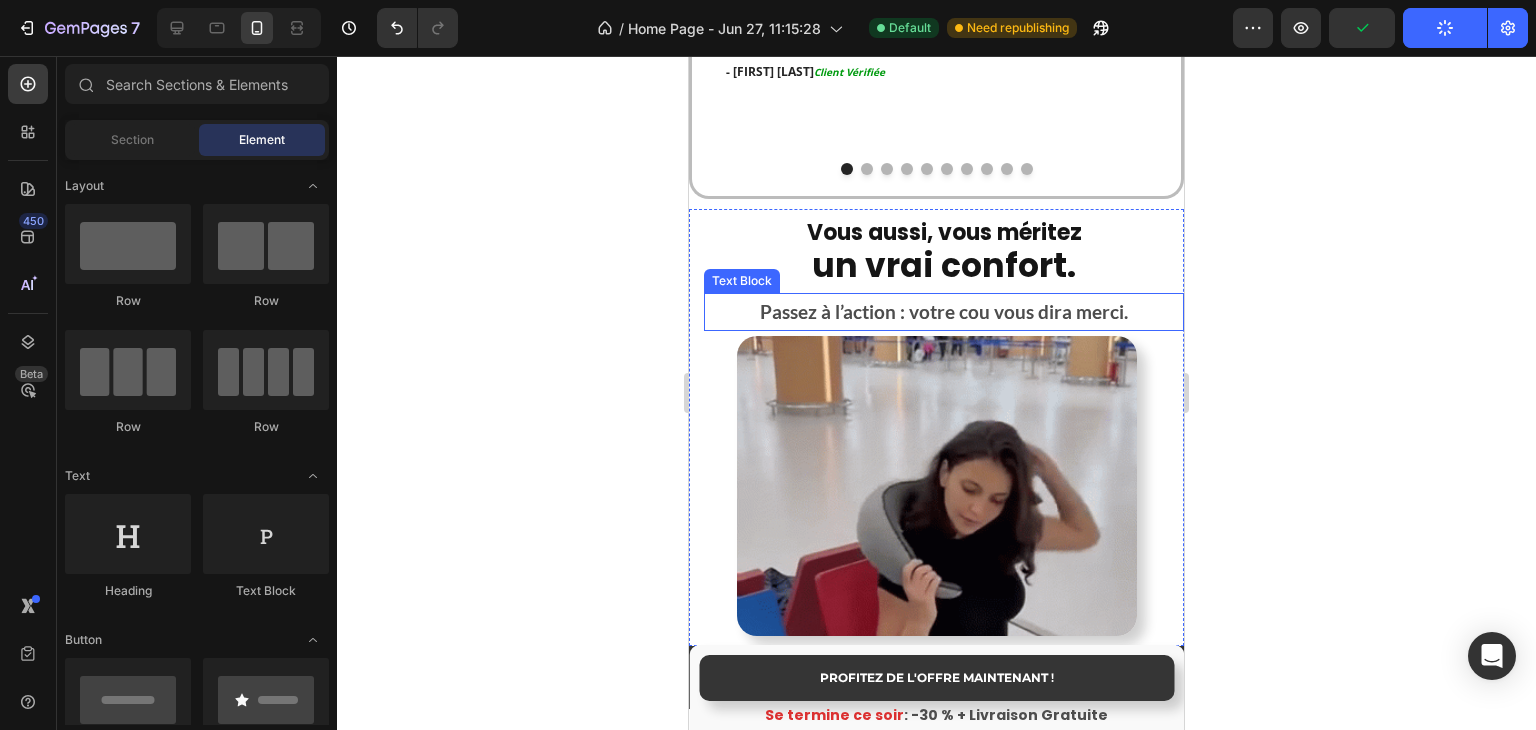scroll, scrollTop: 3600, scrollLeft: 0, axis: vertical 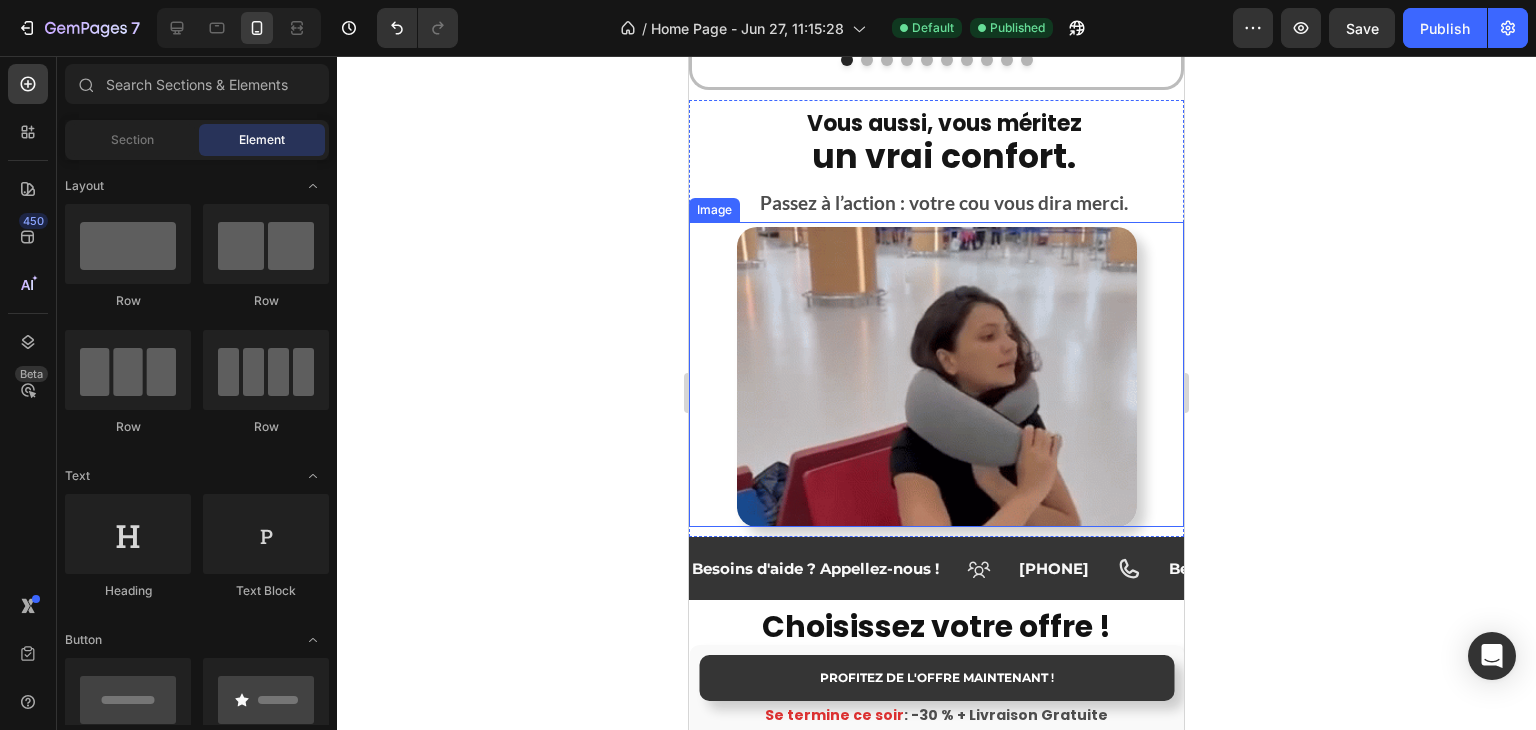 click on "Vous aussi, vous méritez" at bounding box center (944, 123) 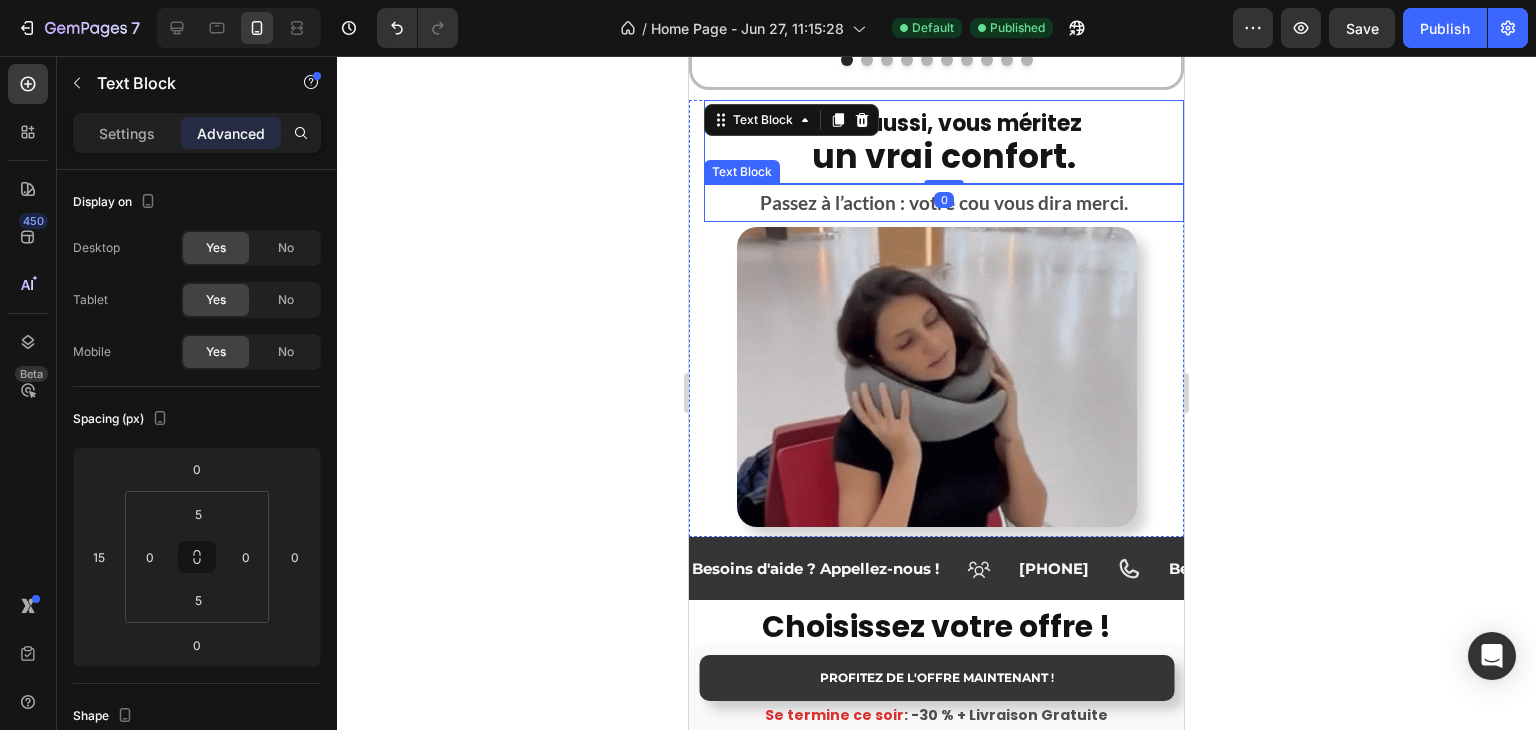 click on "Passez à l’action : votre cou vous dira merci." at bounding box center (944, 203) 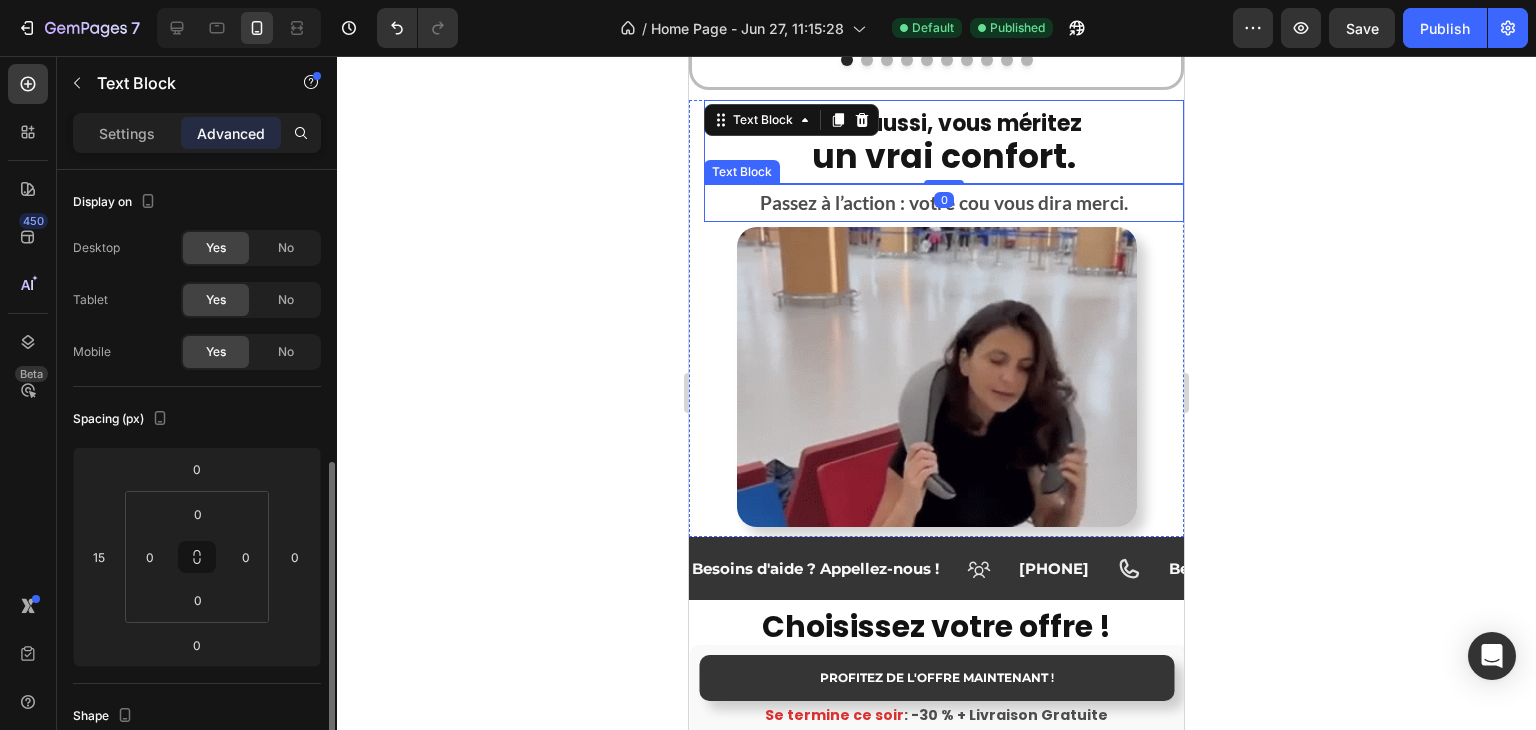 scroll, scrollTop: 200, scrollLeft: 0, axis: vertical 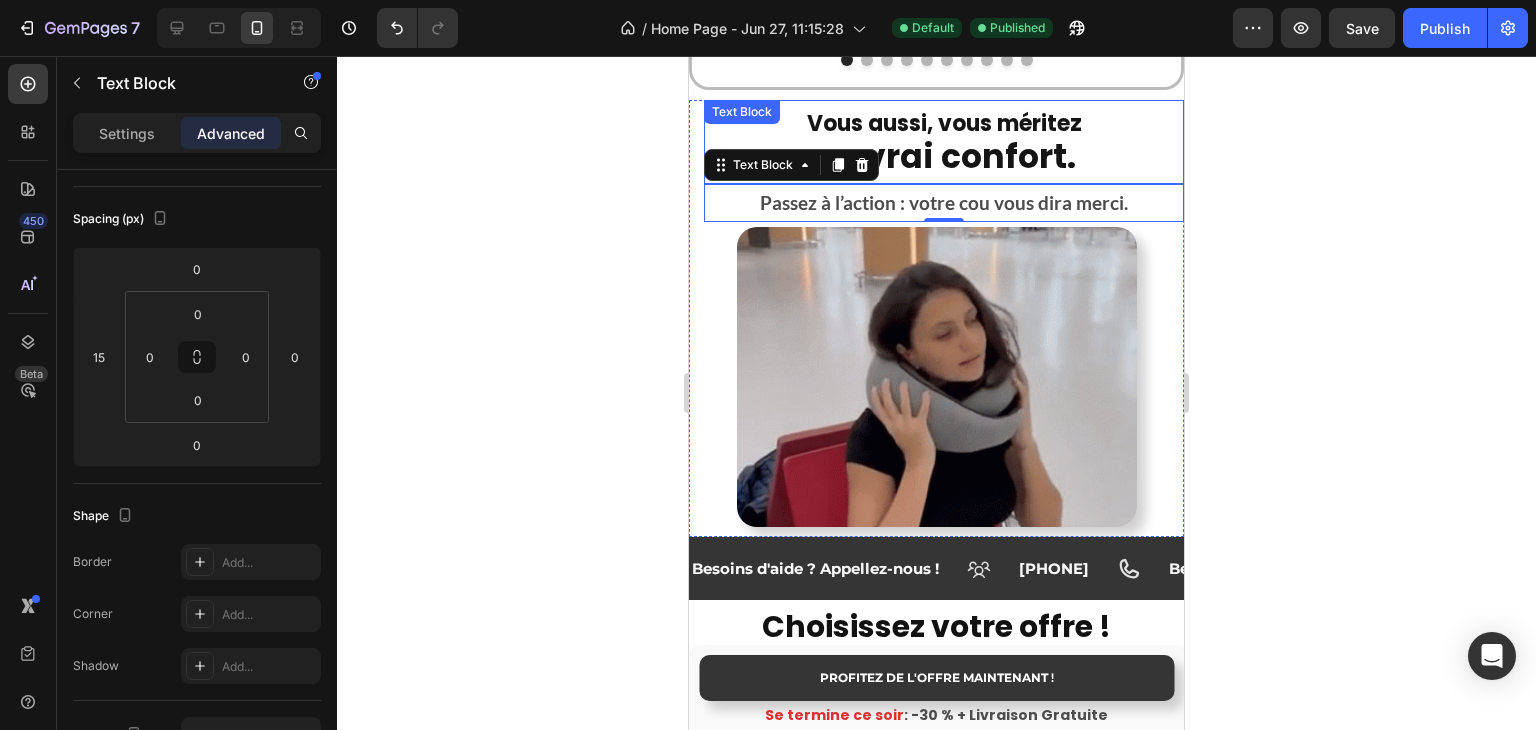 click on "un vrai confort." at bounding box center (944, 156) 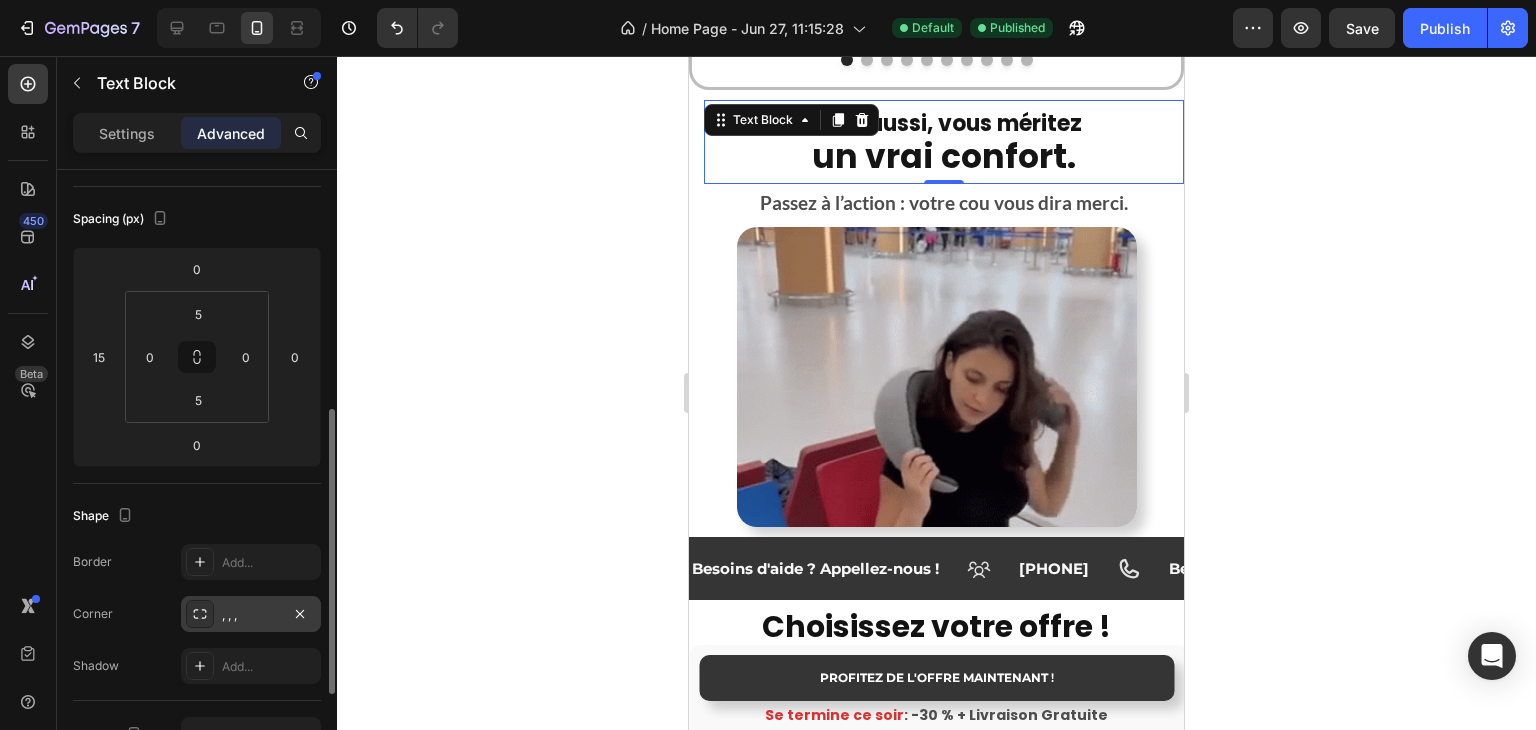 scroll, scrollTop: 300, scrollLeft: 0, axis: vertical 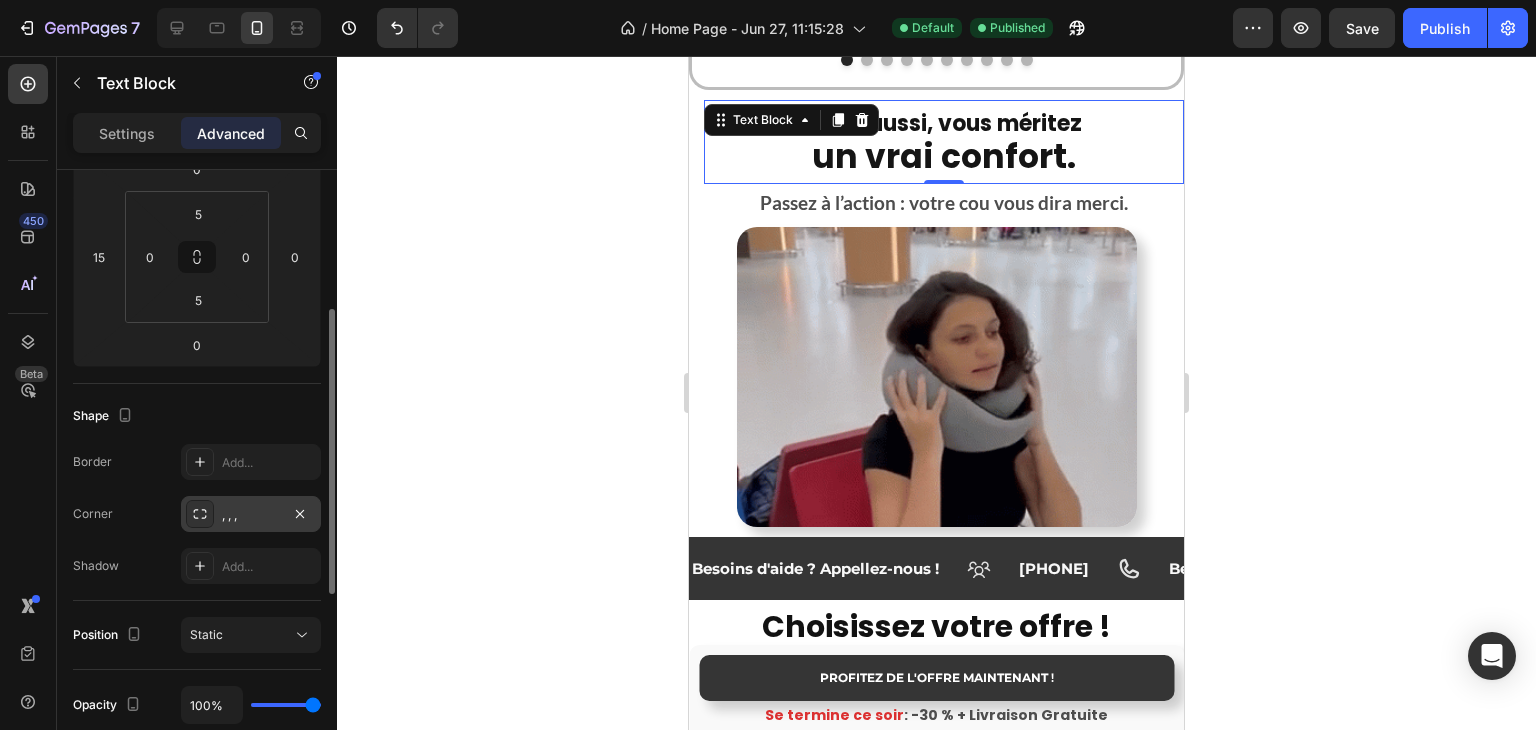 click on ", , ," at bounding box center (251, 515) 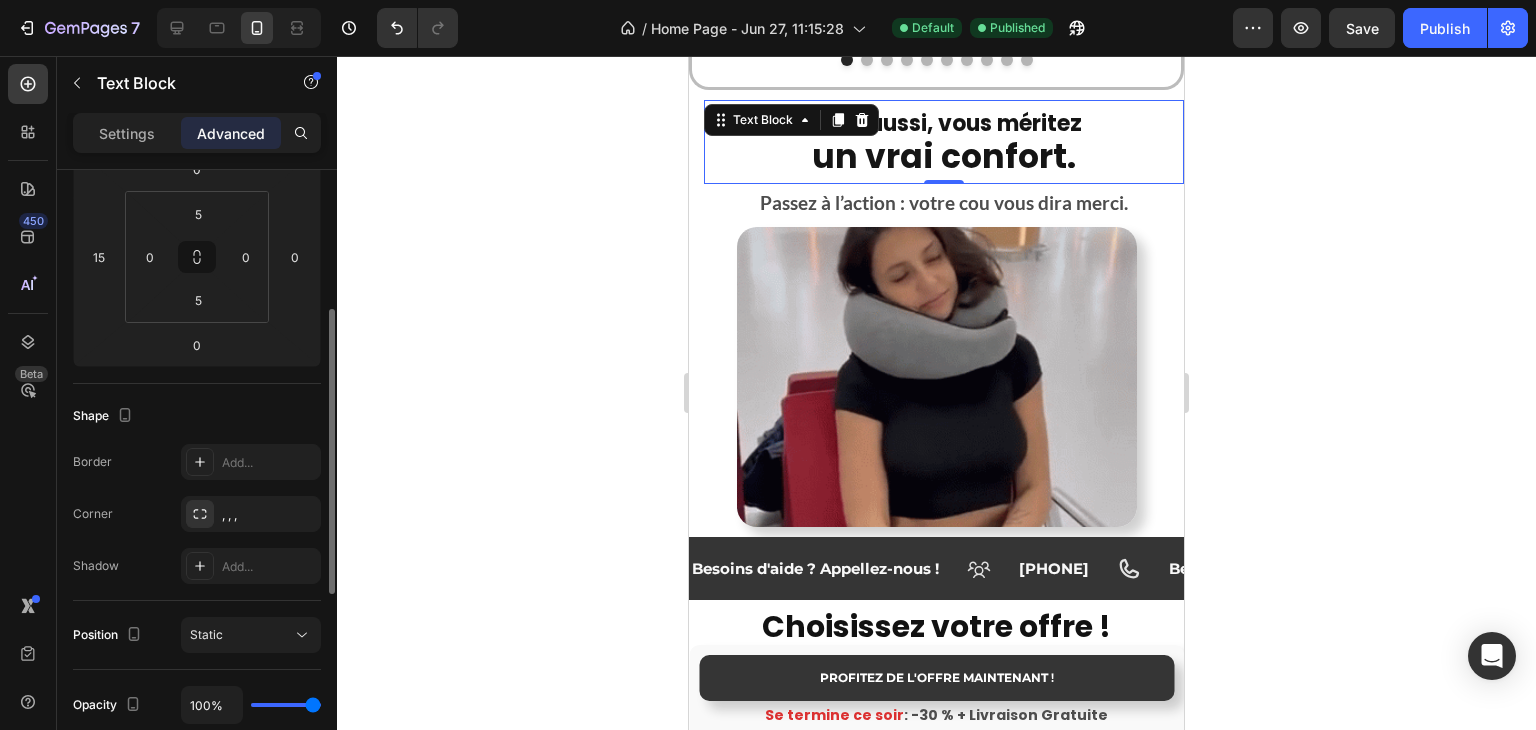 click on "Corner , , ," at bounding box center (197, 514) 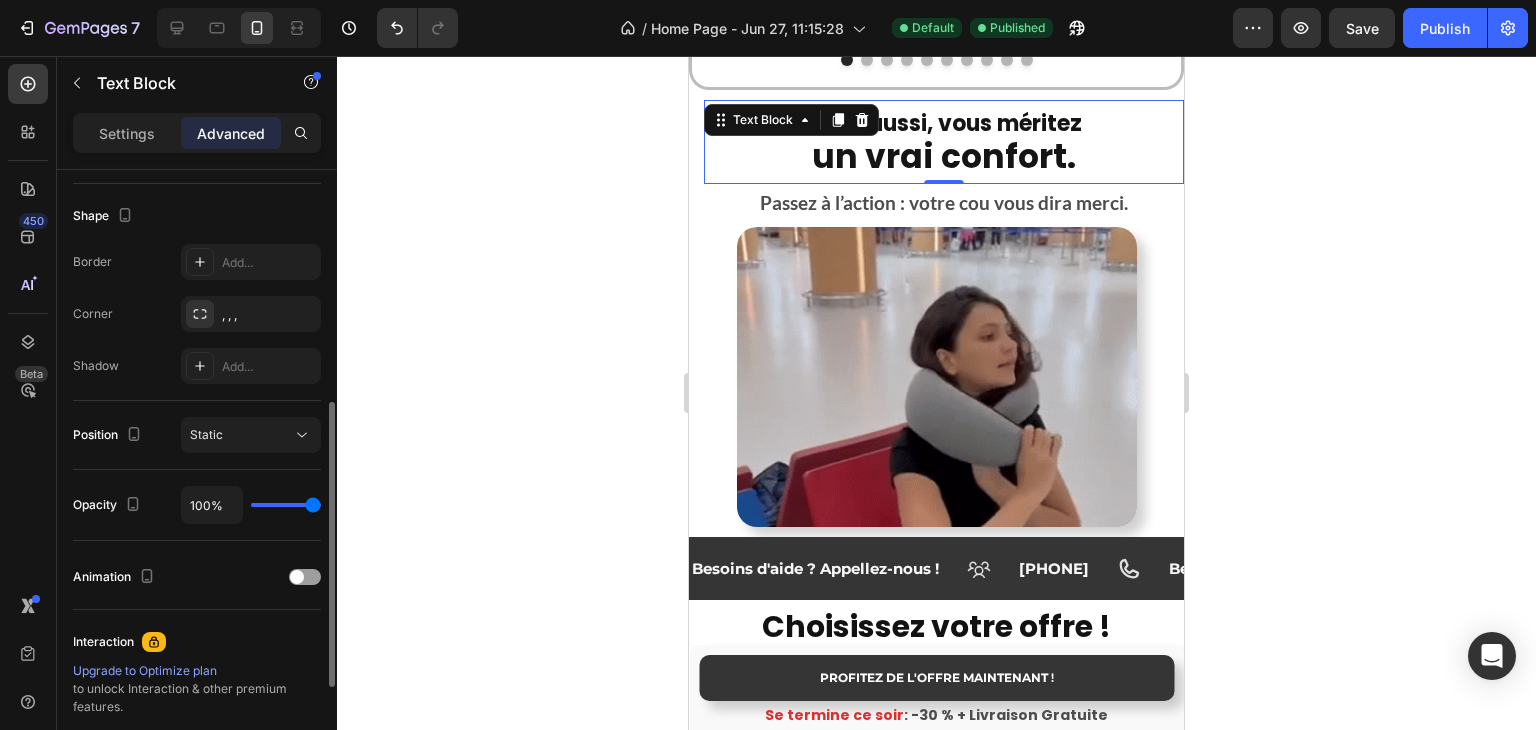 scroll, scrollTop: 0, scrollLeft: 0, axis: both 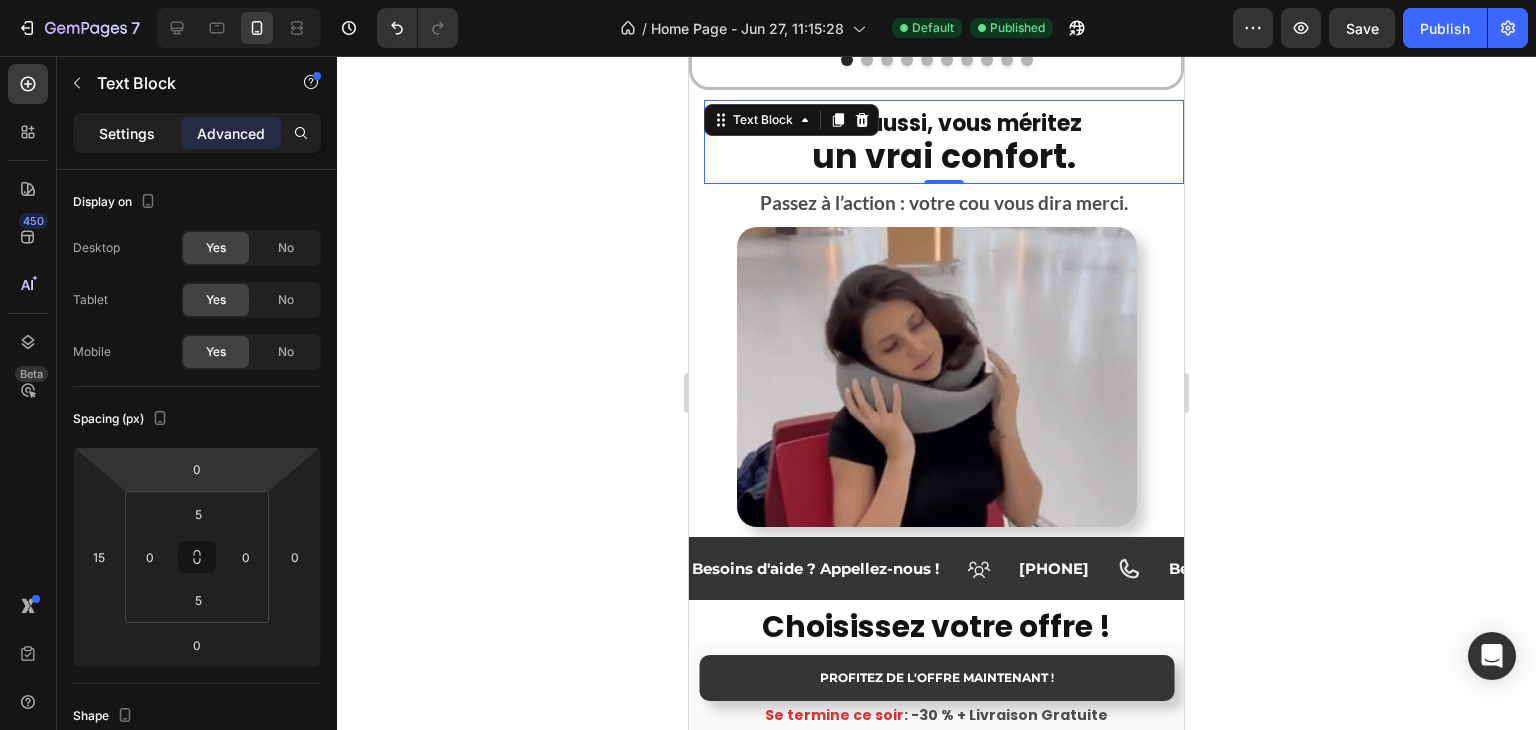 click on "Settings" 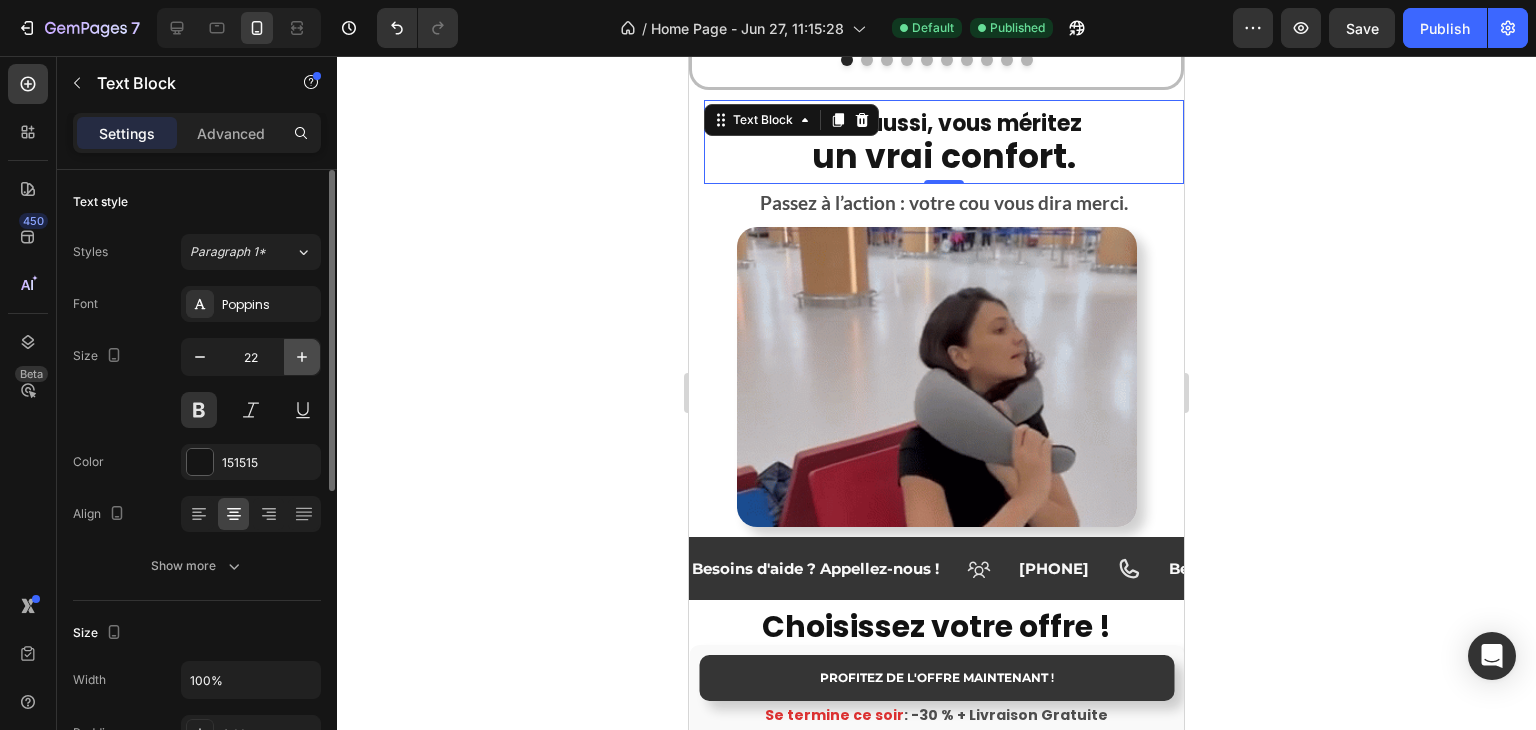 click 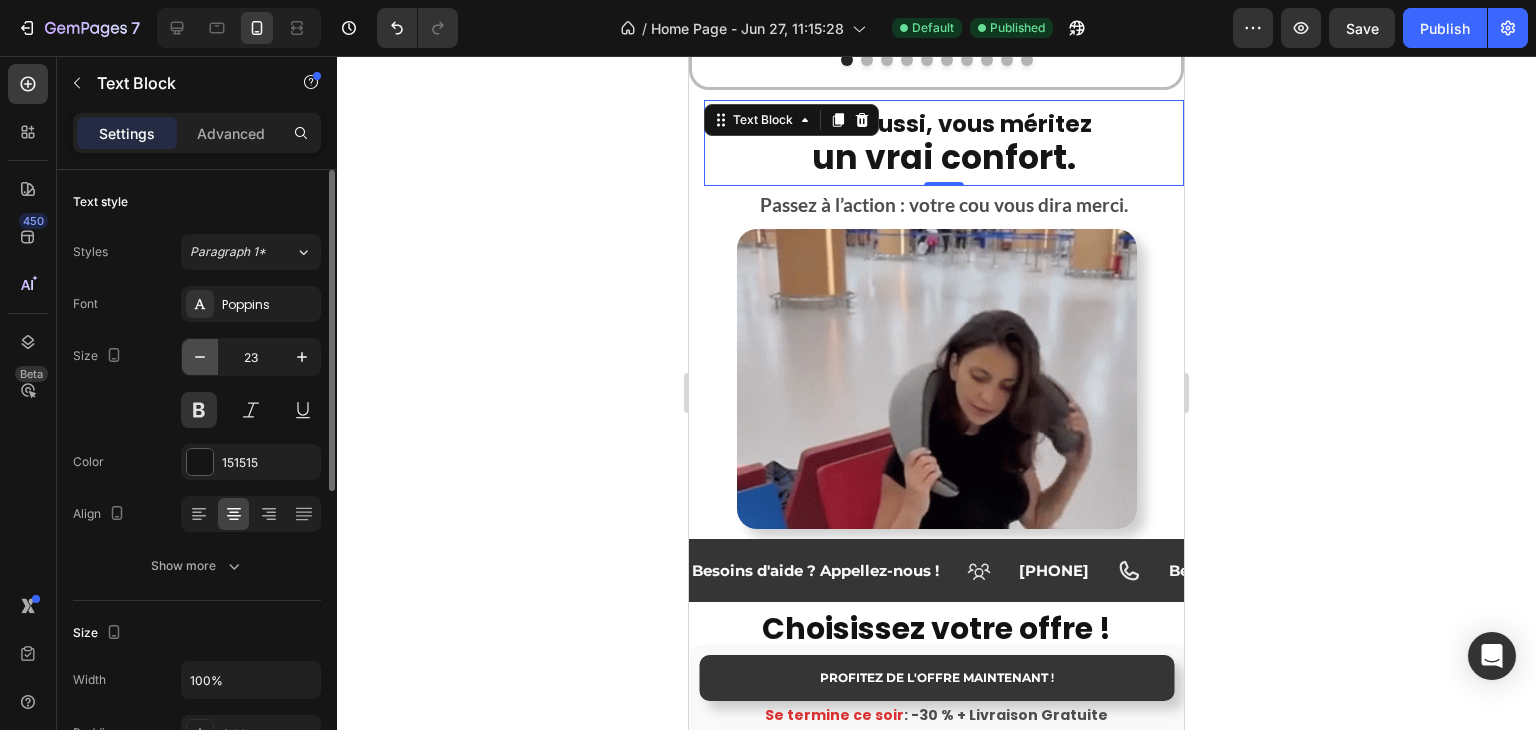 click 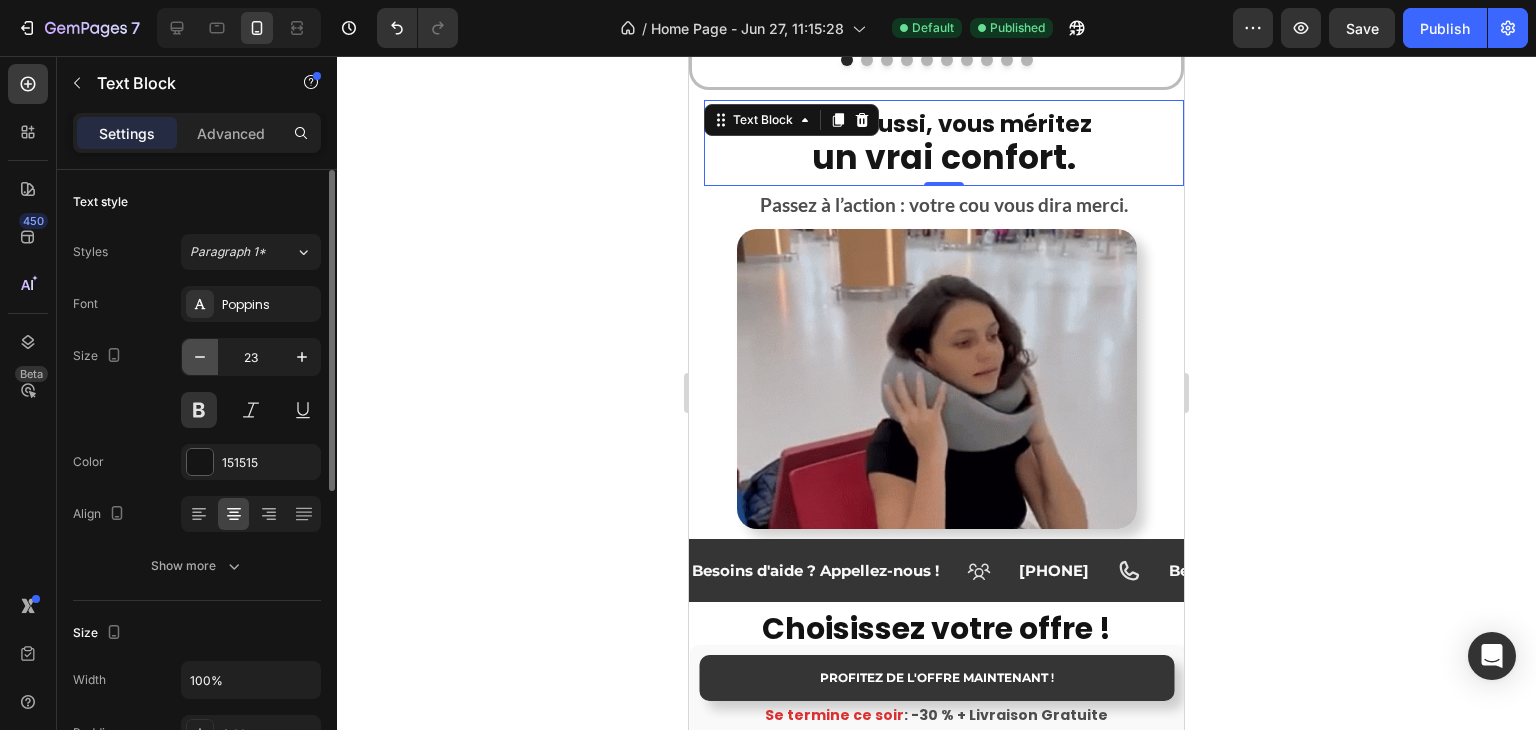 type on "22" 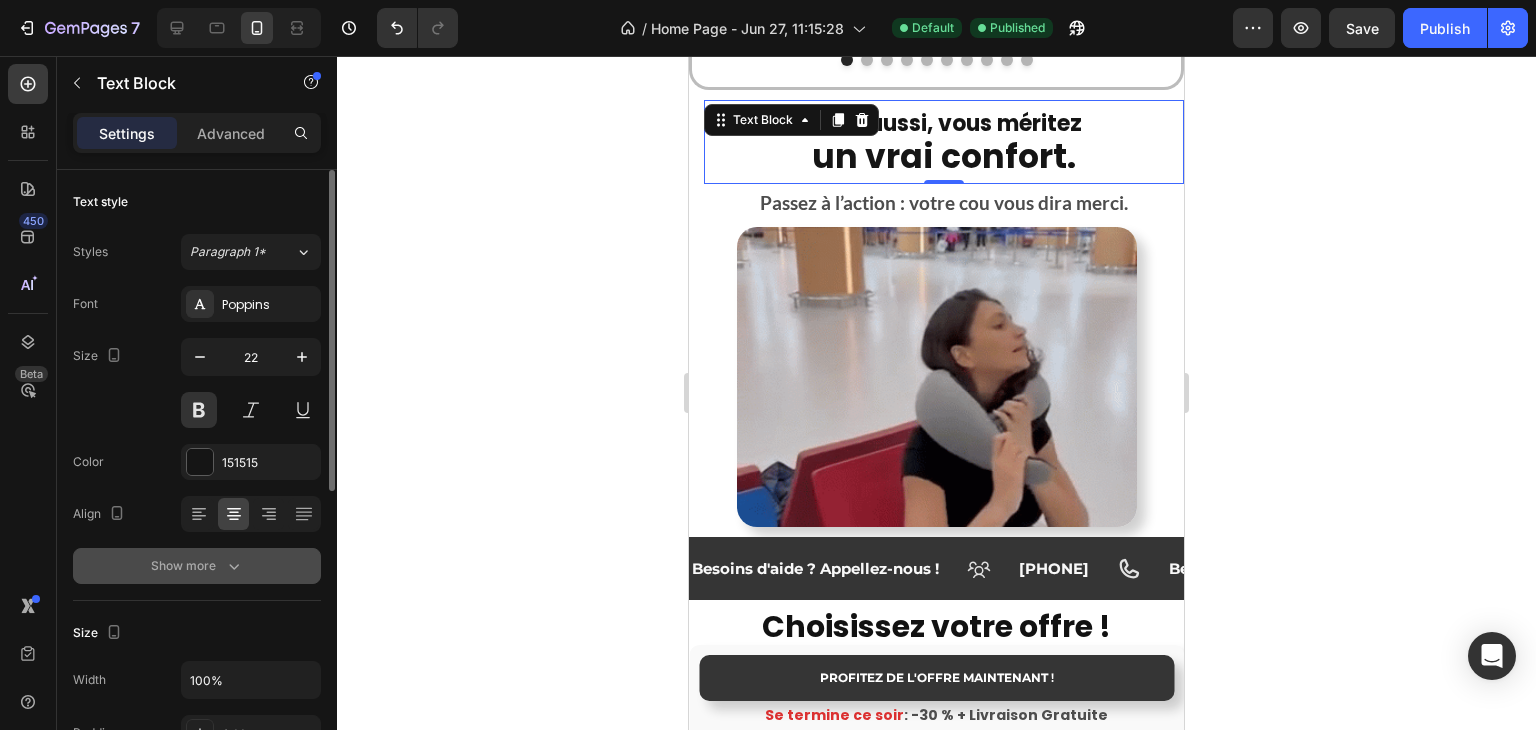 click on "Show more" at bounding box center [197, 566] 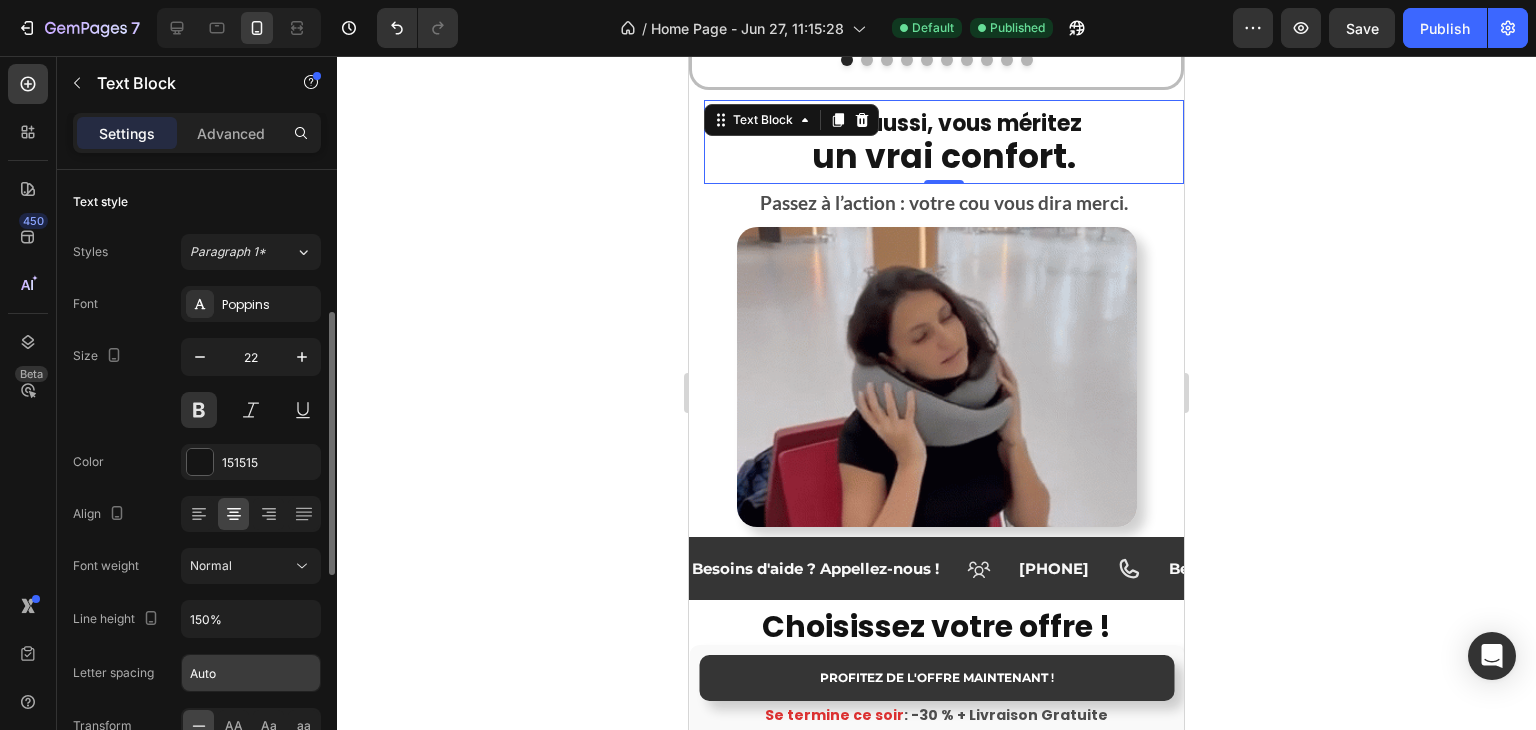 scroll, scrollTop: 200, scrollLeft: 0, axis: vertical 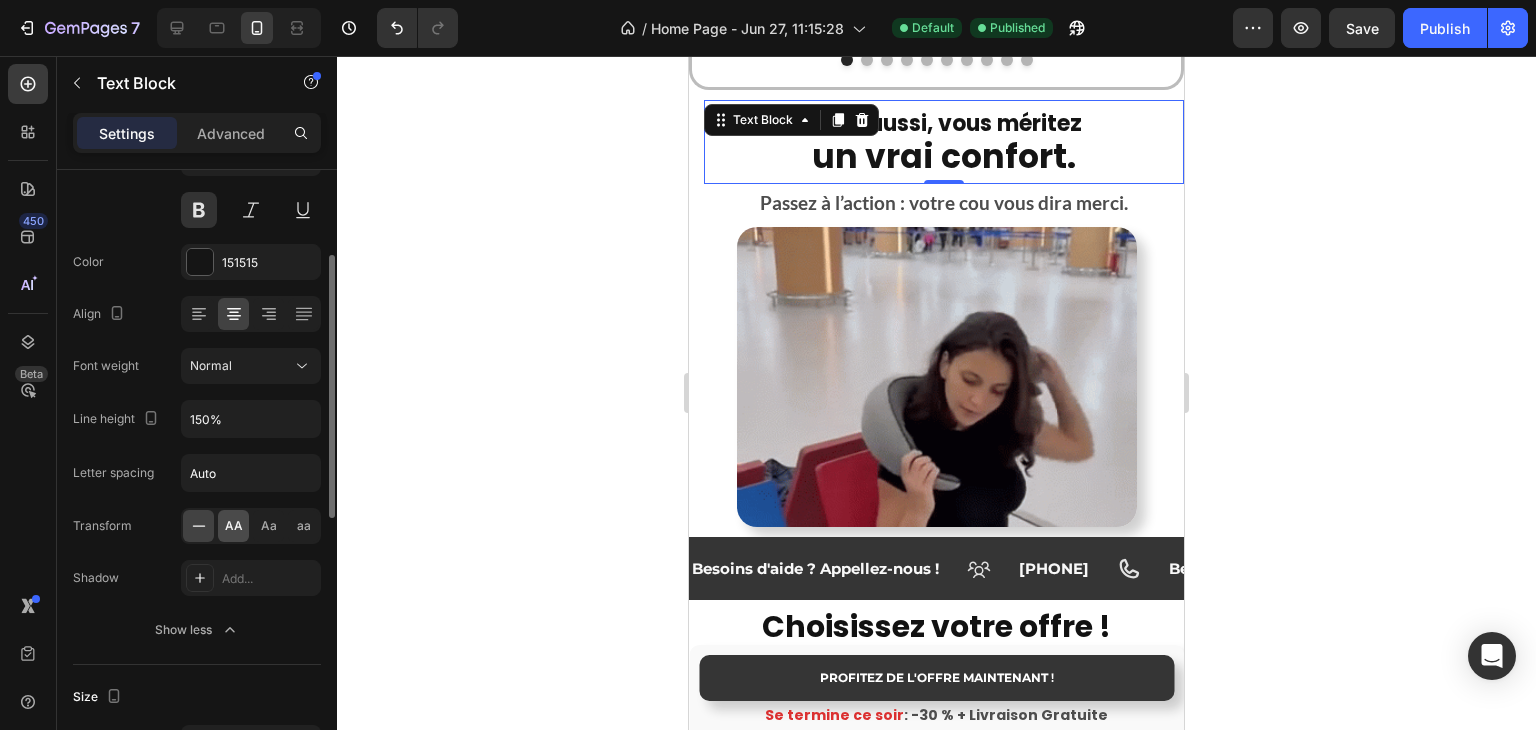 click on "AA" 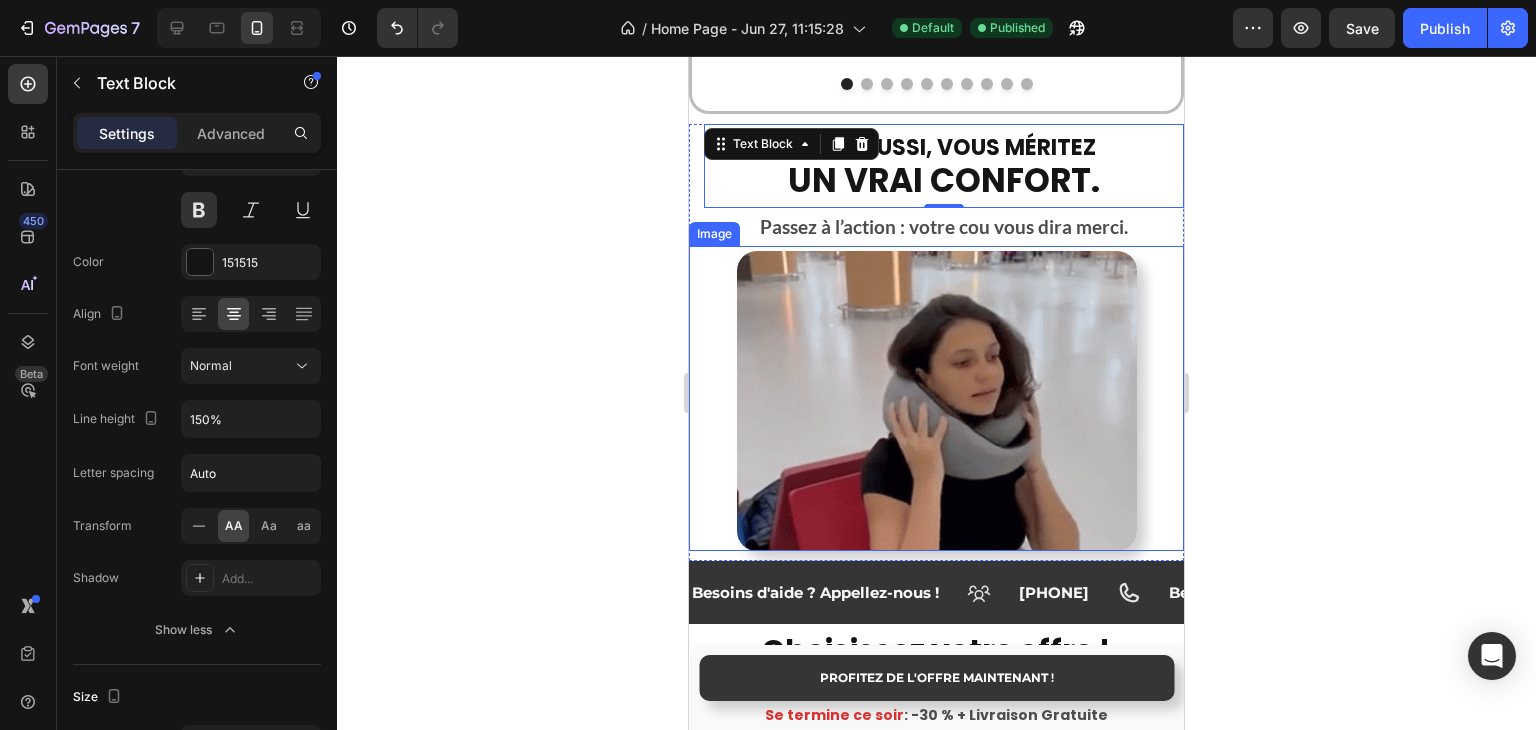 scroll, scrollTop: 3500, scrollLeft: 0, axis: vertical 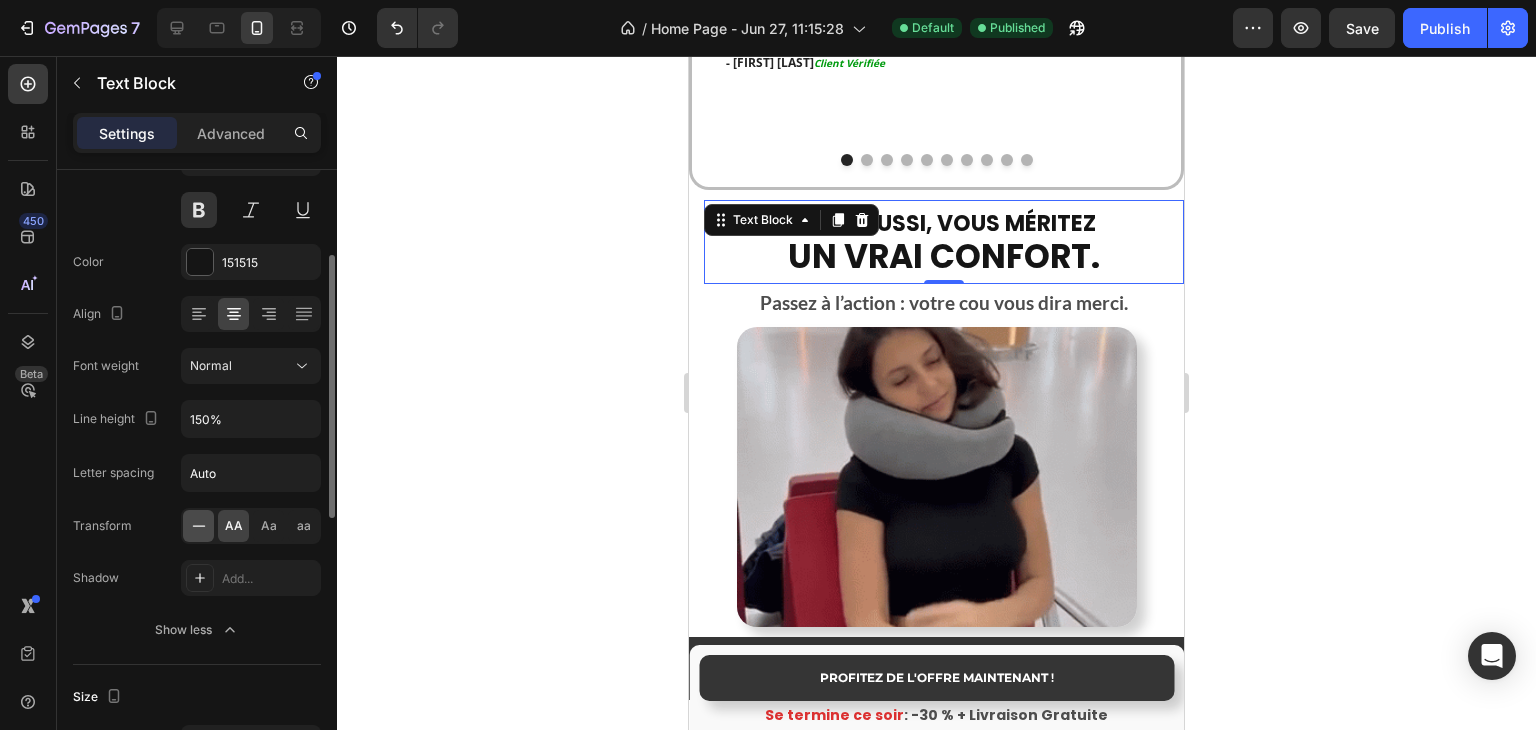 click 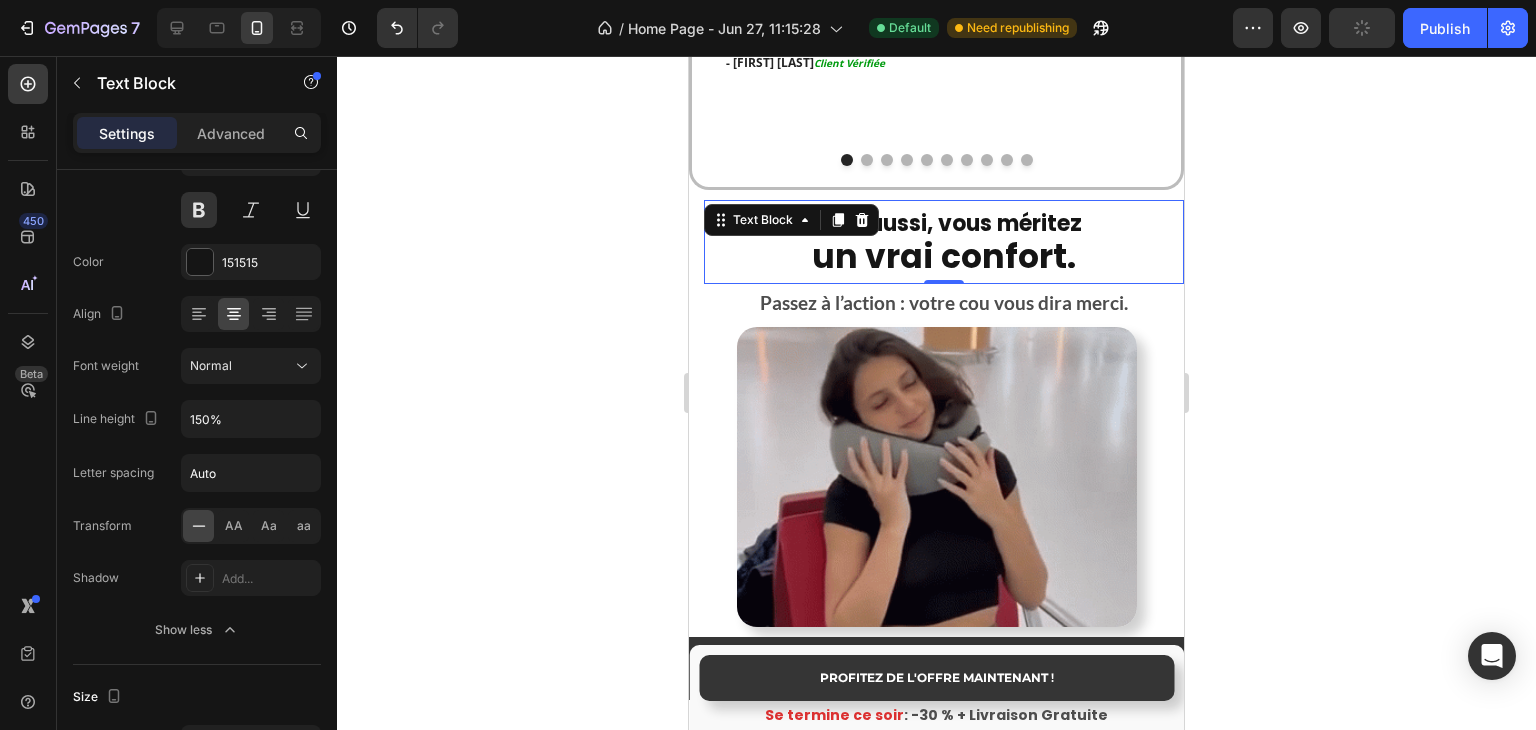 drag, startPoint x: 226, startPoint y: 523, endPoint x: 404, endPoint y: 403, distance: 214.67184 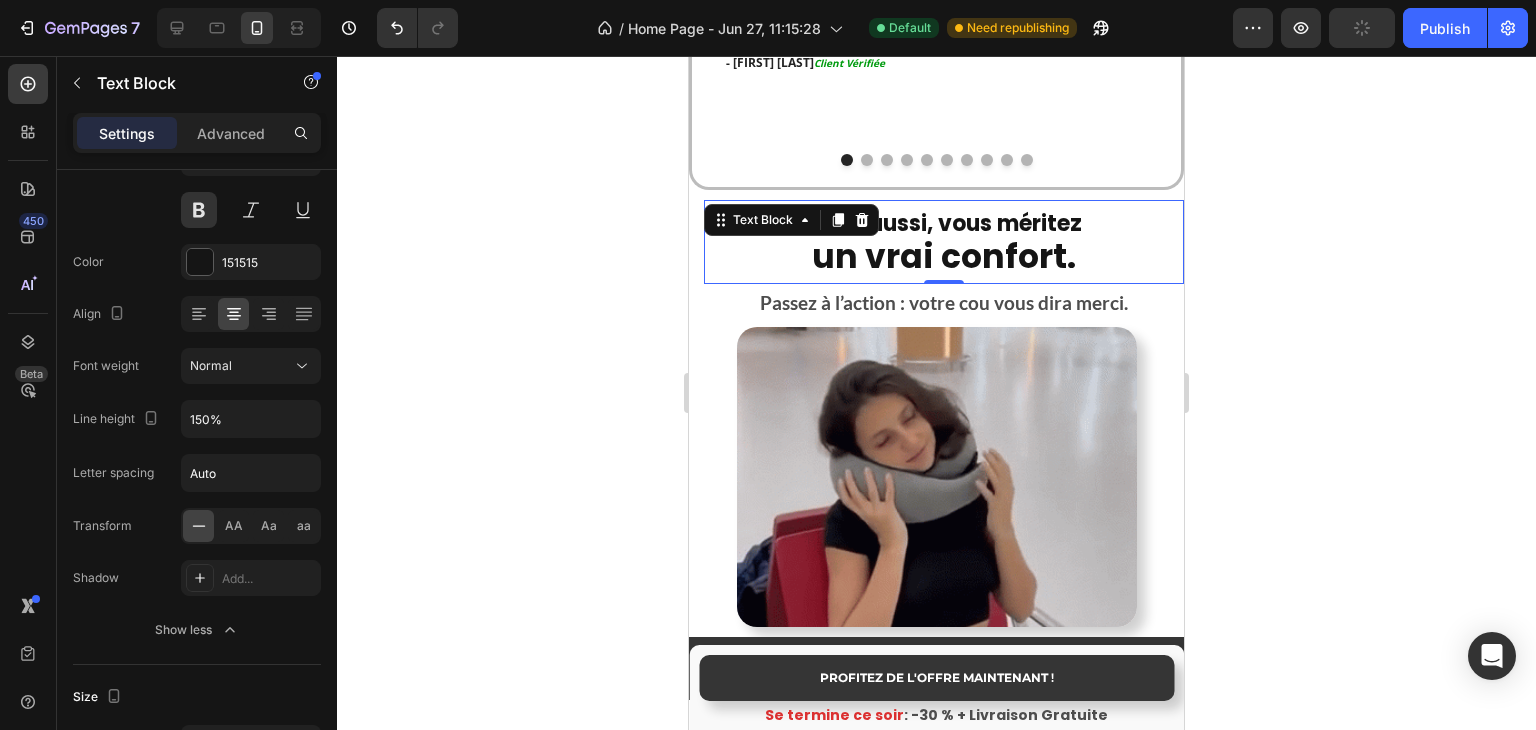 click on "AA" 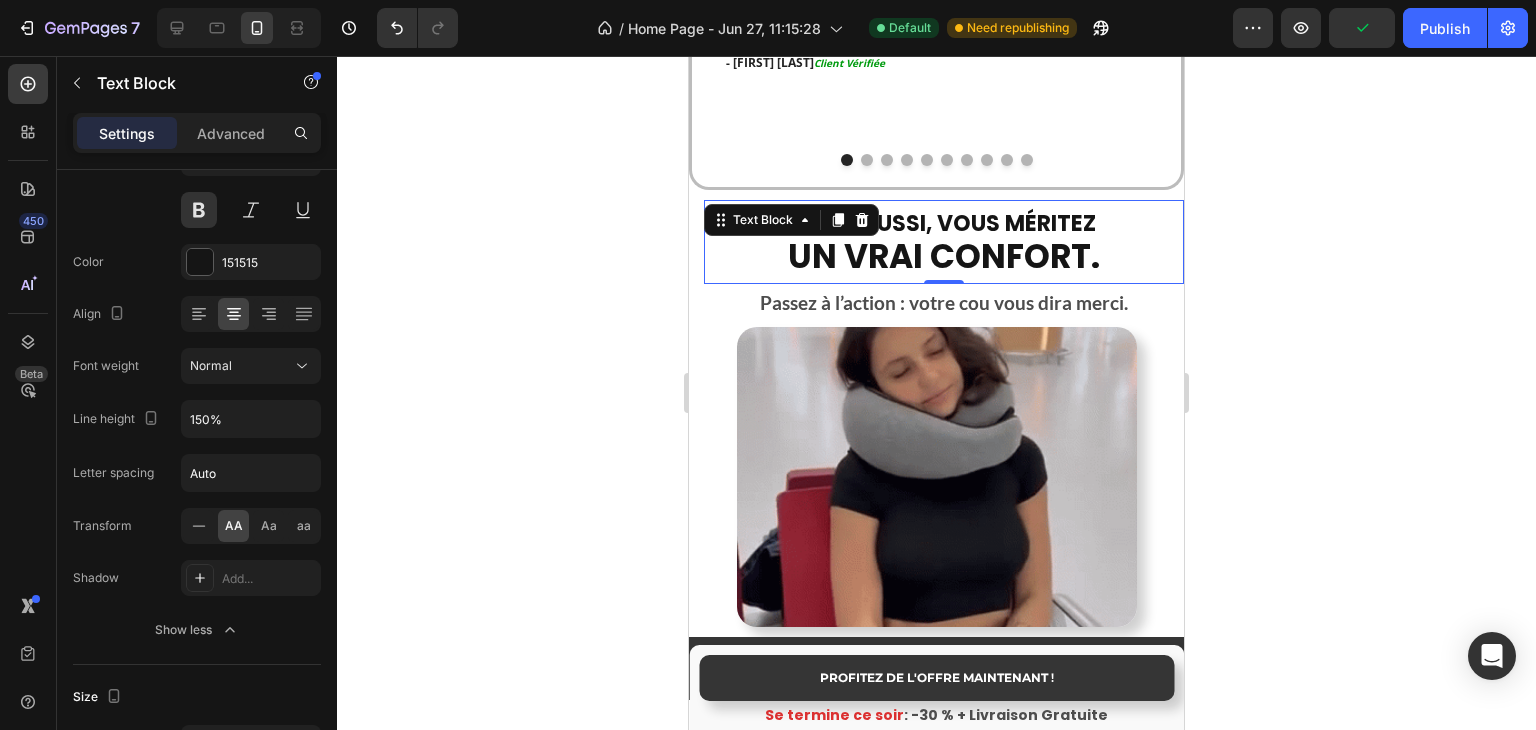 click 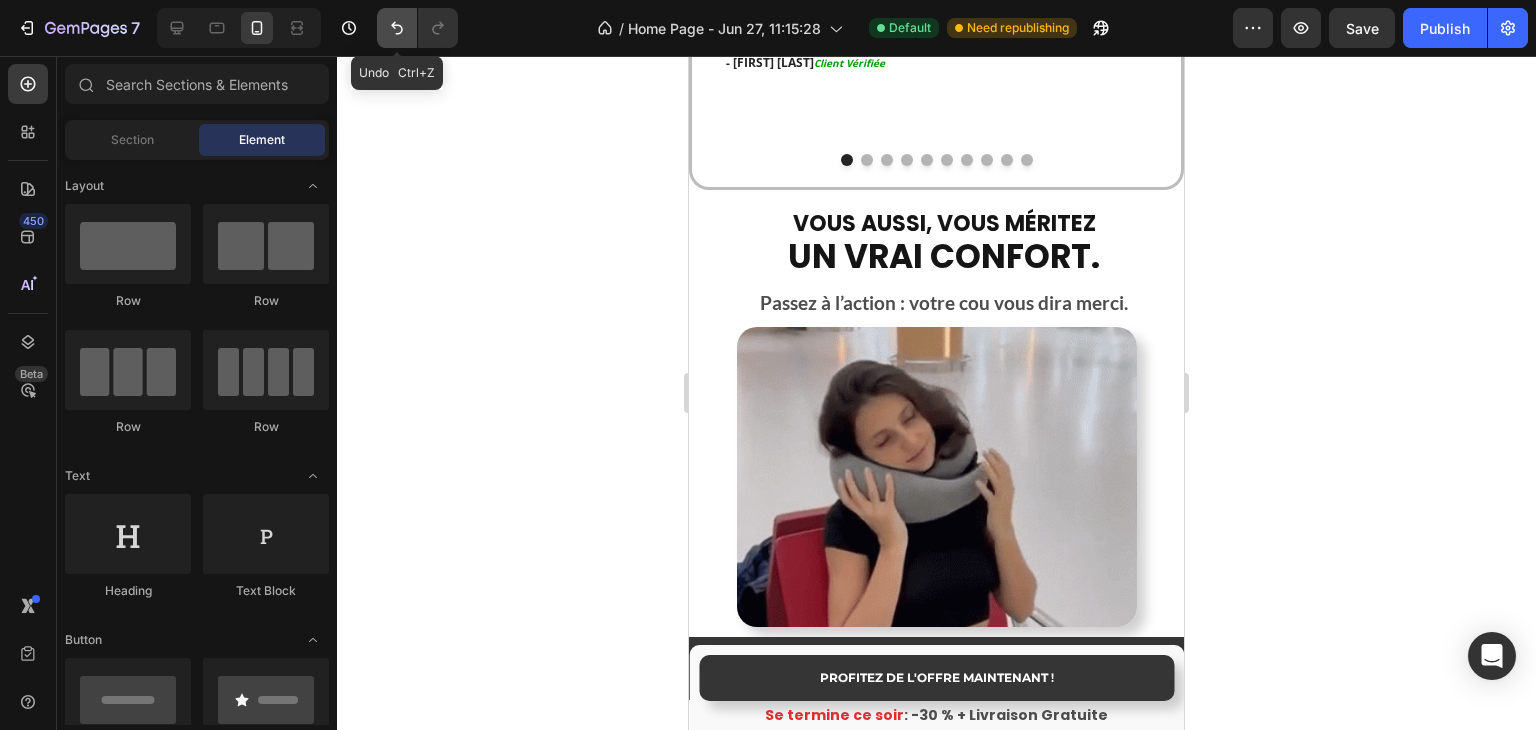 click 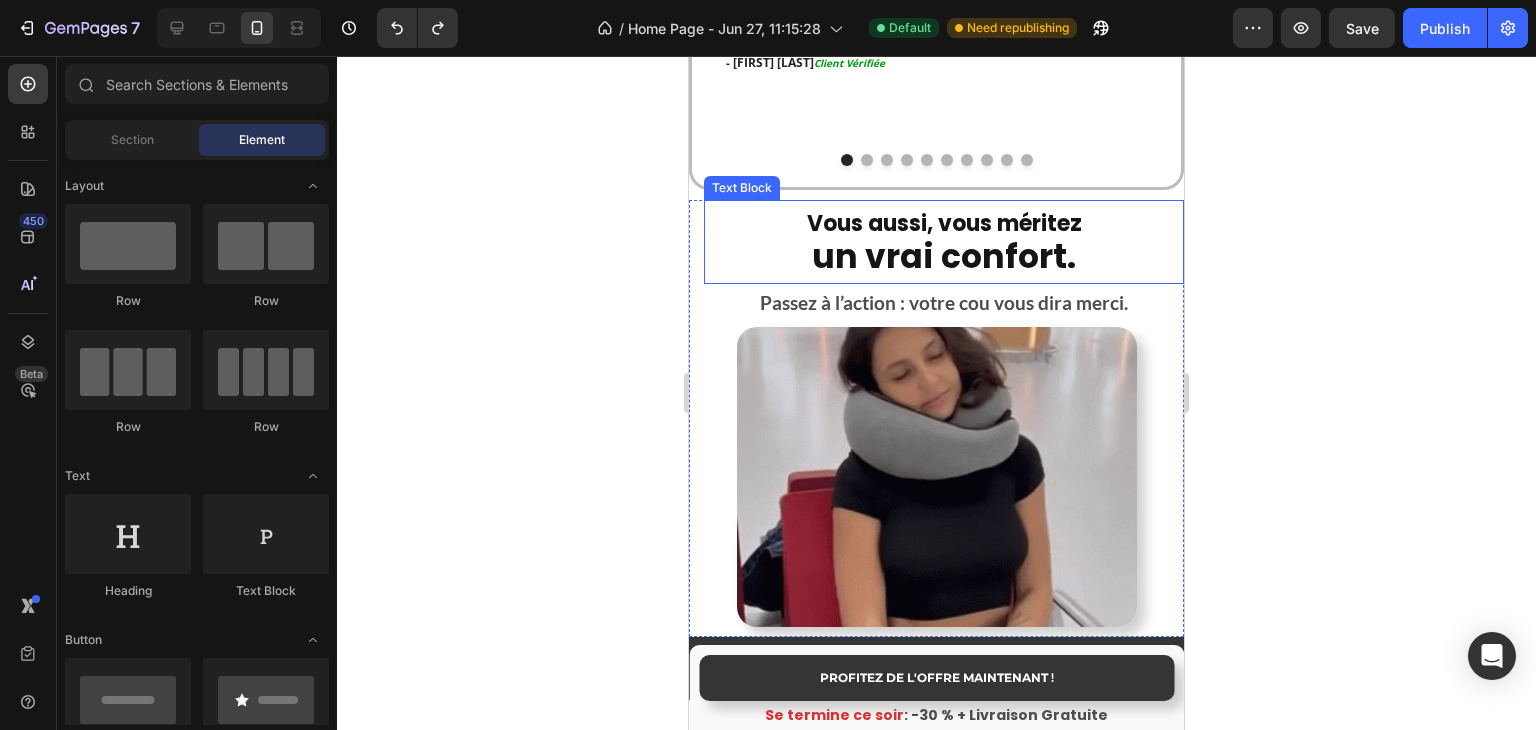 click on "un vrai confort." at bounding box center (944, 256) 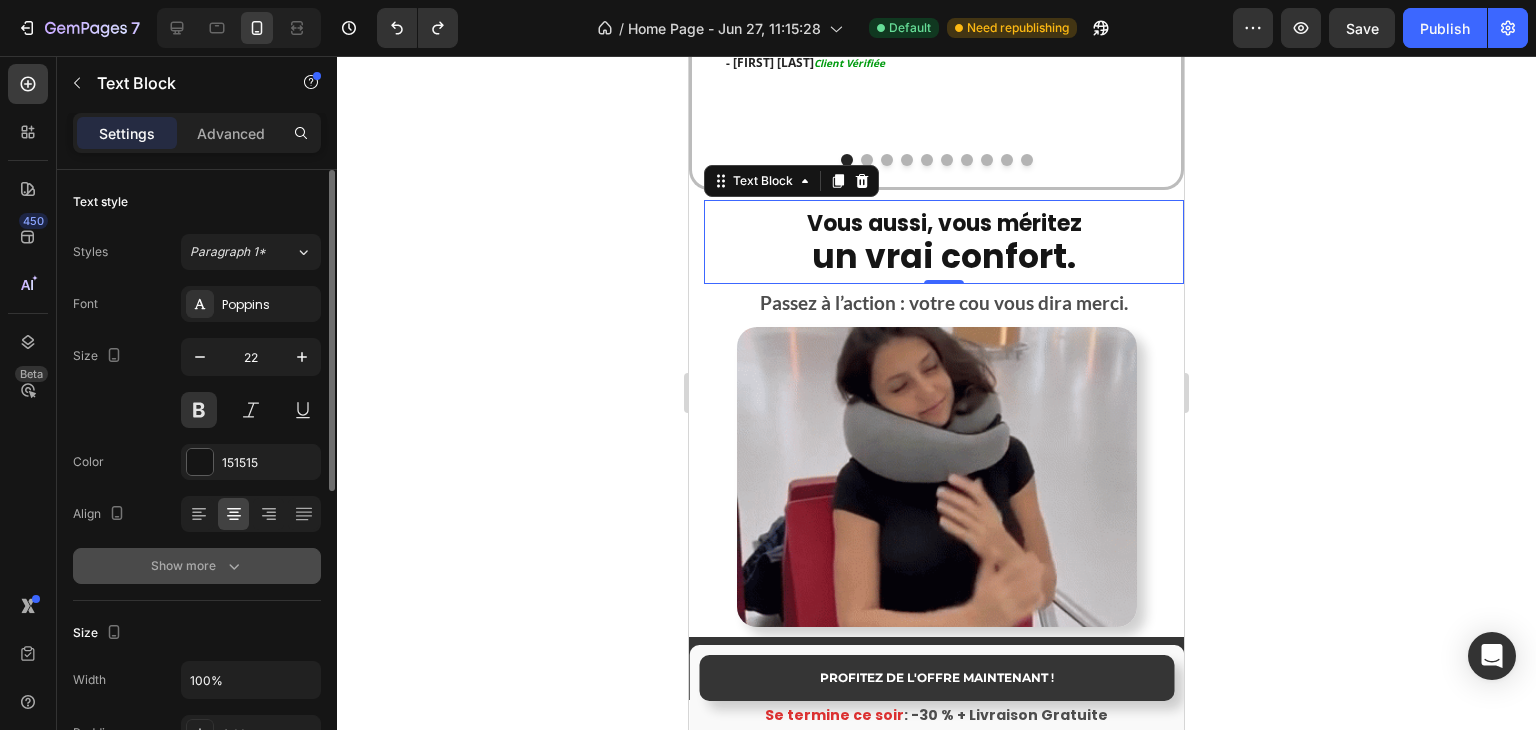 click 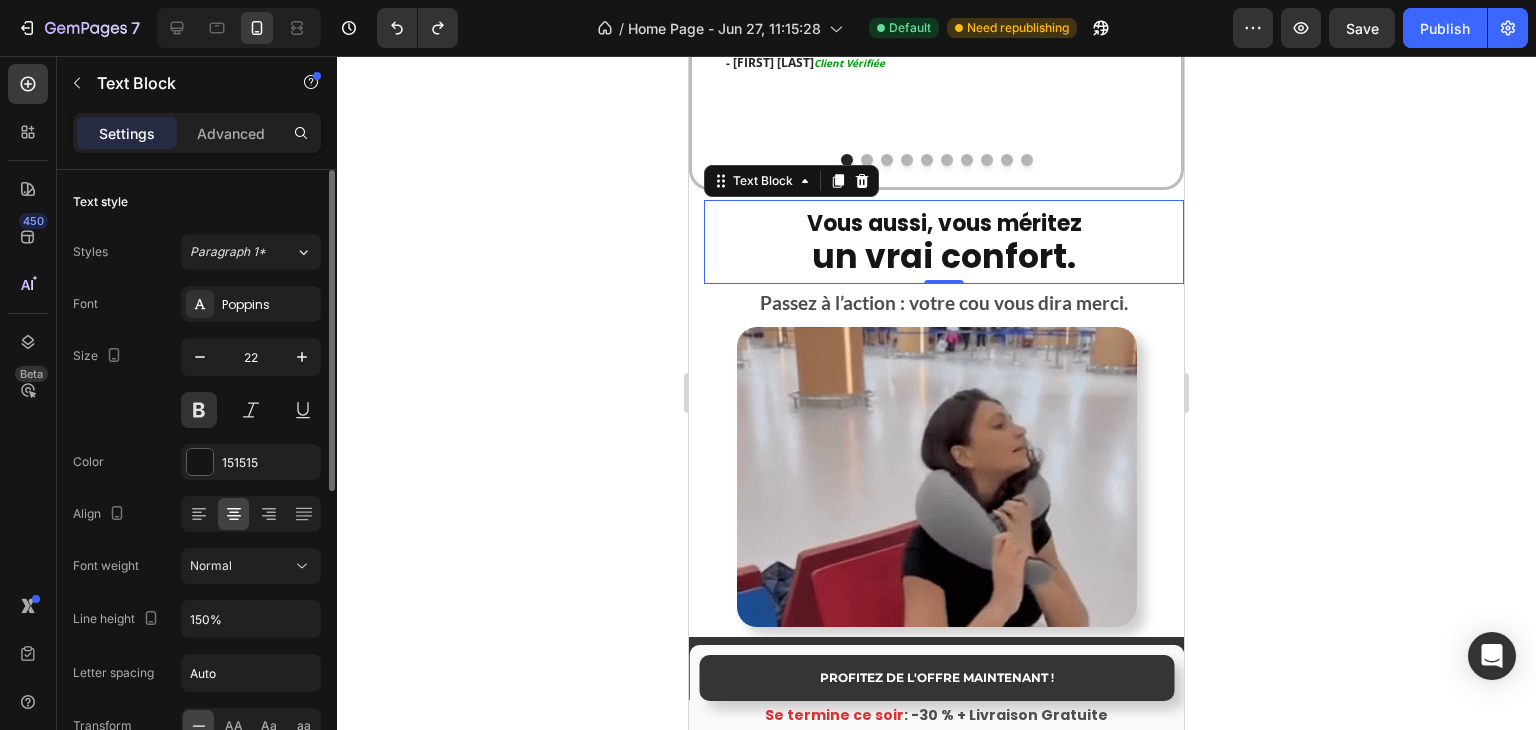 scroll, scrollTop: 100, scrollLeft: 0, axis: vertical 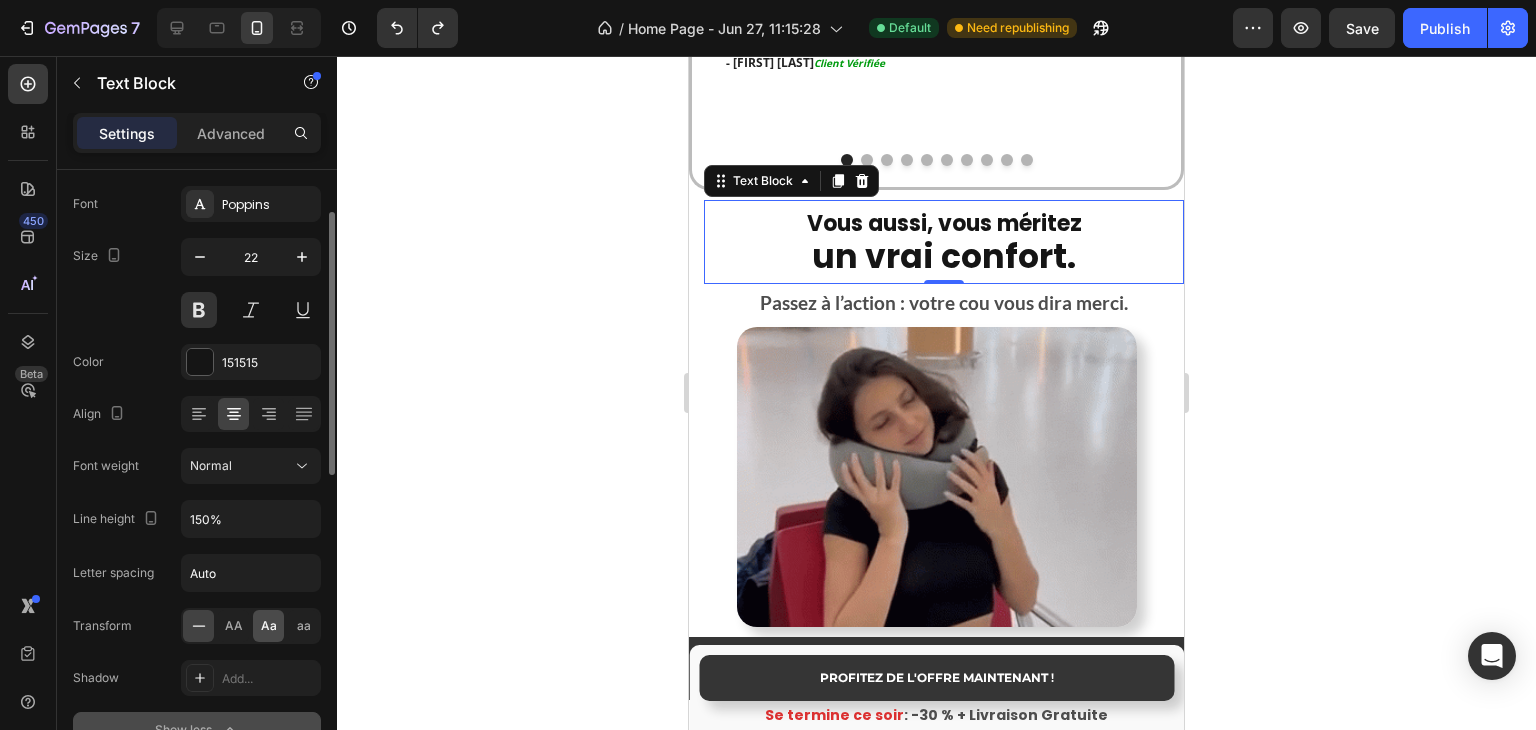 click on "Aa" 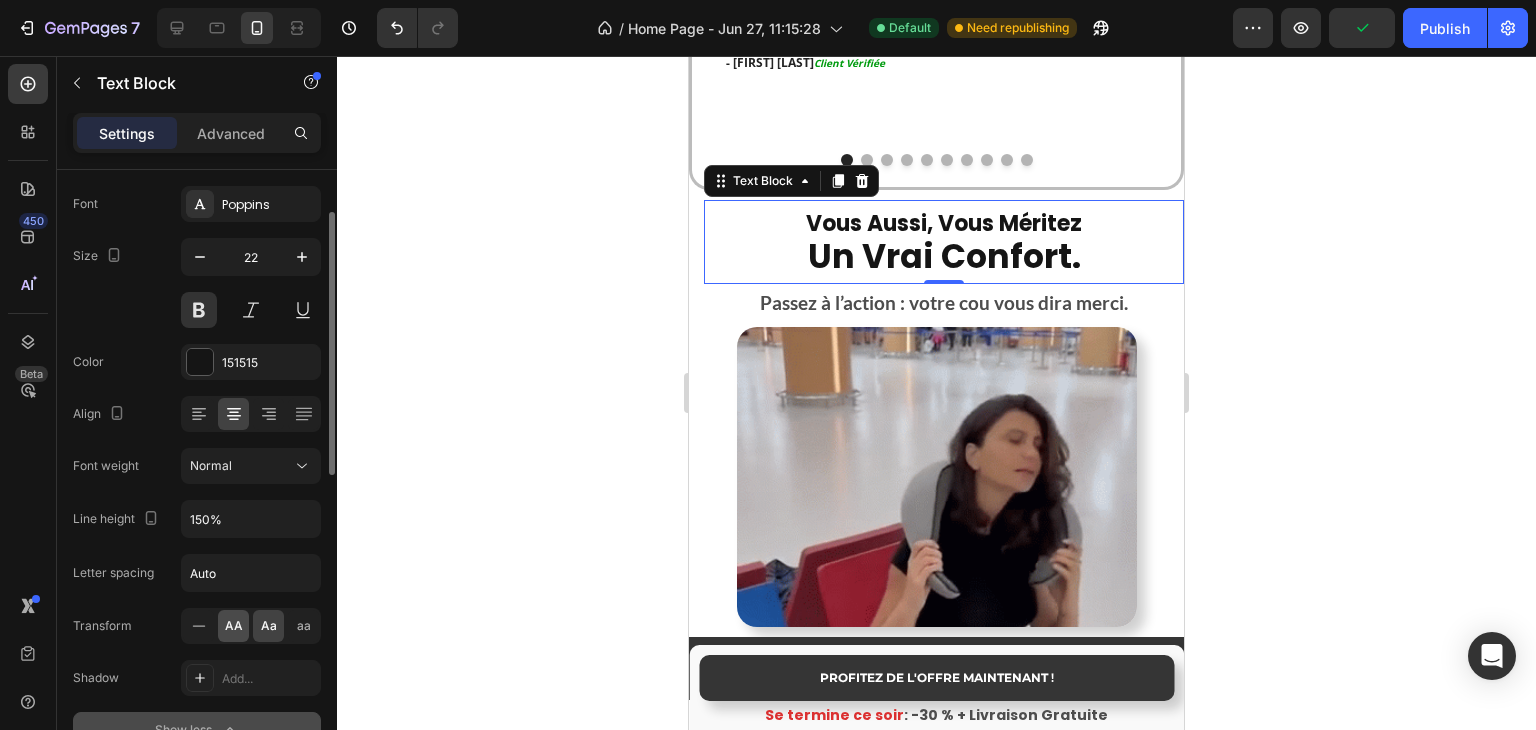 click on "AA" 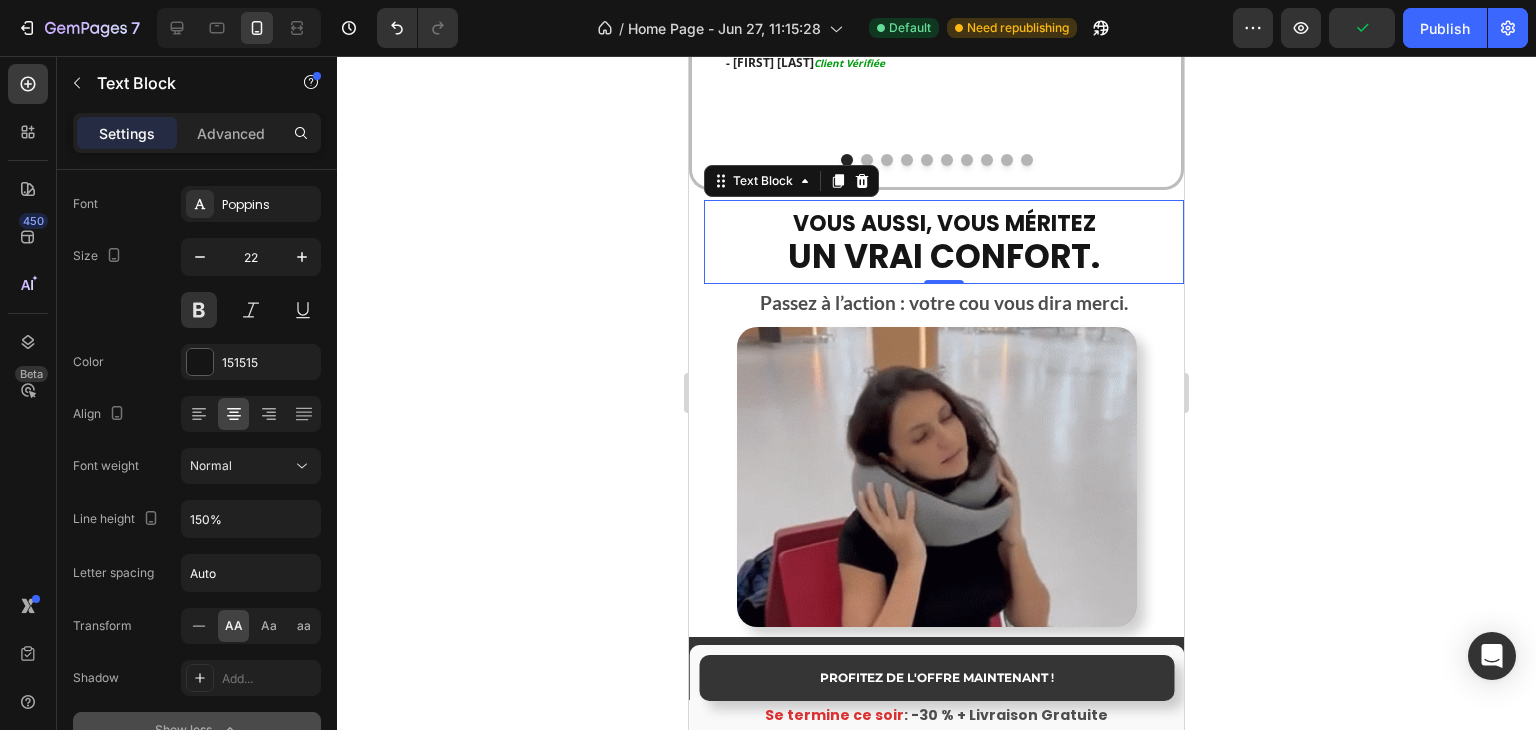 click 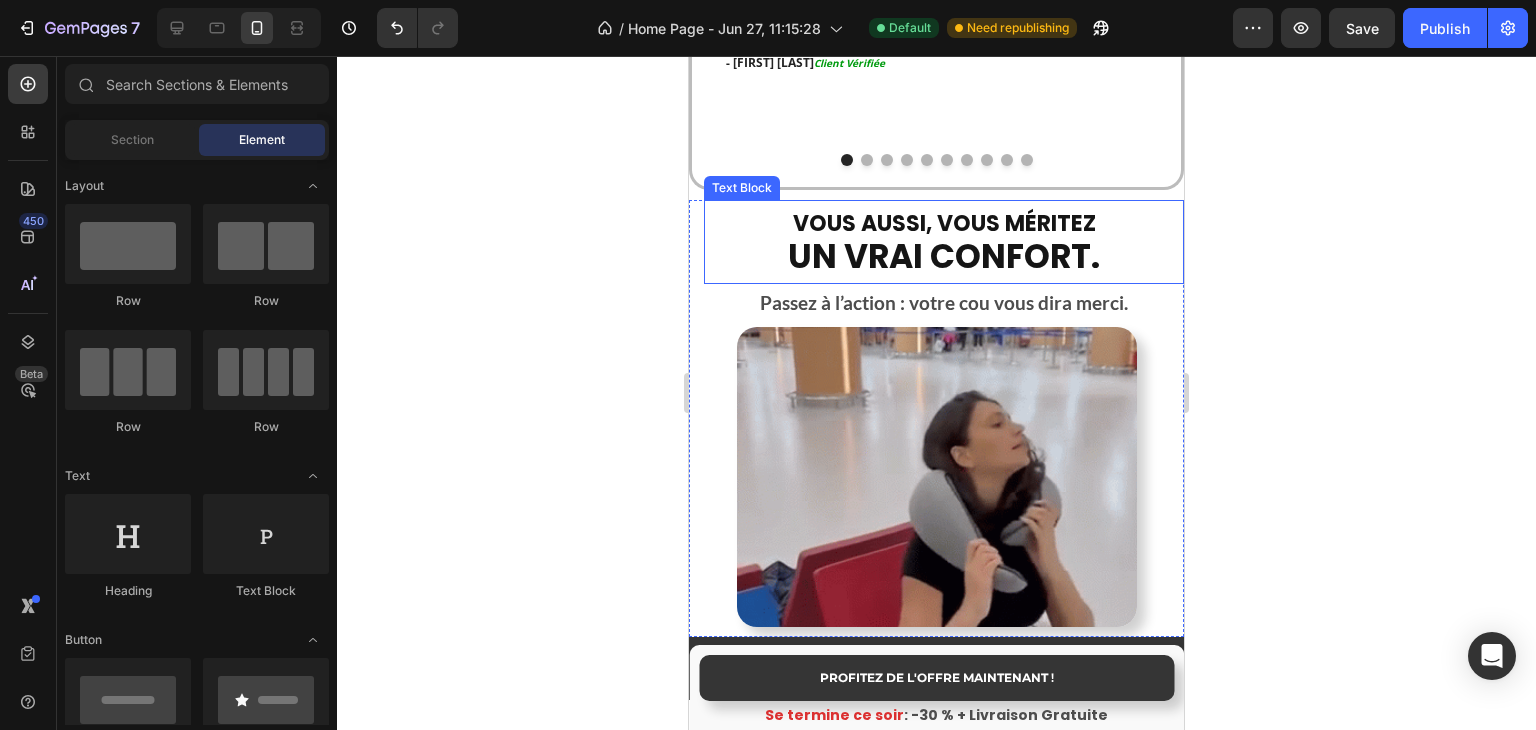 click on "un vrai confort." at bounding box center [944, 256] 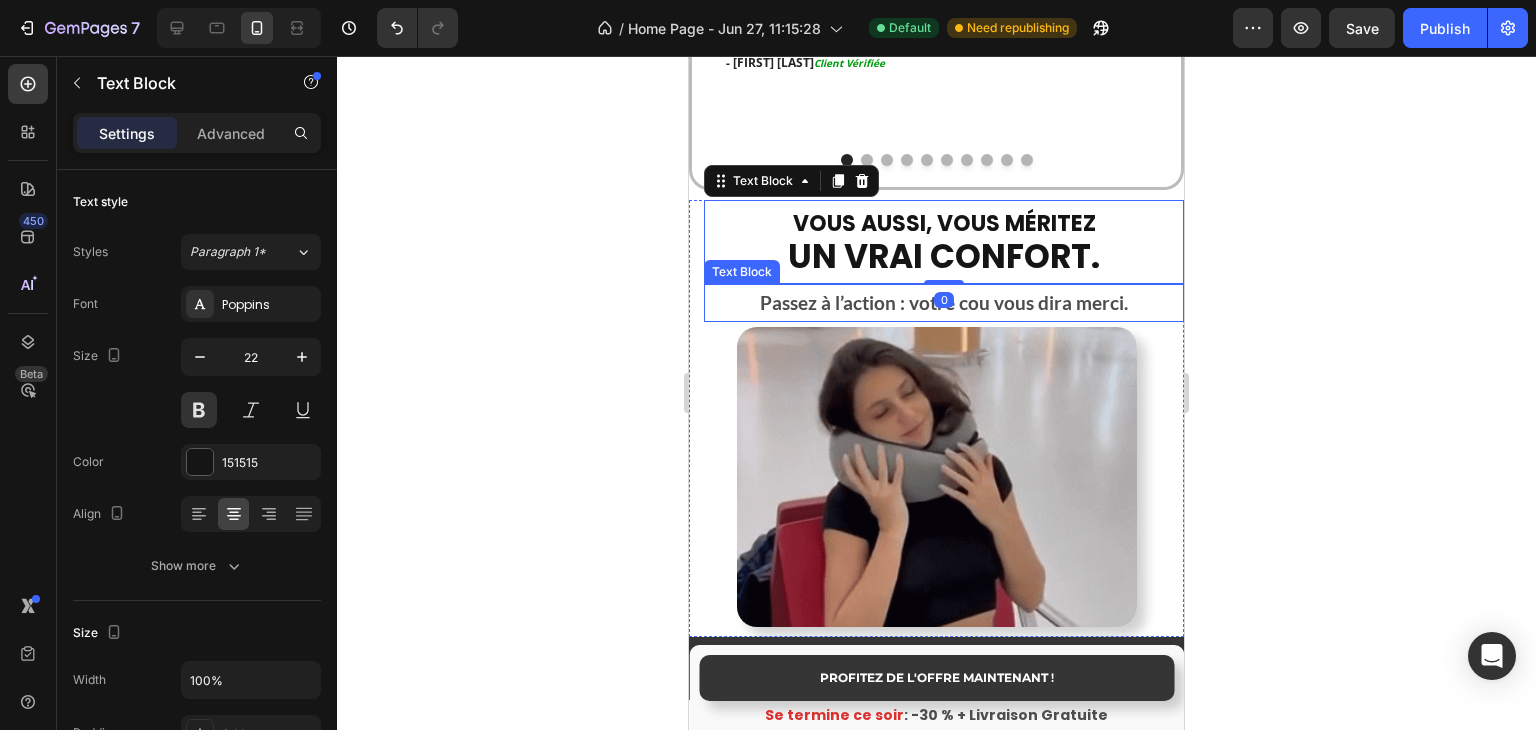 click on "Passez à l’action : votre cou vous dira merci." at bounding box center (944, 303) 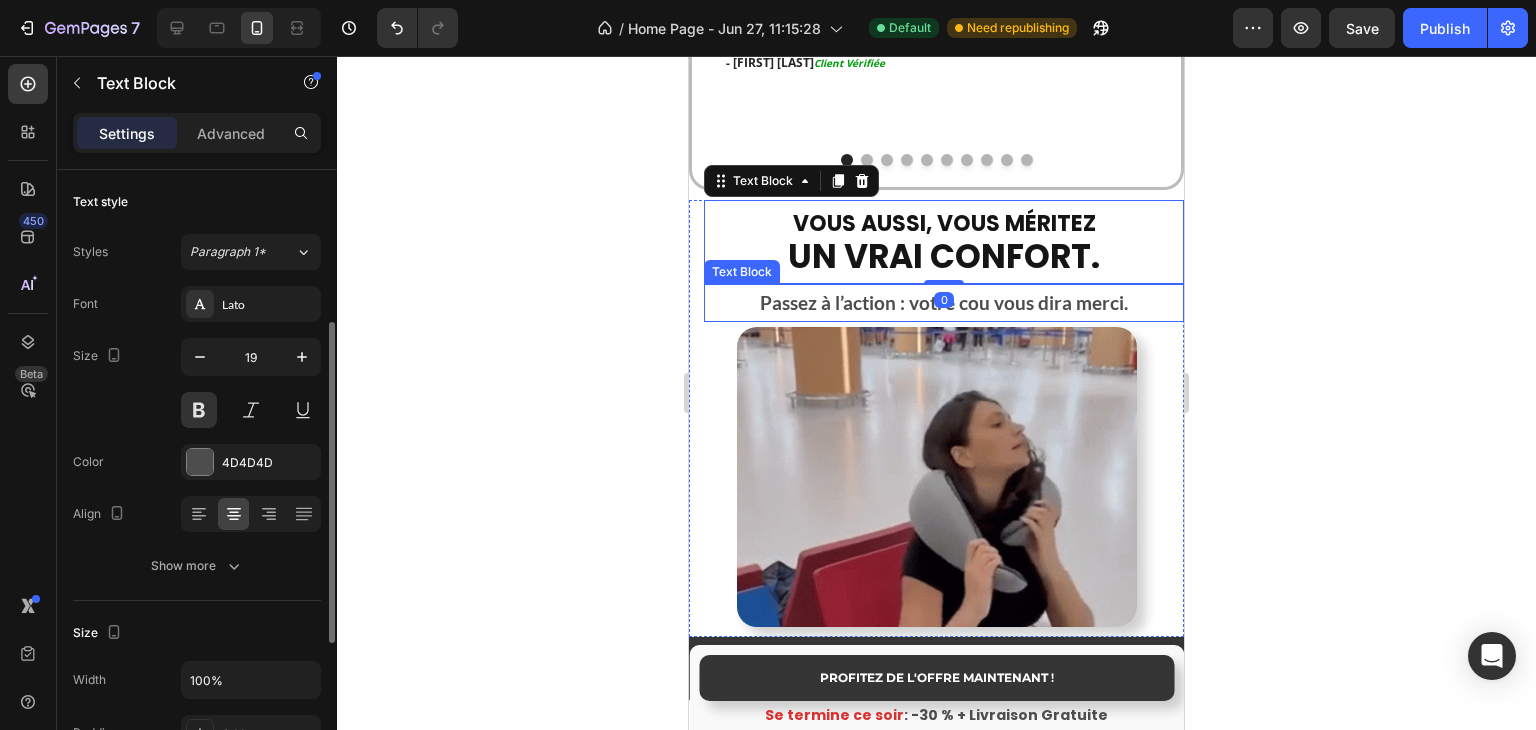 scroll, scrollTop: 100, scrollLeft: 0, axis: vertical 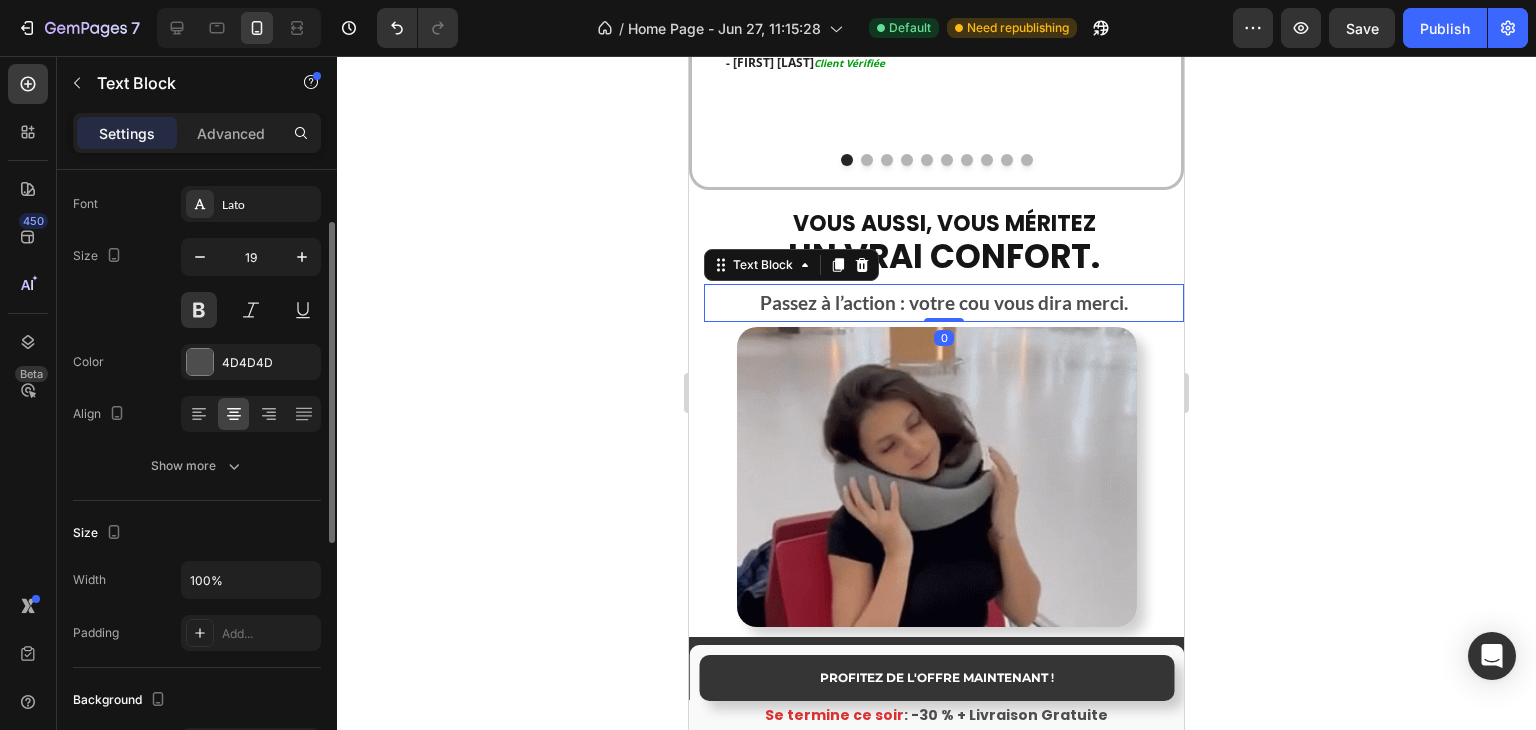 click 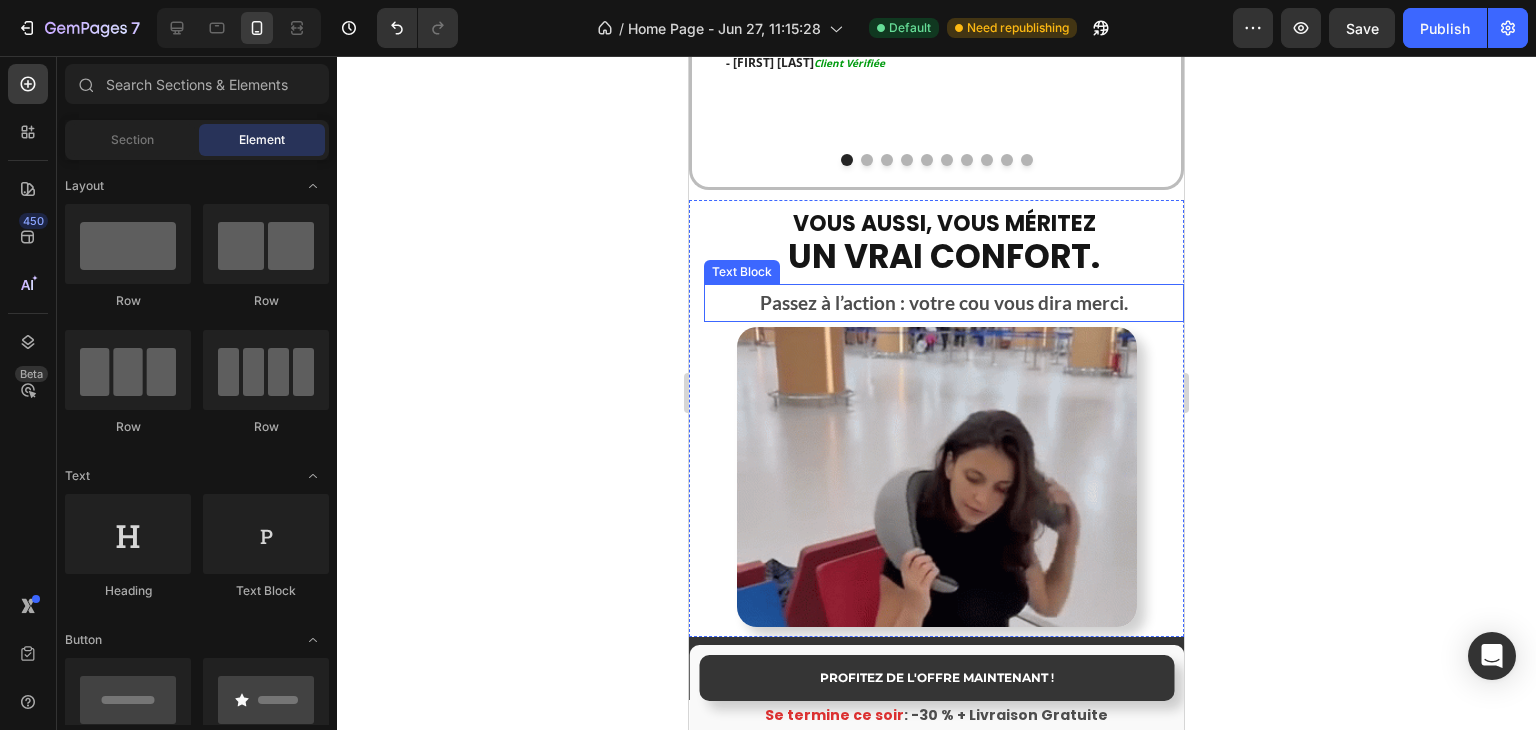 click on "Passez à l’action : votre cou vous dira merci." at bounding box center (944, 303) 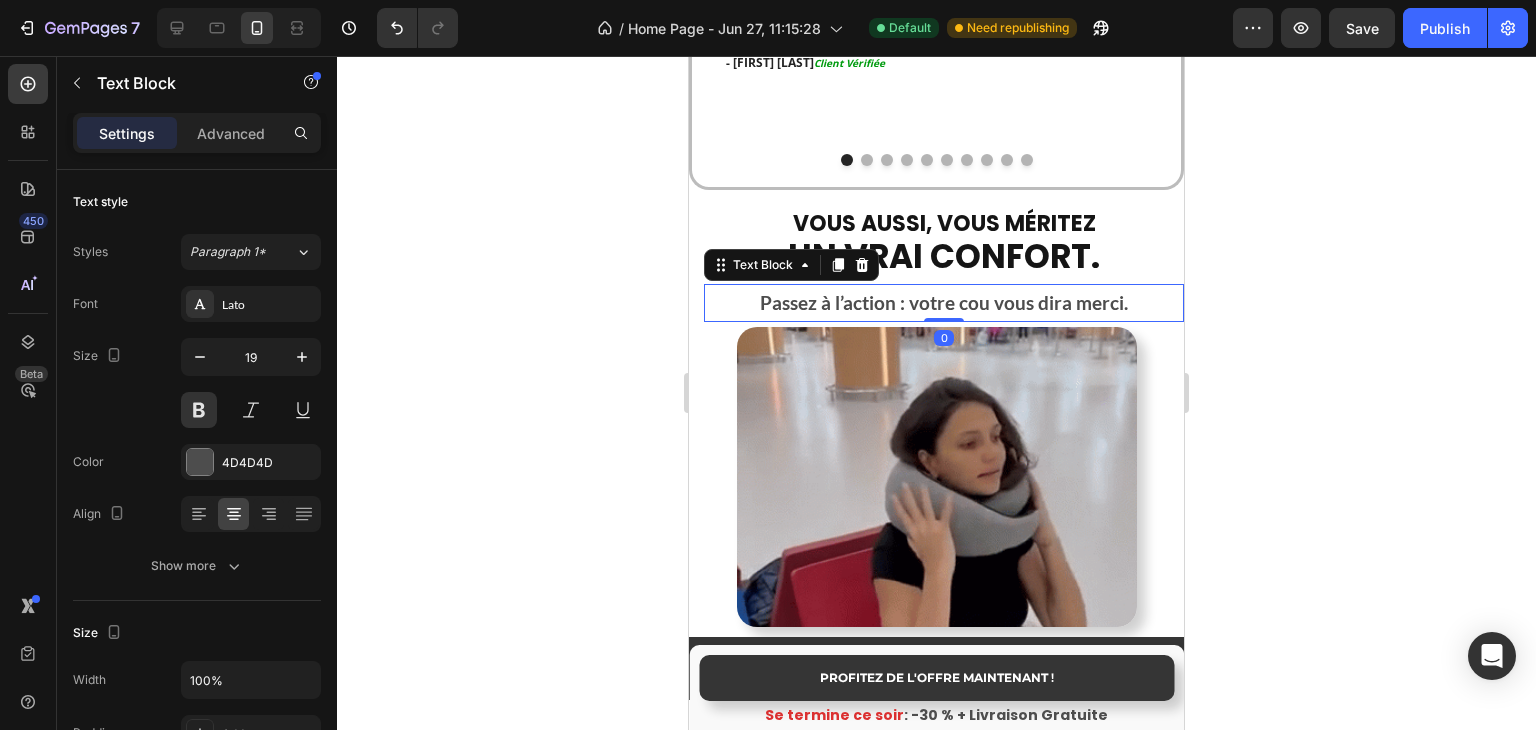 click 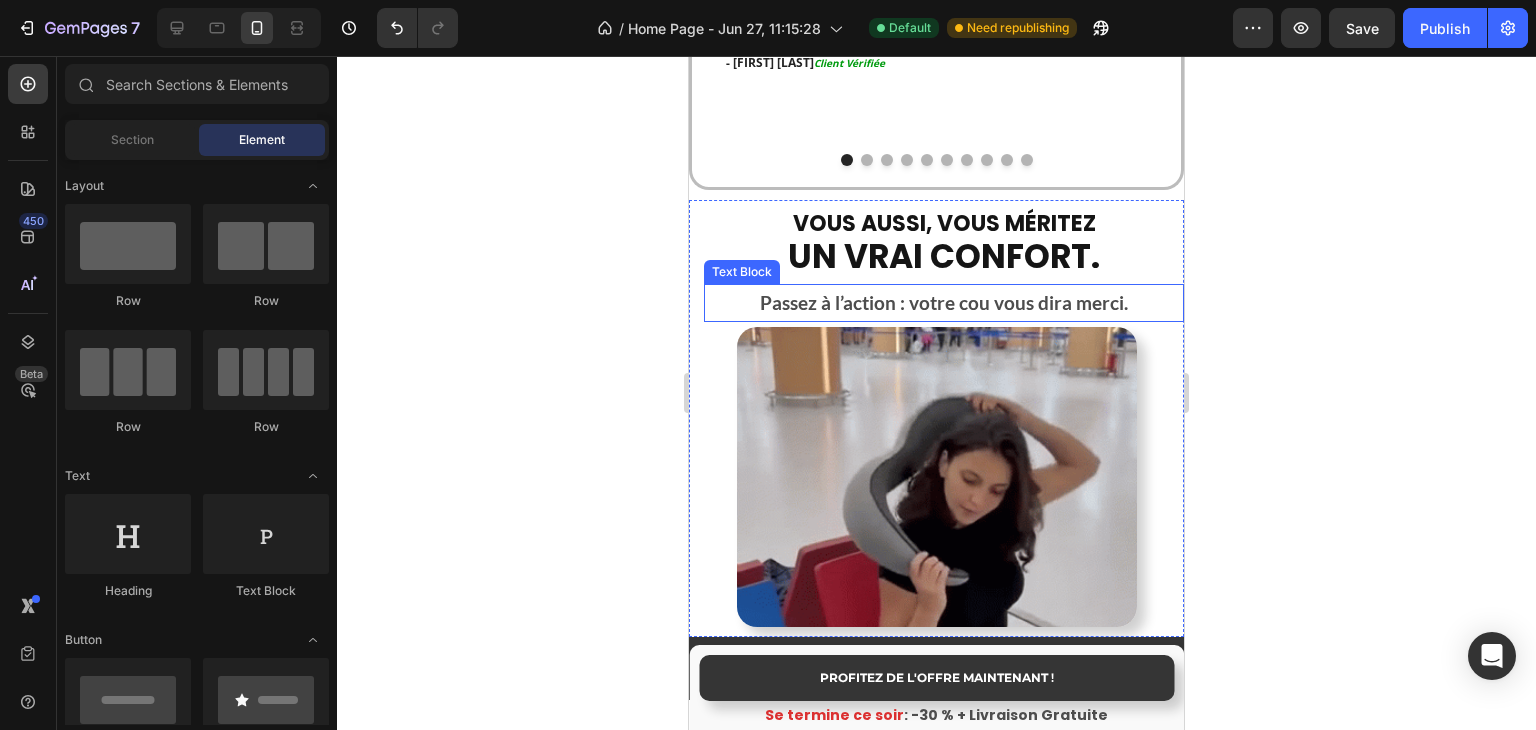 click on "Passez à l’action : votre cou vous dira merci." at bounding box center (944, 303) 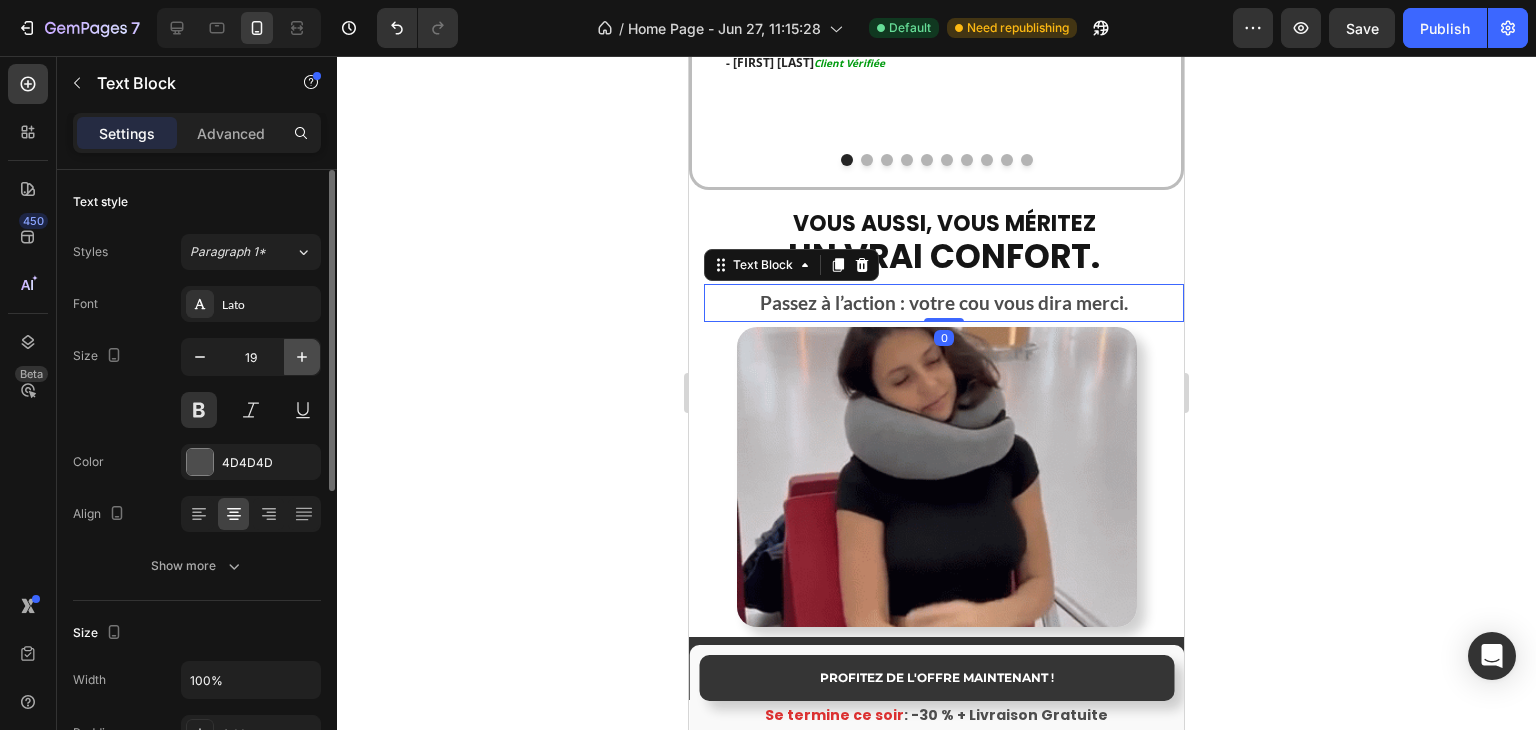 click 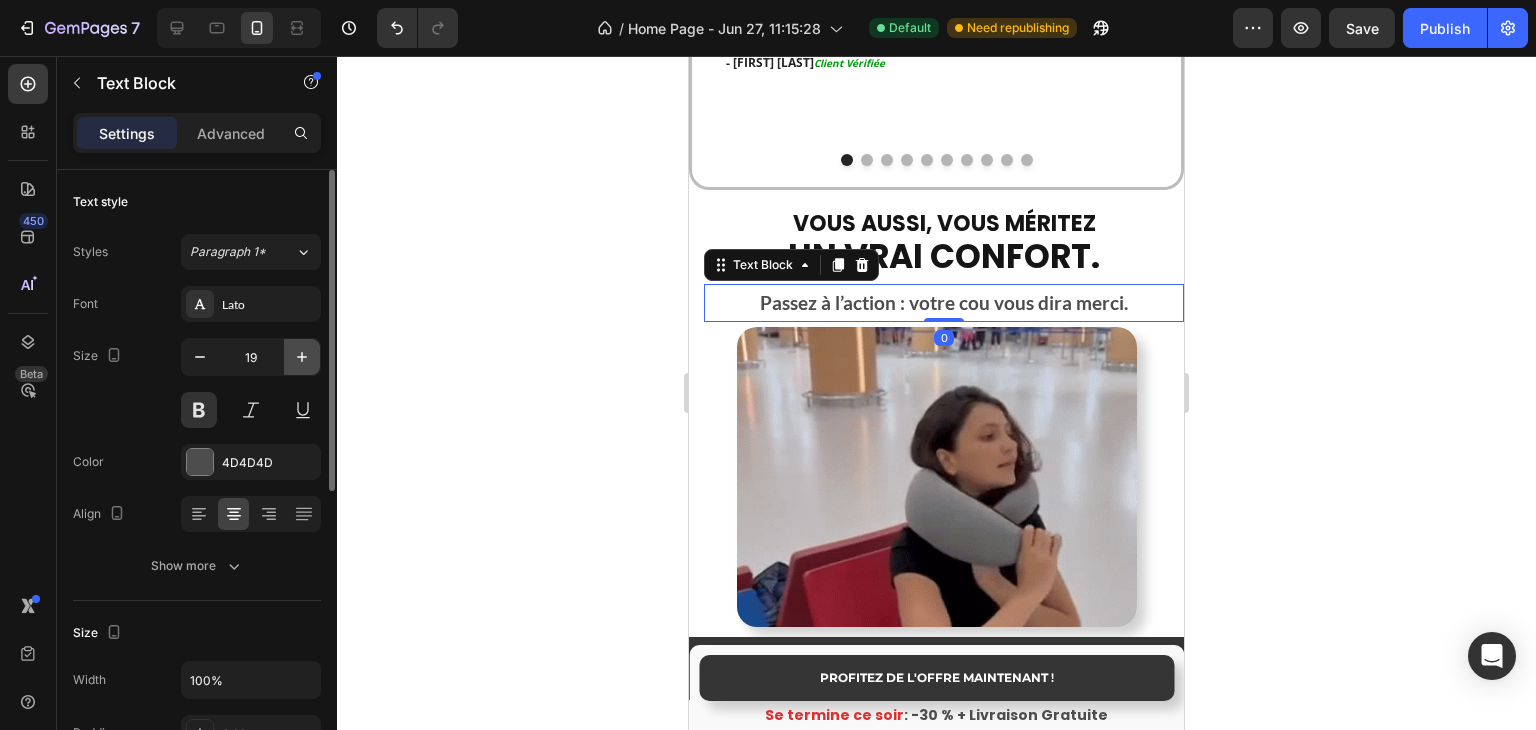 type on "20" 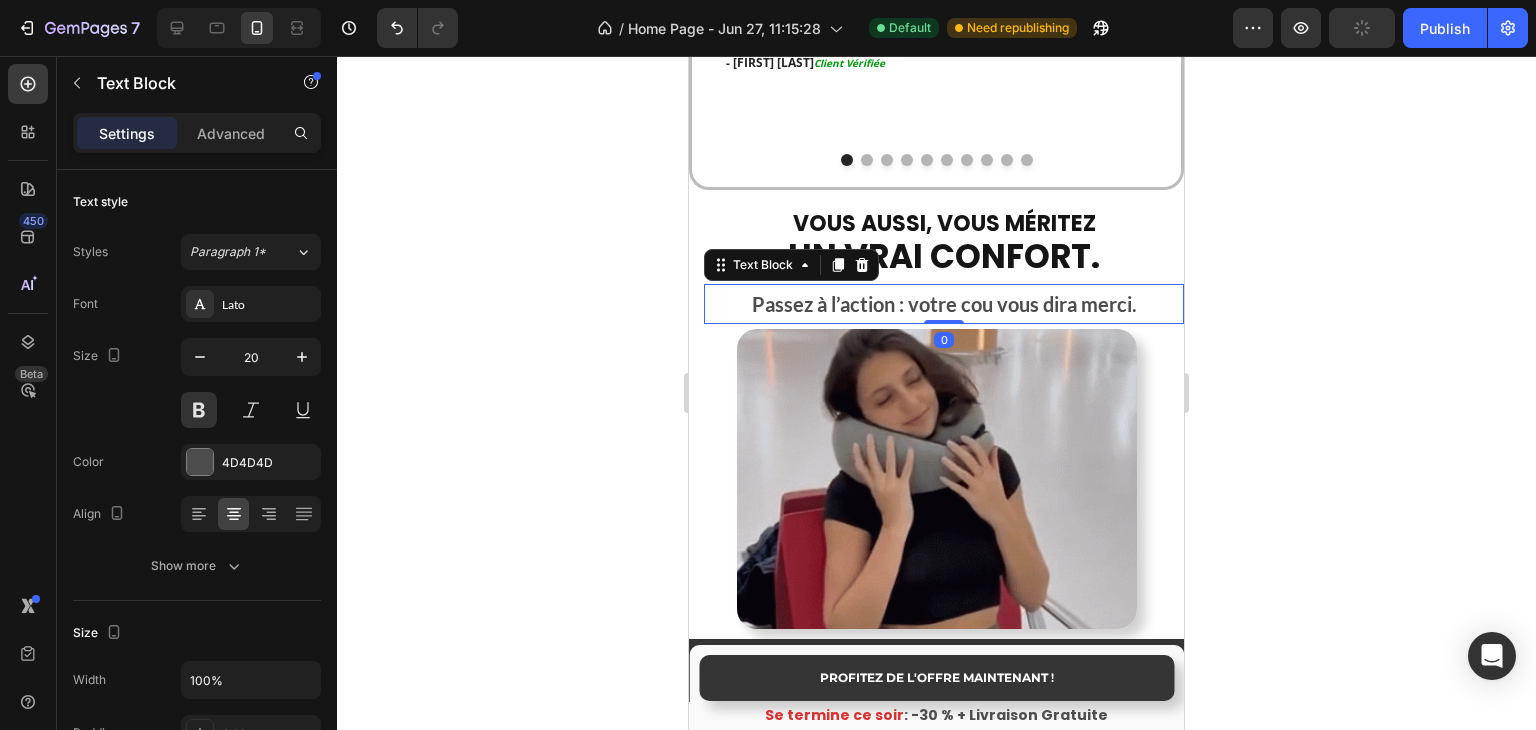 click 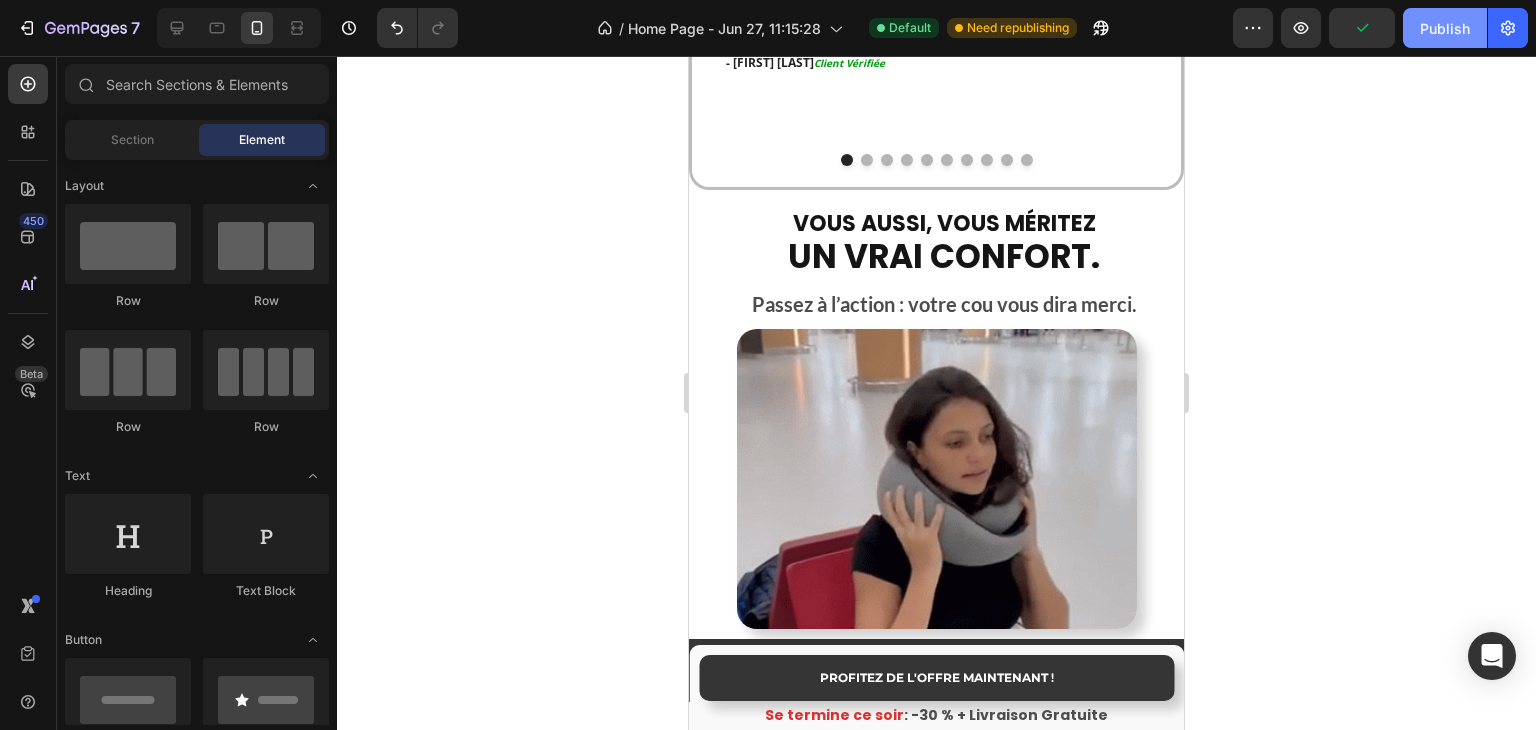 click on "Publish" at bounding box center [1445, 28] 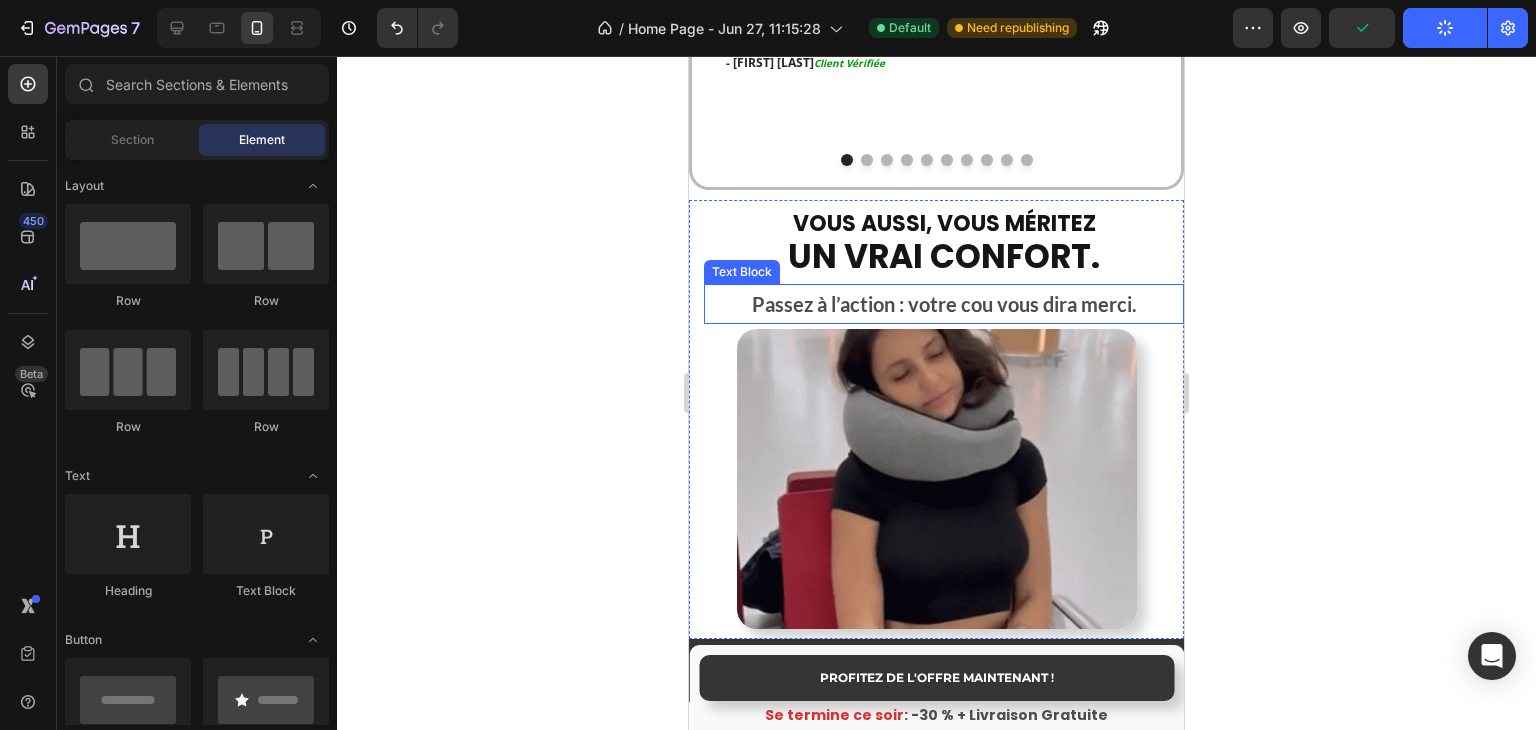 click on "Passez à l’action : votre cou vous dira merci." at bounding box center (944, 304) 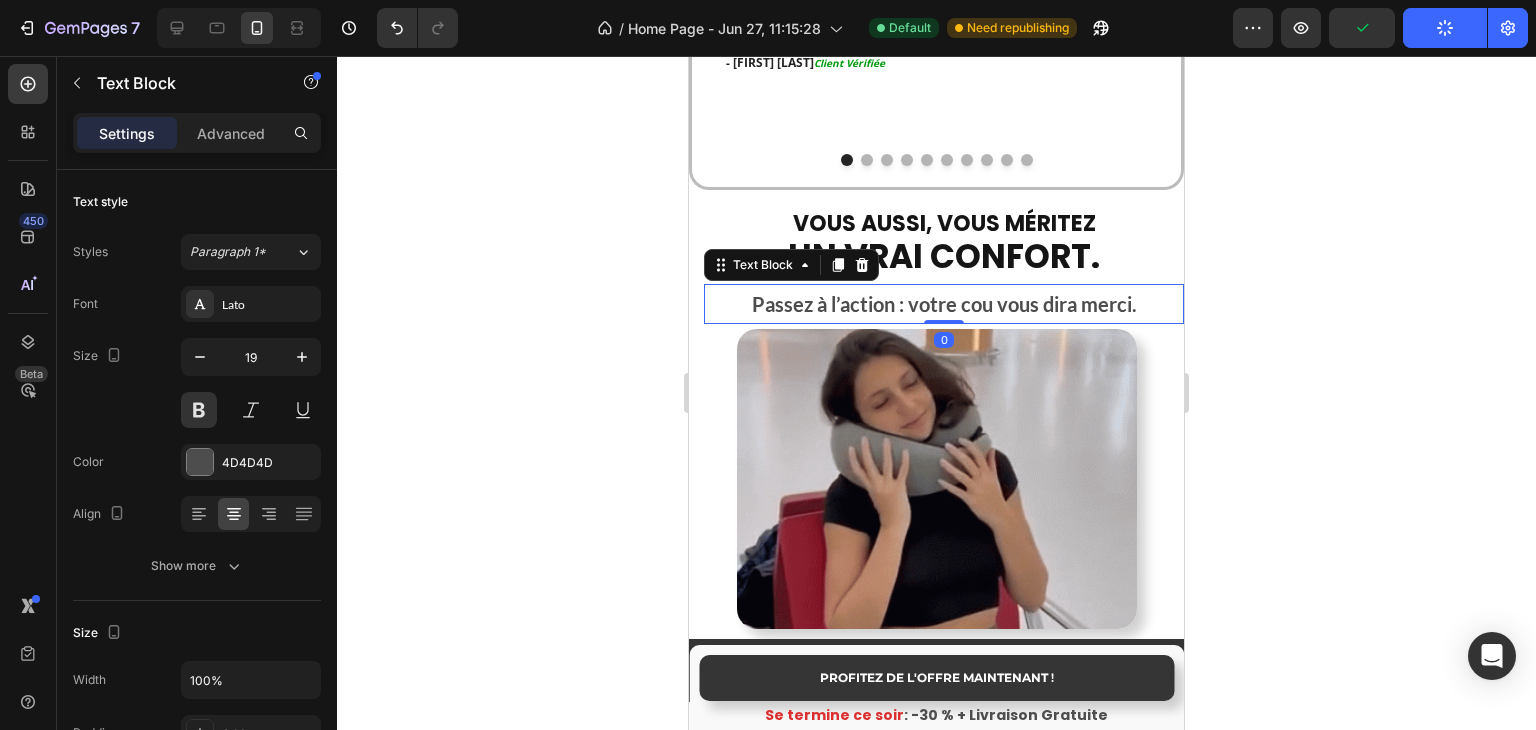 click on "Passez à l’action : votre cou vous dira merci." at bounding box center (944, 304) 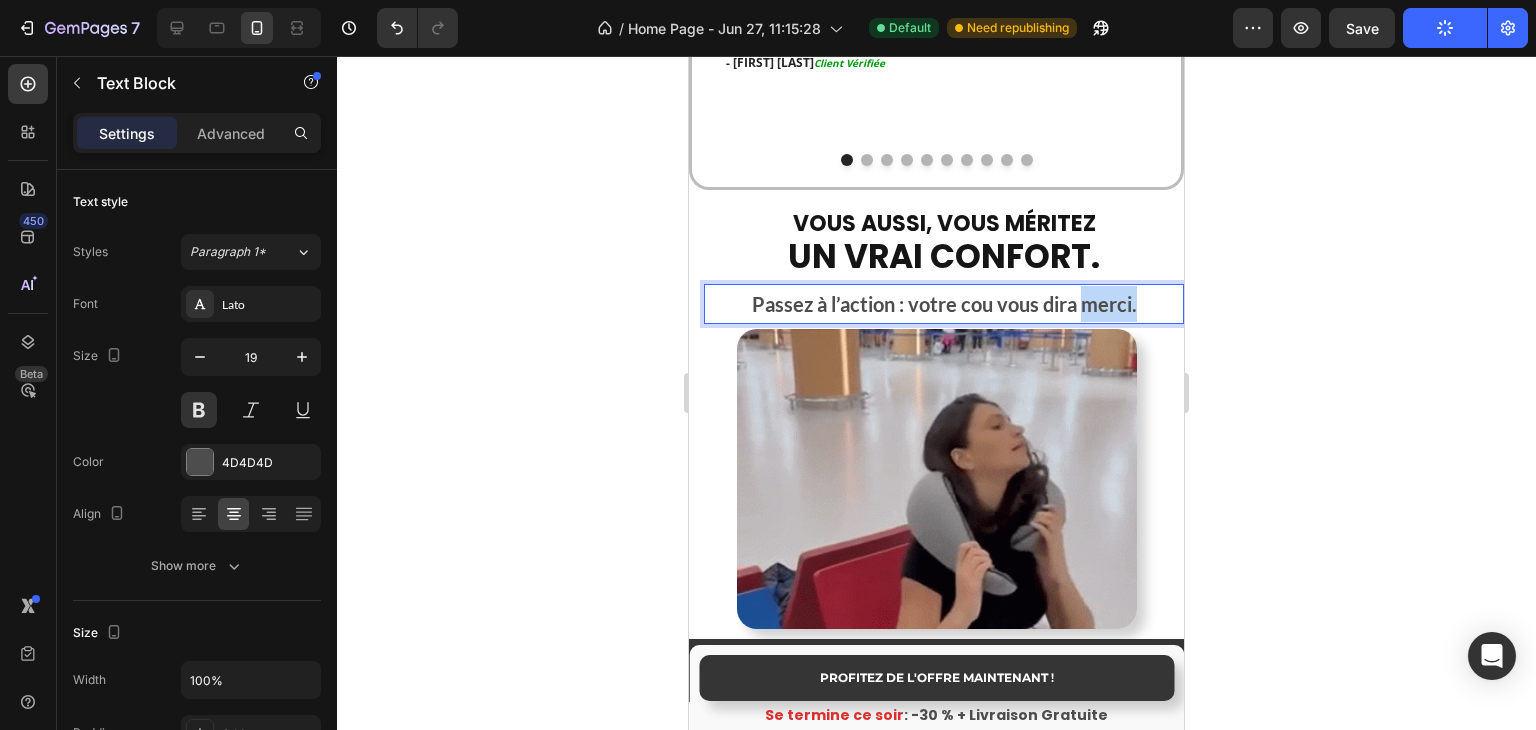 drag, startPoint x: 1080, startPoint y: 281, endPoint x: 1127, endPoint y: 278, distance: 47.095646 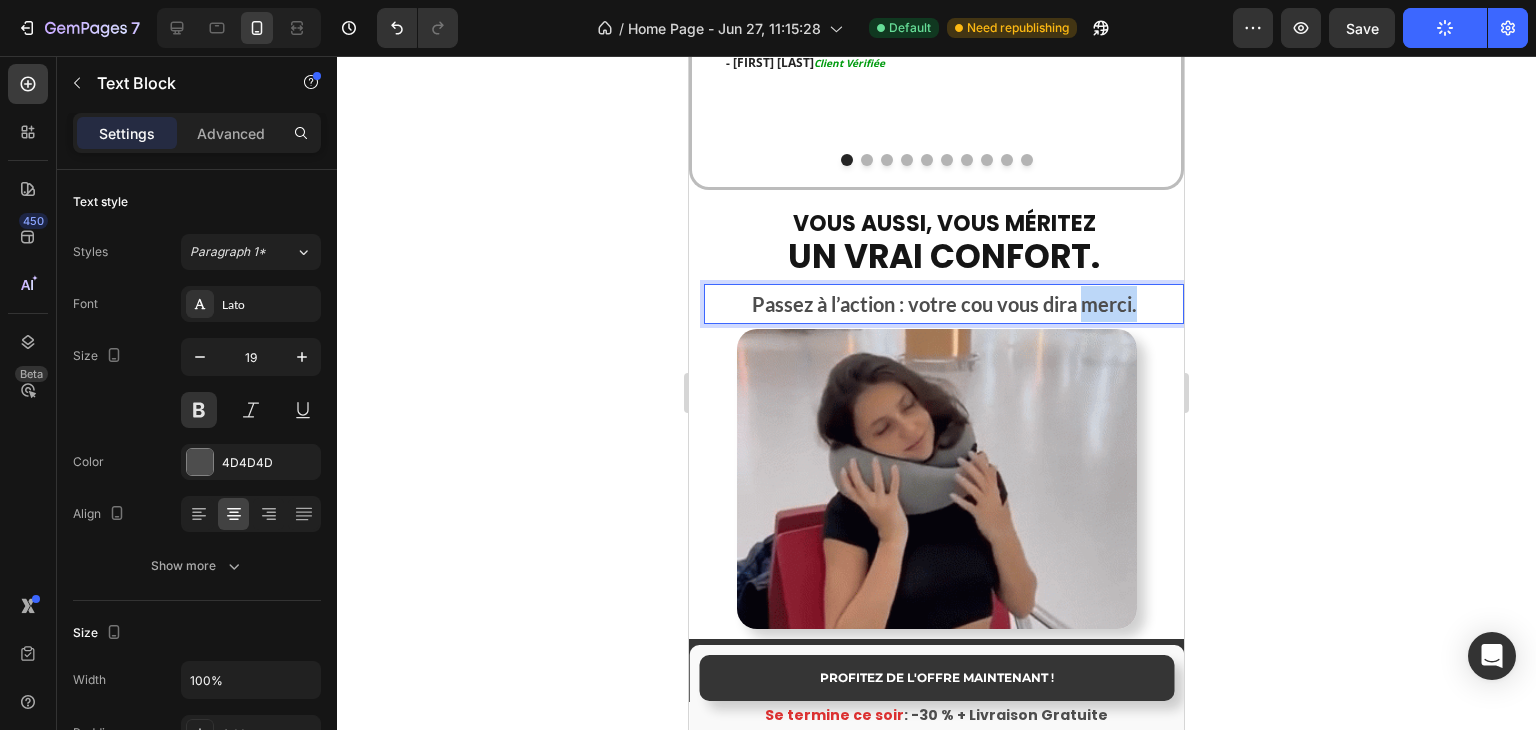click on "Passez à l’action : votre cou vous dira merci." at bounding box center [944, 304] 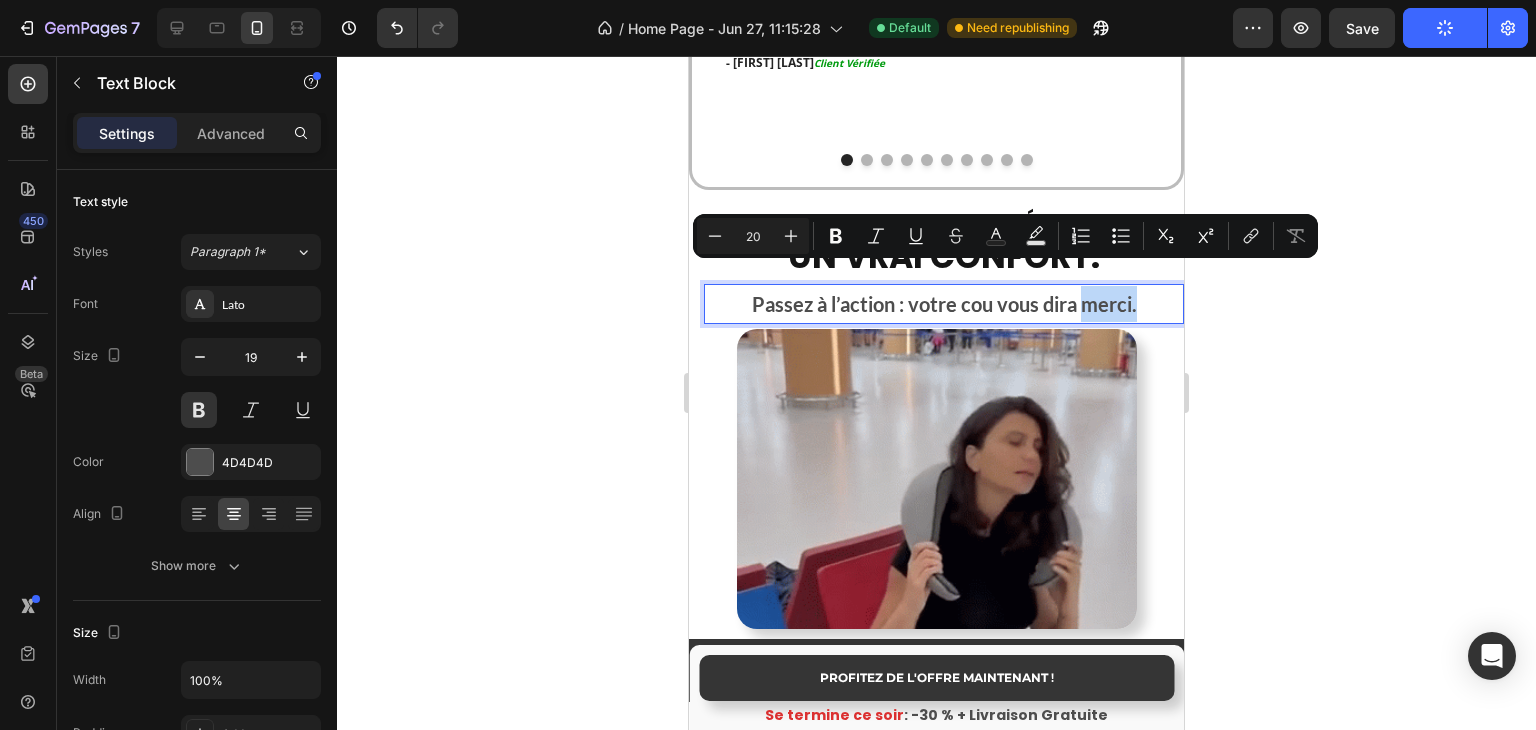 click on "Passez à l’action : votre cou vous dira merci." at bounding box center [944, 304] 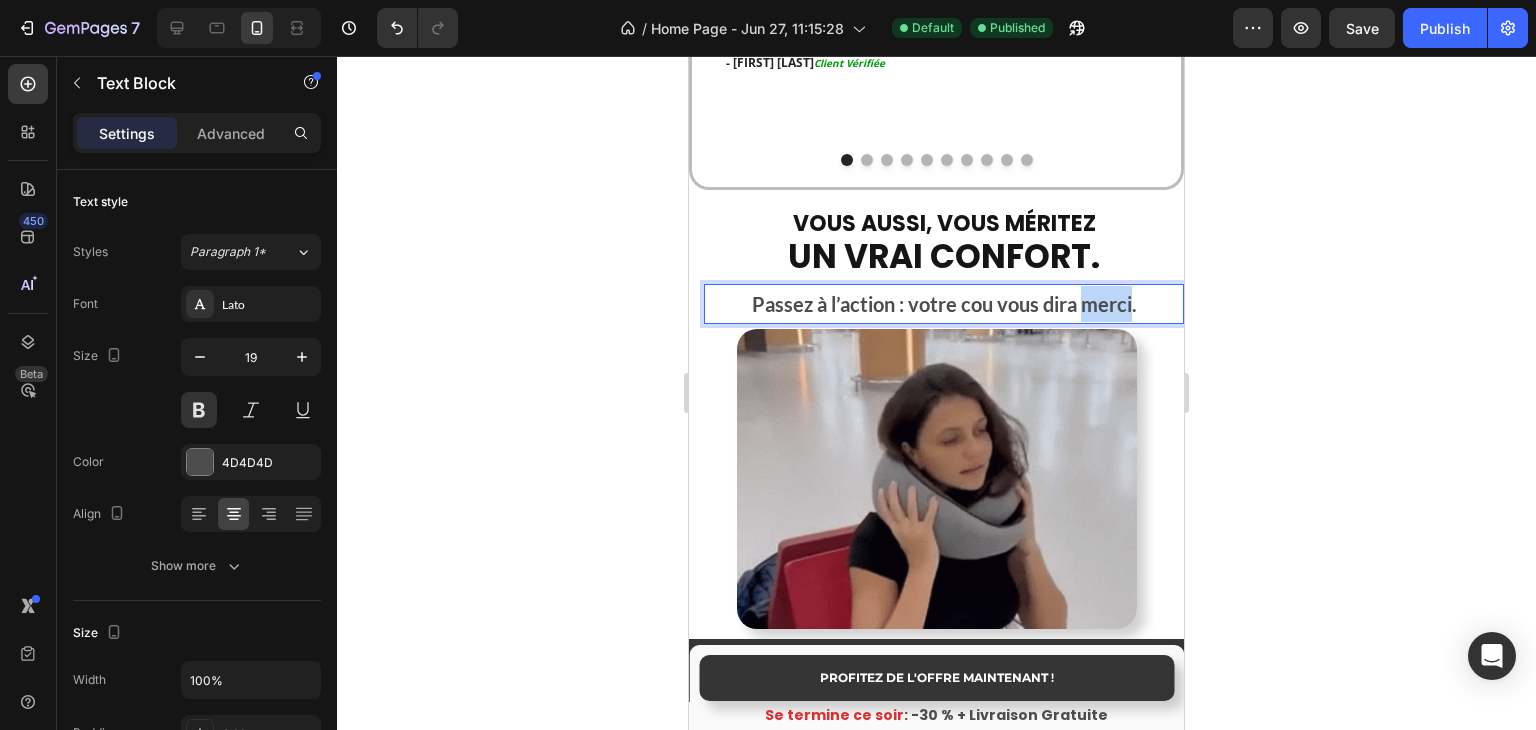 drag, startPoint x: 1076, startPoint y: 281, endPoint x: 1124, endPoint y: 285, distance: 48.166378 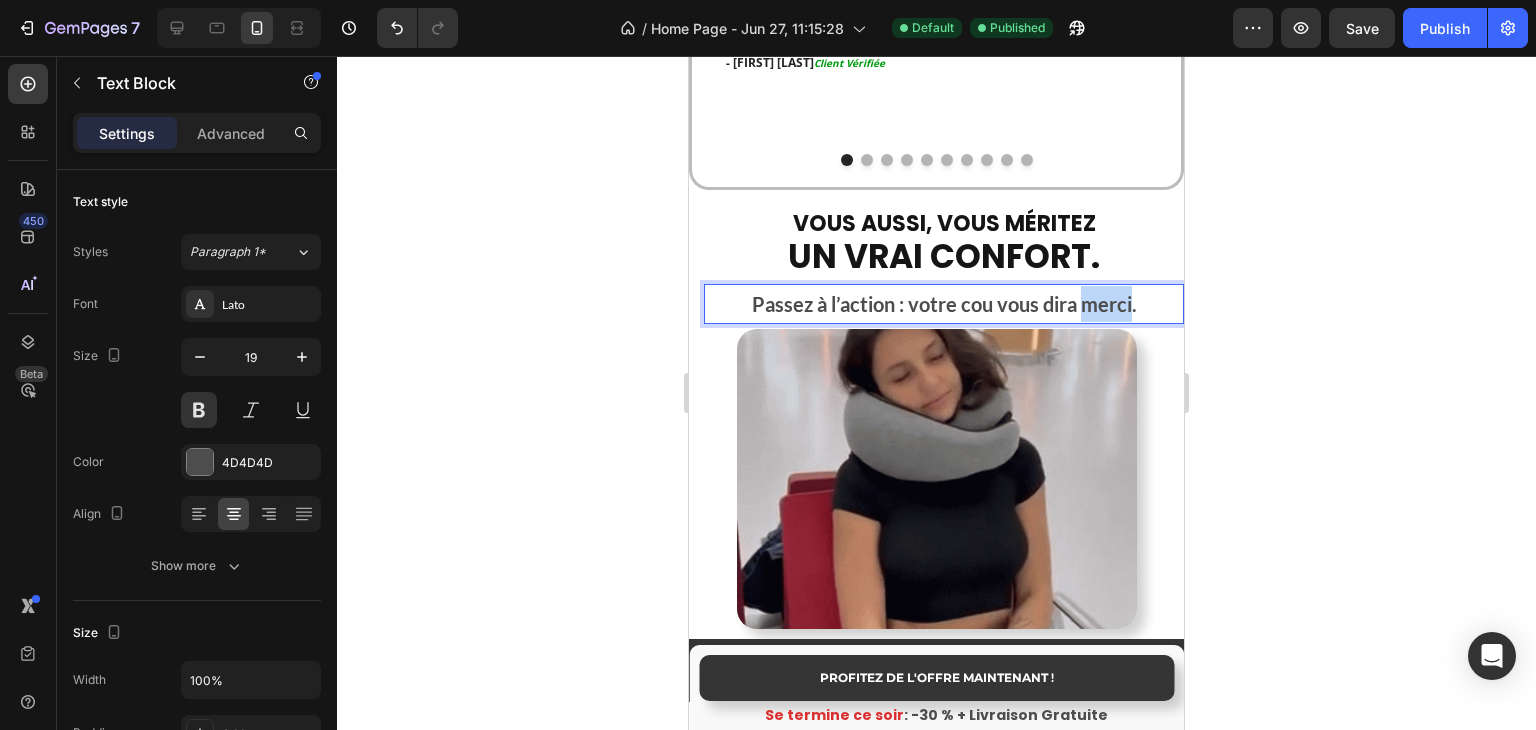 click on "Passez à l’action : votre cou vous dira merci." at bounding box center (944, 304) 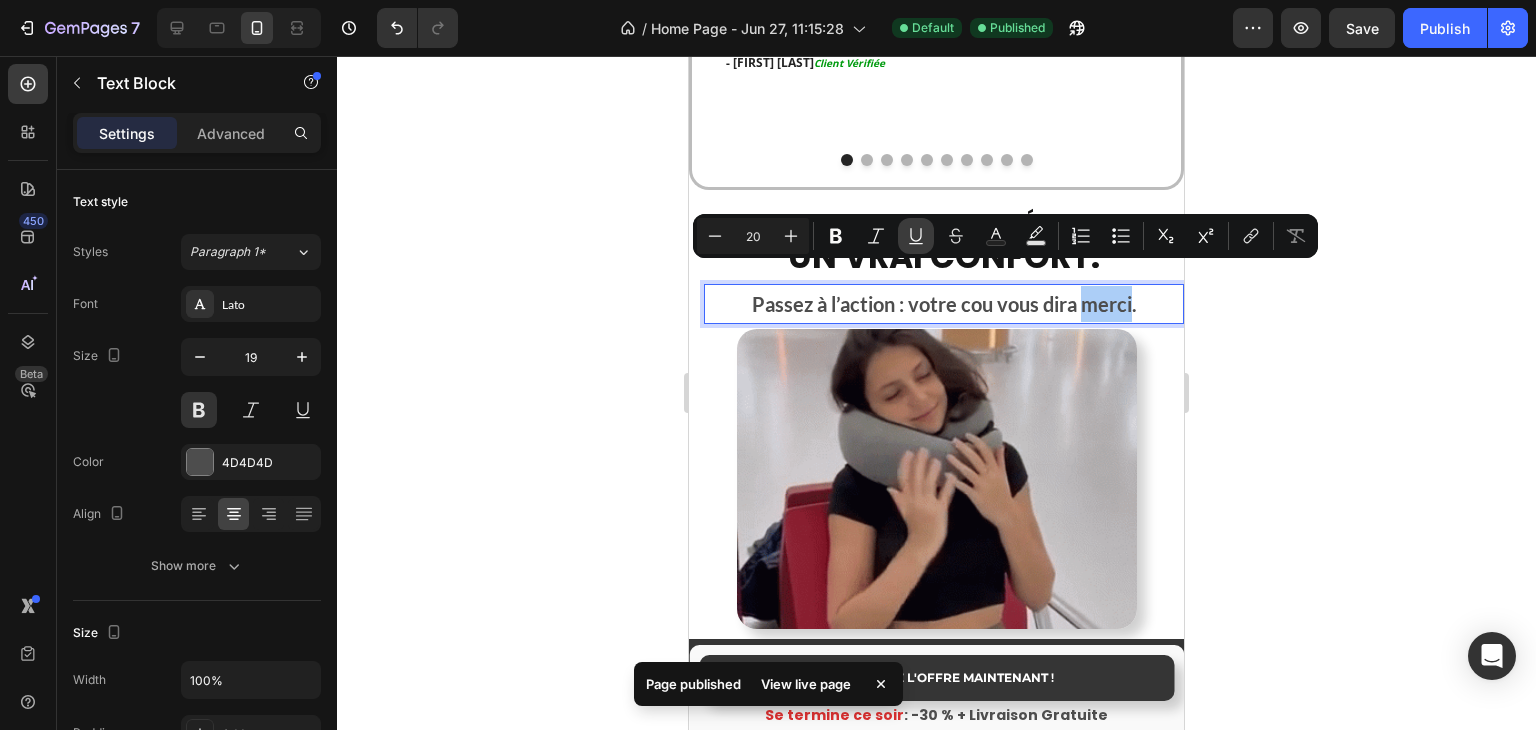 click 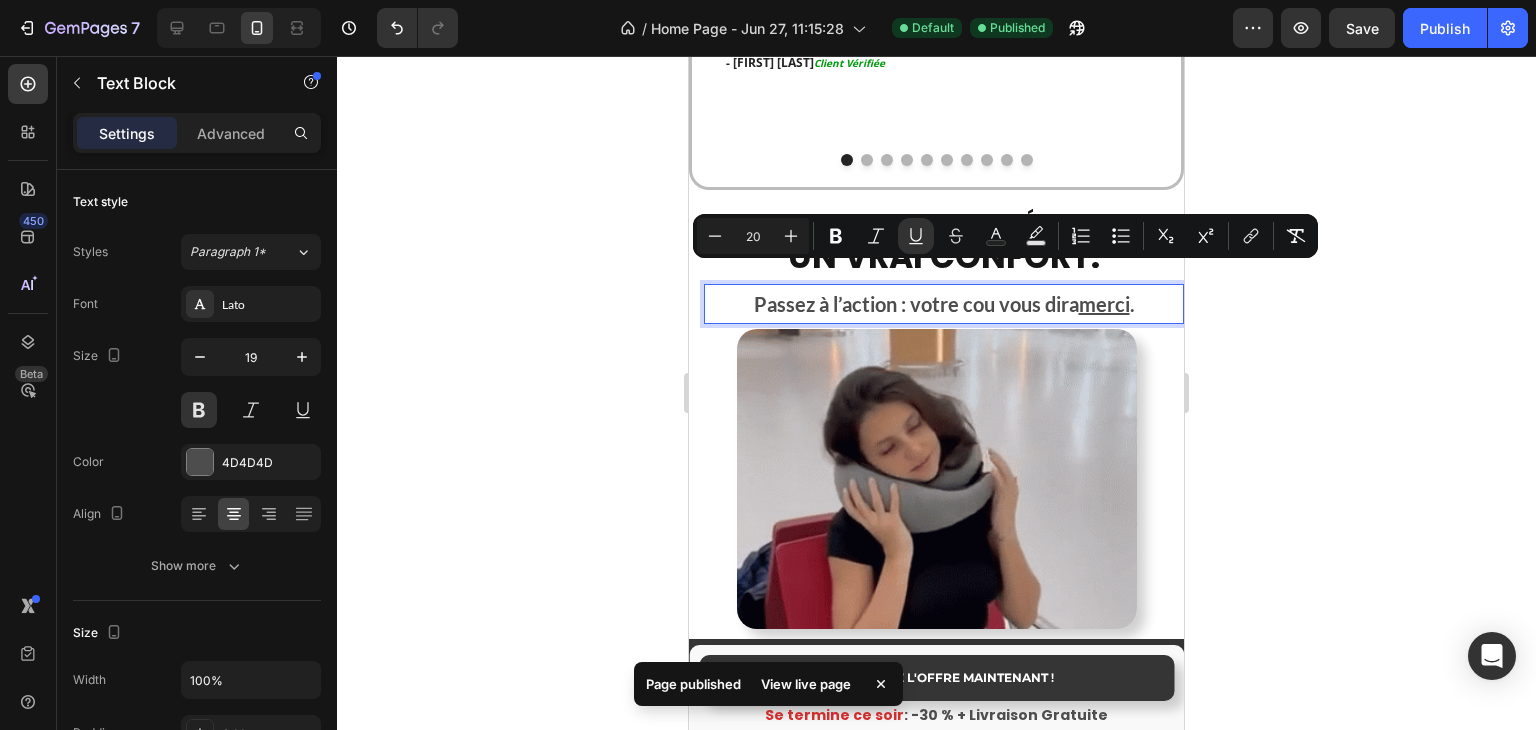 click 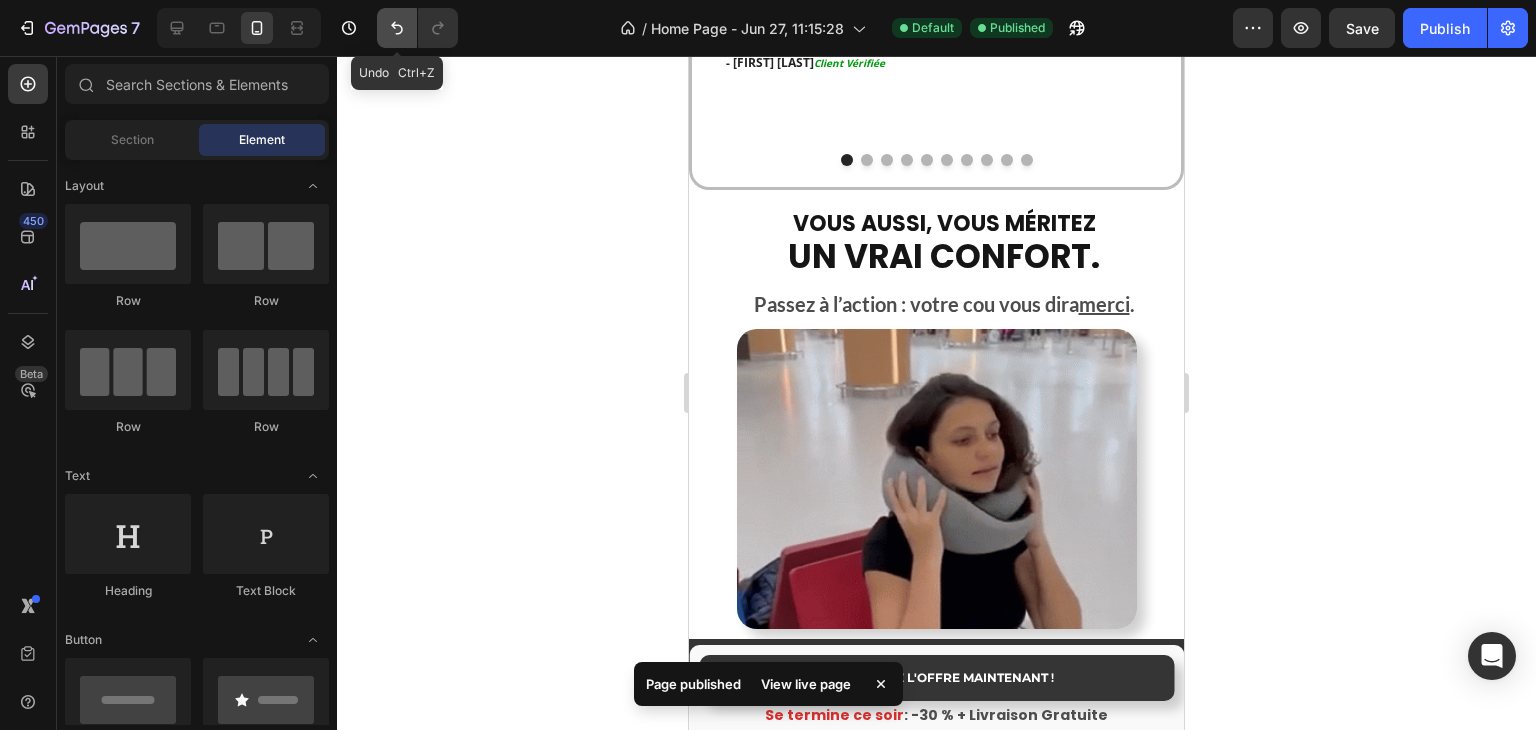 click 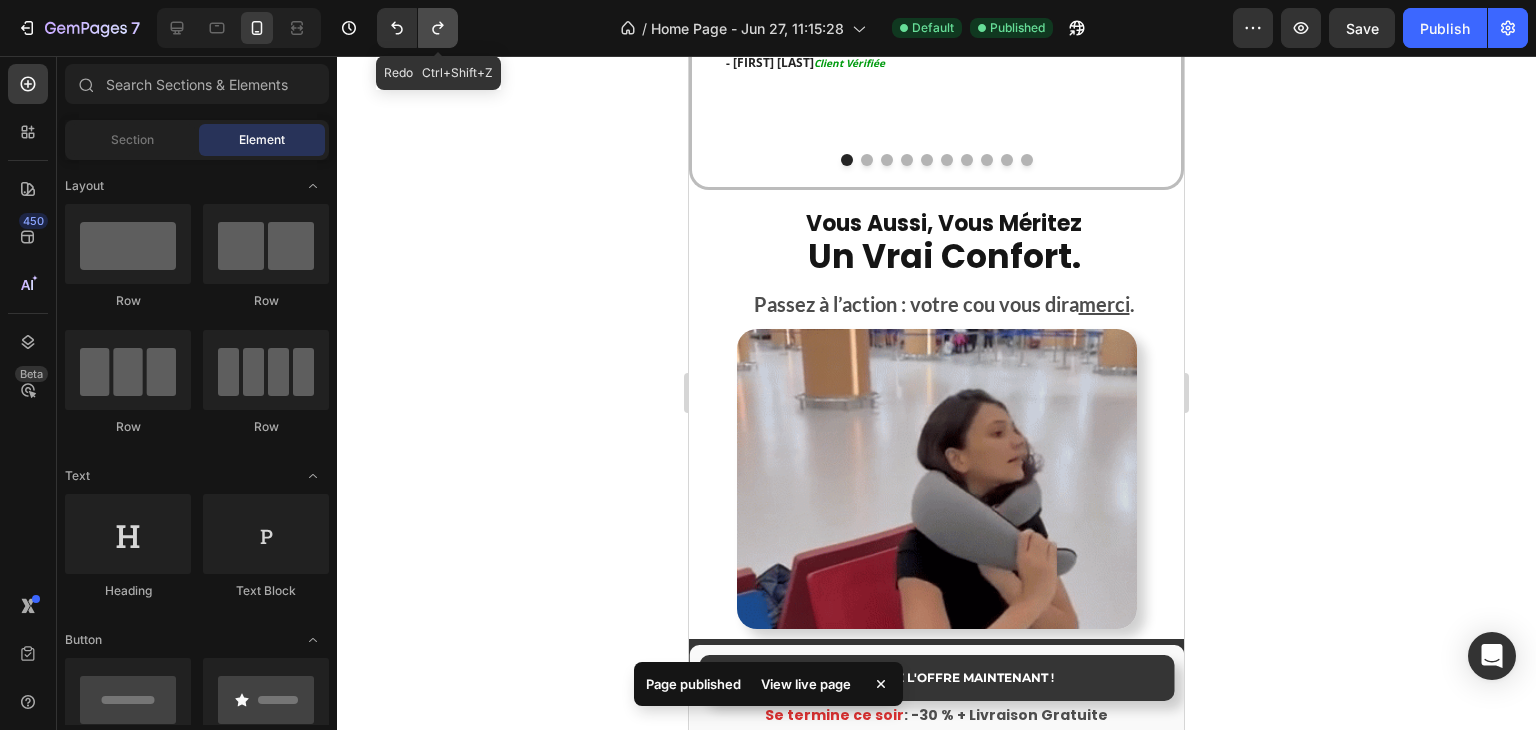 click 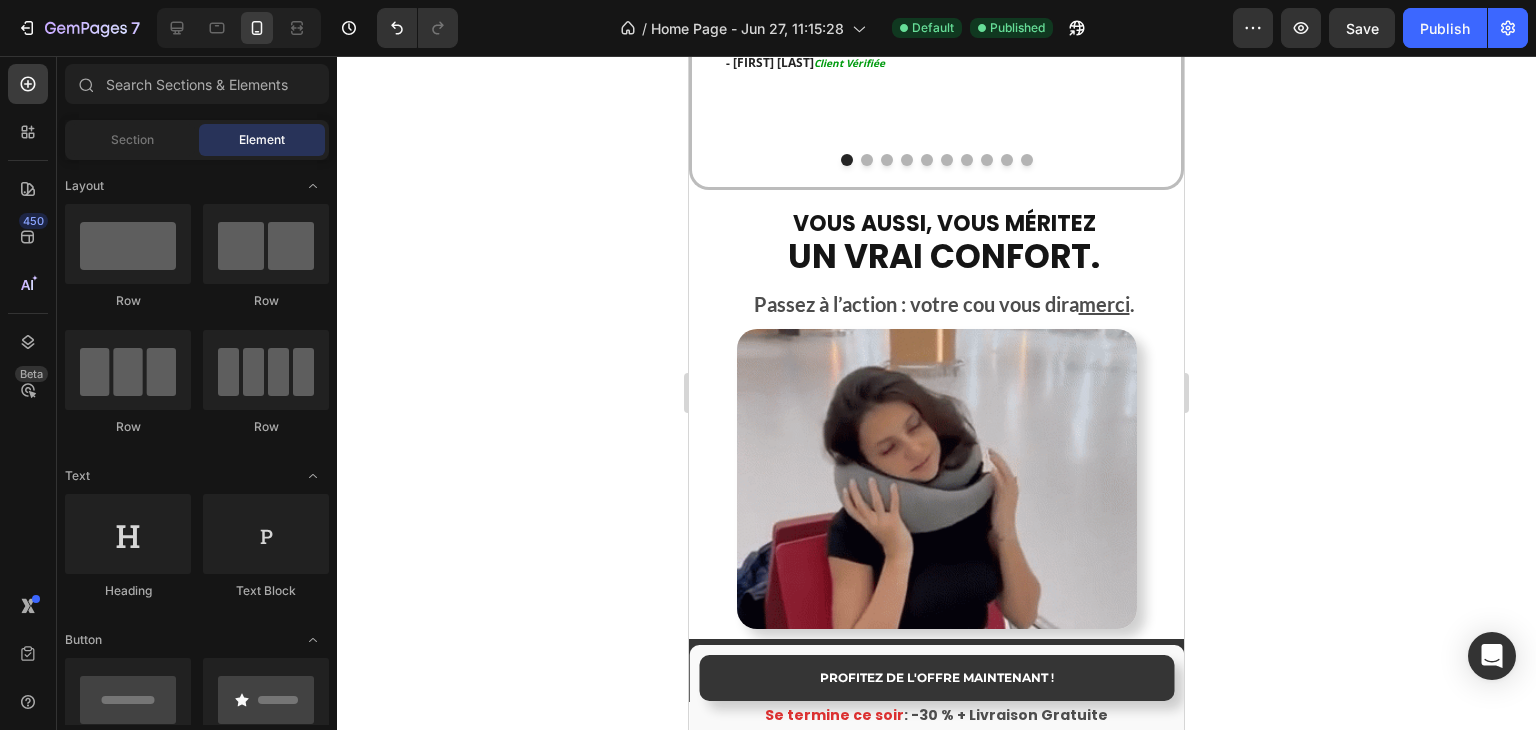 click 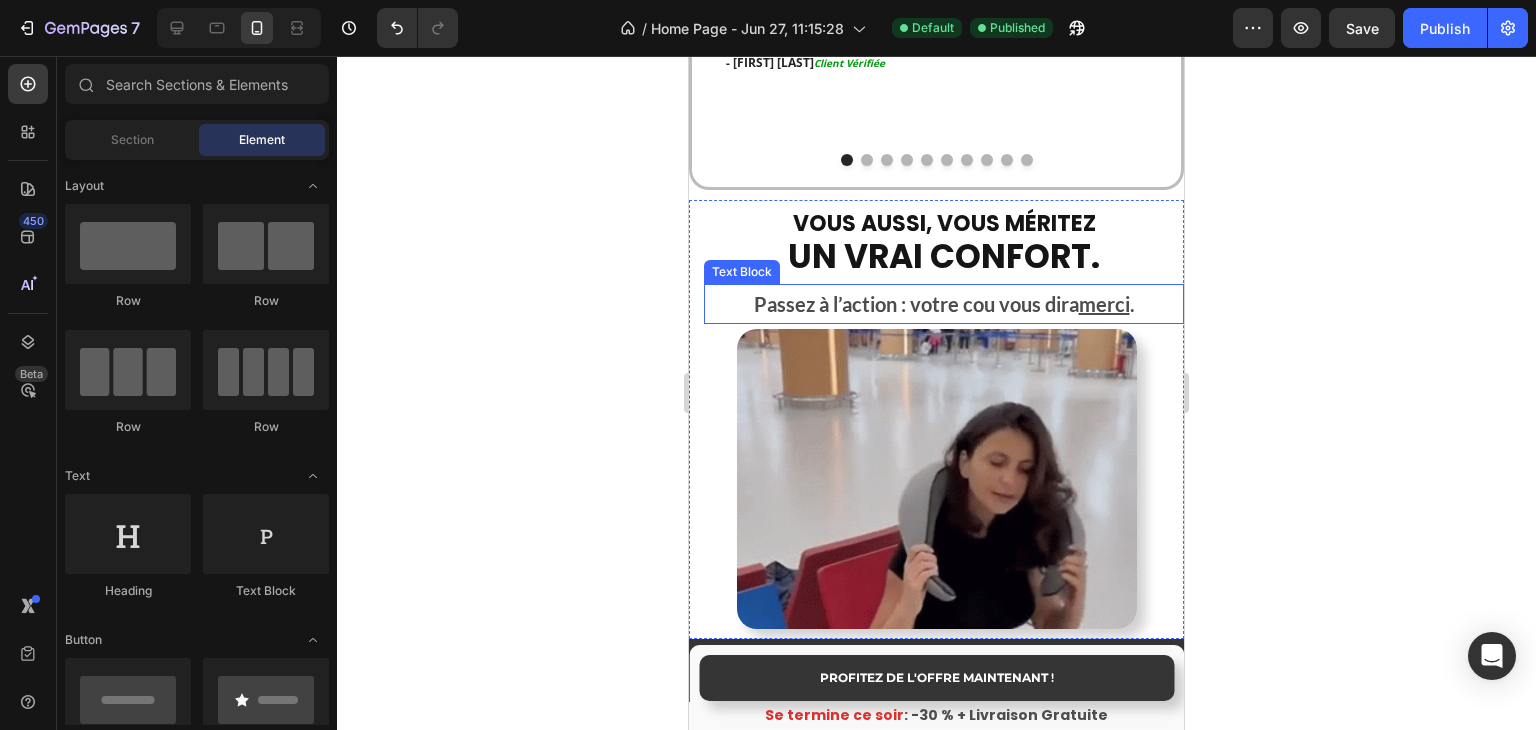 click on "merci" at bounding box center (1104, 304) 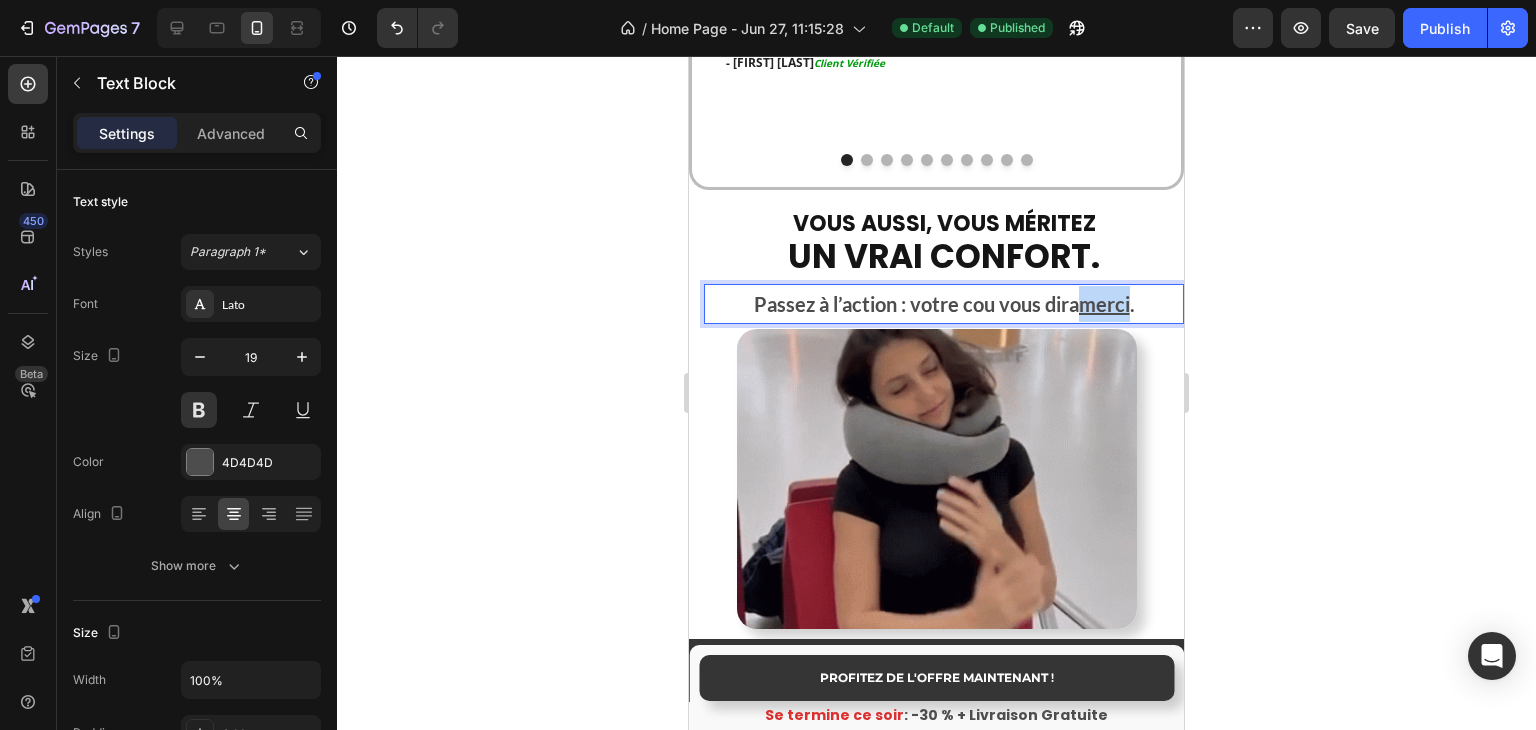 click on "merci" at bounding box center [1104, 304] 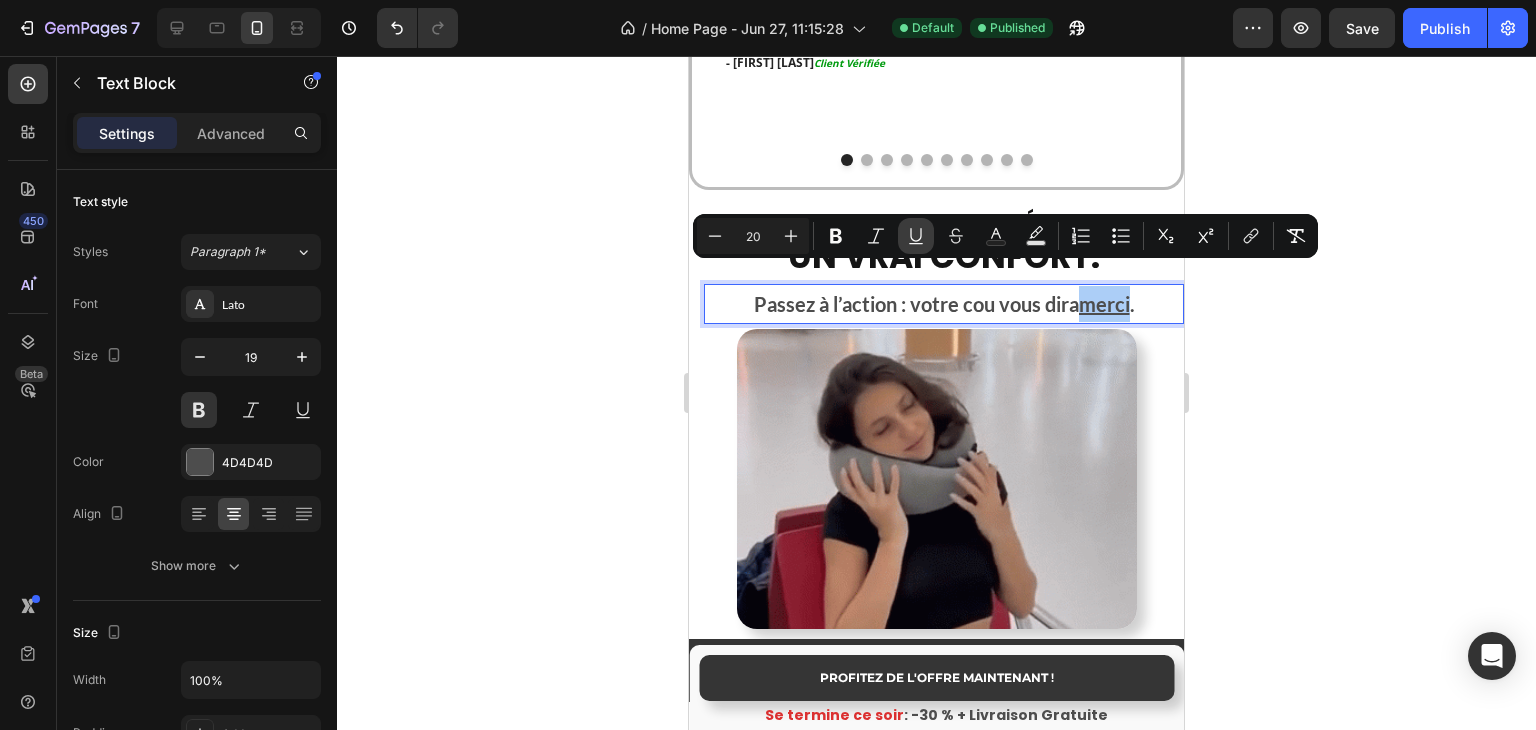 click 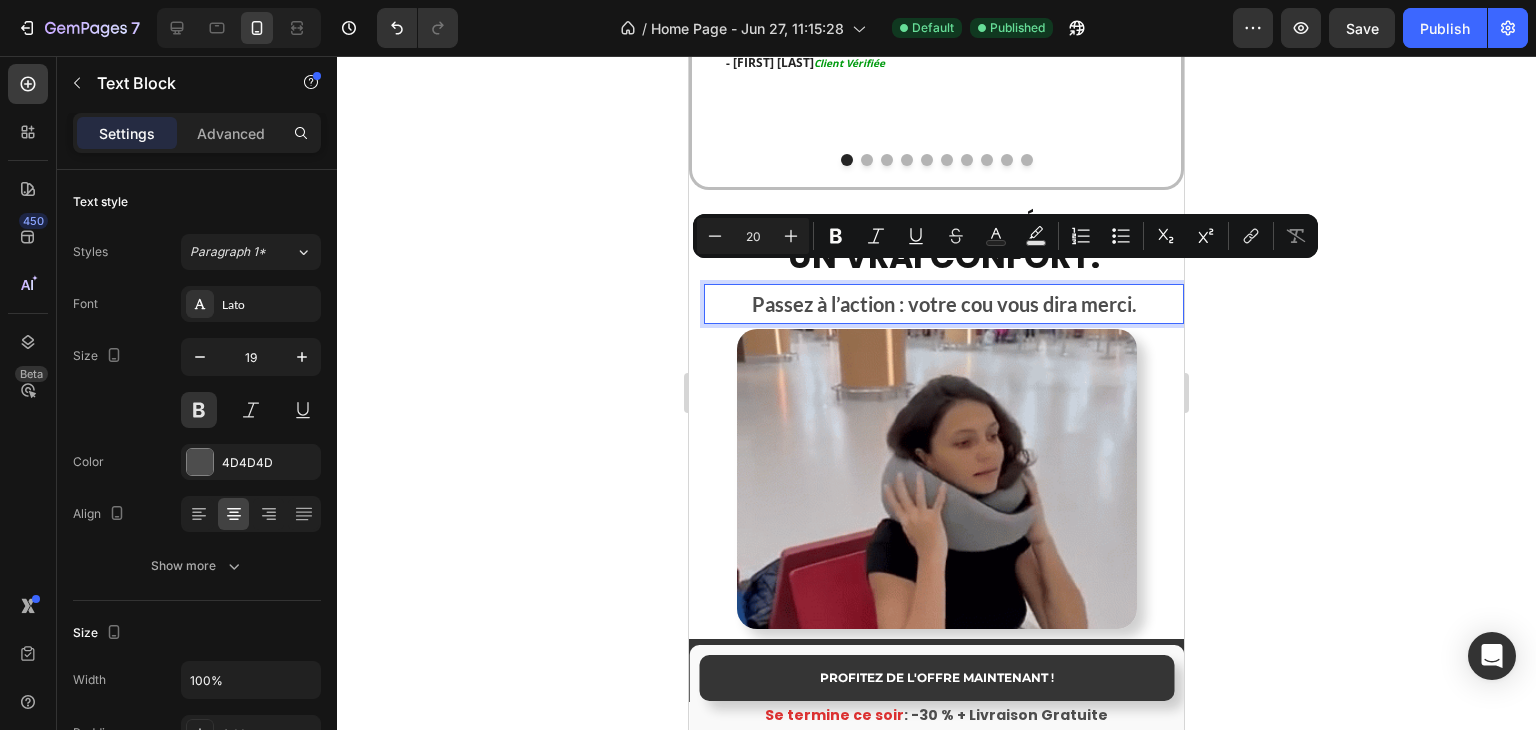 click 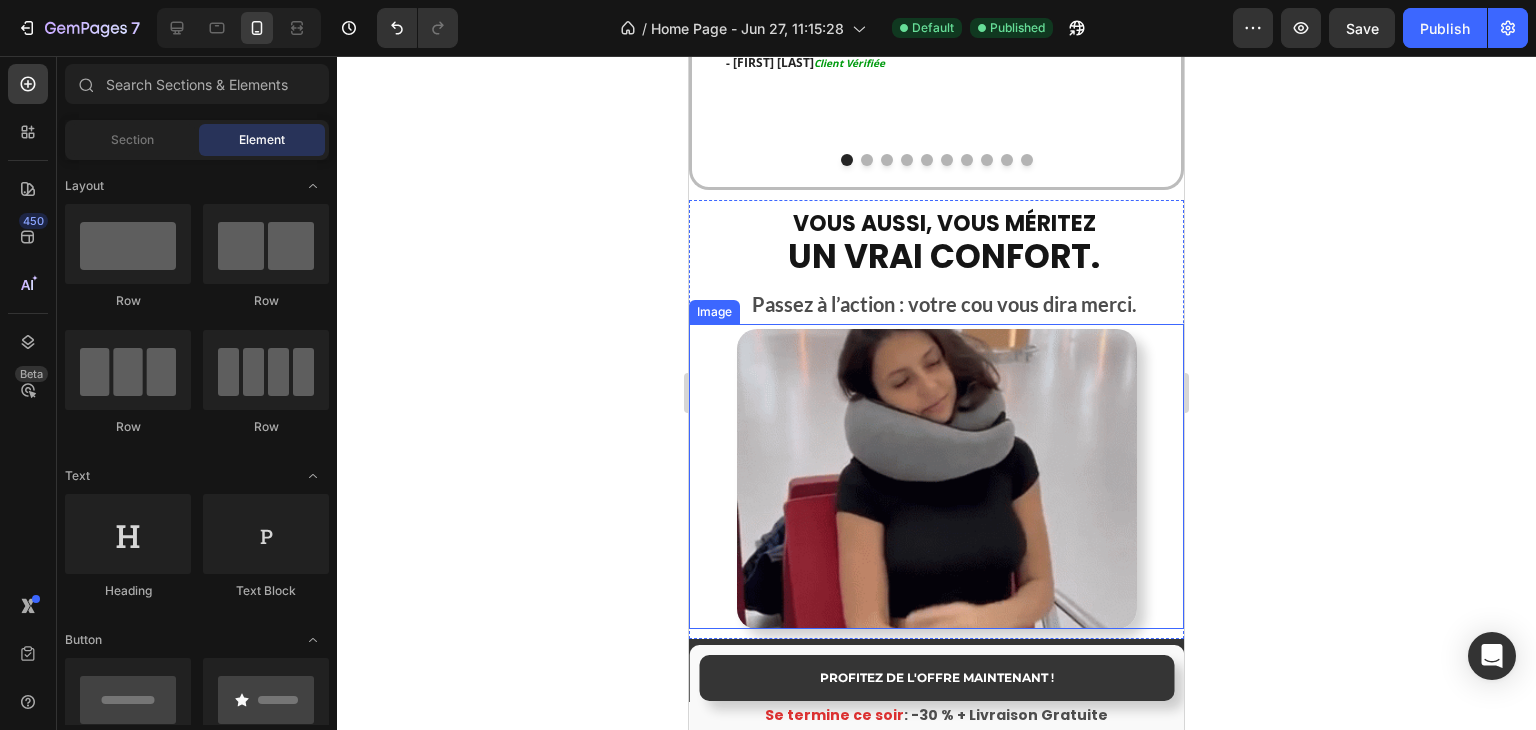 click on "Passez à l’action : votre cou vous dira merci." at bounding box center [944, 304] 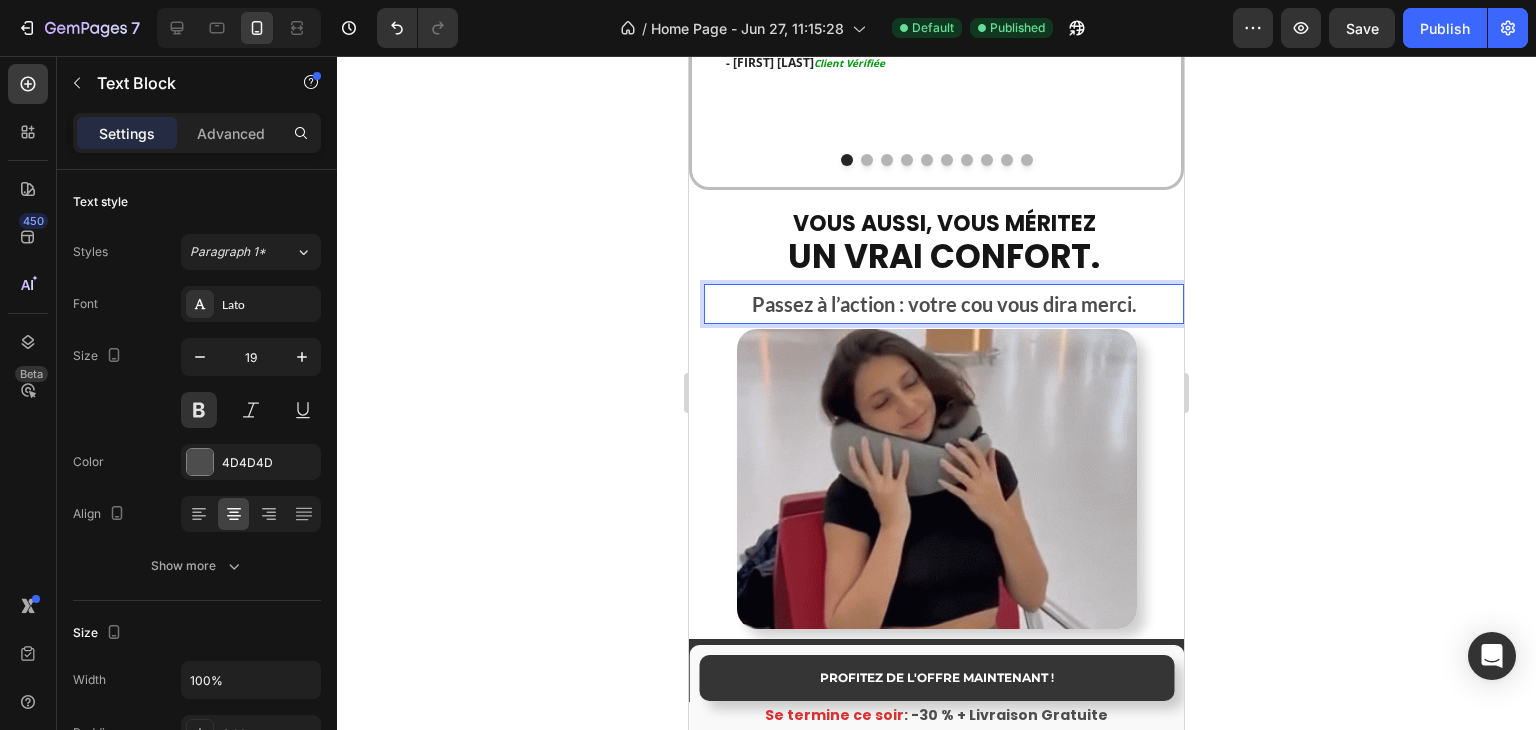 click on "Passez à l’action : votre cou vous dira merci." at bounding box center [944, 304] 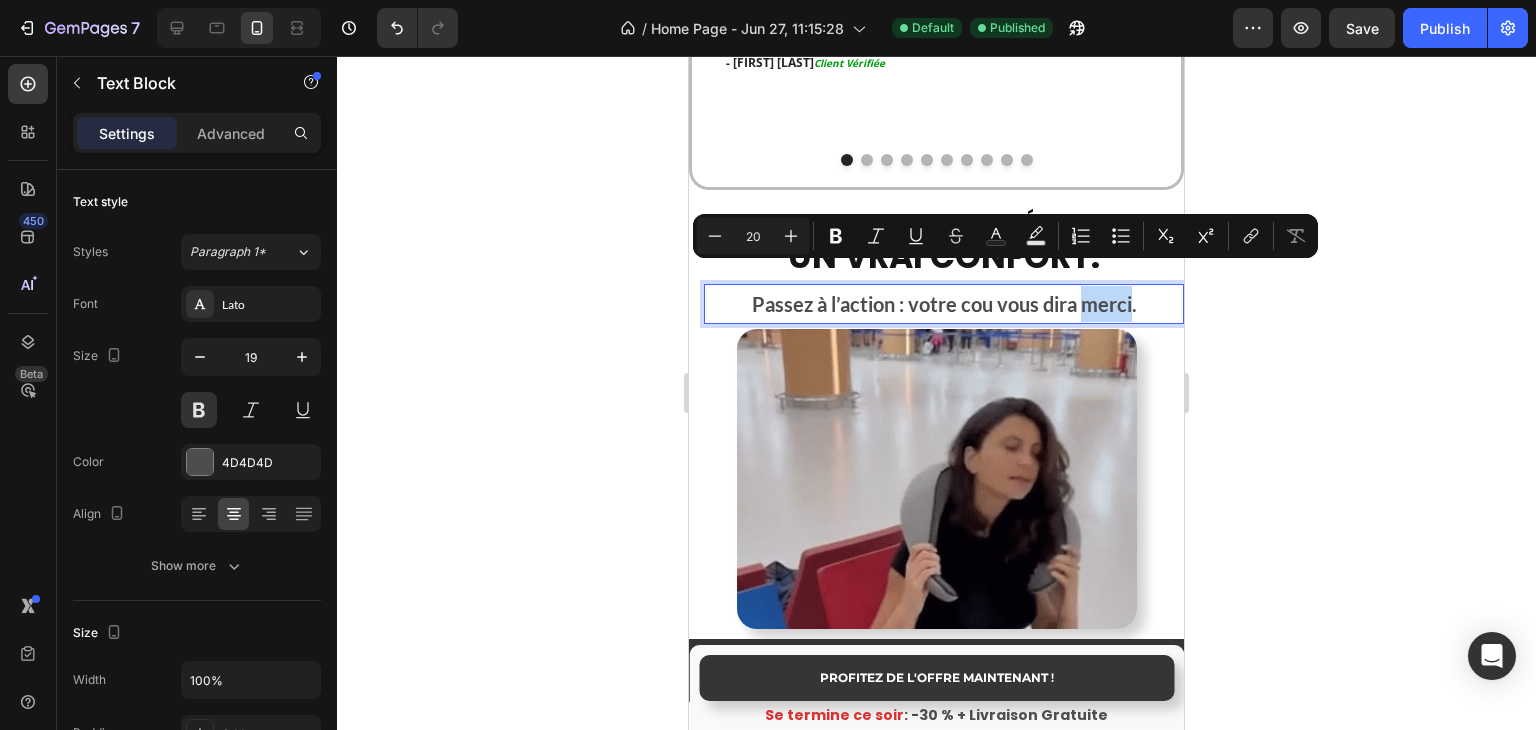 drag, startPoint x: 1080, startPoint y: 283, endPoint x: 1121, endPoint y: 285, distance: 41.04875 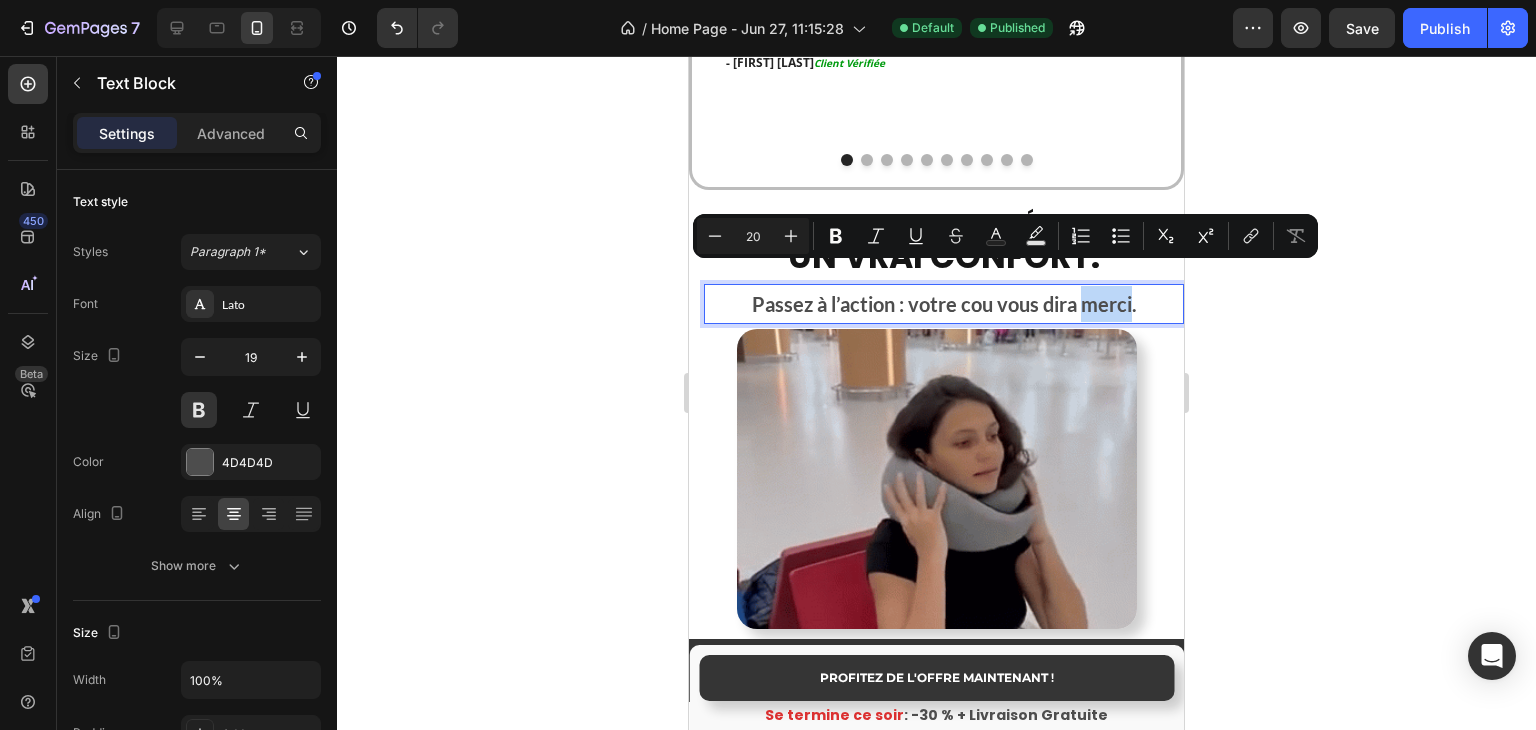 click on "Passez à l’action : votre cou vous dira merci." at bounding box center [944, 304] 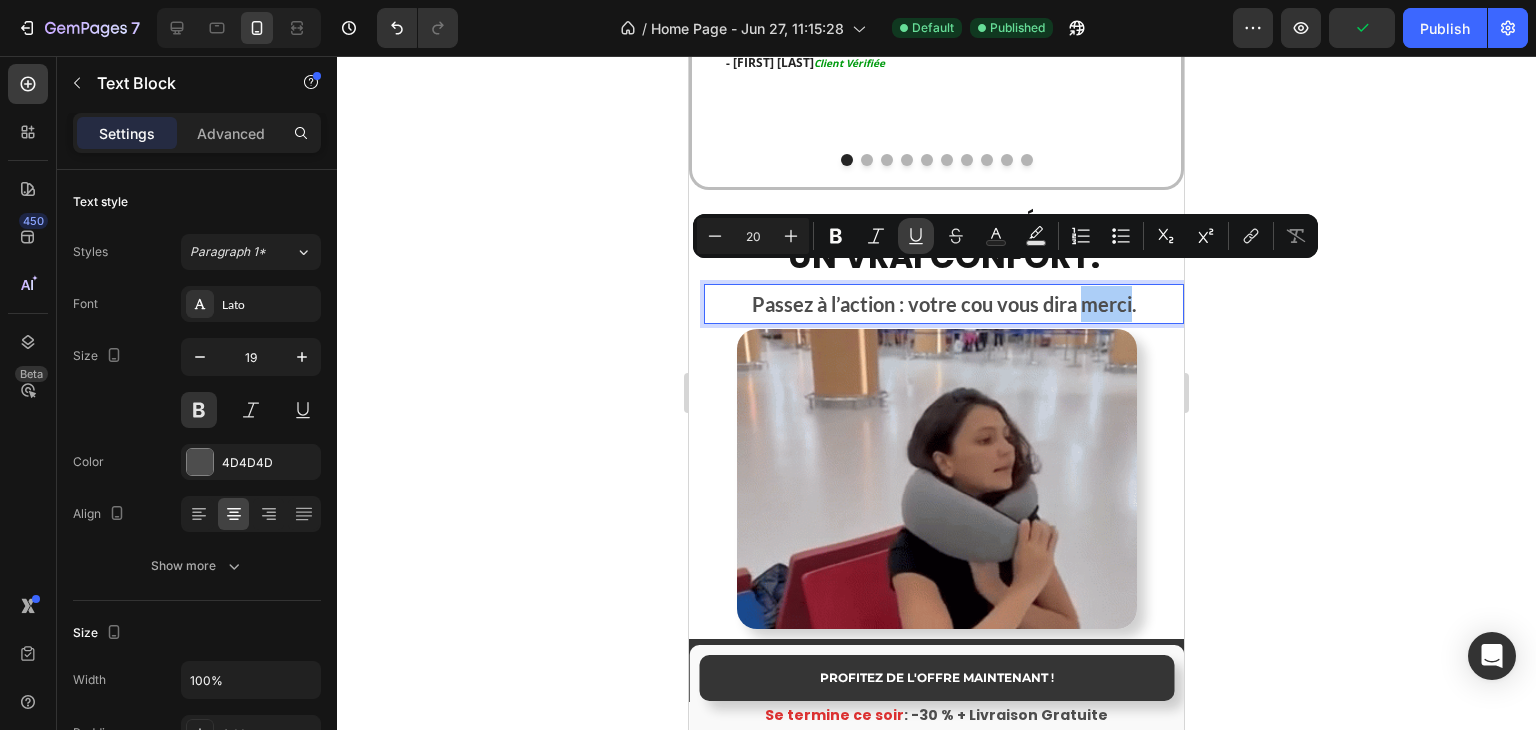click 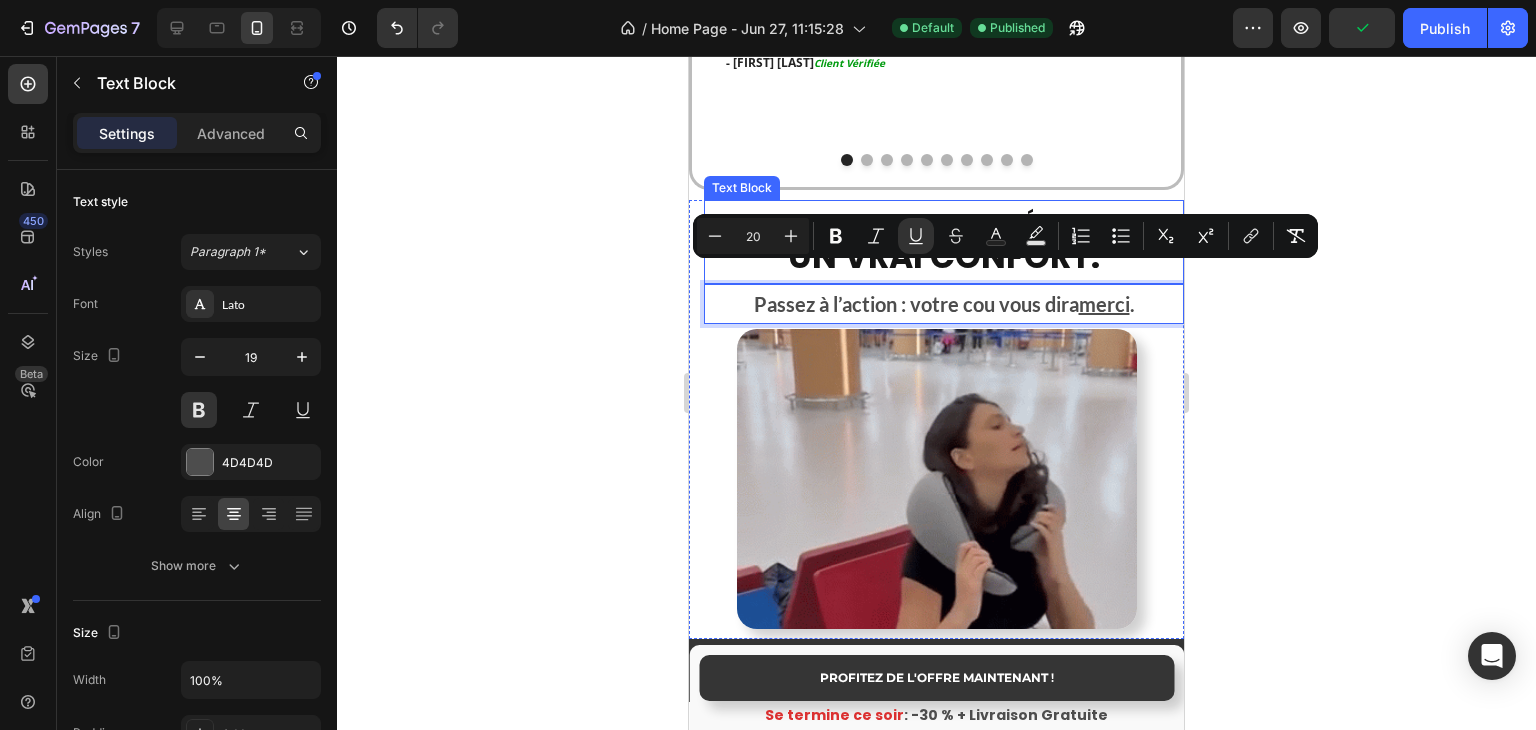 click 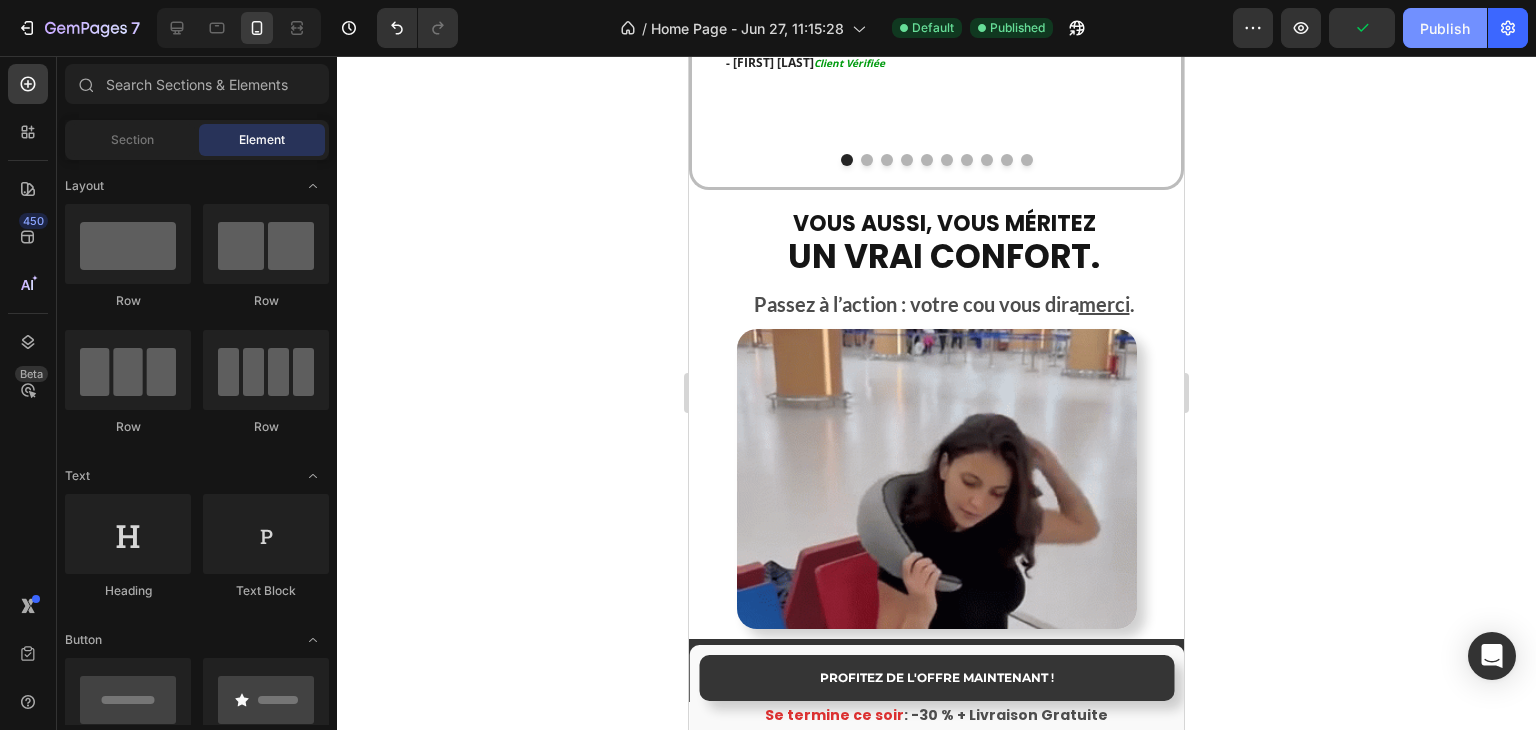 click on "Publish" at bounding box center [1445, 28] 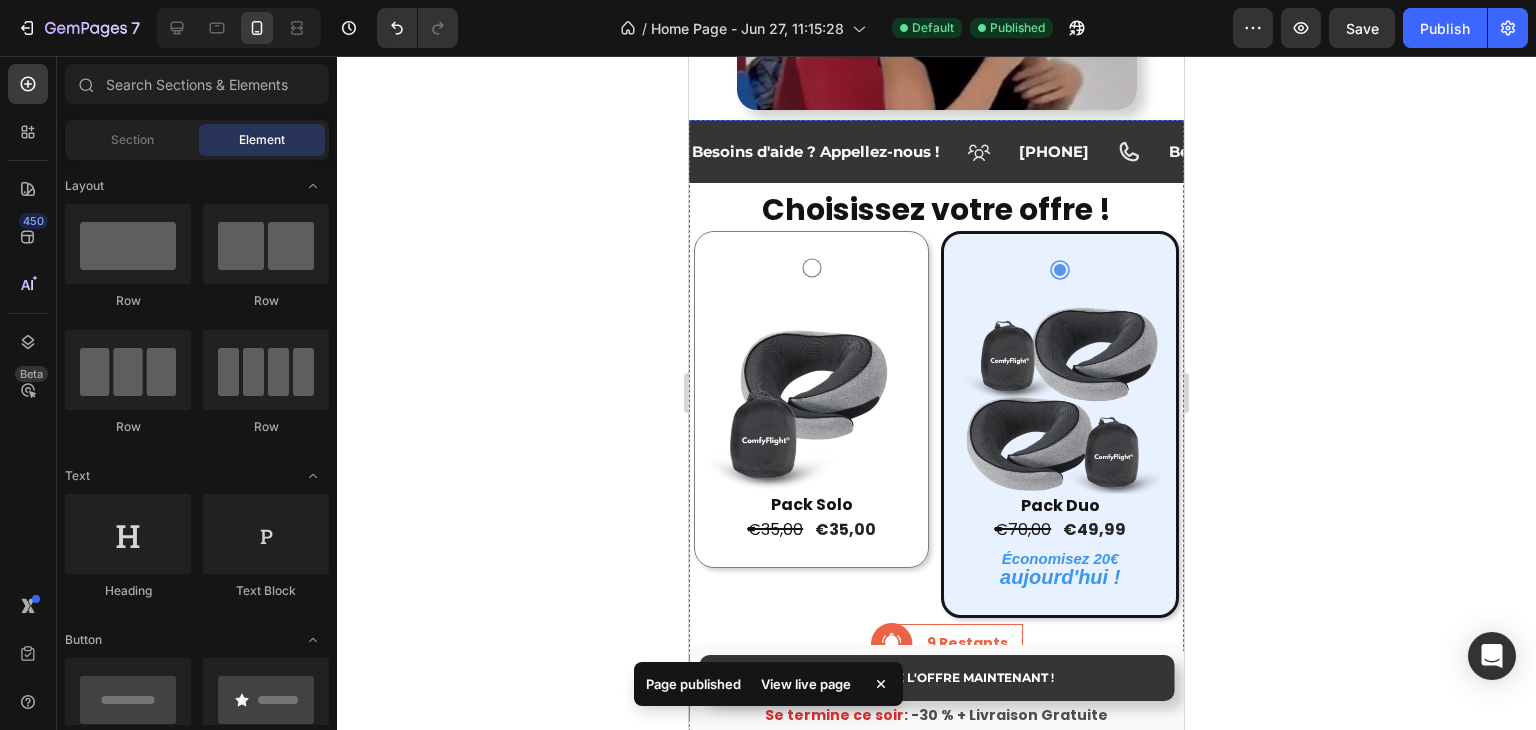 scroll, scrollTop: 4100, scrollLeft: 0, axis: vertical 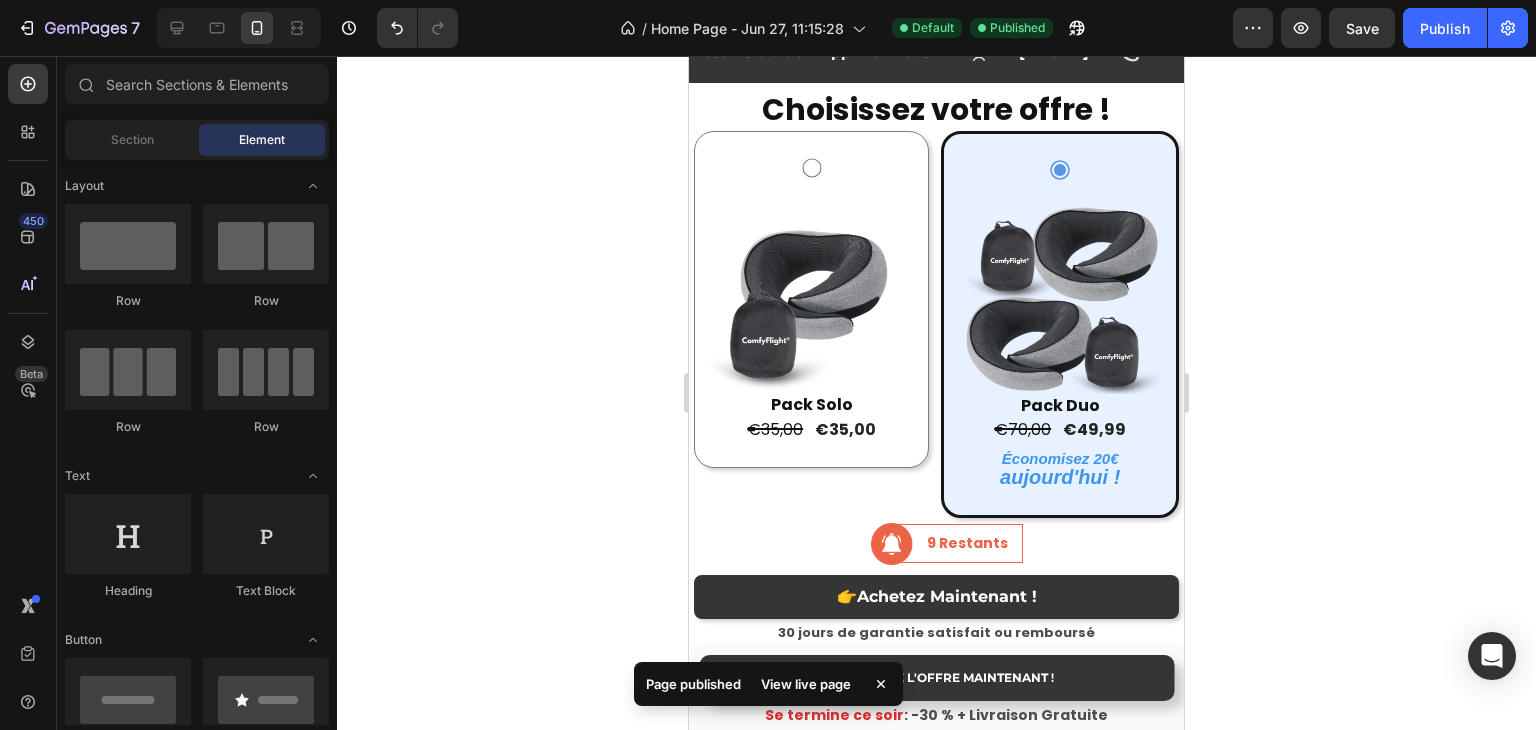 click 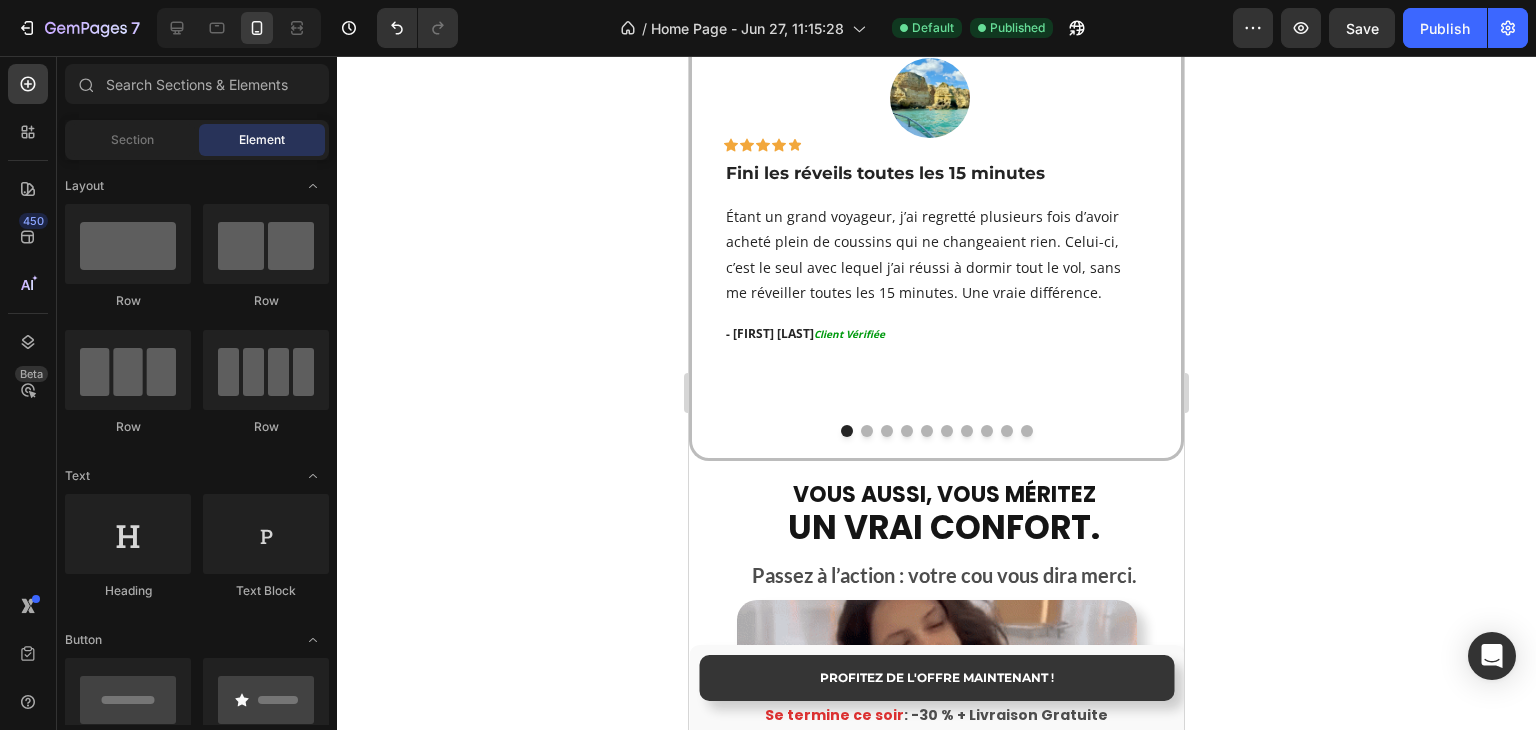 scroll, scrollTop: 3200, scrollLeft: 0, axis: vertical 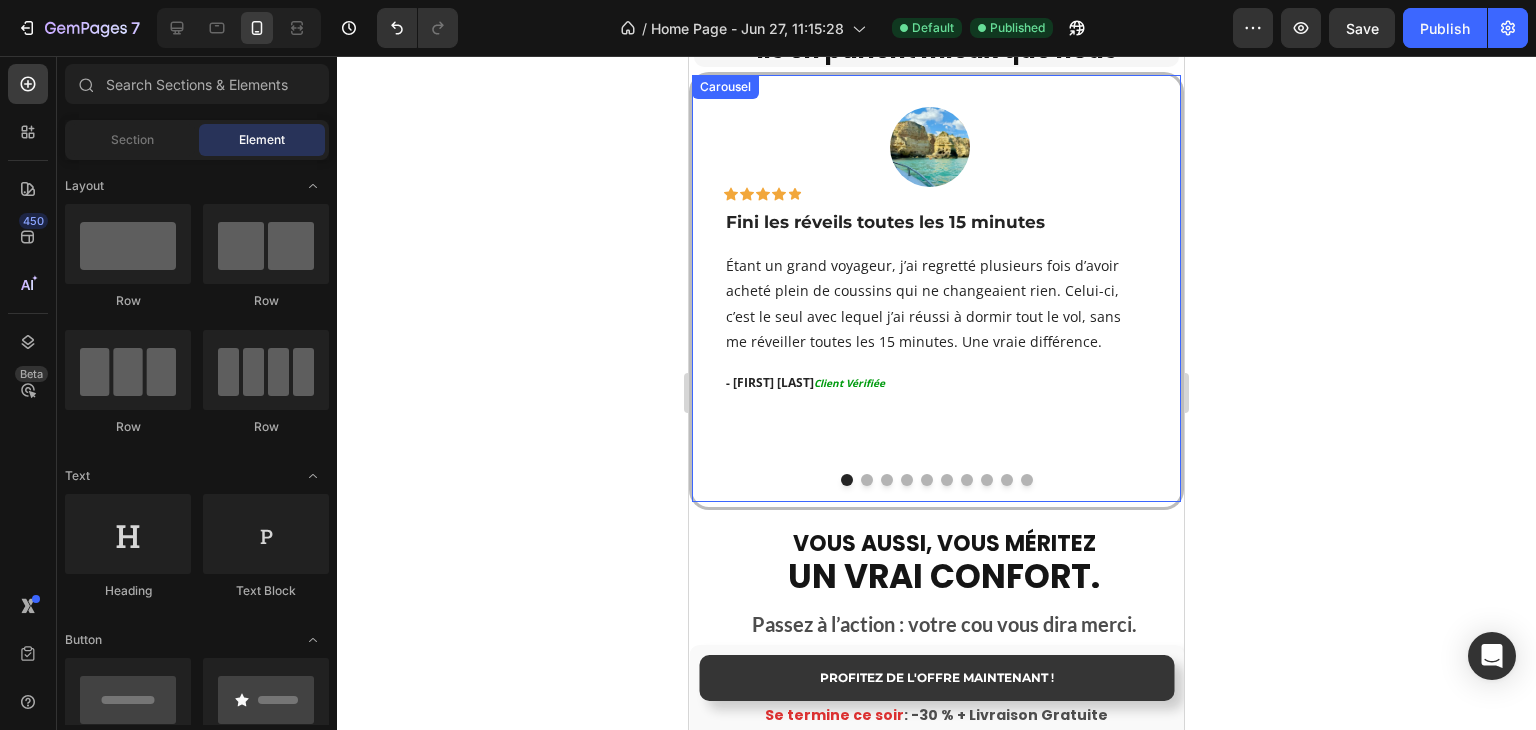 click at bounding box center [867, 480] 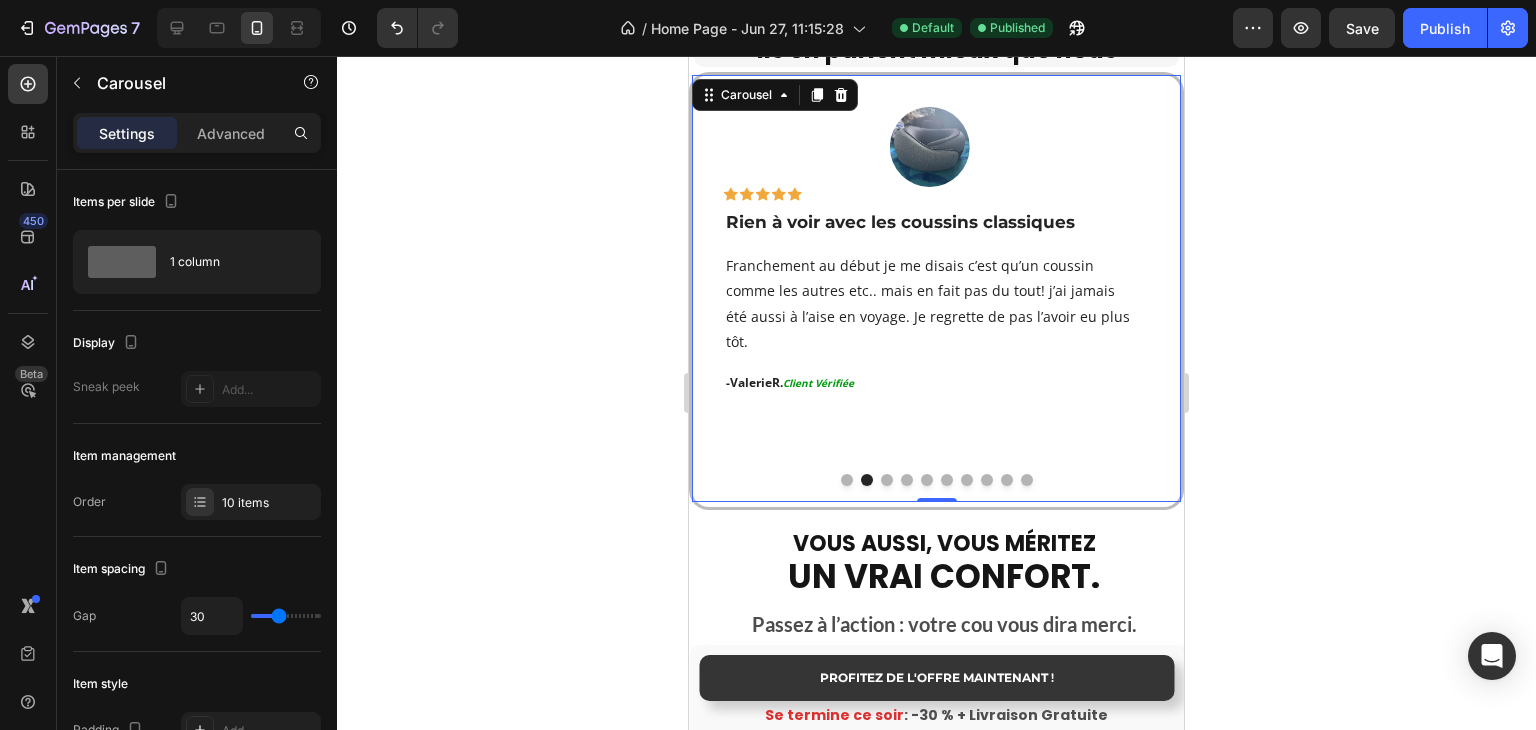click at bounding box center (887, 480) 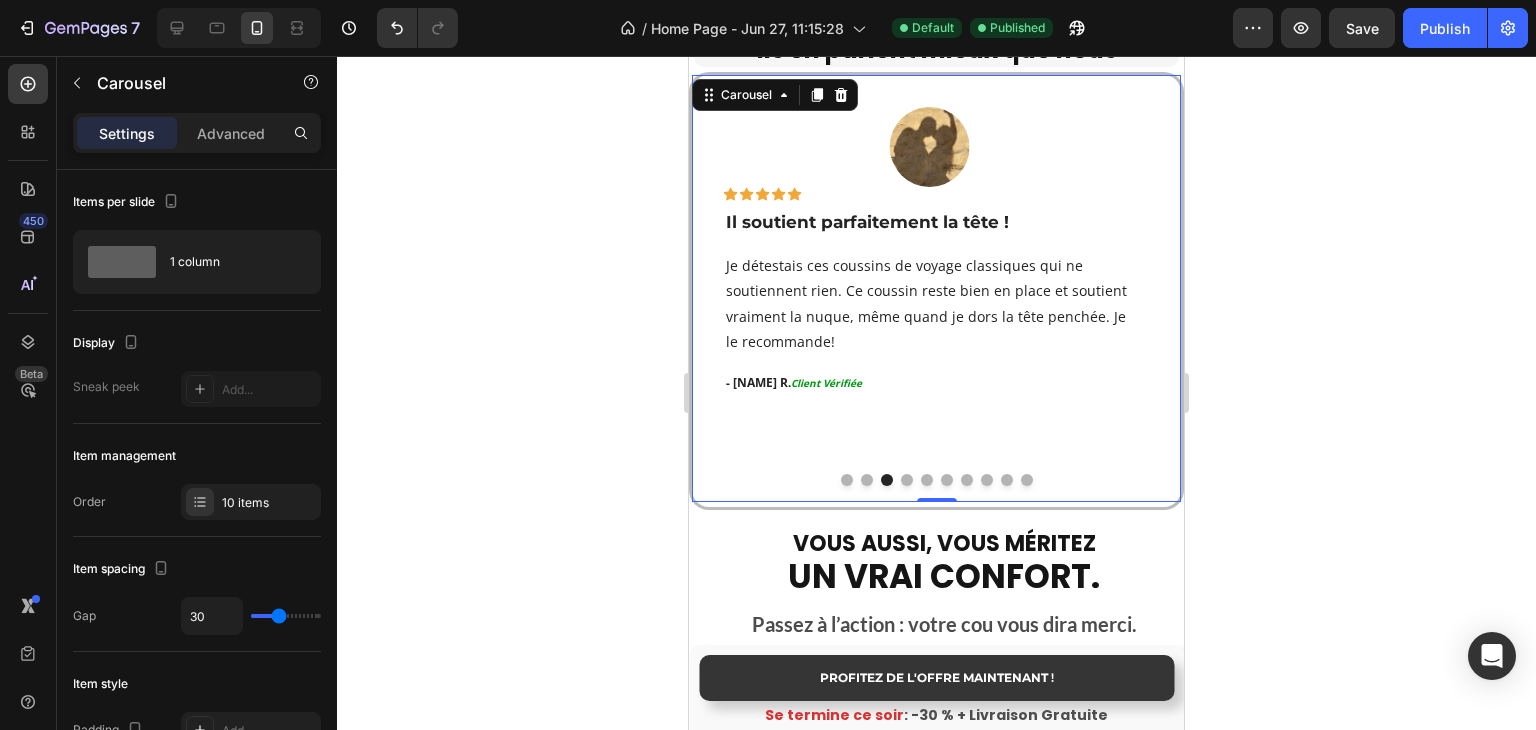 click at bounding box center (907, 480) 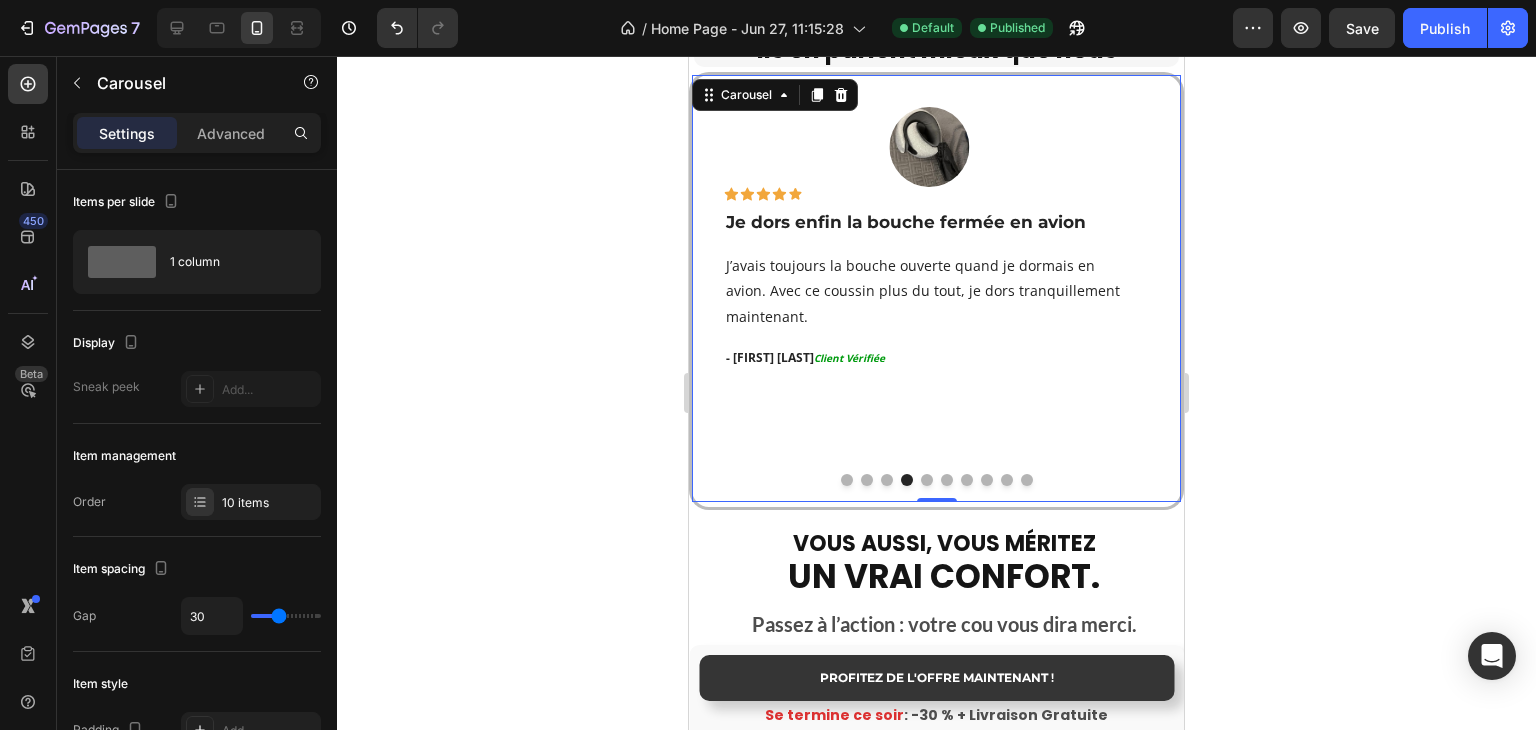click at bounding box center [867, 480] 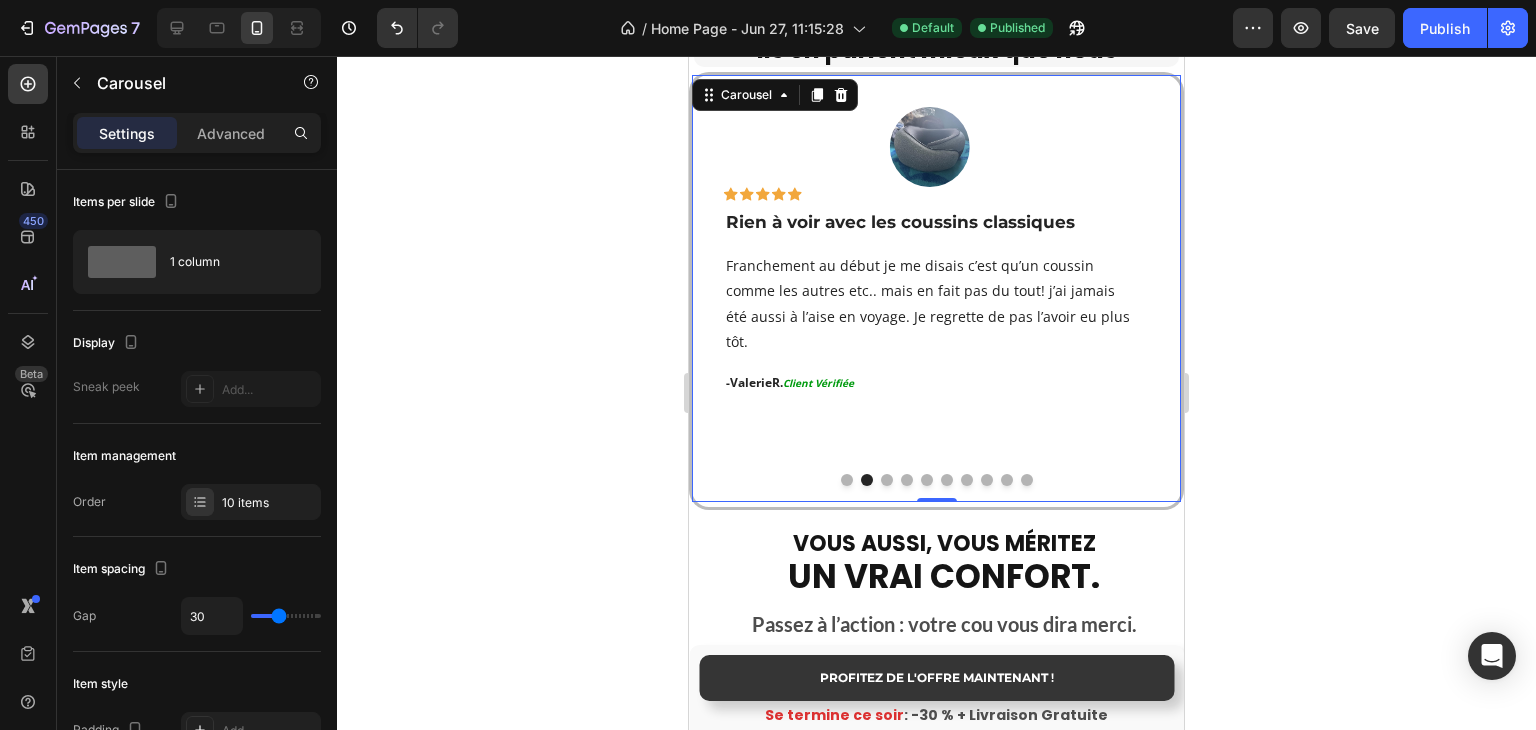 click at bounding box center (847, 480) 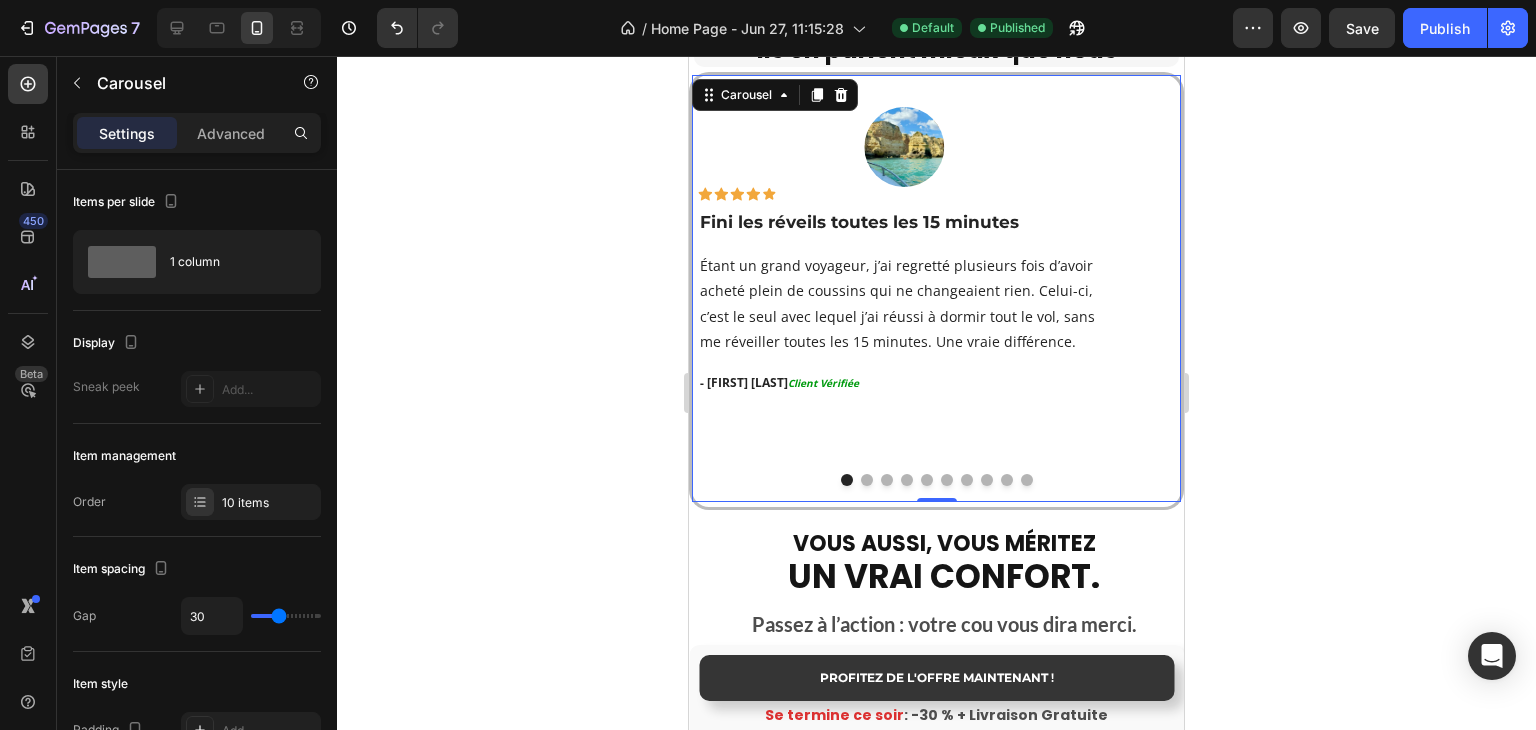 click at bounding box center [867, 480] 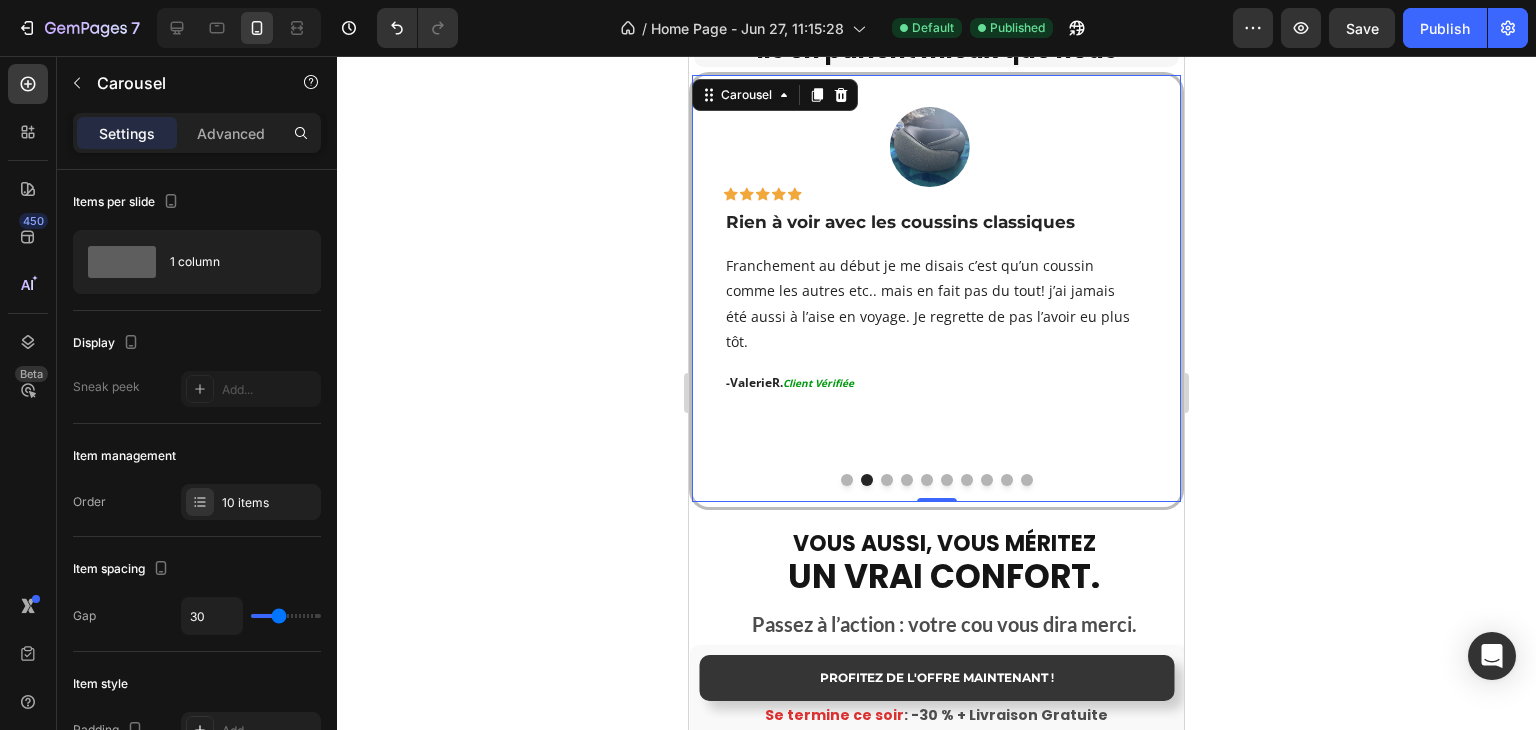 click at bounding box center [887, 480] 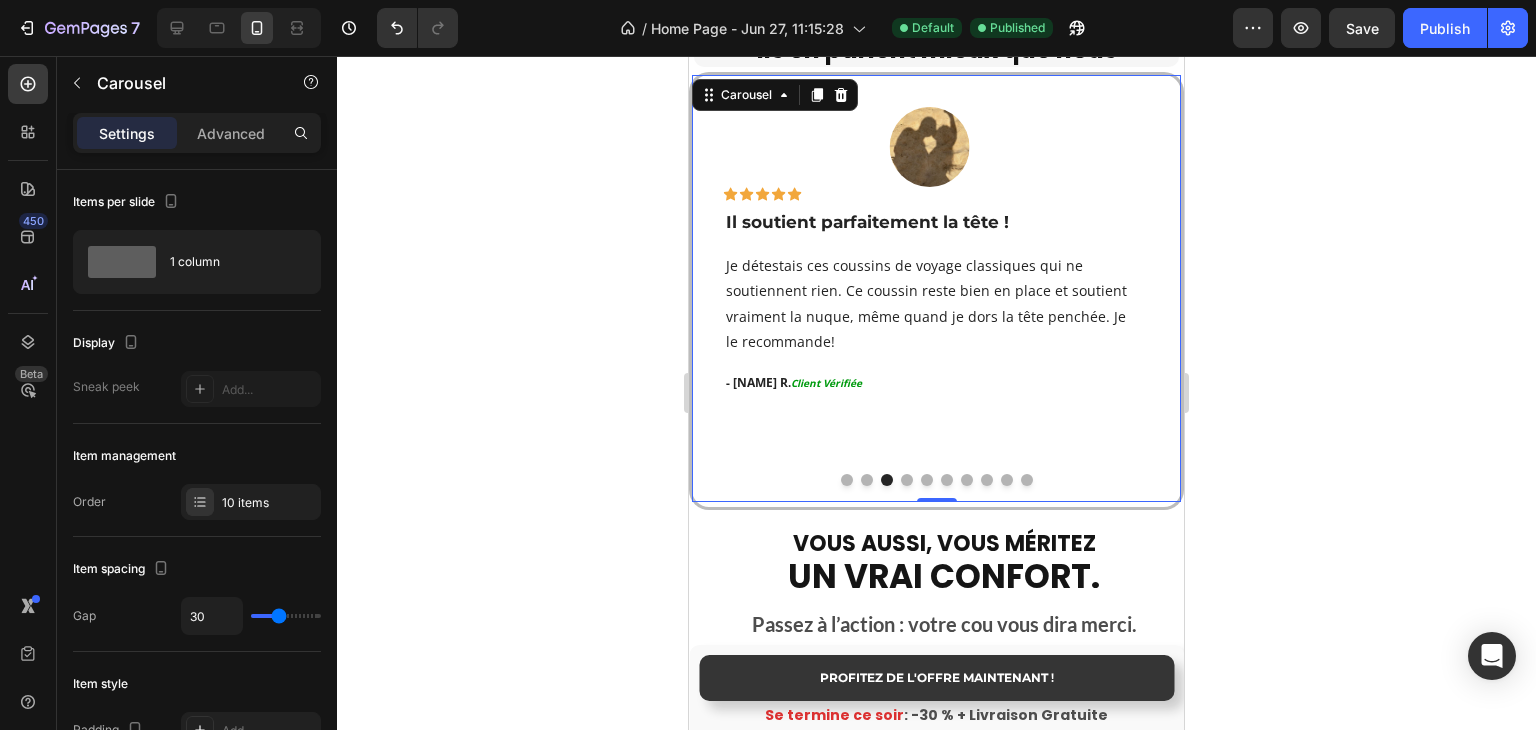 click at bounding box center [907, 480] 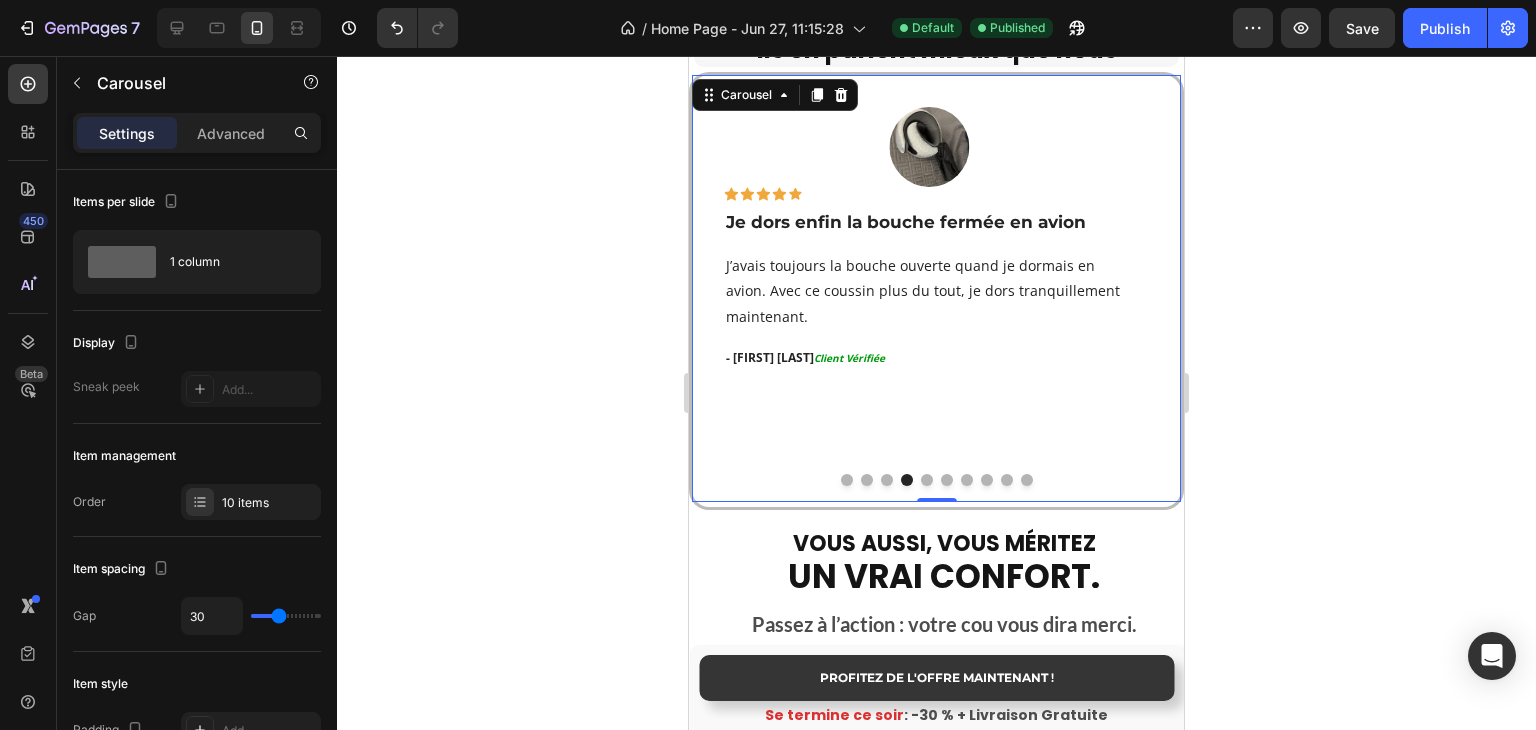 click at bounding box center [847, 480] 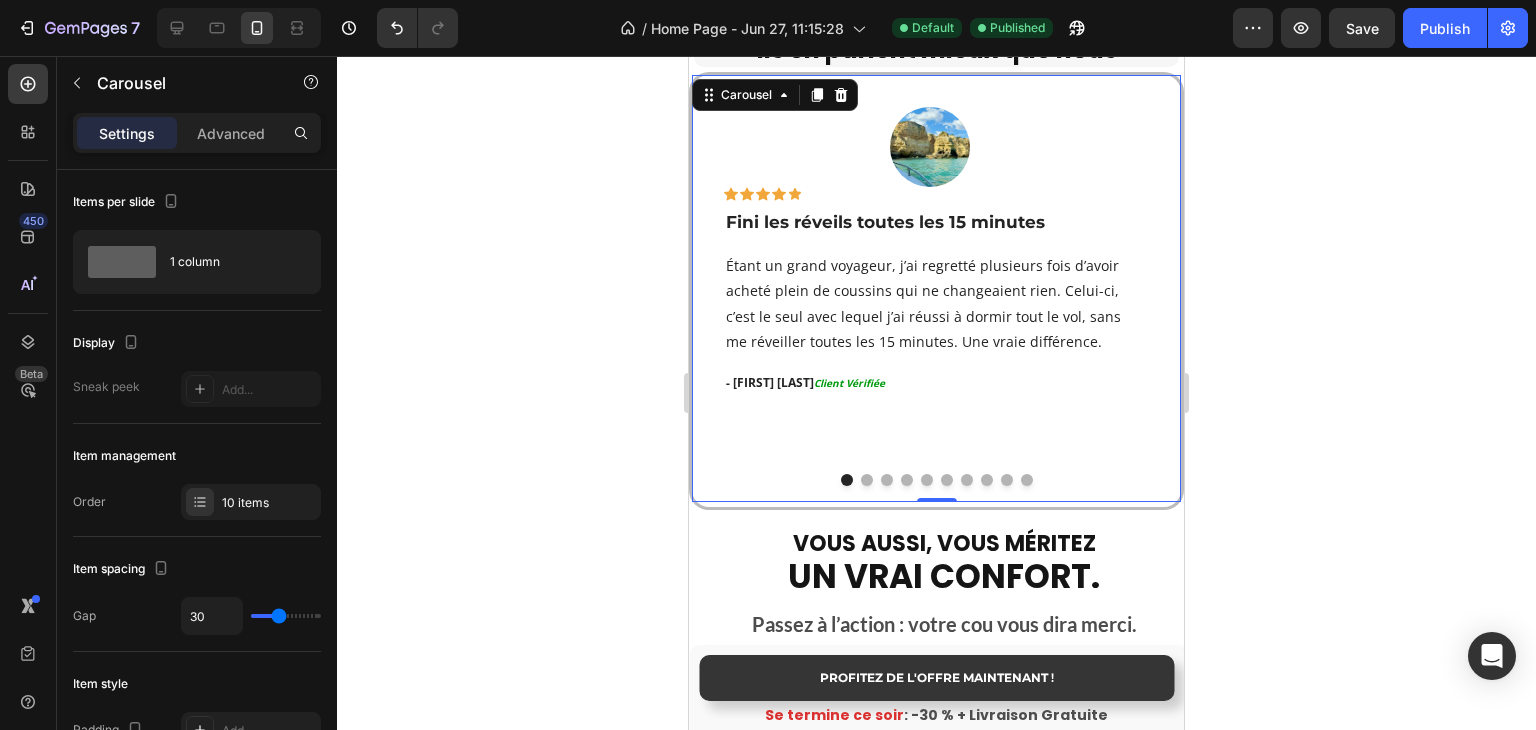 click at bounding box center [867, 480] 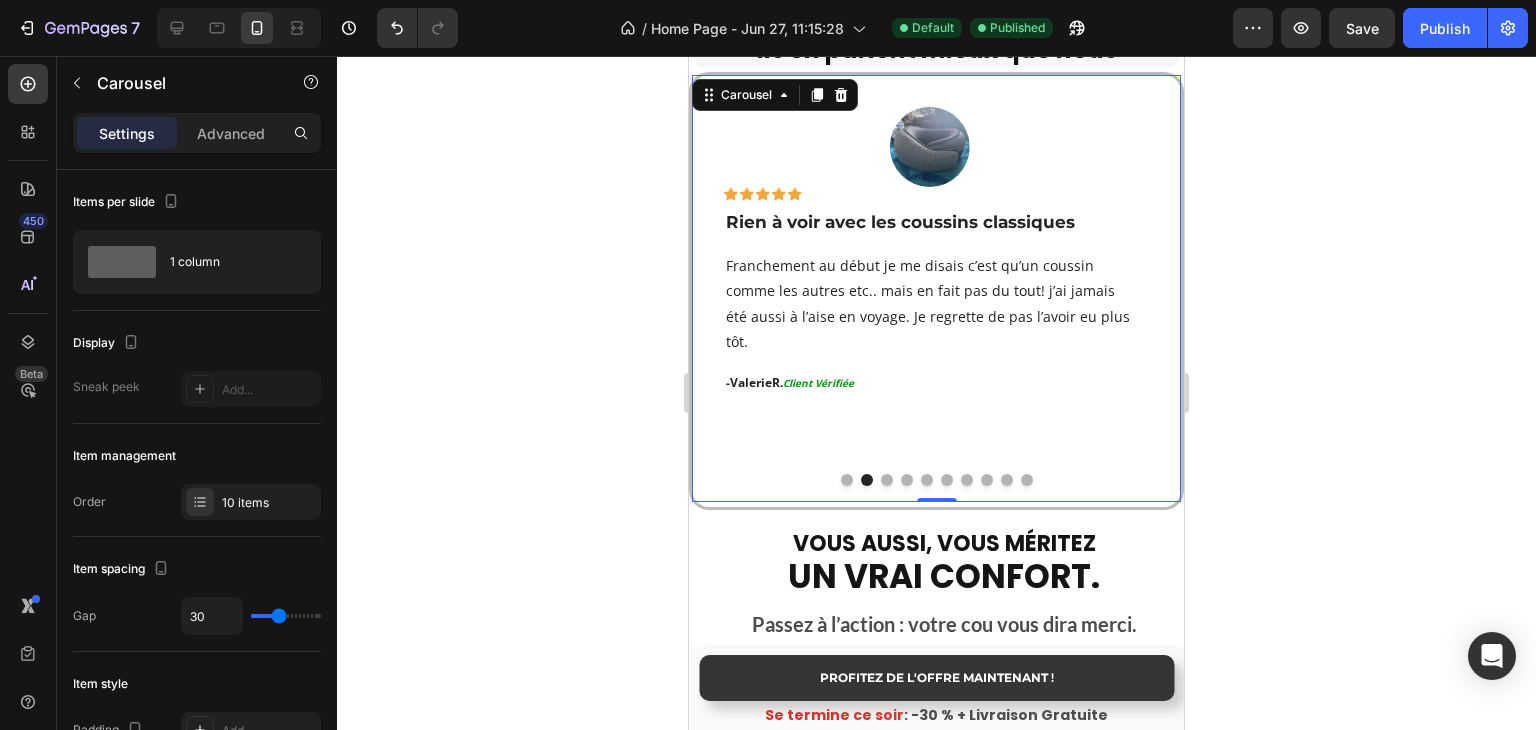 click at bounding box center [887, 480] 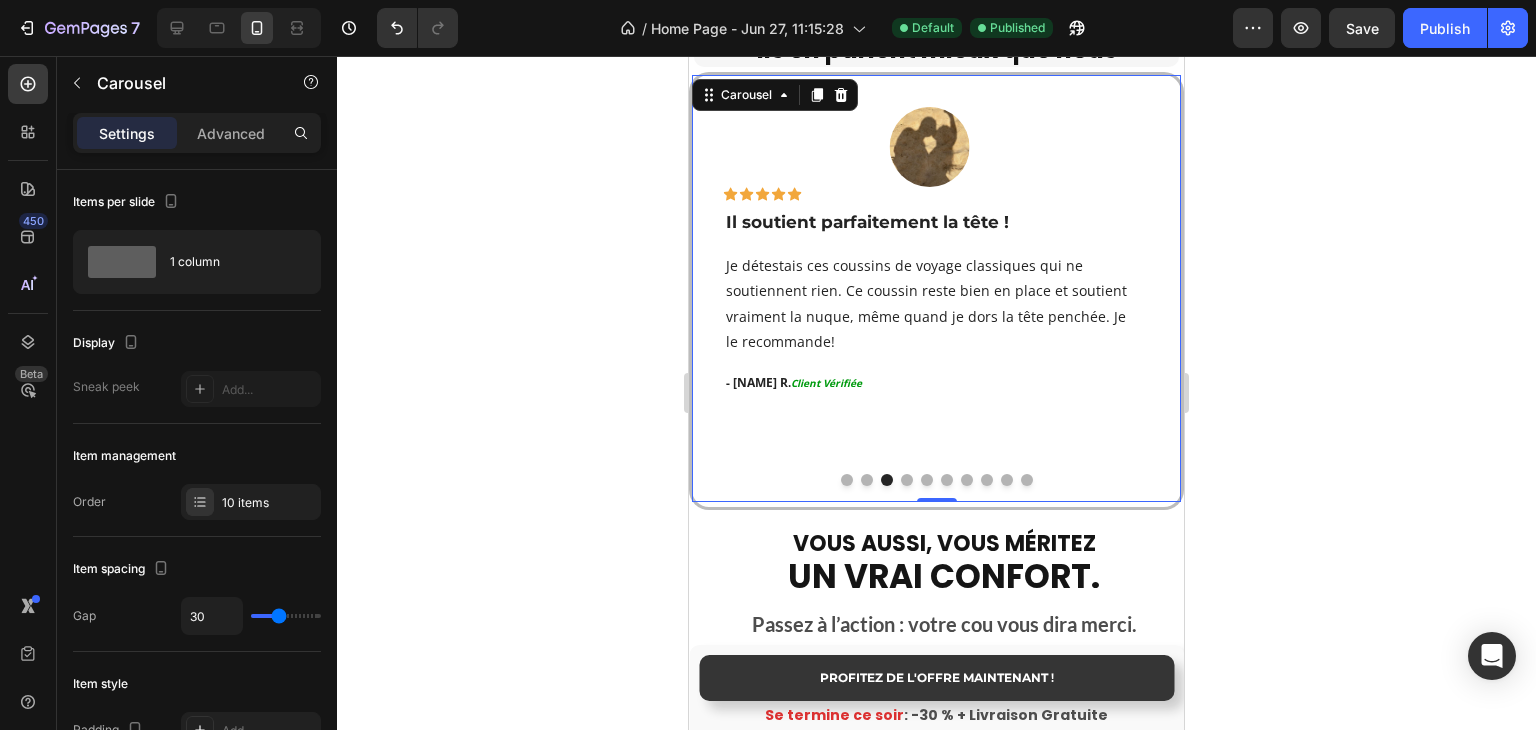 click at bounding box center (867, 480) 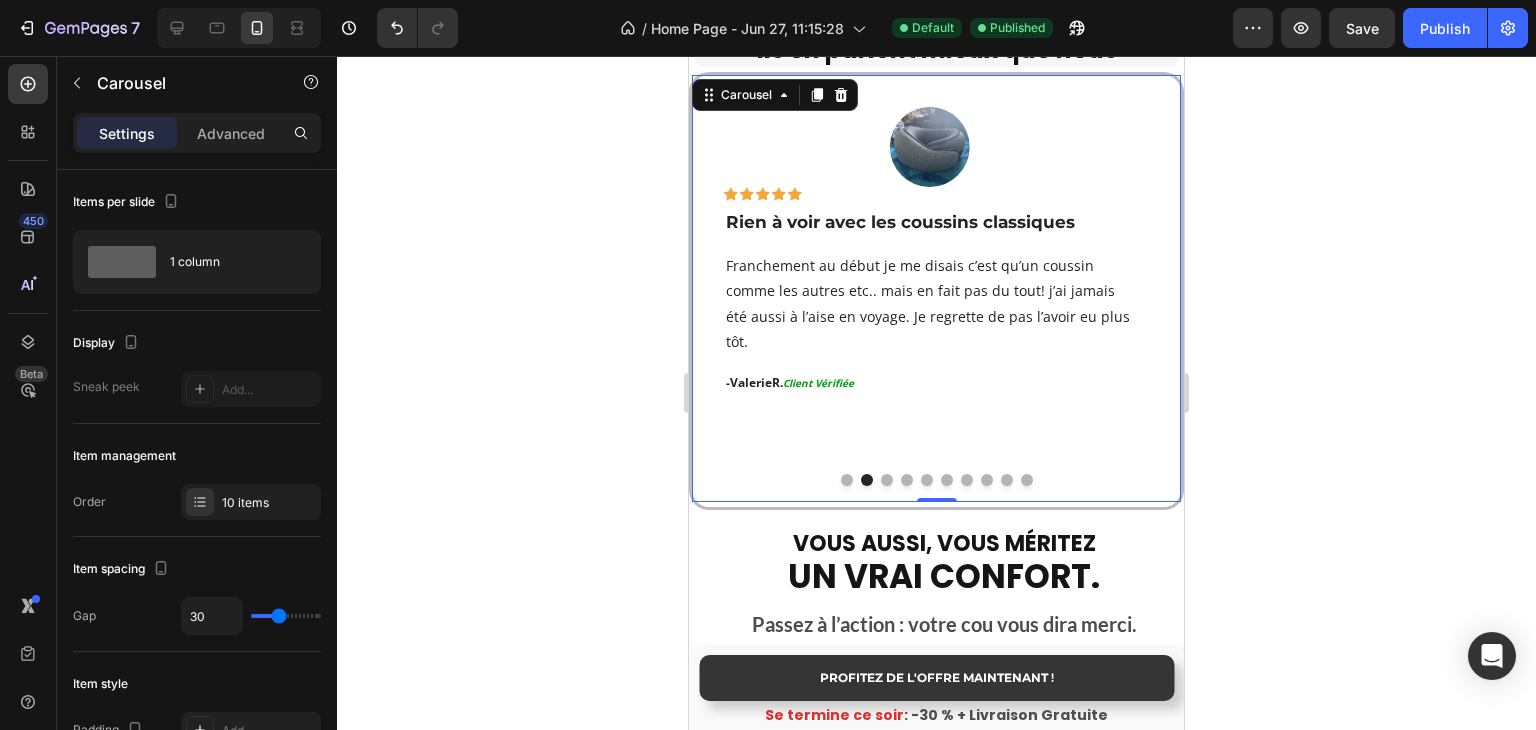click at bounding box center [887, 480] 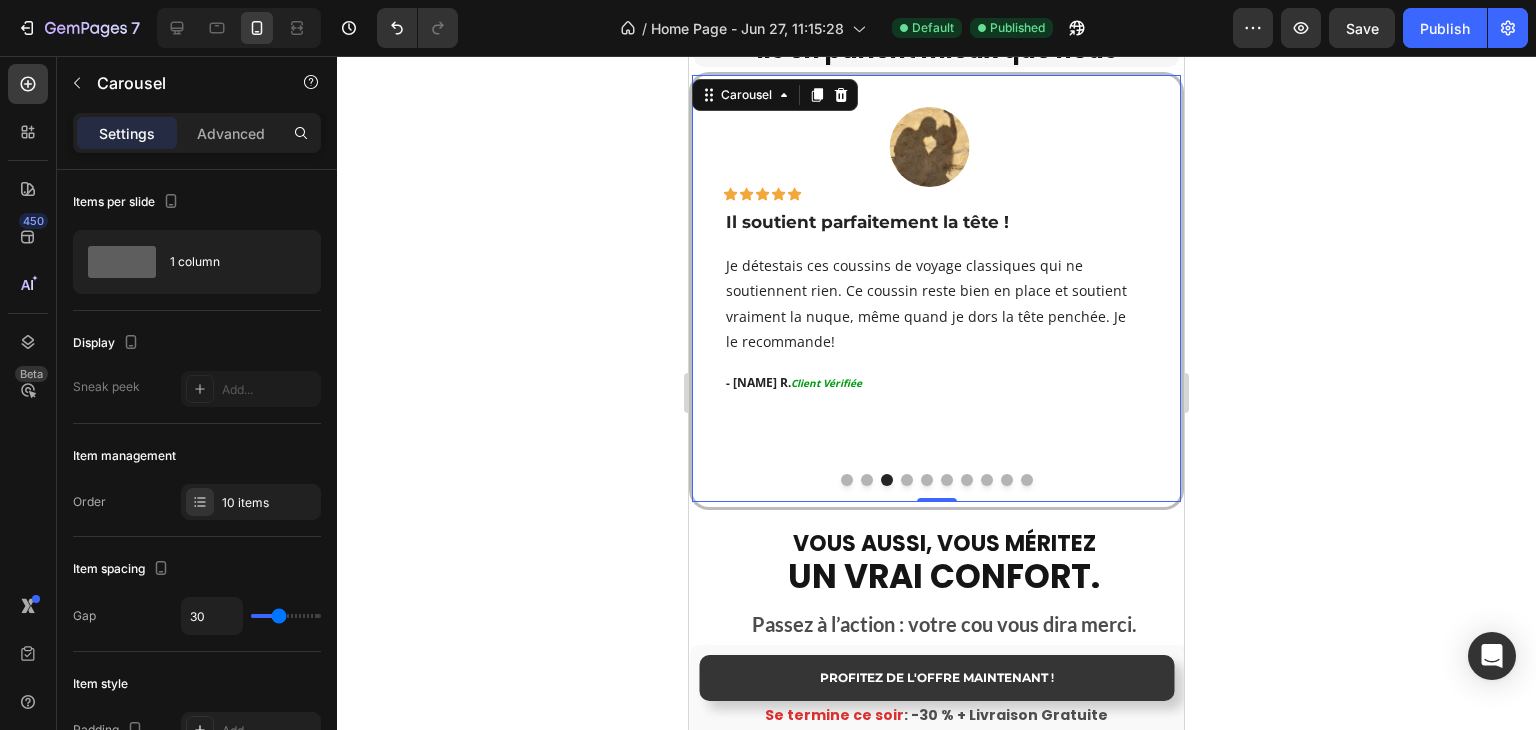click at bounding box center (867, 480) 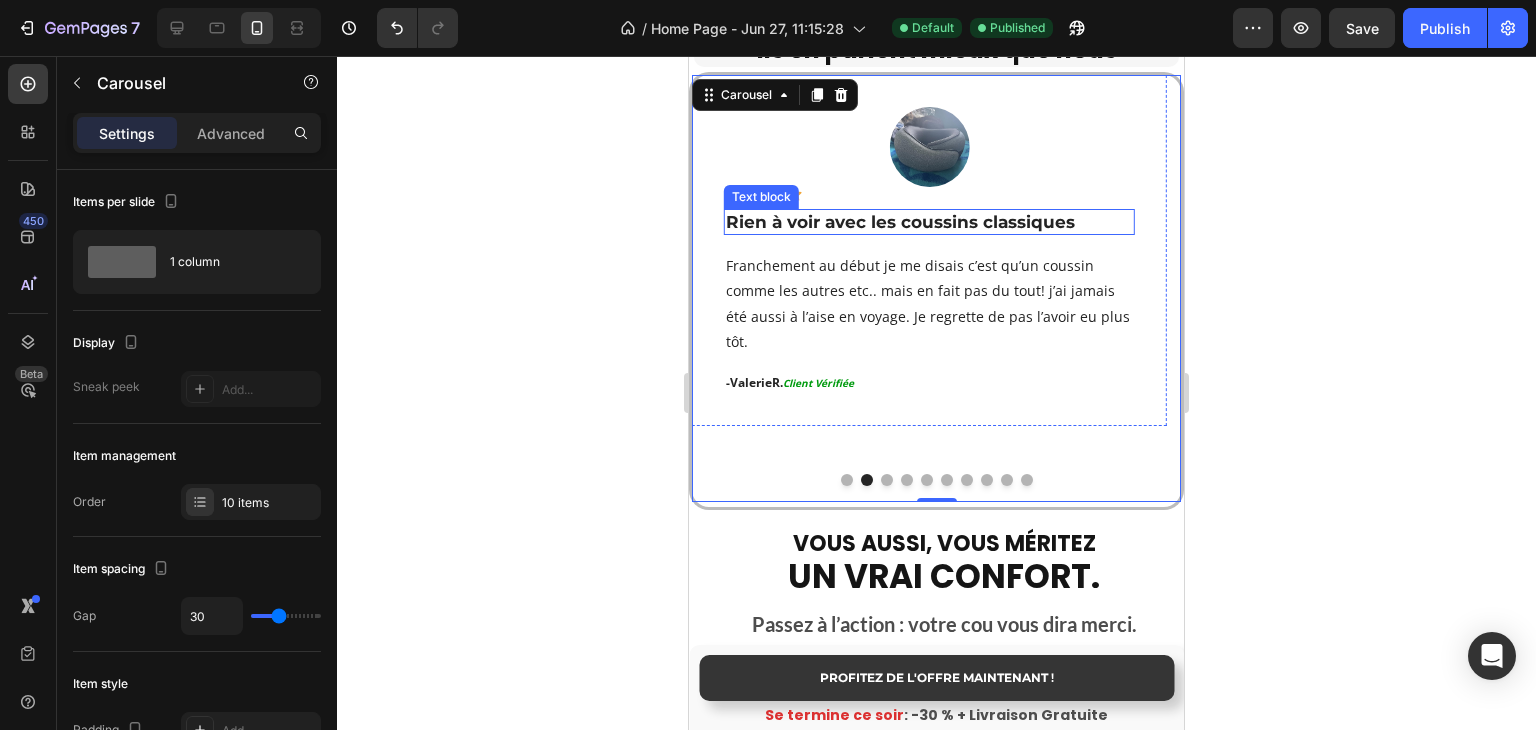 click on "Rien à voir avec les coussins classiques" at bounding box center [929, 222] 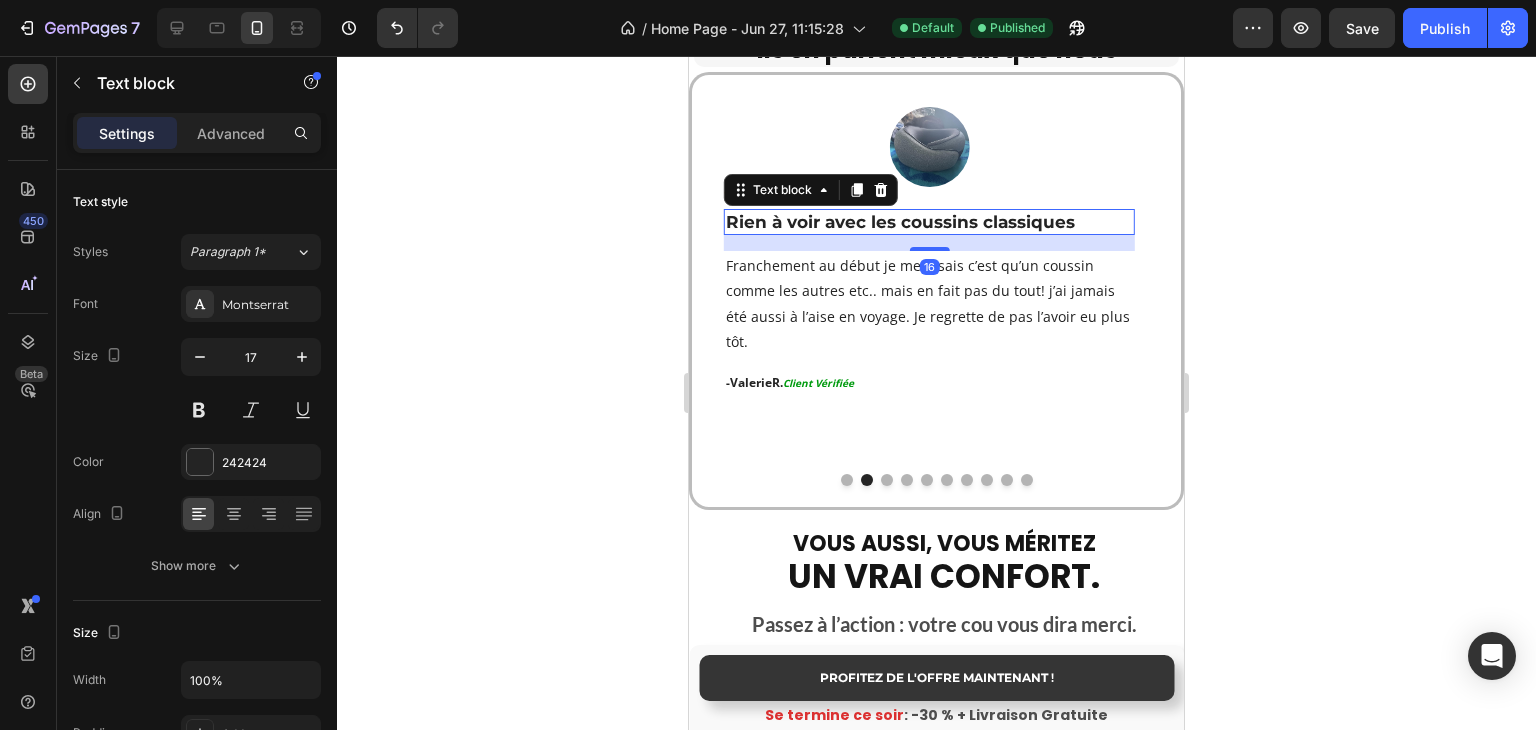 click at bounding box center [929, 147] 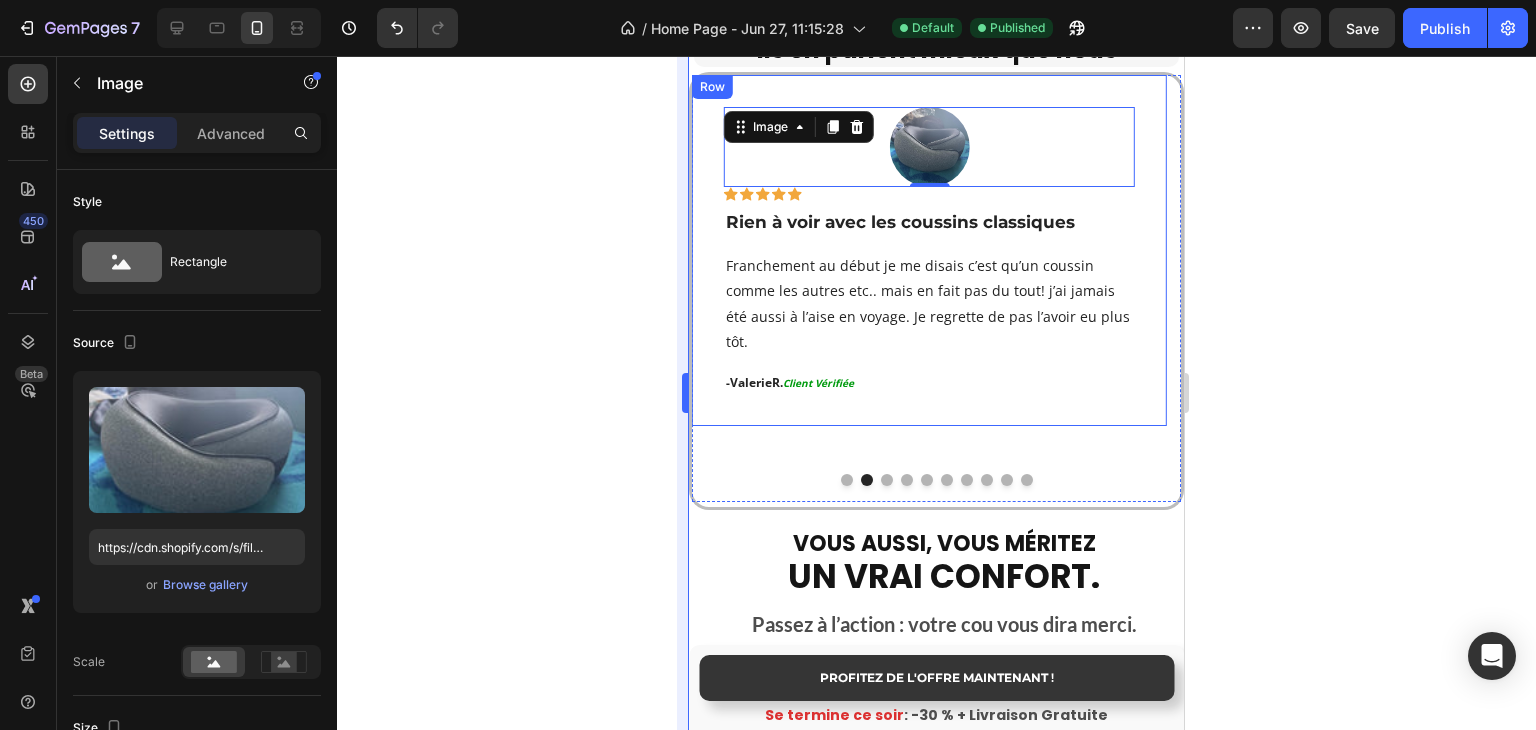 click 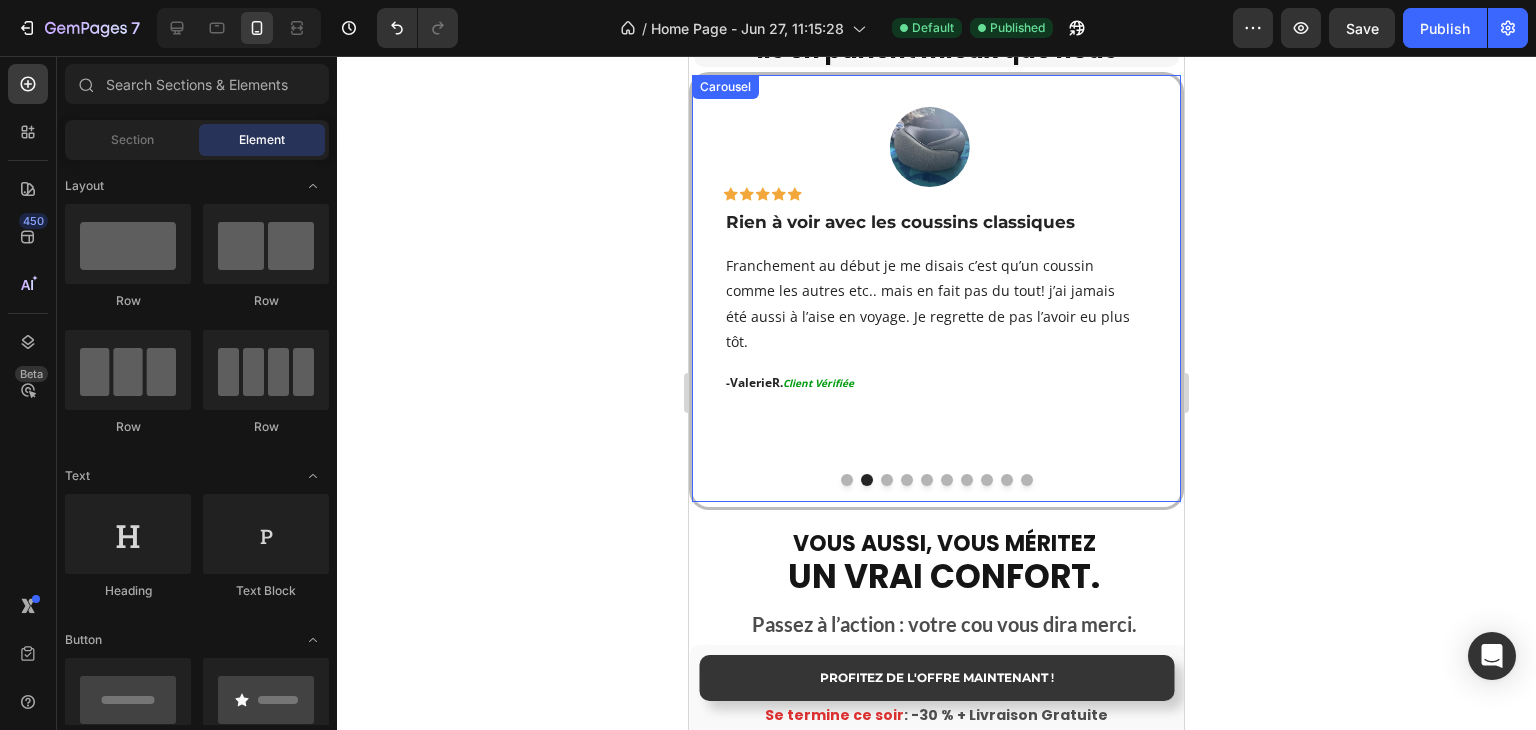 click at bounding box center (847, 480) 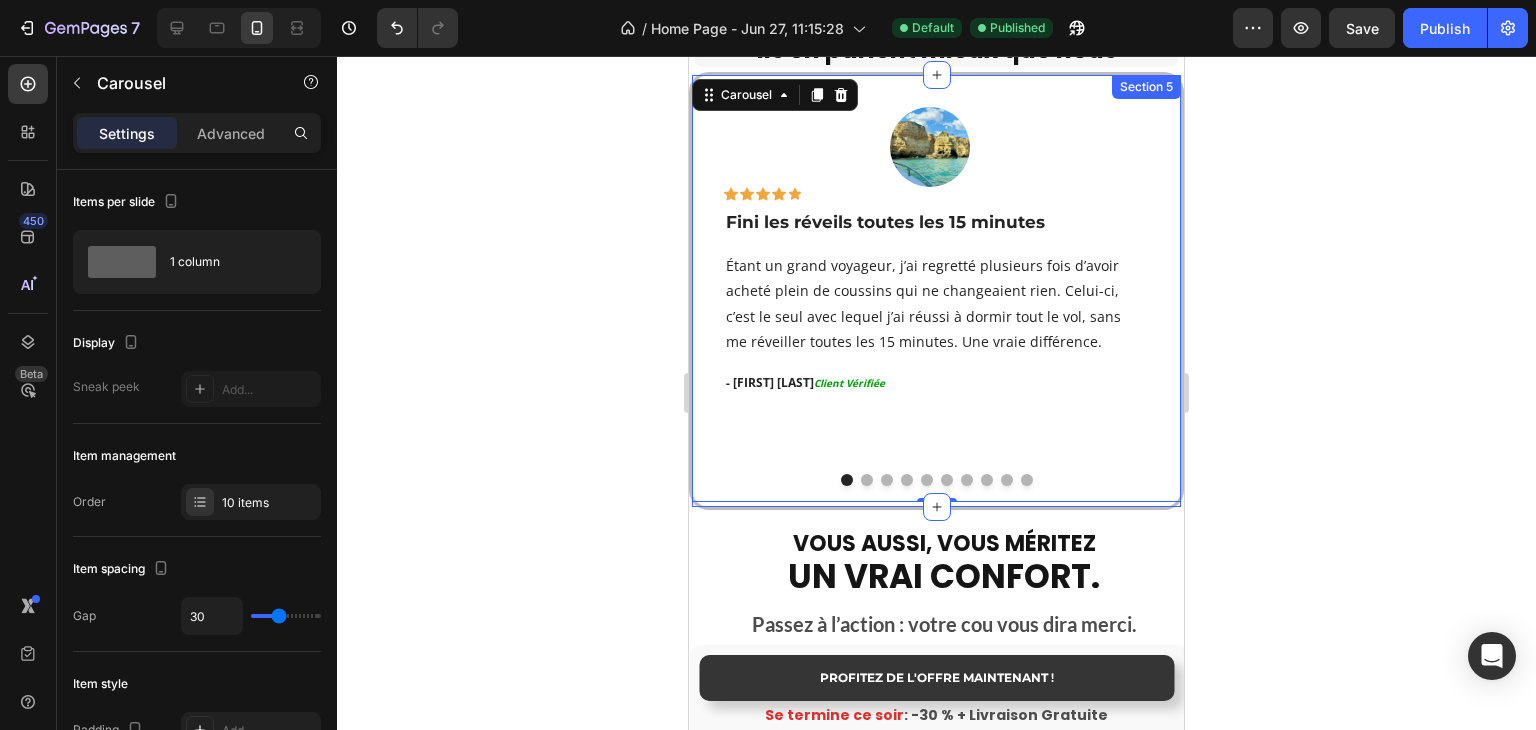 click on "Image
Icon
Icon
Icon
Icon
Icon Row Fini les réveils toutes les 15 minutes Text block Étant un grand voyageur, j’ai regretté plusieurs fois d’avoir acheté plein de coussins qui ne changeaient rien. Celui-ci, c’est le seul avec lequel j’ai réussi à dormir tout le vol, sans me réveiller toutes les 15 minutes. Une vraie différence. Text block - Jean T.  Client Vérifiée Text block Row Image
Icon
Icon
Icon
Icon
Icon Row Rien à voir avec les coussins classiques Text block Franchement au début je me disais c’est qu’un coussin comme les autres etc.. mais en fait pas du tout! j’ai jamais été aussi à l’aise en voyage. Je regrette de pas l’avoir eu plus tôt. Text block -  Valerie  R.  Client Vérifiée Text block Row Image
Icon
Icon
Icon
Icon
Icon Row" at bounding box center [936, 291] 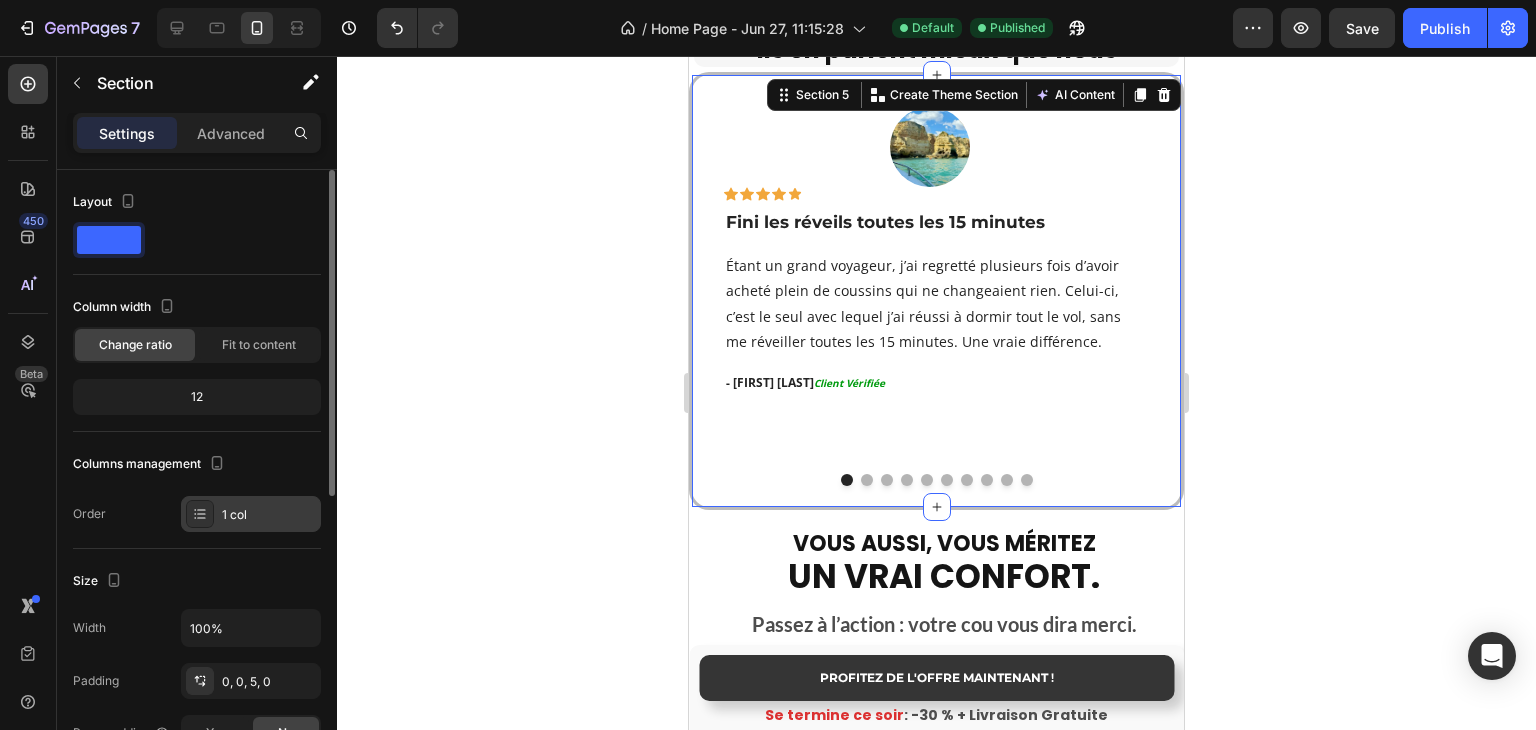 click 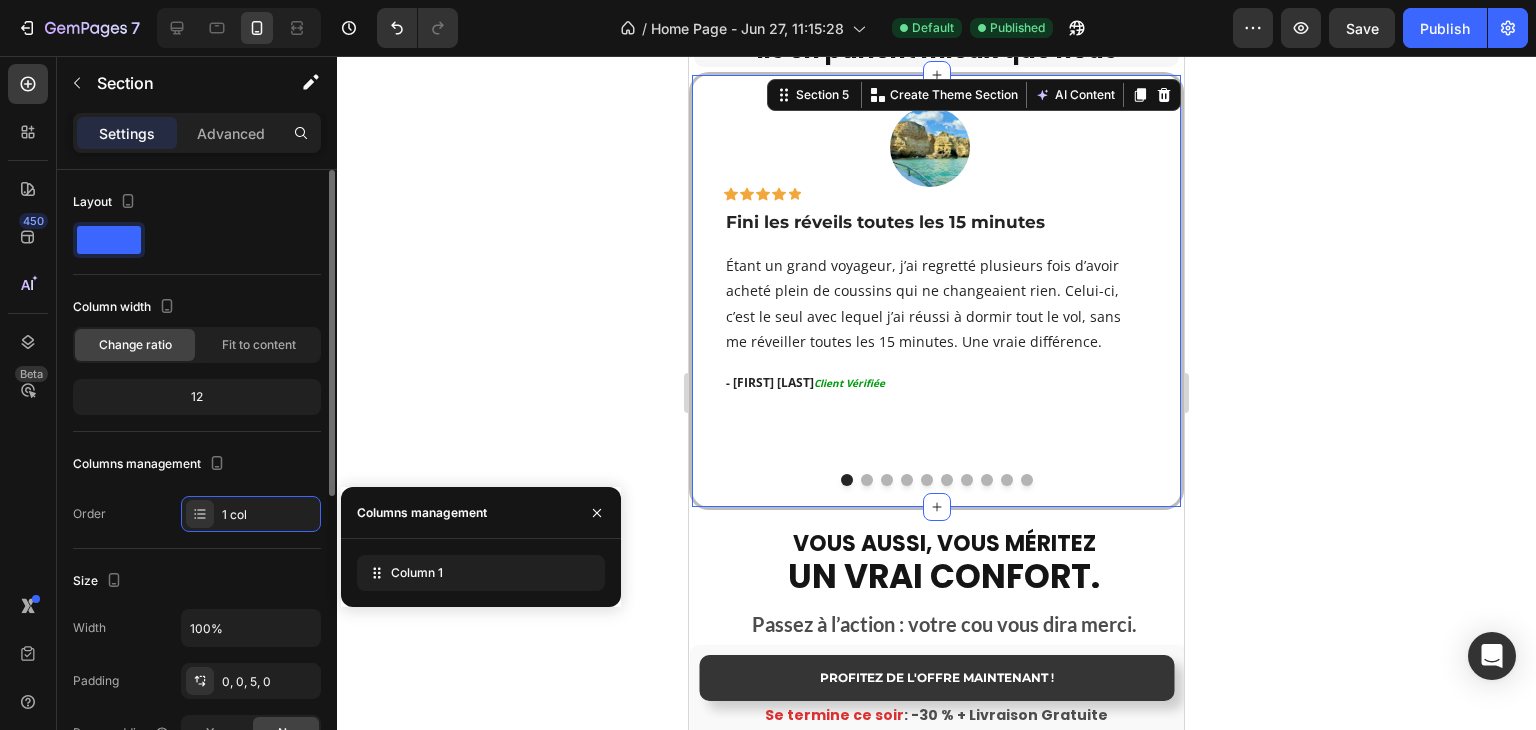 click on "Columns management Order 1 col" at bounding box center (197, 490) 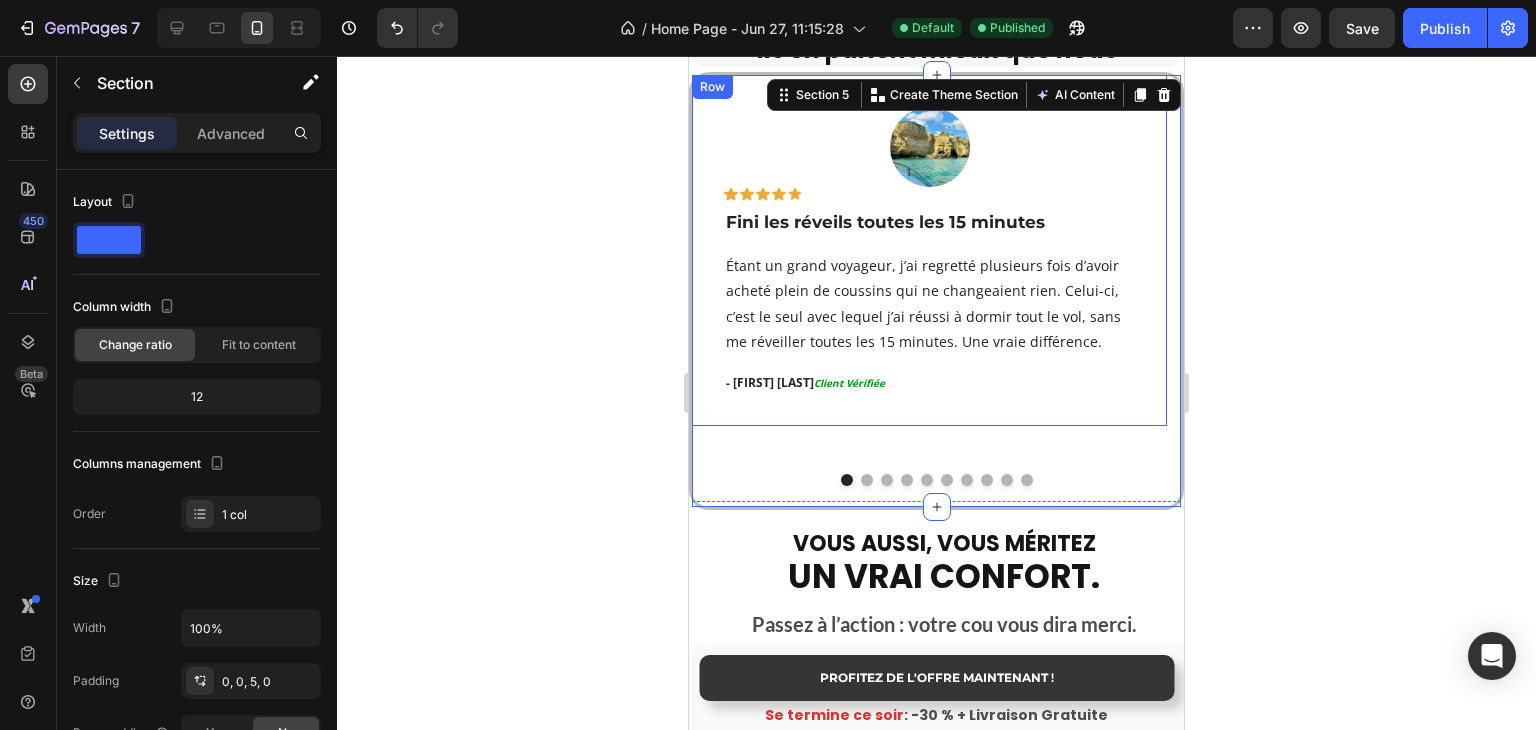 click on "Image
Icon
Icon
Icon
Icon
Icon Row Fini les réveils toutes les 15 minutes Text block Étant un grand voyageur, j’ai regretté plusieurs fois d’avoir acheté plein de coussins qui ne changeaient rien. Celui-ci, c’est le seul avec lequel j’ai réussi à dormir tout le vol, sans me réveiller toutes les 15 minutes. Une vraie différence. Text block - Jean T.  Client Vérifiée Text block Row" at bounding box center [929, 250] 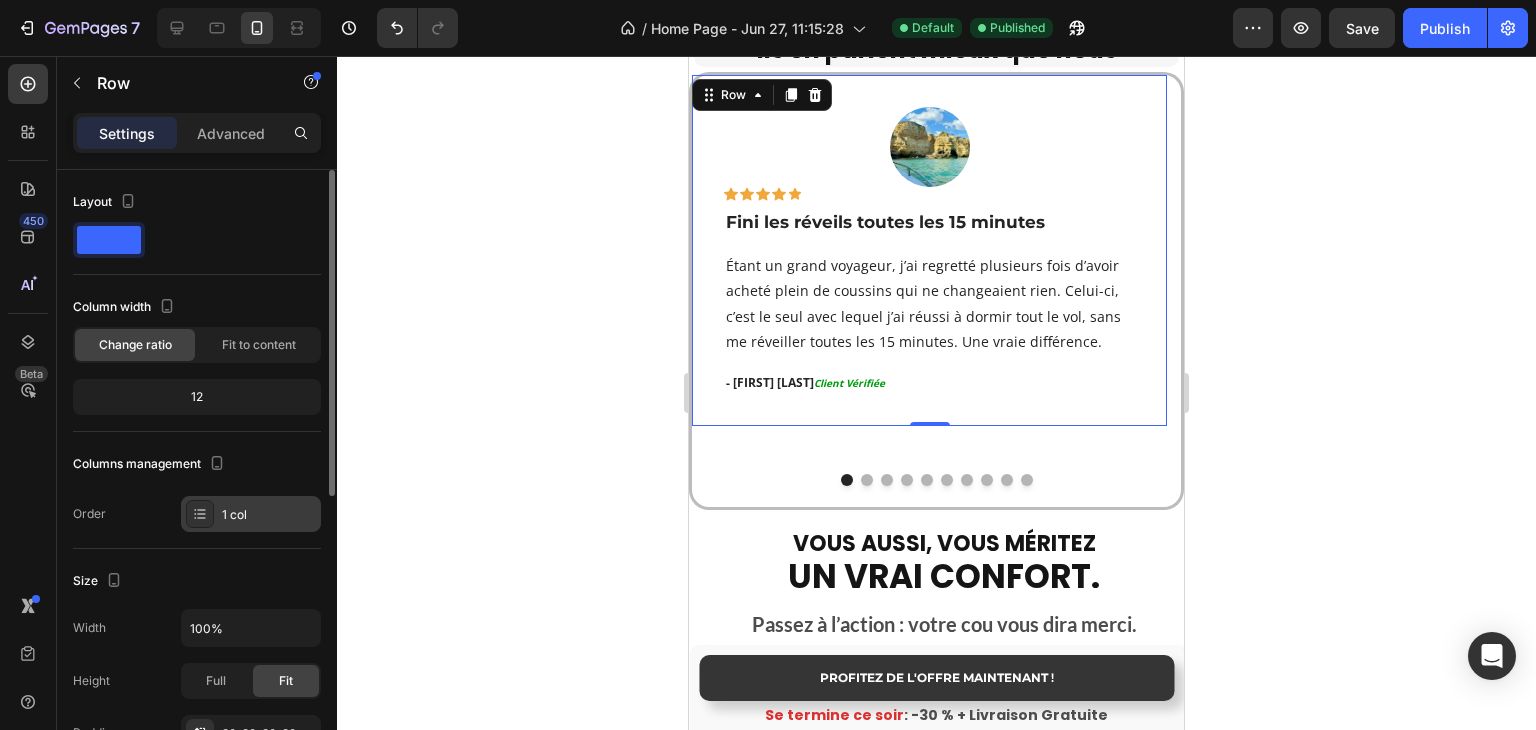 click 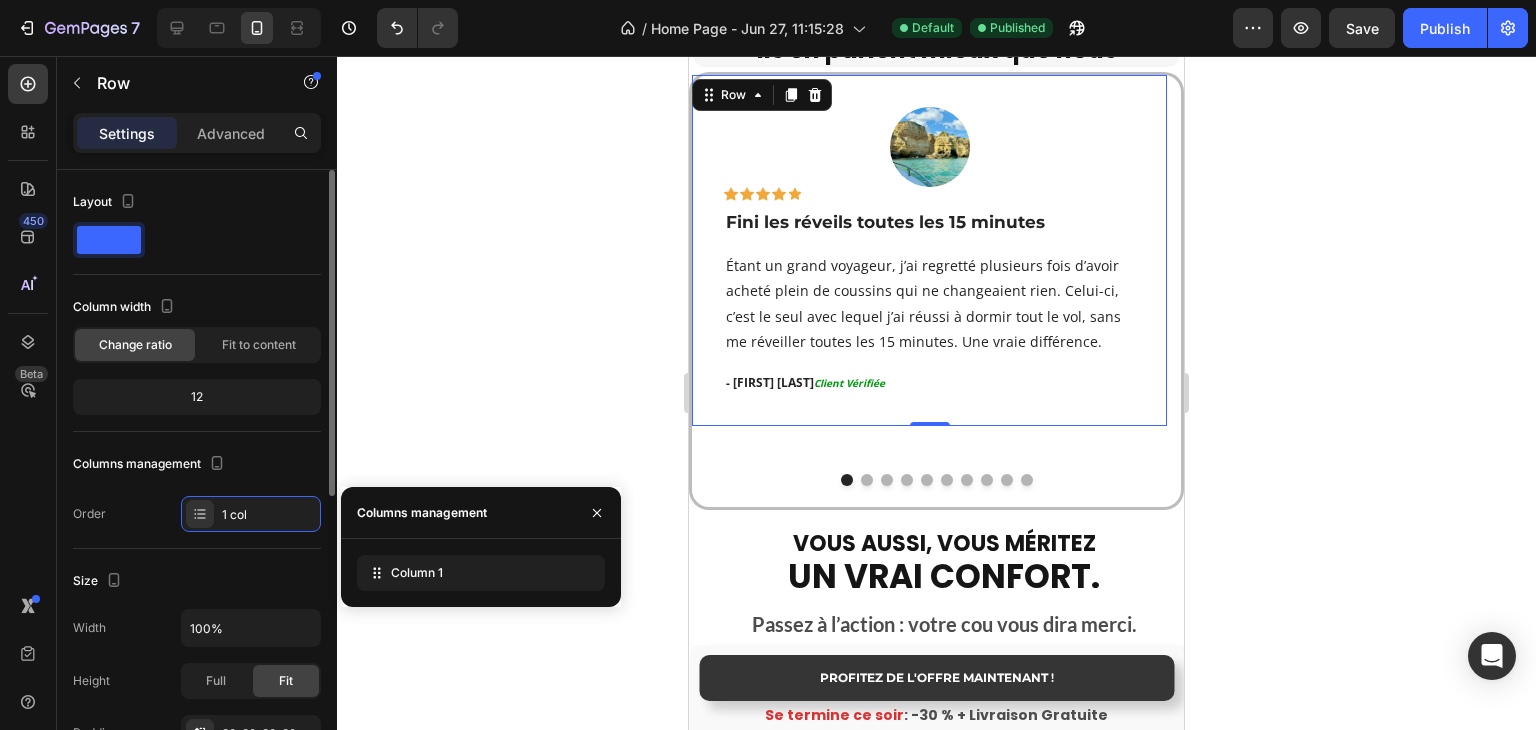 click on "Order 1 col" at bounding box center [197, 514] 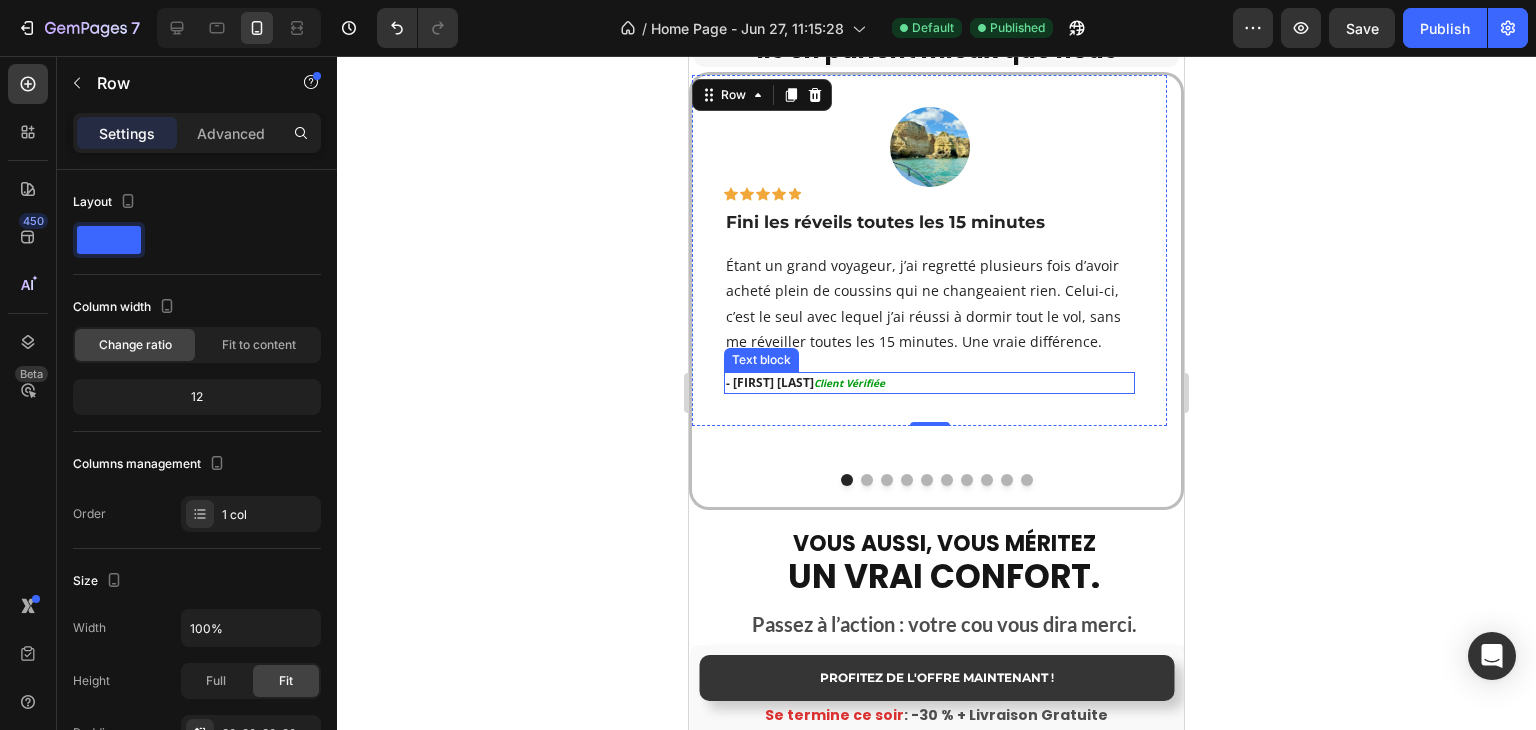 click on "- Jean T.  Client Vérifiée" at bounding box center [929, 383] 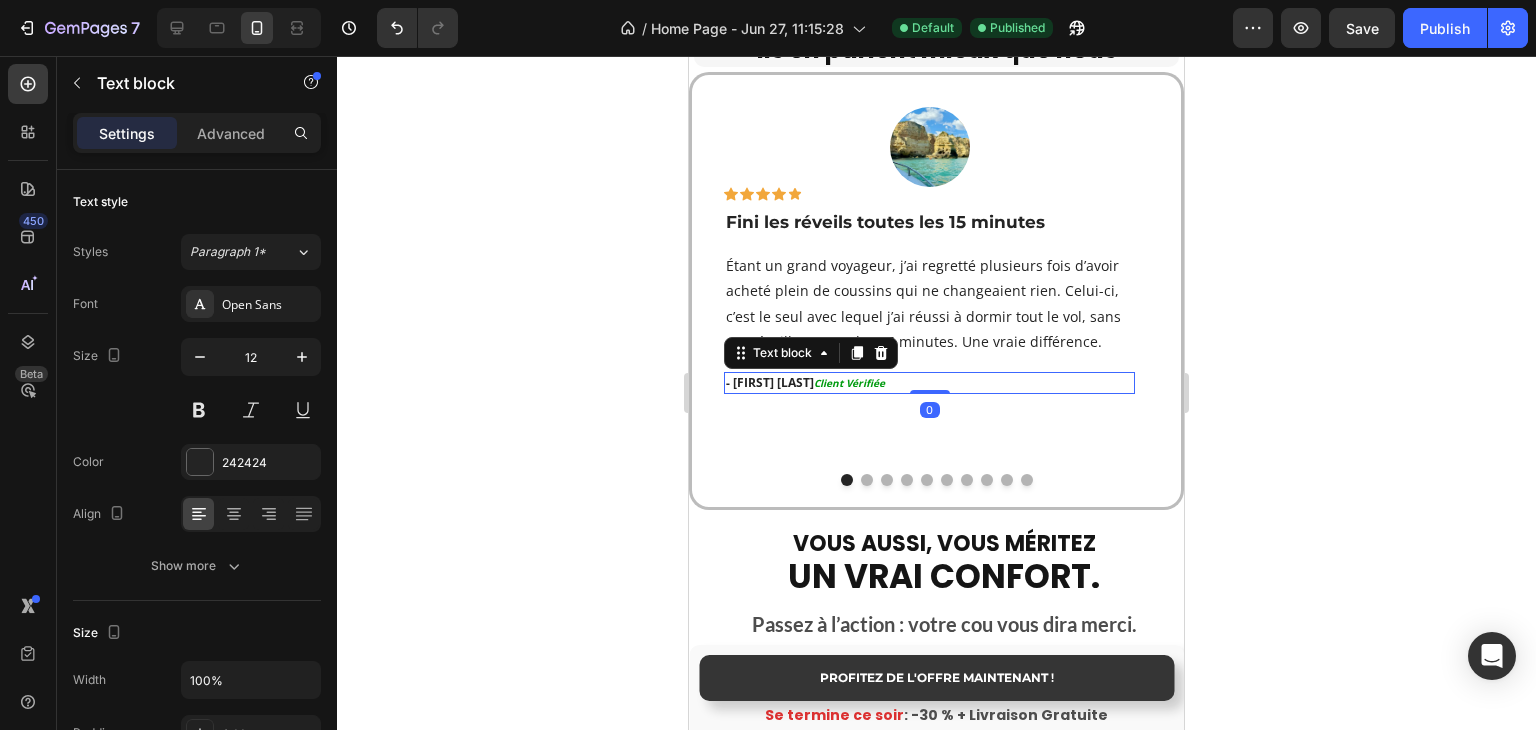 click on "Étant un grand voyageur, j’ai regretté plusieurs fois d’avoir acheté plein de coussins qui ne changeaient rien. Celui-ci, c’est le seul avec lequel j’ai réussi à dormir tout le vol, sans me réveiller toutes les 15 minutes. Une vraie différence." at bounding box center (929, 303) 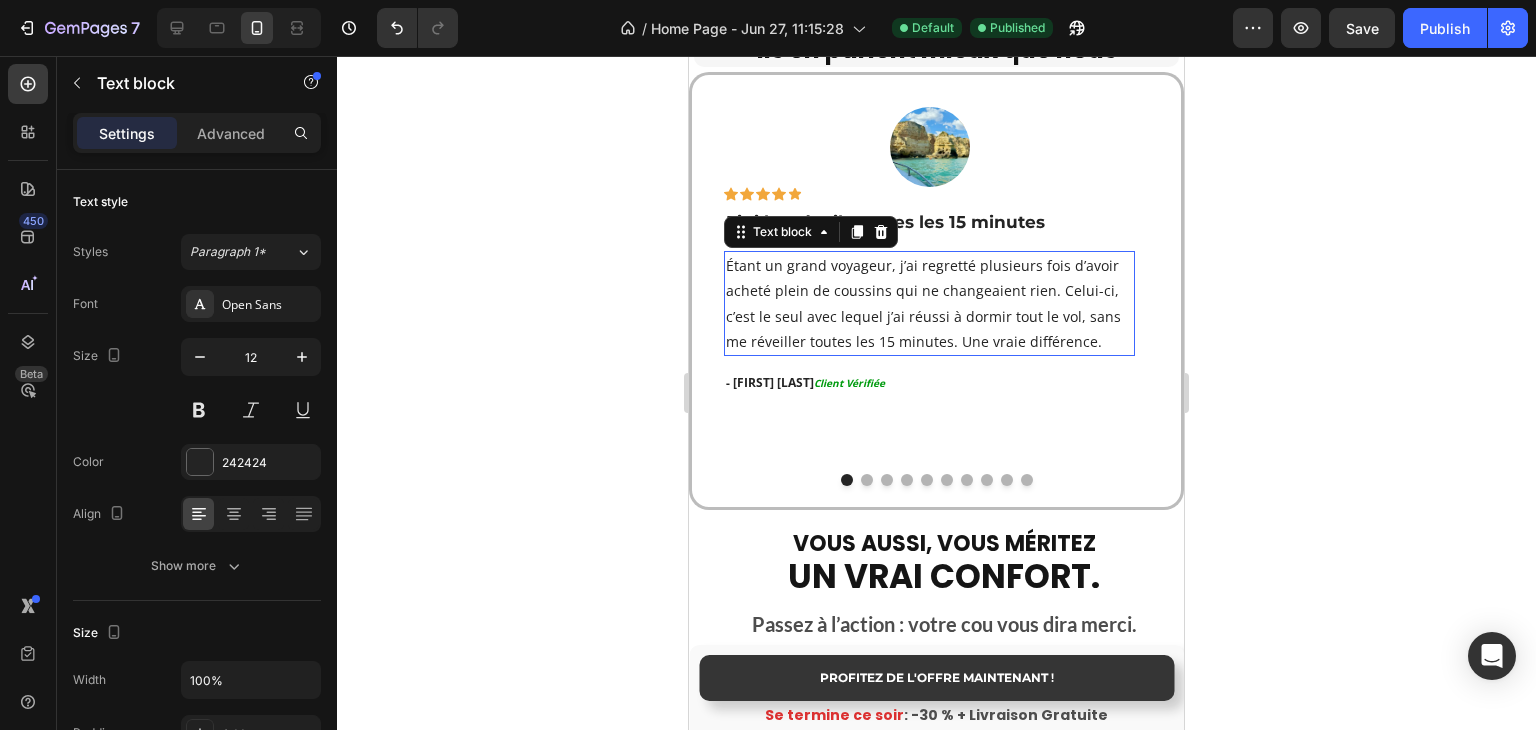 scroll, scrollTop: 100, scrollLeft: 0, axis: vertical 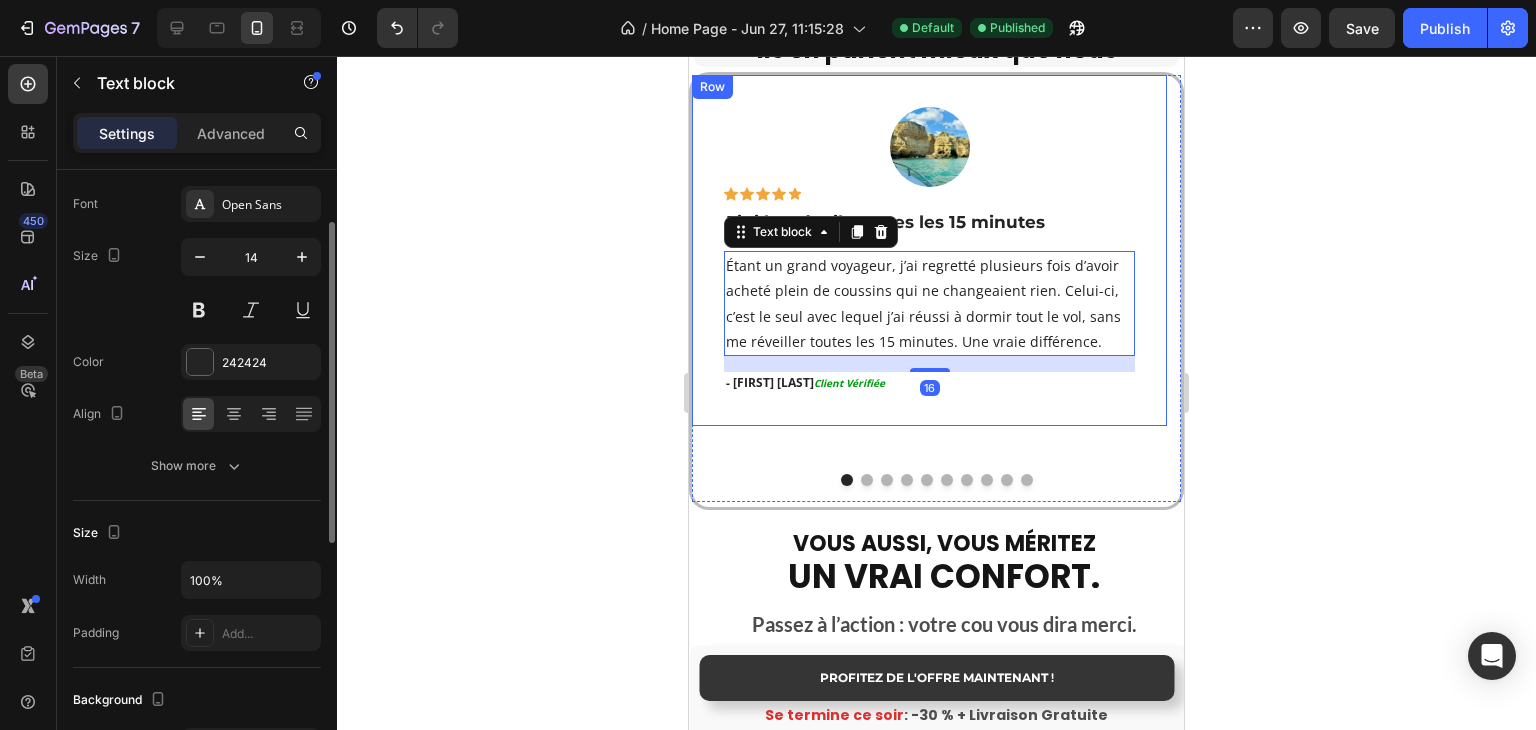 click on "Fini les réveils toutes les 15 minutes" at bounding box center [929, 222] 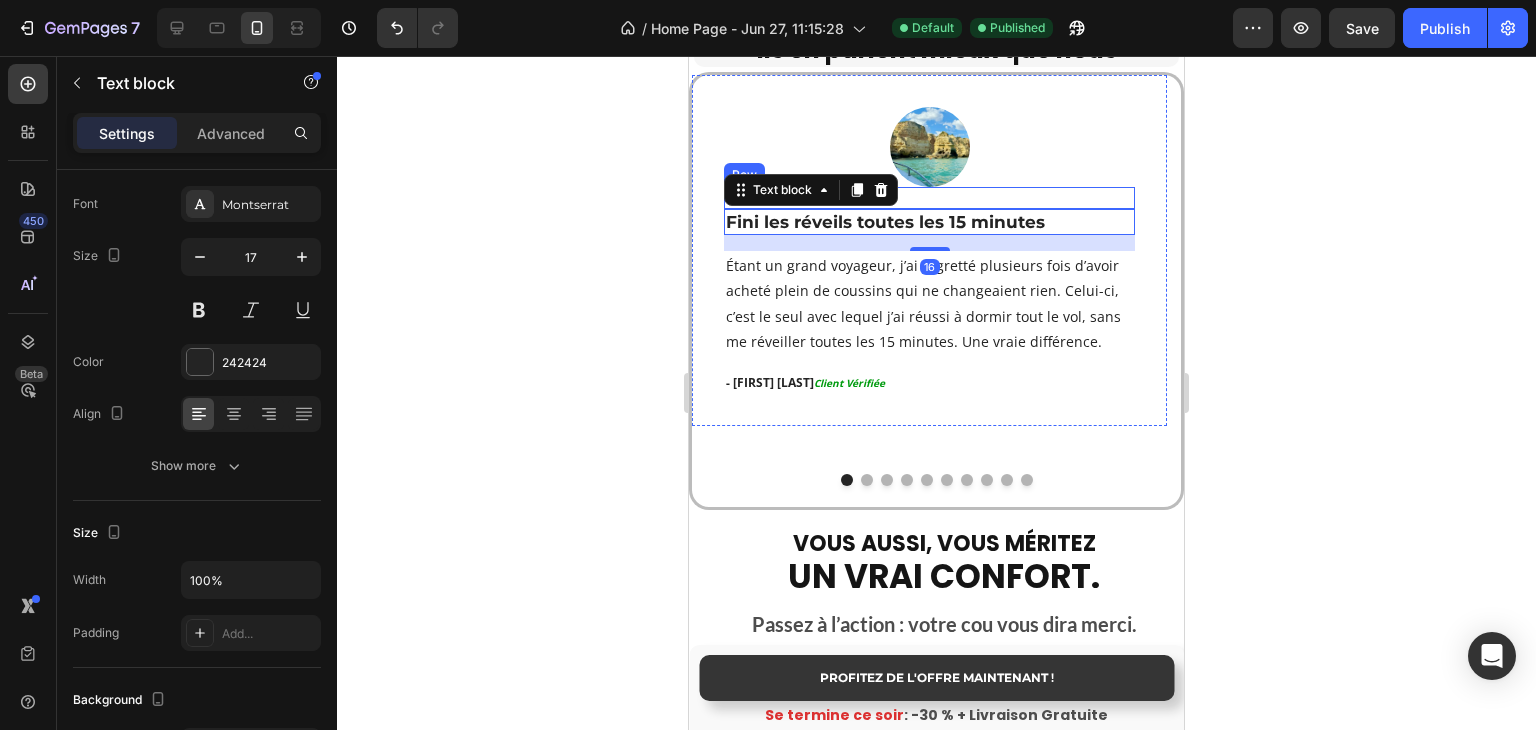 click at bounding box center (929, 147) 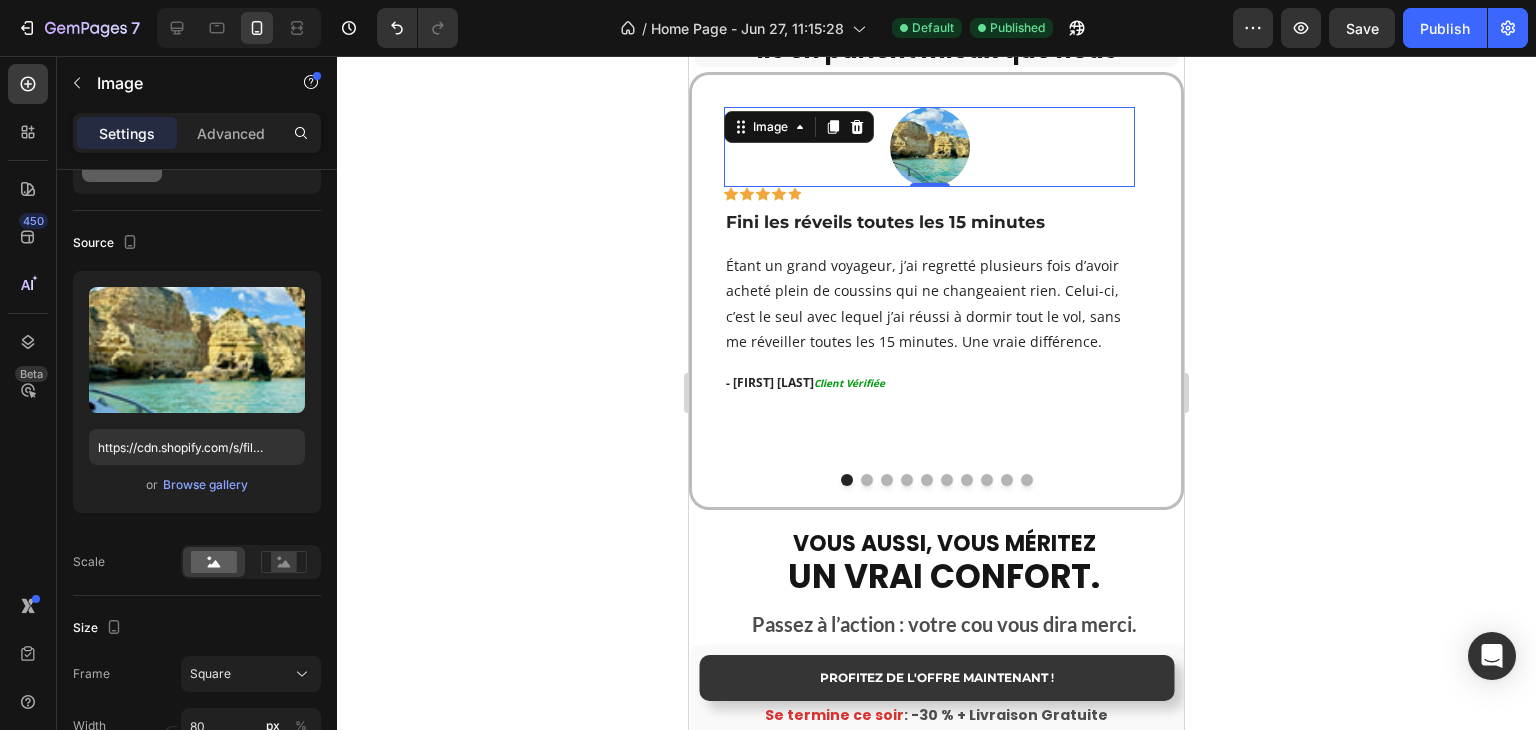 scroll, scrollTop: 0, scrollLeft: 0, axis: both 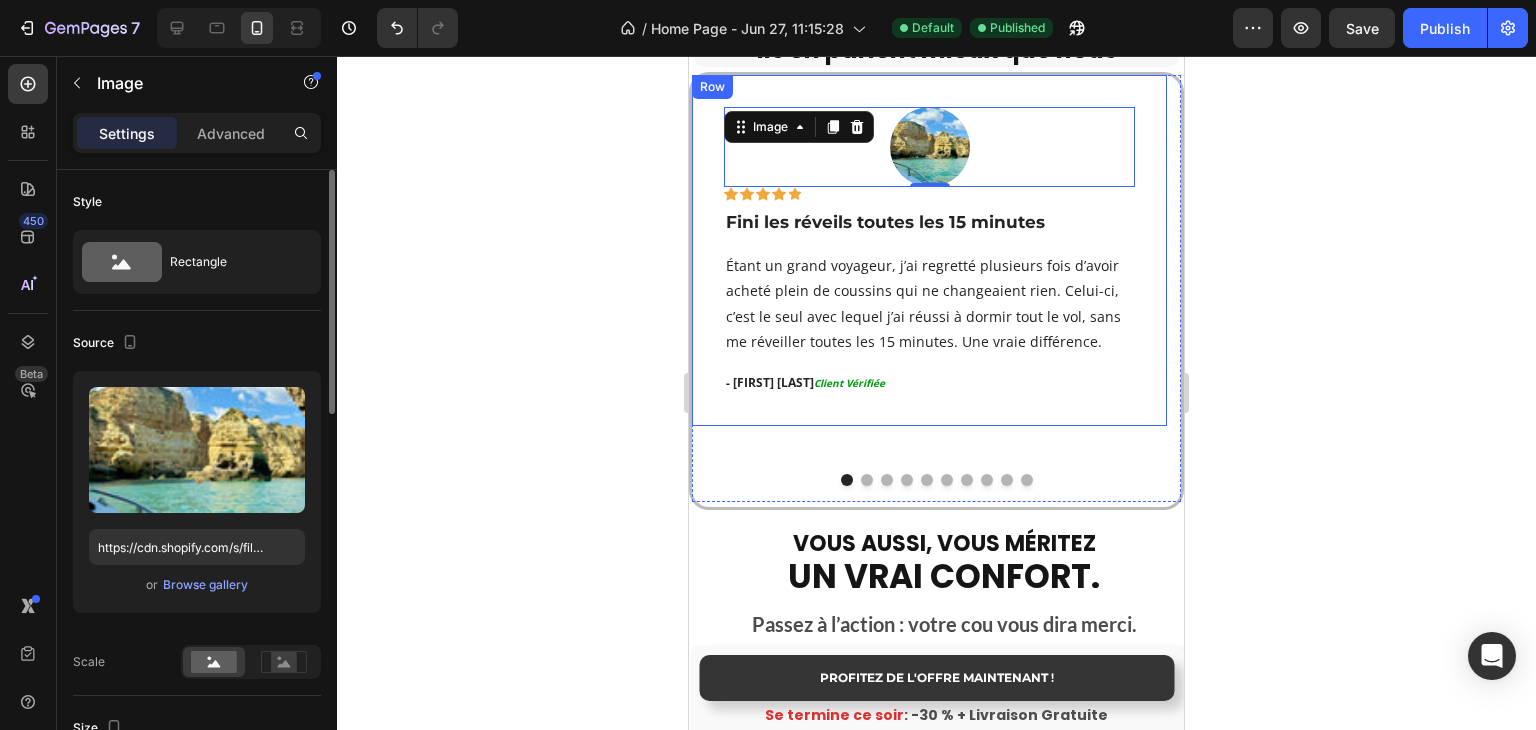 click on "Image   0
Icon
Icon
Icon
Icon
Icon Row Fini les réveils toutes les 15 minutes Text block Étant un grand voyageur, j’ai regretté plusieurs fois d’avoir acheté plein de coussins qui ne changeaient rien. Celui-ci, c’est le seul avec lequel j’ai réussi à dormir tout le vol, sans me réveiller toutes les 15 minutes. Une vraie différence. Text block - Jean T.  Client Vérifiée Text block Row" at bounding box center [929, 250] 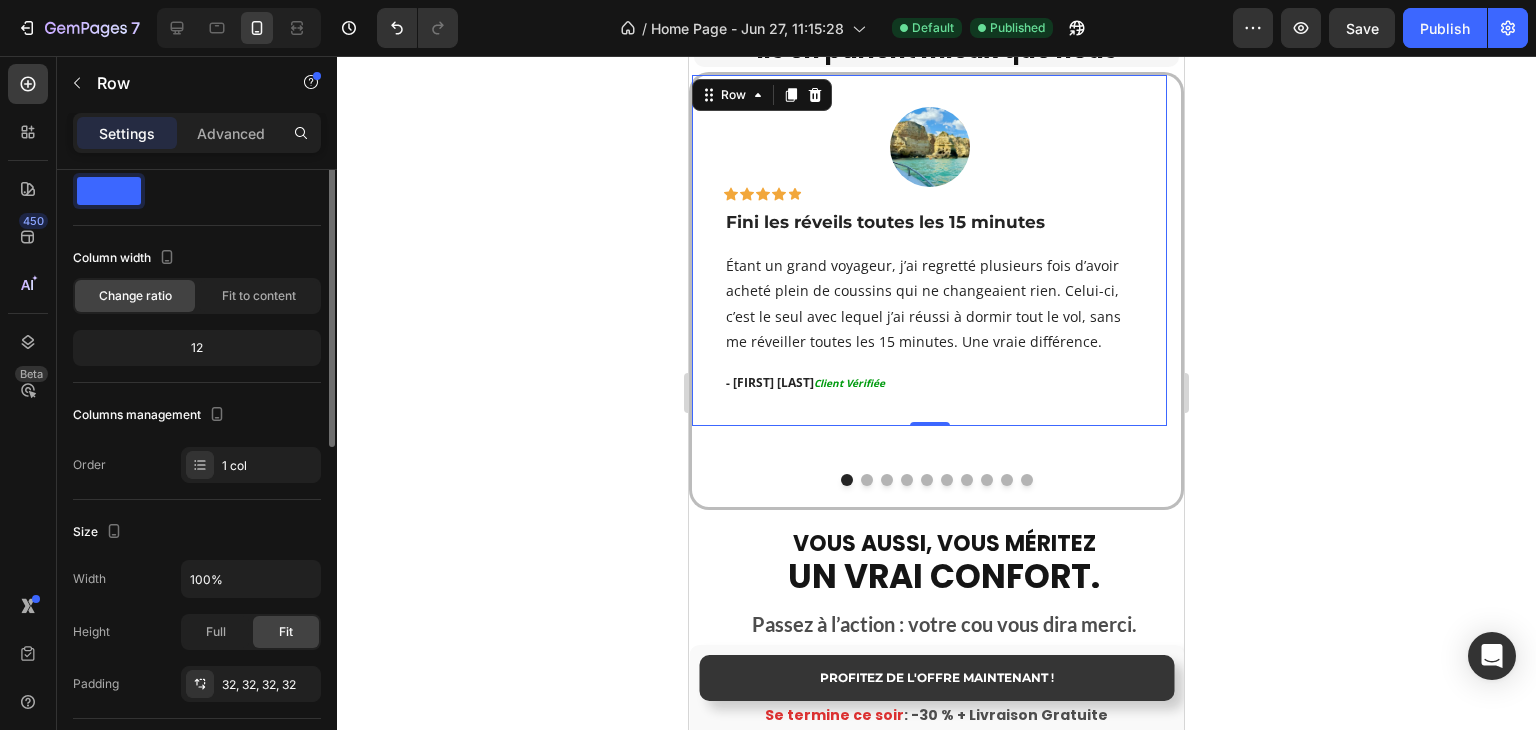 scroll, scrollTop: 0, scrollLeft: 0, axis: both 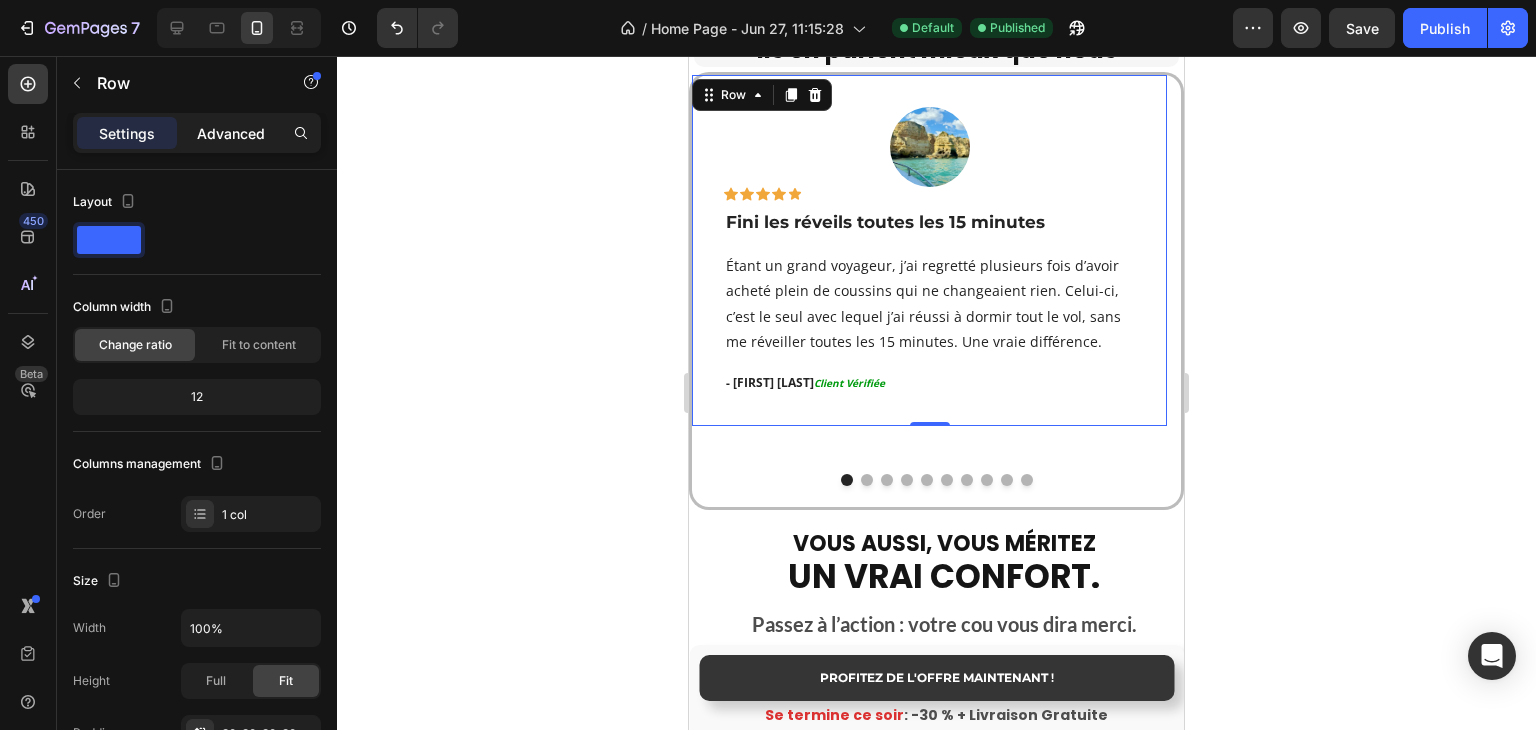 click on "Advanced" at bounding box center (231, 133) 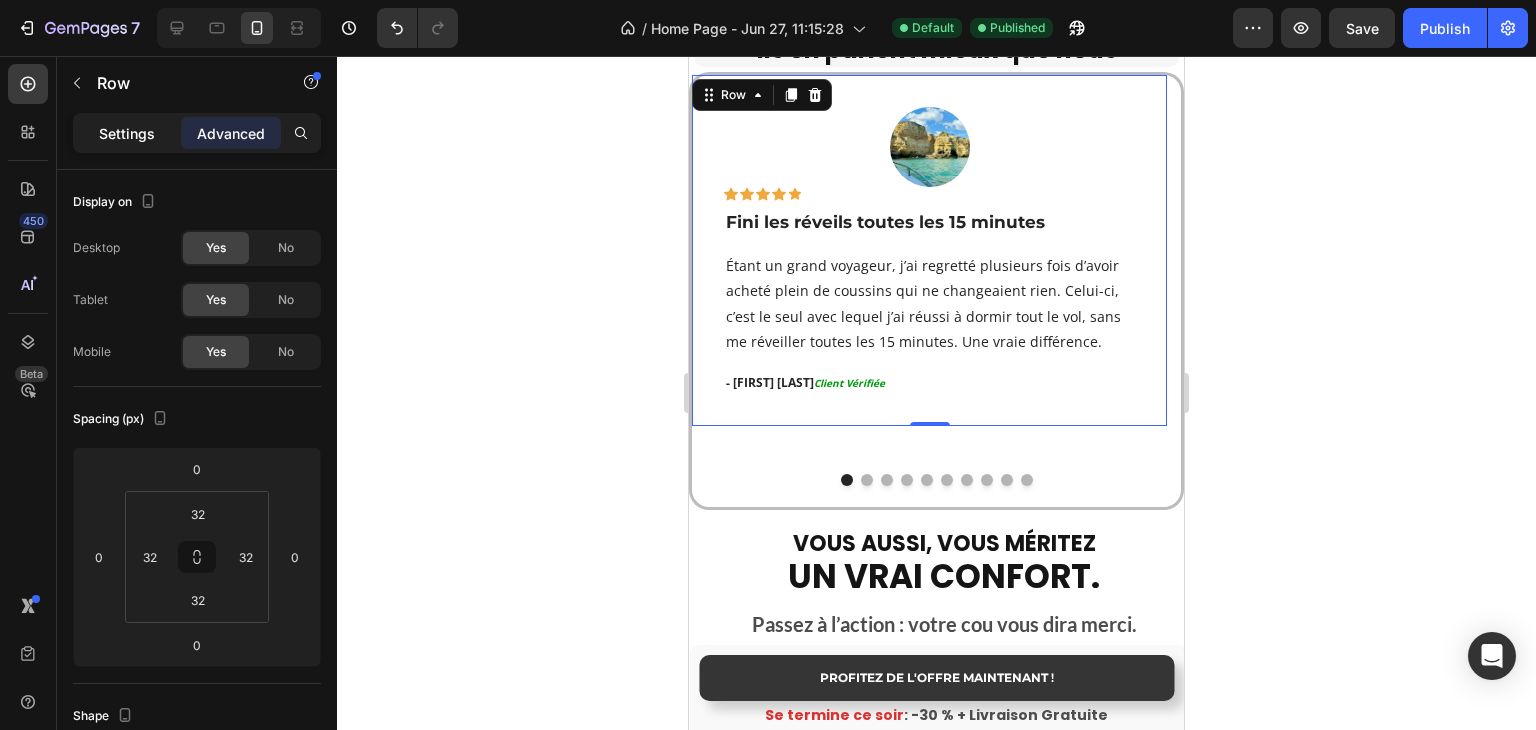click on "Settings" 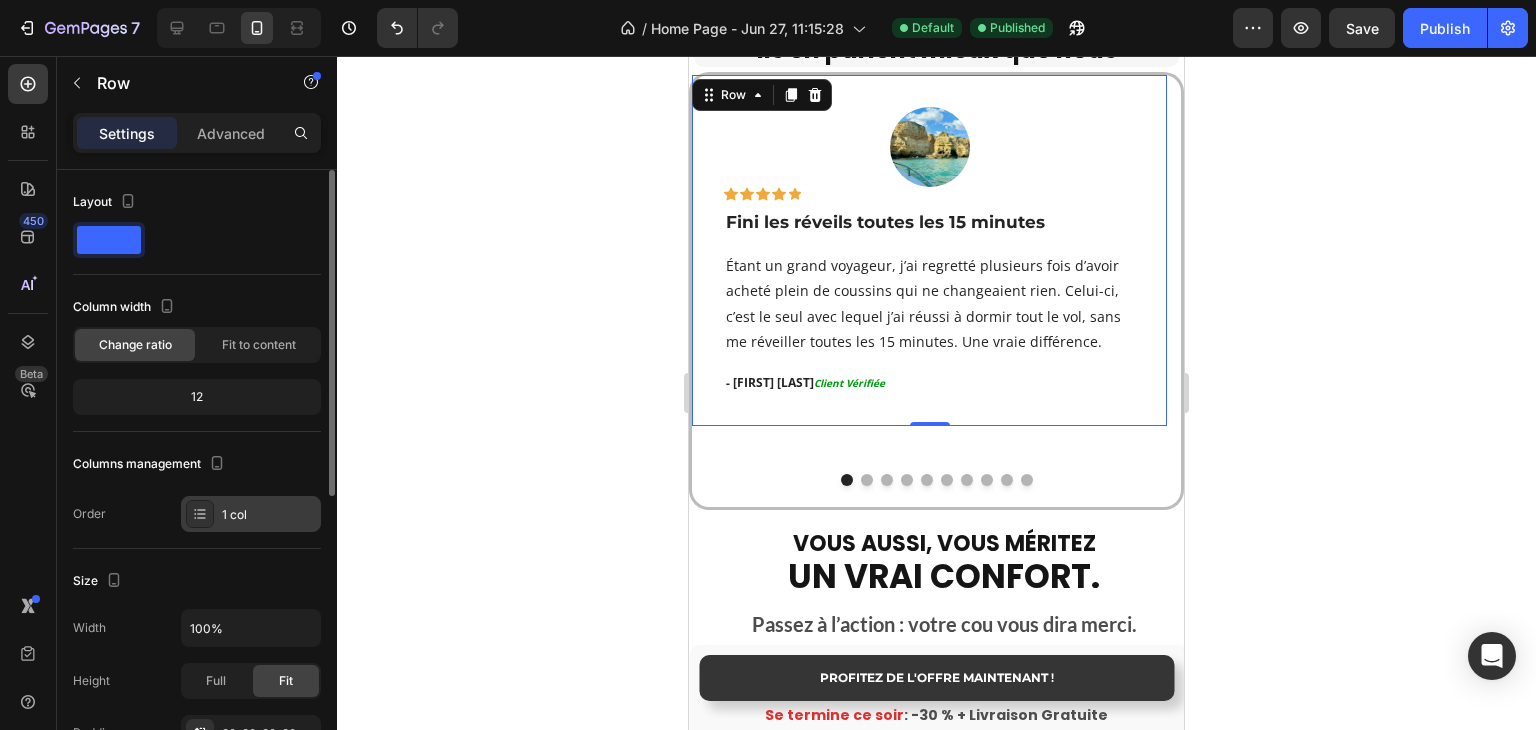 click on "1 col" at bounding box center [269, 515] 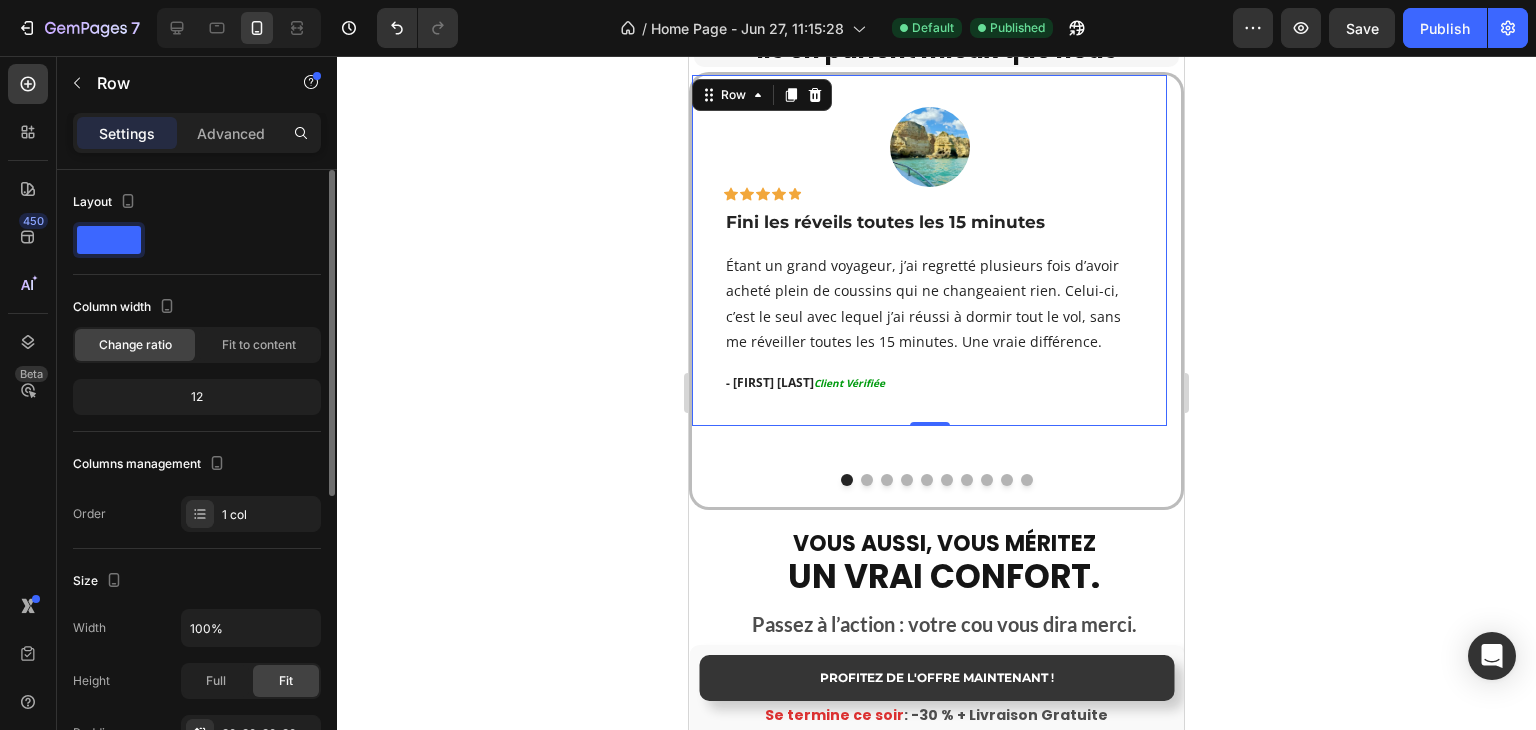 click on "Columns management Order 1 col" at bounding box center [197, 490] 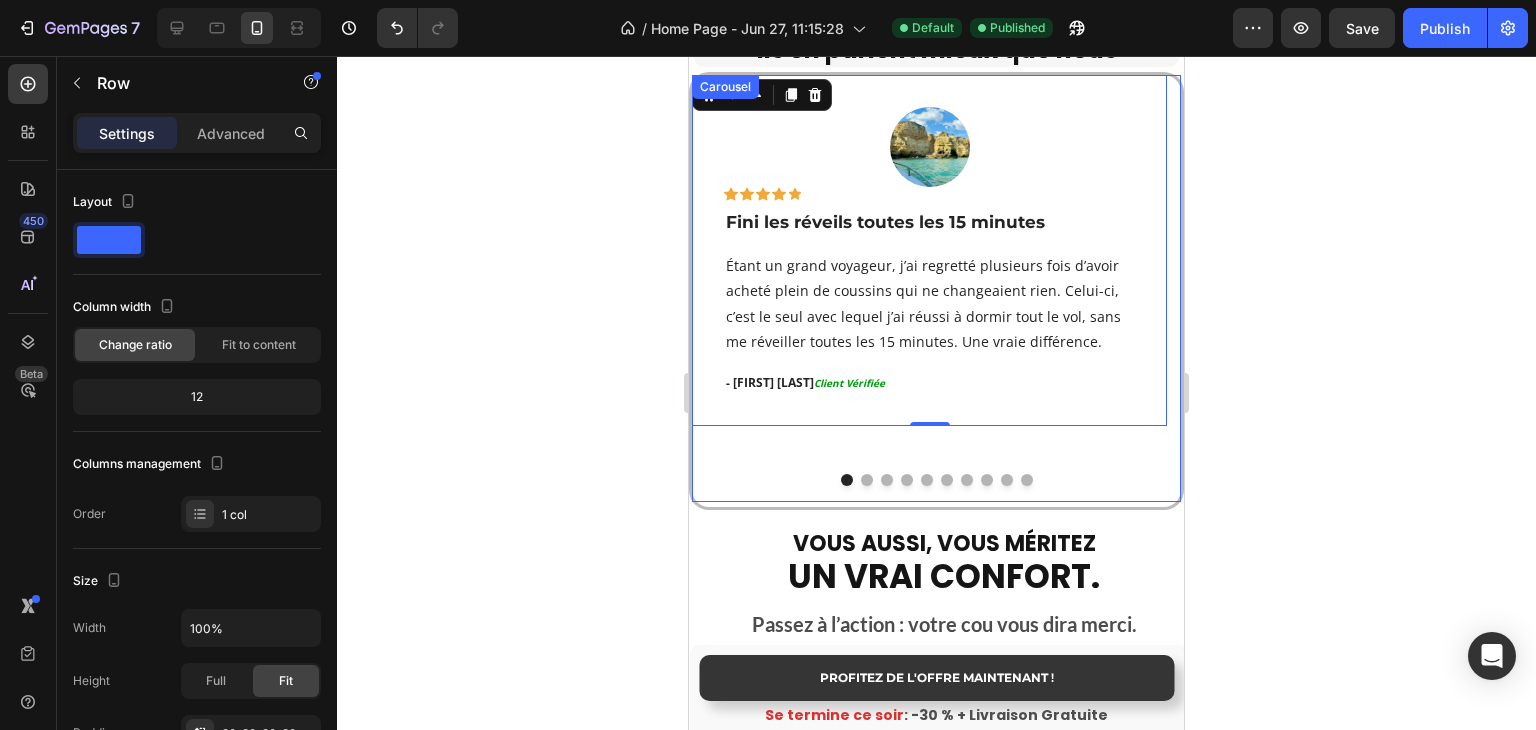 click at bounding box center [867, 480] 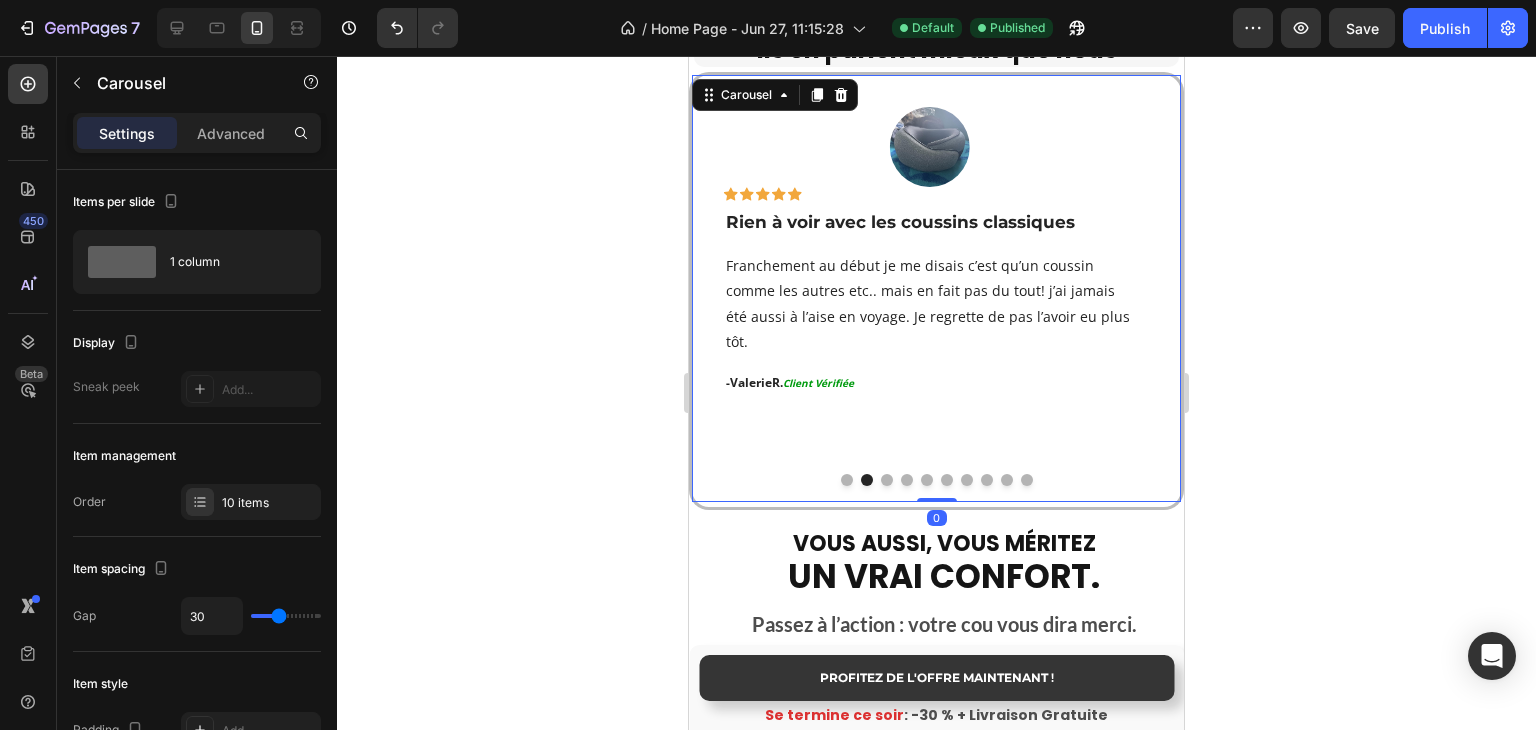 click at bounding box center [847, 480] 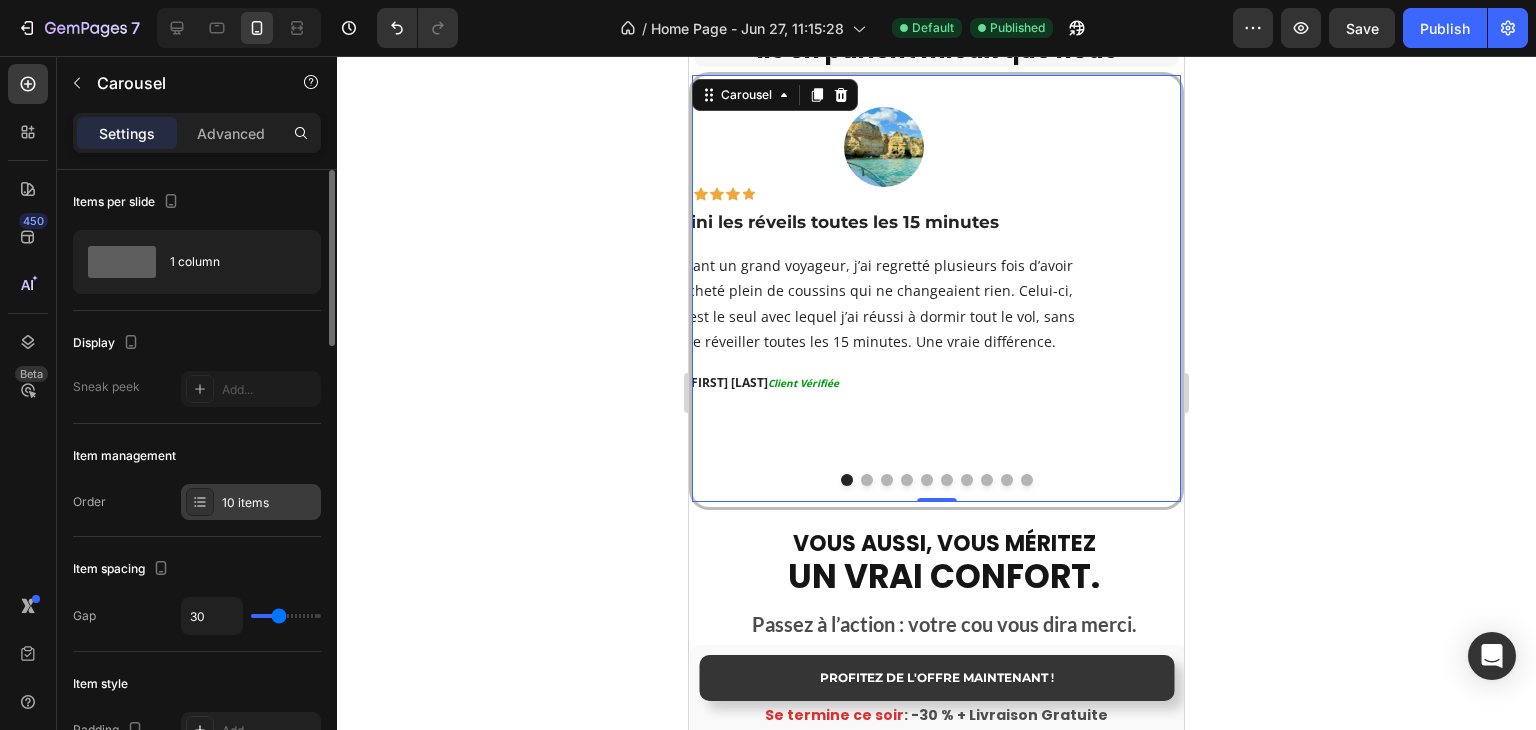 click on "10 items" at bounding box center (251, 502) 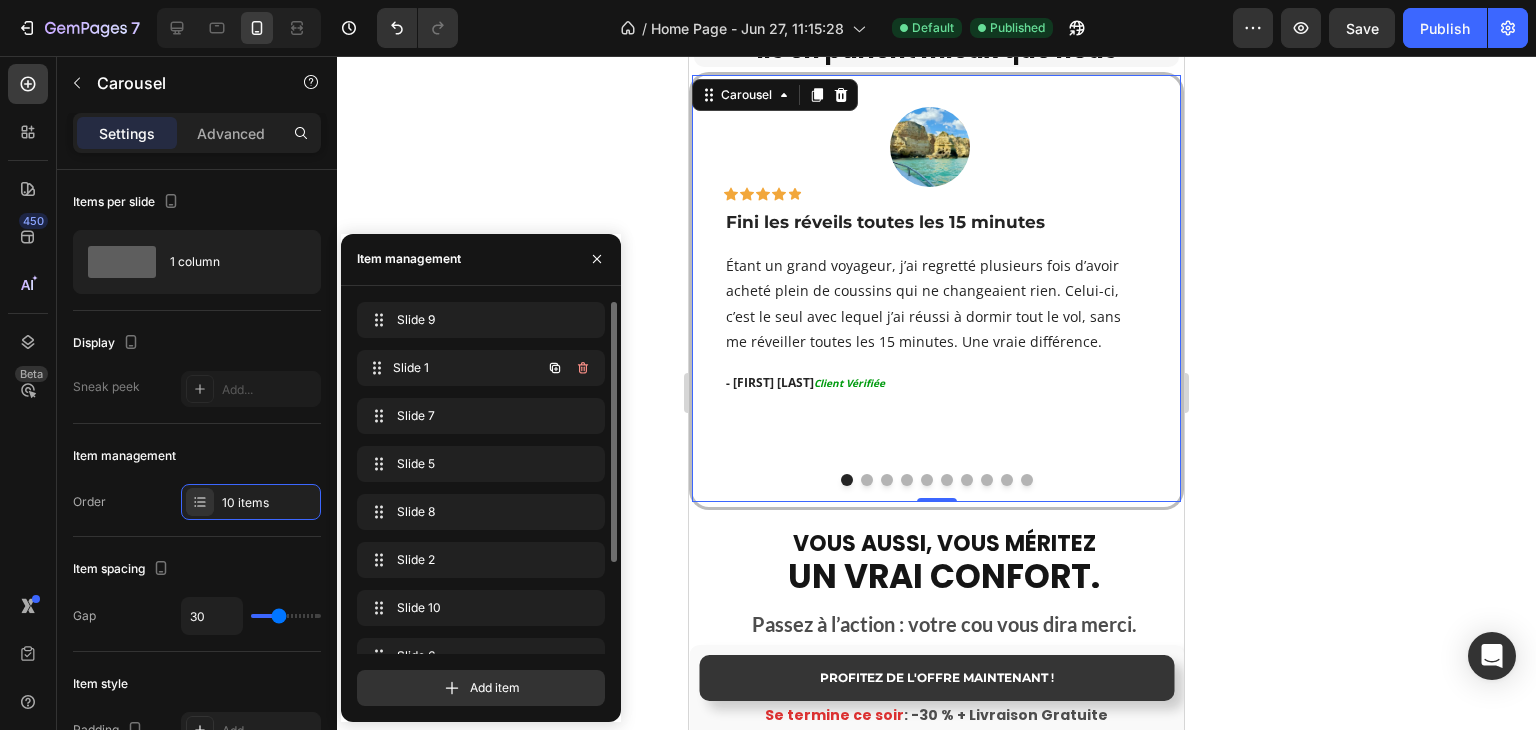 type 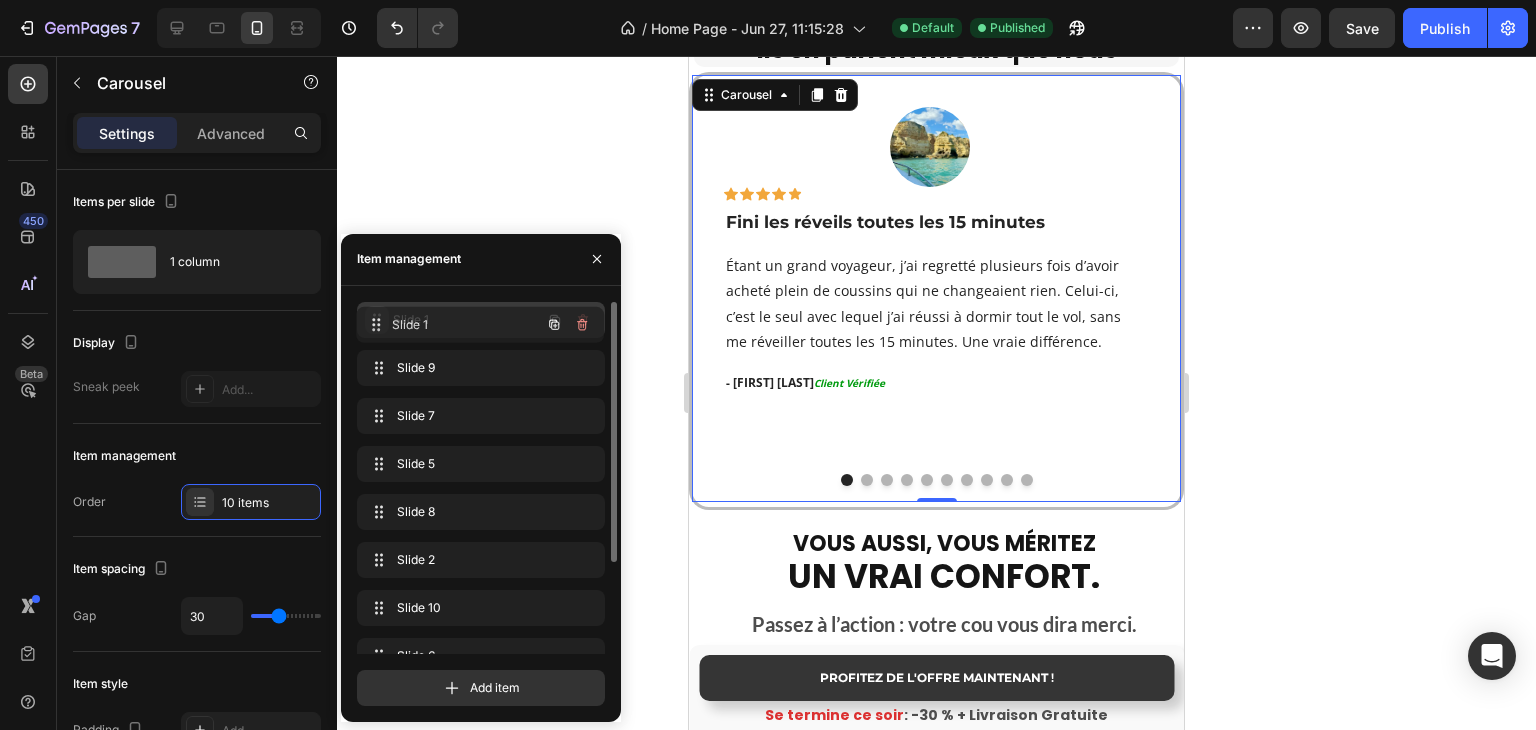 drag, startPoint x: 372, startPoint y: 369, endPoint x: 372, endPoint y: 325, distance: 44 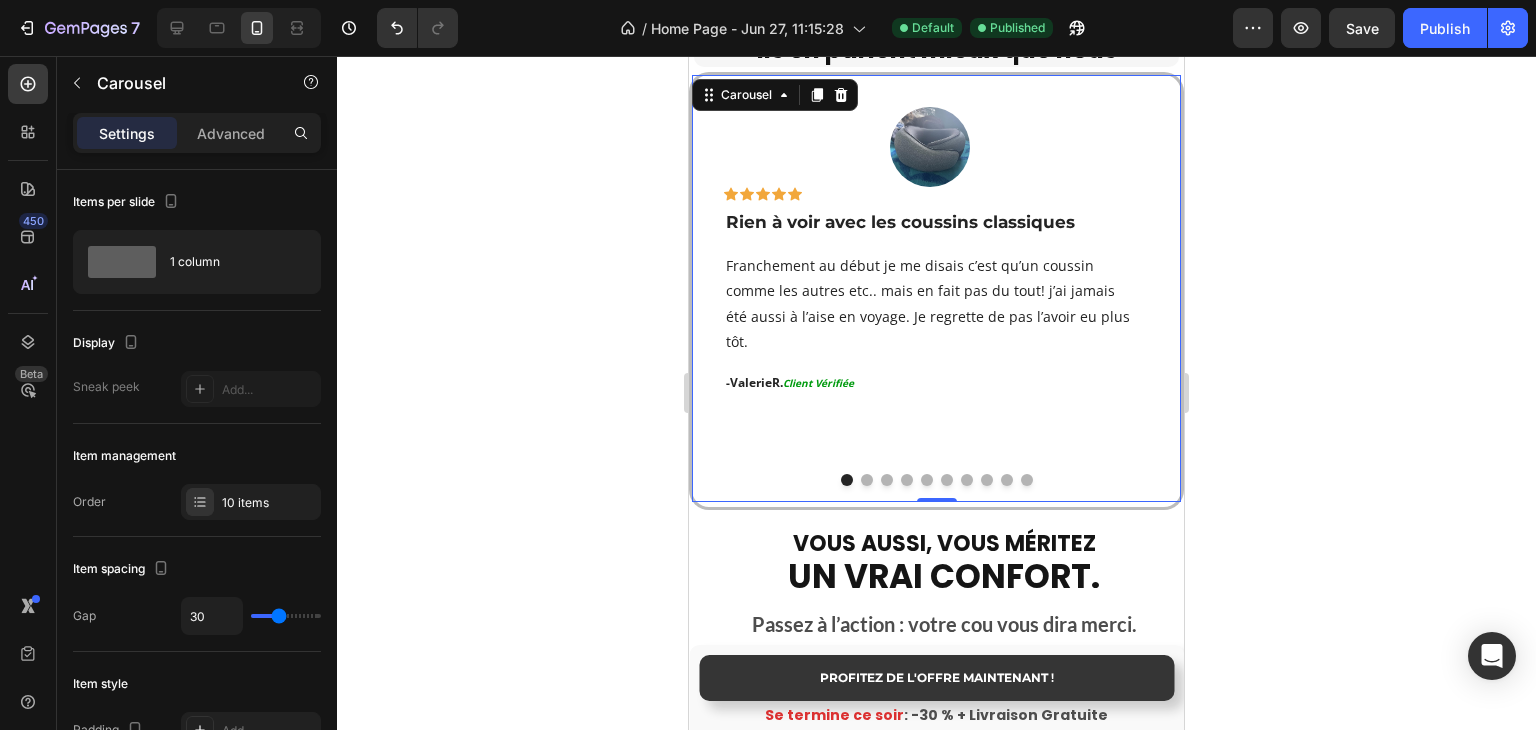 click 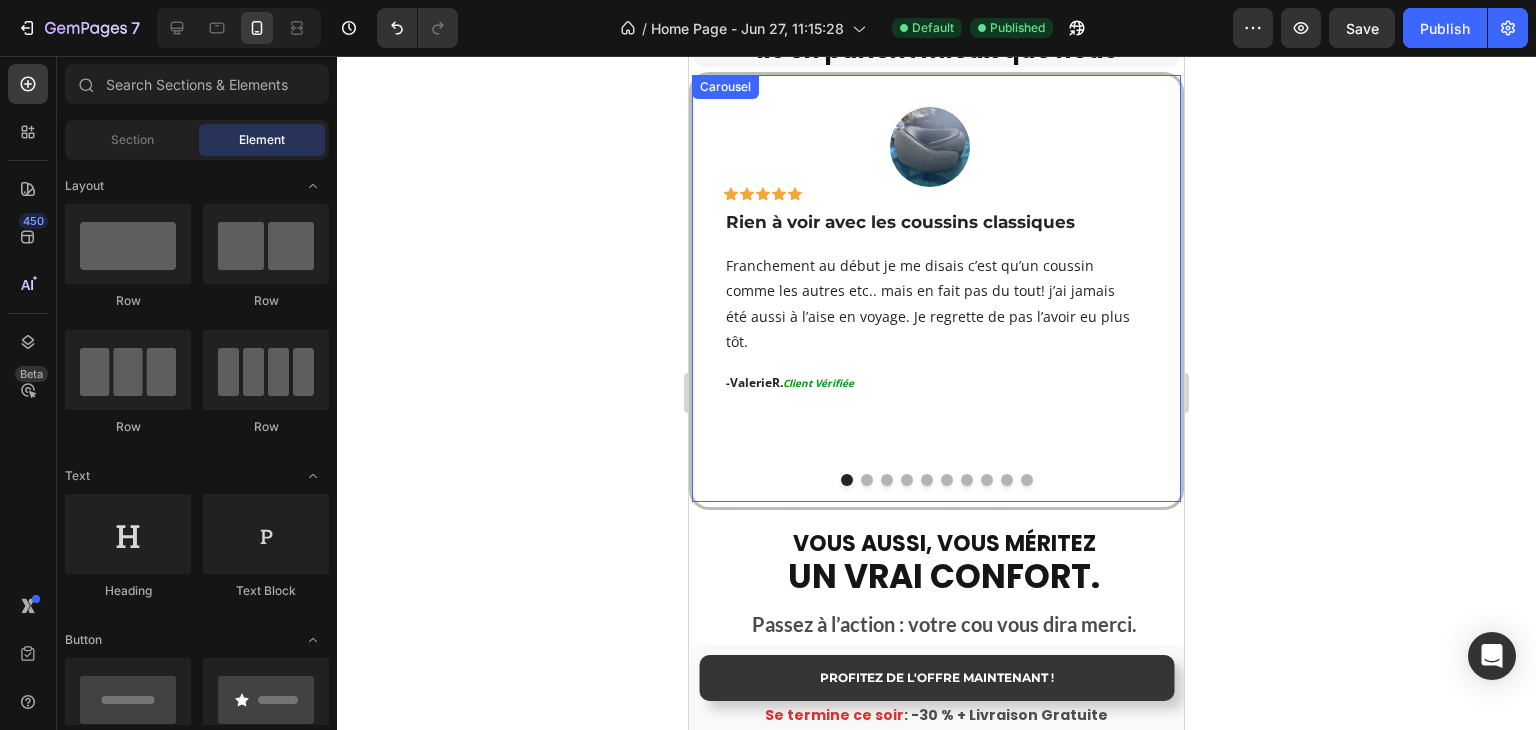 click at bounding box center [867, 480] 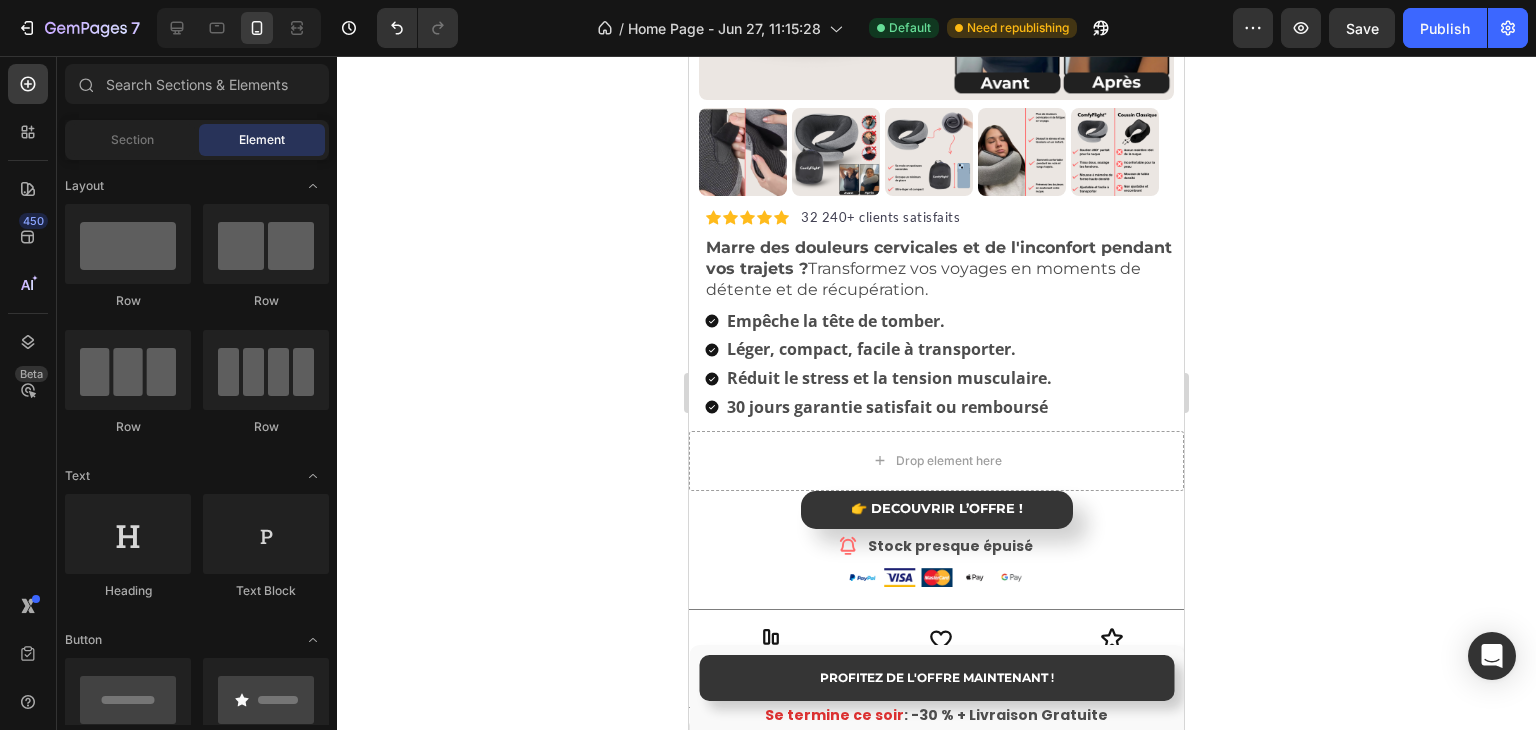 scroll, scrollTop: 0, scrollLeft: 0, axis: both 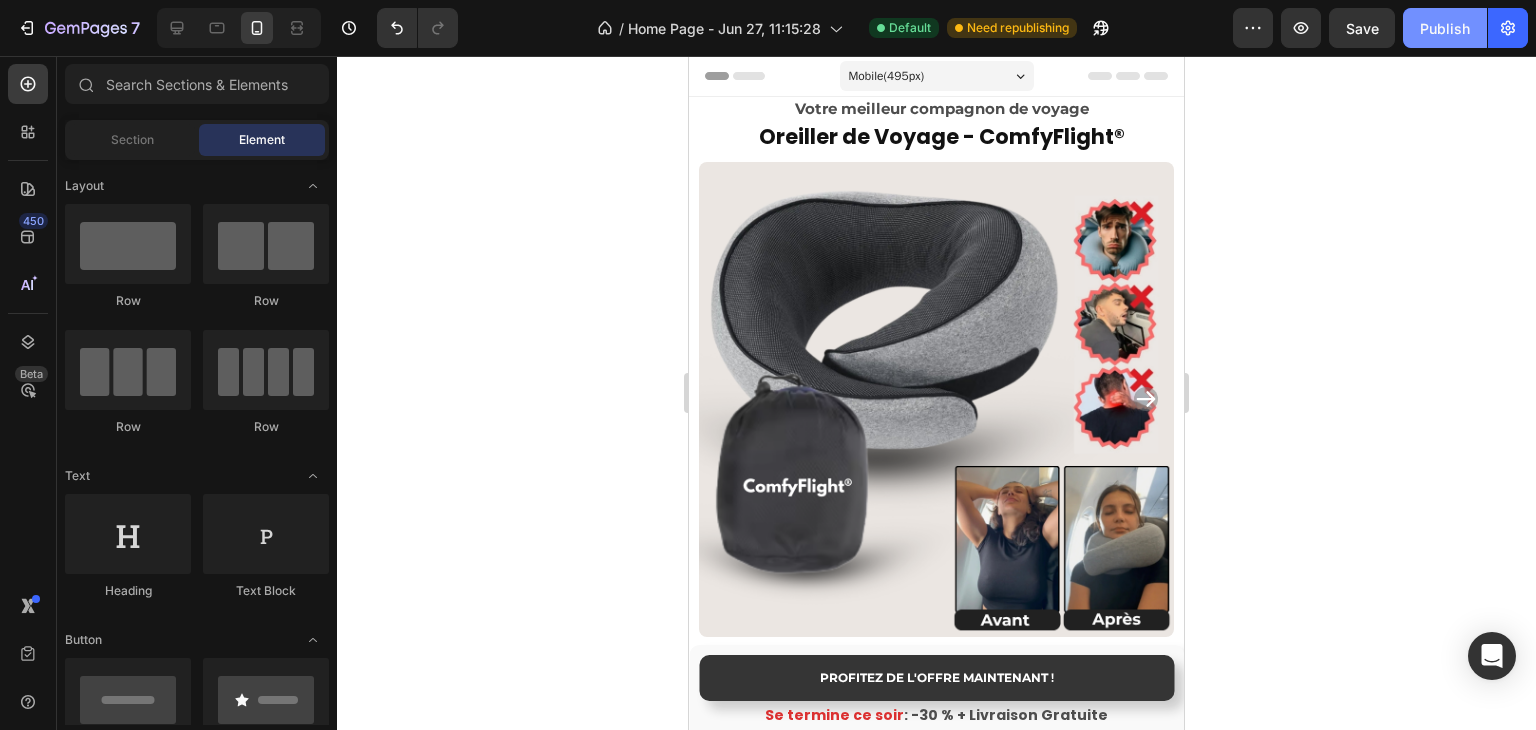 click on "Publish" 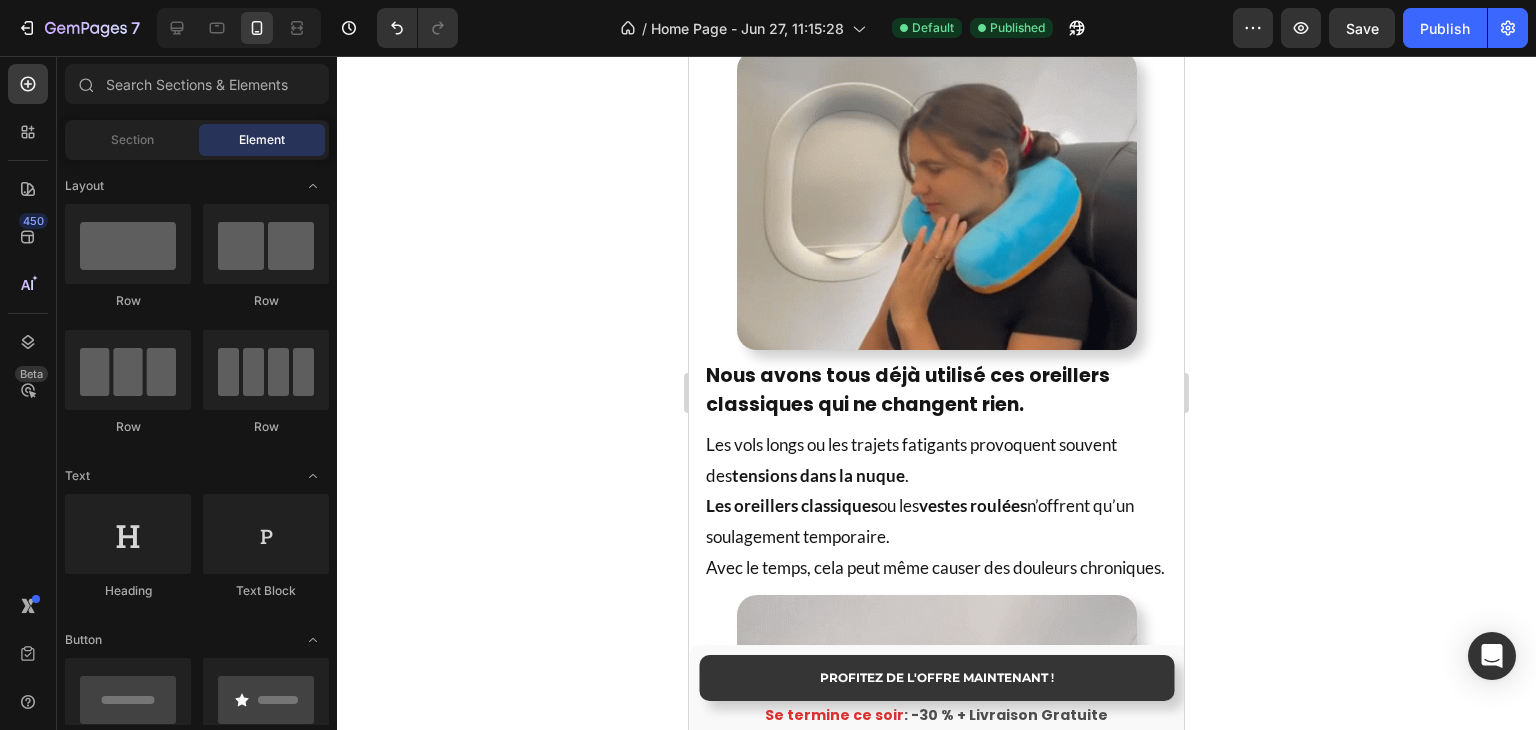 scroll, scrollTop: 1300, scrollLeft: 0, axis: vertical 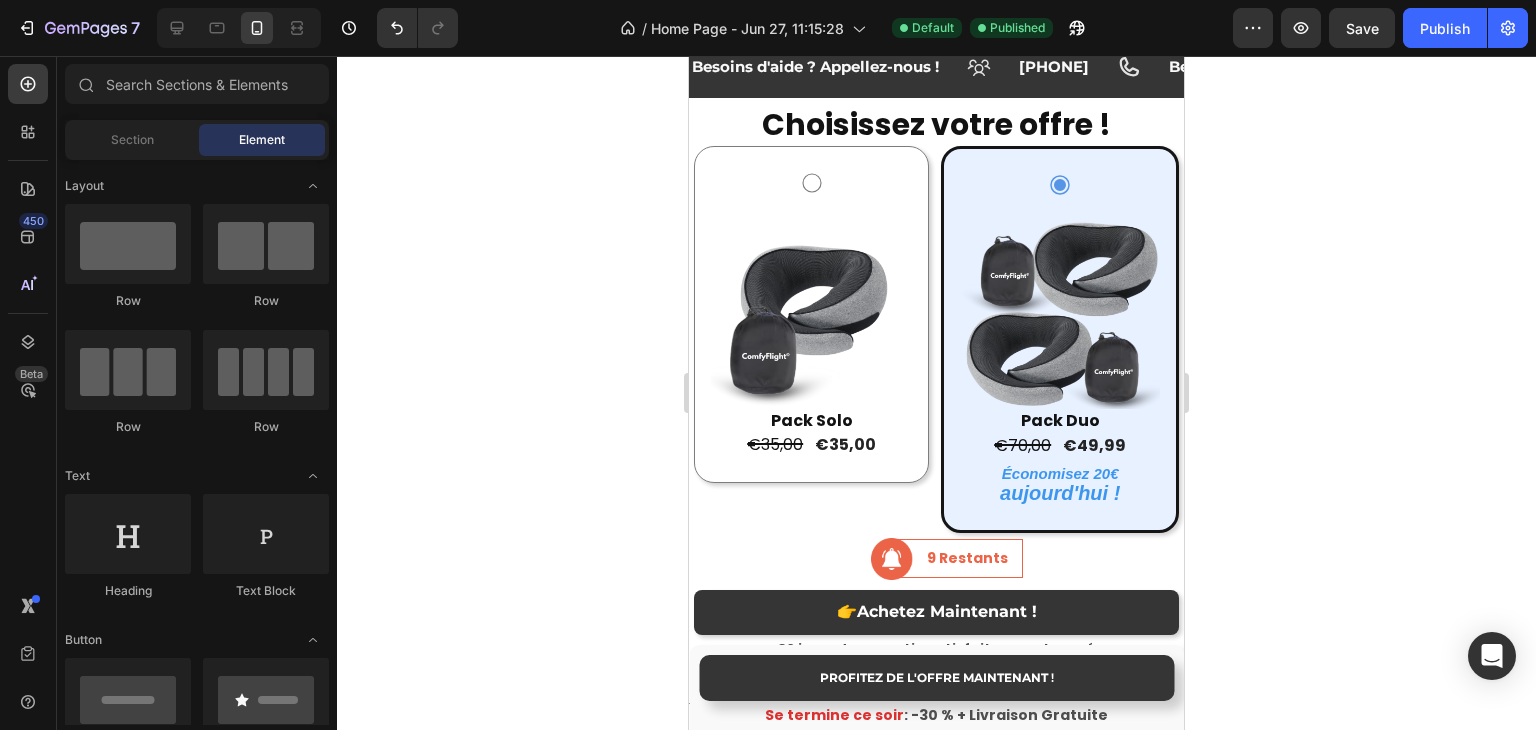 click 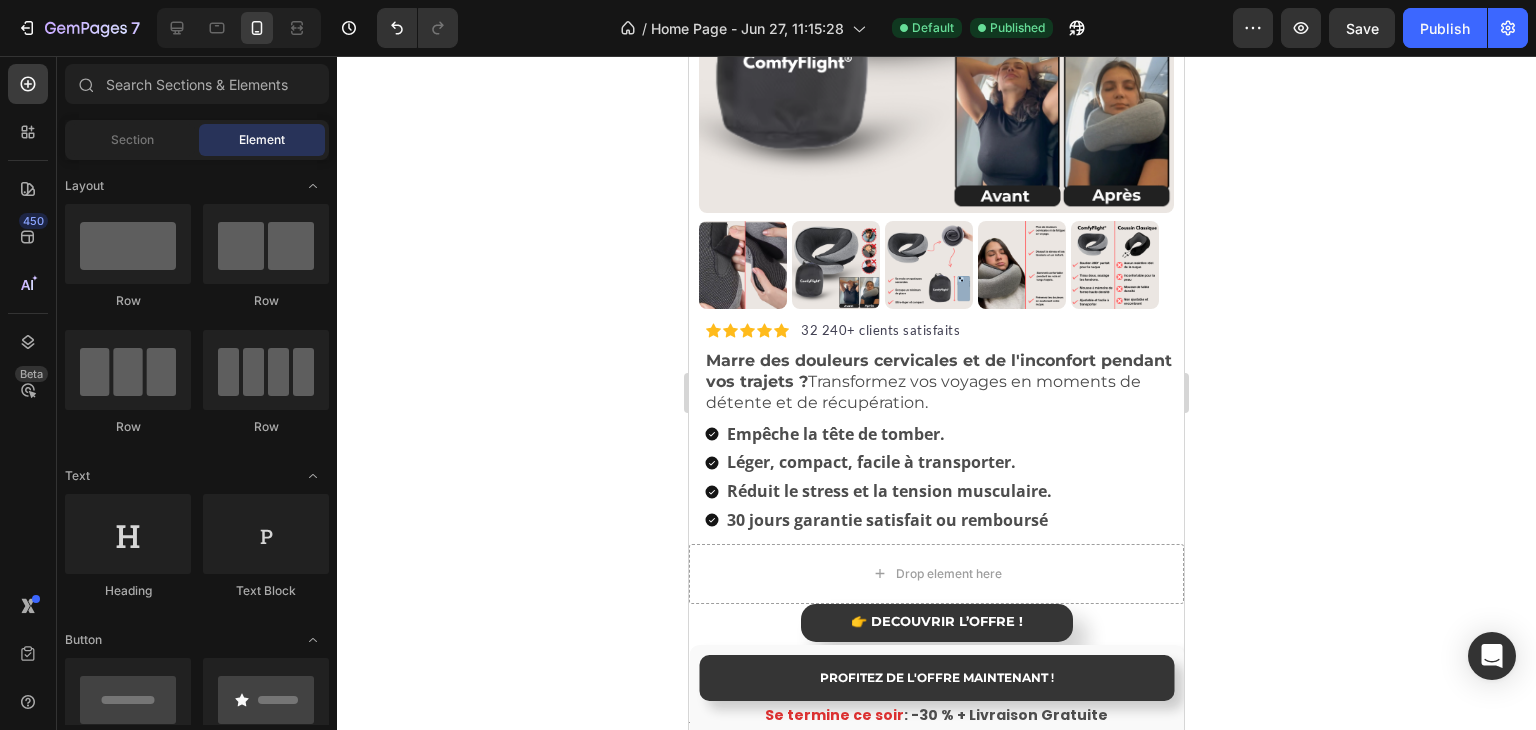 scroll, scrollTop: 0, scrollLeft: 0, axis: both 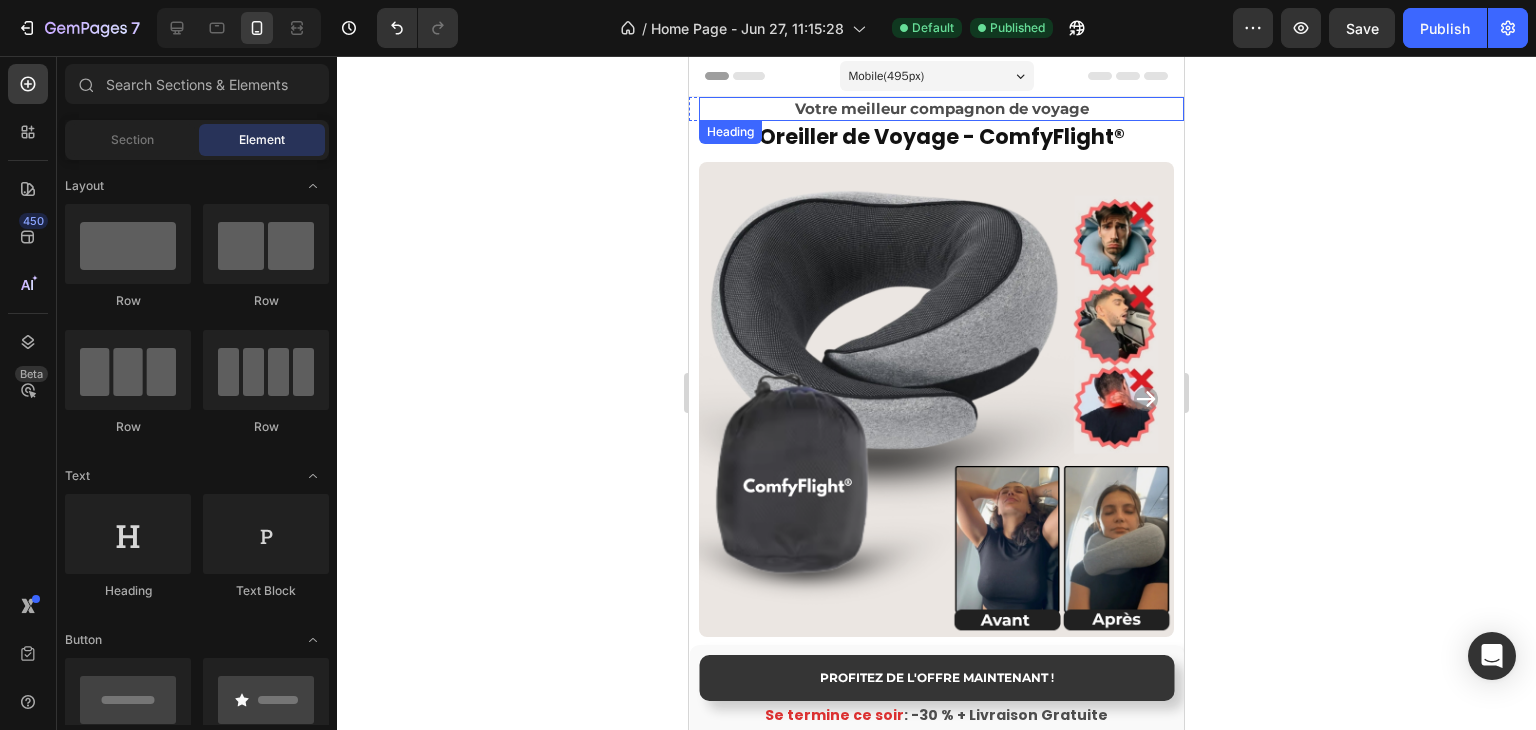 click on "Votre meilleur compagnon de voyage" at bounding box center [941, 109] 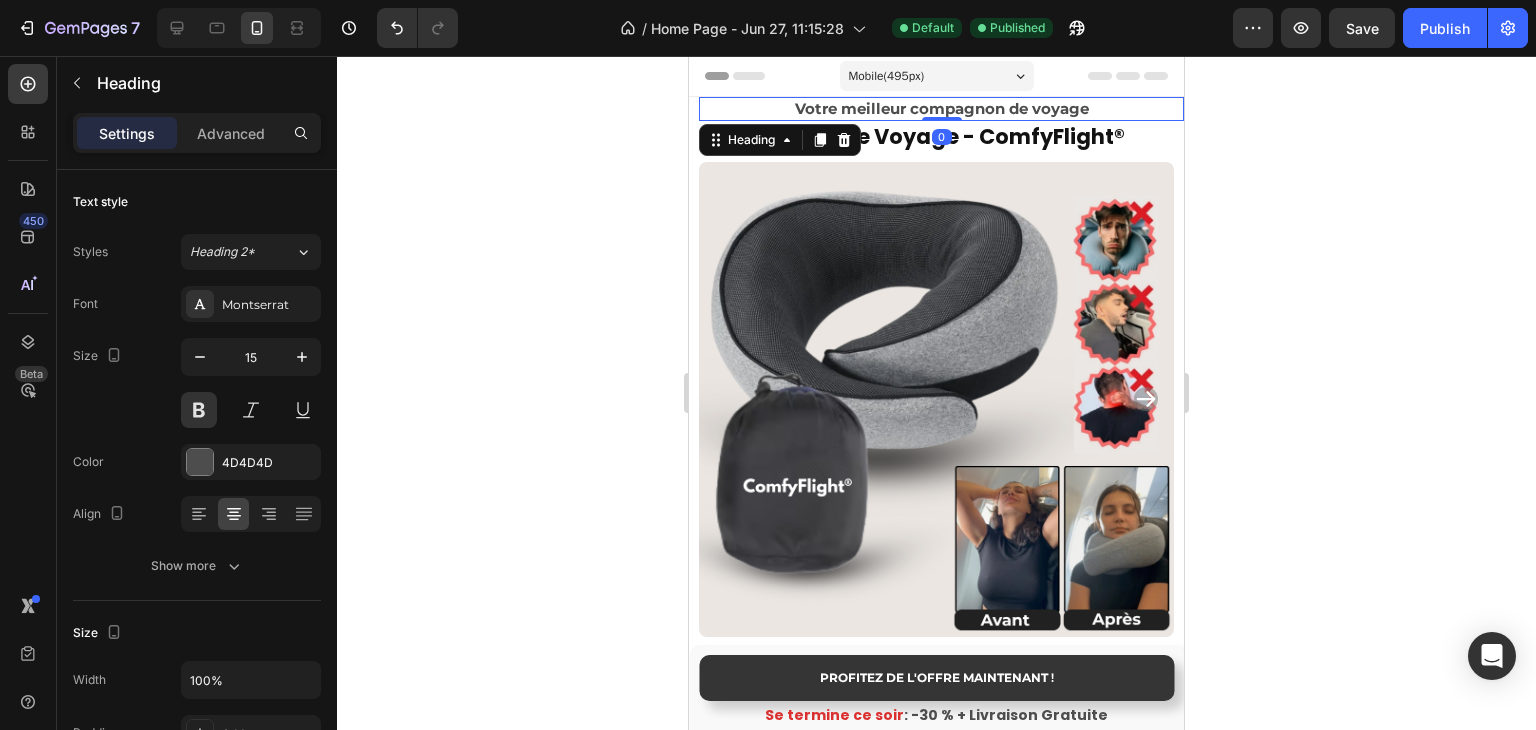 click 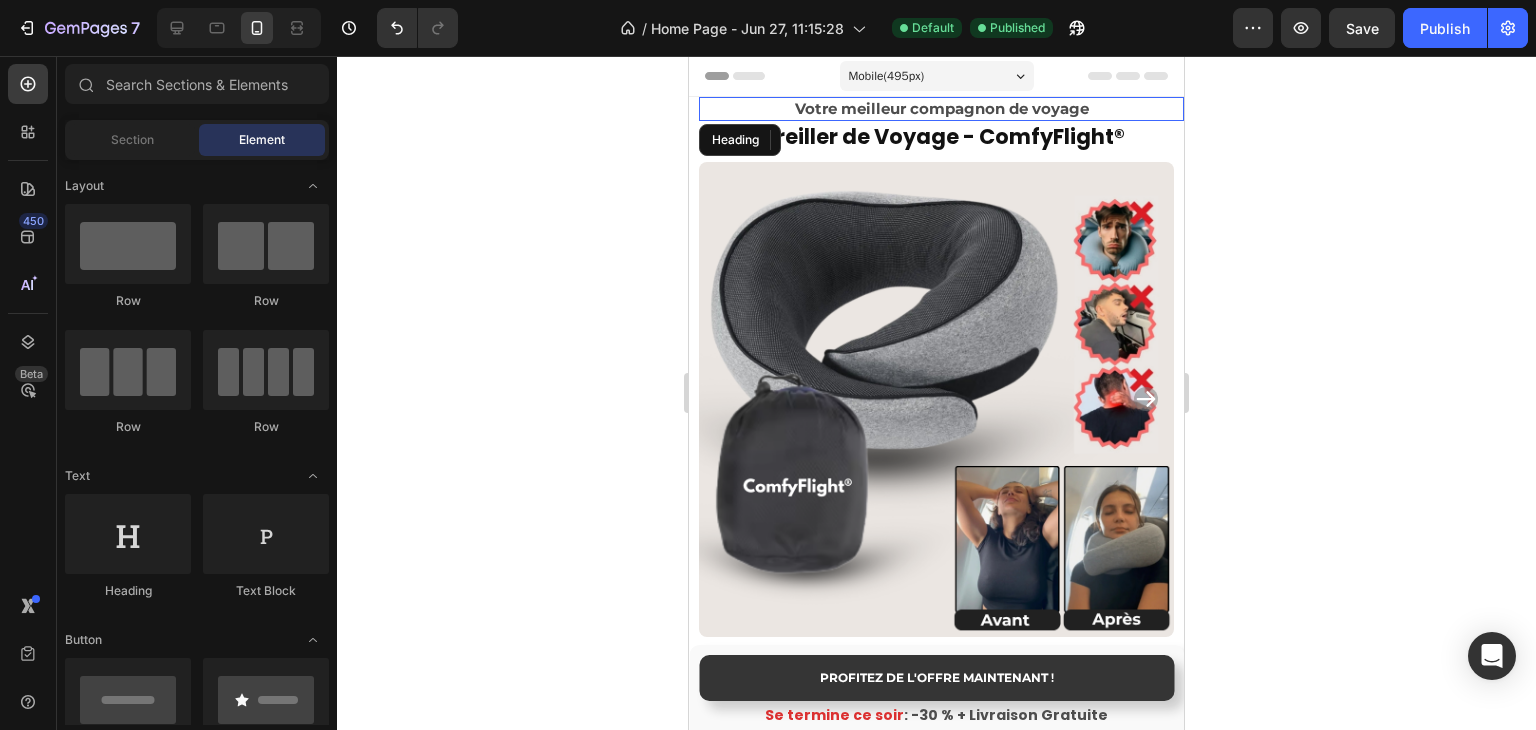 click on "Votre meilleur compagnon de voyage" at bounding box center [941, 109] 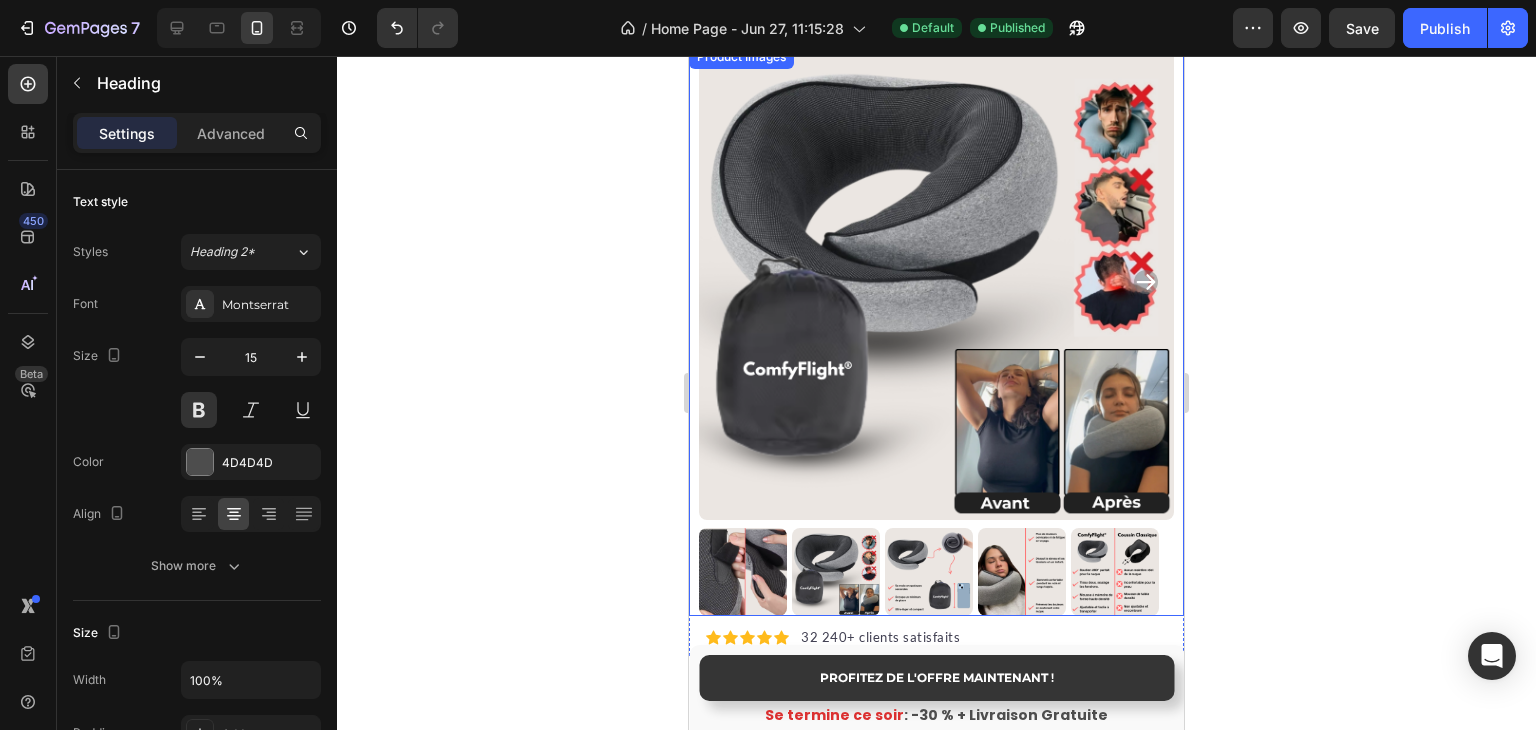 scroll, scrollTop: 0, scrollLeft: 0, axis: both 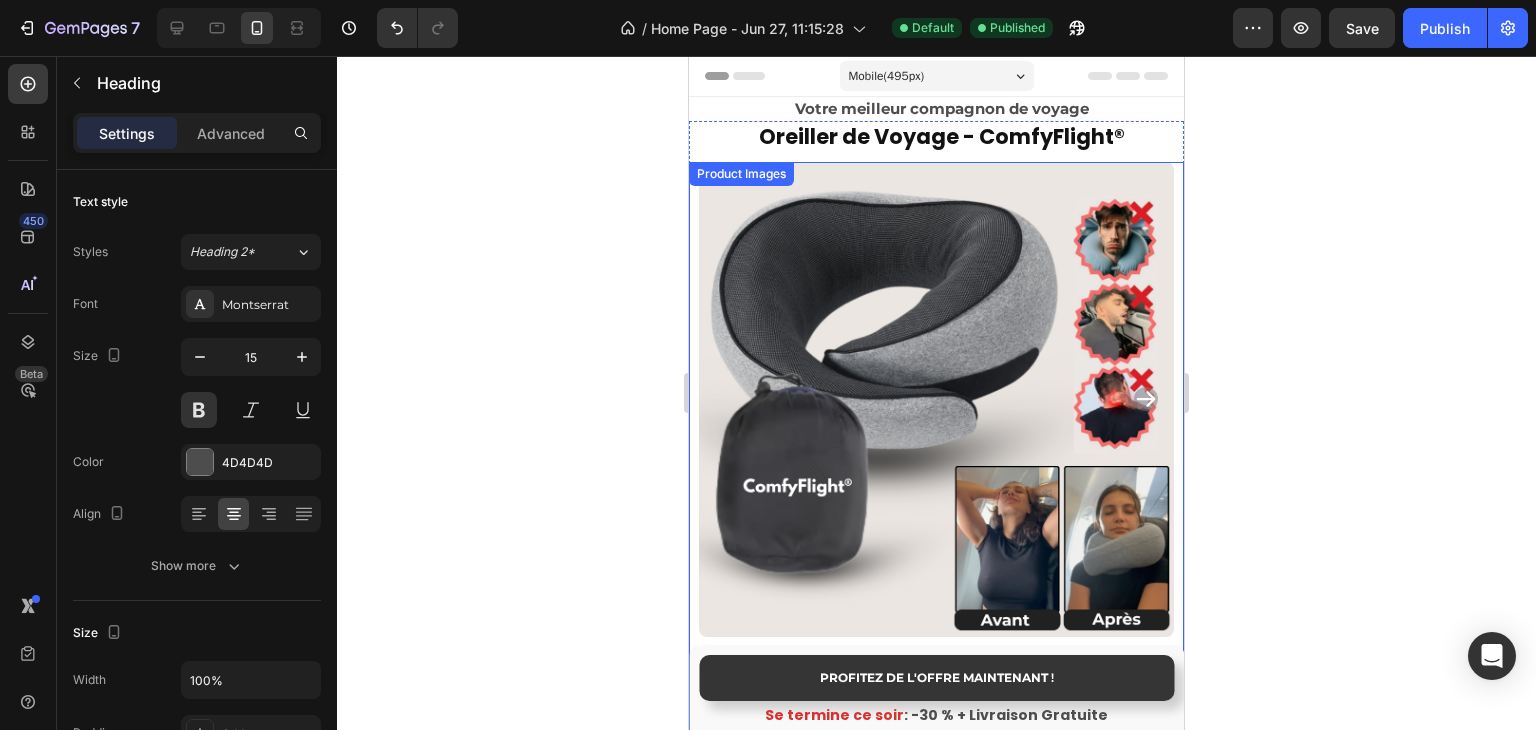 click at bounding box center (936, 399) 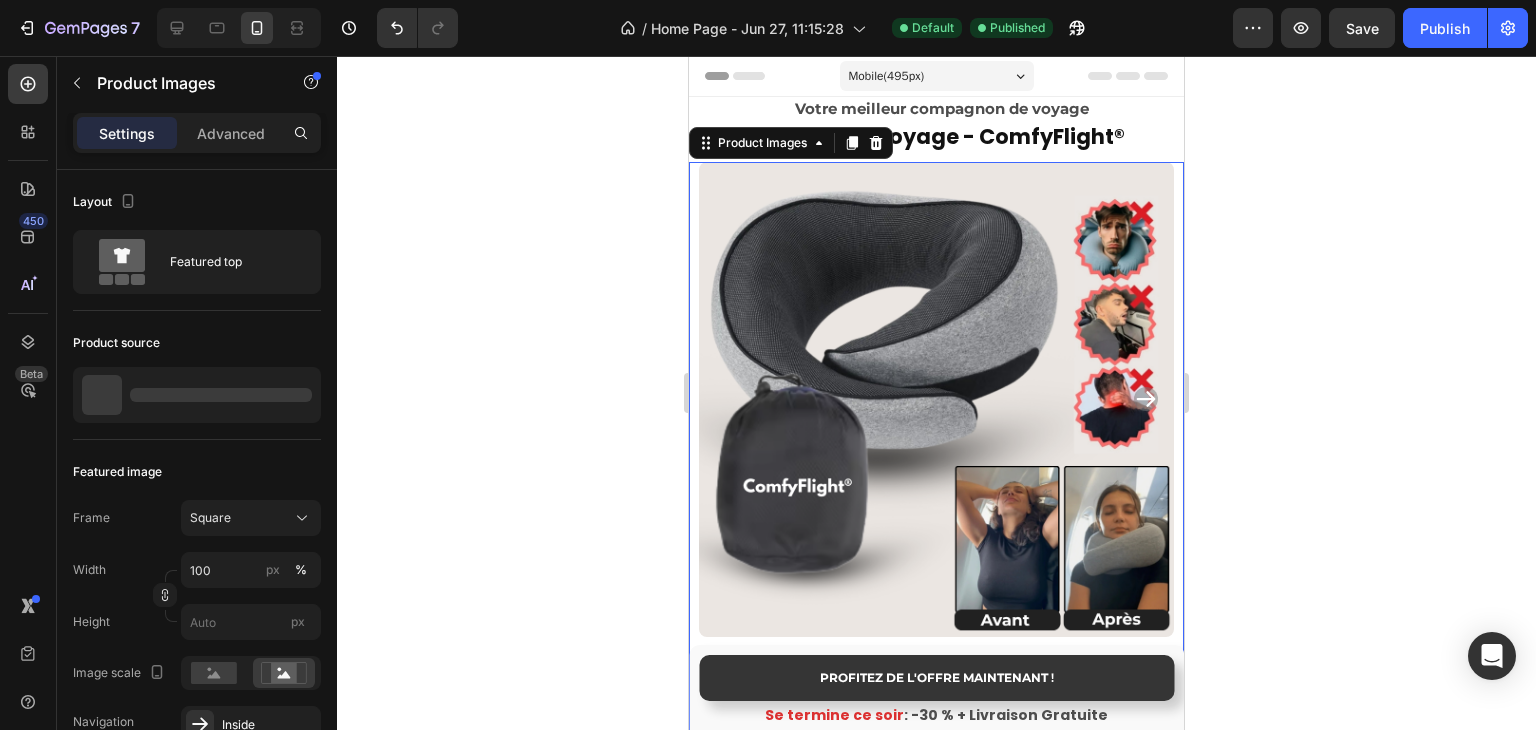 click 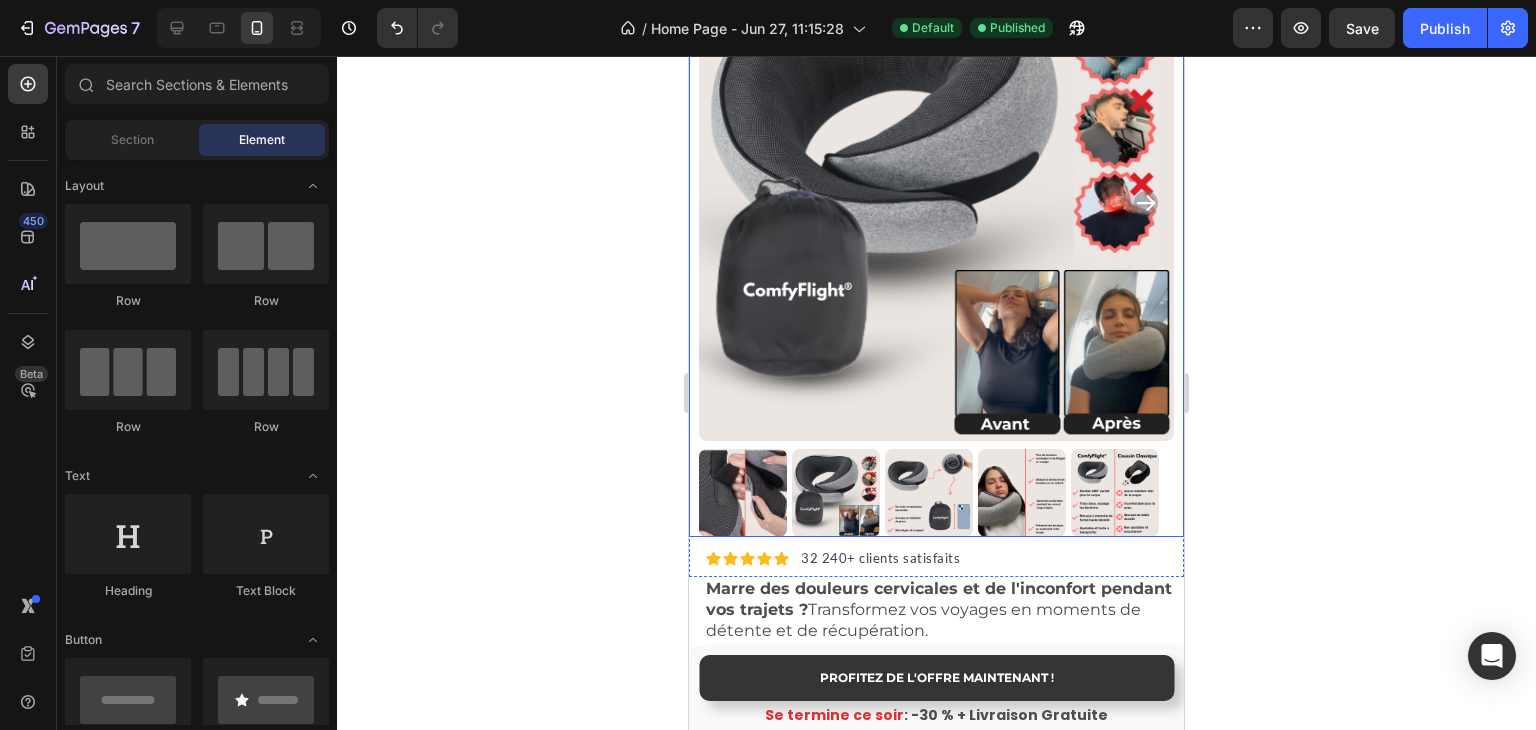 scroll, scrollTop: 200, scrollLeft: 0, axis: vertical 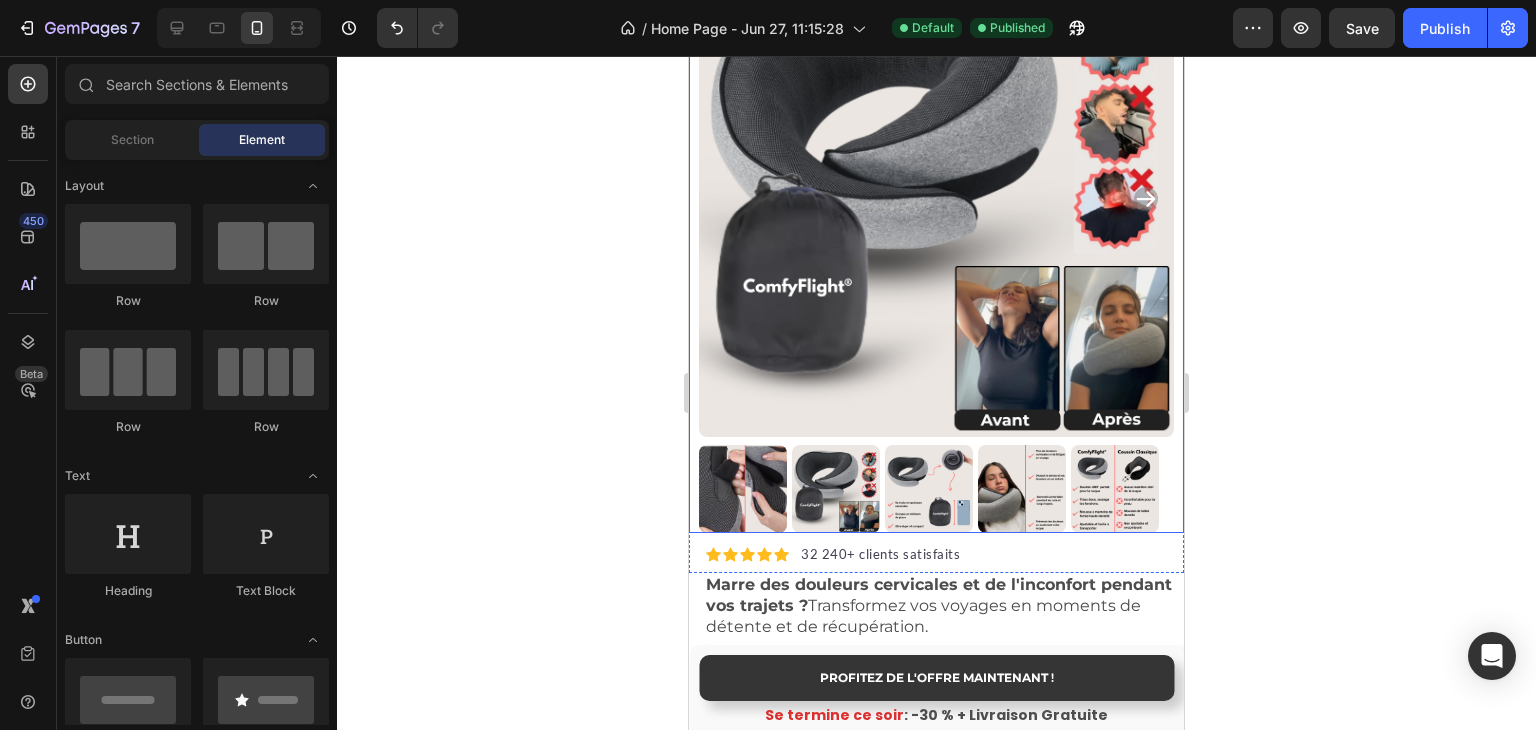 click at bounding box center [836, 489] 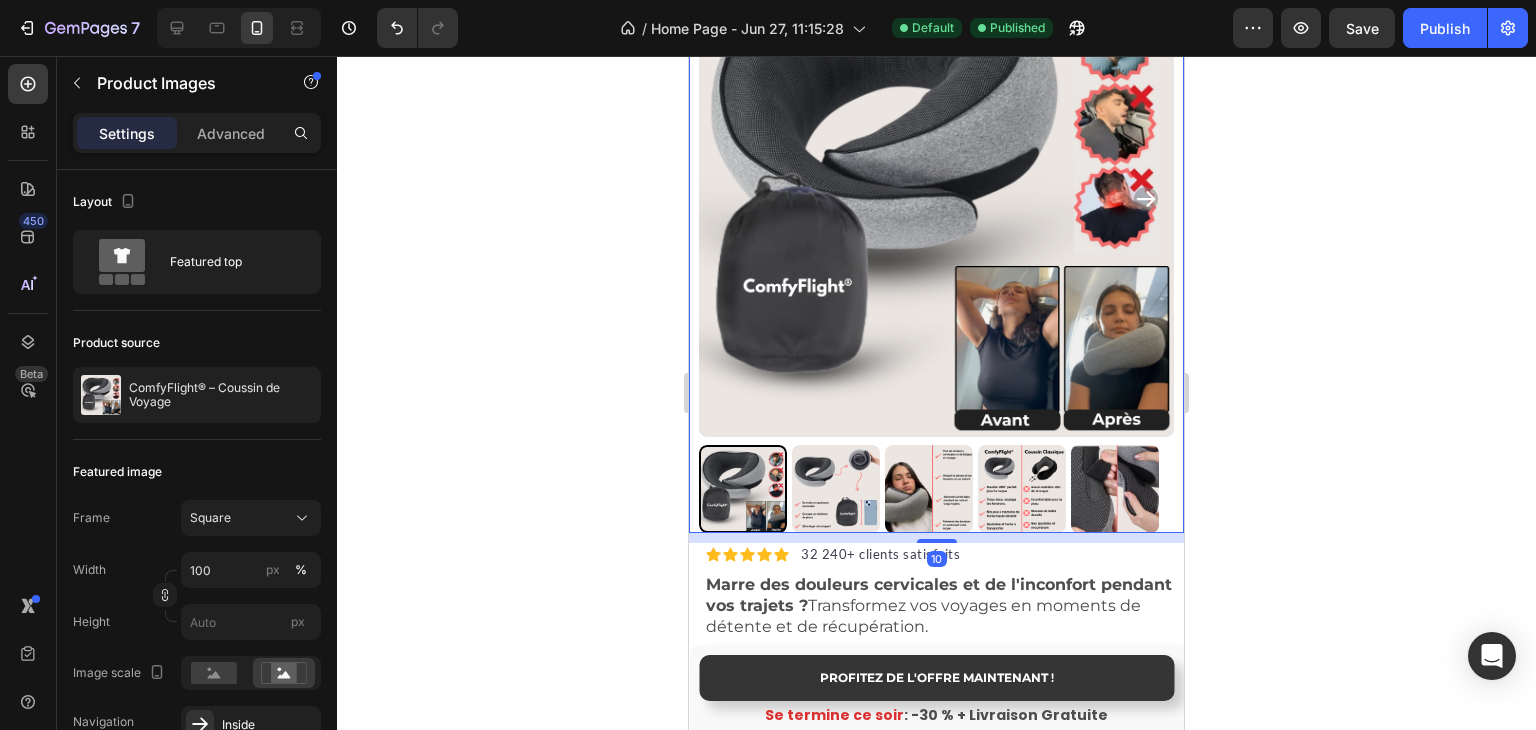 click at bounding box center [836, 489] 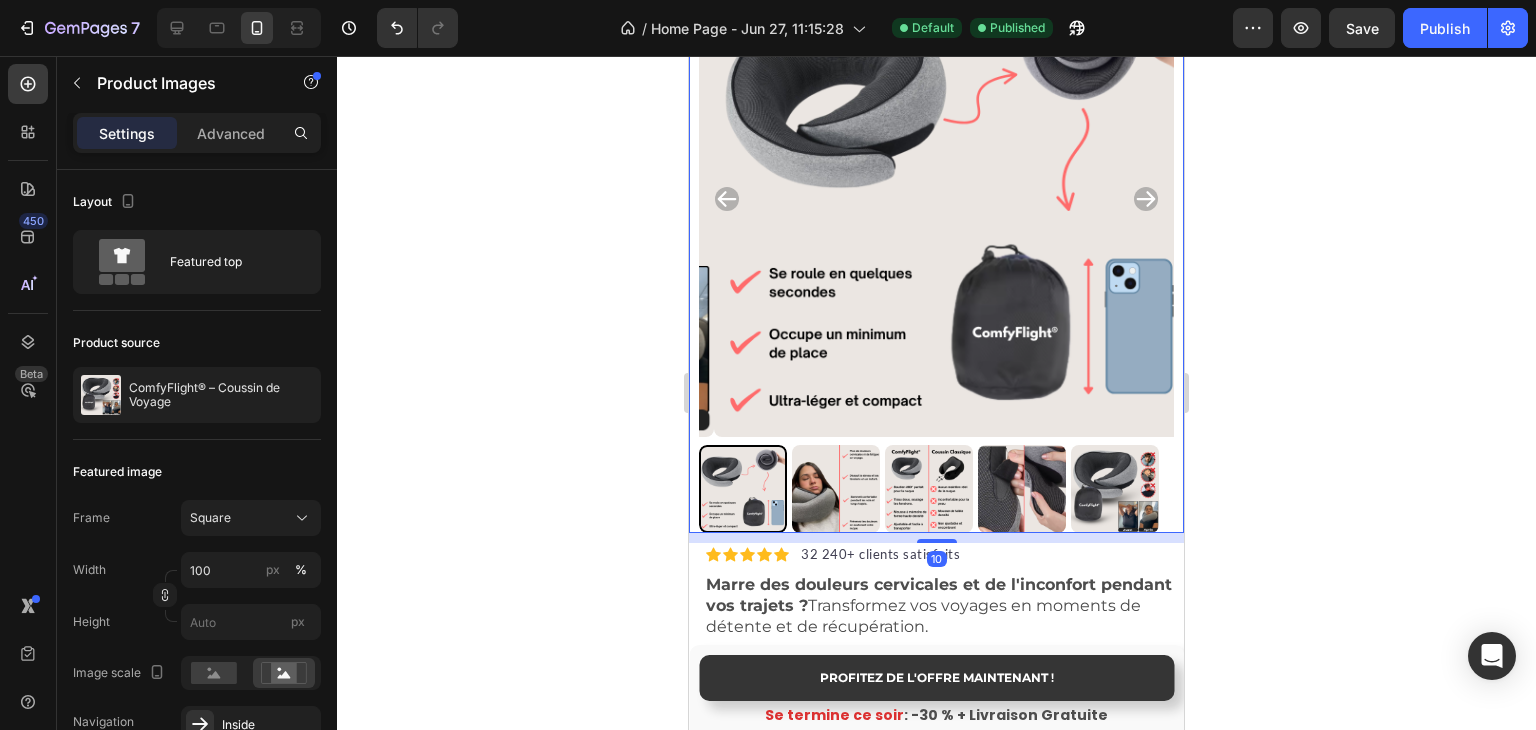 click at bounding box center [936, 489] 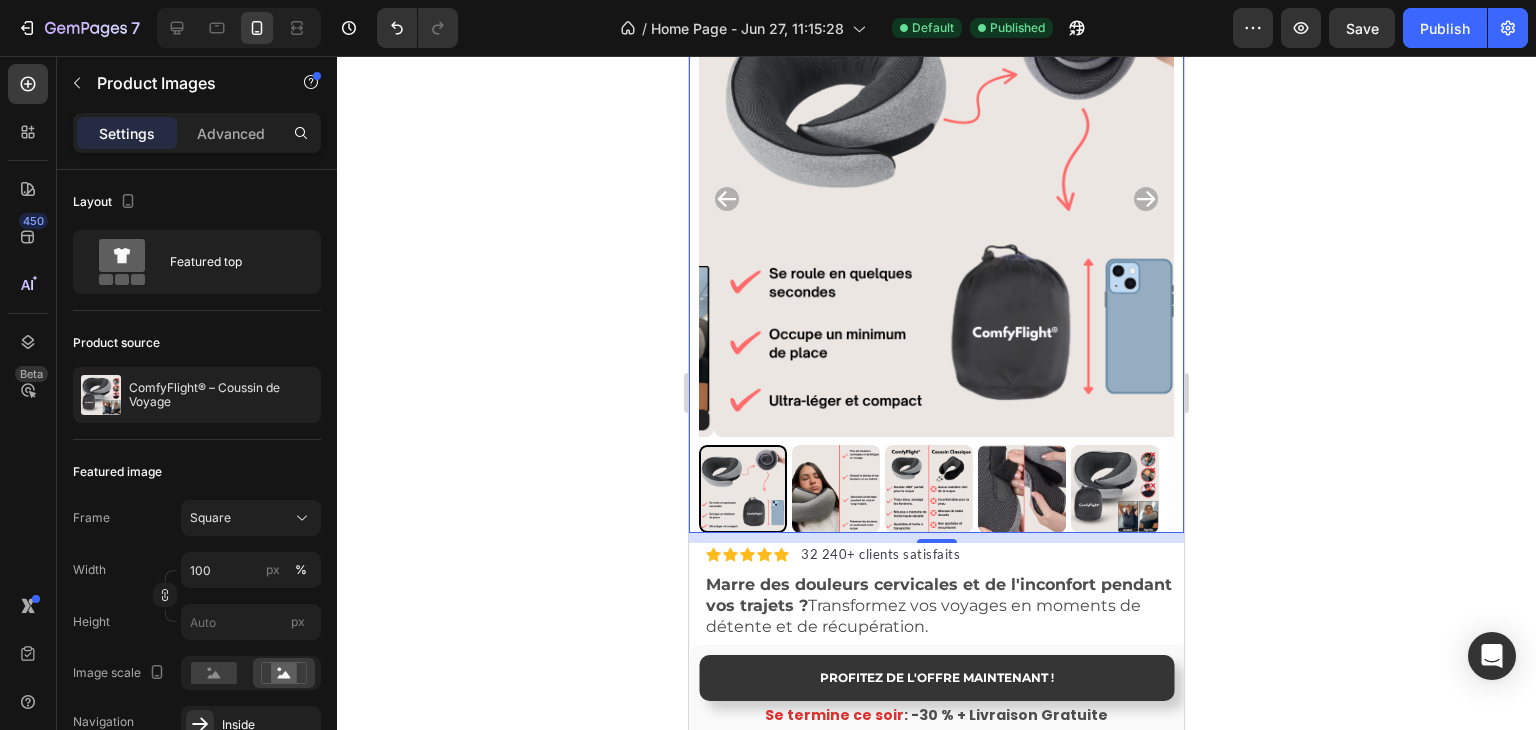 click at bounding box center (929, 489) 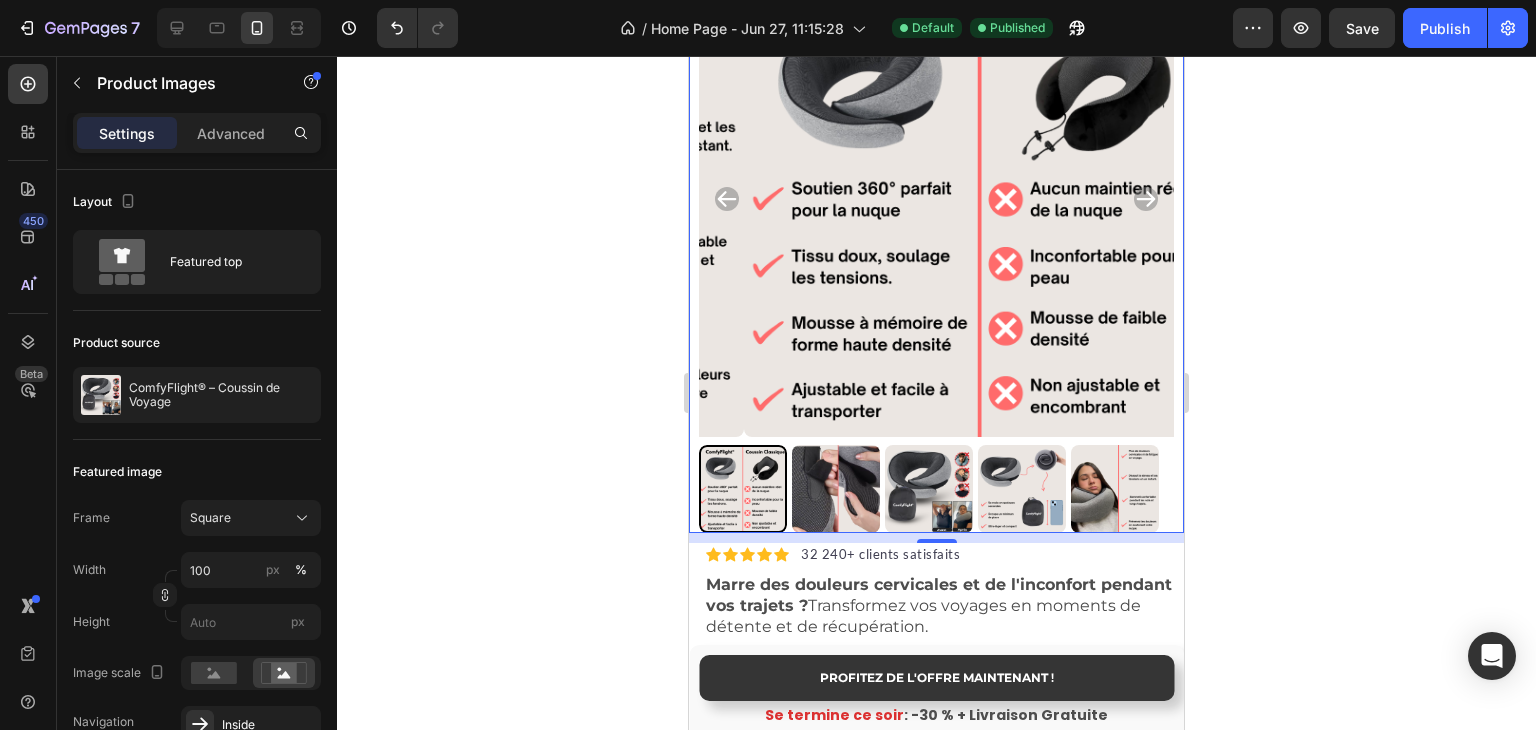 click at bounding box center (836, 489) 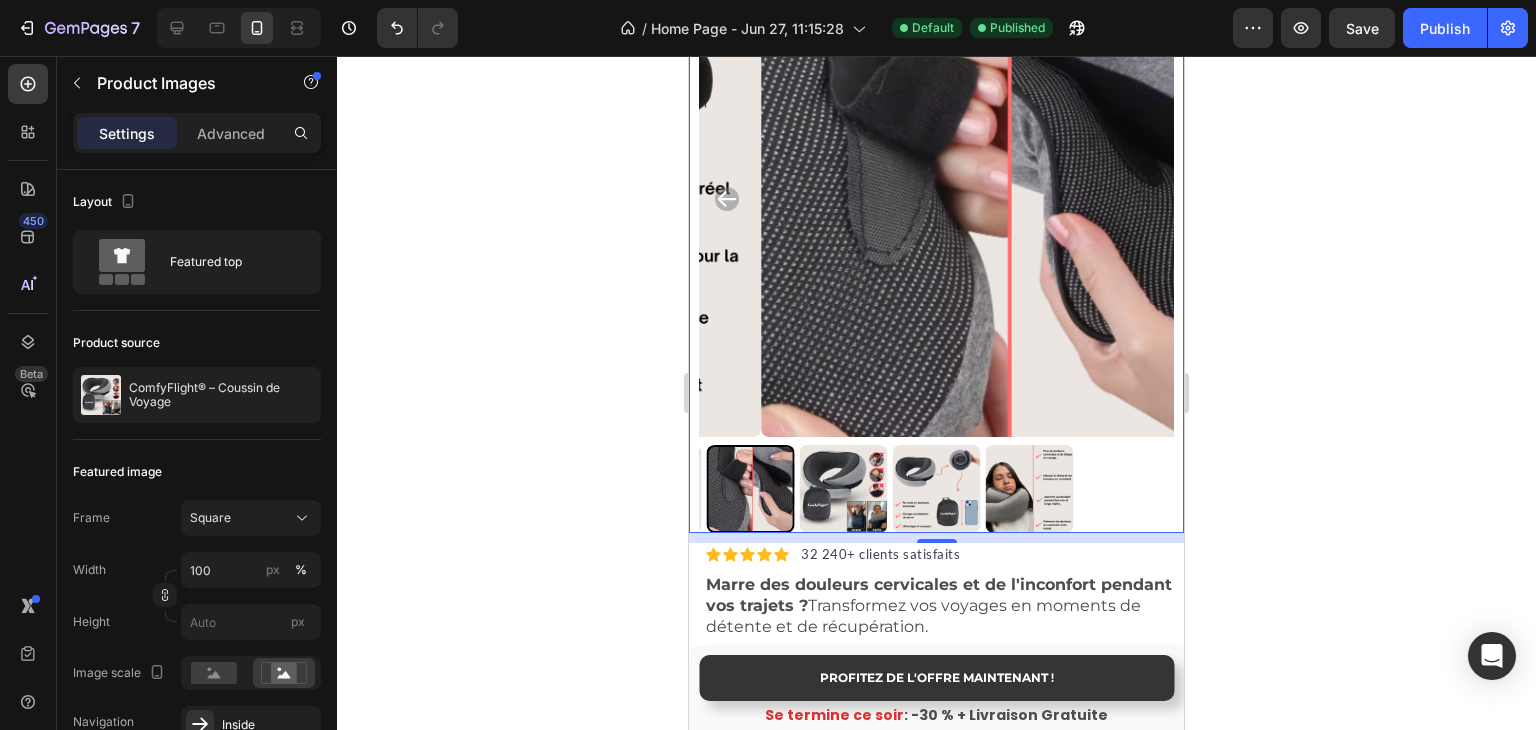 click at bounding box center (844, 489) 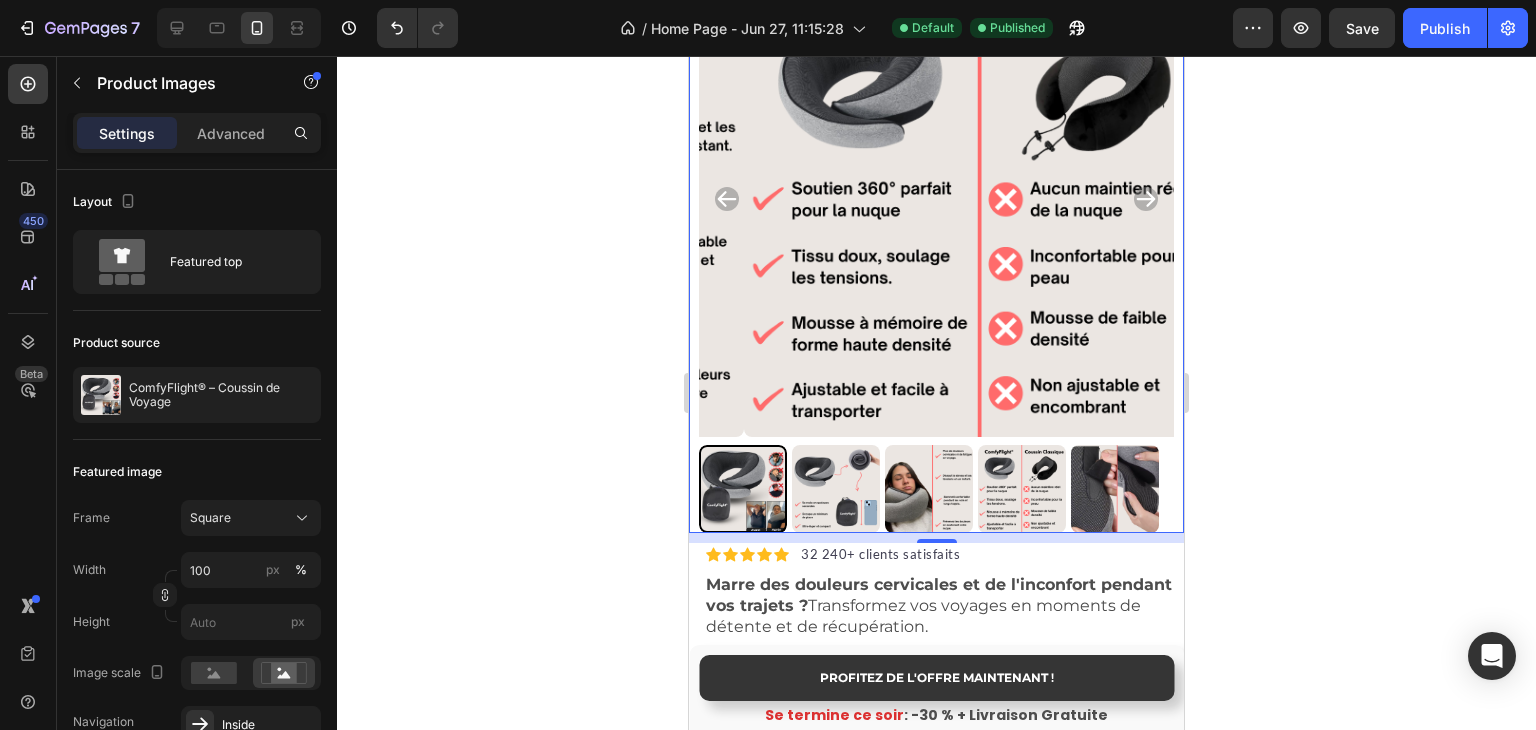 click at bounding box center (836, 489) 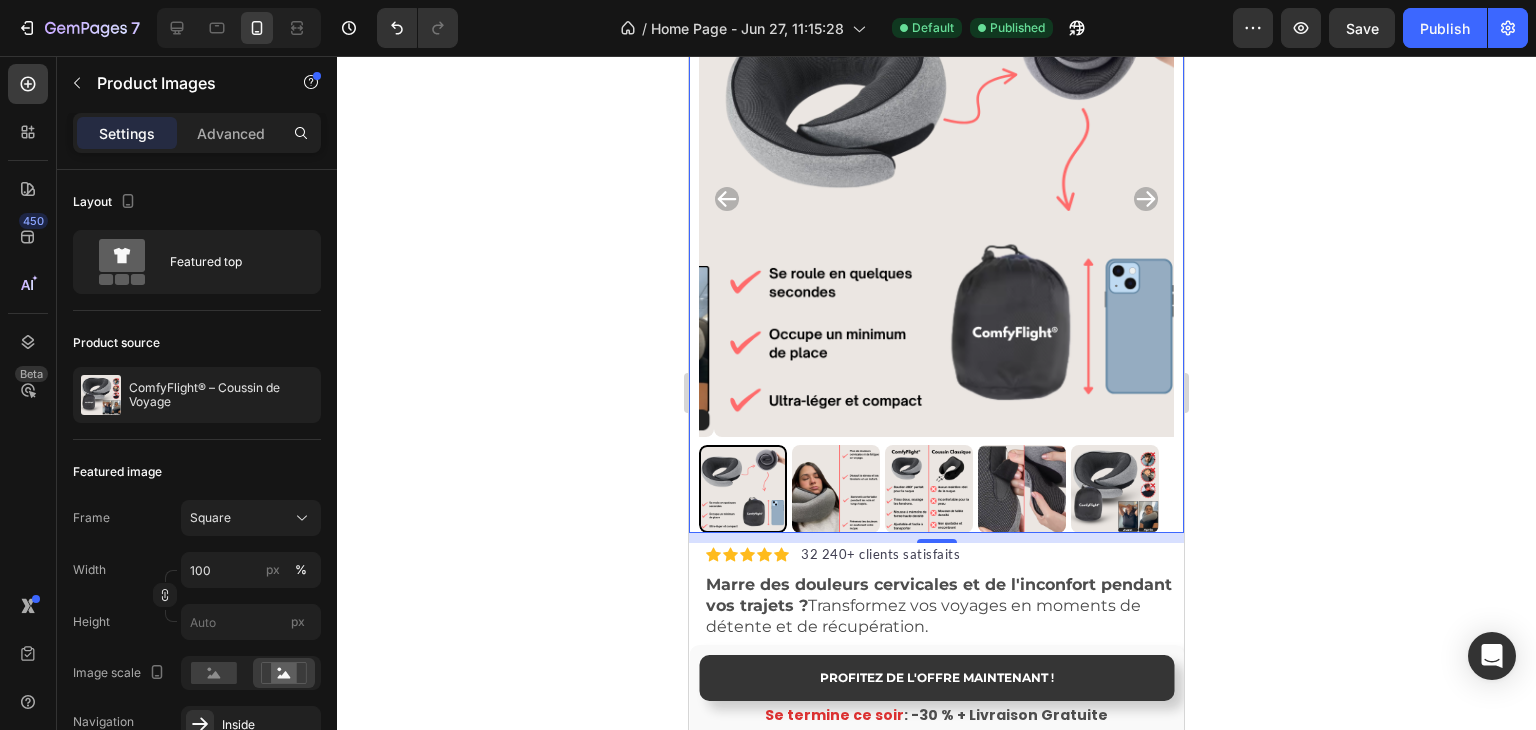 click at bounding box center (936, 489) 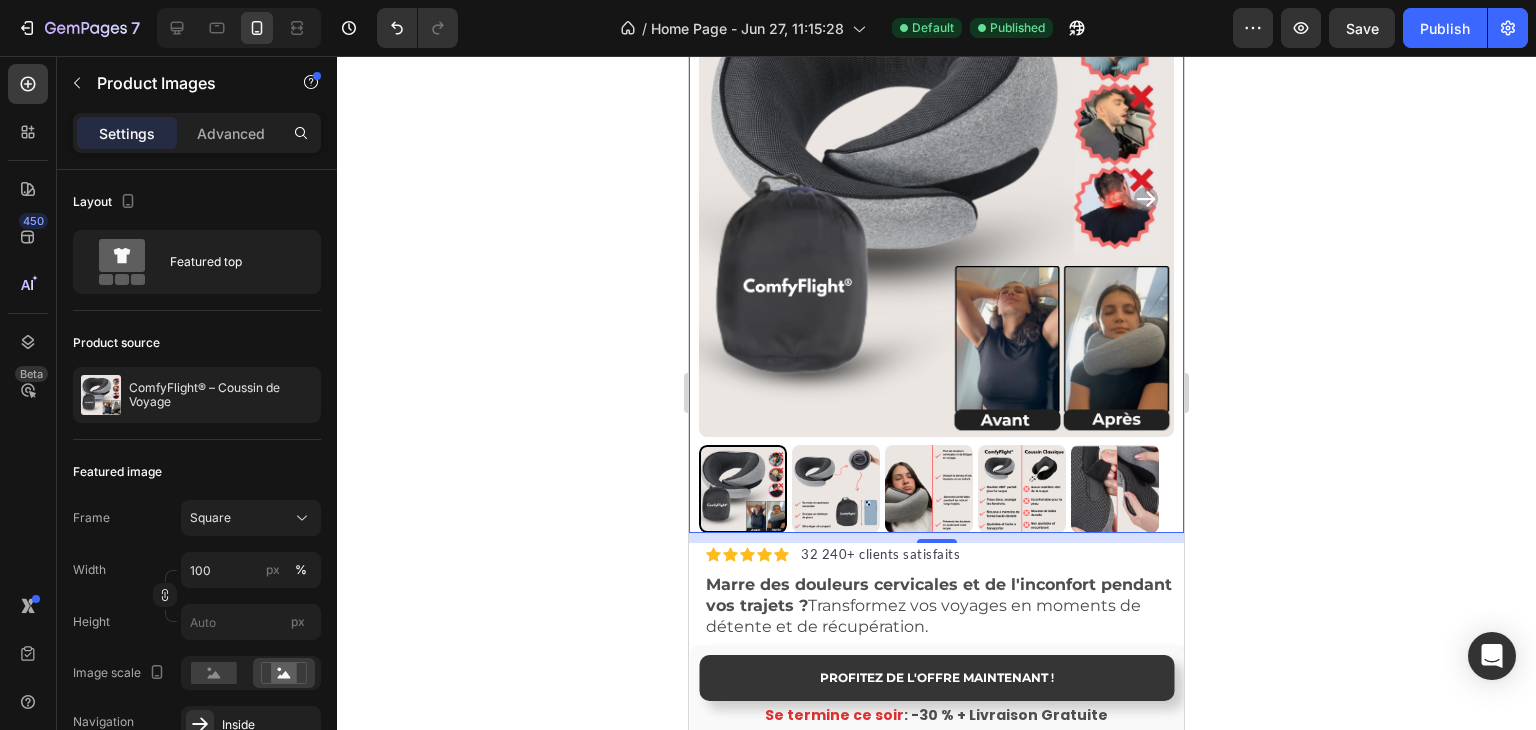 scroll, scrollTop: 100, scrollLeft: 0, axis: vertical 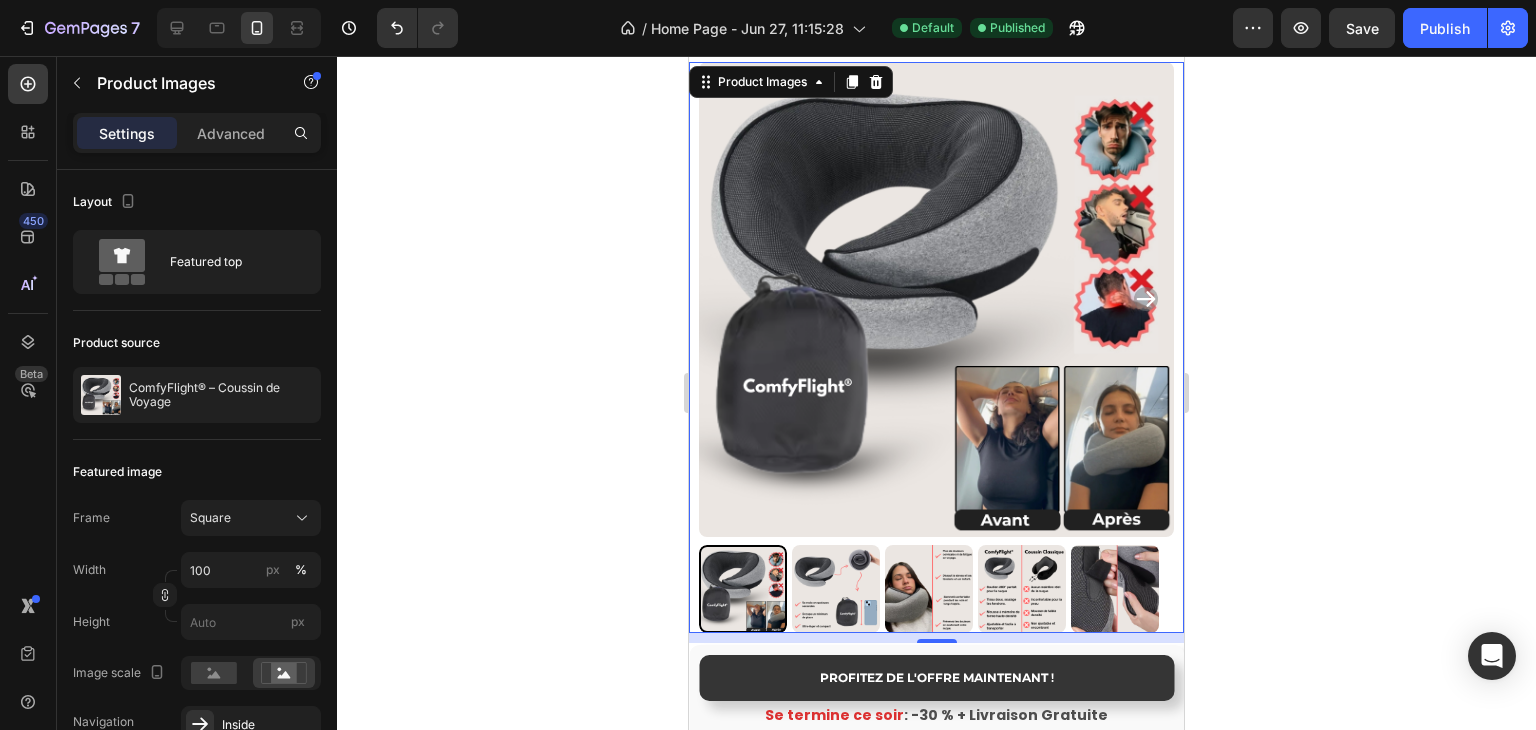 click at bounding box center [929, 589] 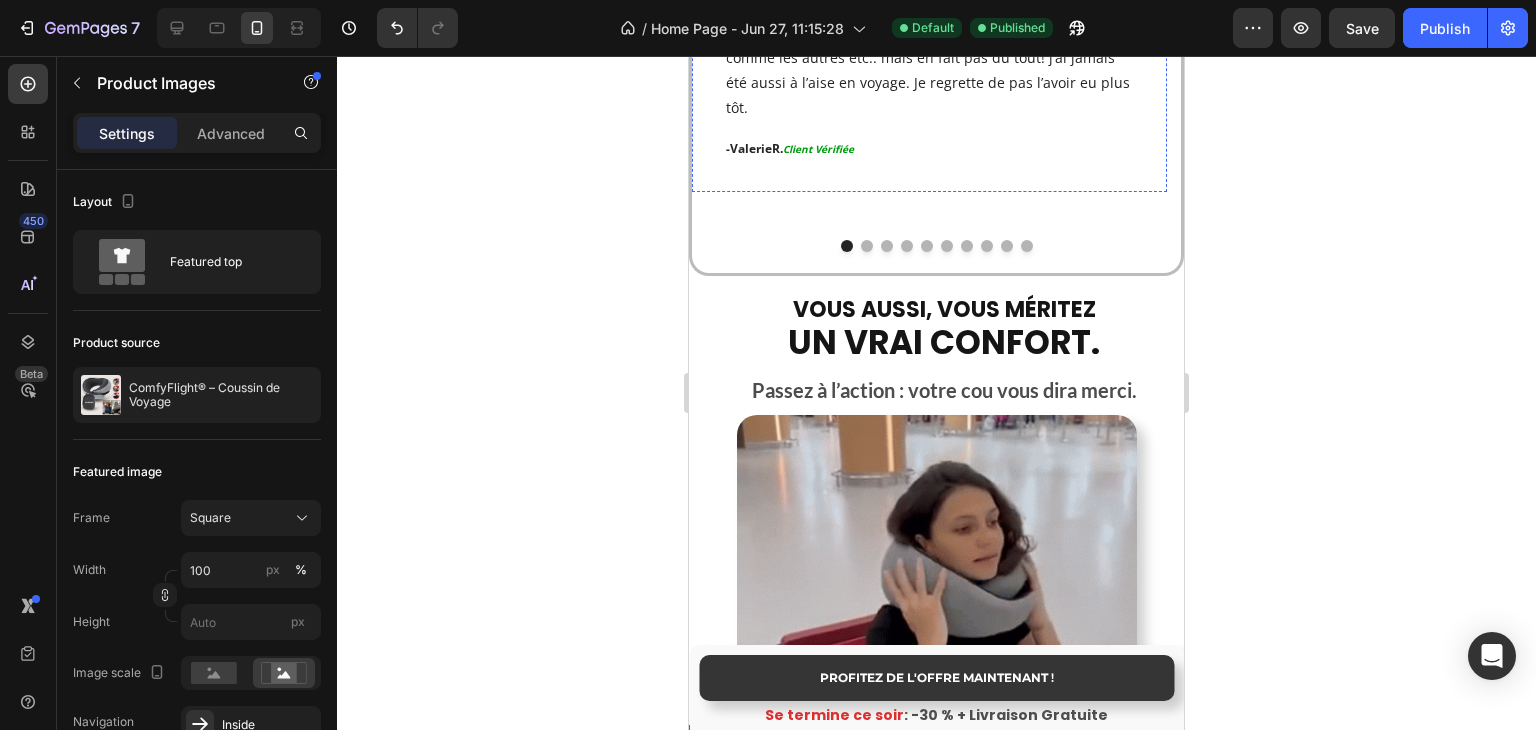 scroll, scrollTop: 3600, scrollLeft: 0, axis: vertical 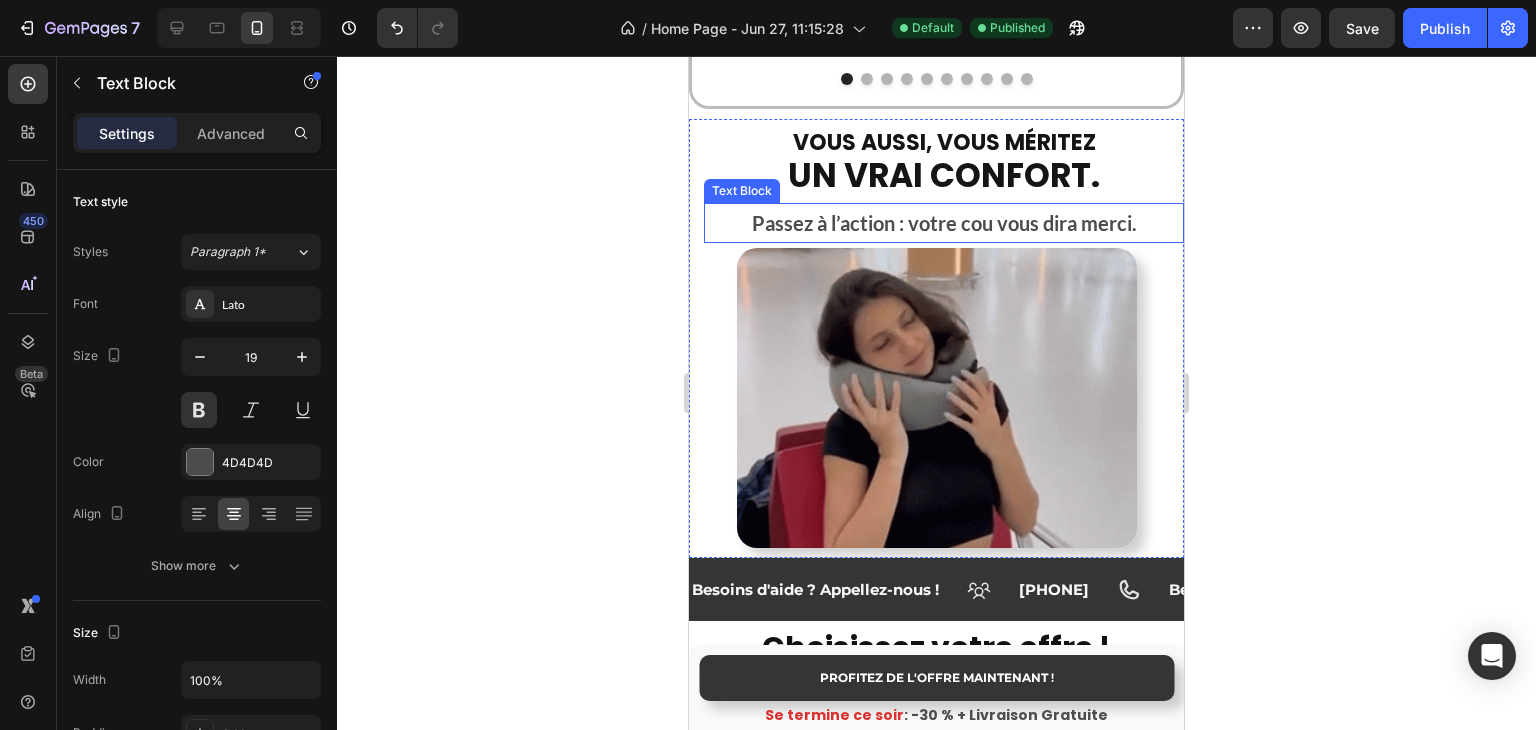 click on "Passez à l’action : votre cou vous dira merci." at bounding box center [944, 223] 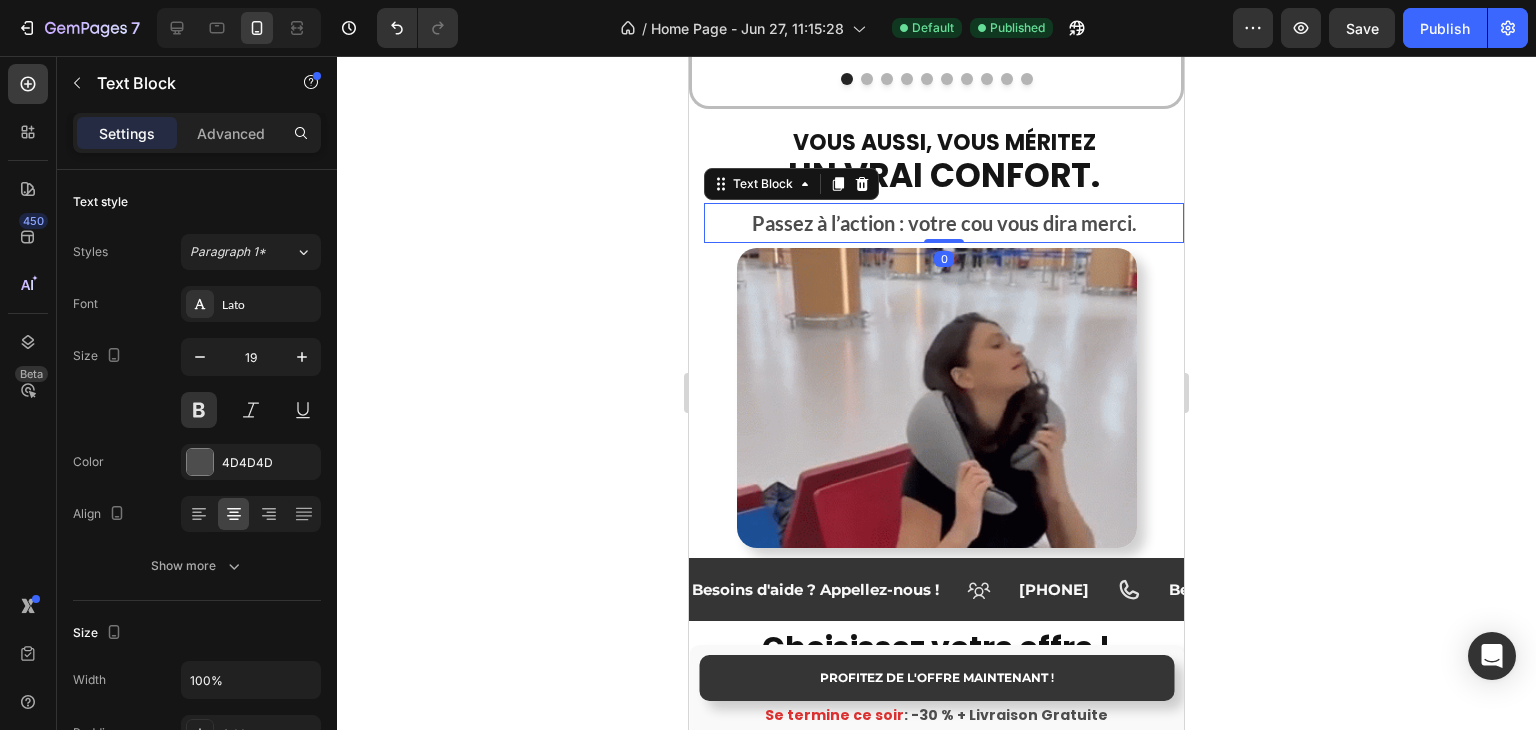 click on "Passez à l’action : votre cou vous dira merci." at bounding box center (944, 223) 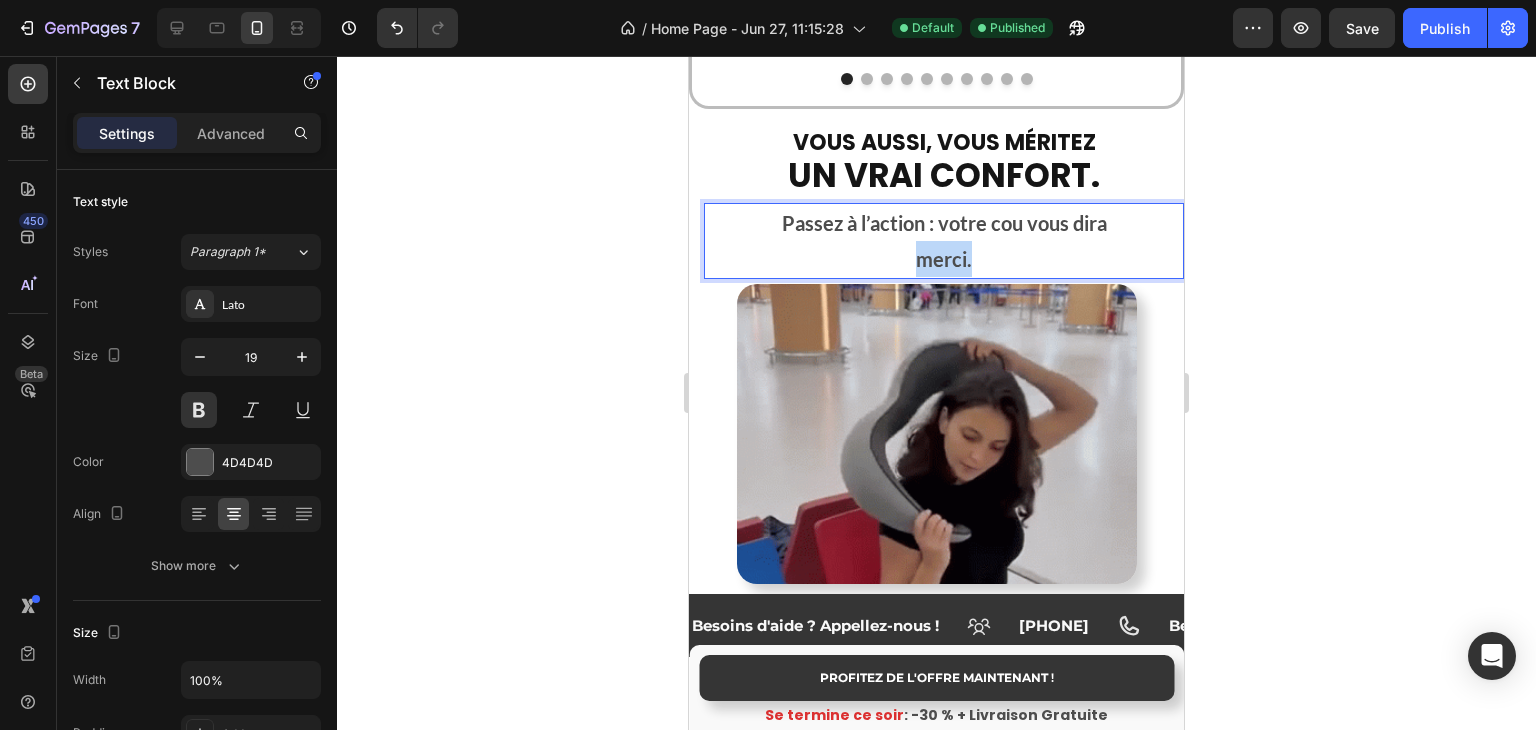 drag, startPoint x: 892, startPoint y: 238, endPoint x: 972, endPoint y: 237, distance: 80.00625 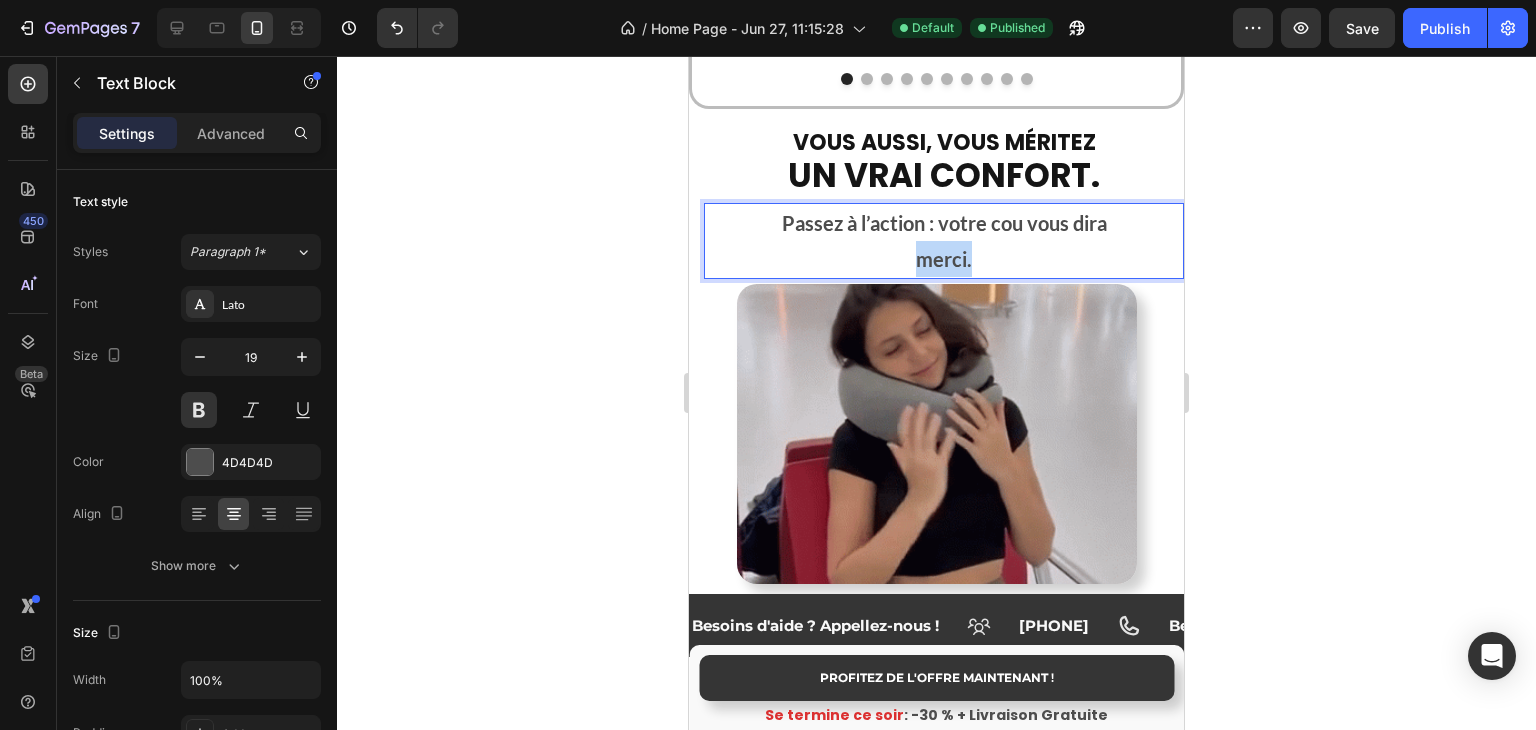 click on "merci." at bounding box center [944, 259] 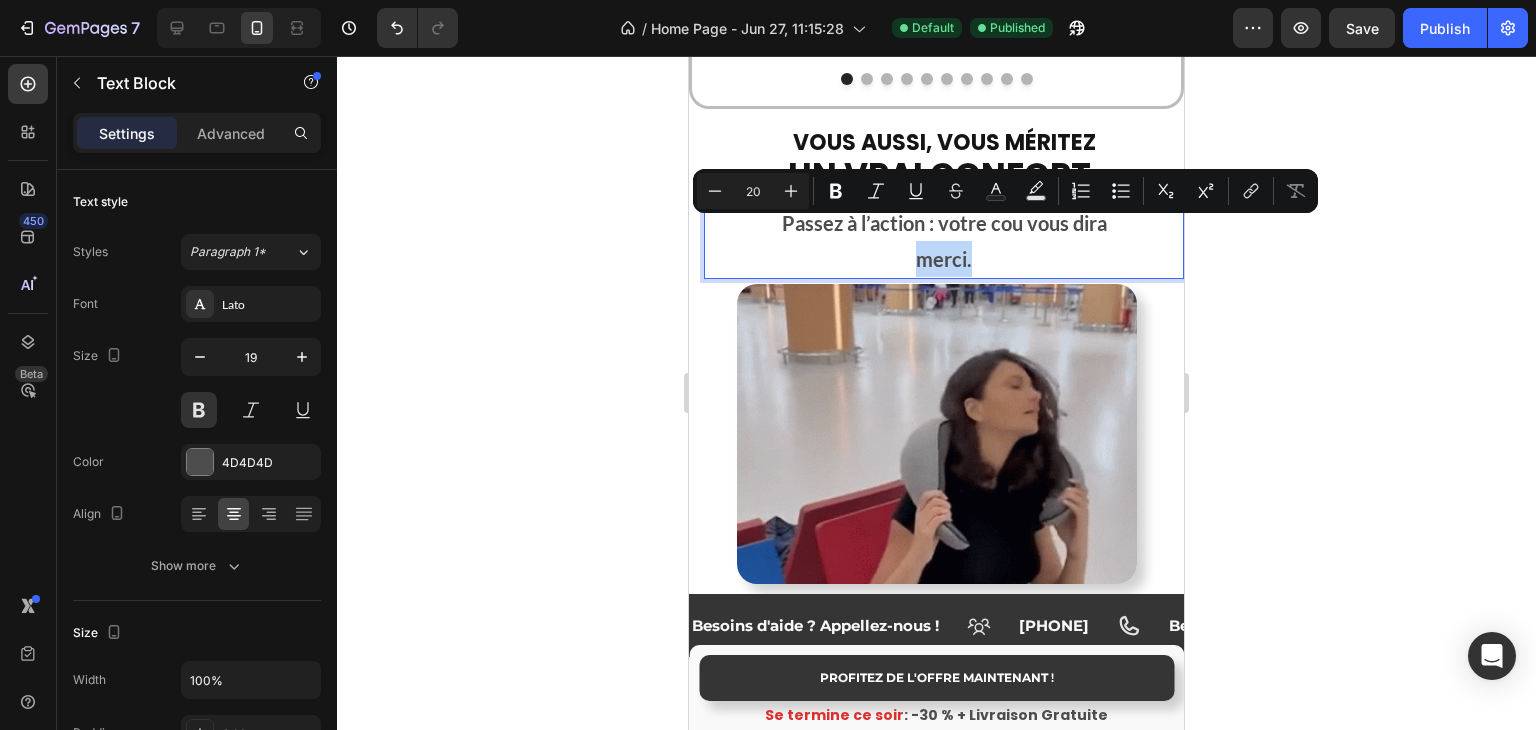 click on "merci." at bounding box center [944, 259] 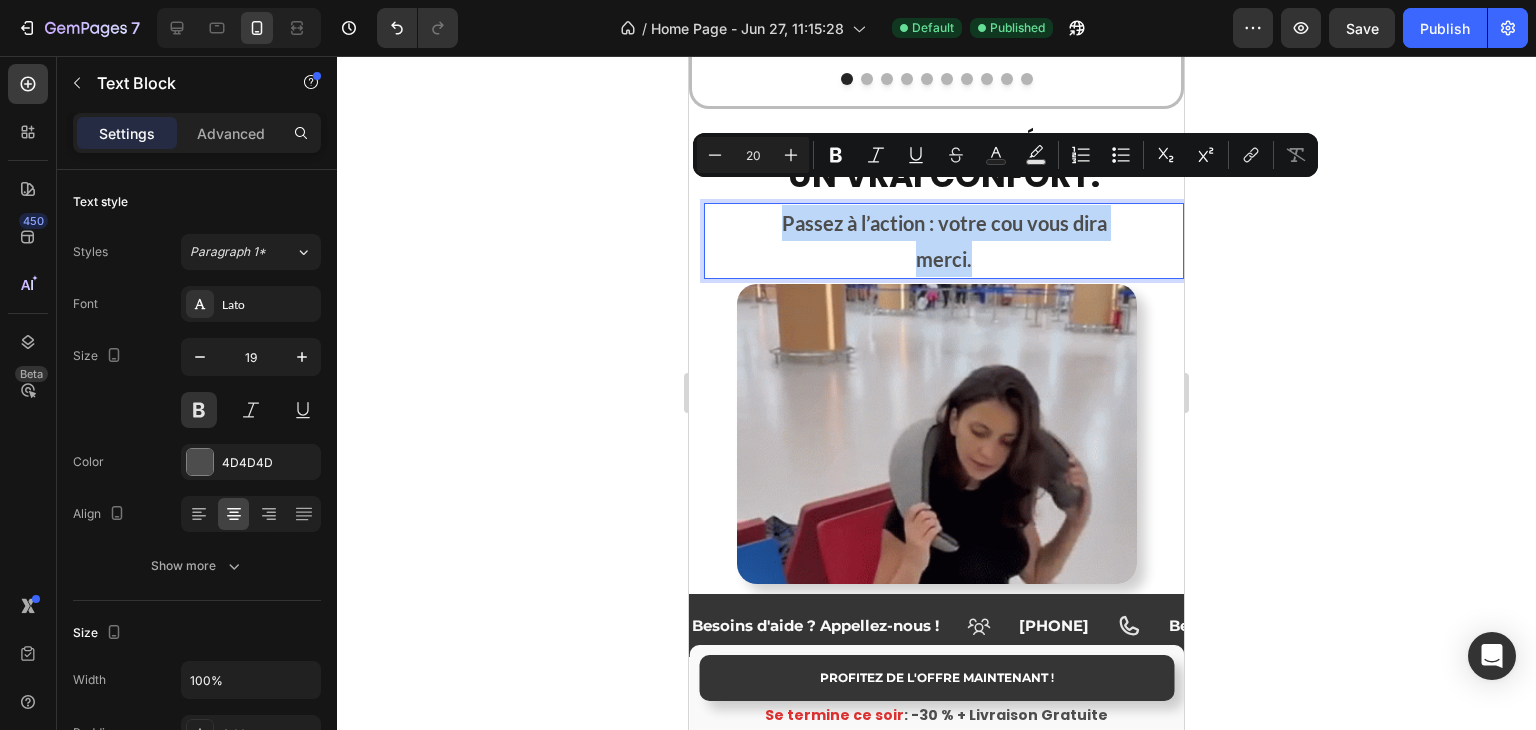 drag, startPoint x: 754, startPoint y: 203, endPoint x: 971, endPoint y: 242, distance: 220.47676 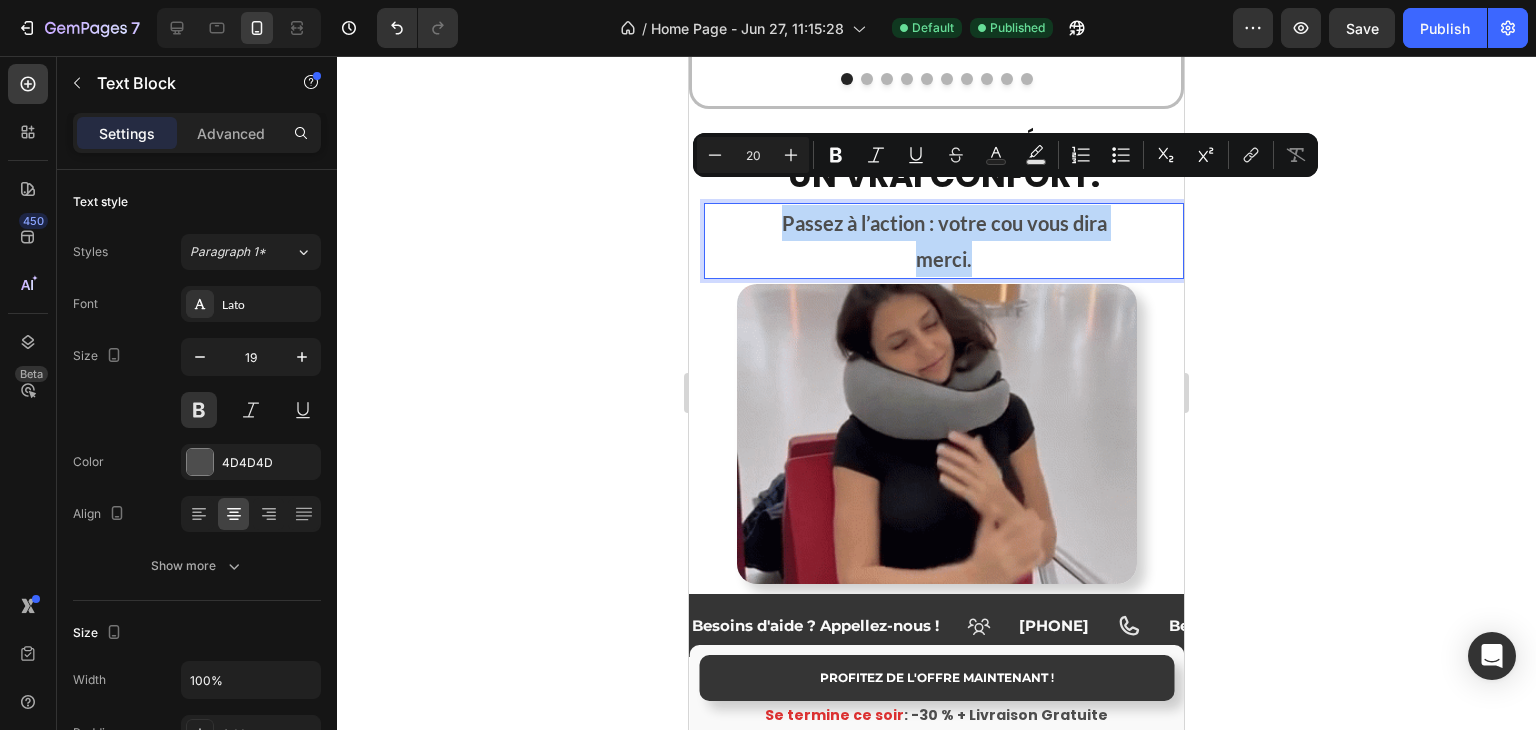 click on "Passez à l’action : votre cou vous dira  merci." at bounding box center [944, 241] 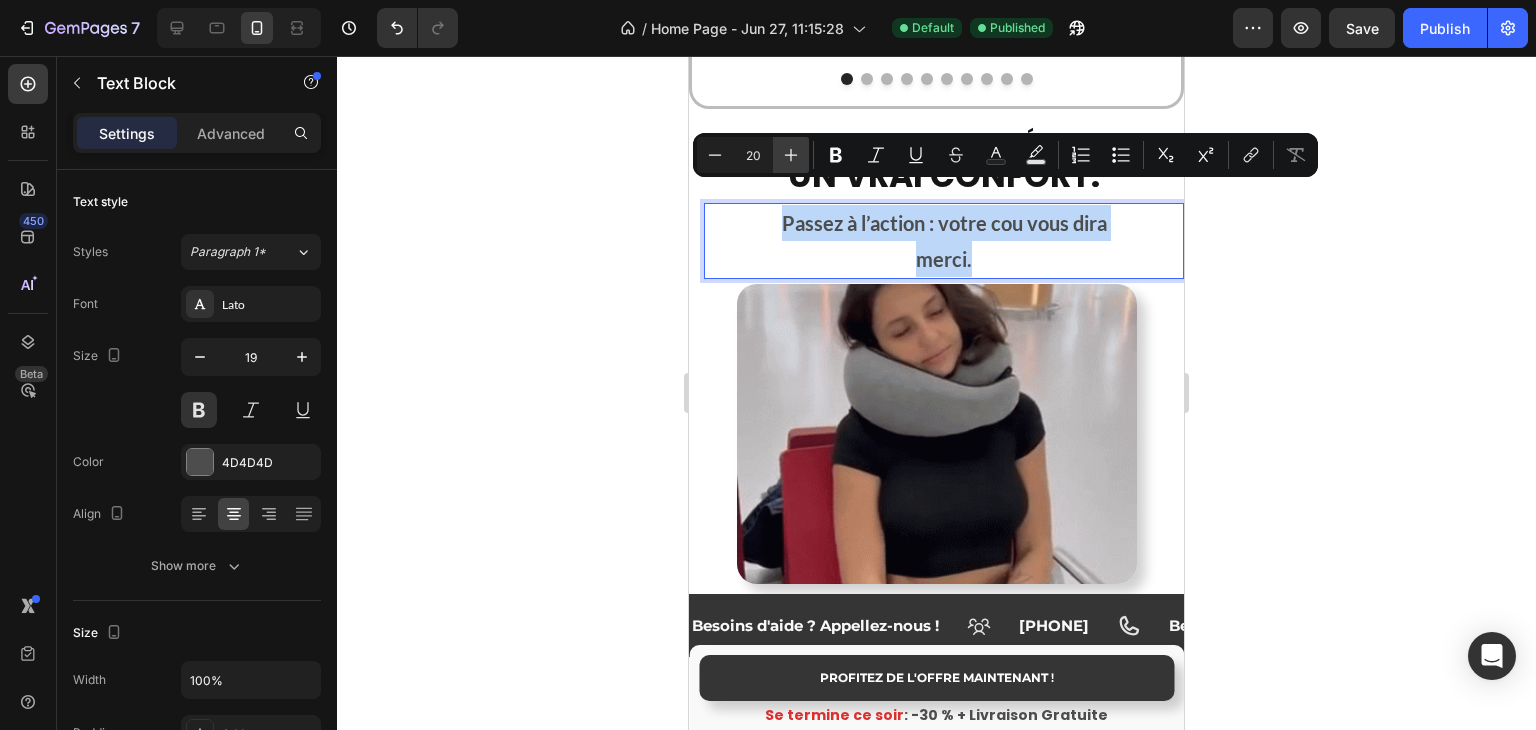 click on "Vous aussi, vous méritez  un vrai confort. Text Block" at bounding box center (944, 161) 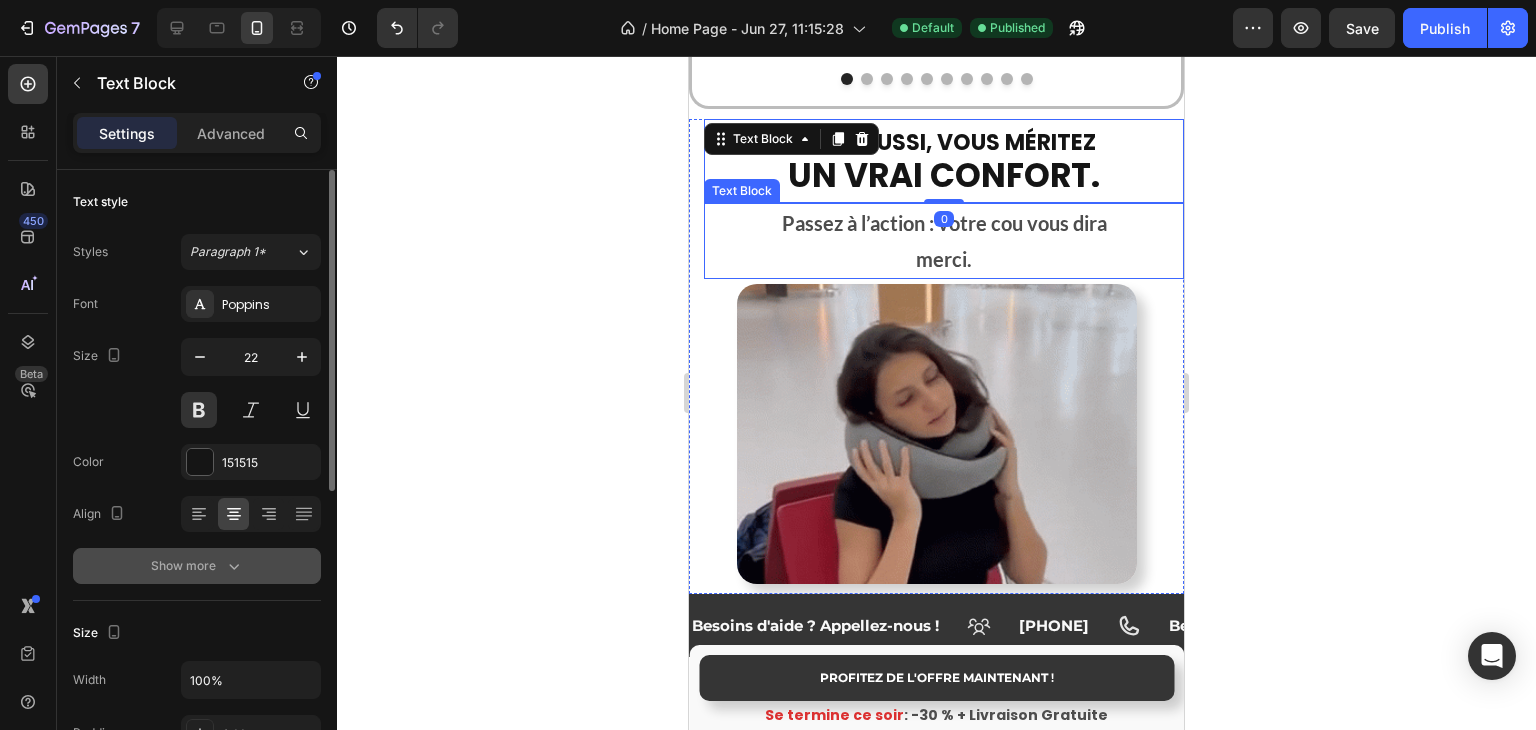 click 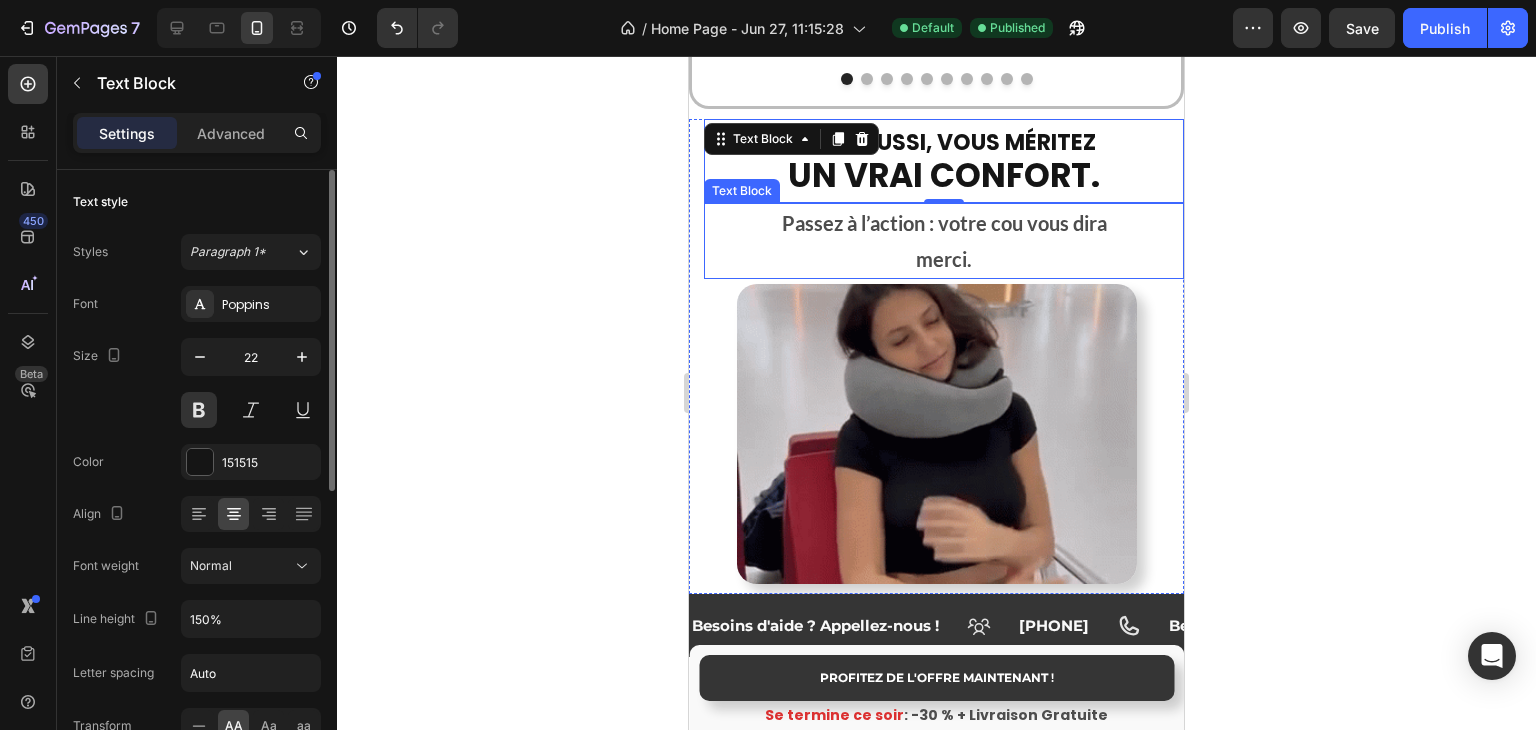 click on "Passez à l’action : votre cou vous dira" at bounding box center (944, 223) 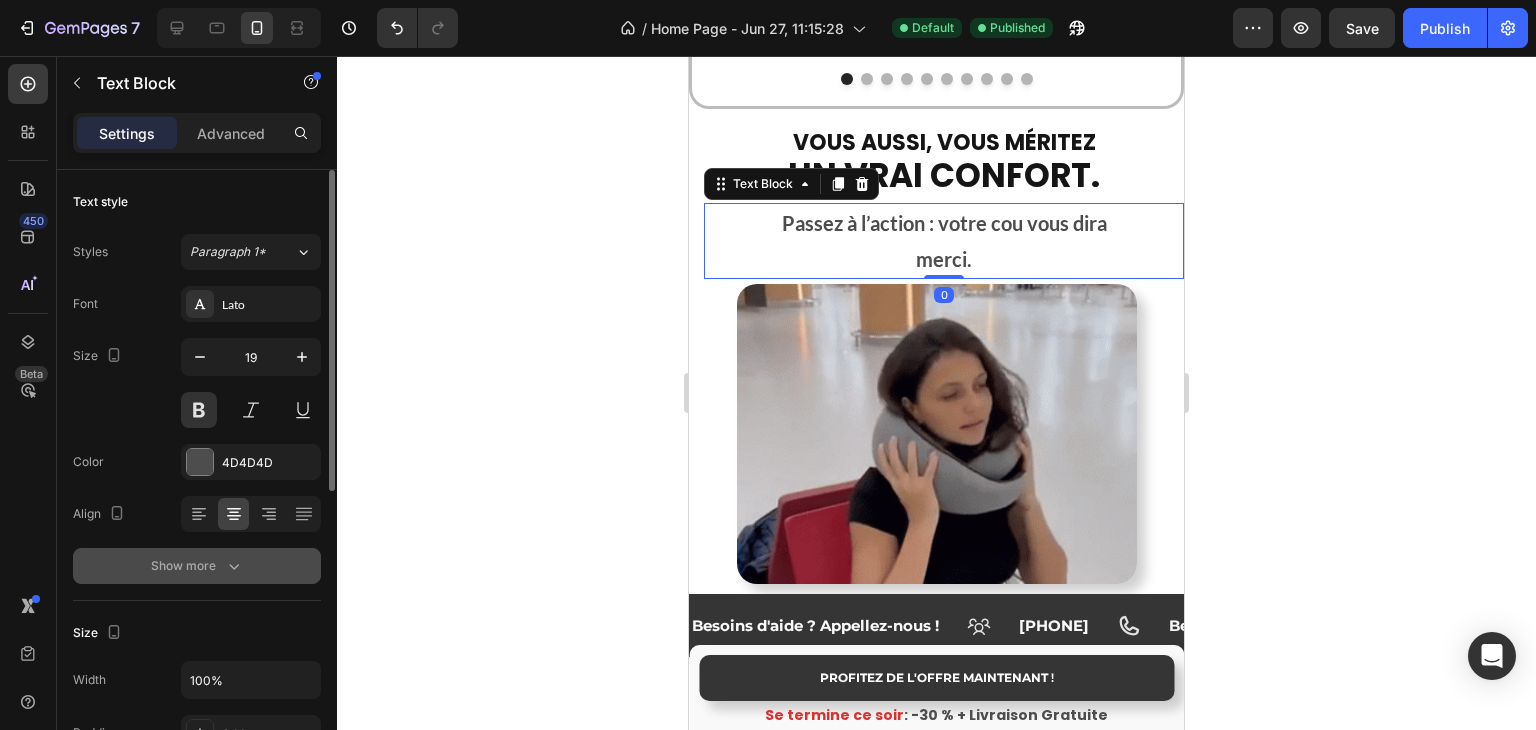 click 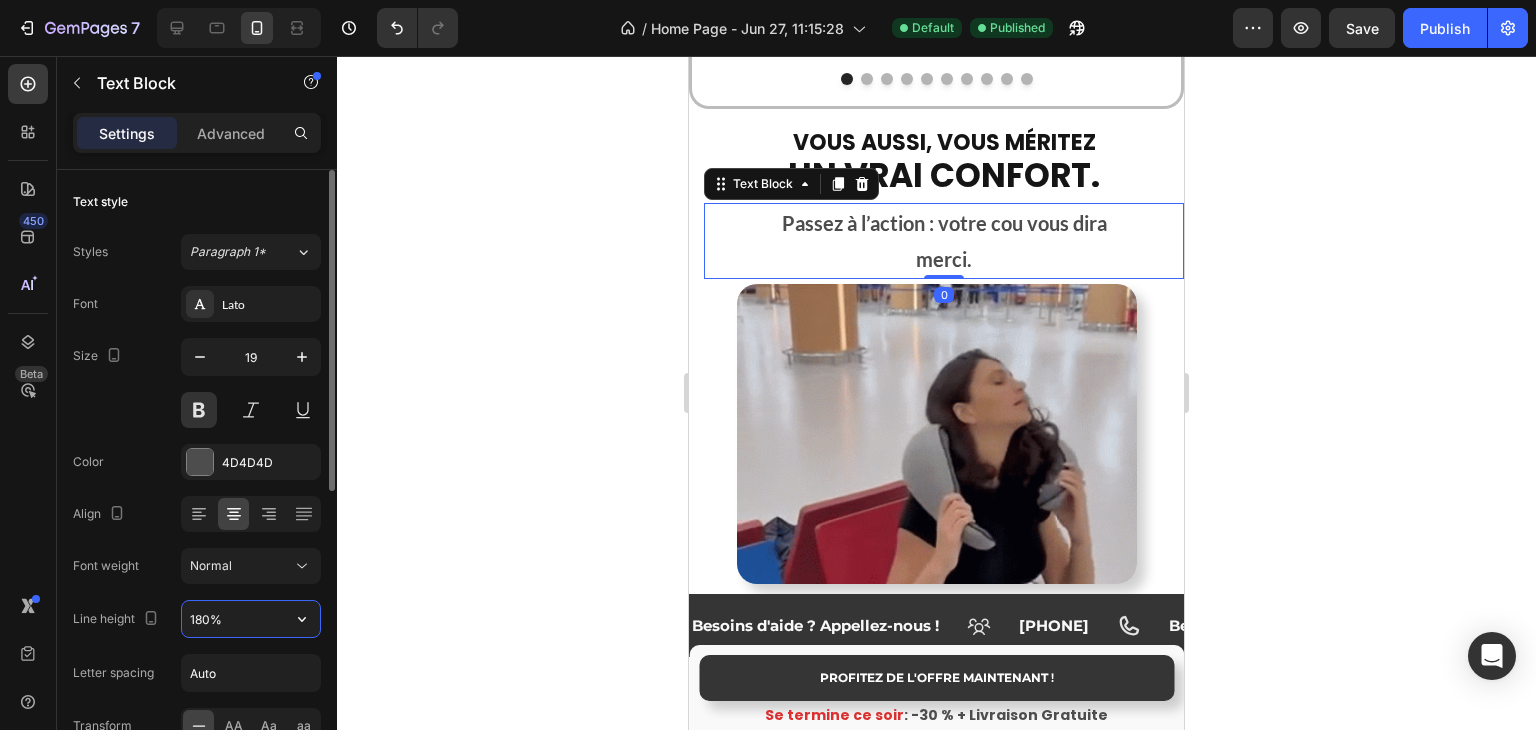 click on "180%" at bounding box center (251, 619) 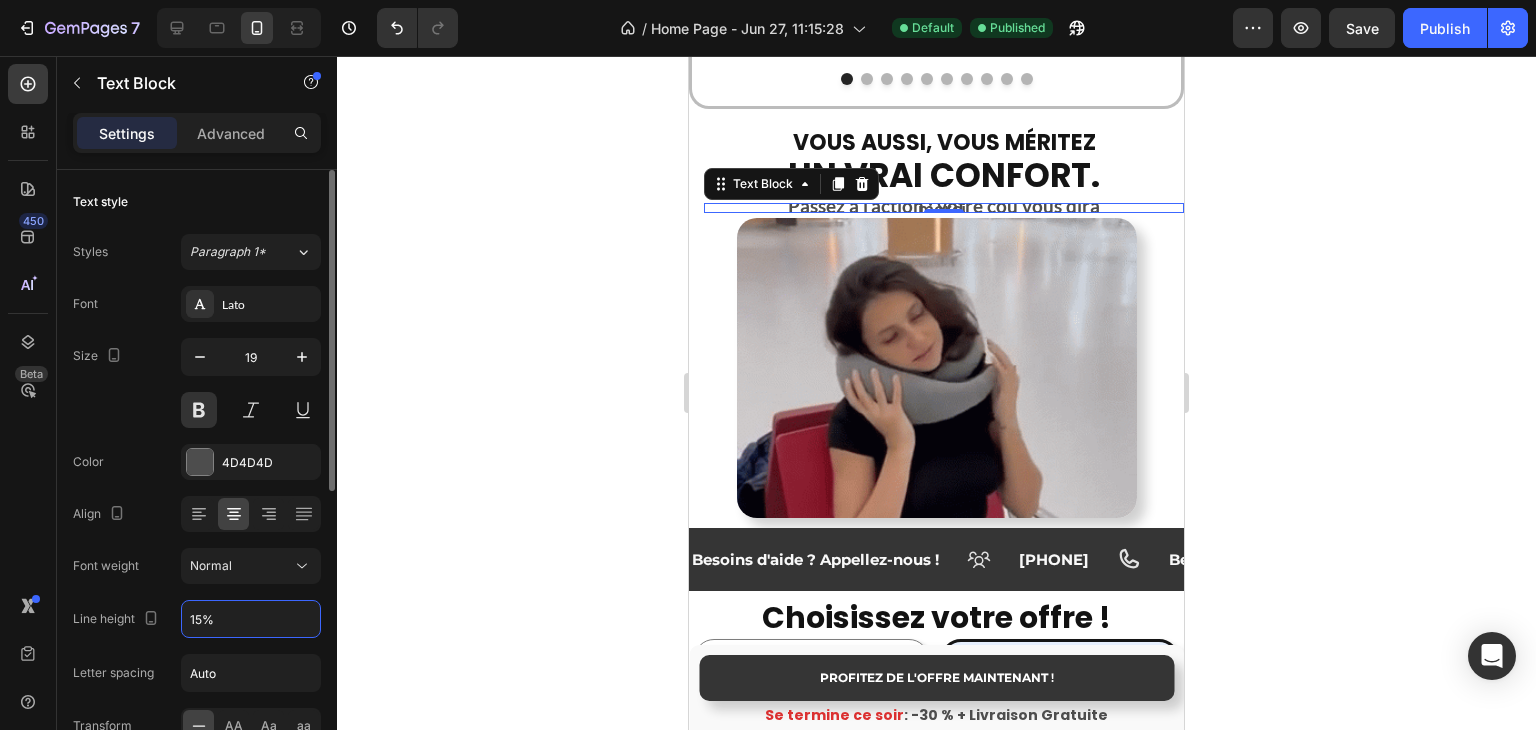 type on "150%" 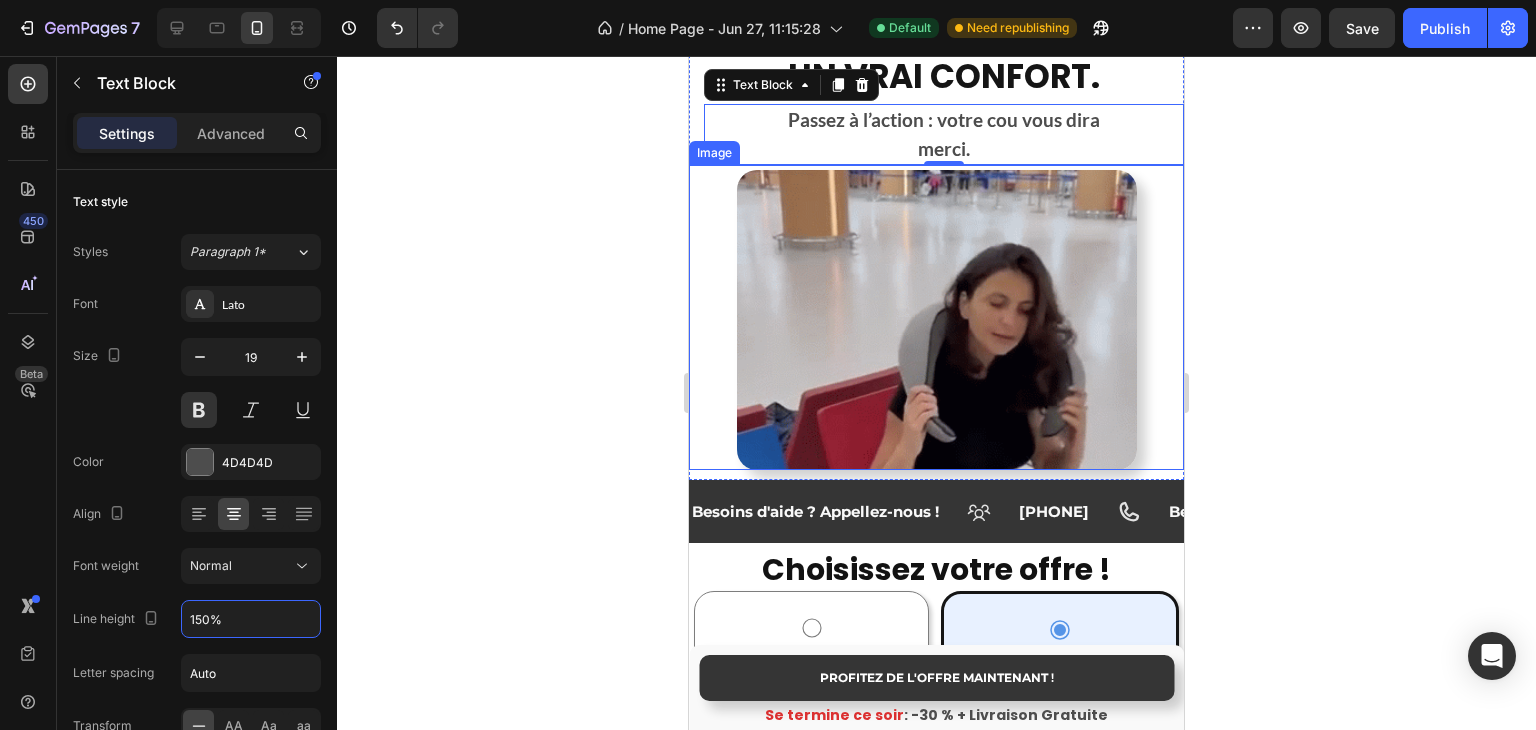 scroll, scrollTop: 3504, scrollLeft: 0, axis: vertical 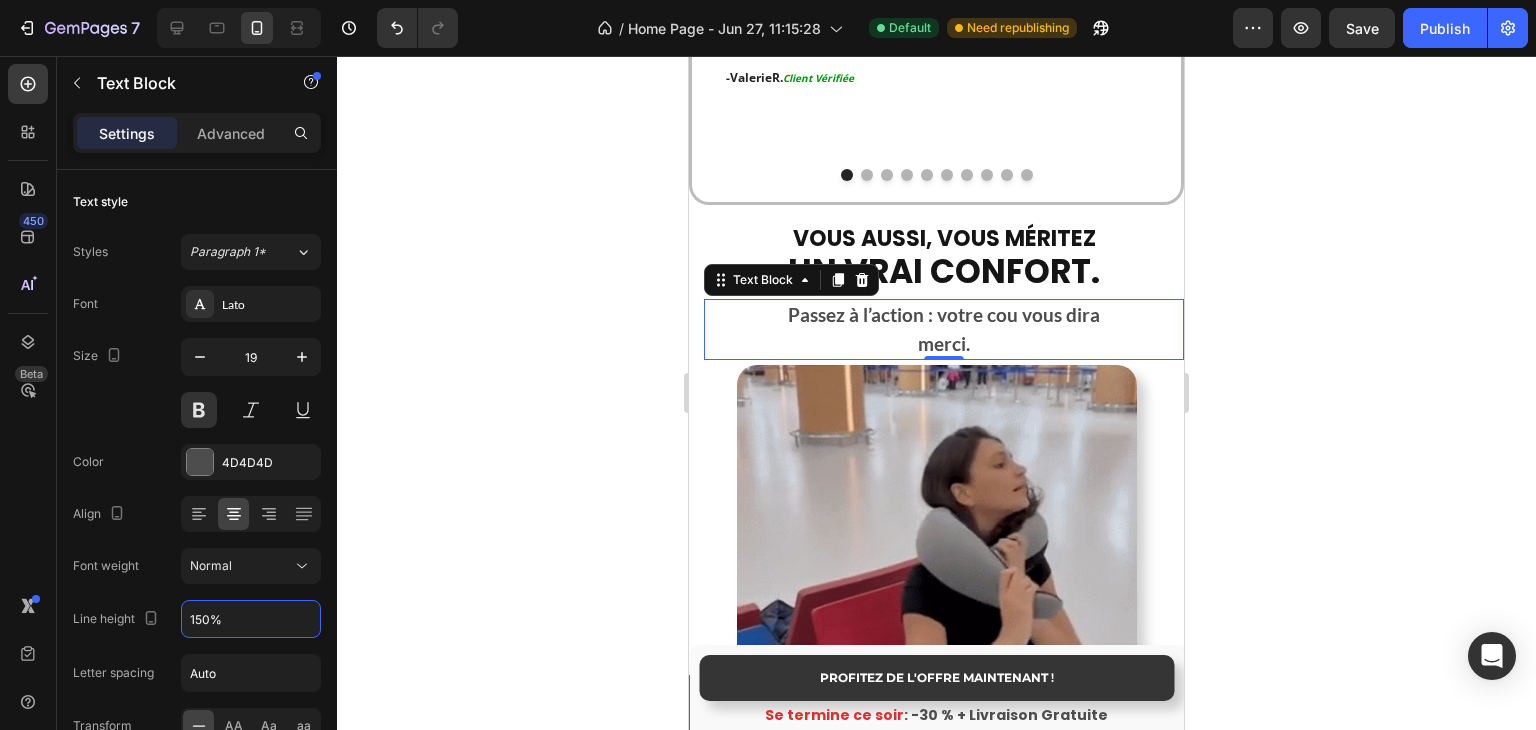 click 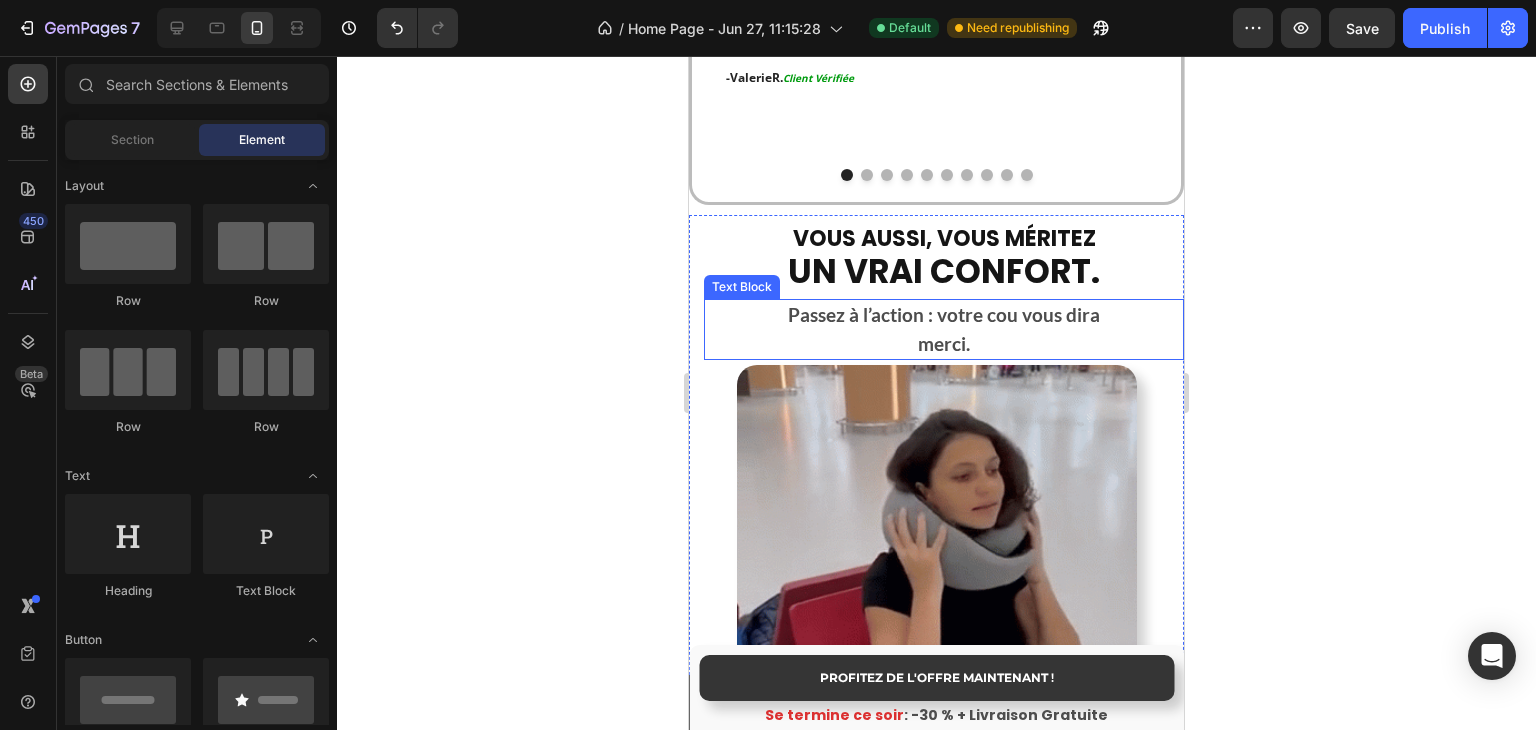 click on "Passez à l’action : votre cou vous dira" at bounding box center (944, 315) 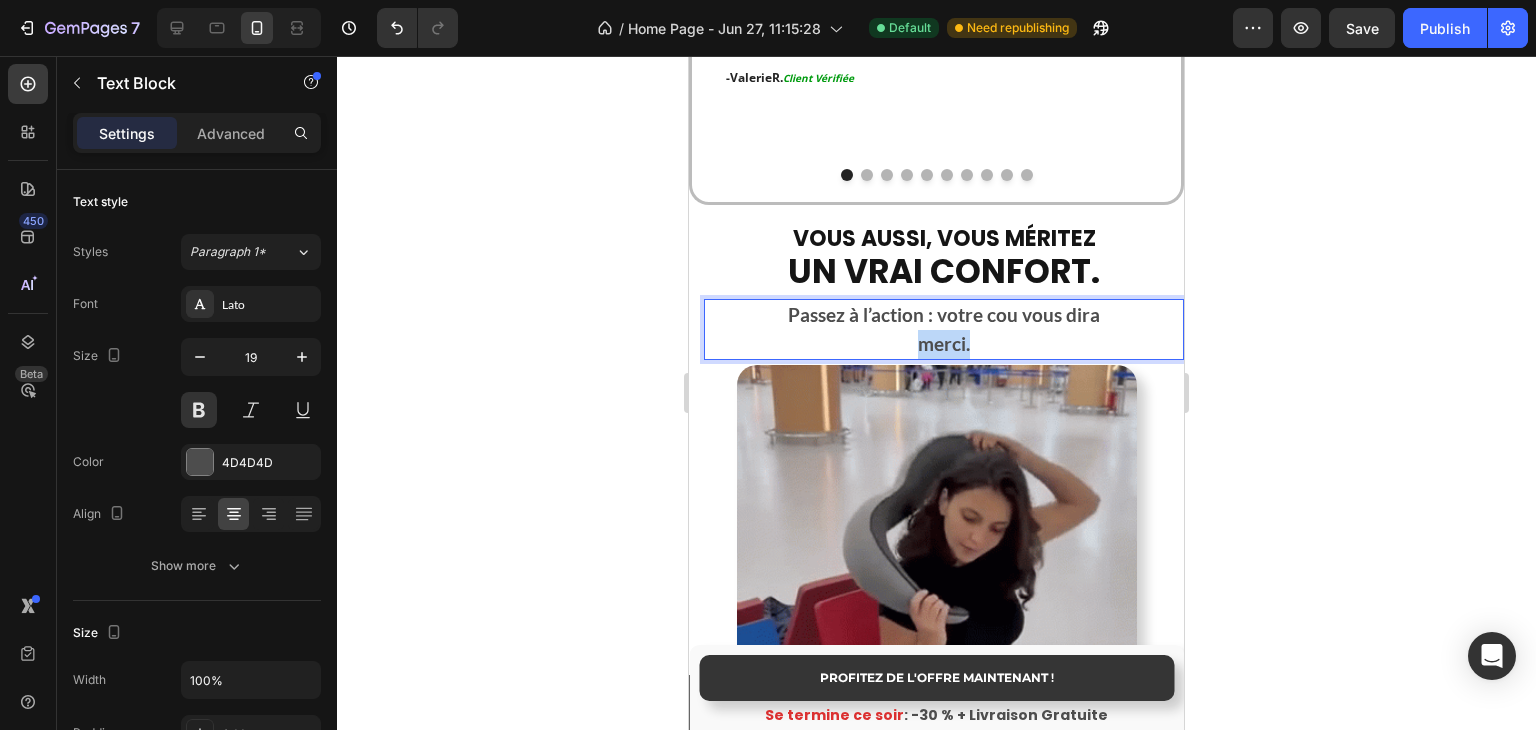 drag, startPoint x: 915, startPoint y: 306, endPoint x: 960, endPoint y: 306, distance: 45 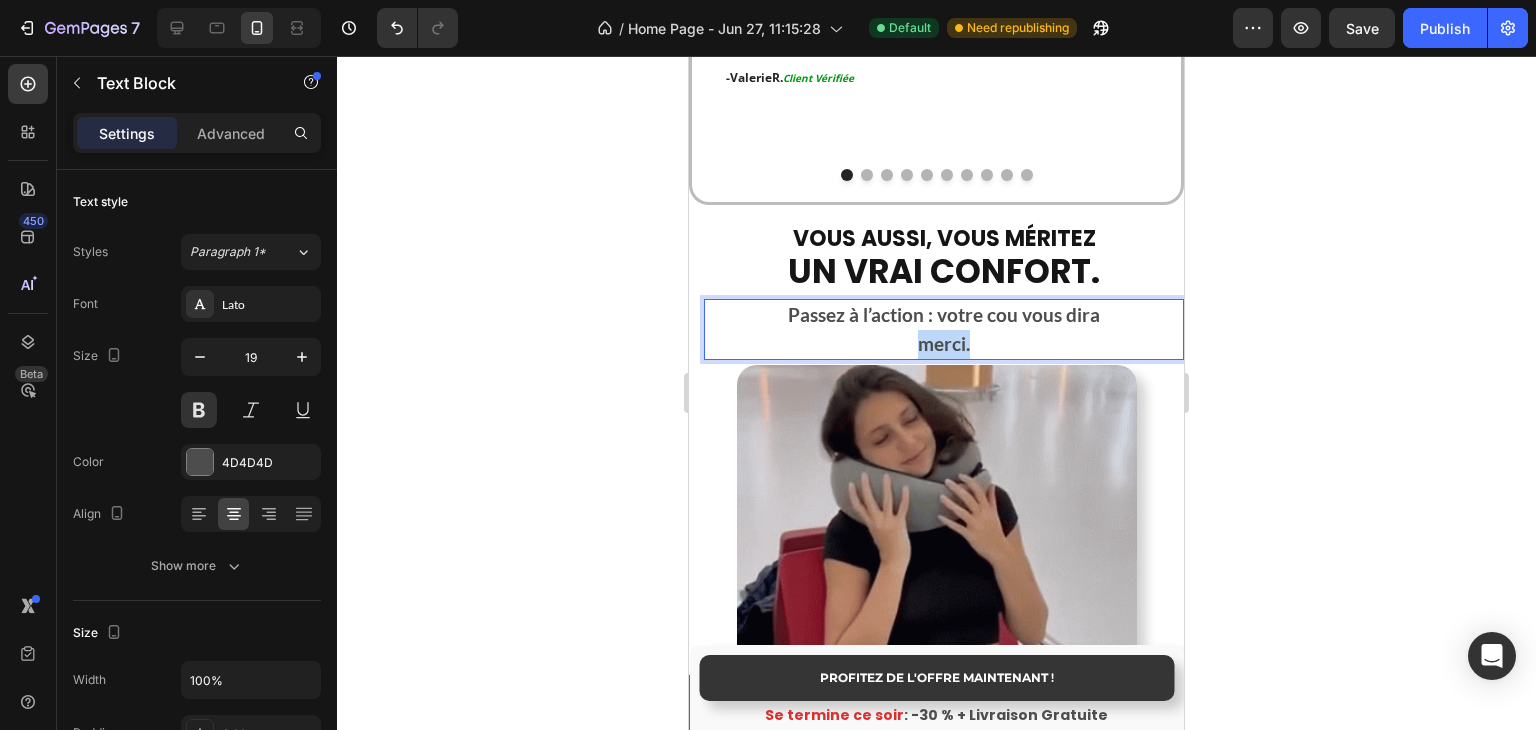 click on "merci." at bounding box center [944, 344] 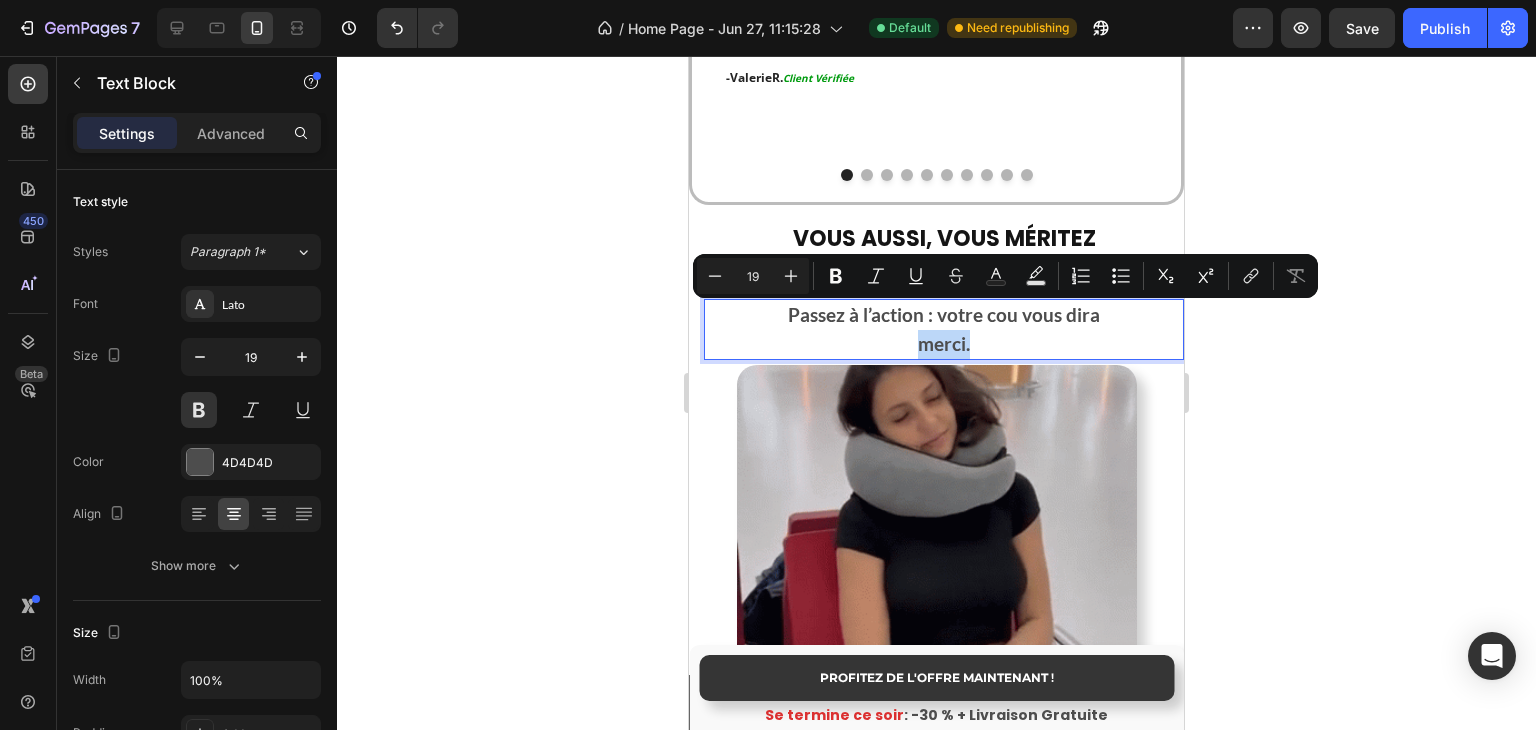 click on "merci." at bounding box center (944, 344) 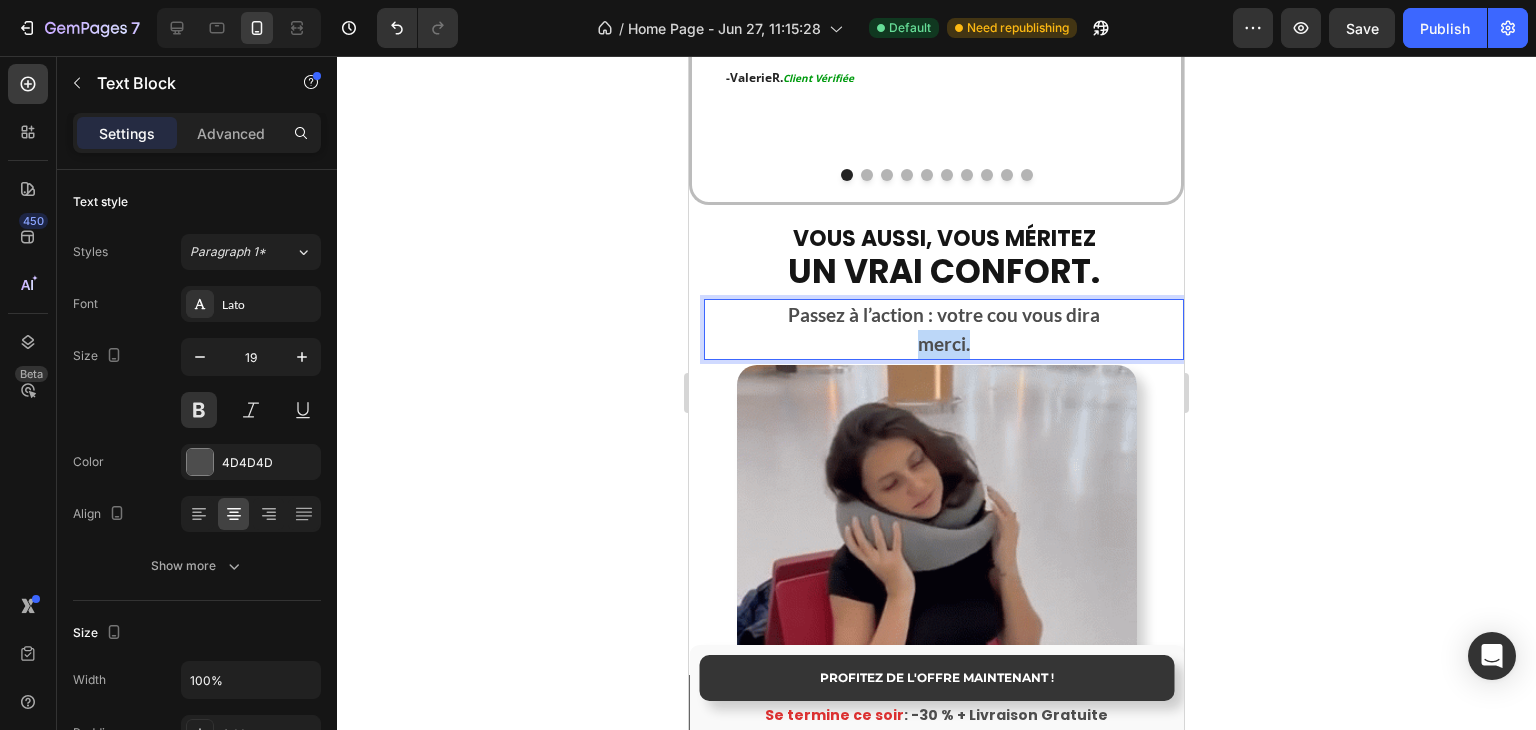 drag, startPoint x: 900, startPoint y: 314, endPoint x: 983, endPoint y: 311, distance: 83.0542 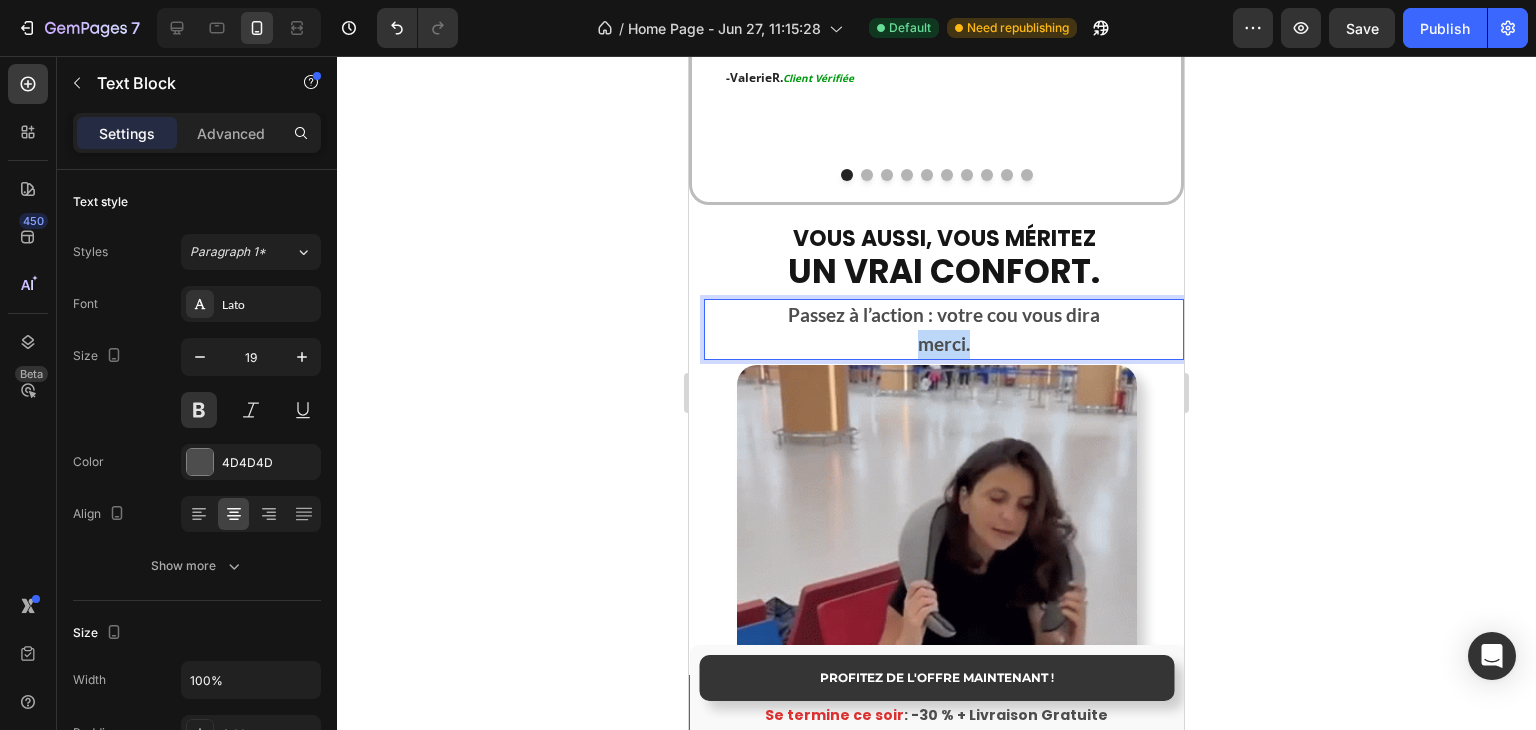 click on "merci." at bounding box center (944, 344) 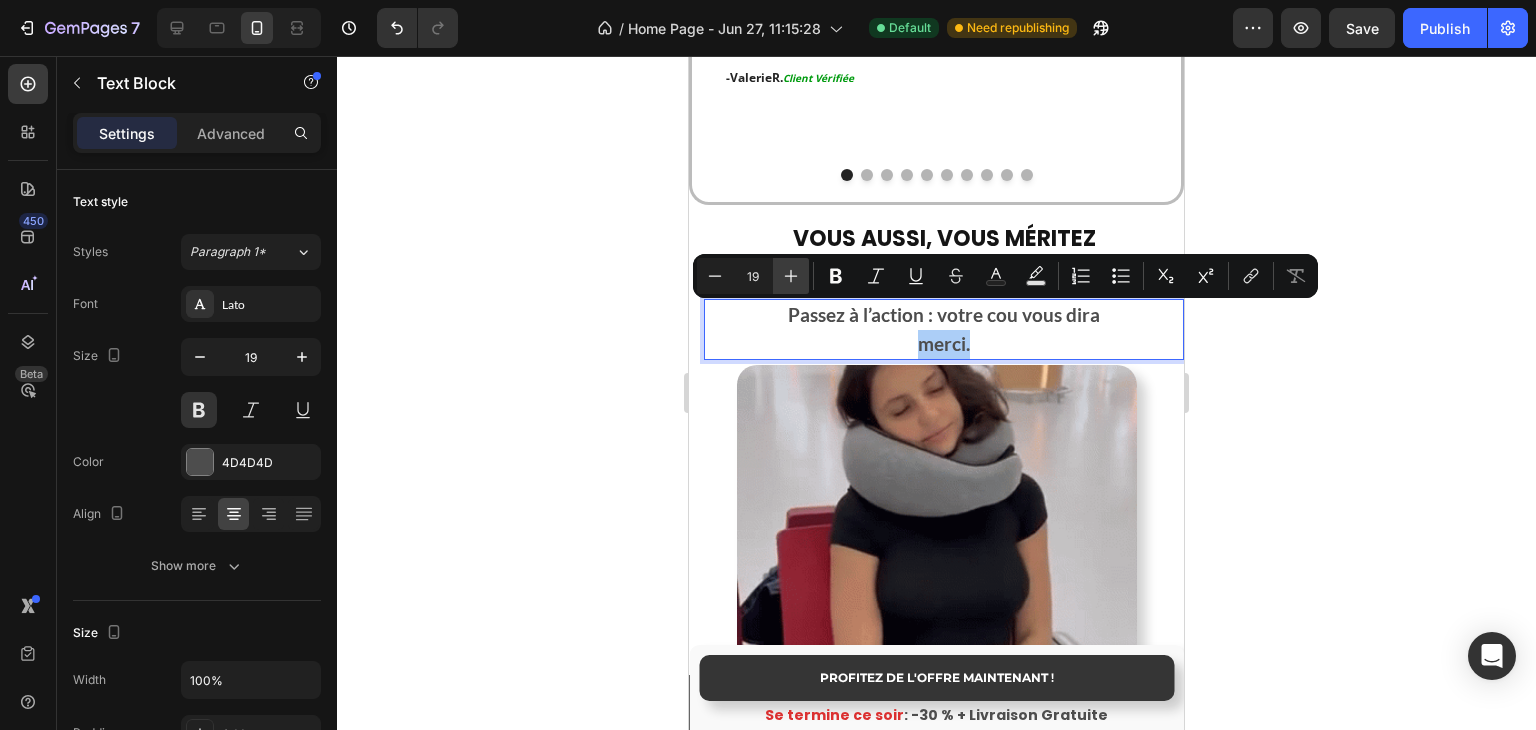 click 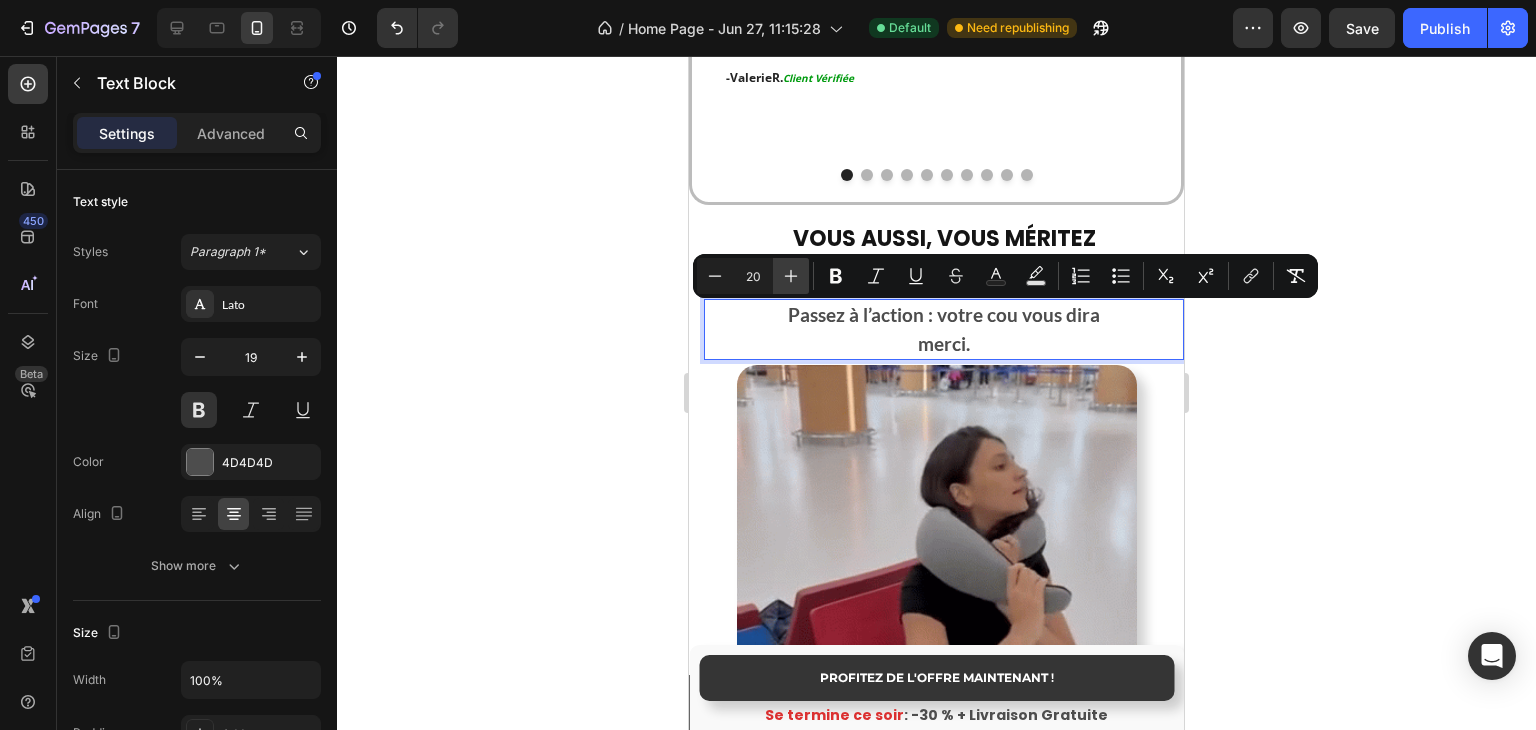 click 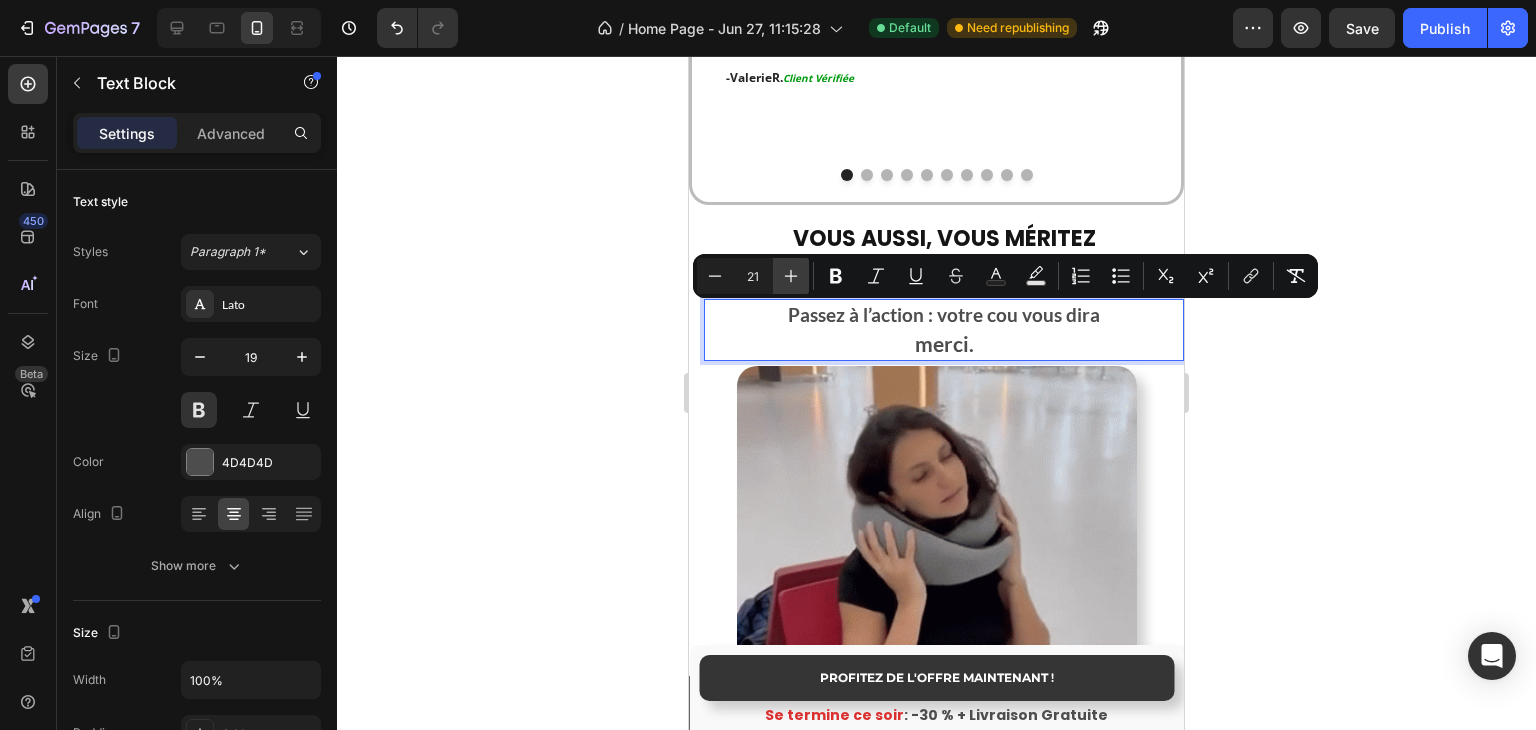 click 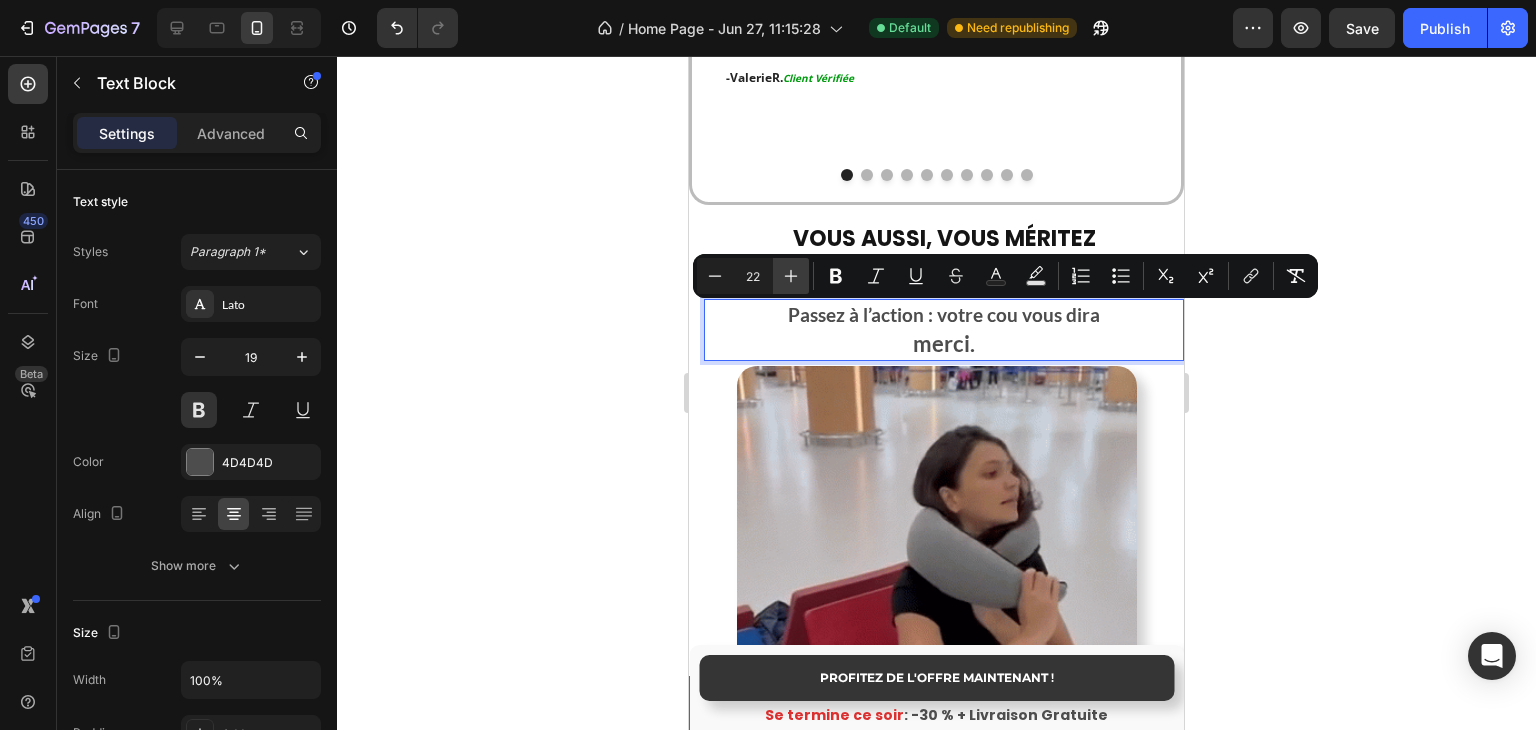 click 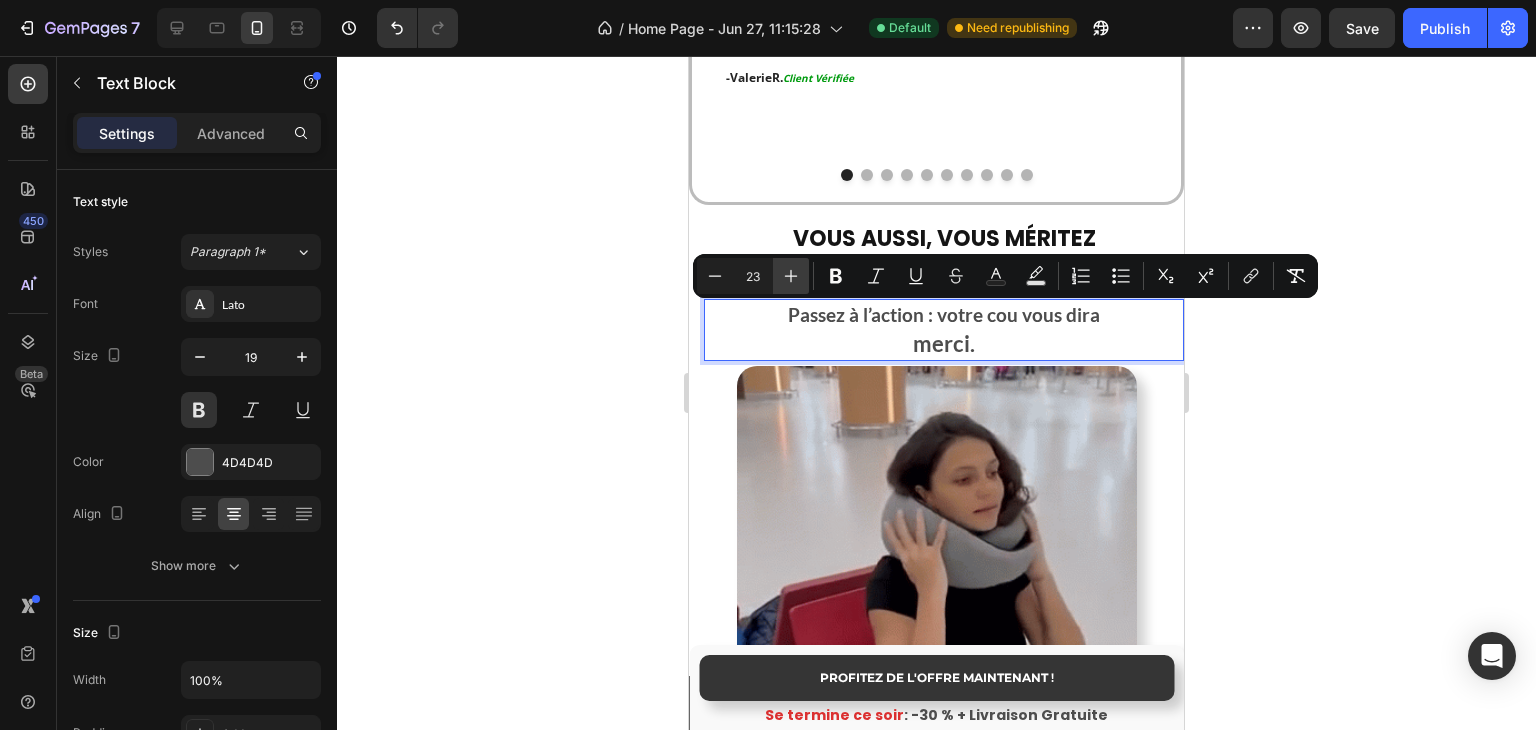 click 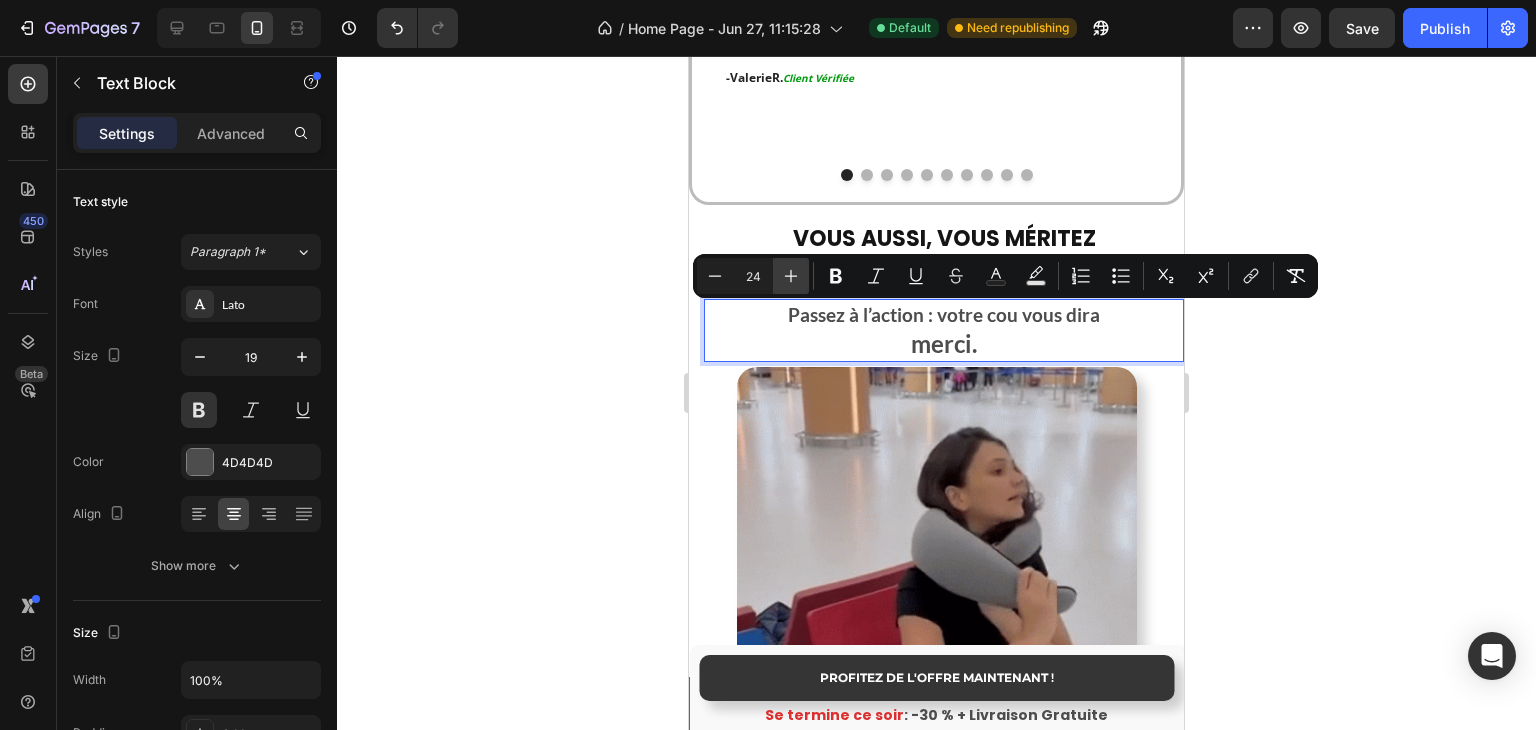click 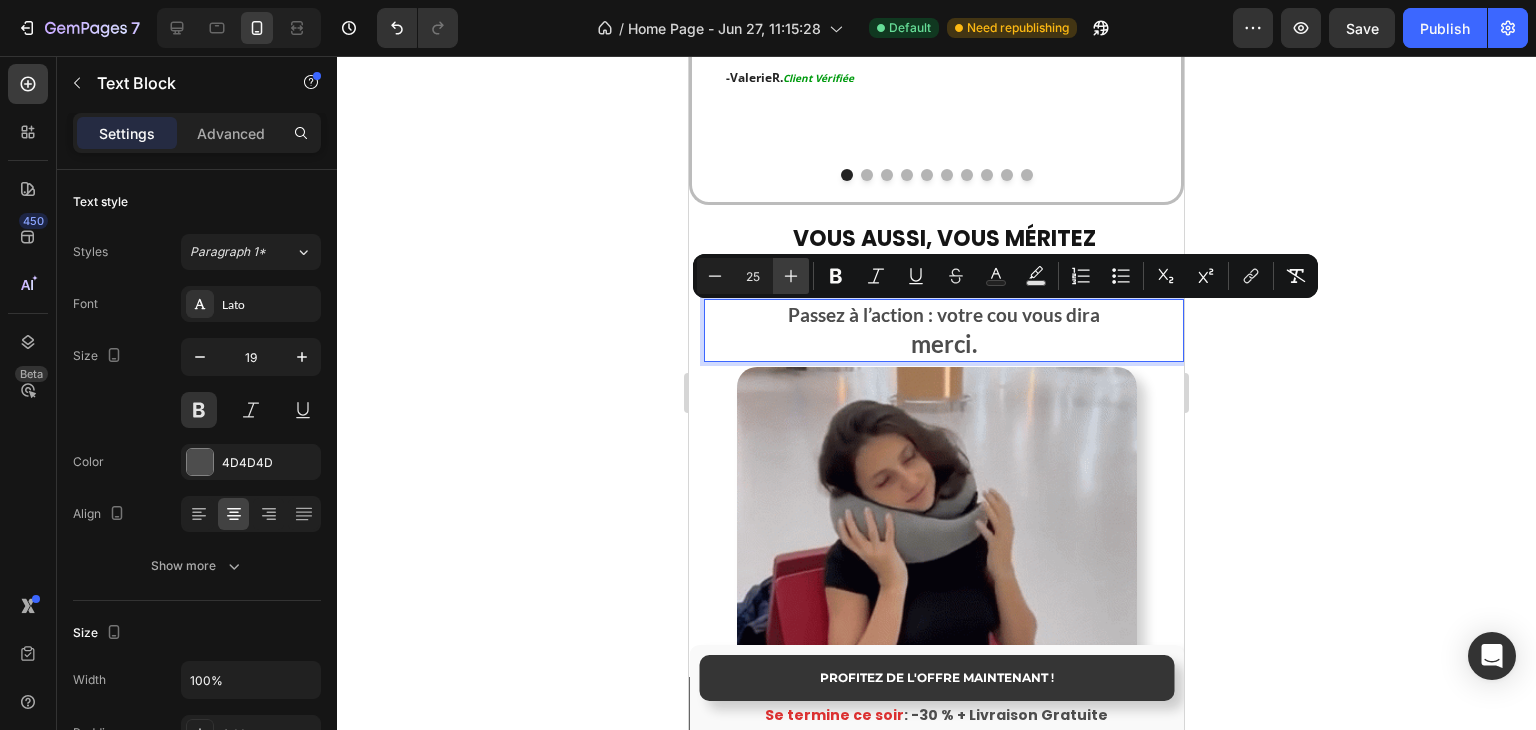 click 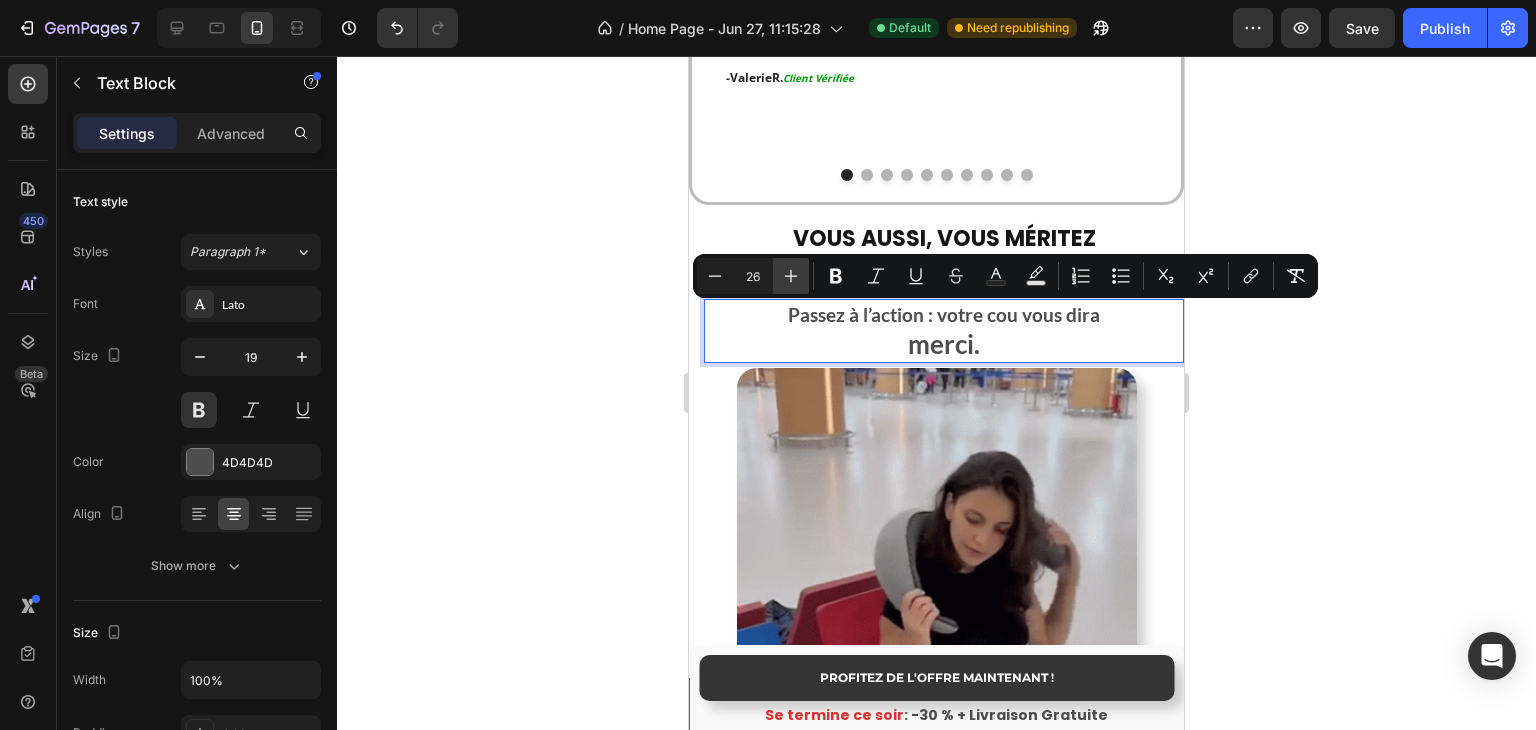 click 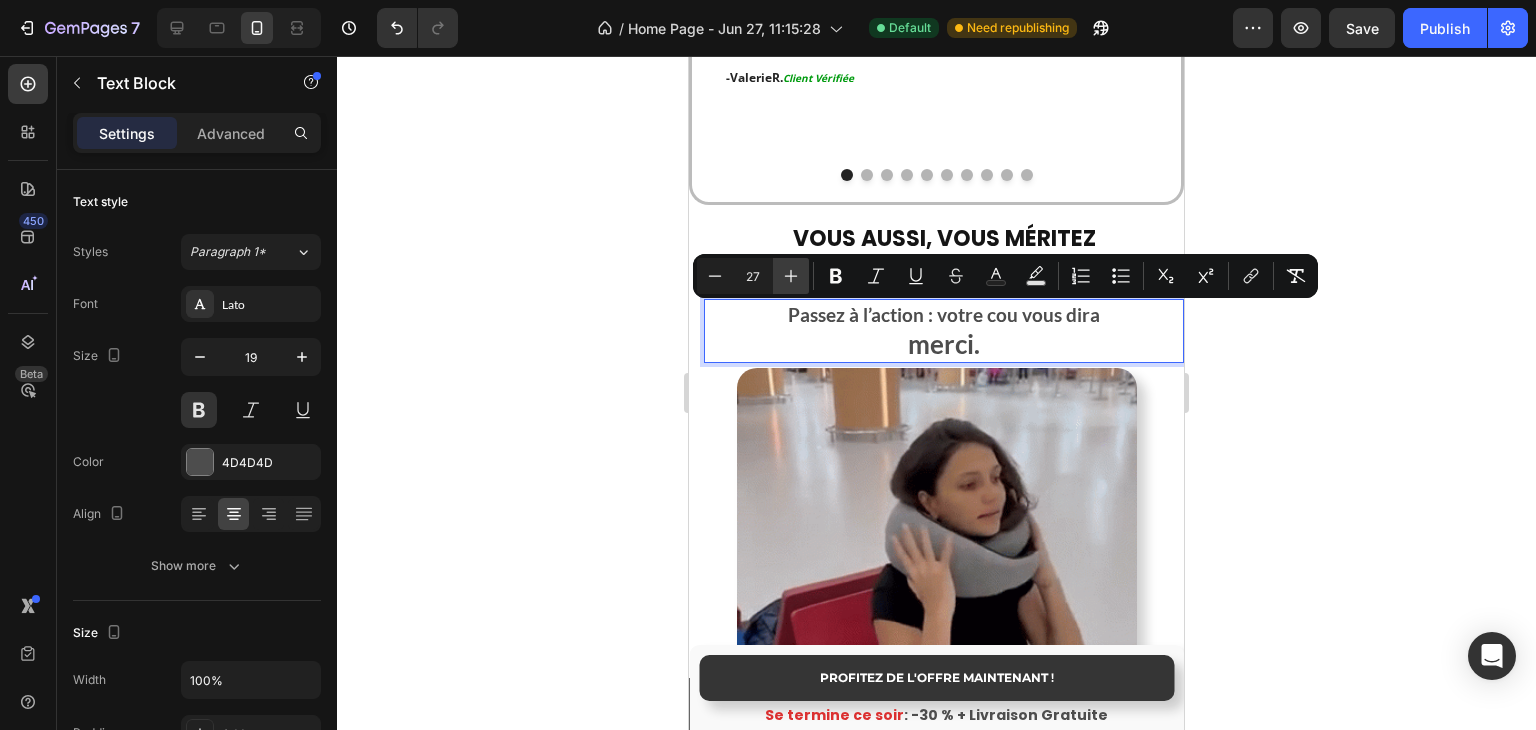 click 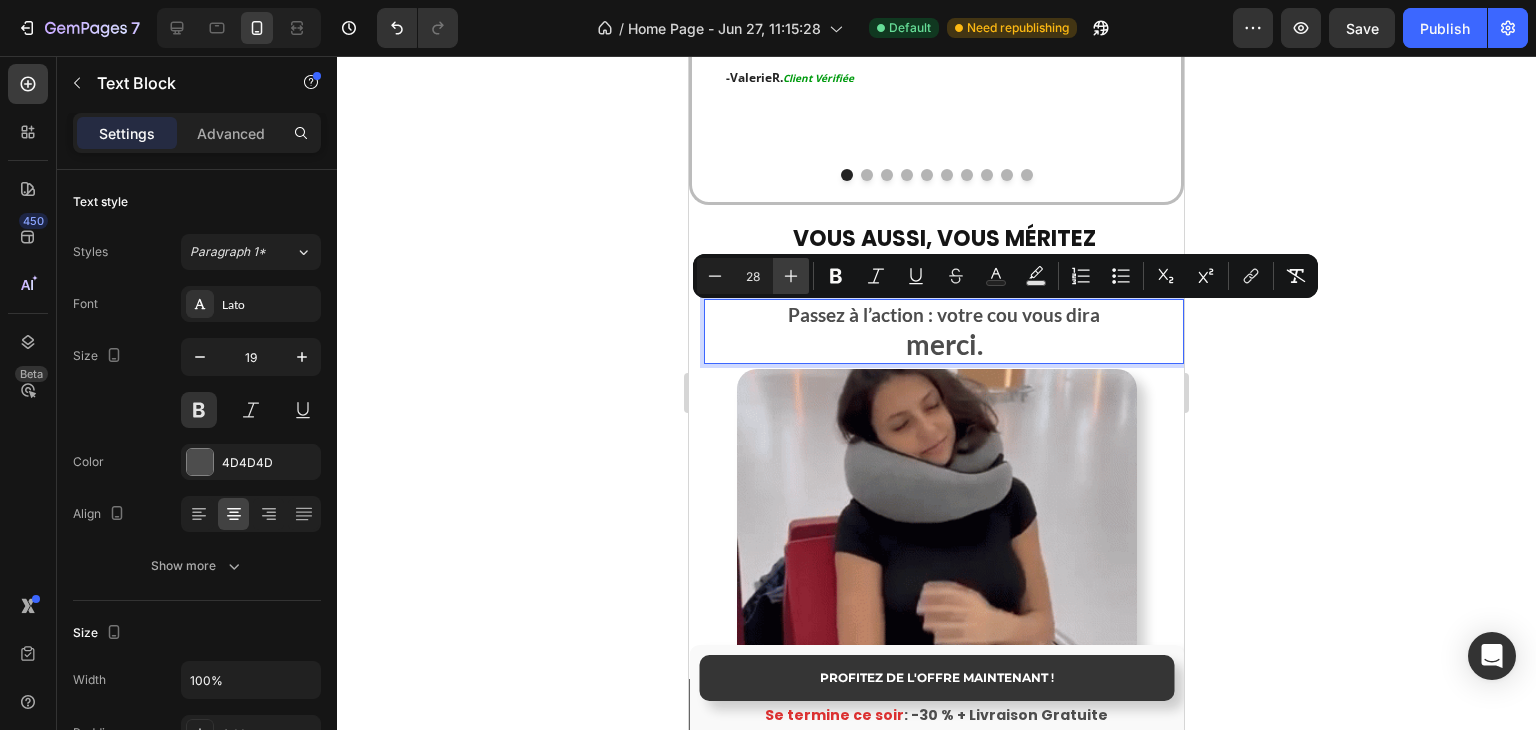 click 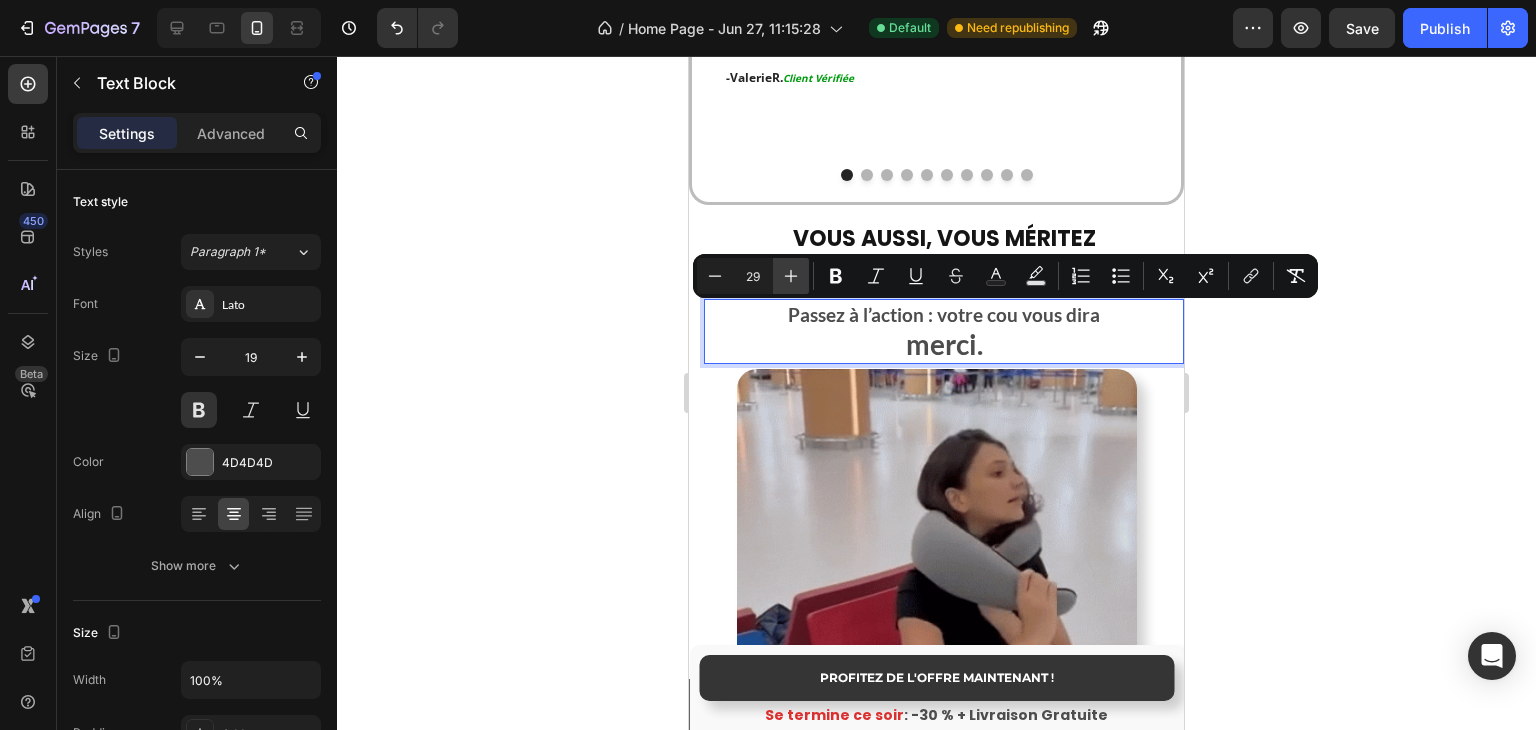 click 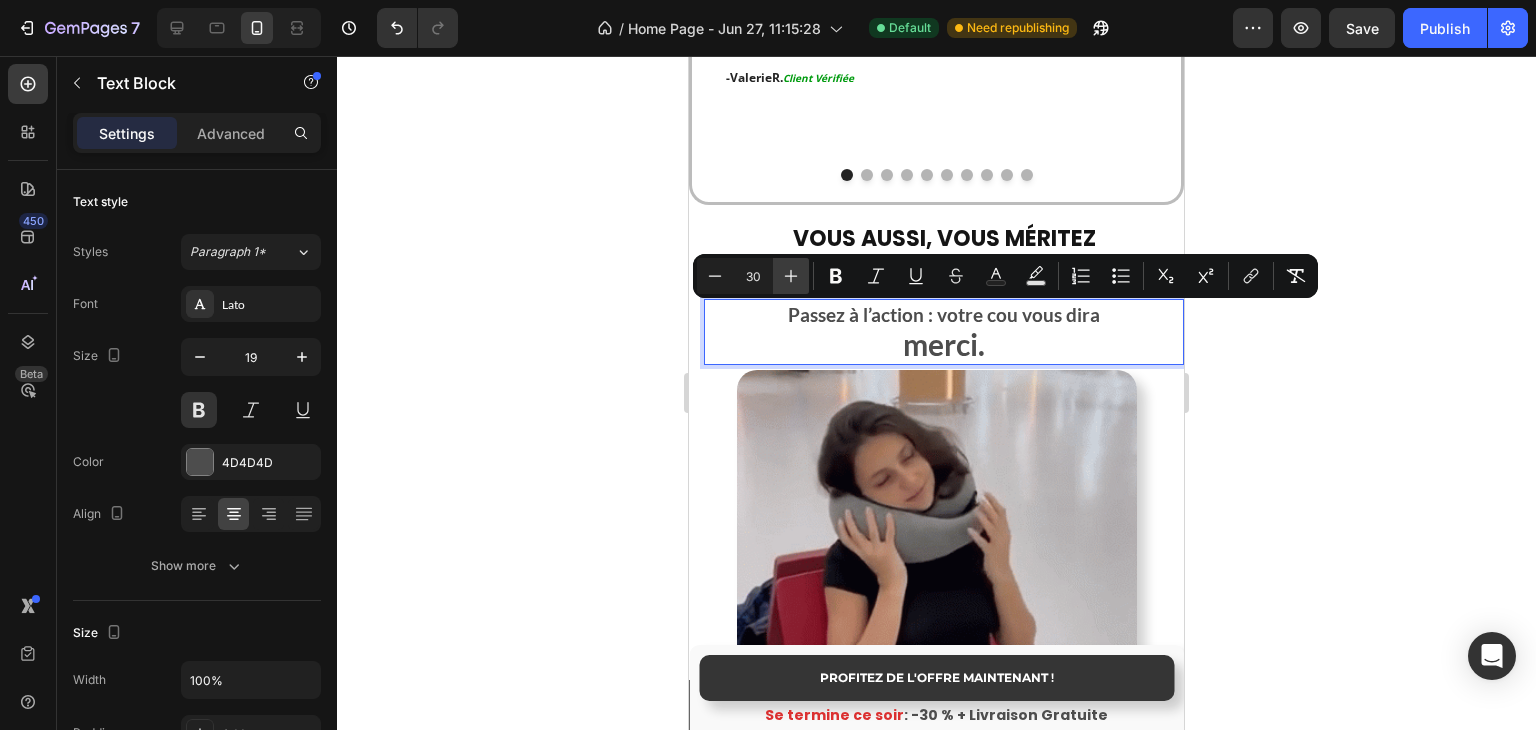 click 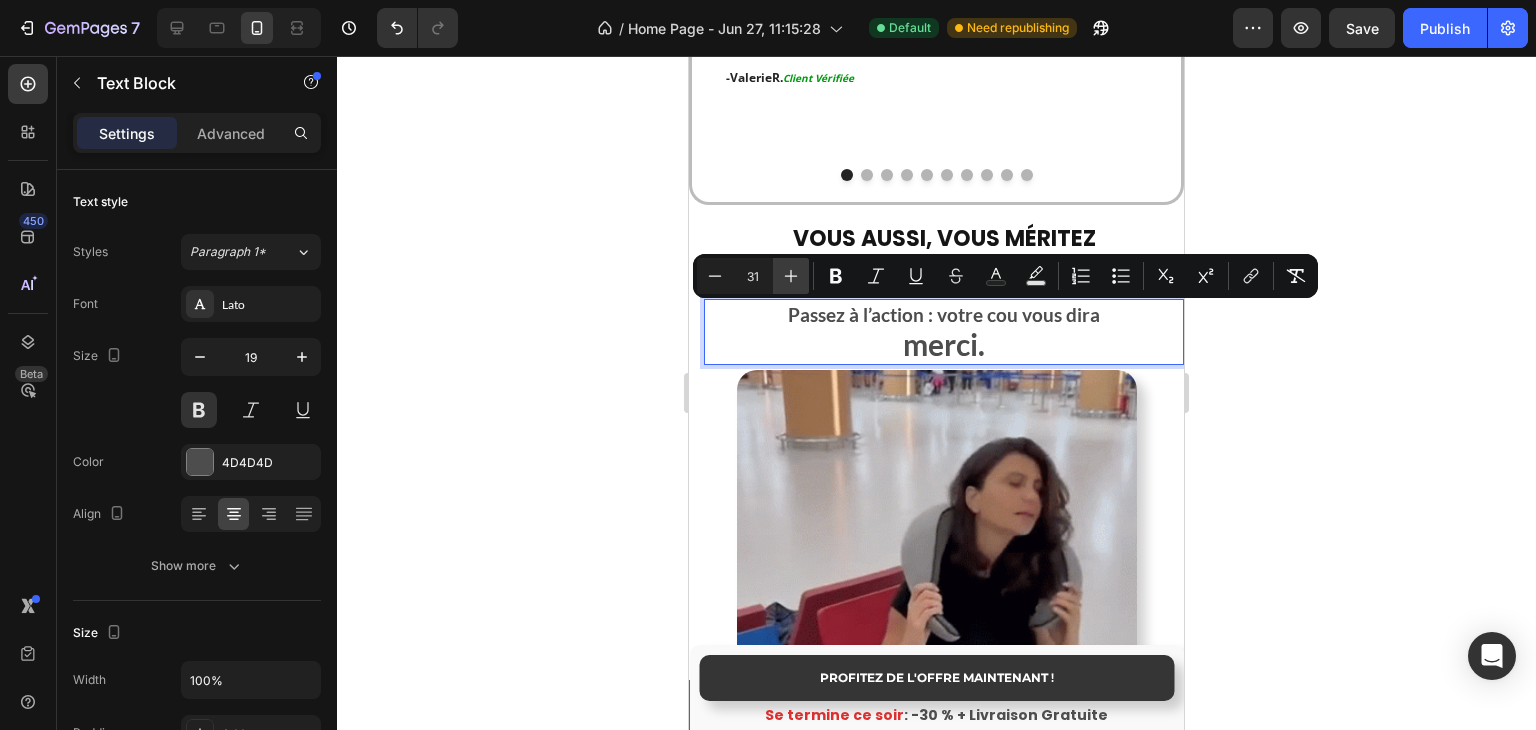 click 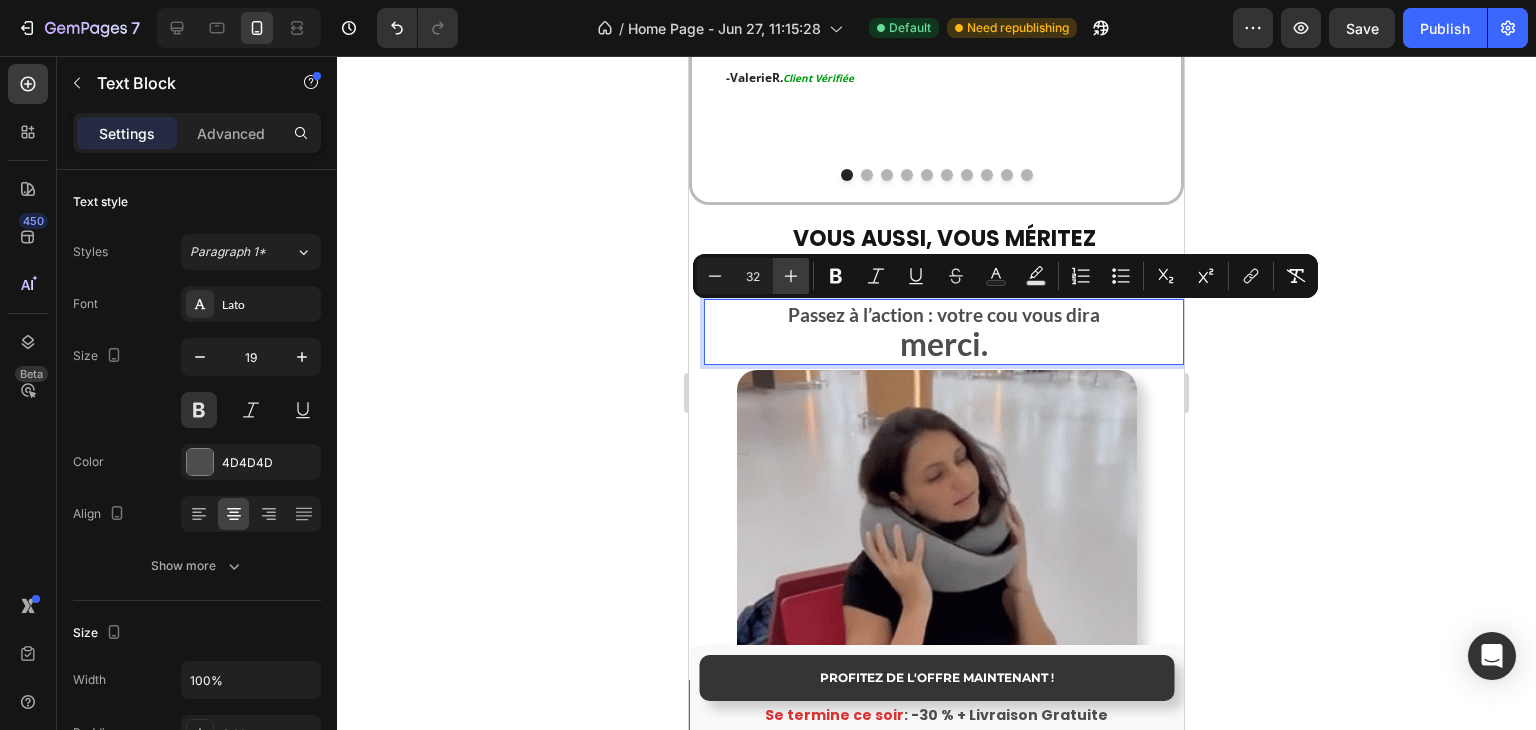 click 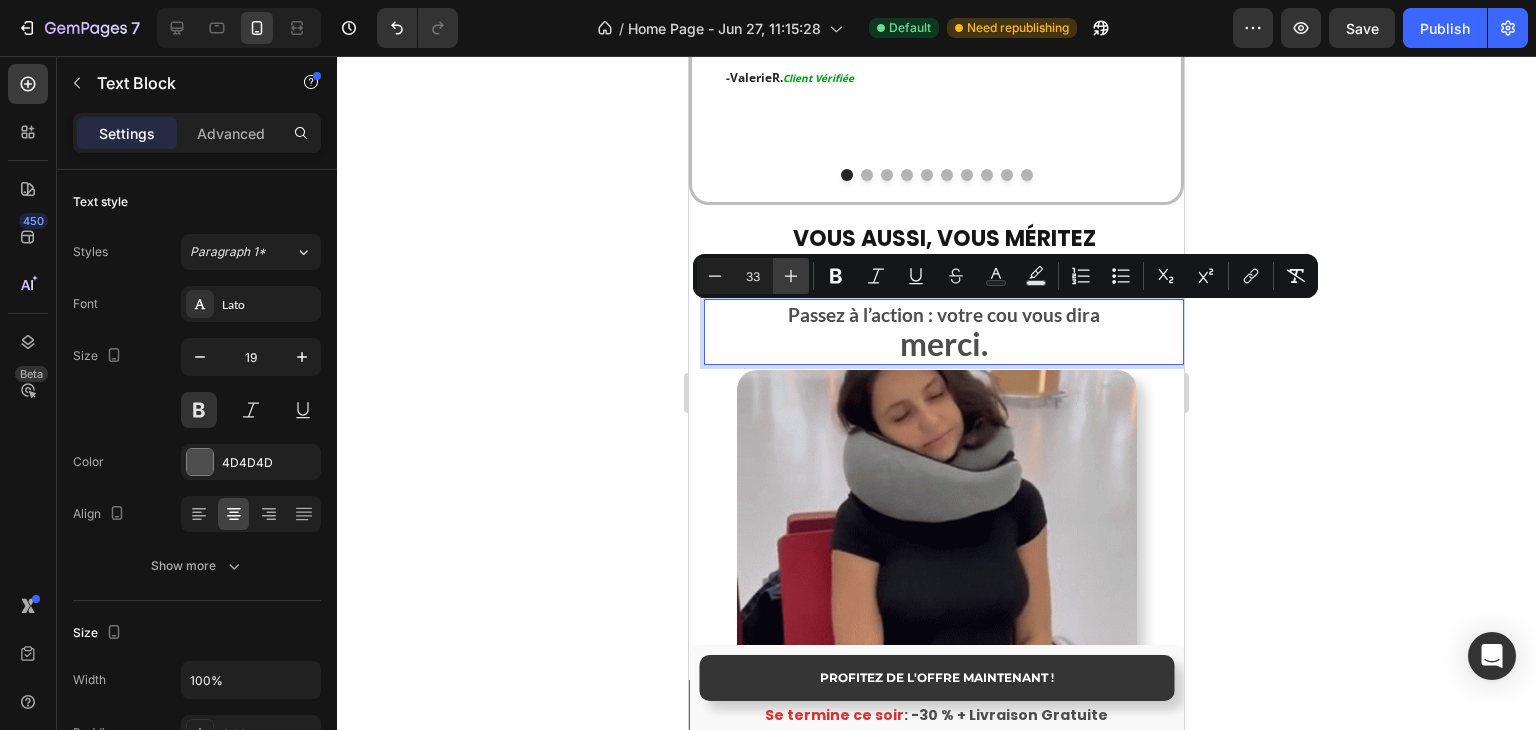 click 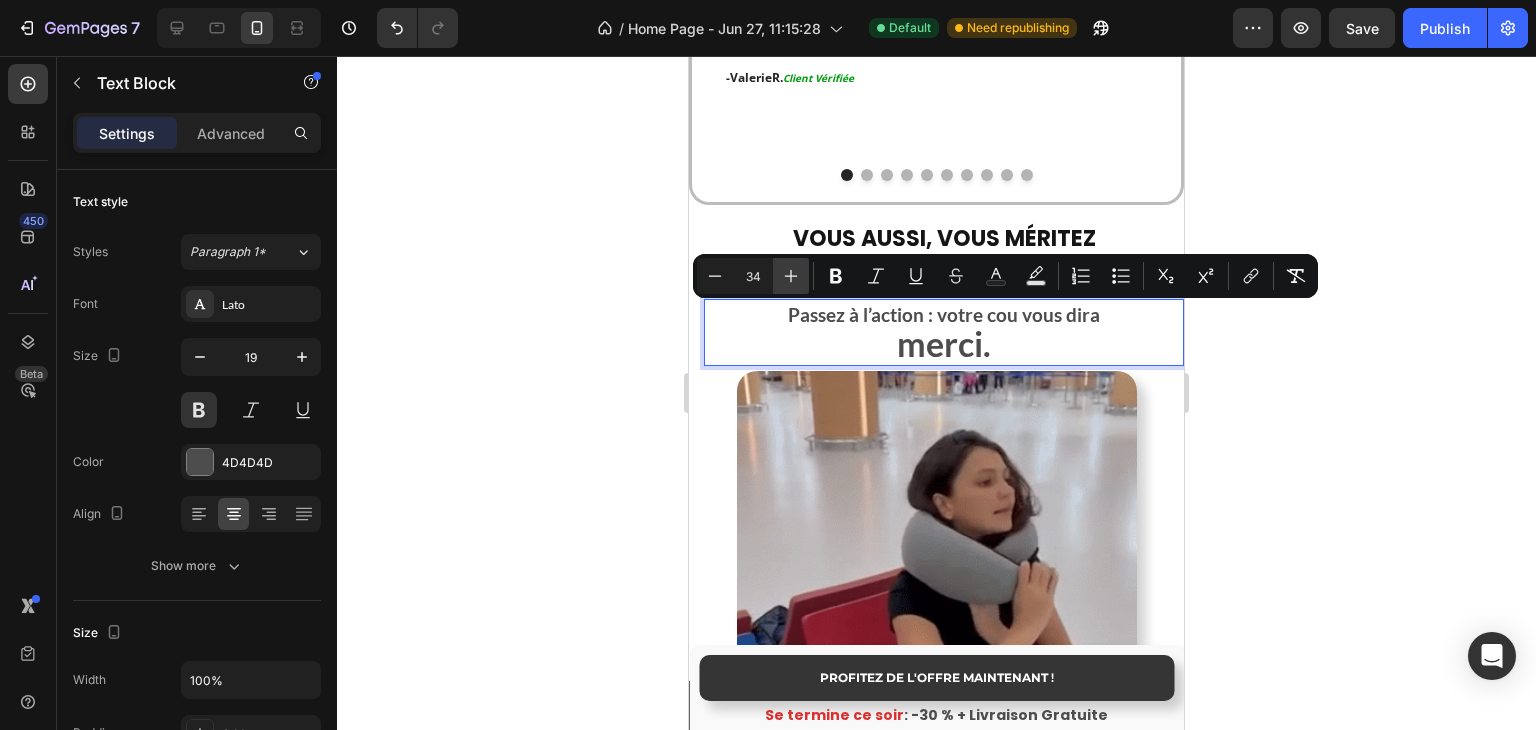 click 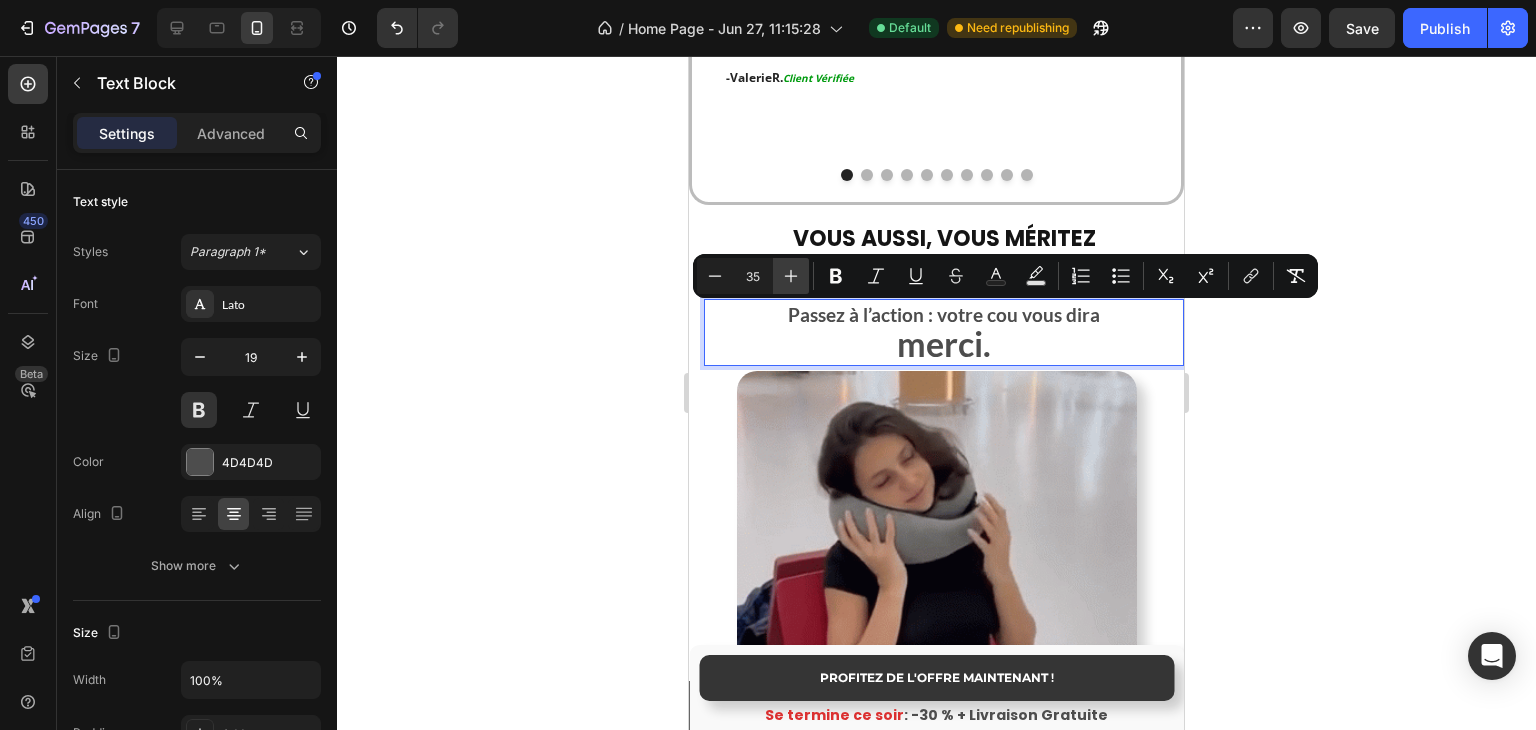 click 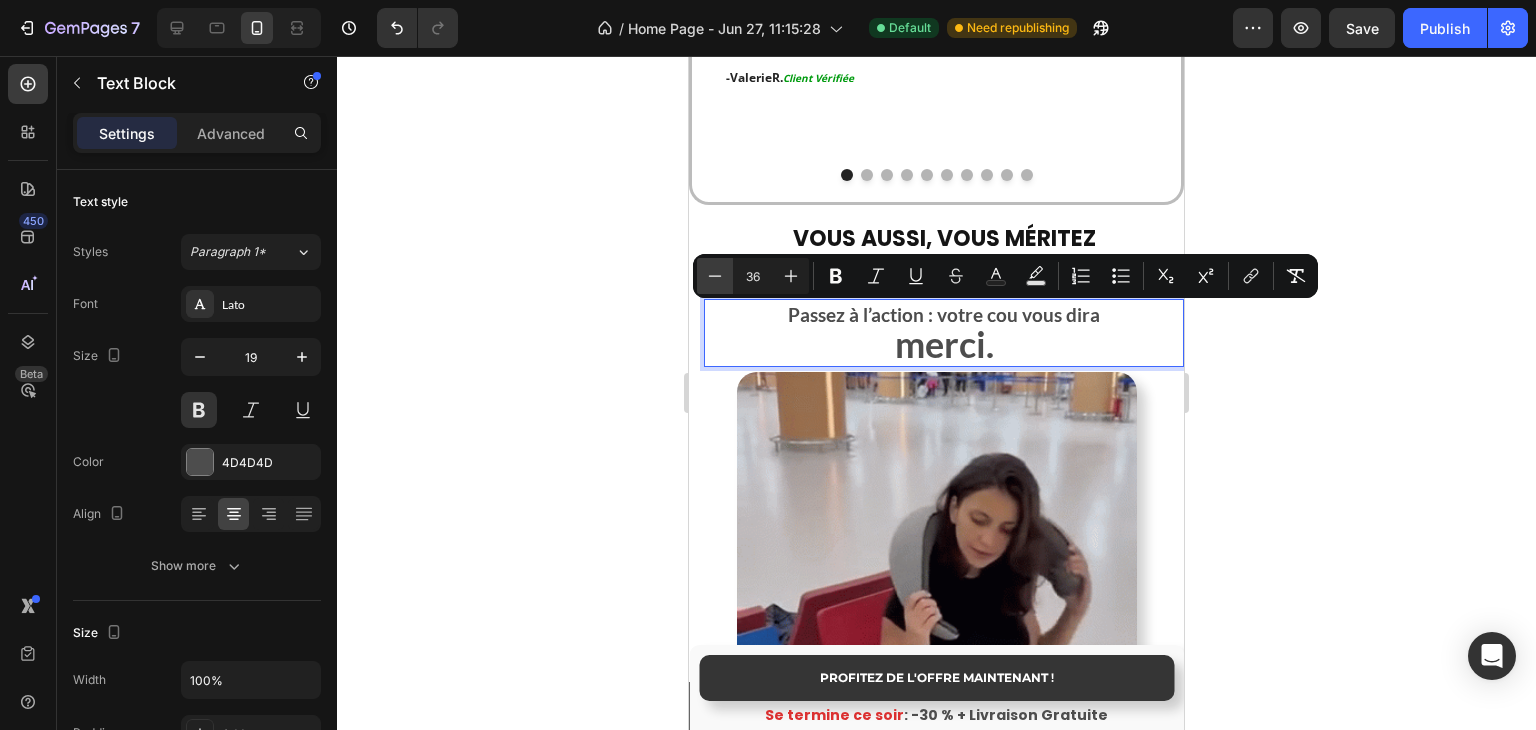 click 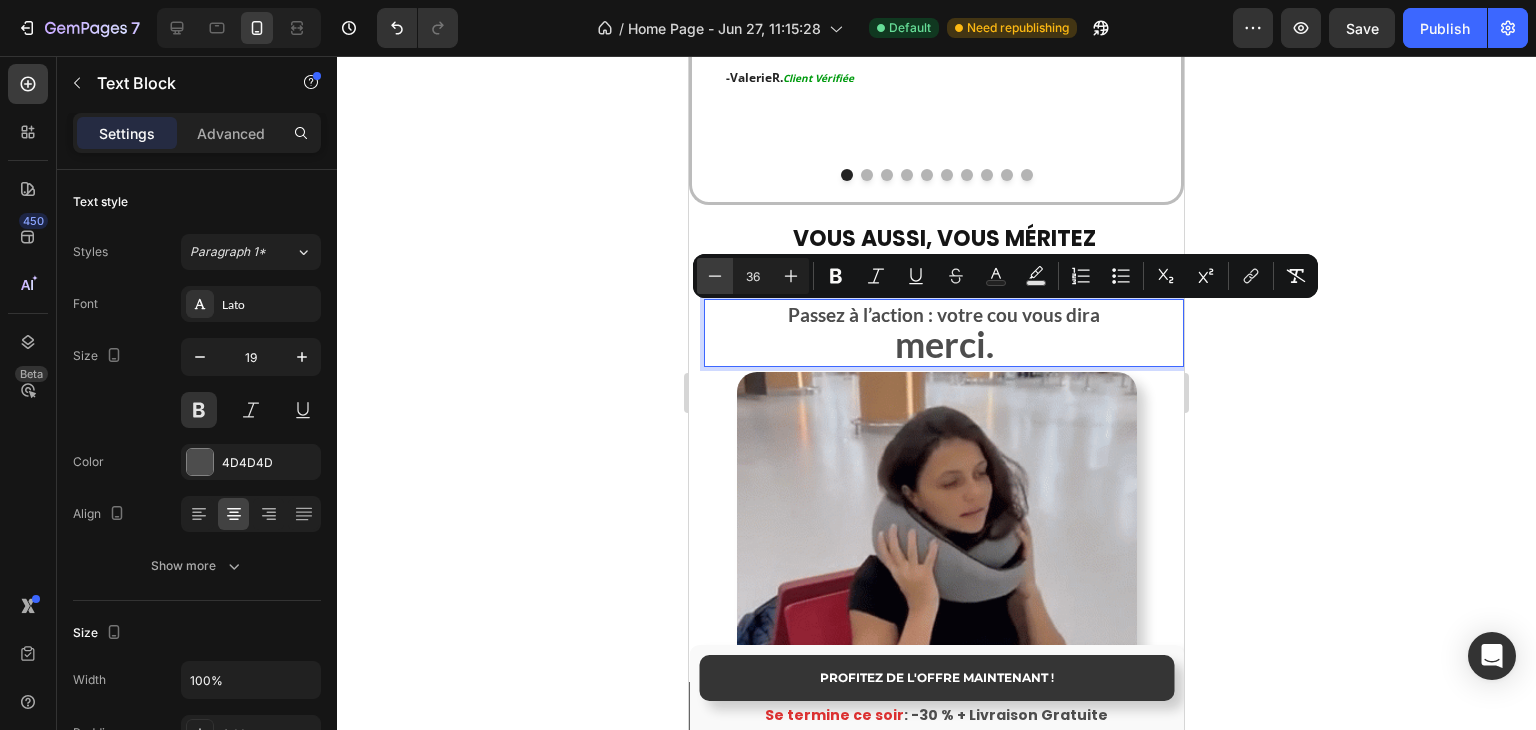 type on "35" 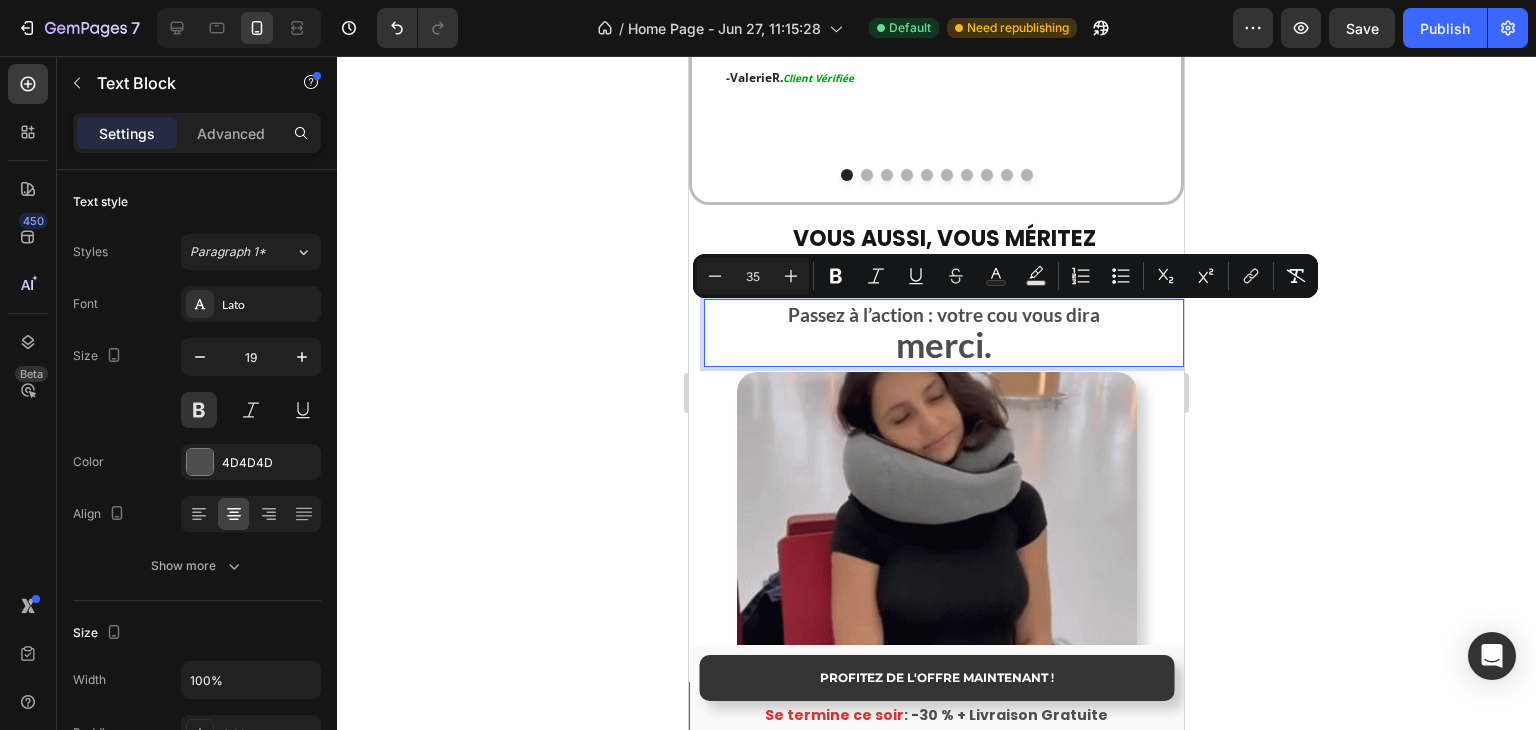 click 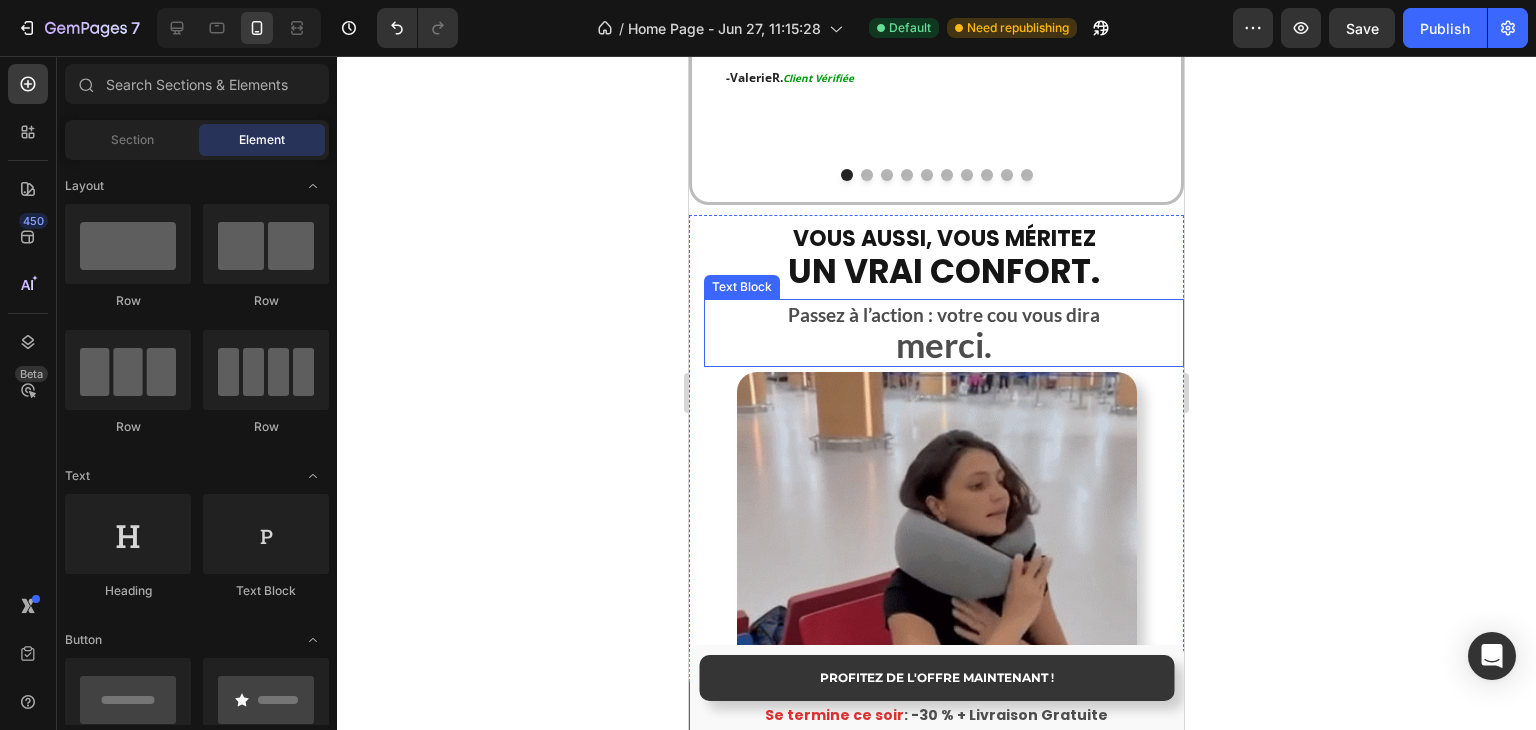 click on "merci." at bounding box center [944, 348] 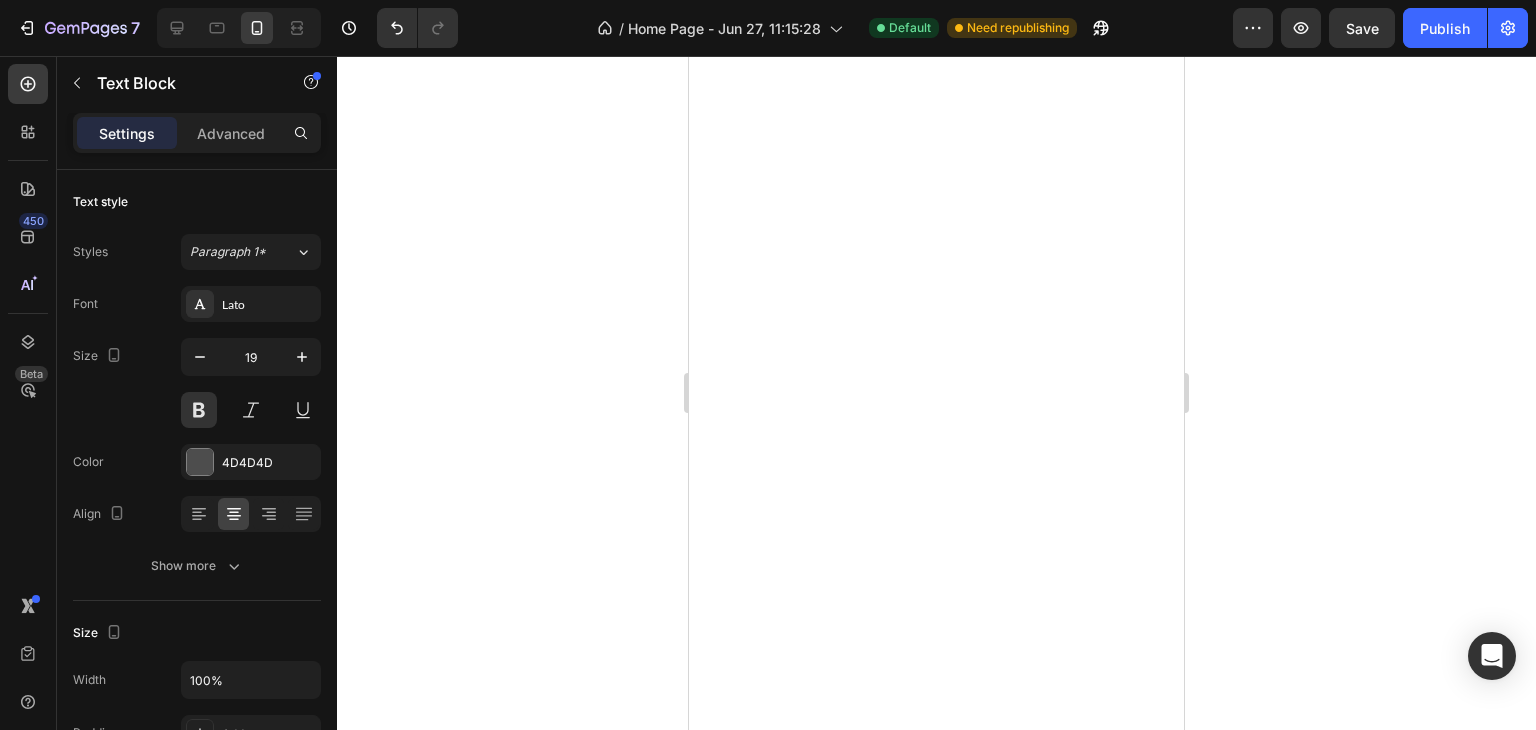 scroll, scrollTop: 0, scrollLeft: 0, axis: both 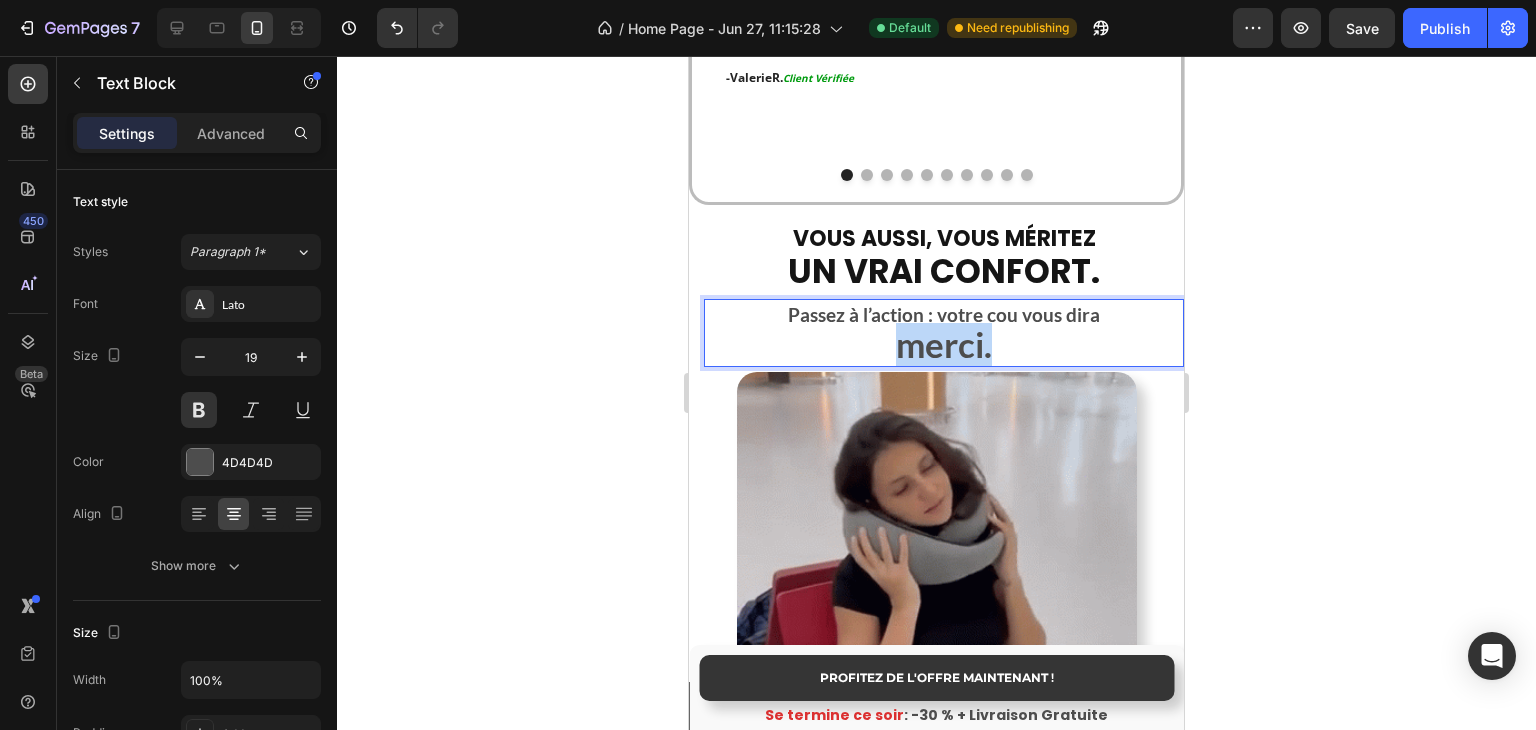 click on "merci." at bounding box center (944, 348) 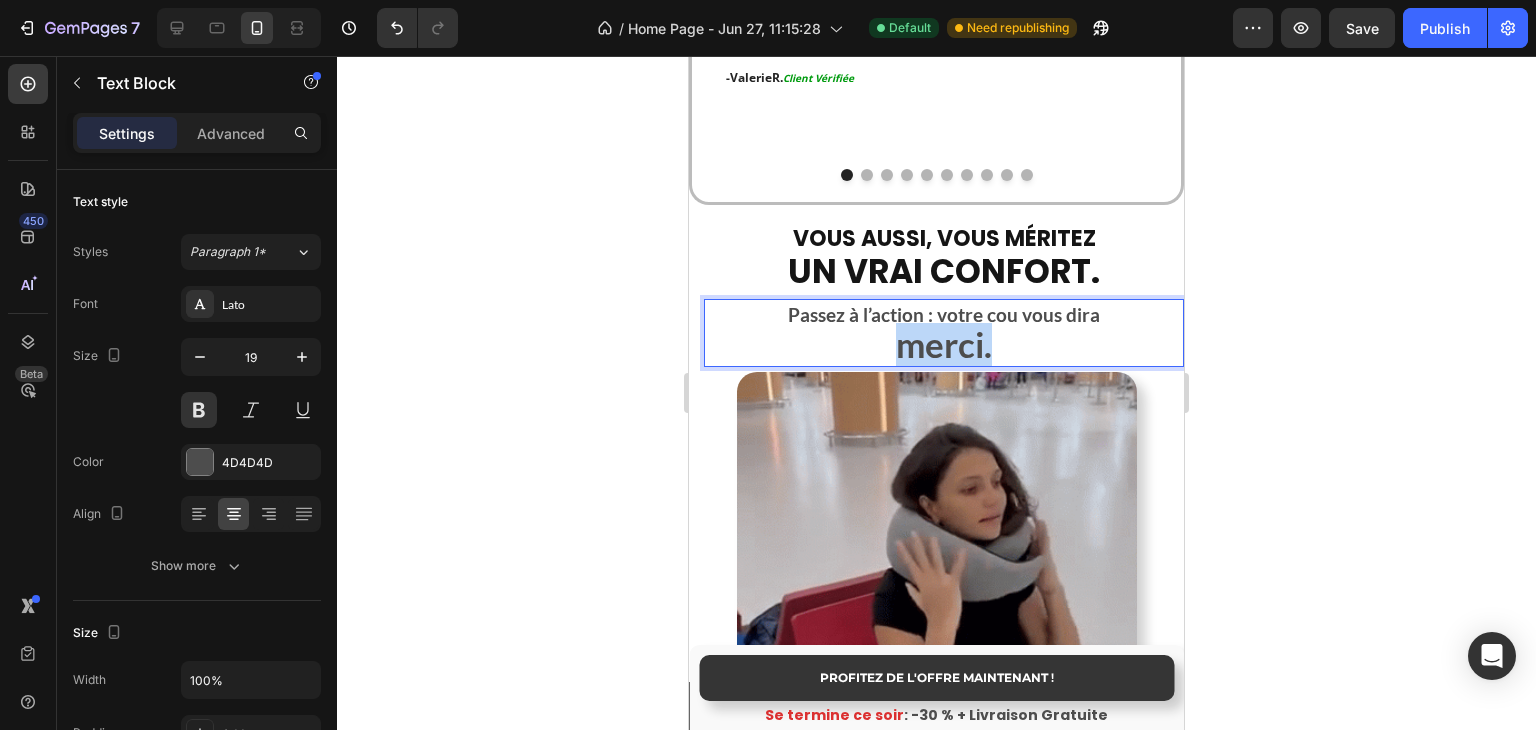 click on "merci." at bounding box center [944, 348] 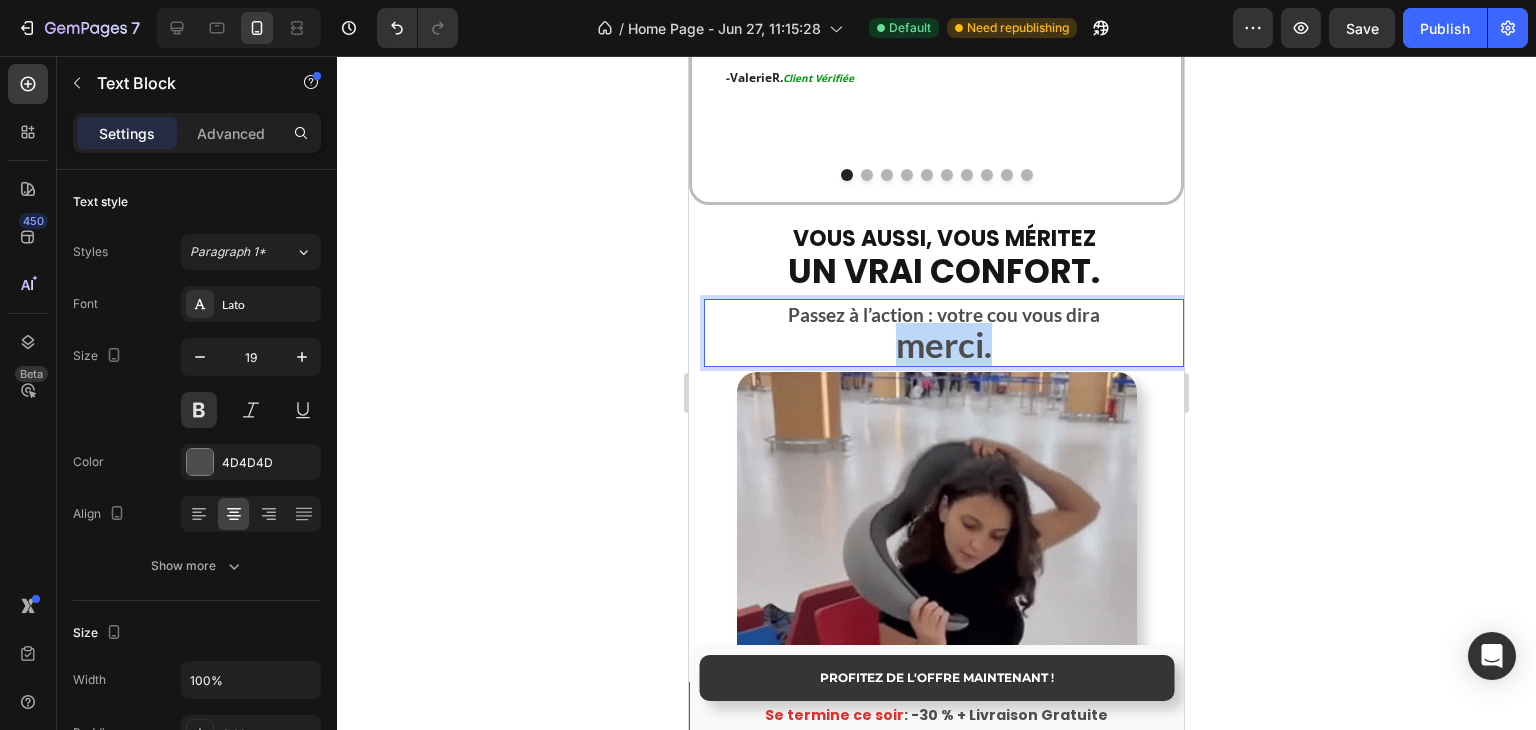drag, startPoint x: 874, startPoint y: 324, endPoint x: 994, endPoint y: 315, distance: 120.33703 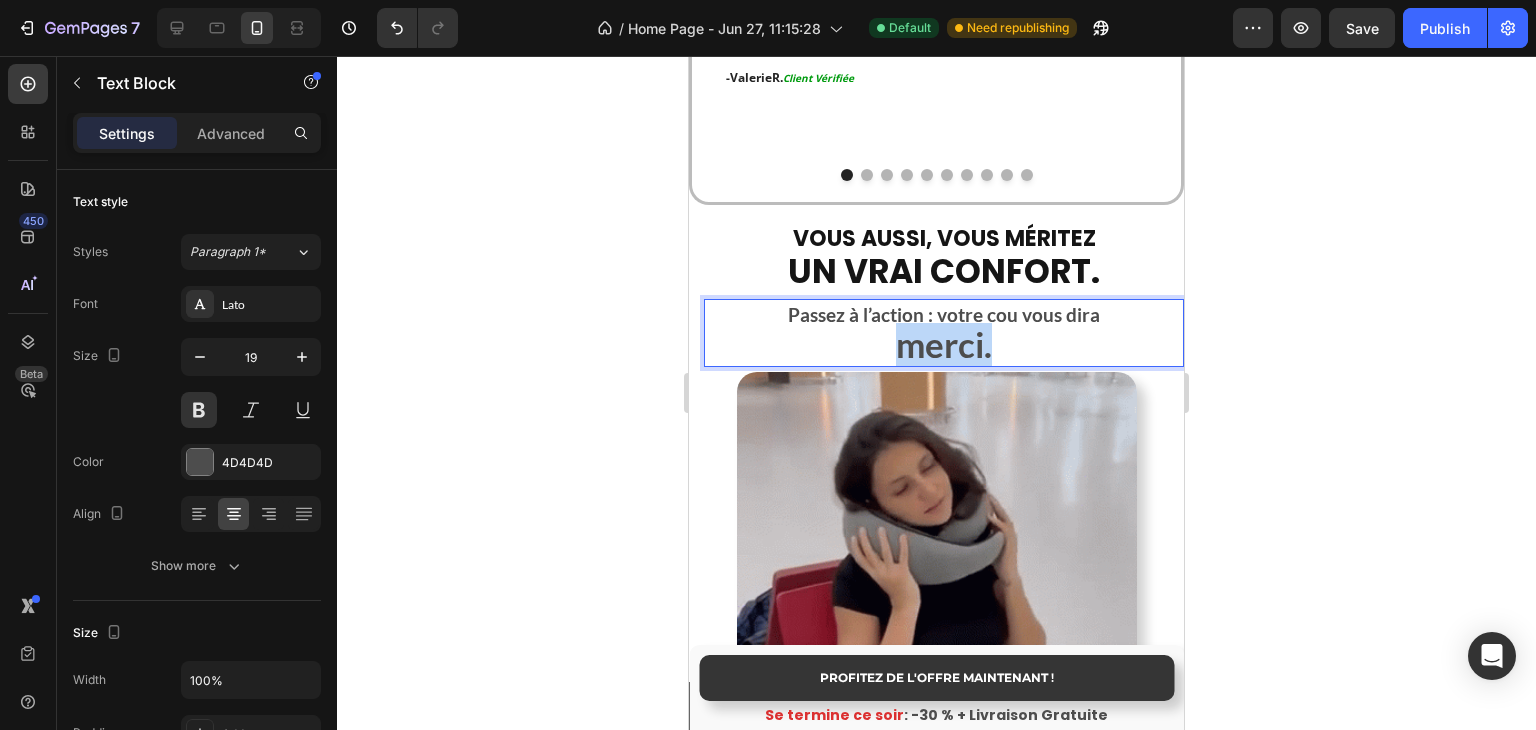 click on "merci." at bounding box center [944, 348] 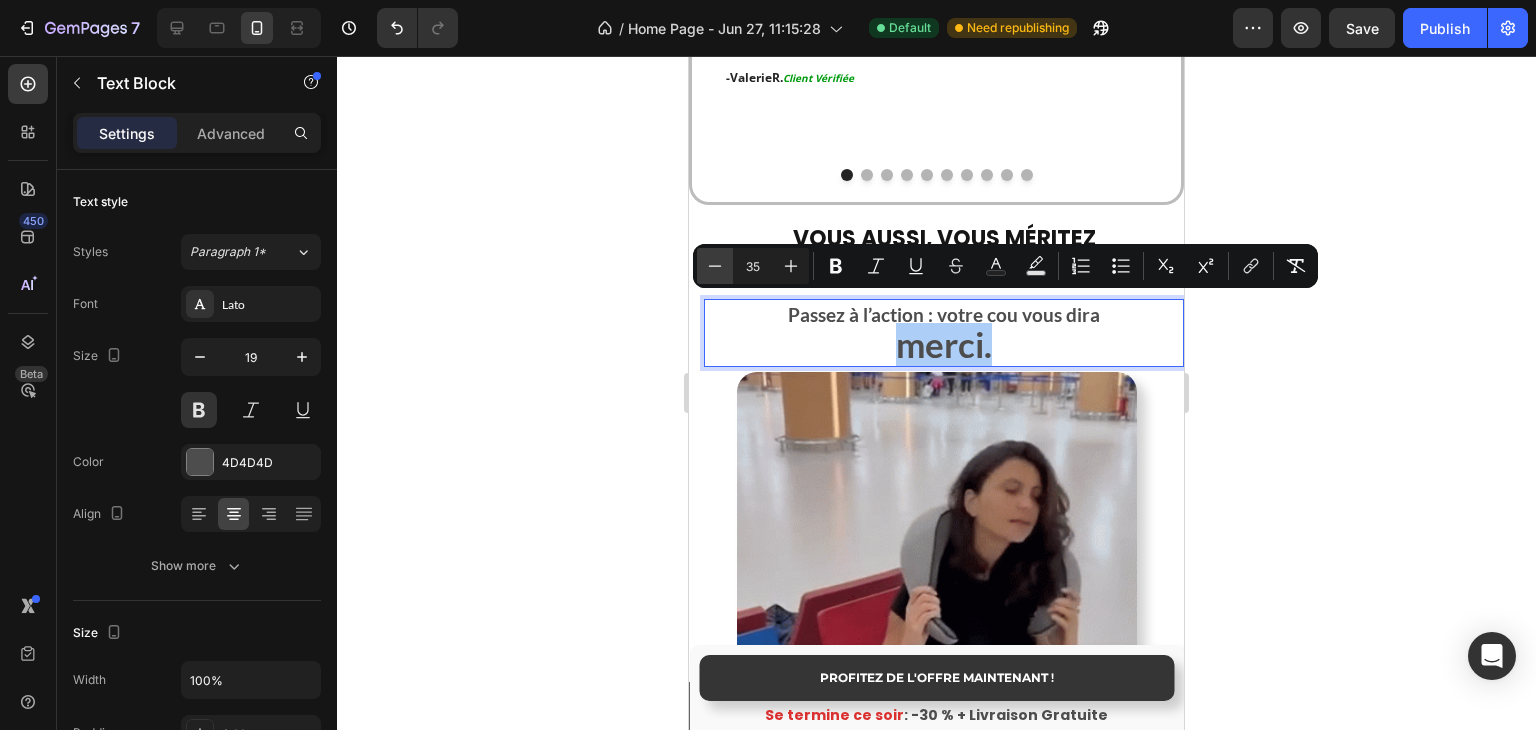 click on "Minus" at bounding box center [715, 266] 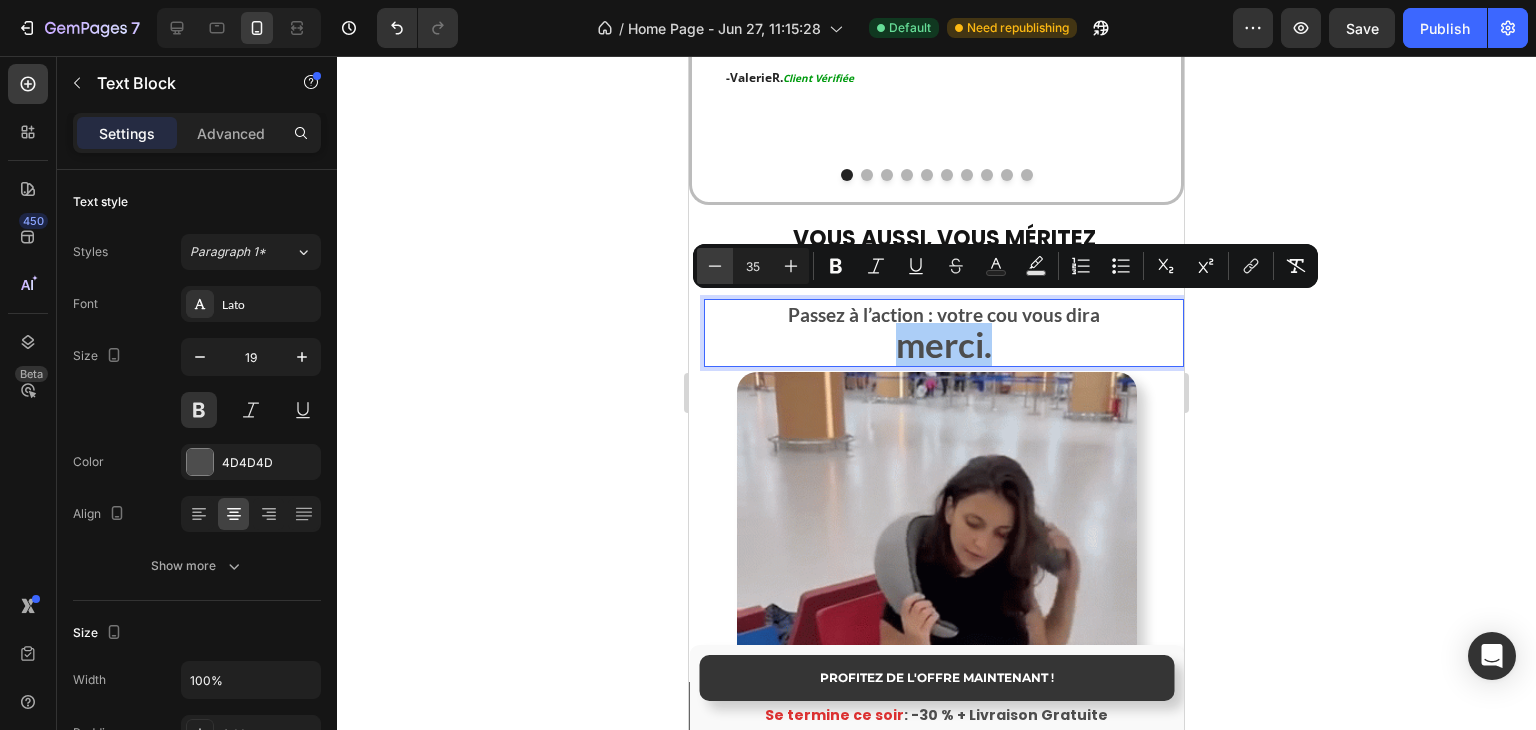 click on "Minus" at bounding box center [715, 266] 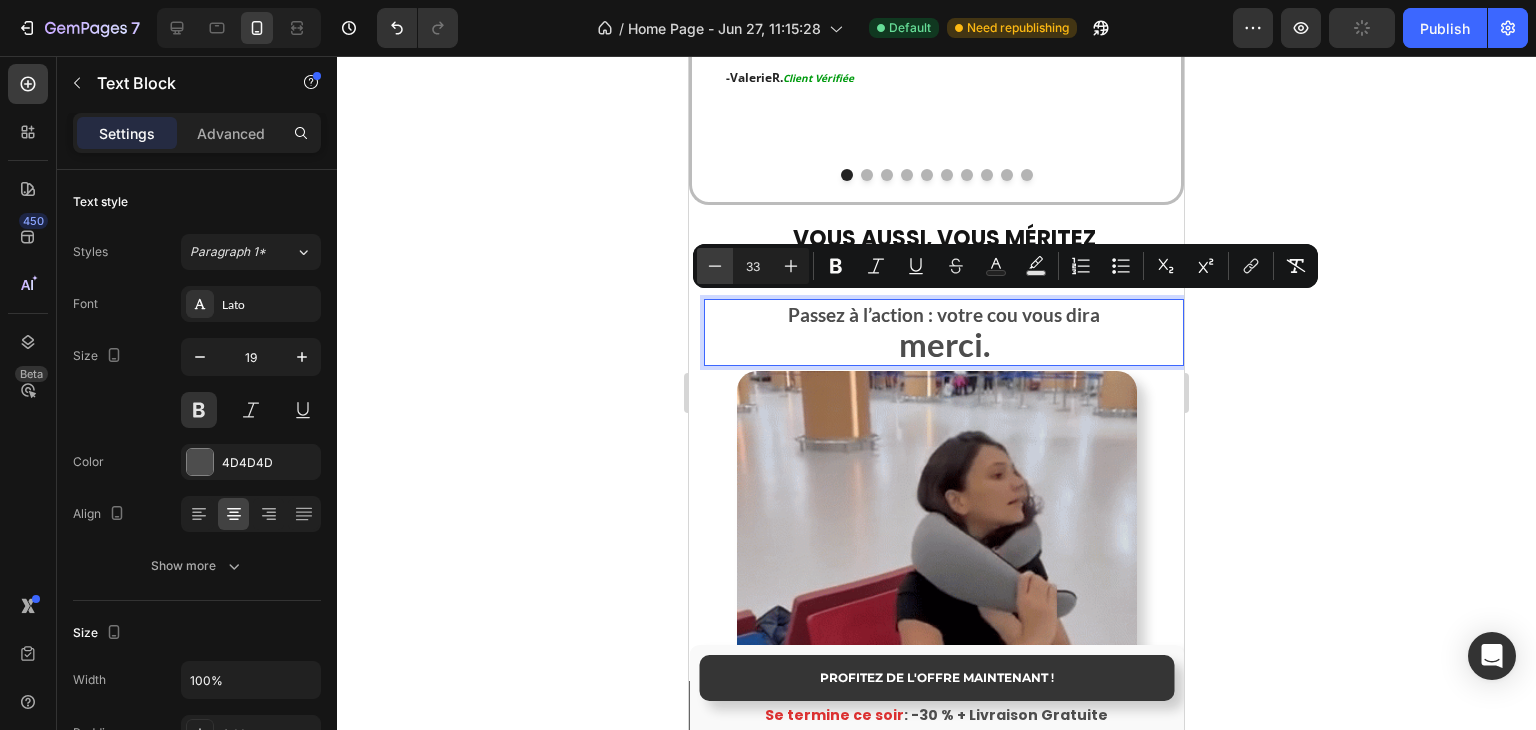click on "Minus" at bounding box center [715, 266] 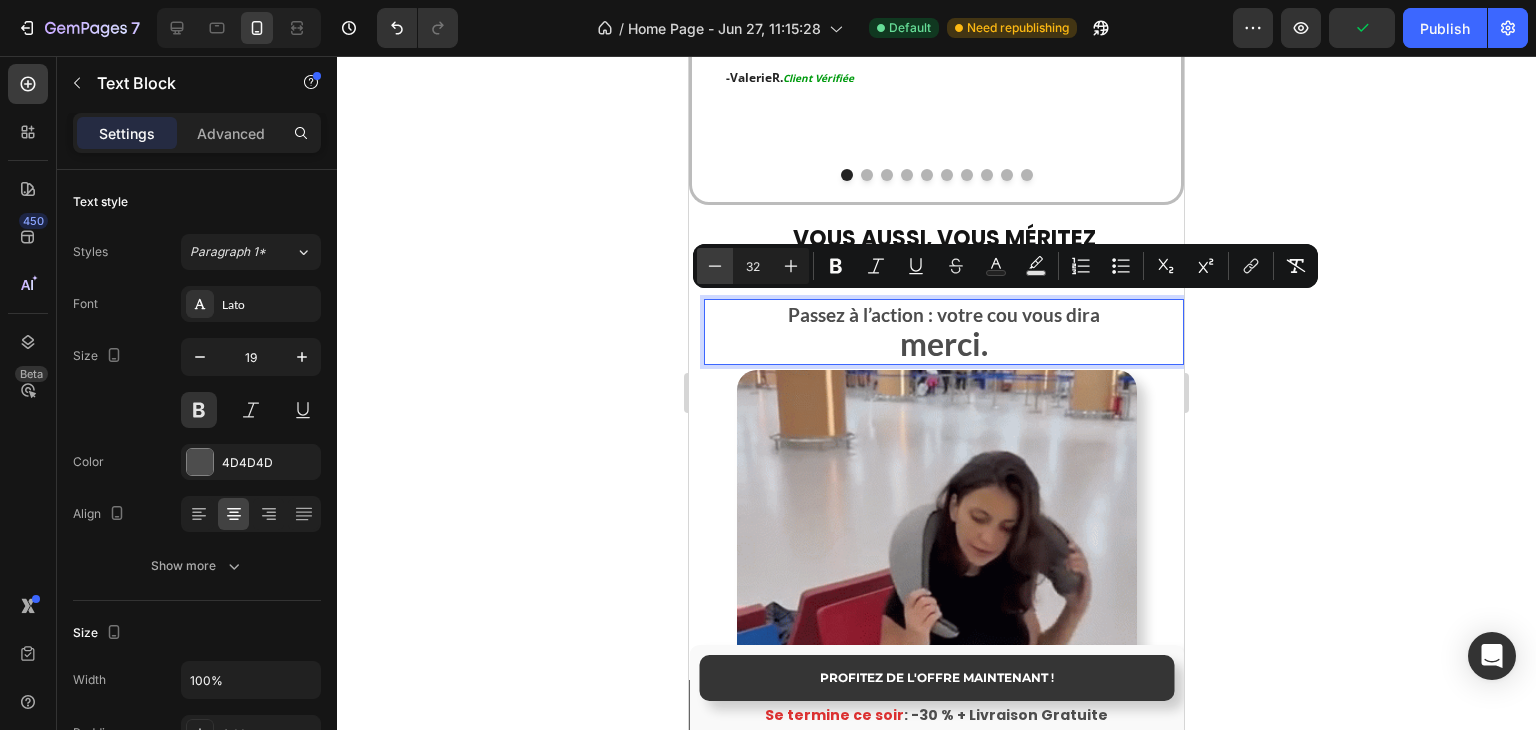 click on "Minus" at bounding box center (715, 266) 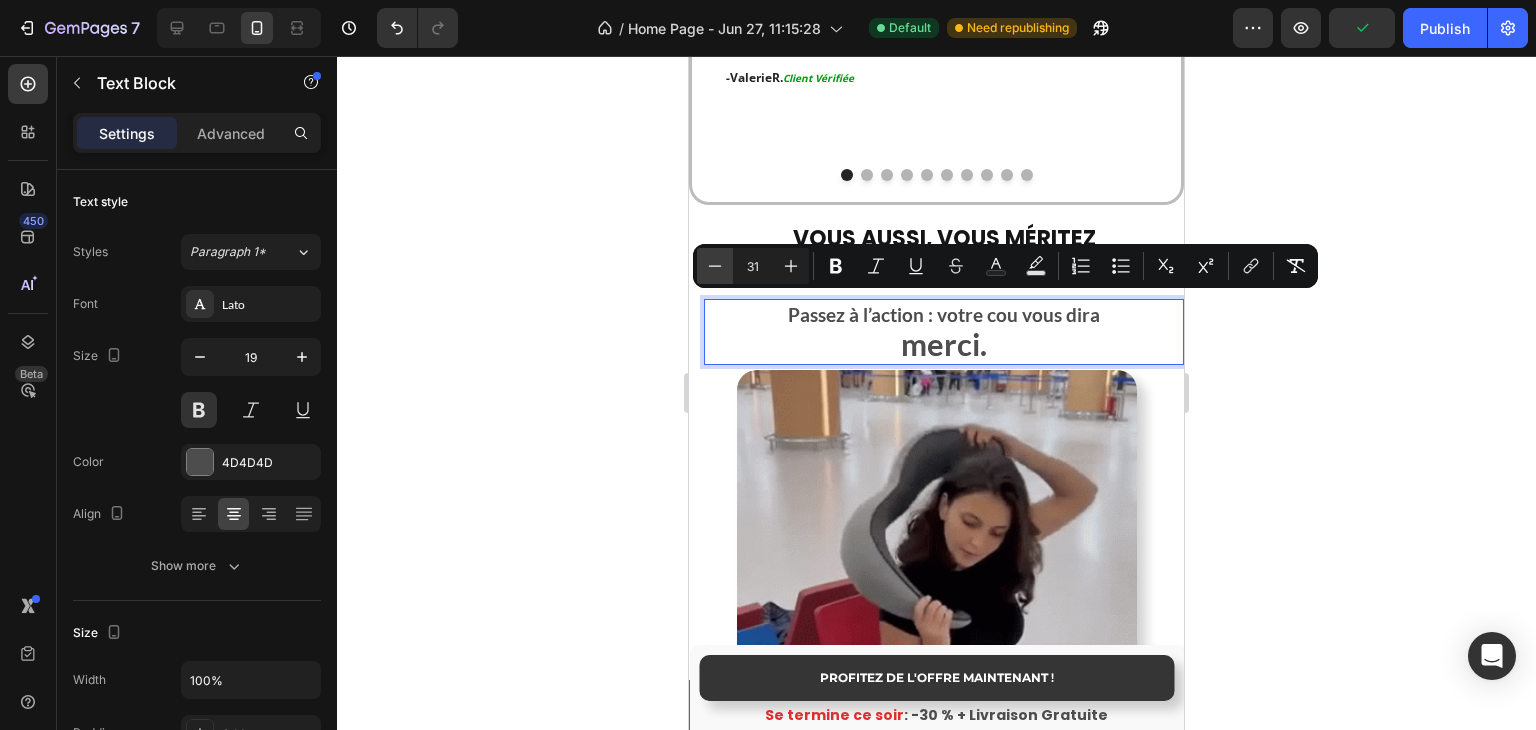click on "Minus" at bounding box center [715, 266] 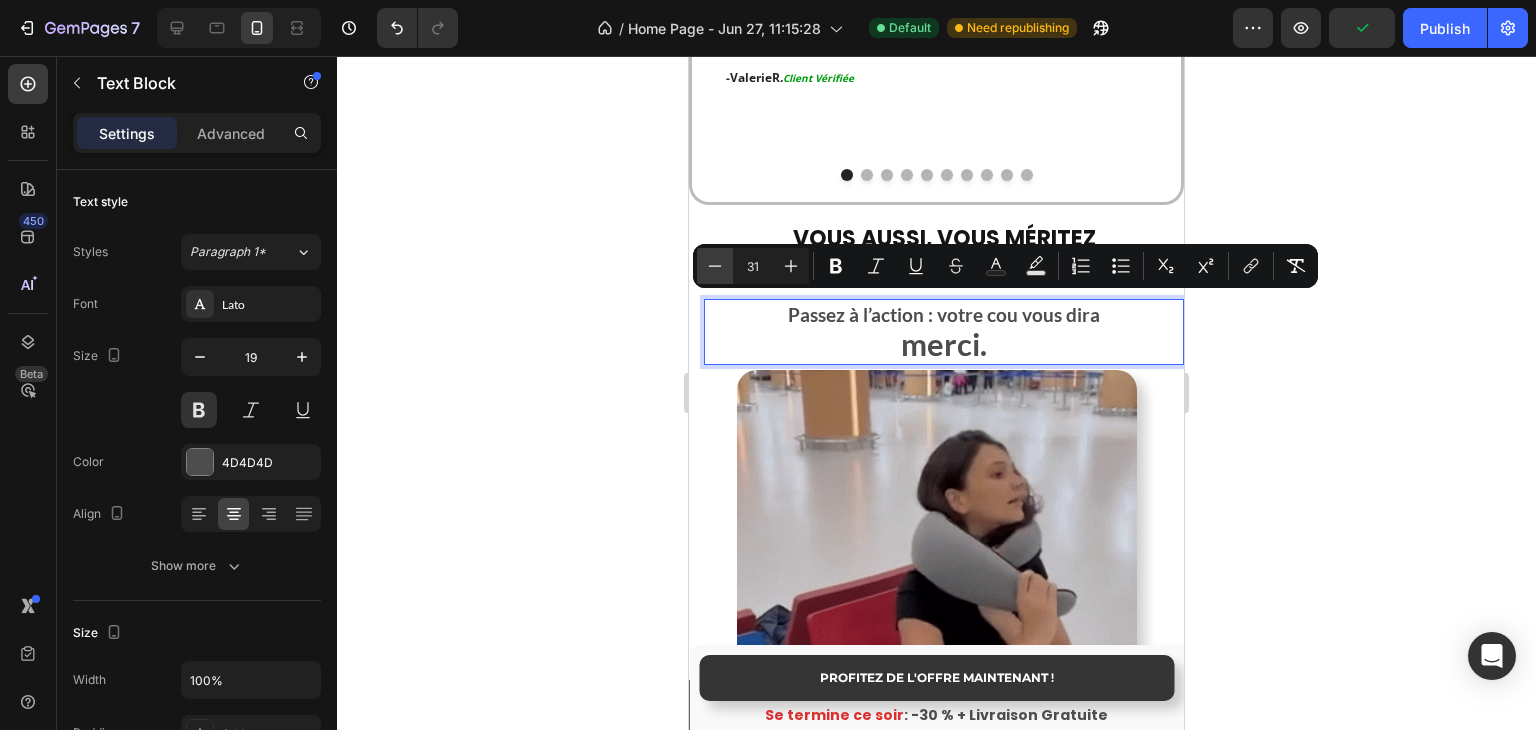 type on "30" 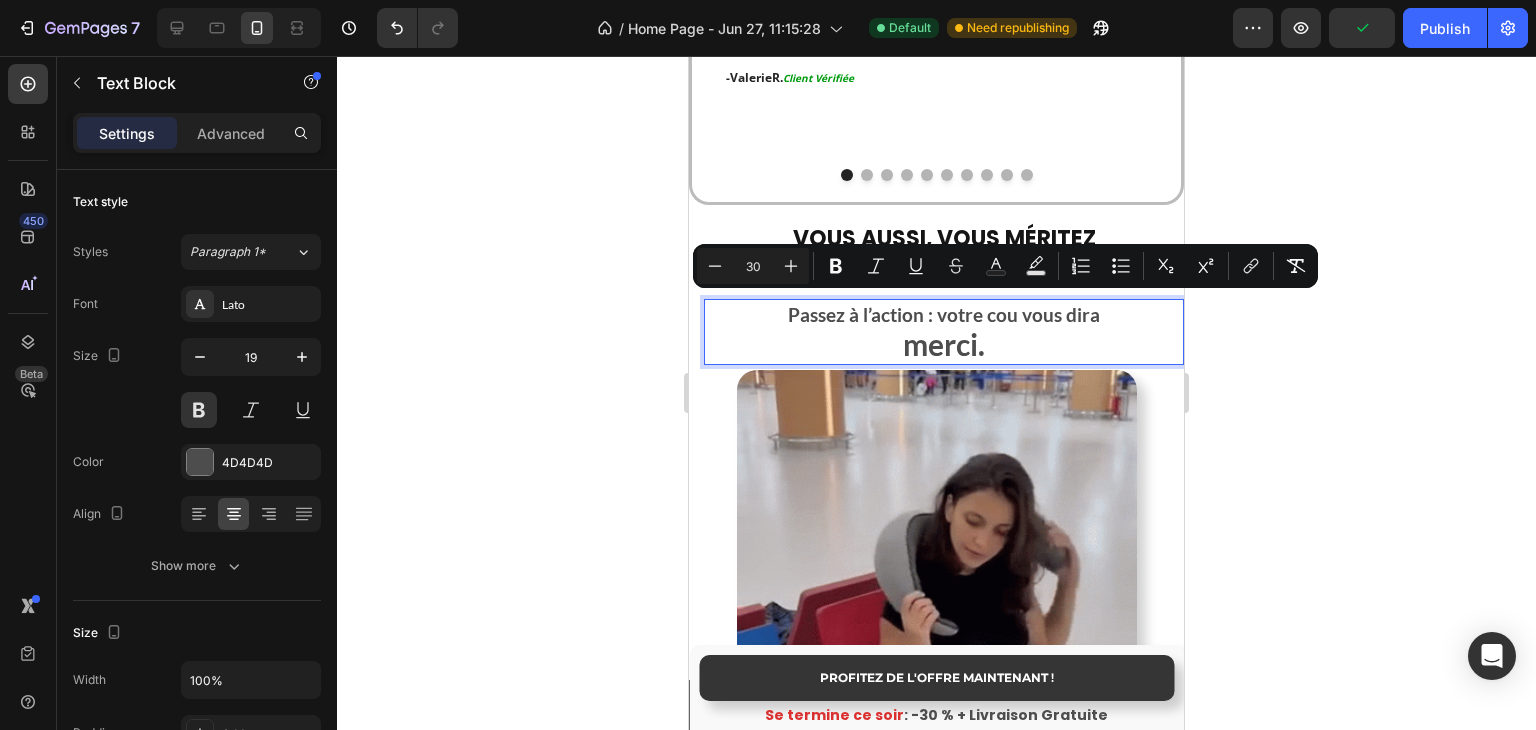 click 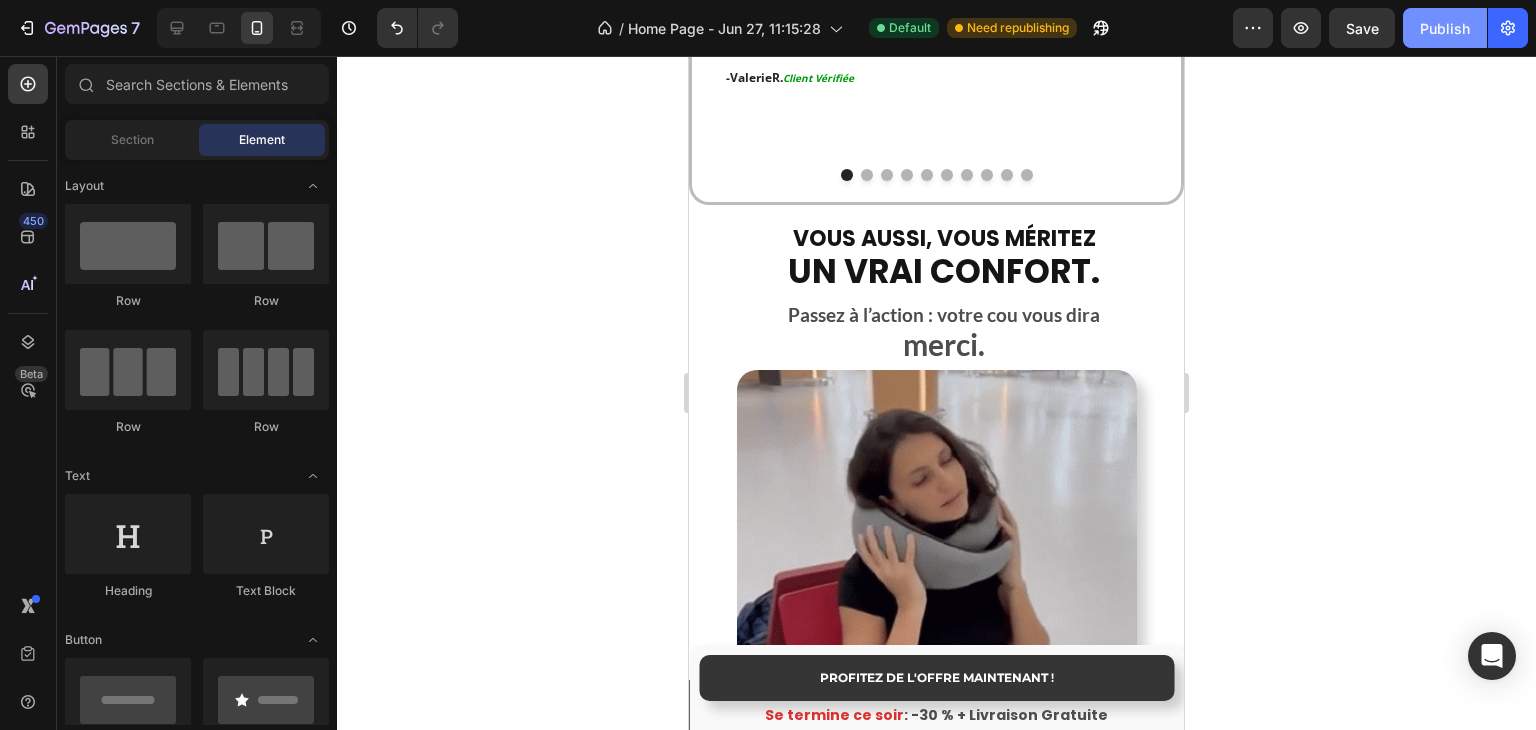 click on "Publish" at bounding box center (1445, 28) 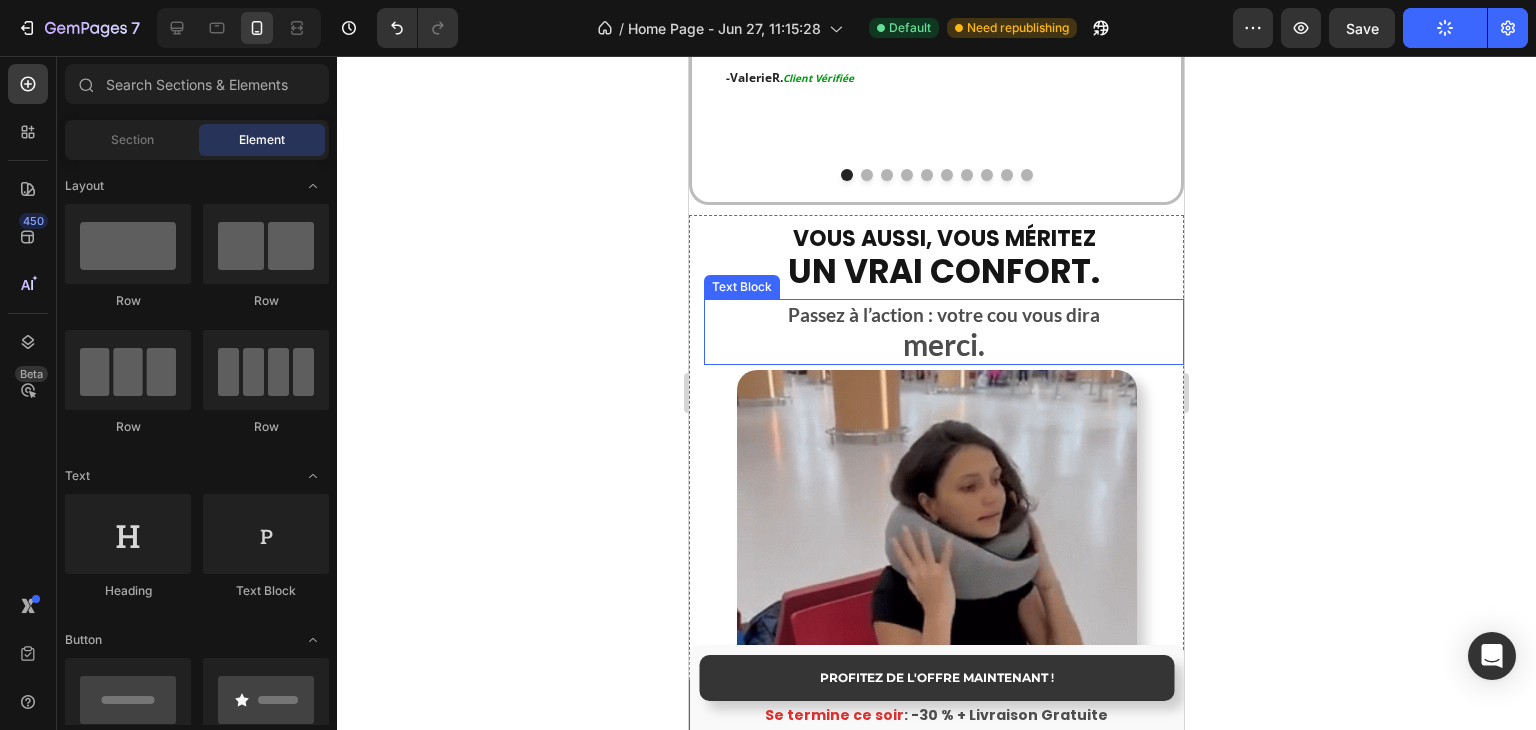 click on "merci." at bounding box center (944, 347) 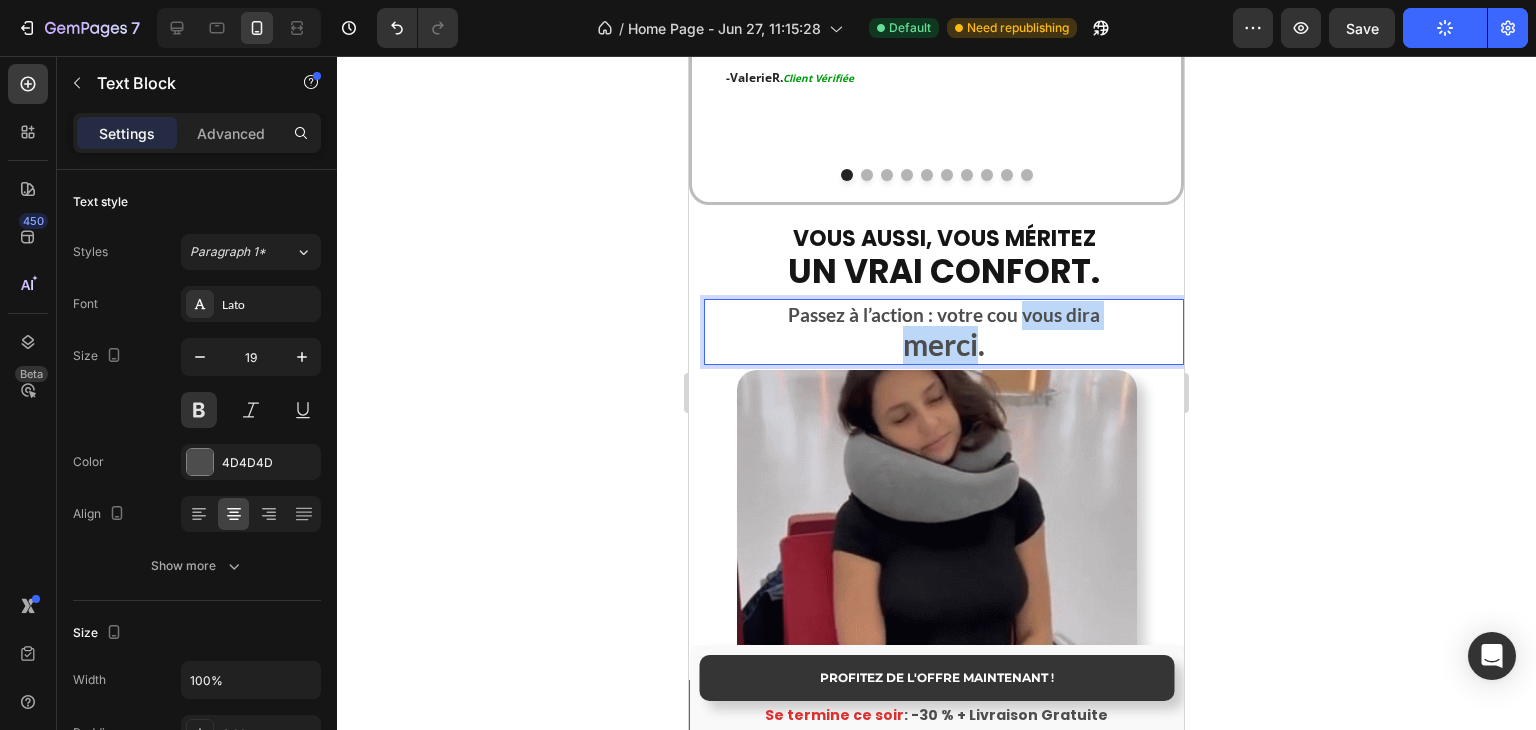 drag, startPoint x: 893, startPoint y: 317, endPoint x: 1034, endPoint y: 291, distance: 143.37712 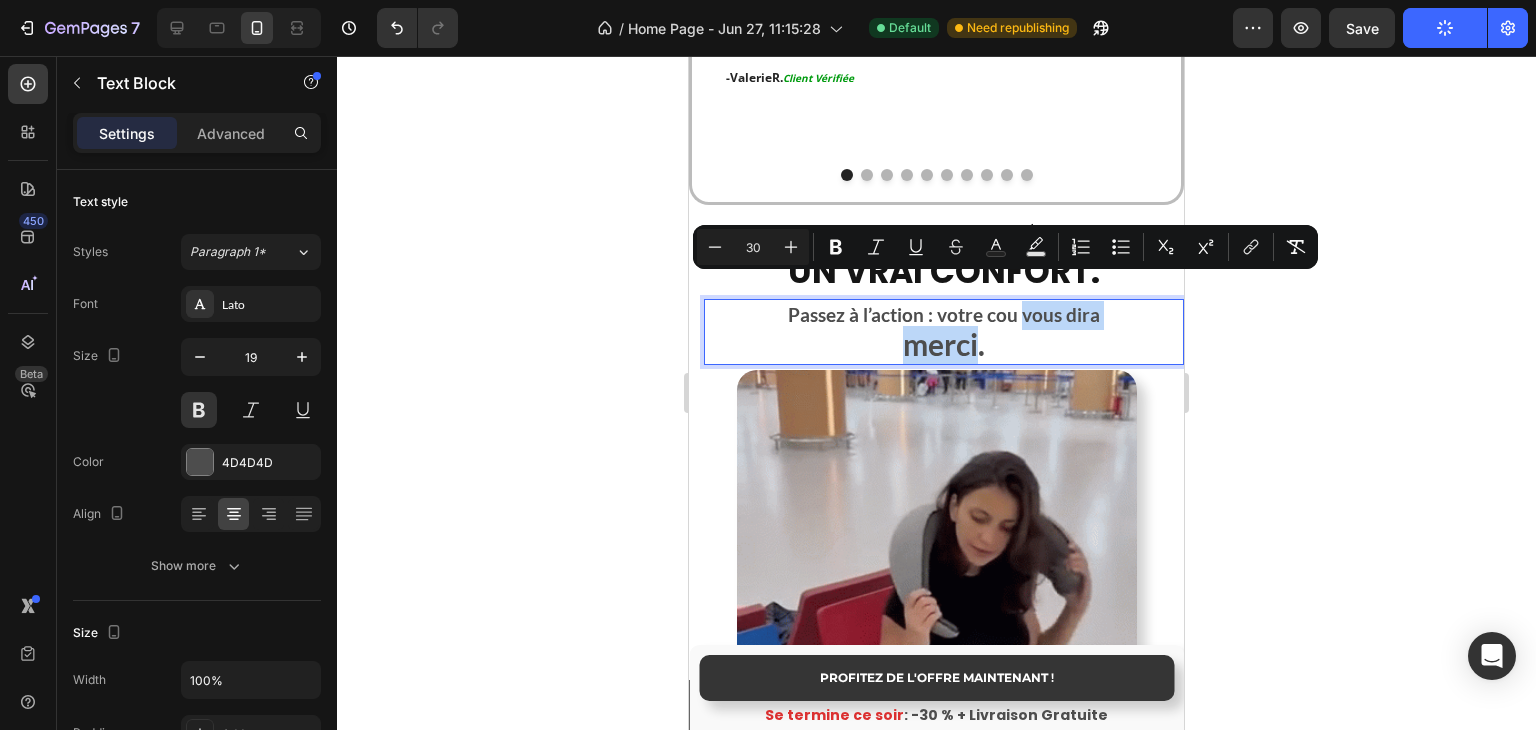 click on "merci." at bounding box center [944, 344] 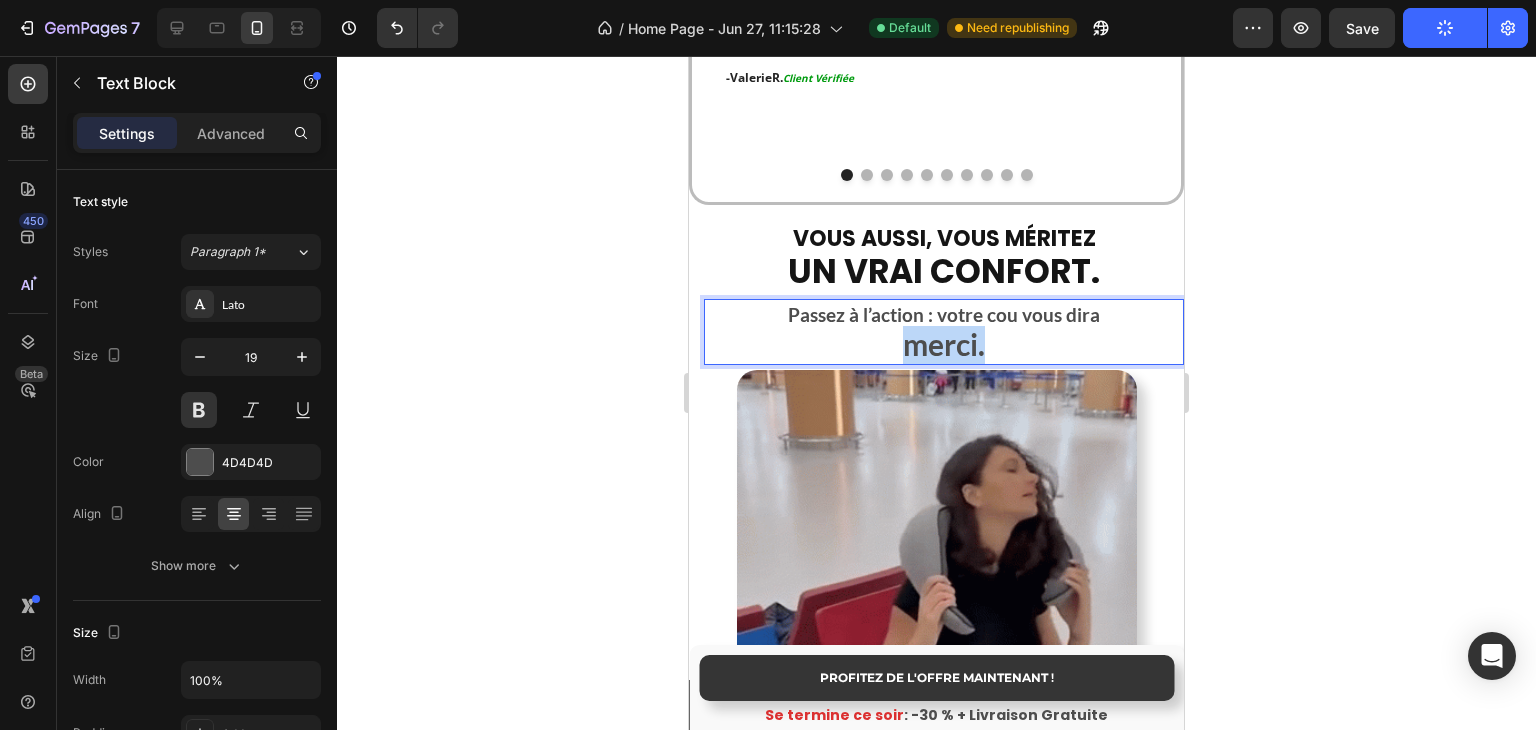 drag, startPoint x: 888, startPoint y: 321, endPoint x: 1026, endPoint y: 316, distance: 138.09055 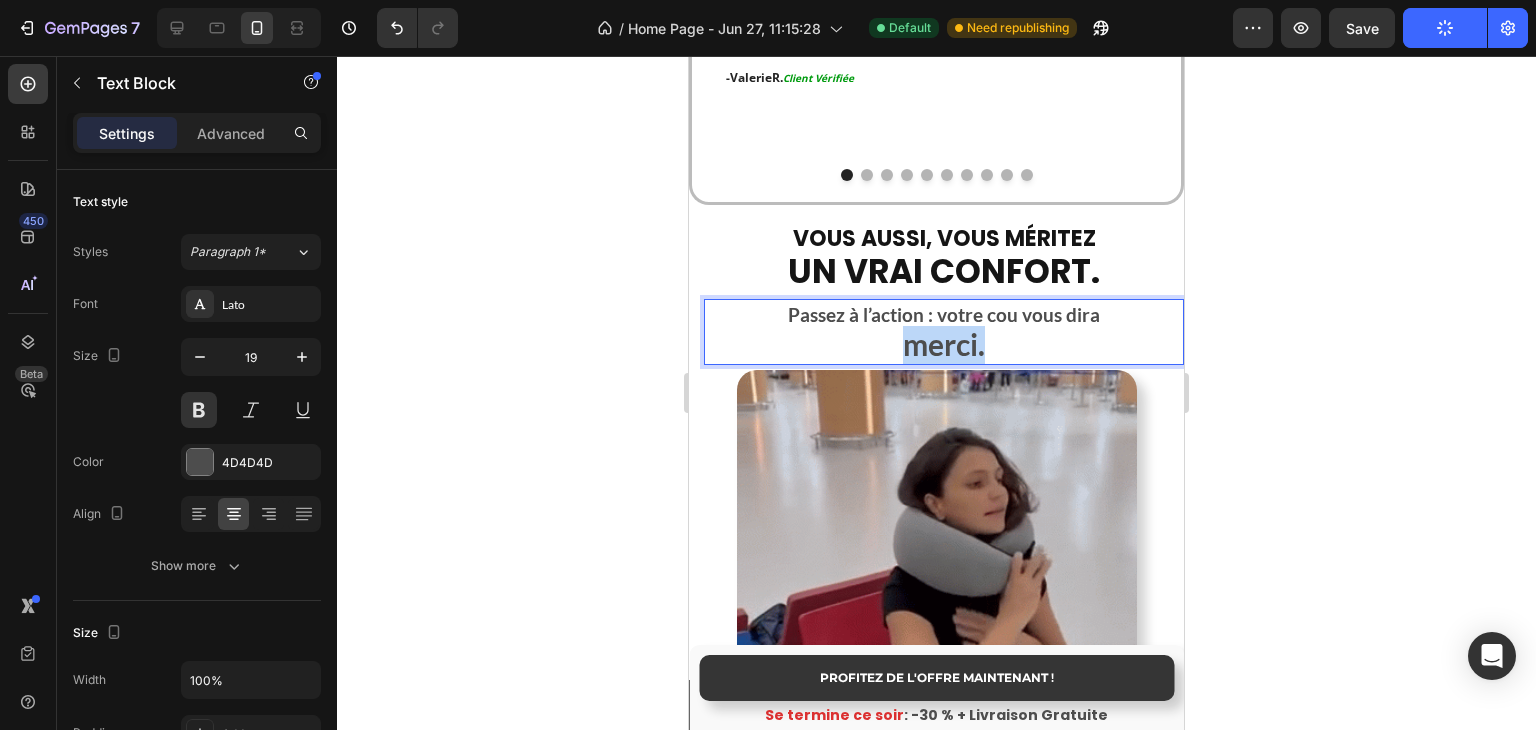 click on "merci." at bounding box center [944, 347] 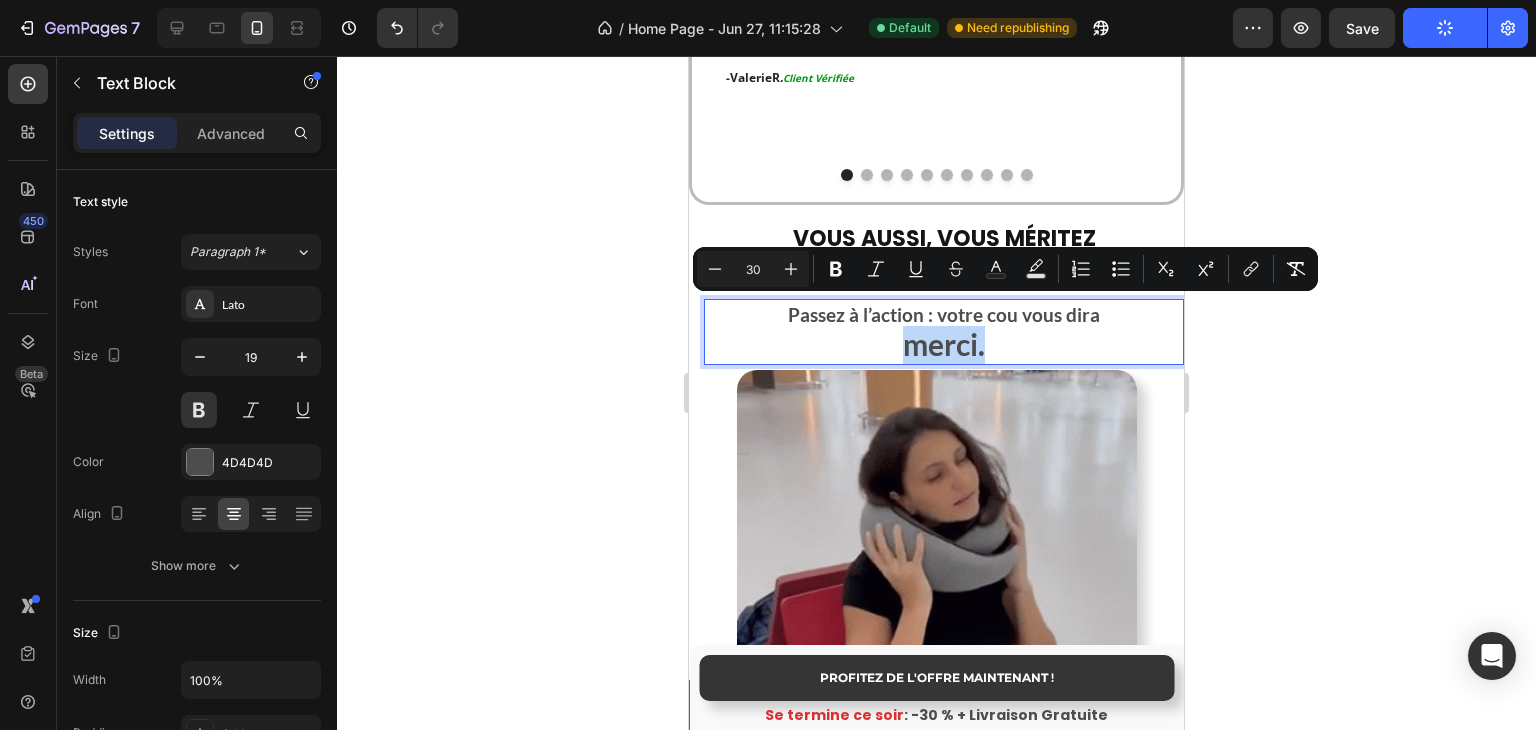 click on "merci." at bounding box center [944, 344] 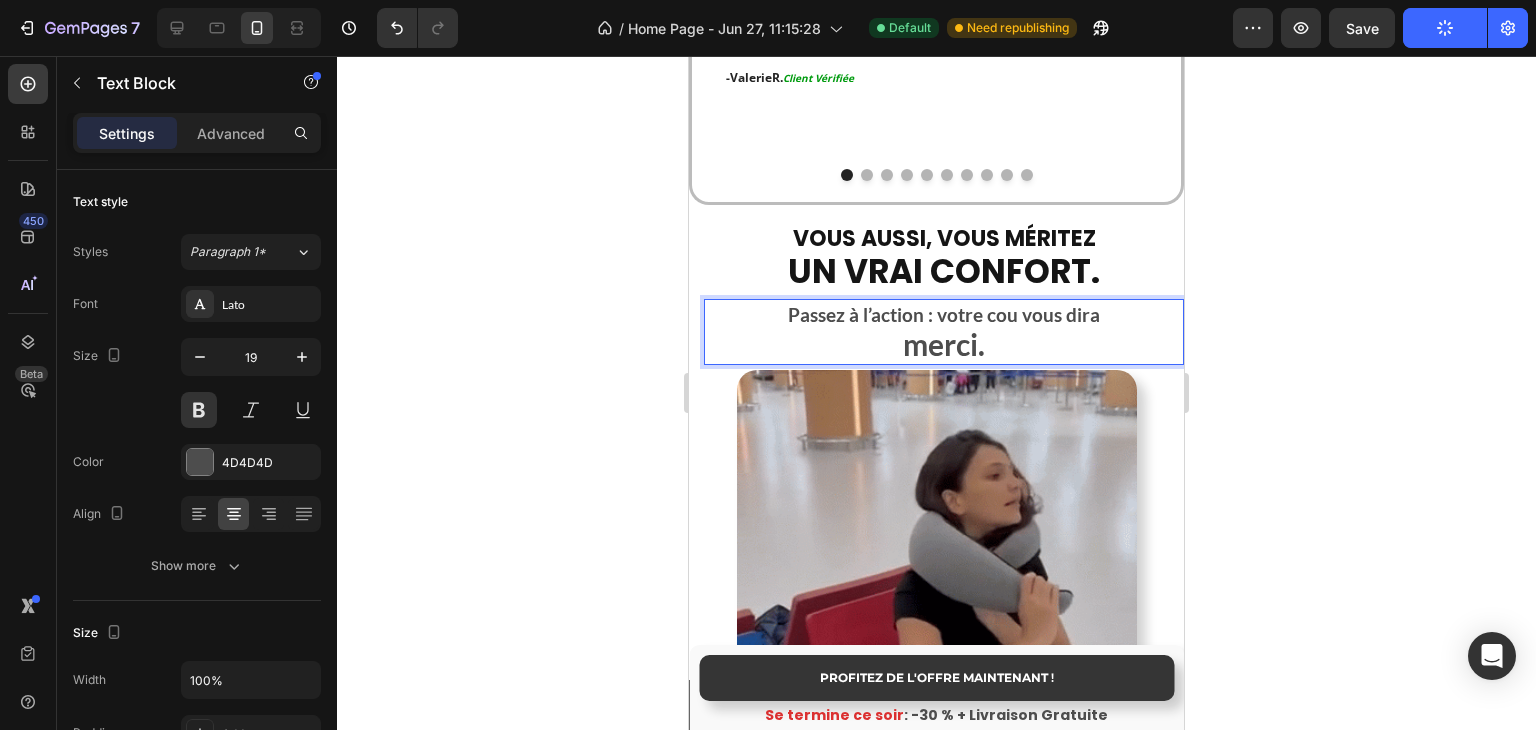 click on "merci." at bounding box center (944, 344) 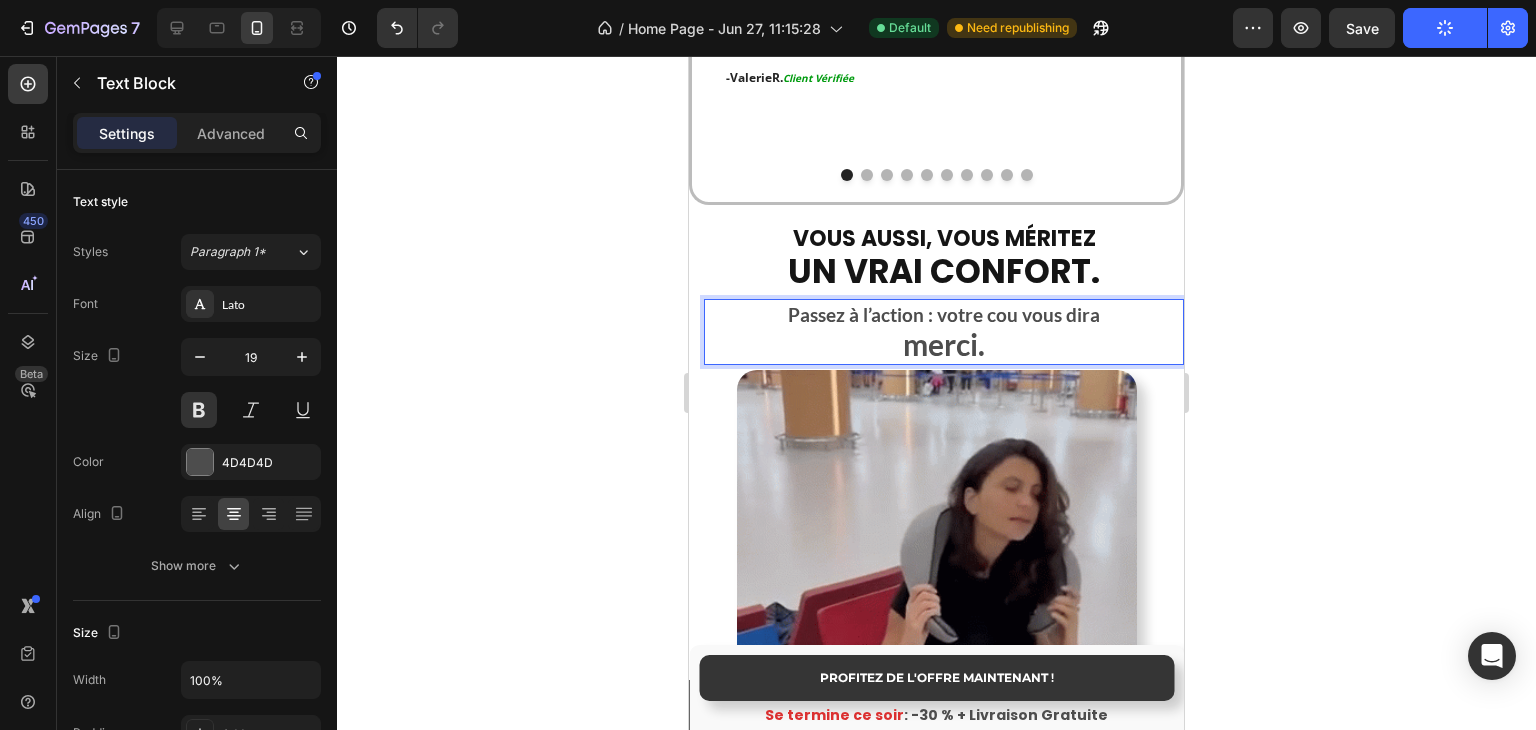 drag, startPoint x: 898, startPoint y: 317, endPoint x: 1014, endPoint y: 316, distance: 116.00431 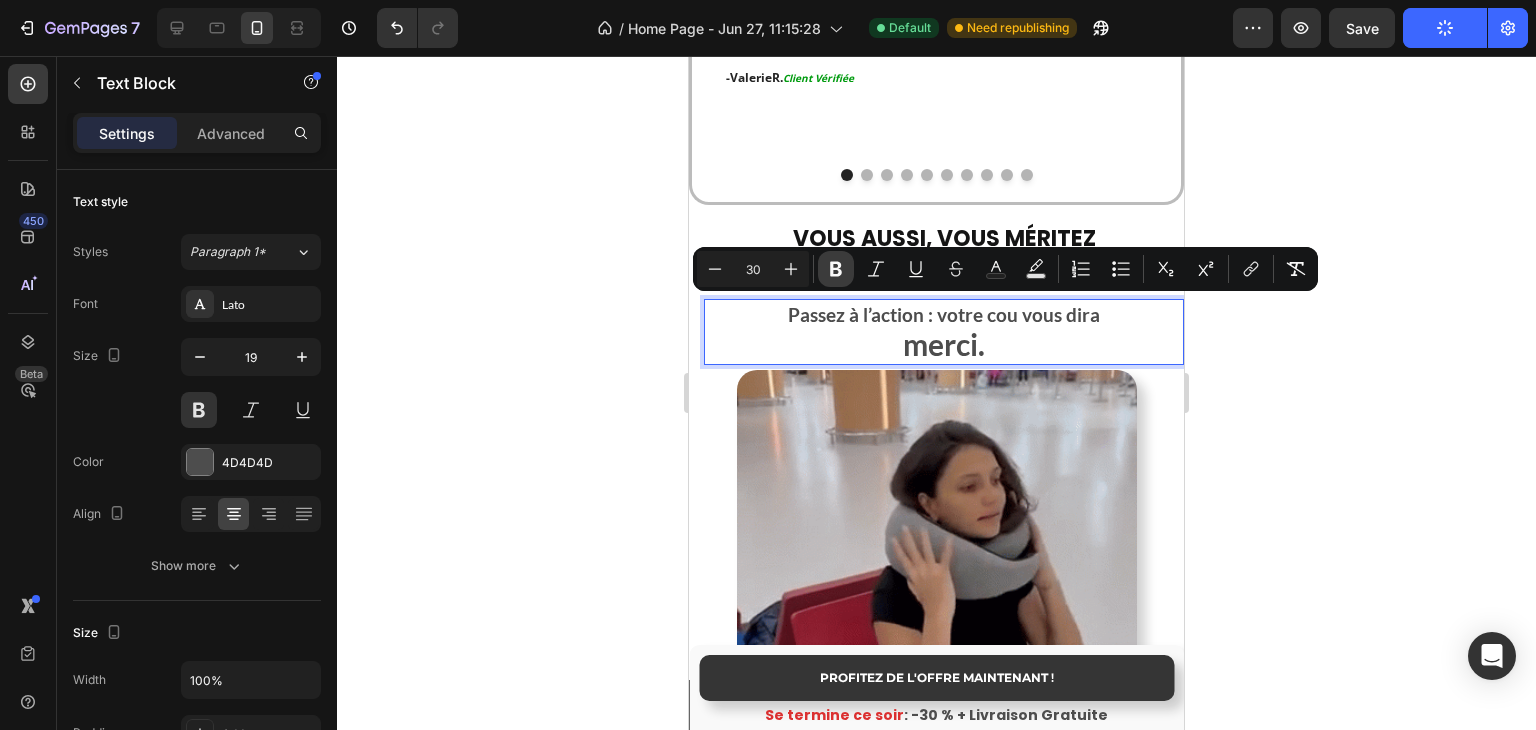click on "Bold" at bounding box center (836, 269) 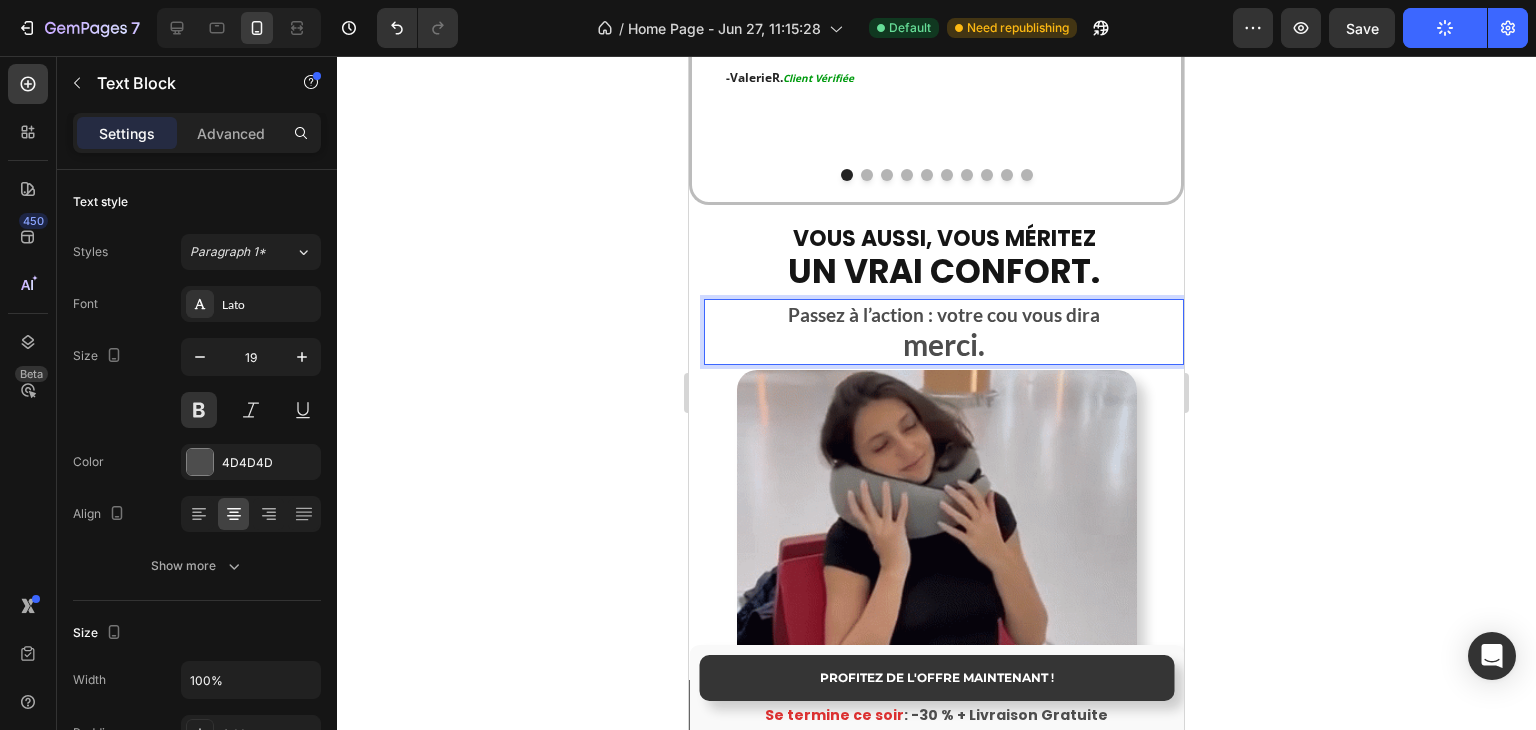 click on "merci." at bounding box center [944, 347] 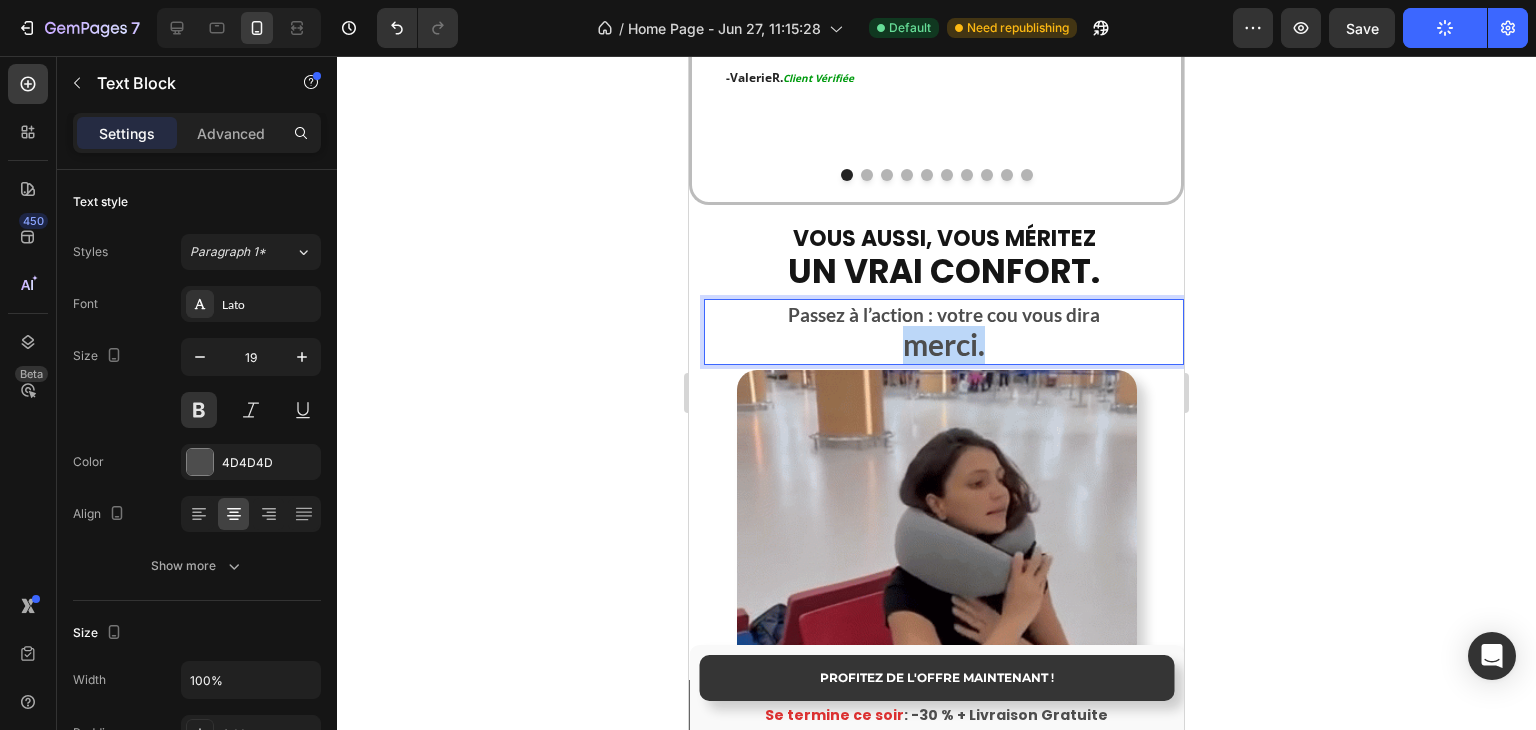 drag, startPoint x: 905, startPoint y: 325, endPoint x: 1041, endPoint y: 320, distance: 136.09187 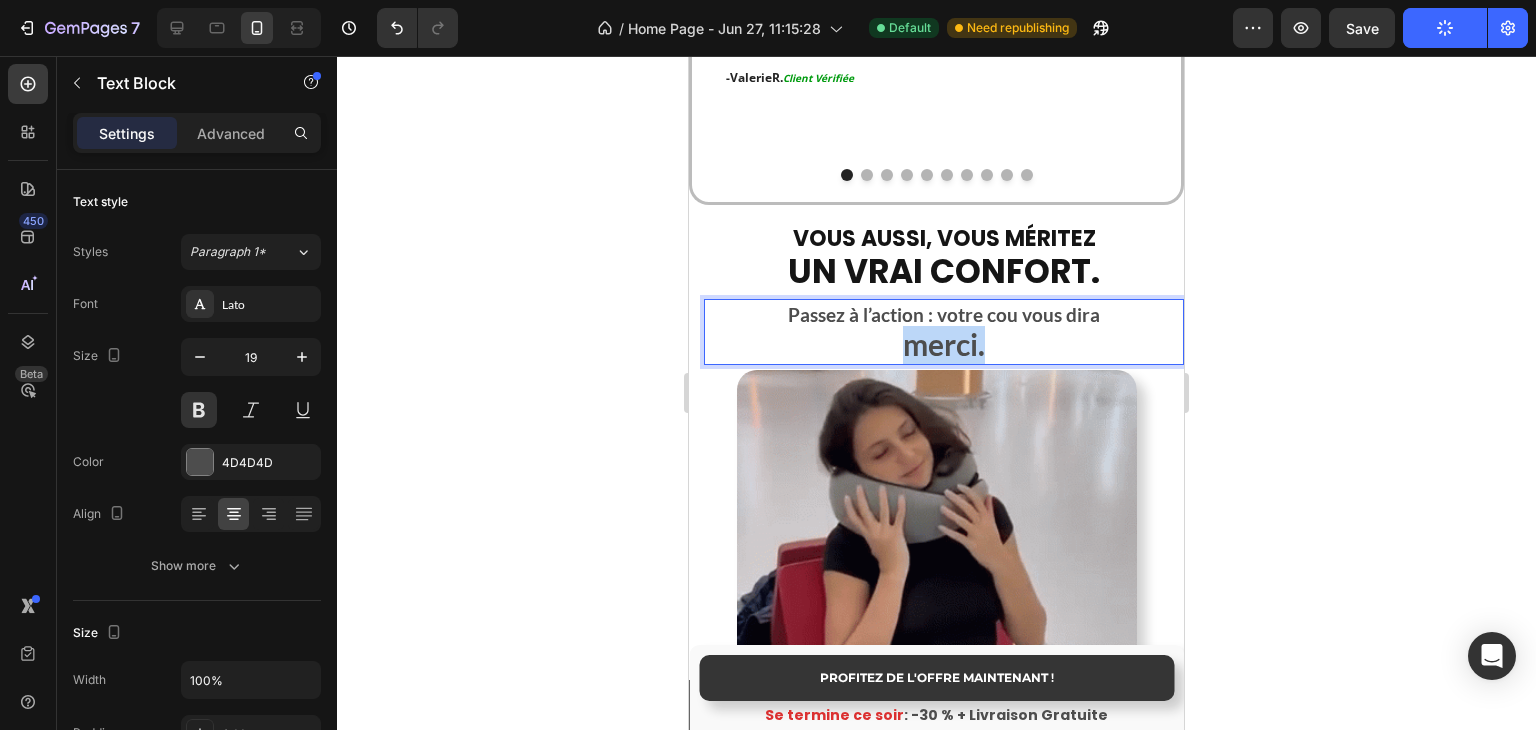 click on "merci." at bounding box center [944, 347] 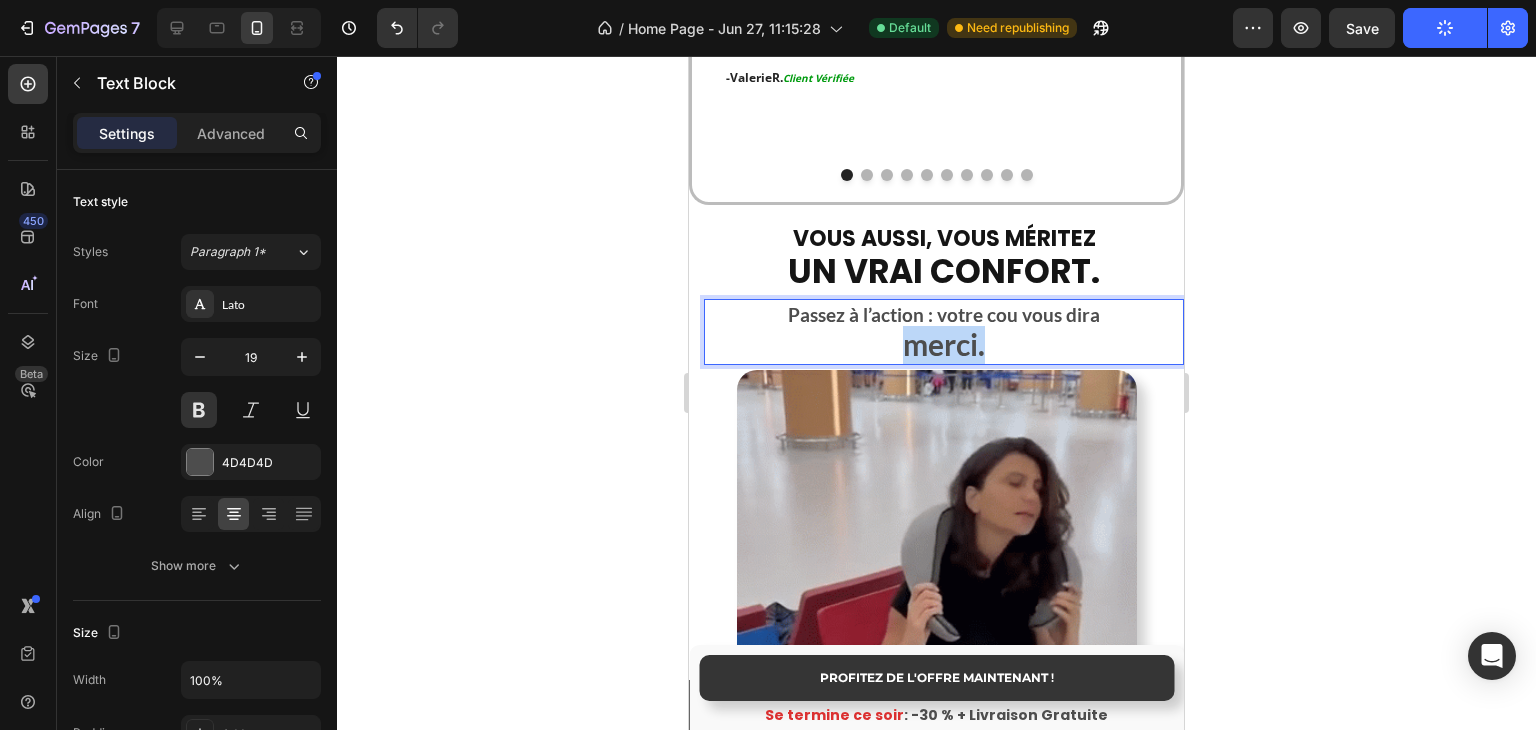 click on "merci." at bounding box center (944, 347) 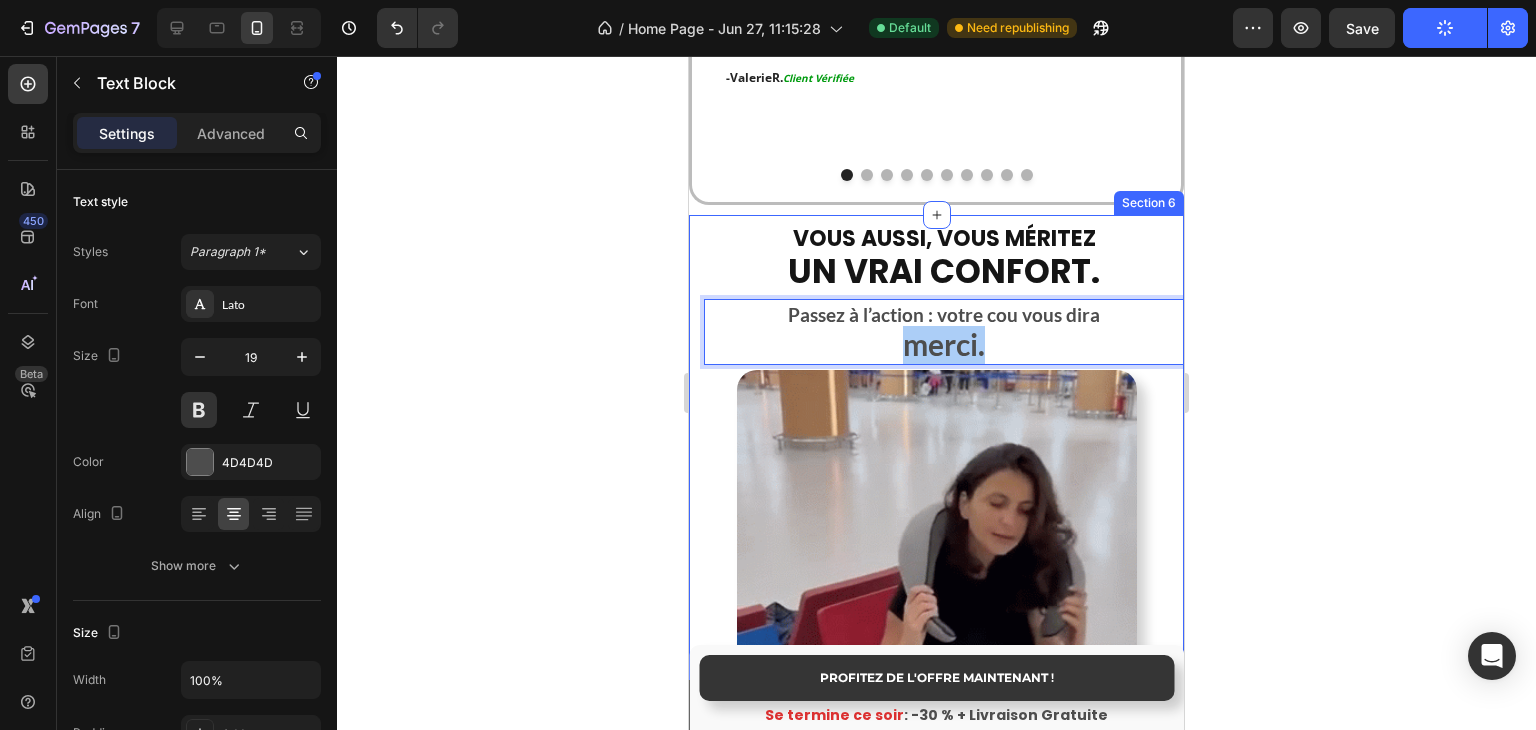 drag, startPoint x: 600, startPoint y: 301, endPoint x: 634, endPoint y: 301, distance: 34 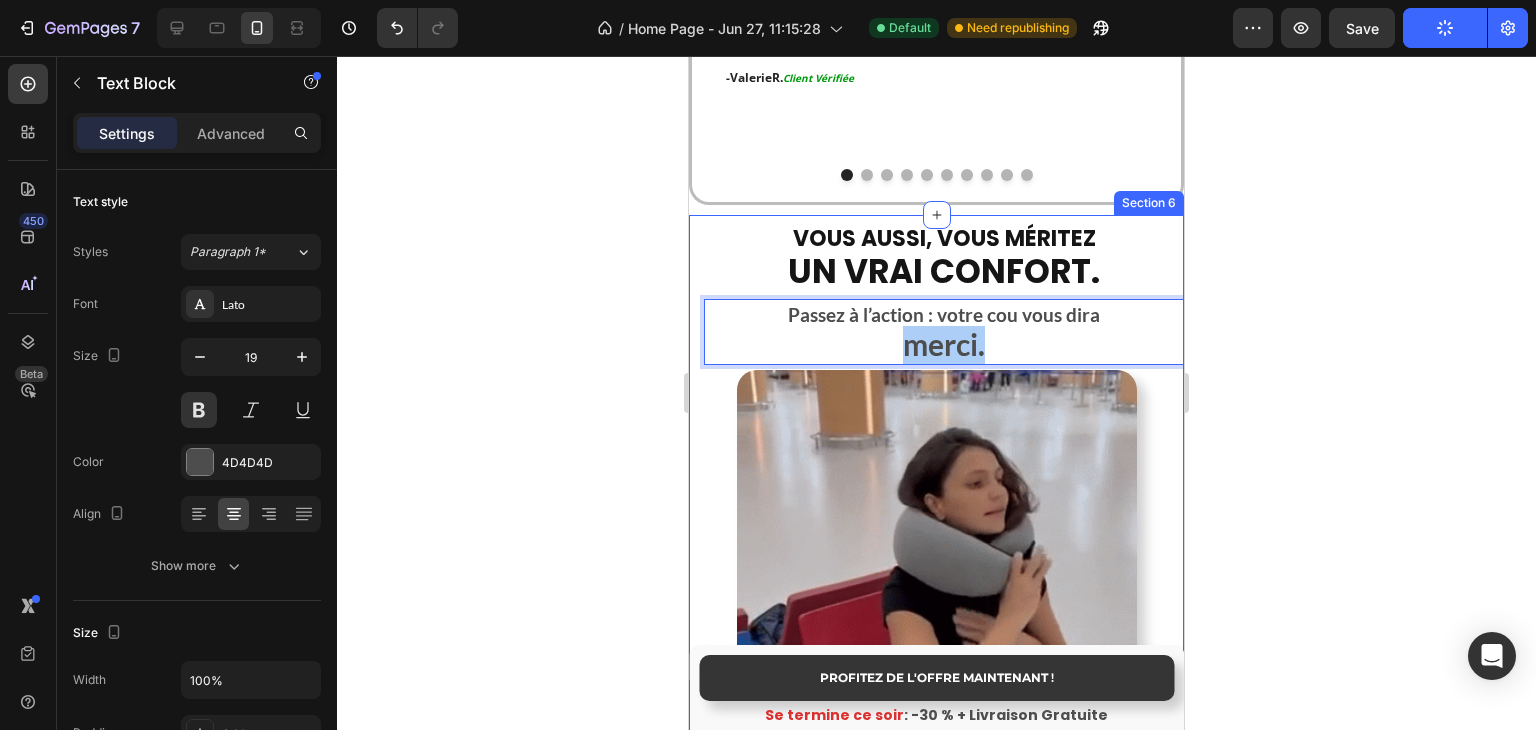click 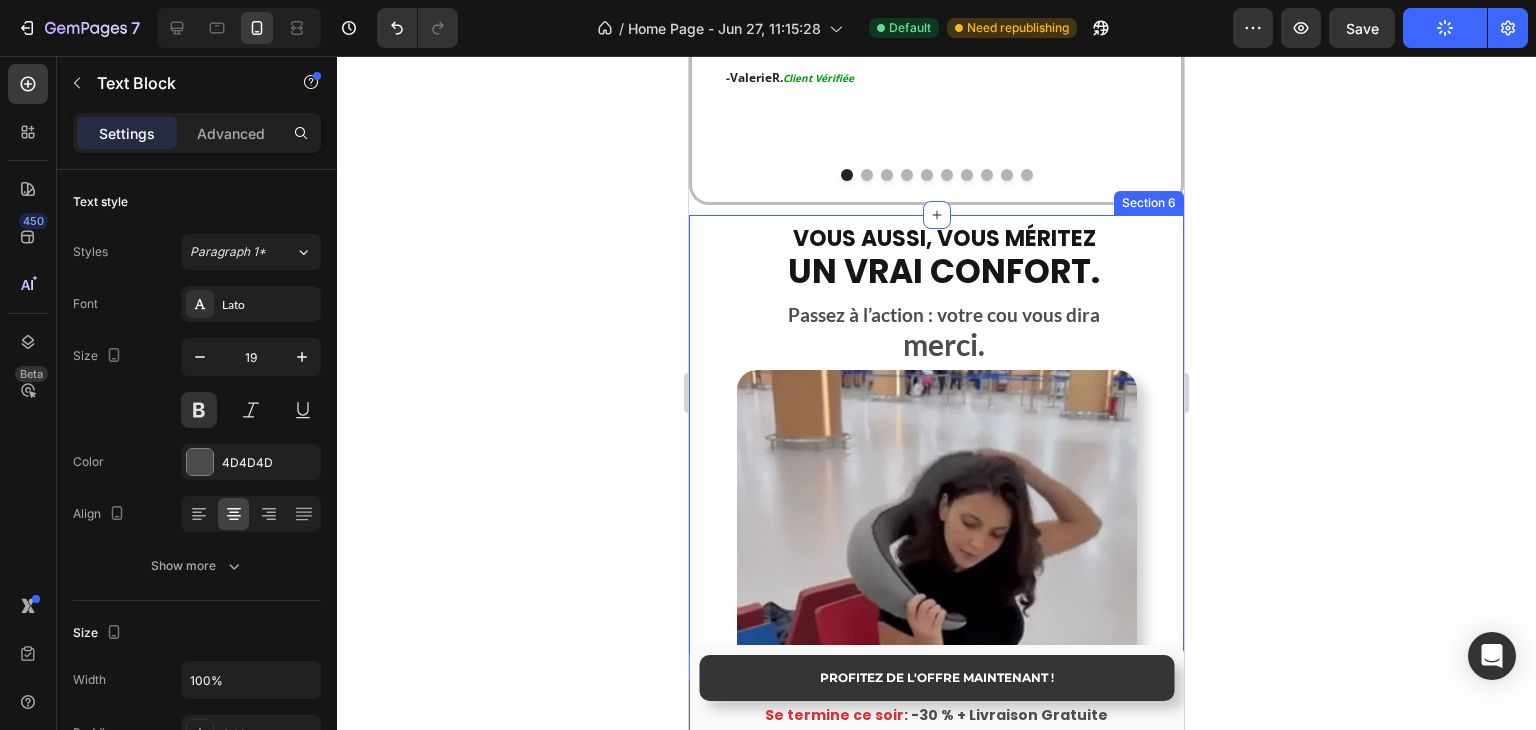 click on "merci." at bounding box center (944, 347) 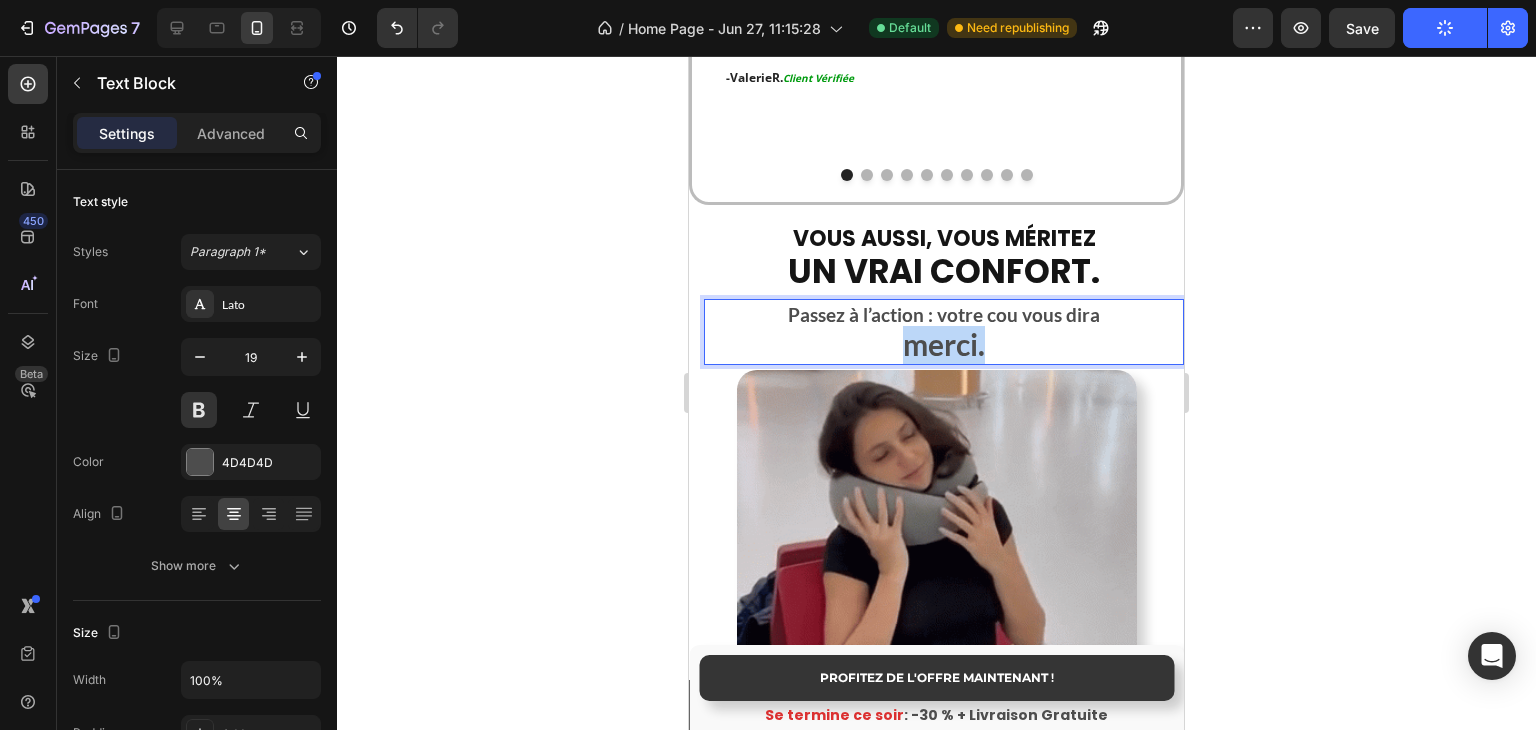 drag, startPoint x: 904, startPoint y: 321, endPoint x: 987, endPoint y: 326, distance: 83.15047 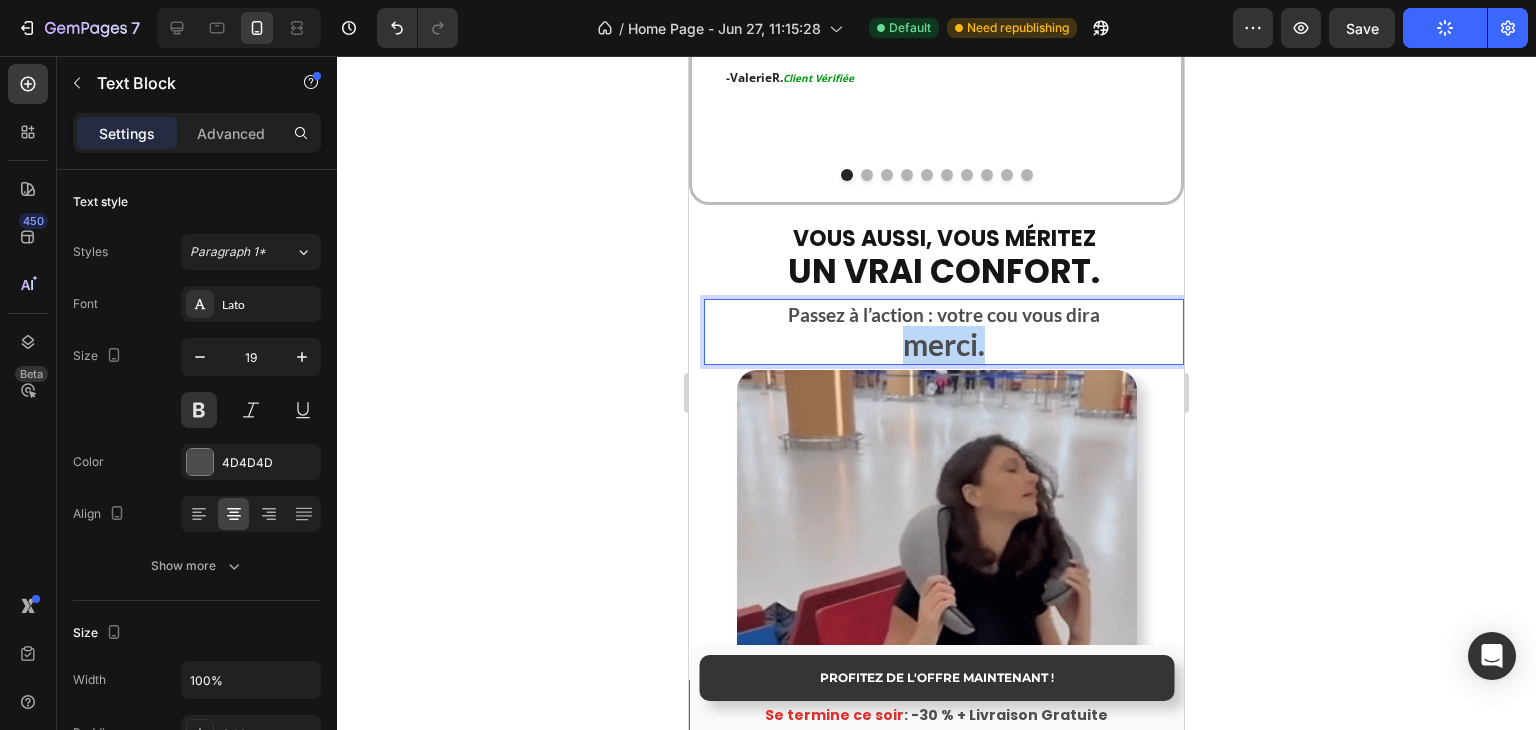 click on "merci." at bounding box center (944, 347) 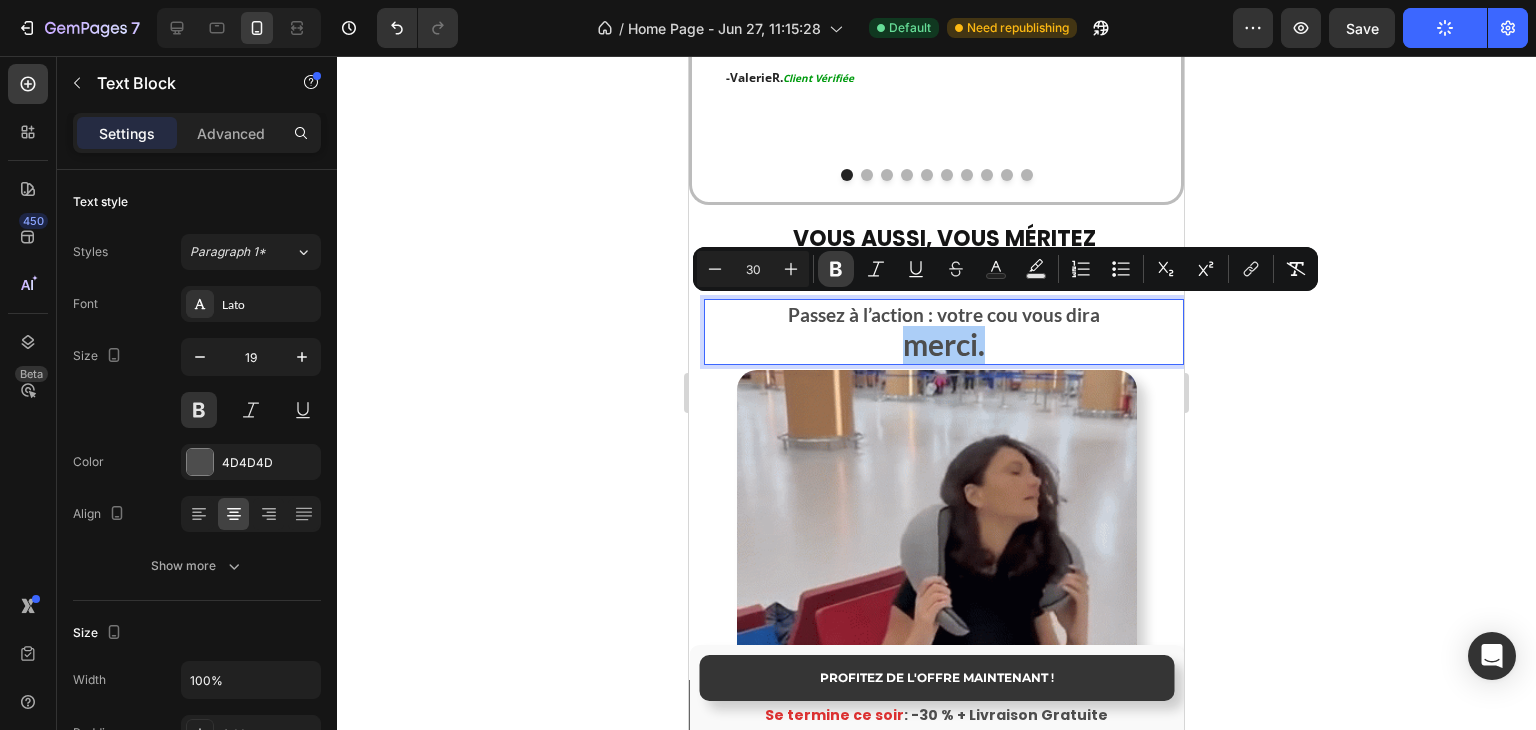 click 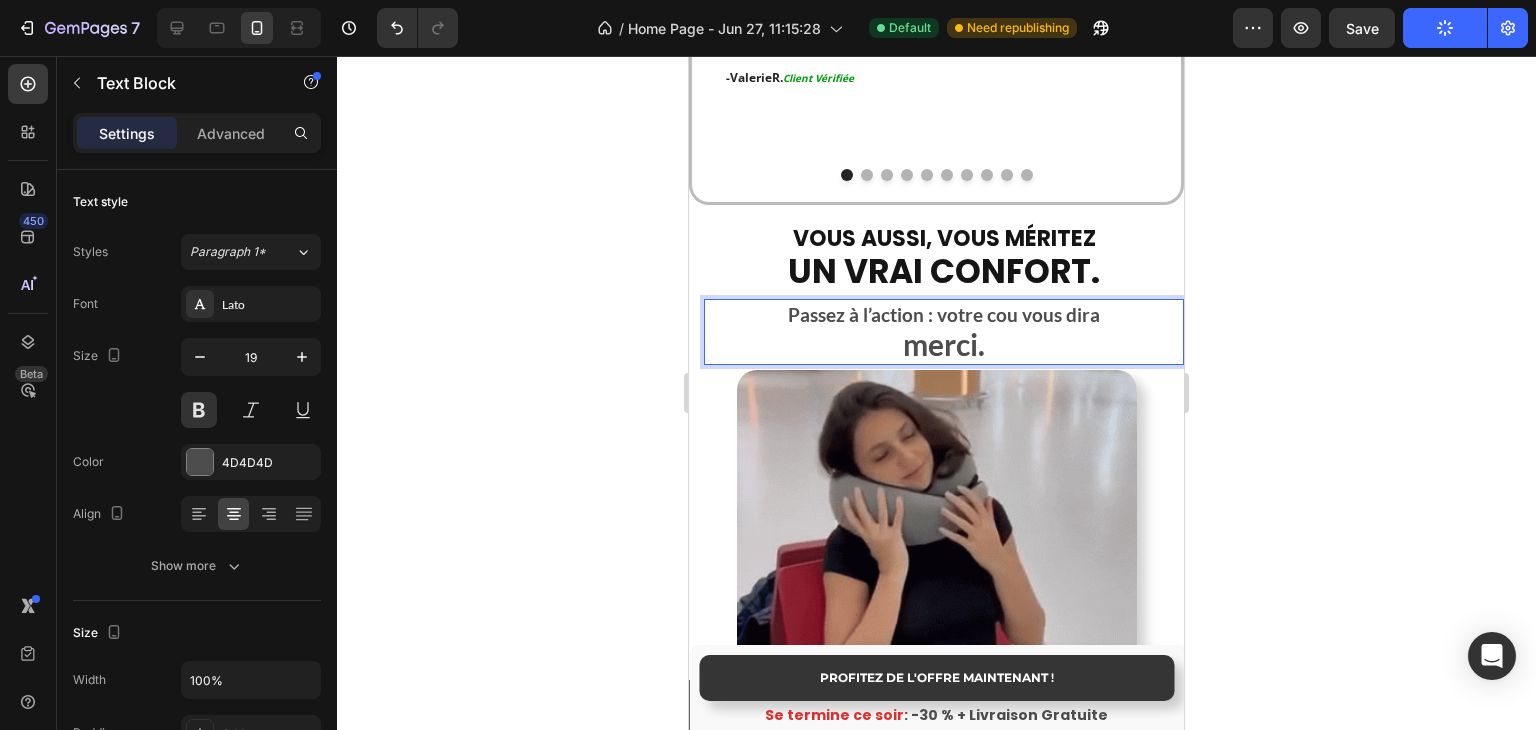 click on "merci." at bounding box center [944, 347] 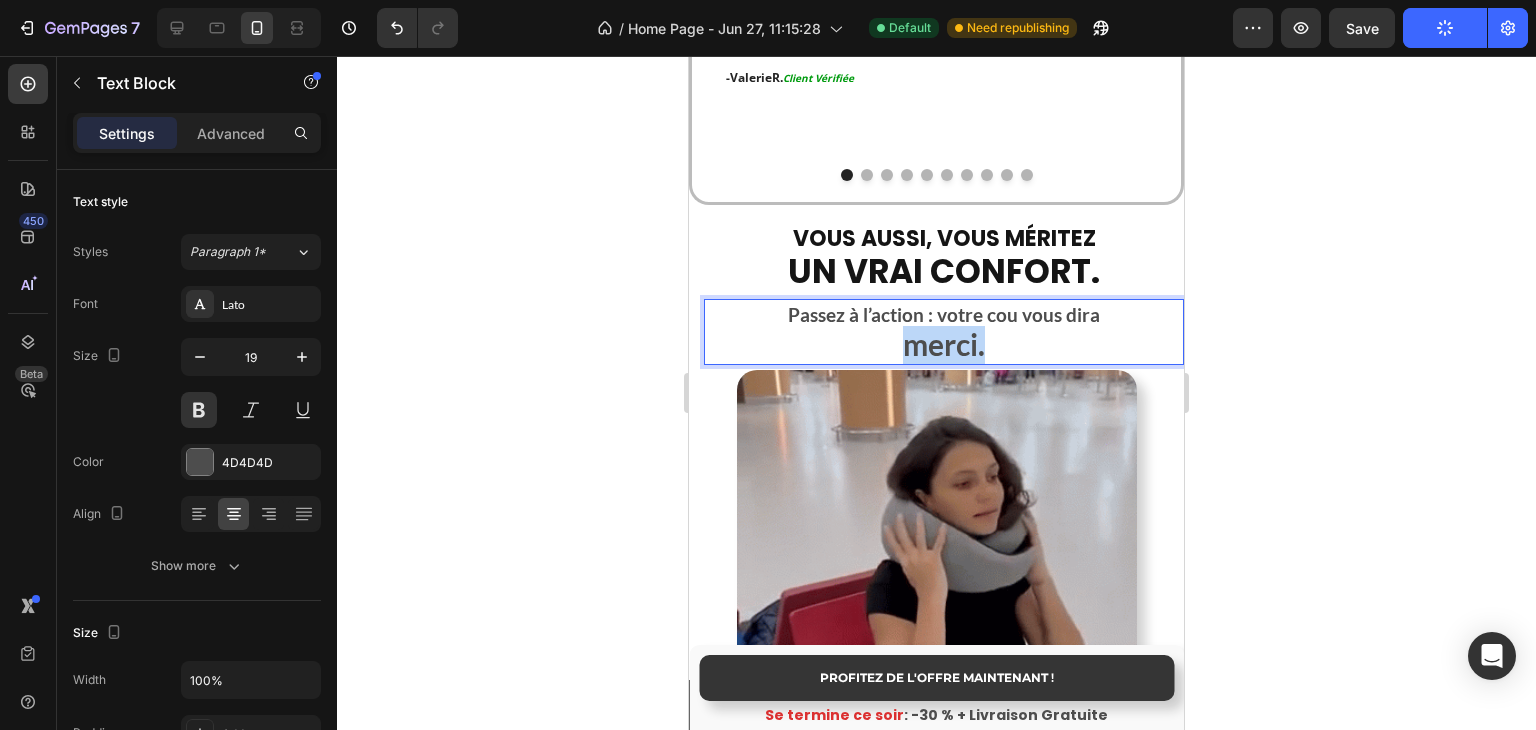 drag, startPoint x: 926, startPoint y: 323, endPoint x: 988, endPoint y: 325, distance: 62.03225 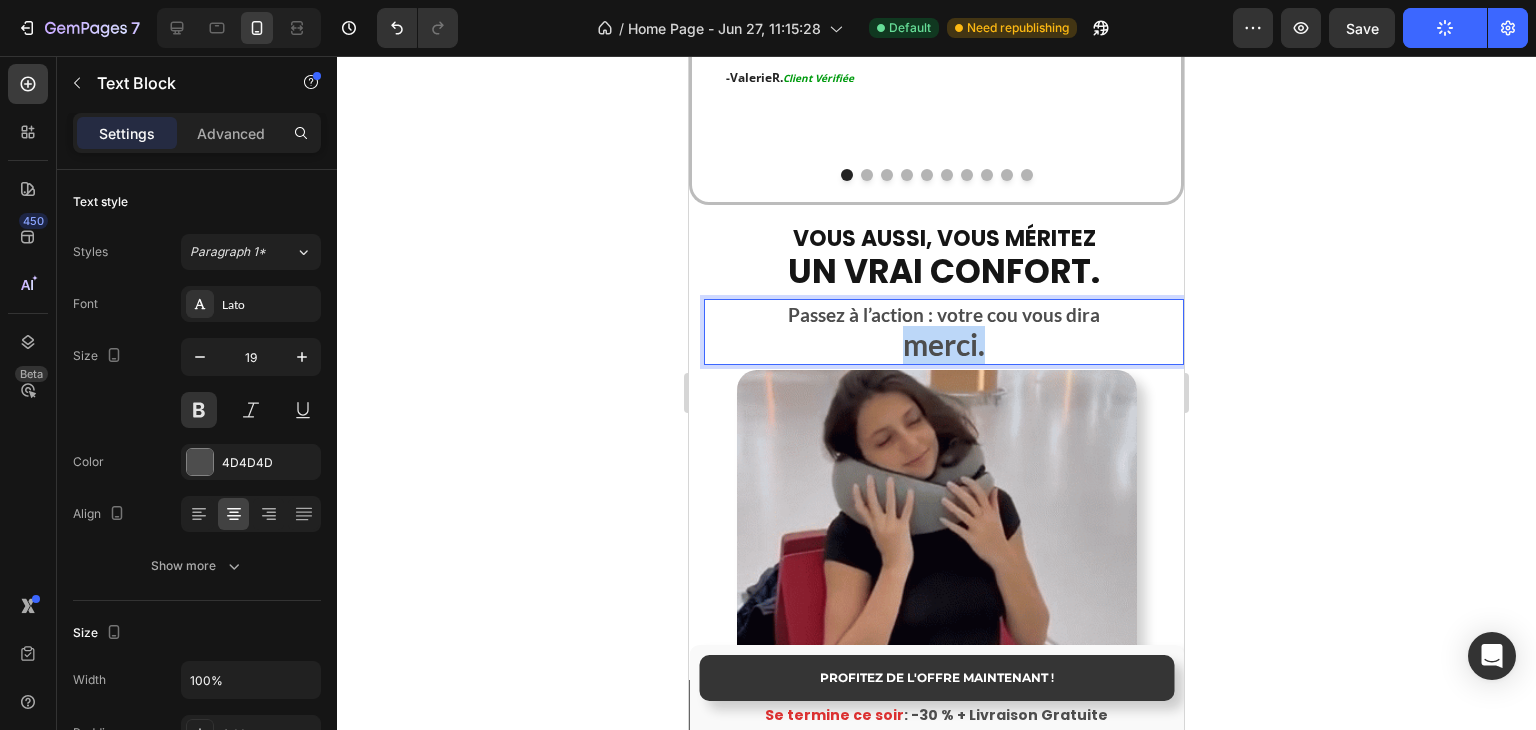 click on "merci." at bounding box center [944, 347] 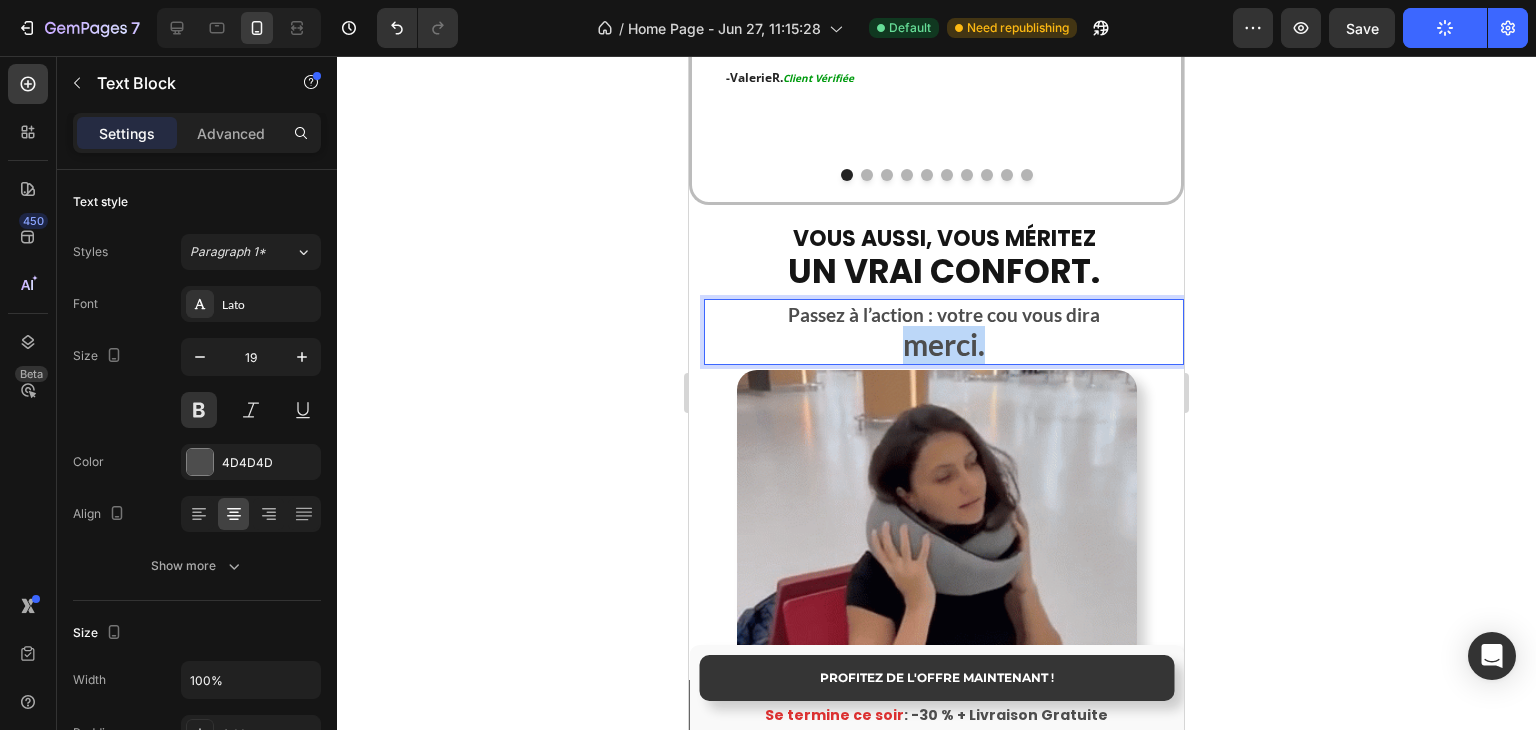 click on "merci." at bounding box center (944, 344) 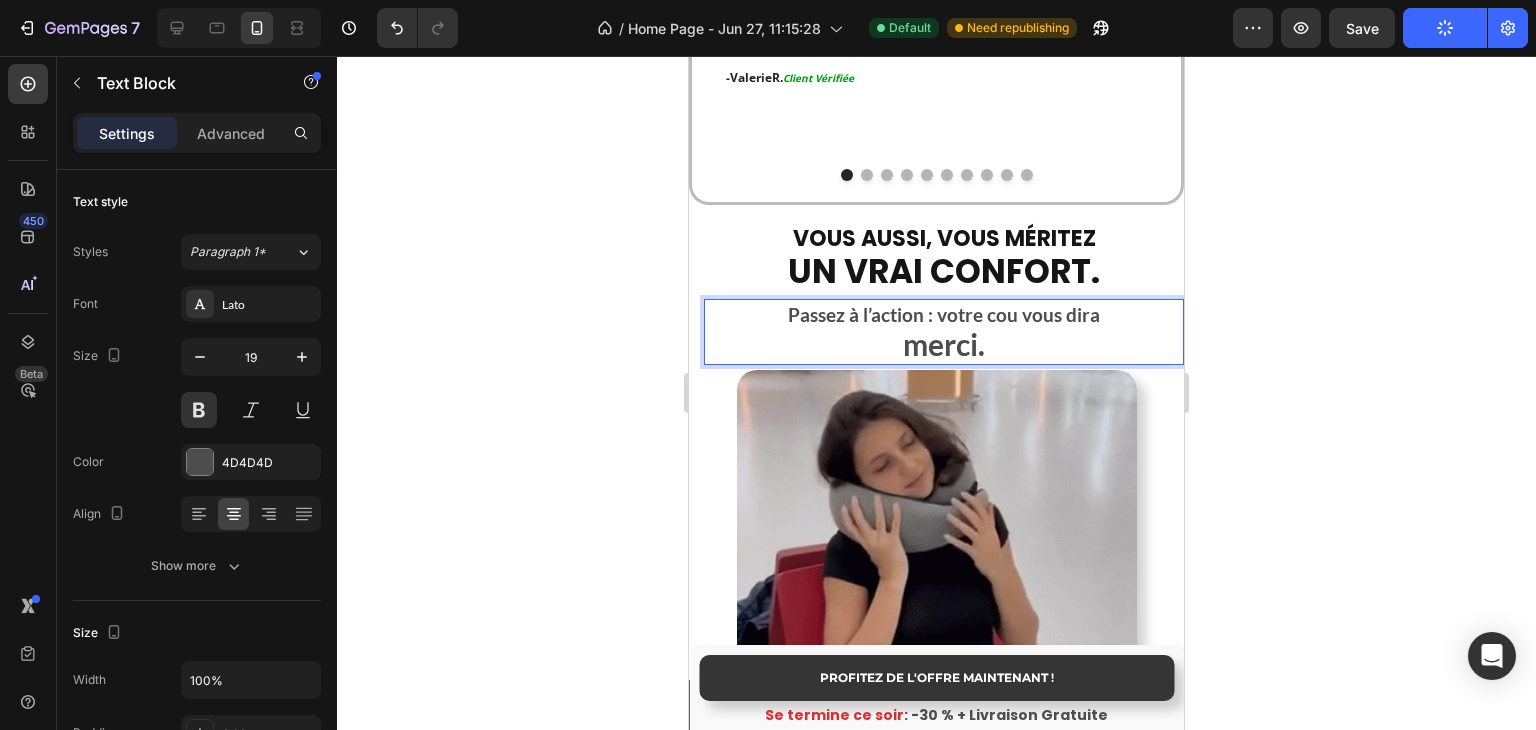 click on "merci." at bounding box center (944, 347) 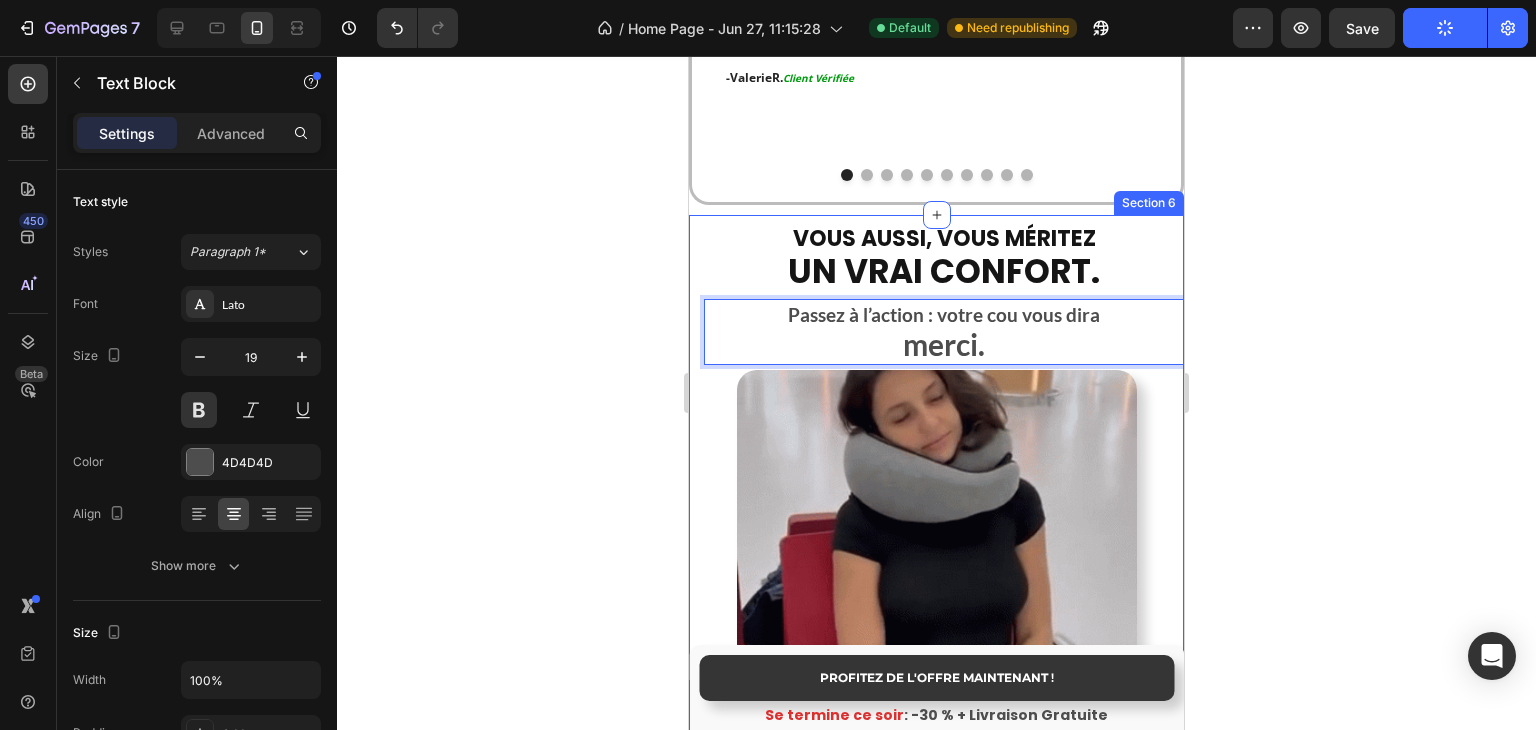 click 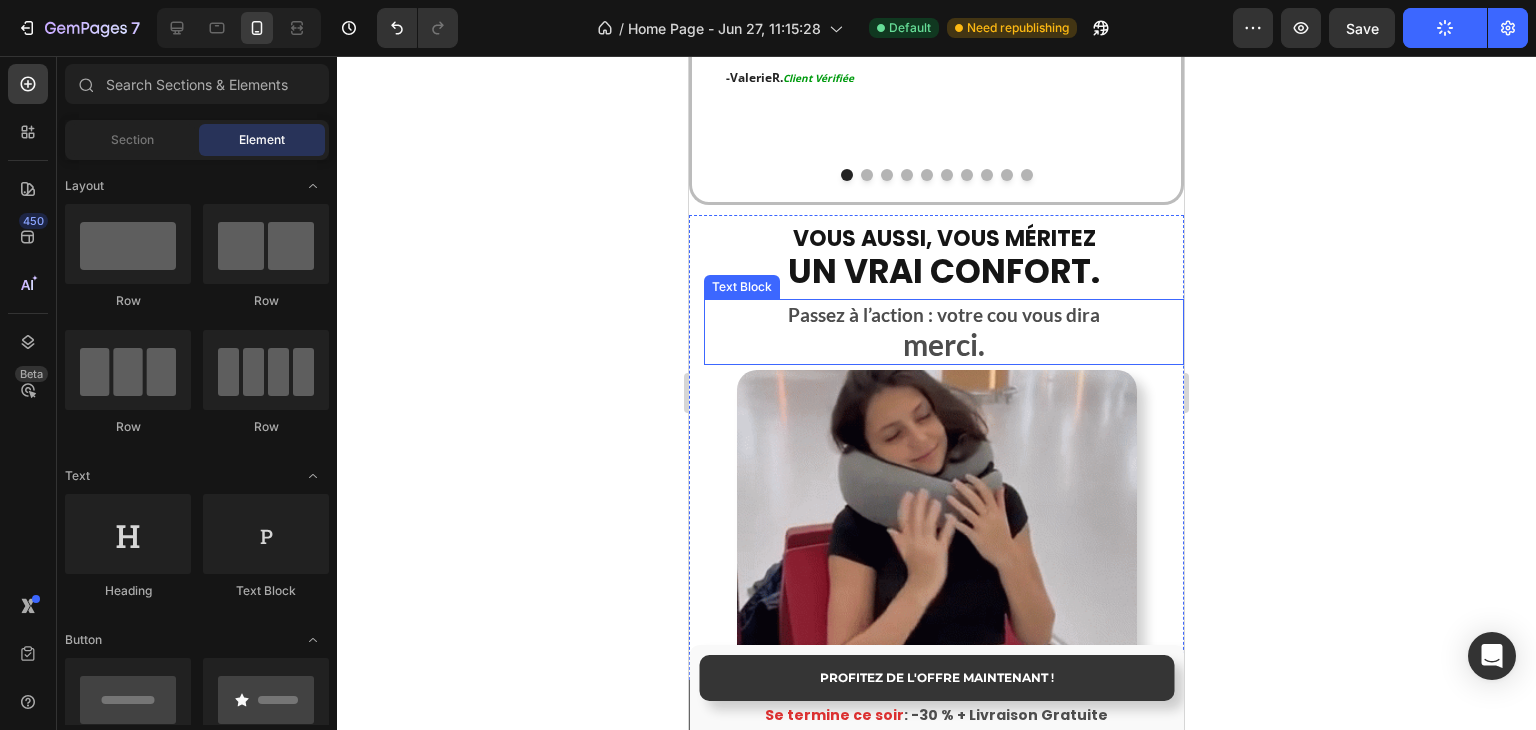 drag, startPoint x: 864, startPoint y: 311, endPoint x: 889, endPoint y: 324, distance: 28.178005 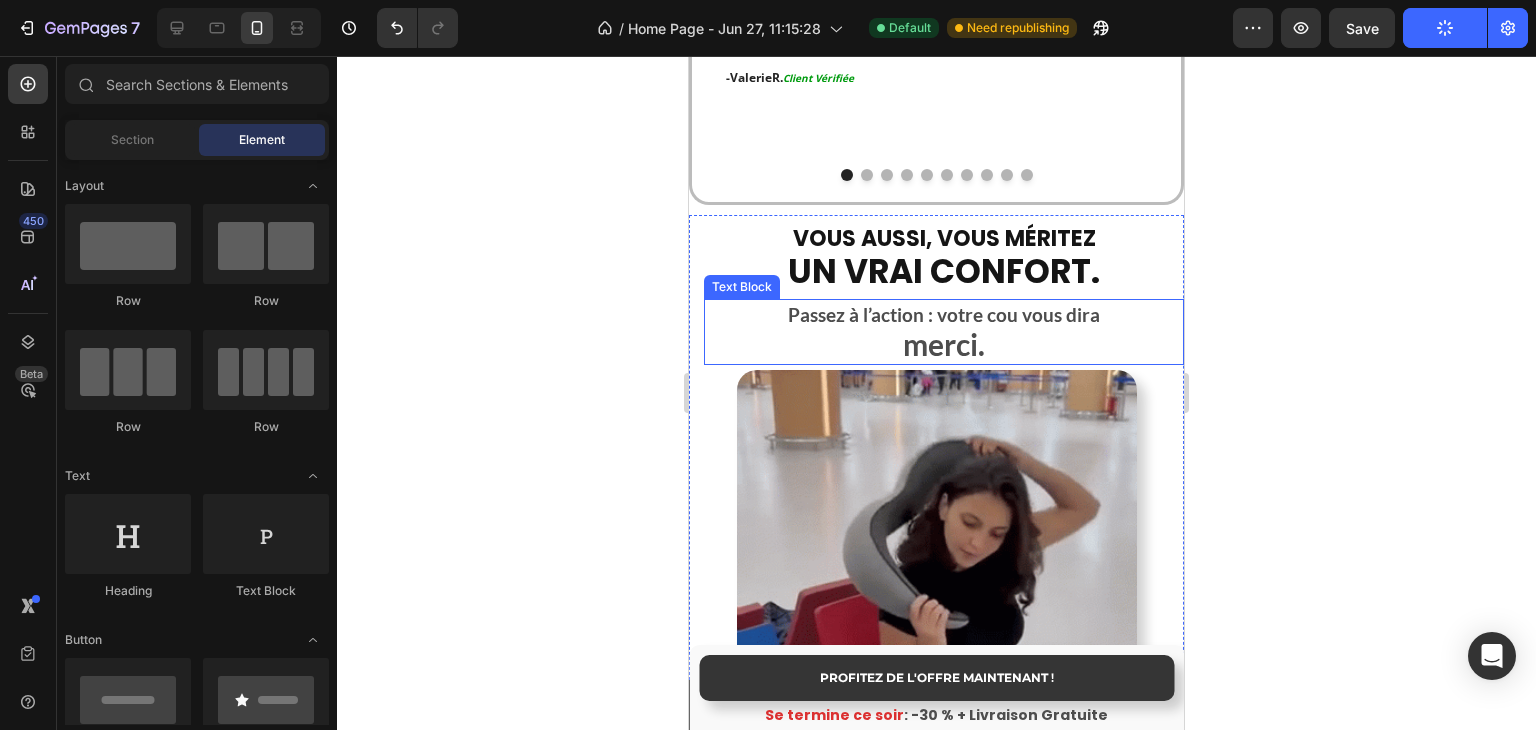 click on "merci." at bounding box center [944, 347] 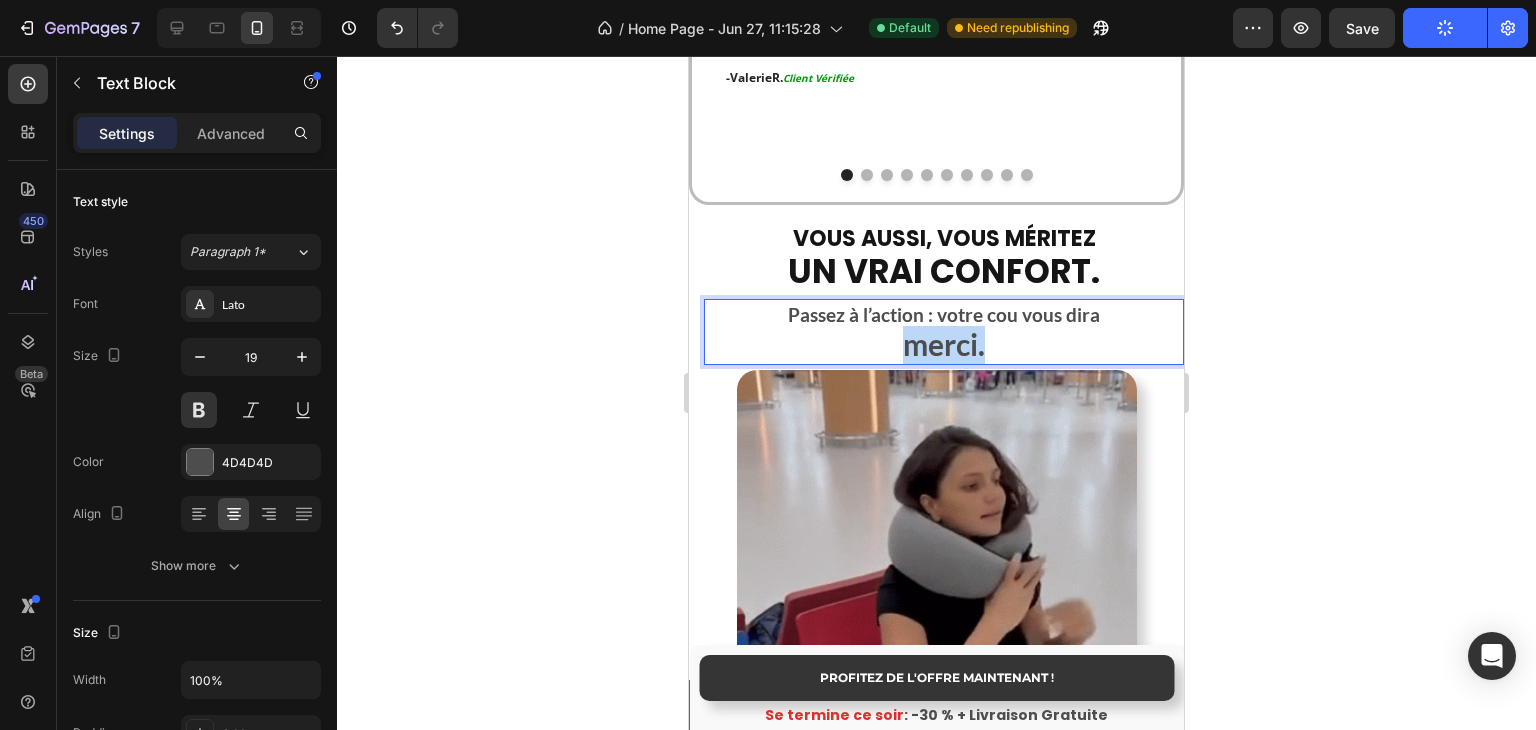 drag, startPoint x: 889, startPoint y: 324, endPoint x: 1012, endPoint y: 329, distance: 123.101585 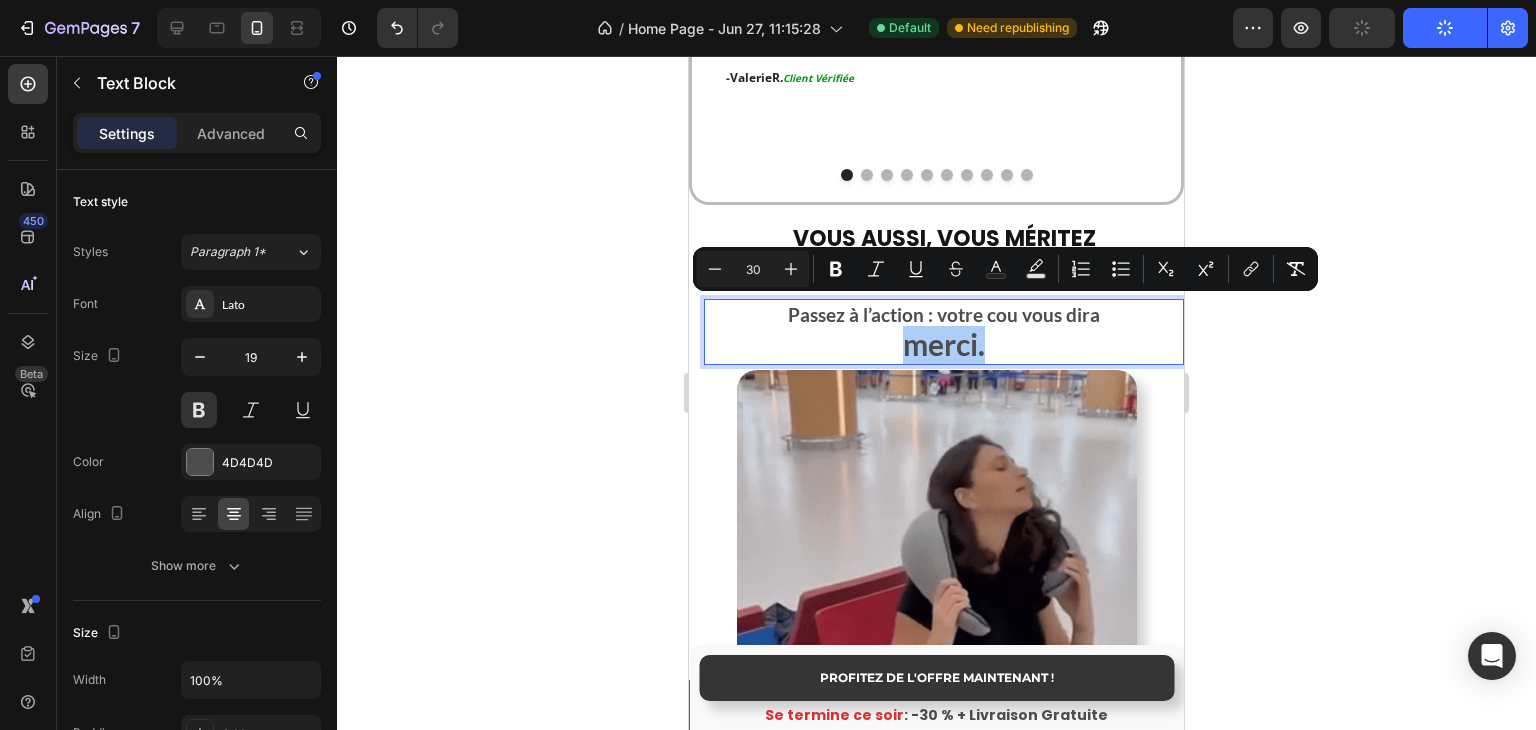 drag, startPoint x: 481, startPoint y: 234, endPoint x: 484, endPoint y: 245, distance: 11.401754 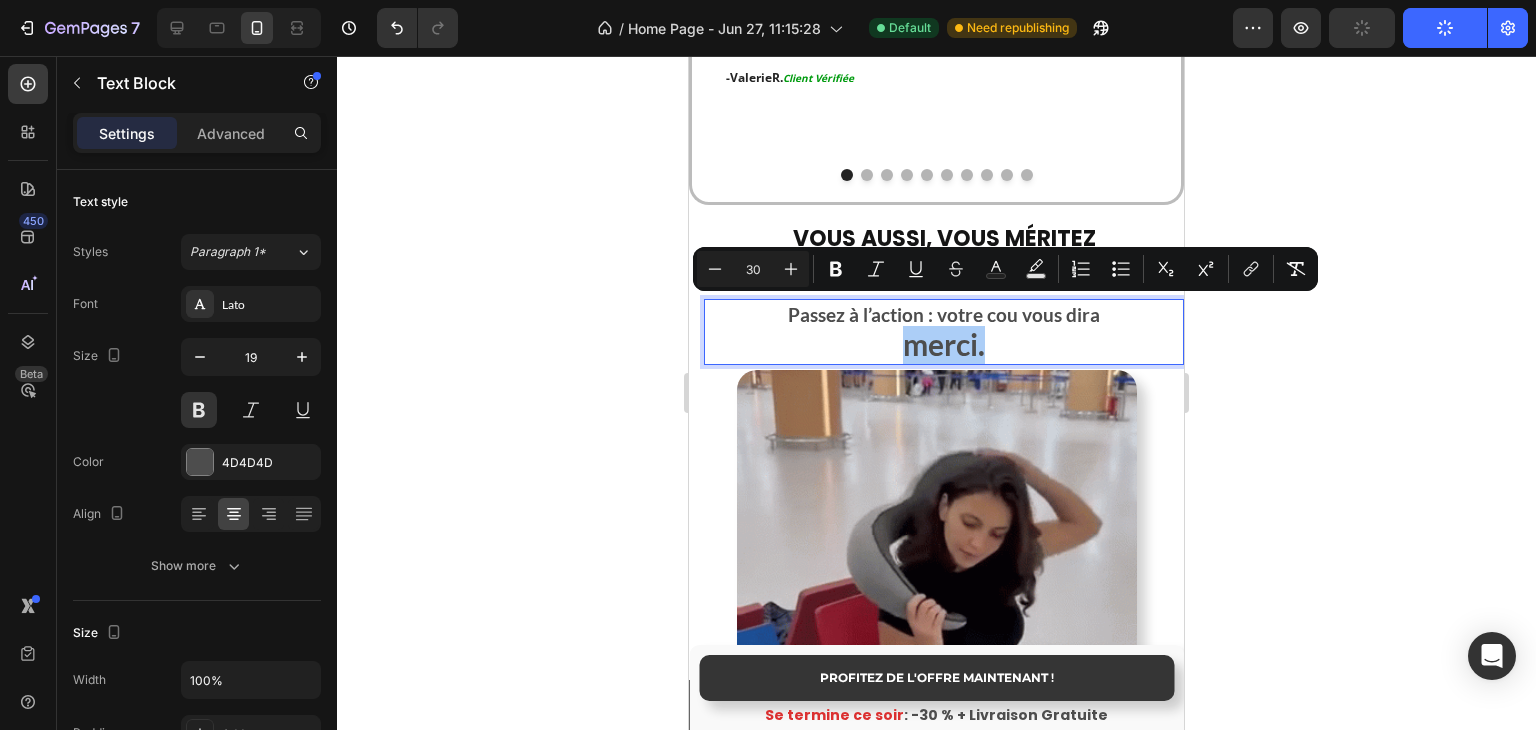click 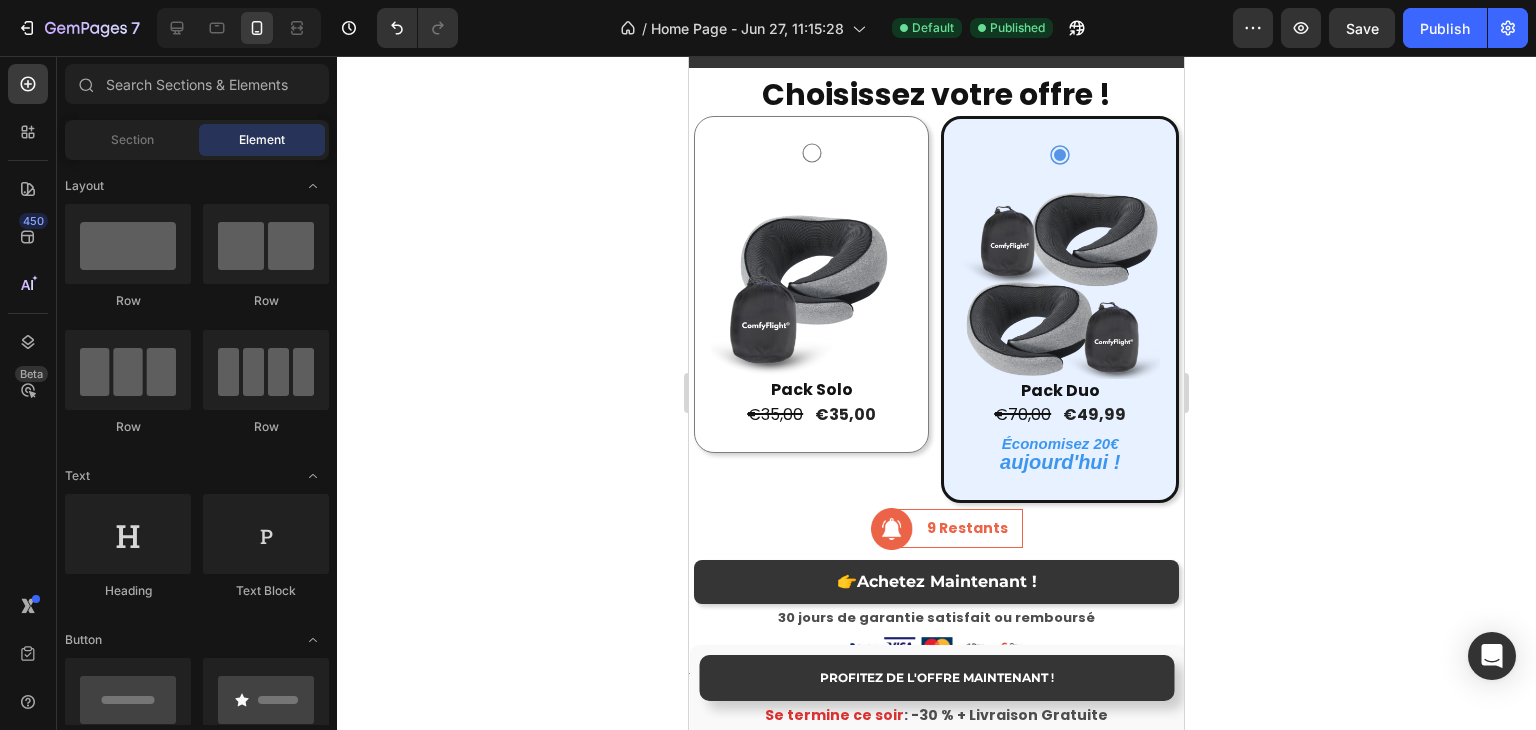 scroll, scrollTop: 4309, scrollLeft: 0, axis: vertical 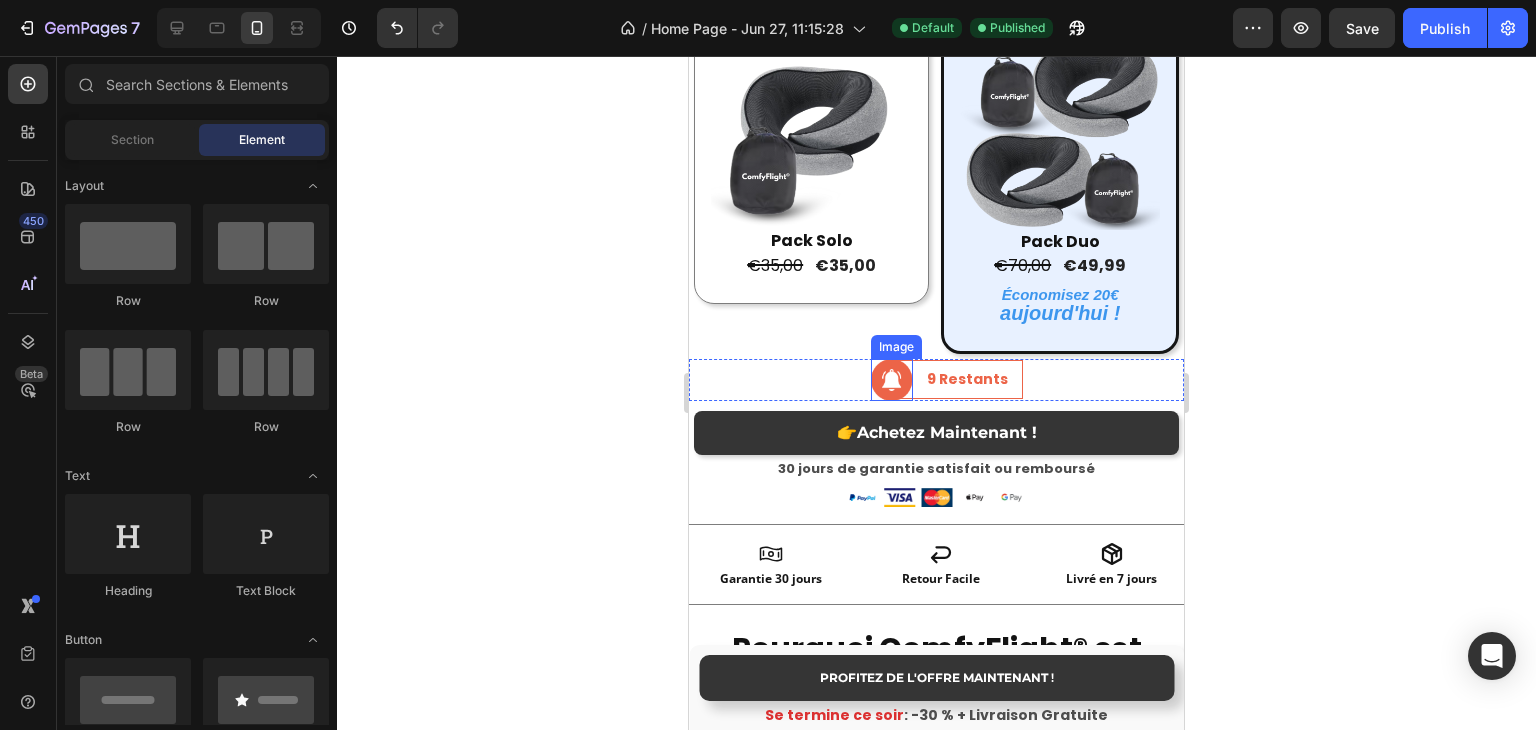 click at bounding box center [892, 380] 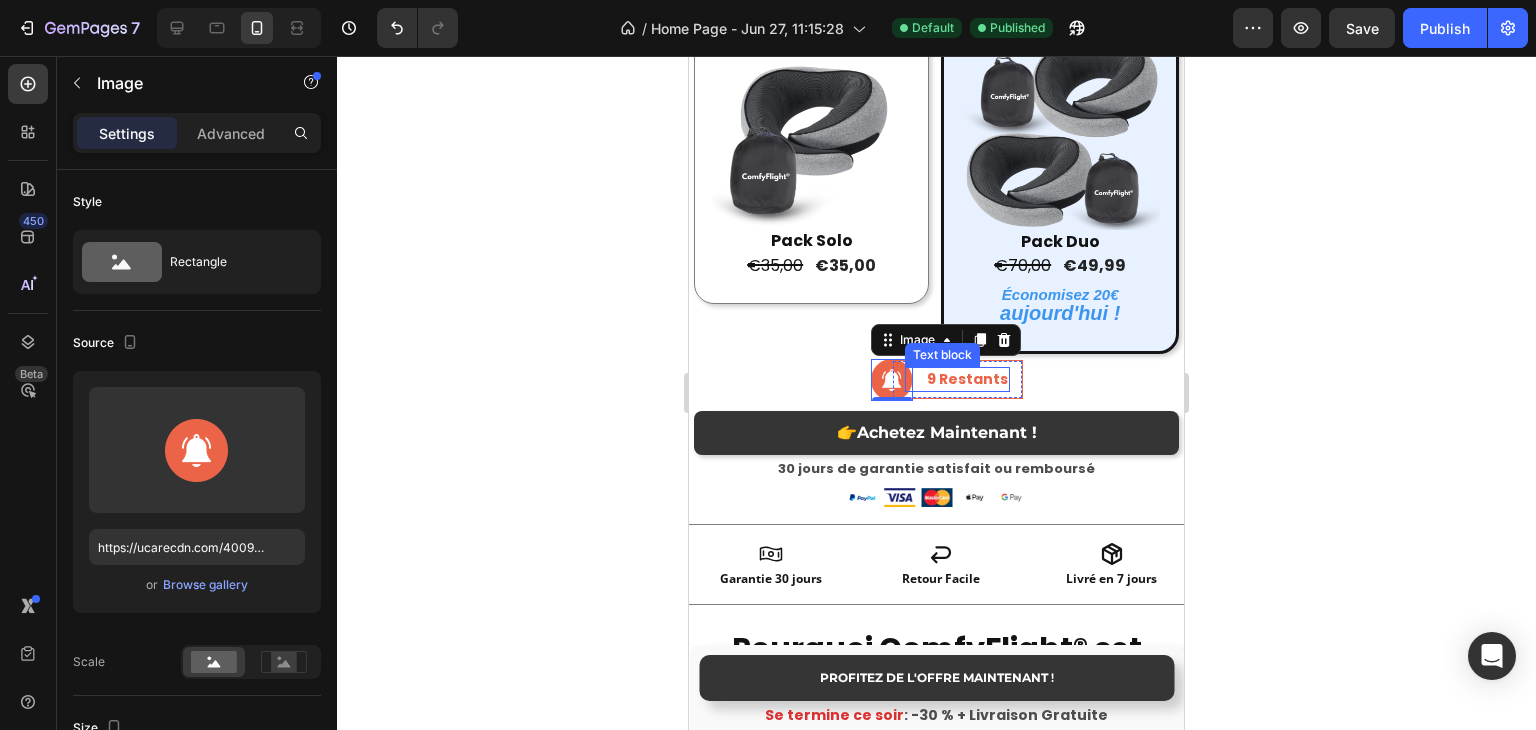 click on "9 Restants" at bounding box center (967, 379) 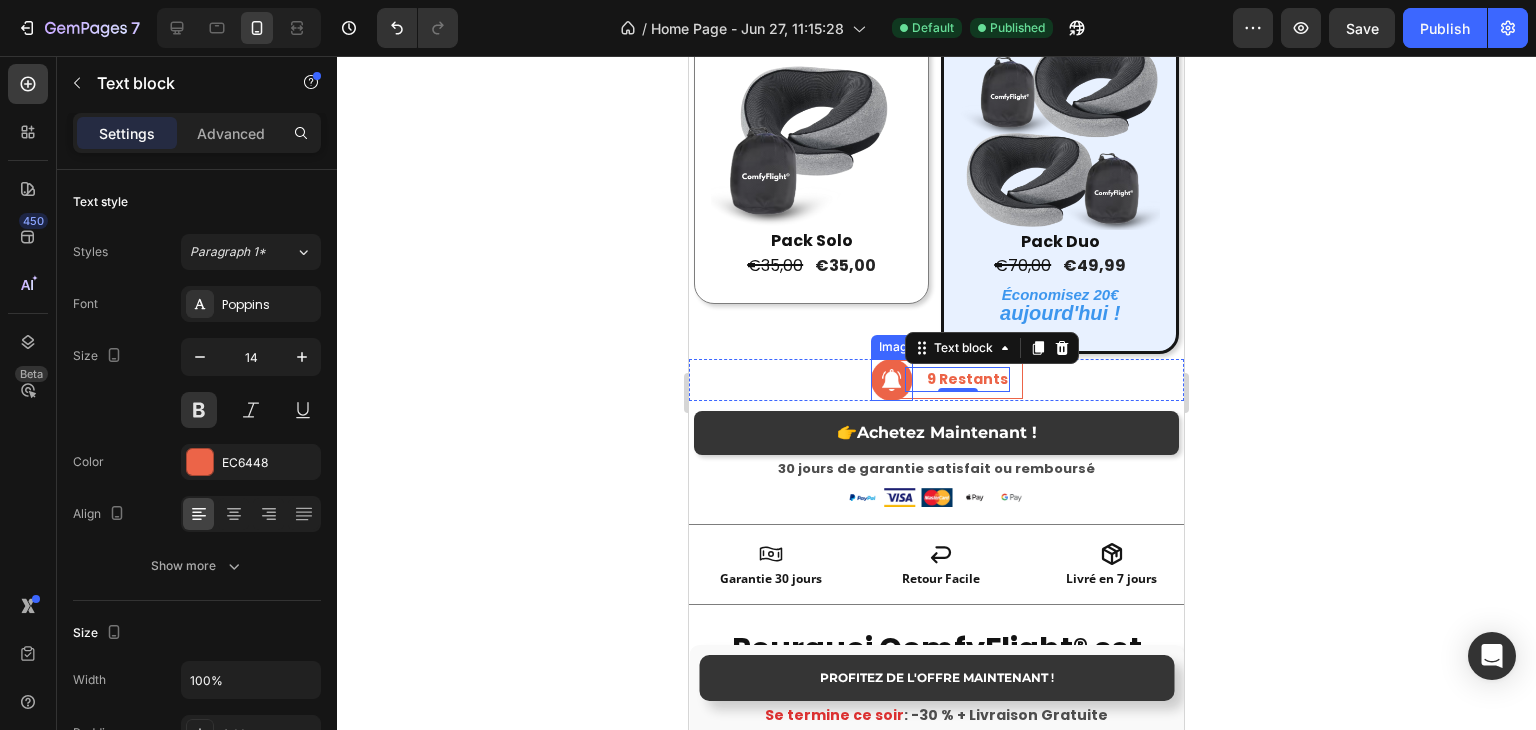click at bounding box center [892, 380] 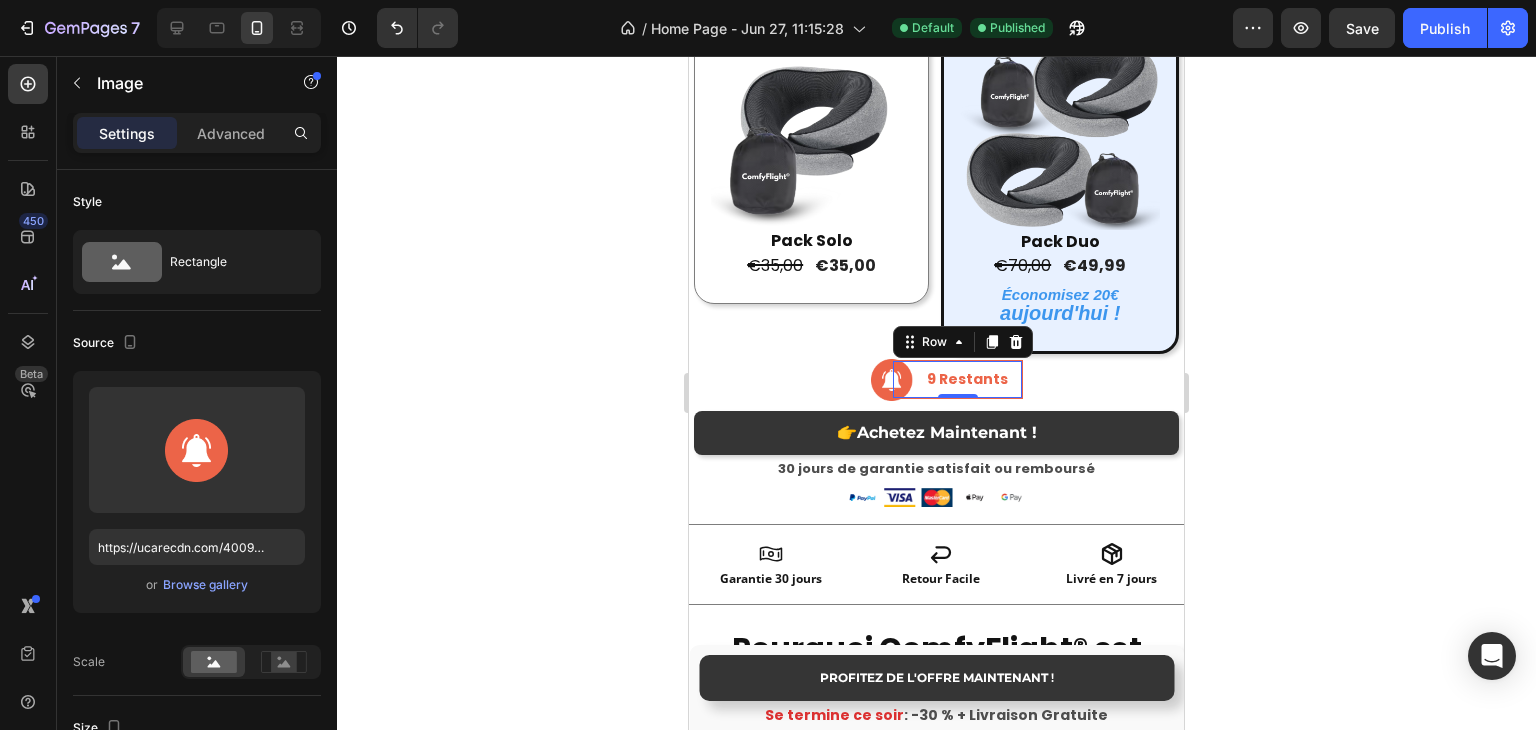 click on "9 Restants Text block Row   0" at bounding box center (957, 379) 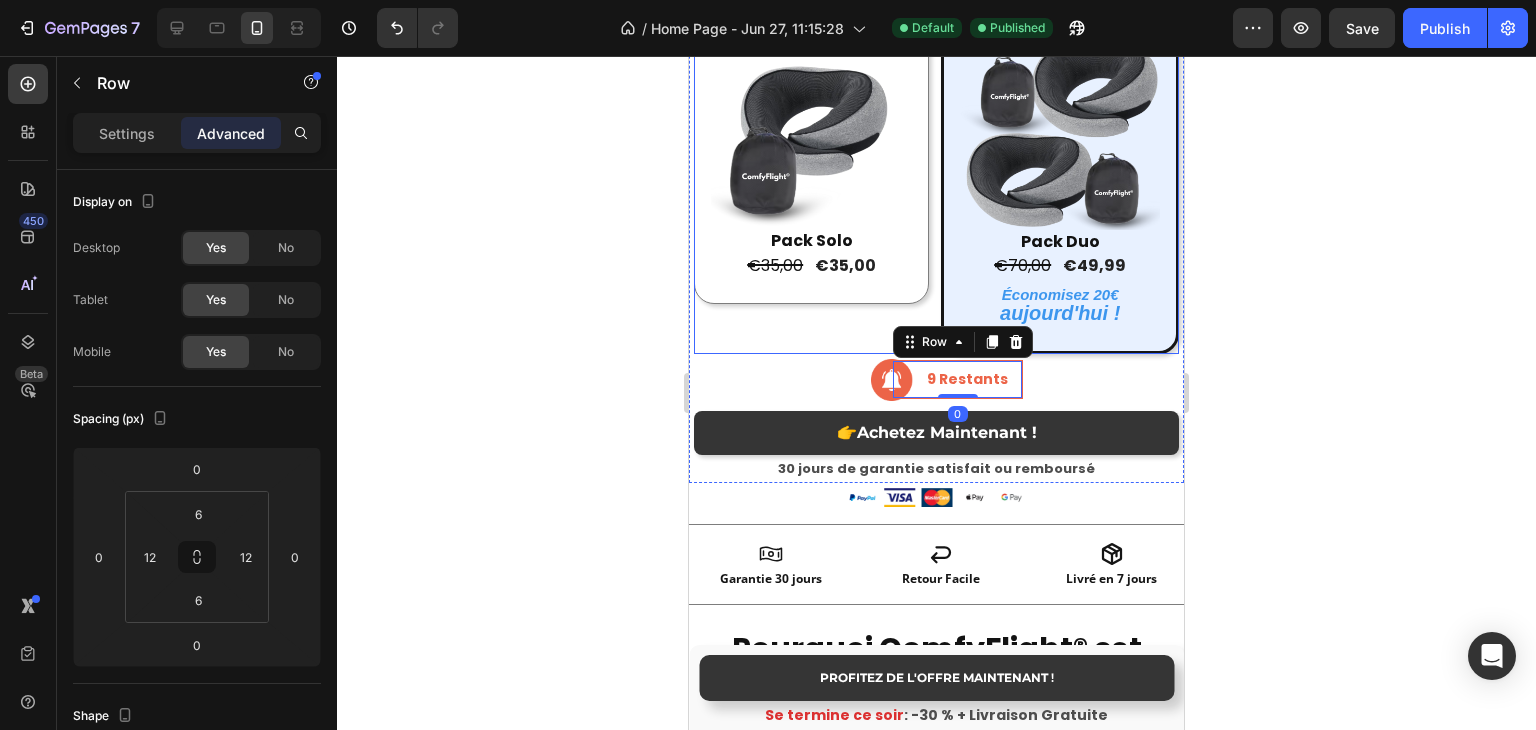 click on "Image Pack Solo Text Block €35,00 Product Price Product Price €35,00 Product Price Product Price Row Row Image Pack Duo Text Block €70,00 Product Price Product Price €49,99 Product Price Product Price Row Économisez 20€ aujourd'hui ! Text Block Row" at bounding box center (936, 160) 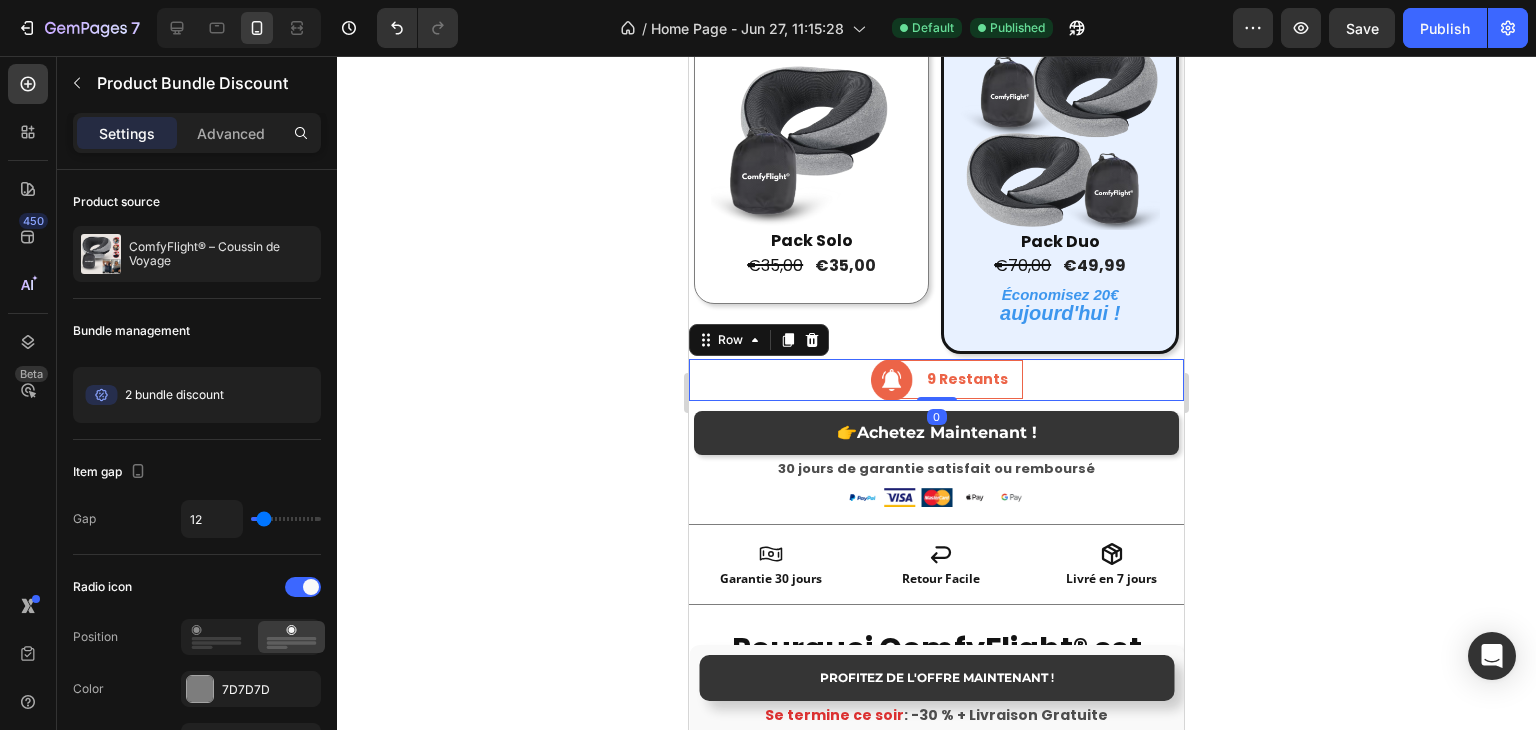 click on "Image 9 Restants Text block Row Row   0" at bounding box center (936, 380) 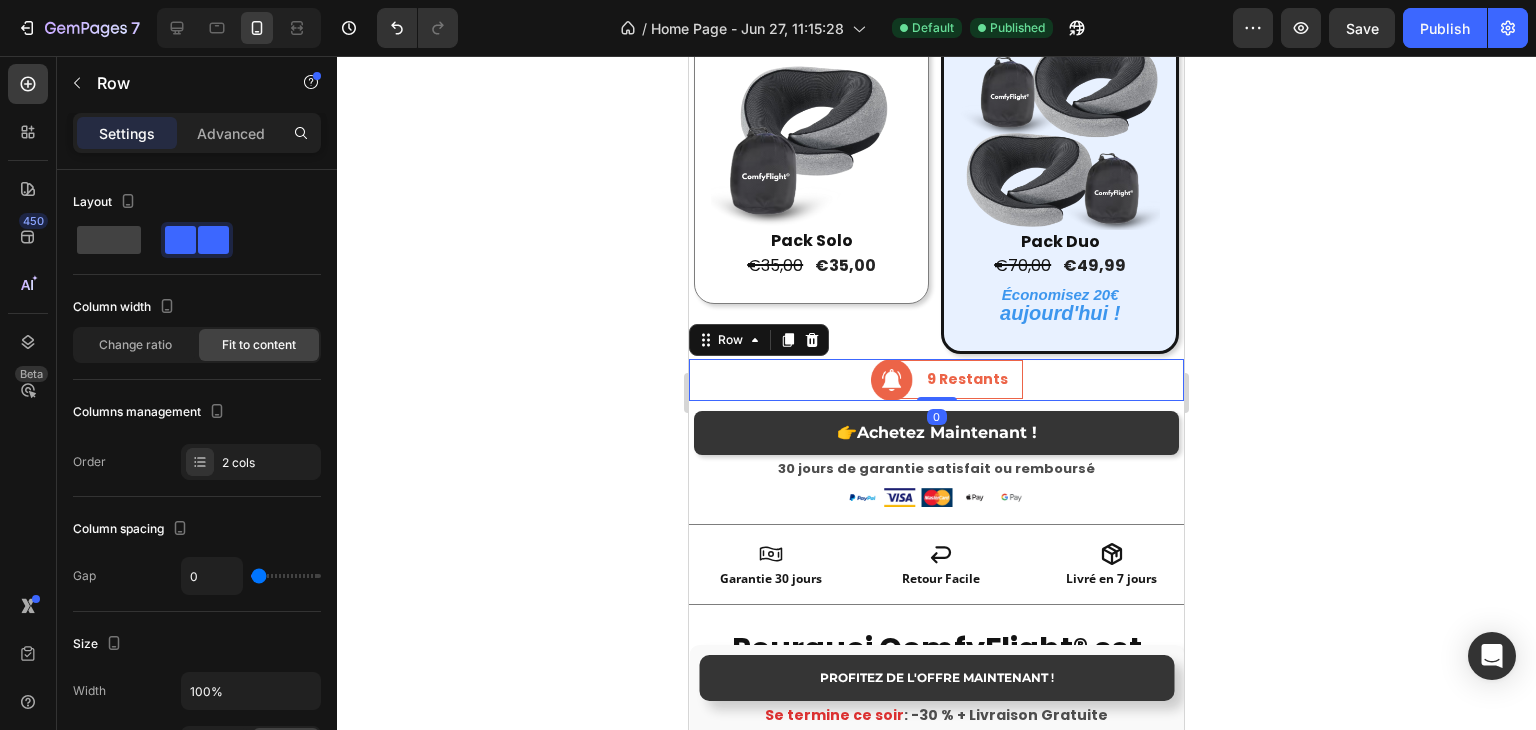 click 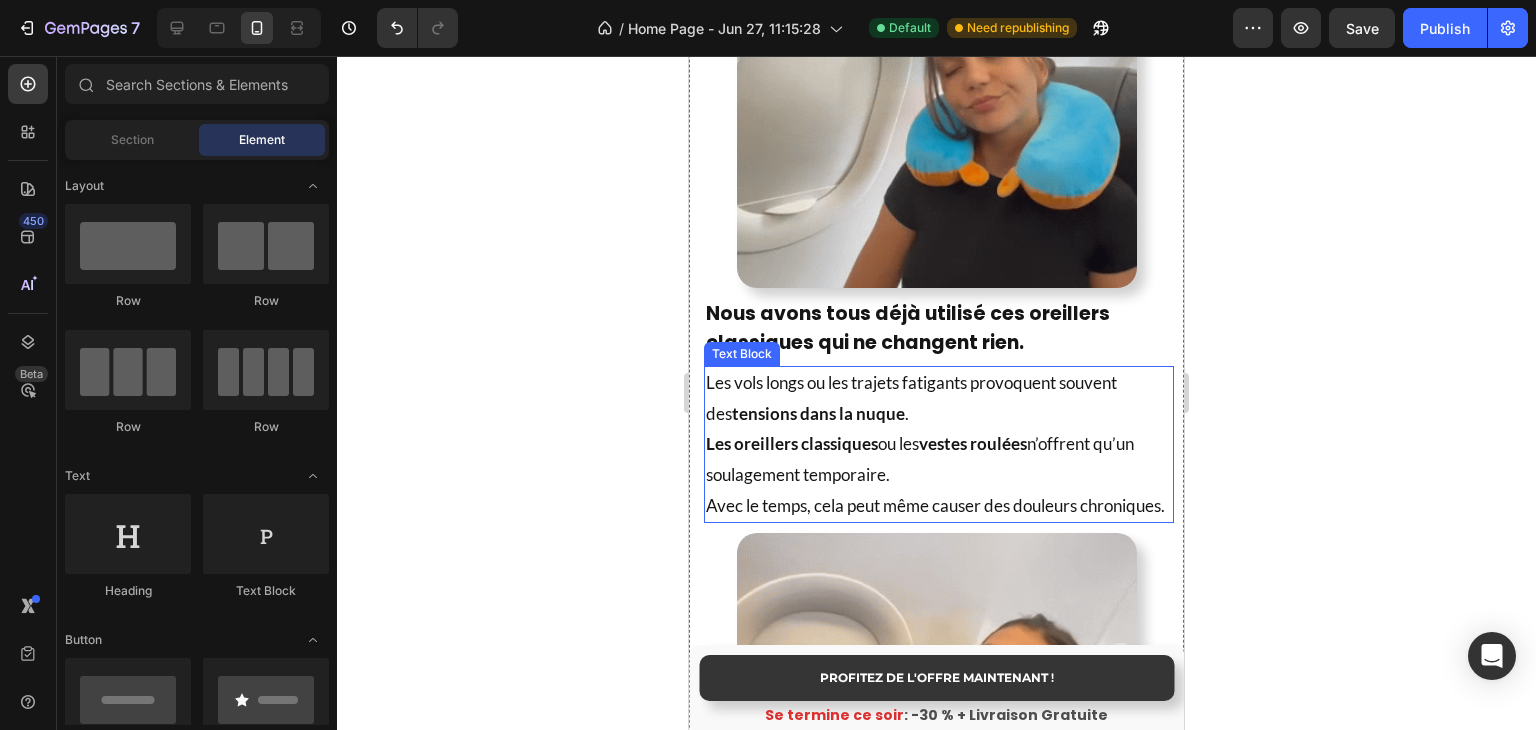 scroll, scrollTop: 1228, scrollLeft: 0, axis: vertical 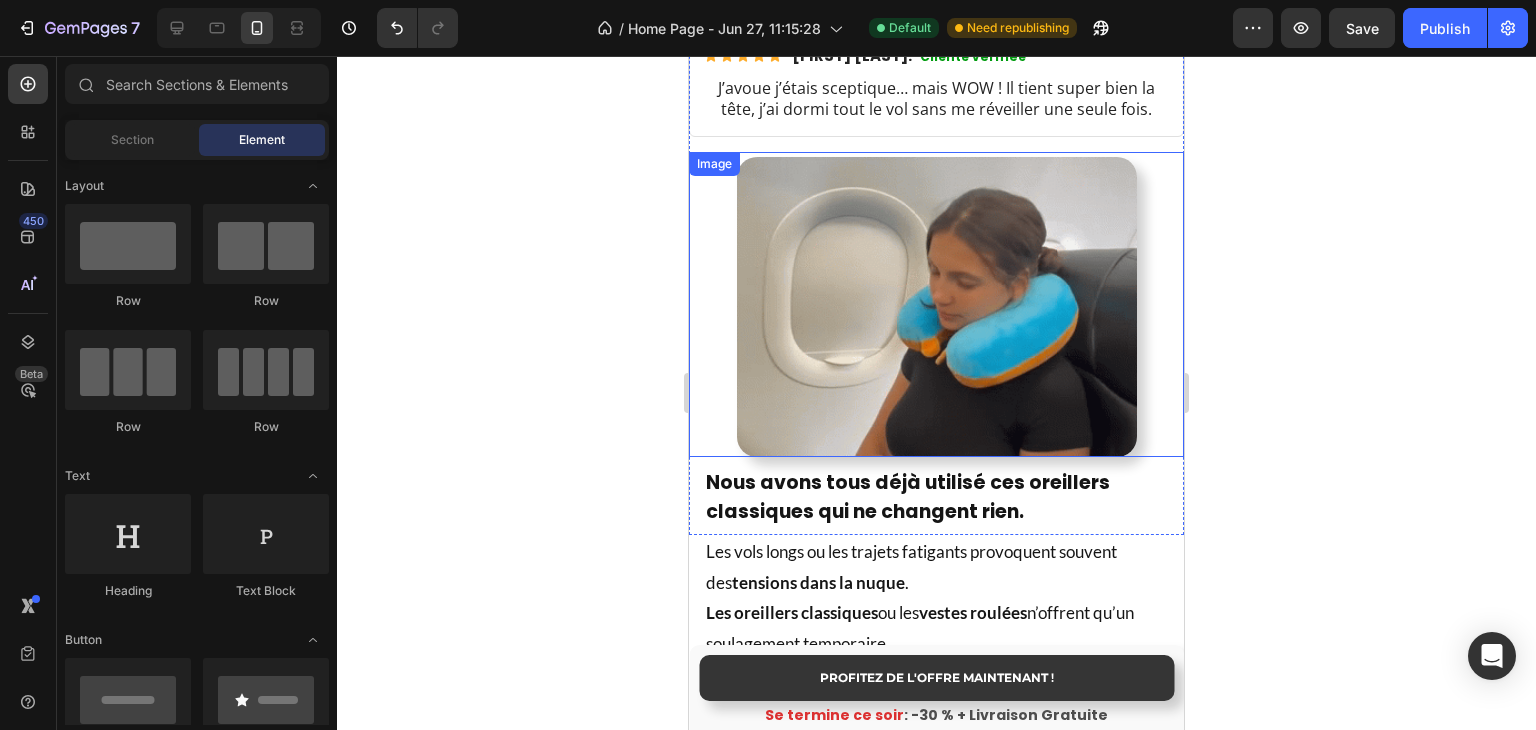 click at bounding box center (937, 307) 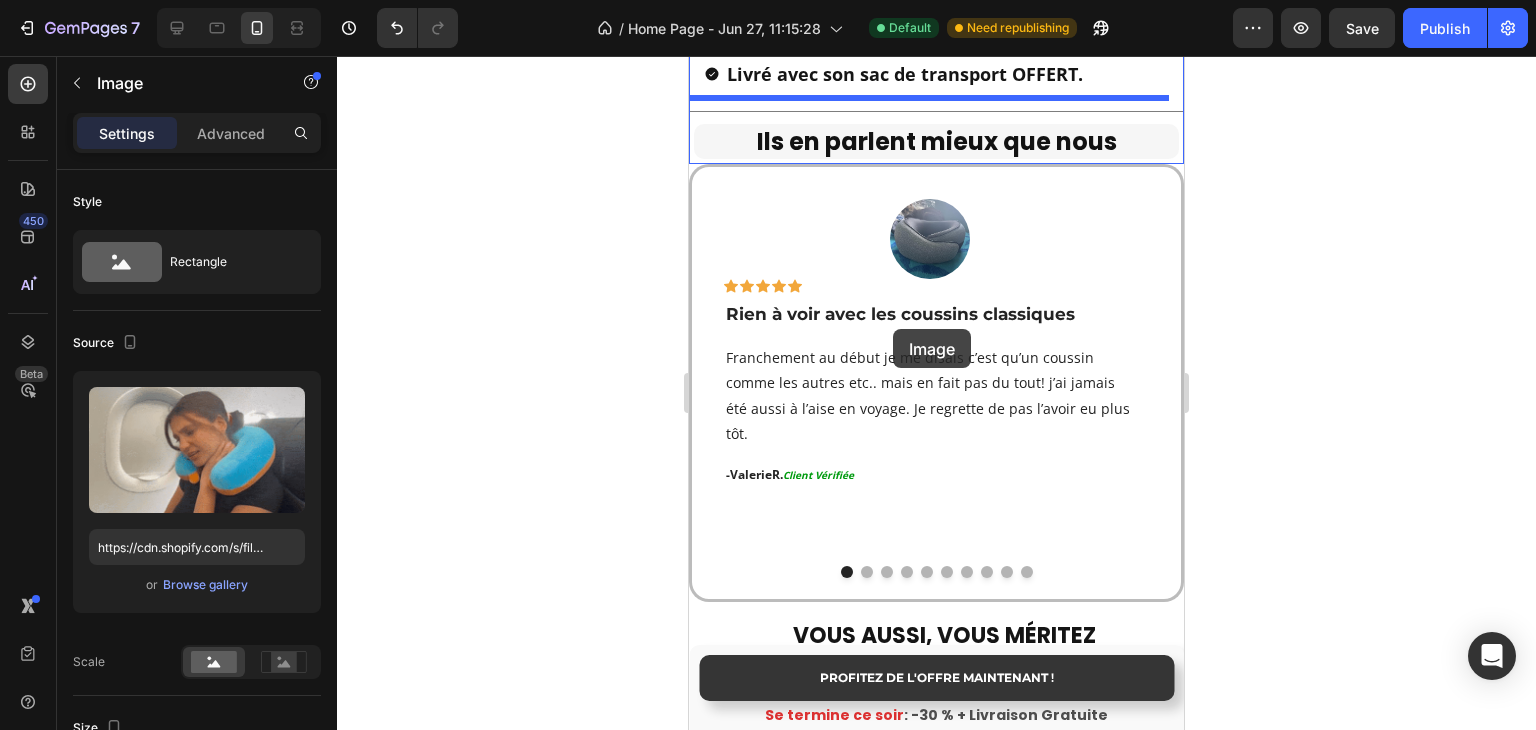 scroll, scrollTop: 3228, scrollLeft: 0, axis: vertical 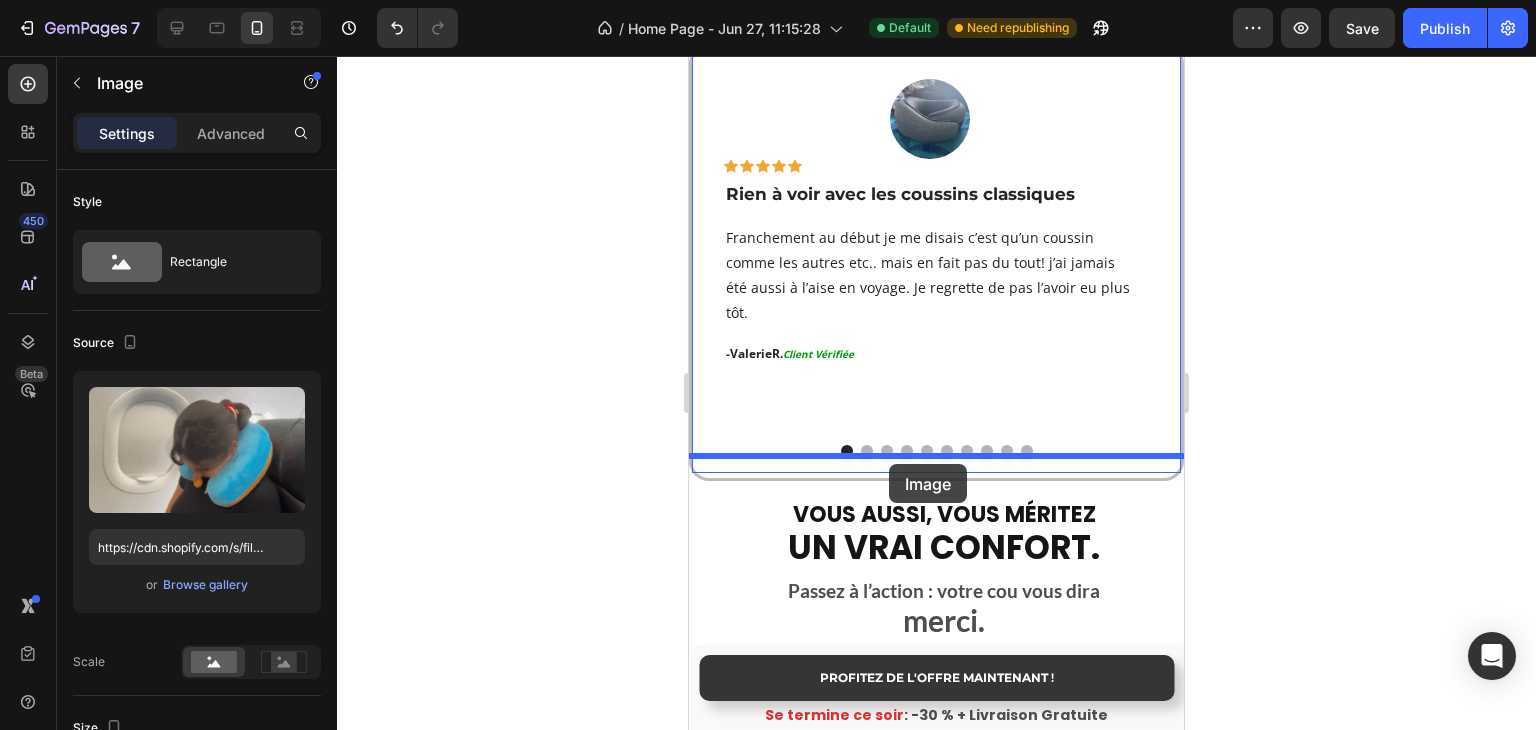 drag, startPoint x: 744, startPoint y: 115, endPoint x: 889, endPoint y: 464, distance: 377.92328 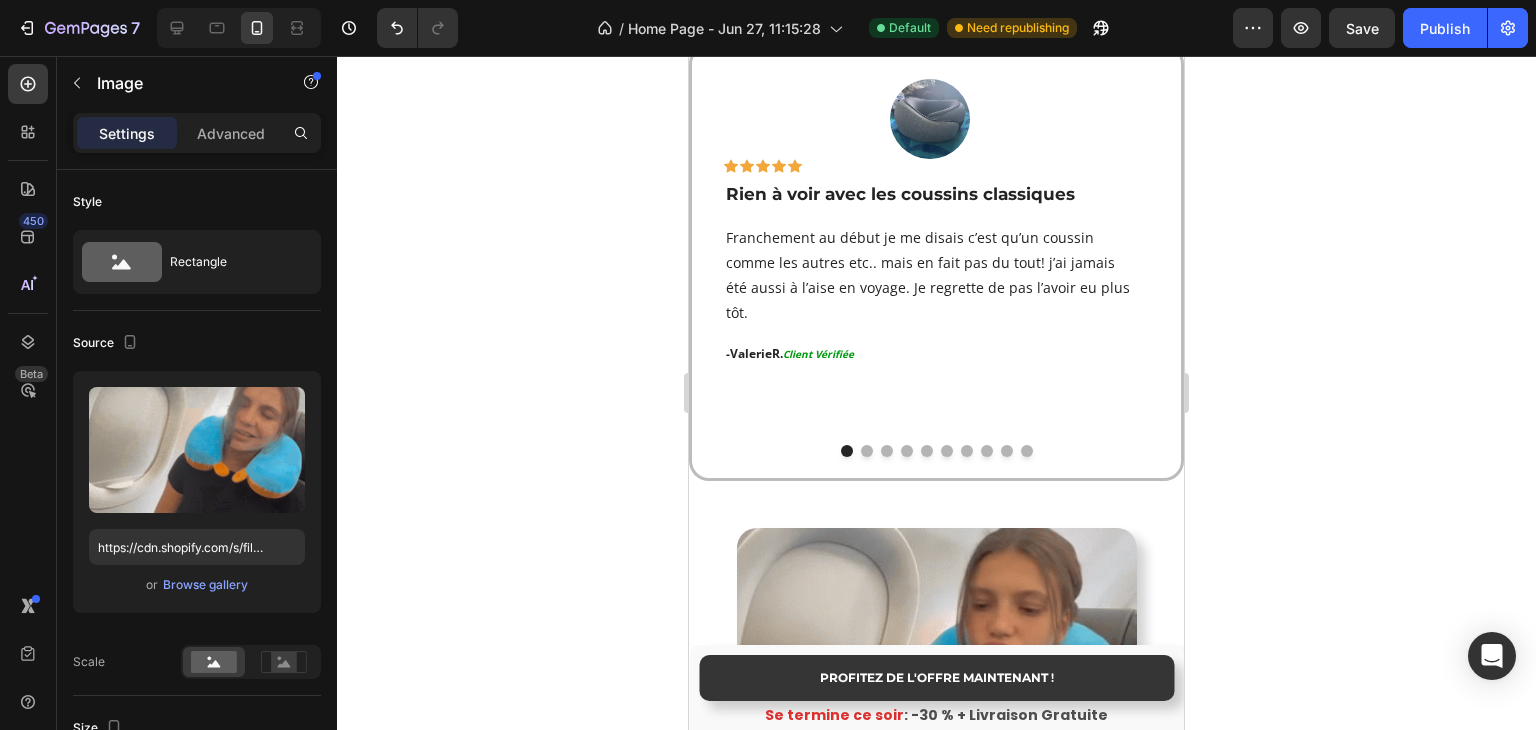 click 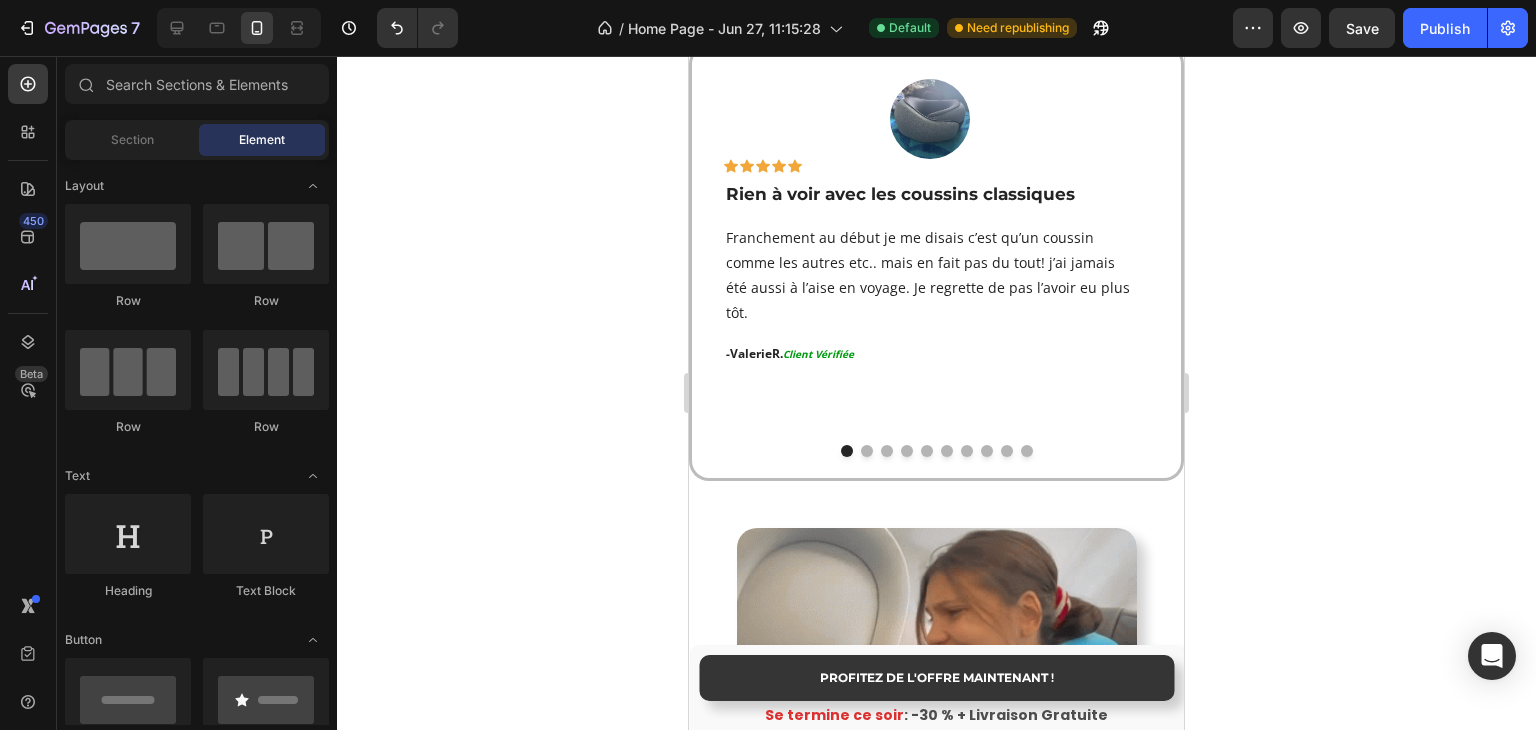 click on "PROFITEZ DE L'OFFRE MAINTENANT ! Button  Se termine ce soir : -30 % + Livraison Gratuite Text Block Sticky Image
Icon
Icon
Icon
Icon
Icon Row Rien à voir avec les coussins classiques Text block Franchement au début je me disais c’est qu’un coussin comme les autres etc.. mais en fait pas du tout! j’ai jamais été aussi à l’aise en voyage. Je regrette de pas l’avoir eu plus tôt. Text block -  Valerie  R.  Client Vérifiée Text block Row Image
Icon
Icon
Icon
Icon
Icon Row Fini les réveils toutes les 15 minutes Text block Étant un grand voyageur, j’ai regretté plusieurs fois d’avoir acheté plein de coussins qui ne changeaient rien. Celui-ci, c’est le seul avec lequel j’ai réussi à dormir tout le vol, sans me réveiller toutes les 15 minutes. Une vraie différence. Text block - Jean T.  Client Vérifiée Text block Row Image" at bounding box center (936, 827) 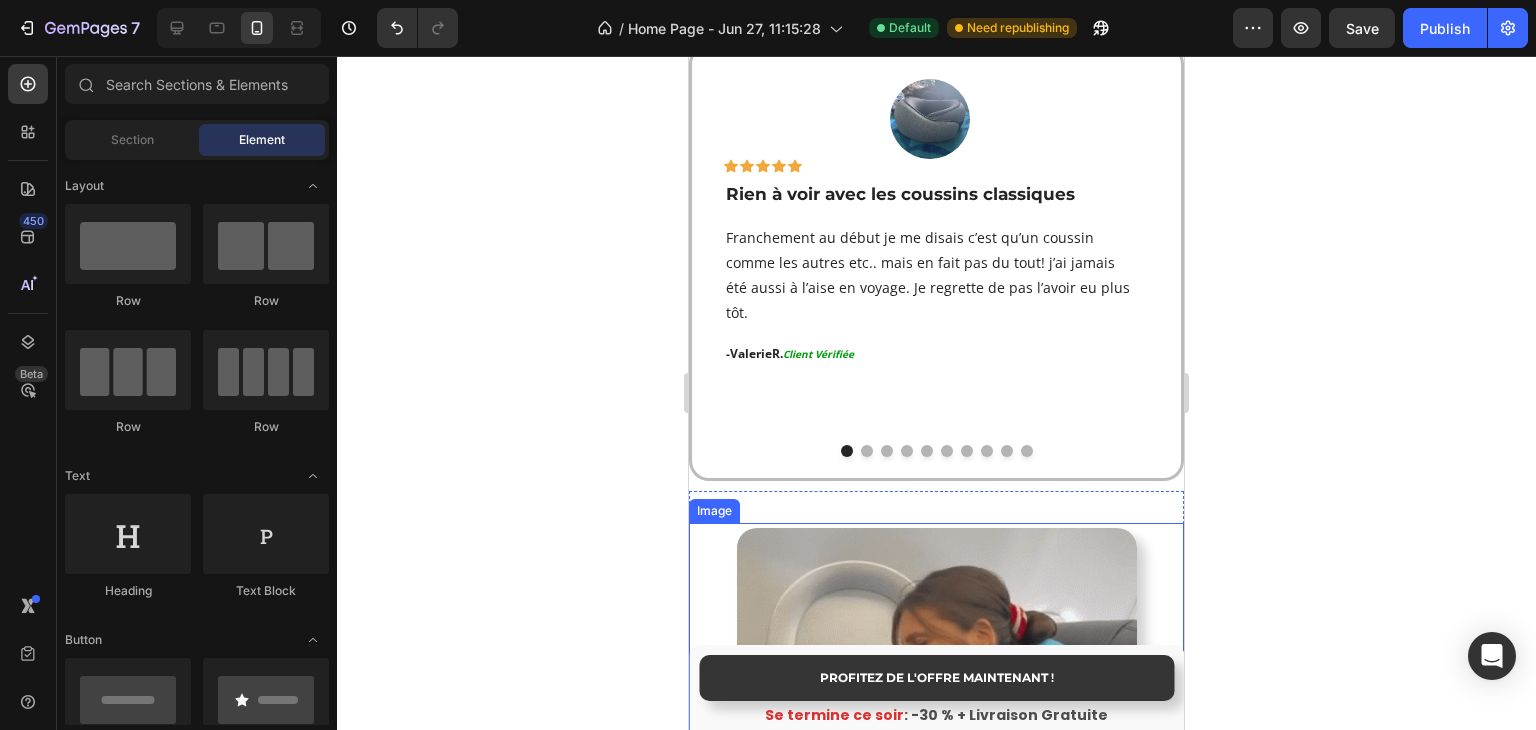 click at bounding box center [936, 678] 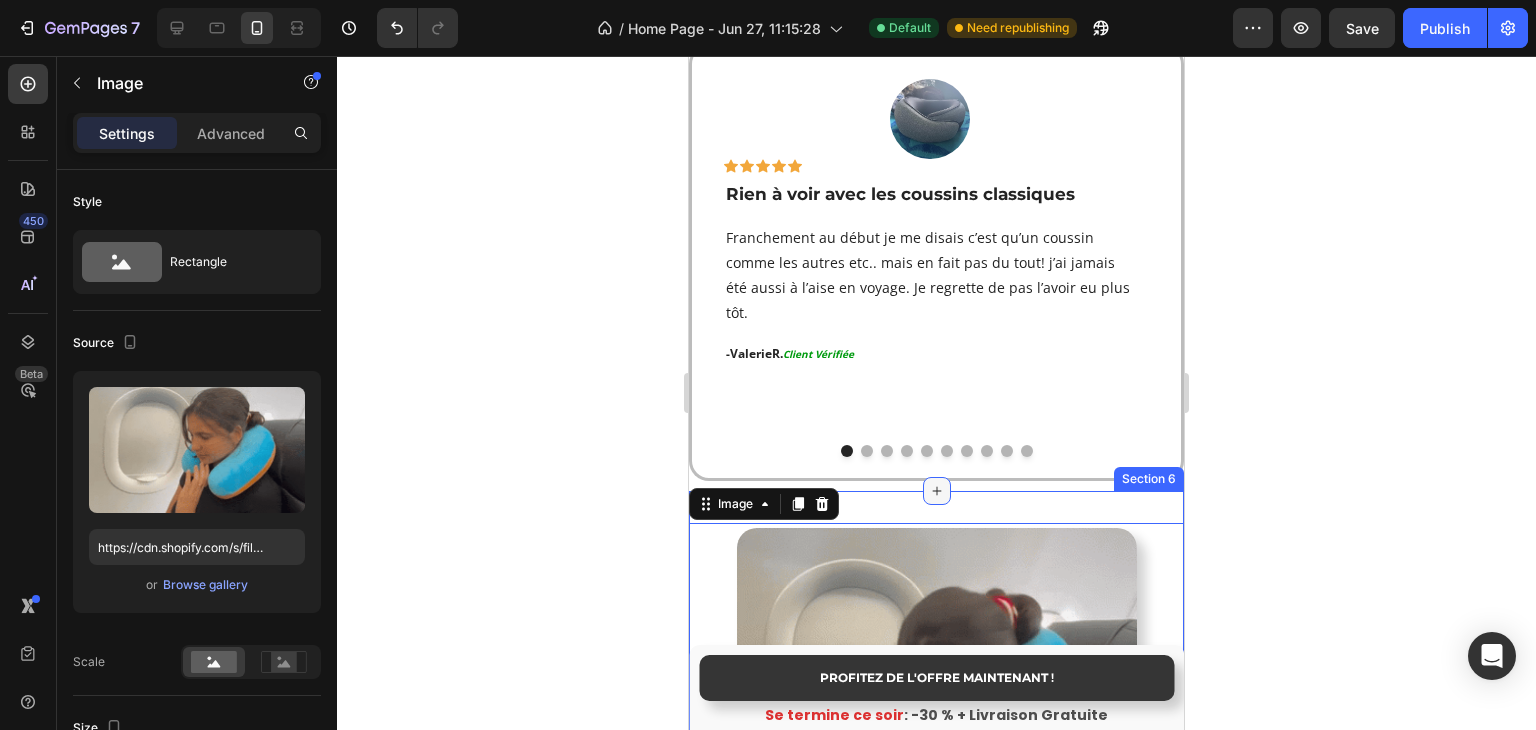 click at bounding box center (937, 491) 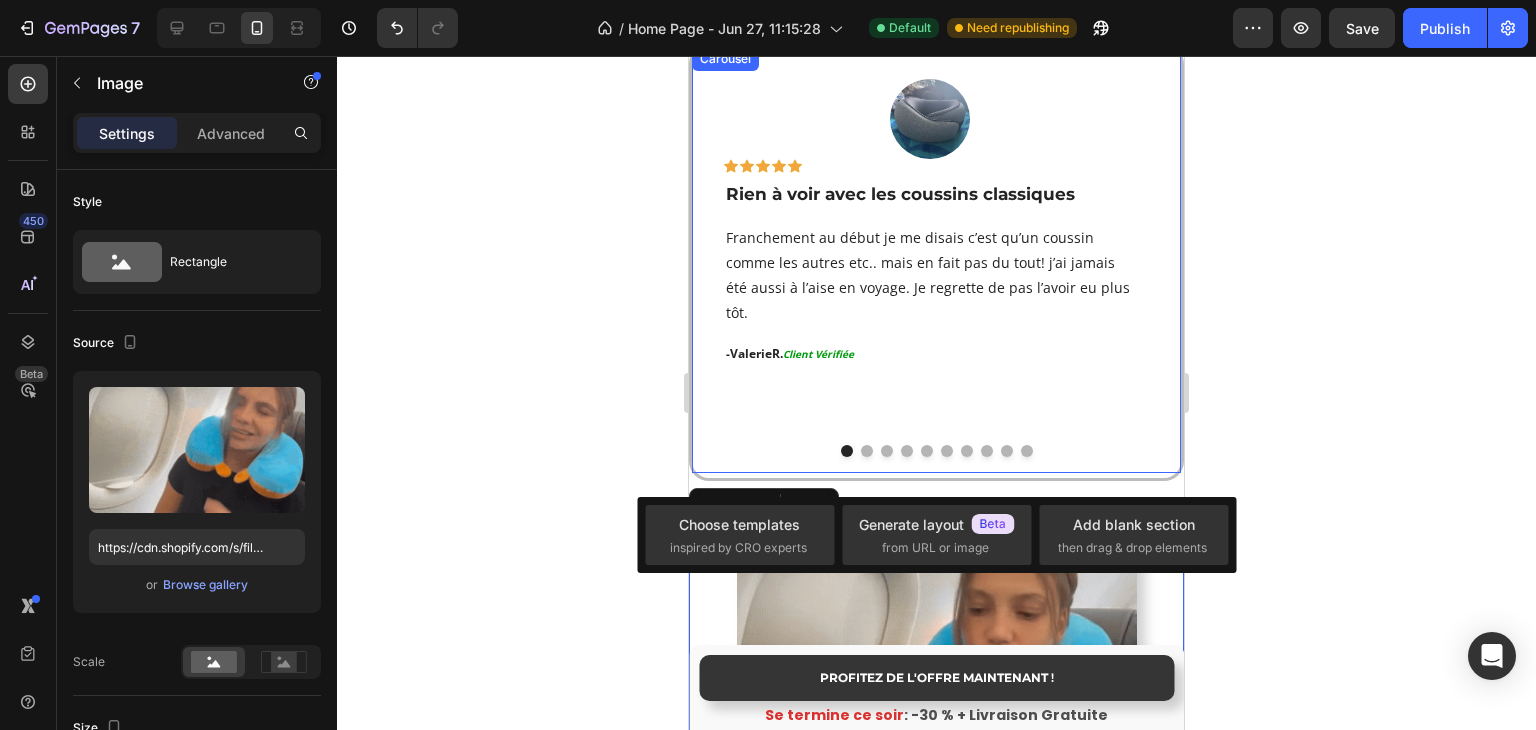 click 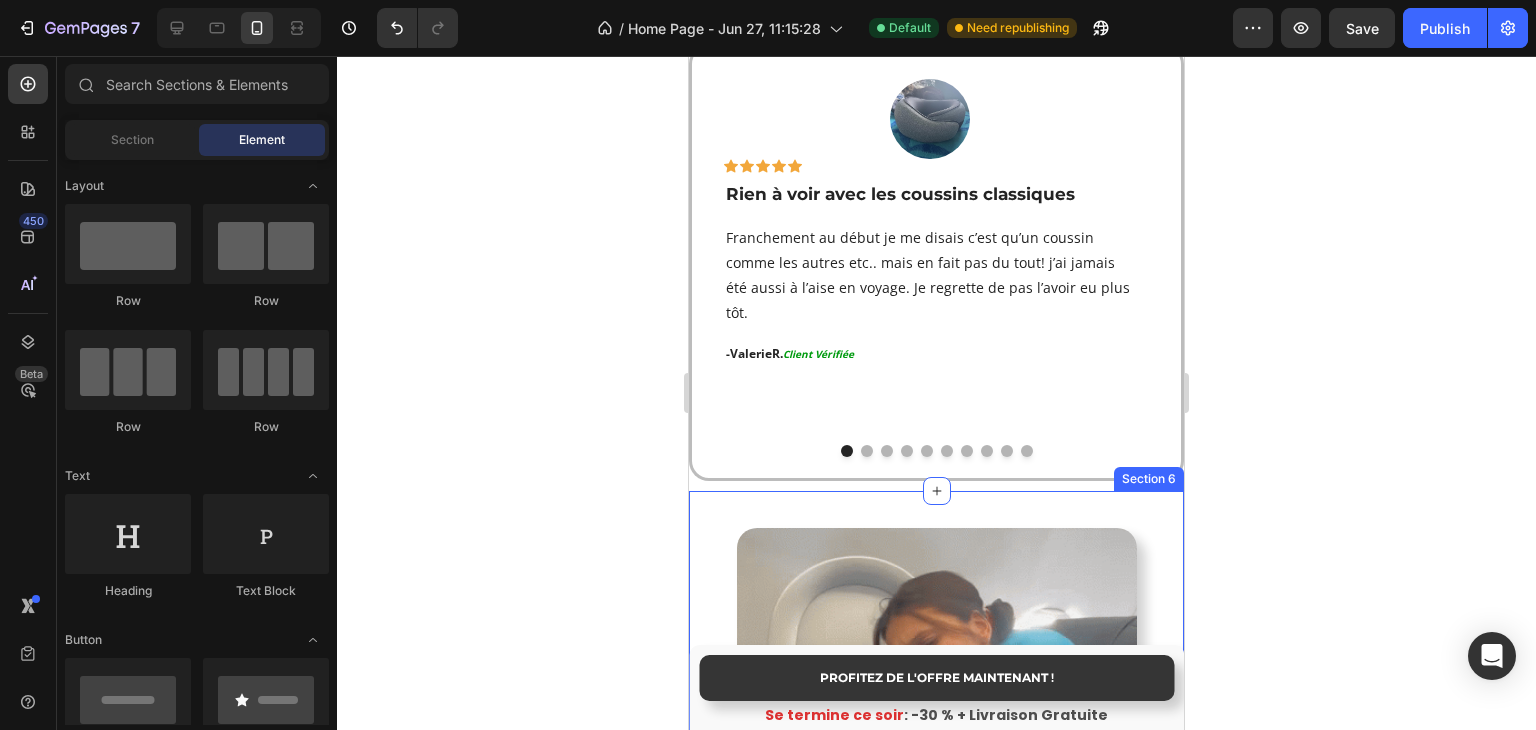 click on "Image Section 6" at bounding box center [936, 678] 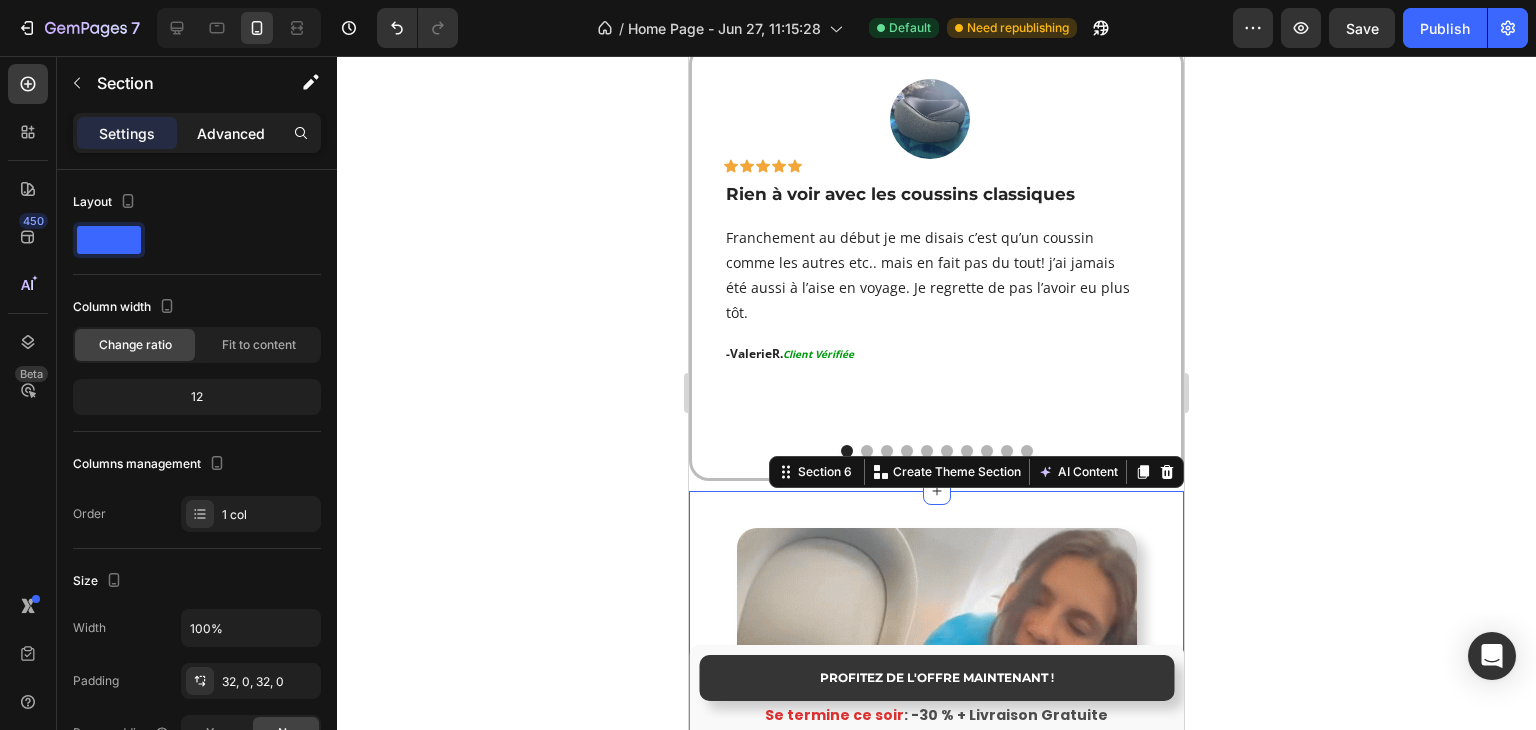 click on "Advanced" at bounding box center (231, 133) 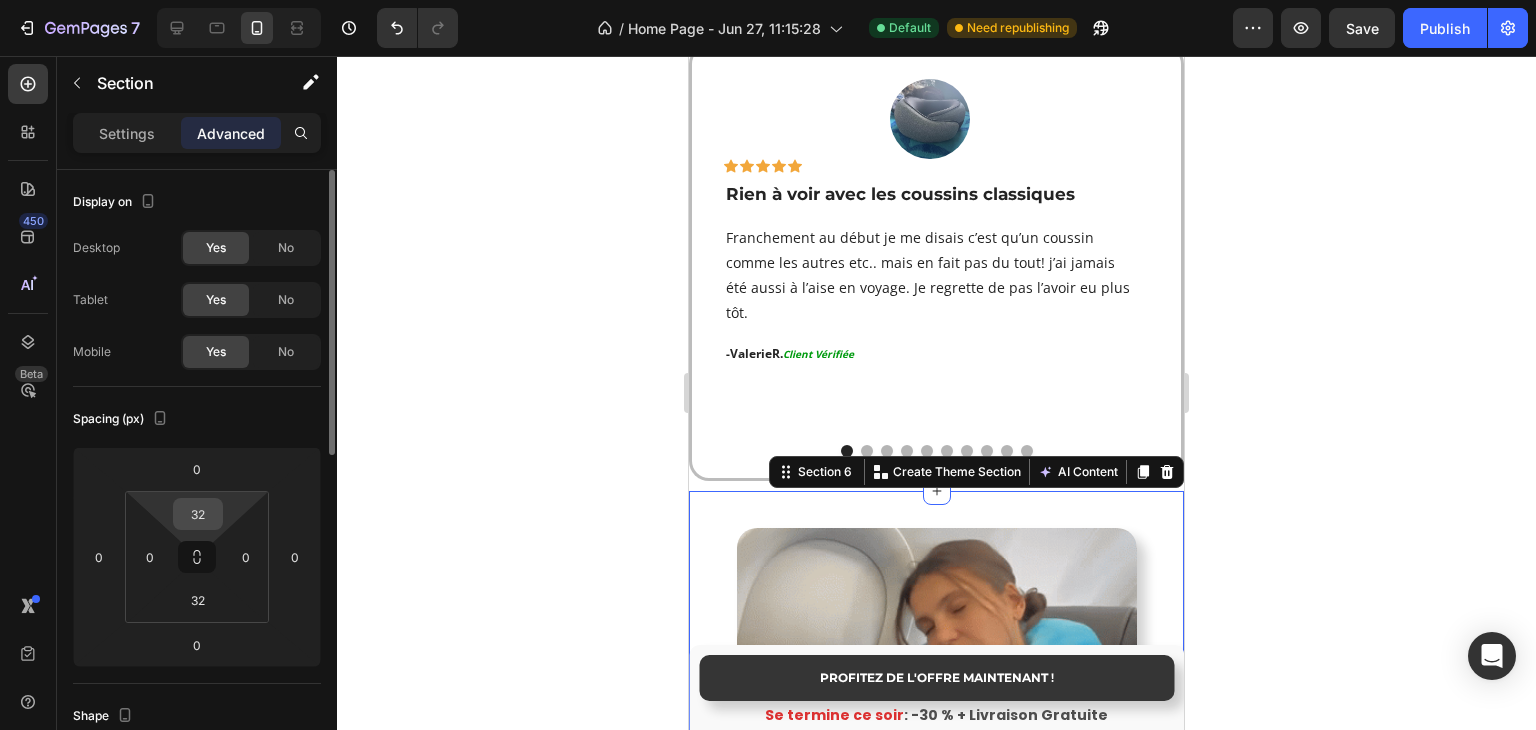 click on "32" at bounding box center [198, 514] 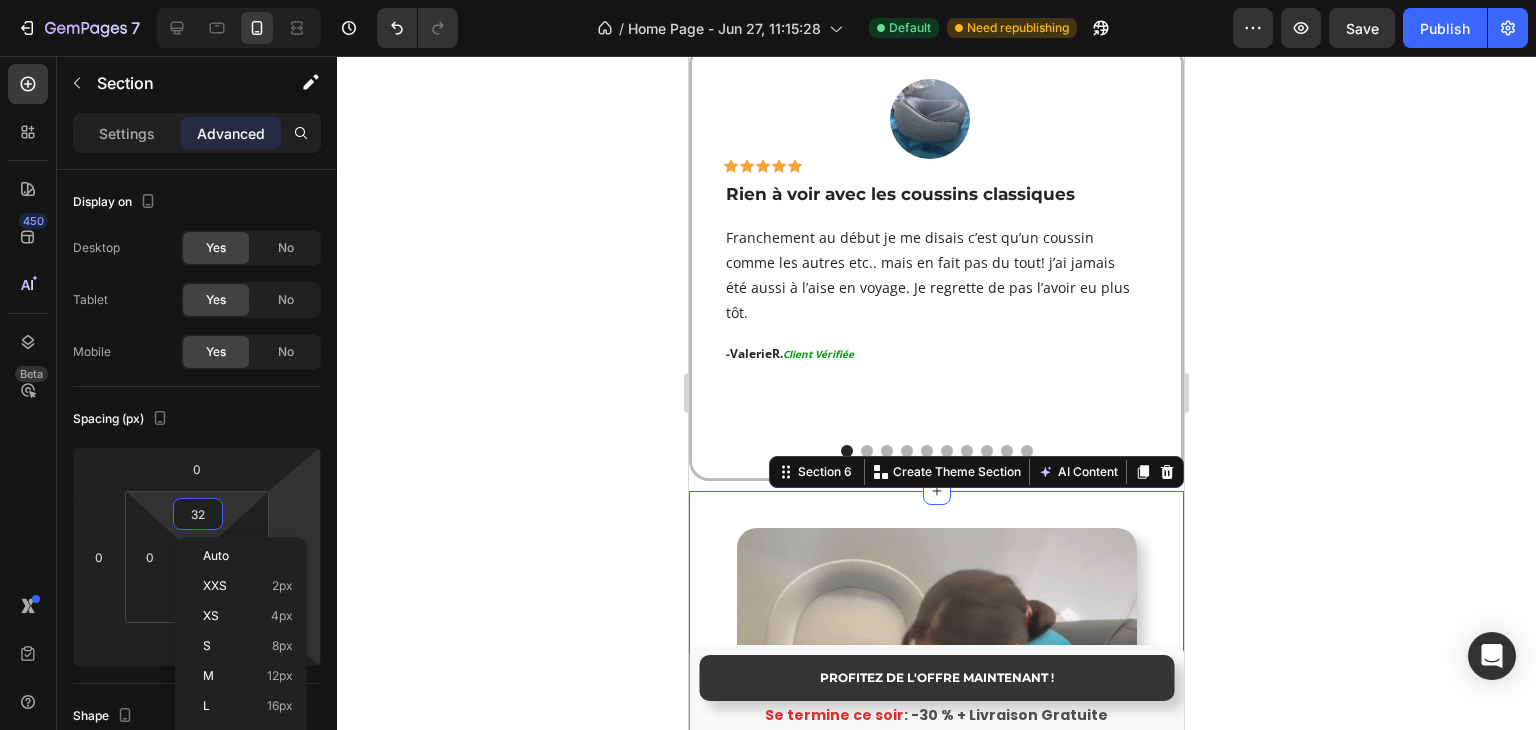 type 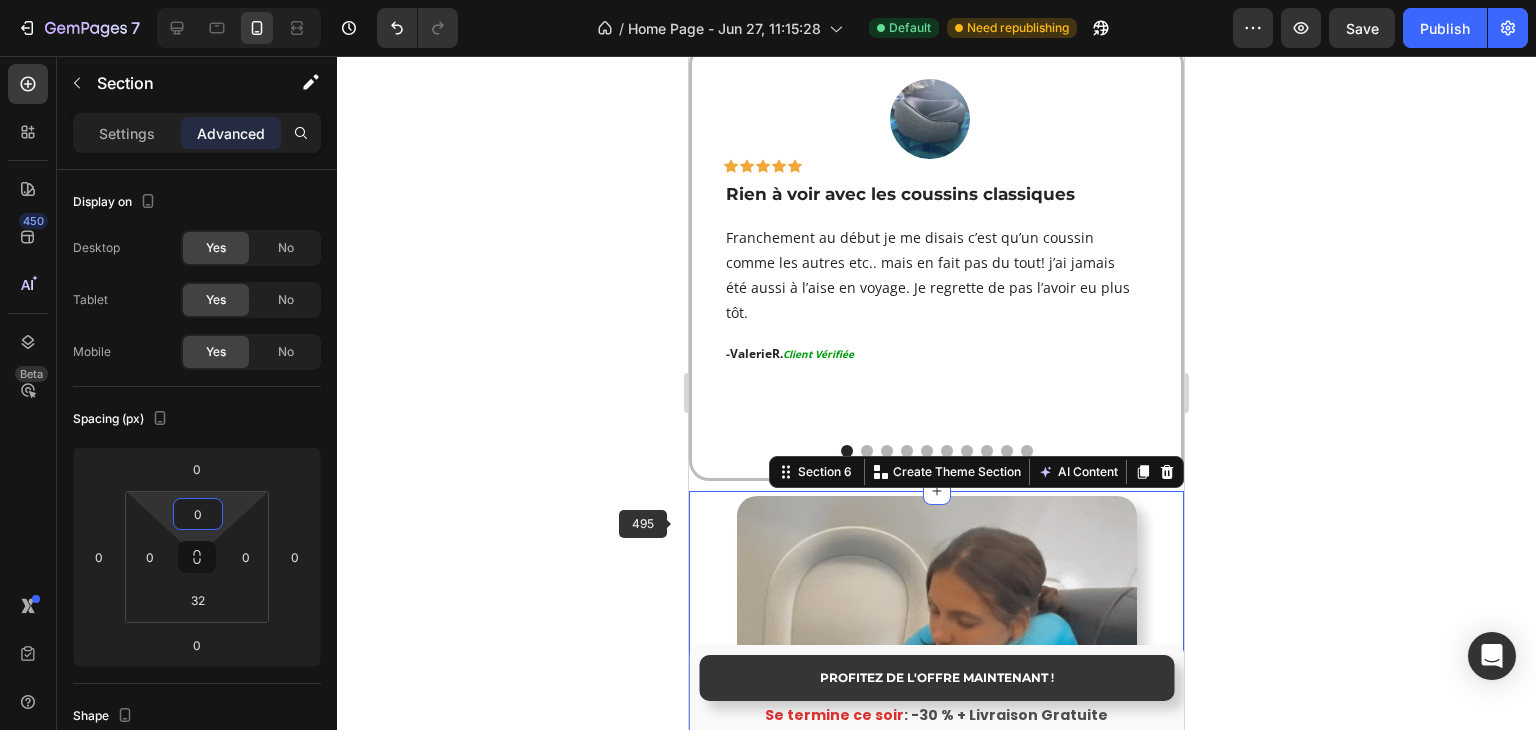 click 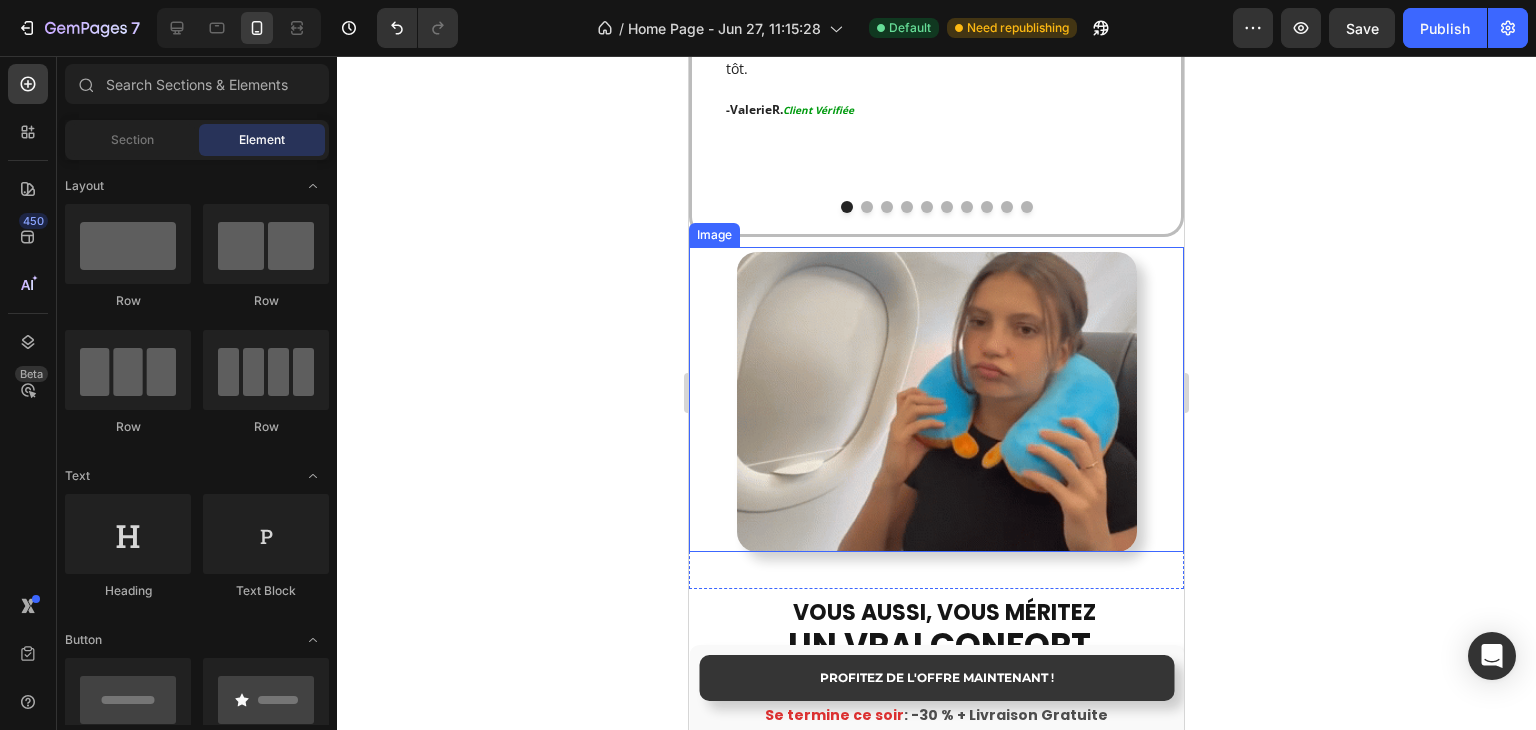 scroll, scrollTop: 3528, scrollLeft: 0, axis: vertical 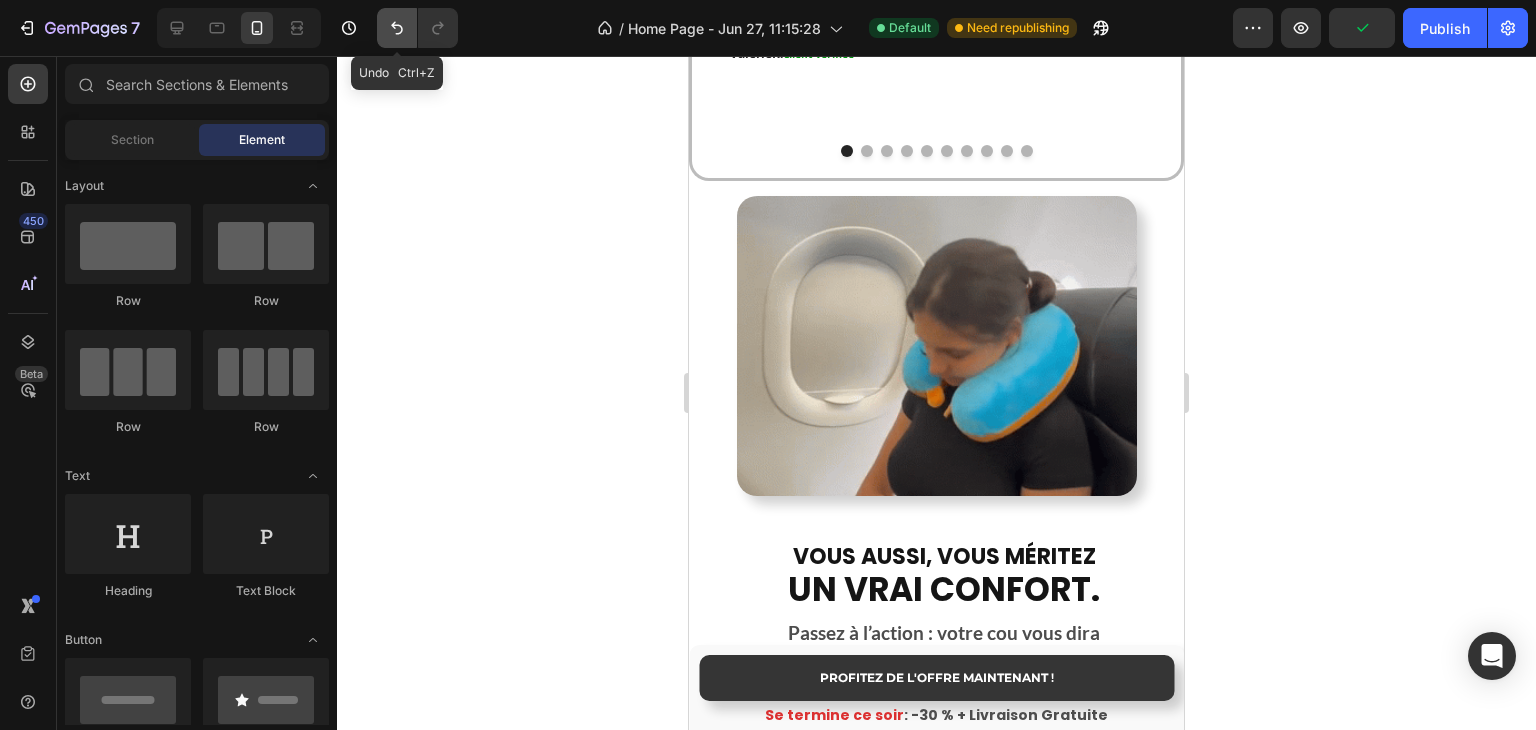 click 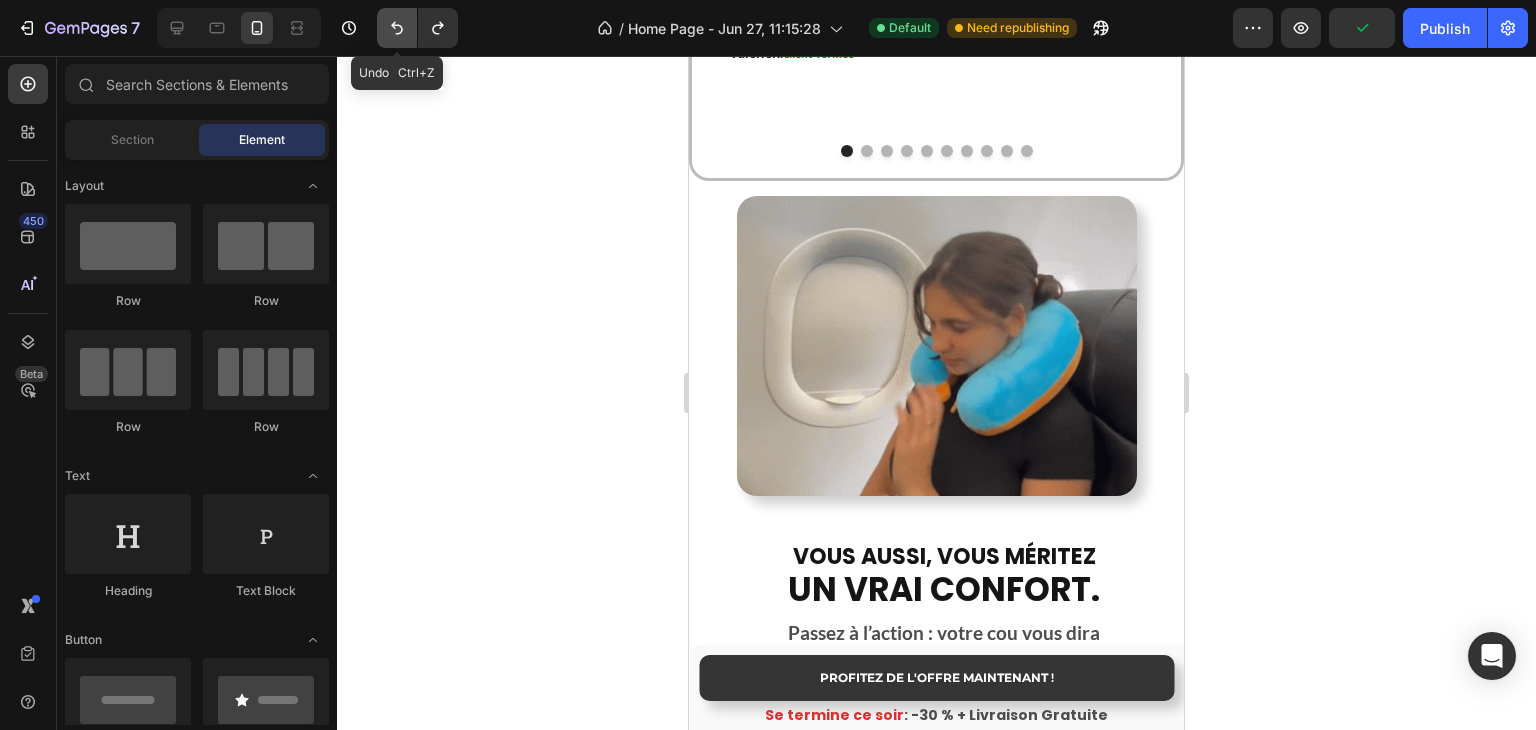 click 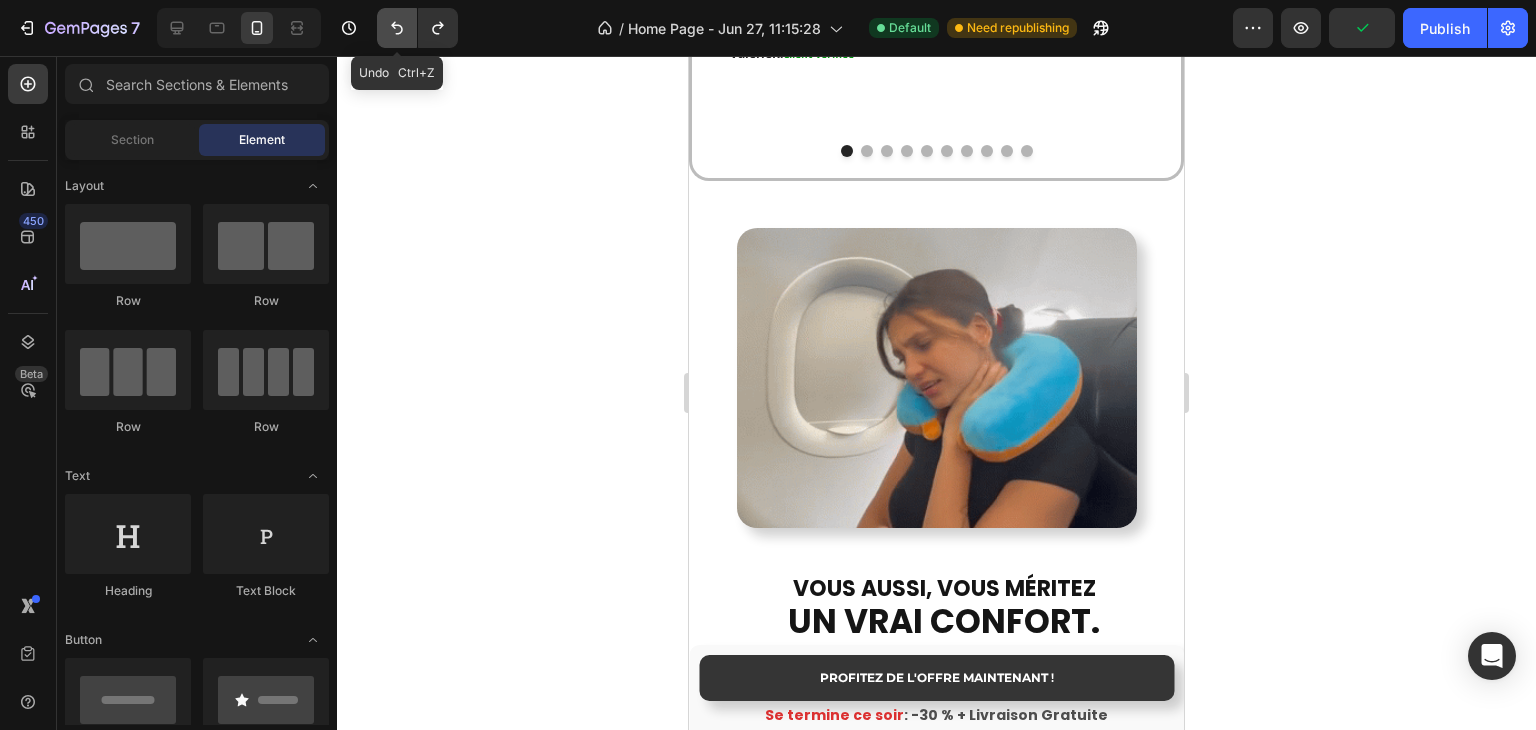 click 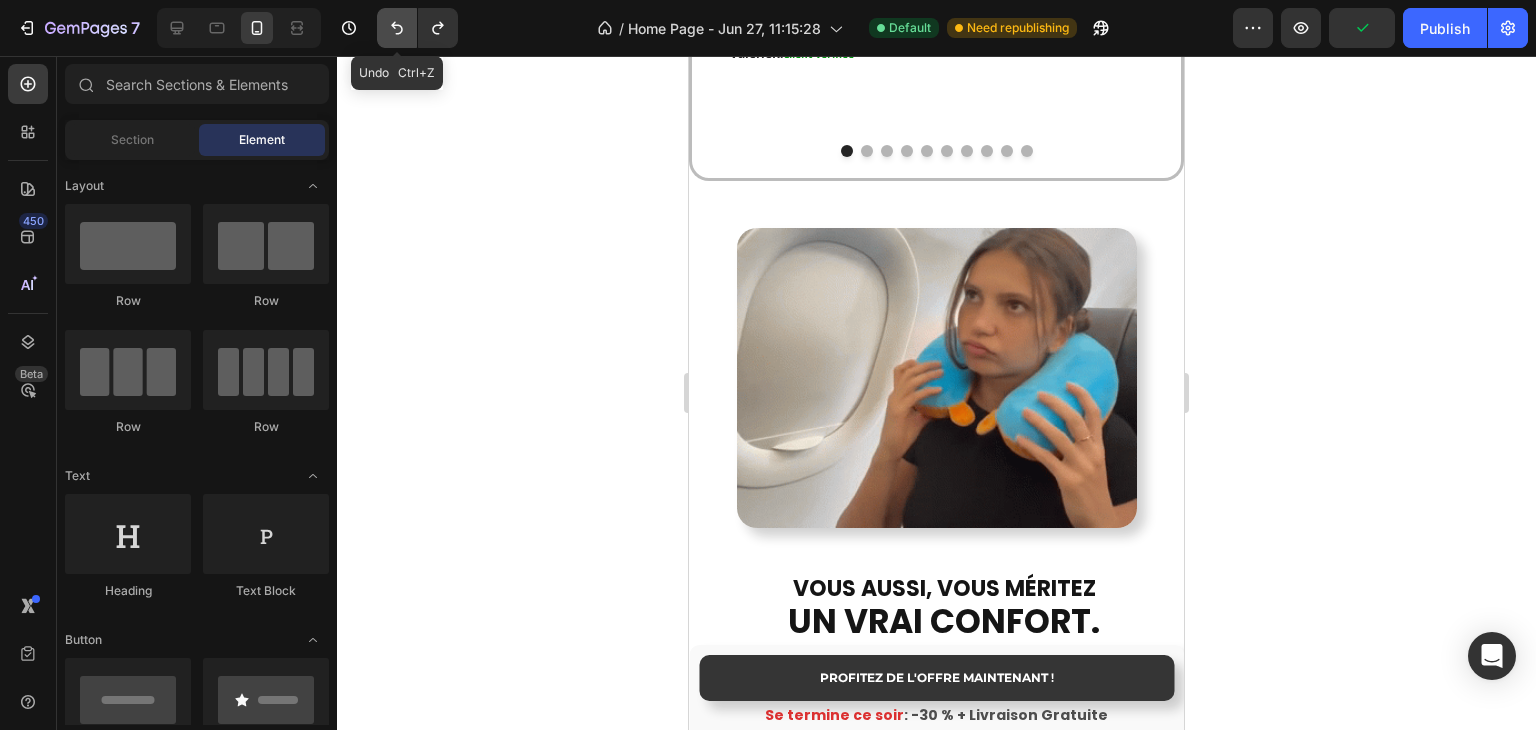 click 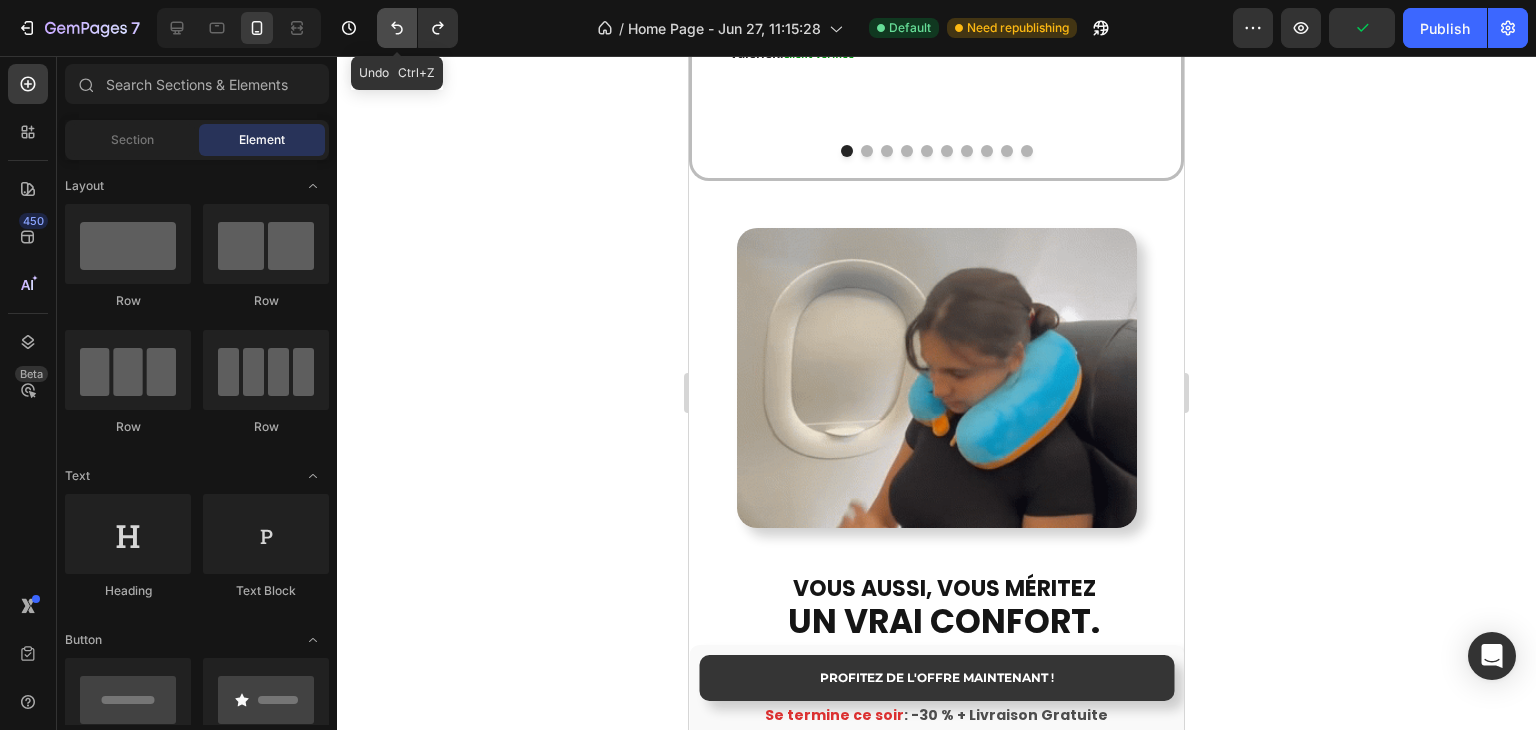 click 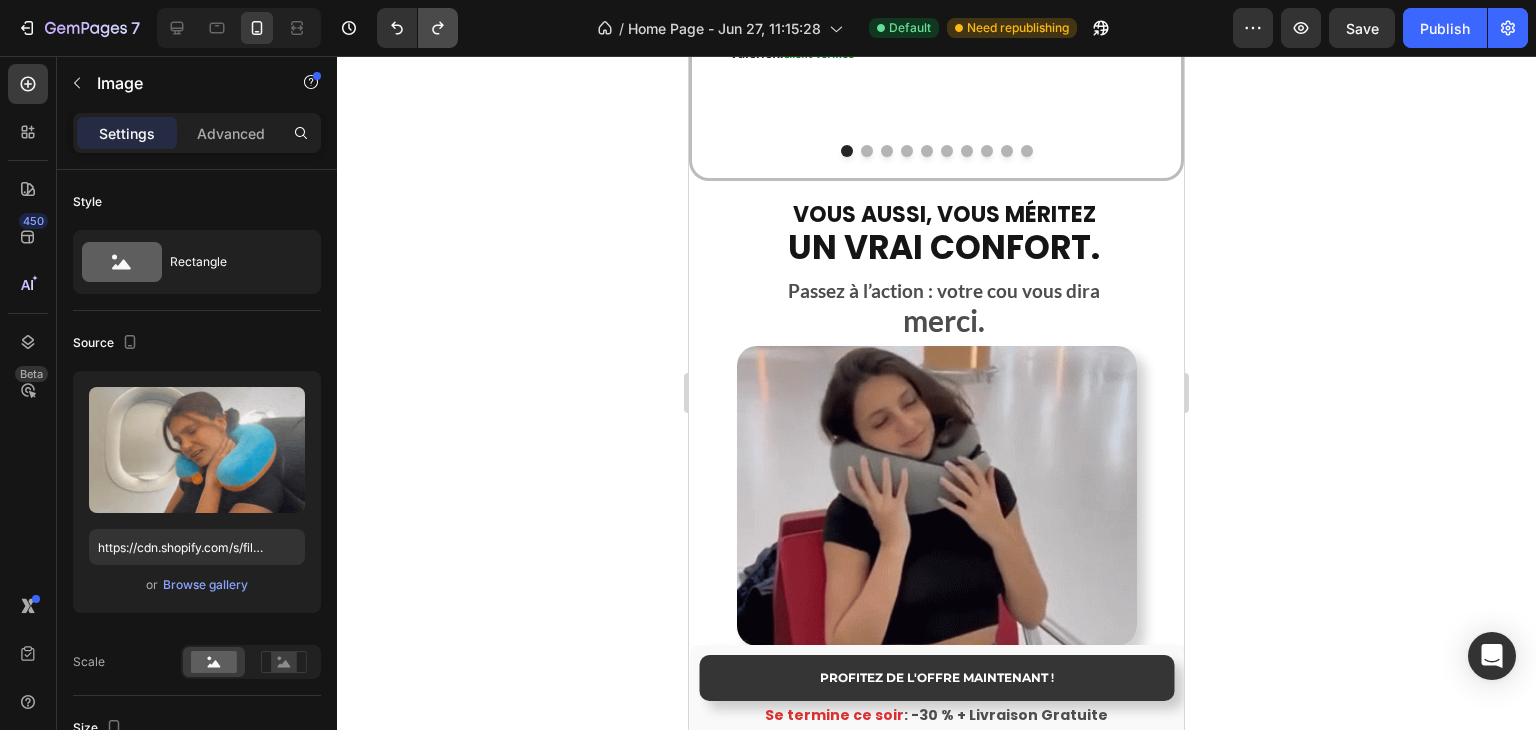 click 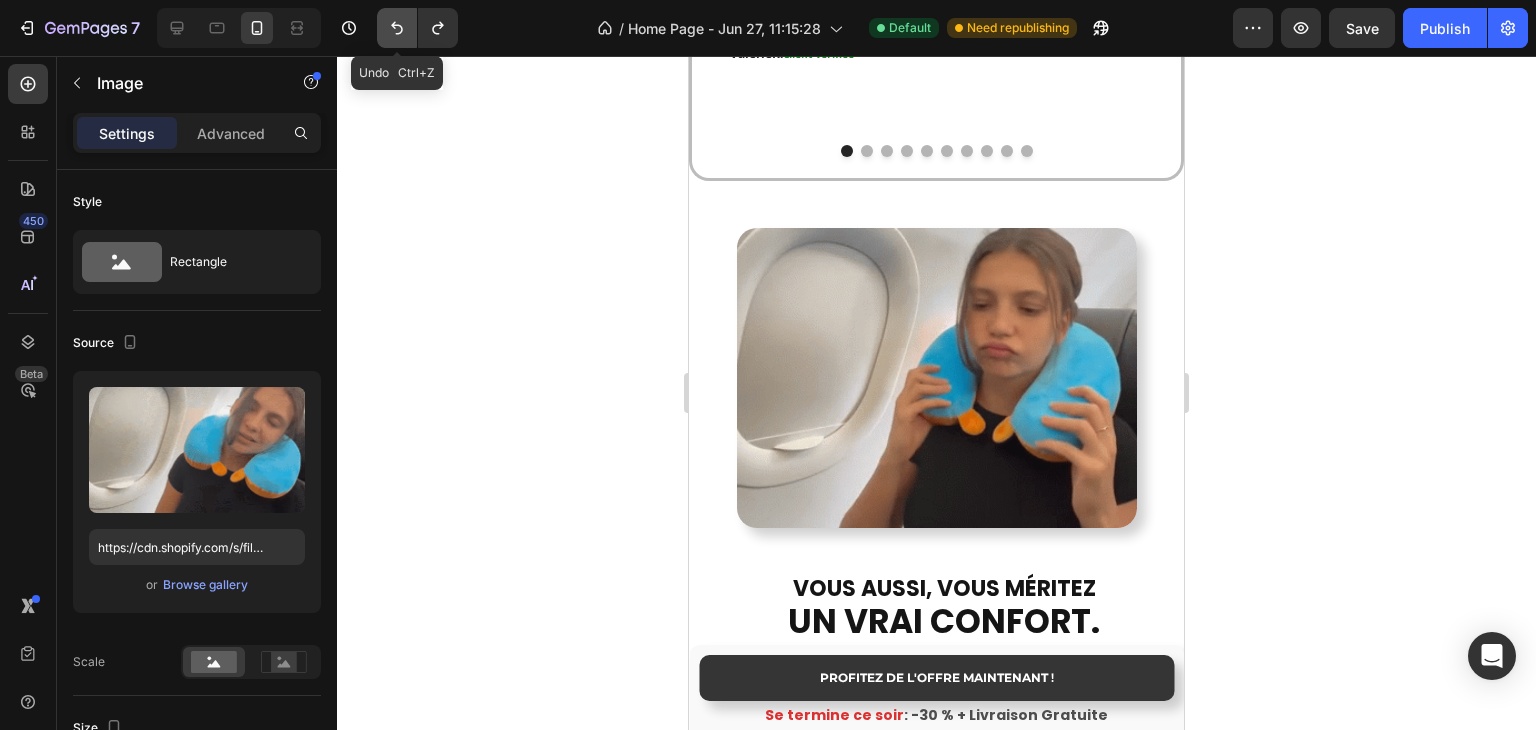 click 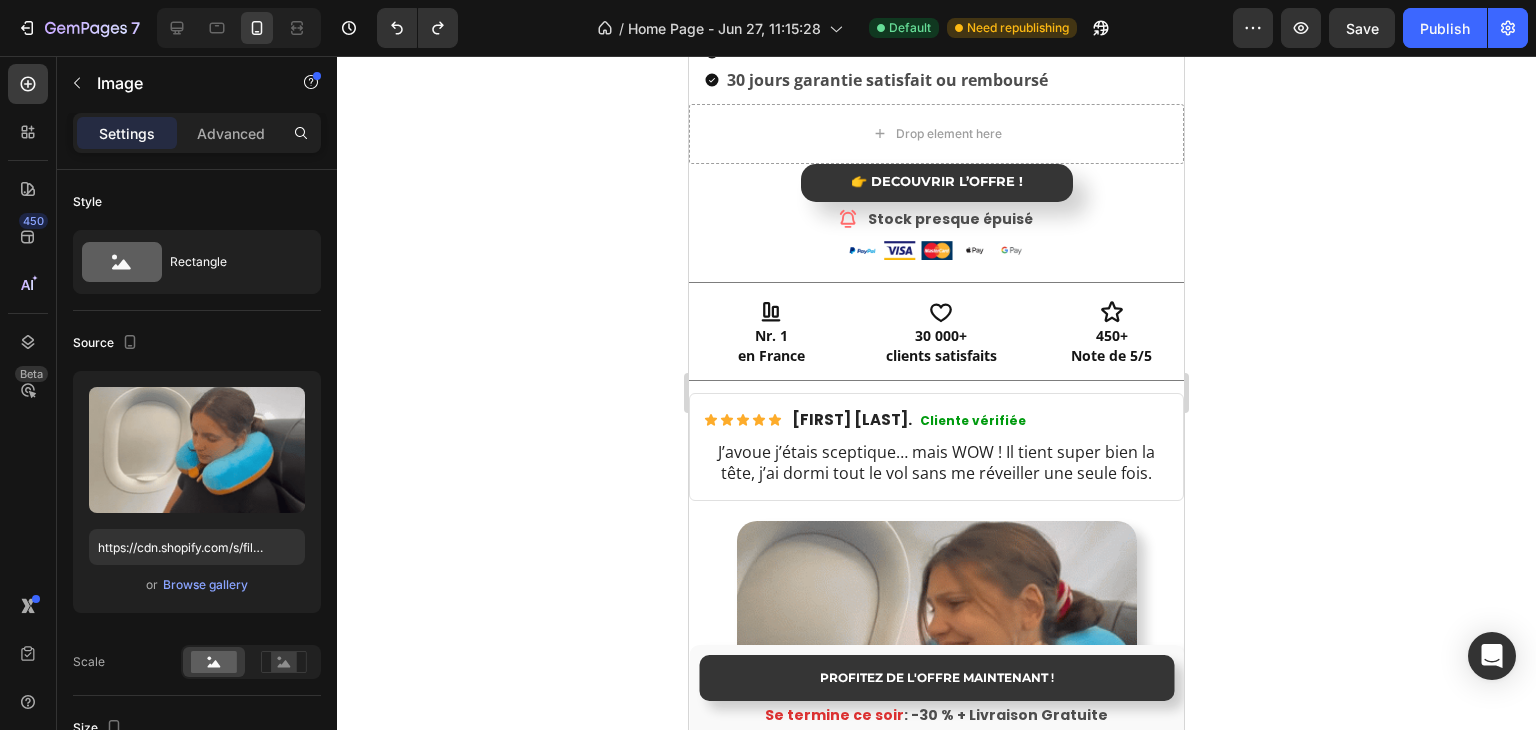 scroll, scrollTop: 848, scrollLeft: 0, axis: vertical 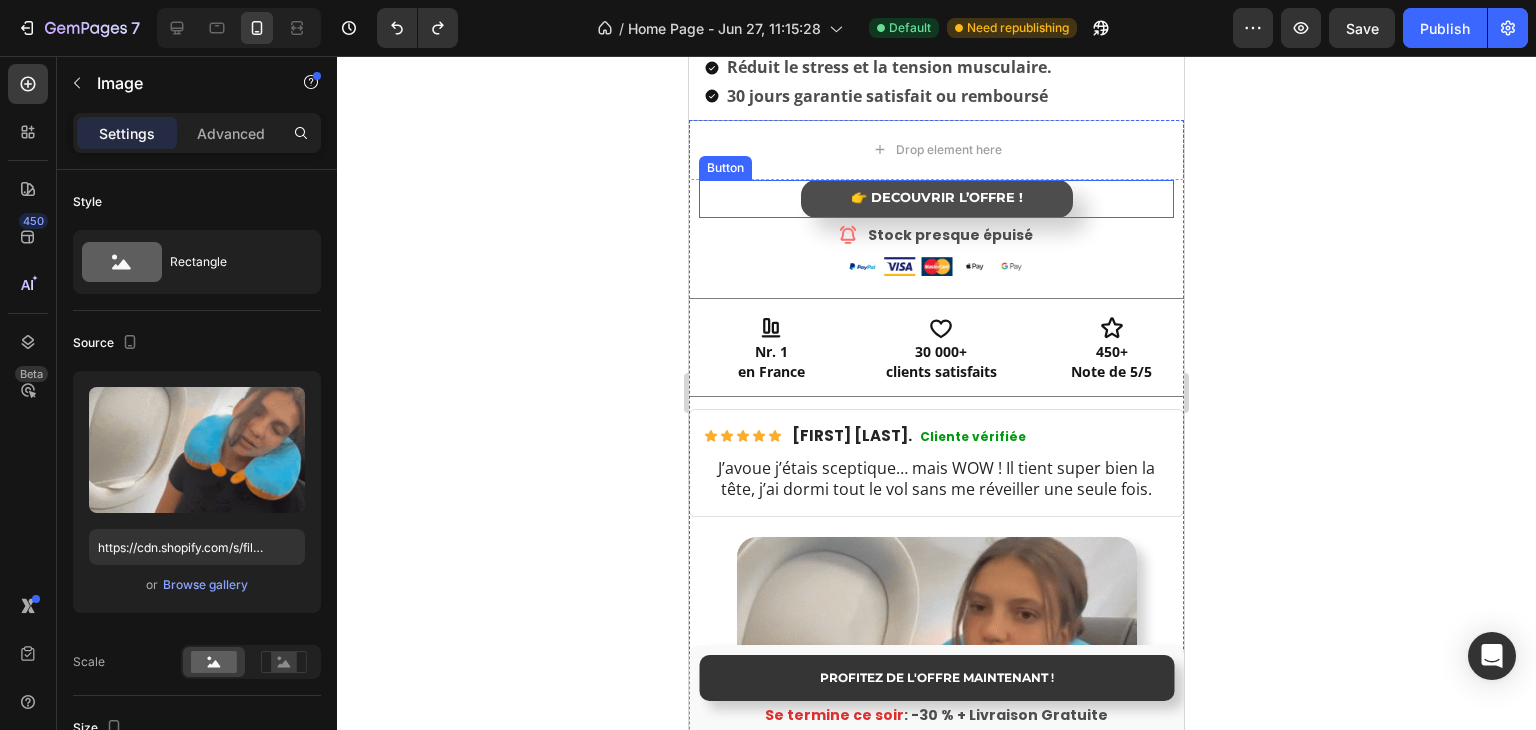 click on "👉 DÉCOUVRIR L’OFFRE !" at bounding box center [937, 199] 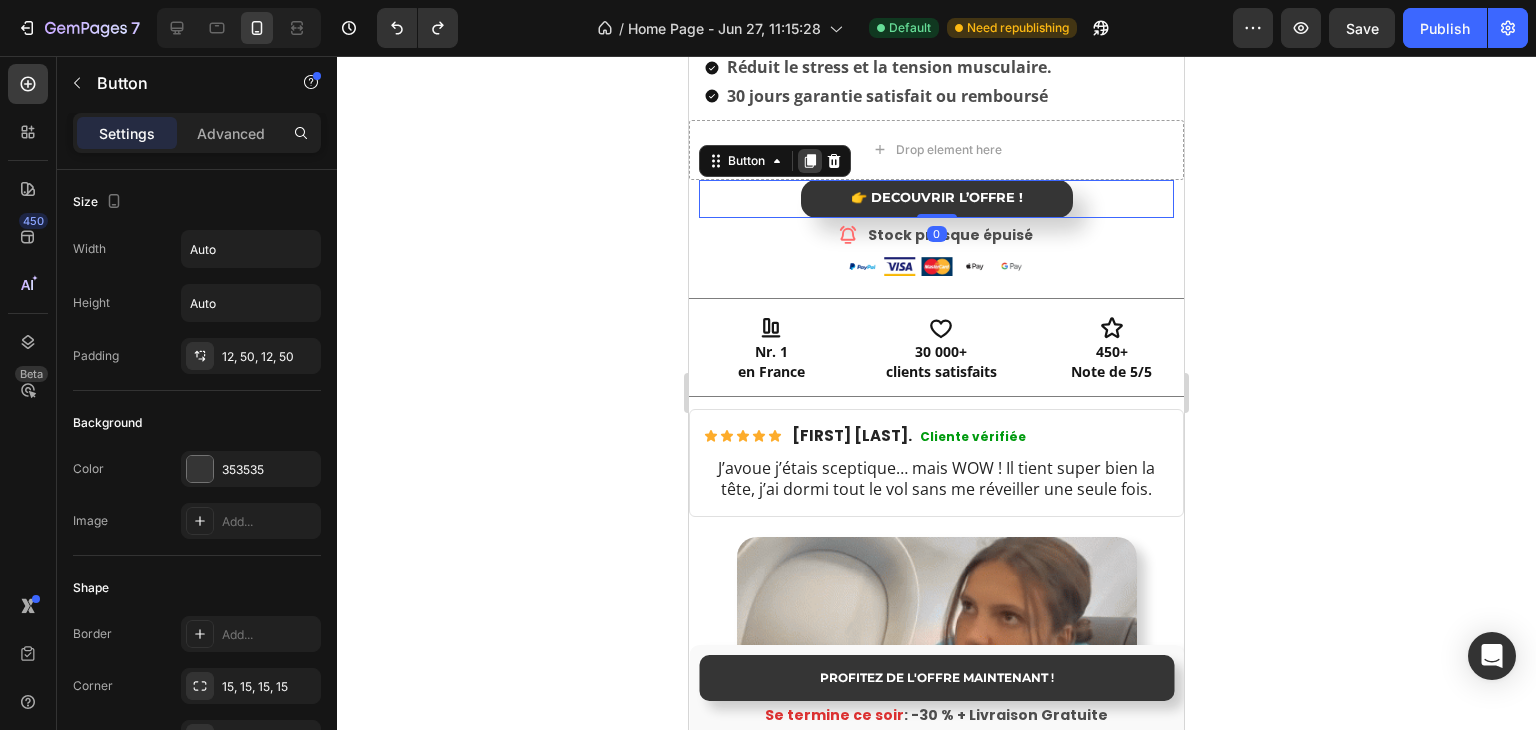 click 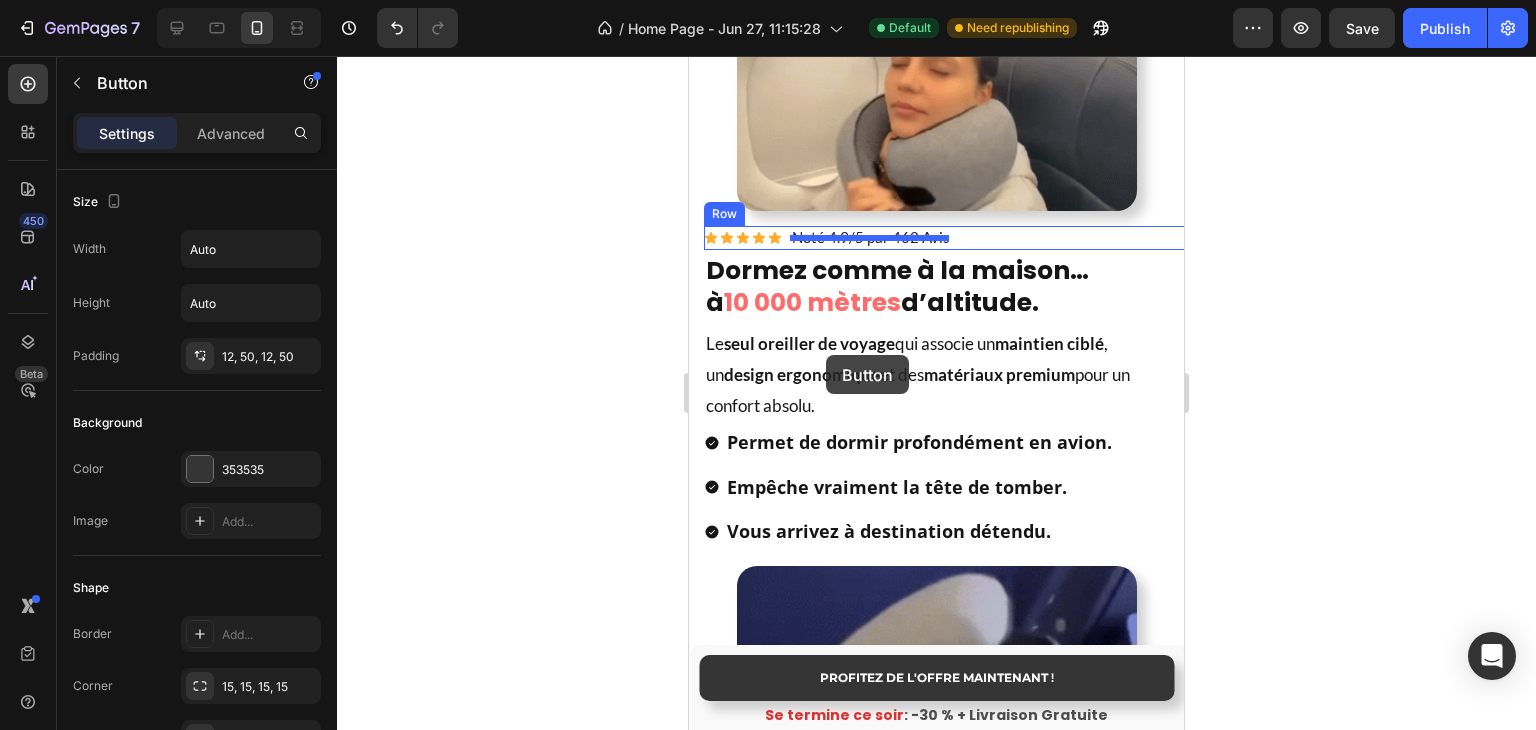 scroll, scrollTop: 2248, scrollLeft: 0, axis: vertical 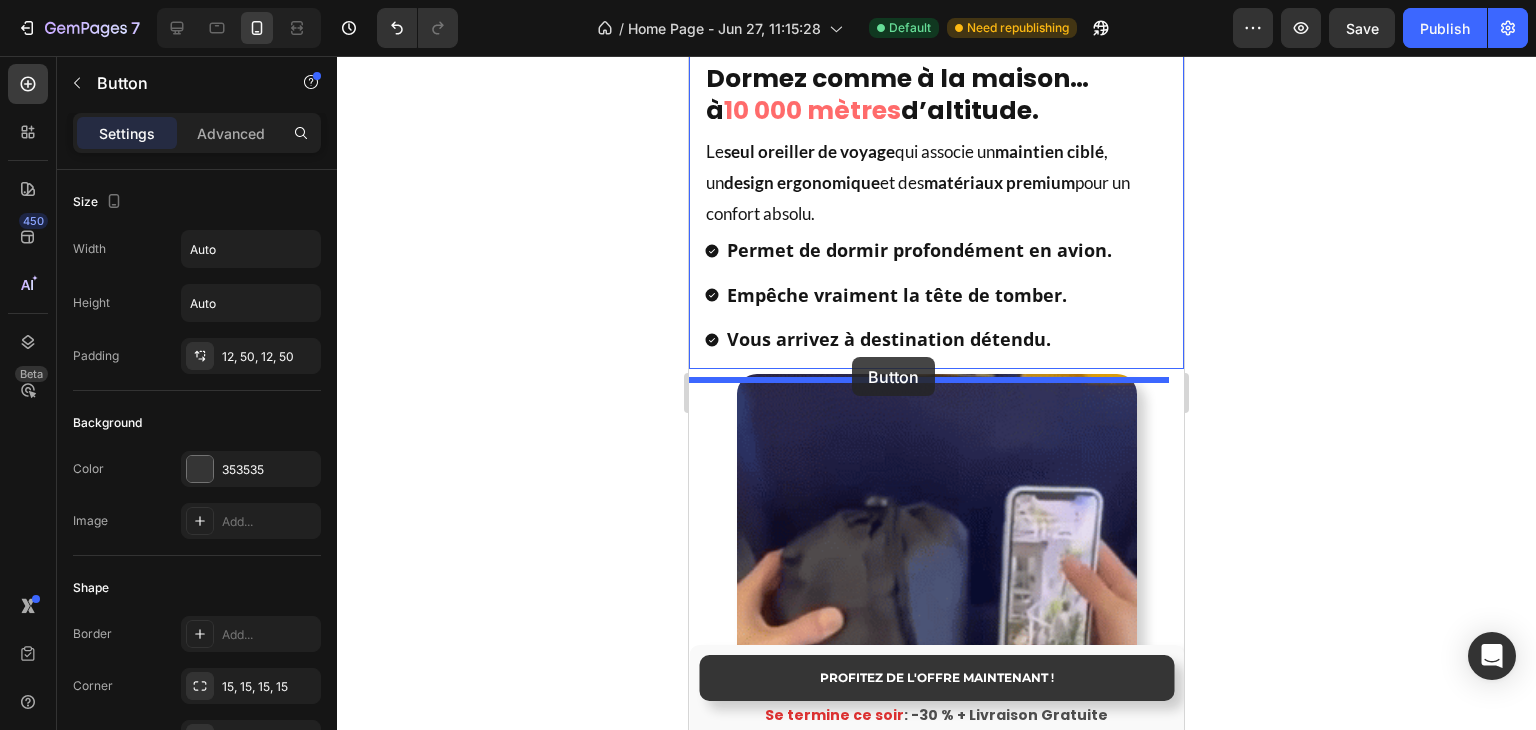 drag, startPoint x: 747, startPoint y: 177, endPoint x: 849, endPoint y: 364, distance: 213.00938 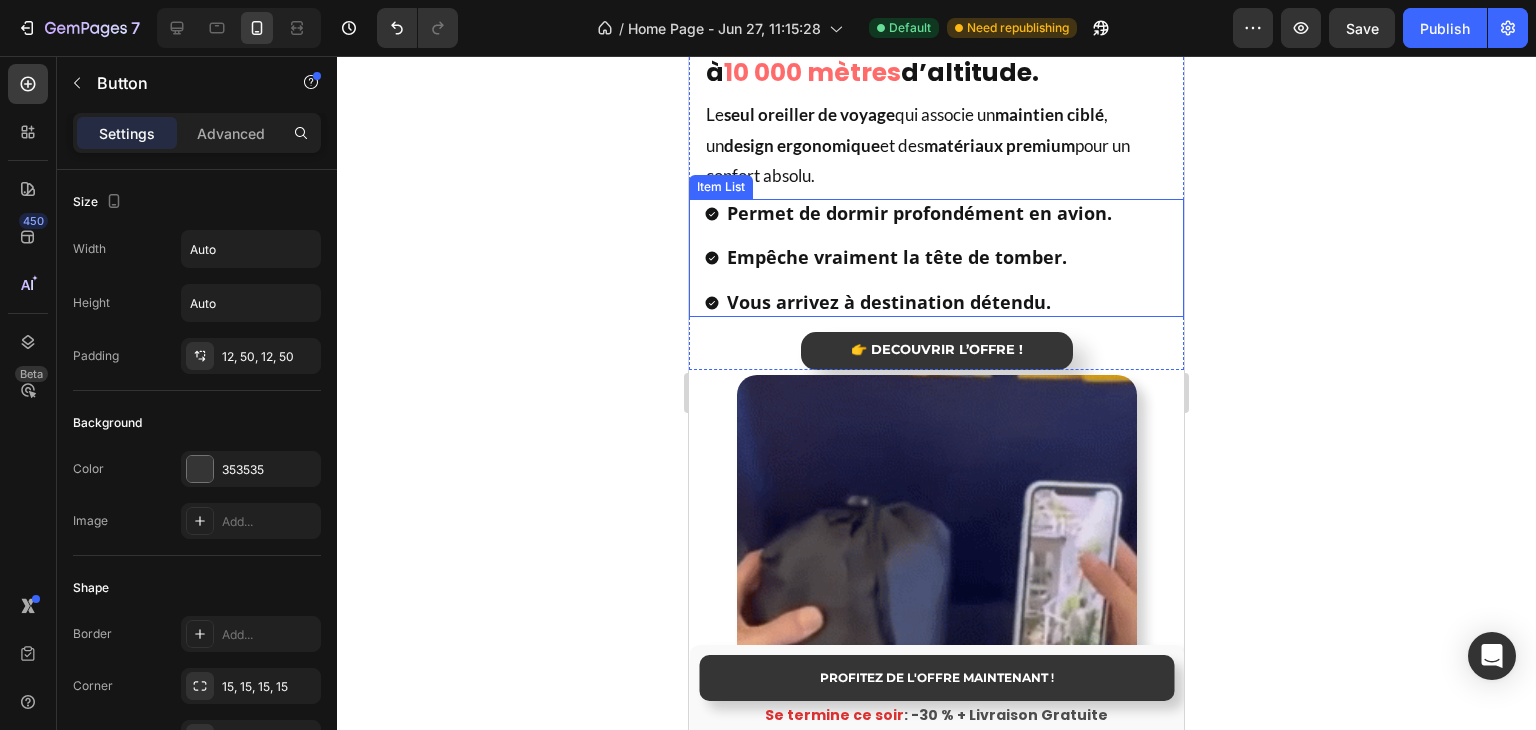 scroll, scrollTop: 2210, scrollLeft: 0, axis: vertical 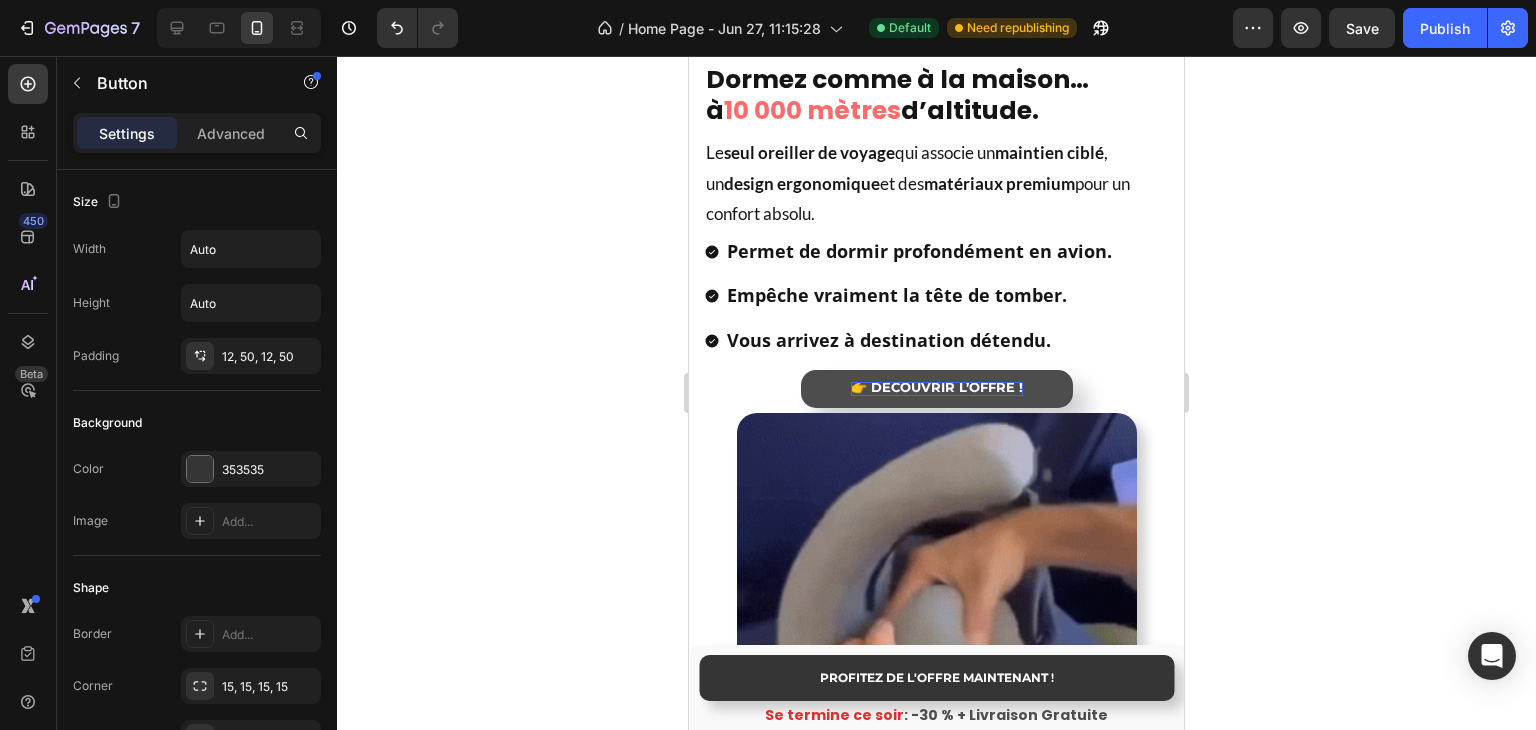 click on "👉 DÉCOUVRIR L’OFFRE !" at bounding box center (937, 387) 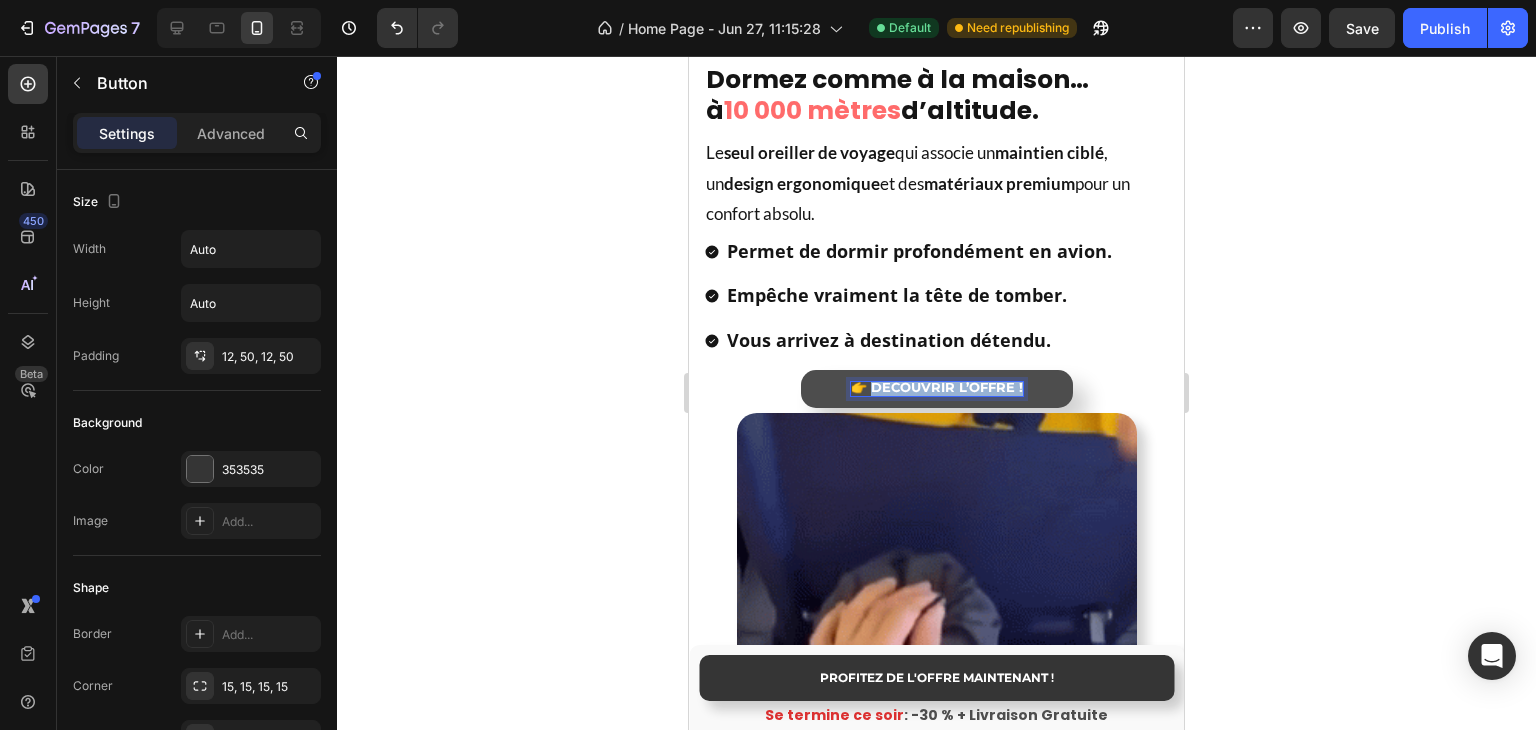 drag, startPoint x: 866, startPoint y: 393, endPoint x: 1016, endPoint y: 398, distance: 150.08331 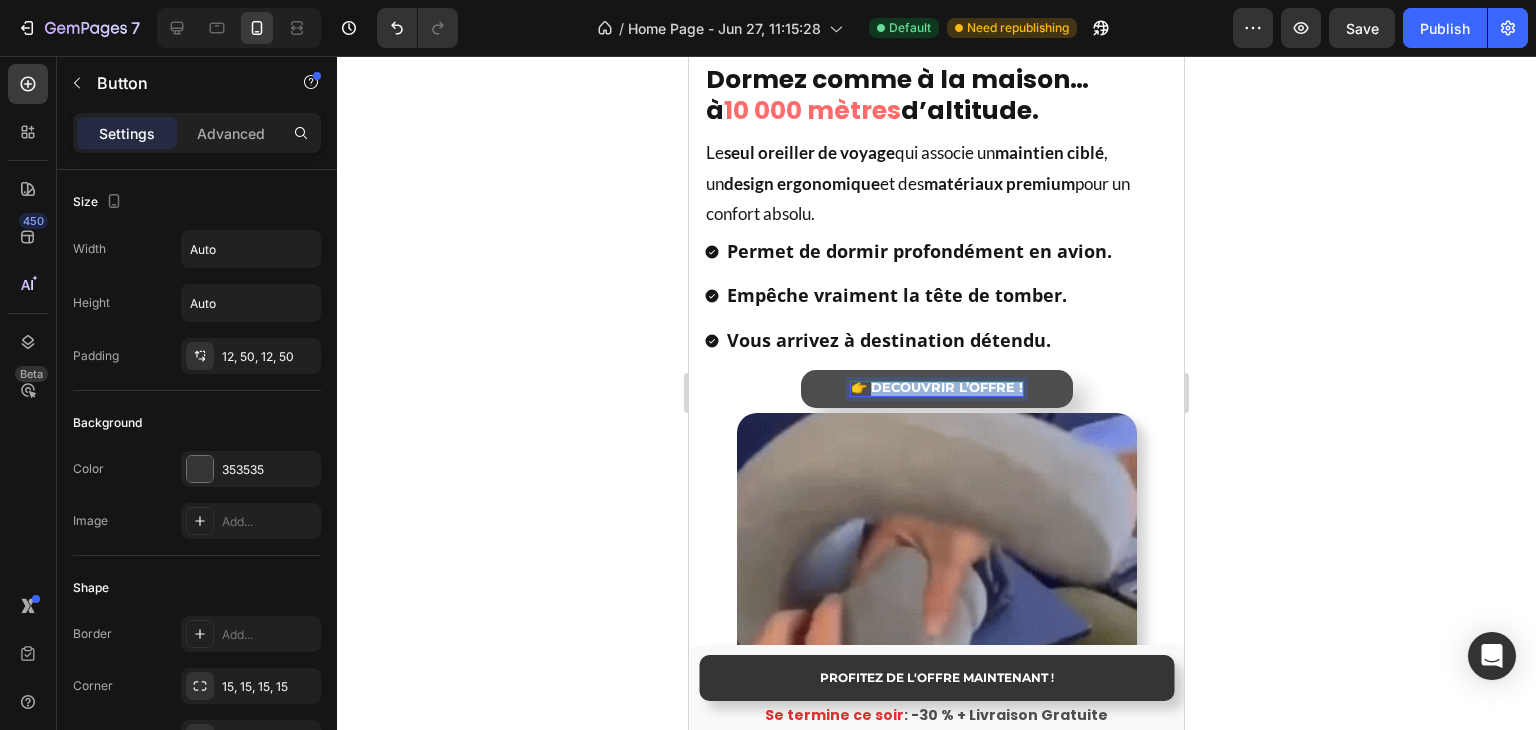 click on "👉 DÉCOUVRIR L’OFFRE !" at bounding box center [937, 389] 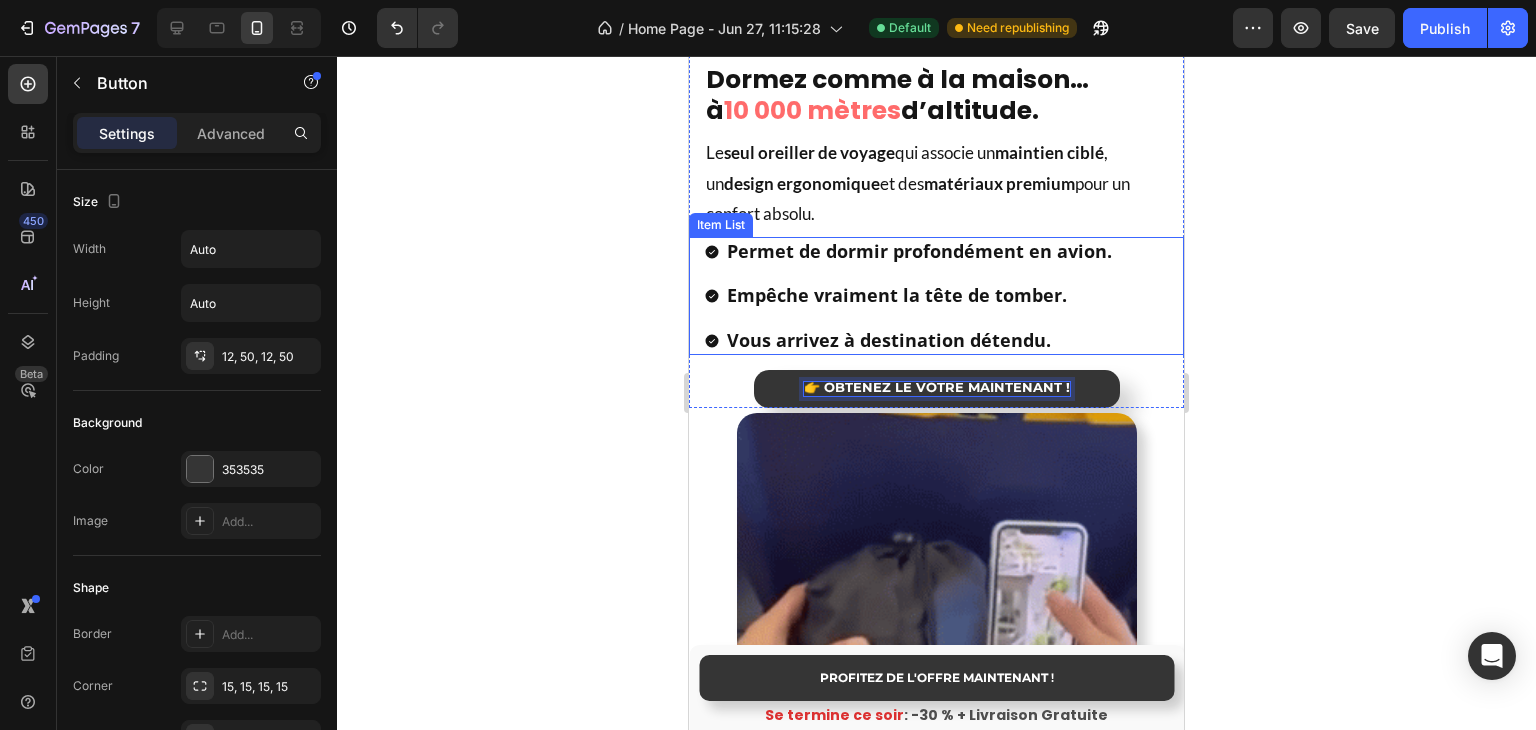 click 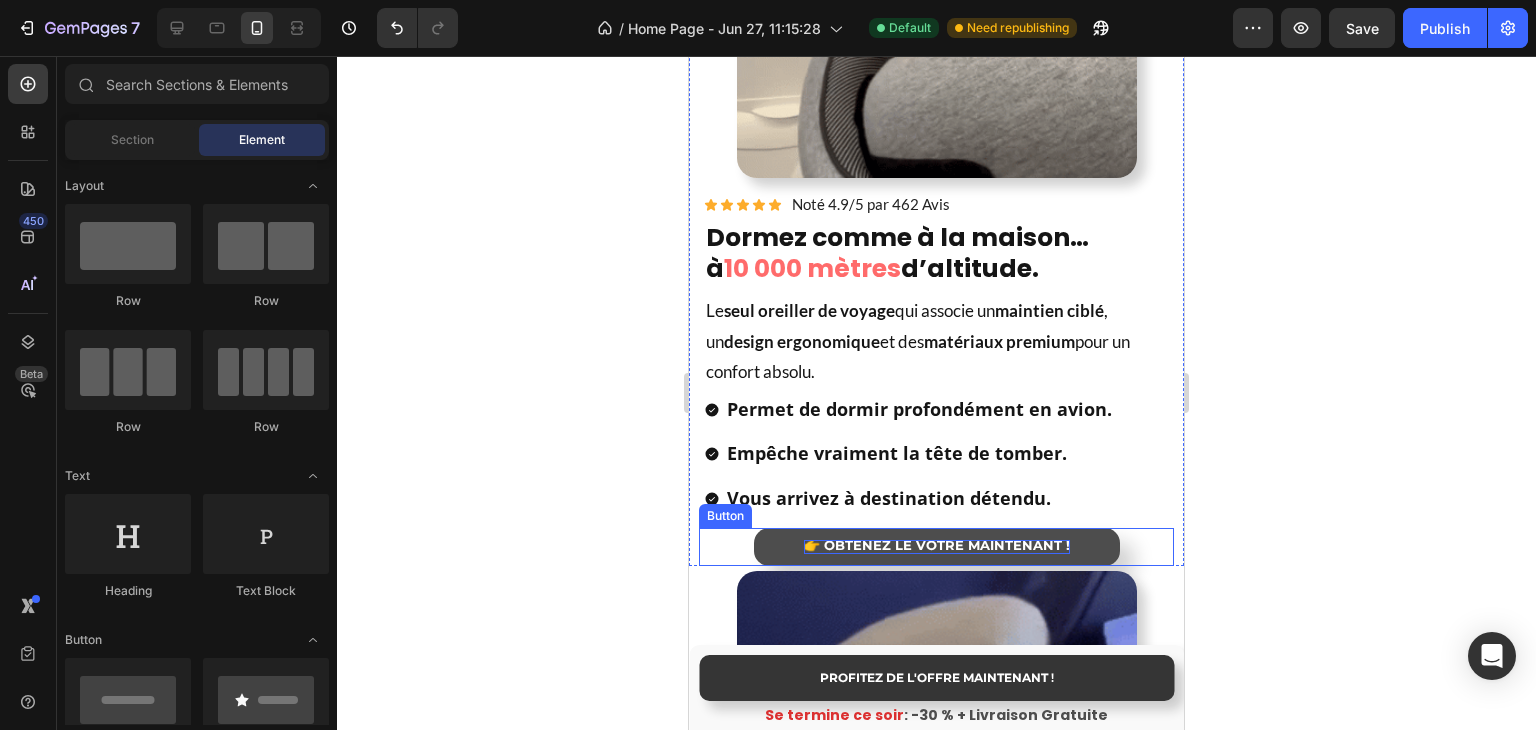 scroll, scrollTop: 2015, scrollLeft: 0, axis: vertical 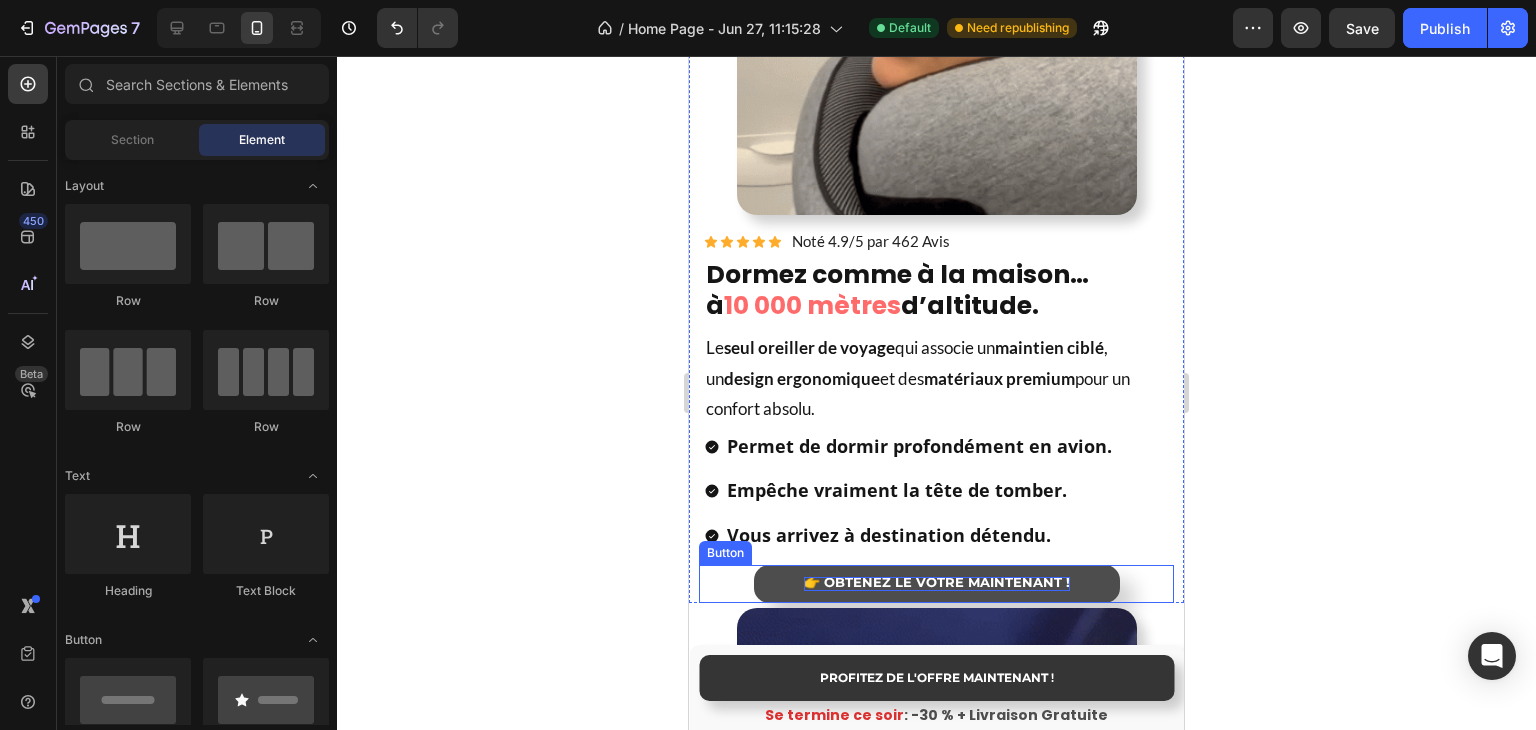 click on "👉 OBTENEZ LE VOTRE MAINTENANT !" at bounding box center (937, 582) 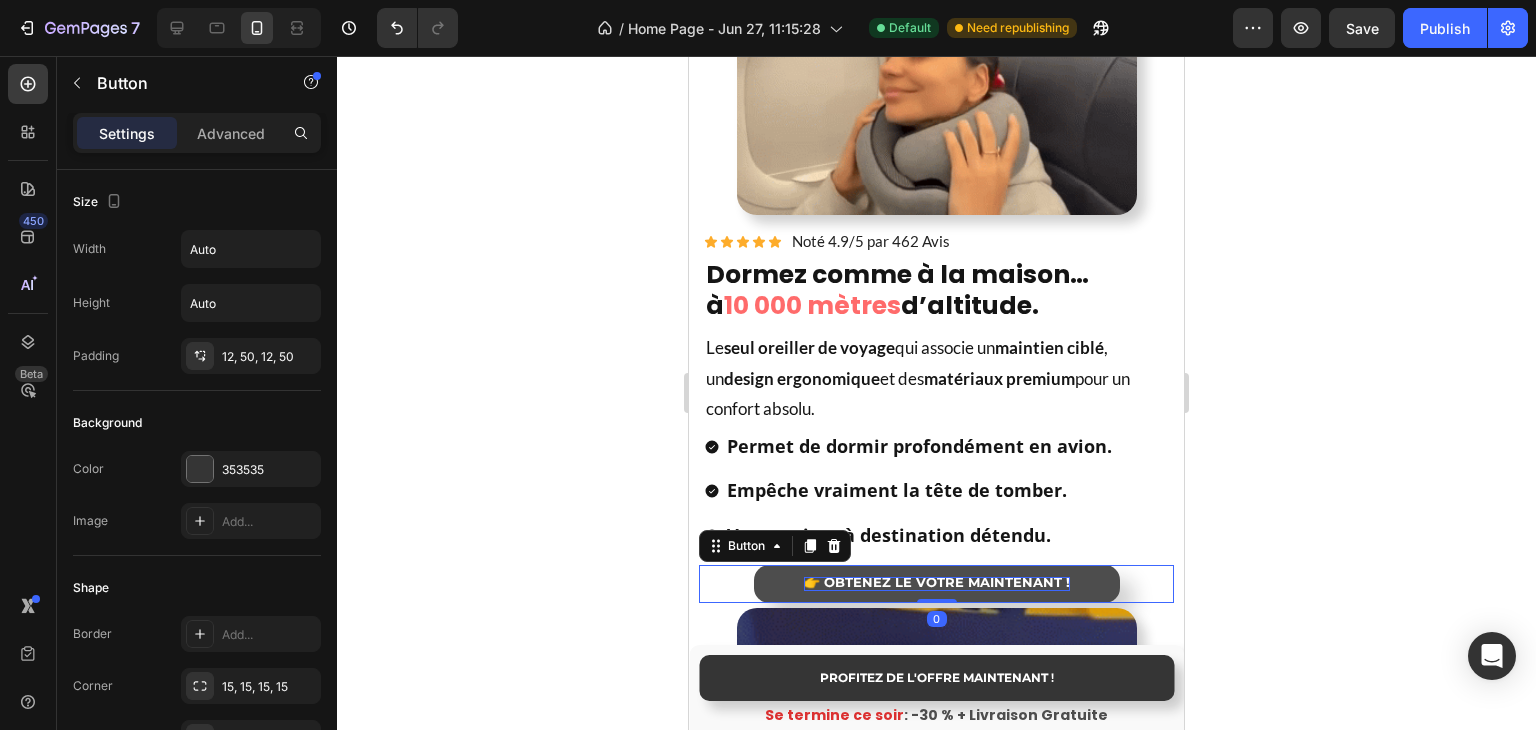 click on "👉 OBTENEZ LE VOTRE MAINTENANT !" at bounding box center [937, 582] 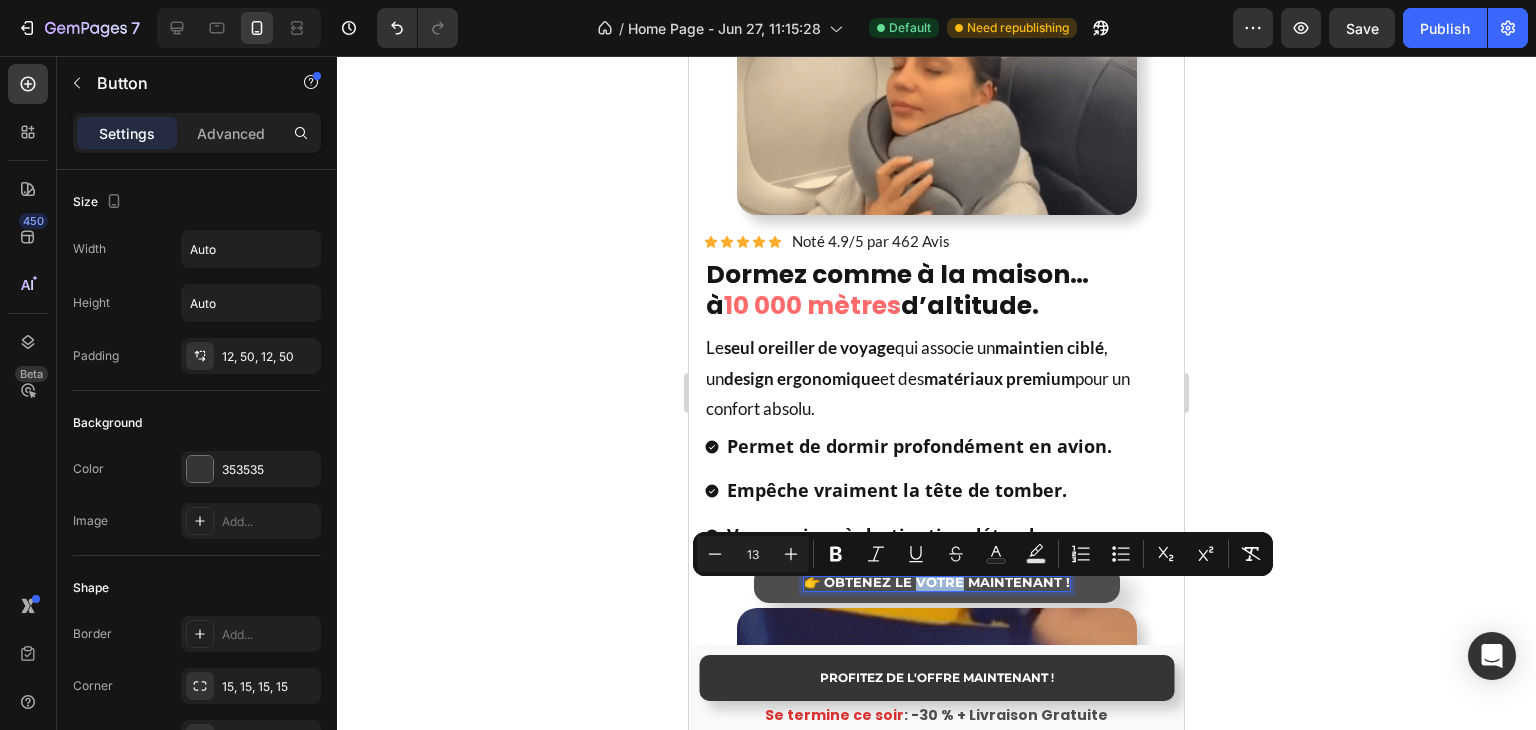 drag, startPoint x: 911, startPoint y: 592, endPoint x: 938, endPoint y: 581, distance: 29.15476 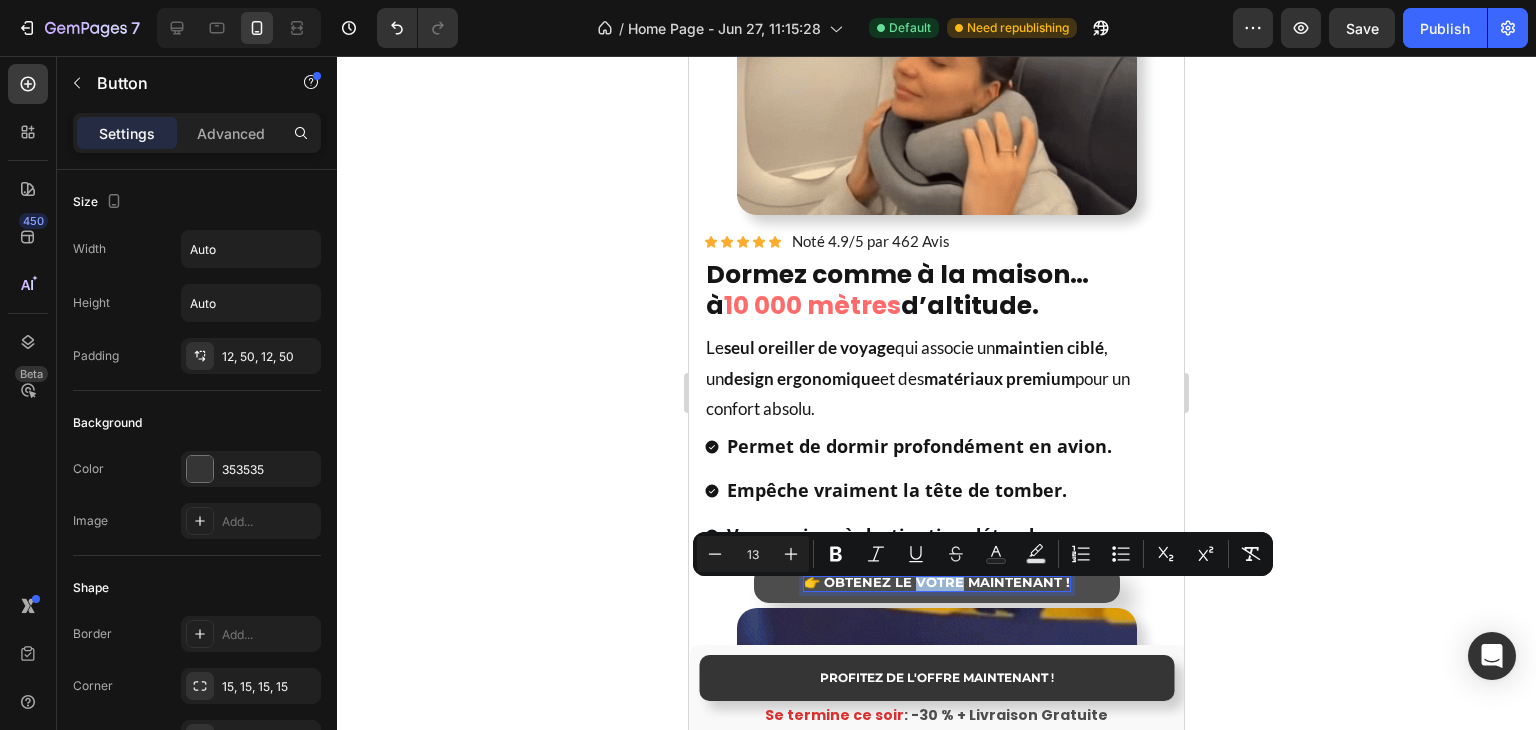 click on "👉 OBTENEZ LE VOTRE MAINTENANT !" at bounding box center (937, 582) 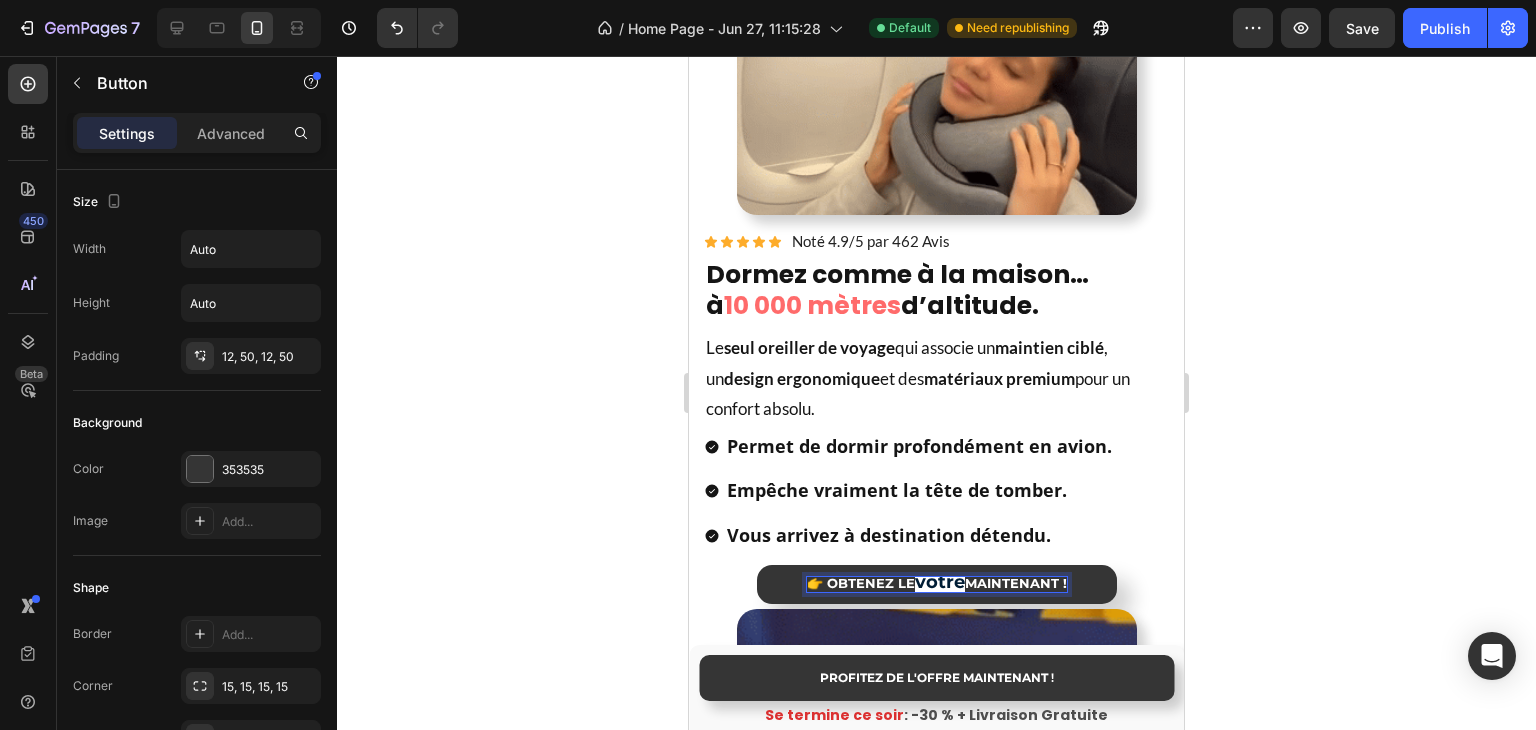 click 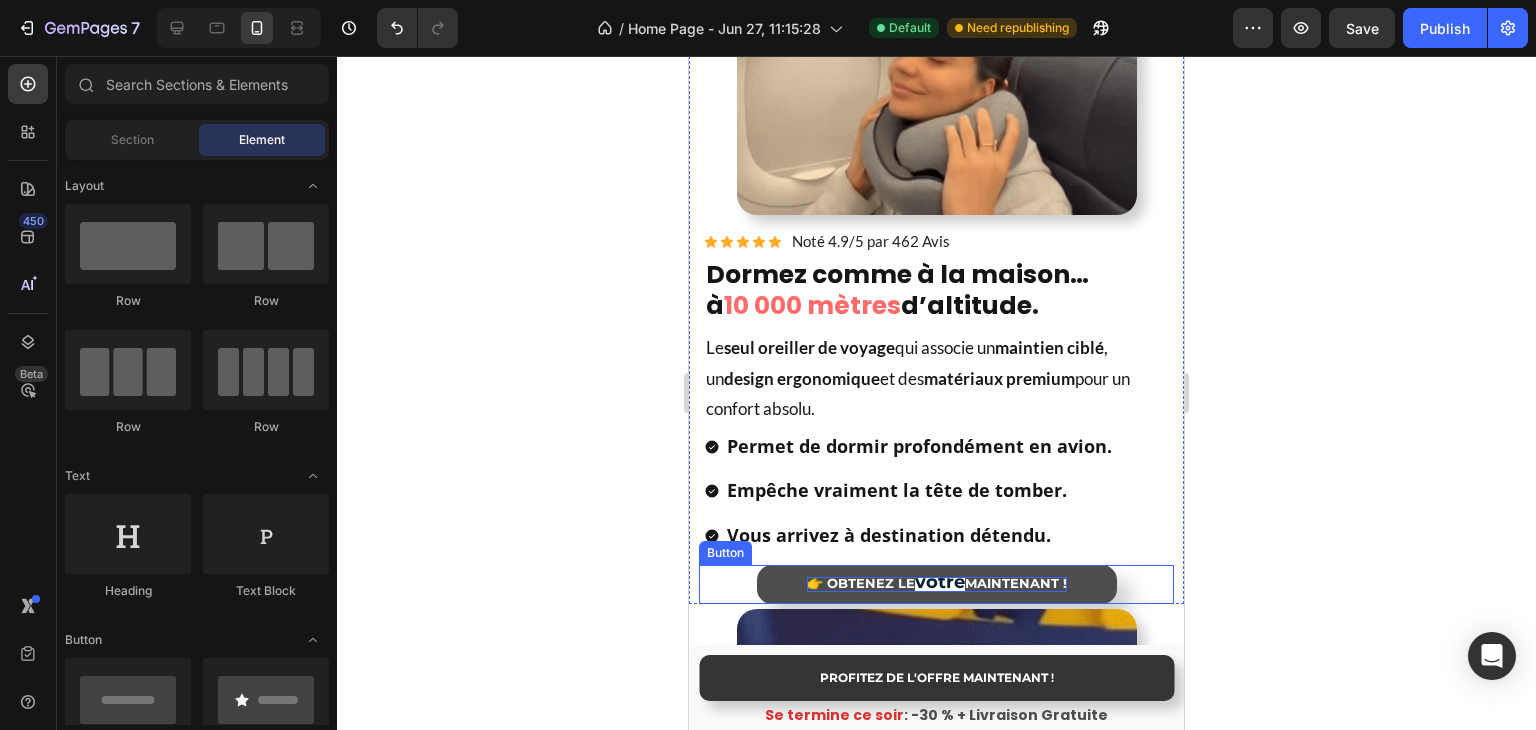 click on "vôtre" at bounding box center [940, 582] 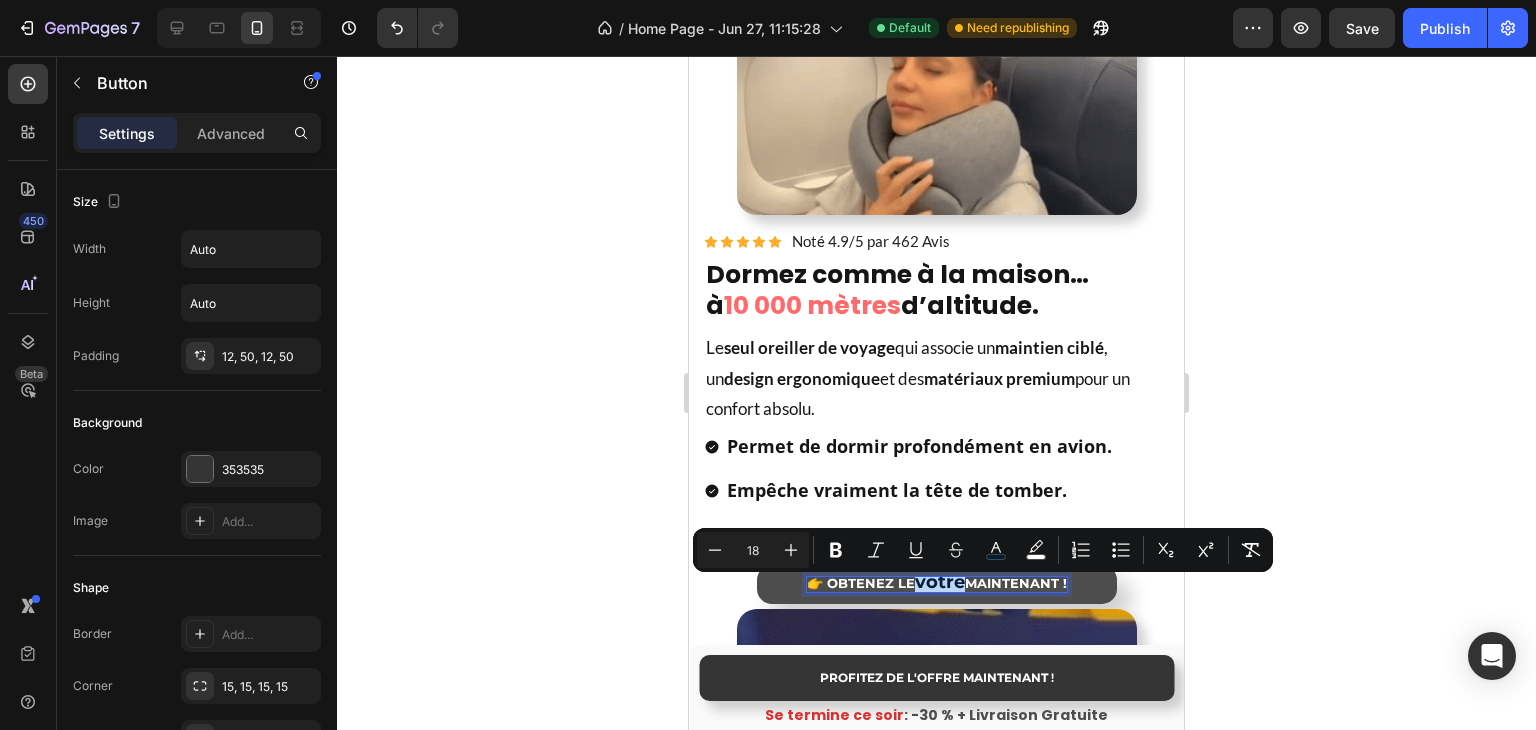 drag, startPoint x: 912, startPoint y: 591, endPoint x: 954, endPoint y: 594, distance: 42.107006 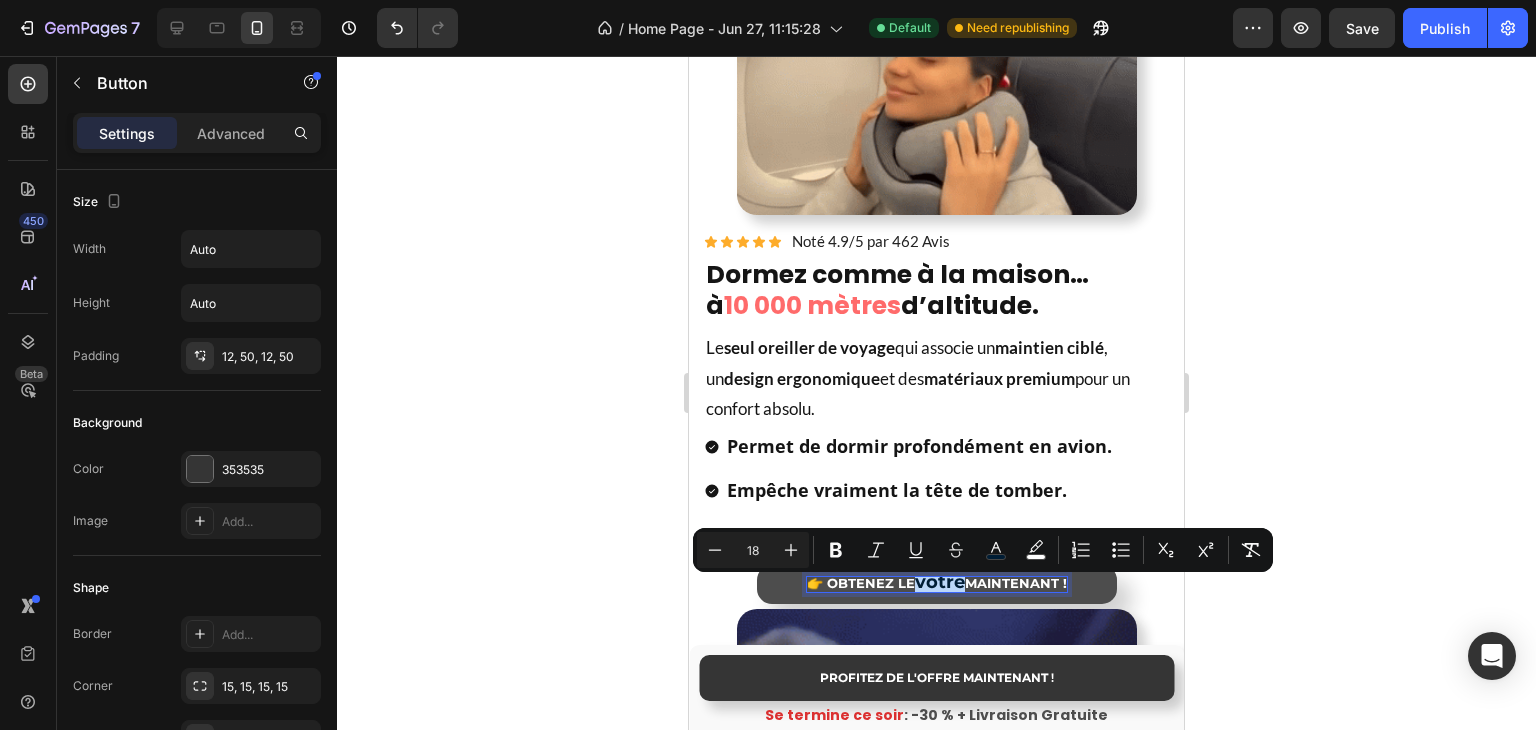click on "vôtre" at bounding box center (940, 582) 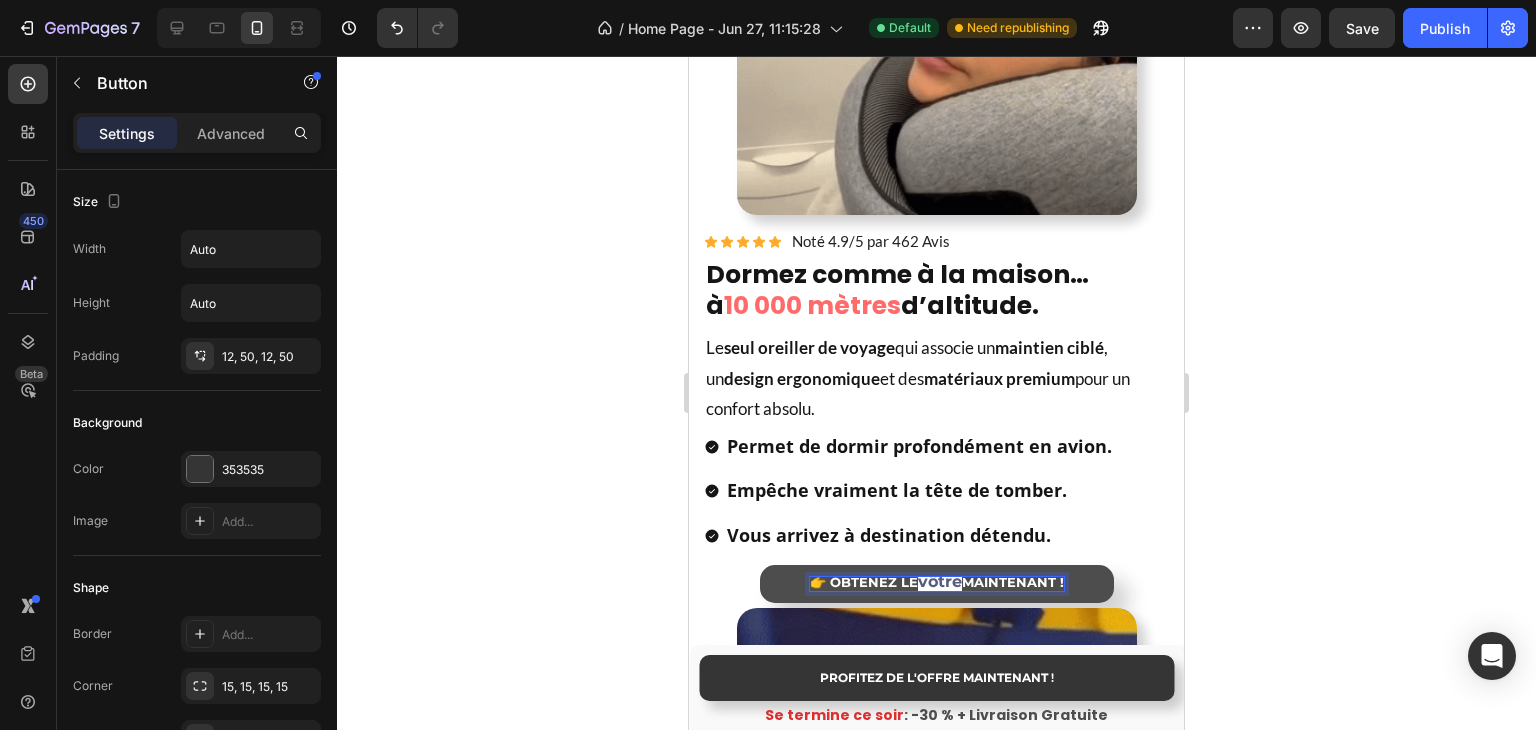 click on "Permet de dormir profondément en avion. Empêche vraiment la tête de tomber. Vous arrivez à destination détendu." at bounding box center (936, 491) 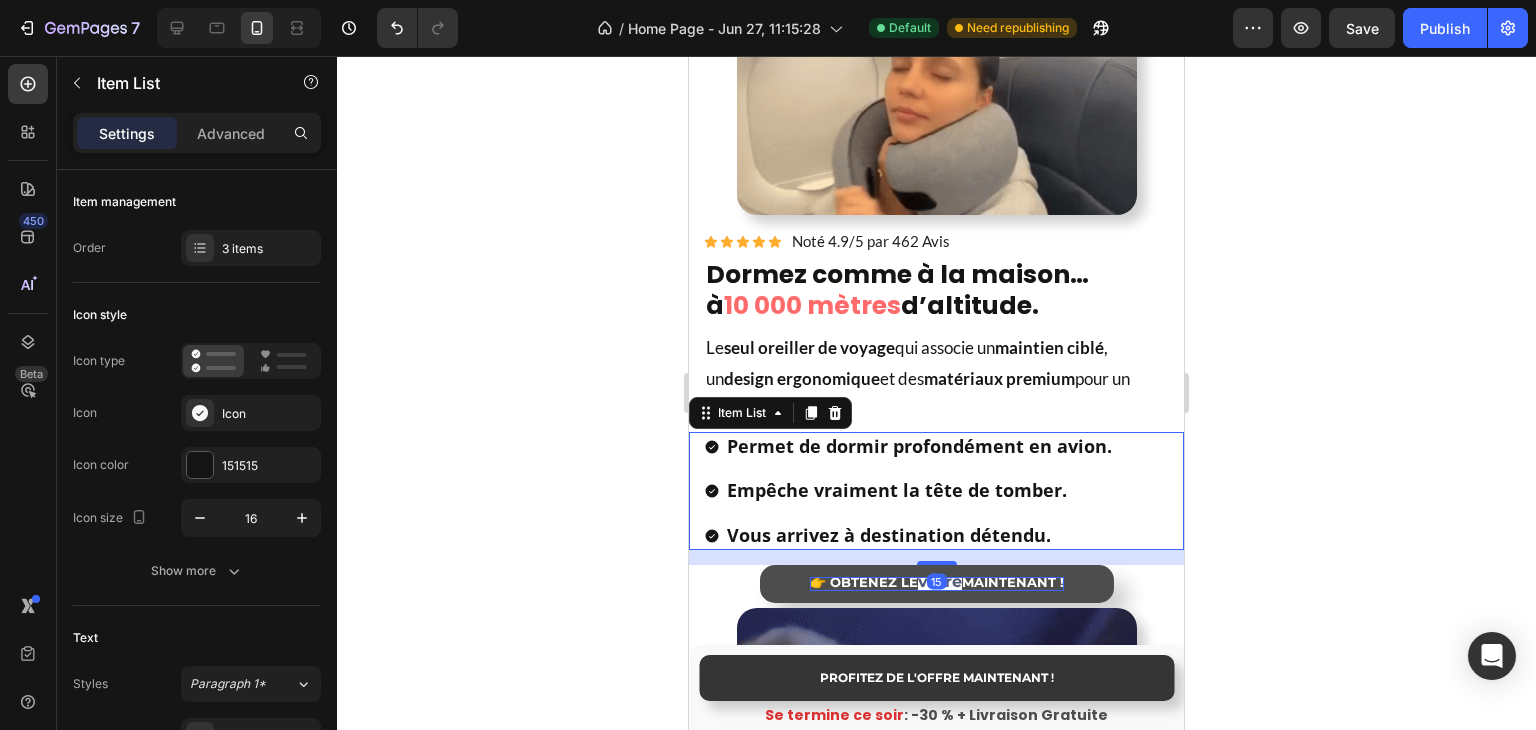 click 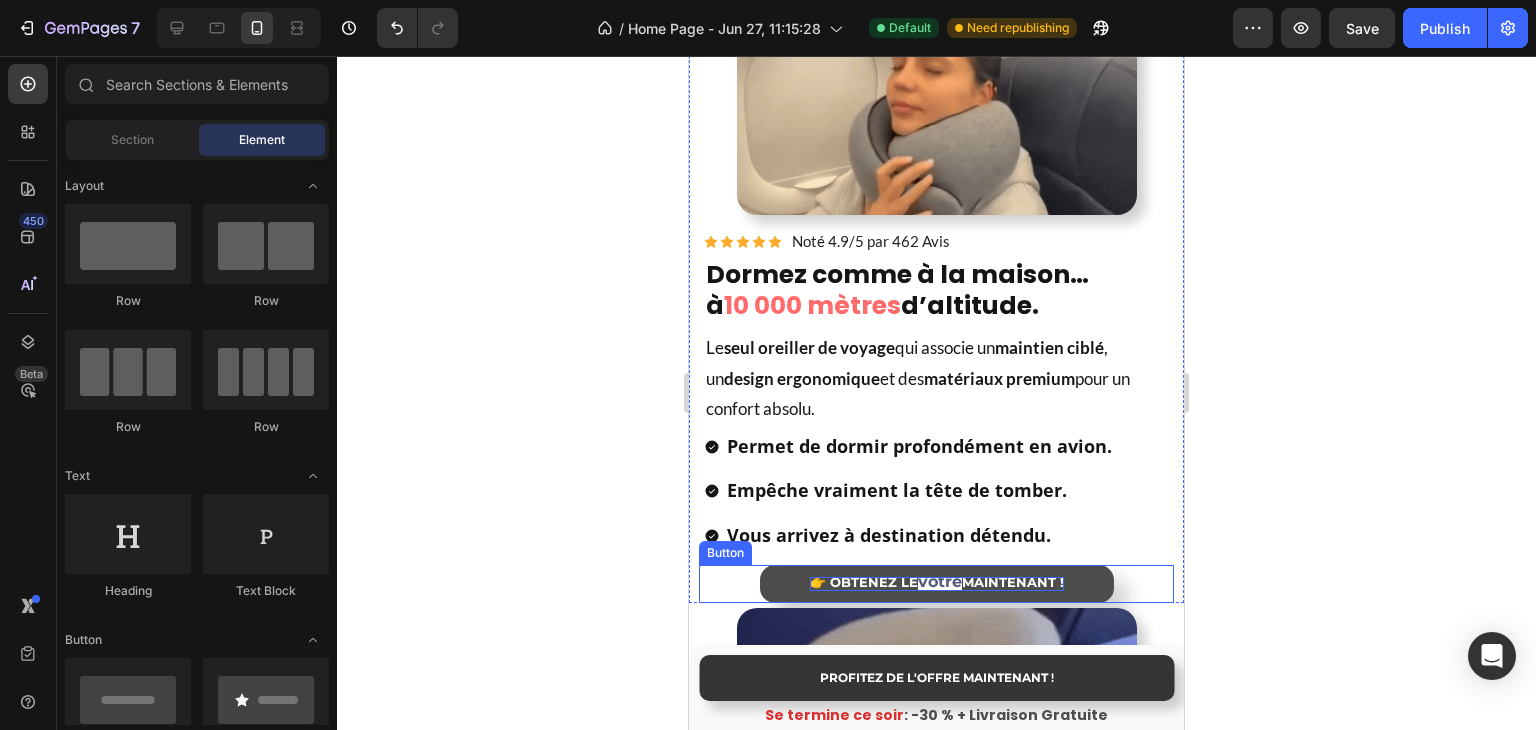 click on "👉 OBTENEZ LE  vôtre  MAINTENANT !" at bounding box center [937, 584] 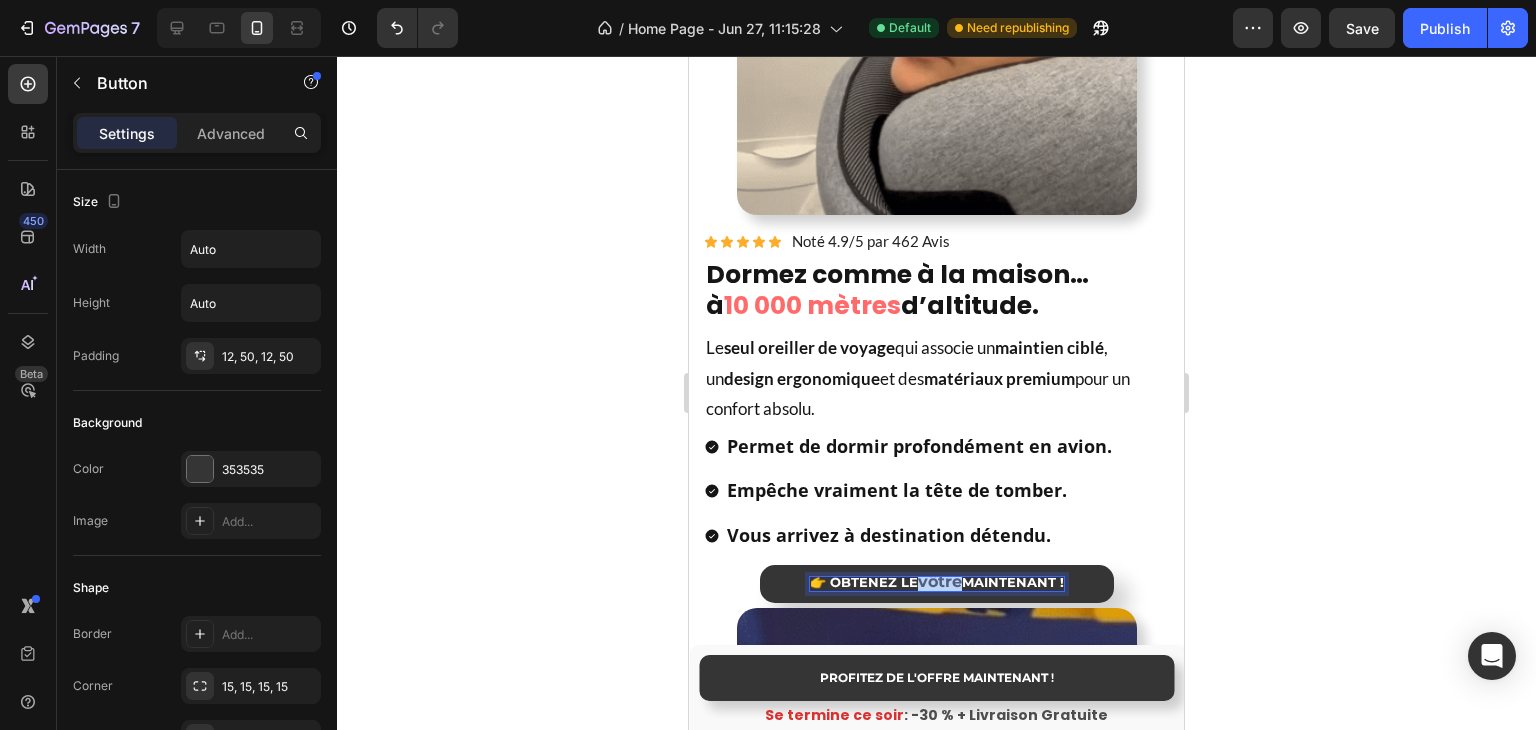 drag, startPoint x: 911, startPoint y: 592, endPoint x: 953, endPoint y: 593, distance: 42.0119 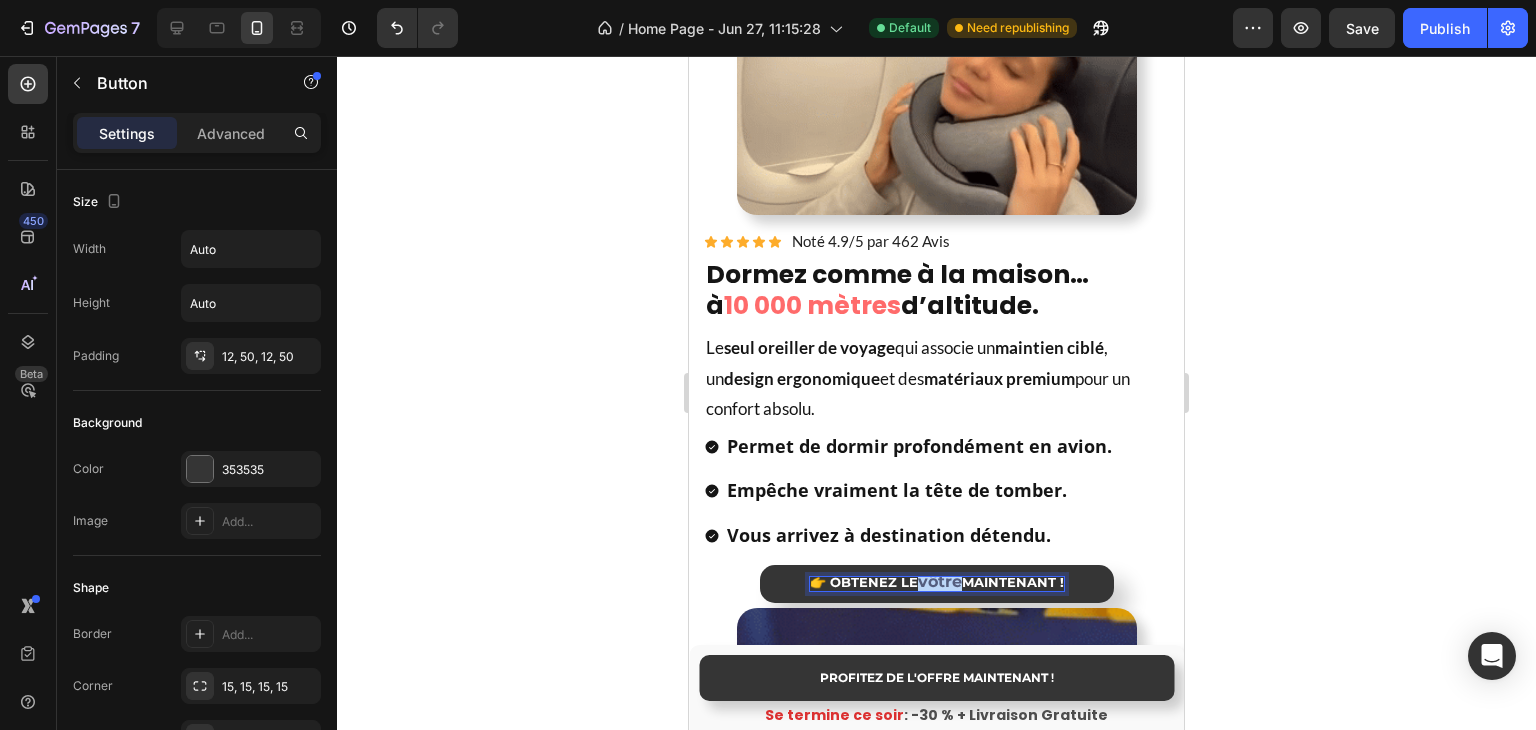 click on "👉 OBTENEZ LE  vôtre  MAINTENANT !" at bounding box center (937, 584) 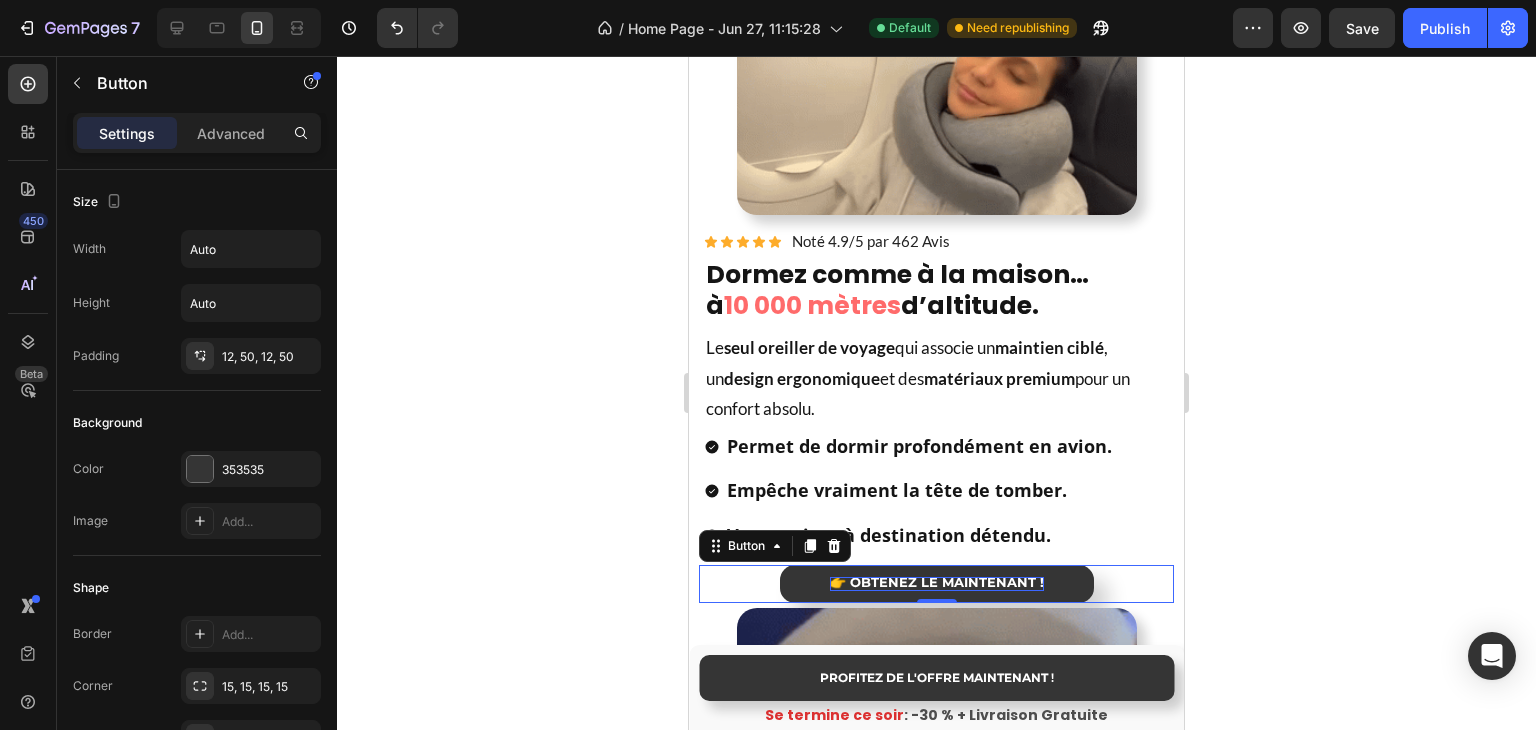 click 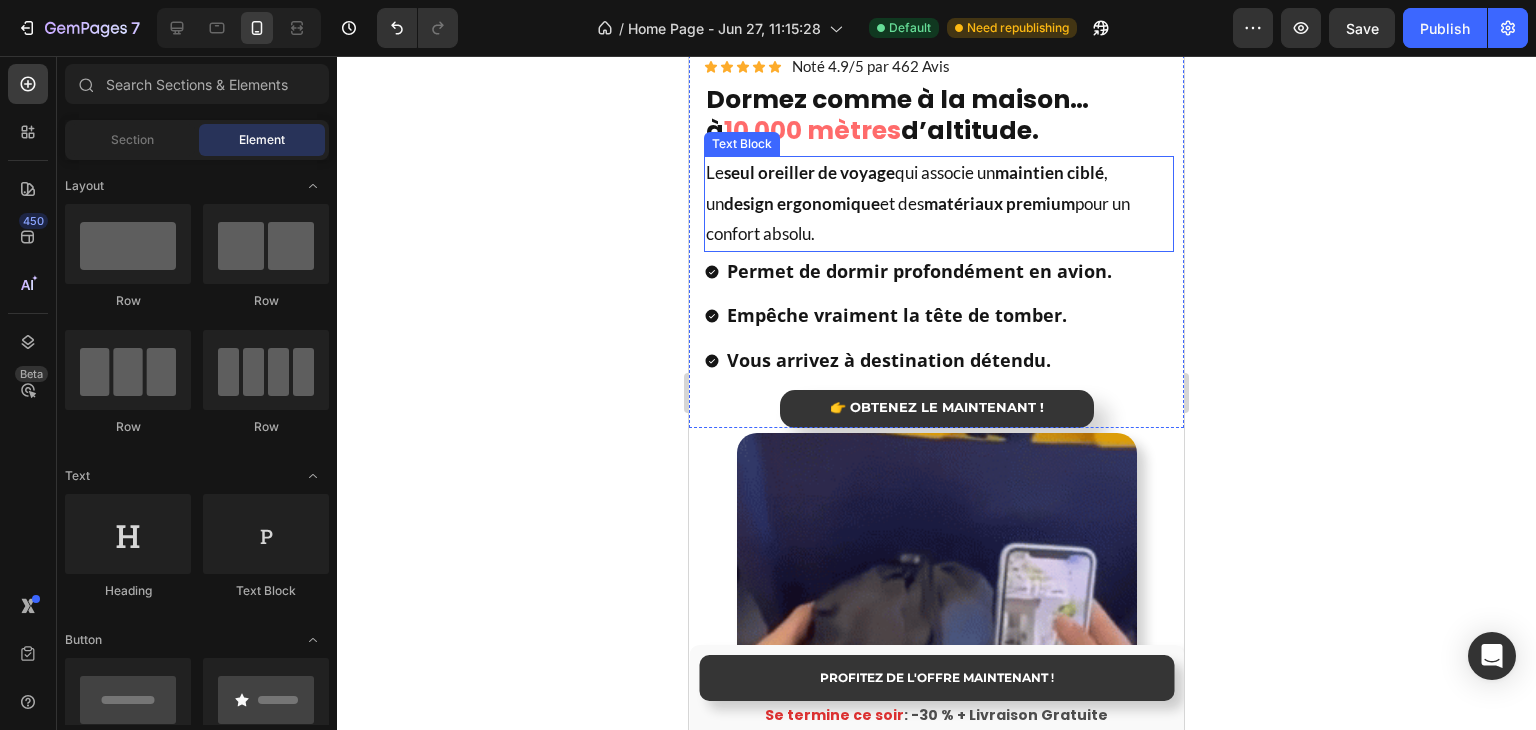 scroll, scrollTop: 2315, scrollLeft: 0, axis: vertical 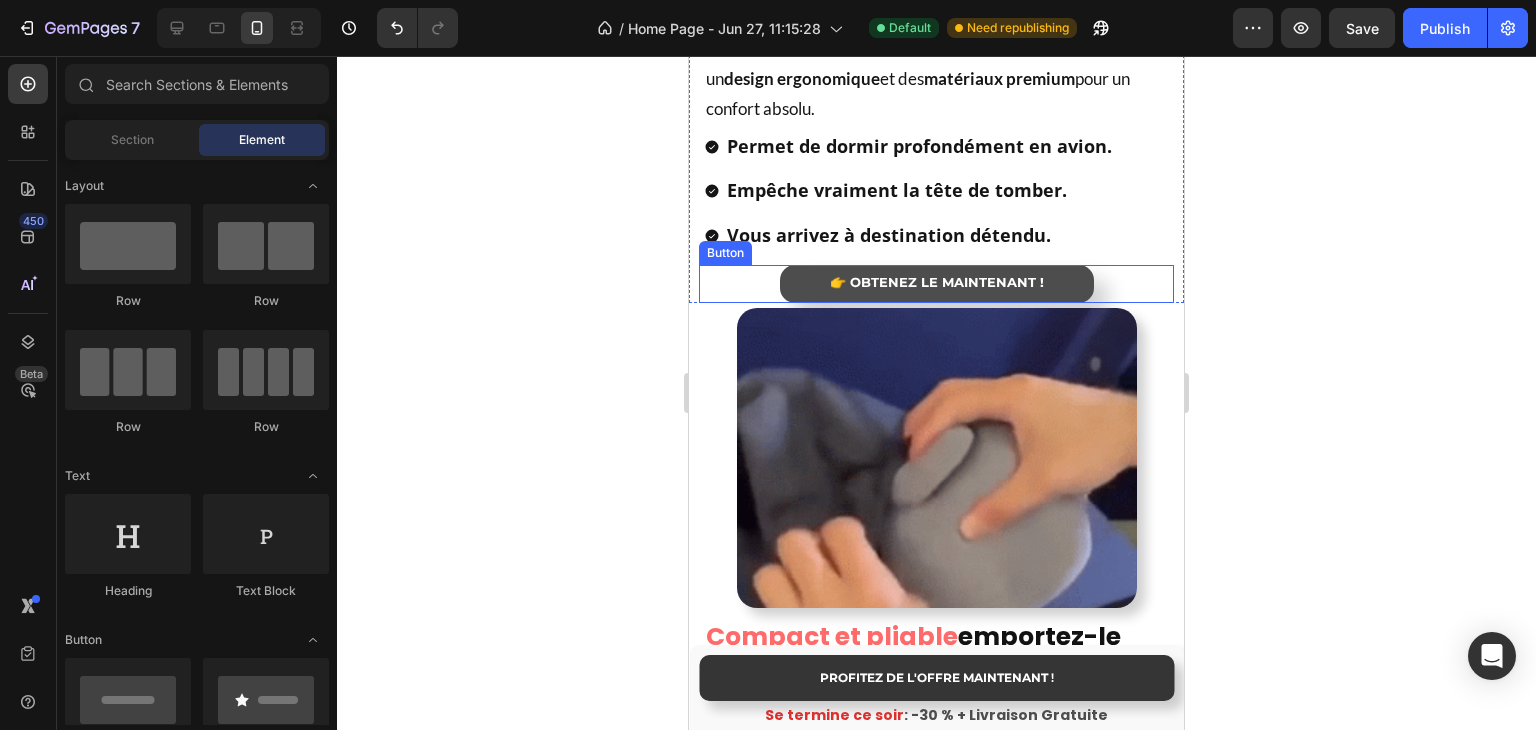click on "👉 OBTENEZ LE MAINTENANT !" at bounding box center [937, 284] 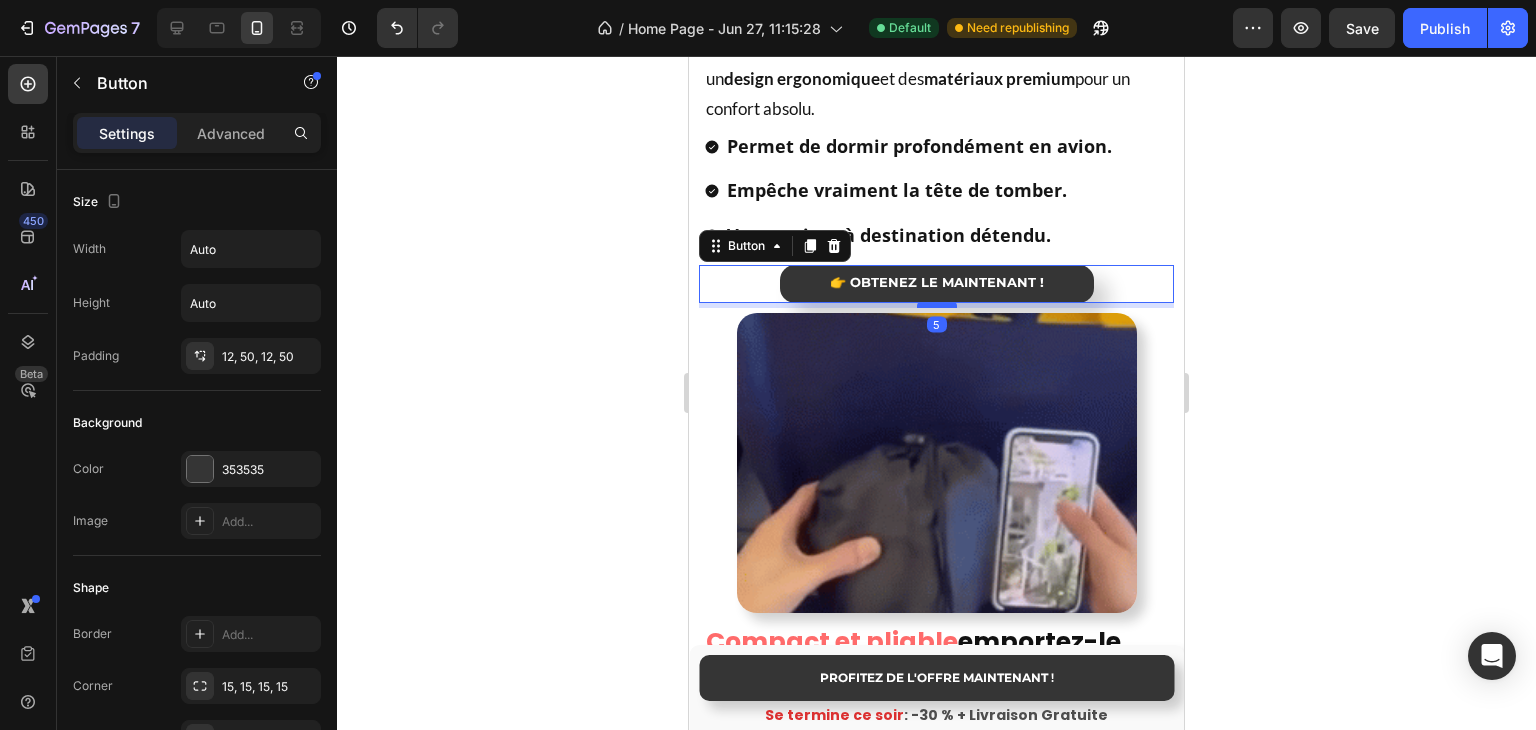 click at bounding box center [937, 305] 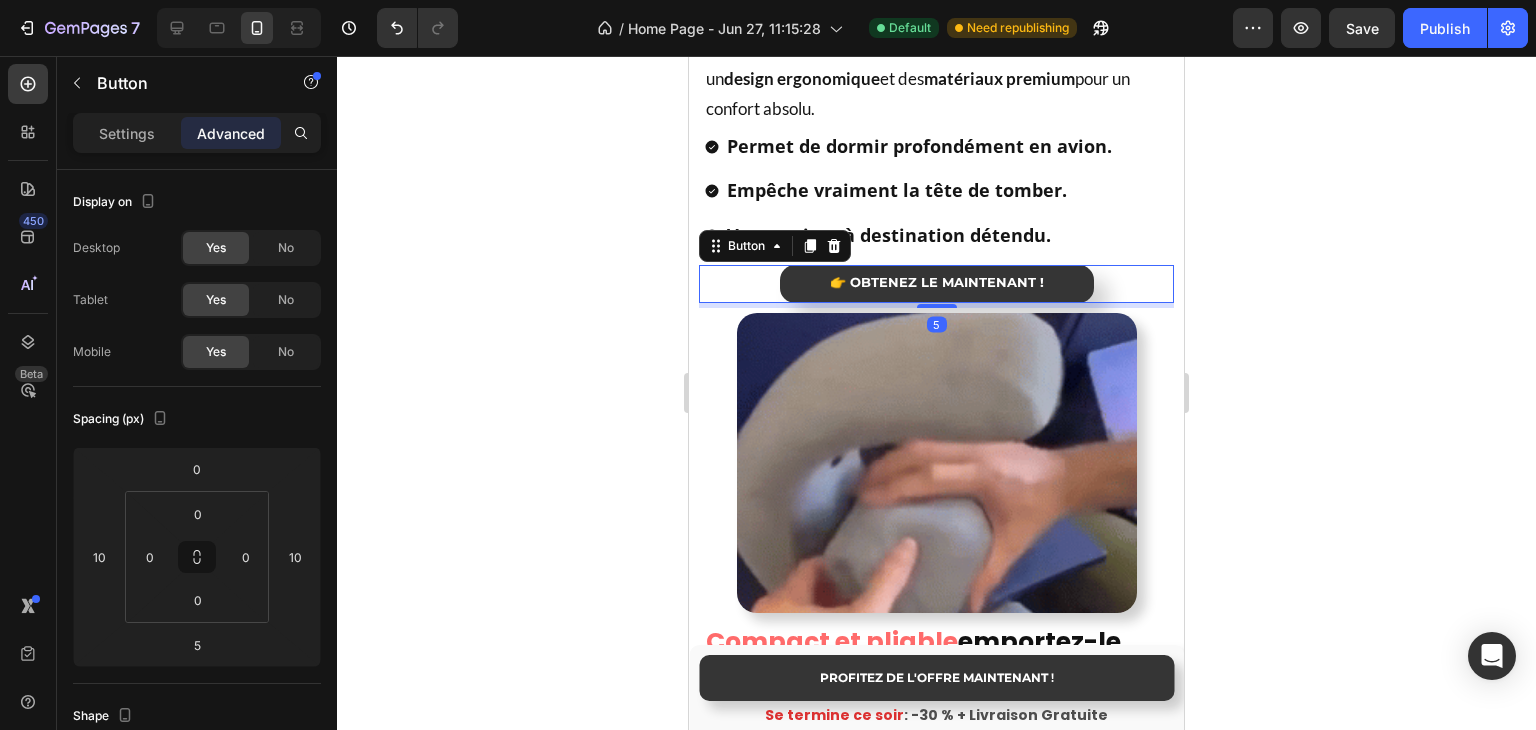 click 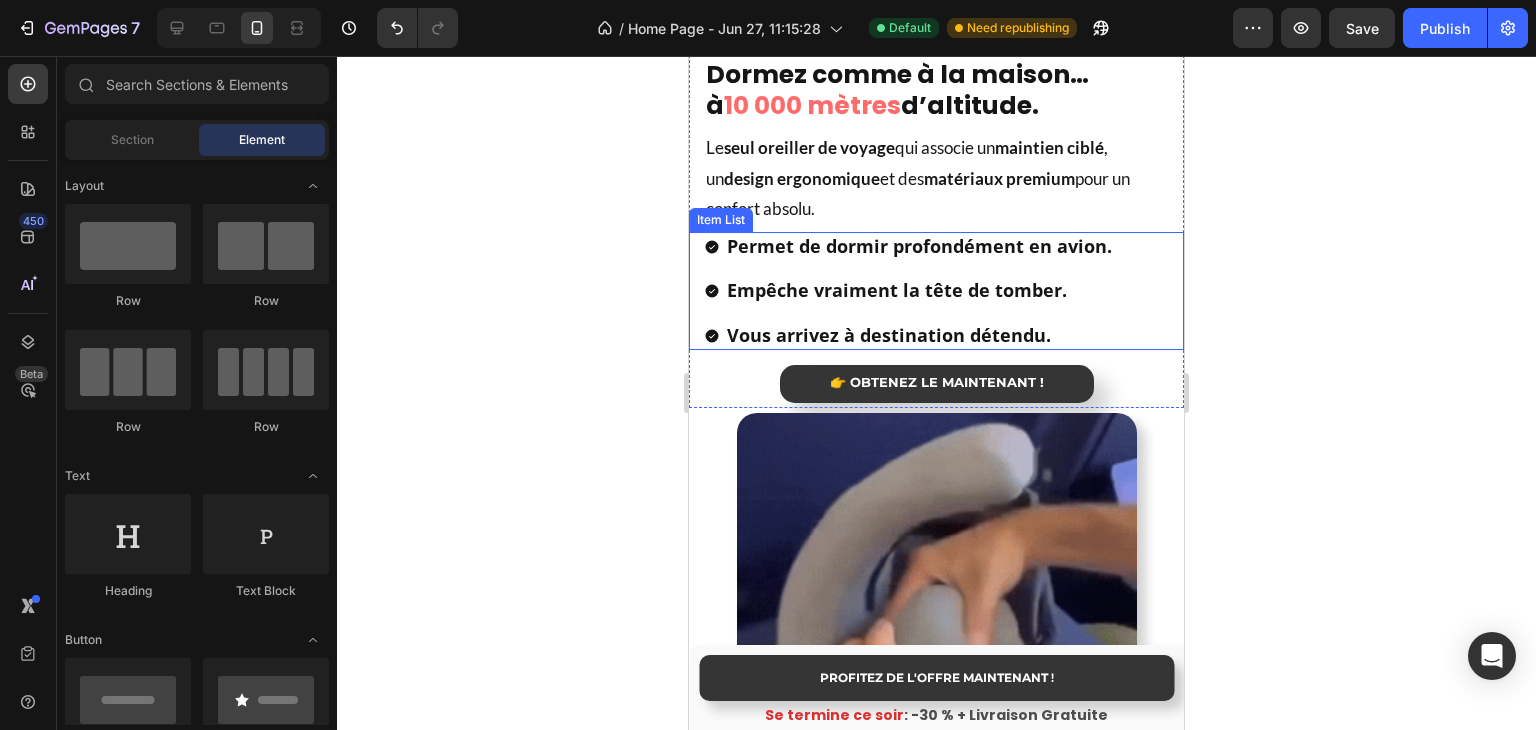 scroll, scrollTop: 2115, scrollLeft: 0, axis: vertical 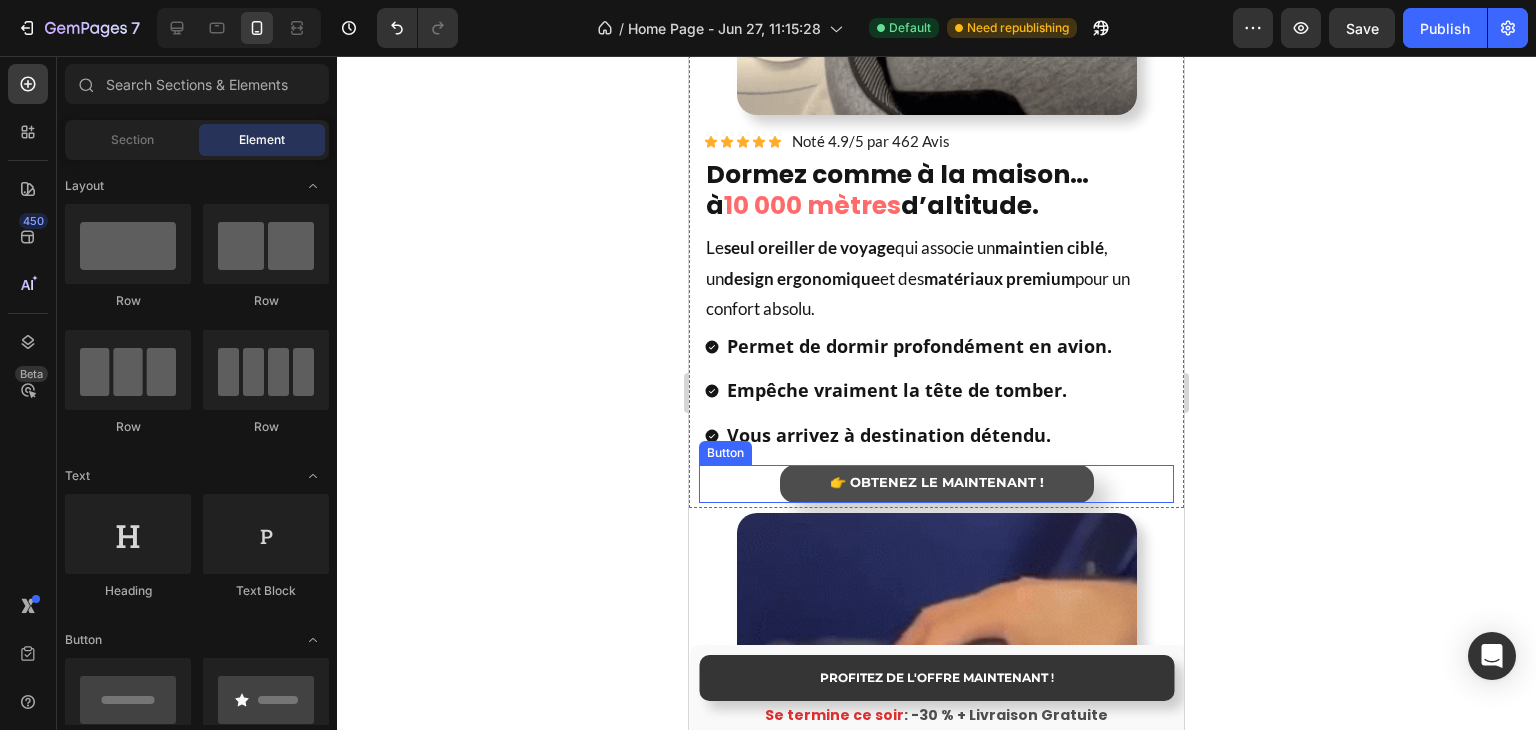 click on "👉 OBTENEZ LE MAINTENANT !" at bounding box center (937, 484) 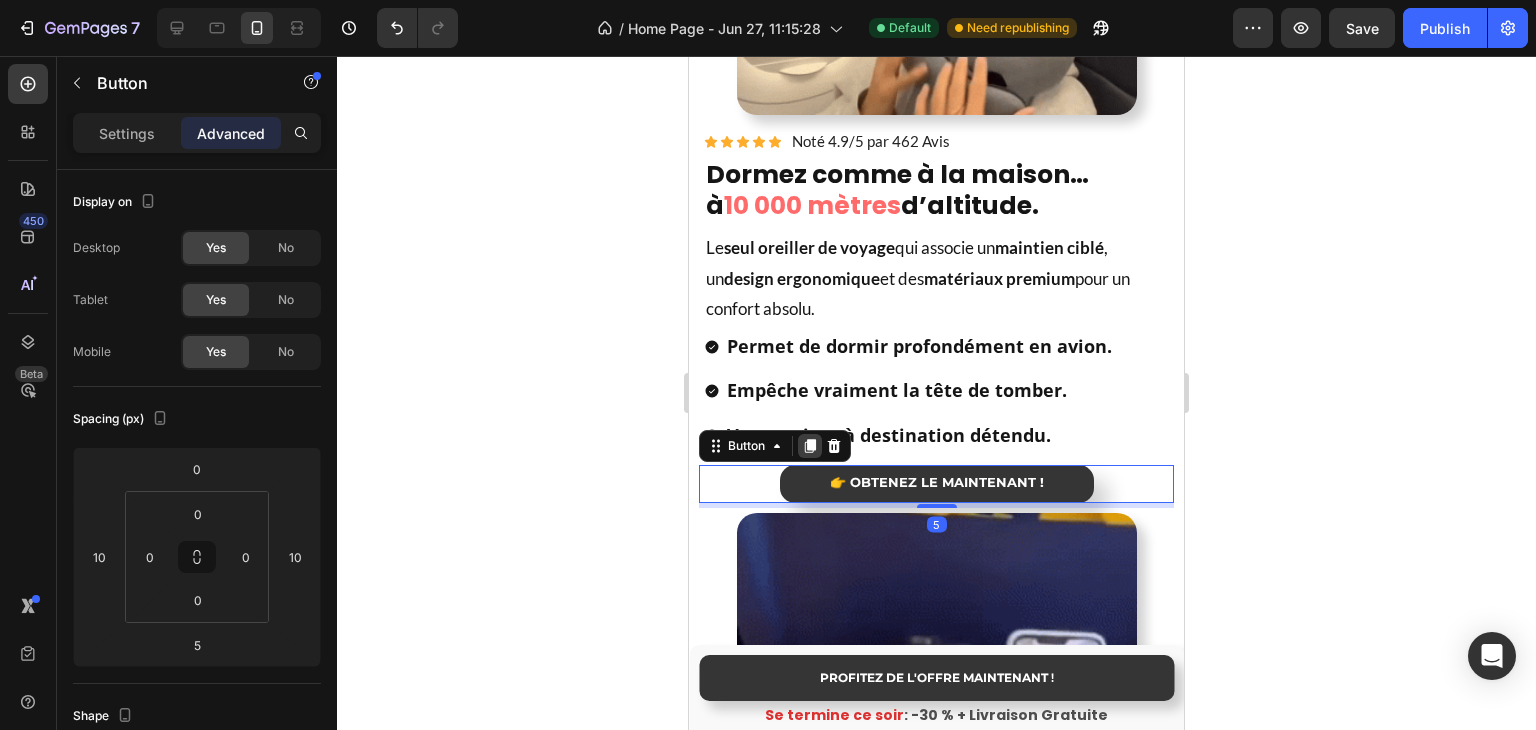 click 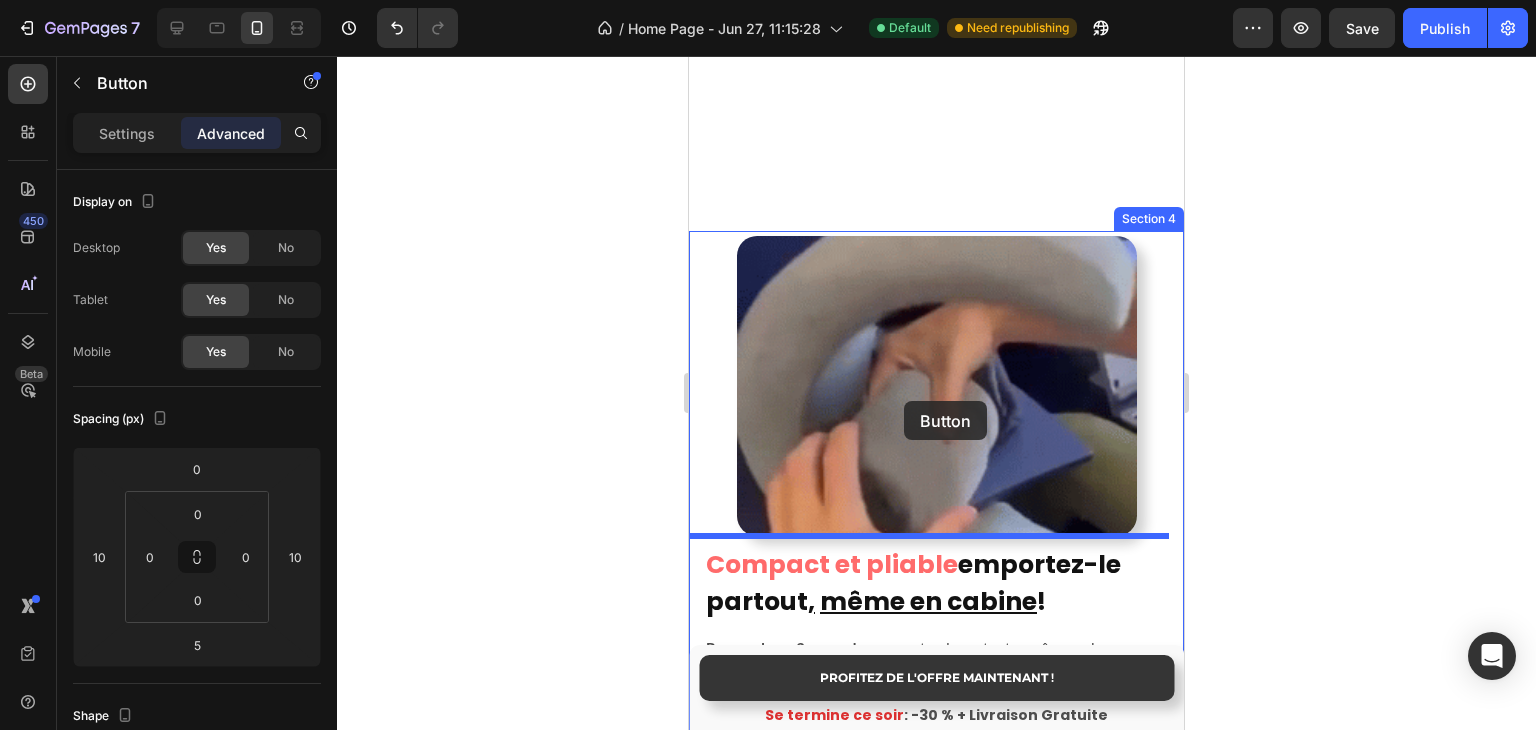 scroll, scrollTop: 3215, scrollLeft: 0, axis: vertical 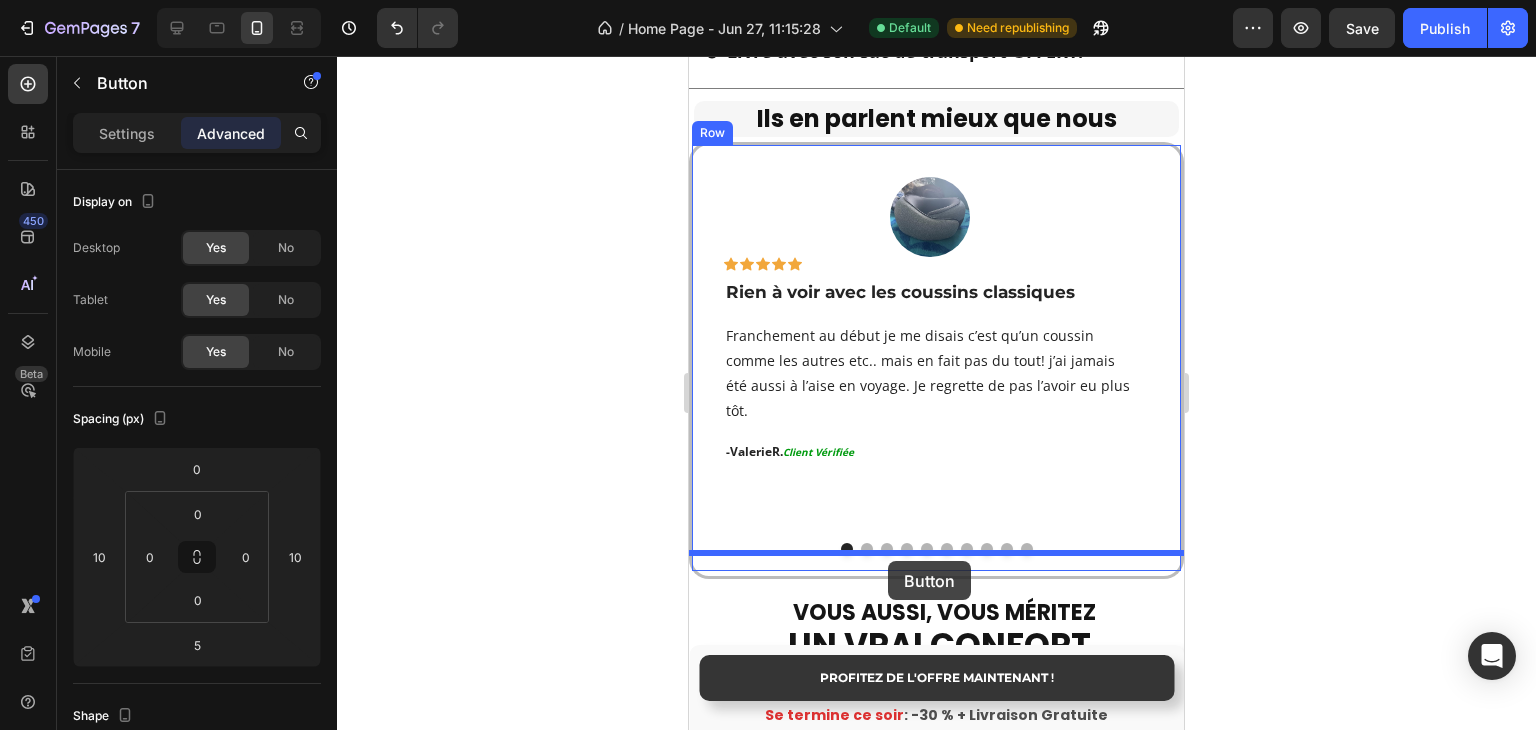 drag, startPoint x: 752, startPoint y: 501, endPoint x: 888, endPoint y: 561, distance: 148.64723 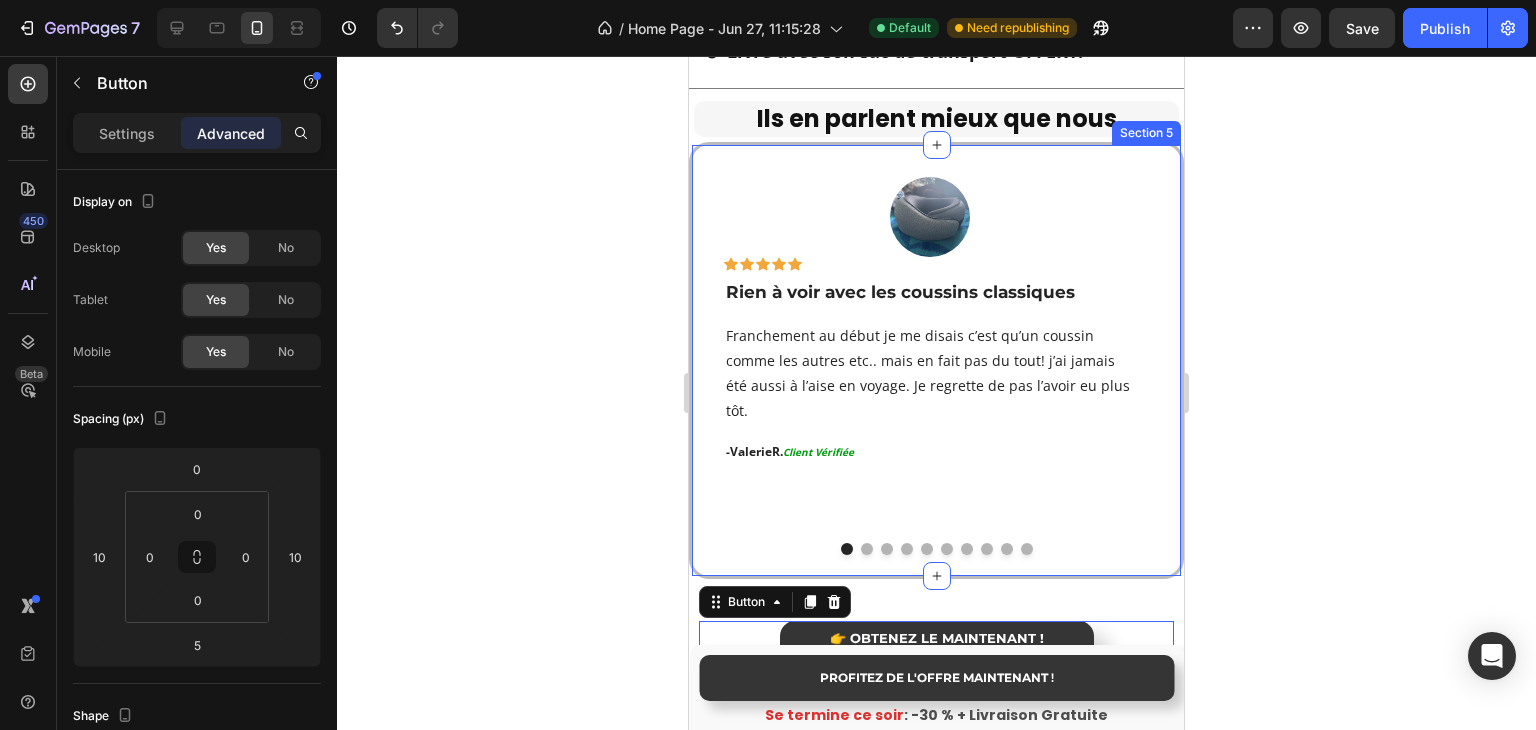 click 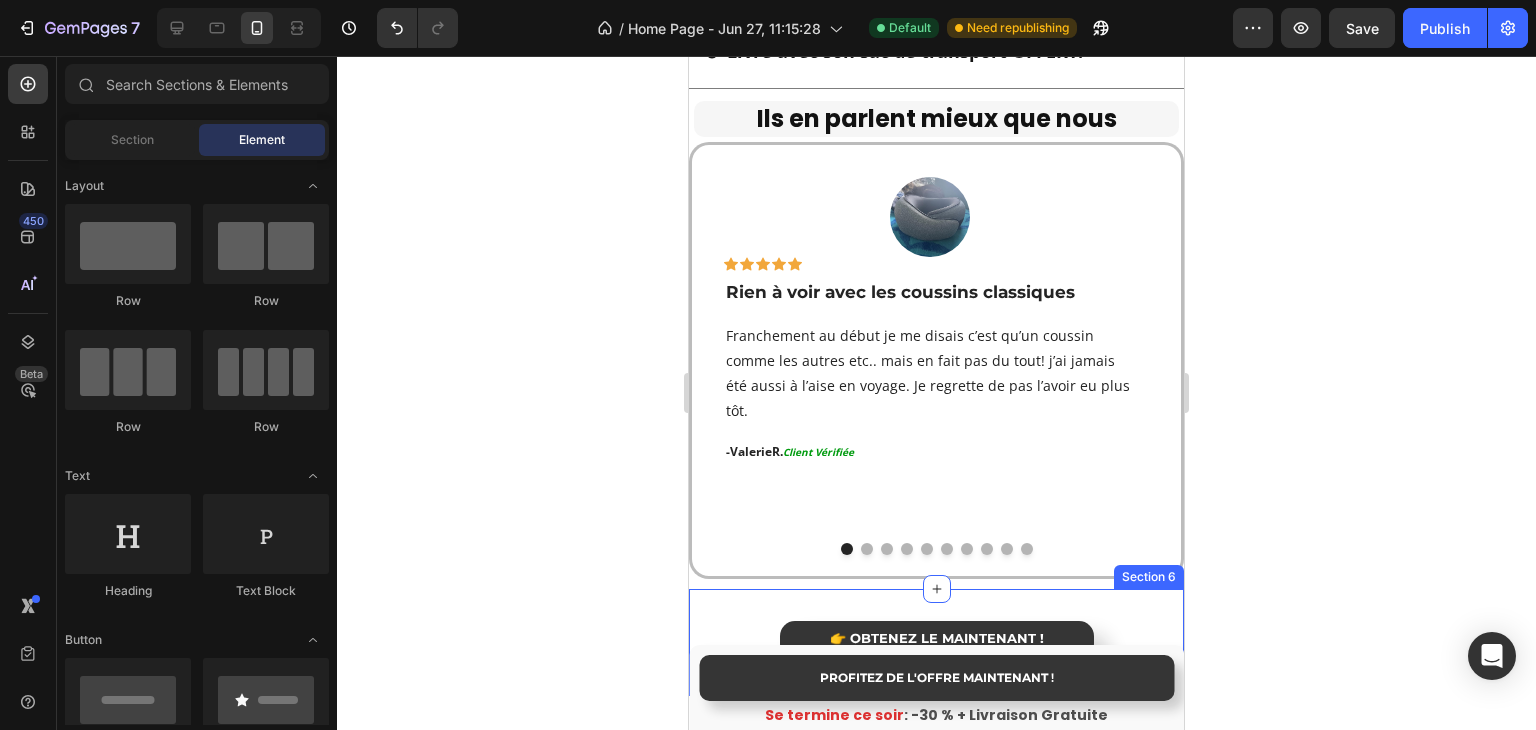 click on "👉 OBTENEZ LE MAINTENANT ! Button Section 6" at bounding box center [936, 642] 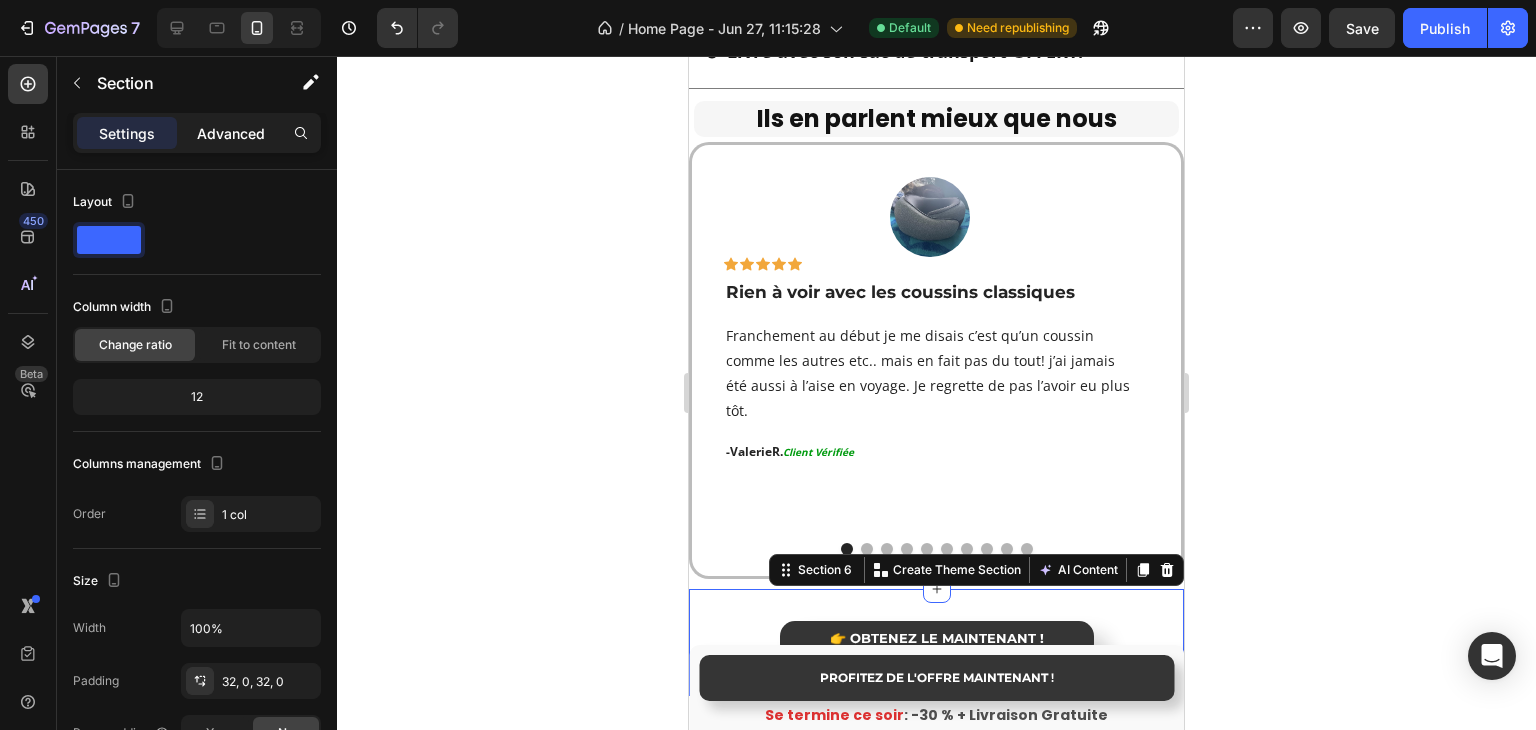 click on "Advanced" 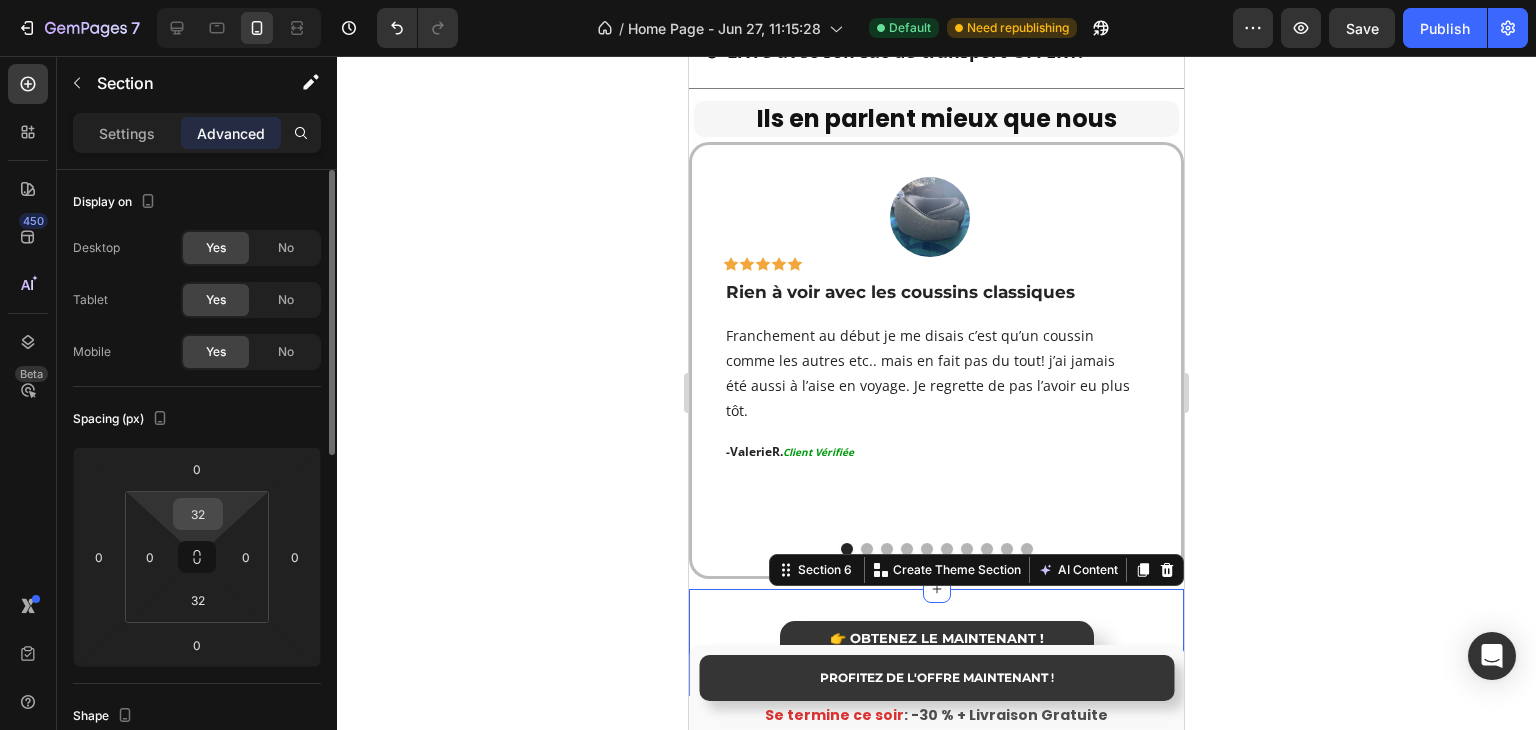 click on "32" at bounding box center [198, 514] 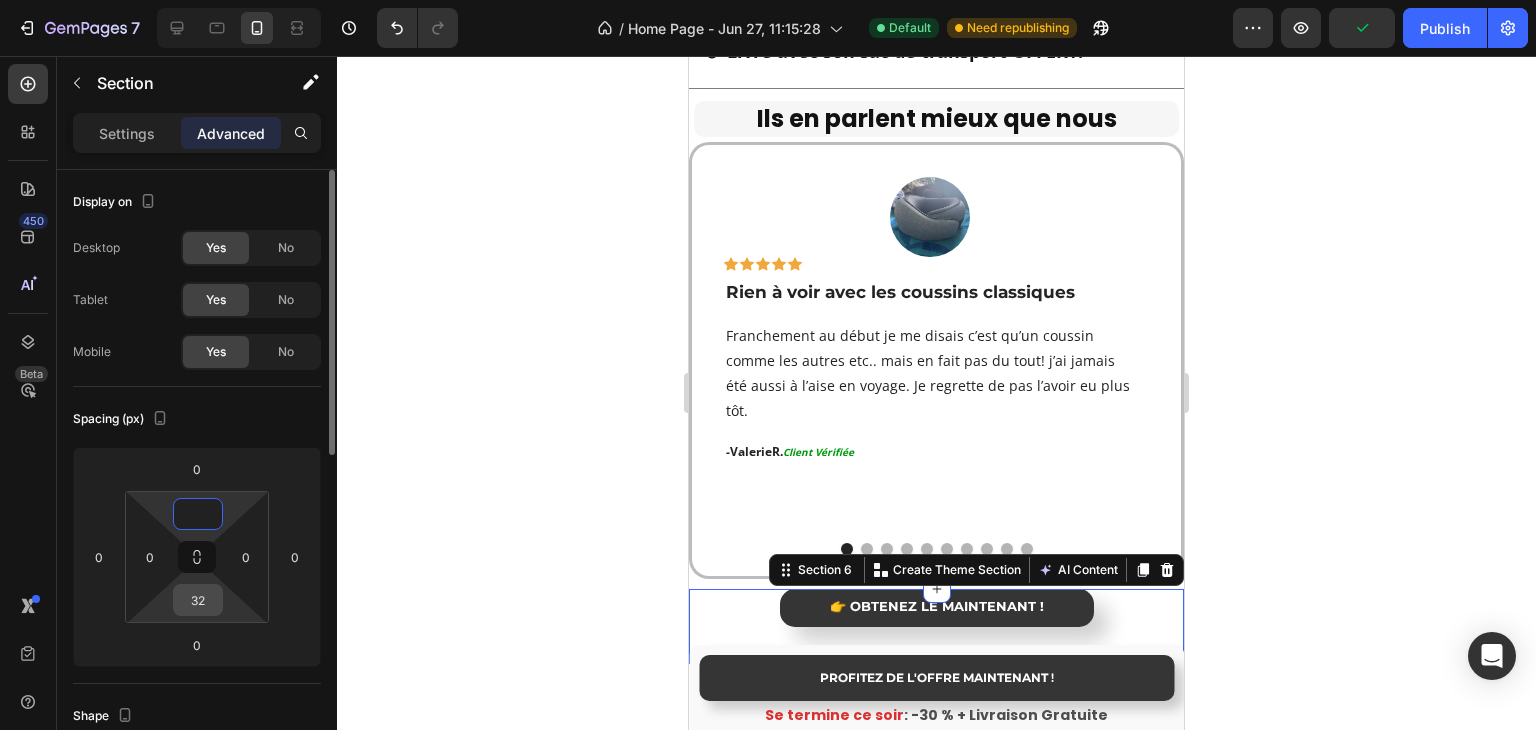 type on "0" 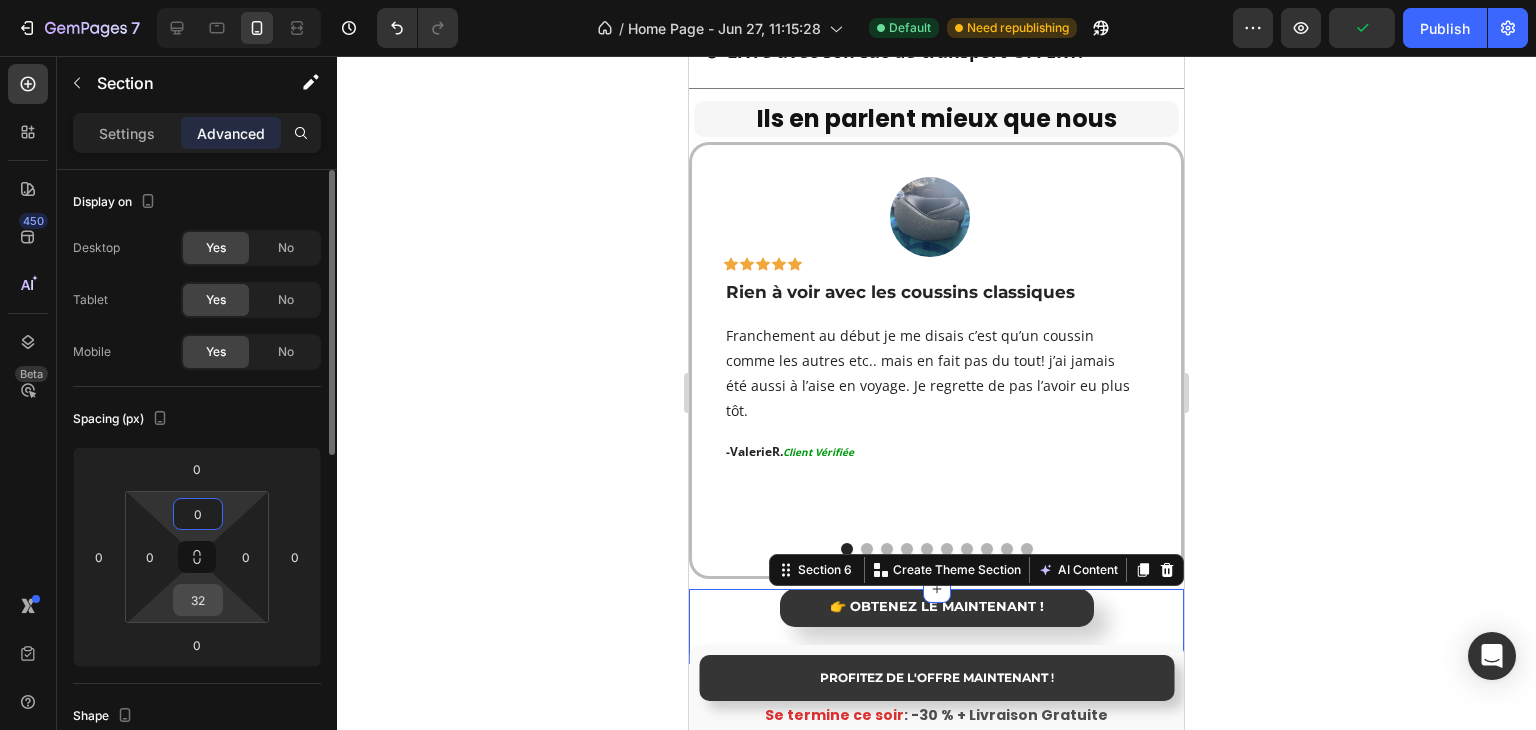 click on "32" at bounding box center (198, 600) 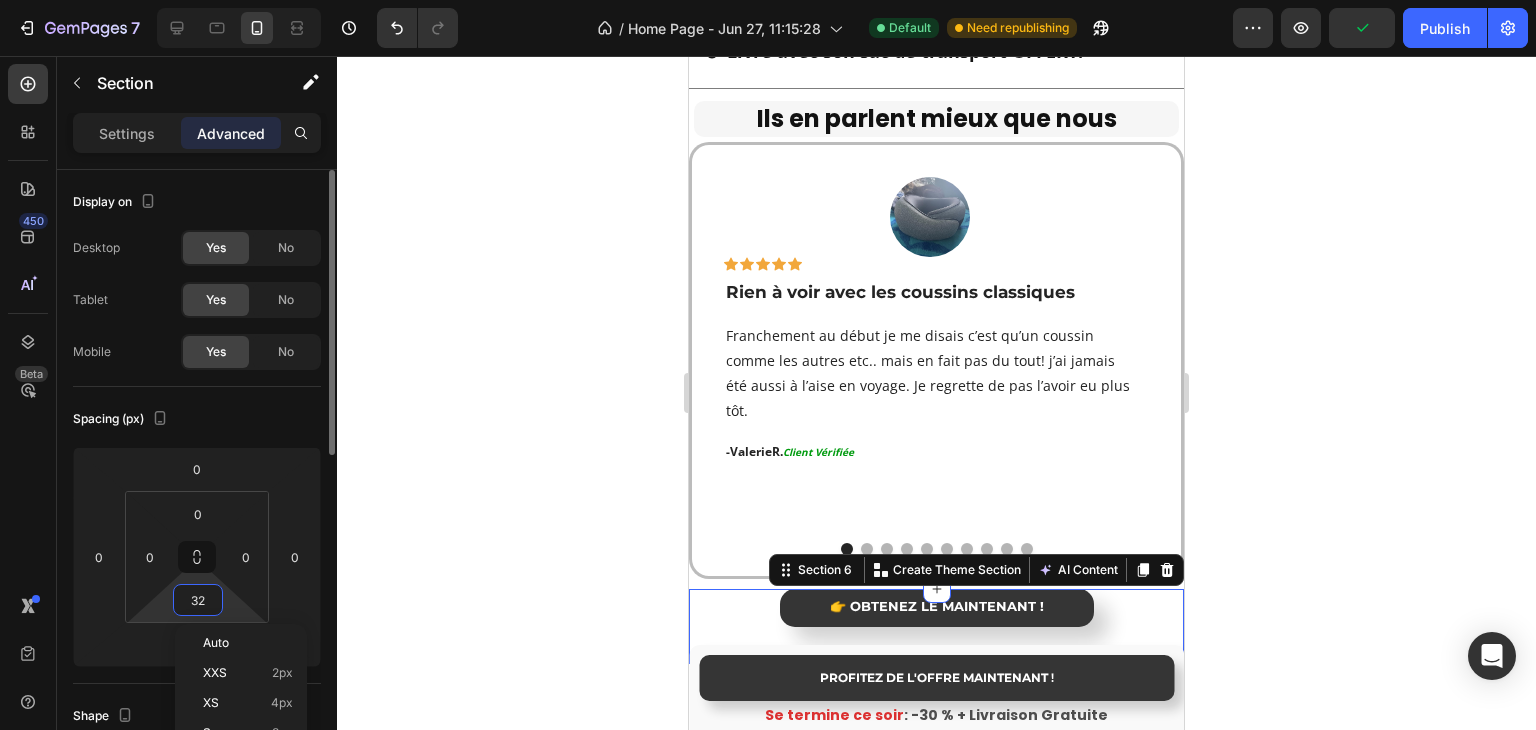 type 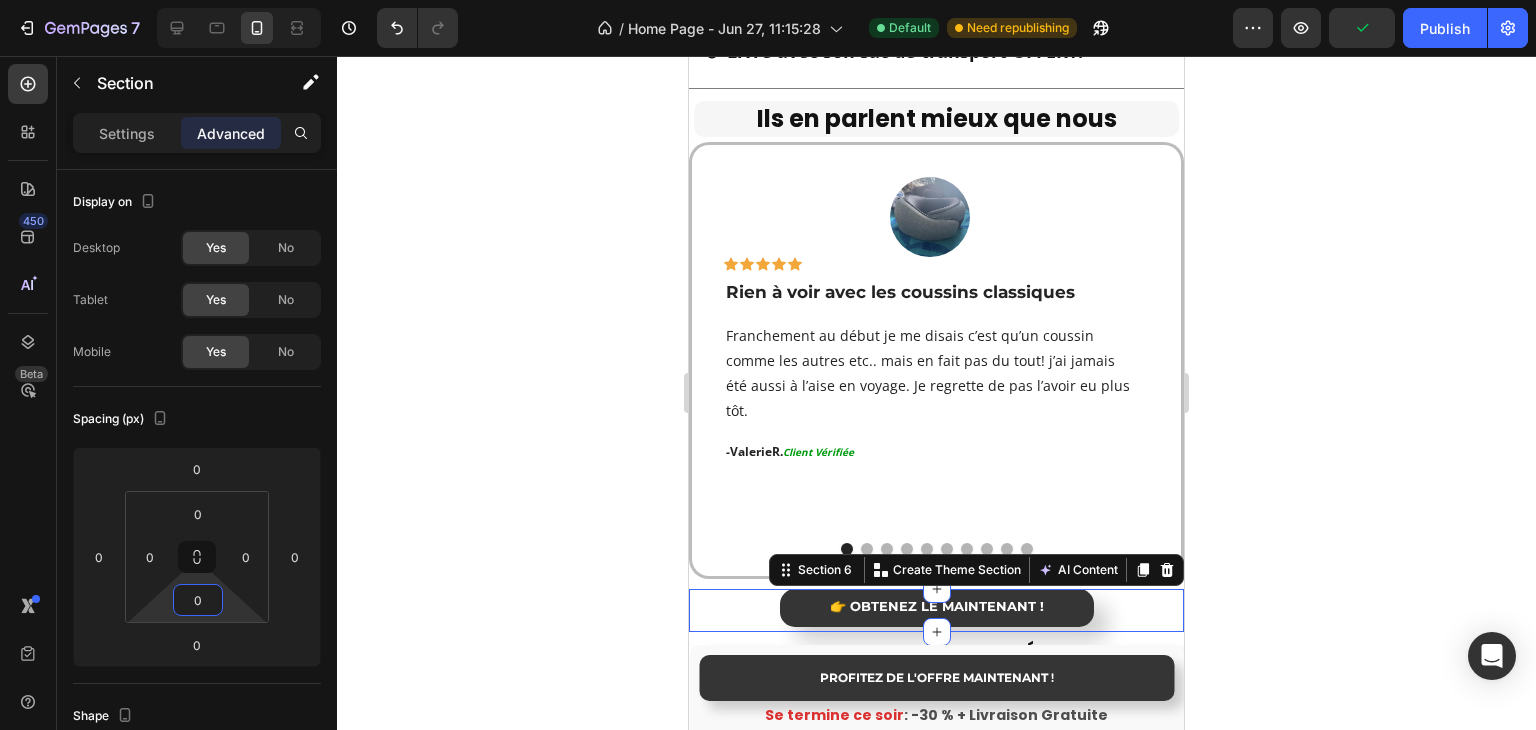 click 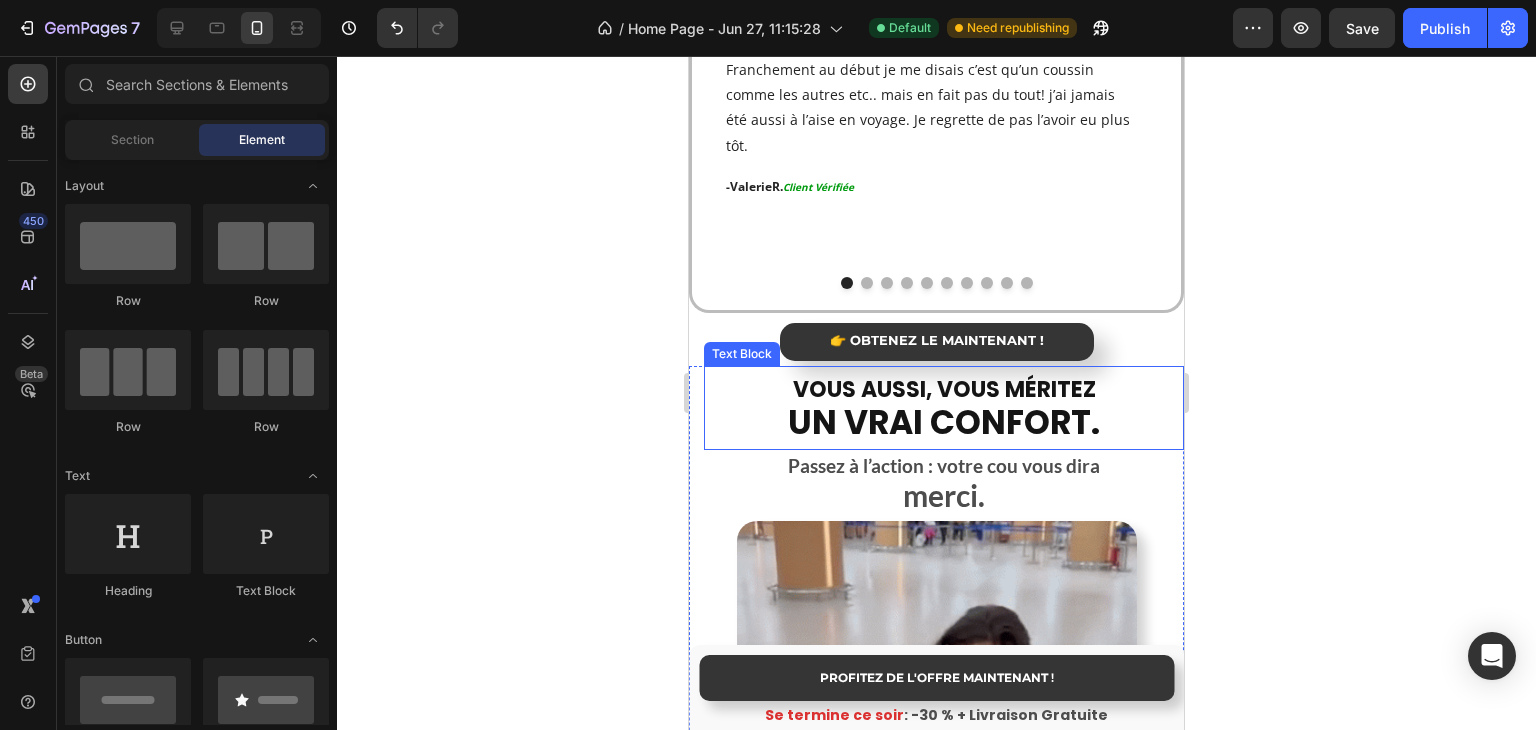 scroll, scrollTop: 3515, scrollLeft: 0, axis: vertical 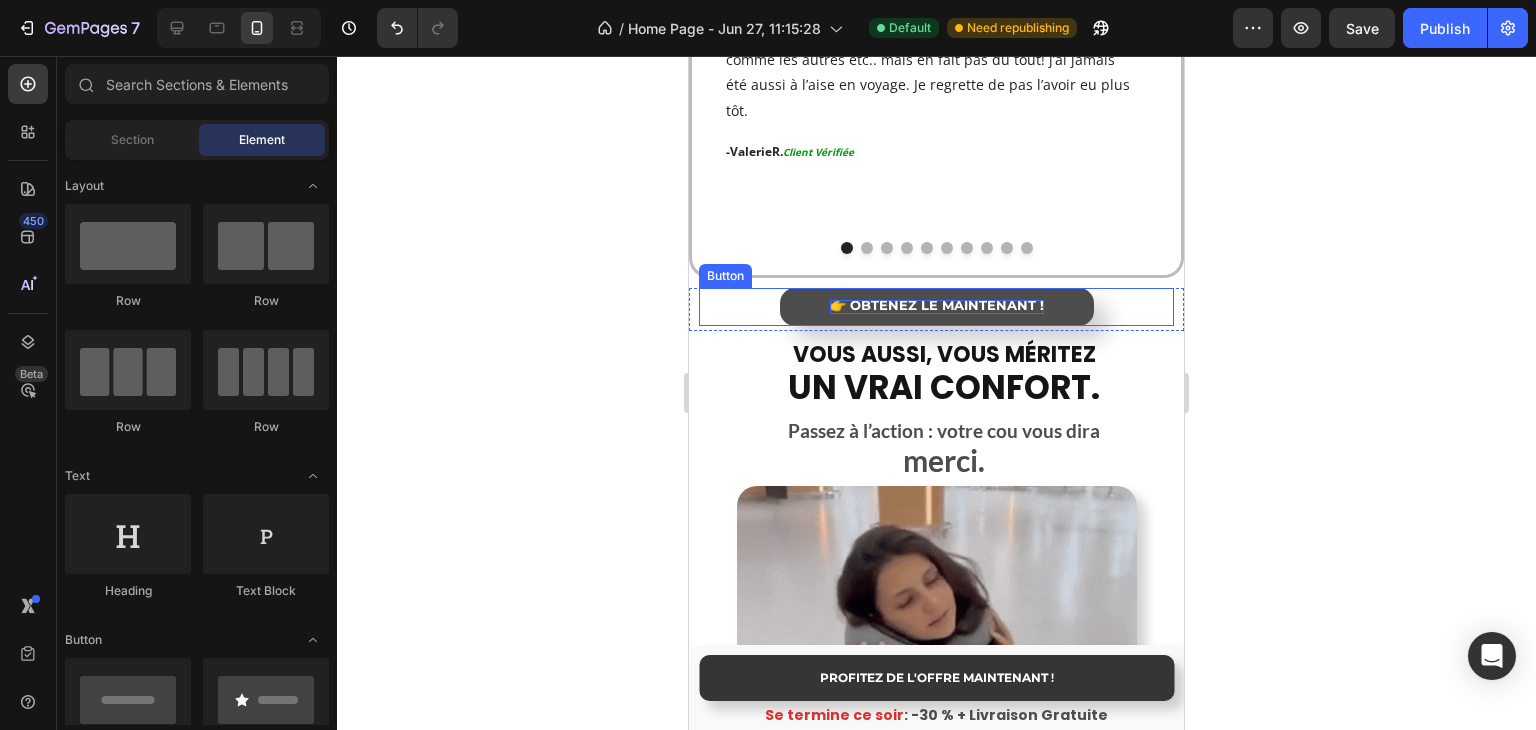 click on "👉 OBTENEZ LE MAINTENANT !" at bounding box center [937, 305] 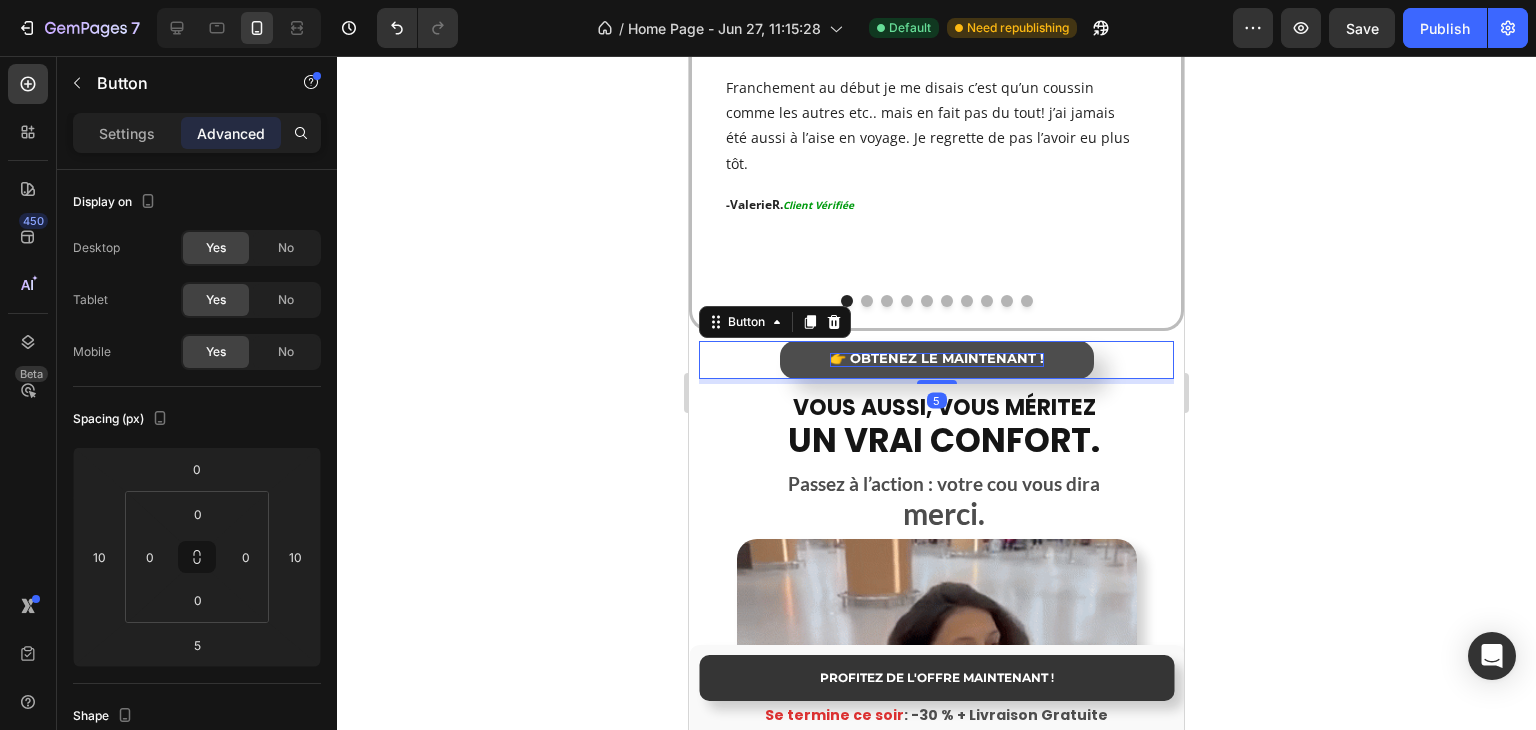 scroll, scrollTop: 3415, scrollLeft: 0, axis: vertical 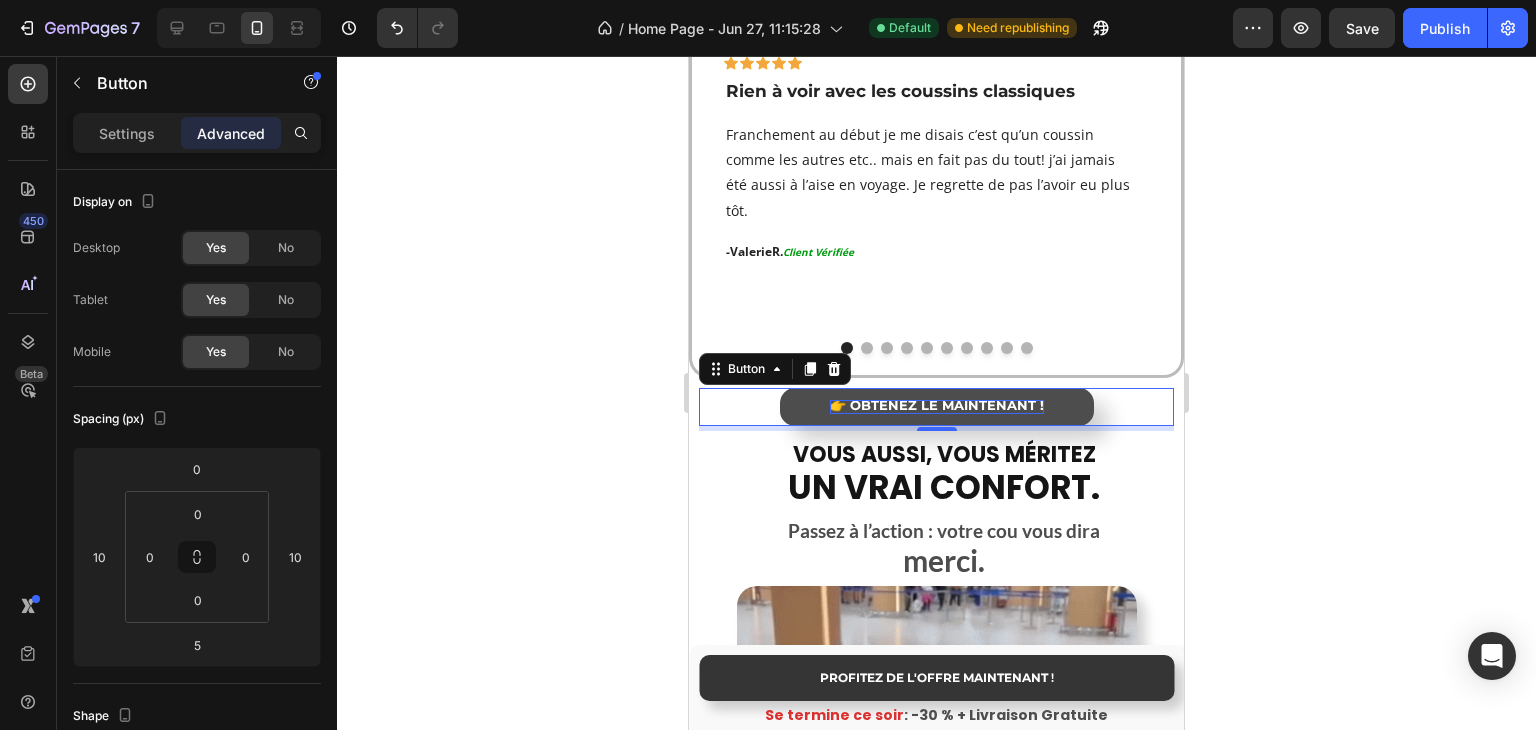 click on "👉 OBTENEZ LE MAINTENANT !" at bounding box center (937, 405) 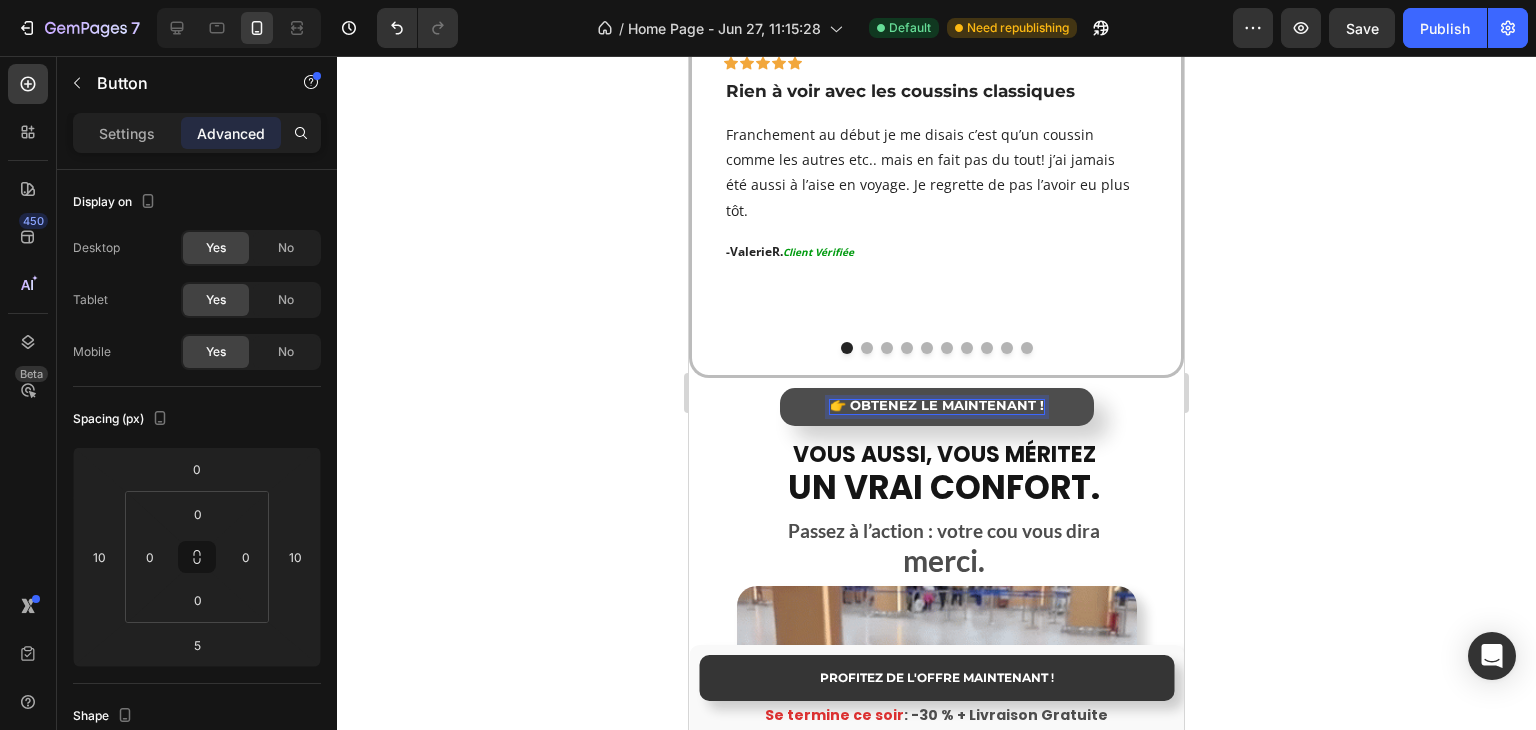 click on "👉 OBTENEZ LE MAINTENANT !" at bounding box center [937, 405] 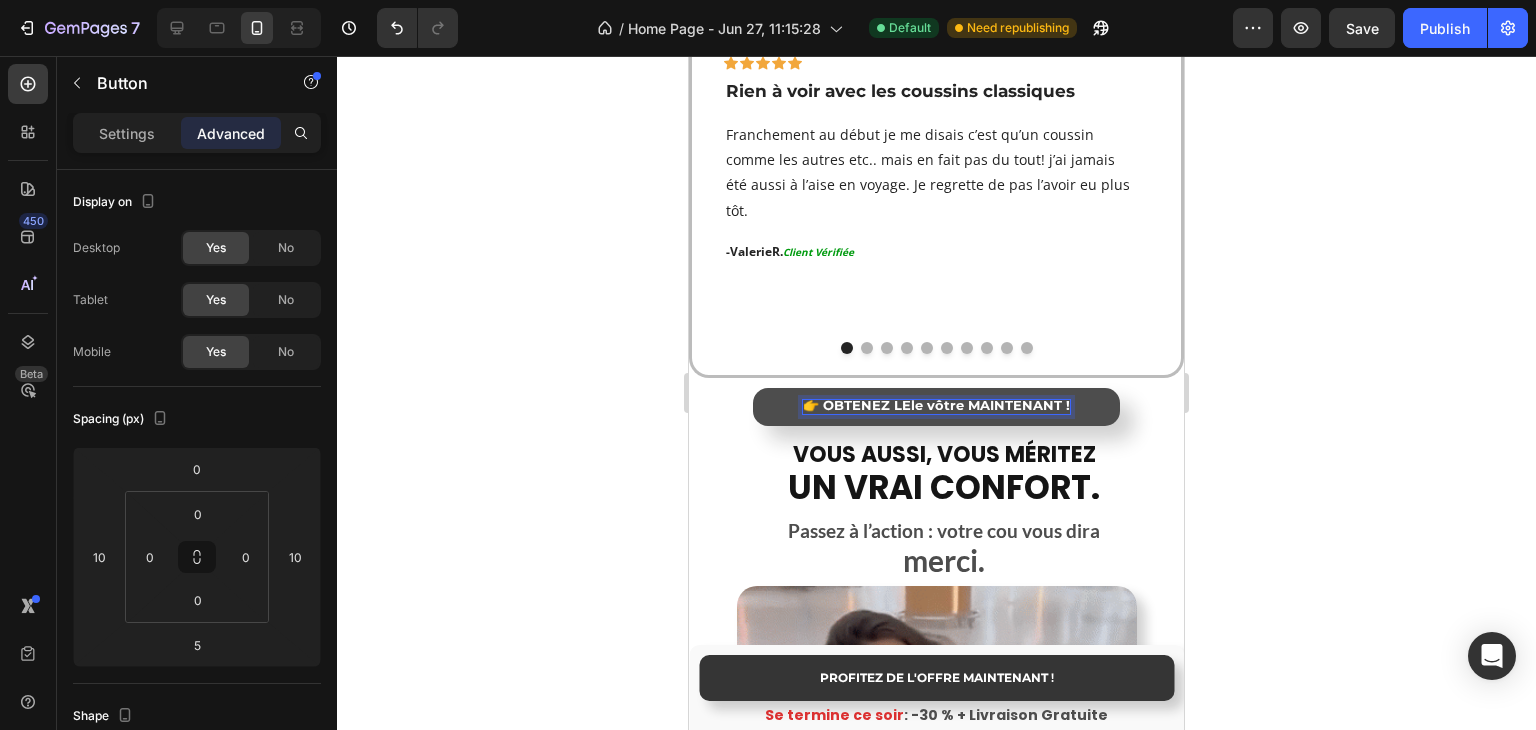 click on "👉 OBTENEZ LEle vôtre MAINTENANT !" at bounding box center (936, 405) 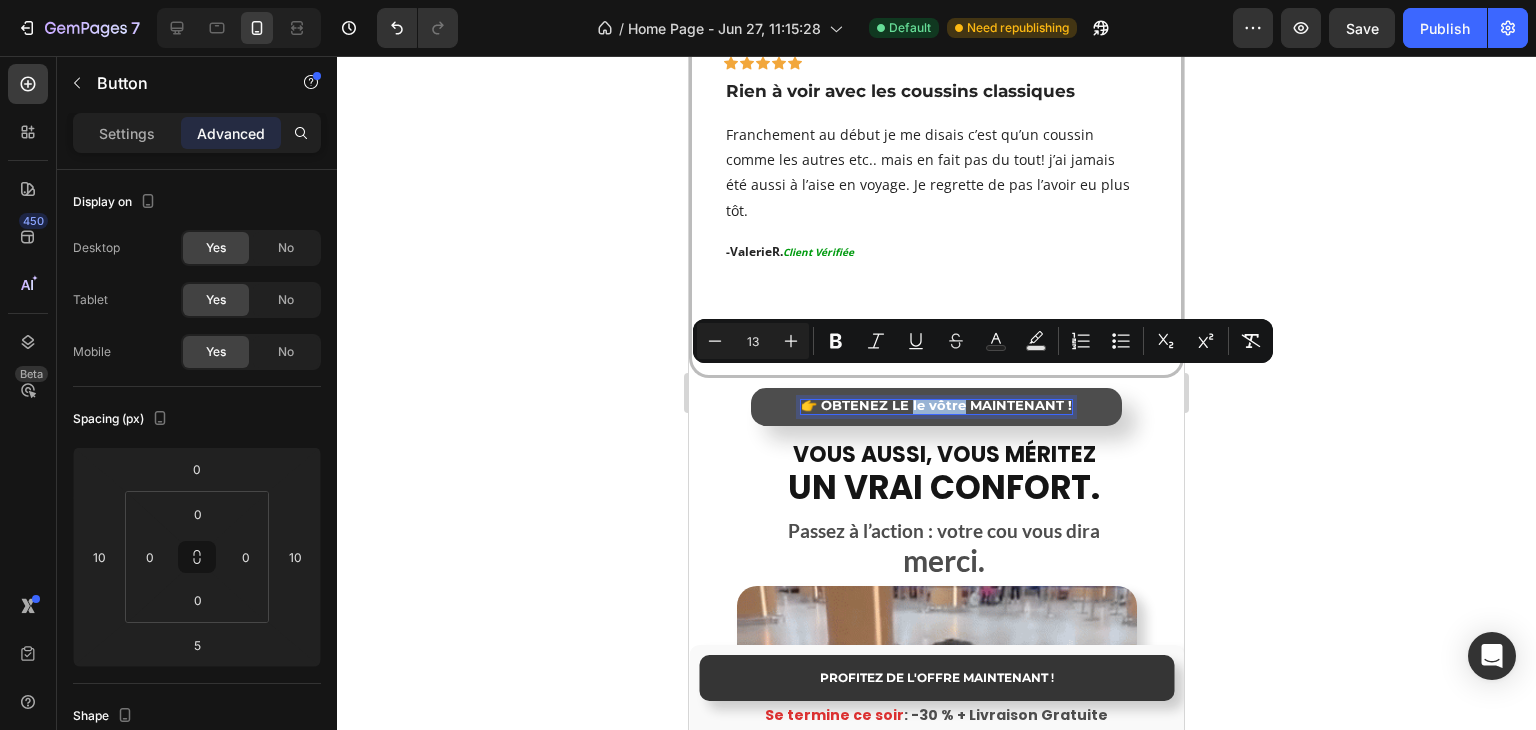 drag, startPoint x: 906, startPoint y: 380, endPoint x: 959, endPoint y: 382, distance: 53.037724 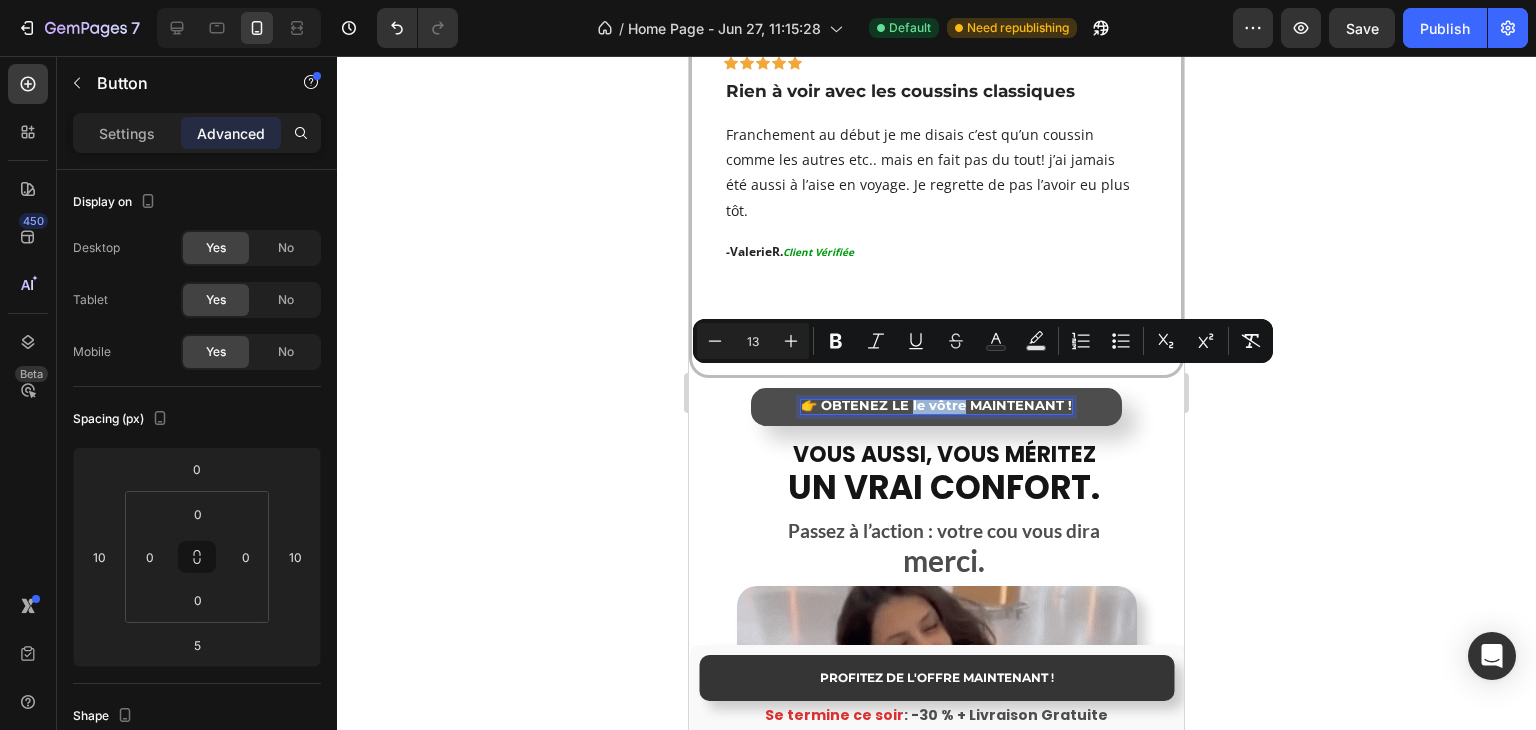 click on "👉 OBTENEZ LE le vôtre MAINTENANT !" at bounding box center [936, 405] 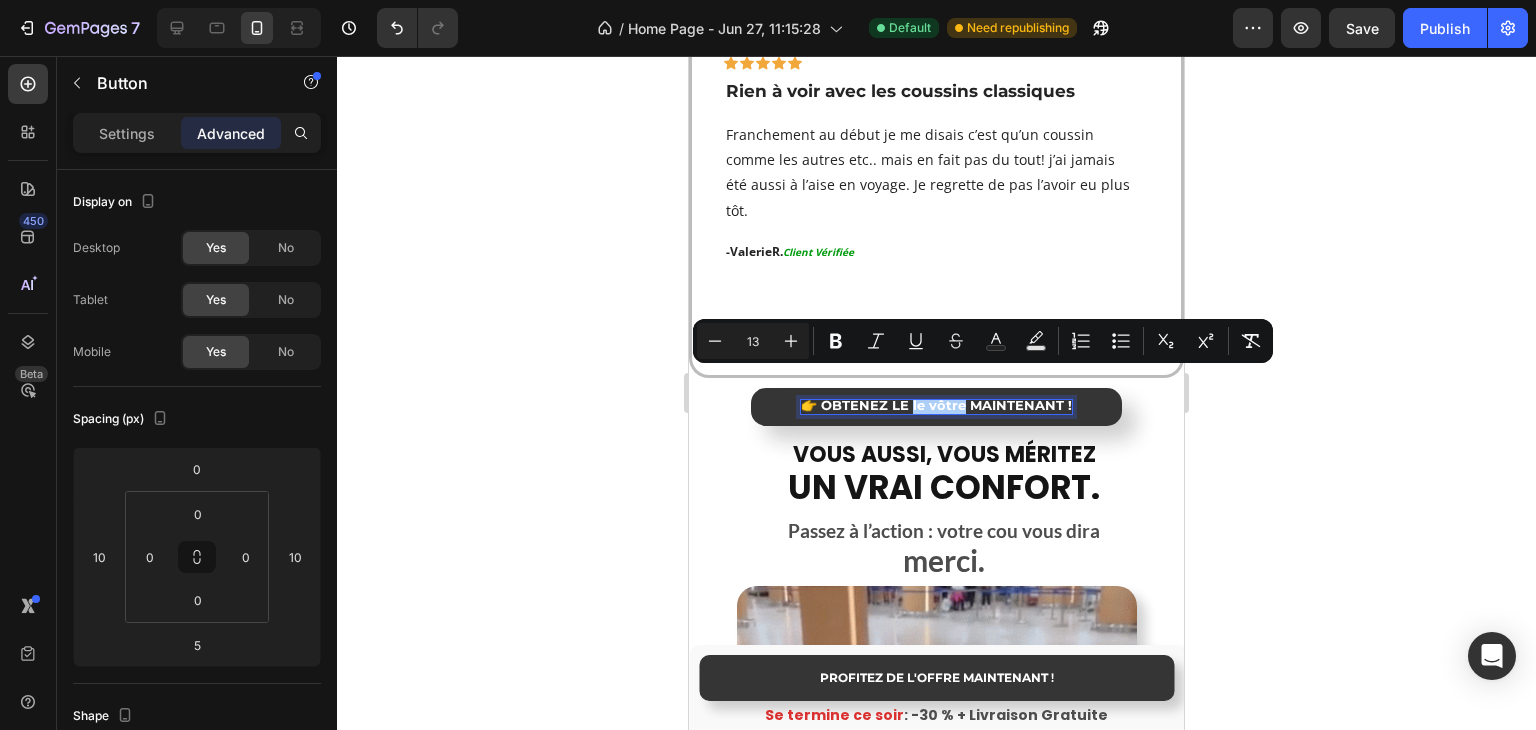 click 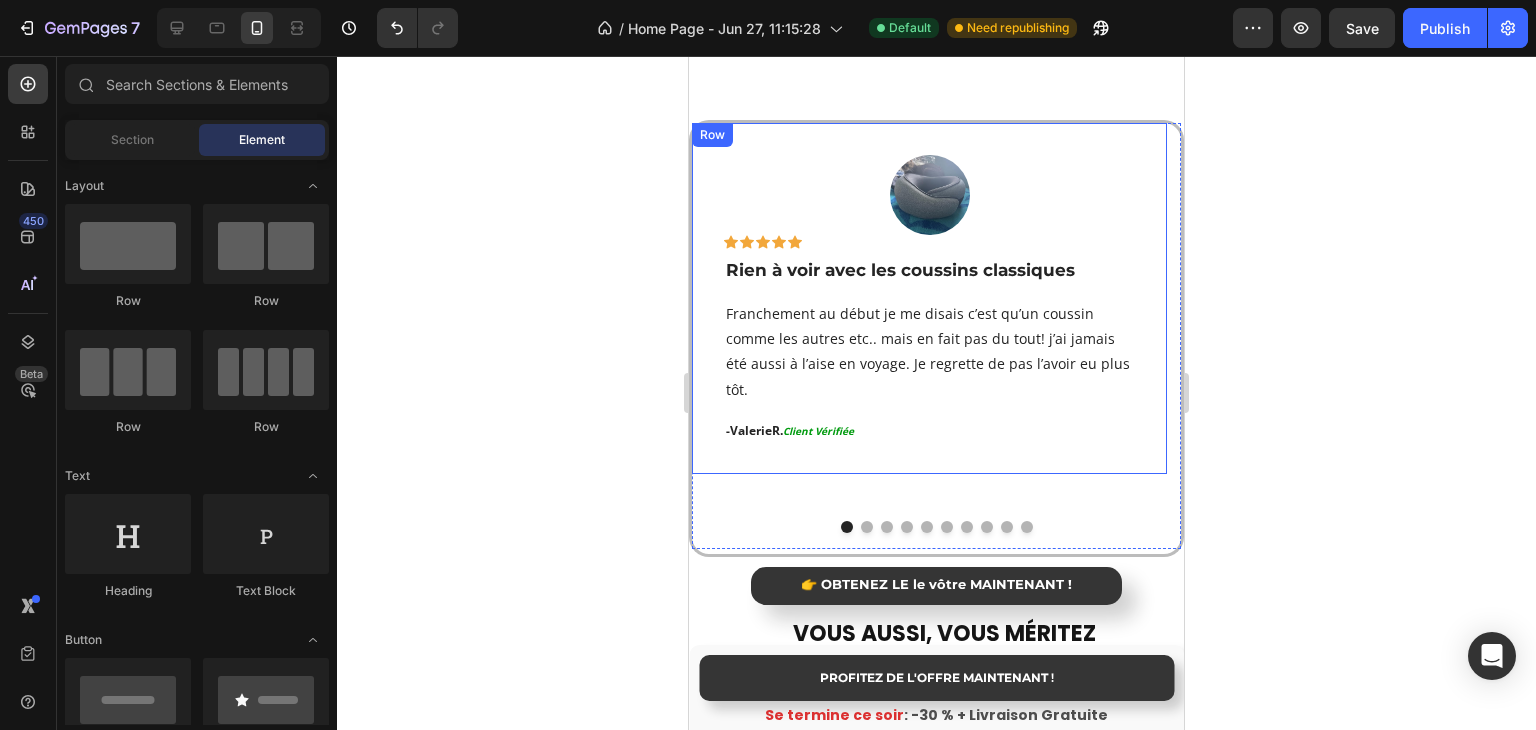 scroll, scrollTop: 3415, scrollLeft: 0, axis: vertical 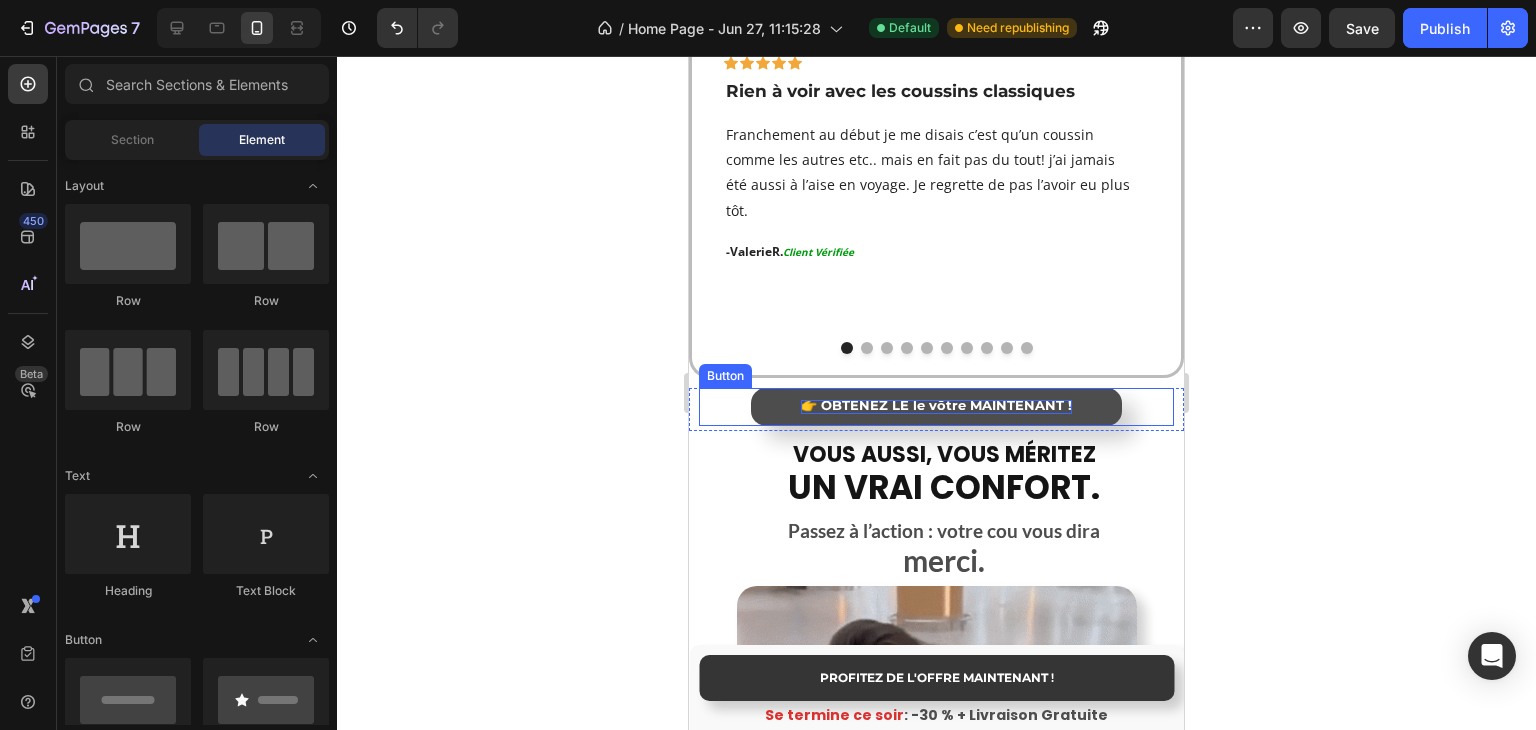 click on "👉 OBTENEZ LE le vôtre MAINTENANT !" at bounding box center (936, 405) 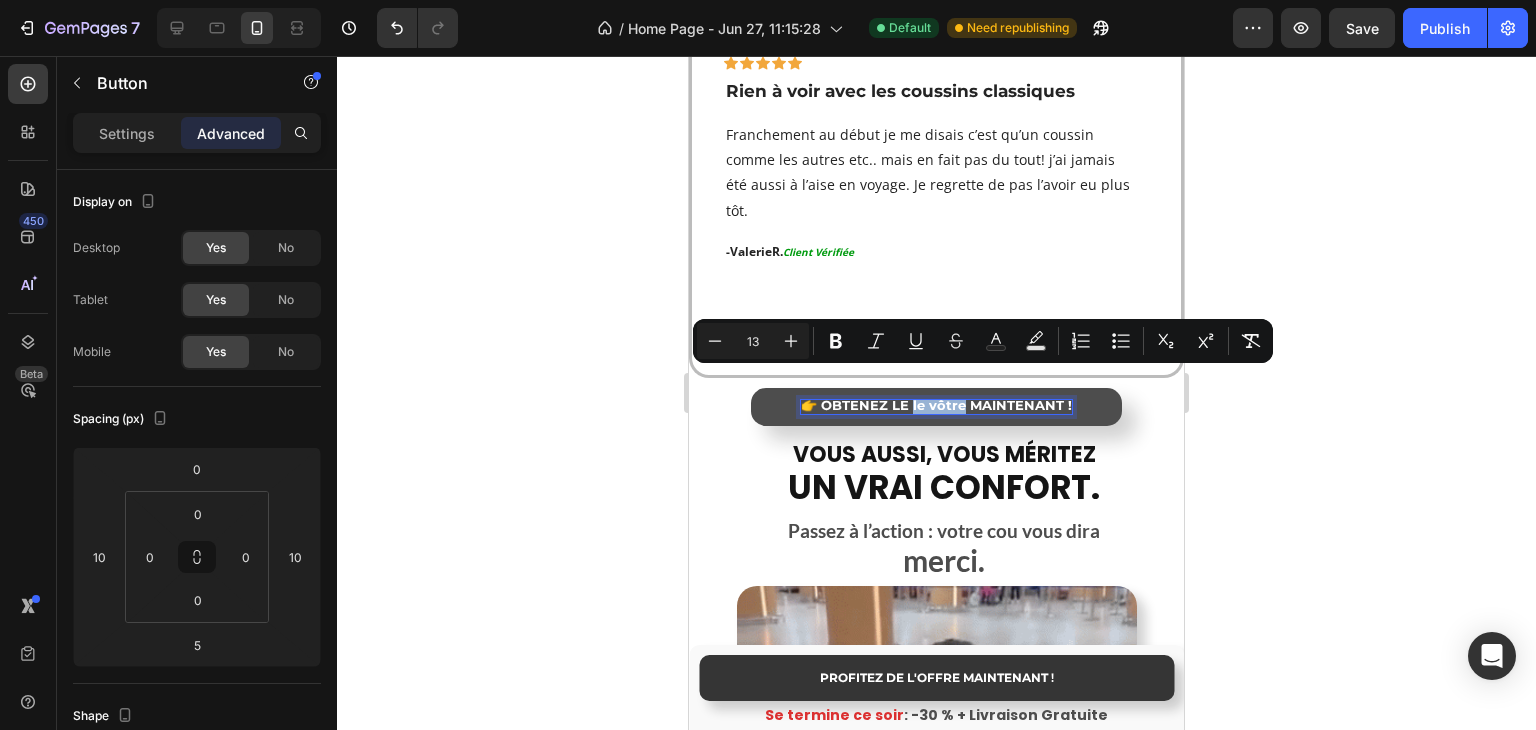 drag, startPoint x: 905, startPoint y: 380, endPoint x: 957, endPoint y: 381, distance: 52.009613 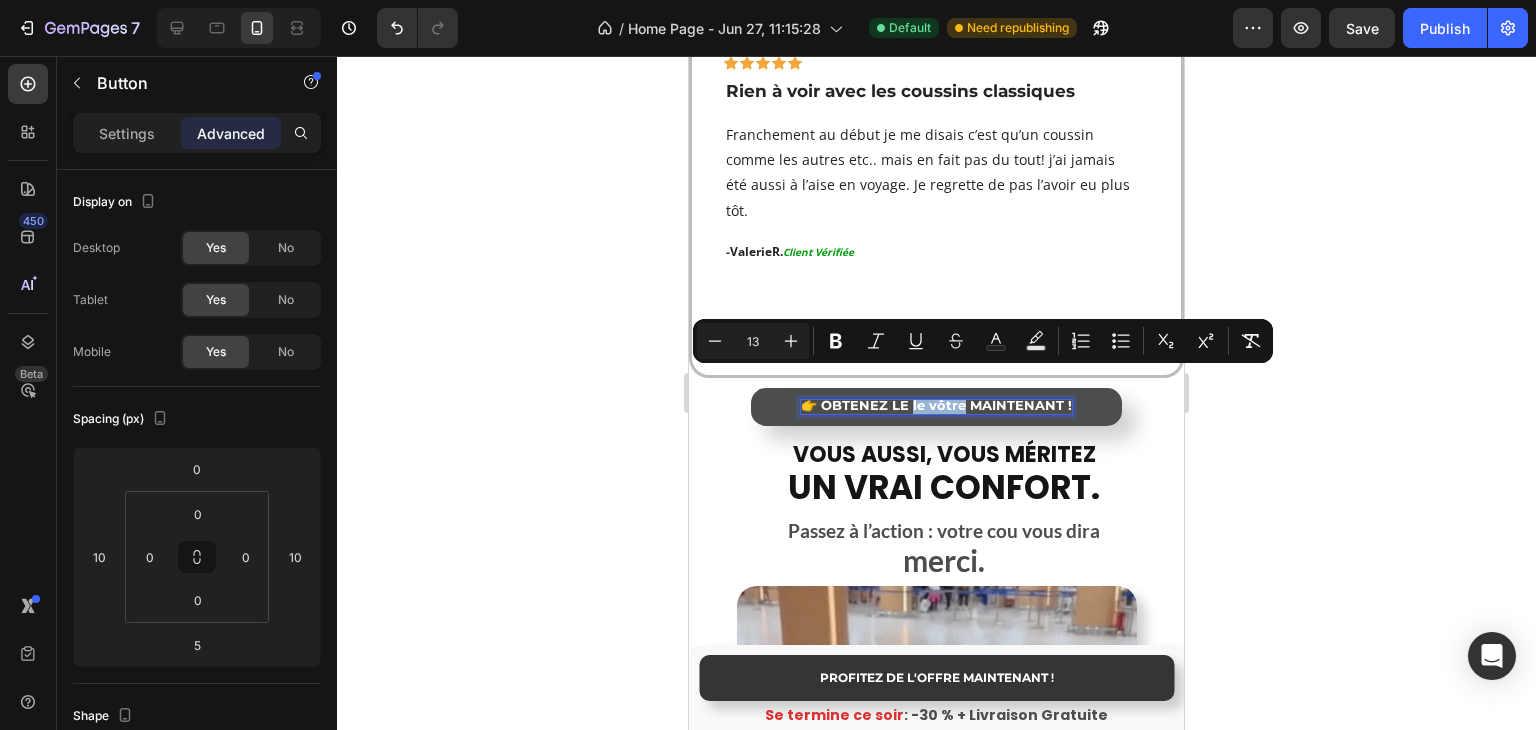 click on "👉 OBTENEZ LE le vôtre MAINTENANT !" at bounding box center (936, 405) 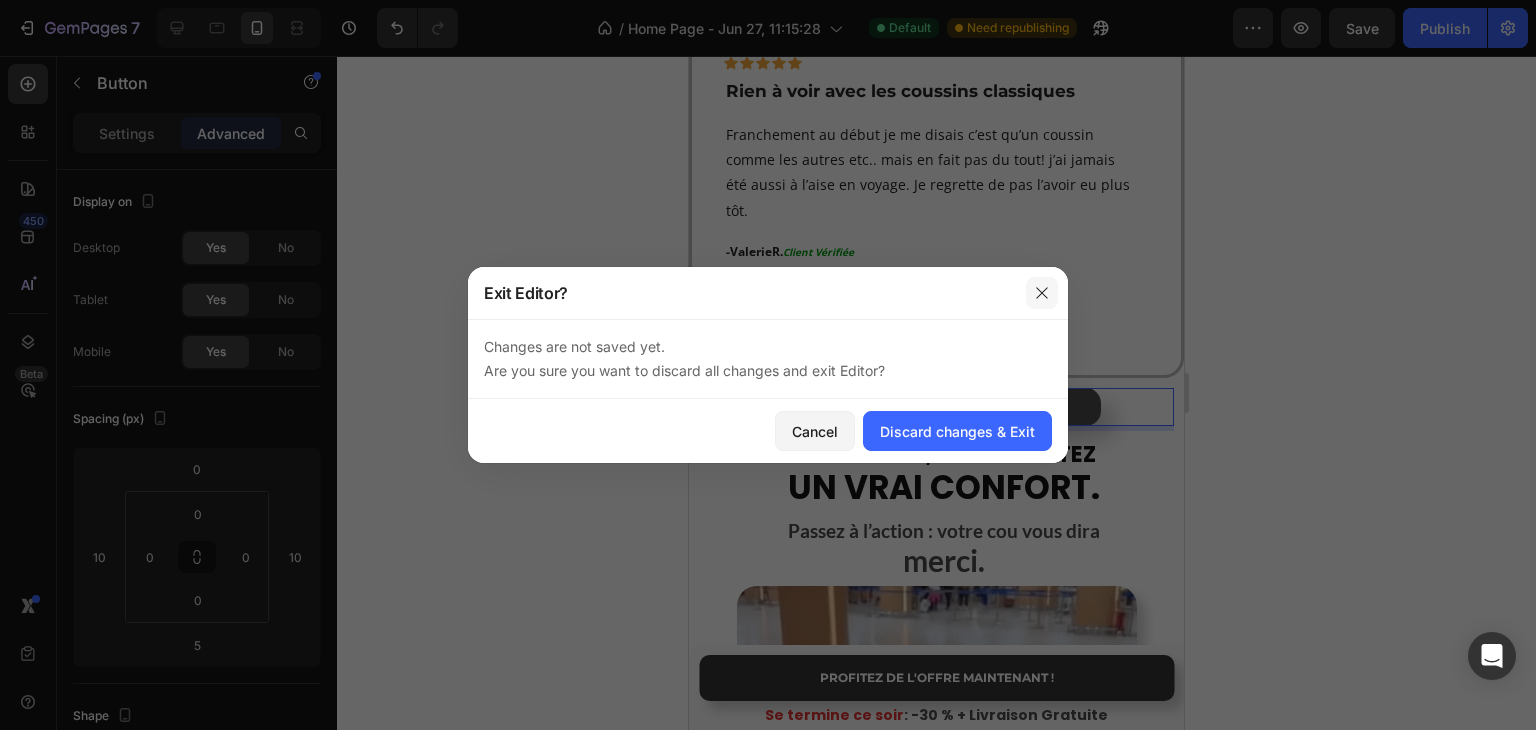 click 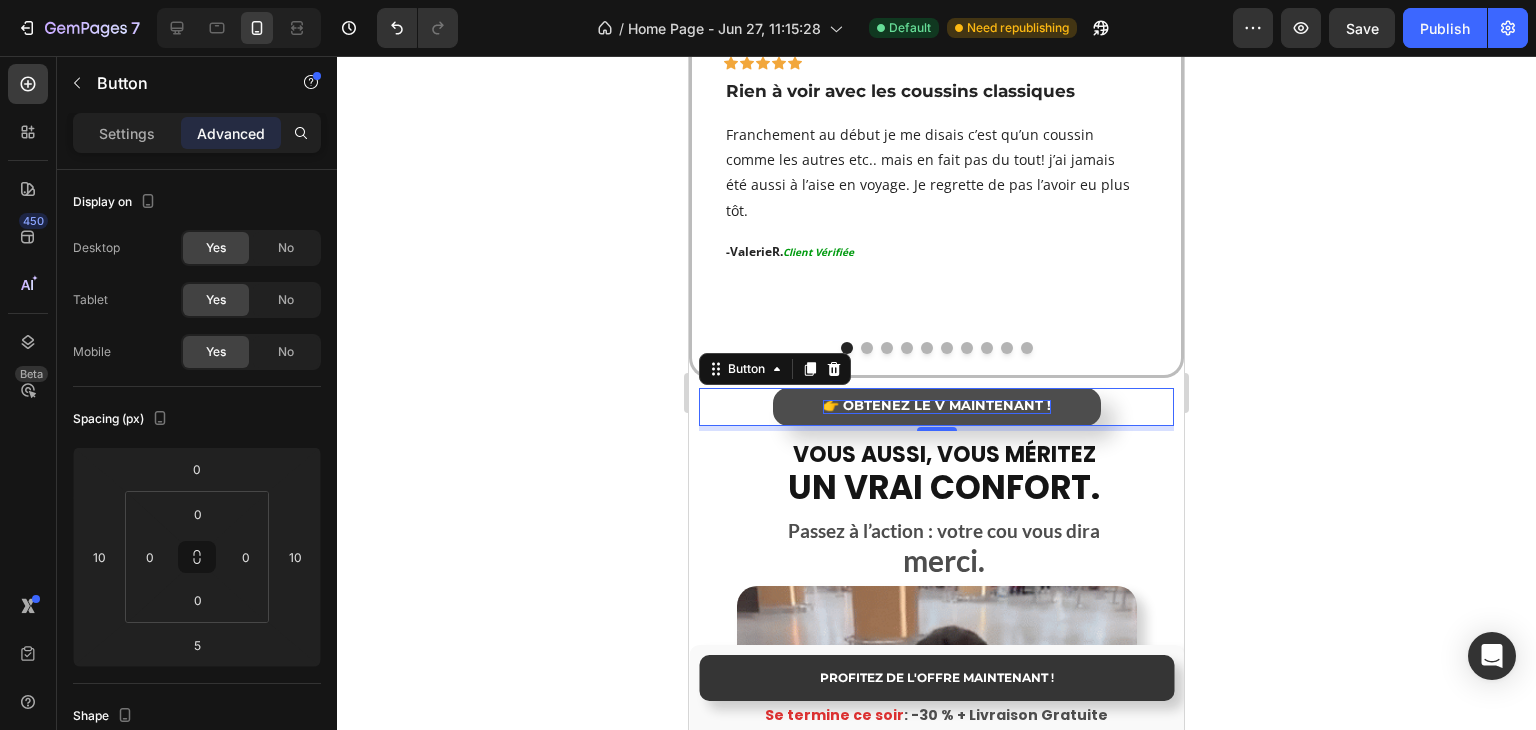 click on "👉 OBTENEZ LE V MAINTENANT !" at bounding box center [937, 405] 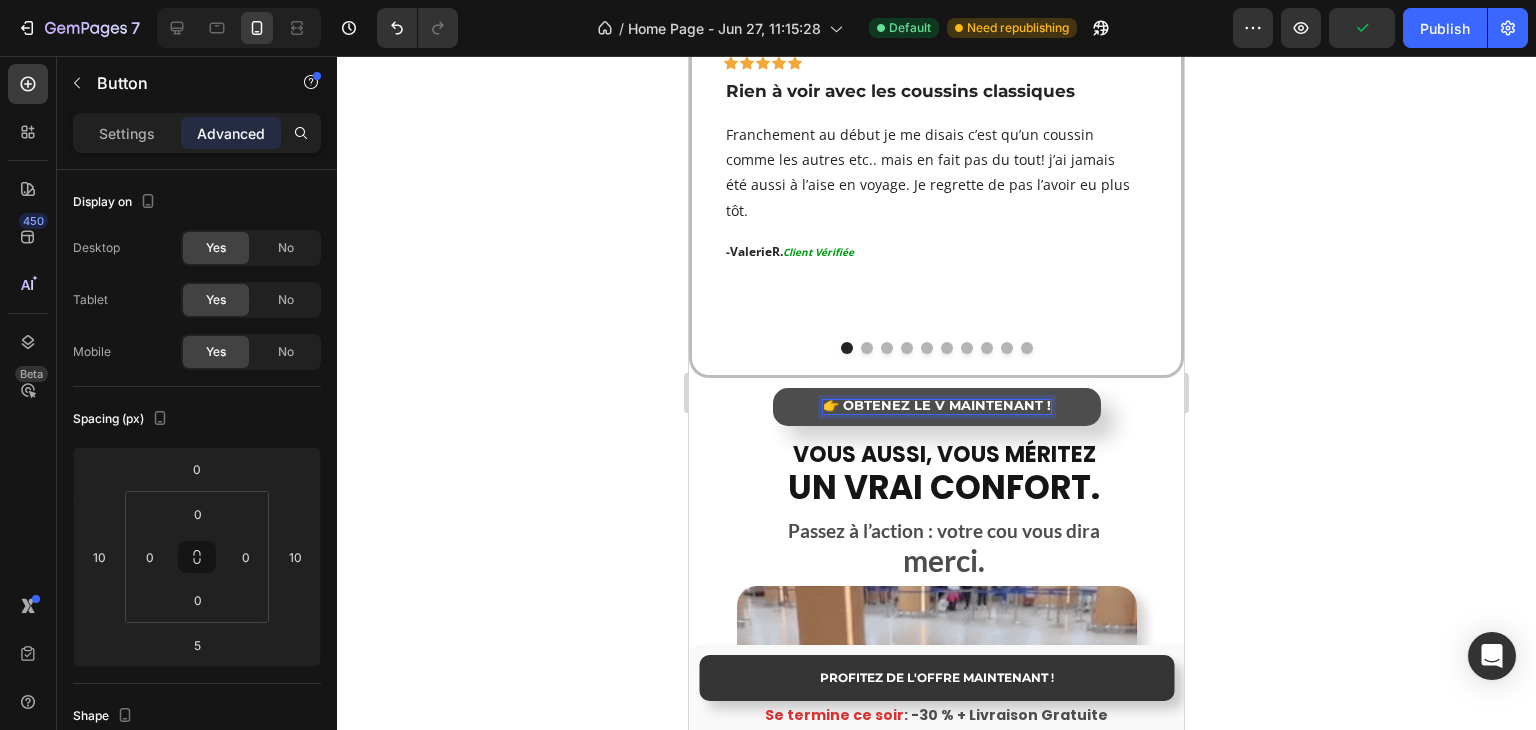 click on "👉 OBTENEZ LE V MAINTENANT !" at bounding box center [937, 405] 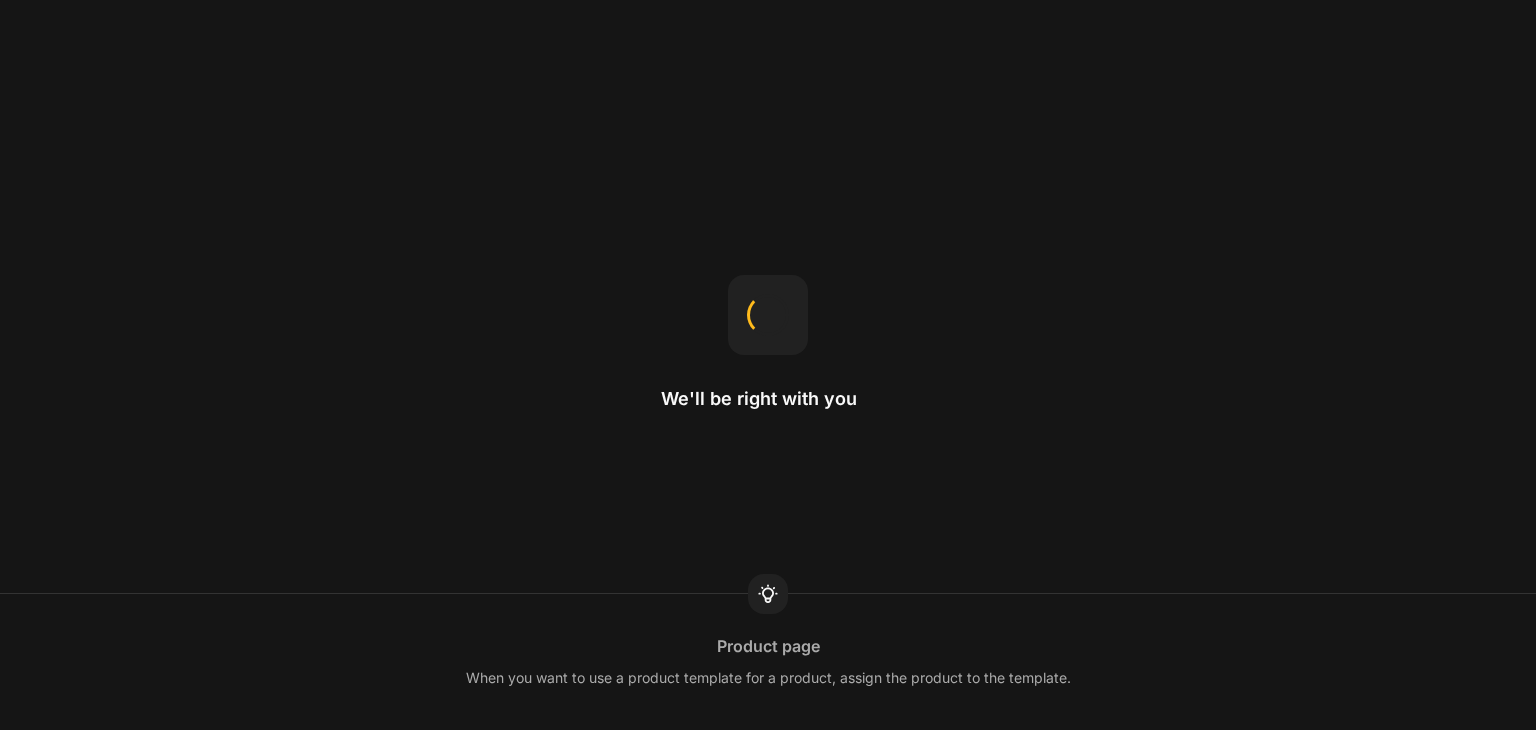 scroll, scrollTop: 0, scrollLeft: 0, axis: both 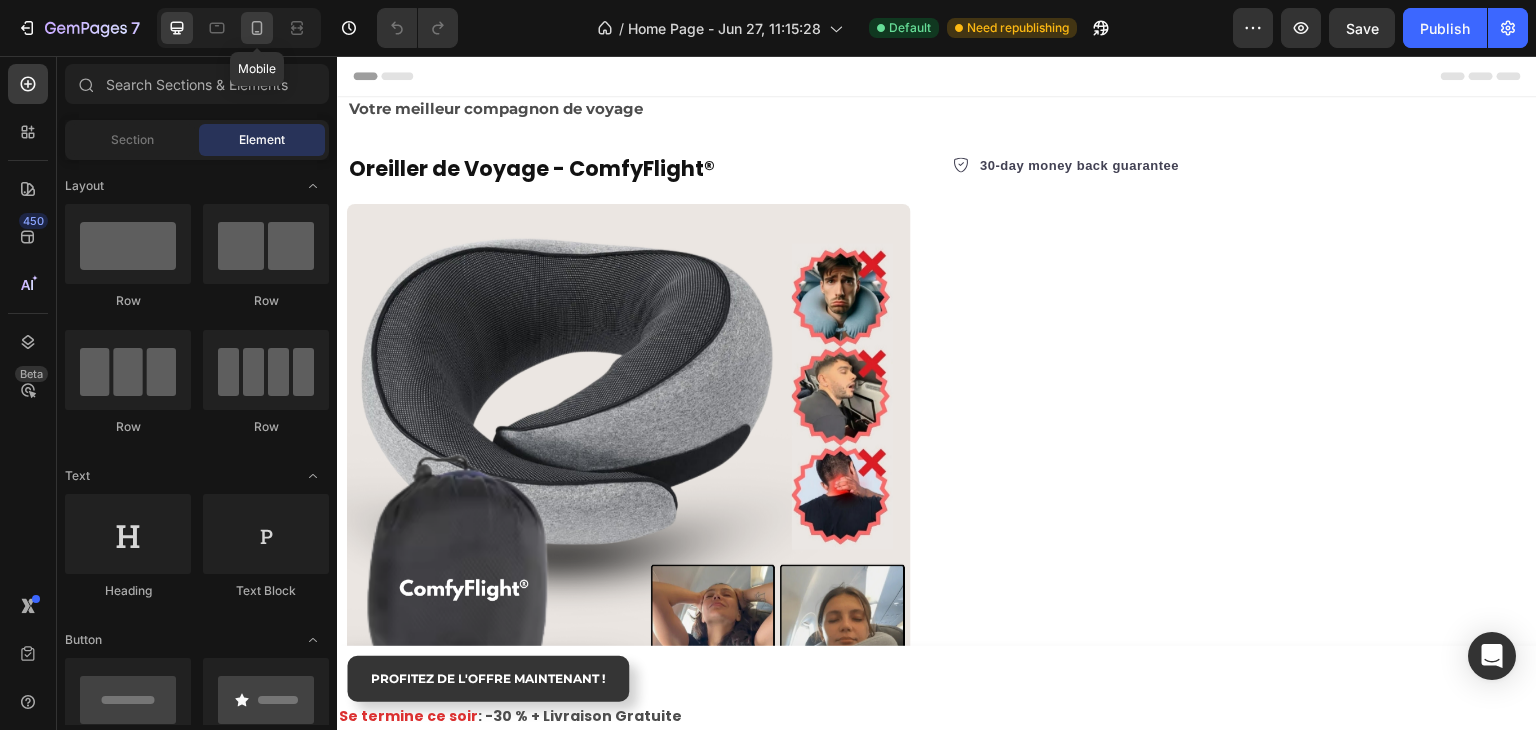 click 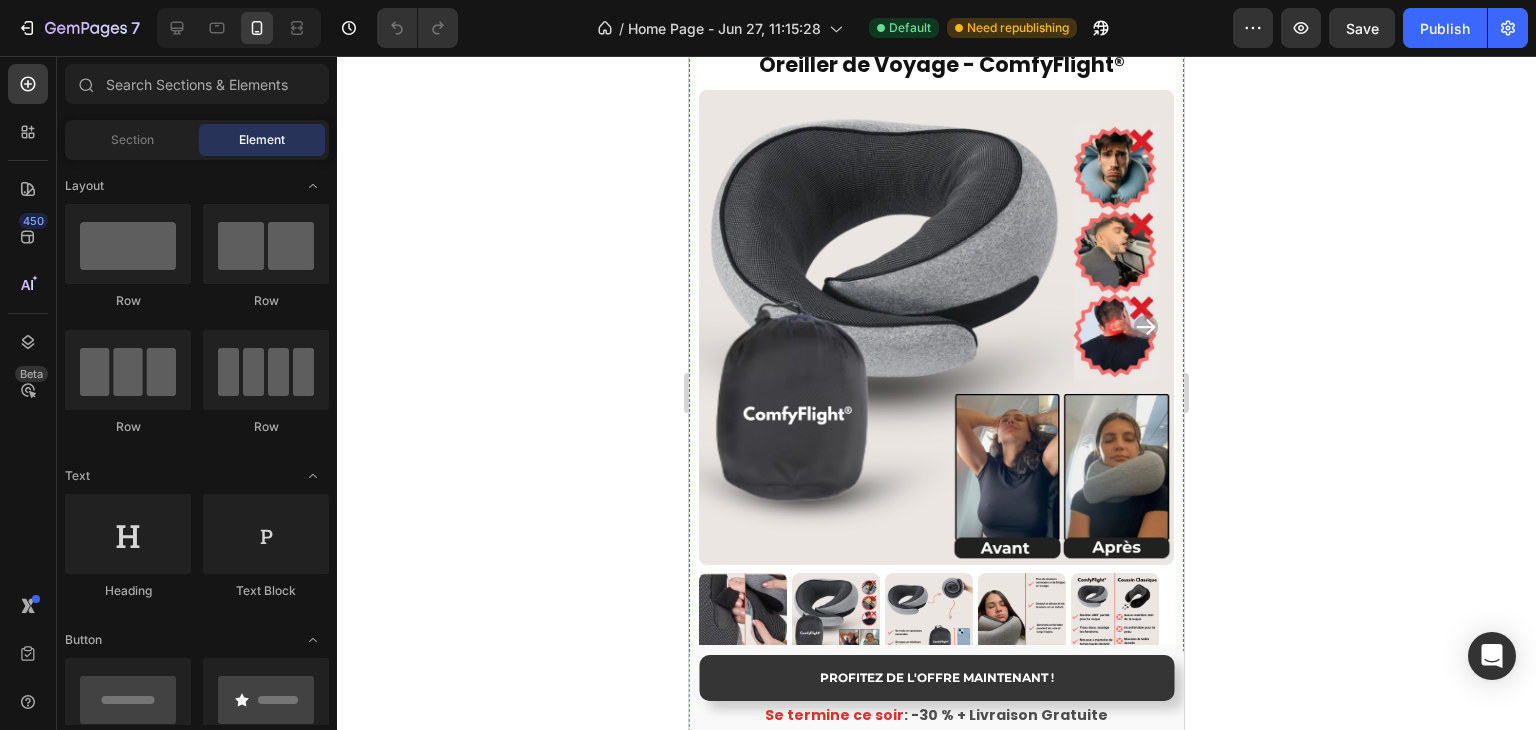 scroll, scrollTop: 400, scrollLeft: 0, axis: vertical 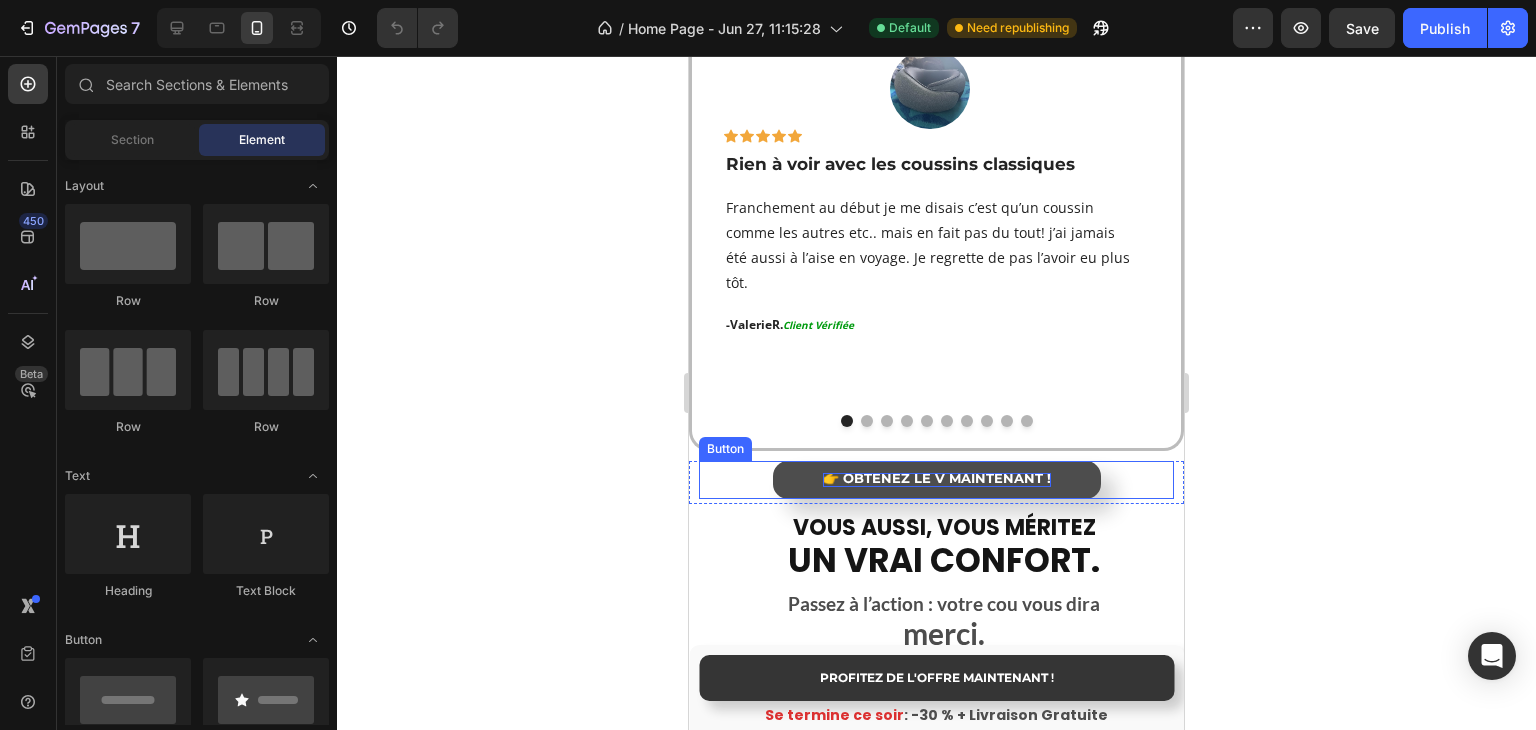 click on "👉 OBTENEZ LE V MAINTENANT !" at bounding box center (937, 478) 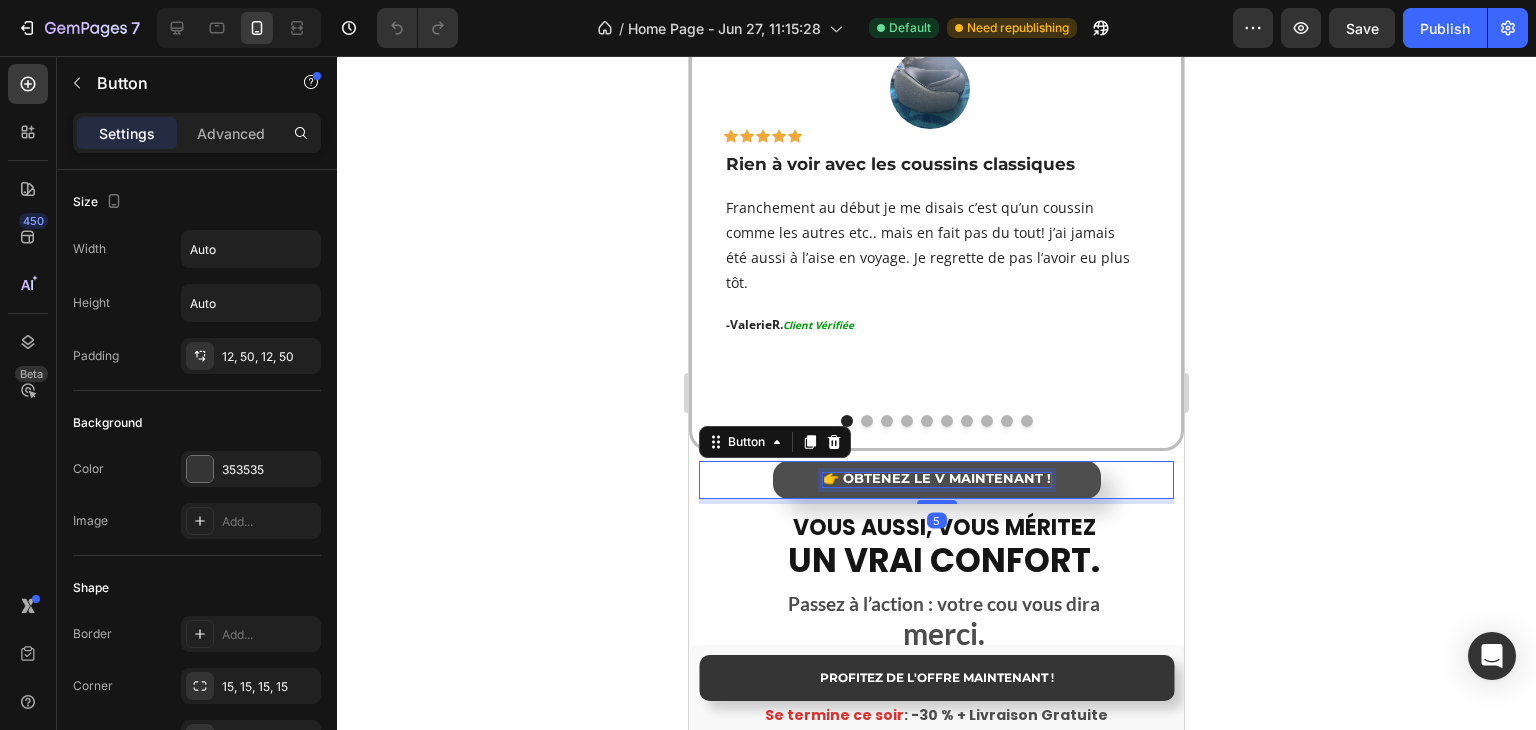 click on "👉 OBTENEZ LE V MAINTENANT !" at bounding box center [937, 478] 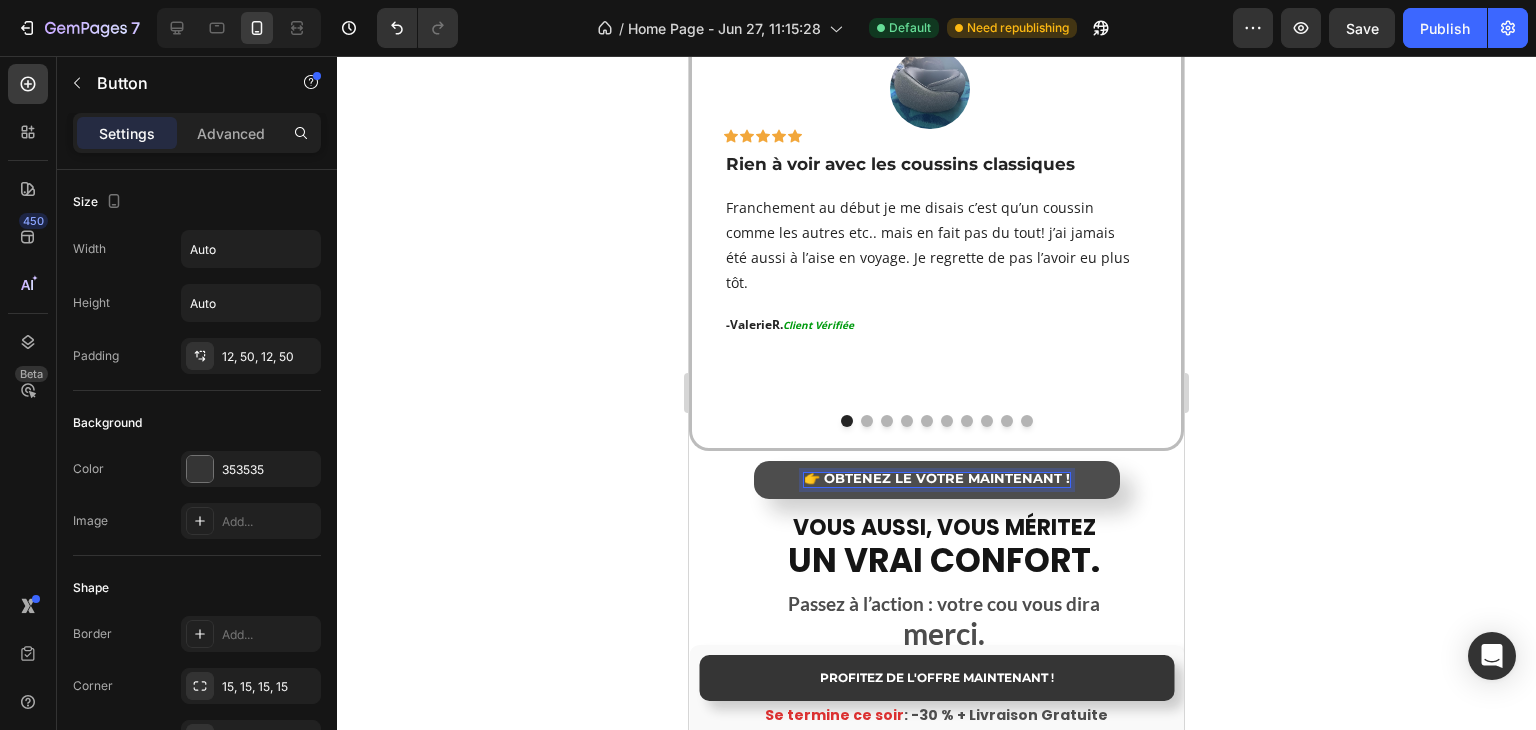 click on "👉 OBTENEZ LE VOTRE MAINTENANT !" at bounding box center (937, 480) 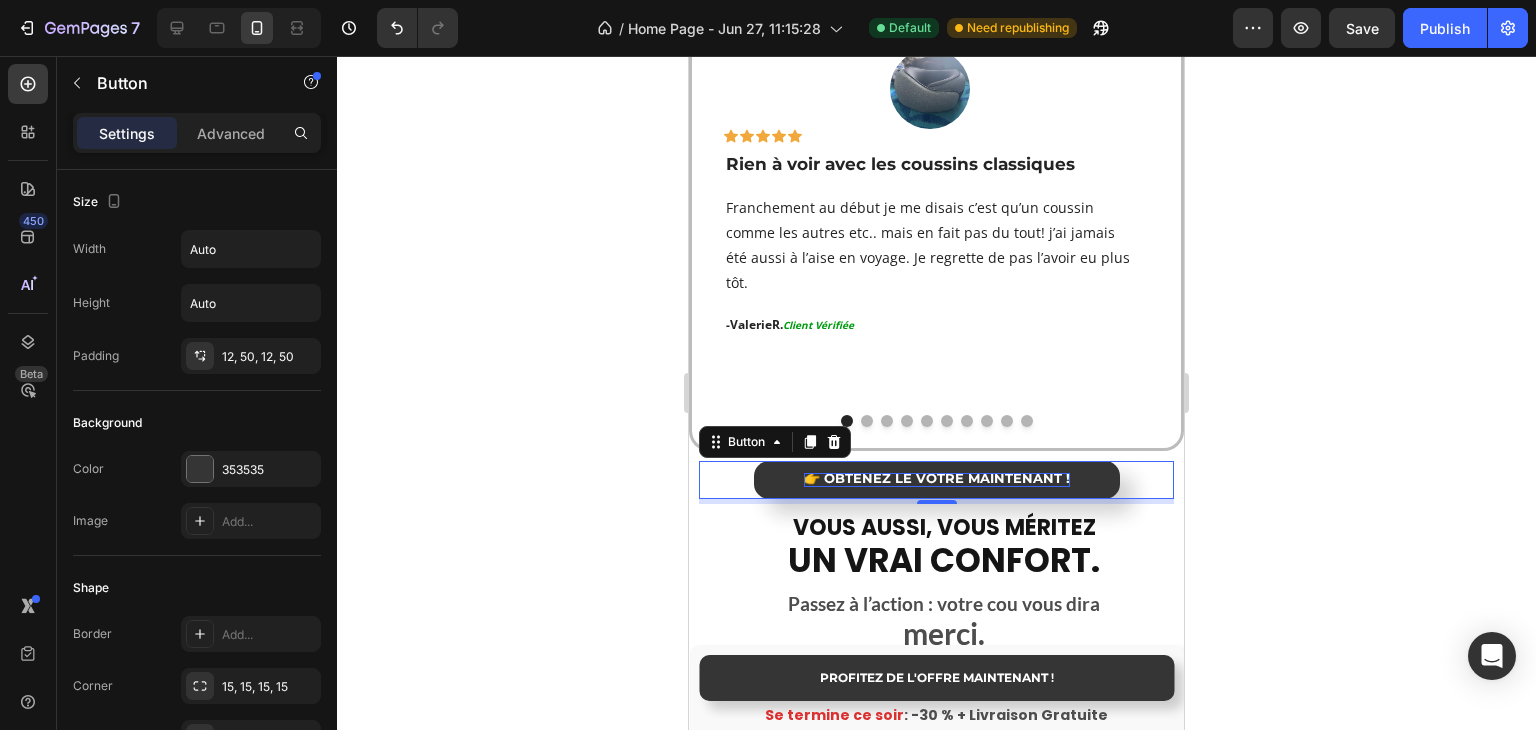 click on "👉 OBTENEZ LE VOTRE MAINTENANT !" at bounding box center (937, 478) 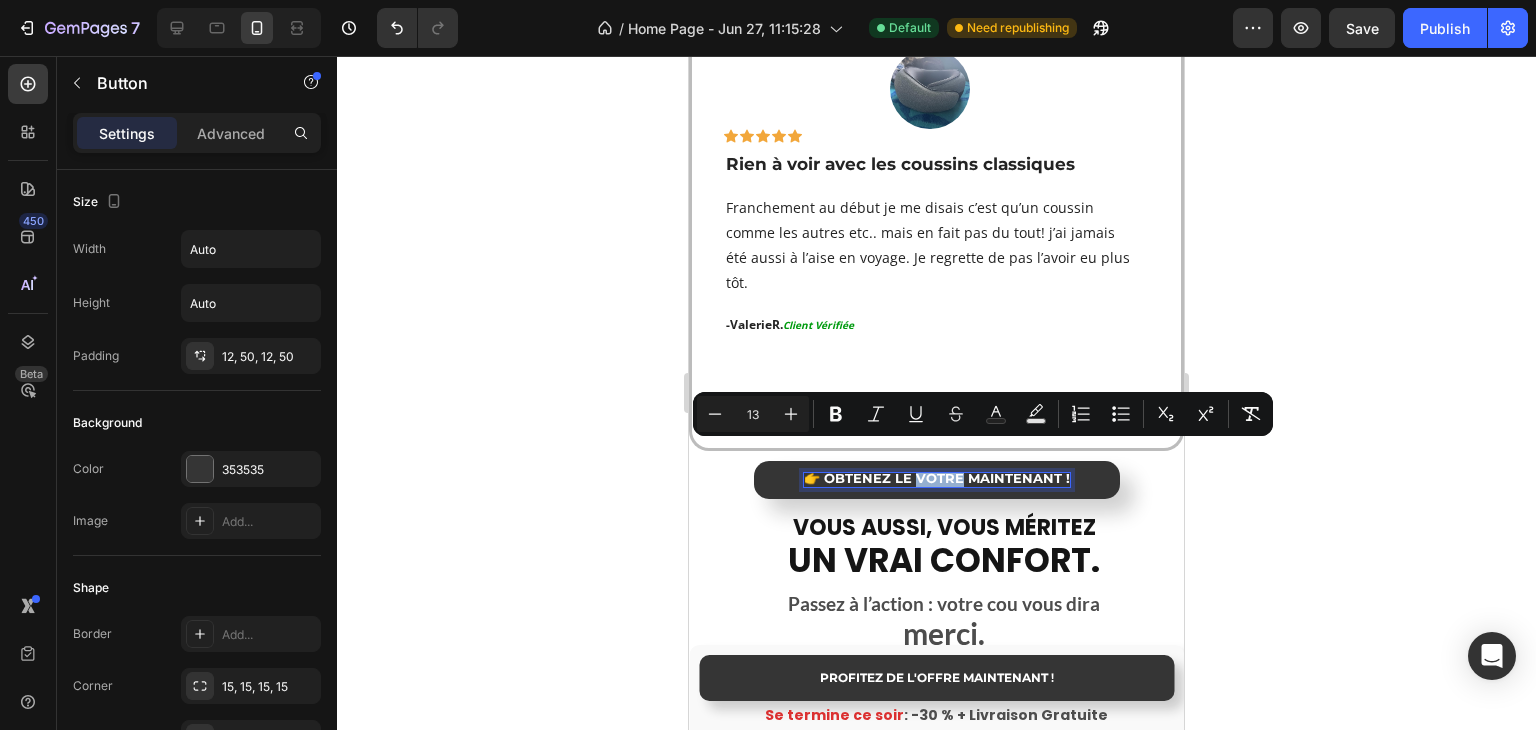 drag, startPoint x: 912, startPoint y: 450, endPoint x: 954, endPoint y: 451, distance: 42.0119 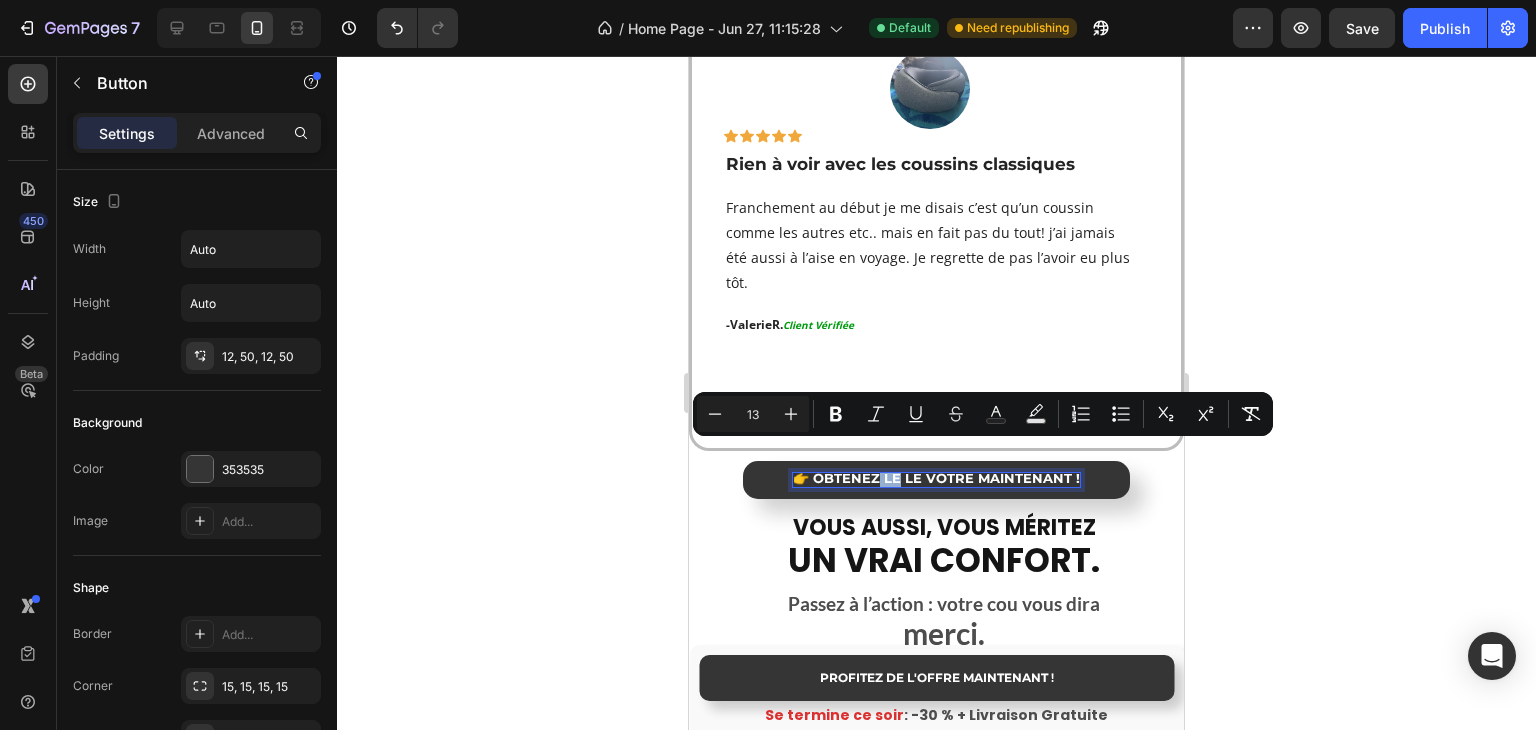drag, startPoint x: 895, startPoint y: 450, endPoint x: 876, endPoint y: 449, distance: 19.026299 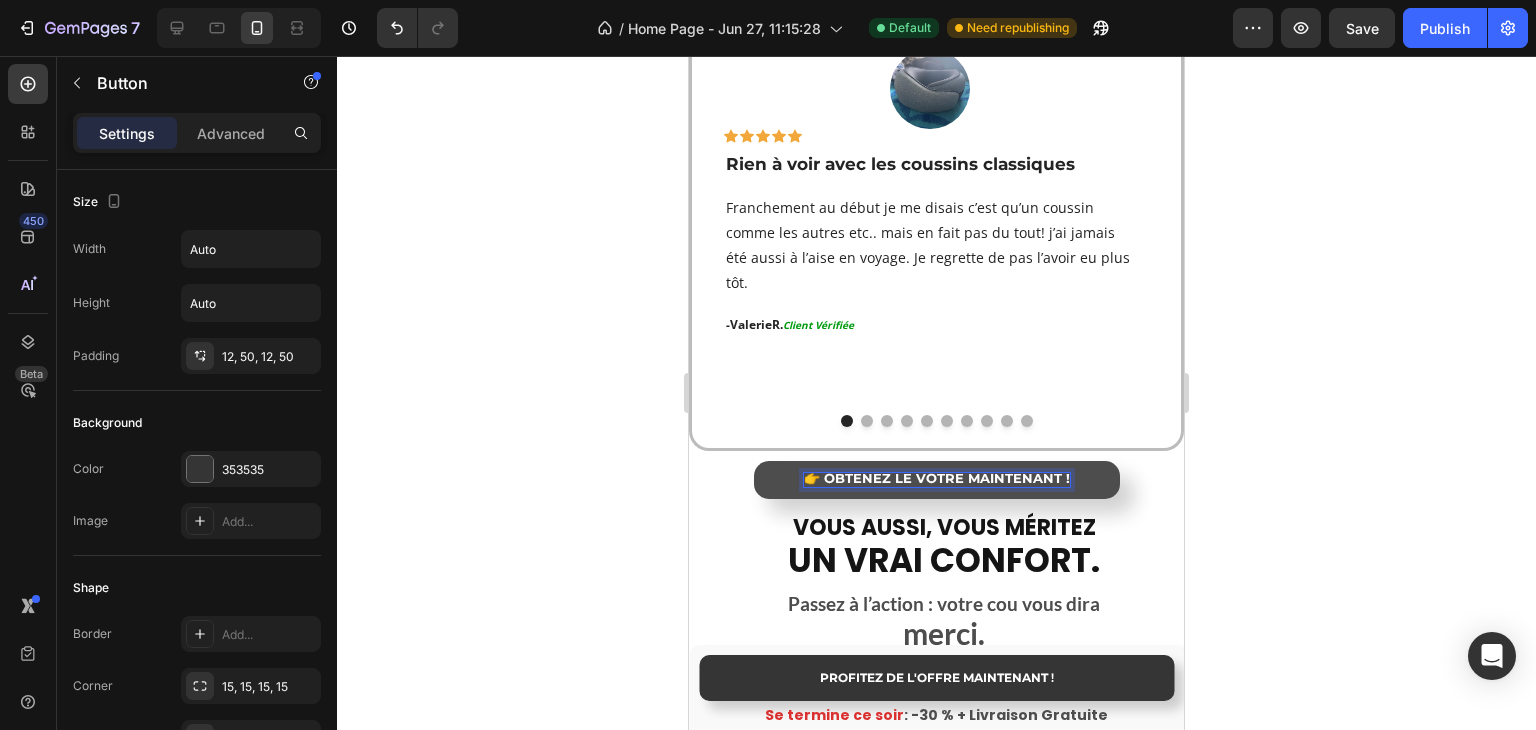 click on "👉 OBTENEZ LE VÔTRE MAINTENANT !" at bounding box center (937, 480) 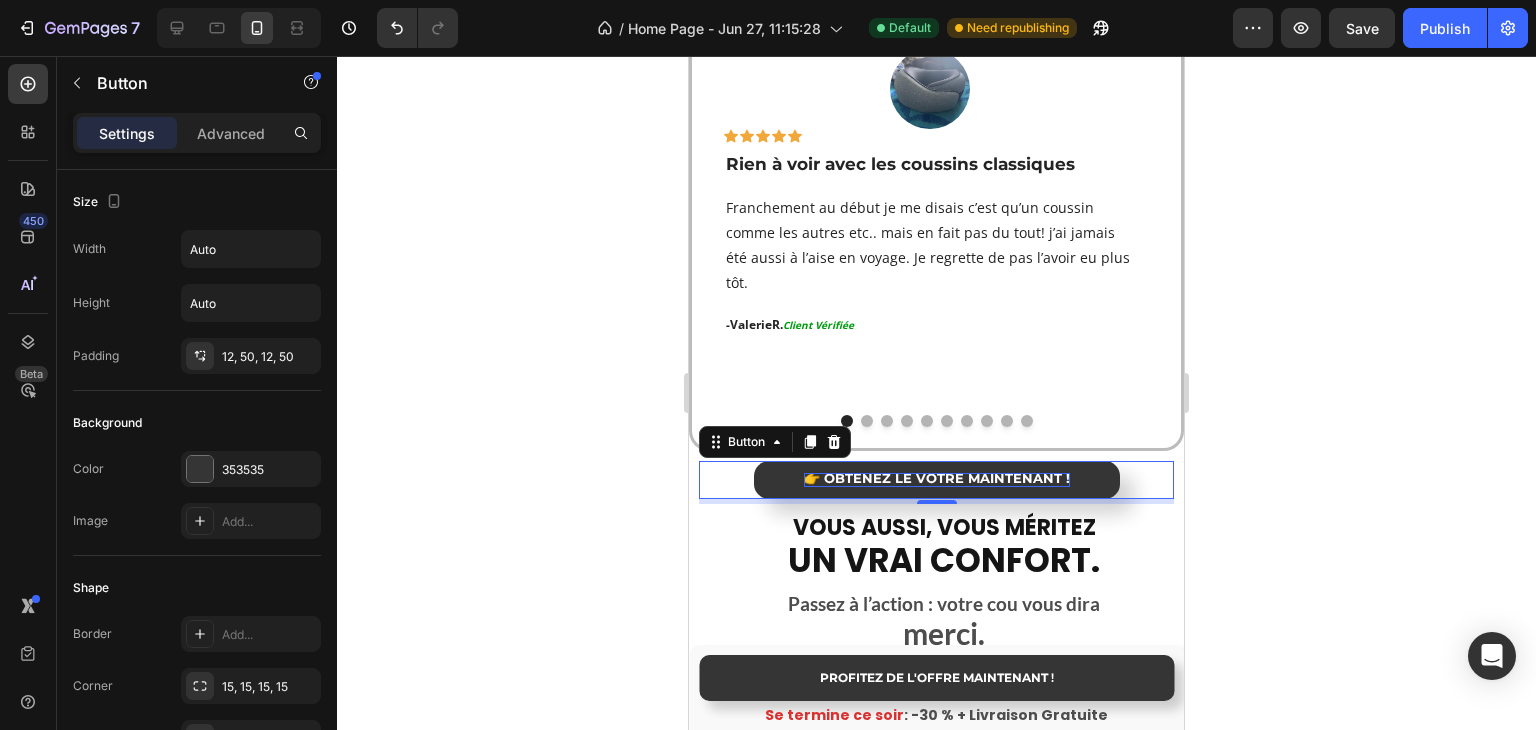 click on "👉 OBTENEZ LE VÔTRE MAINTENANT !" at bounding box center [937, 478] 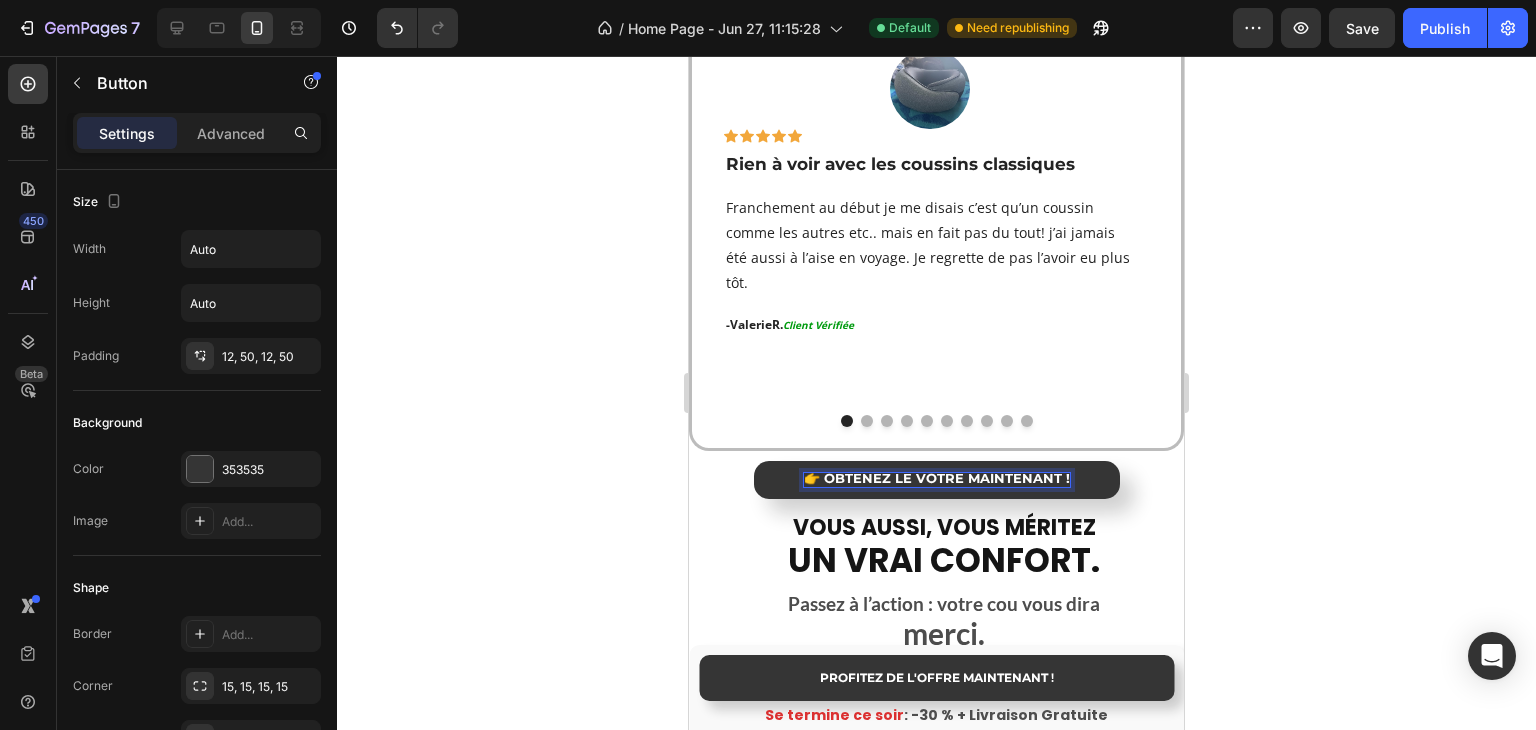 click on "👉 OBTENEZ LE VÔTRE MAINTENANT !" at bounding box center (937, 478) 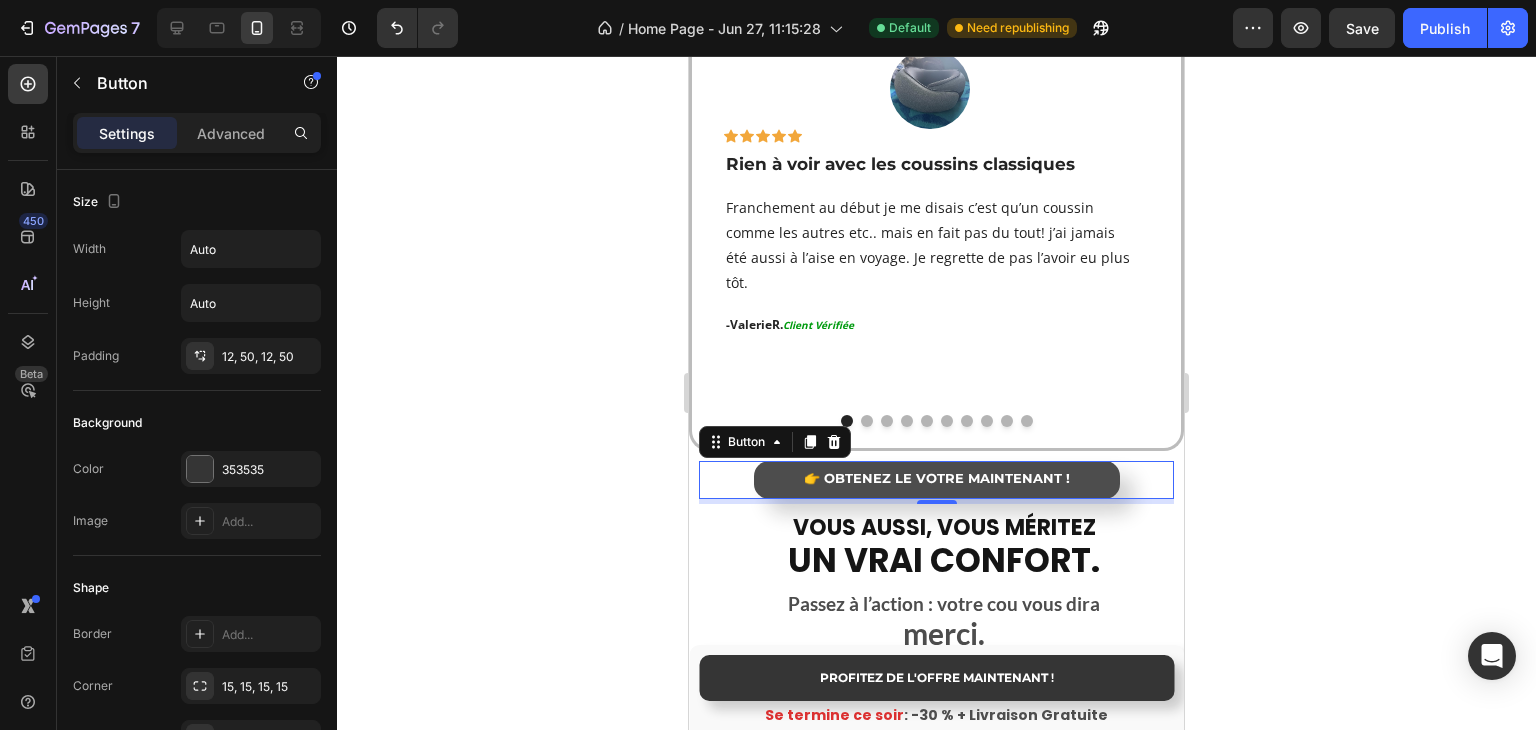 click on "👉 OBTENEZ LE VÔTRE MAINTENANT !" at bounding box center [937, 480] 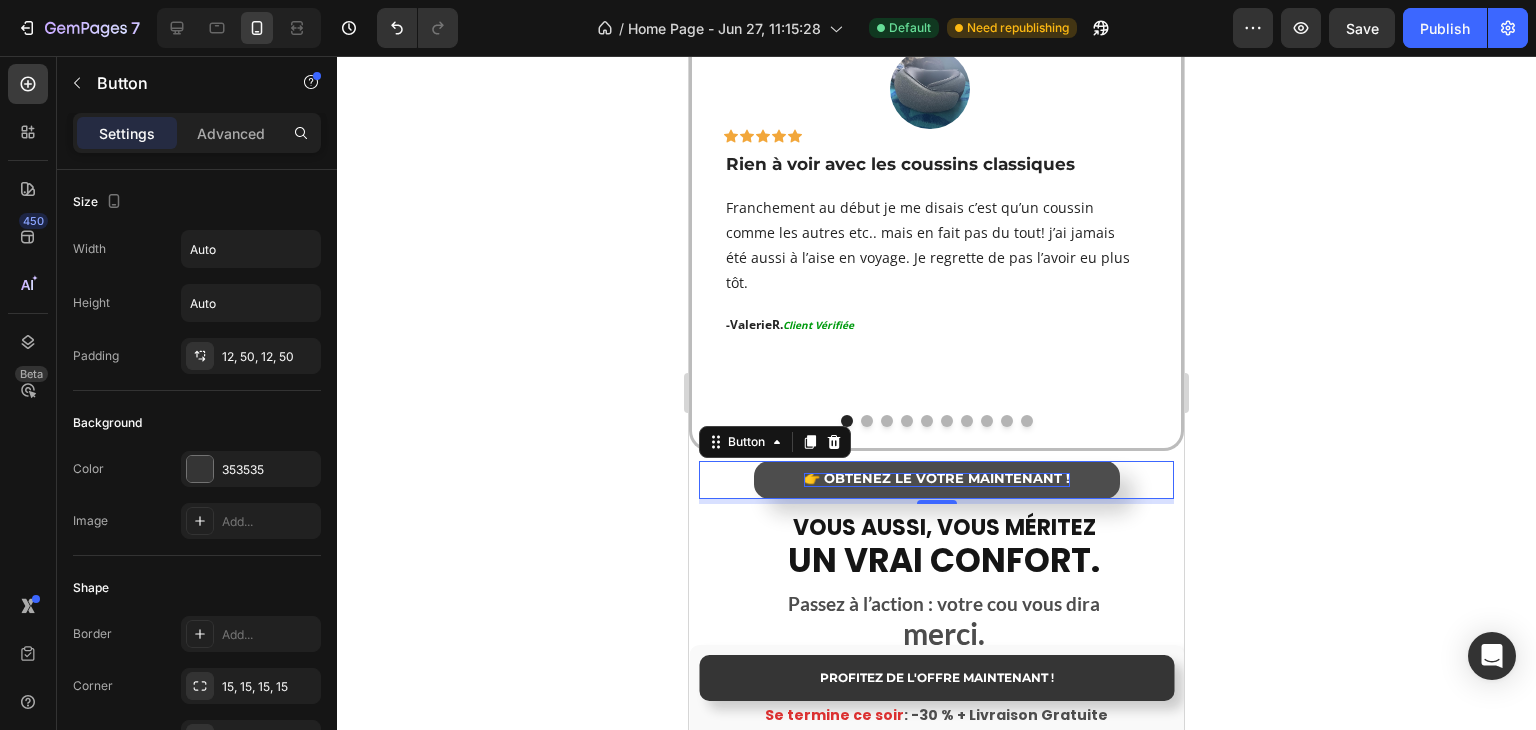 click on "👉 OBTENEZ LE VÔTRE MAINTENANT !" at bounding box center (937, 478) 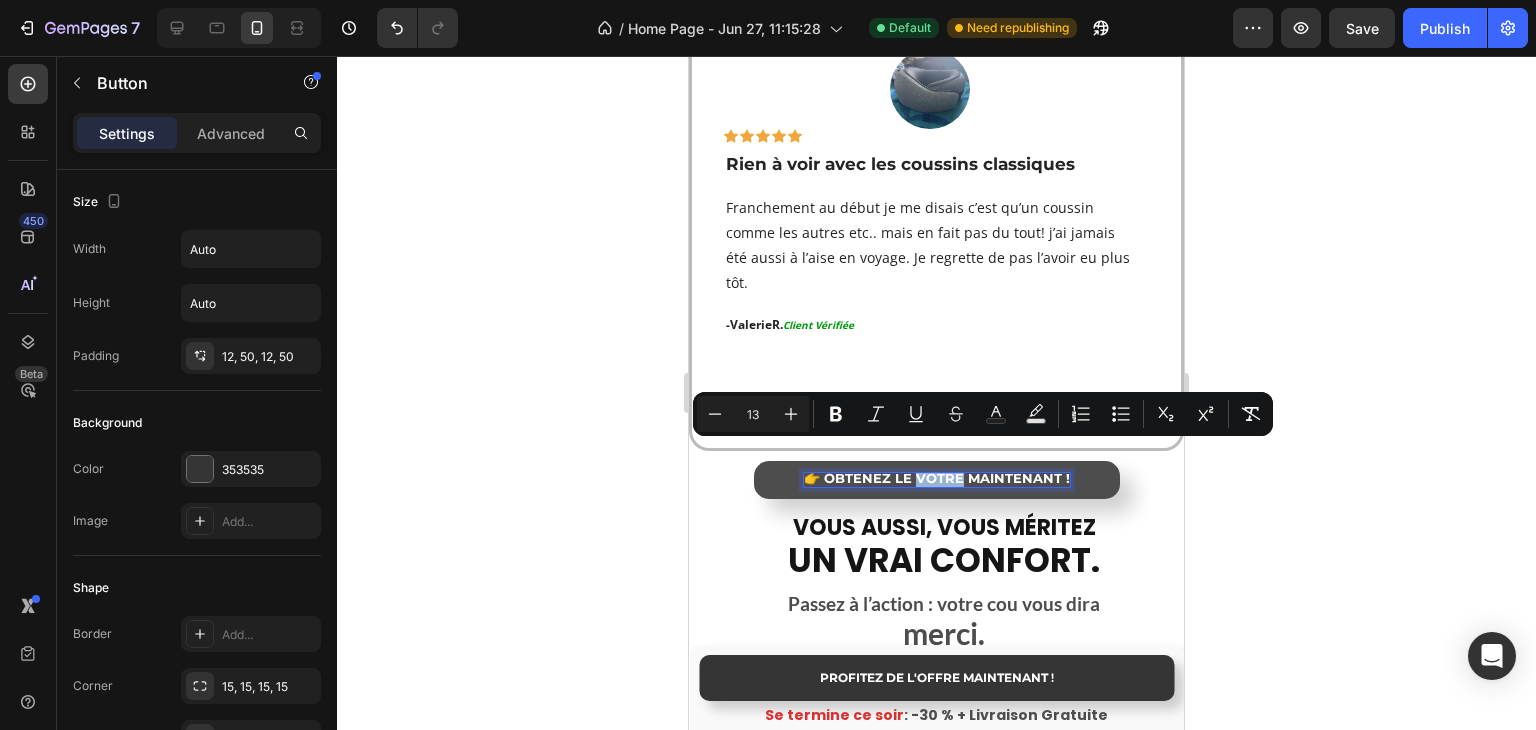 drag, startPoint x: 907, startPoint y: 451, endPoint x: 952, endPoint y: 452, distance: 45.01111 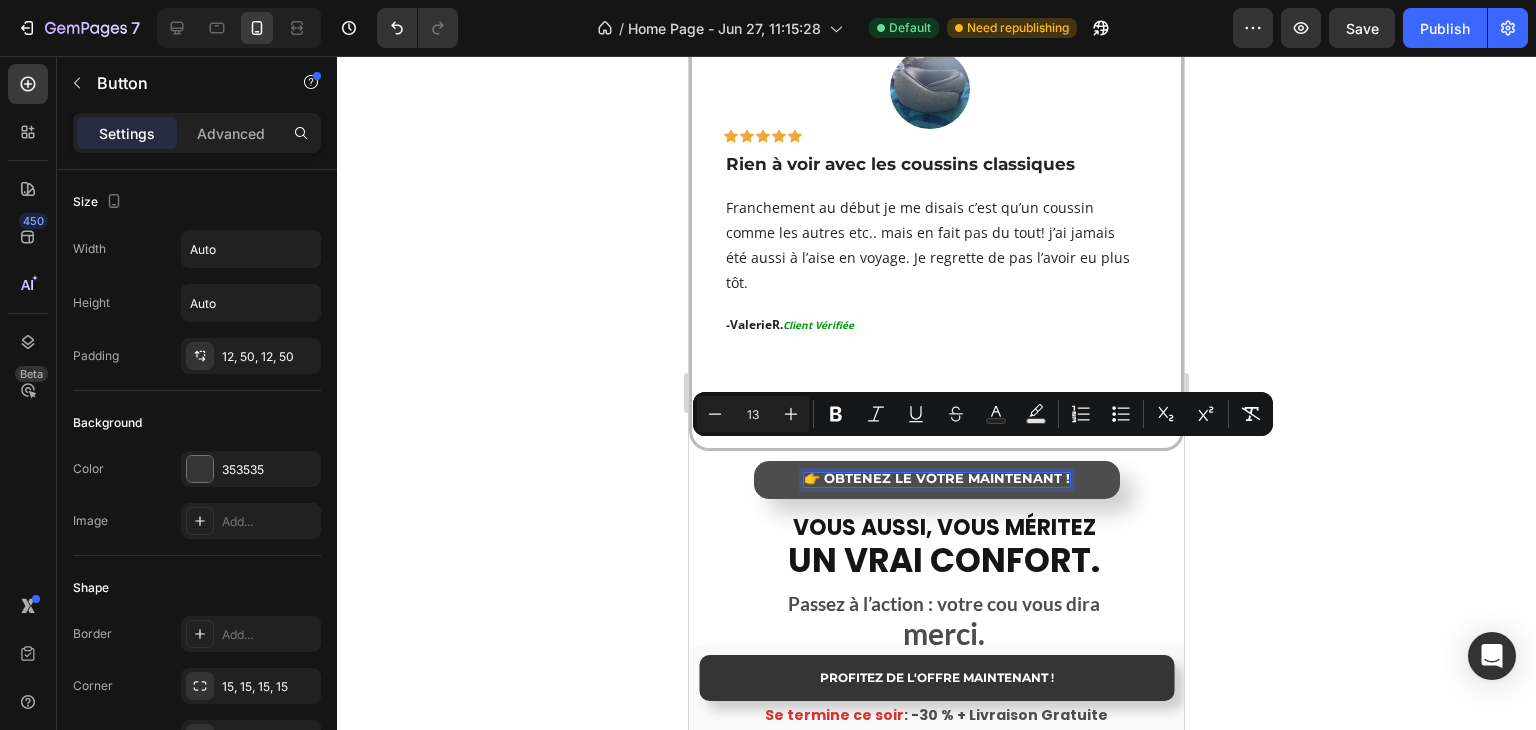 click on "👉 OBTENEZ LE VÔTRE MAINTENANT !" at bounding box center (937, 478) 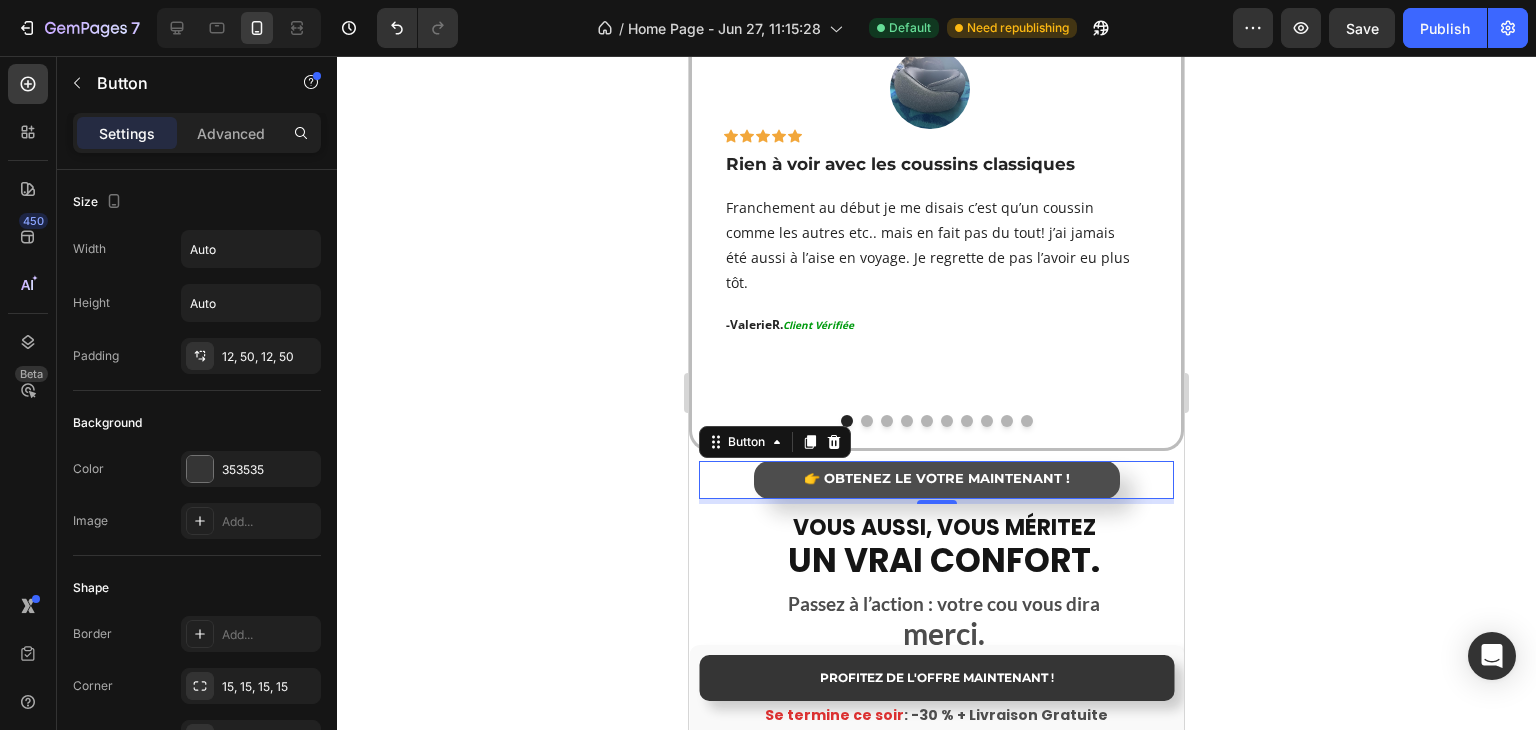 click on "👉 OBTENEZ LE VÔTRE MAINTENANT !" at bounding box center [937, 480] 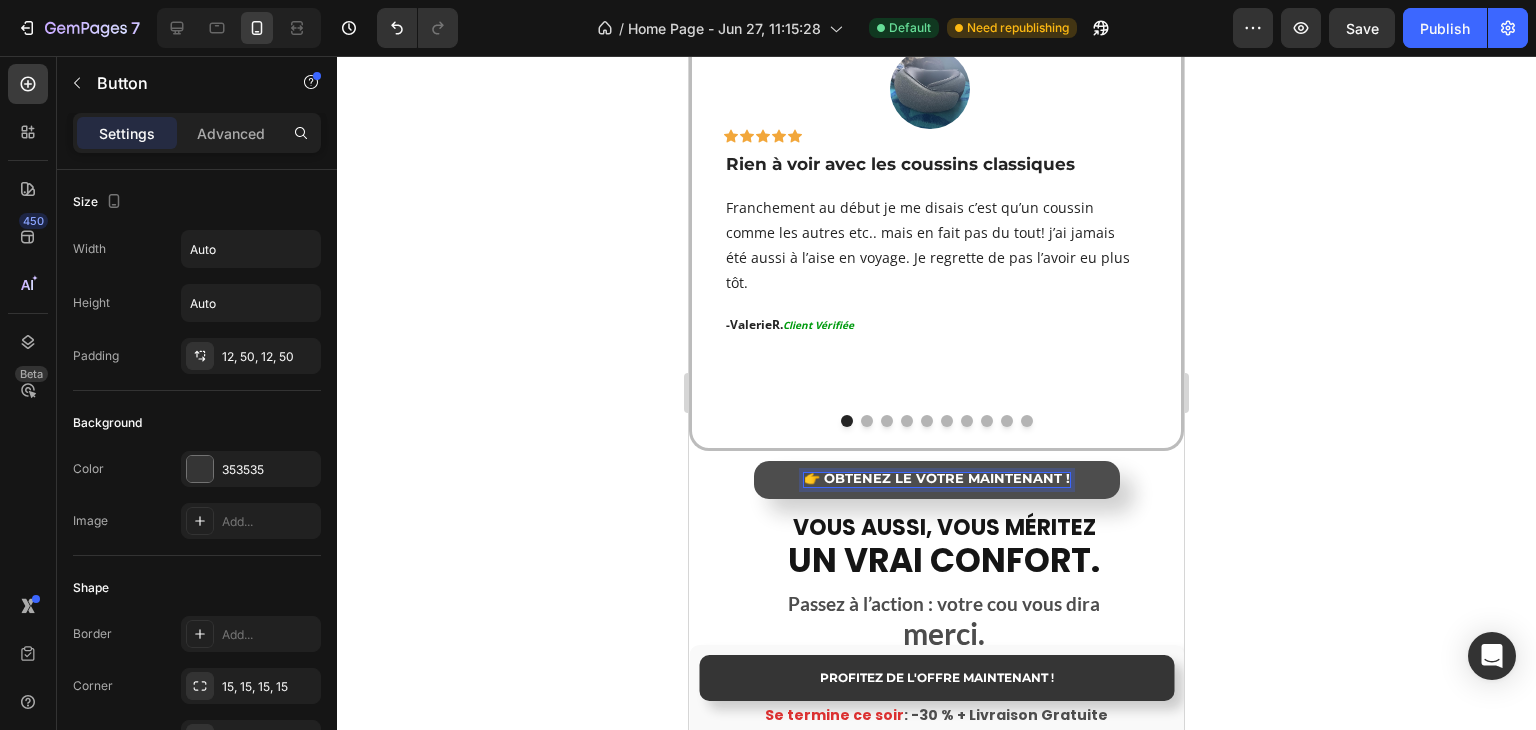 click on "👉 OBTENEZ LE VÔTRE MAINTENANT !" at bounding box center [937, 478] 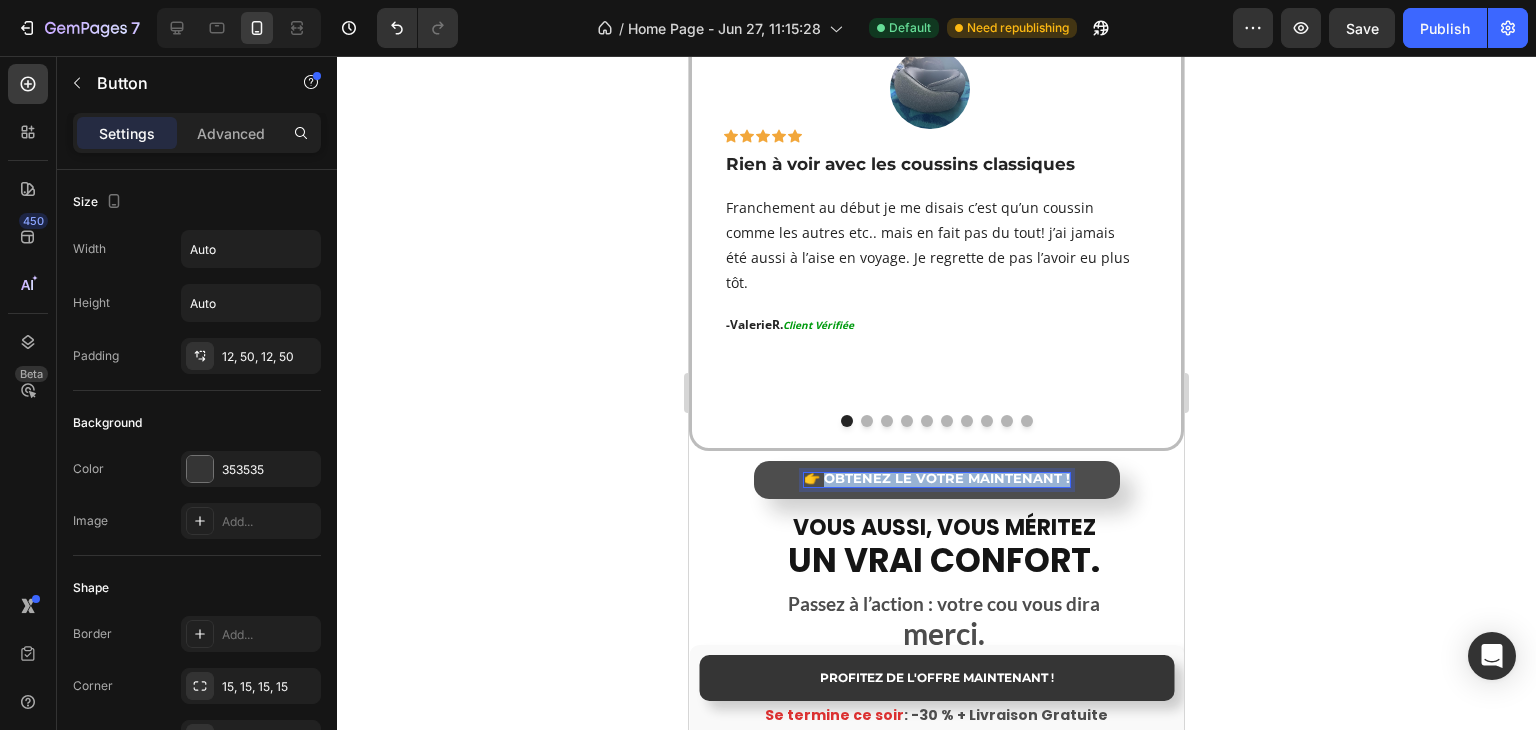 drag, startPoint x: 1058, startPoint y: 453, endPoint x: 822, endPoint y: 449, distance: 236.03389 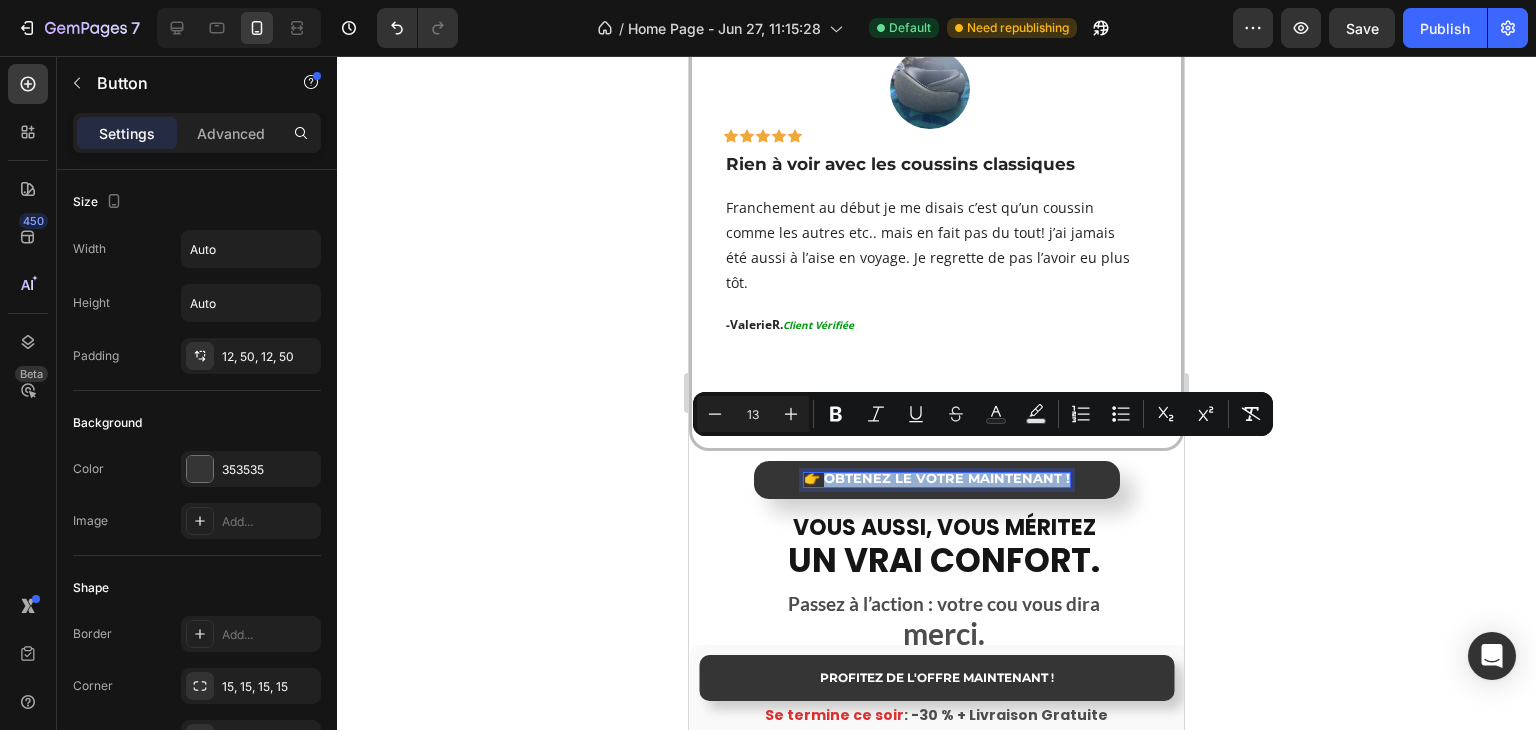 copy on "BTENEZ LE VÔTRE MAINTENANT !" 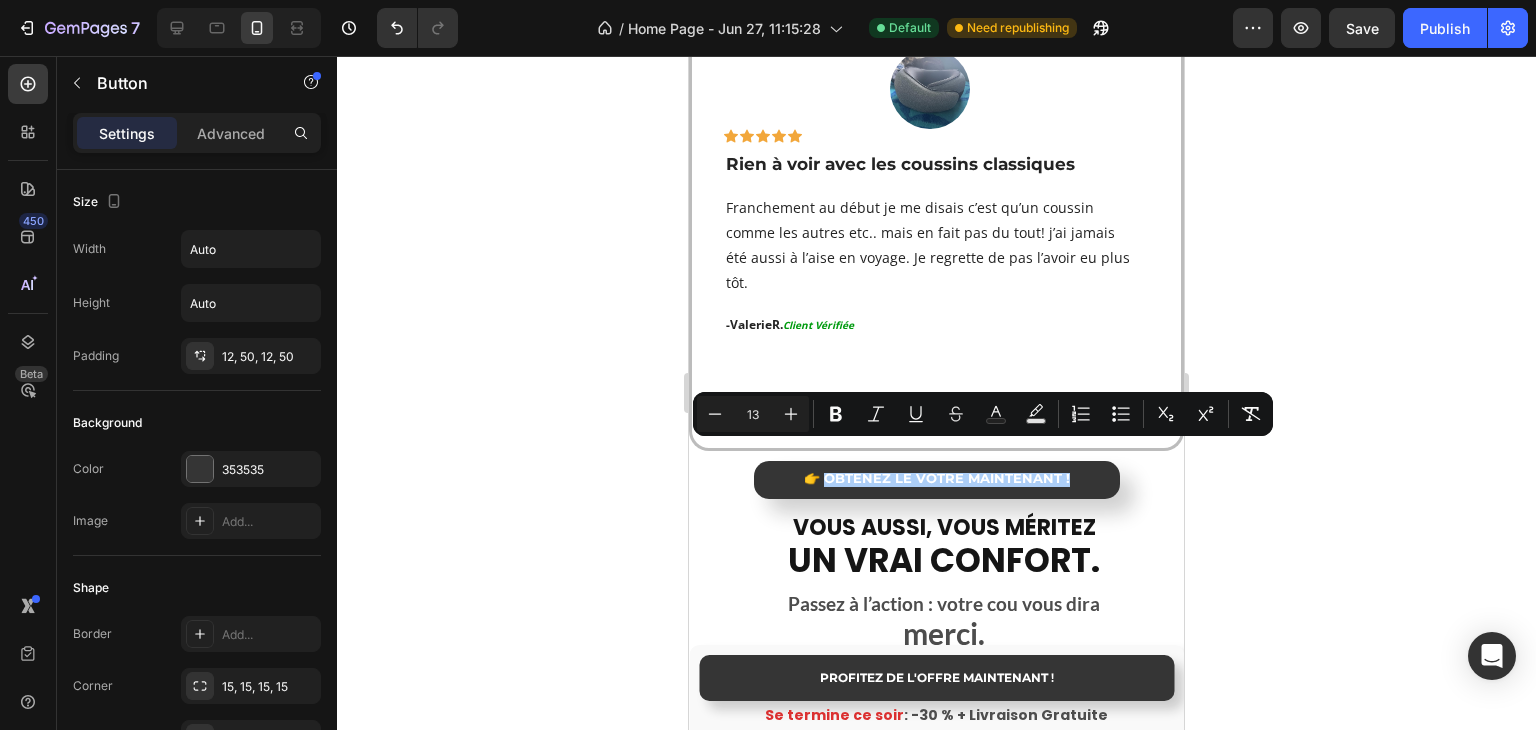drag, startPoint x: 1211, startPoint y: 522, endPoint x: 492, endPoint y: 462, distance: 721.49915 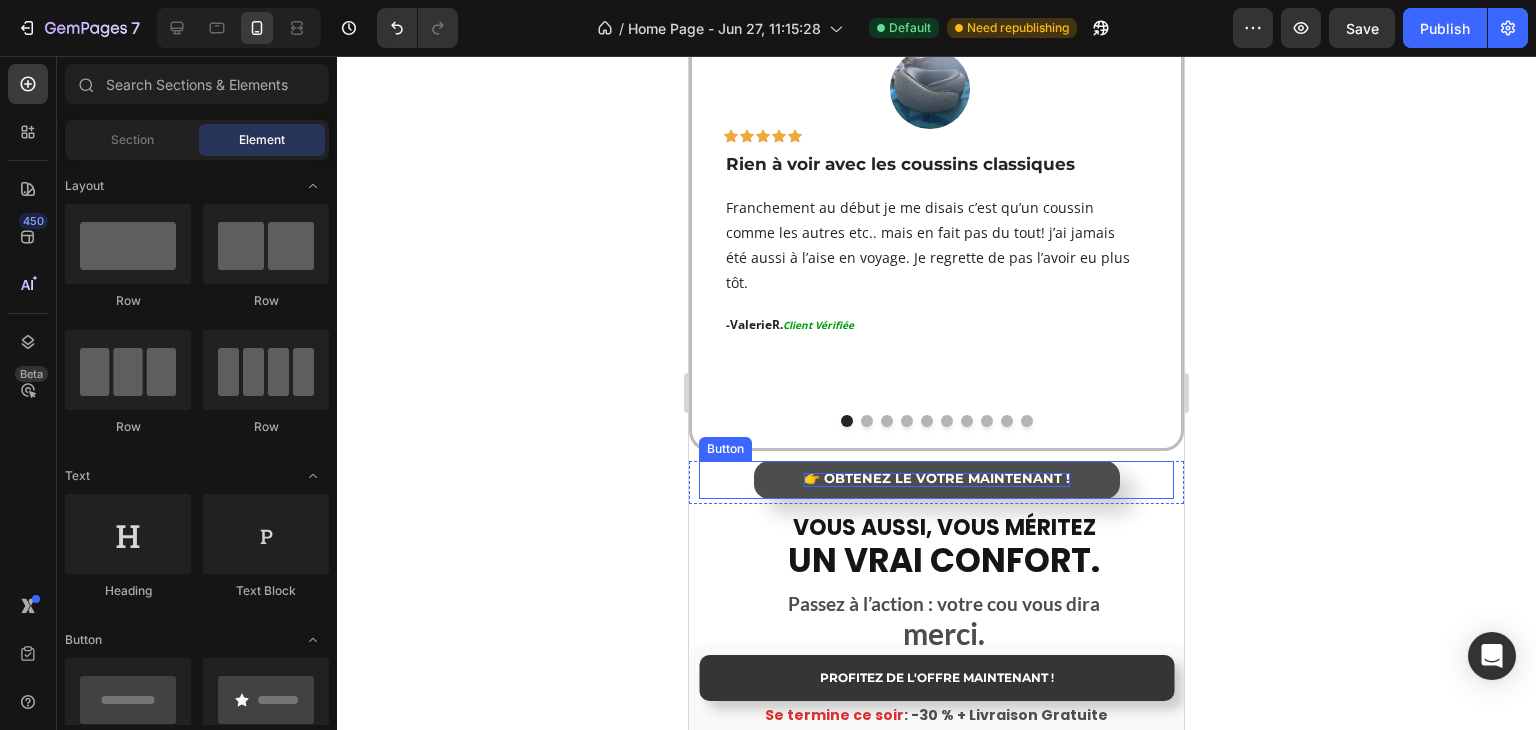 click on "👉 OBTENEZ LE VÔTRE MAINTENANT !" at bounding box center (937, 478) 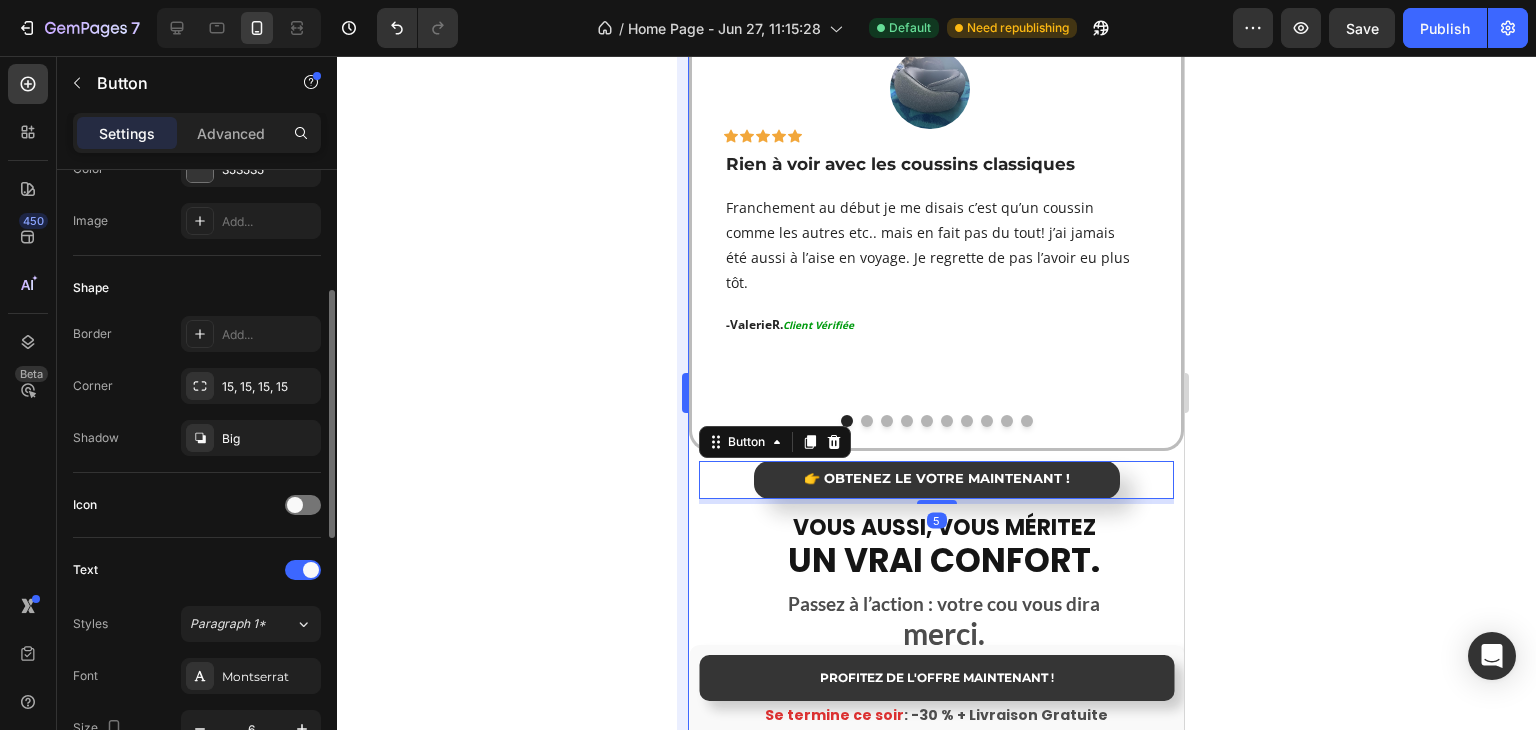 scroll, scrollTop: 0, scrollLeft: 0, axis: both 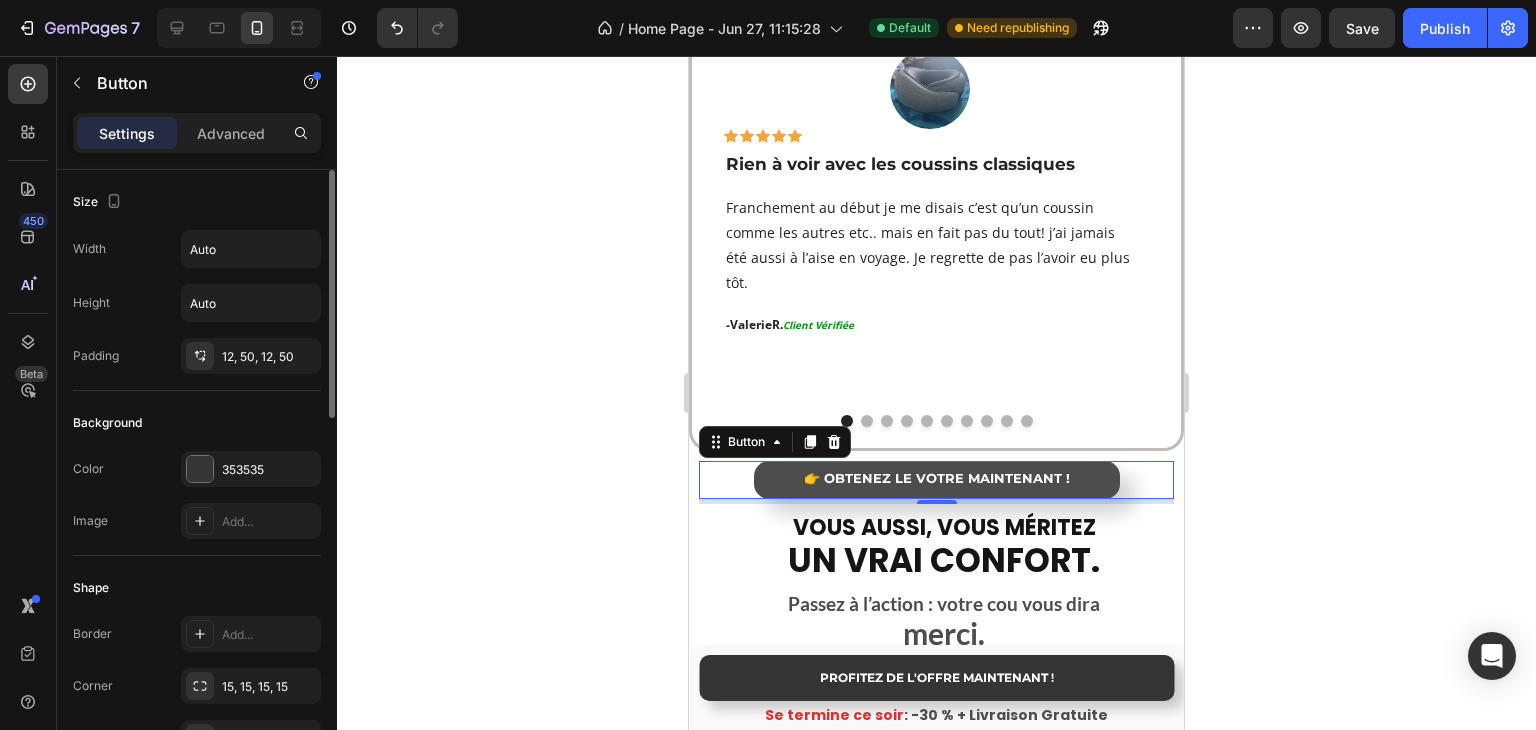 click on "👉 OBTENEZ LE VÔTRE MAINTENANT !" at bounding box center [937, 480] 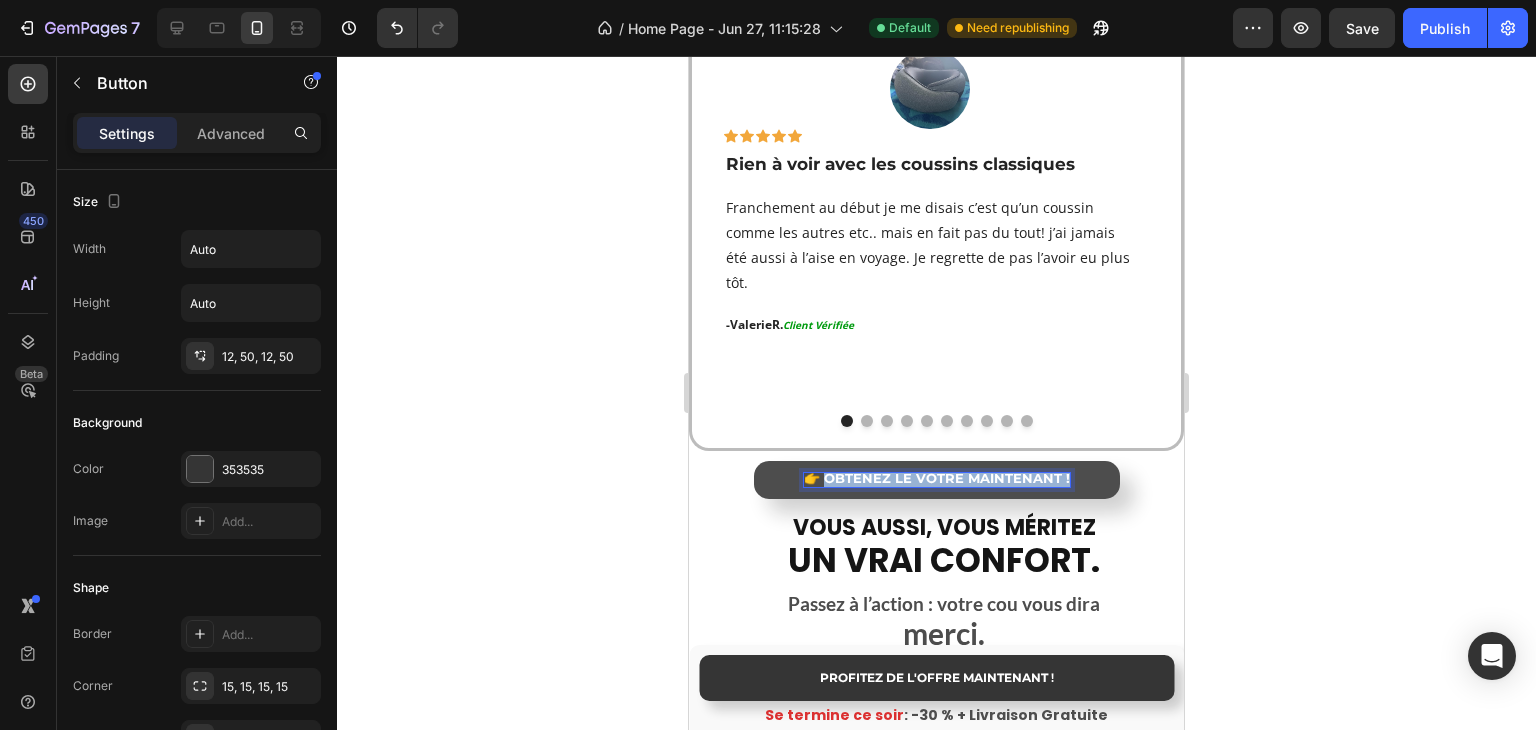 drag, startPoint x: 821, startPoint y: 453, endPoint x: 1063, endPoint y: 459, distance: 242.07437 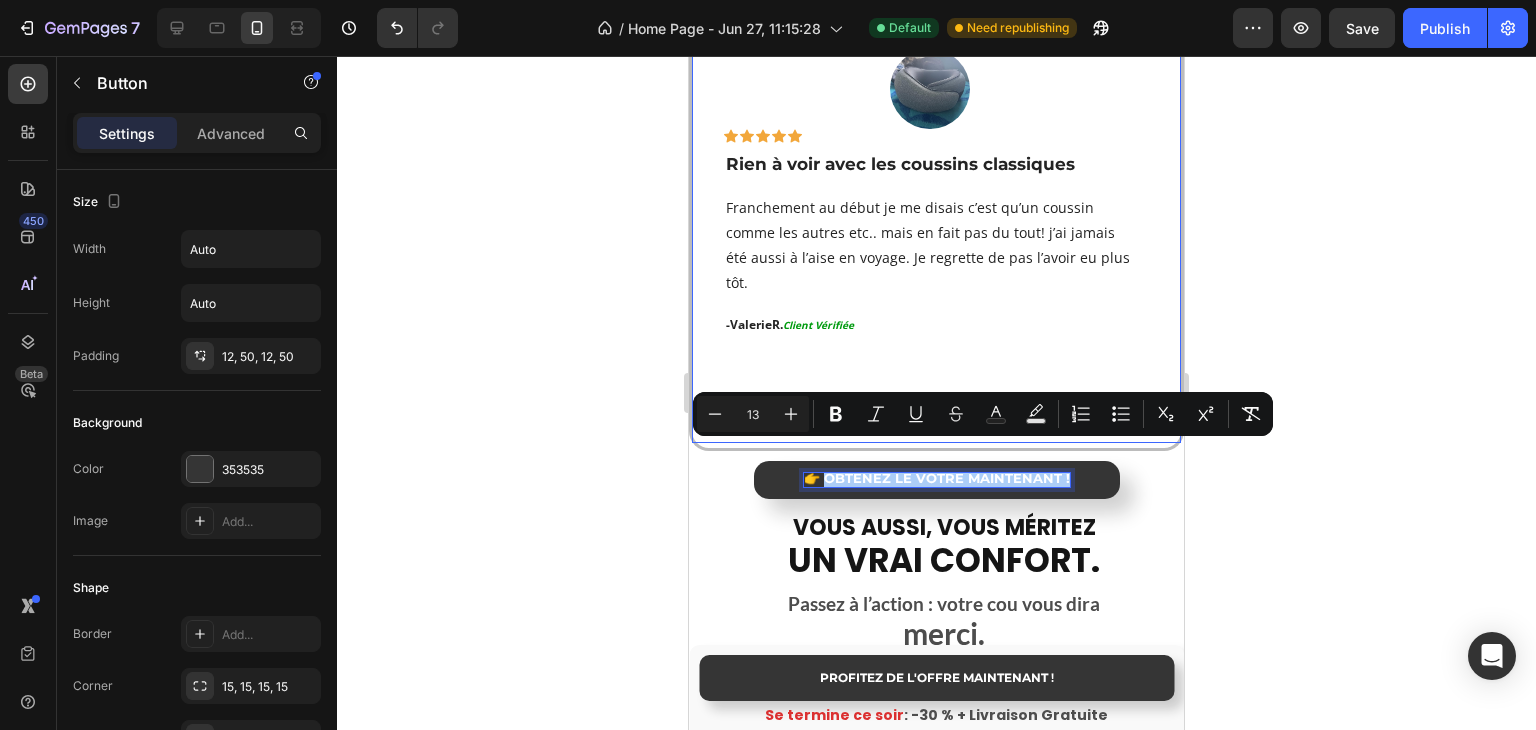 drag, startPoint x: 687, startPoint y: 348, endPoint x: 676, endPoint y: 391, distance: 44.38468 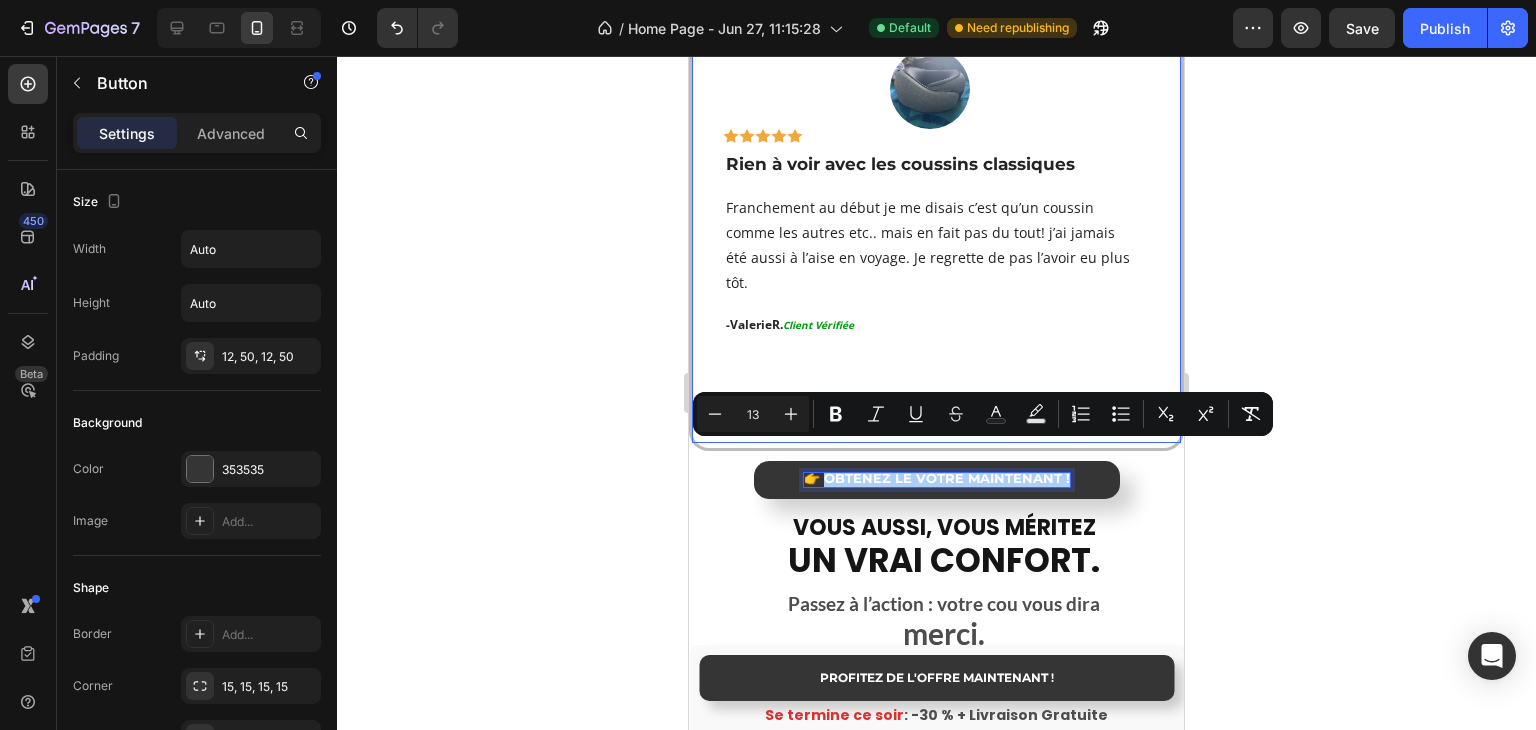 click 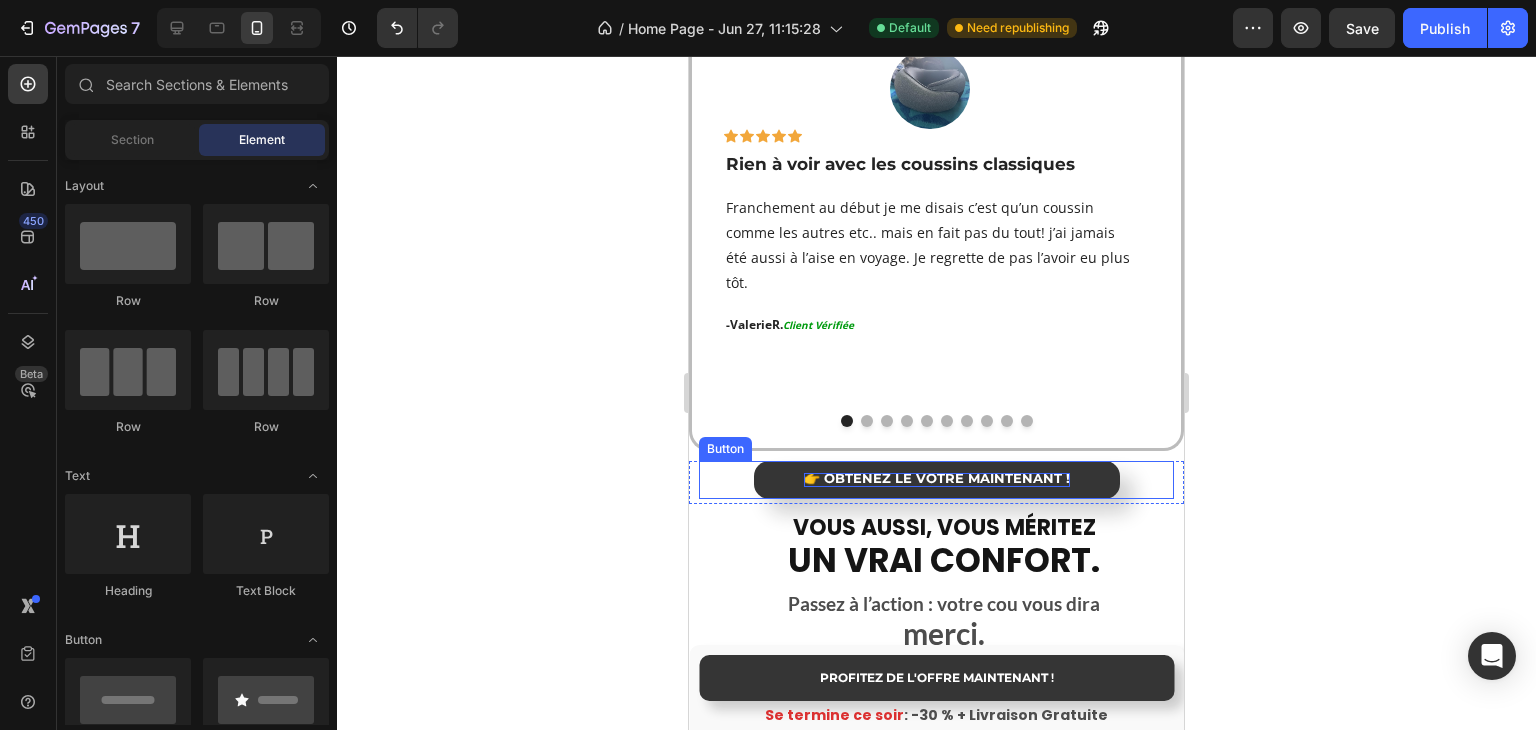 click on "👉 OBTENEZ LE VÔTRE MAINTENANT !" at bounding box center (937, 478) 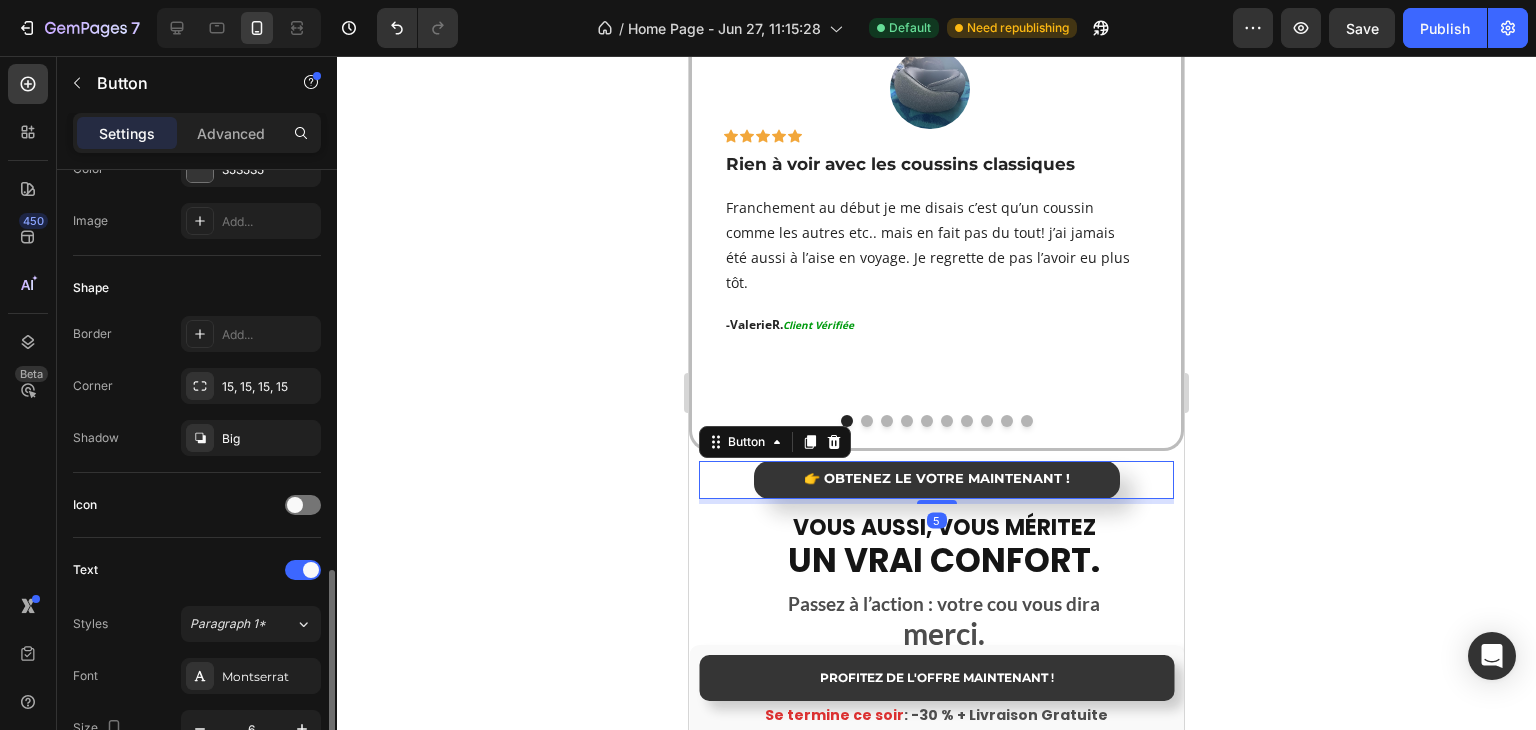 scroll, scrollTop: 500, scrollLeft: 0, axis: vertical 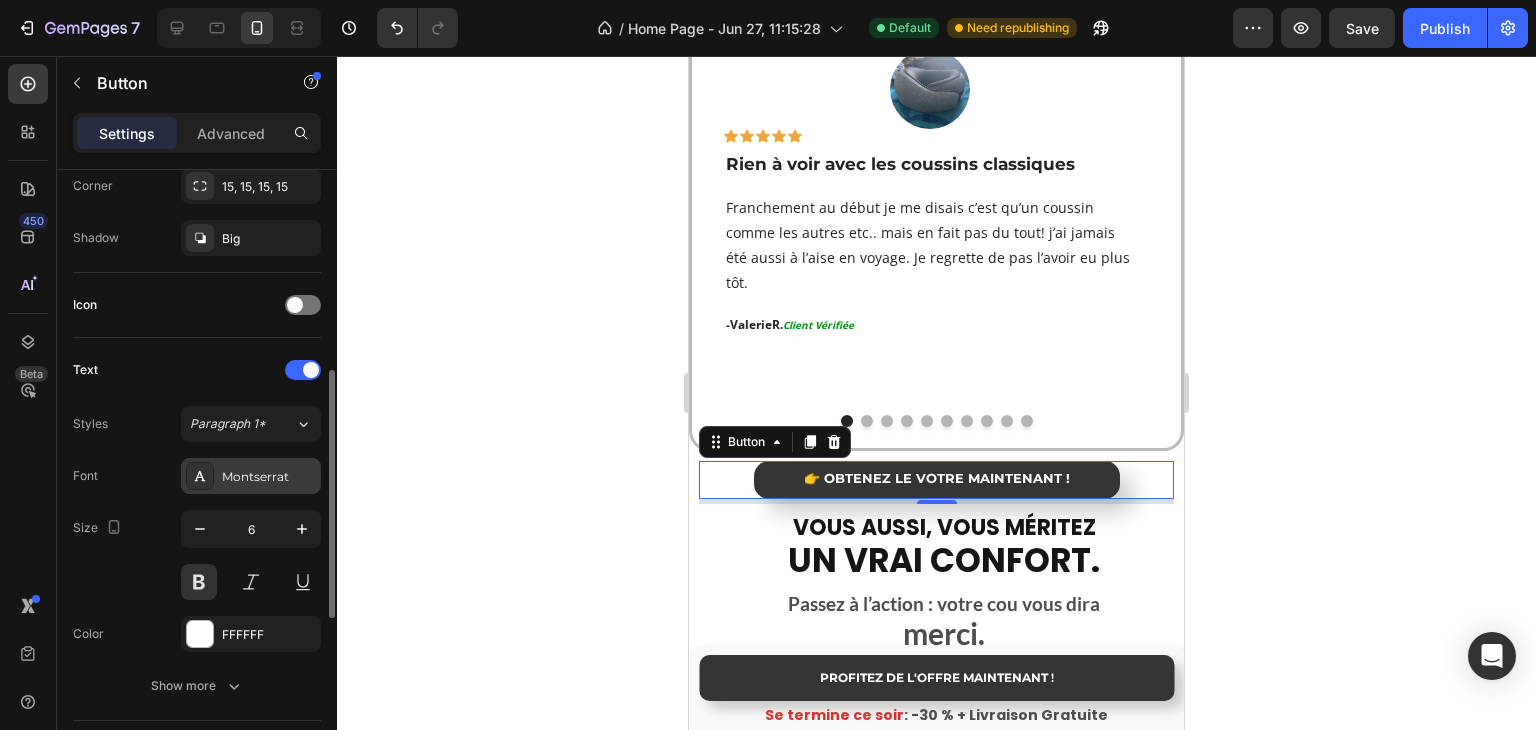 click on "Montserrat" at bounding box center (251, 476) 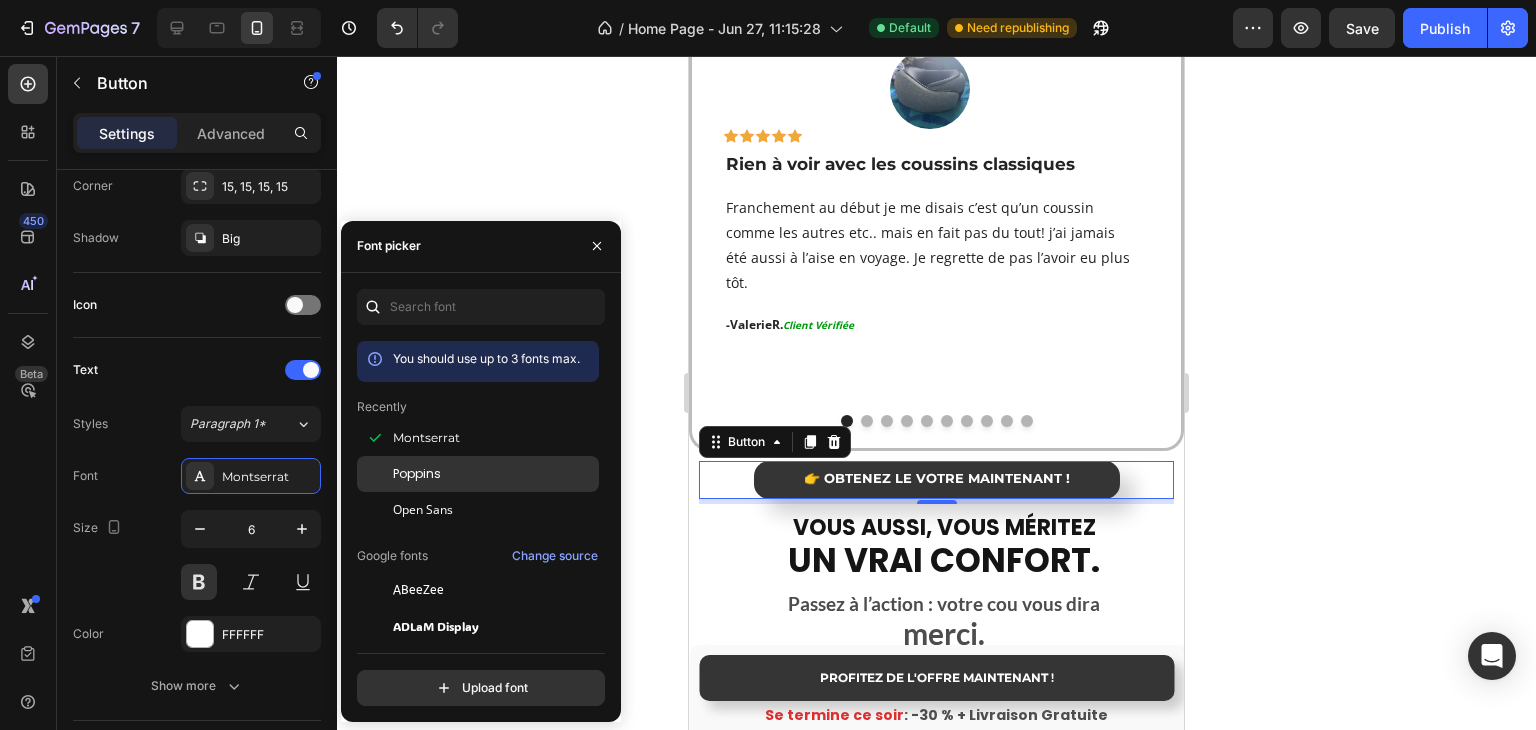 click on "Poppins" at bounding box center [494, 474] 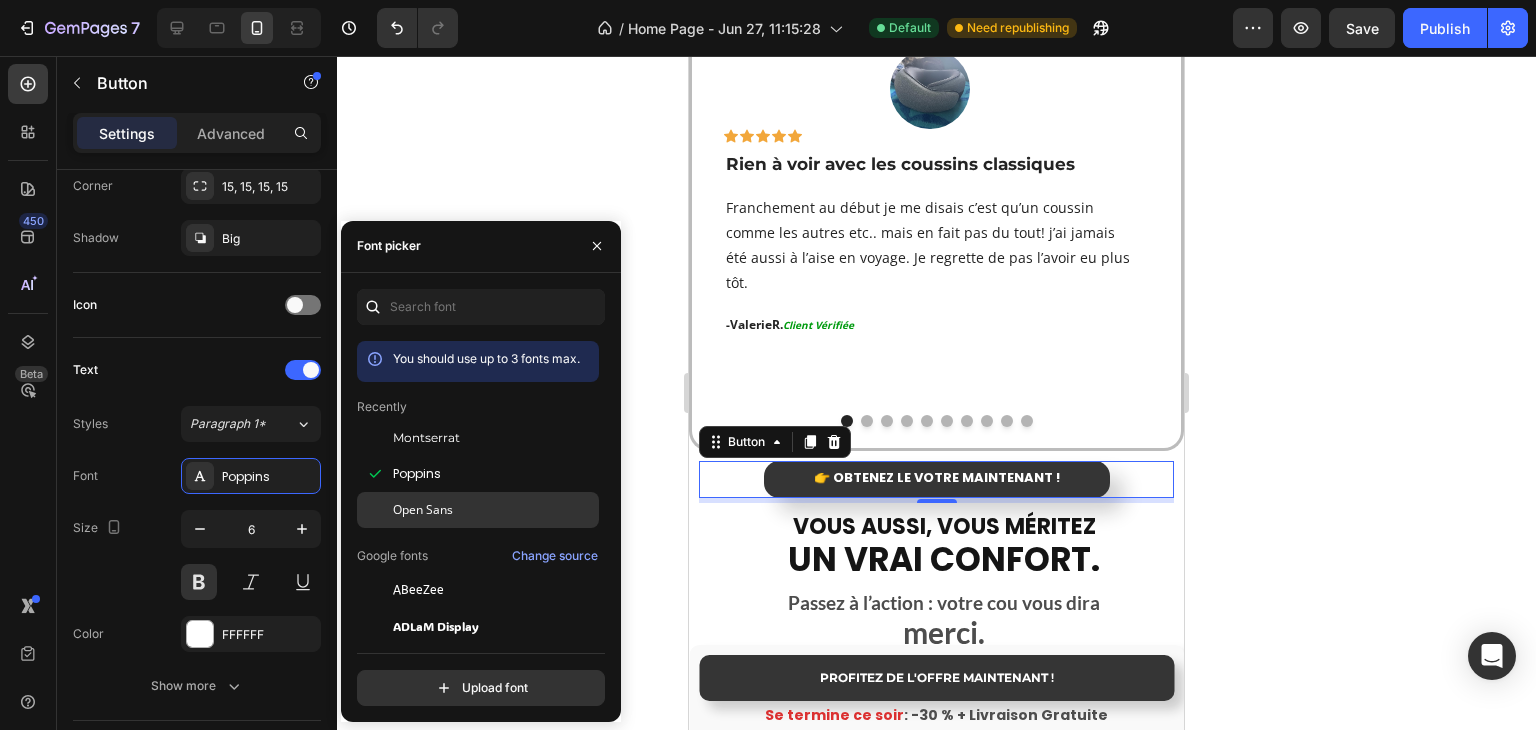 click on "Open Sans" at bounding box center [494, 510] 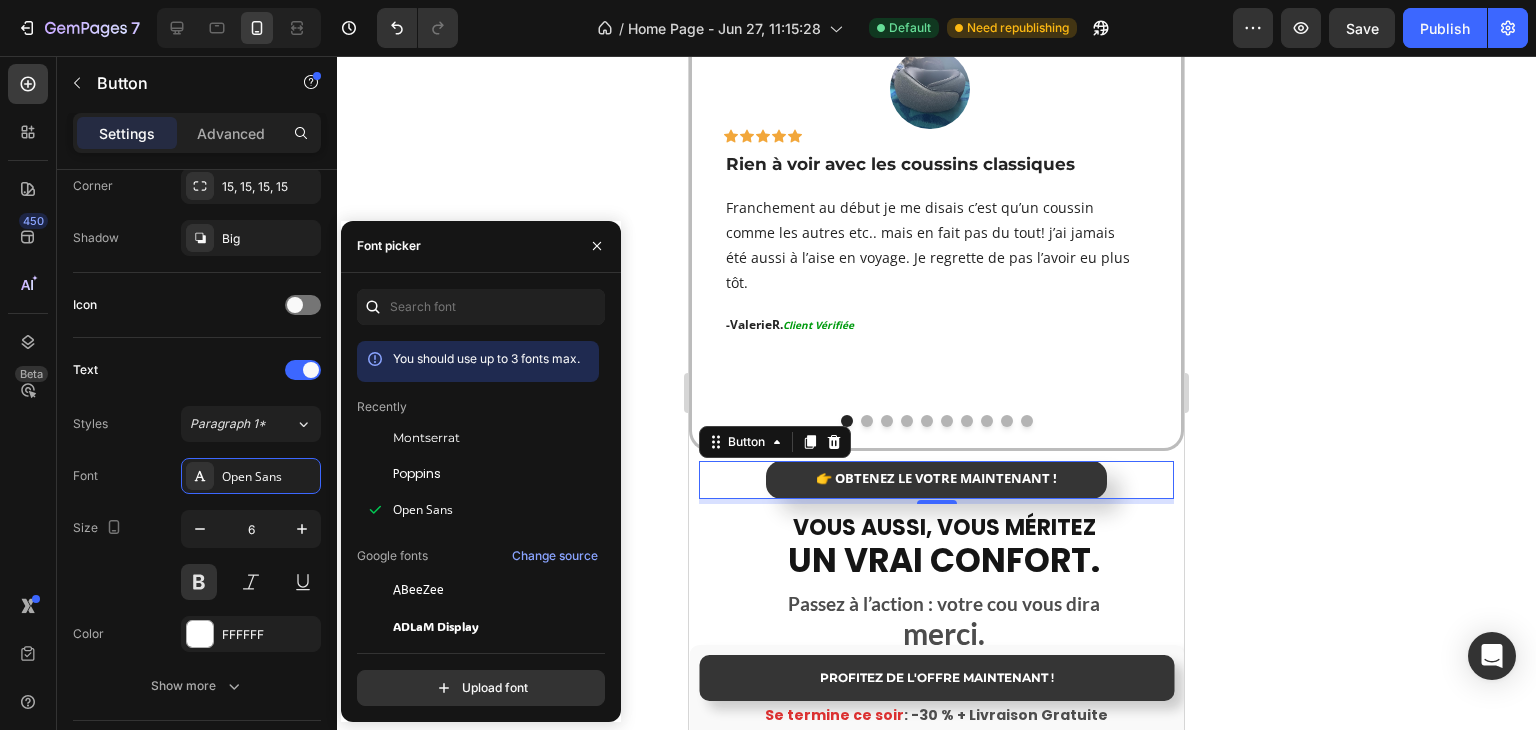 click 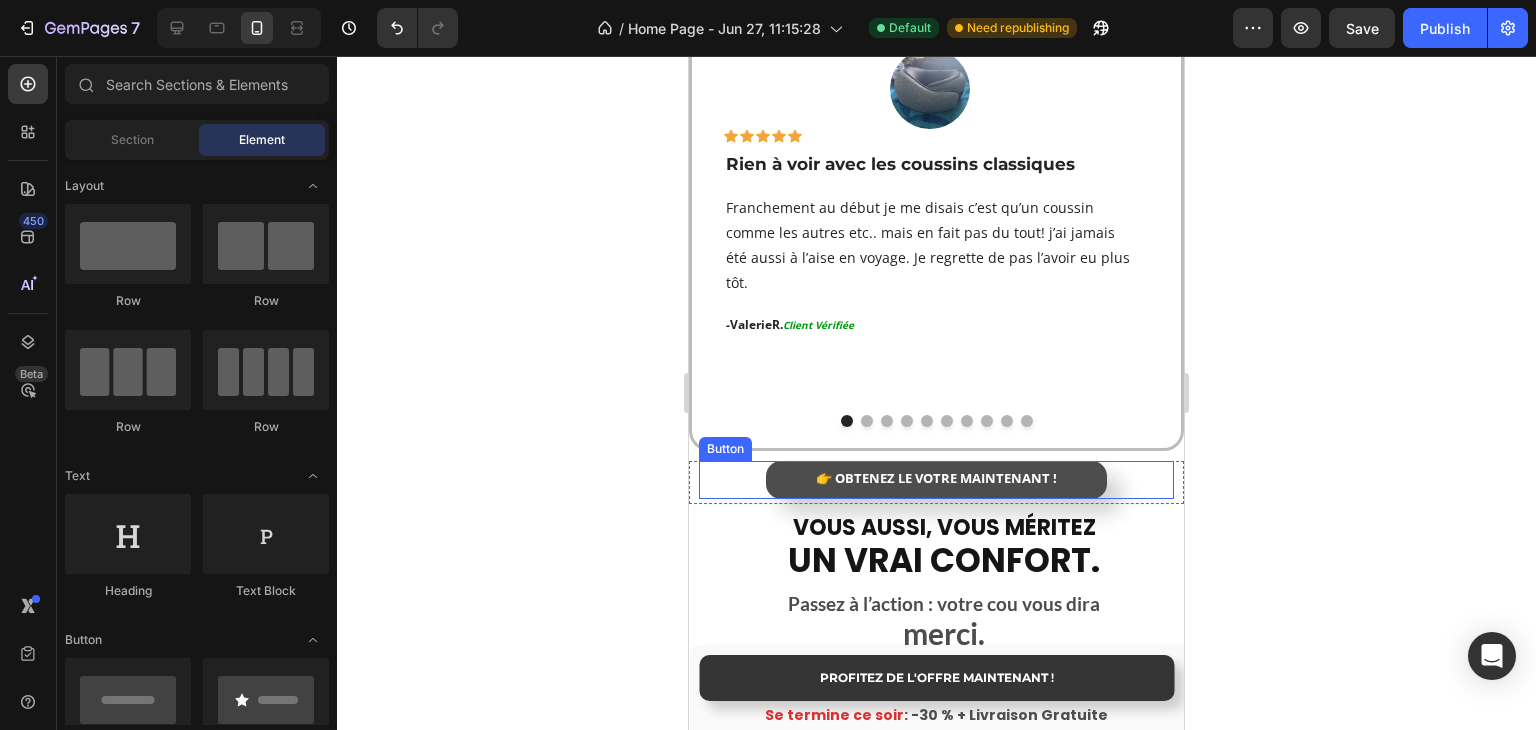 click on "👉 OBTENEZ LE VÔTRE MAINTENANT !" at bounding box center (936, 480) 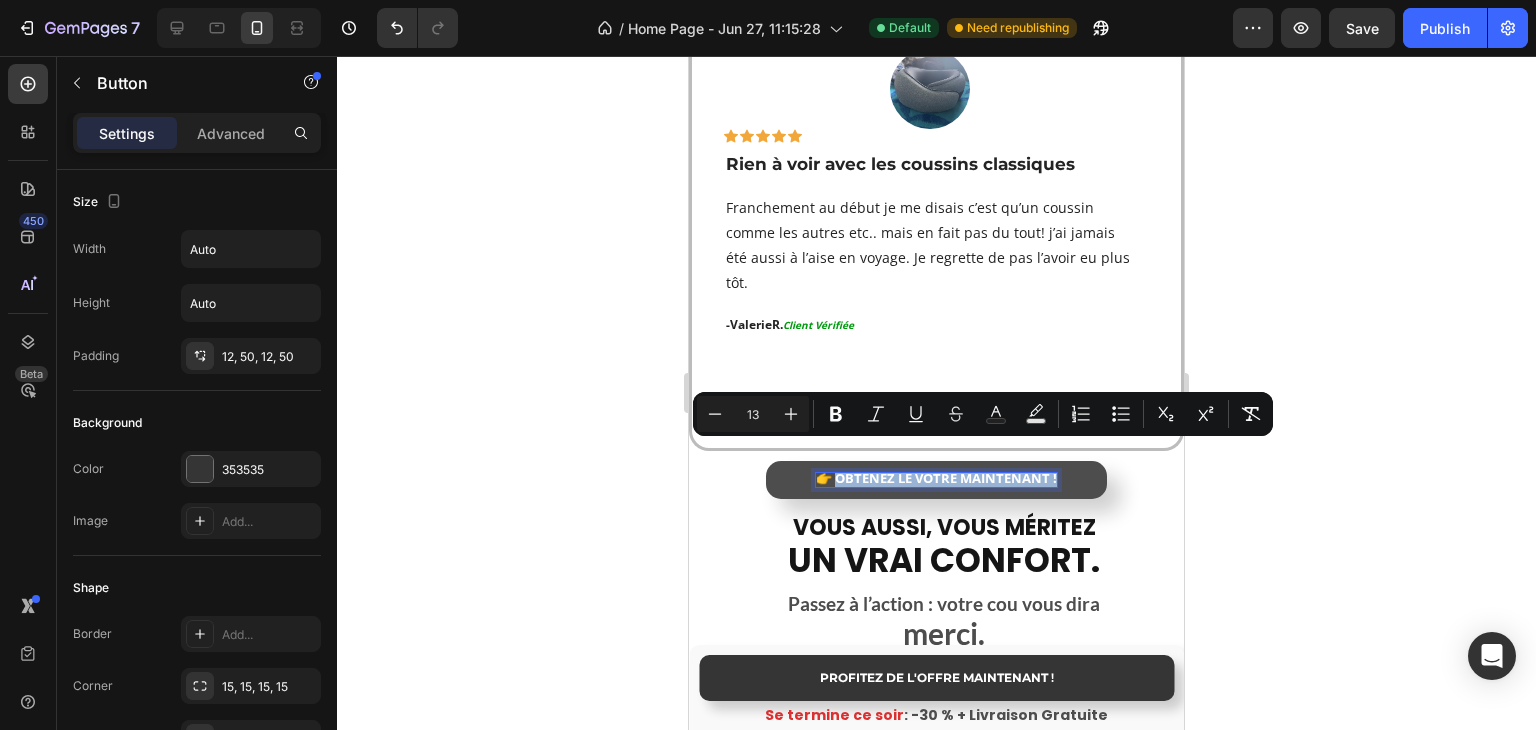 drag, startPoint x: 828, startPoint y: 453, endPoint x: 1088, endPoint y: 458, distance: 260.04807 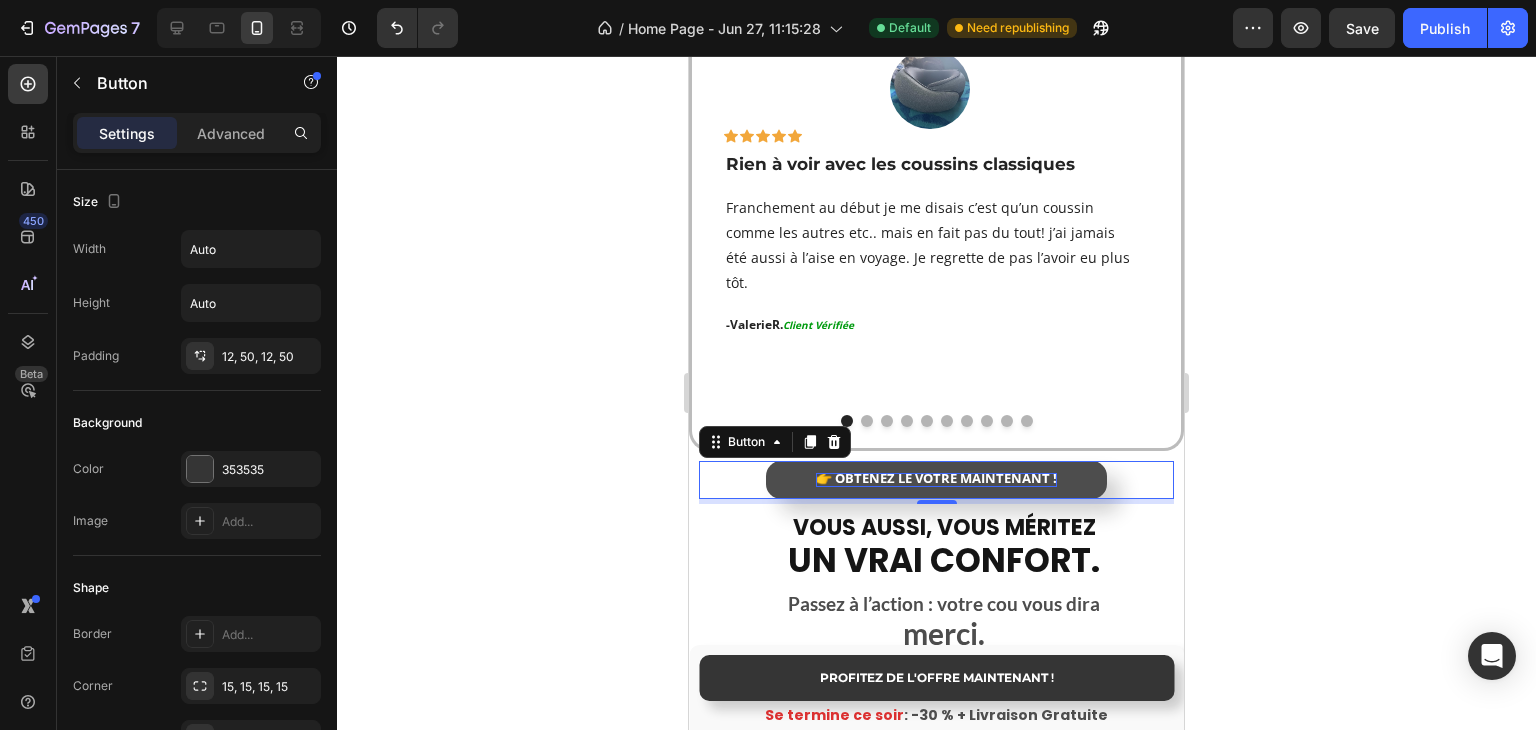 click on "👉 OBTENEZ LE VÔTRE MAINTENANT !" at bounding box center (936, 480) 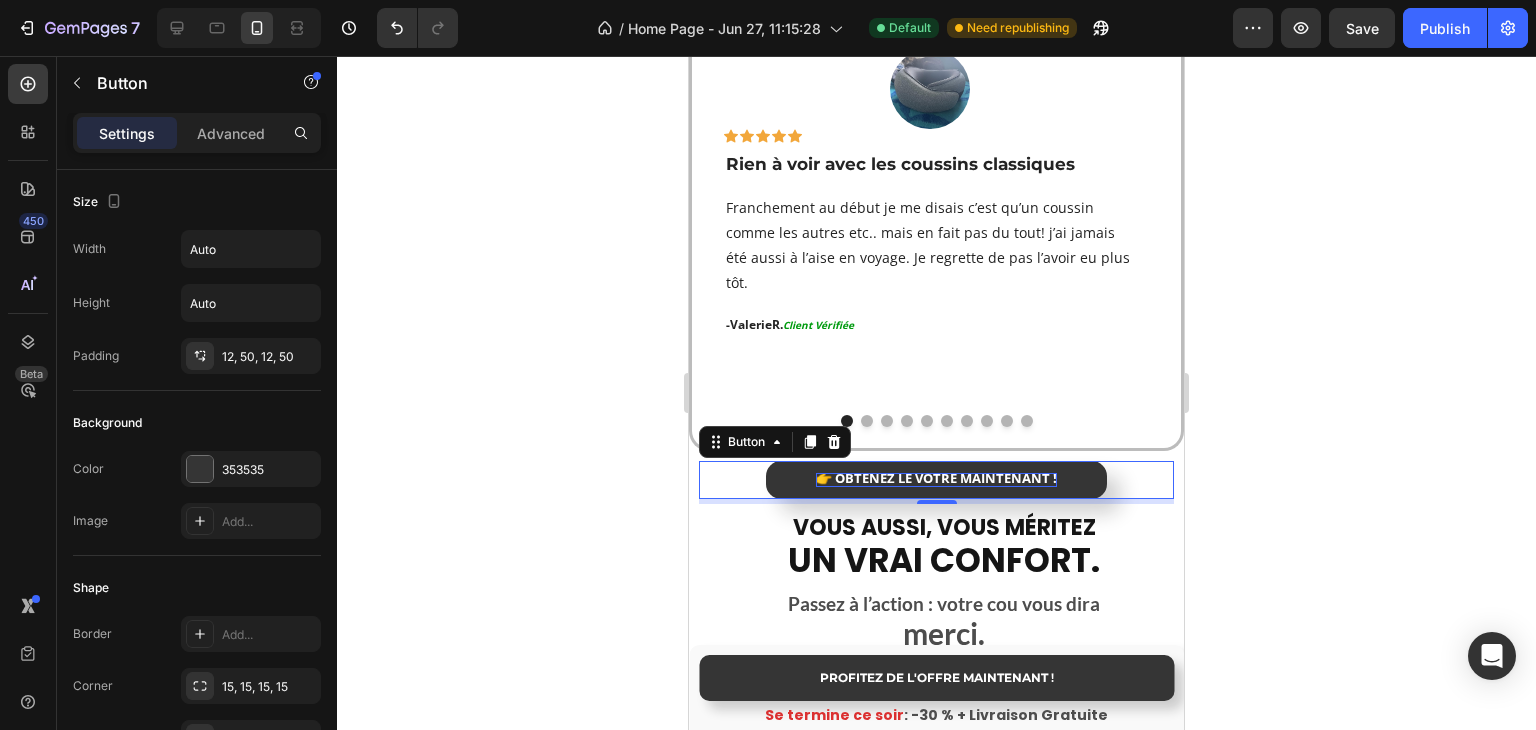 click on "👉 OBTENEZ LE VÔTRE MAINTENANT !" at bounding box center (936, 478) 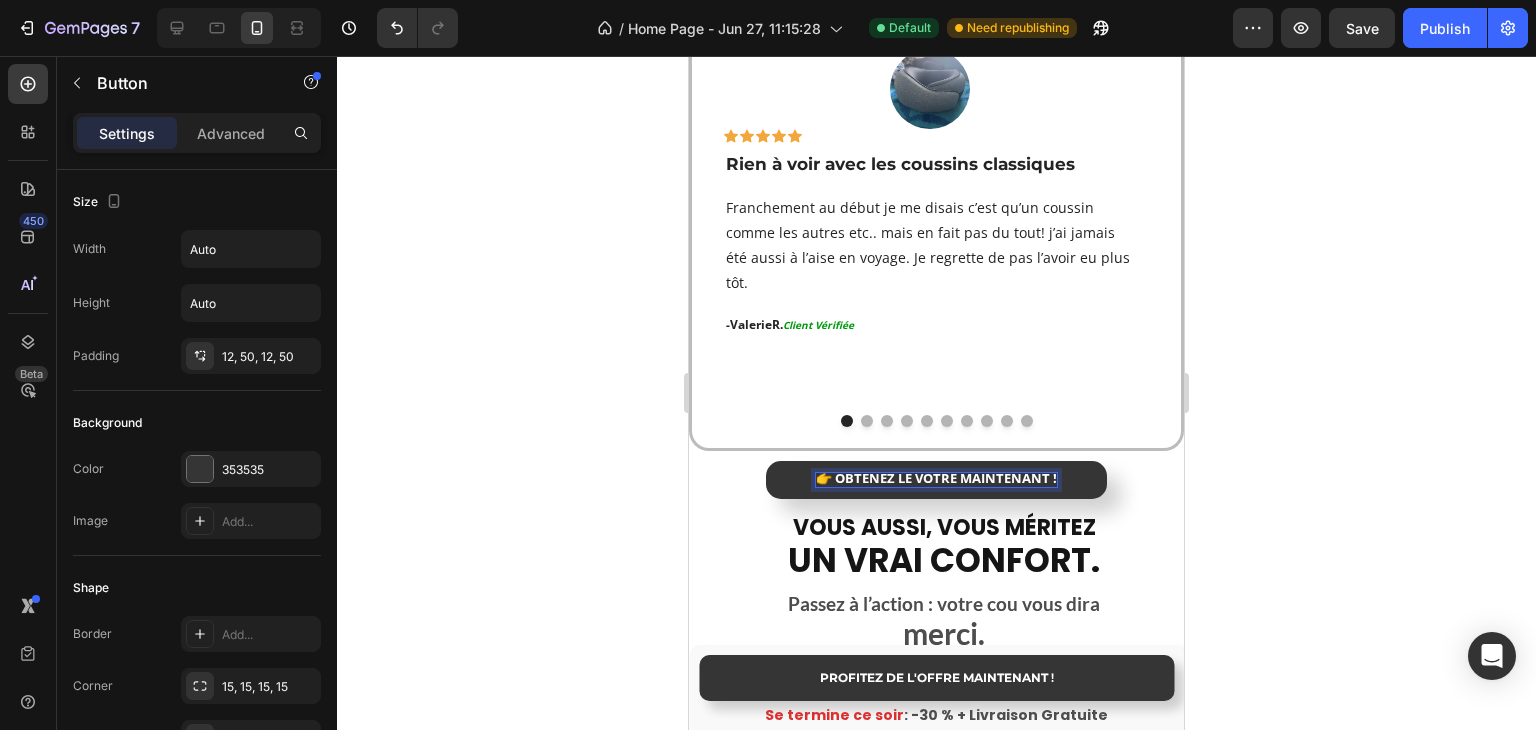 click on "👉 OBTENEZ LE VÔTRE MAINTENANT !" at bounding box center (936, 478) 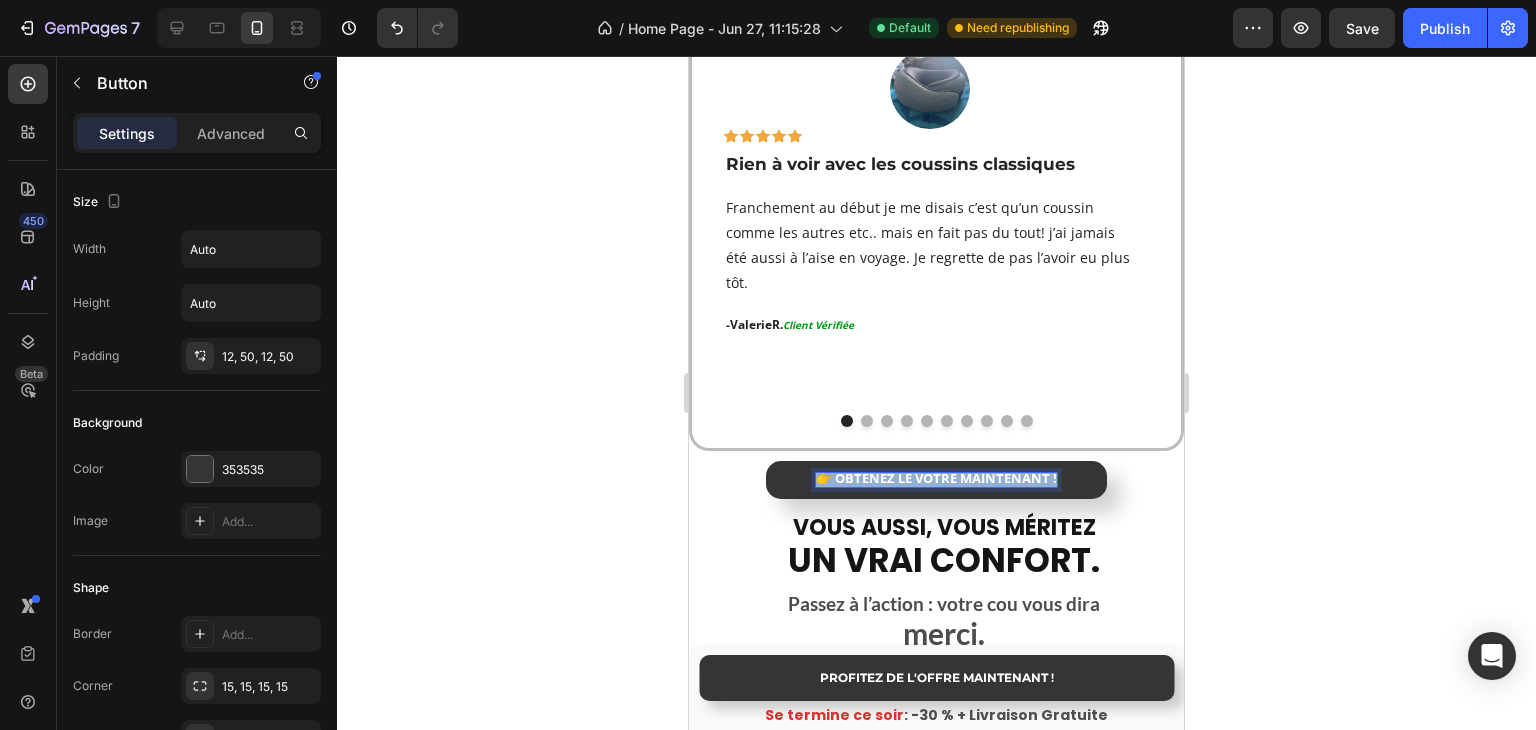 click on "👉 OBTENEZ LE VÔTRE MAINTENANT !" at bounding box center (936, 478) 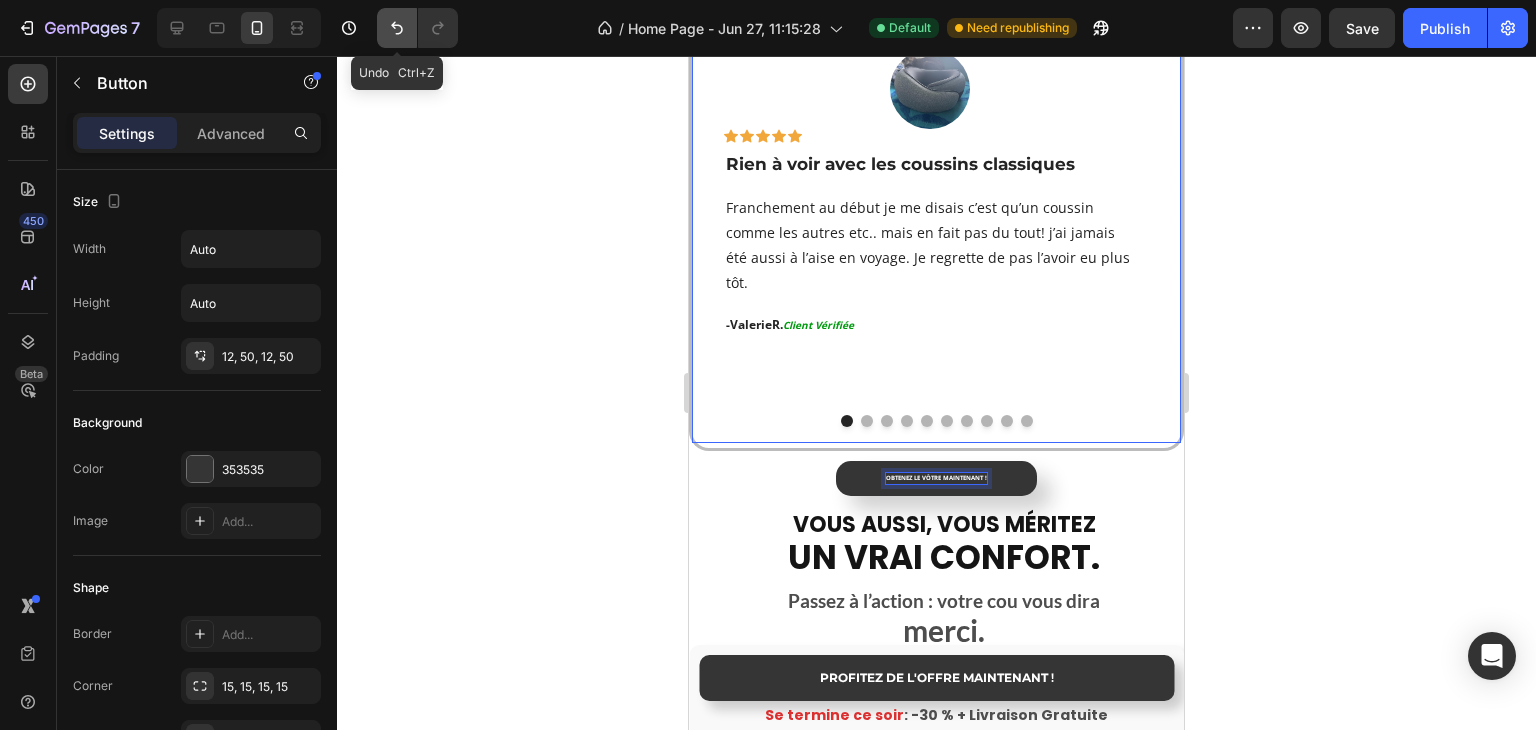 click 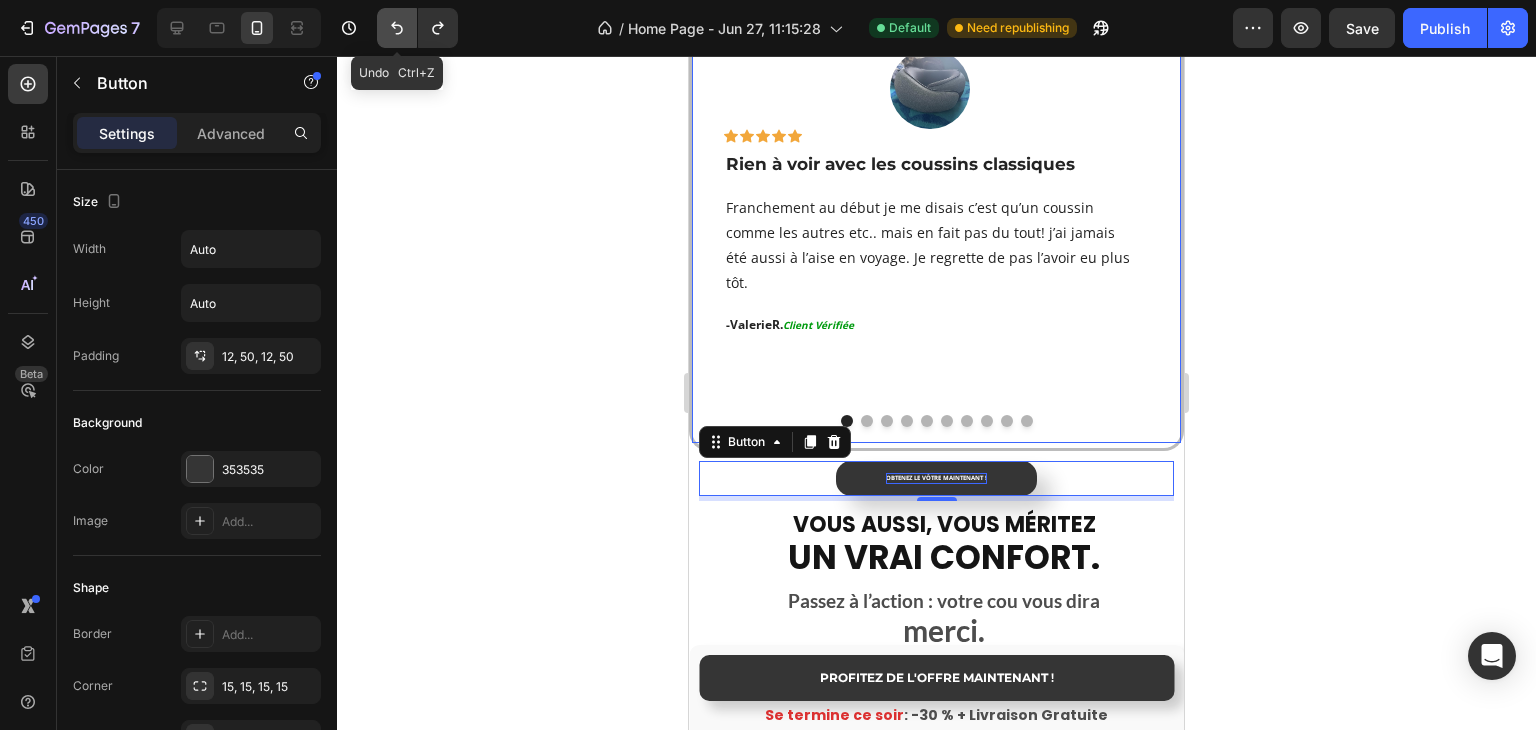 click 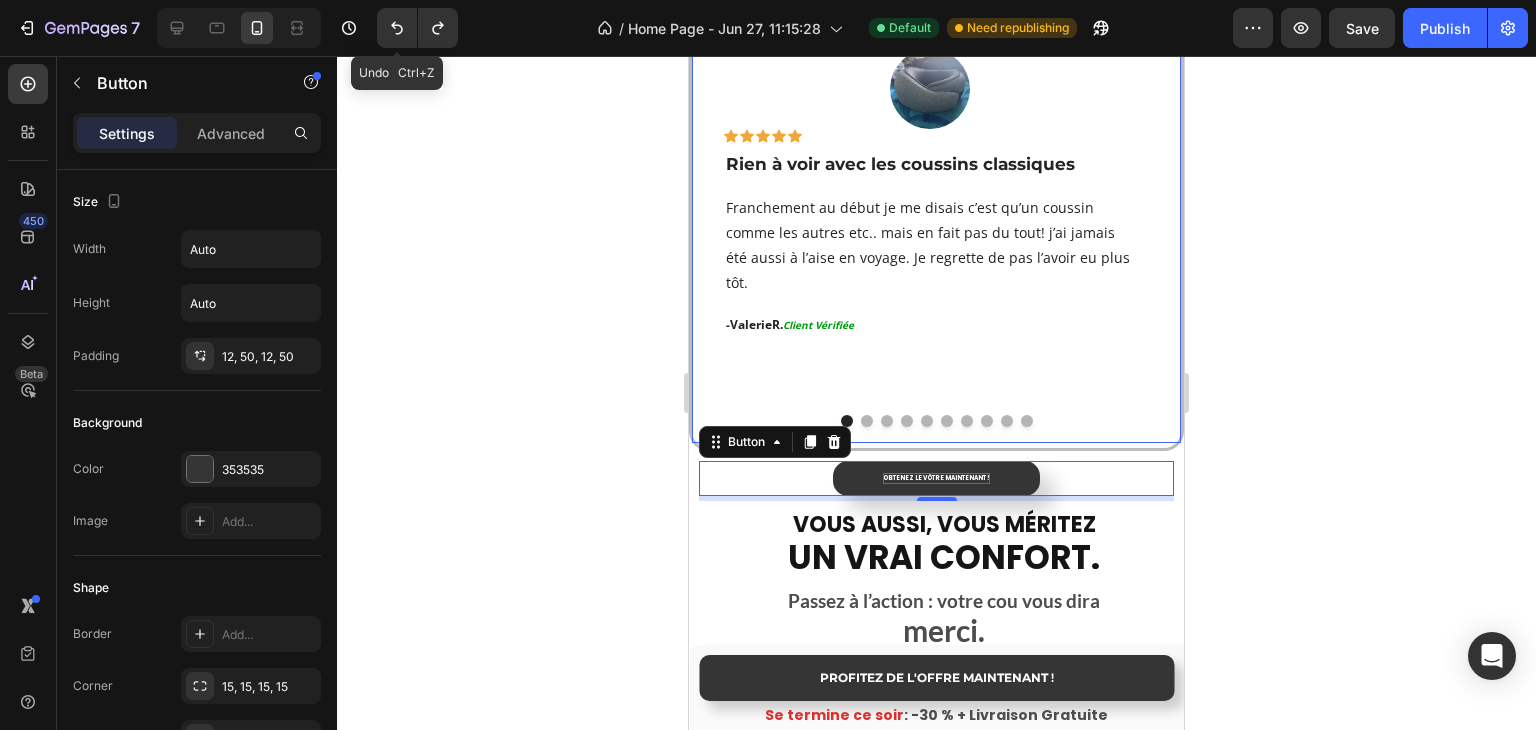 drag, startPoint x: 423, startPoint y: 212, endPoint x: 418, endPoint y: 197, distance: 15.811388 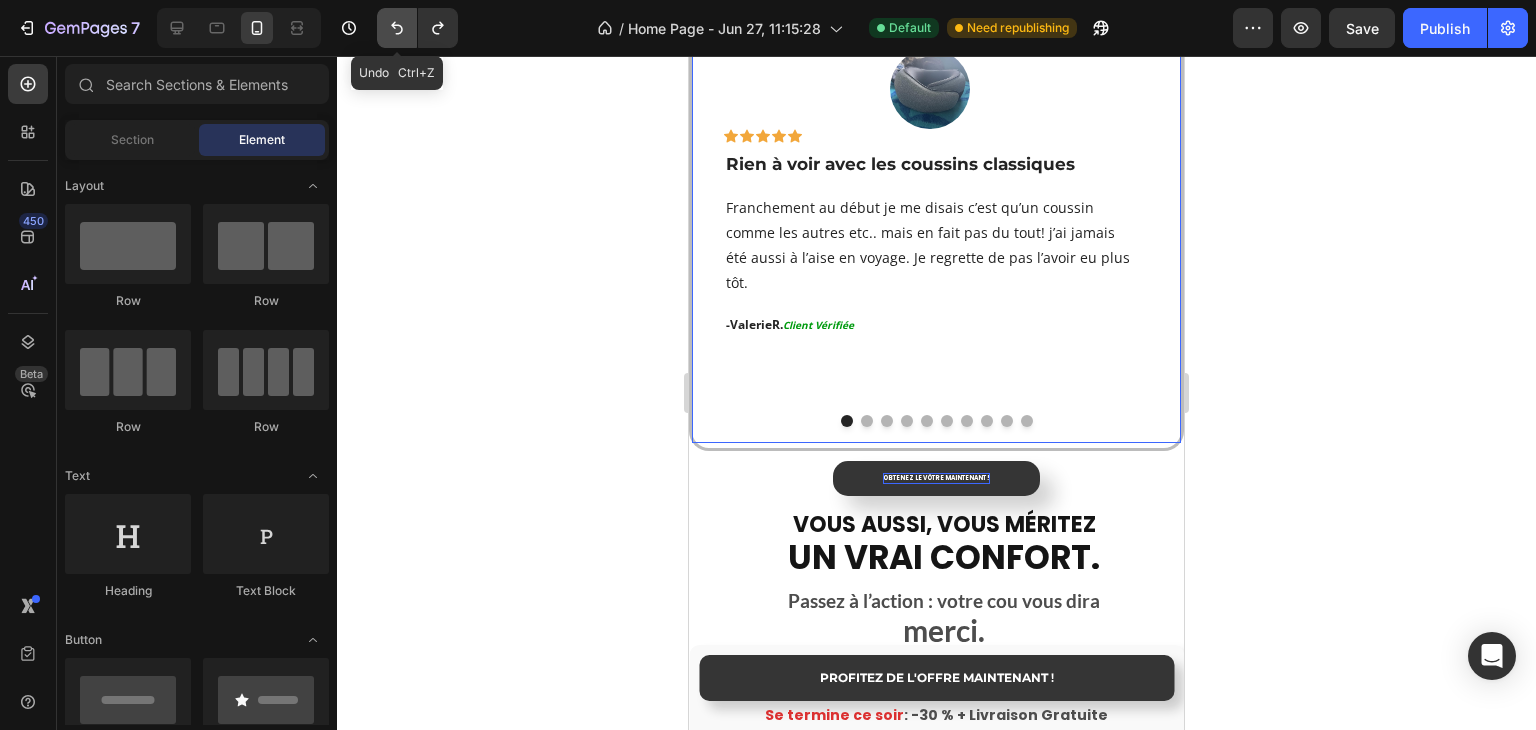 click 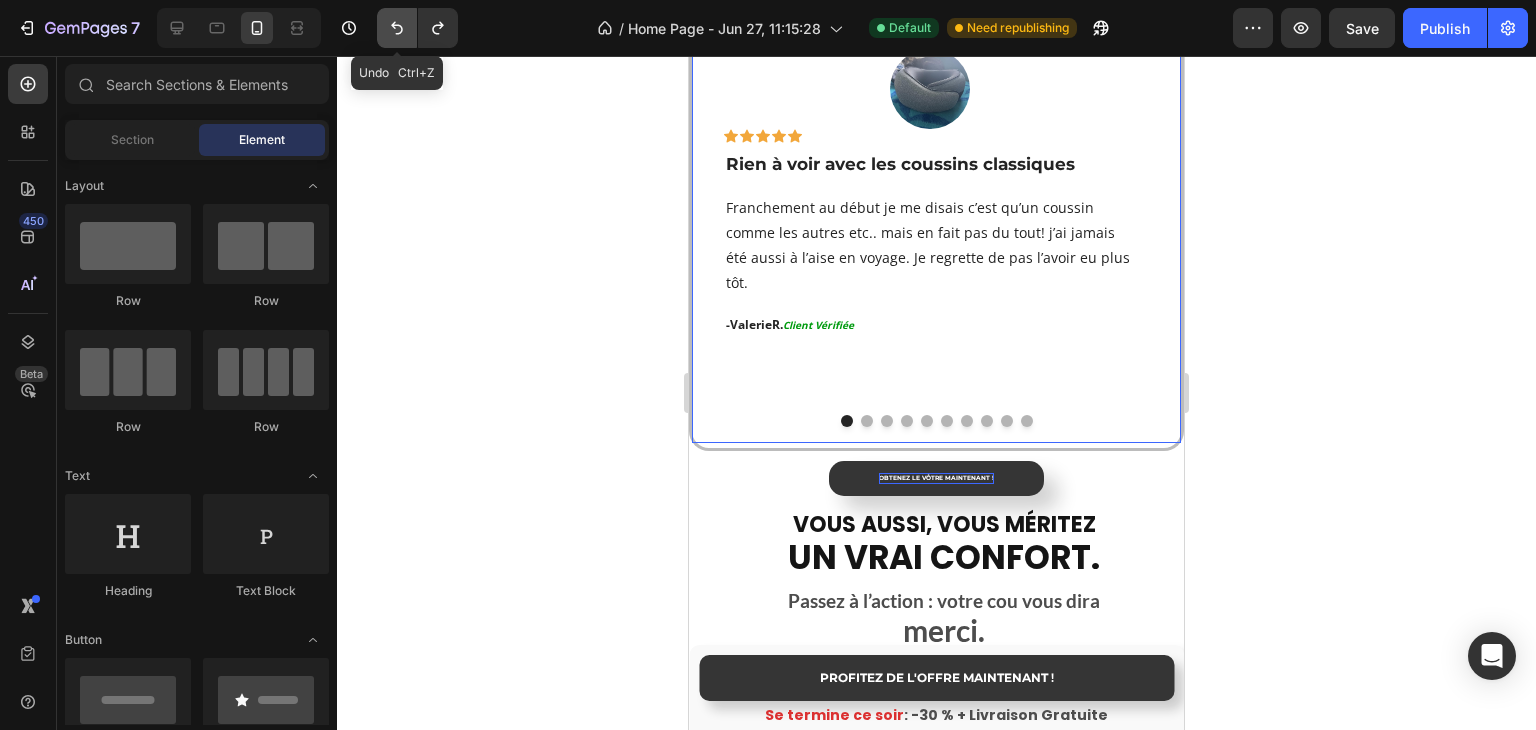 click 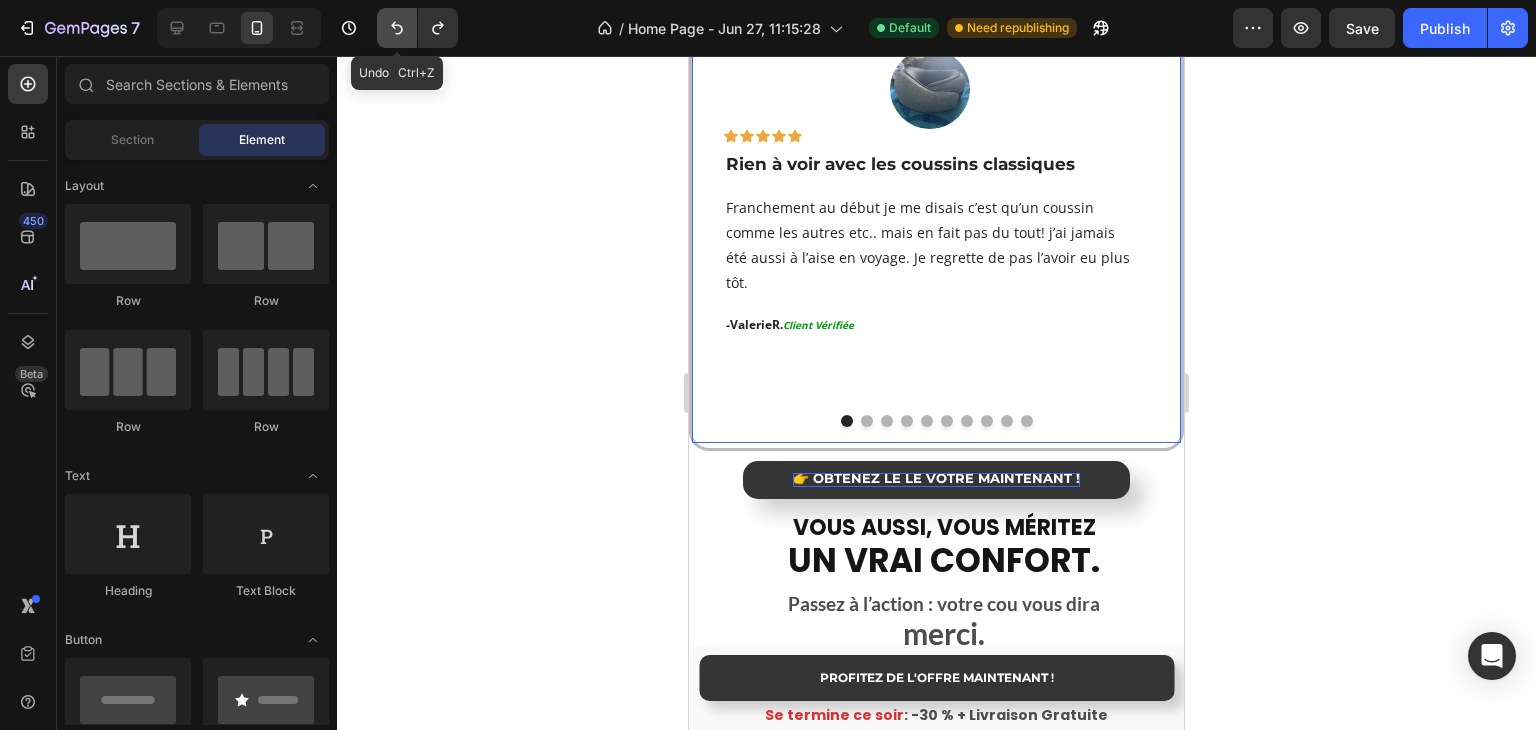 click 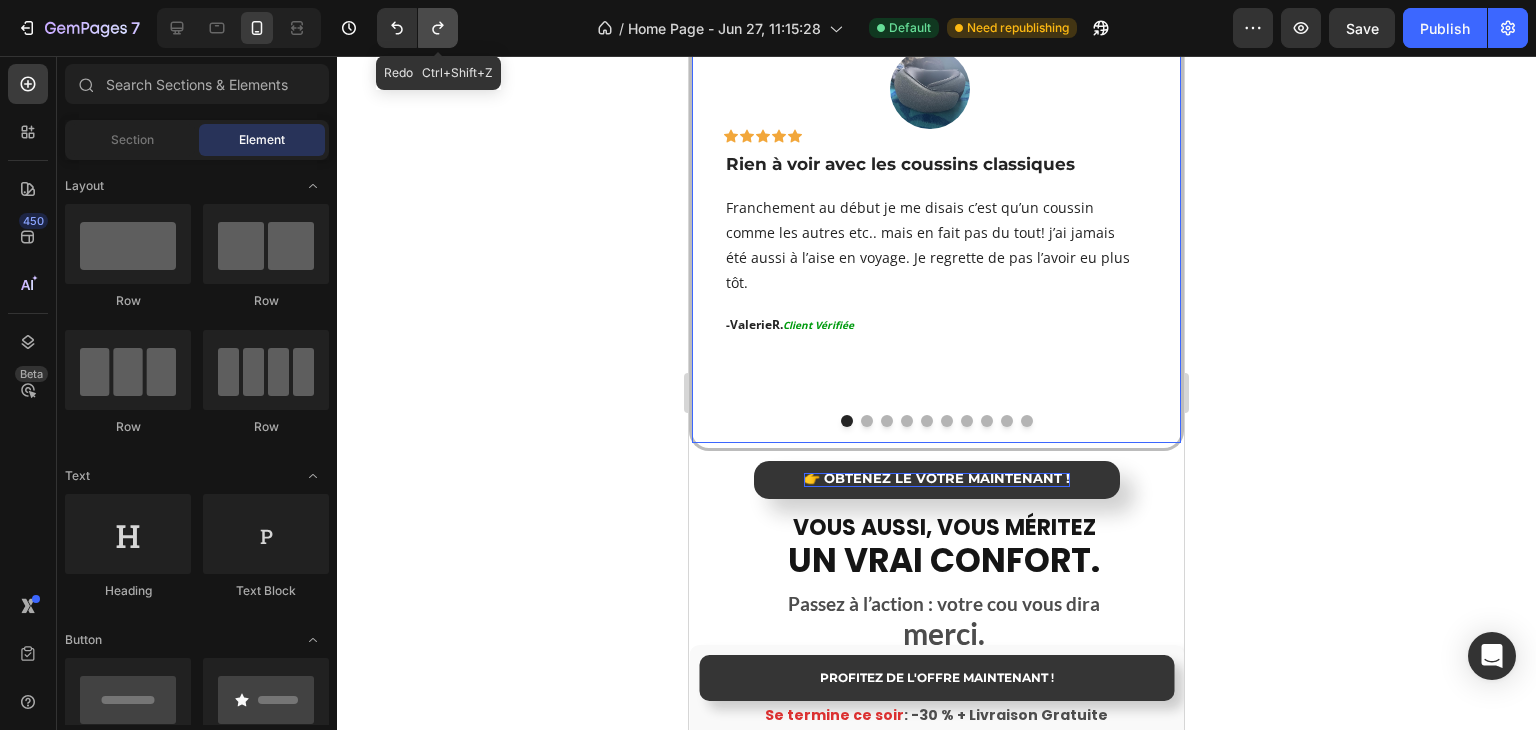 click 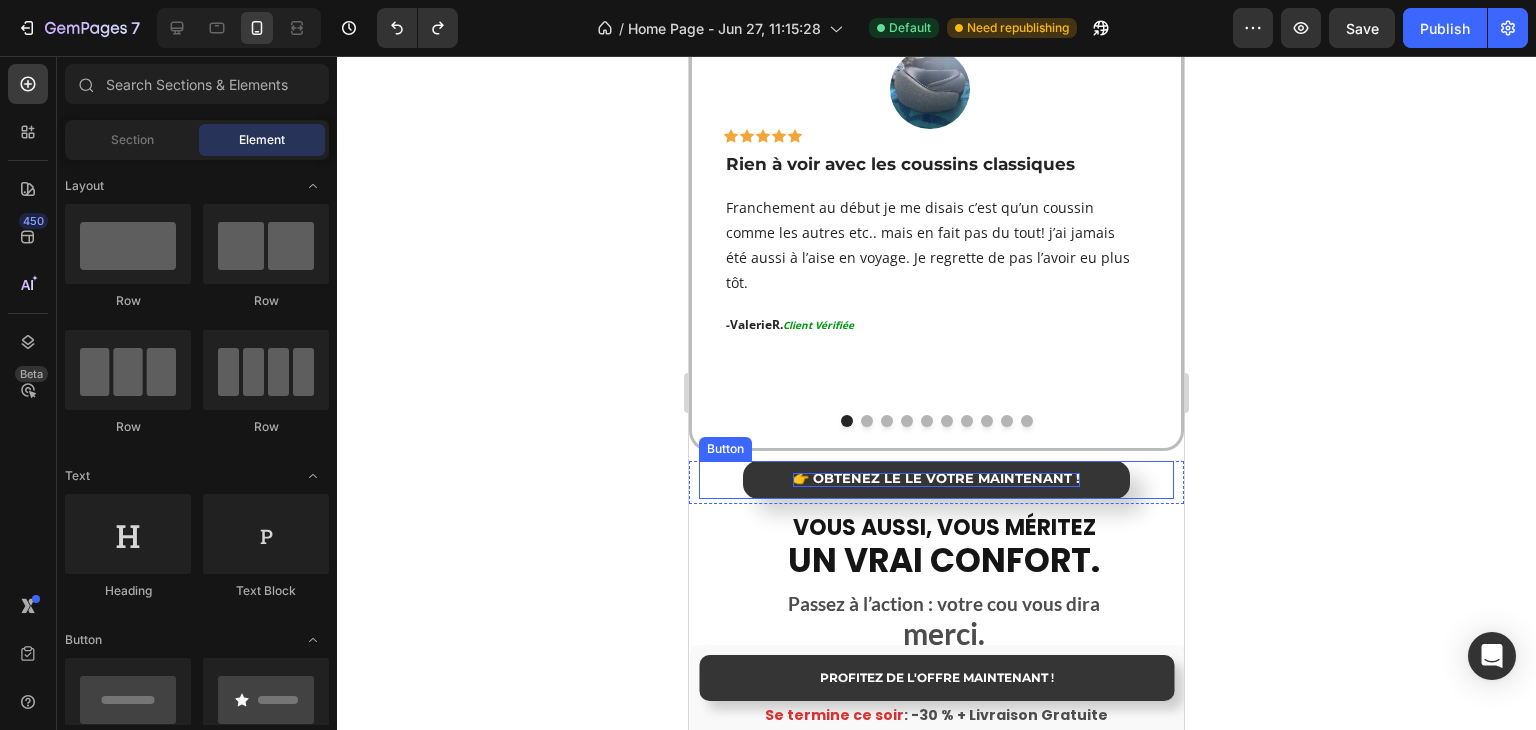 click on "👉 OBTENEZ LE LE VÔTRE MAINTENANT !" at bounding box center [936, 478] 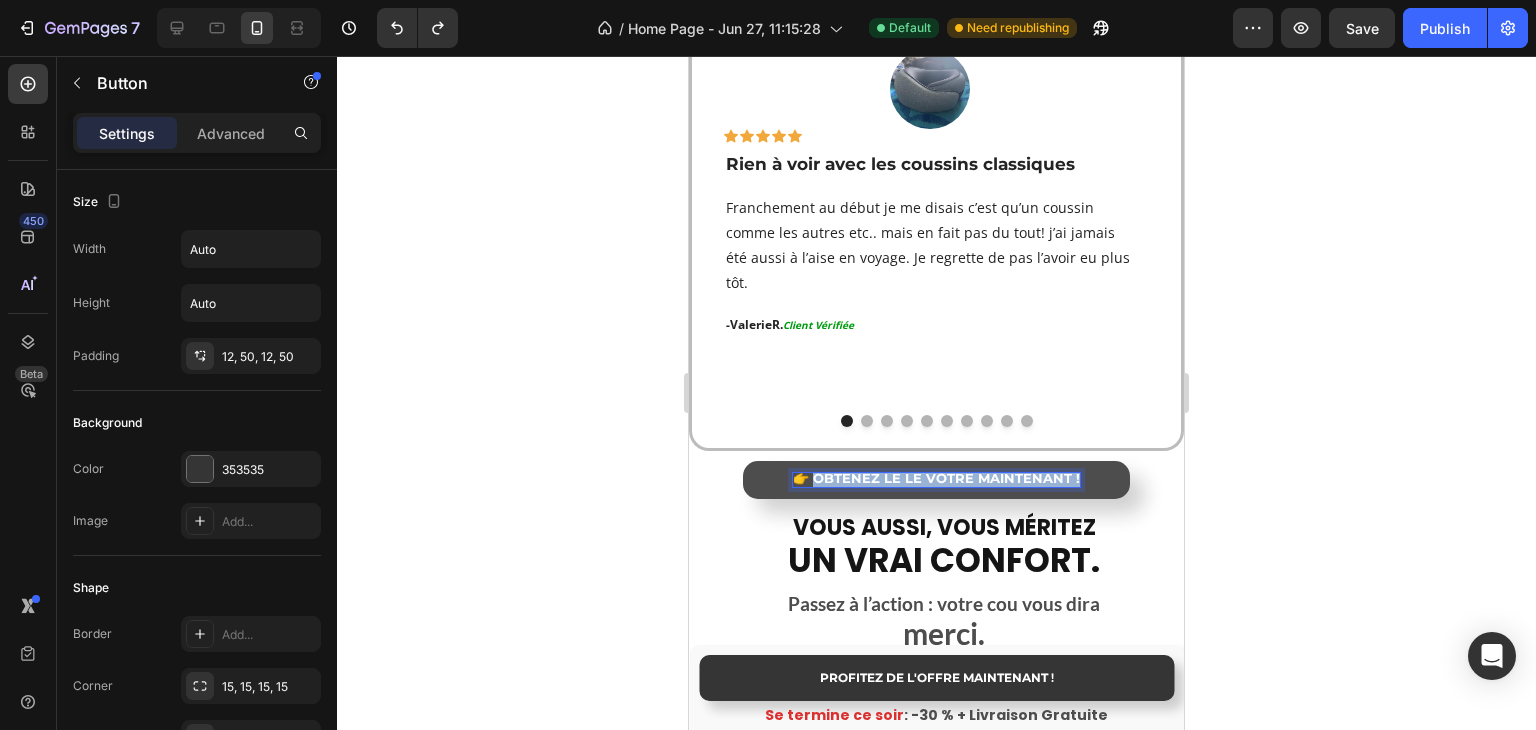 drag, startPoint x: 812, startPoint y: 450, endPoint x: 1097, endPoint y: 439, distance: 285.2122 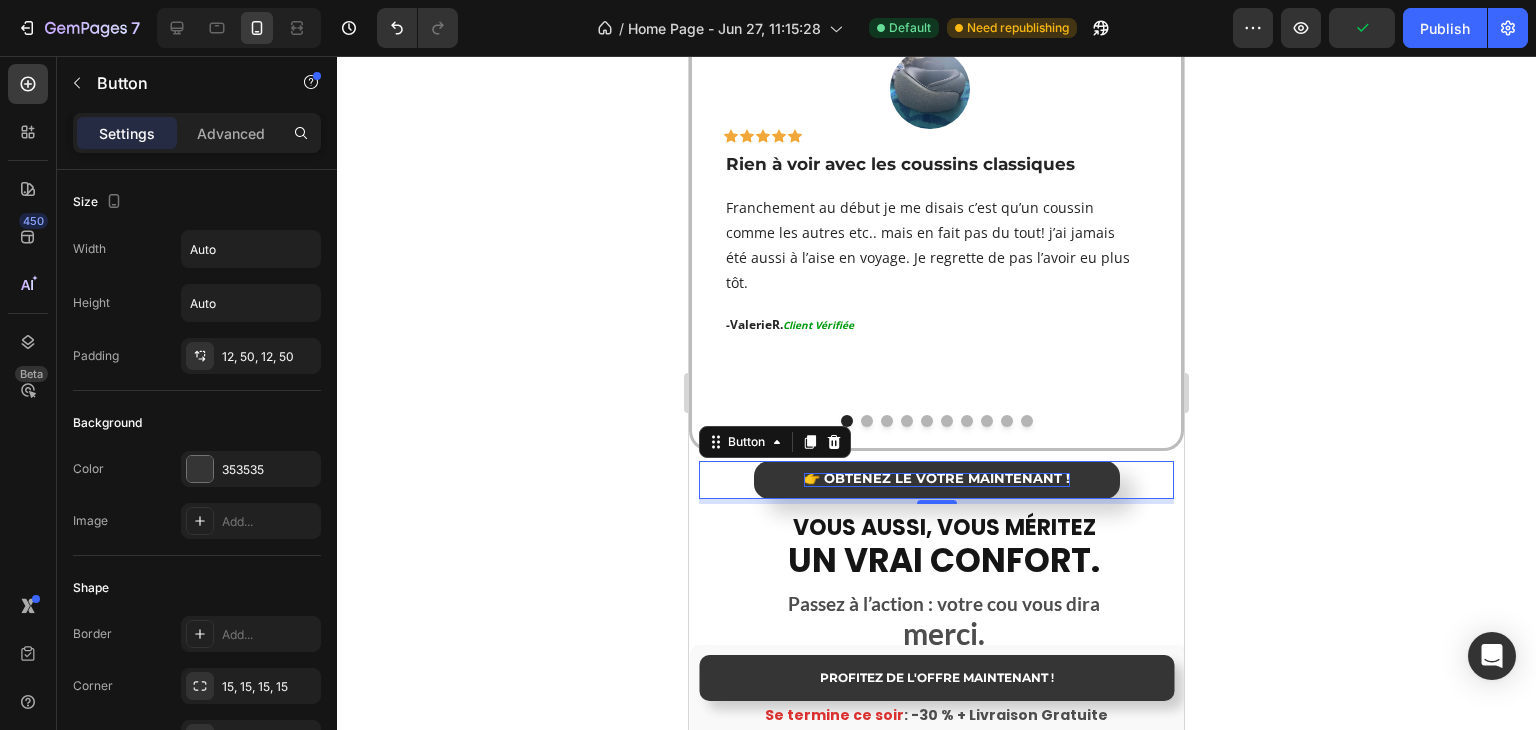 click 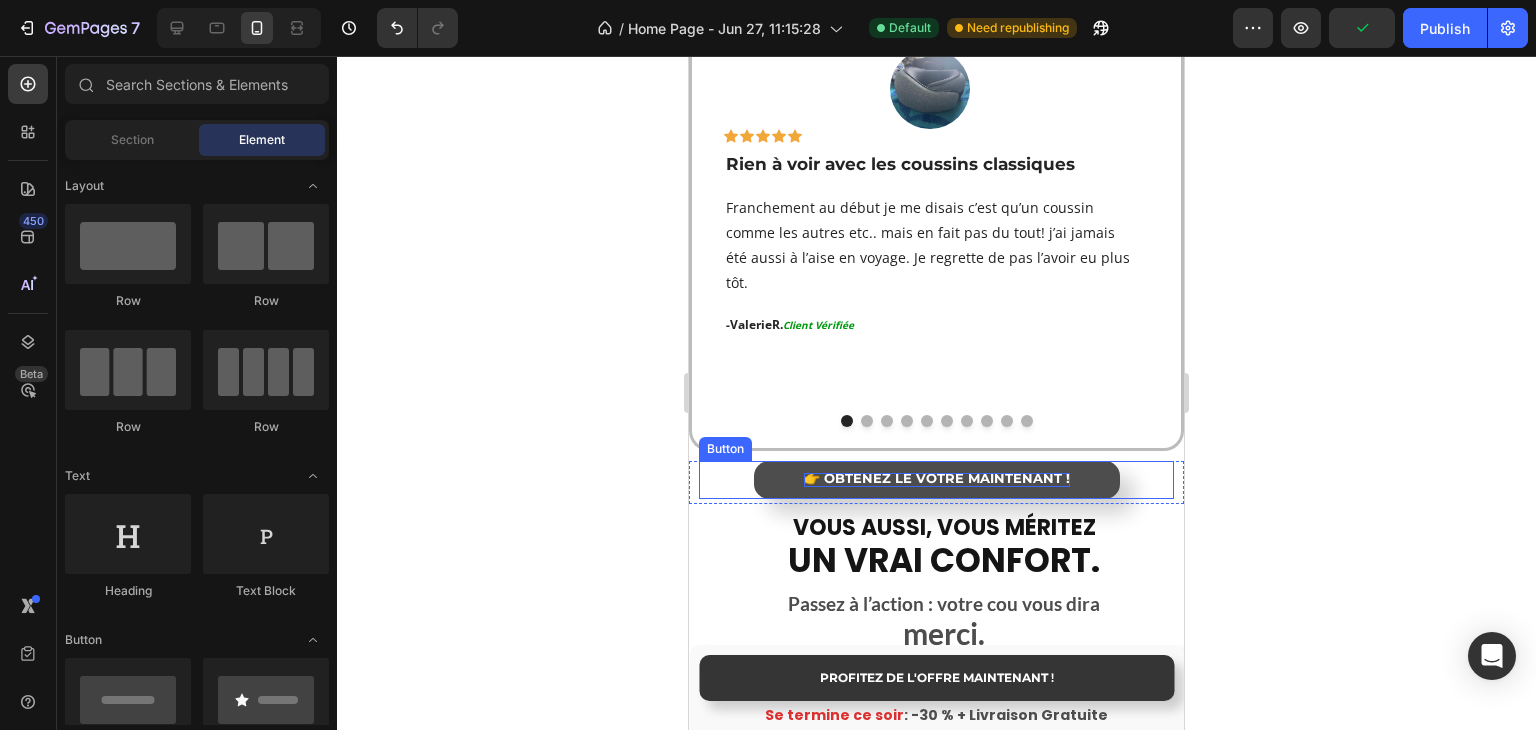 click on "👉 OBTENEZ LE VÔTRE MAINTENANT !" at bounding box center (937, 480) 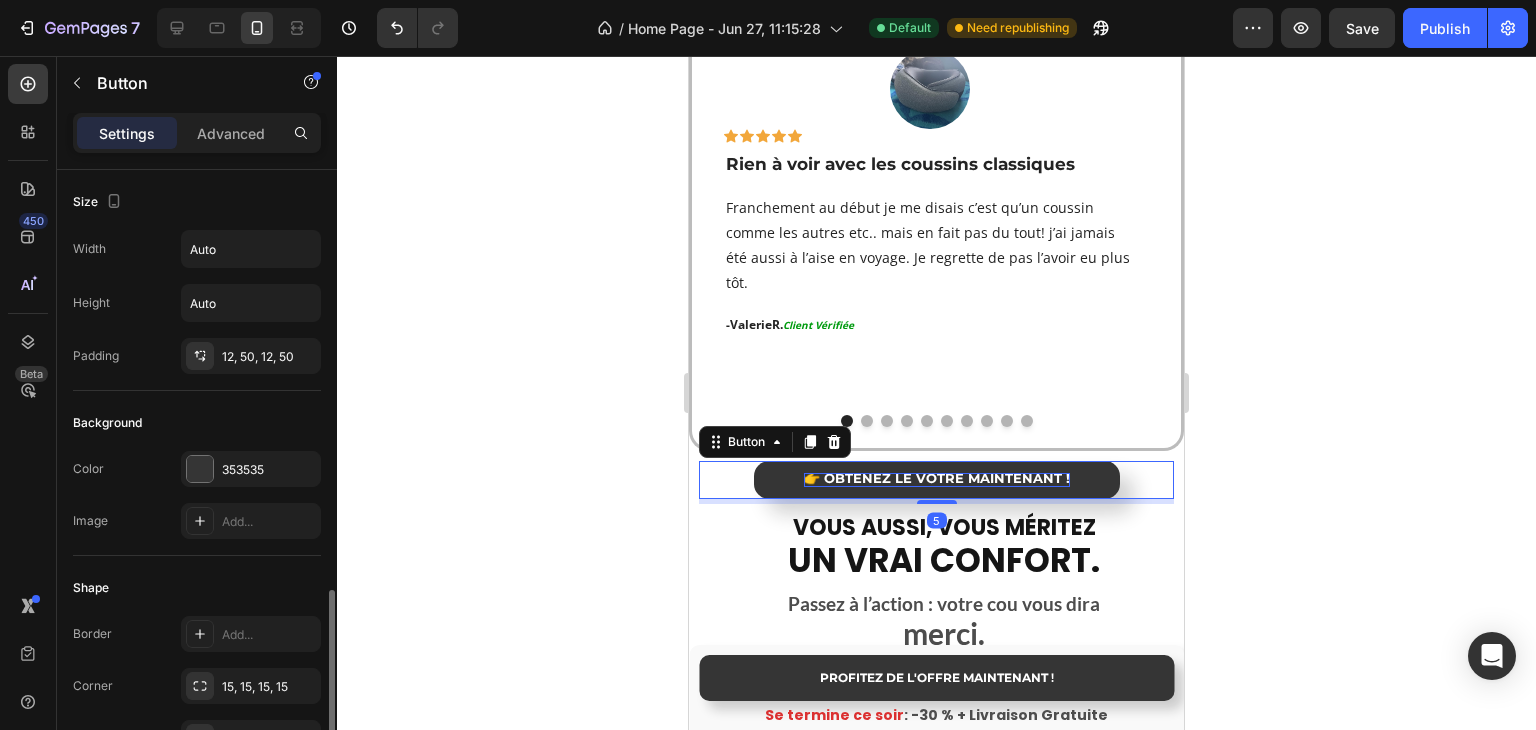 scroll, scrollTop: 500, scrollLeft: 0, axis: vertical 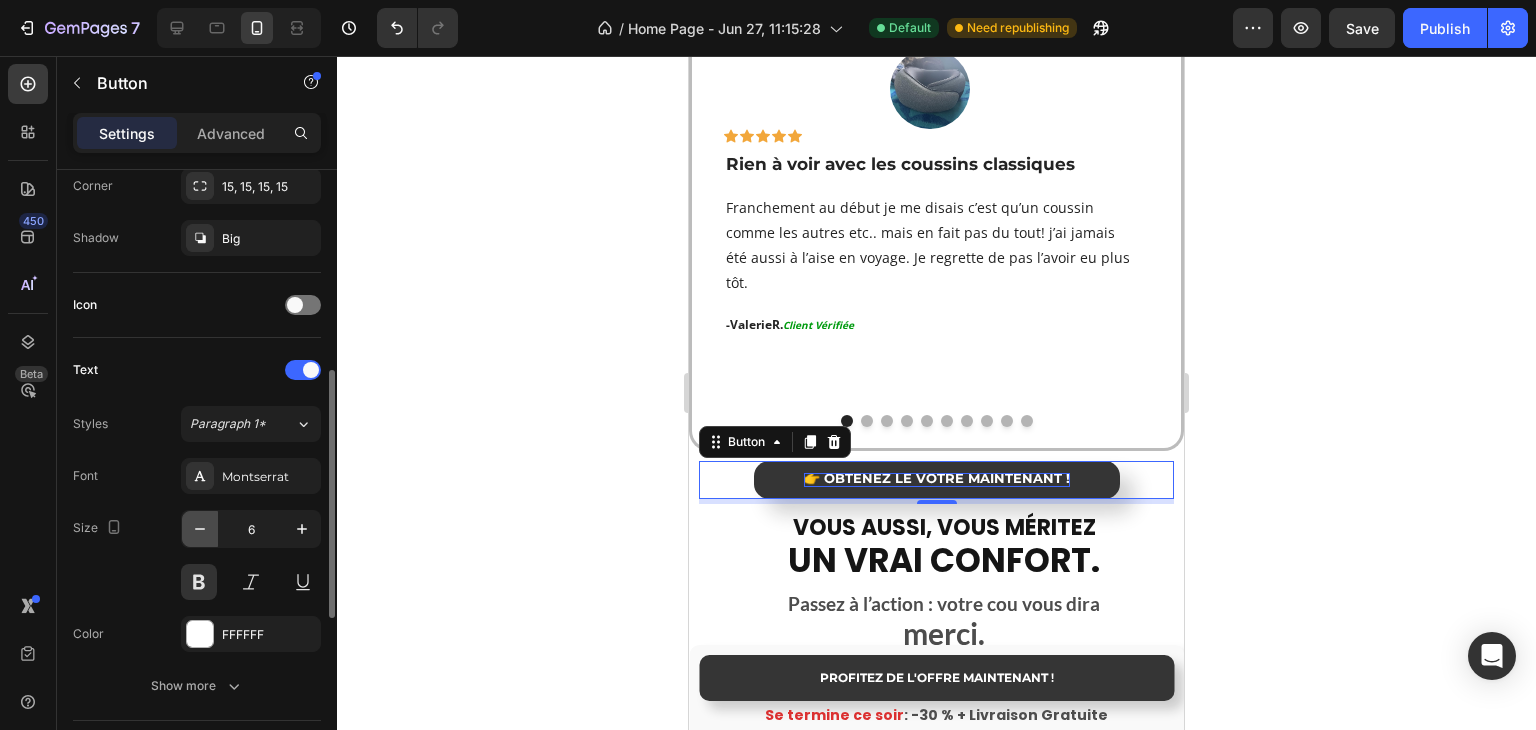 click 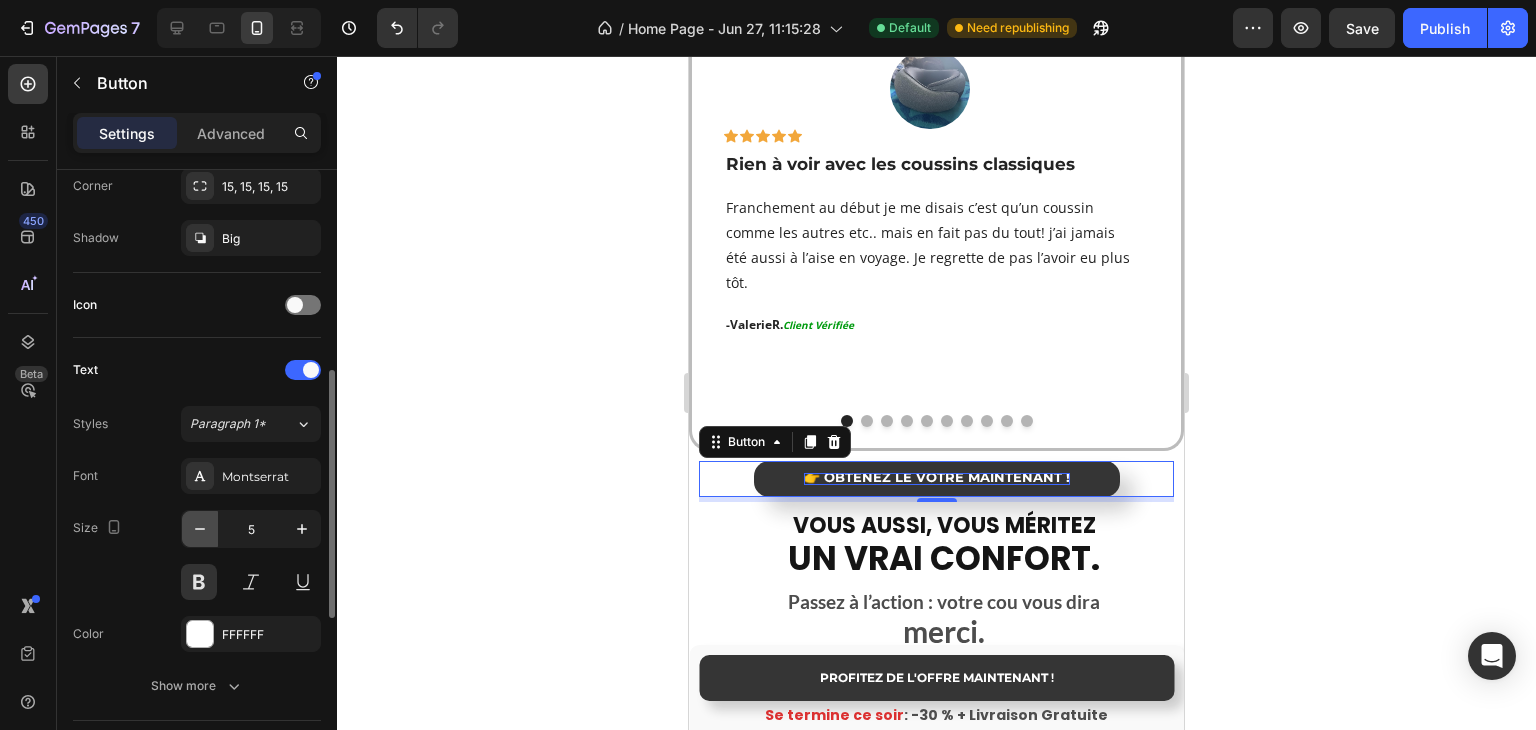 click 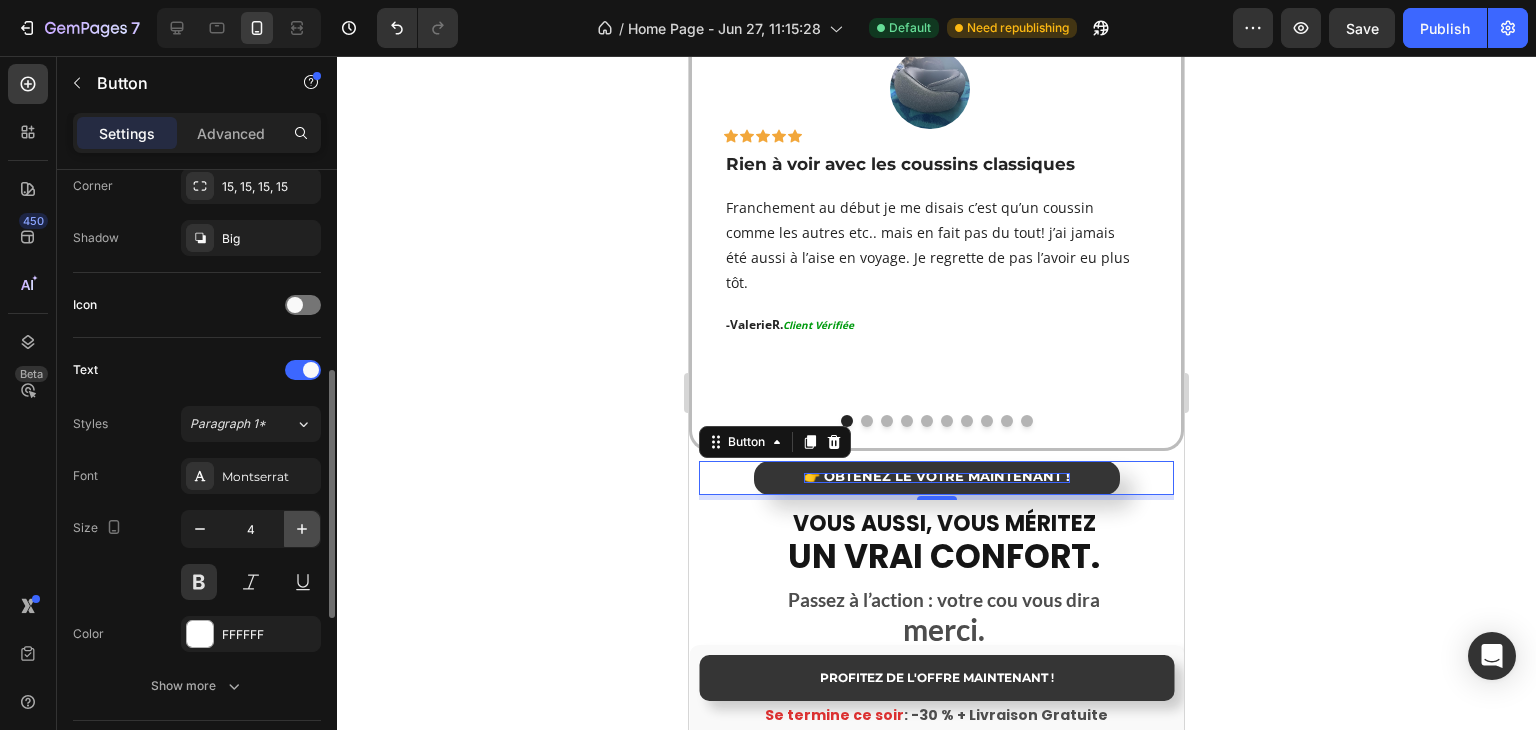 click 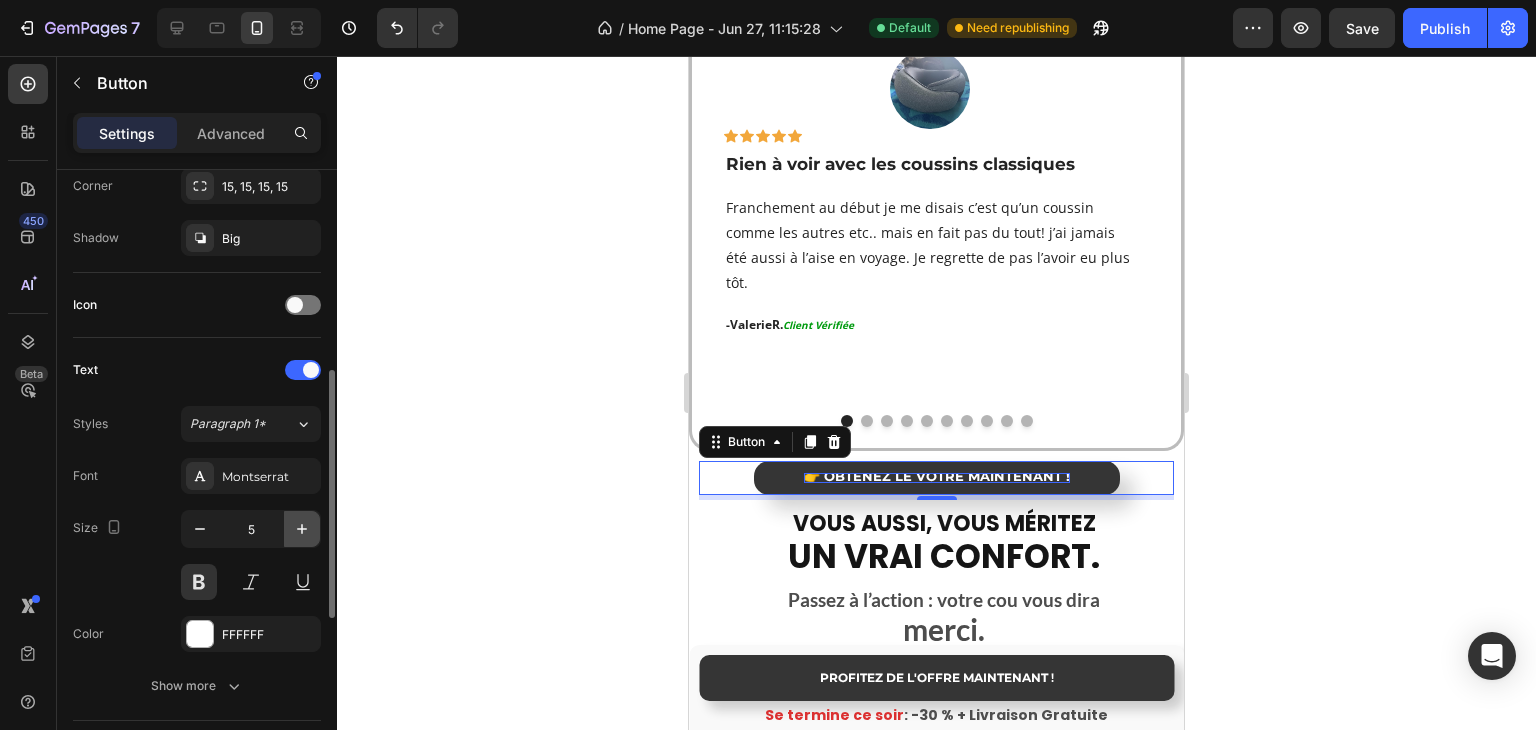 click 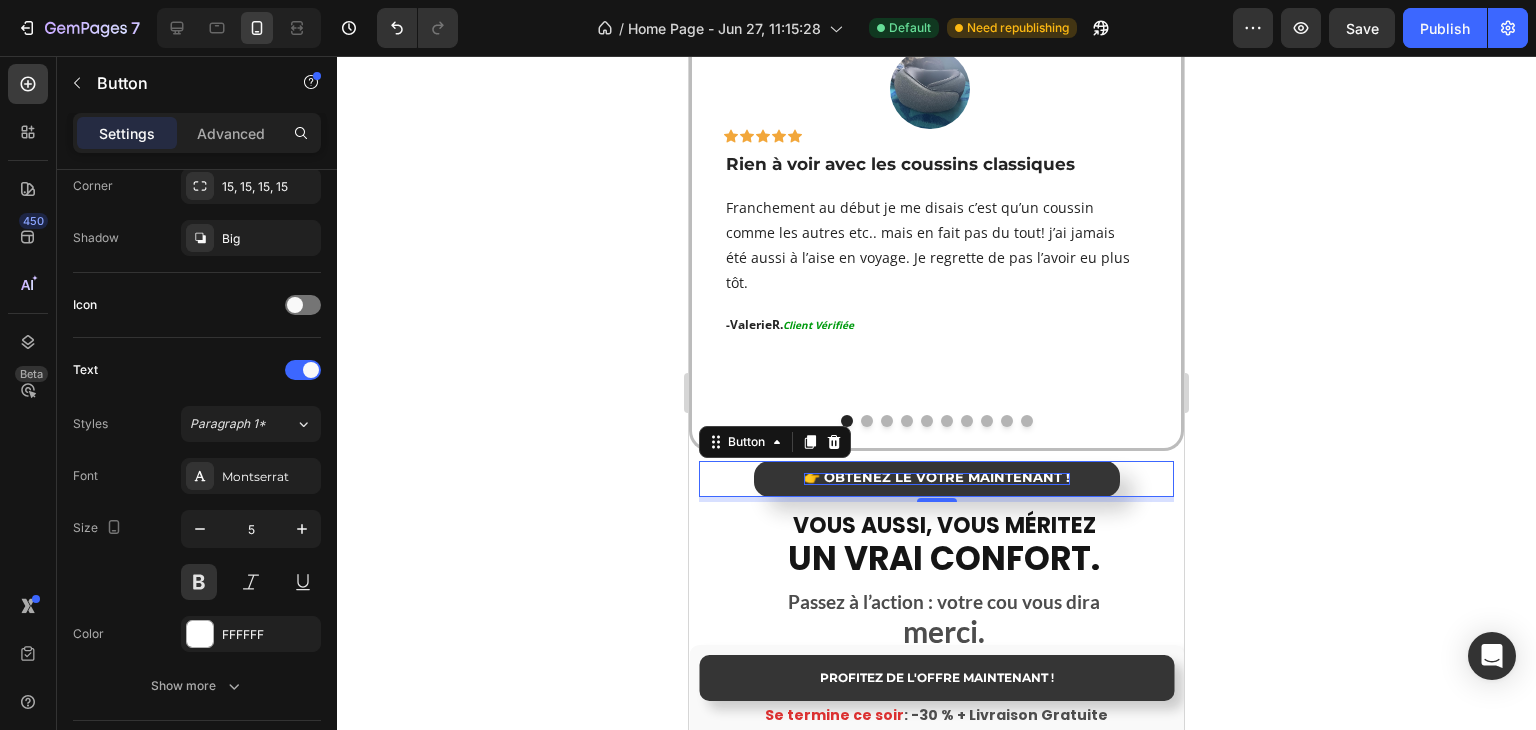 type on "6" 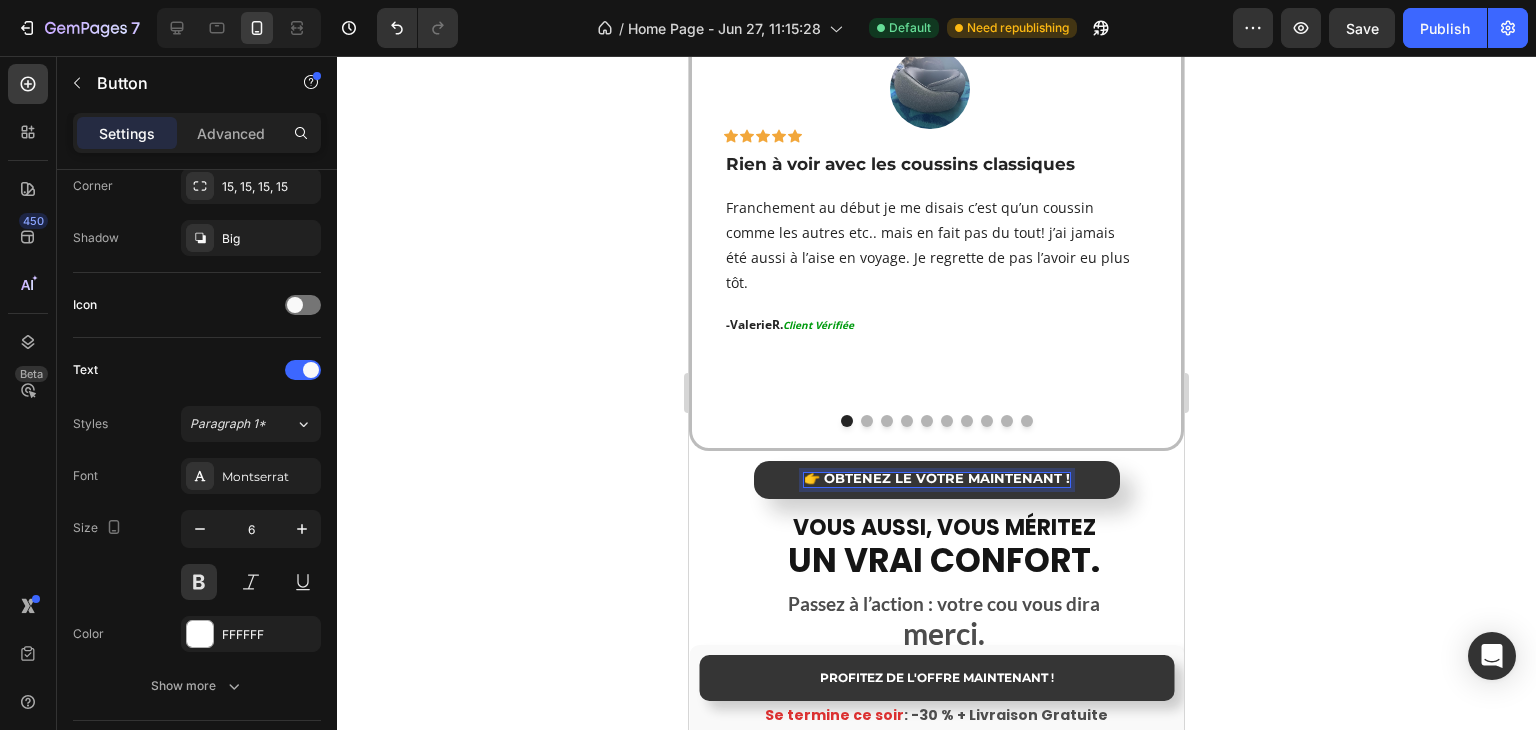 click on "👉 OBTENEZ LE VÔTRE MAINTENANT !" at bounding box center (937, 478) 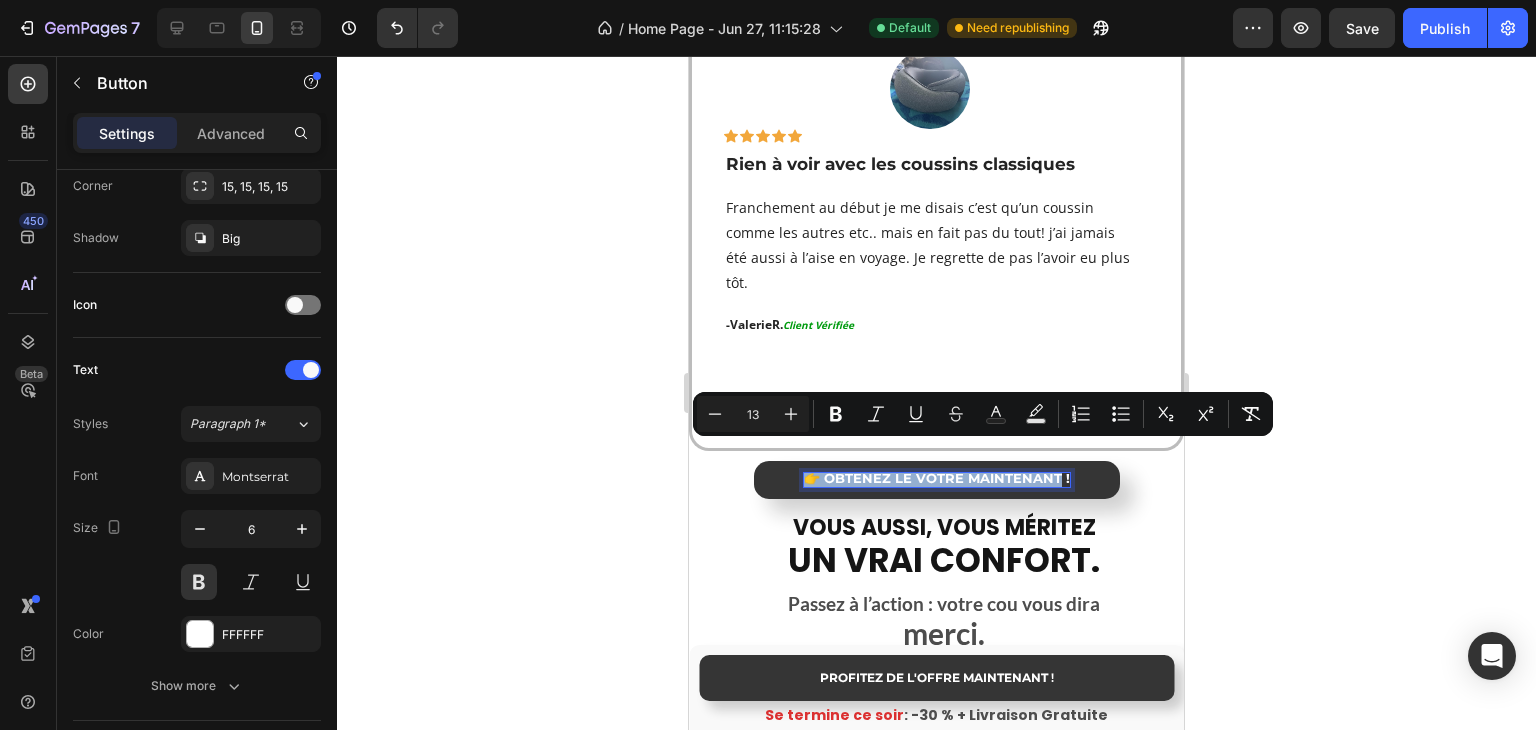 drag, startPoint x: 801, startPoint y: 452, endPoint x: 1046, endPoint y: 447, distance: 245.05101 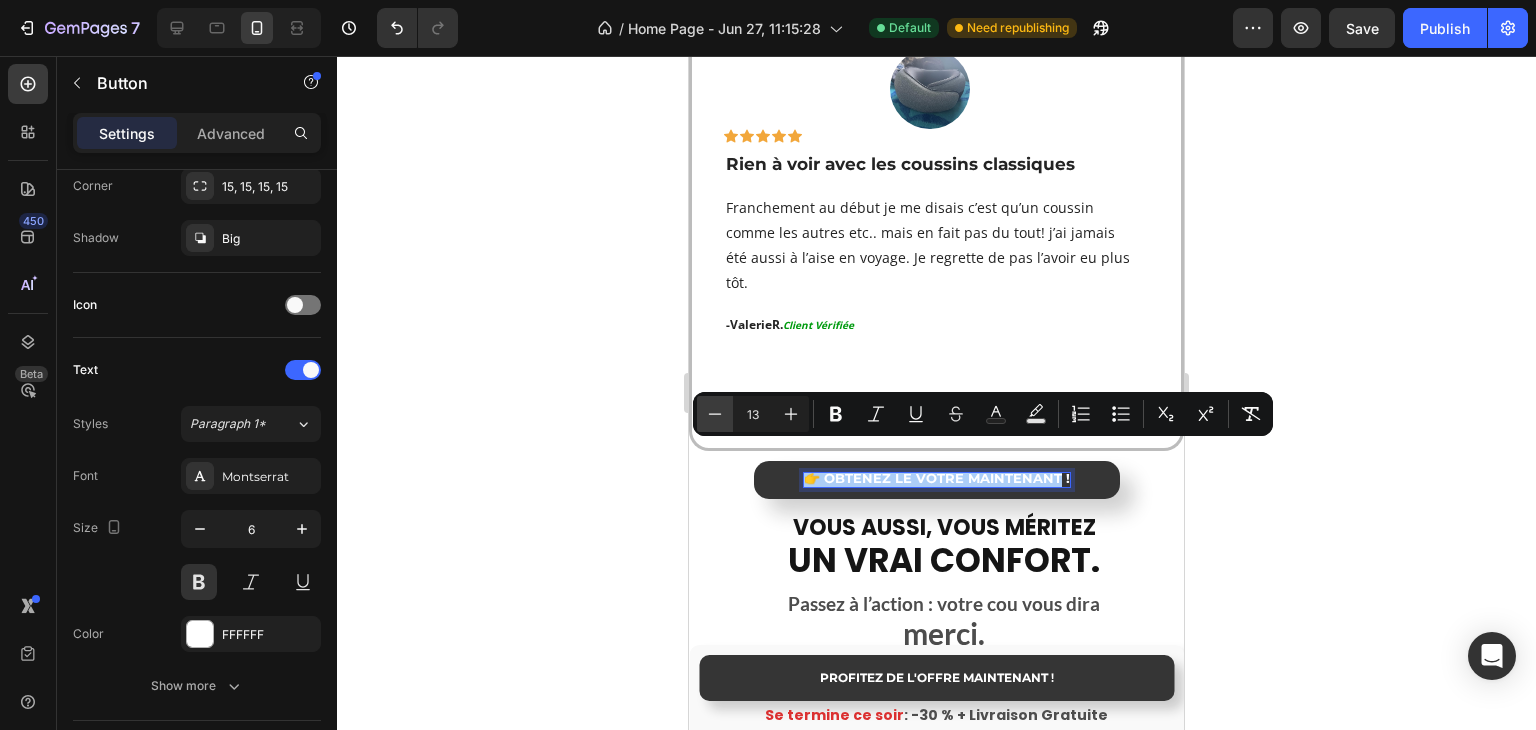click on "Minus" at bounding box center [715, 414] 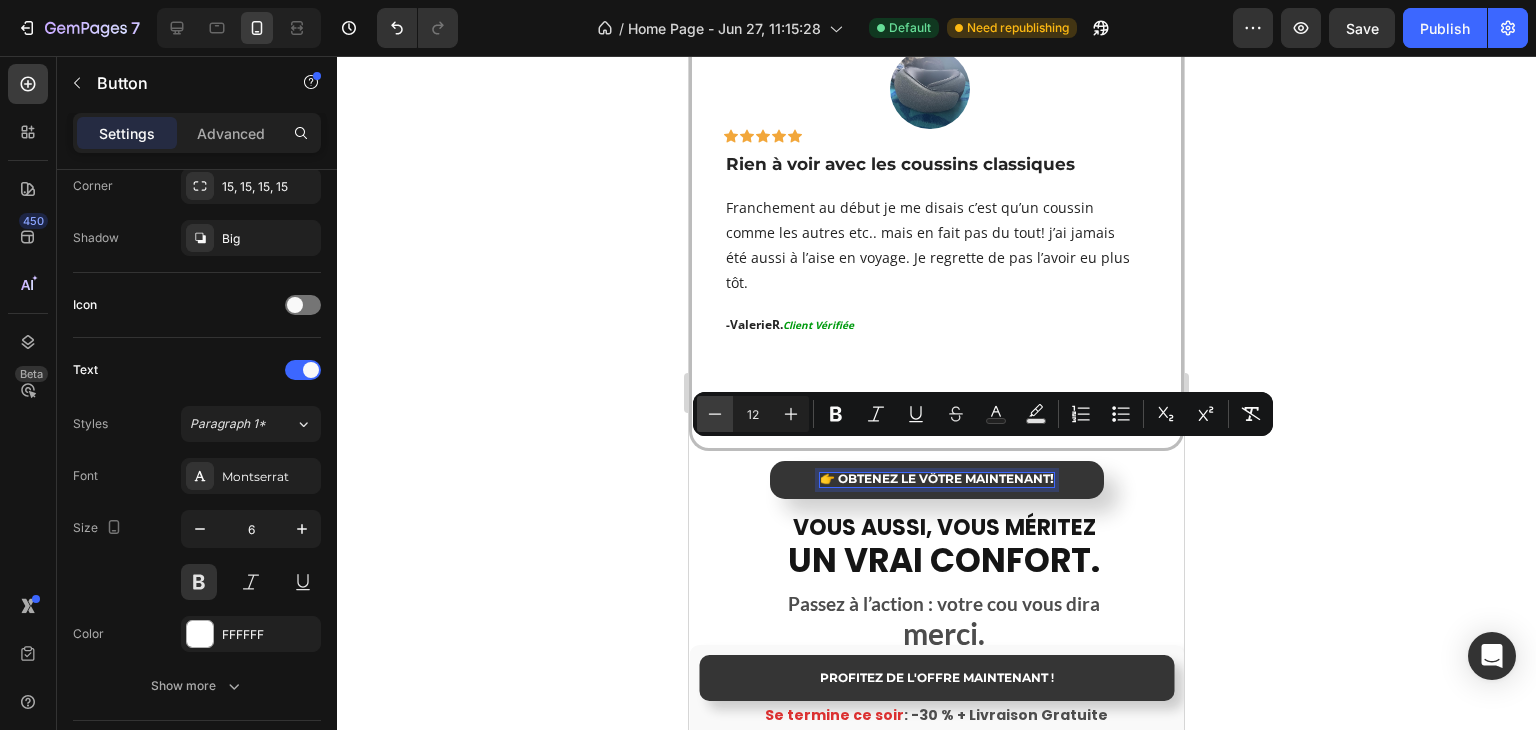 click on "Minus" at bounding box center [715, 414] 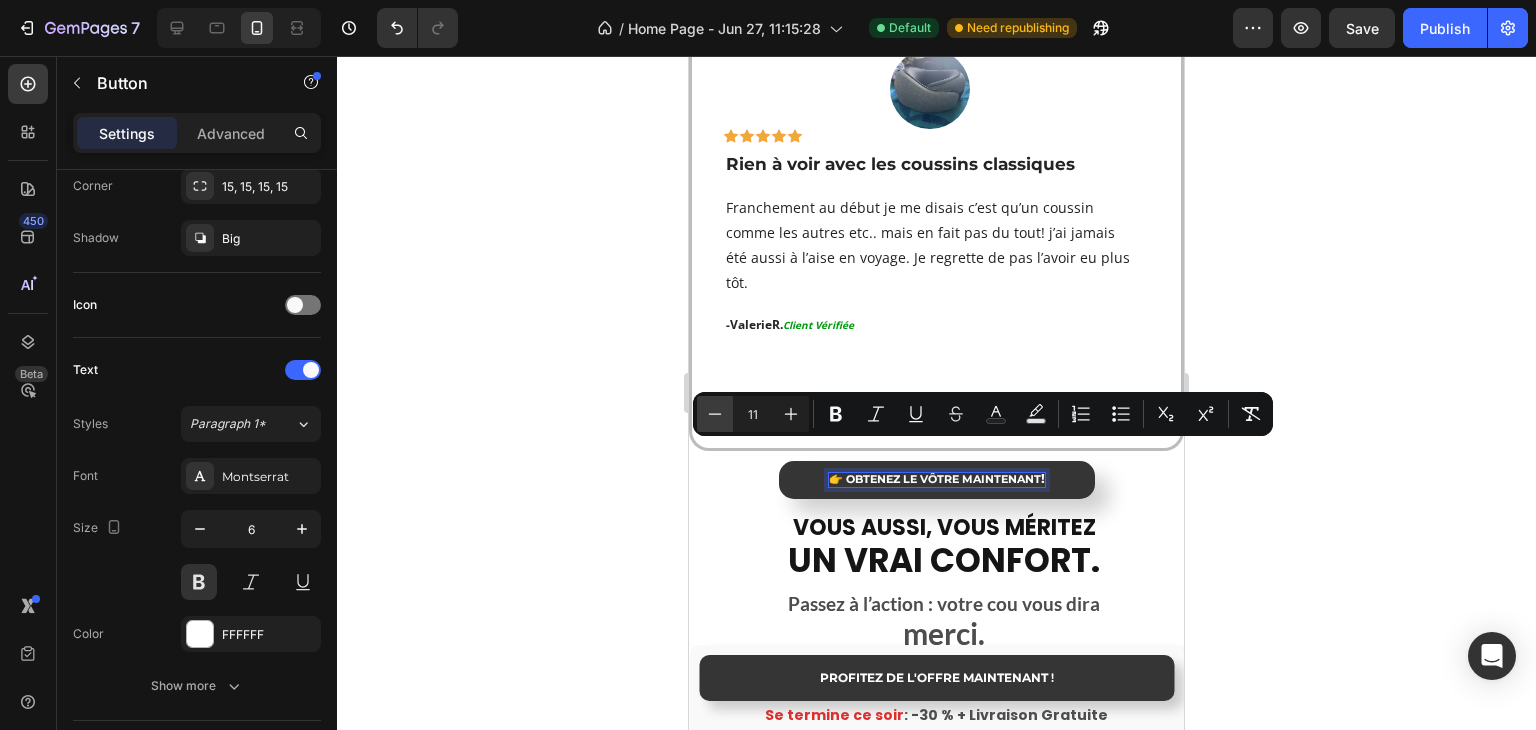 click on "Minus" at bounding box center (715, 414) 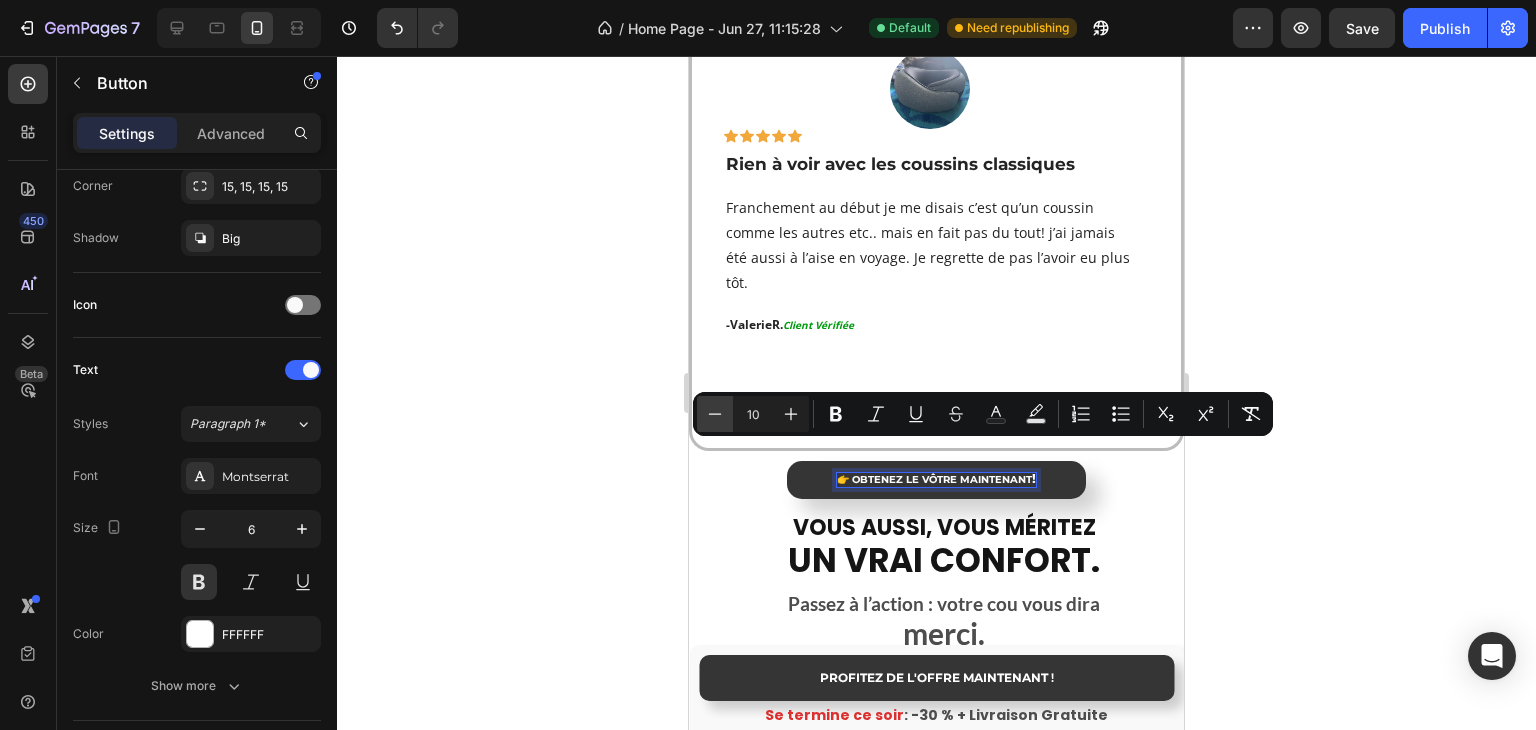 click on "Minus" at bounding box center (715, 414) 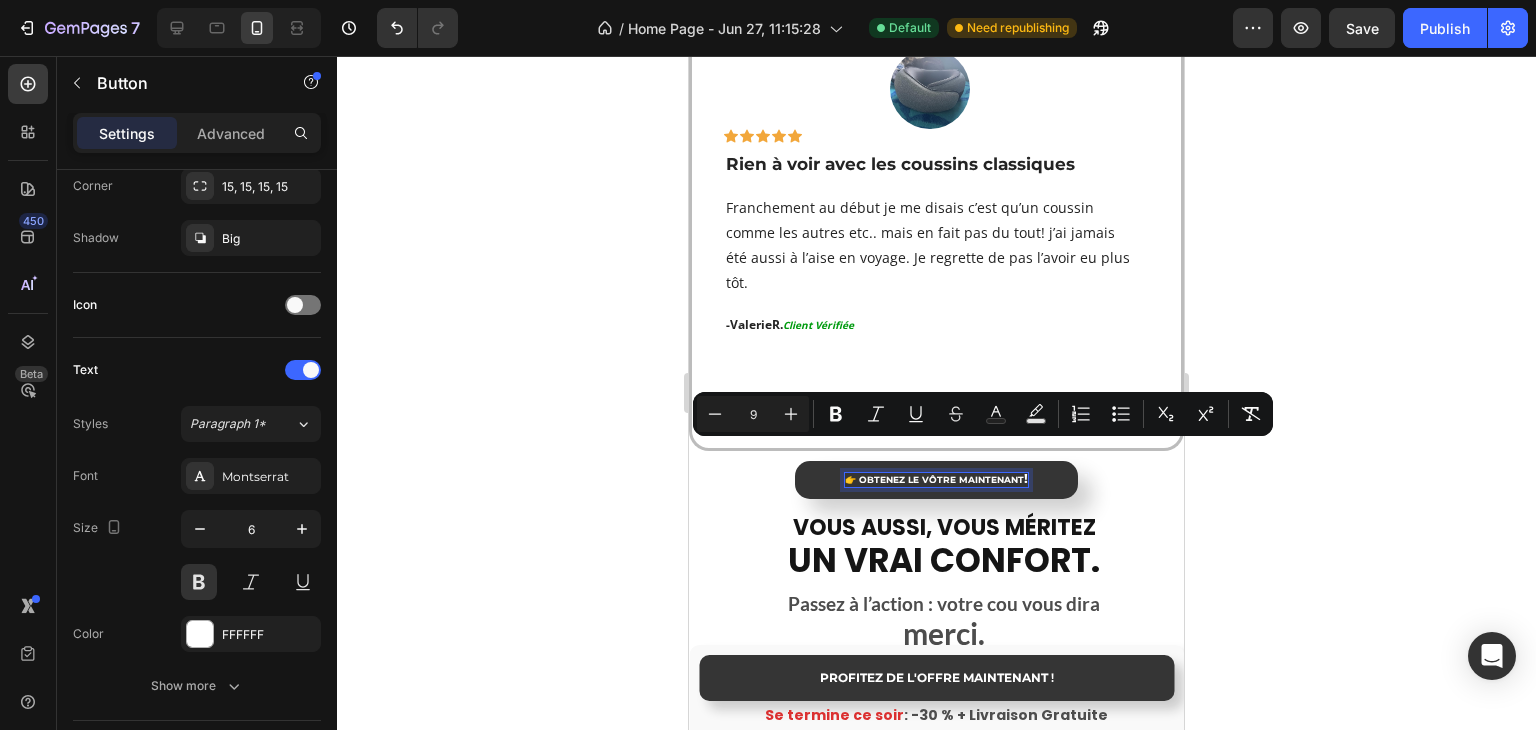 click 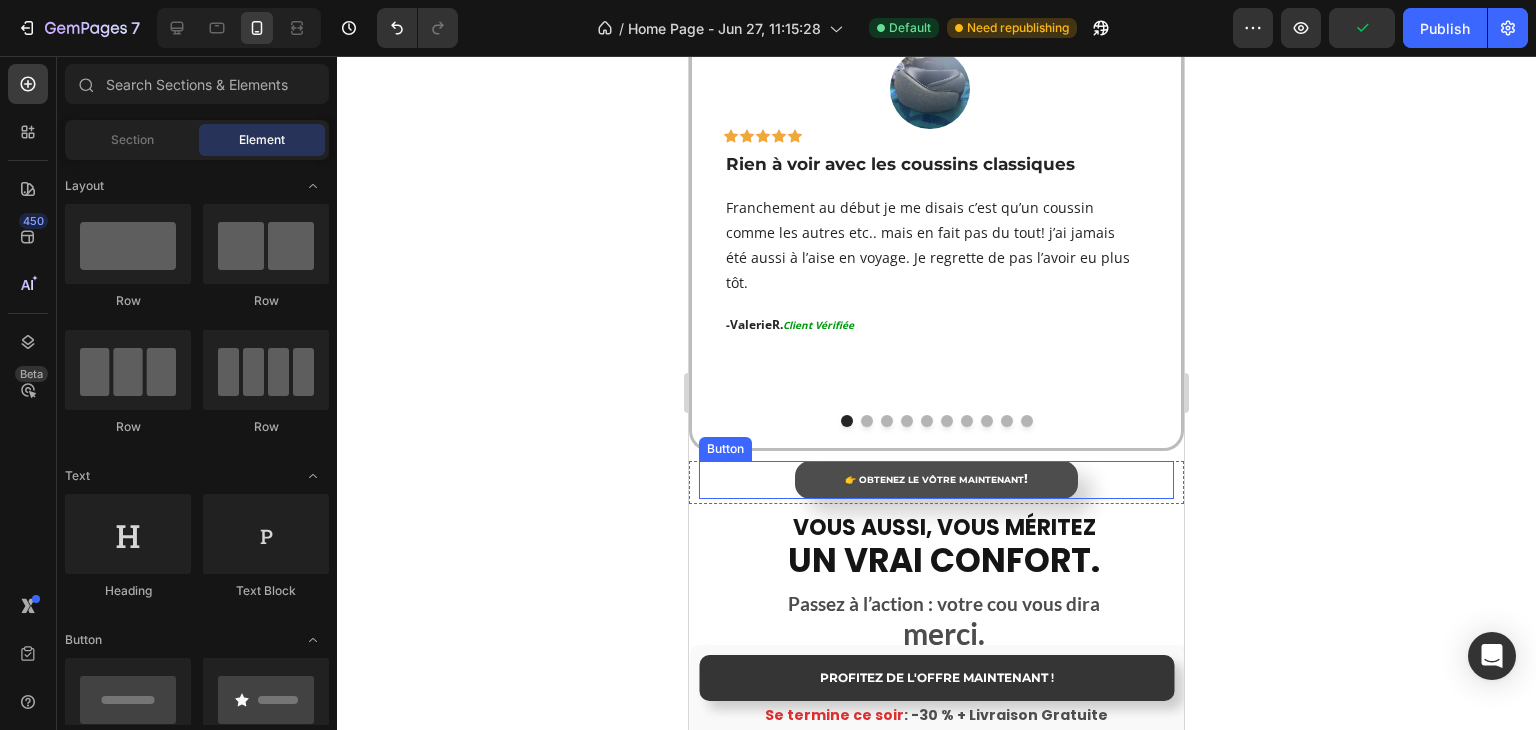 click on "👉 OBTENEZ LE VÔTRE MAINTENANT  !" at bounding box center (936, 480) 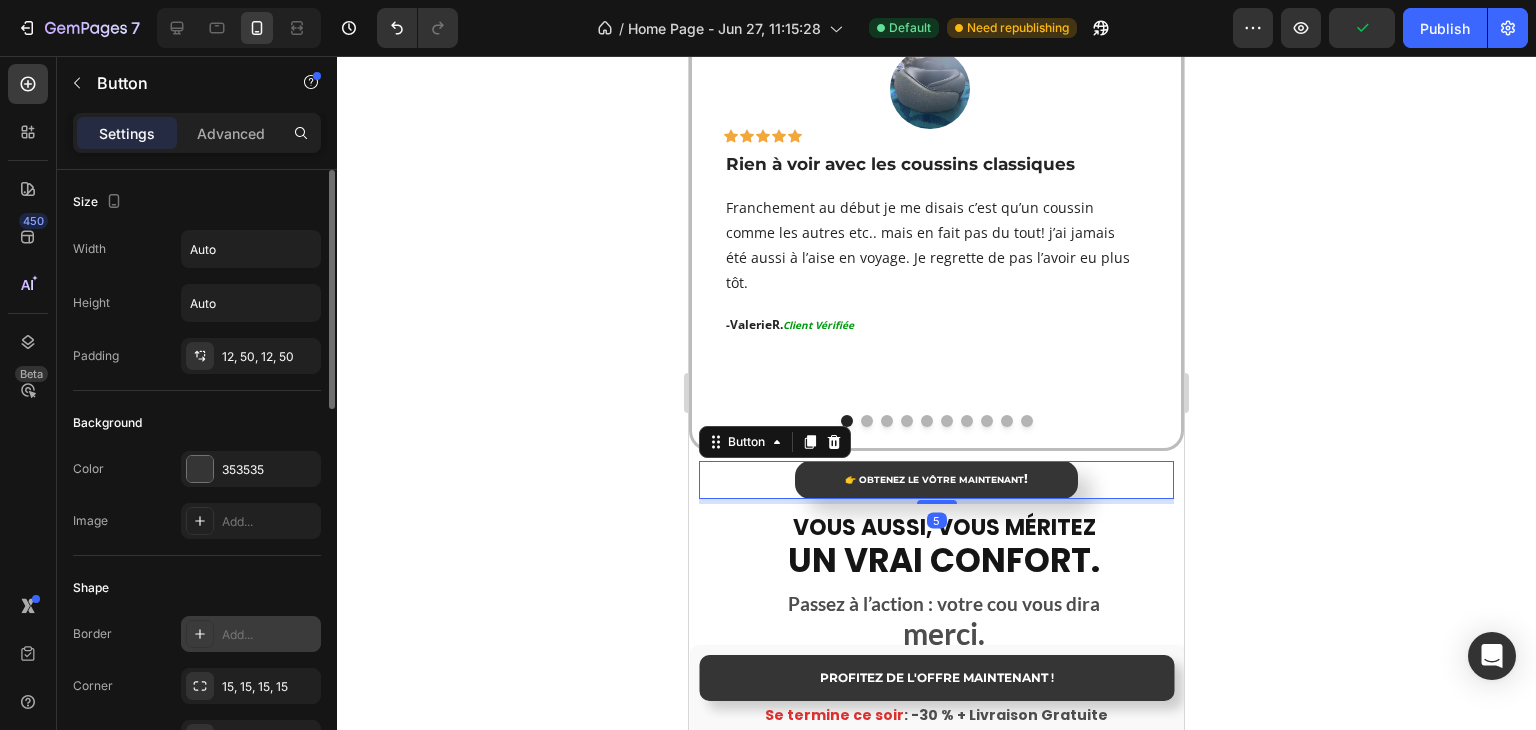 scroll, scrollTop: 300, scrollLeft: 0, axis: vertical 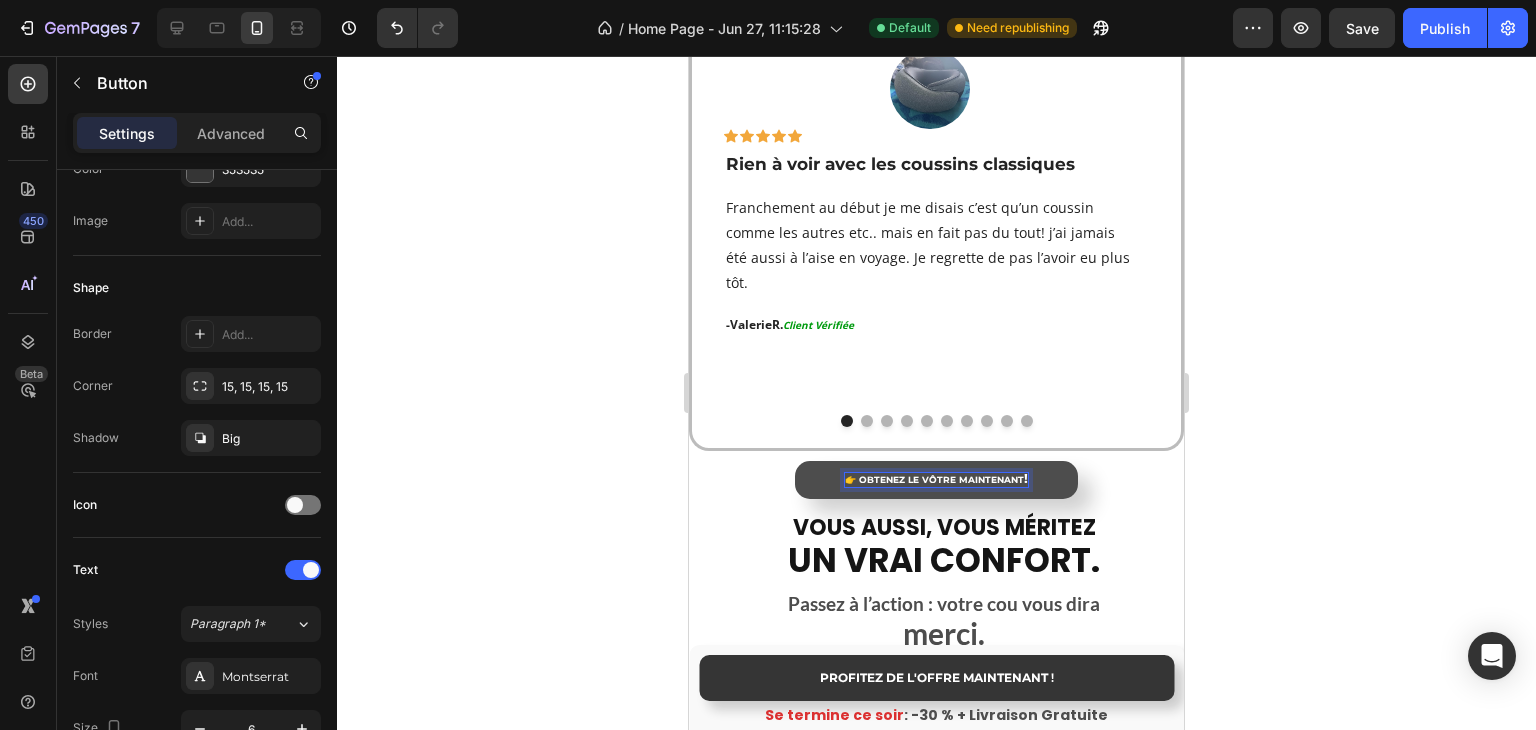 drag, startPoint x: 836, startPoint y: 453, endPoint x: 1036, endPoint y: 448, distance: 200.06248 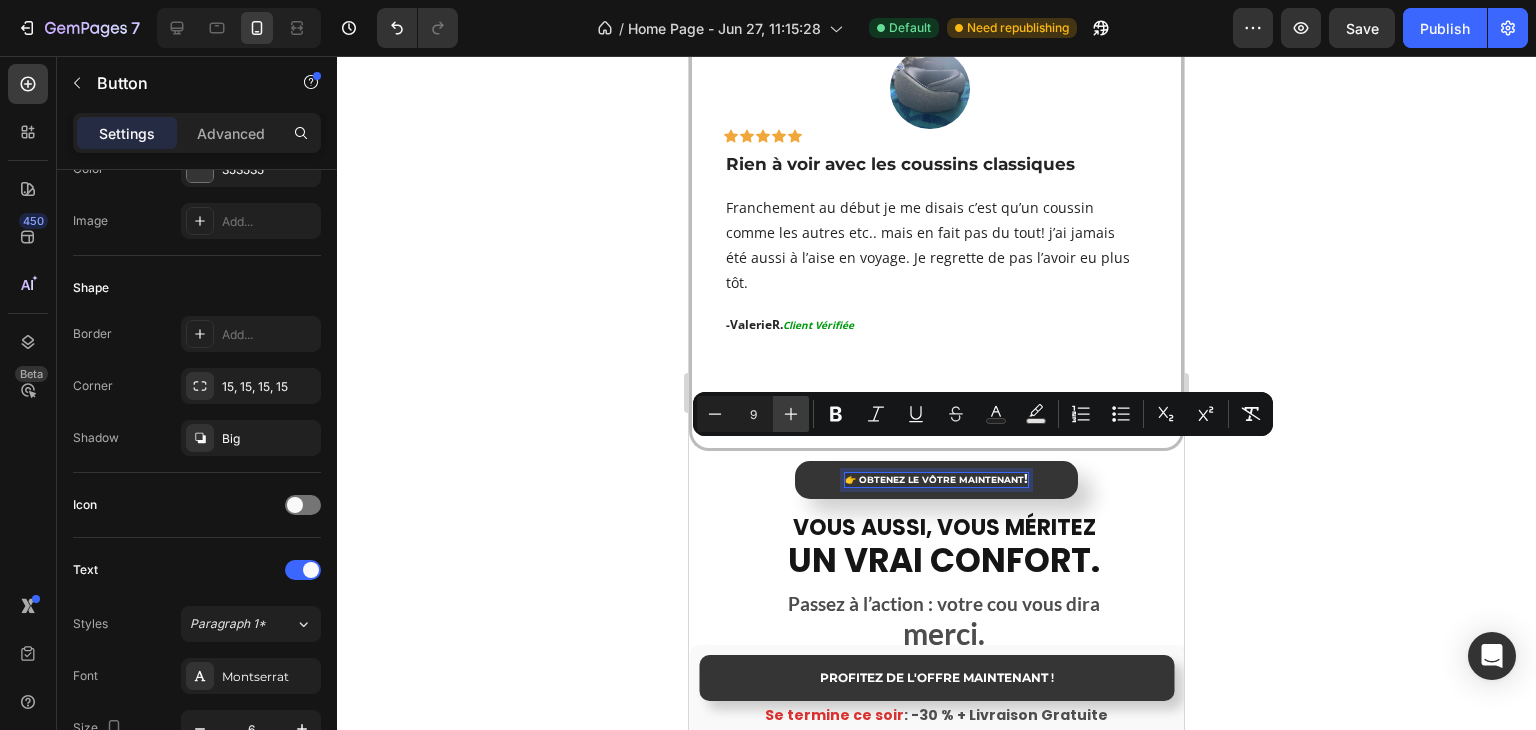 click 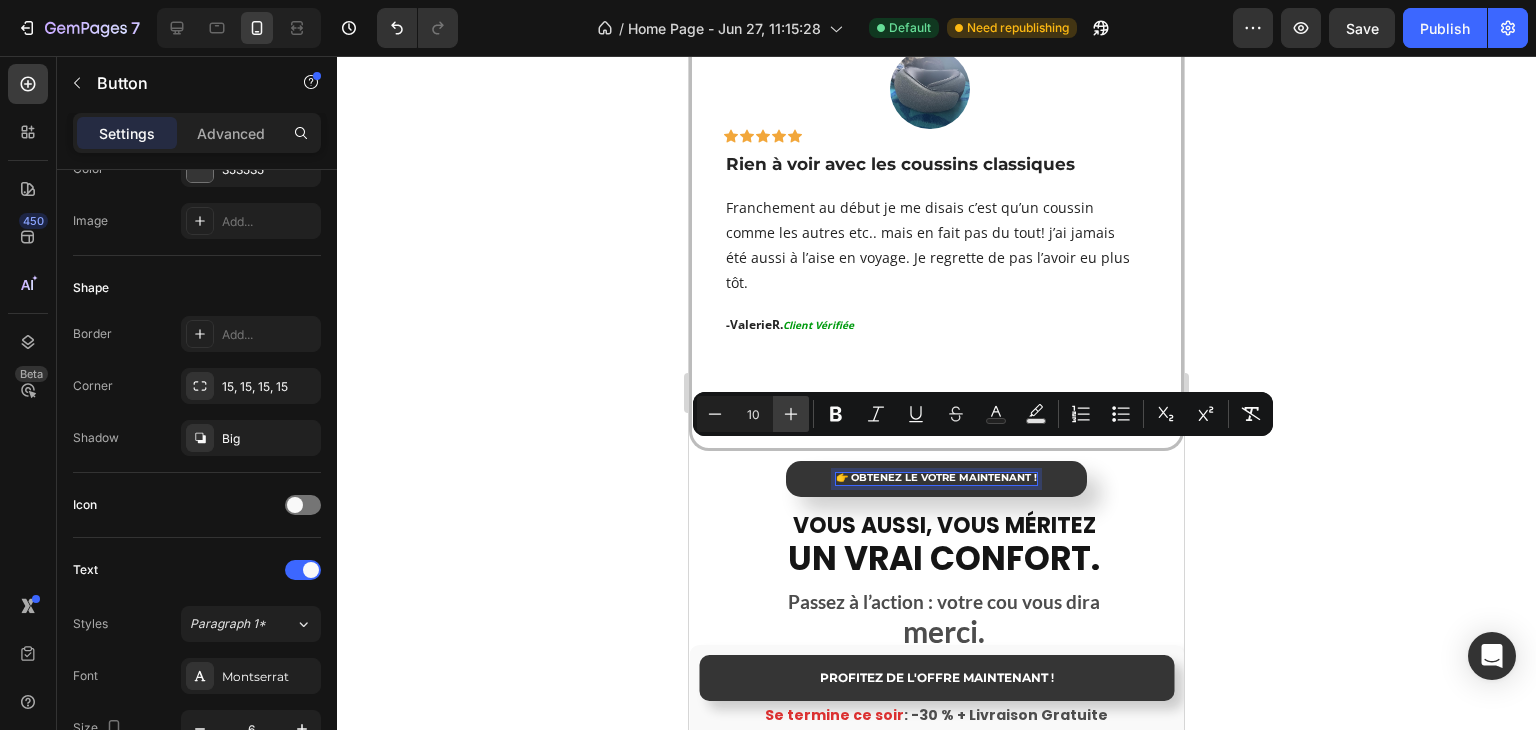 click 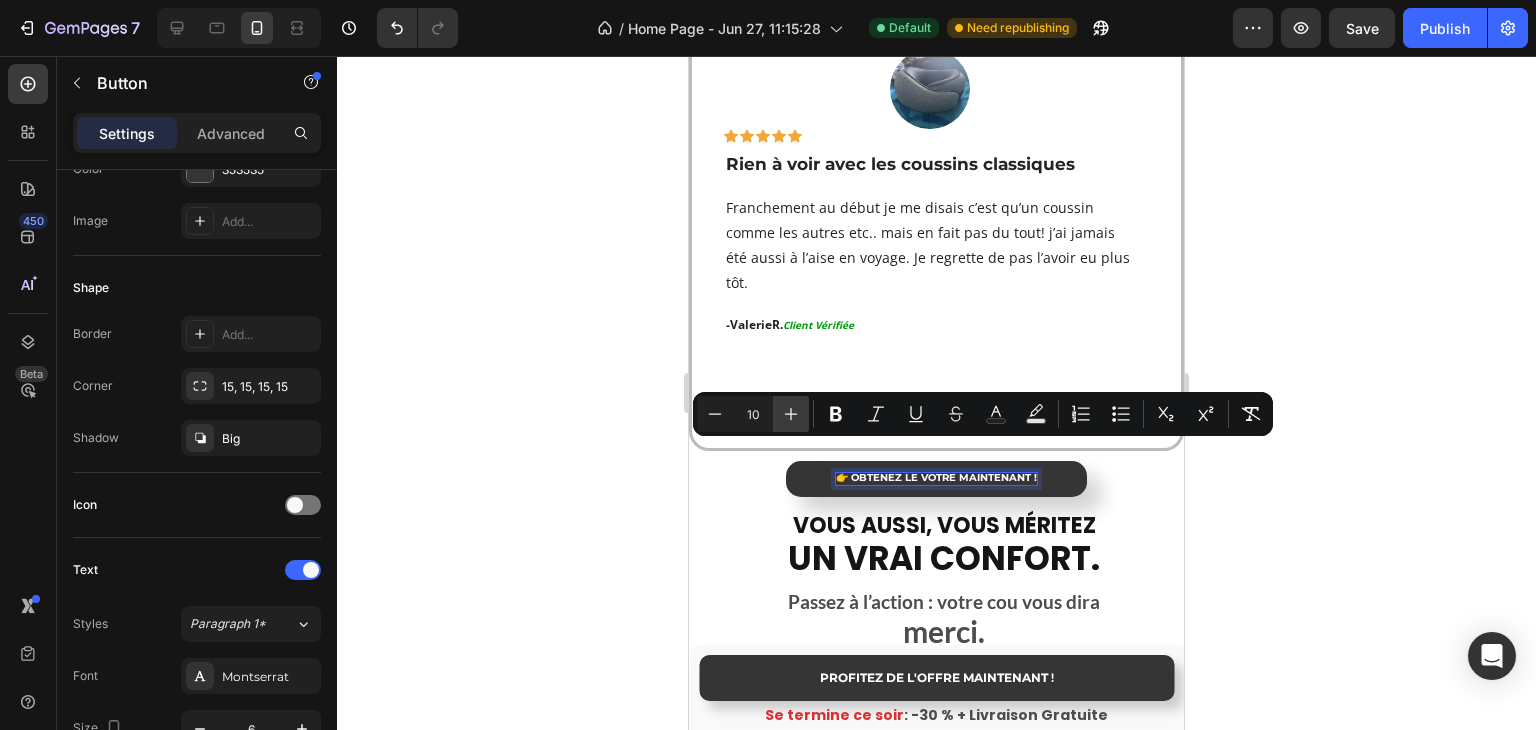 type on "11" 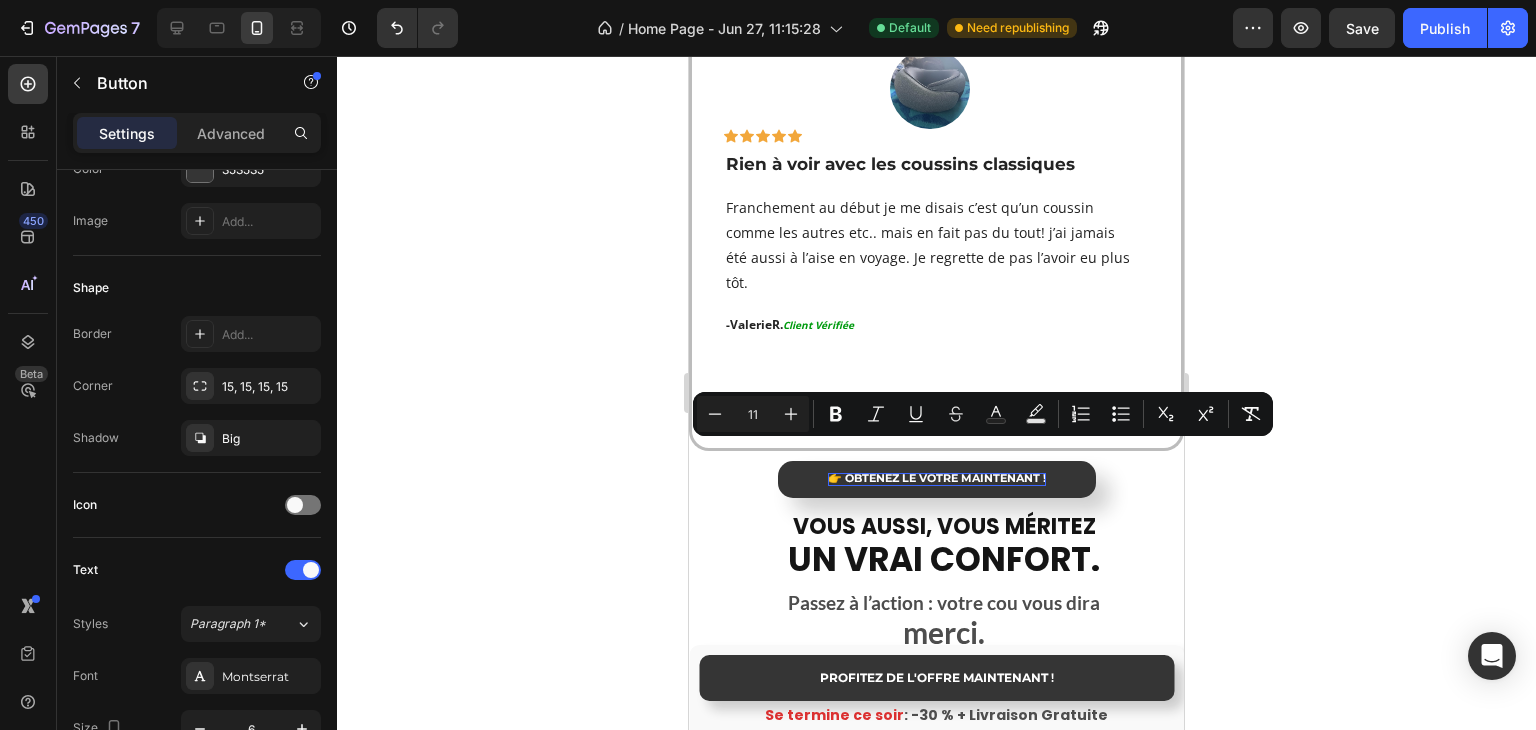 click 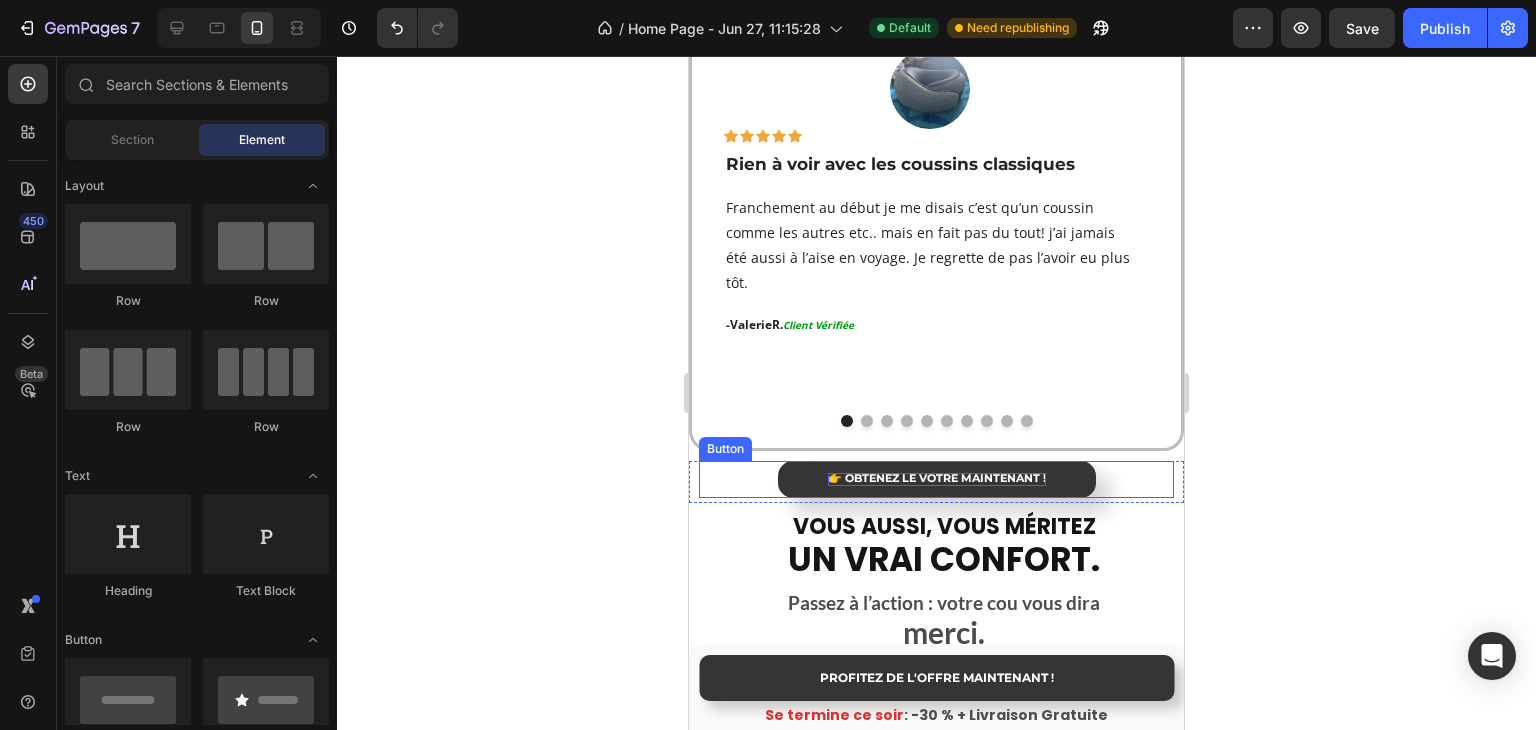 click on "👉 OBTENEZ LE VÔTRE MAINTENANT !" at bounding box center (937, 478) 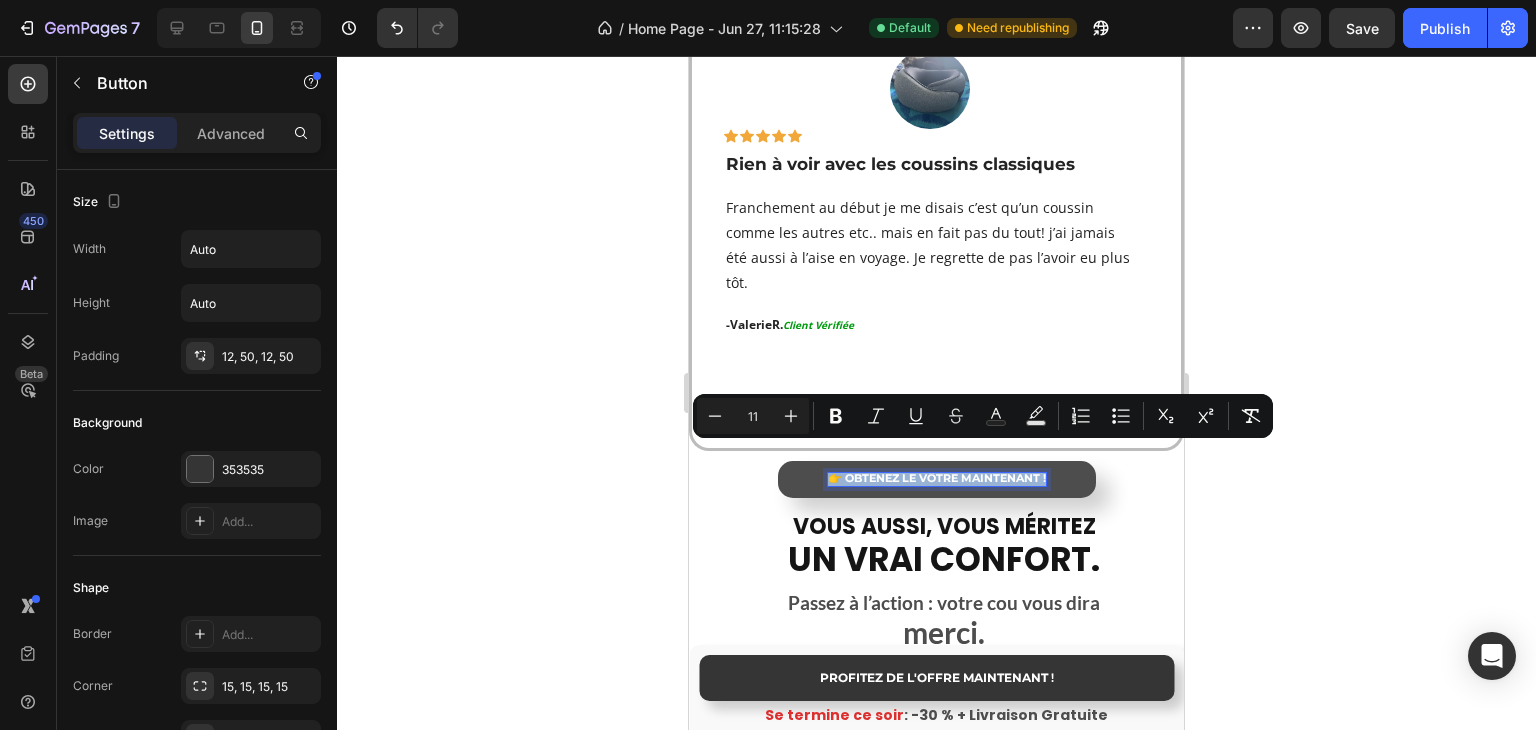 drag, startPoint x: 822, startPoint y: 452, endPoint x: 1016, endPoint y: 462, distance: 194.25757 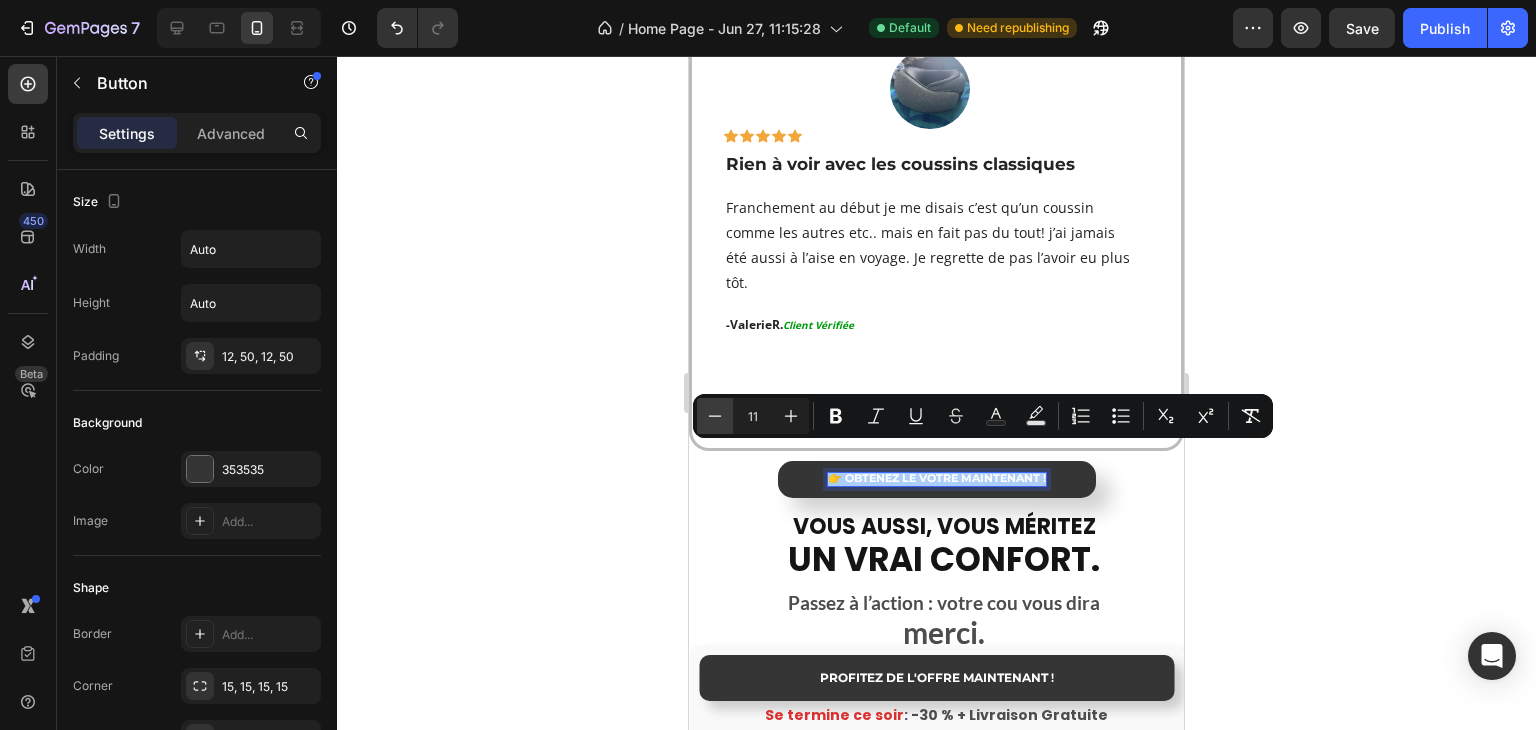 click 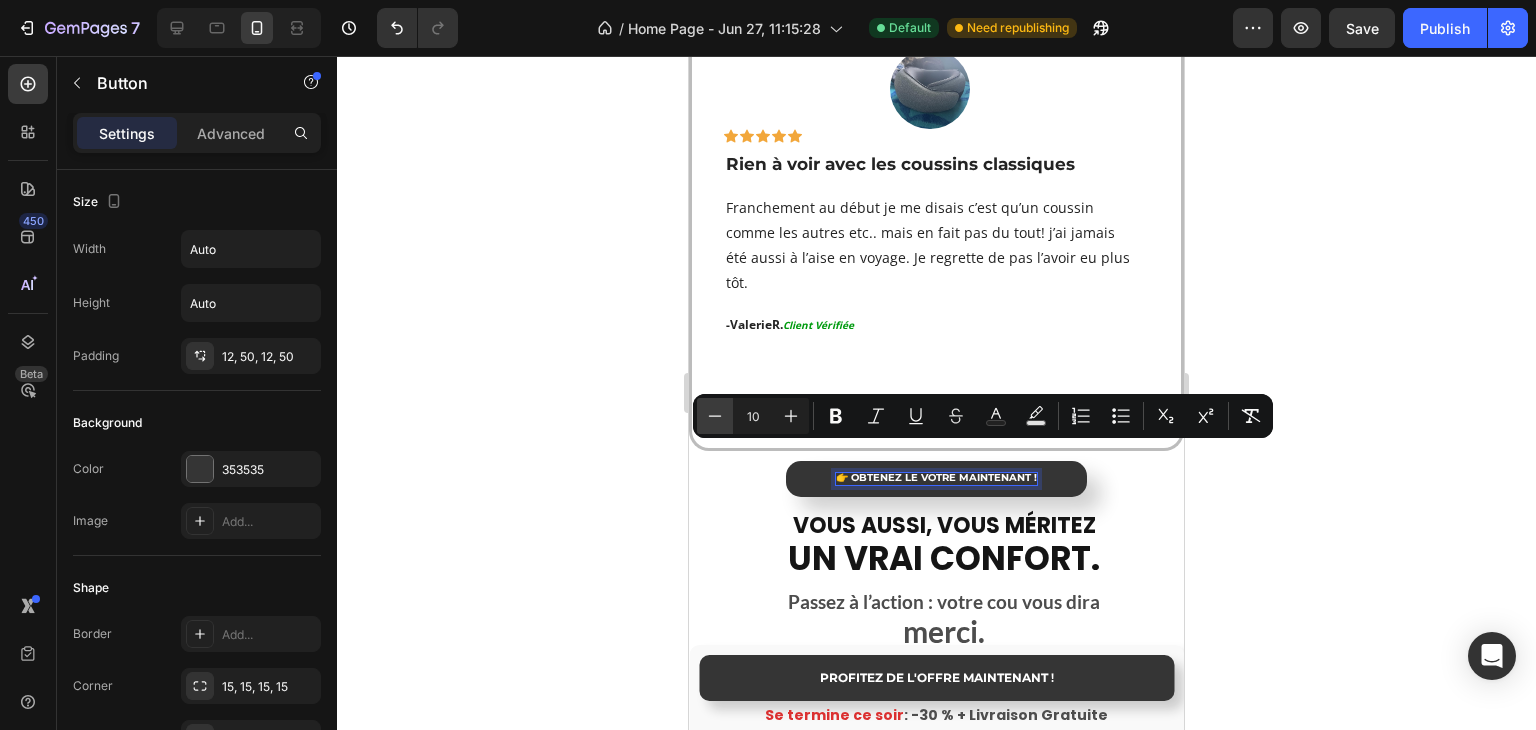 click 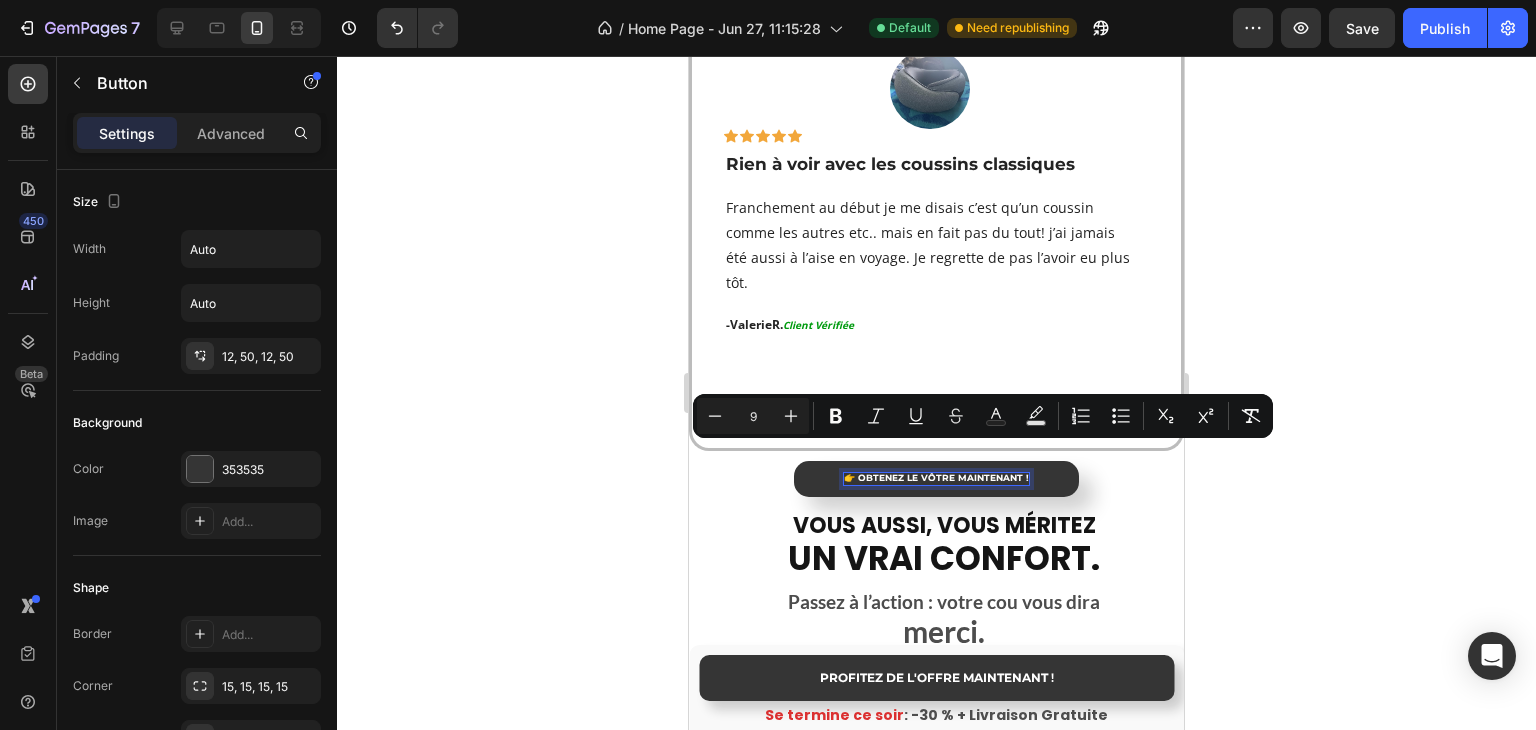 click 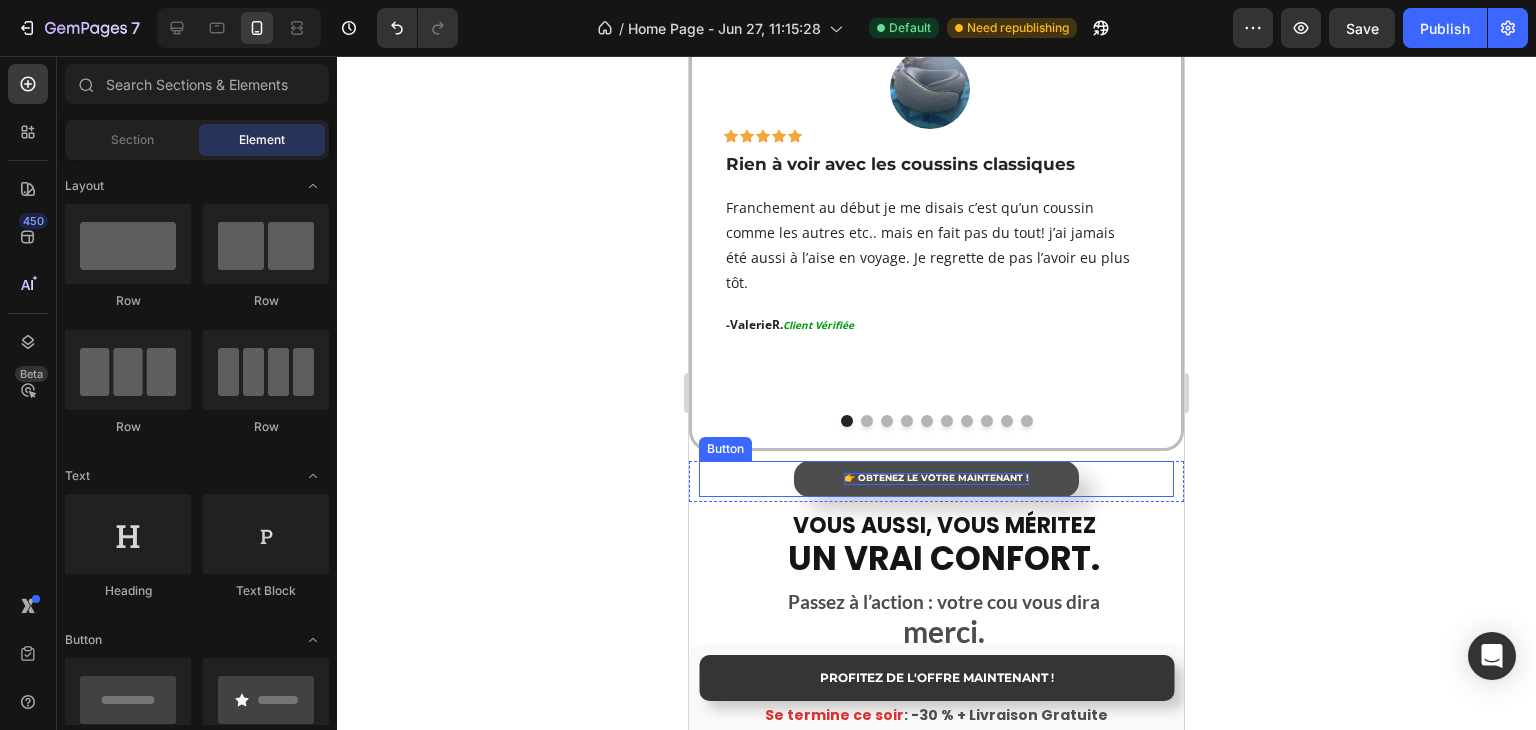 click on "👉 OBTENEZ LE VÔTRE MAINTENANT !" at bounding box center (936, 479) 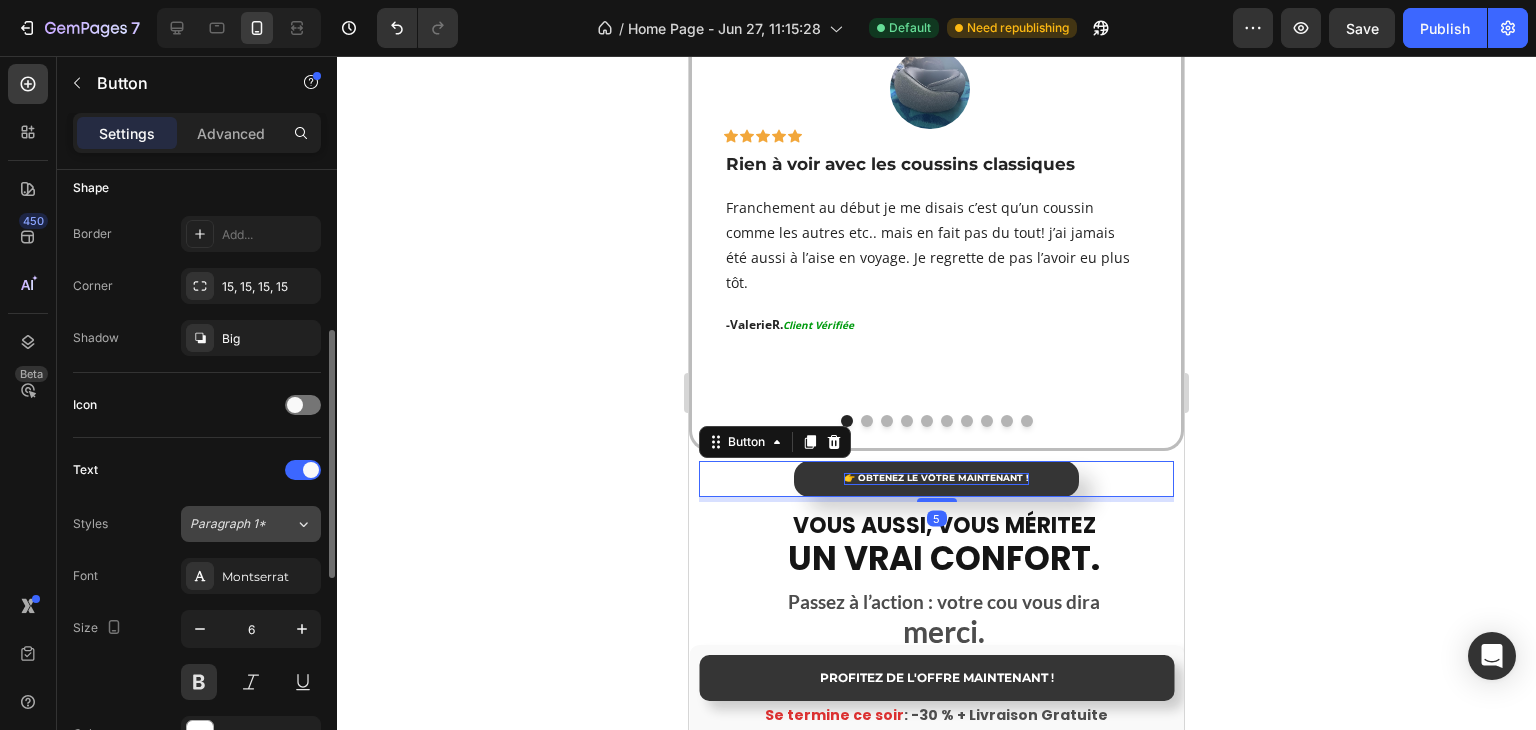 scroll, scrollTop: 500, scrollLeft: 0, axis: vertical 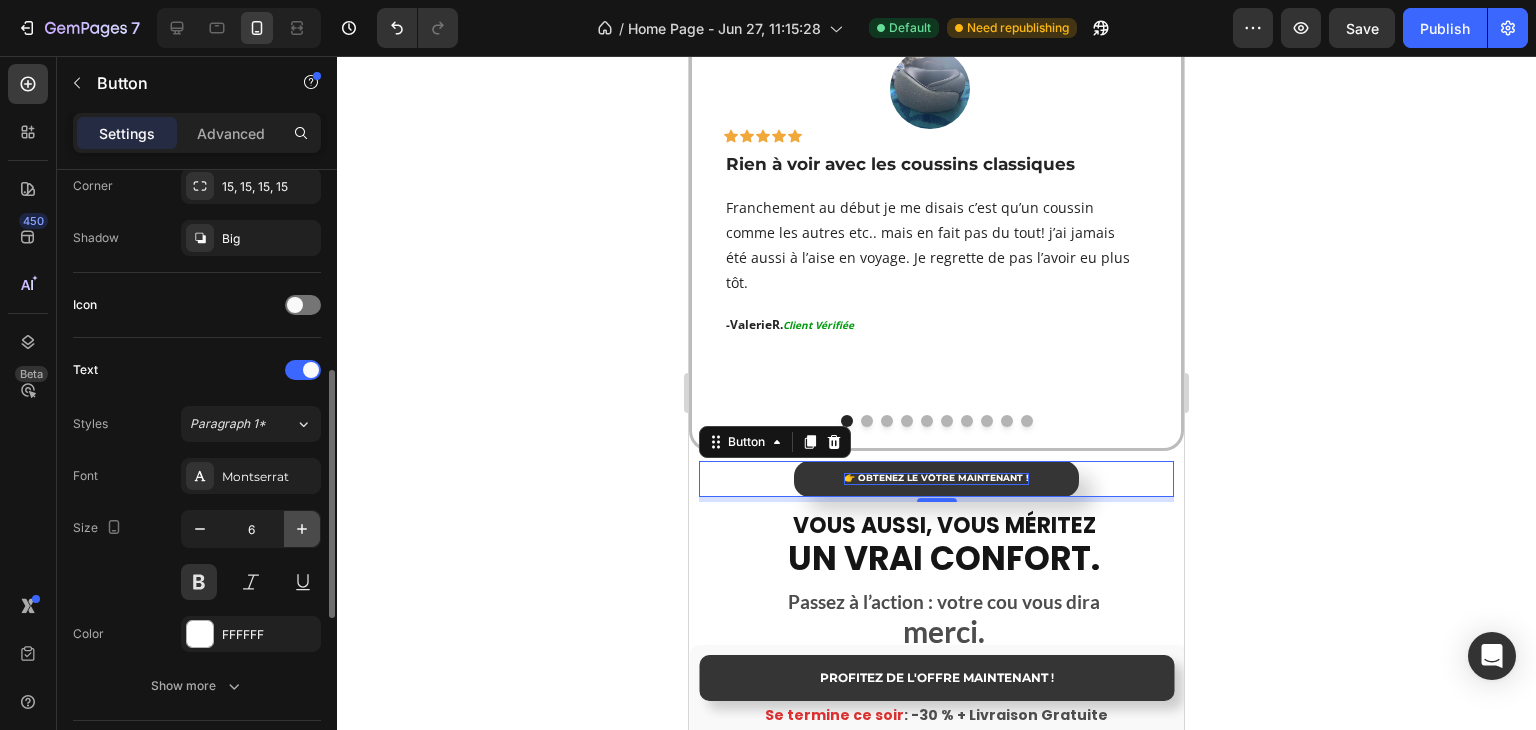 click 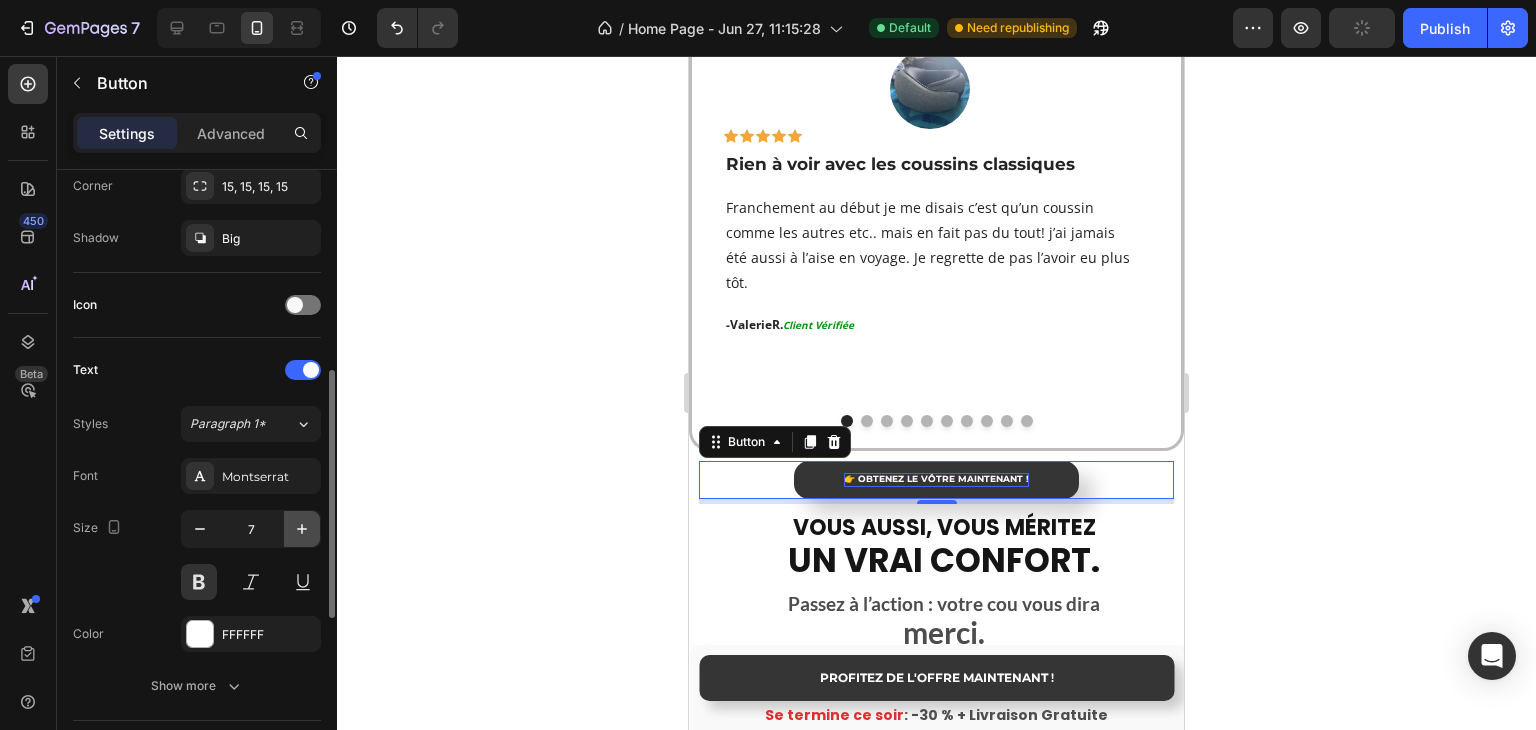 click 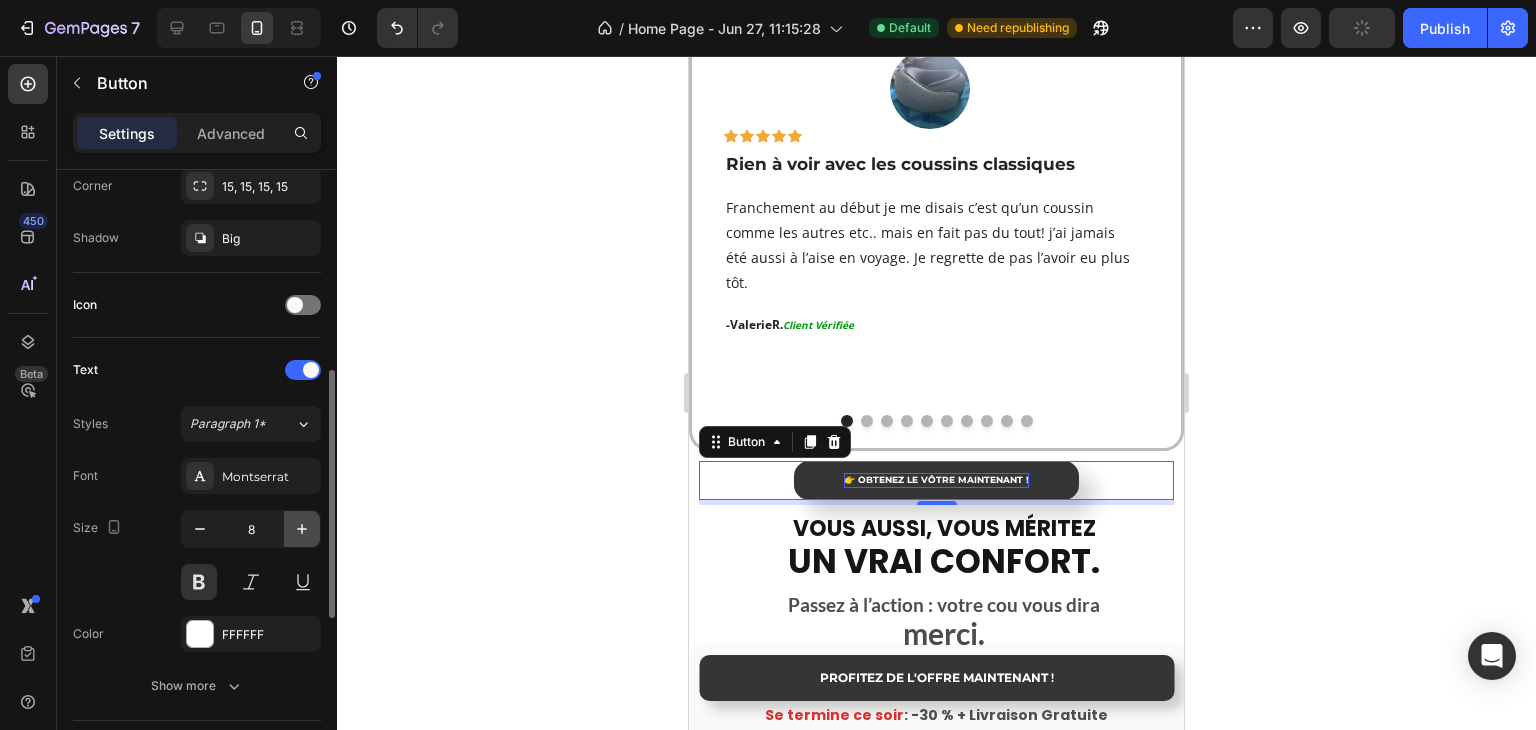 click 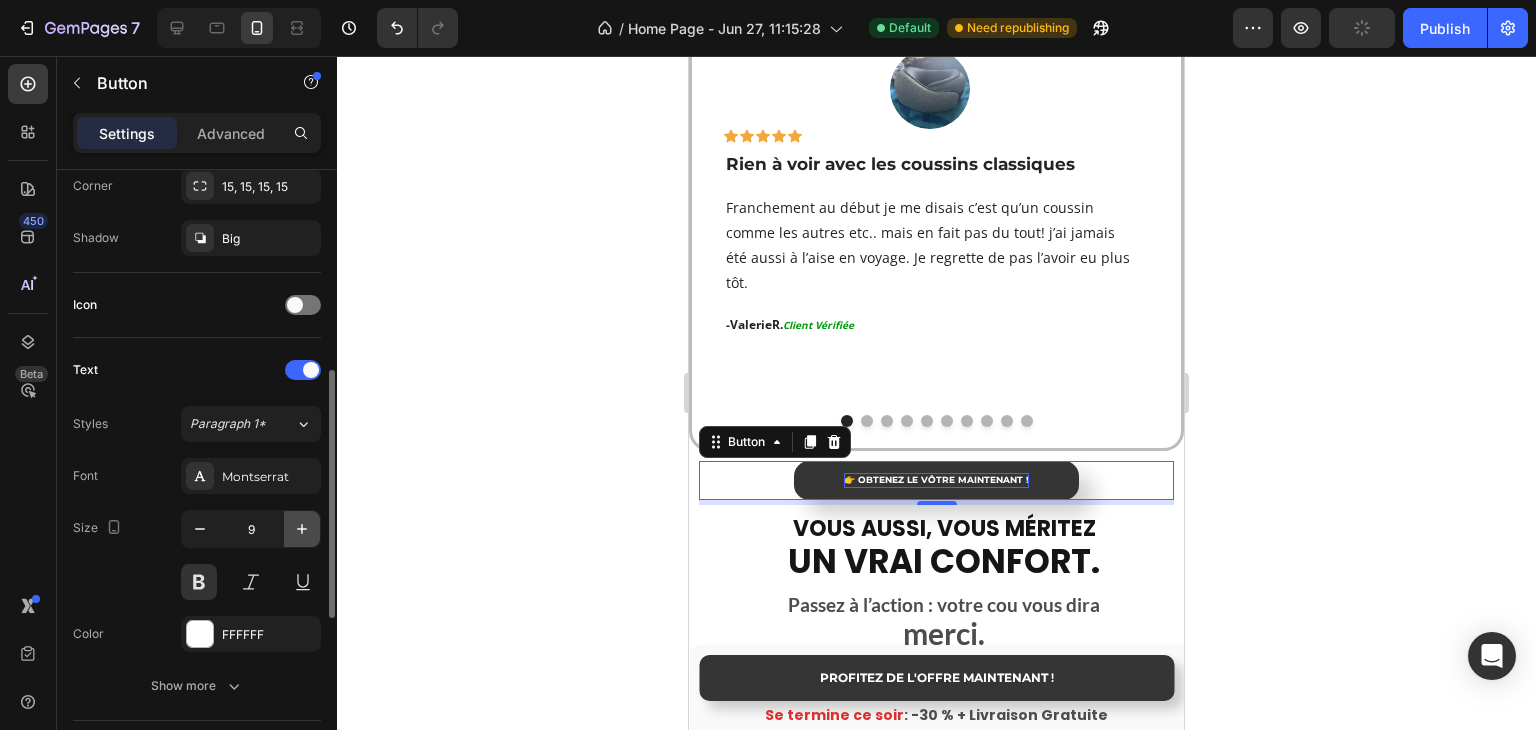 click 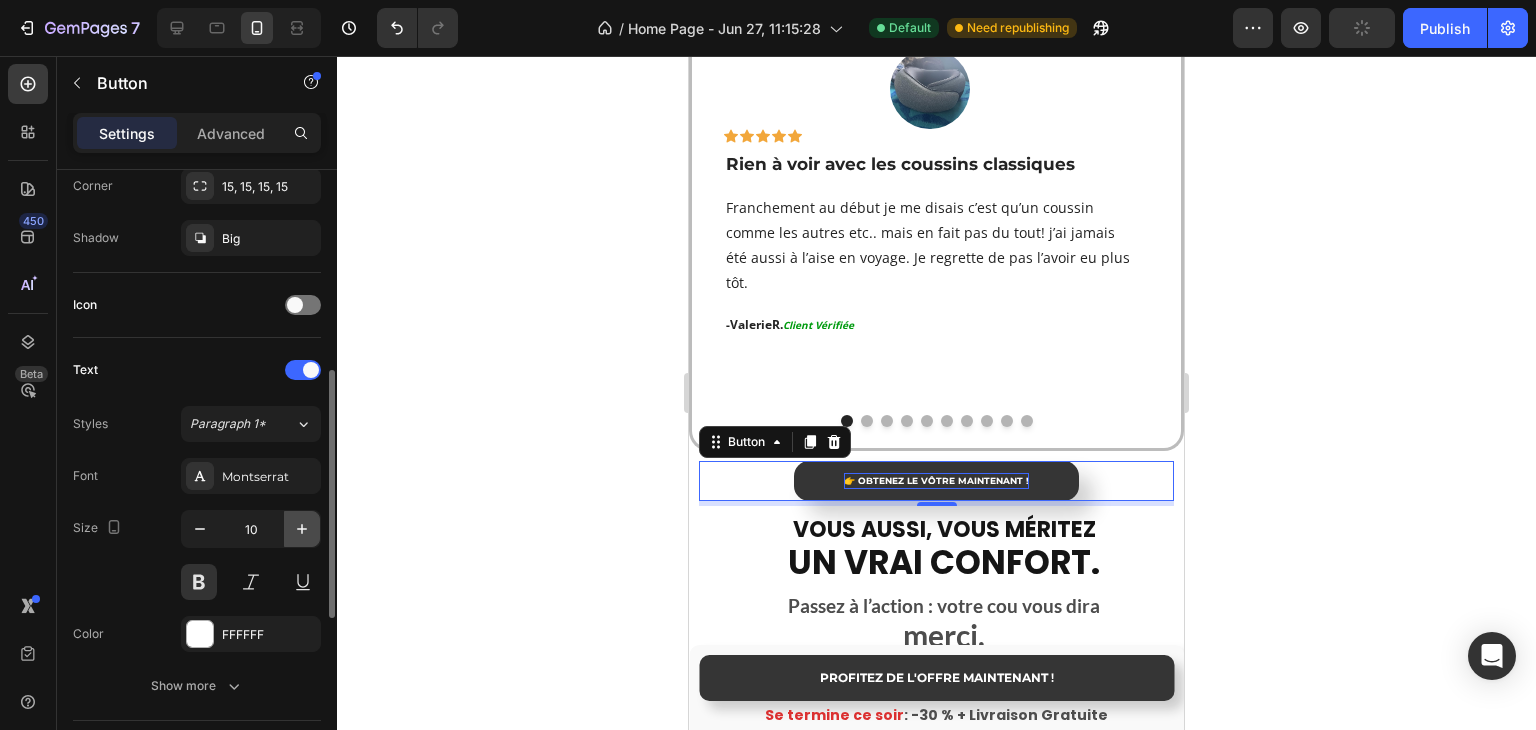 click 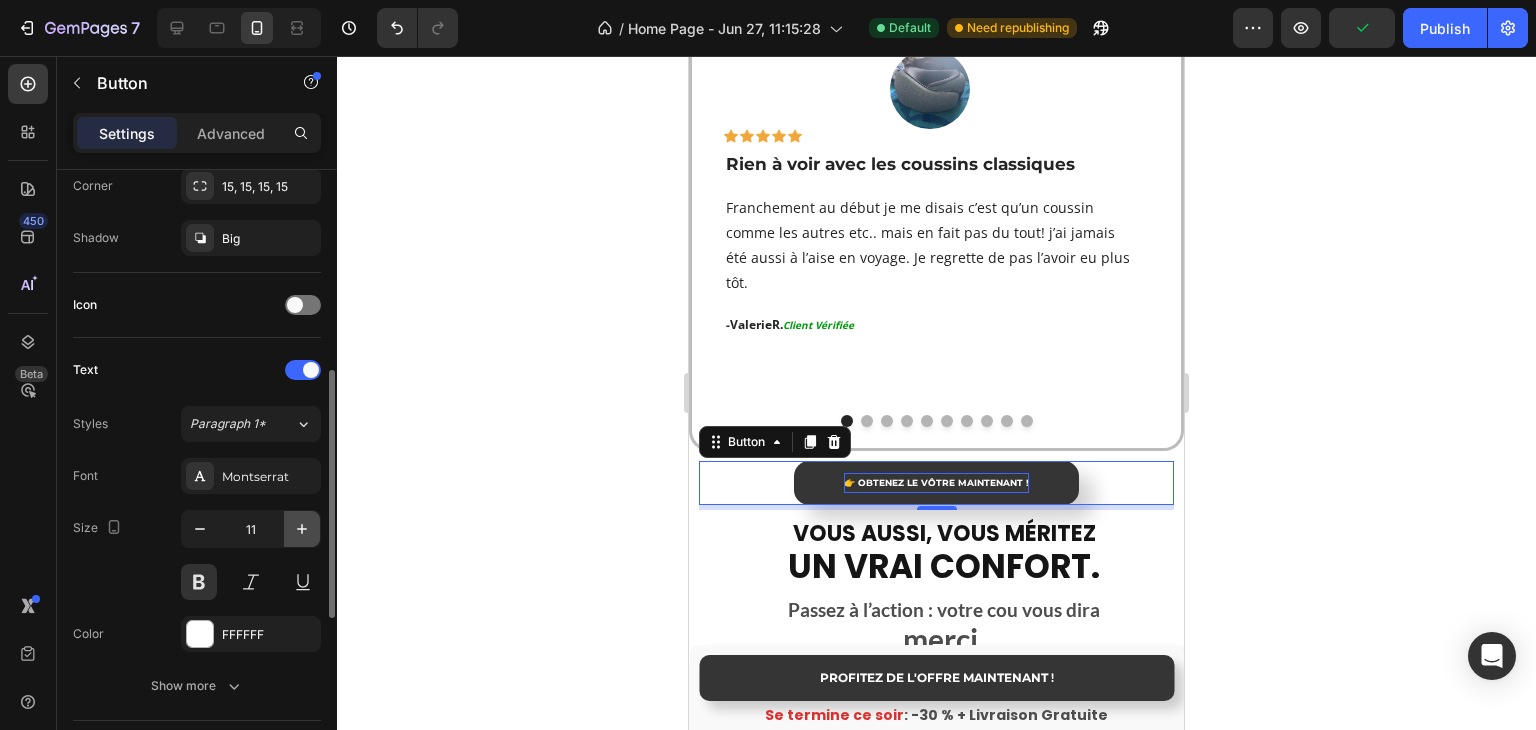 click 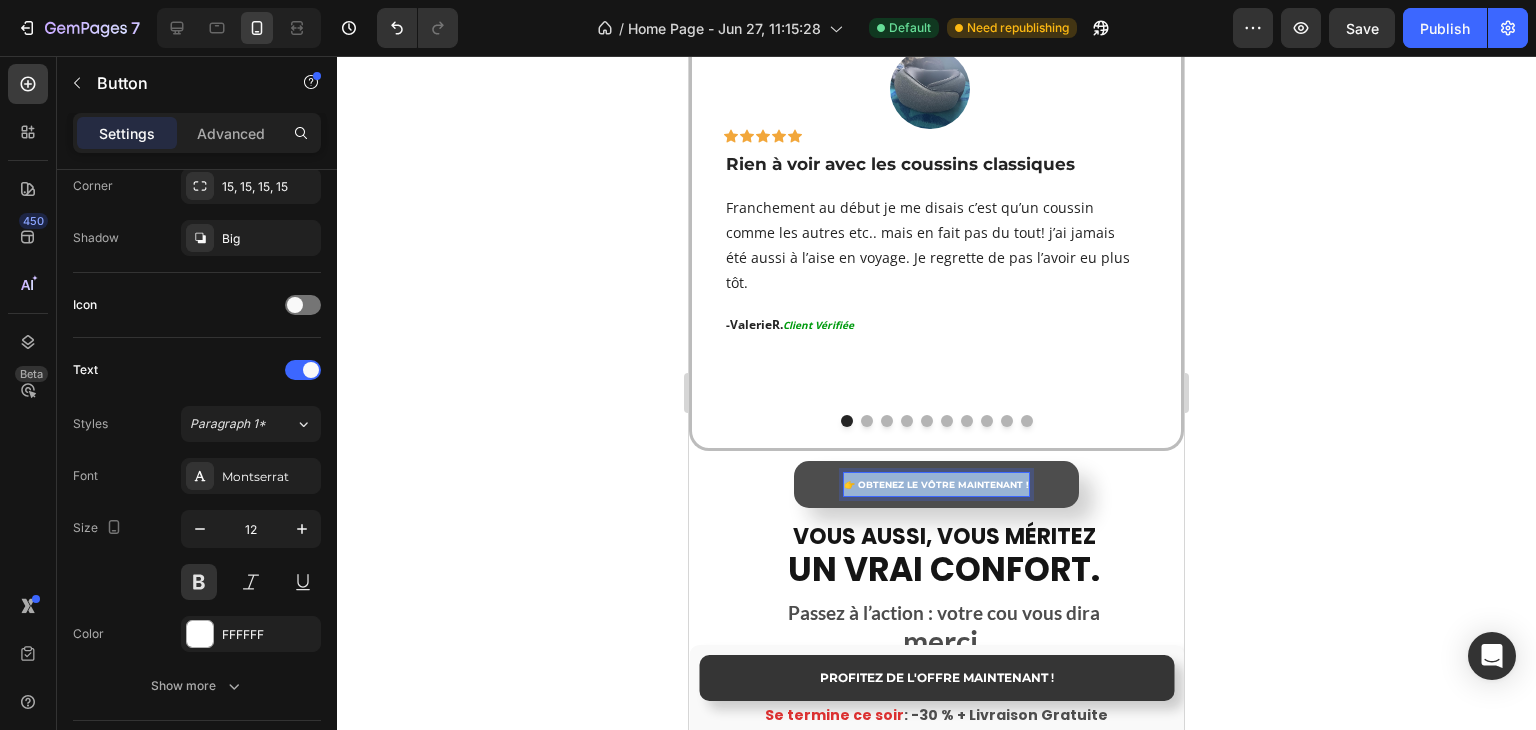 drag, startPoint x: 843, startPoint y: 459, endPoint x: 1020, endPoint y: 458, distance: 177.00282 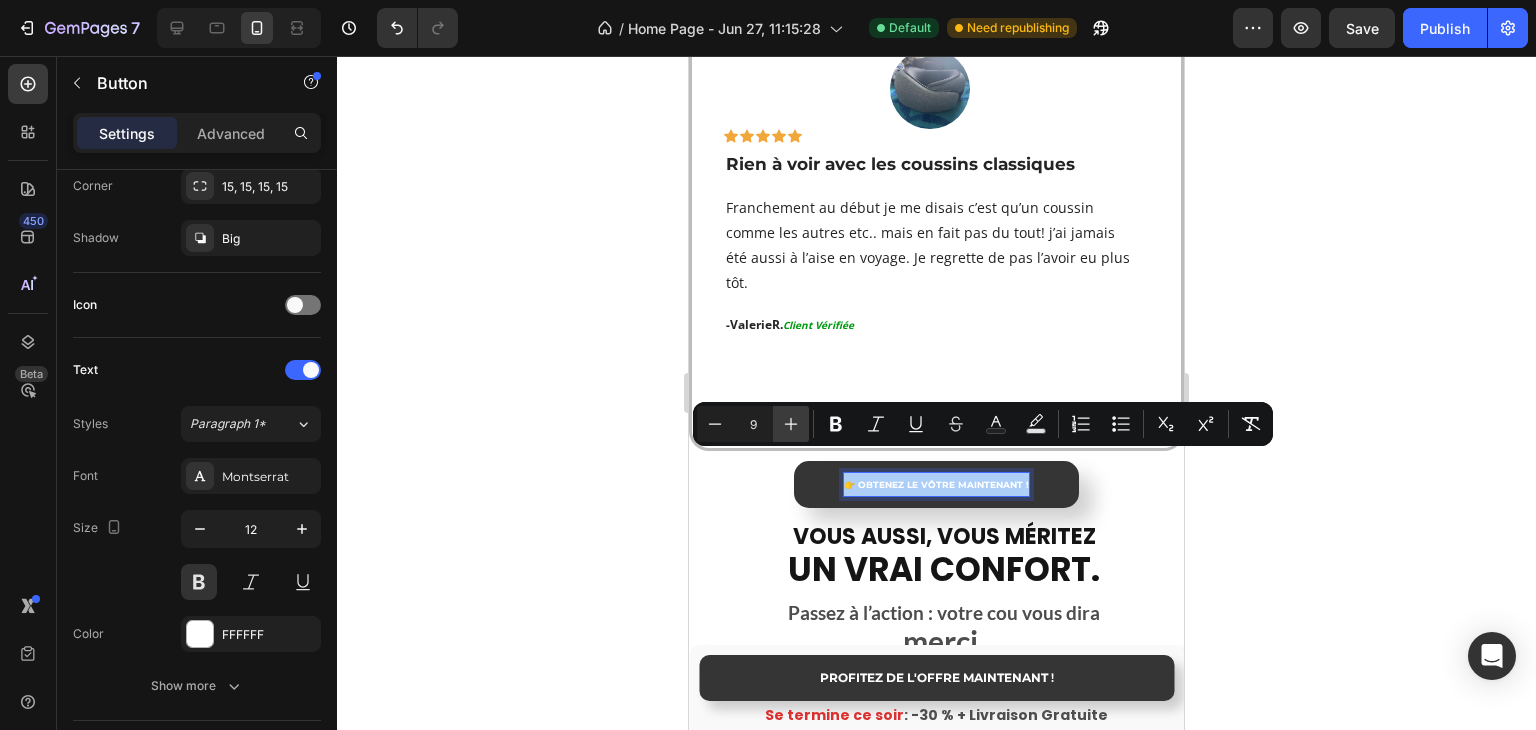 click 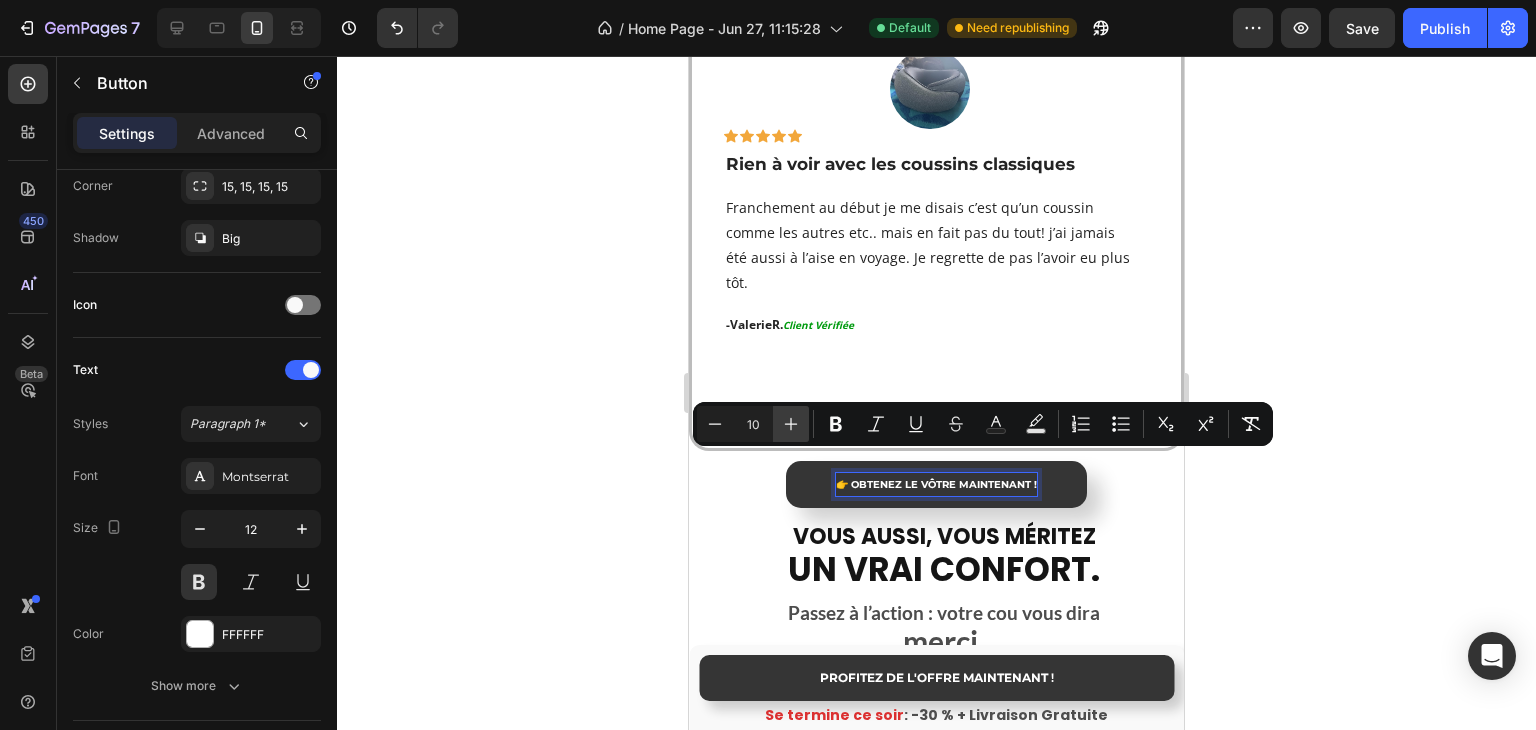 click 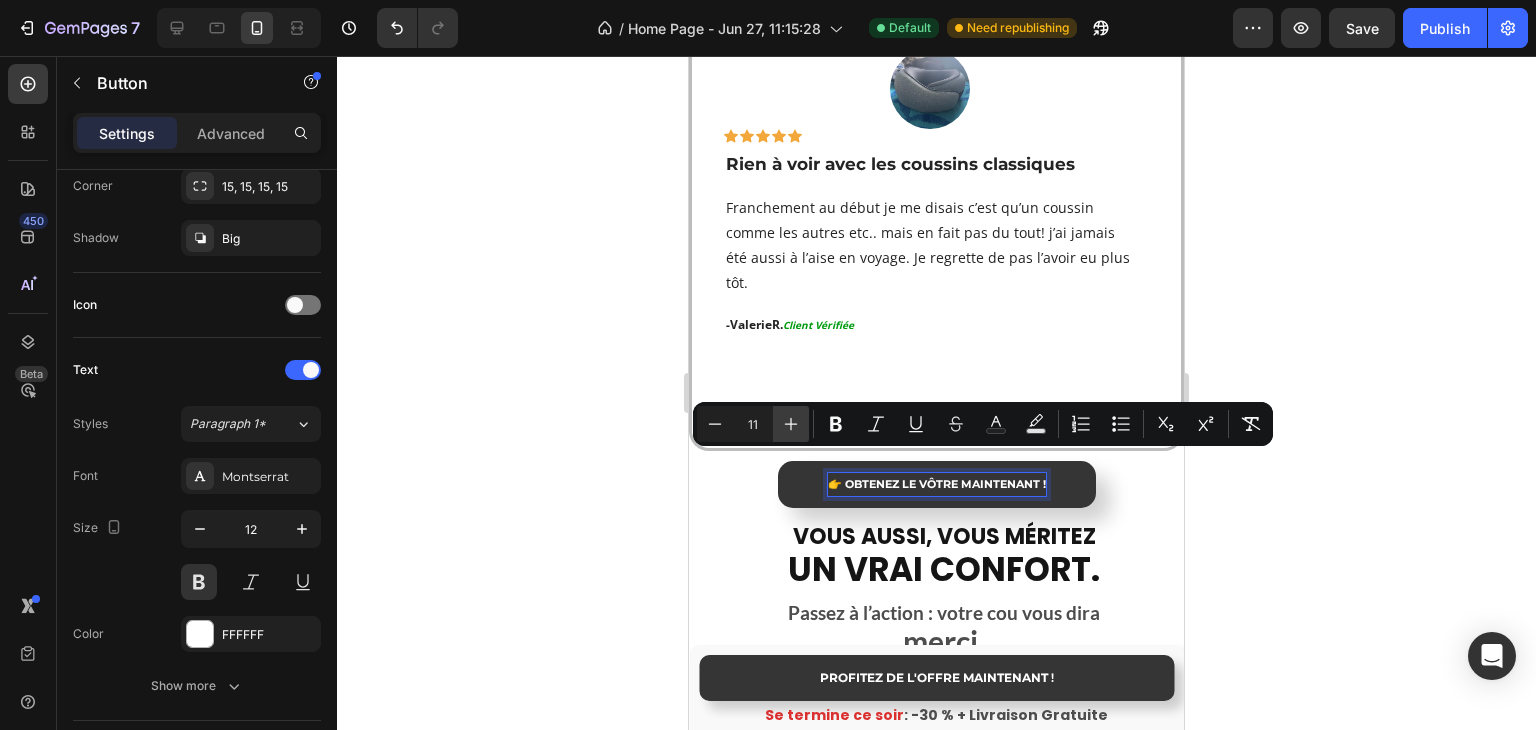 click 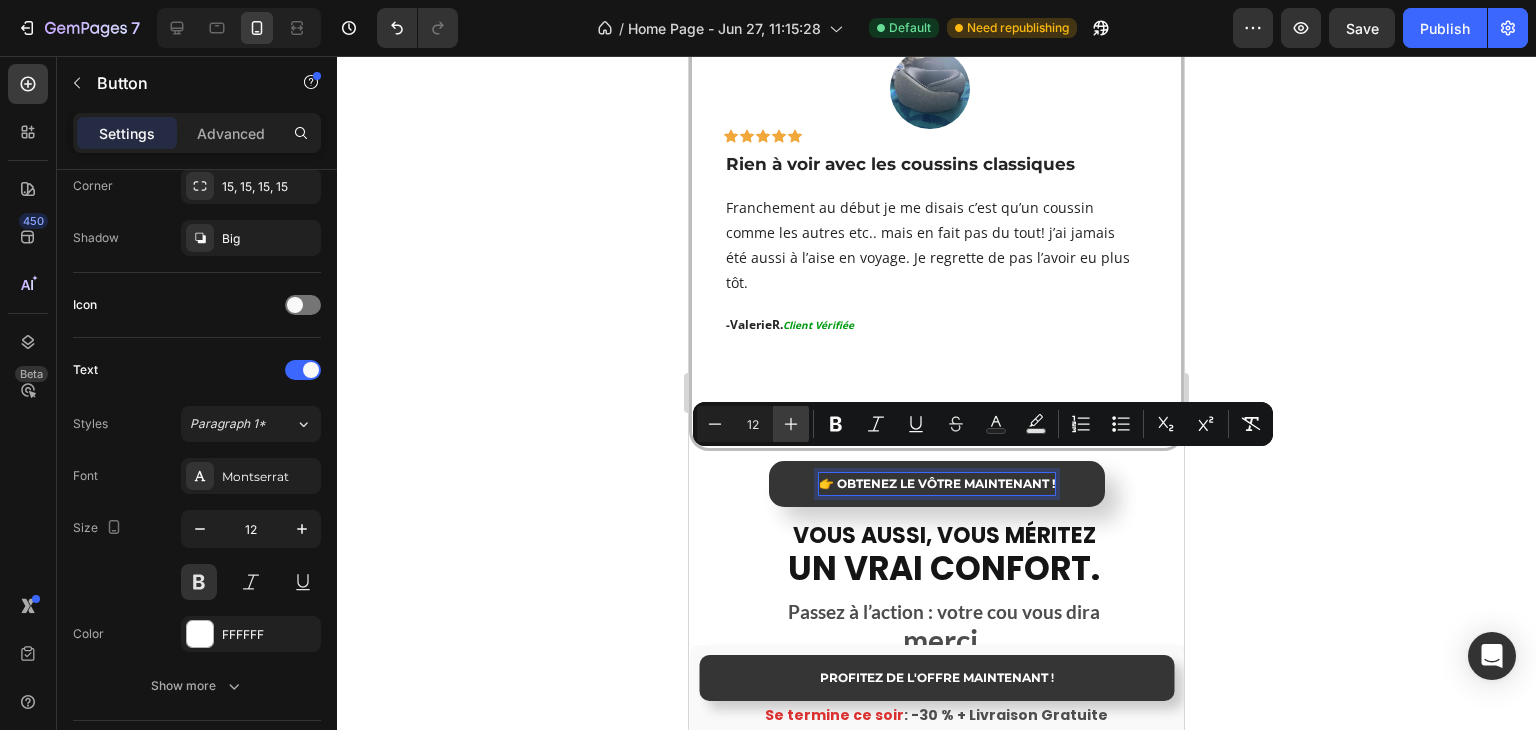 click 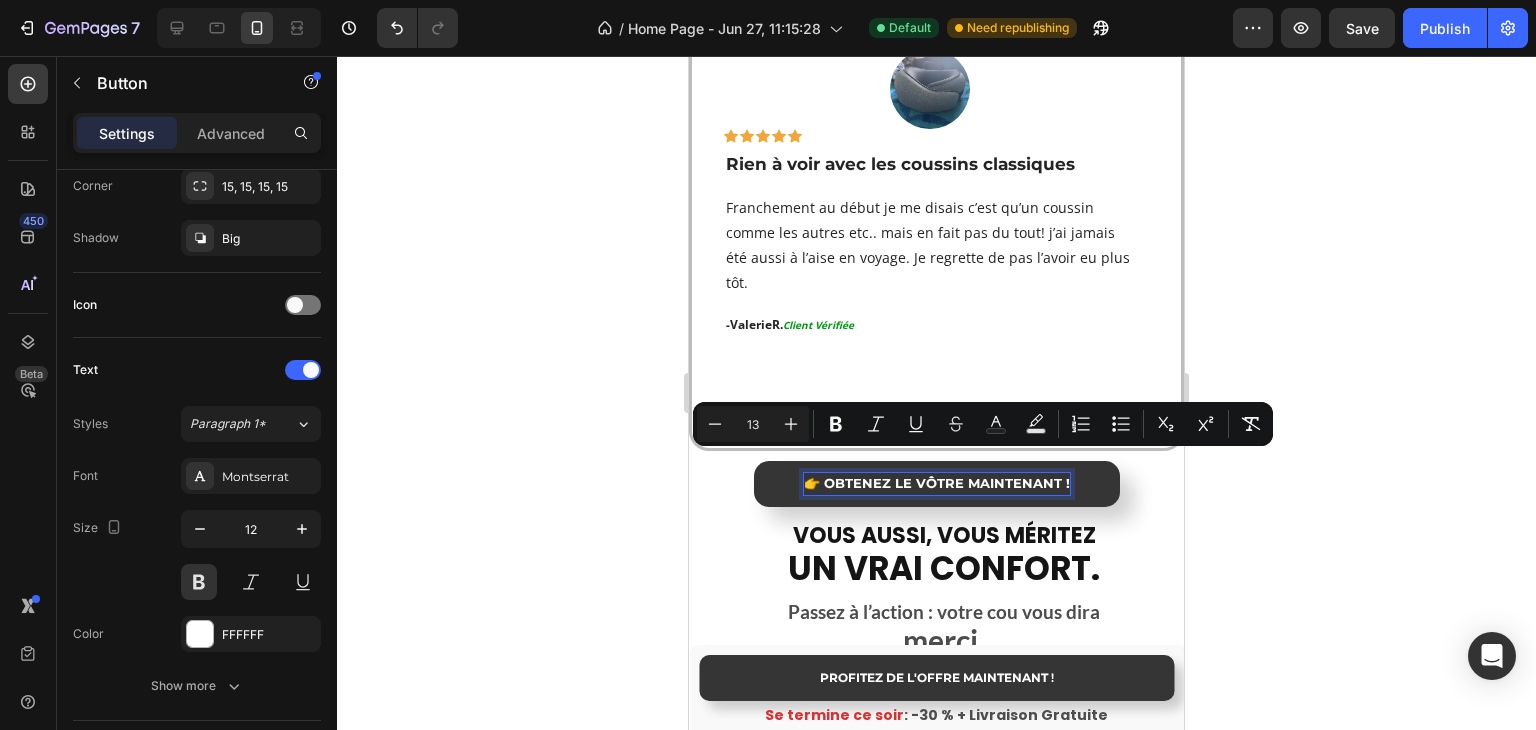 click 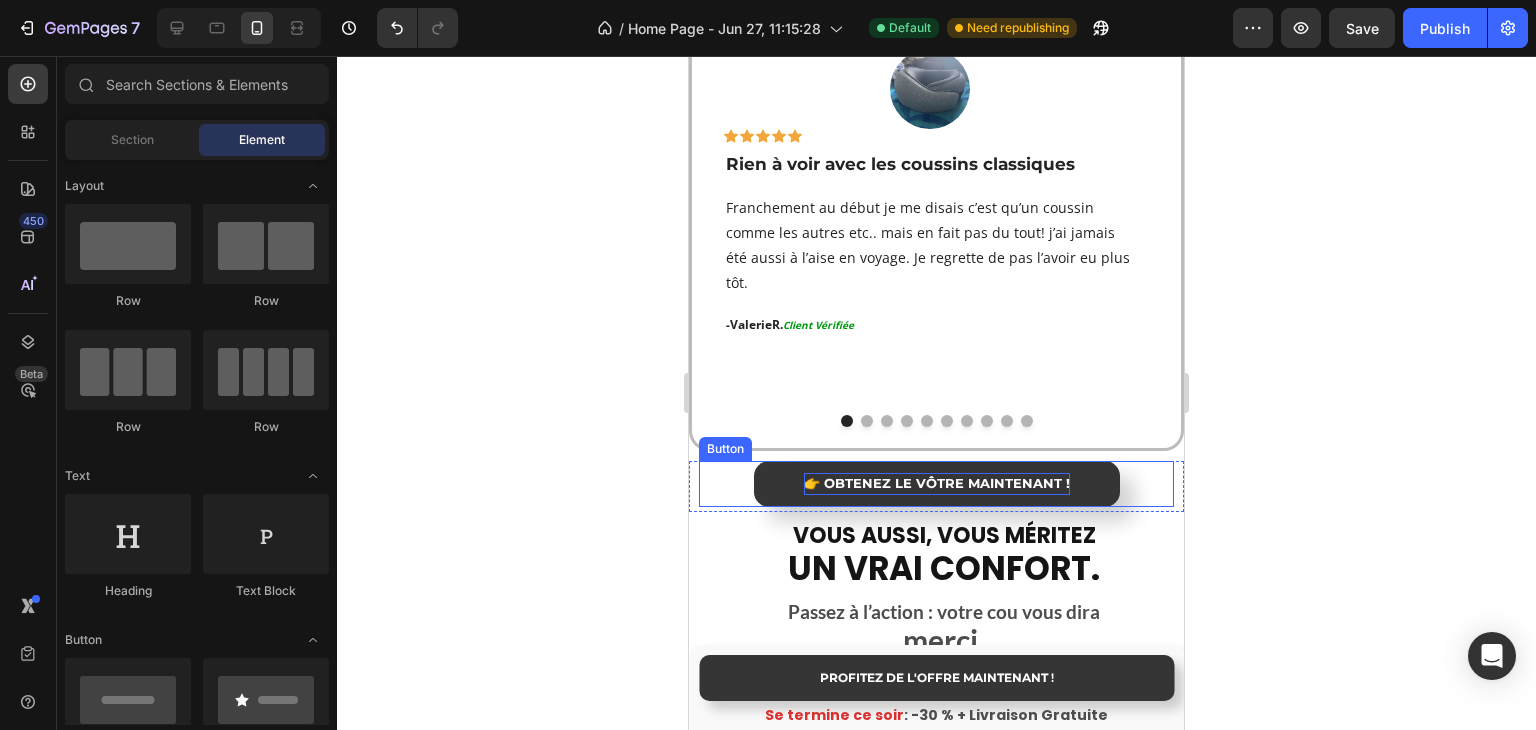click on "👉 OBTENEZ LE VÔTRE MAINTENANT !" at bounding box center (937, 483) 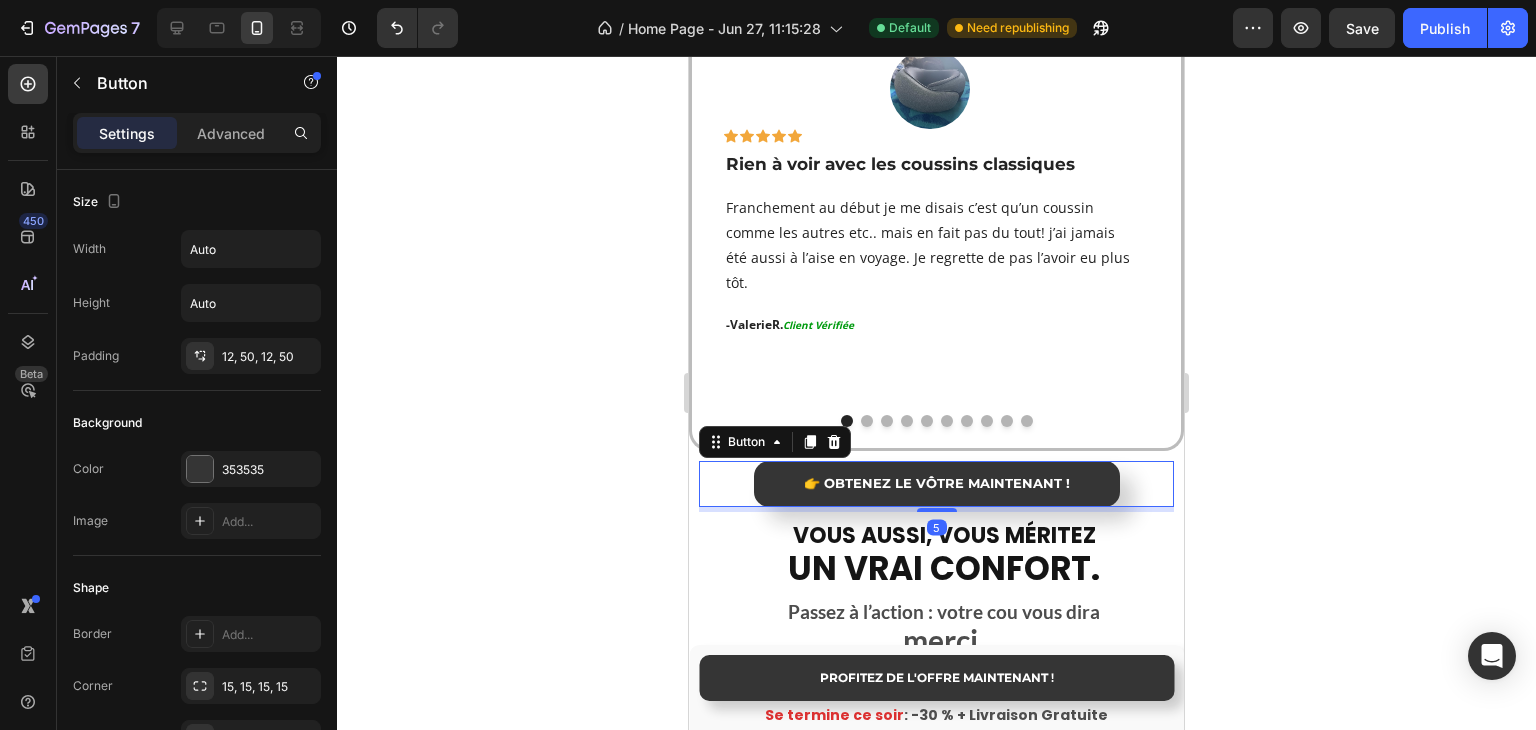 click on "👉 OBTENEZ LE VÔTRE MAINTENANT !" at bounding box center (937, 484) 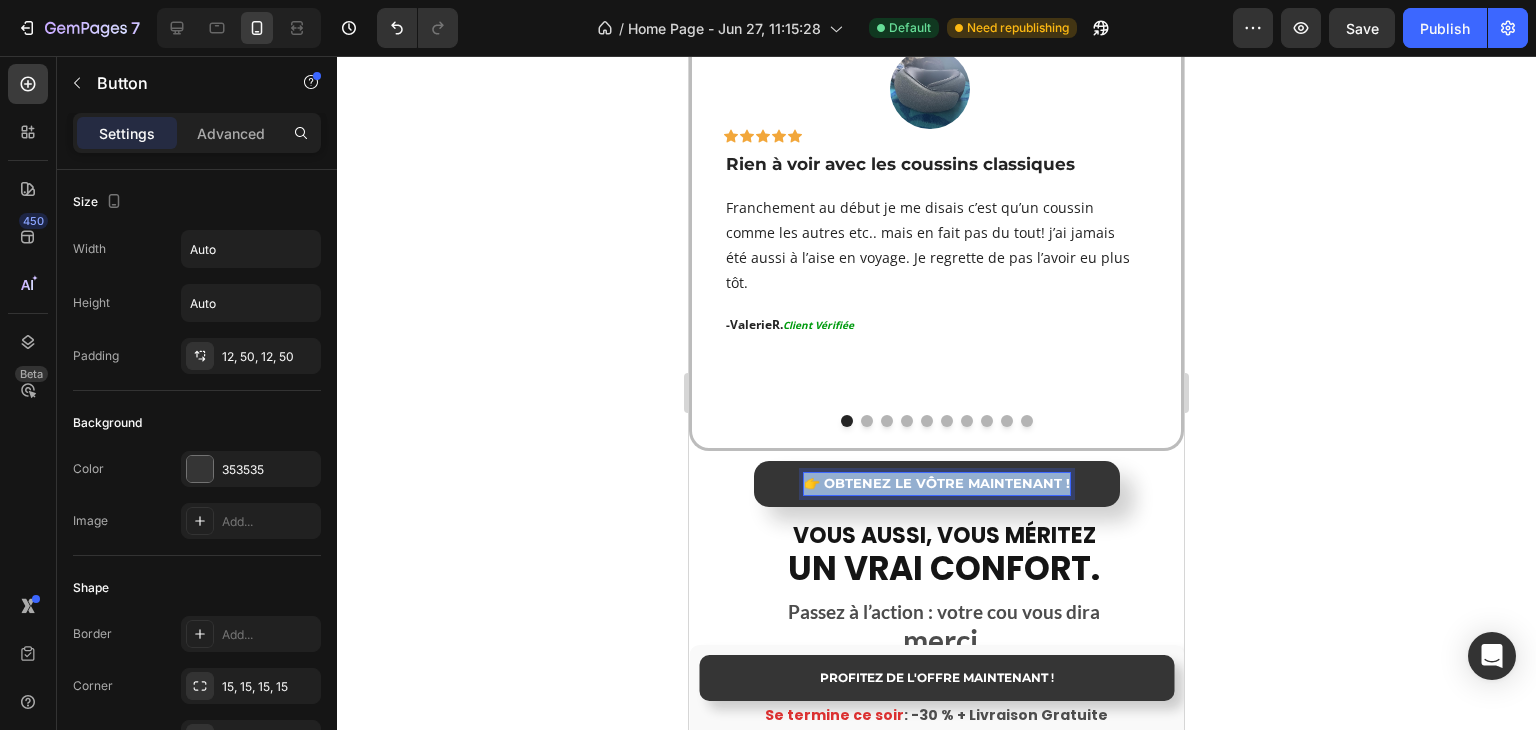 drag, startPoint x: 801, startPoint y: 457, endPoint x: 1073, endPoint y: 468, distance: 272.22232 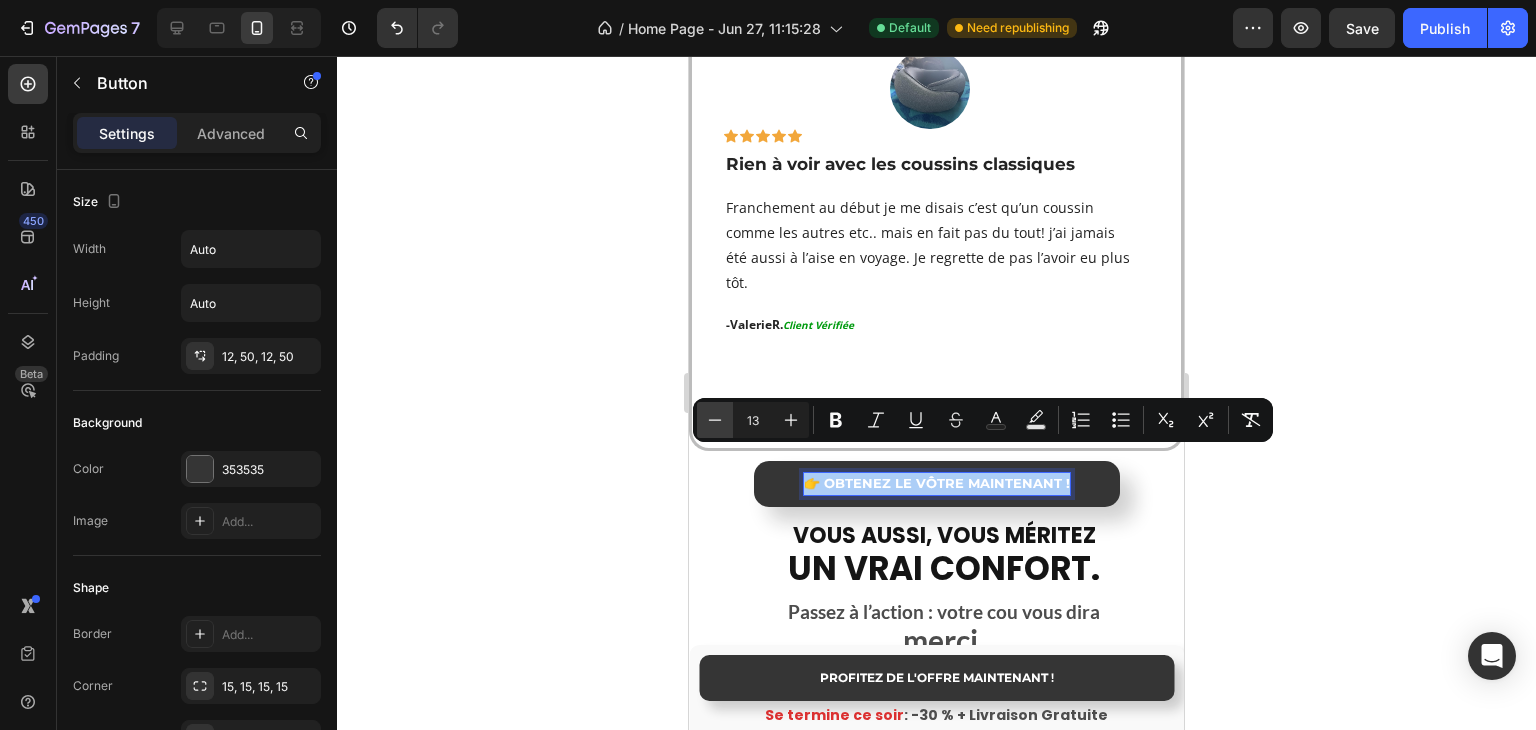 click on "Minus" at bounding box center (715, 420) 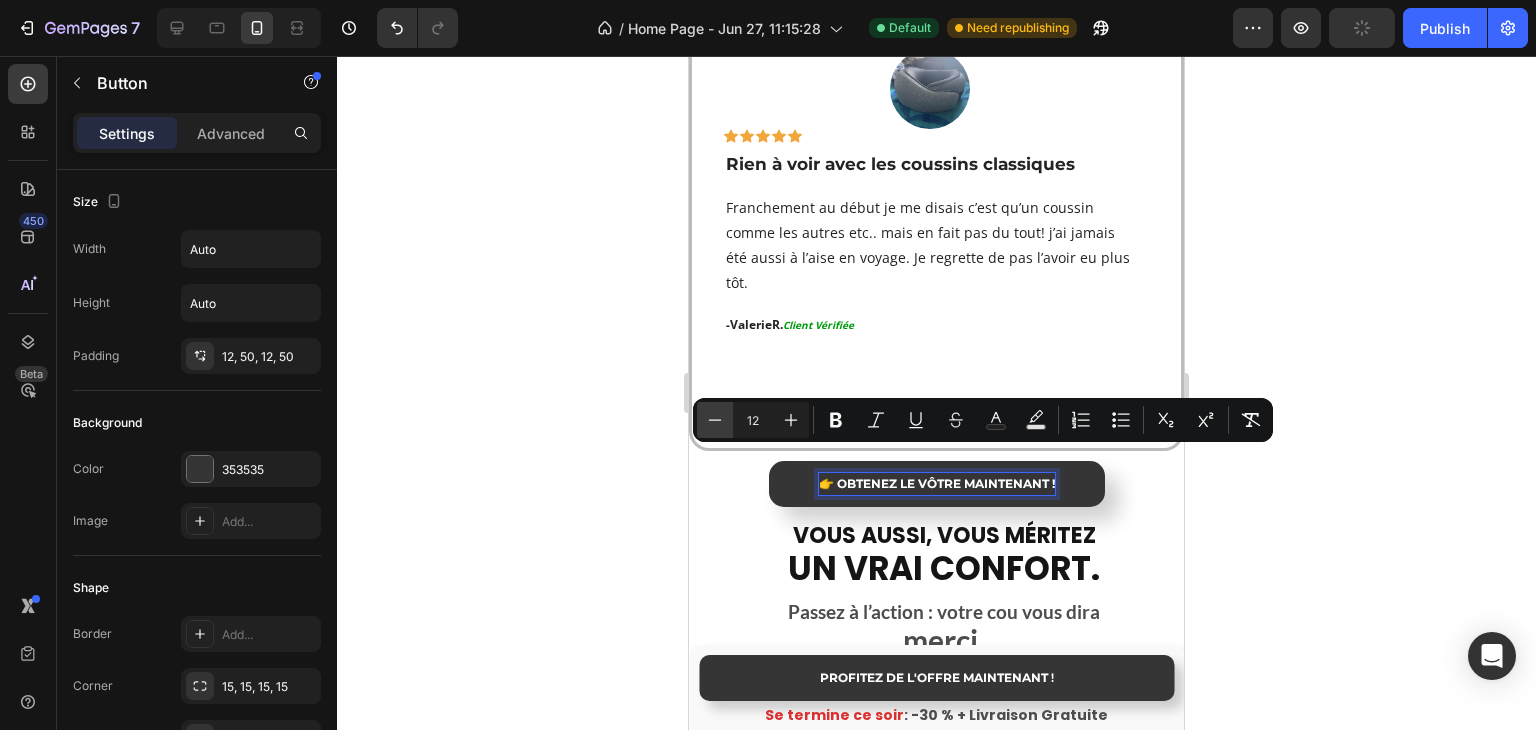 click on "Minus" at bounding box center [715, 420] 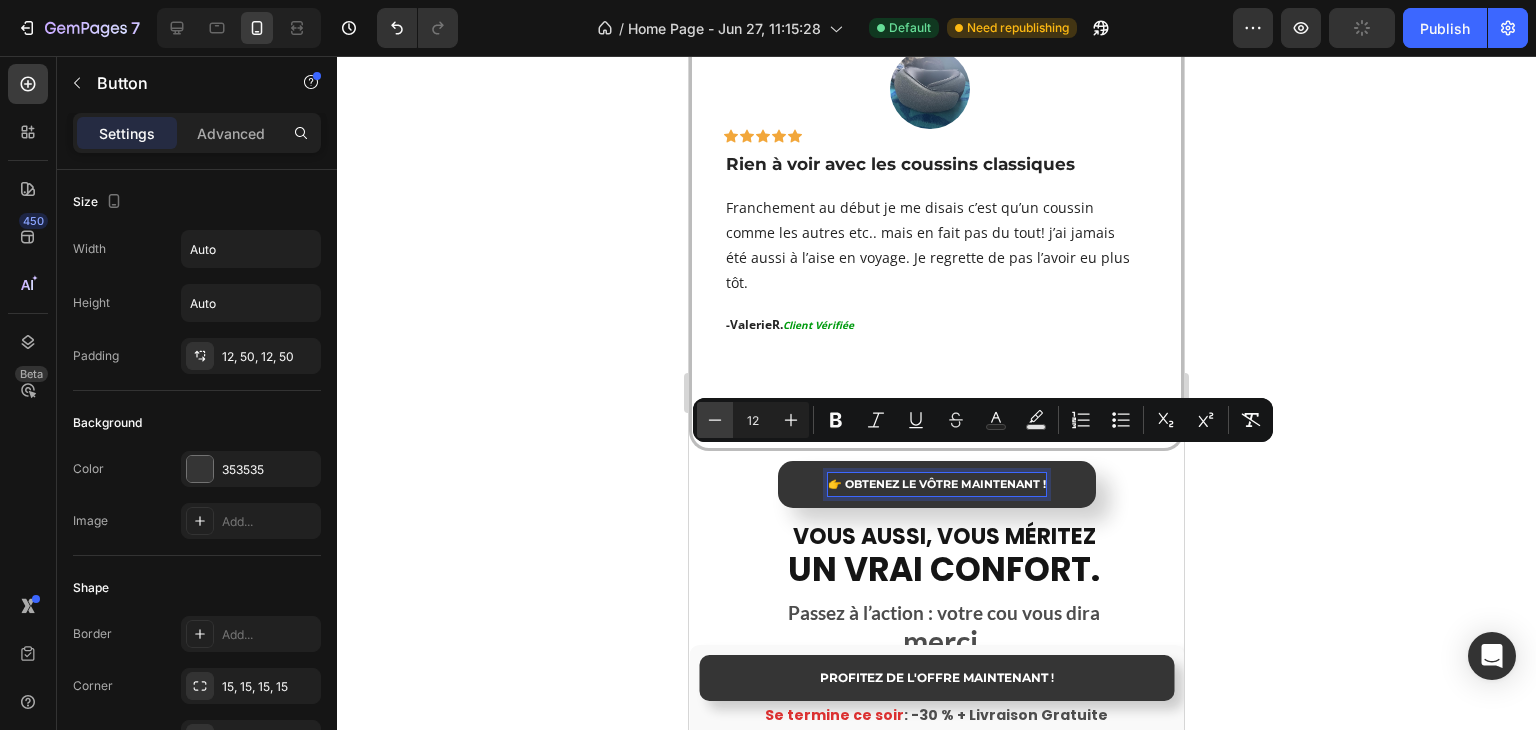 type on "11" 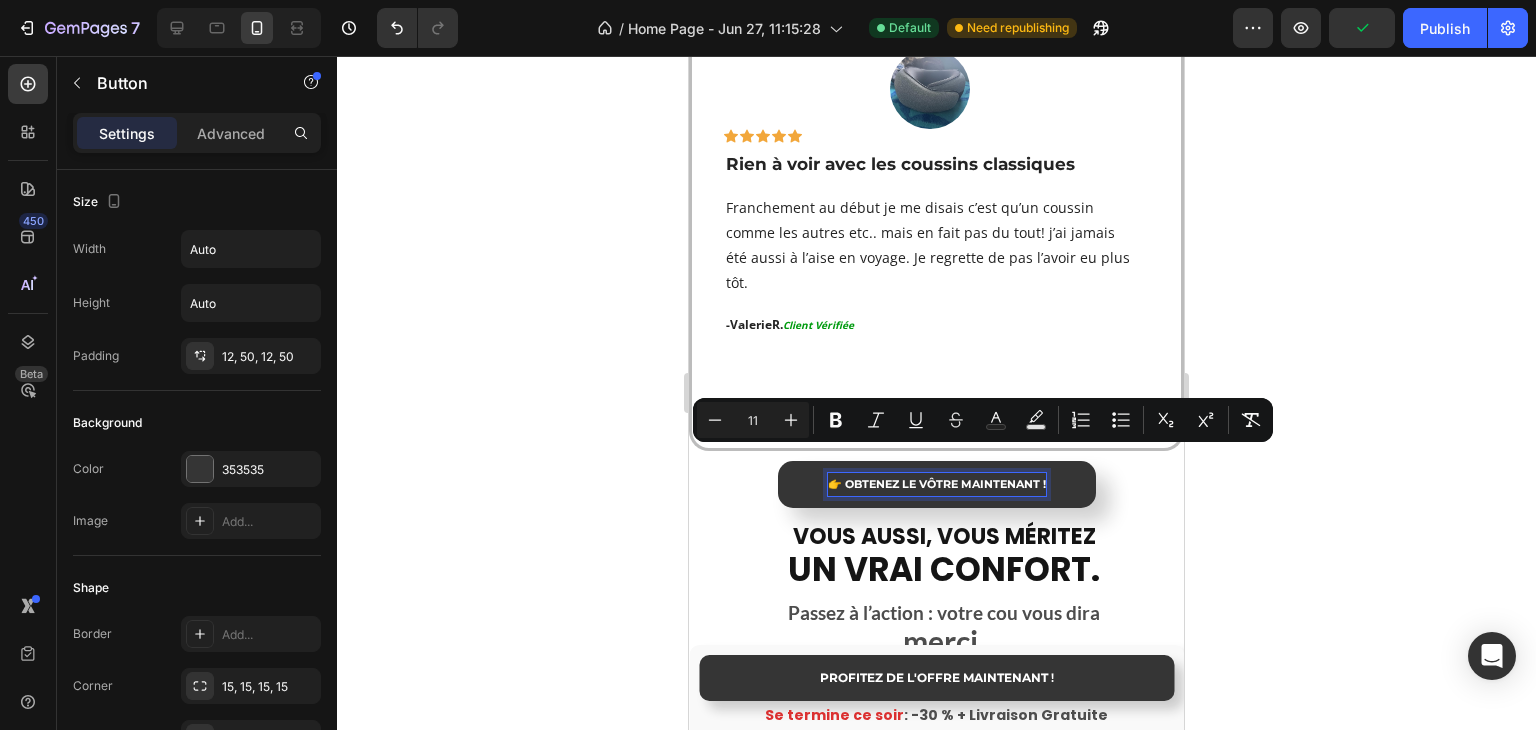 click 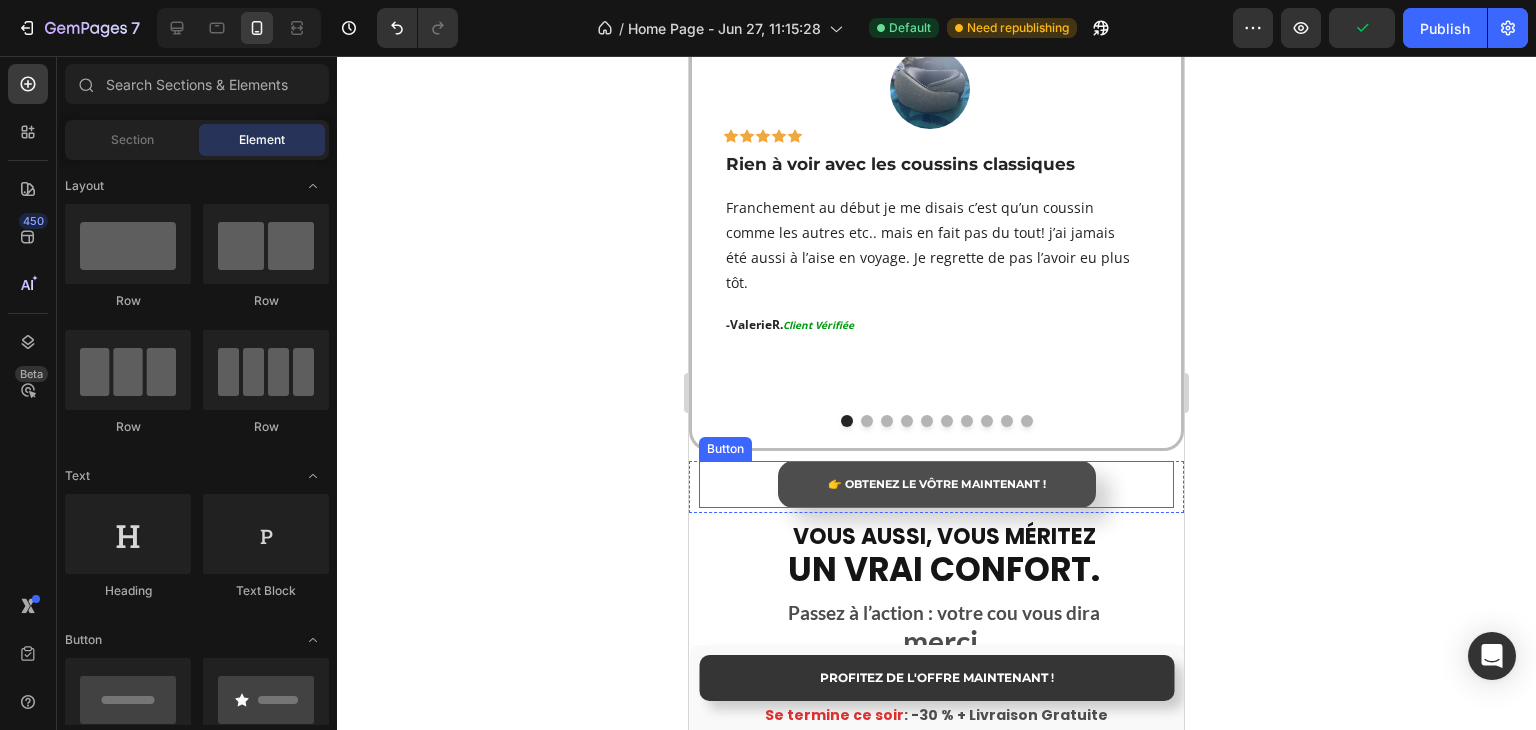 click on "👉 OBTENEZ LE VÔTRE MAINTENANT !" at bounding box center (937, 484) 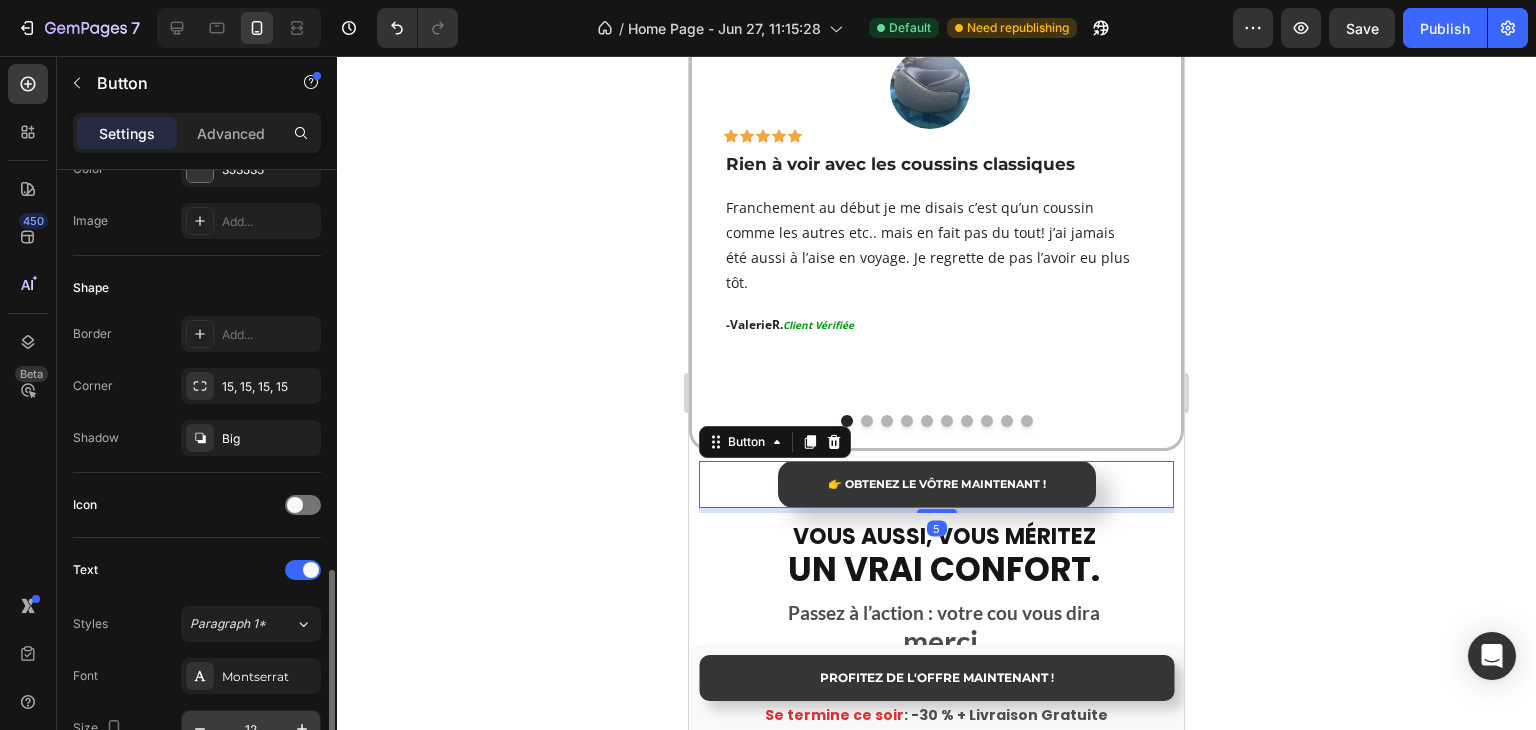 scroll, scrollTop: 500, scrollLeft: 0, axis: vertical 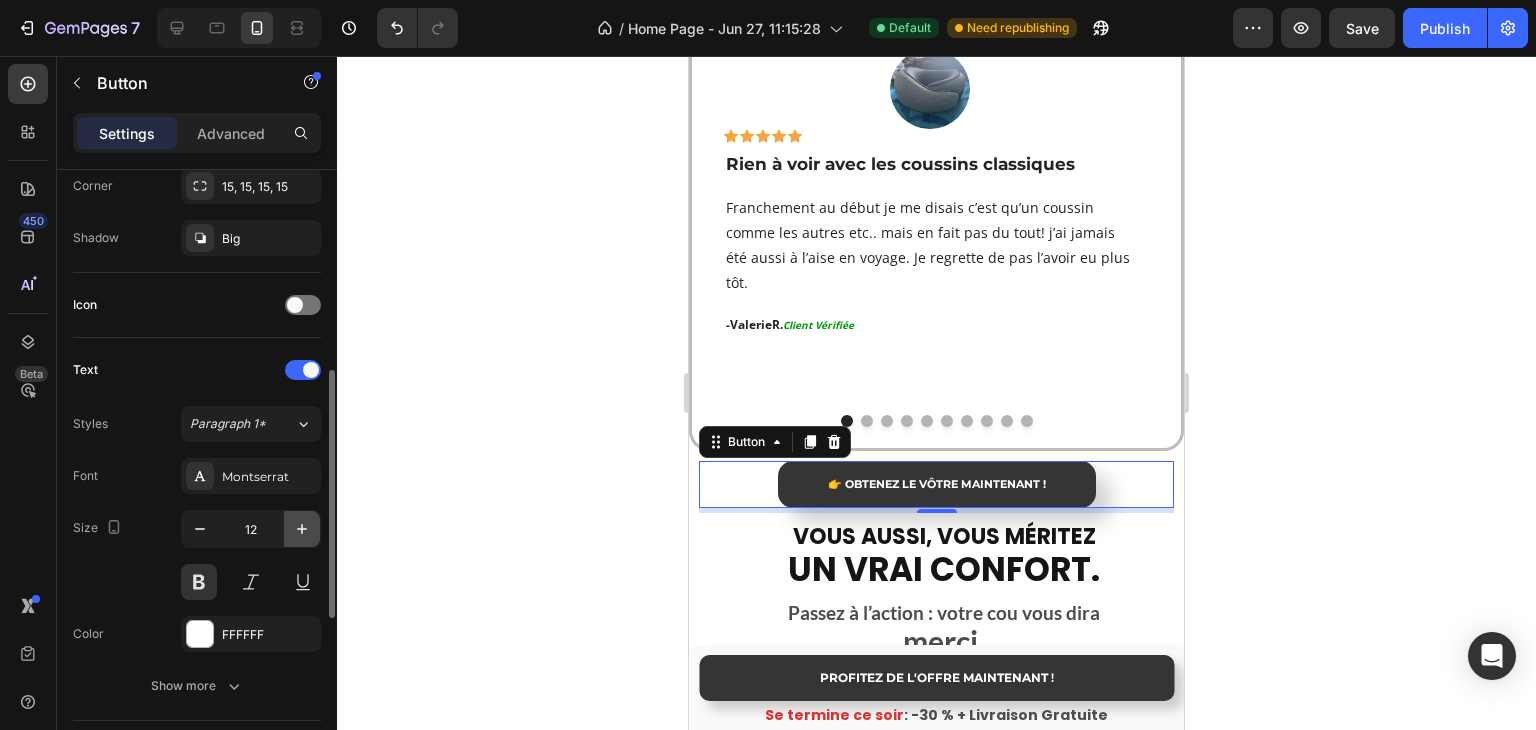 click 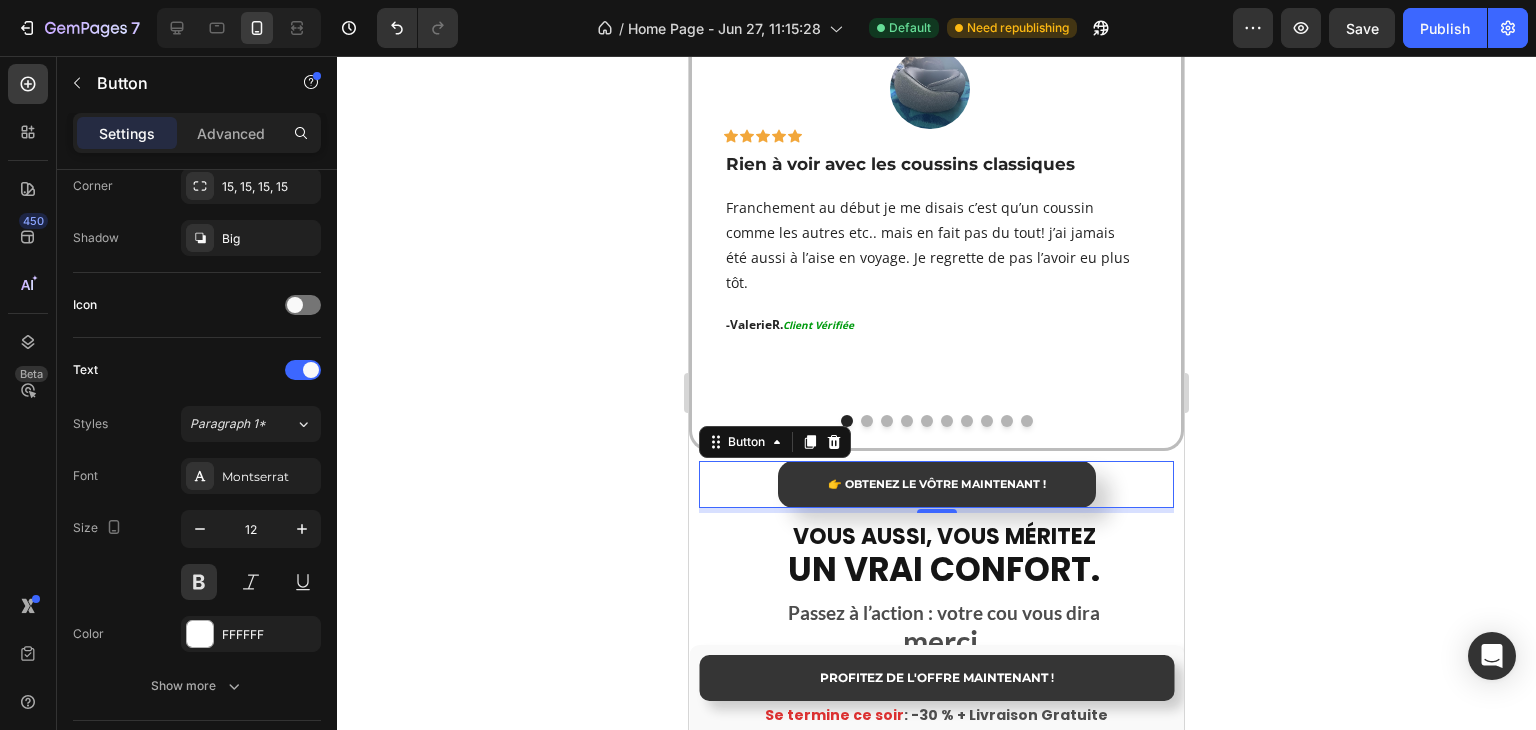 type on "13" 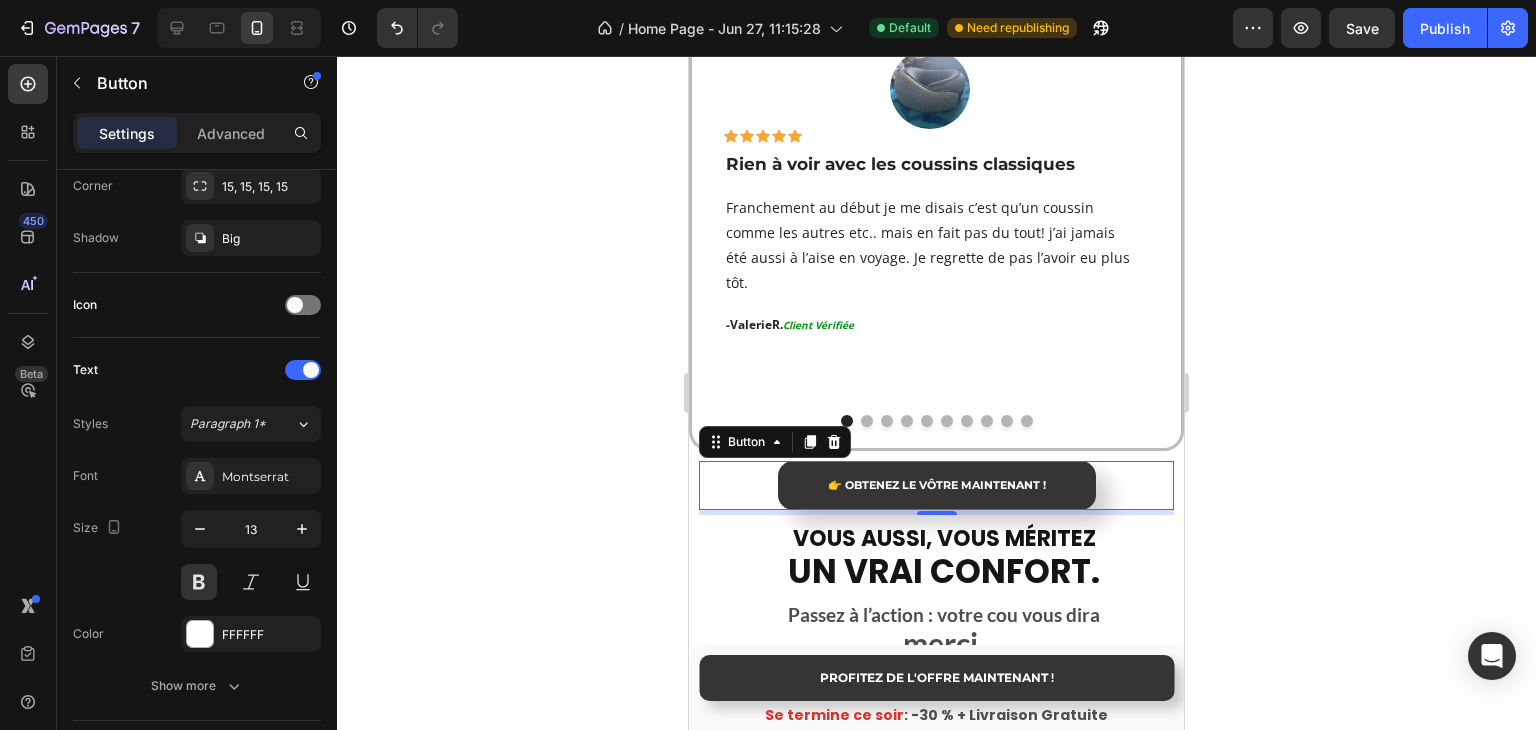 click 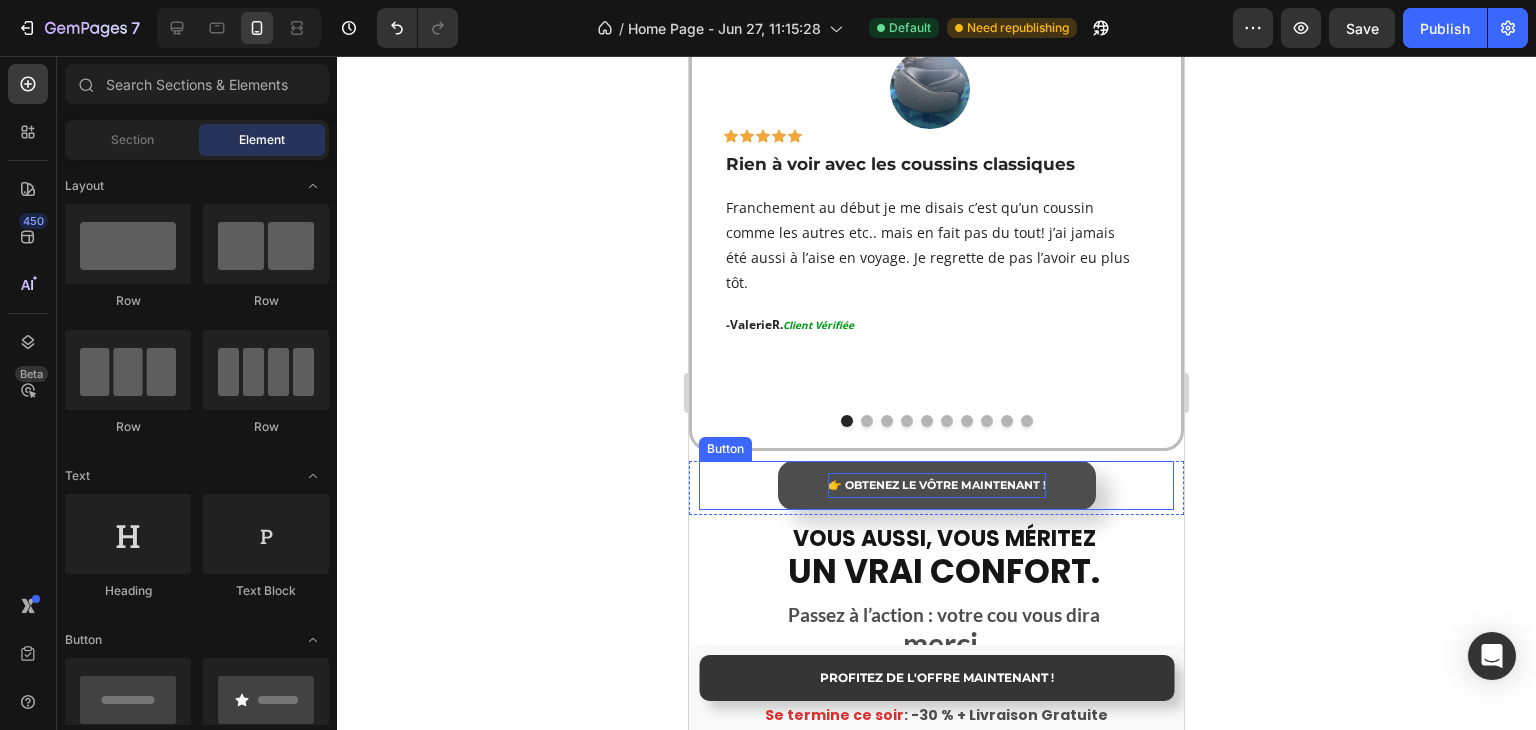 click on "👉 OBTENEZ LE VÔTRE MAINTENANT !" at bounding box center [937, 485] 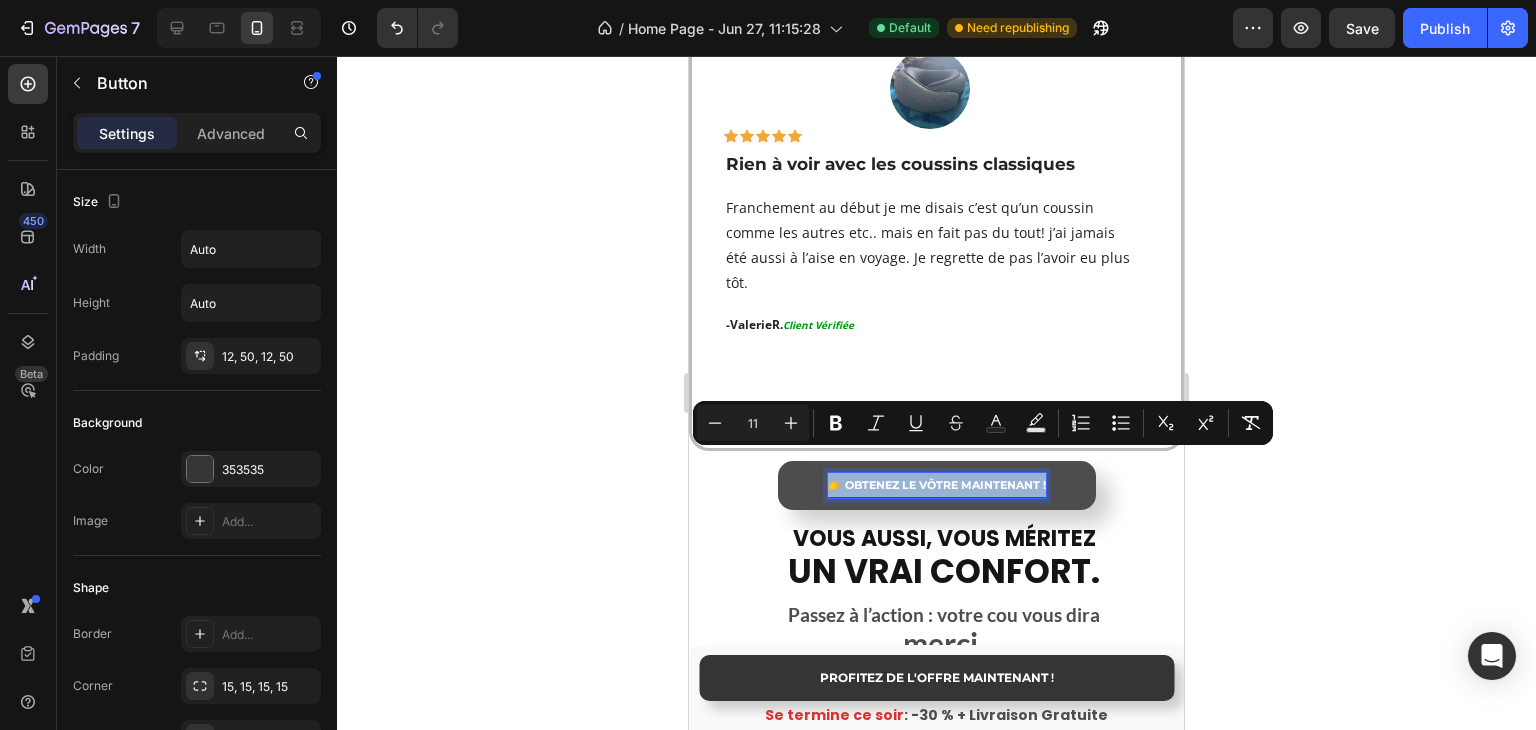 drag, startPoint x: 823, startPoint y: 461, endPoint x: 1004, endPoint y: 464, distance: 181.02486 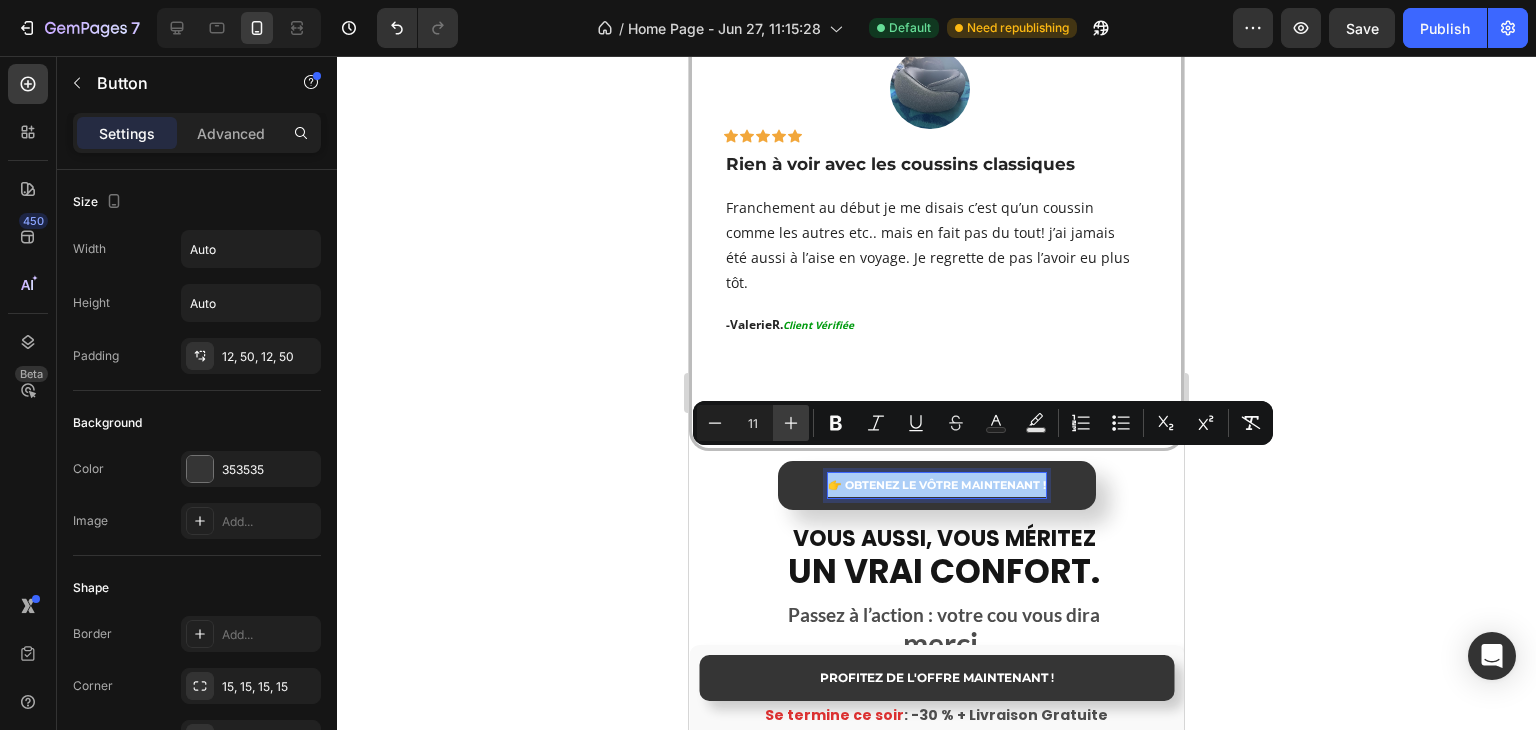 click 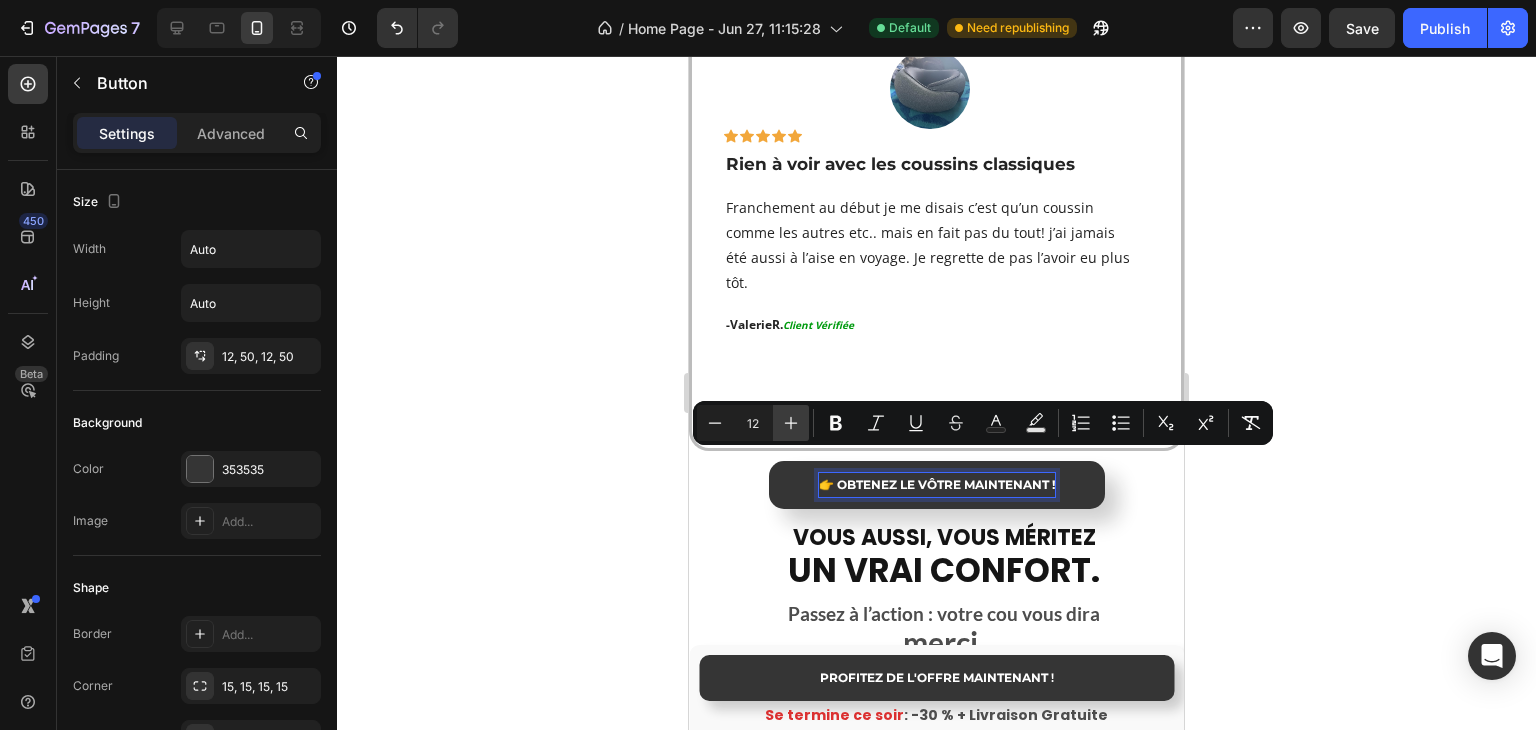 click 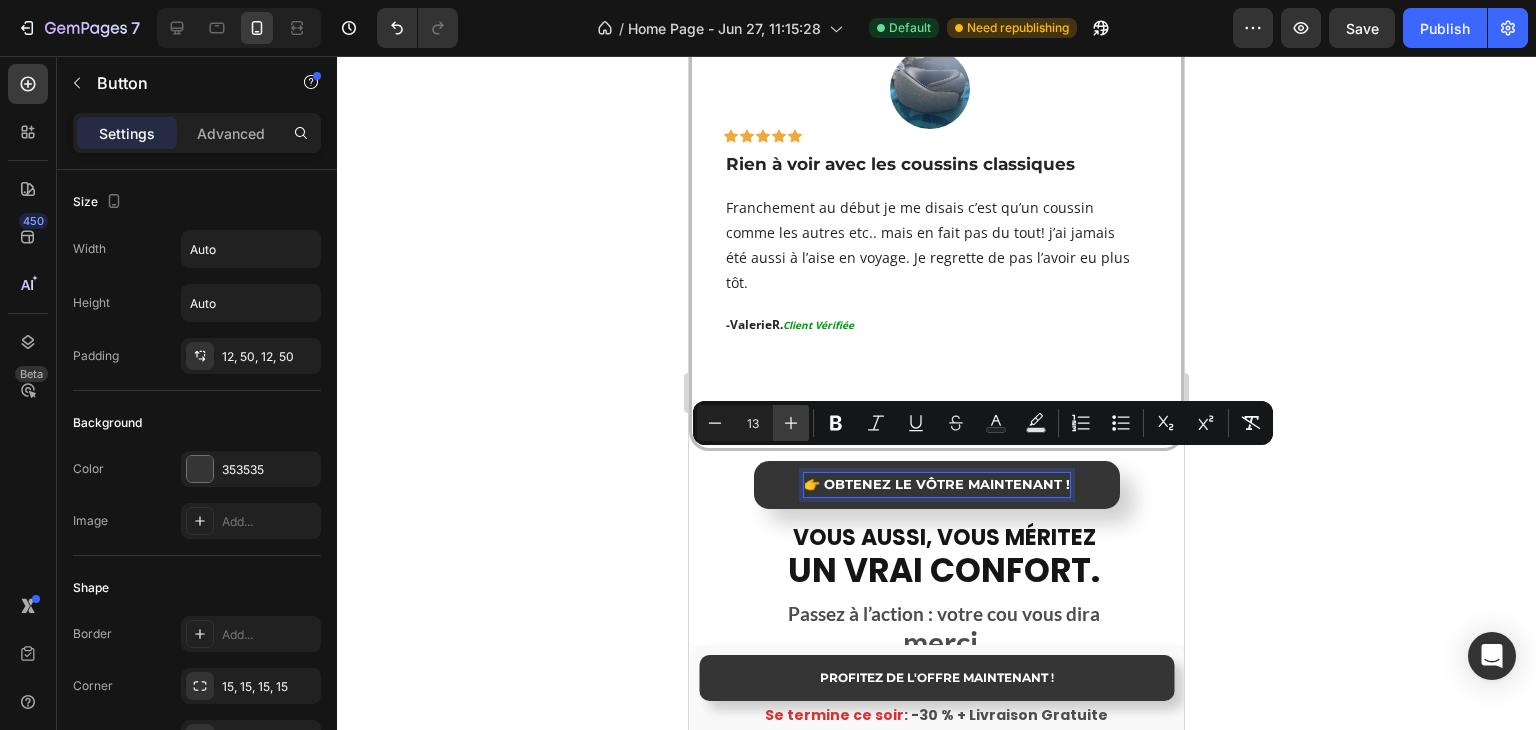 click 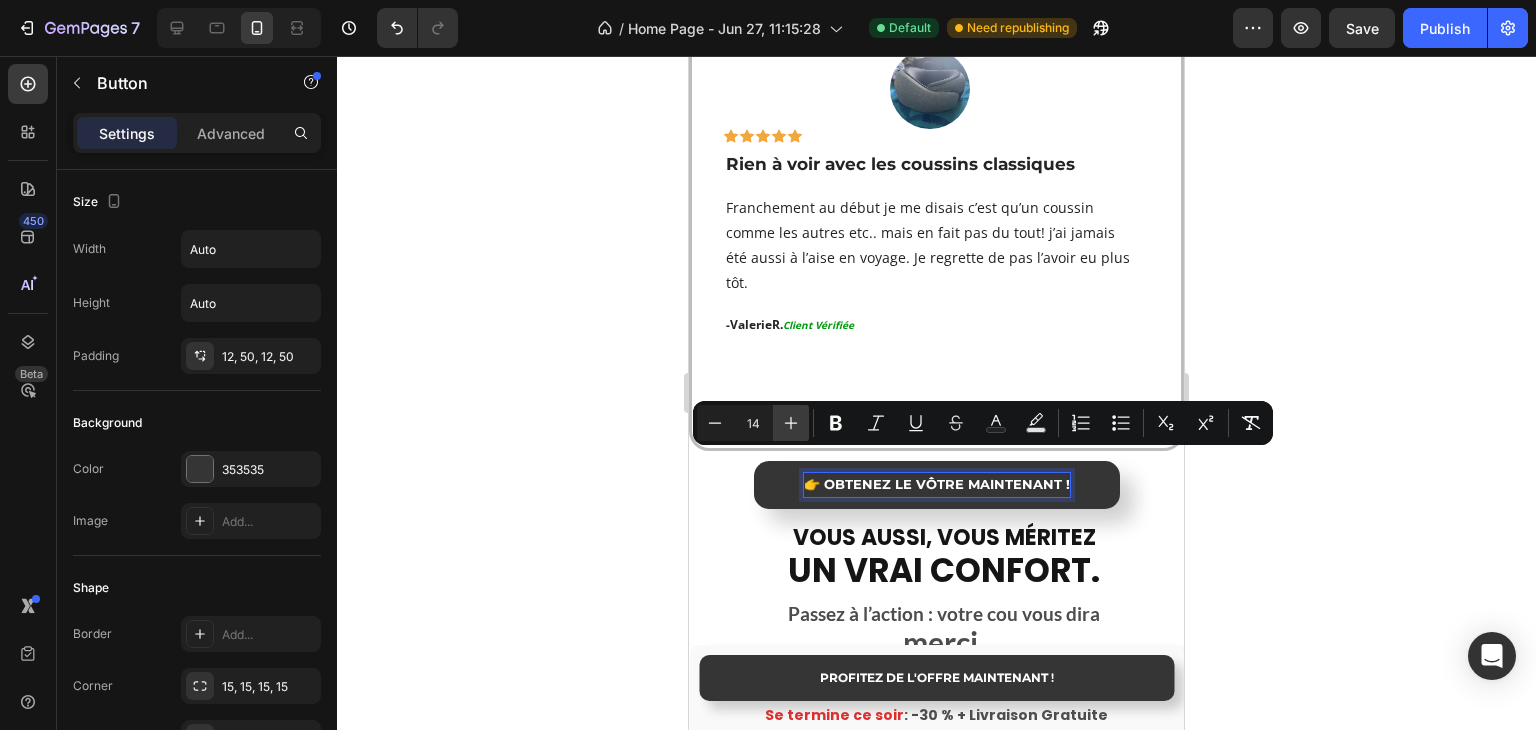 click 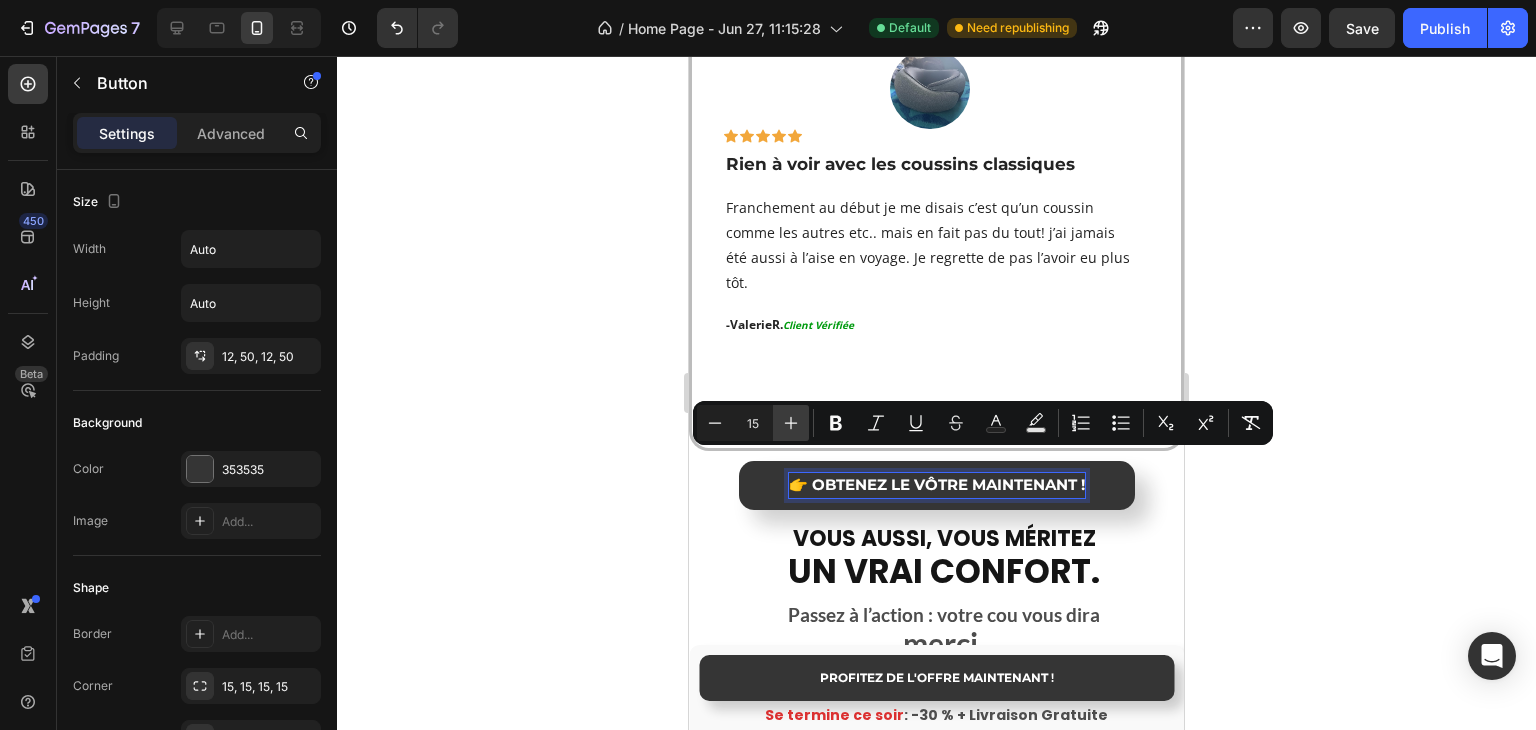 click 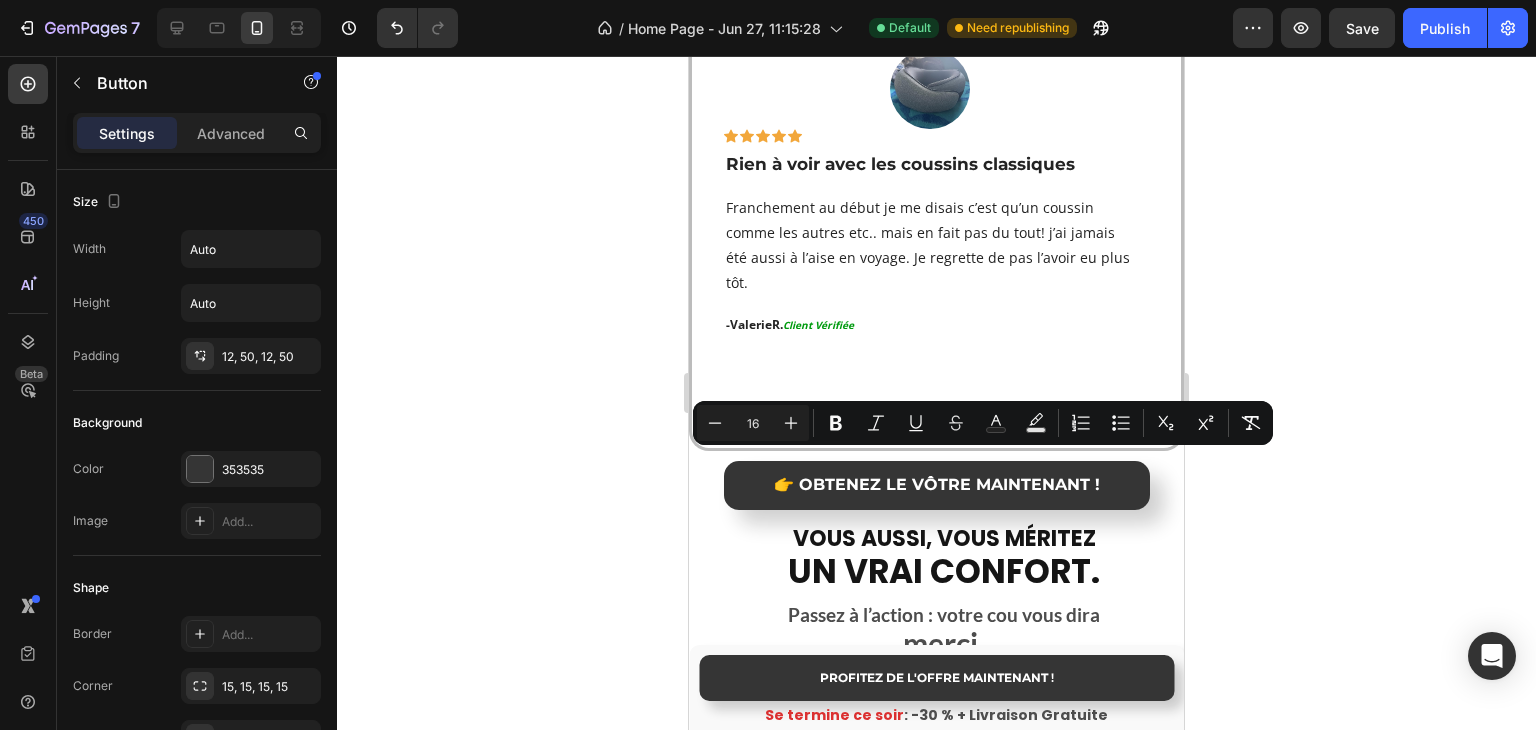 click 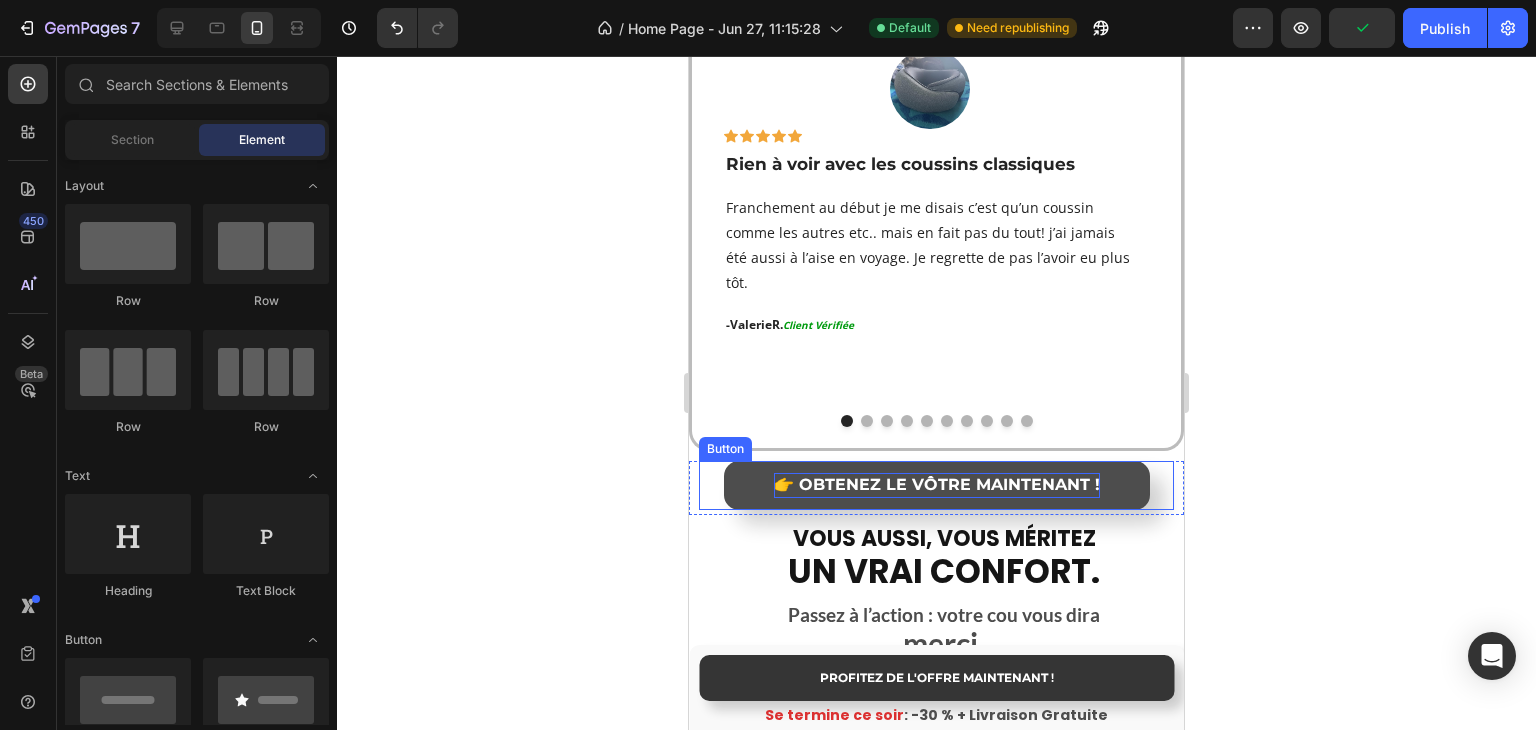 click on "👉 OBTENEZ LE VÔTRE MAINTENANT !" at bounding box center (937, 484) 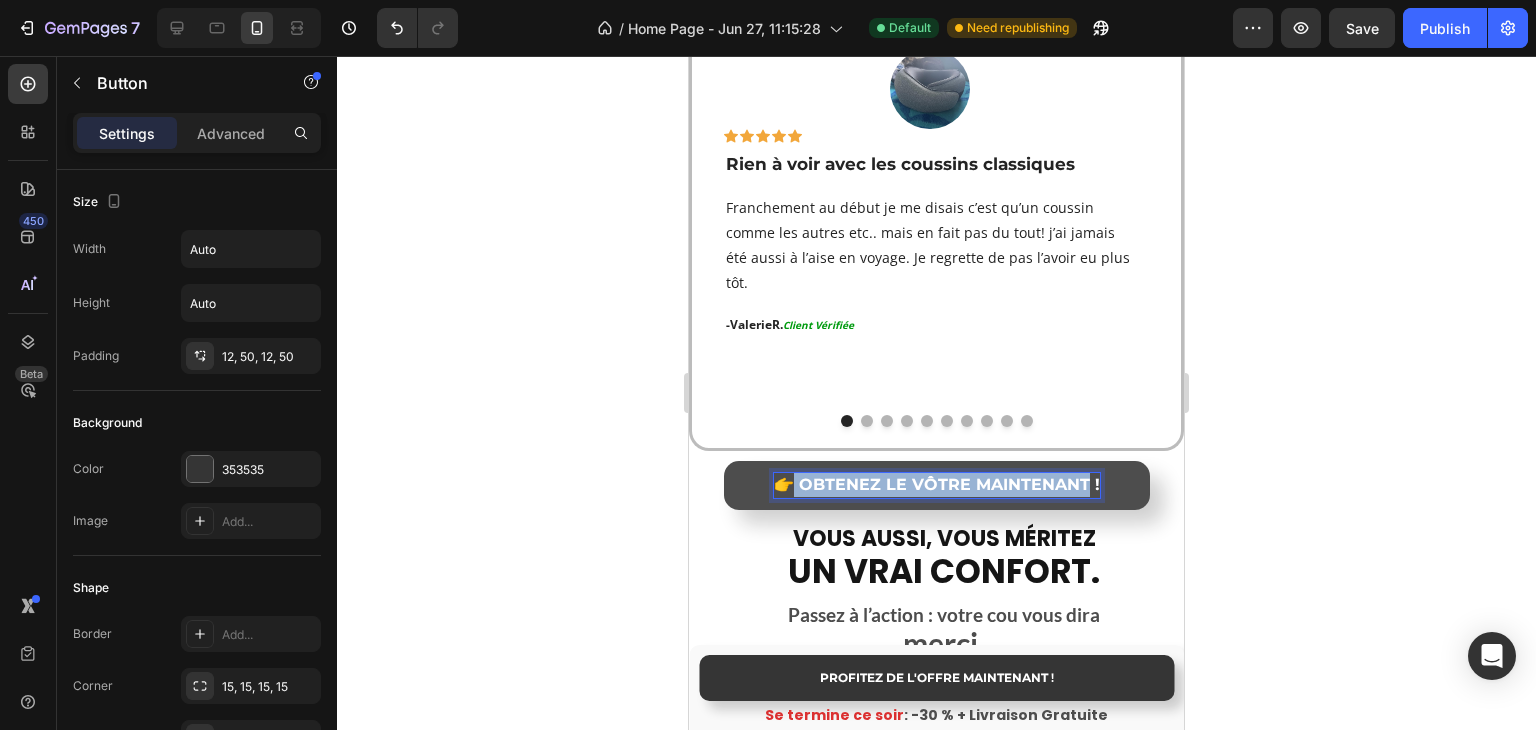 drag, startPoint x: 780, startPoint y: 459, endPoint x: 1018, endPoint y: 457, distance: 238.0084 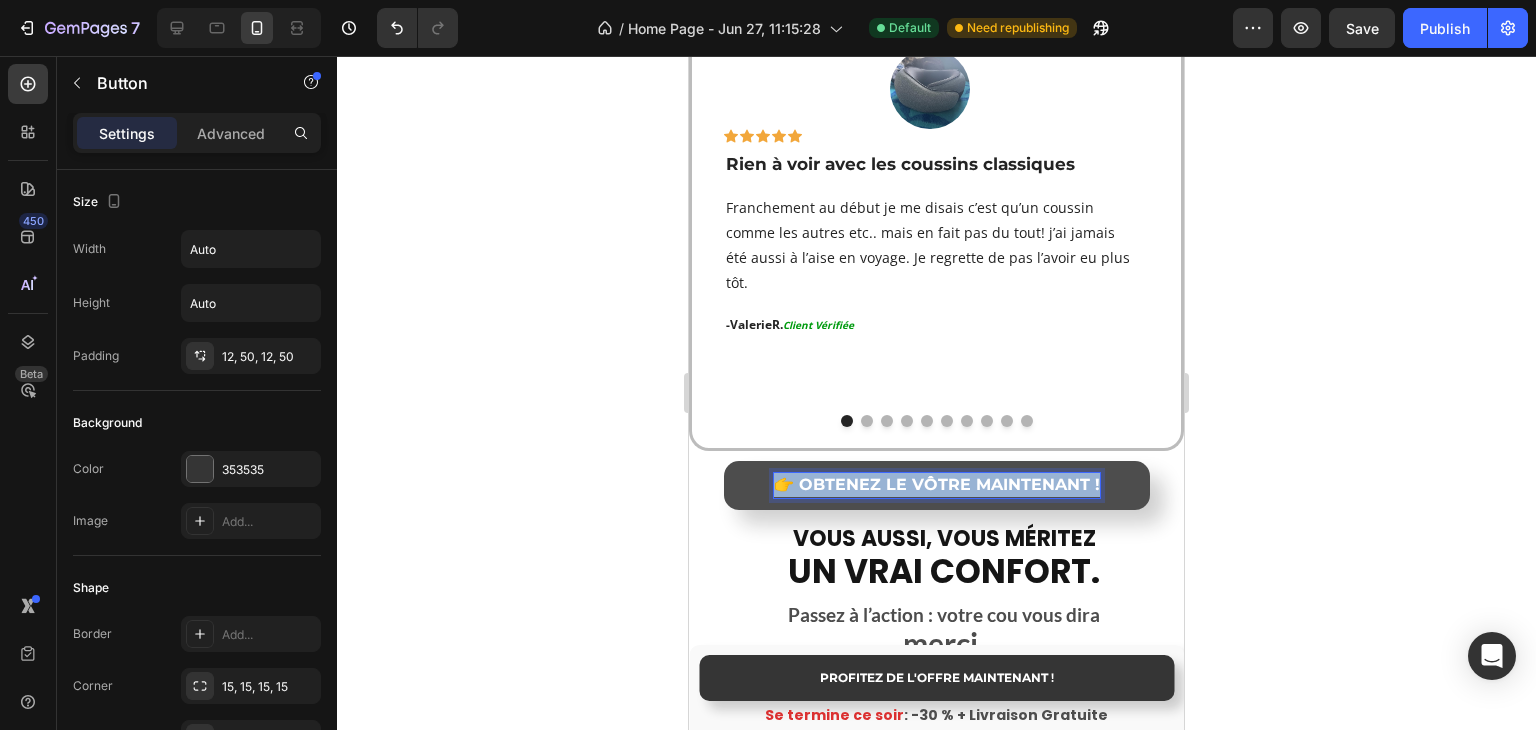 drag, startPoint x: 1088, startPoint y: 456, endPoint x: 758, endPoint y: 451, distance: 330.03787 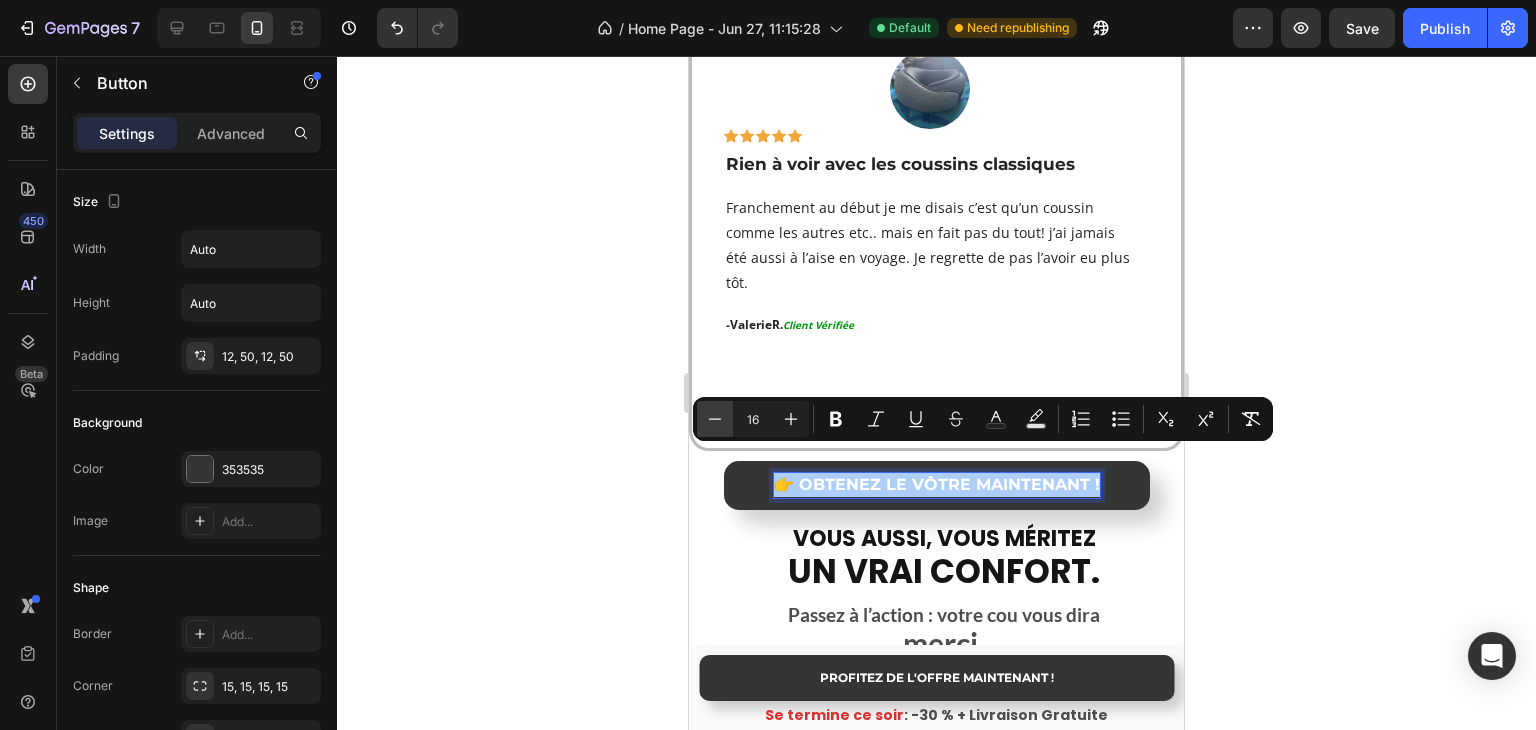 click 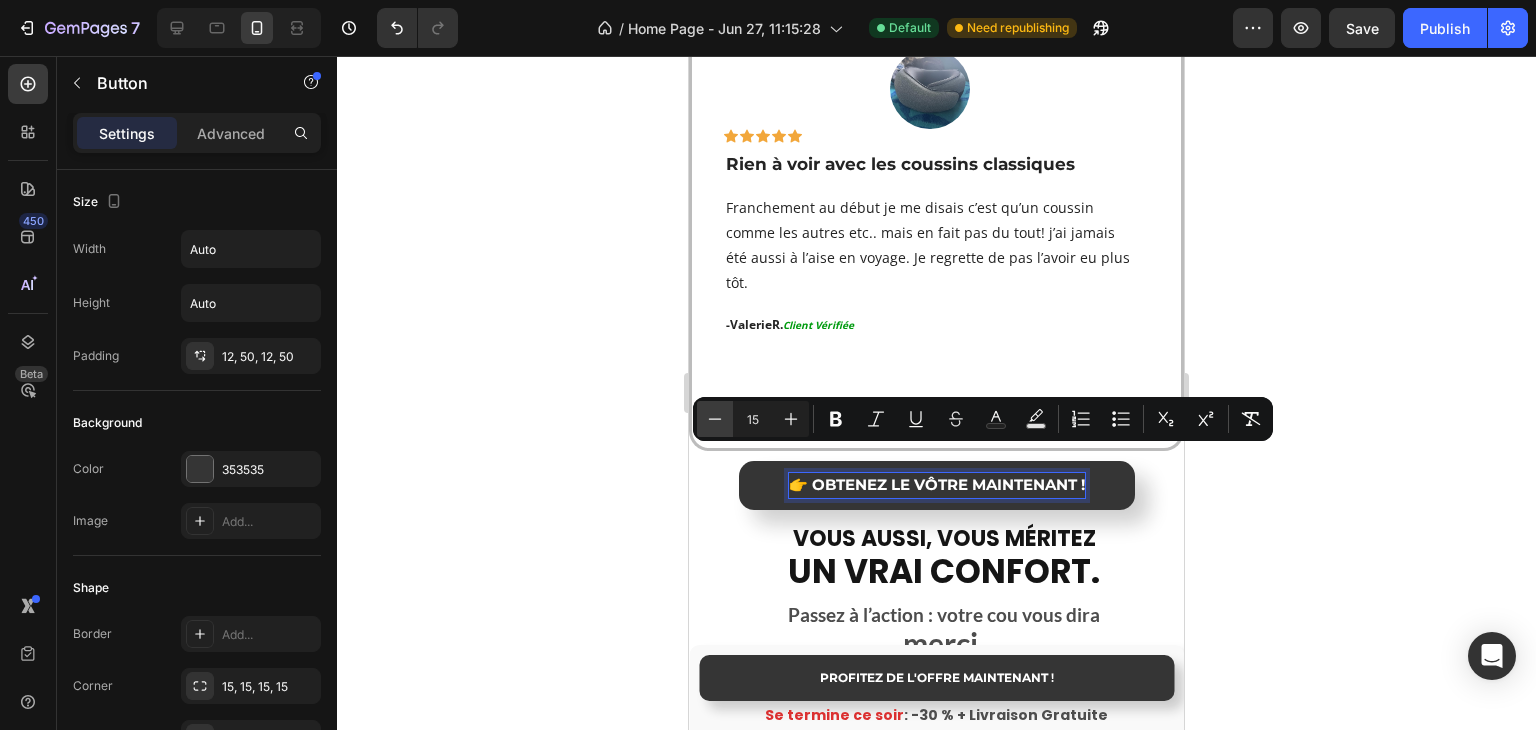 click 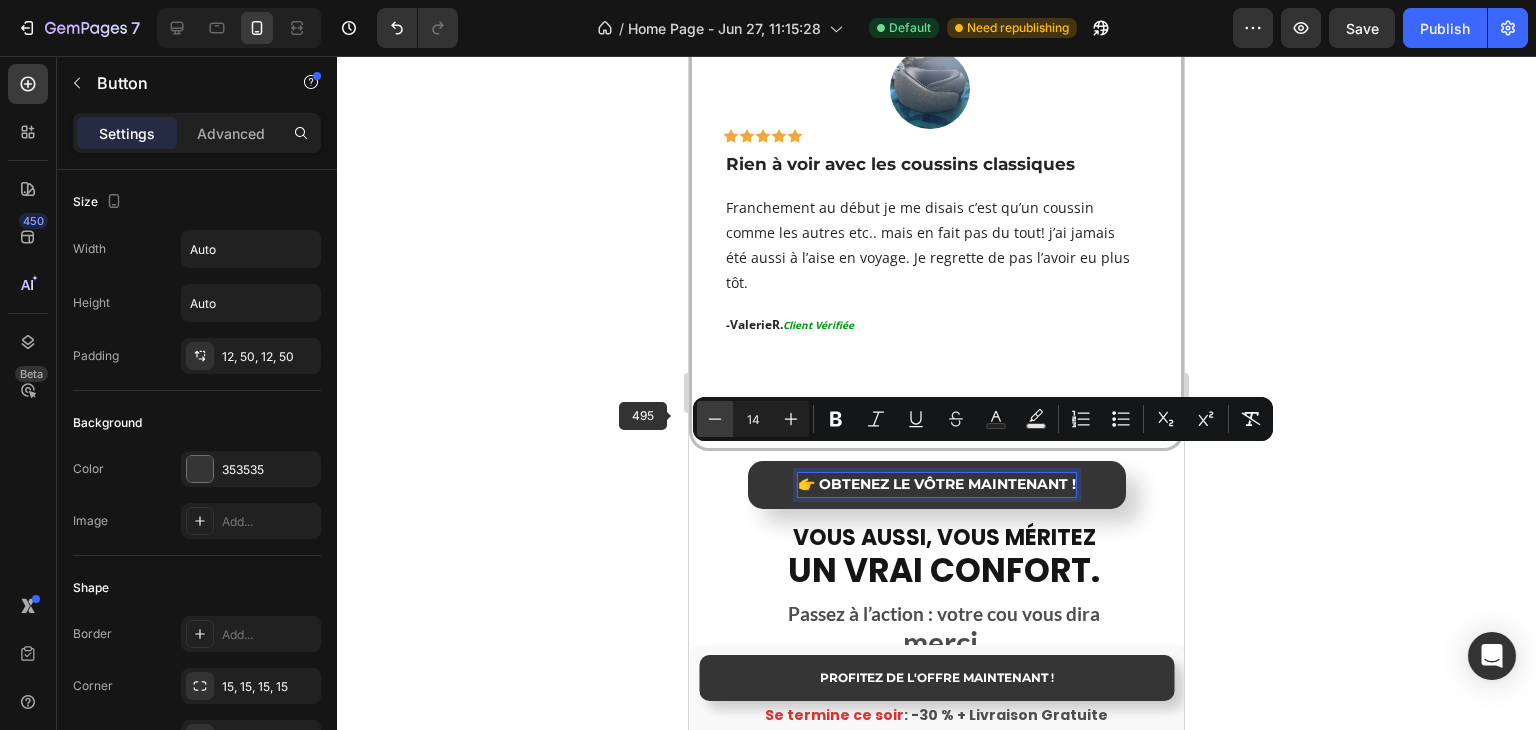 click 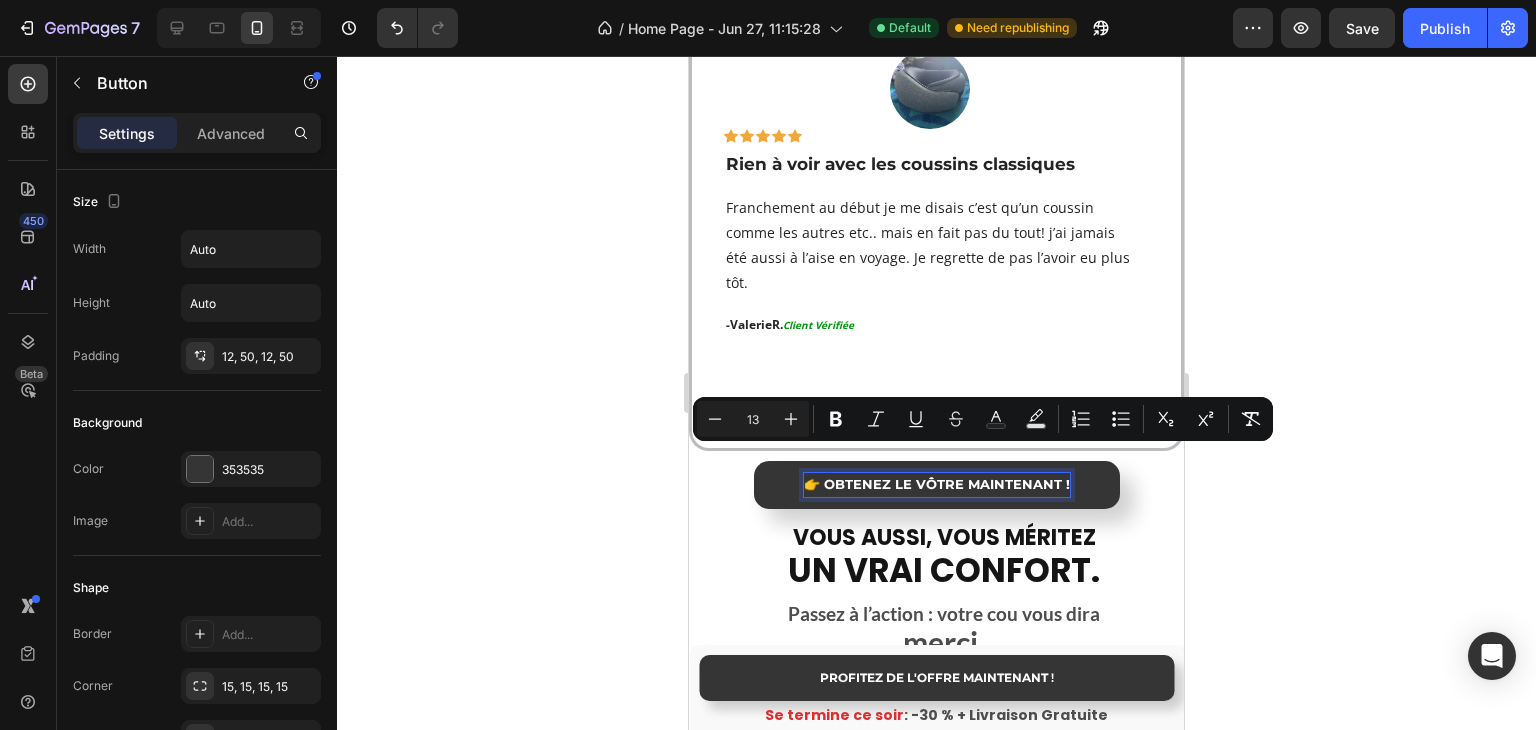 click 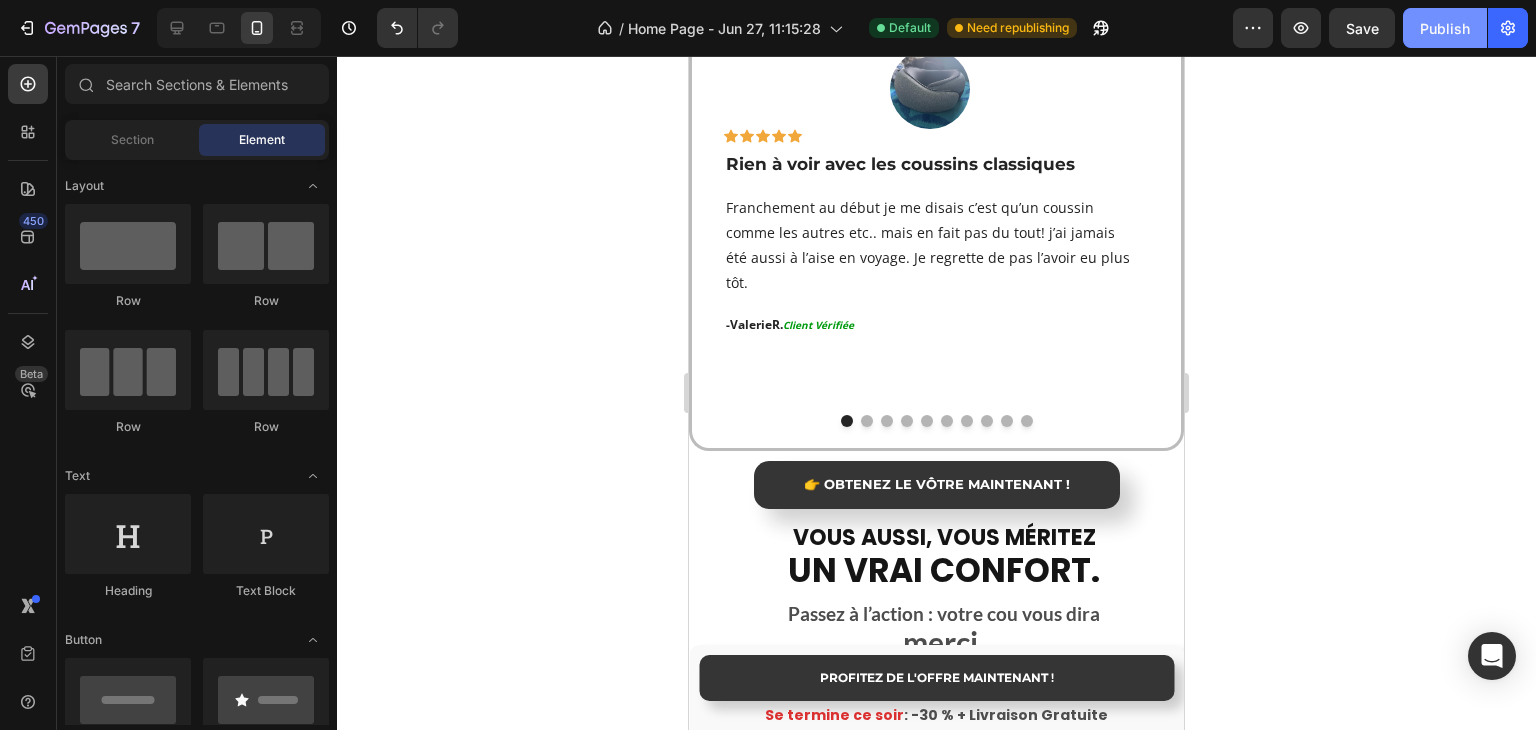 click on "Publish" at bounding box center (1445, 28) 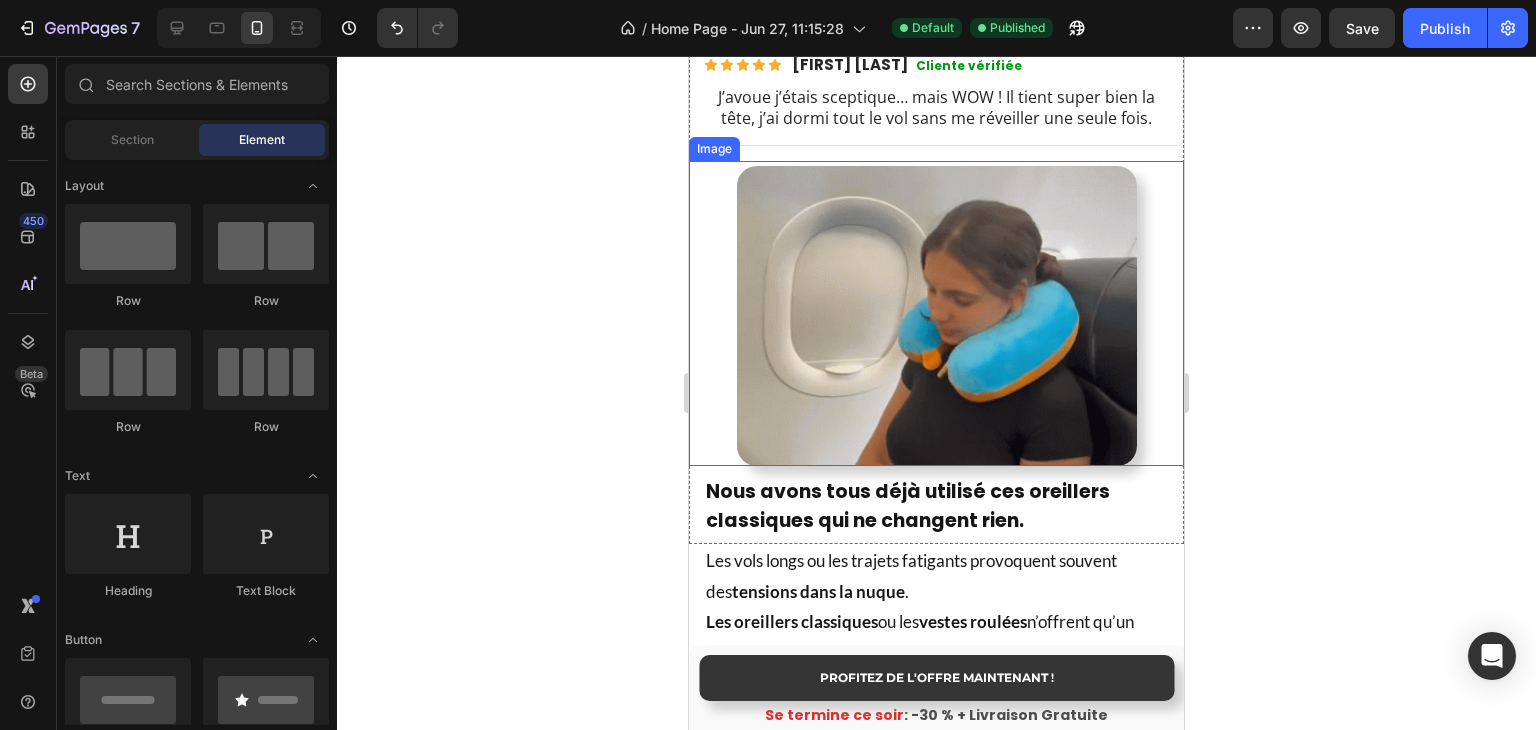 scroll, scrollTop: 1419, scrollLeft: 0, axis: vertical 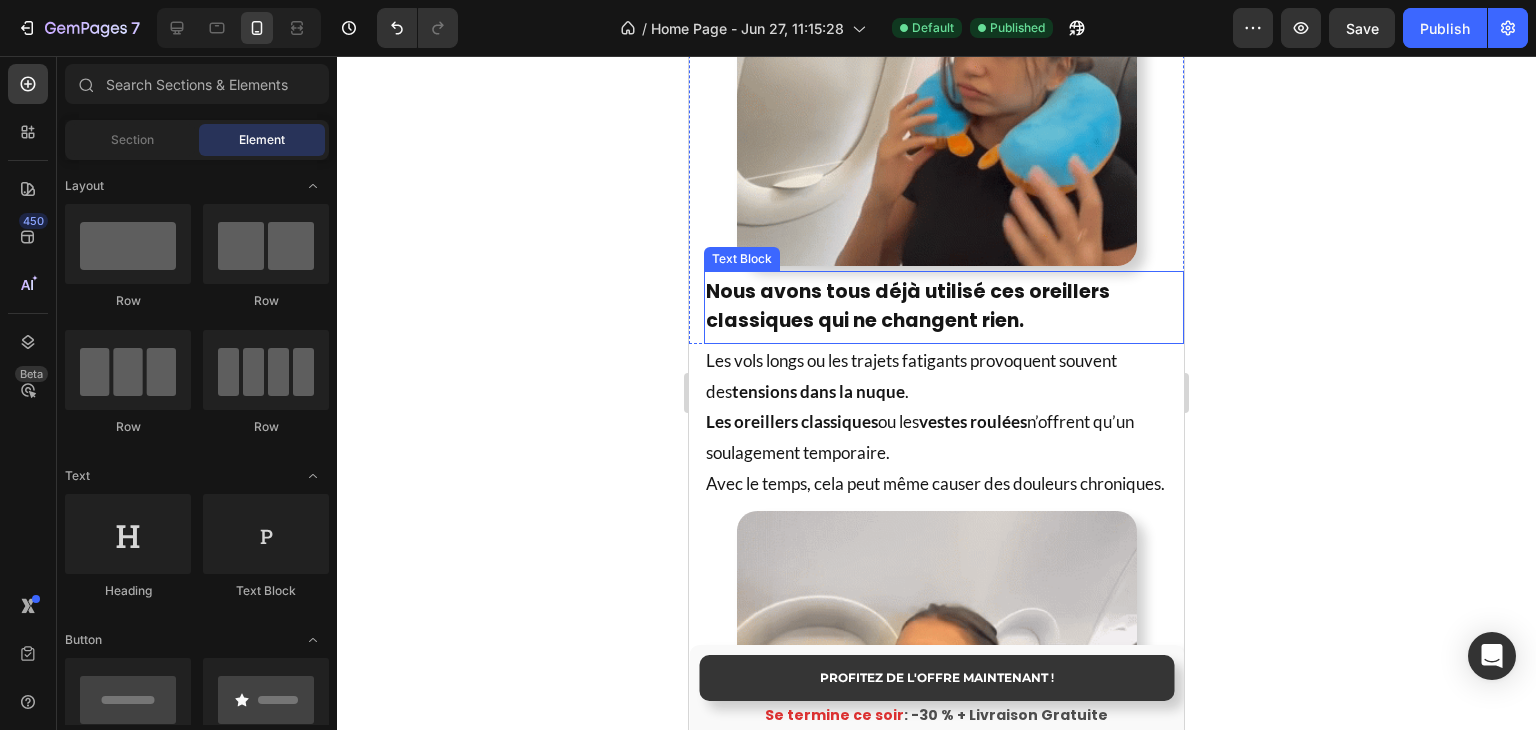 click on "Nous avons tous déjà utilisé ces oreillers classiques qui ne changent rien." at bounding box center (908, 306) 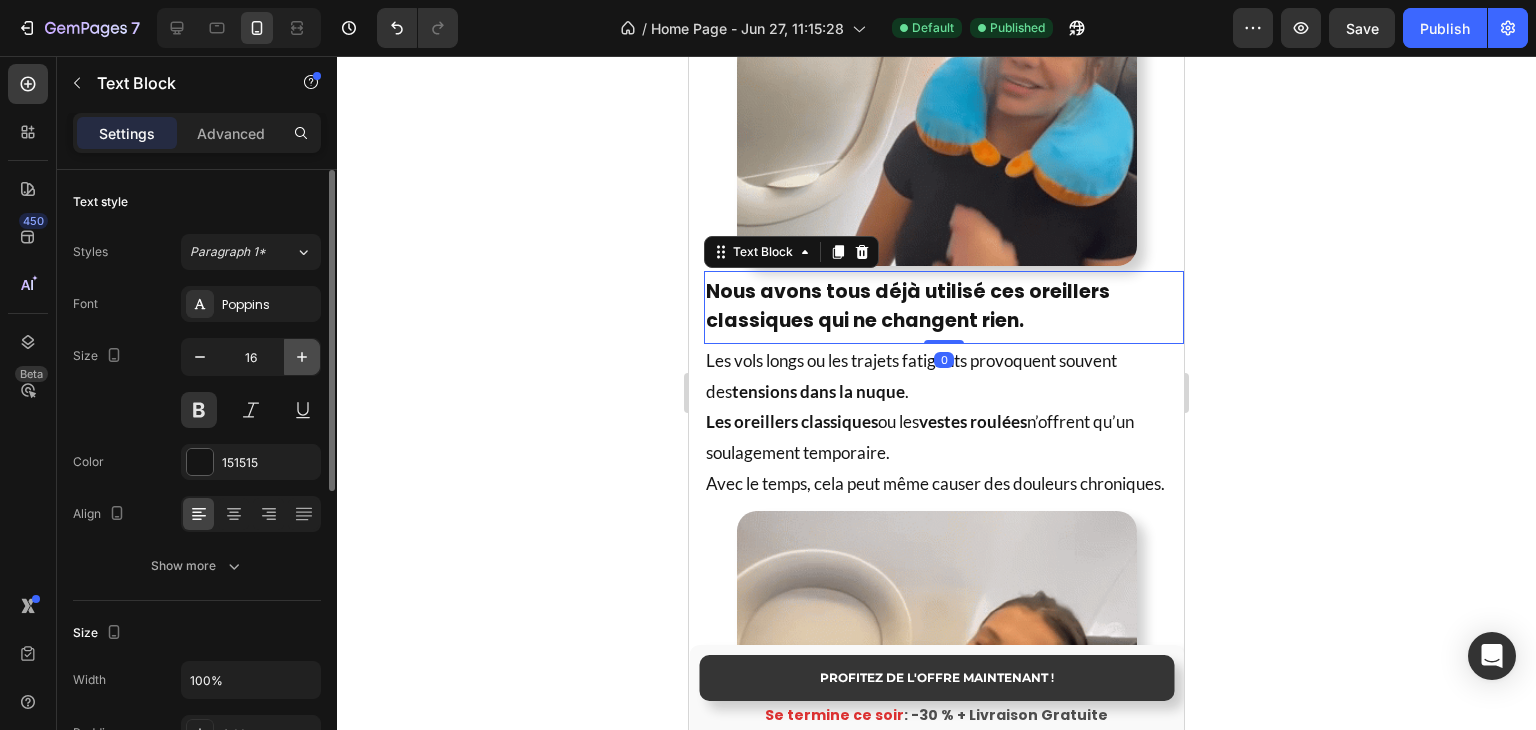 click 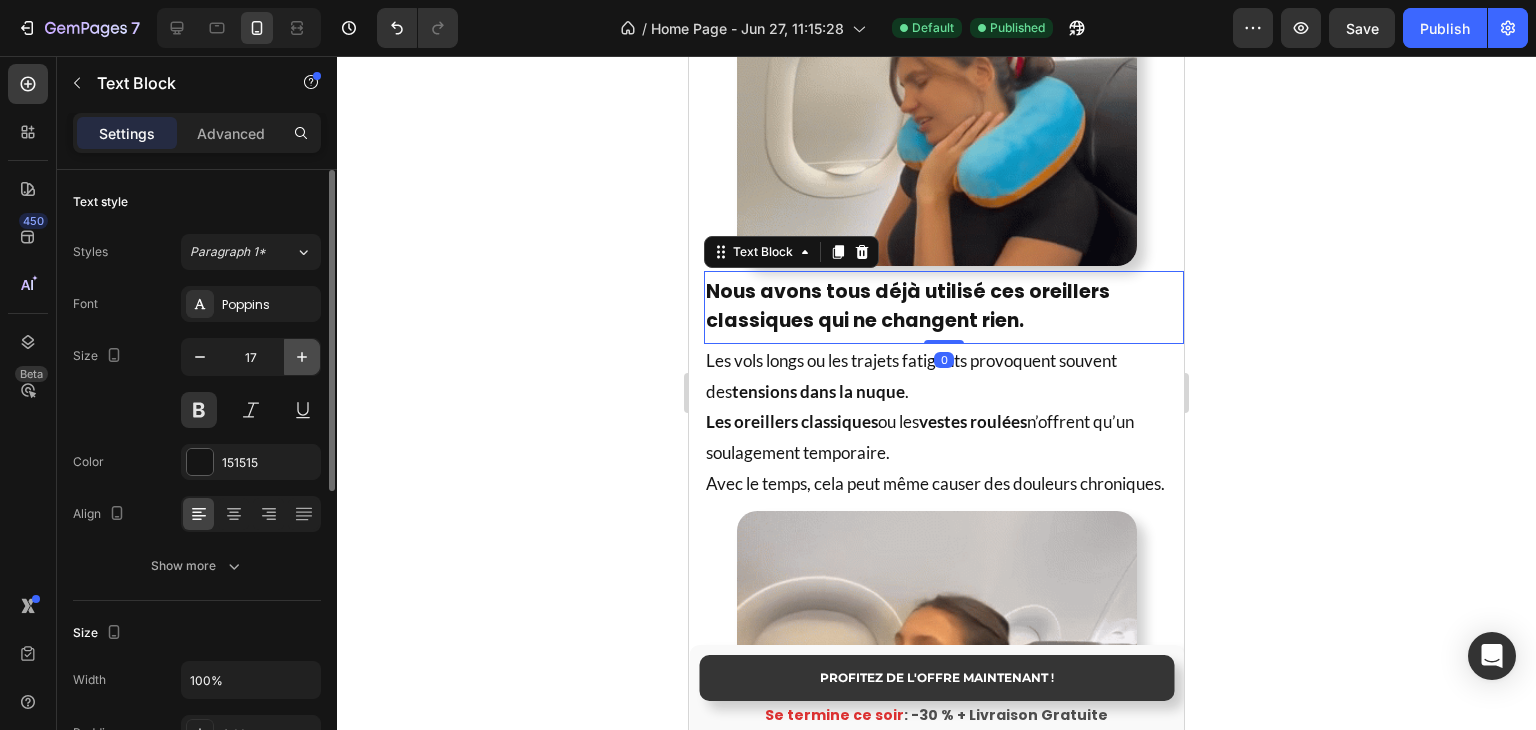 click 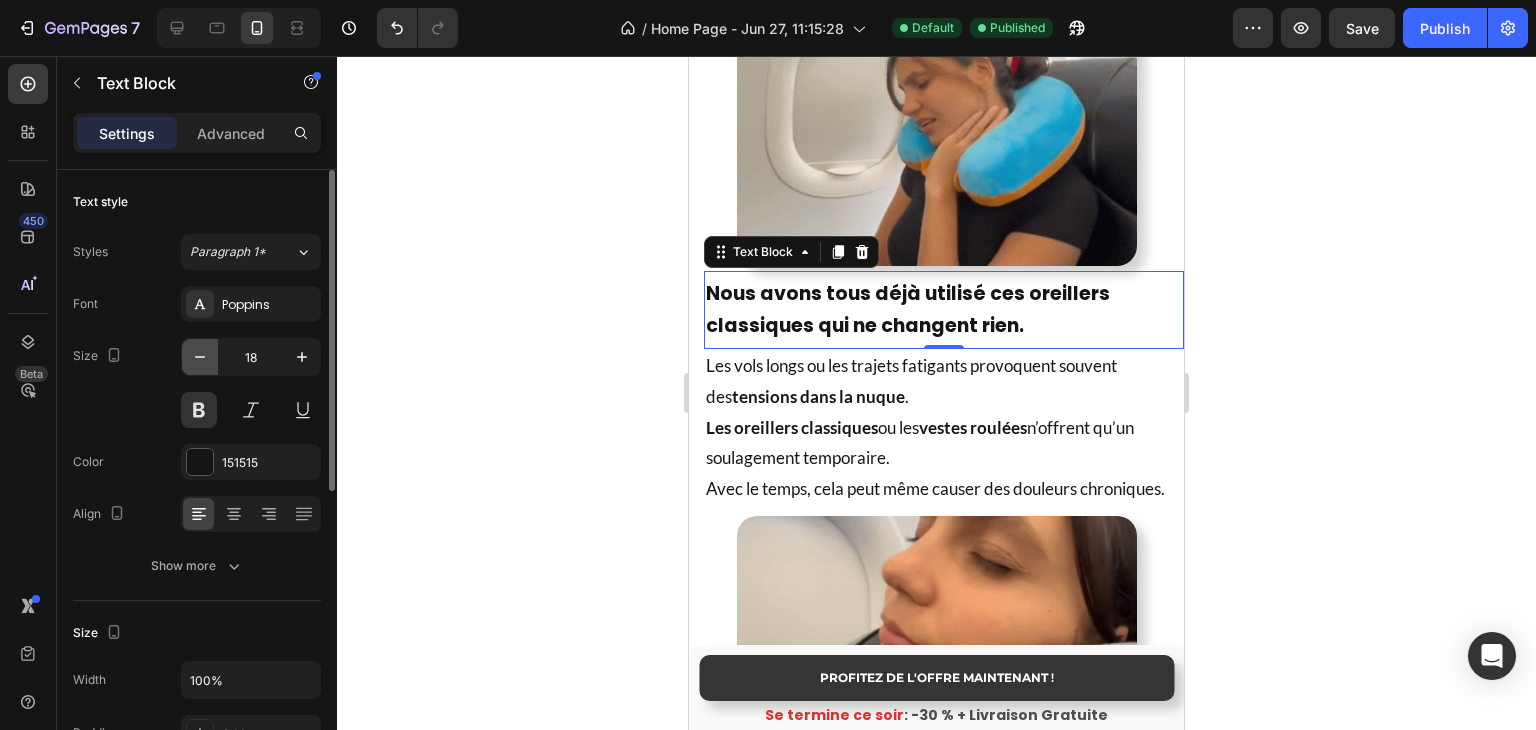 click 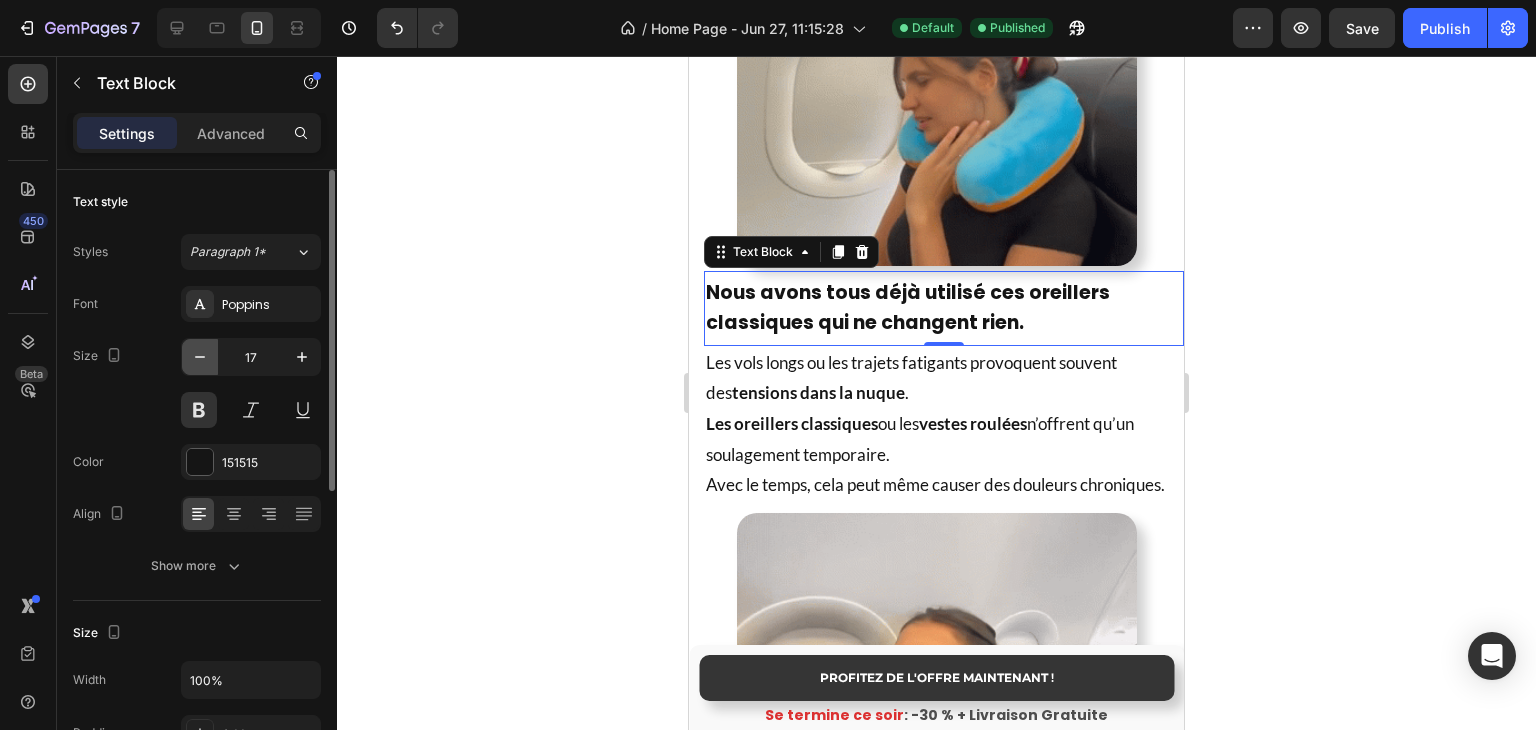click 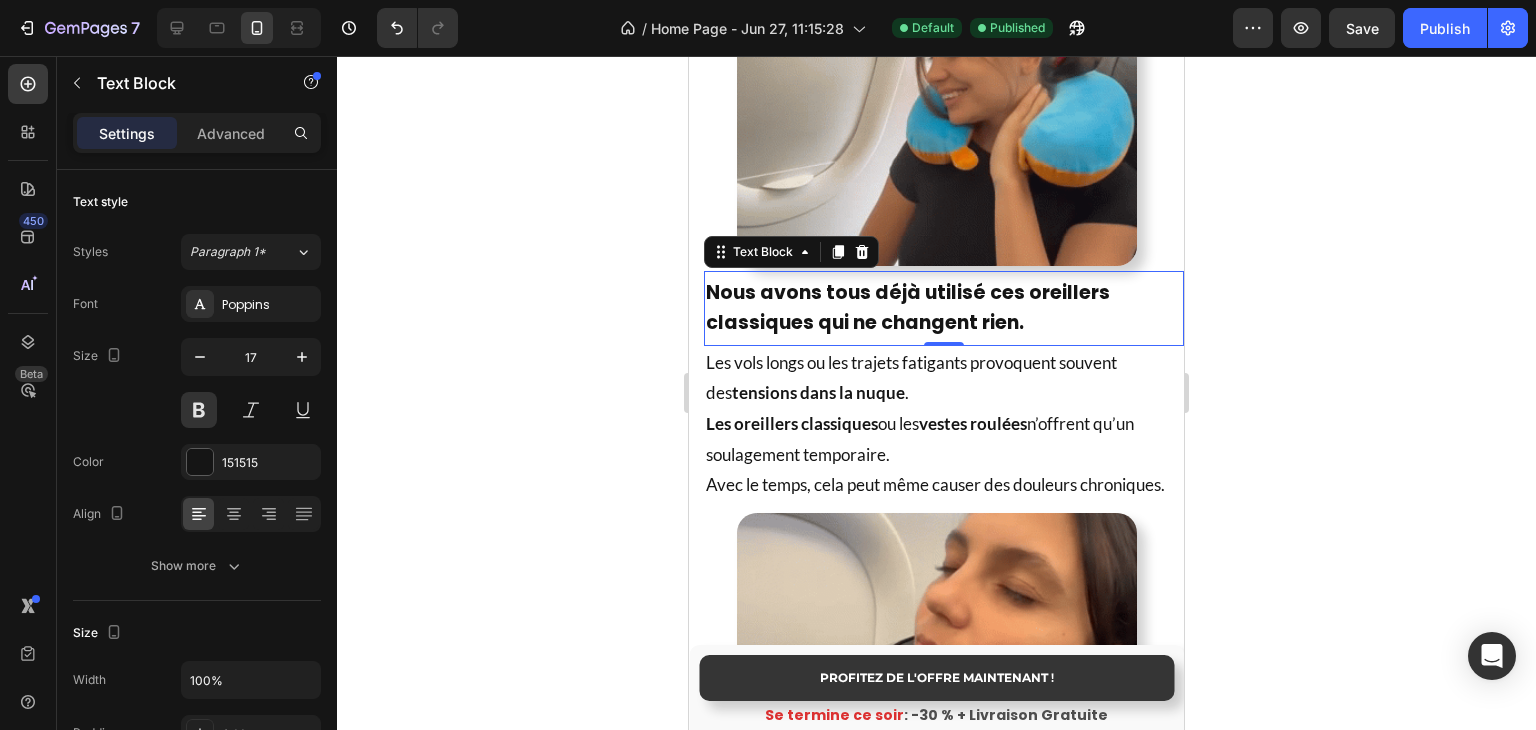 type on "16" 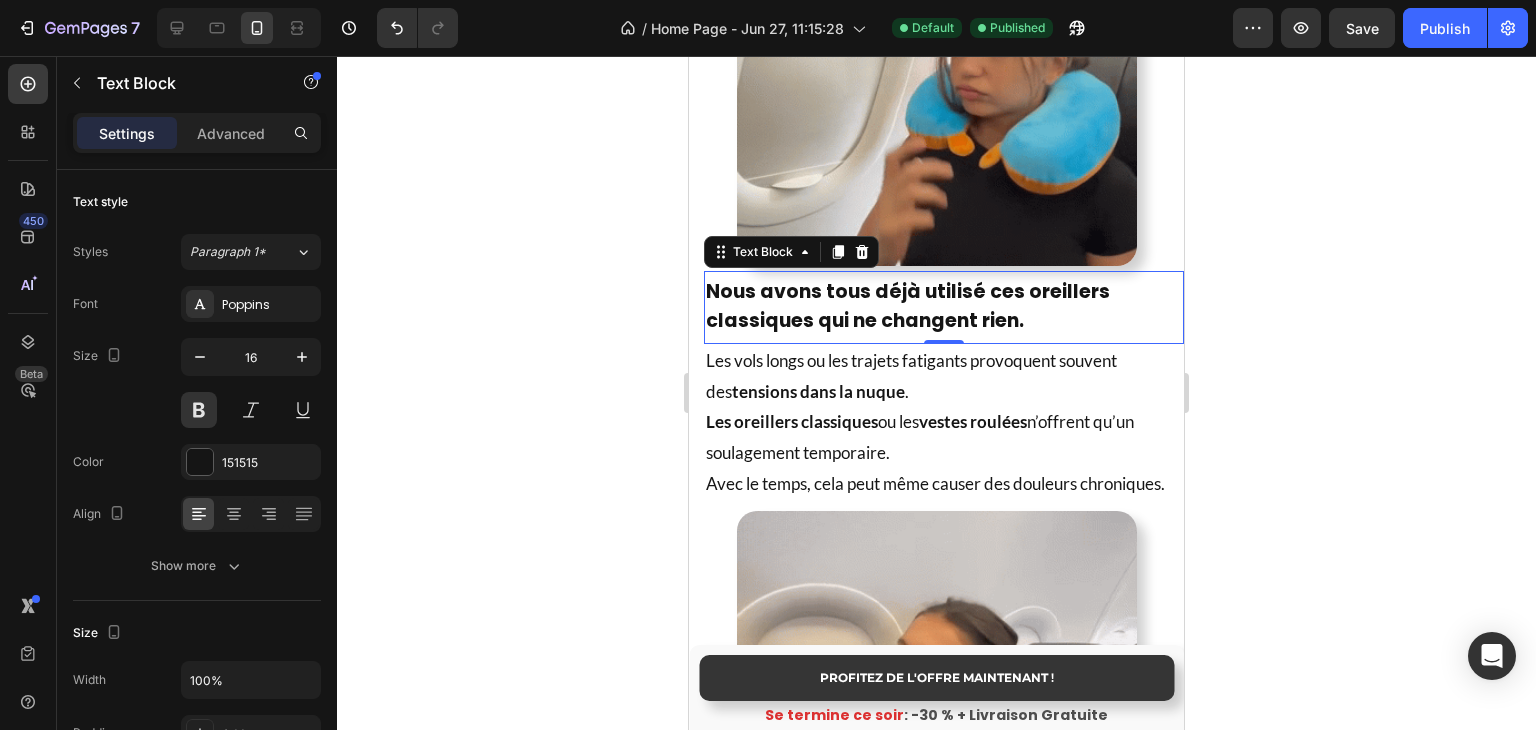 click on "Nous avons tous déjà utilisé ces oreillers classiques qui ne changent rien." at bounding box center [944, 308] 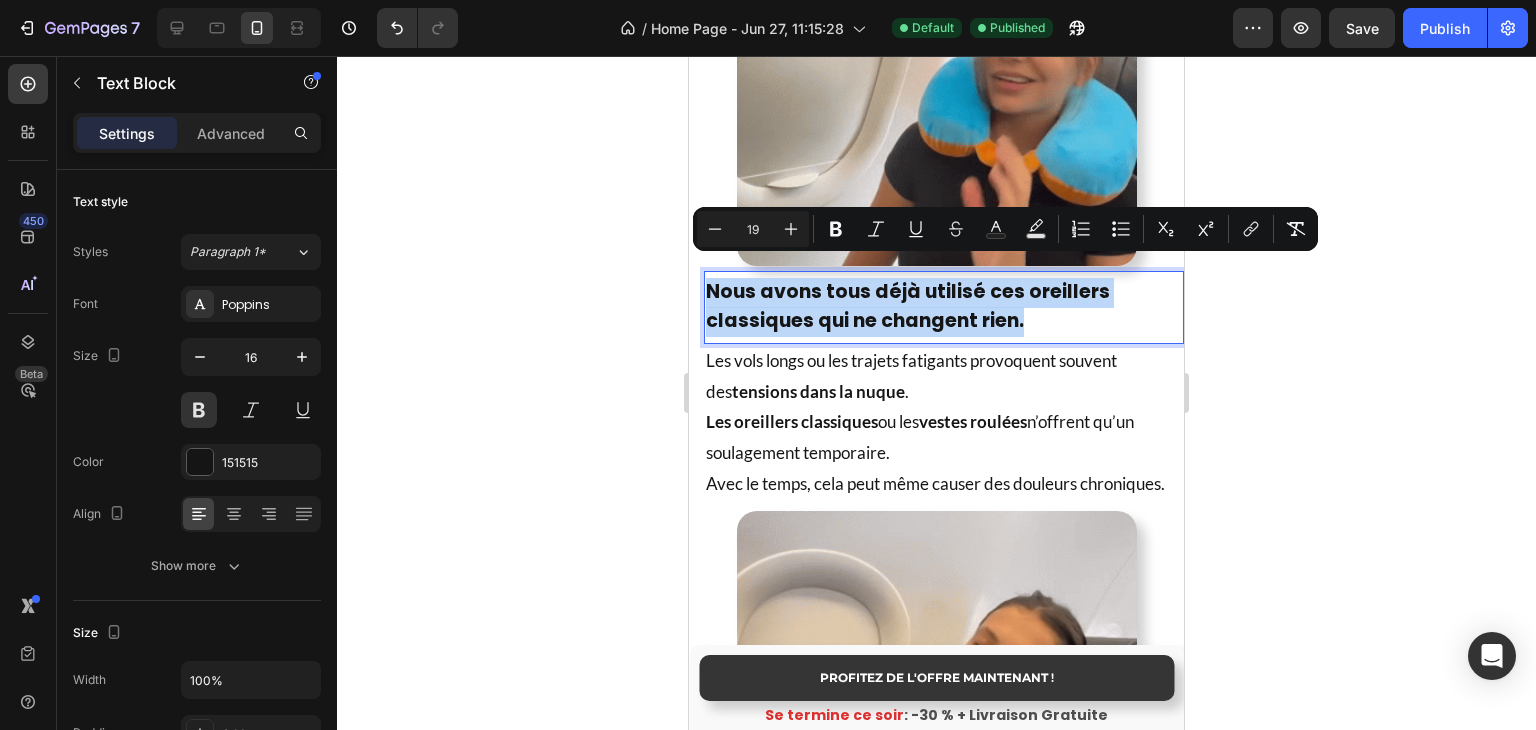 drag, startPoint x: 1039, startPoint y: 305, endPoint x: 686, endPoint y: 279, distance: 353.9562 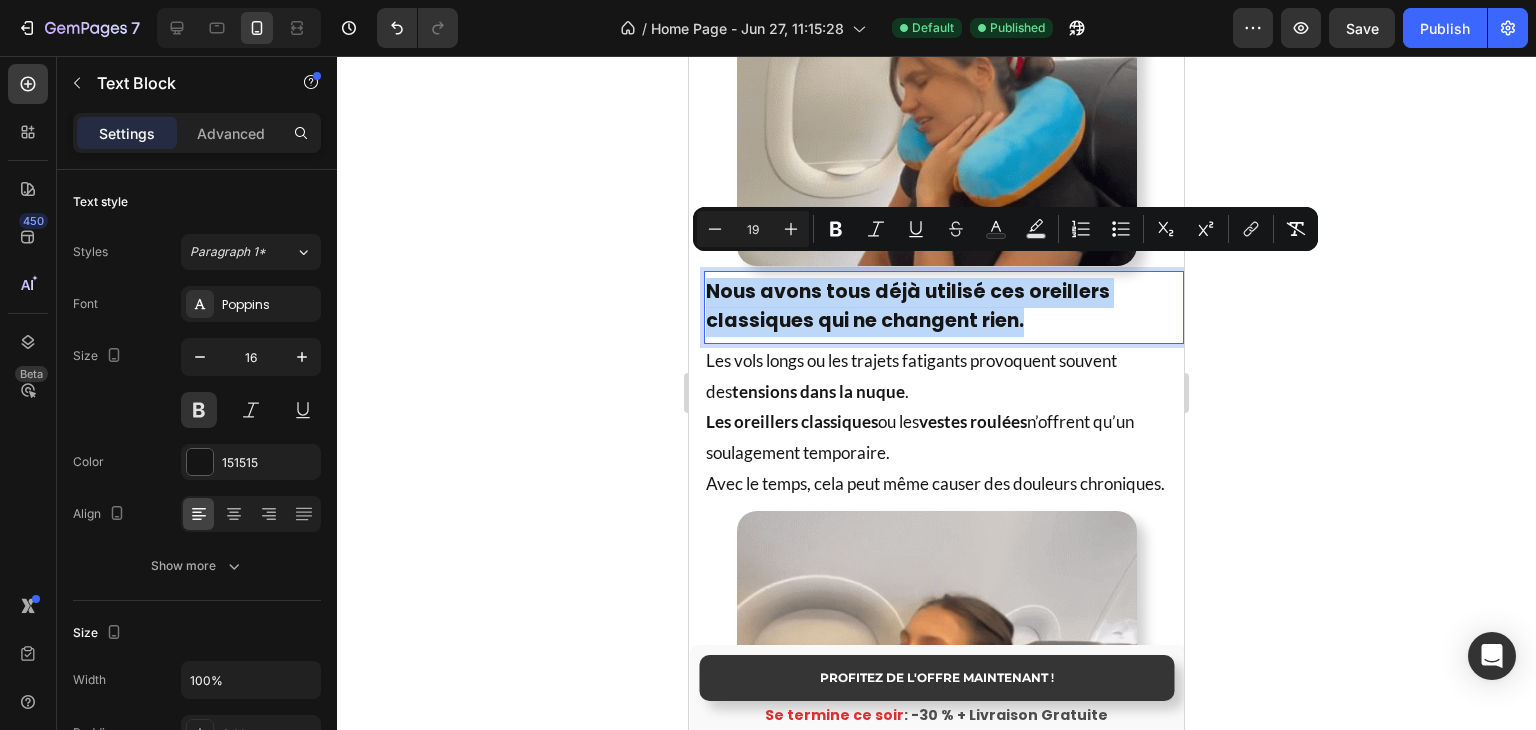 click on "Mobile  ( 495 px) iPhone 13 Mini iPhone 13 Pro iPhone 11 Pro Max iPhone 15 Pro Max Pixel 7 Galaxy S8+ Galaxy S20 Ultra iPad Mini iPad Air iPad Pro Header PROFITEZ DE L'OFFRE MAINTENANT ! Button  Se termine ce soir : -30 % + Livraison Gratuite Text Block Sticky Oreiller de Voyage - ComfyFlight® Heading
Product Images Icon Icon Icon Icon Icon Icon List Hoz 32 240+ clients satisfaits Text block Row
30-day money back guarantee Item list Product Marre des douleurs cervicales et de l'inconfort pendant vos trajets ?  Transformez vos voyages en moments de détente et de récupération. Heading Empêche la tête de tomber. Léger, compact, facile à transporter. Réduit le stress et la tension musculaire. 30 jours garantie satisfait ou remboursé Item List
Drop element here 👉 DÉCOUVRIR L’OFFRE ! Button
Icon Stock presque épuisé  Text Block Advanced List Image                Title Line
Icon Nr. 1  en France" at bounding box center [936, 2306] 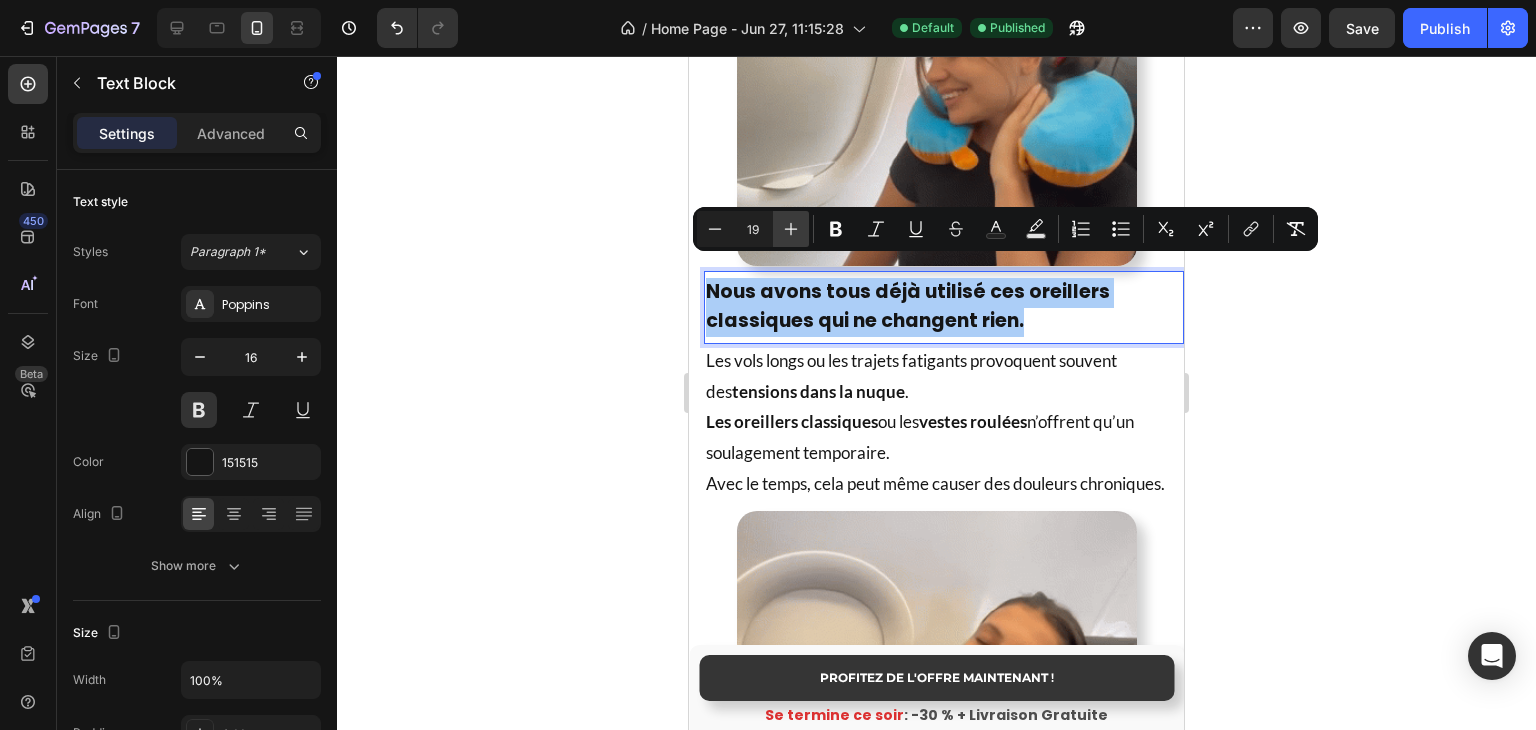 click 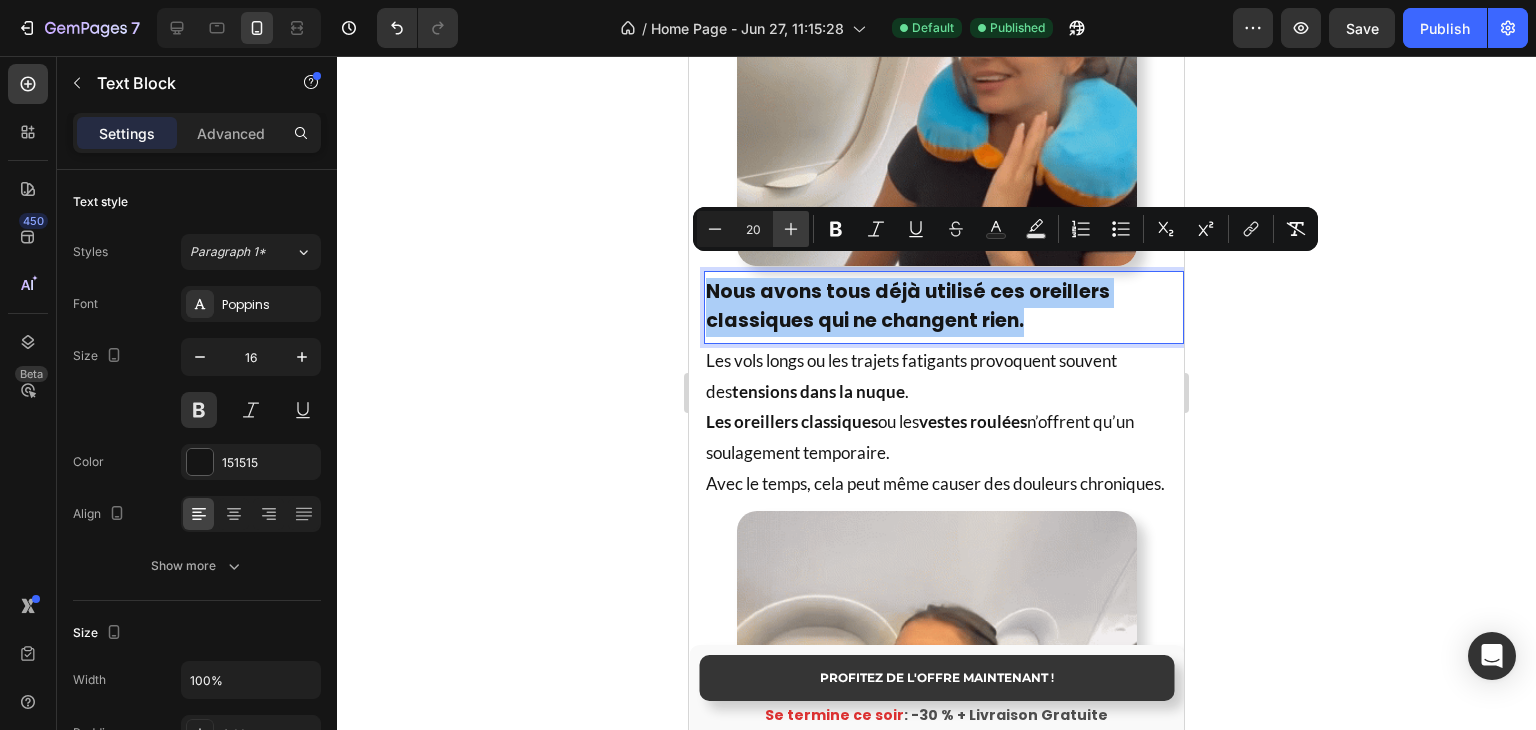 click 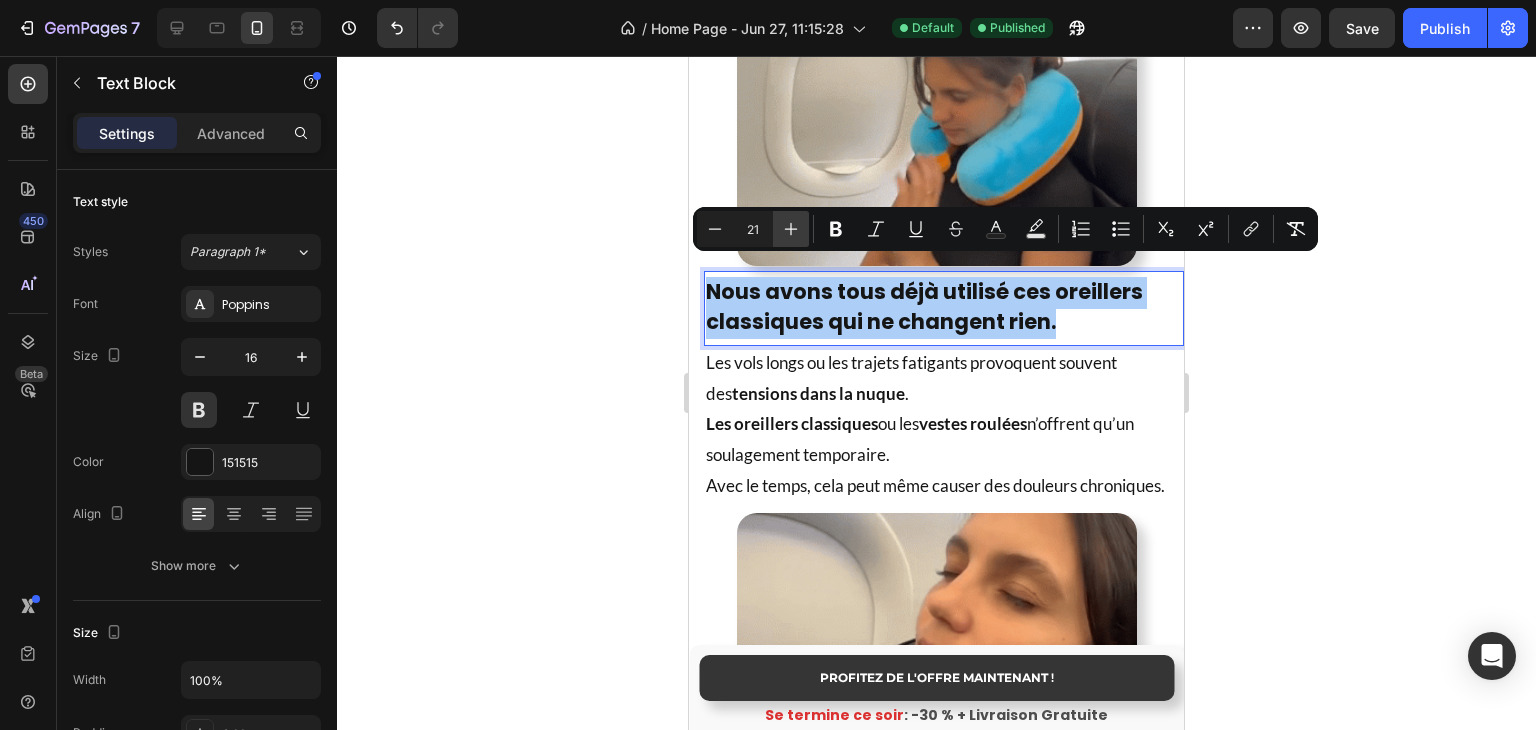 click 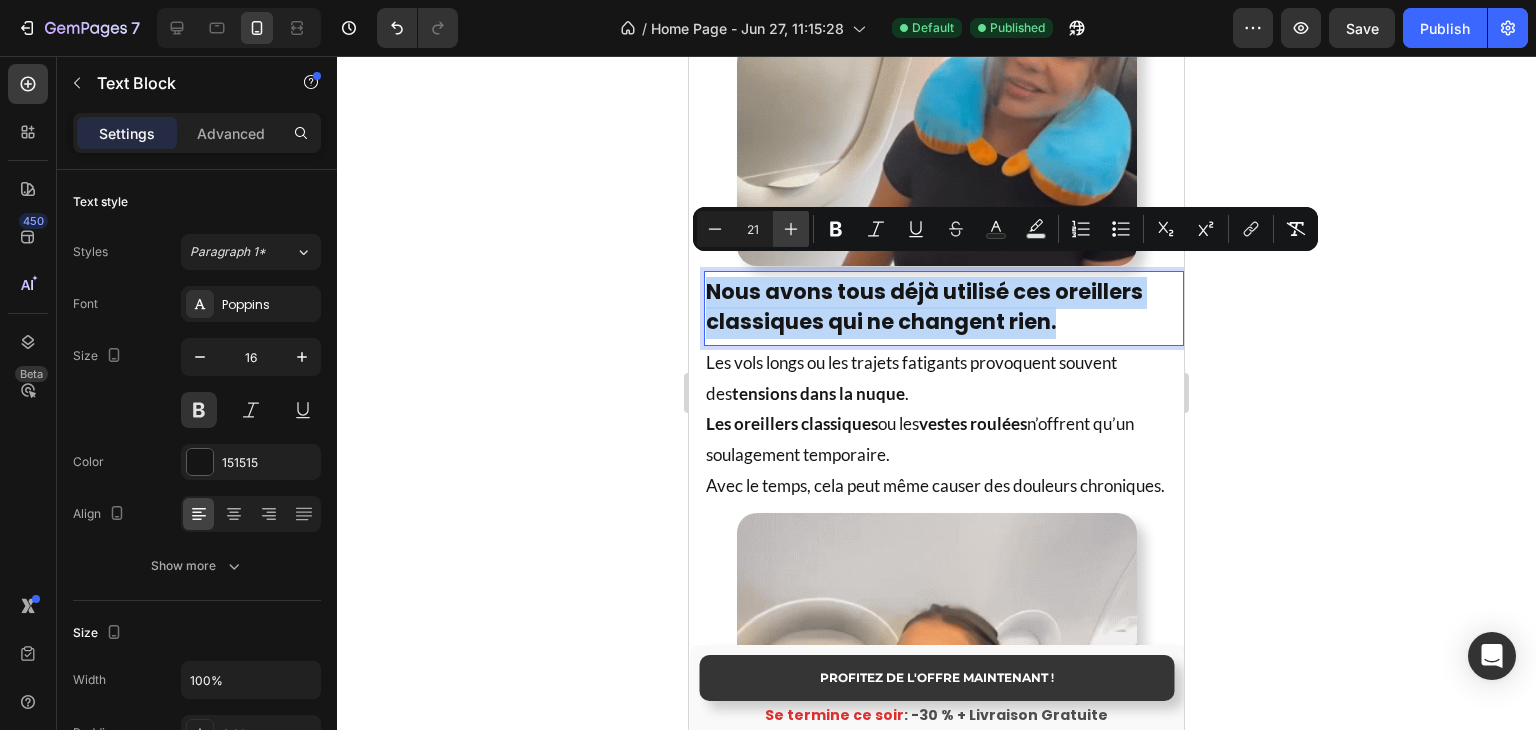 type on "22" 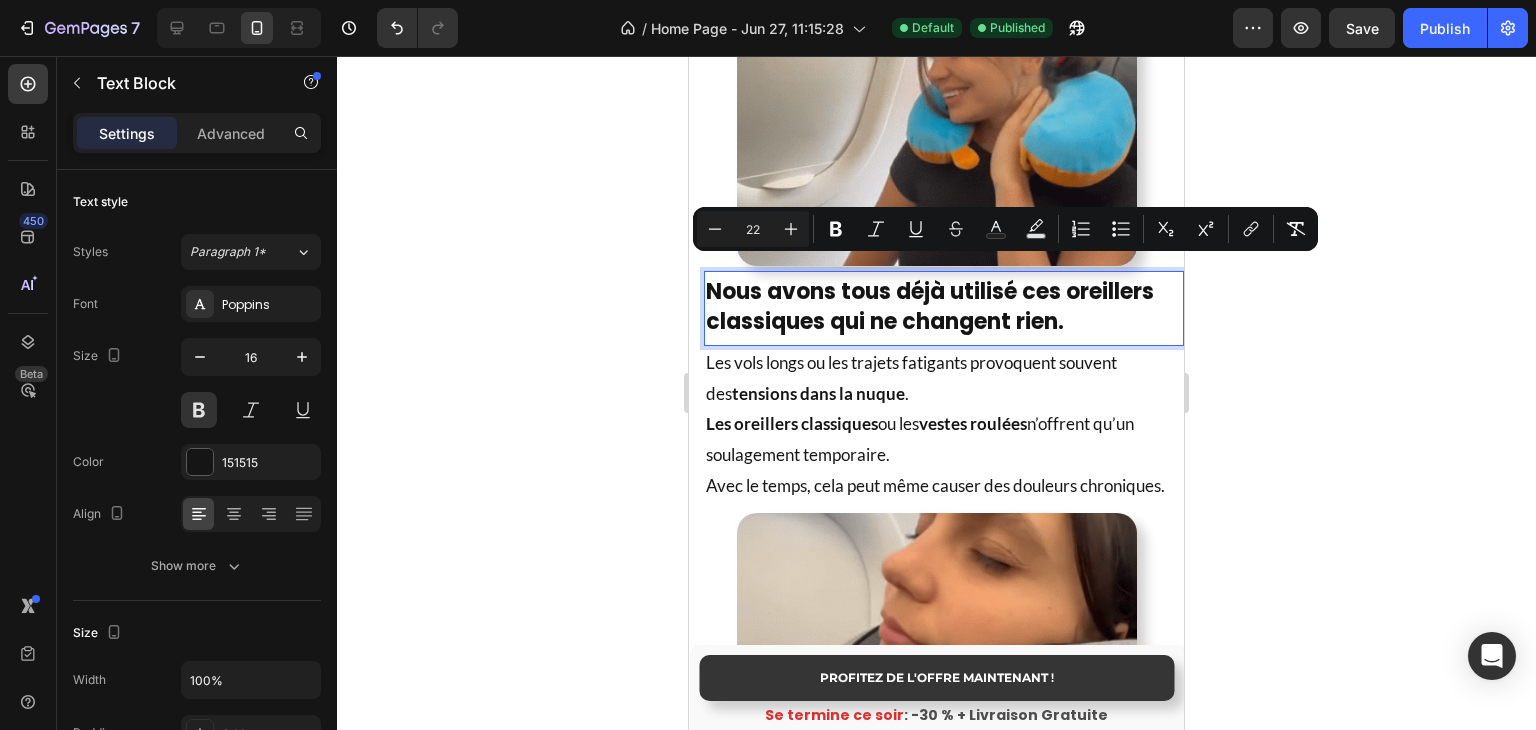 click 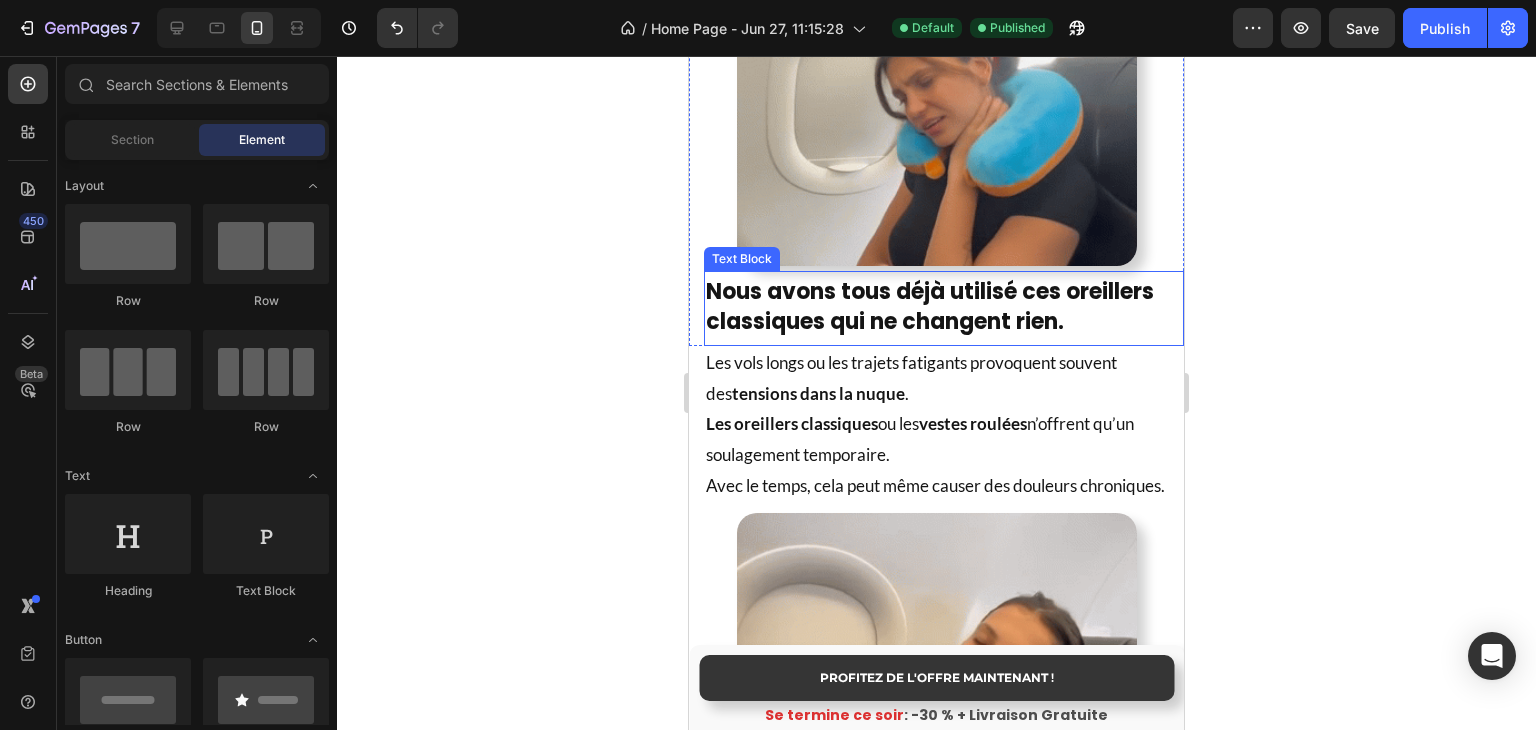 click on "Nous avons tous déjà utilisé ces oreillers classiques qui ne changent rien." at bounding box center [930, 307] 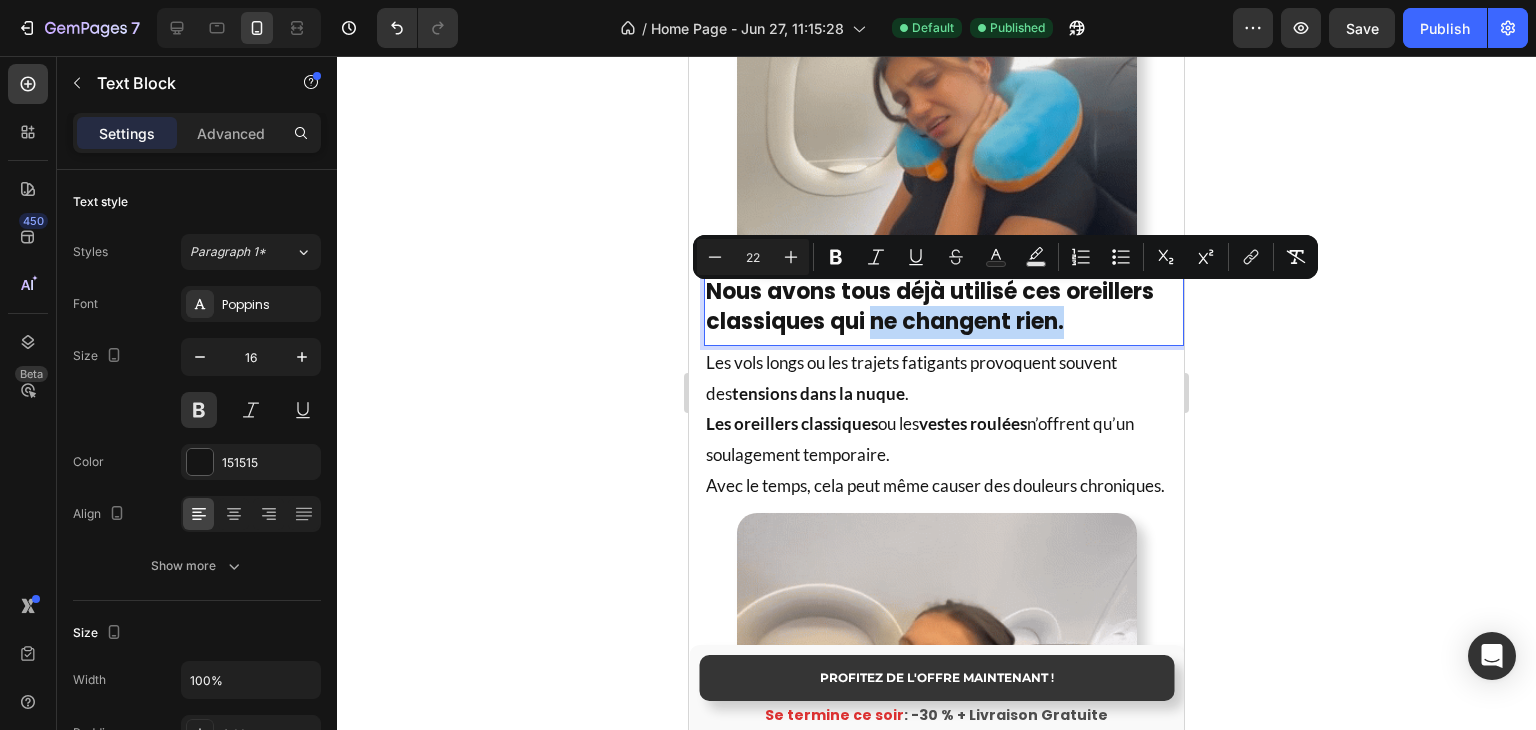drag, startPoint x: 877, startPoint y: 303, endPoint x: 1074, endPoint y: 290, distance: 197.42847 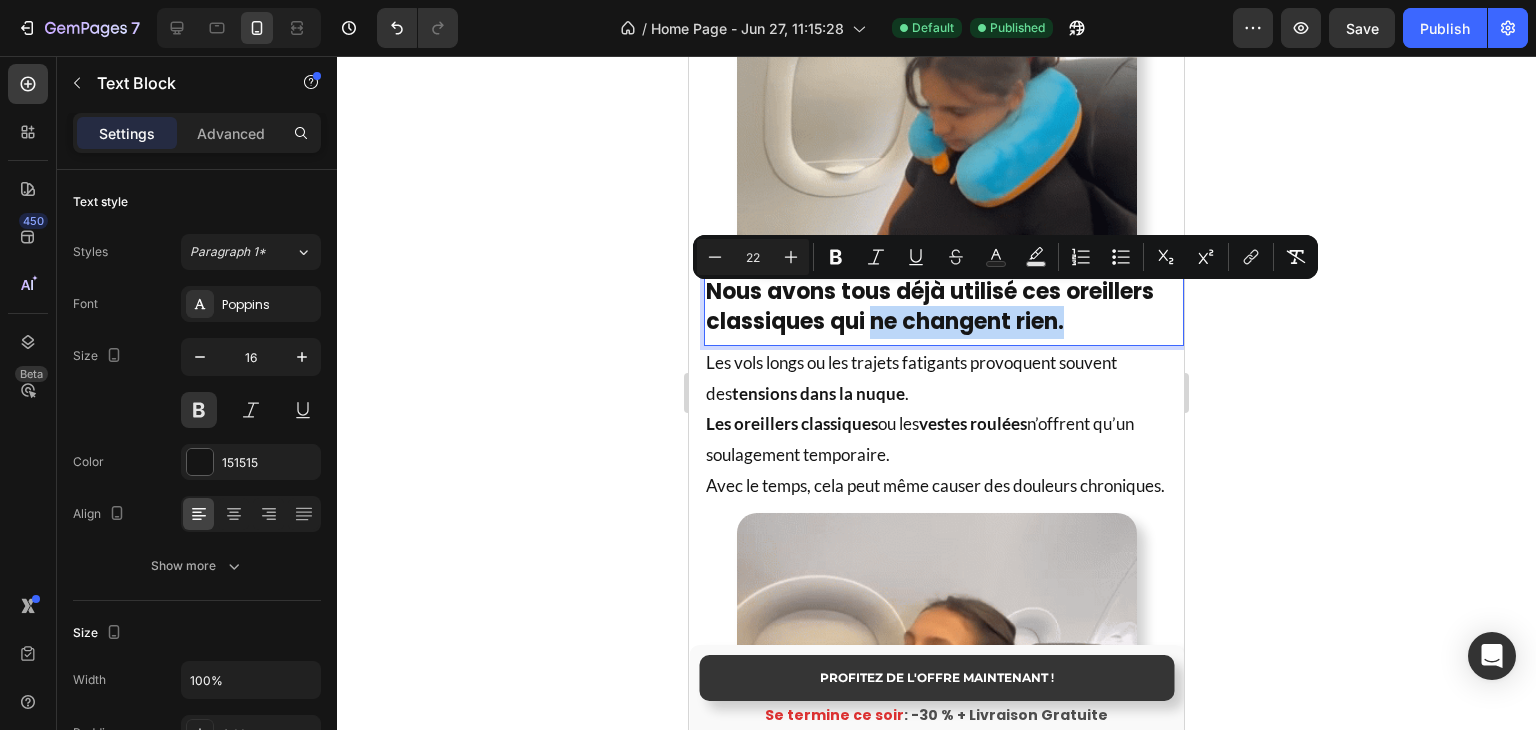 click on "Nous avons tous déjà utilisé ces oreillers classiques qui ne changent rien." at bounding box center [944, 309] 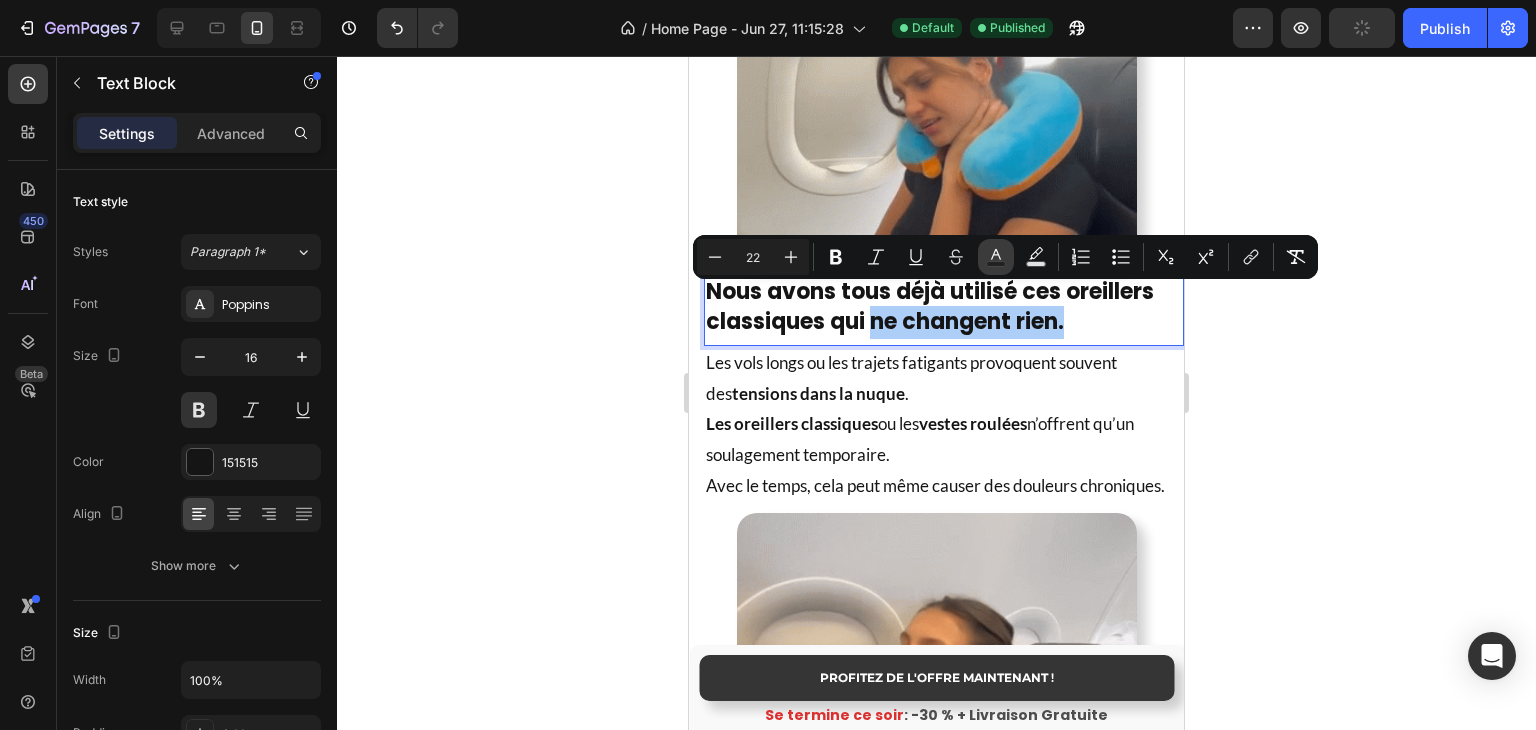 click 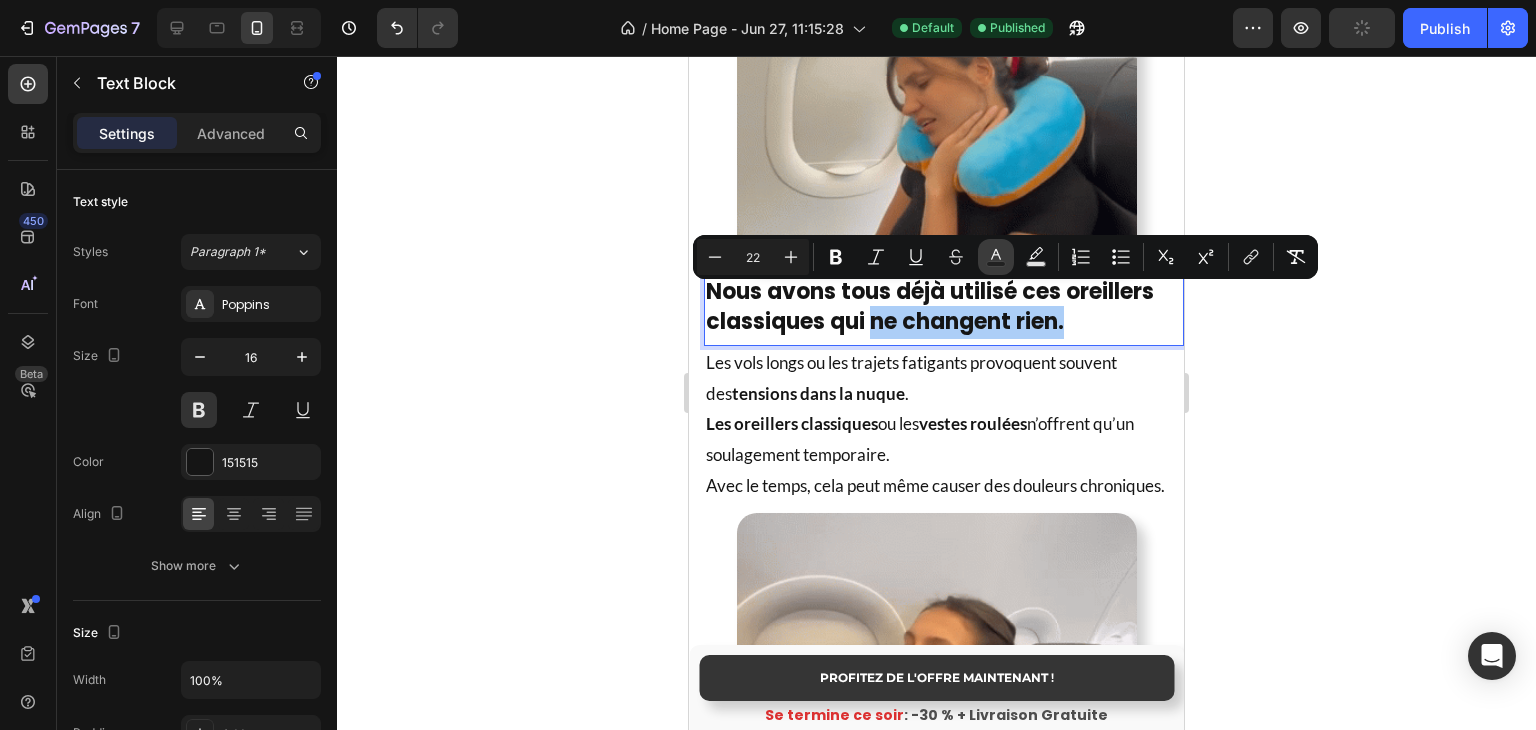 type on "151515" 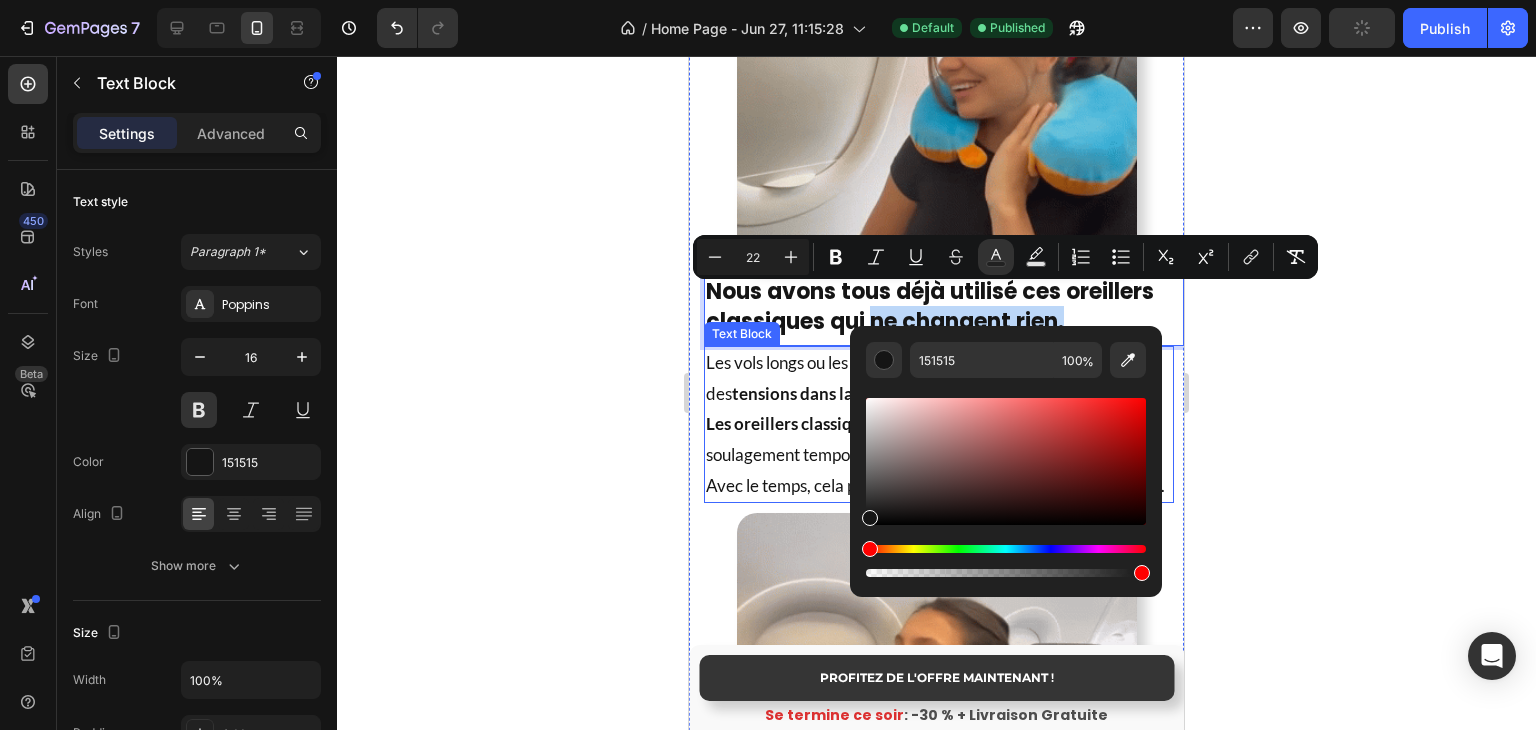 click on "tensions dans la nuque" at bounding box center (818, 393) 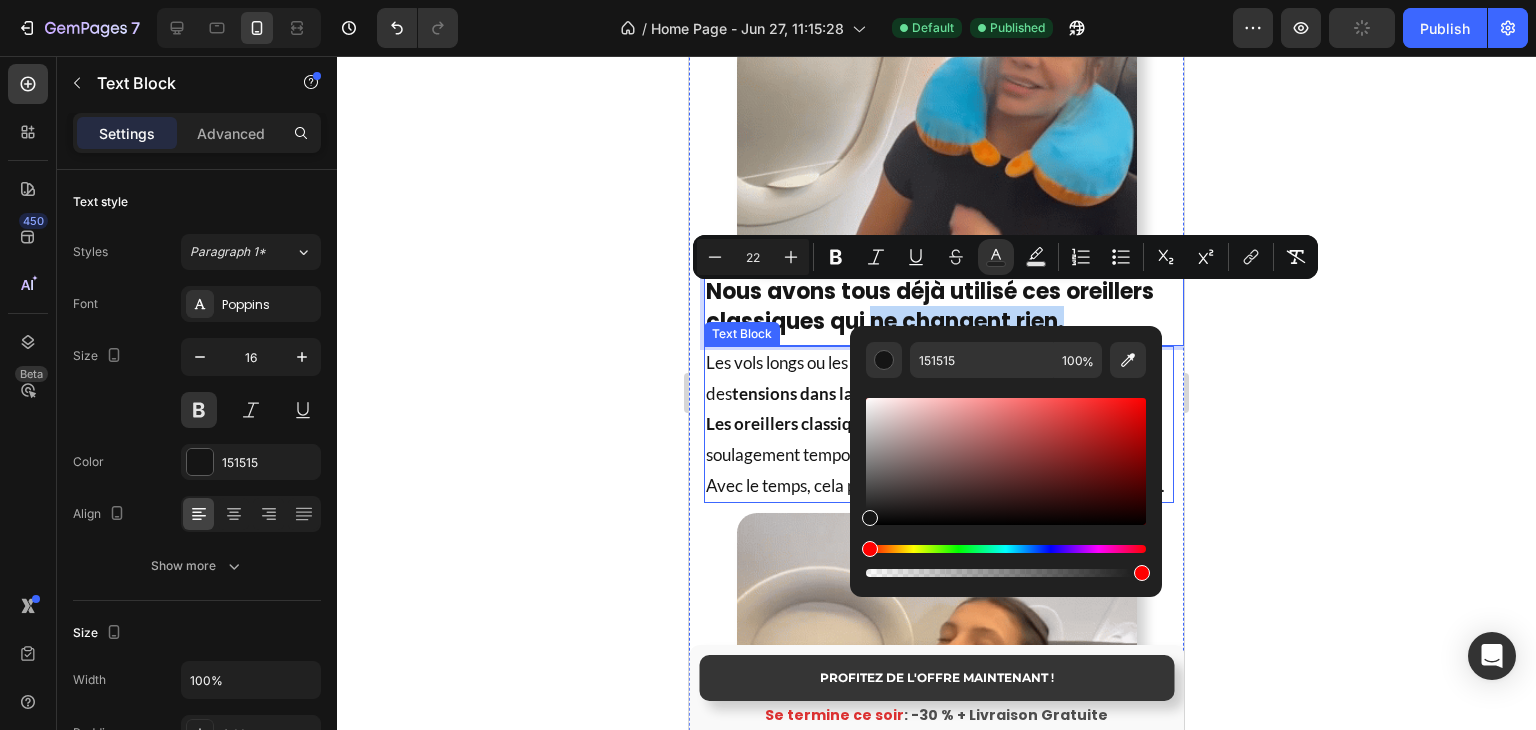 scroll, scrollTop: 500, scrollLeft: 0, axis: vertical 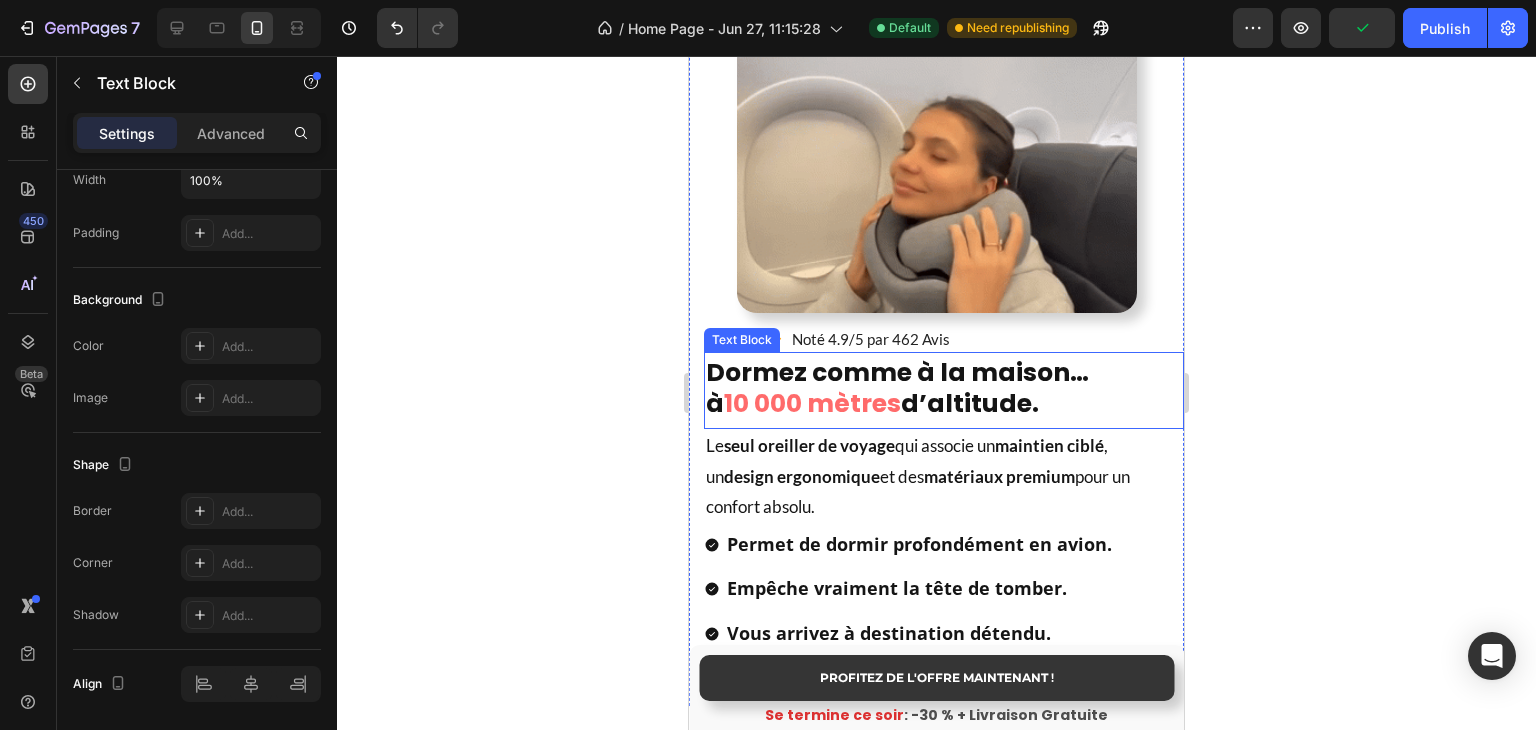 click on "10 000 mètres" at bounding box center (812, 403) 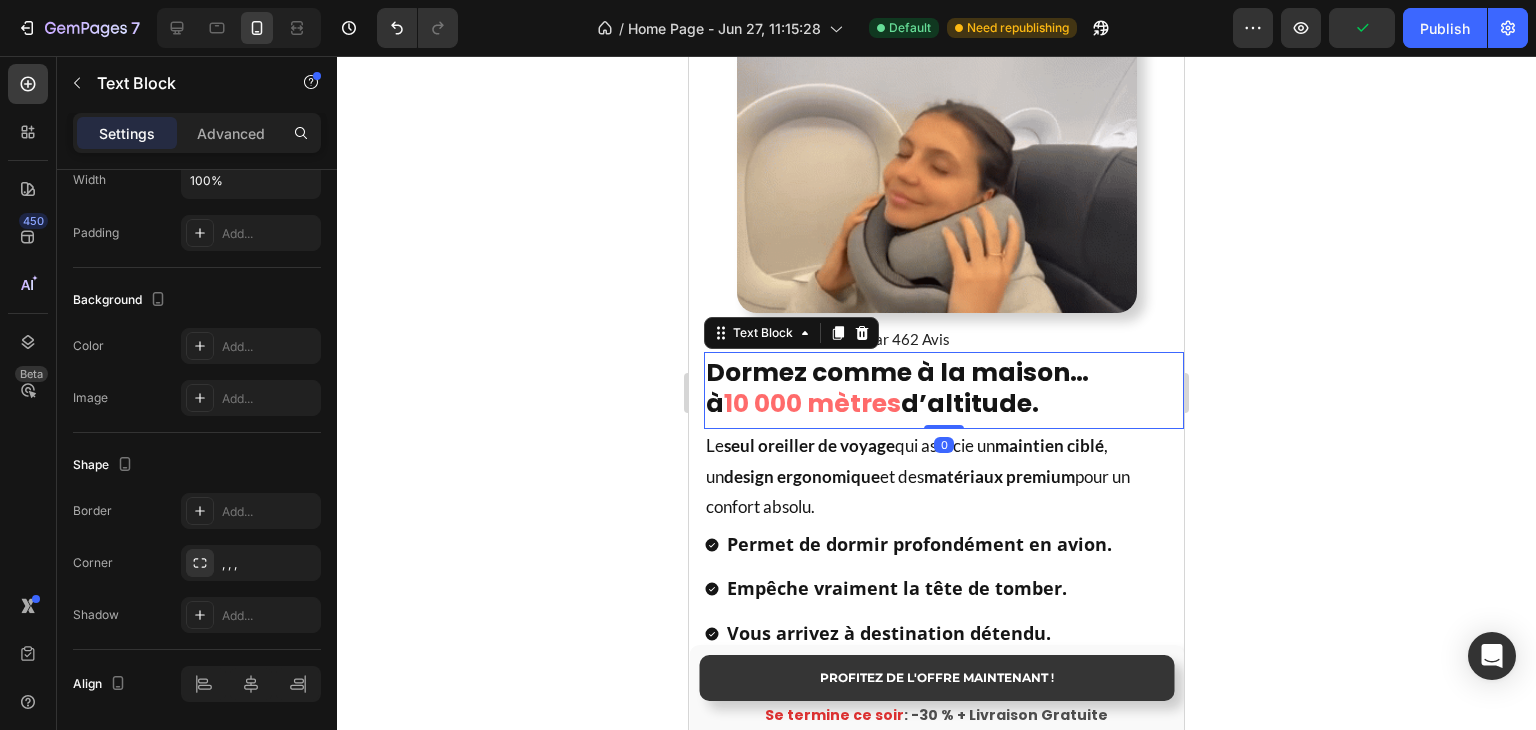 click on "10 000 mètres" at bounding box center (812, 403) 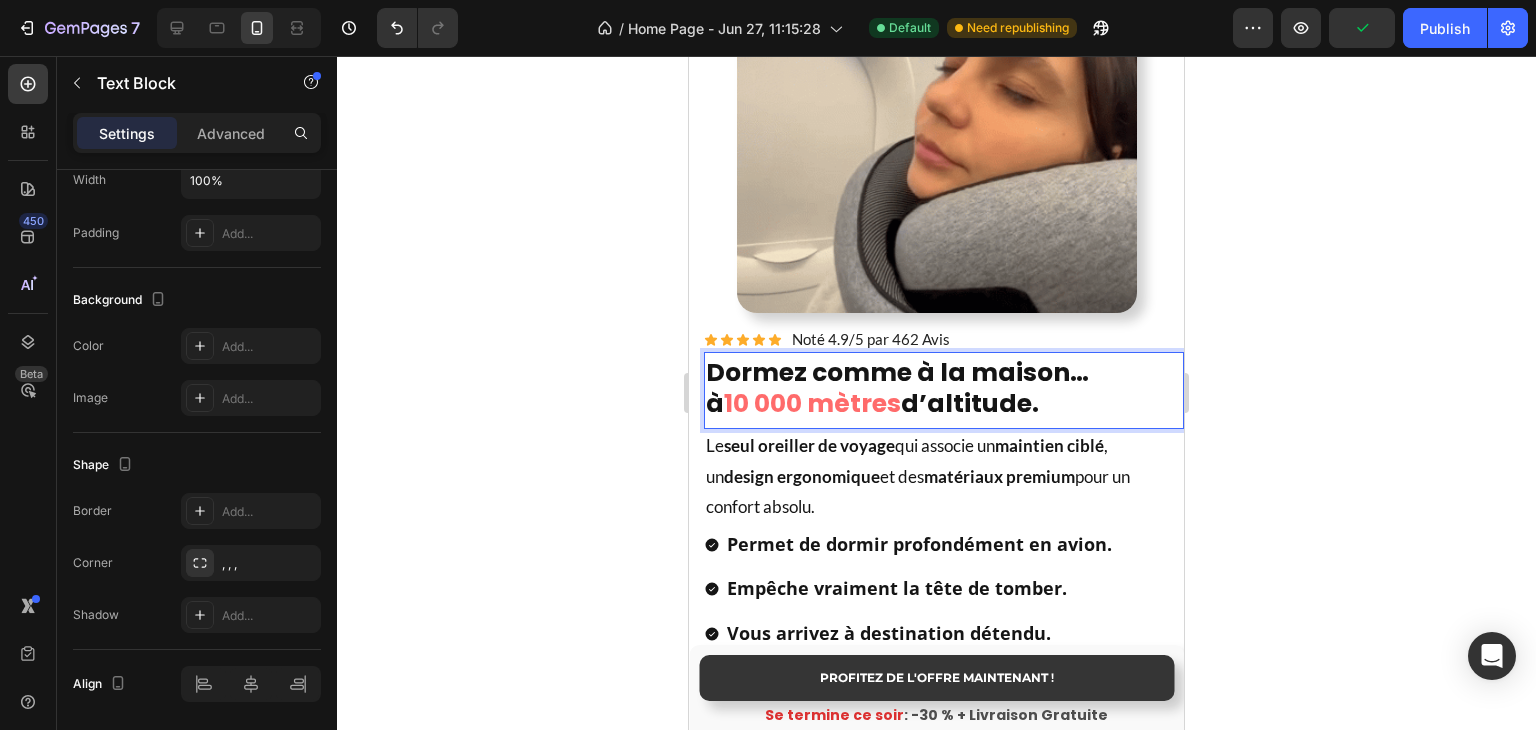 drag, startPoint x: 777, startPoint y: 414, endPoint x: 824, endPoint y: 414, distance: 47 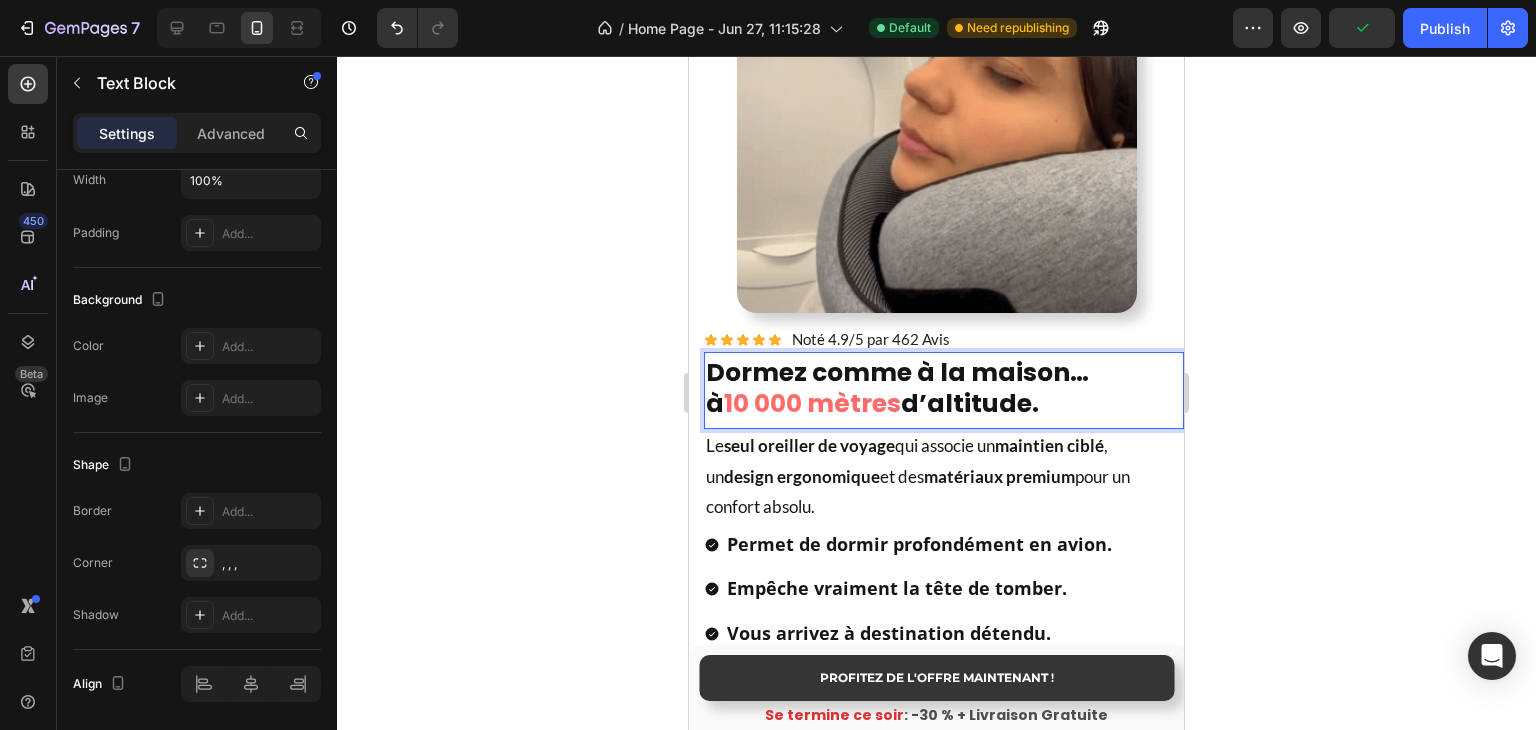 click on "10 000 mètres" at bounding box center [812, 403] 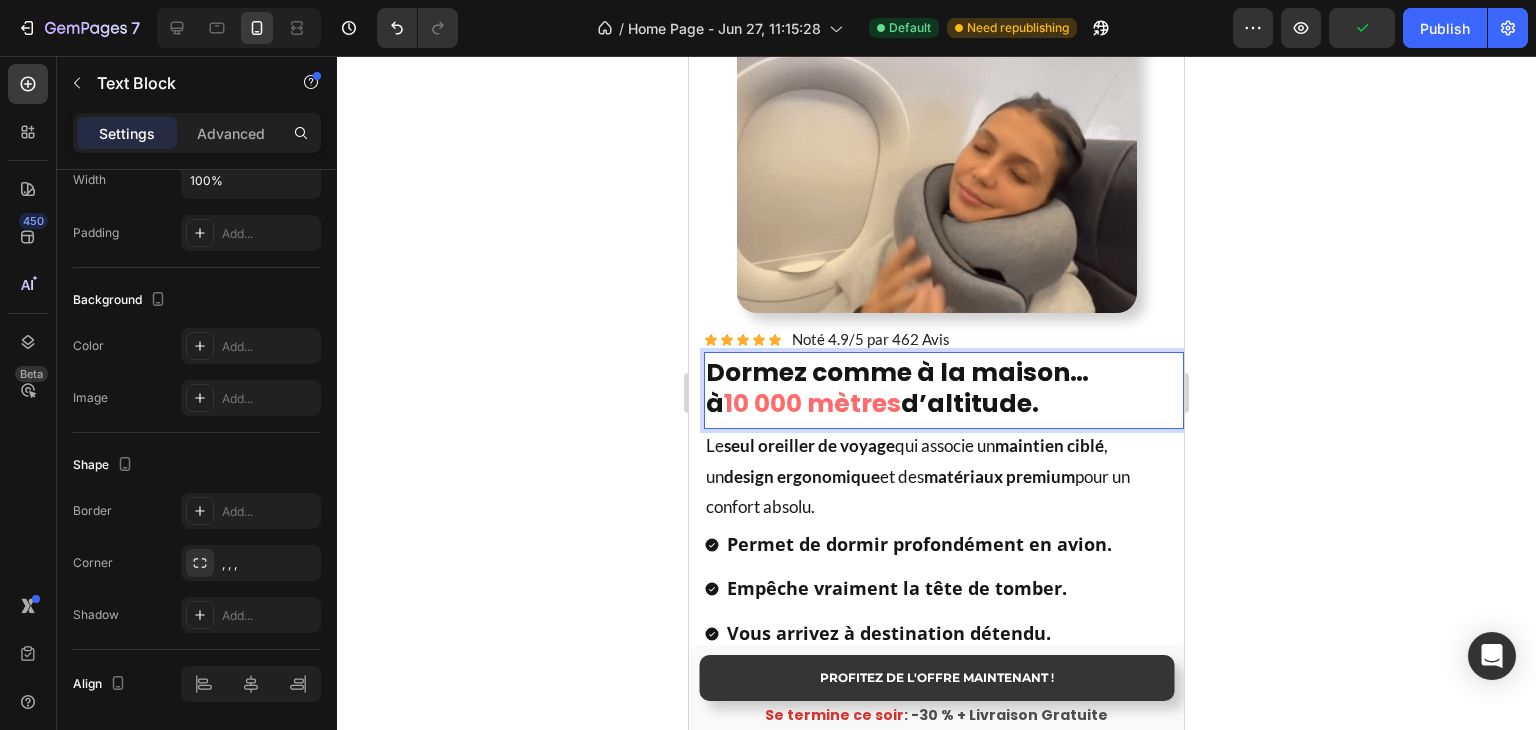 click on "10 000 mètres" at bounding box center (812, 403) 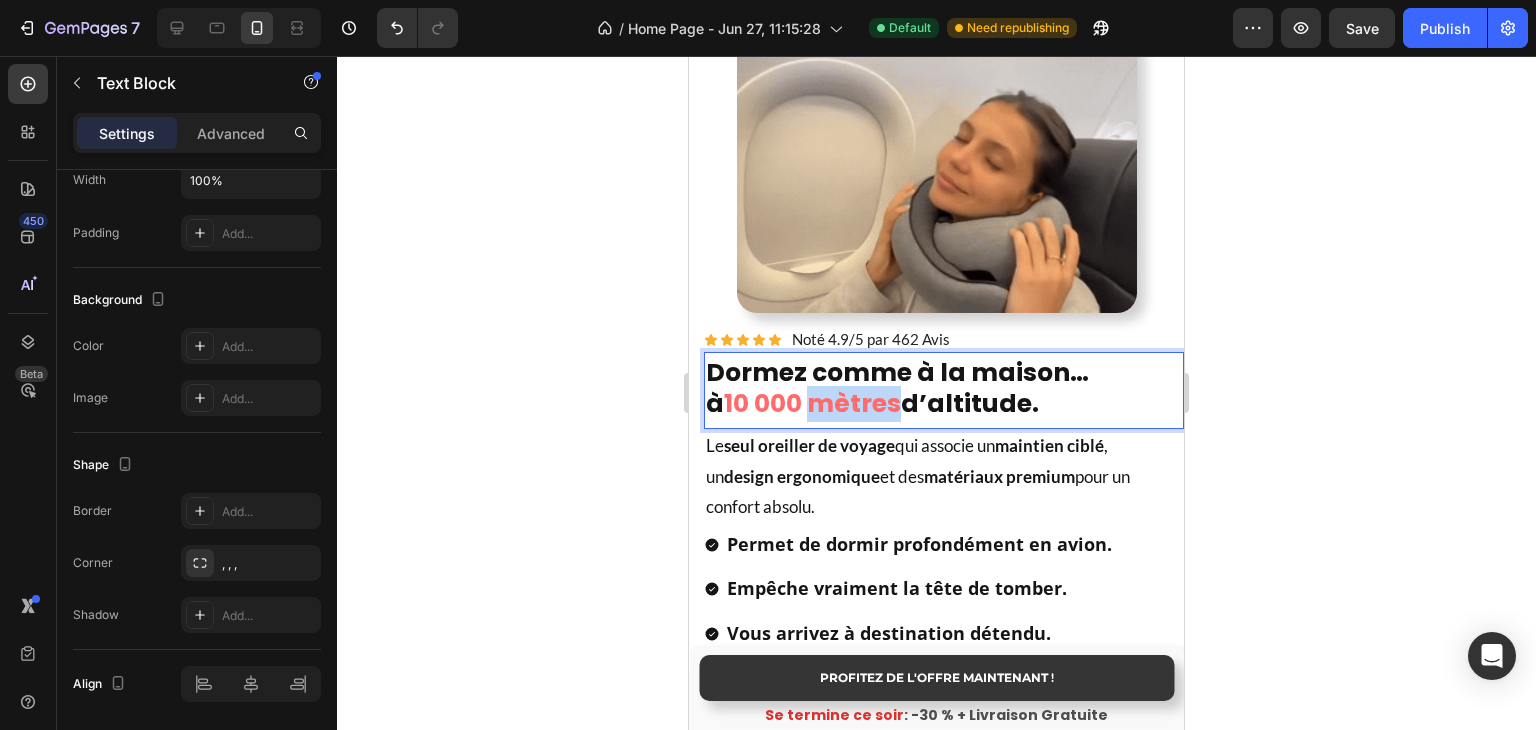 drag, startPoint x: 817, startPoint y: 414, endPoint x: 857, endPoint y: 414, distance: 40 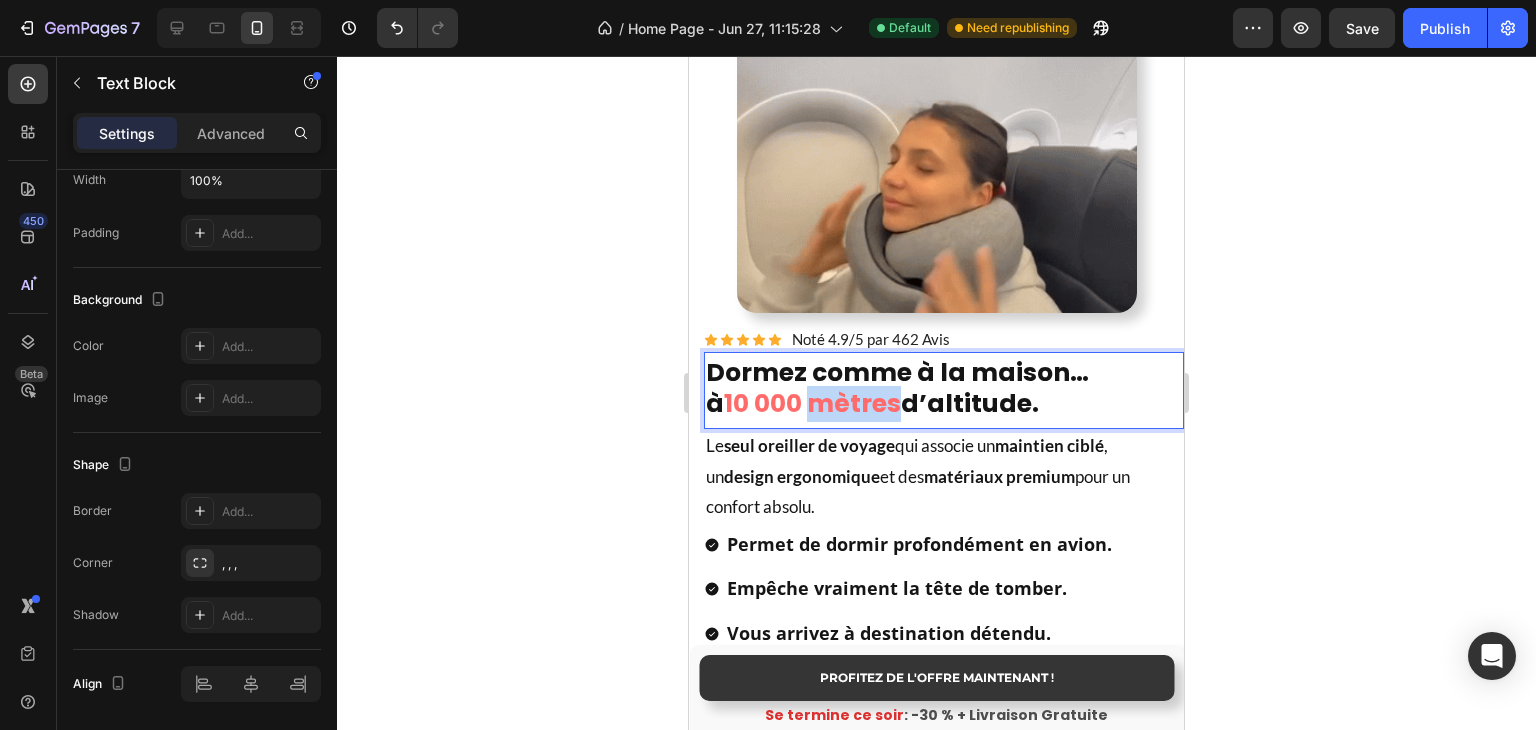 click on "10 000 mètres" at bounding box center (812, 403) 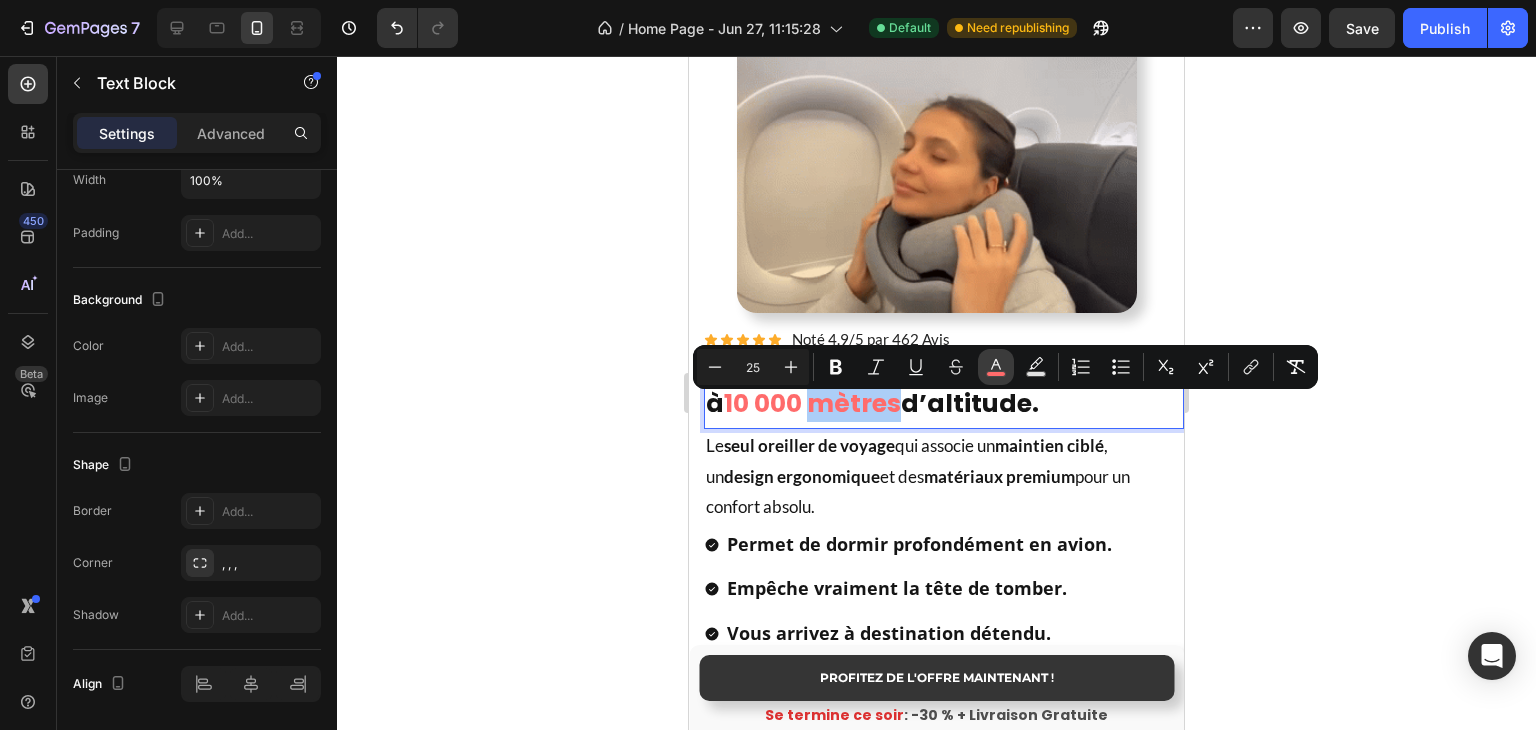 click 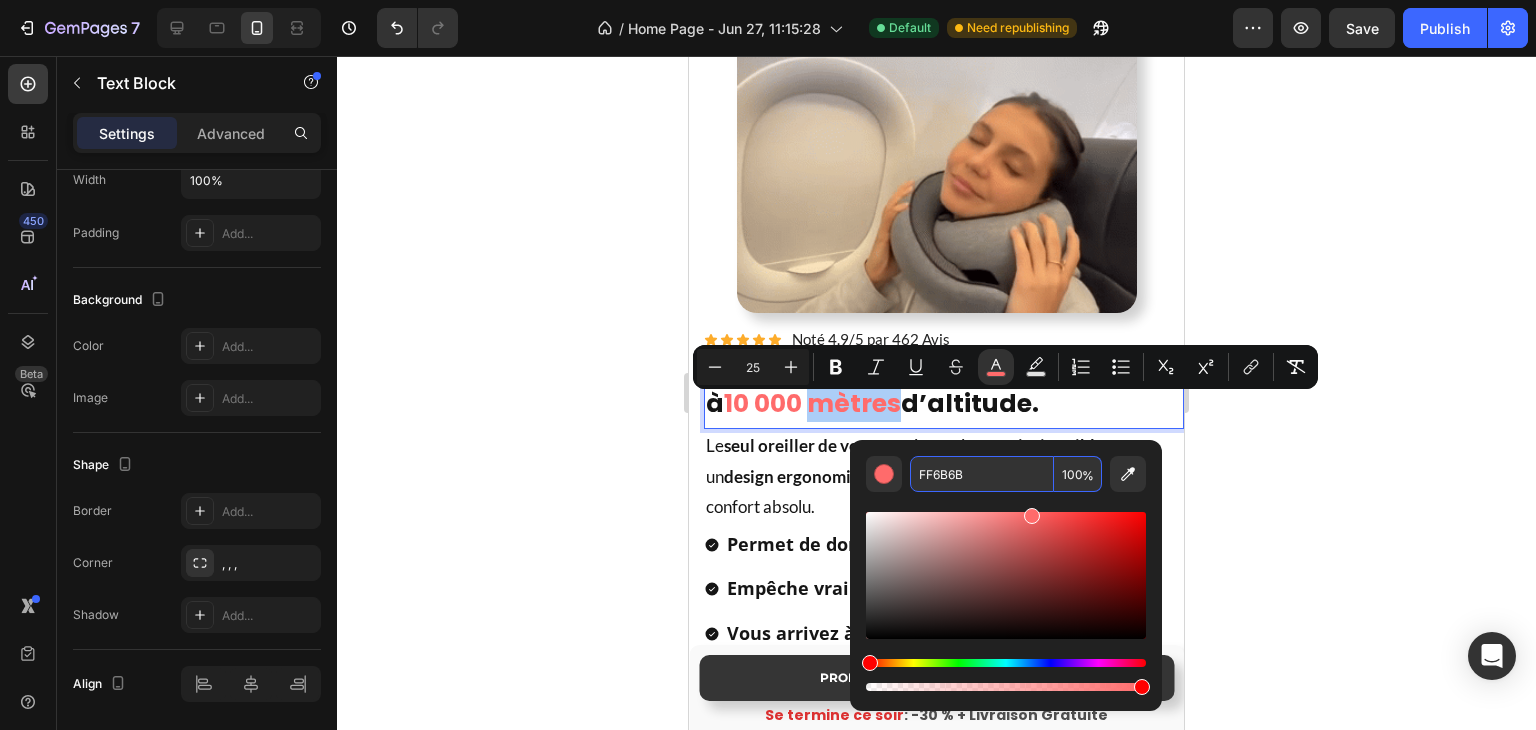 click on "FF6B6B" at bounding box center [982, 474] 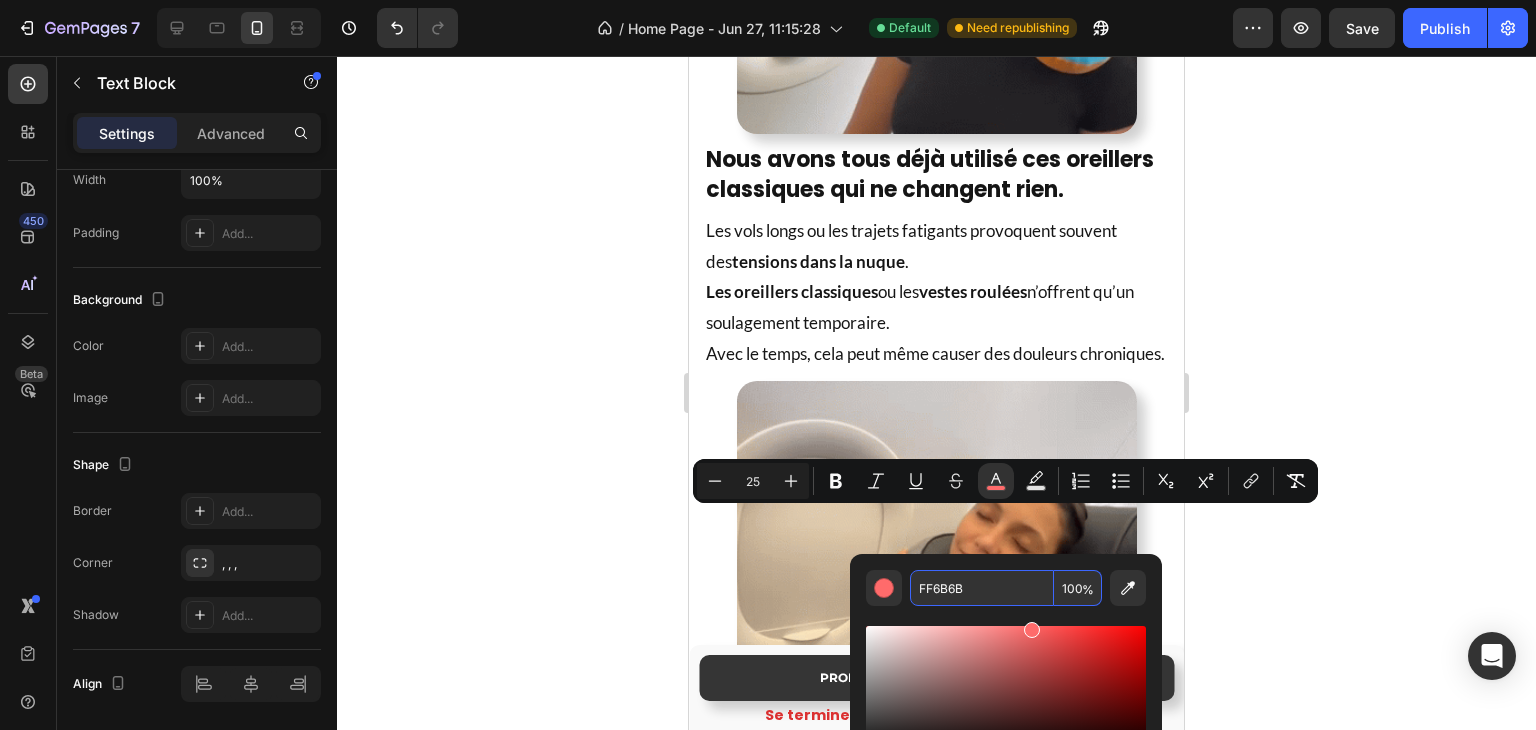 scroll, scrollTop: 1419, scrollLeft: 0, axis: vertical 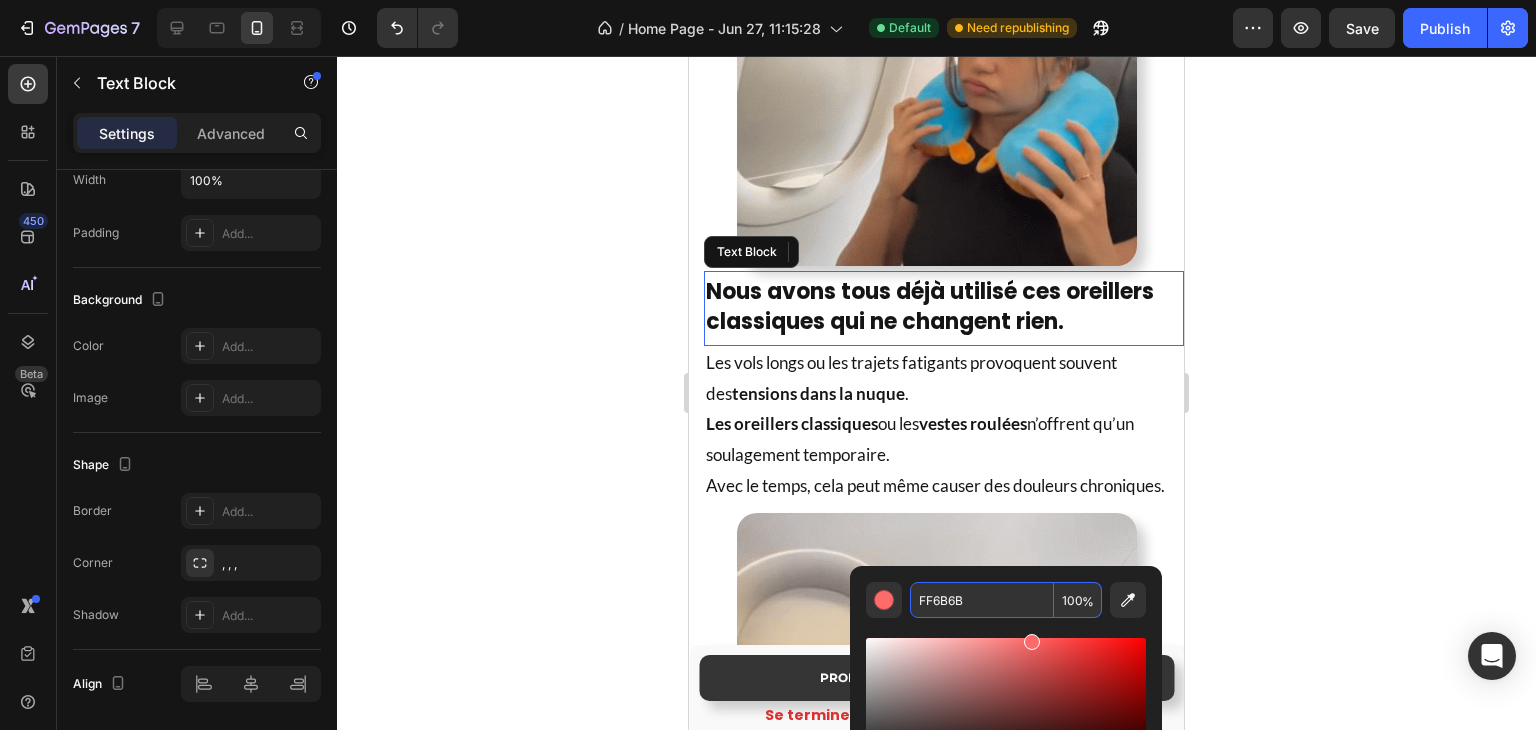 click on "Nous avons tous déjà utilisé ces oreillers classiques qui ne changent rien." at bounding box center [930, 307] 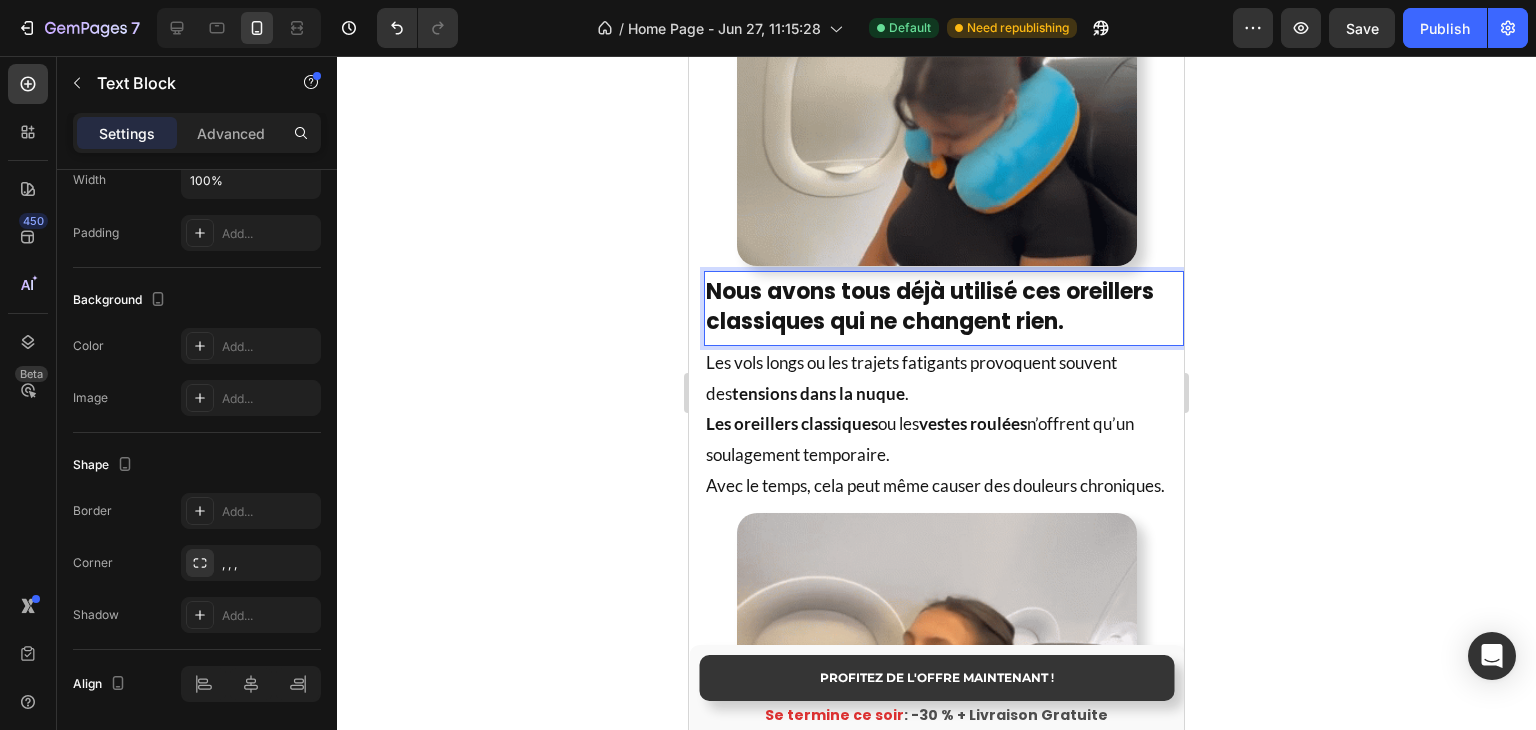 click on "Nous avons tous déjà utilisé ces oreillers classiques qui ne changent rien." at bounding box center (930, 307) 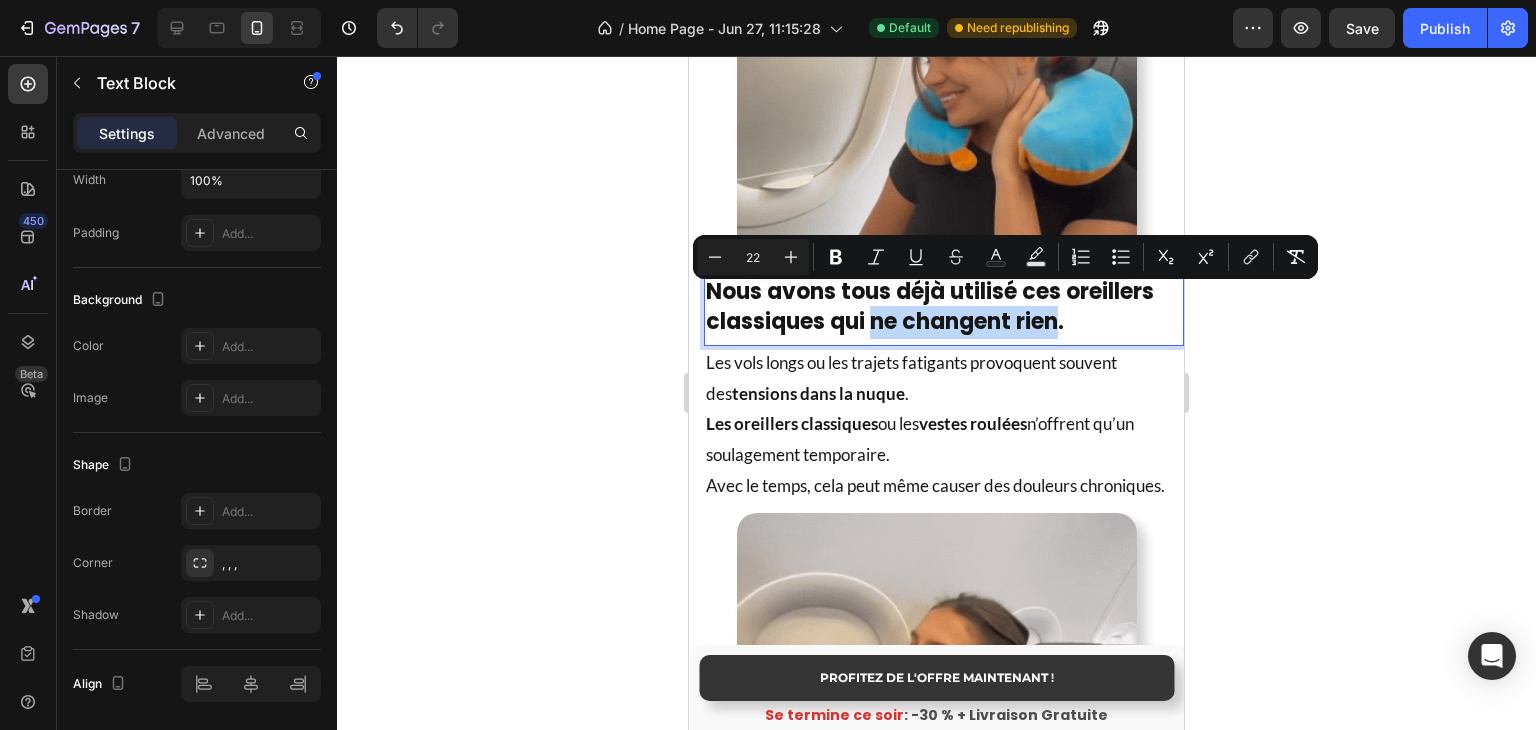 drag, startPoint x: 876, startPoint y: 306, endPoint x: 1007, endPoint y: 309, distance: 131.03435 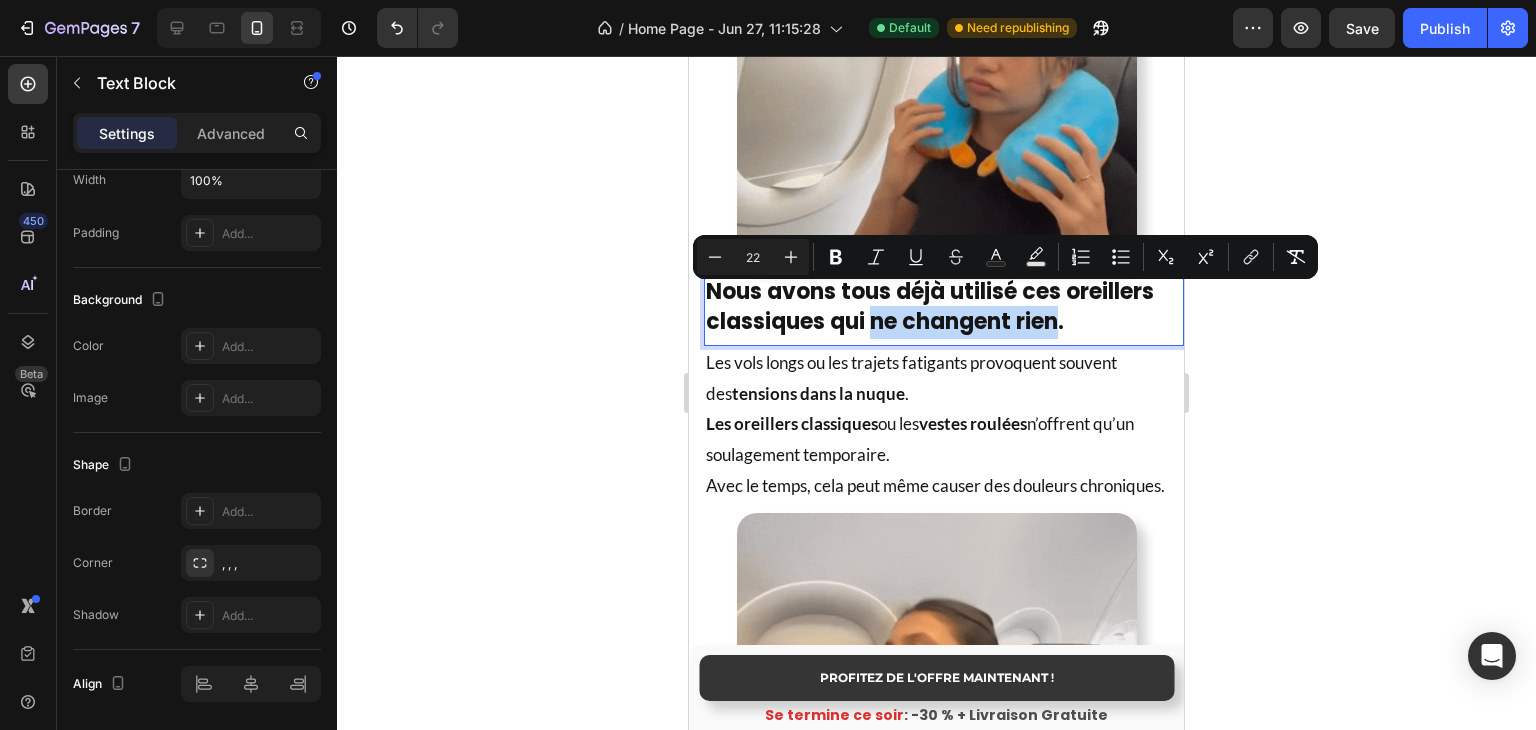 click on "Nous avons tous déjà utilisé ces oreillers classiques qui ne changent rien." at bounding box center [930, 307] 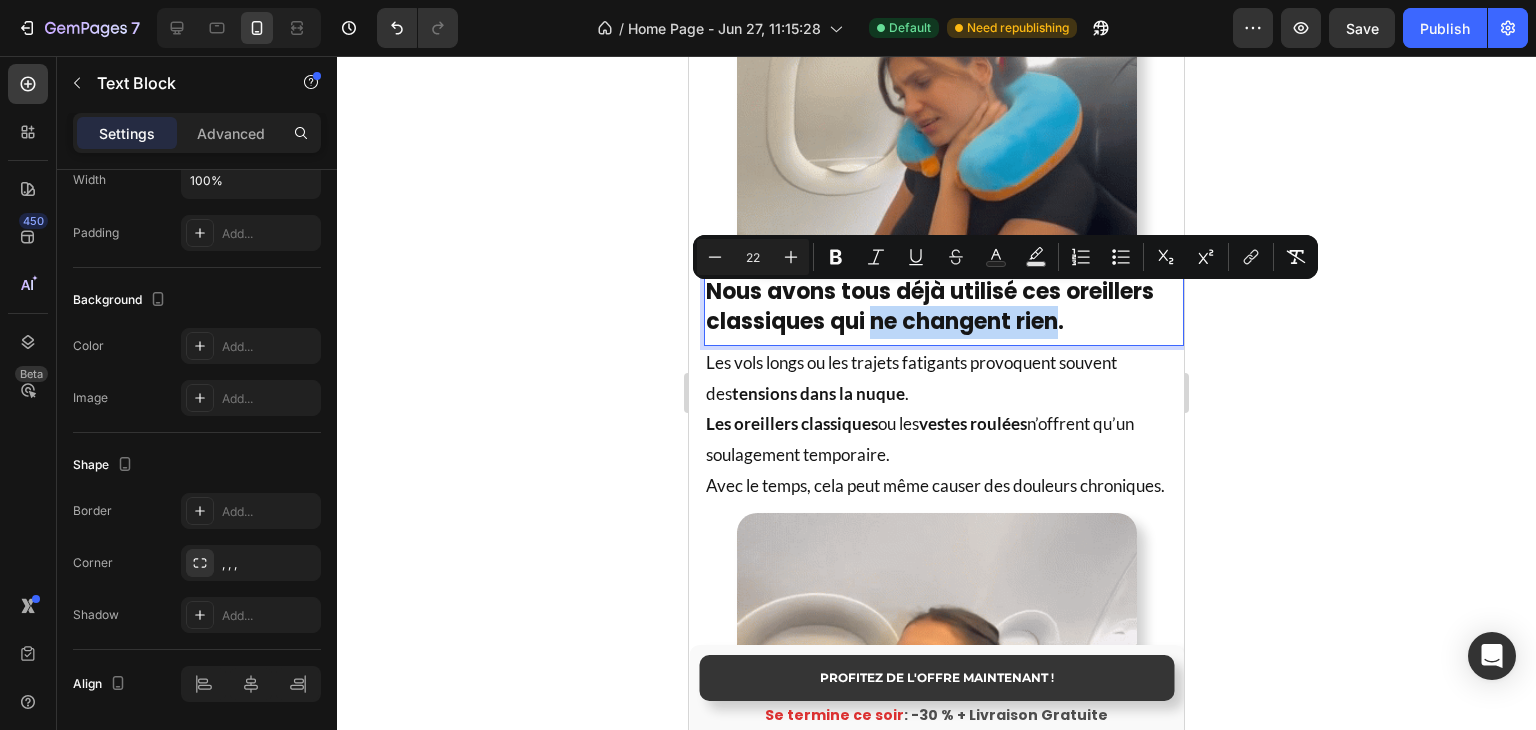 drag, startPoint x: 964, startPoint y: 310, endPoint x: 872, endPoint y: 308, distance: 92.021736 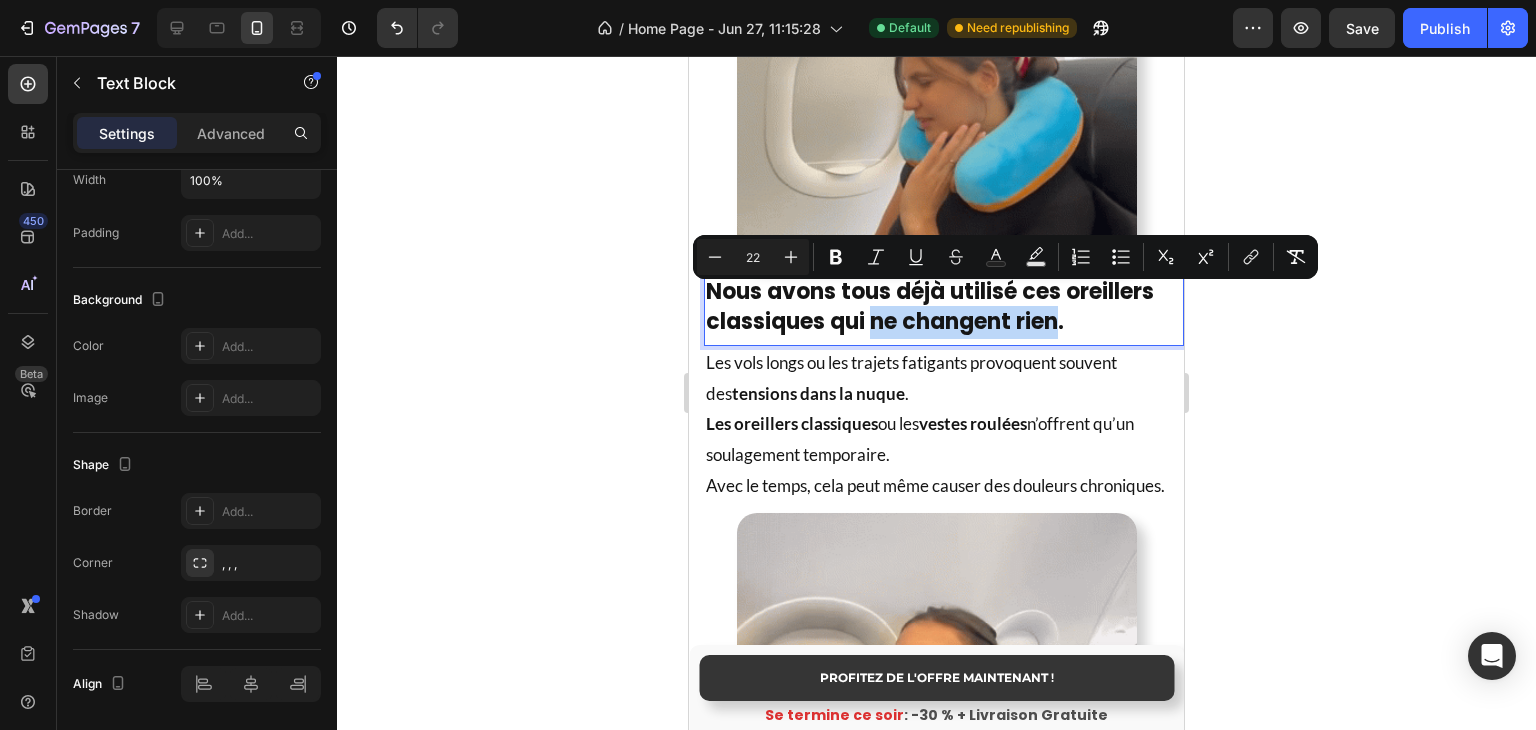 click on "Nous avons tous déjà utilisé ces oreillers classiques qui ne changent rien." at bounding box center (930, 307) 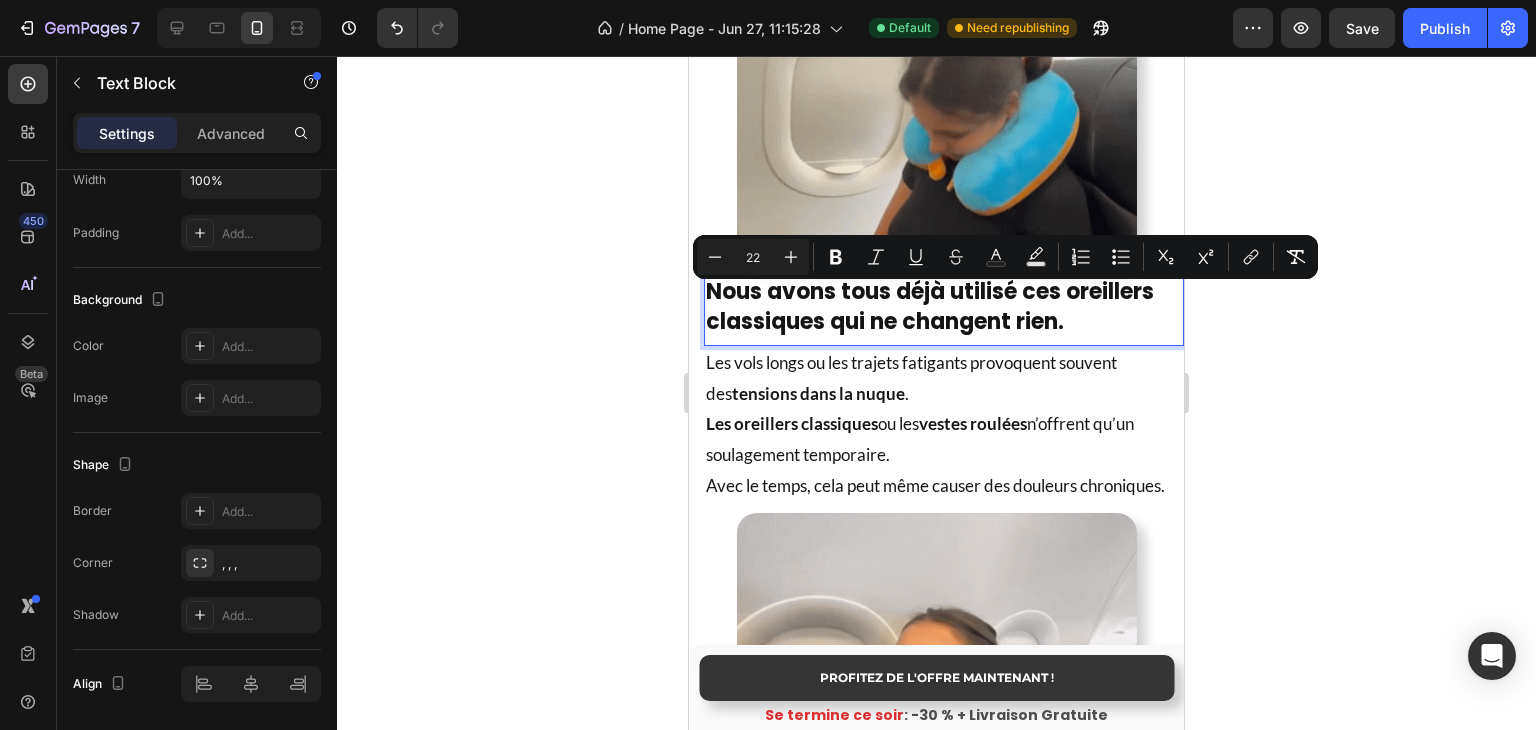 click on "Nous avons tous déjà utilisé ces oreillers classiques qui ne changent rien." at bounding box center [930, 307] 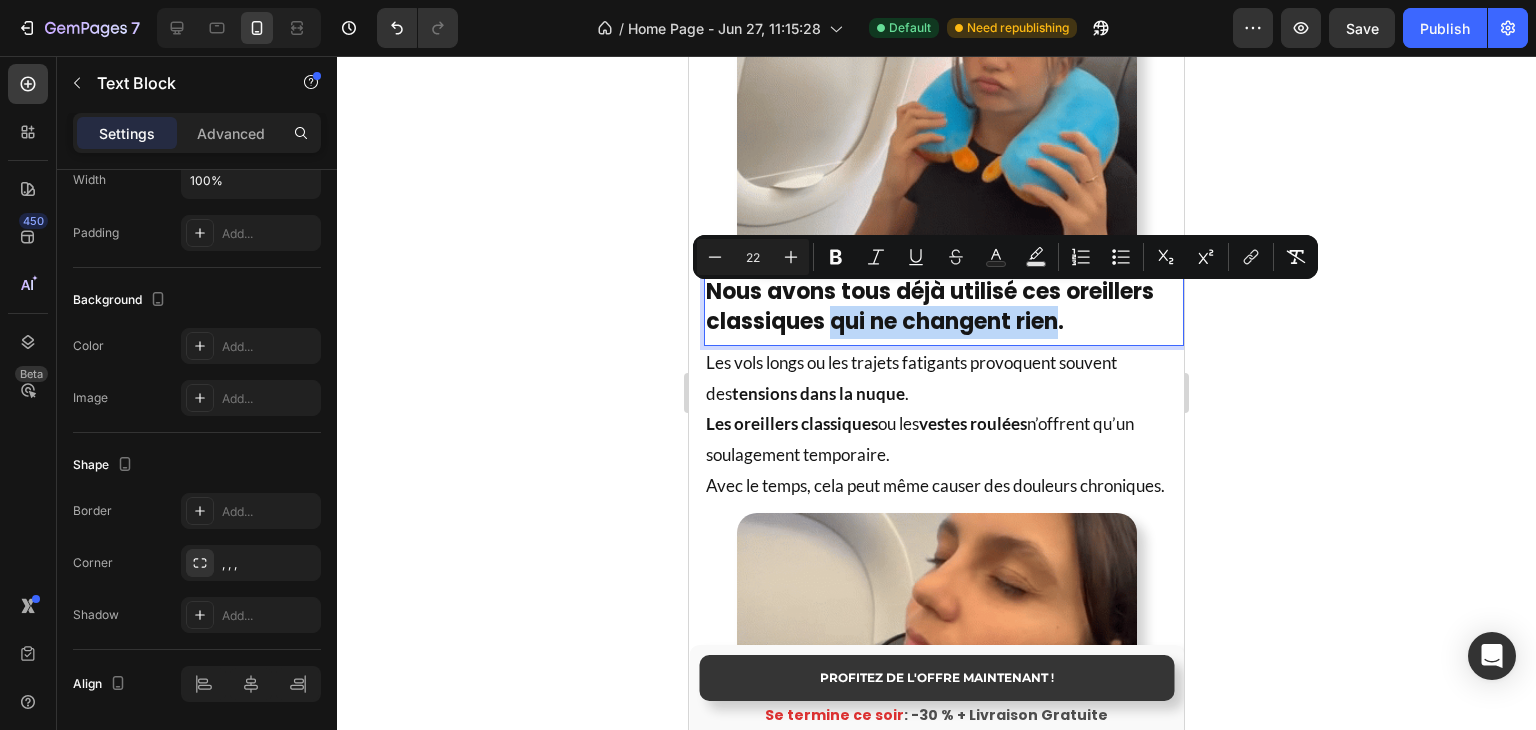 drag, startPoint x: 846, startPoint y: 305, endPoint x: 1061, endPoint y: 304, distance: 215.00232 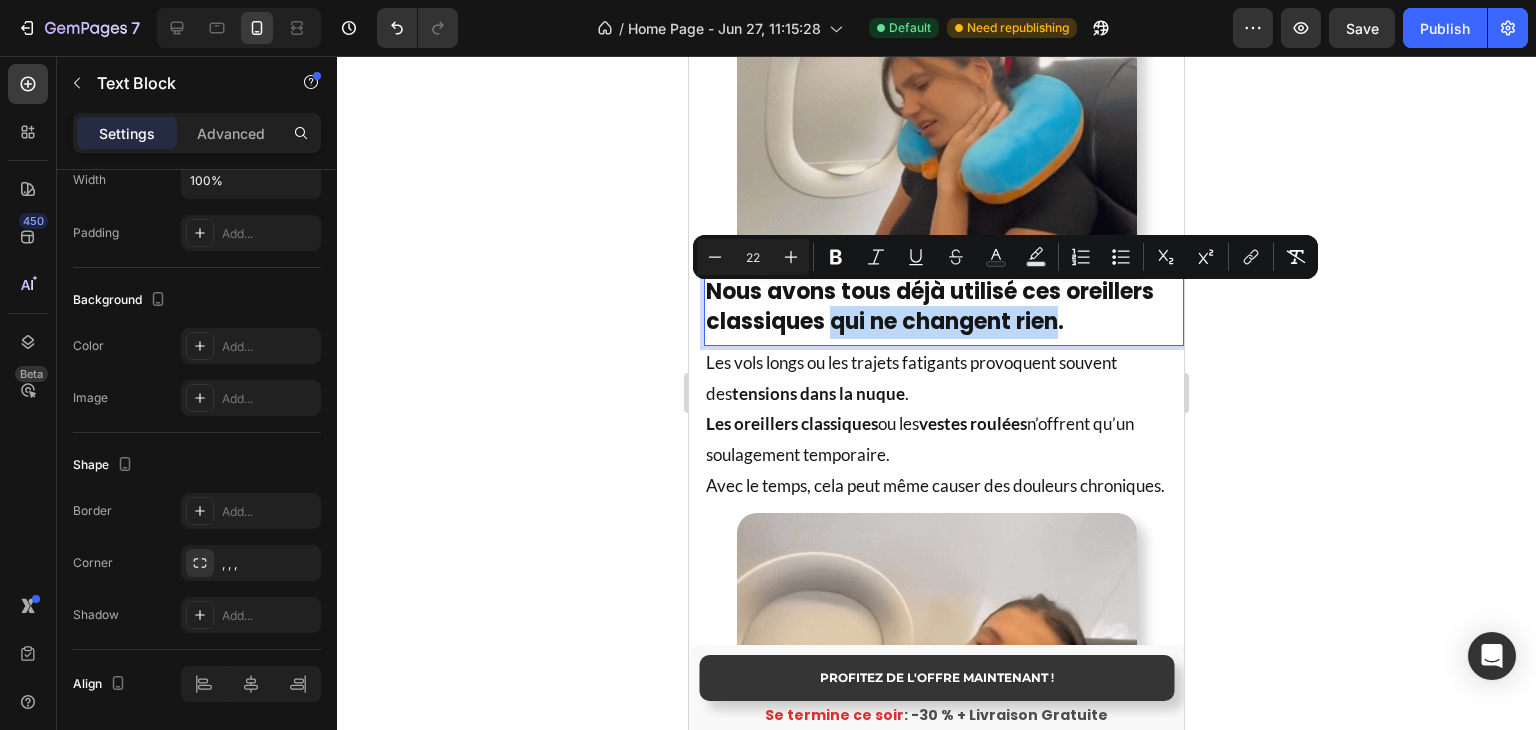 click on "Nous avons tous déjà utilisé ces oreillers classiques qui ne changent rien." at bounding box center [930, 307] 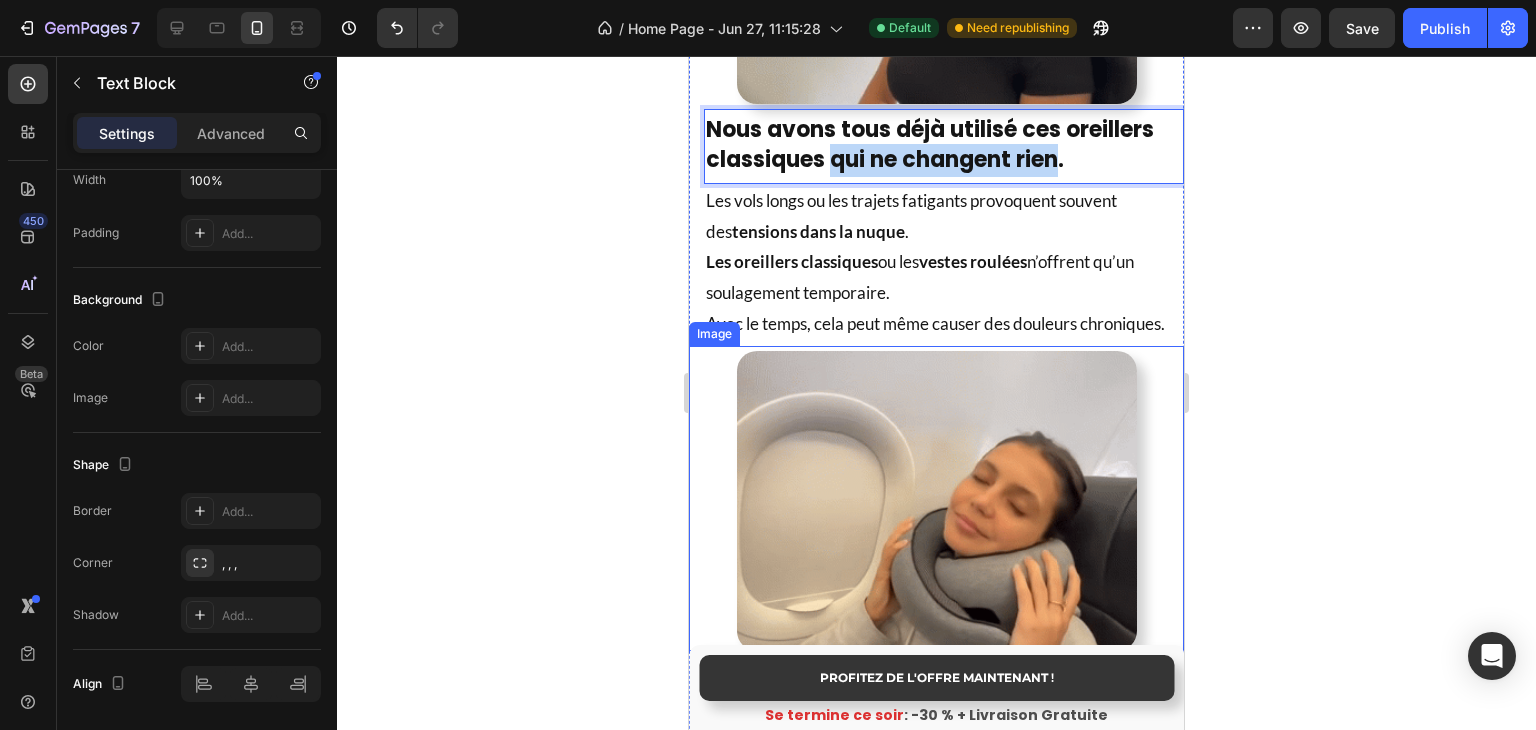 scroll, scrollTop: 1319, scrollLeft: 0, axis: vertical 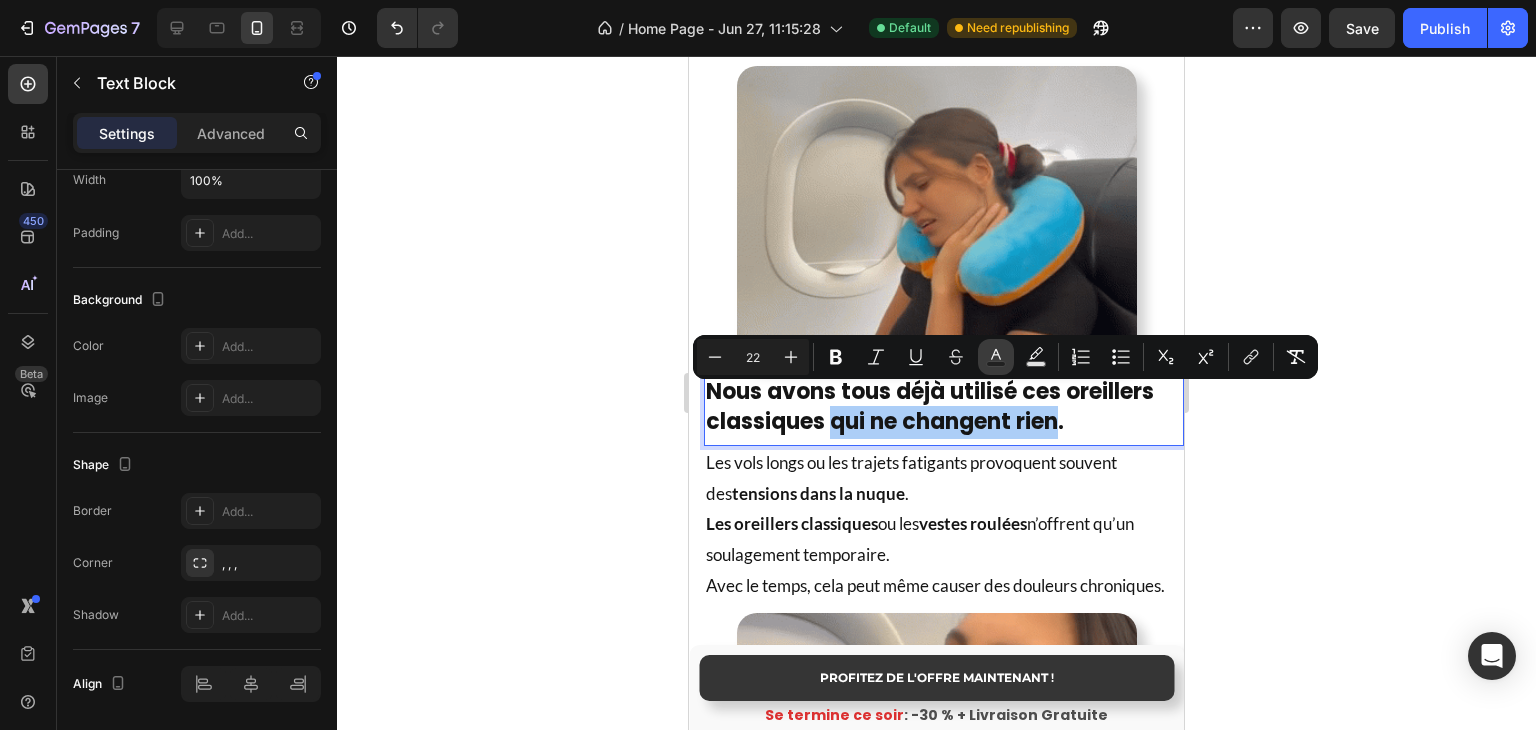 click 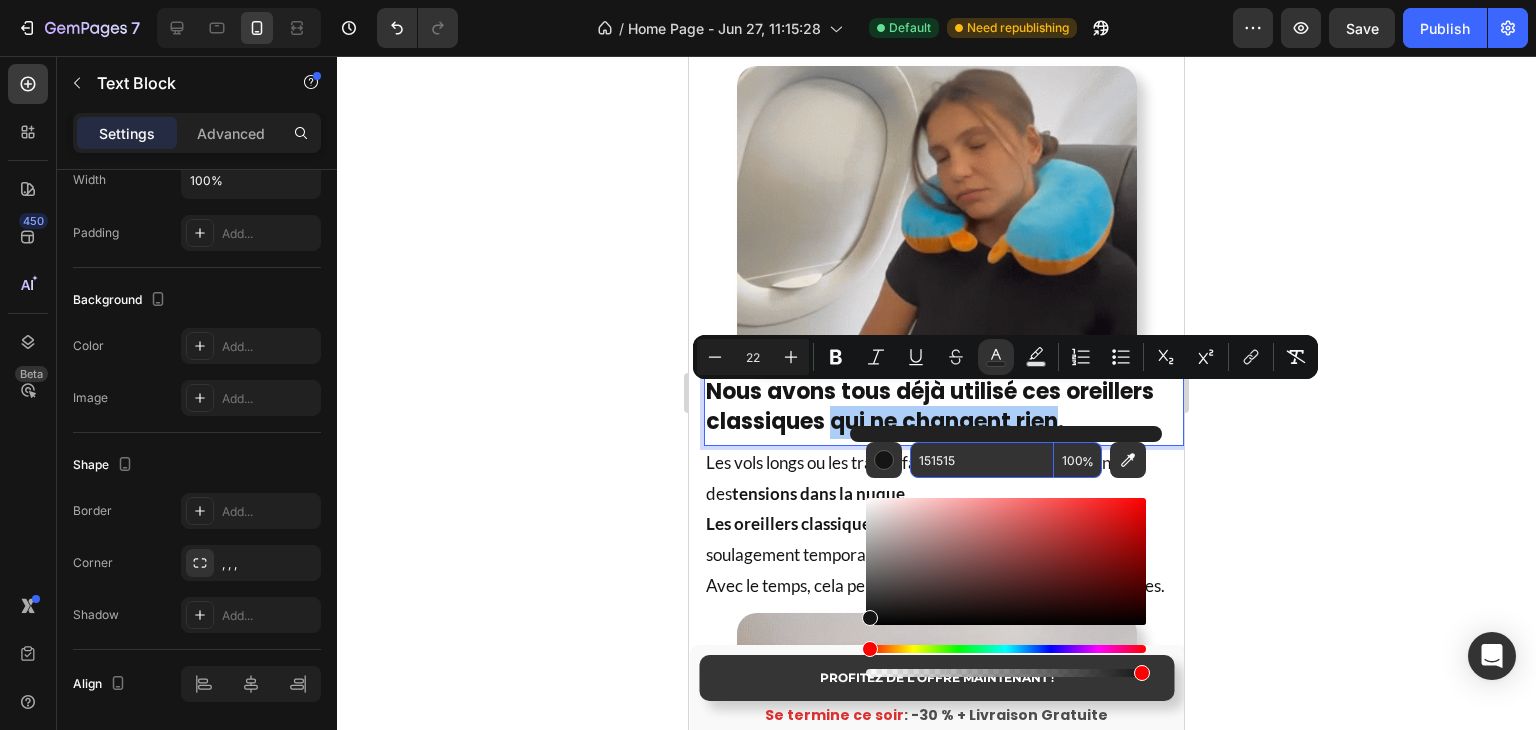 paste on "FF6B6B" 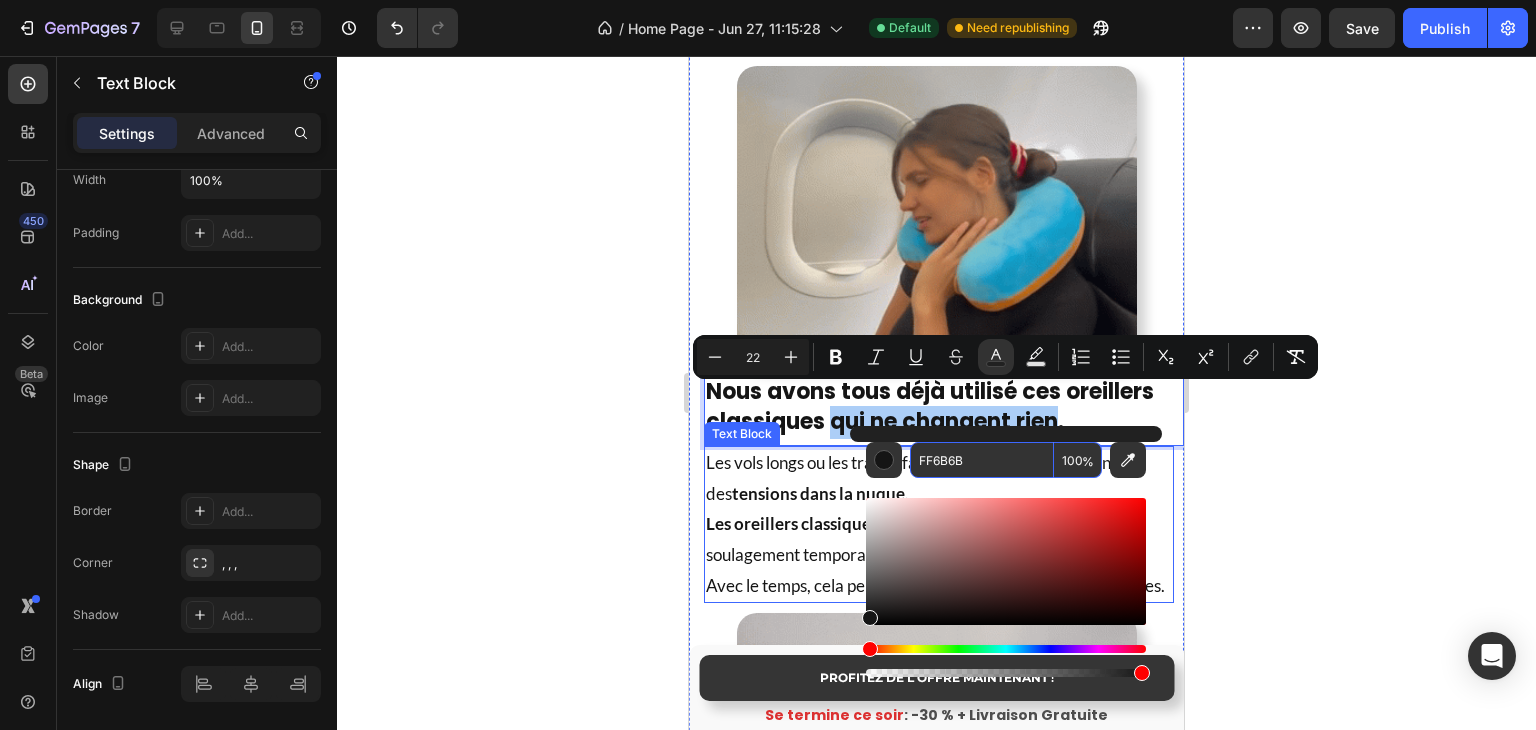 type on "FF6B6B" 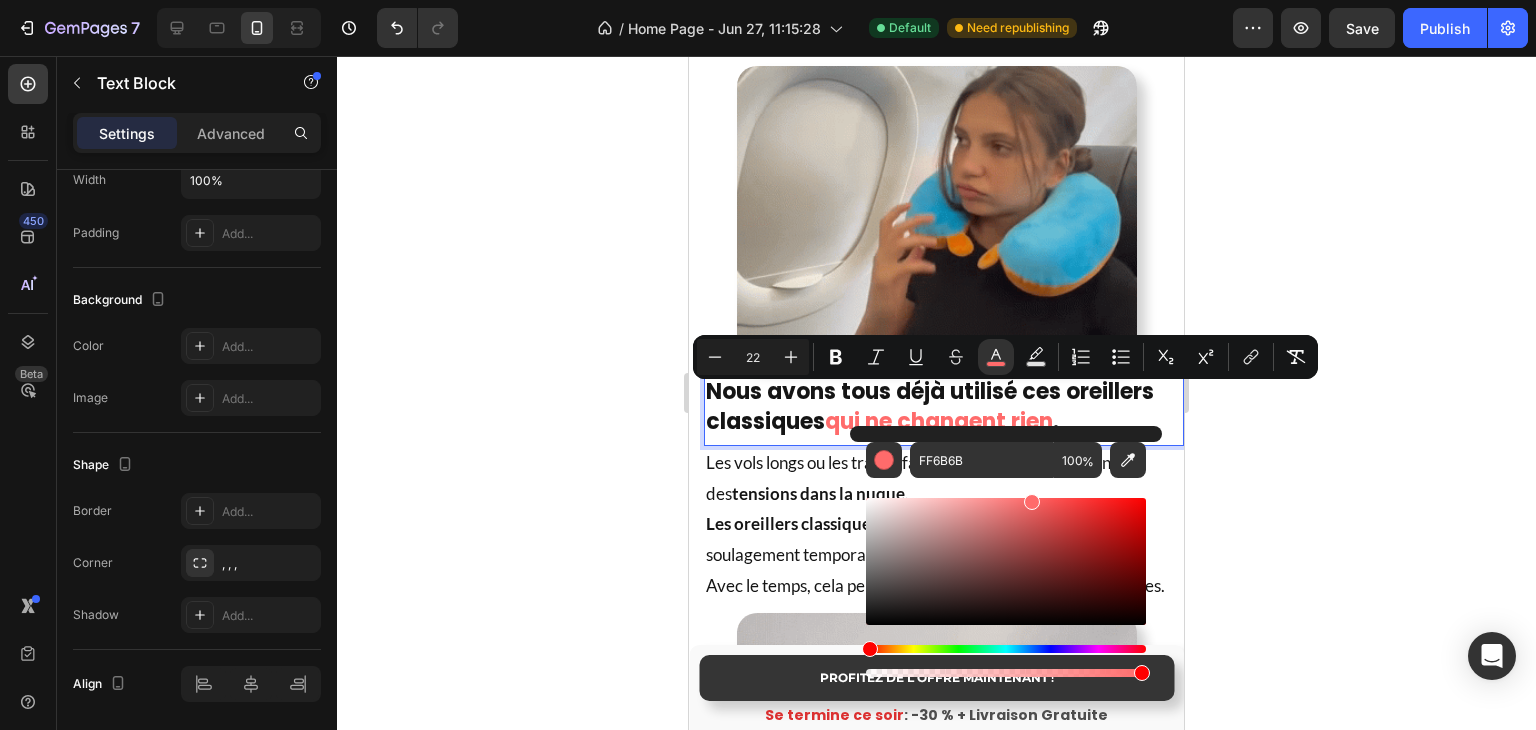 click 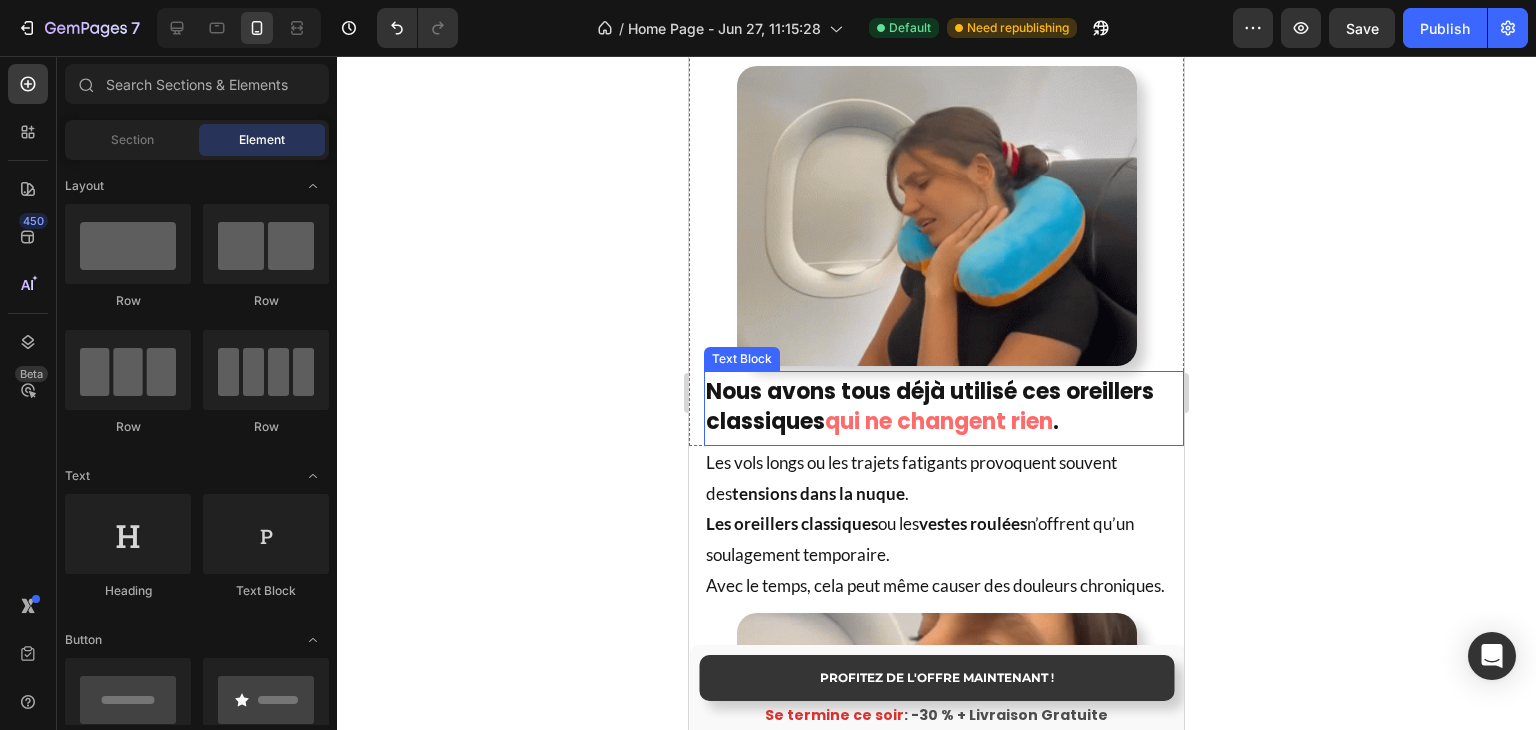 click on "Nous avons tous déjà utilisé ces oreillers classiques  qui ne changent rien ." at bounding box center [944, 409] 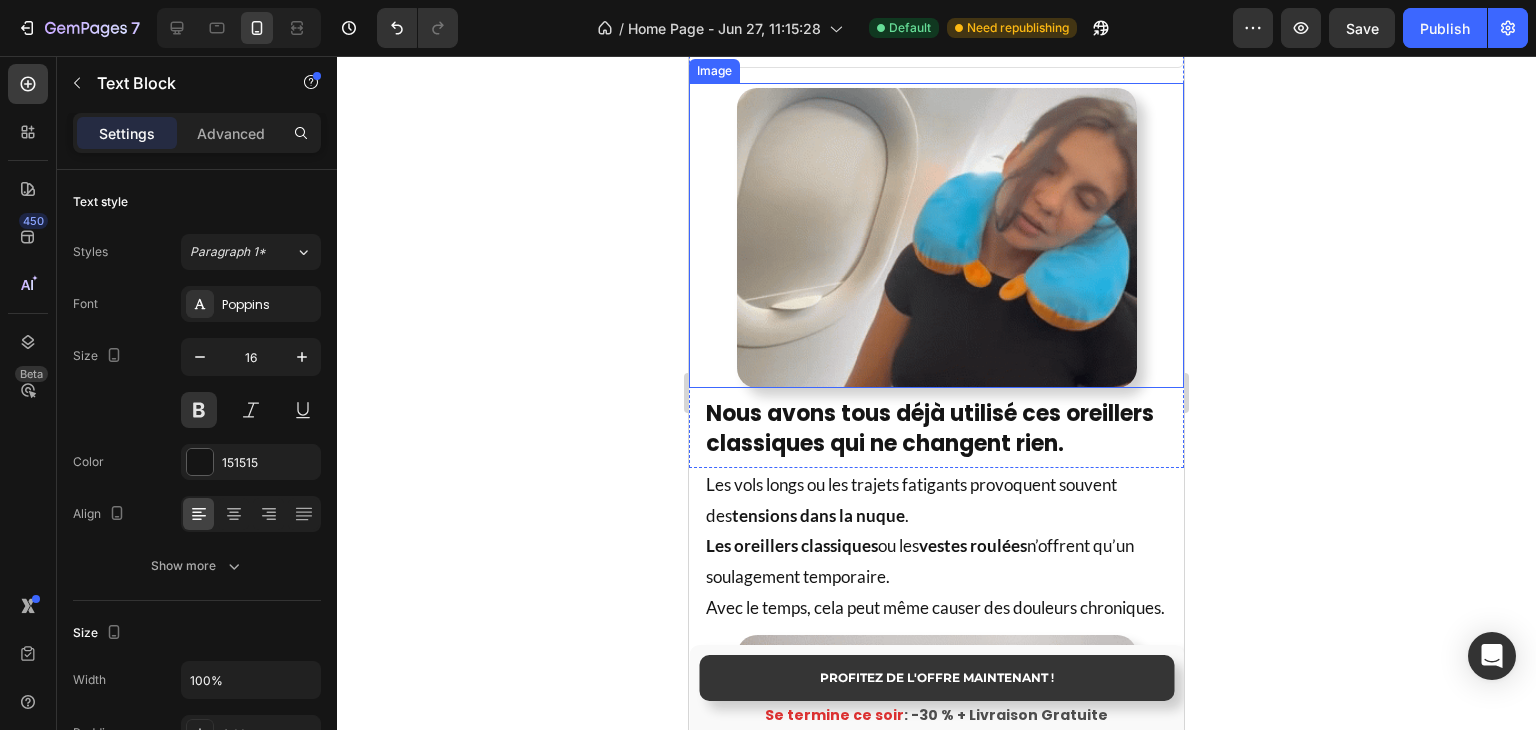 scroll, scrollTop: 1424, scrollLeft: 0, axis: vertical 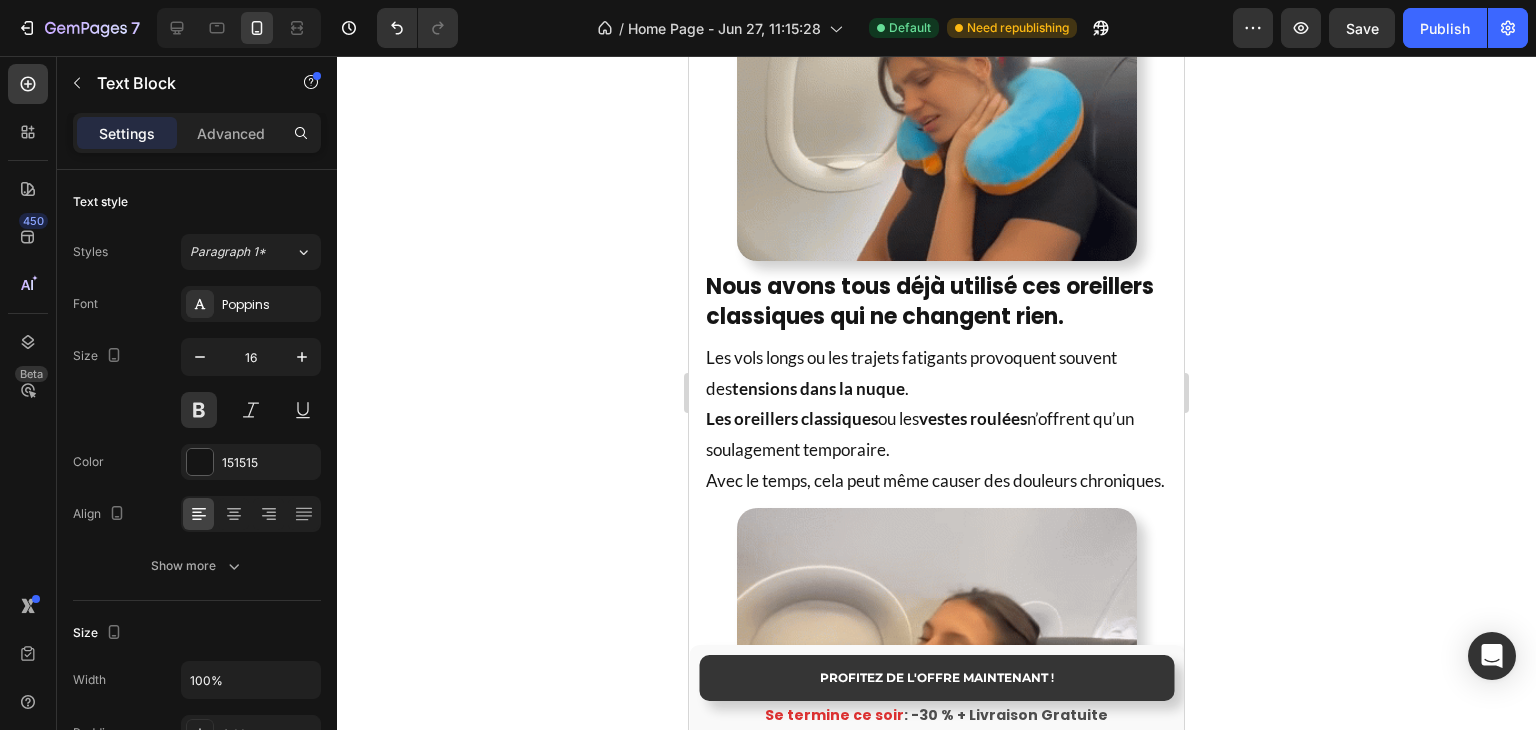 click on "Nous avons tous déjà utilisé ces oreillers classiques qui ne changent rien." at bounding box center [930, 302] 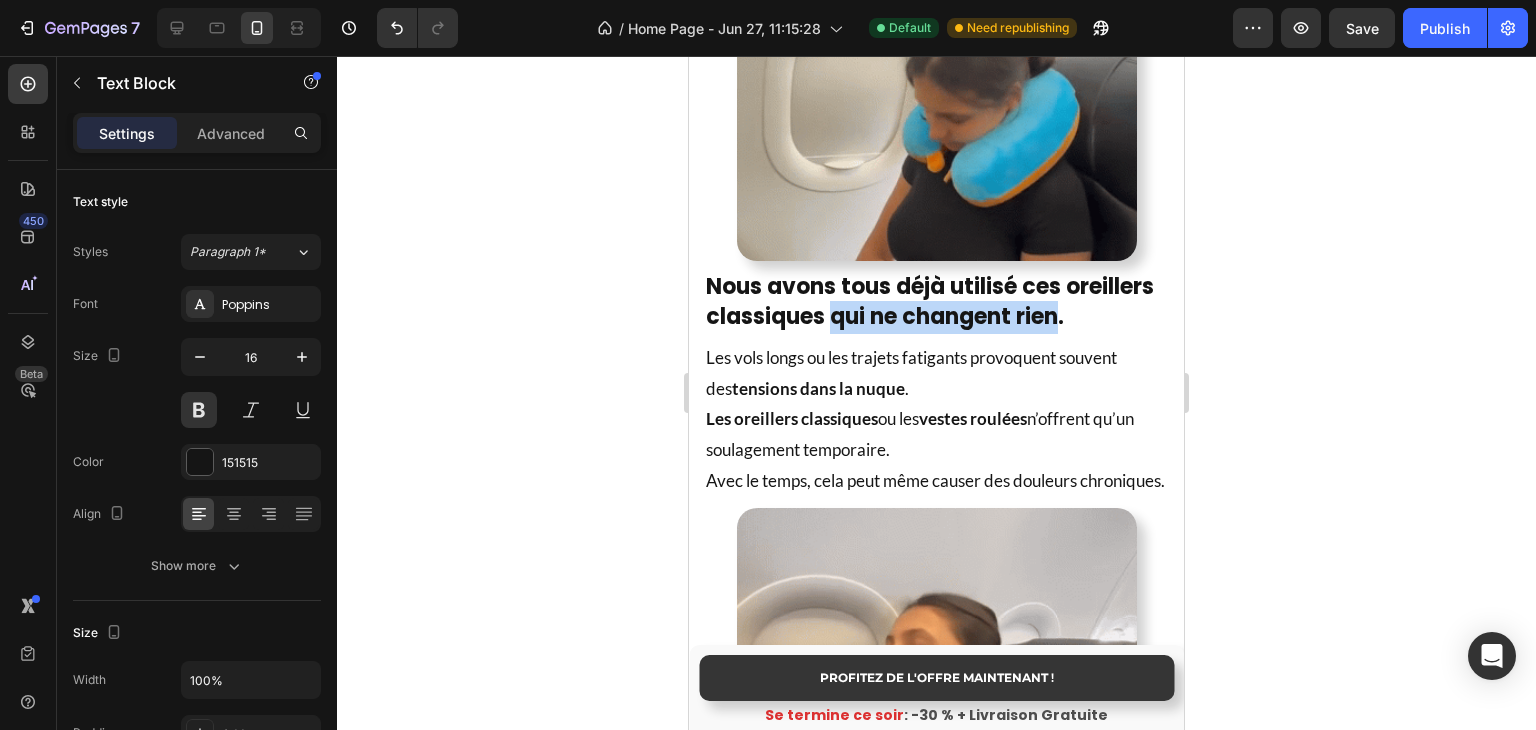 drag, startPoint x: 831, startPoint y: 299, endPoint x: 1052, endPoint y: 288, distance: 221.27359 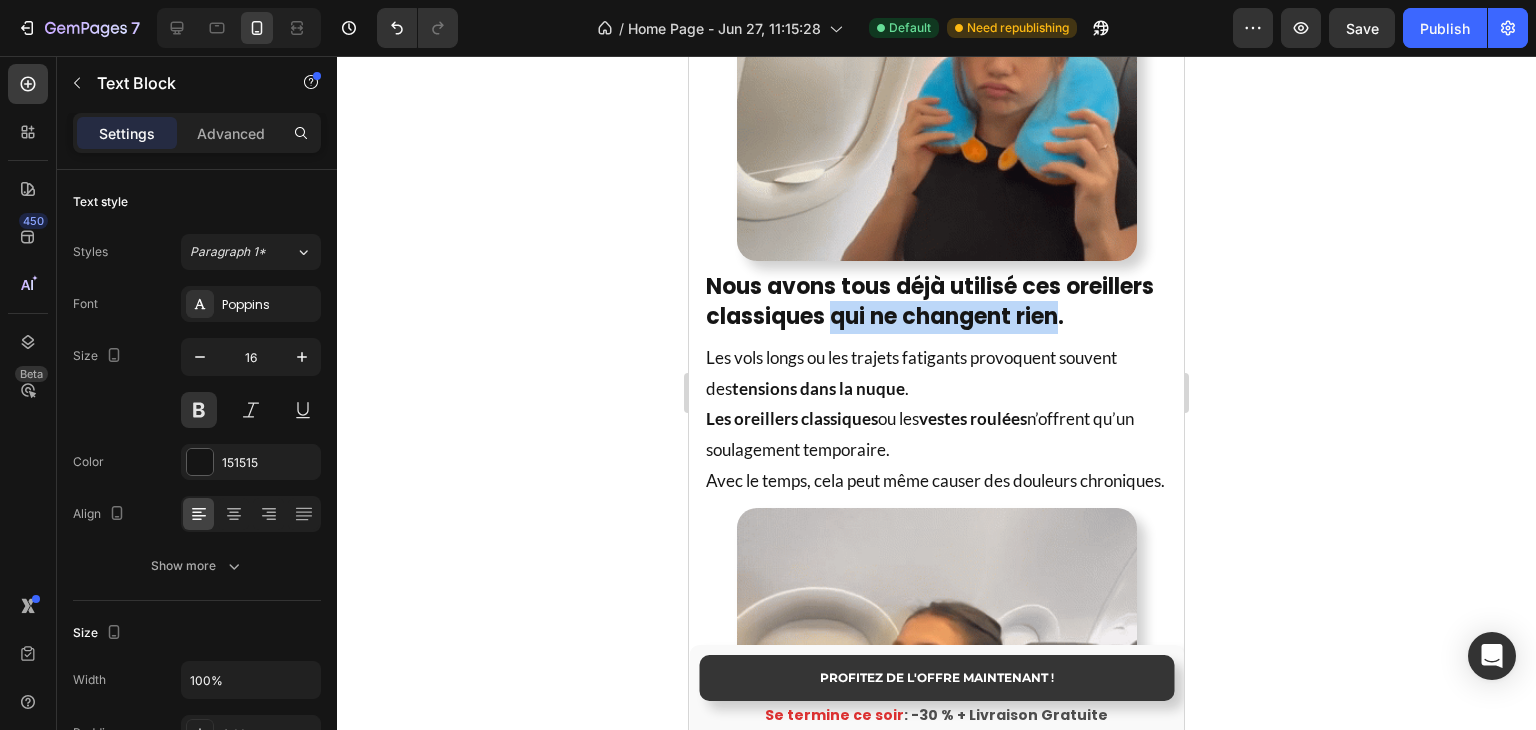 click on "Nous avons tous déjà utilisé ces oreillers classiques qui ne changent rien. Text Block" at bounding box center [944, 304] 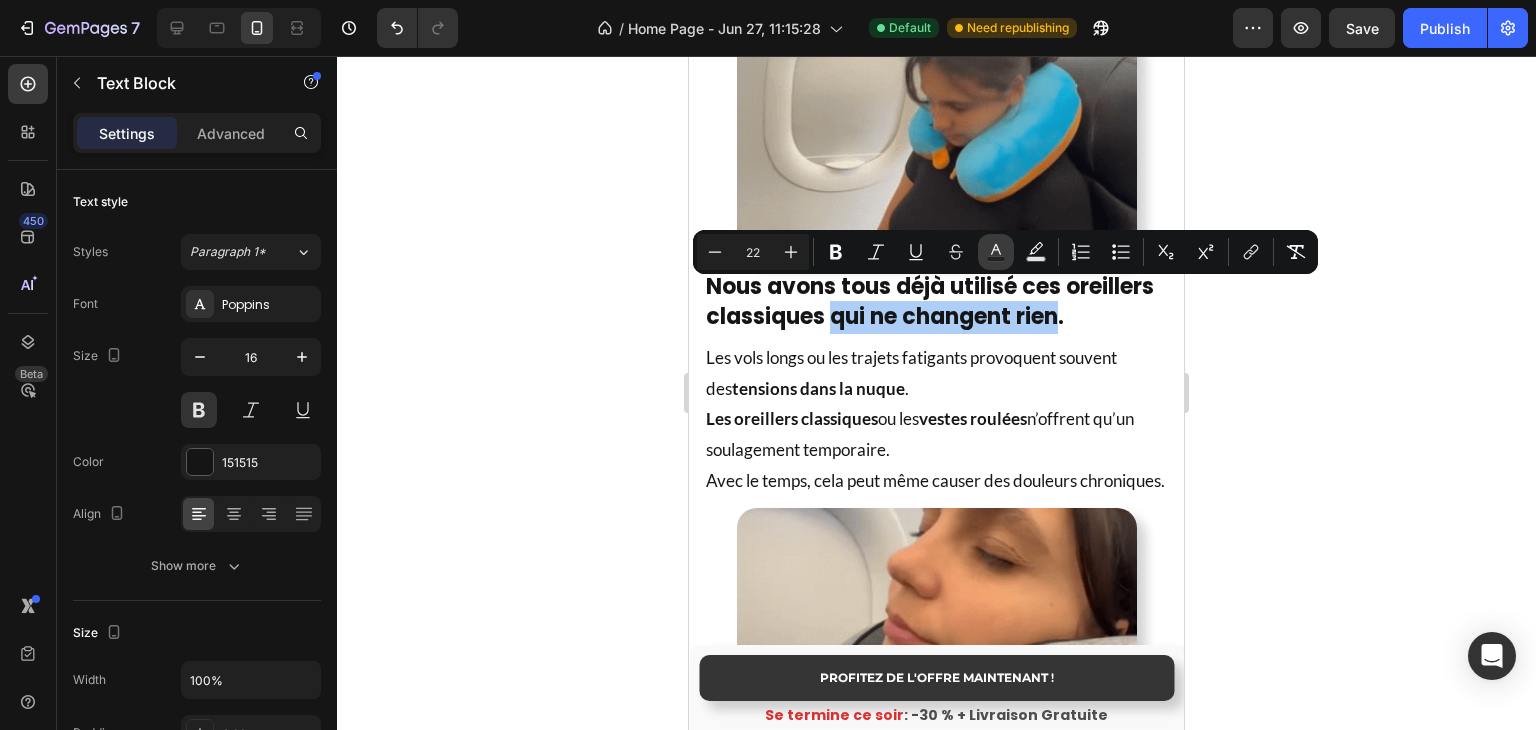 click 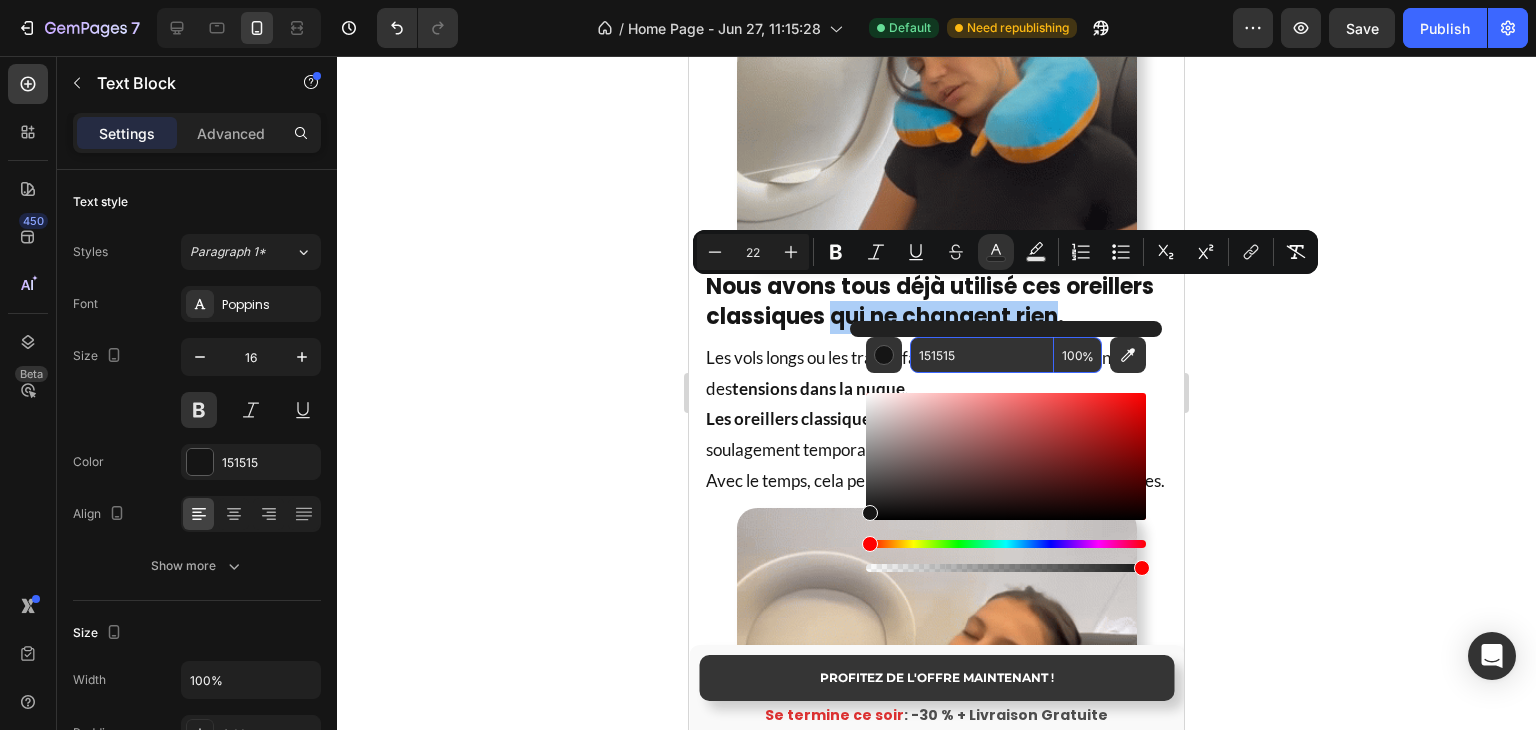 click on "151515" at bounding box center (982, 355) 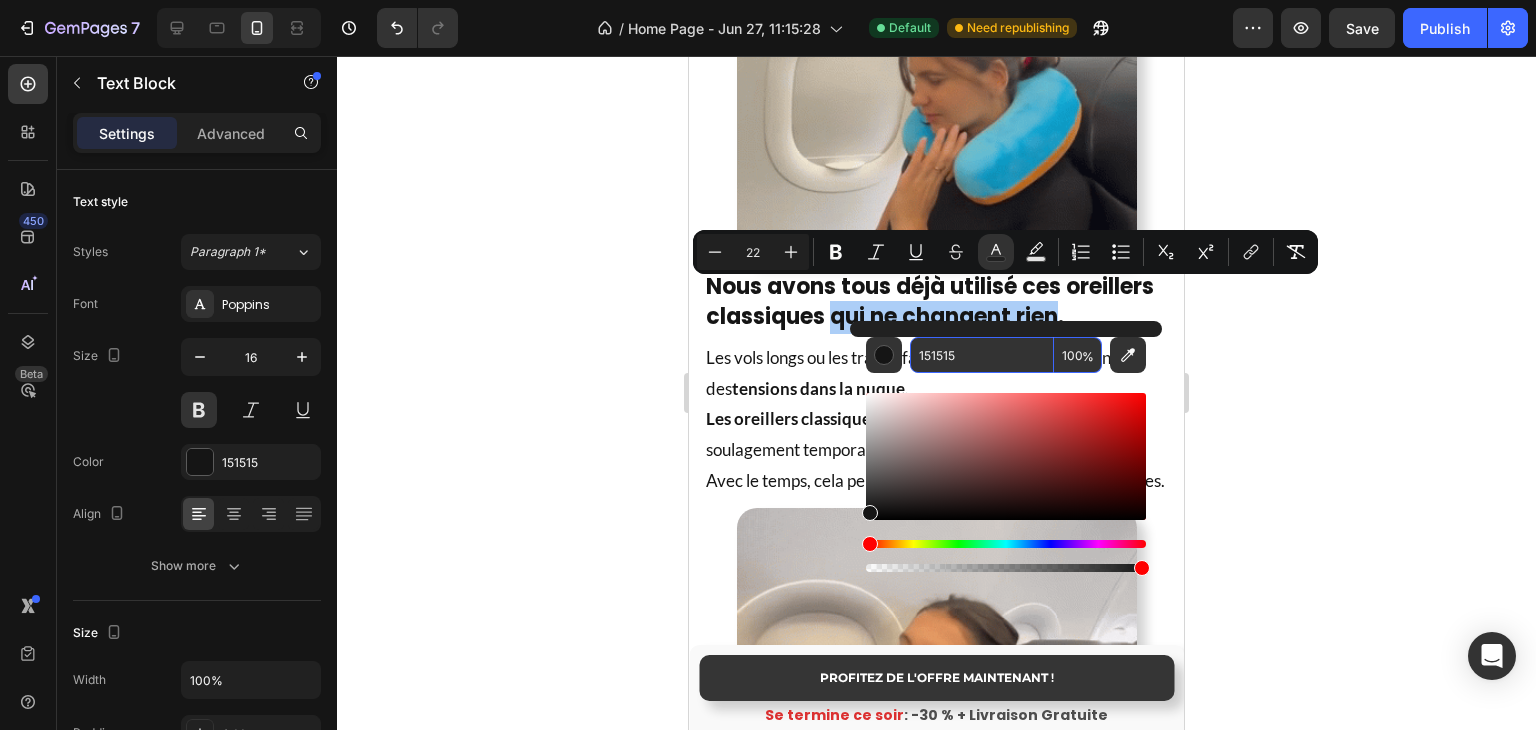 paste on "FF6B6B" 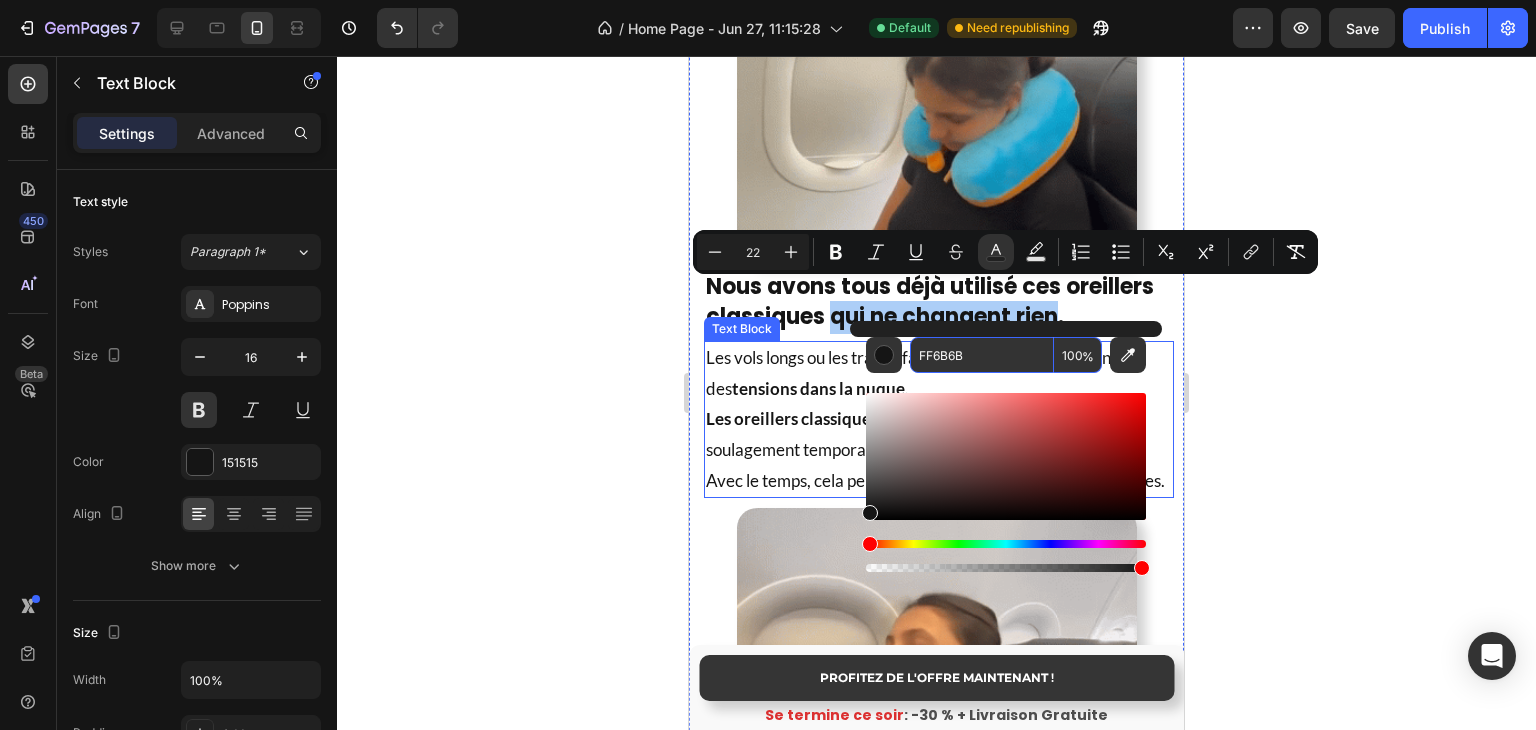 type on "FF6B6B" 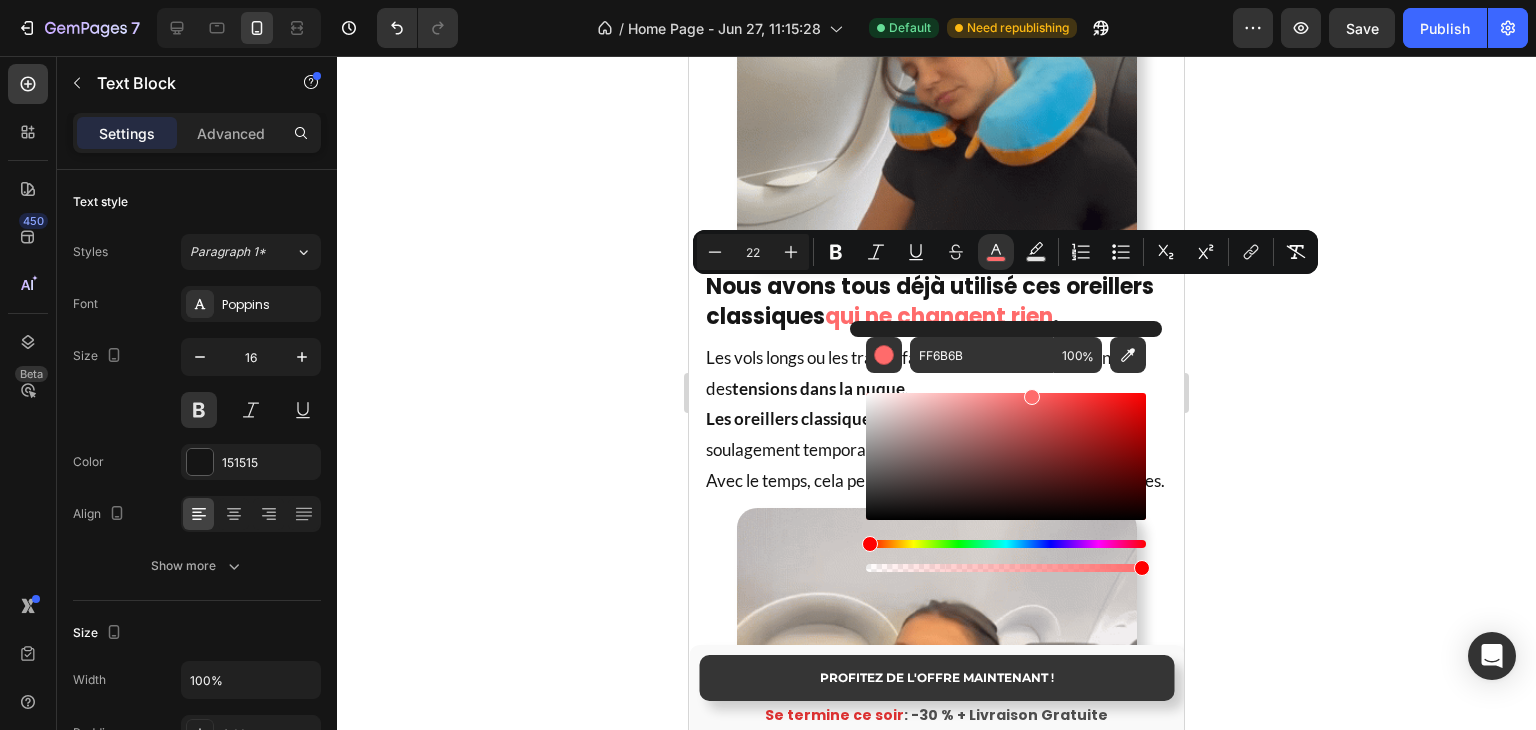 click 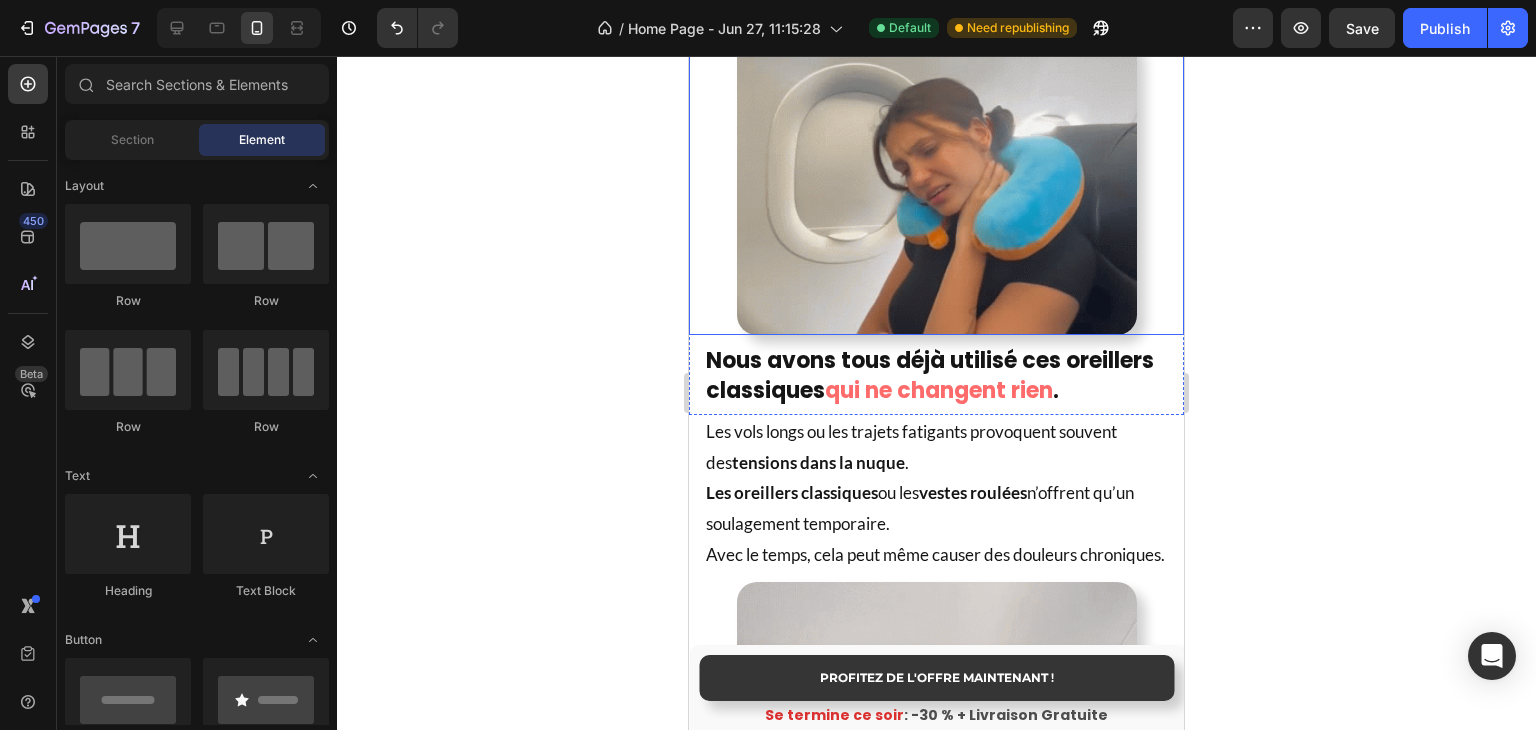 scroll, scrollTop: 1224, scrollLeft: 0, axis: vertical 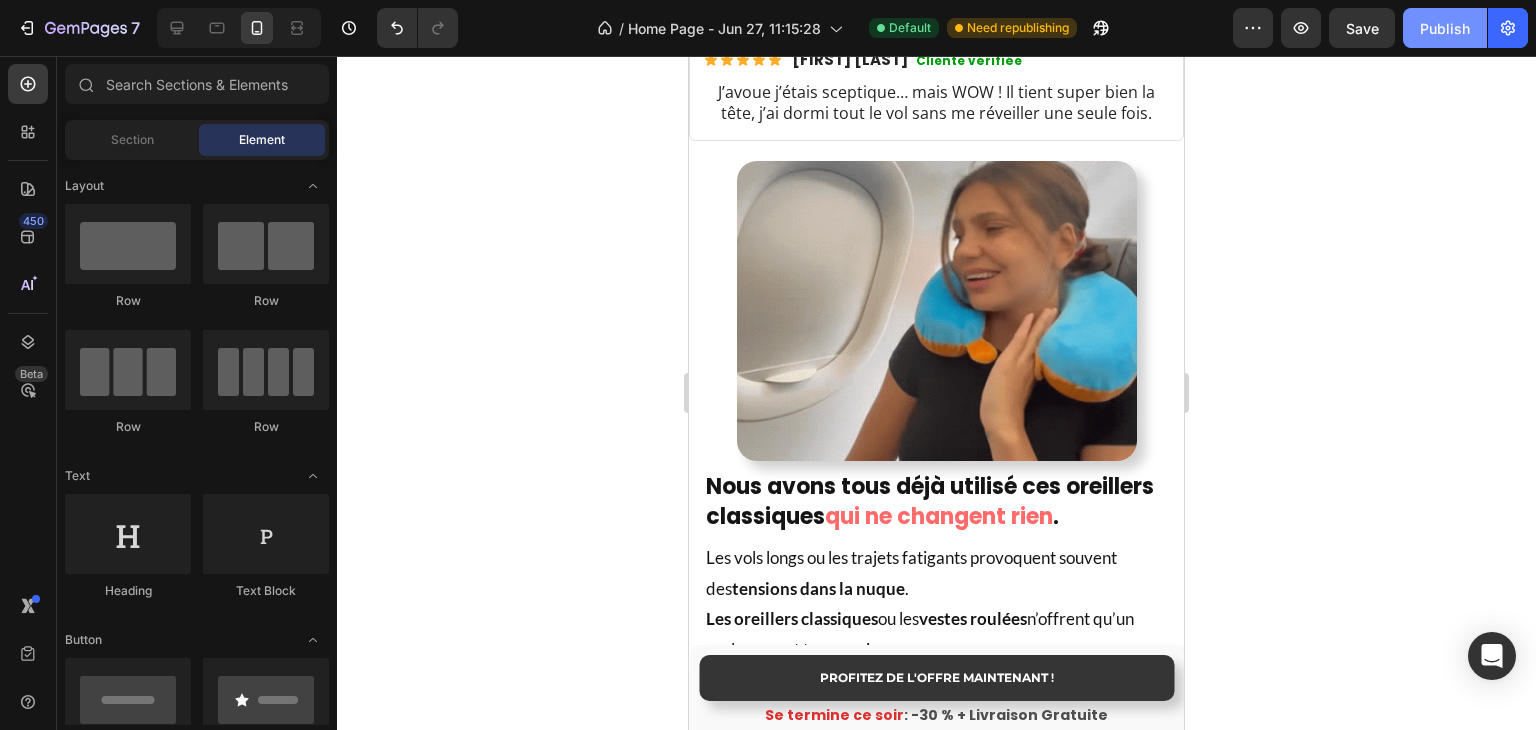 click on "Publish" at bounding box center (1445, 28) 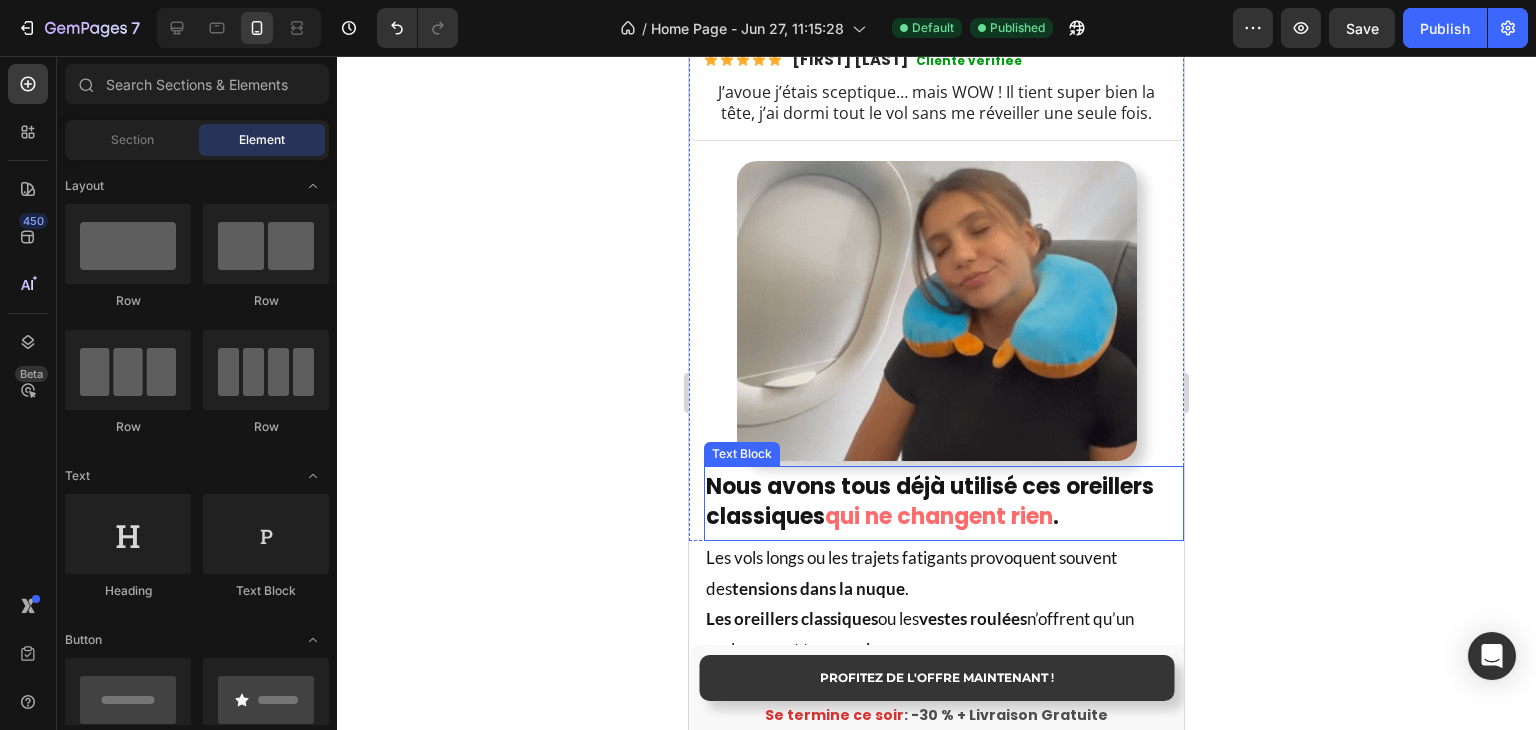 click on "Nous avons tous déjà utilisé ces oreillers classiques  qui ne changent rien ." at bounding box center [944, 504] 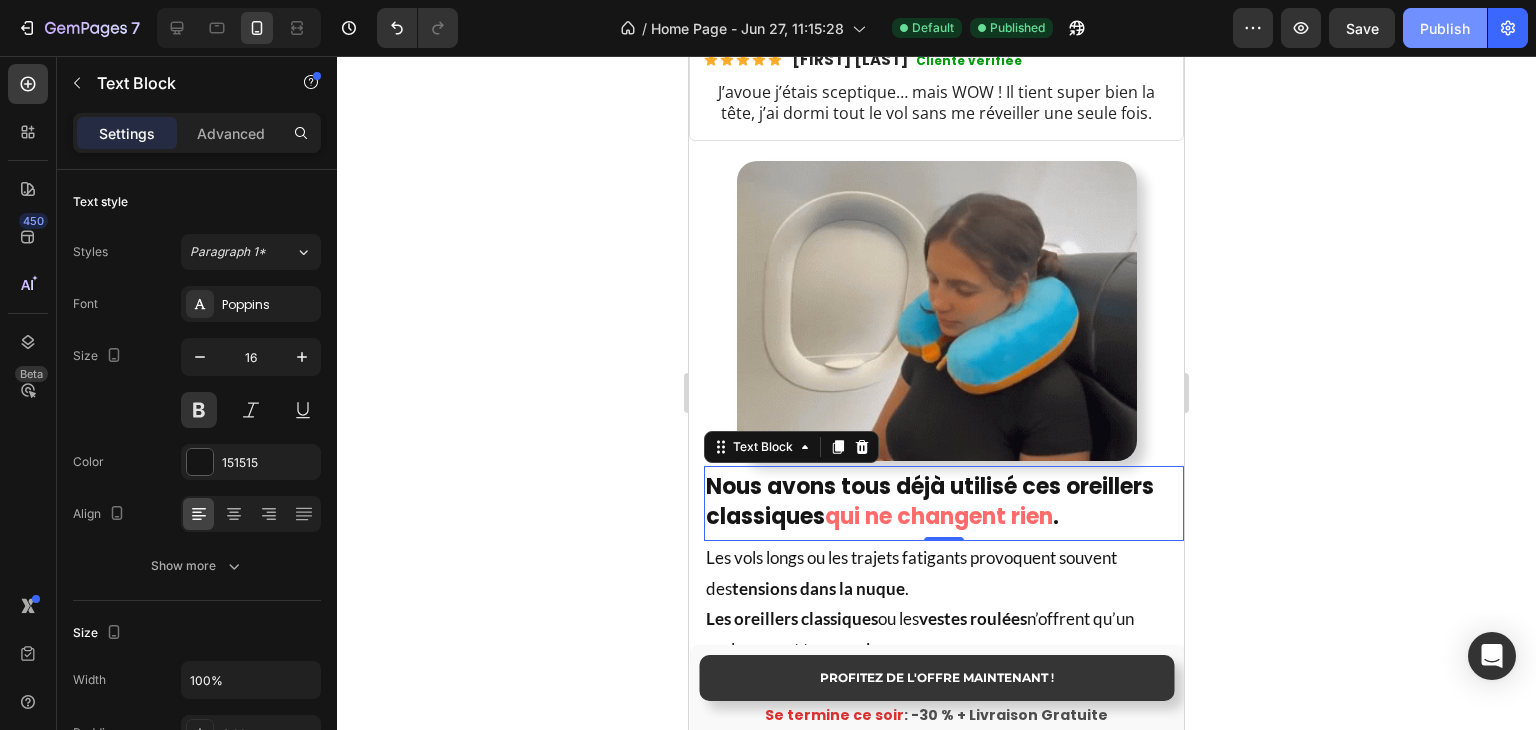 click on "Publish" at bounding box center [1445, 28] 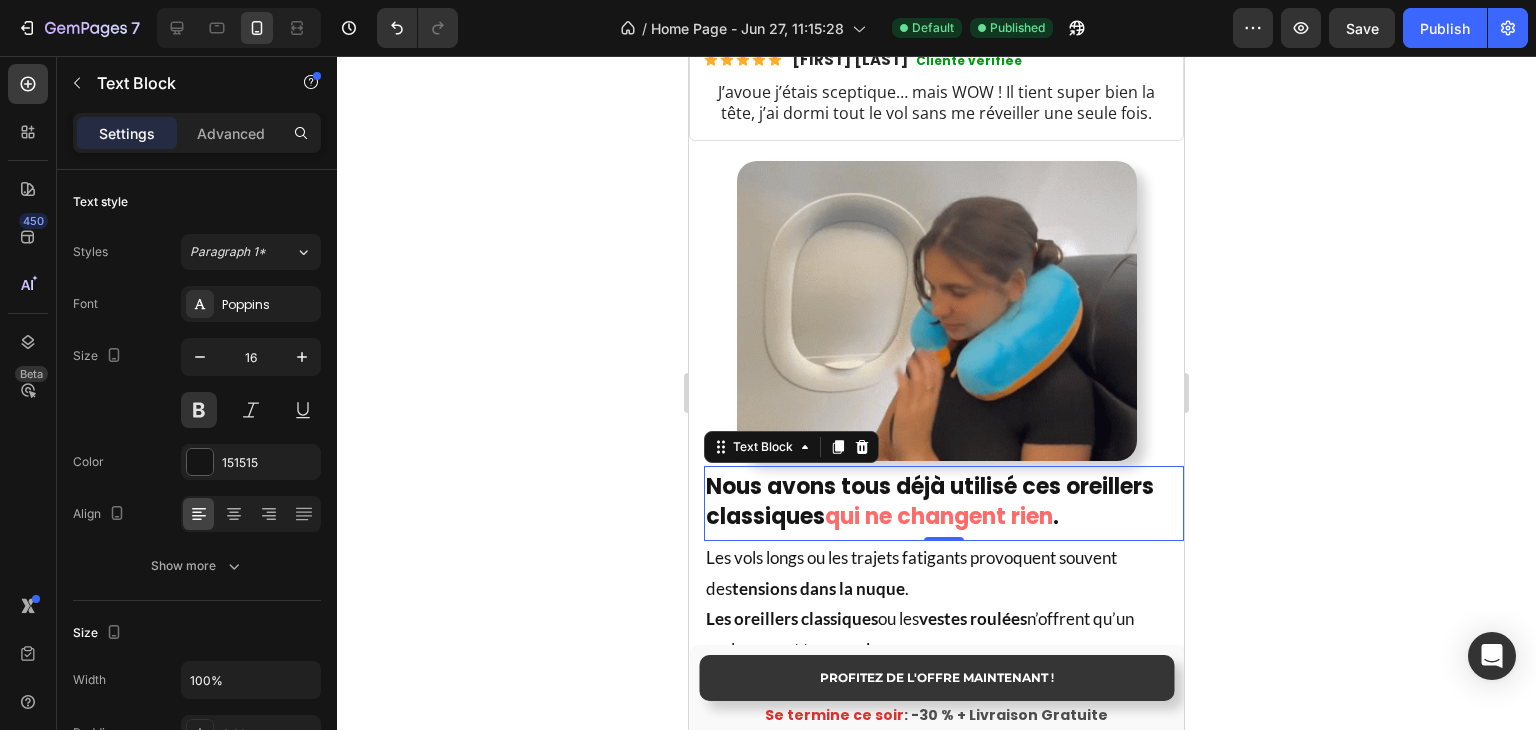 click on "Text Block" at bounding box center (791, 447) 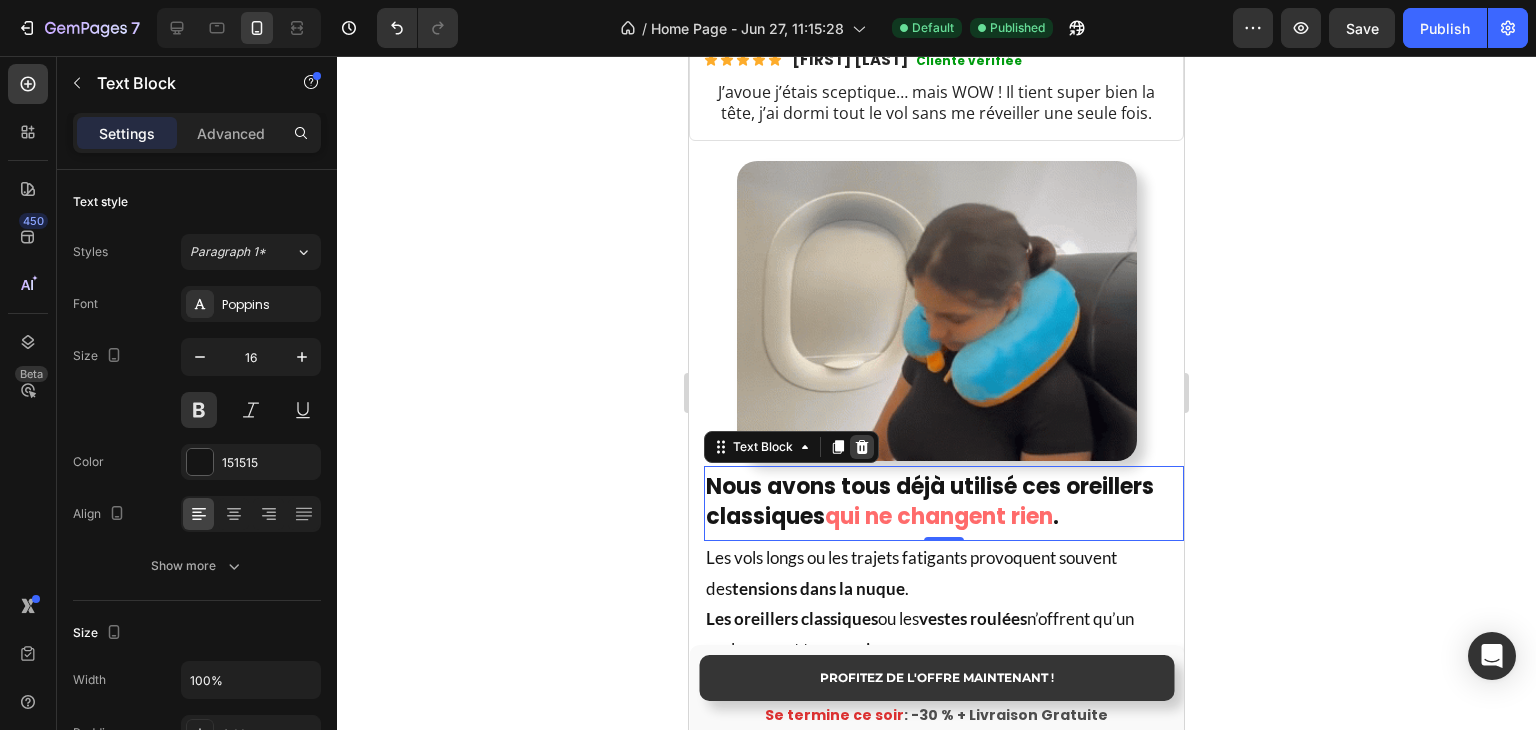 click at bounding box center (862, 447) 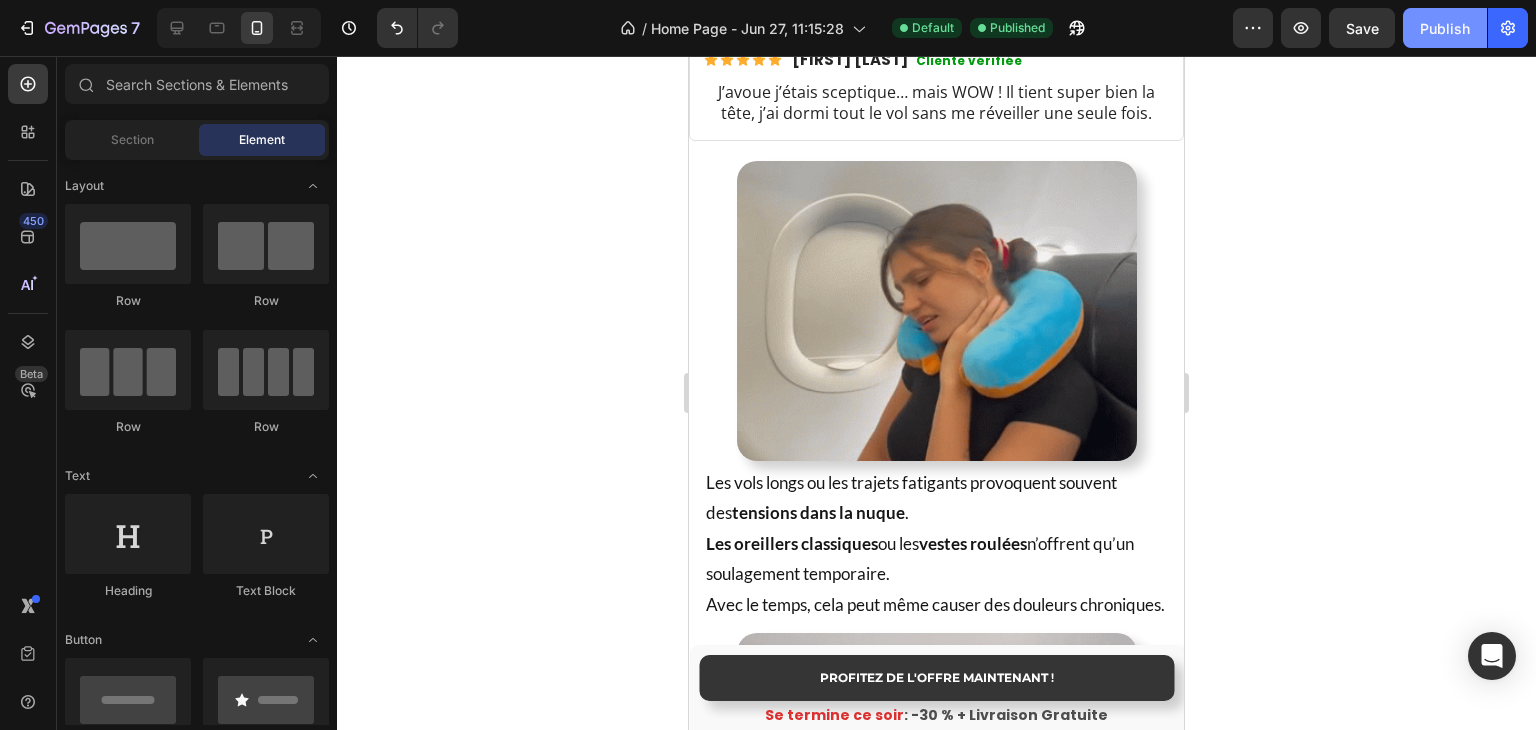click on "Publish" 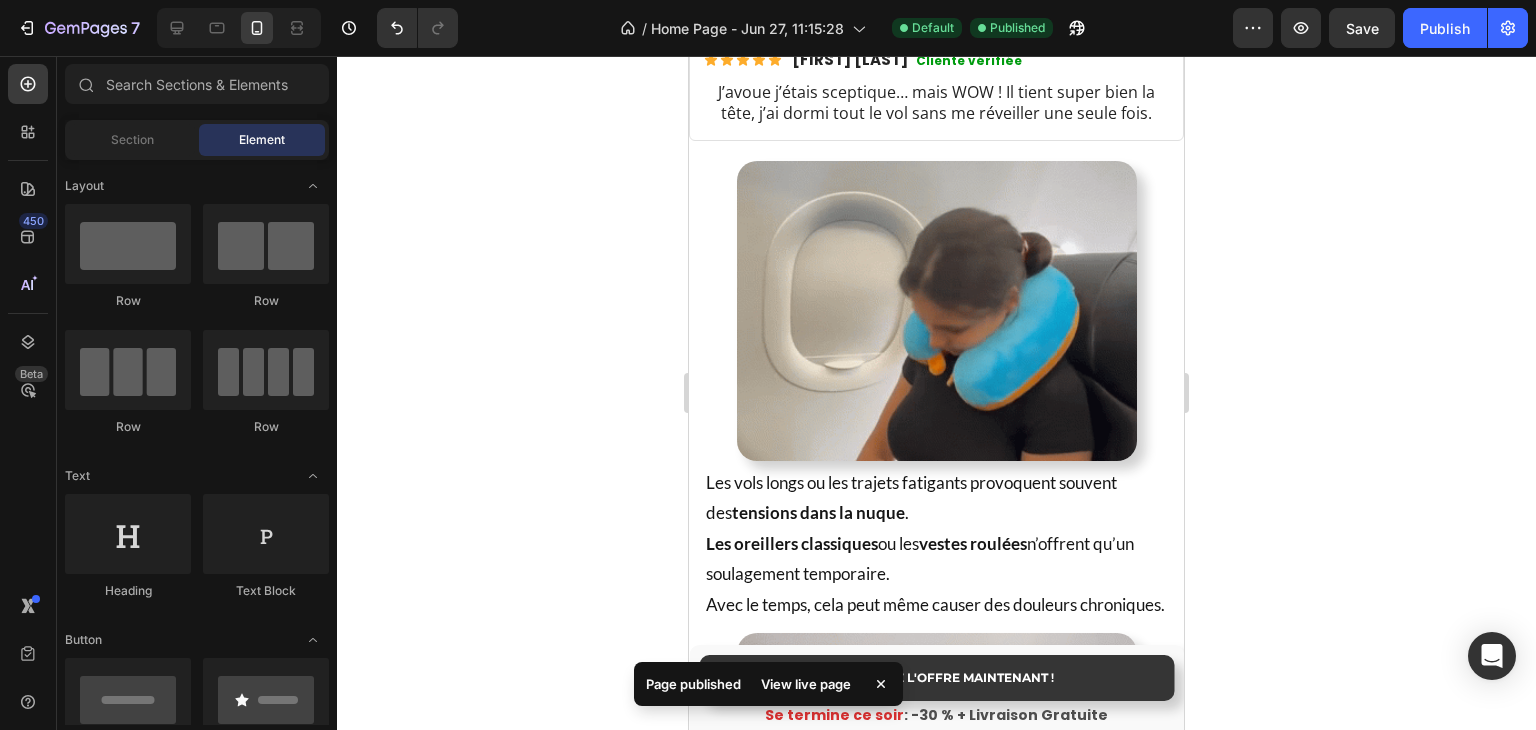 click at bounding box center (413, 28) 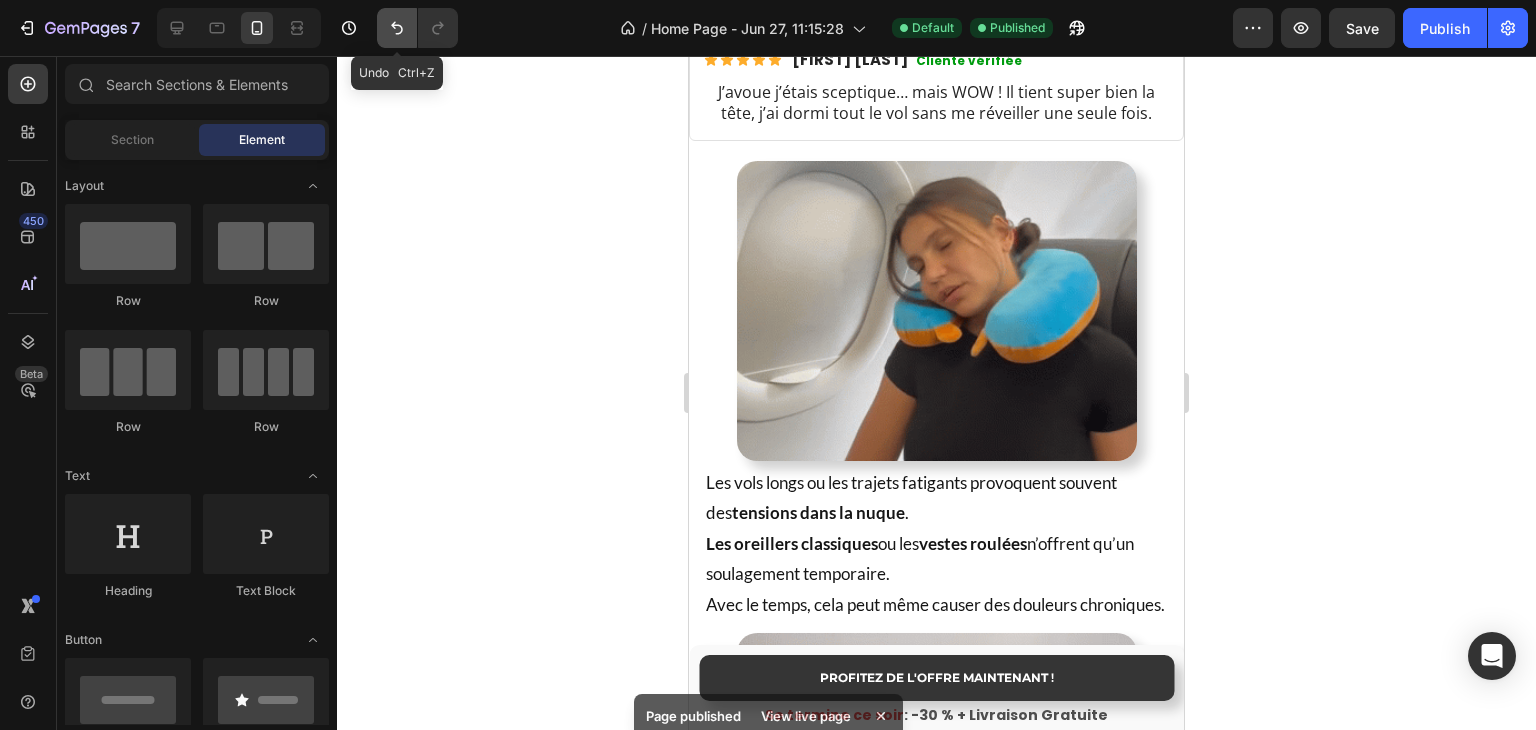 click 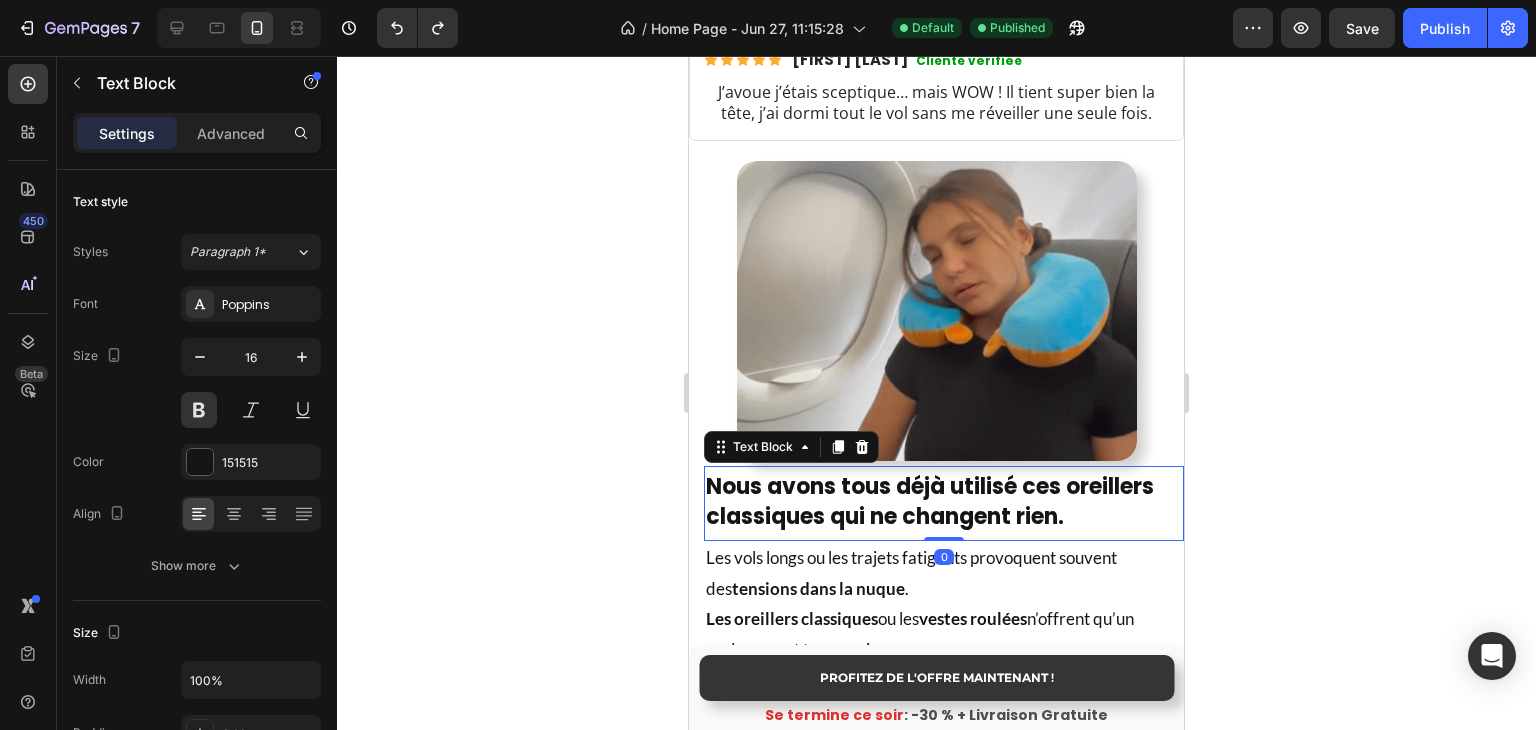 click on "Nous avons tous déjà utilisé ces oreillers classiques qui ne changent rien." at bounding box center [930, 502] 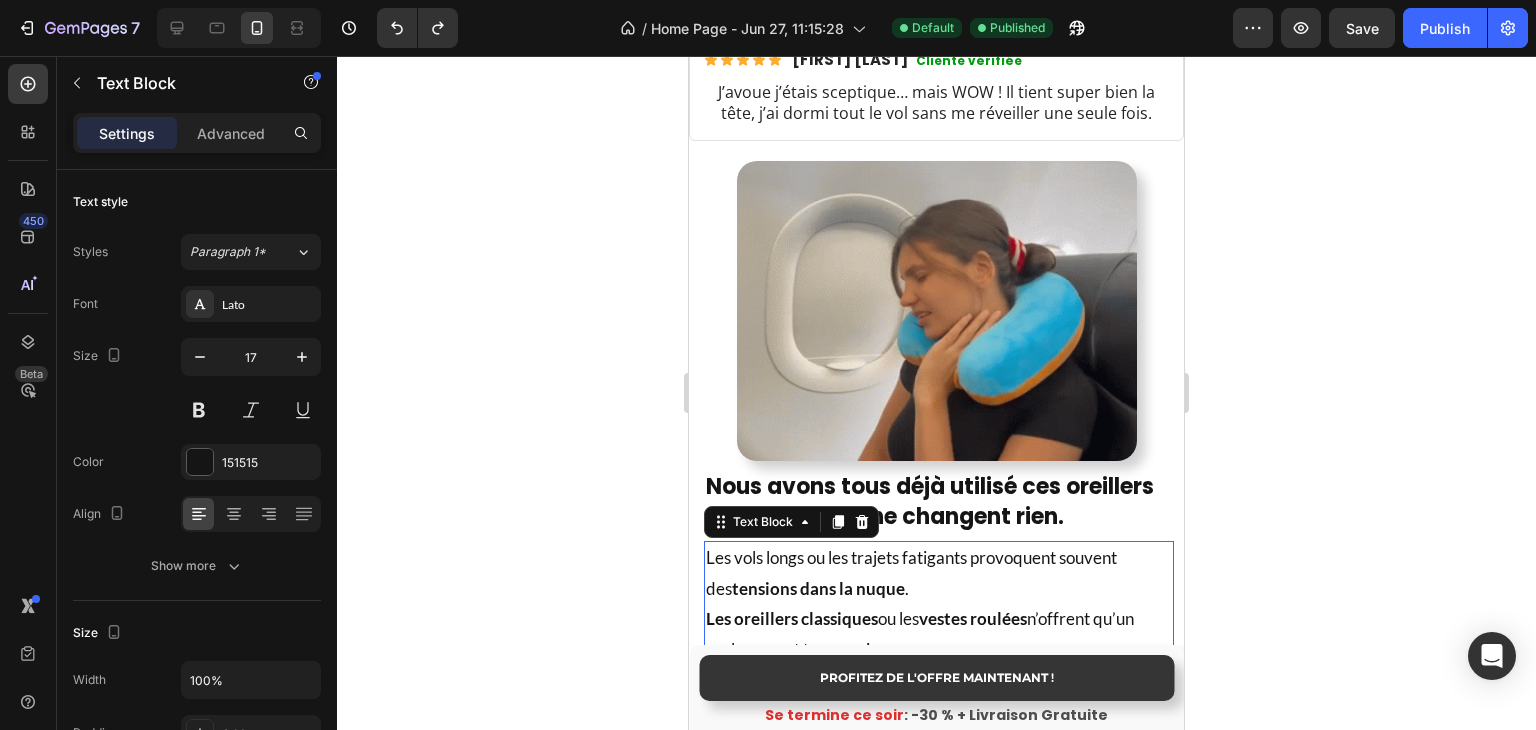 click on "Les vols longs ou les trajets fatigants provoquent souvent des  tensions dans la nuque . Les oreillers classiques  ou les  vestes roulées  n’offrent qu’un soulagement temporaire. Avec le temps, cela peut même causer des douleurs chroniques." at bounding box center (939, 619) 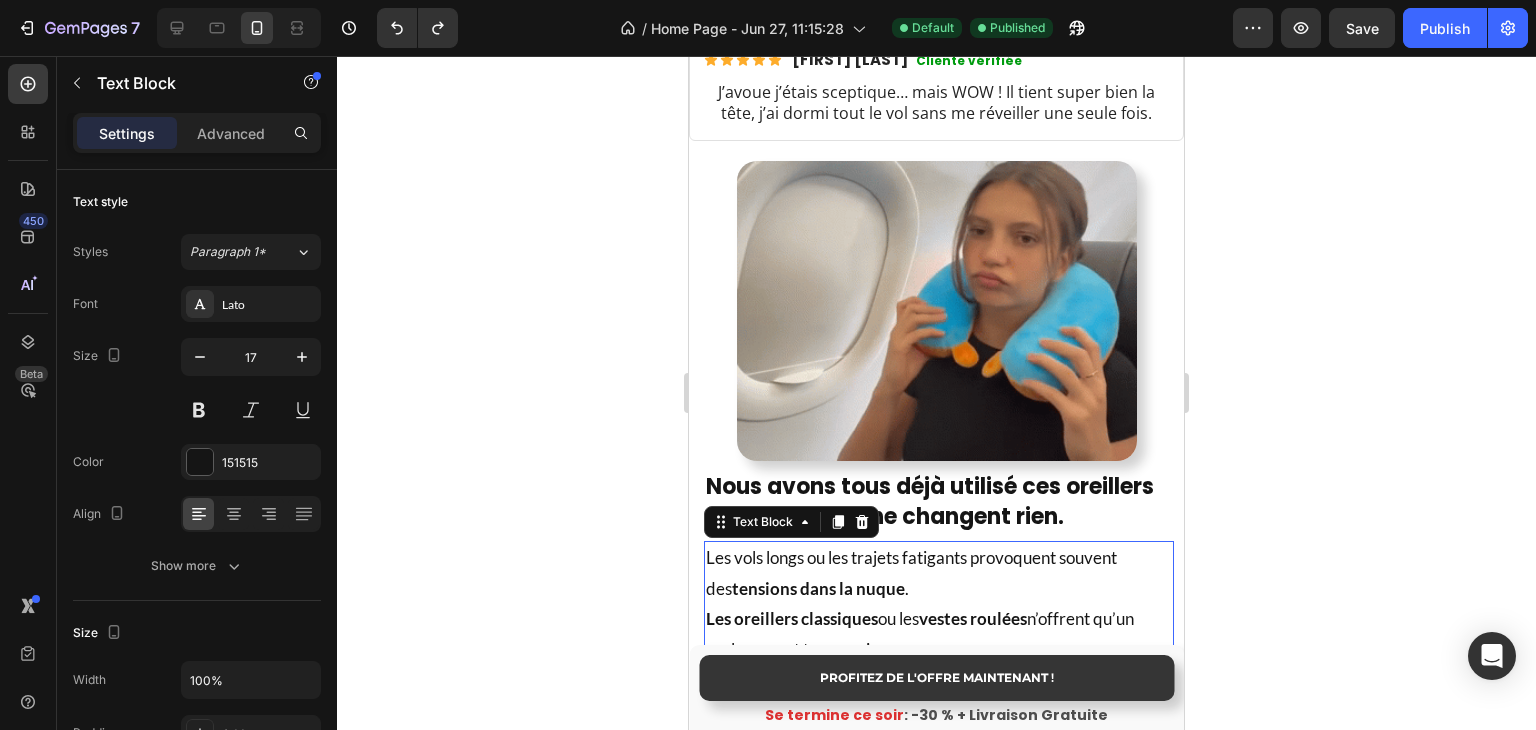 scroll, scrollTop: 500, scrollLeft: 0, axis: vertical 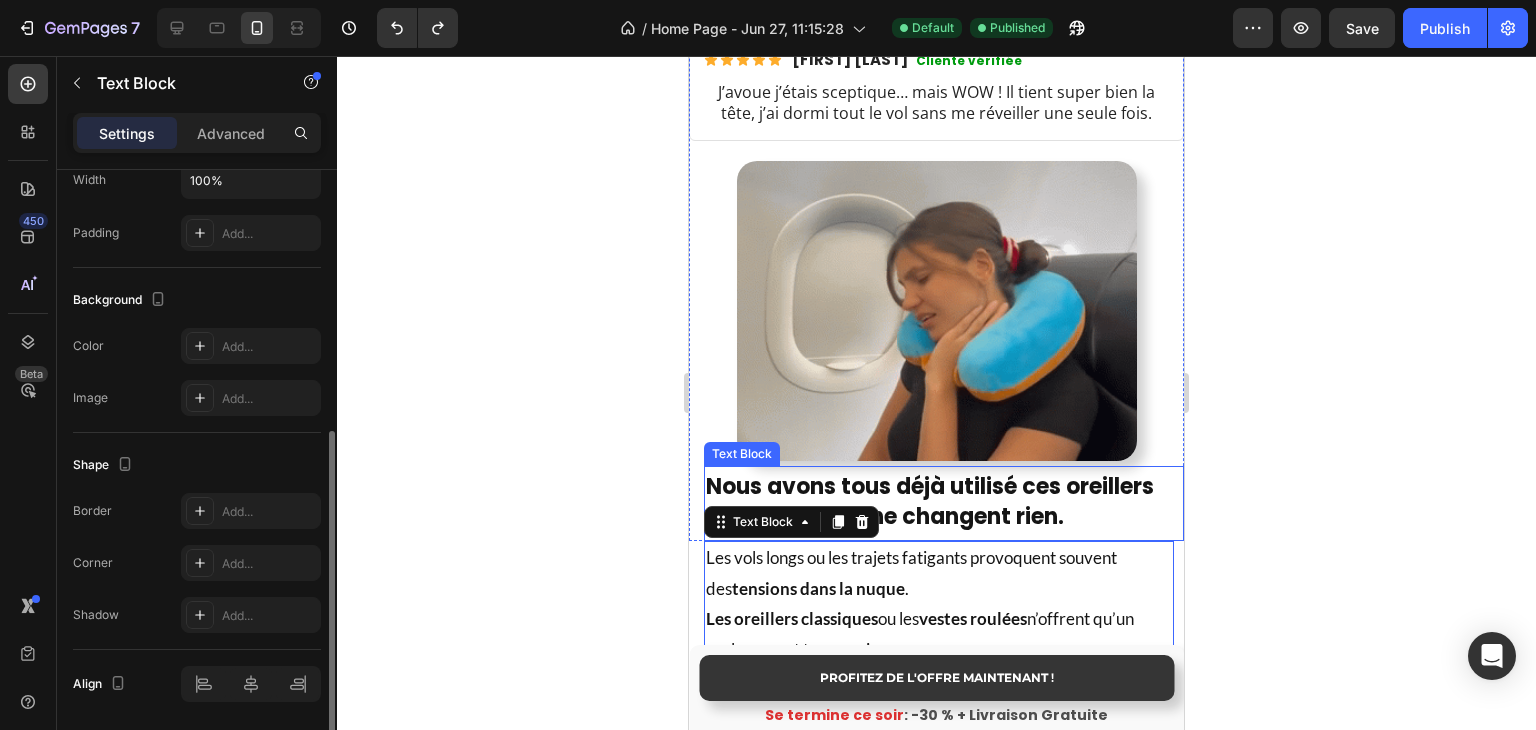 click on "Nous avons tous déjà utilisé ces oreillers classiques qui ne changent rien." at bounding box center [944, 504] 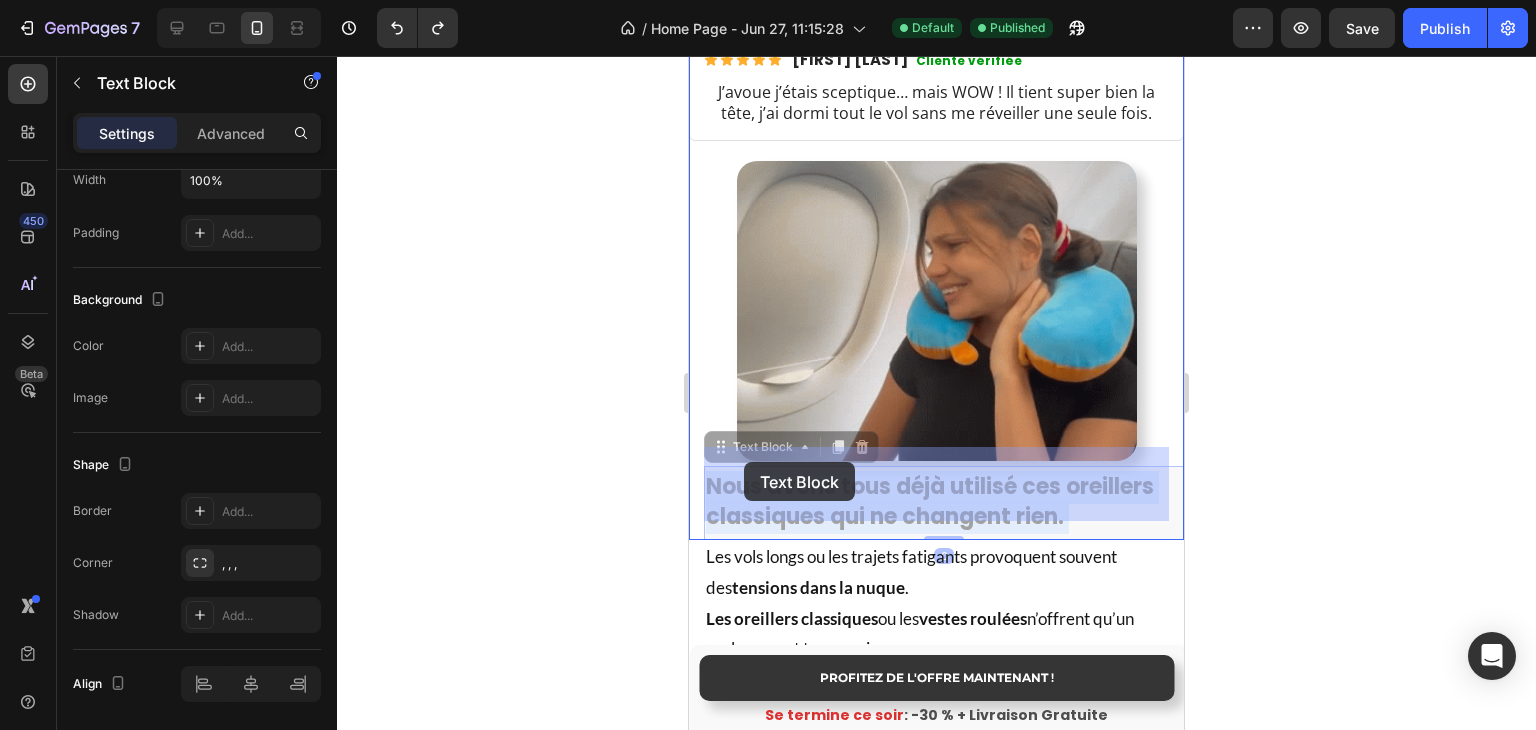 drag, startPoint x: 1088, startPoint y: 504, endPoint x: 791, endPoint y: 465, distance: 299.54965 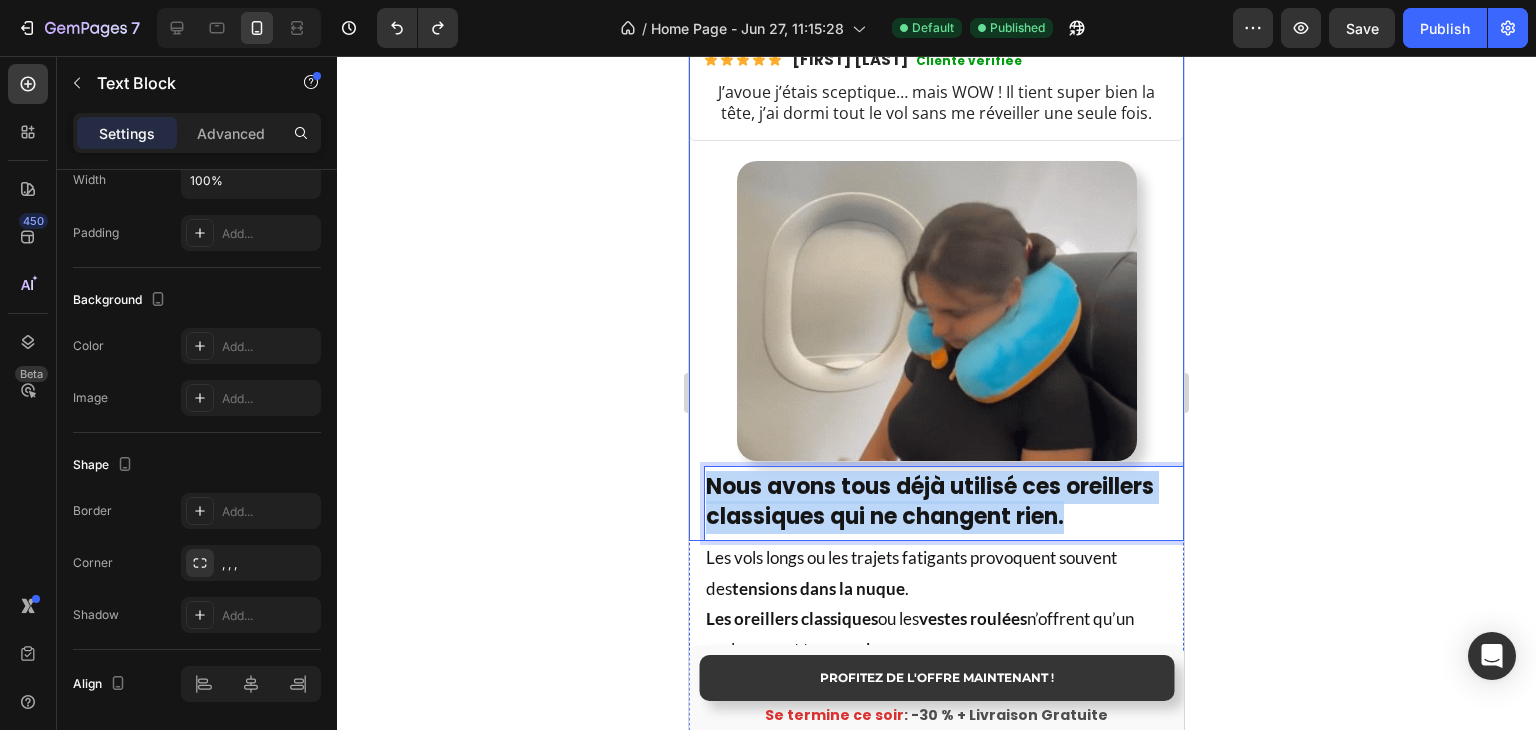 drag, startPoint x: 1048, startPoint y: 505, endPoint x: 704, endPoint y: 445, distance: 349.19336 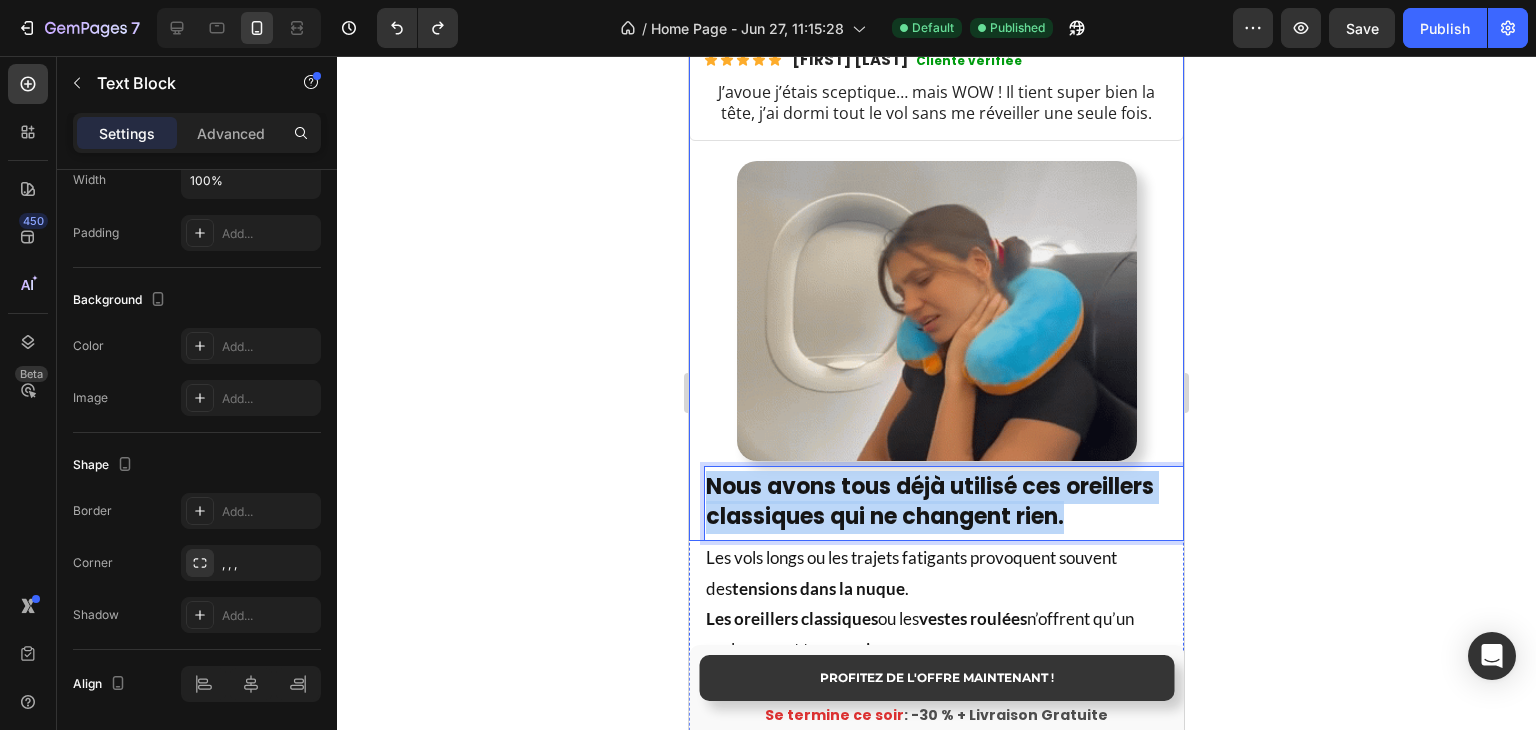 click on "👉 DÉCOUVRIR L’OFFRE ! Button
Icon Stock presque épuisé  Text Block Advanced List Image                Title Line
Icon Nr. 1  en France Text Block
Icon 30 000+ clients satisfaits Text Block
Icon 450+ Note de 5/5 Text Block Row                Title Line Icon Icon Icon Icon Icon Icon List Camille V.    Cliente vérifiée Text Block Row J’avoue j’étais sceptique… mais WOW ! Il tient super bien la tête, j’ai dormi tout le vol sans me réveiller une seule fois. Text Block Row Image Nous avons tous déjà utilisé ces oreillers classiques qui ne changent rien. Text Block   0" at bounding box center (936, 172) 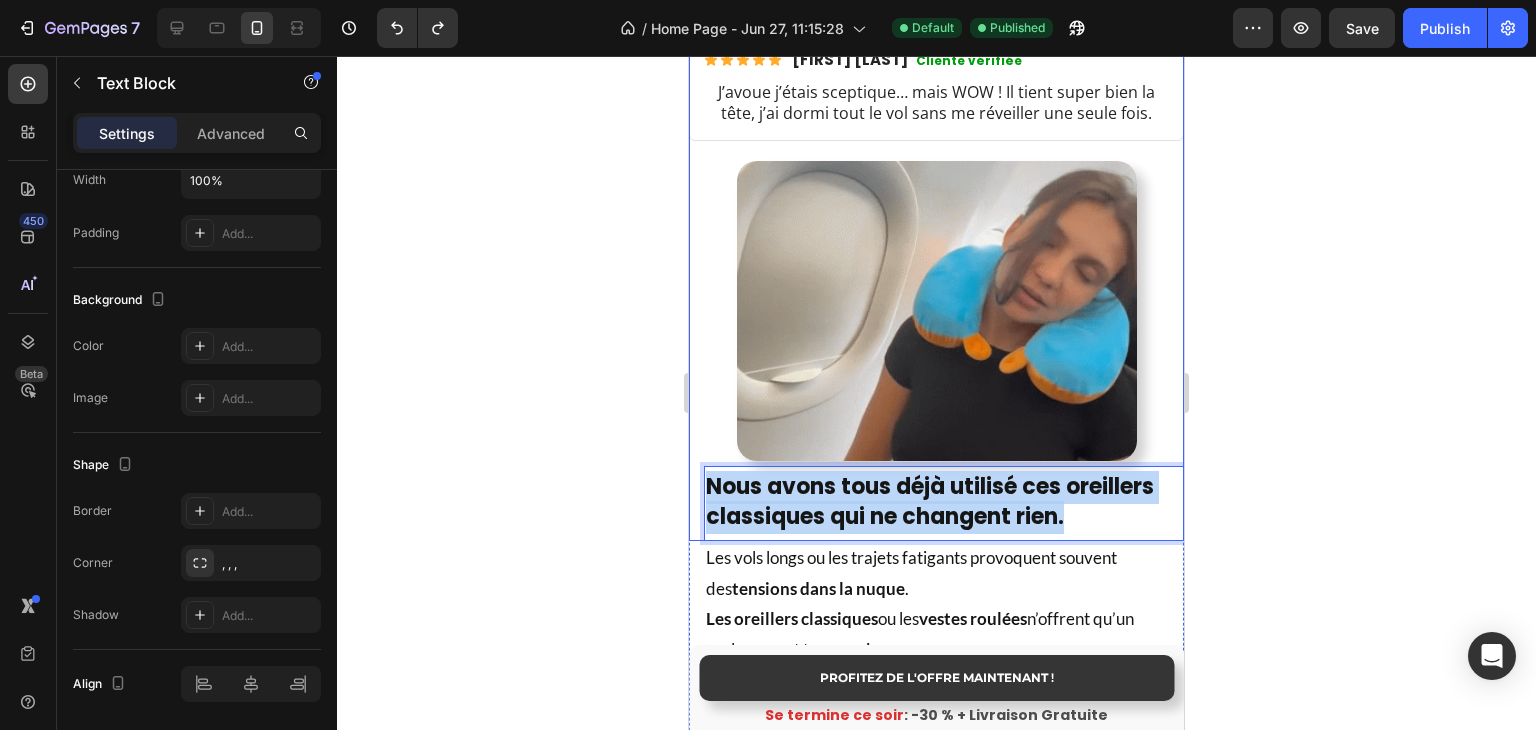 copy on "Nous avons tous déjà utilisé ces oreillers classiques qui ne changent rien." 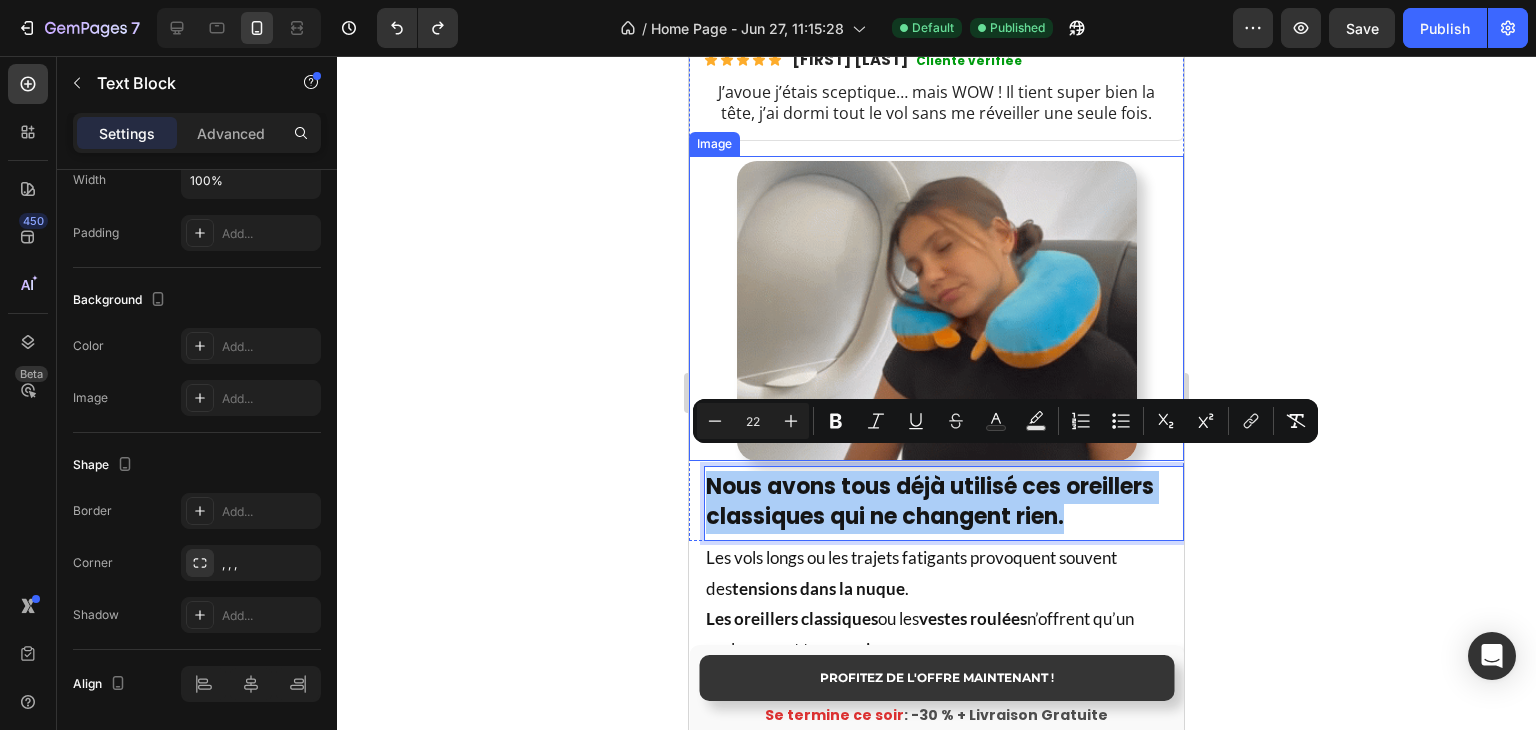 click 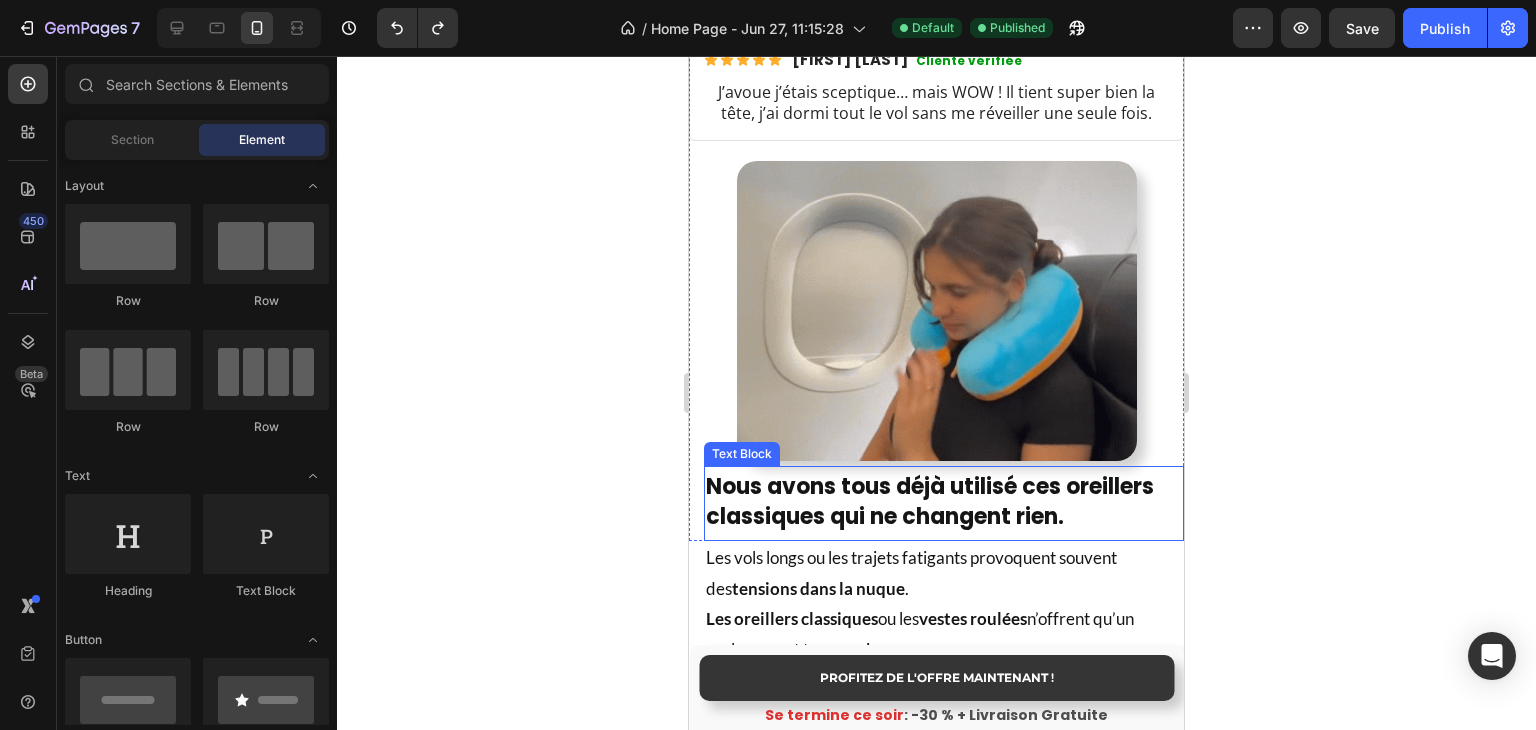 click on "Nous avons tous déjà utilisé ces oreillers classiques qui ne changent rien." at bounding box center [930, 502] 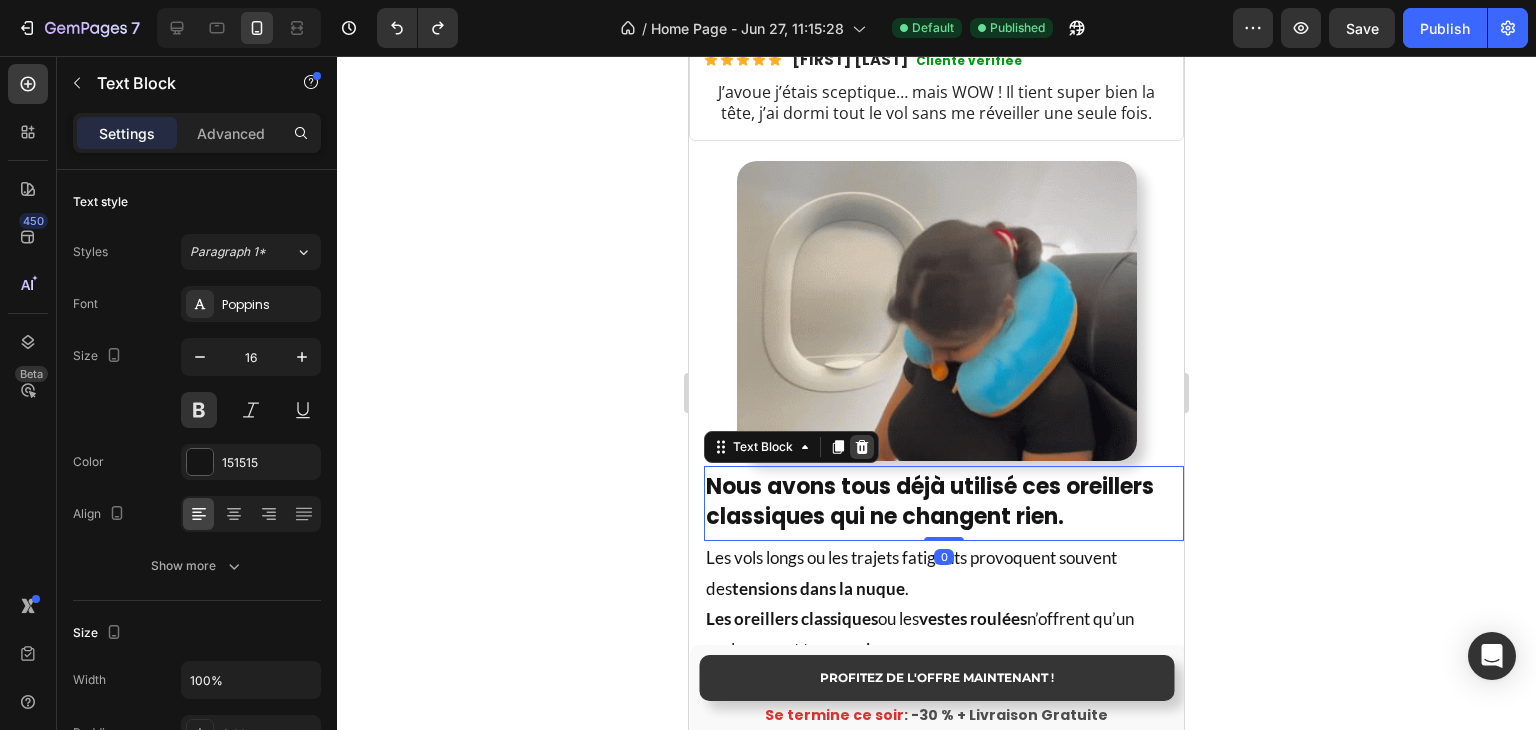click at bounding box center (862, 447) 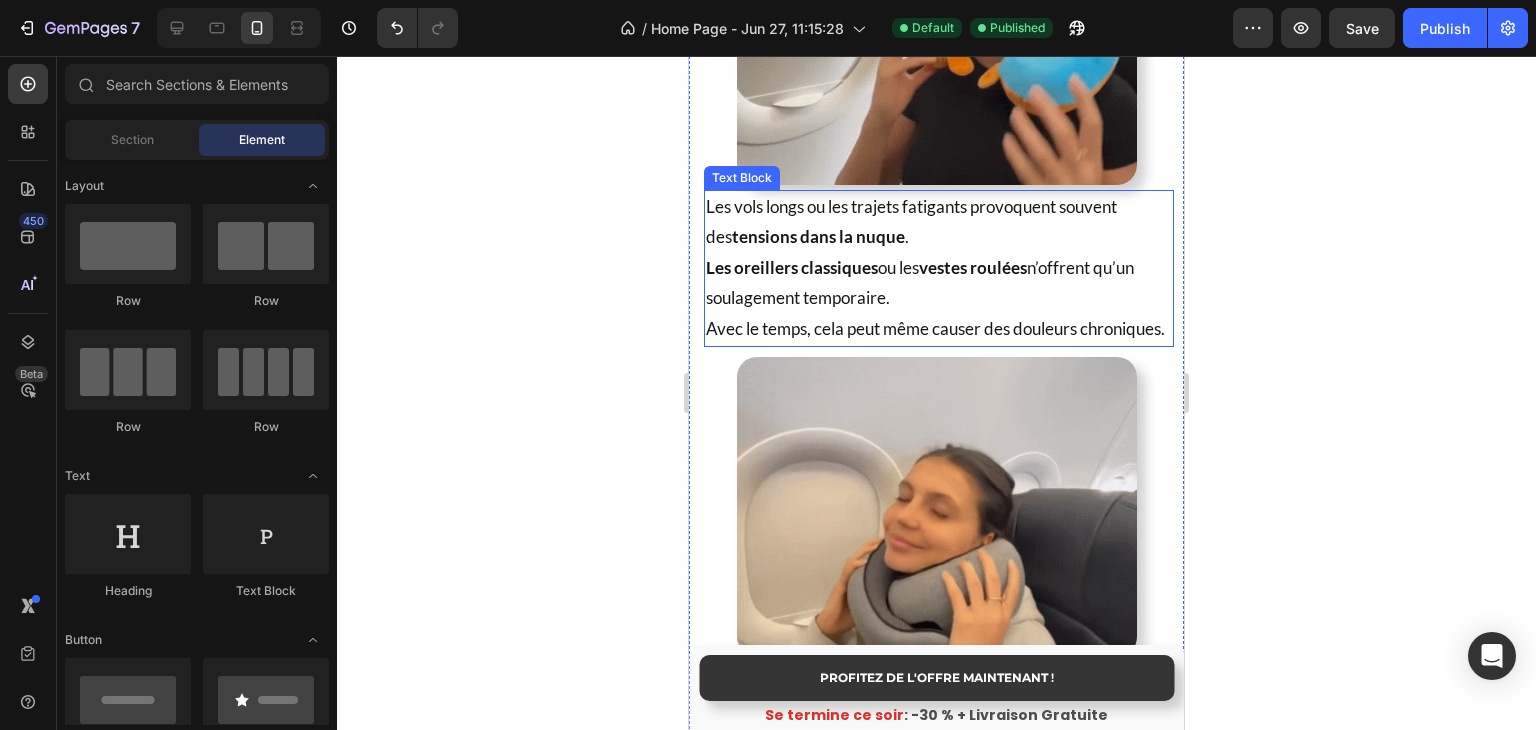 scroll, scrollTop: 1624, scrollLeft: 0, axis: vertical 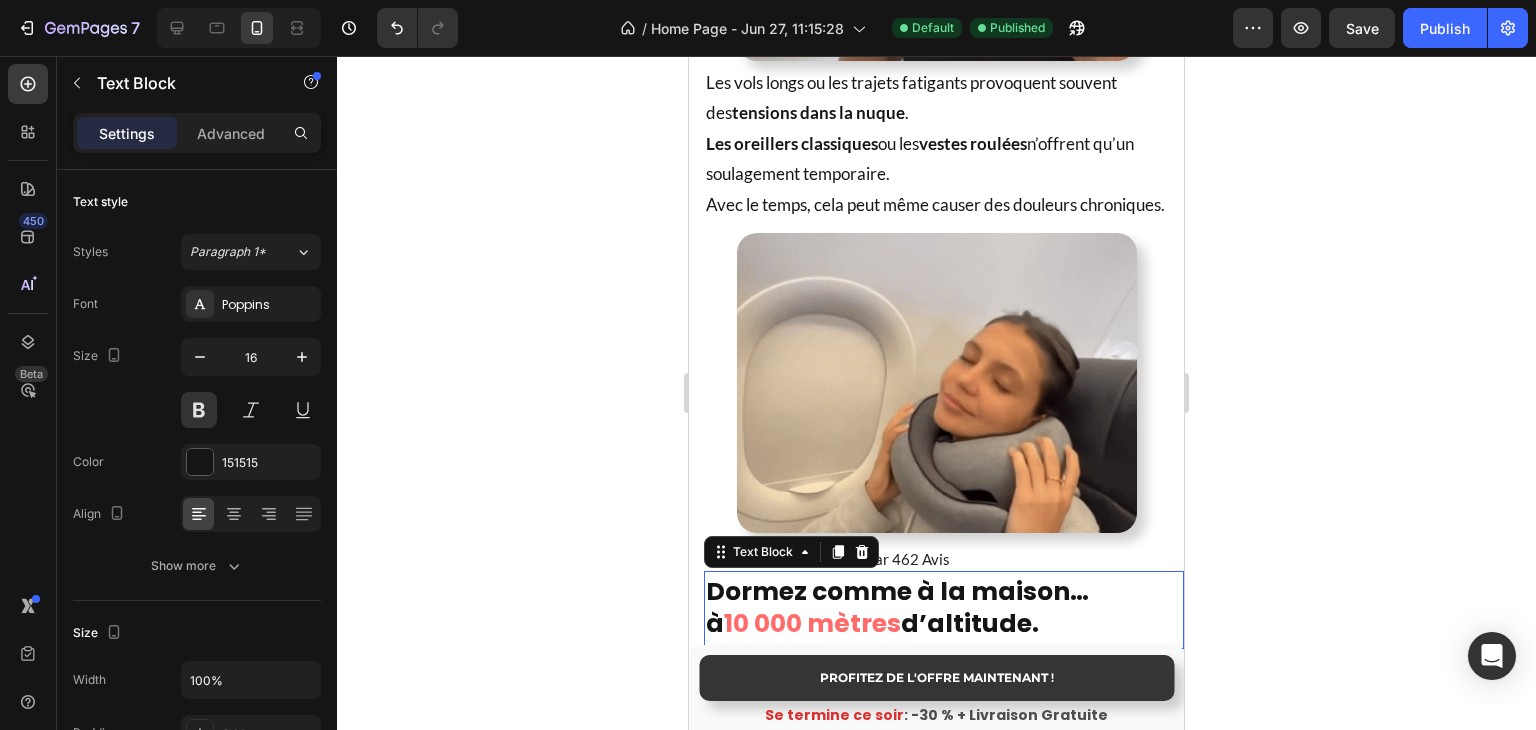 click on "Dormez comme à la maison…" at bounding box center [897, 591] 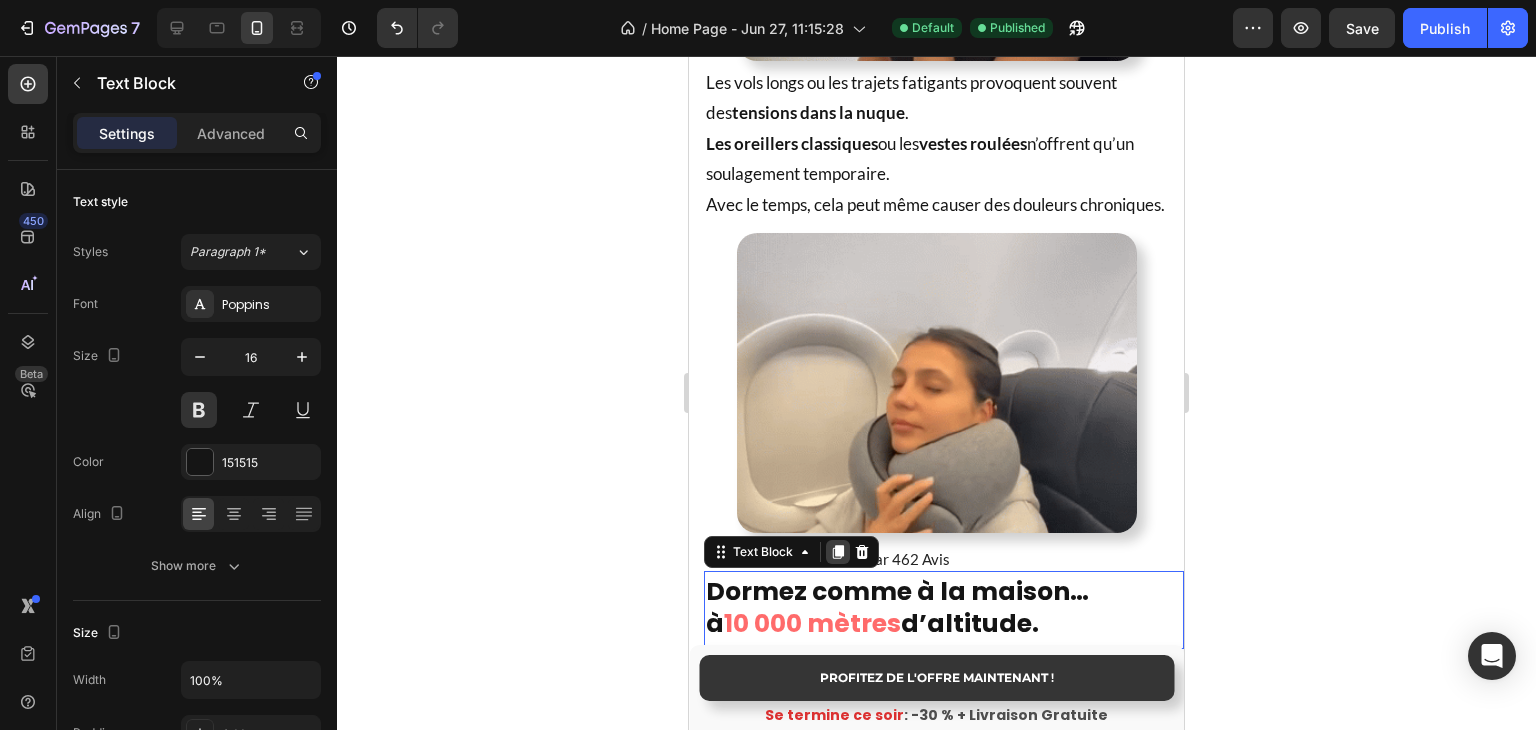 click at bounding box center [838, 552] 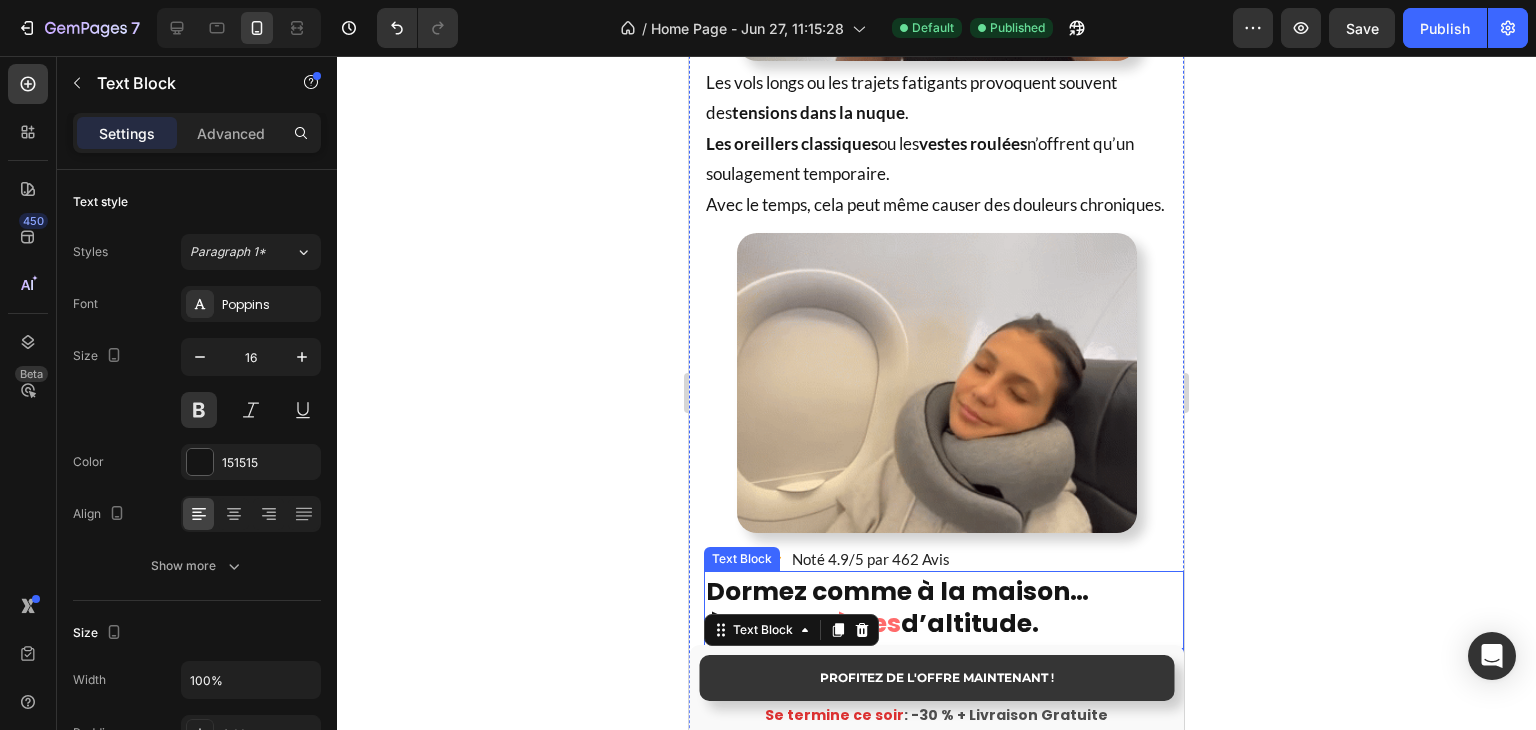scroll, scrollTop: 500, scrollLeft: 0, axis: vertical 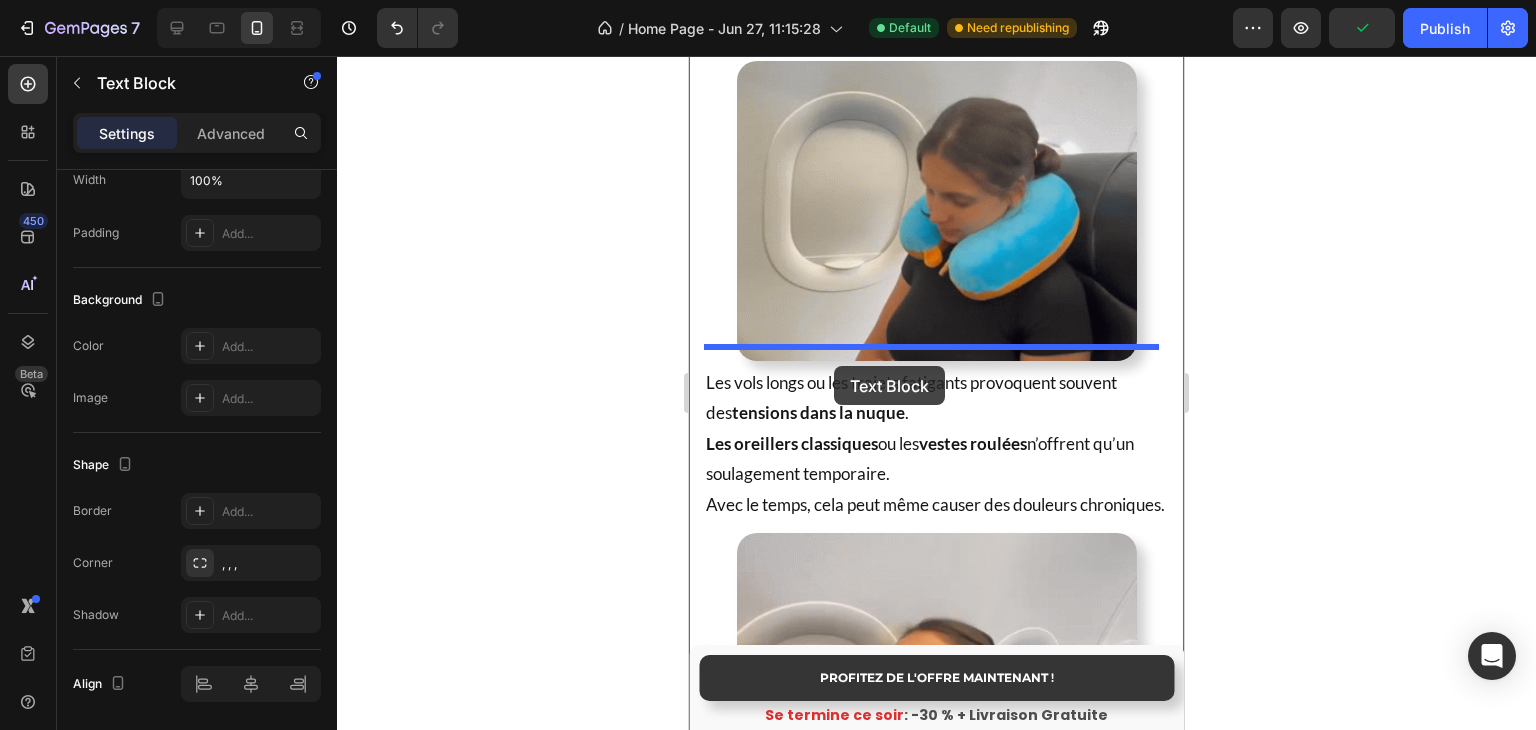 drag, startPoint x: 760, startPoint y: 551, endPoint x: 834, endPoint y: 366, distance: 199.2511 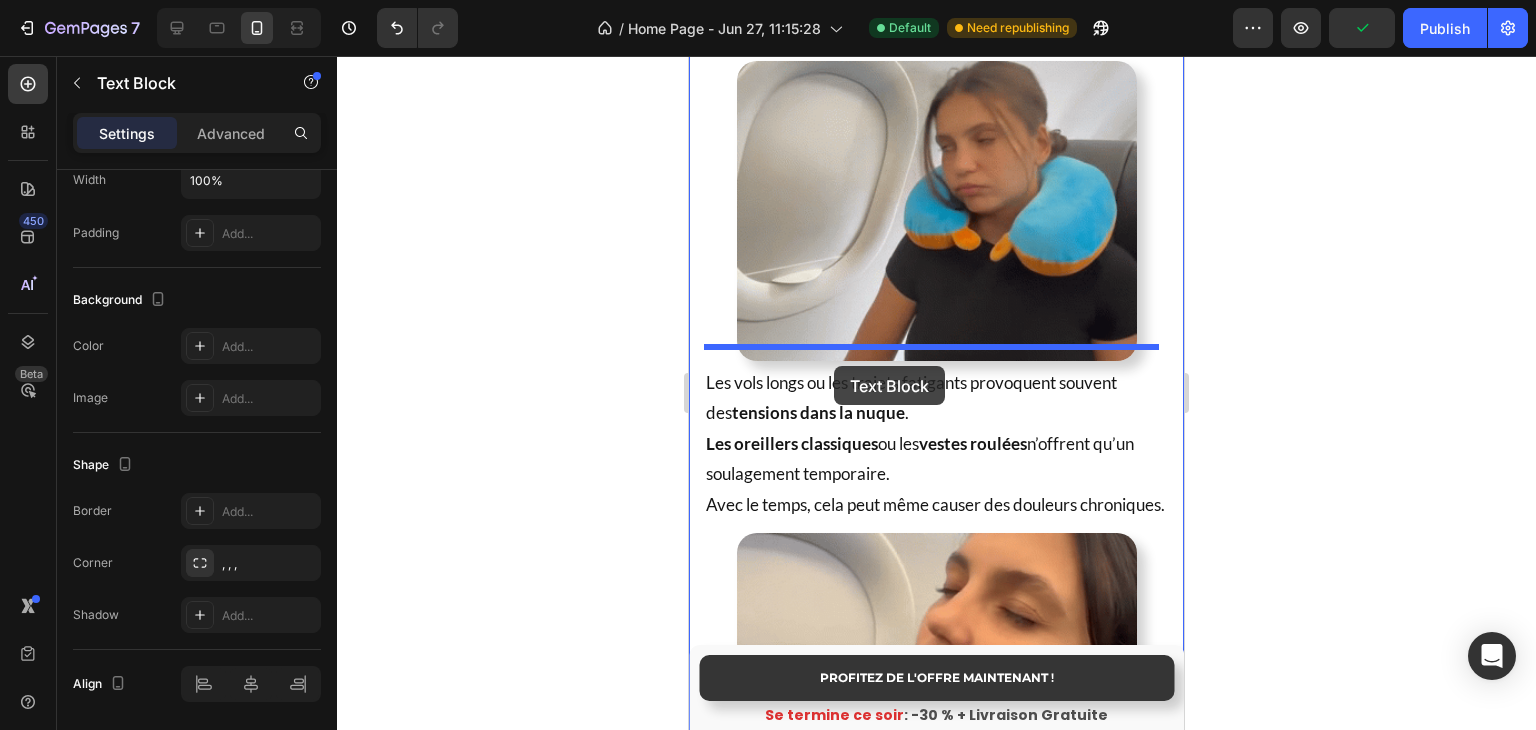 click on "Mobile  ( 495 px) iPhone 13 Mini iPhone 13 Pro iPhone 11 Pro Max iPhone 15 Pro Max Pixel 7 Galaxy S8+ Galaxy S20 Ultra iPad Mini iPad Air iPad Pro Header PROFITEZ DE L'OFFRE MAINTENANT ! Button  Se termine ce soir : -30 % + Livraison Gratuite Text Block Sticky Oreiller de Voyage - ComfyFlight® Heading
Product Images Icon Icon Icon Icon Icon Icon List Hoz 32 240+ clients satisfaits Text block Row
30-day money back guarantee Item list Product Marre des douleurs cervicales et de l'inconfort pendant vos trajets ?  Transformez vos voyages en moments de détente et de récupération. Heading Empêche la tête de tomber. Léger, compact, facile à transporter. Réduit le stress et la tension musculaire. 30 jours garantie satisfait ou remboursé Item List
Drop element here 👉 DÉCOUVRIR L’OFFRE ! Button
Icon Stock presque épuisé  Text Block Advanced List Image                Title Line
Icon Nr. 1  en France" at bounding box center [936, 2702] 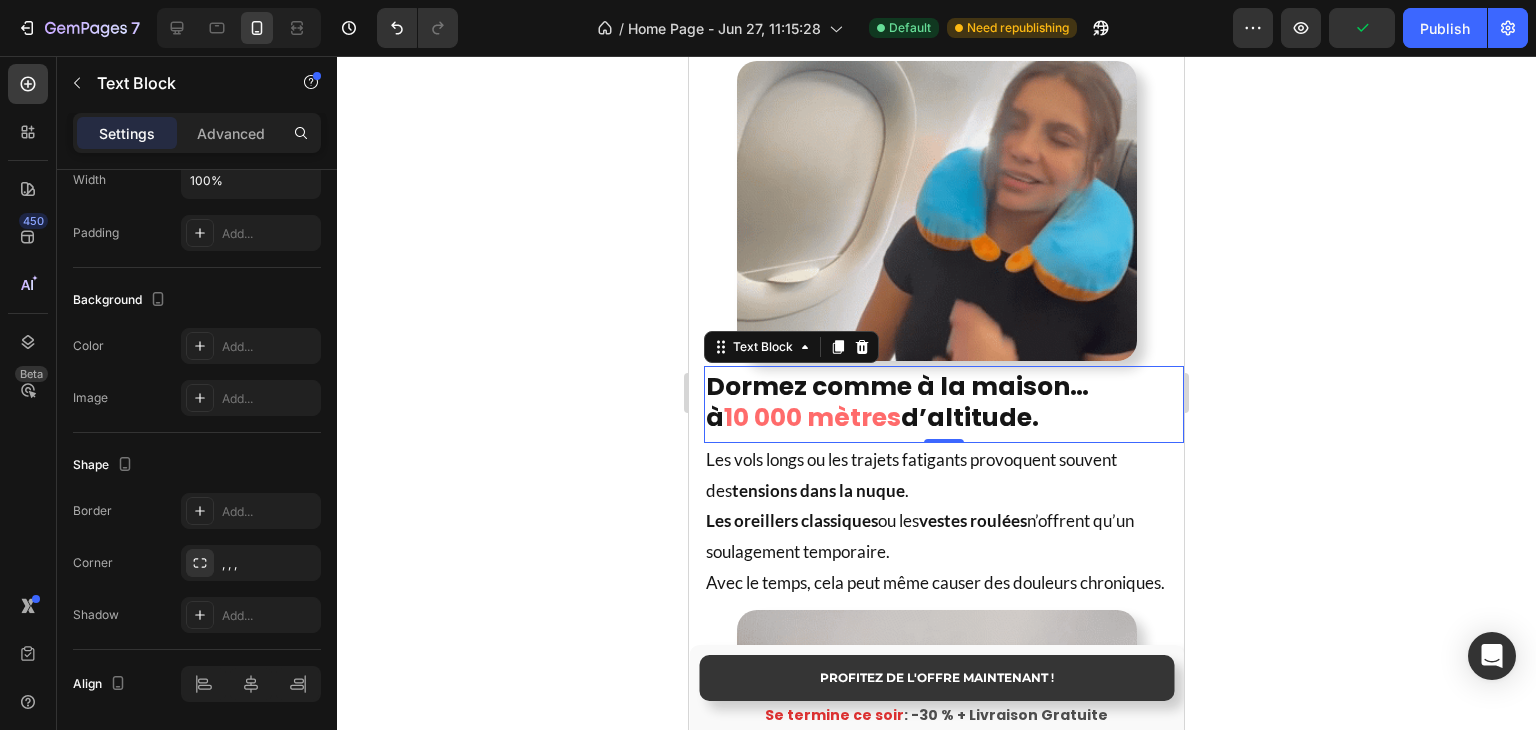 click on "10 000 mètres" at bounding box center (812, 417) 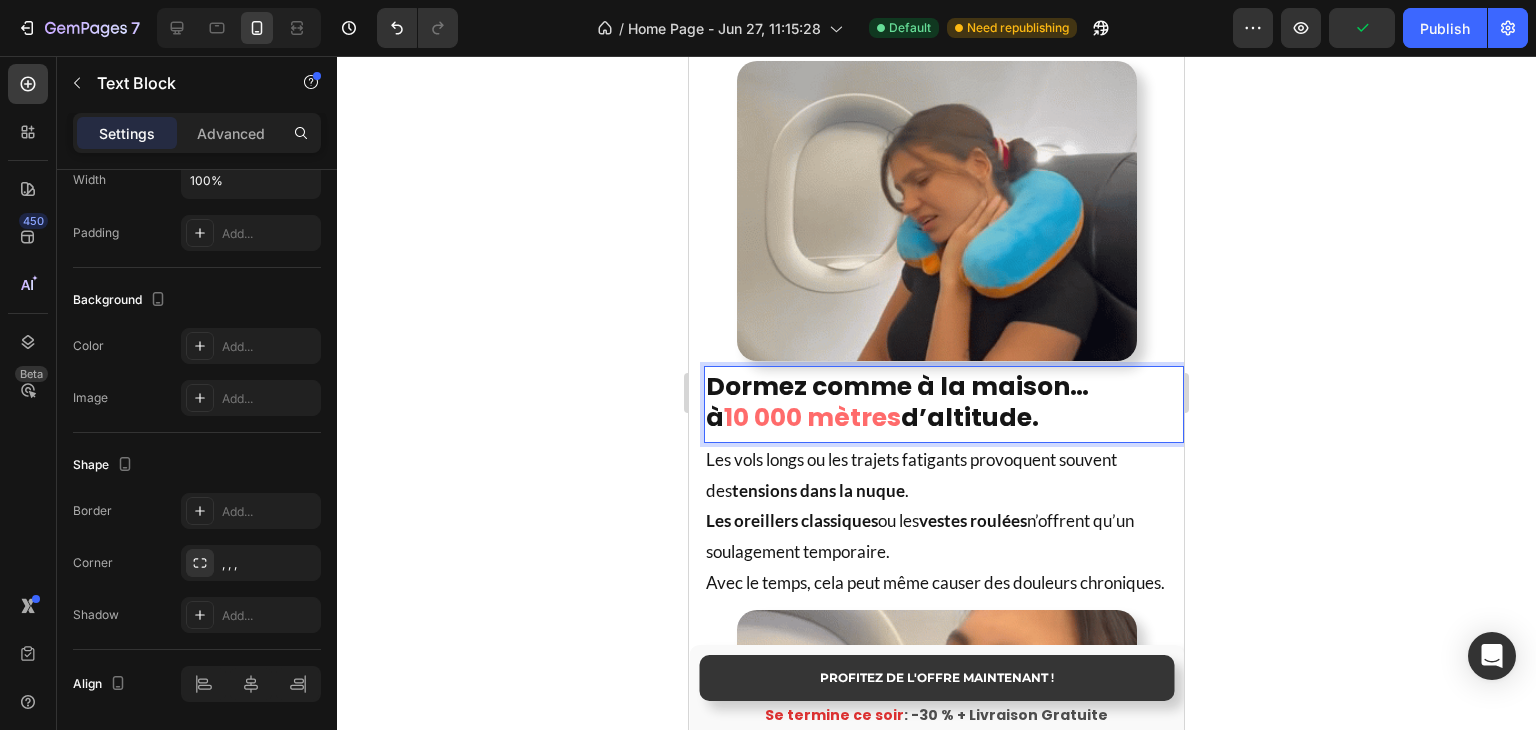click on "d’altitude." at bounding box center [970, 417] 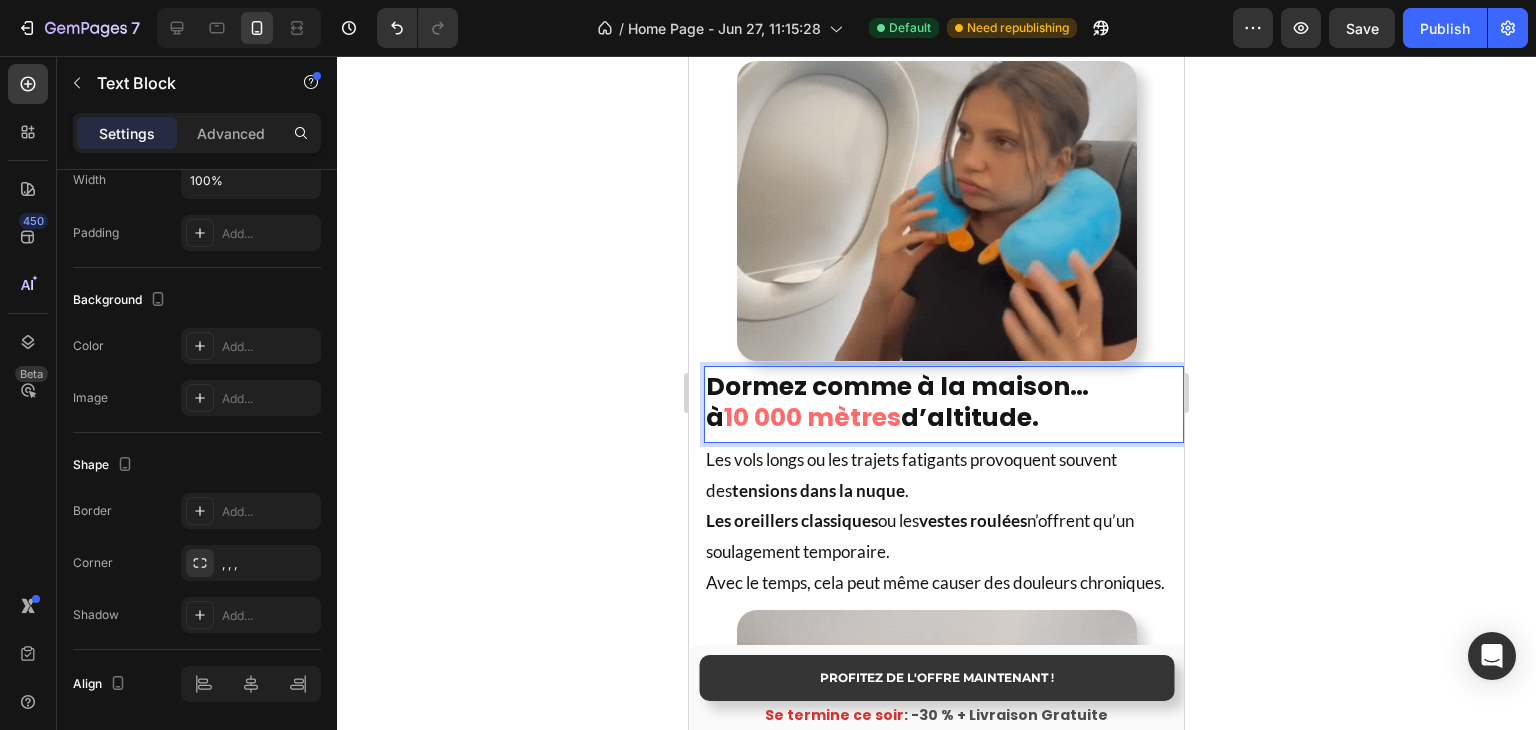 drag, startPoint x: 1034, startPoint y: 402, endPoint x: 720, endPoint y: 363, distance: 316.41272 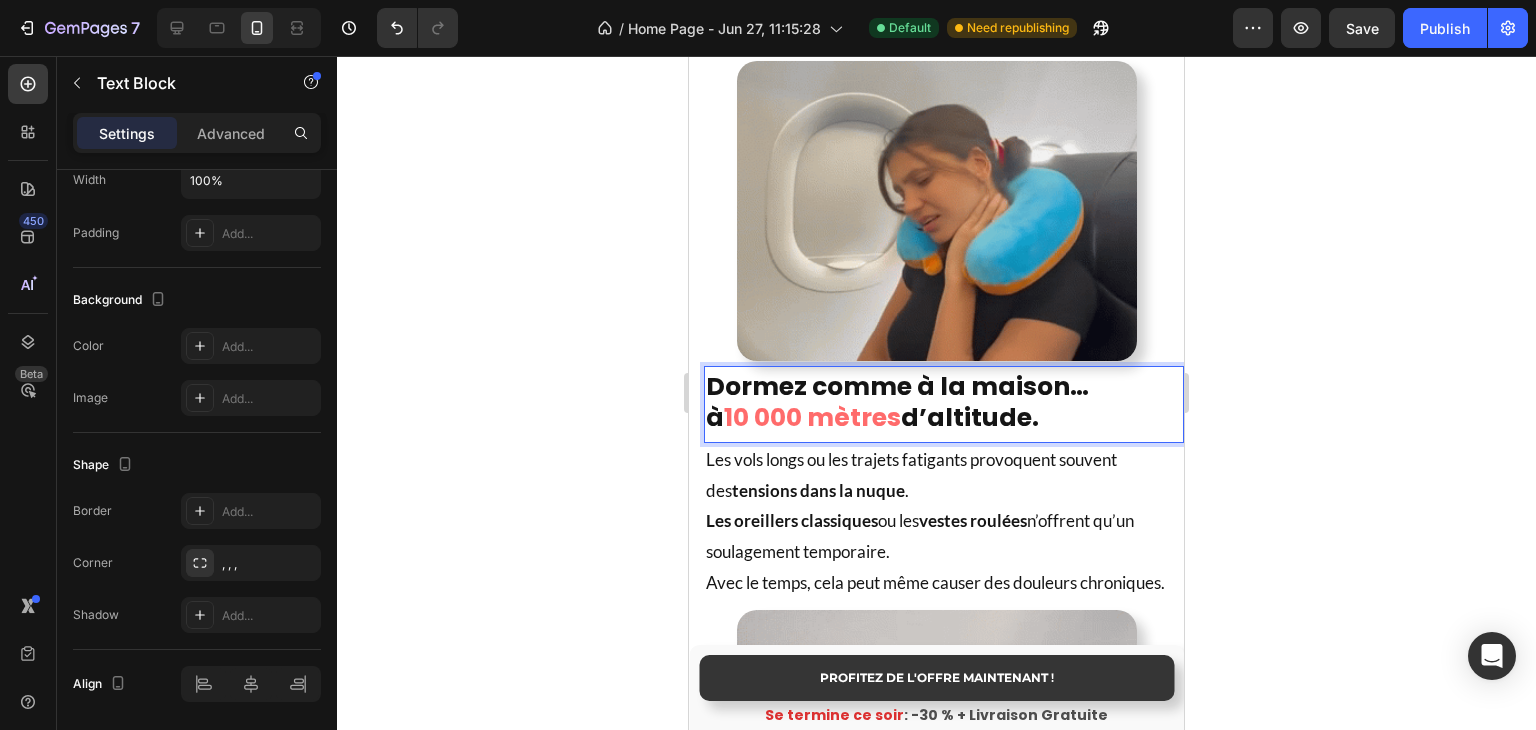 click on "Dormez comme à la maison… à  10 000 mètres  d’altitude." at bounding box center [944, 405] 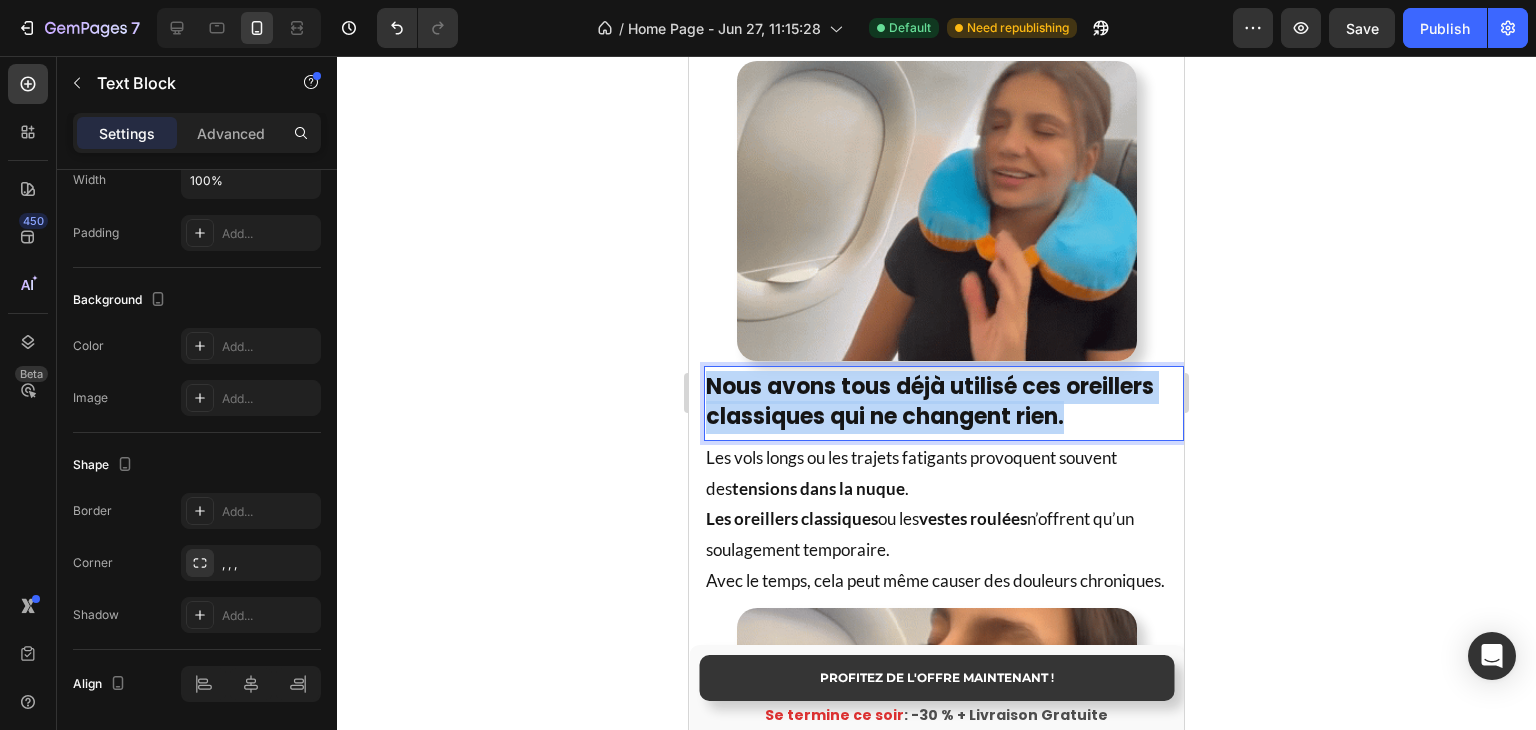 drag, startPoint x: 1102, startPoint y: 393, endPoint x: 1365, endPoint y: 430, distance: 265.5899 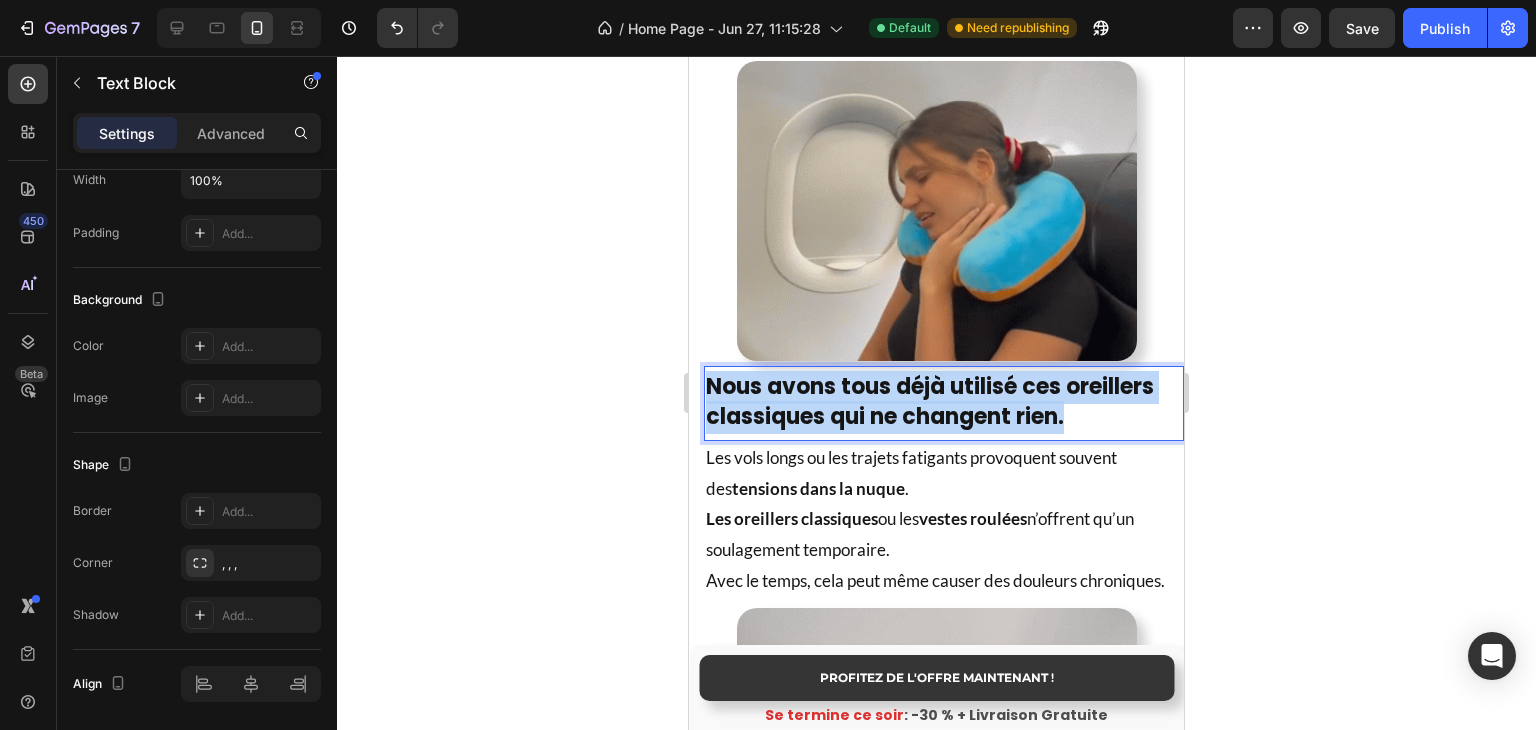 click on "Mobile  ( 495 px) iPhone 13 Mini iPhone 13 Pro iPhone 11 Pro Max iPhone 15 Pro Max Pixel 7 Galaxy S8+ Galaxy S20 Ultra iPad Mini iPad Air iPad Pro Header PROFITEZ DE L'OFFRE MAINTENANT ! Button  Se termine ce soir : -30 % + Livraison Gratuite Text Block Sticky Oreiller de Voyage - ComfyFlight® Heading
Product Images Icon Icon Icon Icon Icon Icon List Hoz 32 240+ clients satisfaits Text block Row
30-day money back guarantee Item list Product Marre des douleurs cervicales et de l'inconfort pendant vos trajets ?  Transformez vos voyages en moments de détente et de récupération. Heading Empêche la tête de tomber. Léger, compact, facile à transporter. Réduit le stress et la tension musculaire. 30 jours garantie satisfait ou remboursé Item List
Drop element here 👉 DÉCOUVRIR L’OFFRE ! Button
Icon Stock presque épuisé  Text Block Advanced List Image                Title Line
Icon Nr. 1  en France" at bounding box center (936, 2701) 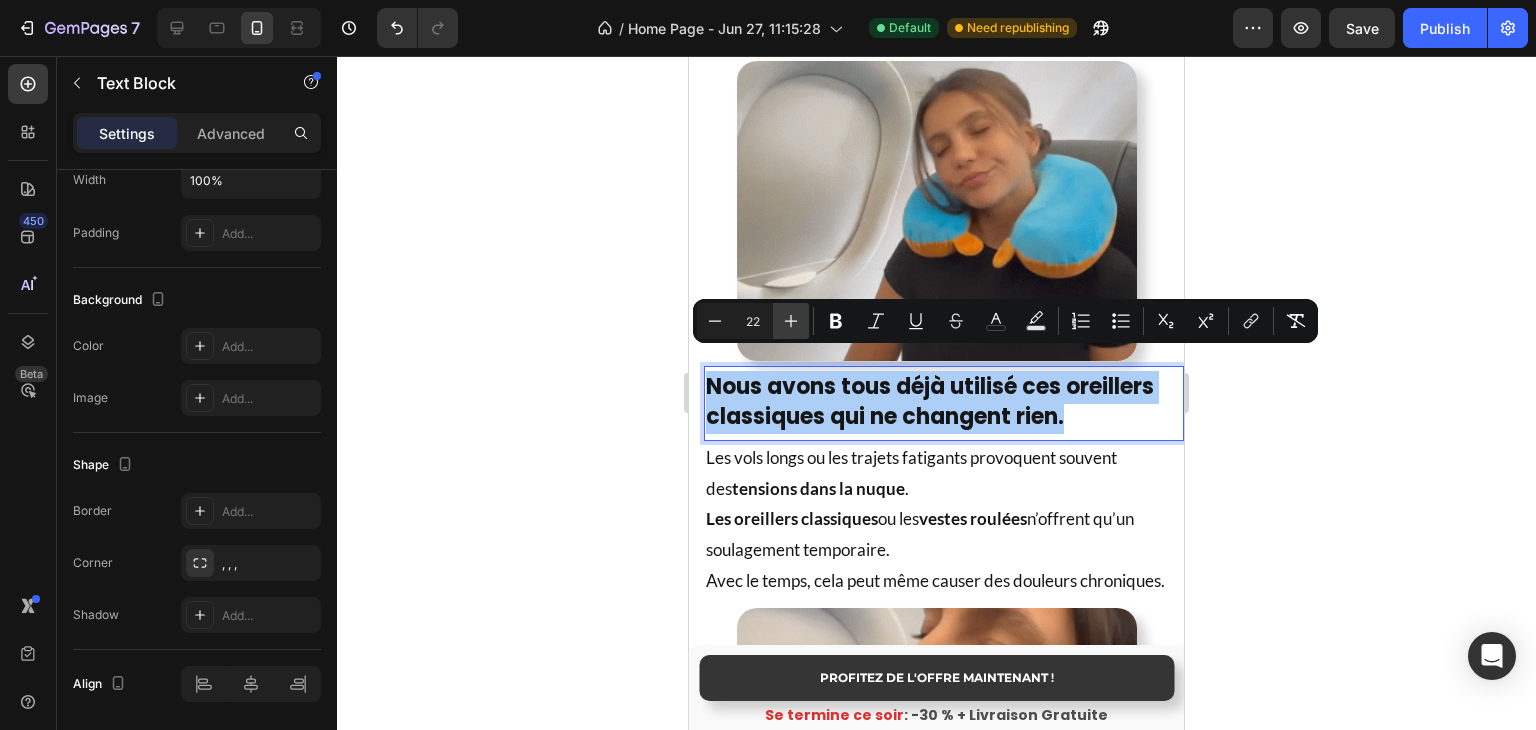 click 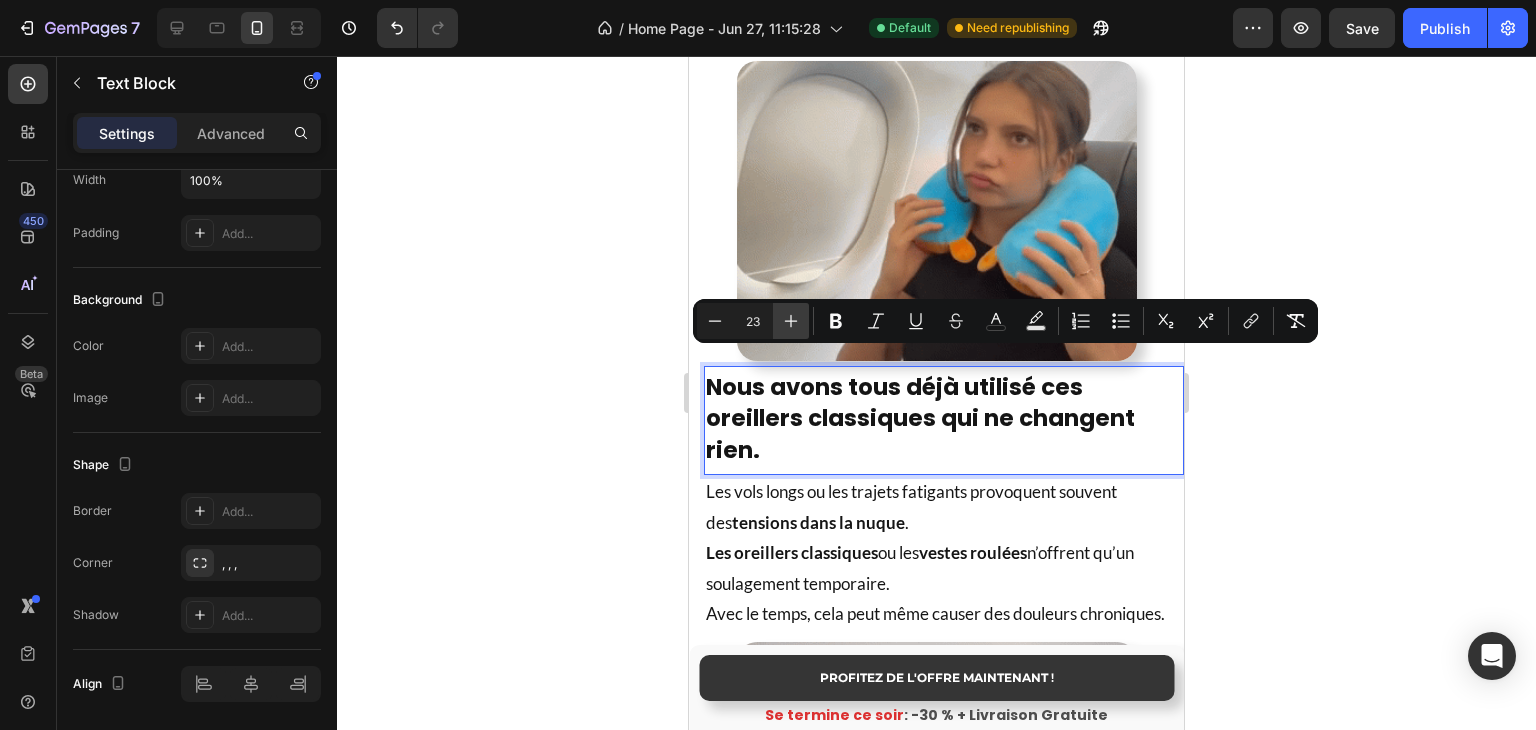 click 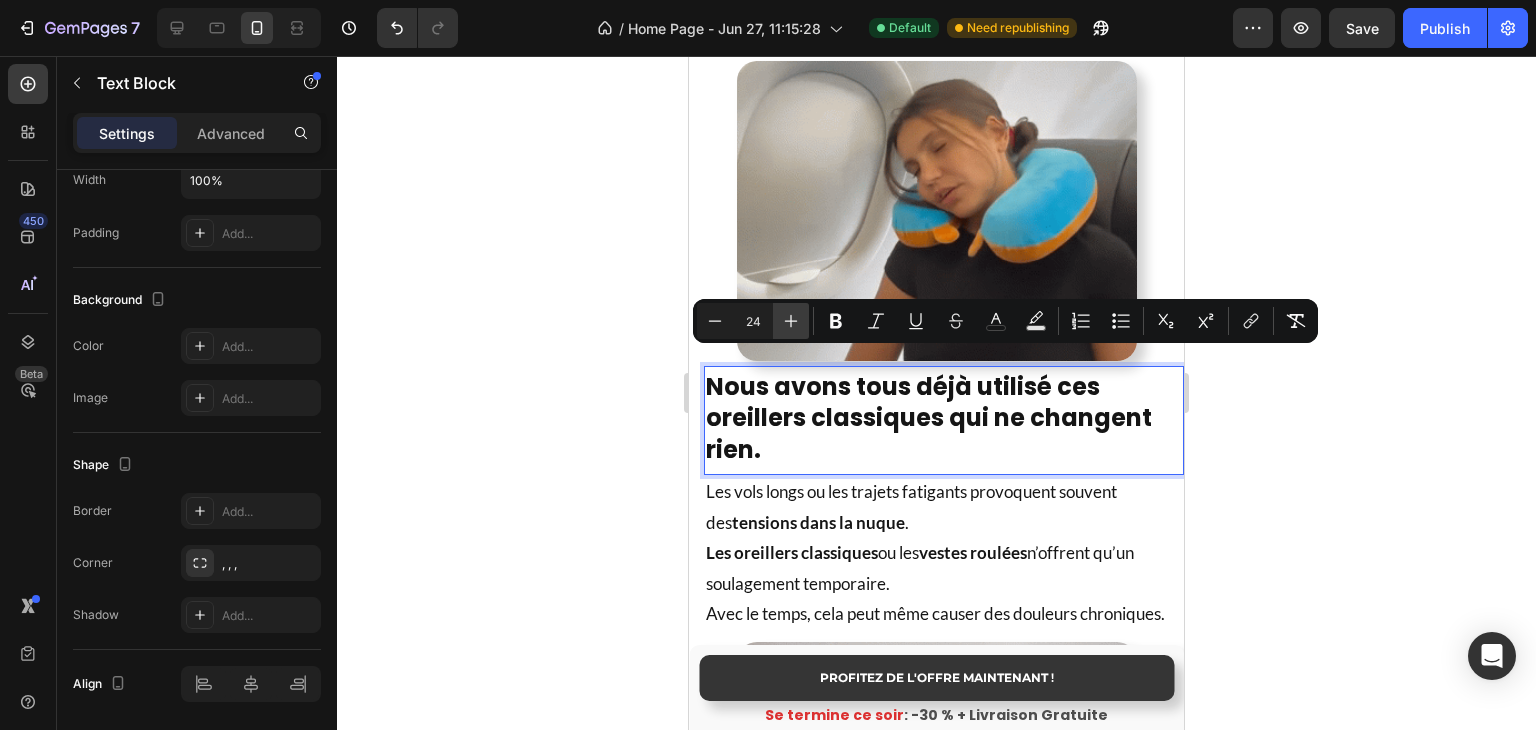 click on "Plus" at bounding box center (791, 321) 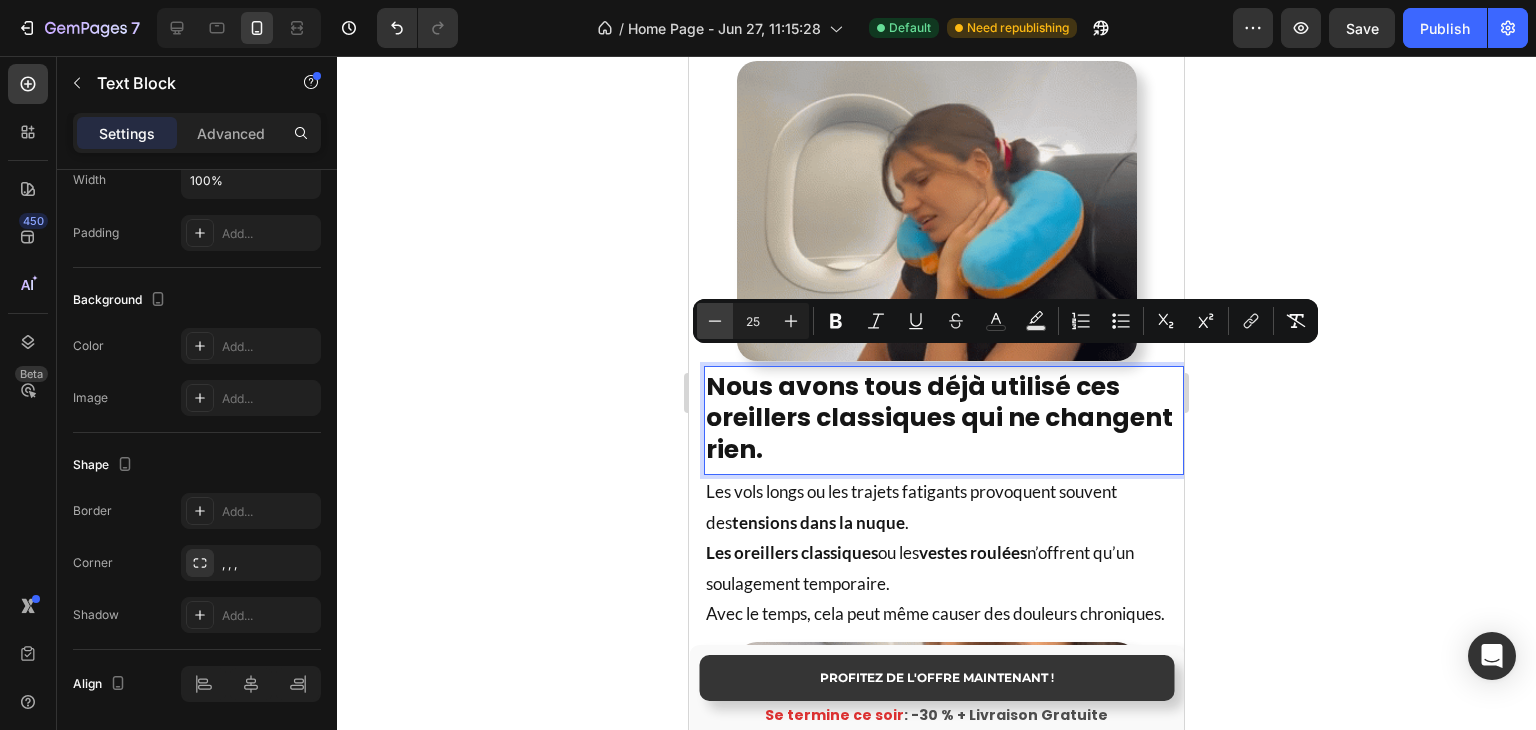 click 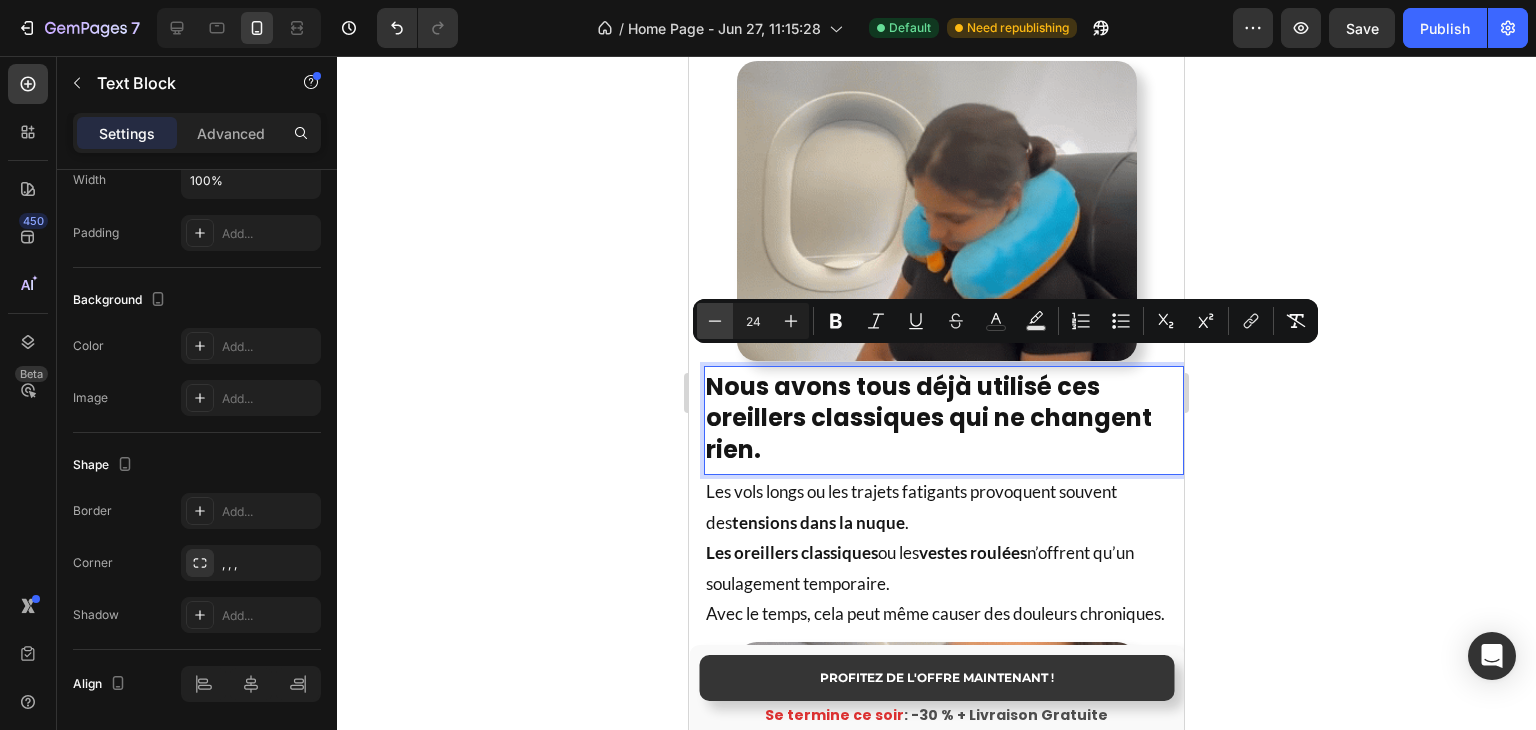 click 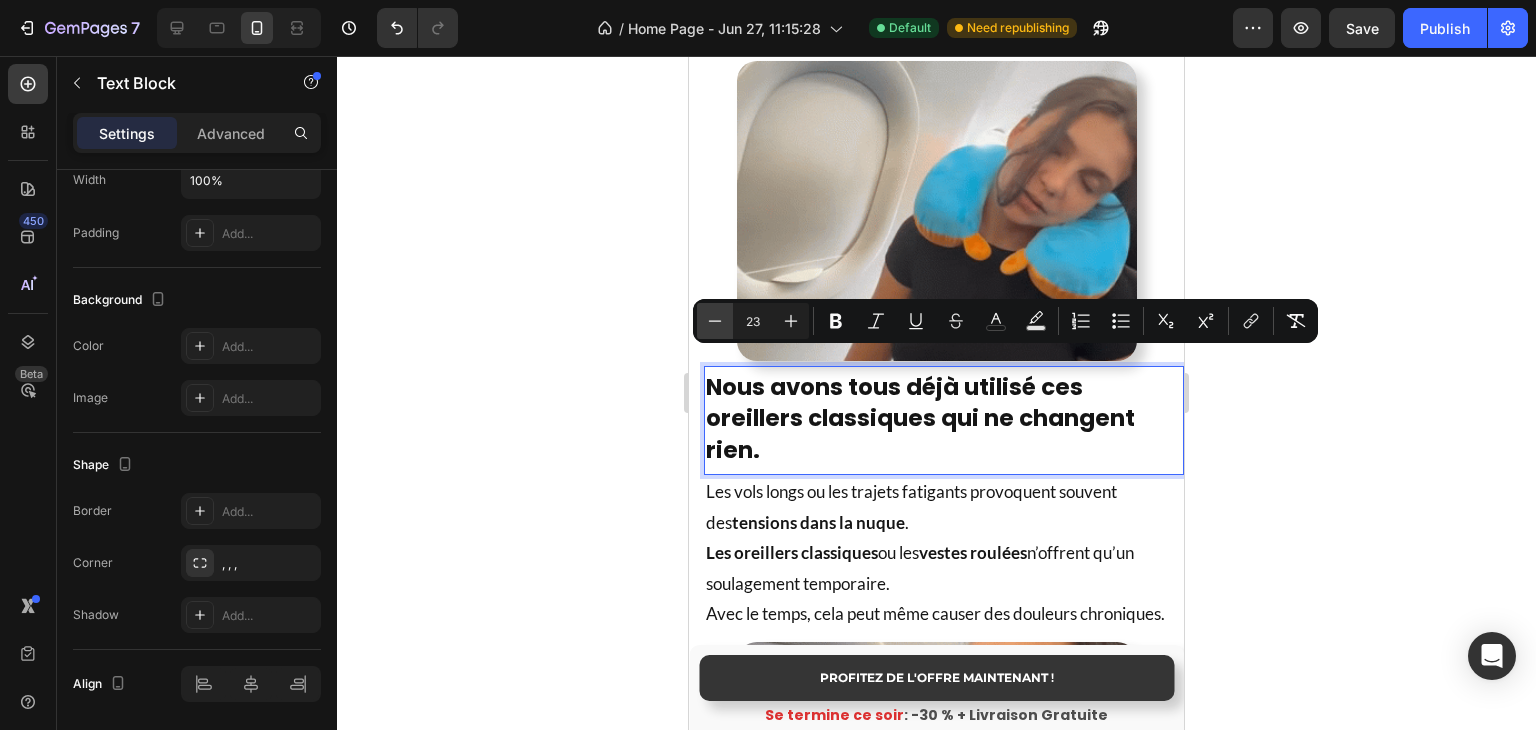 click 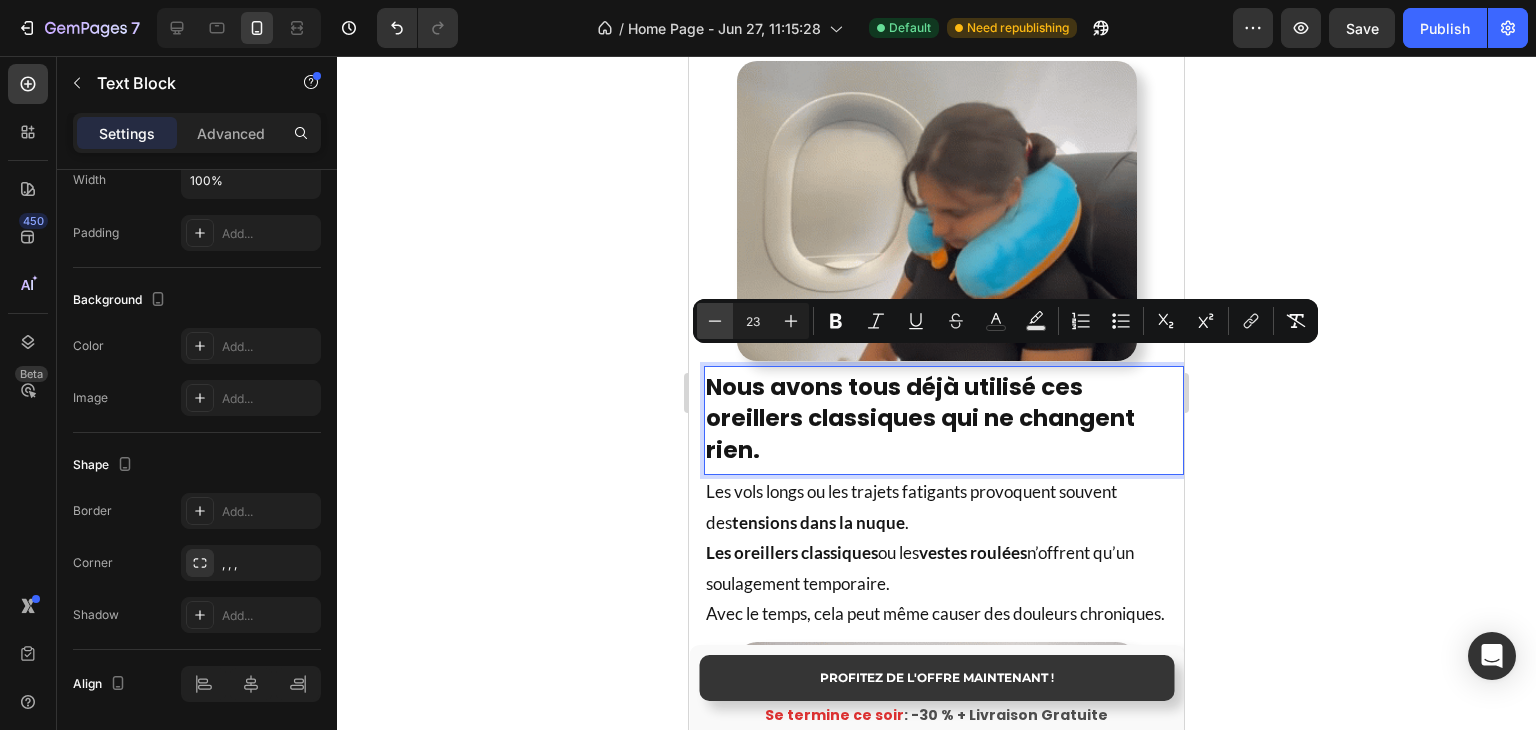 type on "22" 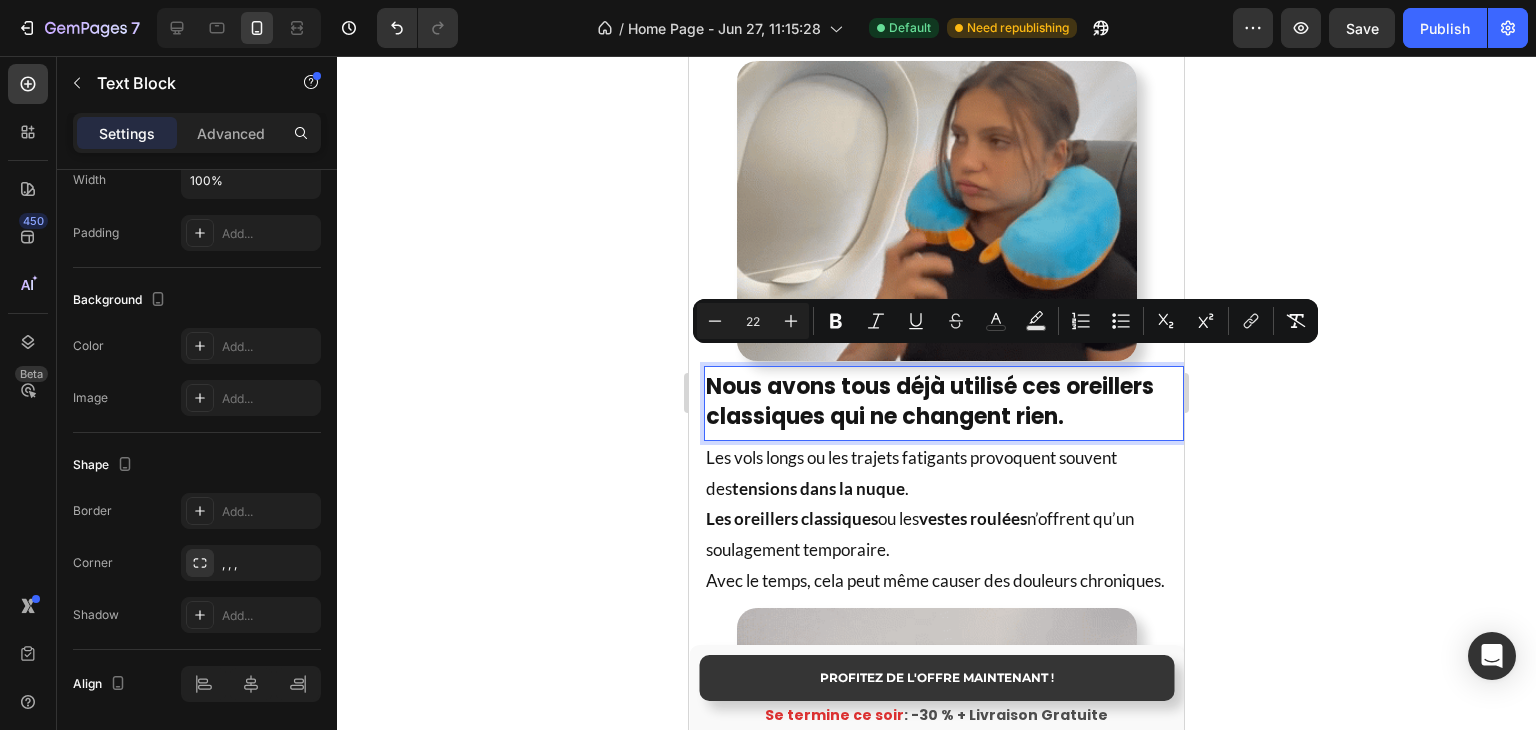 click on "Nous avons tous déjà utilisé ces oreillers classiques qui ne changent rien." at bounding box center (930, 402) 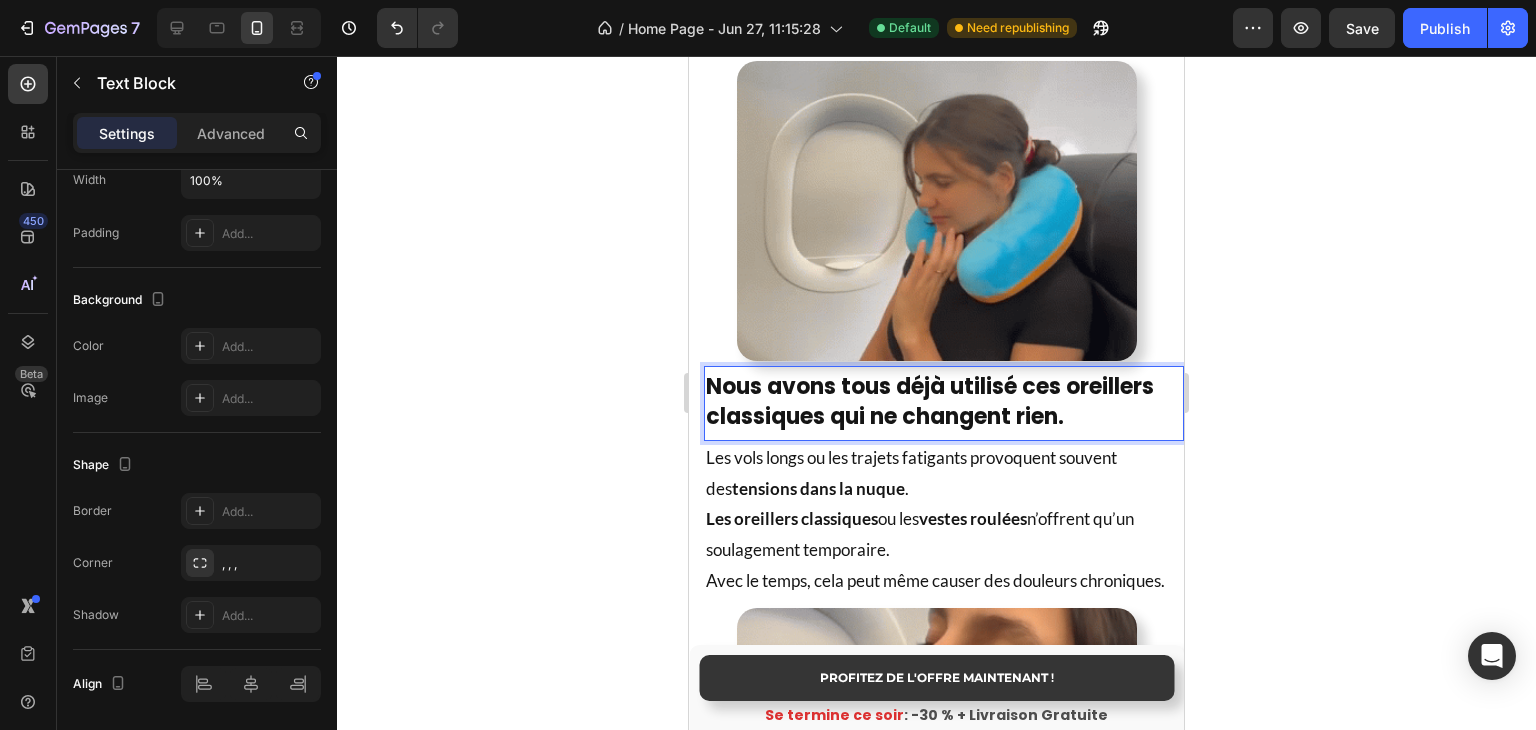 click on "Nous avons tous déjà utilisé ces oreillers classiques qui ne changent rien." at bounding box center [930, 402] 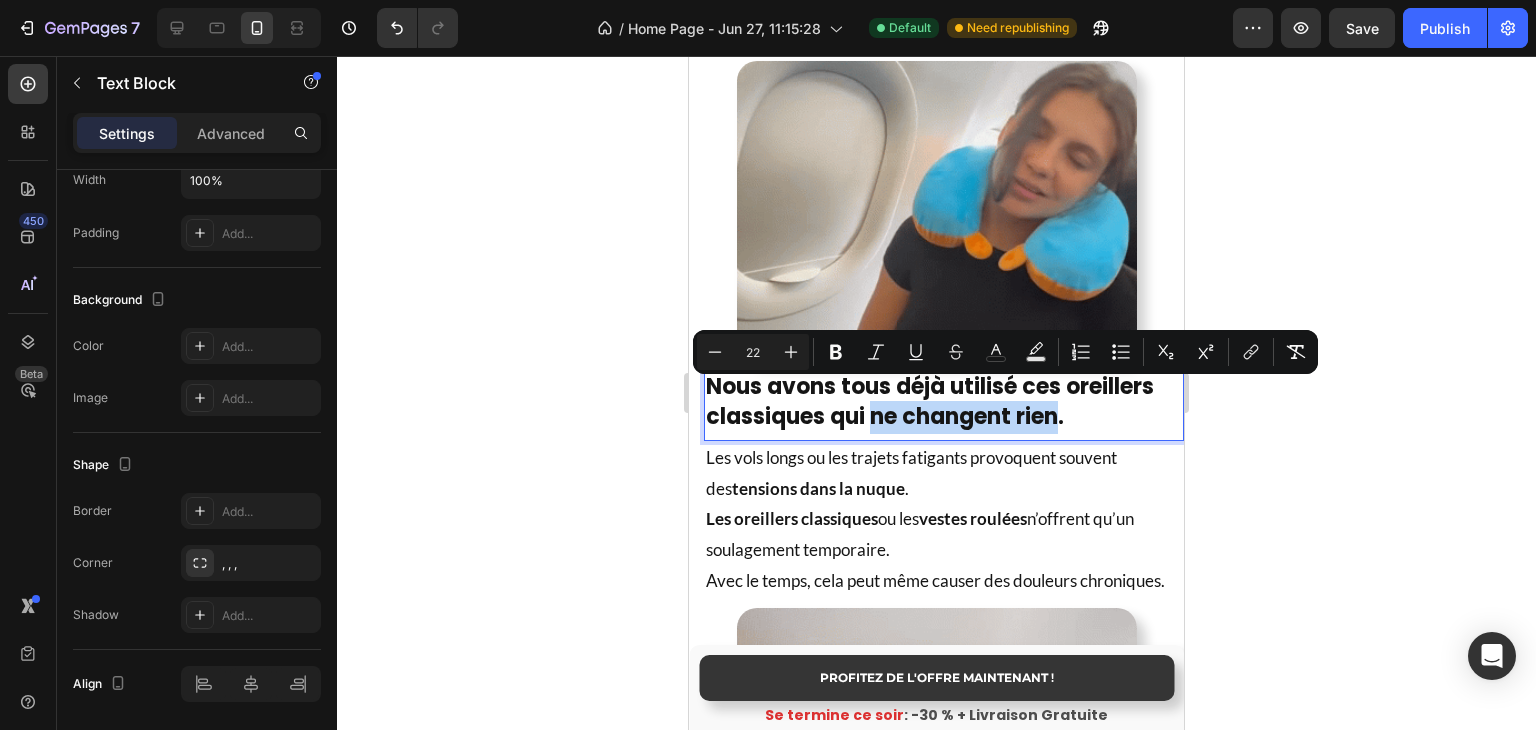 drag, startPoint x: 878, startPoint y: 398, endPoint x: 1059, endPoint y: 401, distance: 181.02486 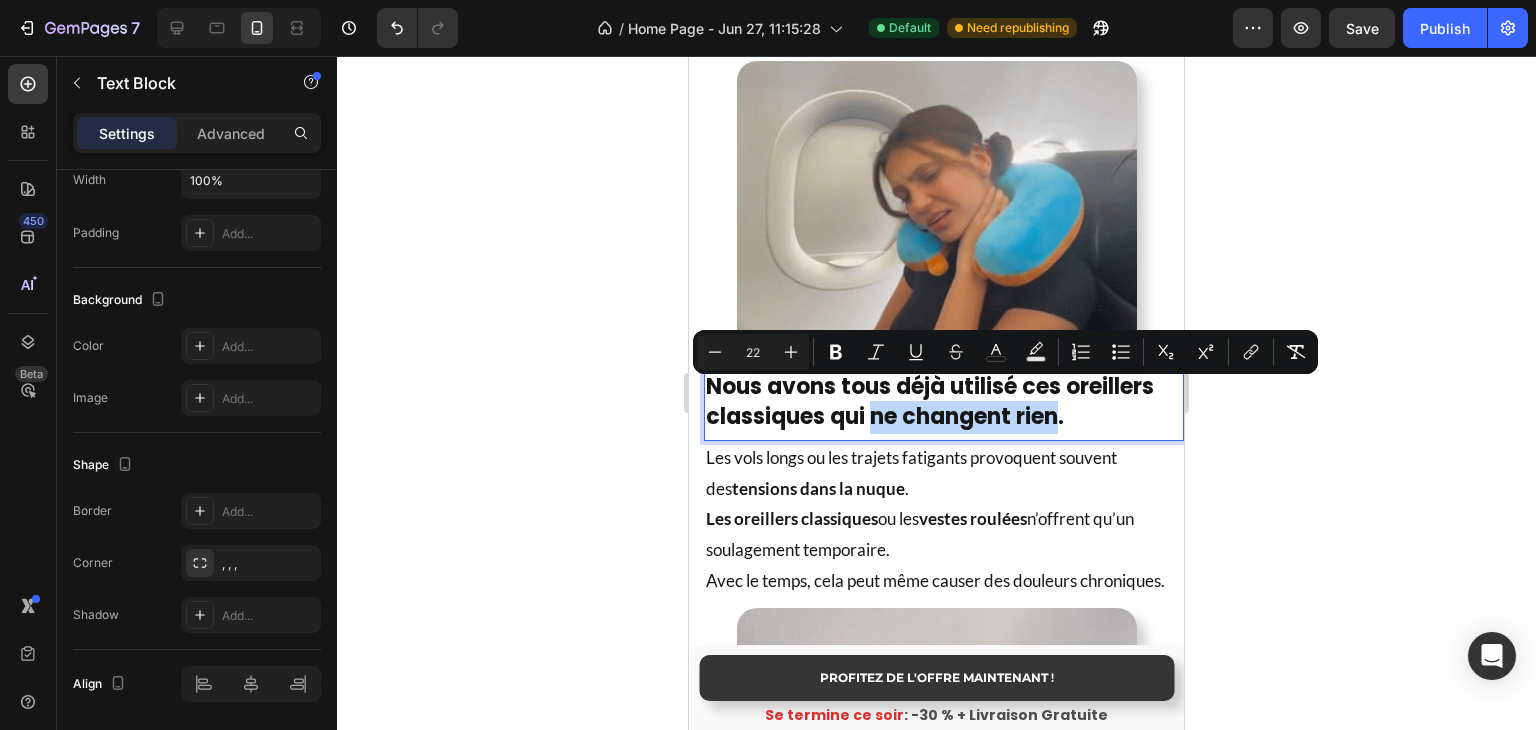 click on "Nous avons tous déjà utilisé ces oreillers classiques qui ne changent rien." at bounding box center (930, 402) 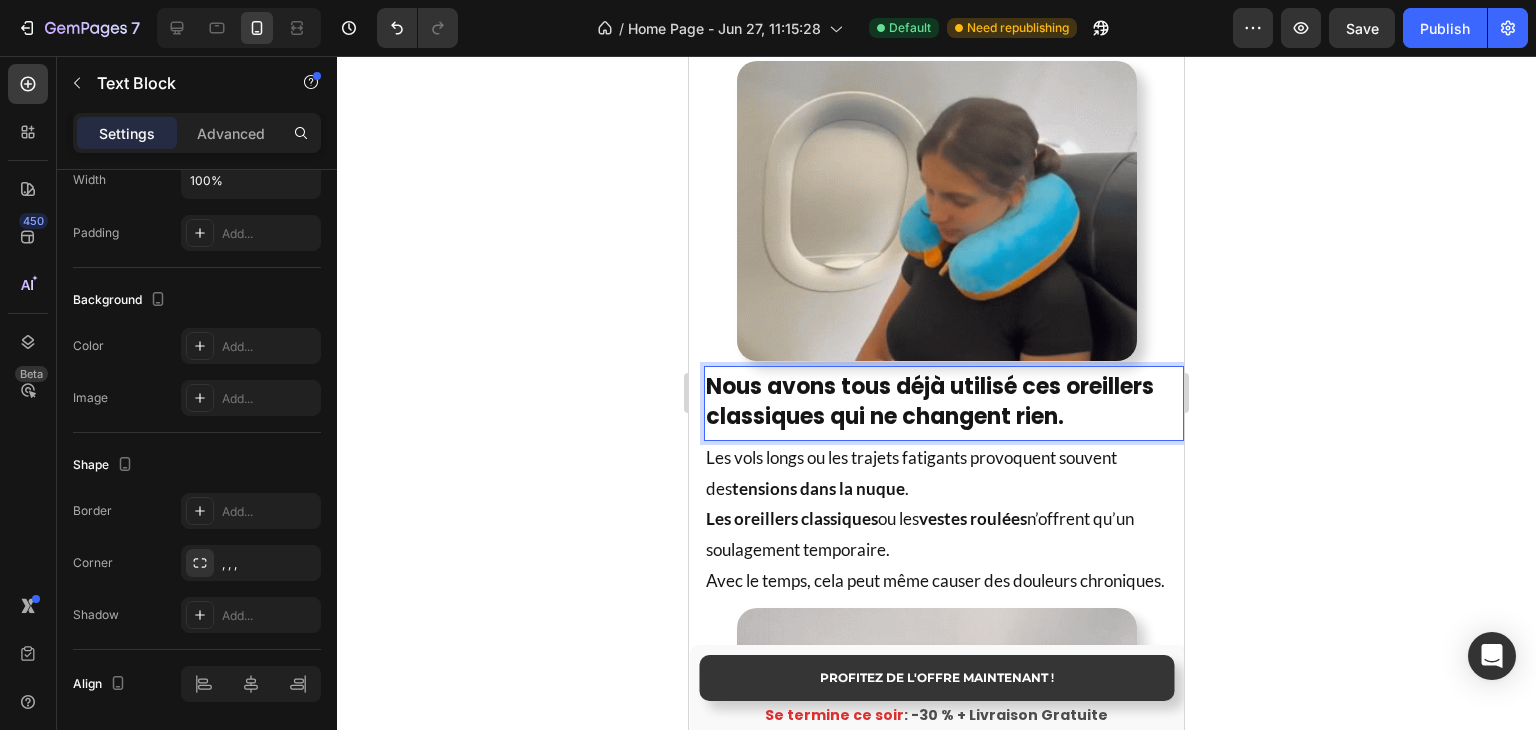 click on "Nous avons tous déjà utilisé ces oreillers classiques qui ne changent rien." at bounding box center (930, 402) 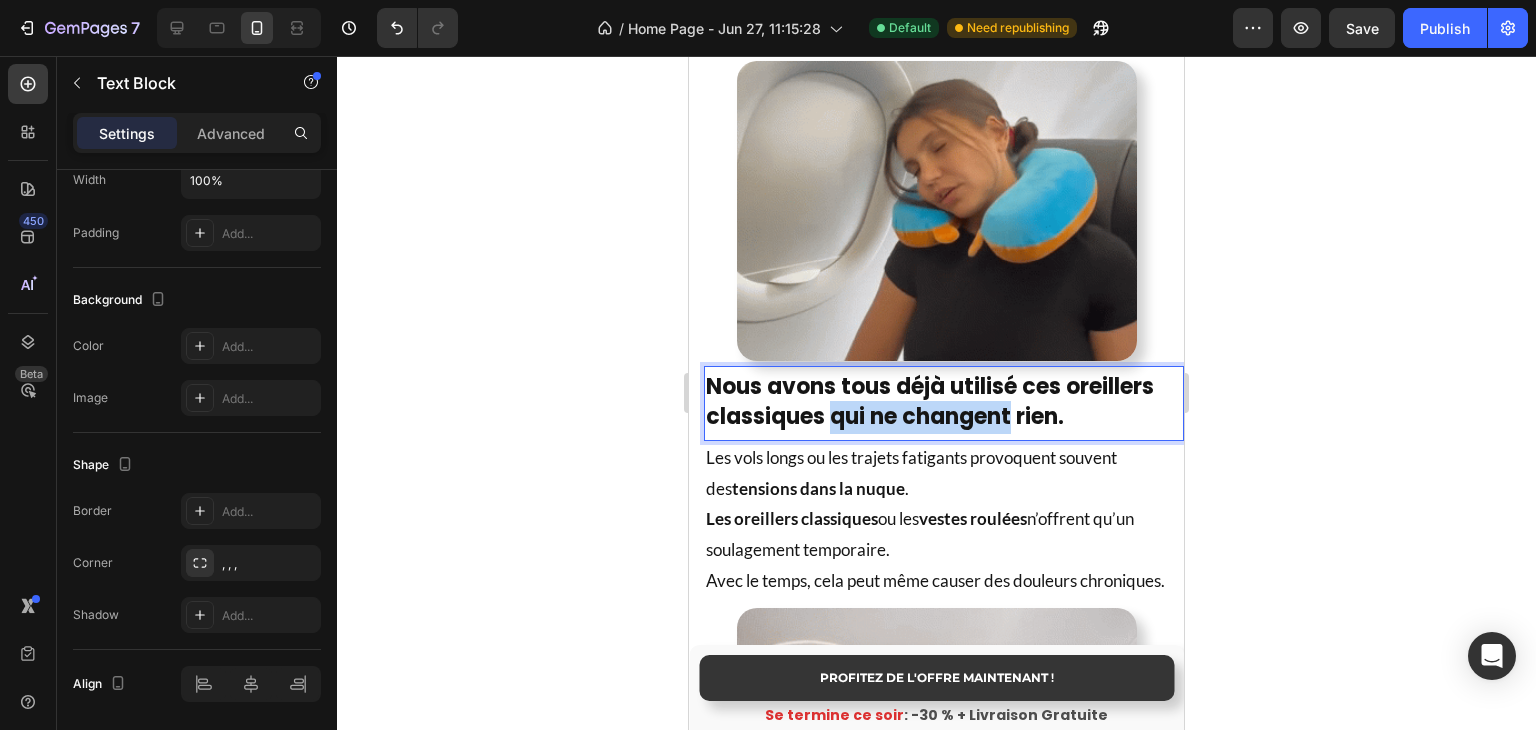drag, startPoint x: 836, startPoint y: 396, endPoint x: 1004, endPoint y: 399, distance: 168.02678 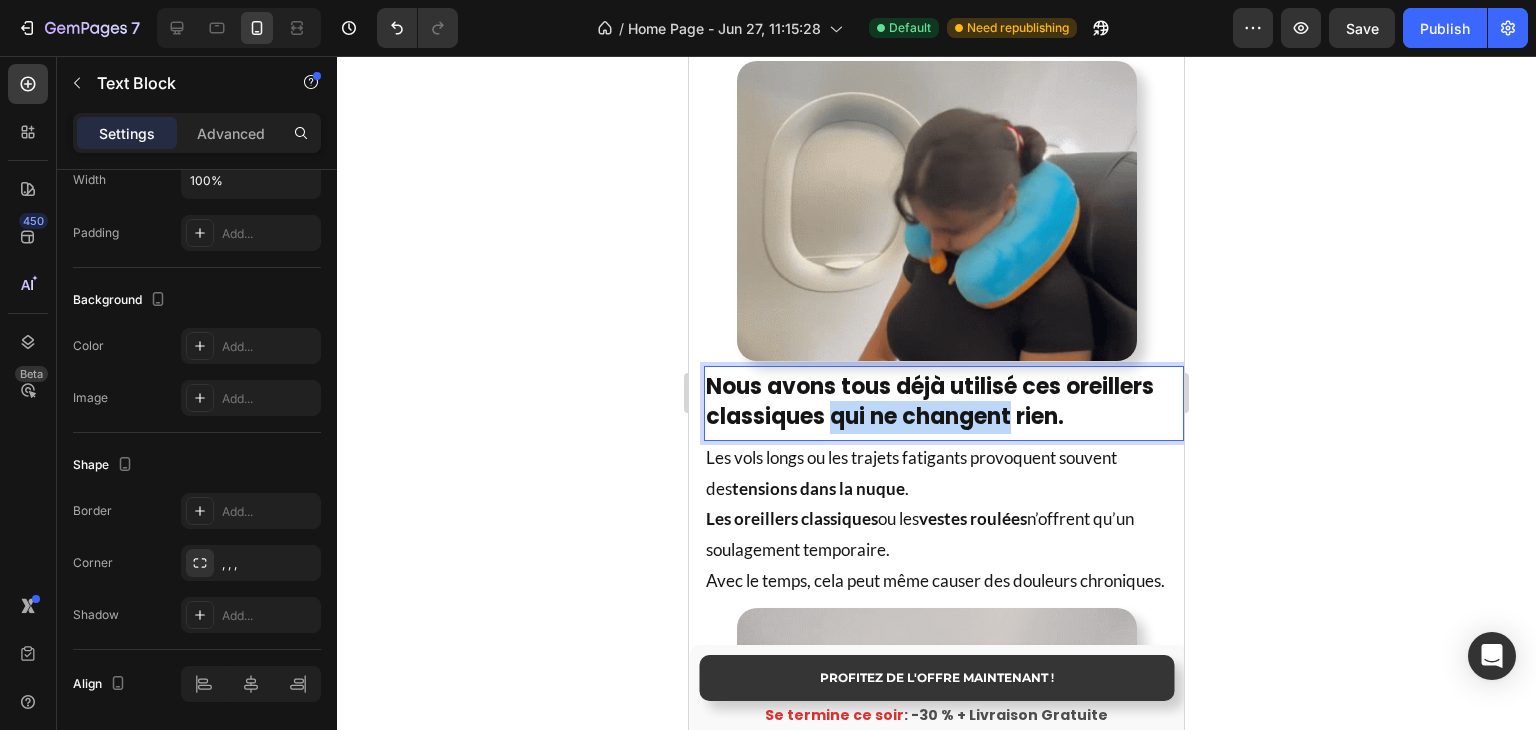 click on "Nous avons tous déjà utilisé ces oreillers classiques qui ne changent rien." at bounding box center (930, 402) 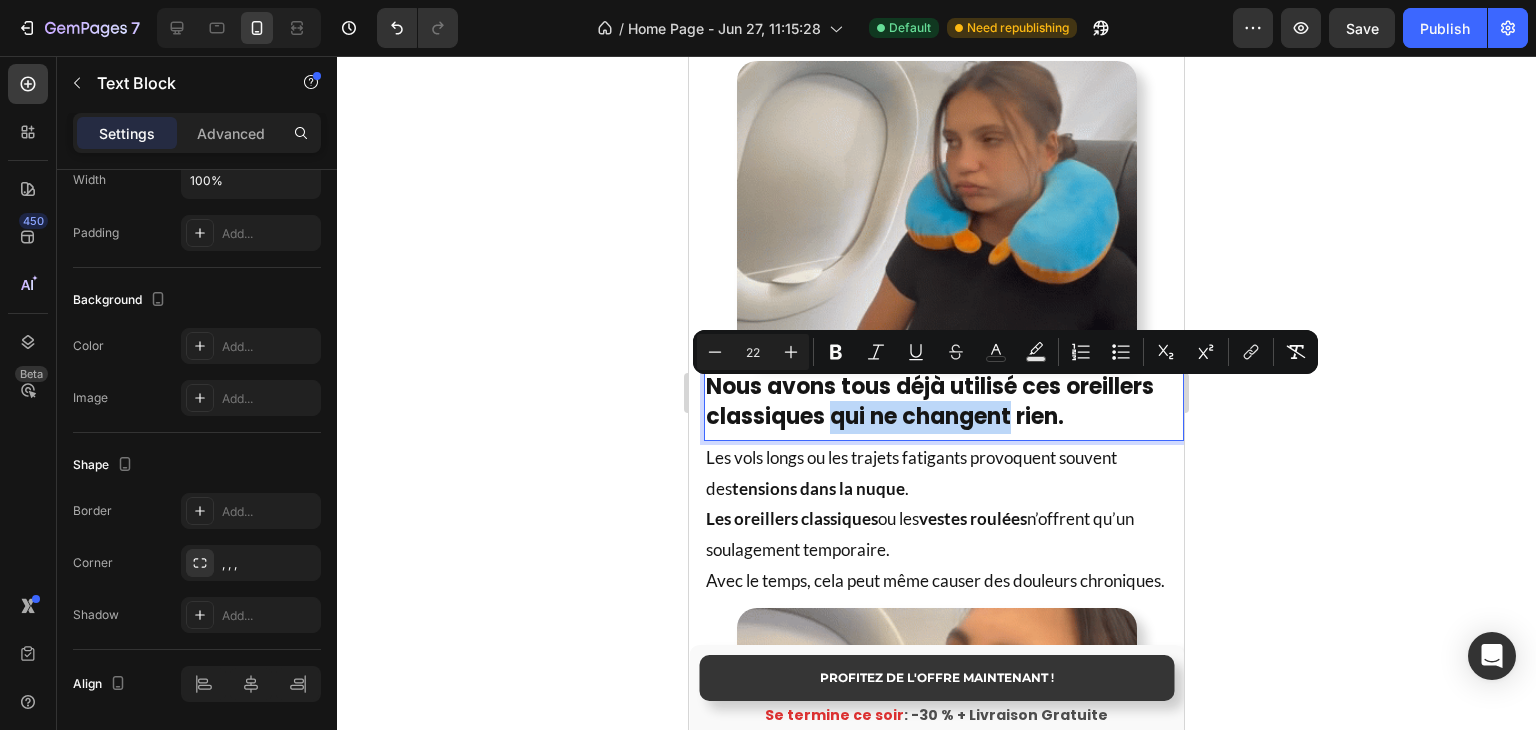 click on "Nous avons tous déjà utilisé ces oreillers classiques qui ne changent rien." at bounding box center [930, 402] 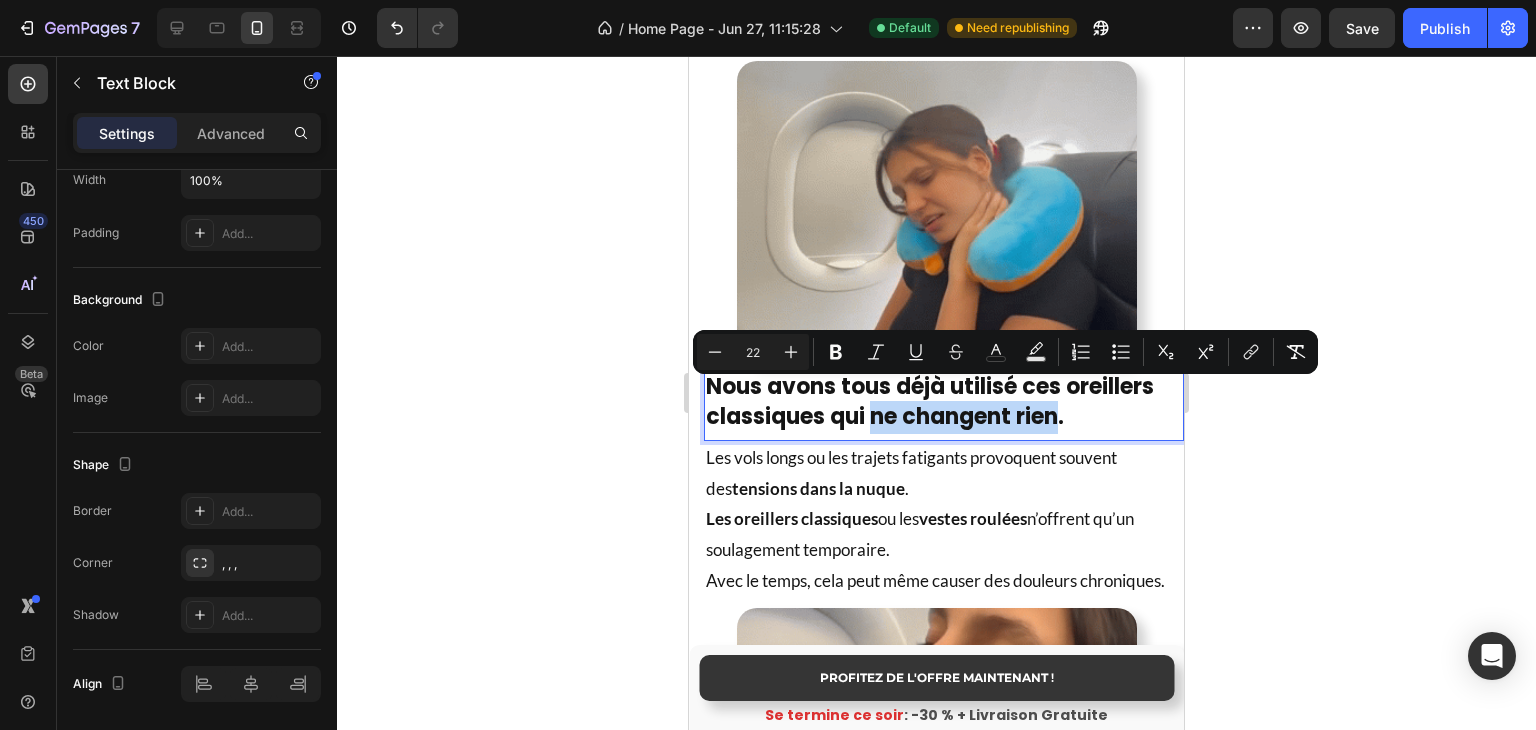 drag, startPoint x: 880, startPoint y: 401, endPoint x: 991, endPoint y: 400, distance: 111.0045 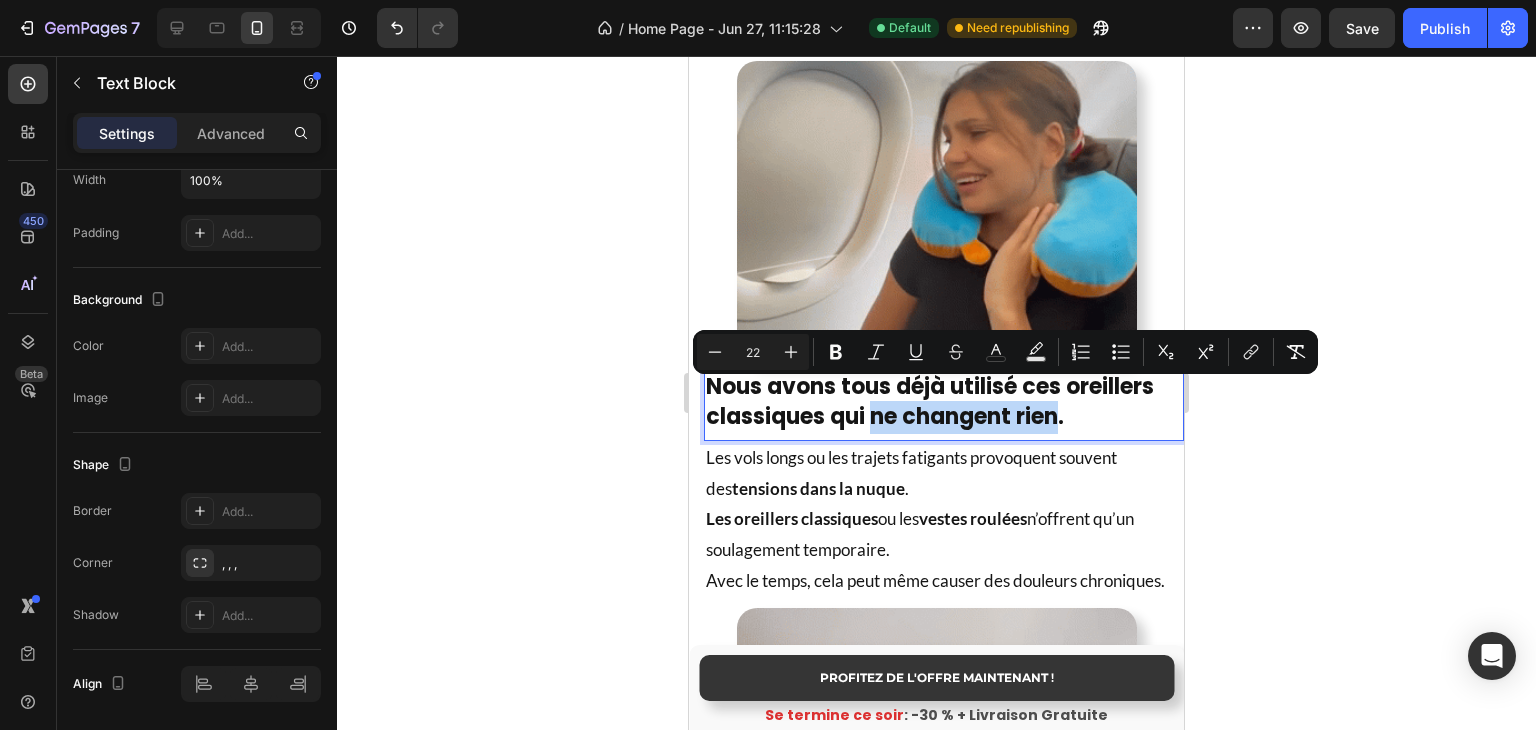 click on "Nous avons tous déjà utilisé ces oreillers classiques qui ne changent rien." at bounding box center [930, 402] 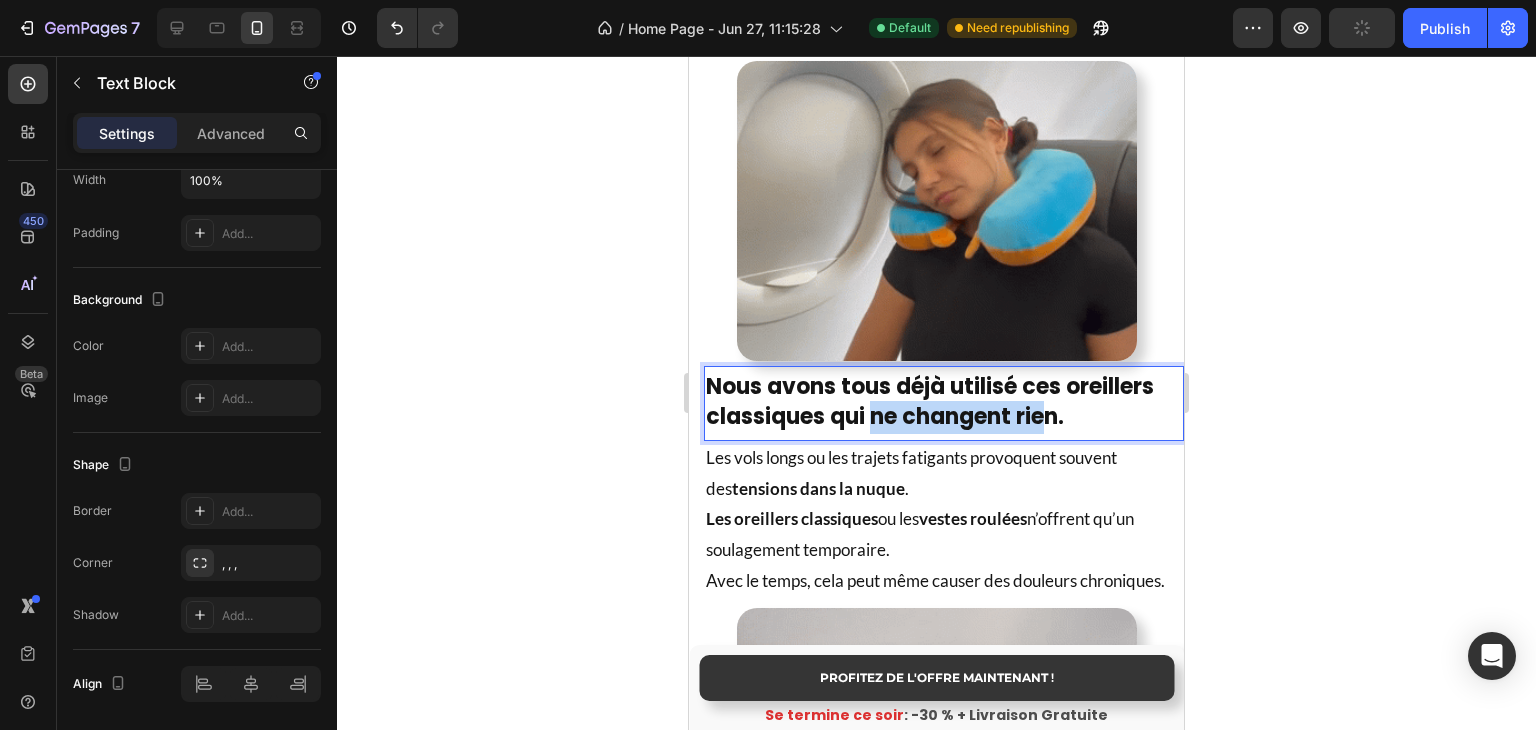 drag, startPoint x: 991, startPoint y: 400, endPoint x: 907, endPoint y: 404, distance: 84.095184 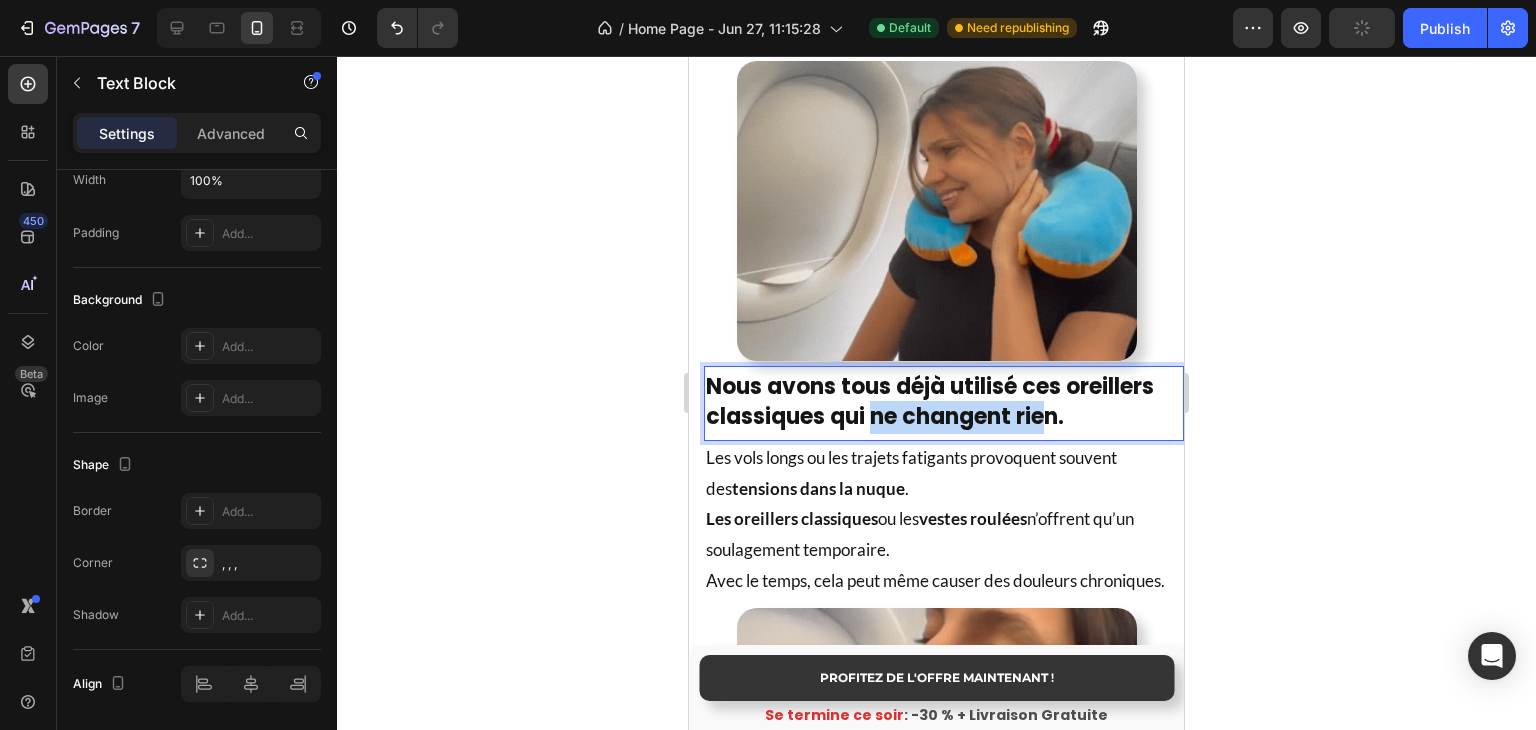 click on "Nous avons tous déjà utilisé ces oreillers classiques qui ne changent rien." at bounding box center [930, 402] 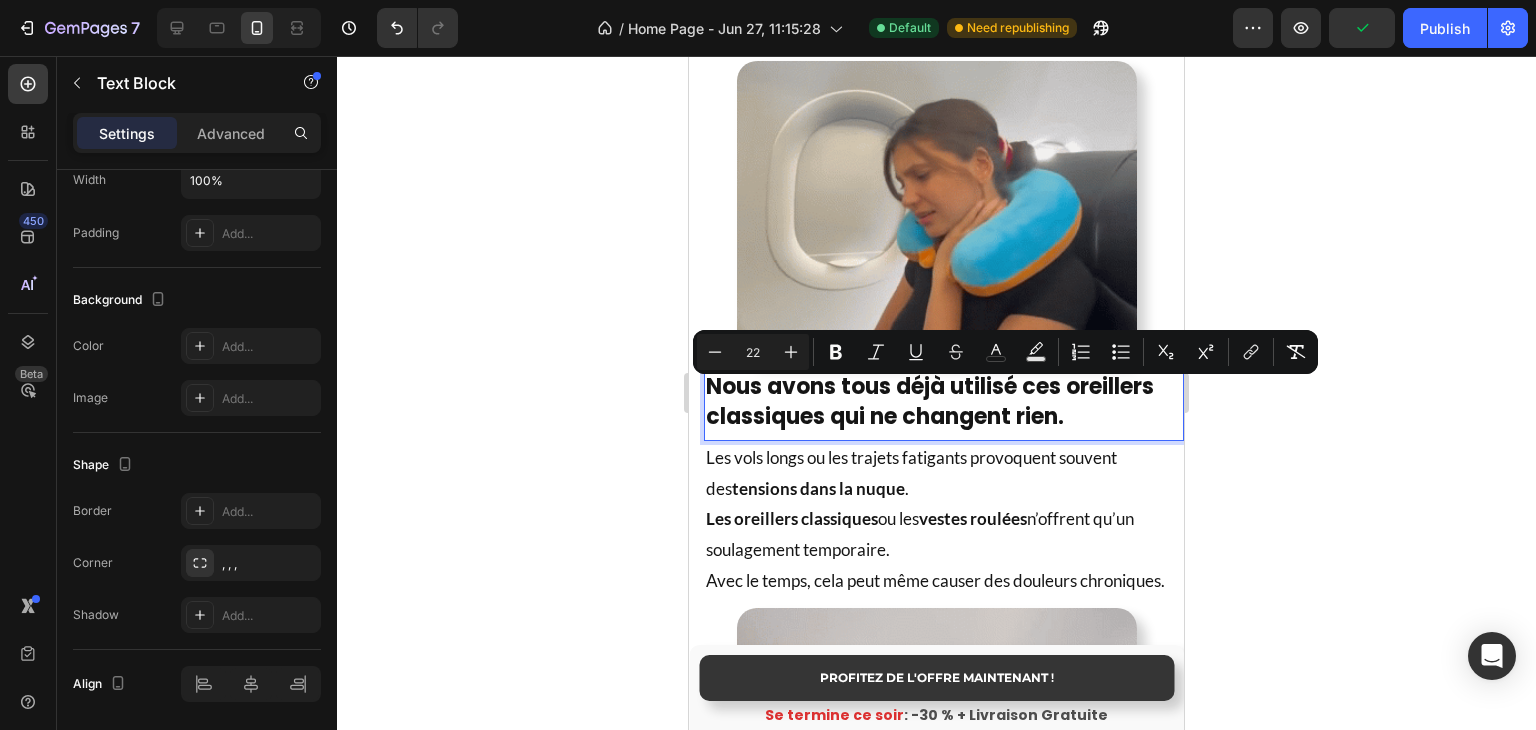 click on "Nous avons tous déjà utilisé ces oreillers classiques qui ne changent rien." at bounding box center [930, 402] 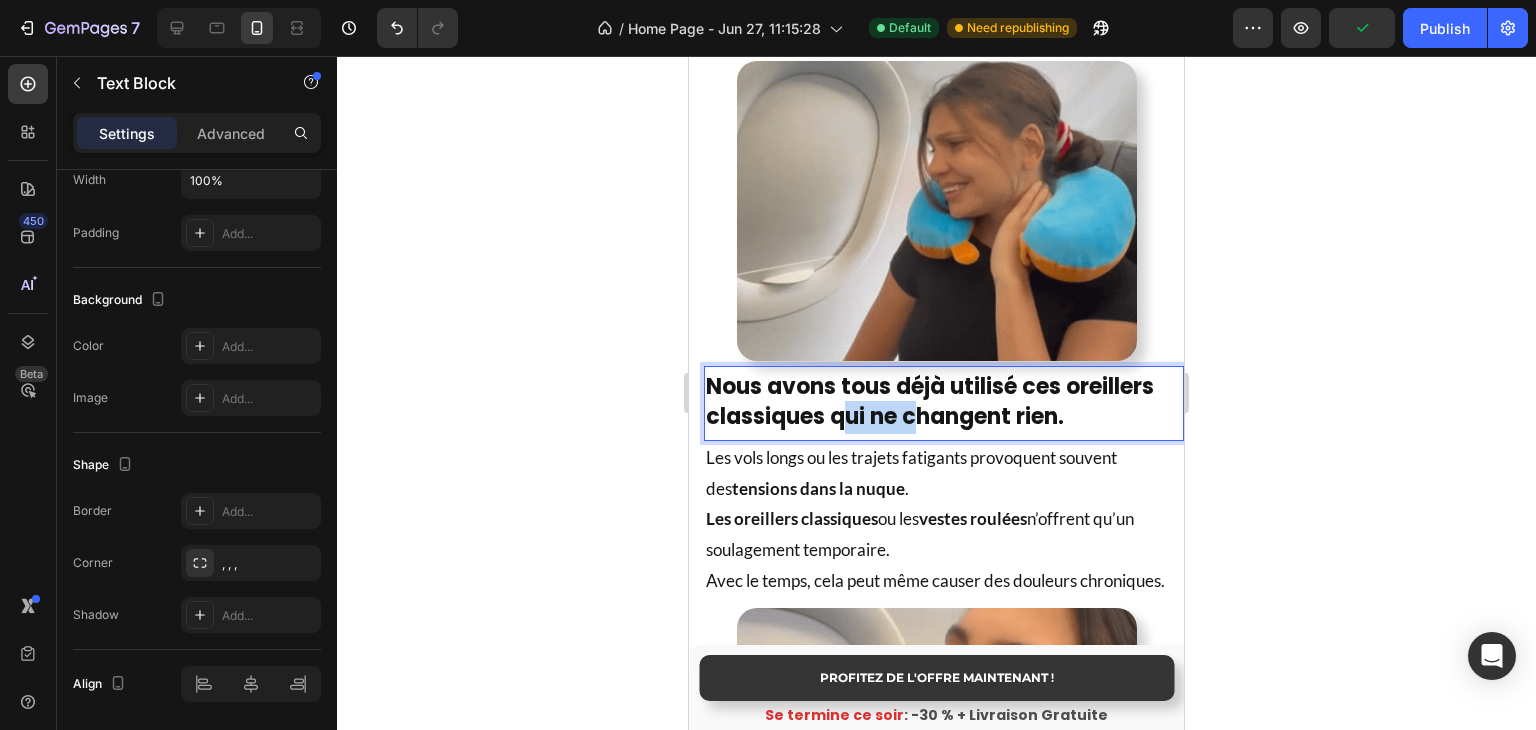 drag, startPoint x: 840, startPoint y: 407, endPoint x: 918, endPoint y: 403, distance: 78.10249 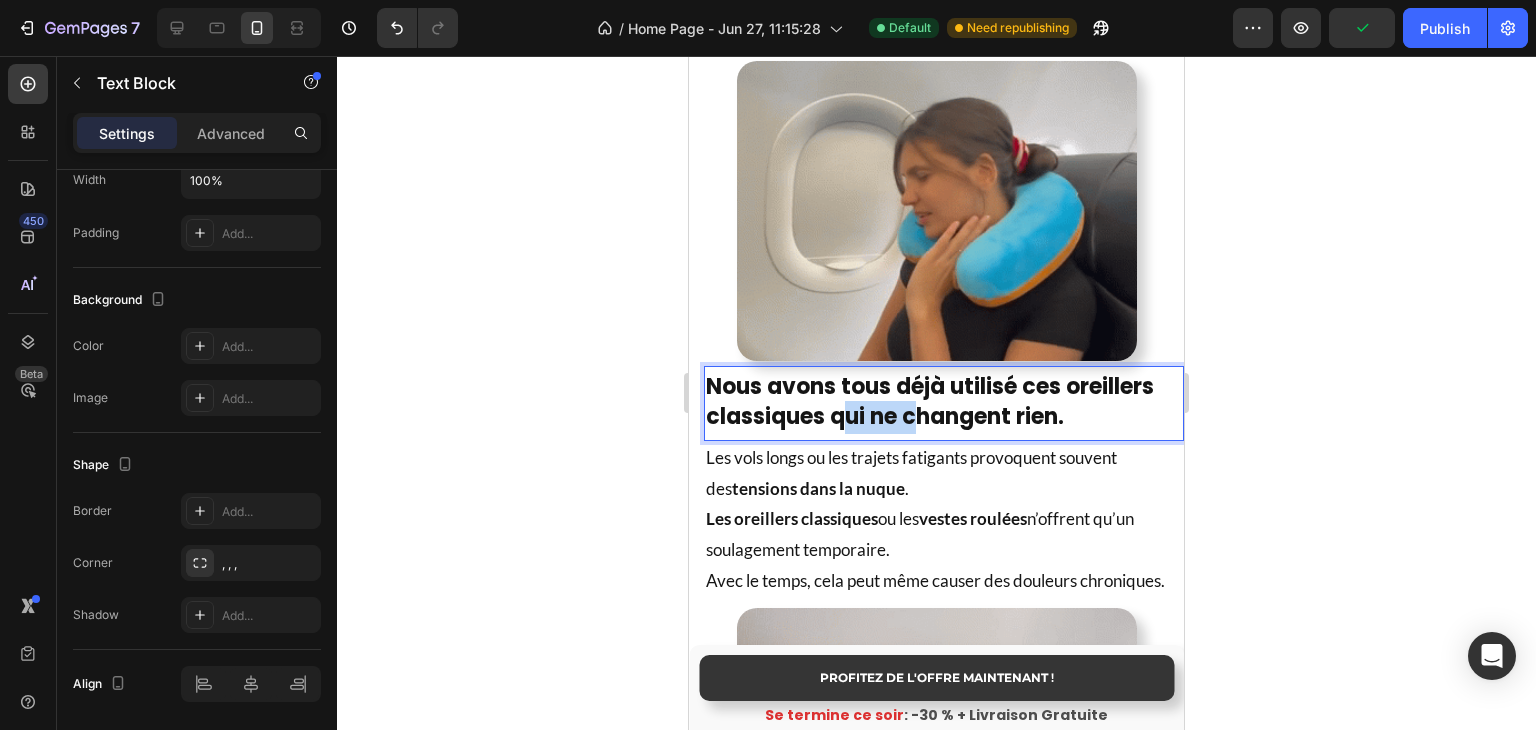 click on "Nous avons tous déjà utilisé ces oreillers classiques qui ne changent rien." at bounding box center (930, 402) 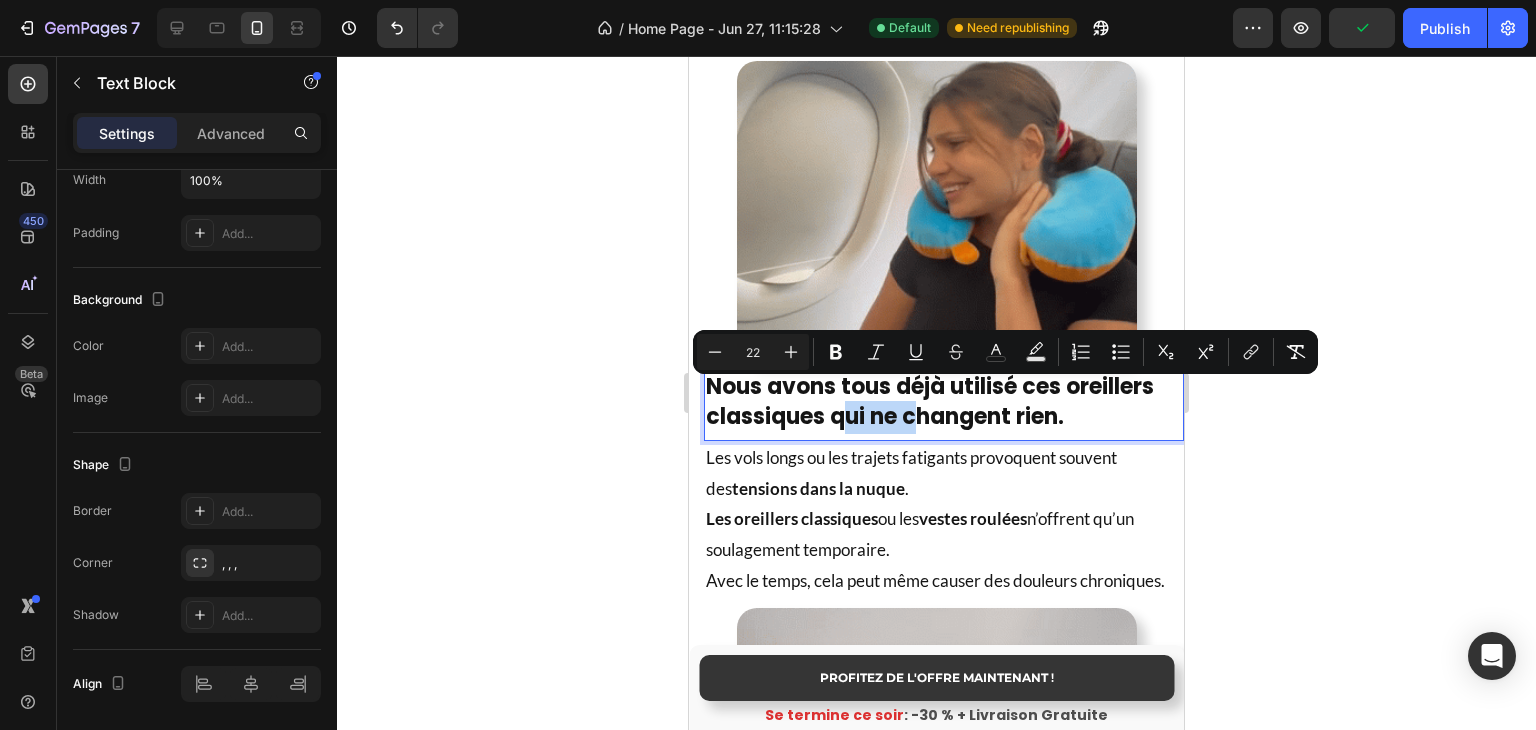 click on "Nous avons tous déjà utilisé ces oreillers classiques qui ne changent rien." at bounding box center [930, 402] 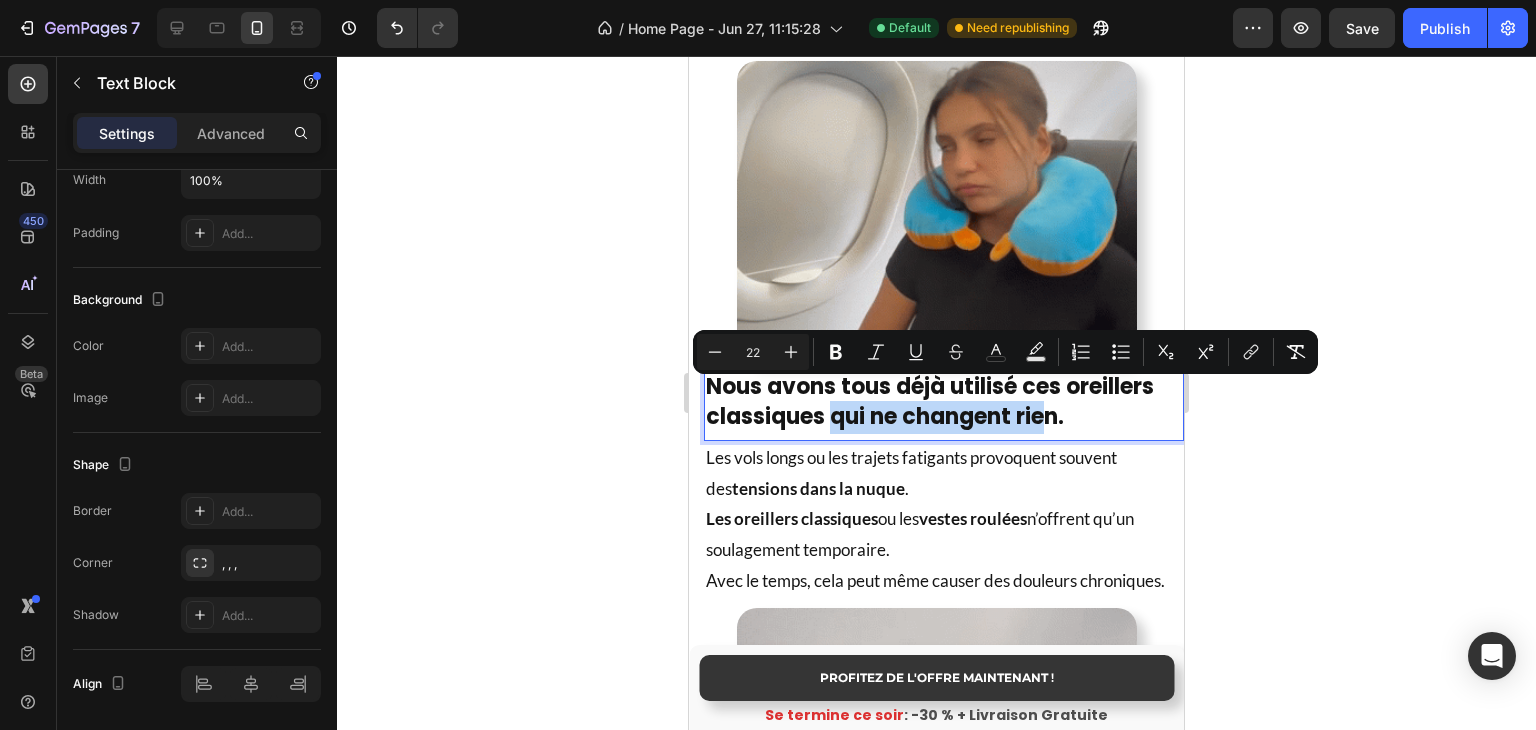drag, startPoint x: 839, startPoint y: 404, endPoint x: 1054, endPoint y: 392, distance: 215.33463 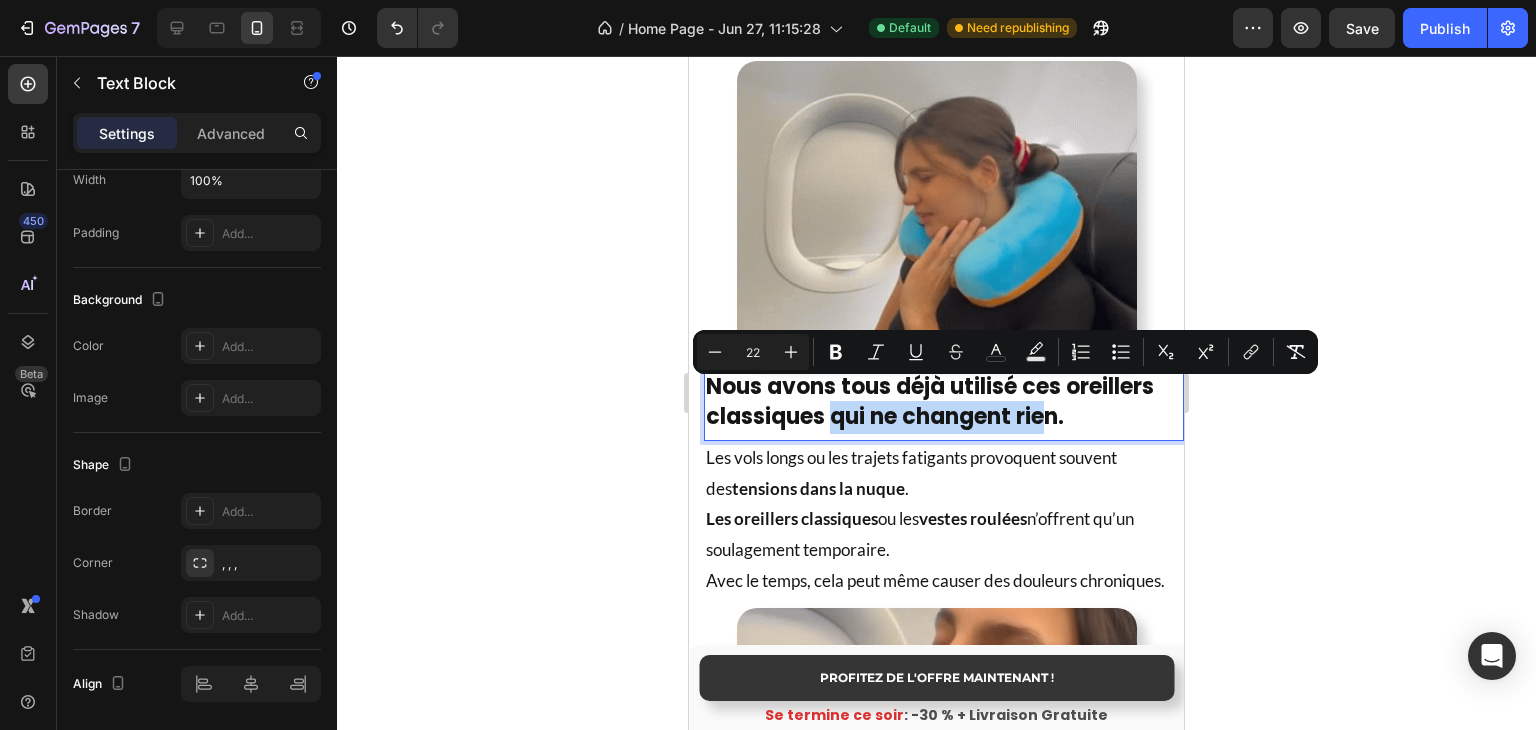 click on "Nous avons tous déjà utilisé ces oreillers classiques qui ne changent rien." at bounding box center (930, 402) 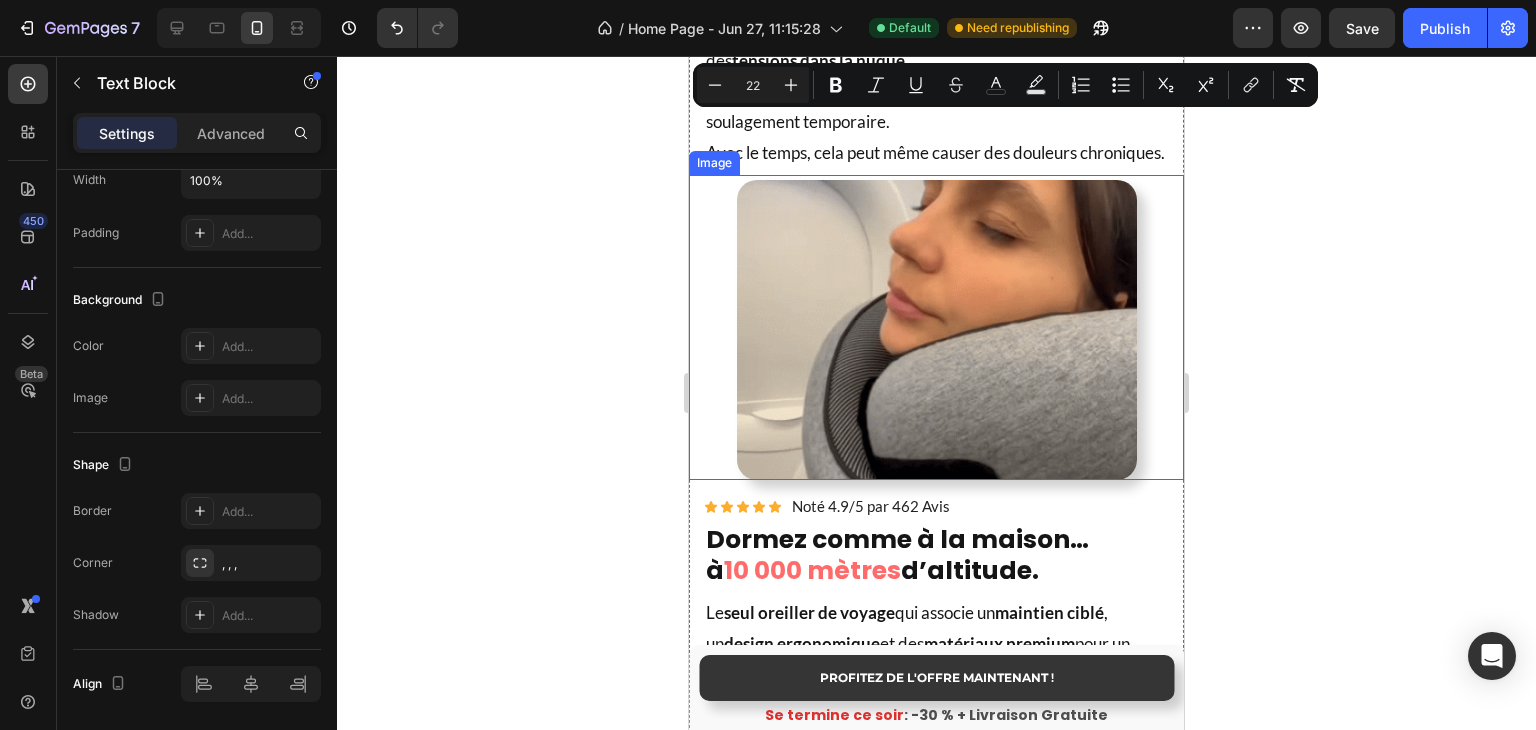 scroll, scrollTop: 1924, scrollLeft: 0, axis: vertical 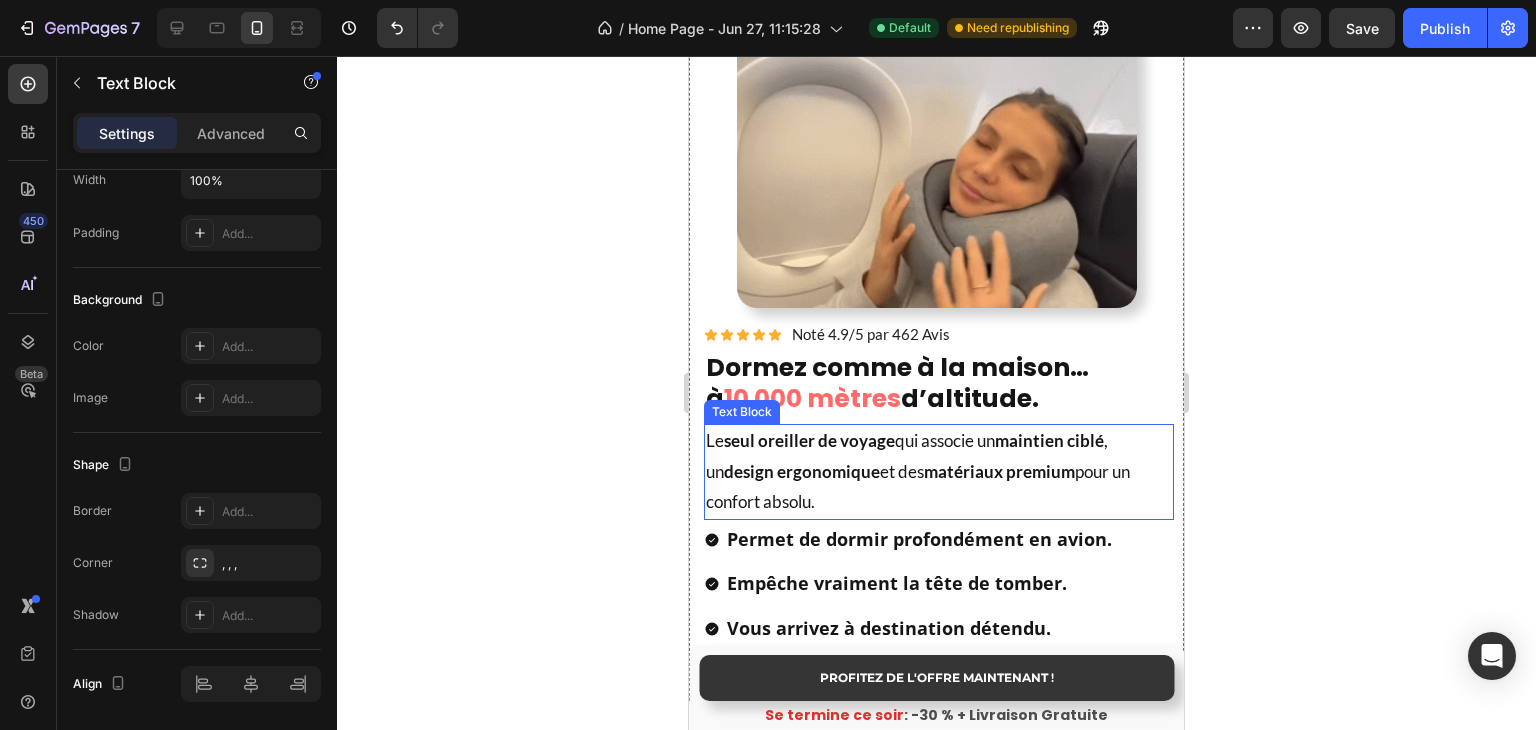 click on "10 000 mètres" at bounding box center [812, 398] 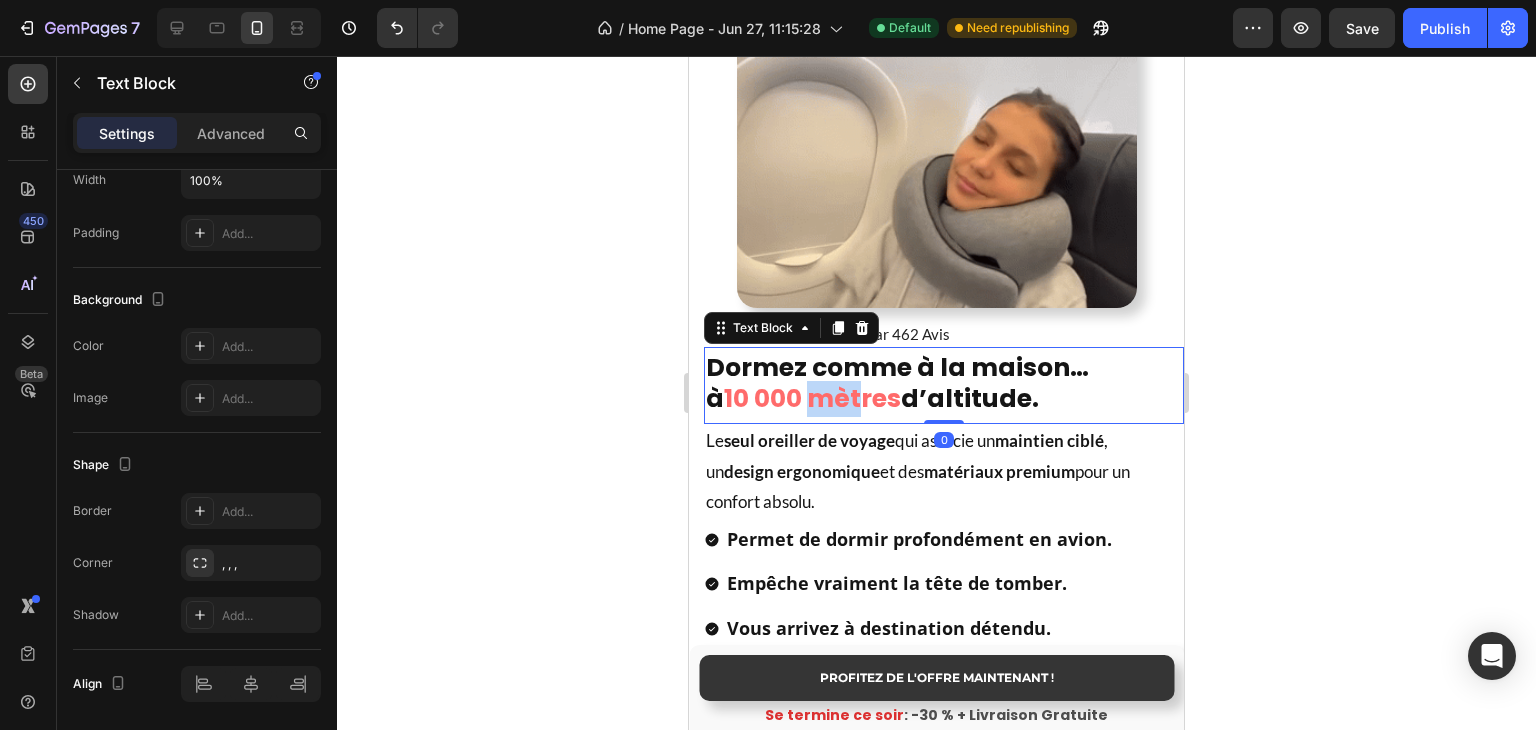 click on "10 000 mètres" at bounding box center [812, 398] 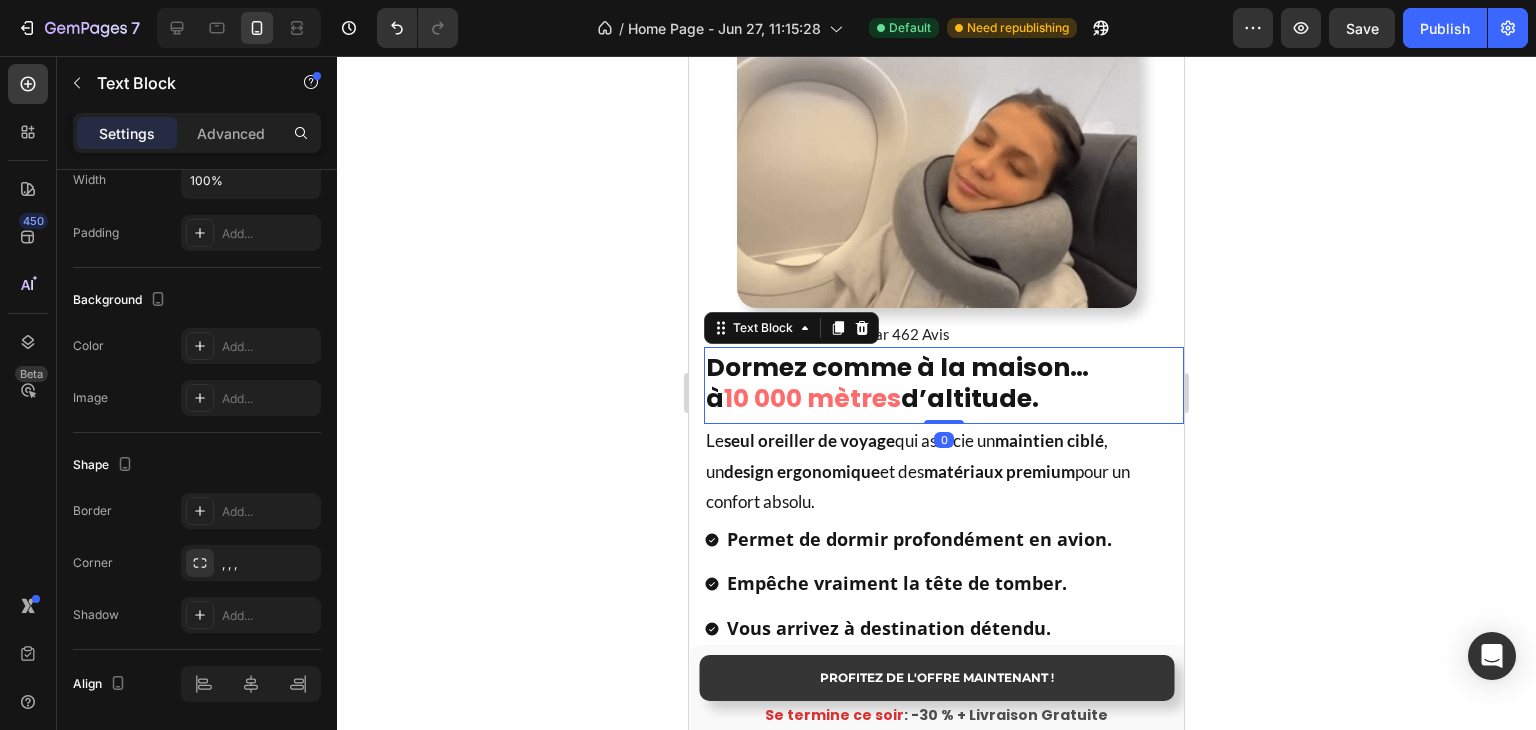 click 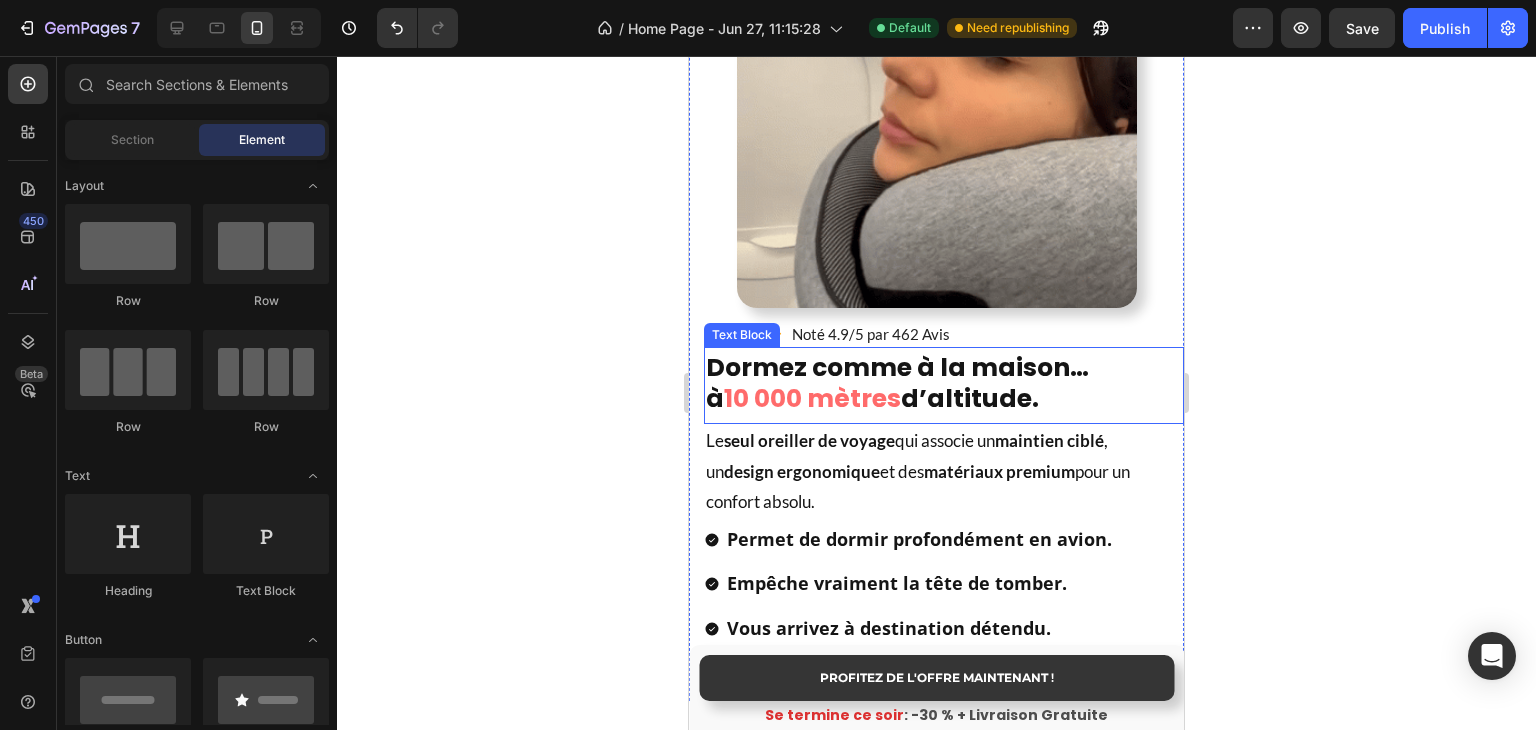 click on "10 000 mètres" at bounding box center [812, 398] 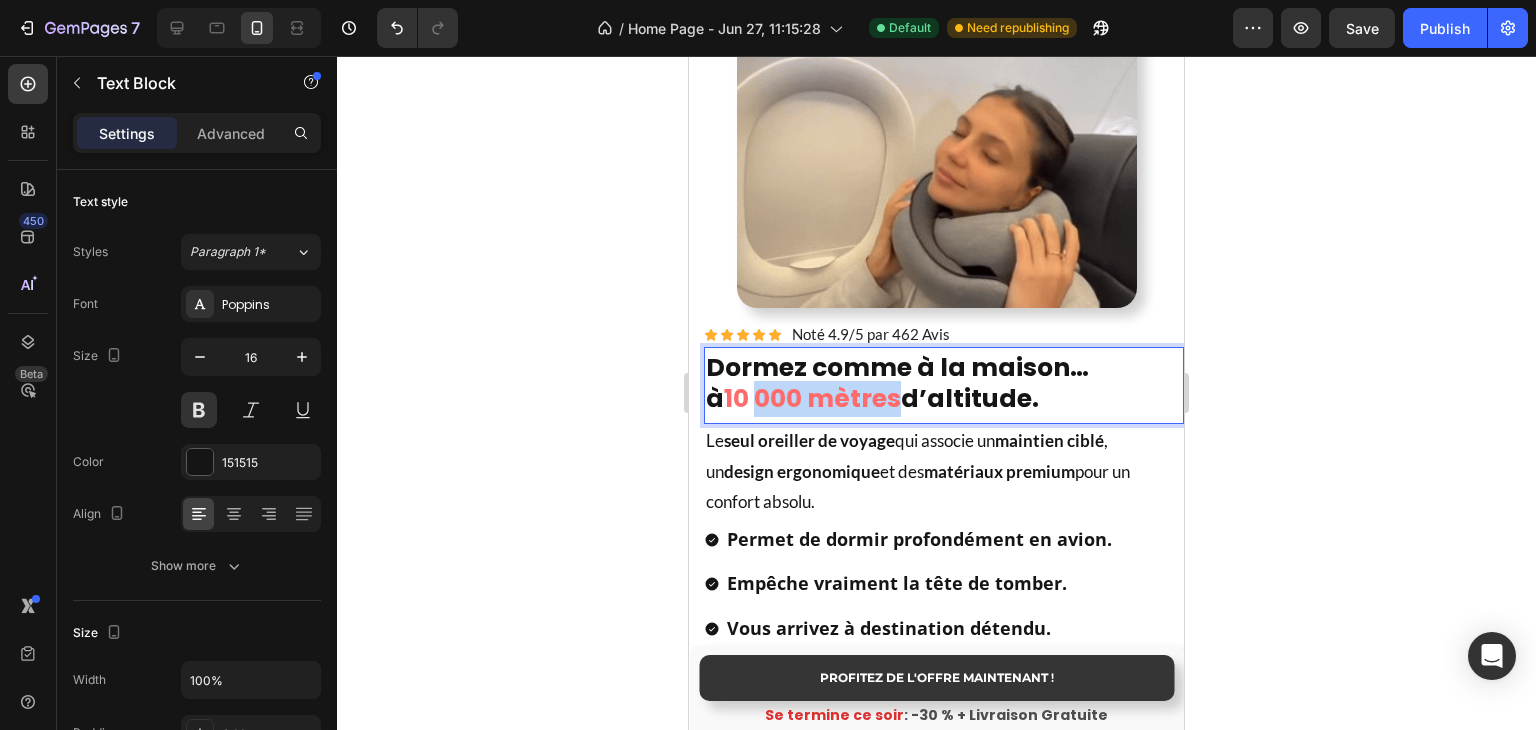 drag, startPoint x: 796, startPoint y: 406, endPoint x: 853, endPoint y: 409, distance: 57.07889 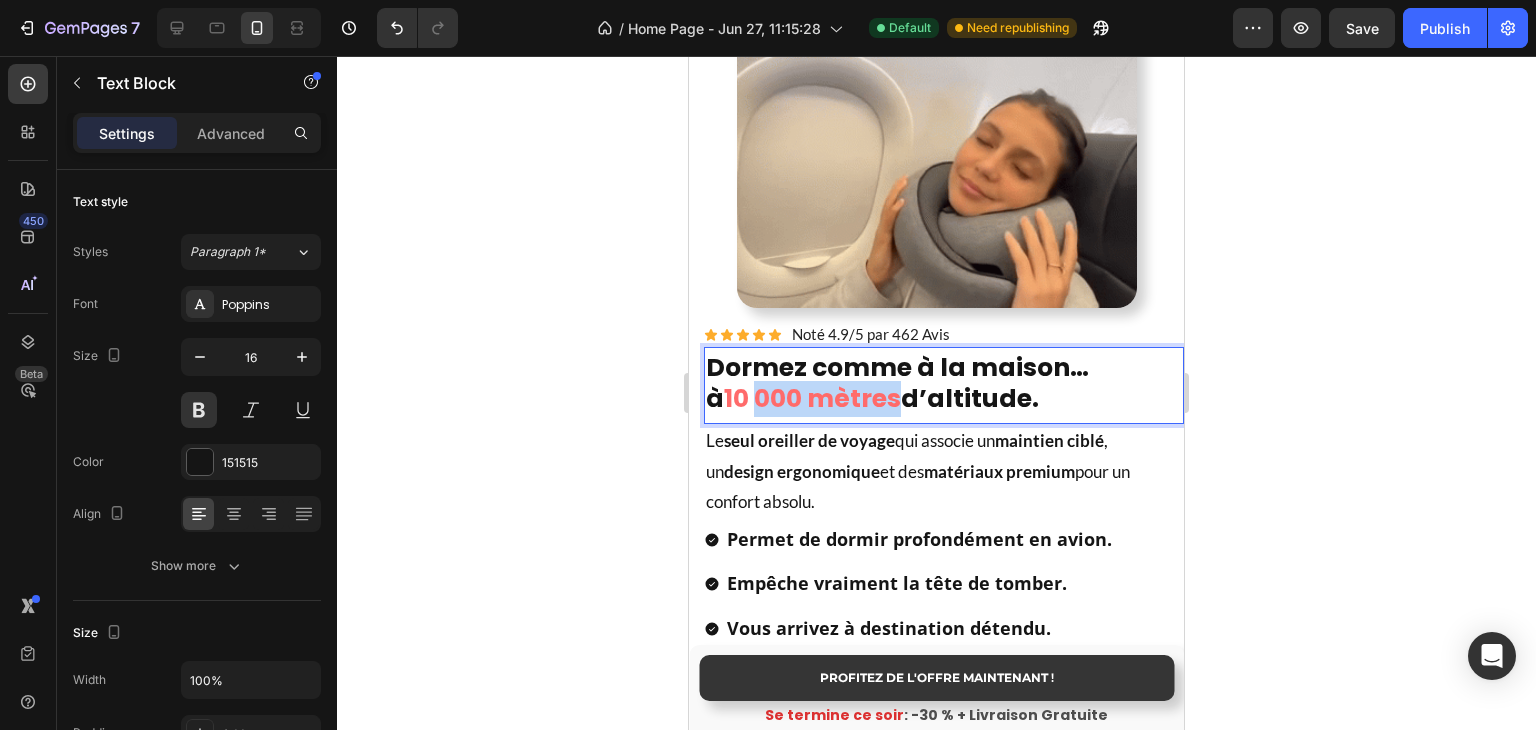 click on "10 000 mètres" at bounding box center (812, 398) 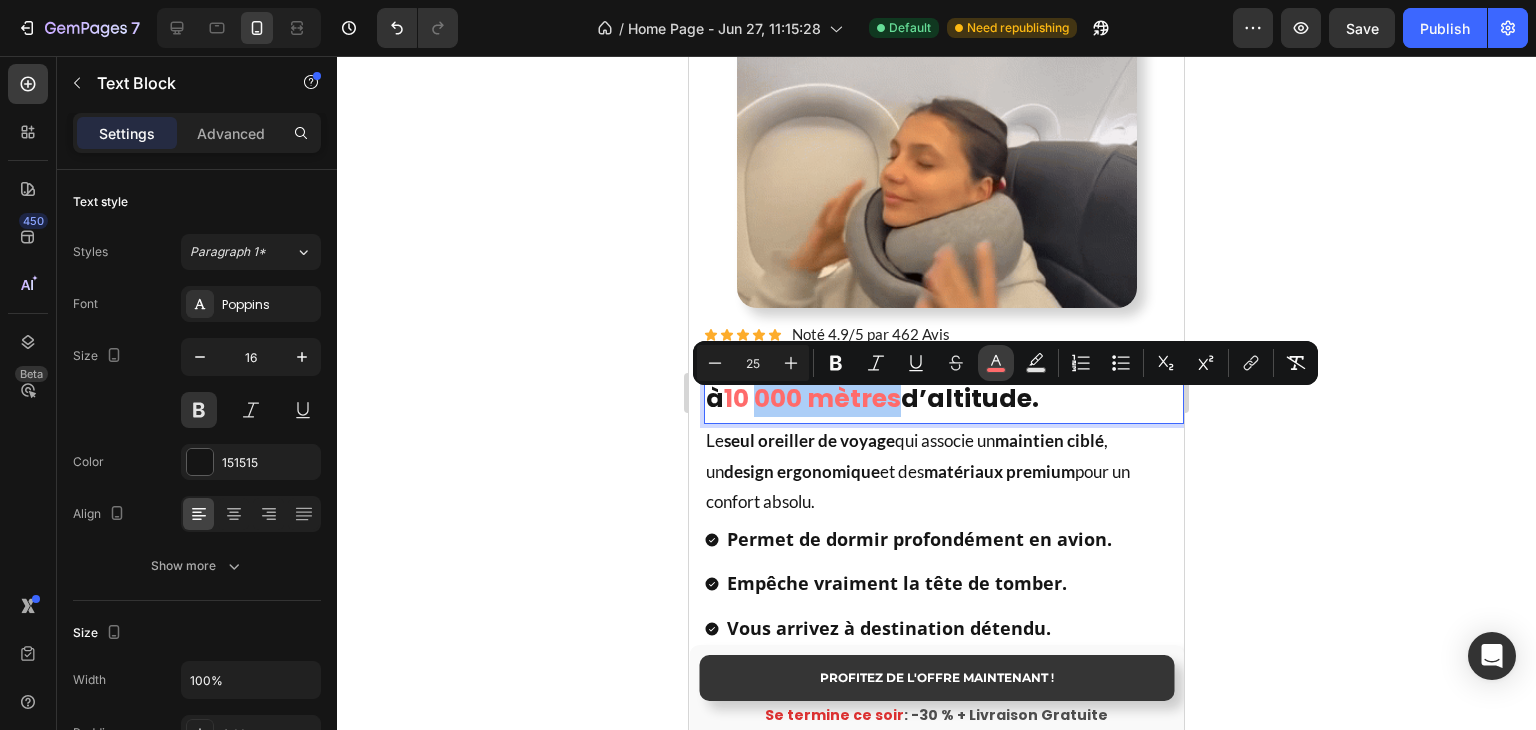 click 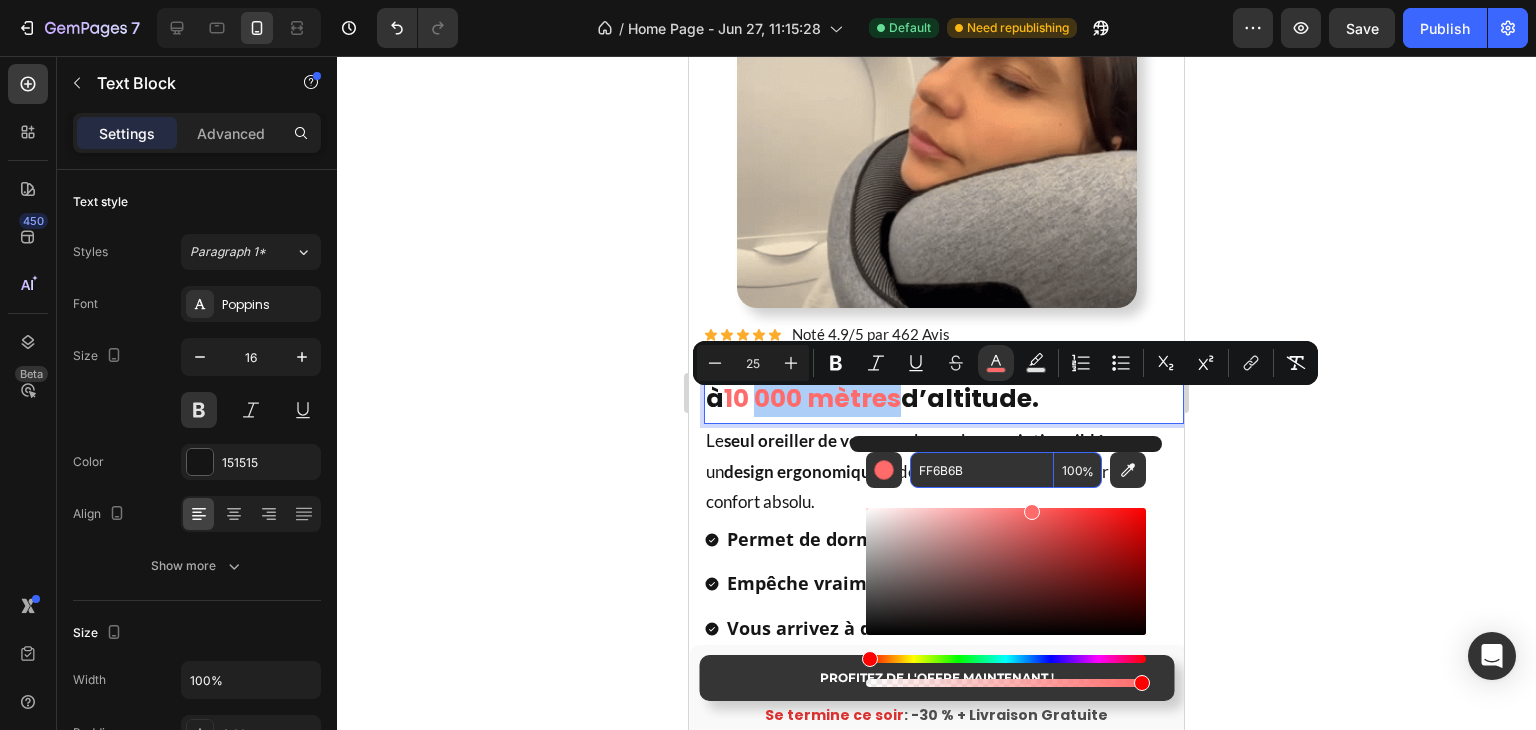 click on "FF6B6B" at bounding box center [982, 470] 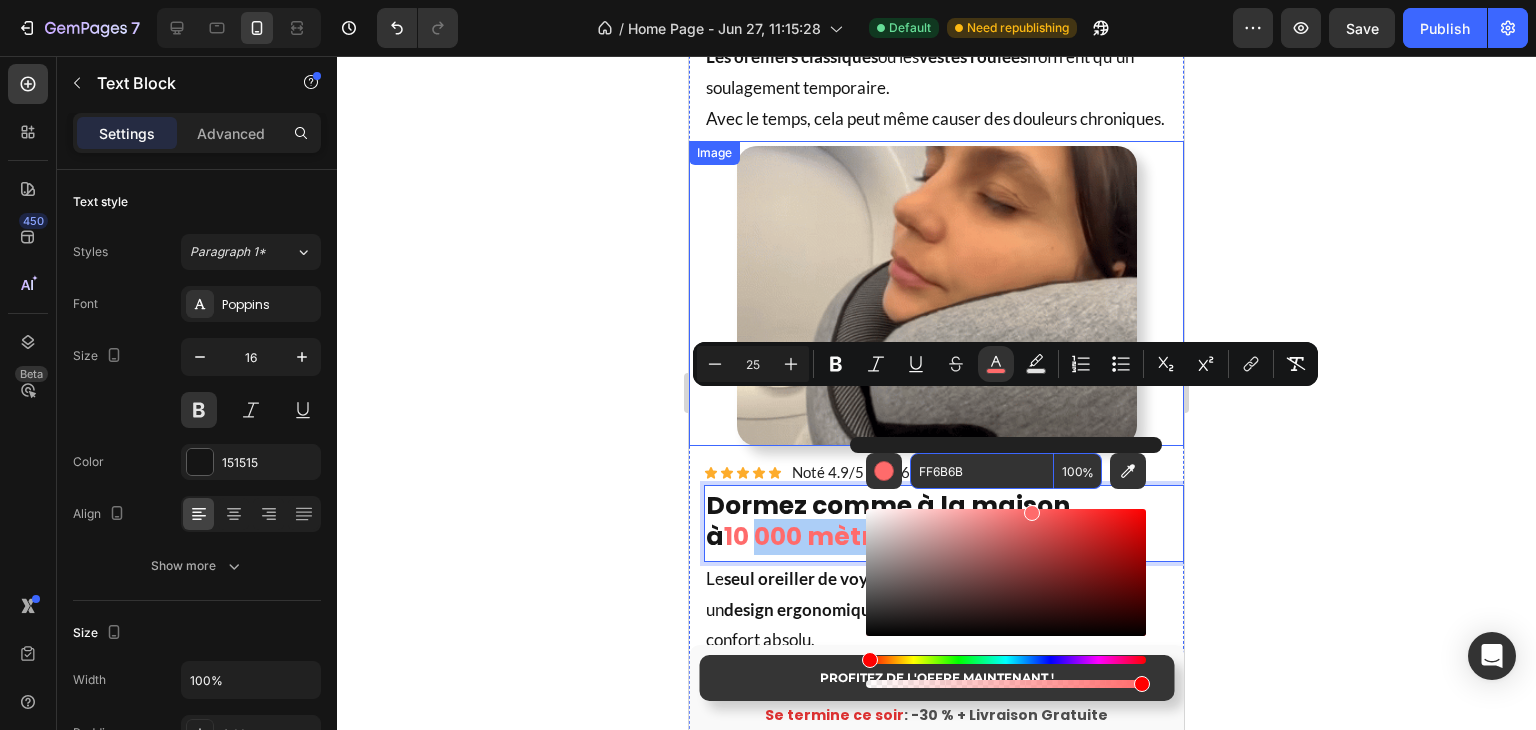 scroll, scrollTop: 1424, scrollLeft: 0, axis: vertical 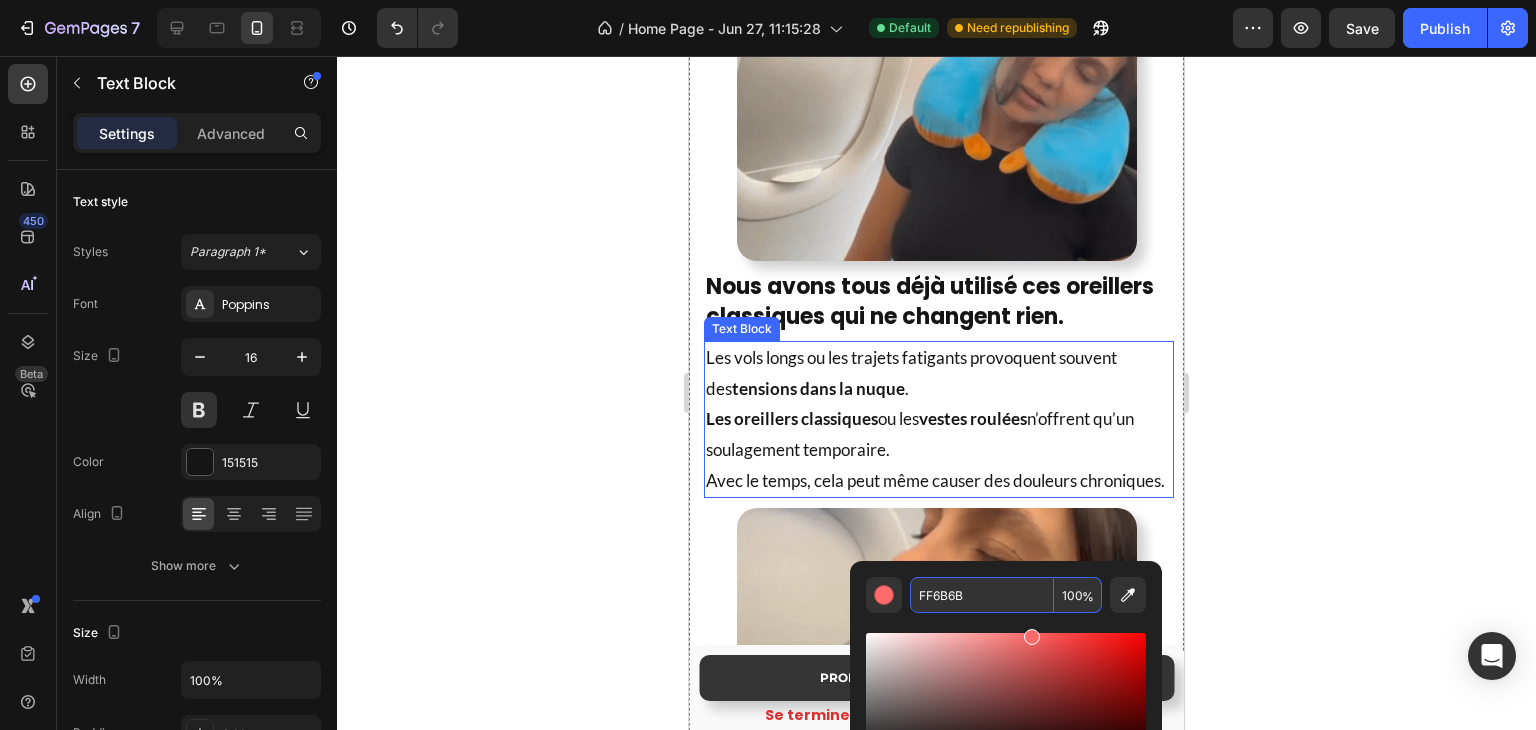 click on "Nous avons tous déjà utilisé ces oreillers classiques qui ne changent rien." at bounding box center [930, 302] 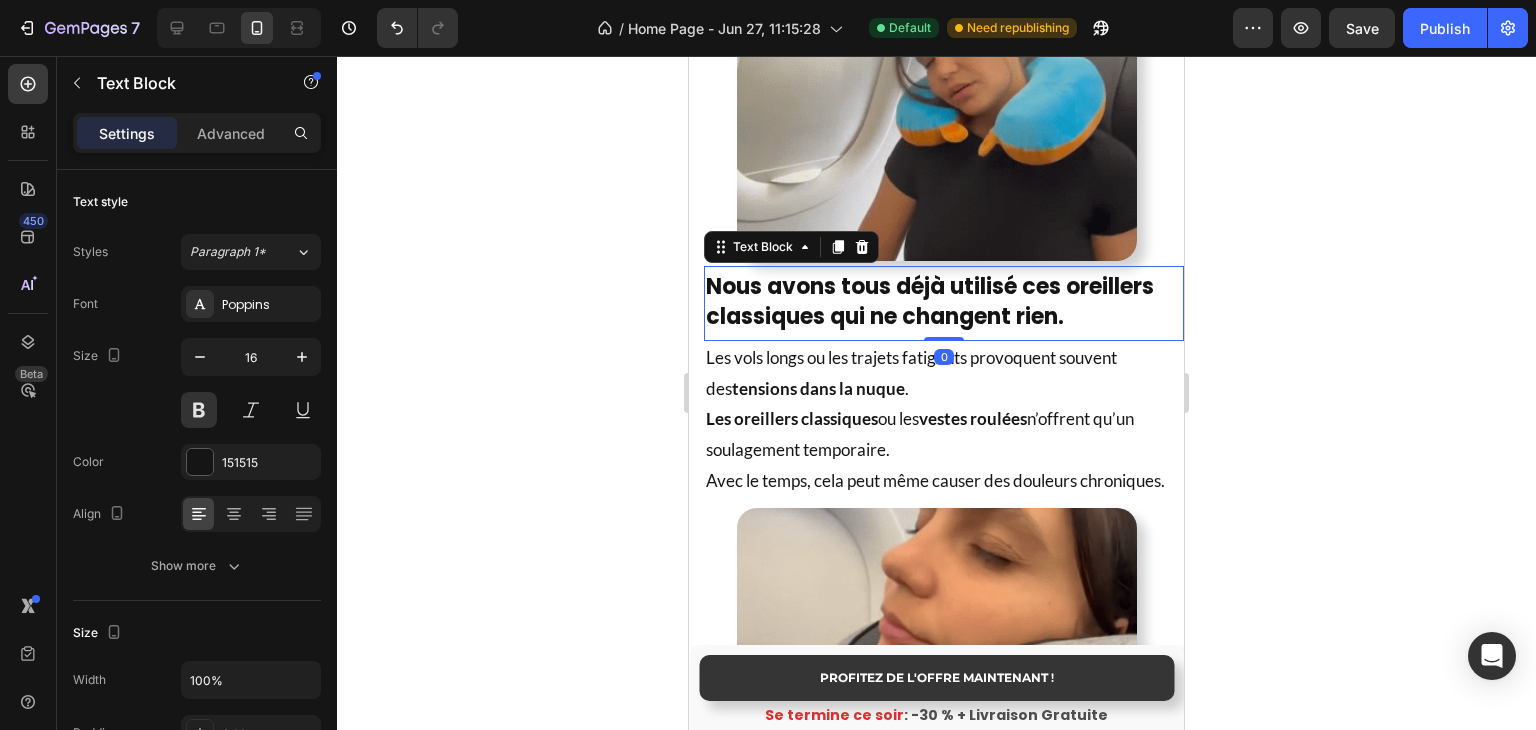 scroll, scrollTop: 500, scrollLeft: 0, axis: vertical 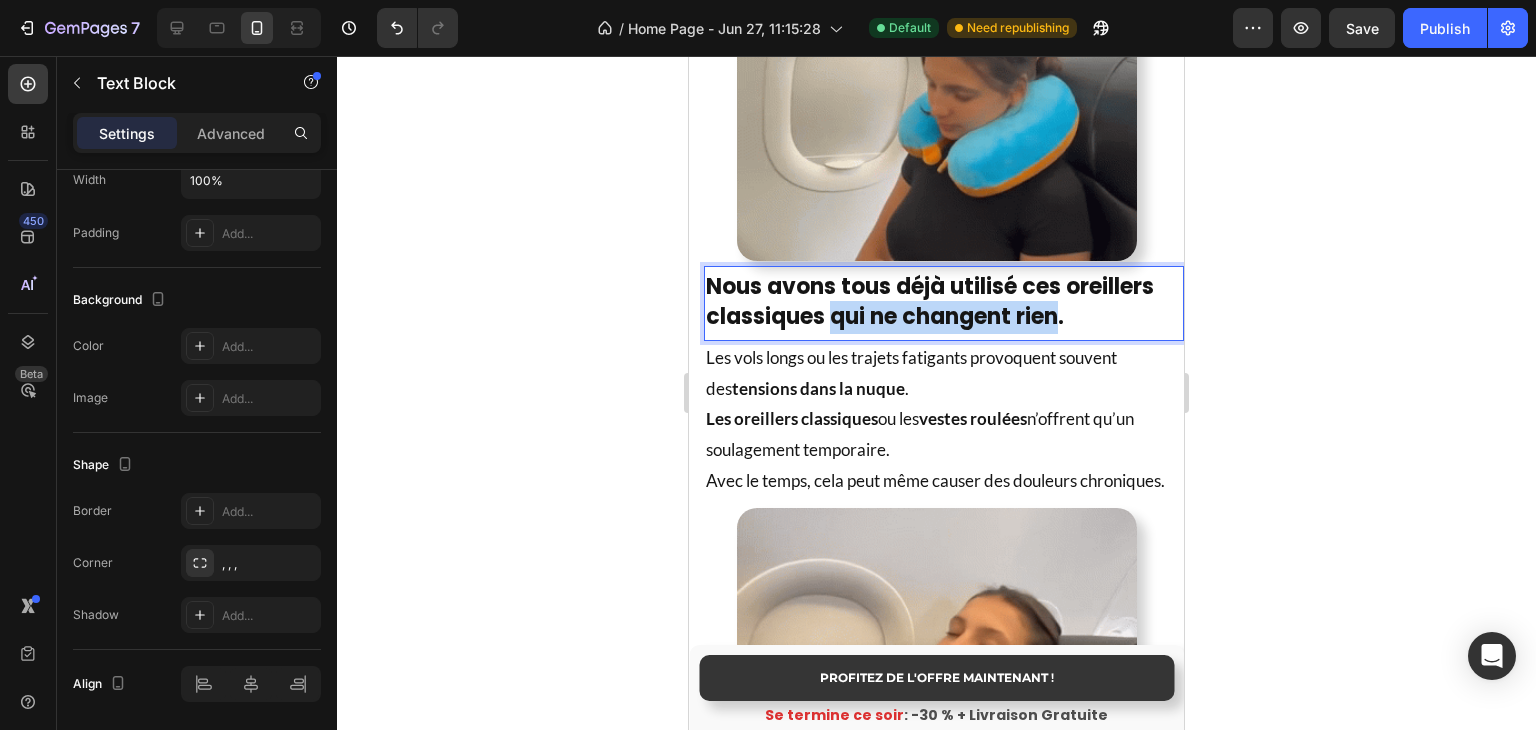 drag, startPoint x: 837, startPoint y: 302, endPoint x: 1061, endPoint y: 305, distance: 224.0201 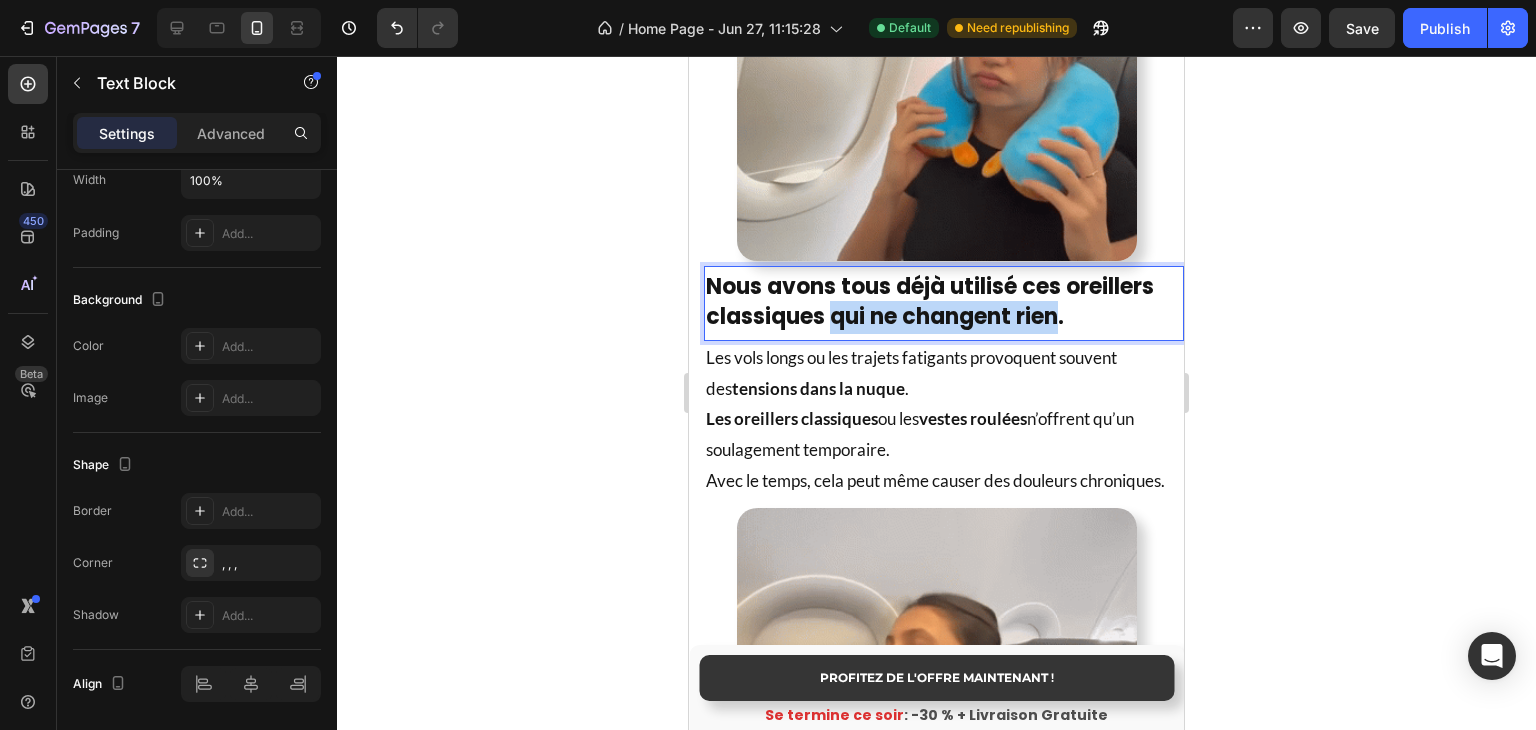 click on "Nous avons tous déjà utilisé ces oreillers classiques qui ne changent rien." at bounding box center [930, 302] 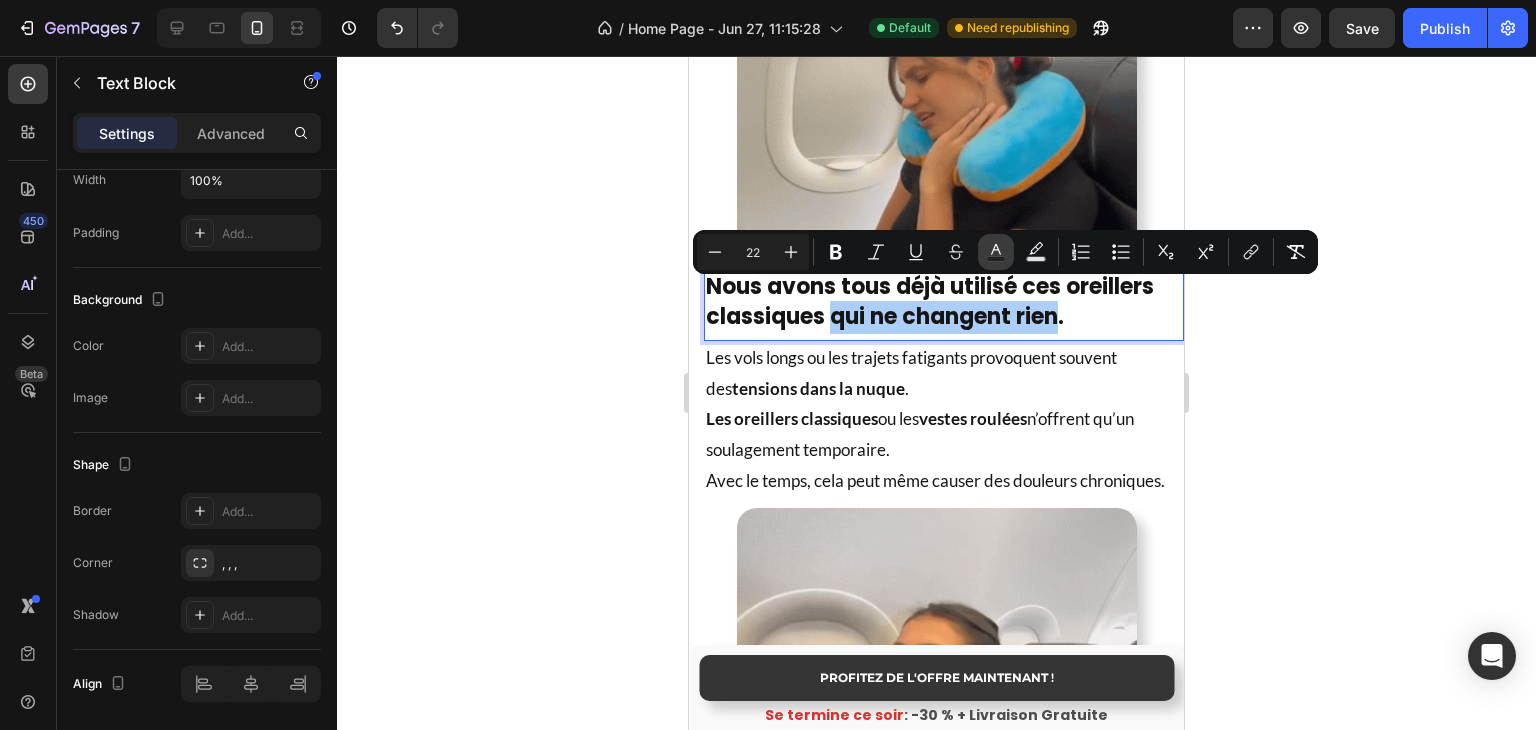 click 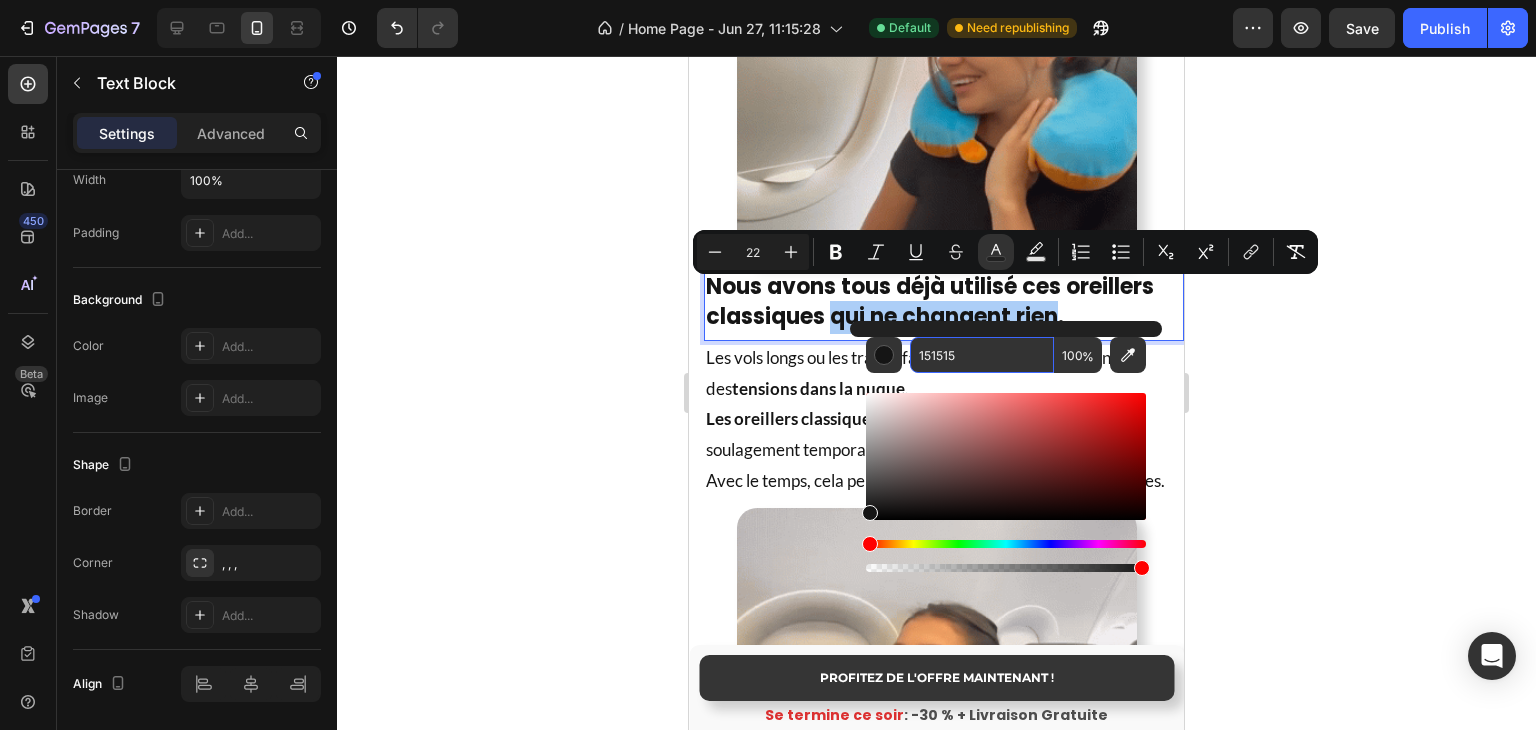 click on "151515" at bounding box center (982, 355) 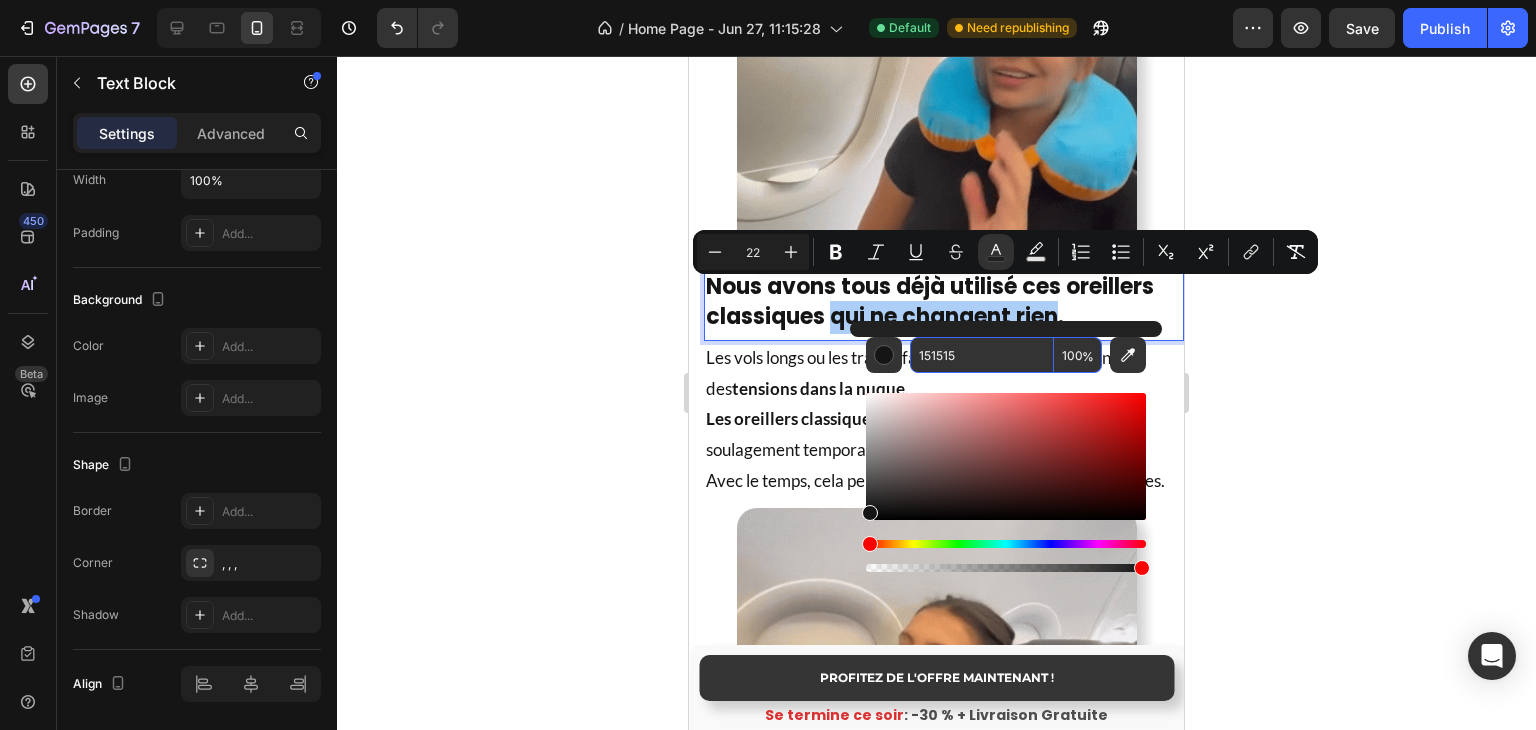 paste on "FF6B6B" 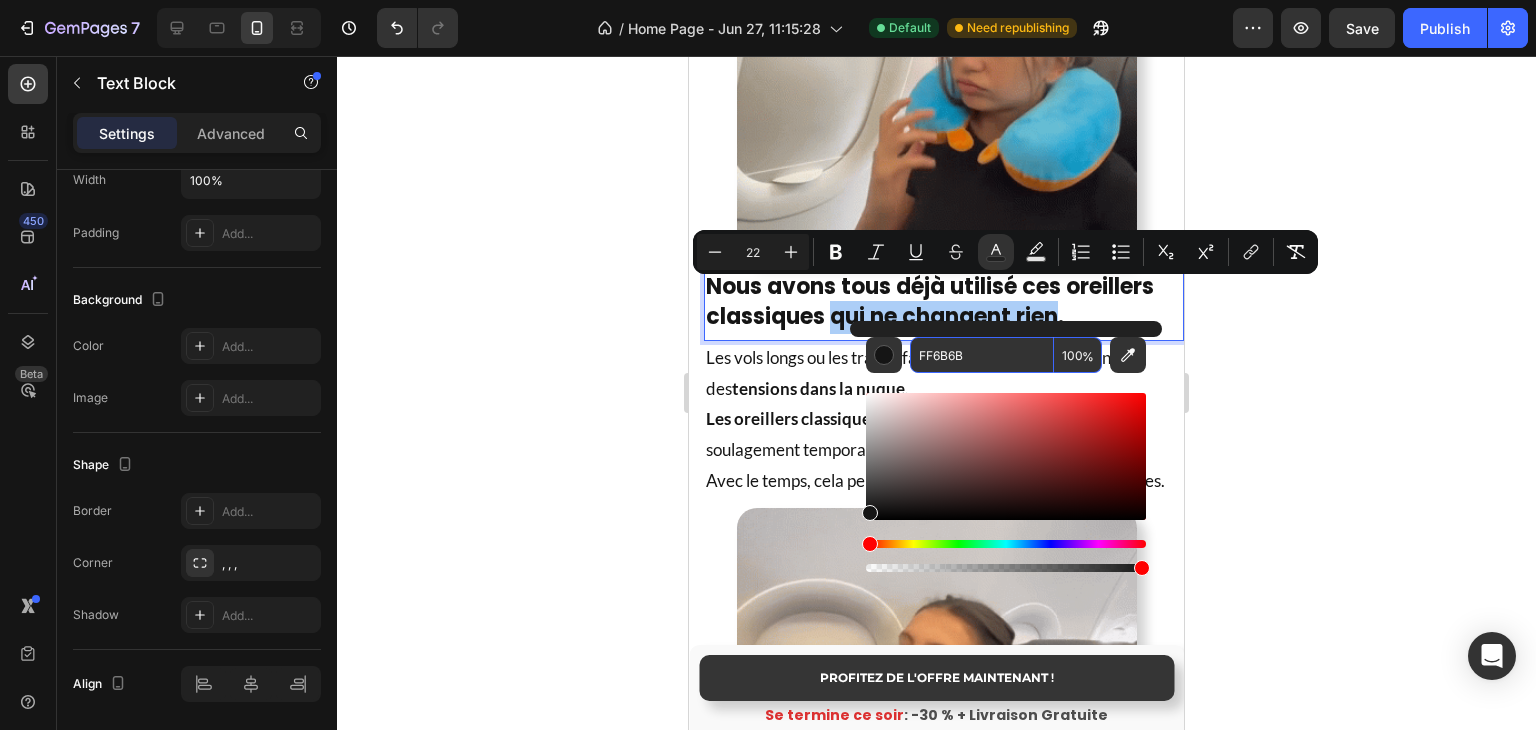 type on "FF6B6B" 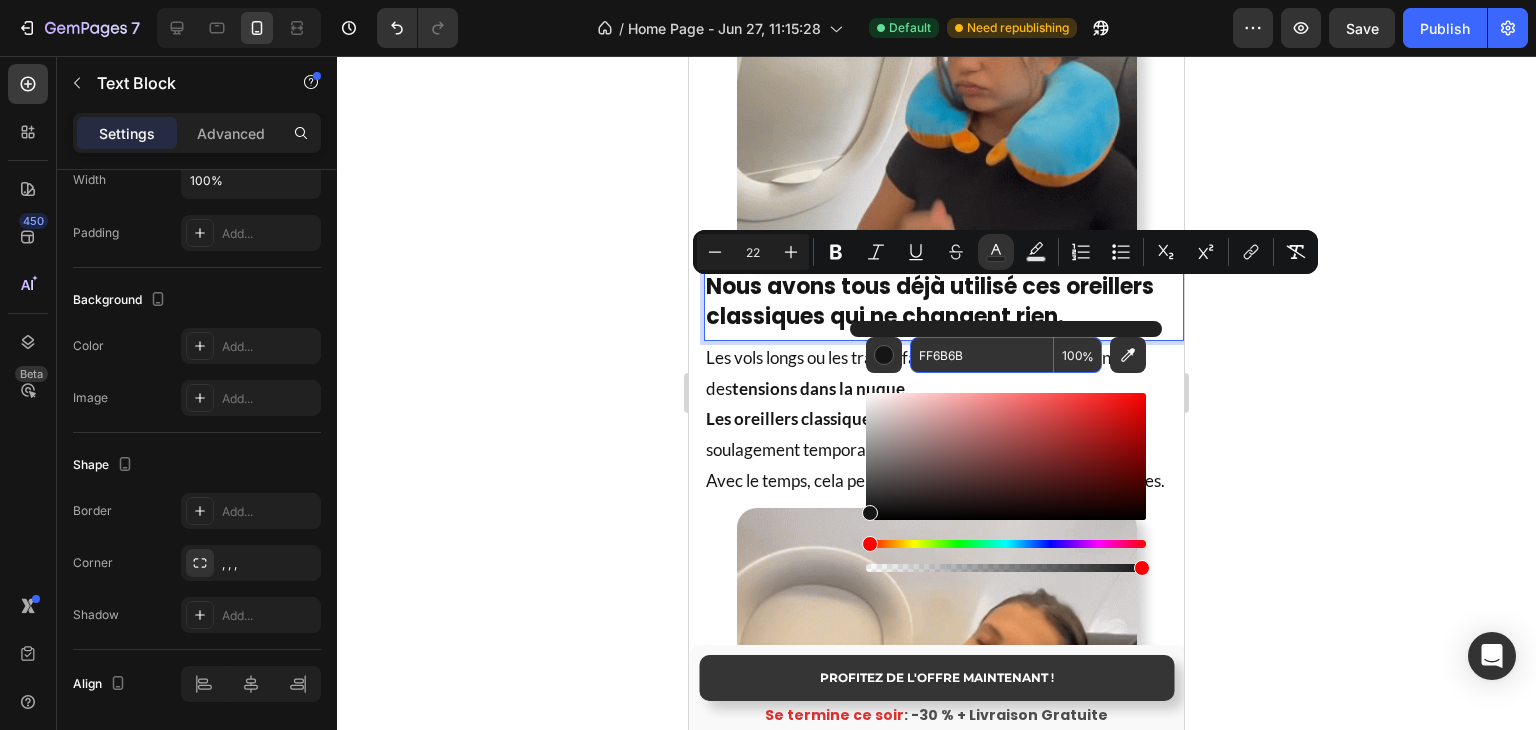 click 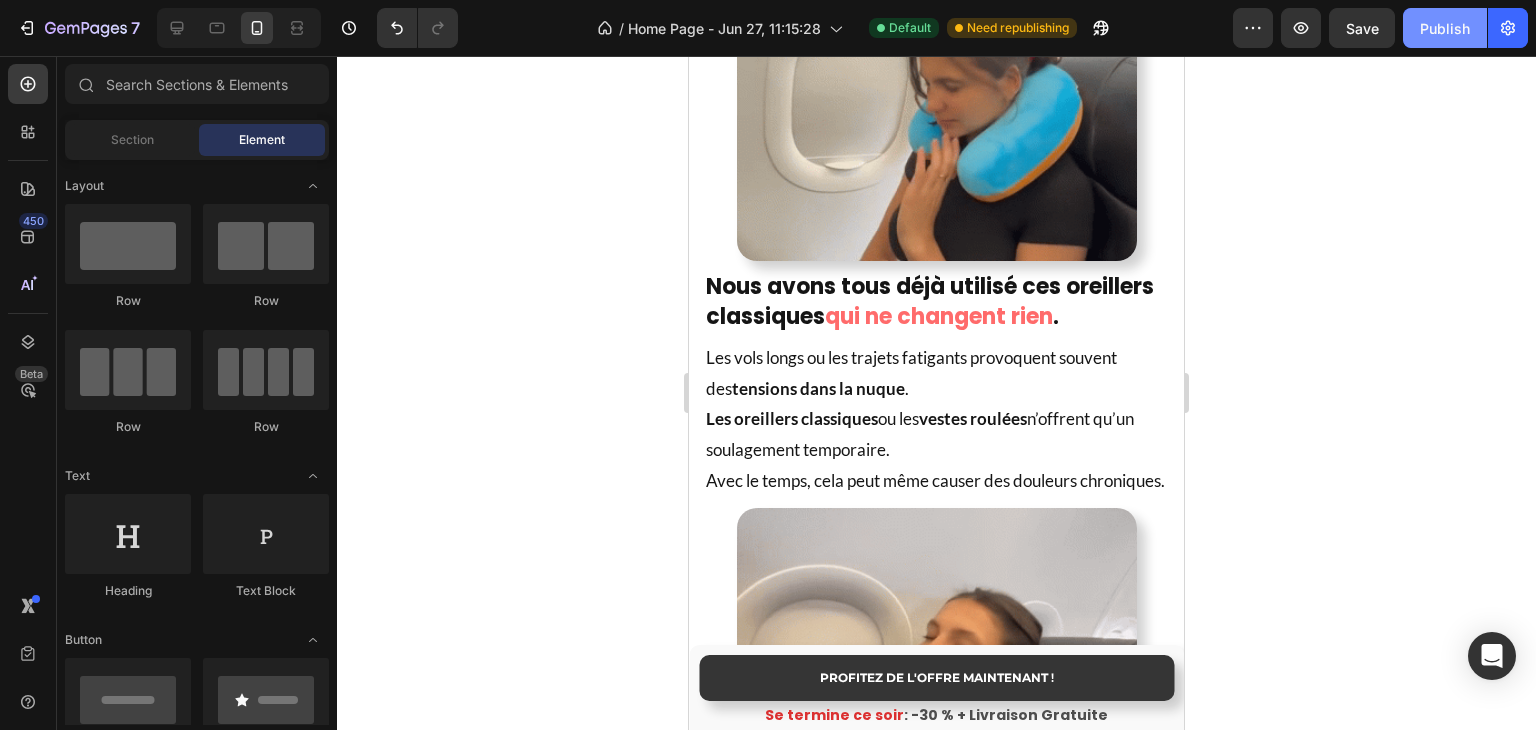 click on "Publish" at bounding box center (1445, 28) 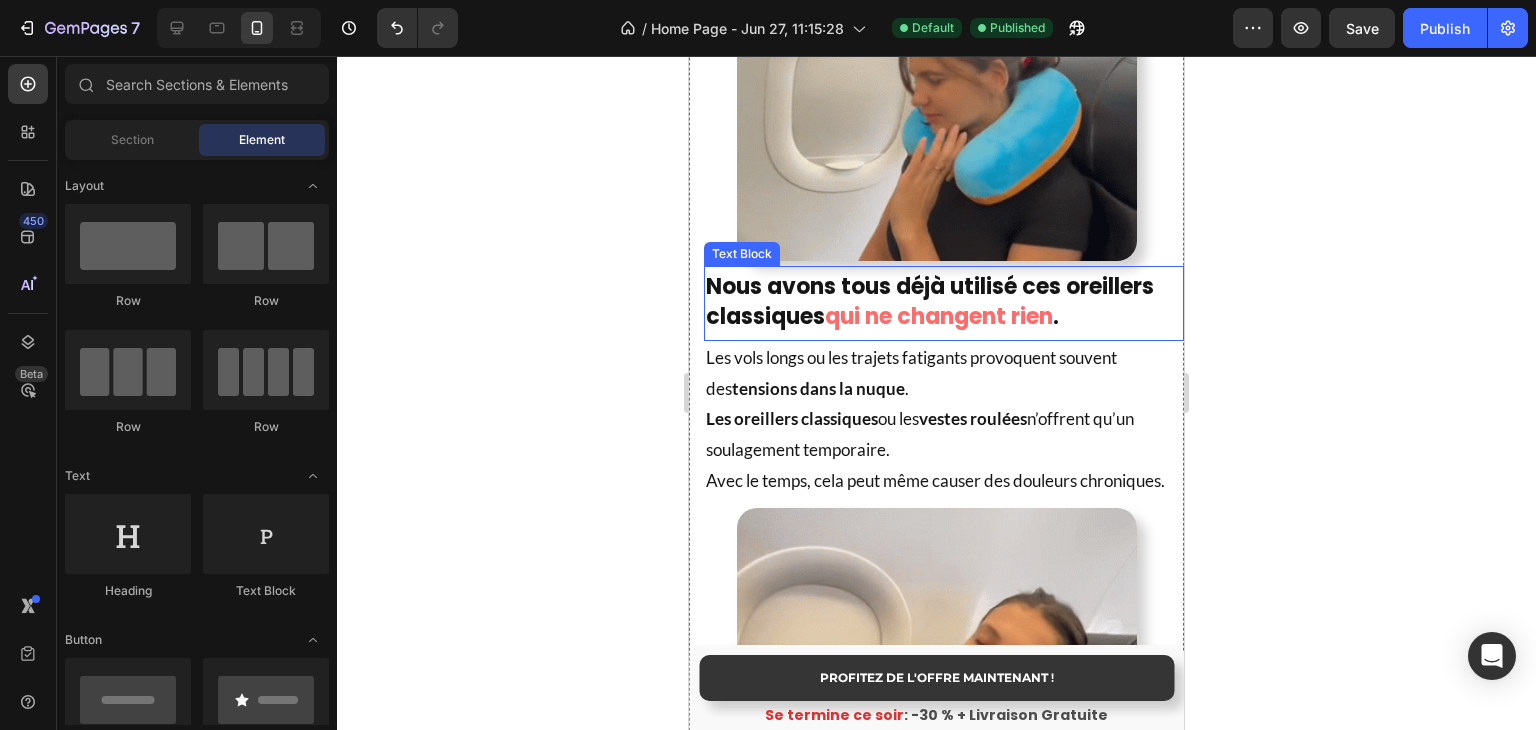 click on "." at bounding box center (1056, 316) 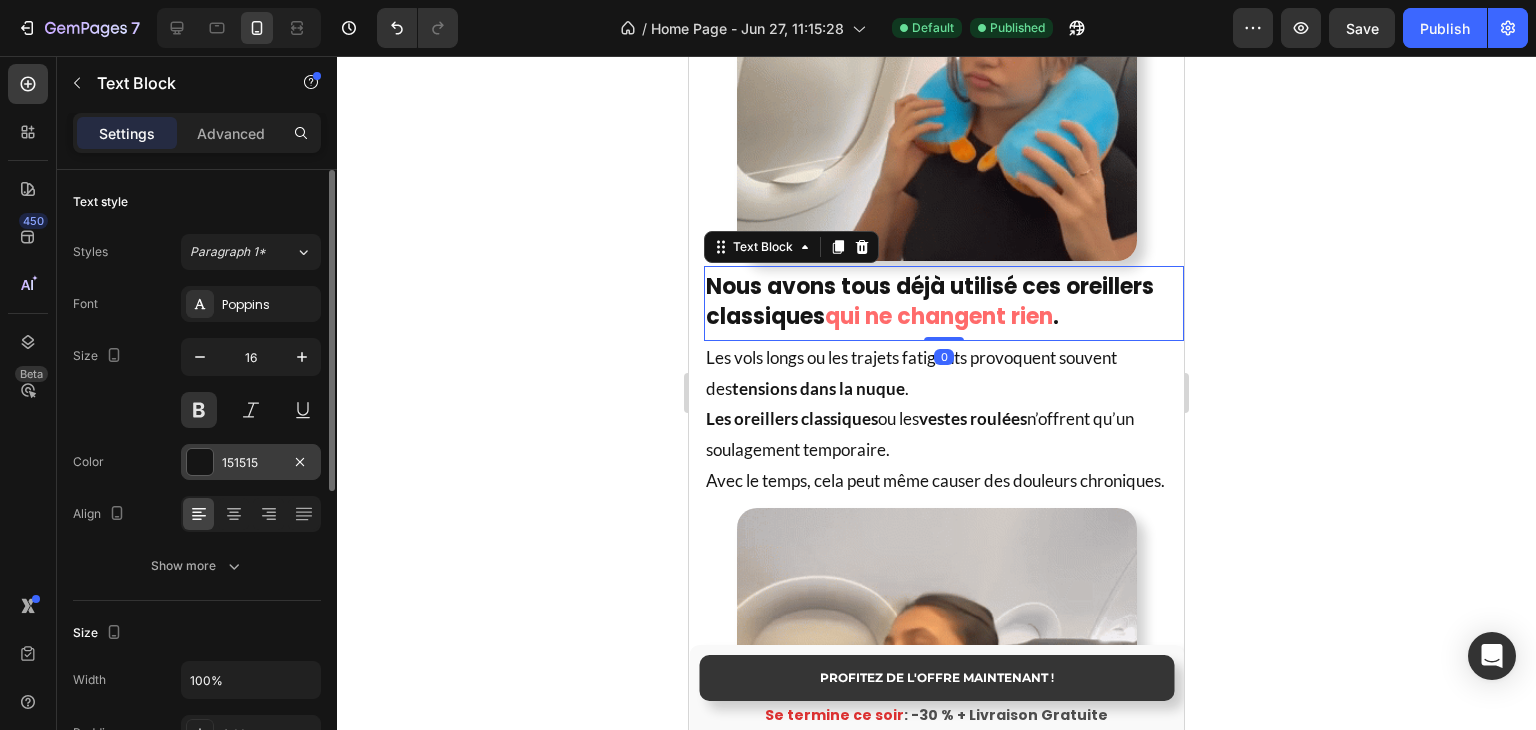 click at bounding box center (200, 462) 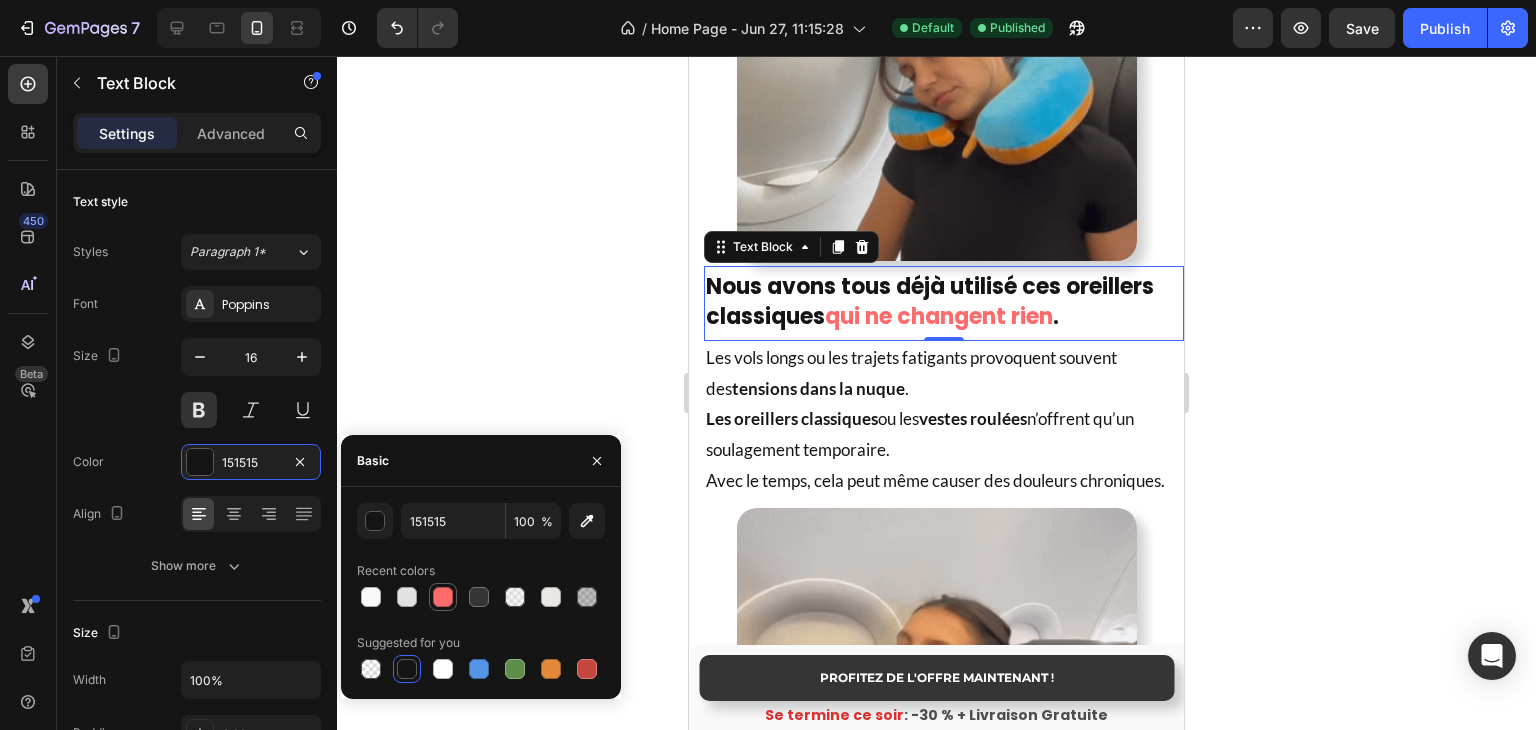 click at bounding box center [443, 597] 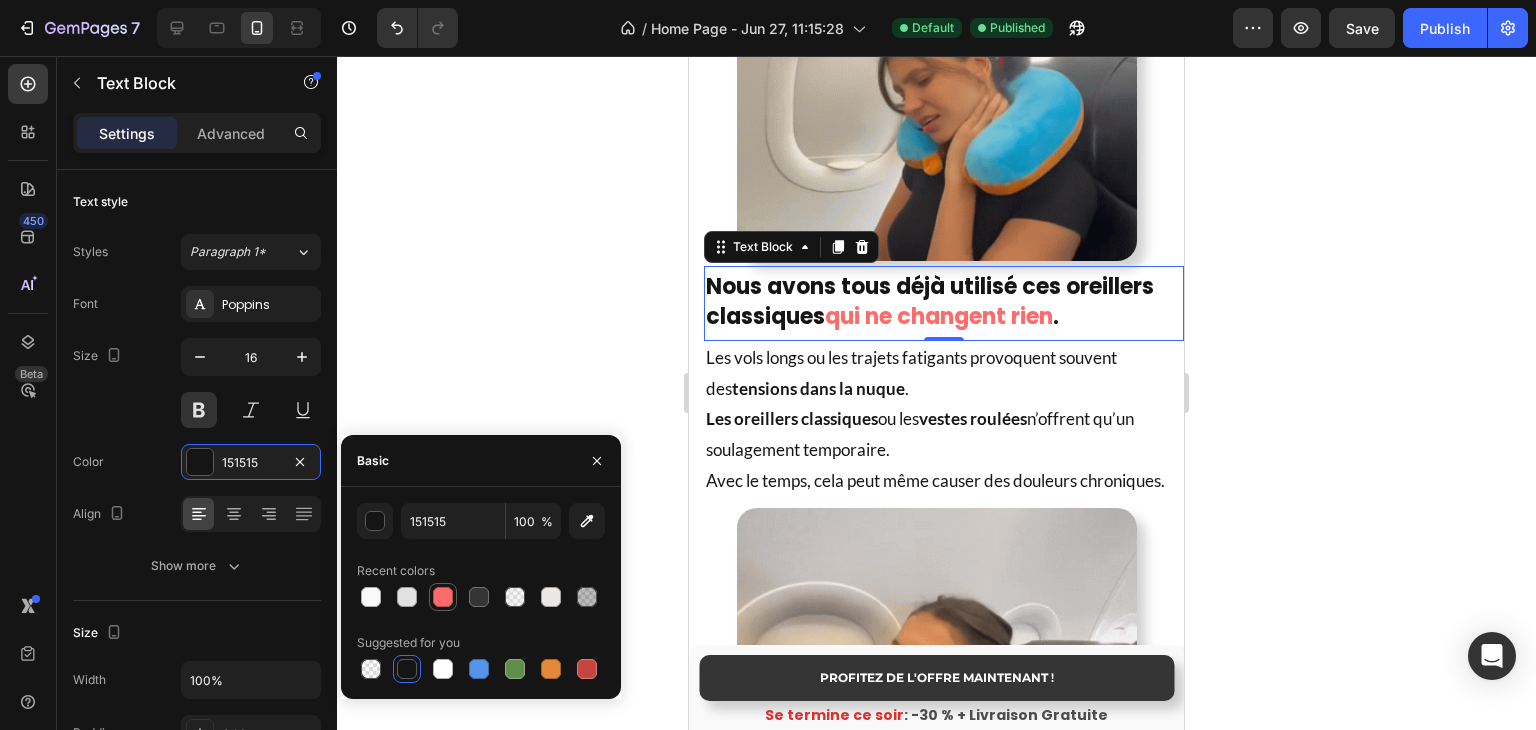 type on "FF6B6B" 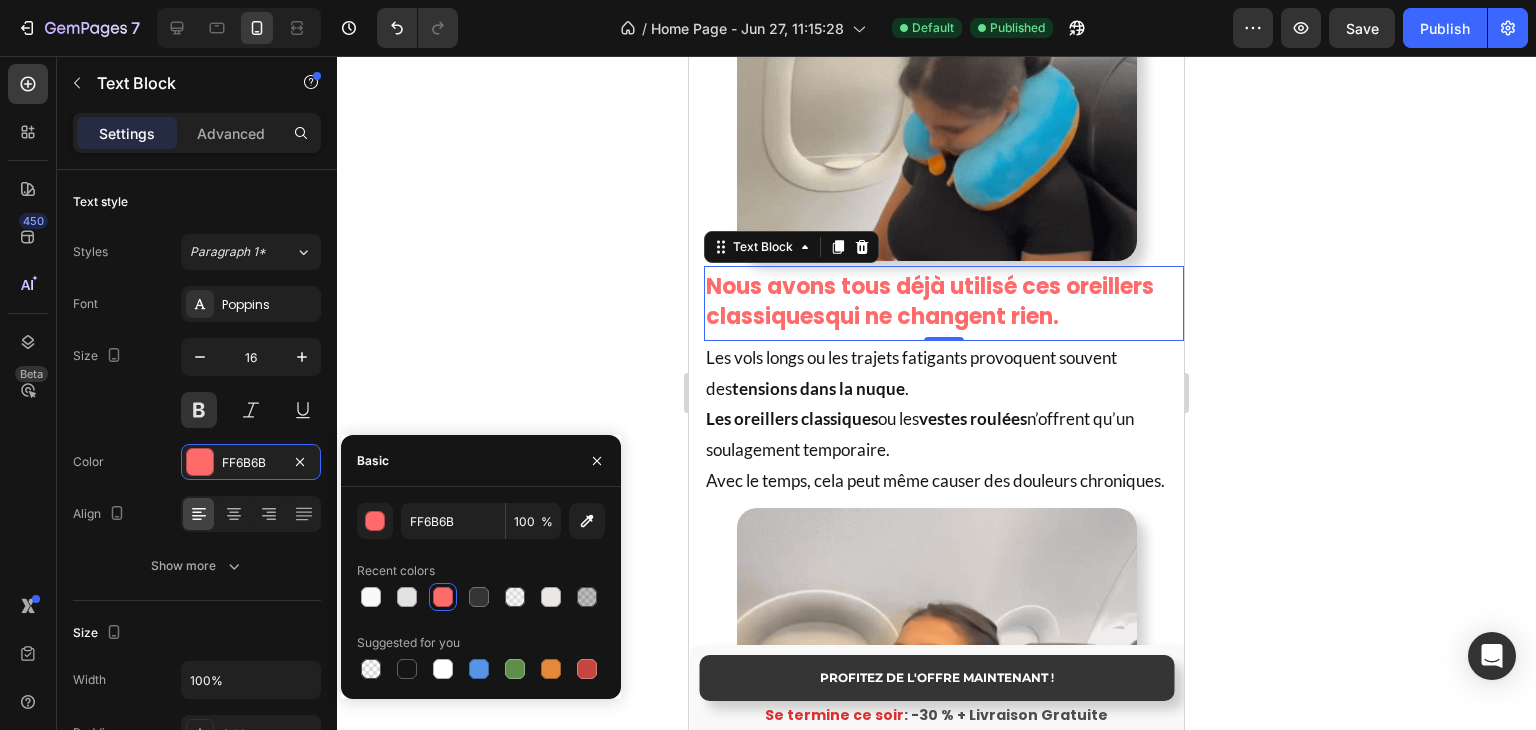 click 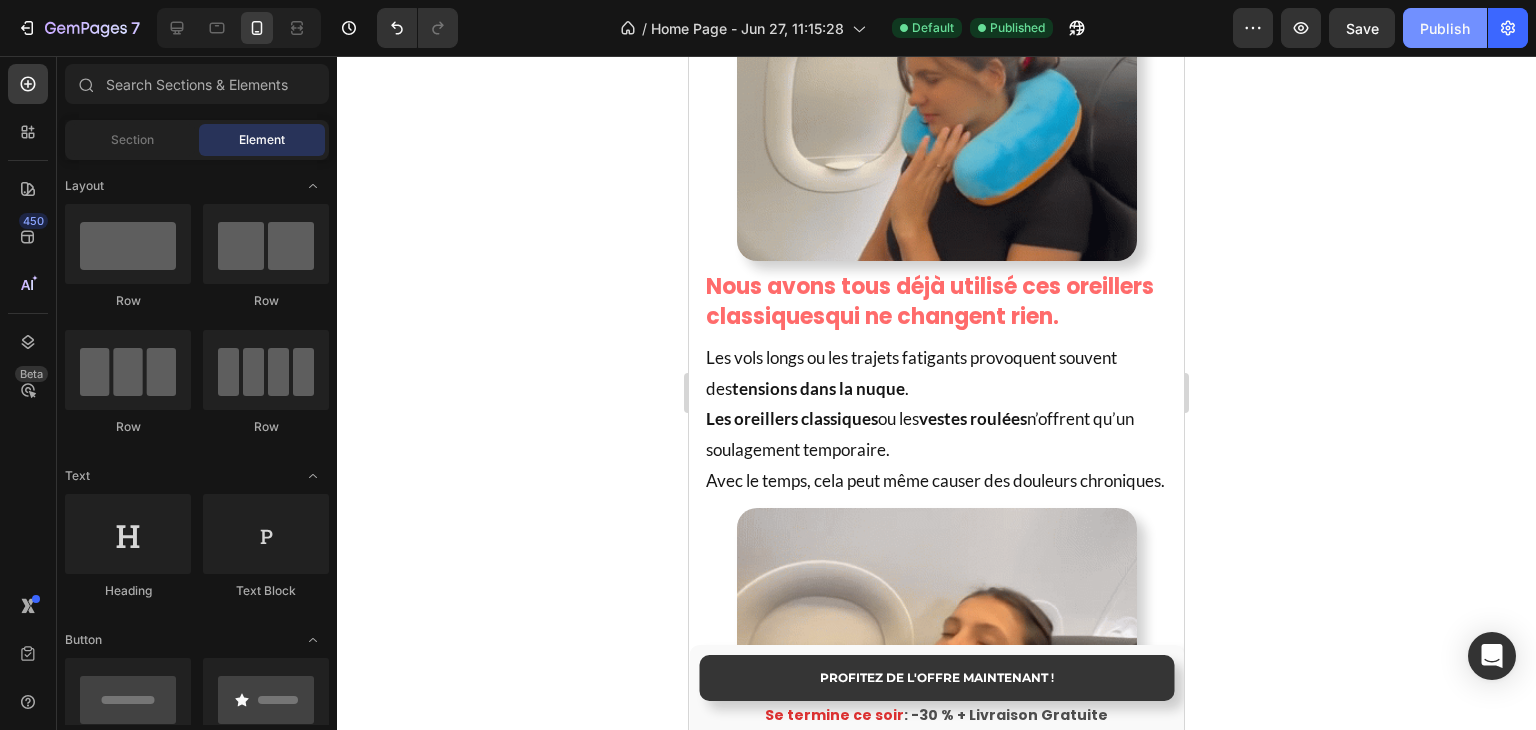 click on "Publish" at bounding box center [1445, 28] 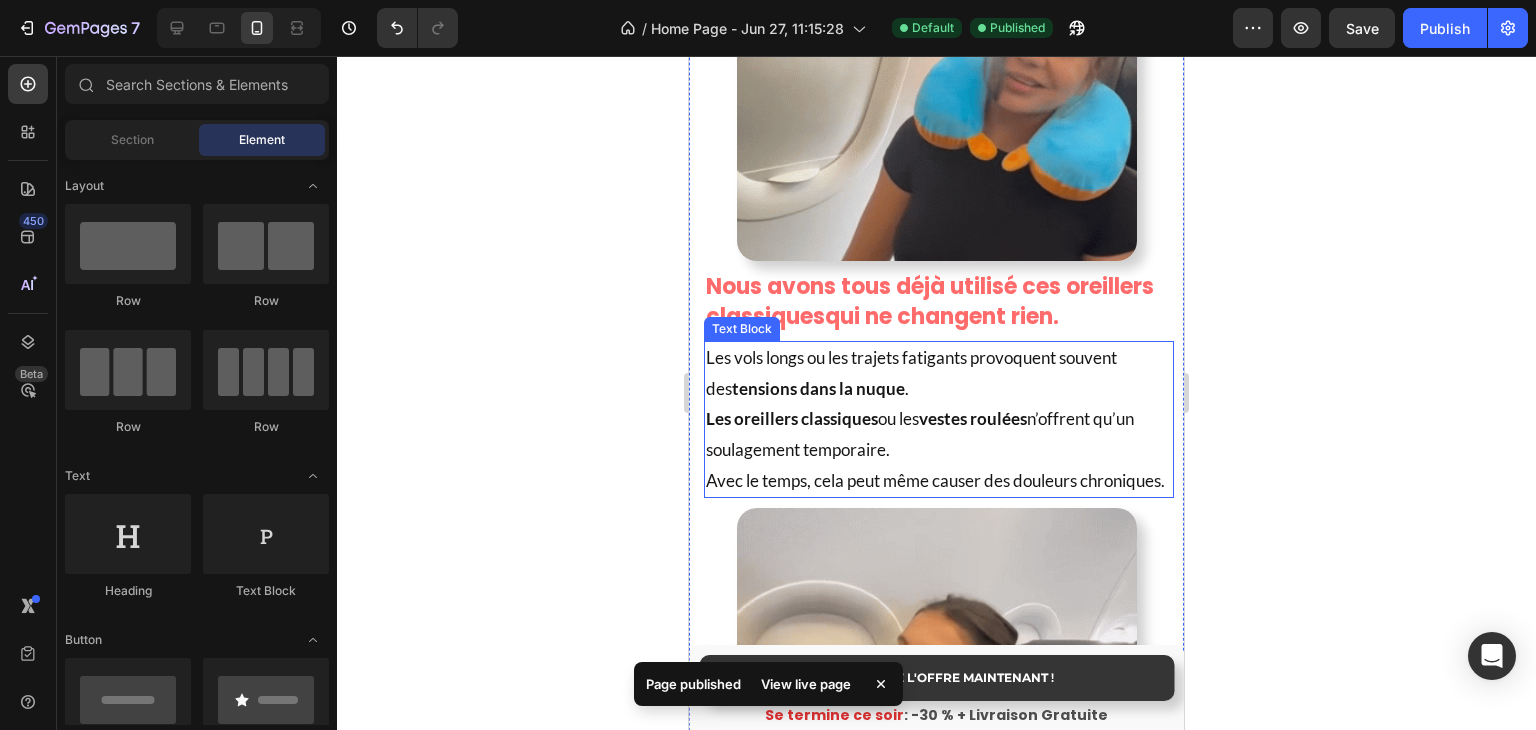 click on "Nous avons tous déjà utilisé ces oreillers classiques  qui ne changent rien ." at bounding box center (944, 304) 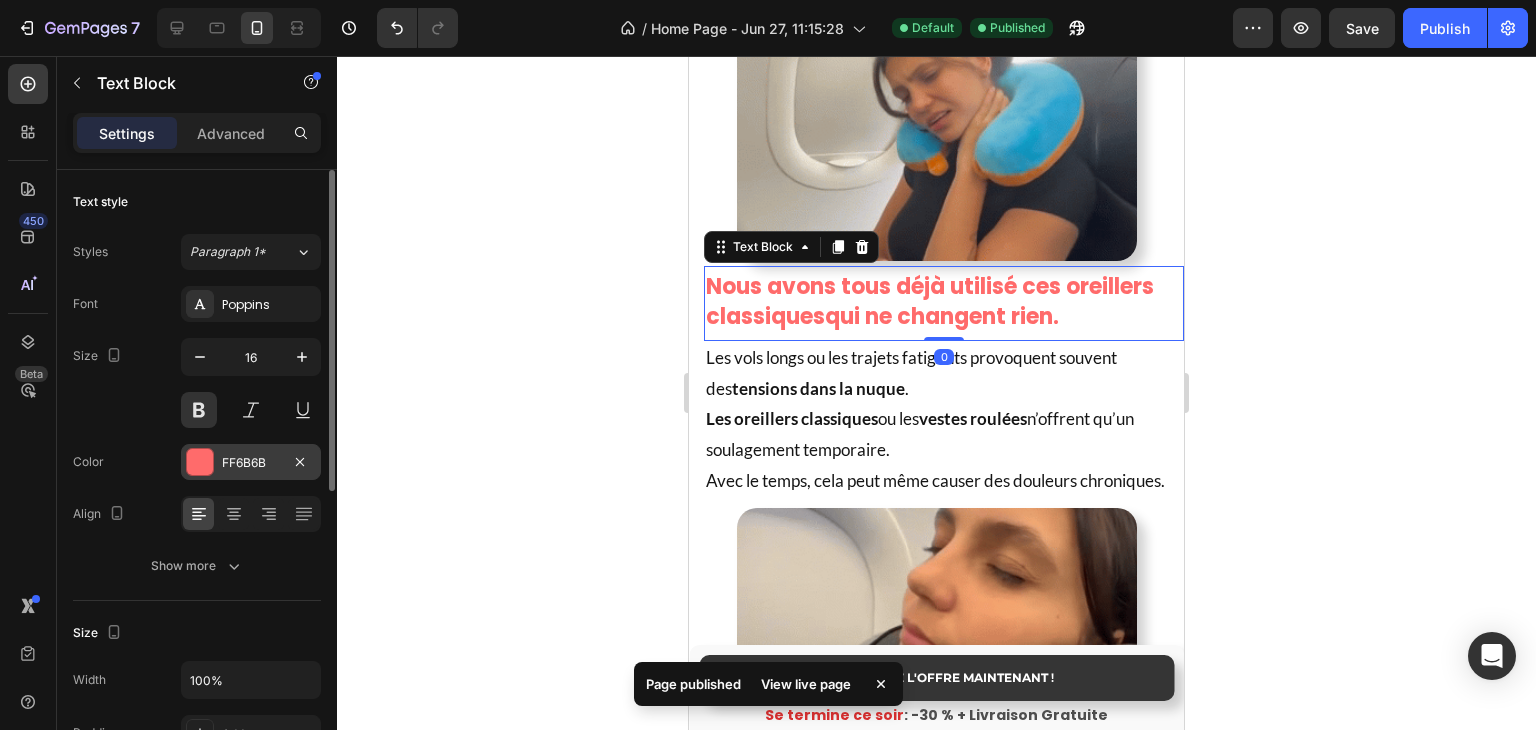 click at bounding box center (200, 462) 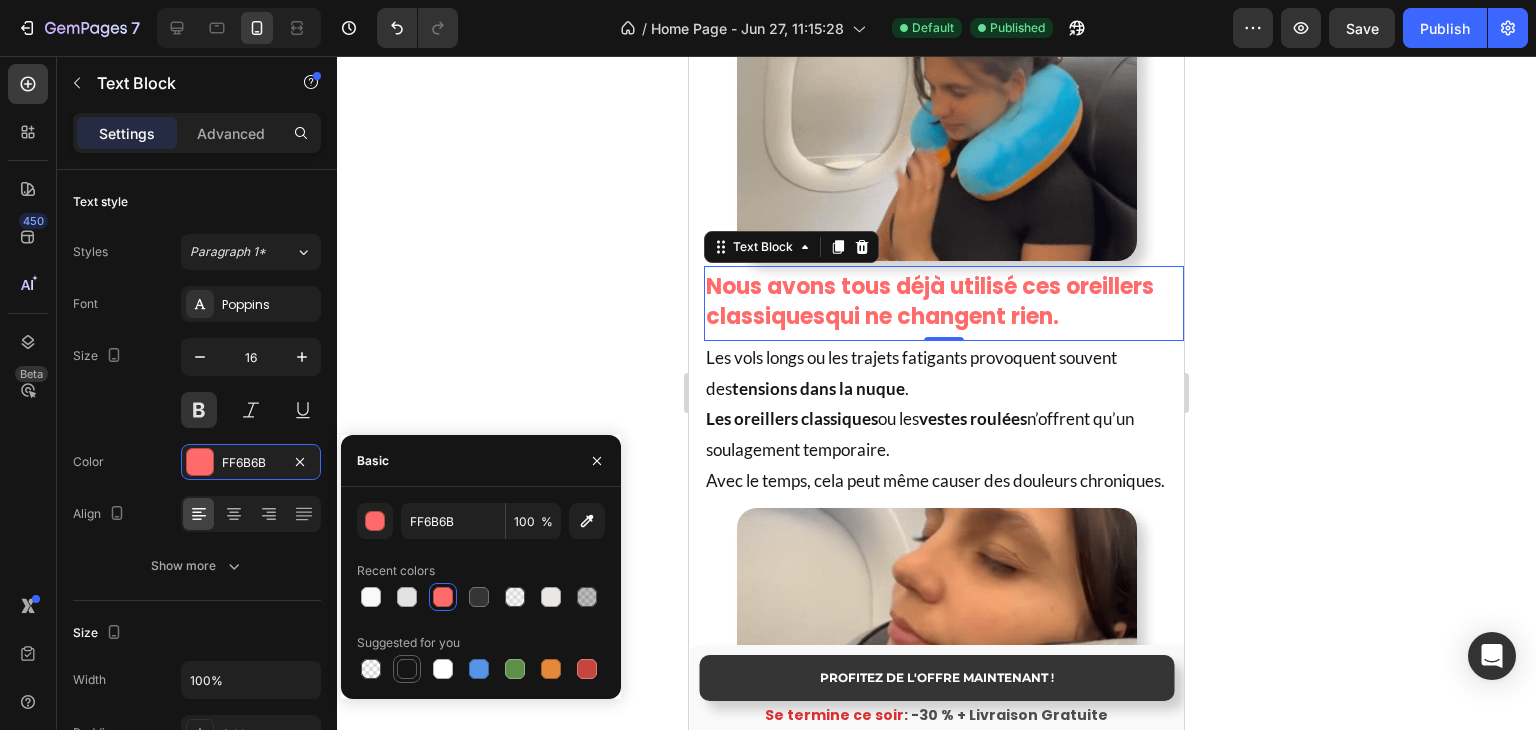 click at bounding box center (407, 669) 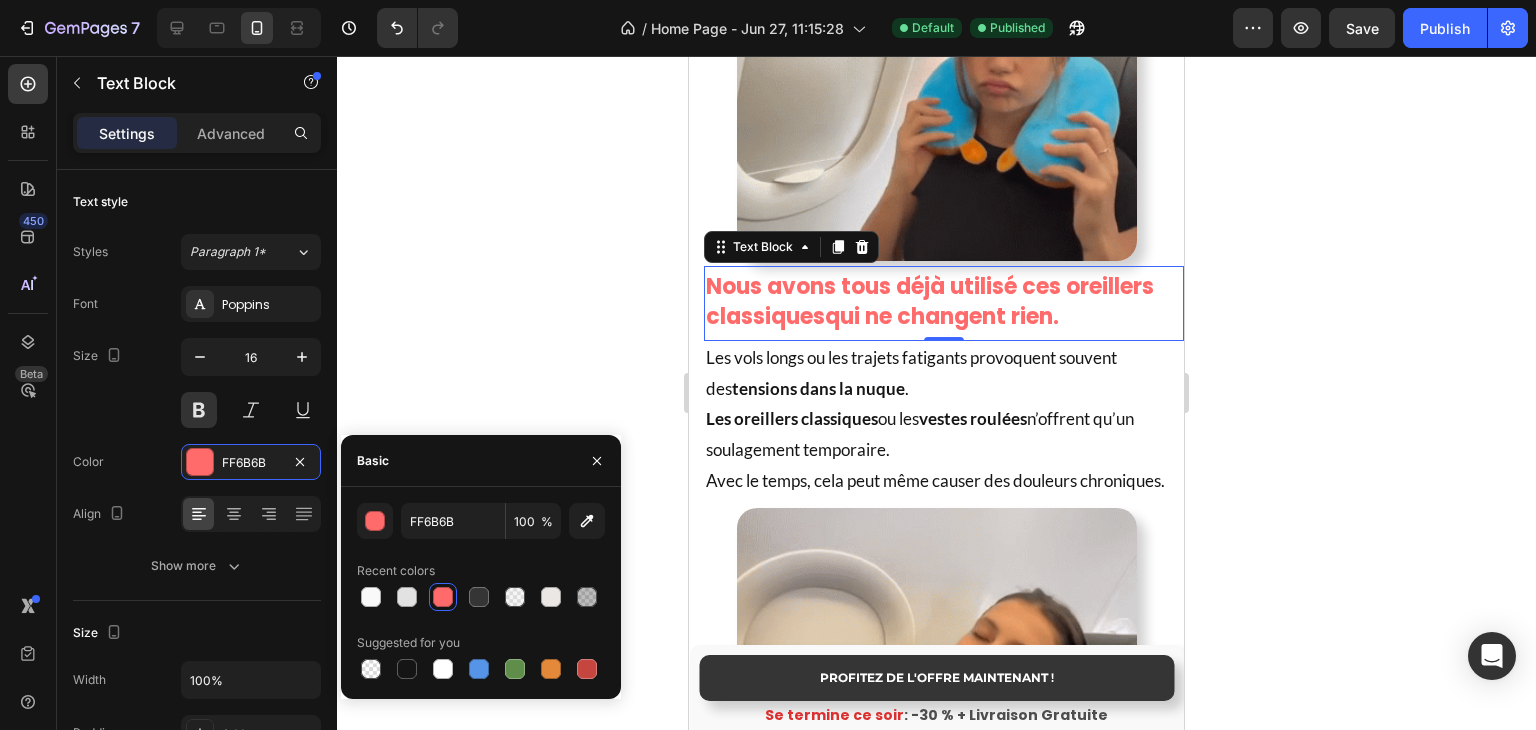 type on "151515" 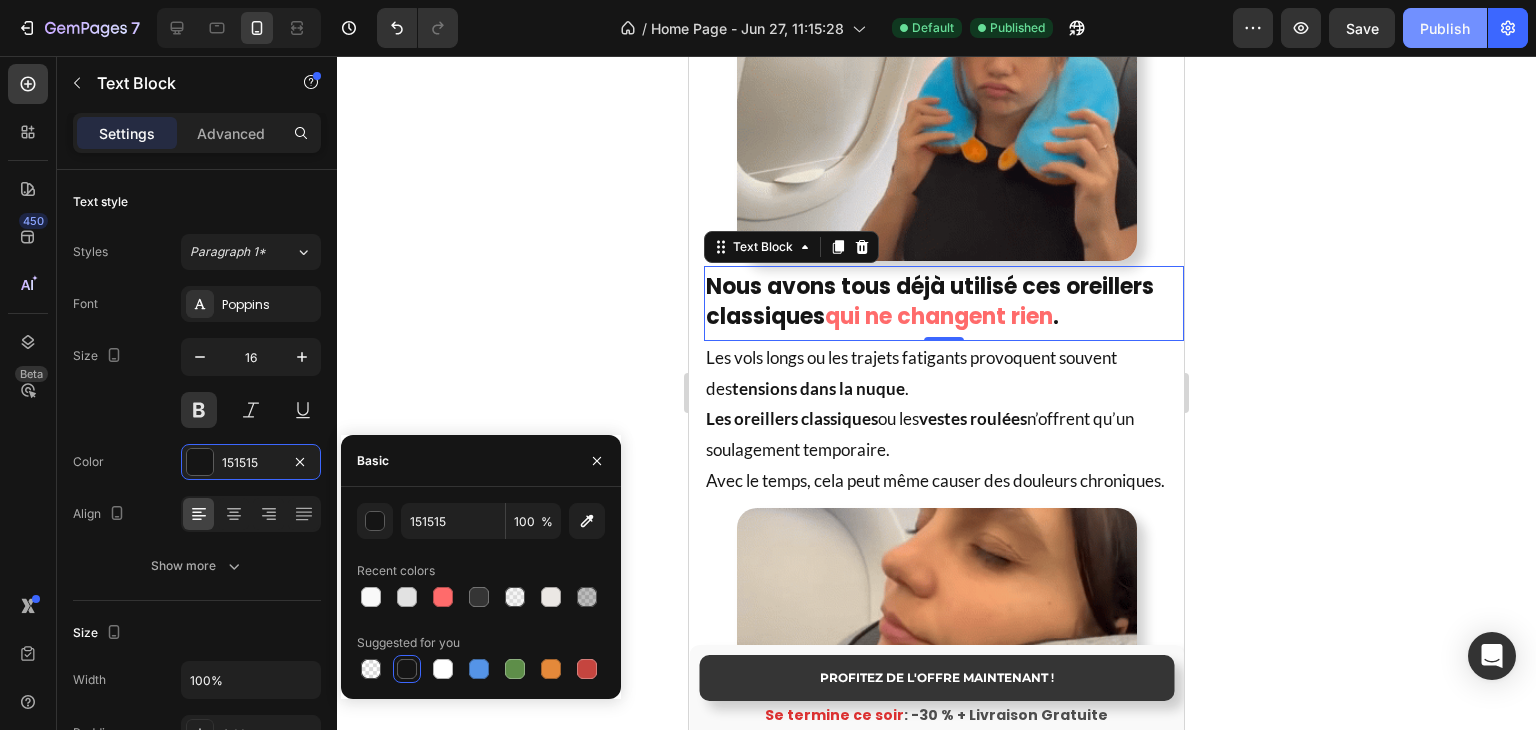 click on "Publish" at bounding box center (1445, 28) 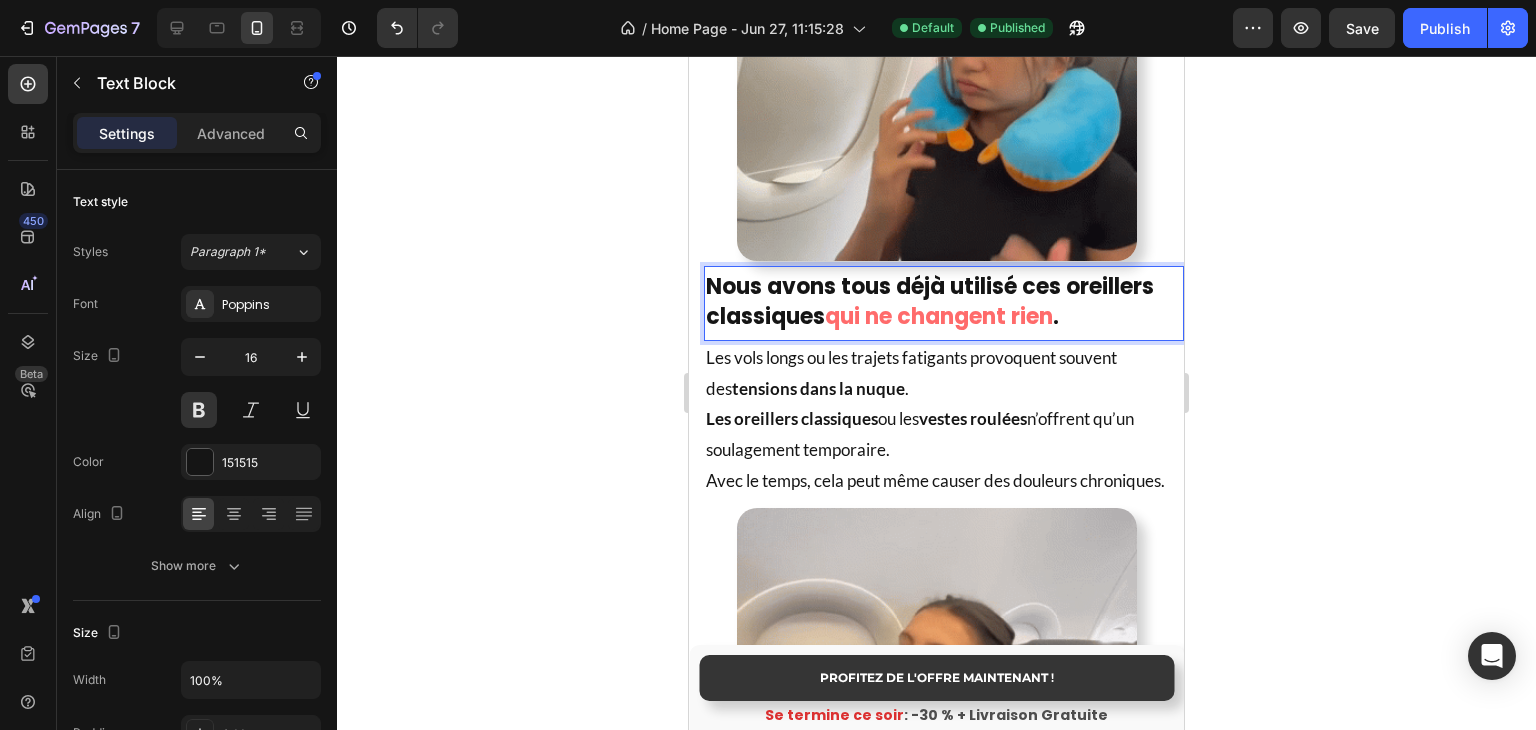 click on "qui ne changent rien" at bounding box center [939, 316] 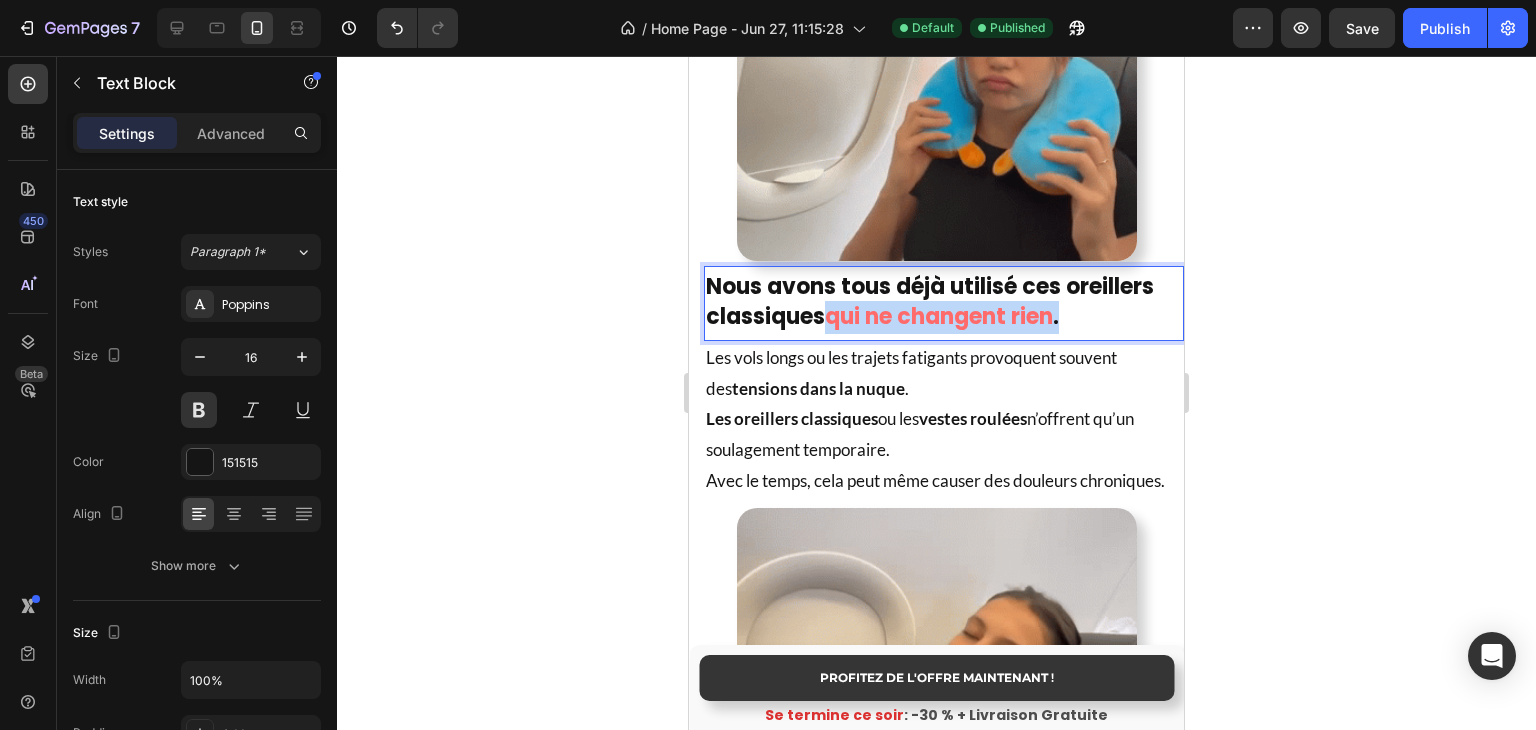 drag, startPoint x: 835, startPoint y: 302, endPoint x: 1110, endPoint y: 290, distance: 275.2617 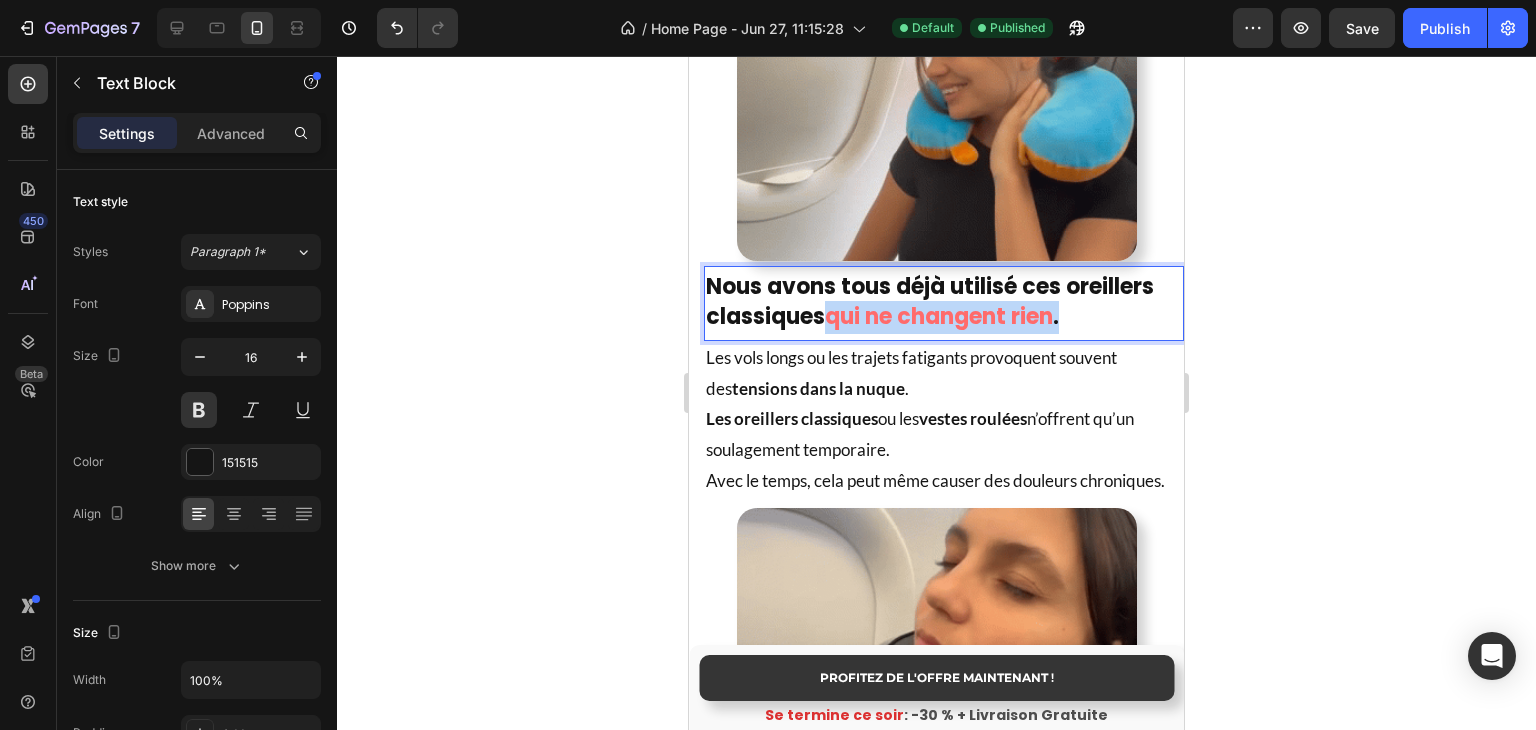 click on "Nous avons tous déjà utilisé ces oreillers classiques  qui ne changent rien ." at bounding box center (944, 304) 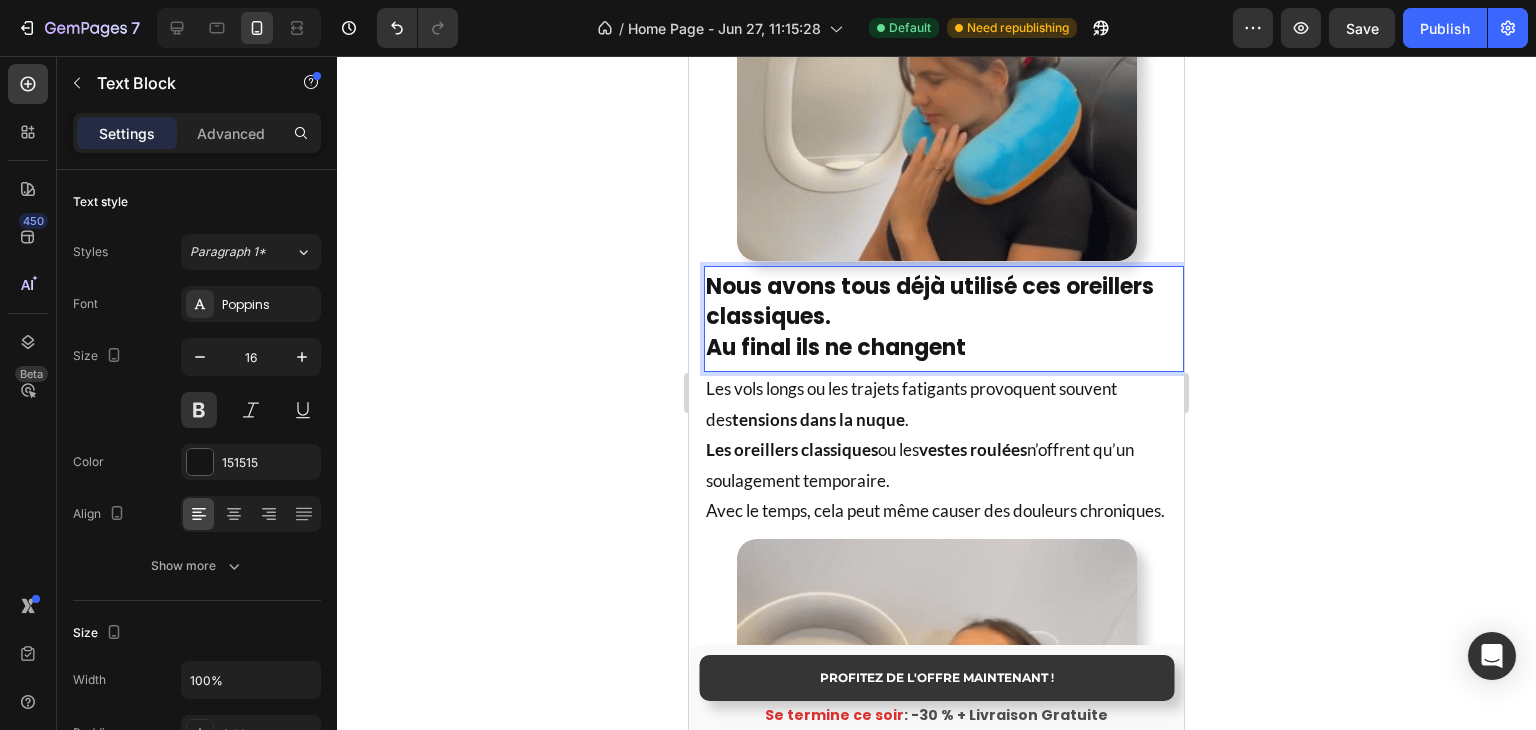 drag, startPoint x: 1010, startPoint y: 327, endPoint x: 654, endPoint y: 331, distance: 356.02246 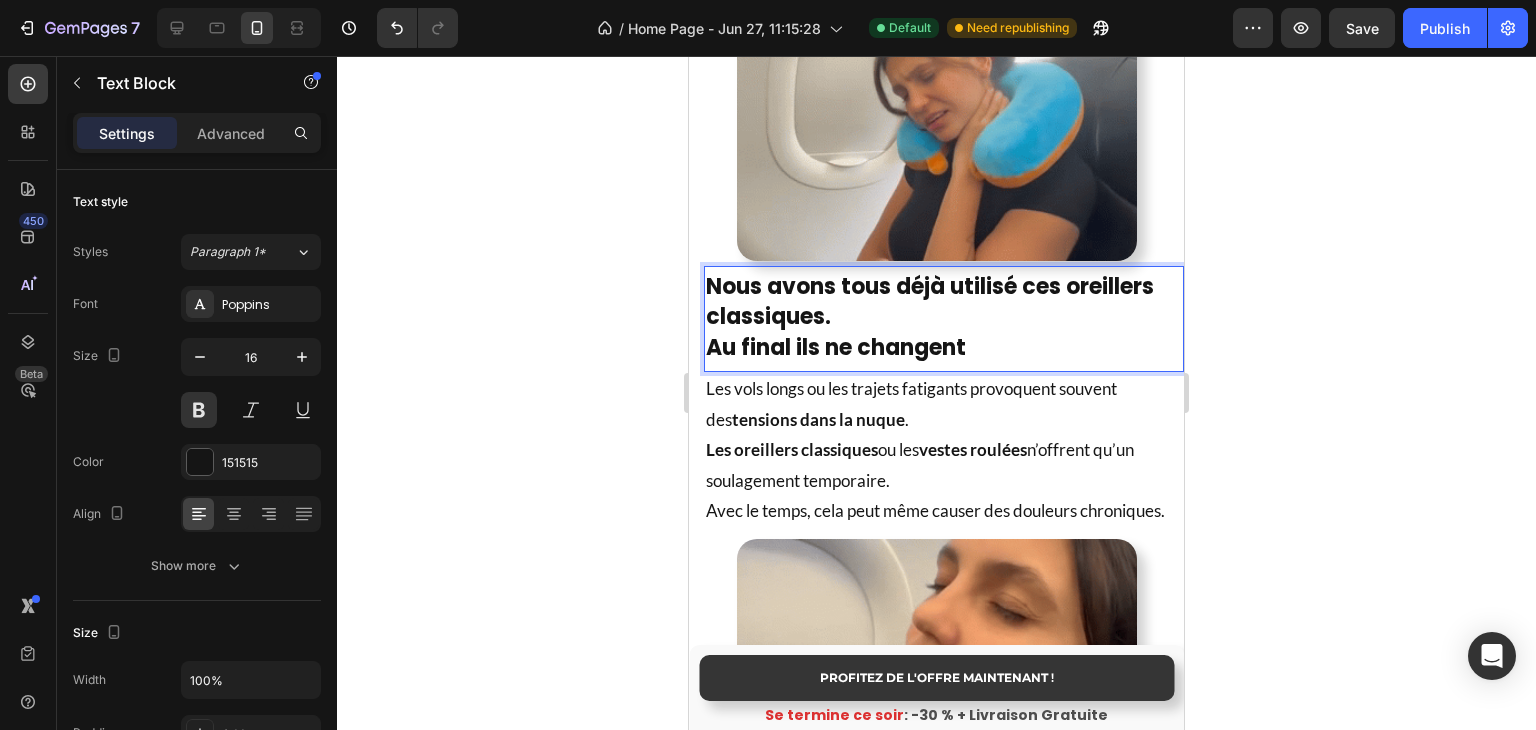 click on "Mobile  ( 495 px) iPhone 13 Mini iPhone 13 Pro iPhone 11 Pro Max iPhone 15 Pro Max Pixel 7 Galaxy S8+ Galaxy S20 Ultra iPad Mini iPad Air iPad Pro Header PROFITEZ DE L'OFFRE MAINTENANT ! Button  Se termine ce soir : -30 % + Livraison Gratuite Text Block Sticky Oreiller de Voyage - ComfyFlight® Heading
Product Images Icon Icon Icon Icon Icon Icon List Hoz 32 240+ clients satisfaits Text block Row
30-day money back guarantee Item list Product Marre des douleurs cervicales et de l'inconfort pendant vos trajets ?  Transformez vos voyages en moments de détente et de récupération. Heading Empêche la tête de tomber. Léger, compact, facile à transporter. Réduit le stress et la tension musculaire. 30 jours garantie satisfait ou remboursé Item List
Drop element here 👉 DÉCOUVRIR L’OFFRE ! Button
Icon Stock presque épuisé  Text Block Advanced List Image                Title Line
Icon Nr. 1  en France" at bounding box center [936, 2617] 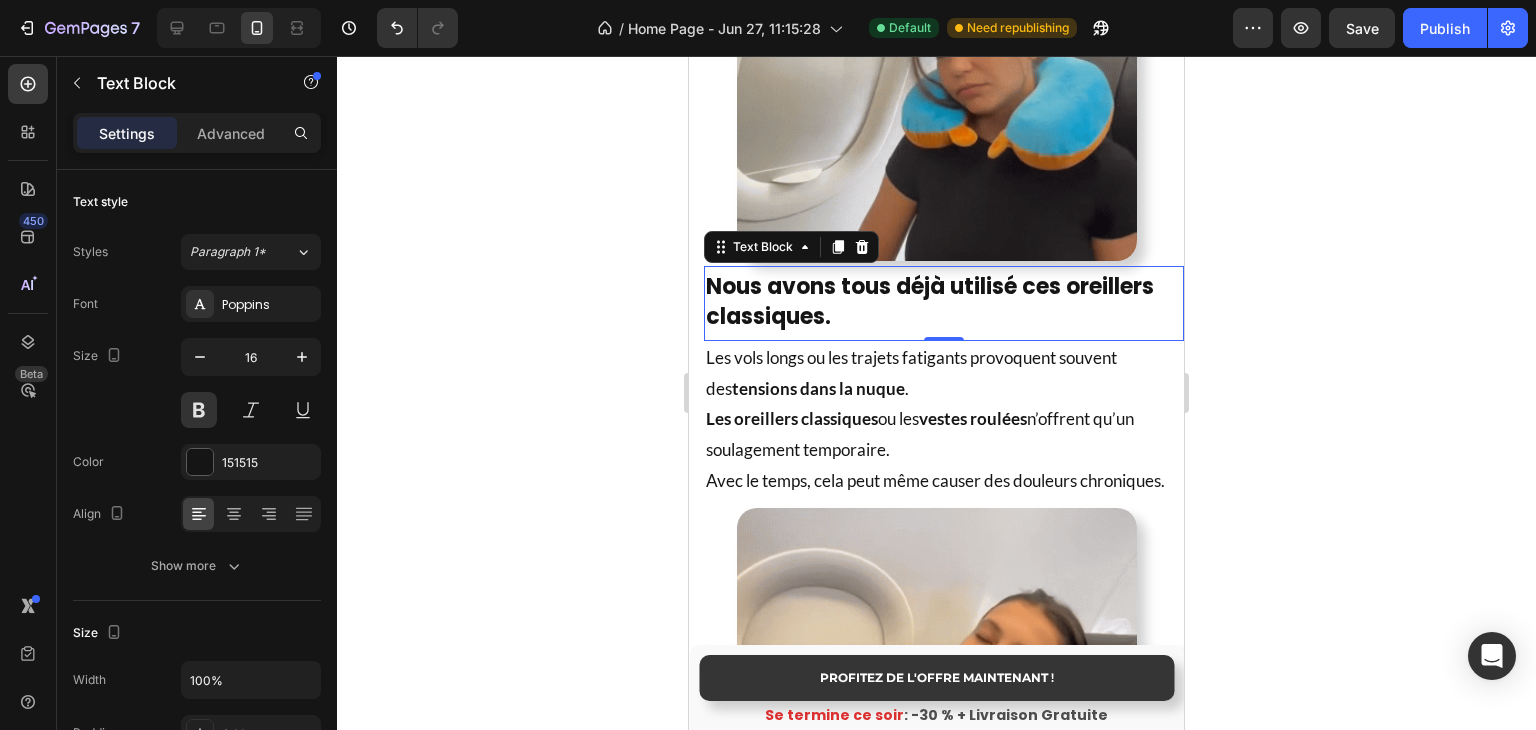 click 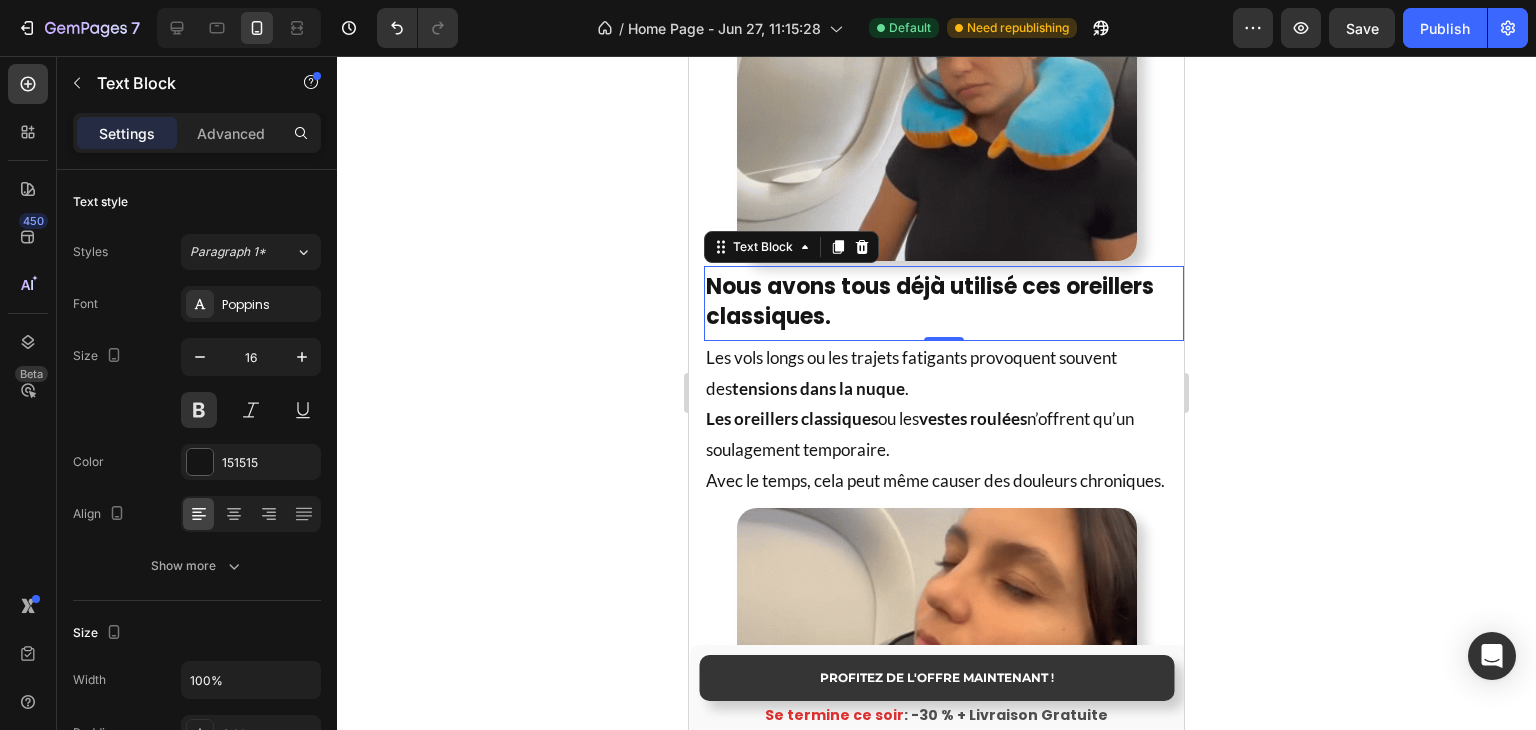 click on "Nous avons tous déjà utilisé ces oreillers classiques." at bounding box center (930, 302) 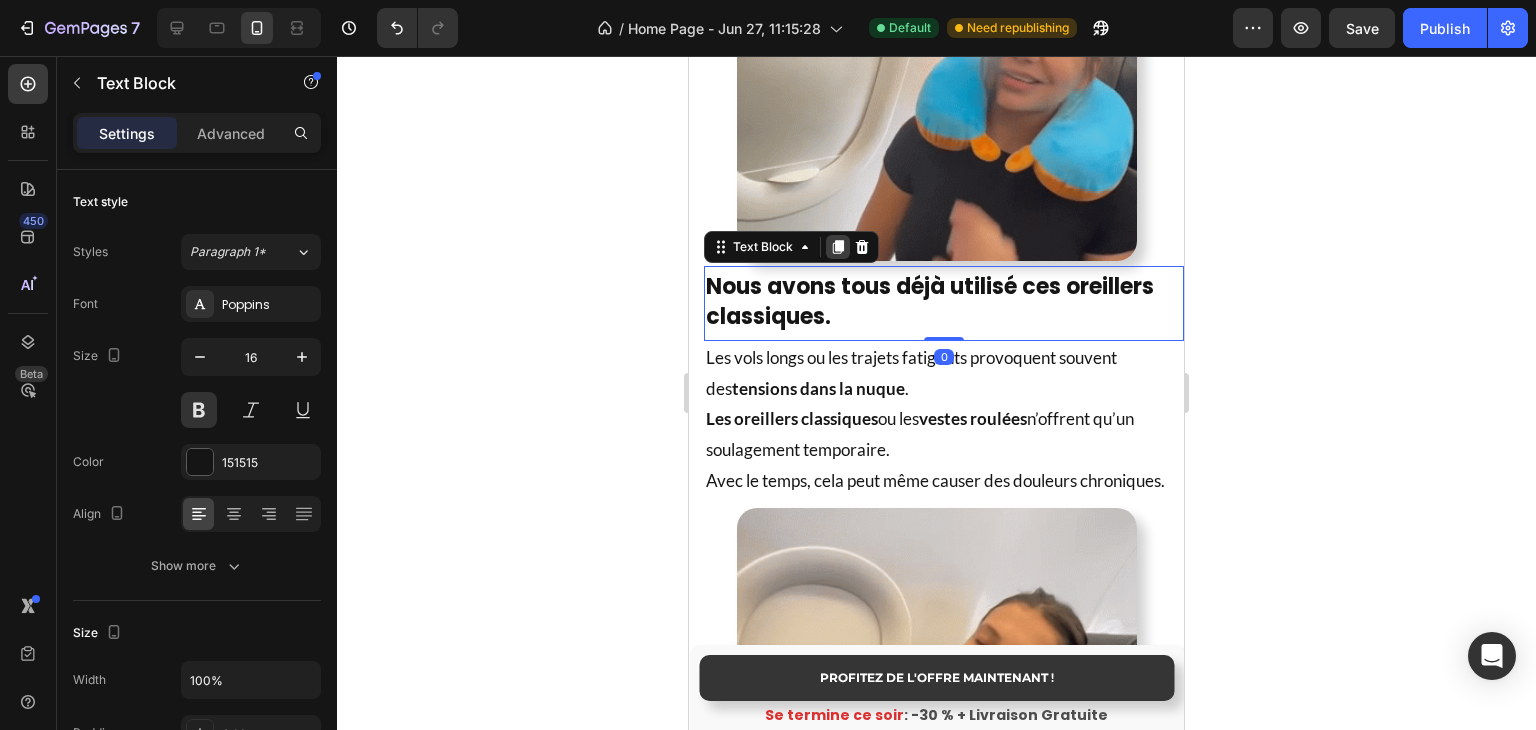 click 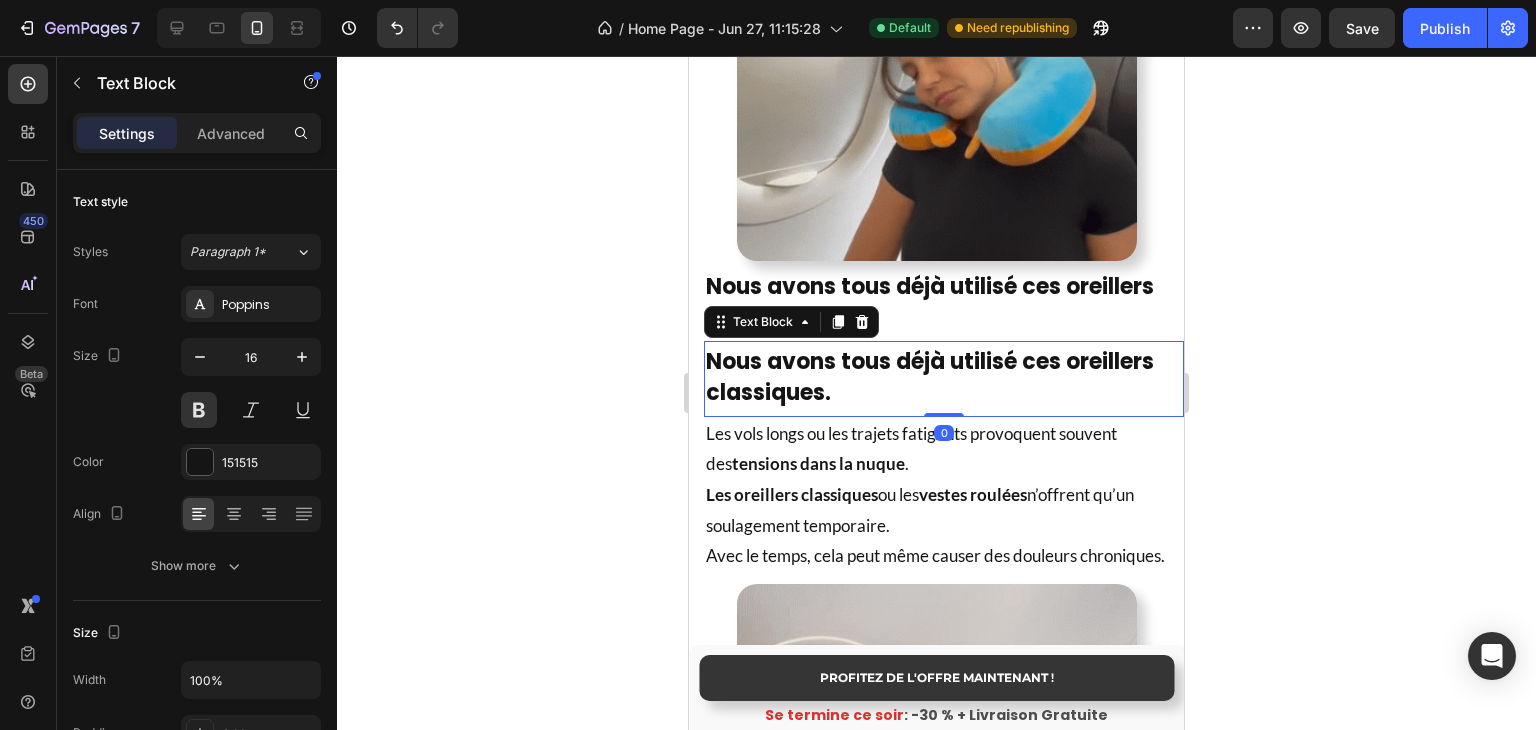 scroll, scrollTop: 500, scrollLeft: 0, axis: vertical 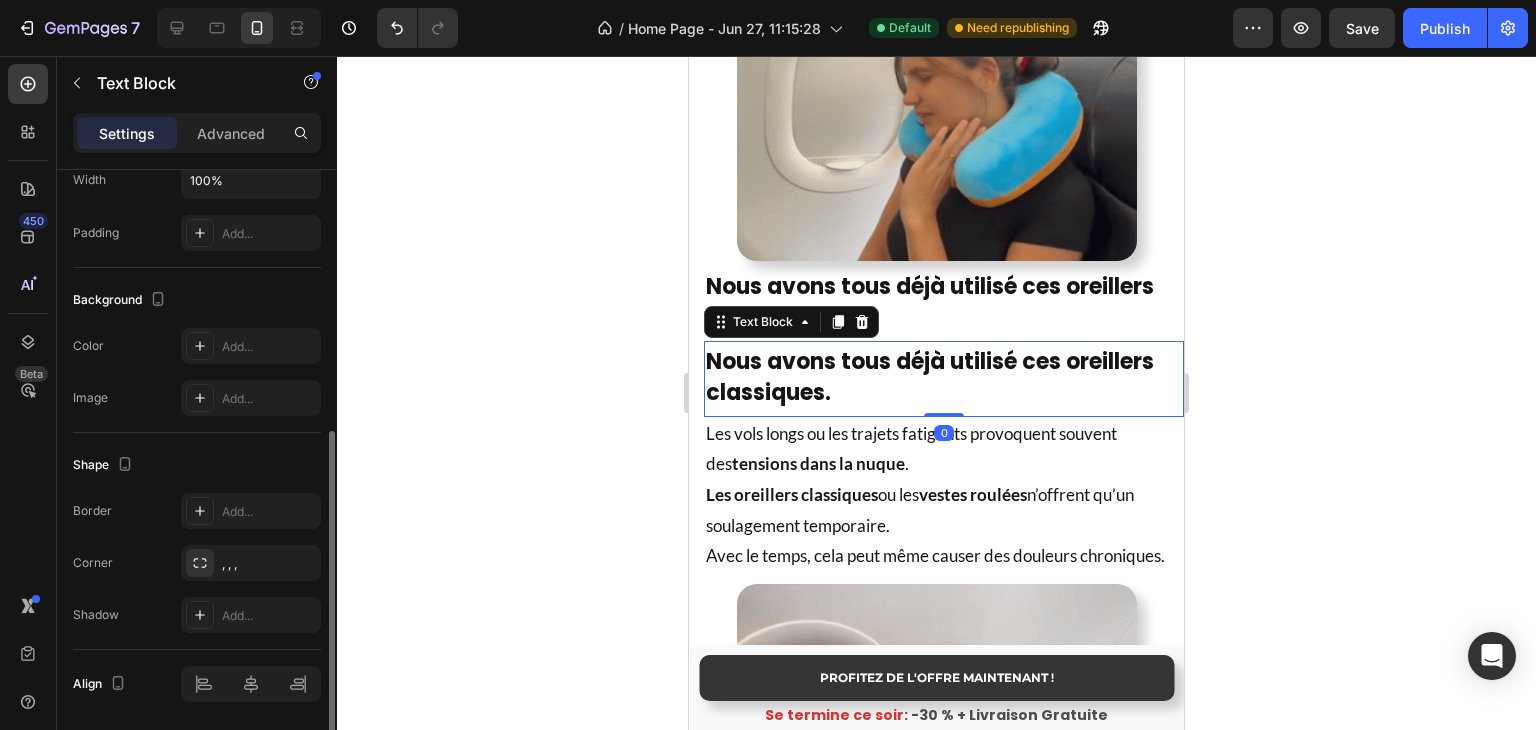 click on "Nous avons tous déjà utilisé ces oreillers classiques." at bounding box center (944, 379) 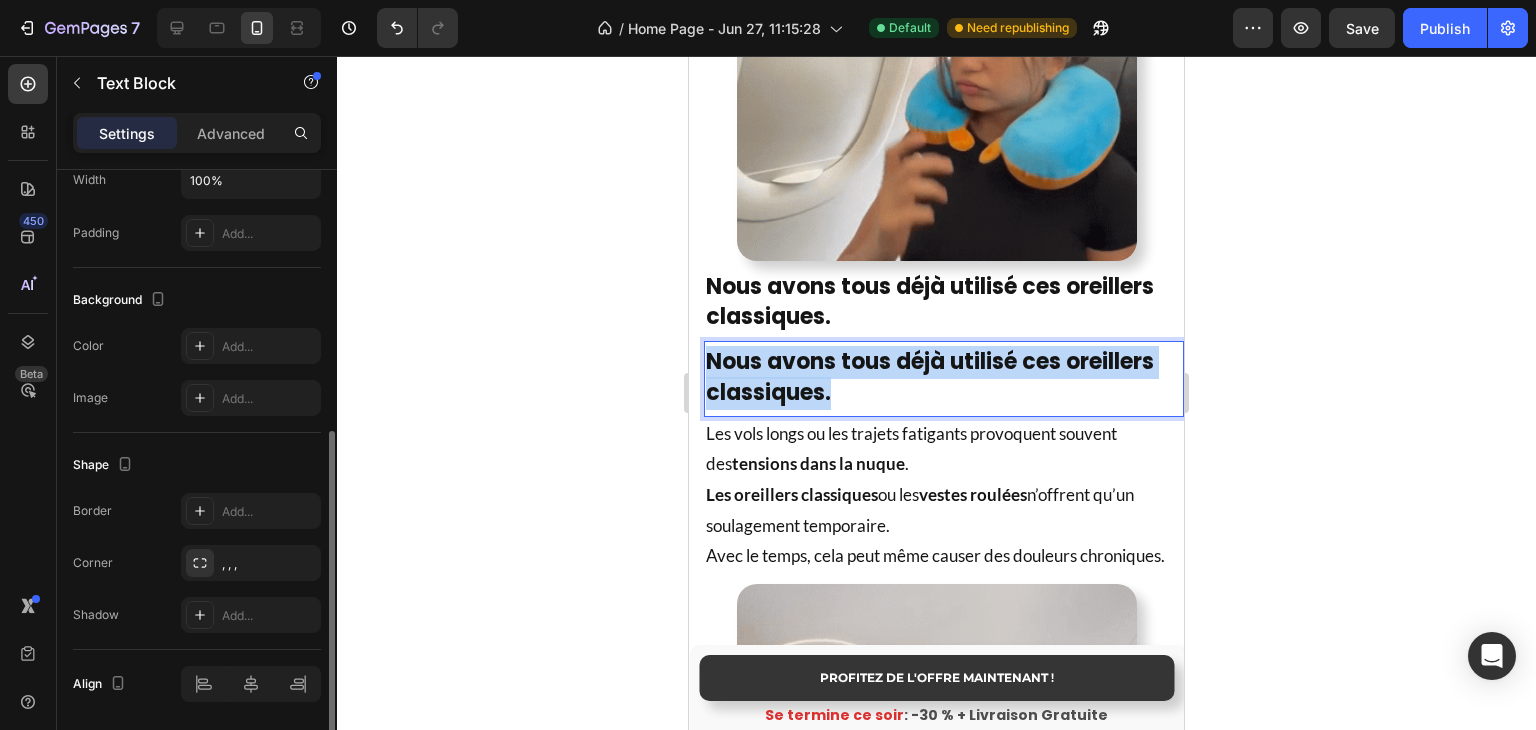 drag, startPoint x: 844, startPoint y: 373, endPoint x: 668, endPoint y: 344, distance: 178.3732 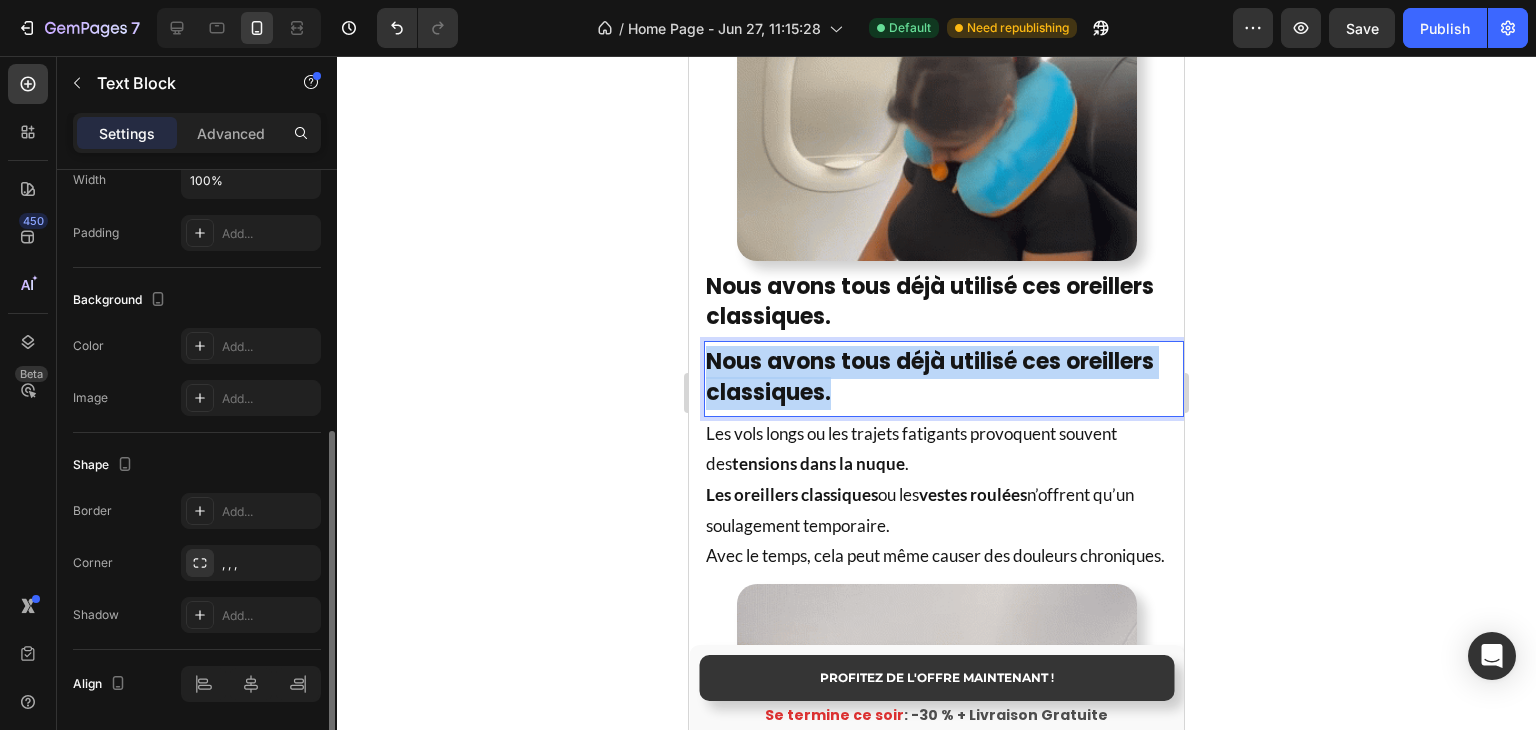 click on "Mobile  ( 495 px) iPhone 13 Mini iPhone 13 Pro iPhone 11 Pro Max iPhone 15 Pro Max Pixel 7 Galaxy S8+ Galaxy S20 Ultra iPad Mini iPad Air iPad Pro Header PROFITEZ DE L'OFFRE MAINTENANT ! Button  Se termine ce soir : -30 % + Livraison Gratuite Text Block Sticky Oreiller de Voyage - ComfyFlight® Heading
Product Images Icon Icon Icon Icon Icon Icon List Hoz 32 240+ clients satisfaits Text block Row
30-day money back guarantee Item list Product Marre des douleurs cervicales et de l'inconfort pendant vos trajets ?  Transformez vos voyages en moments de détente et de récupération. Heading Empêche la tête de tomber. Léger, compact, facile à transporter. Réduit le stress et la tension musculaire. 30 jours garantie satisfait ou remboursé Item List
Drop element here 👉 DÉCOUVRIR L’OFFRE ! Button
Icon Stock presque épuisé  Text Block Advanced List Image                Title Line
Icon Nr. 1  en France" at bounding box center [936, 2639] 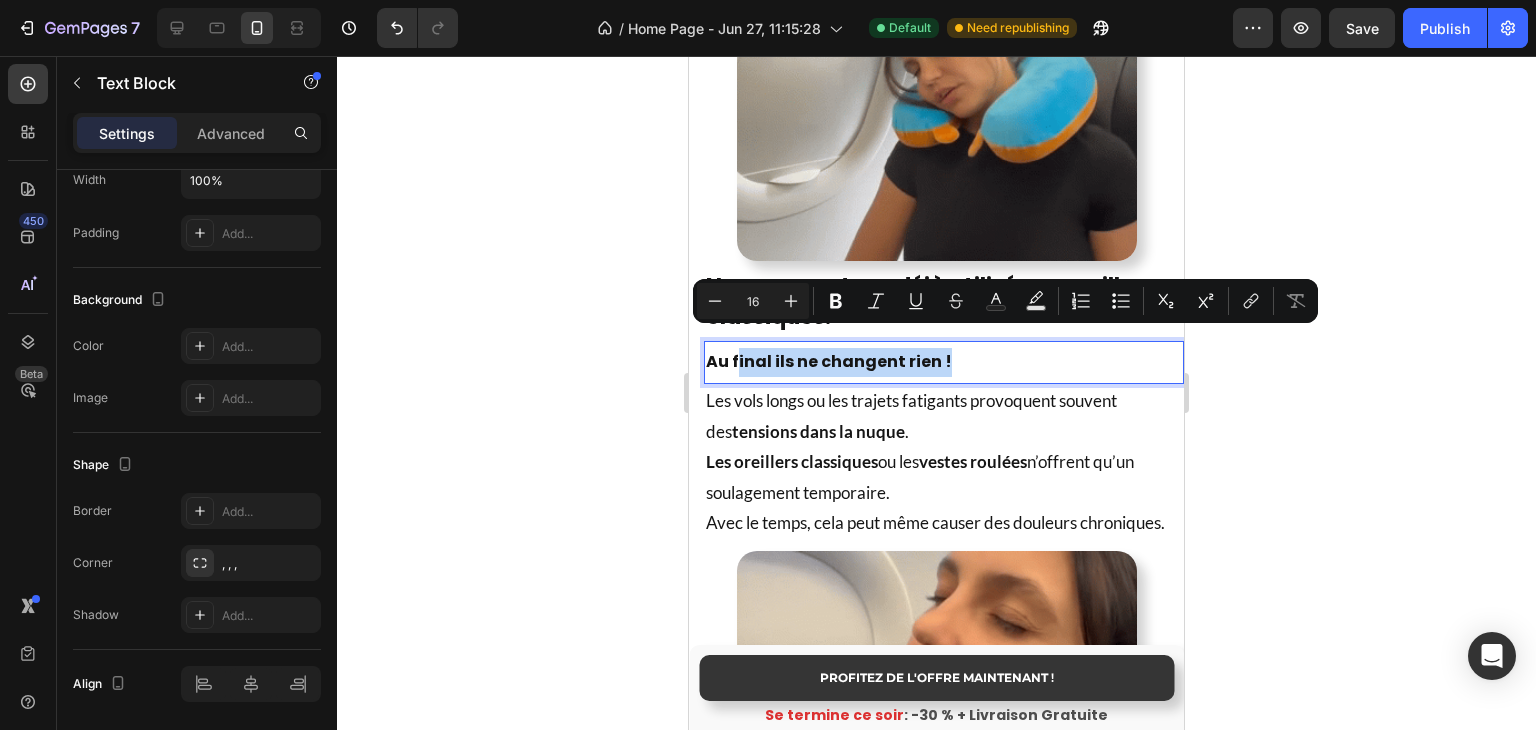 drag, startPoint x: 952, startPoint y: 348, endPoint x: 735, endPoint y: 348, distance: 217 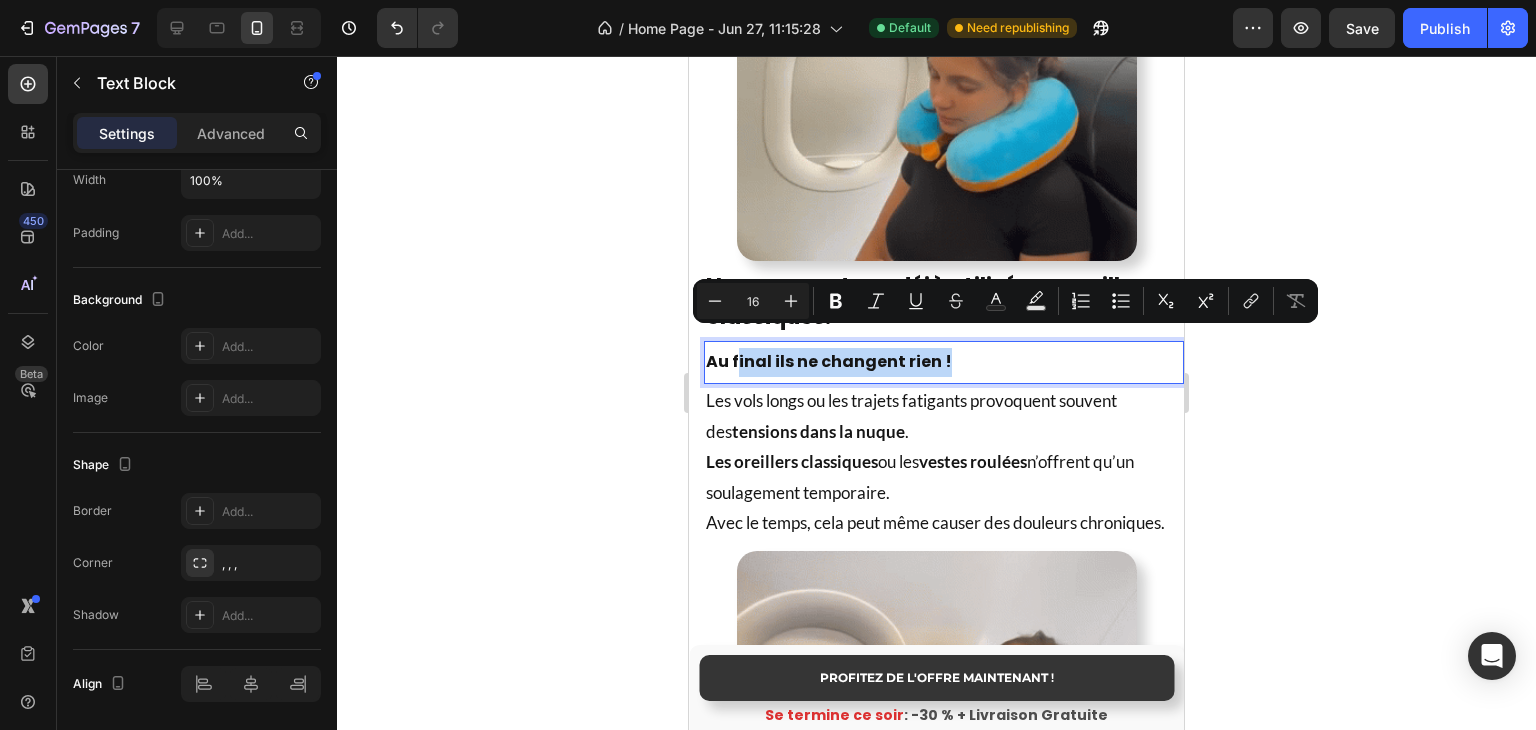 click on "Au final ils ne changent rien !" at bounding box center (944, 362) 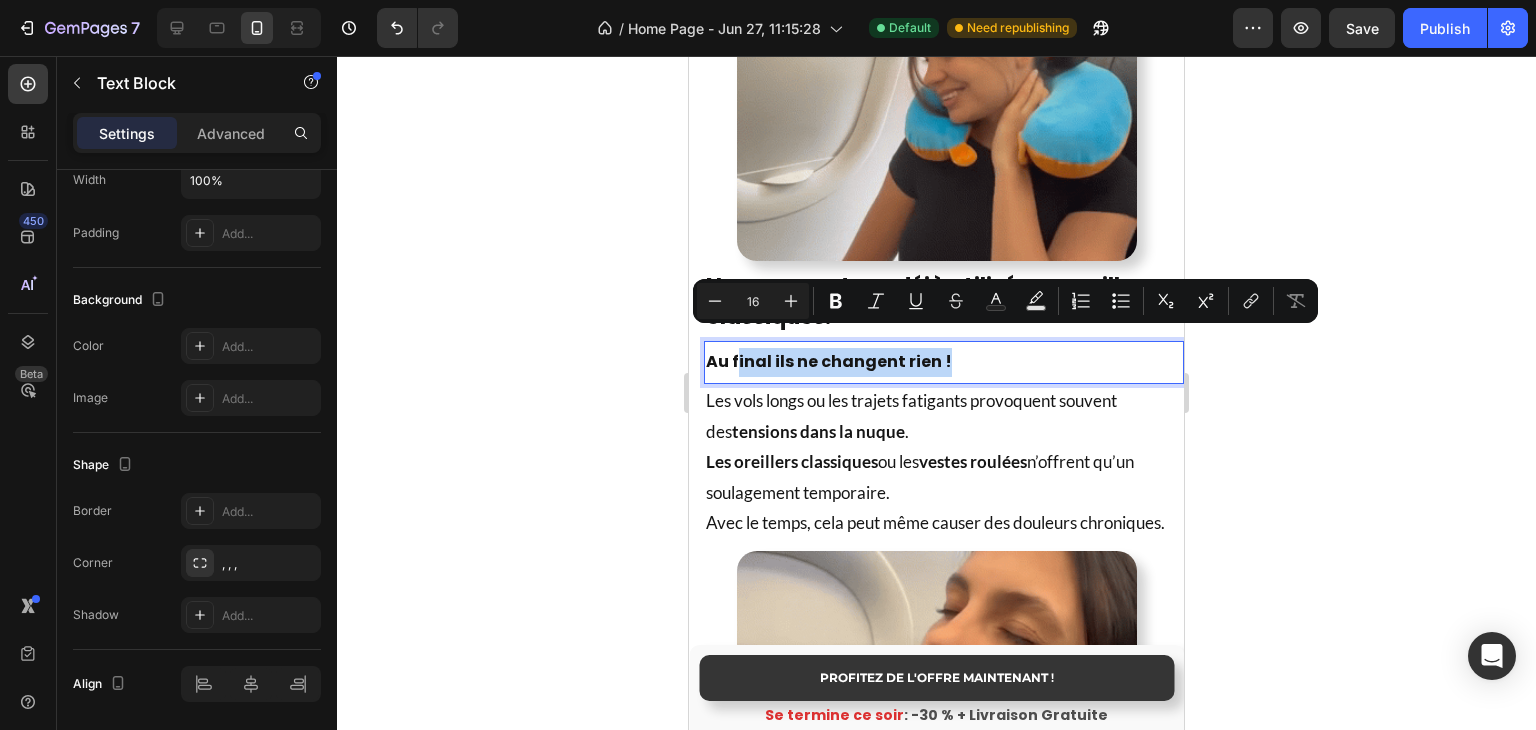 click on "Au final ils ne changent rien !" at bounding box center (944, 362) 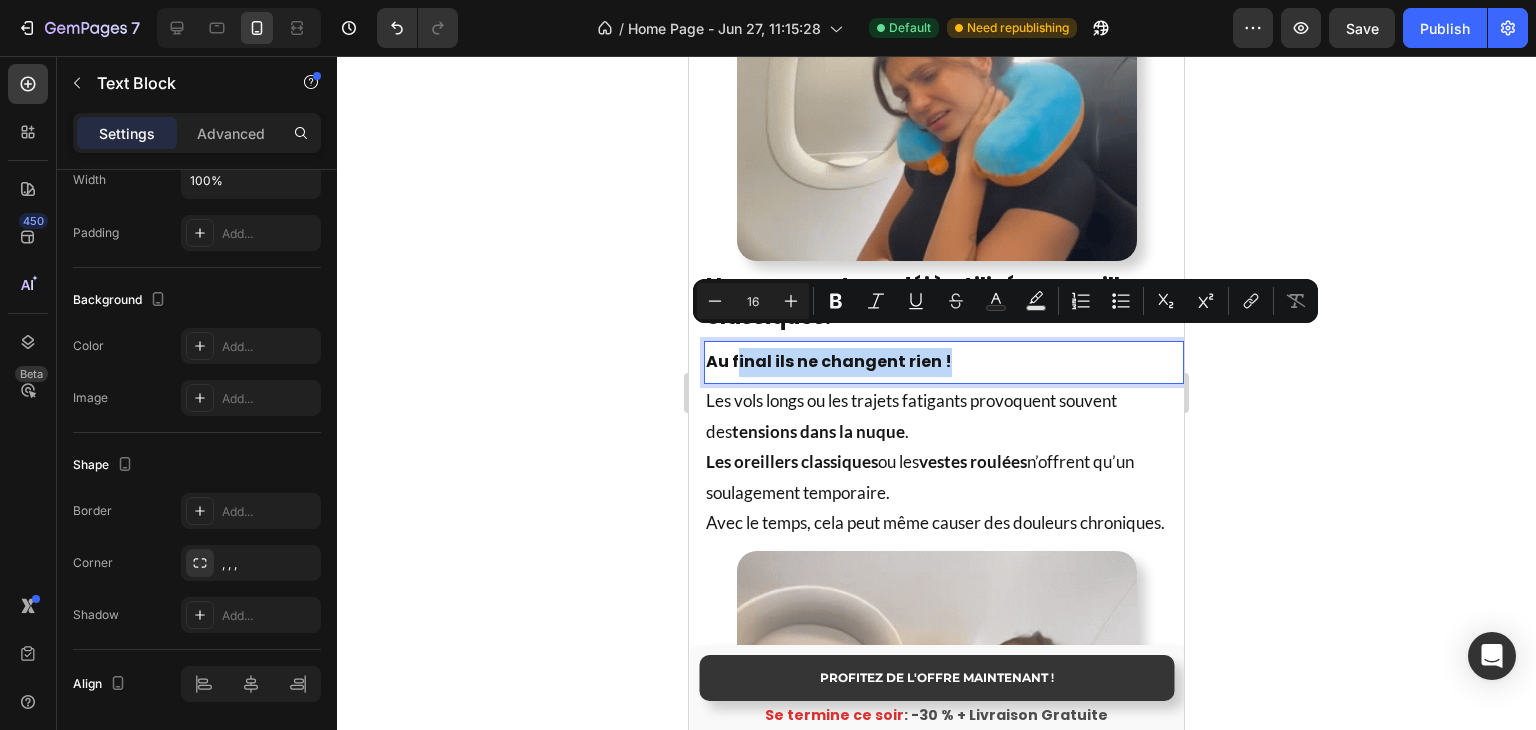 click on "Au final ils ne changent rien !" at bounding box center [944, 362] 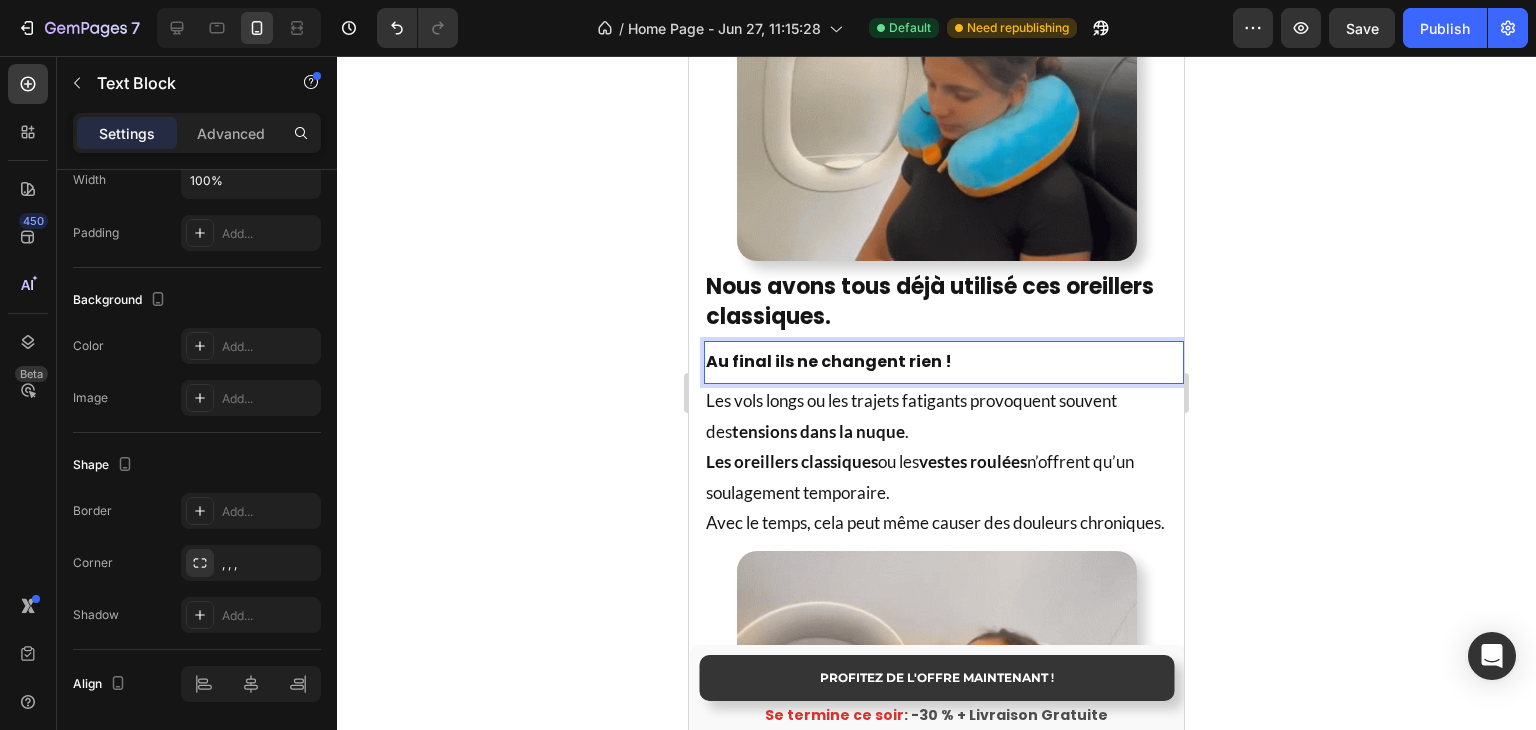 drag, startPoint x: 949, startPoint y: 345, endPoint x: 980, endPoint y: 349, distance: 31.257 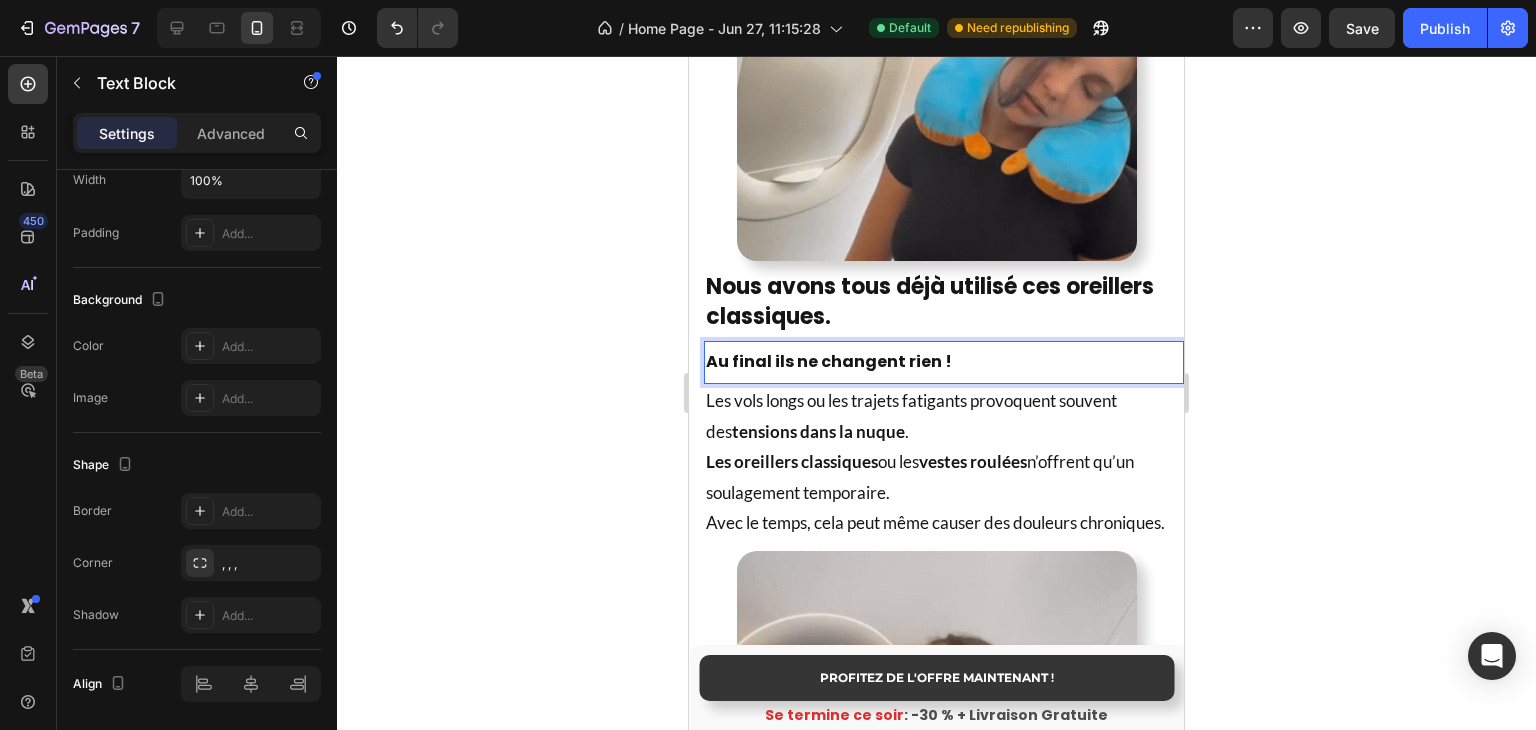 click on "Au final ils ne changent rien !" at bounding box center (944, 362) 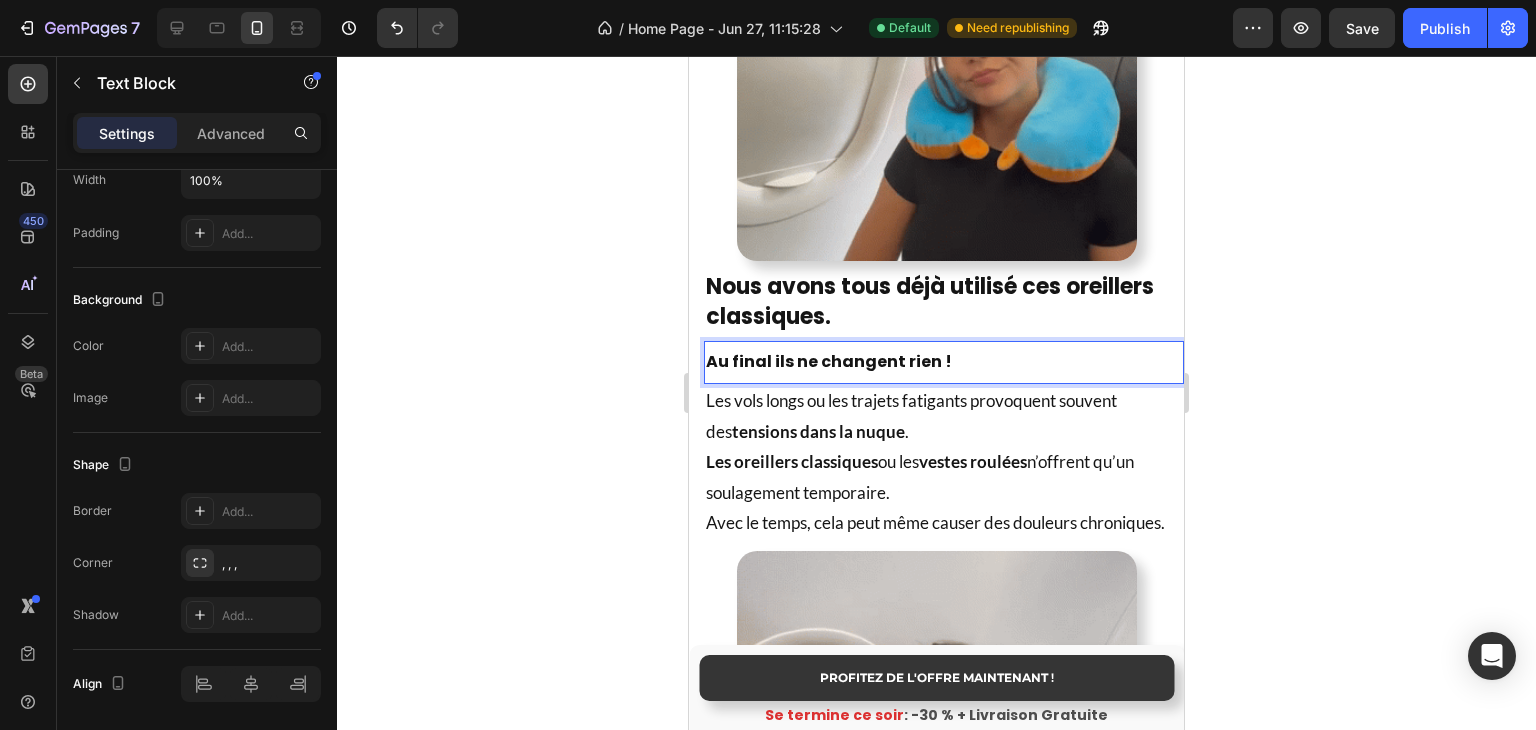click on "Au final ils ne changent rien !" at bounding box center (944, 362) 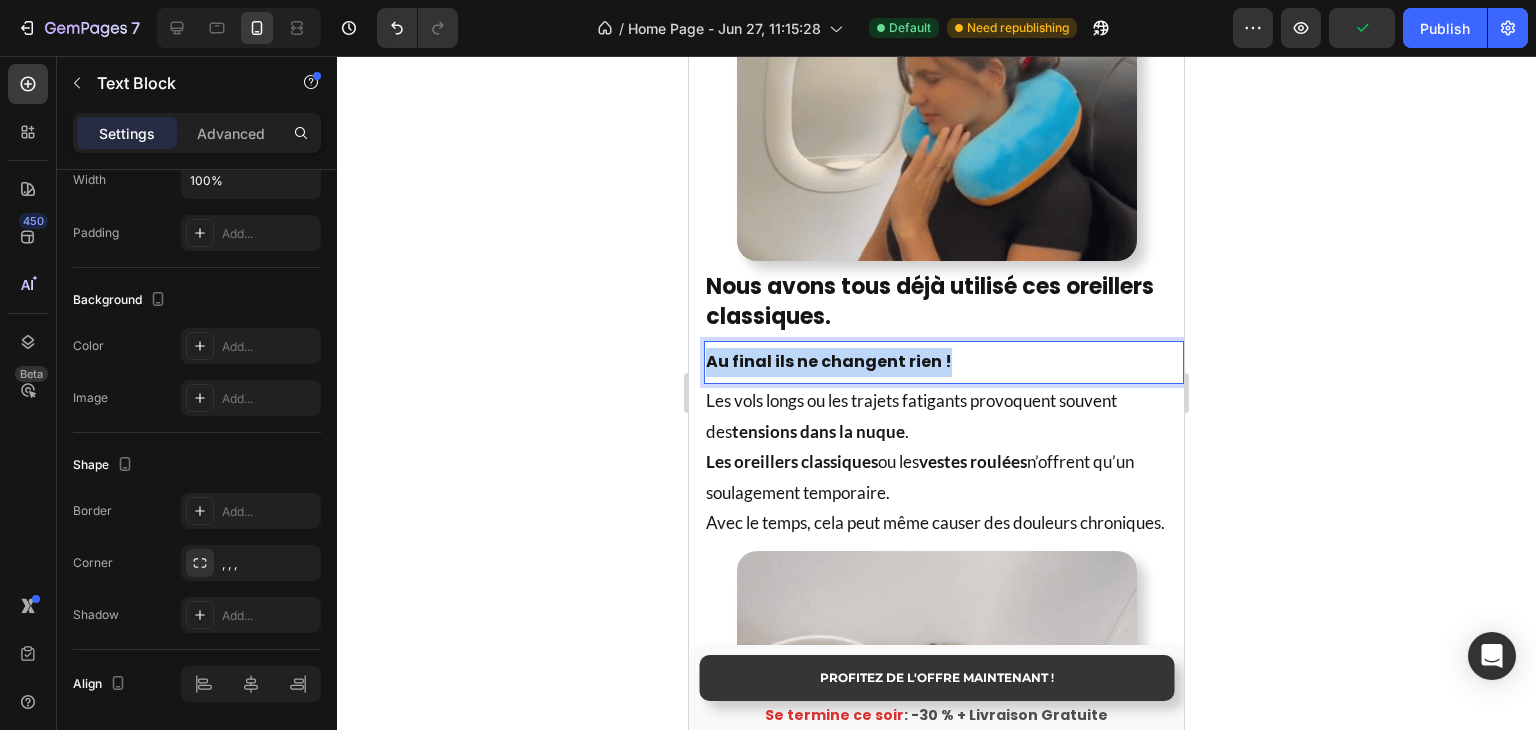 drag, startPoint x: 903, startPoint y: 353, endPoint x: 709, endPoint y: 357, distance: 194.04123 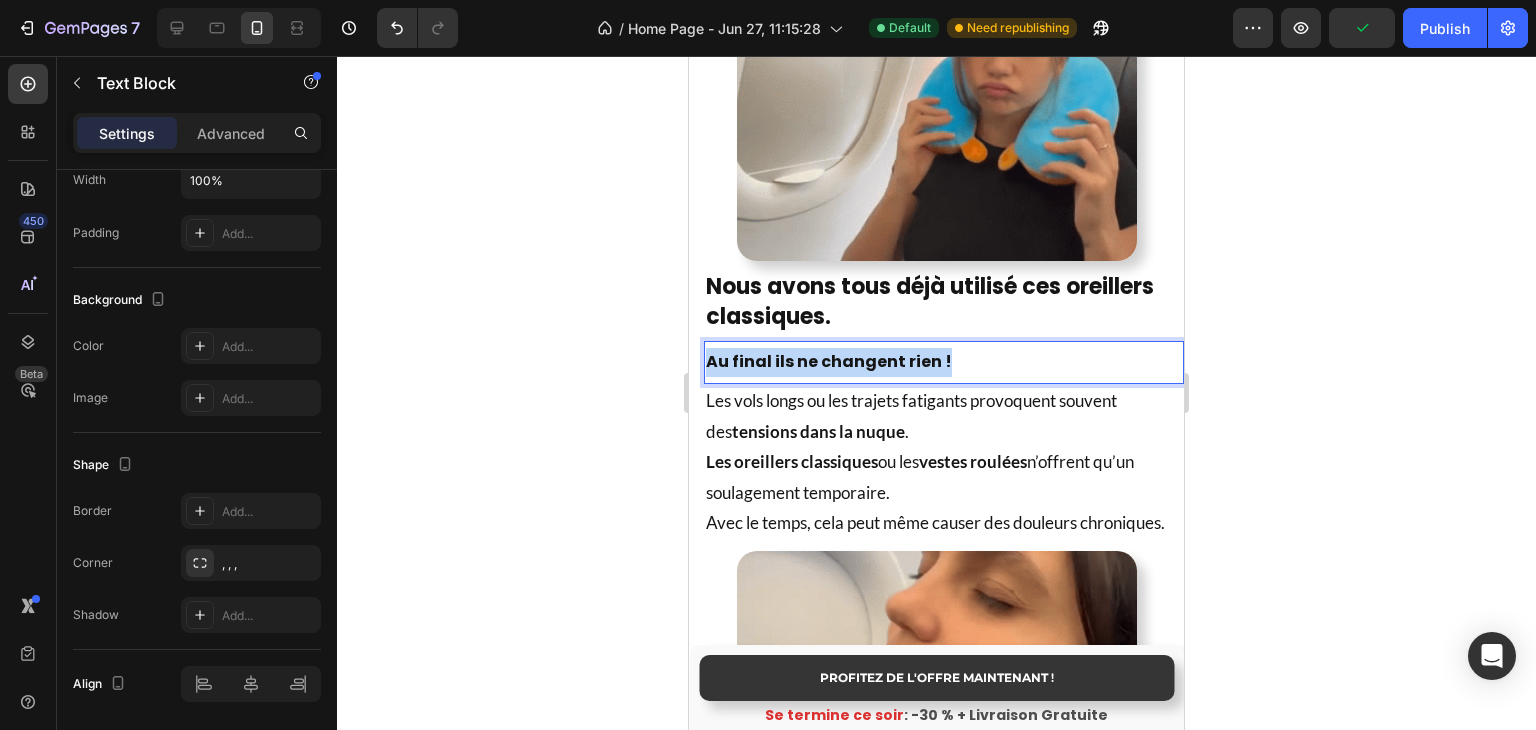 click on "Au final ils ne changent rien !" at bounding box center [944, 362] 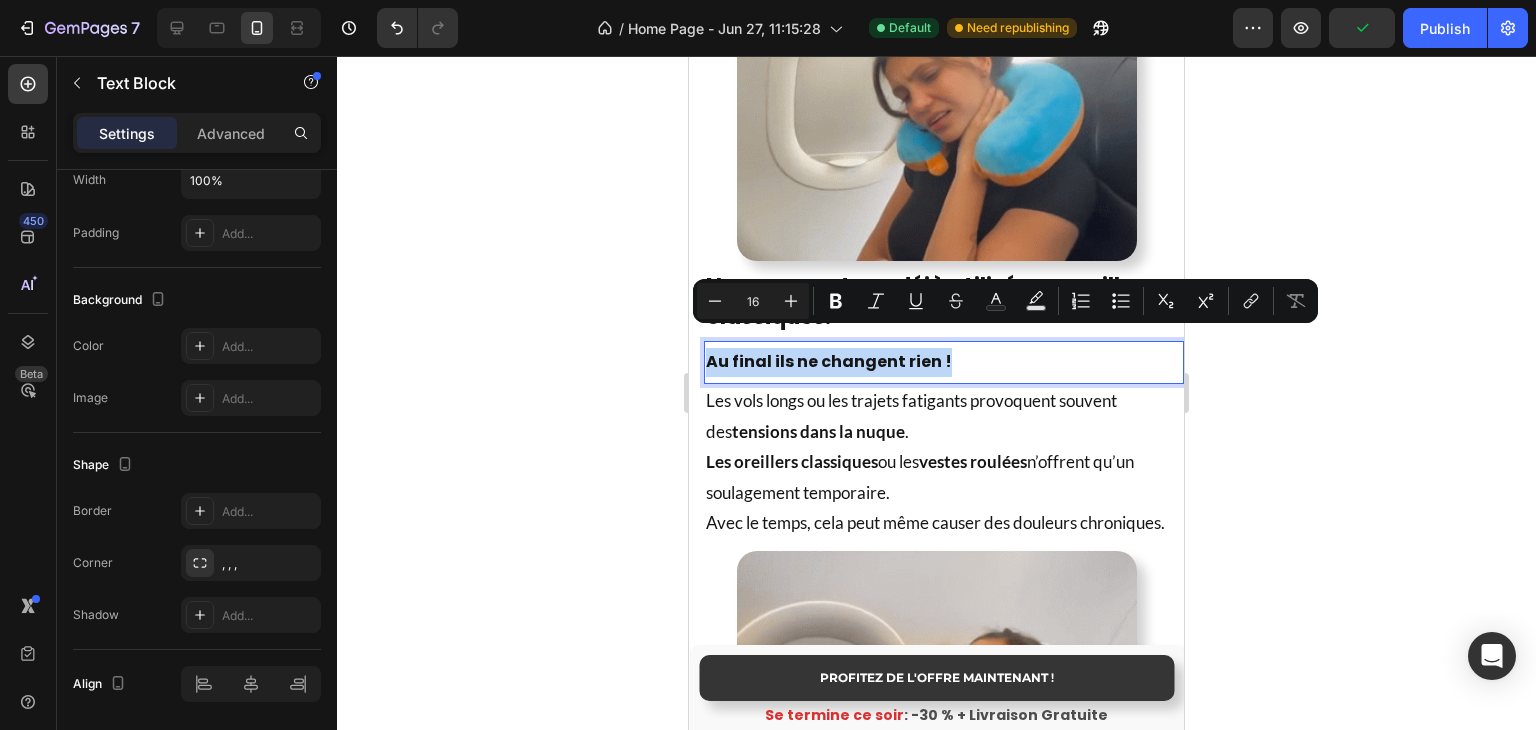 copy on "Au final ils ne changent rien !" 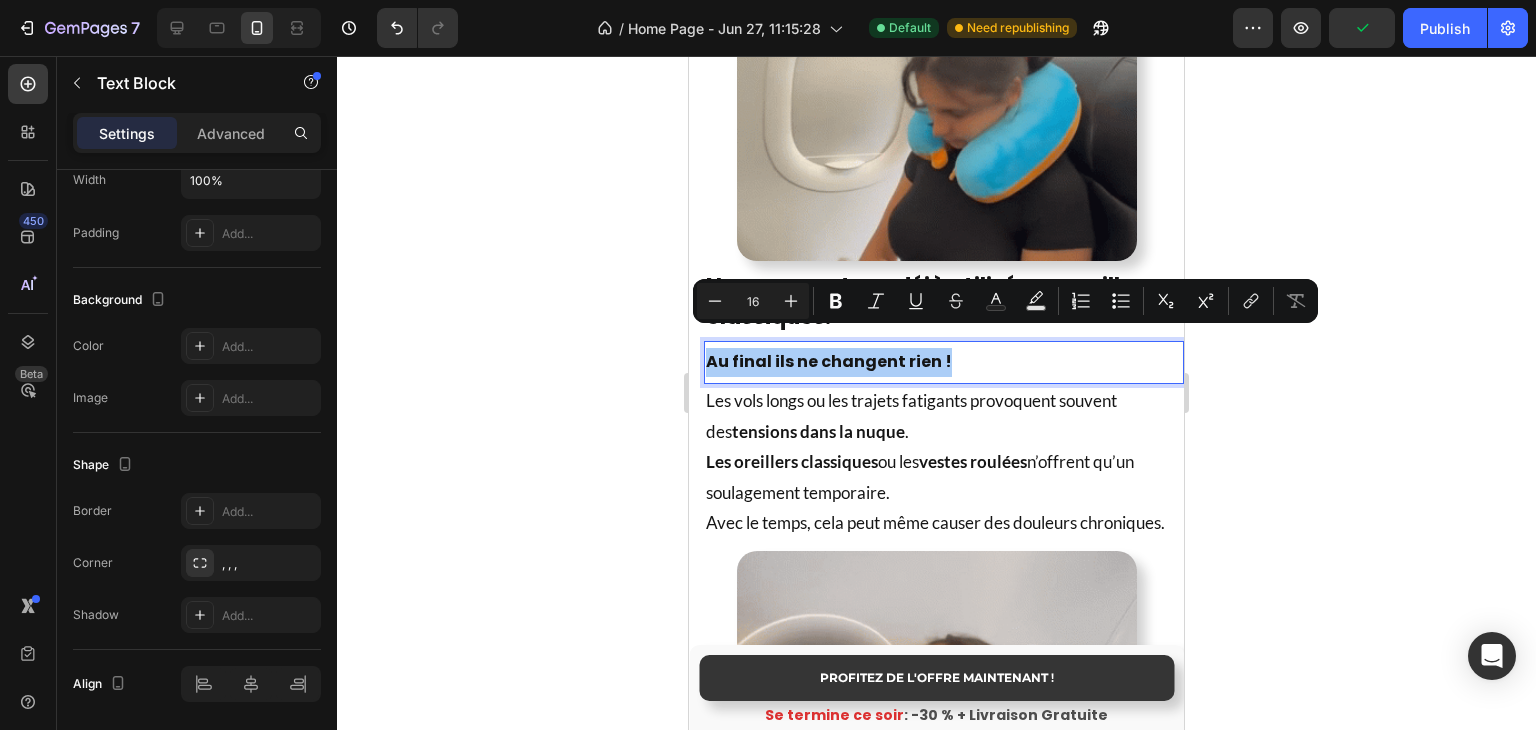 click 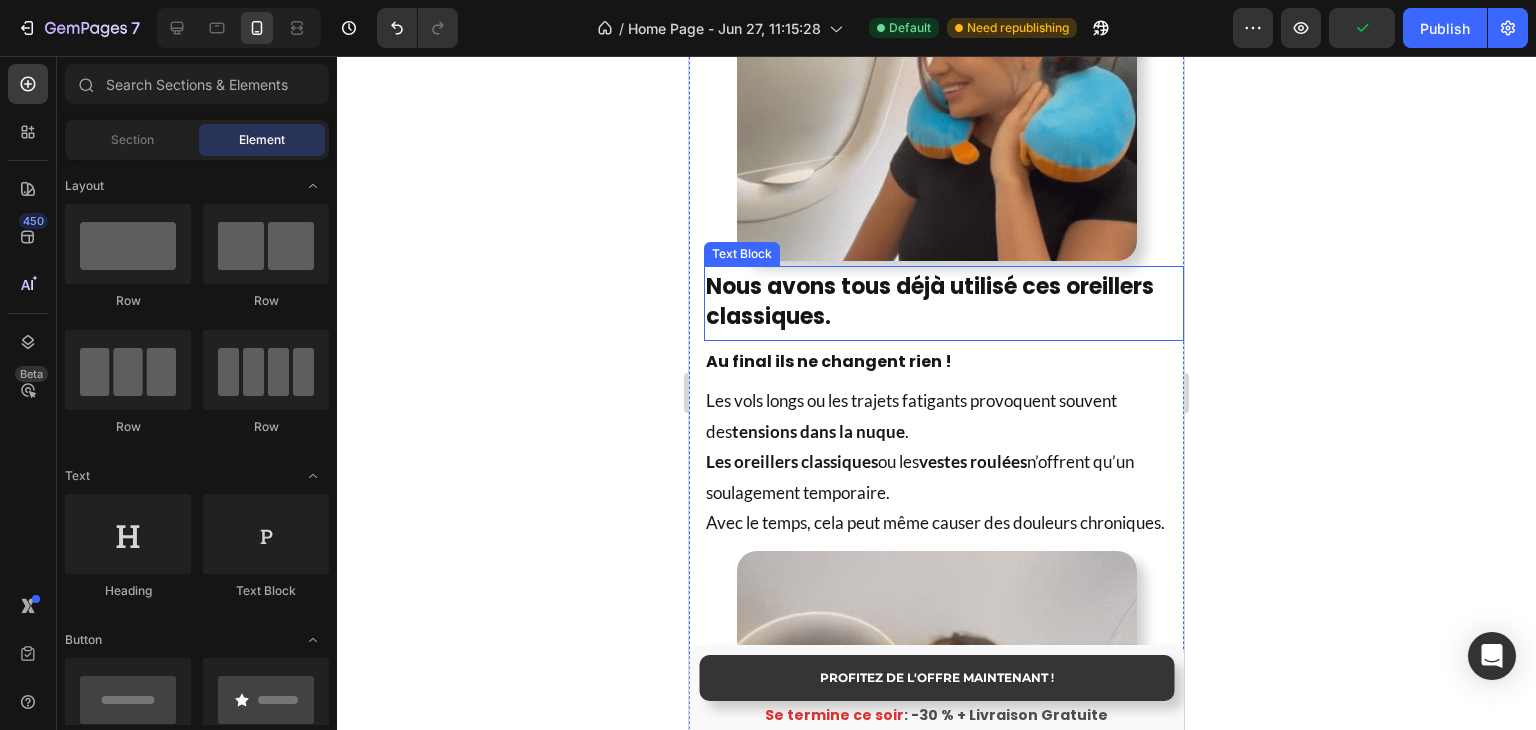 click on "Nous avons tous déjà utilisé ces oreillers classiques." at bounding box center (944, 304) 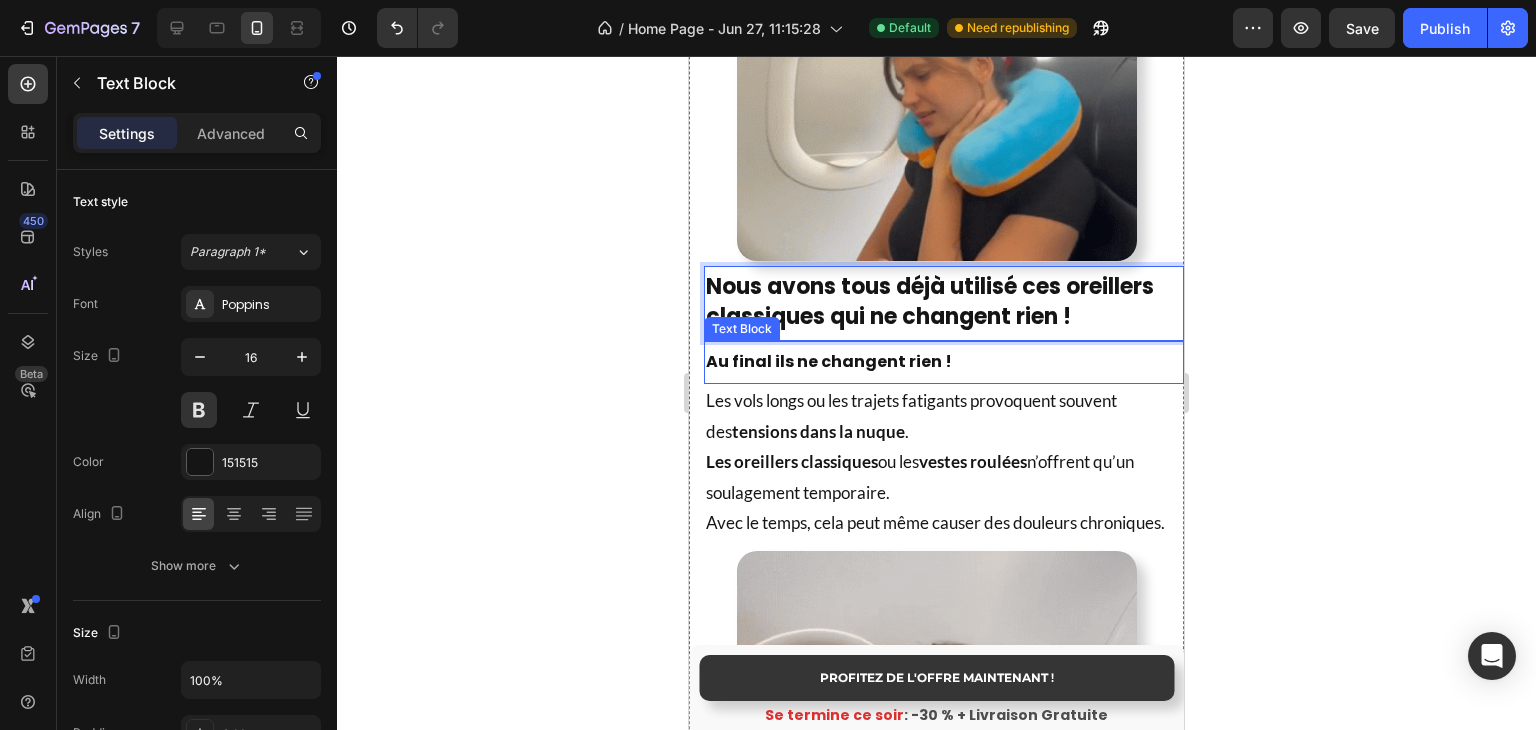 click on "Au final ils ne changent rien !" at bounding box center [944, 362] 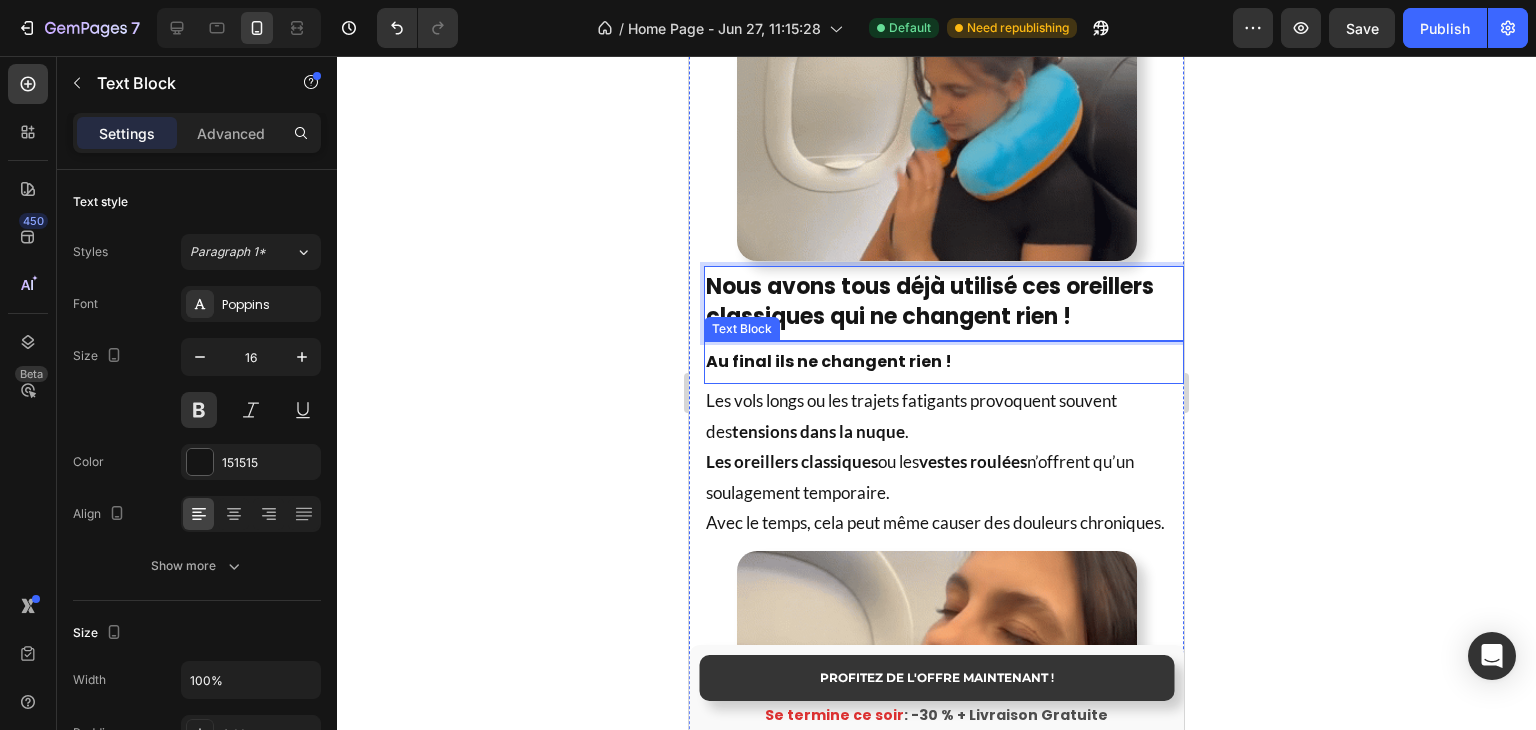 scroll, scrollTop: 500, scrollLeft: 0, axis: vertical 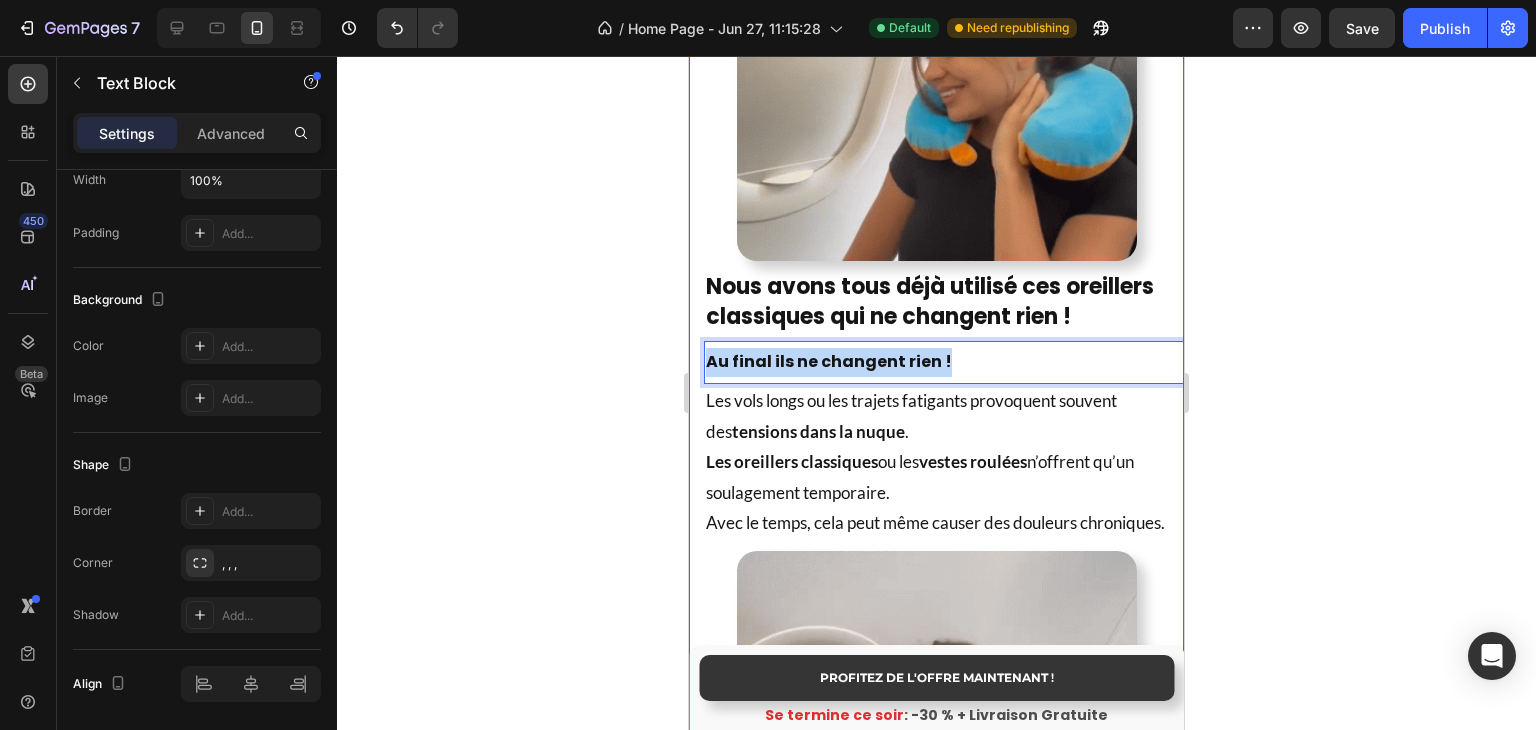 drag, startPoint x: 963, startPoint y: 344, endPoint x: 696, endPoint y: 348, distance: 267.02997 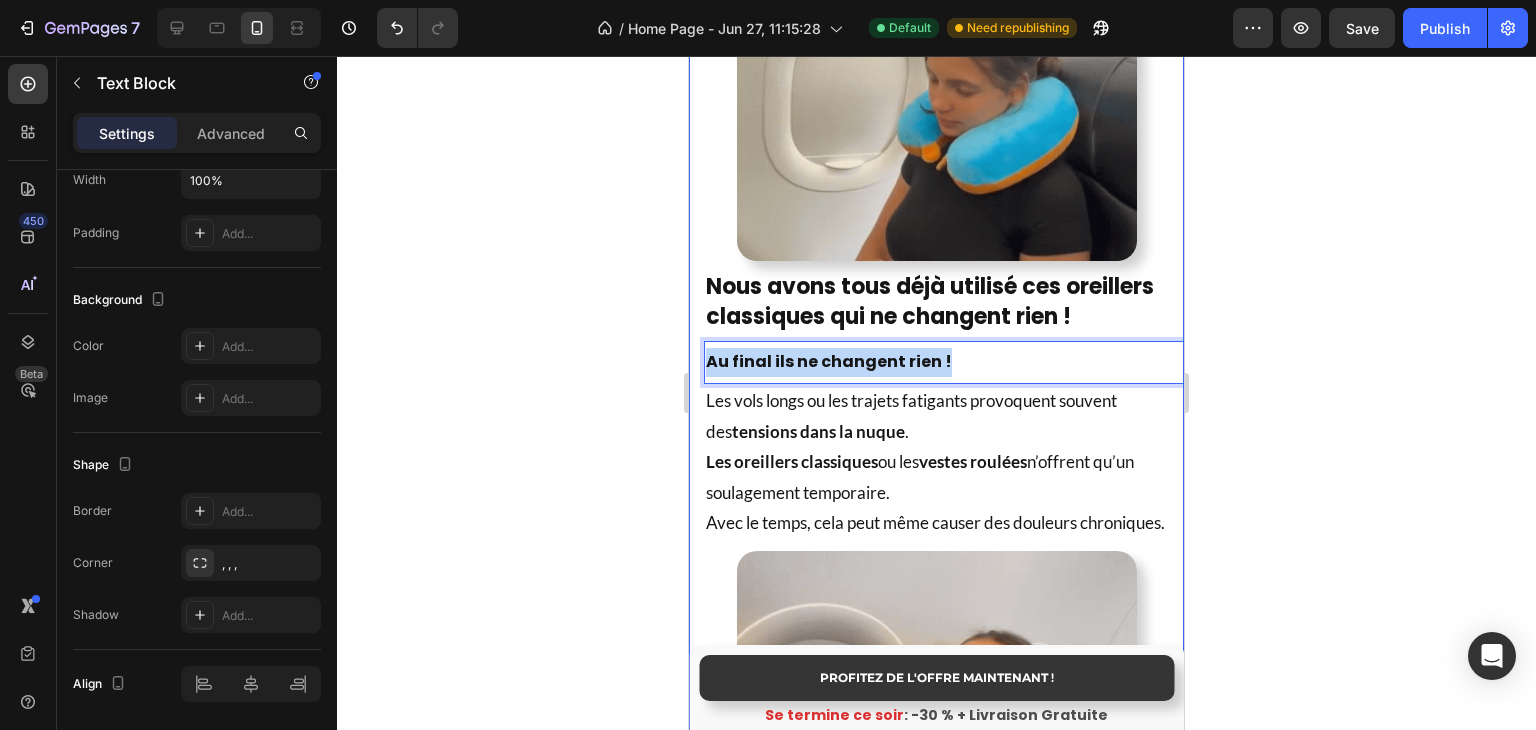 click on "[FIRST] [LAST]  Client vérifiée" at bounding box center [936, -30] 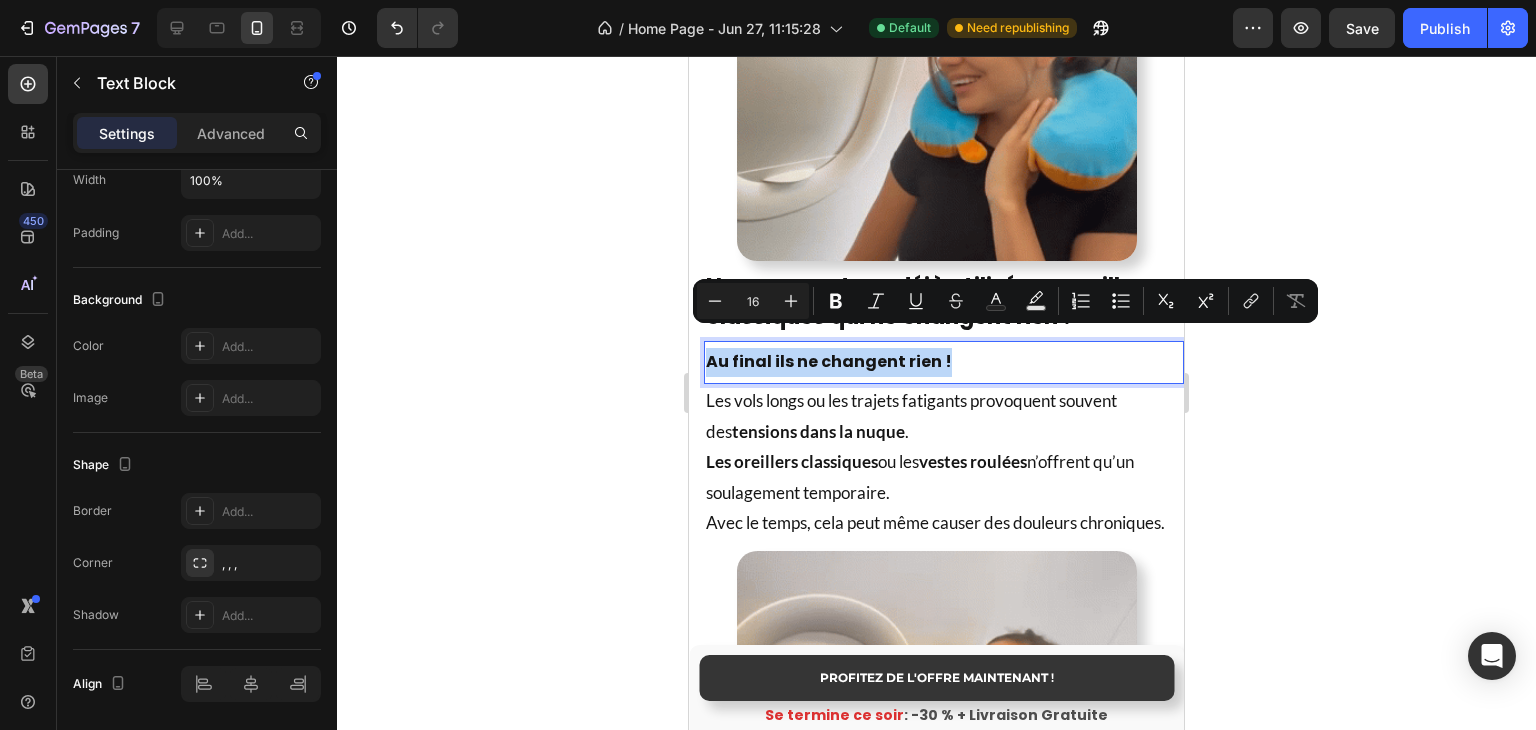 click on "Au final ils ne changent rien !" at bounding box center (944, 362) 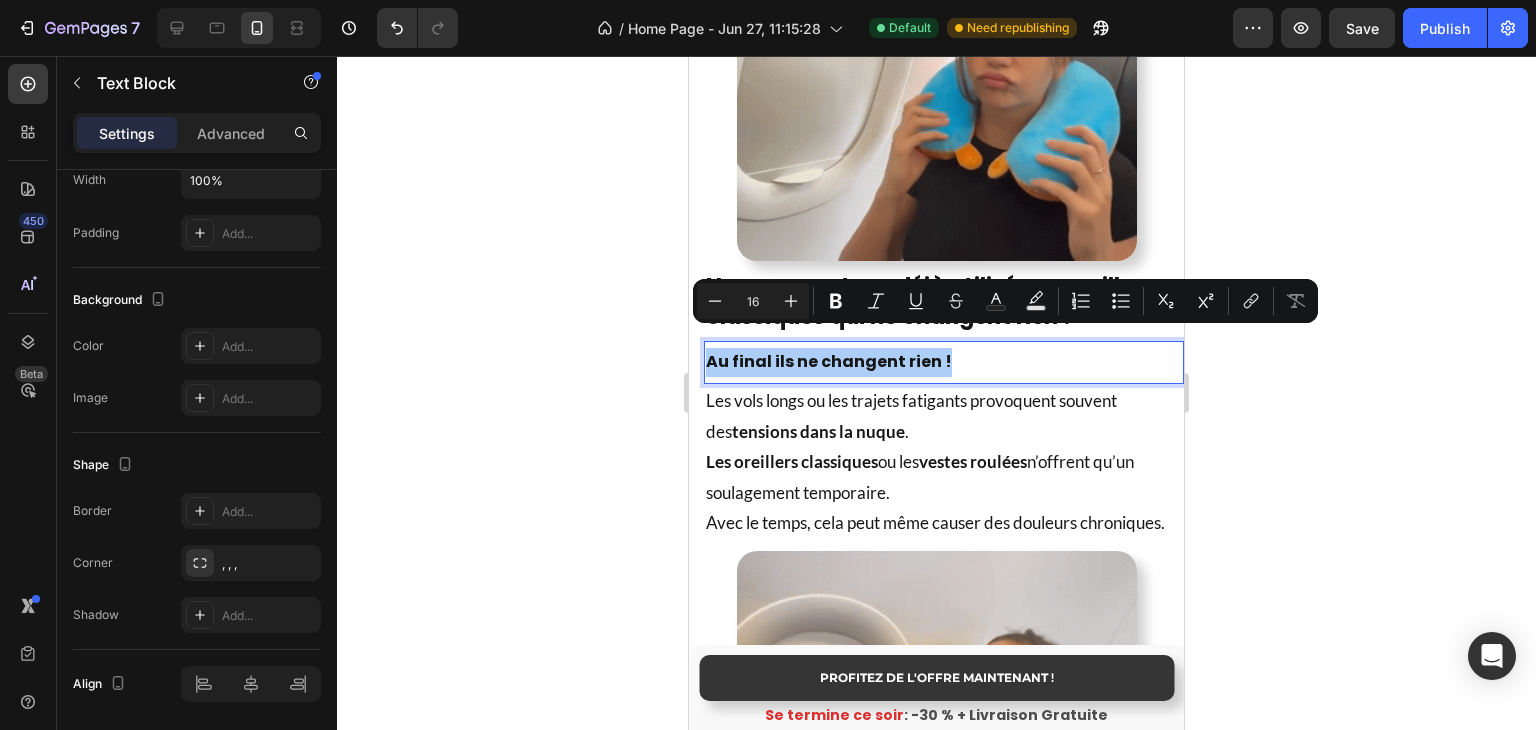 click 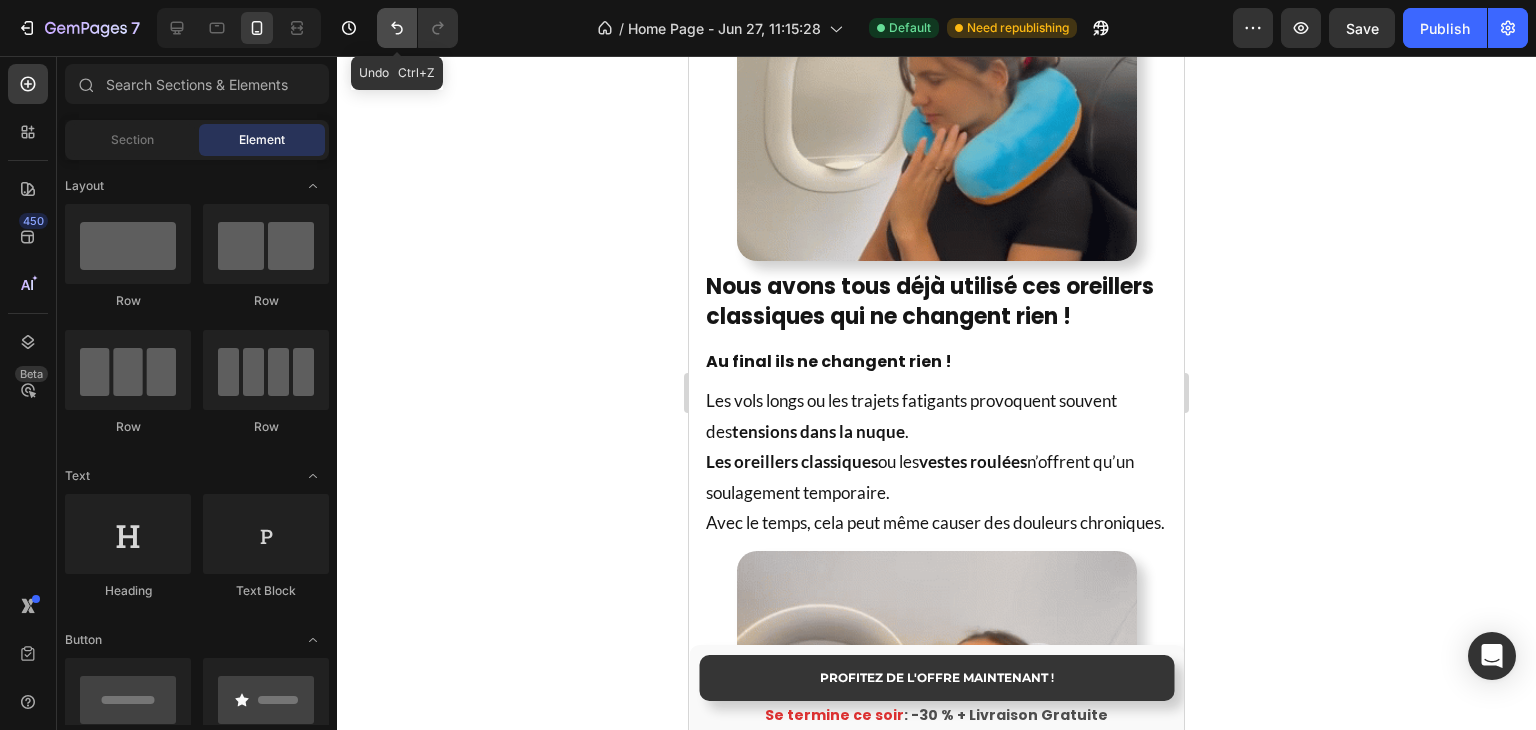 click 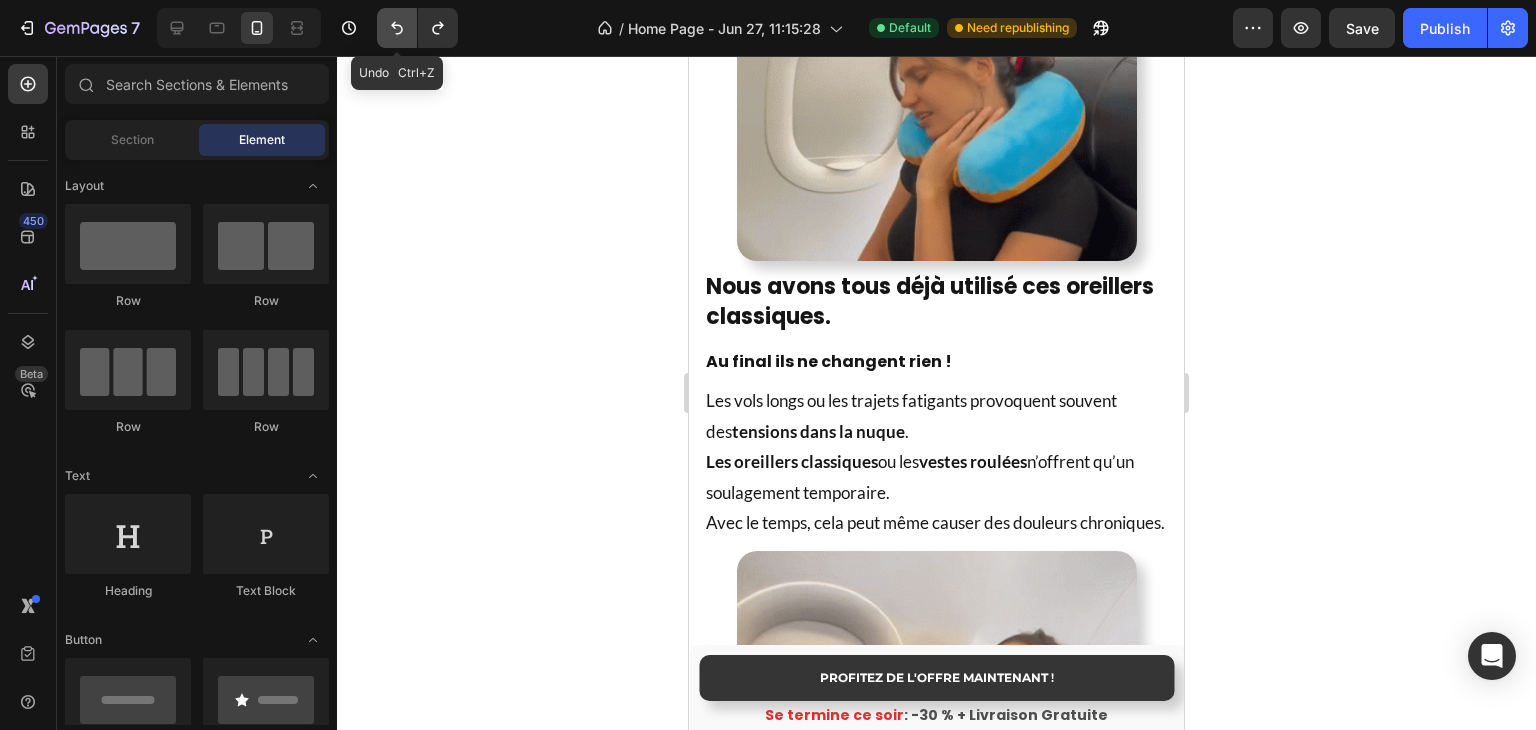 click 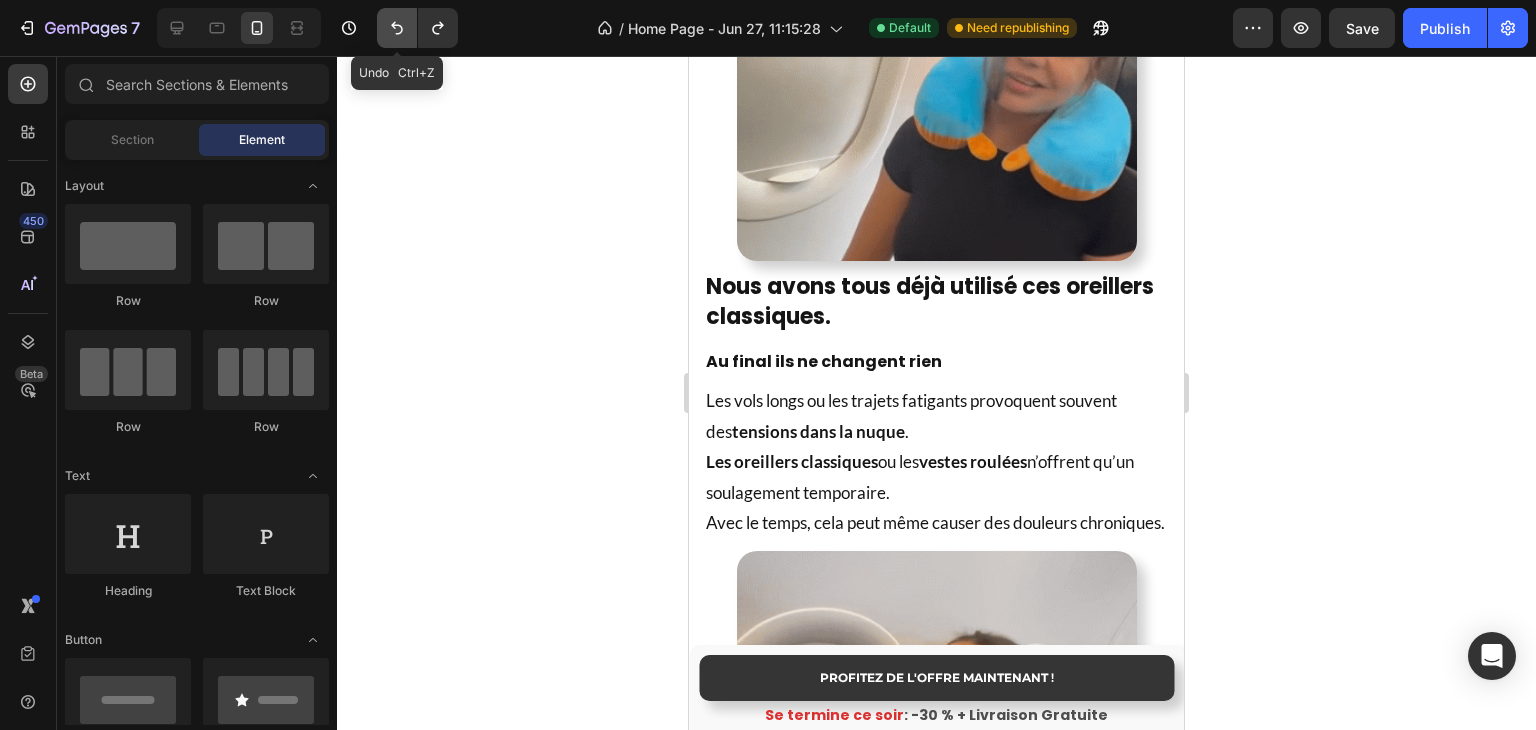 click 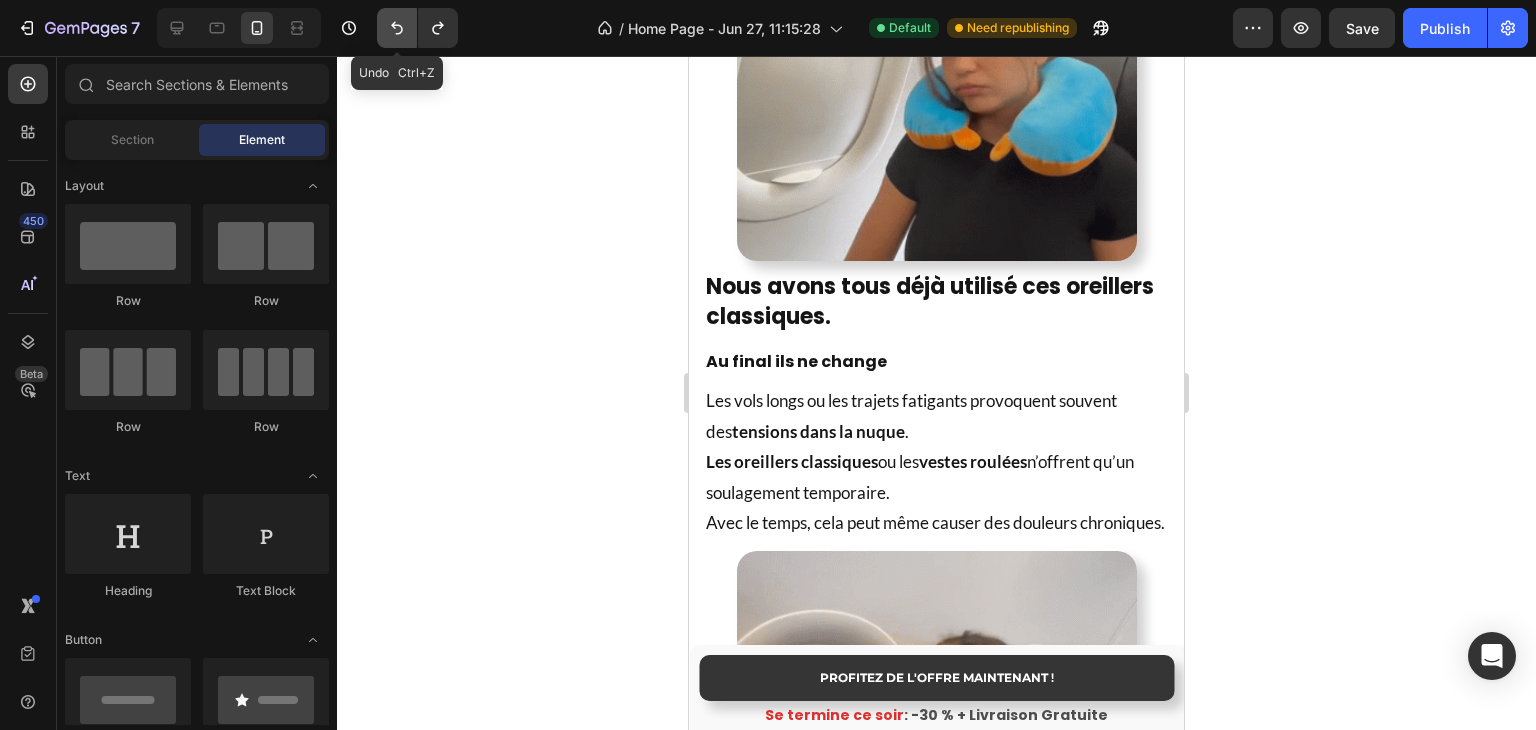 click 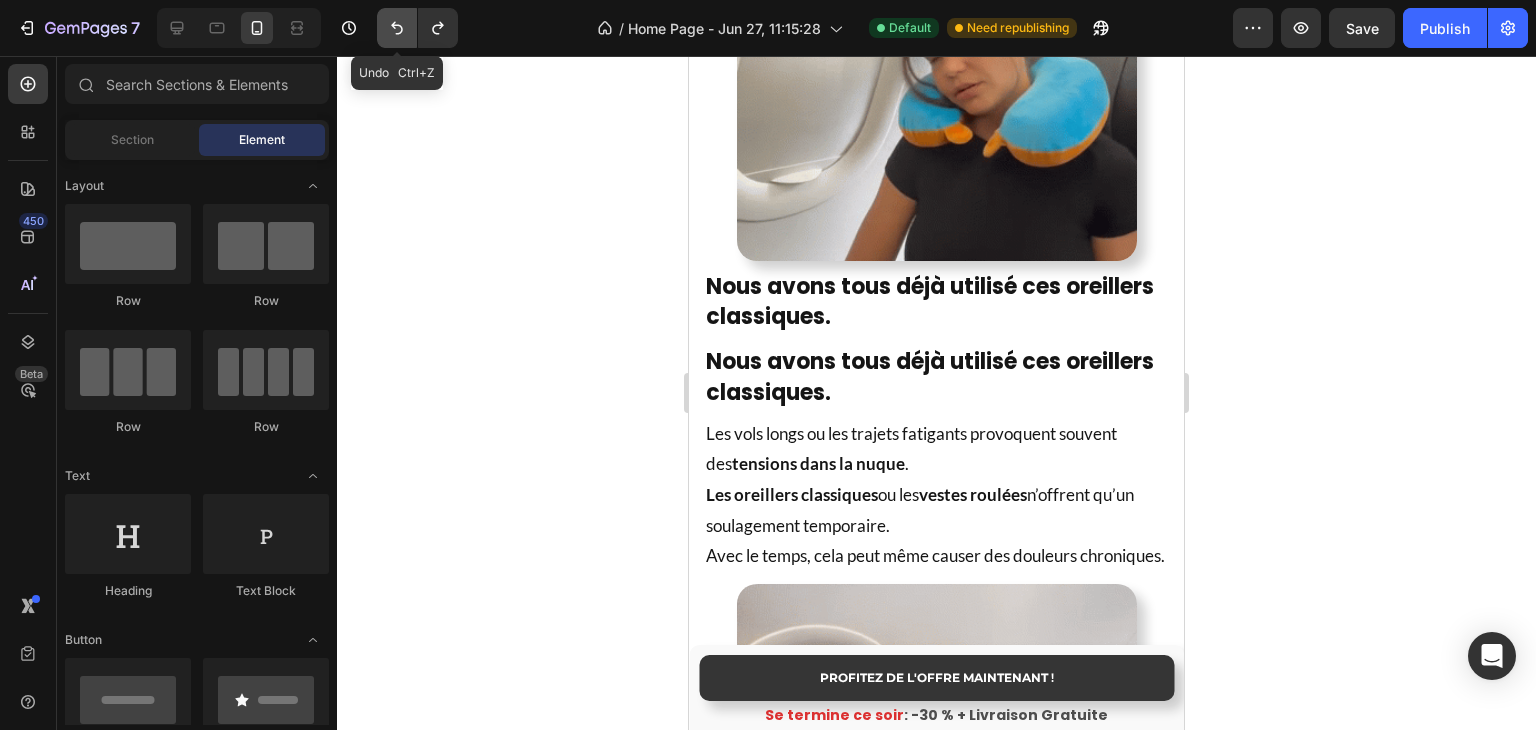click 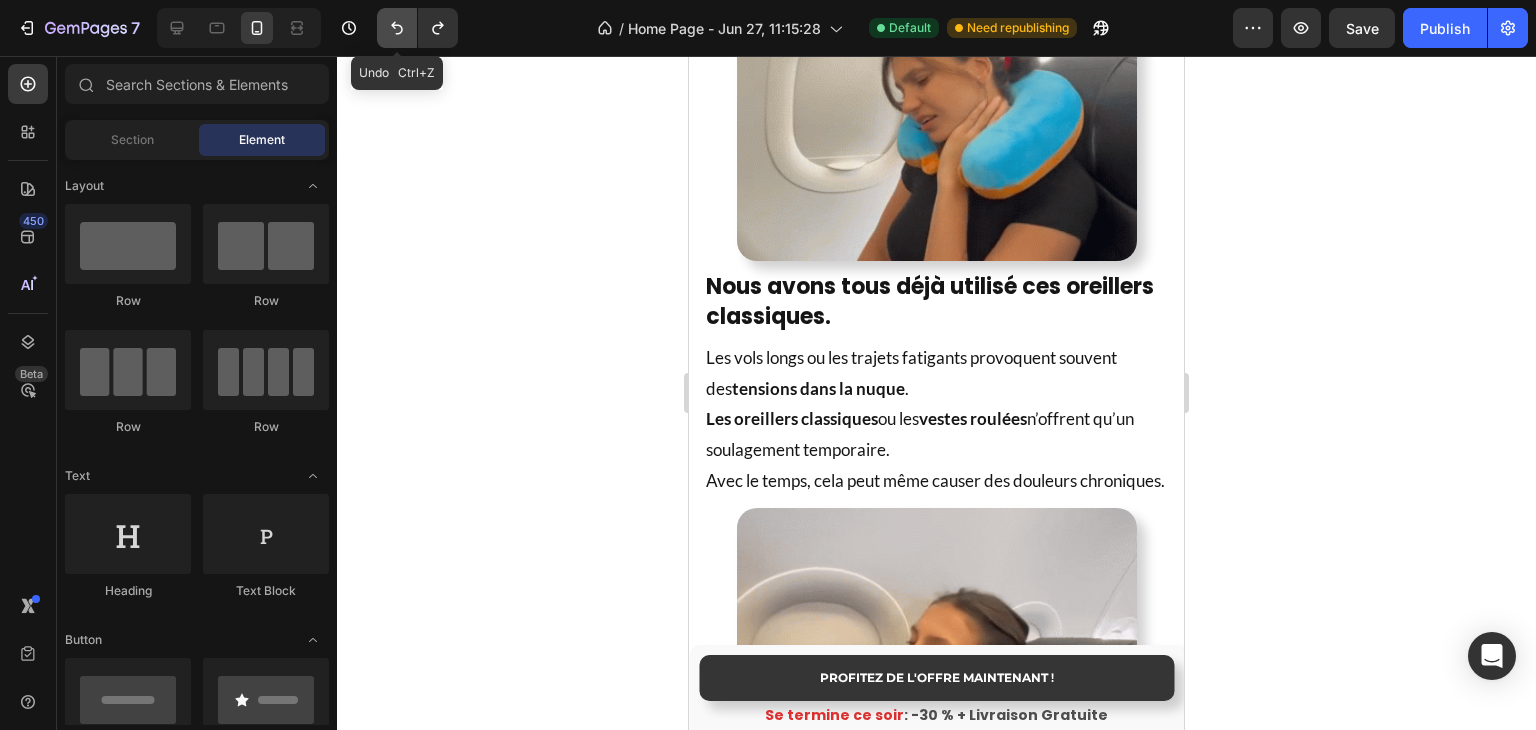 click 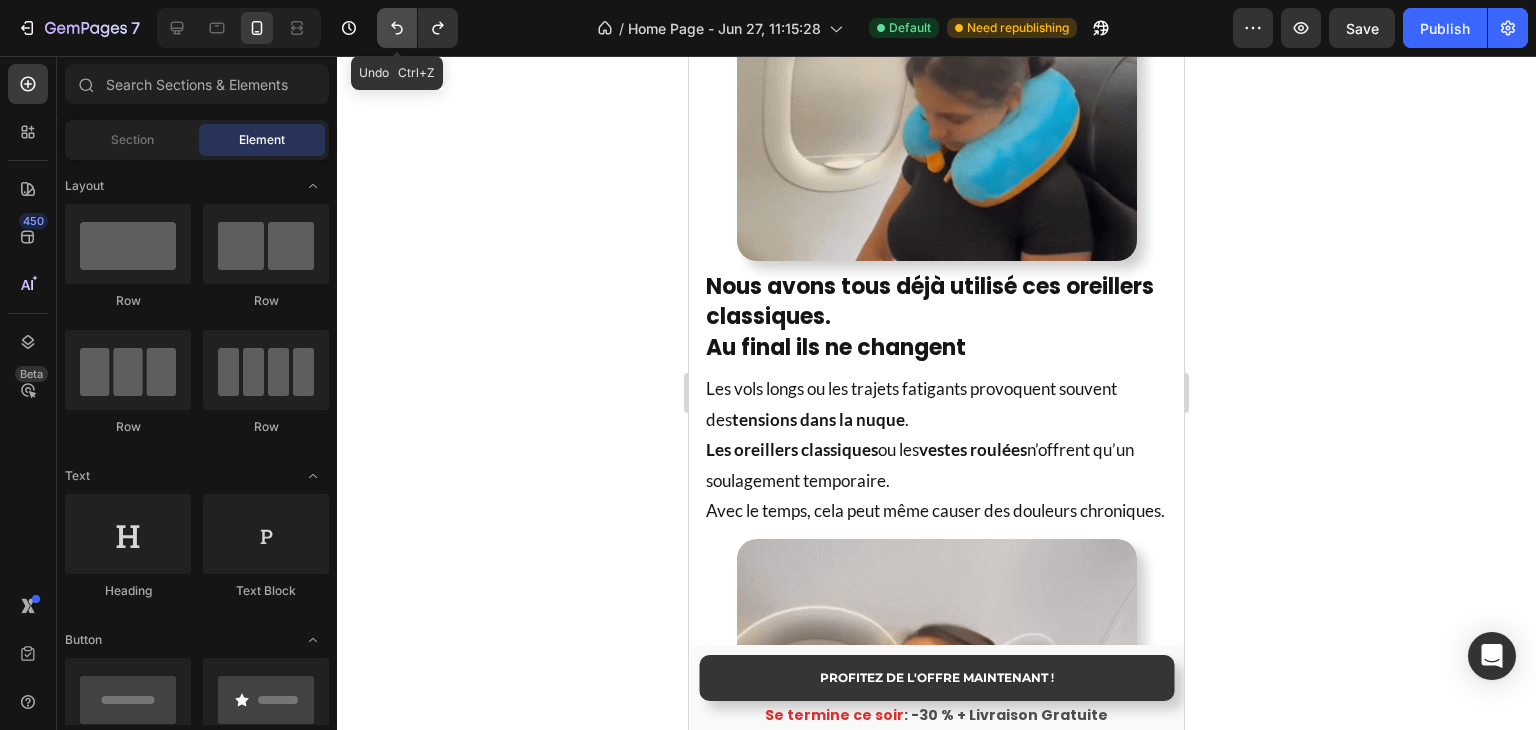 click 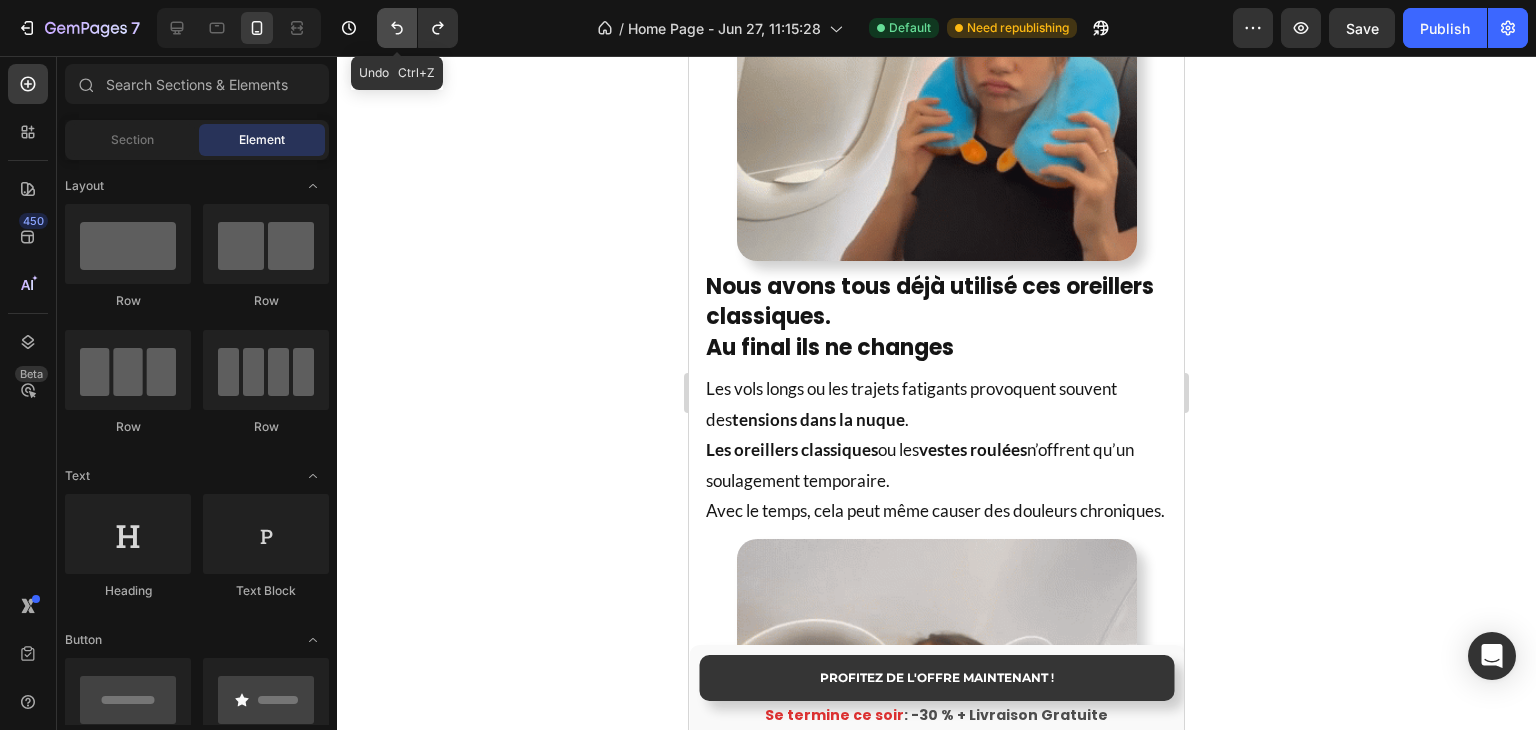click 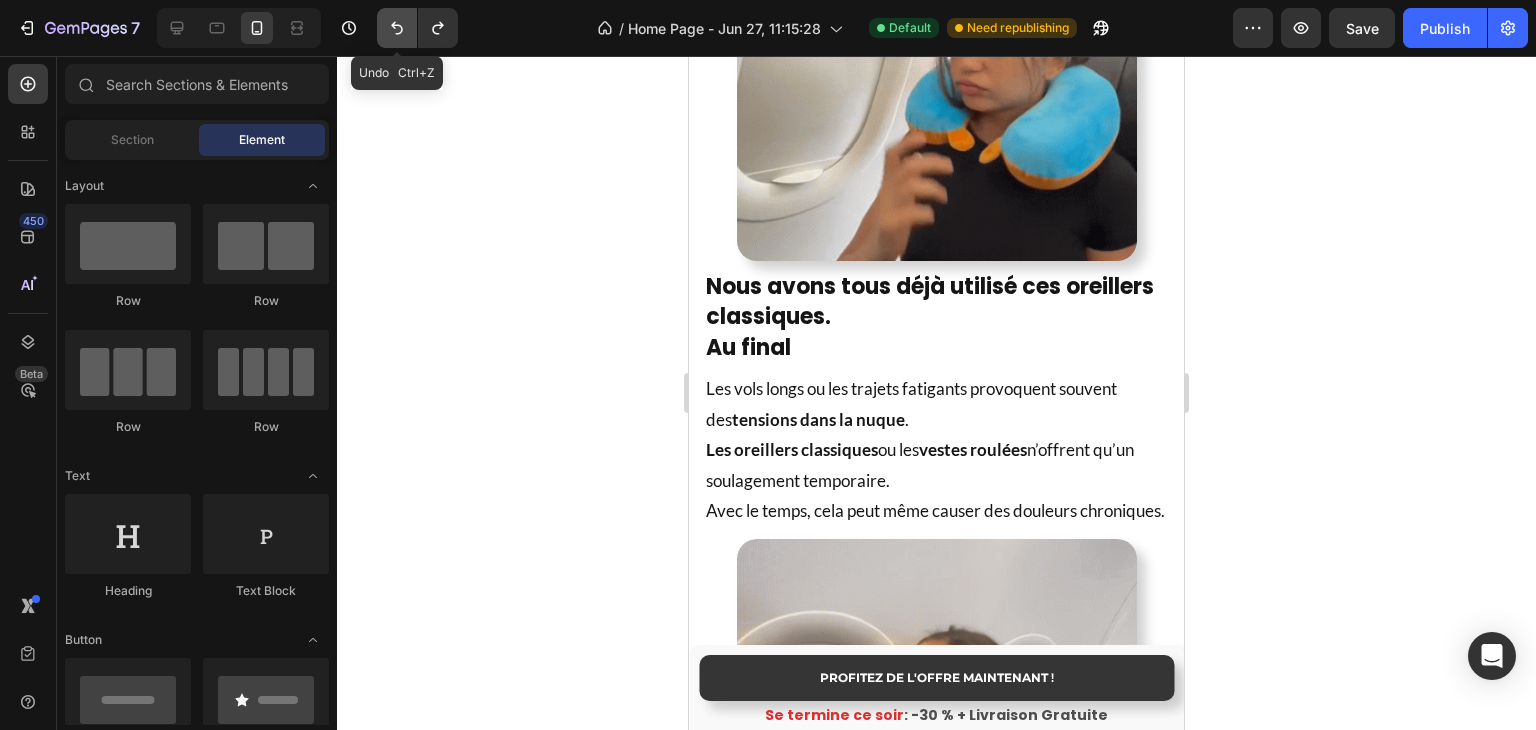 click 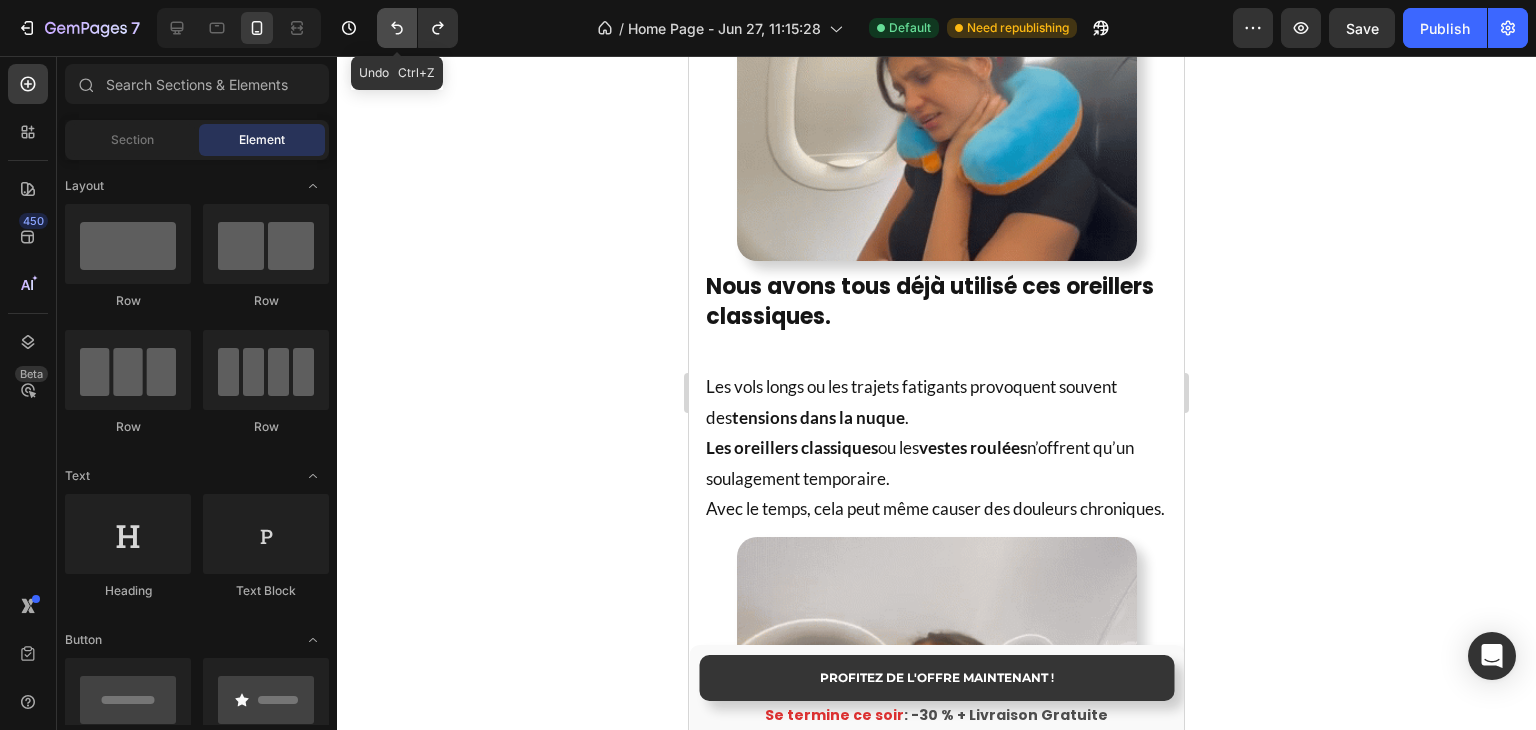 click 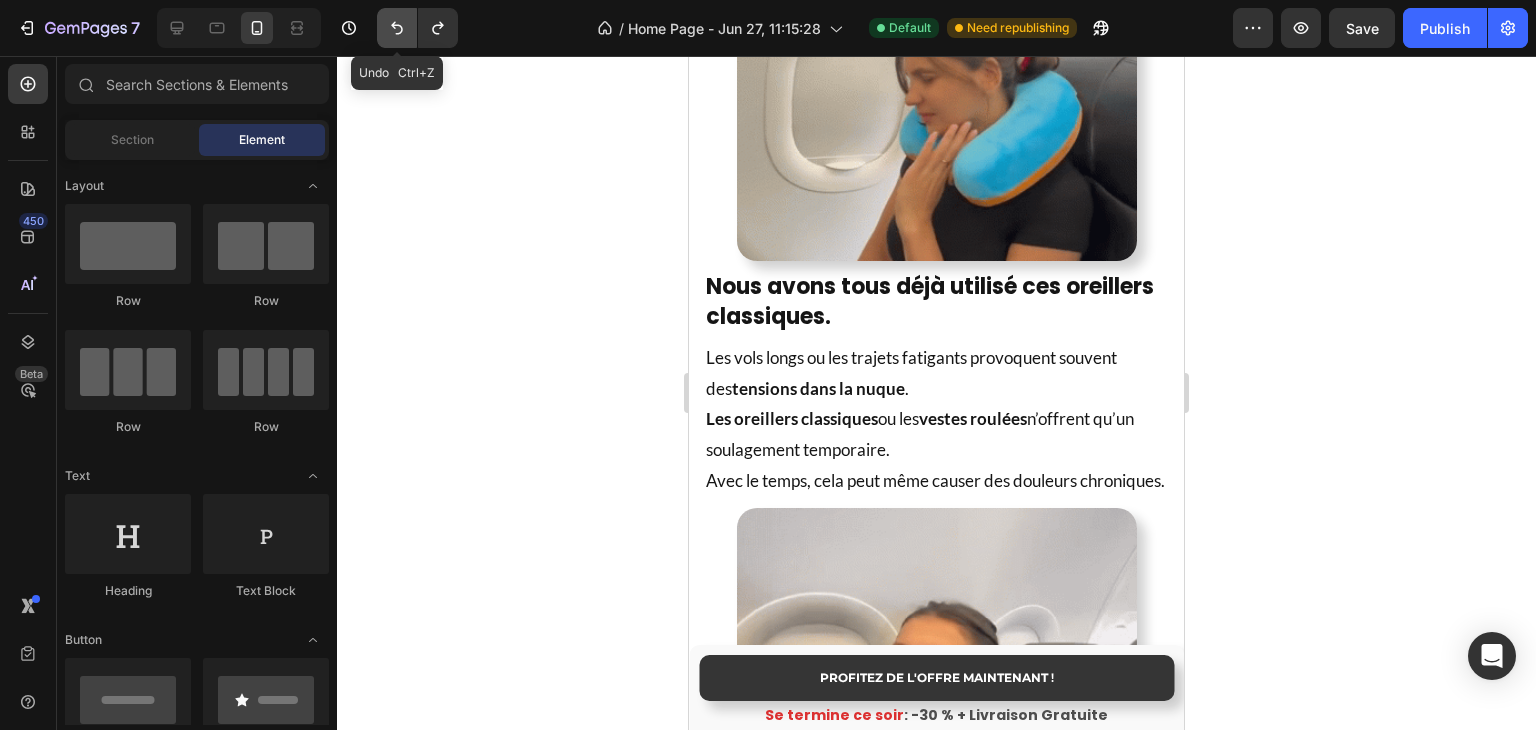 click 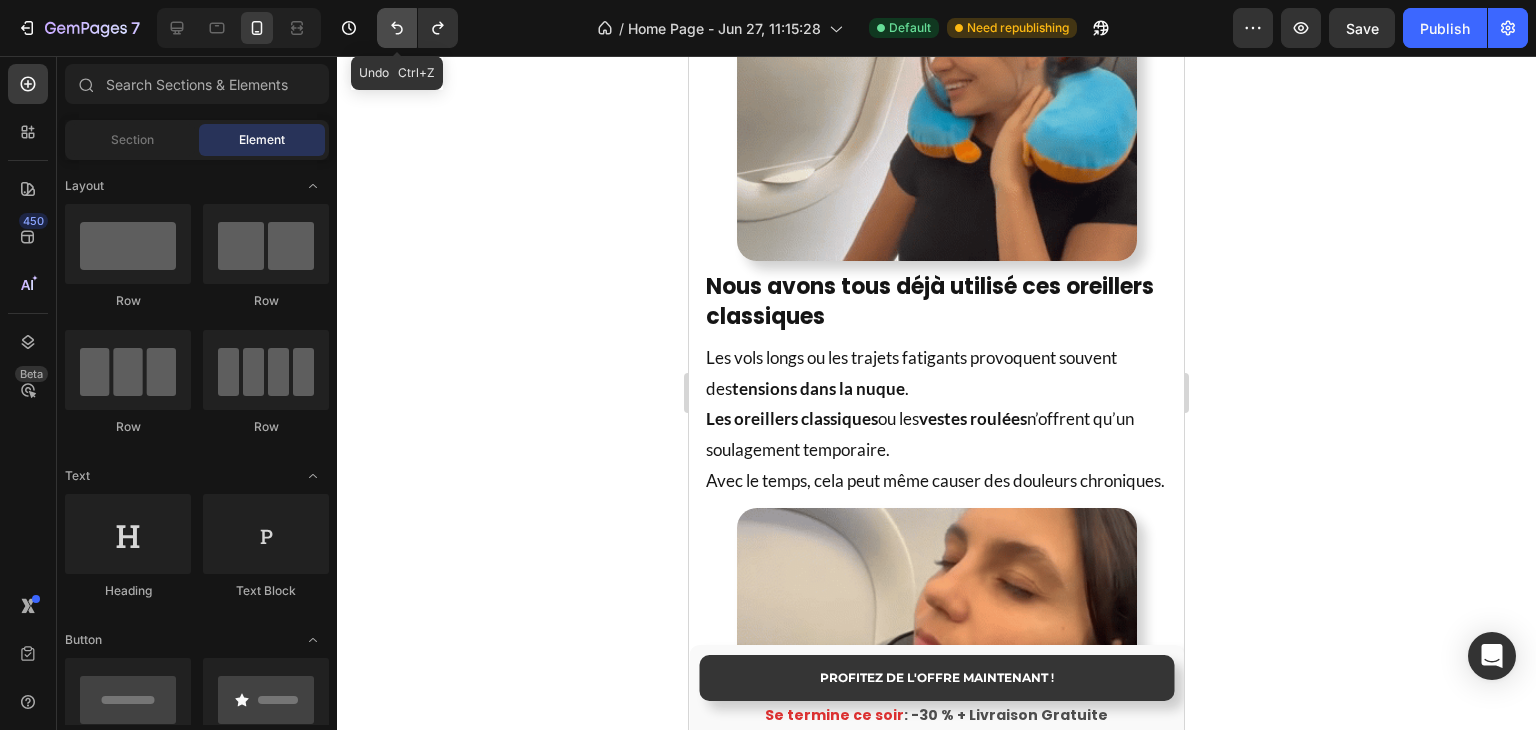click 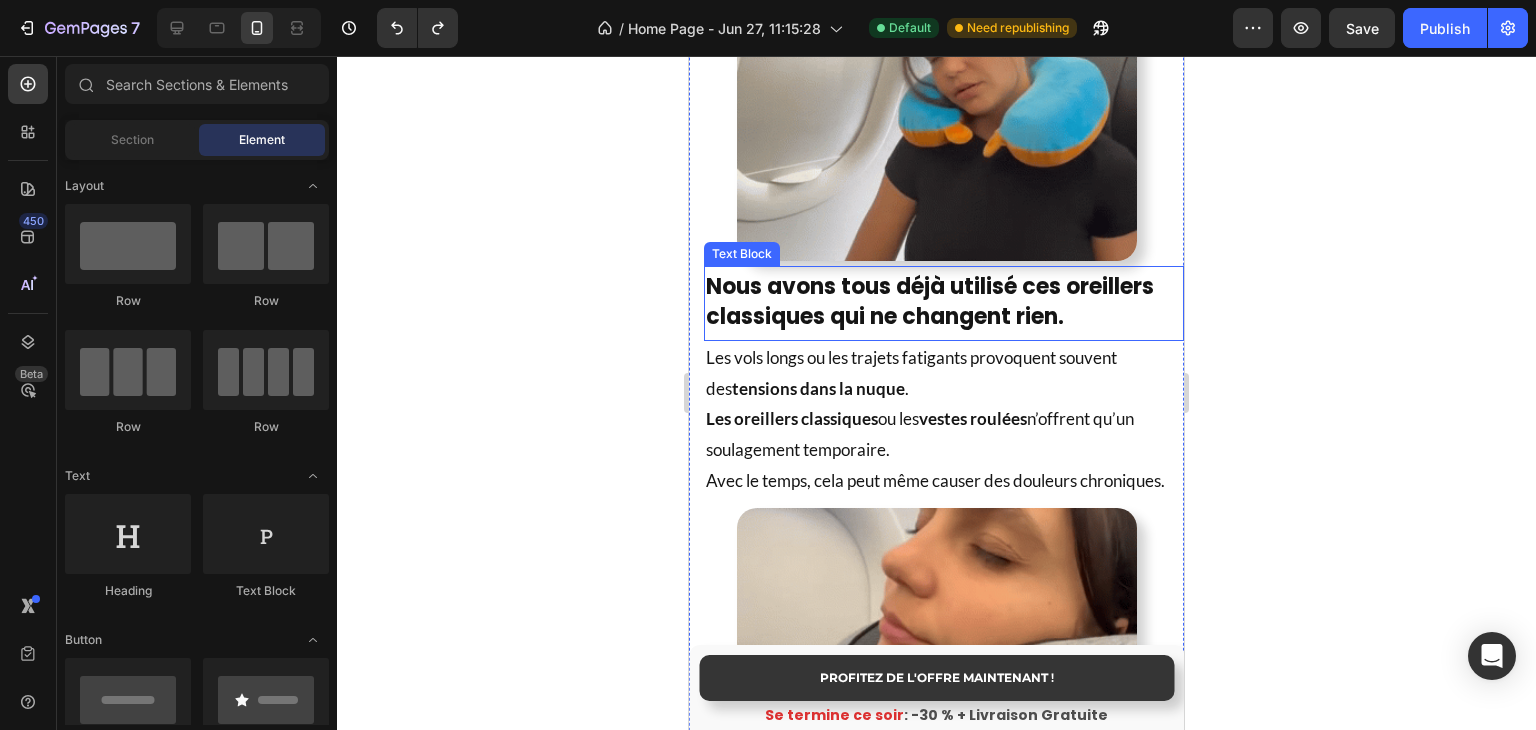 click on "Nous avons tous déjà utilisé ces oreillers classiques qui ne changent rien." at bounding box center [944, 304] 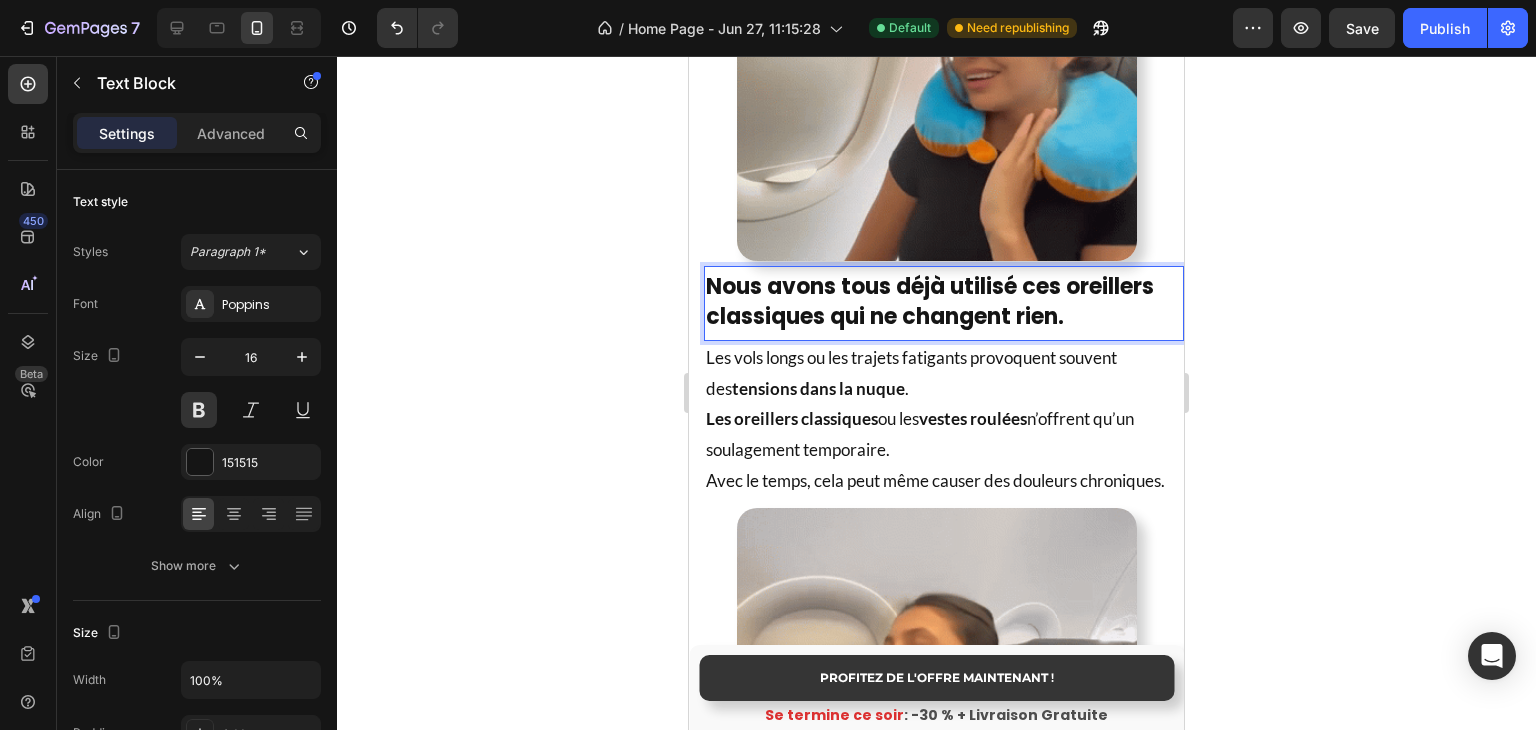 click on "Nous avons tous déjà utilisé ces oreillers classiques qui ne changent rien." at bounding box center [930, 302] 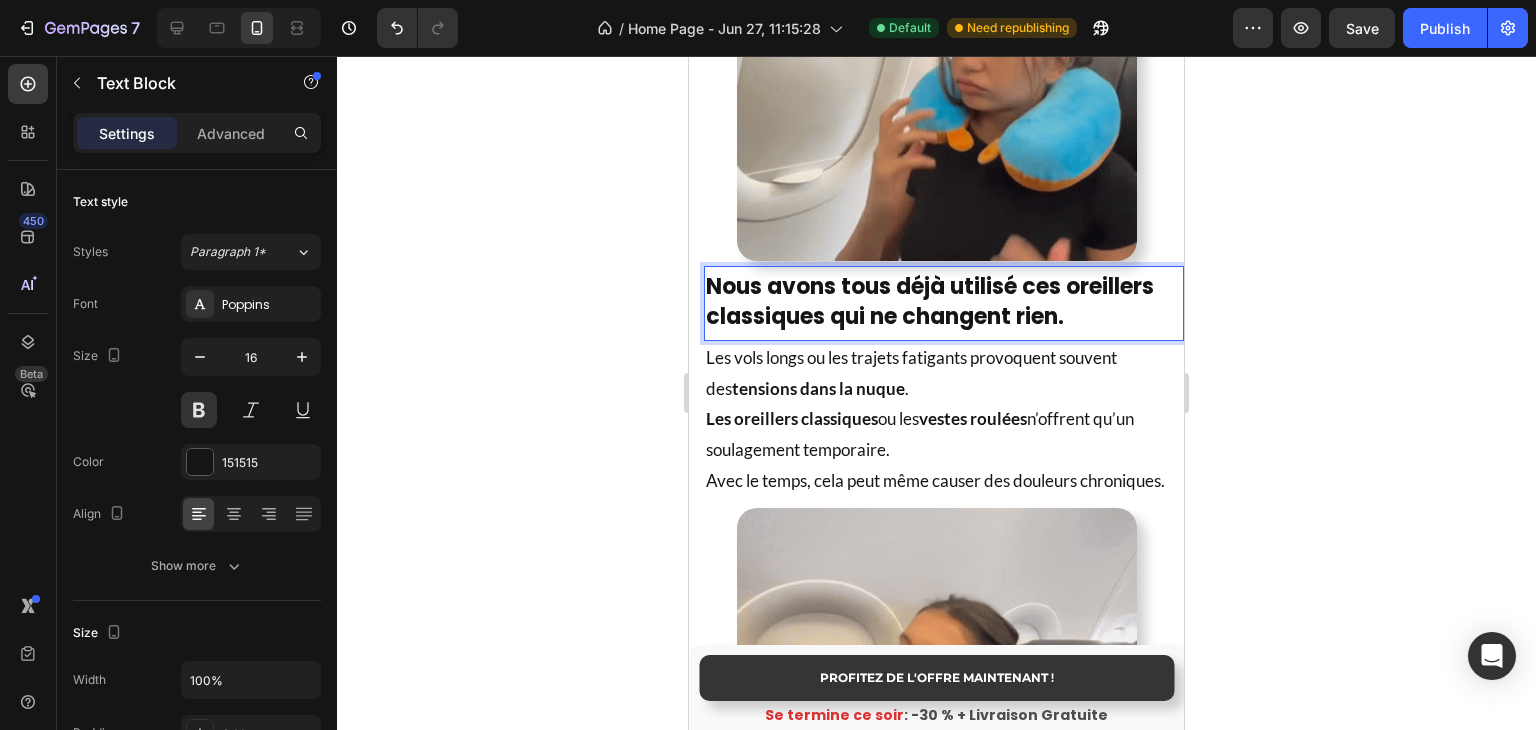 click 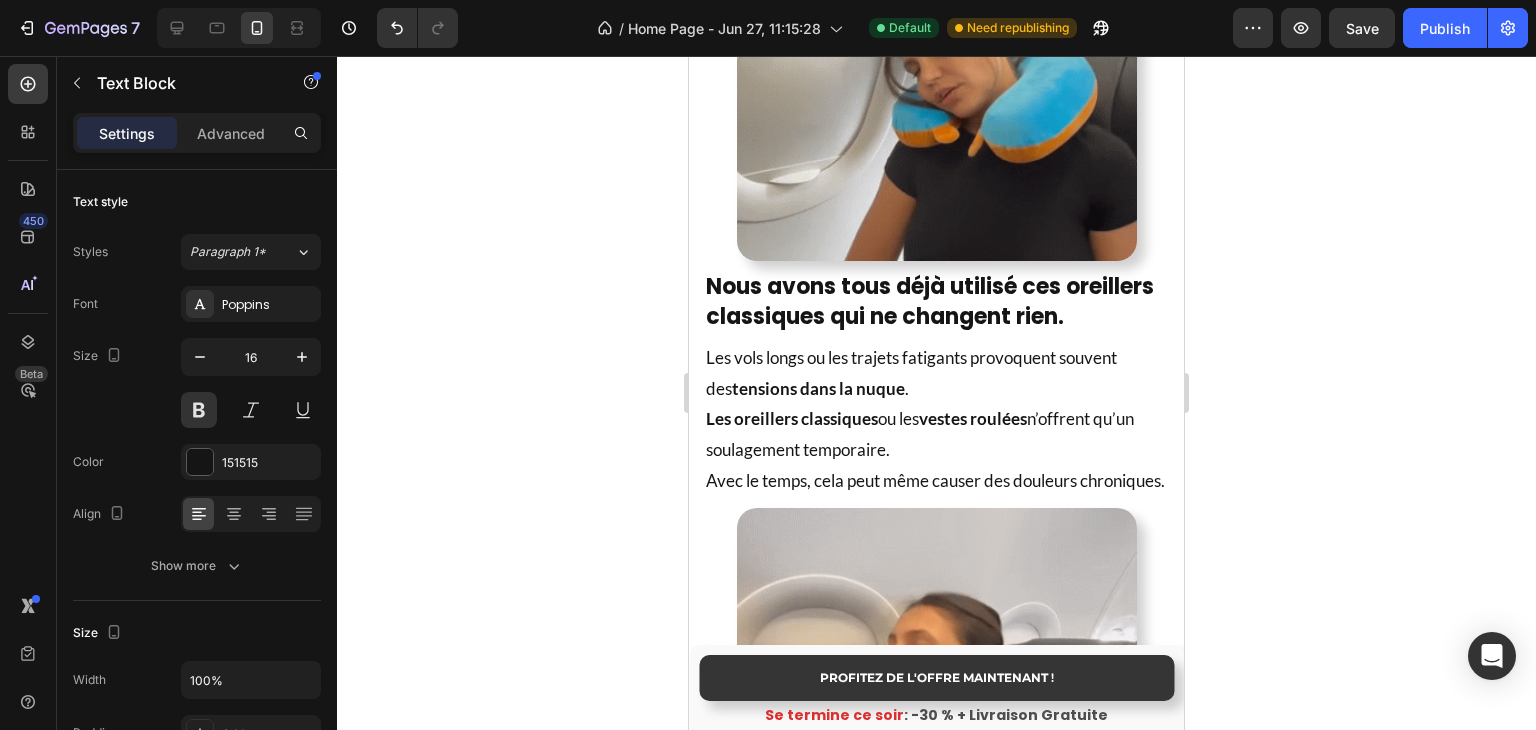 click on "Nous avons tous déjà utilisé ces oreillers classiques qui ne changent rien." at bounding box center (930, 302) 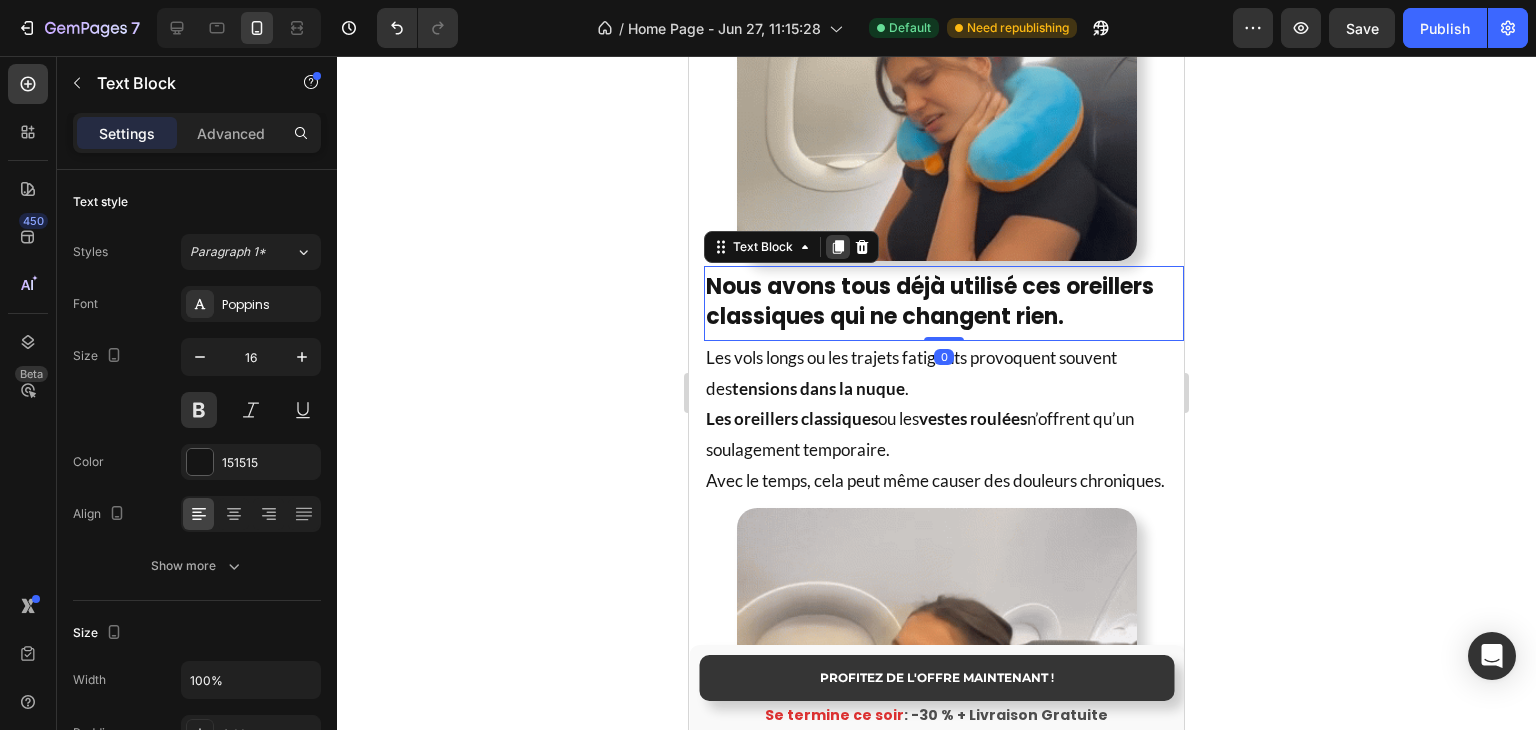 click 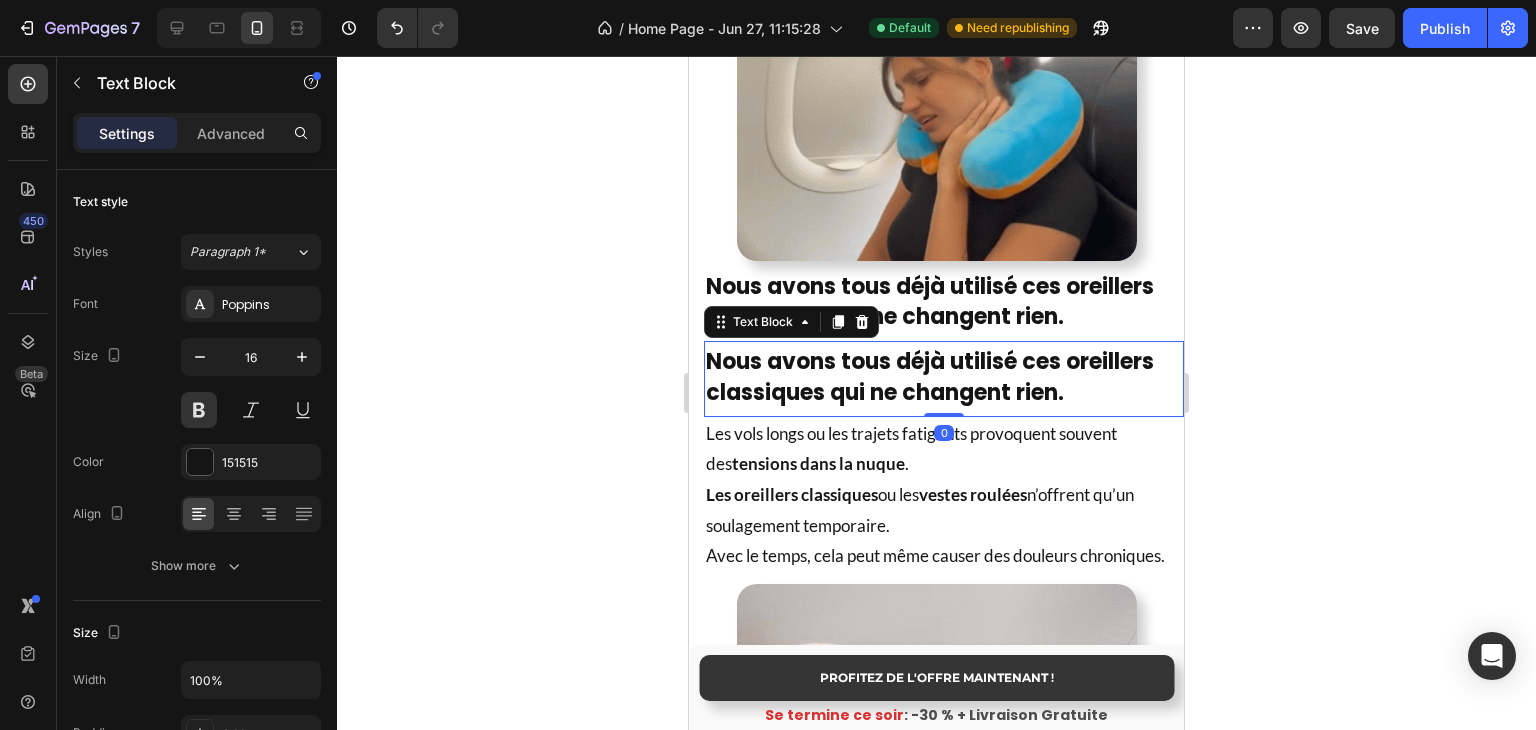 scroll, scrollTop: 500, scrollLeft: 0, axis: vertical 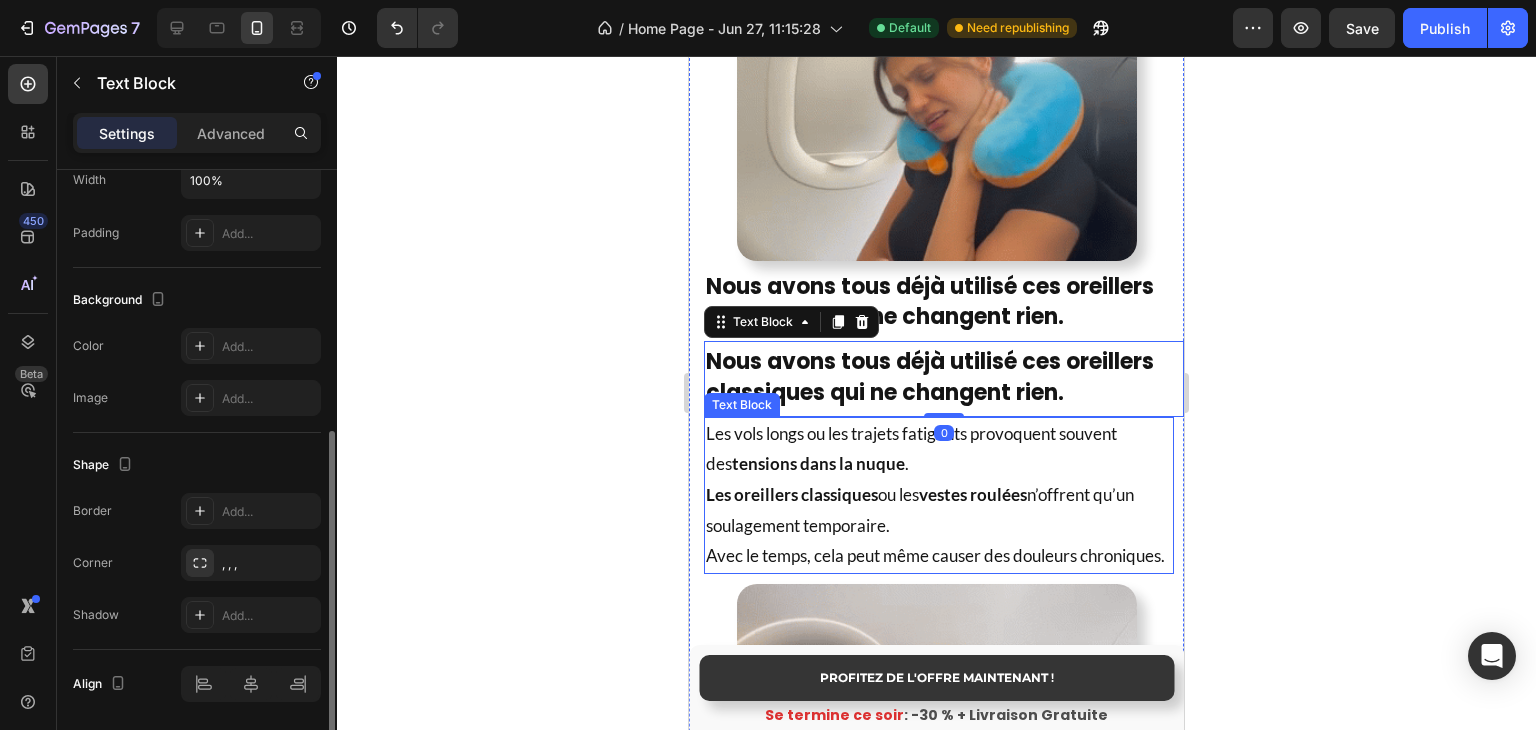 click on "Nous avons tous déjà utilisé ces oreillers classiques qui ne changent rien. Text Block   0" at bounding box center [944, 379] 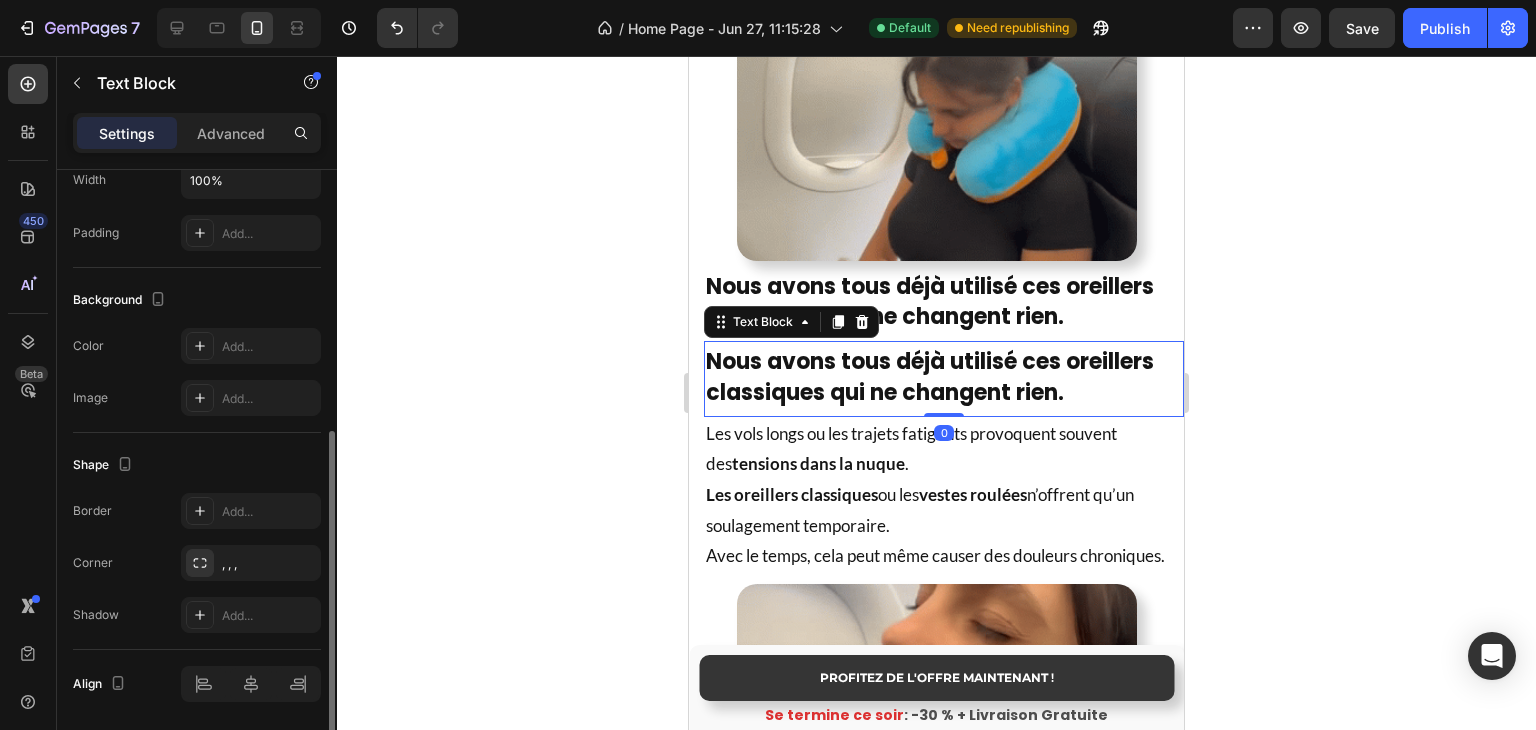 click on "Nous avons tous déjà utilisé ces oreillers classiques qui ne changent rien." at bounding box center (944, 379) 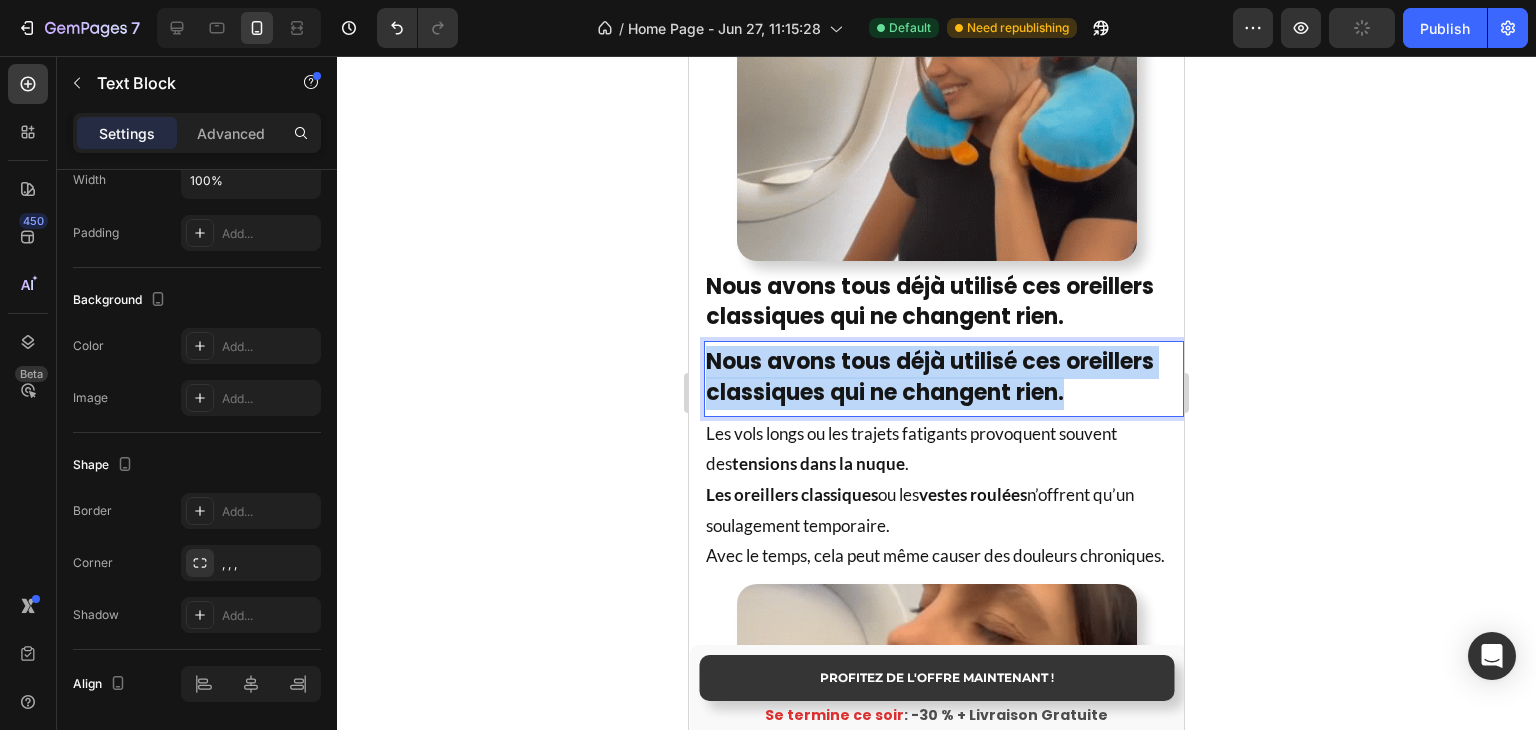 drag, startPoint x: 1076, startPoint y: 382, endPoint x: 1357, endPoint y: 393, distance: 281.2152 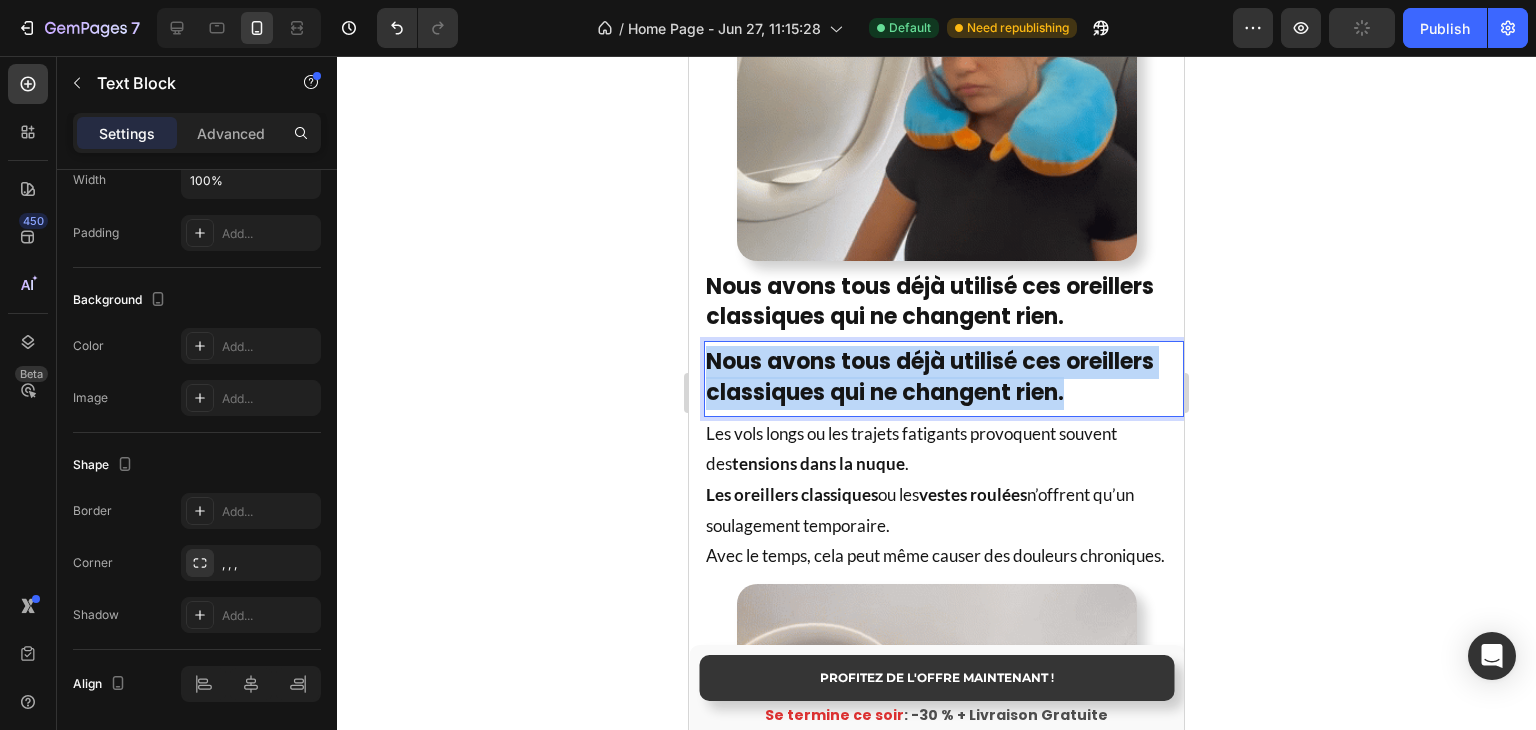 click on "Mobile  ( 495 px) iPhone 13 Mini iPhone 13 Pro iPhone 11 Pro Max iPhone 15 Pro Max Pixel 7 Galaxy S8+ Galaxy S20 Ultra iPad Mini iPad Air iPad Pro Header PROFITEZ DE L'OFFRE MAINTENANT ! Button  Se termine ce soir : -30 % + Livraison Gratuite Text Block Sticky Oreiller de Voyage - ComfyFlight® Heading
Product Images Icon Icon Icon Icon Icon Icon List Hoz 32 240+ clients satisfaits Text block Row
30-day money back guarantee Item list Product Marre des douleurs cervicales et de l'inconfort pendant vos trajets ?  Transformez vos voyages en moments de détente et de récupération. Heading Empêche la tête de tomber. Léger, compact, facile à transporter. Réduit le stress et la tension musculaire. 30 jours garantie satisfait ou remboursé Item List
Drop element here 👉 DÉCOUVRIR L’OFFRE ! Button
Icon Stock presque épuisé  Text Block Advanced List Image                Title Line
Icon Nr. 1  en France" at bounding box center [936, 2639] 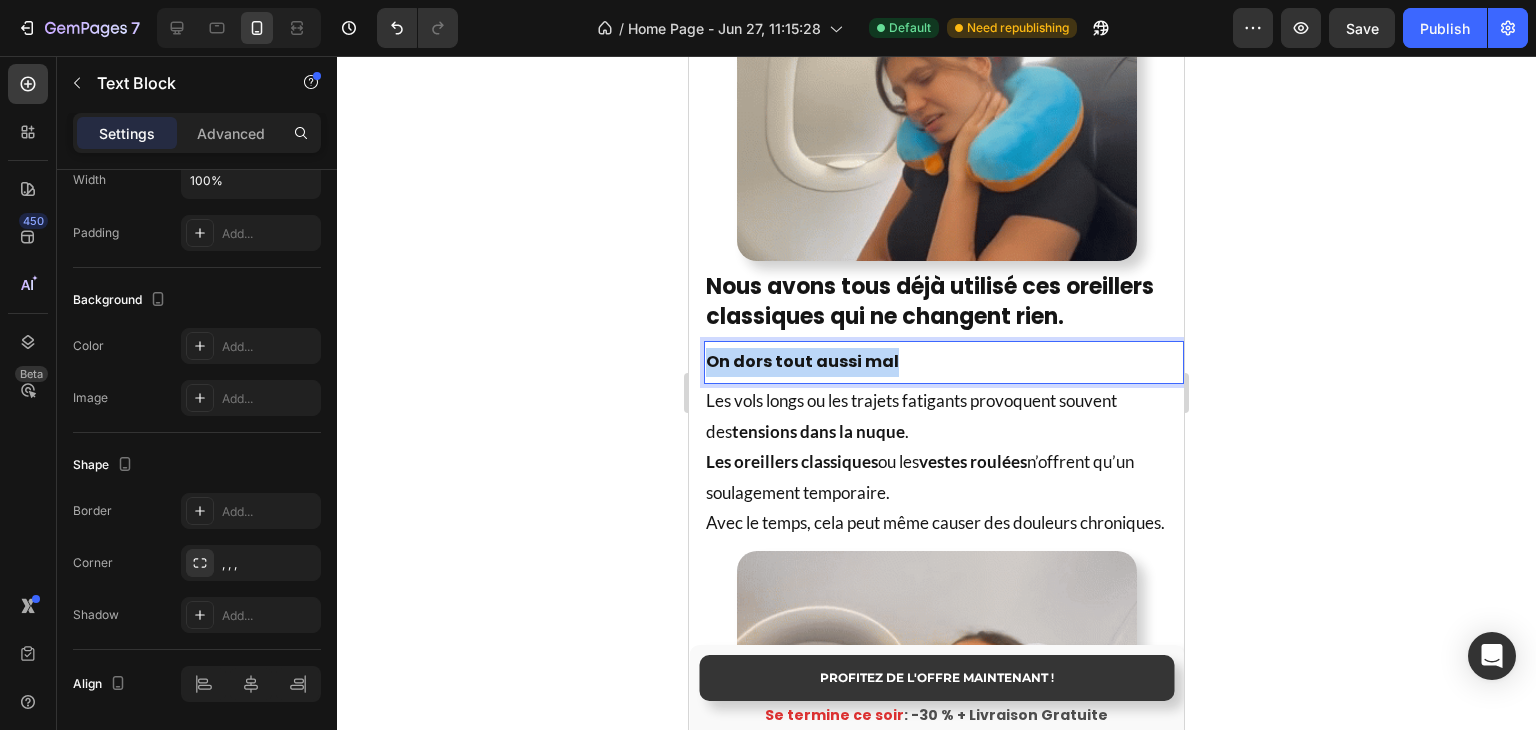 drag, startPoint x: 814, startPoint y: 351, endPoint x: 700, endPoint y: 349, distance: 114.01754 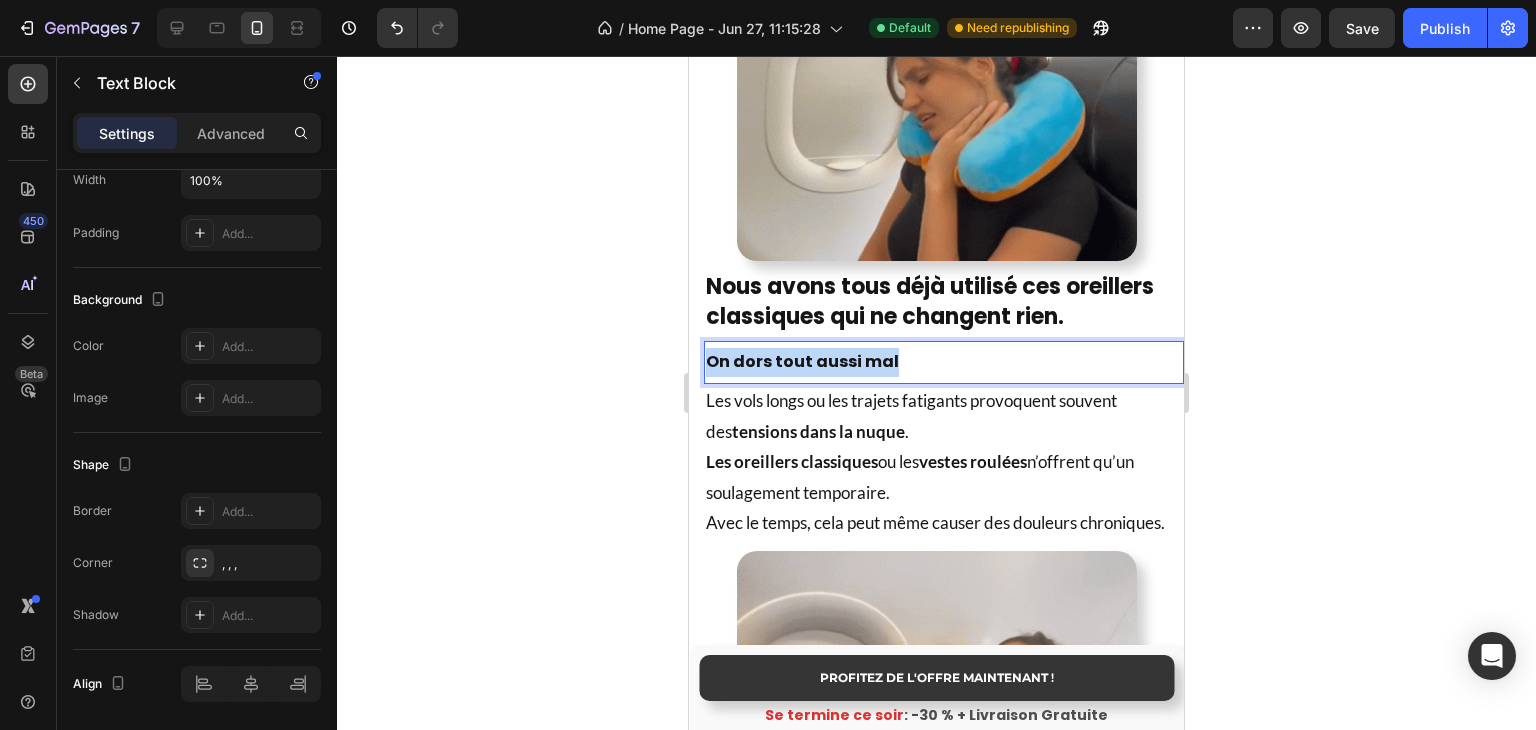 click on "[FIRST] [LAST]  Client vérifiée" at bounding box center (936, -30) 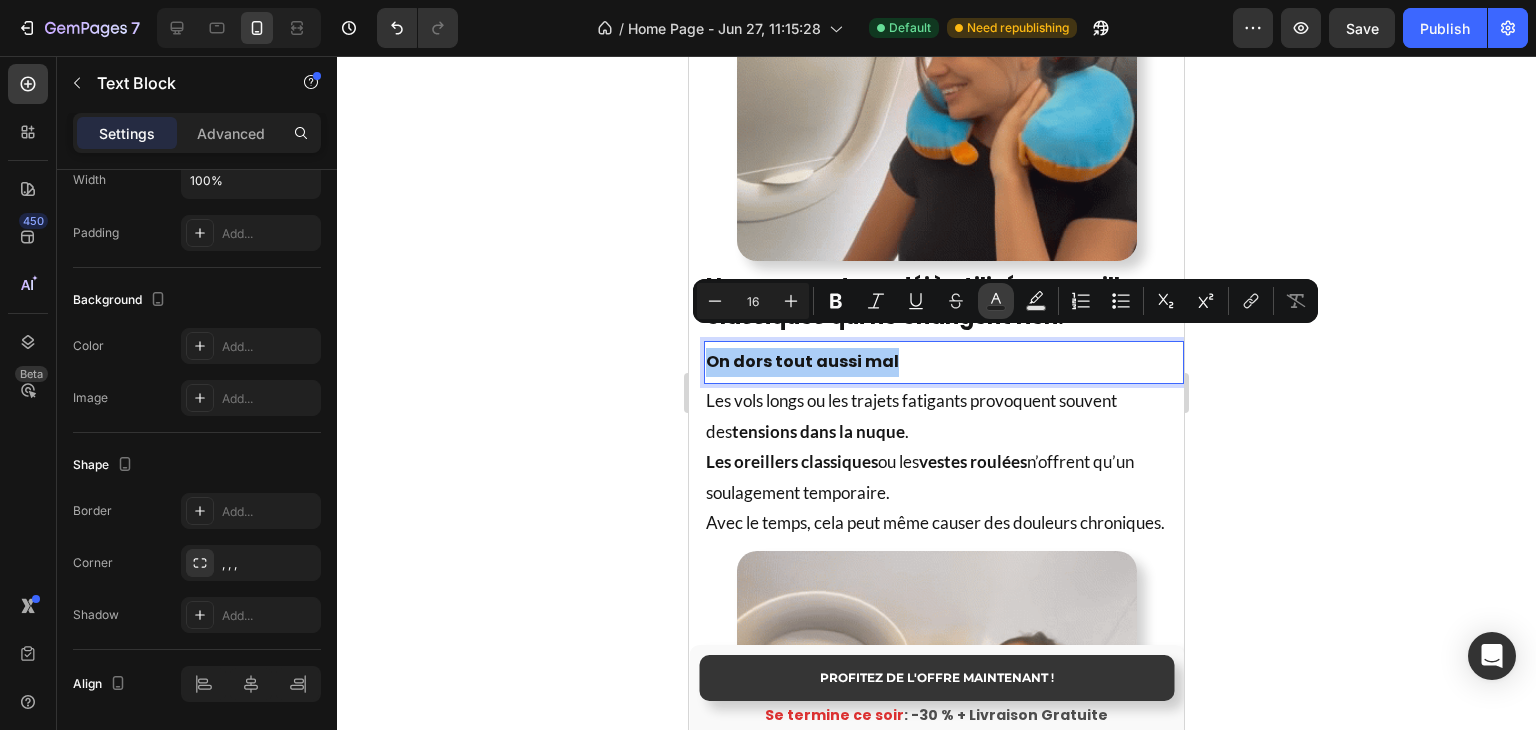 click 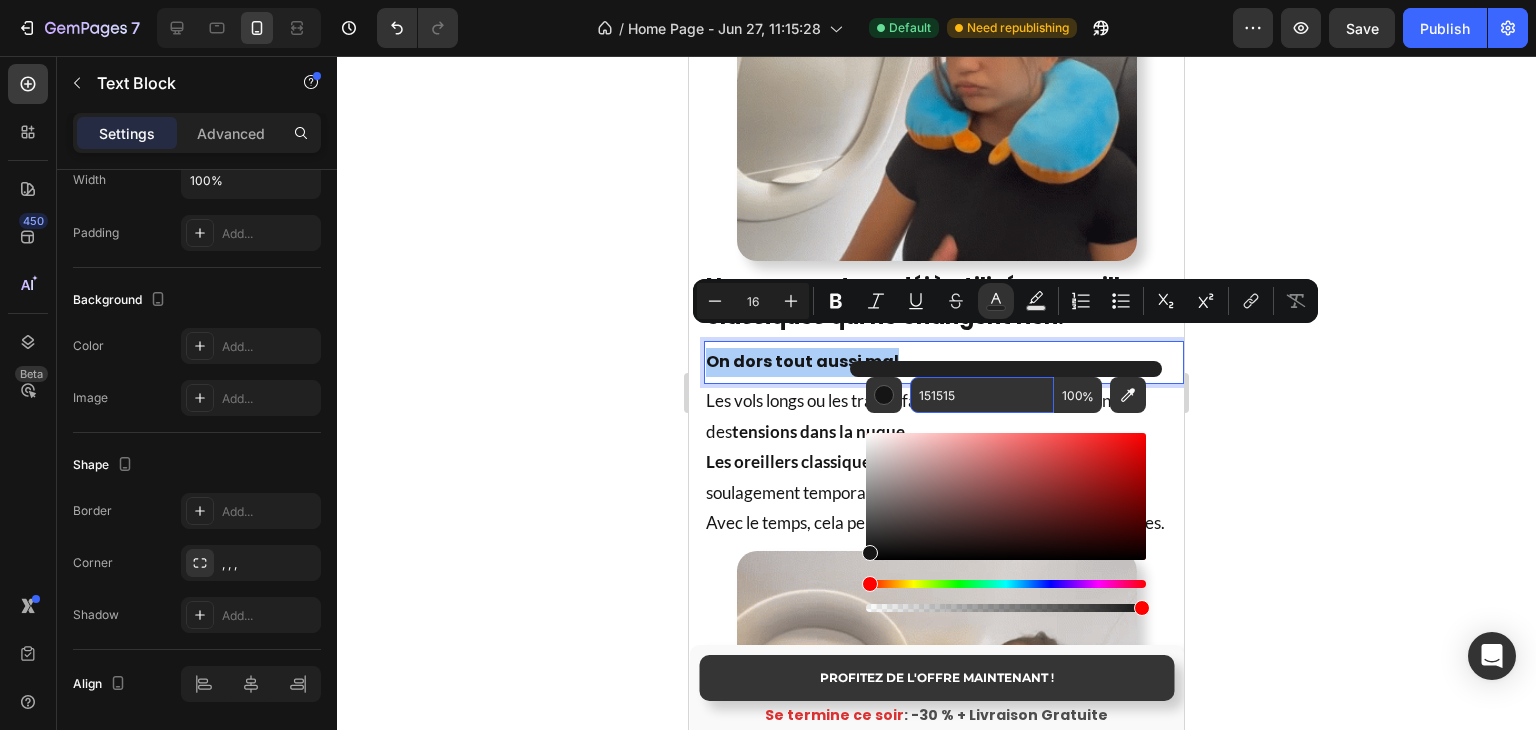 click on "151515" at bounding box center (982, 395) 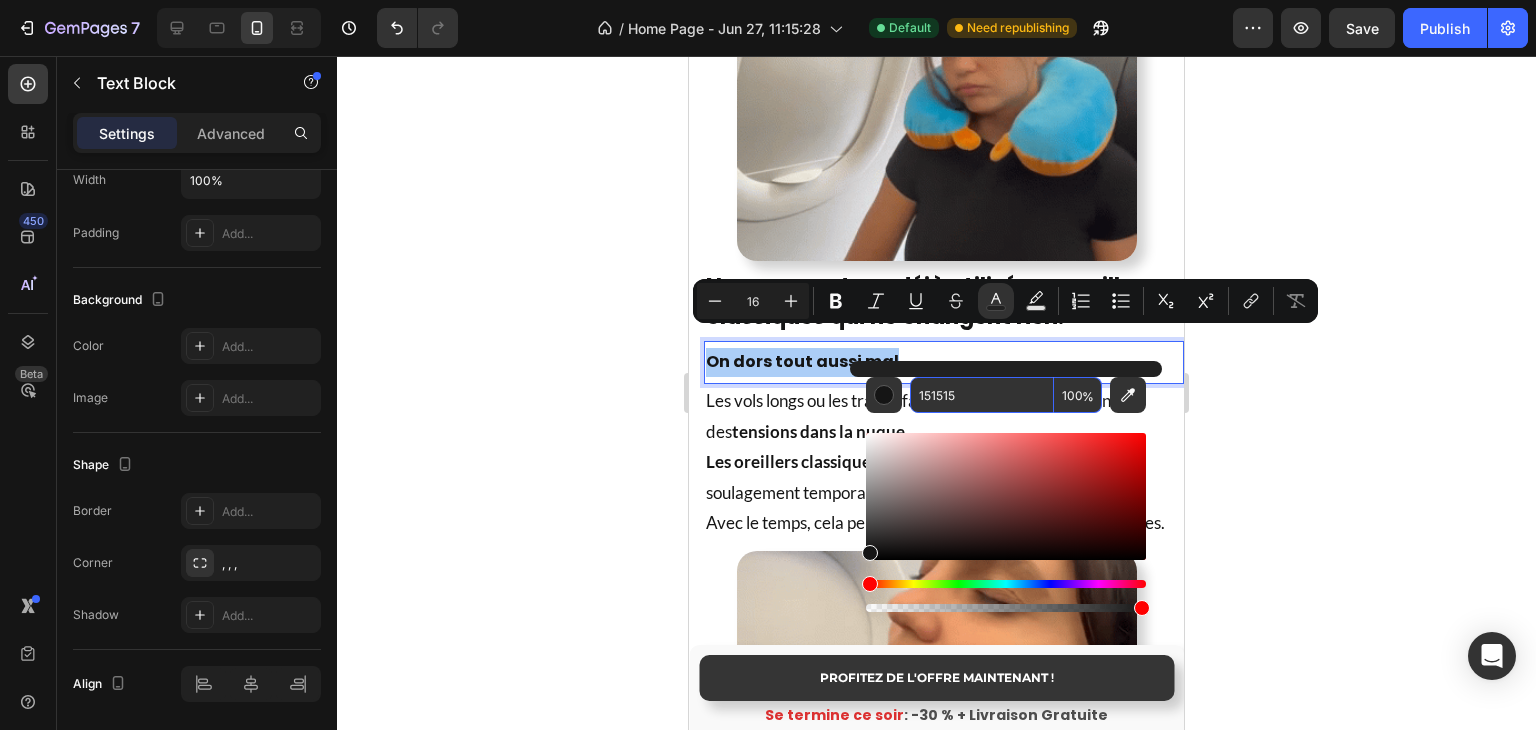 paste on "Au final ils ne changent rien !" 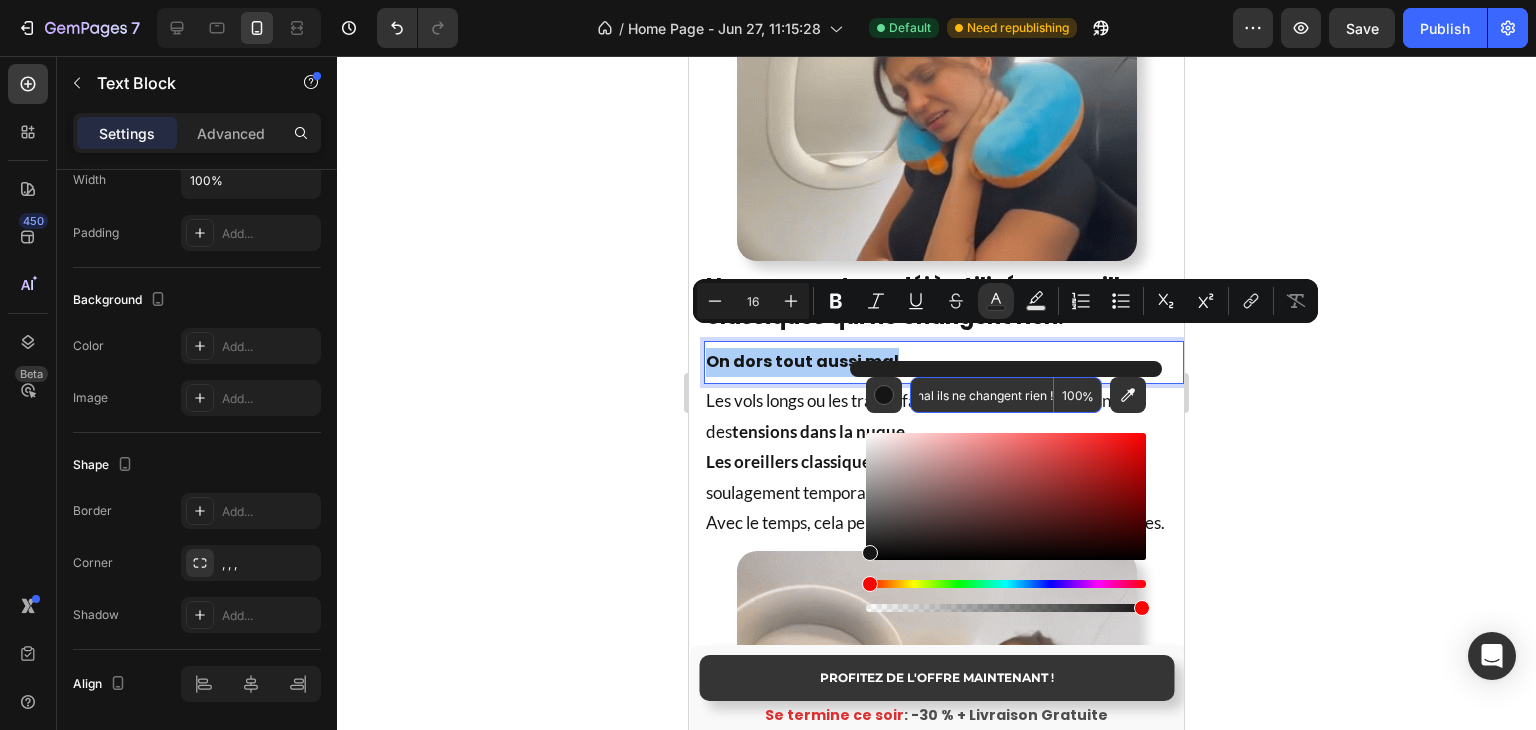 scroll, scrollTop: 0, scrollLeft: 0, axis: both 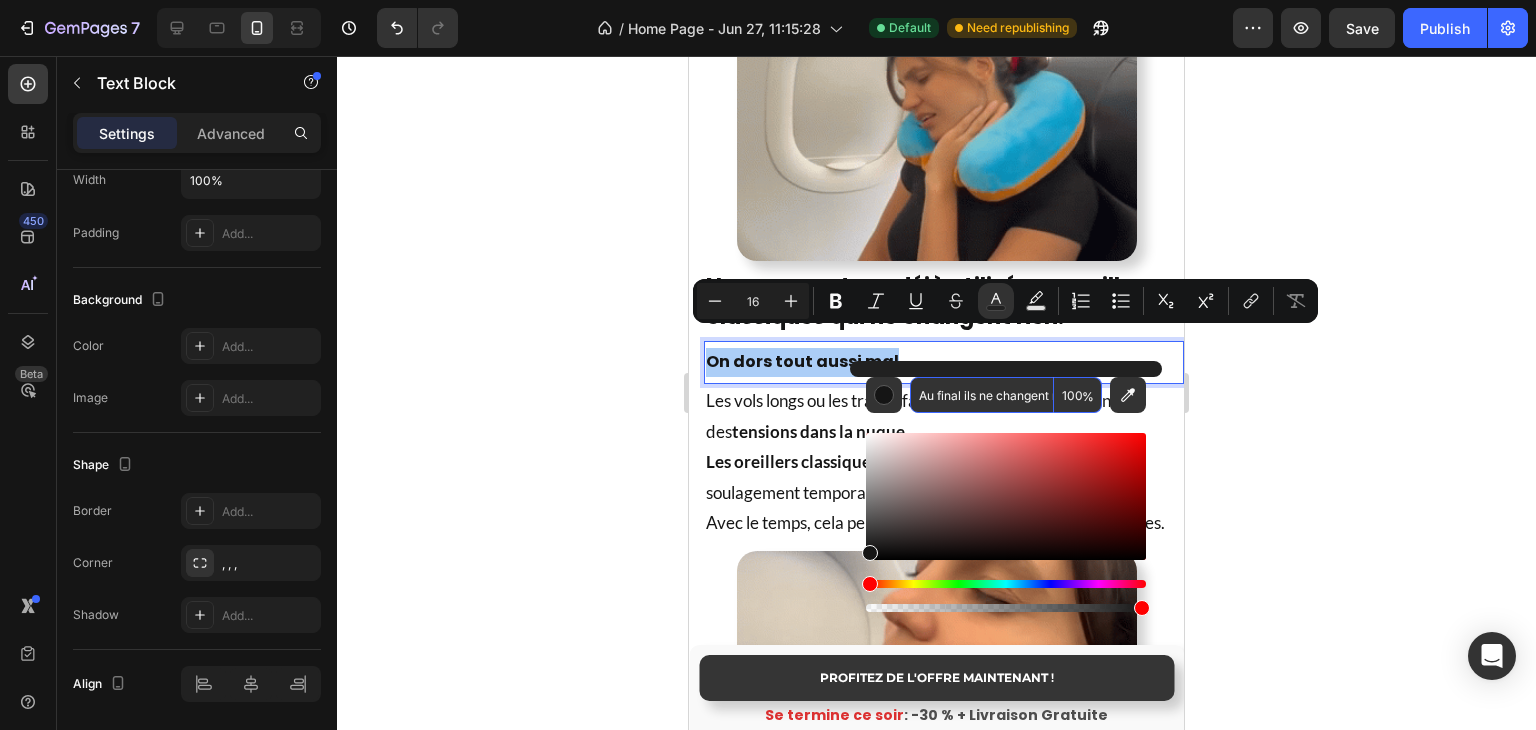 drag, startPoint x: 1044, startPoint y: 393, endPoint x: 902, endPoint y: 397, distance: 142.05632 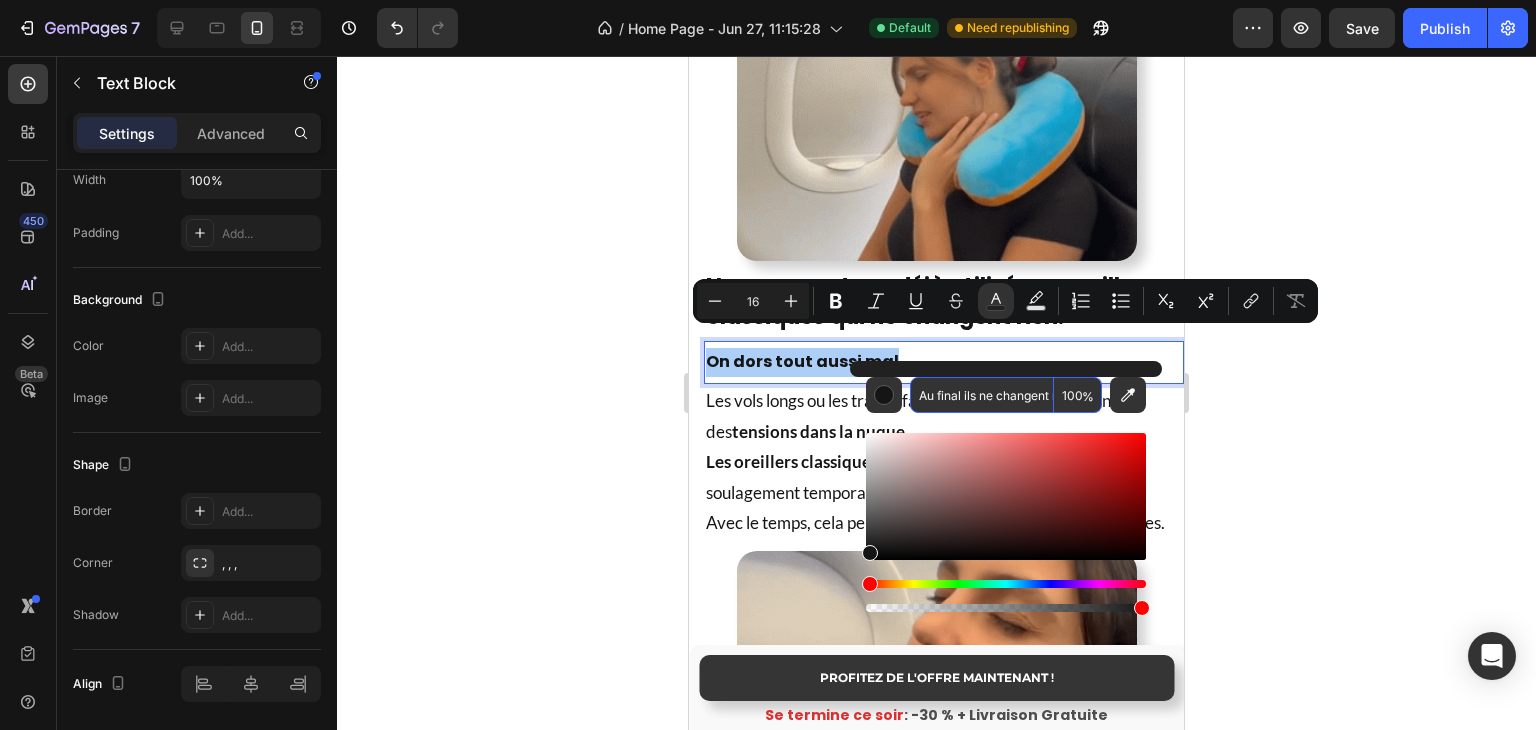 click on "Au final ils ne changent rien ! 100 %" at bounding box center (1006, 395) 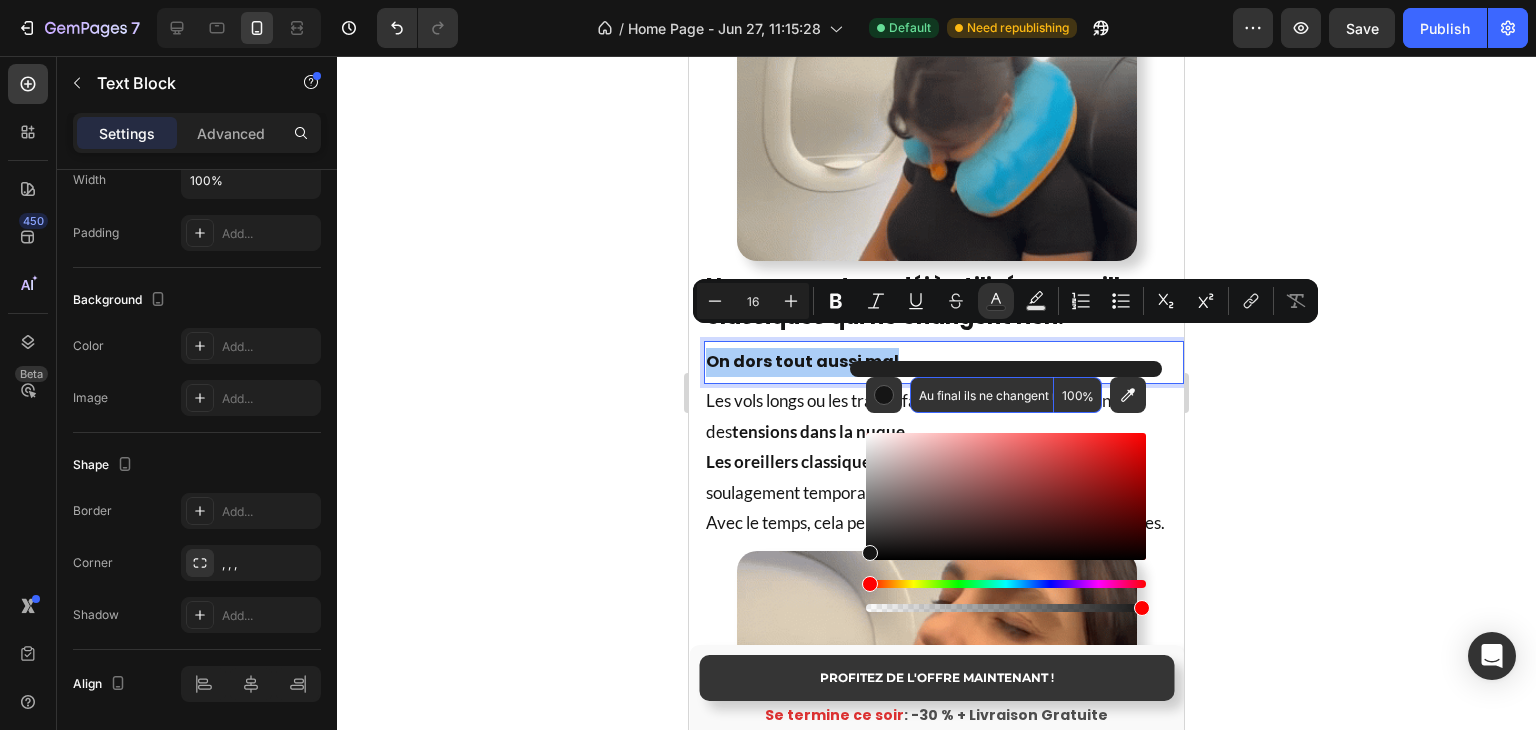 type on "!" 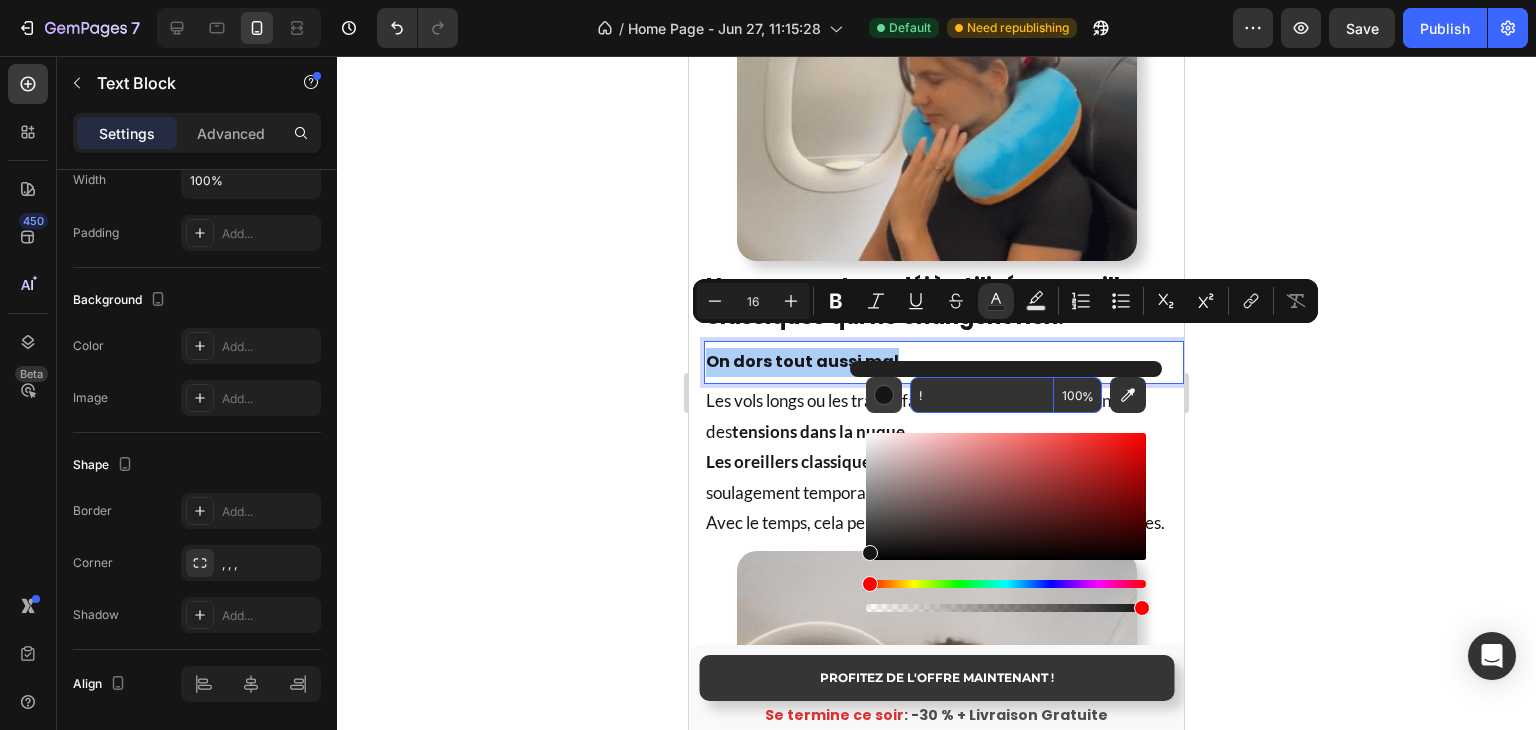 drag, startPoint x: 1009, startPoint y: 399, endPoint x: 892, endPoint y: 408, distance: 117.34564 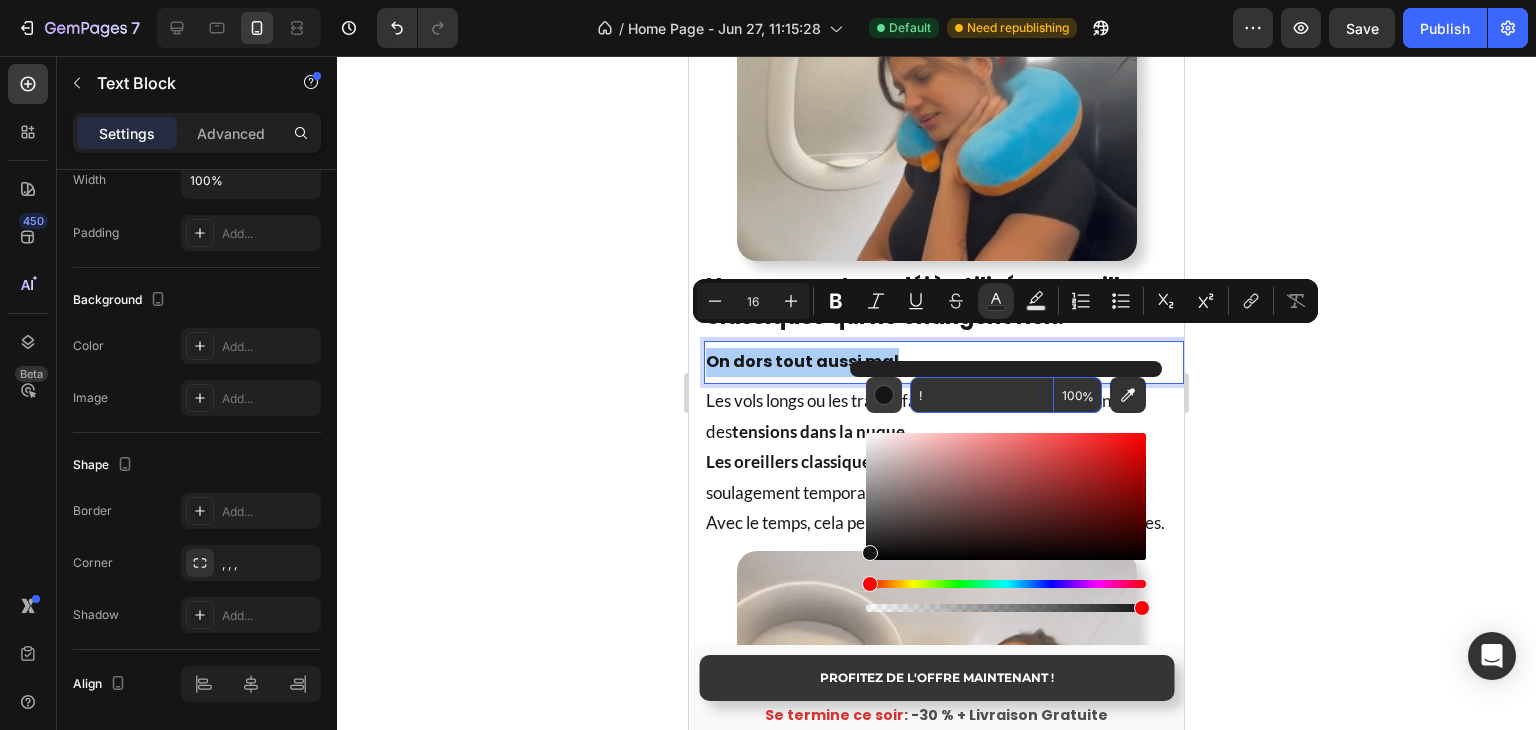 click on "! 100 %" at bounding box center [1006, 395] 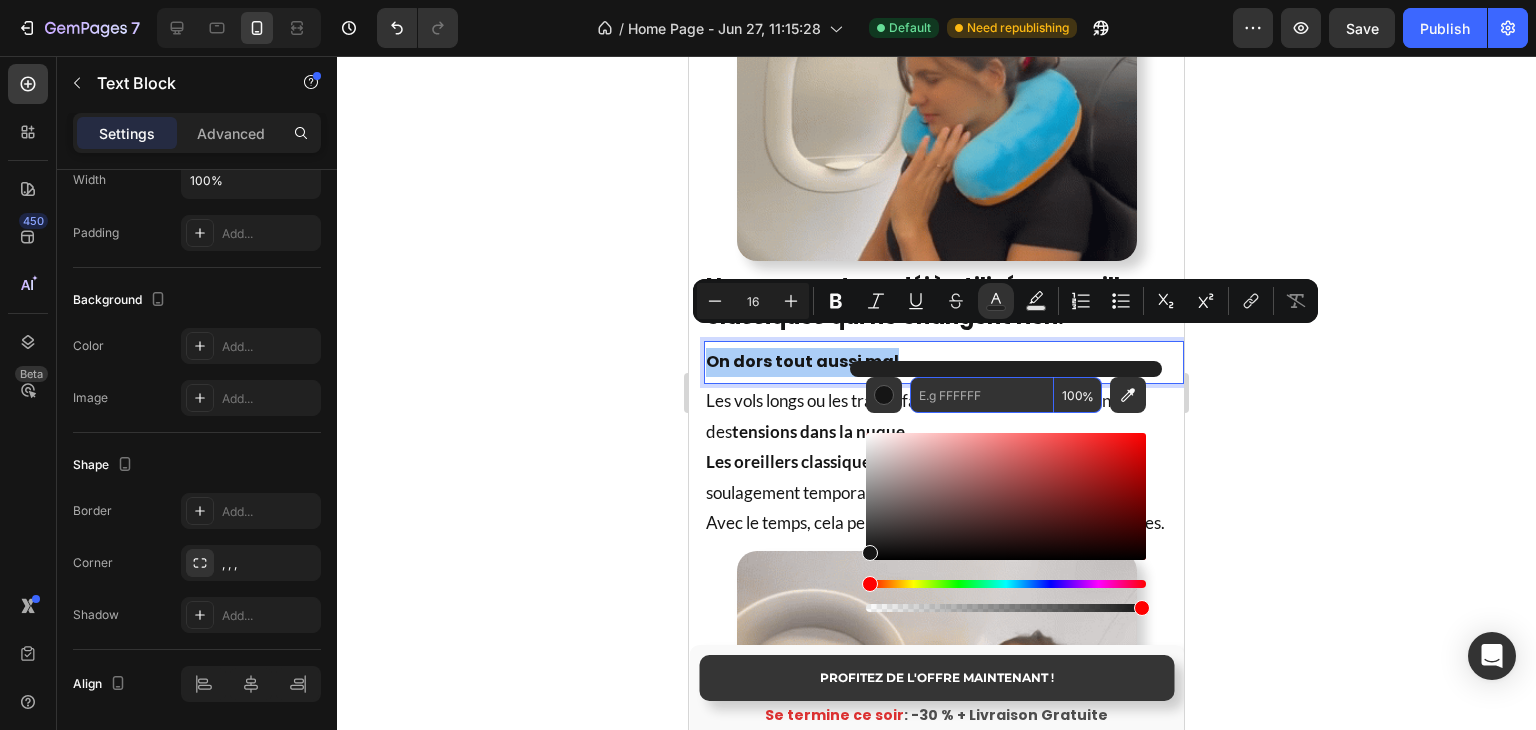 type on "151515" 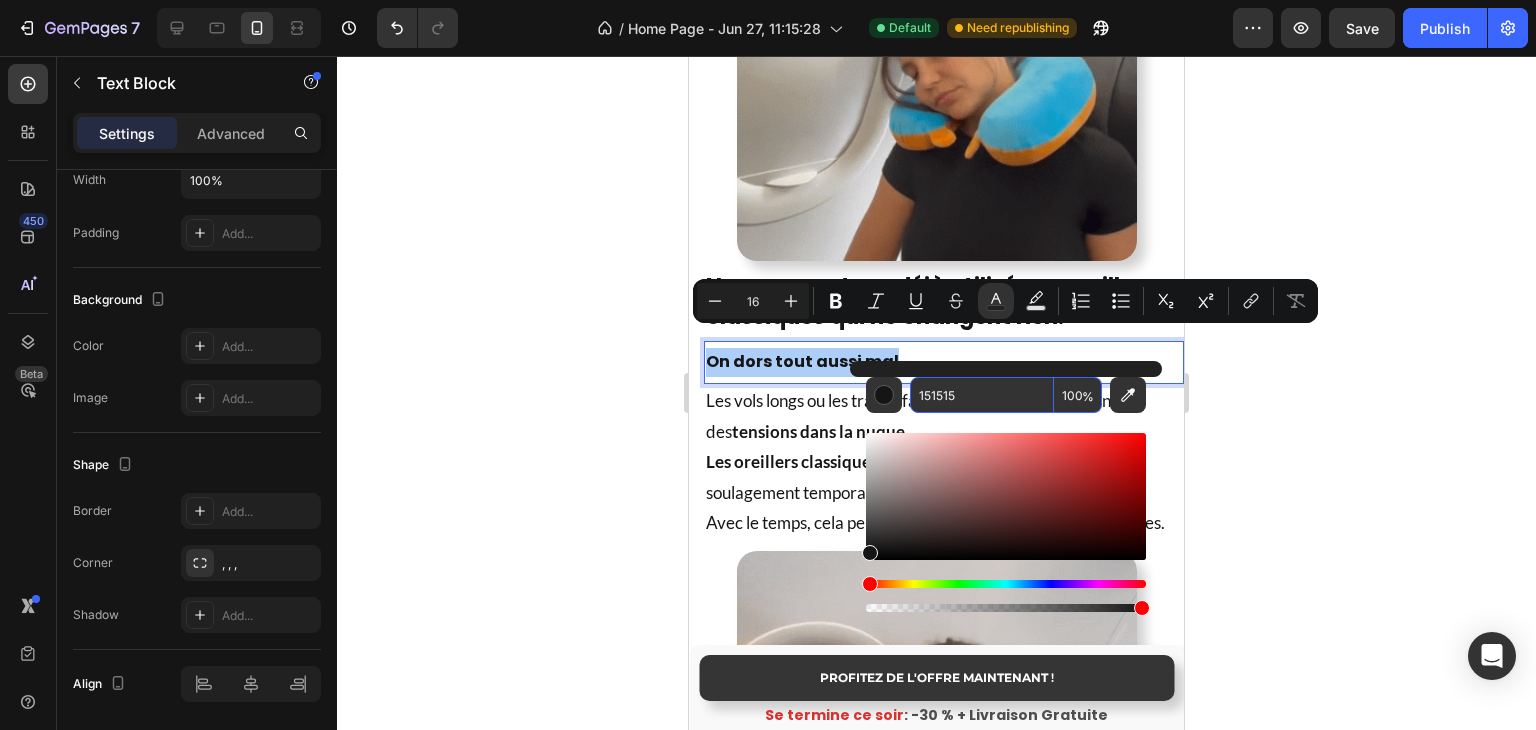click 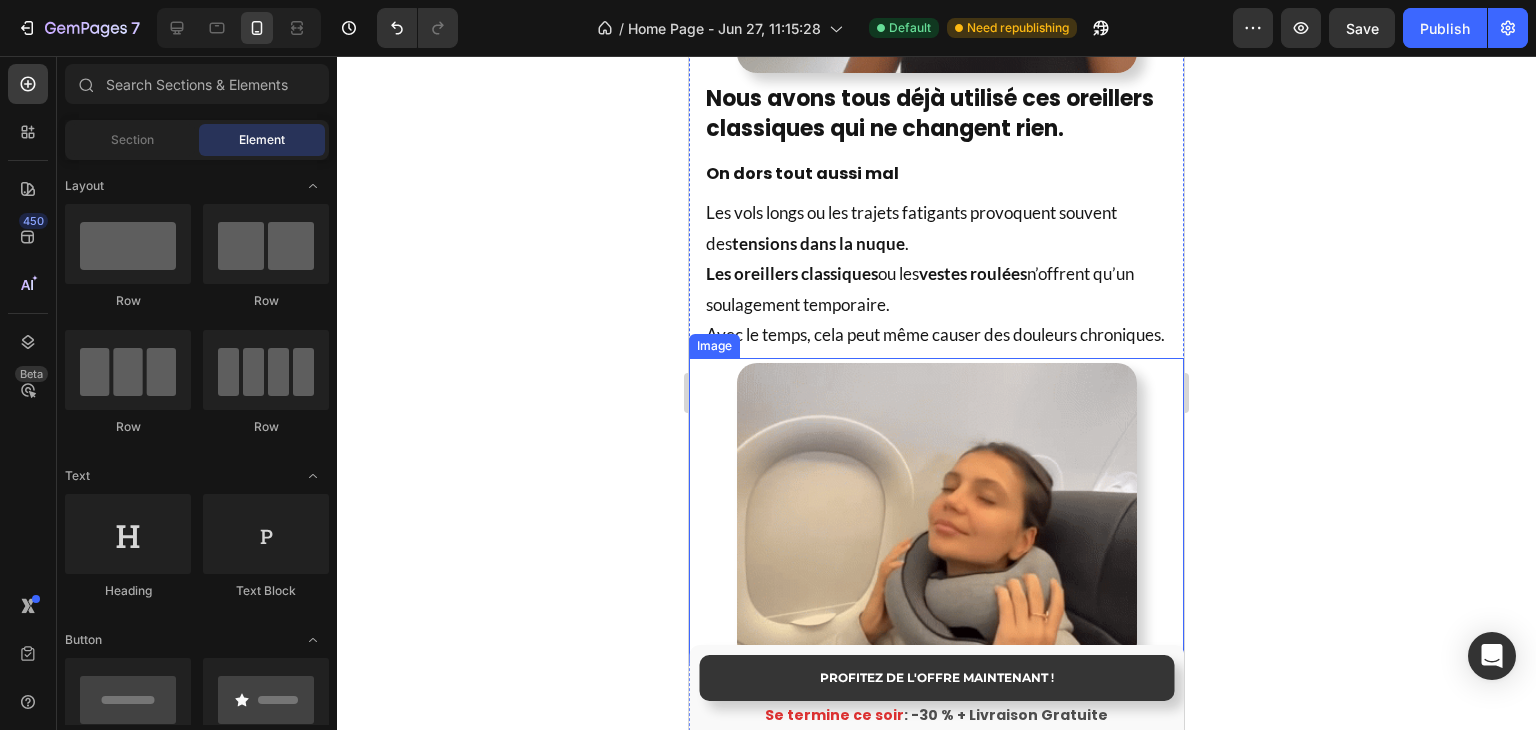 scroll, scrollTop: 1824, scrollLeft: 0, axis: vertical 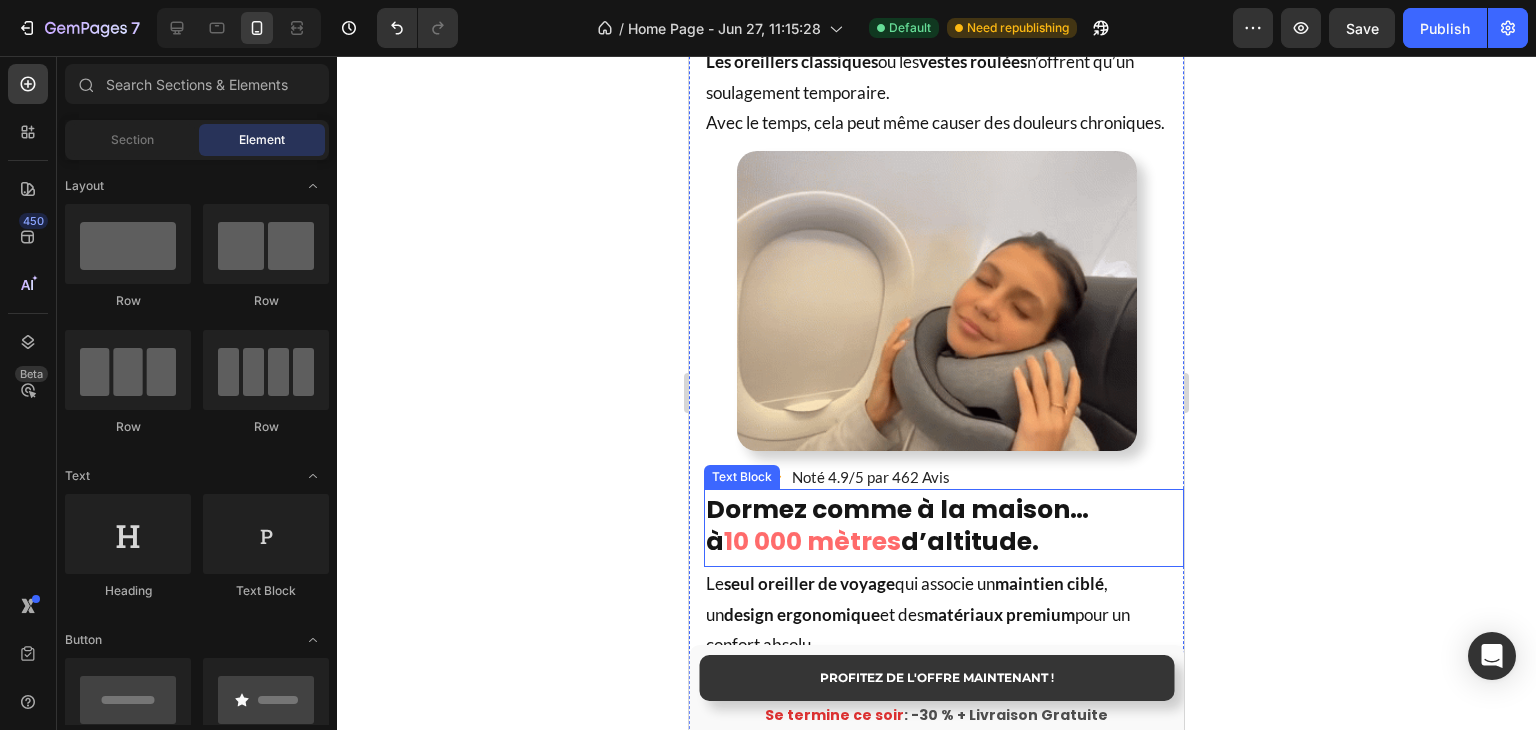 click on "10 000 mètres" at bounding box center [812, 541] 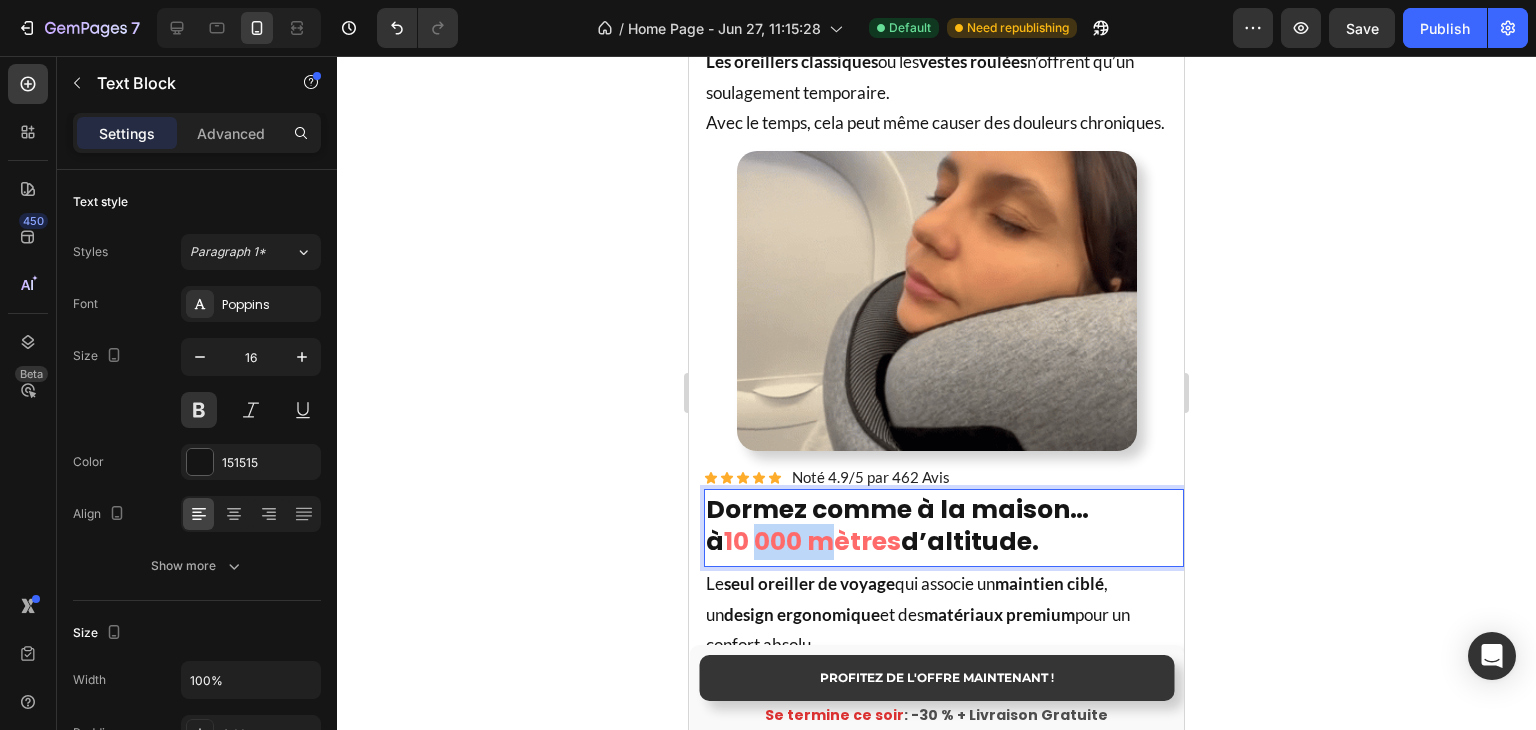 drag, startPoint x: 780, startPoint y: 557, endPoint x: 827, endPoint y: 557, distance: 47 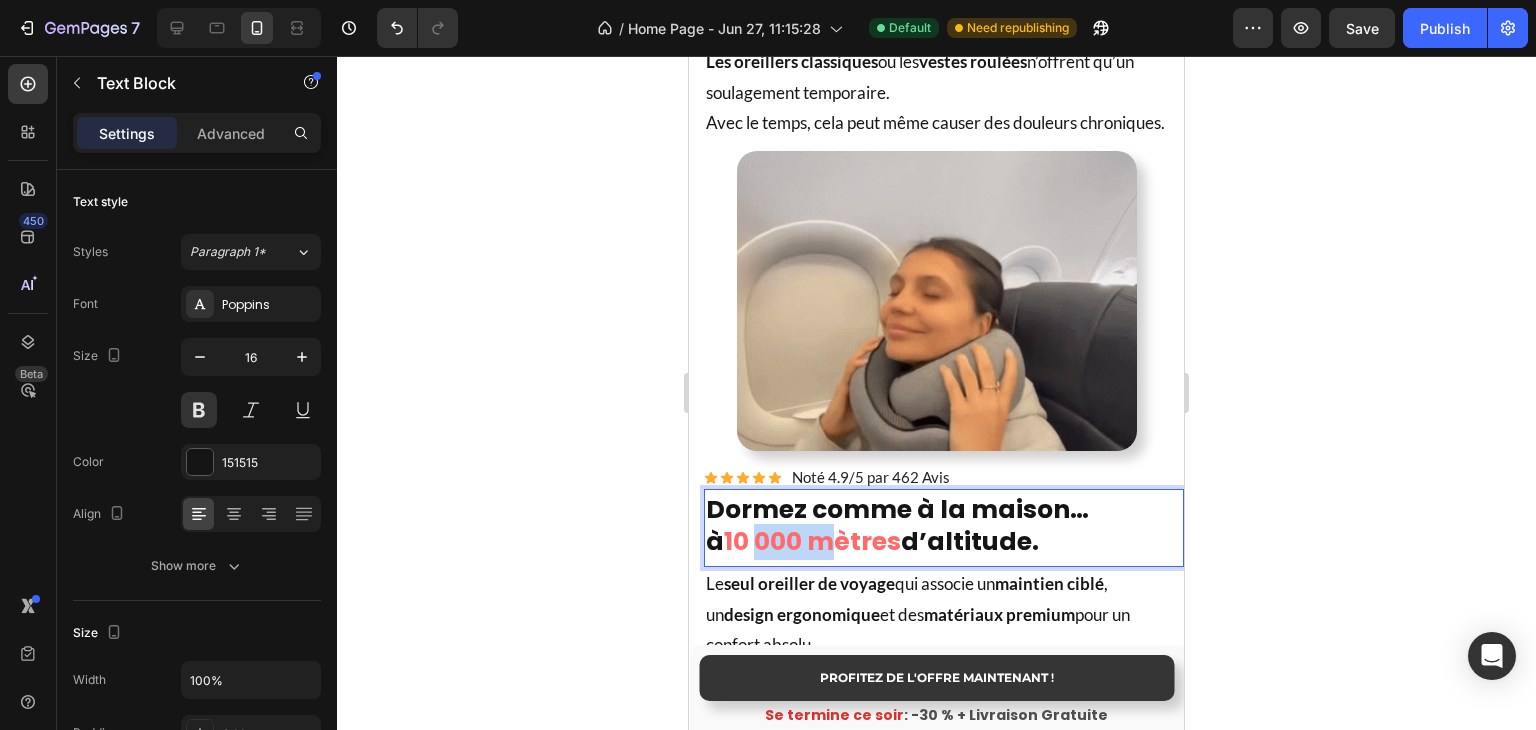 click on "10 000 mètres" at bounding box center (812, 541) 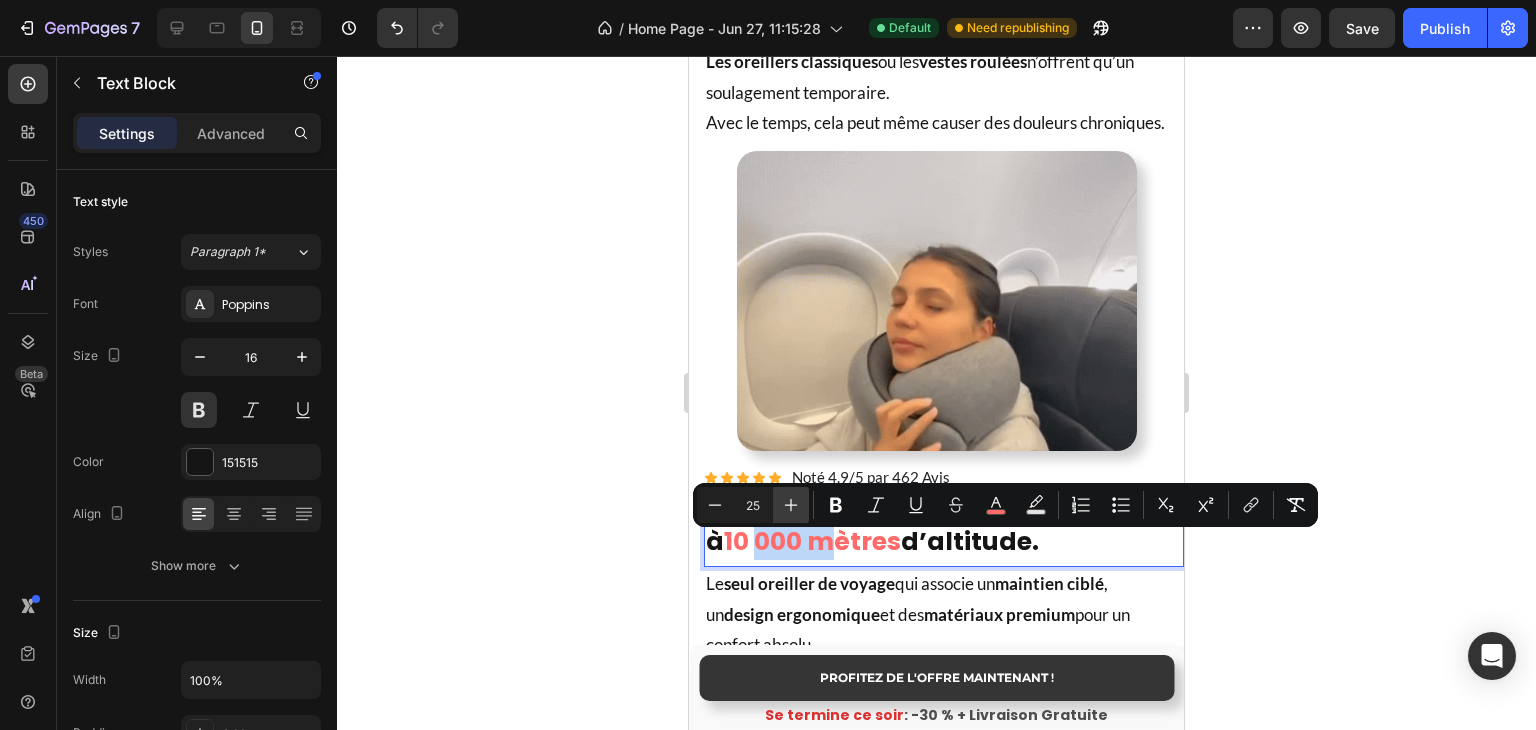copy on "000 m" 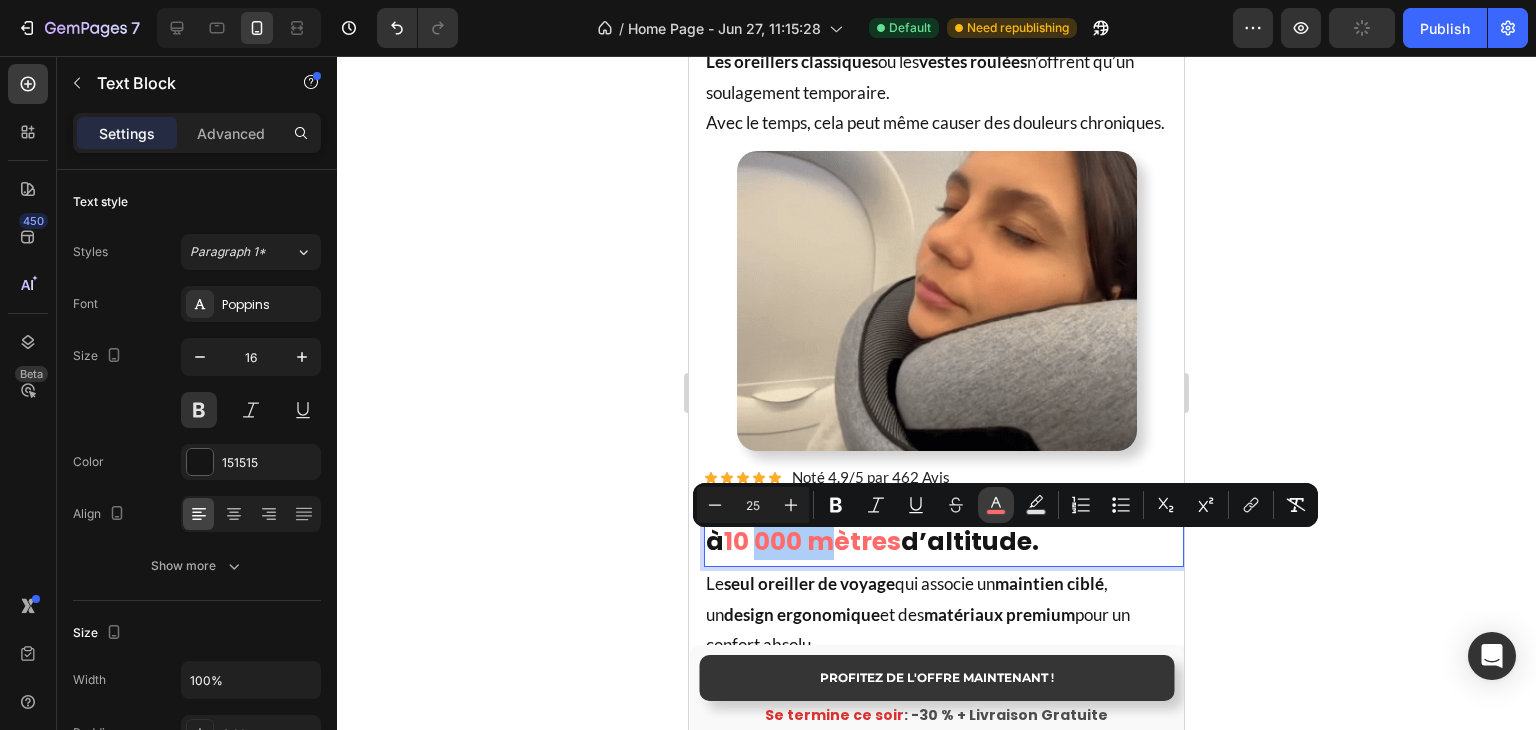 click 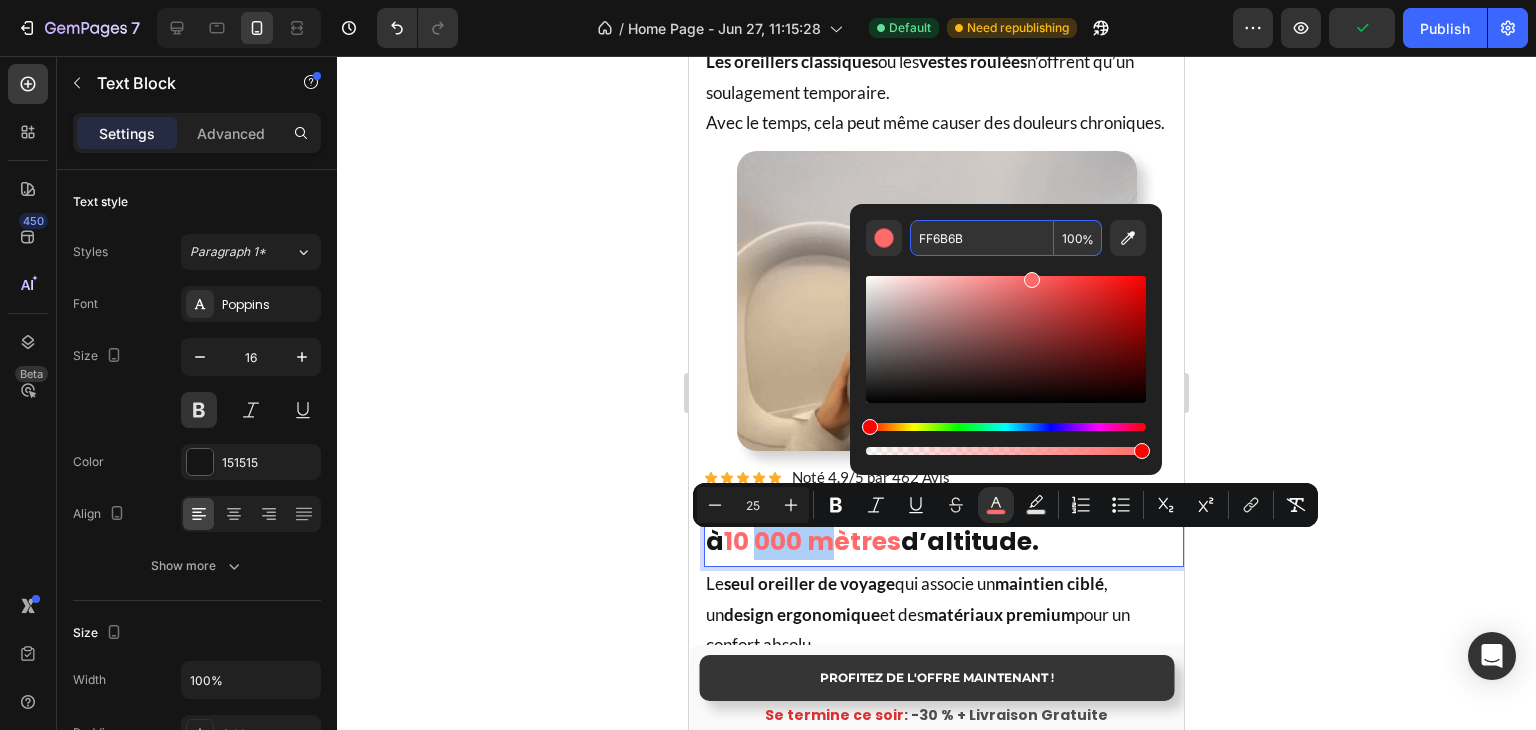 click on "FF6B6B" at bounding box center [982, 238] 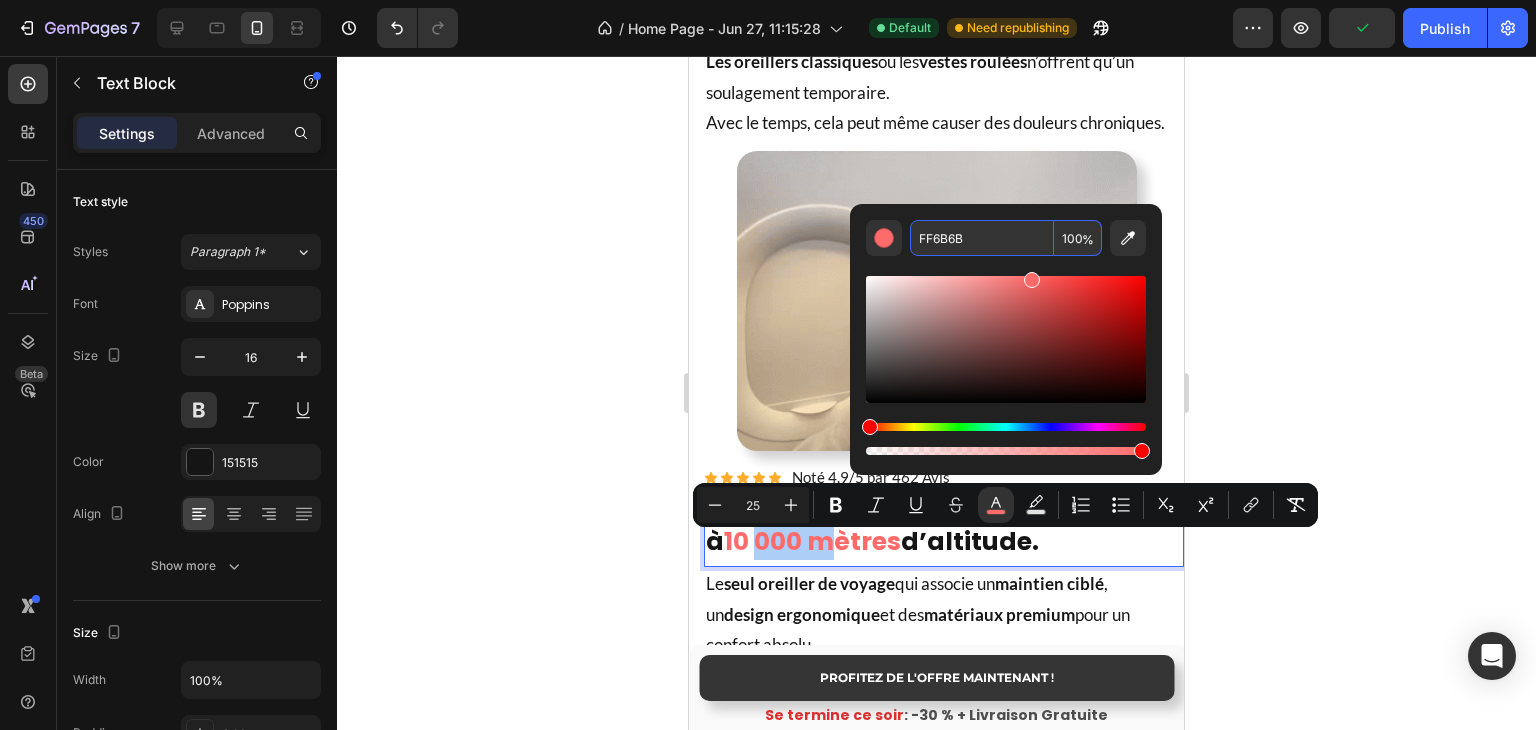 paste on "000 m" 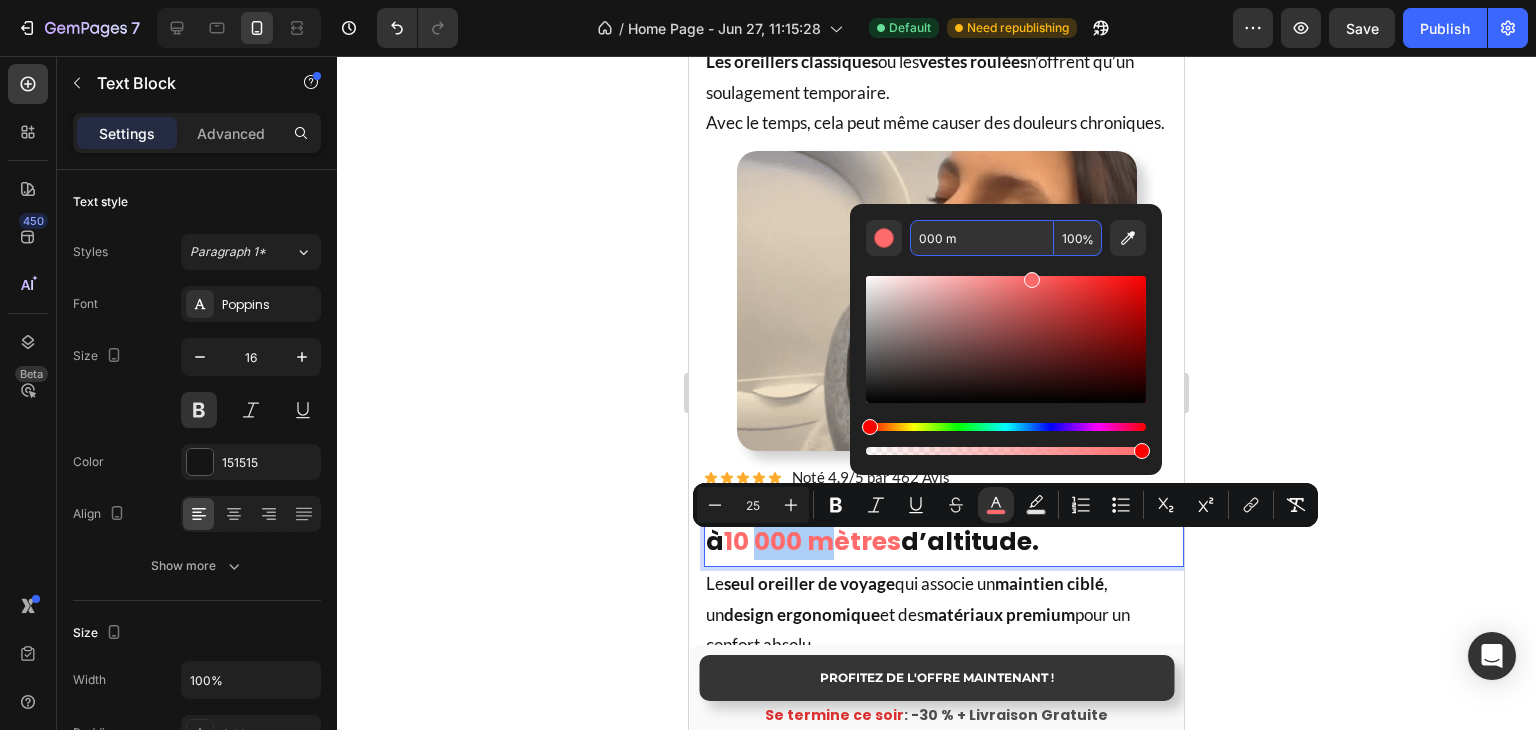 type on "FF6B6B" 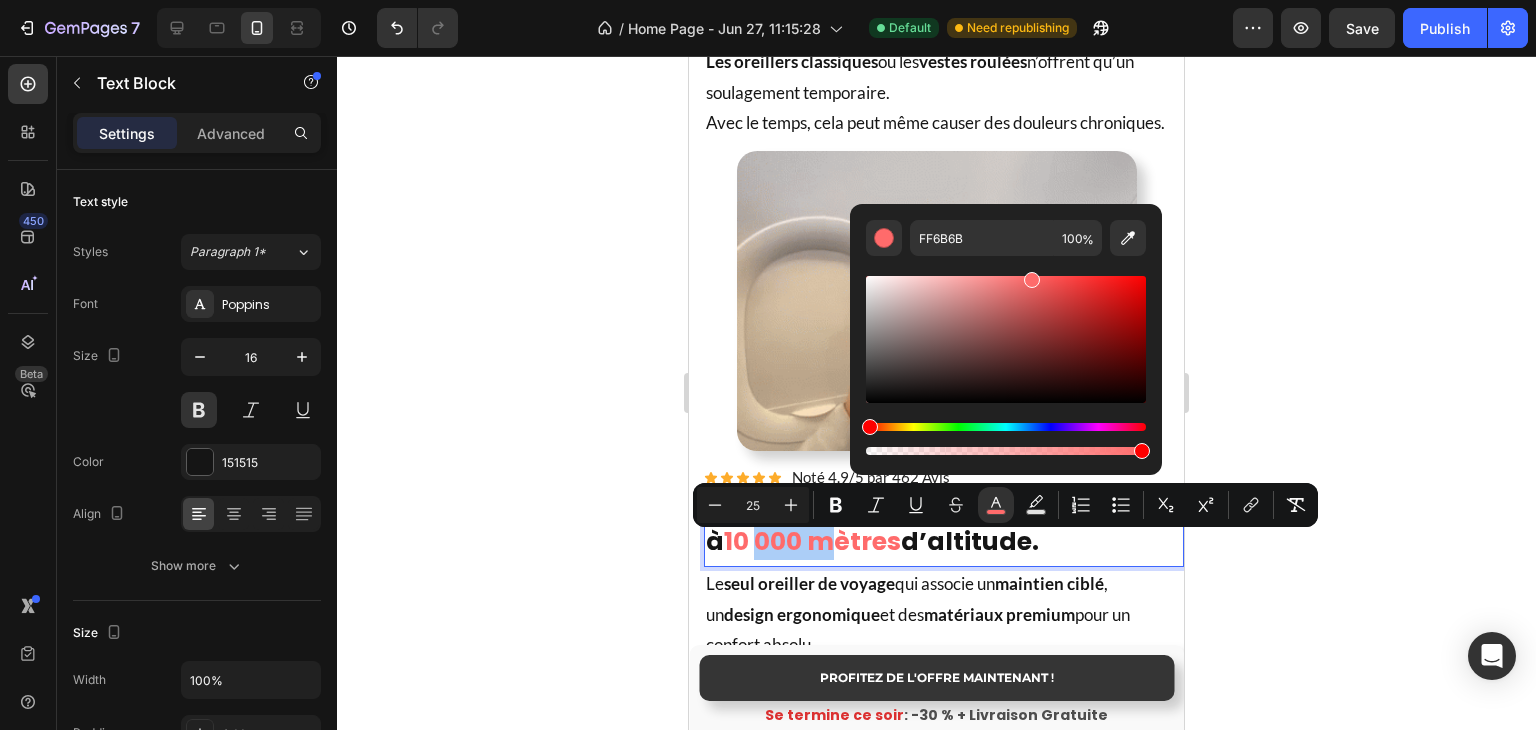 click 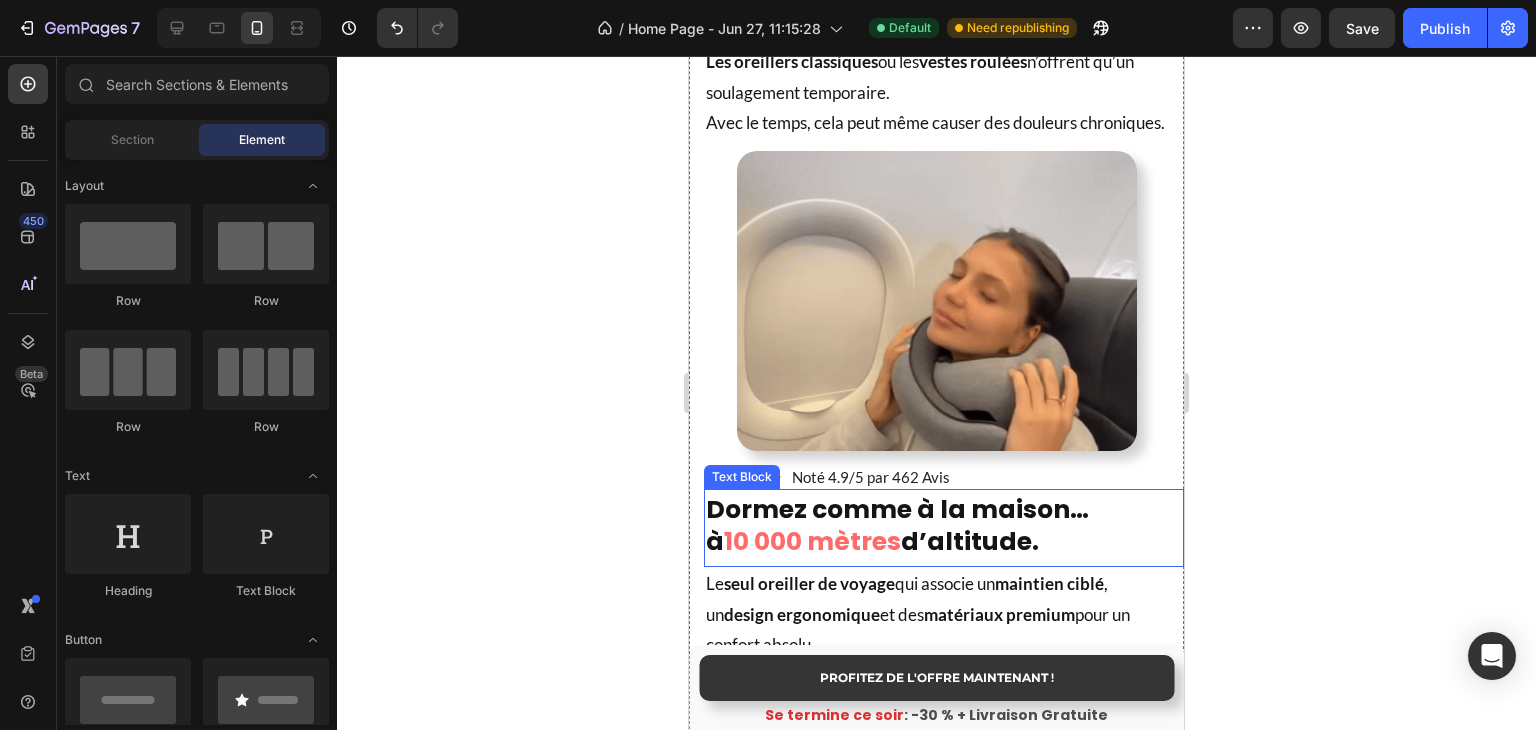click on "10 000 mètres" at bounding box center (812, 541) 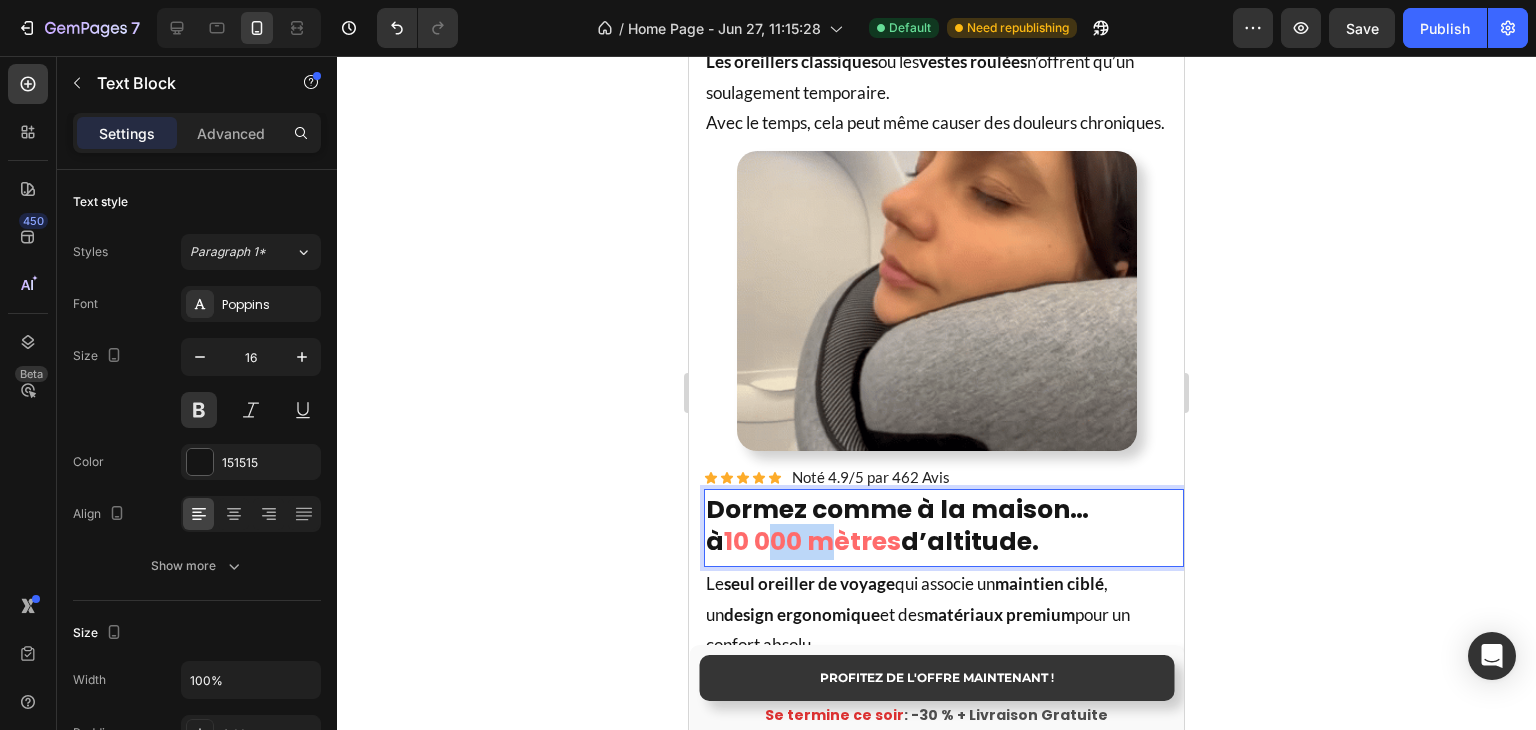 drag, startPoint x: 795, startPoint y: 549, endPoint x: 829, endPoint y: 549, distance: 34 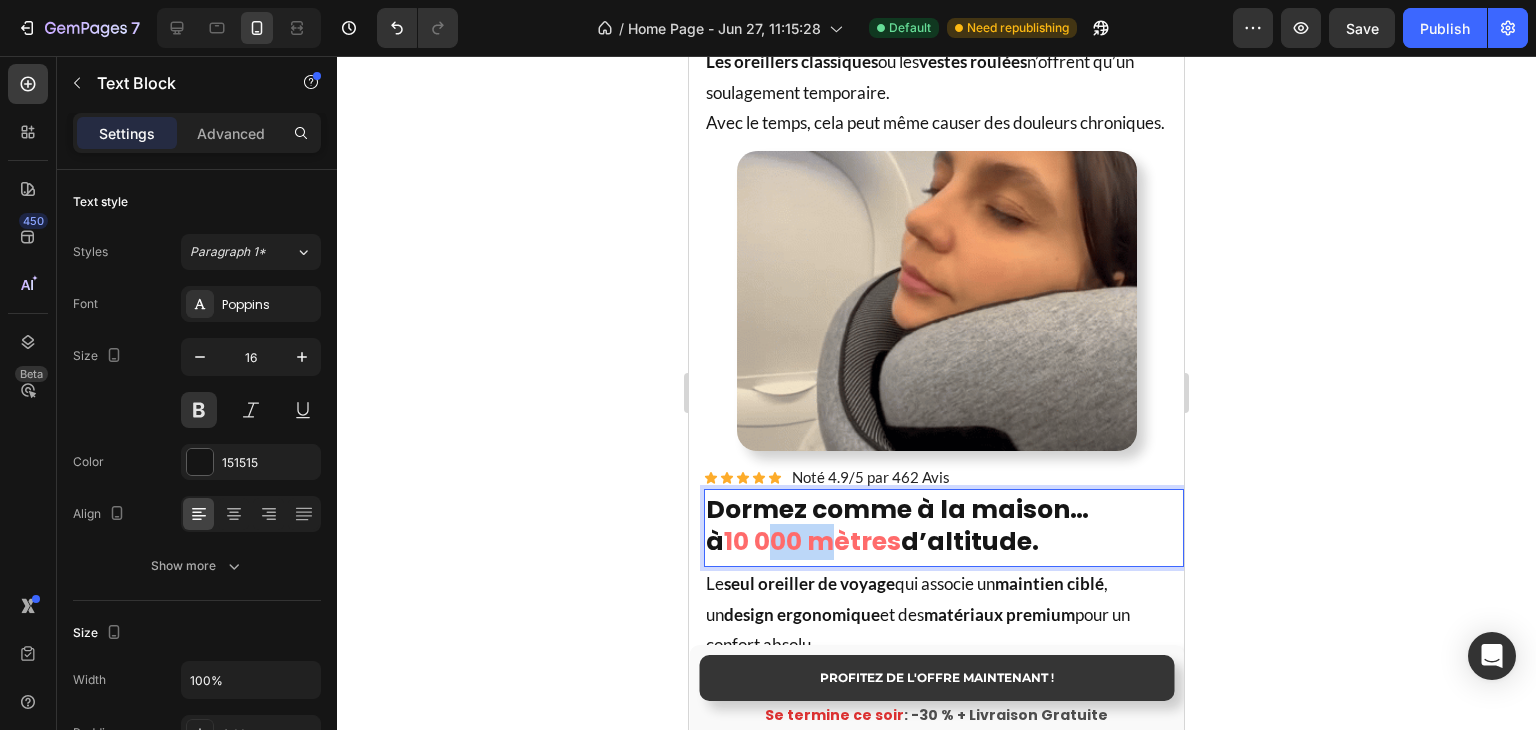 click on "10 000 mètres" at bounding box center (812, 541) 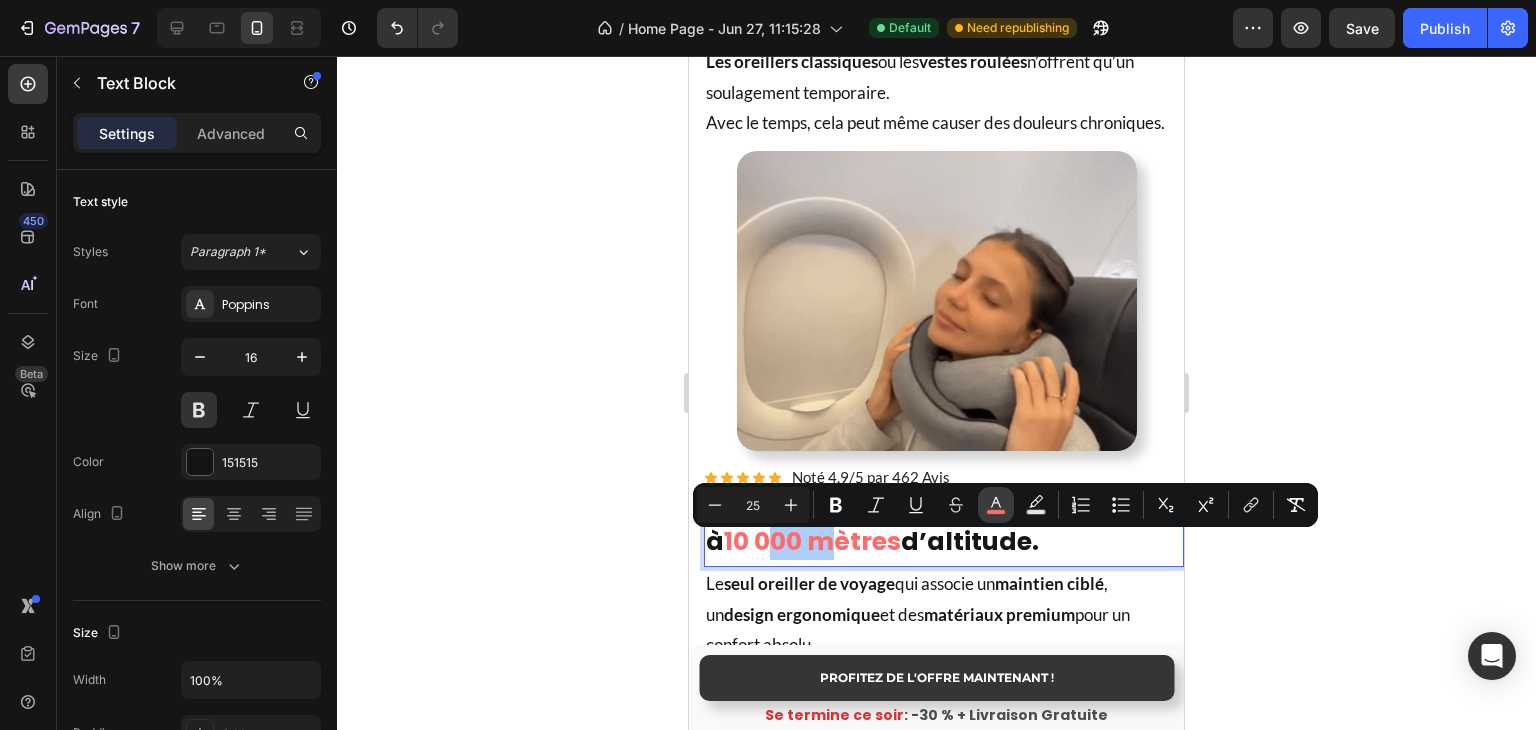 click on "color" at bounding box center [996, 505] 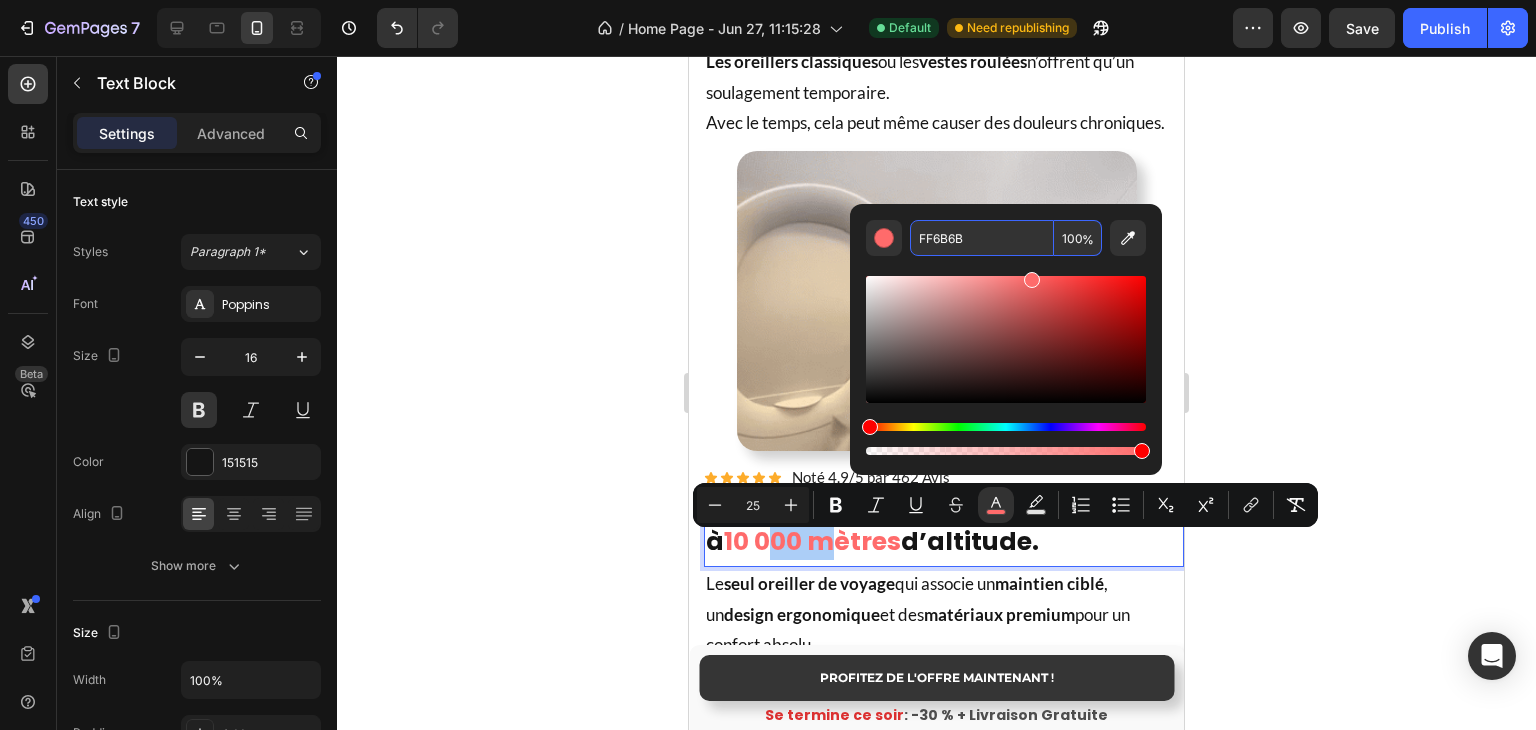 click on "FF6B6B" at bounding box center [982, 238] 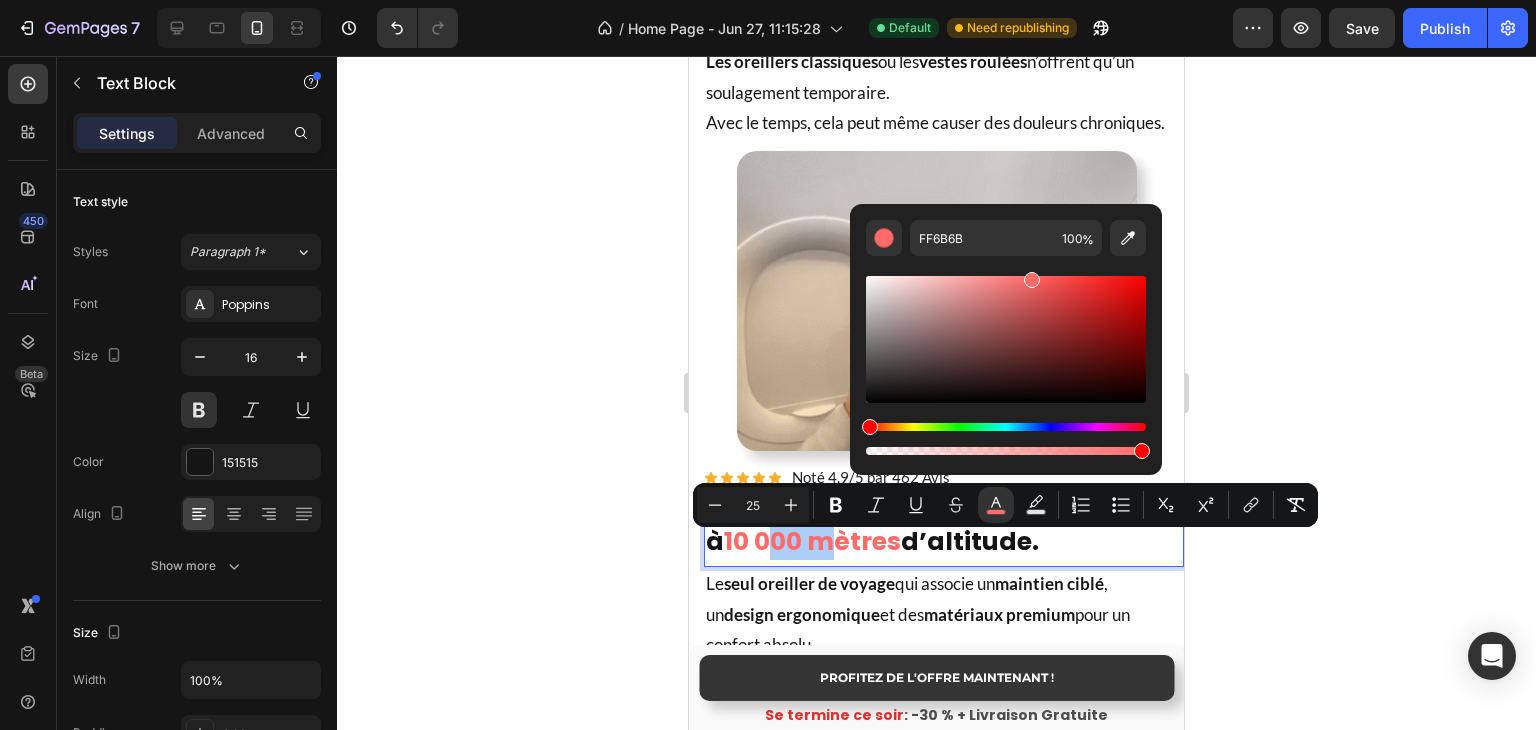 click 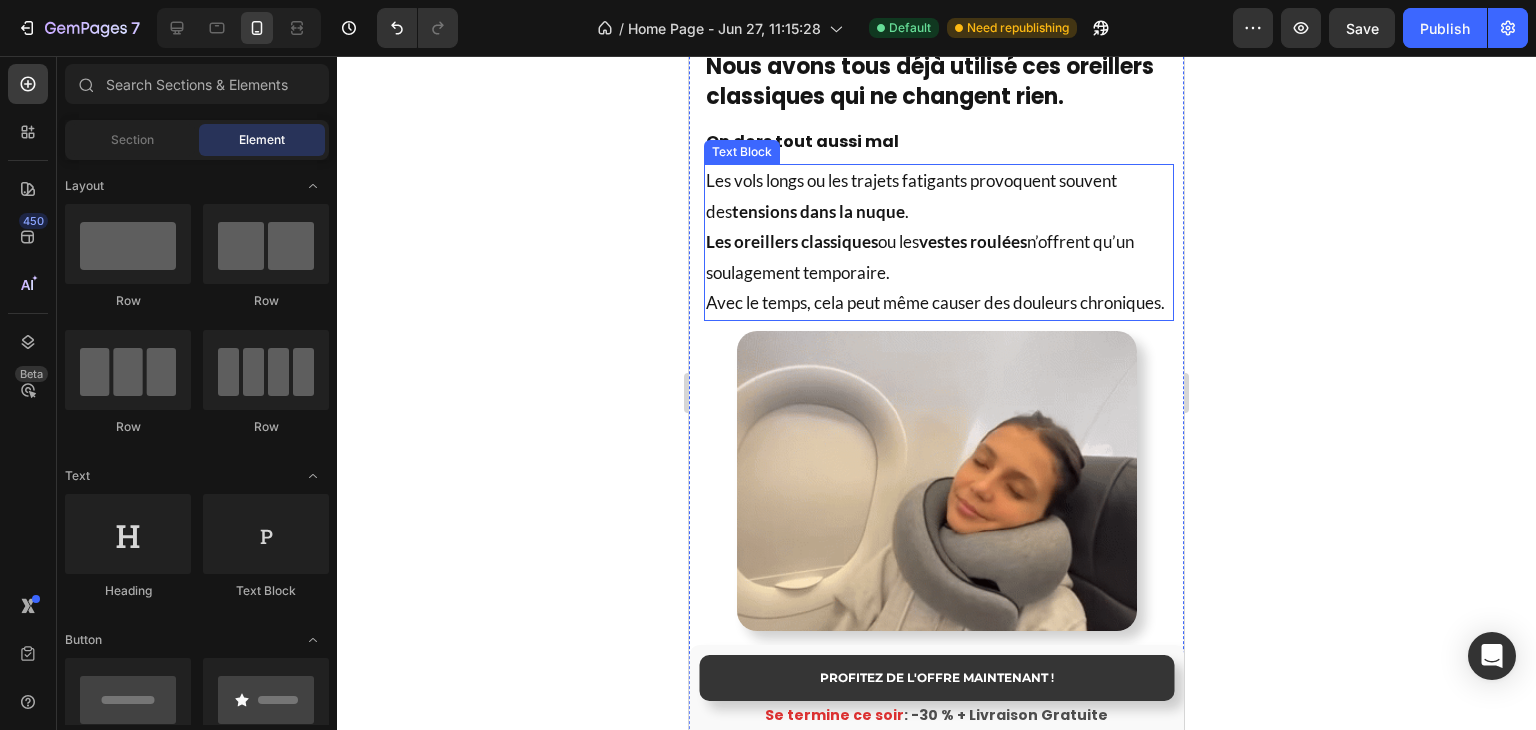 scroll, scrollTop: 1424, scrollLeft: 0, axis: vertical 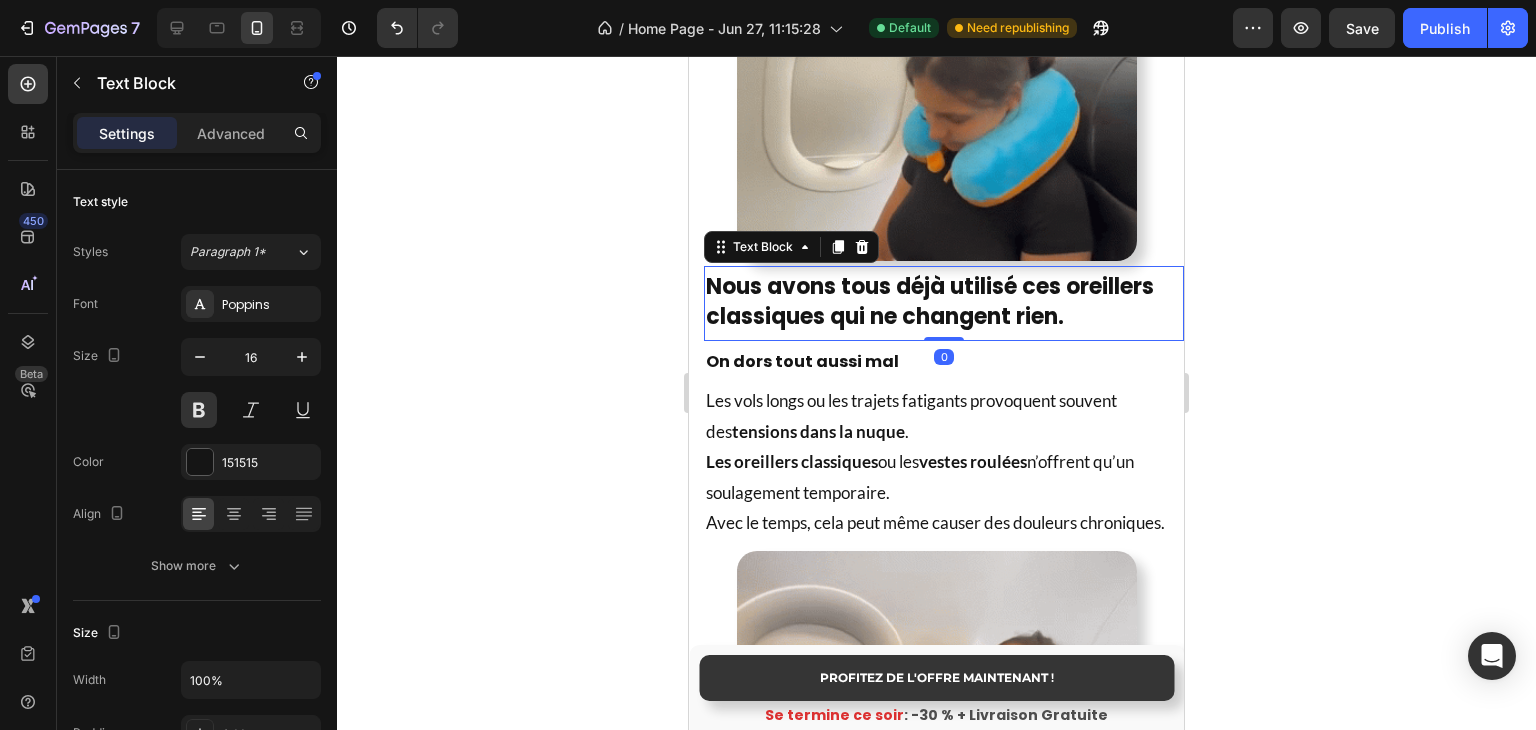 click on "Nous avons tous déjà utilisé ces oreillers classiques qui ne changent rien." at bounding box center (930, 302) 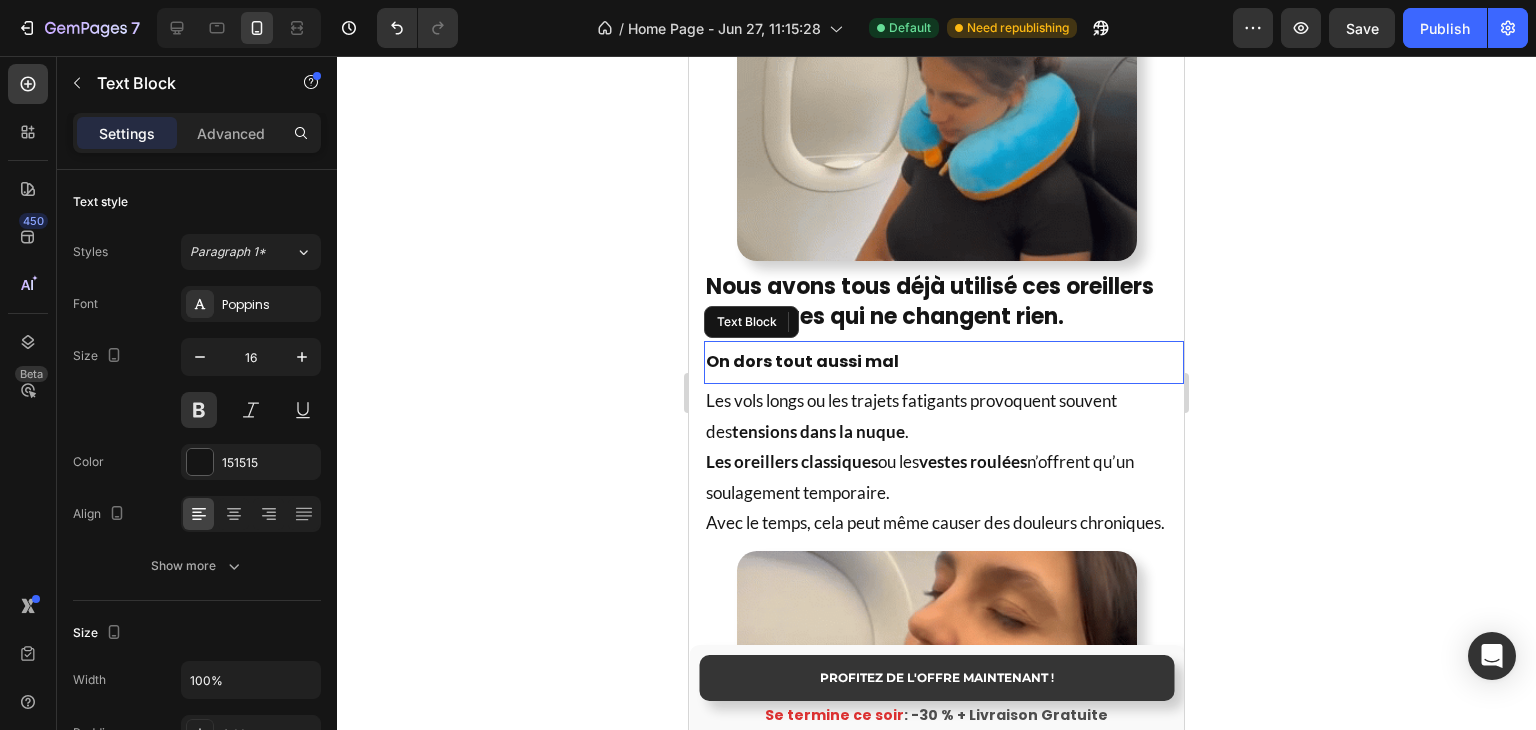 click on "On dors tout aussi mal" at bounding box center (944, 362) 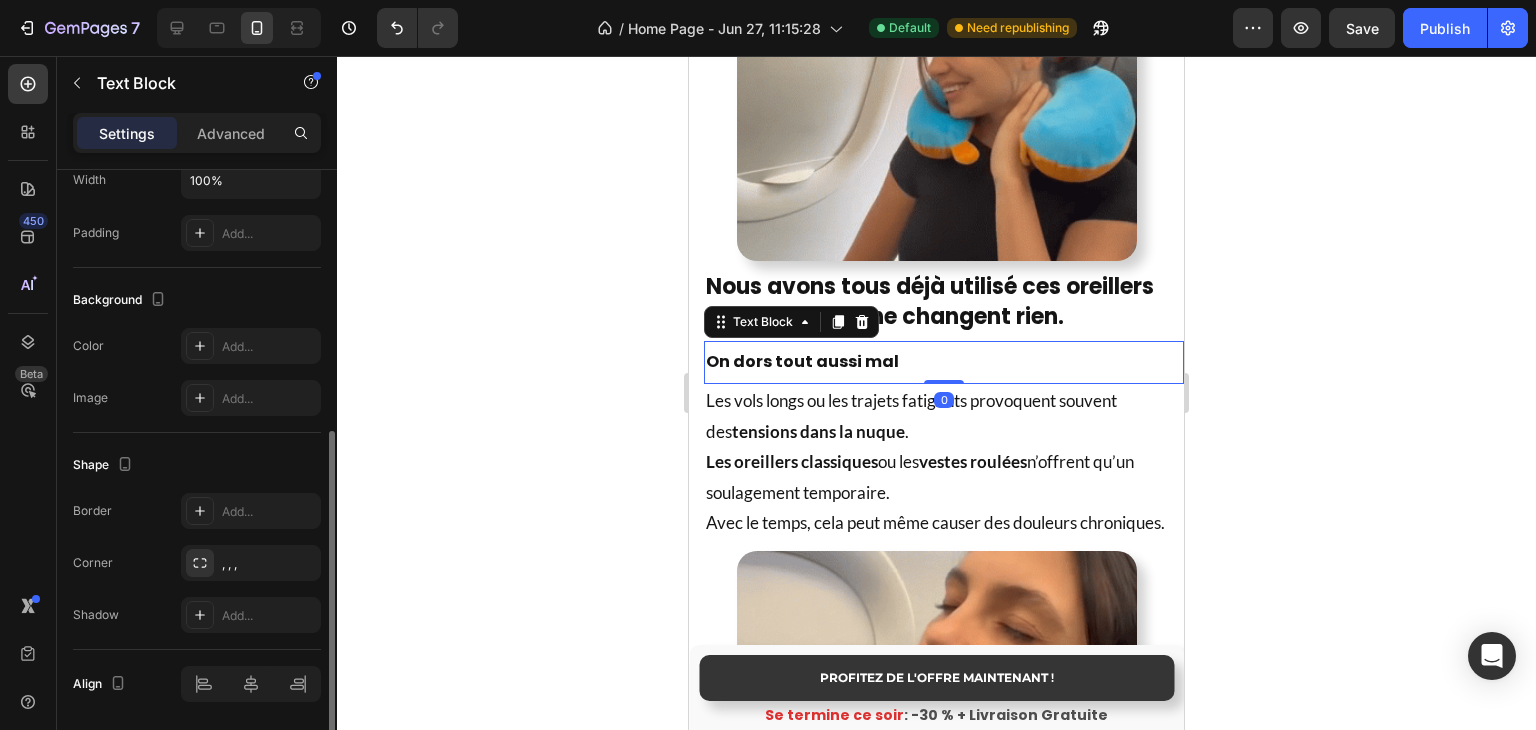 scroll, scrollTop: 100, scrollLeft: 0, axis: vertical 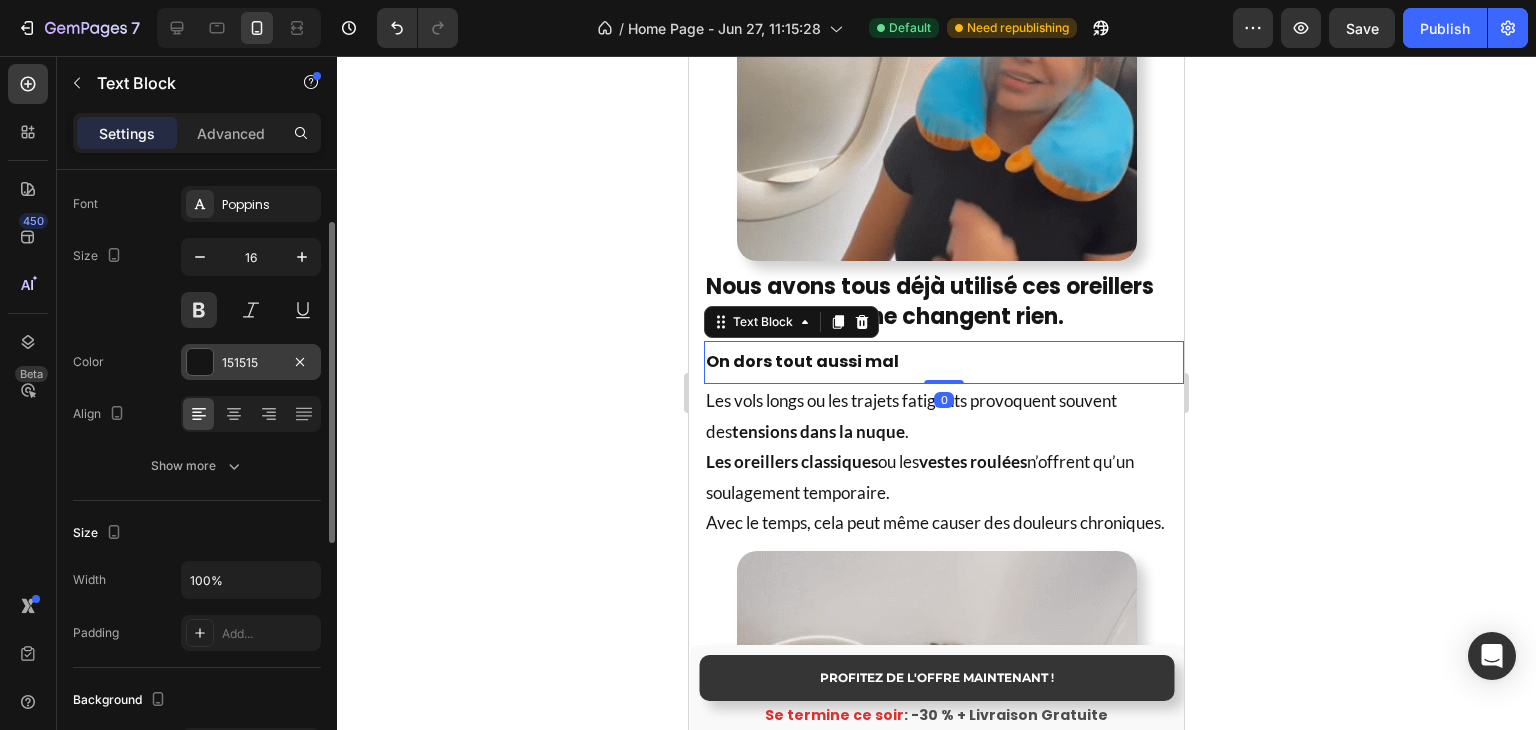 click at bounding box center [200, 362] 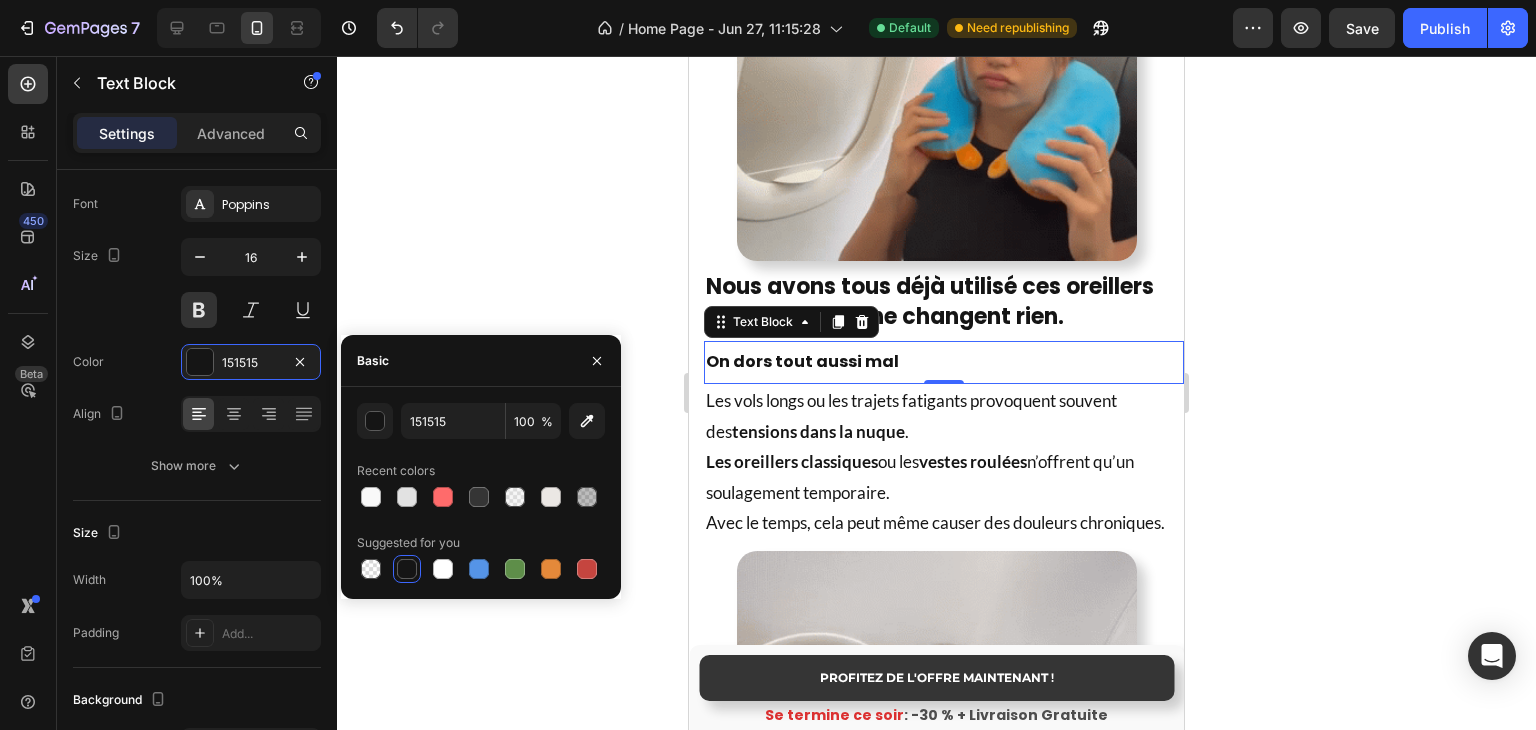 click on "151515 100 % Recent colors Suggested for you" at bounding box center [481, 493] 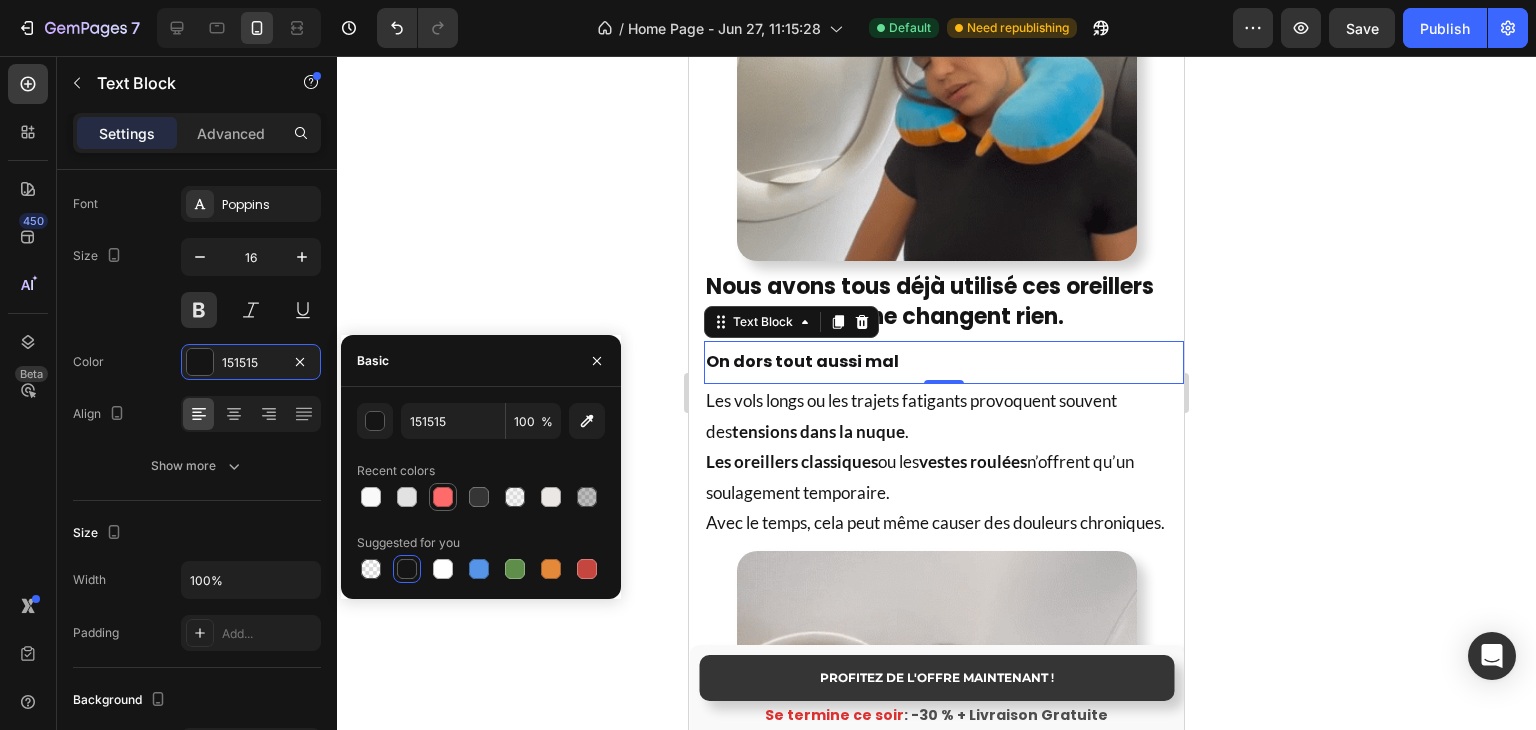 click at bounding box center (443, 497) 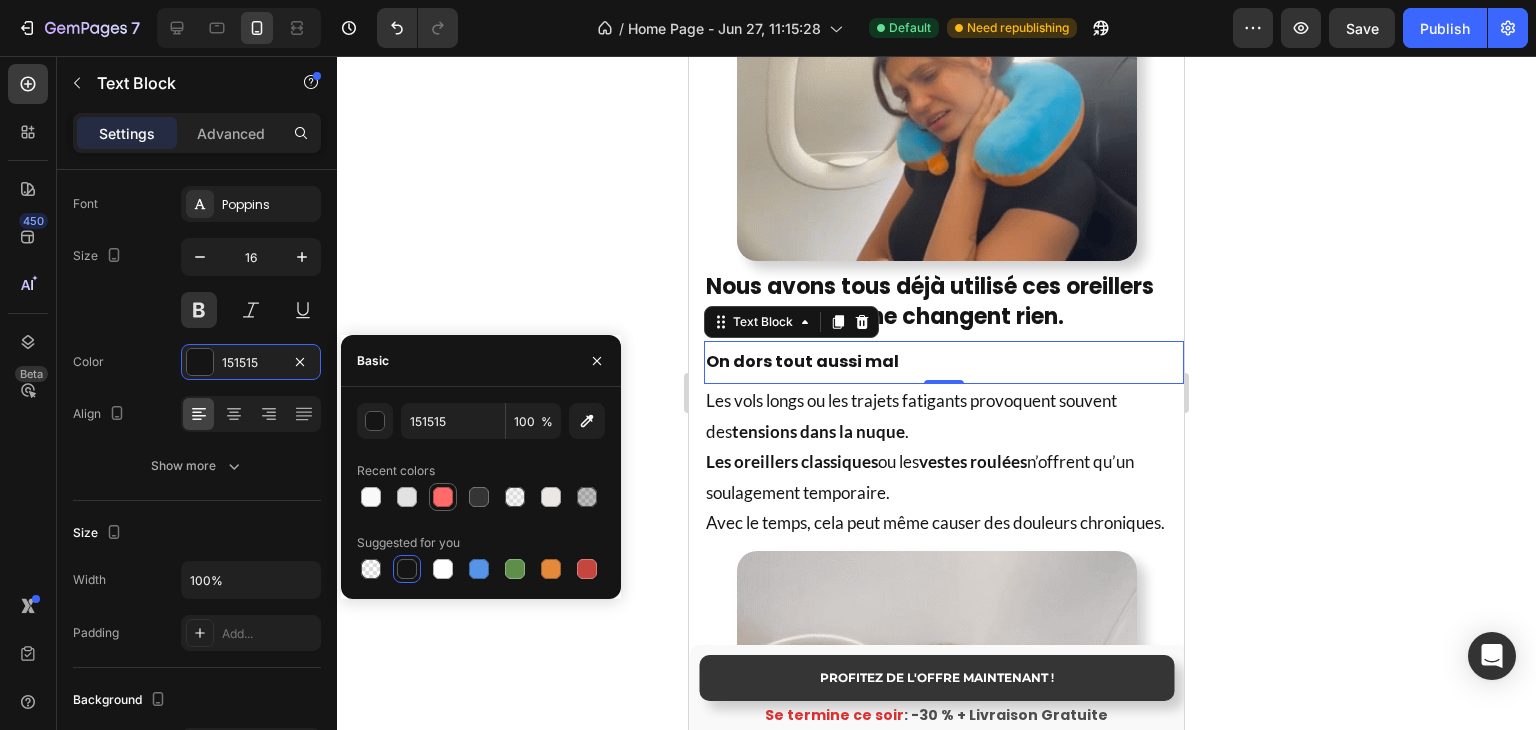 type on "FF6B6B" 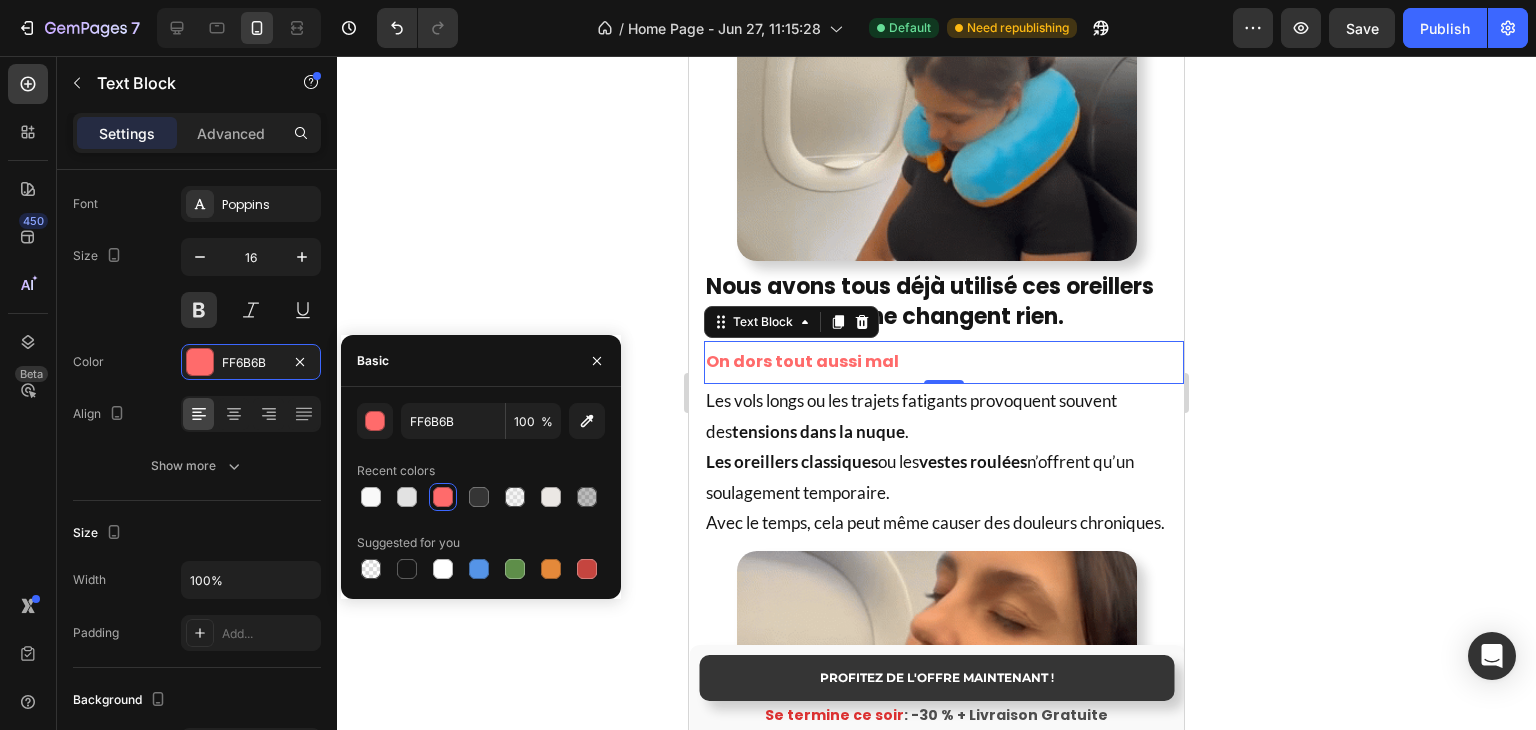click 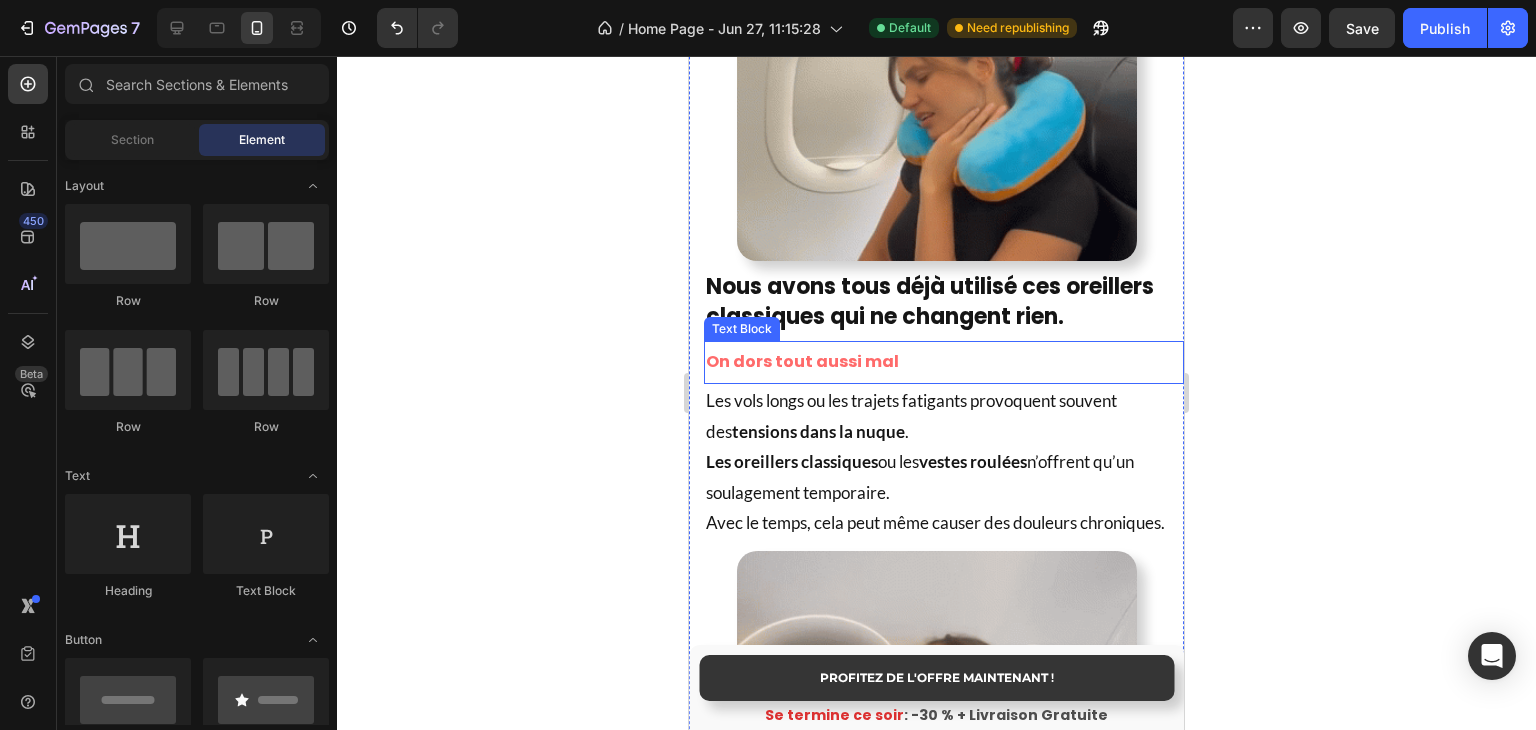 click on "On dors tout aussi mal Text Block" at bounding box center [944, 362] 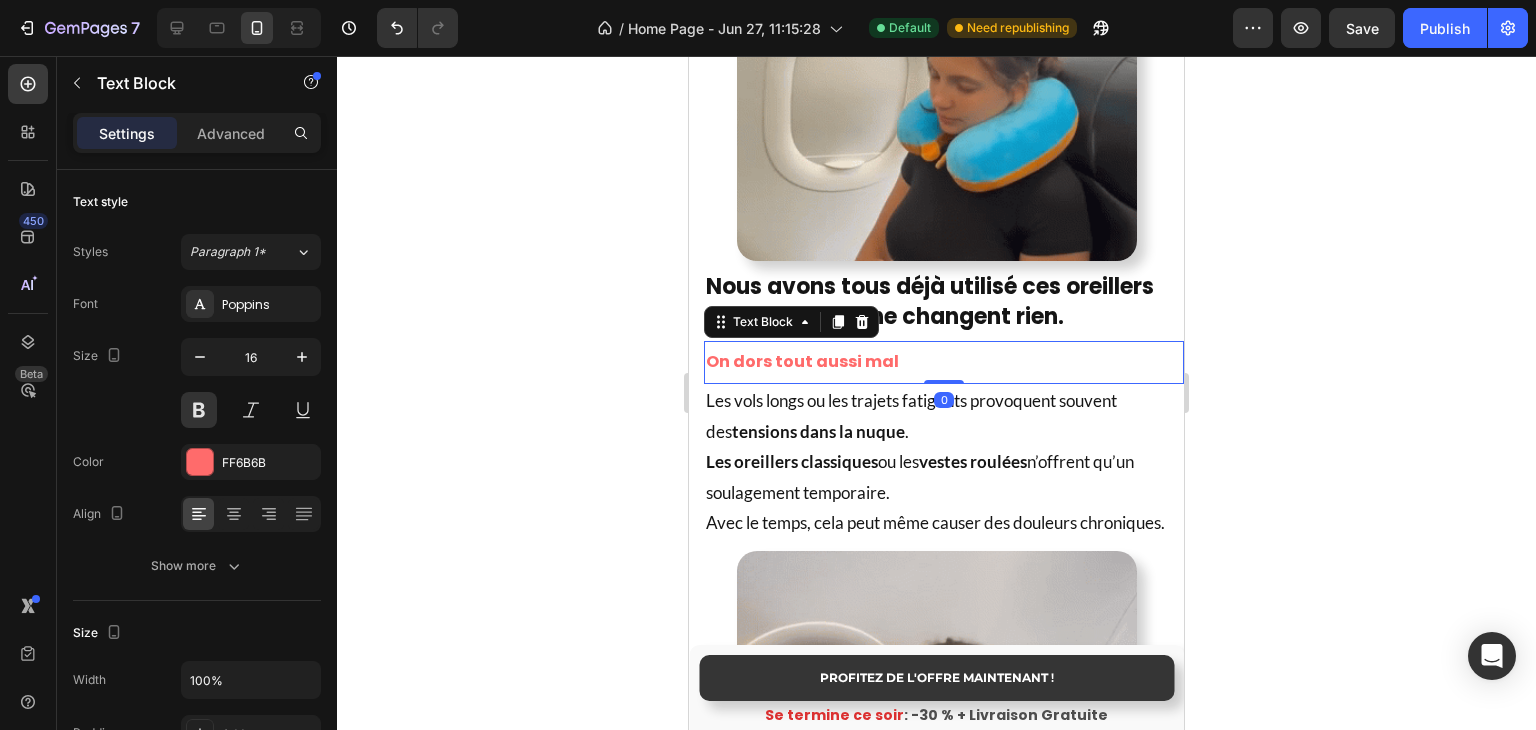 click on "Nous avons tous déjà utilisé ces oreillers classiques qui ne changent rien." at bounding box center [930, 302] 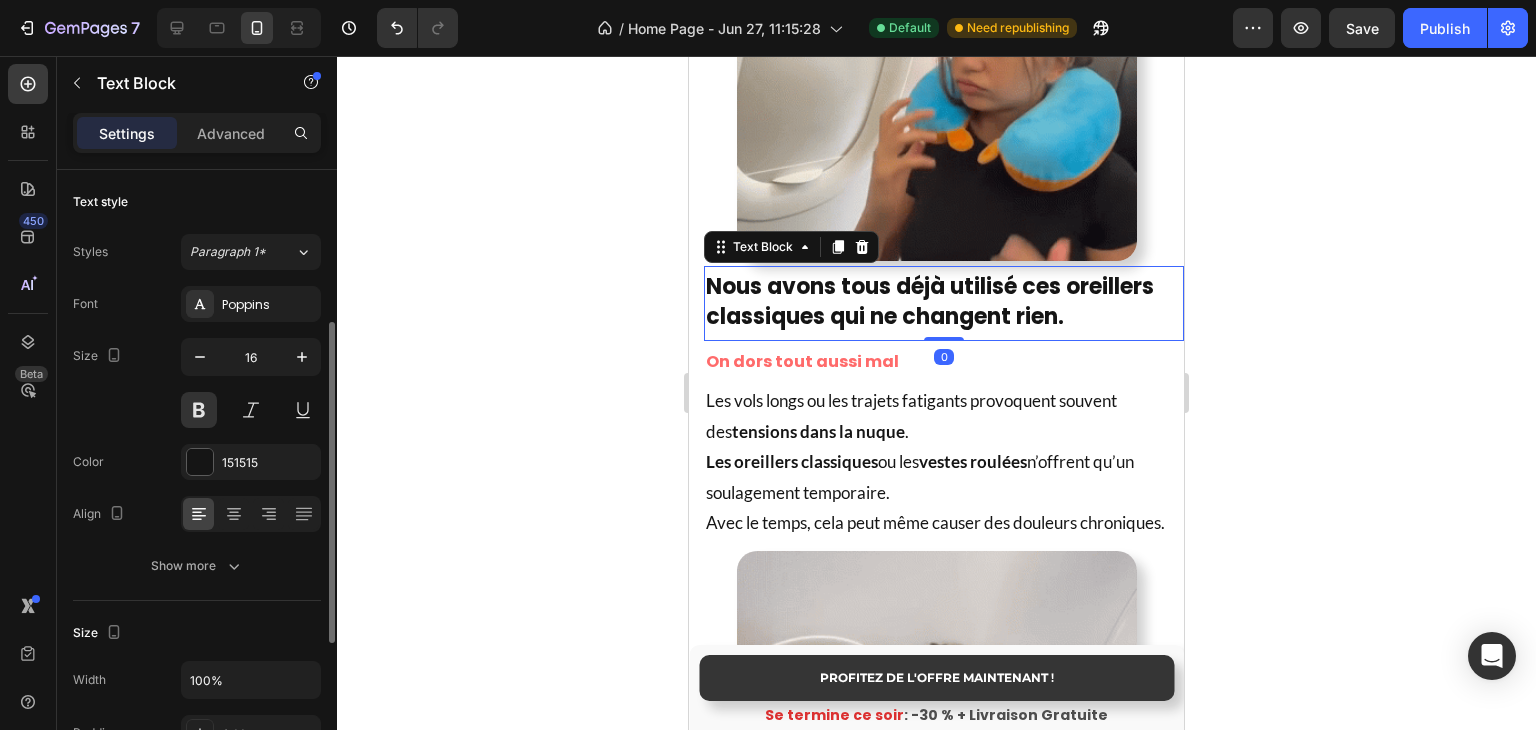 scroll, scrollTop: 100, scrollLeft: 0, axis: vertical 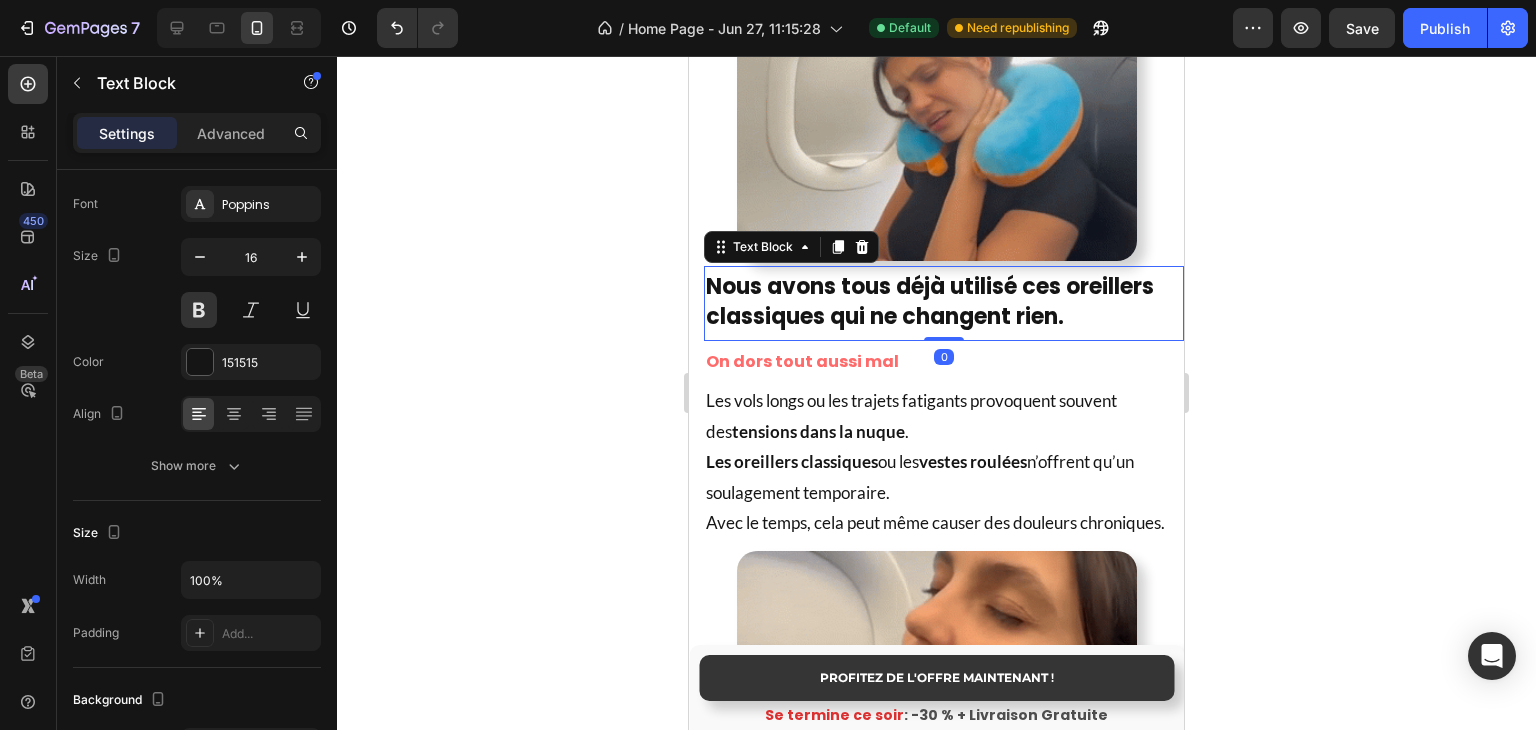 click 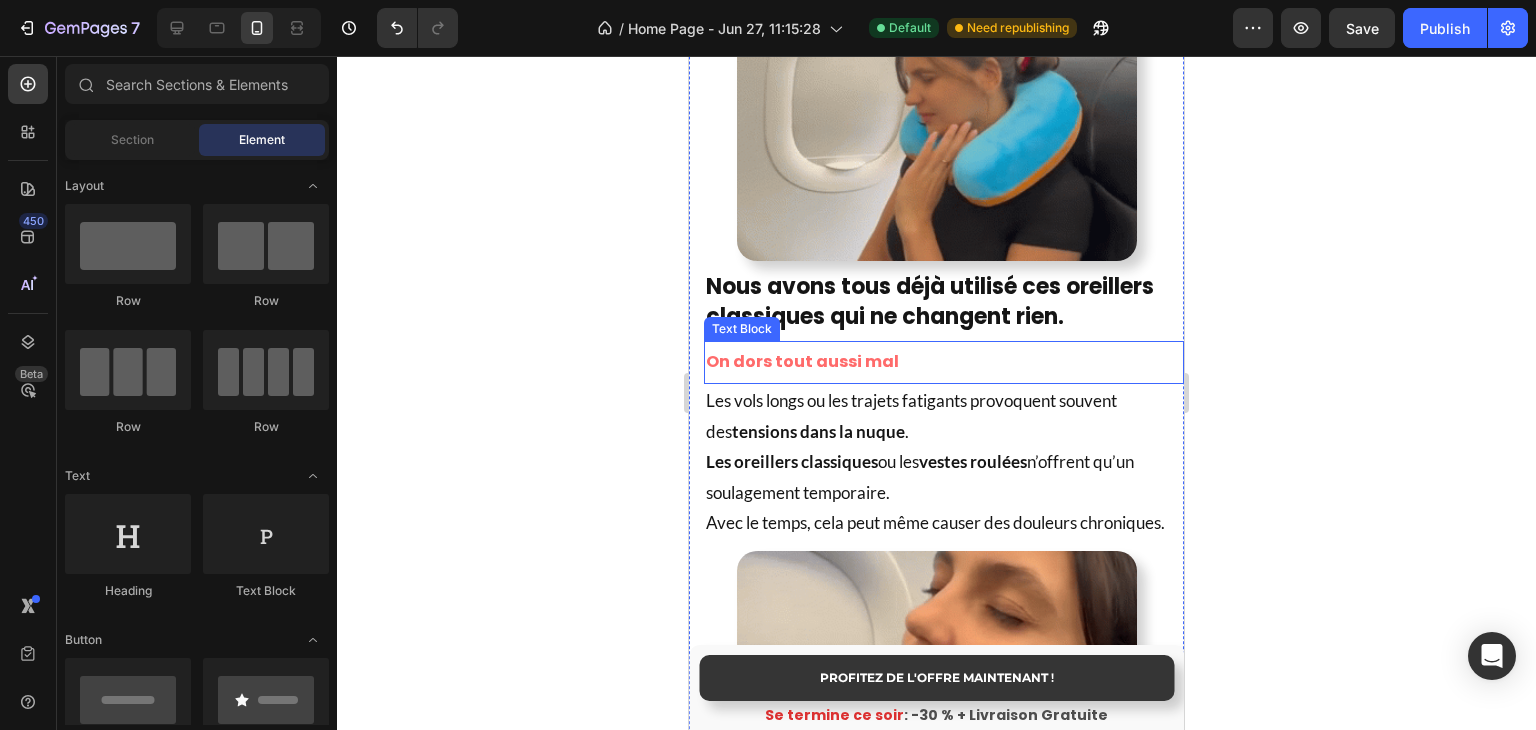 click on "On dors tout aussi mal" at bounding box center (944, 362) 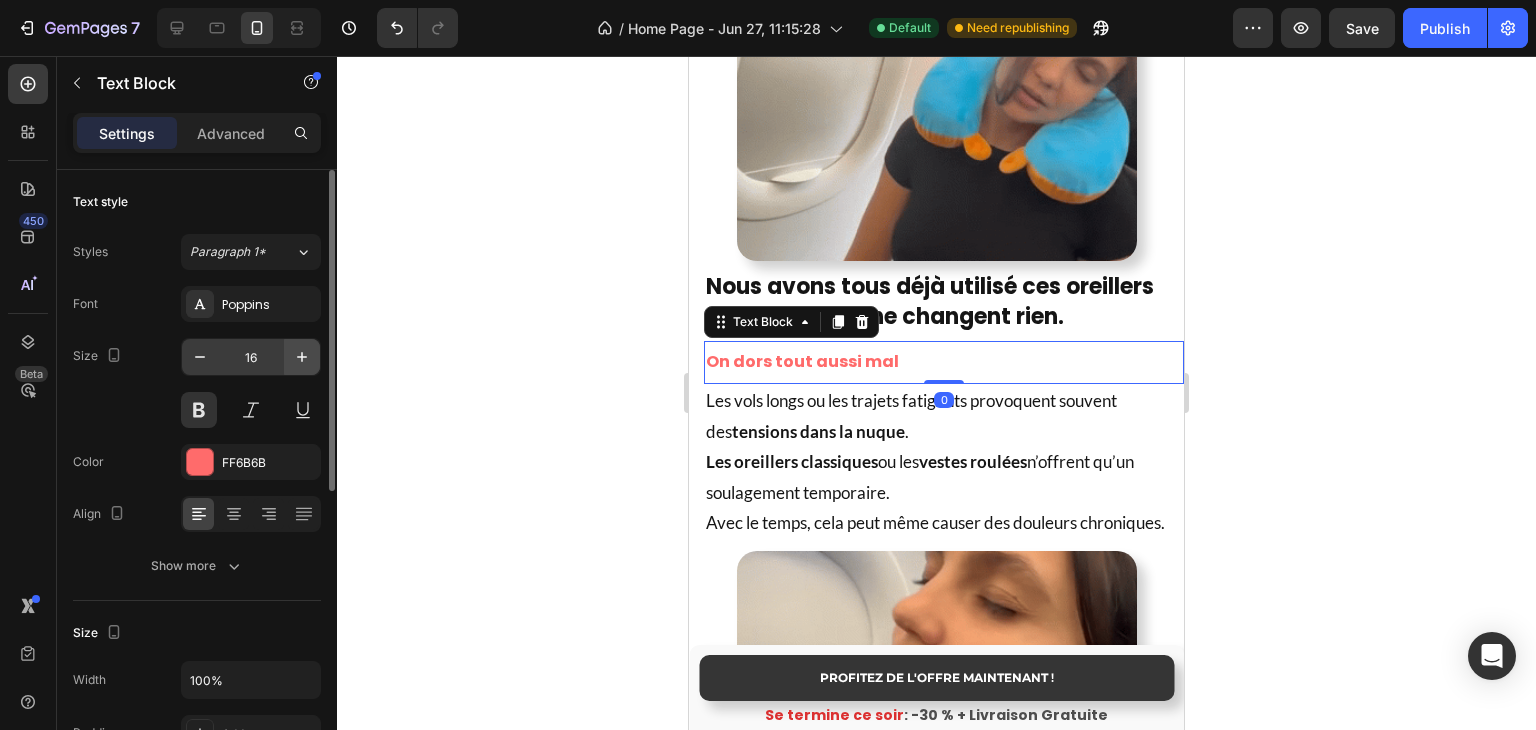 click at bounding box center [302, 357] 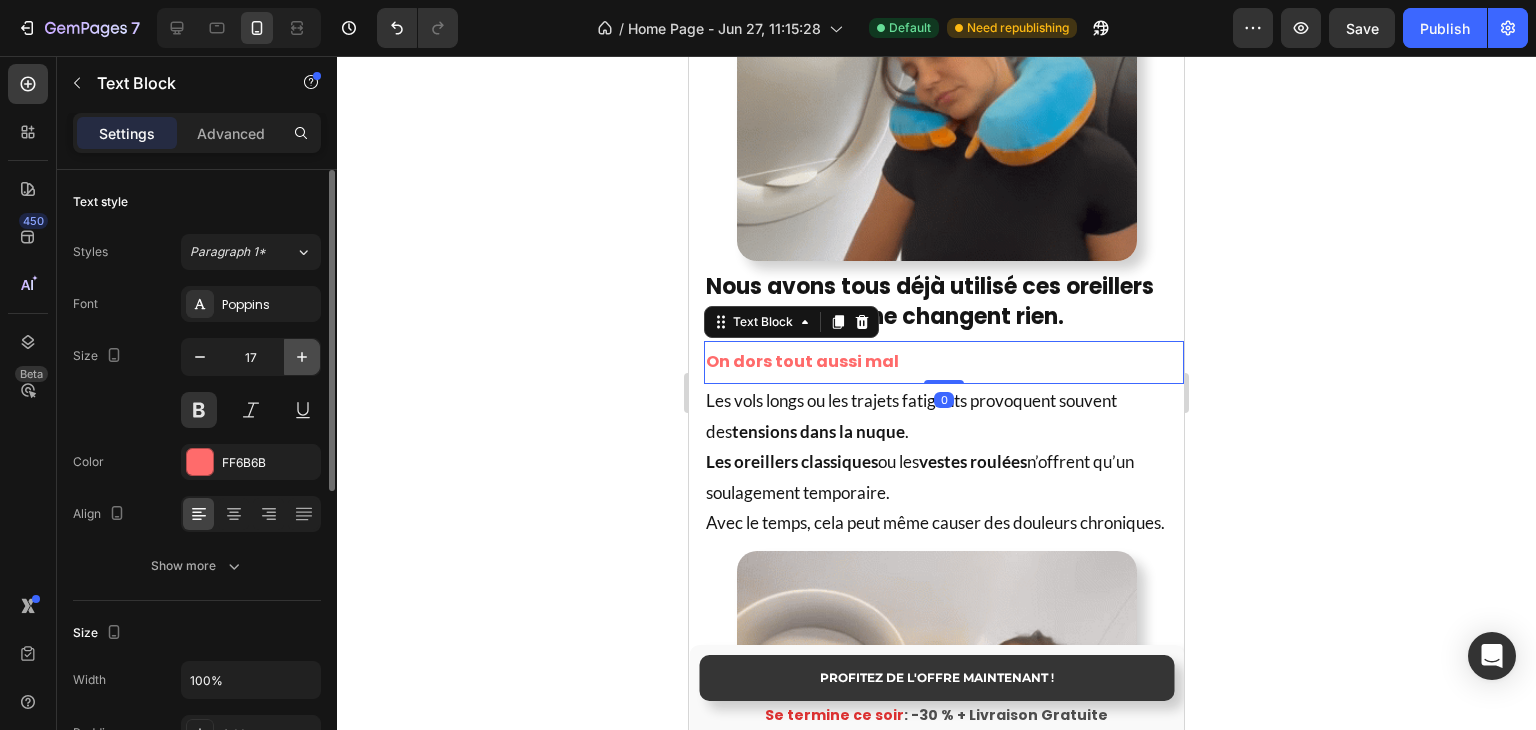 click 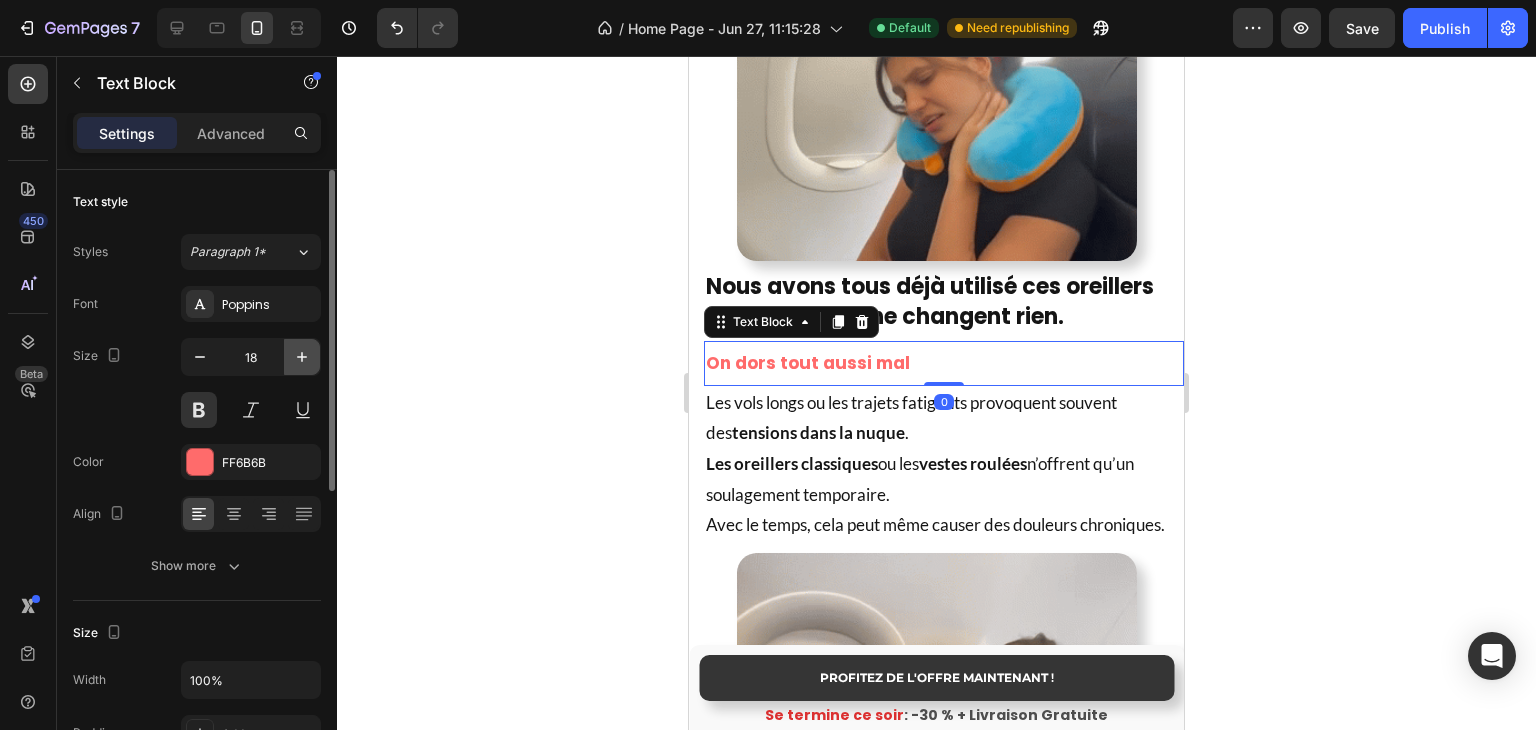 click 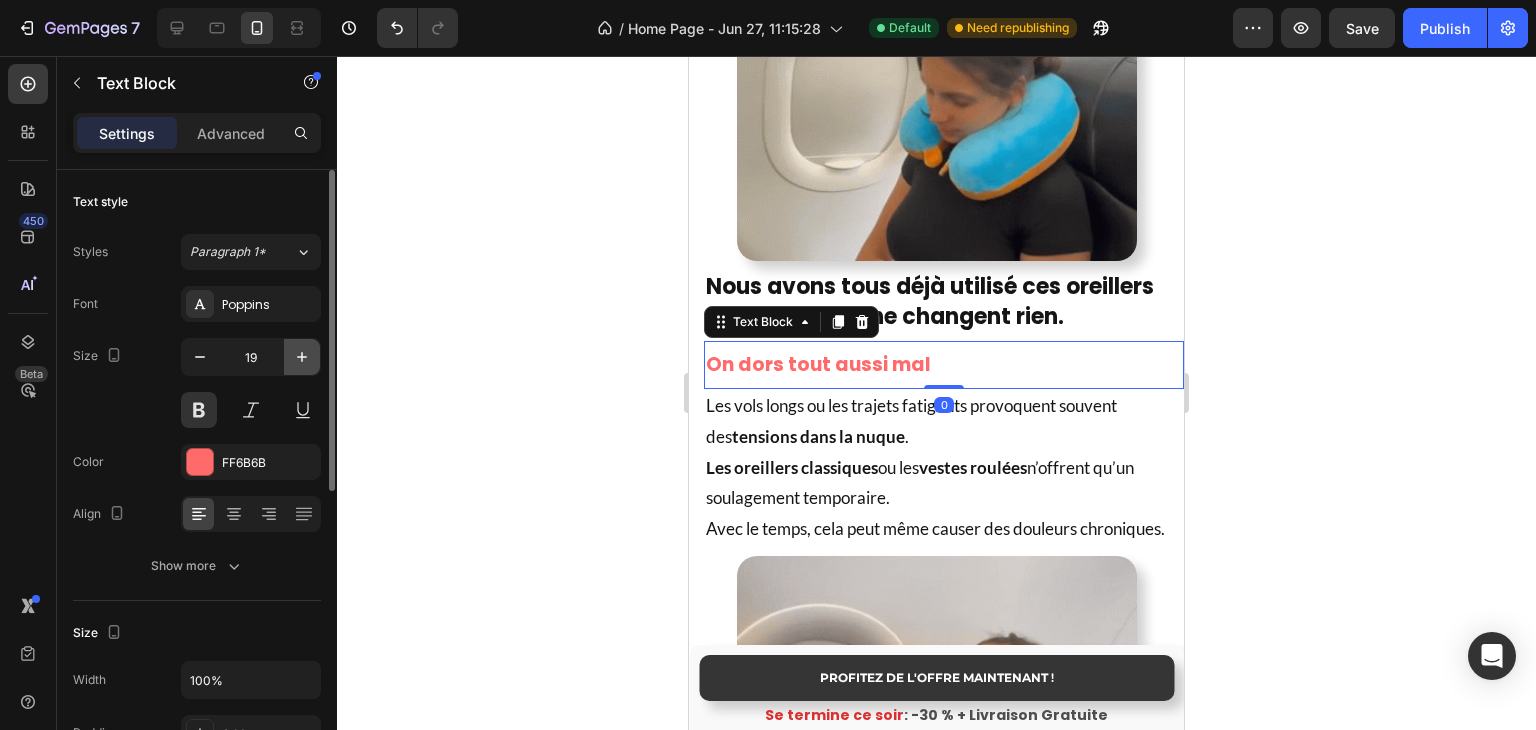 click 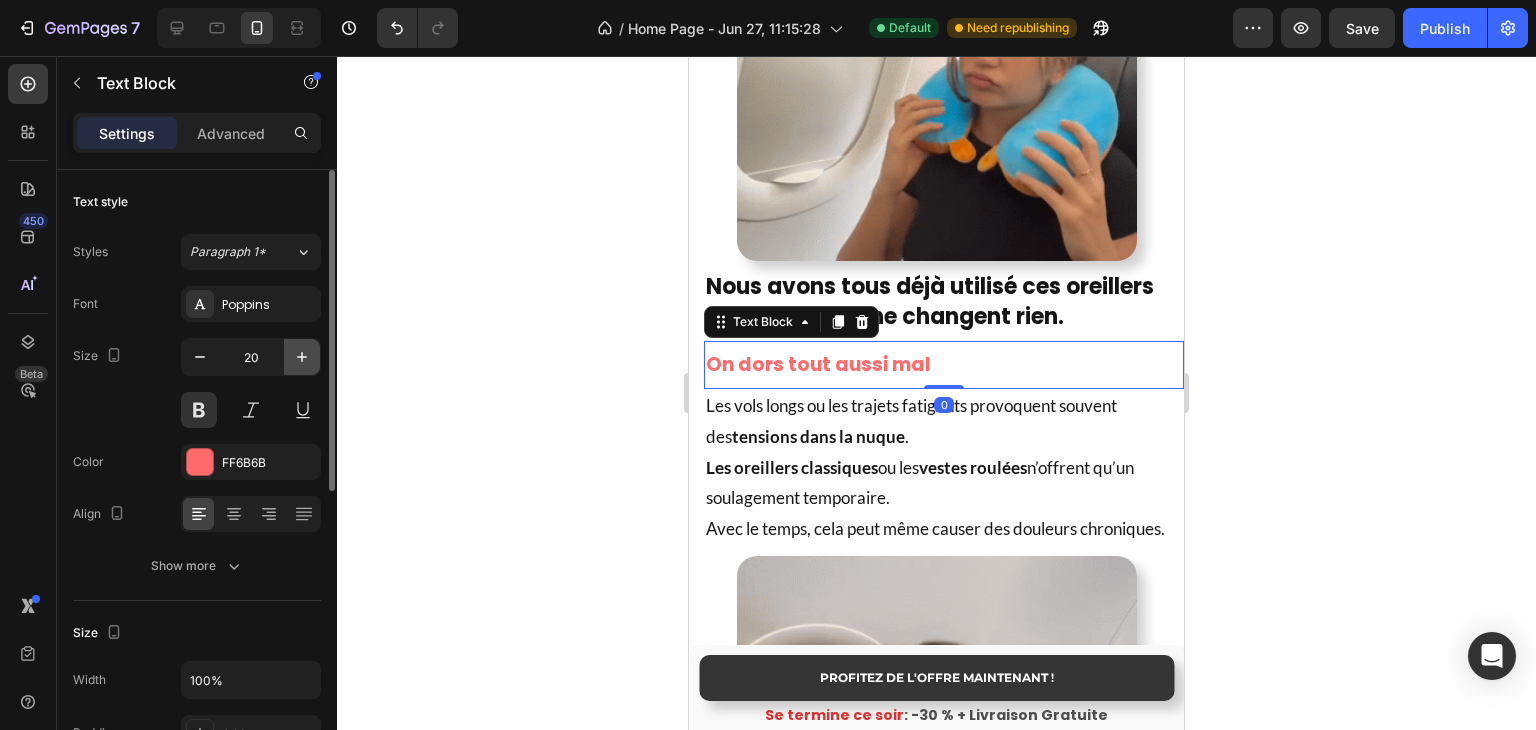 click 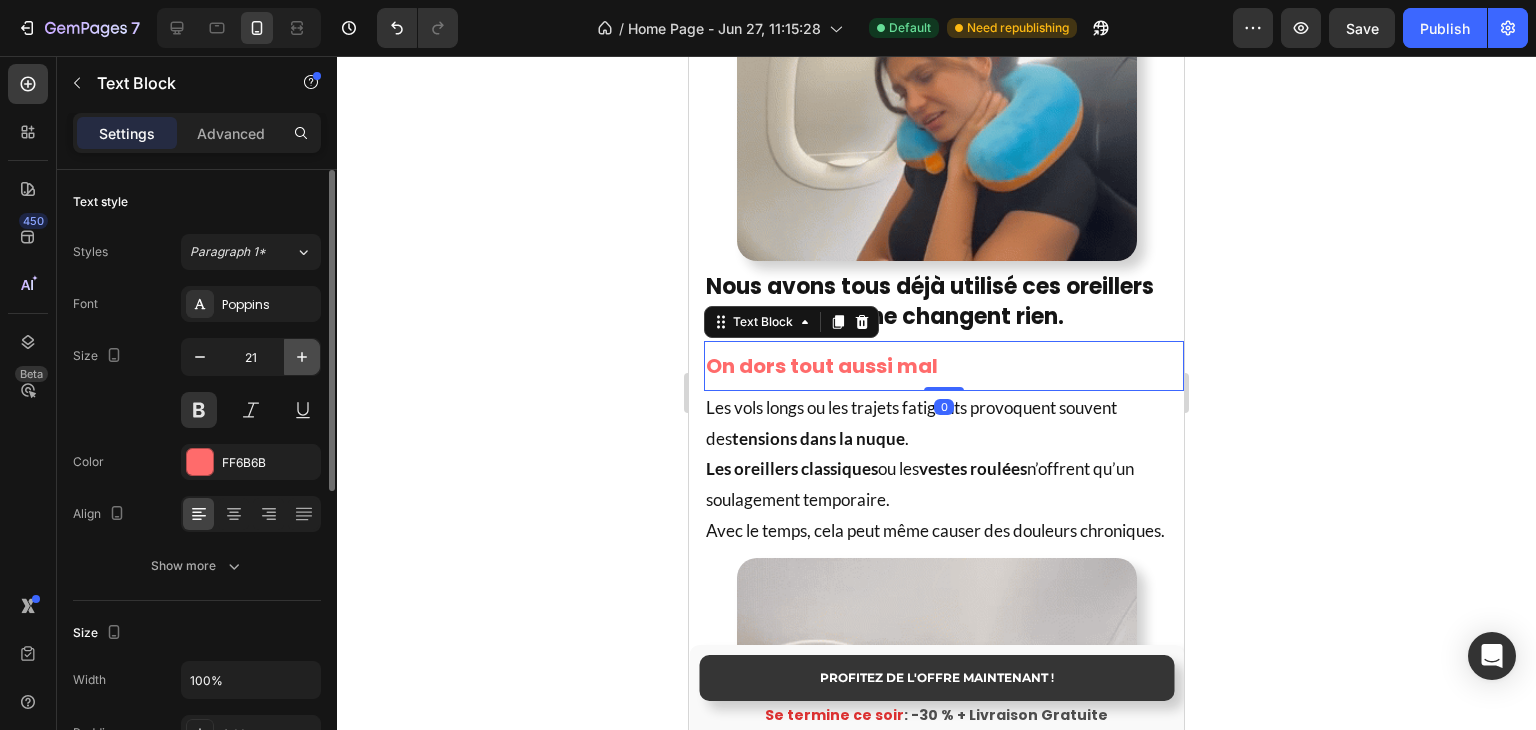 click 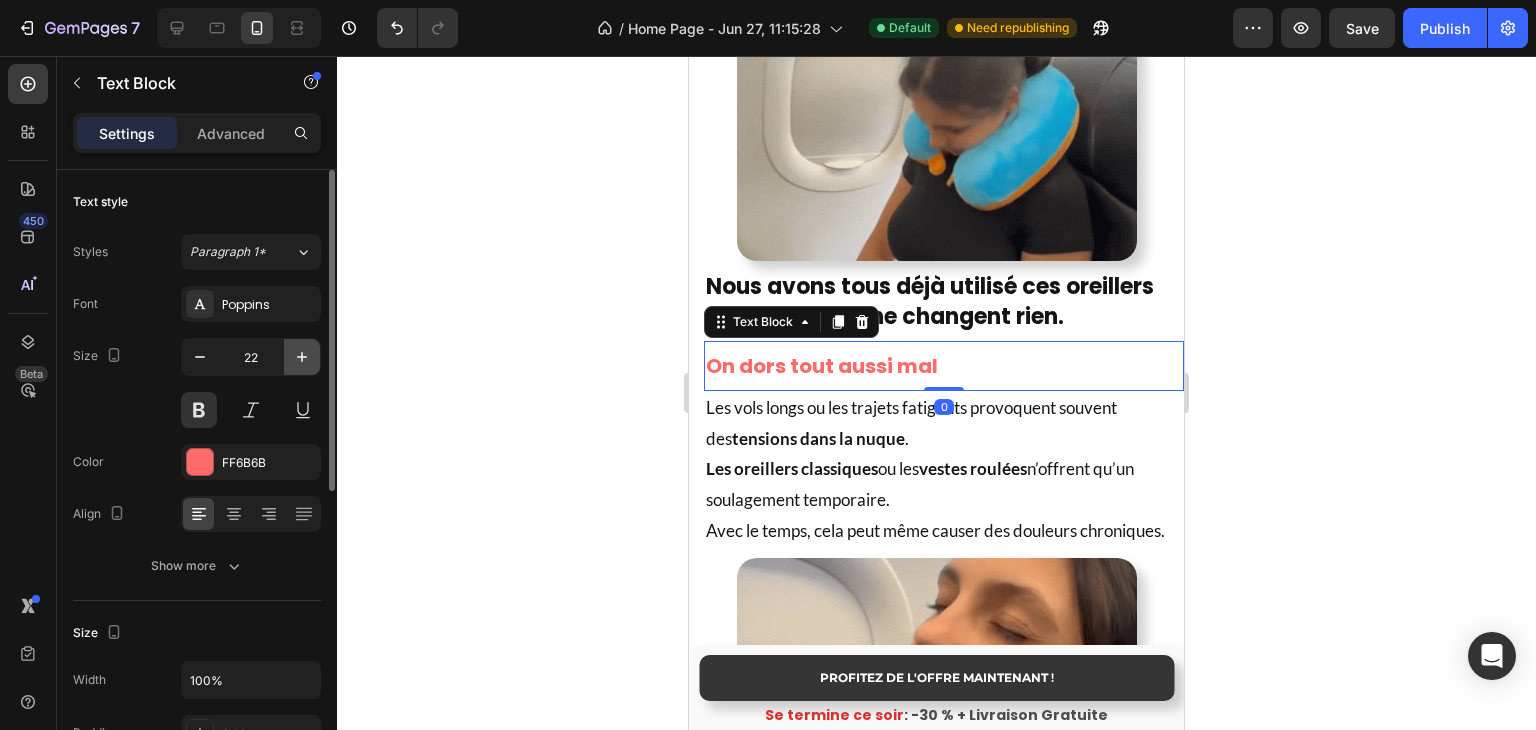 click 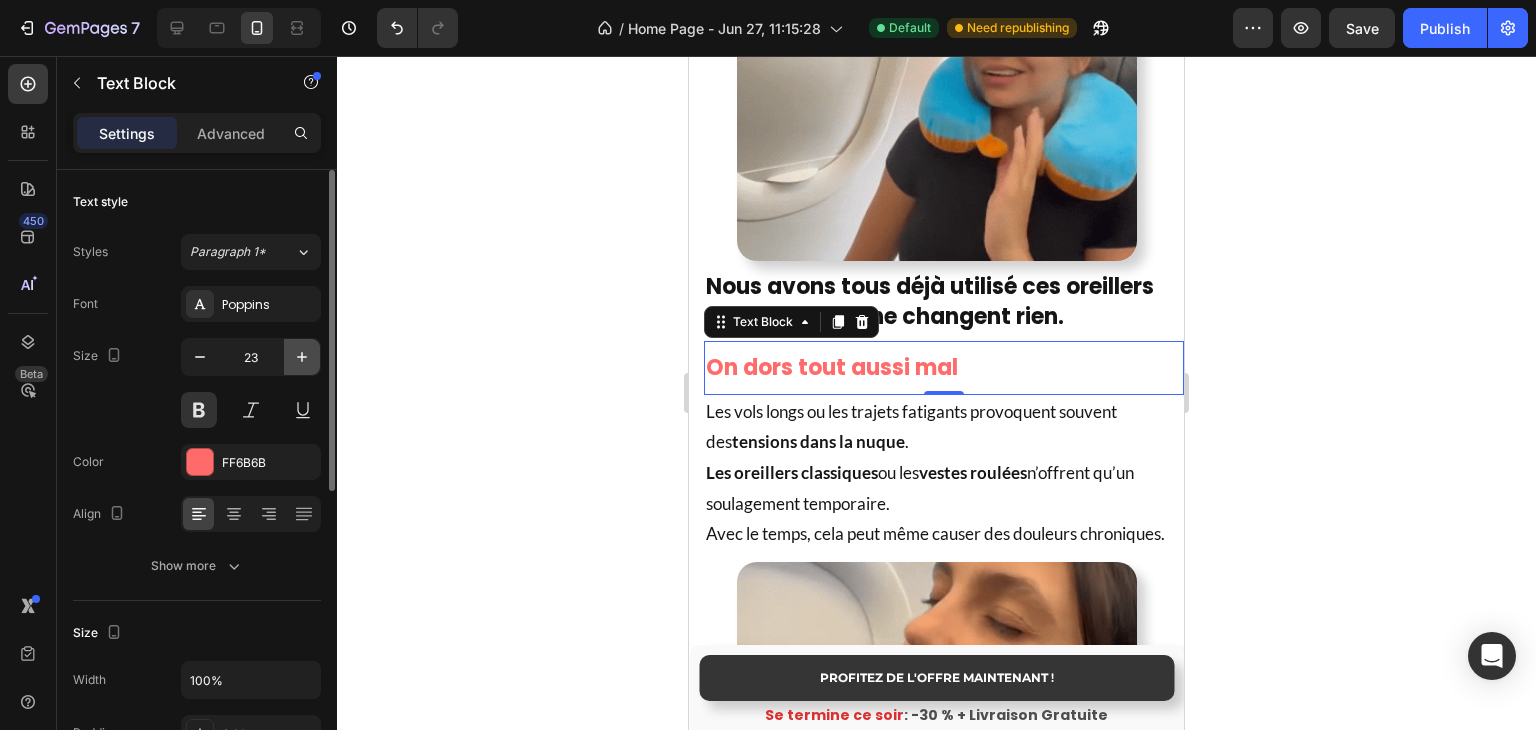 click 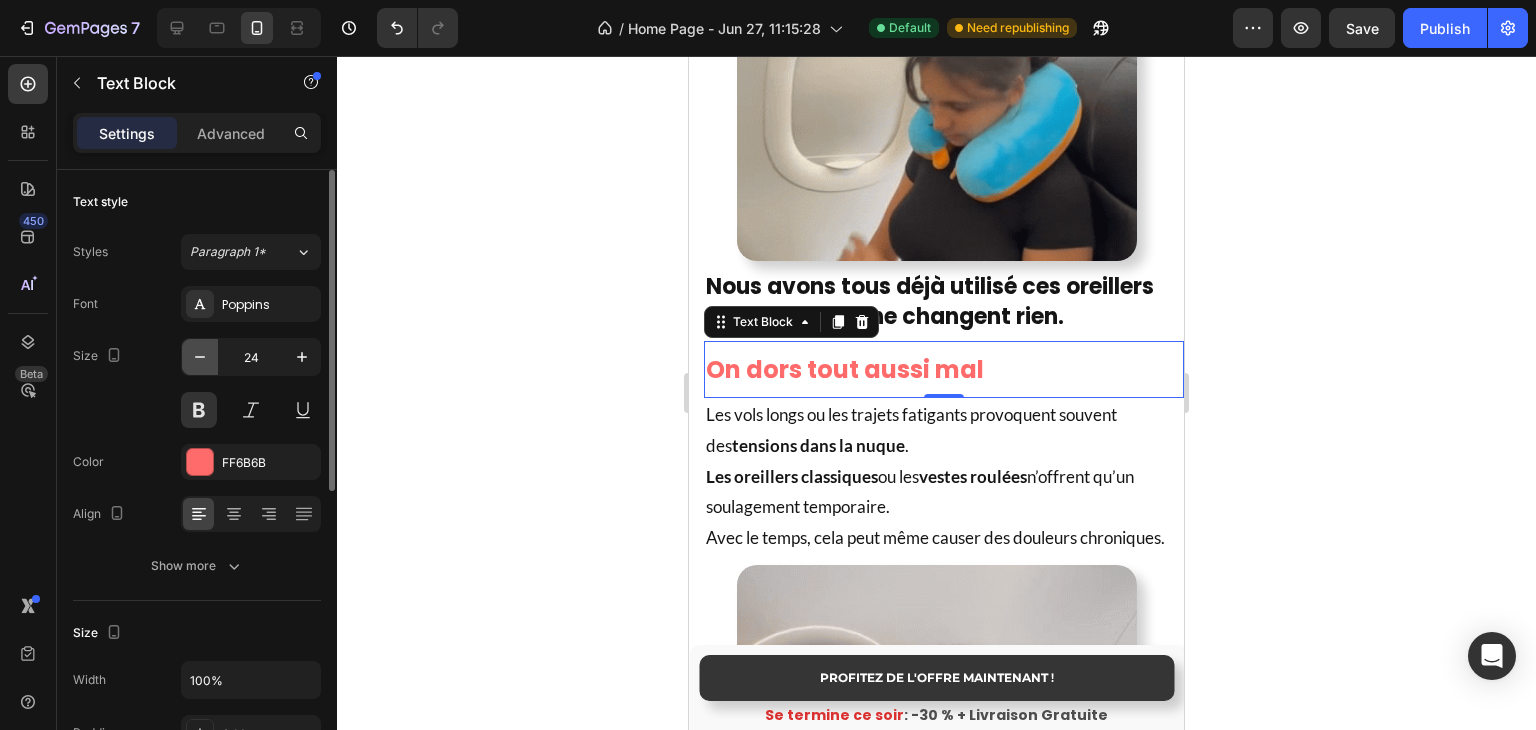 click 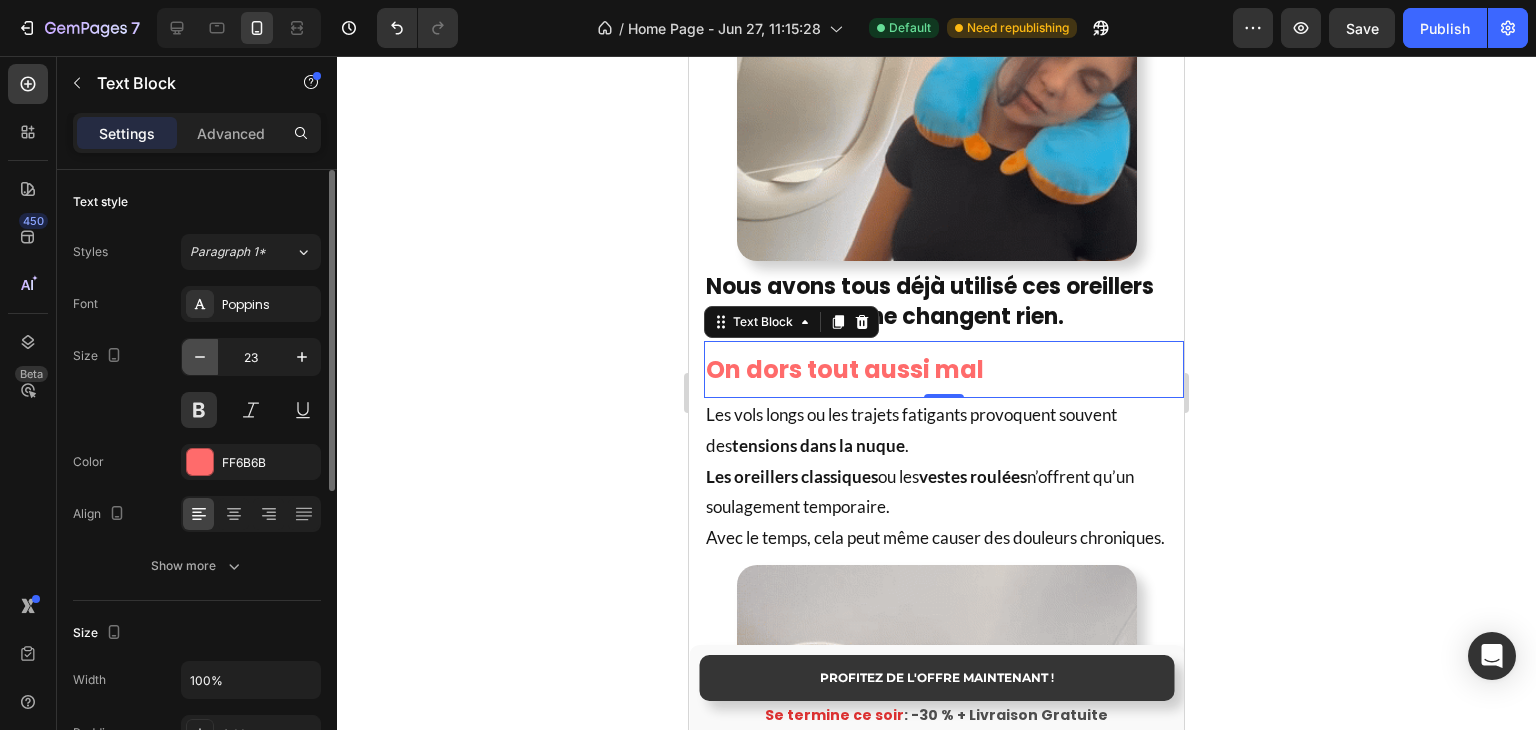 click 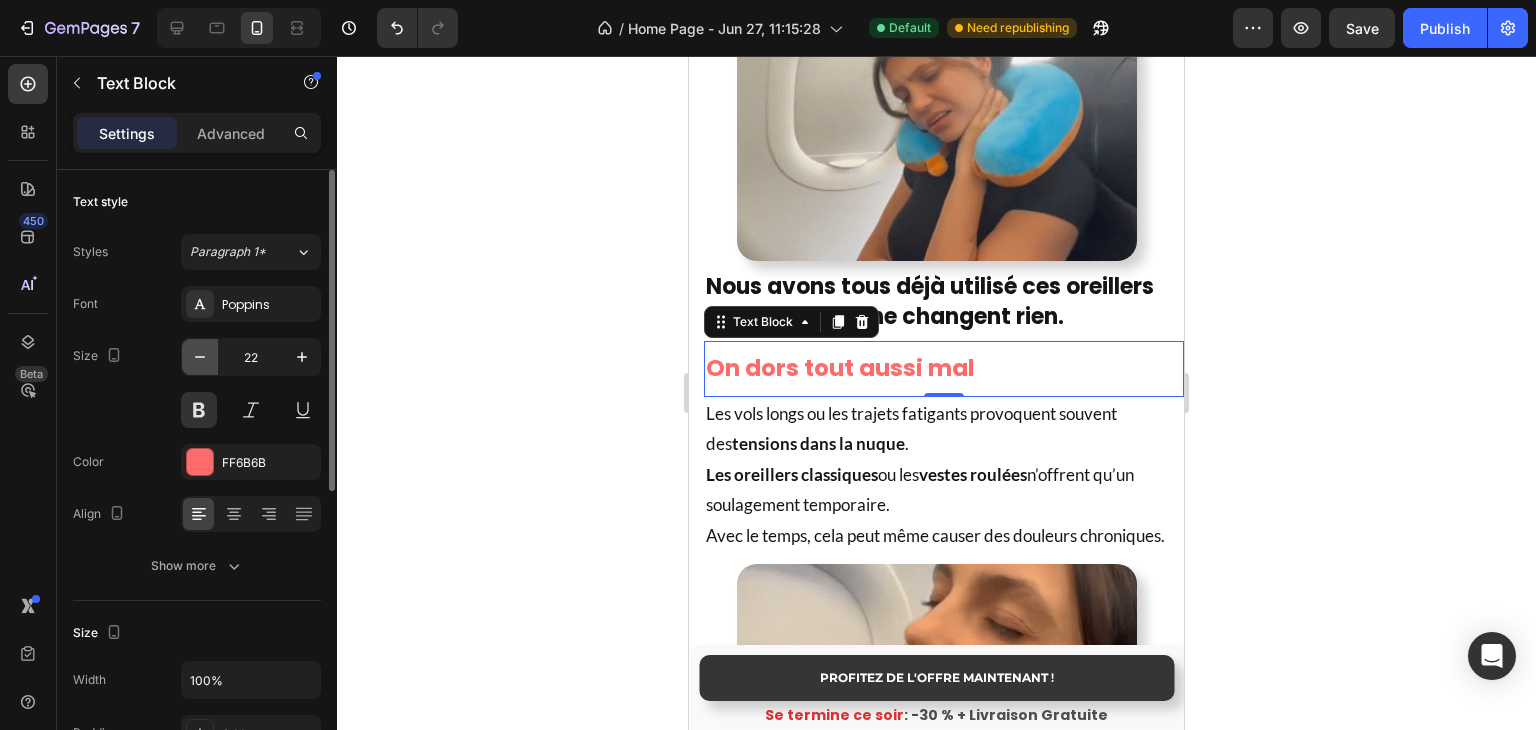 click 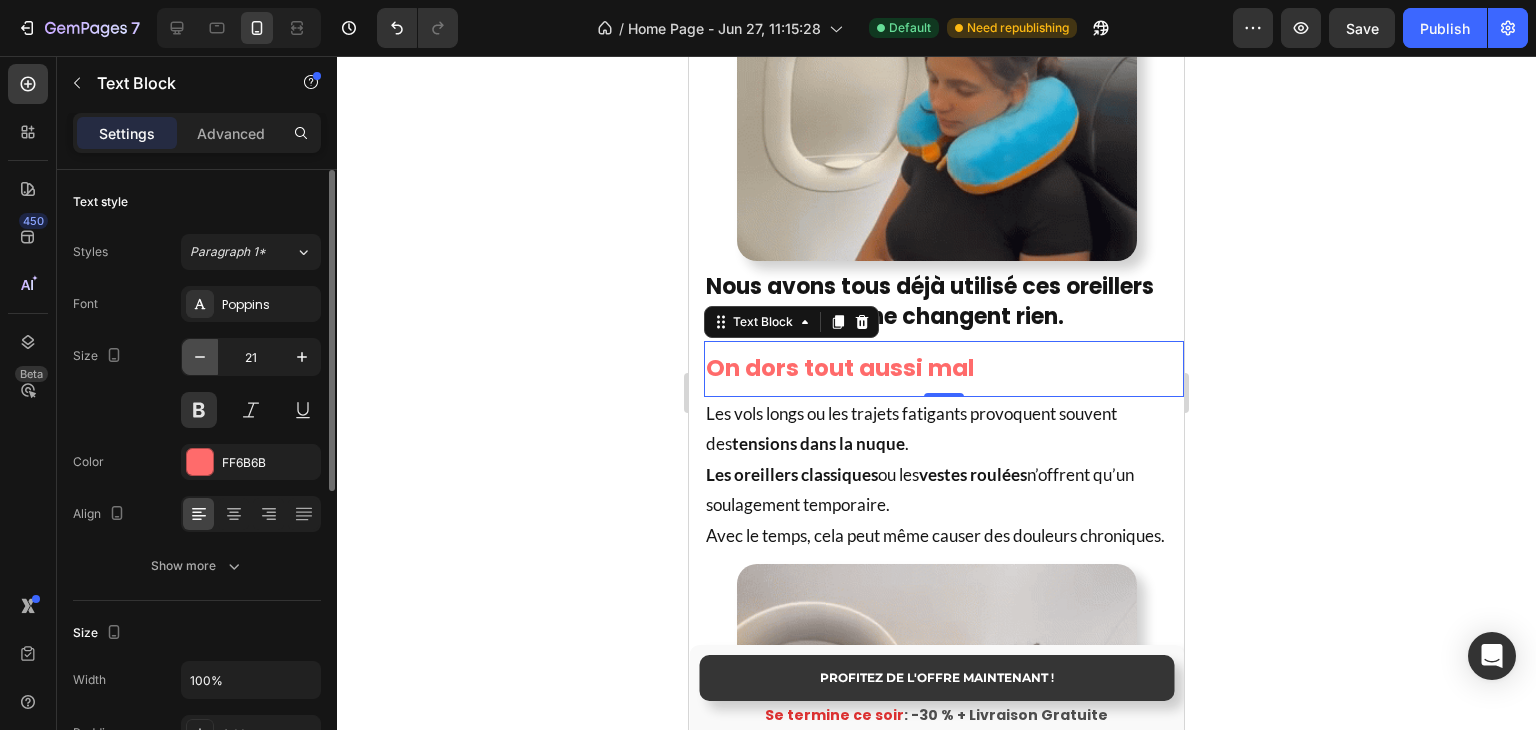 click 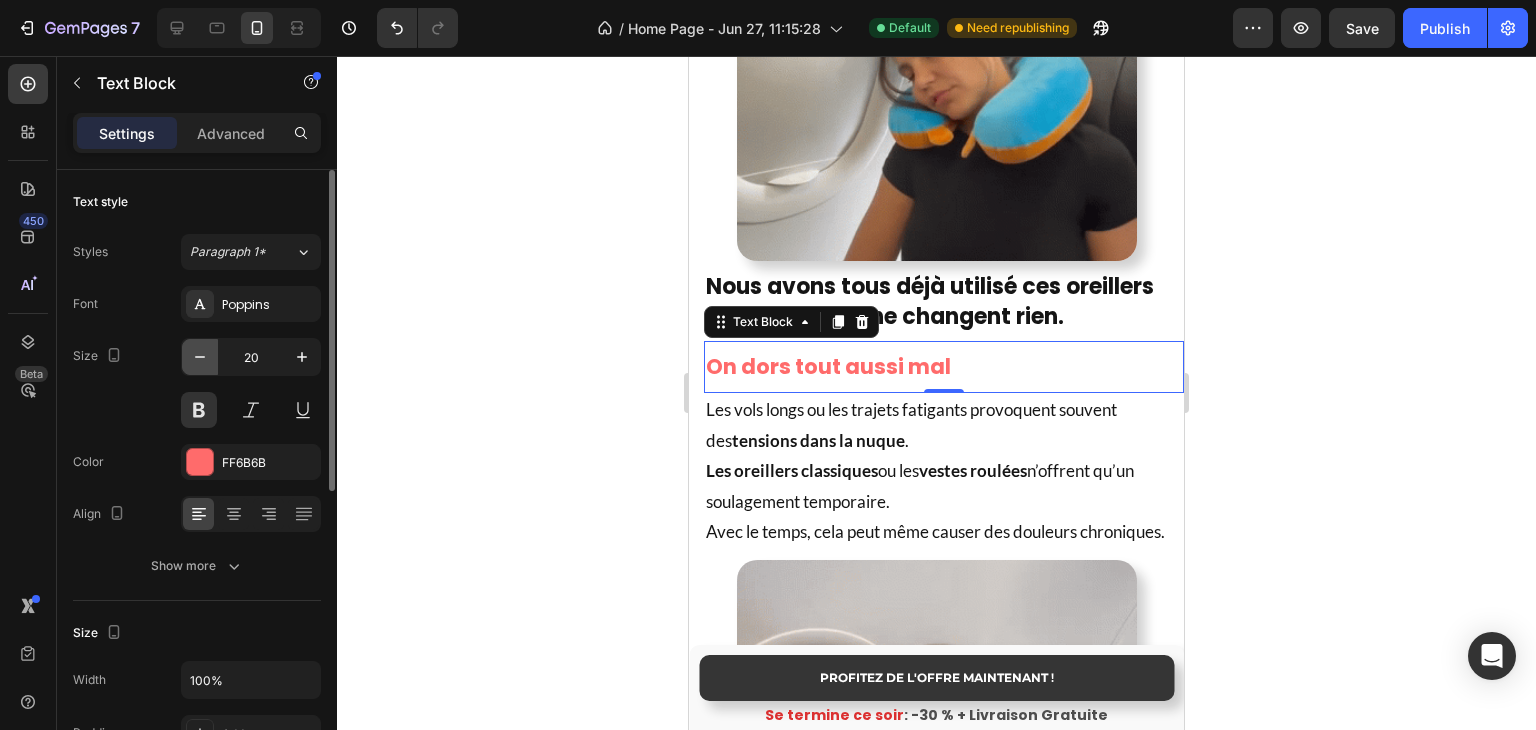 click 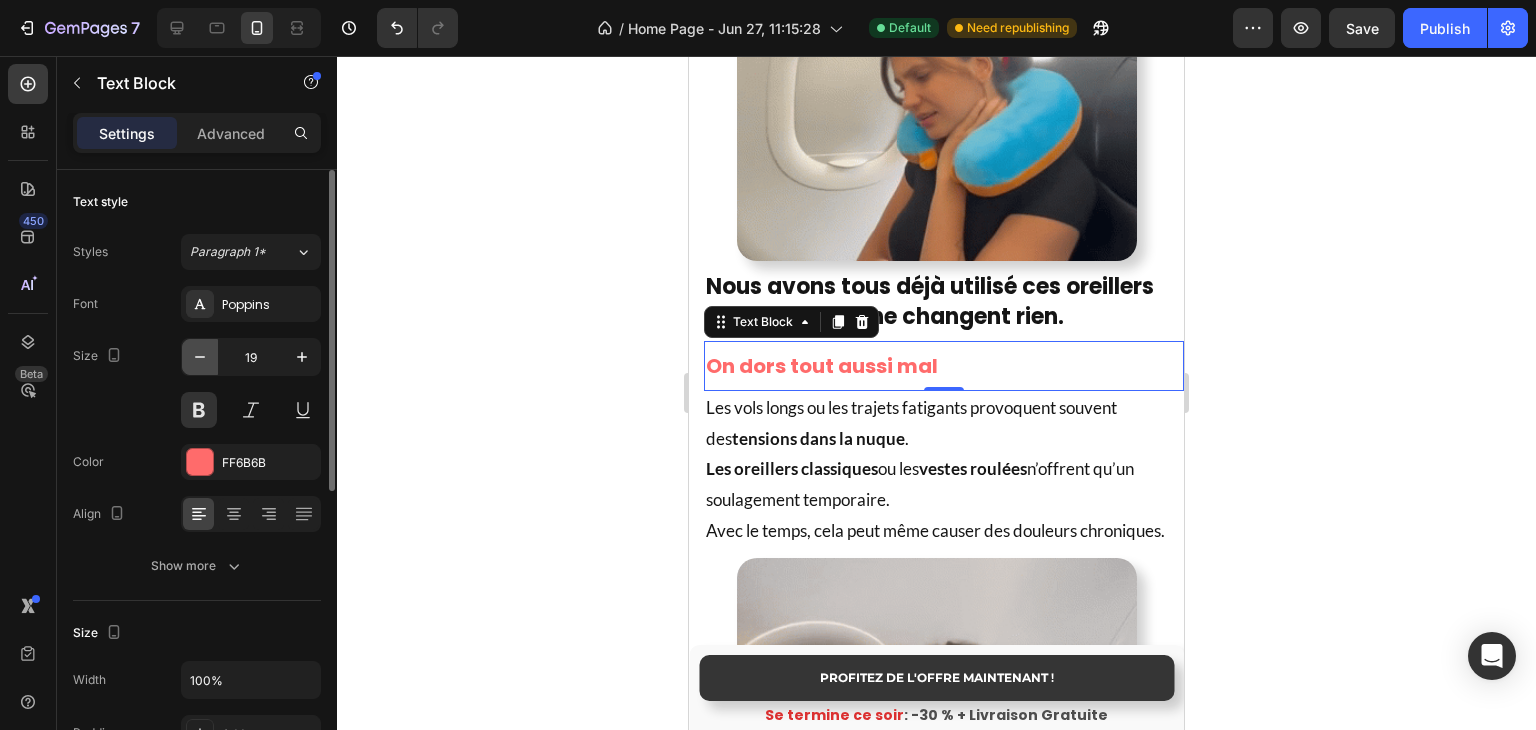 click 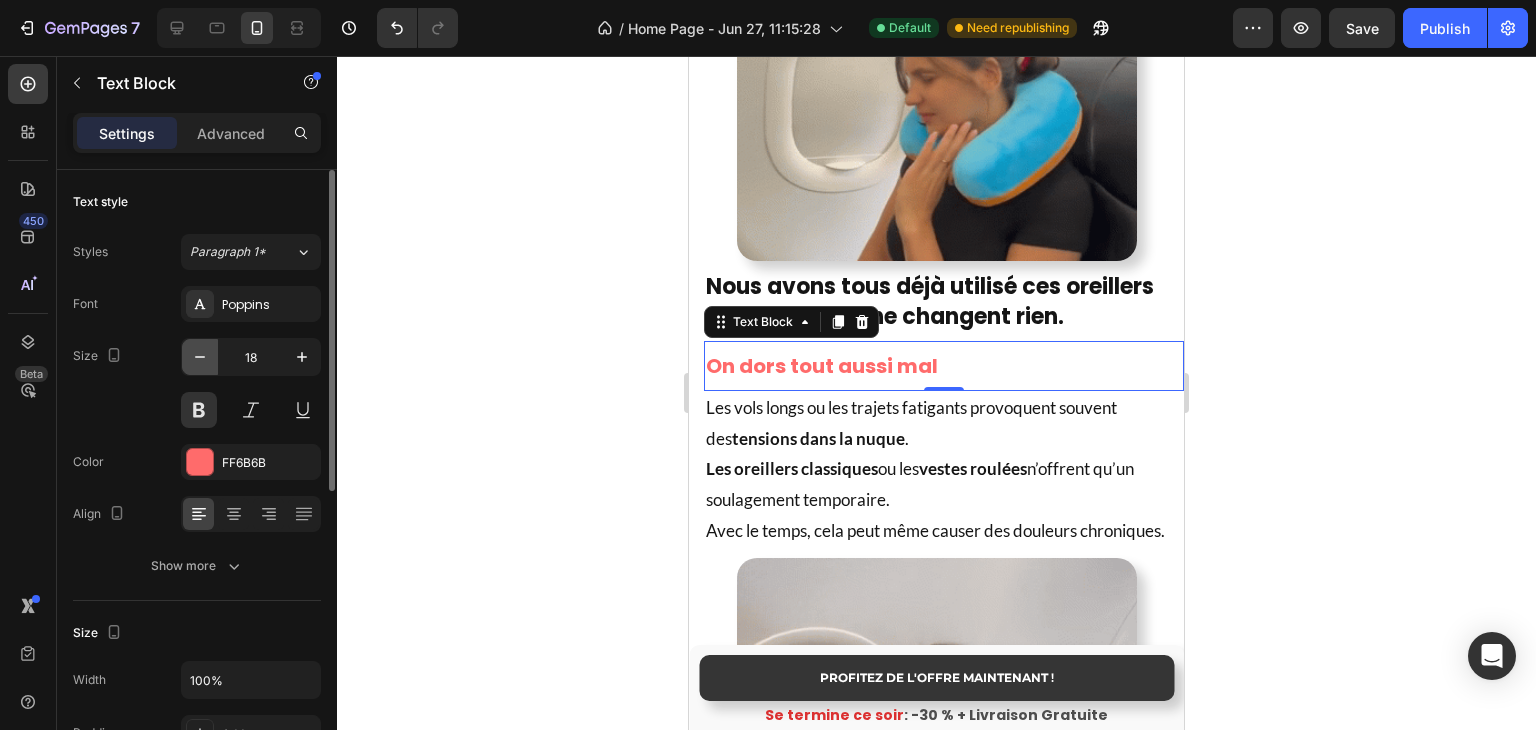 click 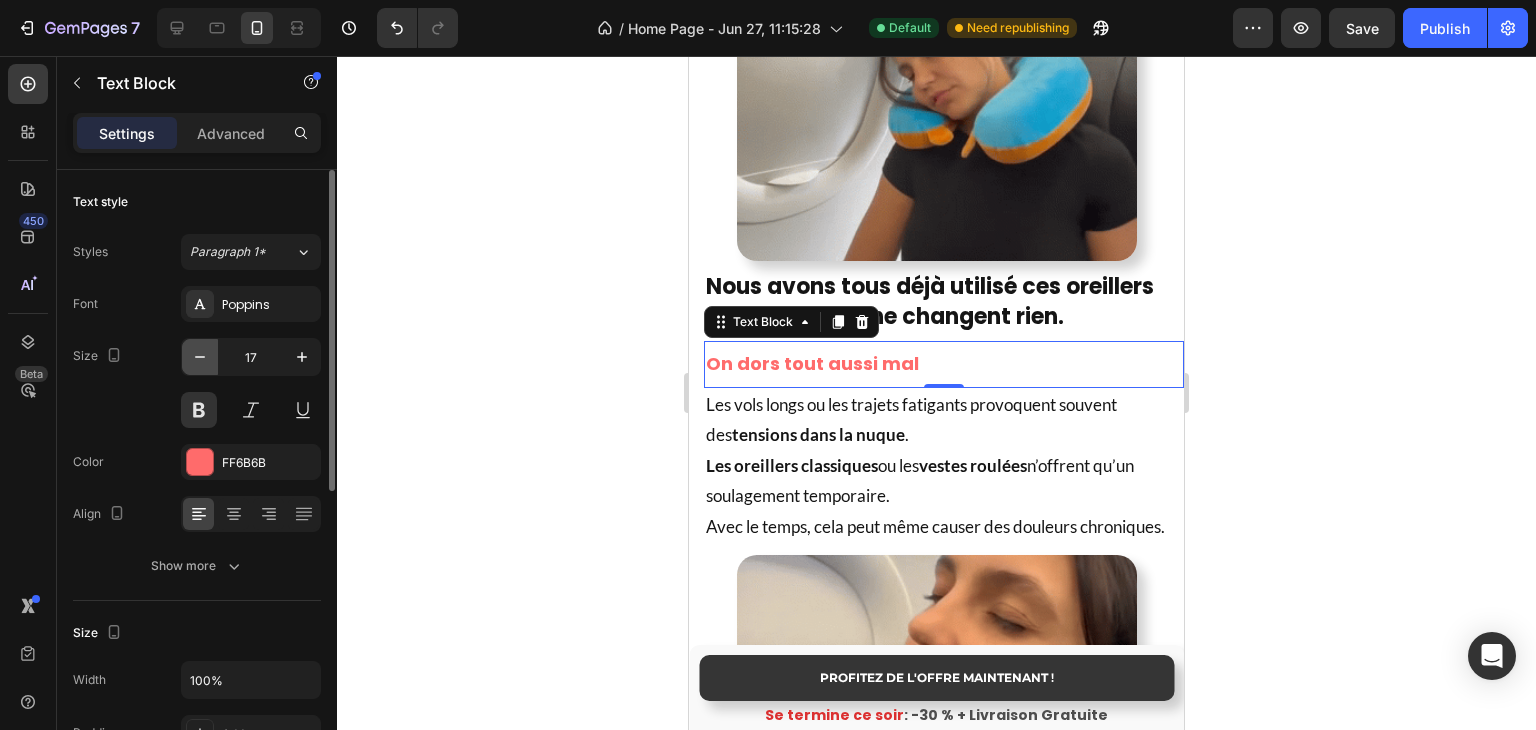 click 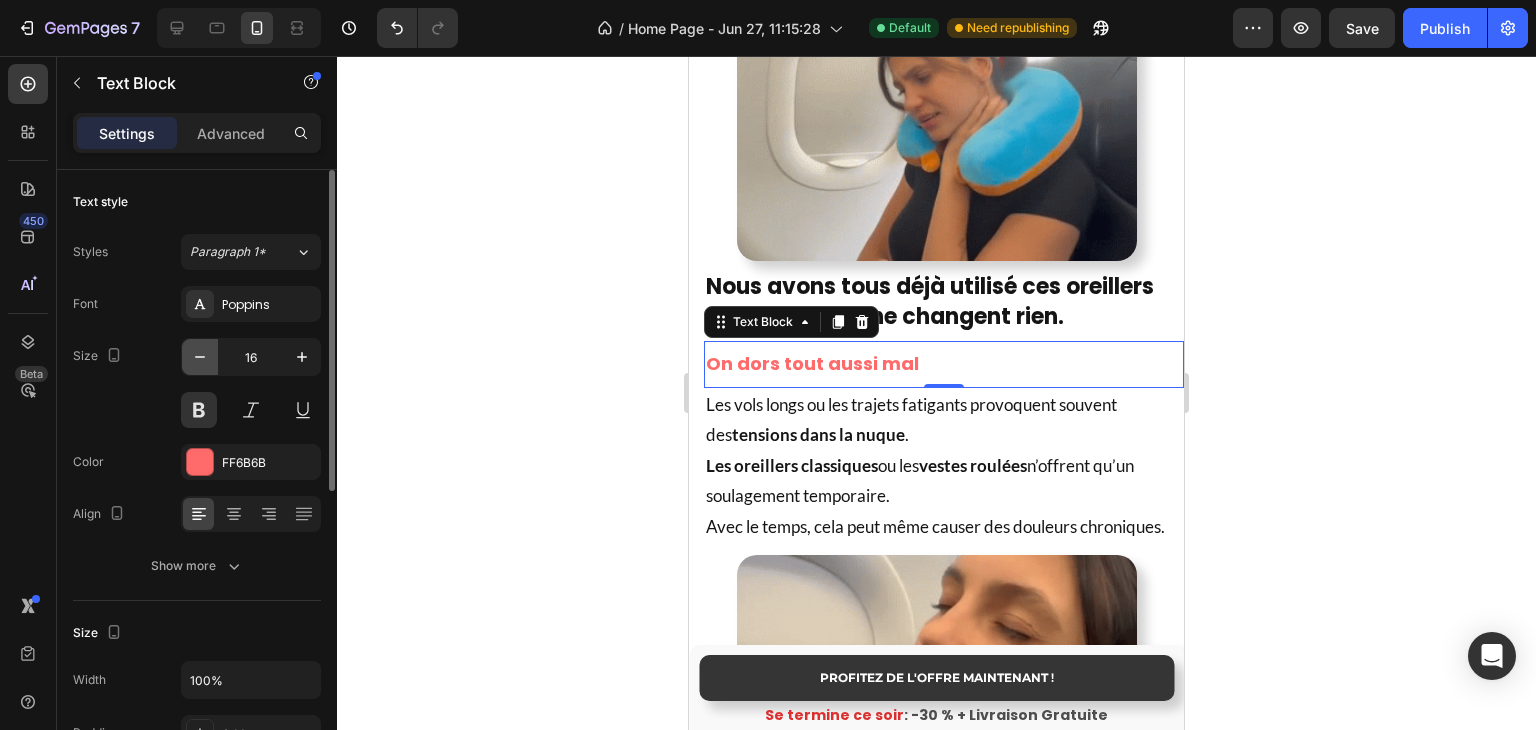 click 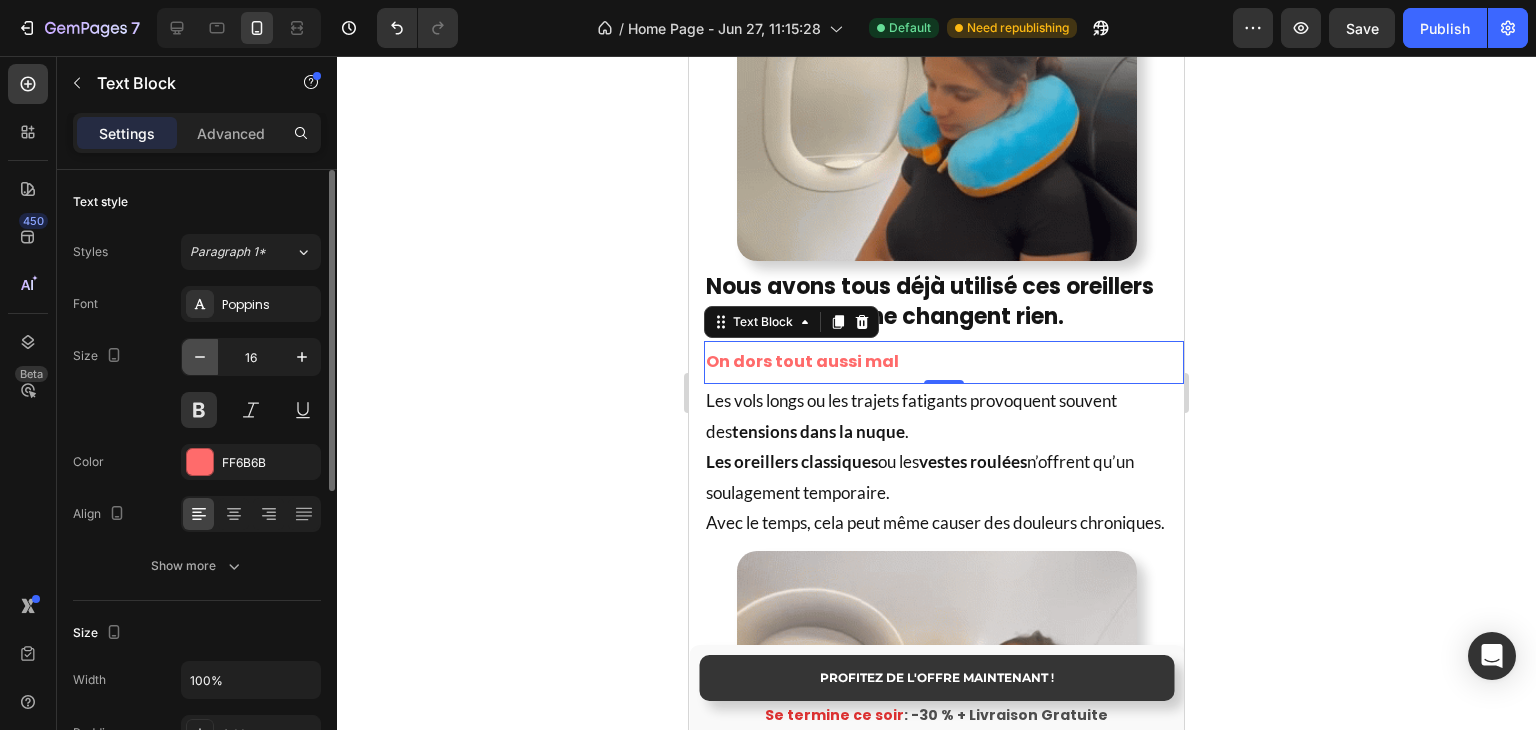 click 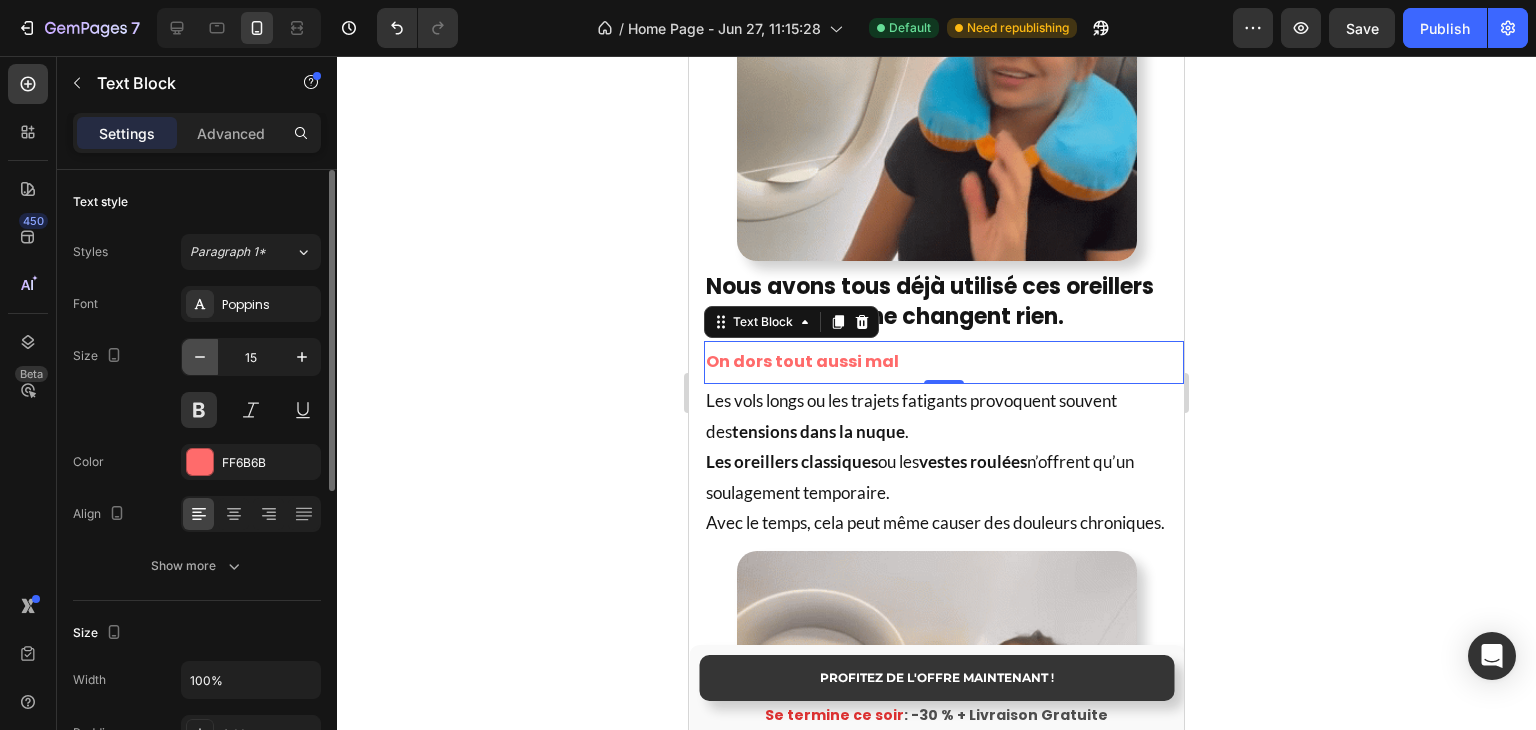 click 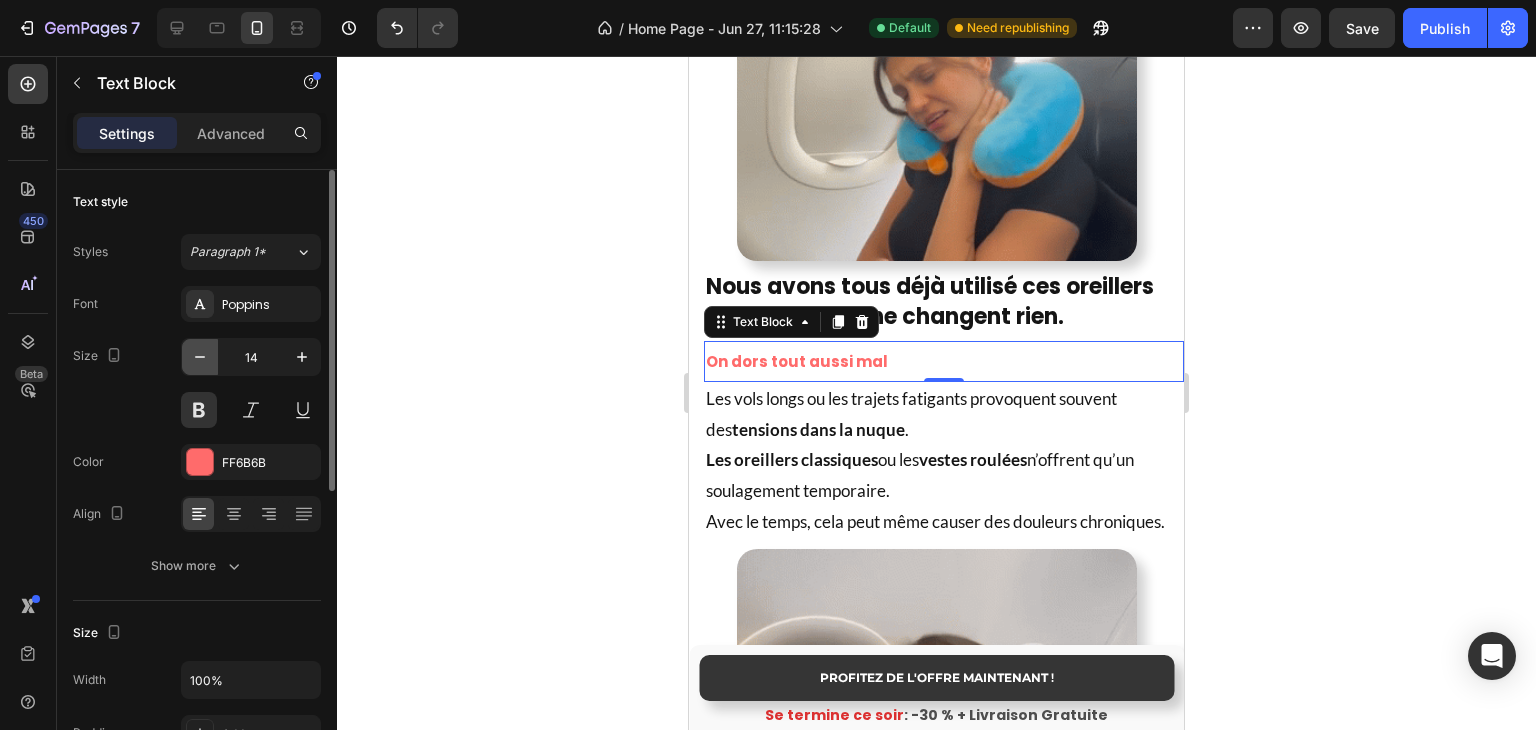 click 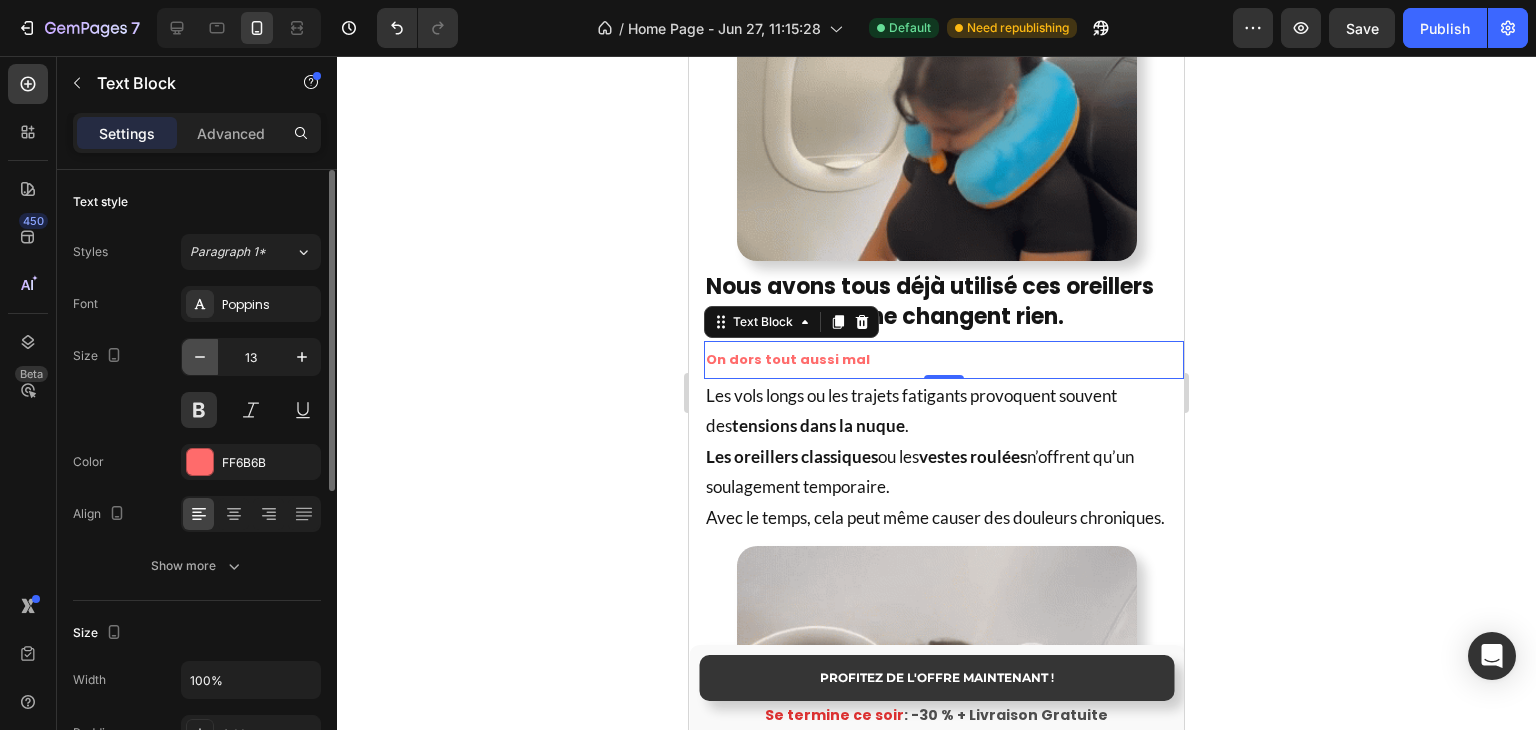 click 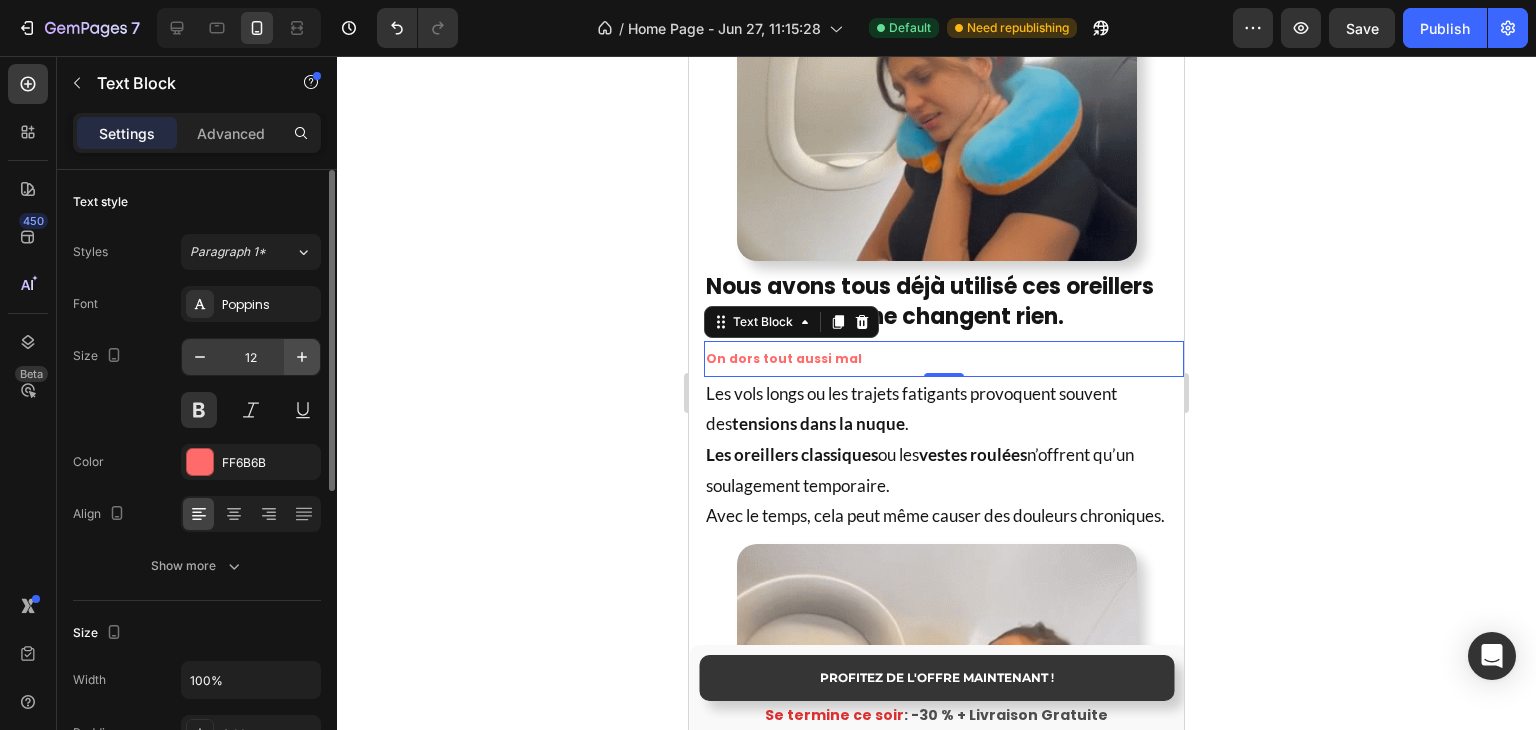 click 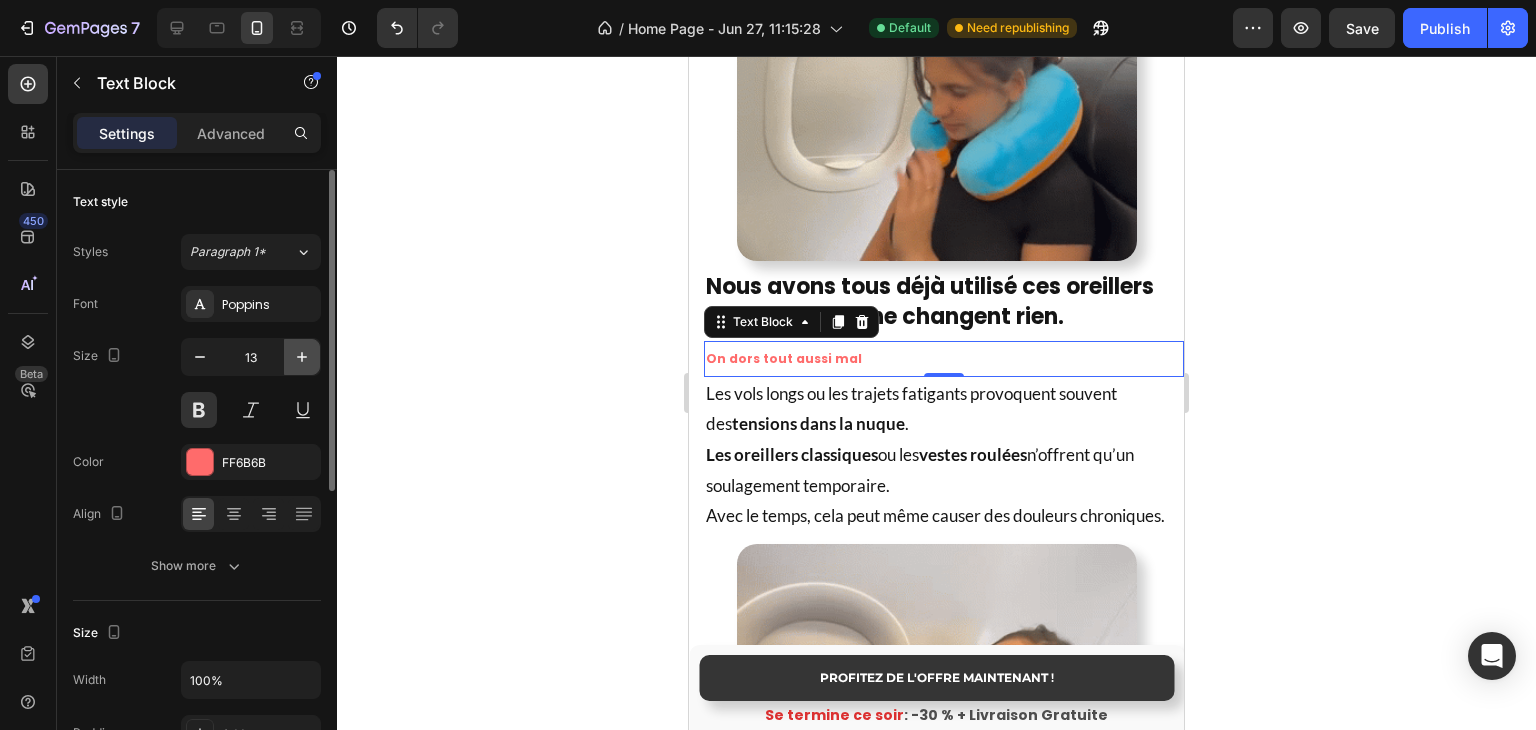 click 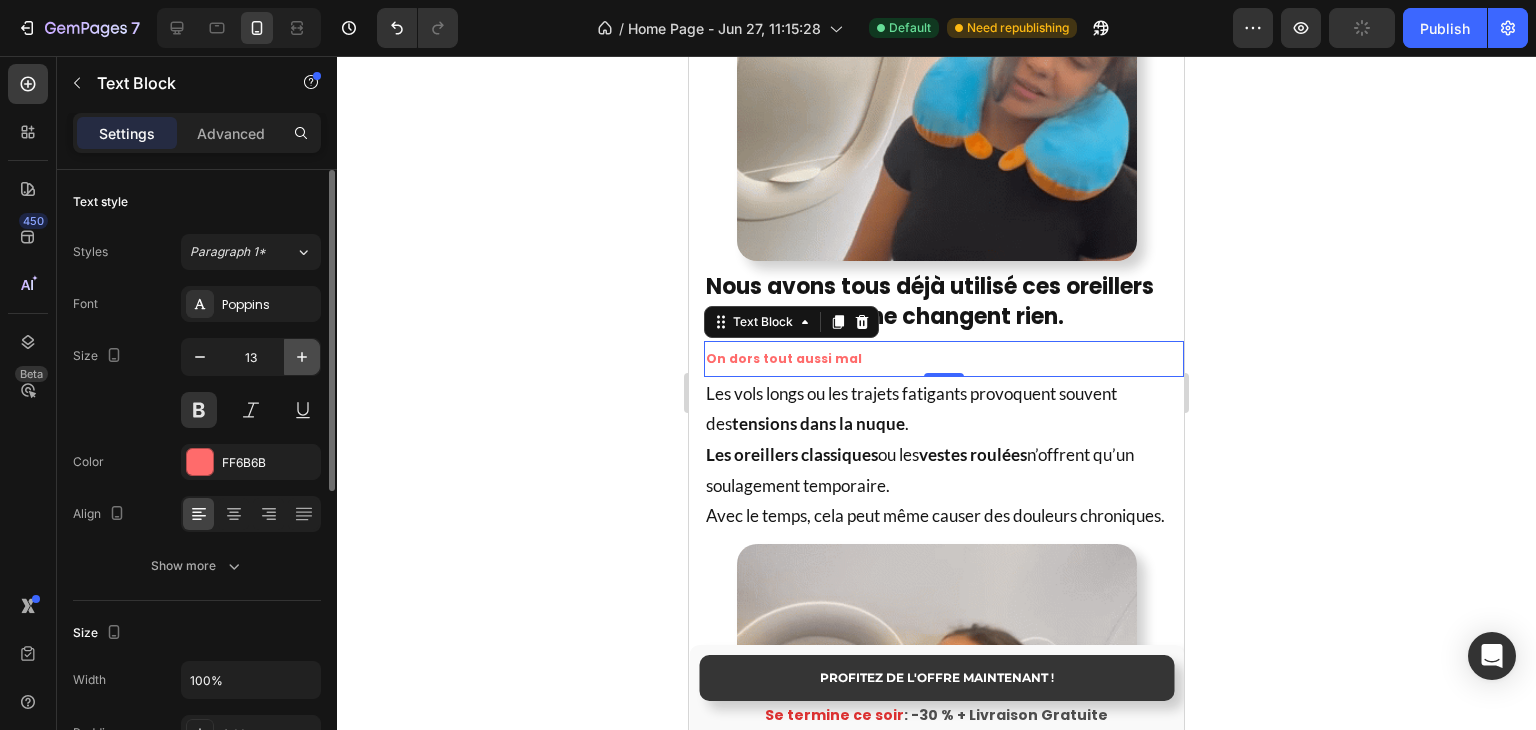 type on "14" 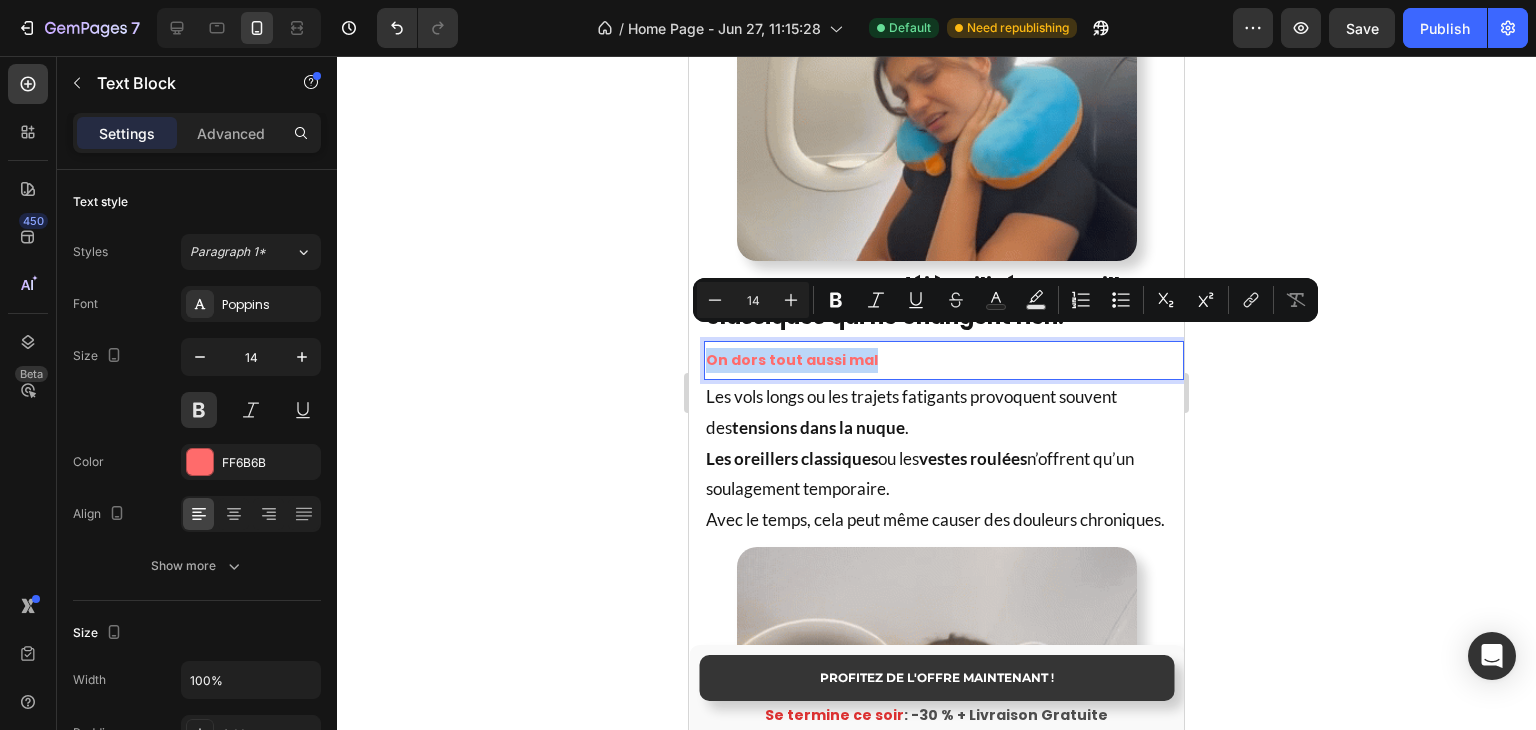 drag, startPoint x: 884, startPoint y: 344, endPoint x: 699, endPoint y: 337, distance: 185.13239 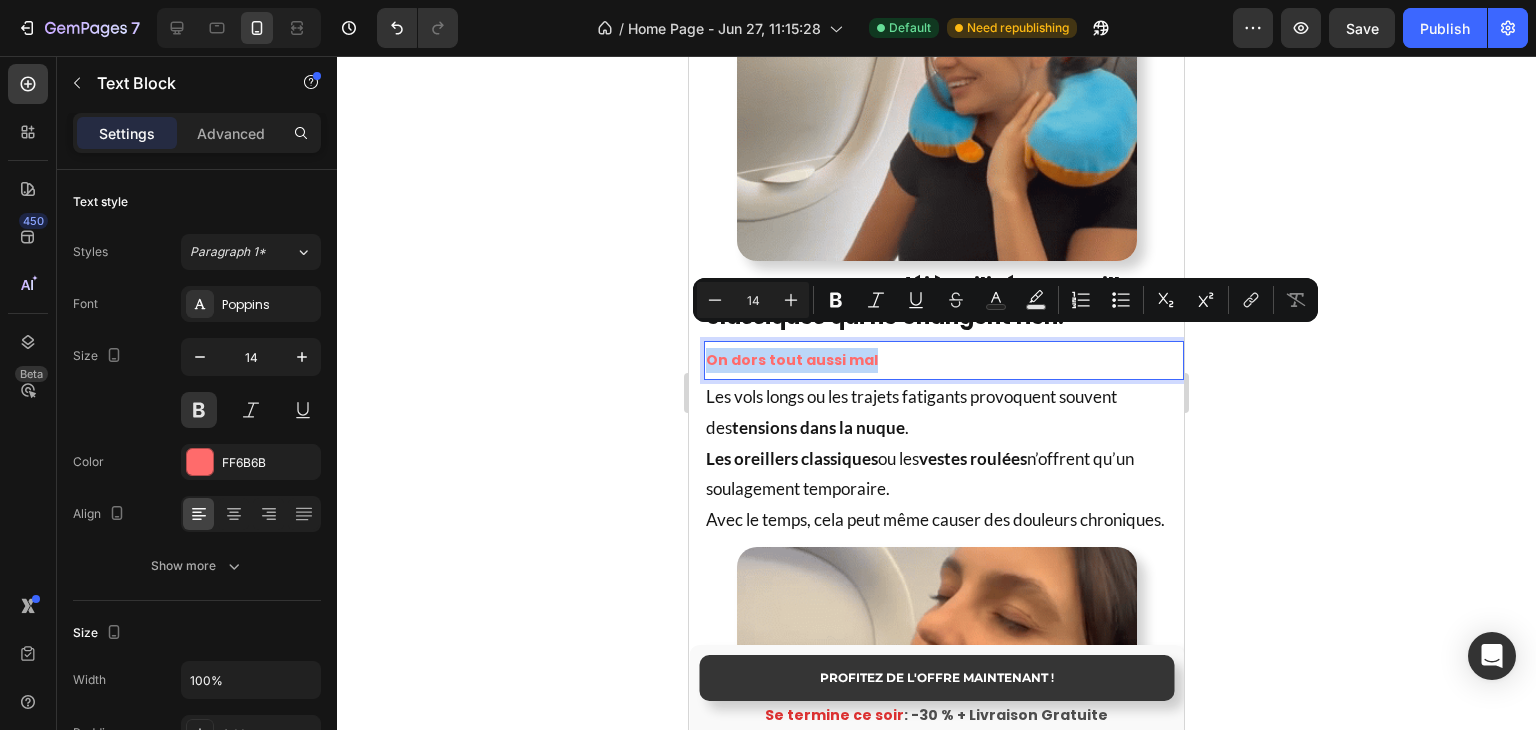 click on "[FIRST] [LAST]  Client vérifiée" at bounding box center (936, -31) 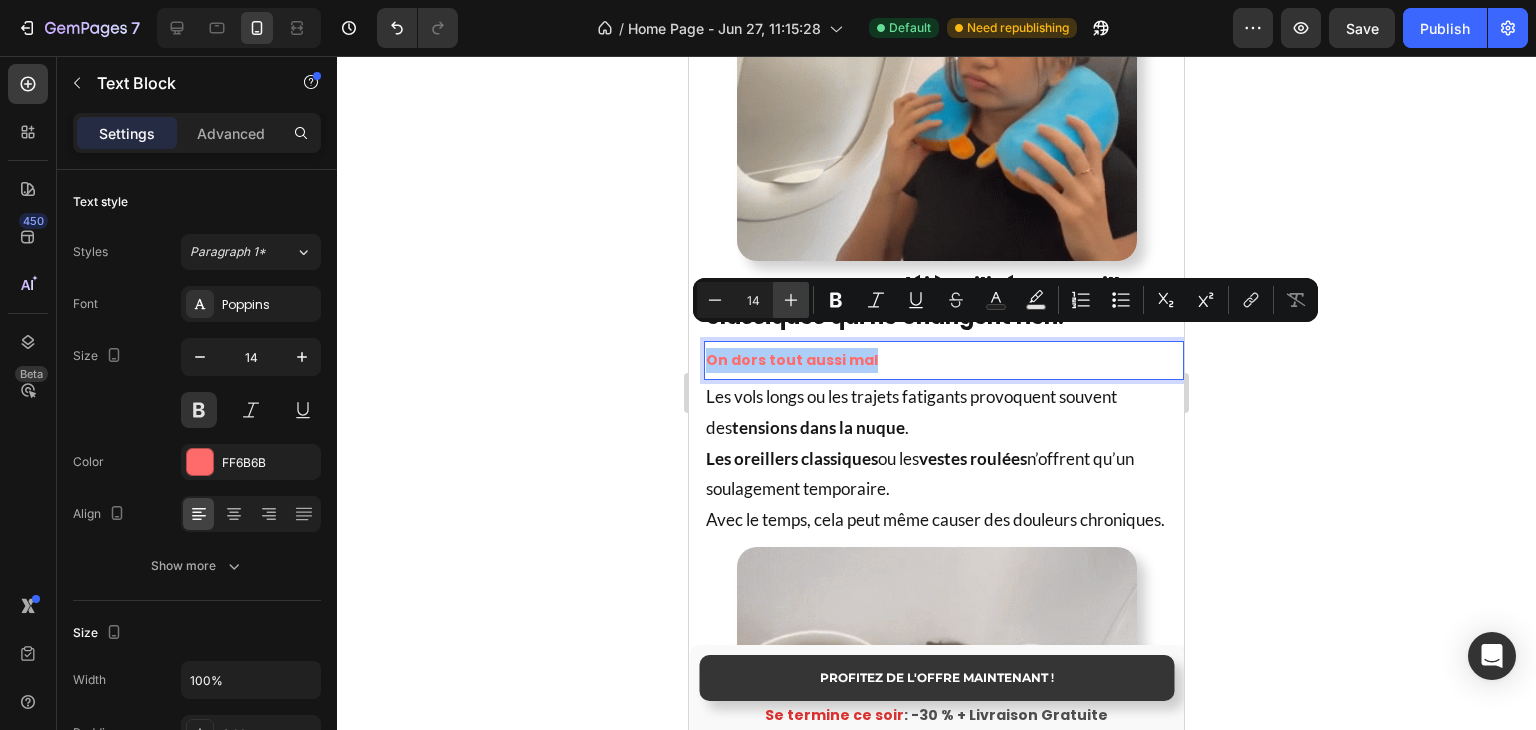 click 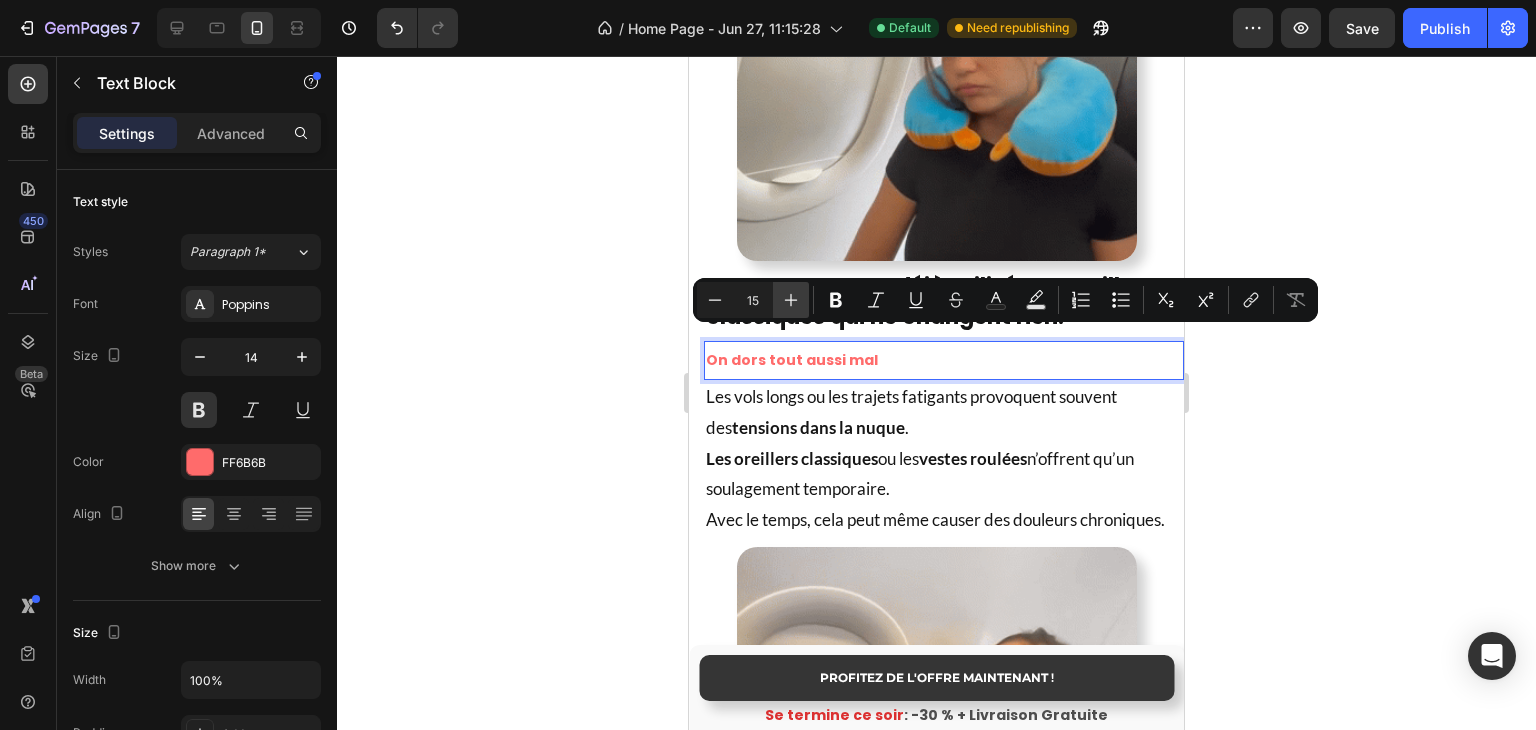 click 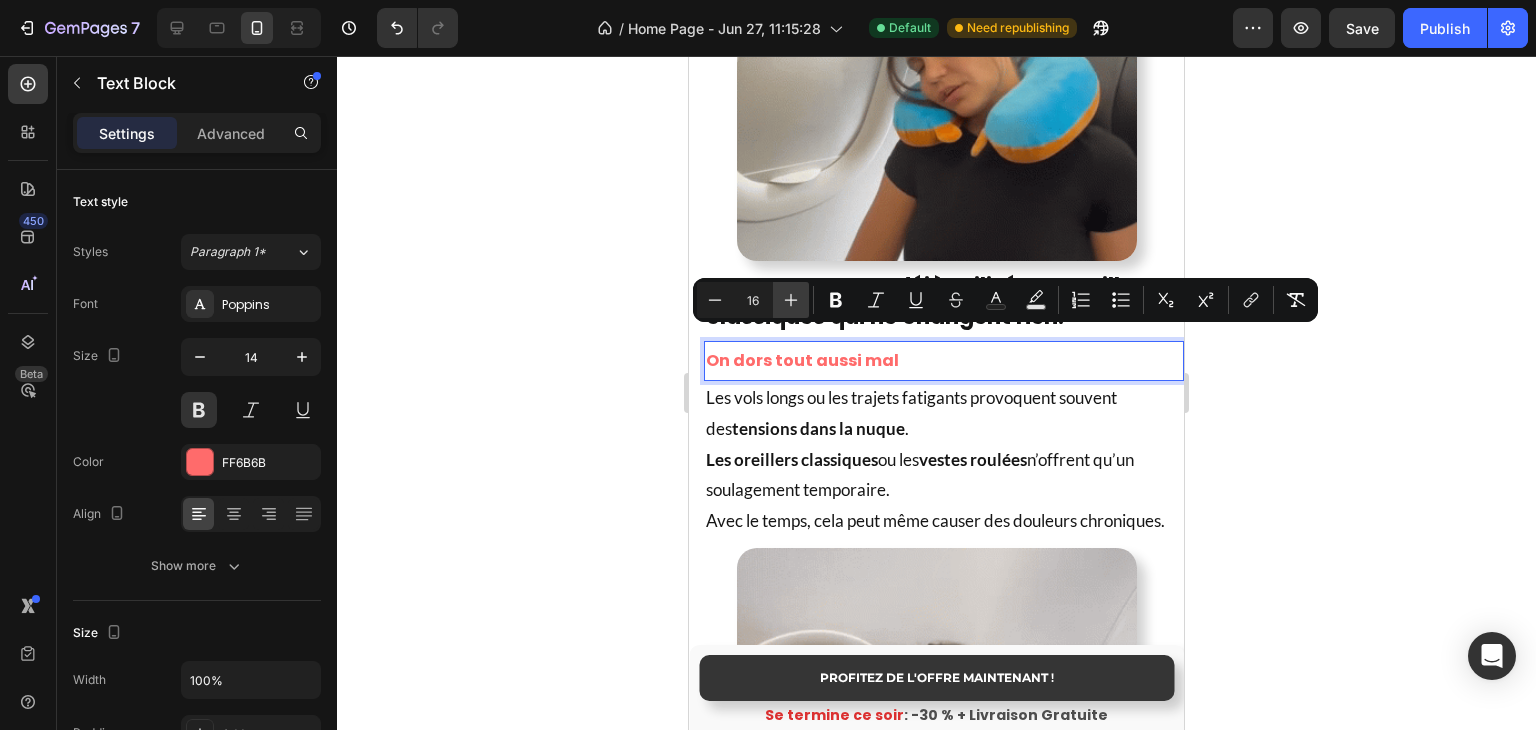 click 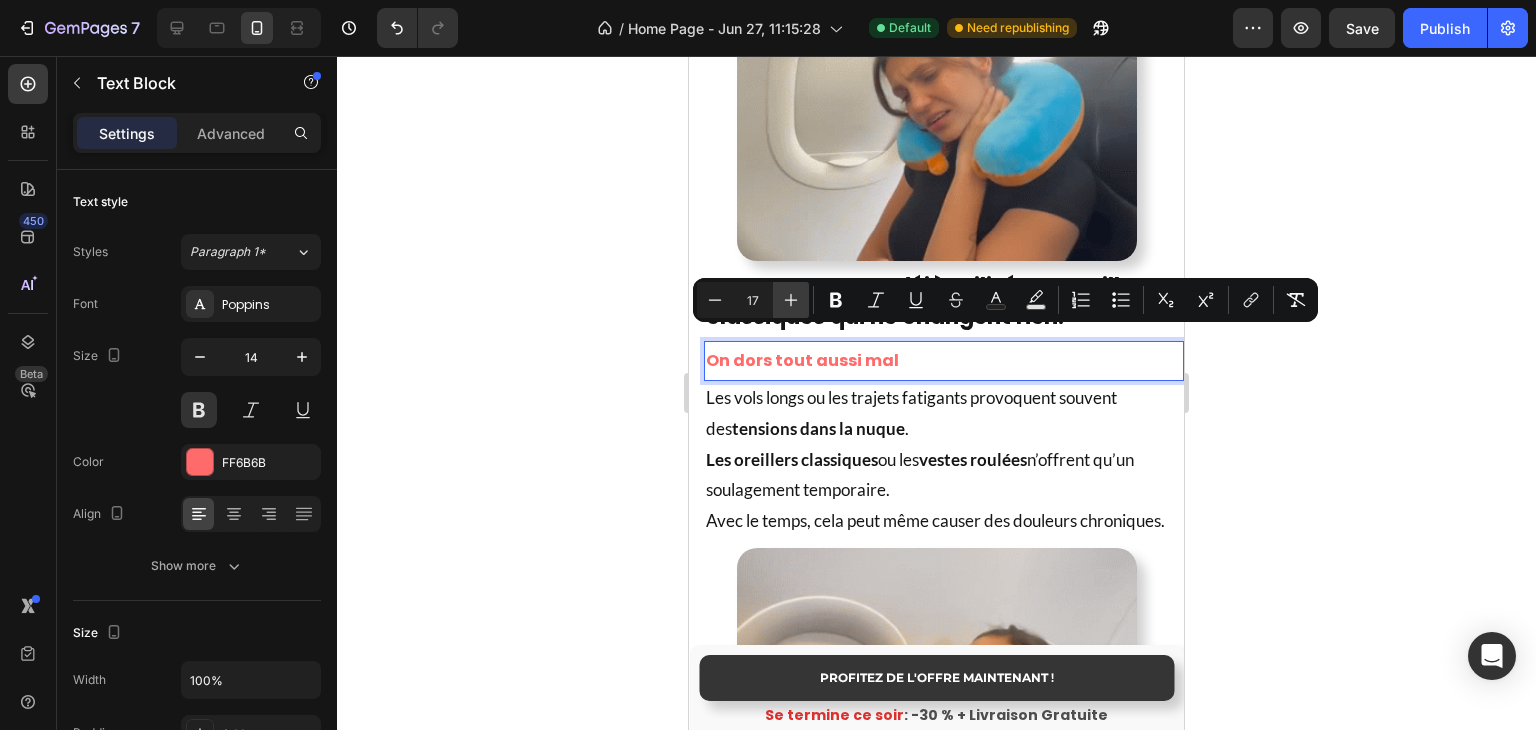 click 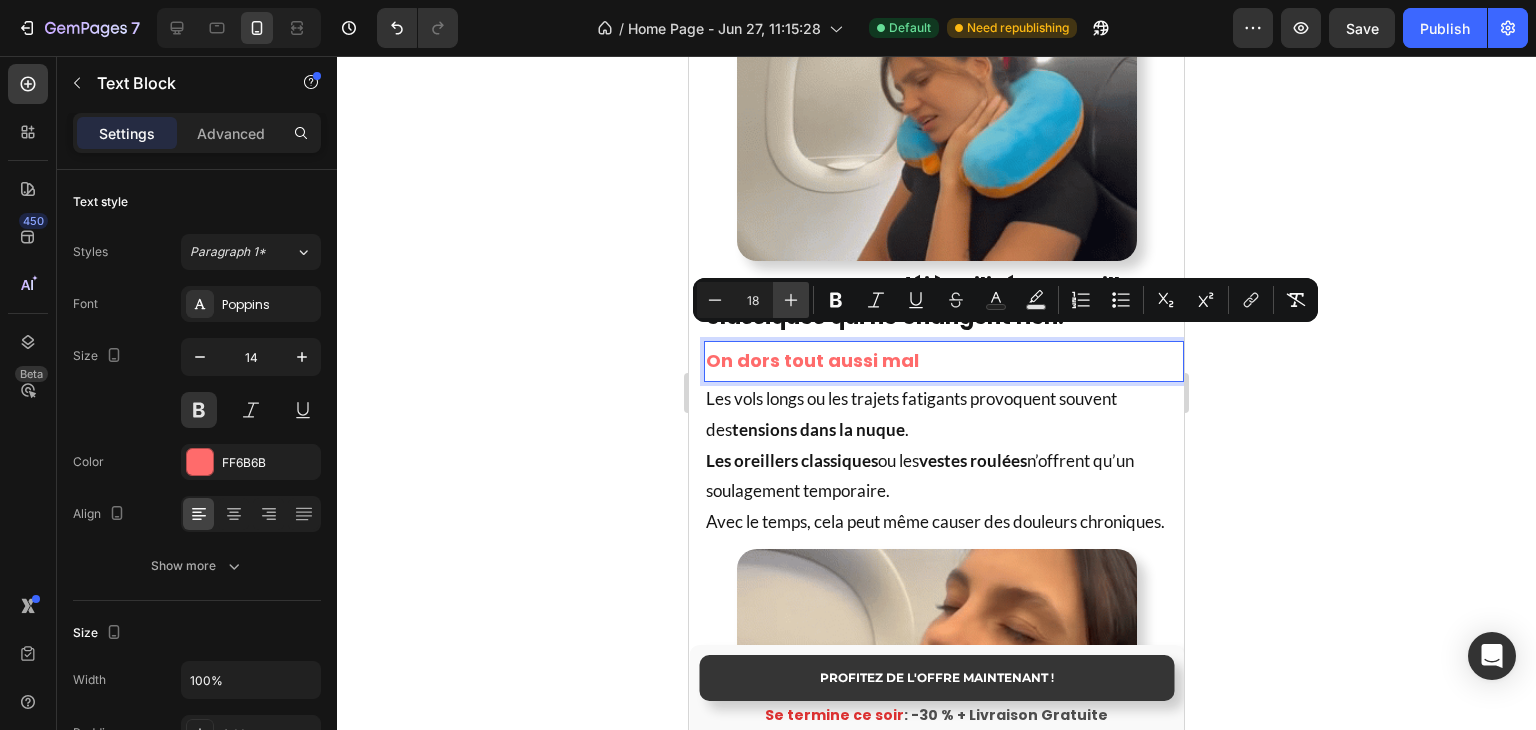 click 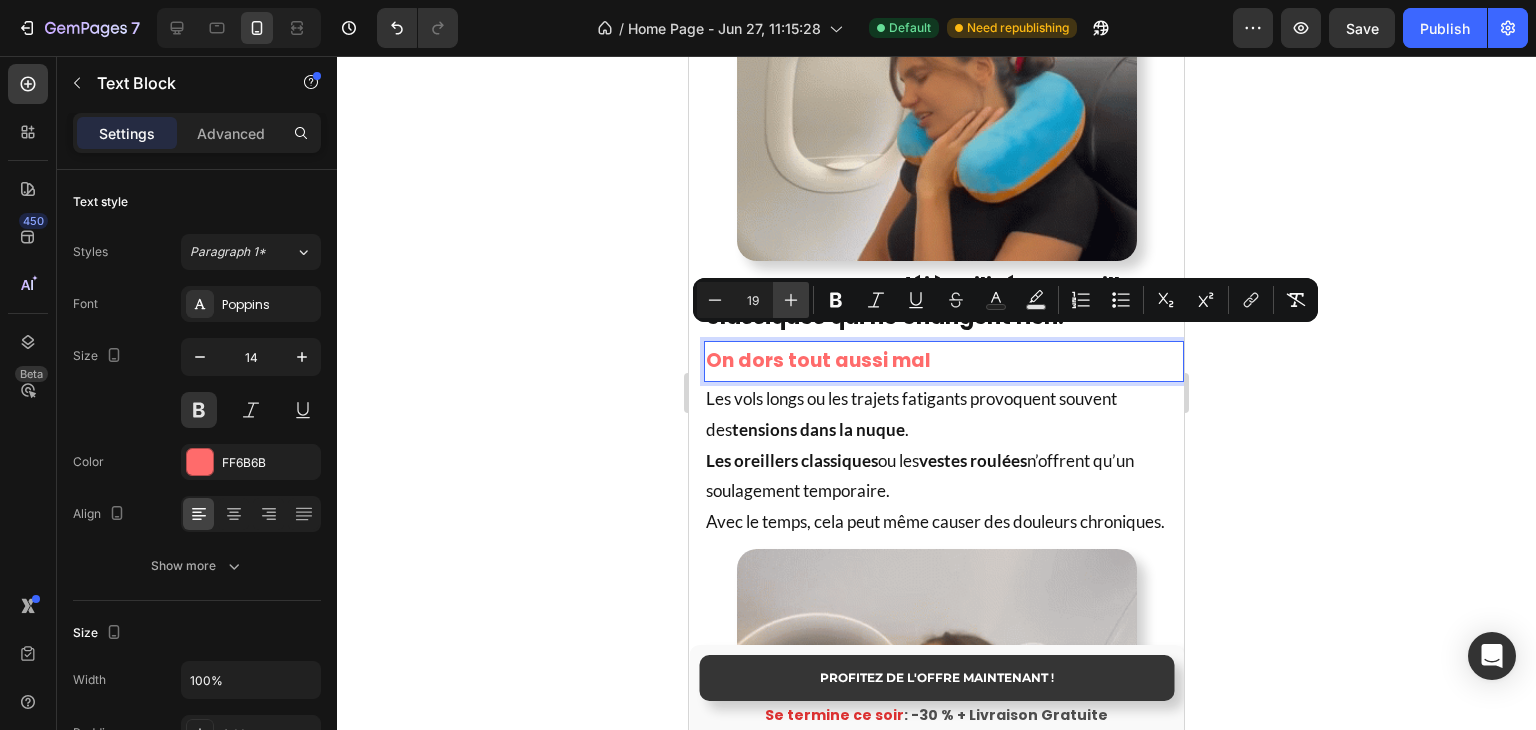 click 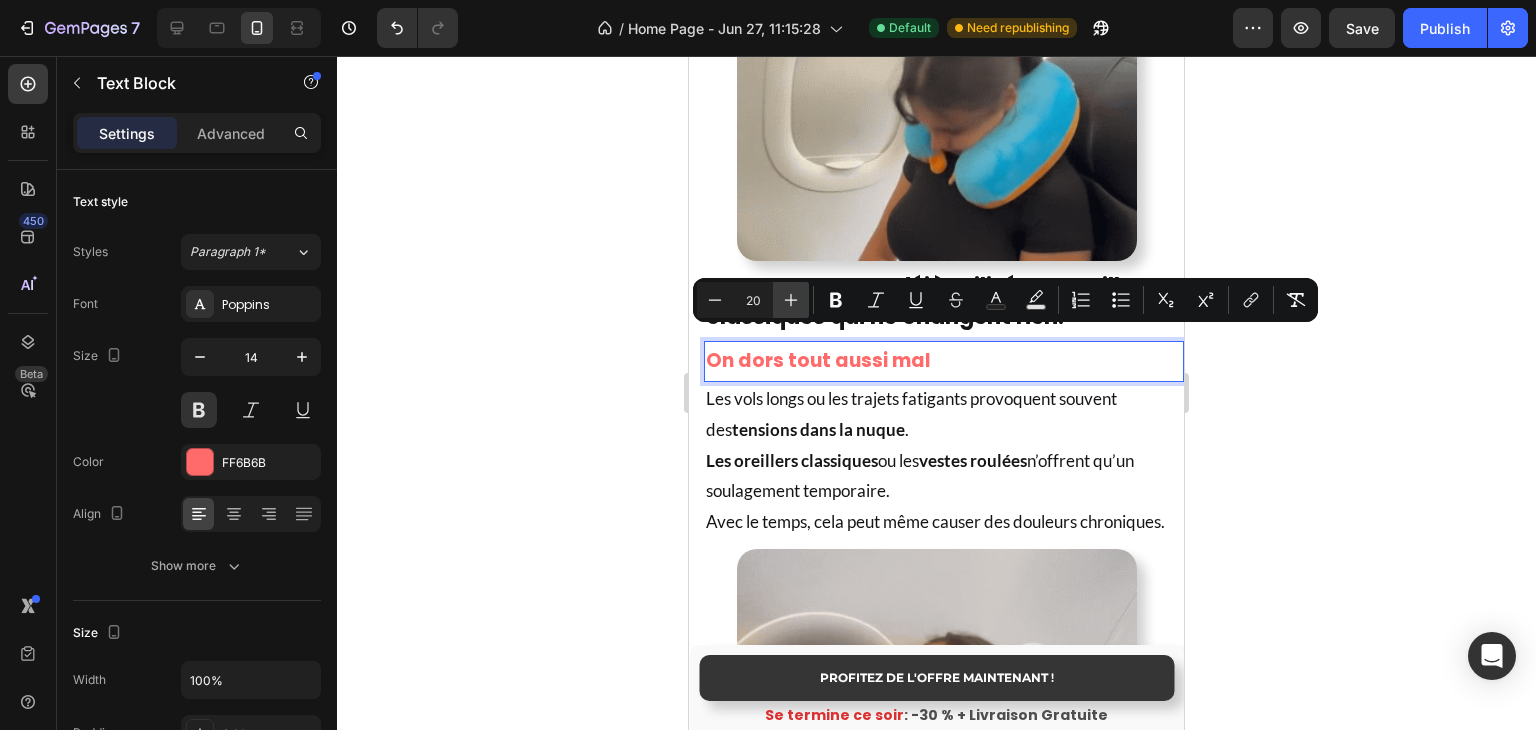 click 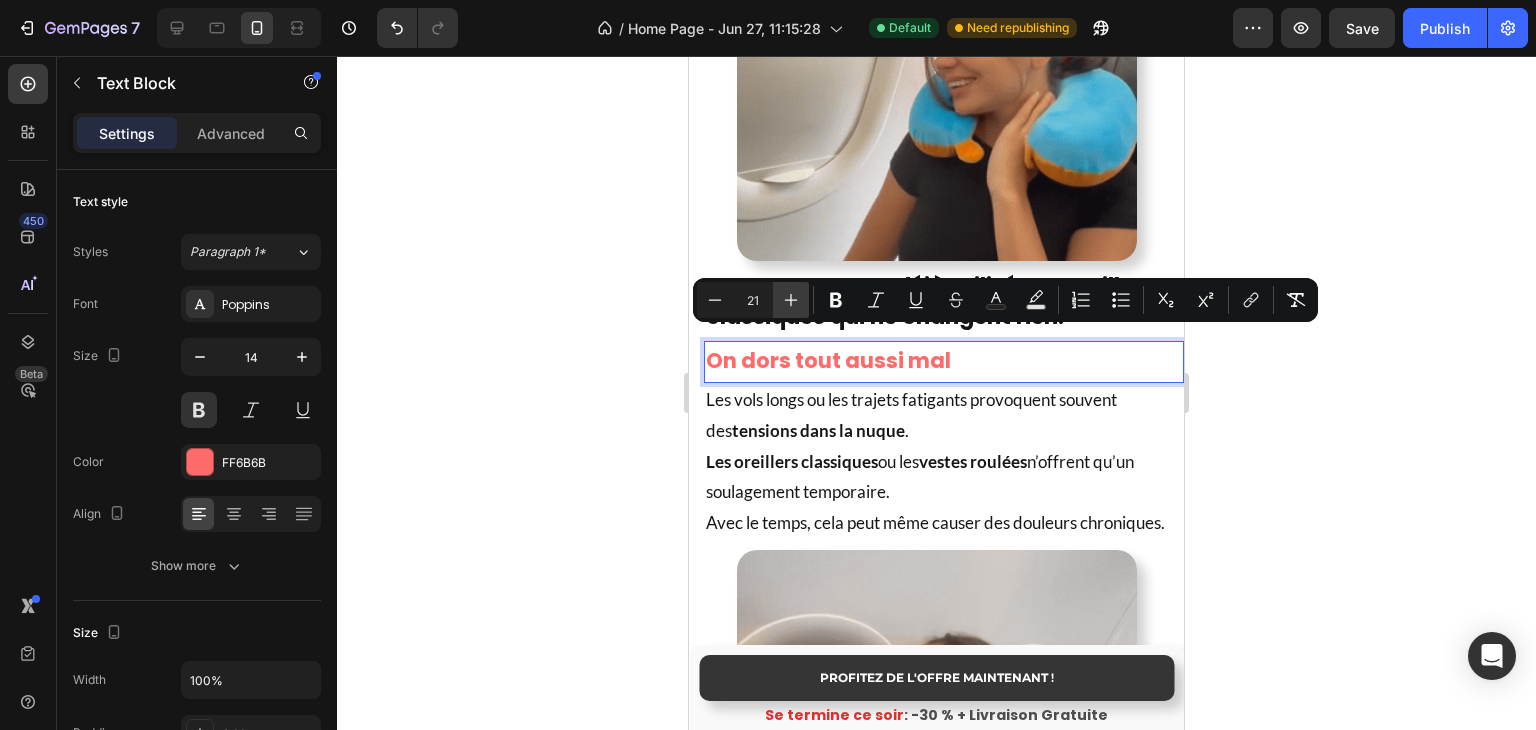 click 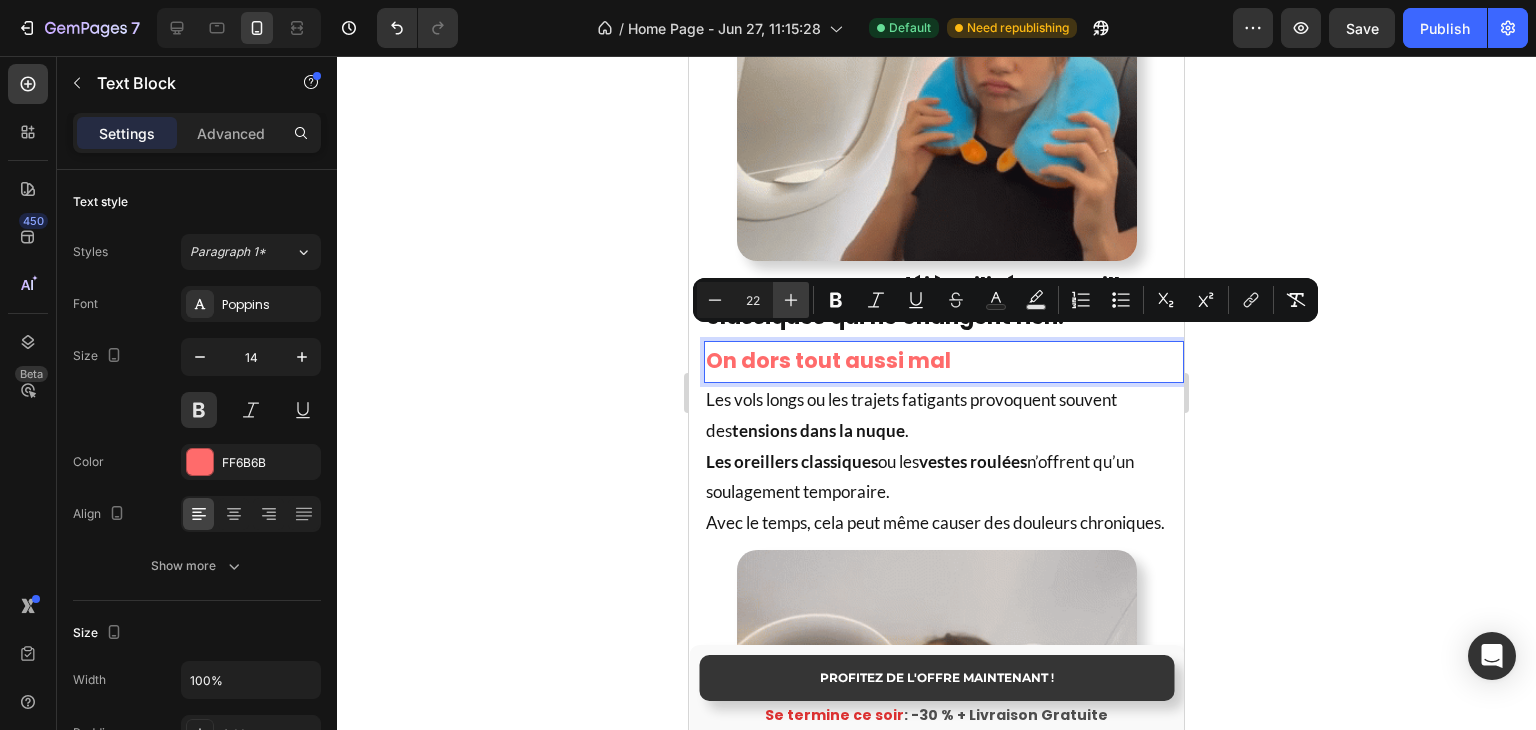 click 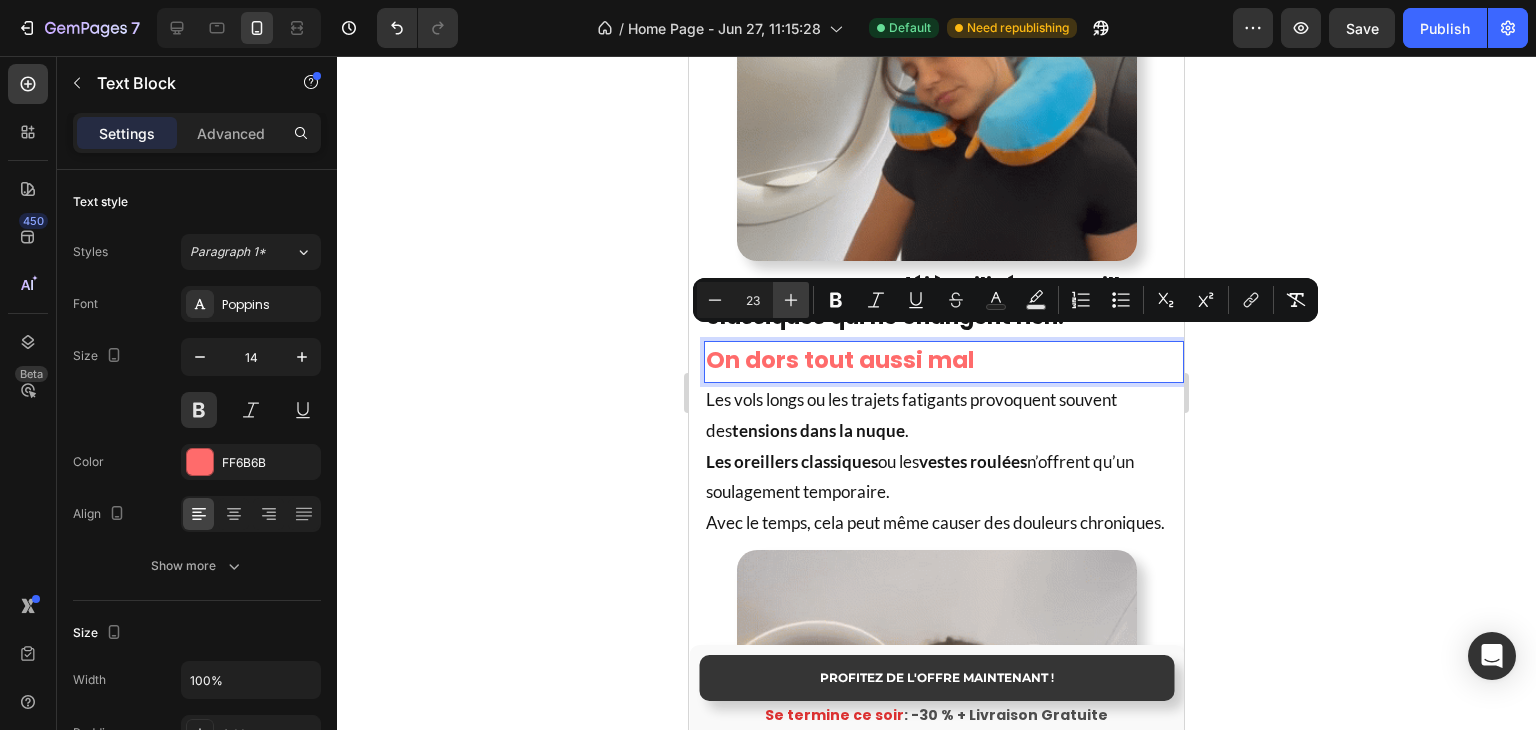 click 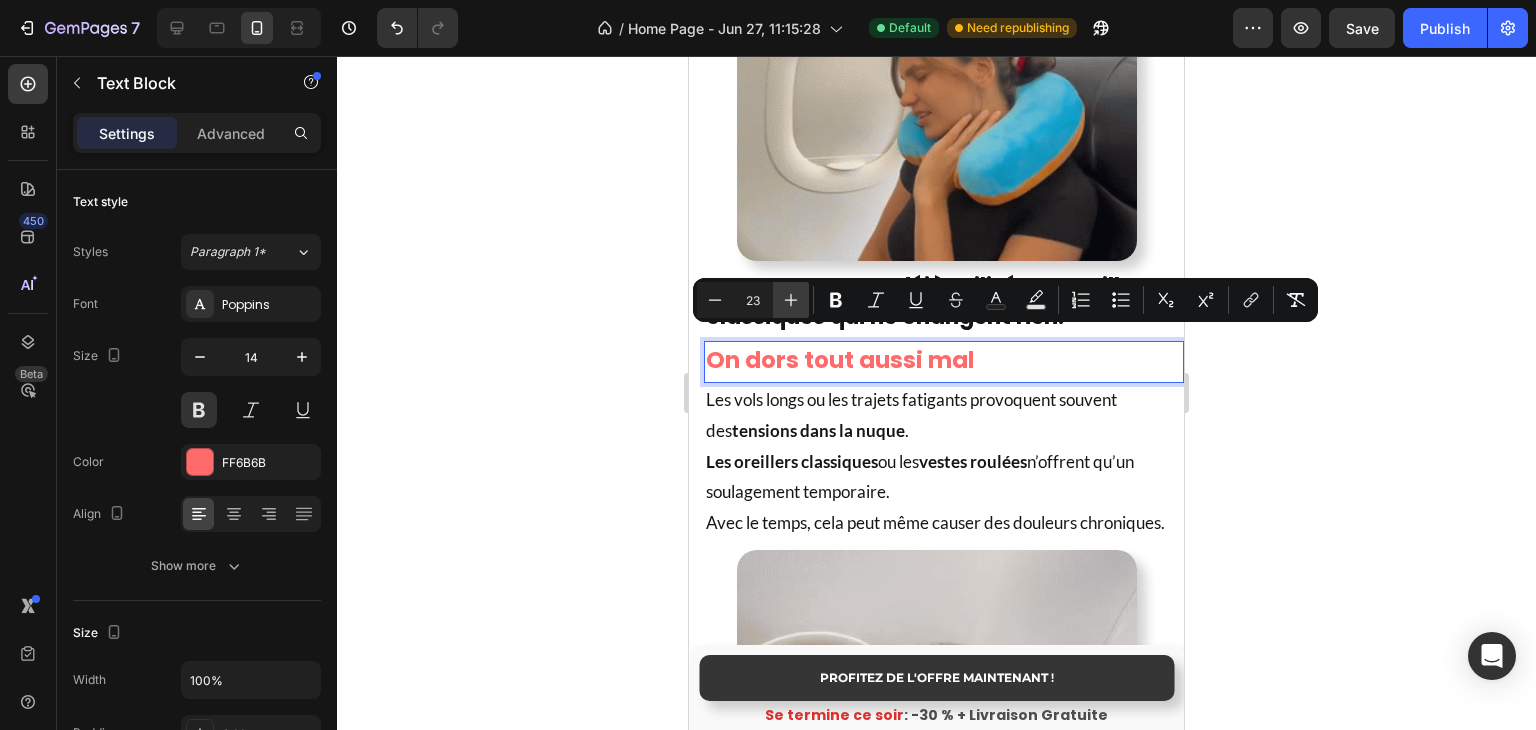 type on "24" 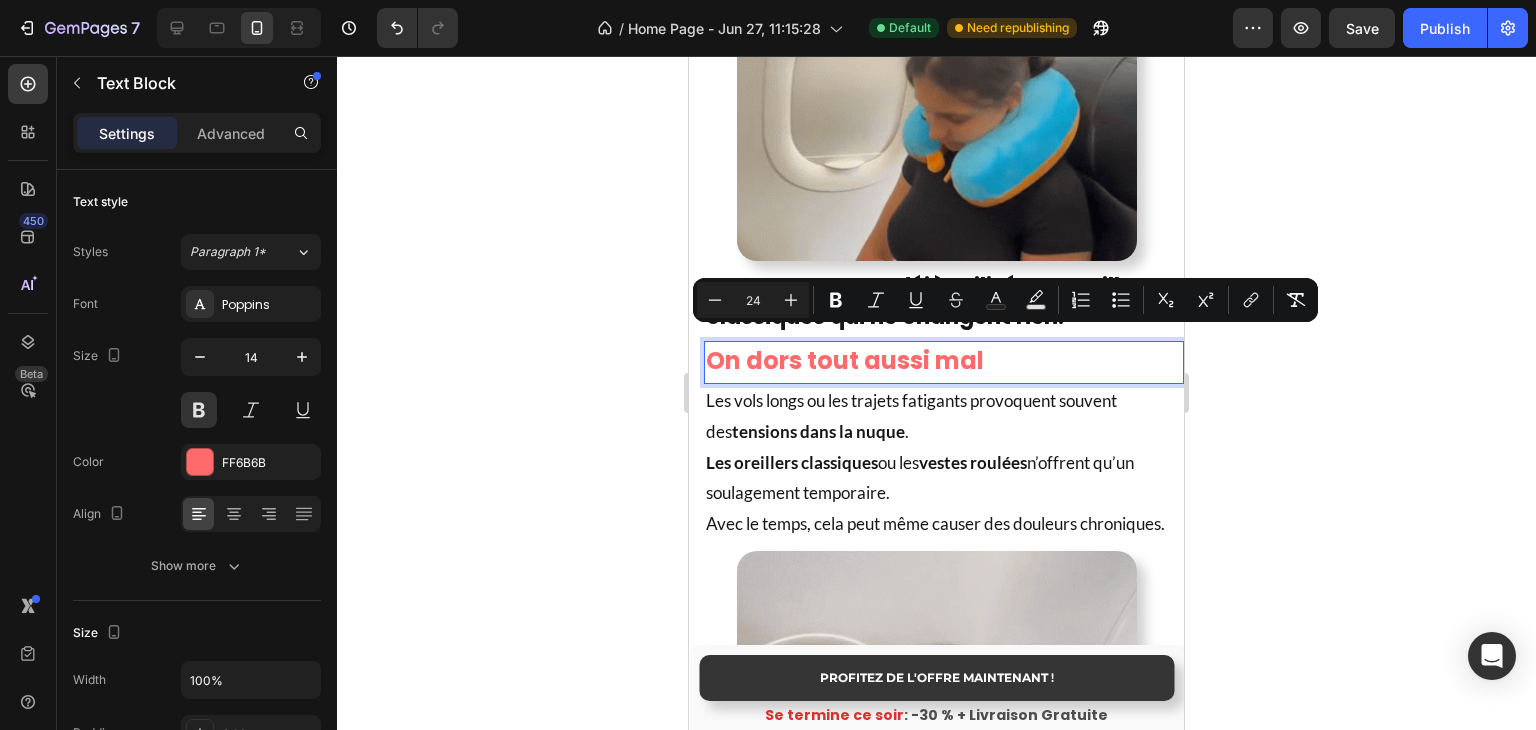 click 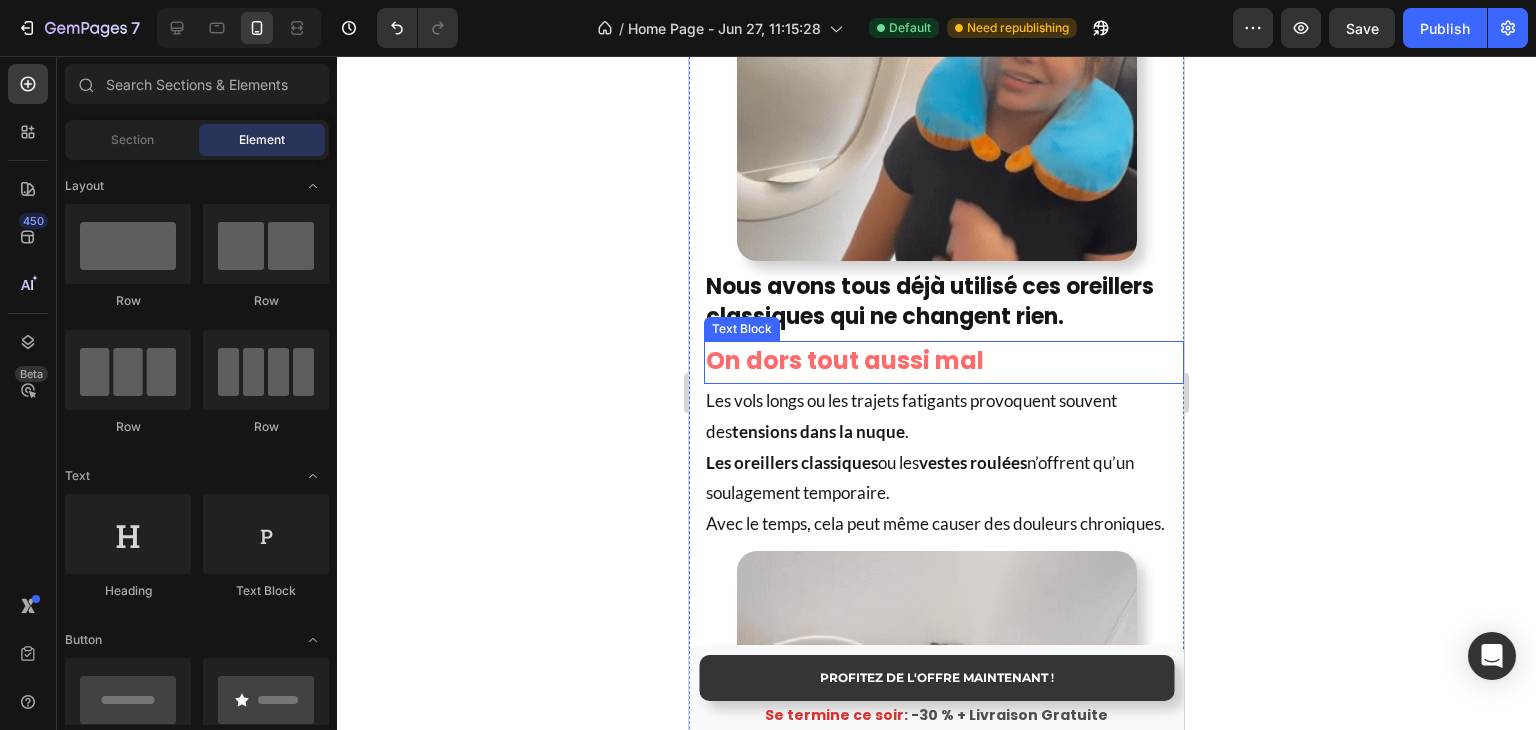 click on "On dors tout aussi mal" at bounding box center (845, 360) 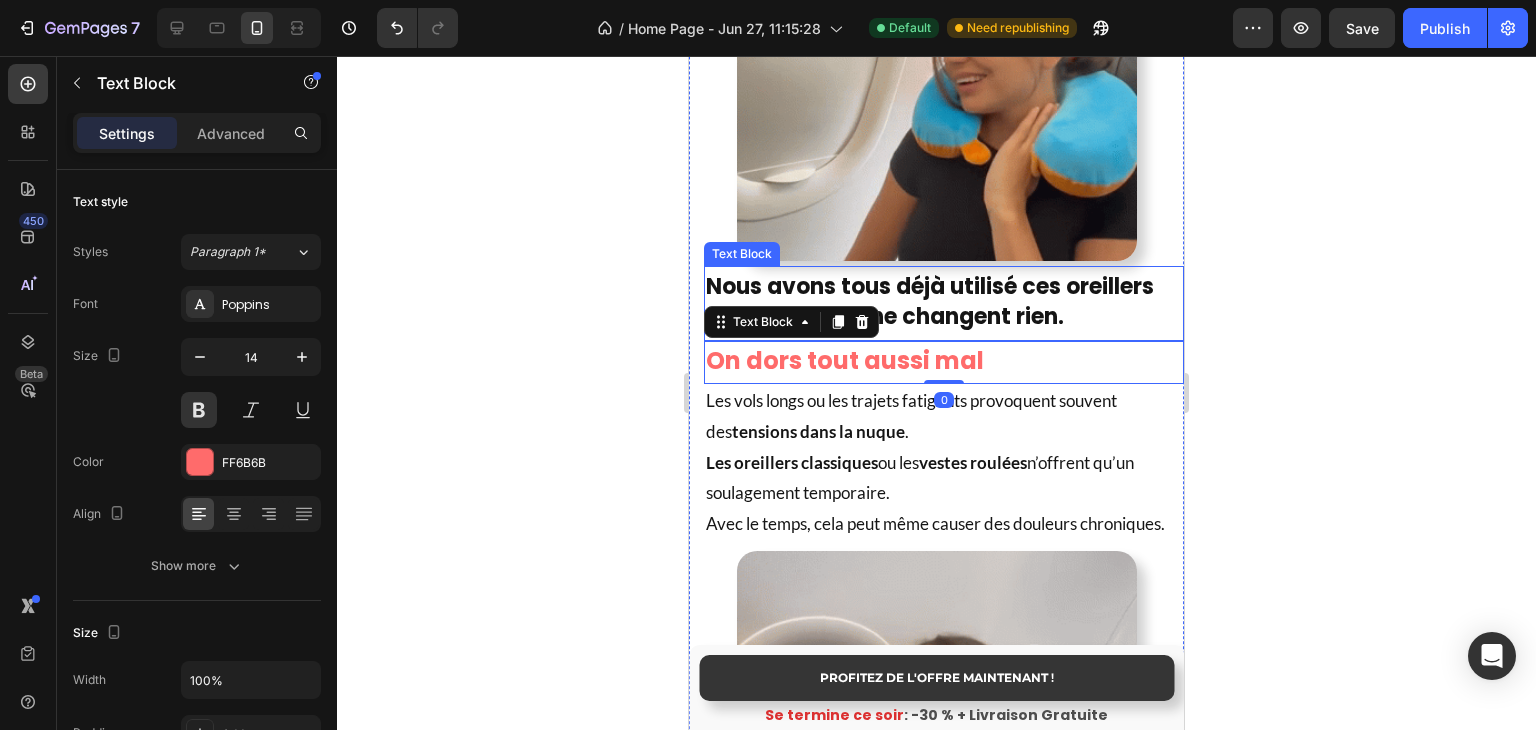 click on "Nous avons tous déjà utilisé ces oreillers classiques qui ne changent rien." at bounding box center [930, 302] 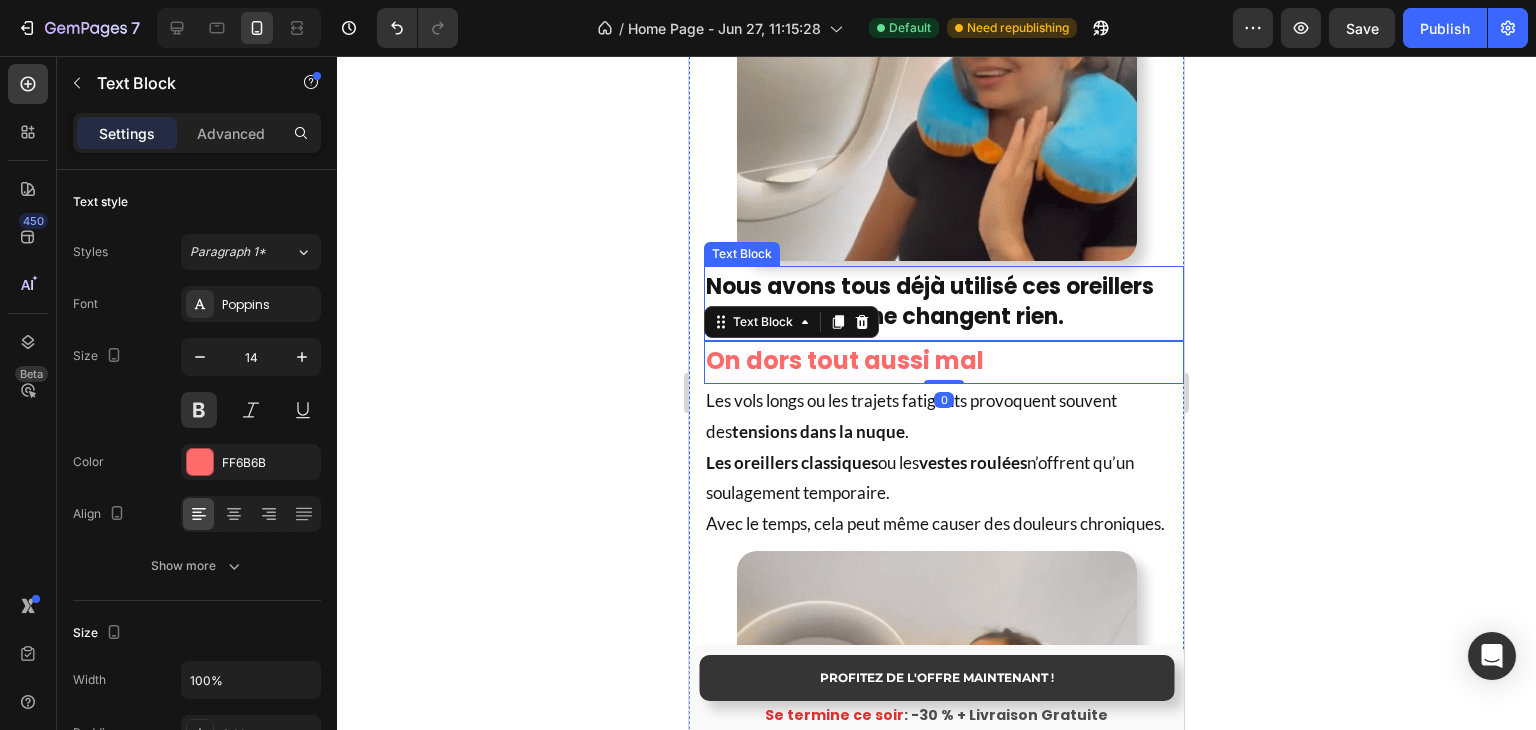 scroll, scrollTop: 100, scrollLeft: 0, axis: vertical 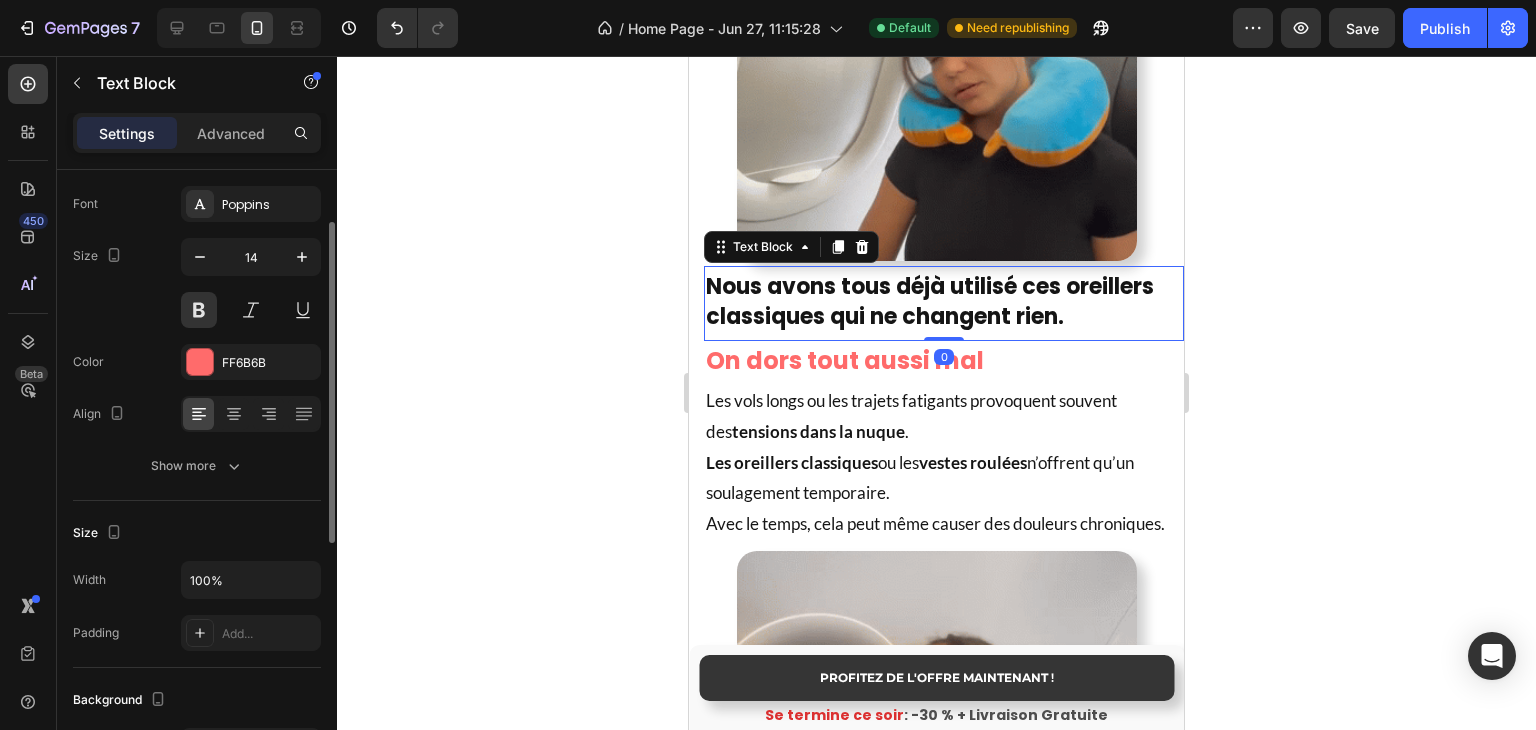 click on "On dors tout aussi mal" at bounding box center [944, 362] 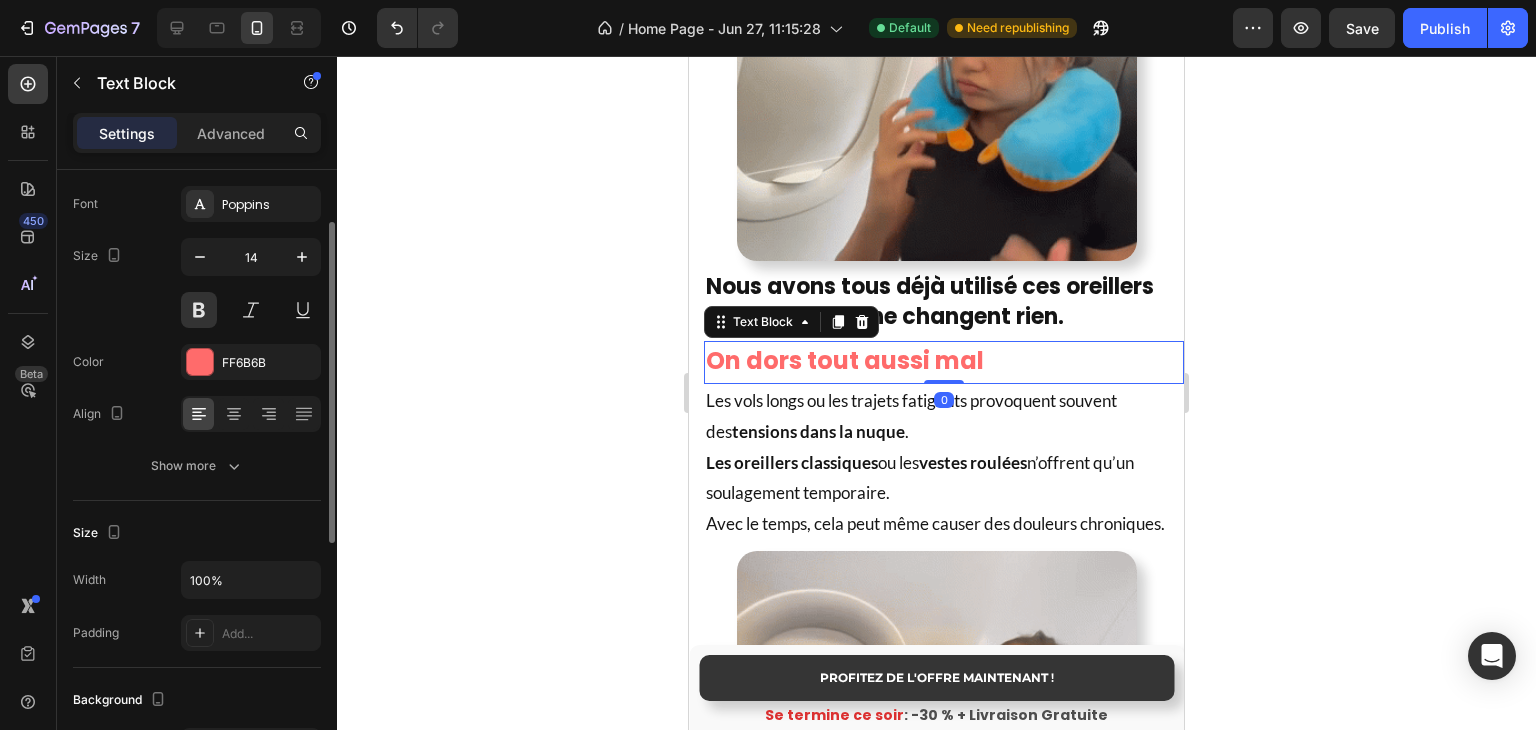 click on "Nous avons tous déjà utilisé ces oreillers classiques qui ne changent rien." at bounding box center [930, 302] 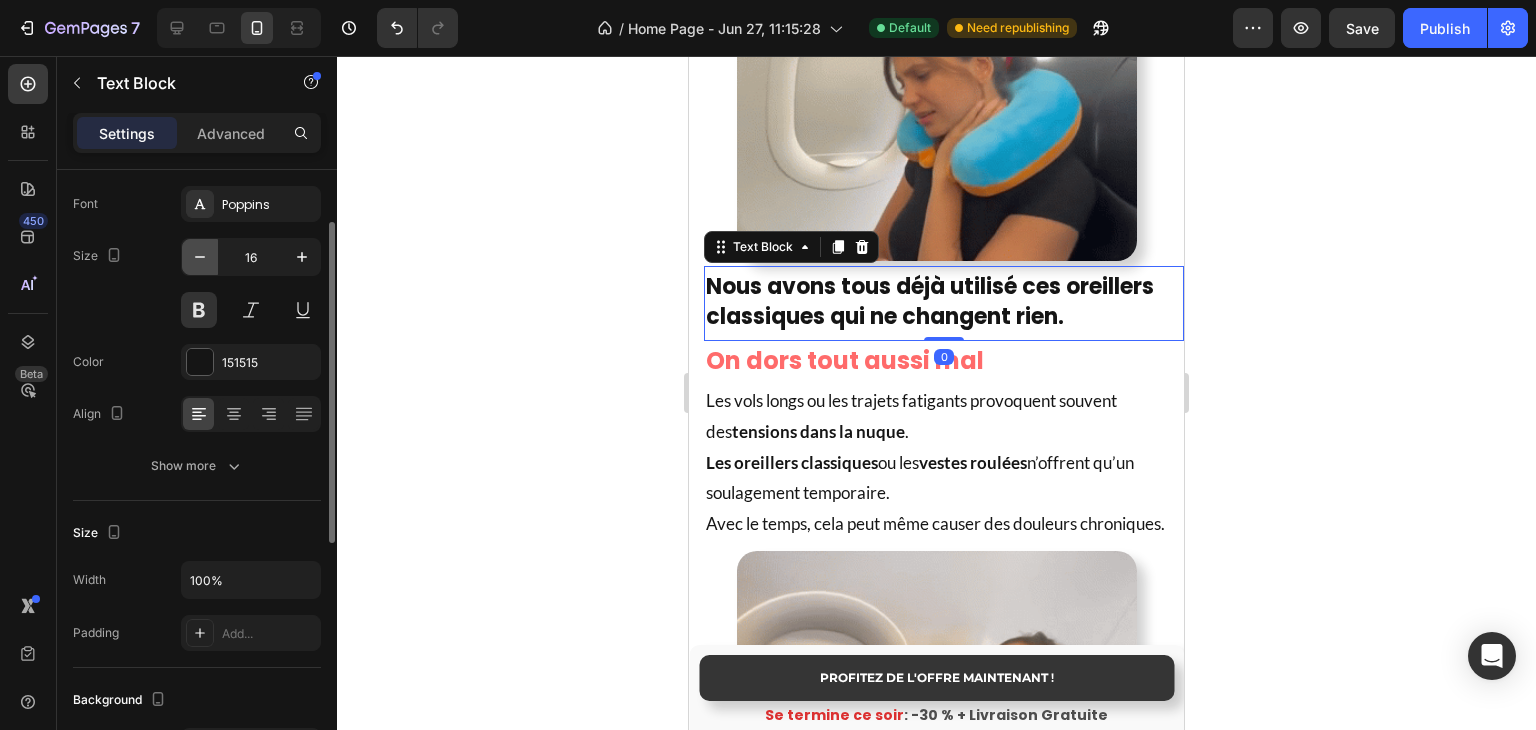 click 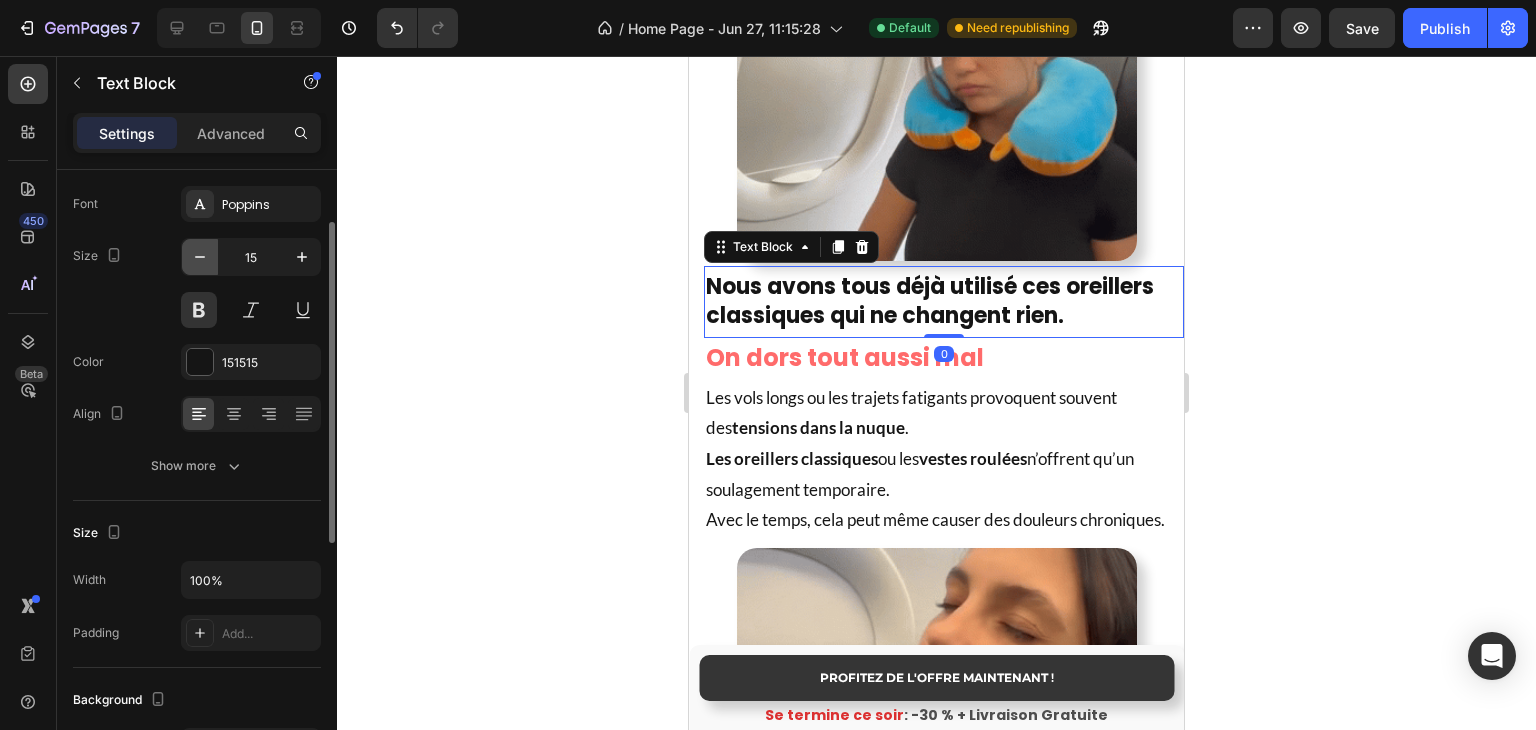 click 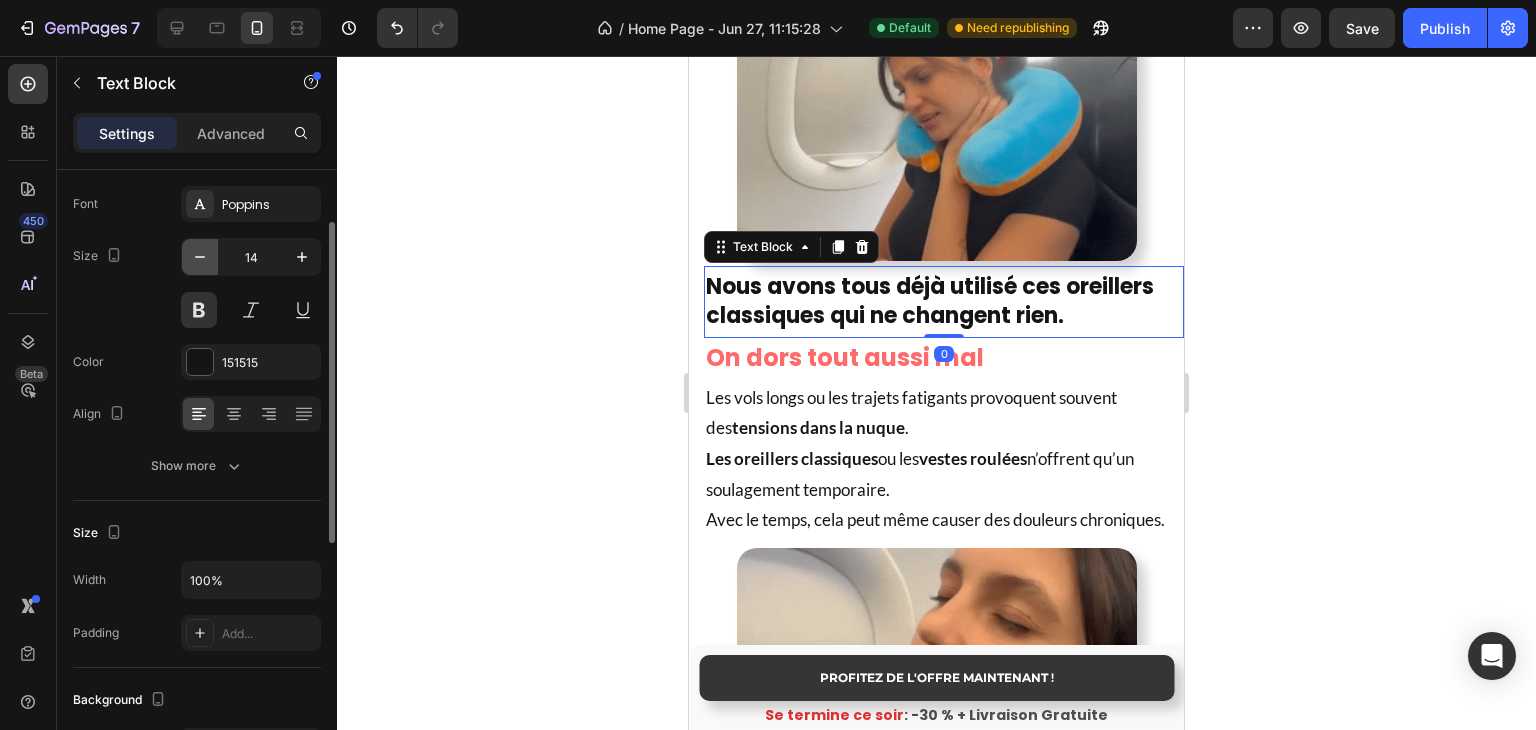 click 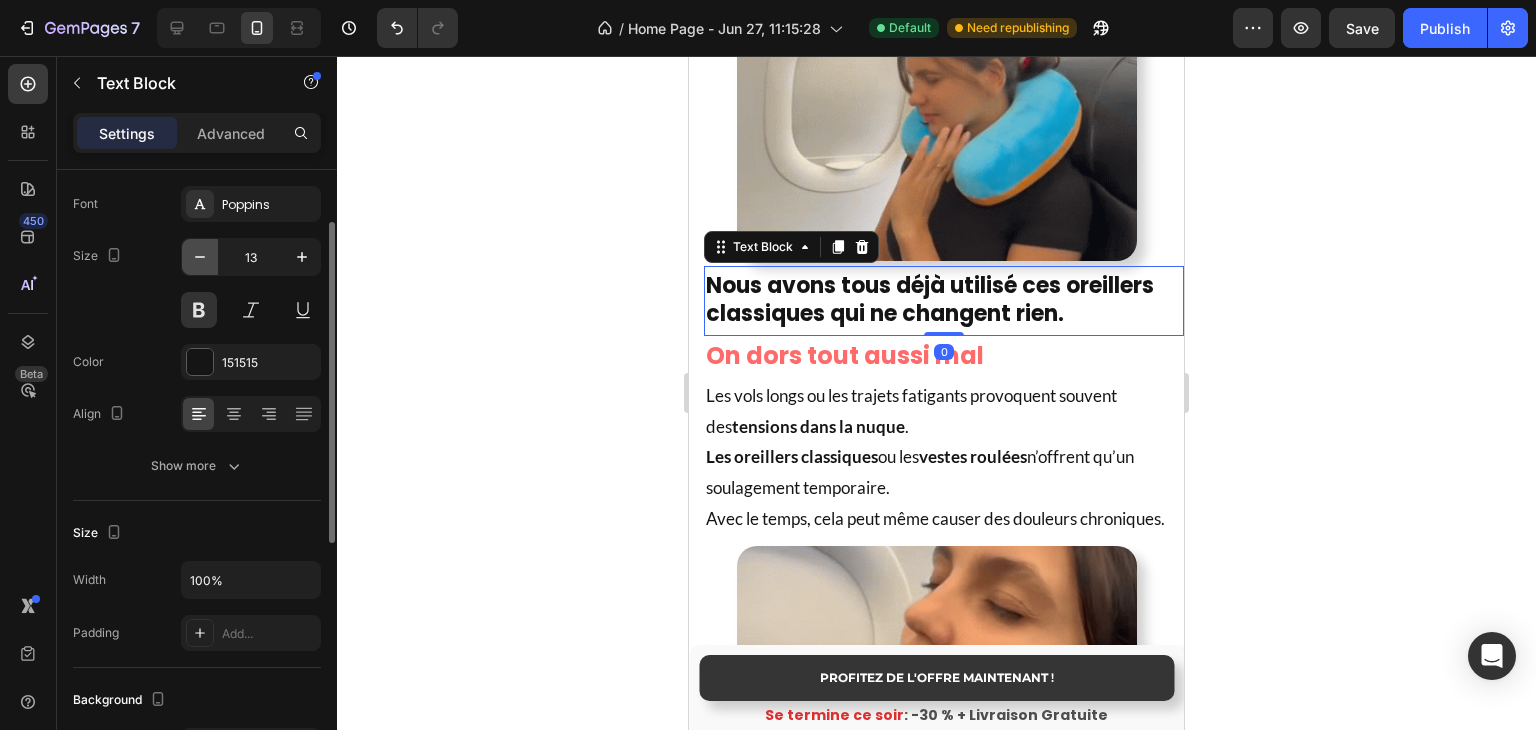 click 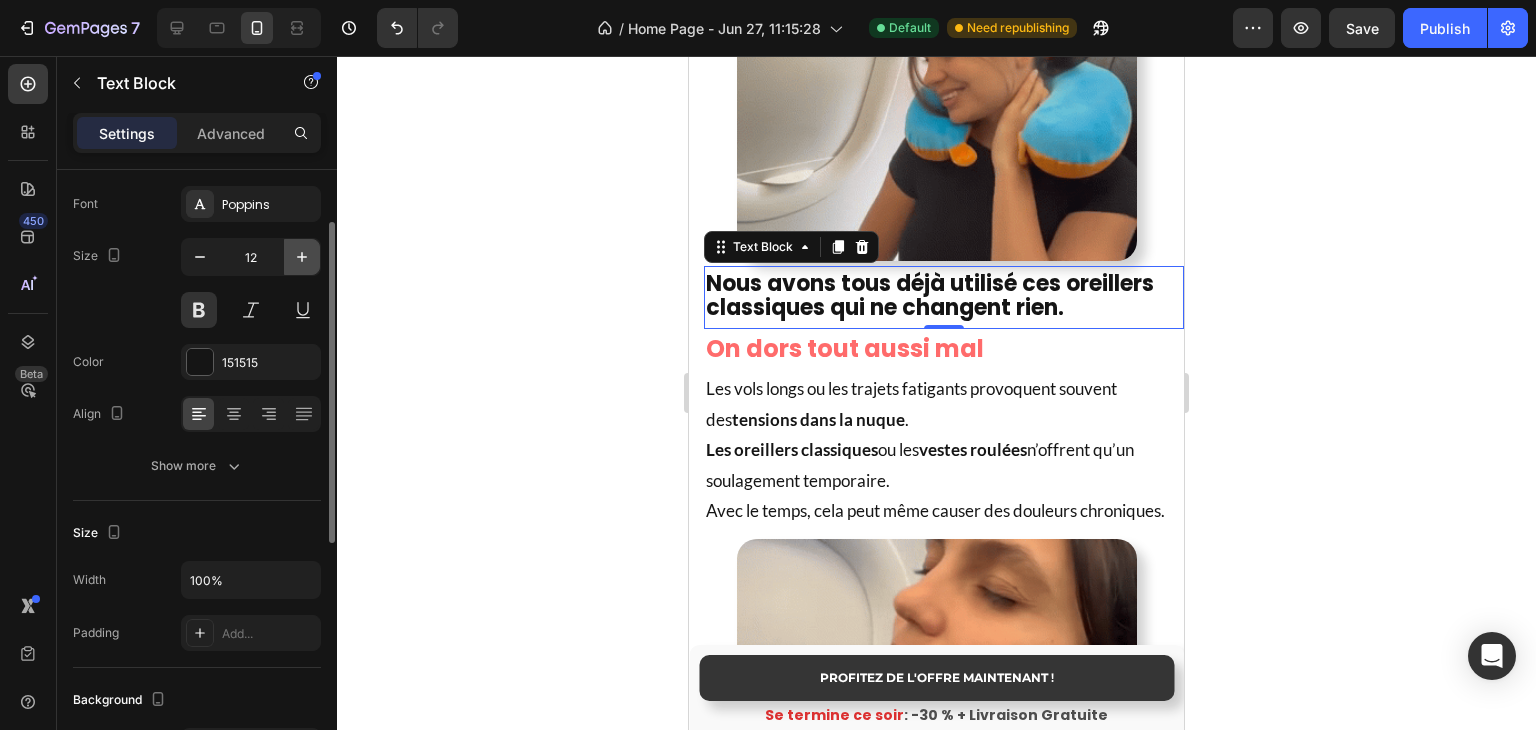 click at bounding box center (302, 257) 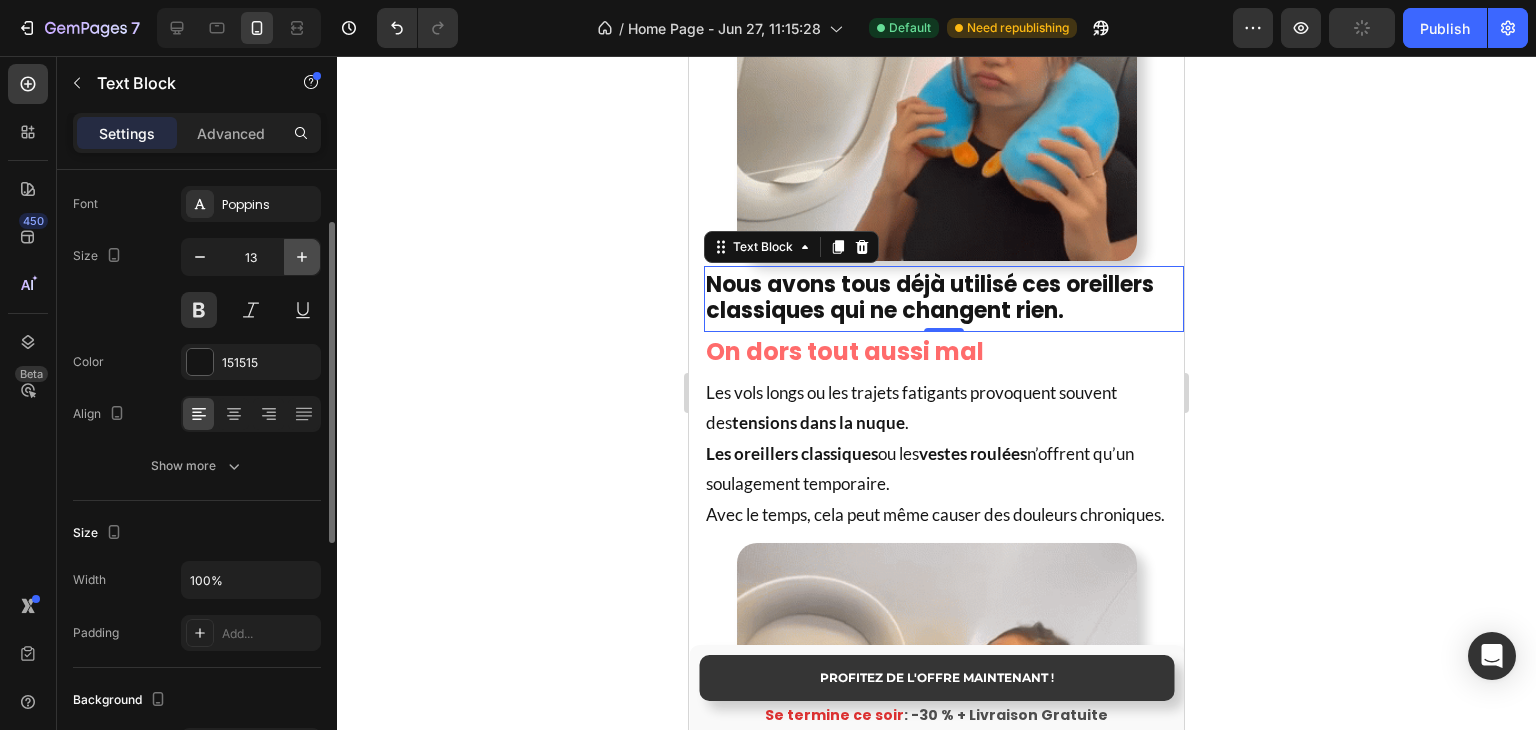 click at bounding box center (302, 257) 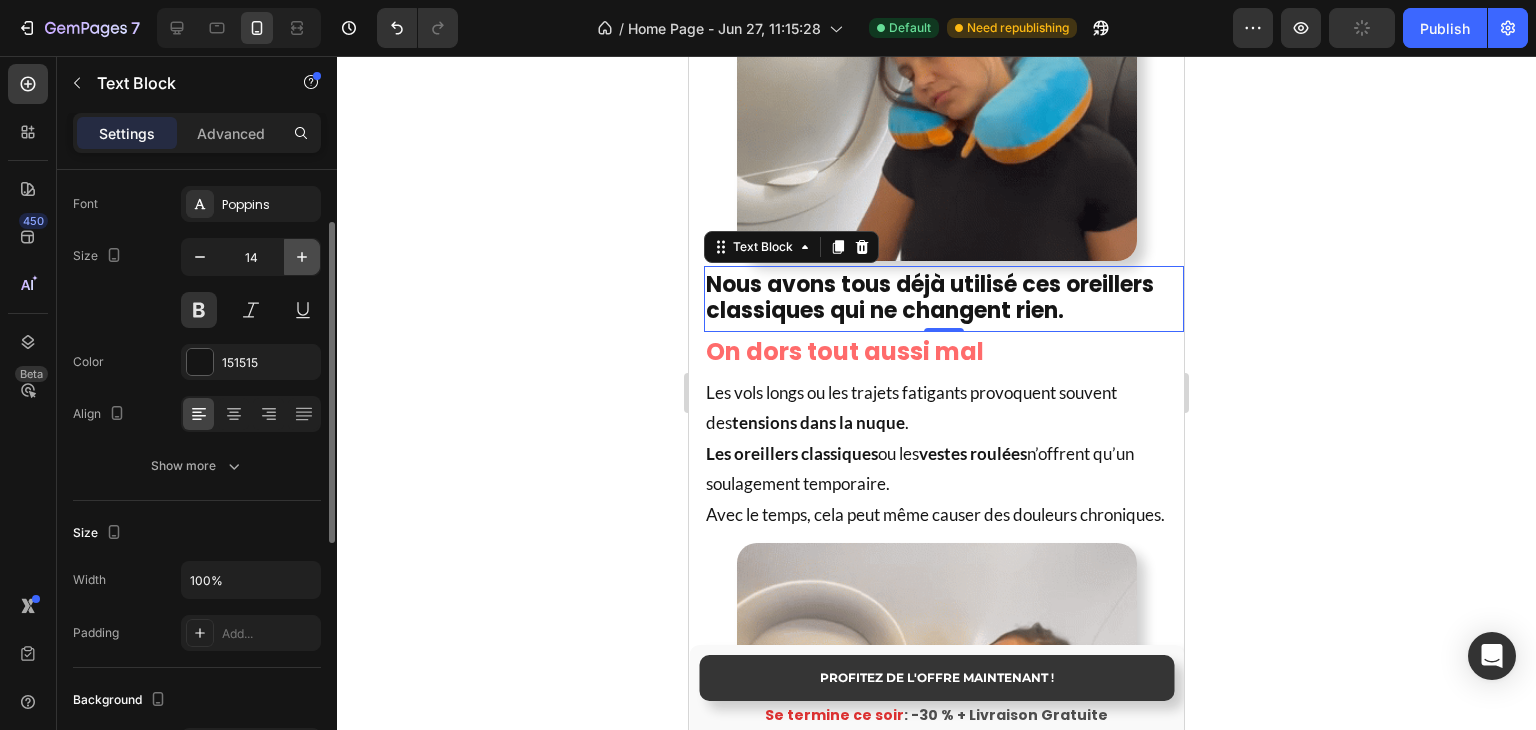 click at bounding box center (302, 257) 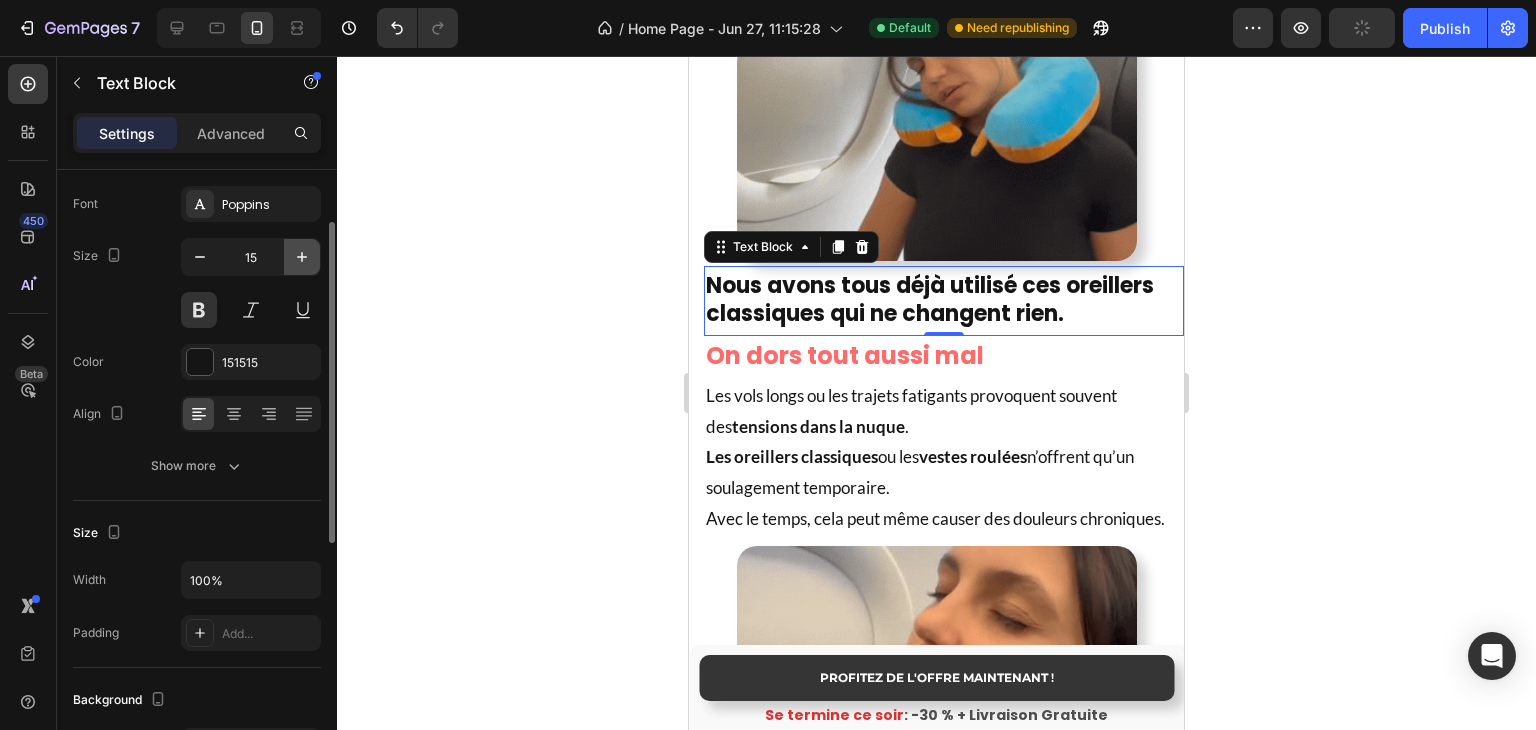 click at bounding box center (302, 257) 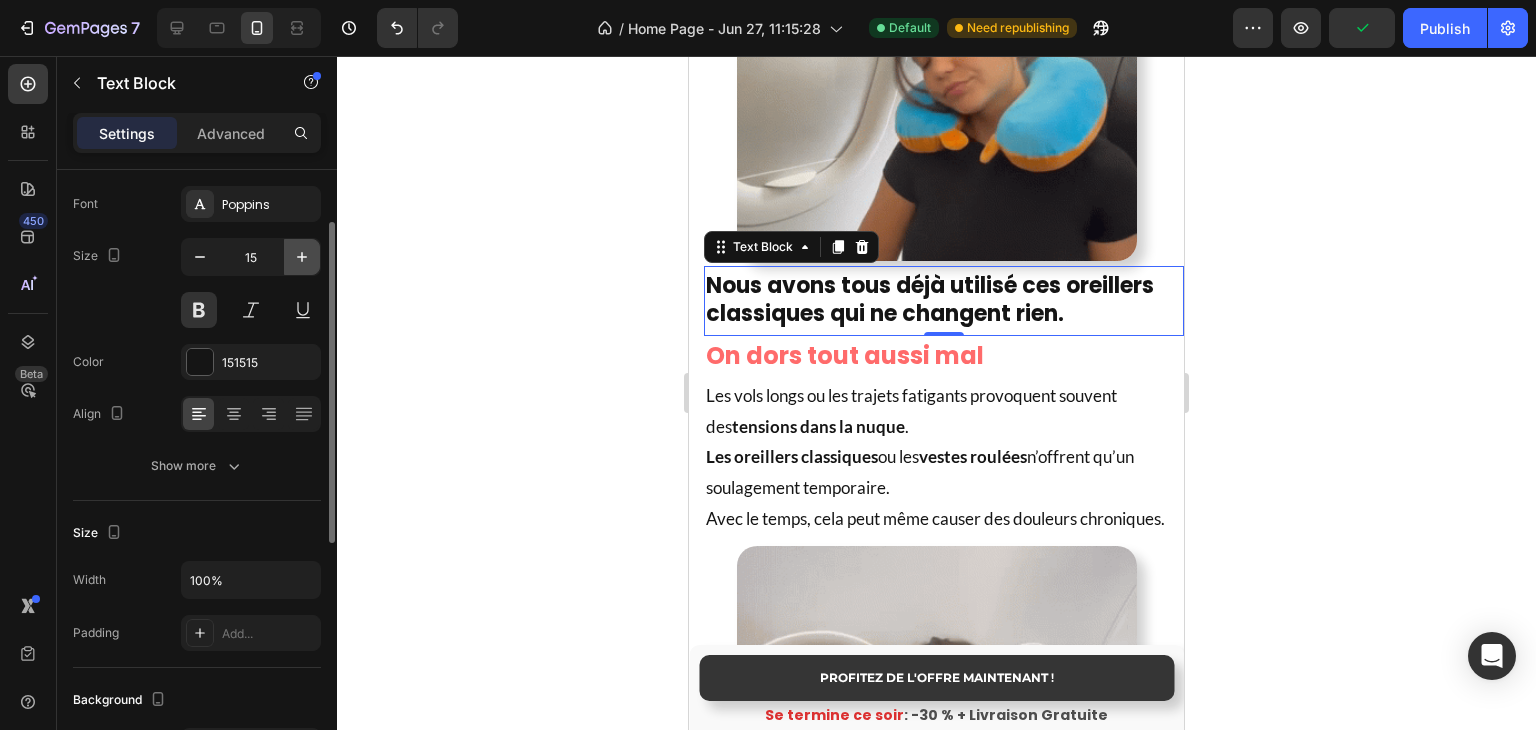 type on "16" 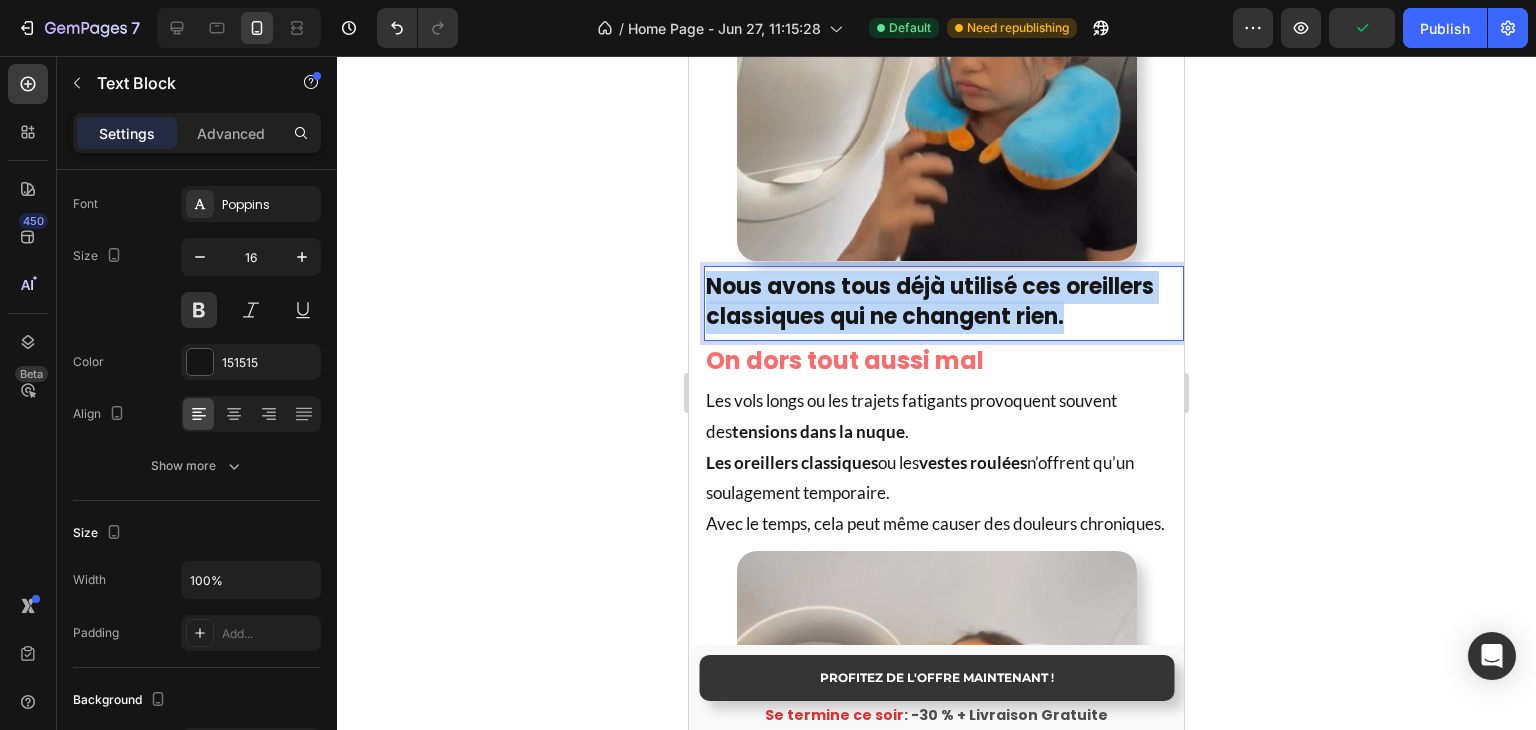 drag, startPoint x: 1085, startPoint y: 299, endPoint x: 1373, endPoint y: 333, distance: 290 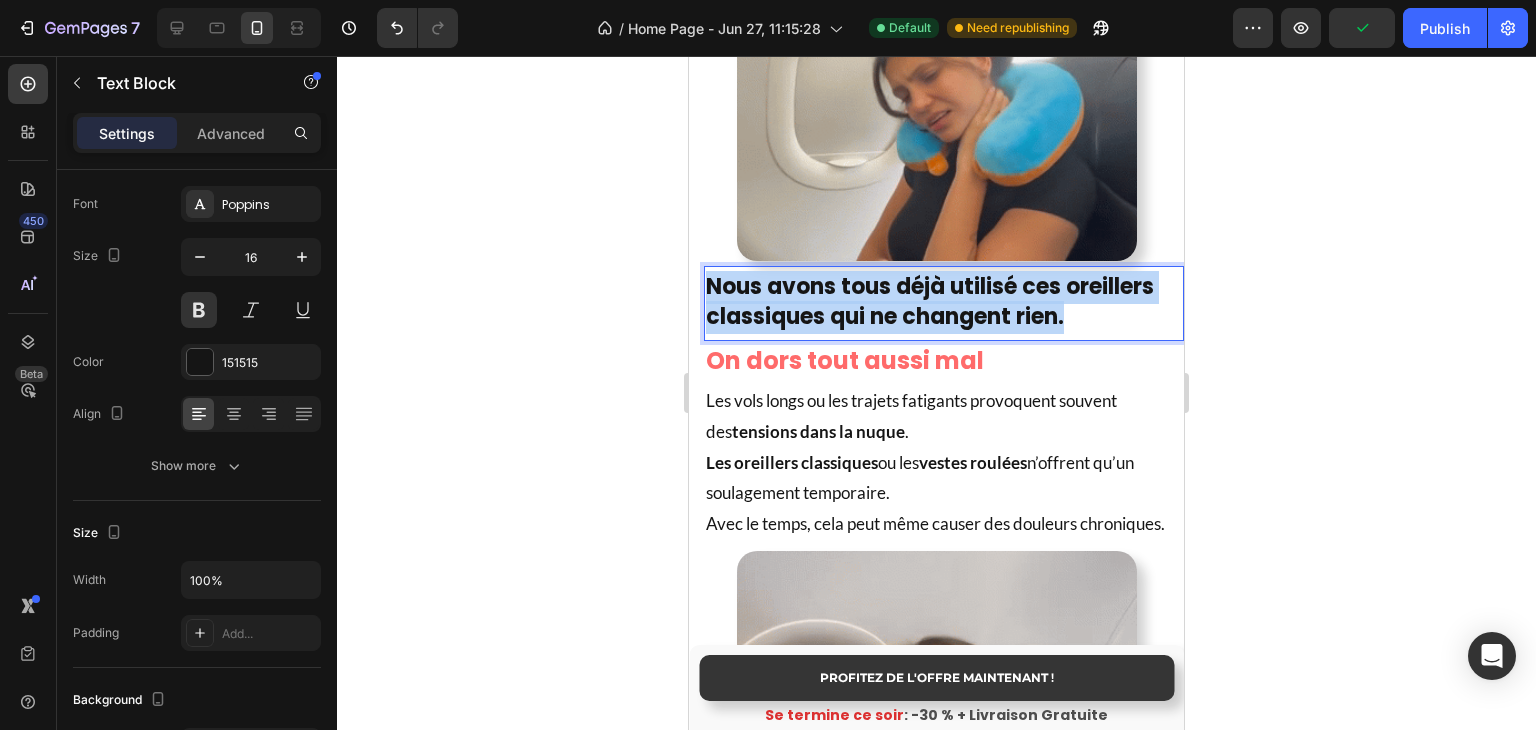 click on "Mobile  ( 495 px) iPhone 13 Mini iPhone 13 Pro iPhone 11 Pro Max iPhone 15 Pro Max Pixel 7 Galaxy S8+ Galaxy S20 Ultra iPad Mini iPad Air iPad Pro Header PROFITEZ DE L'OFFRE MAINTENANT ! Button  Se termine ce soir : -30 % + Livraison Gratuite Text Block Sticky Oreiller de Voyage - ComfyFlight® Heading
Product Images Icon Icon Icon Icon Icon Icon List Hoz 32 240+ clients satisfaits Text block Row
30-day money back guarantee Item list Product Marre des douleurs cervicales et de l'inconfort pendant vos trajets ?  Transformez vos voyages en moments de détente et de récupération. Heading Empêche la tête de tomber. Léger, compact, facile à transporter. Réduit le stress et la tension musculaire. 30 jours garantie satisfait ou remboursé Item List
Drop element here 👉 DÉCOUVRIR L’OFFRE ! Button
Icon Stock presque épuisé  Text Block Advanced List Image                Title Line
Icon Nr. 1  en France" at bounding box center [936, 2623] 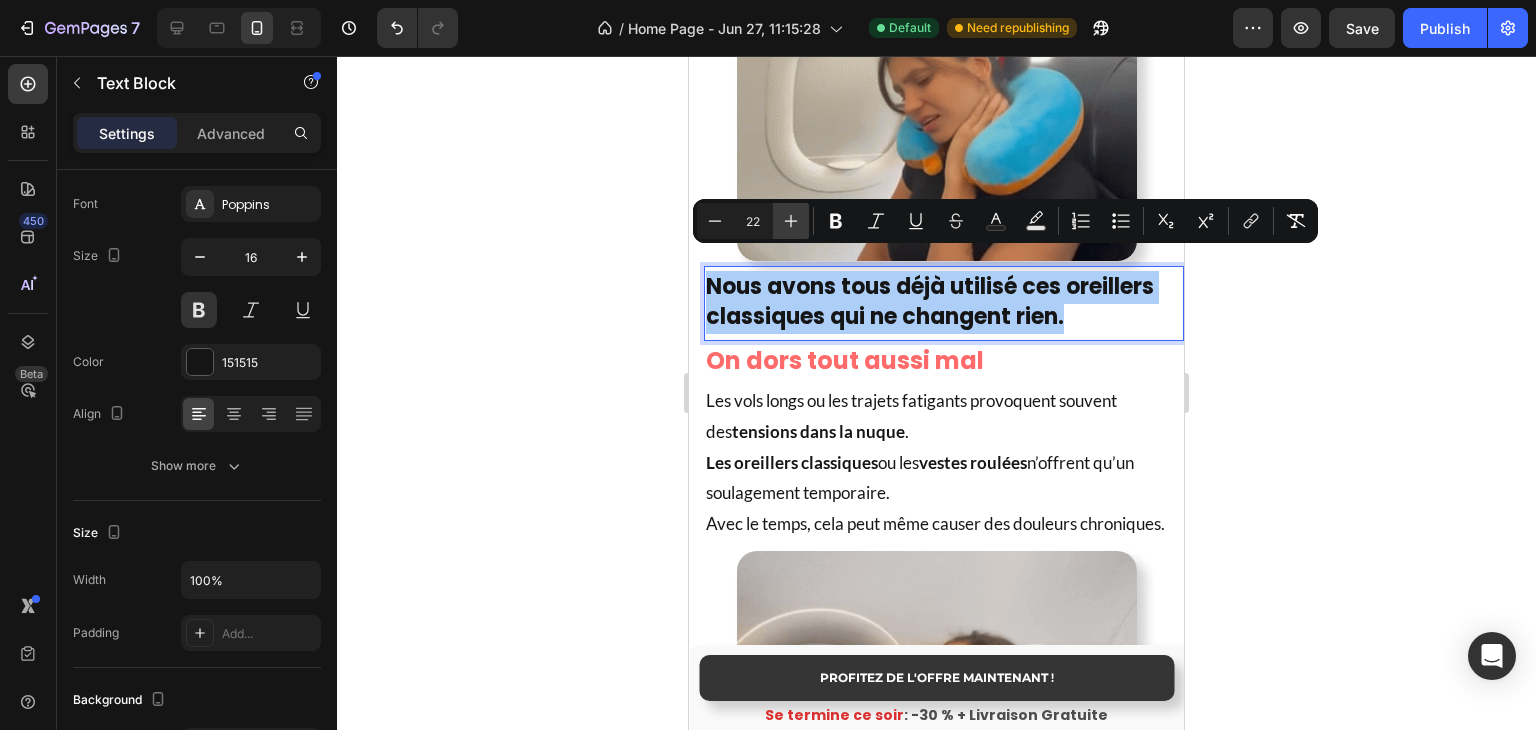 click 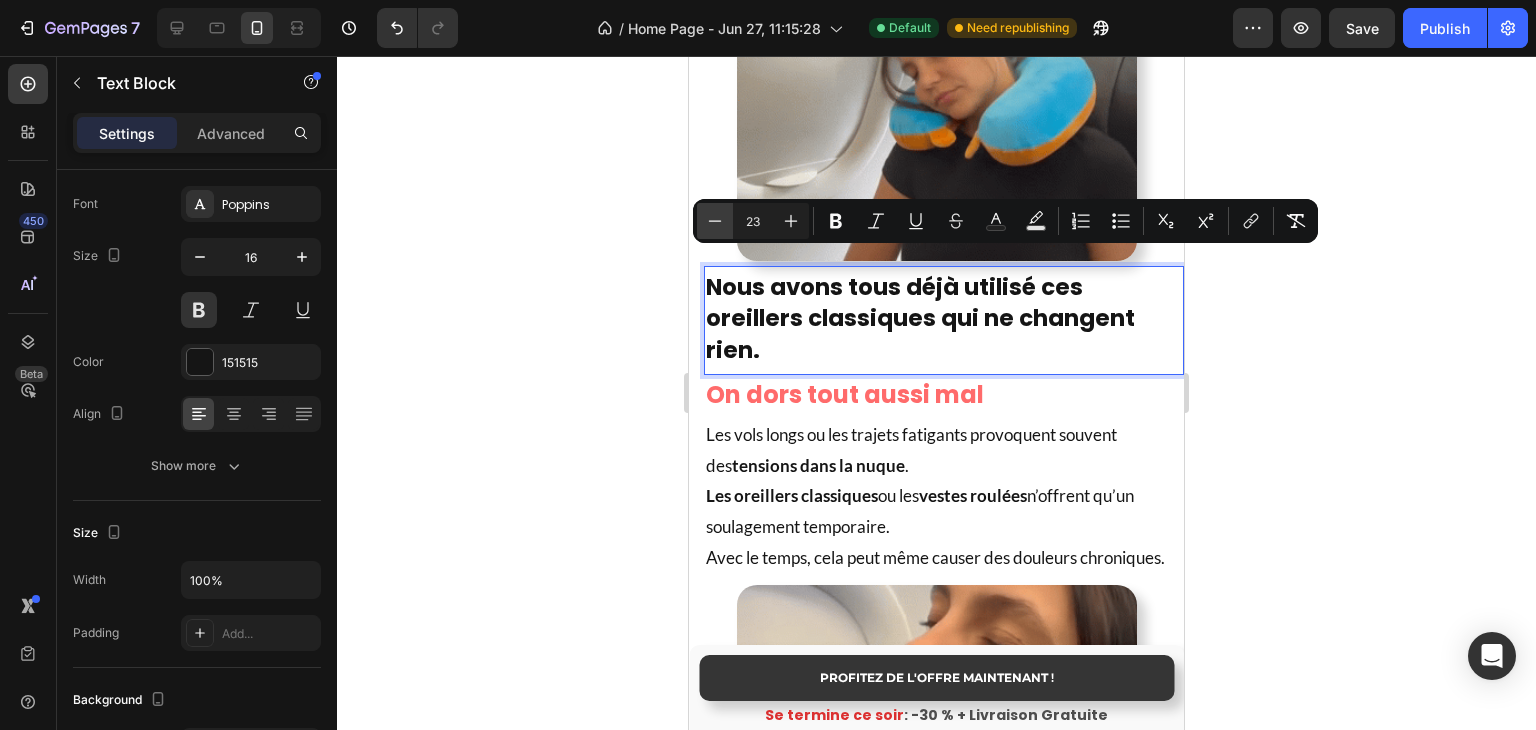 click 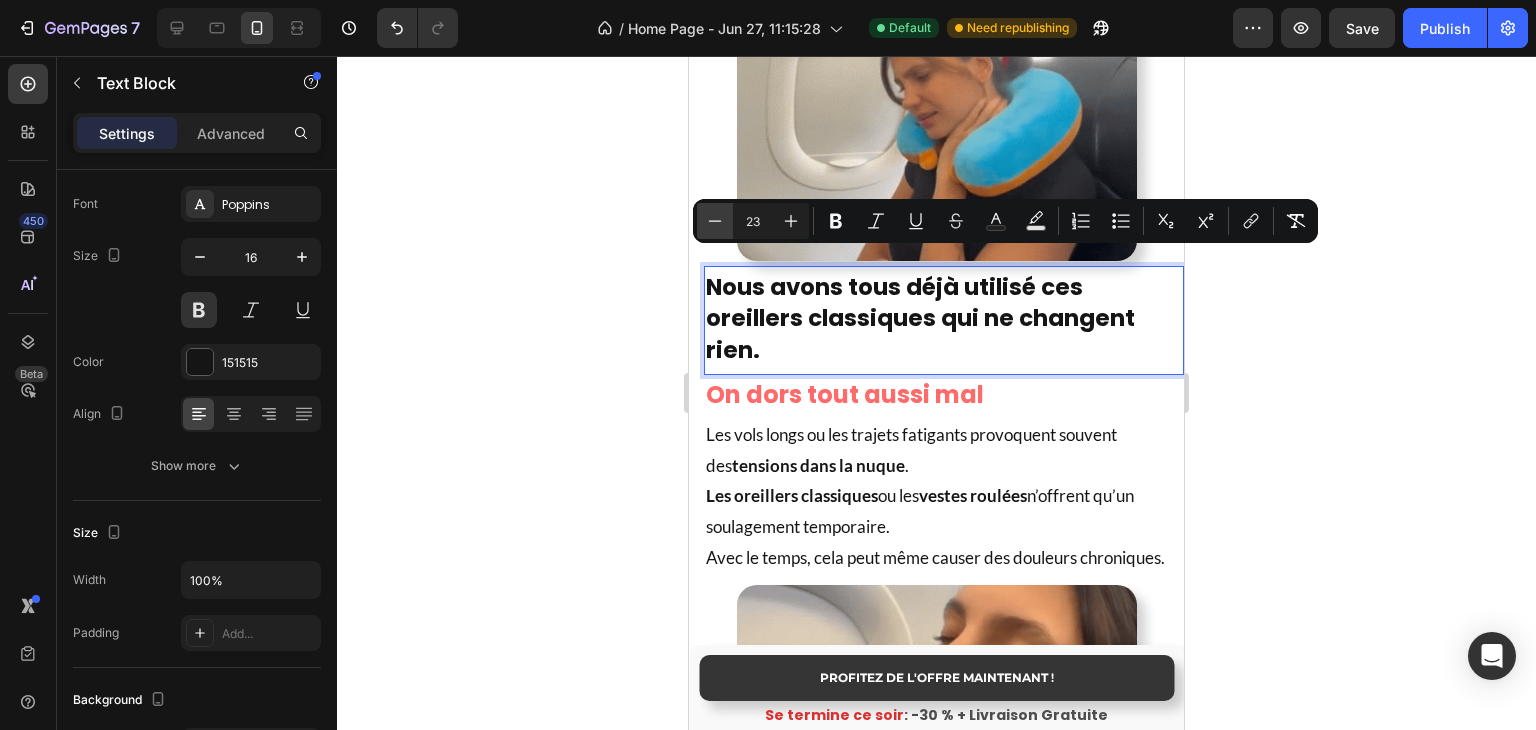 type on "22" 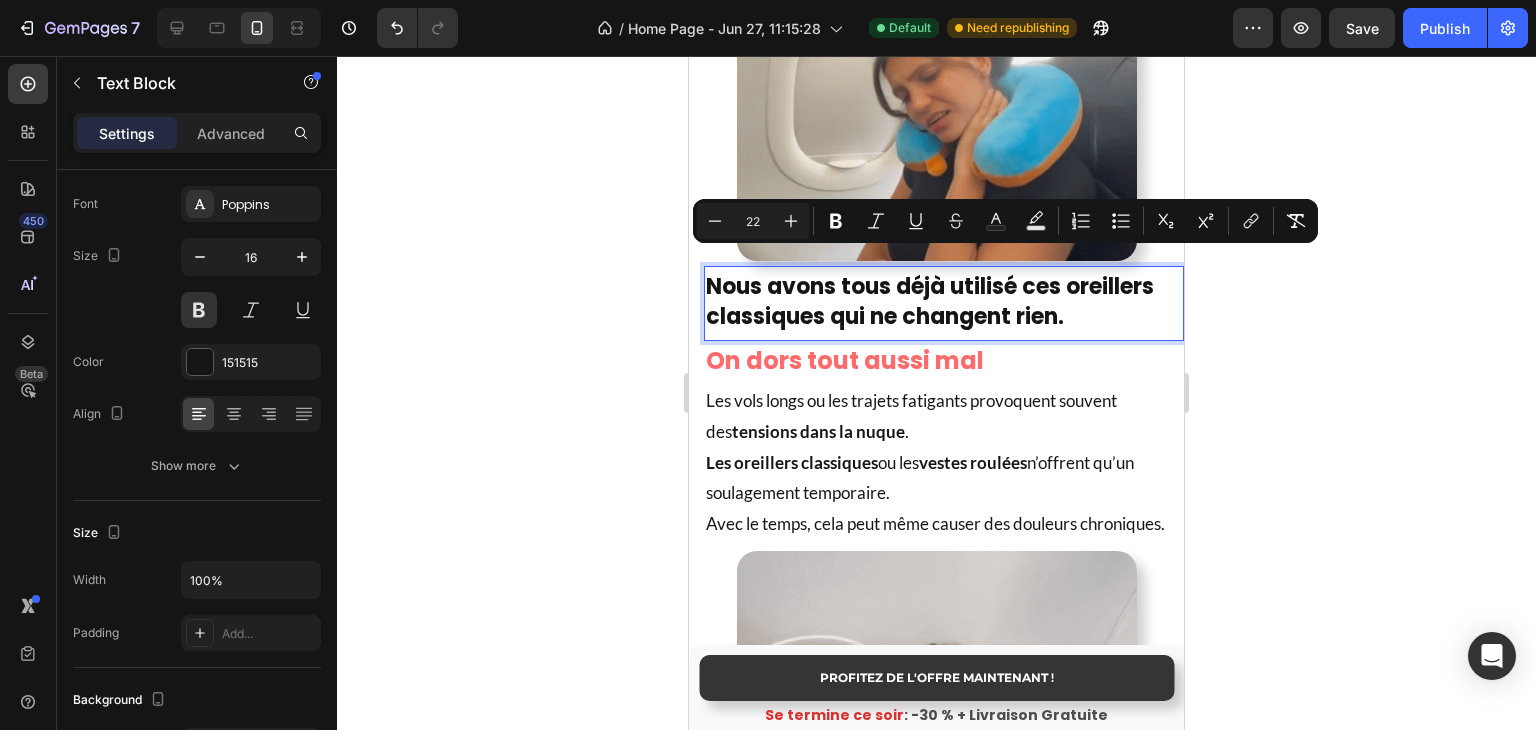 click 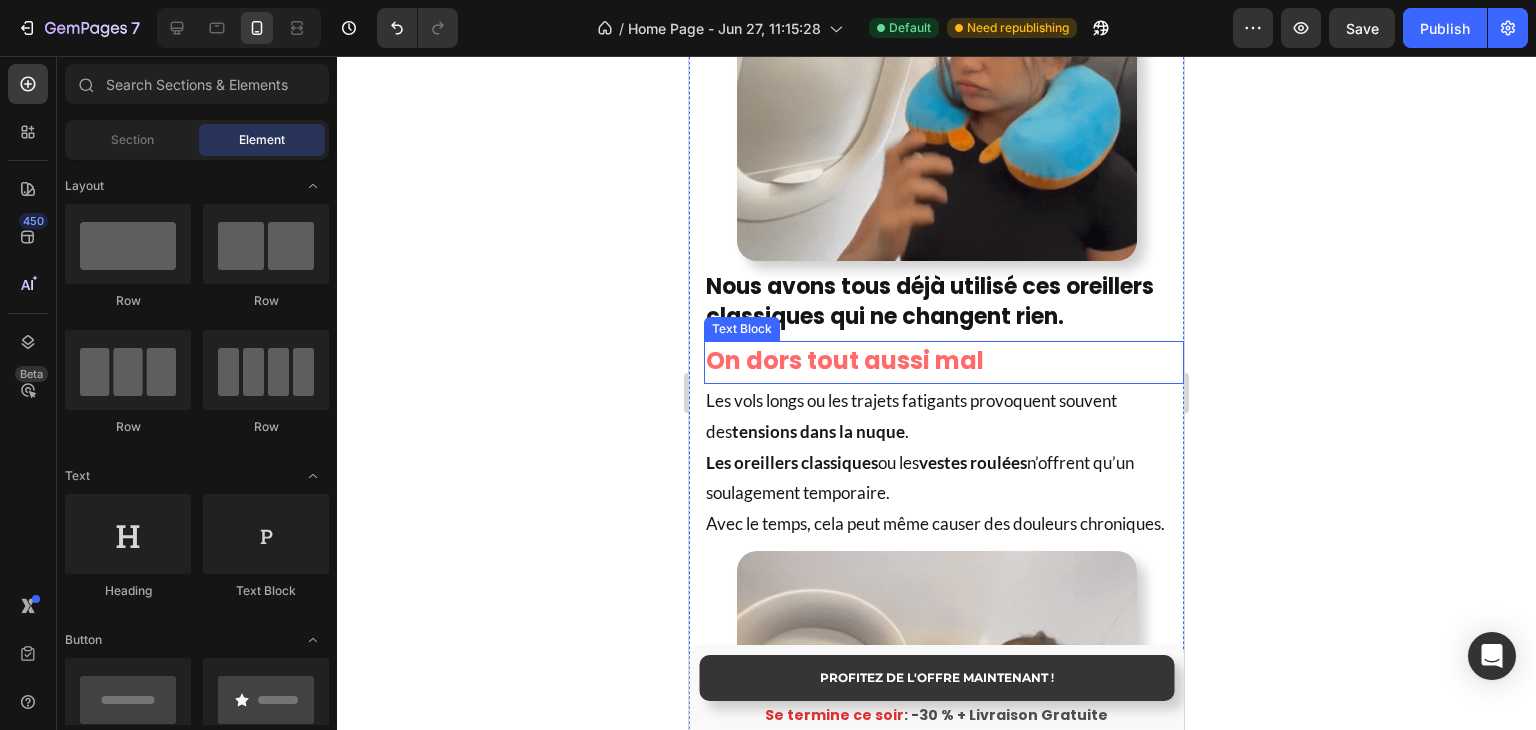 click on "On dors tout aussi mal" at bounding box center [845, 360] 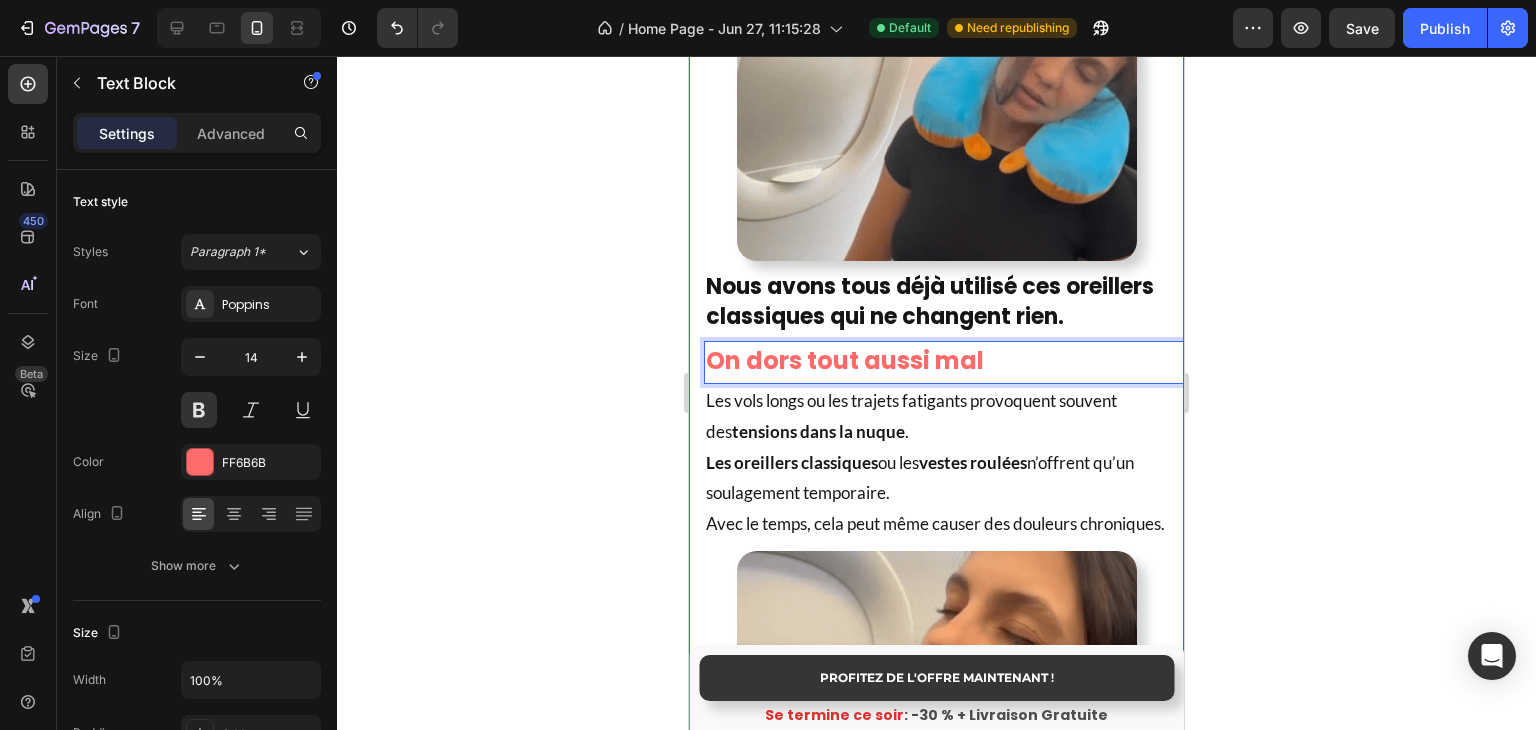 click on "[FIRST] [LAST]  Client vérifiée" at bounding box center (936, -29) 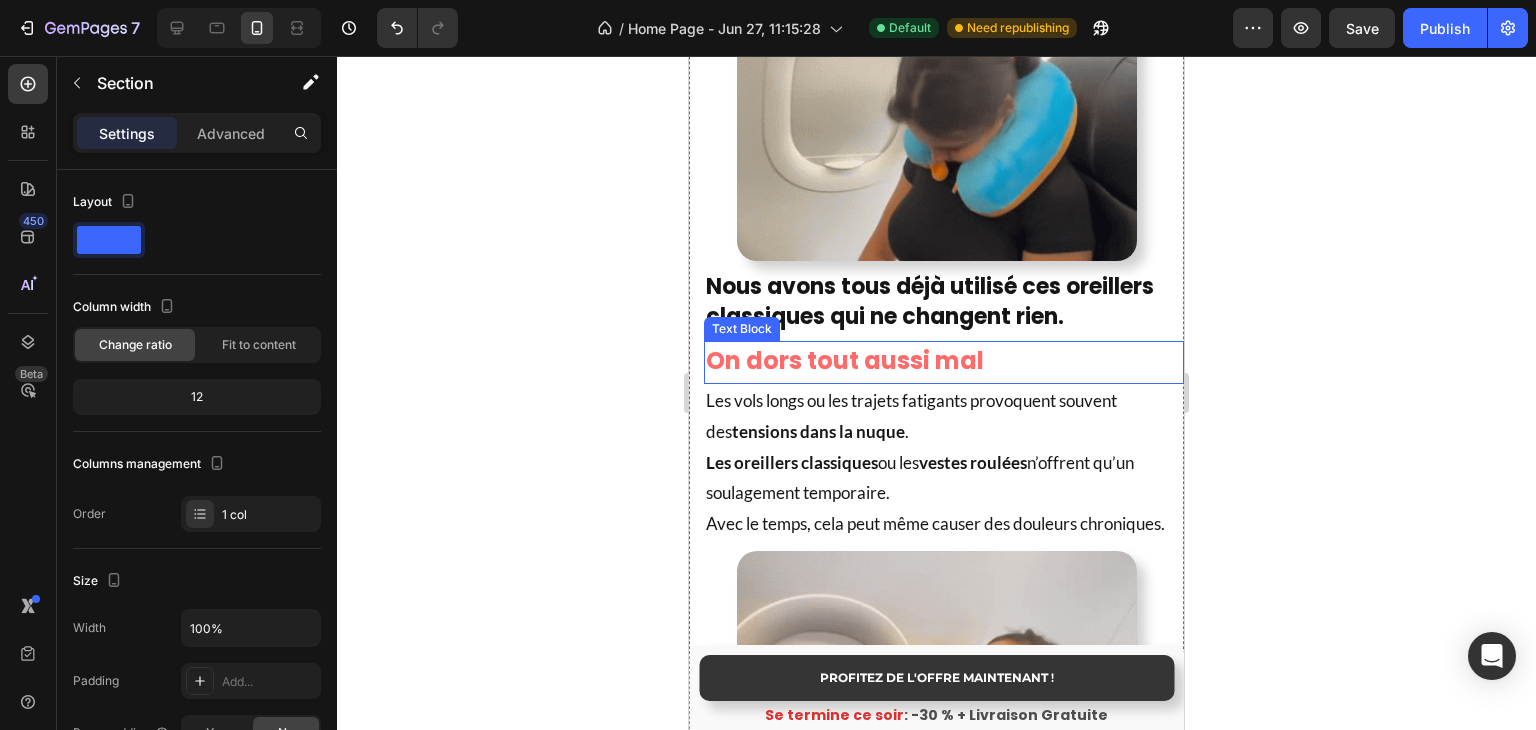 click on "On dors tout aussi mal" at bounding box center [845, 360] 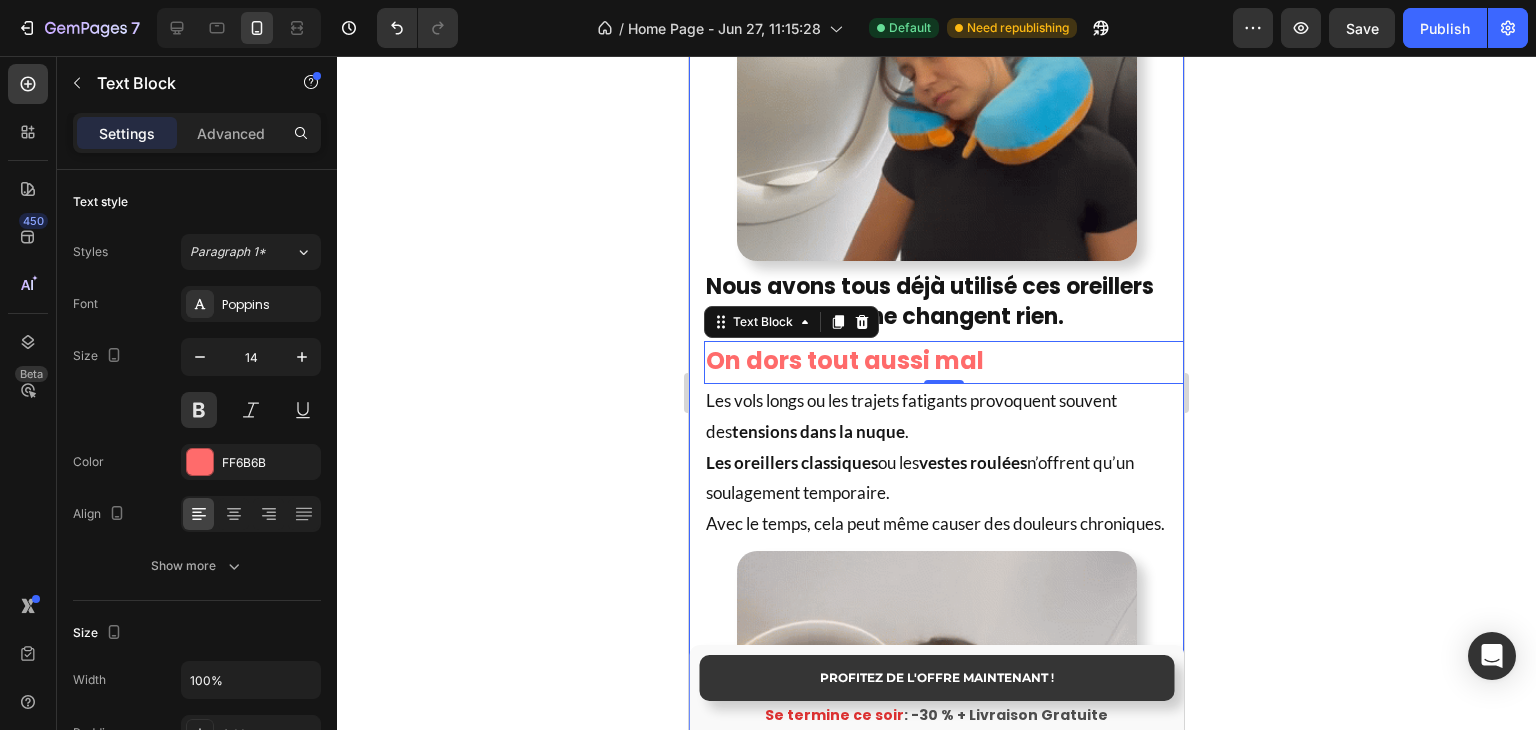 click 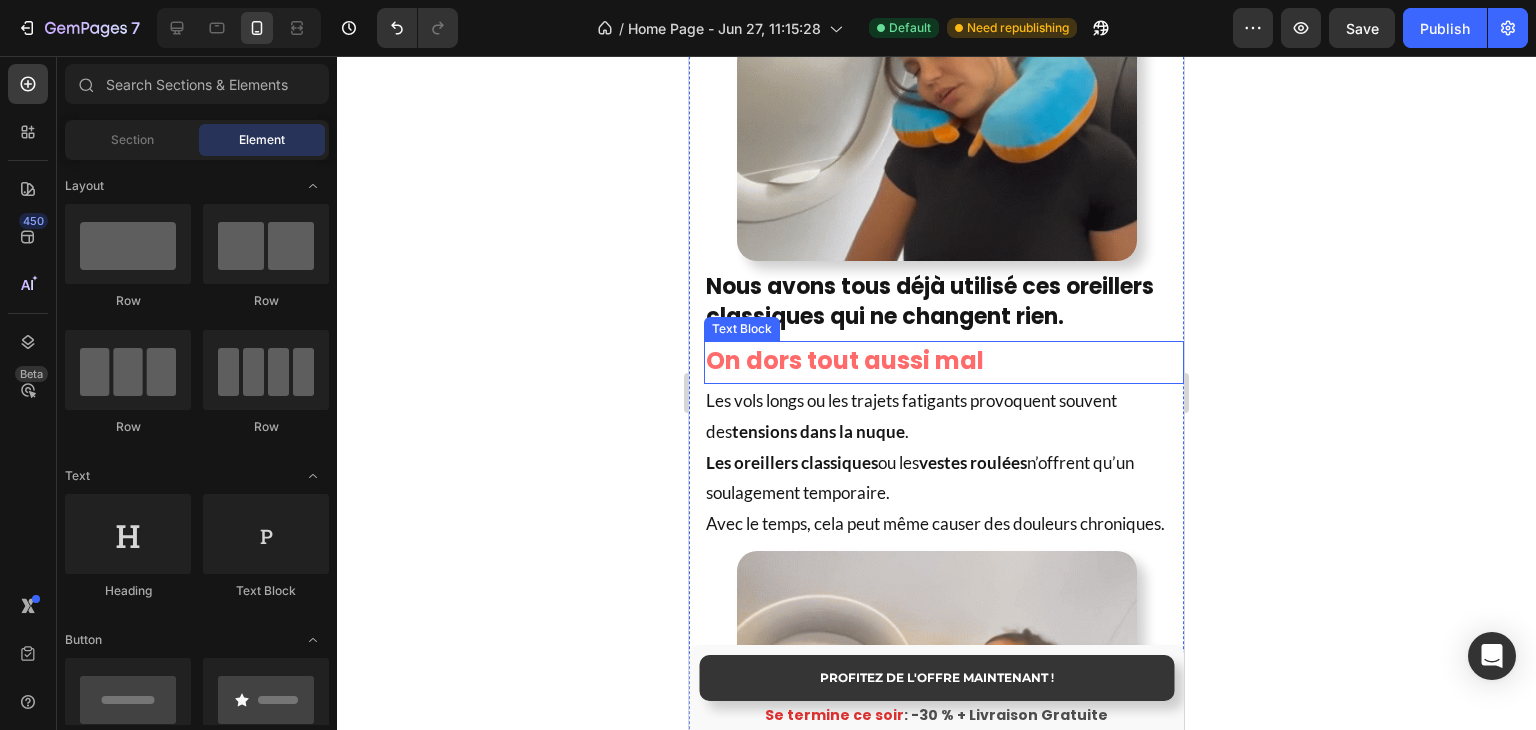 click on "On dors tout aussi mal" at bounding box center [944, 362] 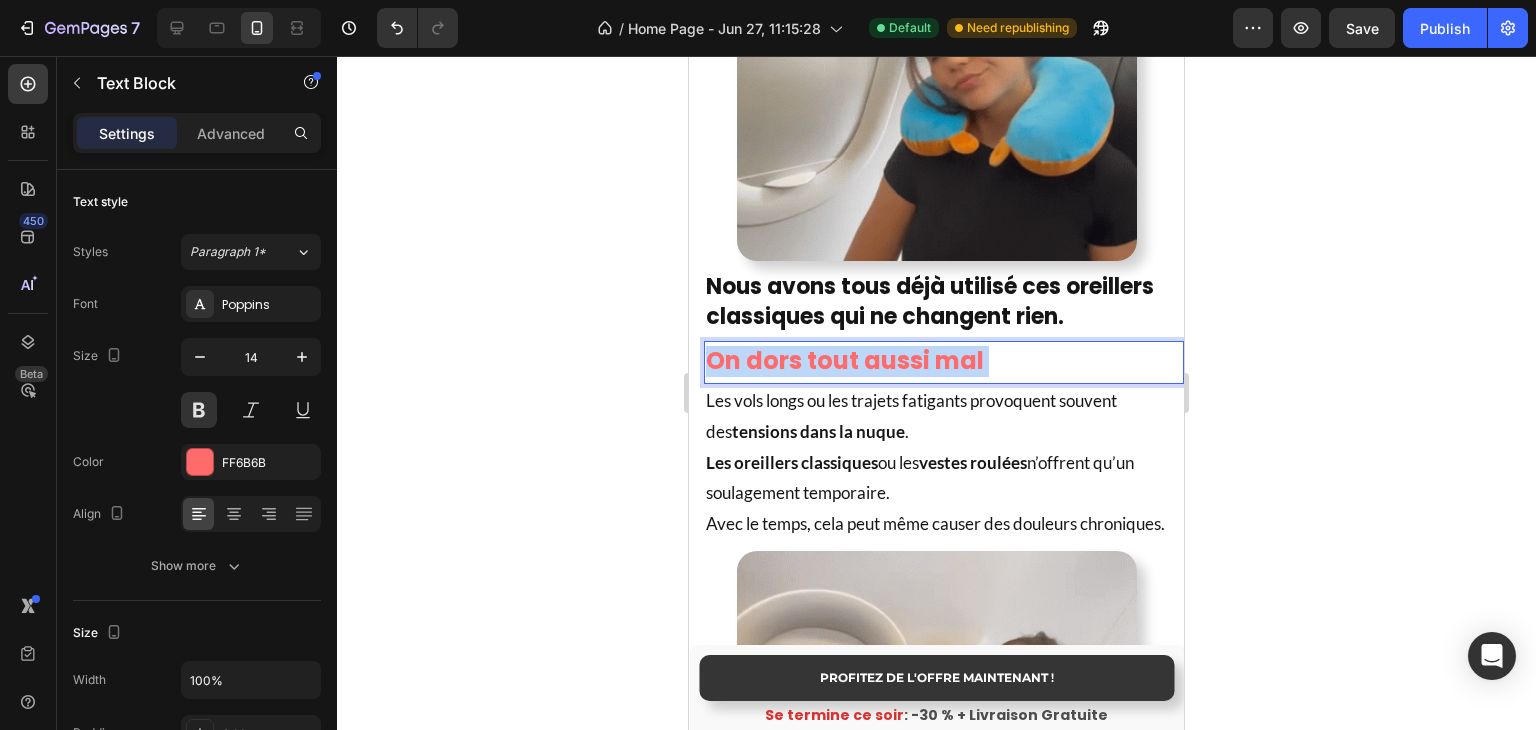 drag, startPoint x: 992, startPoint y: 342, endPoint x: 1377, endPoint y: 377, distance: 386.58765 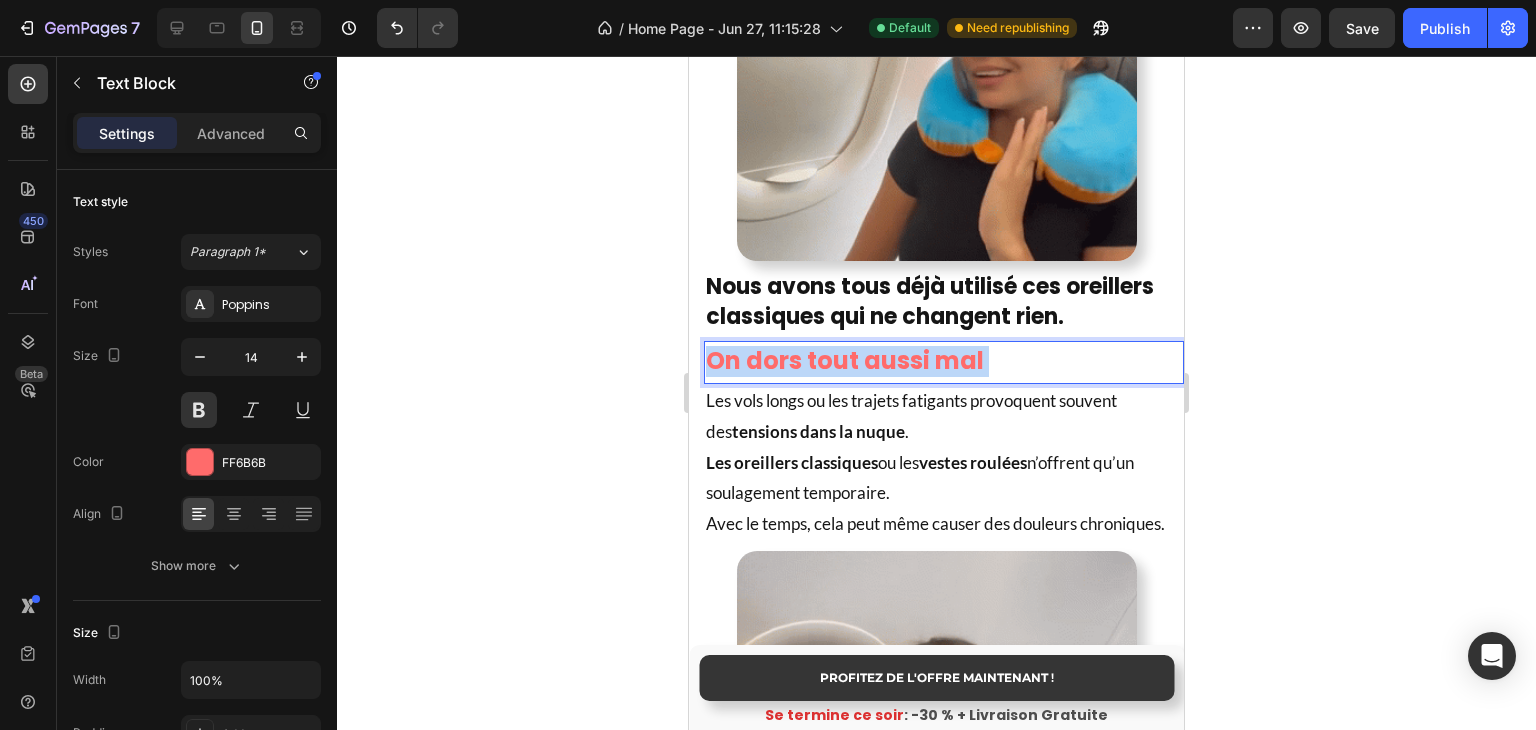 click on "Mobile  ( 495 px) iPhone 13 Mini iPhone 13 Pro iPhone 11 Pro Max iPhone 15 Pro Max Pixel 7 Galaxy S8+ Galaxy S20 Ultra iPad Mini iPad Air iPad Pro Header PROFITEZ DE L'OFFRE MAINTENANT ! Button  Se termine ce soir : -30 % + Livraison Gratuite Text Block Sticky Oreiller de Voyage - ComfyFlight® Heading
Product Images Icon Icon Icon Icon Icon Icon List Hoz 32 240+ clients satisfaits Text block Row
30-day money back guarantee Item list Product Marre des douleurs cervicales et de l'inconfort pendant vos trajets ?  Transformez vos voyages en moments de détente et de récupération. Heading Empêche la tête de tomber. Léger, compact, facile à transporter. Réduit le stress et la tension musculaire. 30 jours garantie satisfait ou remboursé Item List
Drop element here 👉 DÉCOUVRIR L’OFFRE ! Button
Icon Stock presque épuisé  Text Block Advanced List Image                Title Line
Icon Nr. 1  en France" at bounding box center [936, 2623] 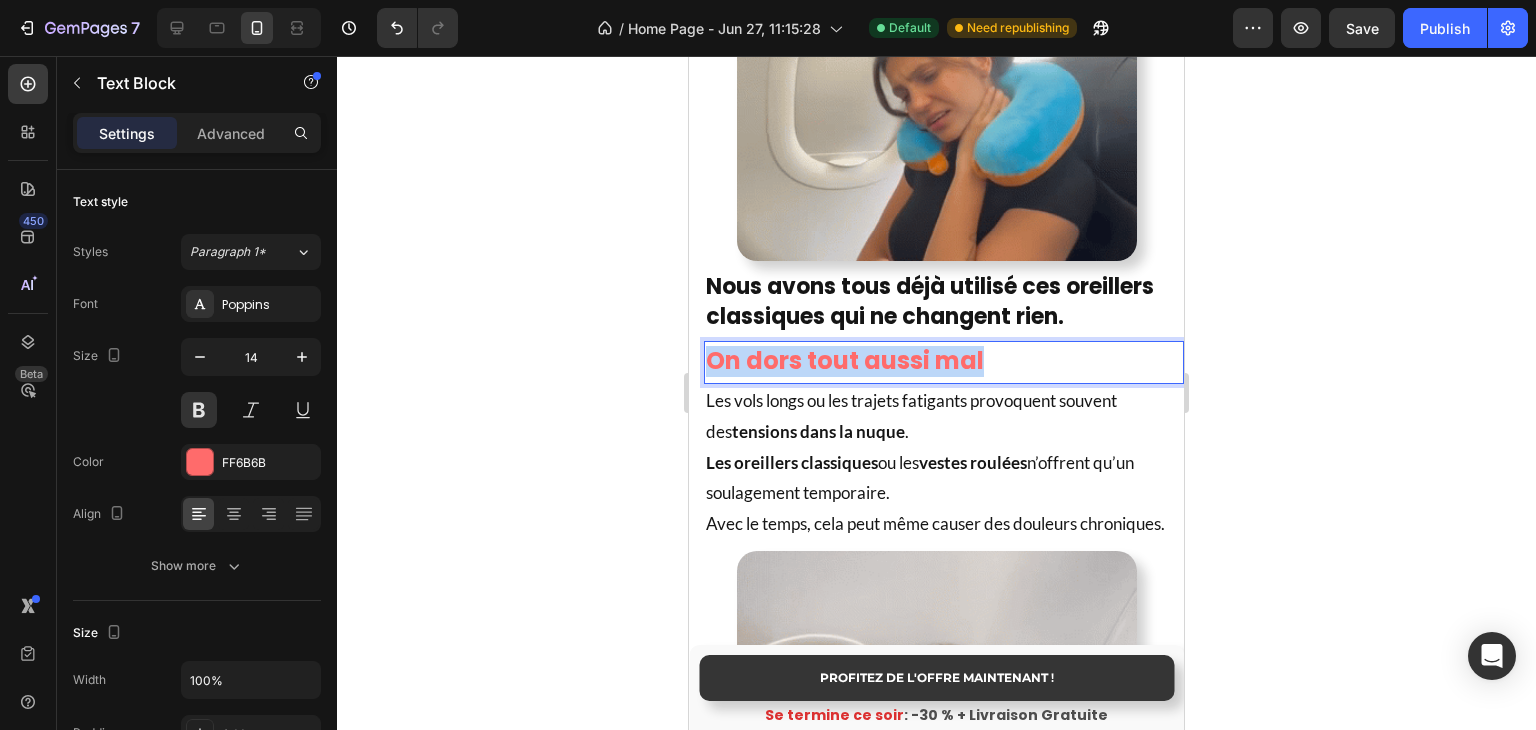 drag, startPoint x: 1028, startPoint y: 344, endPoint x: 1356, endPoint y: 421, distance: 336.9169 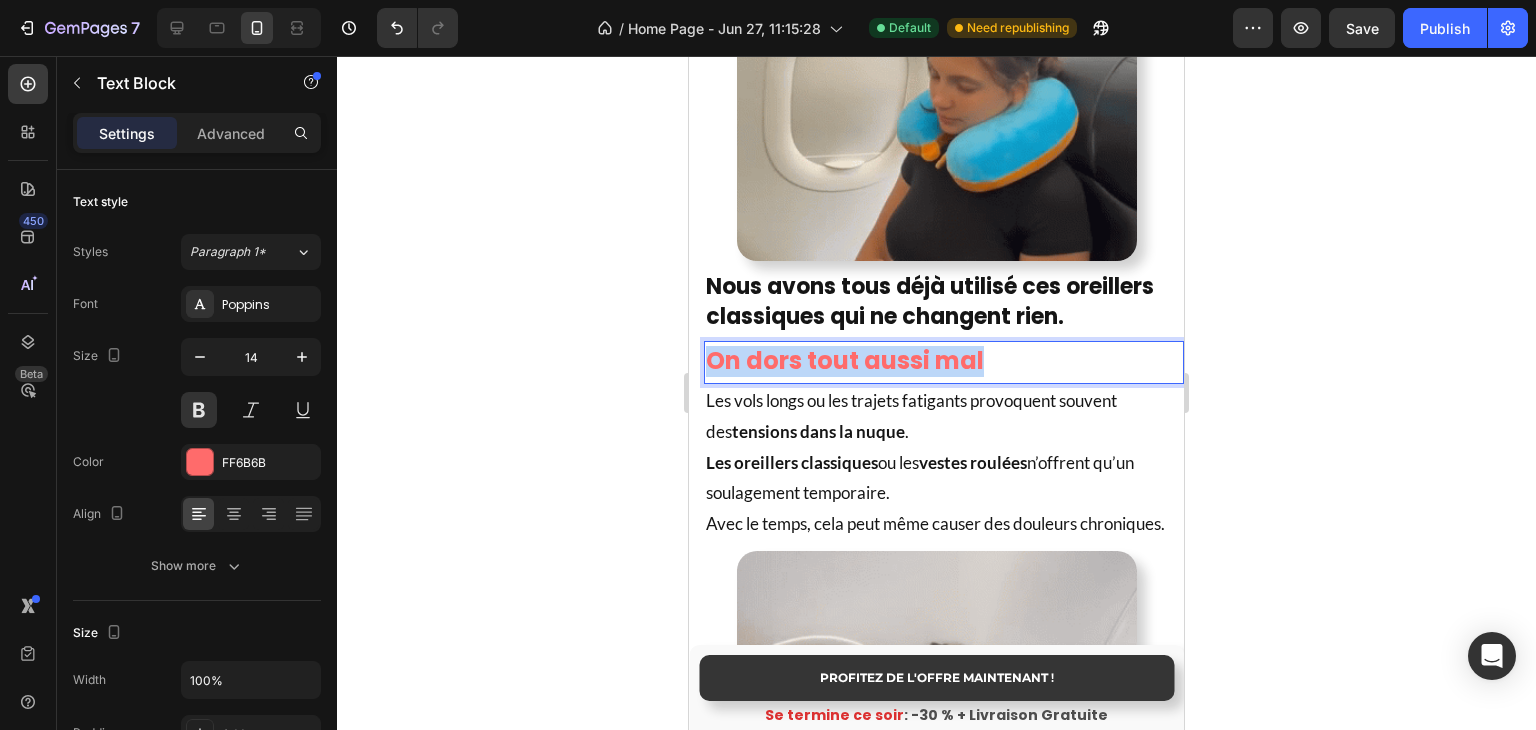 click on "Mobile  ( 495 px) iPhone 13 Mini iPhone 13 Pro iPhone 11 Pro Max iPhone 15 Pro Max Pixel 7 Galaxy S8+ Galaxy S20 Ultra iPad Mini iPad Air iPad Pro Header PROFITEZ DE L'OFFRE MAINTENANT ! Button  Se termine ce soir : -30 % + Livraison Gratuite Text Block Sticky Oreiller de Voyage - ComfyFlight® Heading
Product Images Icon Icon Icon Icon Icon Icon List Hoz 32 240+ clients satisfaits Text block Row
30-day money back guarantee Item list Product Marre des douleurs cervicales et de l'inconfort pendant vos trajets ?  Transformez vos voyages en moments de détente et de récupération. Heading Empêche la tête de tomber. Léger, compact, facile à transporter. Réduit le stress et la tension musculaire. 30 jours garantie satisfait ou remboursé Item List
Drop element here 👉 DÉCOUVRIR L’OFFRE ! Button
Icon Stock presque épuisé  Text Block Advanced List Image                Title Line
Icon Nr. 1  en France" at bounding box center (936, 2623) 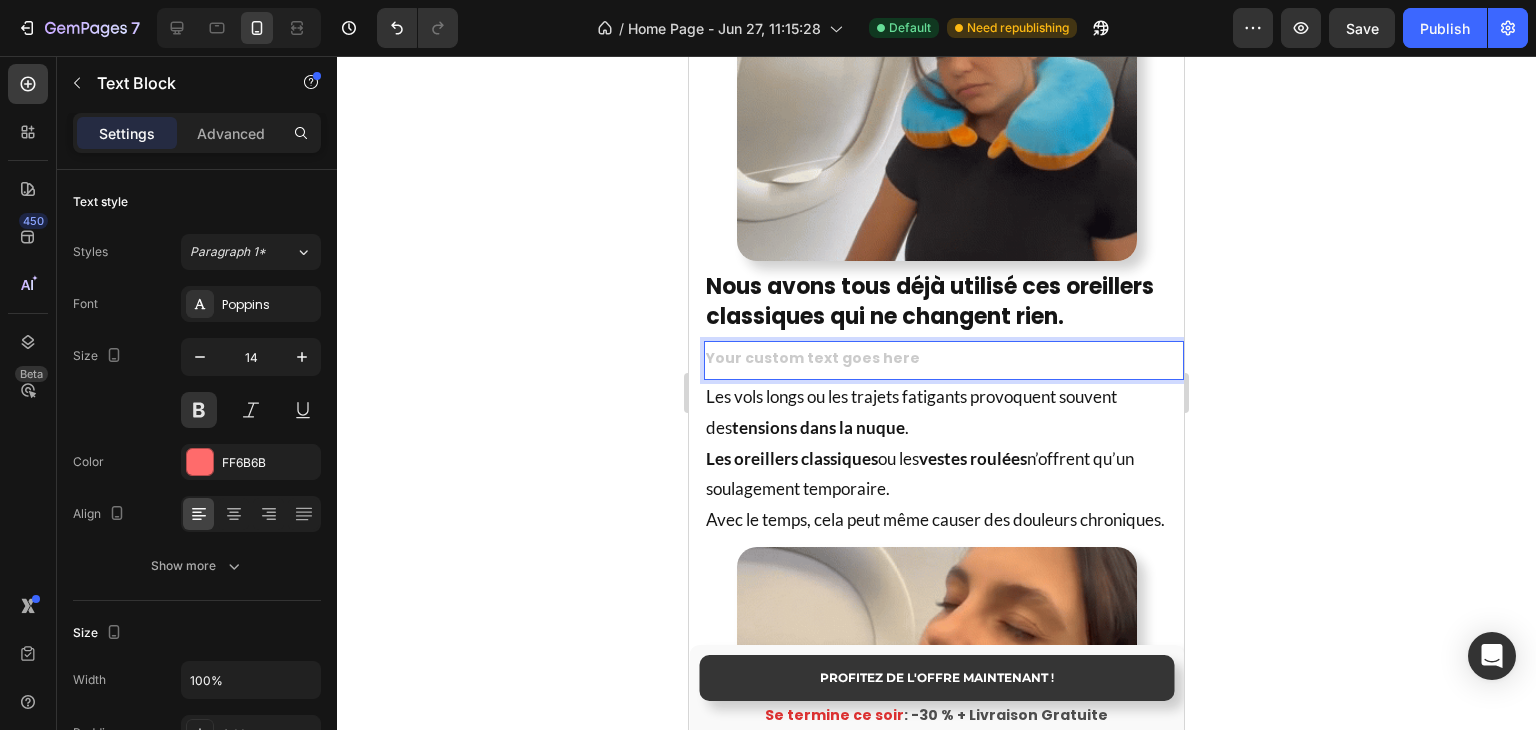 click 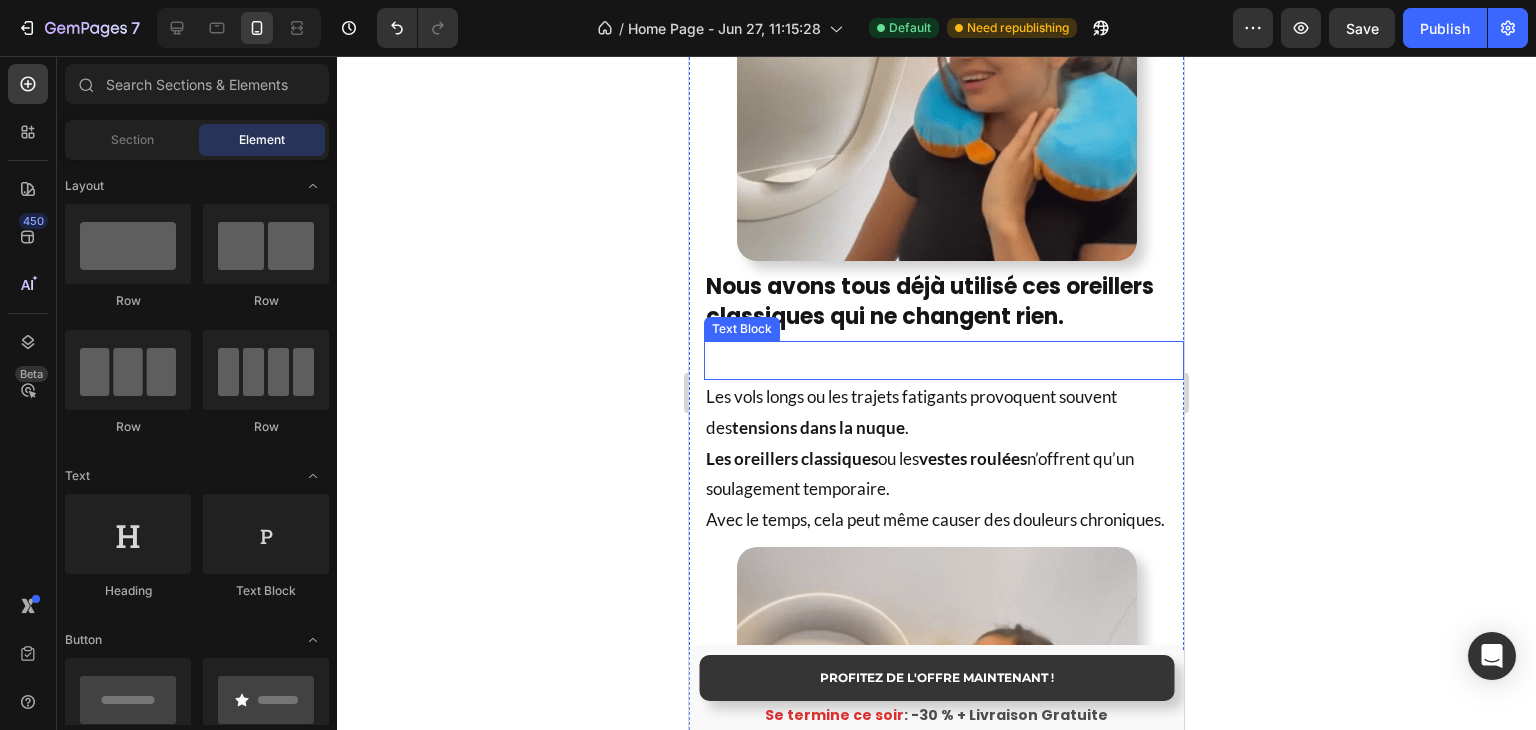 click at bounding box center [944, 360] 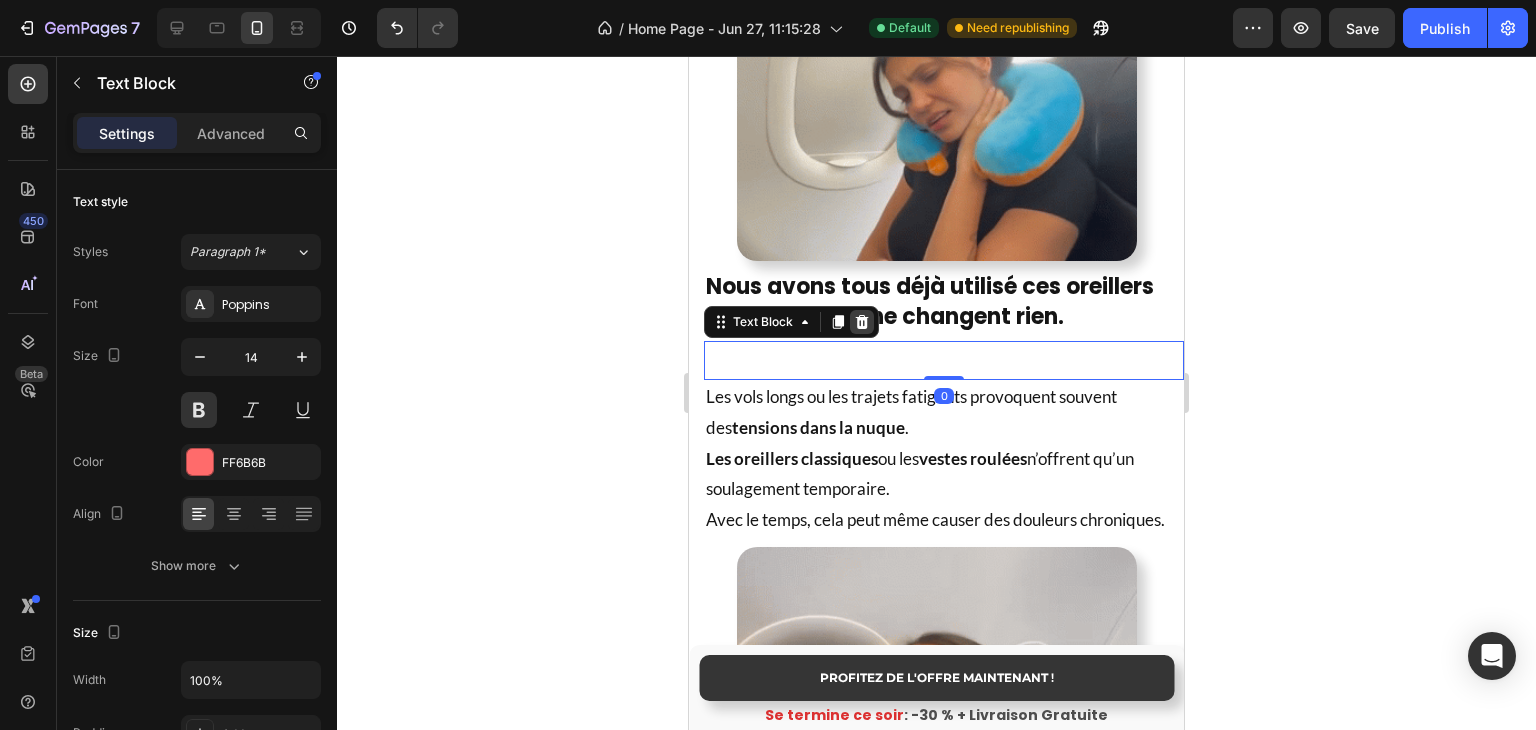 click 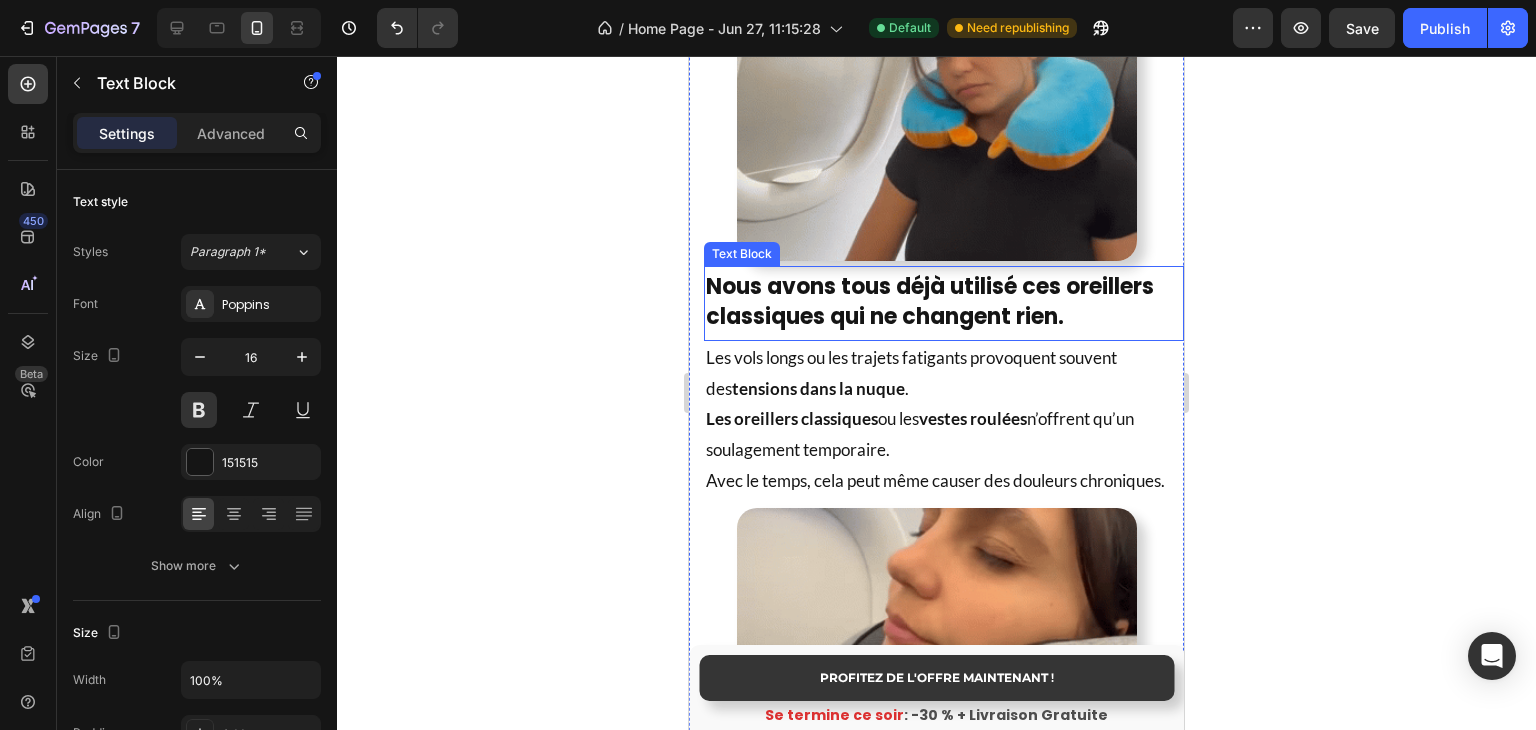 click on "Nous avons tous déjà utilisé ces oreillers classiques qui ne changent rien." at bounding box center [930, 302] 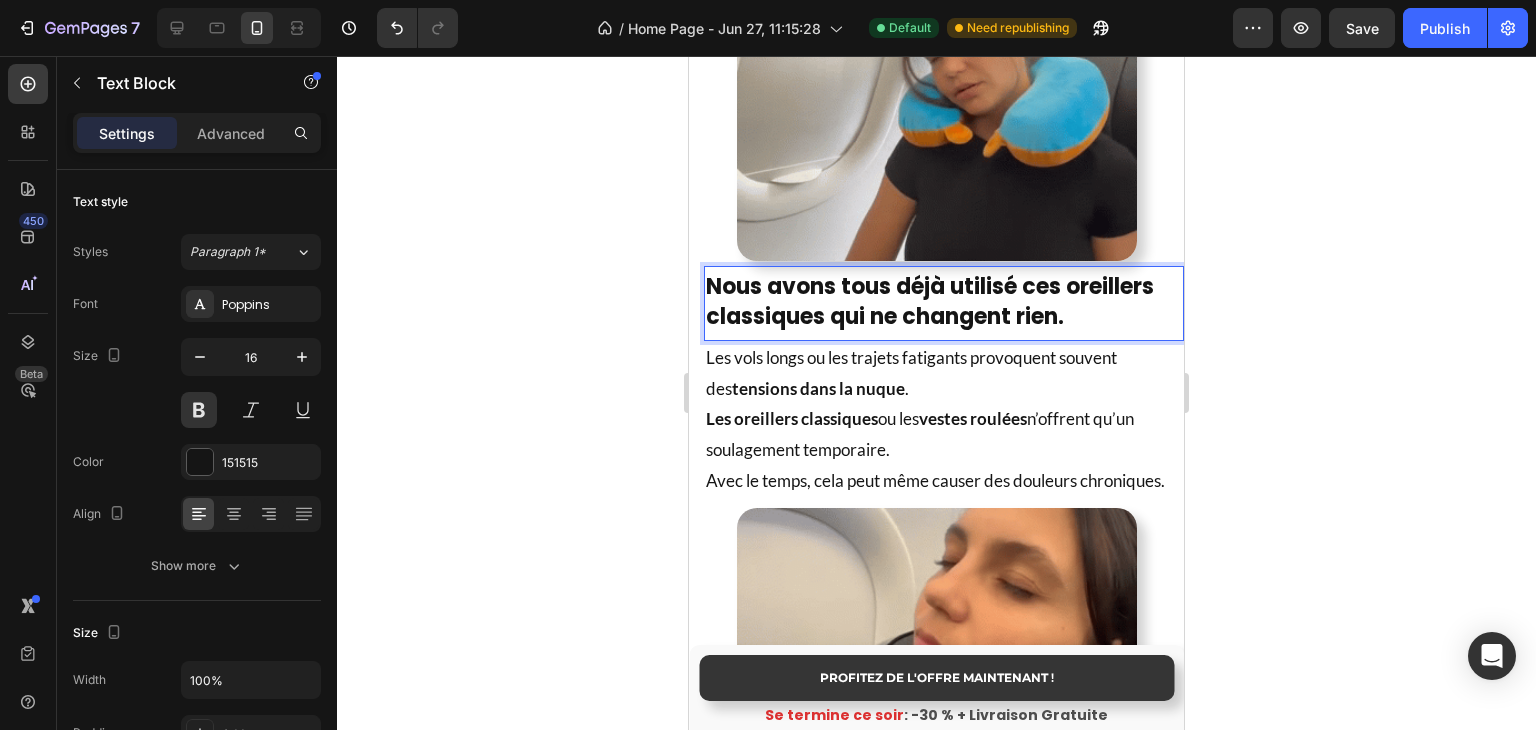 click on "Nous avons tous déjà utilisé ces oreillers classiques qui ne changent rien." at bounding box center [930, 302] 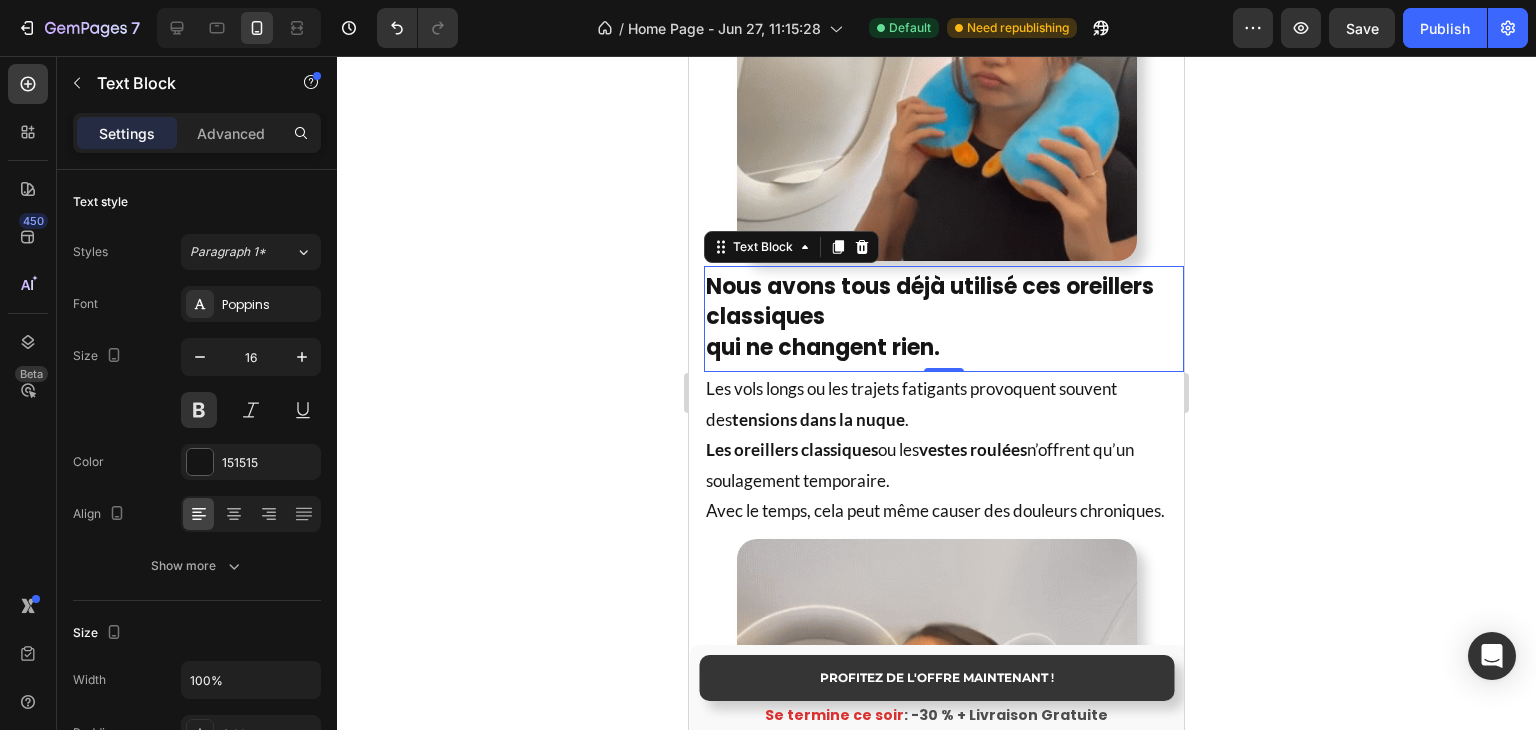 click 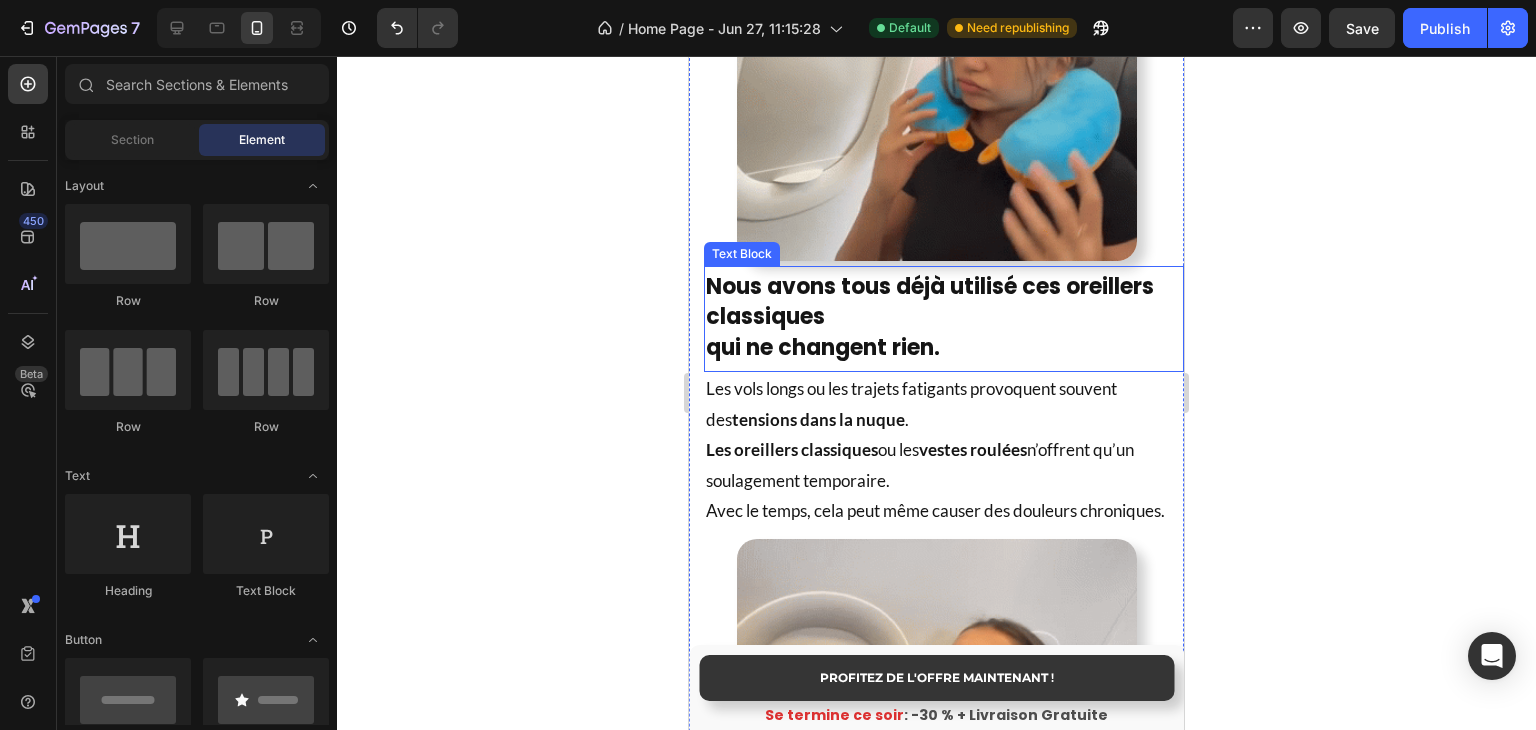 click on "qui ne changent rien." at bounding box center [823, 347] 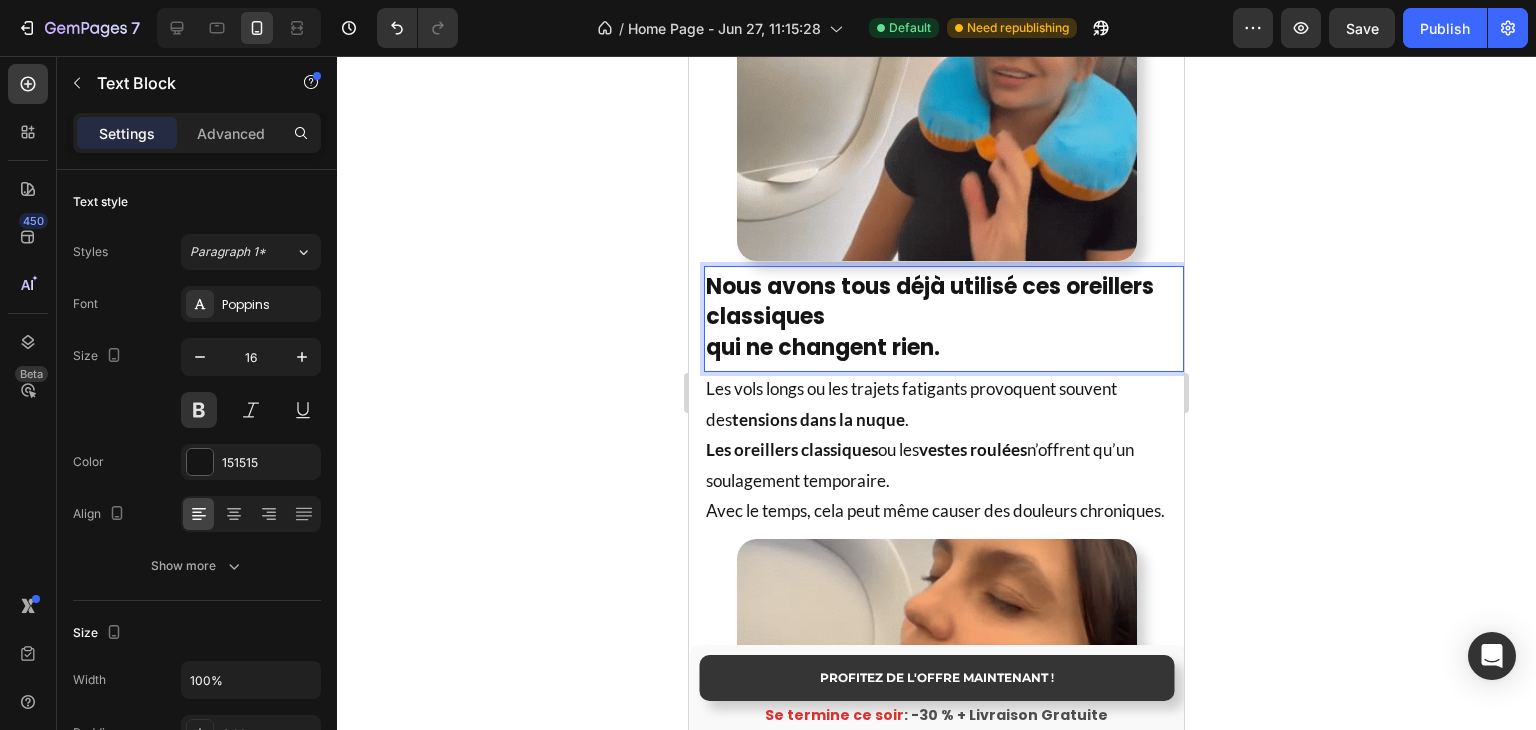 drag, startPoint x: 582, startPoint y: 286, endPoint x: 596, endPoint y: 289, distance: 14.3178215 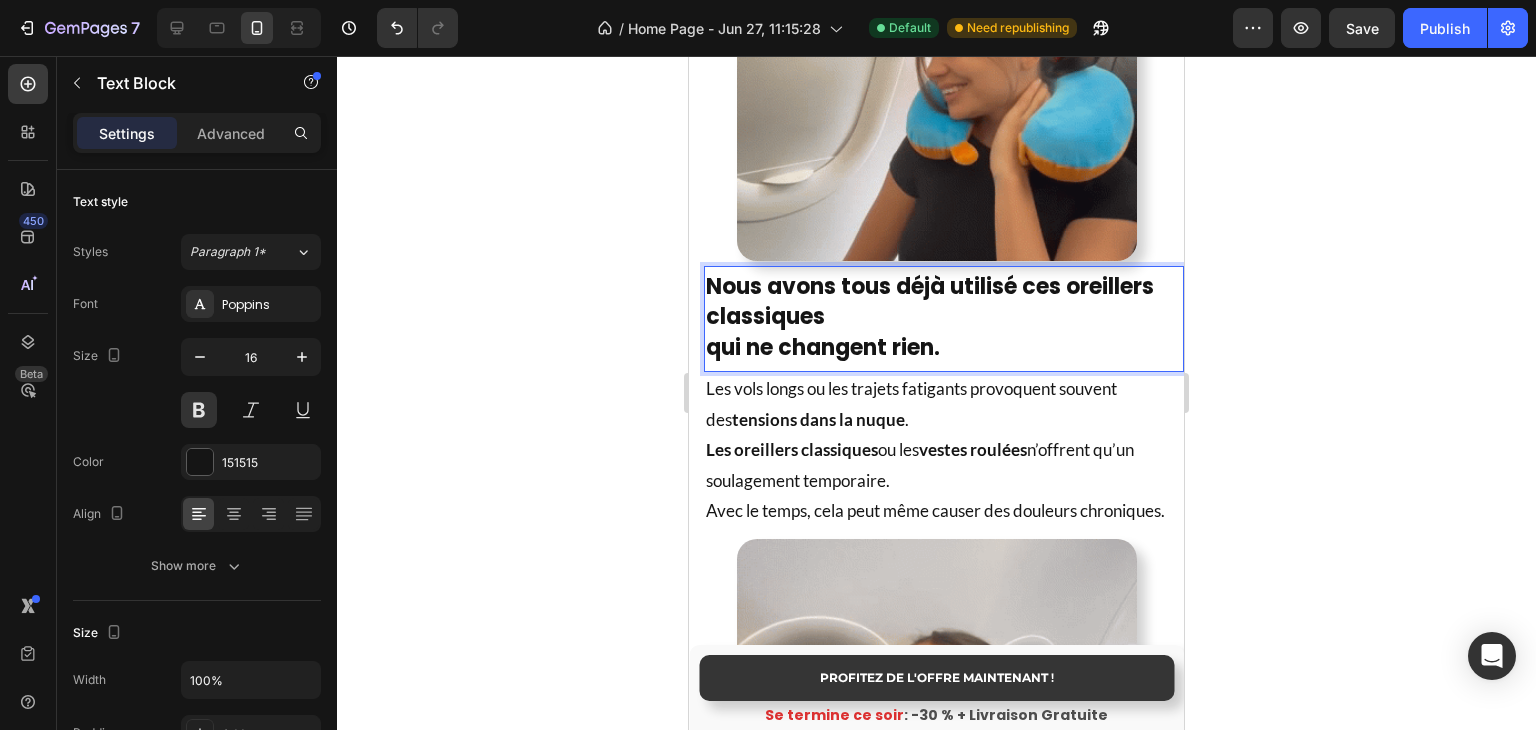 click 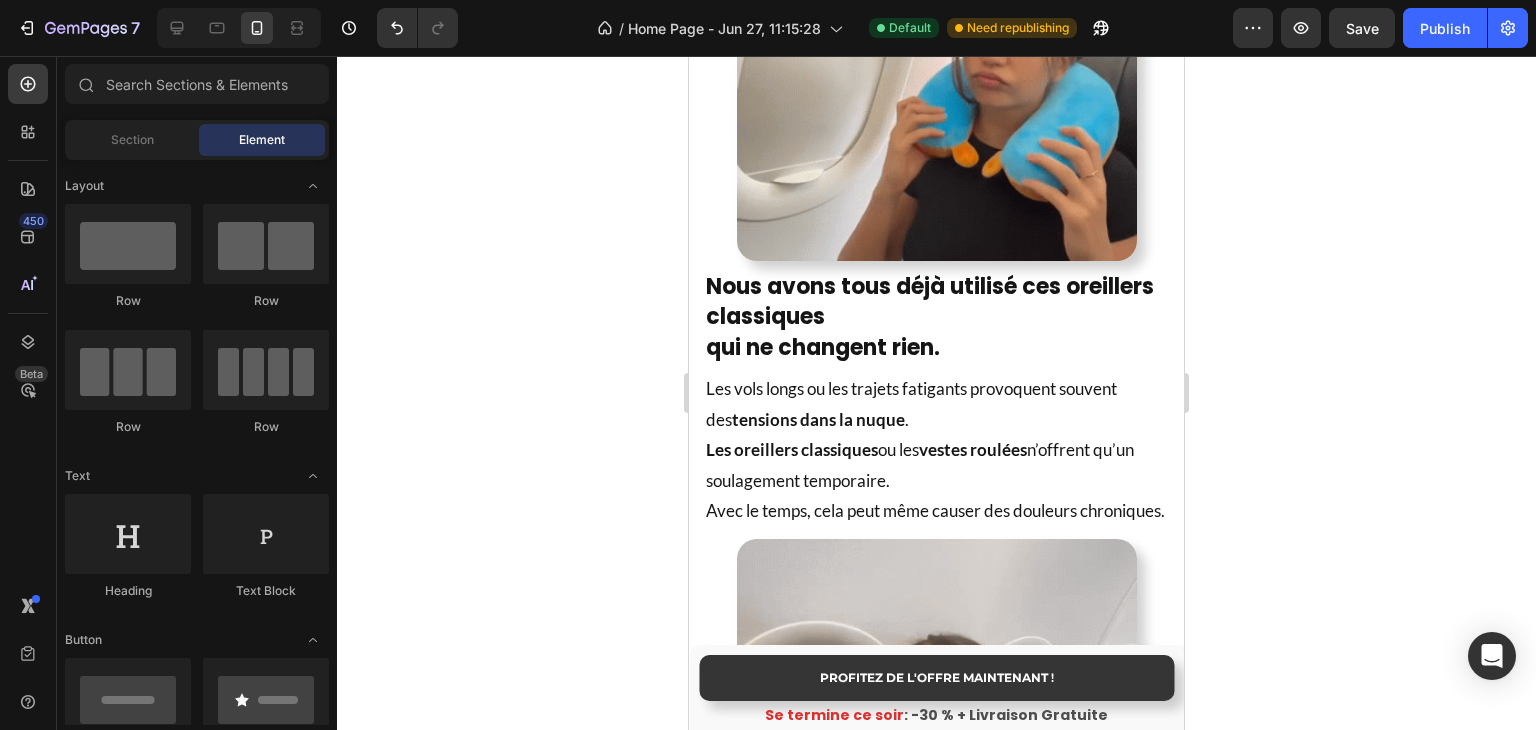 click on "Nous avons tous déjà utilisé ces oreillers classiques" at bounding box center (930, 302) 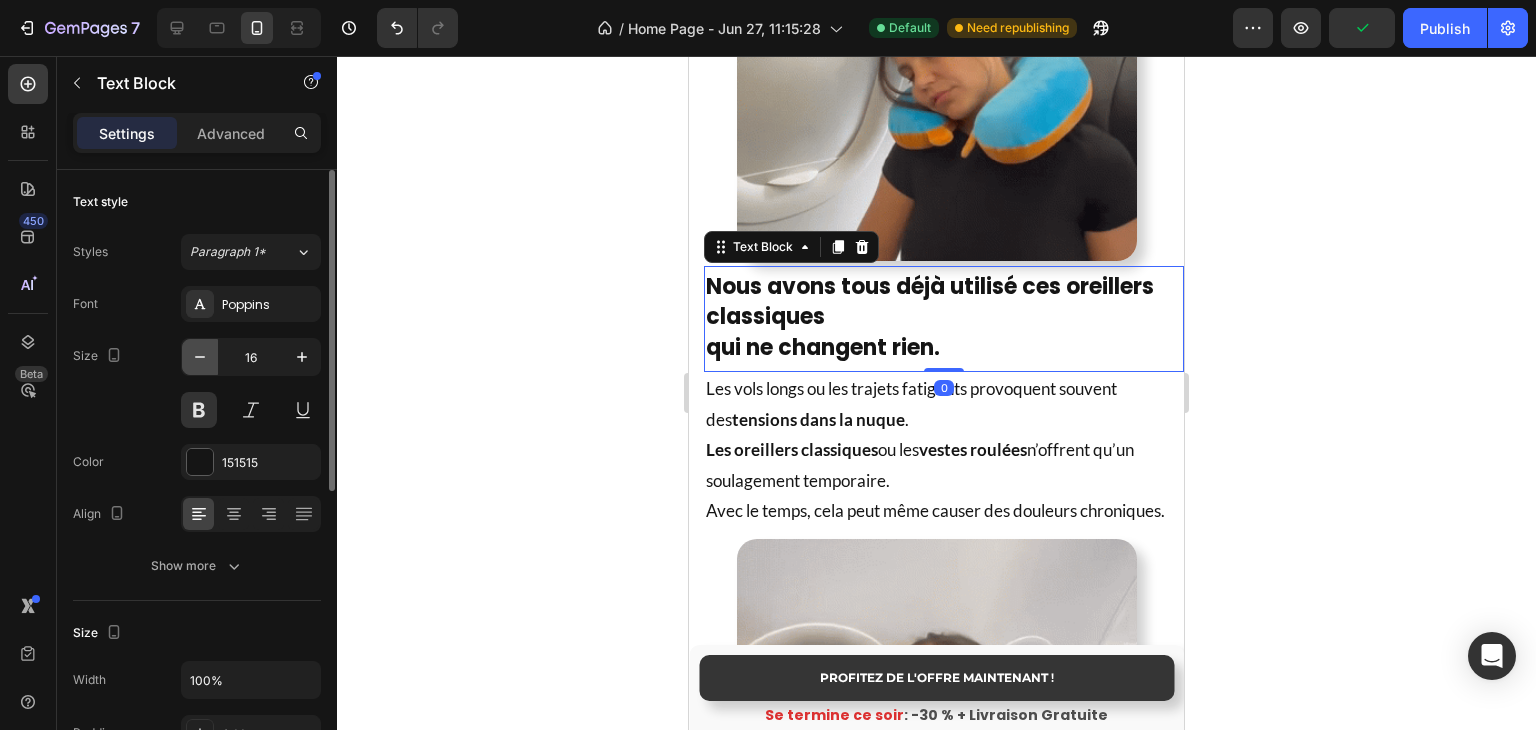 click 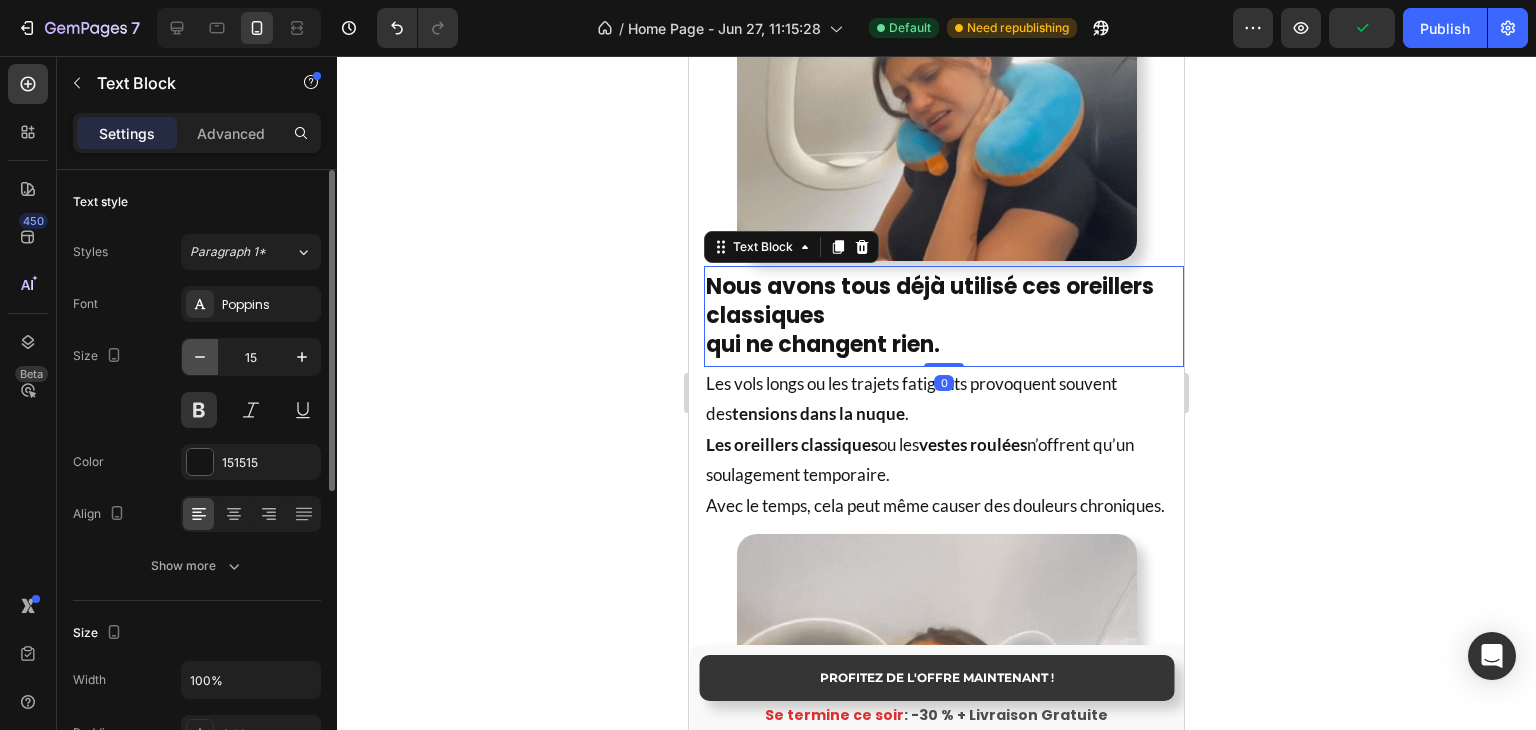 click 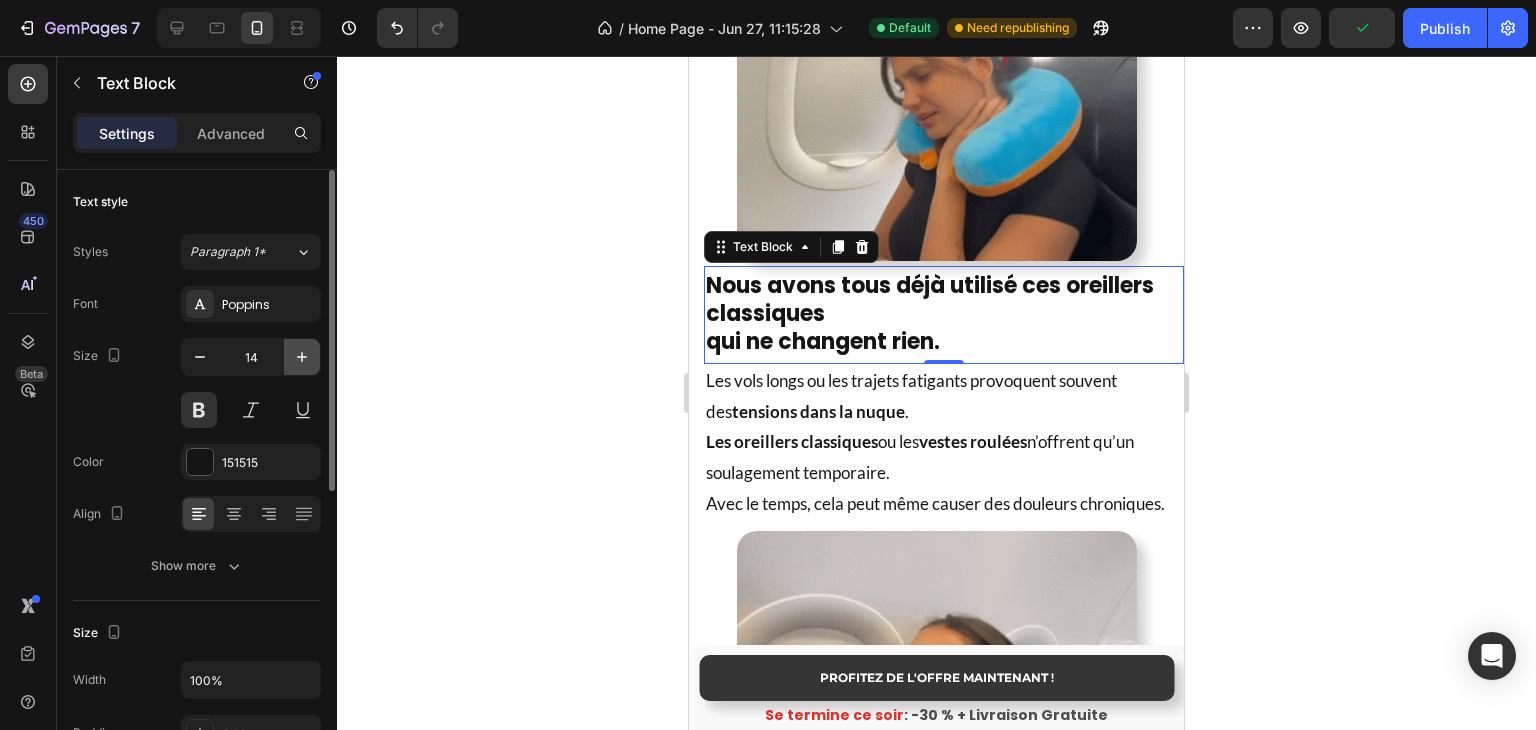 click 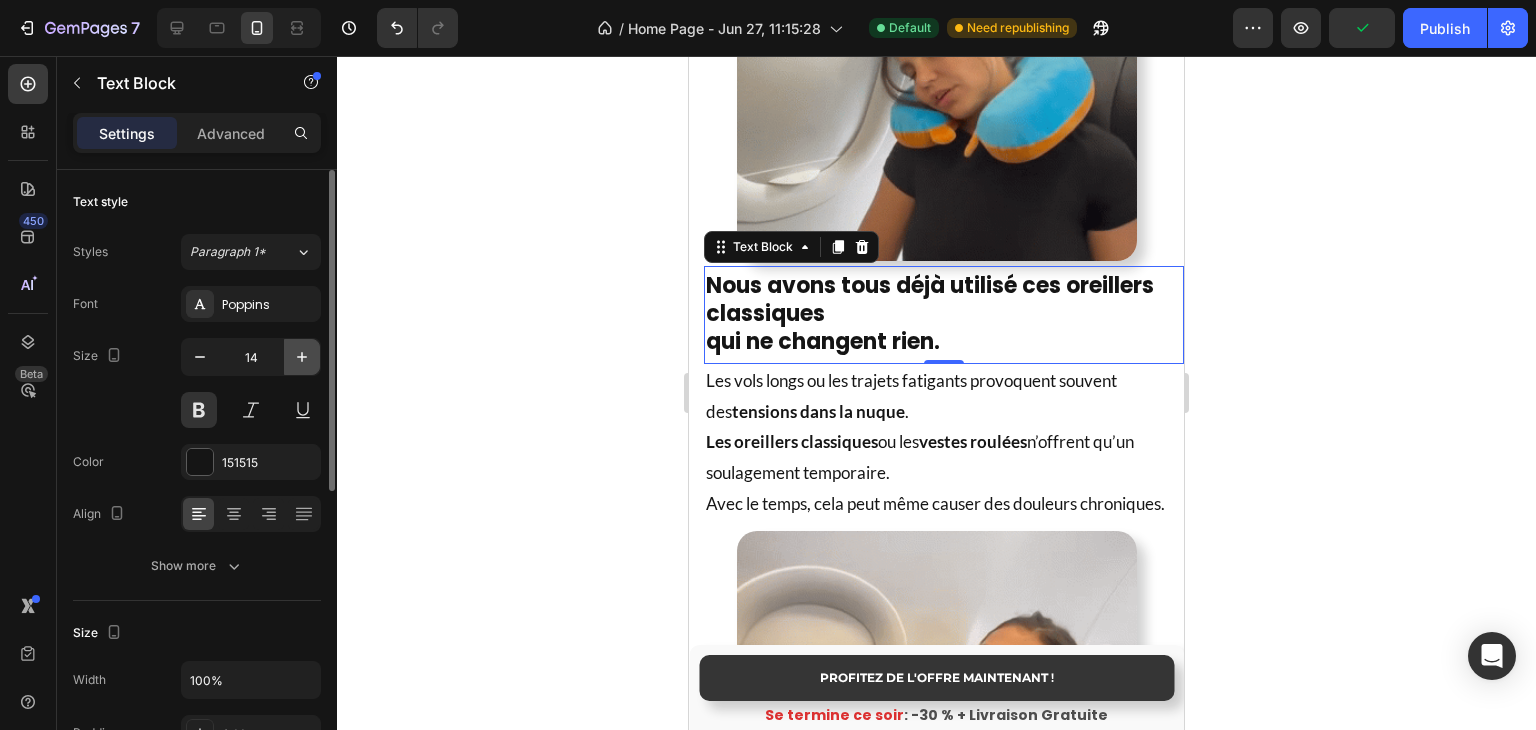 click 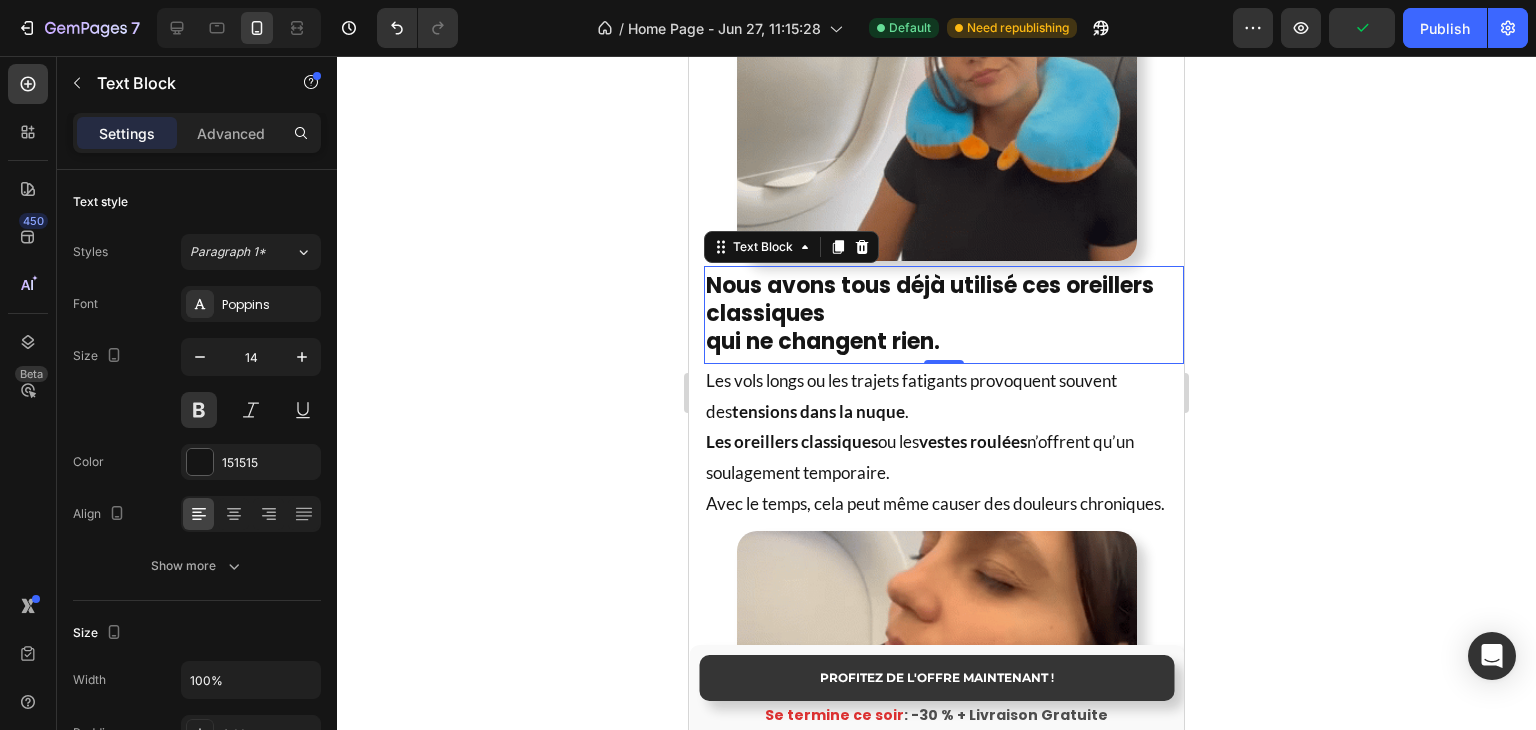 type on "15" 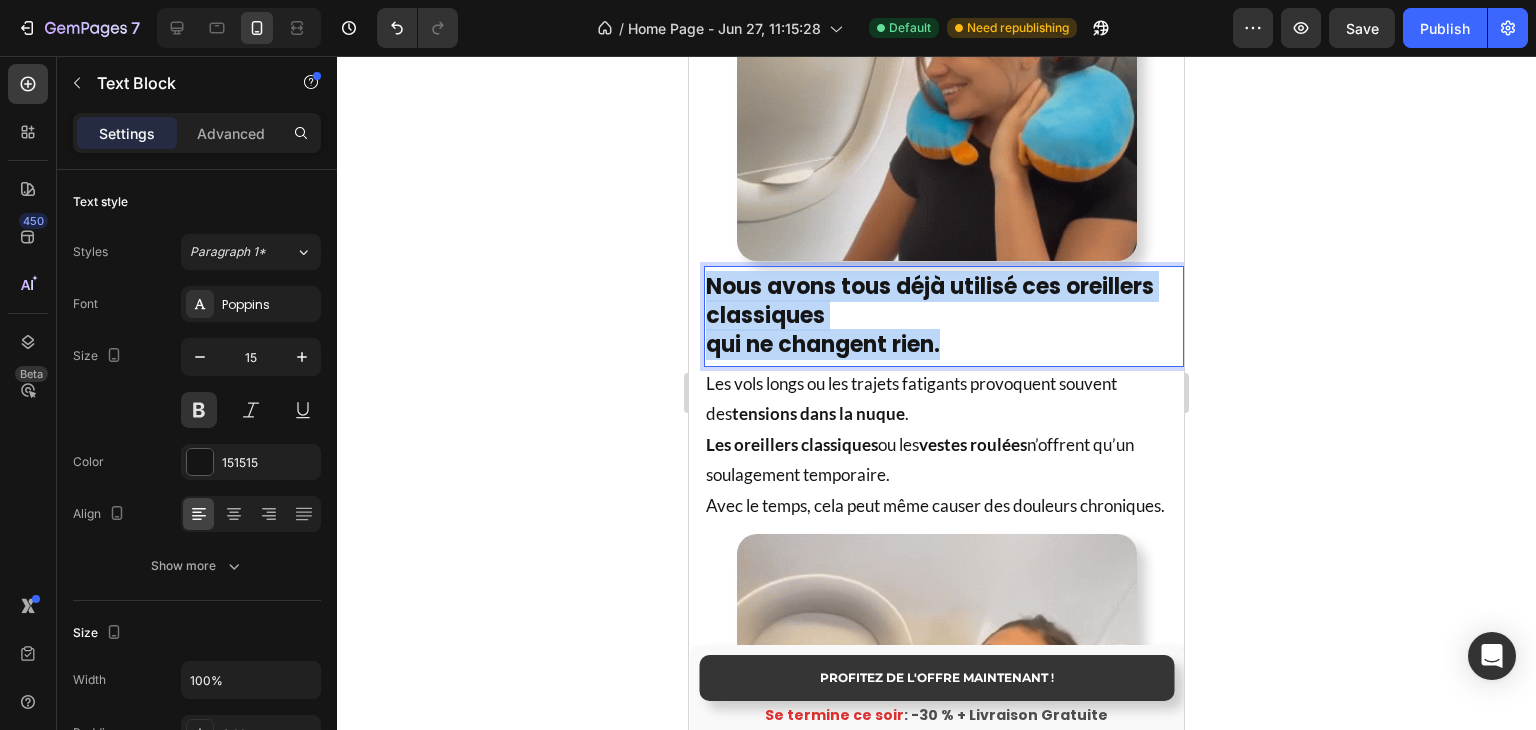 drag, startPoint x: 952, startPoint y: 327, endPoint x: 1362, endPoint y: 320, distance: 410.05975 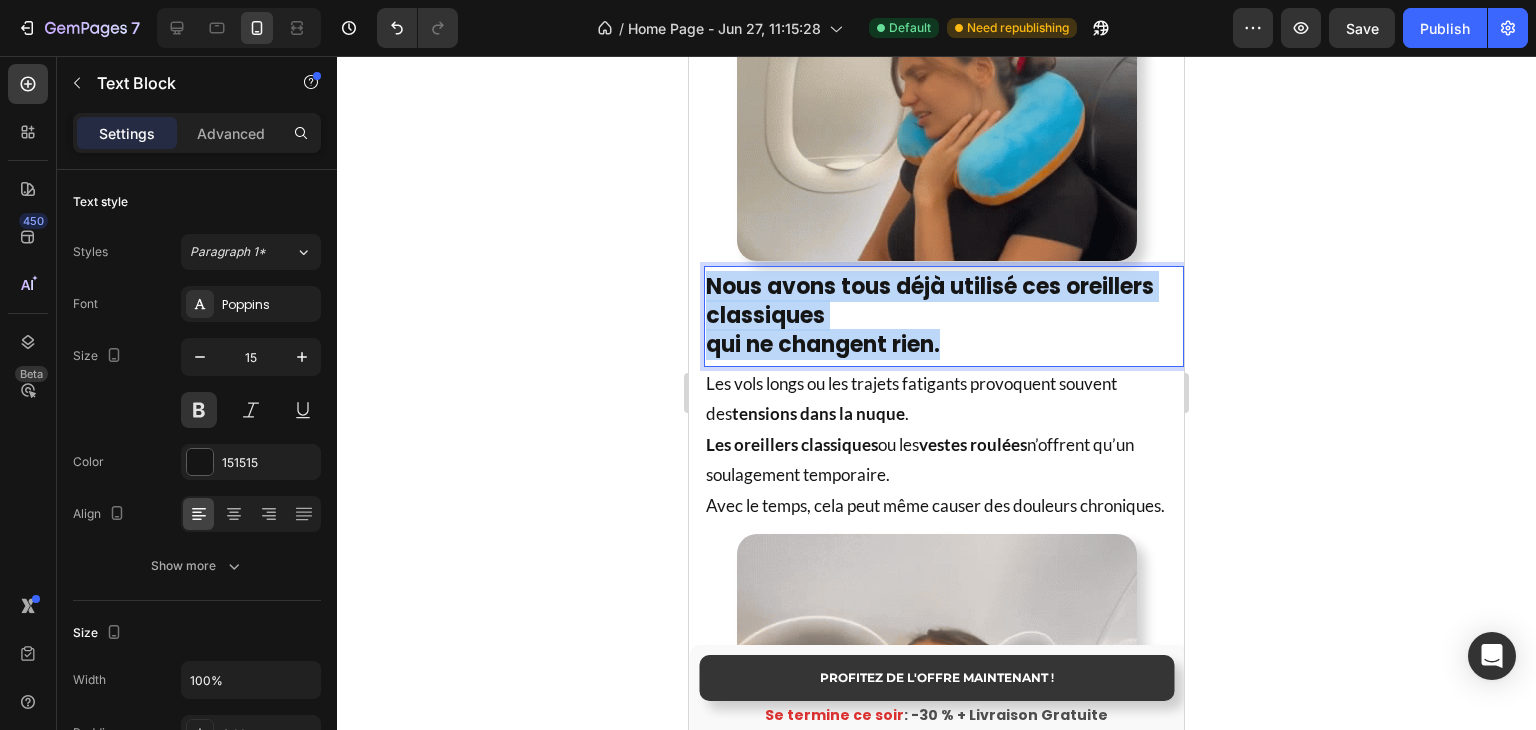 click on "Mobile  ( 495 px) iPhone 13 Mini iPhone 13 Pro iPhone 11 Pro Max iPhone 15 Pro Max Pixel 7 Galaxy S8+ Galaxy S20 Ultra iPad Mini iPad Air iPad Pro Header PROFITEZ DE L'OFFRE MAINTENANT ! Button  Se termine ce soir : -30 % + Livraison Gratuite Text Block Sticky Oreiller de Voyage - ComfyFlight® Heading
Product Images Icon Icon Icon Icon Icon Icon List Hoz 32 240+ clients satisfaits Text block Row
30-day money back guarantee Item list Product Marre des douleurs cervicales et de l'inconfort pendant vos trajets ?  Transformez vos voyages en moments de détente et de récupération. Heading Empêche la tête de tomber. Léger, compact, facile à transporter. Réduit le stress et la tension musculaire. 30 jours garantie satisfait ou remboursé Item List
Drop element here 👉 DÉCOUVRIR L’OFFRE ! Button
Icon Stock presque épuisé  Text Block Advanced List Image                Title Line
Icon Nr. 1  en France" at bounding box center [936, 2614] 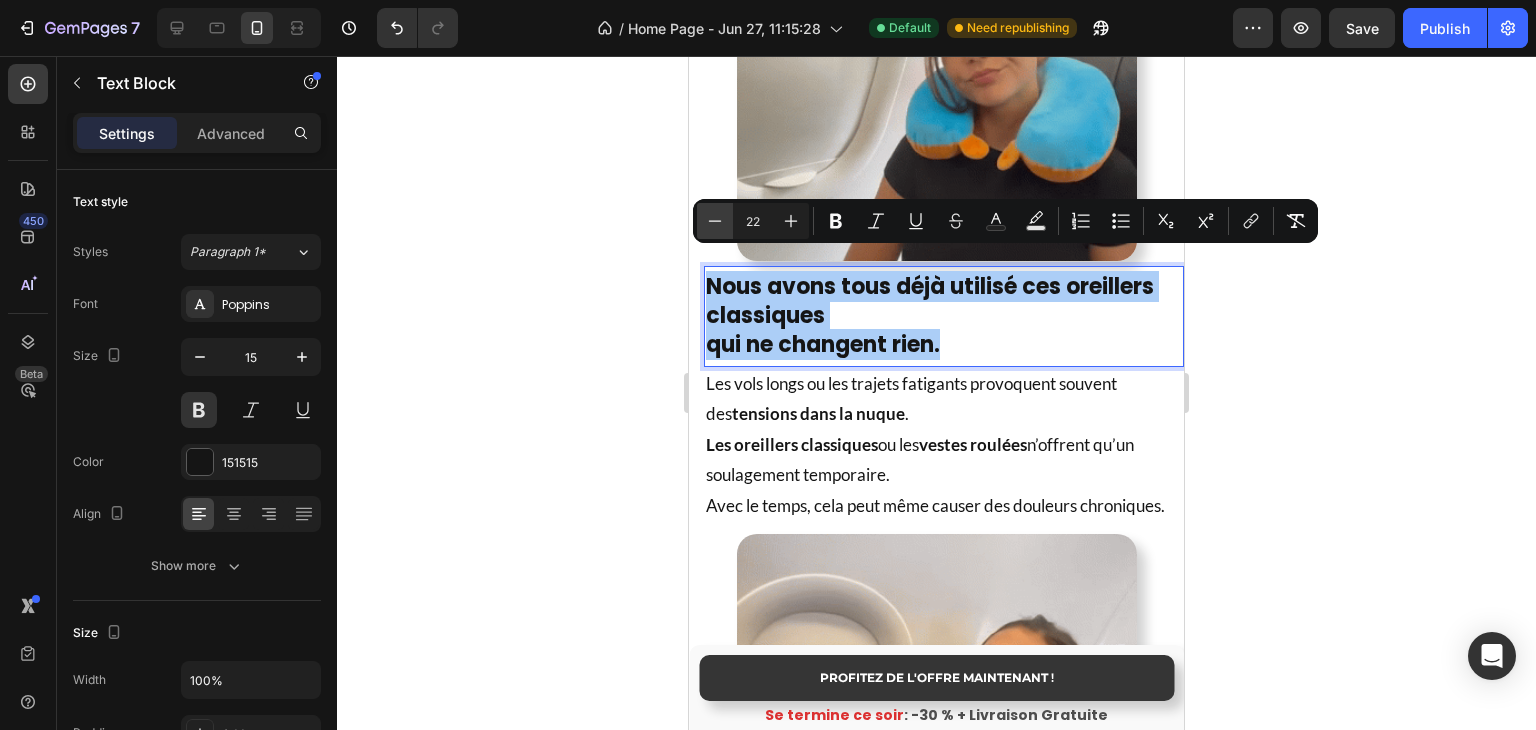 click 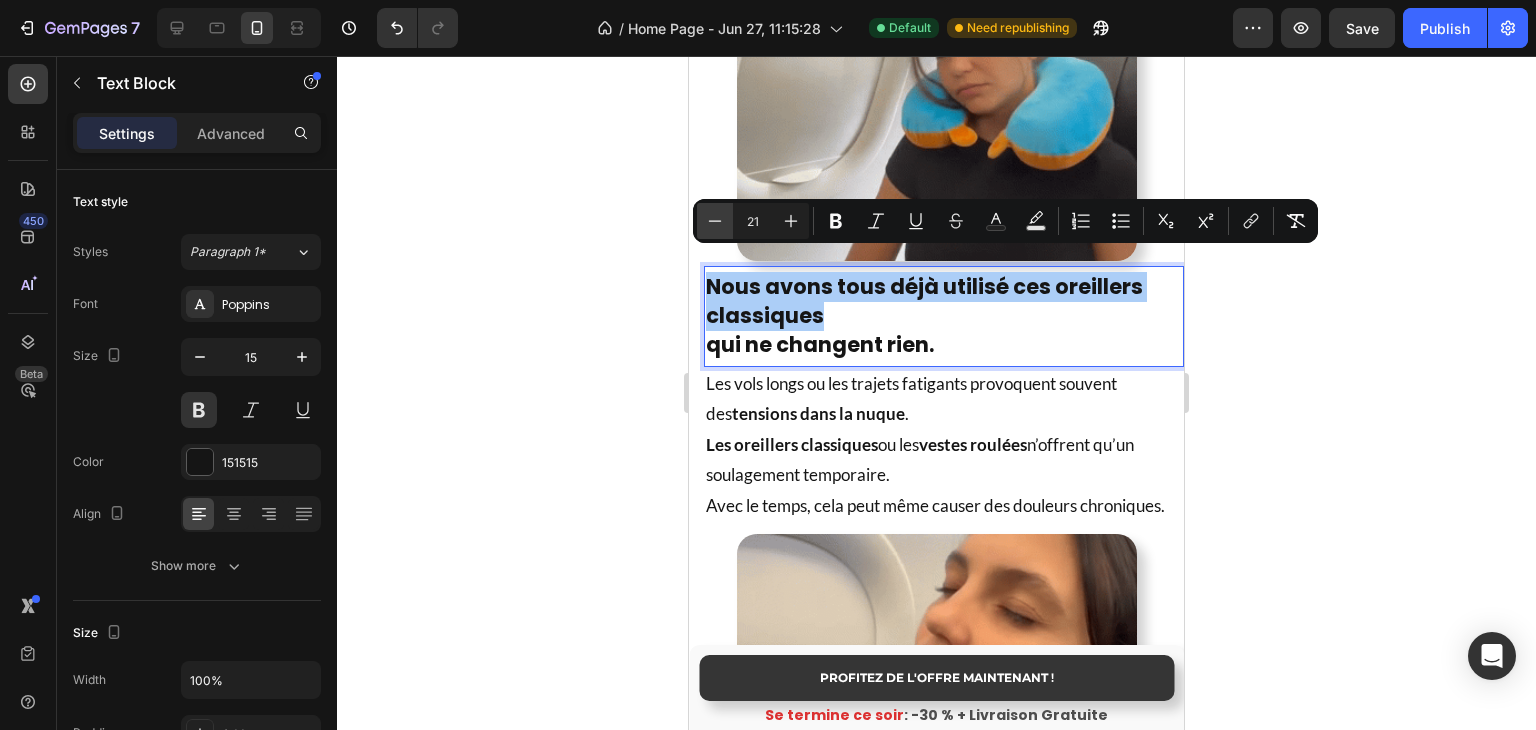 click 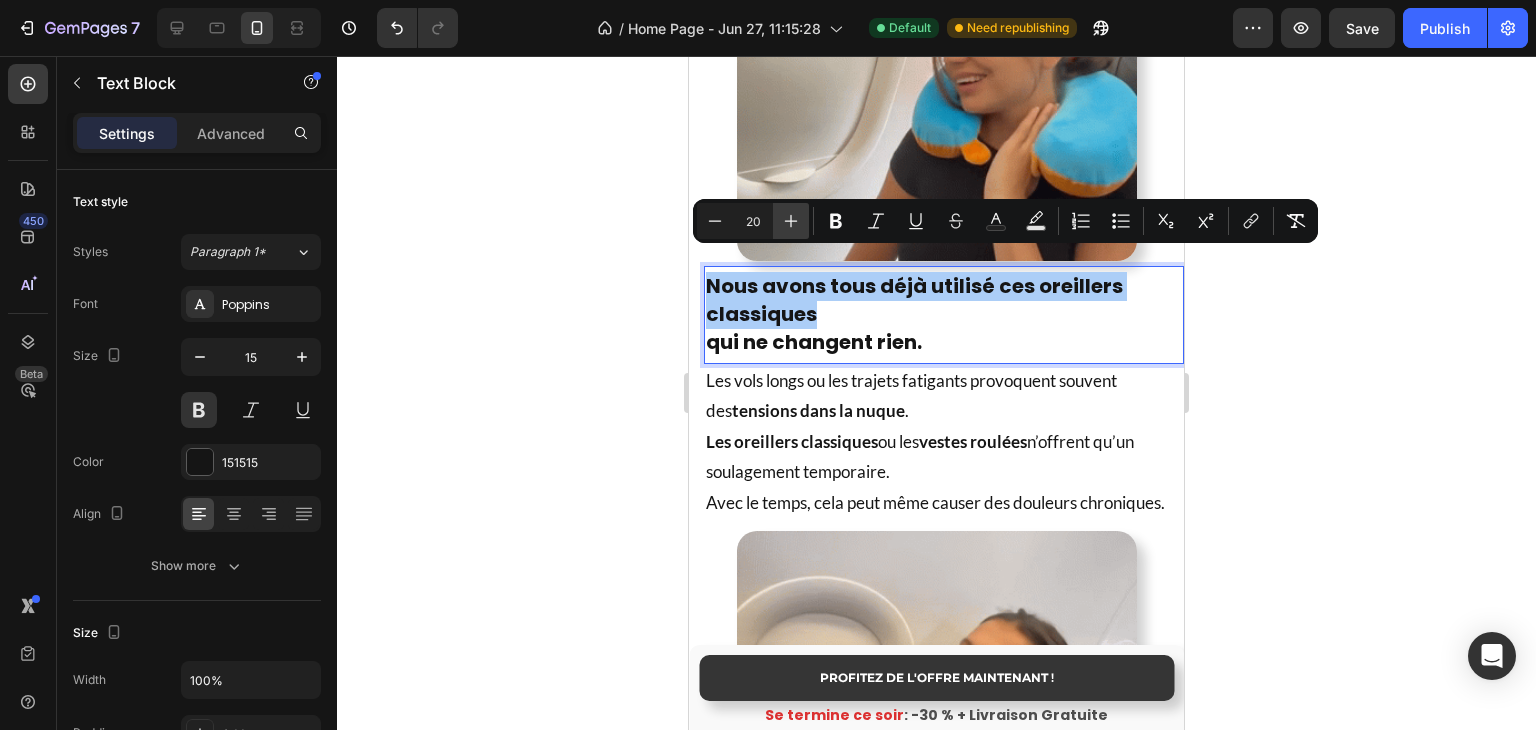 click on "Plus" at bounding box center (791, 221) 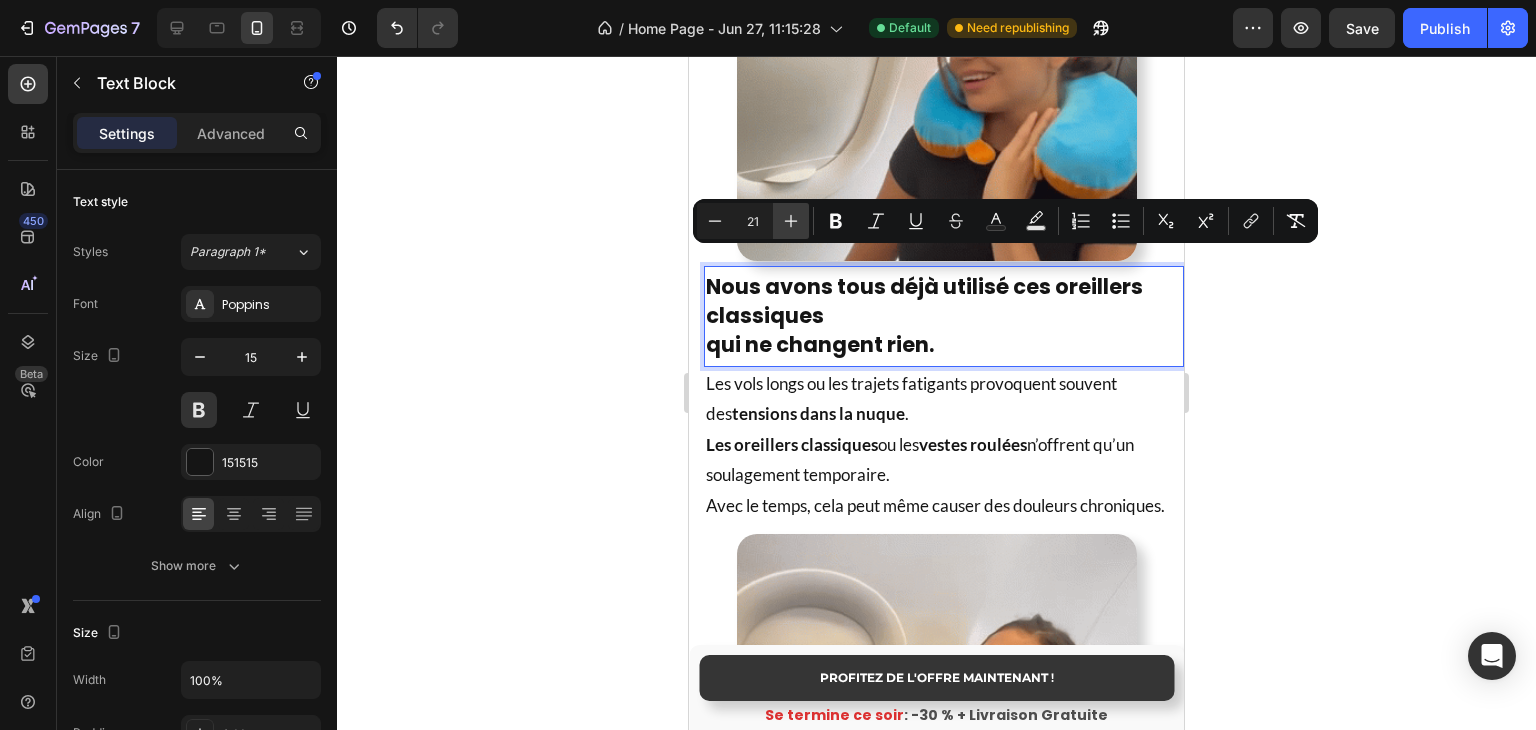 click on "Plus" at bounding box center [791, 221] 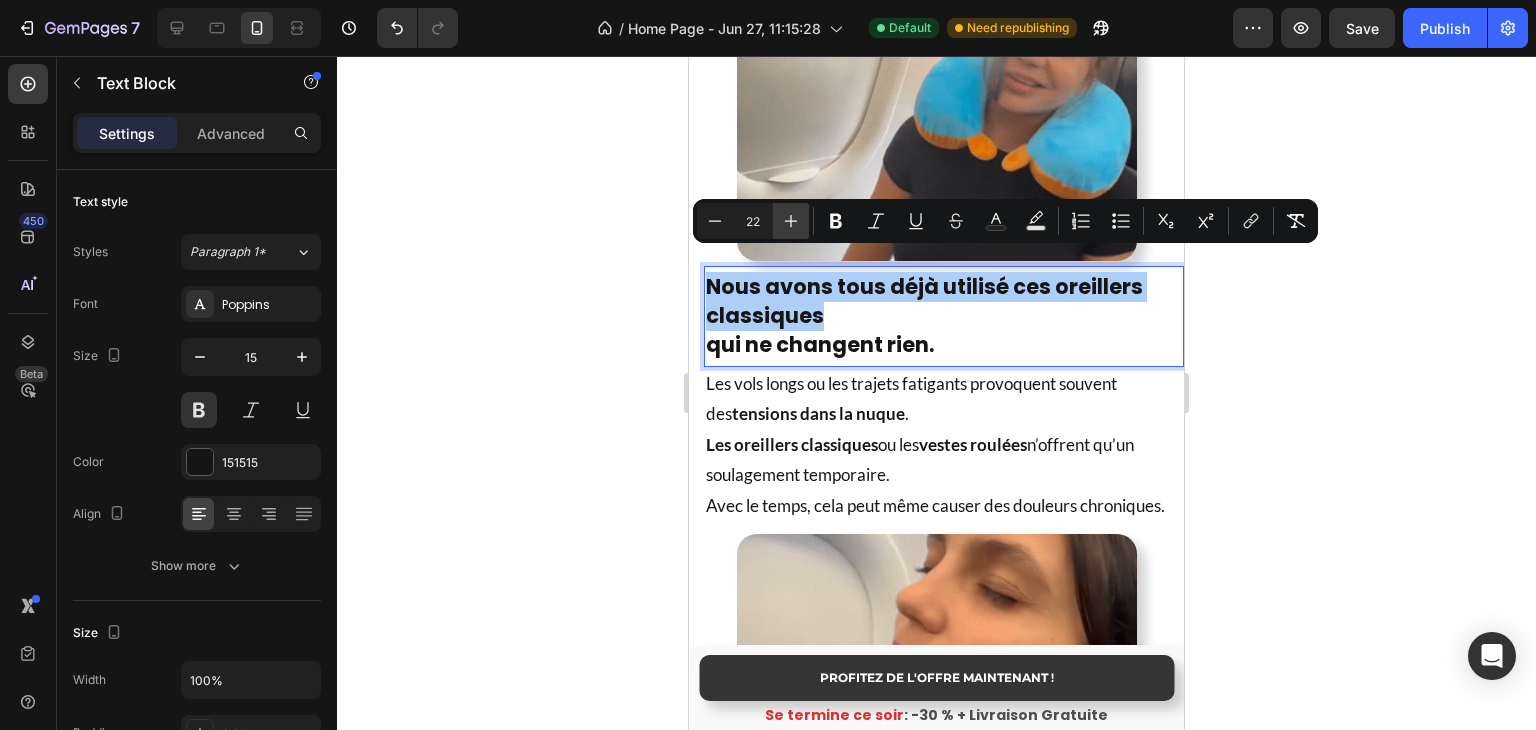 click on "Plus" at bounding box center [791, 221] 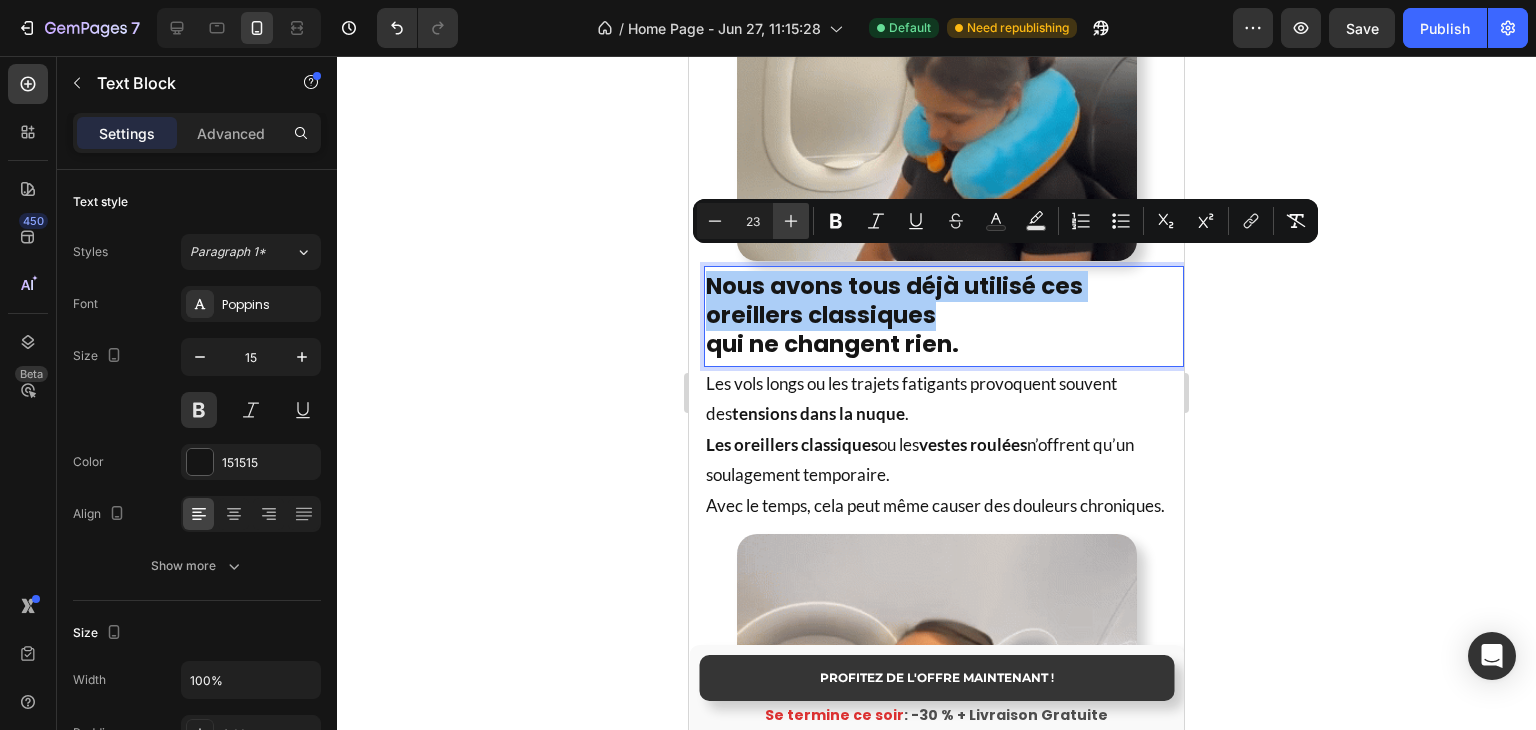 click on "Plus" at bounding box center [791, 221] 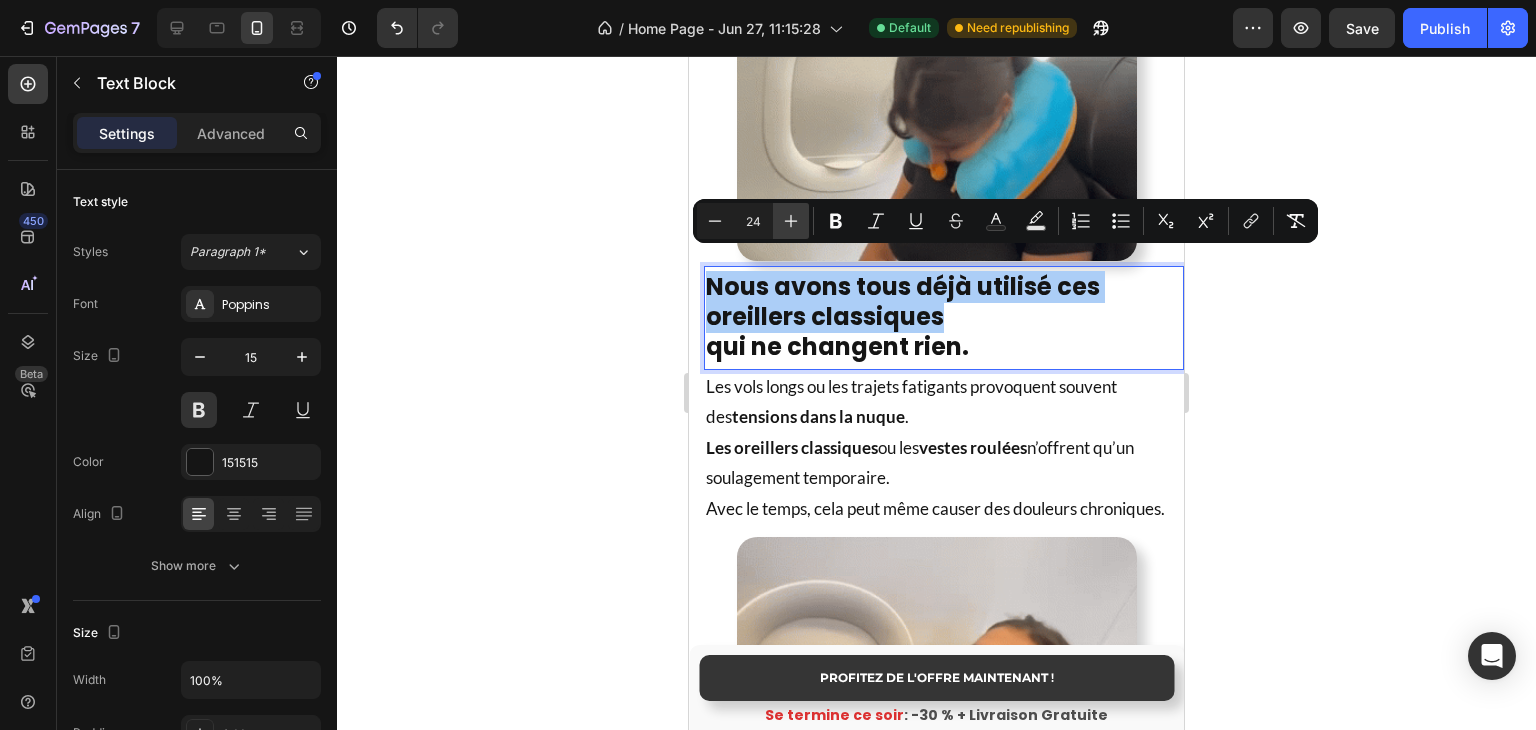 click on "Plus" at bounding box center [791, 221] 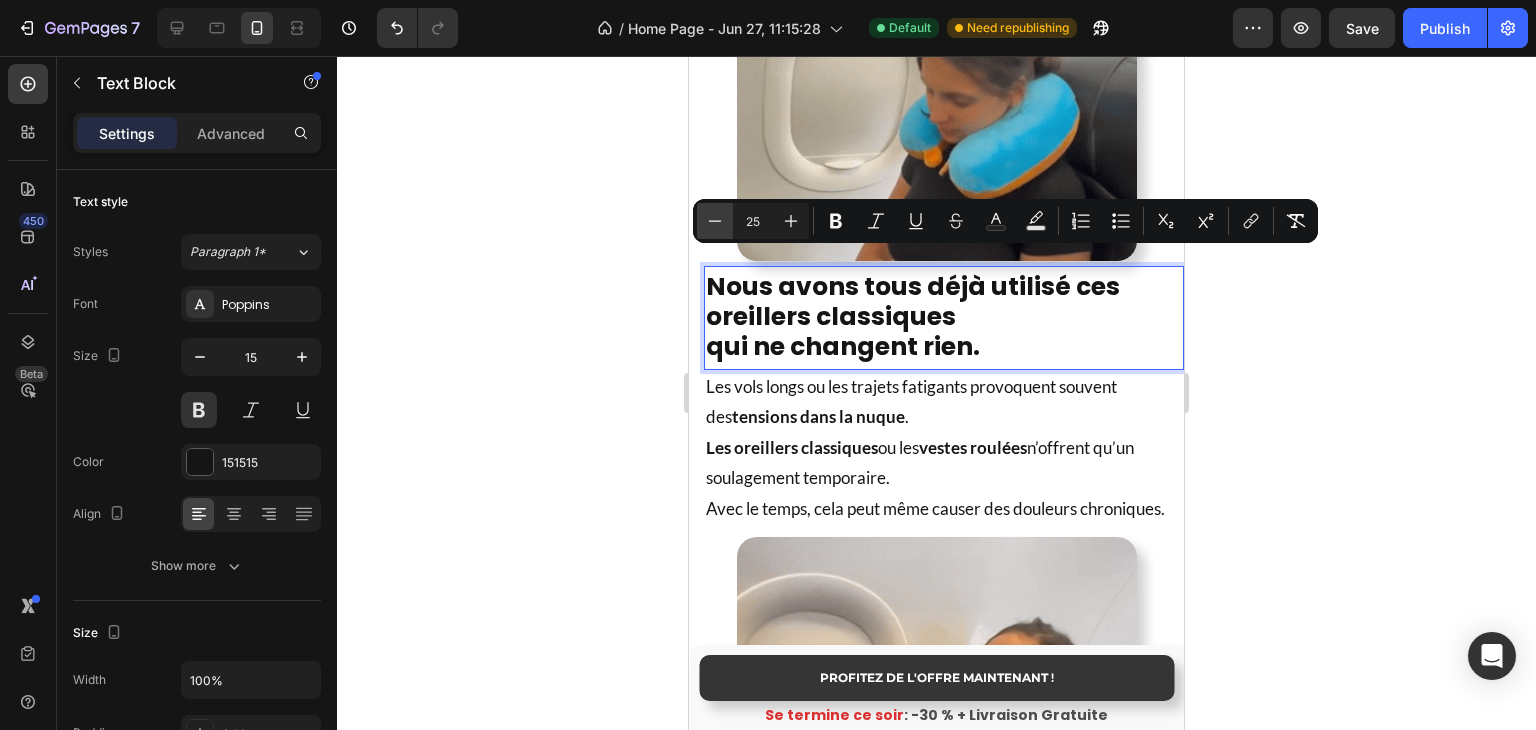 click on "Minus" at bounding box center (715, 221) 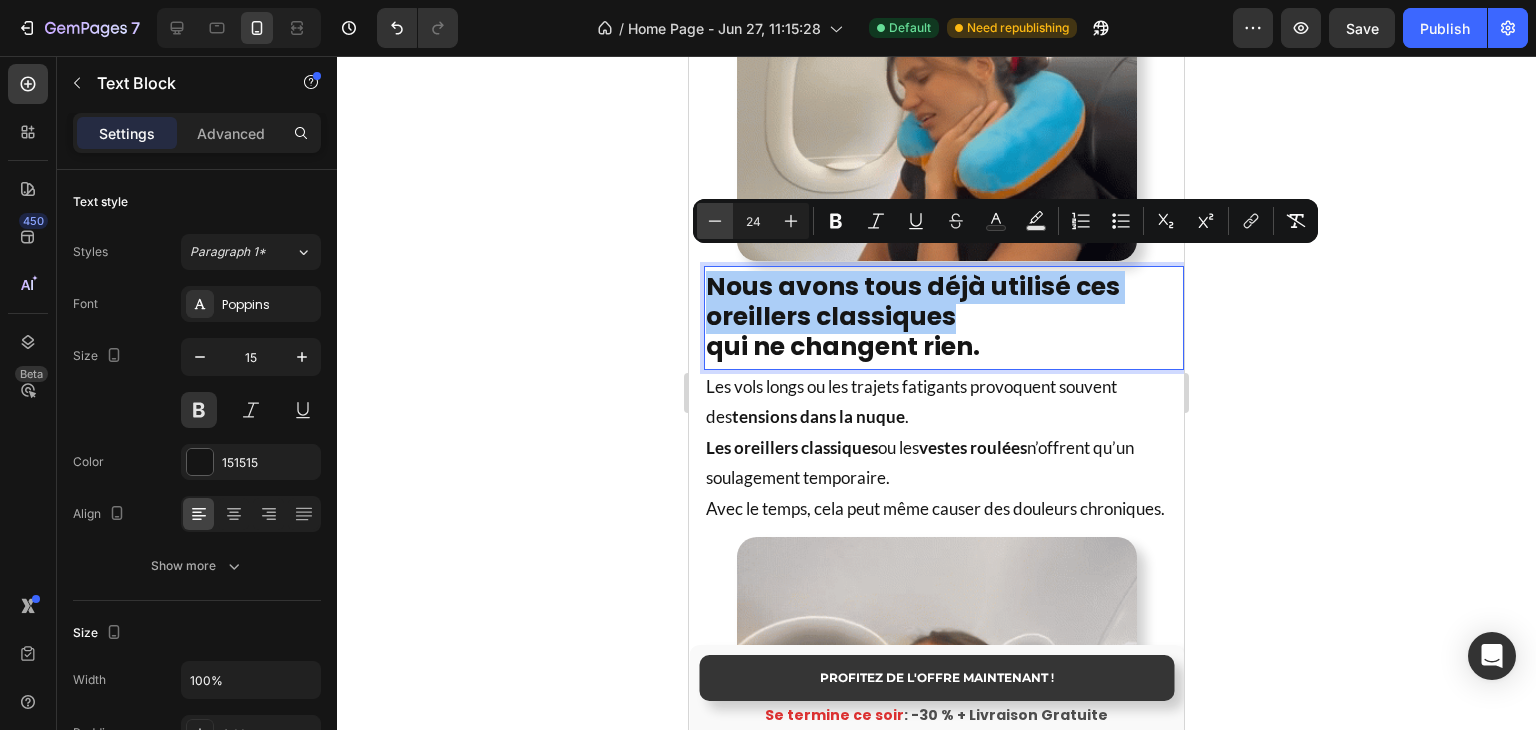 click 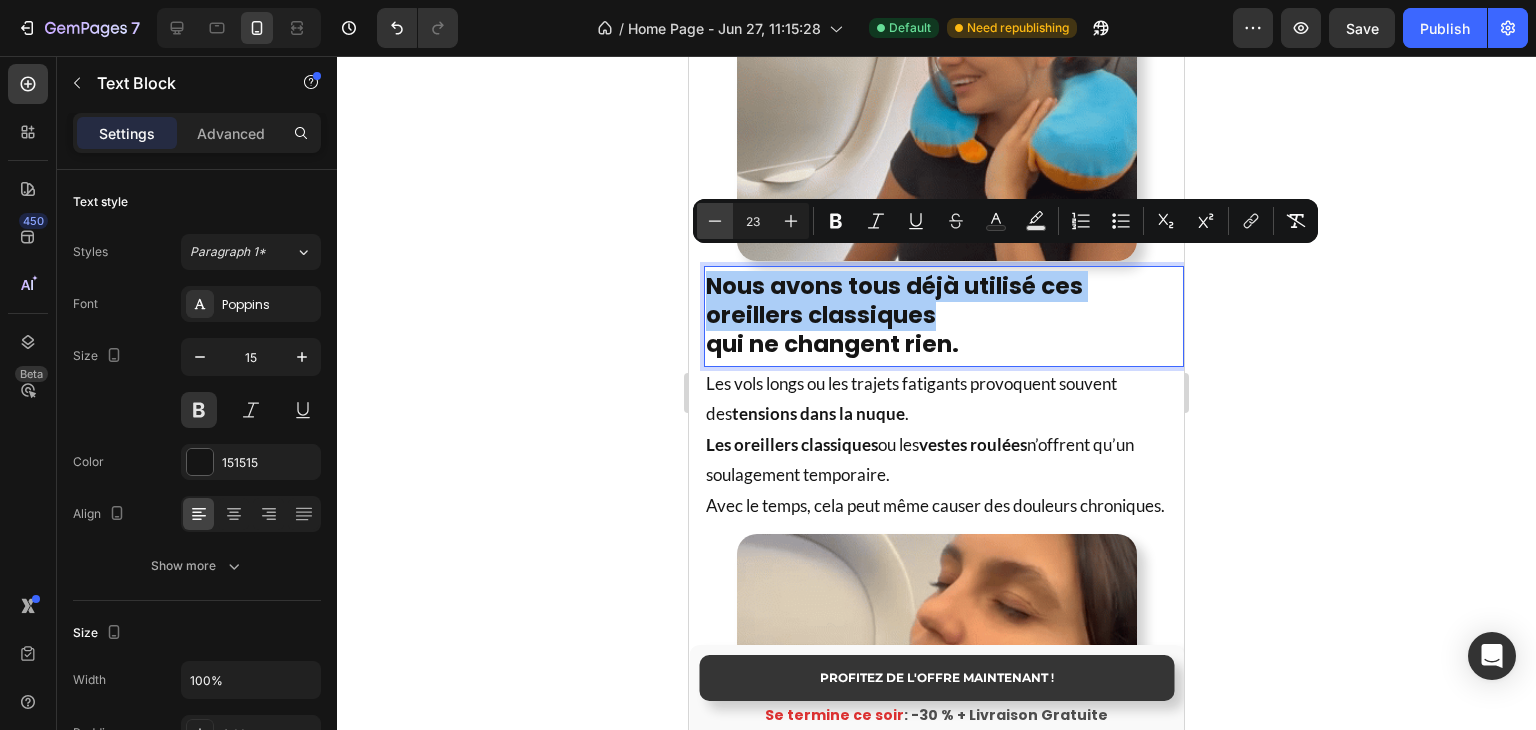 click 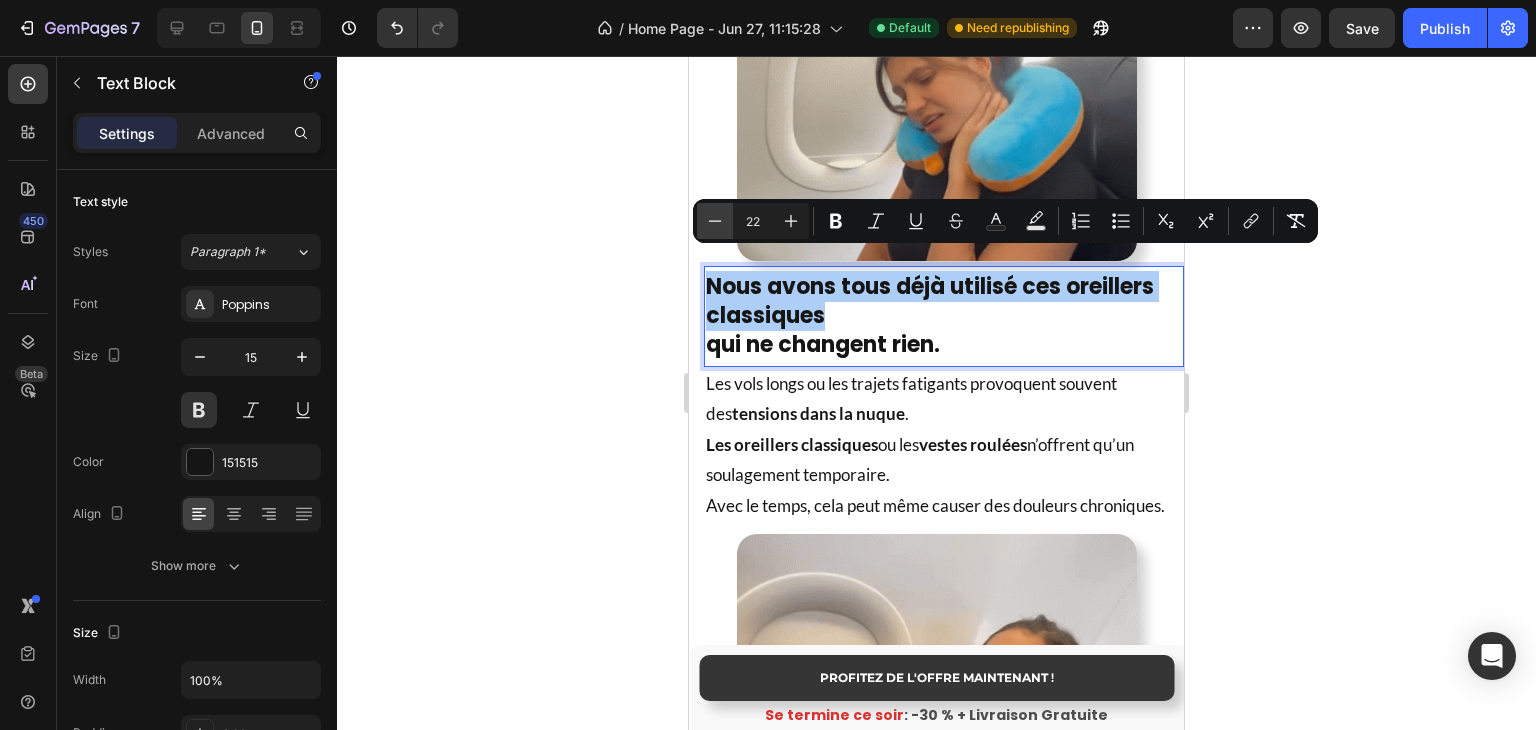 click 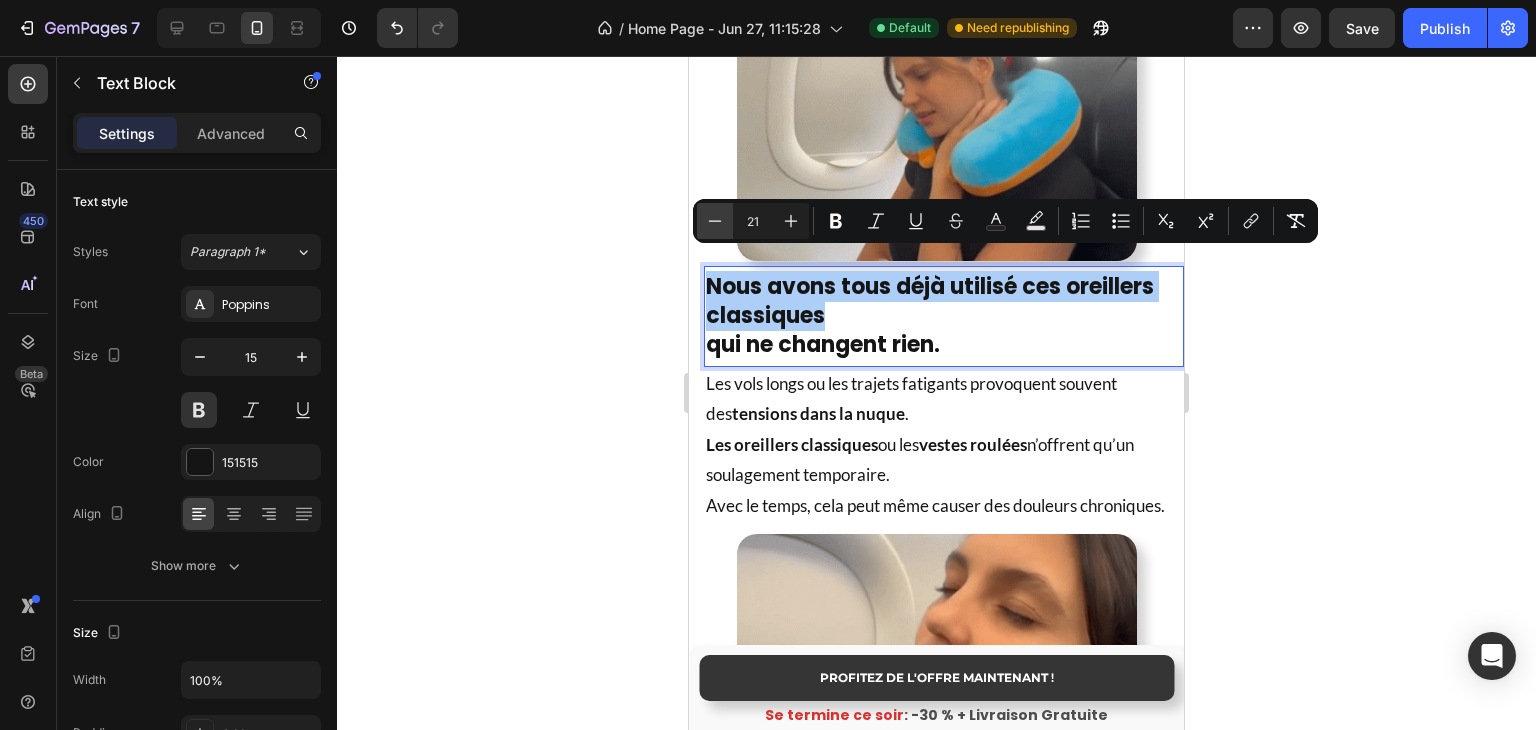 click 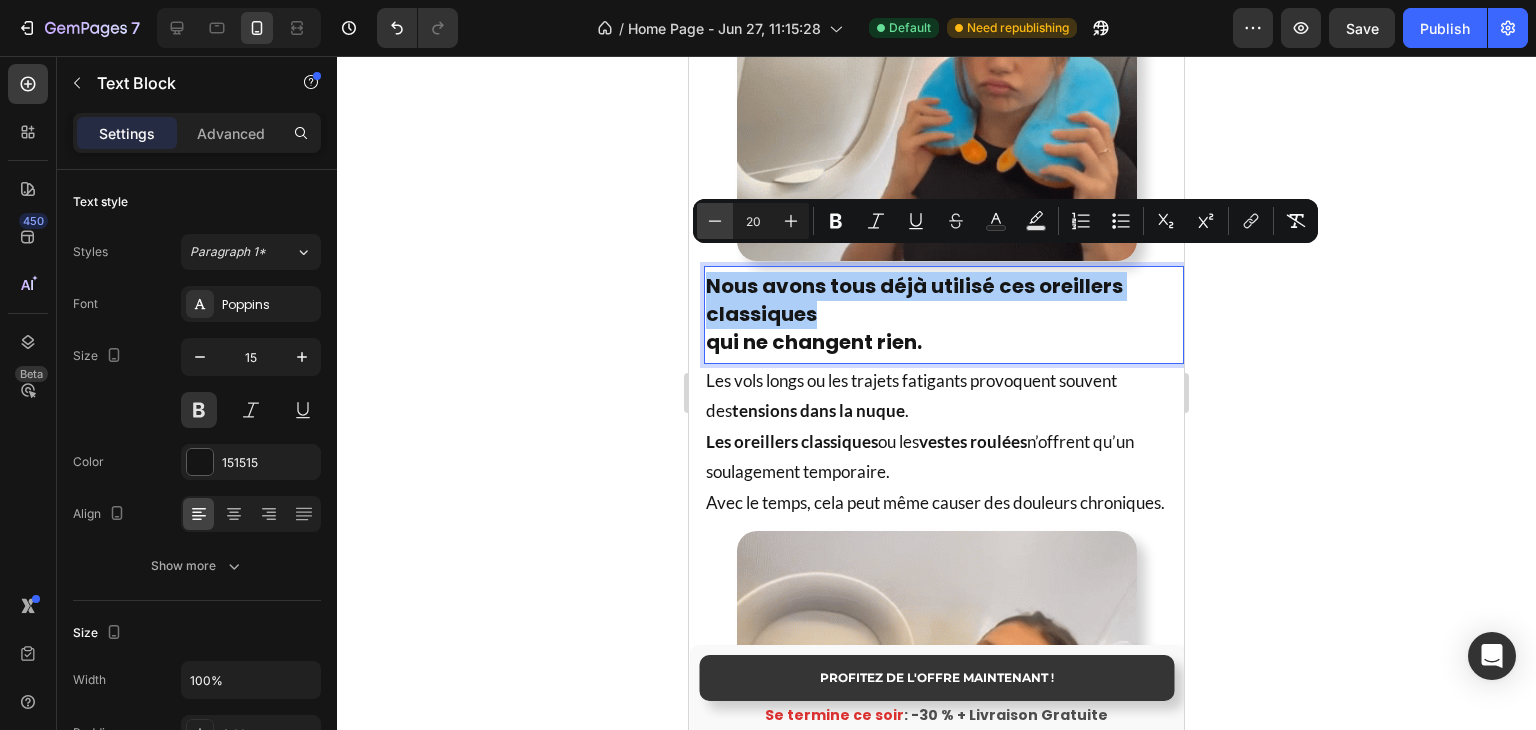 click 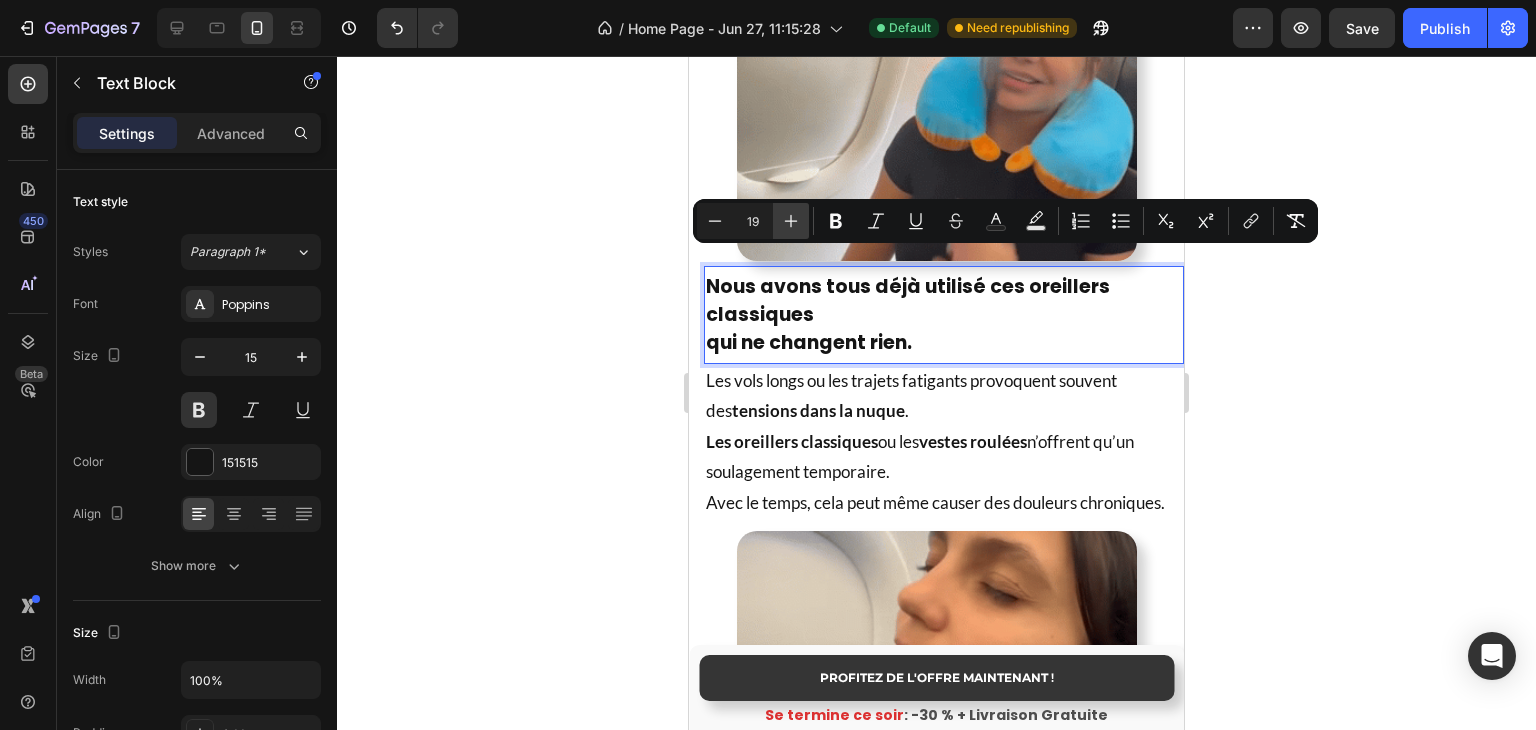 click on "Plus" at bounding box center [791, 221] 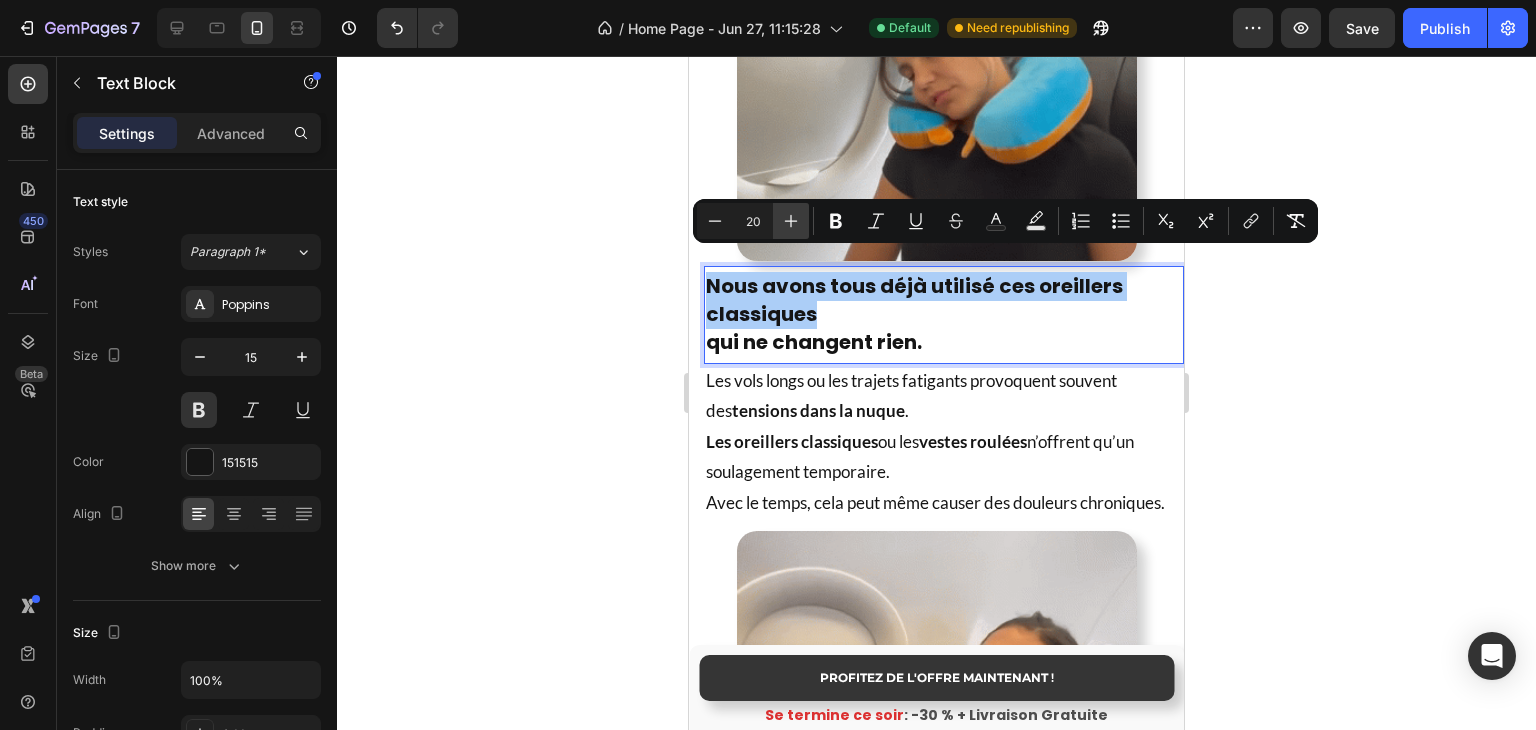 click on "Plus" at bounding box center (791, 221) 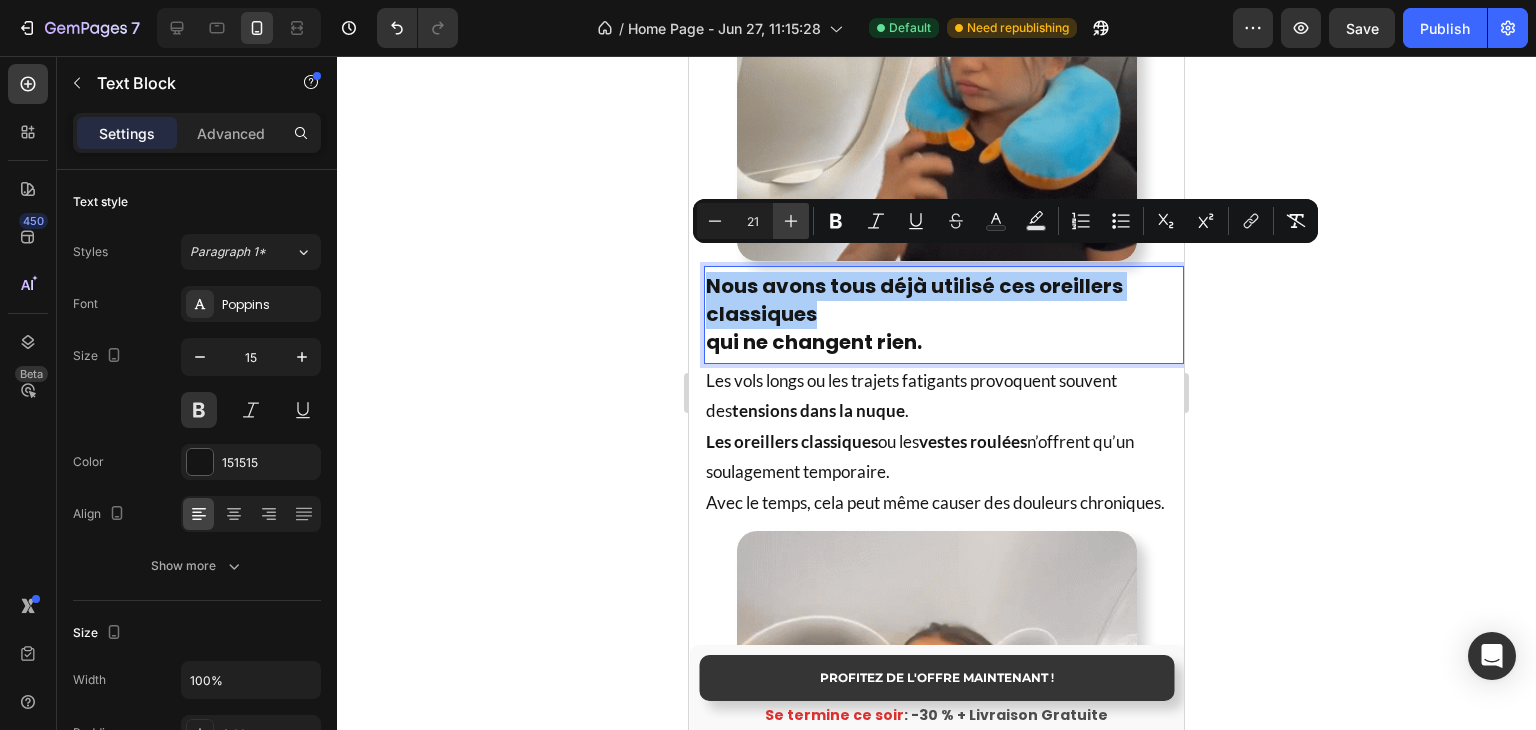 click on "Plus" at bounding box center (791, 221) 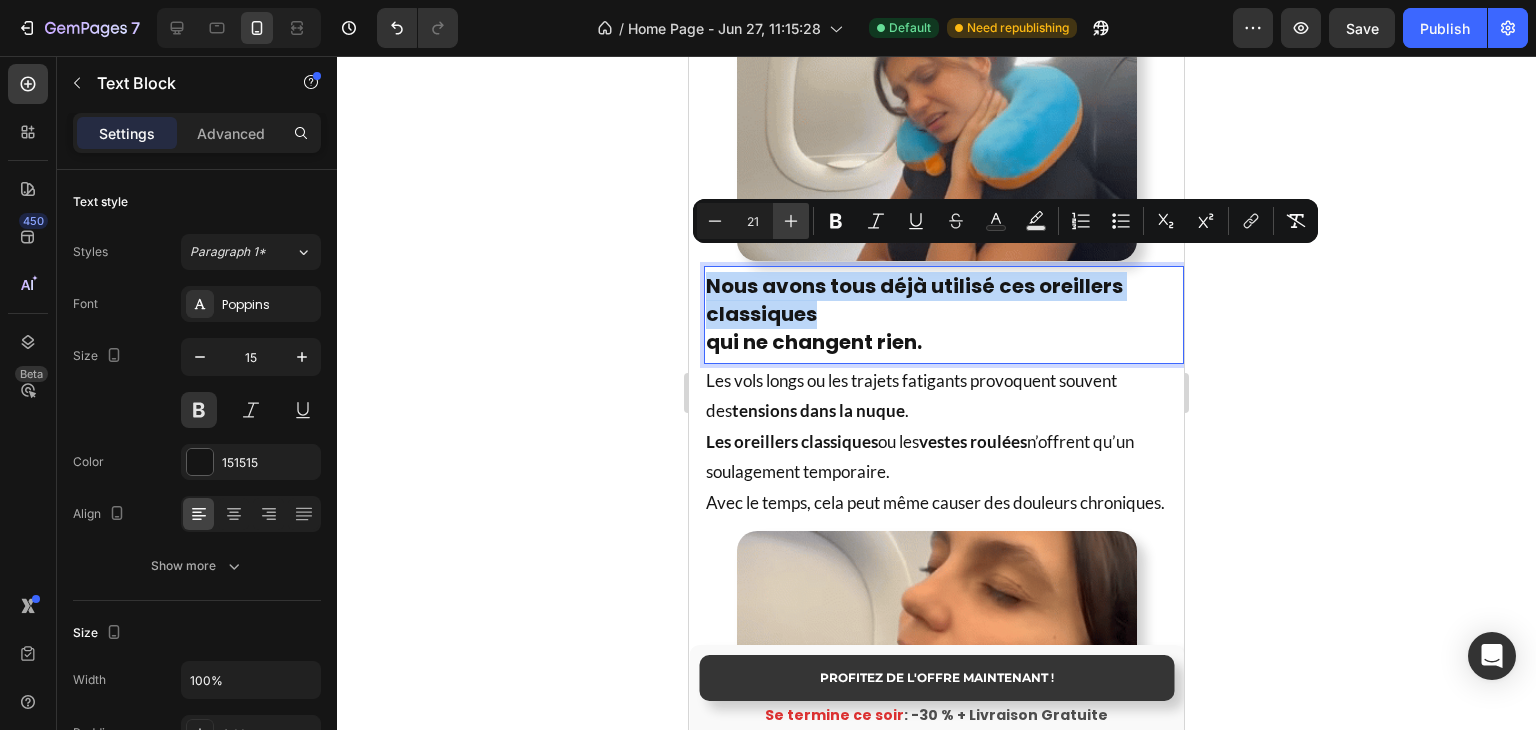 type on "22" 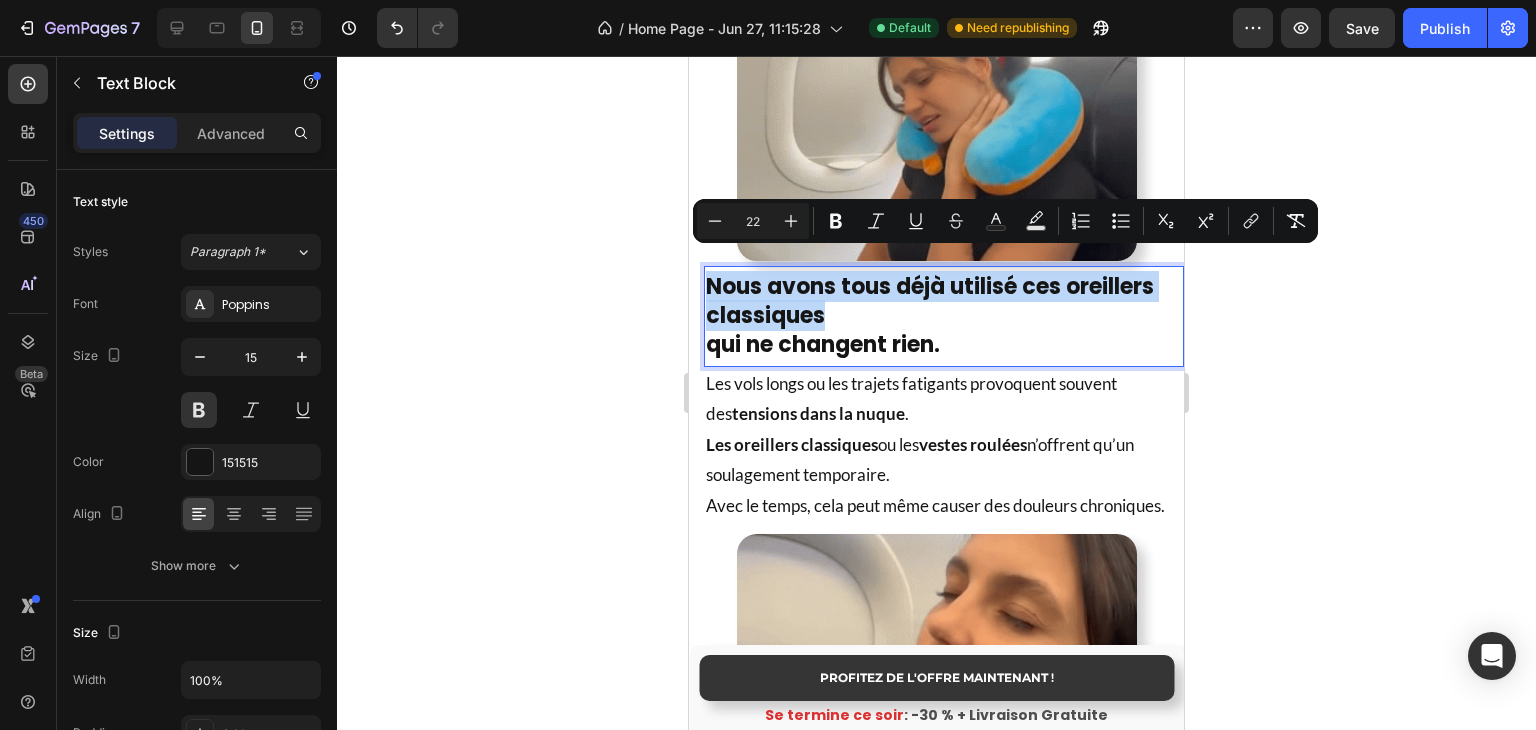 click on "Nous avons tous déjà utilisé ces oreillers classiques" at bounding box center [930, 301] 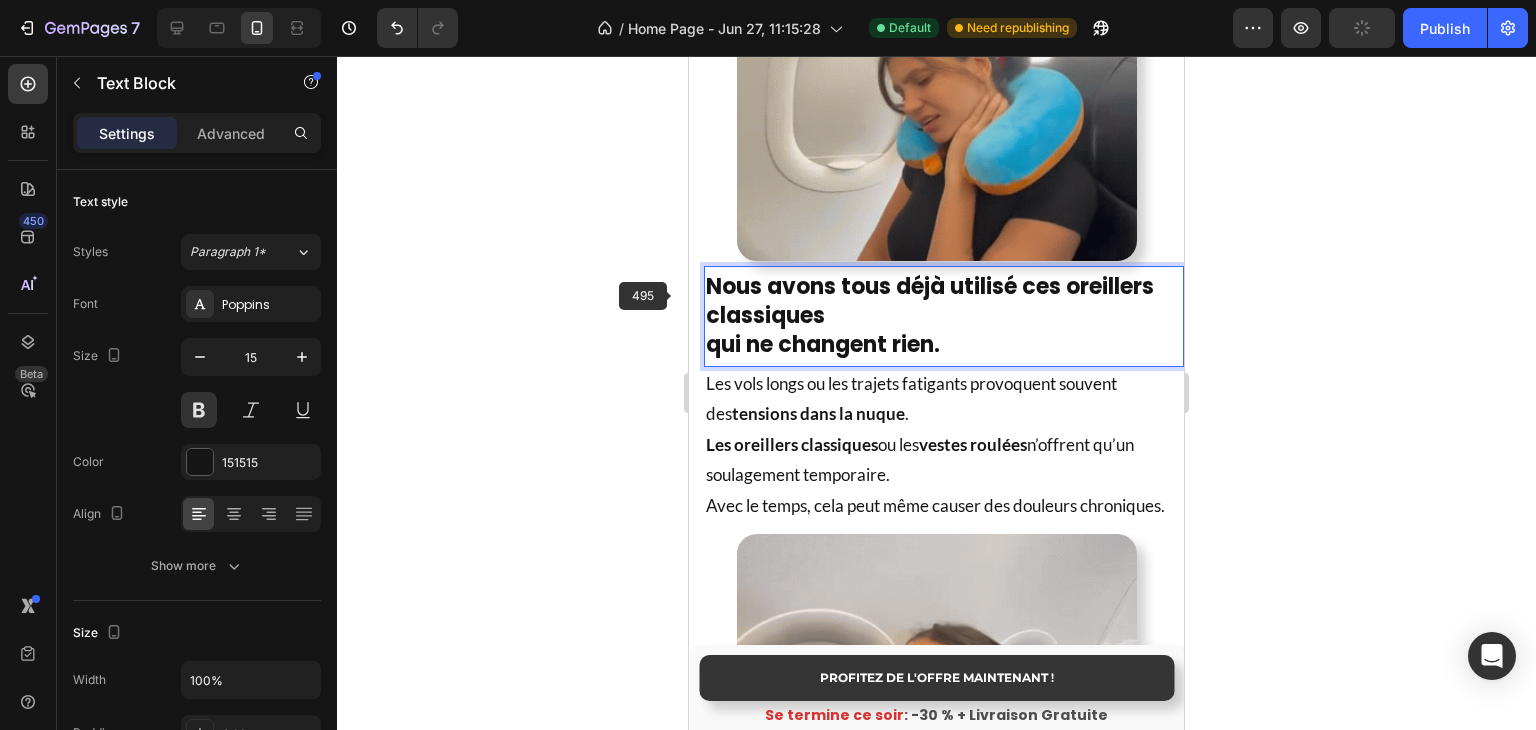 click on "qui ne changent rien." at bounding box center [823, 344] 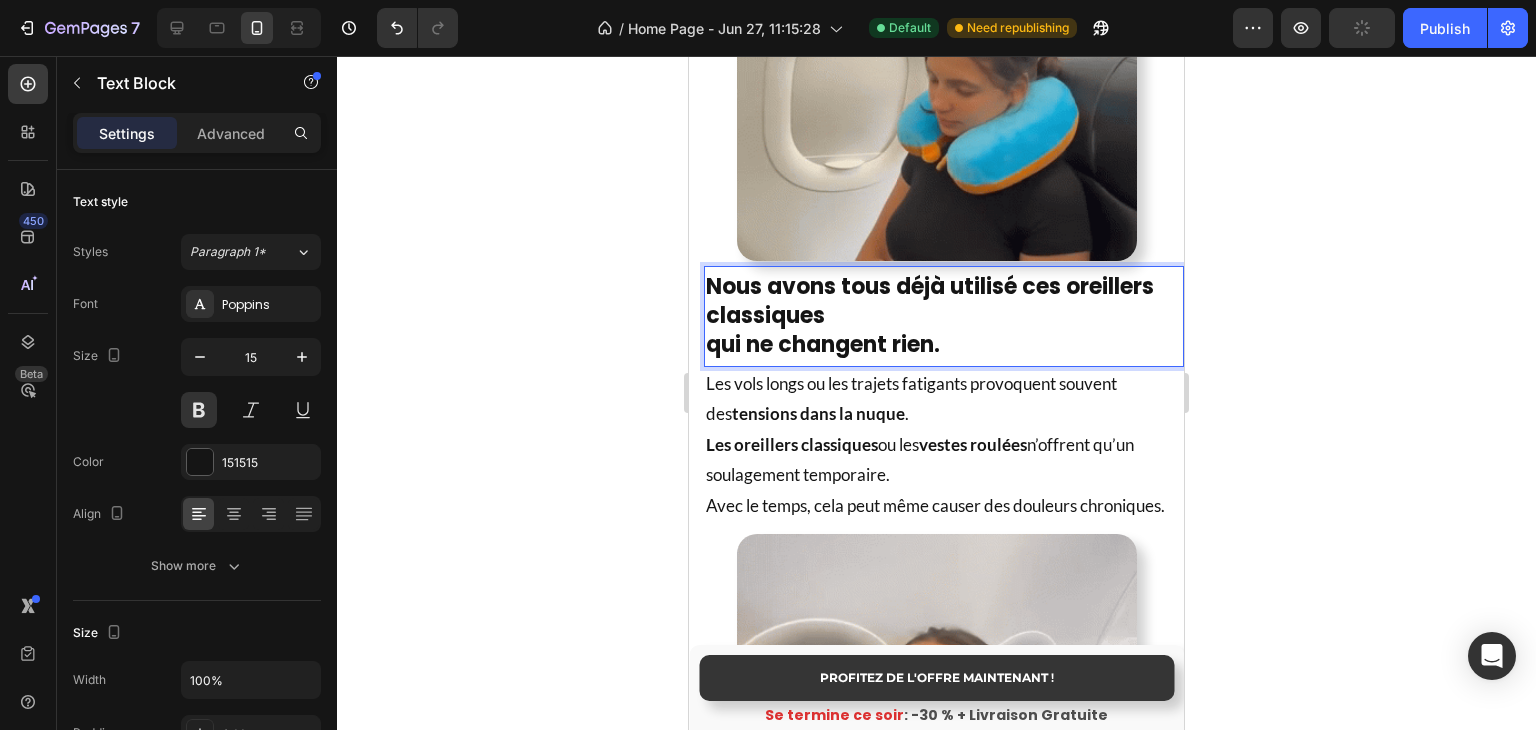 drag, startPoint x: 960, startPoint y: 321, endPoint x: 981, endPoint y: 333, distance: 24.186773 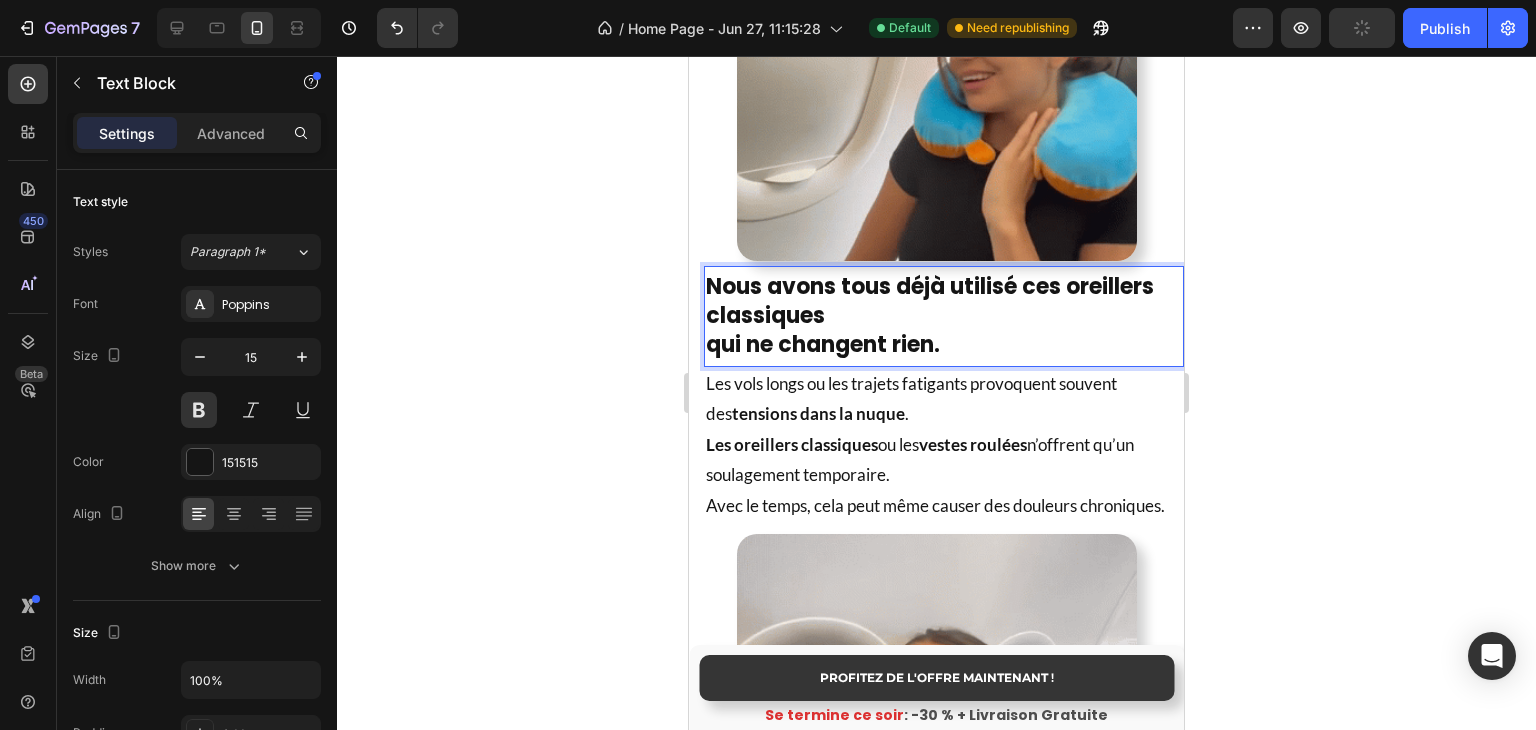 click on "qui ne changent rien." at bounding box center (944, 345) 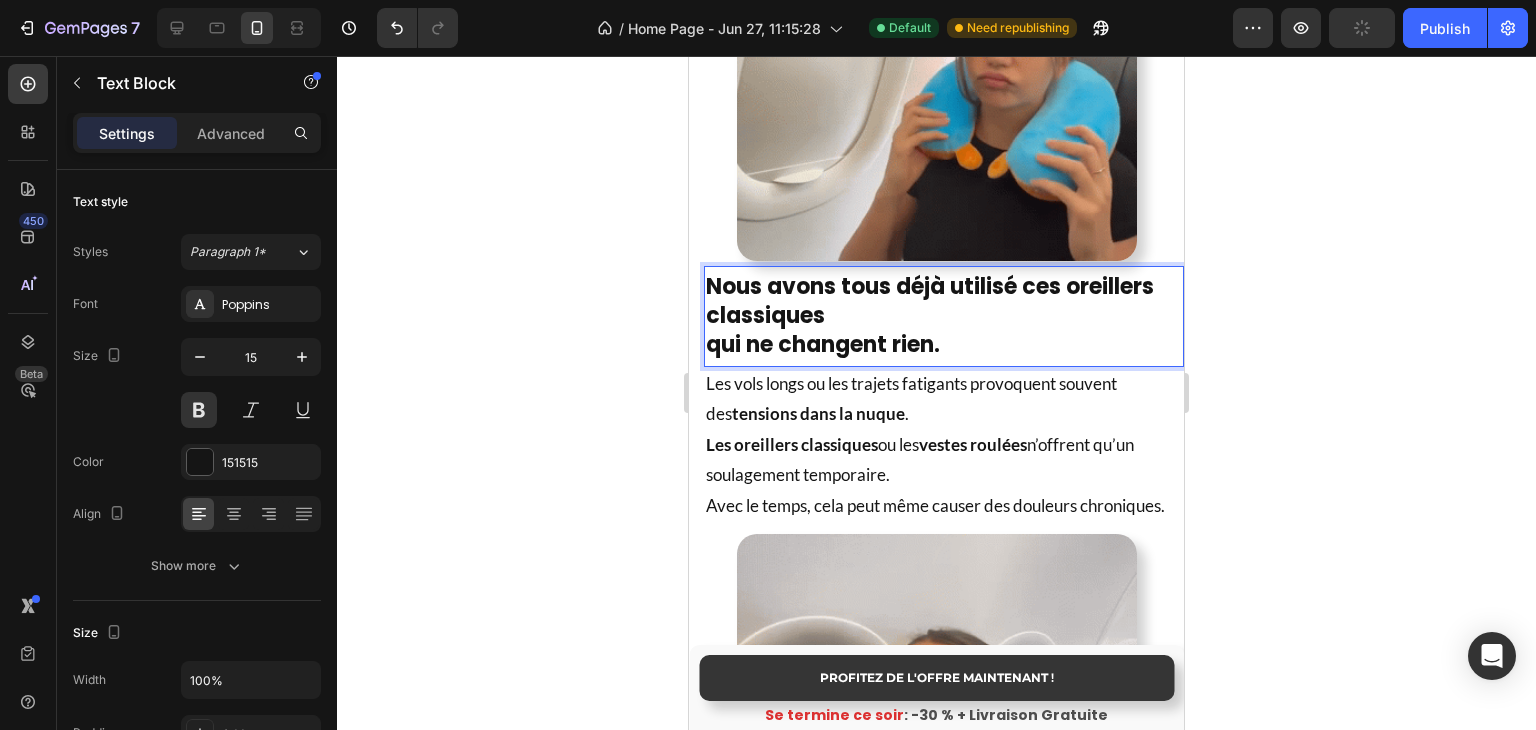 click on "qui ne changent rien." at bounding box center (944, 345) 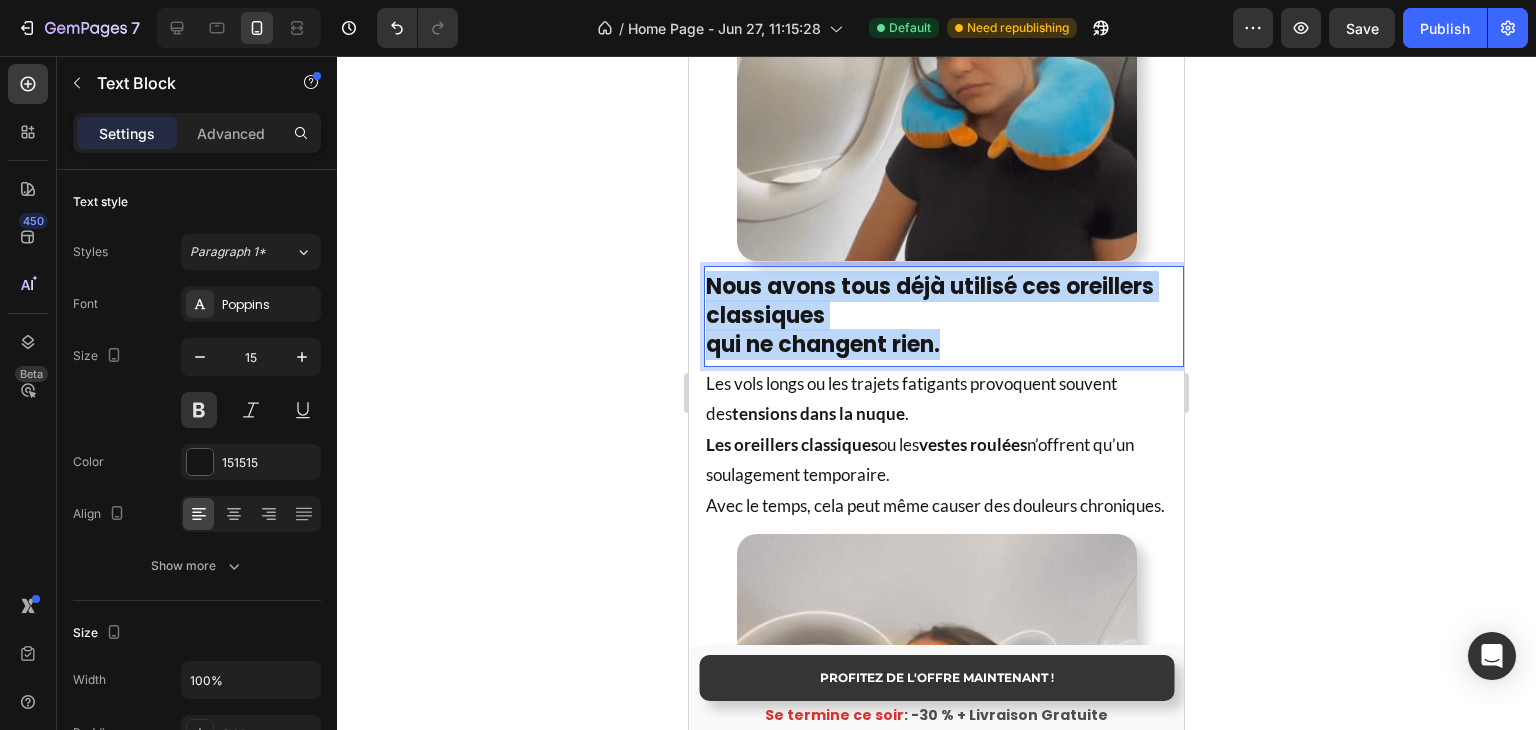drag, startPoint x: 932, startPoint y: 328, endPoint x: 1376, endPoint y: 325, distance: 444.01013 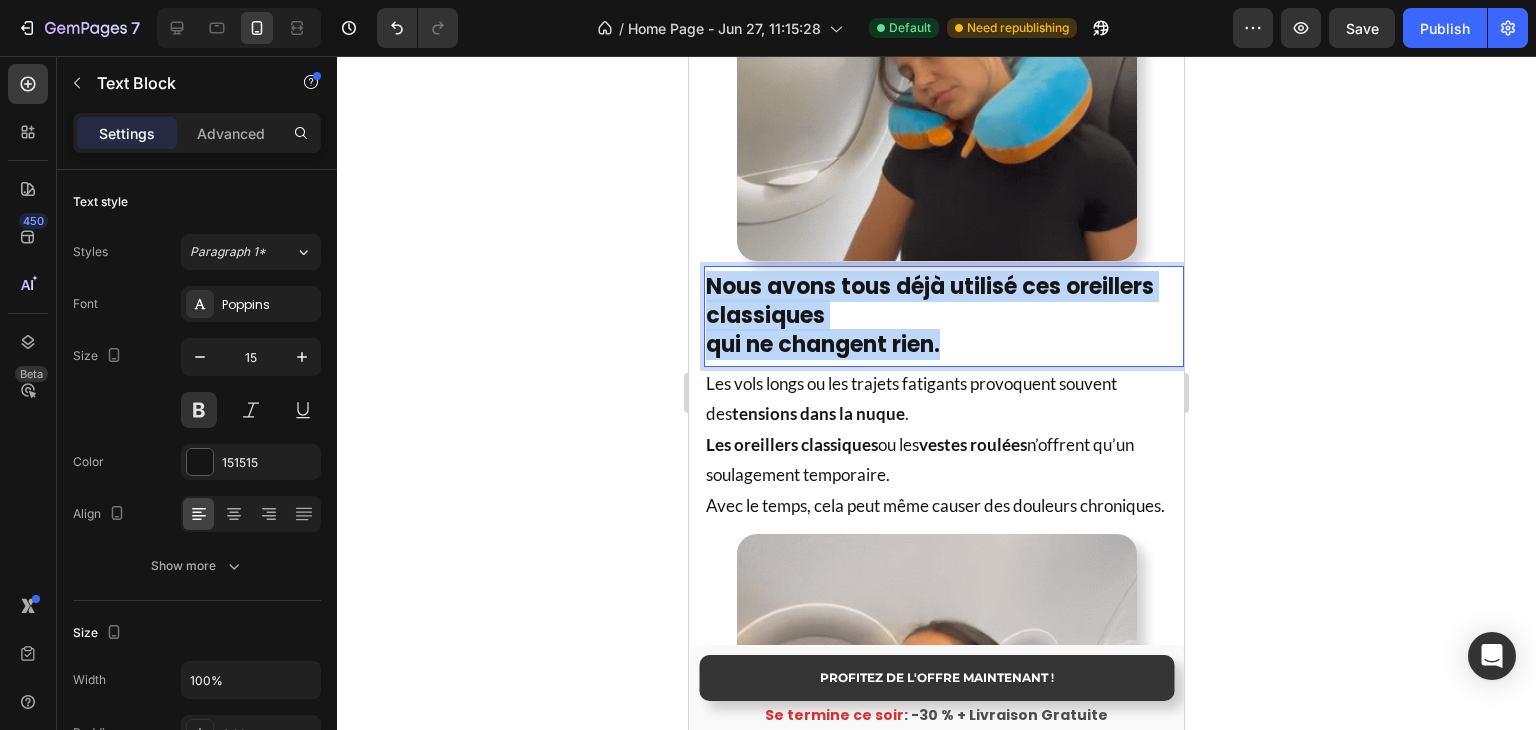 click on "Mobile  ( 495 px) iPhone 13 Mini iPhone 13 Pro iPhone 11 Pro Max iPhone 15 Pro Max Pixel 7 Galaxy S8+ Galaxy S20 Ultra iPad Mini iPad Air iPad Pro Header PROFITEZ DE L'OFFRE MAINTENANT ! Button  Se termine ce soir : -30 % + Livraison Gratuite Text Block Sticky Oreiller de Voyage - ComfyFlight® Heading
Product Images Icon Icon Icon Icon Icon Icon List Hoz 32 240+ clients satisfaits Text block Row
30-day money back guarantee Item list Product Marre des douleurs cervicales et de l'inconfort pendant vos trajets ?  Transformez vos voyages en moments de détente et de récupération. Heading Empêche la tête de tomber. Léger, compact, facile à transporter. Réduit le stress et la tension musculaire. 30 jours garantie satisfait ou remboursé Item List
Drop element here 👉 DÉCOUVRIR L’OFFRE ! Button
Icon Stock presque épuisé  Text Block Advanced List Image                Title Line
Icon Nr. 1  en France" at bounding box center [936, 2614] 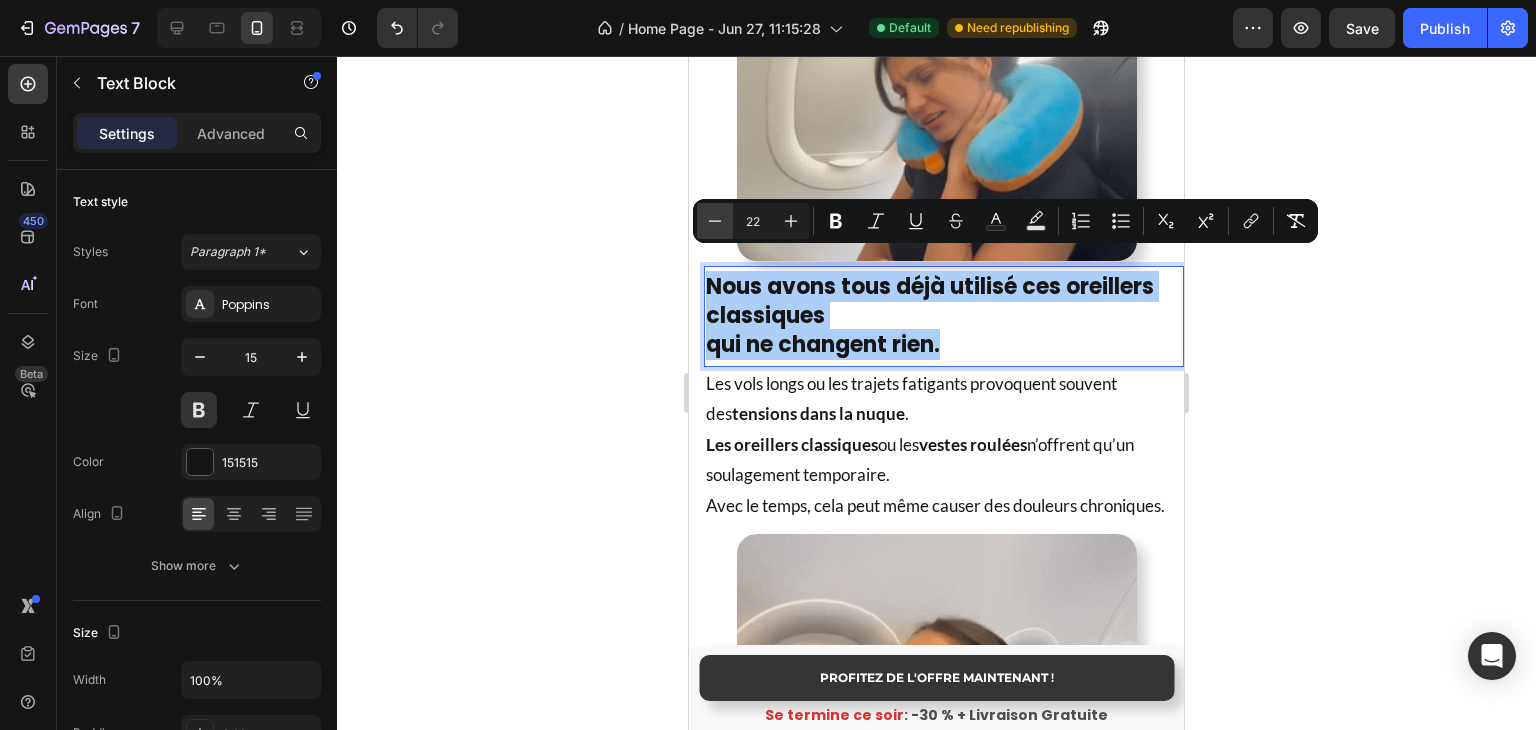 click 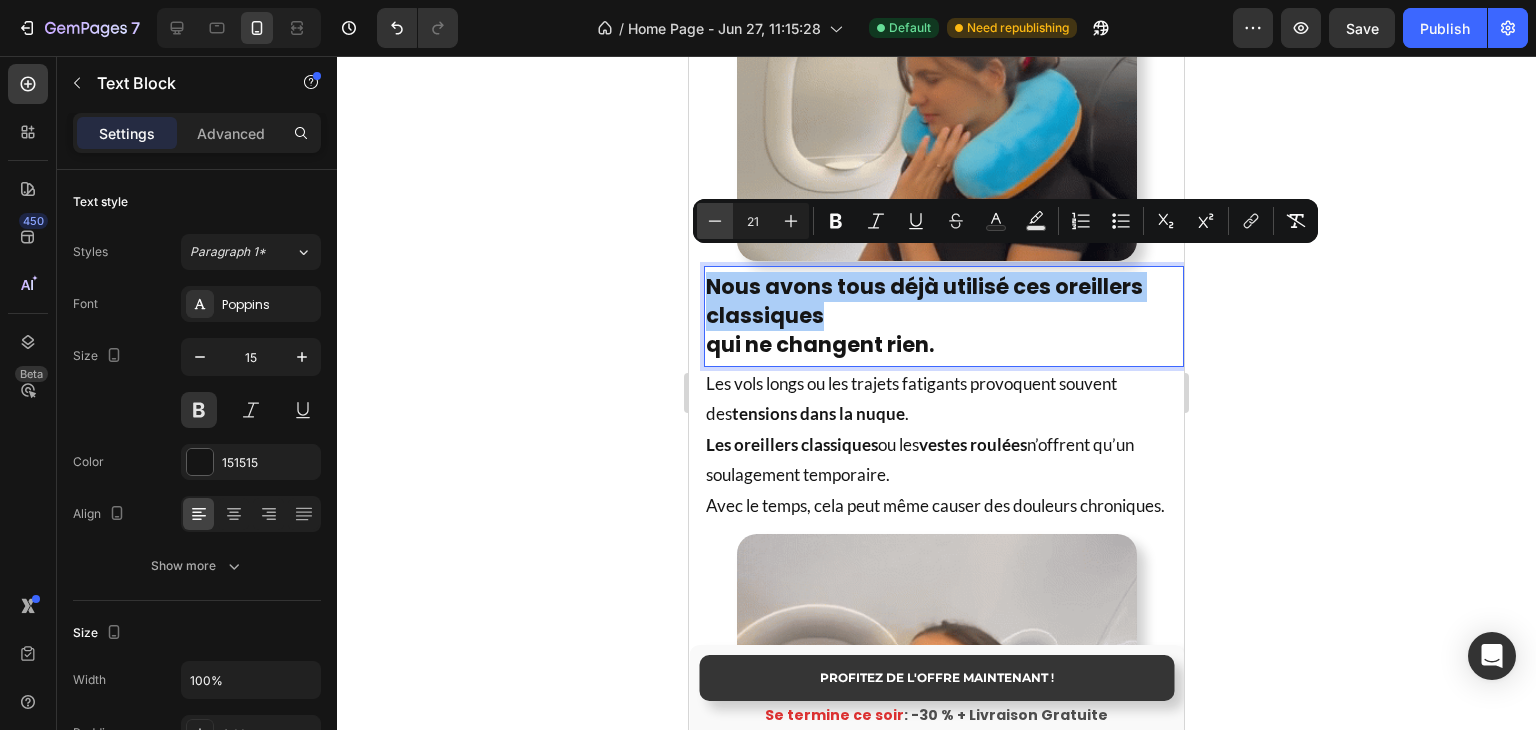 click 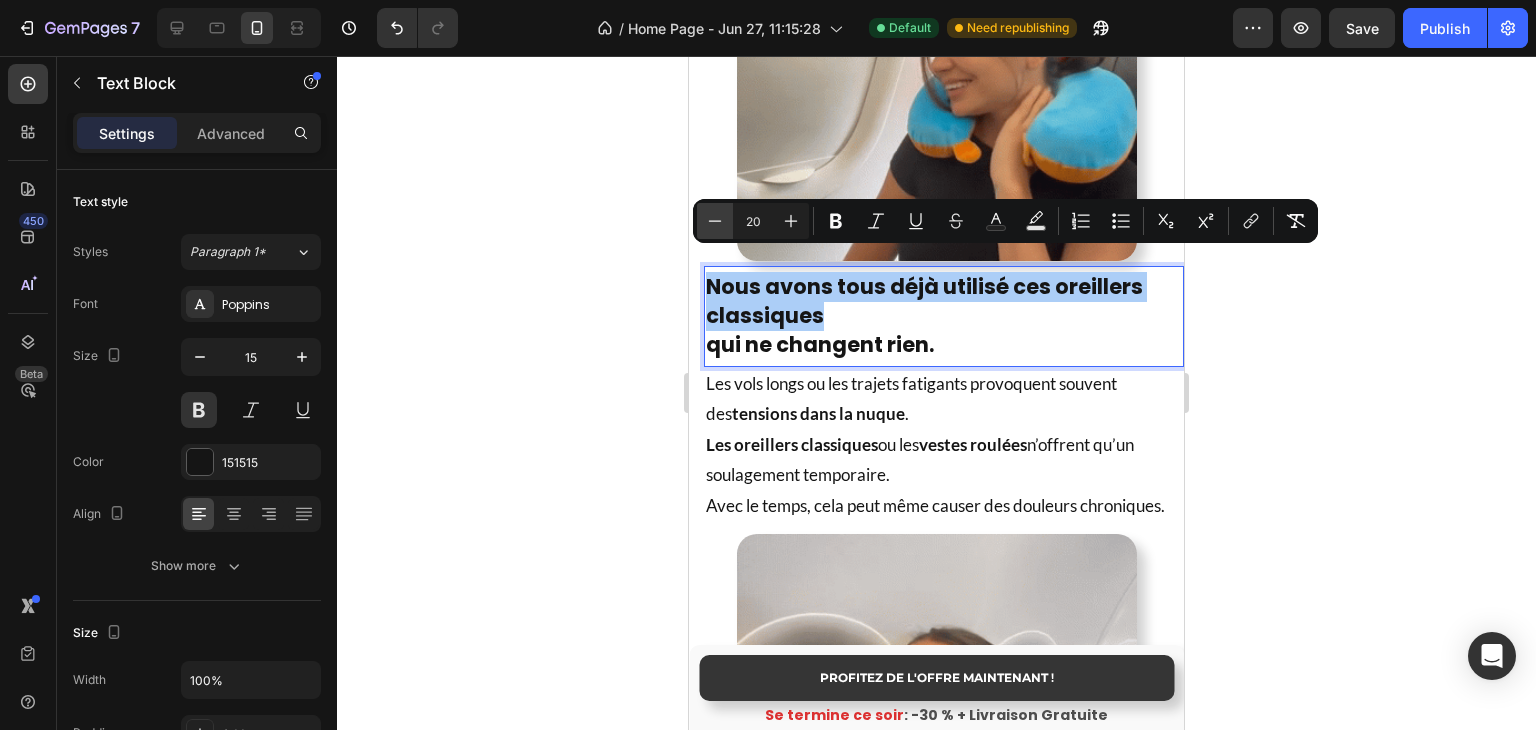click 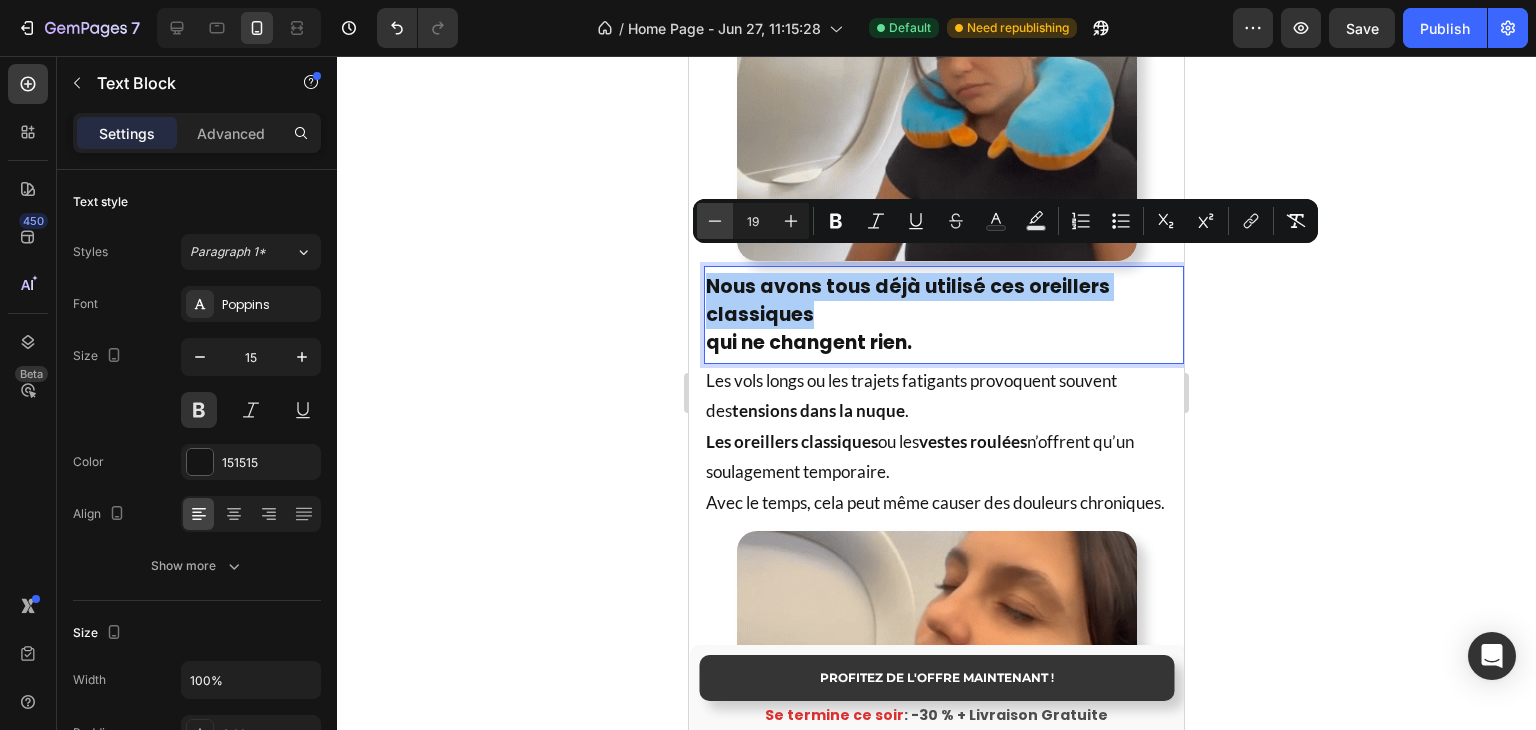 click 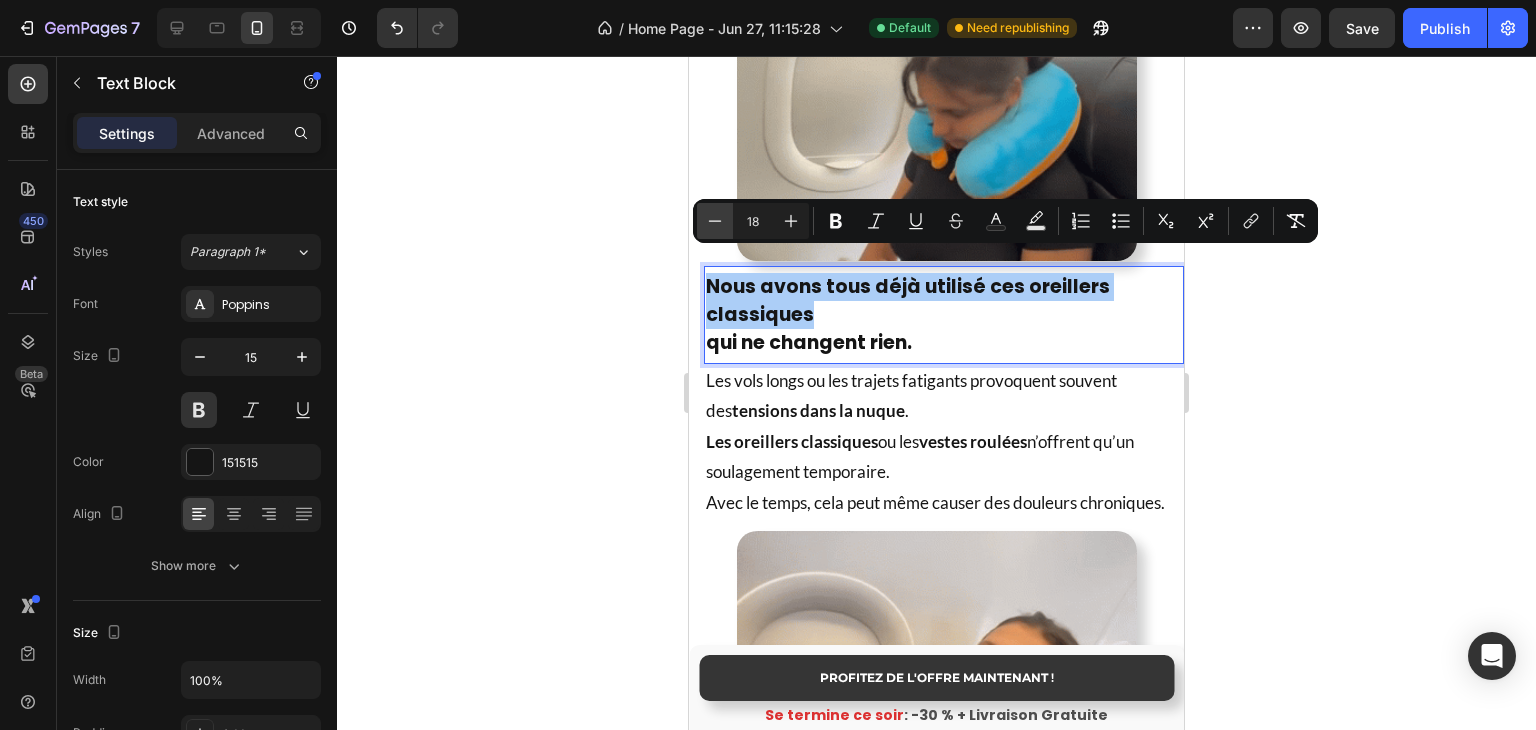 click 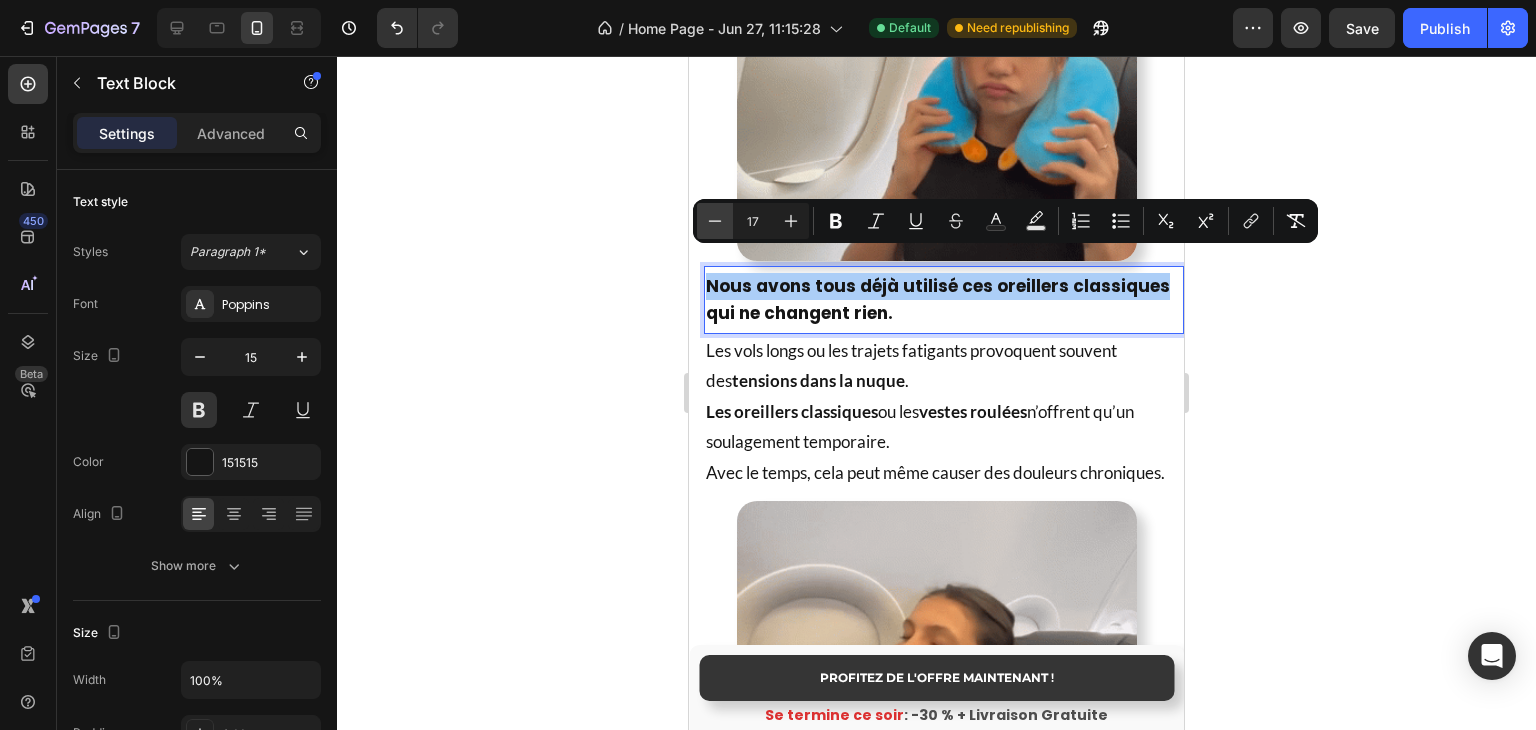 click 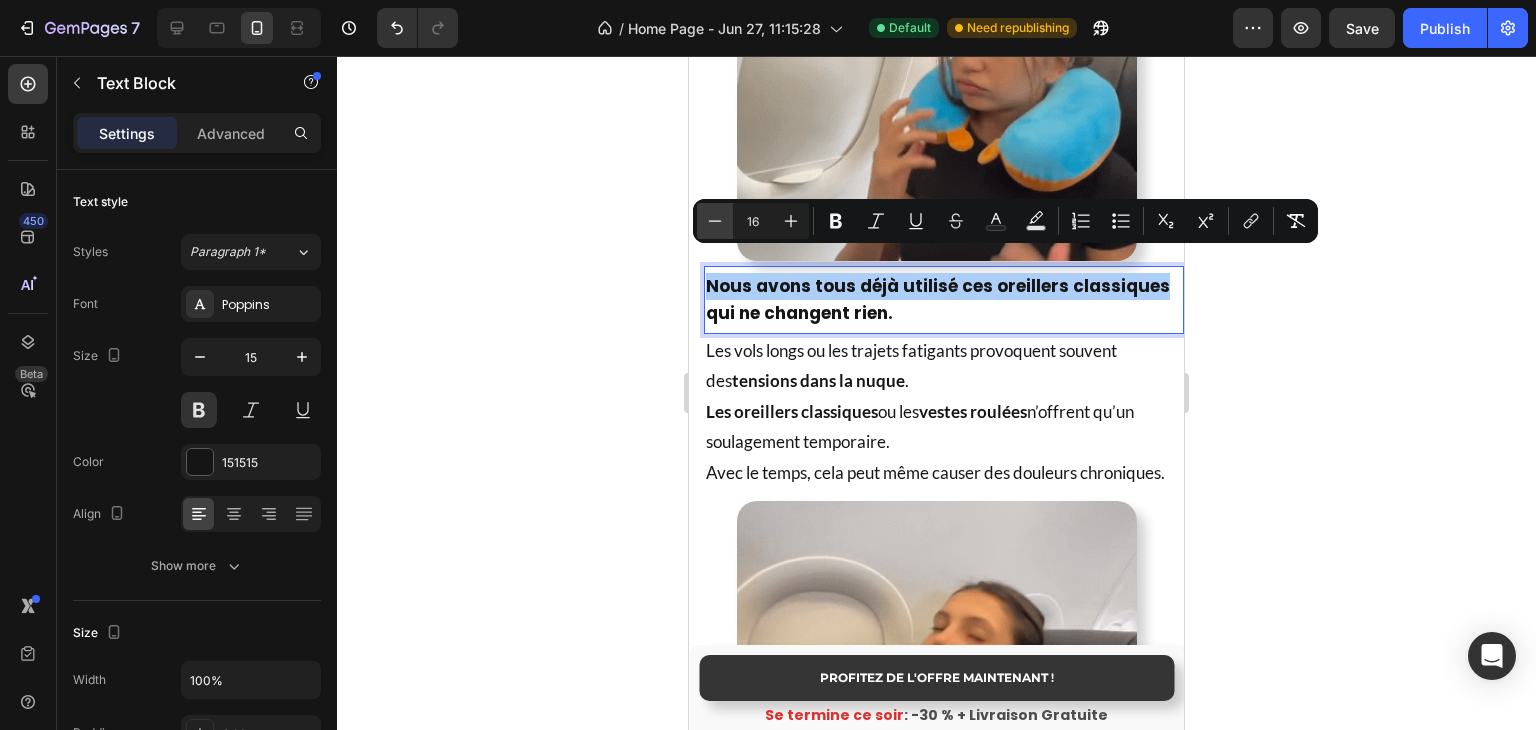 click 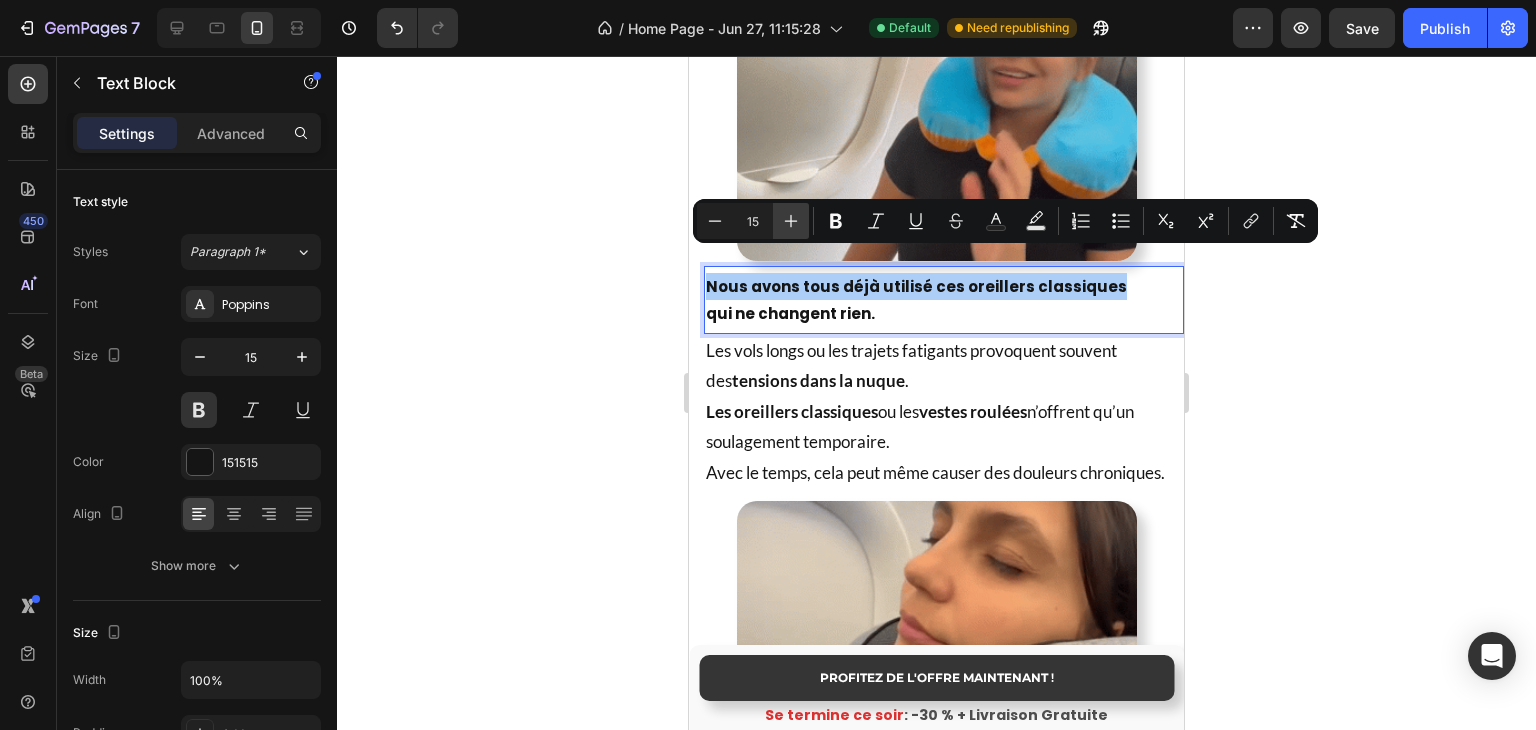 click 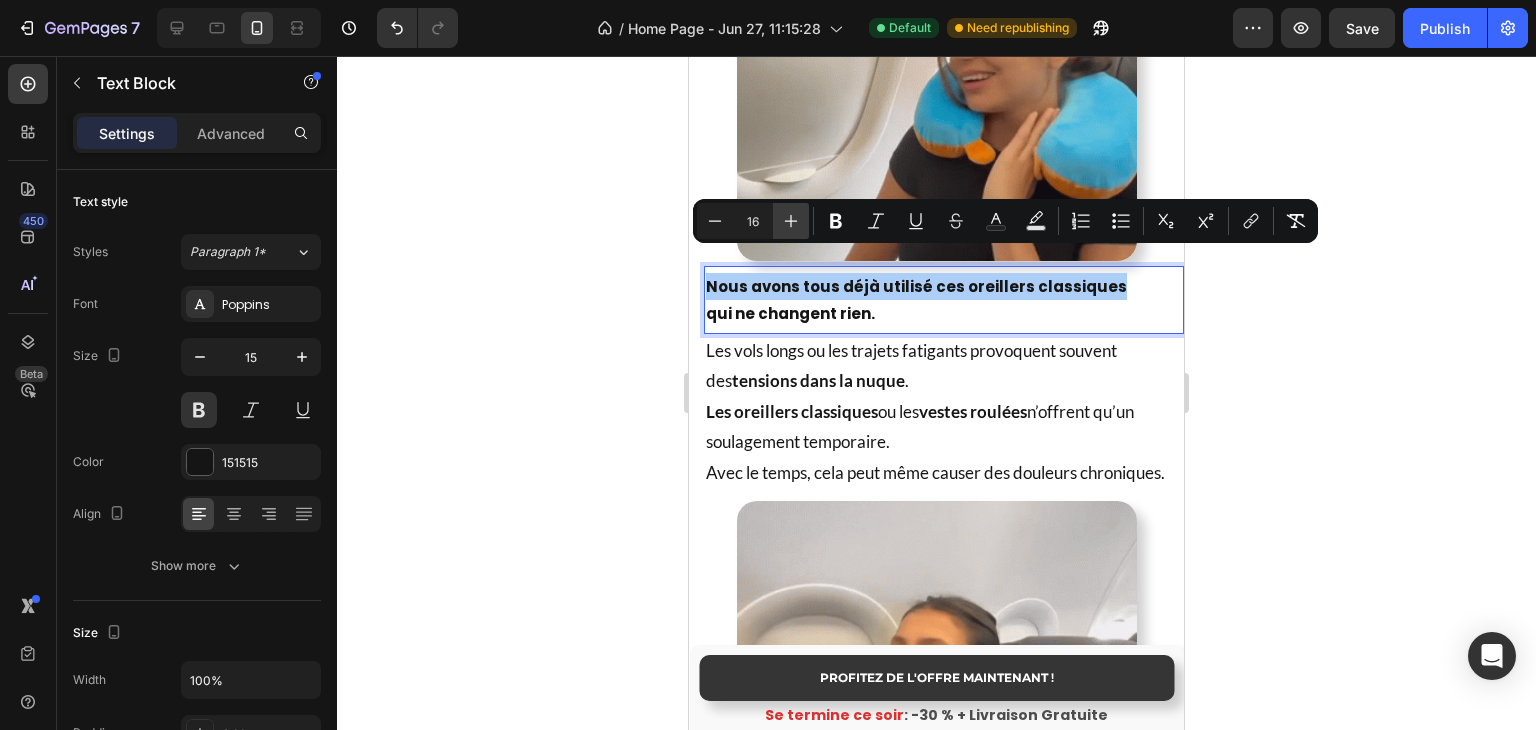 click 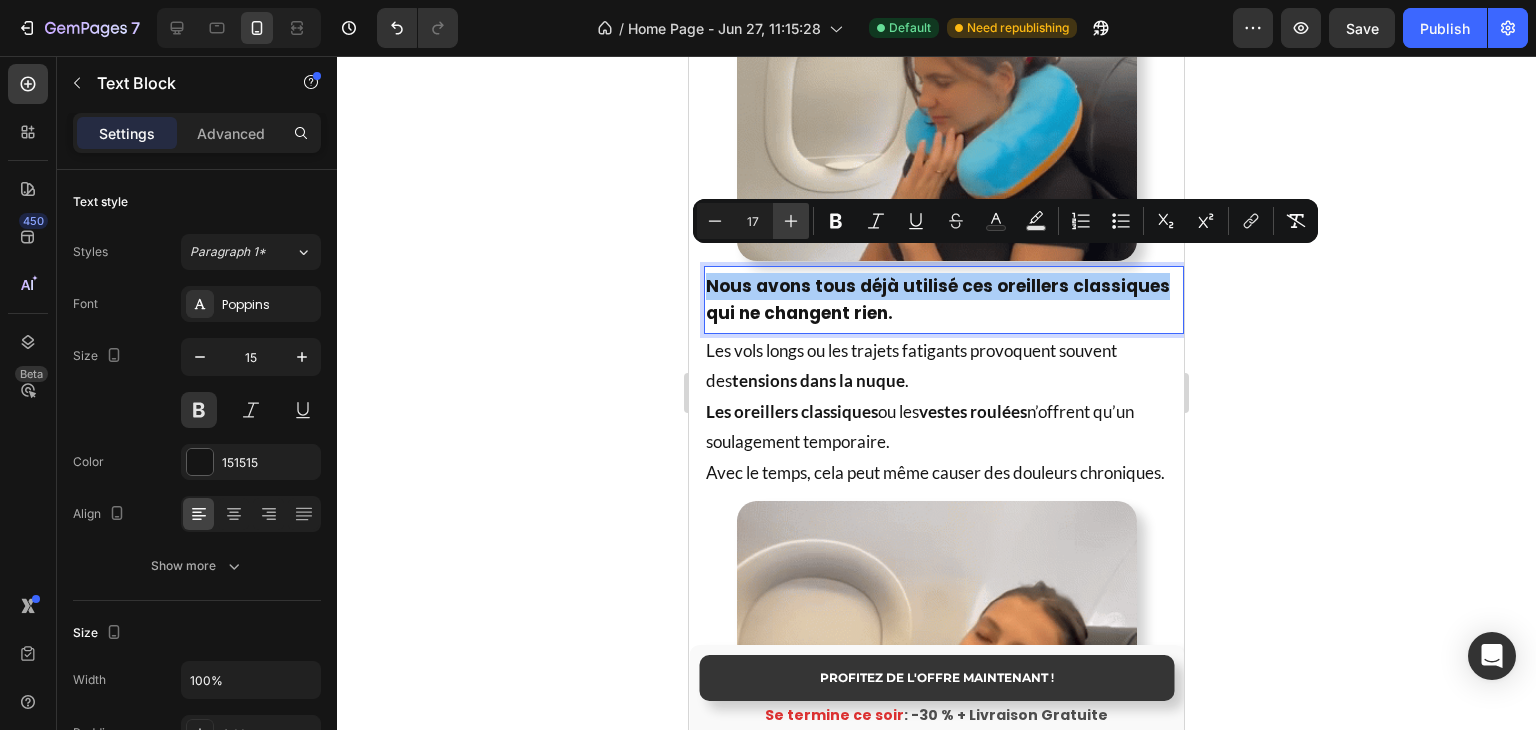 click 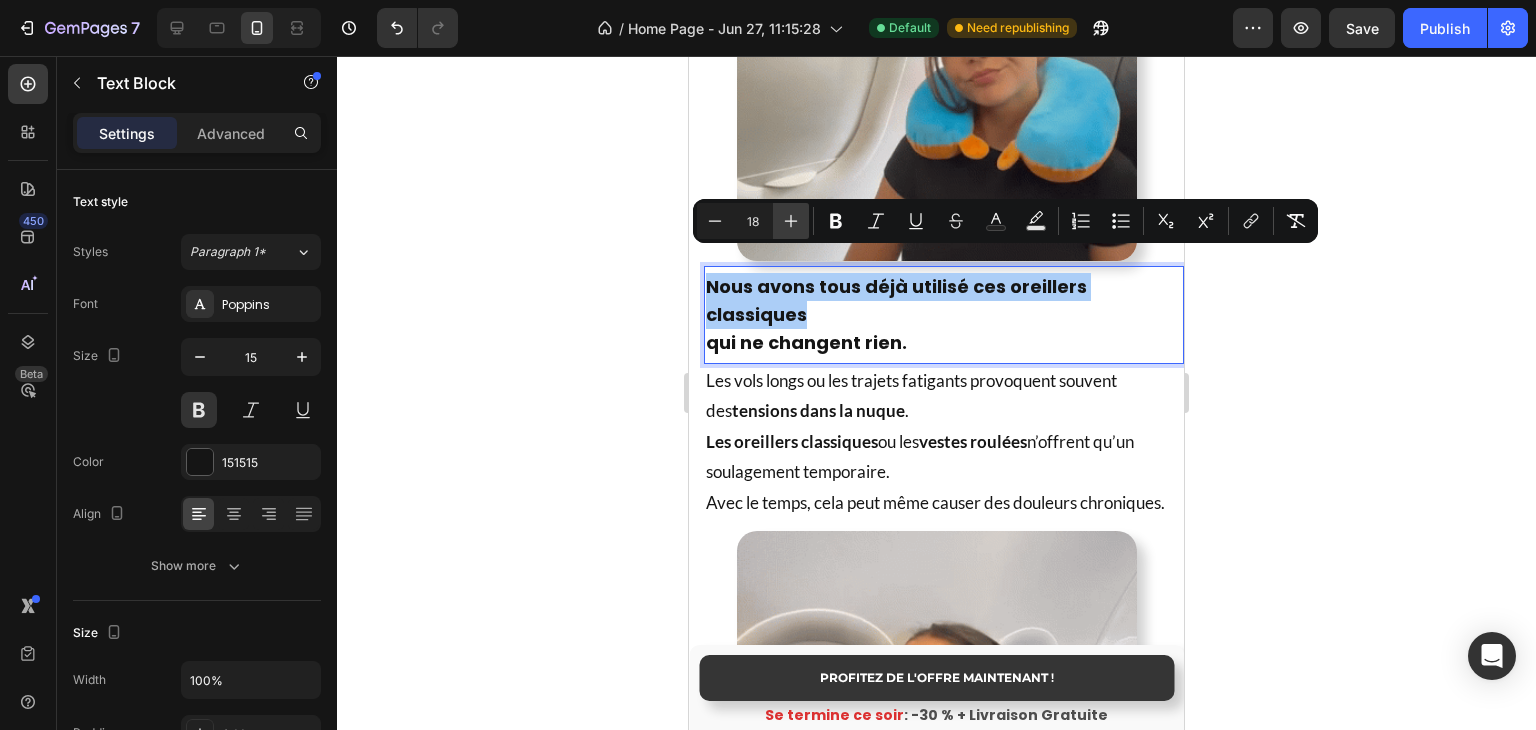 click 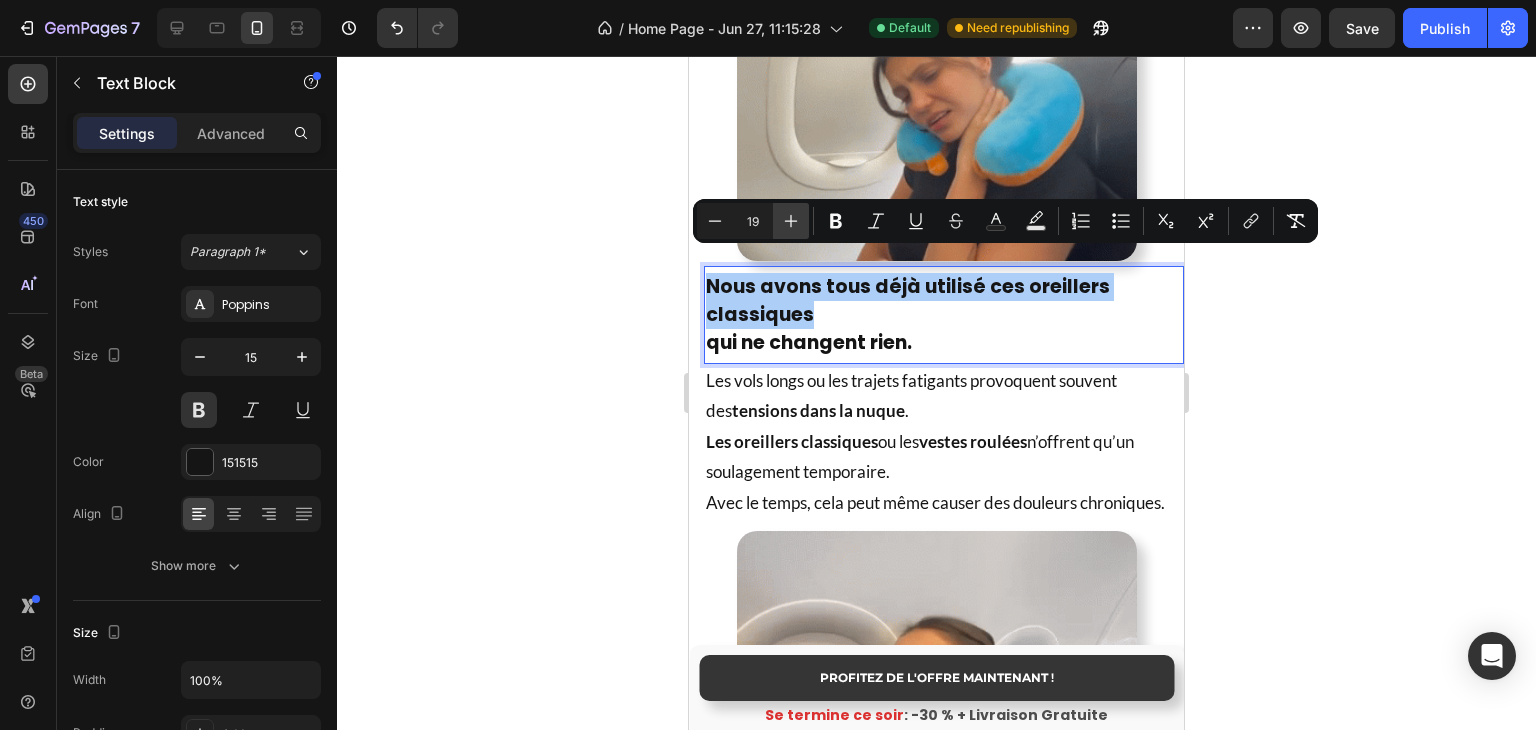 click 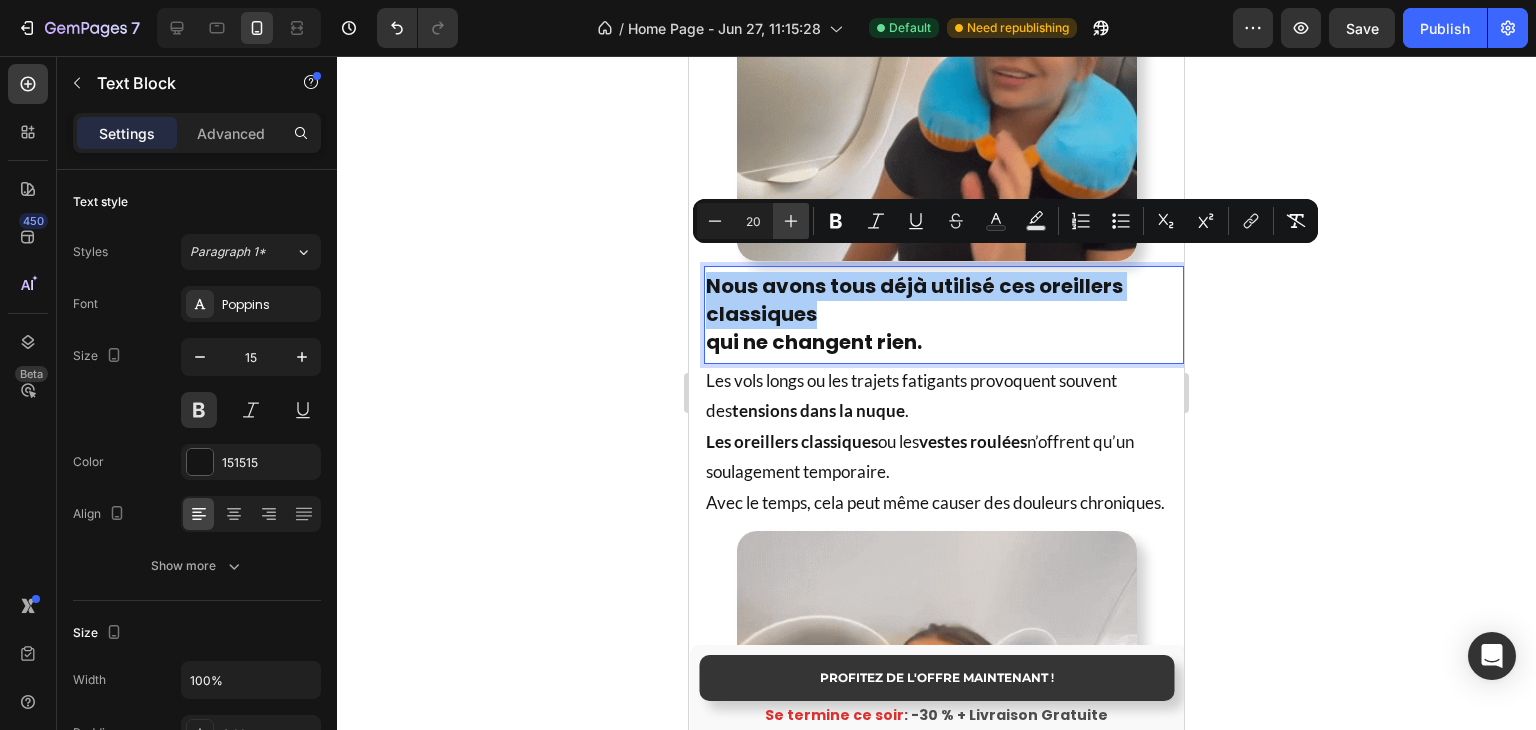click 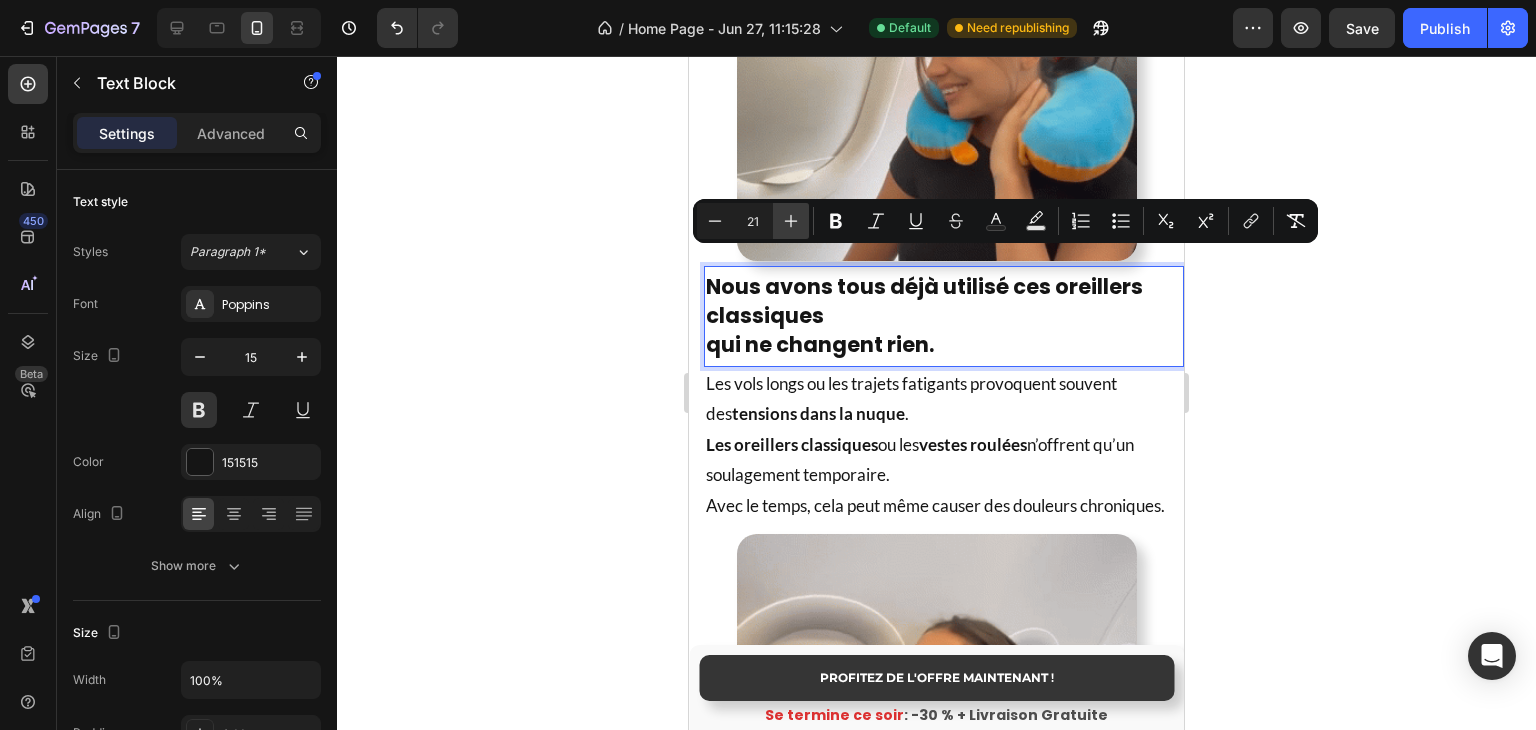 click 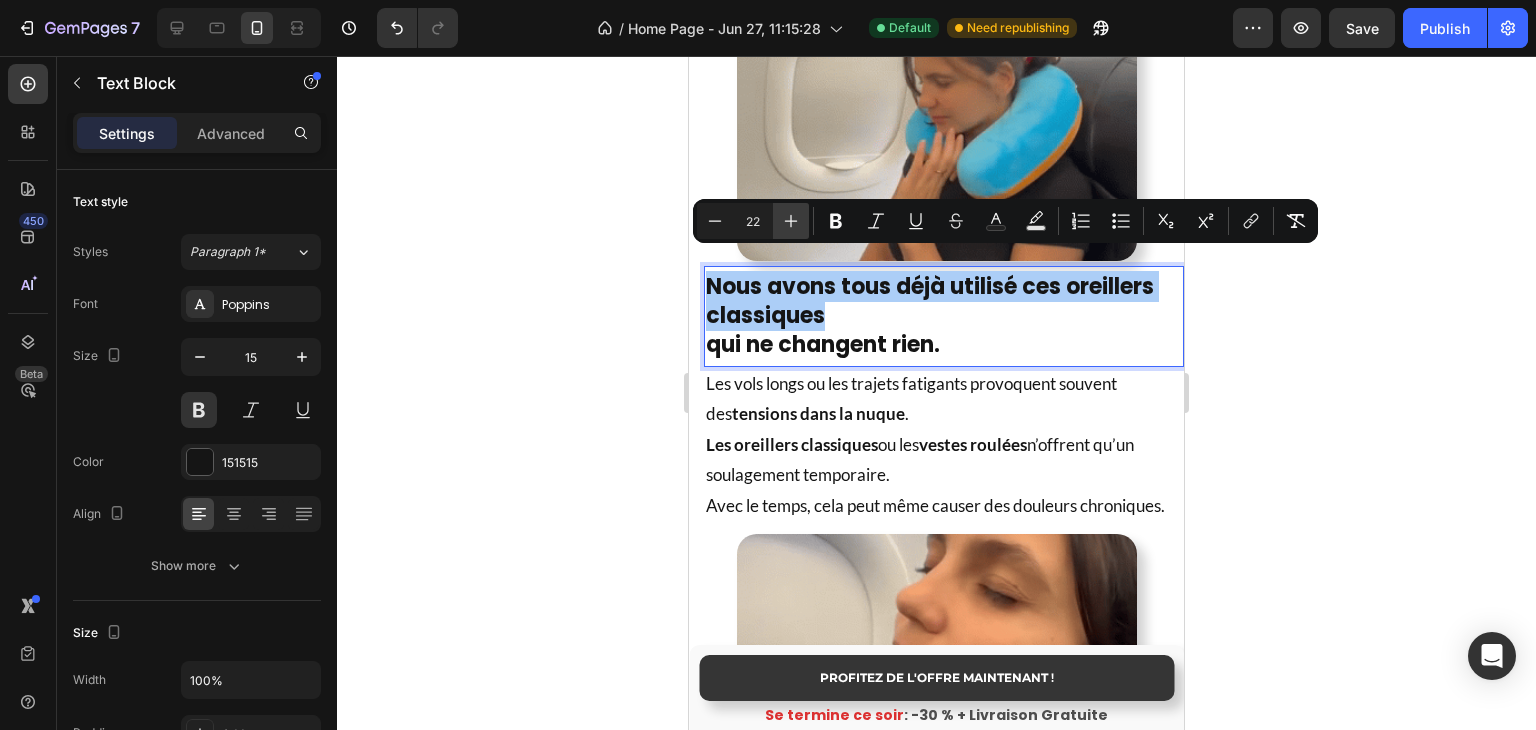 click 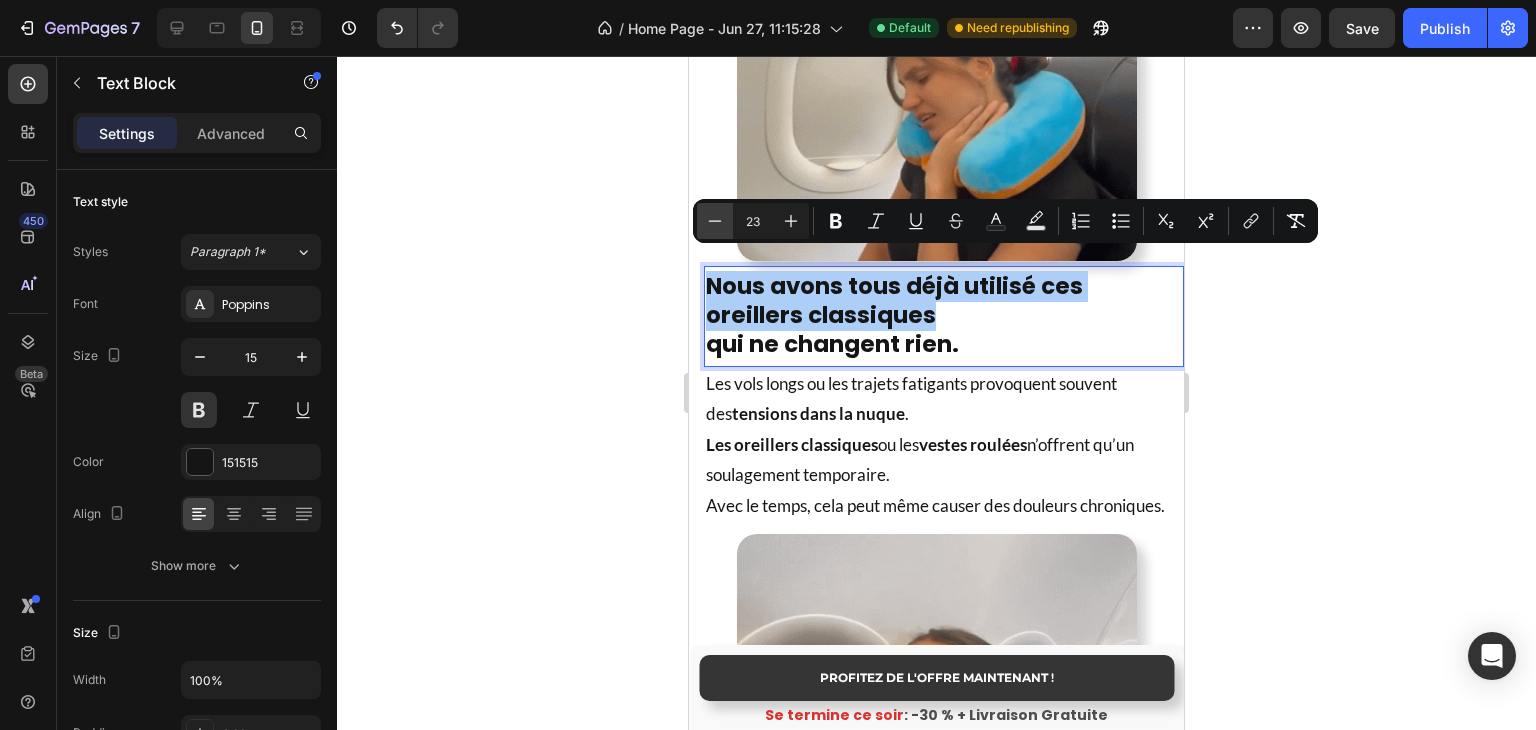 click on "Minus" at bounding box center [715, 221] 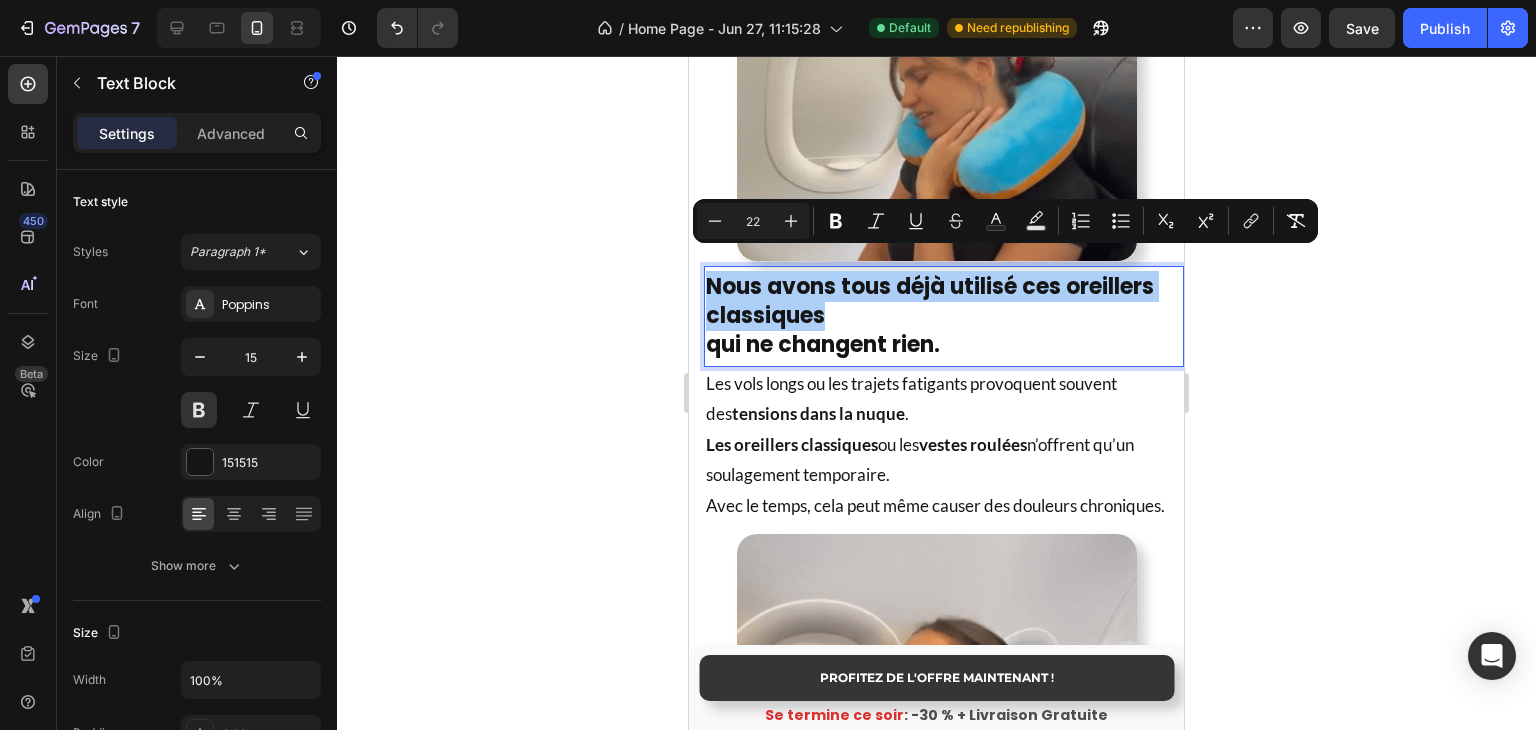 click on "22" at bounding box center [753, 221] 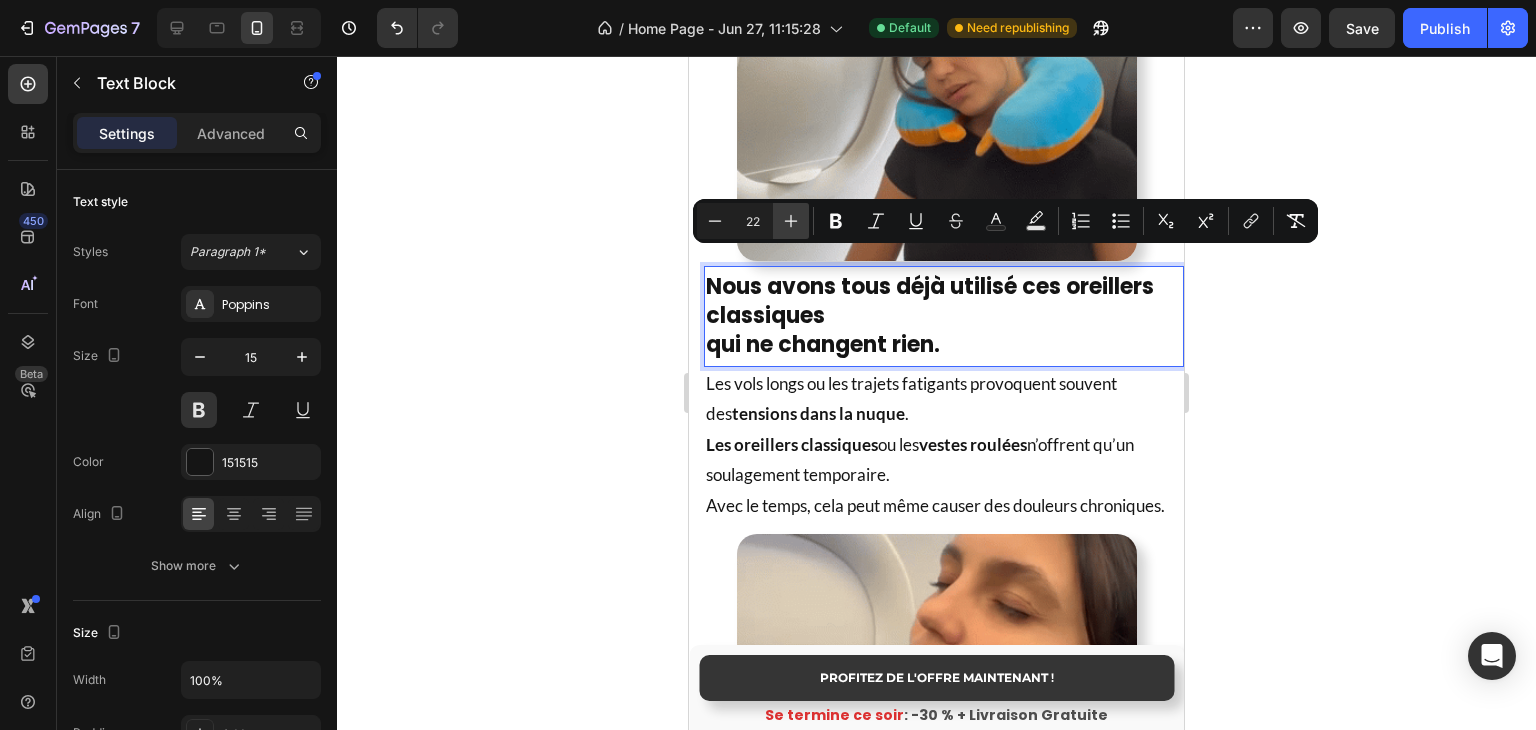click on "Plus" at bounding box center (791, 221) 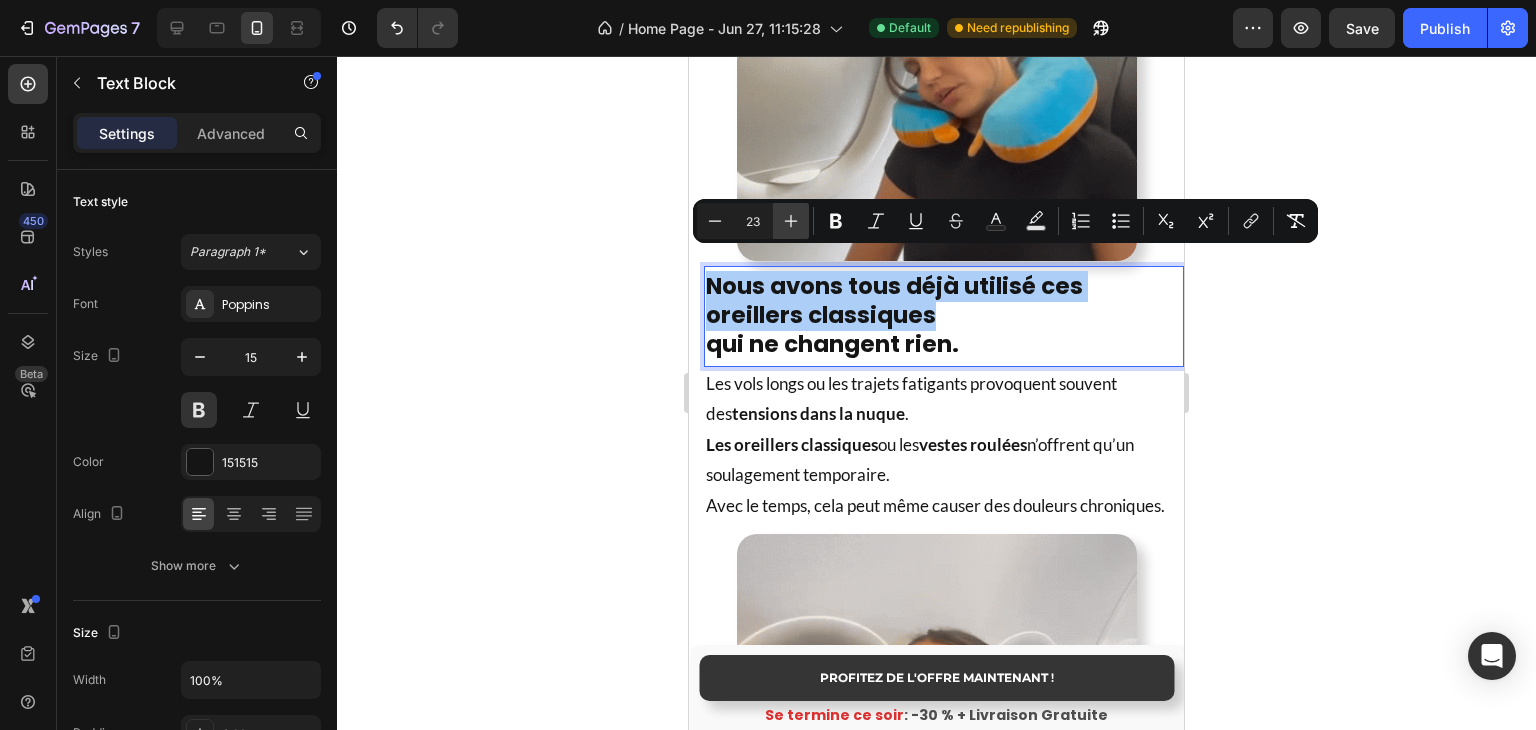 click on "Plus" at bounding box center [791, 221] 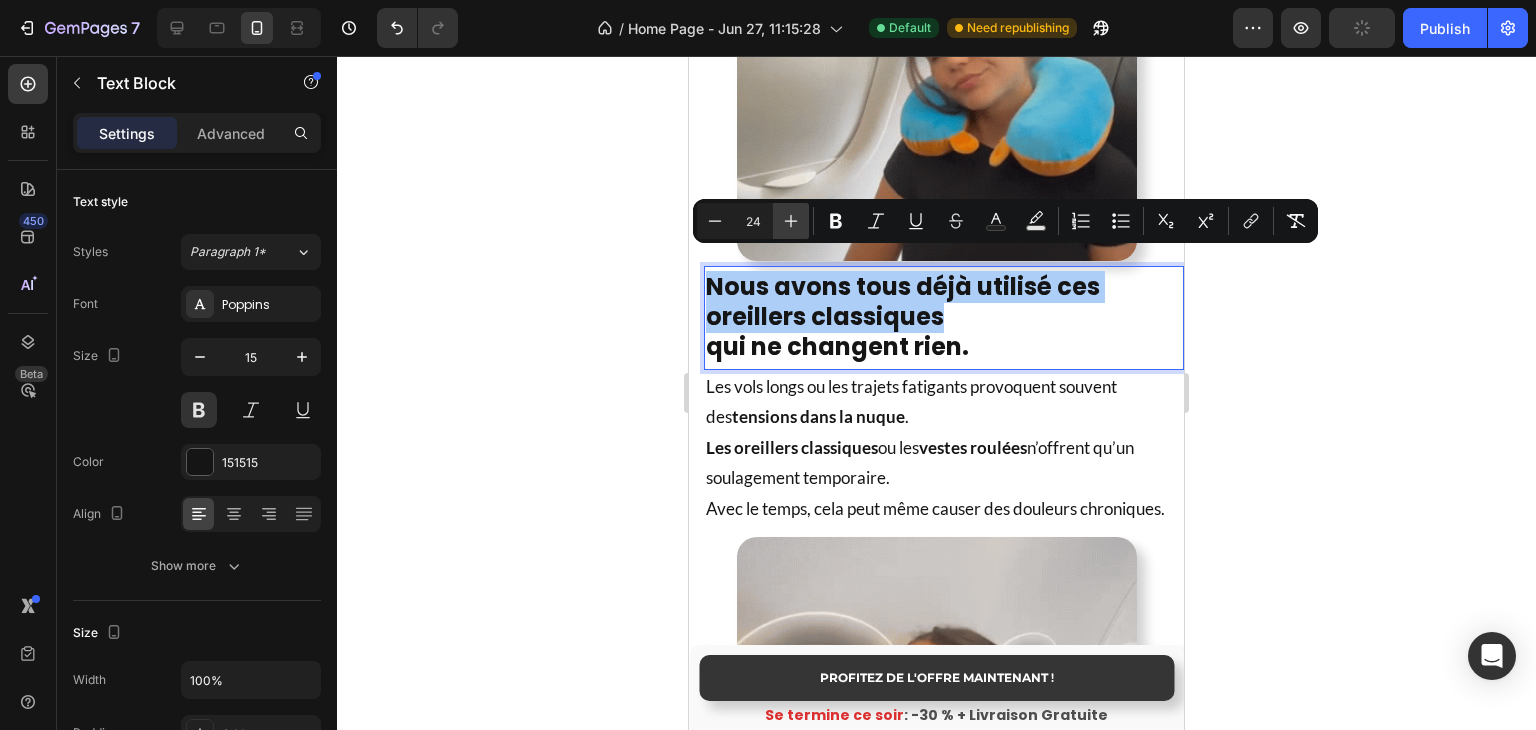 click on "Plus" at bounding box center [791, 221] 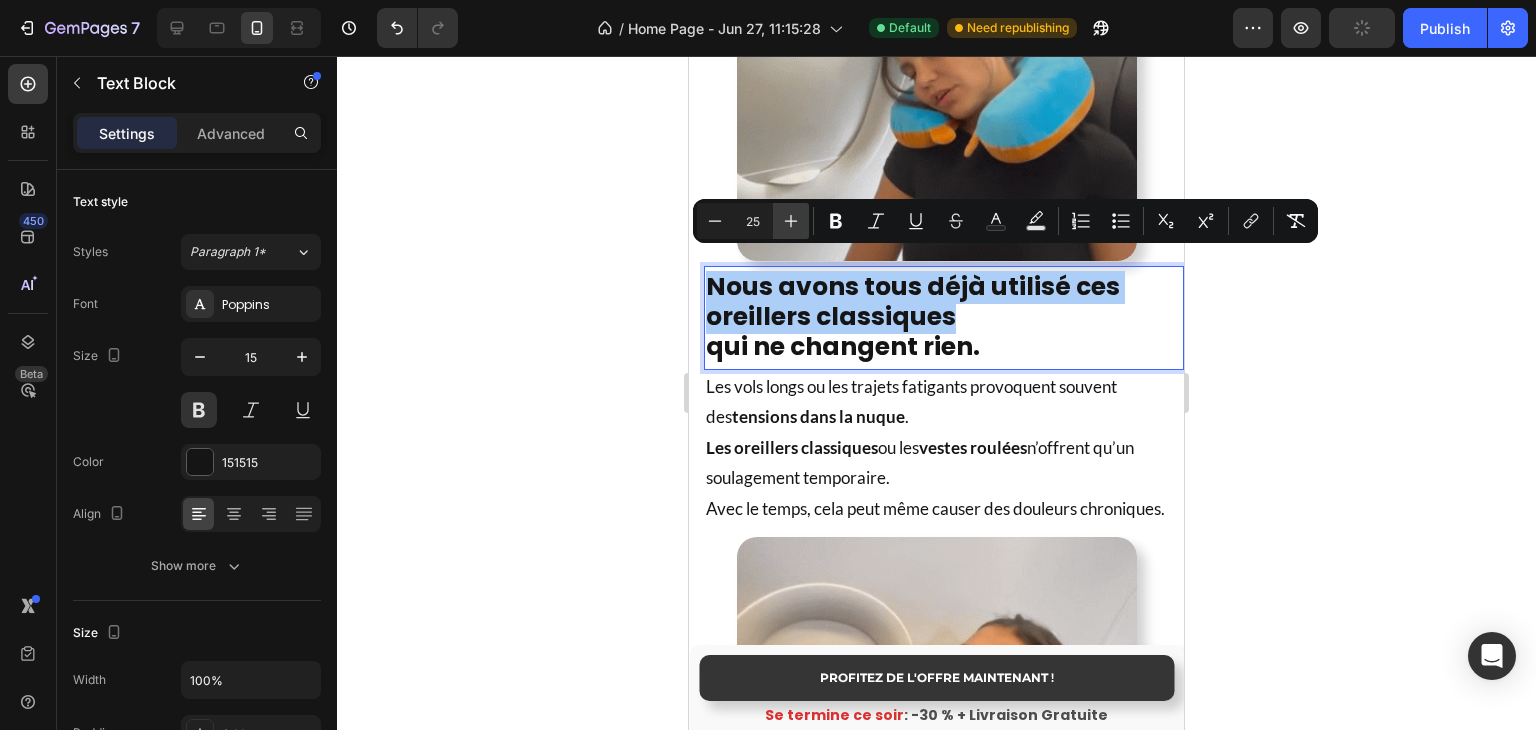 click on "Plus" at bounding box center [791, 221] 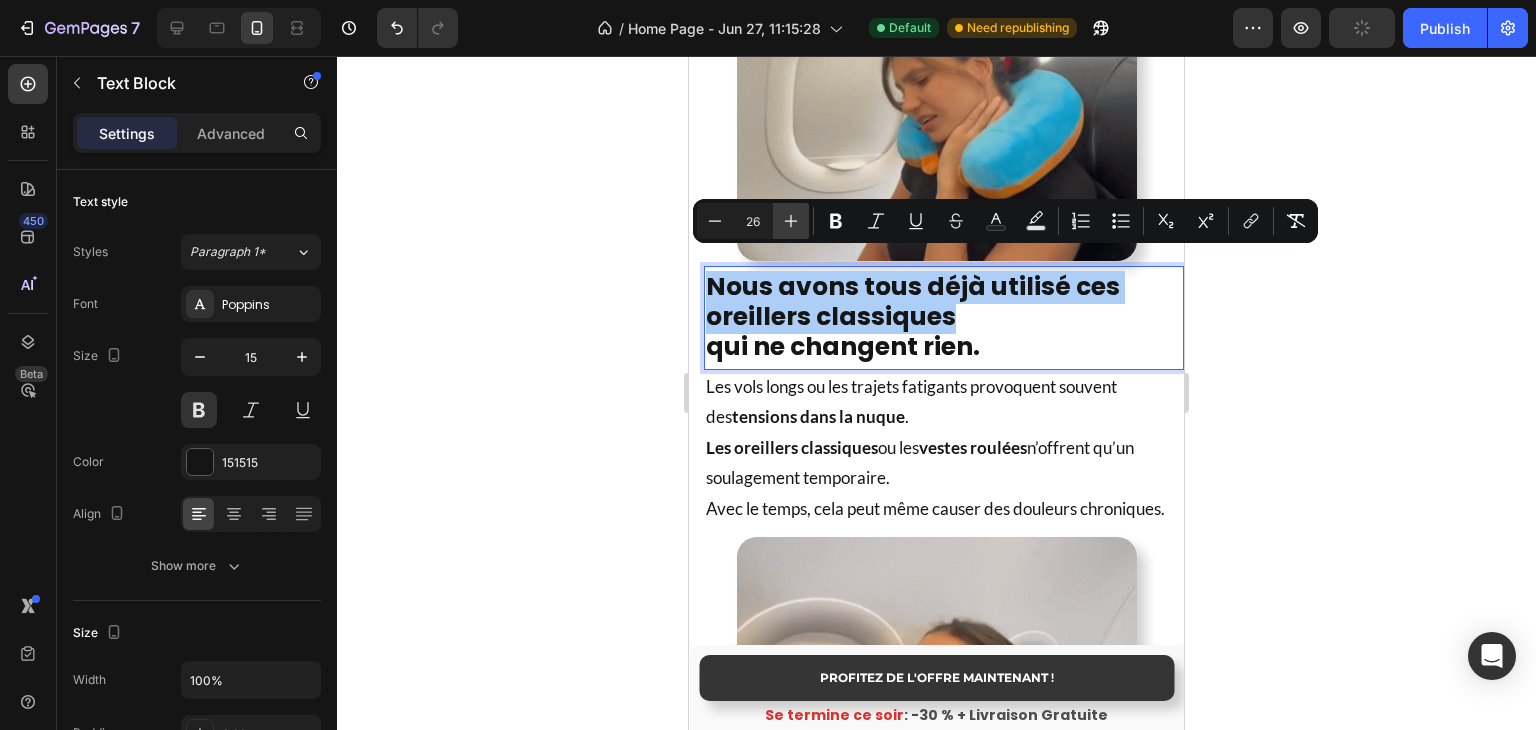 click on "Plus" at bounding box center (791, 221) 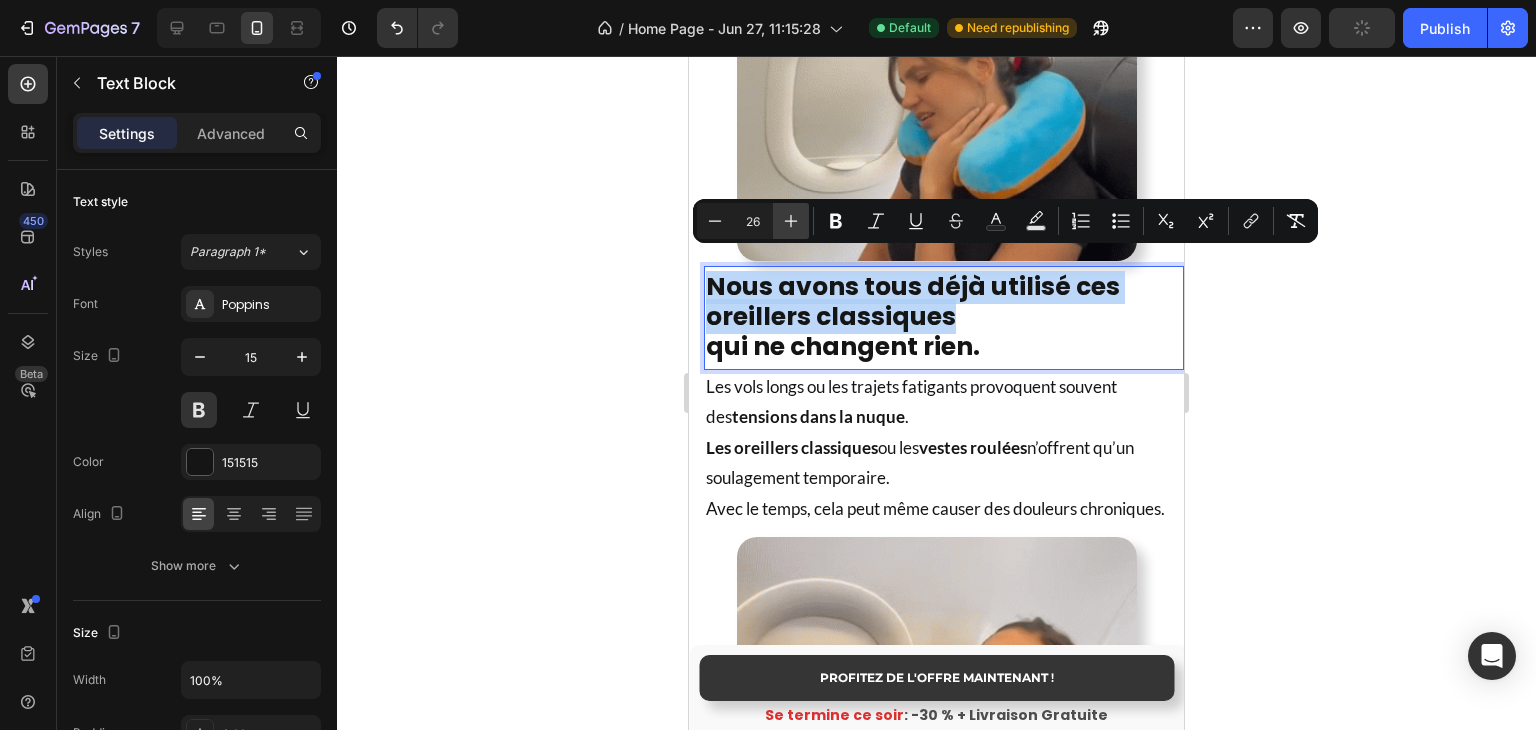 type on "27" 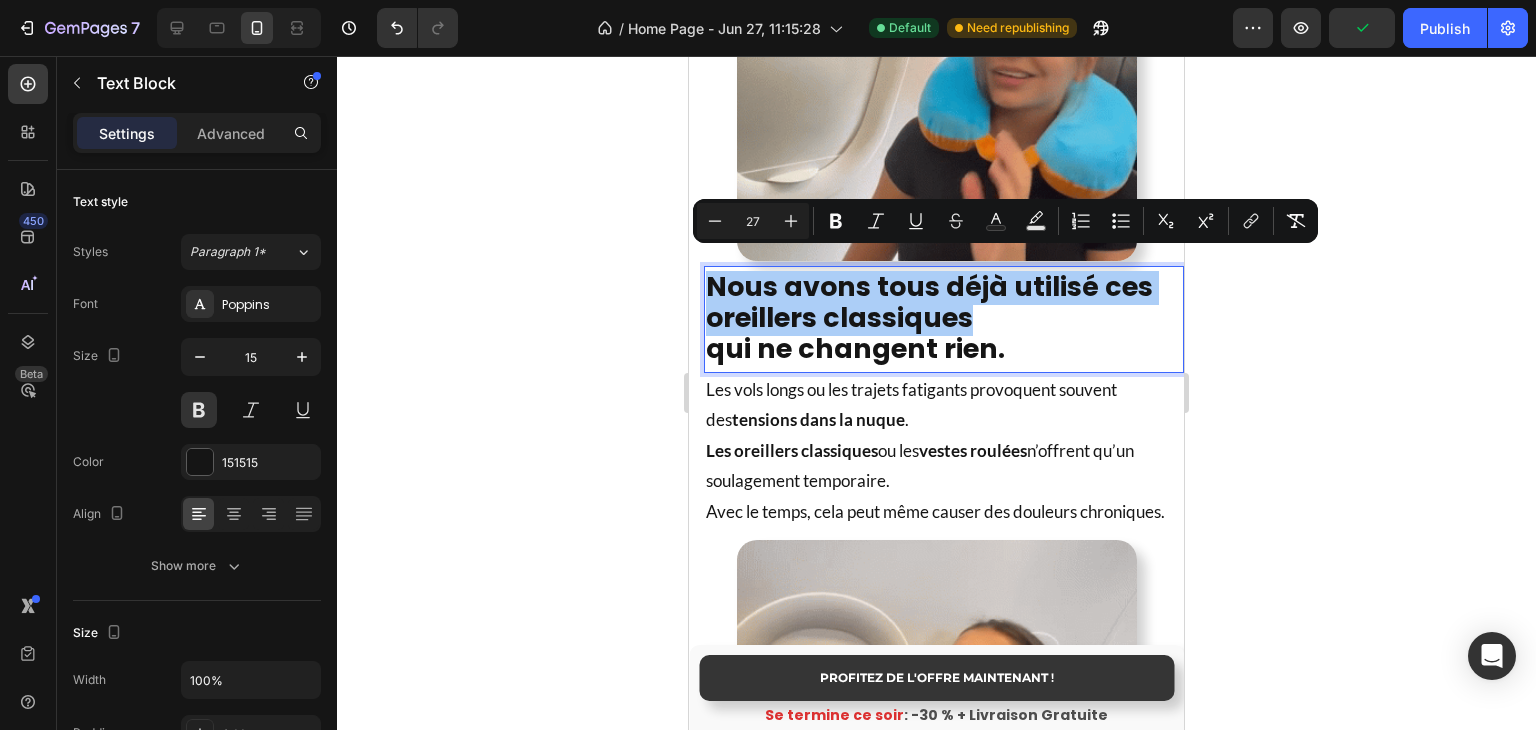 click 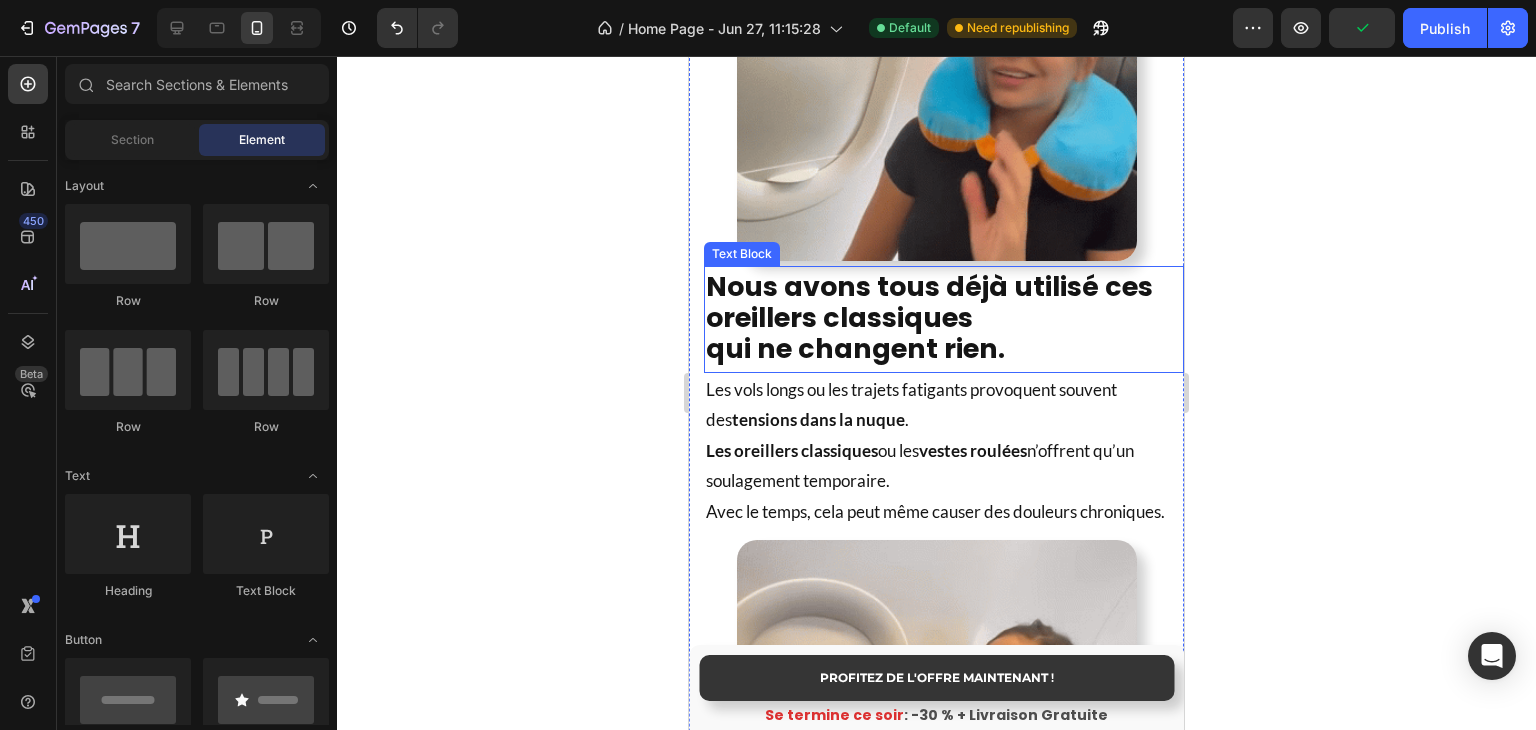 click on "Nous avons tous déjà utilisé ces oreillers classiques" at bounding box center [929, 302] 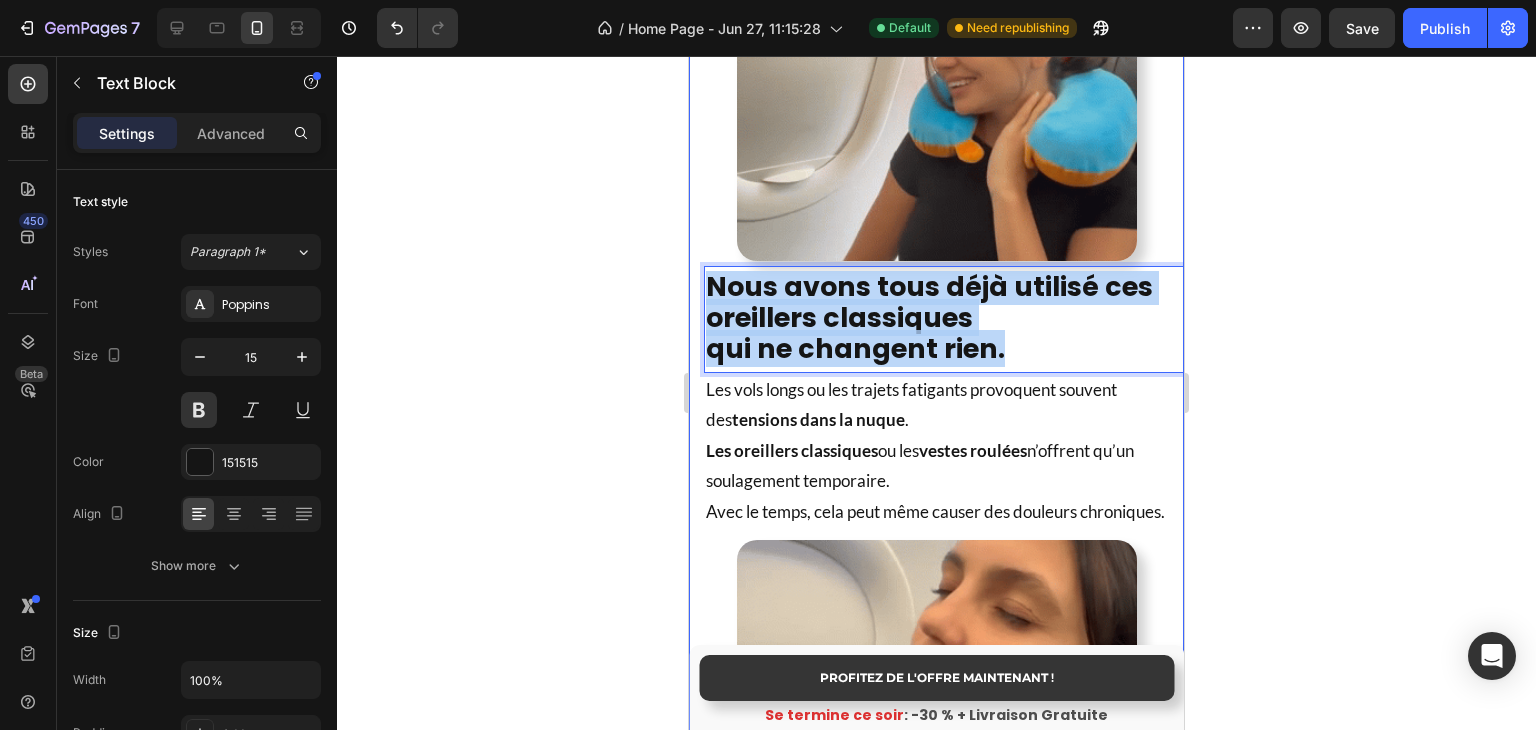 drag, startPoint x: 1020, startPoint y: 324, endPoint x: 687, endPoint y: 259, distance: 339.28455 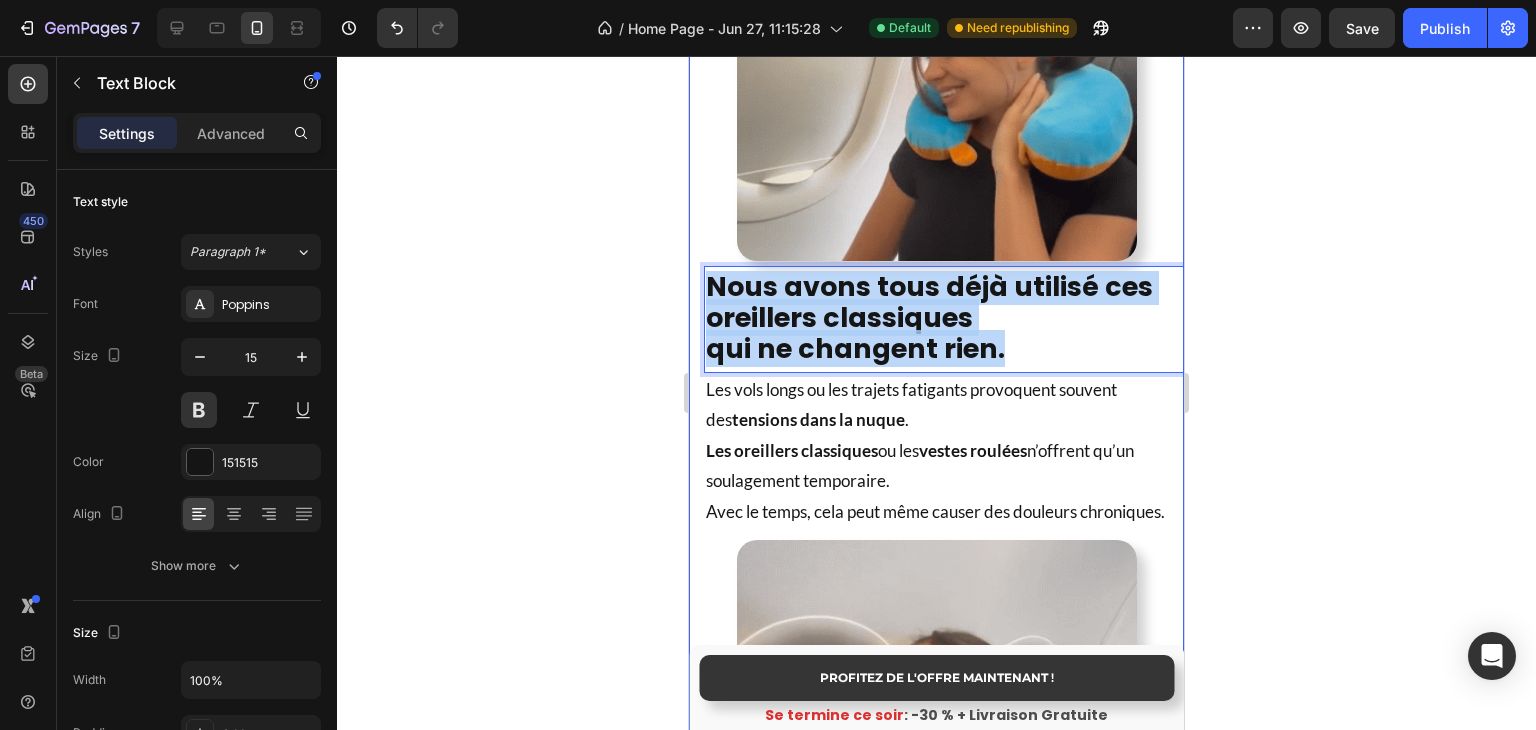 click on "Mobile  ( 495 px) iPhone 13 Mini iPhone 13 Pro iPhone 11 Pro Max iPhone 15 Pro Max Pixel 7 Galaxy S8+ Galaxy S20 Ultra iPad Mini iPad Air iPad Pro Header PROFITEZ DE L'OFFRE MAINTENANT ! Button  Se termine ce soir : -30 % + Livraison Gratuite Text Block Sticky Oreiller de Voyage - ComfyFlight® Heading
Product Images Icon Icon Icon Icon Icon Icon List Hoz 32 240+ clients satisfaits Text block Row
30-day money back guarantee Item list Product Marre des douleurs cervicales et de l'inconfort pendant vos trajets ?  Transformez vos voyages en moments de détente et de récupération. Heading Empêche la tête de tomber. Léger, compact, facile à transporter. Réduit le stress et la tension musculaire. 30 jours garantie satisfait ou remboursé Item List
Drop element here 👉 DÉCOUVRIR L’OFFRE ! Button
Icon Stock presque épuisé  Text Block Advanced List Image                Title Line
Icon Nr. 1  en France" at bounding box center (936, 2617) 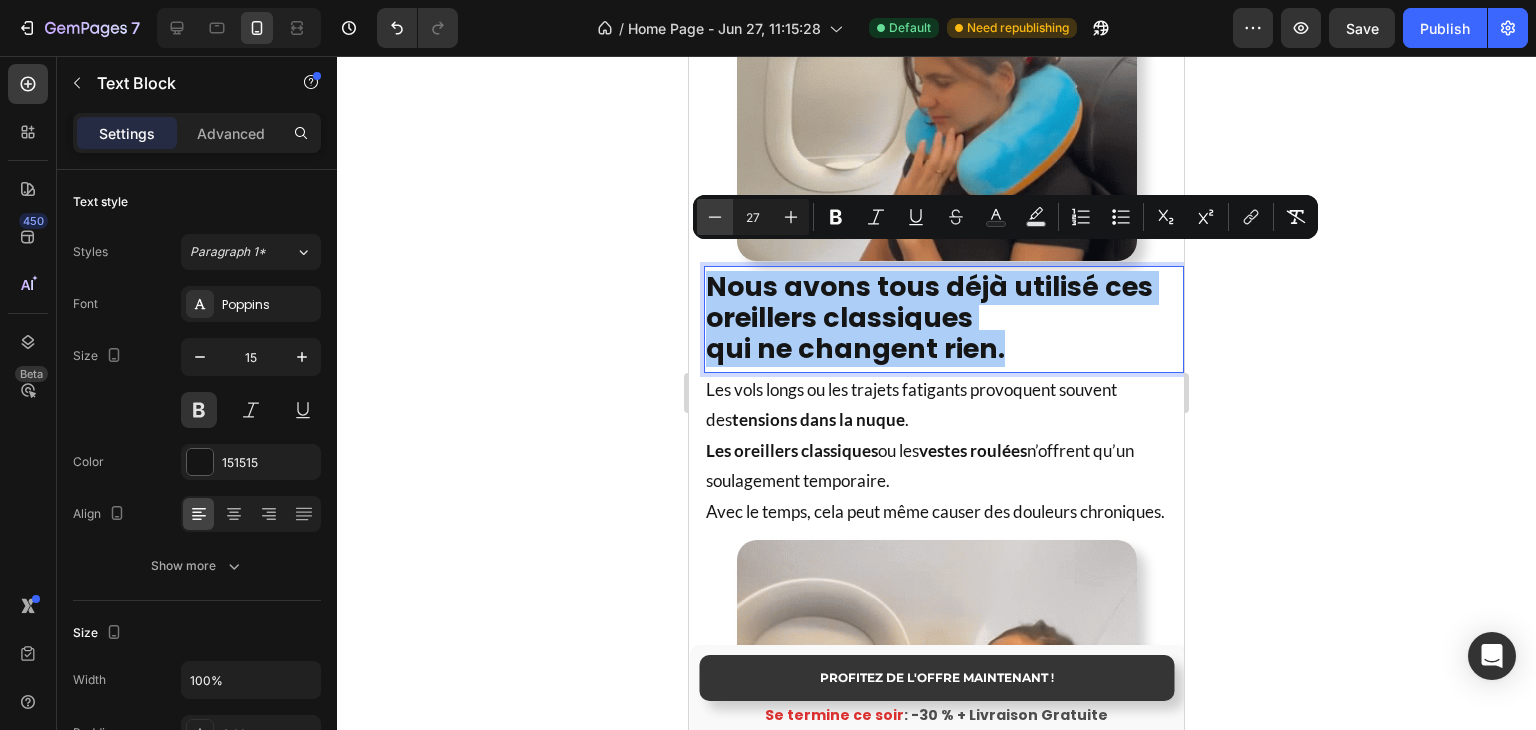 click 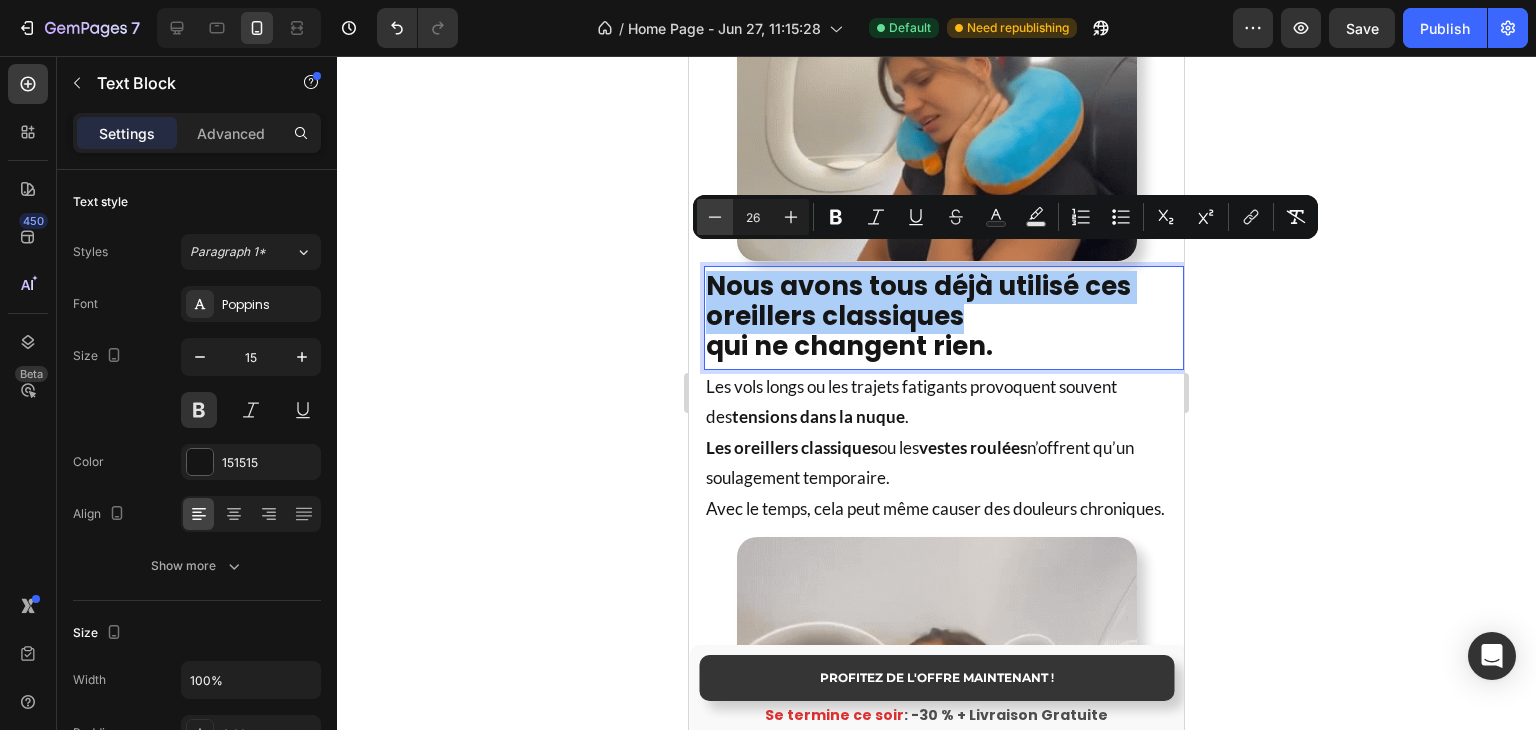 click 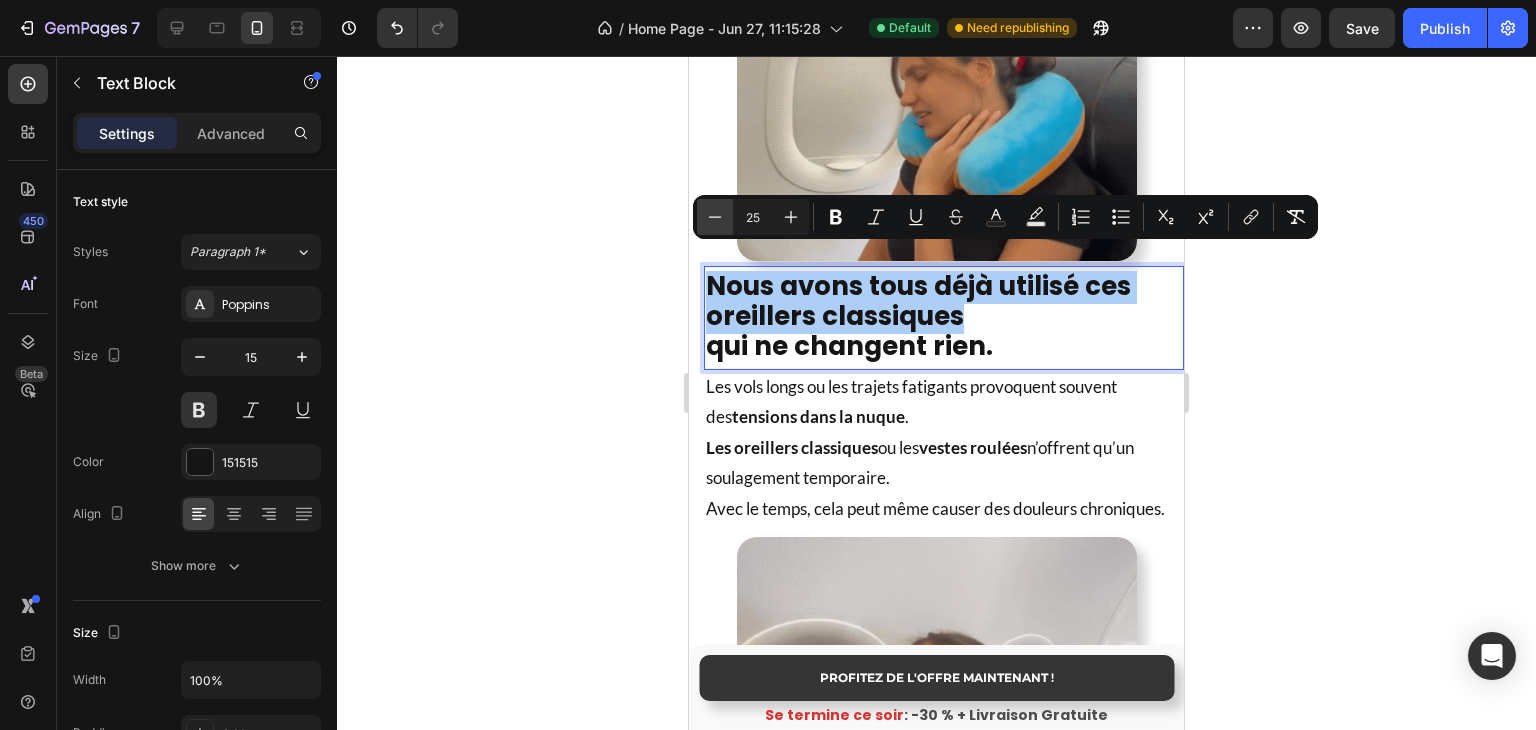 click 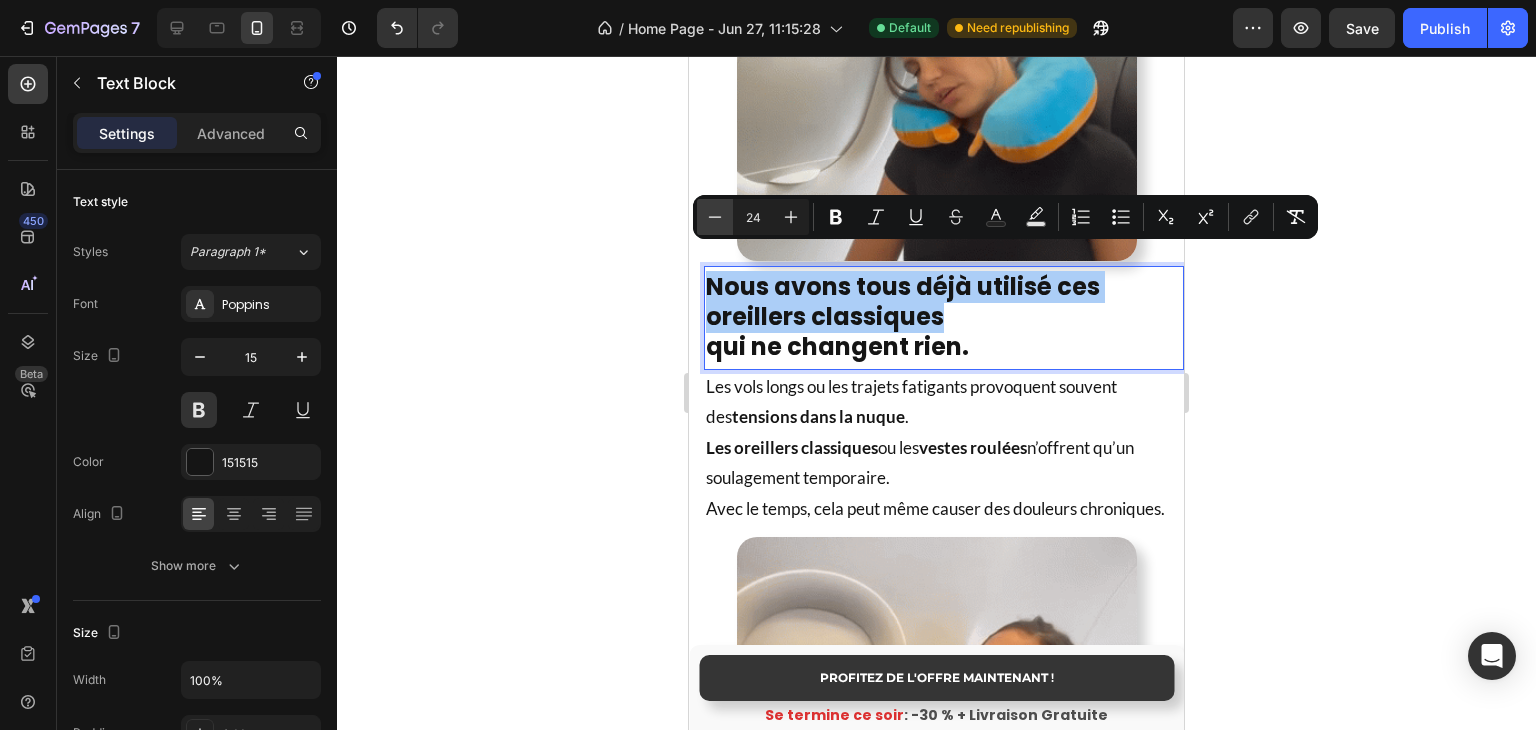 click 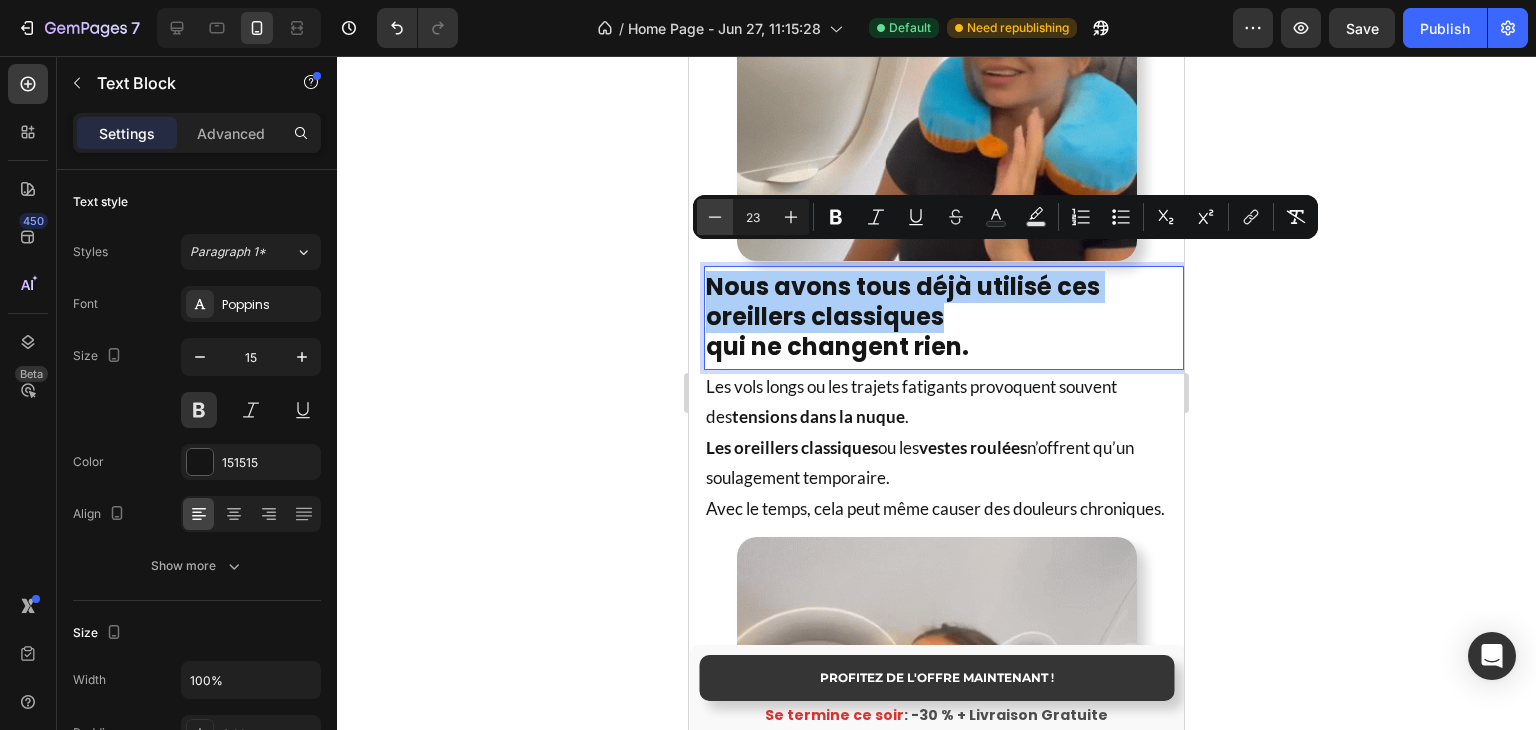 click 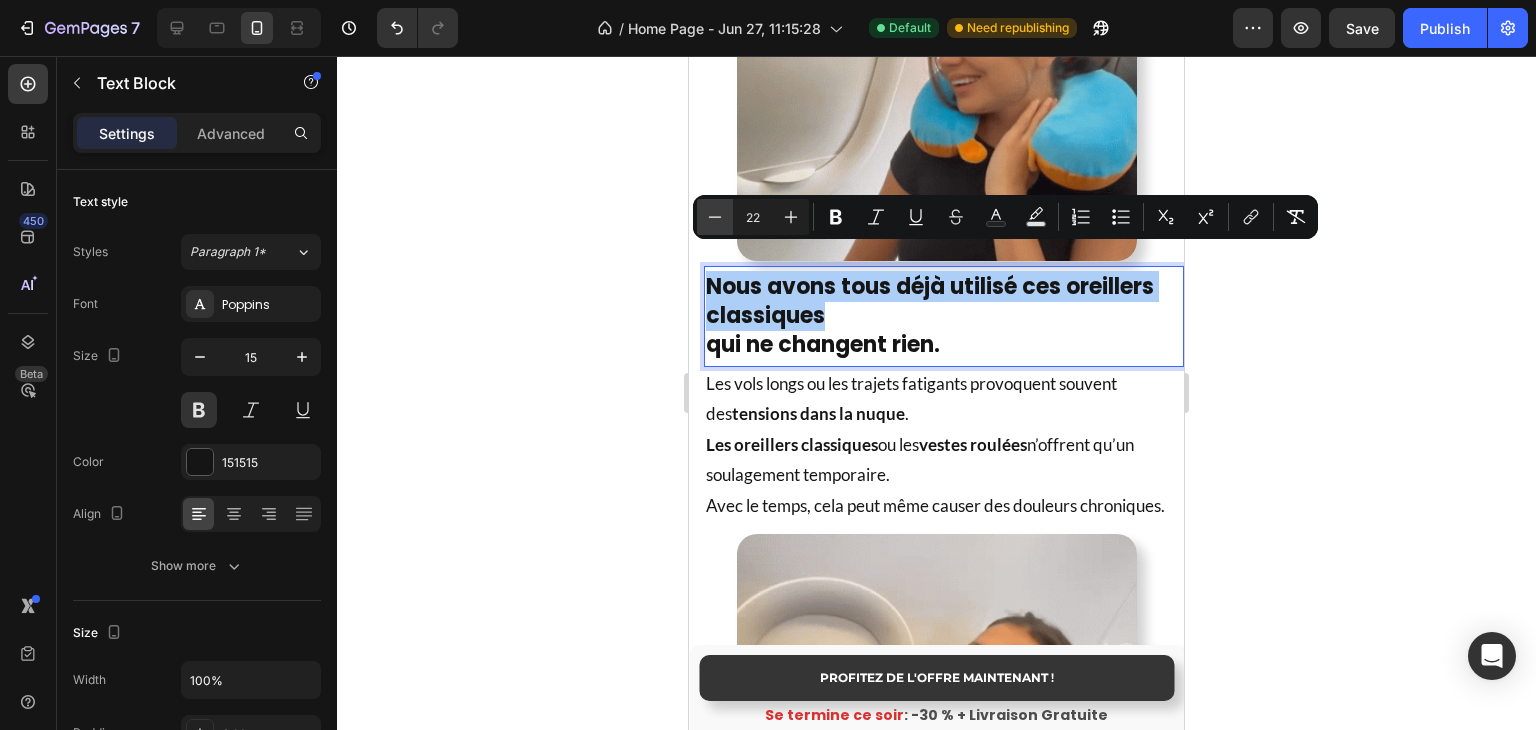 click 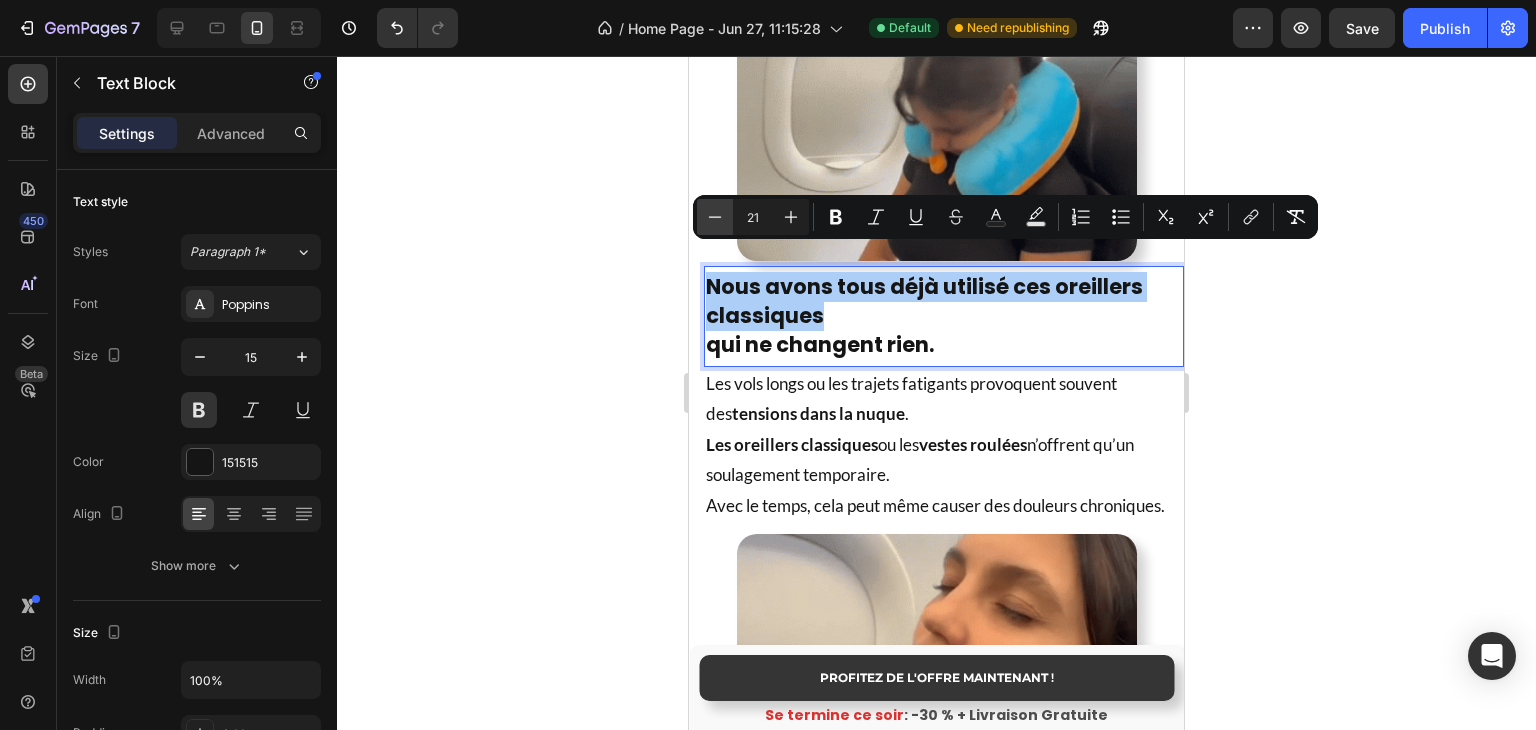 click 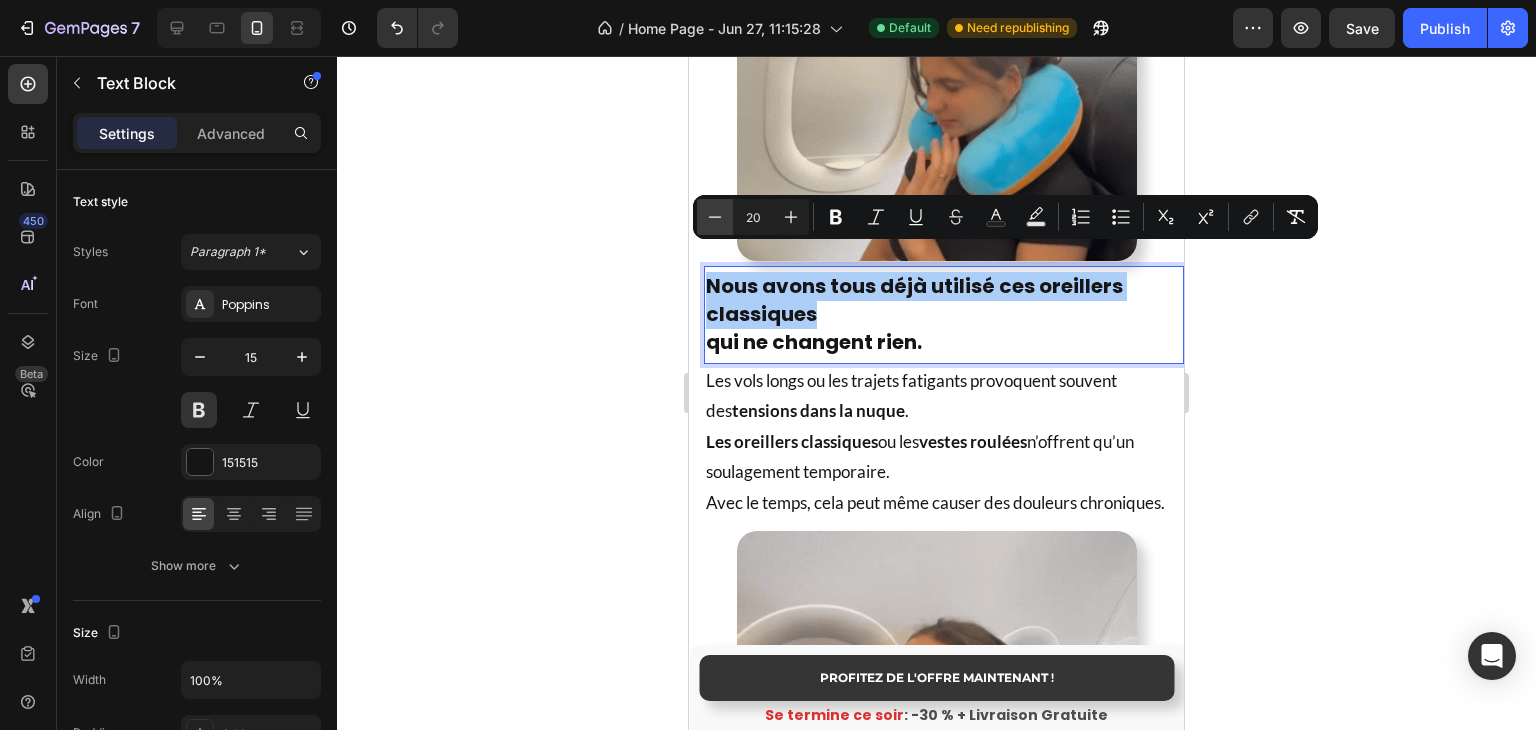 click 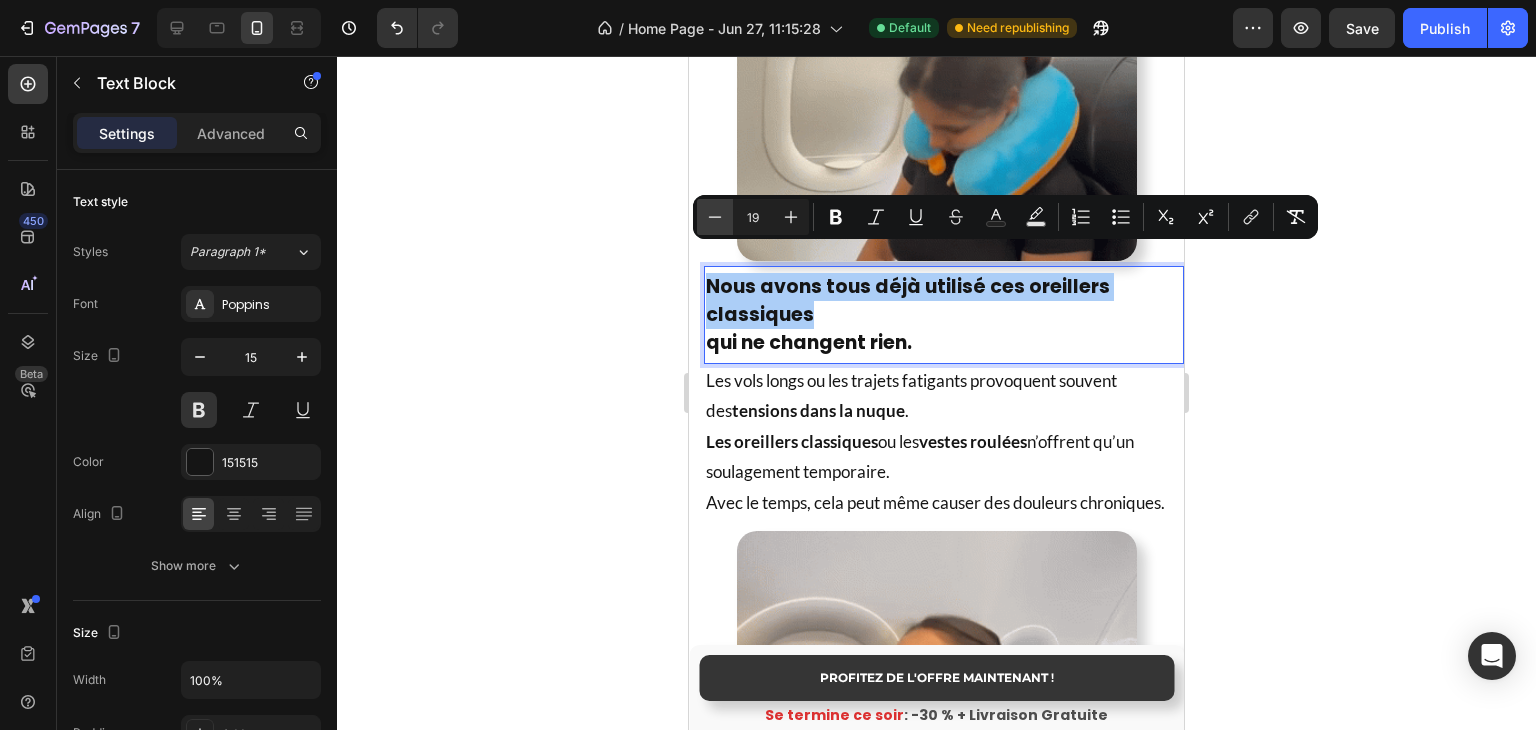 click 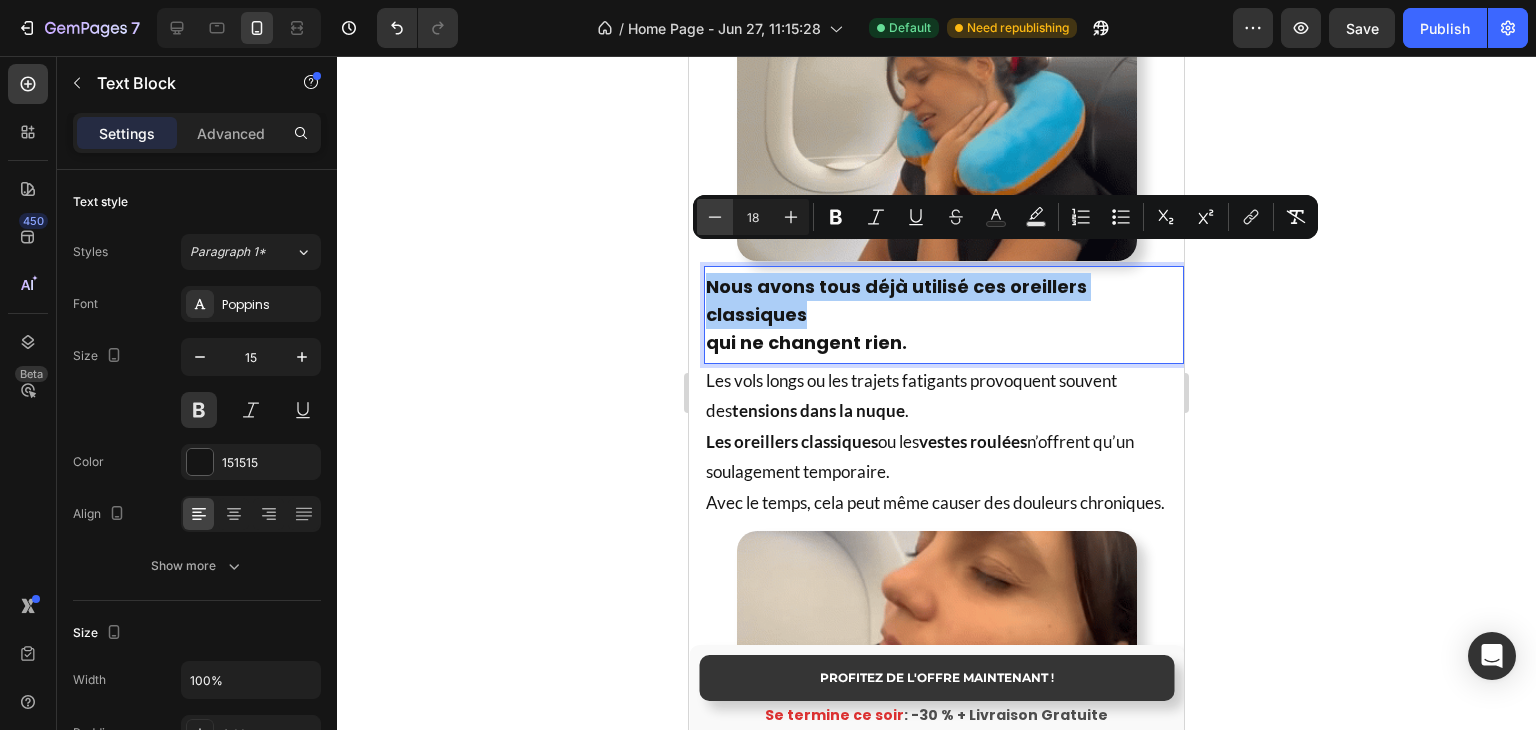 click 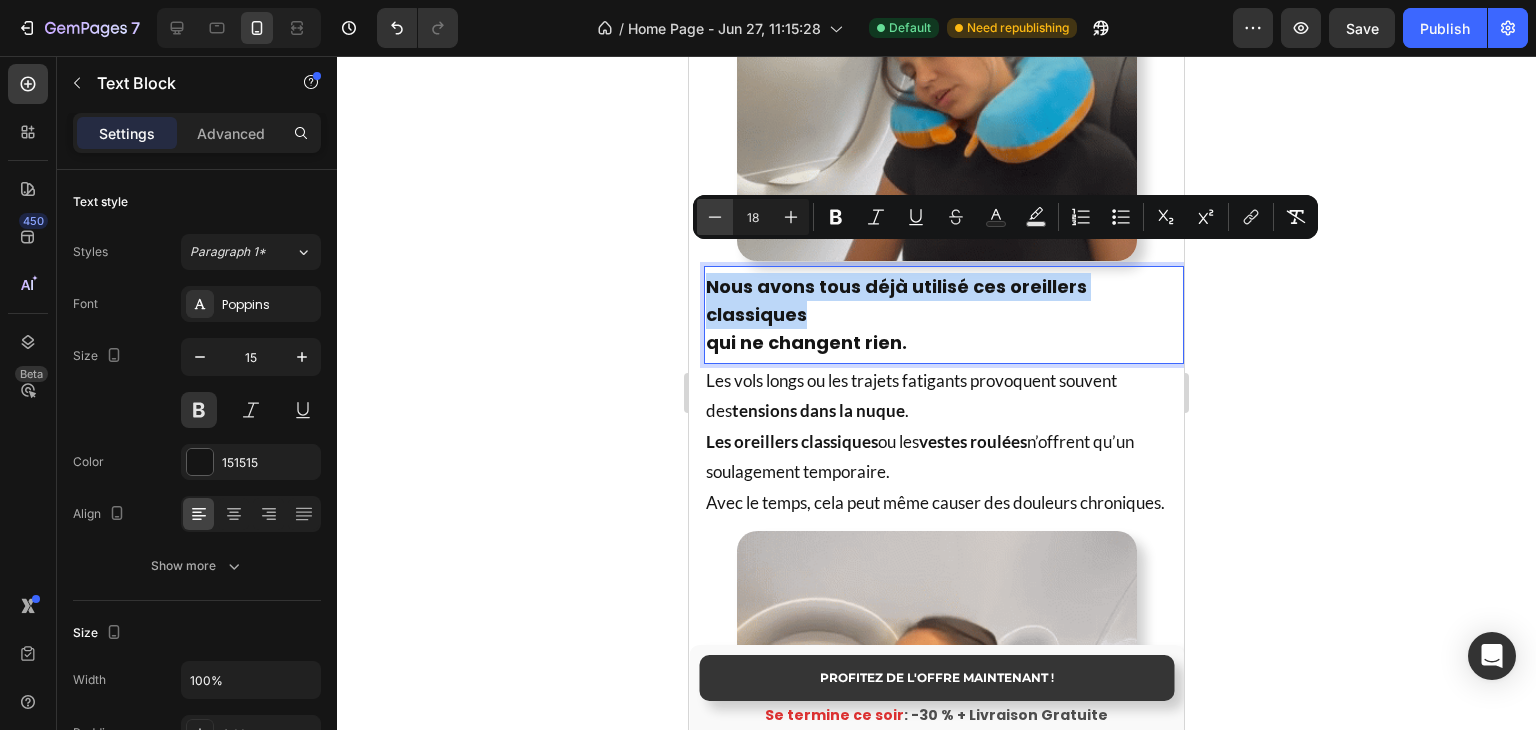 type on "17" 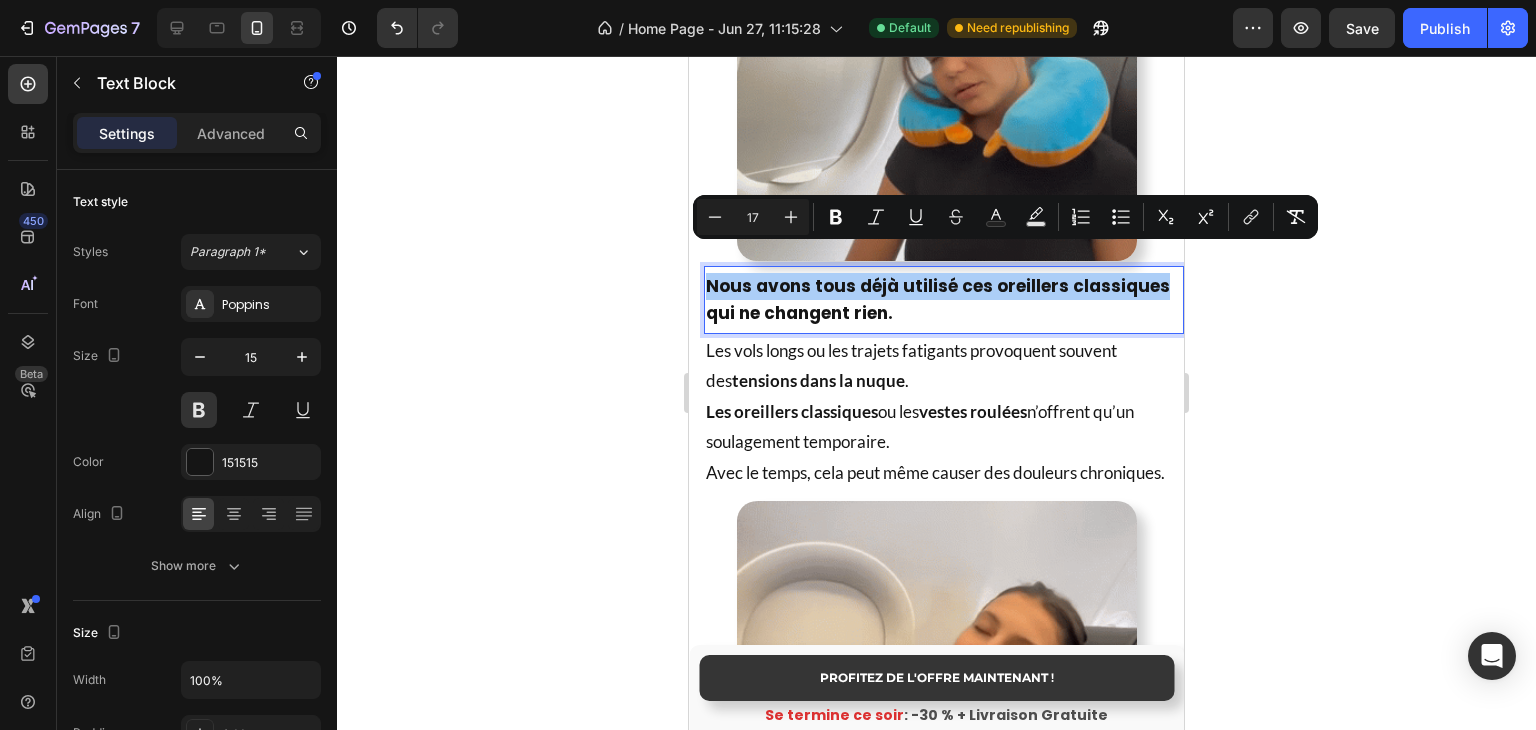 click 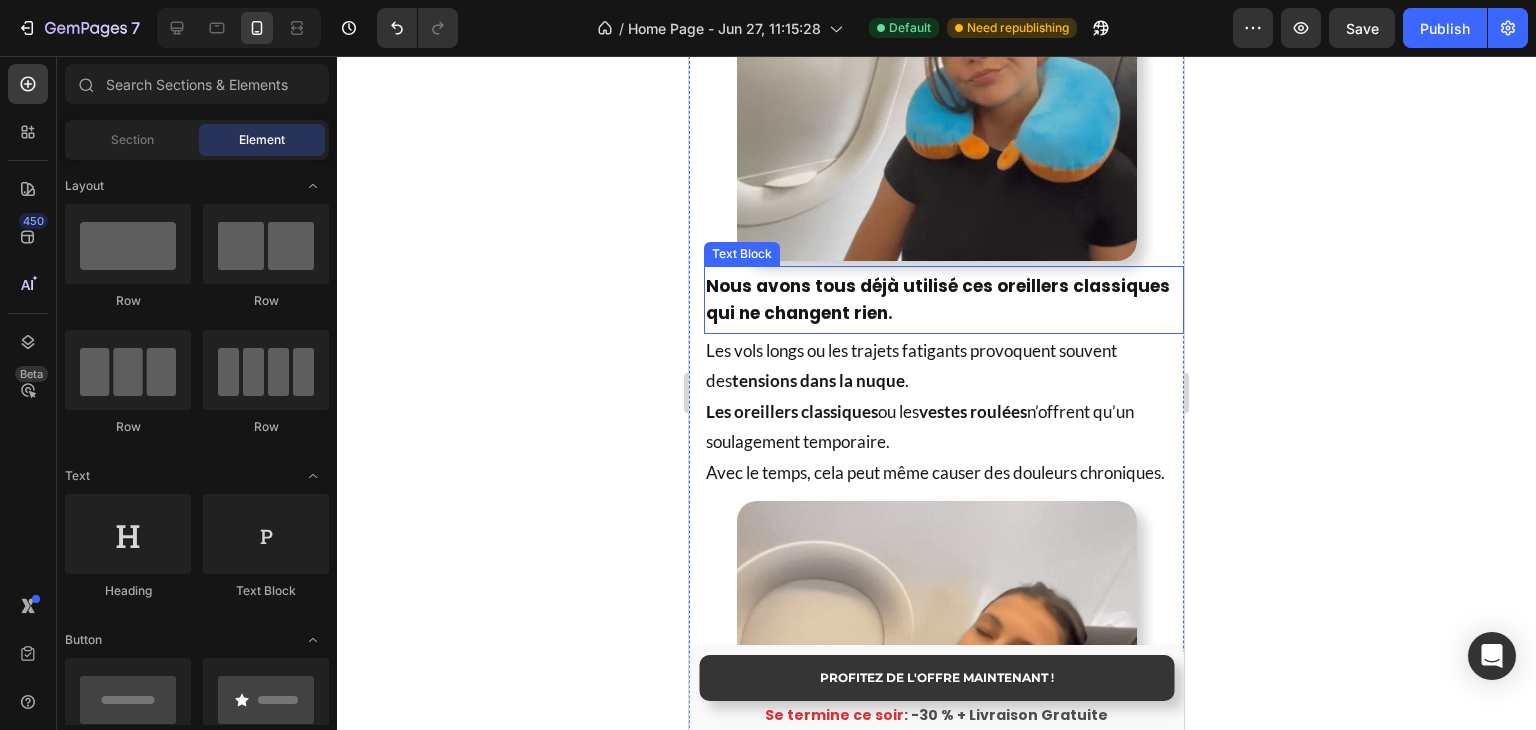 click on "qui ne changent rien." at bounding box center [799, 313] 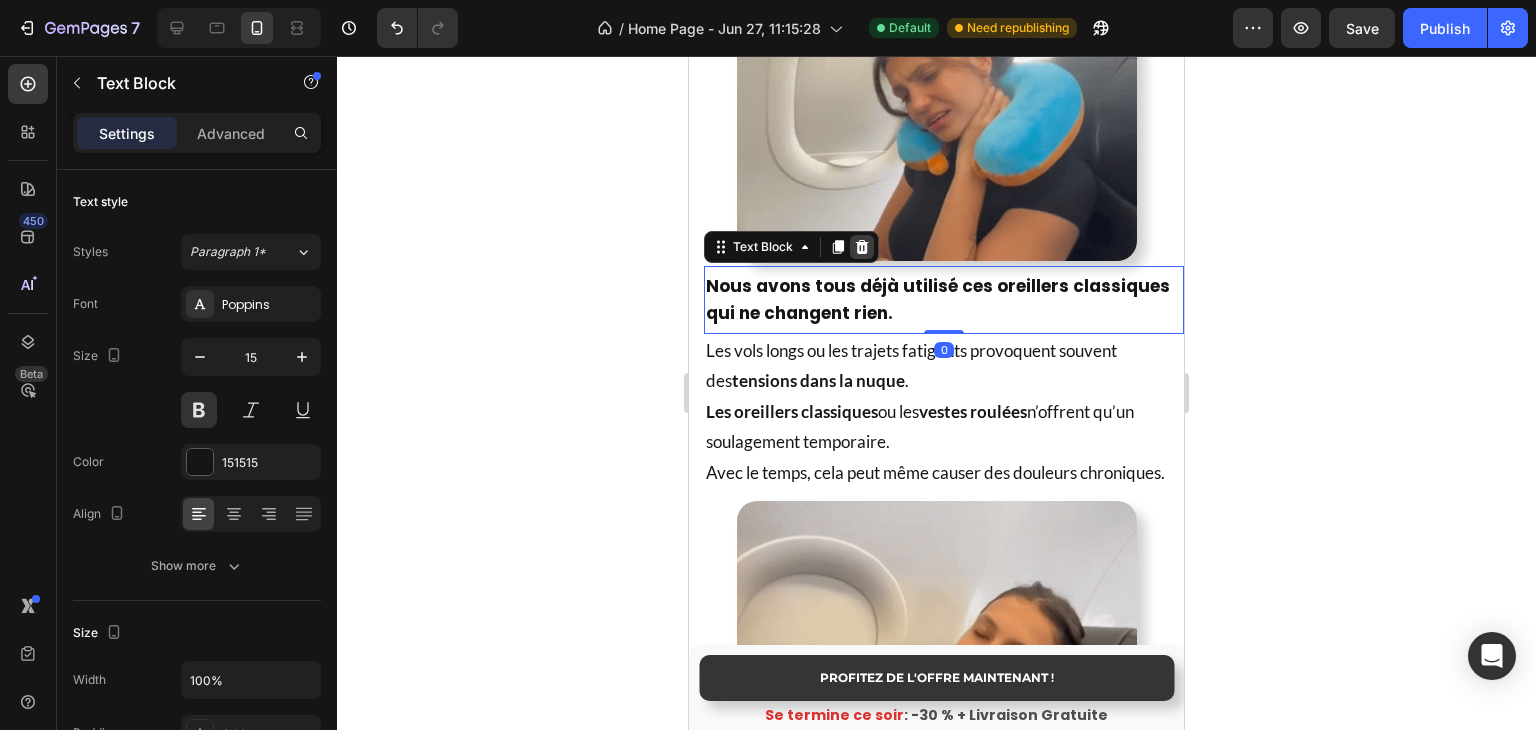 click 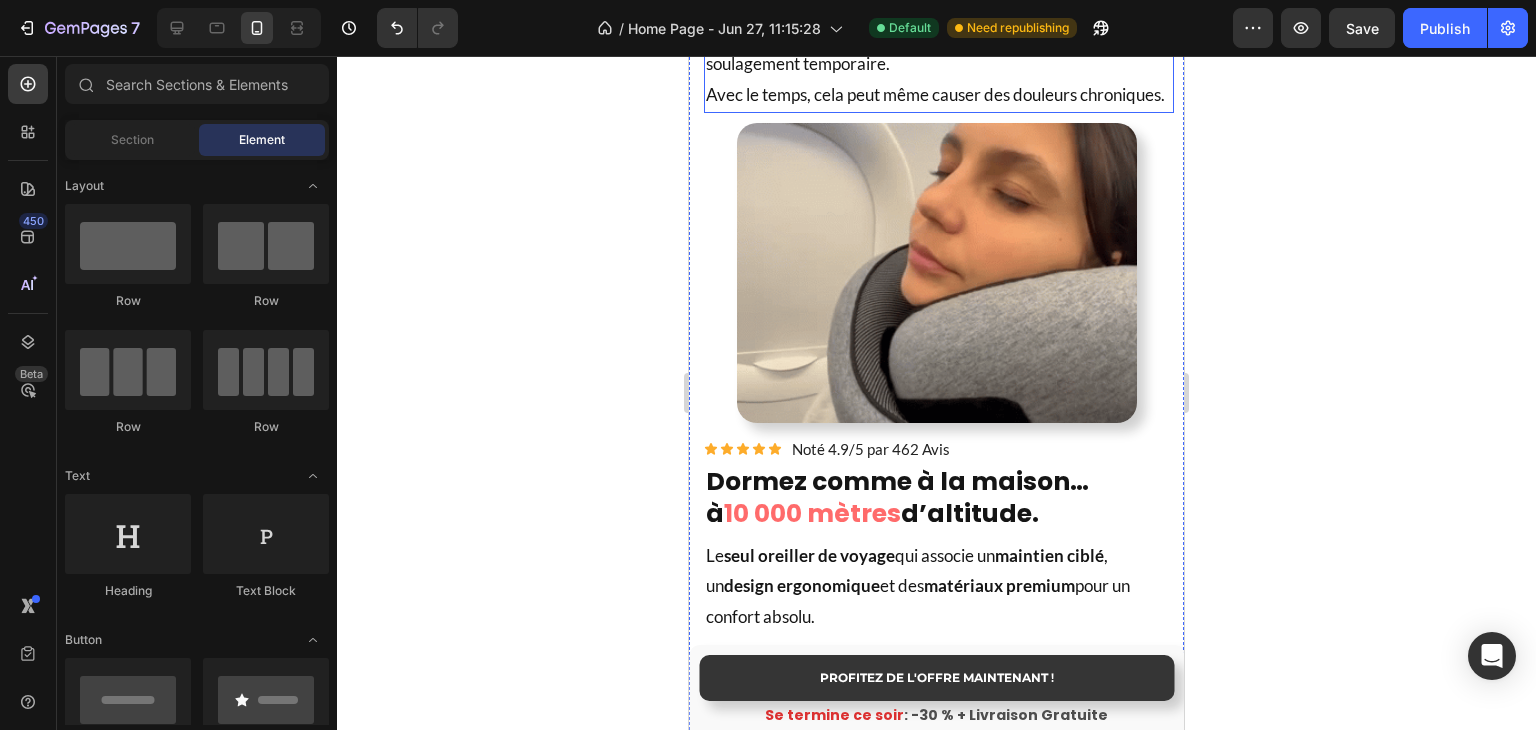 scroll, scrollTop: 1924, scrollLeft: 0, axis: vertical 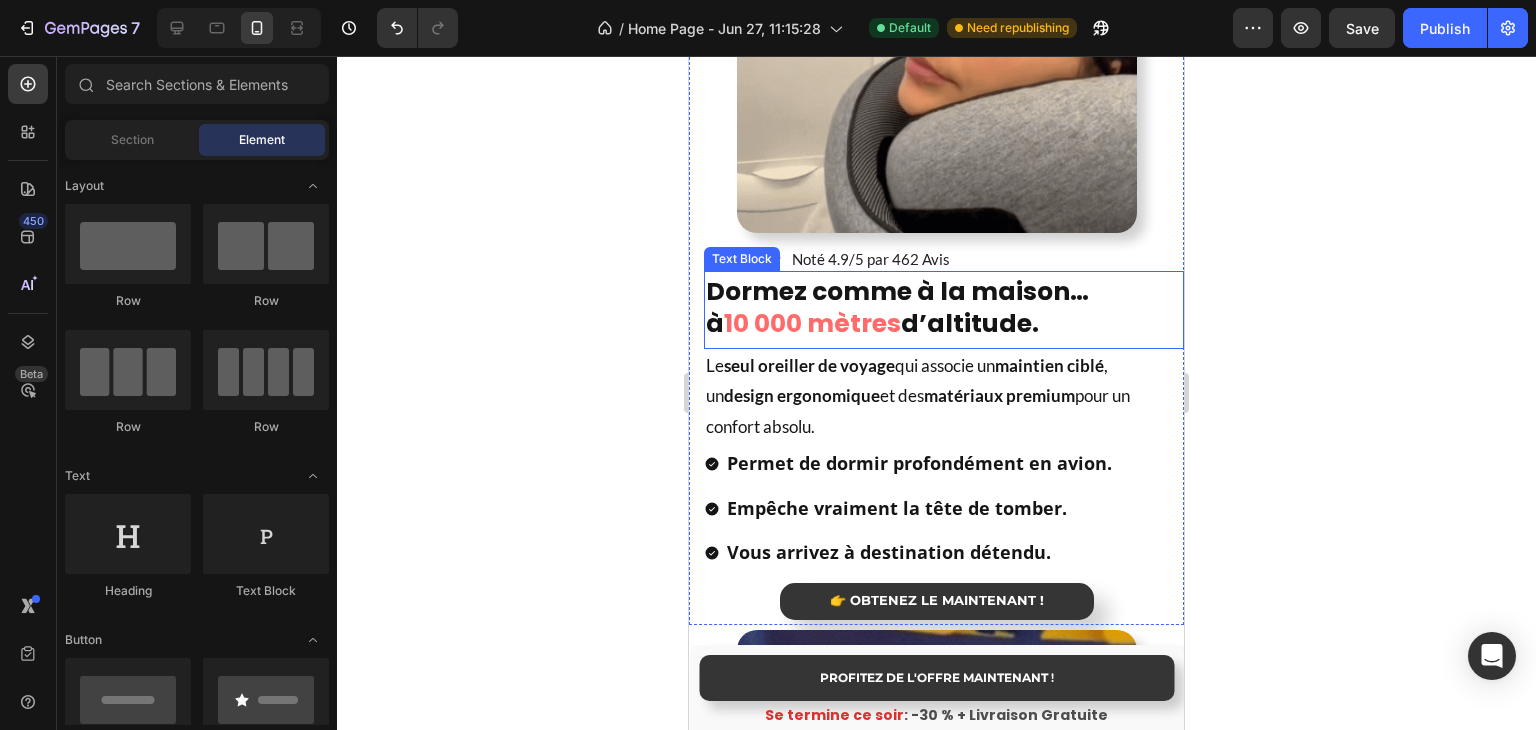 click on "Dormez comme à la maison…" at bounding box center [897, 291] 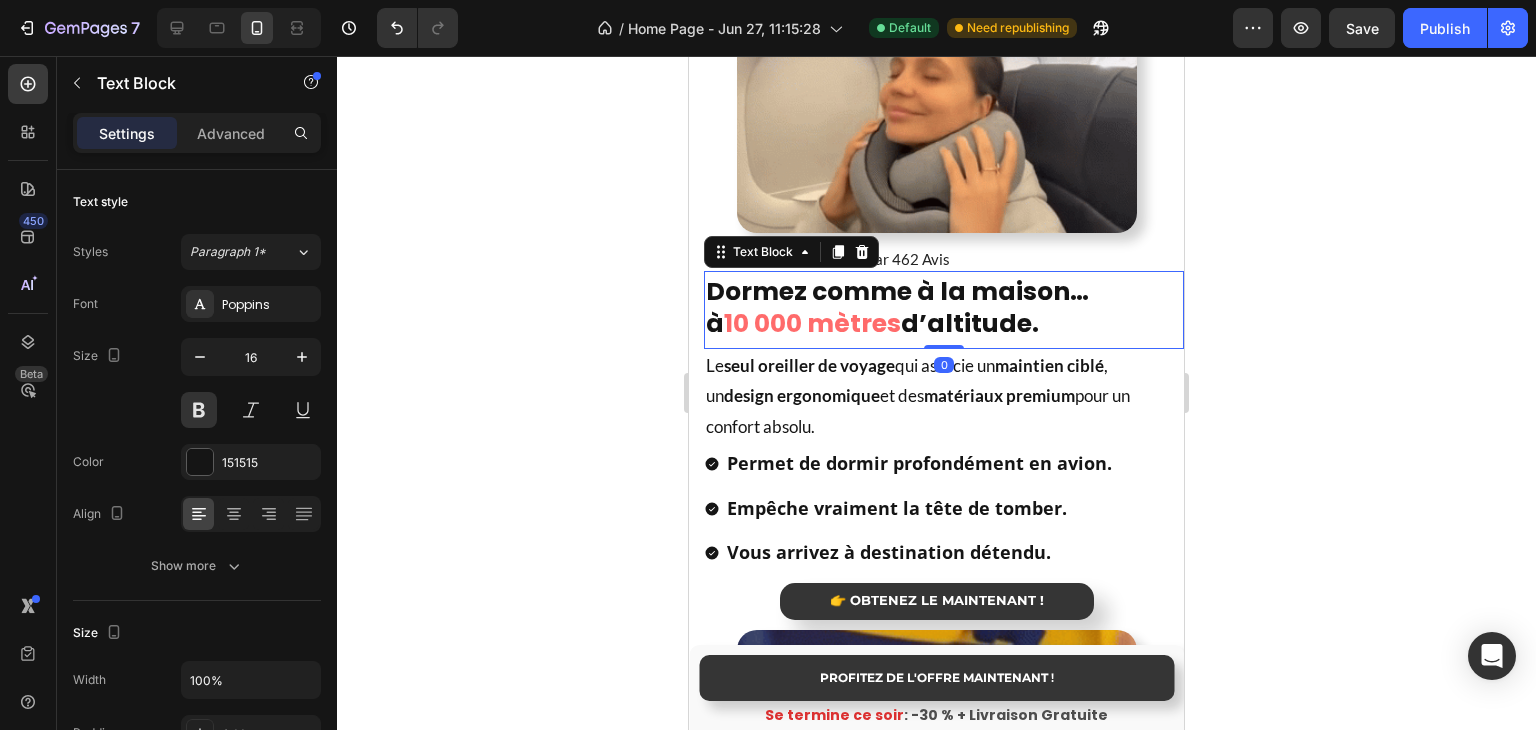copy on "Nous avons tous déjà utilisé ces oreillers classiques" 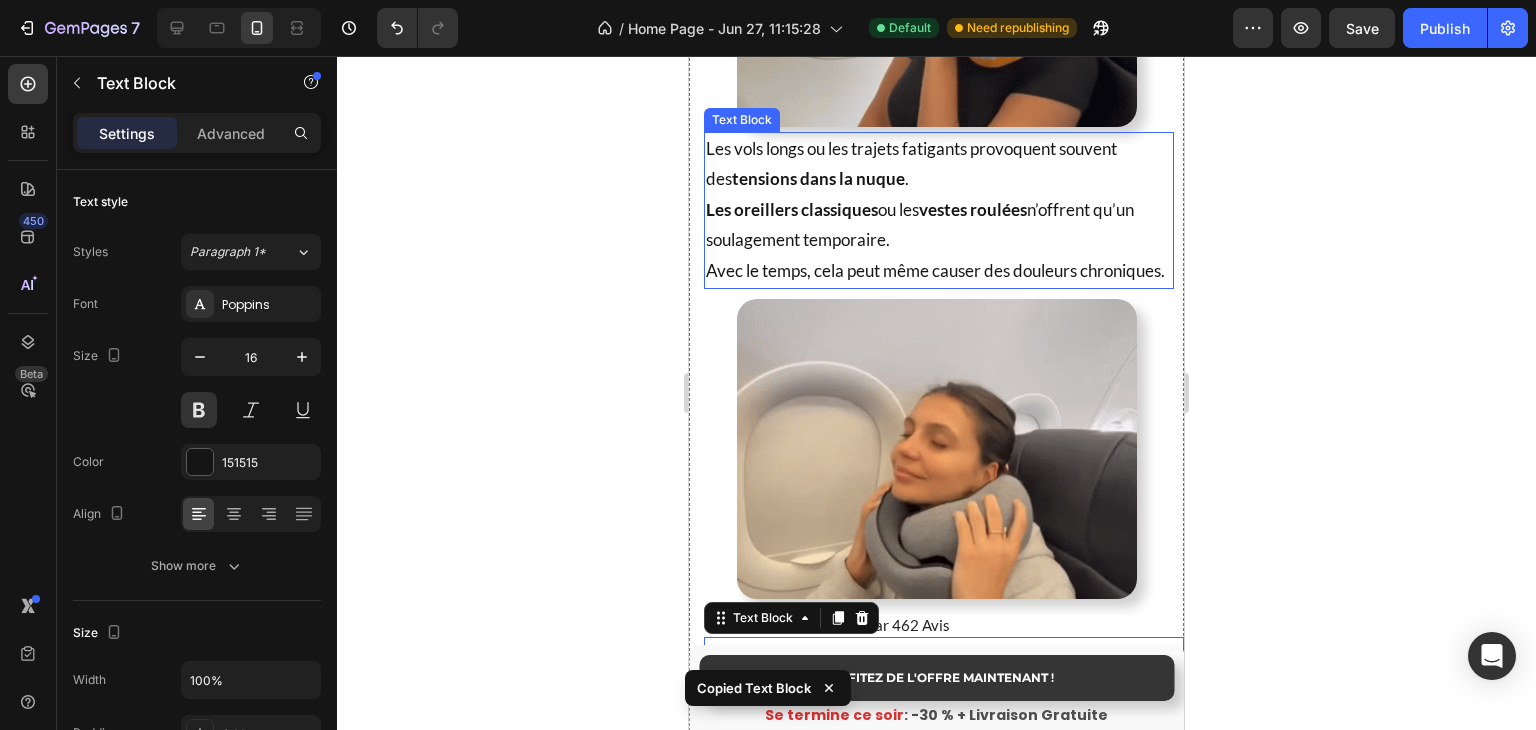 scroll, scrollTop: 1524, scrollLeft: 0, axis: vertical 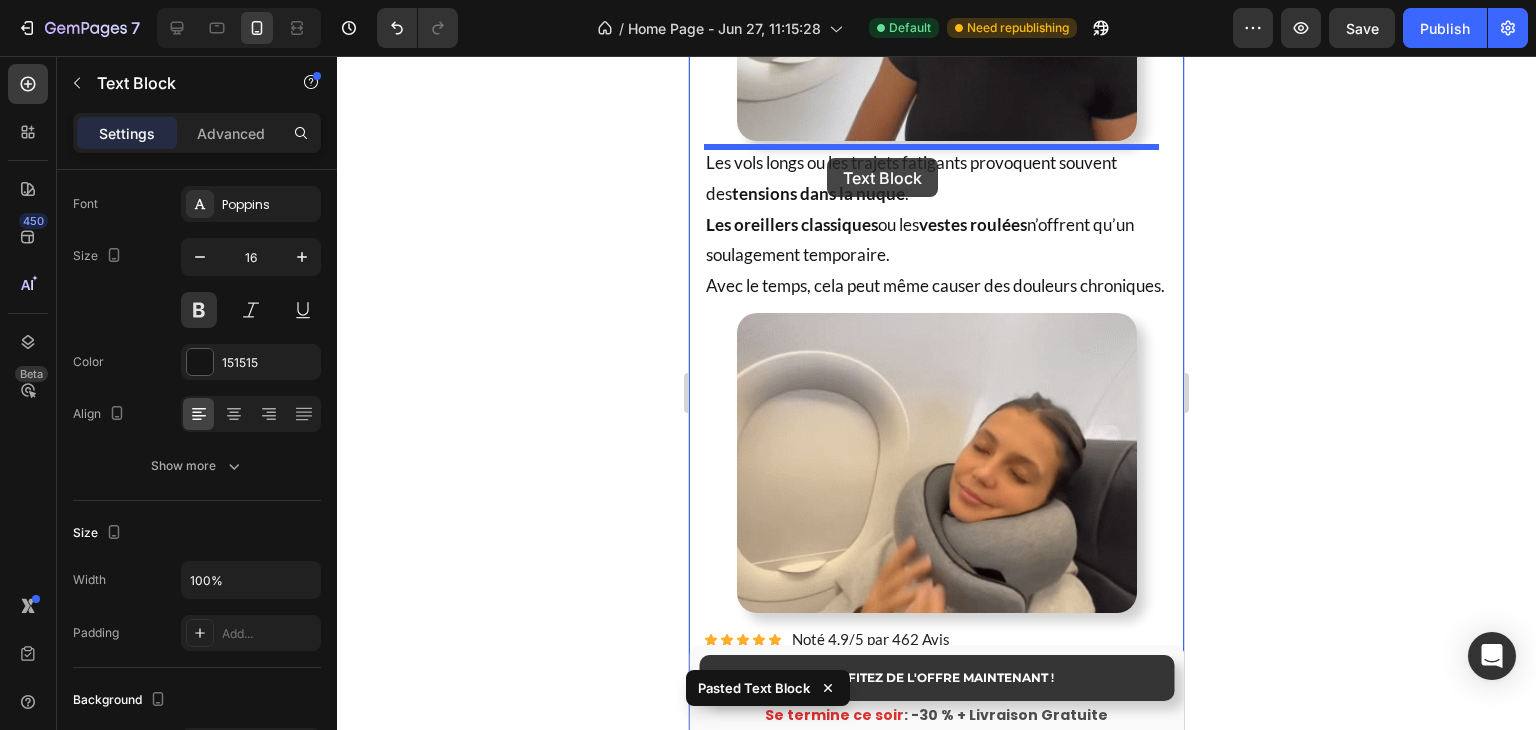 drag, startPoint x: 786, startPoint y: 441, endPoint x: 827, endPoint y: 158, distance: 285.95453 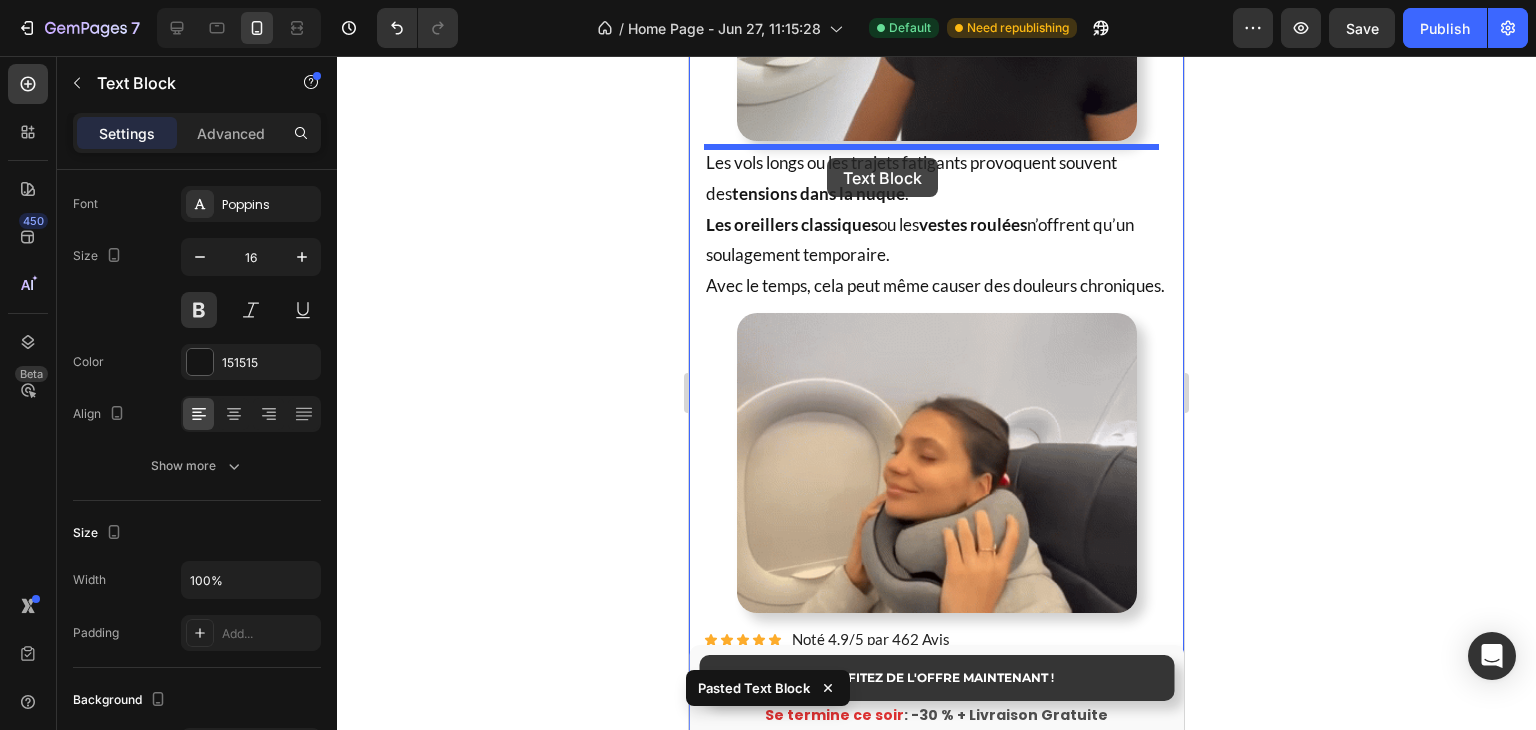 click on "Mobile  ( 495 px) iPhone 13 Mini iPhone 13 Pro iPhone 11 Pro Max iPhone 15 Pro Max Pixel 7 Galaxy S8+ Galaxy S20 Ultra iPad Mini iPad Air iPad Pro Header PROFITEZ DE L'OFFRE MAINTENANT ! Button  Se termine ce soir : -30 % + Livraison Gratuite Text Block Sticky Oreiller de Voyage - ComfyFlight® Heading
Product Images Icon Icon Icon Icon Icon Icon List Hoz 32 240+ clients satisfaits Text block Row
30-day money back guarantee Item list Product Marre des douleurs cervicales et de l'inconfort pendant vos trajets ?  Transformez vos voyages en moments de détente et de récupération. Heading Empêche la tête de tomber. Léger, compact, facile à transporter. Réduit le stress et la tension musculaire. 30 jours garantie satisfait ou remboursé Item List
Drop element here 👉 DÉCOUVRIR L’OFFRE ! Button
Icon Stock presque épuisé  Text Block Advanced List Image                Title Line
Icon Nr. 1  en France" at bounding box center [936, 2493] 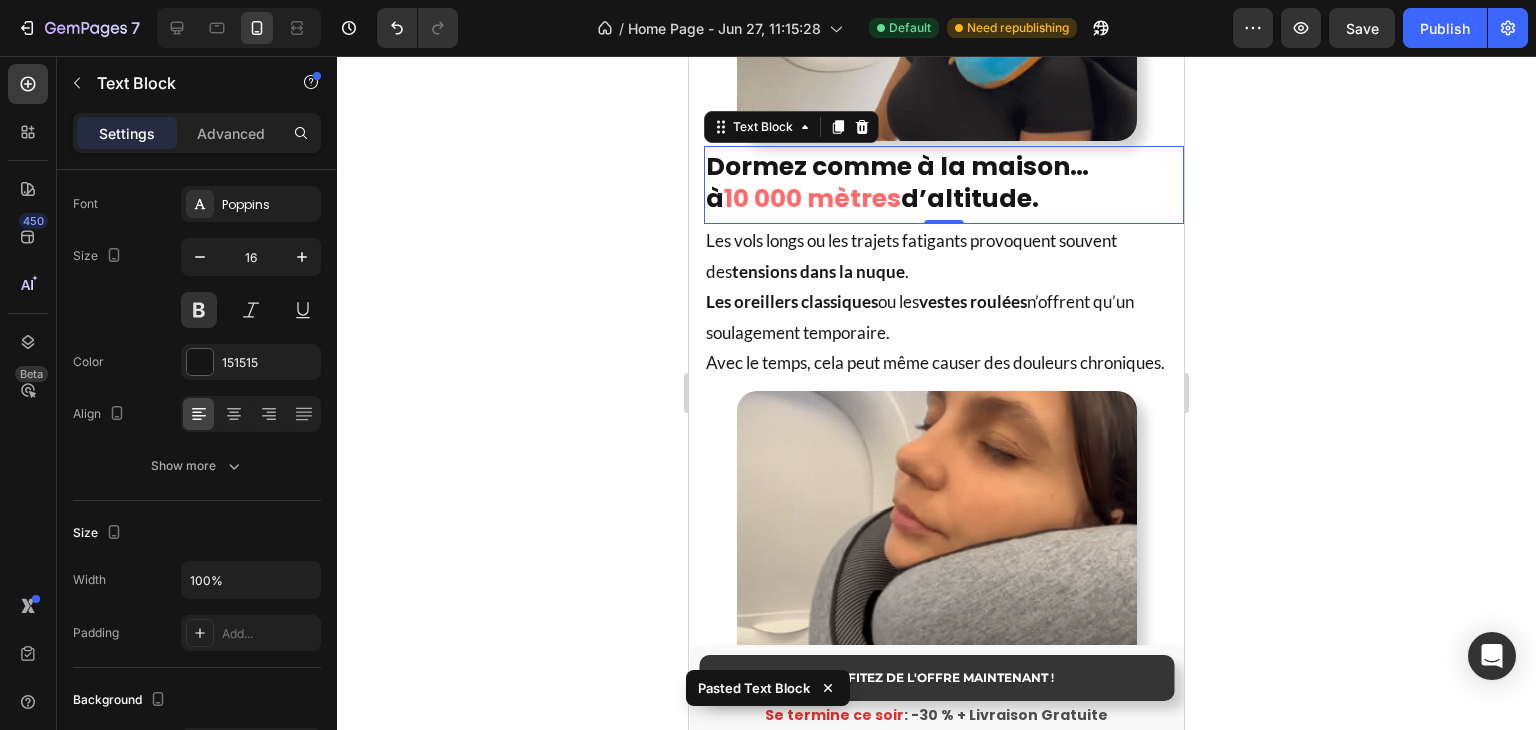 drag, startPoint x: 583, startPoint y: 200, endPoint x: 670, endPoint y: 201, distance: 87.005745 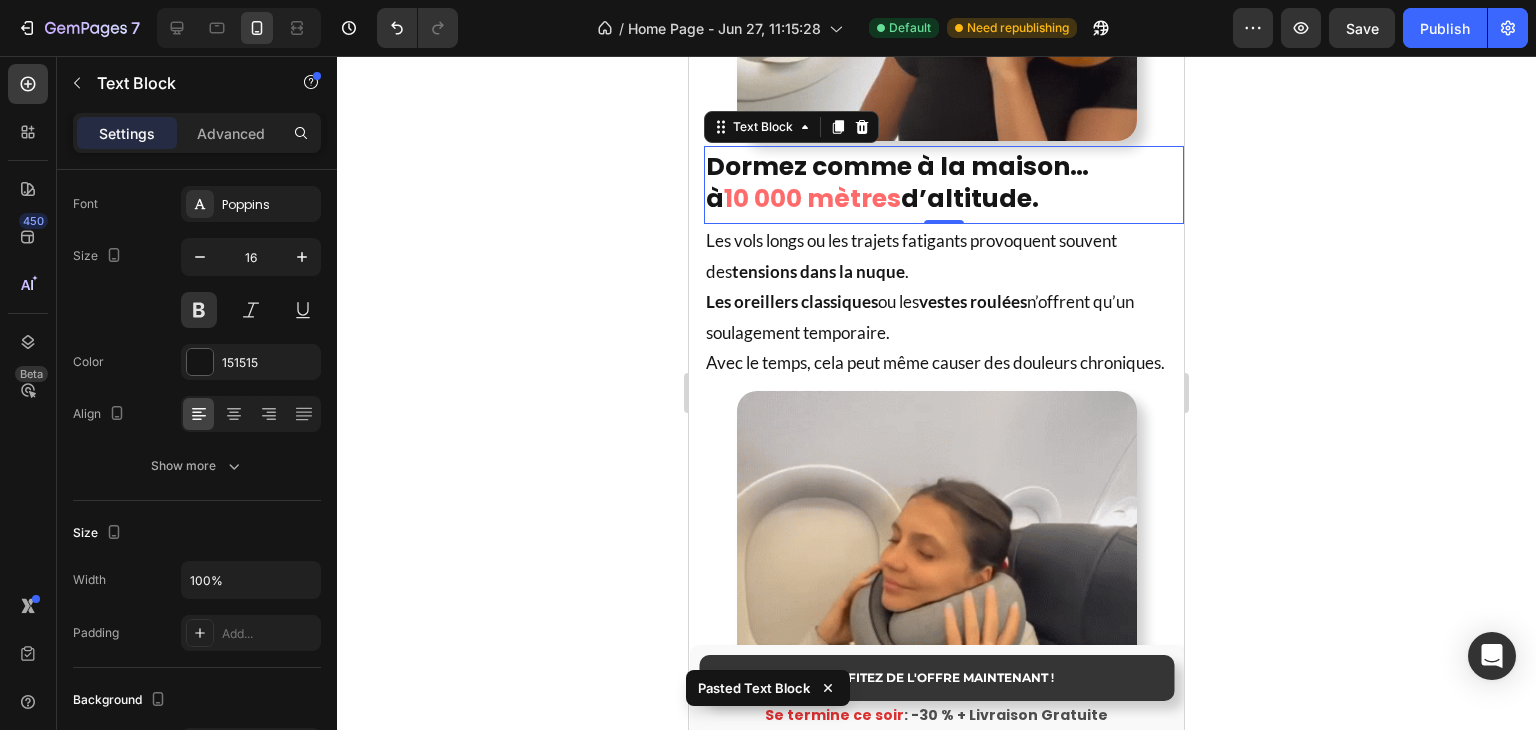 click 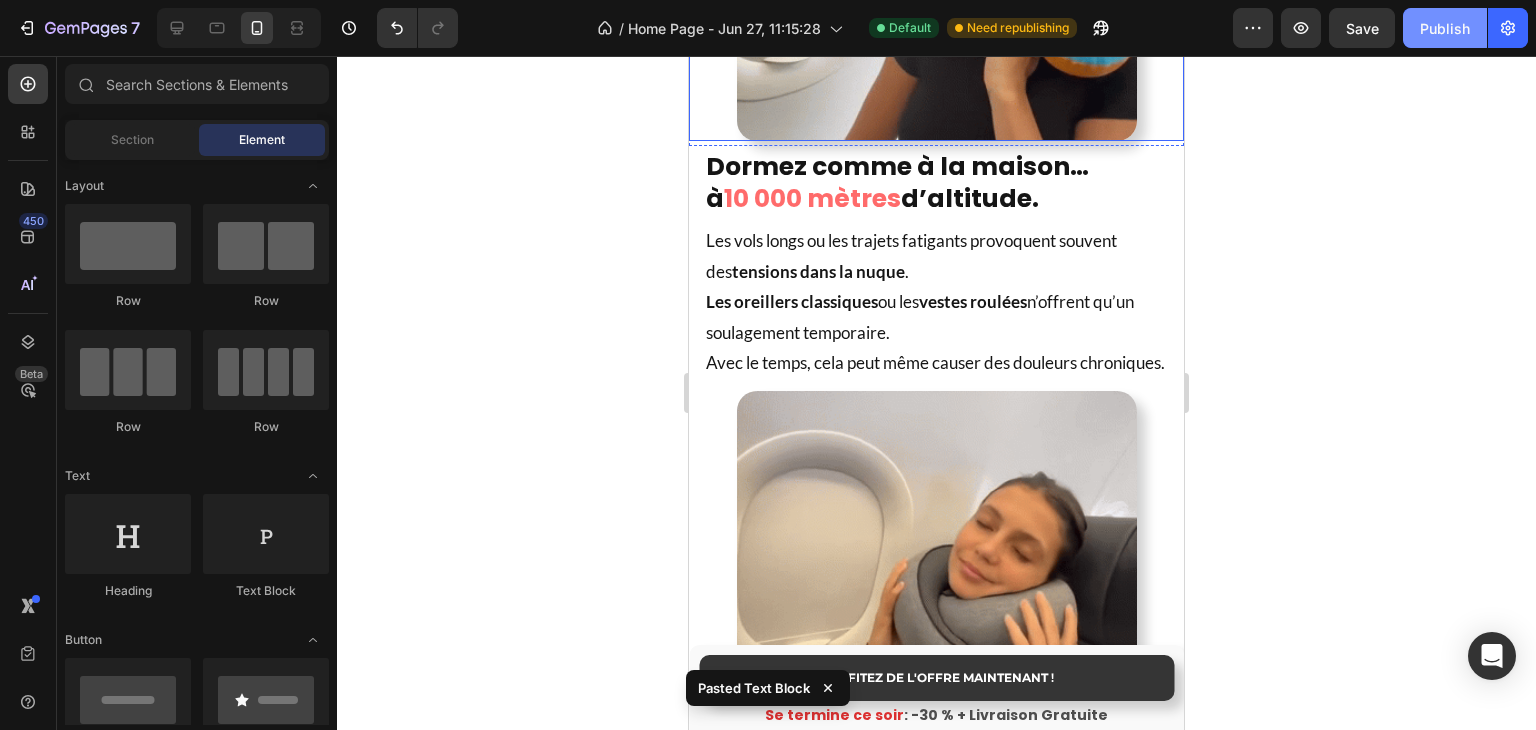 click on "Publish" 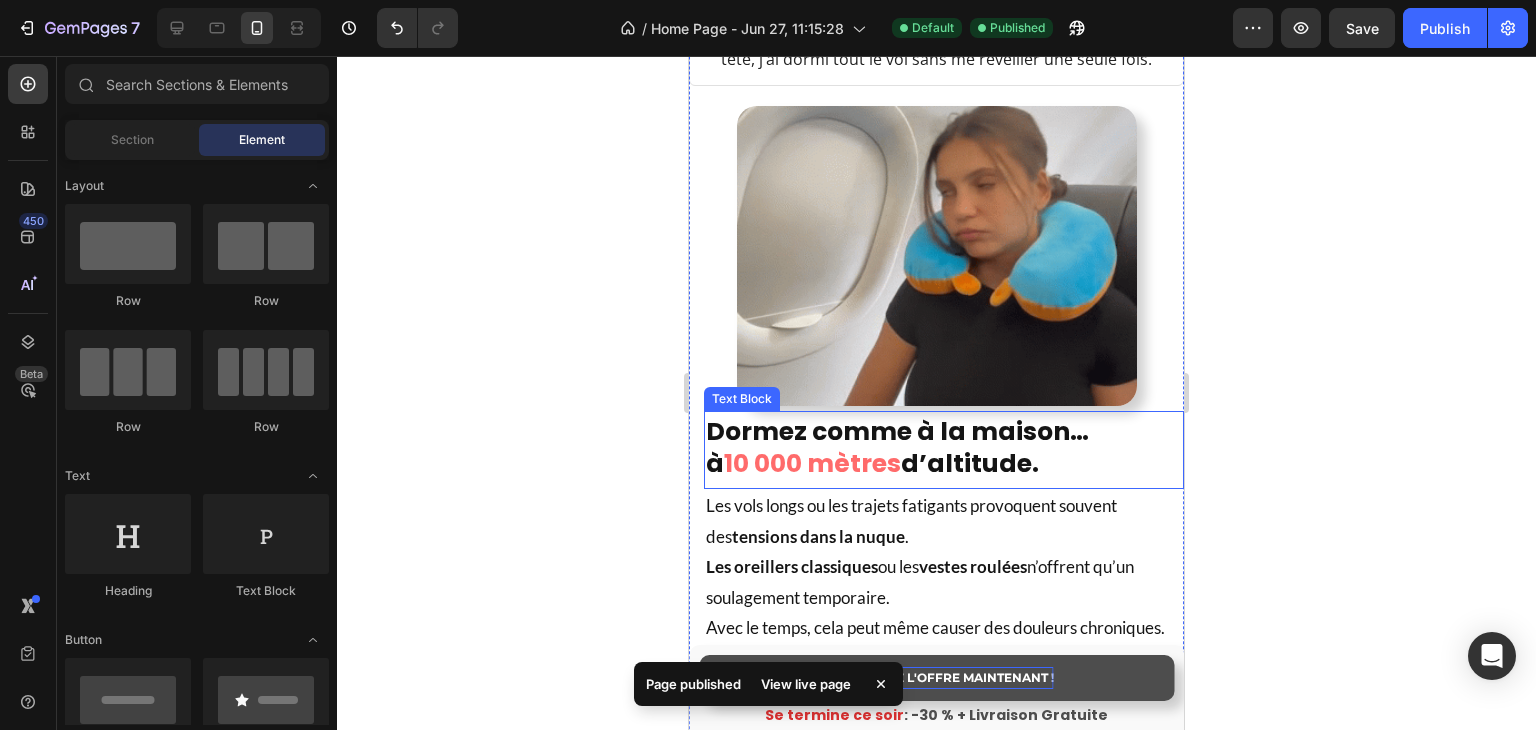 scroll, scrollTop: 1224, scrollLeft: 0, axis: vertical 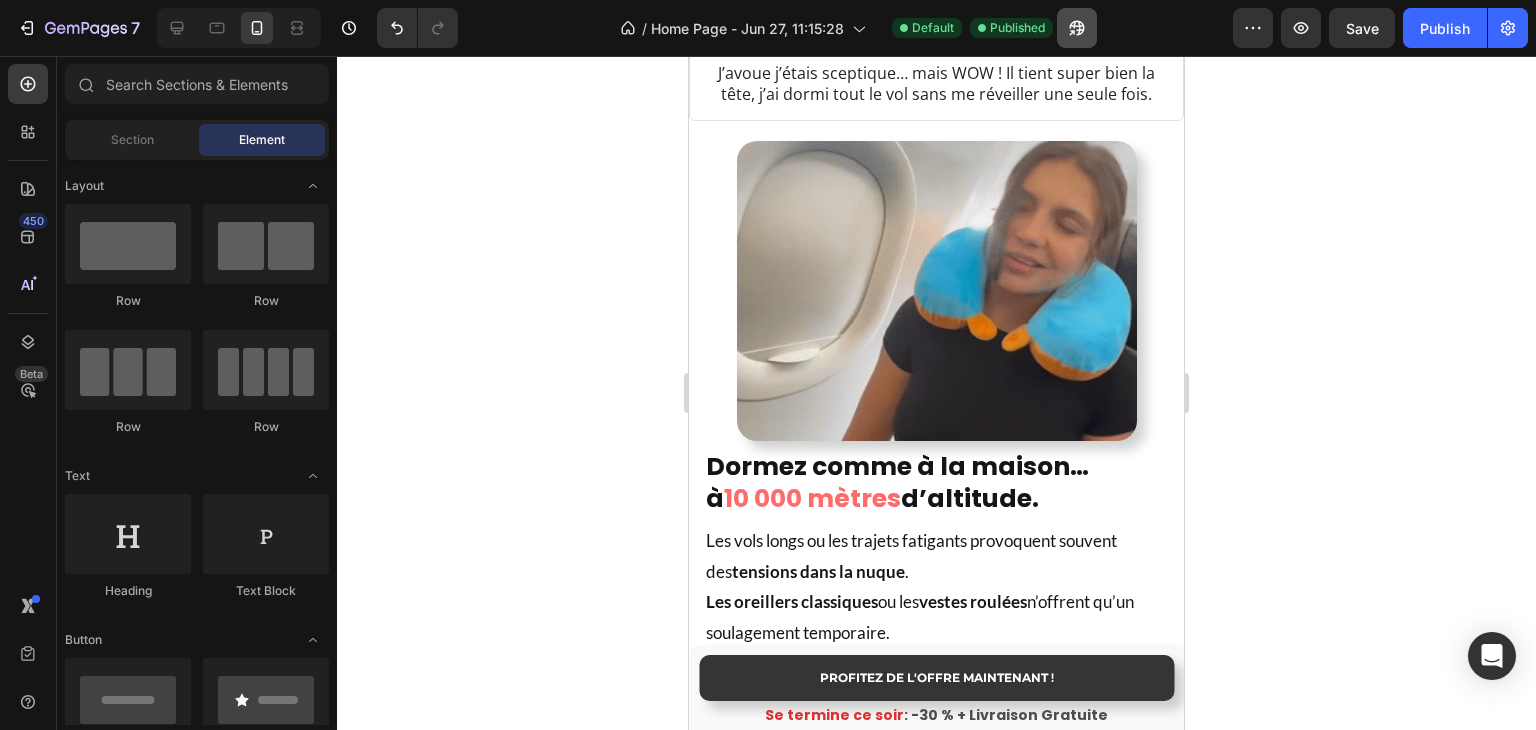 click 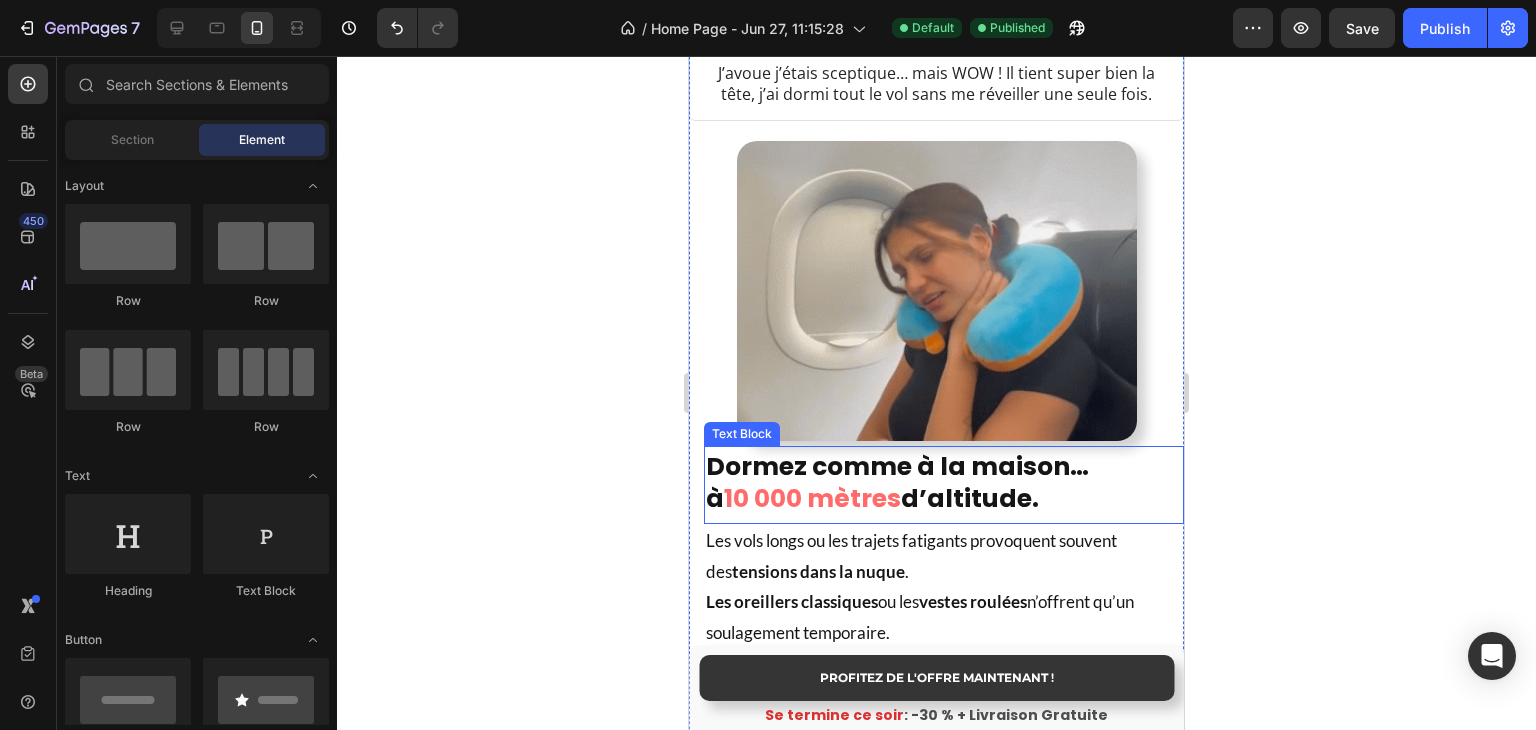 click on "Dormez comme à la maison…" at bounding box center [897, 466] 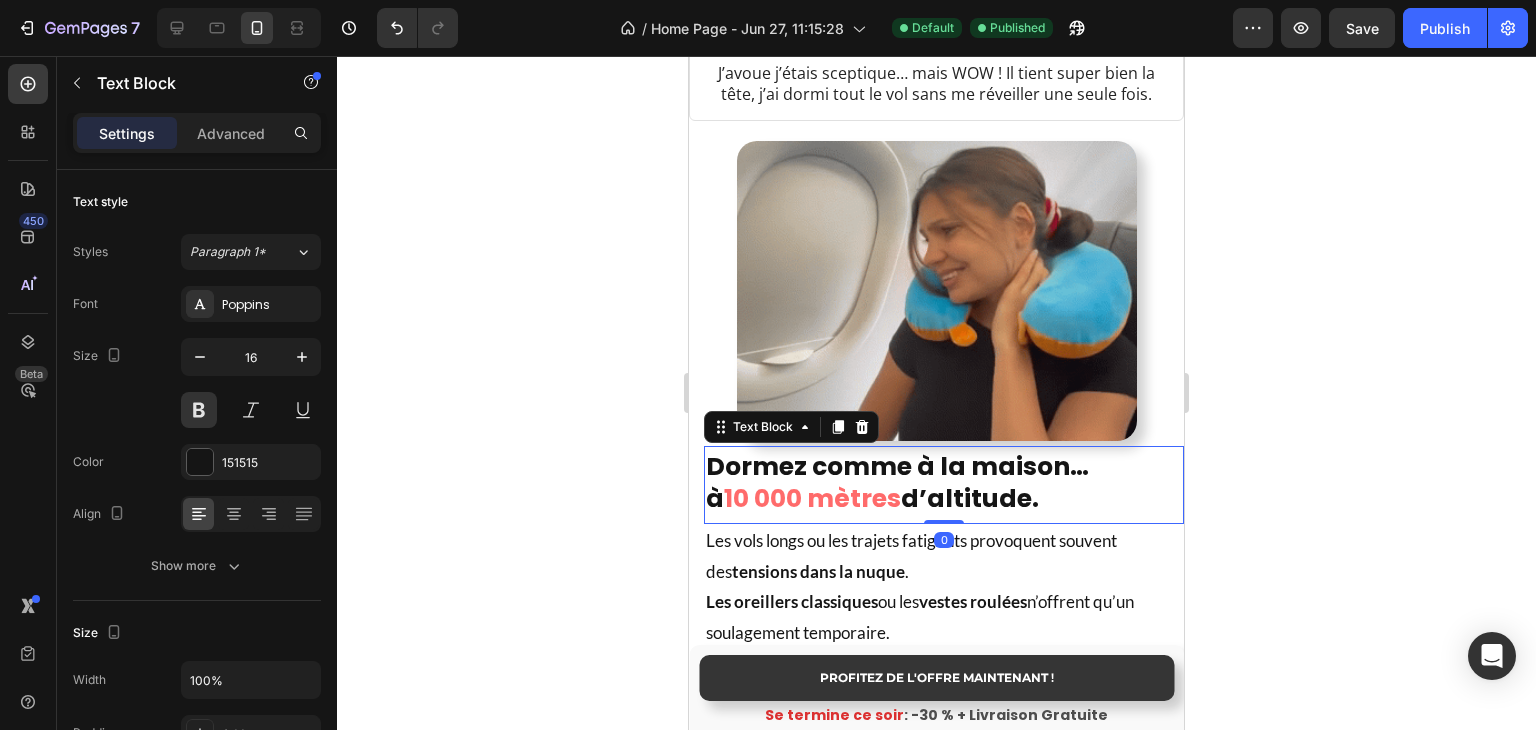 click on "d’altitude." at bounding box center [970, 498] 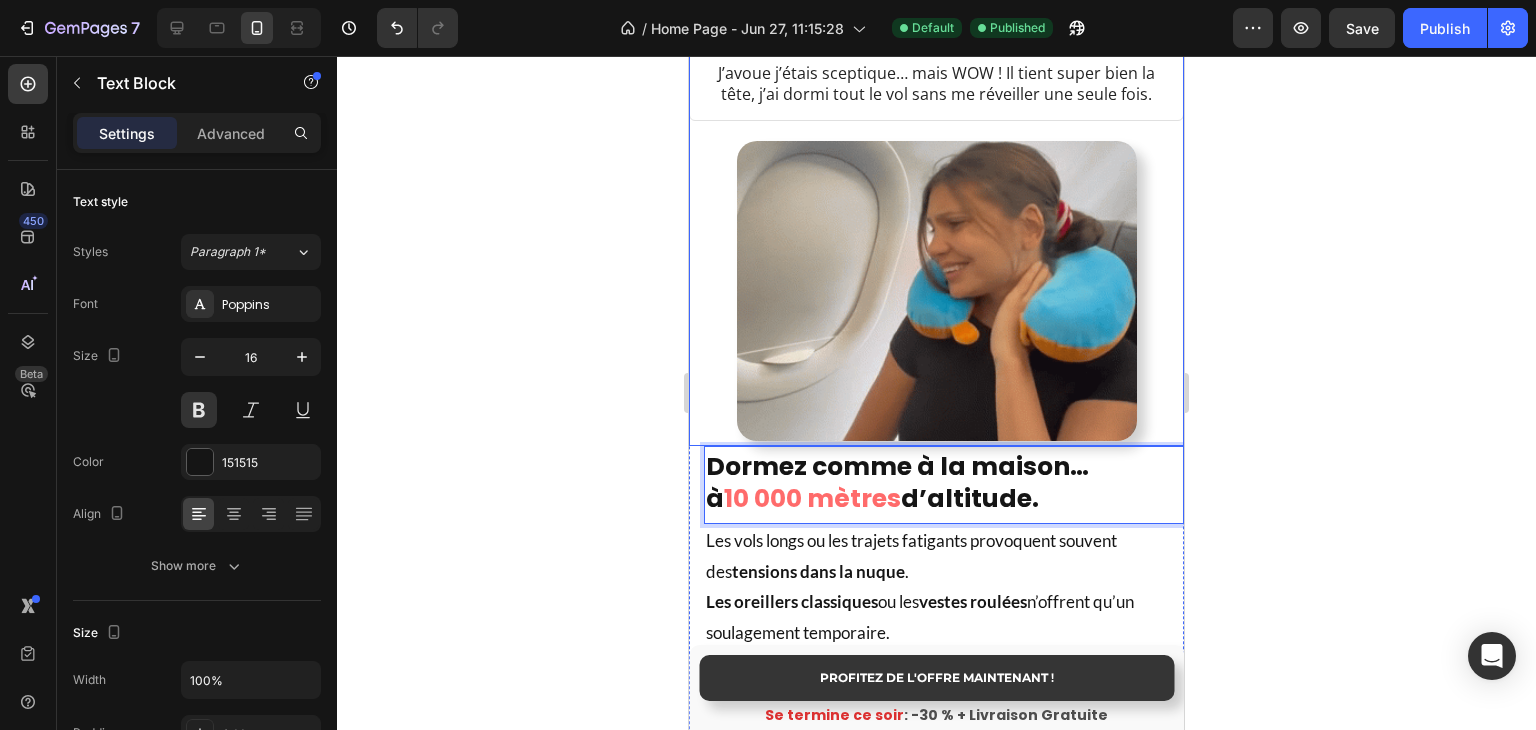 drag, startPoint x: 1093, startPoint y: 504, endPoint x: 700, endPoint y: 443, distance: 397.70593 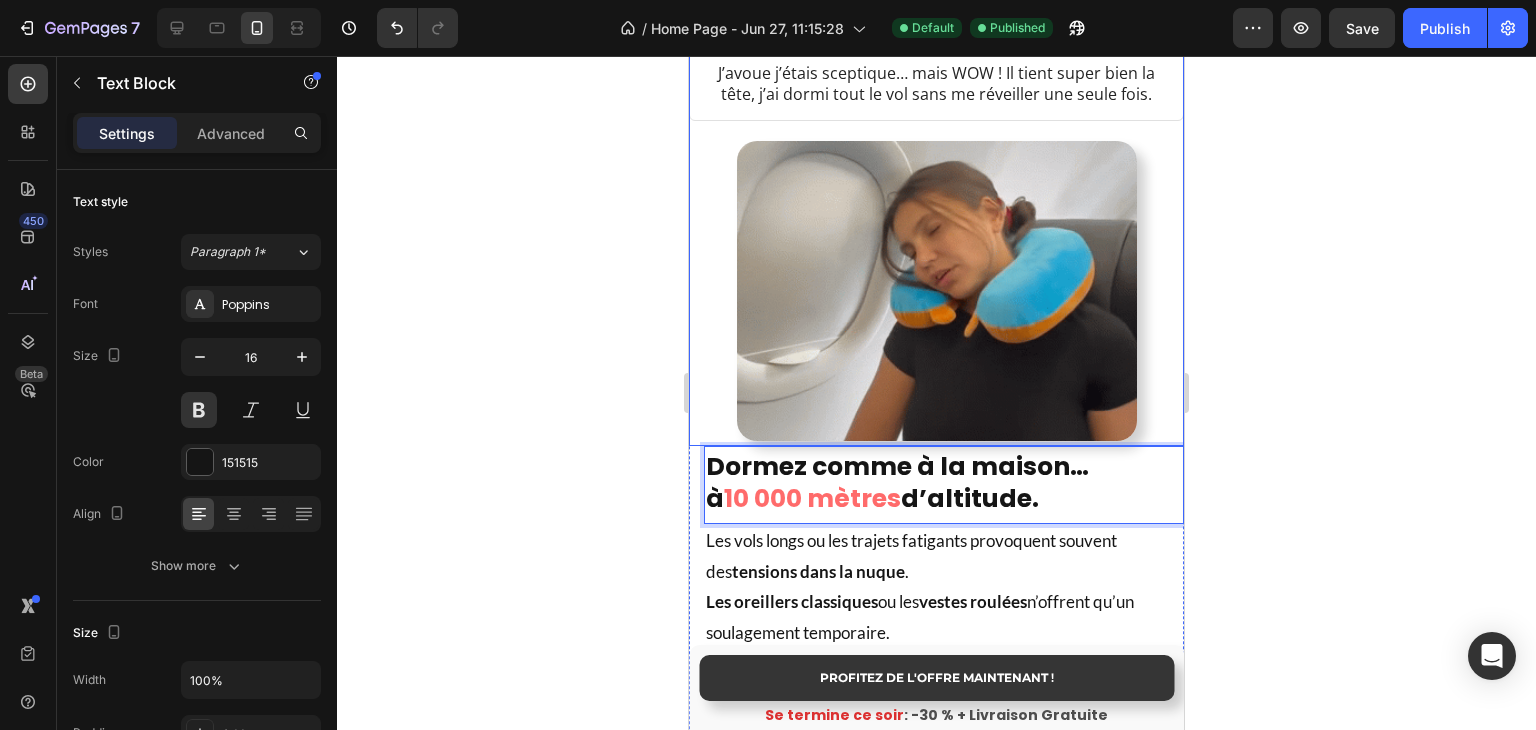click on "[FIRST] [LAST]  Client vérifiée" at bounding box center (936, 140) 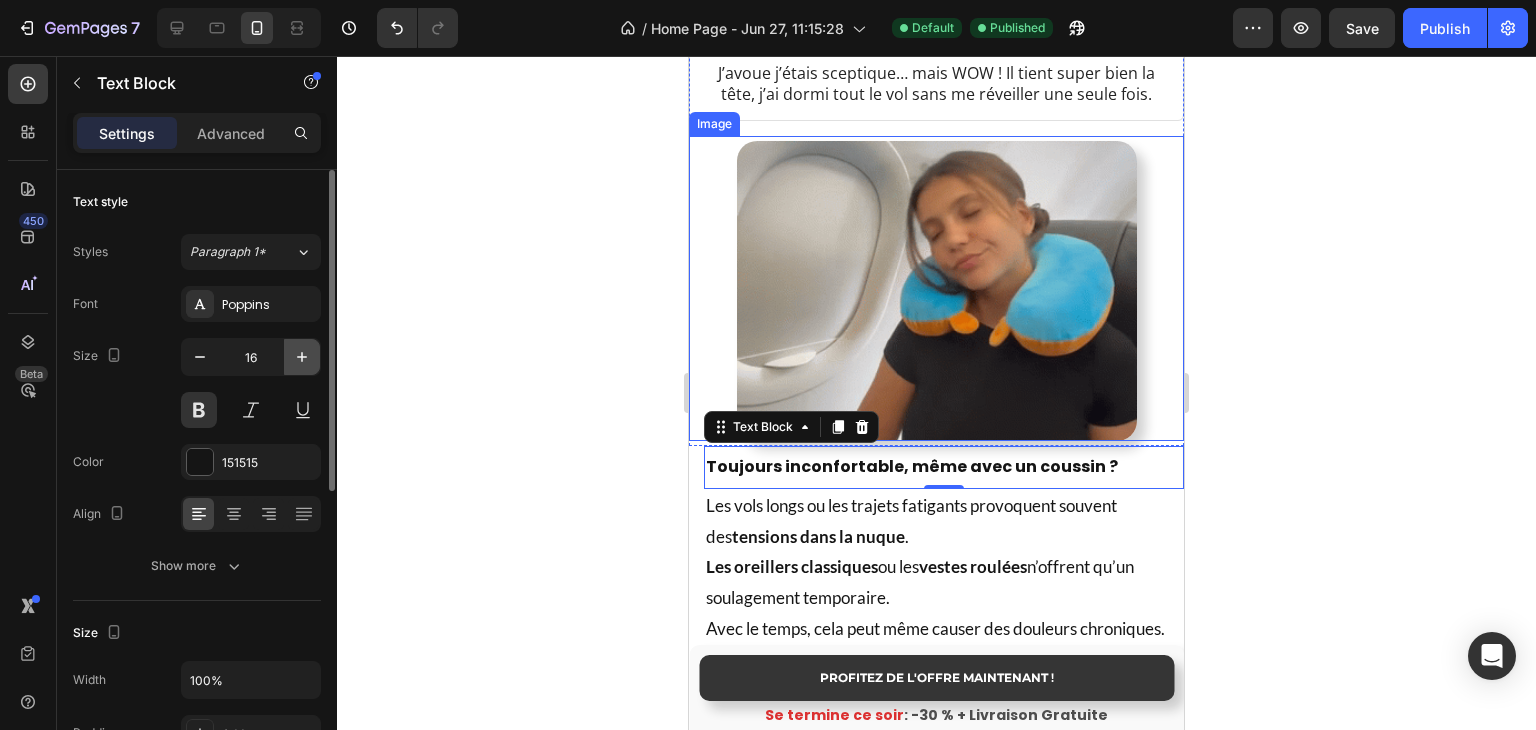 click 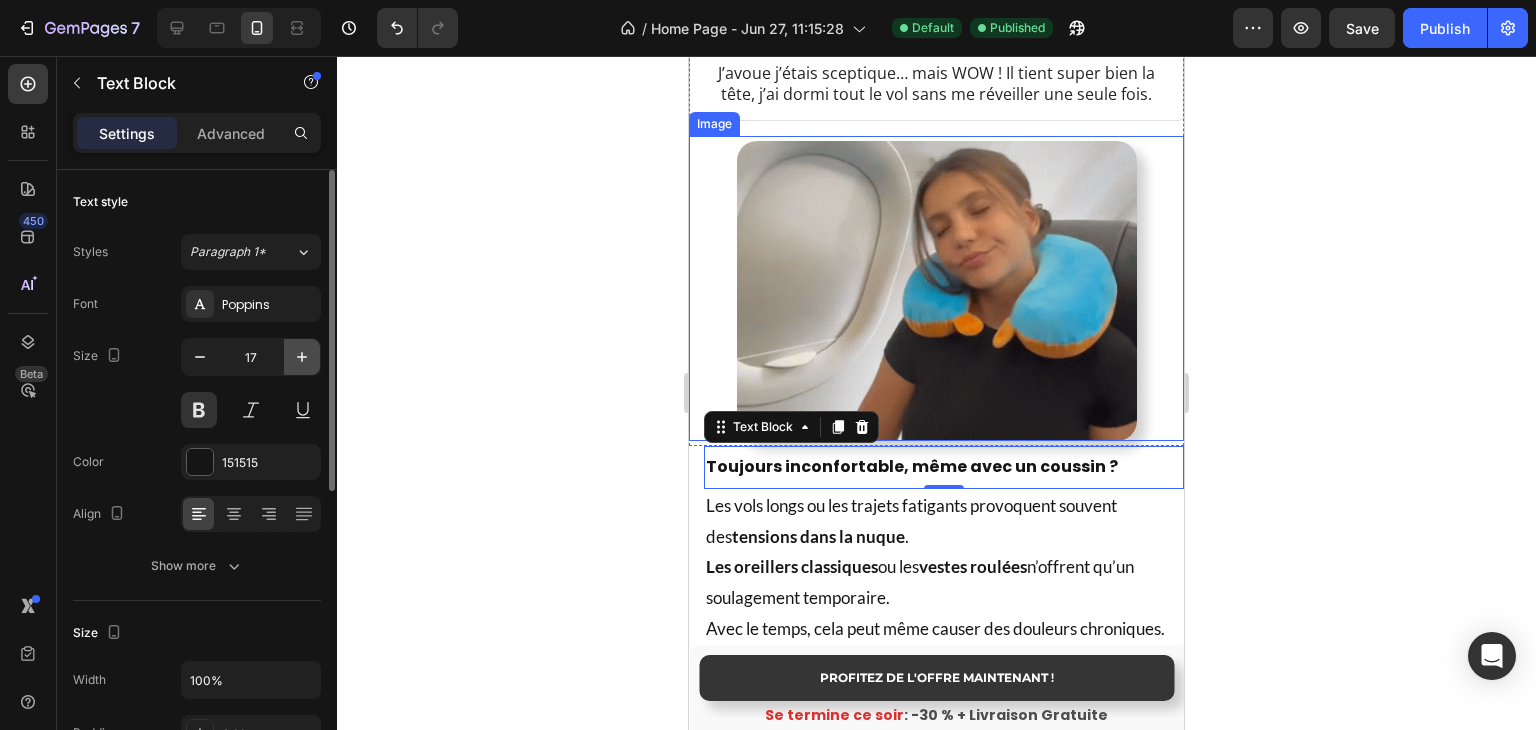 click 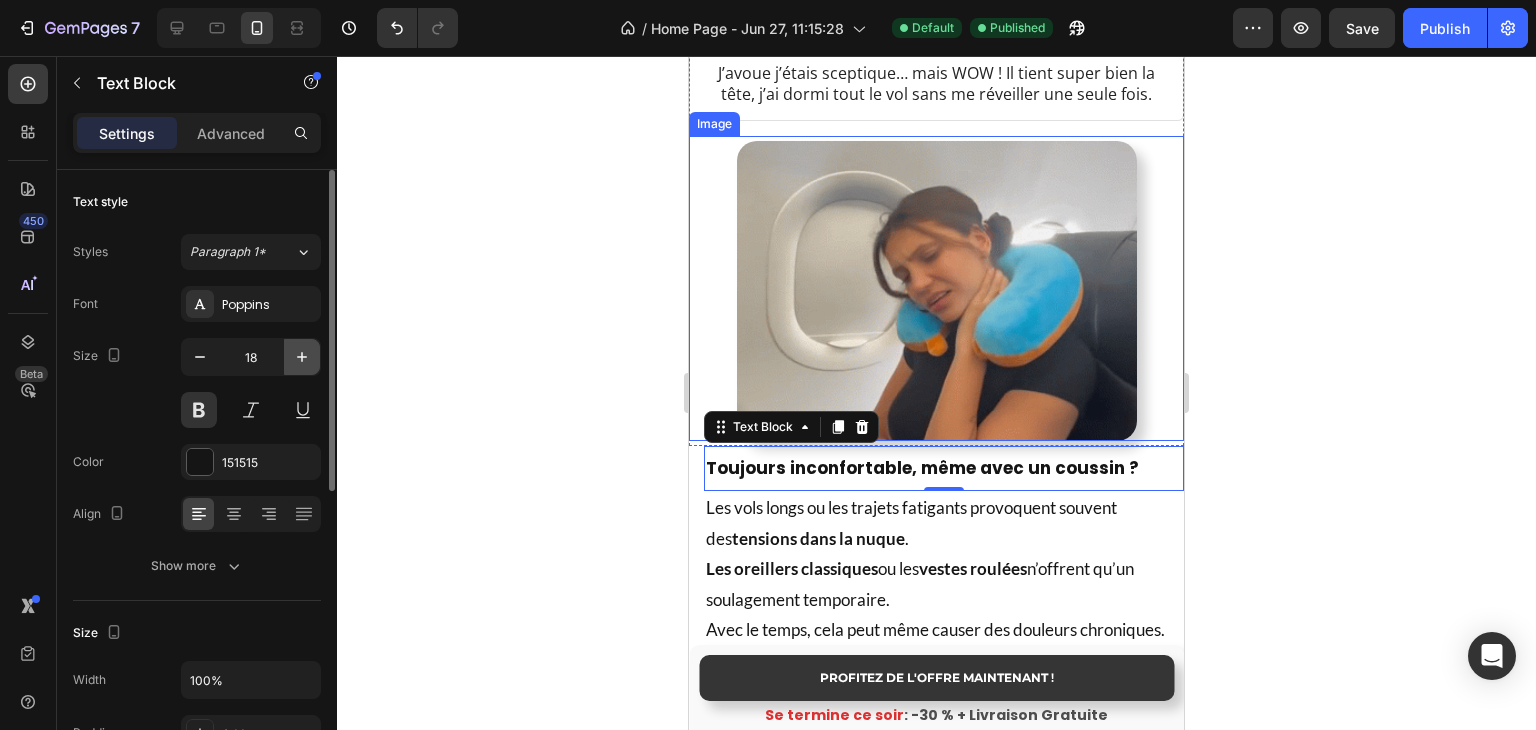 click 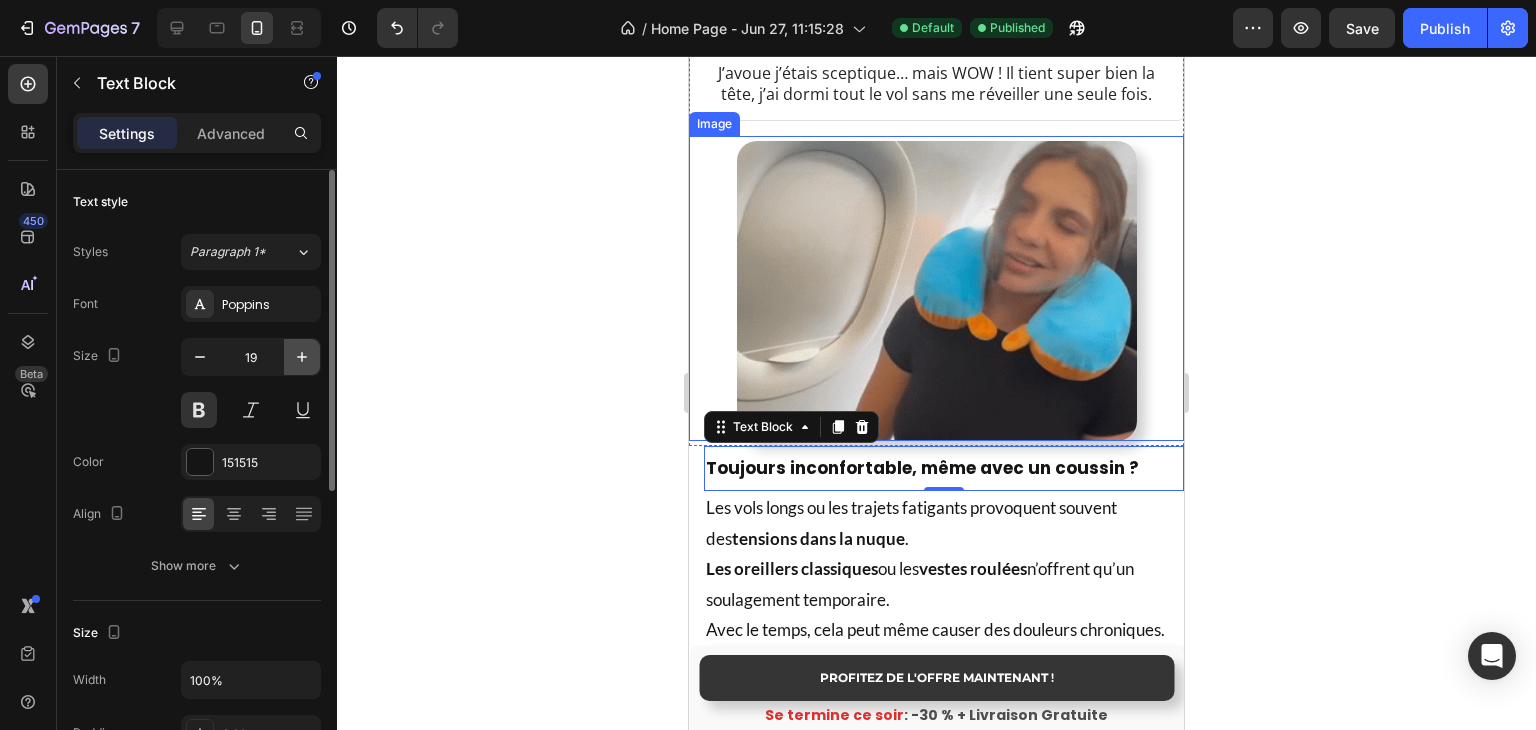 click 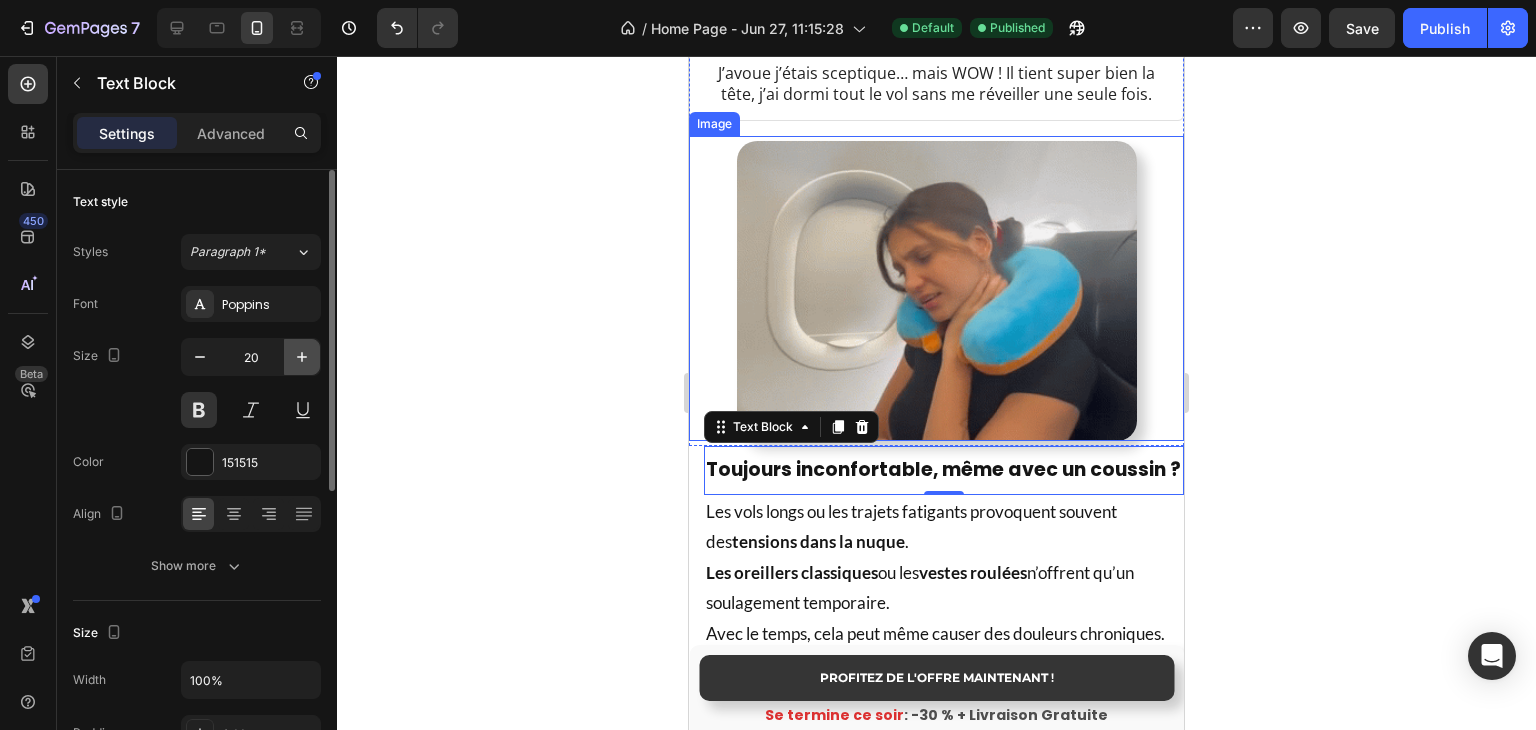 click 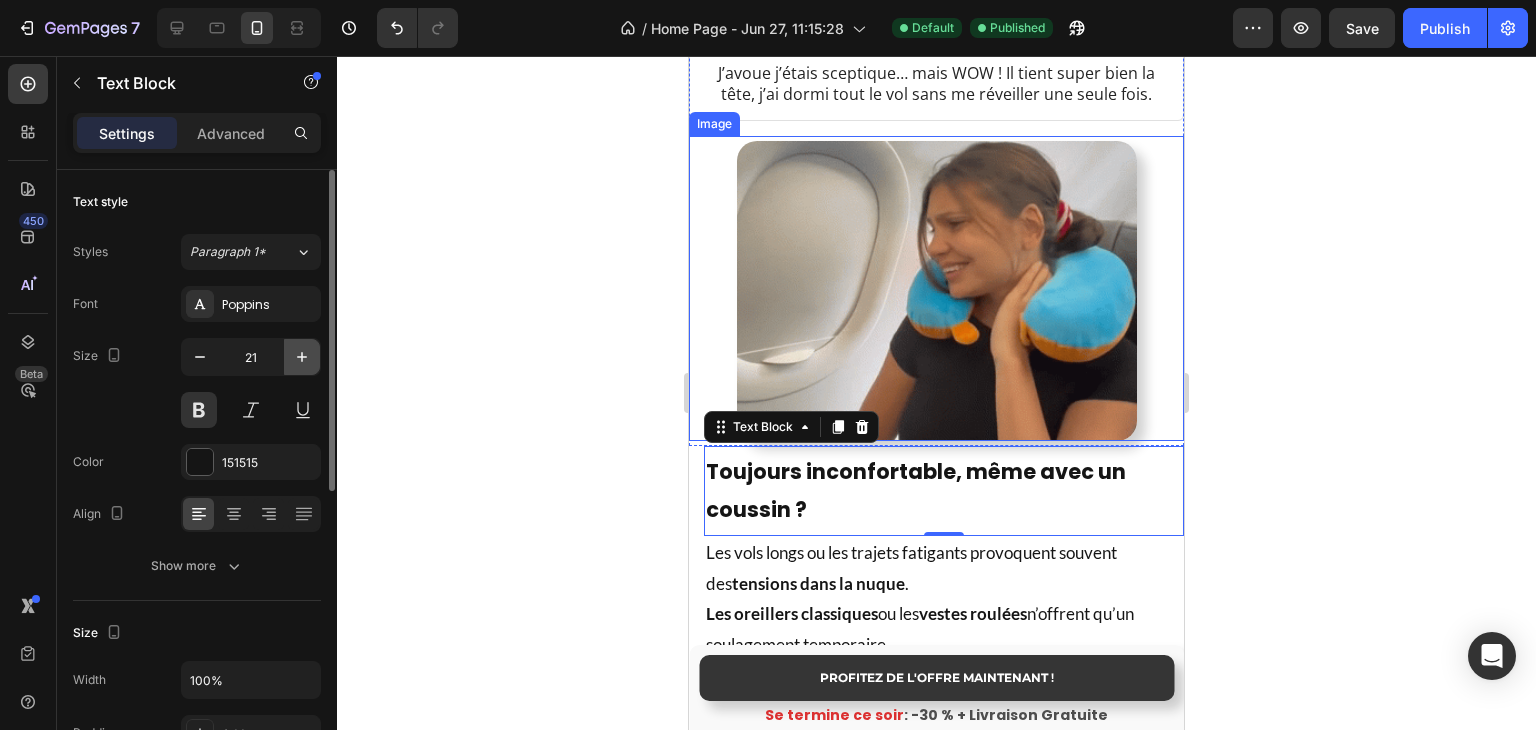 click 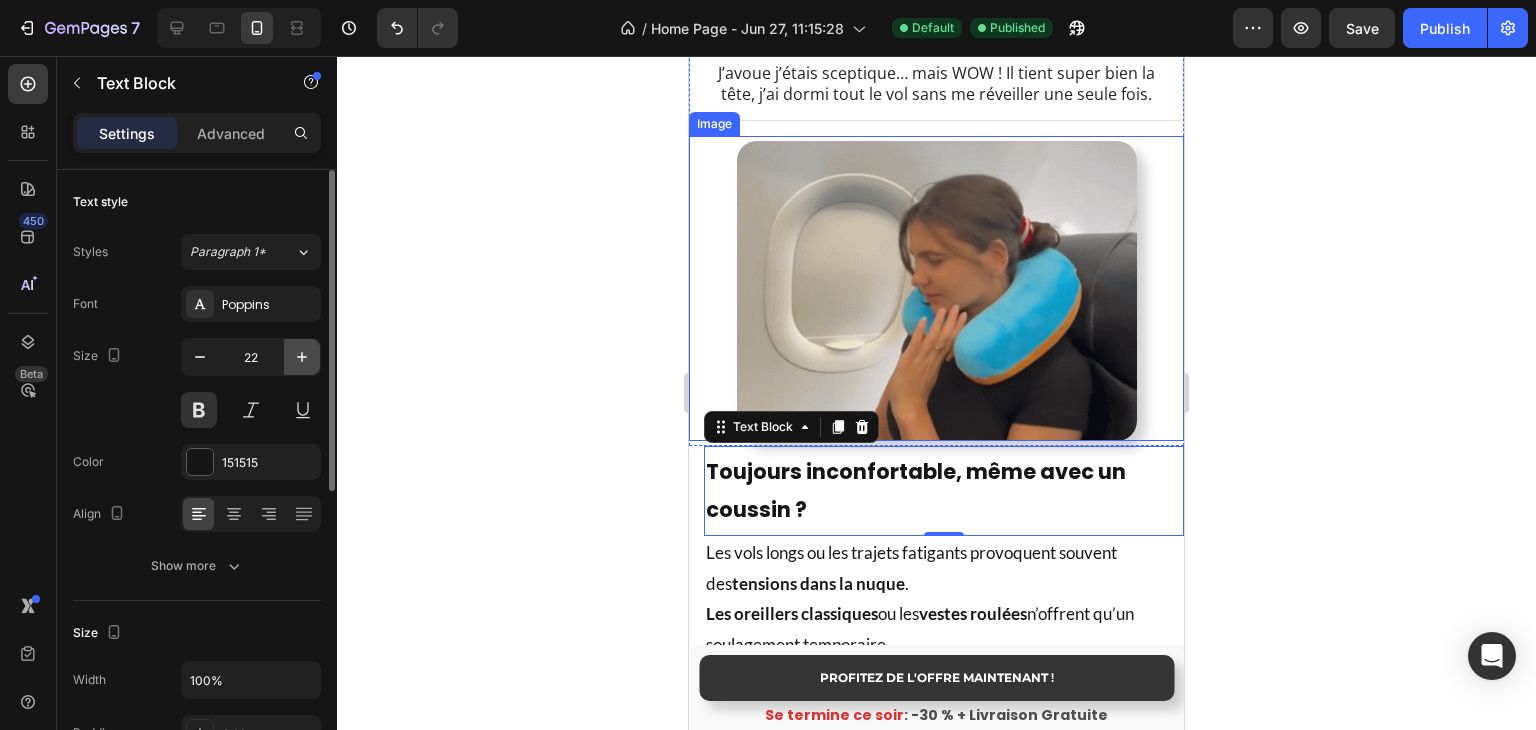click 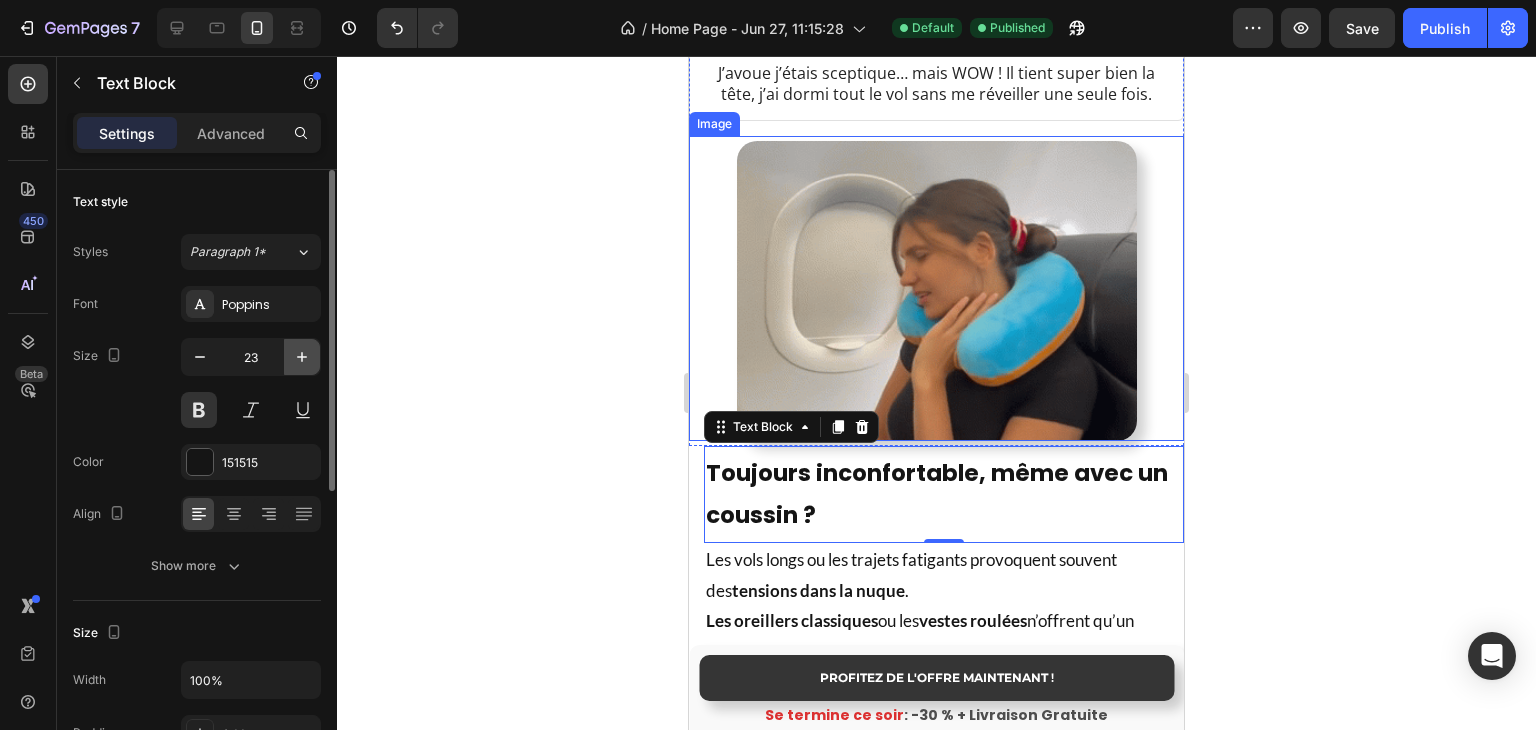 click 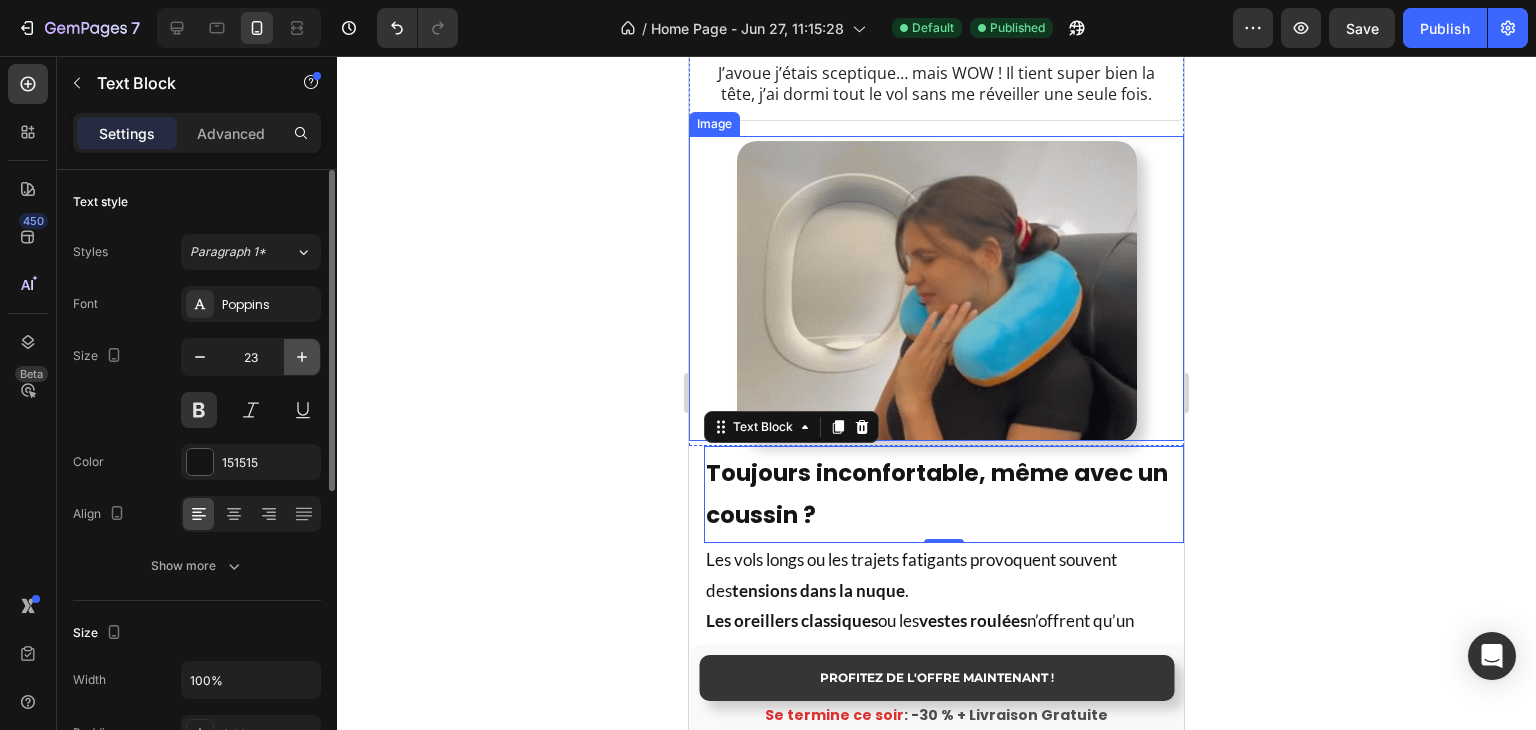 type on "24" 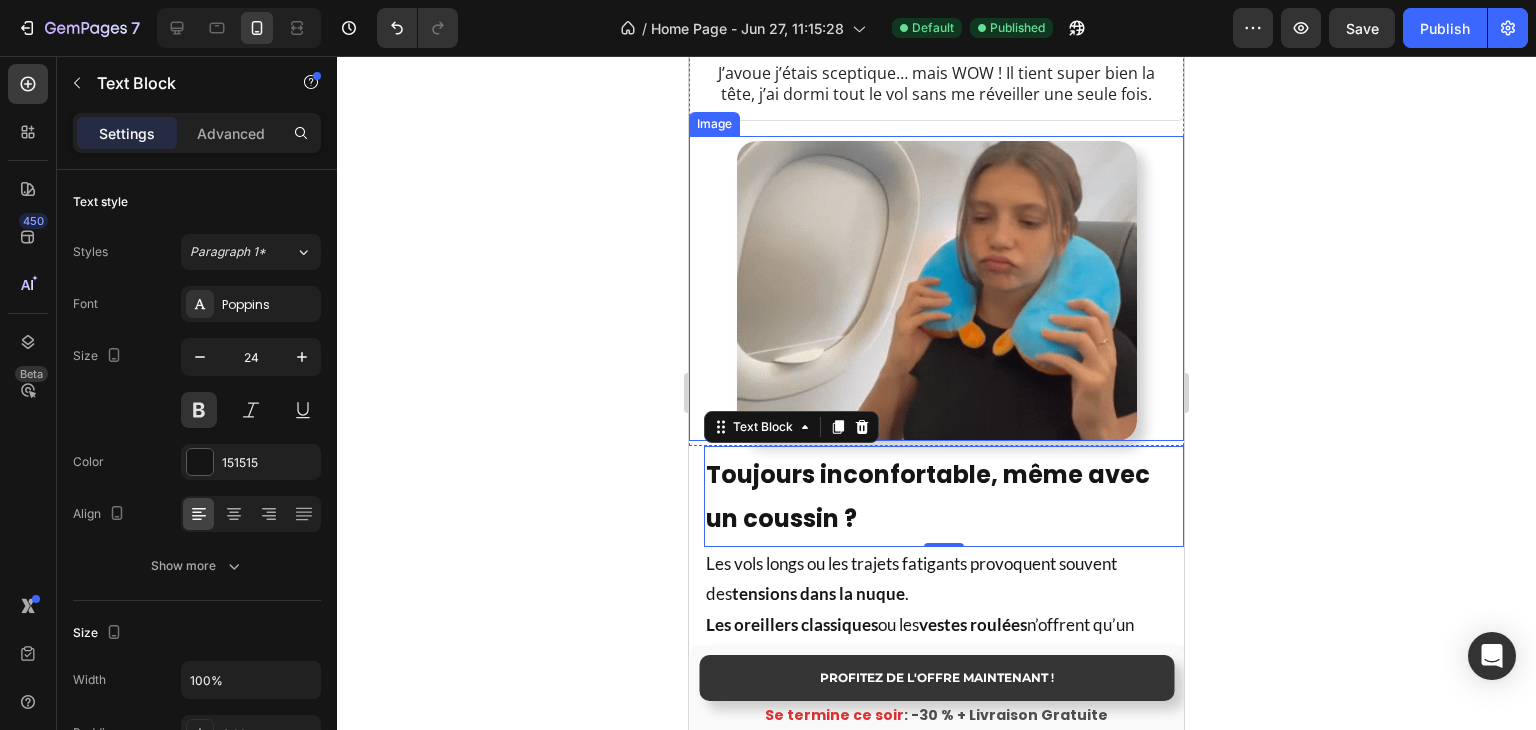 click 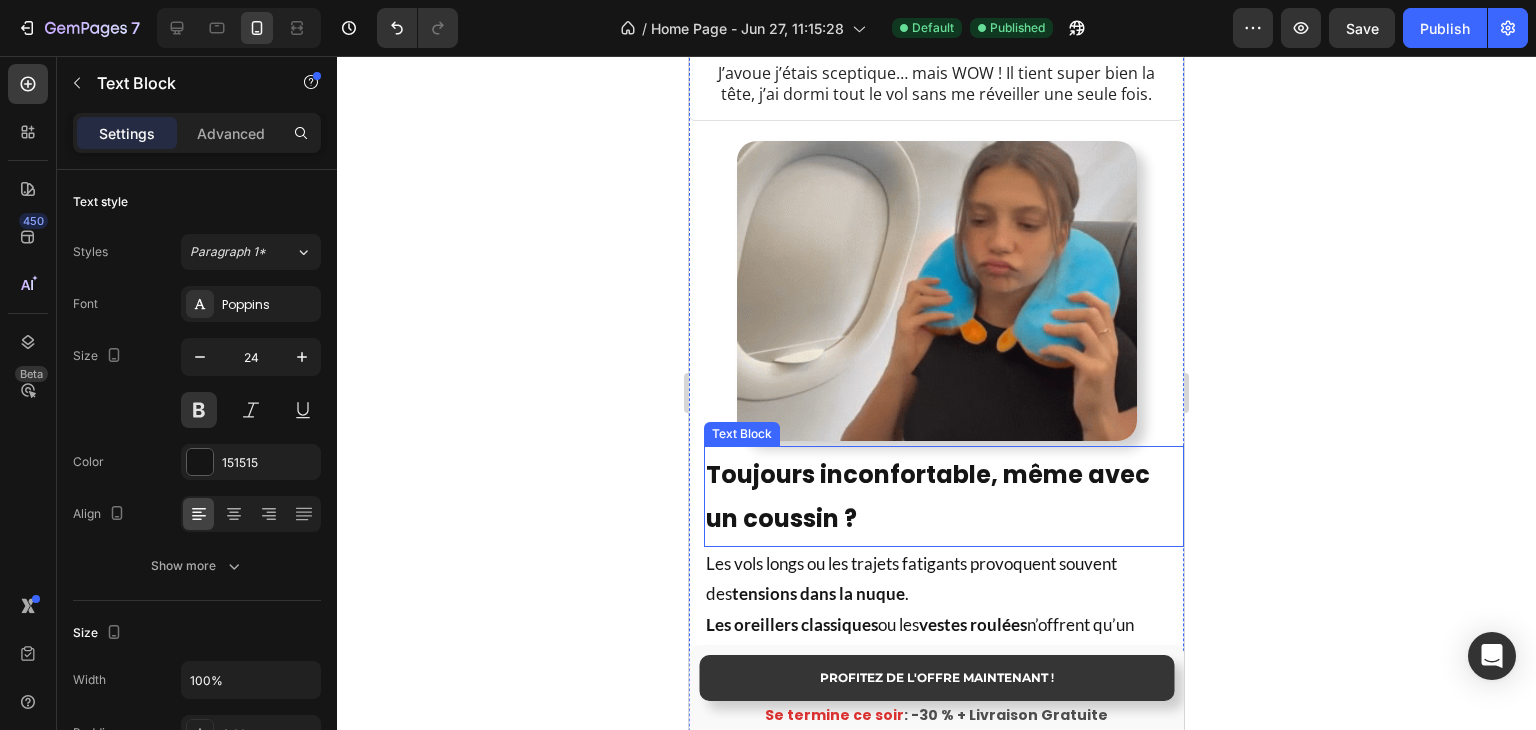 click on "Toujours inconfortable, même avec un coussin ?" at bounding box center (944, 496) 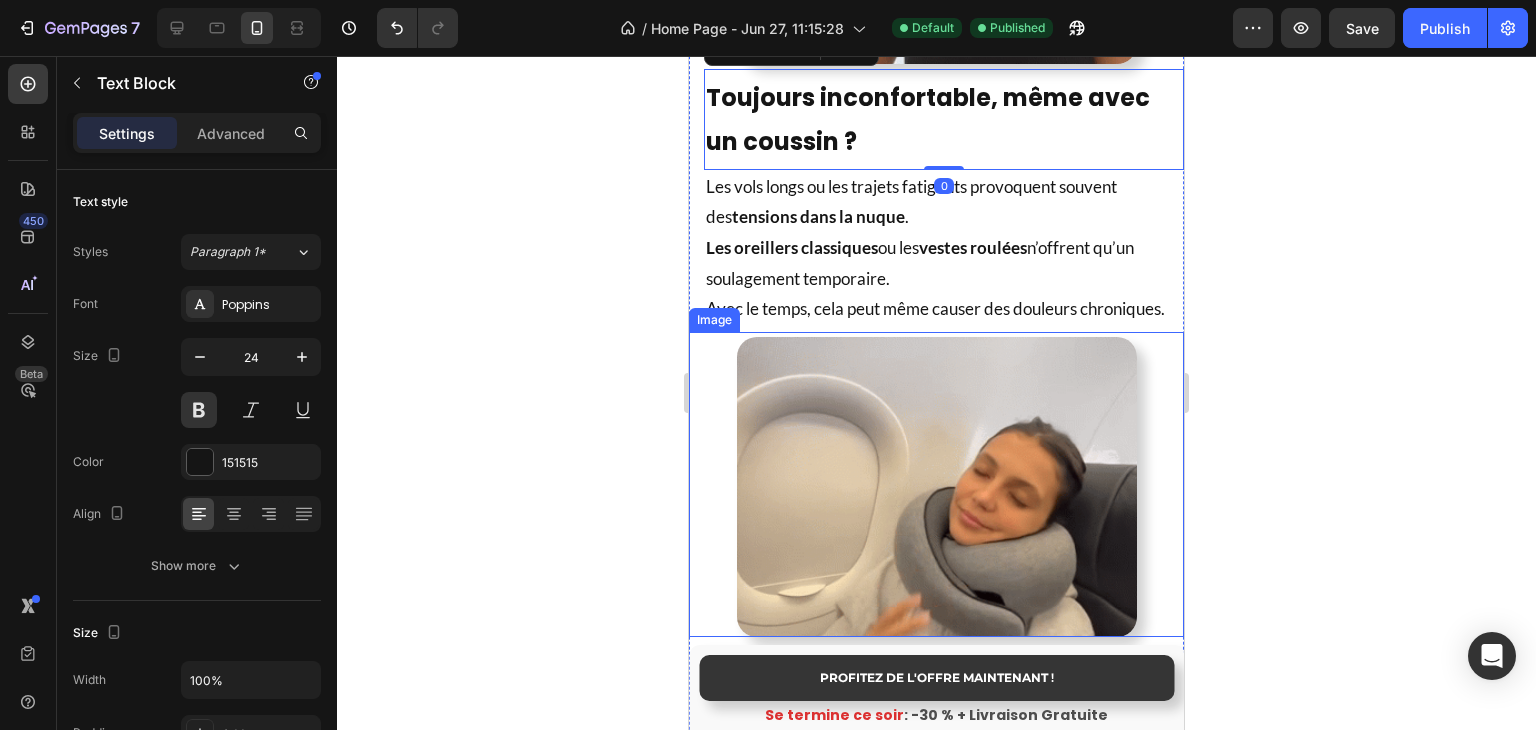 scroll, scrollTop: 1724, scrollLeft: 0, axis: vertical 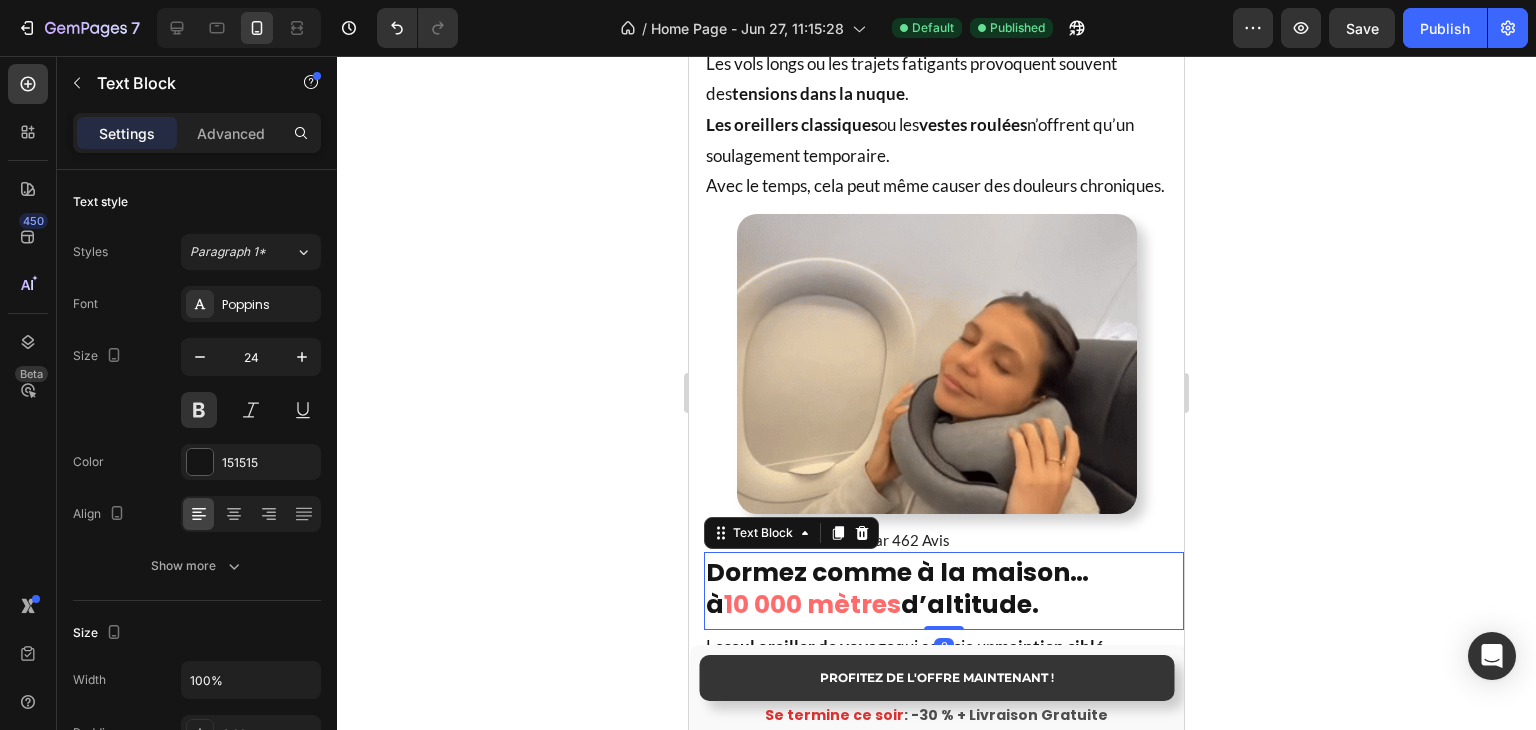 click on "Dormez comme à la maison…" at bounding box center [897, 572] 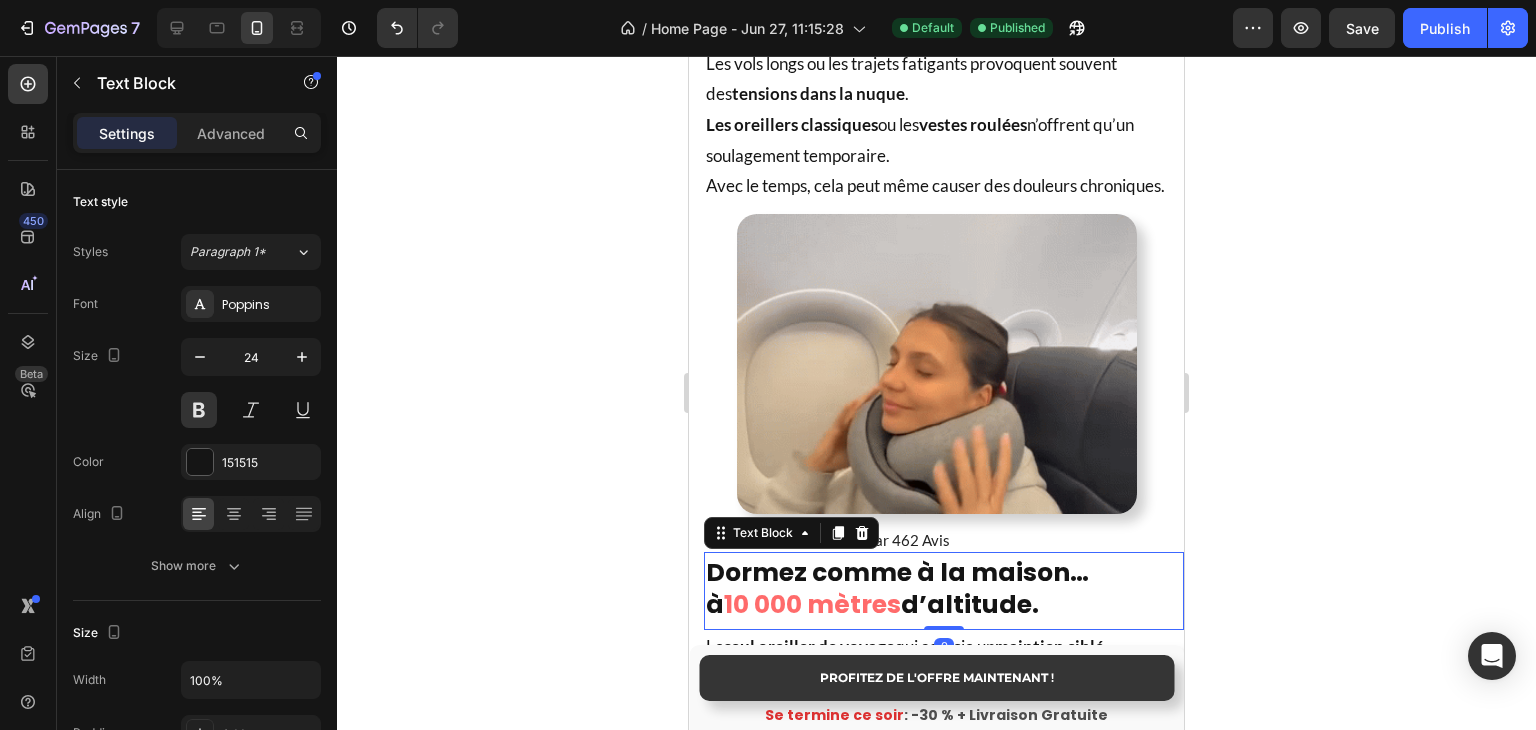 scroll, scrollTop: 100, scrollLeft: 0, axis: vertical 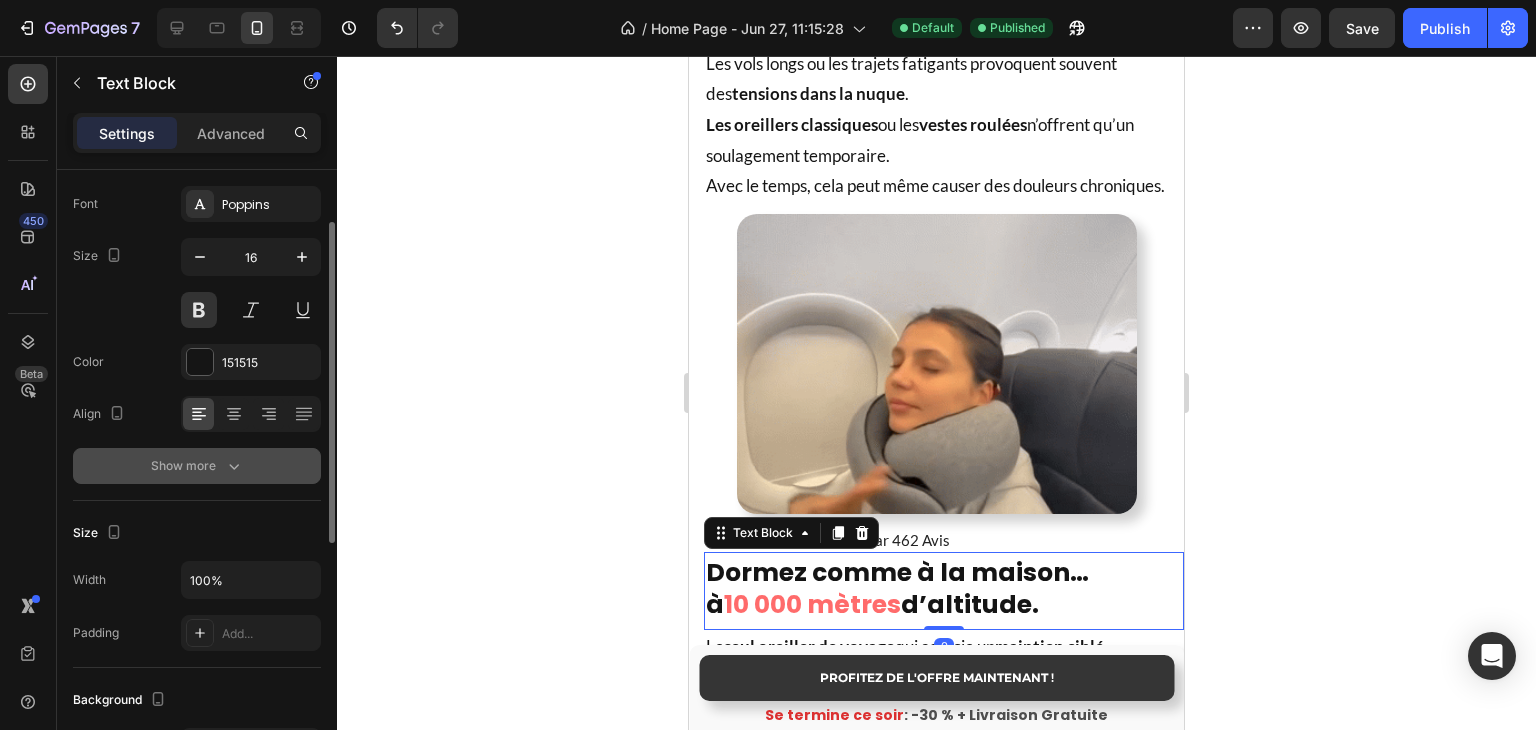 click on "Show more" at bounding box center (197, 466) 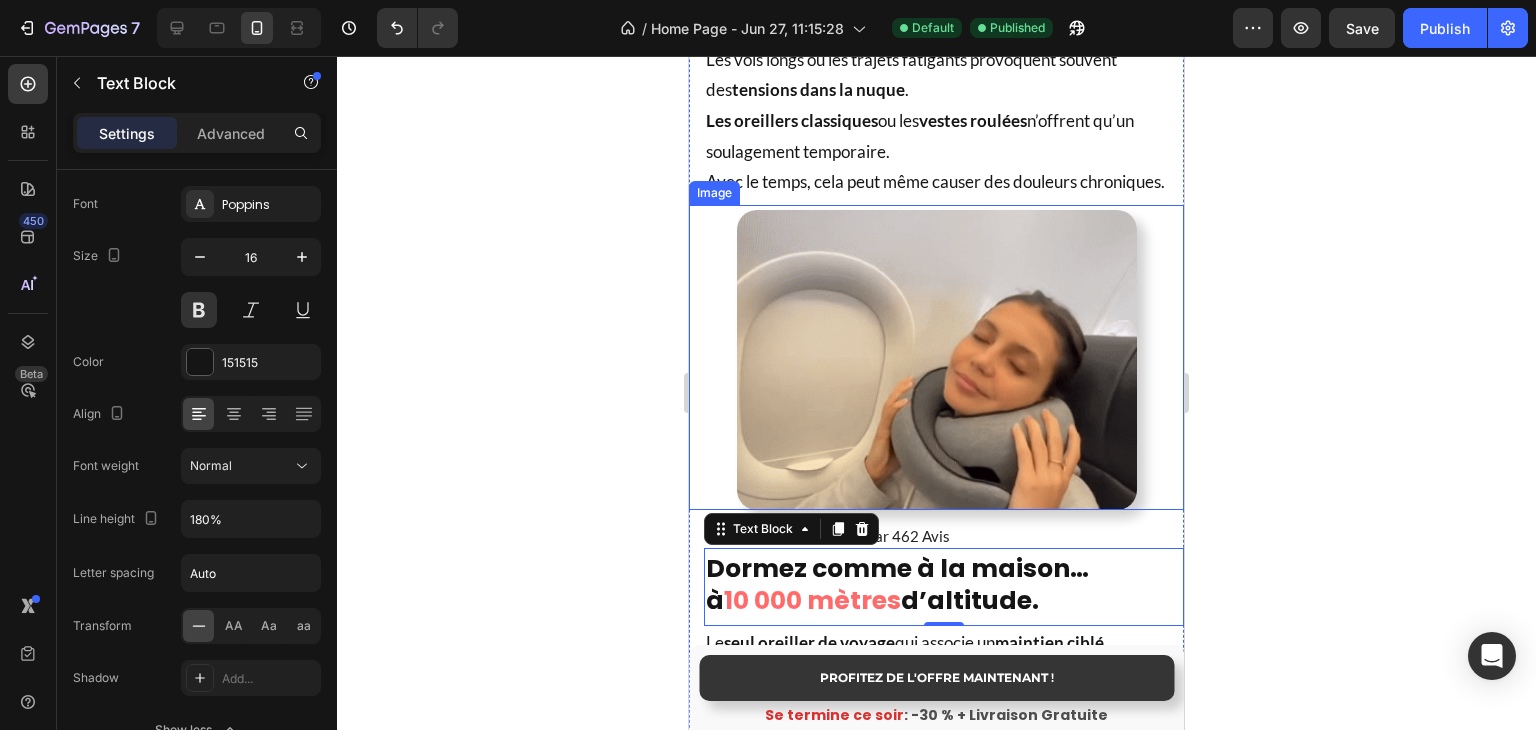 scroll, scrollTop: 1924, scrollLeft: 0, axis: vertical 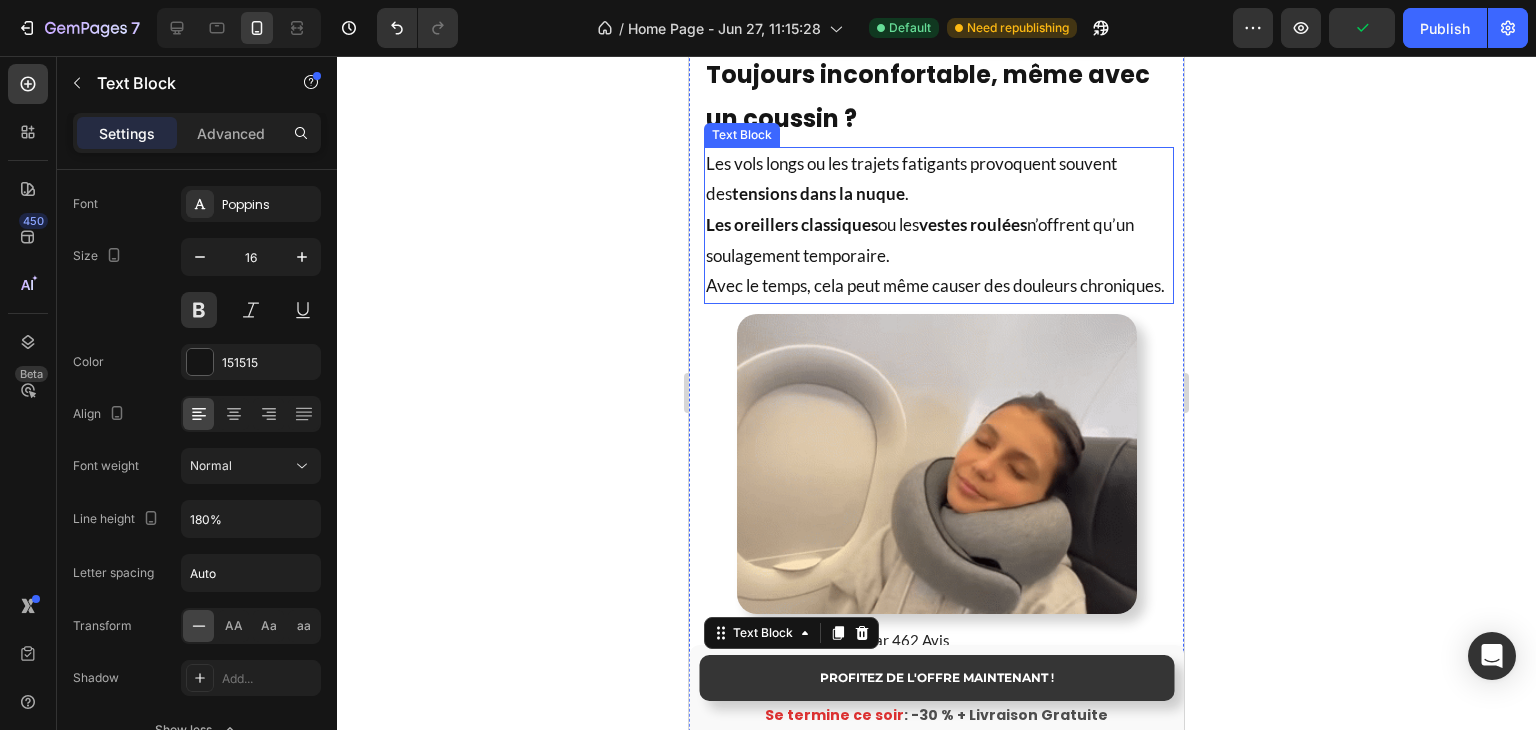 click on "Les vols longs ou les trajets fatigants provoquent souvent des  tensions dans la nuque . Les oreillers classiques  ou les  vestes roulées  n’offrent qu’un soulagement temporaire. Avec le temps, cela peut même causer des douleurs chroniques." at bounding box center [939, 225] 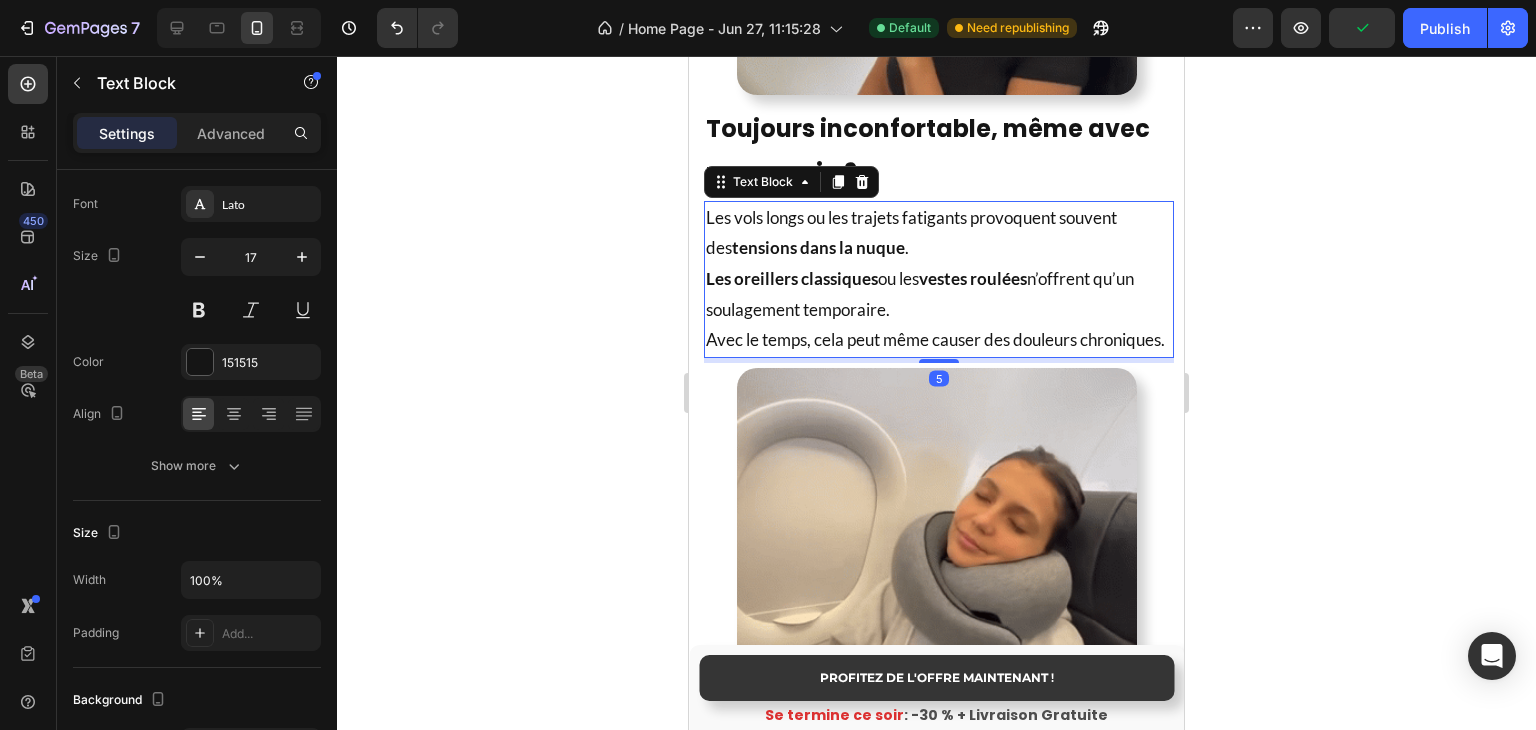 scroll, scrollTop: 1524, scrollLeft: 0, axis: vertical 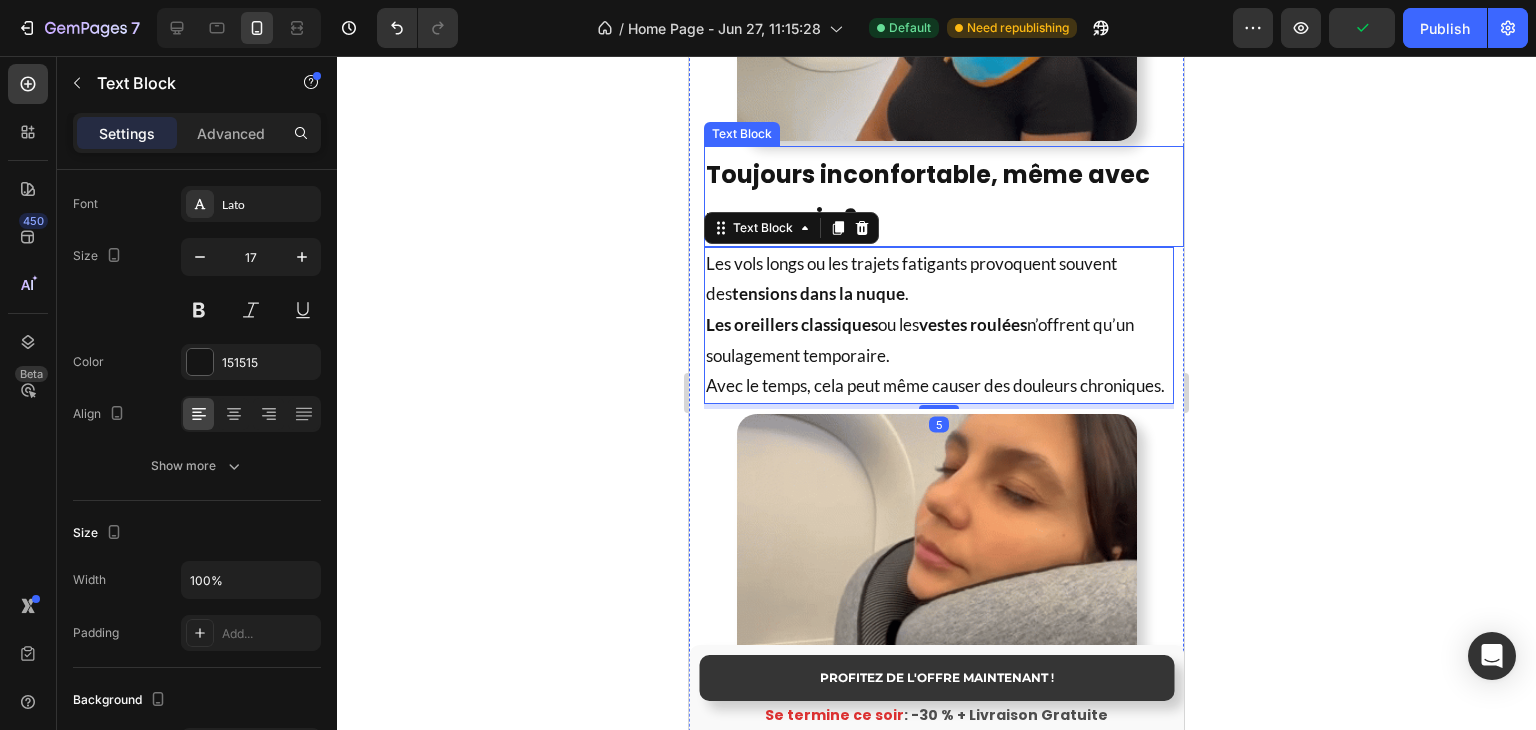 click on "Toujours inconfortable, même avec un coussin ?" at bounding box center (944, 196) 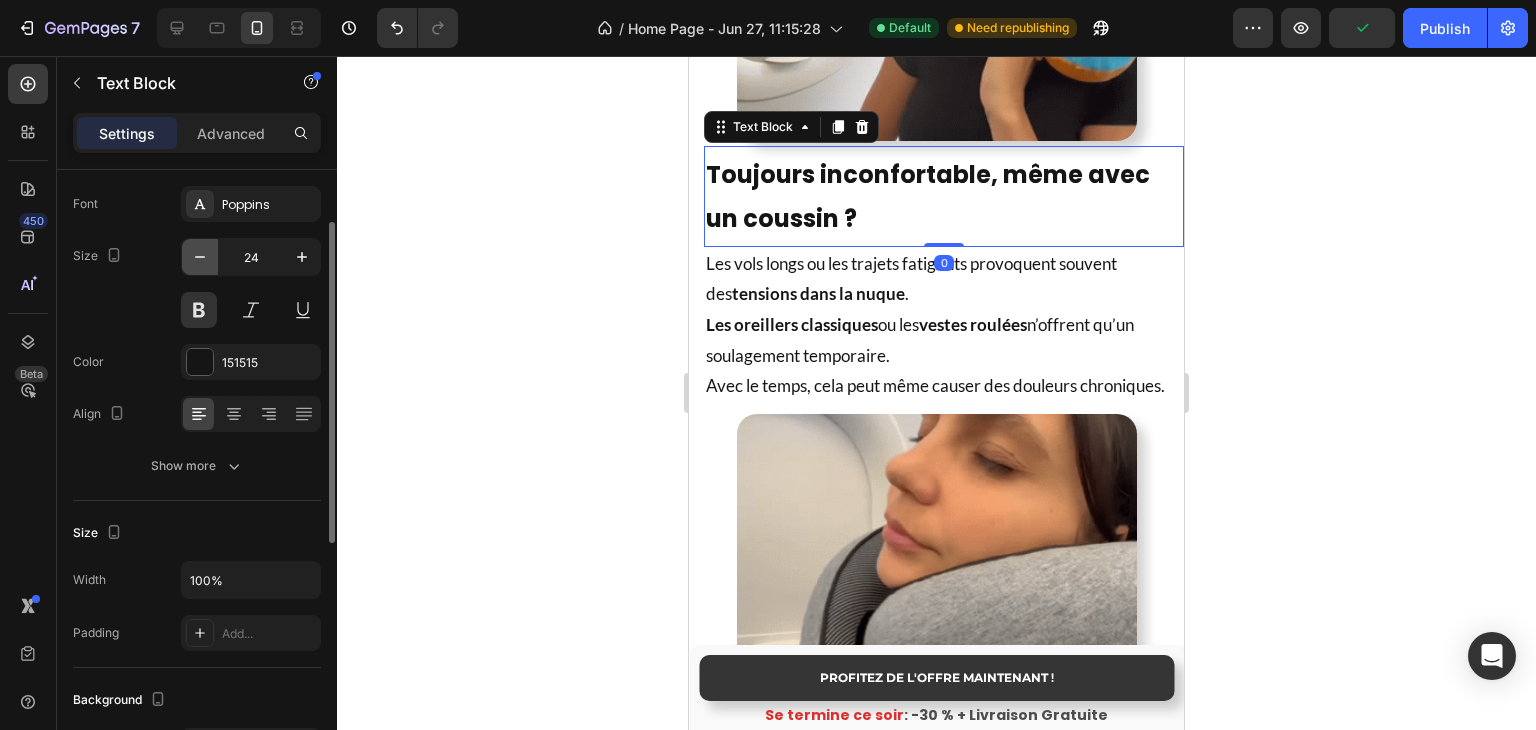 click 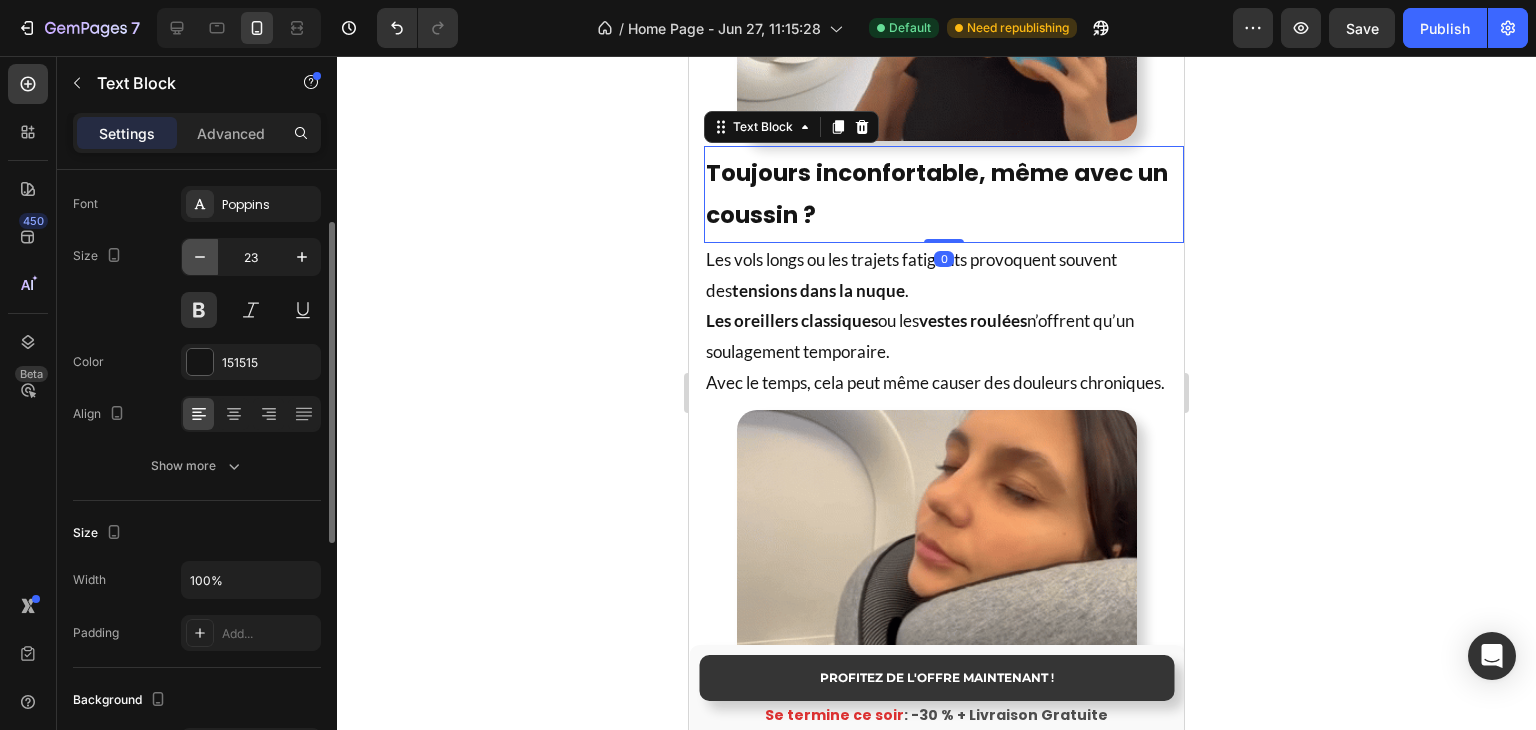 click 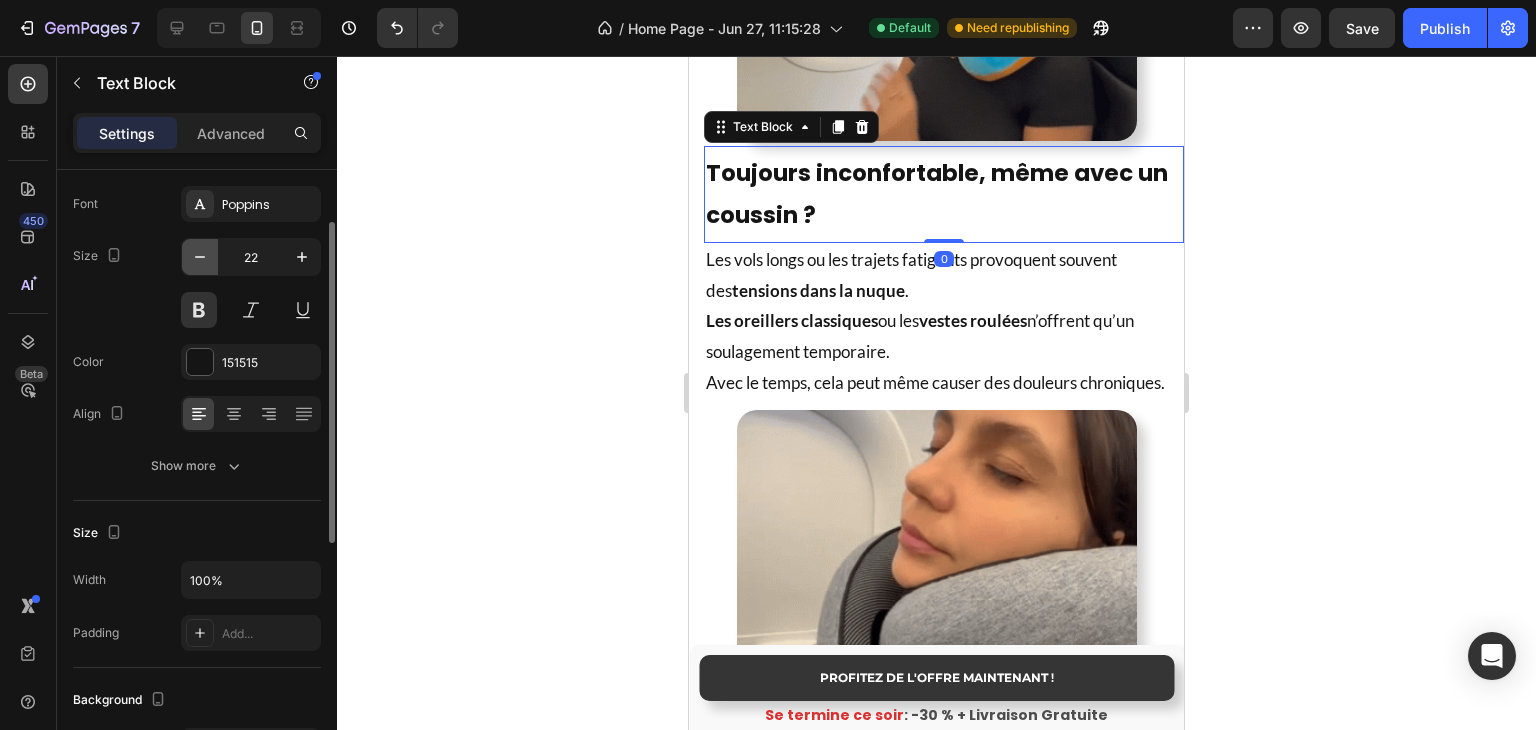 click 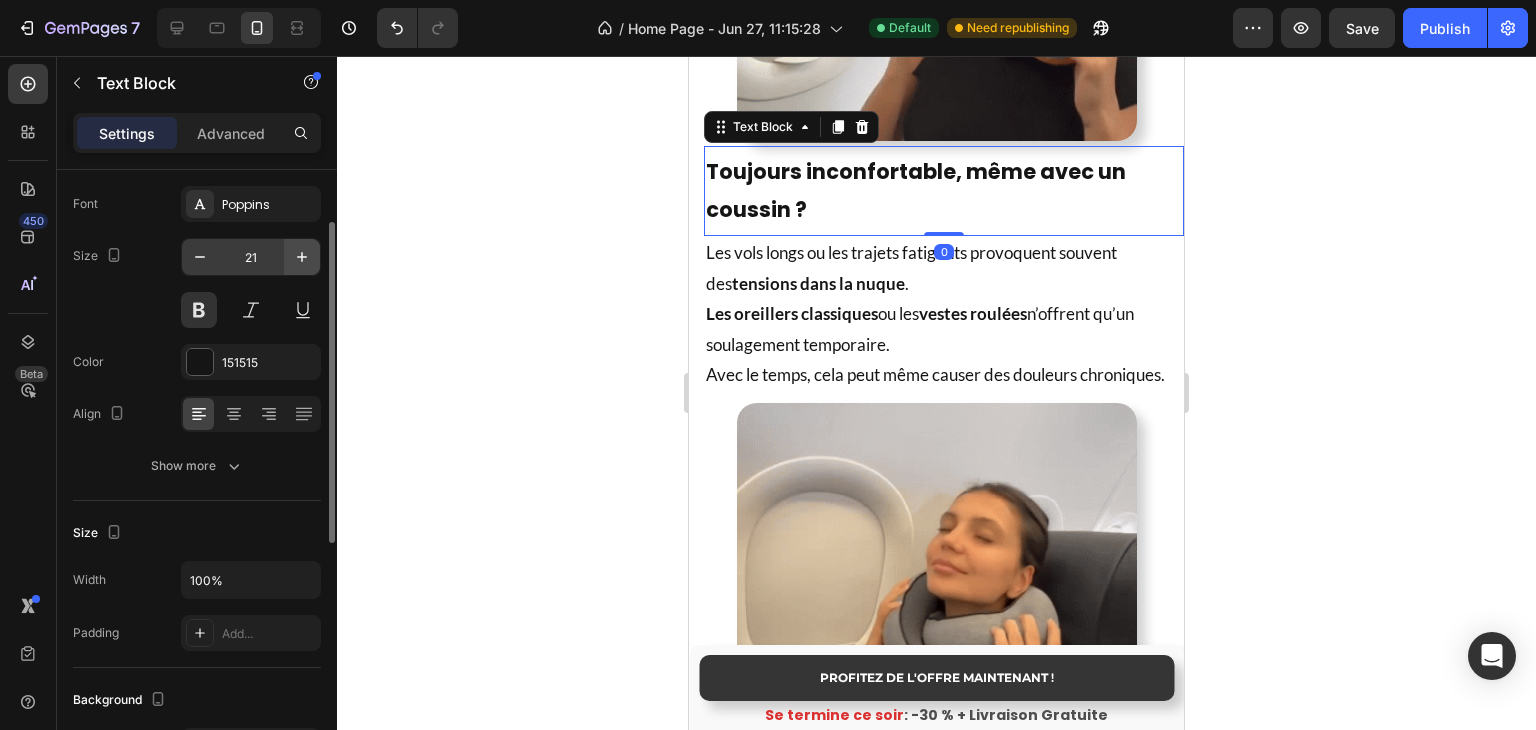 click at bounding box center [302, 257] 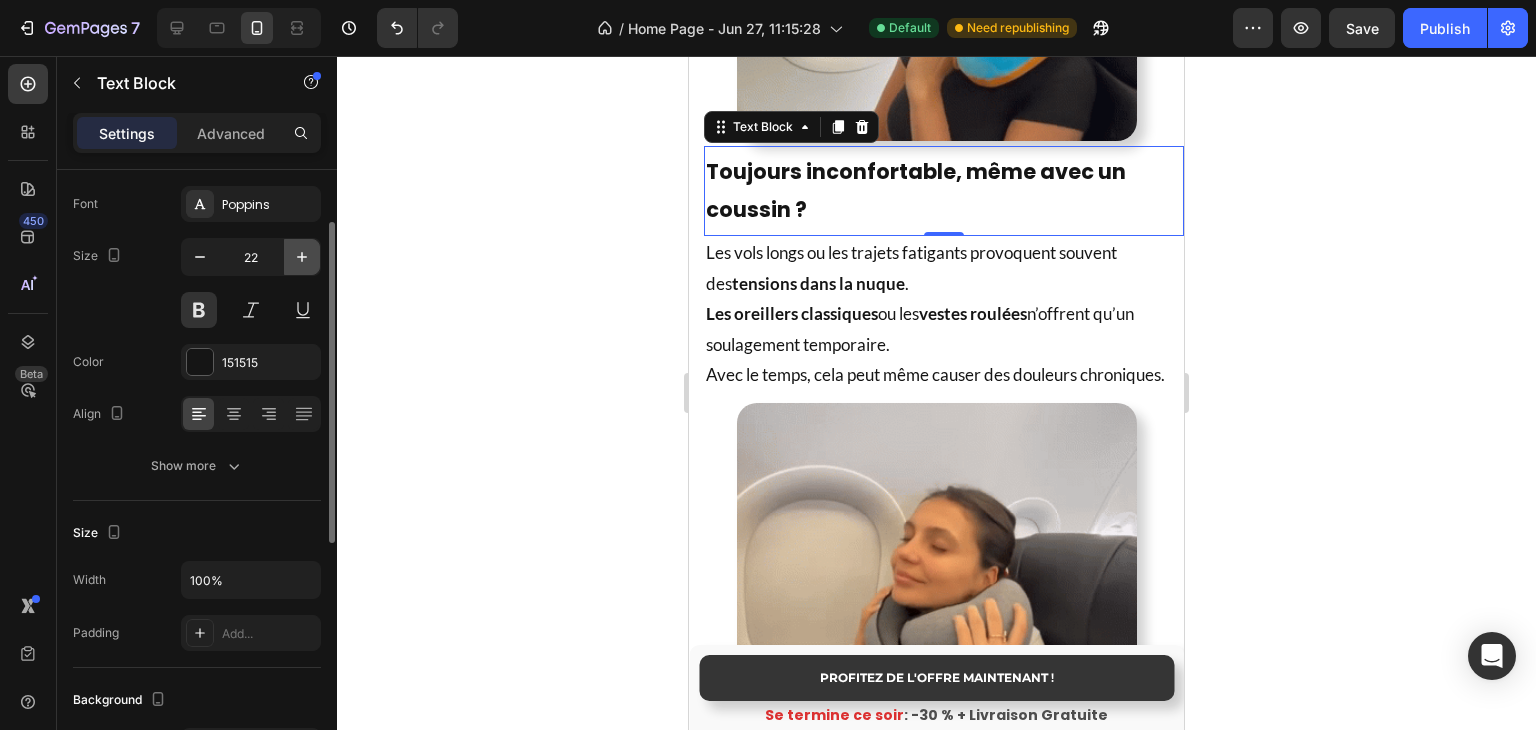 click at bounding box center (302, 257) 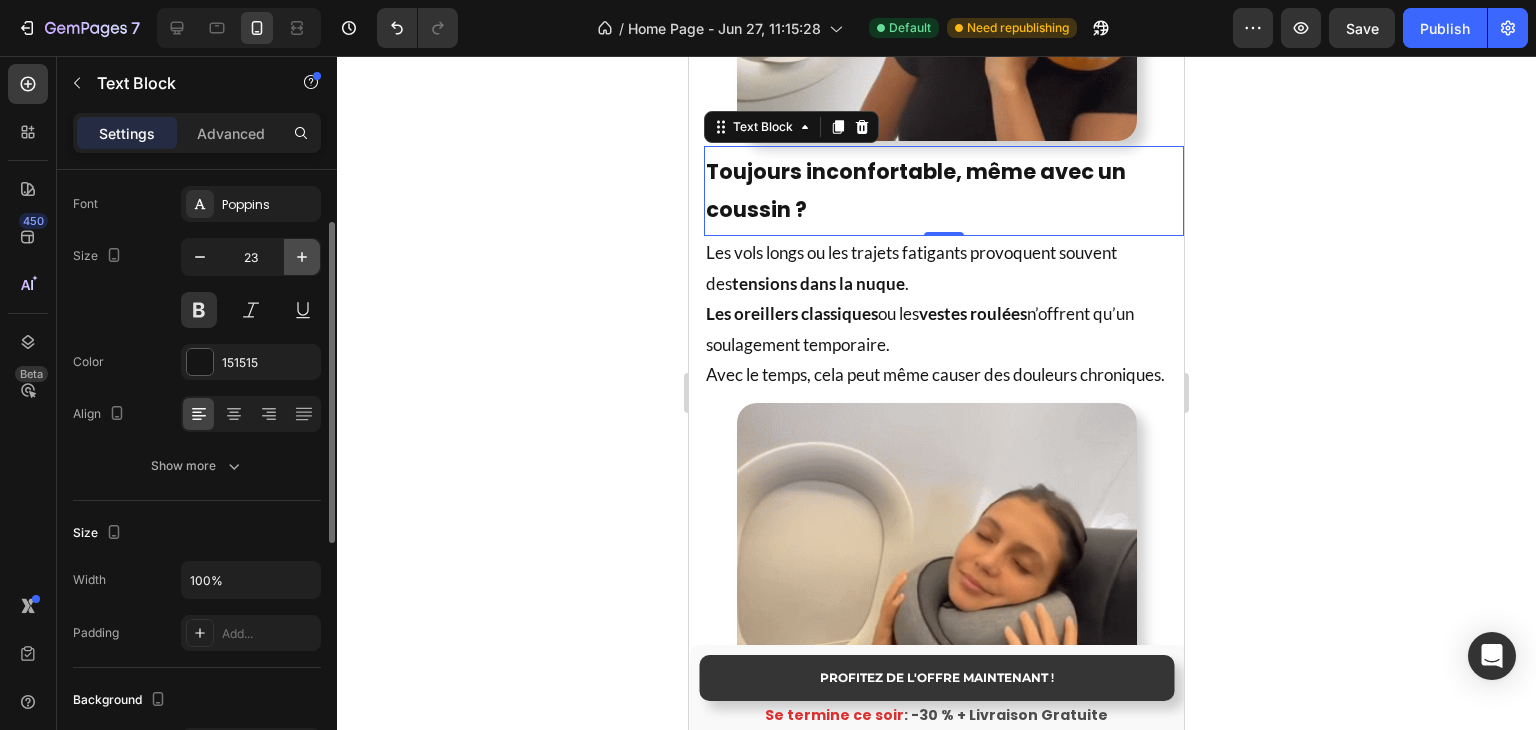 click at bounding box center (302, 257) 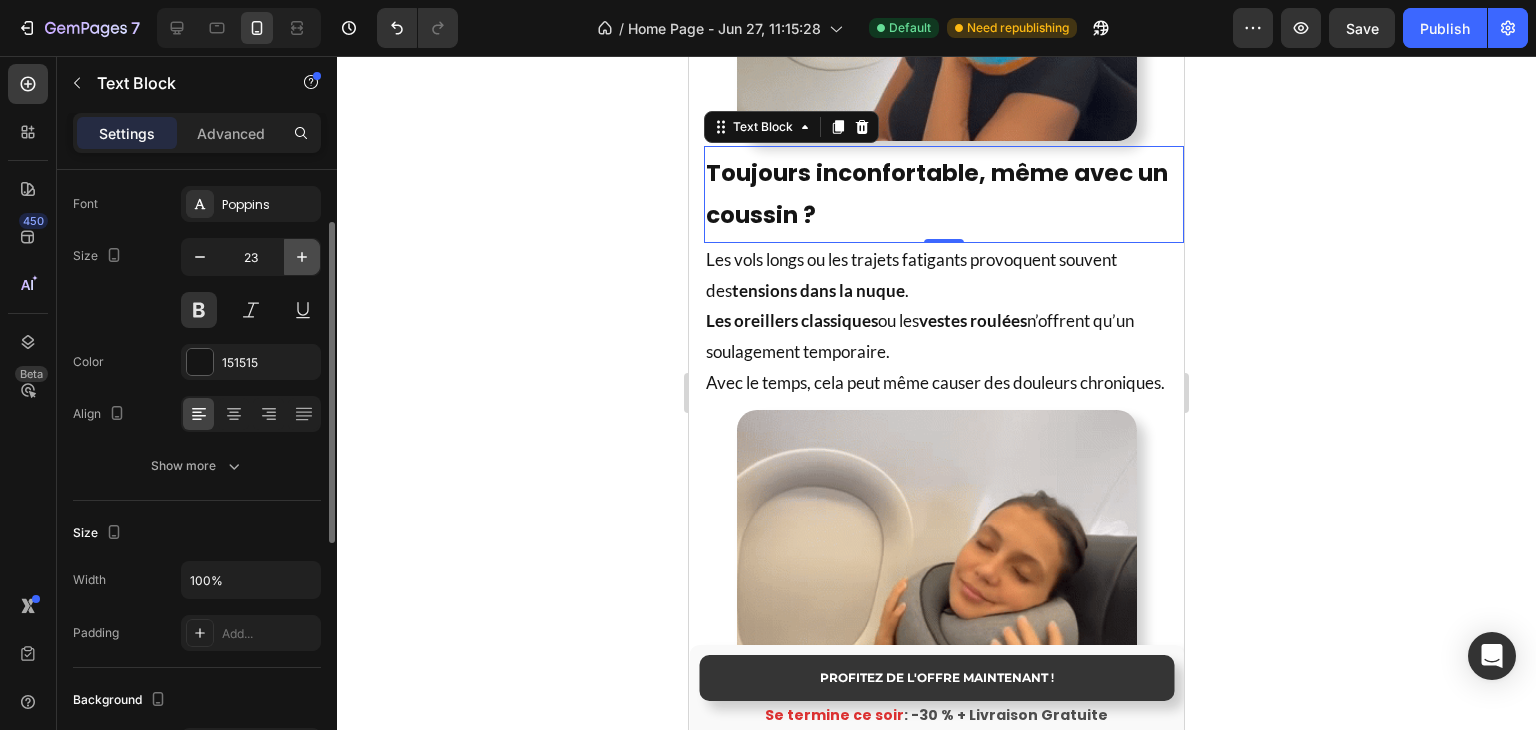 type on "24" 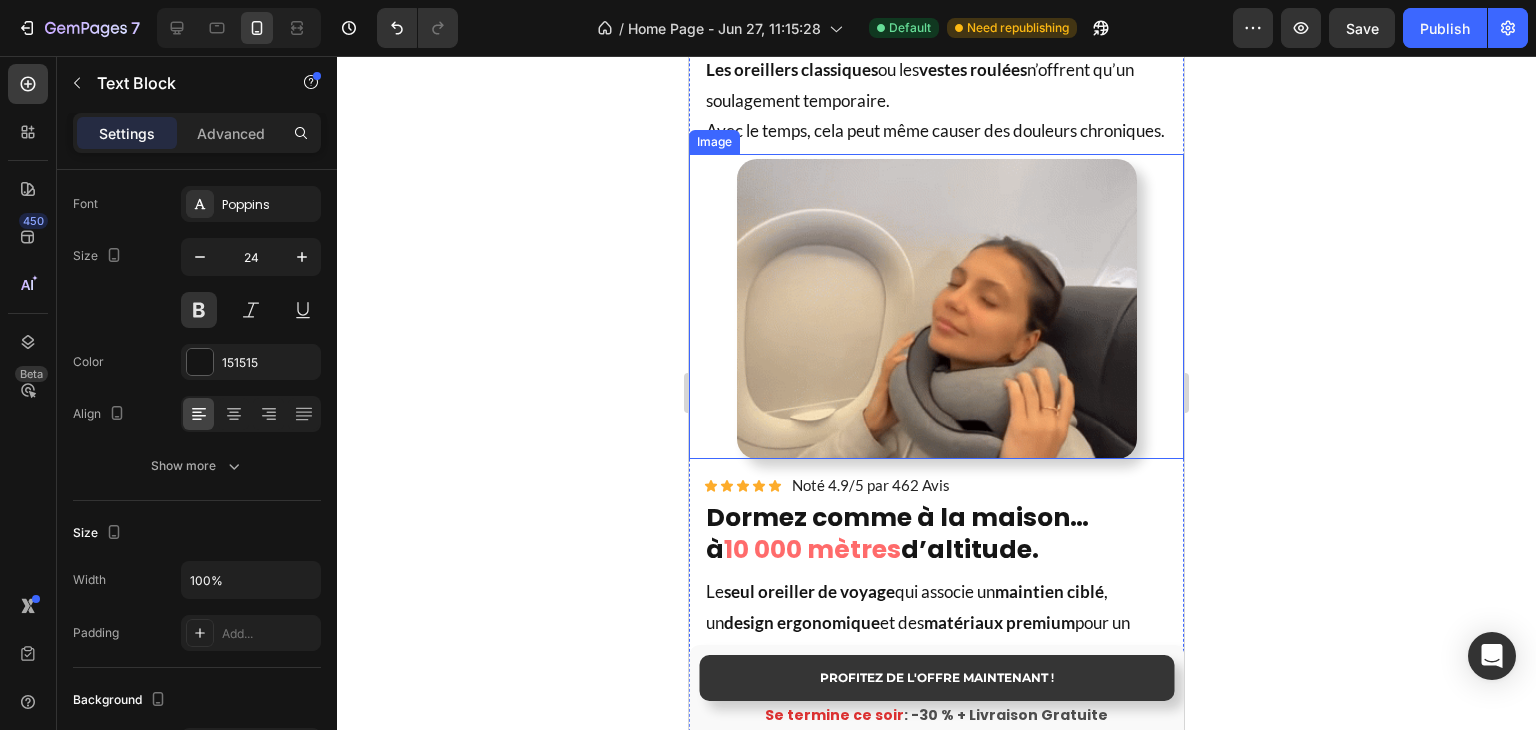 scroll, scrollTop: 1924, scrollLeft: 0, axis: vertical 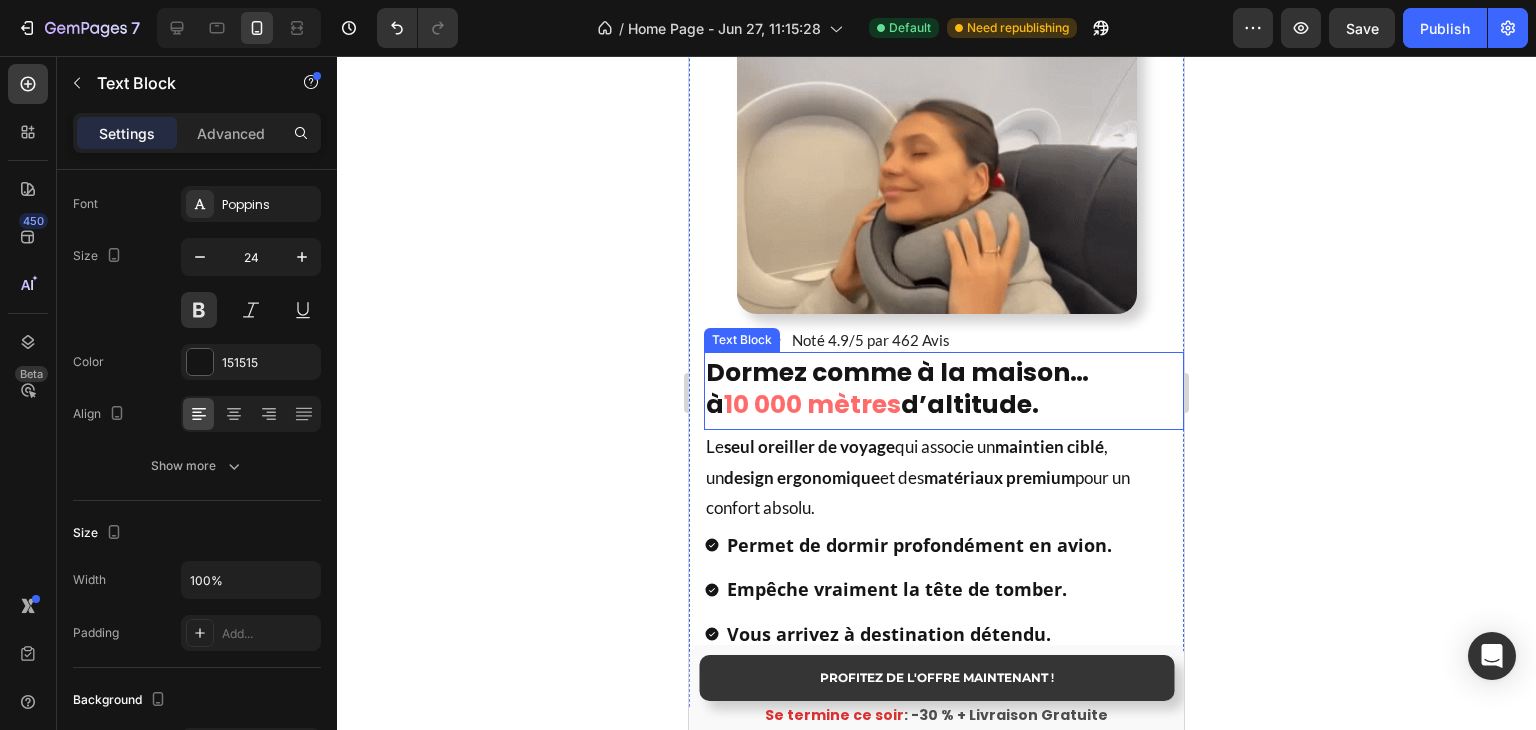 click on "Dormez comme à la maison… à  10 000 mètres  d’altitude." at bounding box center [944, 391] 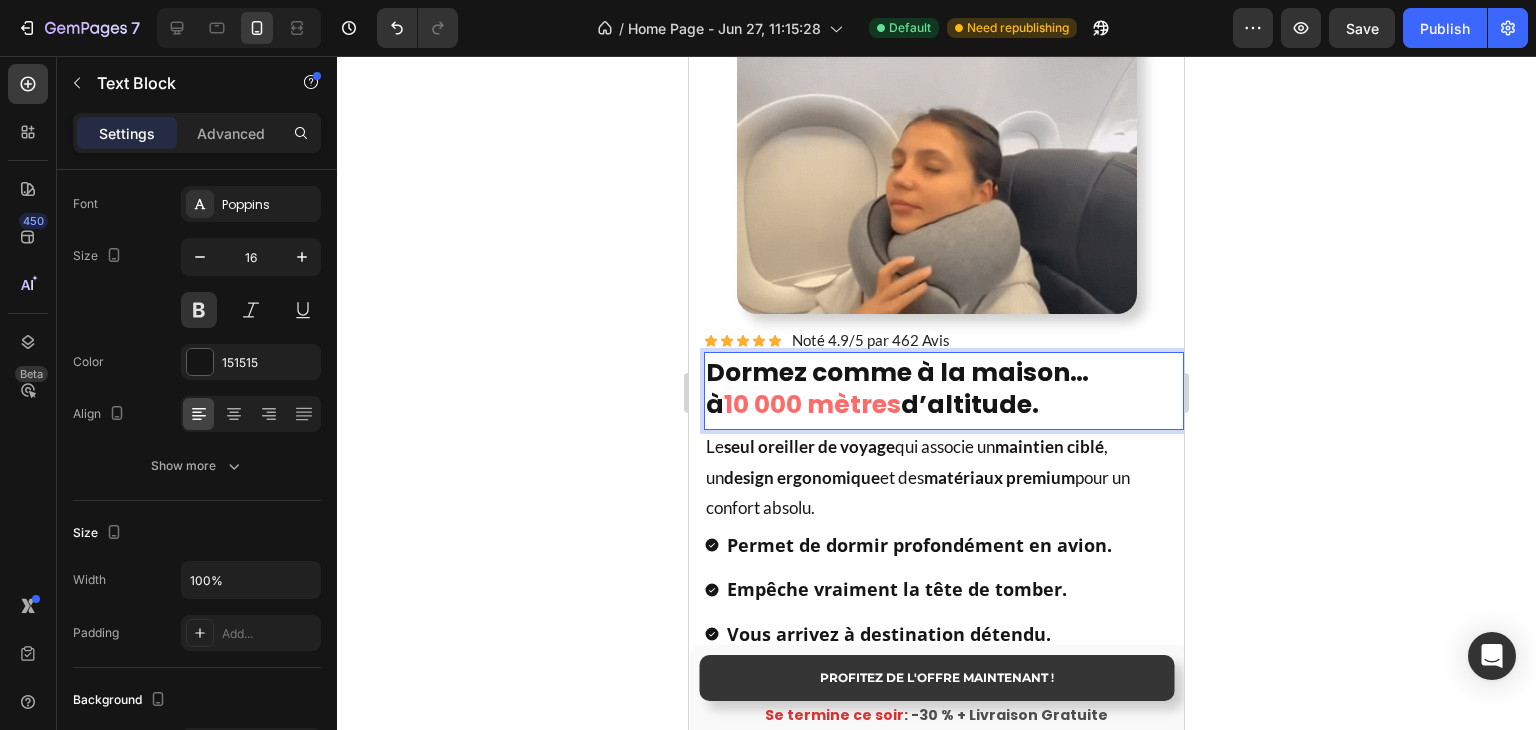 drag, startPoint x: 1036, startPoint y: 434, endPoint x: 840, endPoint y: 406, distance: 197.9899 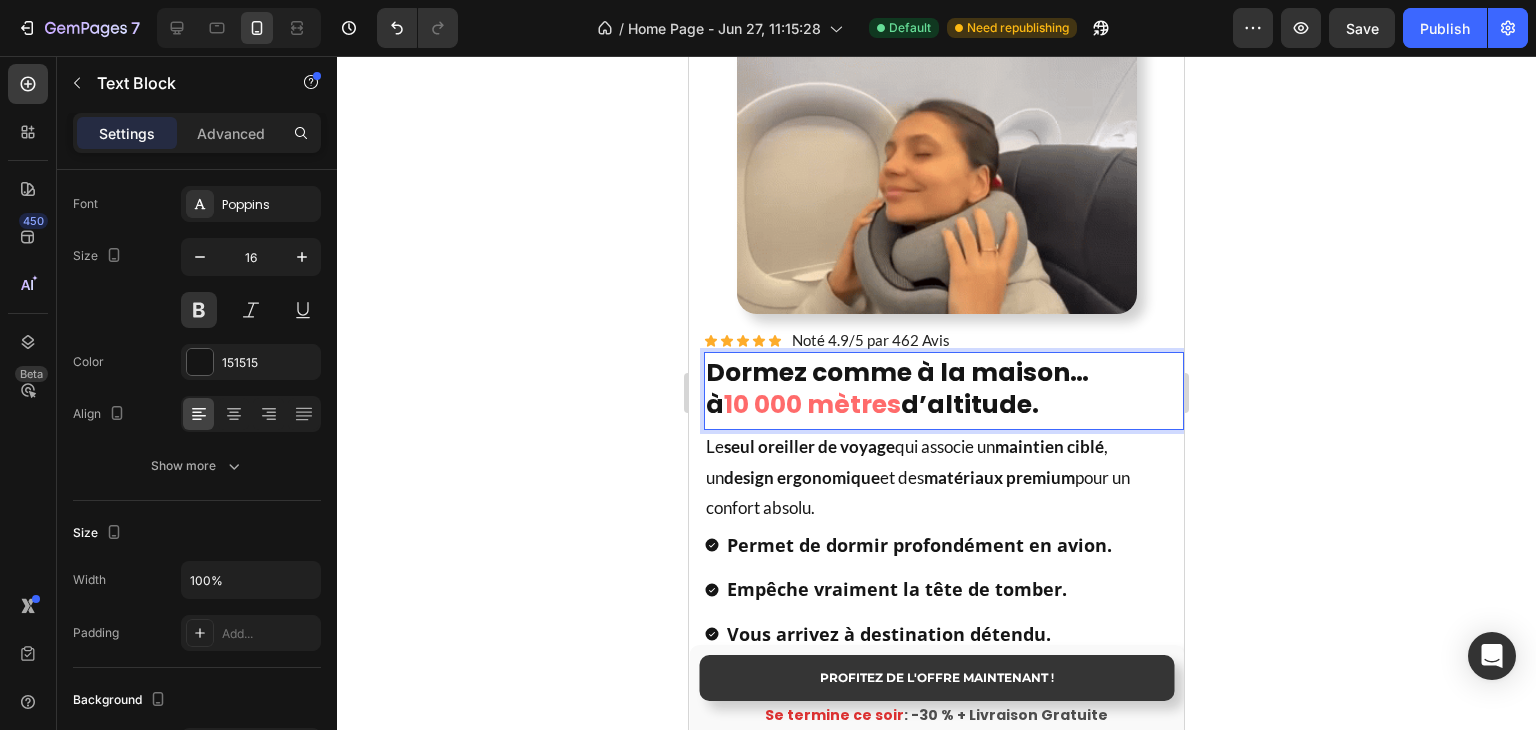 click on "Dormez comme à la maison… à  10 000 mètres  d’altitude." at bounding box center (944, 391) 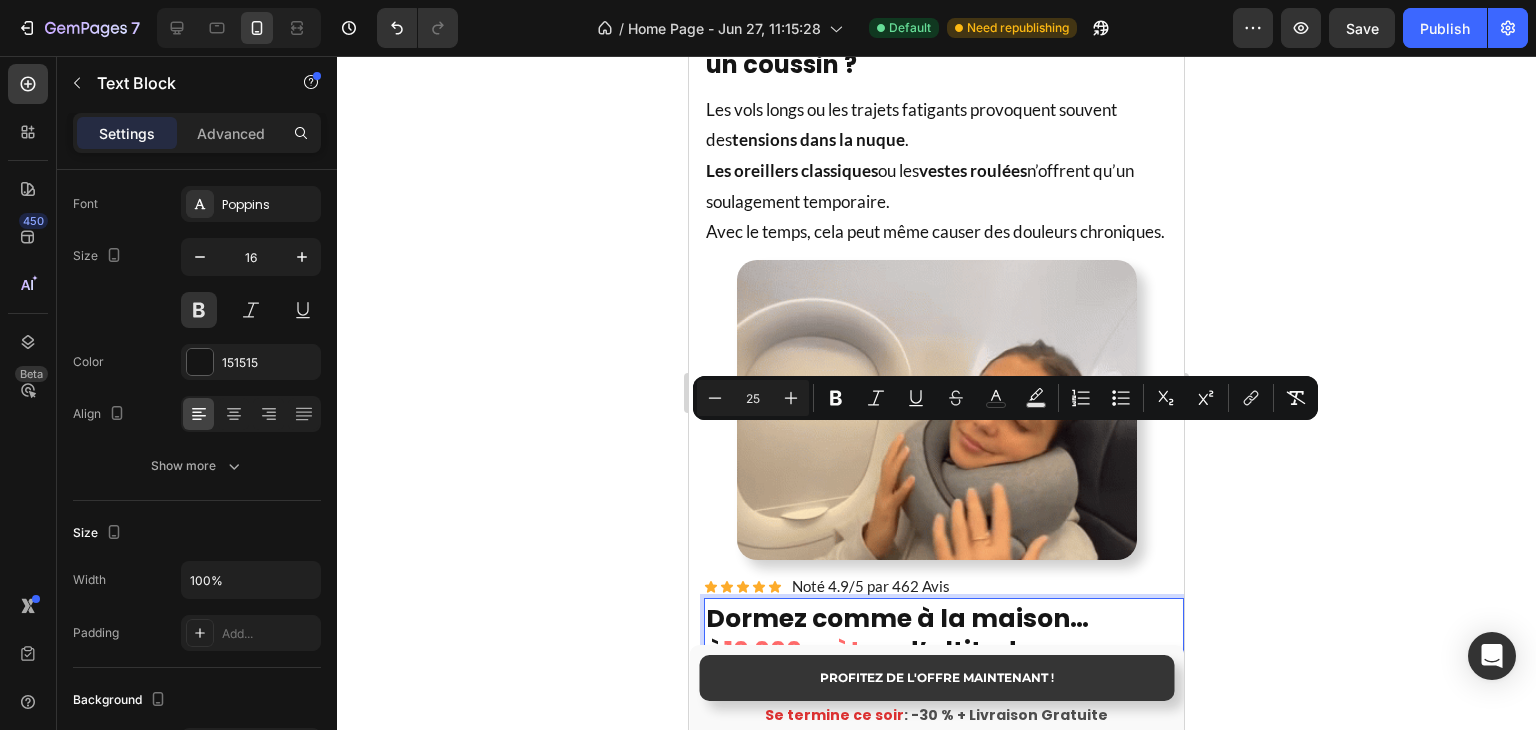 scroll, scrollTop: 1524, scrollLeft: 0, axis: vertical 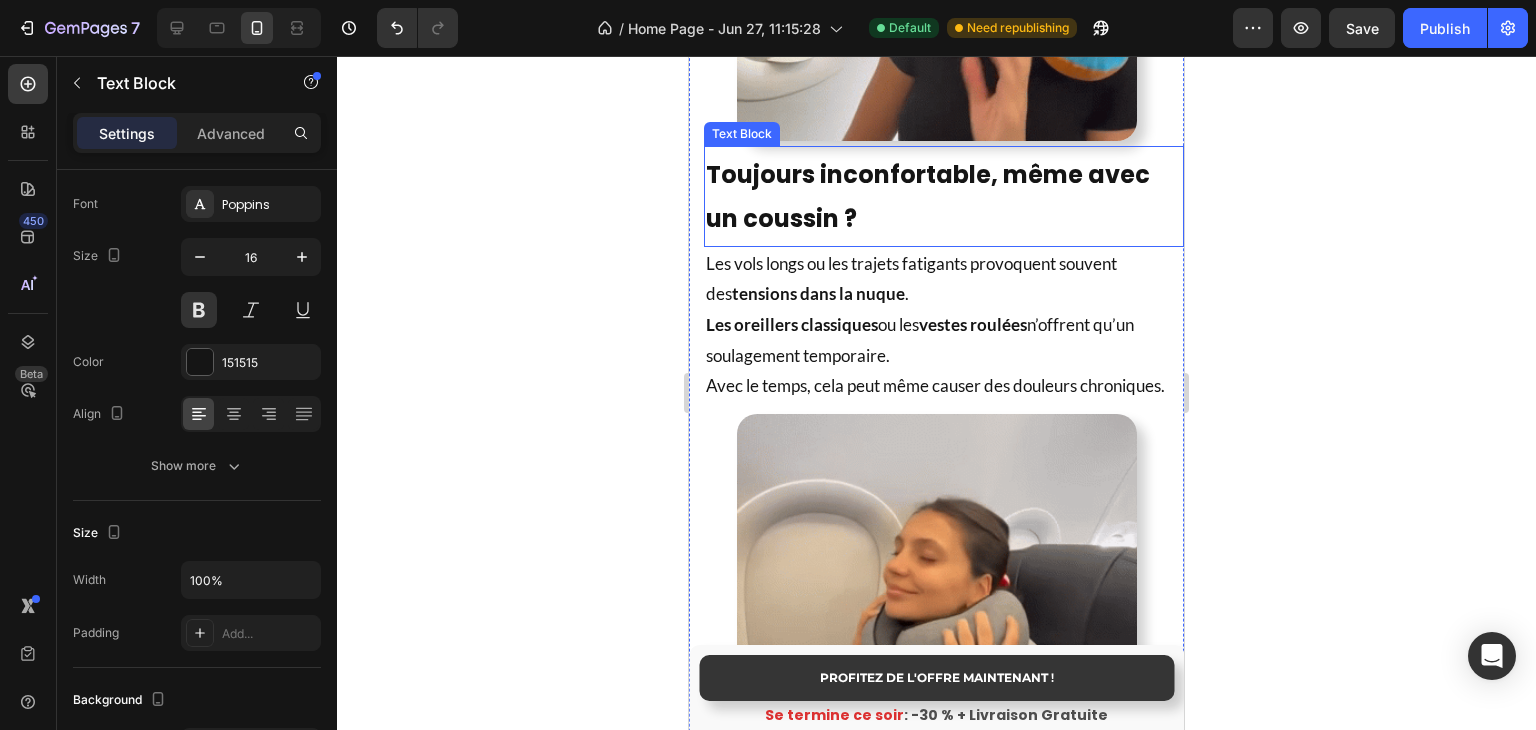 click on "Toujours inconfortable, même avec un coussin ?" at bounding box center [944, 196] 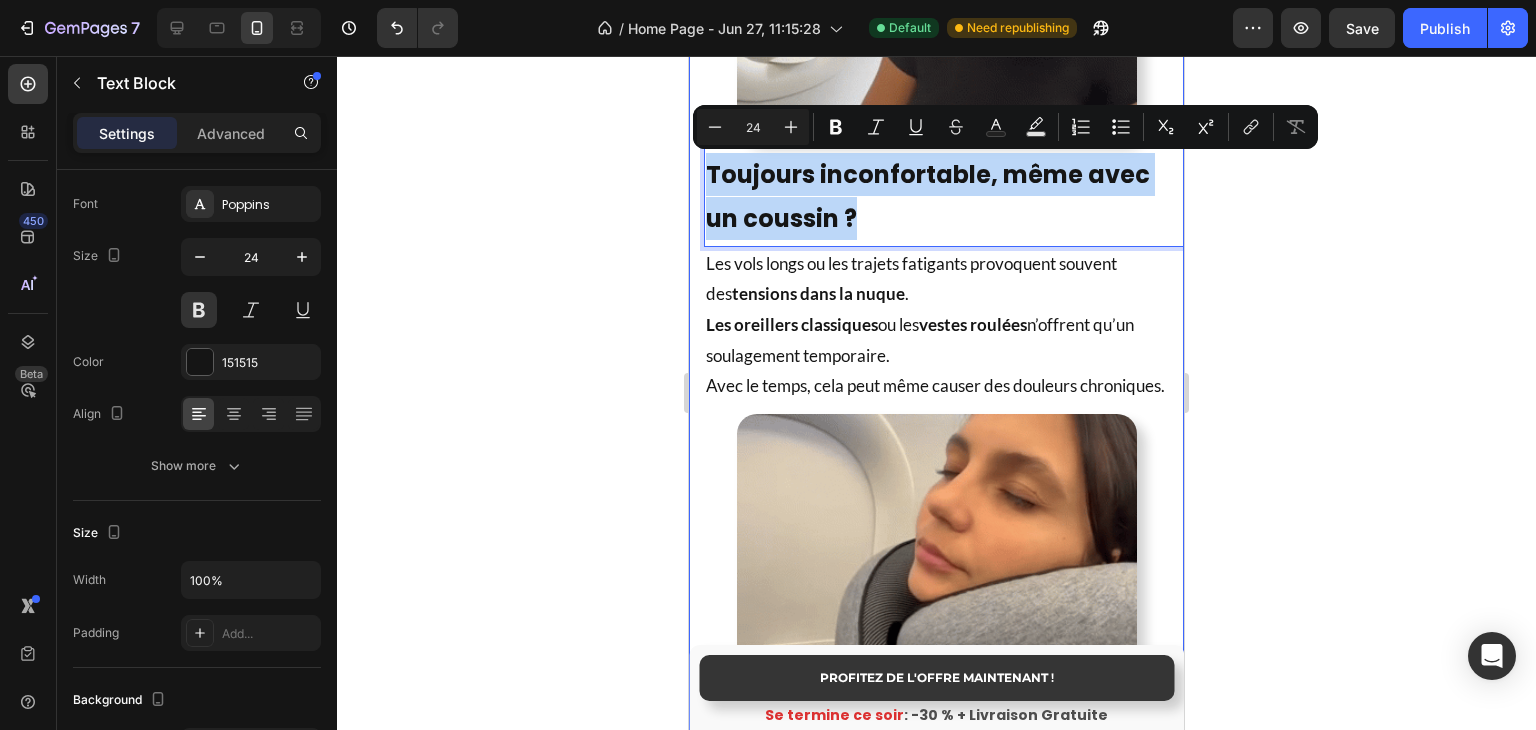 drag, startPoint x: 884, startPoint y: 219, endPoint x: 689, endPoint y: 160, distance: 203.73021 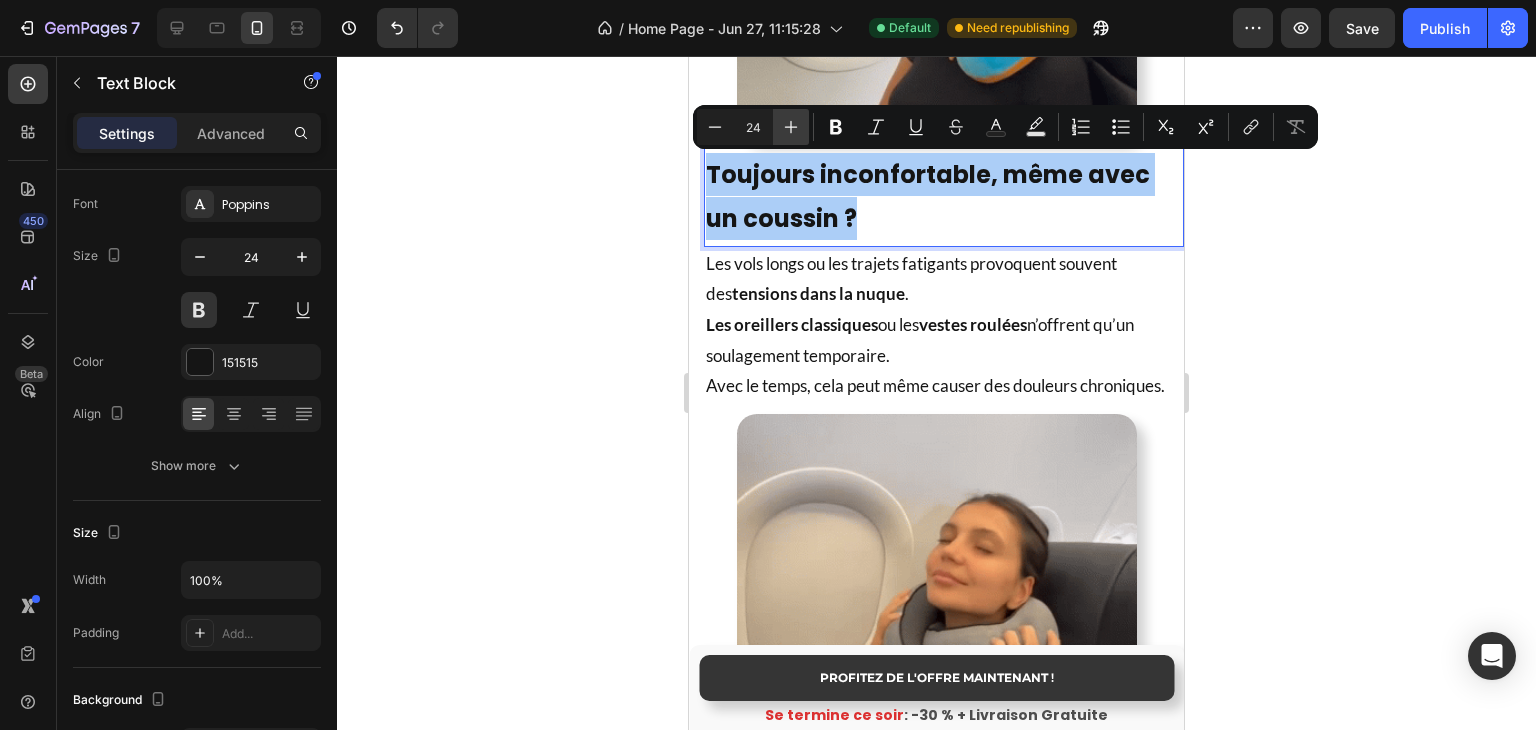 click 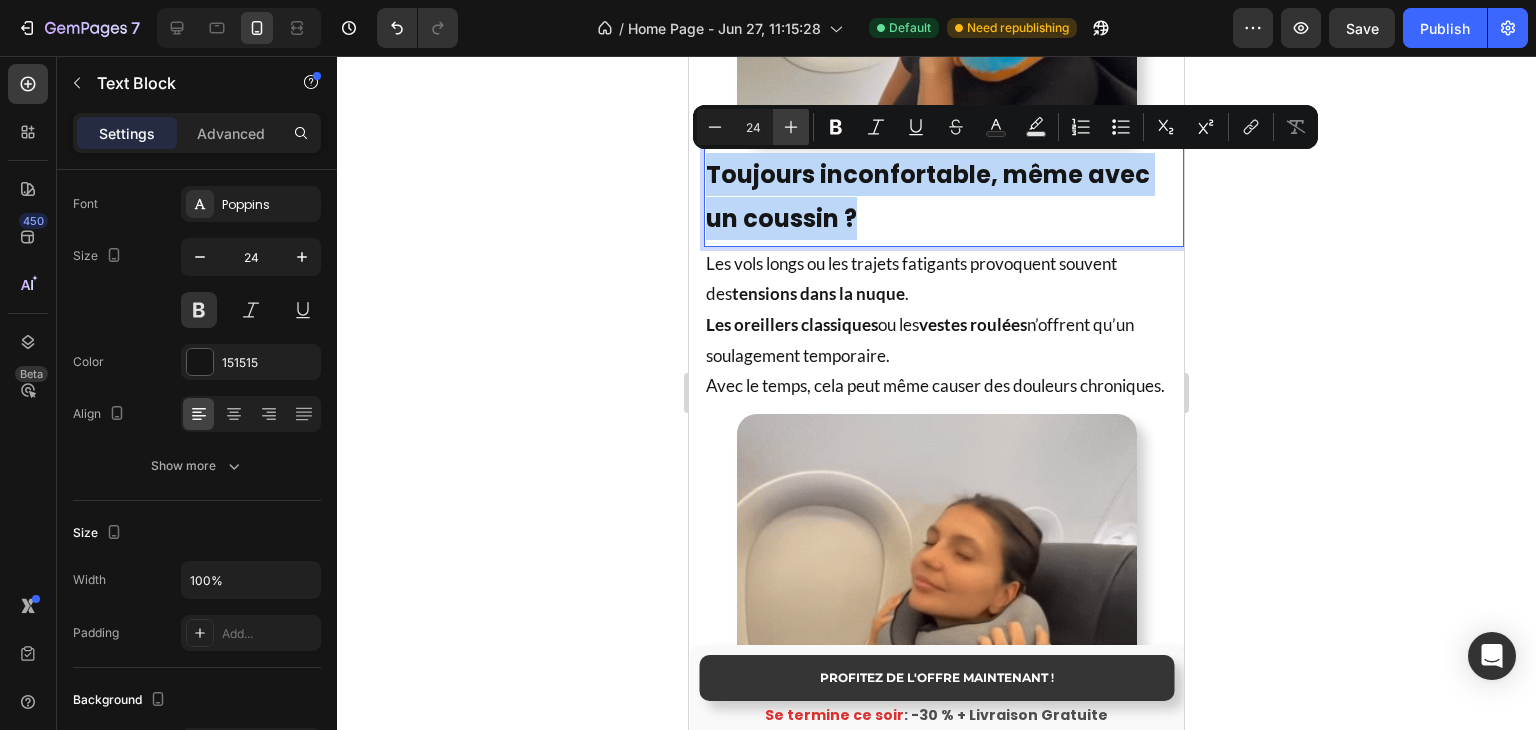 type on "25" 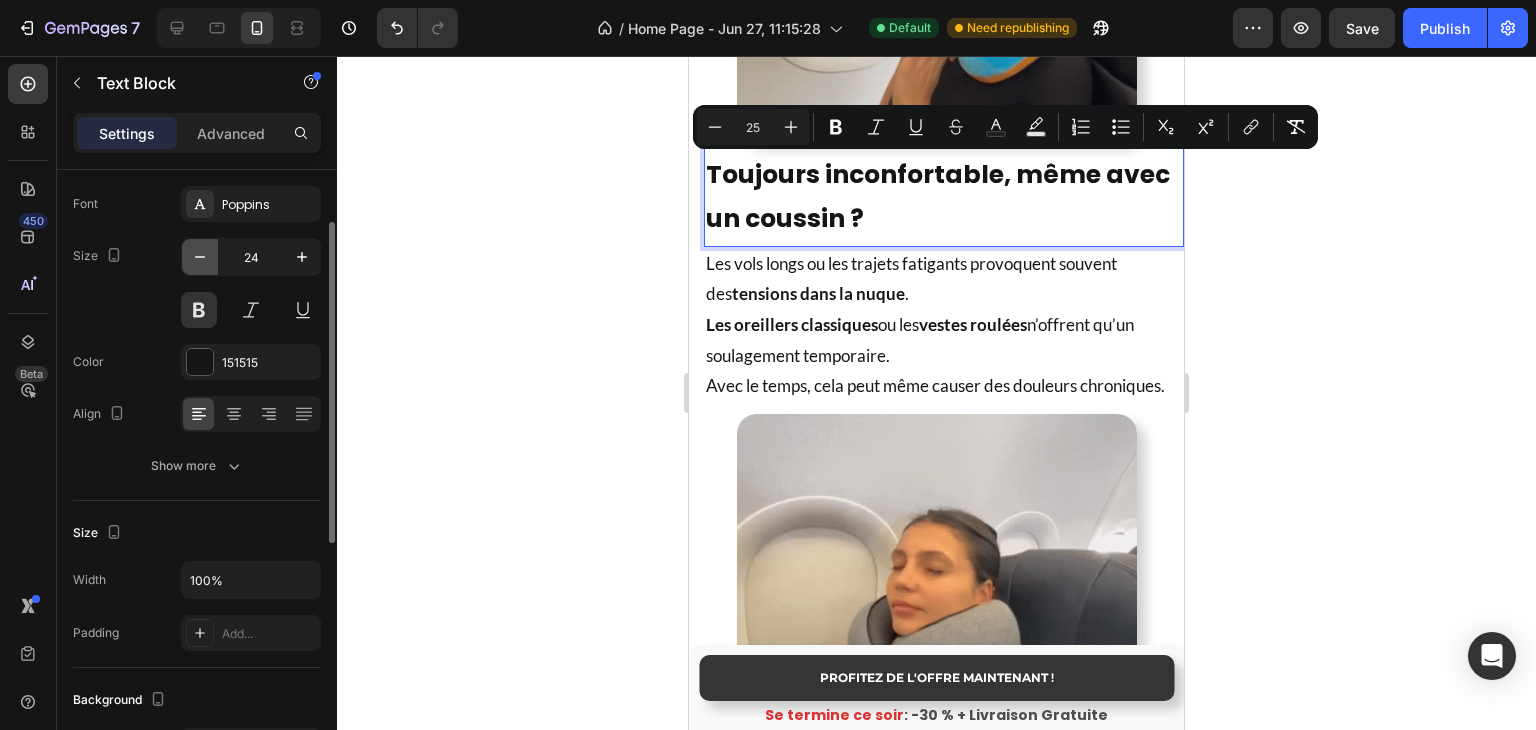click at bounding box center [200, 257] 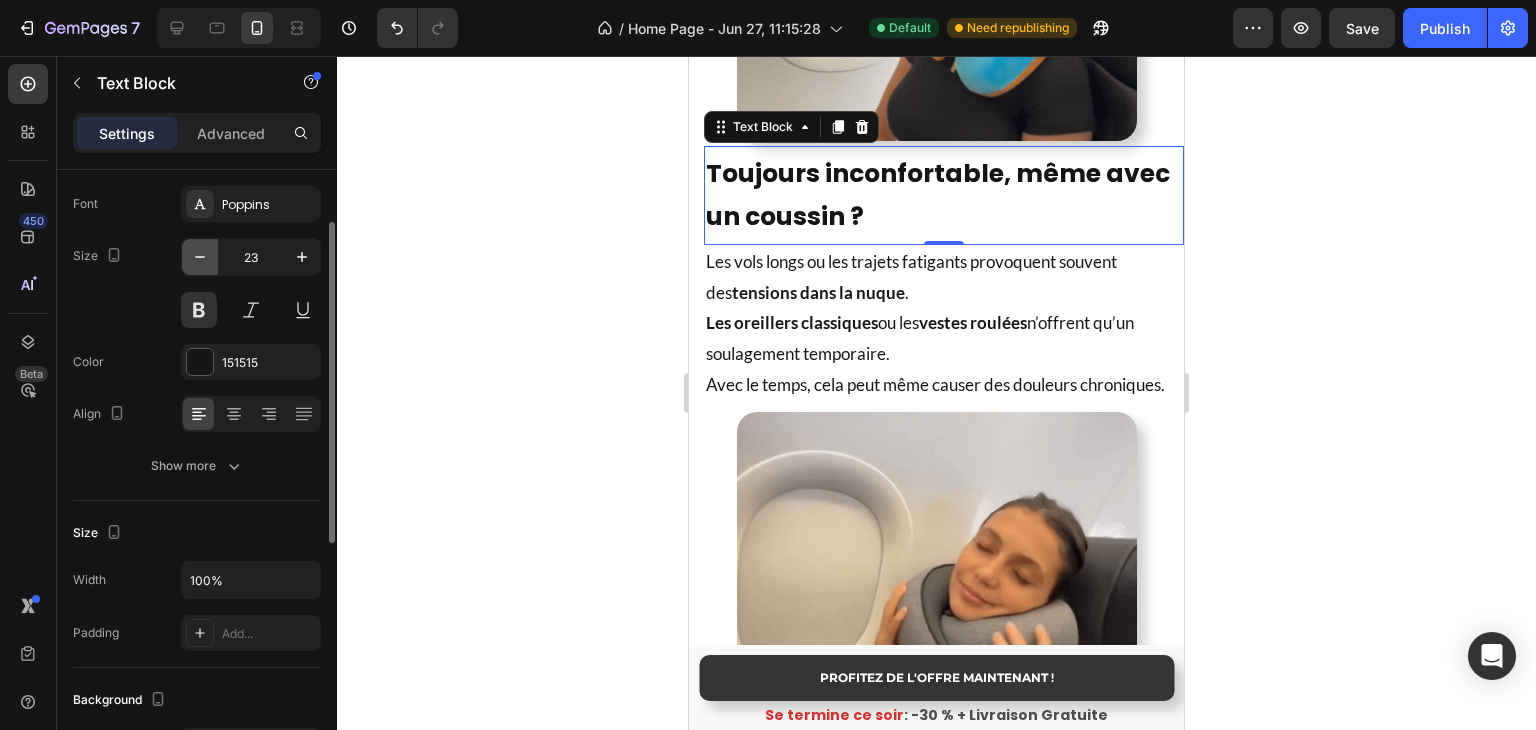 click at bounding box center [200, 257] 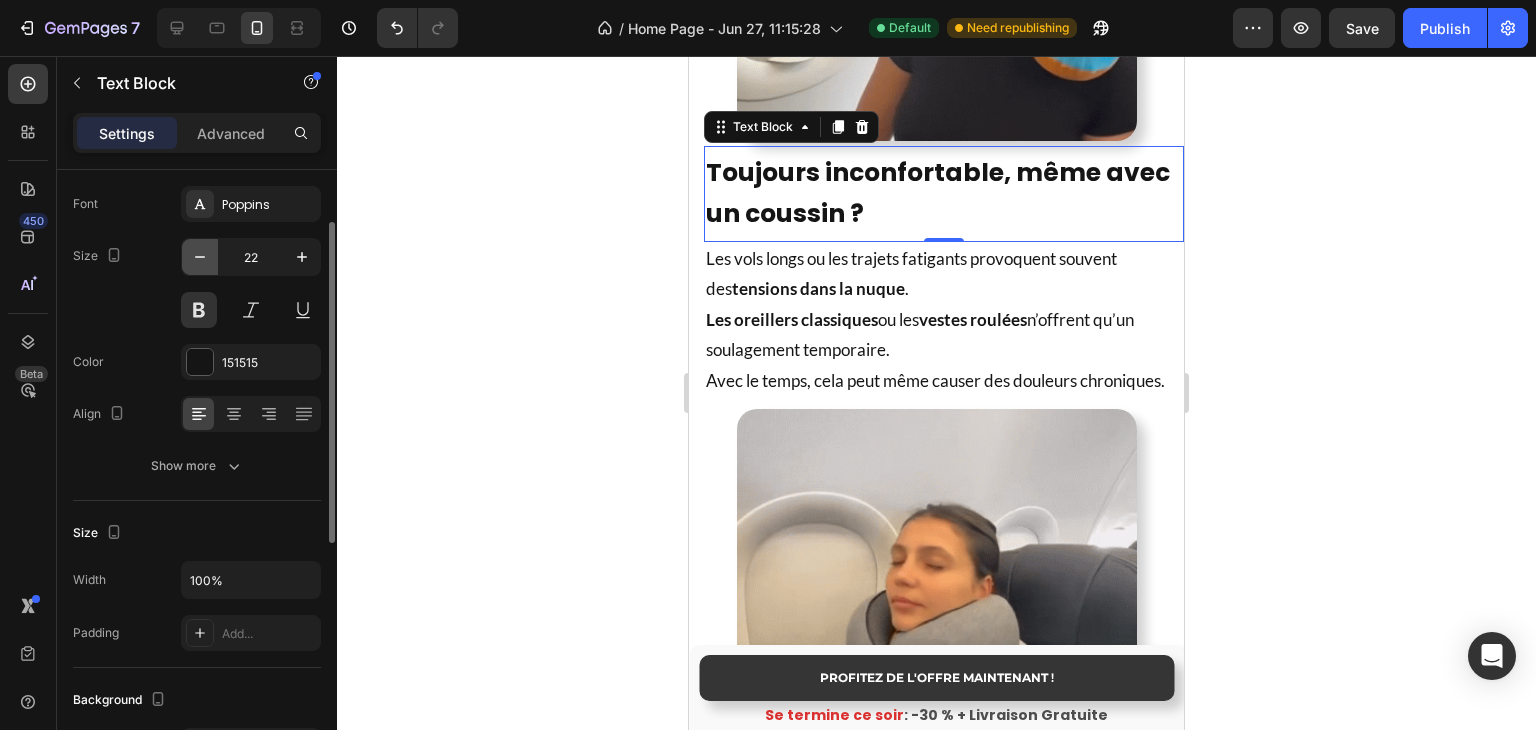 click at bounding box center (200, 257) 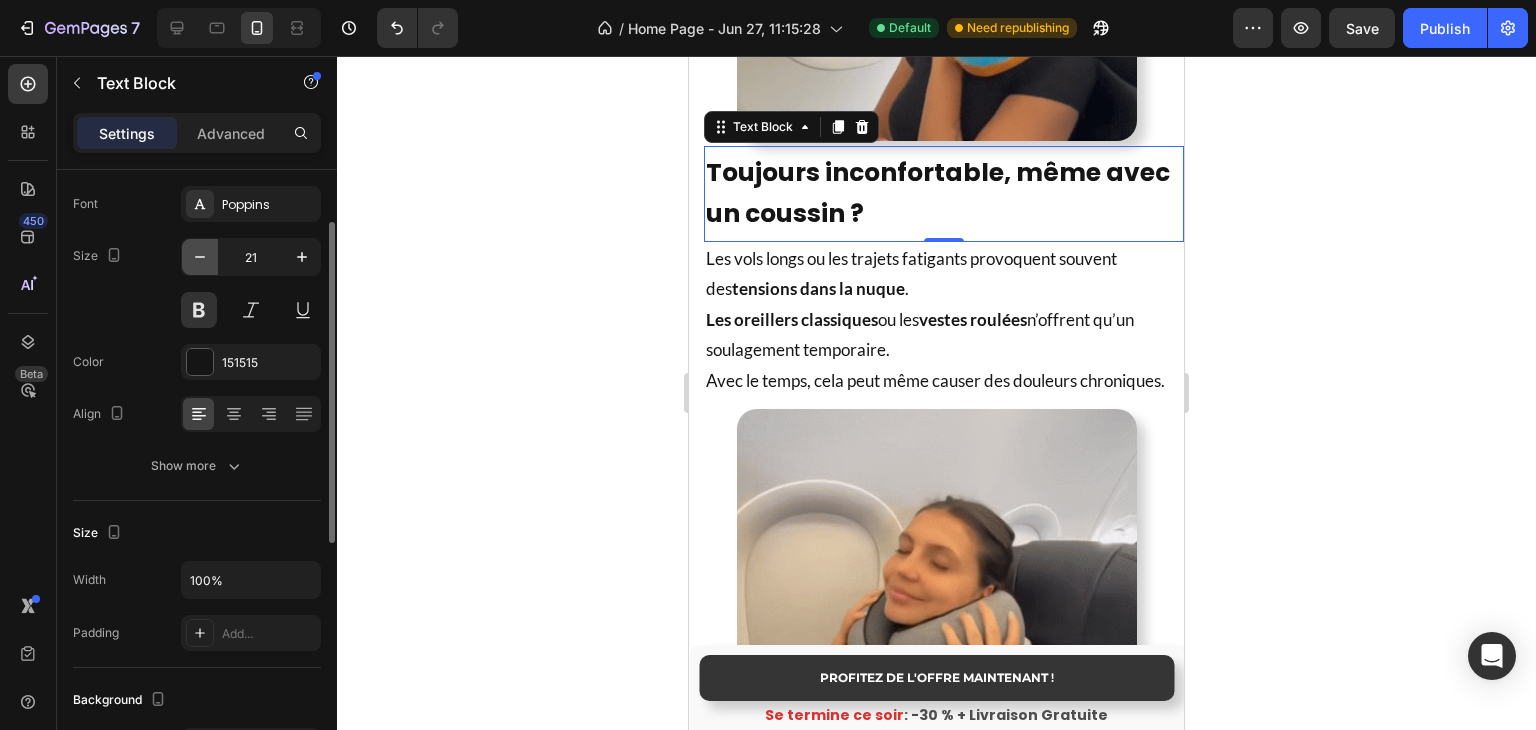 click at bounding box center [200, 257] 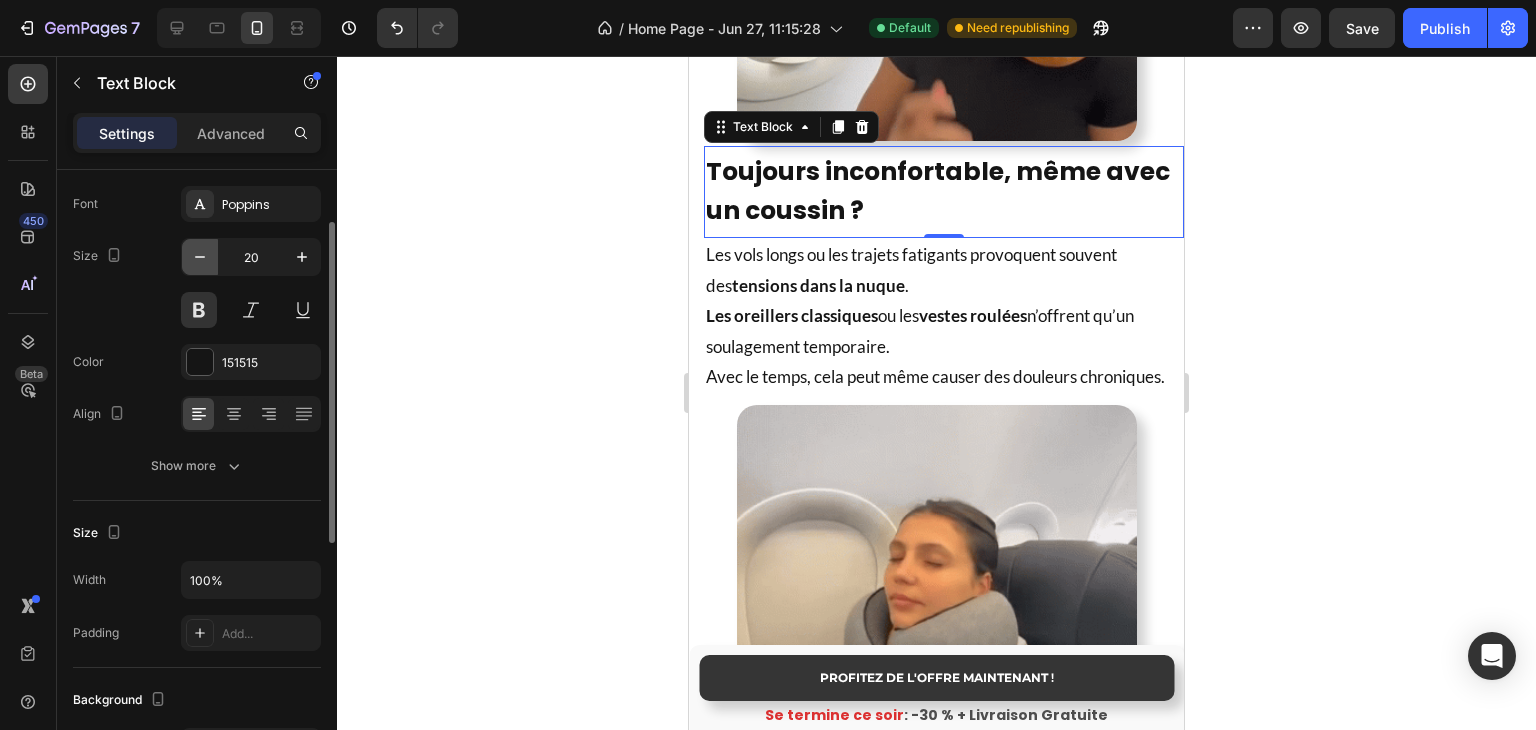 click at bounding box center (200, 257) 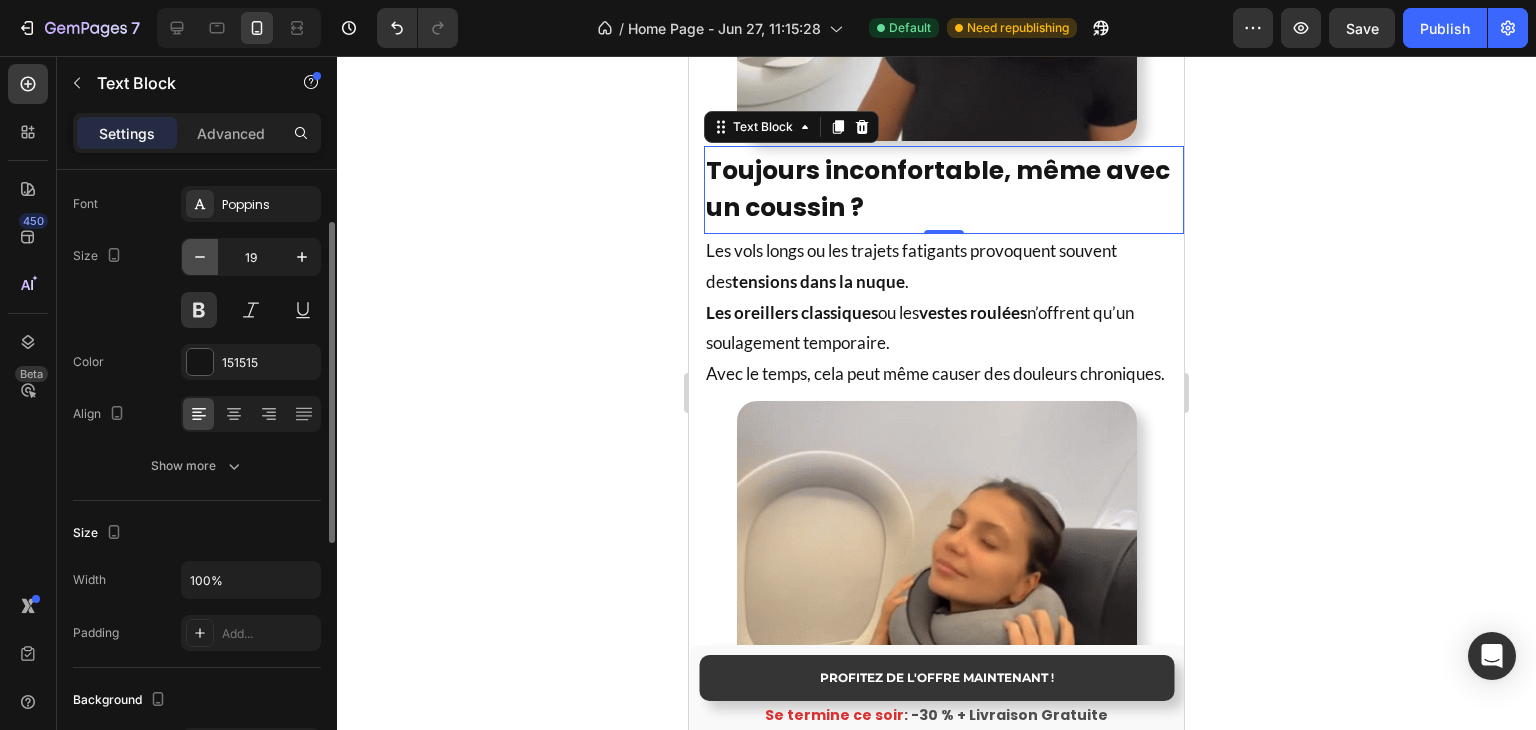 click at bounding box center (200, 257) 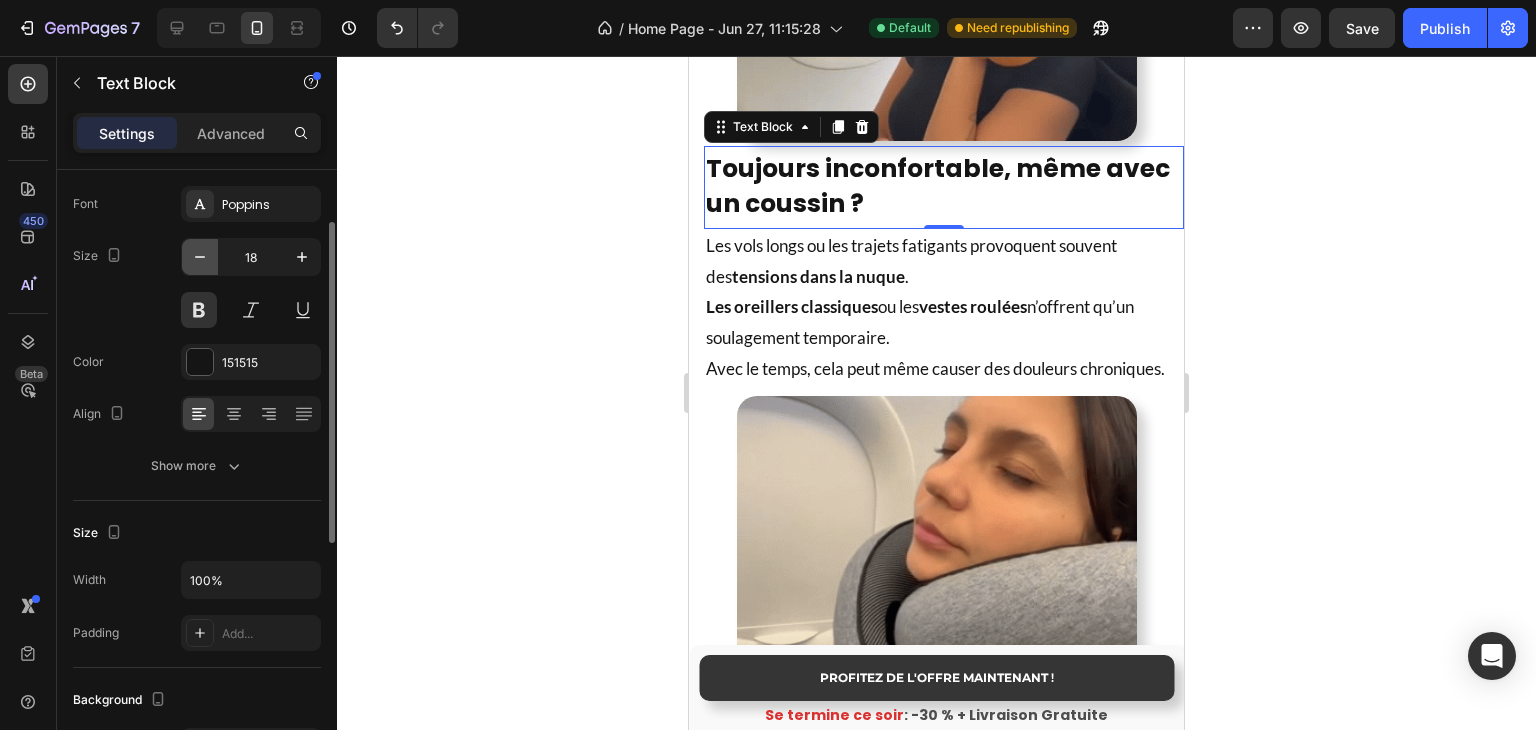 click at bounding box center [200, 257] 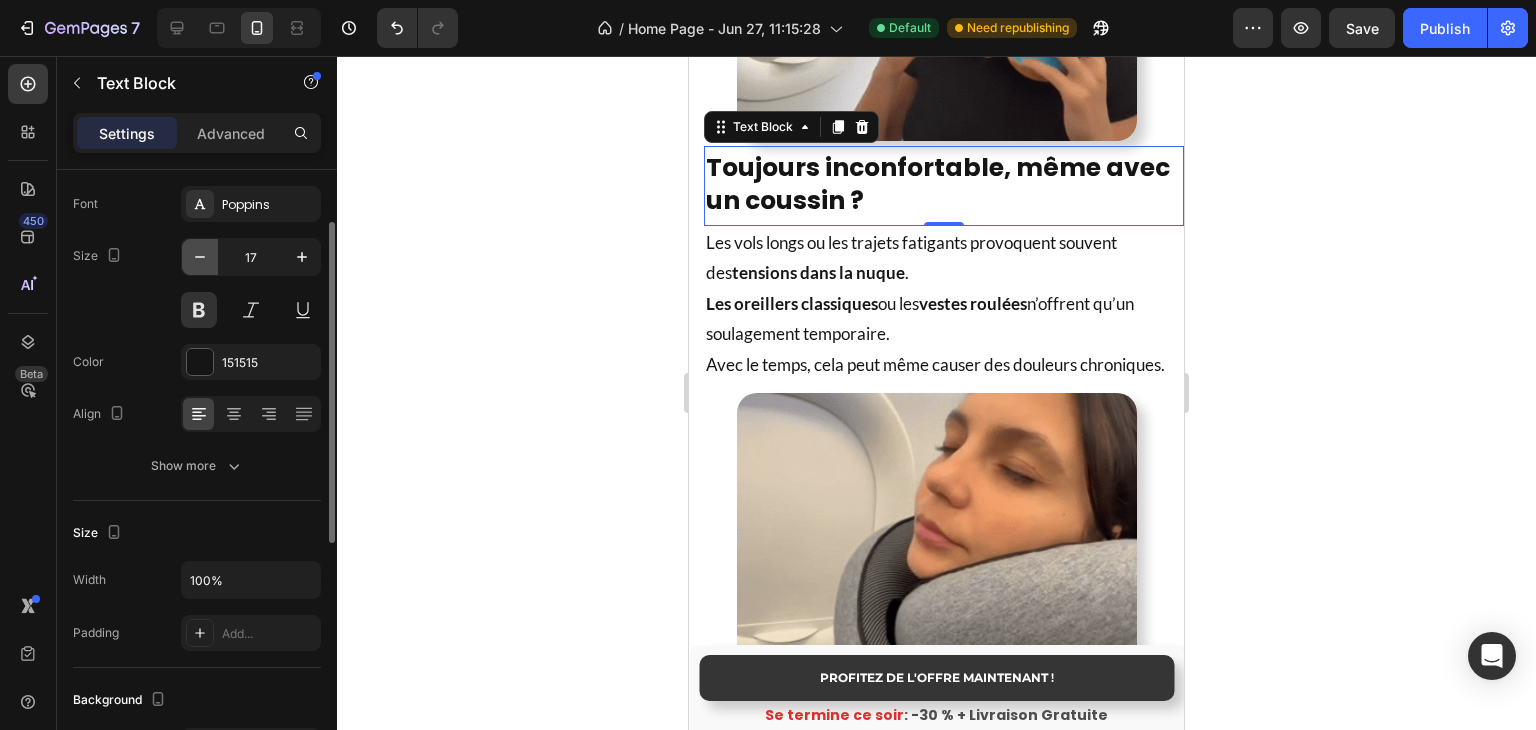 click at bounding box center (200, 257) 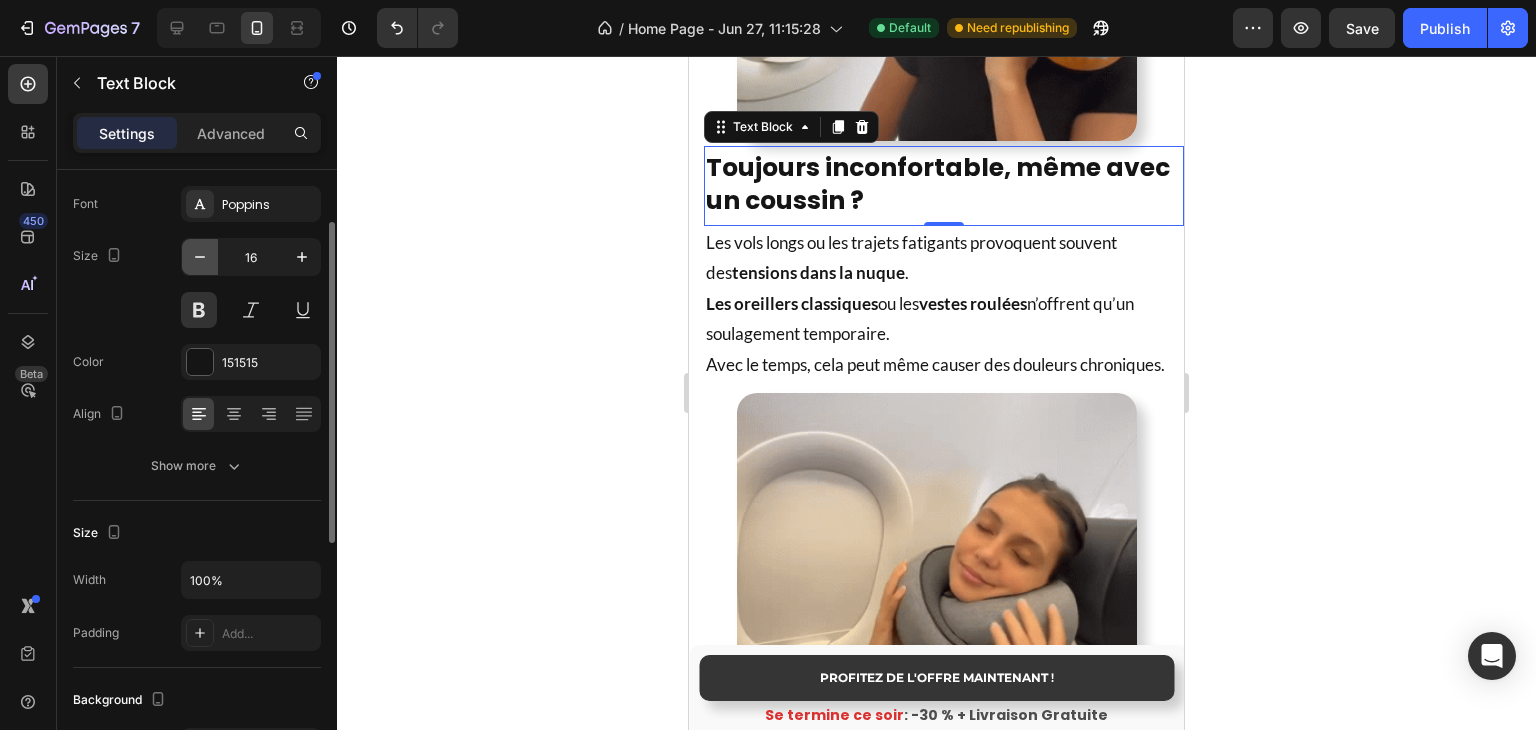 click at bounding box center (200, 257) 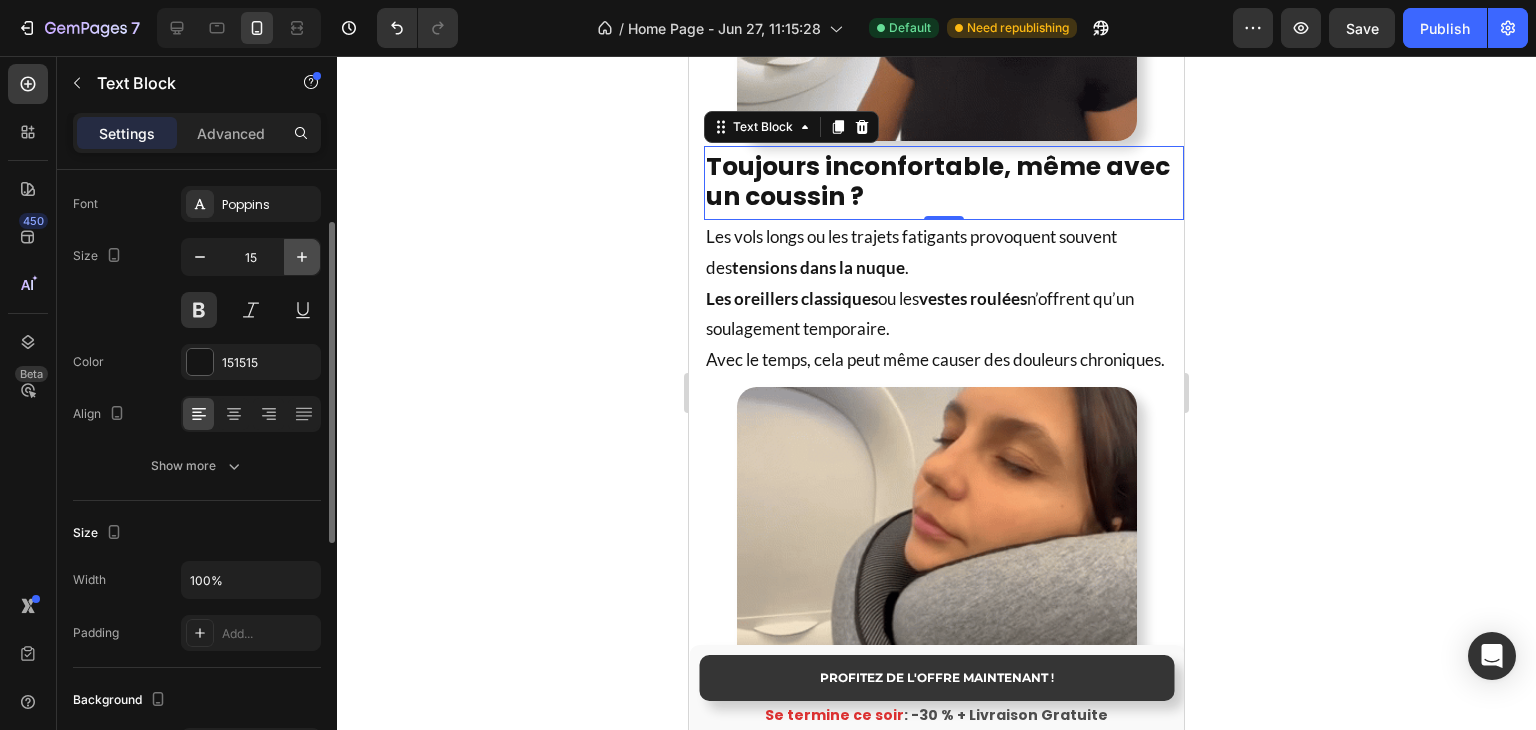 click 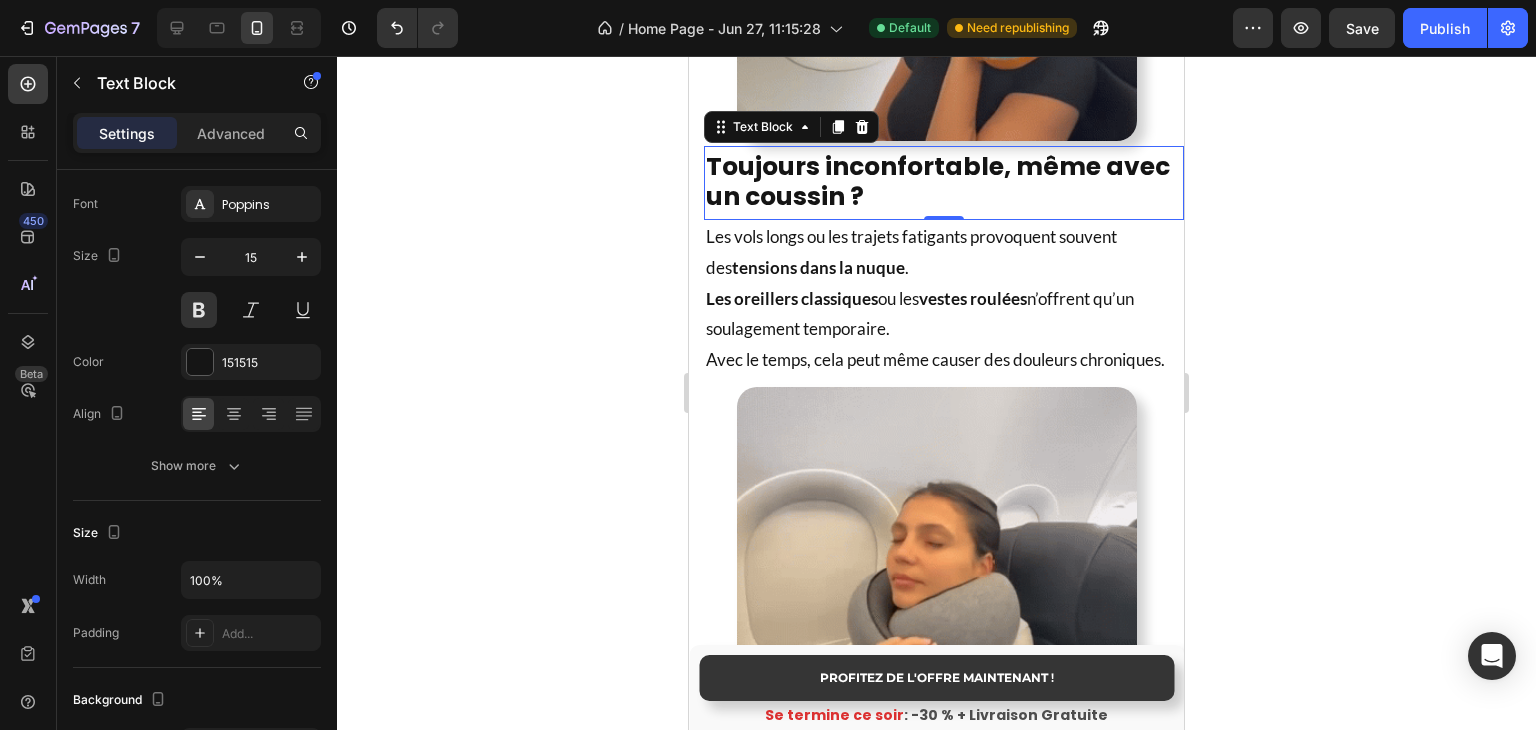 type on "16" 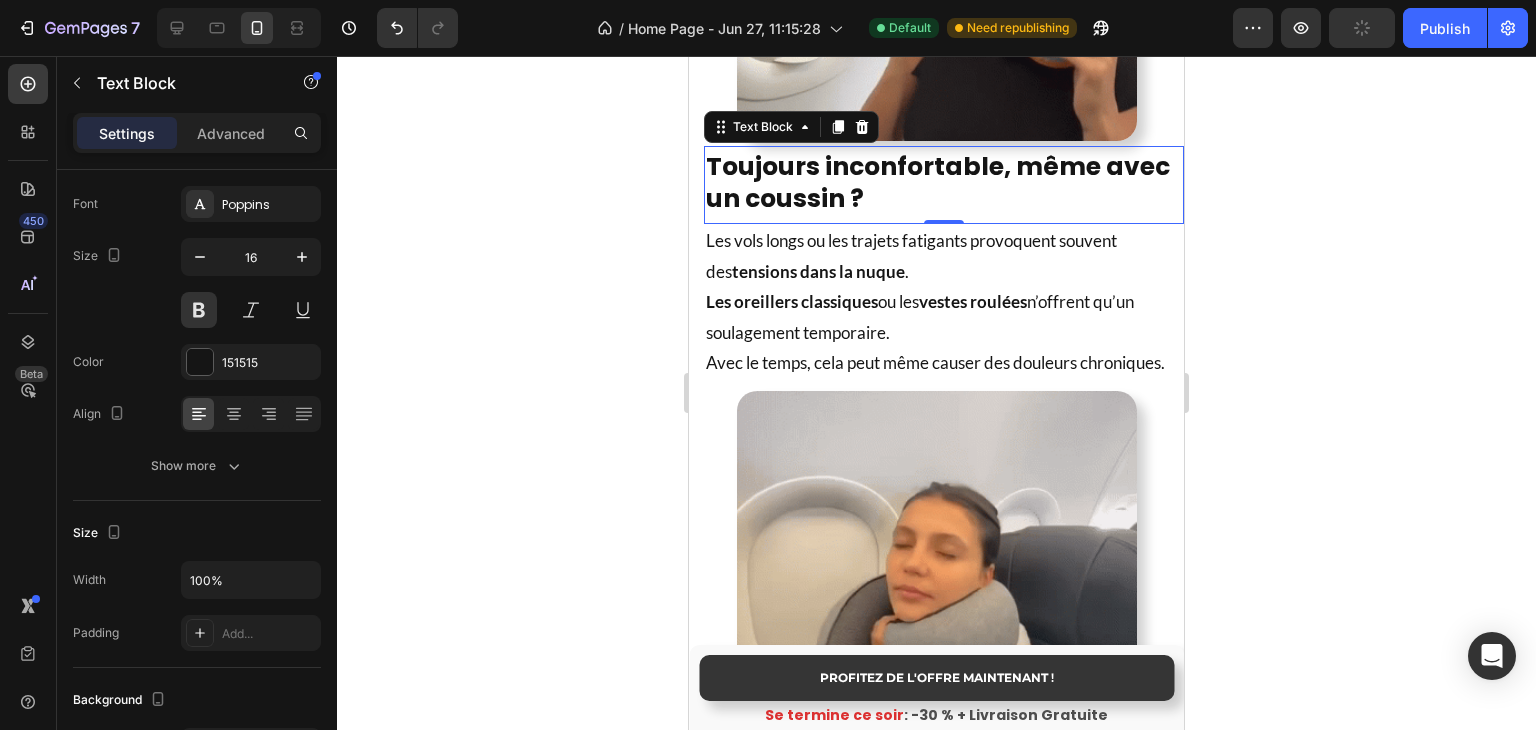 click 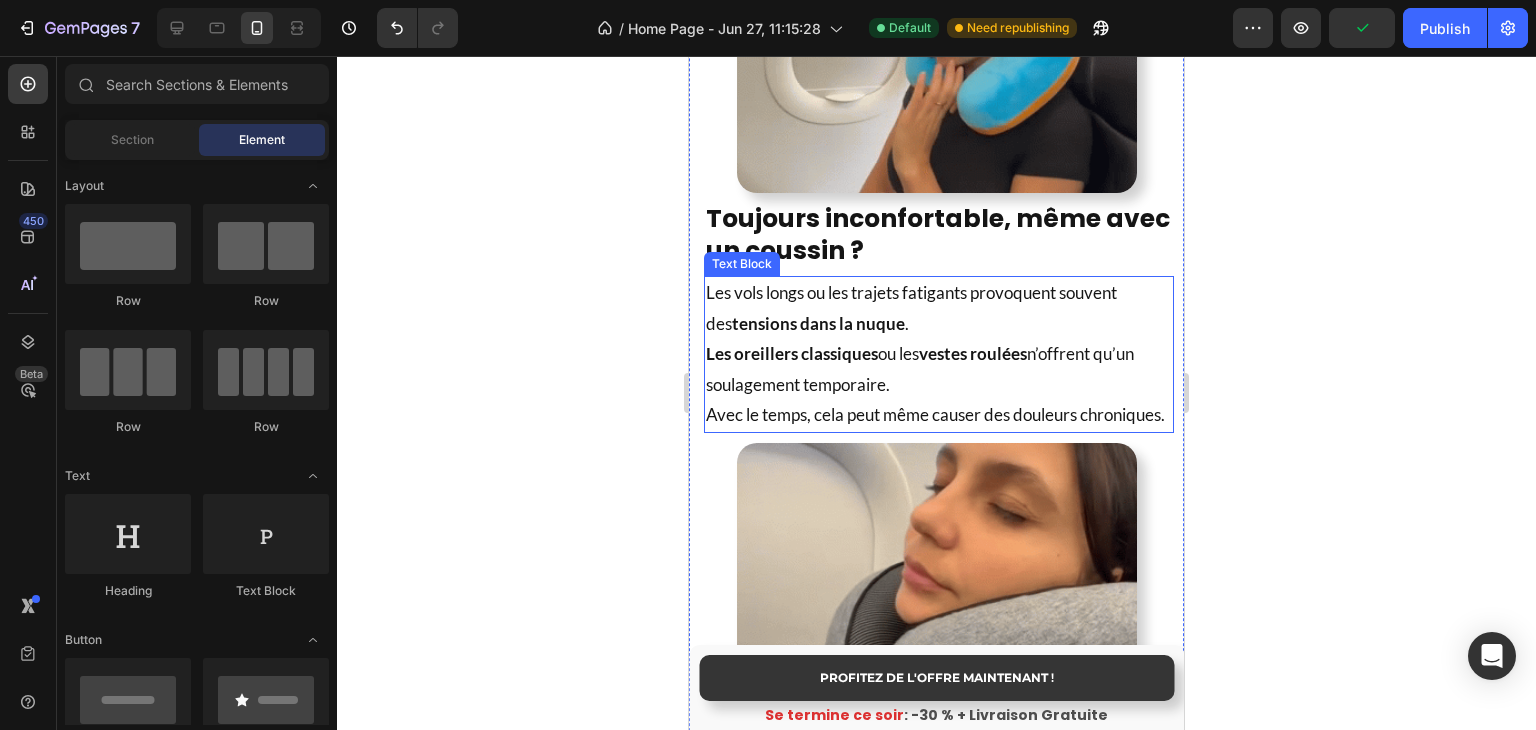 scroll, scrollTop: 1424, scrollLeft: 0, axis: vertical 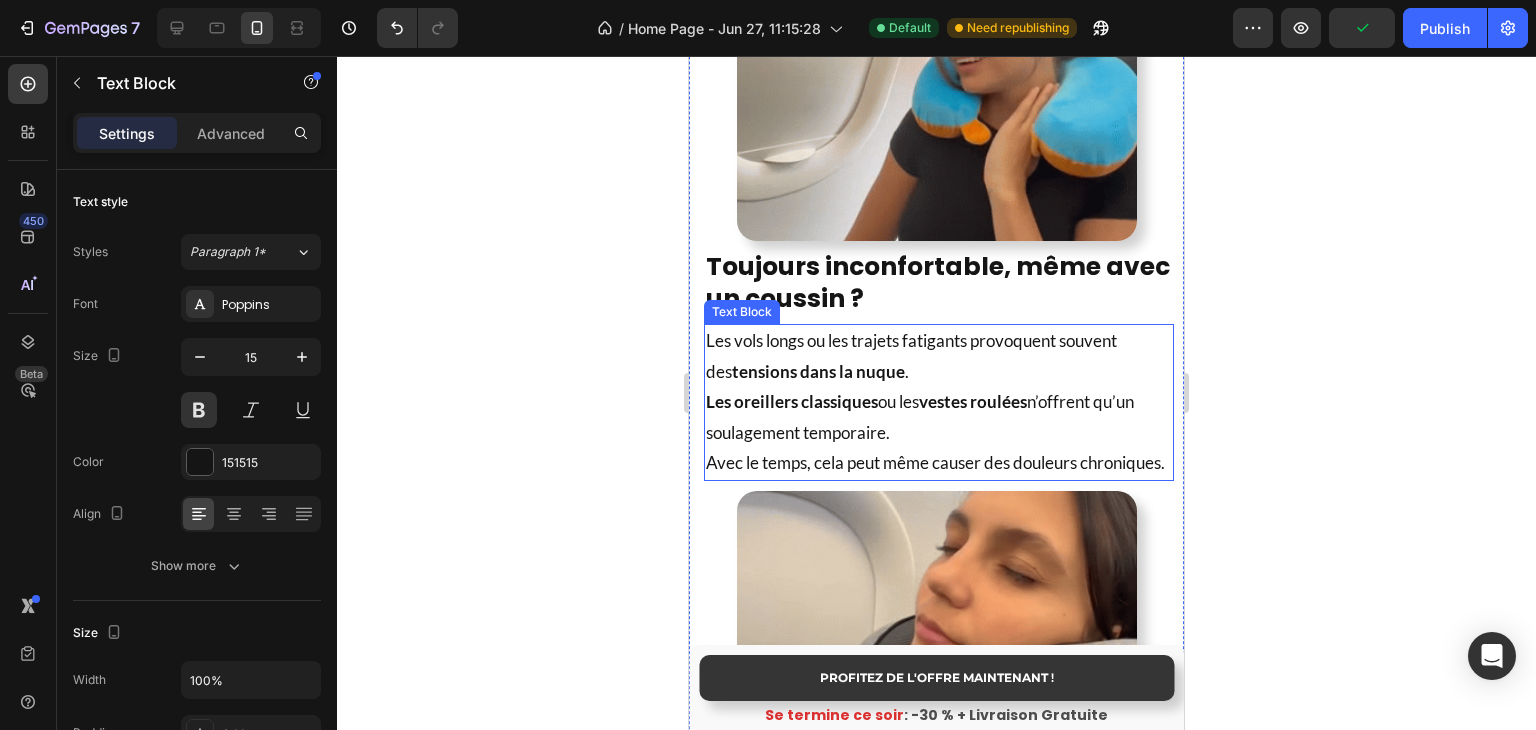 click on "Toujours inconfortable, même avec un coussin ?" at bounding box center [944, 285] 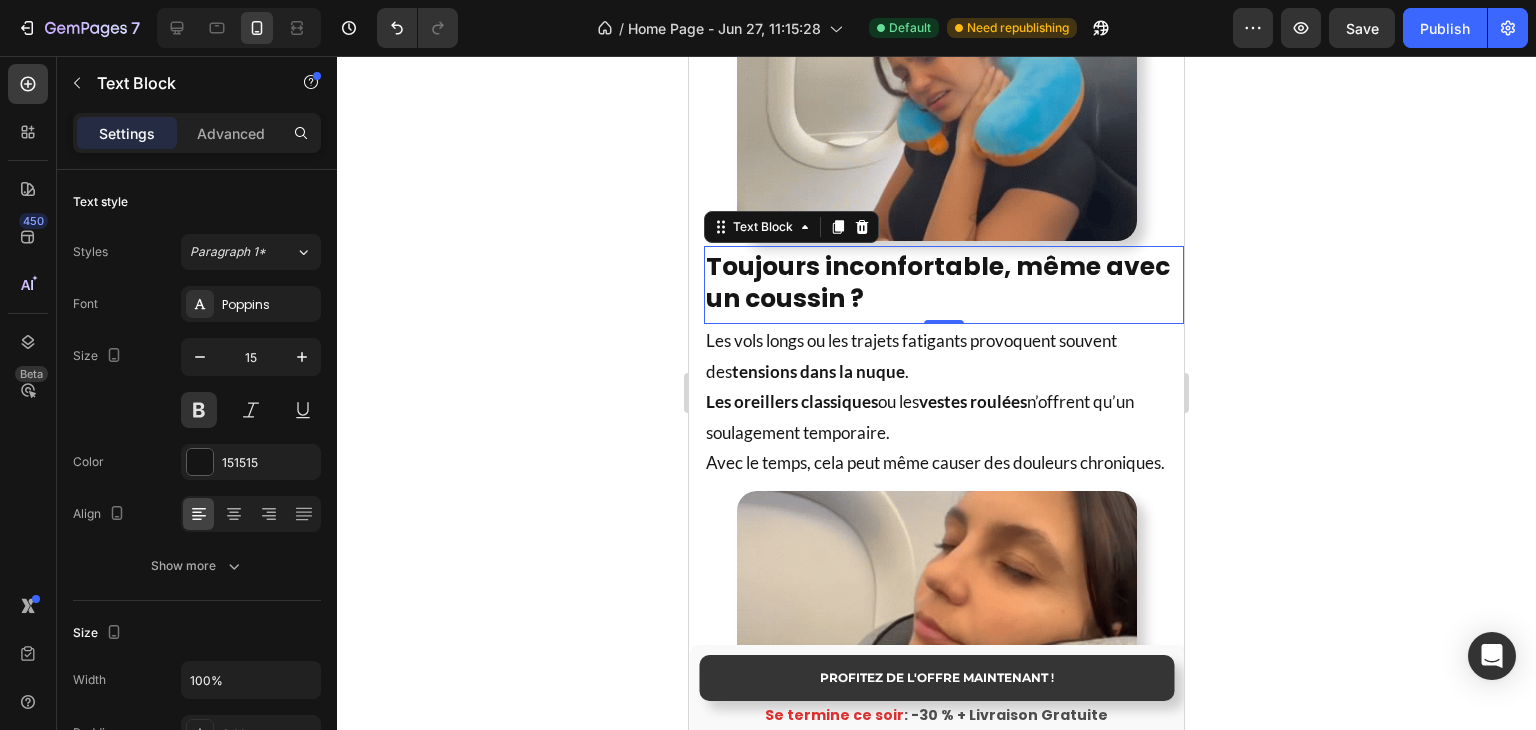 click 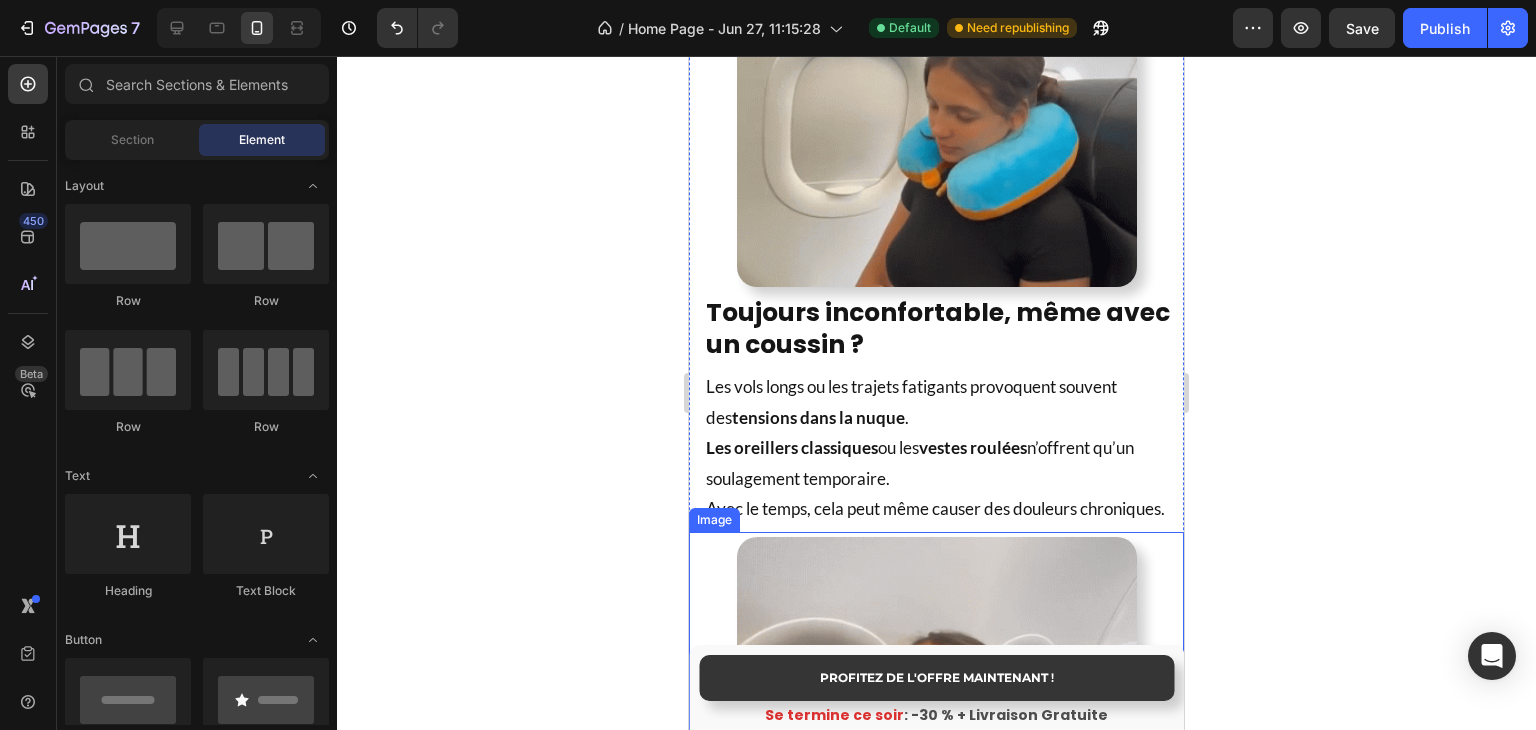 scroll, scrollTop: 1424, scrollLeft: 0, axis: vertical 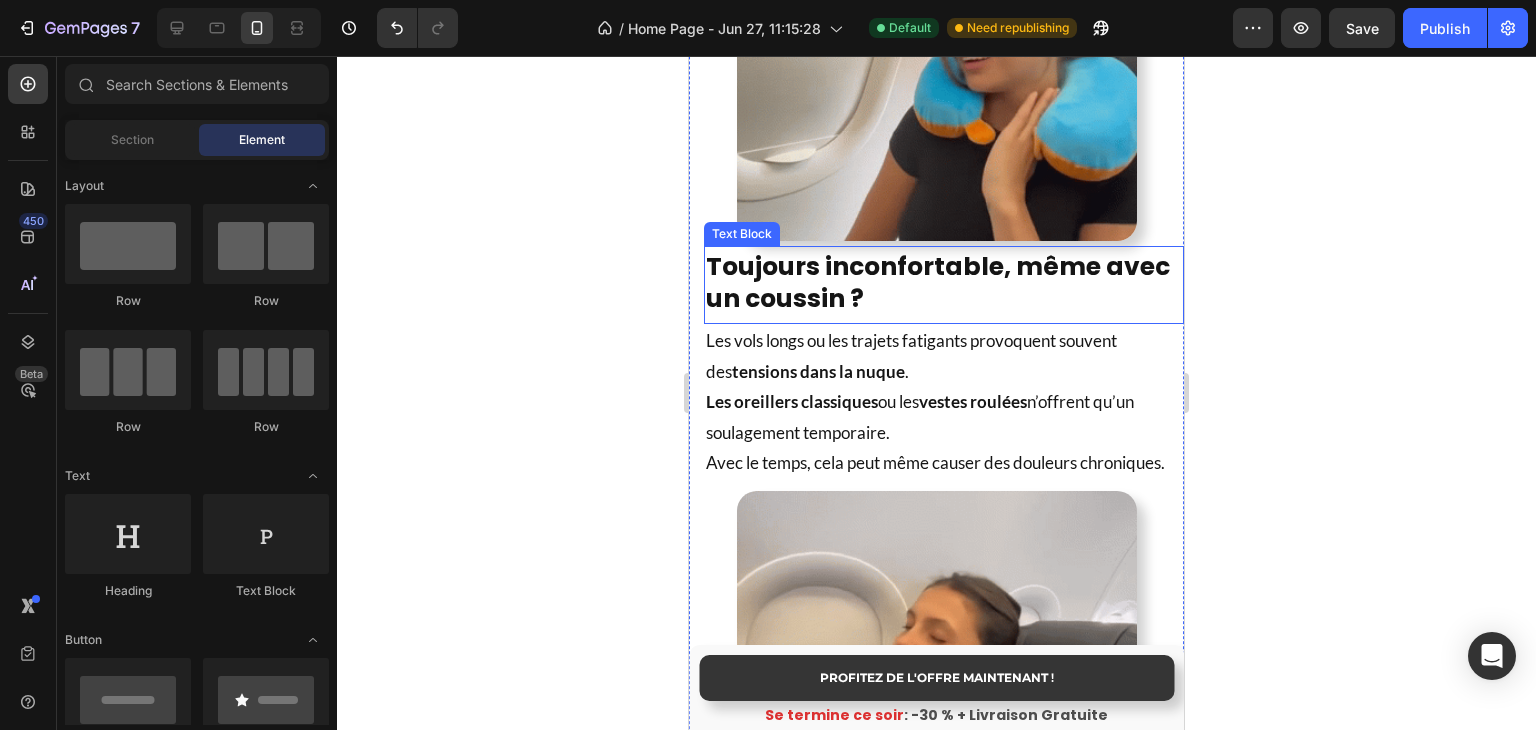 click on "Toujours inconfortable, même avec un coussin ?" at bounding box center [944, 285] 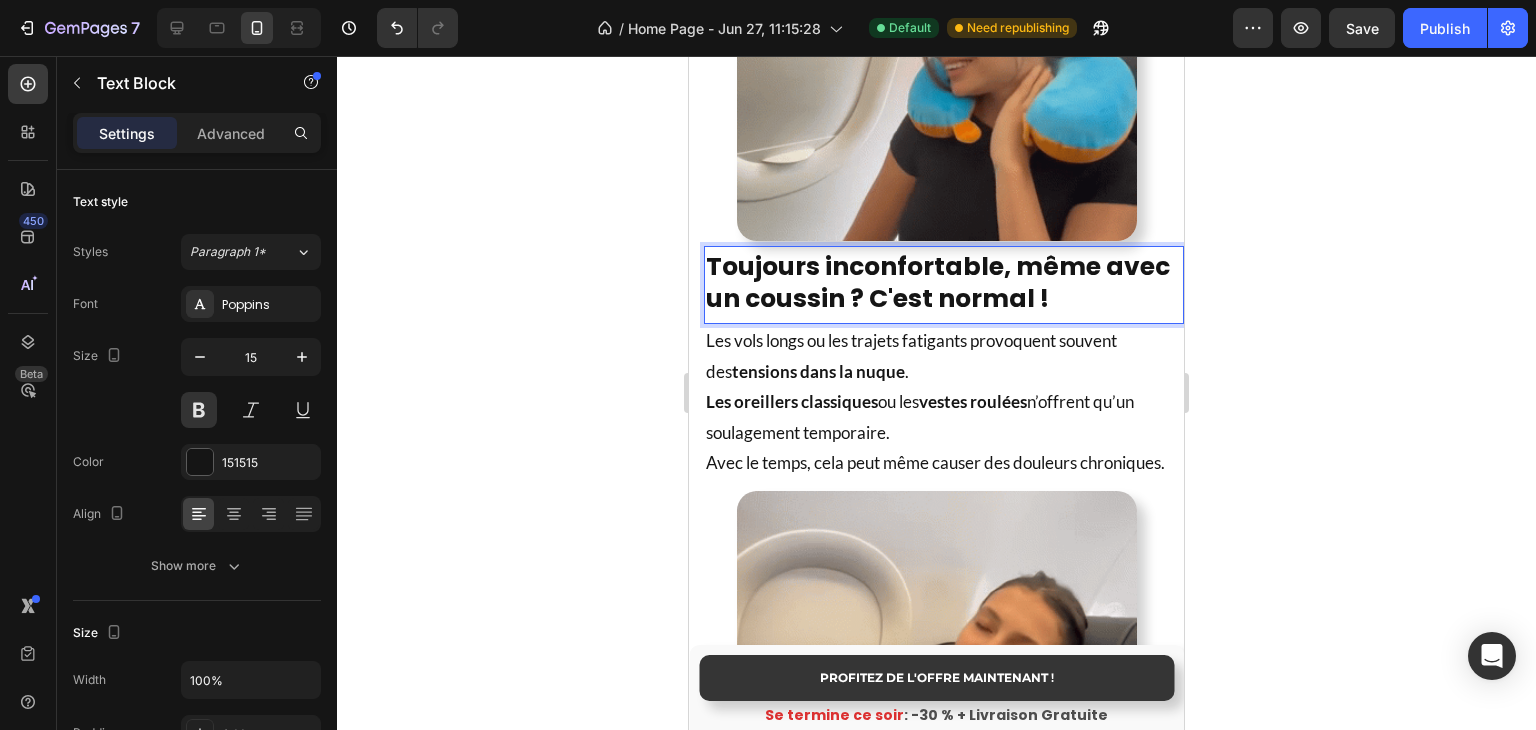 click 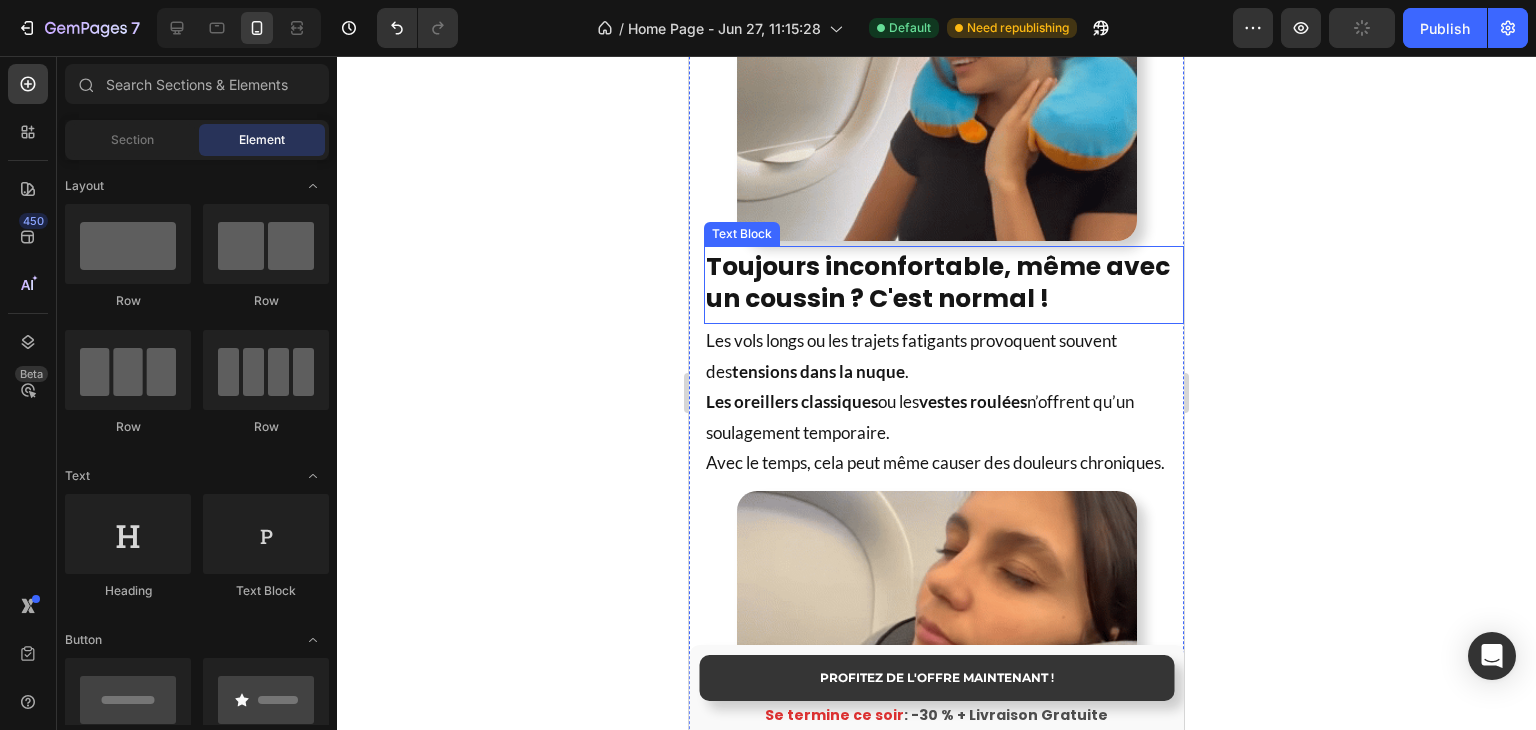 scroll, scrollTop: 1524, scrollLeft: 0, axis: vertical 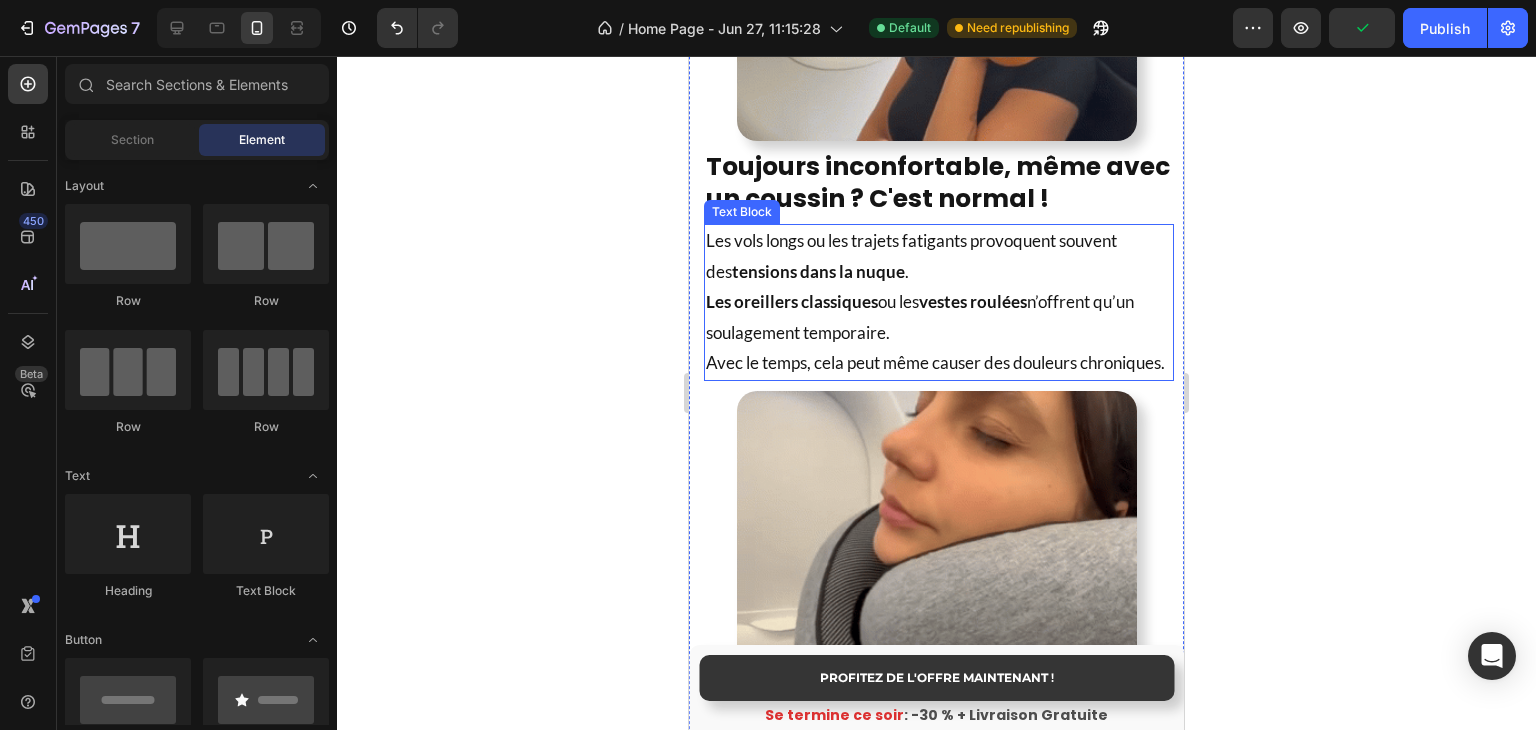 click on "Les oreillers classiques" at bounding box center [792, 301] 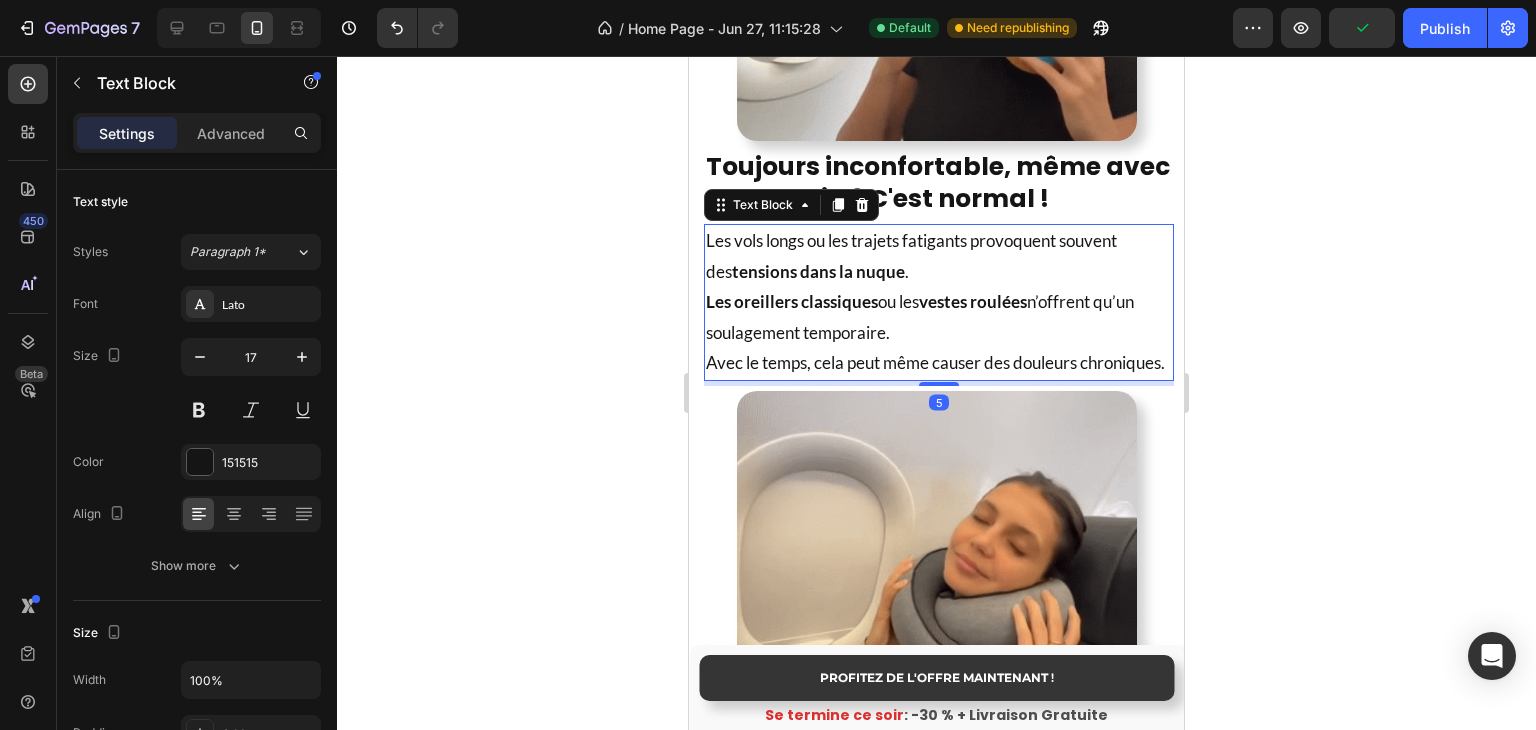 click 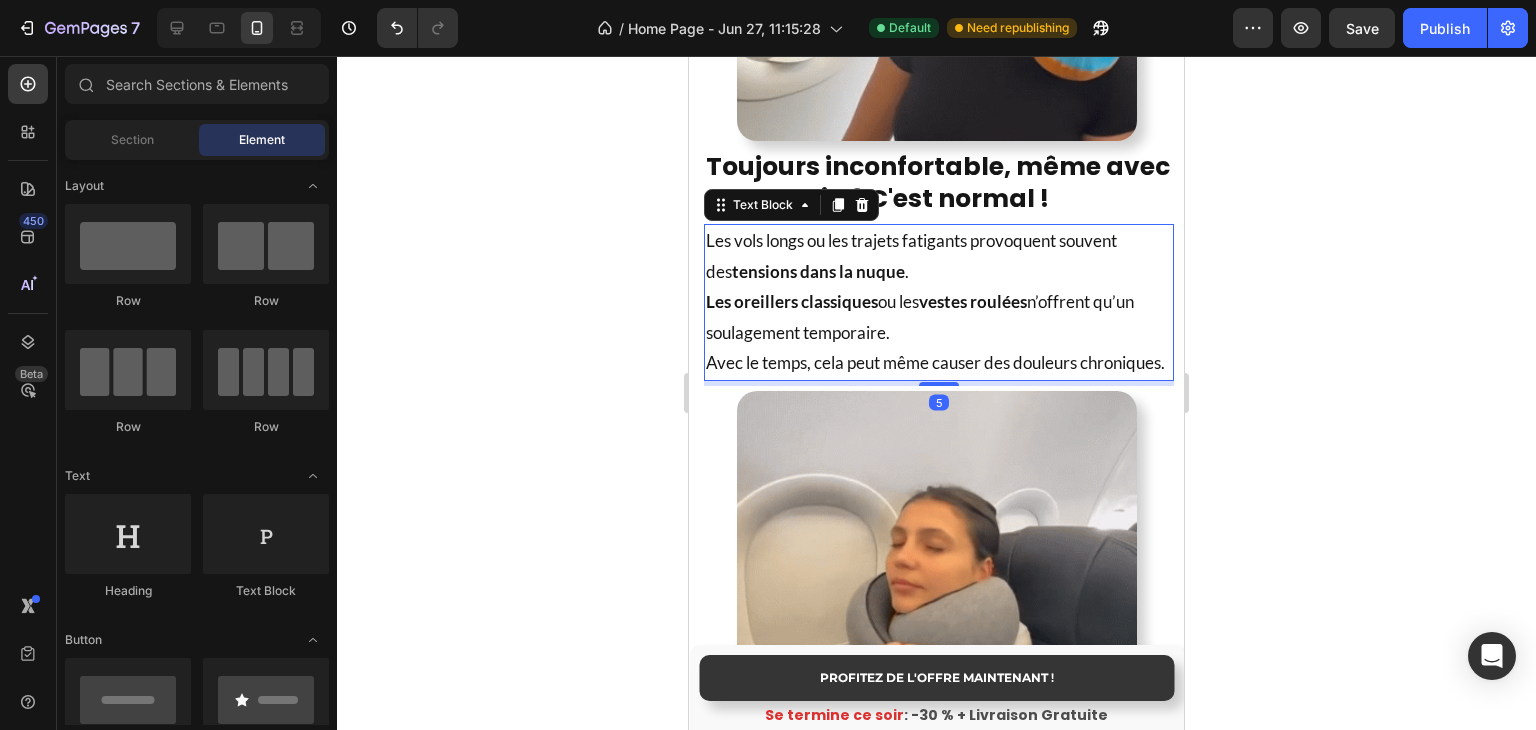 click on "tensions dans la nuque" at bounding box center (818, 271) 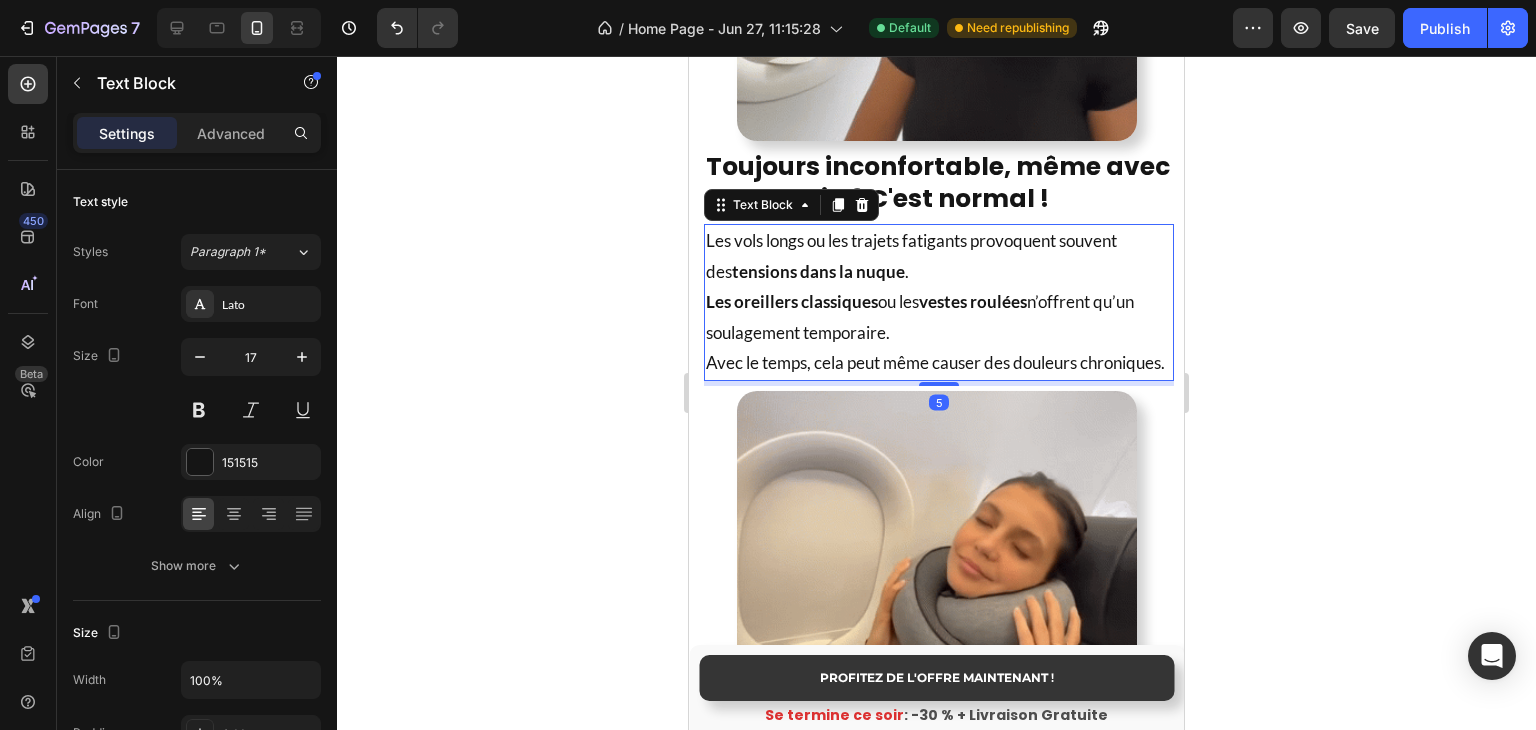 click on "Les vols longs ou les trajets fatigants provoquent souvent des  tensions dans la nuque . Les oreillers classiques  ou les  vestes roulées  n’offrent qu’un soulagement temporaire. Avec le temps, cela peut même causer des douleurs chroniques." at bounding box center [939, 302] 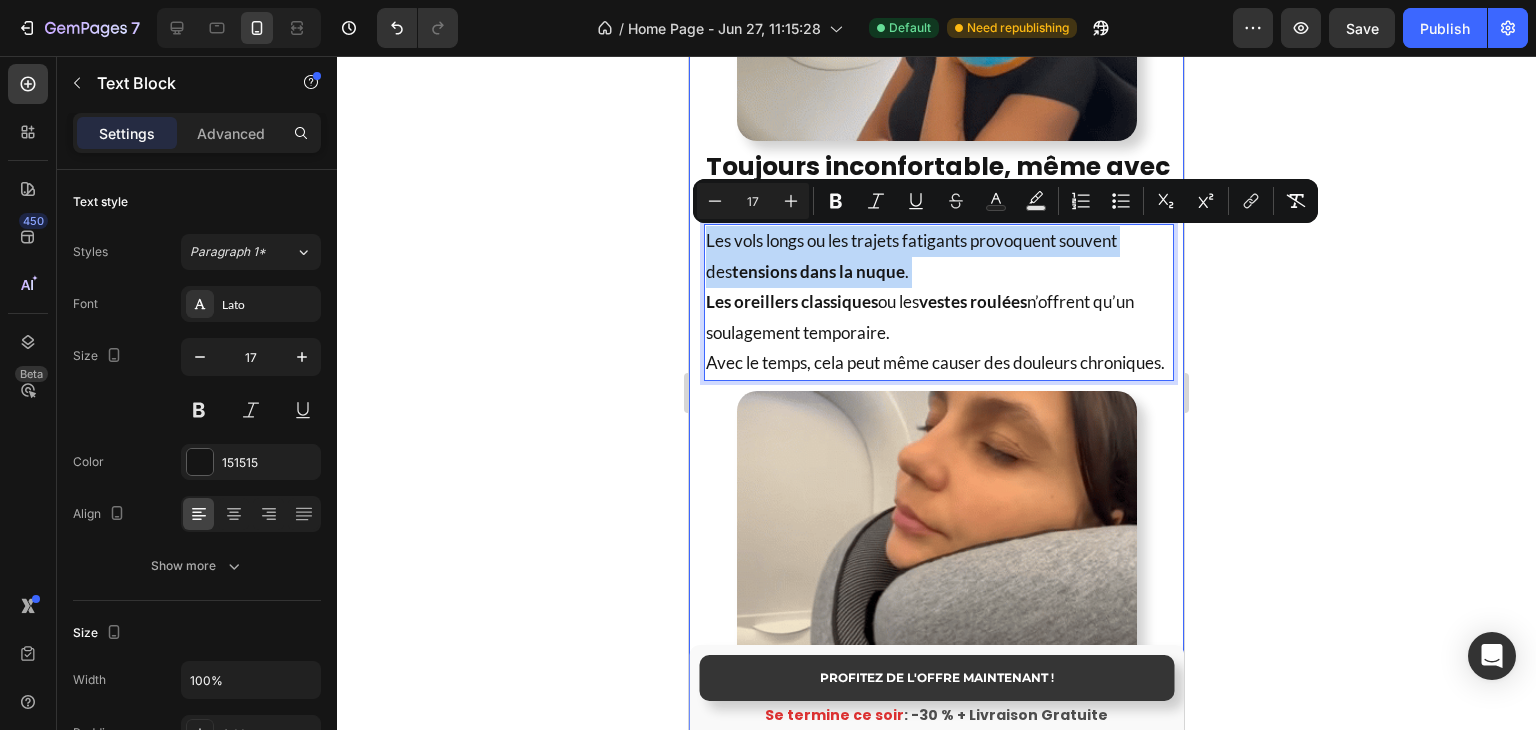 drag, startPoint x: 890, startPoint y: 272, endPoint x: 699, endPoint y: 238, distance: 194.00258 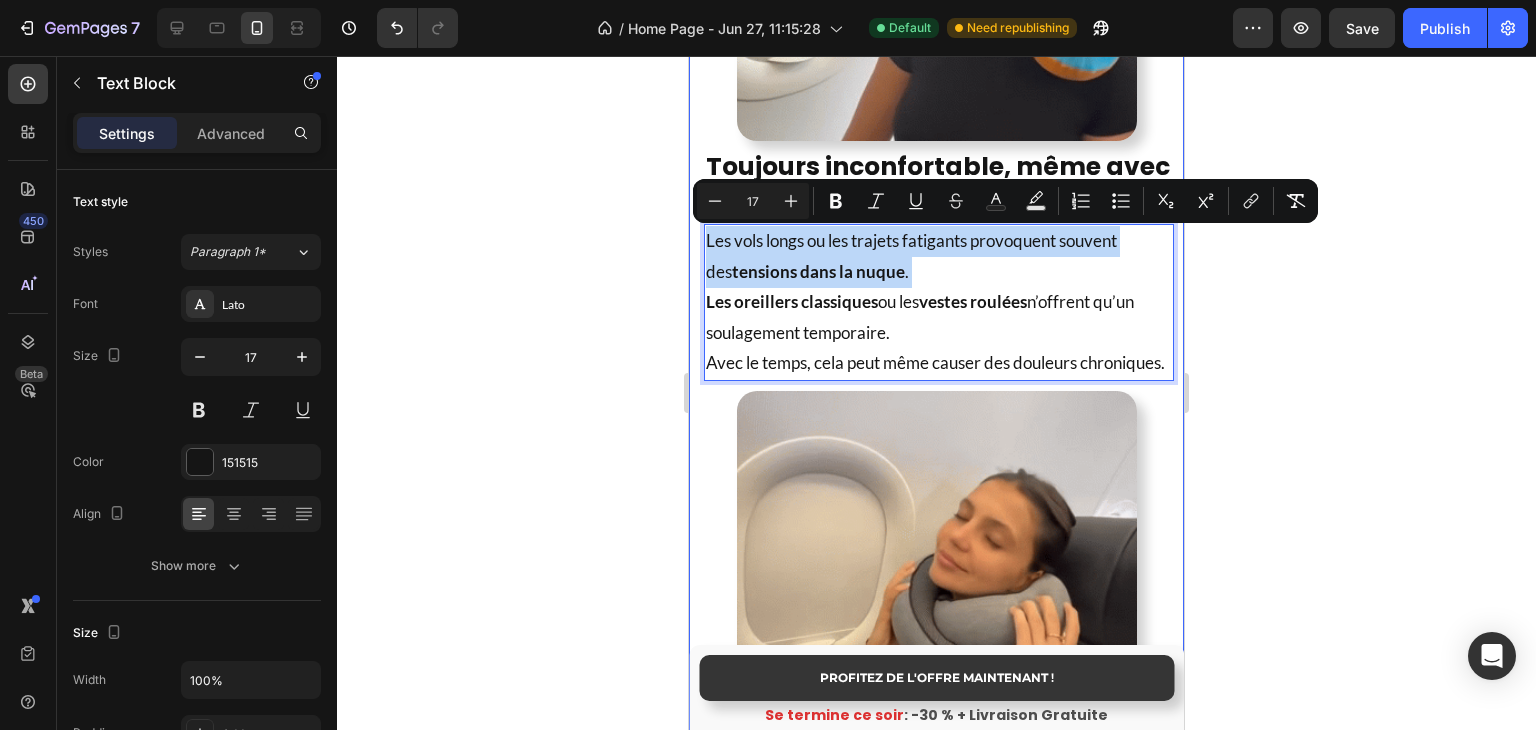 click on "[FIRST] [LAST]  Client vérifiée" at bounding box center (936, -160) 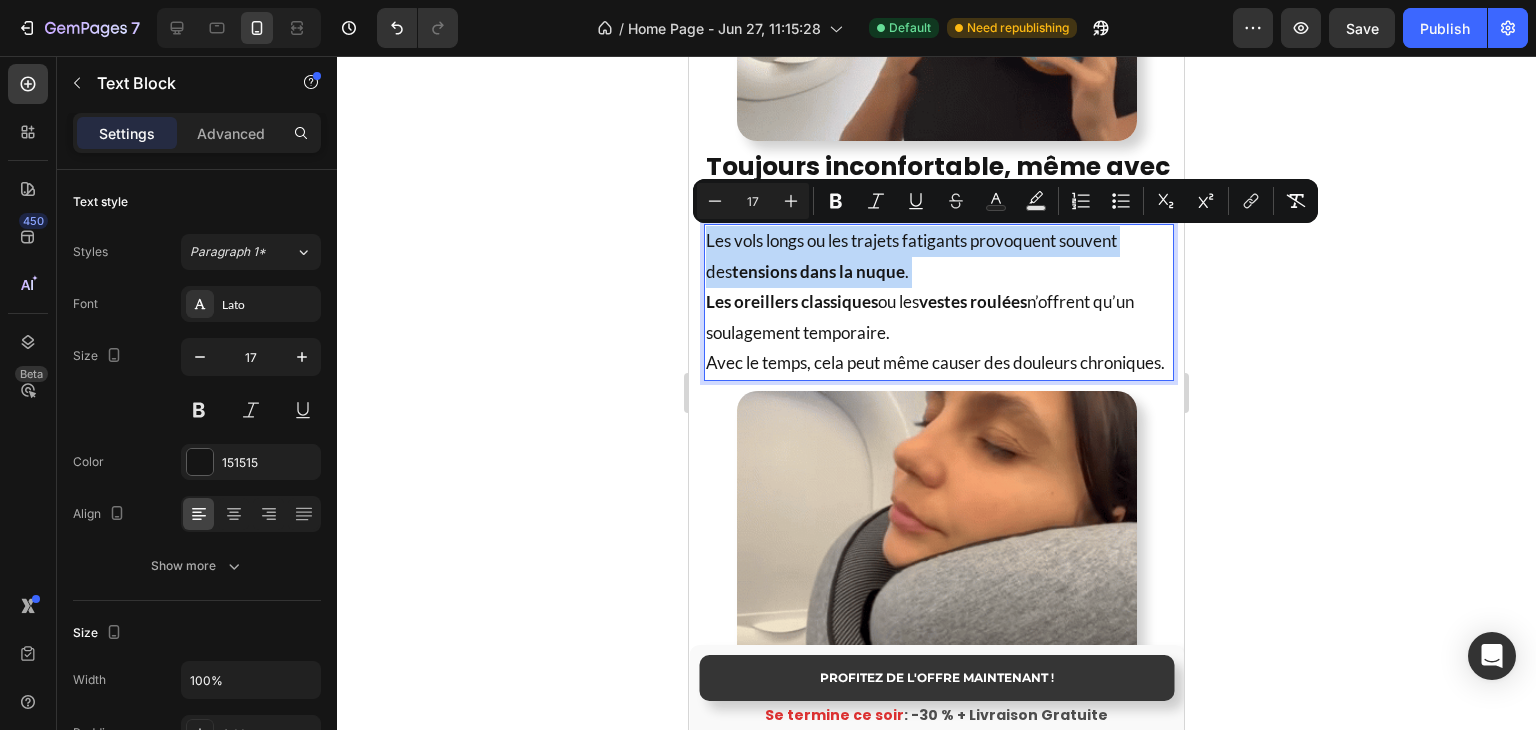 click on "Les vols longs ou les trajets fatigants provoquent souvent des  tensions dans la nuque . Les oreillers classiques  ou les  vestes roulées  n’offrent qu’un soulagement temporaire. Avec le temps, cela peut même causer des douleurs chroniques." at bounding box center (939, 302) 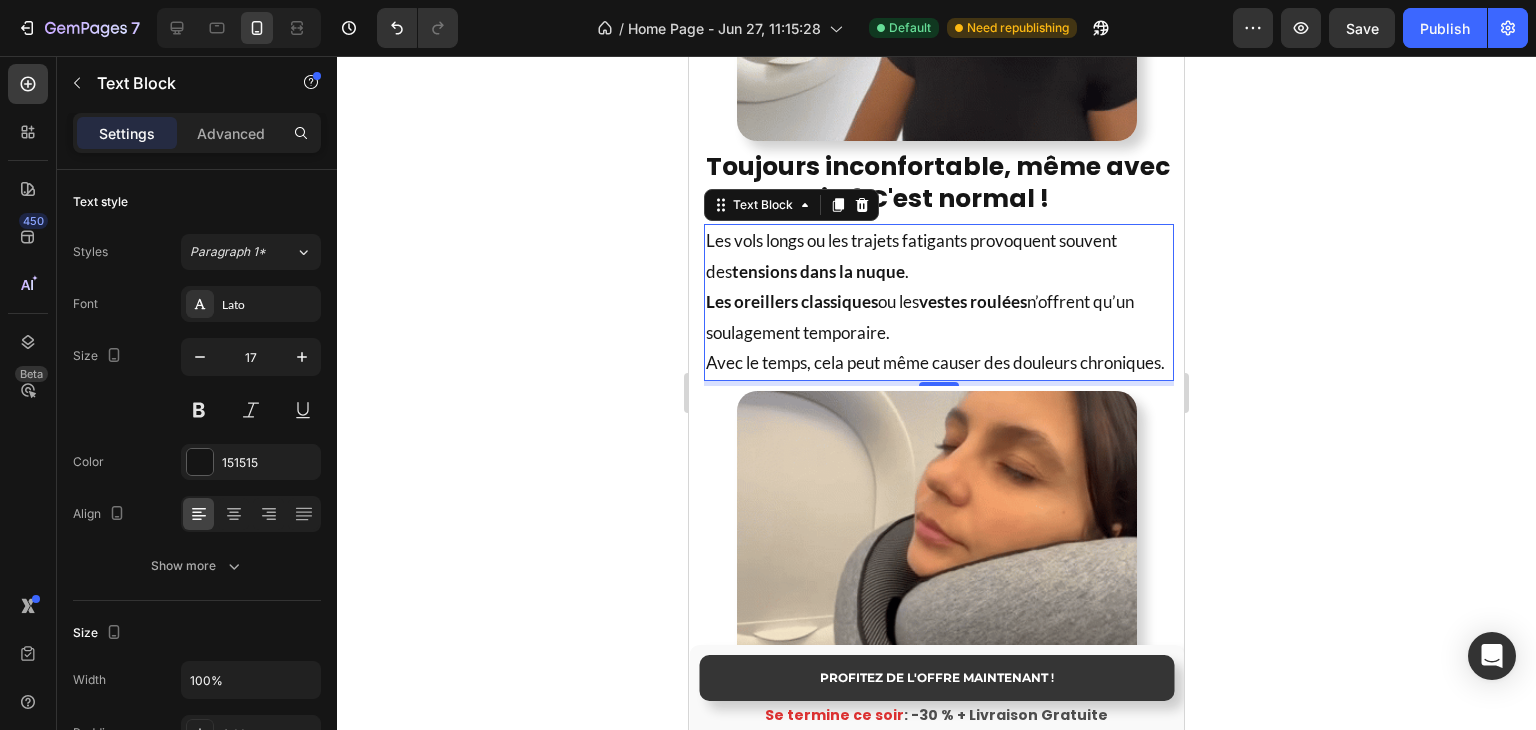 click 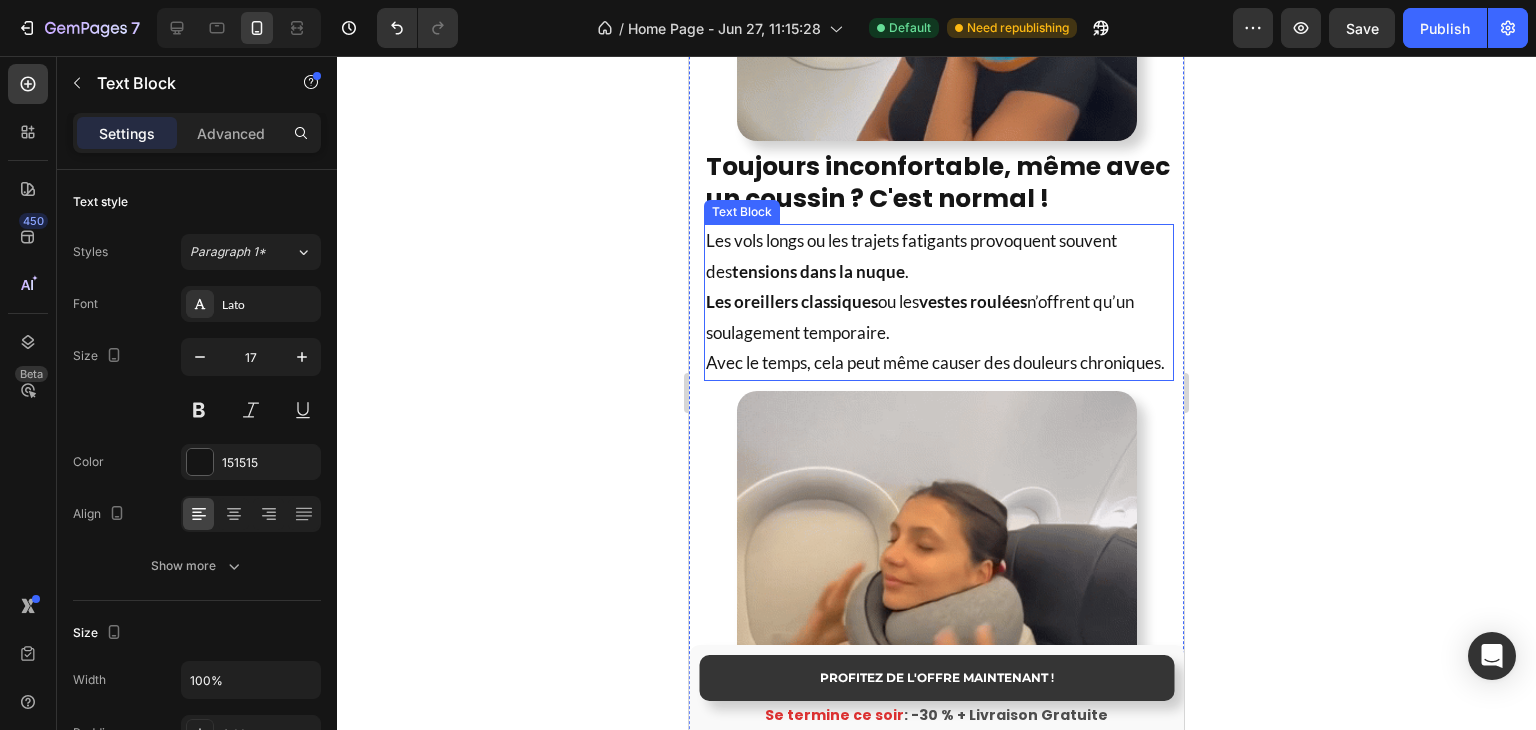 click on "Les vols longs ou les trajets fatigants provoquent souvent des  tensions dans la nuque . Les oreillers classiques  ou les  vestes roulées  n’offrent qu’un soulagement temporaire. Avec le temps, cela peut même causer des douleurs chroniques." at bounding box center [939, 302] 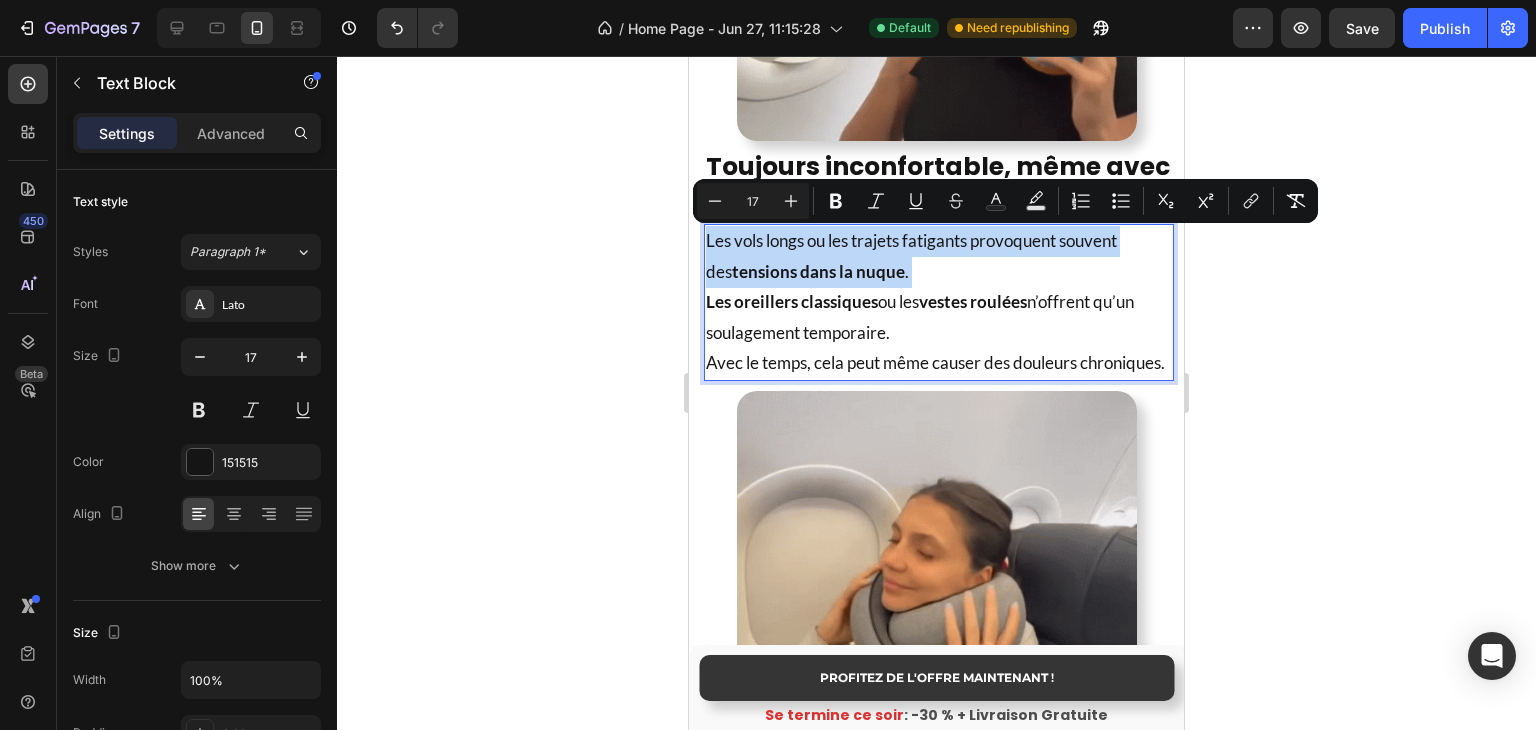 drag, startPoint x: 893, startPoint y: 269, endPoint x: 729, endPoint y: 246, distance: 165.60495 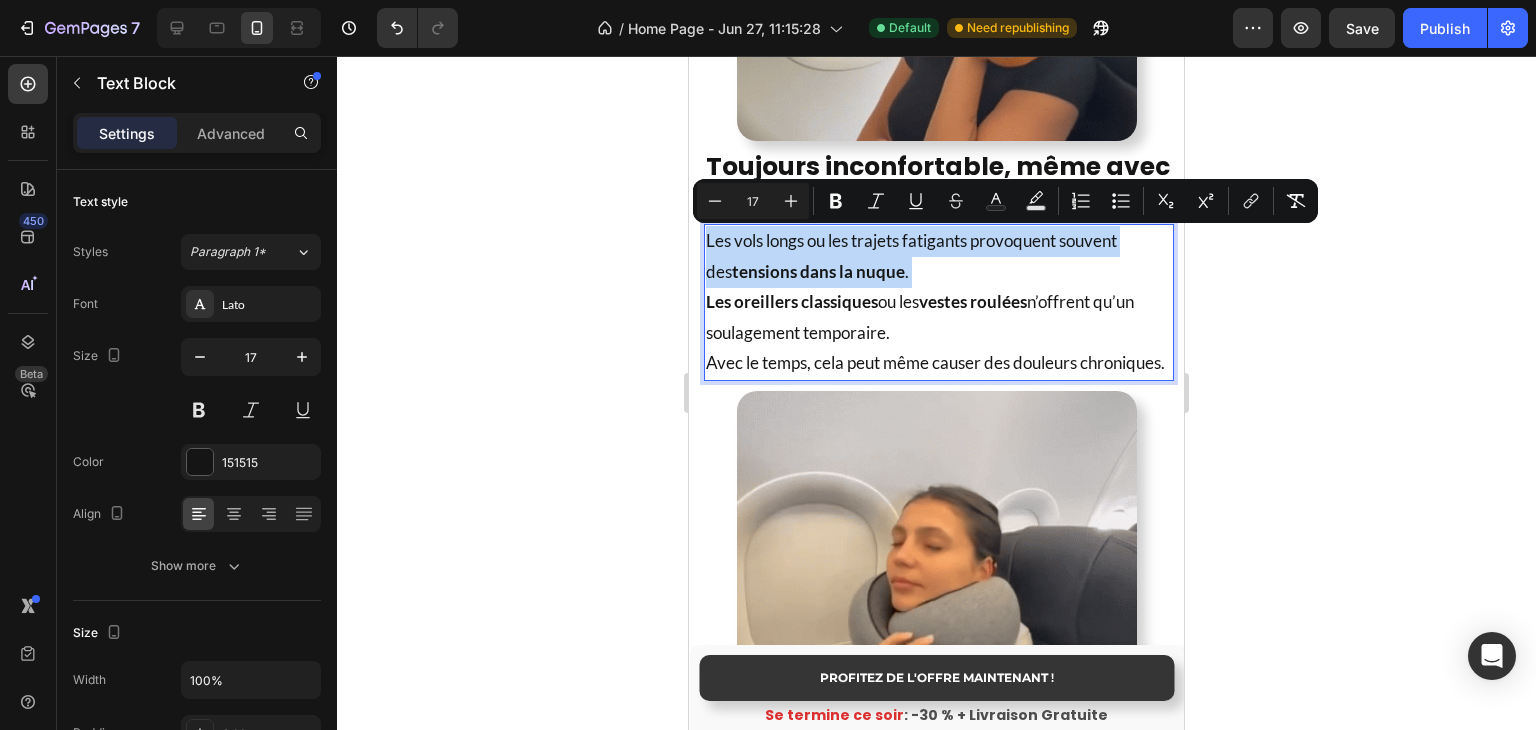 click on "Les vols longs ou les trajets fatigants provoquent souvent des  tensions dans la nuque . Les oreillers classiques  ou les  vestes roulées  n’offrent qu’un soulagement temporaire. Avec le temps, cela peut même causer des douleurs chroniques." at bounding box center [939, 302] 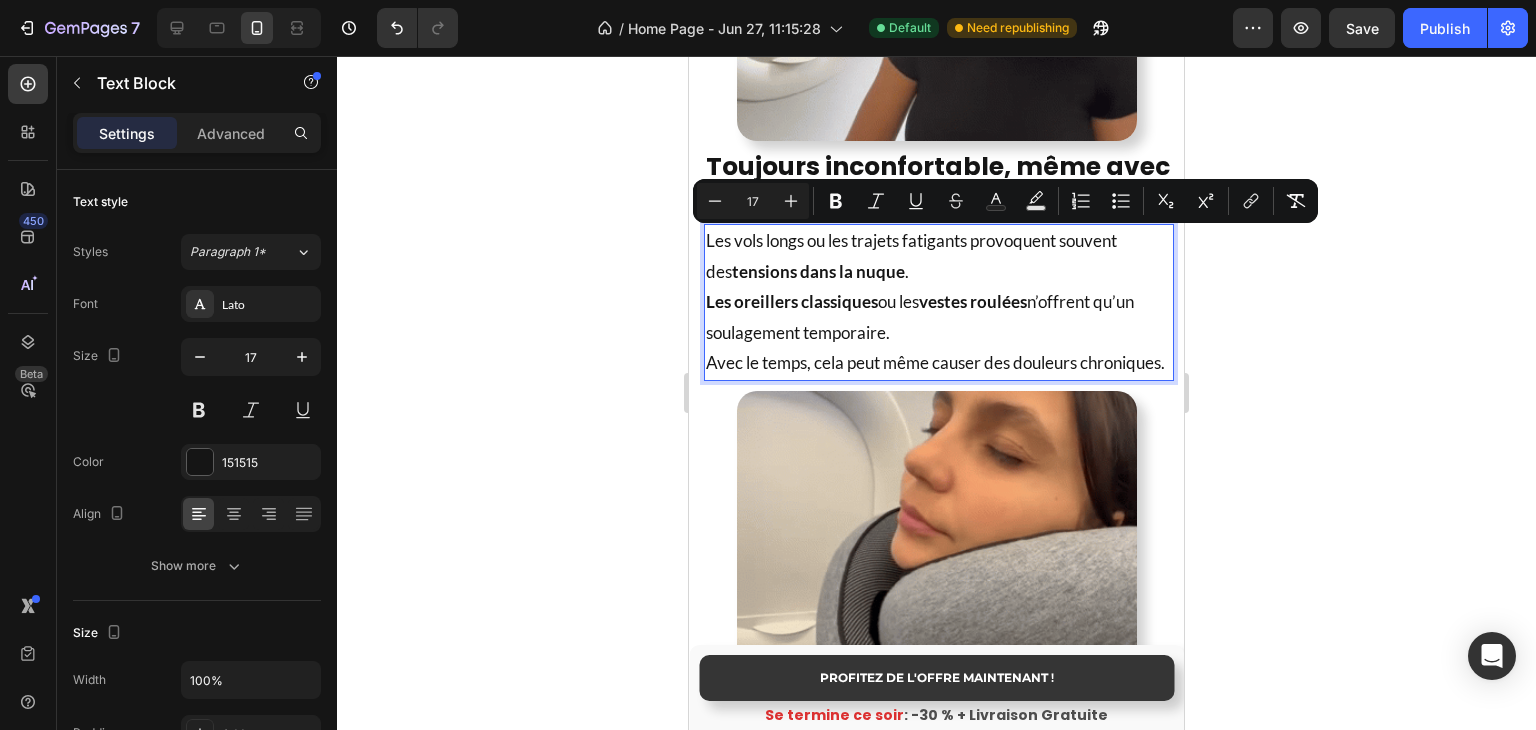 click on "Les vols longs ou les trajets fatigants provoquent souvent des  tensions dans la nuque . Les oreillers classiques  ou les  vestes roulées  n’offrent qu’un soulagement temporaire. Avec le temps, cela peut même causer des douleurs chroniques." at bounding box center [939, 302] 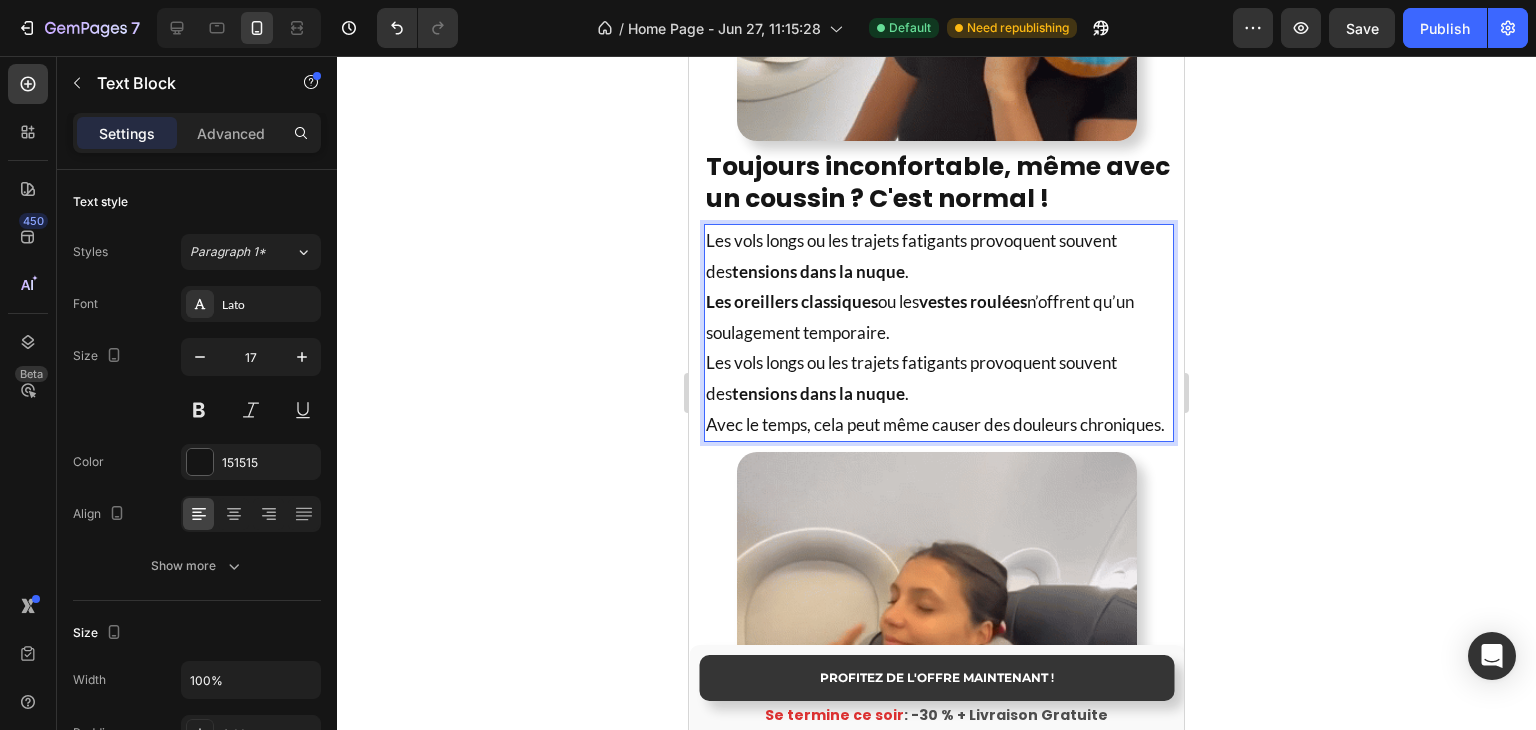 click on "tensions dans la nuque" at bounding box center [818, 271] 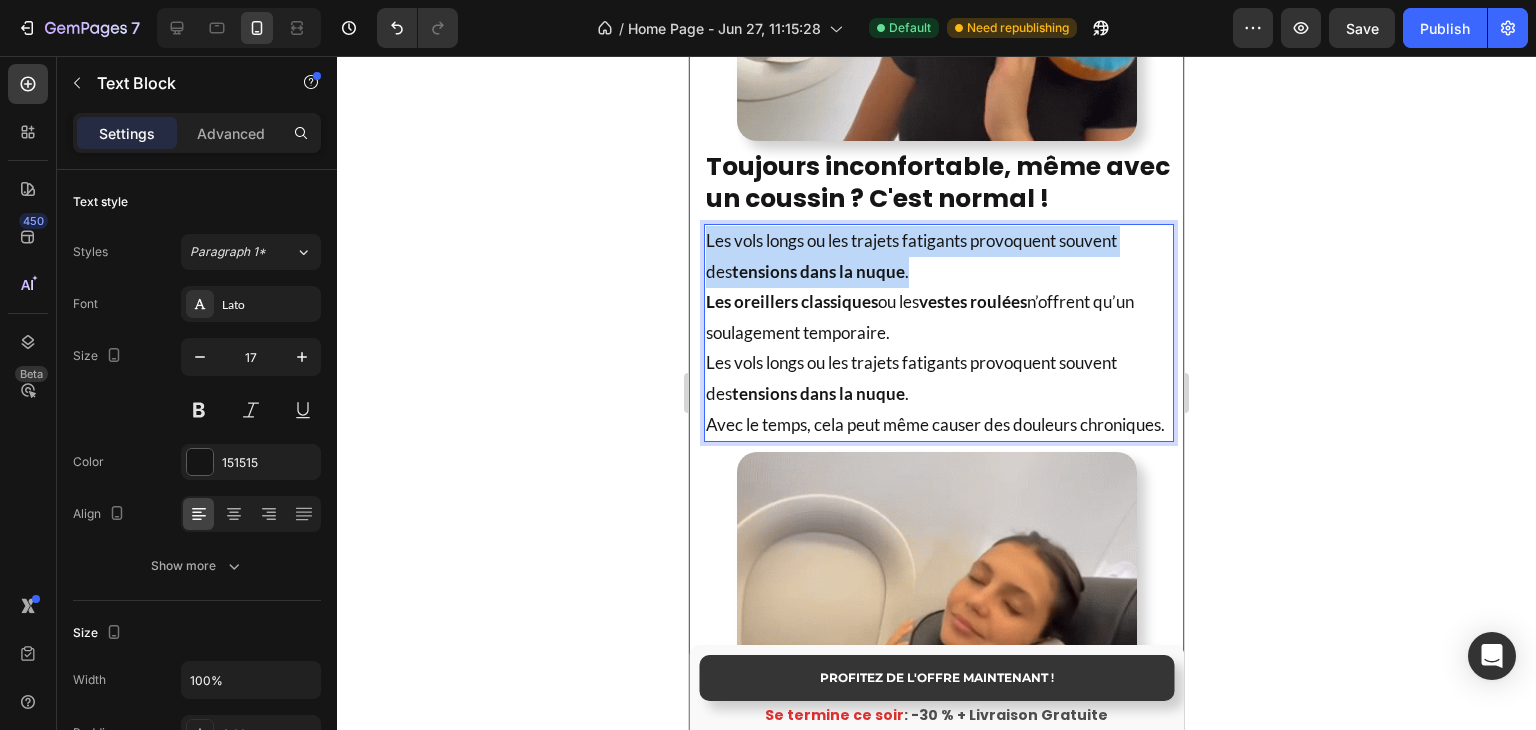 drag, startPoint x: 901, startPoint y: 276, endPoint x: 703, endPoint y: 243, distance: 200.73117 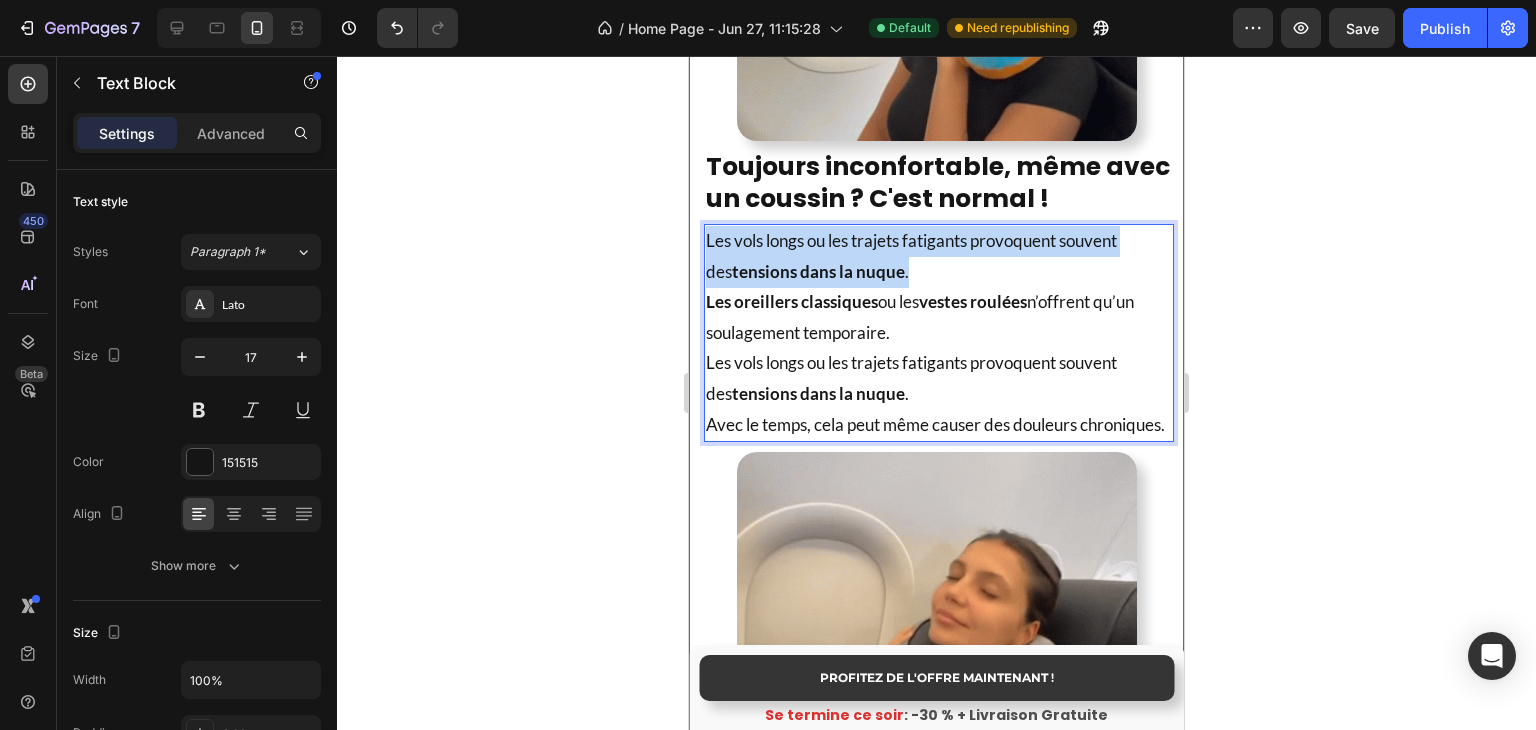 click on "[FIRST] [LAST]  Client vérifiée" at bounding box center [936, -129] 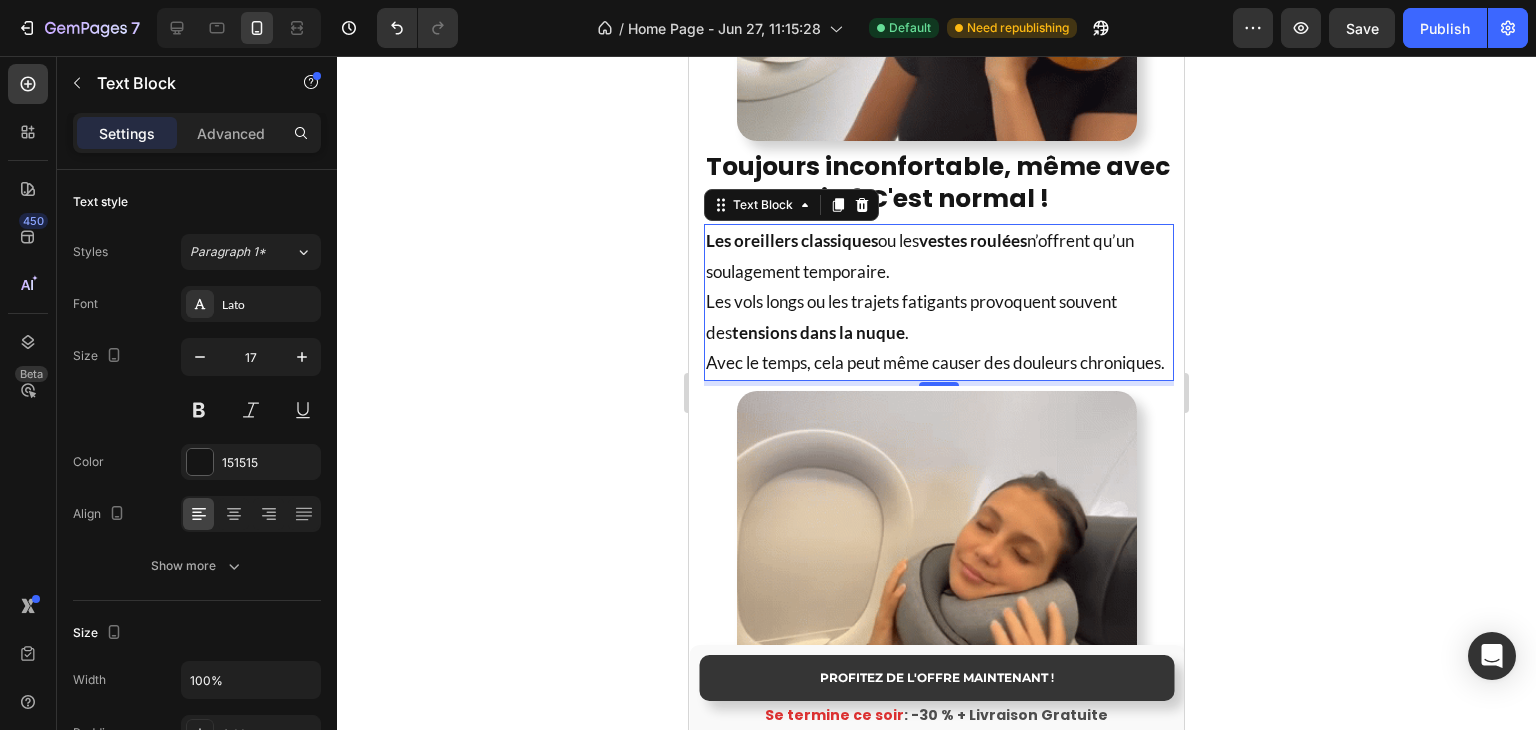 click 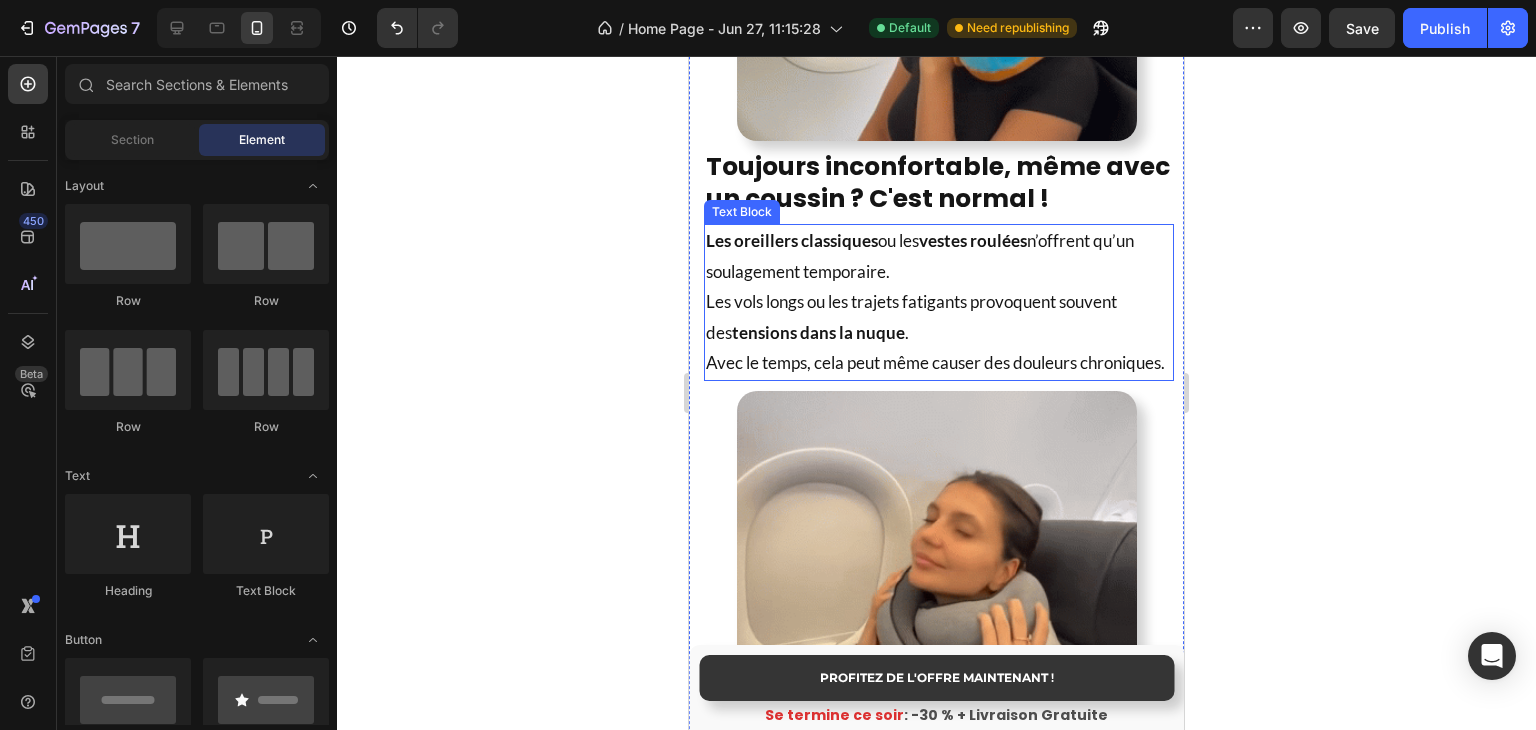 click on "Les vols longs ou les trajets fatigants provoquent souvent des  tensions dans la nuque . Avec le temps, cela peut même causer des douleurs chroniques." at bounding box center (939, 333) 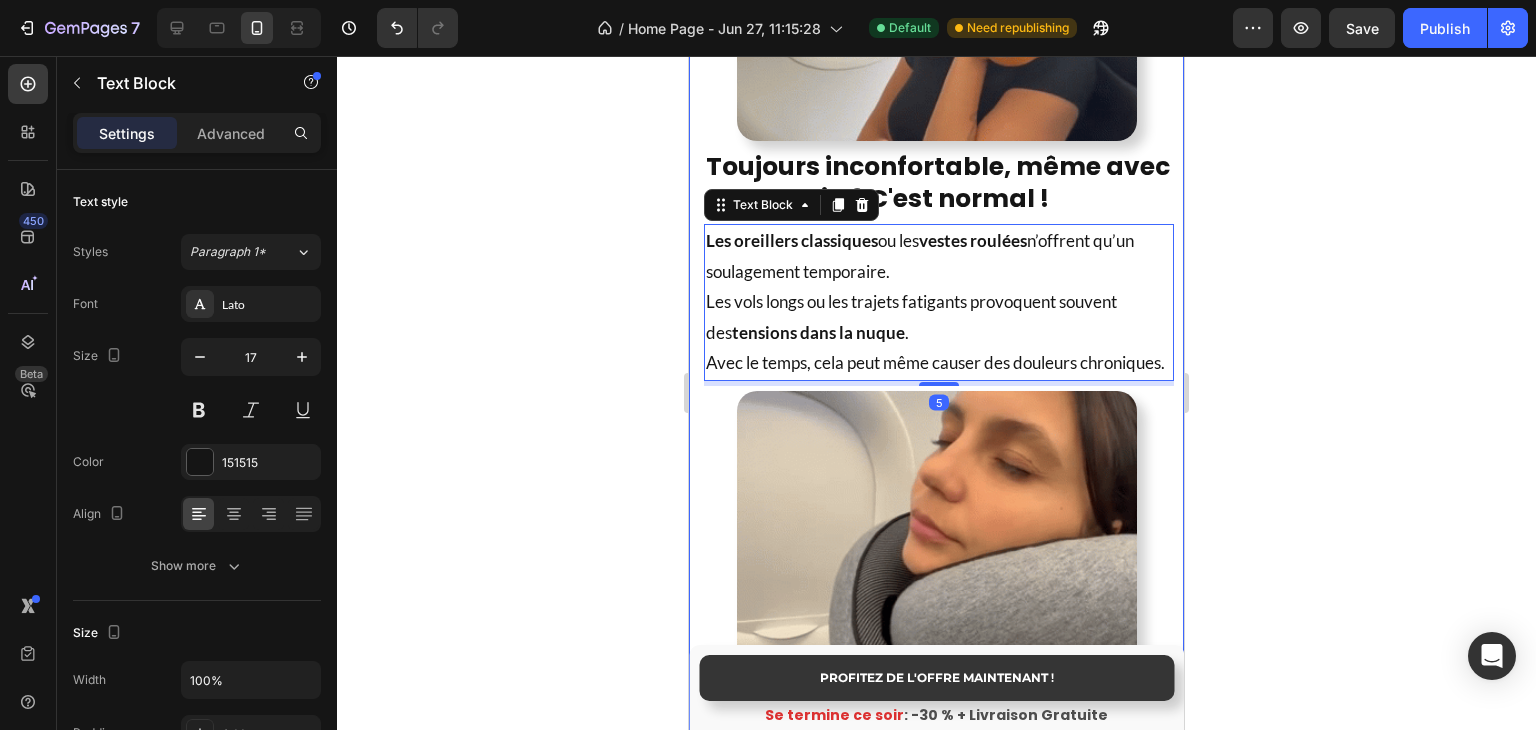click on "[FIRST] [LAST]  Client vérifiée" at bounding box center [936, -160] 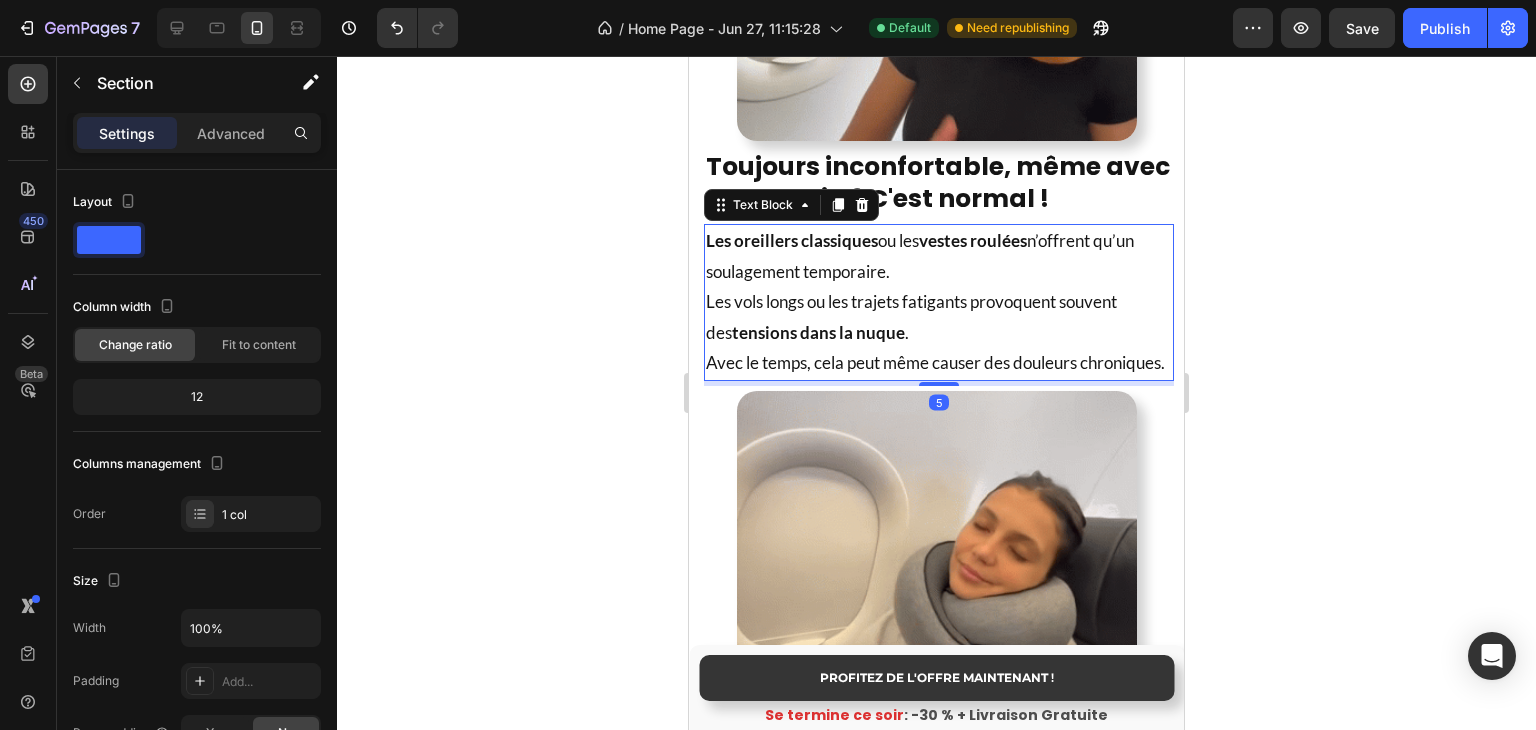 click on "Les vols longs ou les trajets fatigants provoquent souvent des  tensions dans la nuque . Avec le temps, cela peut même causer des douleurs chroniques." at bounding box center [939, 333] 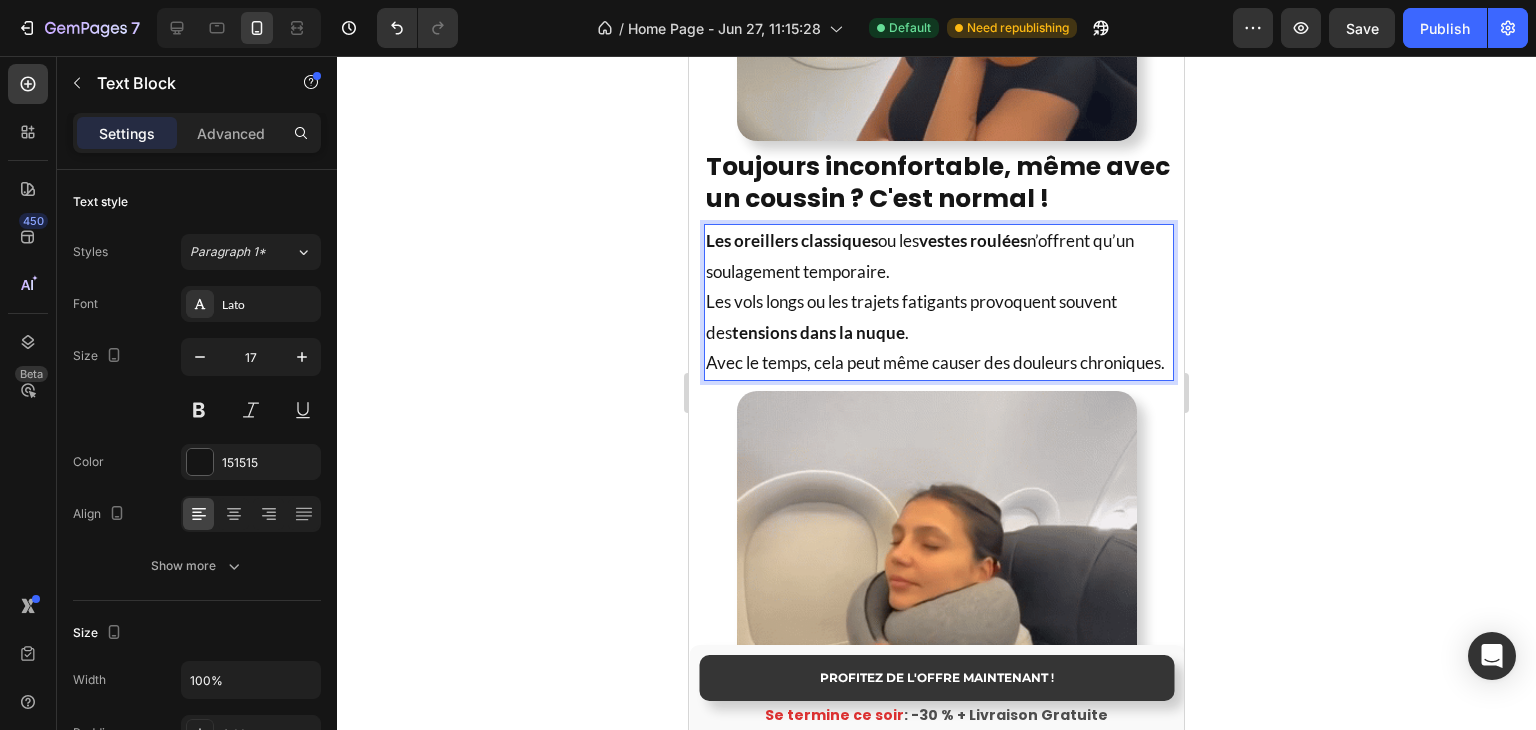 click 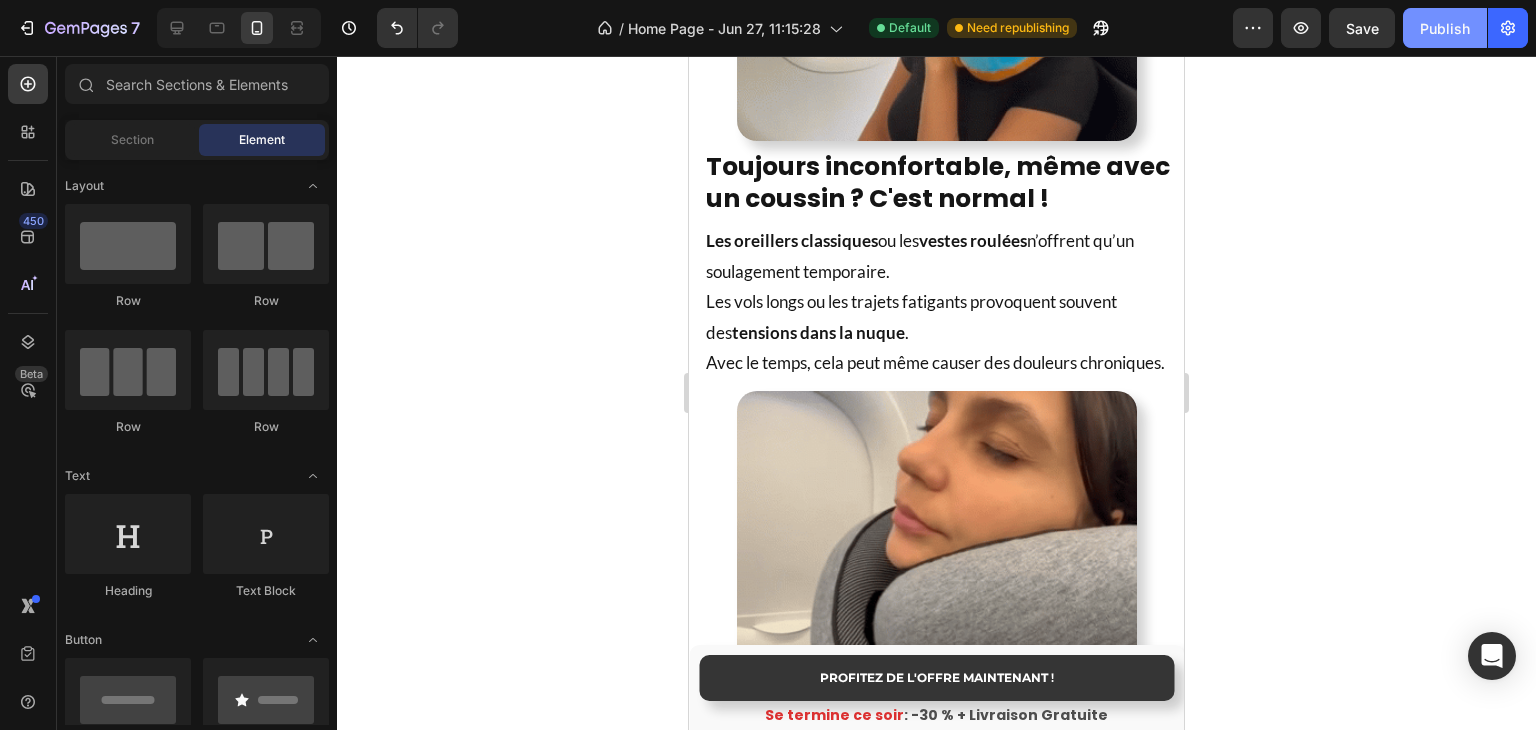 click on "Publish" at bounding box center (1445, 28) 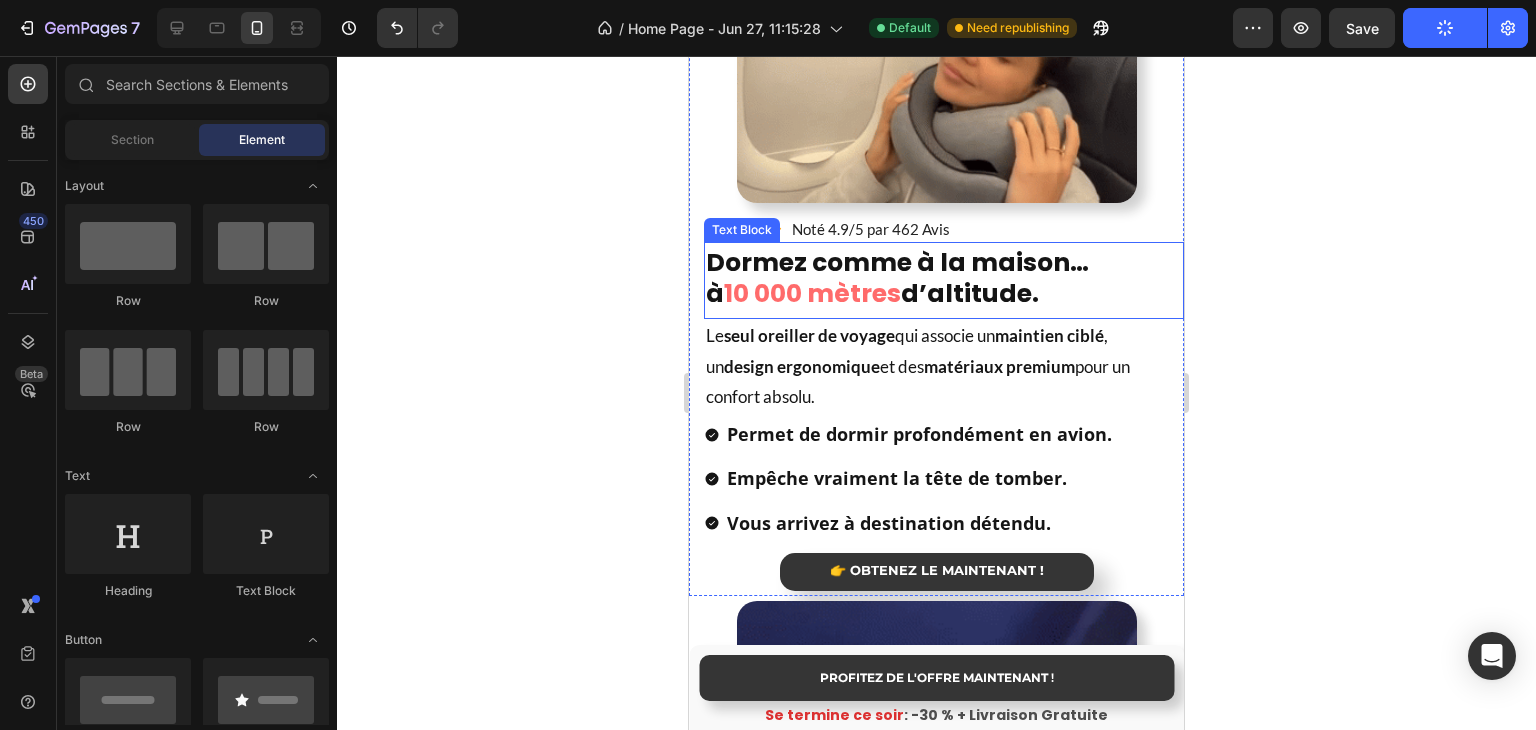 scroll, scrollTop: 2024, scrollLeft: 0, axis: vertical 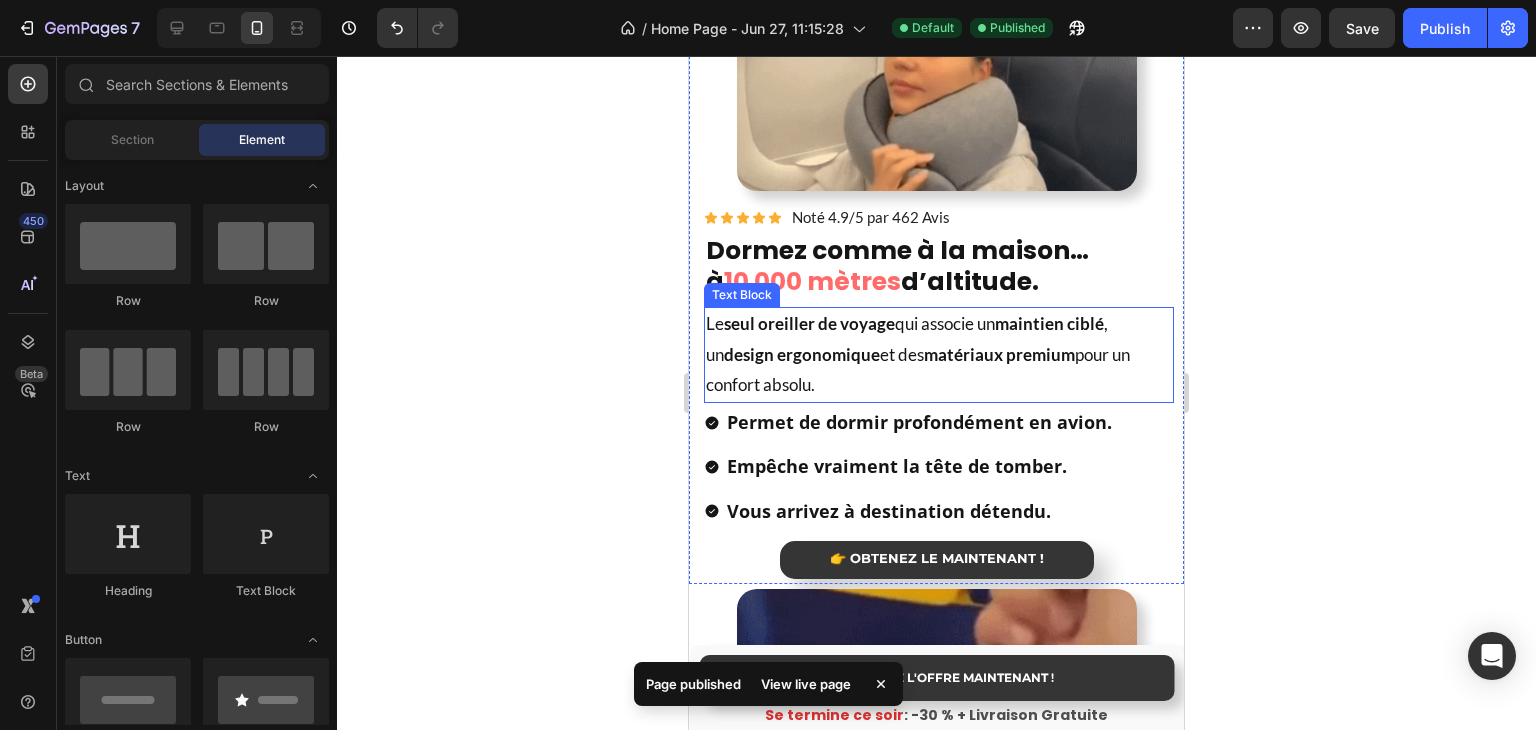 click on "matériaux premium" at bounding box center [999, 354] 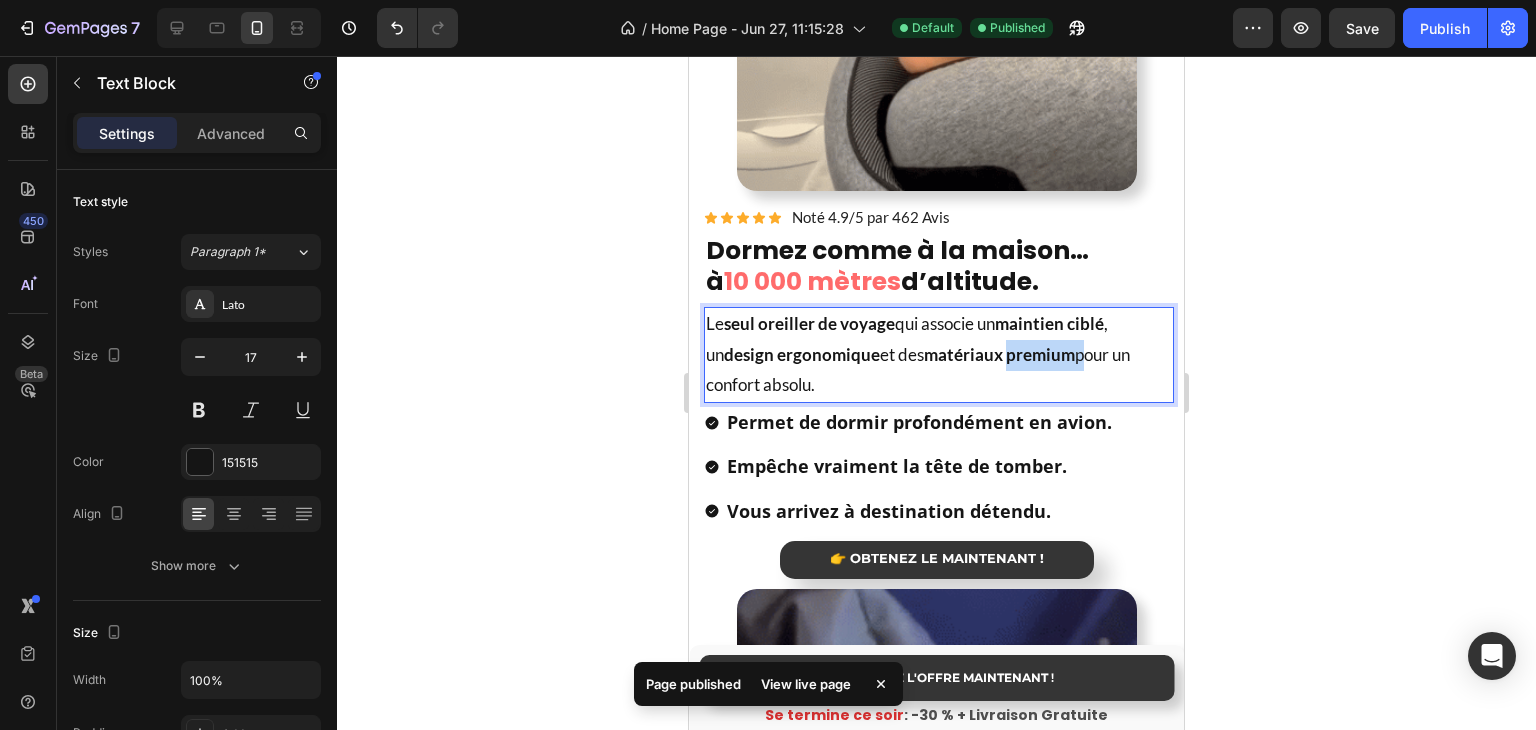 click on "matériaux premium" at bounding box center (999, 354) 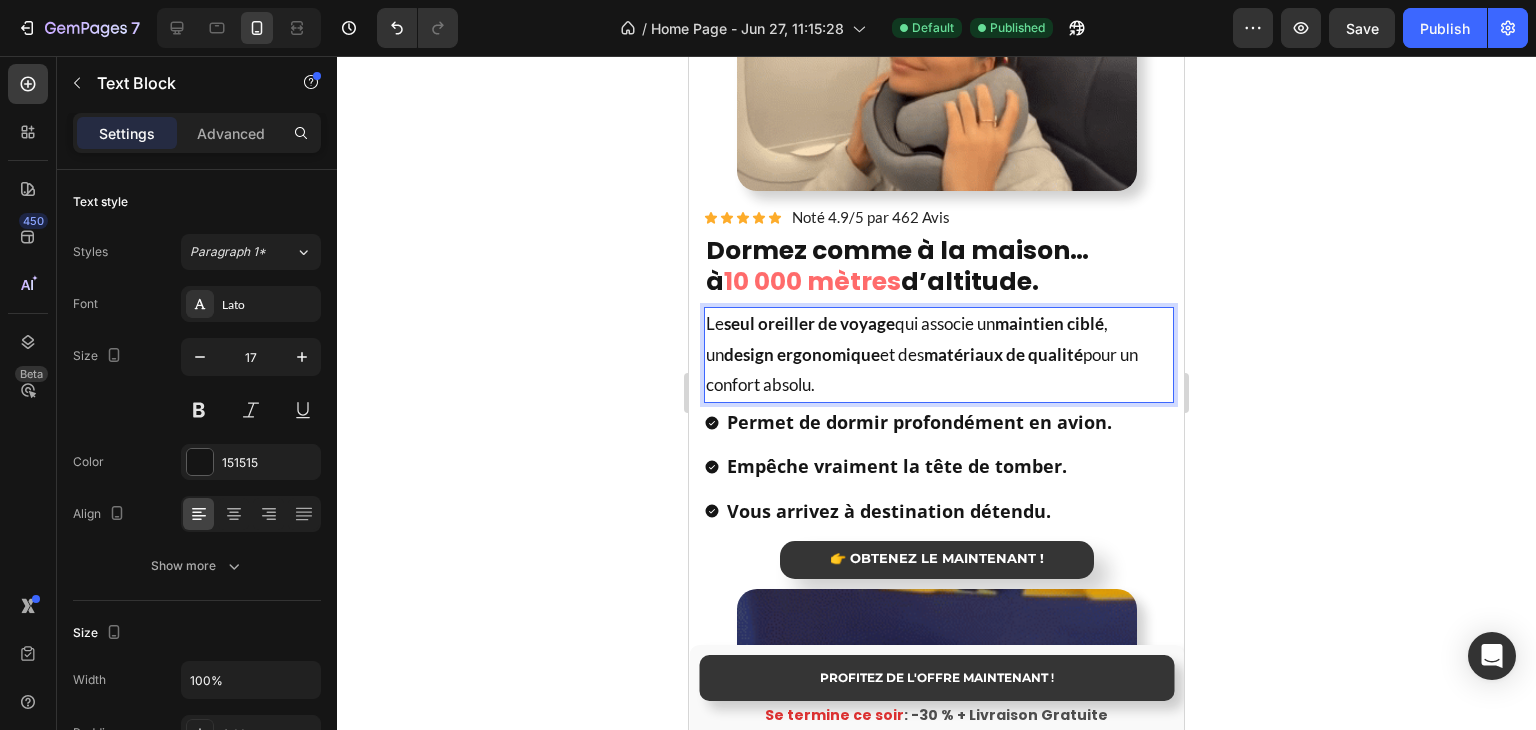 click 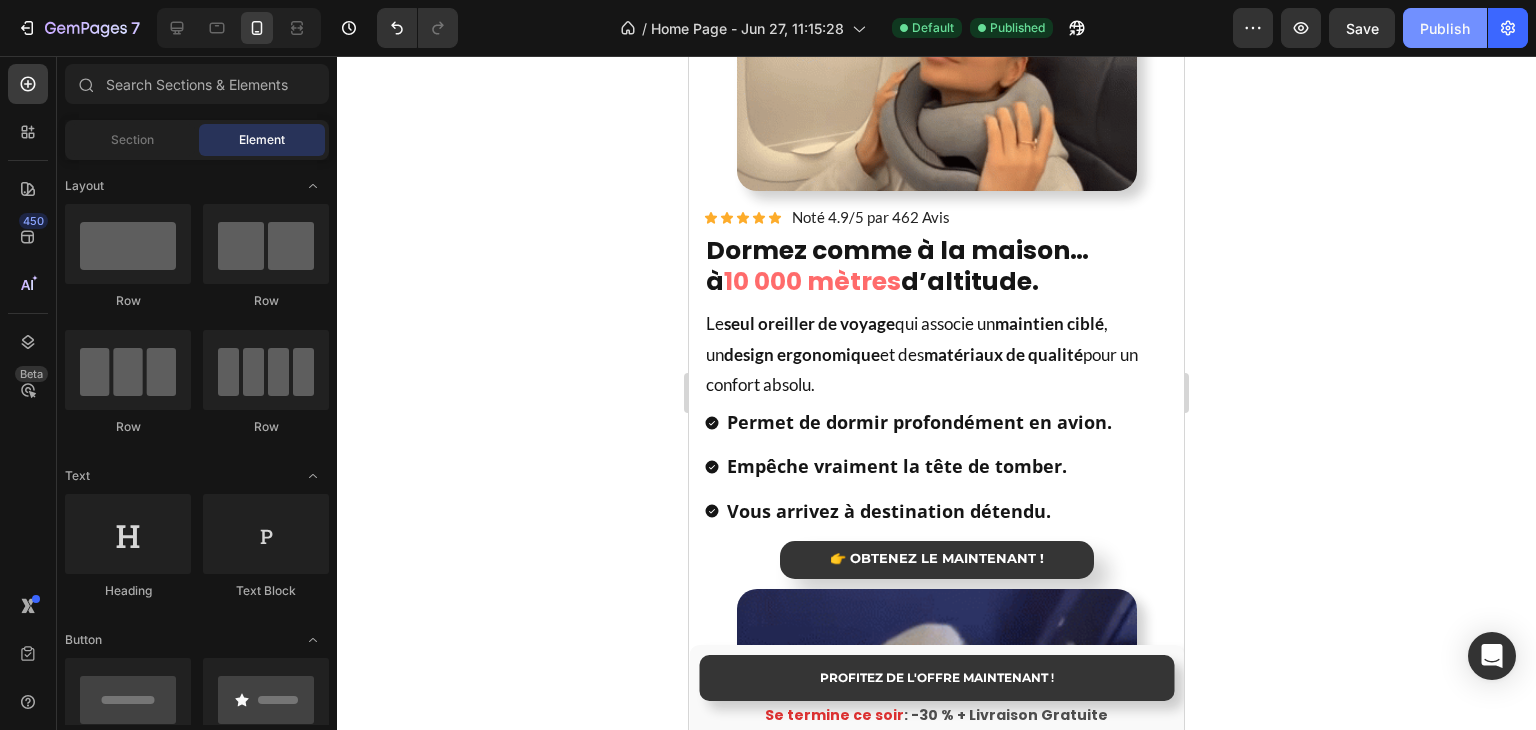 click on "Publish" at bounding box center [1445, 28] 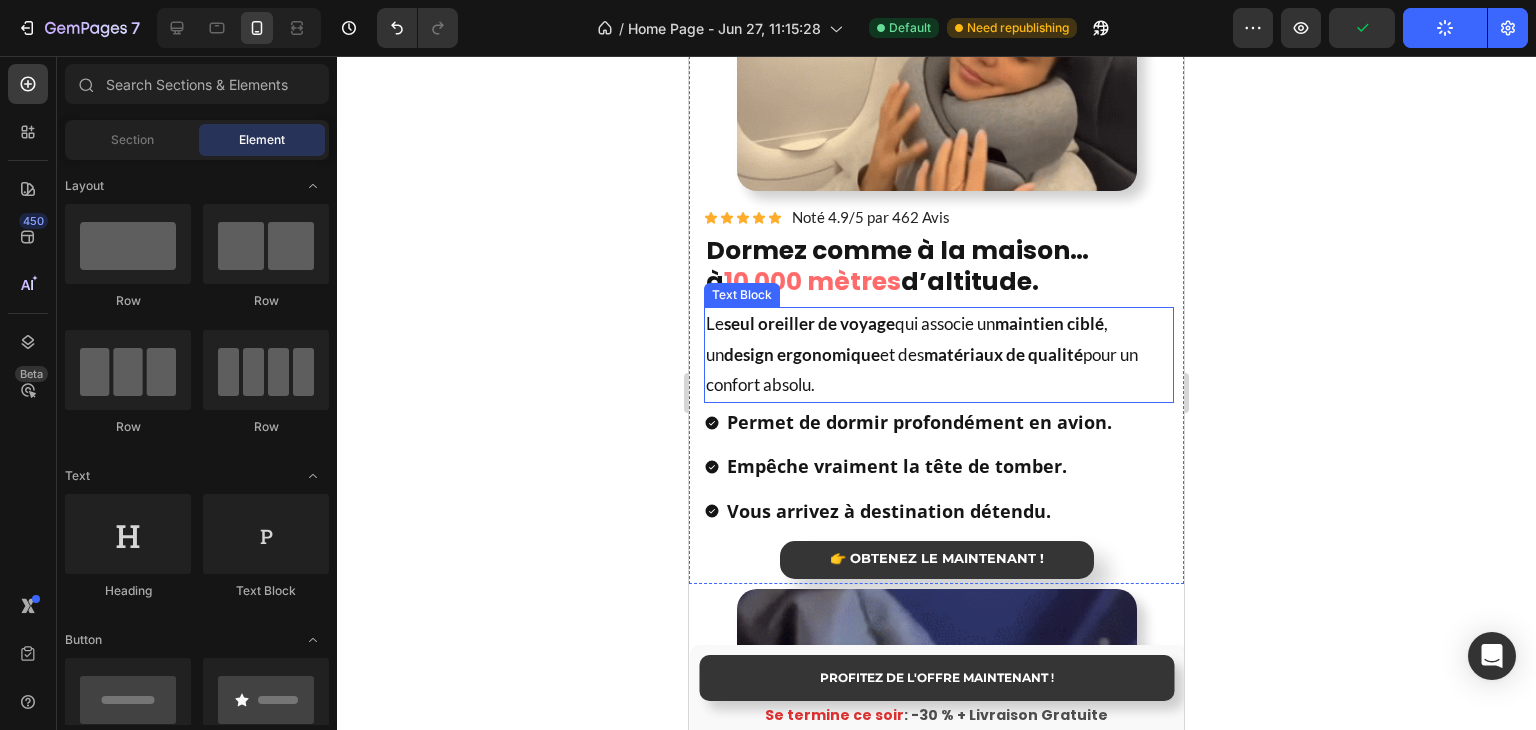 click on "matériaux de qualité" at bounding box center [1003, 354] 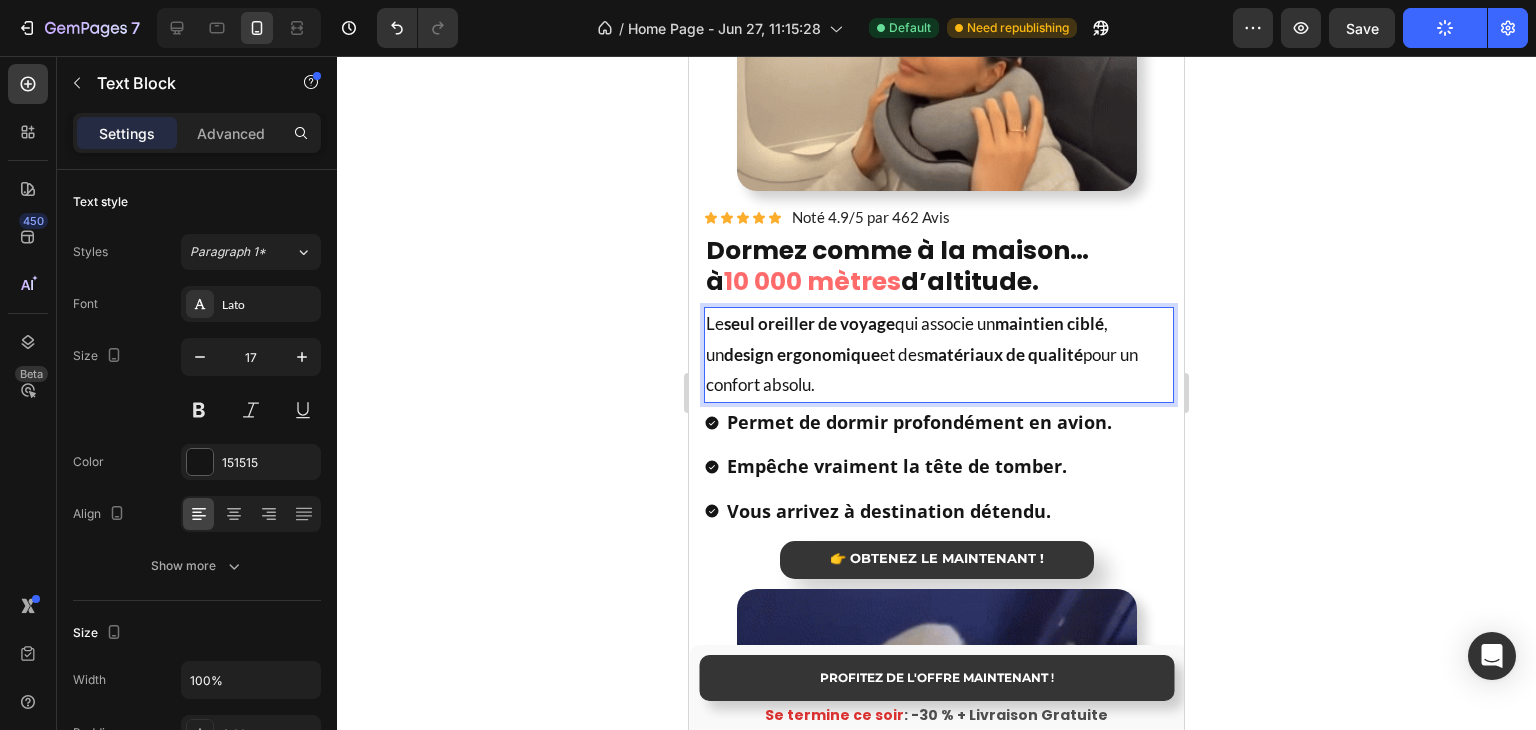 click on "matériaux de qualité" at bounding box center [1003, 354] 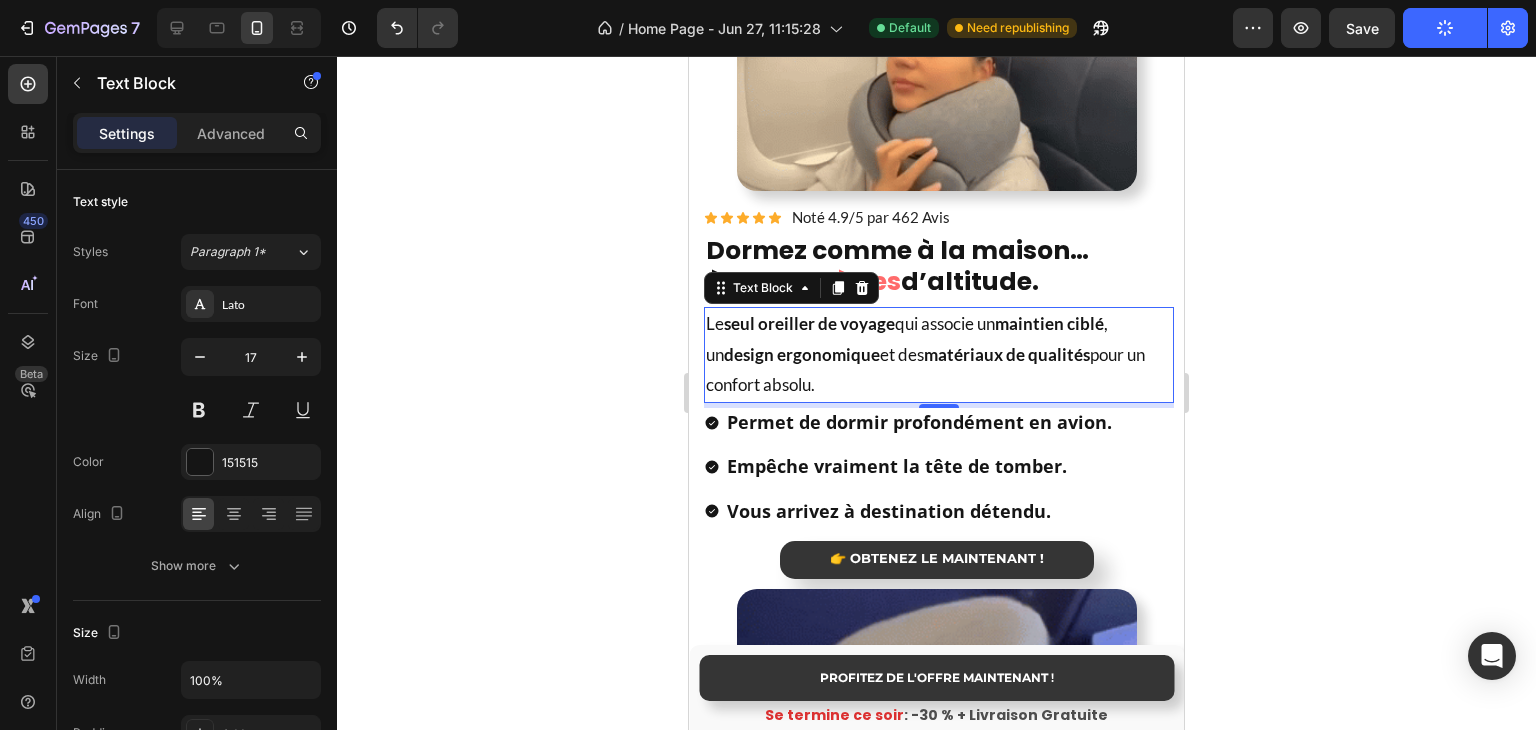 click 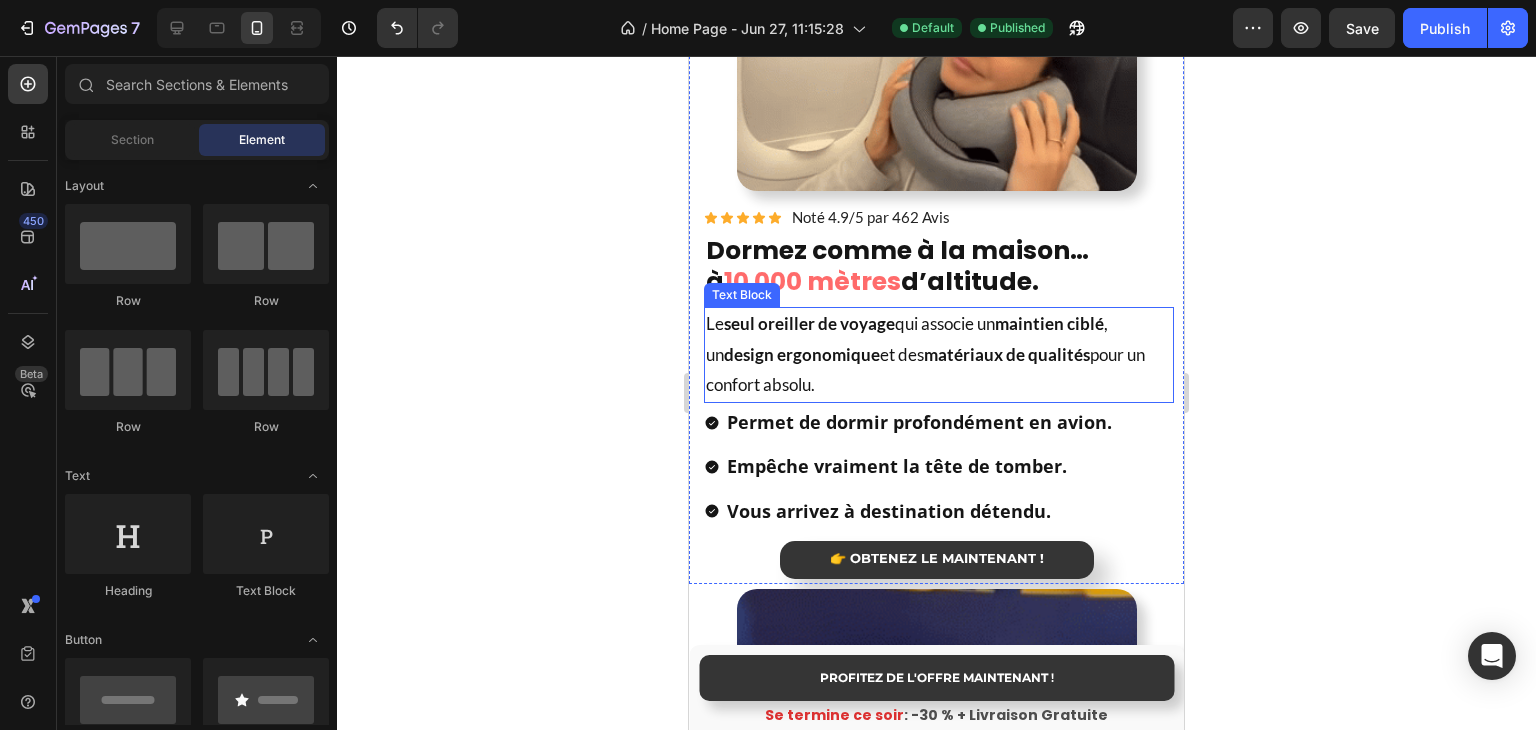 click on "matériaux de qualités" at bounding box center [1007, 354] 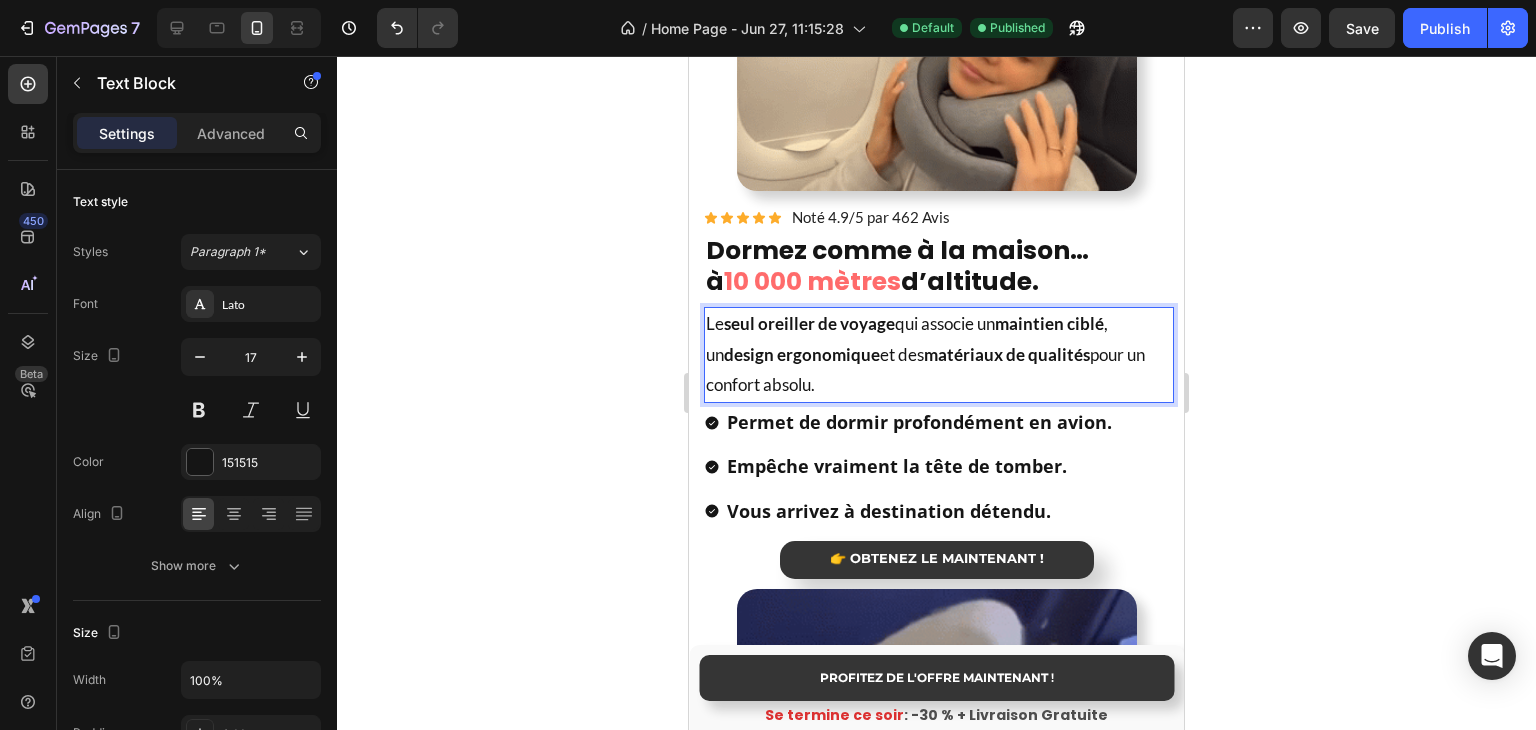 click on "matériaux de qualités" at bounding box center (1007, 354) 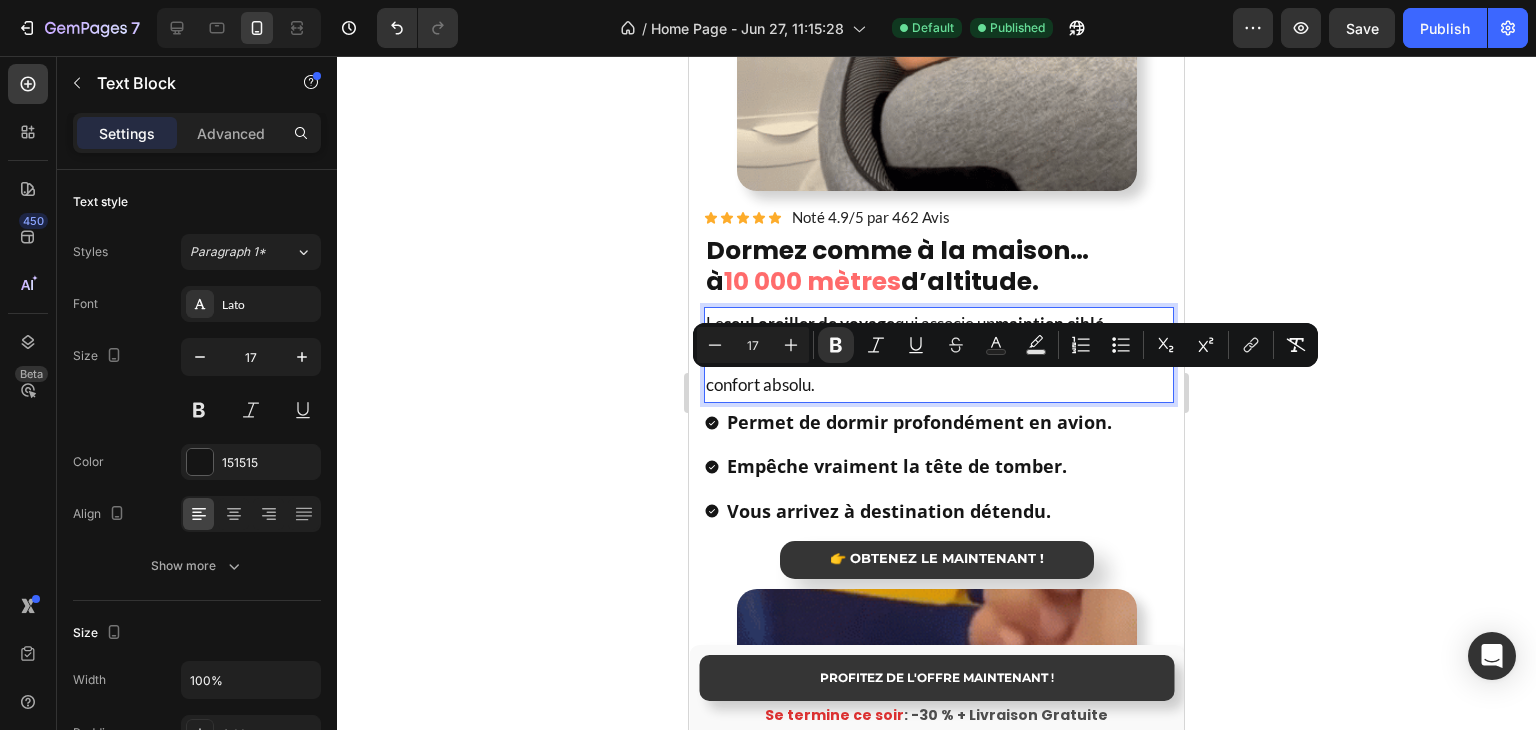 click on "matériaux de qualités" at bounding box center (1007, 354) 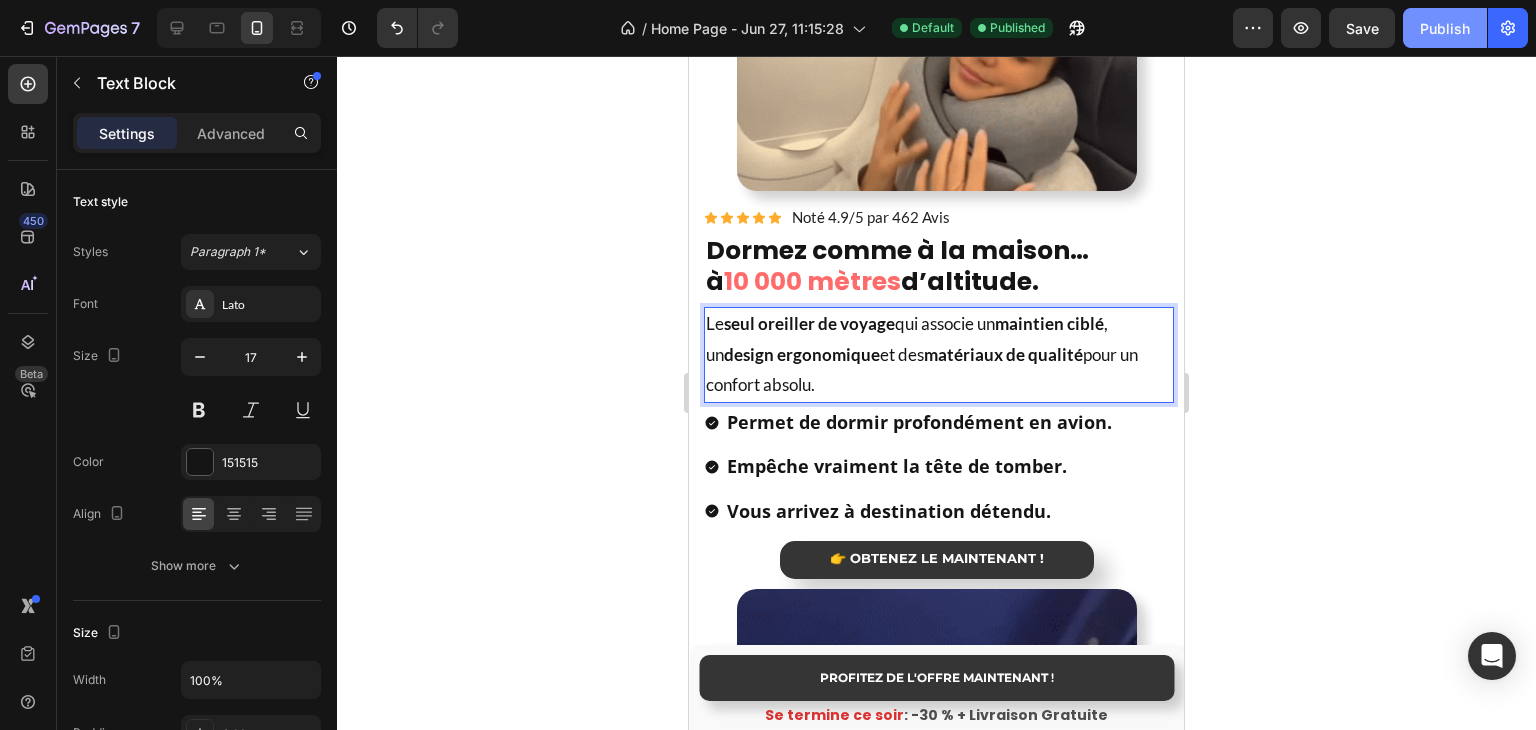 click on "Publish" 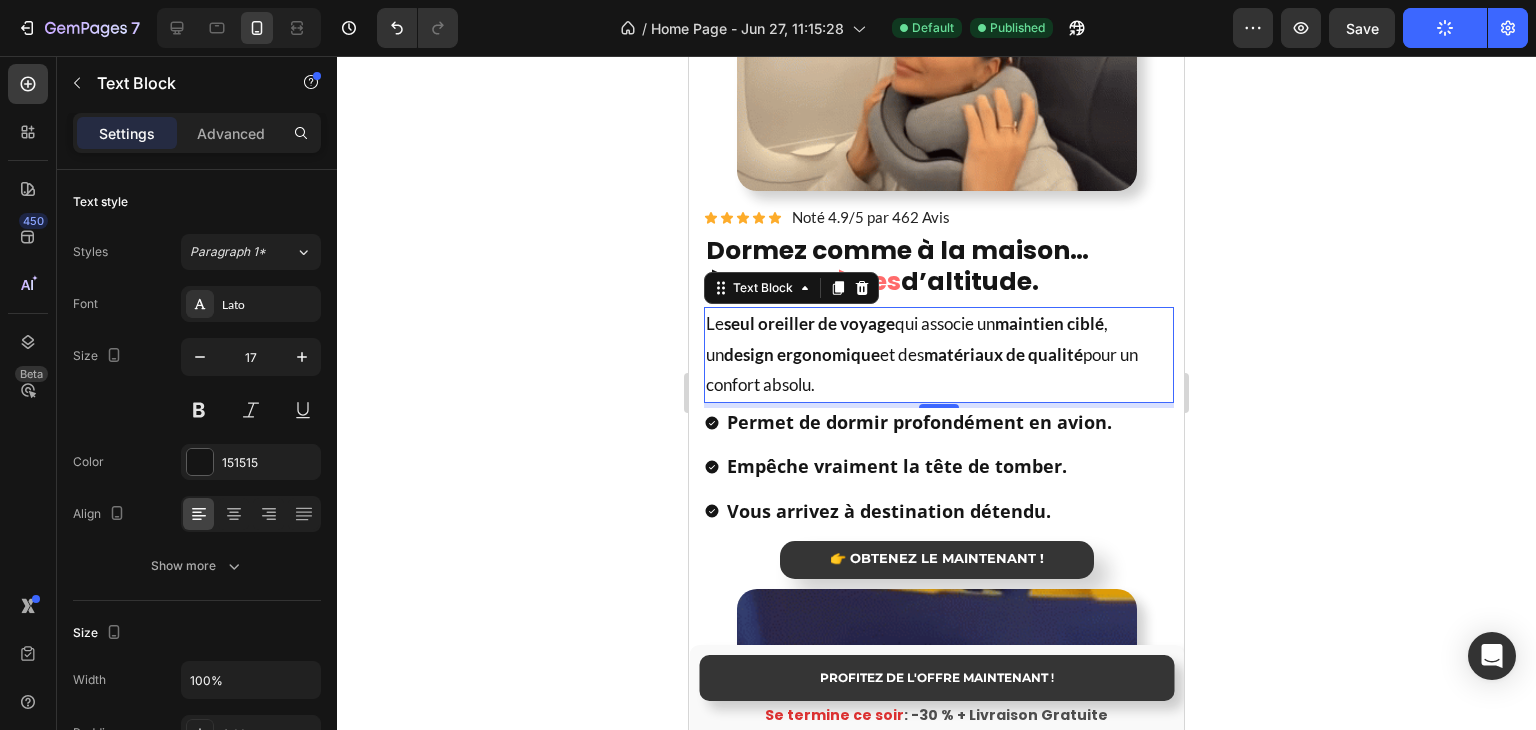 click 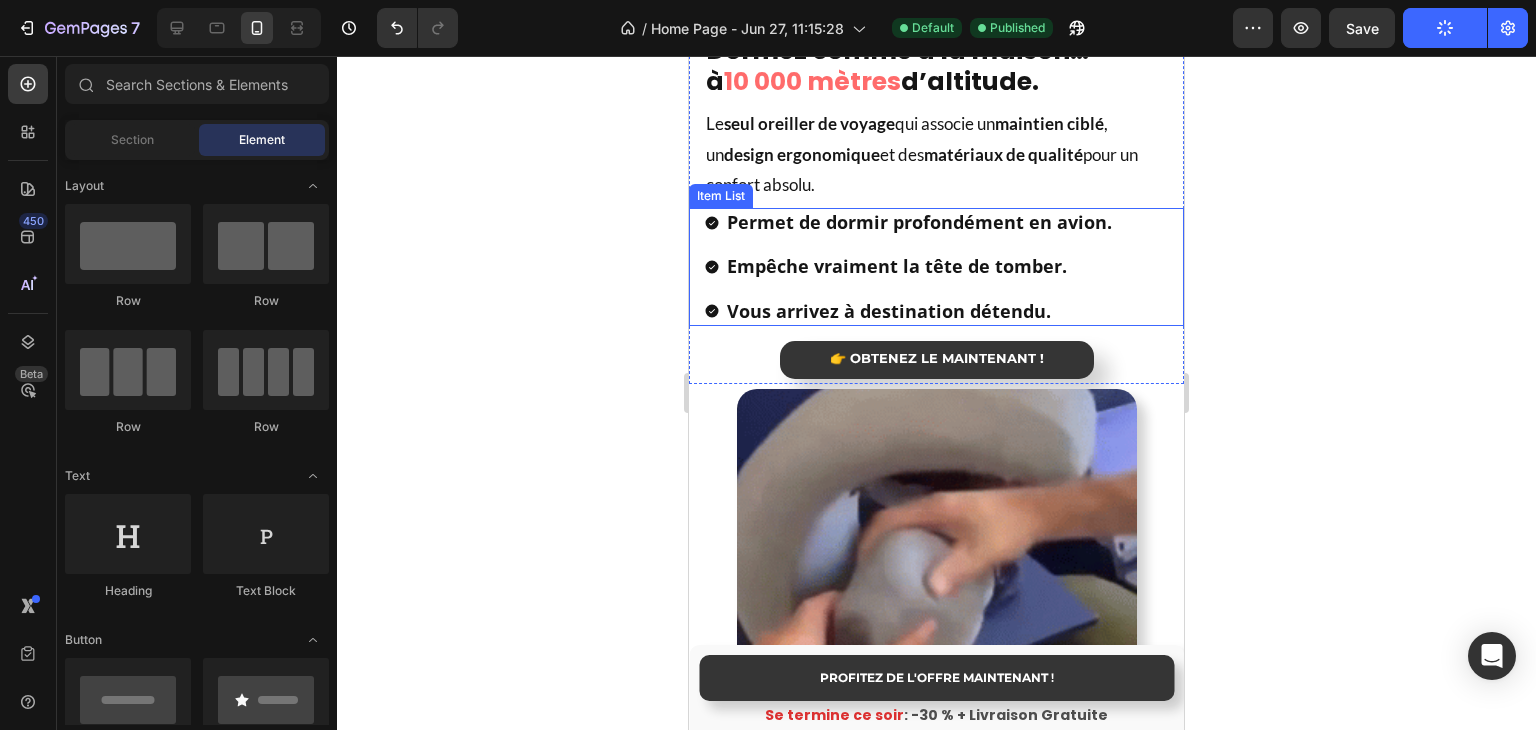 scroll, scrollTop: 2024, scrollLeft: 0, axis: vertical 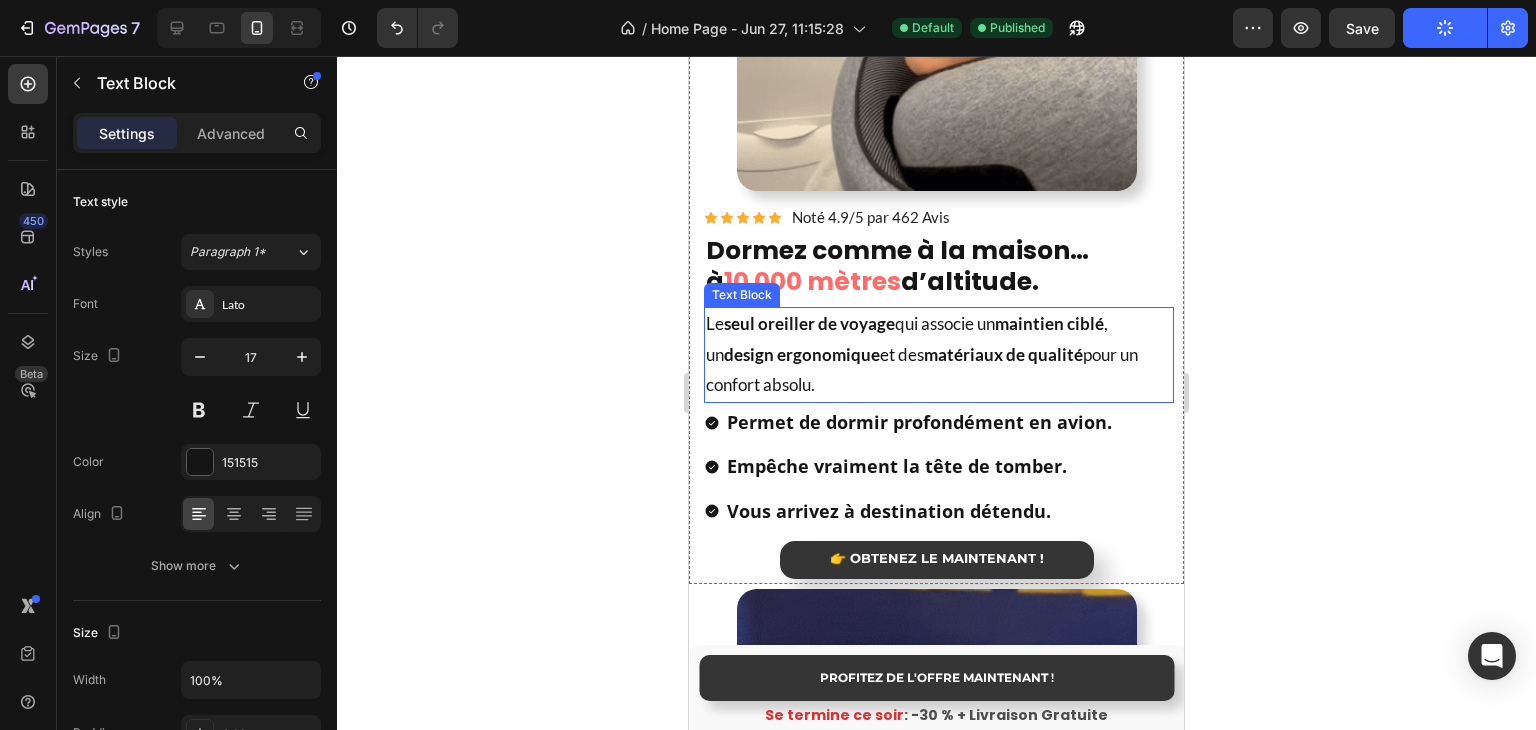 click on "seul oreiller de voyage" at bounding box center (809, 323) 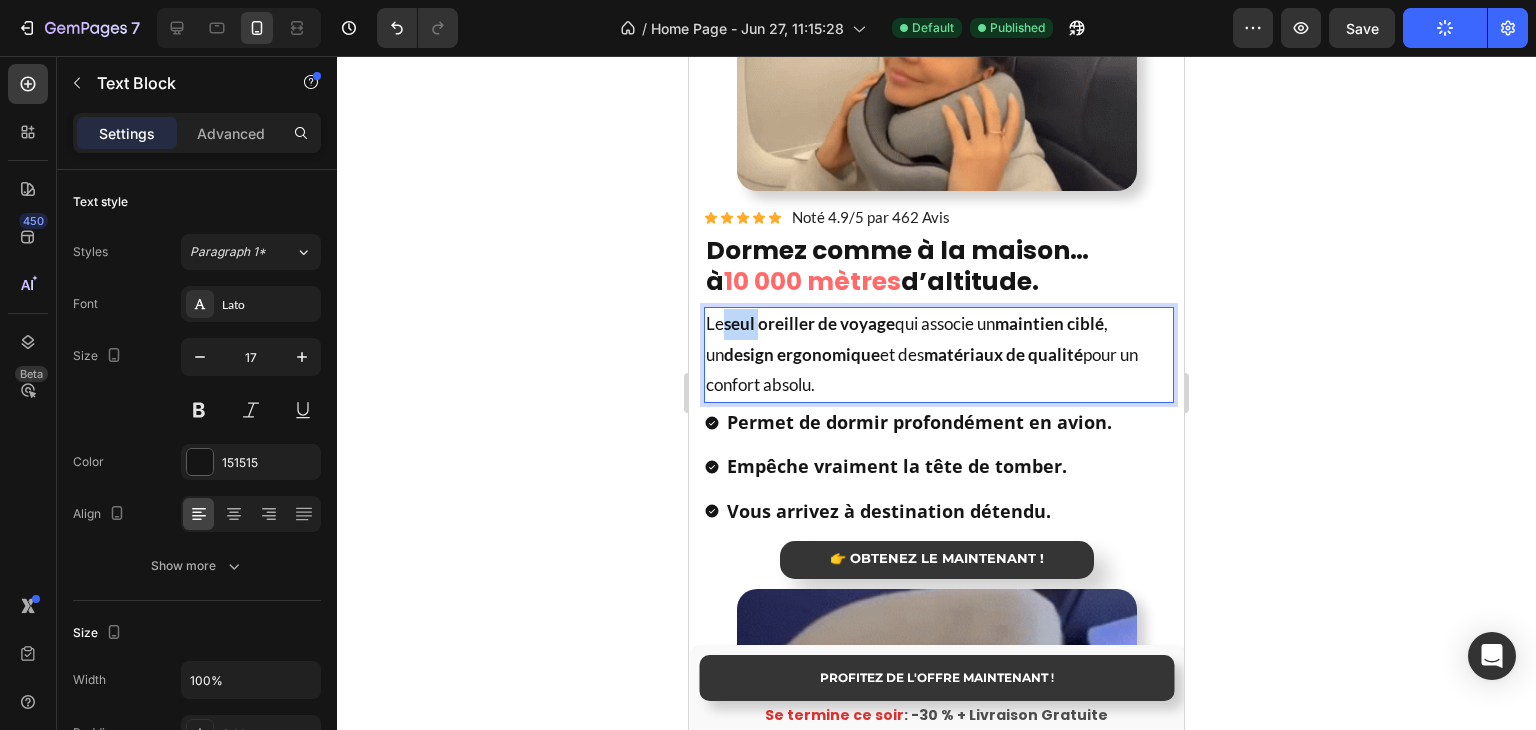 click on "seul oreiller de voyage" at bounding box center [809, 323] 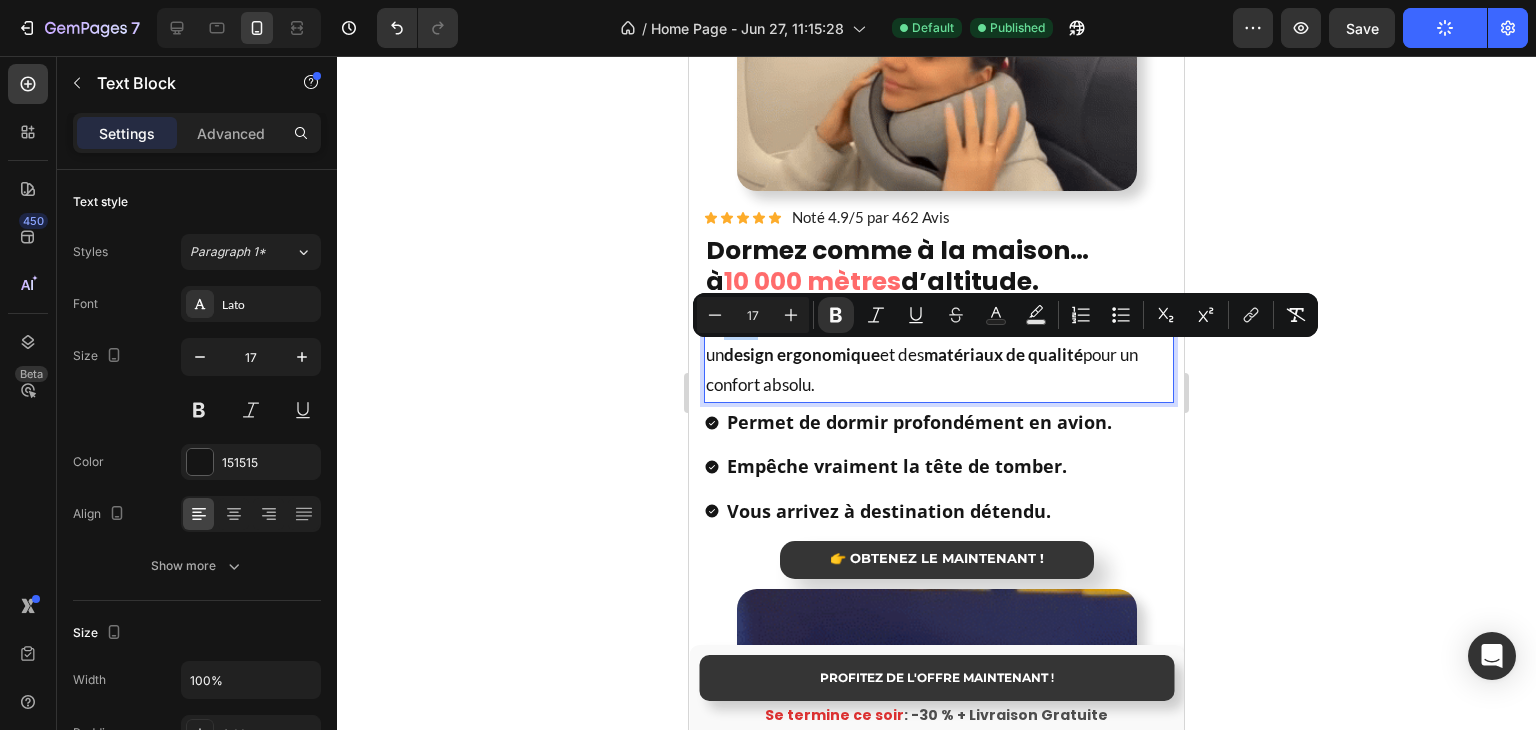 click on "seul oreiller de voyage" at bounding box center (809, 323) 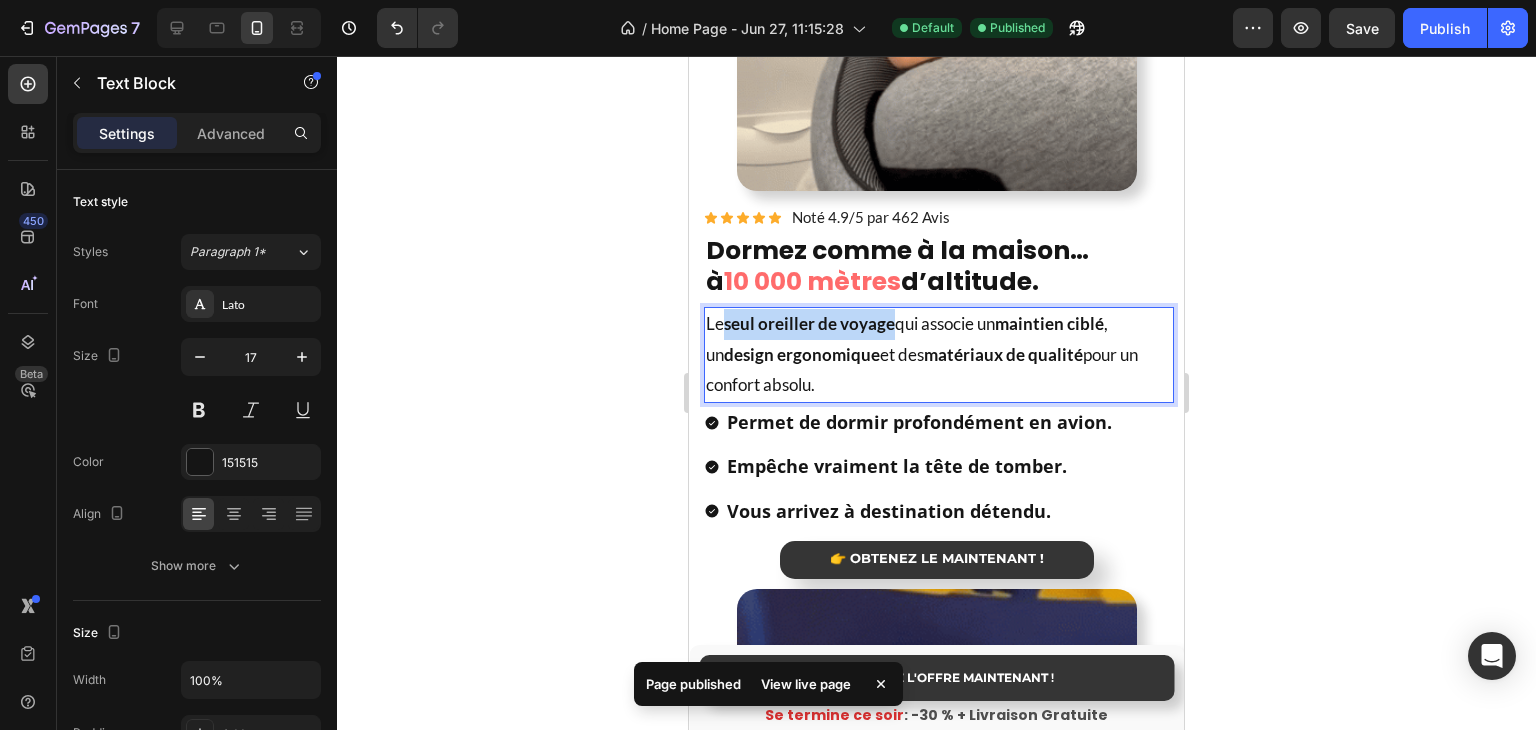 drag, startPoint x: 727, startPoint y: 360, endPoint x: 895, endPoint y: 355, distance: 168.07439 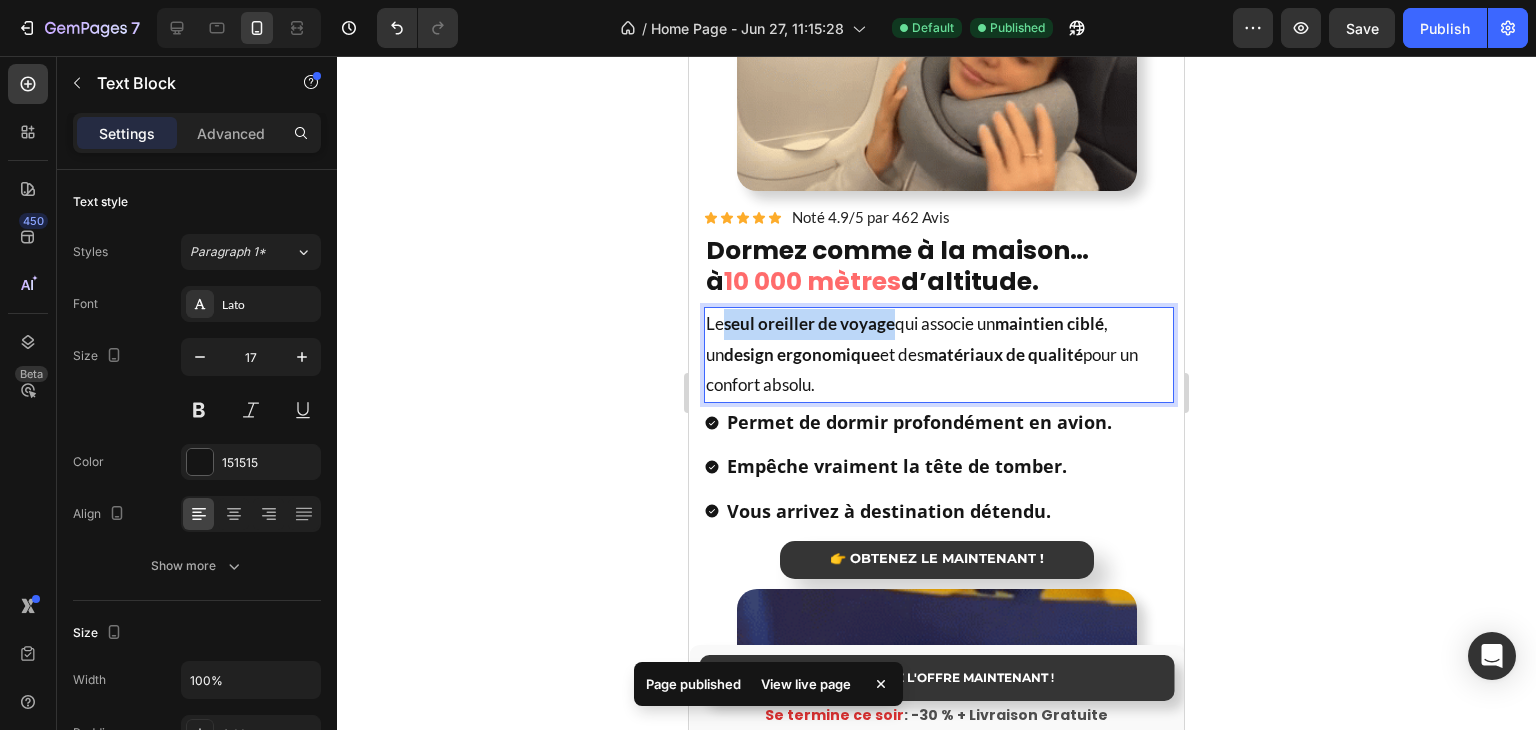 click on "Le  seul oreiller de voyage  qui associe un  maintien ciblé , un  design ergonomique  et des  matériaux de qualité  pour un confort absolu." at bounding box center [939, 355] 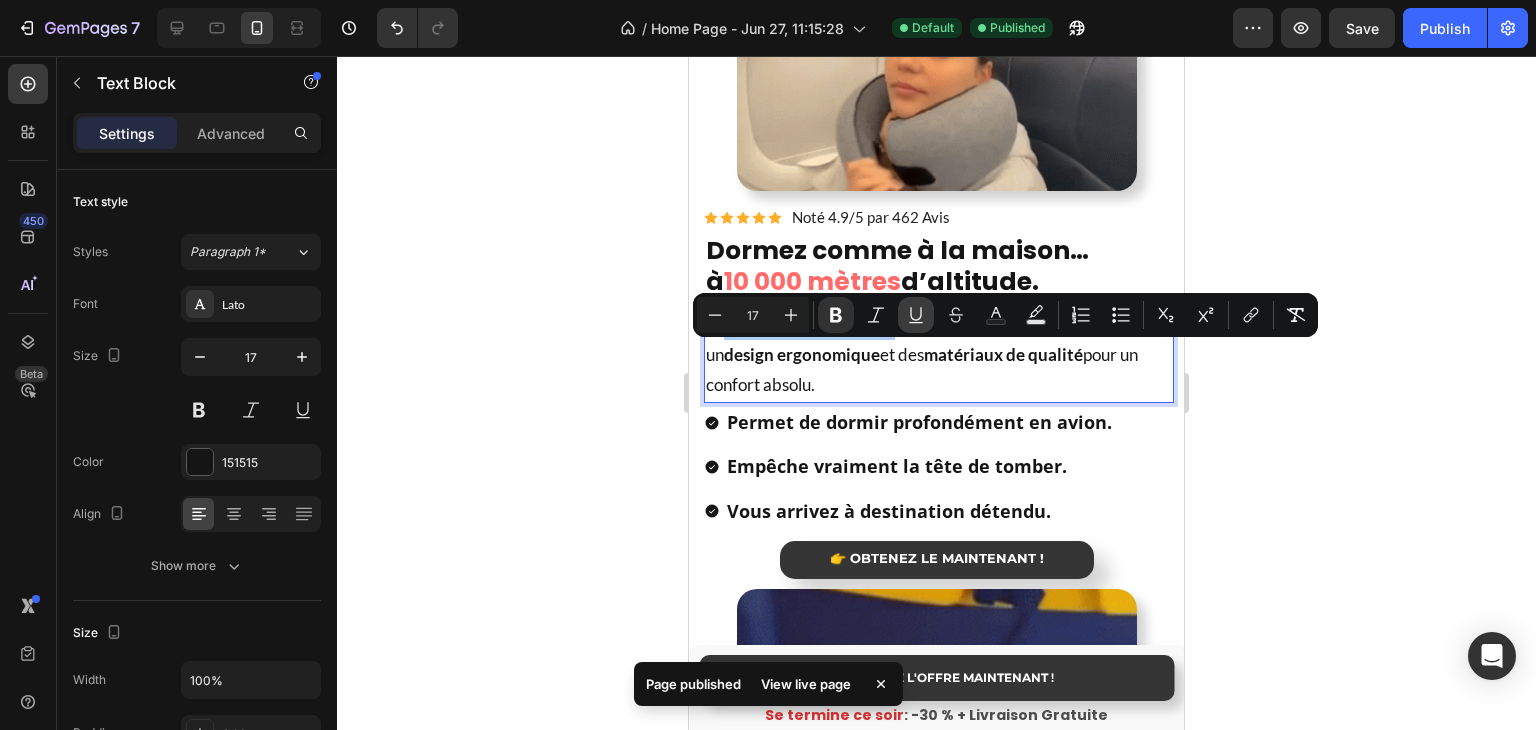 click 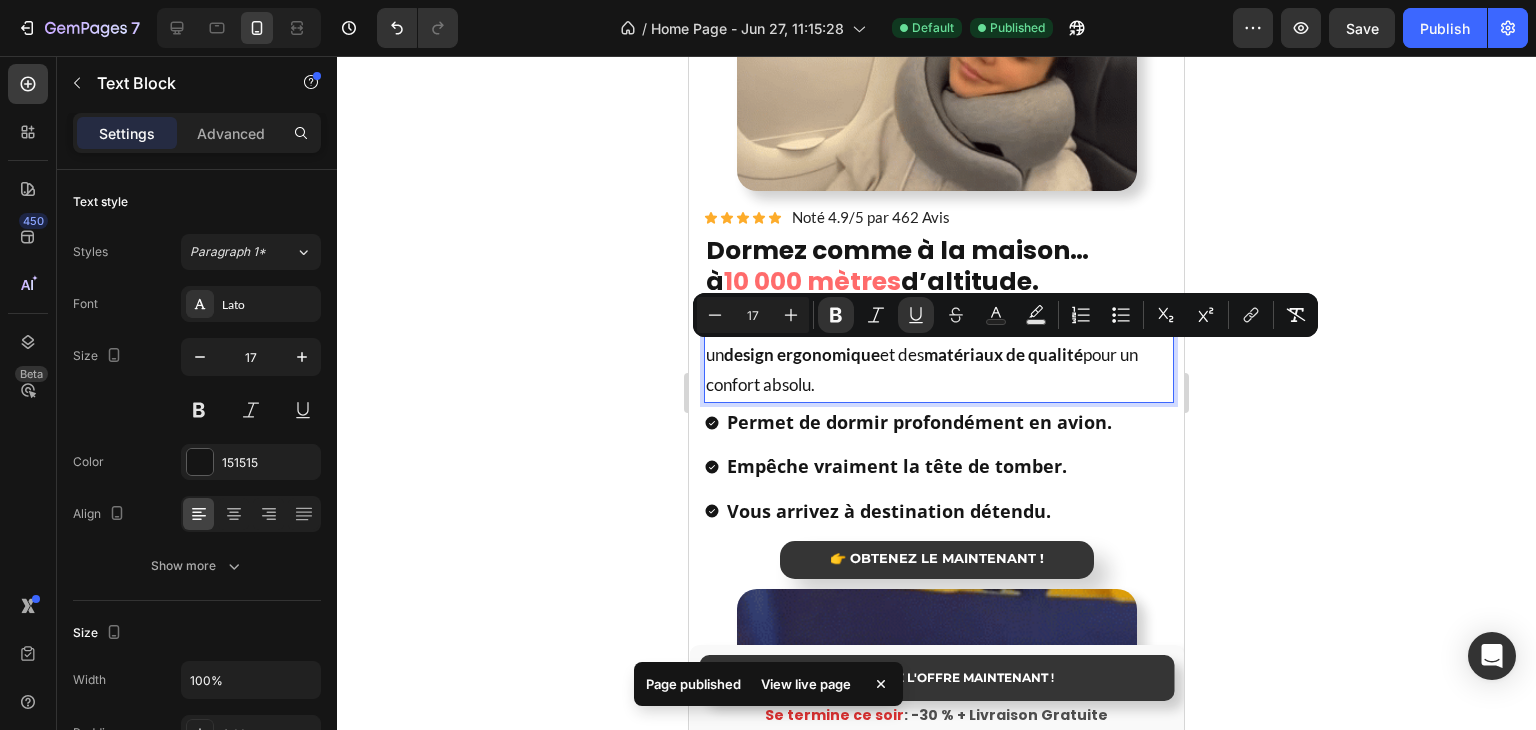 click 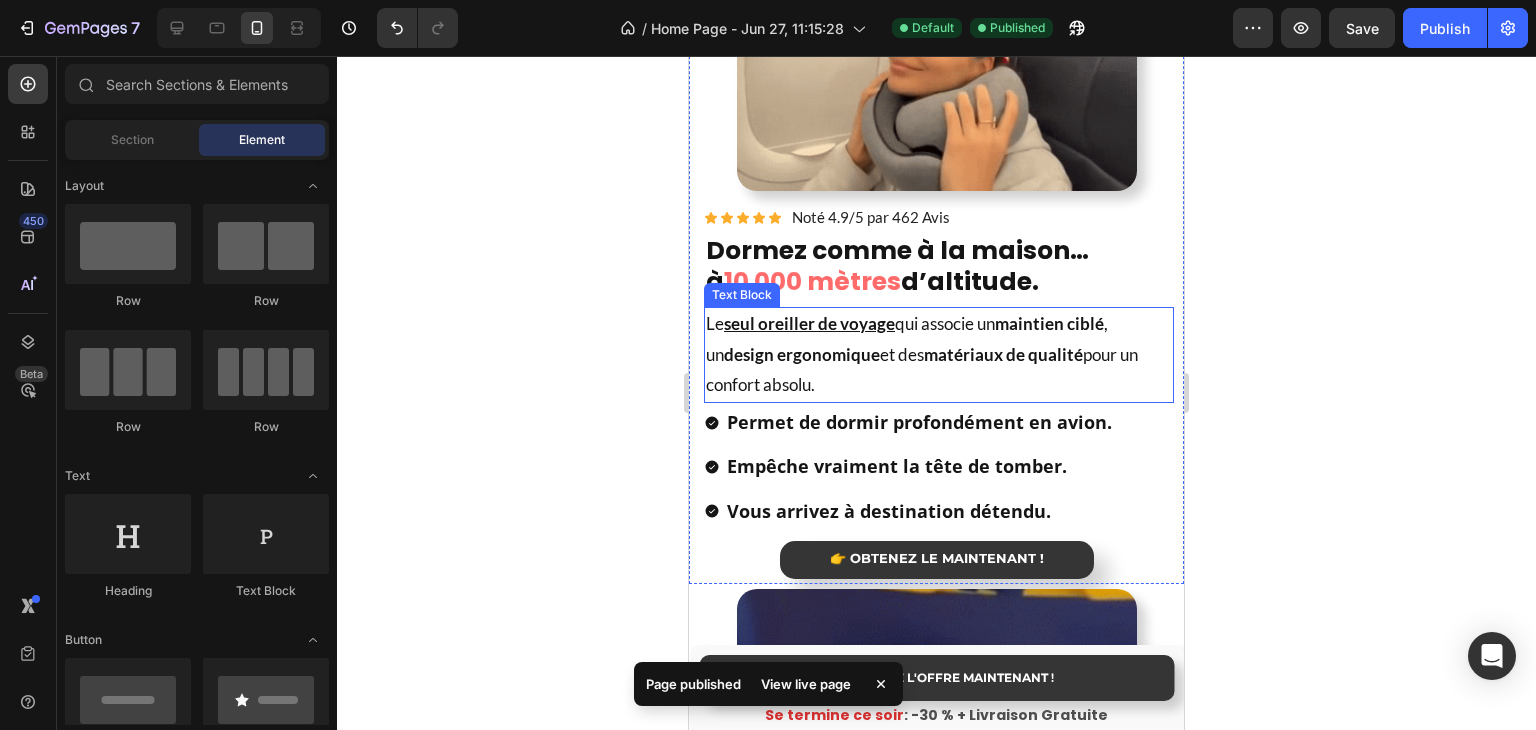 click on "maintien ciblé" at bounding box center (1049, 323) 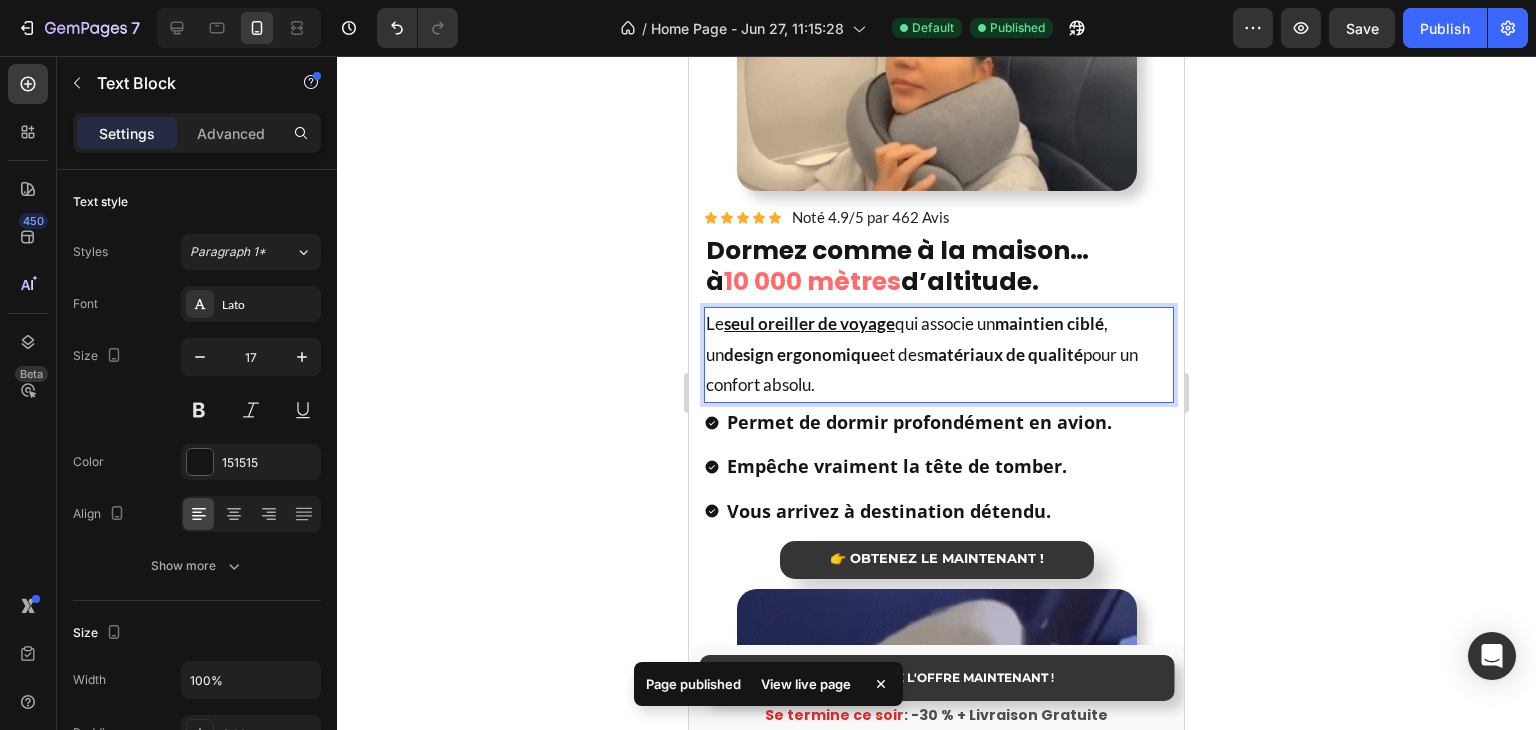 click on "maintien ciblé" at bounding box center (1049, 323) 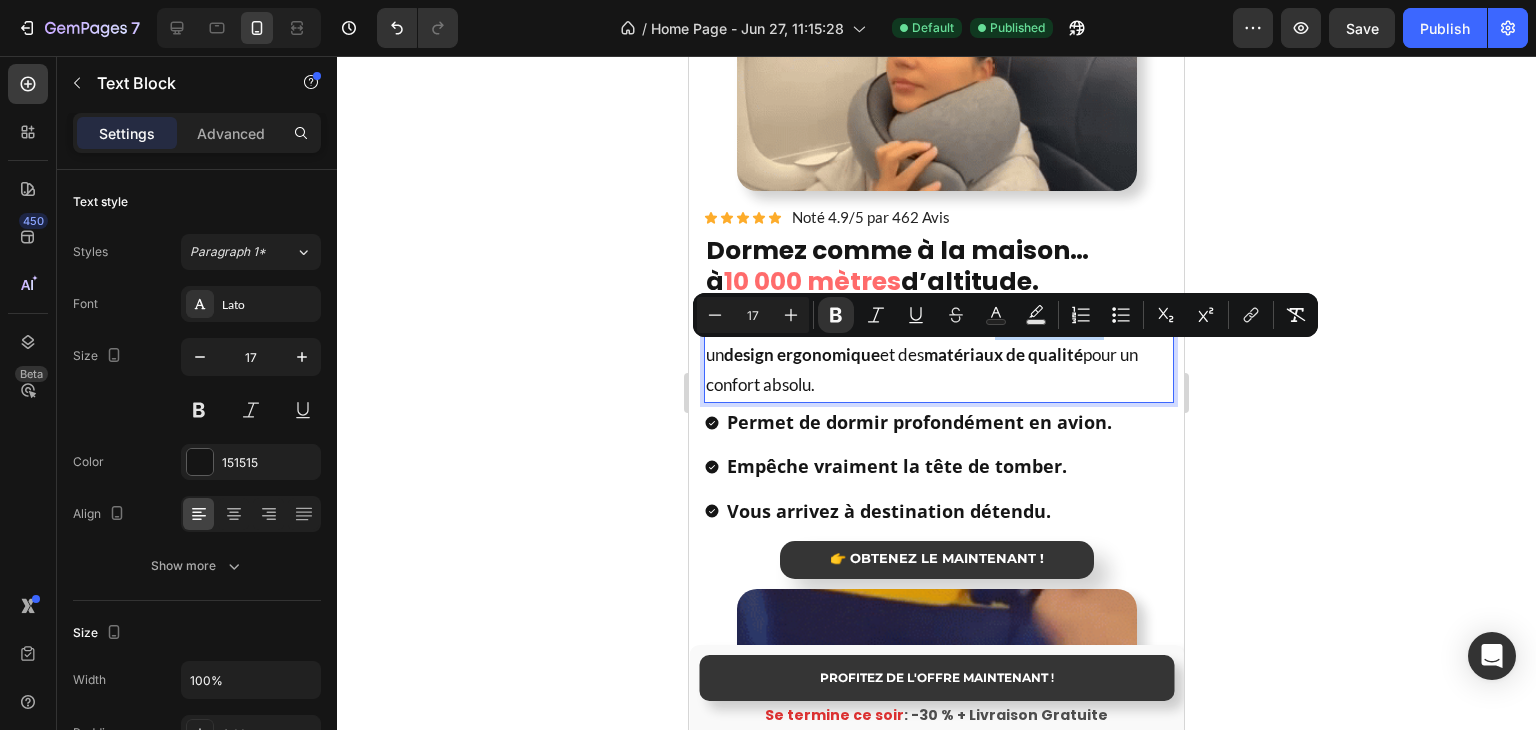 drag, startPoint x: 1010, startPoint y: 362, endPoint x: 1091, endPoint y: 353, distance: 81.49847 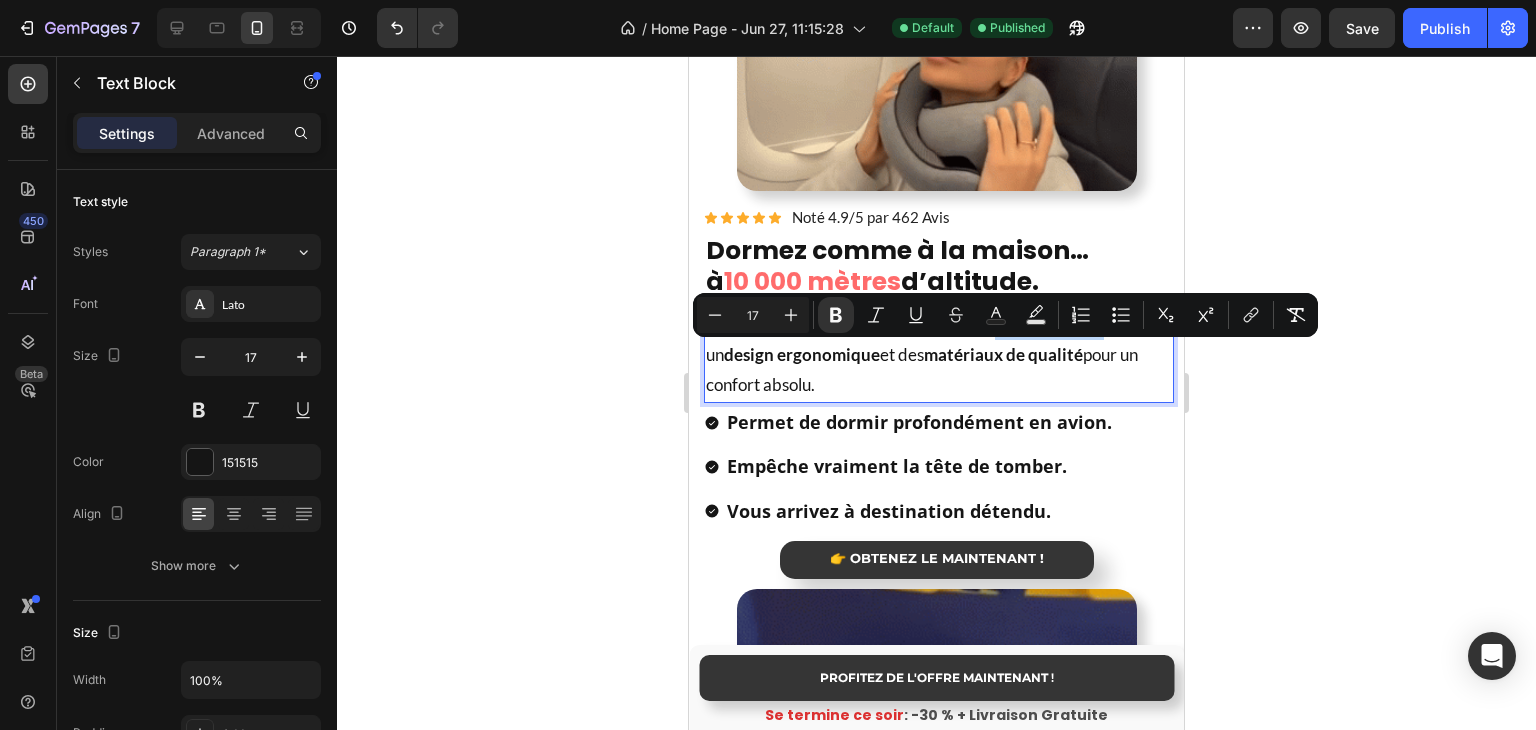 click on "maintien ciblé" at bounding box center (1049, 323) 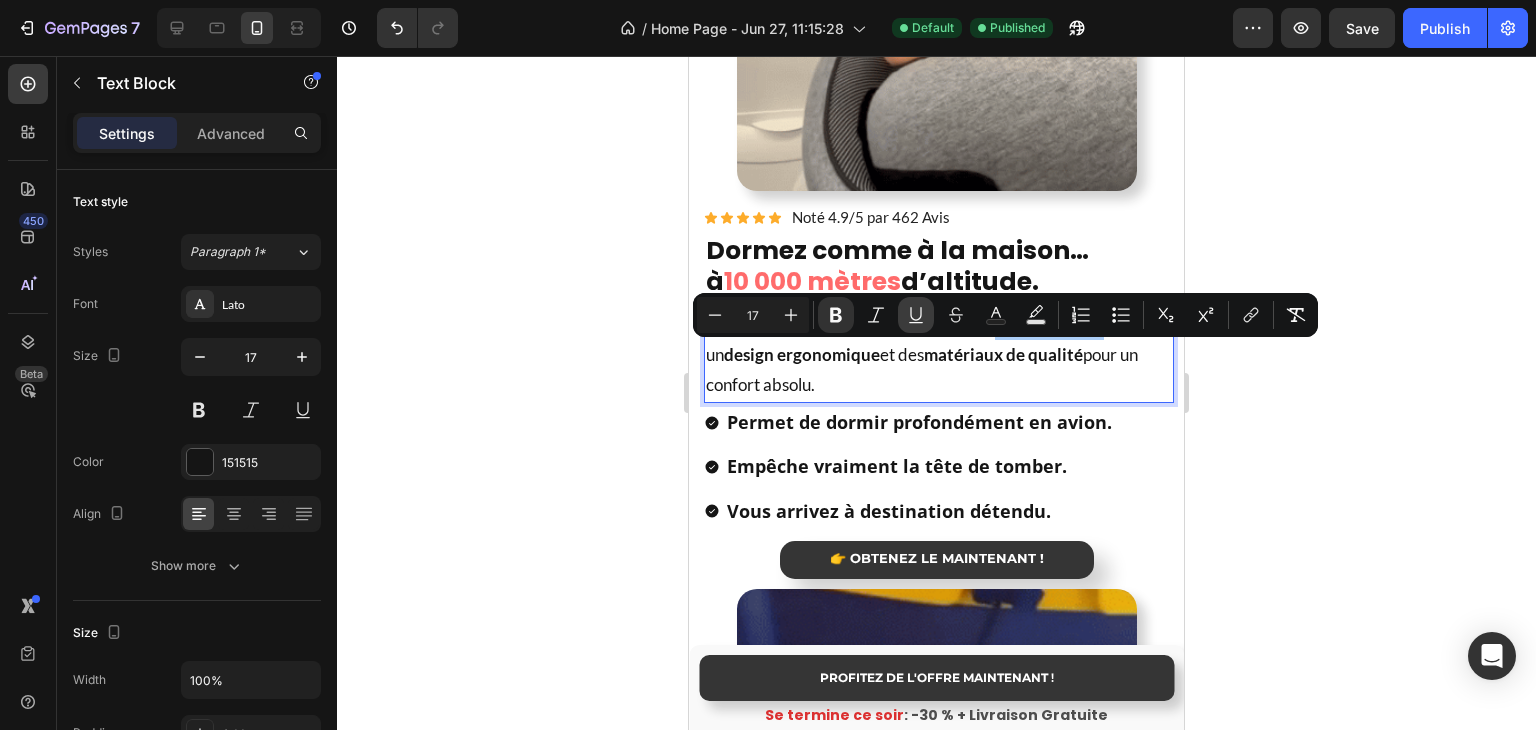 click 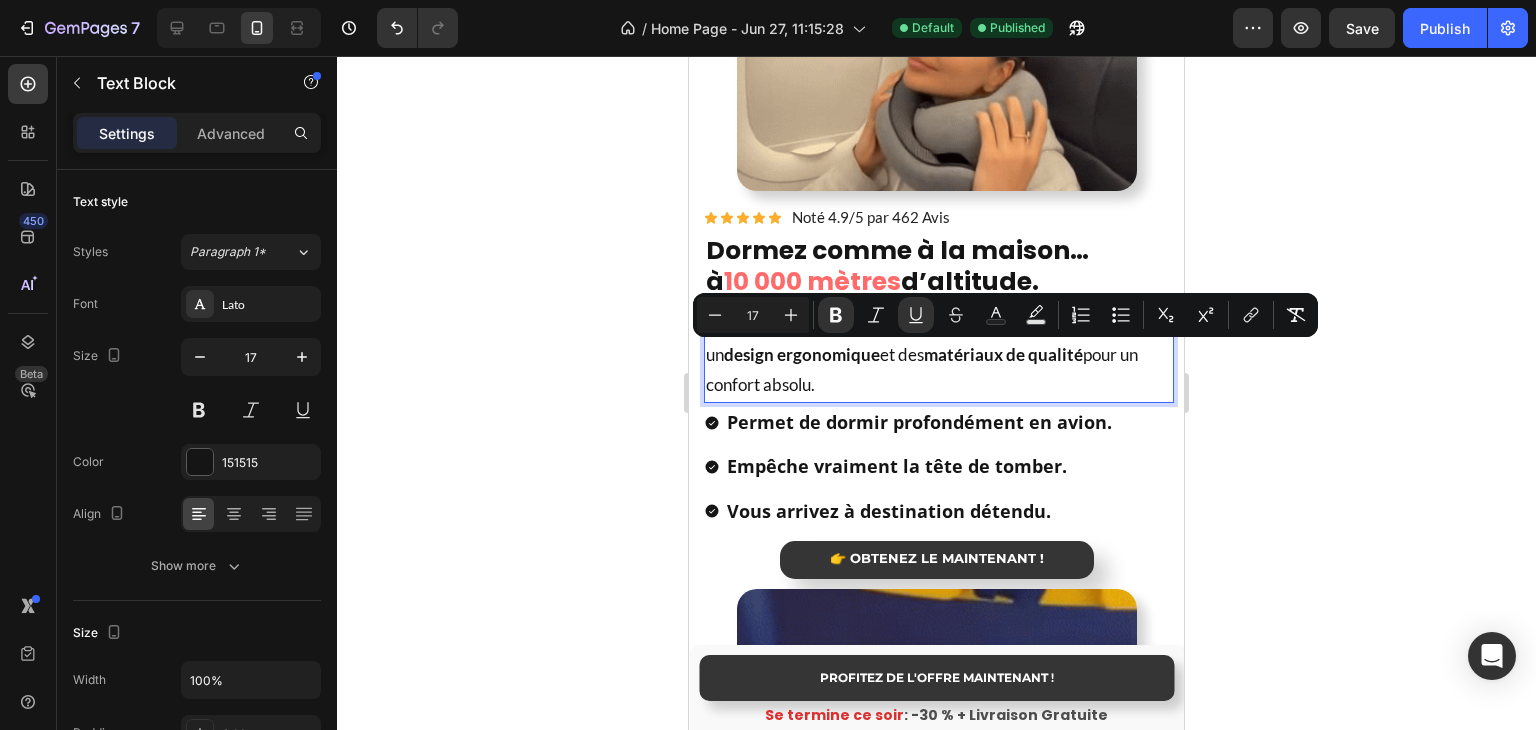 click 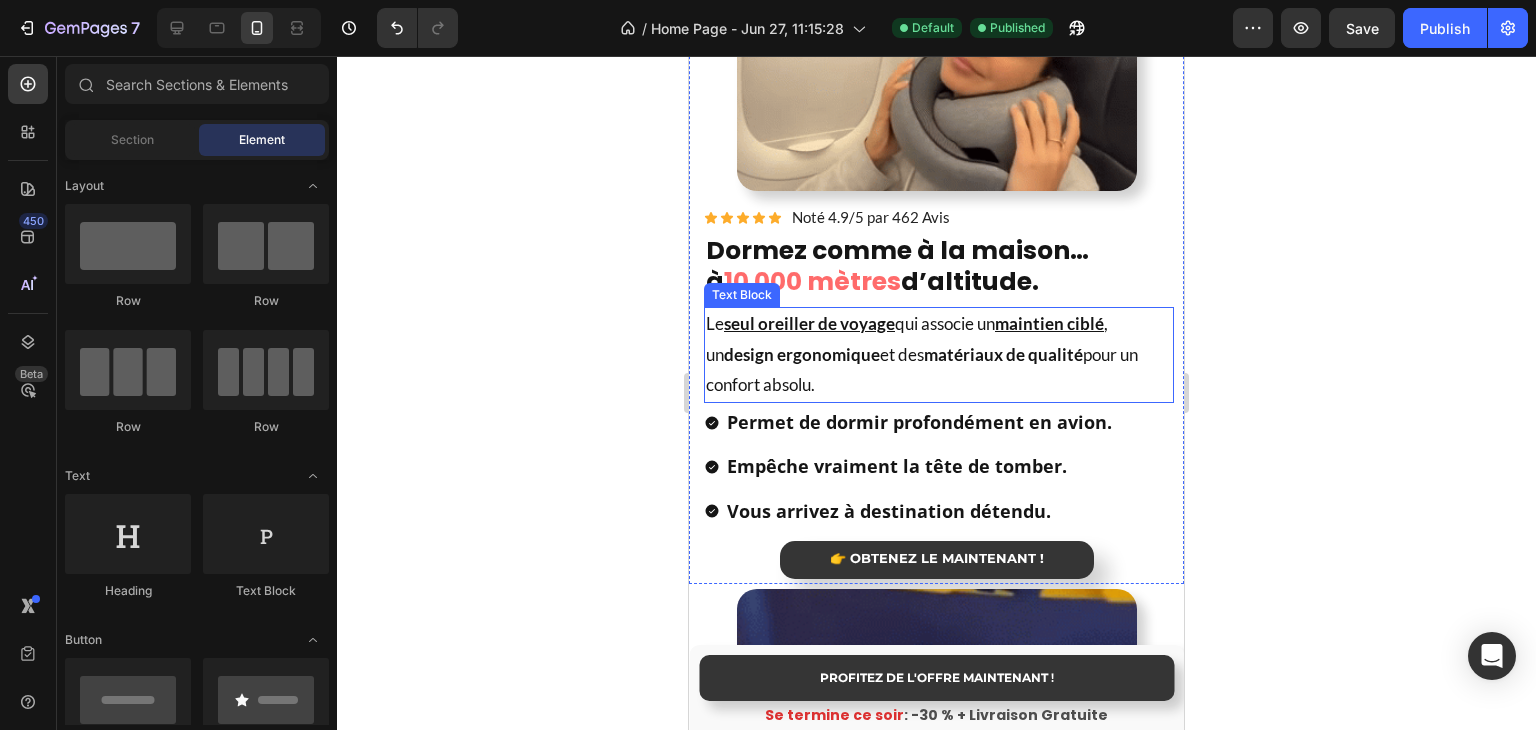 click on "design ergonomique" at bounding box center (802, 354) 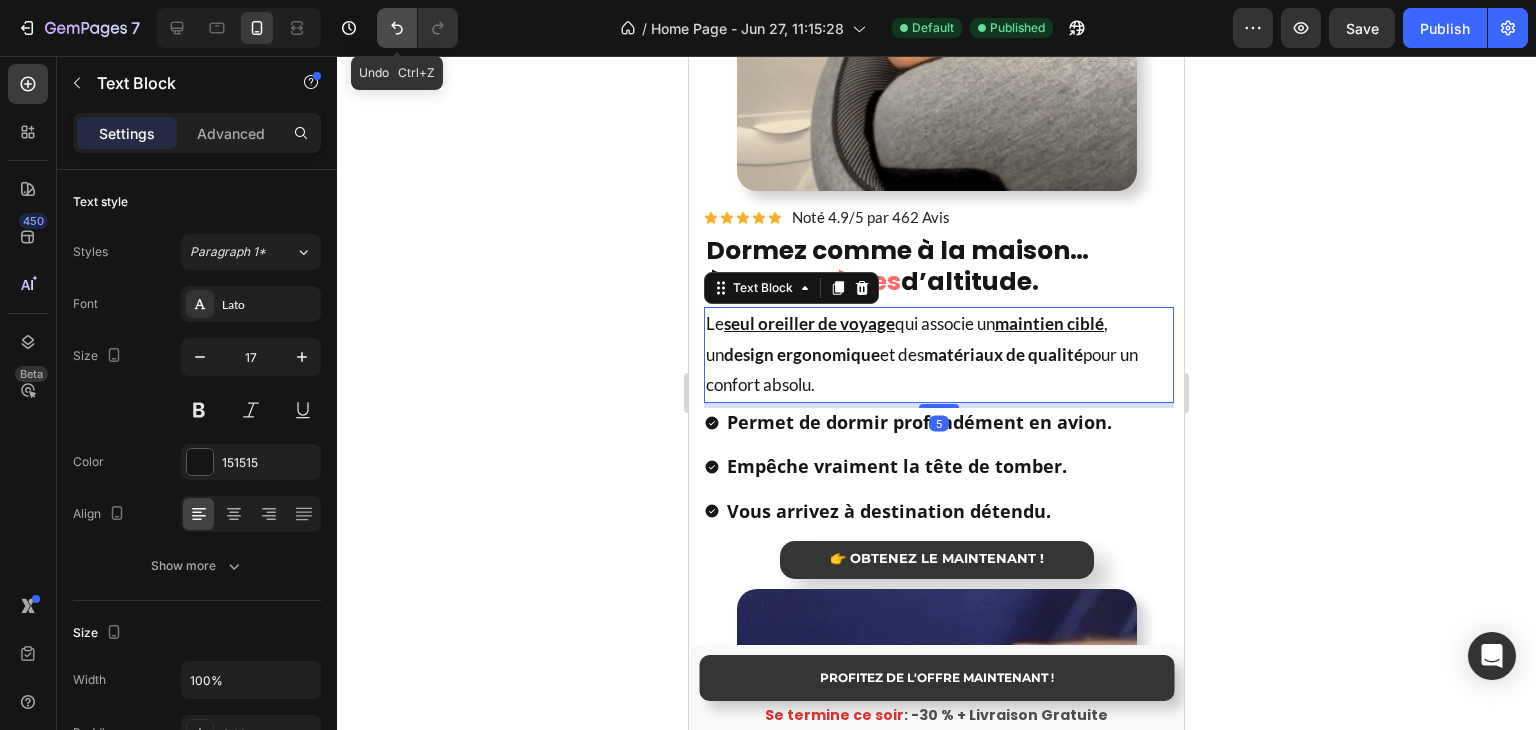 click 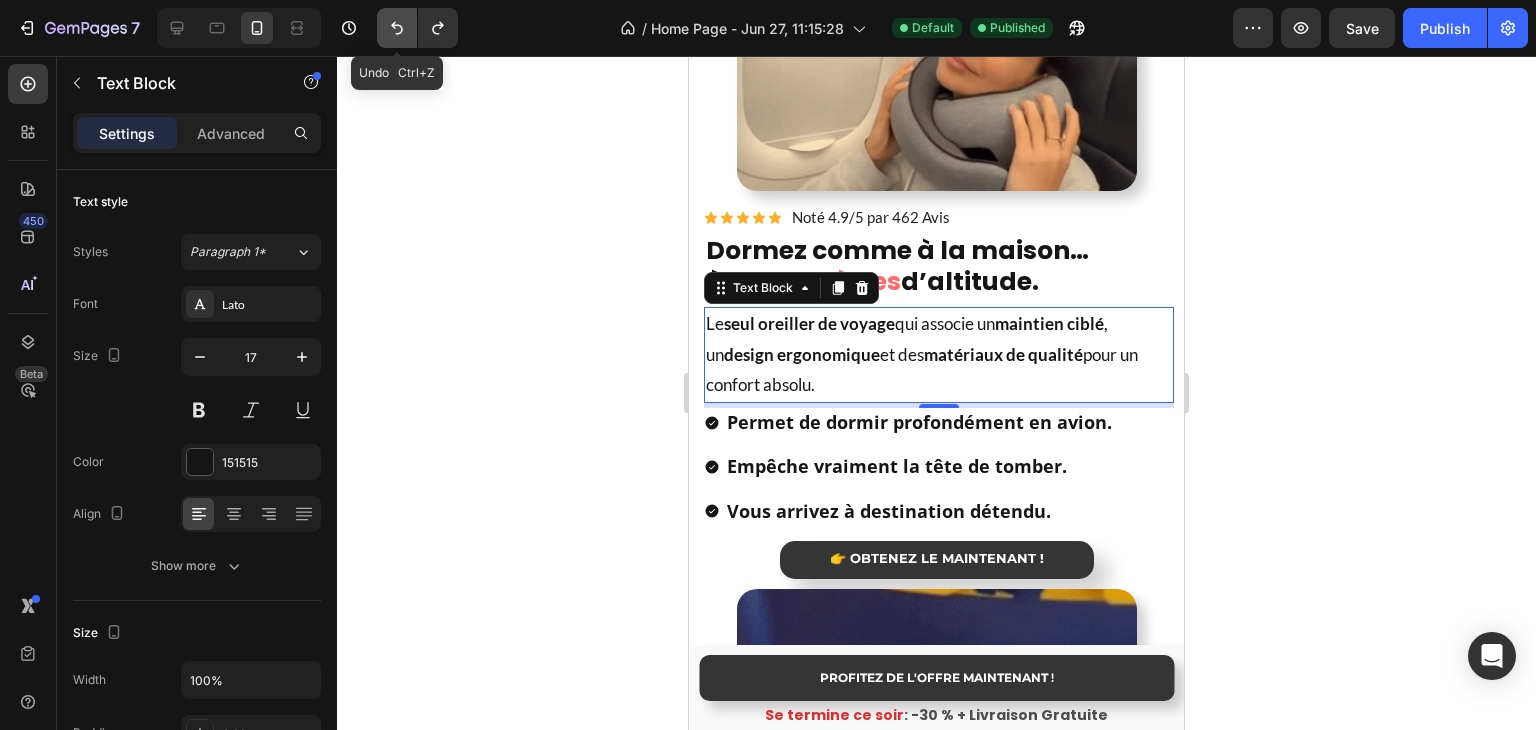click 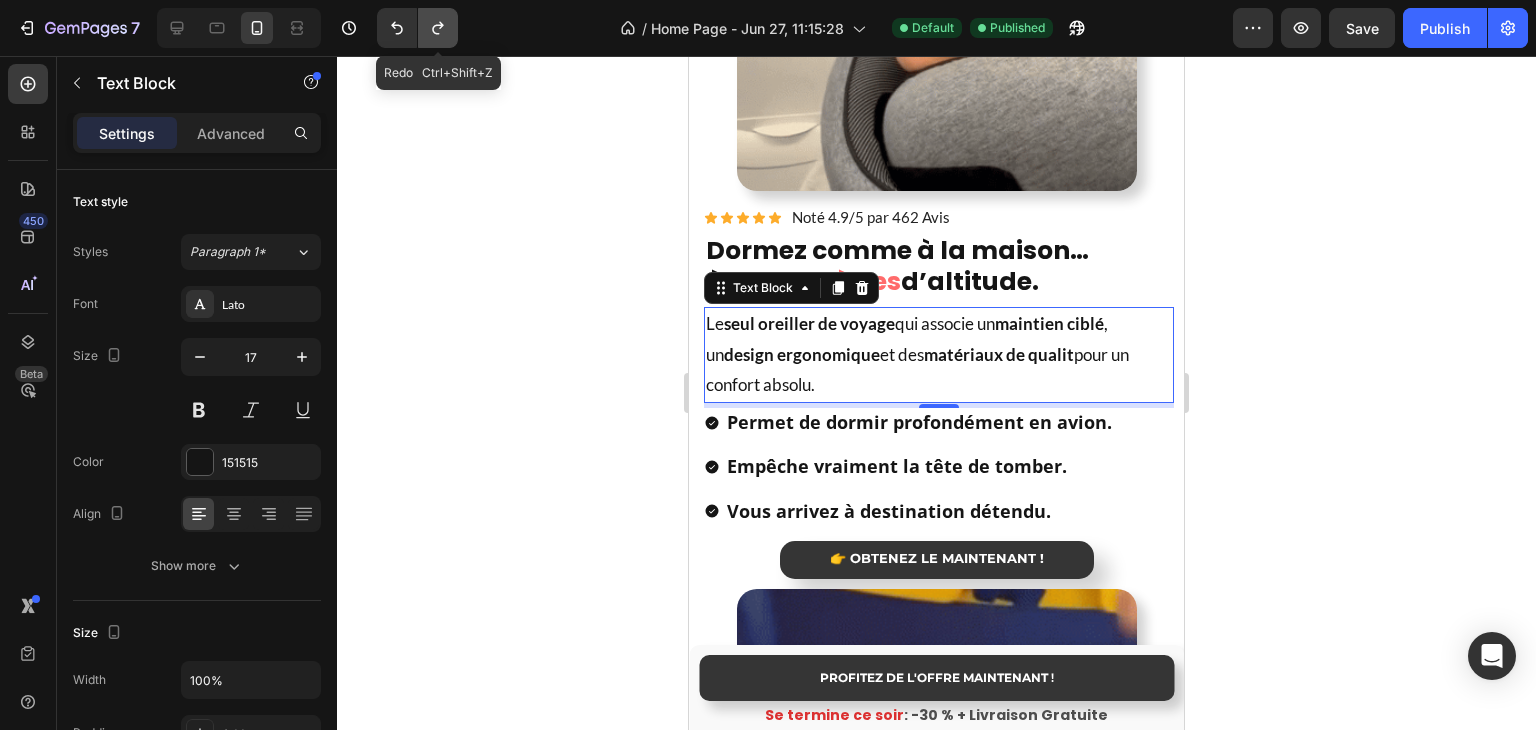 click 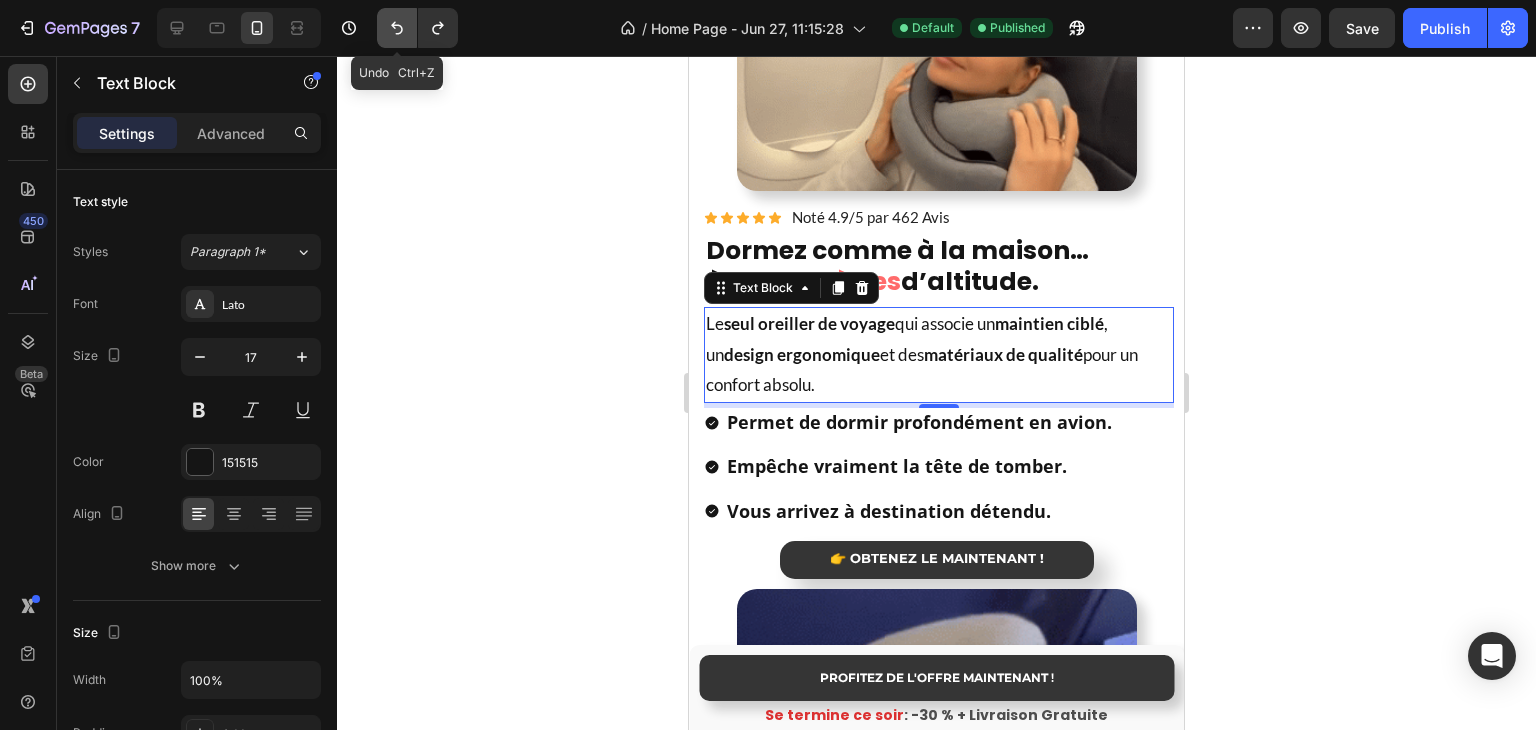 click 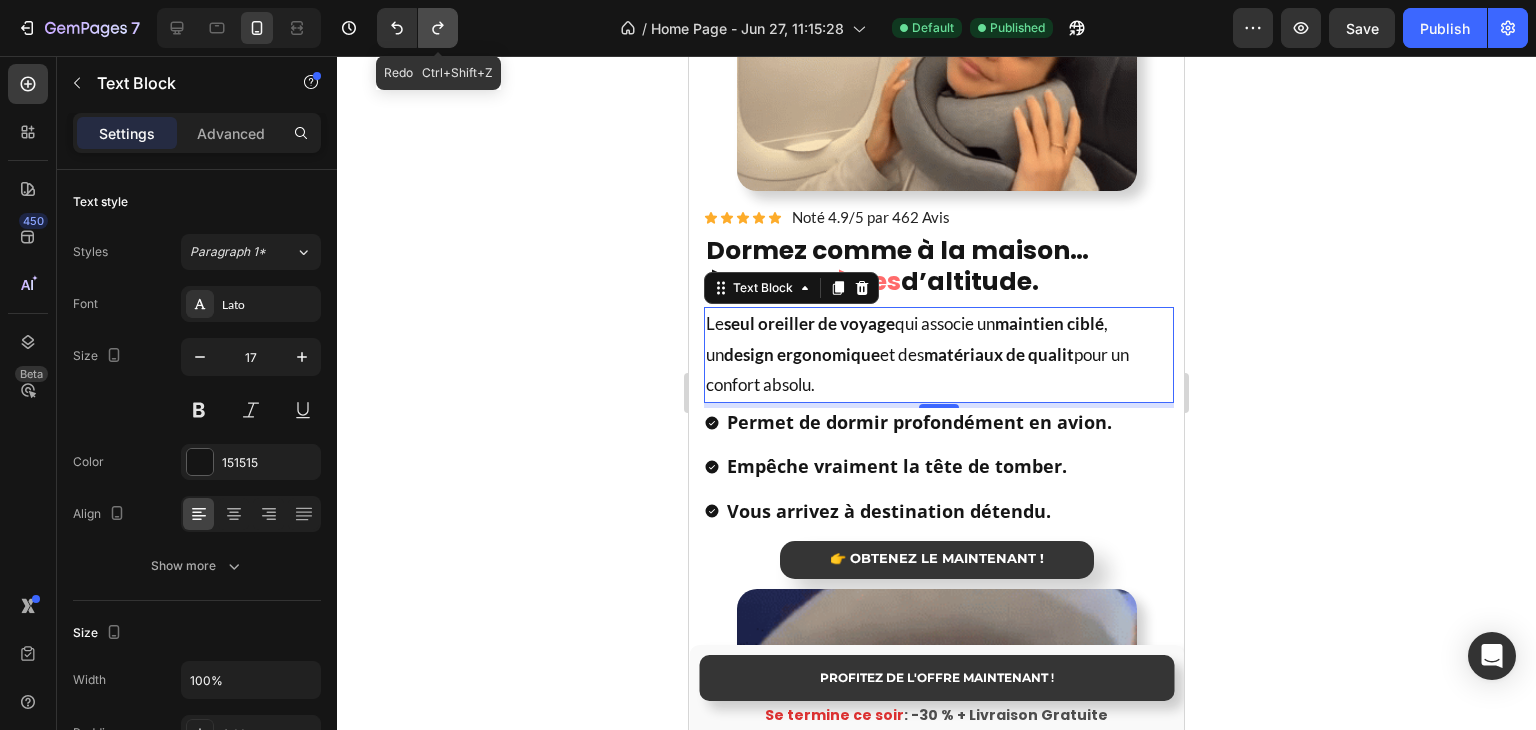 click 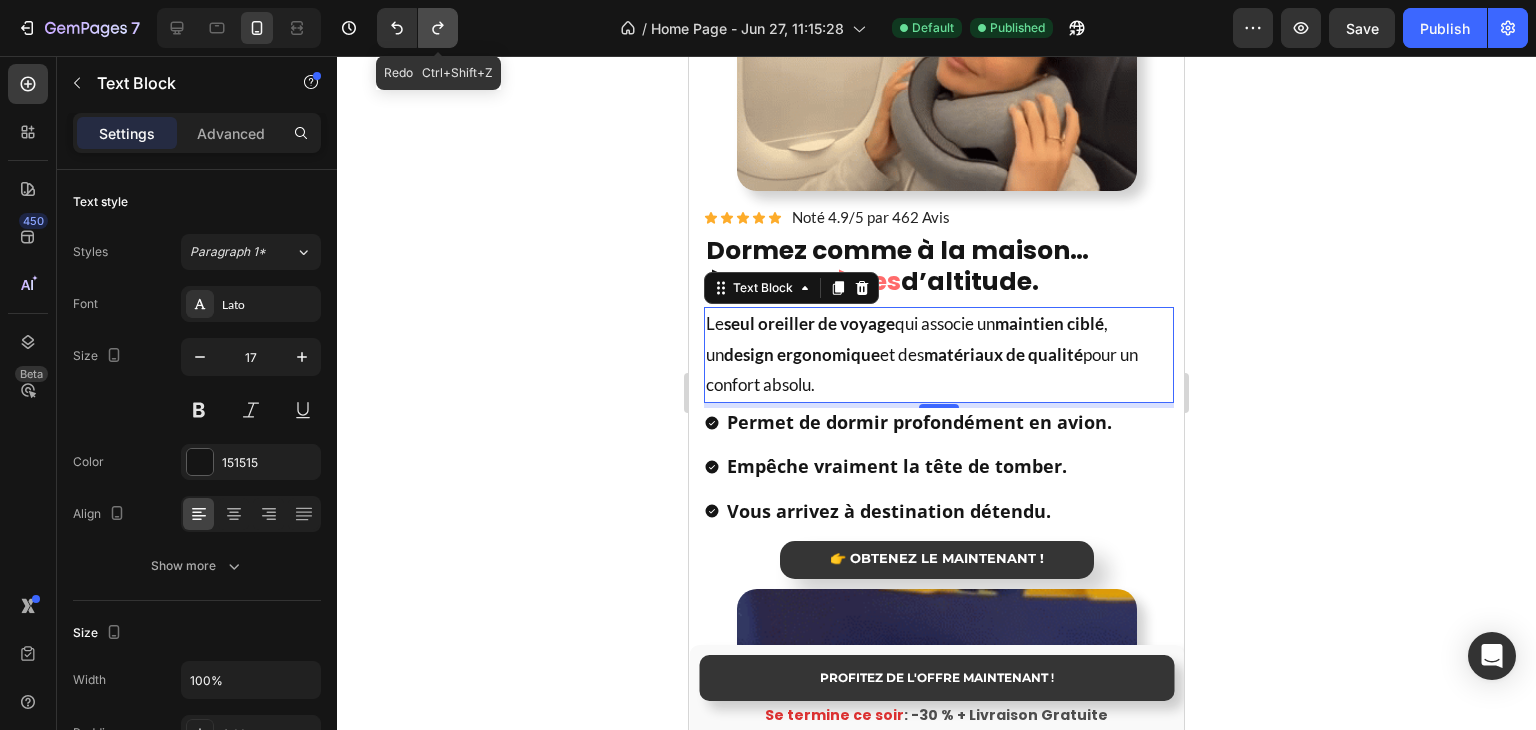 click 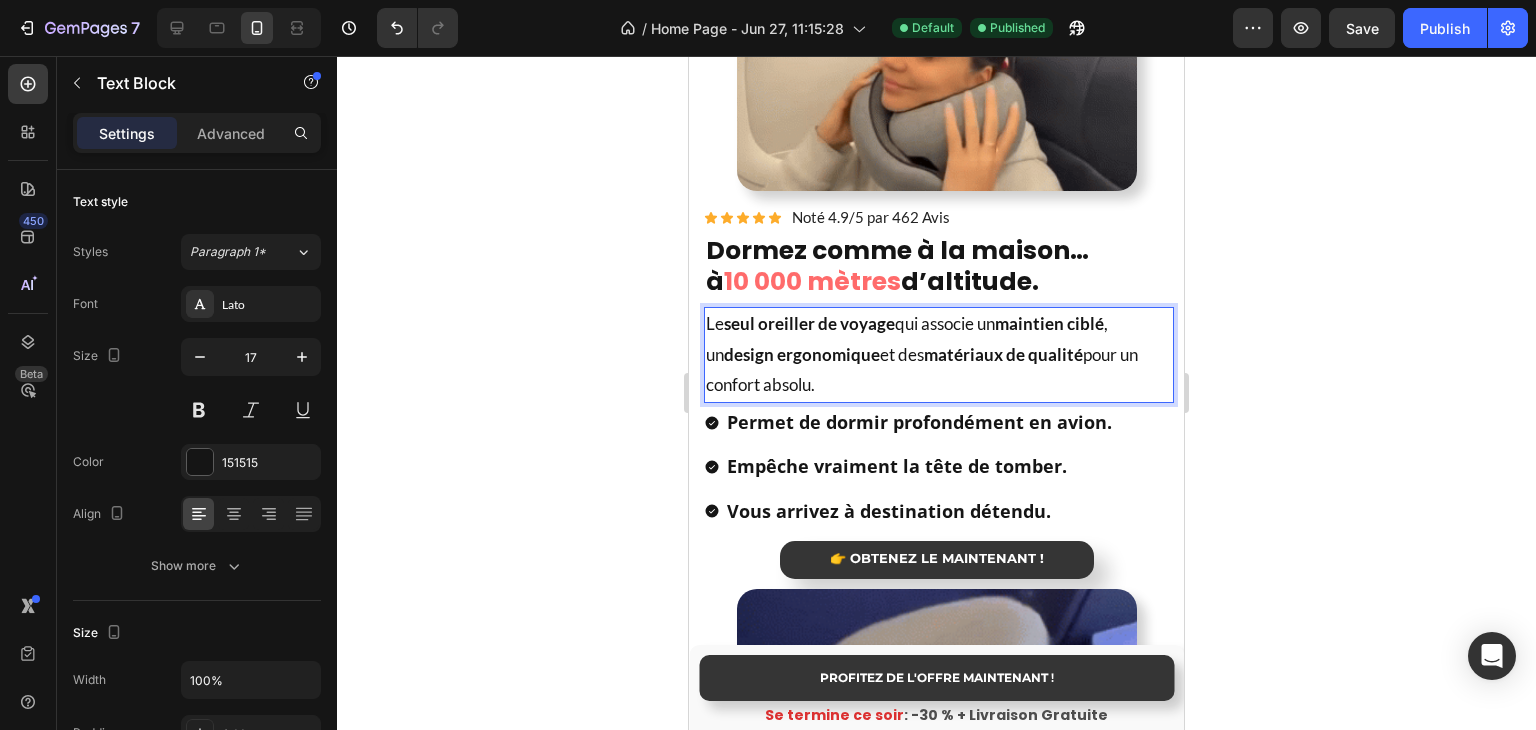 click on "matériaux de qualité" at bounding box center (1003, 354) 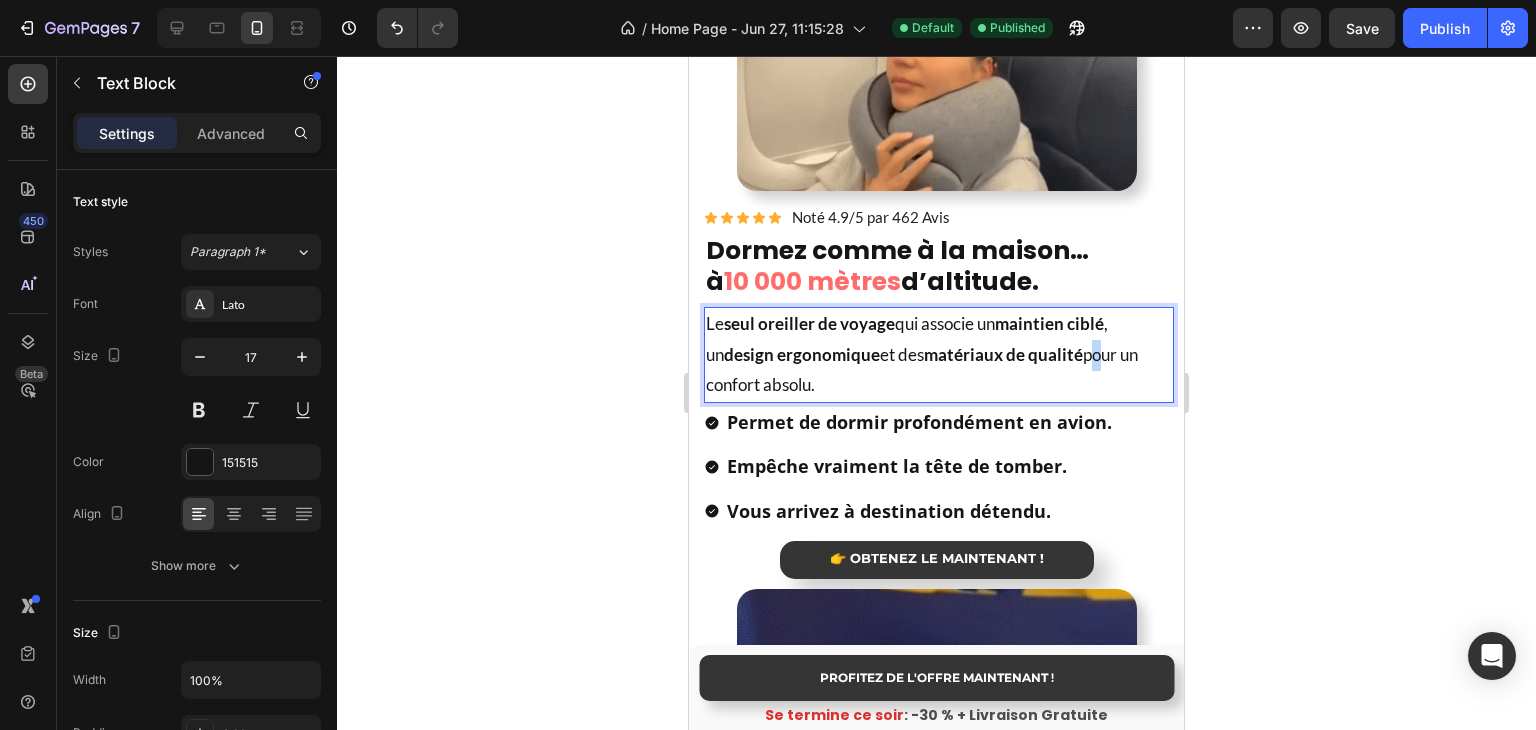 drag, startPoint x: 1075, startPoint y: 387, endPoint x: 1088, endPoint y: 388, distance: 13.038404 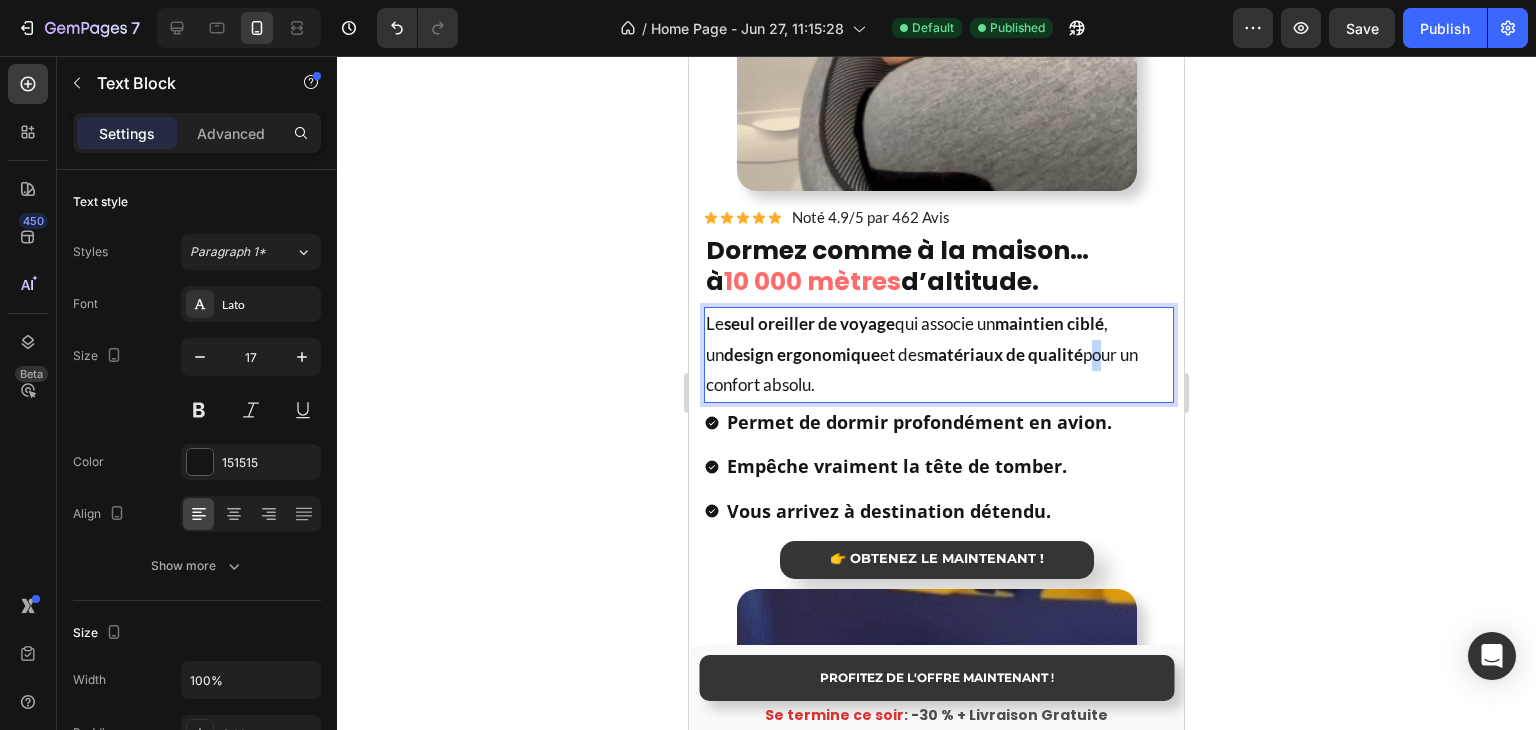 click on "Le  seul oreiller de voyage  qui associe un  maintien ciblé , un  design ergonomique  et des  matériaux de qualité  pour un confort absolu." at bounding box center [939, 355] 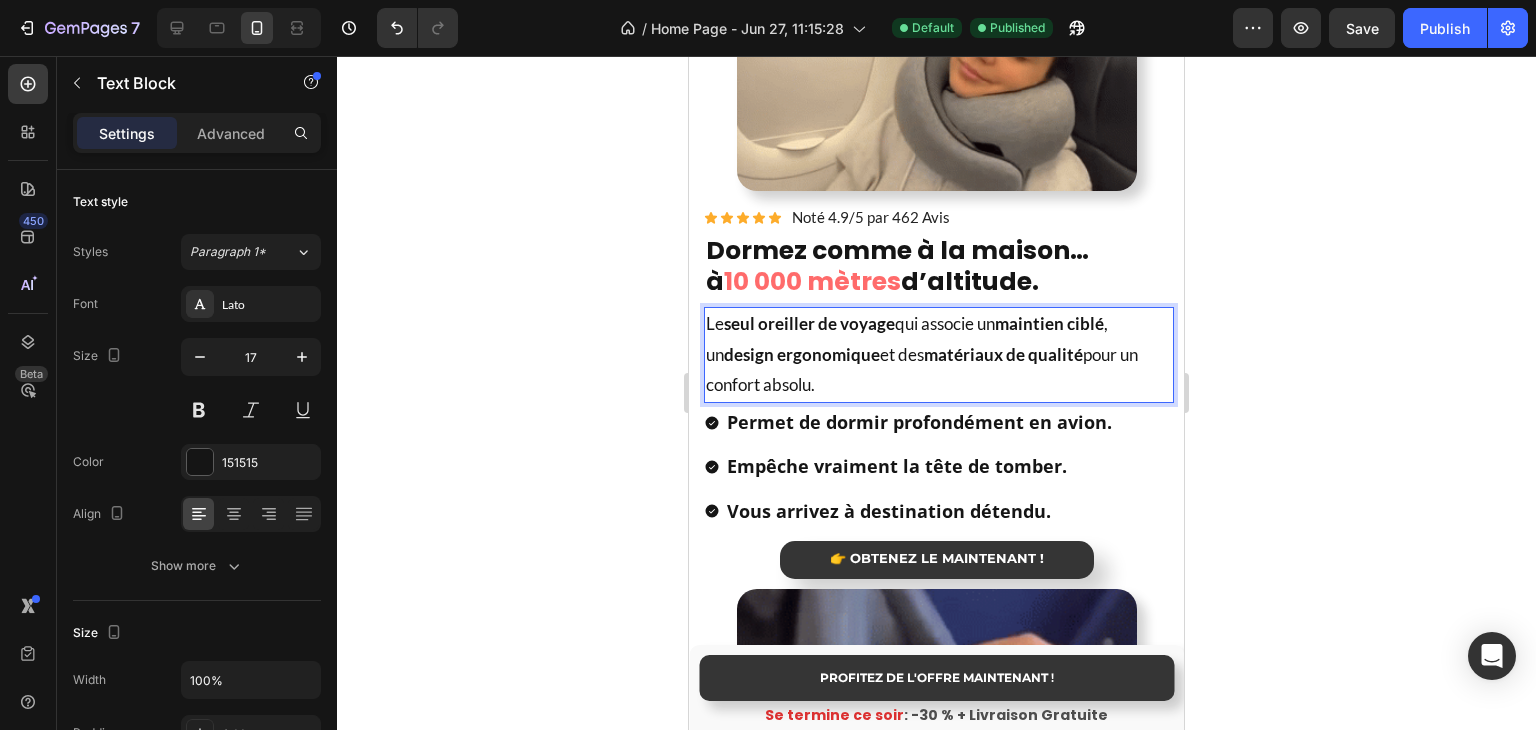 click on "Le  seul oreiller de voyage  qui associe un  maintien ciblé , un  design ergonomique  et des  matériaux de qualité  pour un confort absolu." at bounding box center (939, 355) 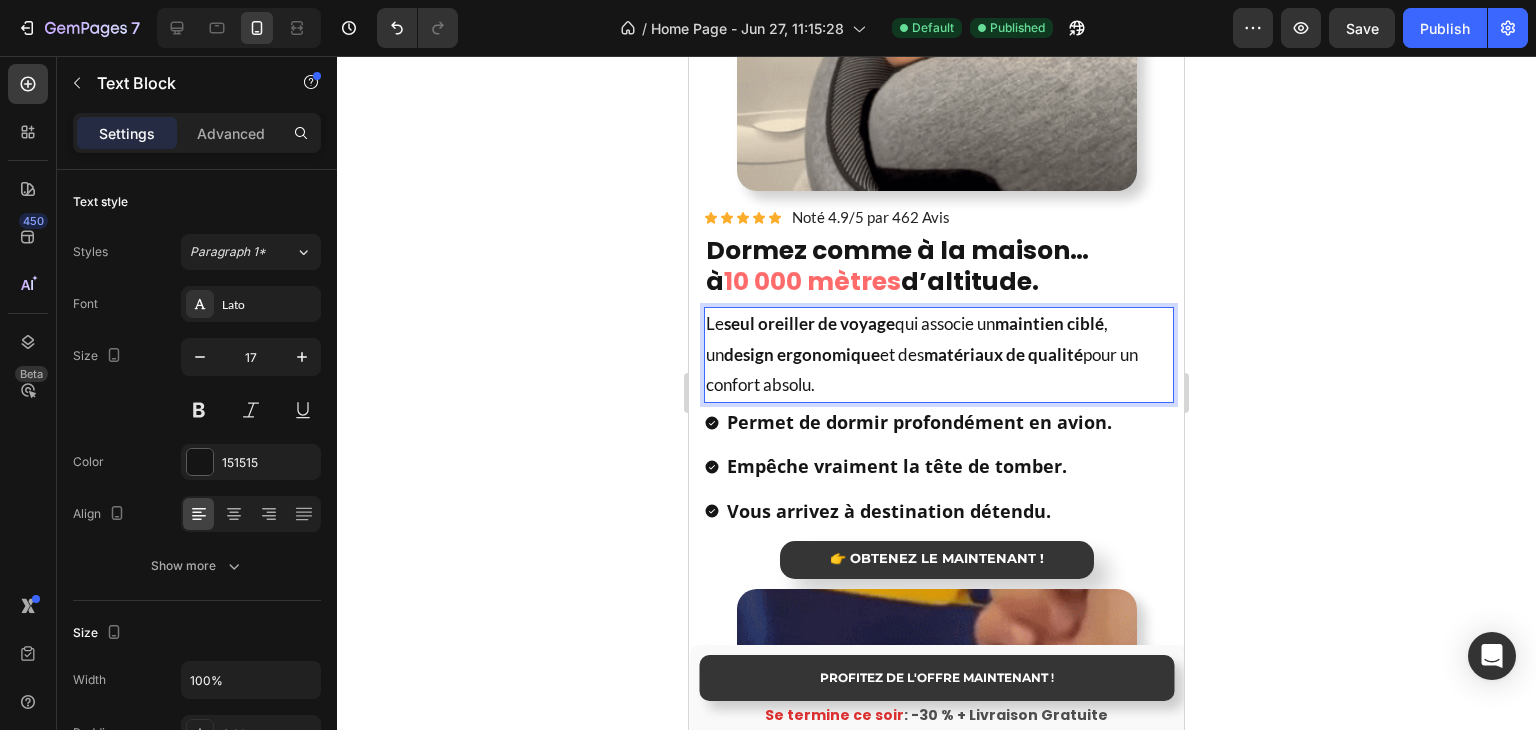 click on "Le  seul oreiller de voyage  qui associe un  maintien ciblé , un  design ergonomique  et des  matériaux de qualité  pour un confort absolu." at bounding box center (939, 355) 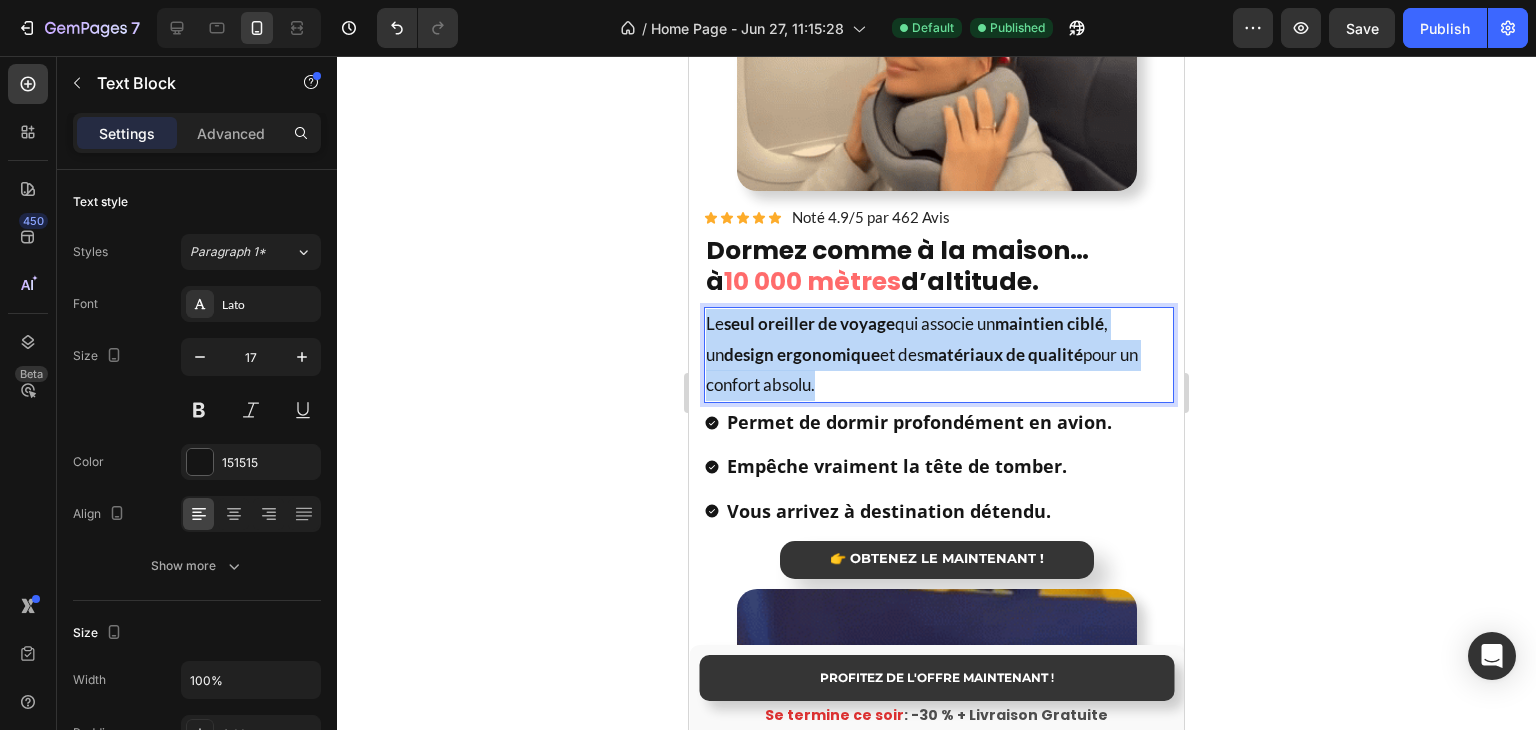 drag, startPoint x: 705, startPoint y: 358, endPoint x: 830, endPoint y: 416, distance: 137.80058 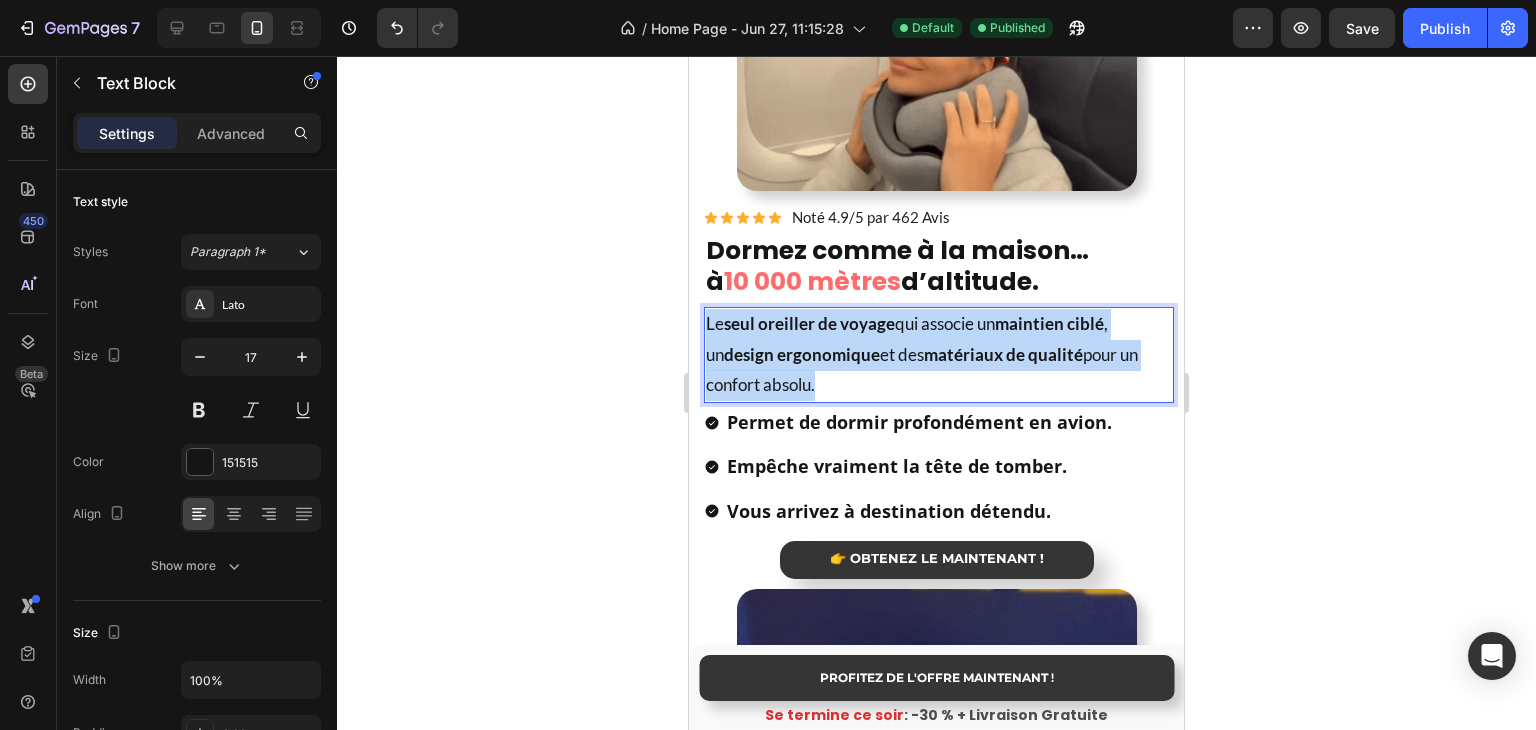 click on "Le  seul oreiller de voyage  qui associe un  maintien ciblé , un  design ergonomique  et des  matériaux de qualité  pour un confort absolu." at bounding box center (939, 355) 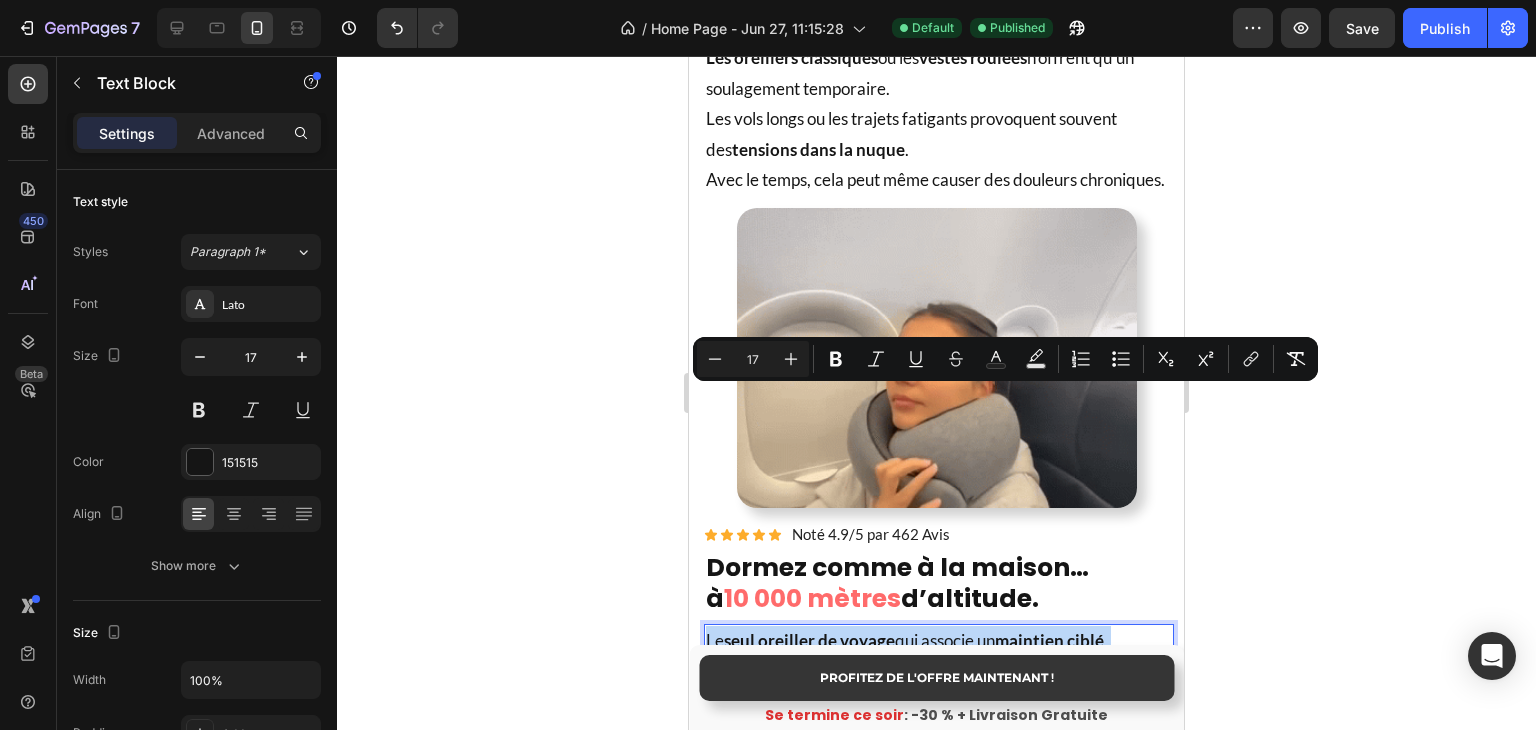 scroll, scrollTop: 1624, scrollLeft: 0, axis: vertical 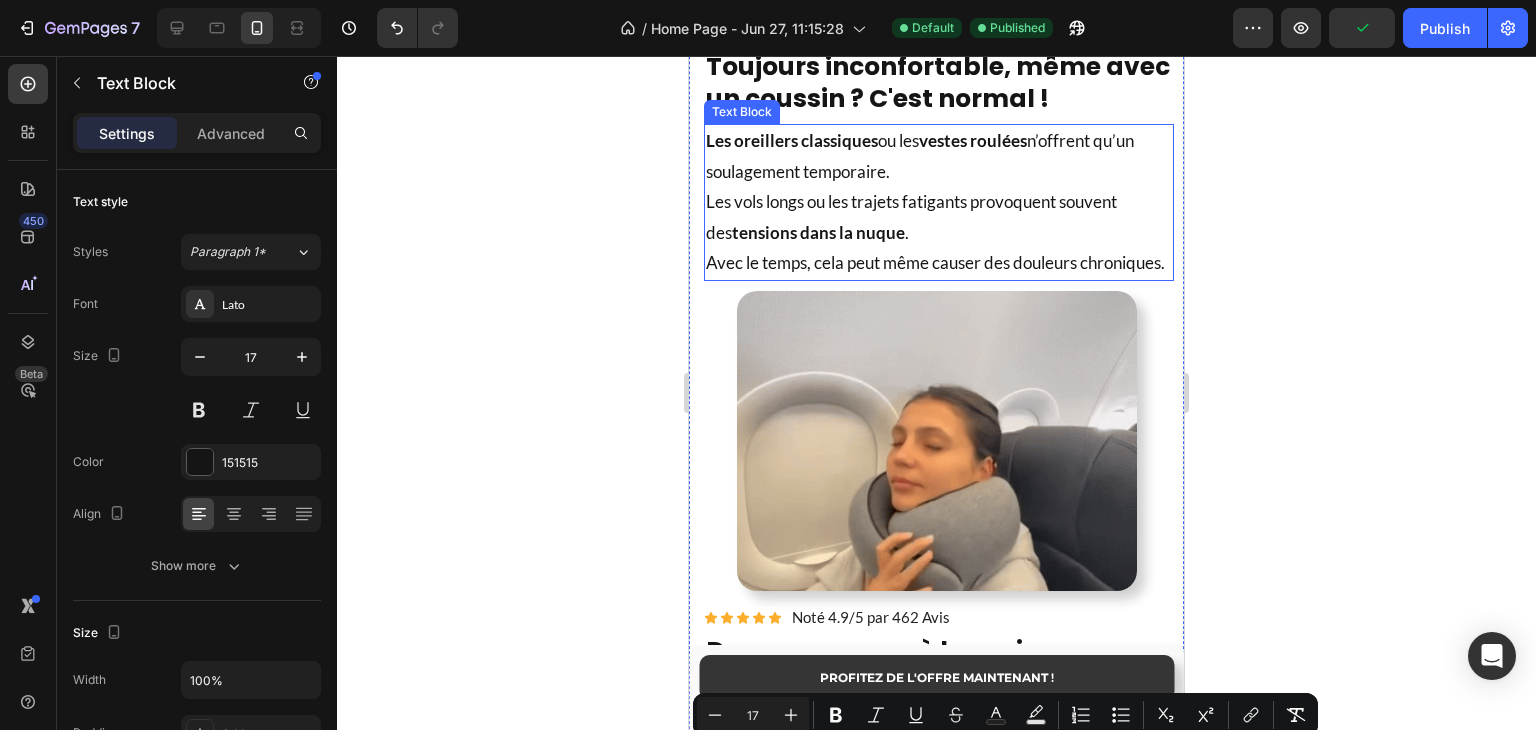click on "Les oreillers classiques  ou les  vestes roulées  n’offrent qu’un soulagement temporaire." at bounding box center [939, 156] 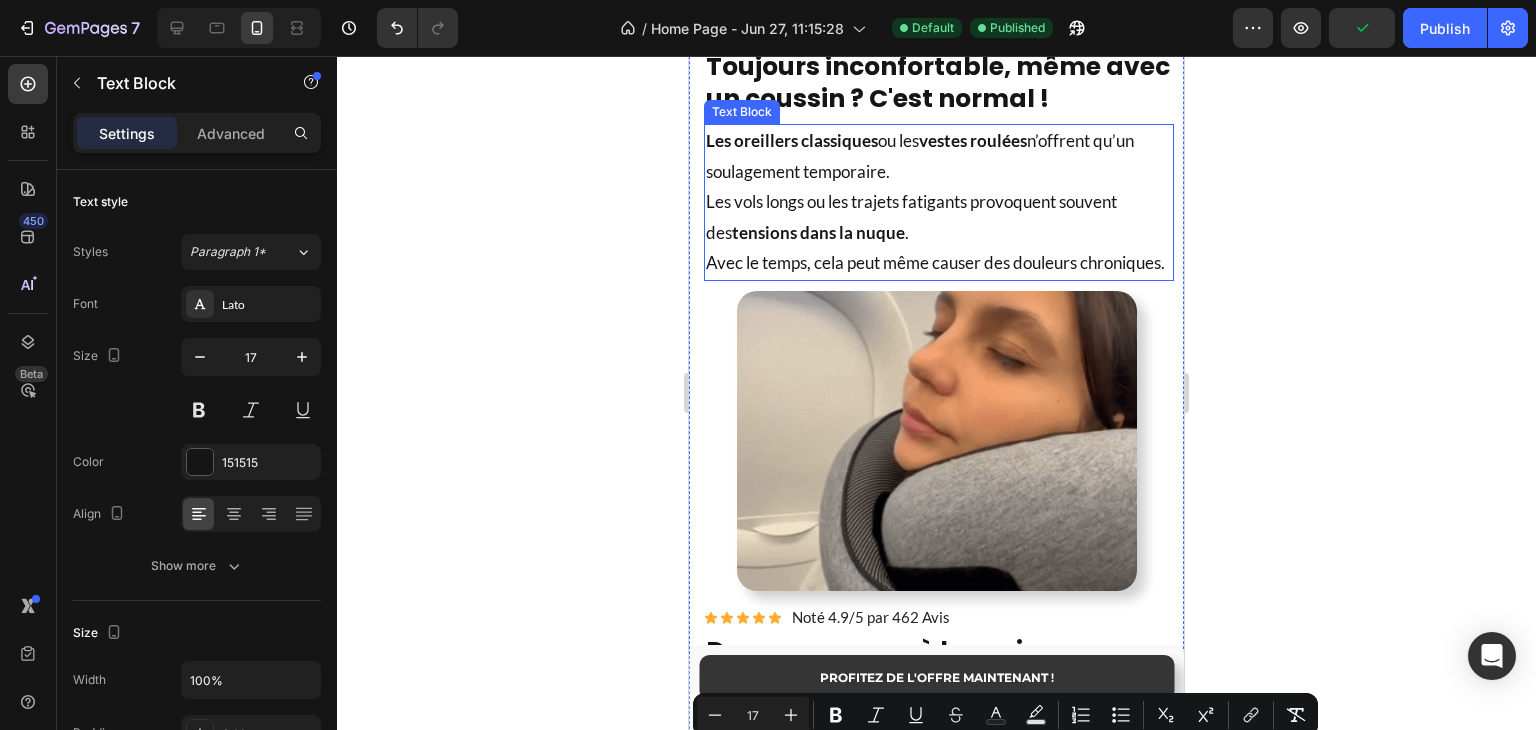 scroll, scrollTop: 100, scrollLeft: 0, axis: vertical 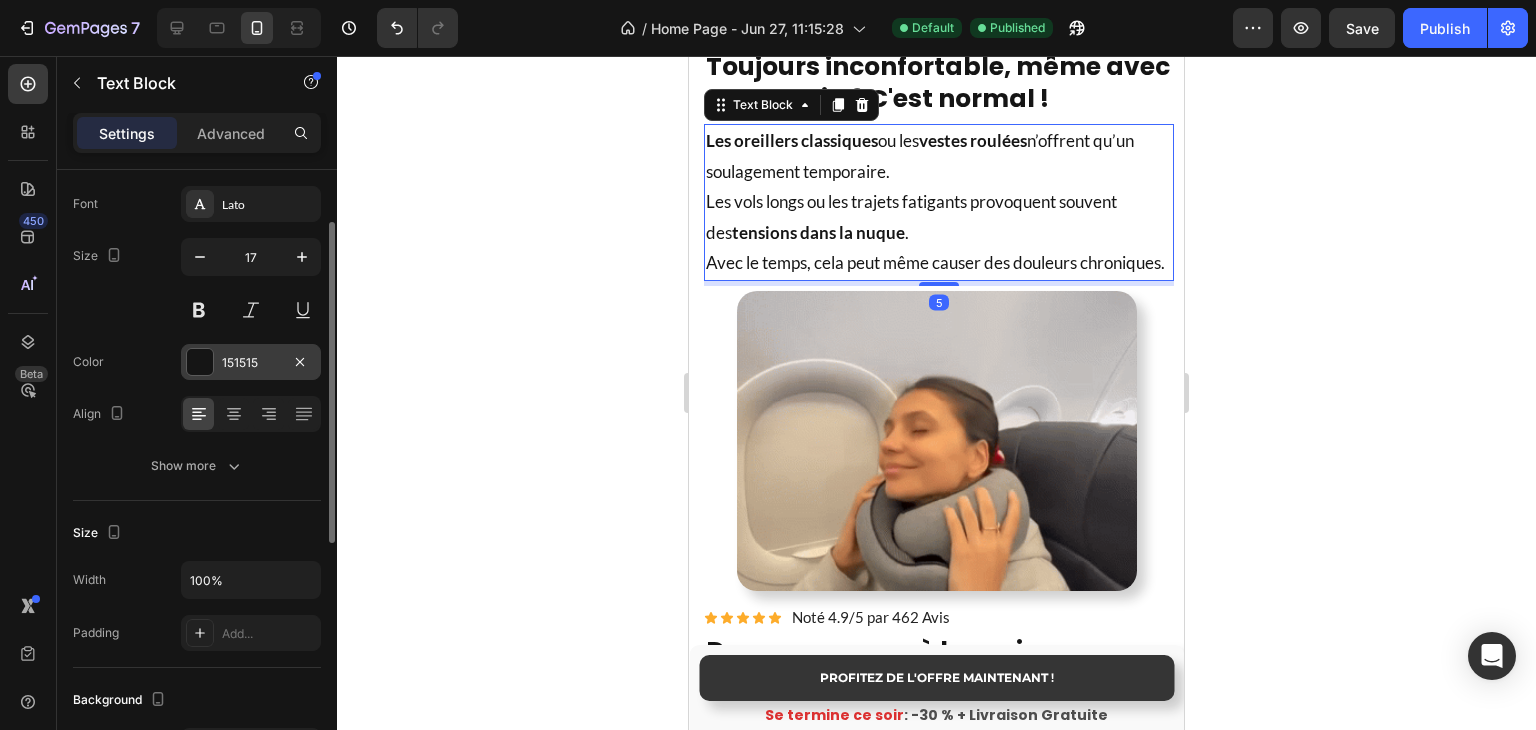 click at bounding box center [200, 362] 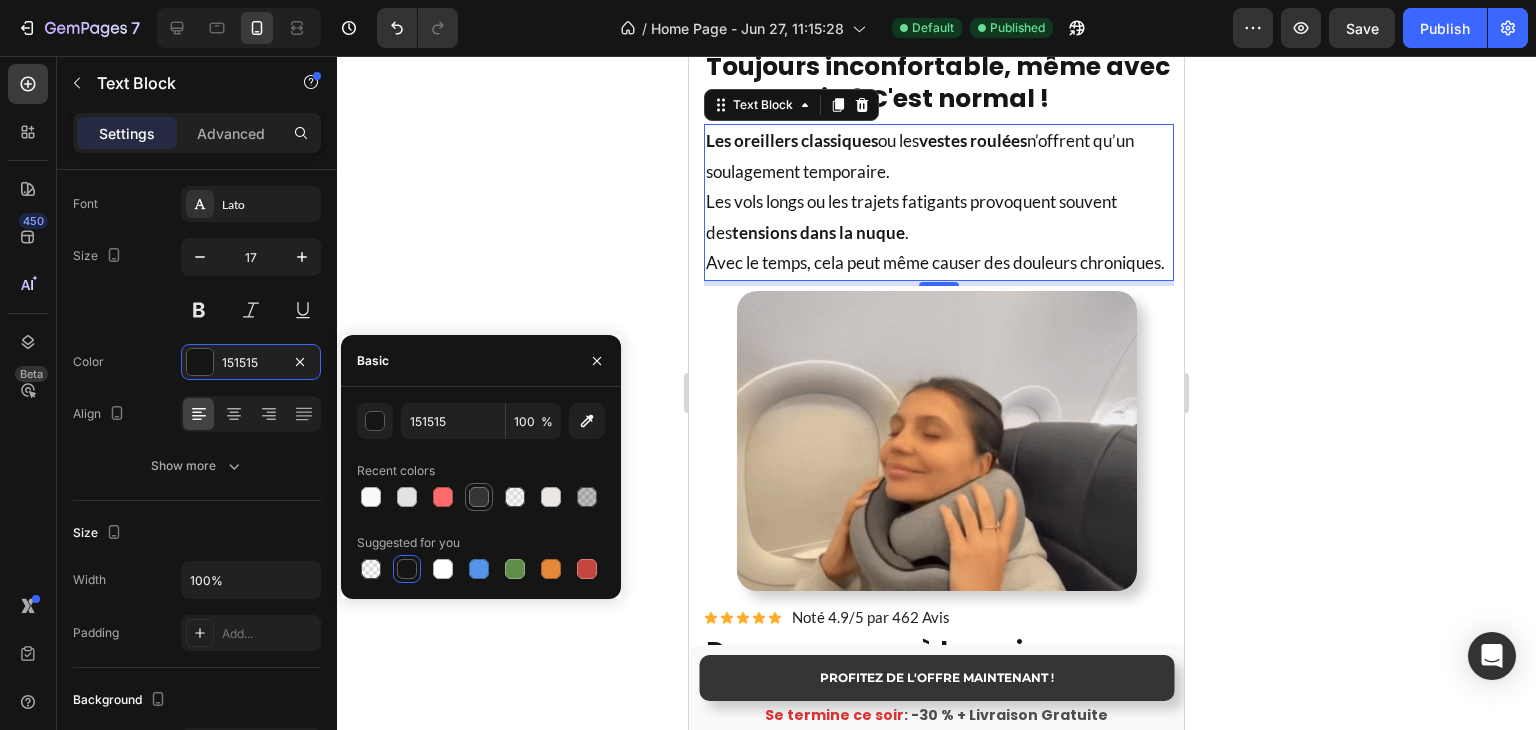 click at bounding box center [479, 497] 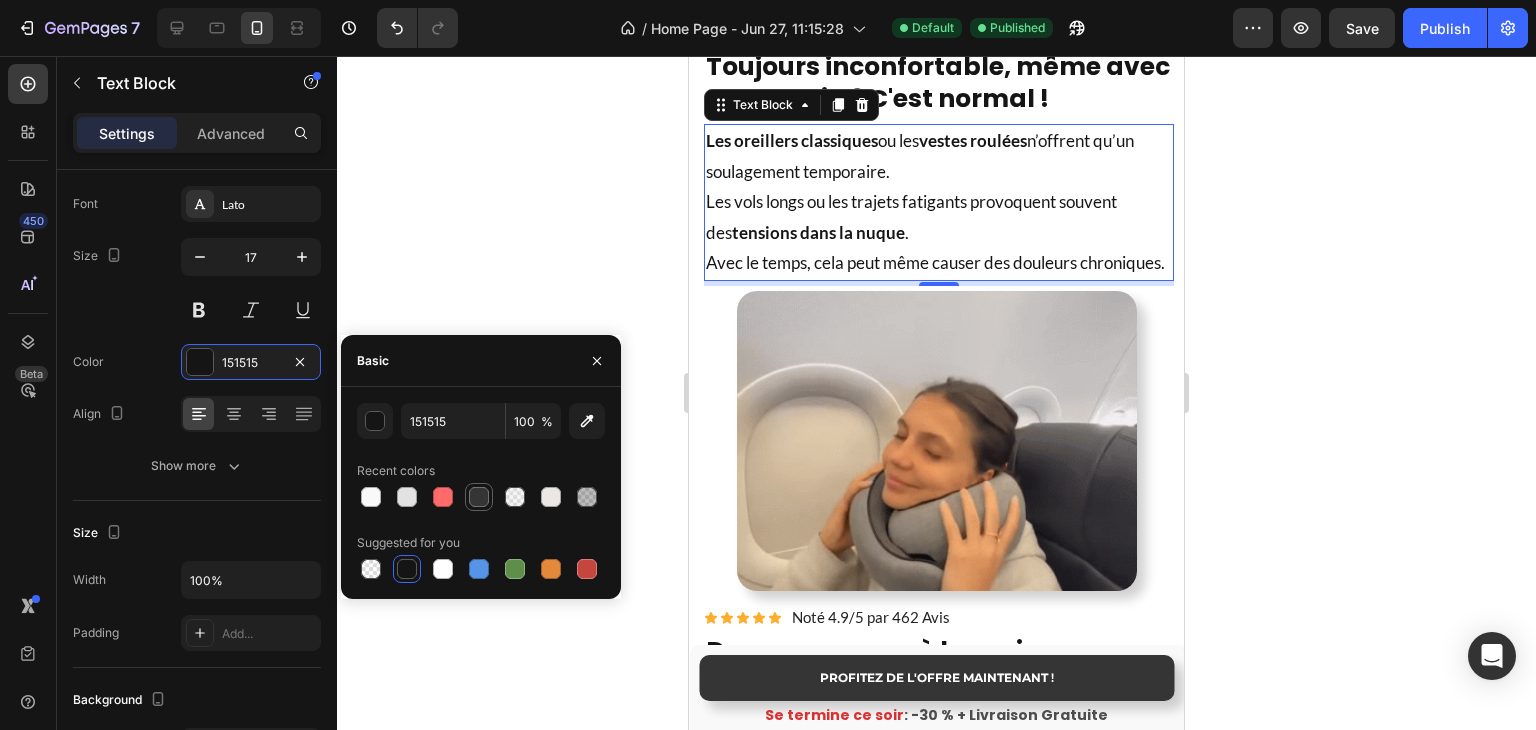 type on "353535" 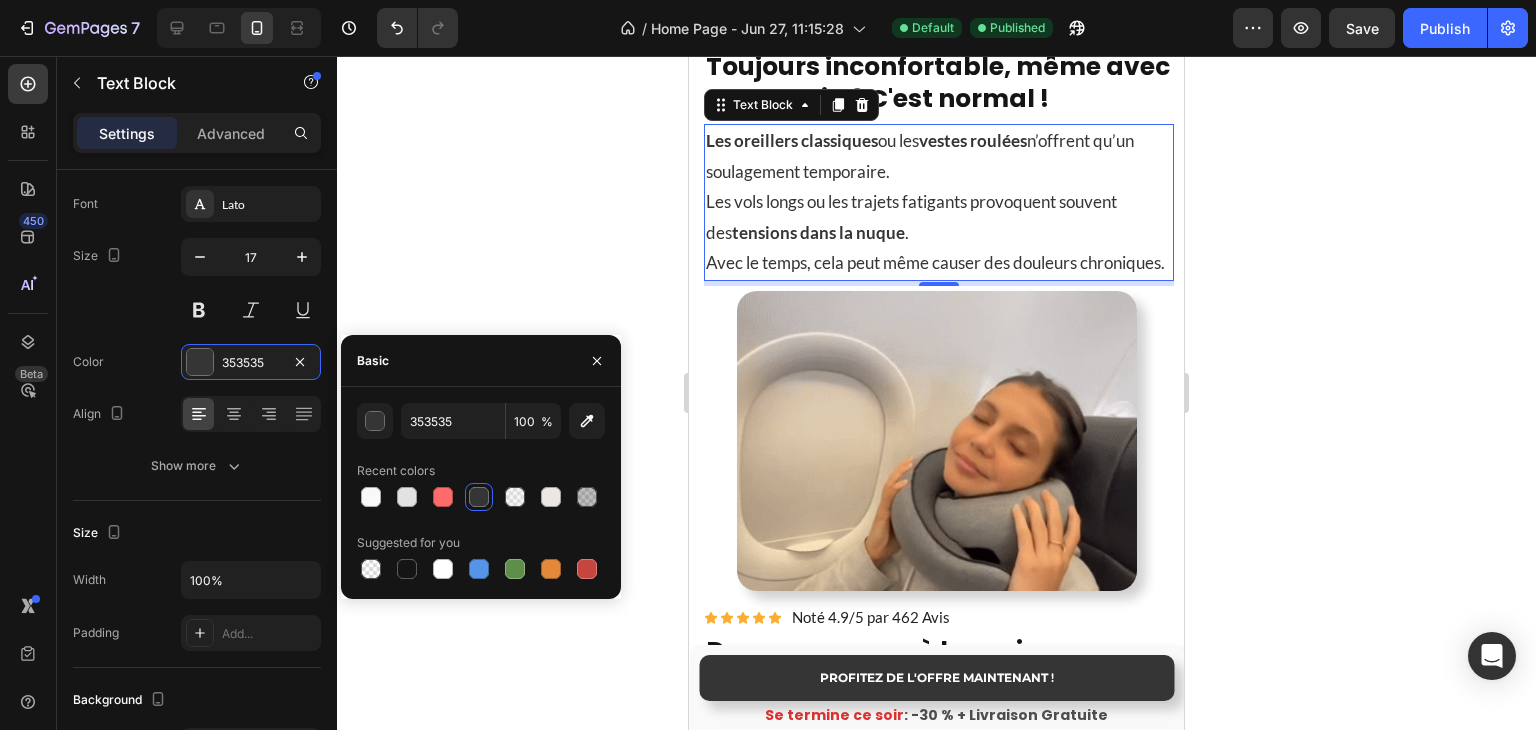 drag, startPoint x: 554, startPoint y: 158, endPoint x: 576, endPoint y: 156, distance: 22.090721 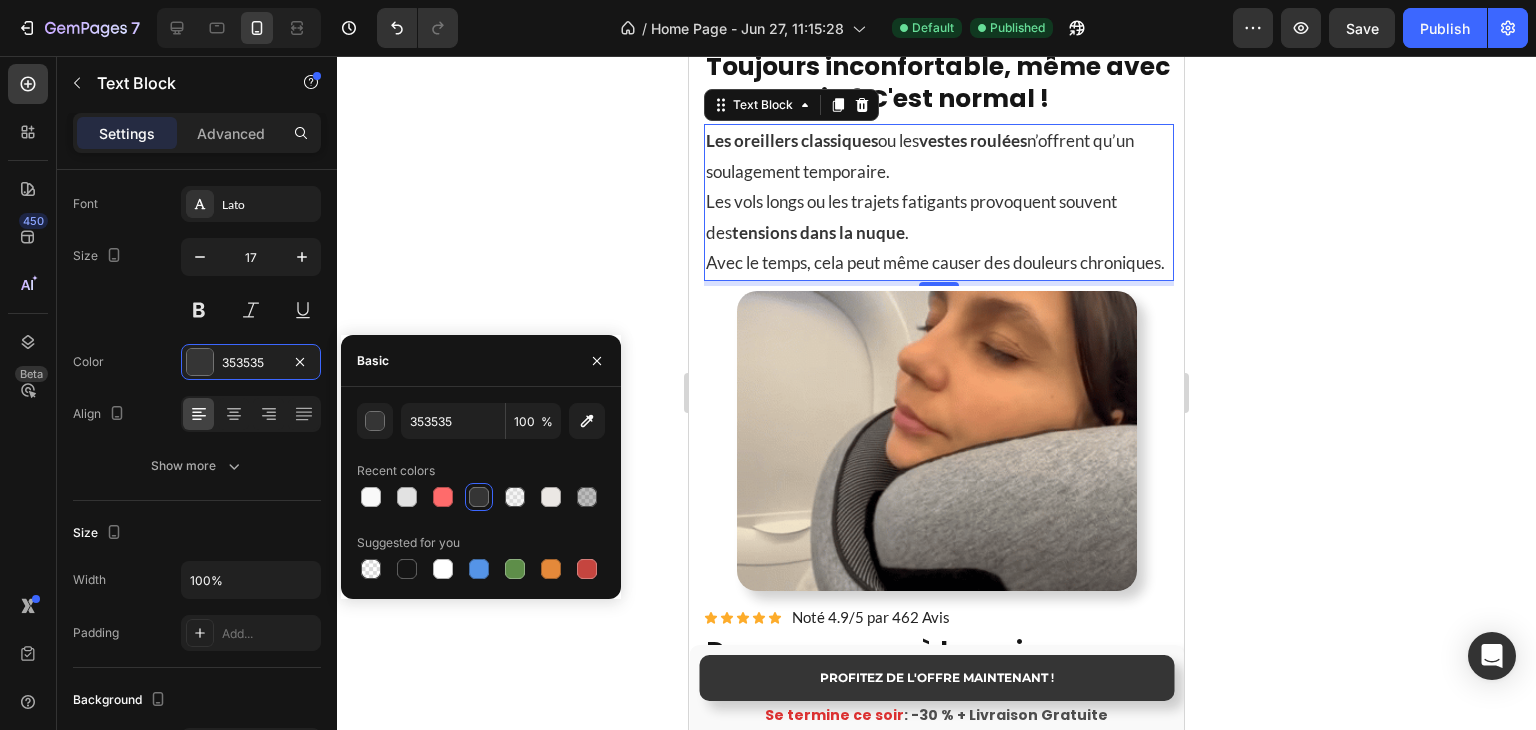 click 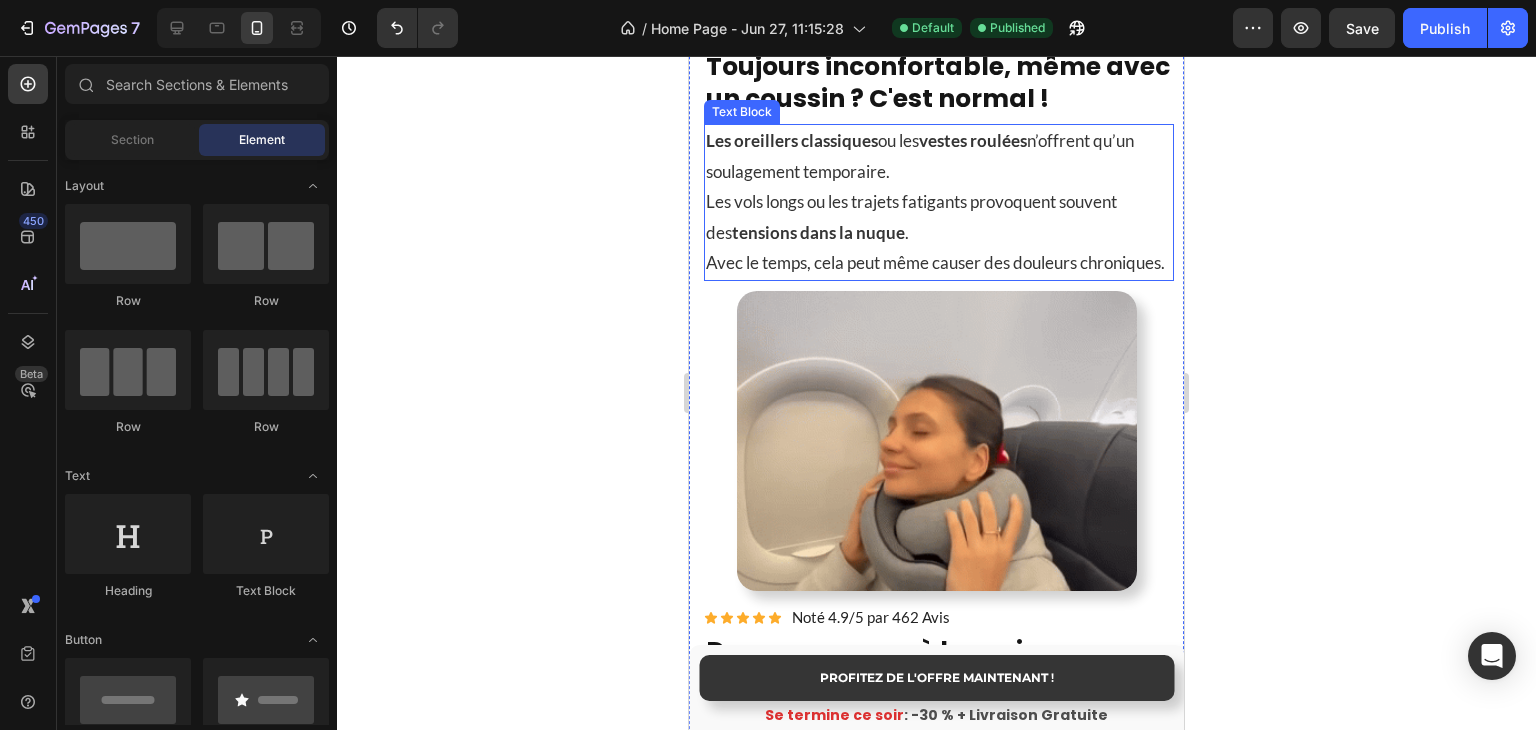 click on "Les oreillers classiques" at bounding box center (792, 140) 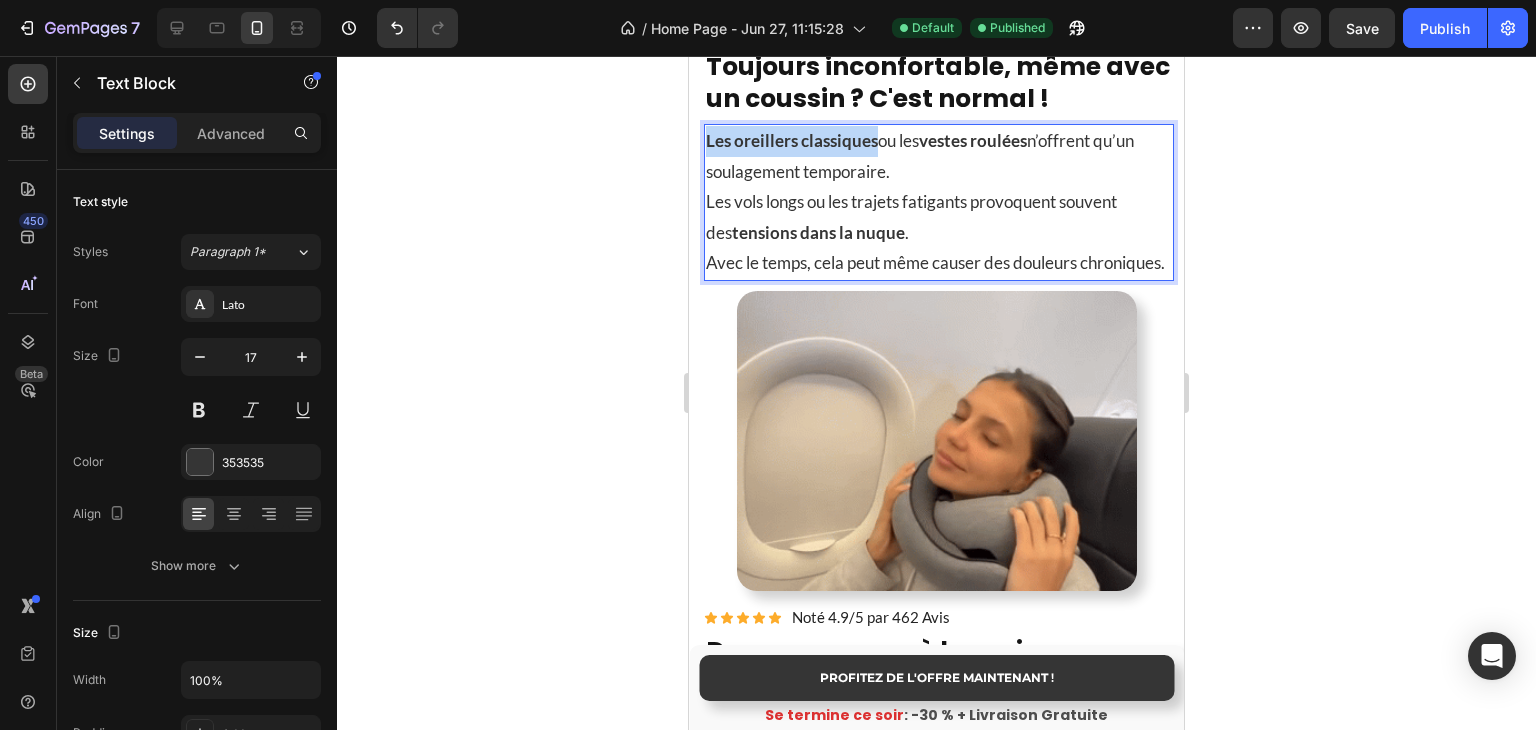 drag, startPoint x: 706, startPoint y: 144, endPoint x: 874, endPoint y: 142, distance: 168.0119 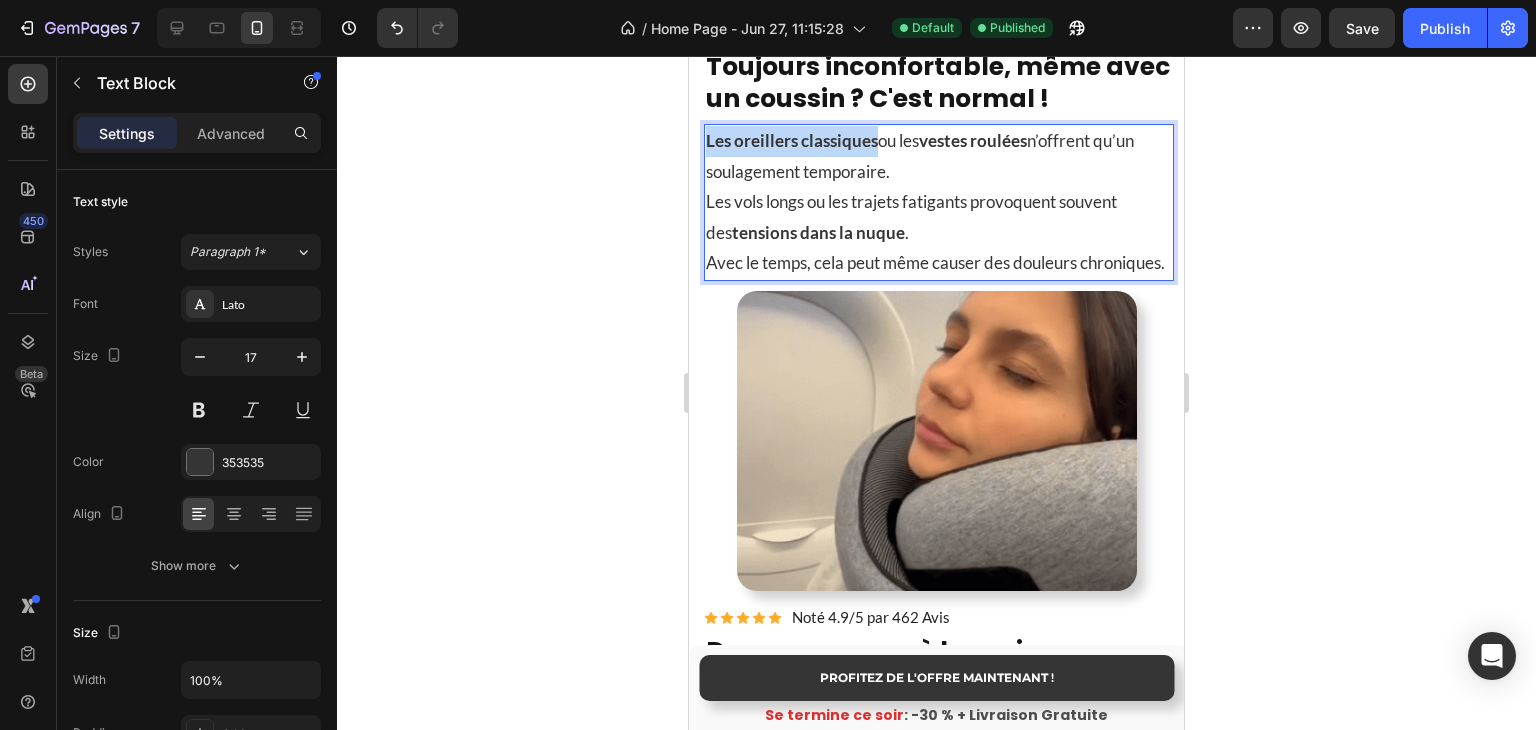 click on "Les oreillers classiques" at bounding box center (792, 140) 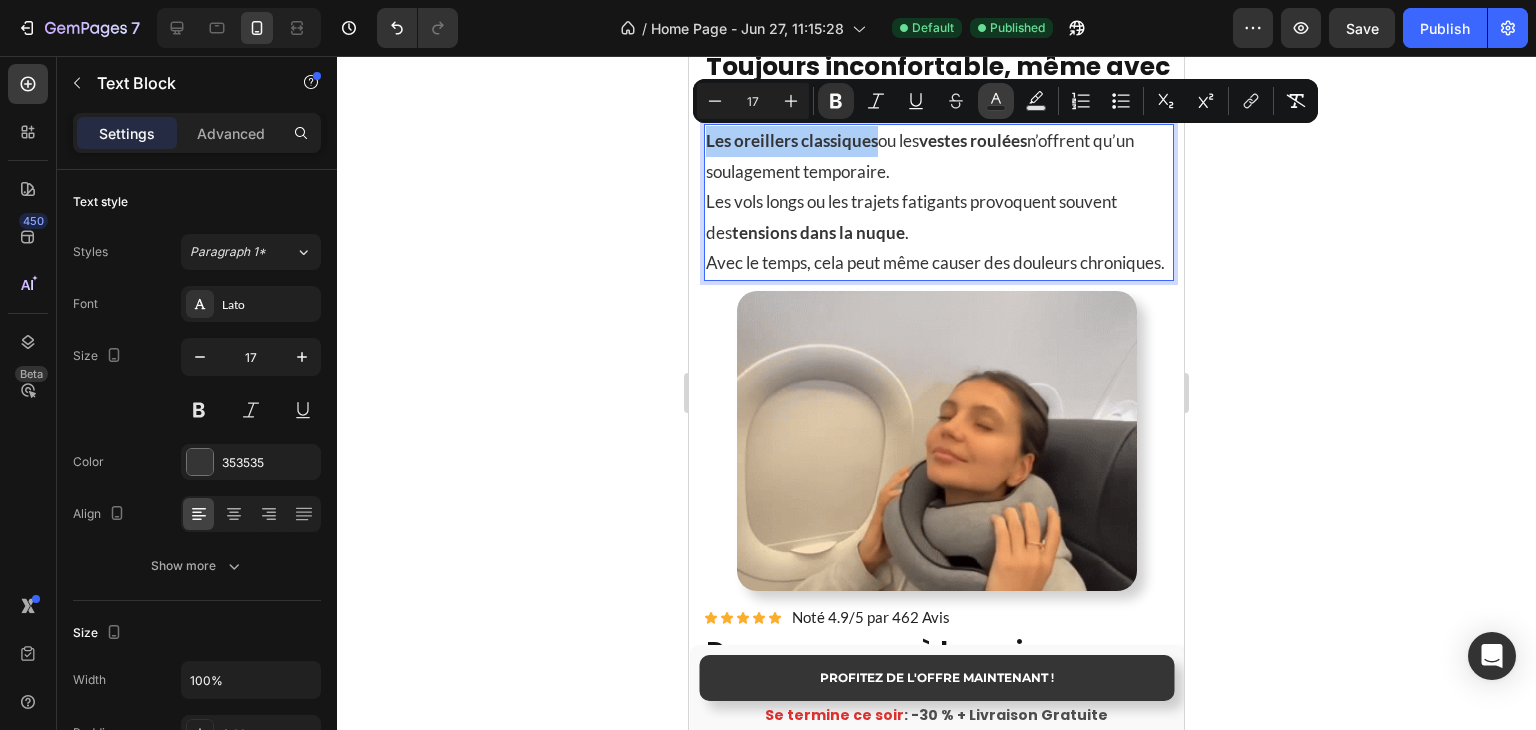 click 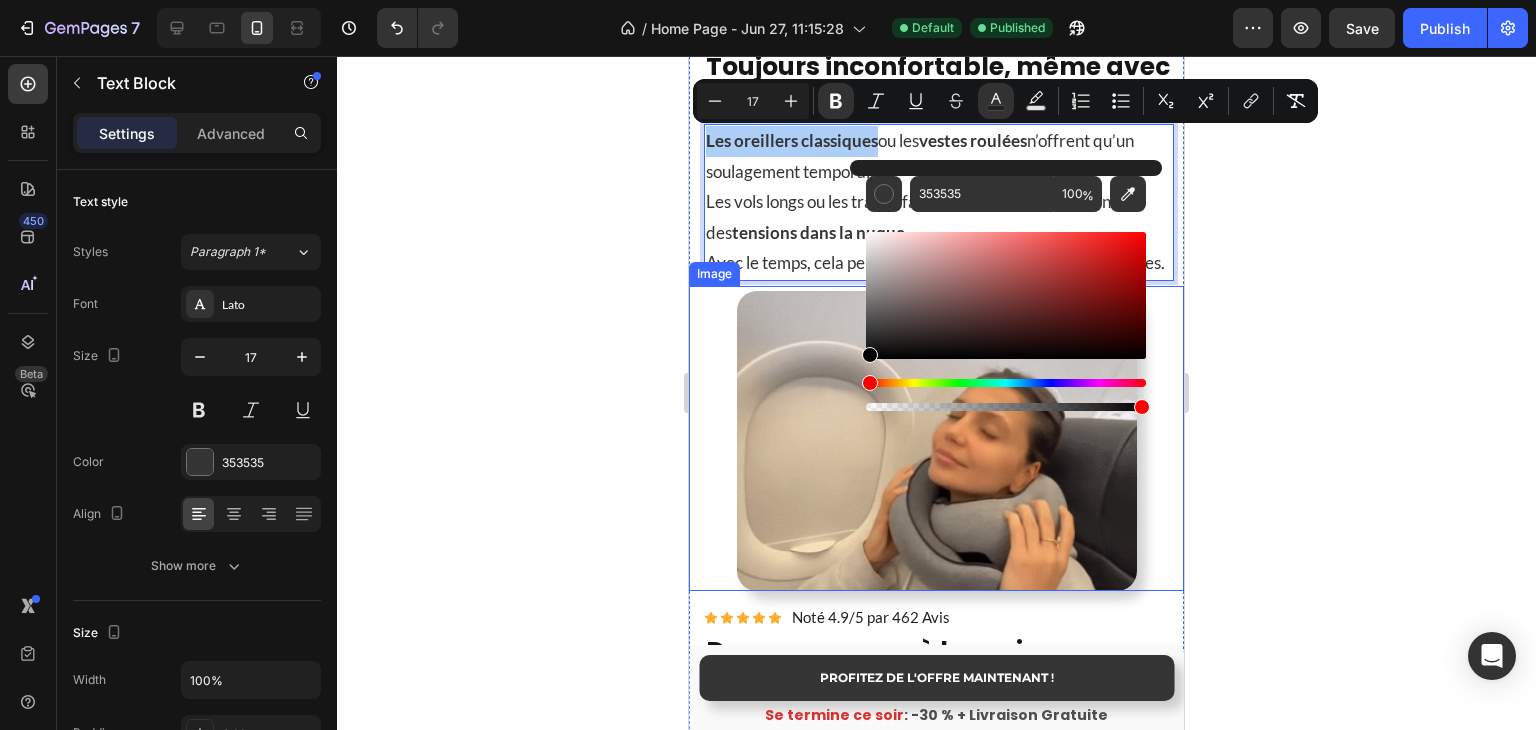 drag, startPoint x: 1600, startPoint y: 353, endPoint x: 841, endPoint y: 389, distance: 759.8533 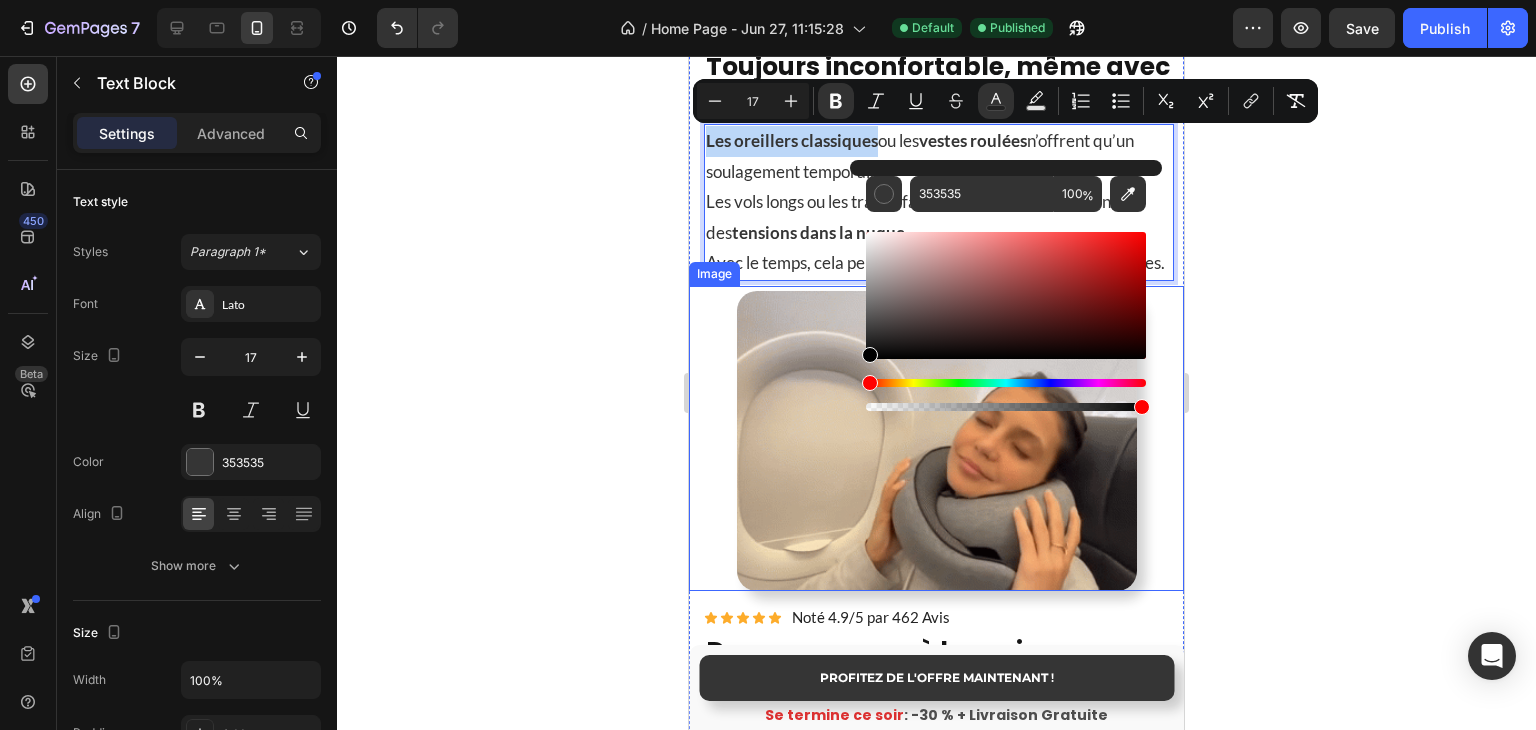 type on "000000" 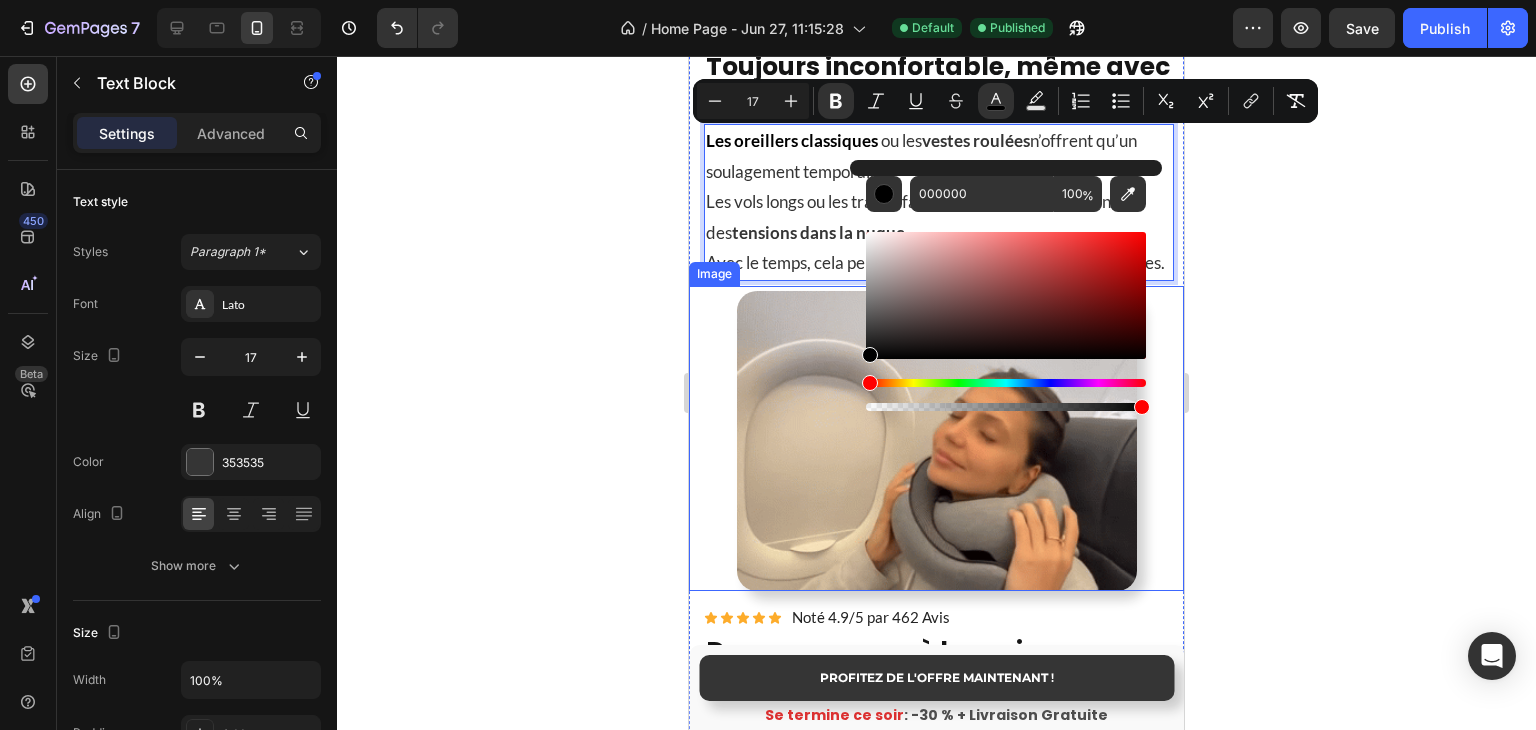 click 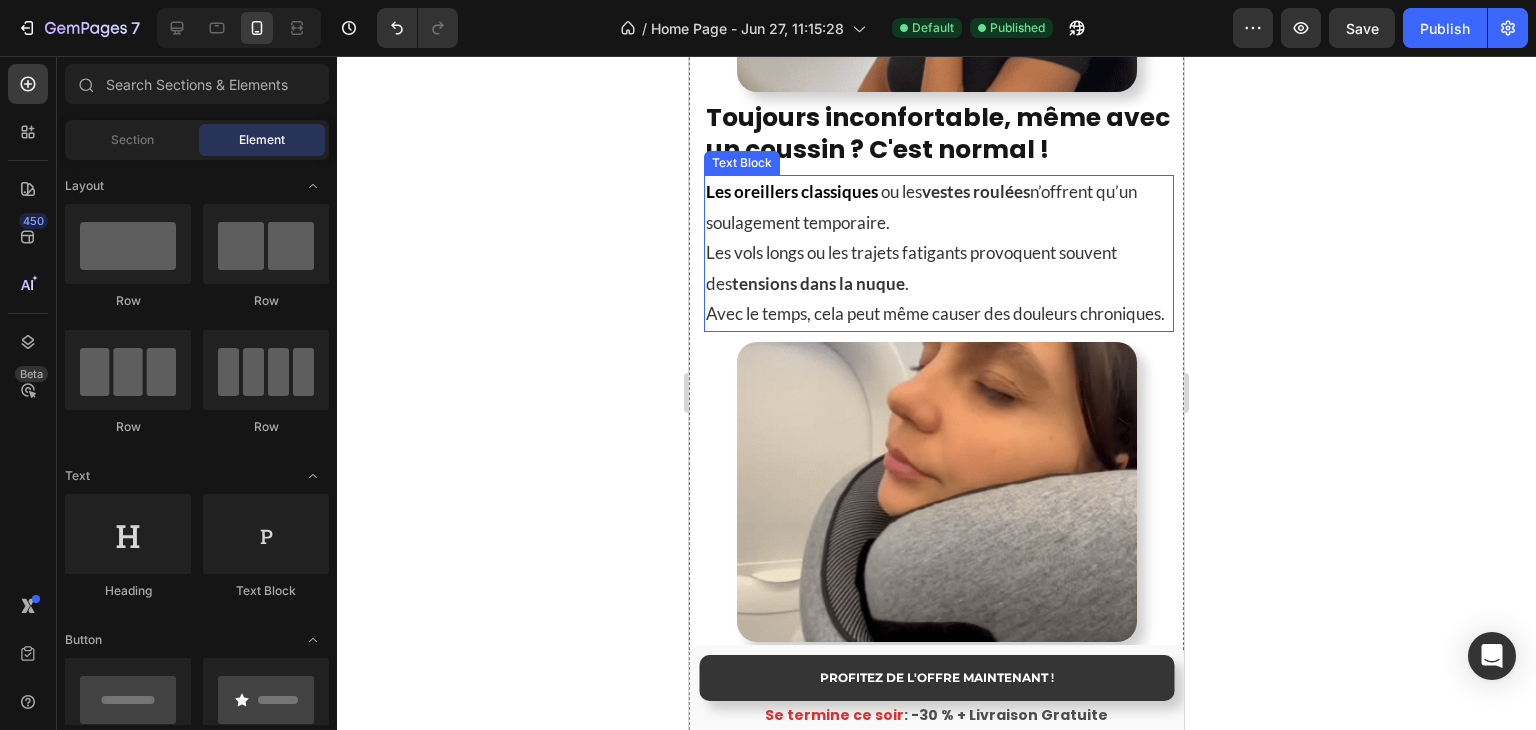 scroll, scrollTop: 1524, scrollLeft: 0, axis: vertical 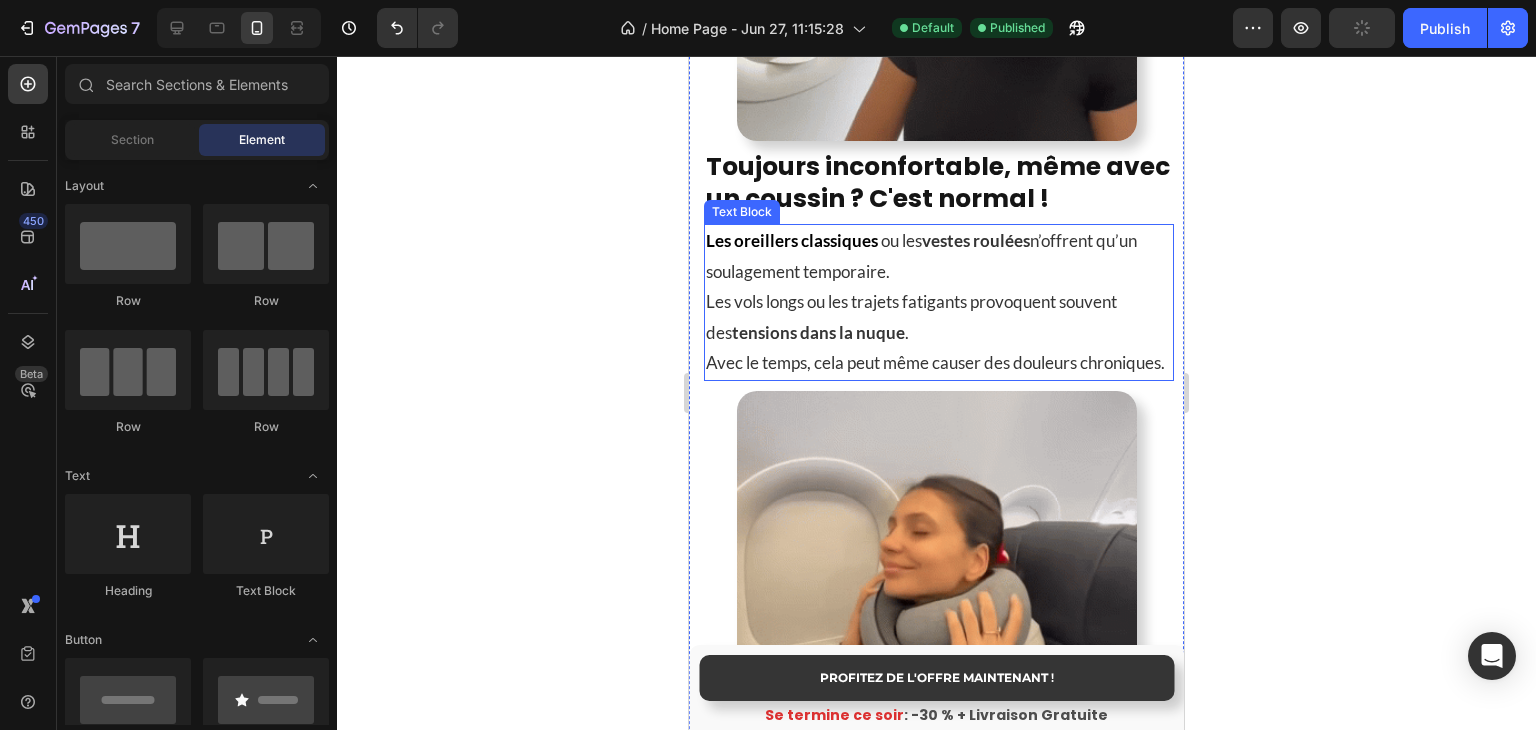 click on "vestes roulées" at bounding box center [976, 240] 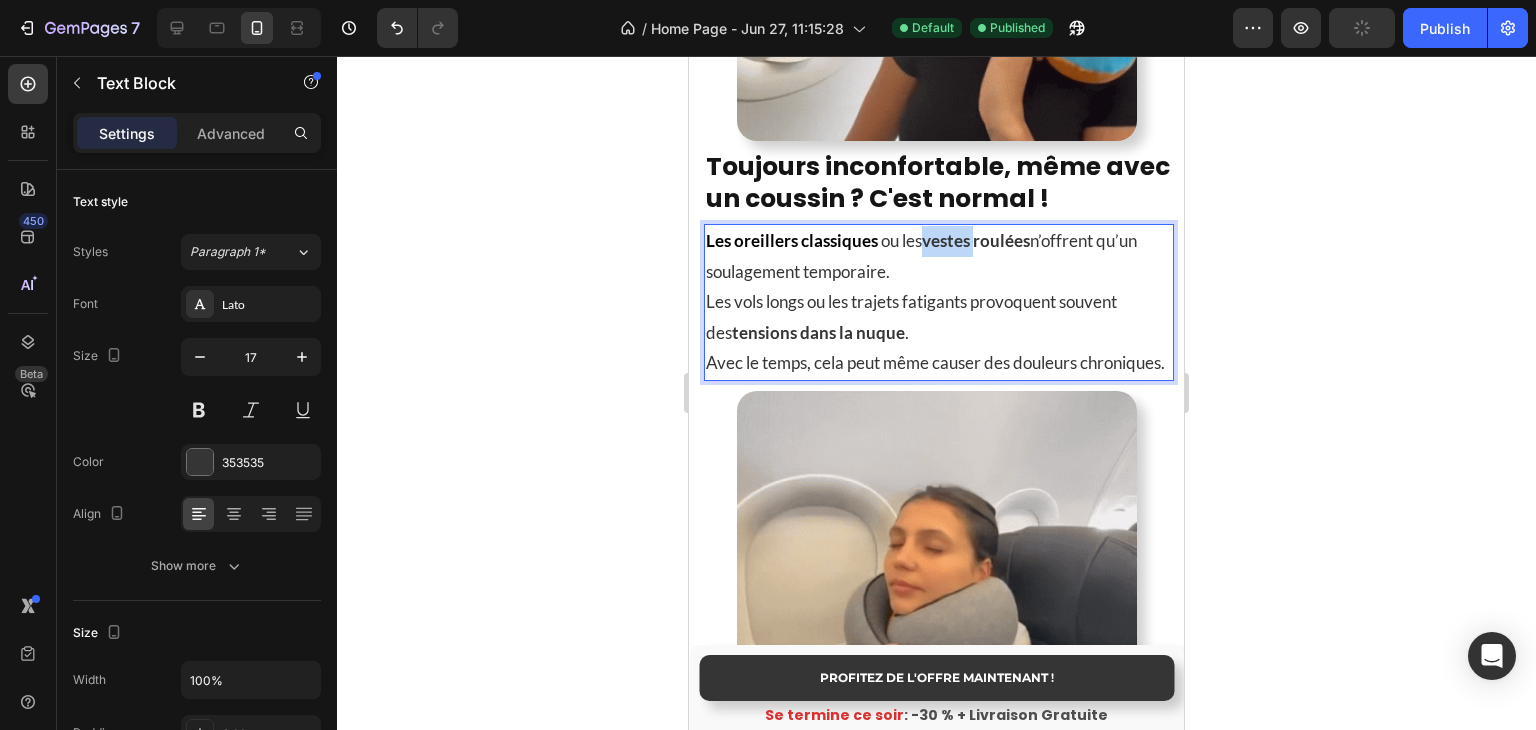 click on "vestes roulées" at bounding box center [976, 240] 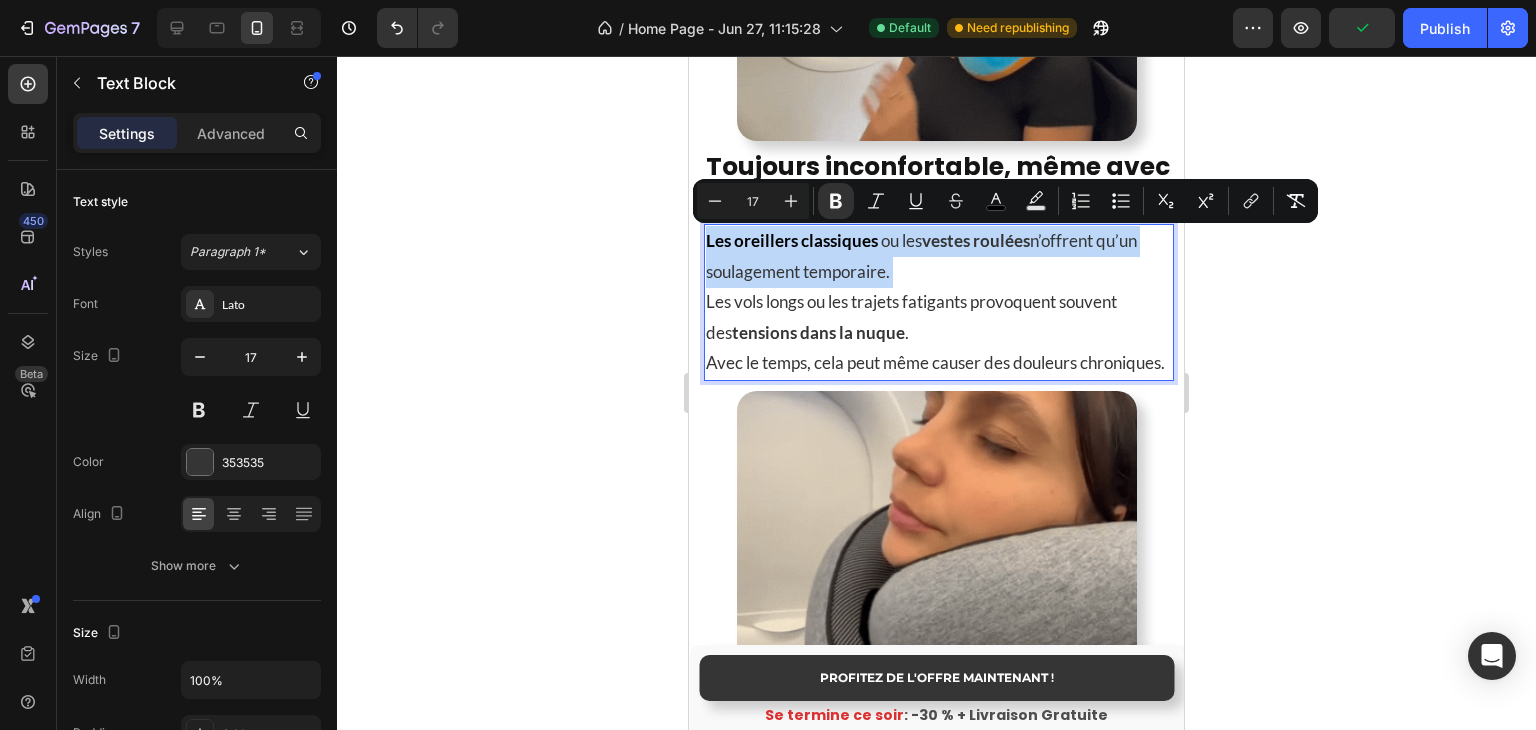 drag, startPoint x: 929, startPoint y: 244, endPoint x: 980, endPoint y: 240, distance: 51.156624 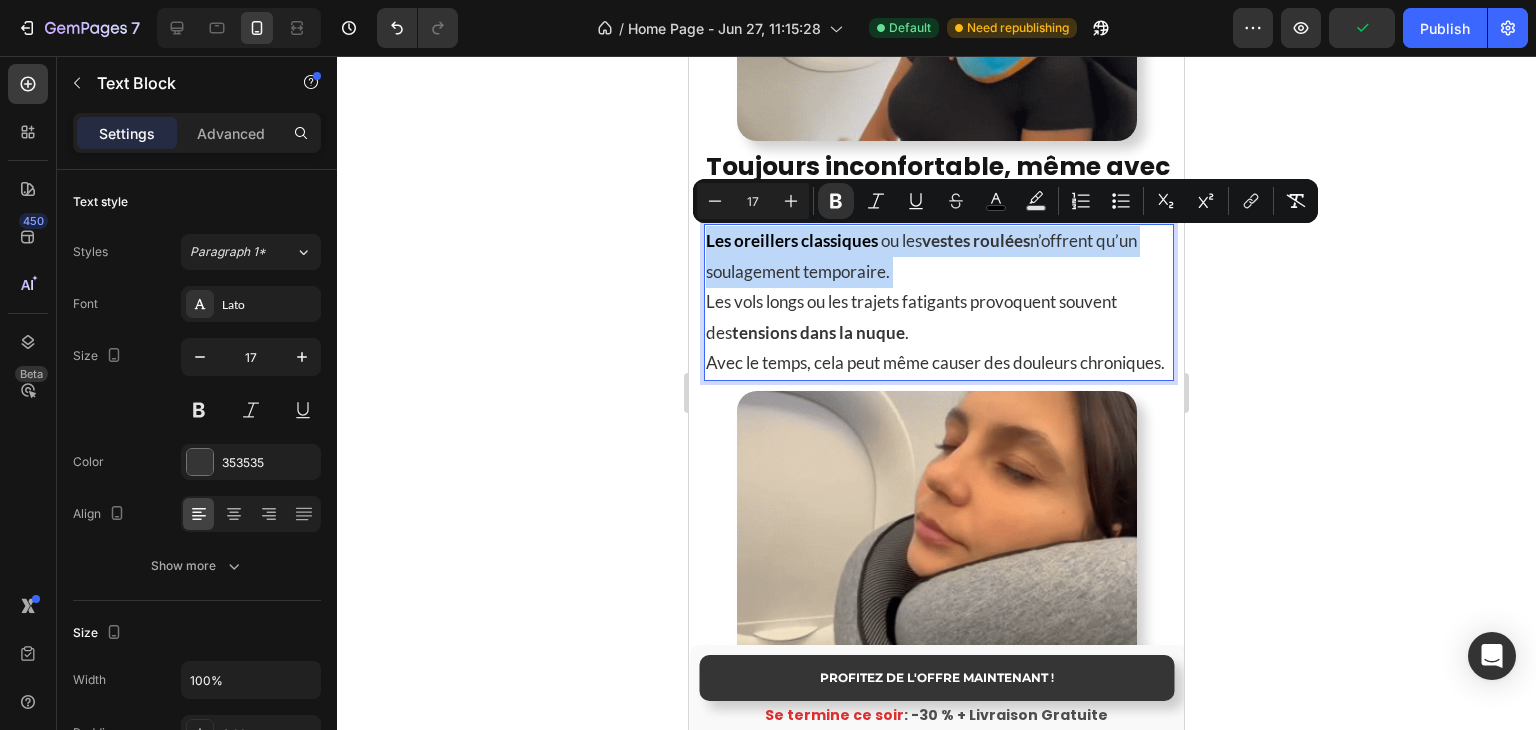 click on "vestes roulées" at bounding box center [976, 240] 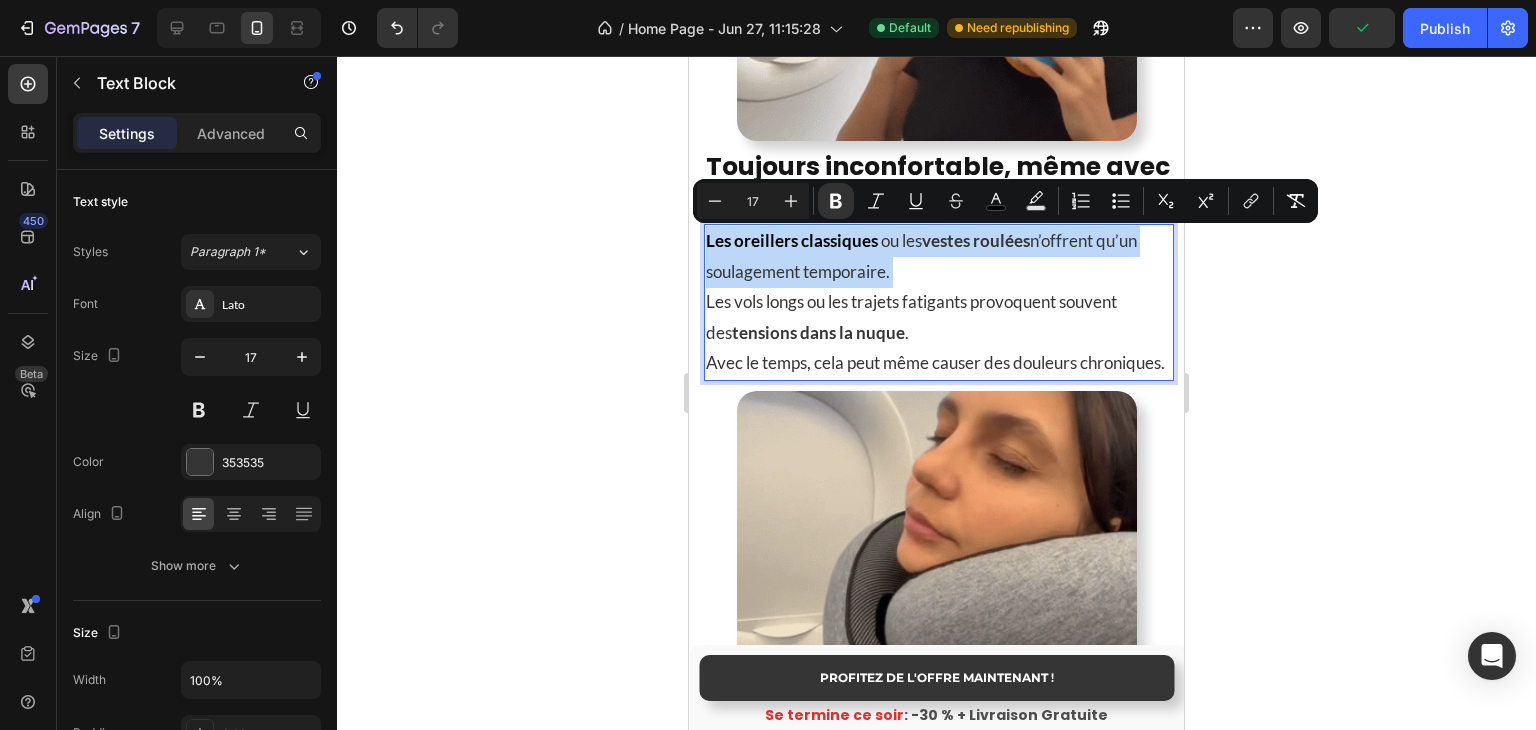 click on "vestes roulées" at bounding box center (976, 240) 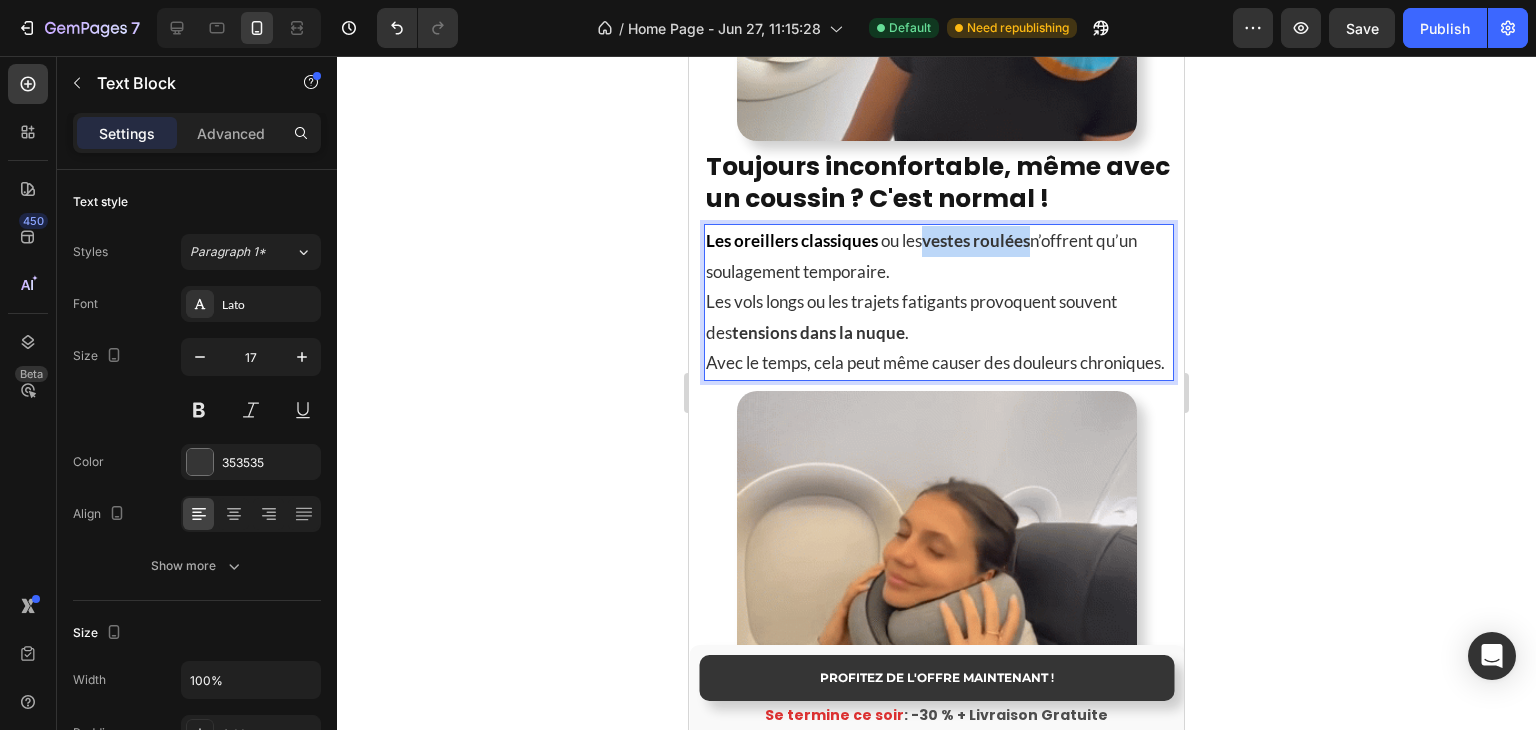 drag, startPoint x: 929, startPoint y: 243, endPoint x: 1032, endPoint y: 243, distance: 103 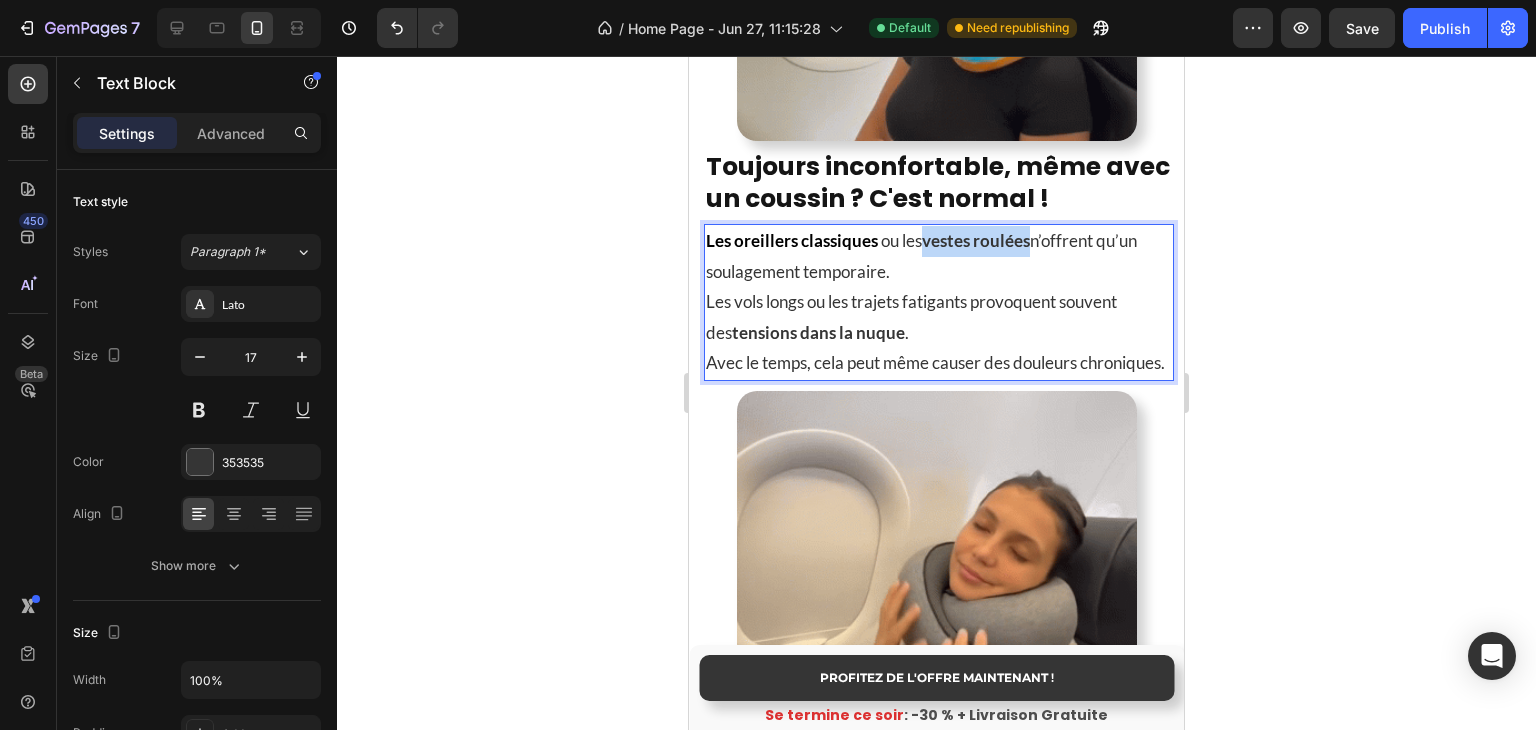 click on "vestes roulées" at bounding box center [976, 240] 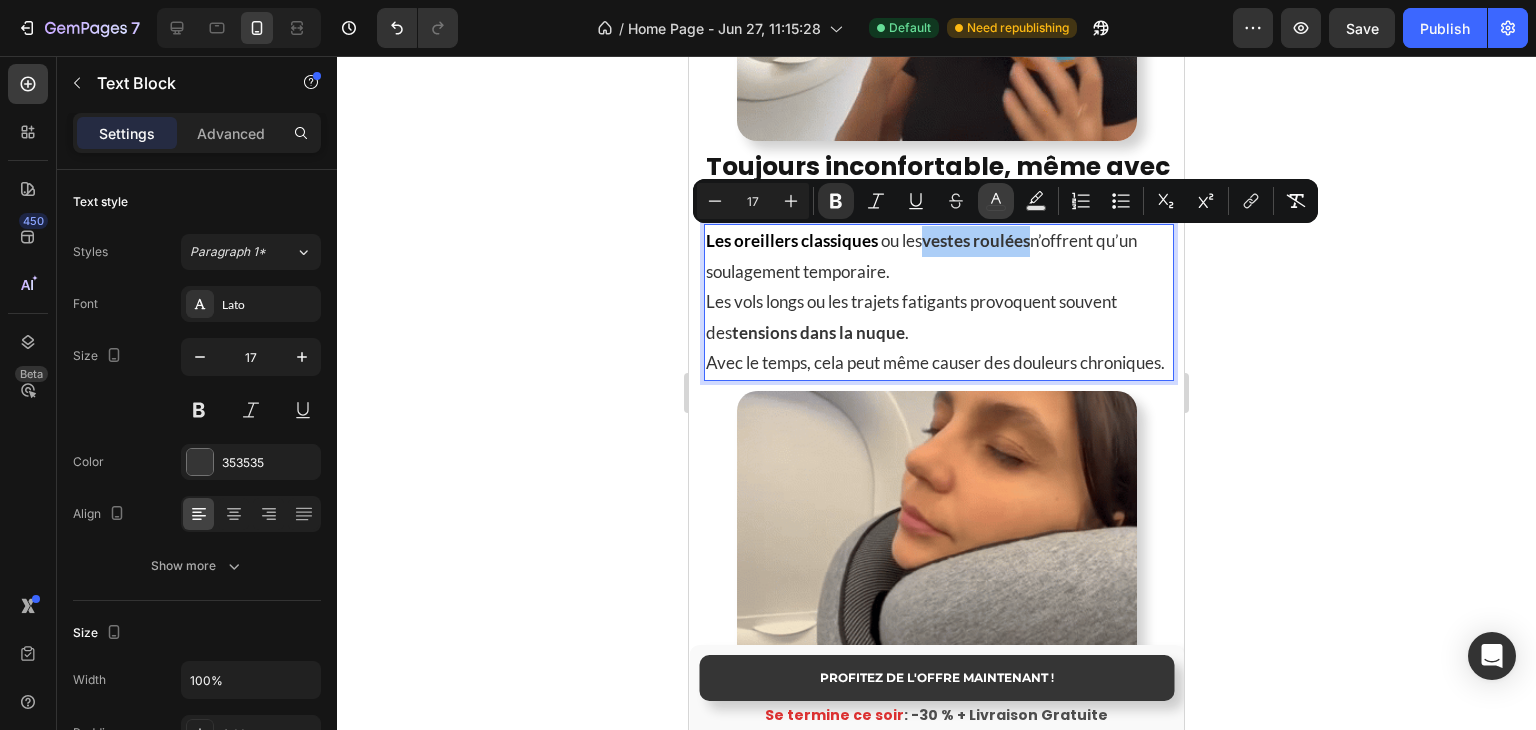 click 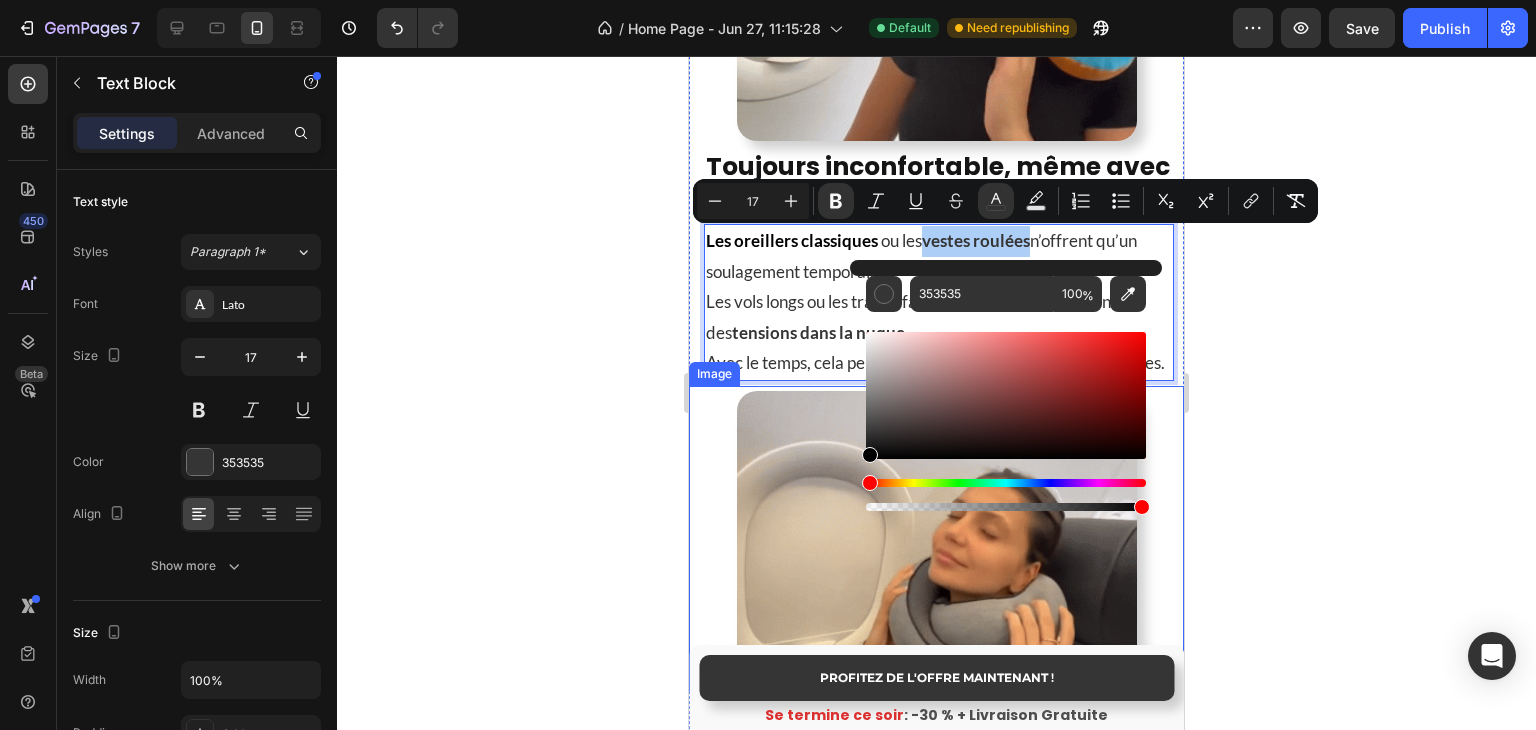 drag, startPoint x: 1565, startPoint y: 498, endPoint x: 841, endPoint y: 489, distance: 724.0559 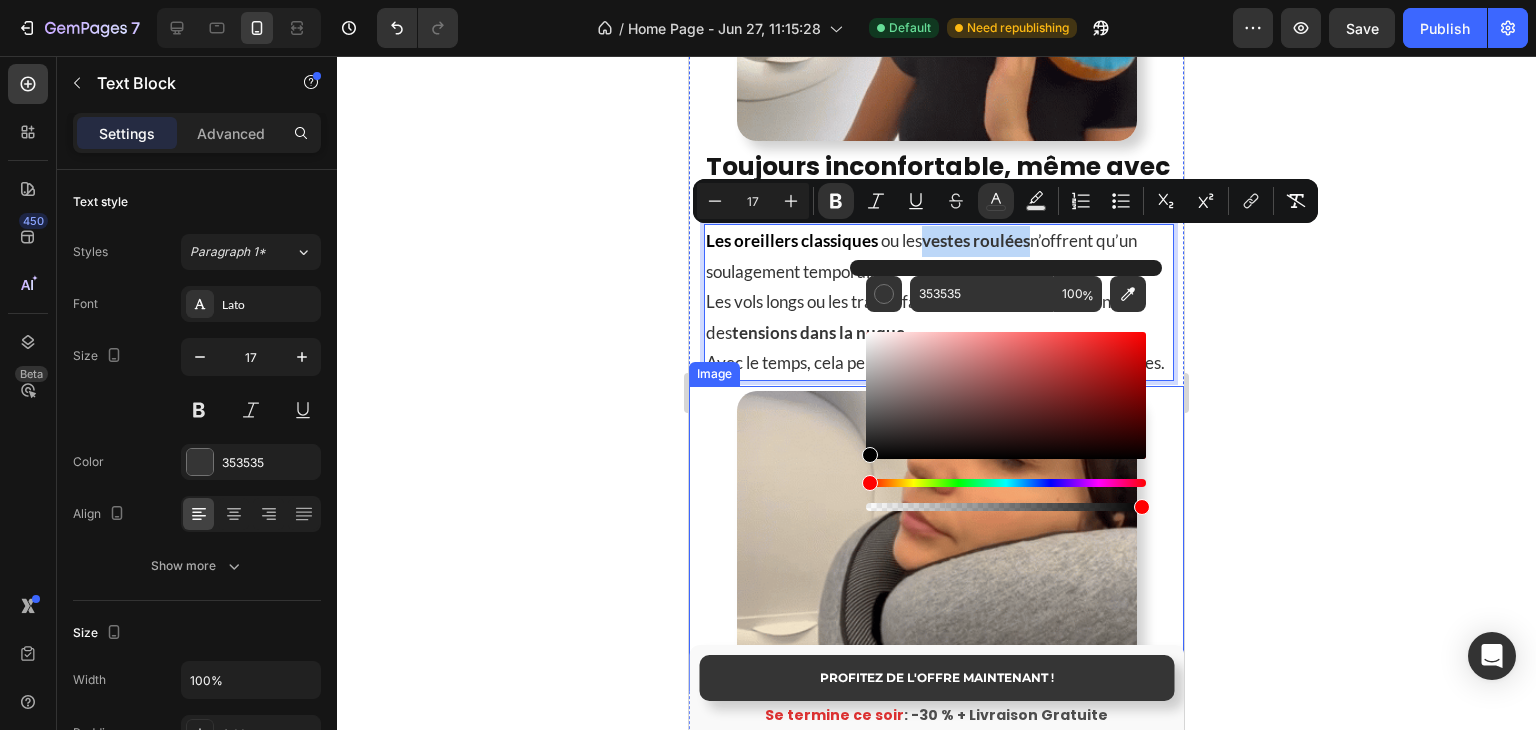 type on "000000" 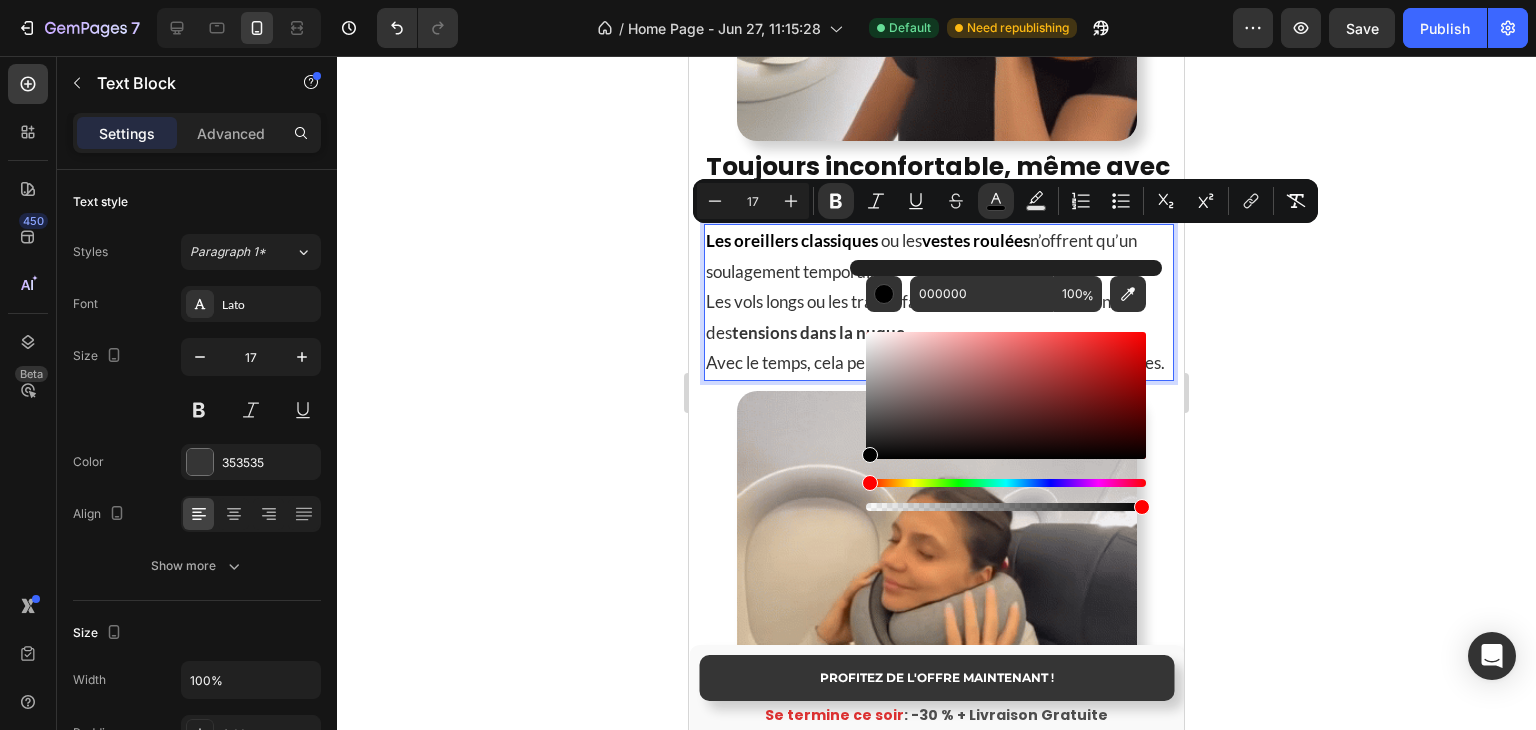 click 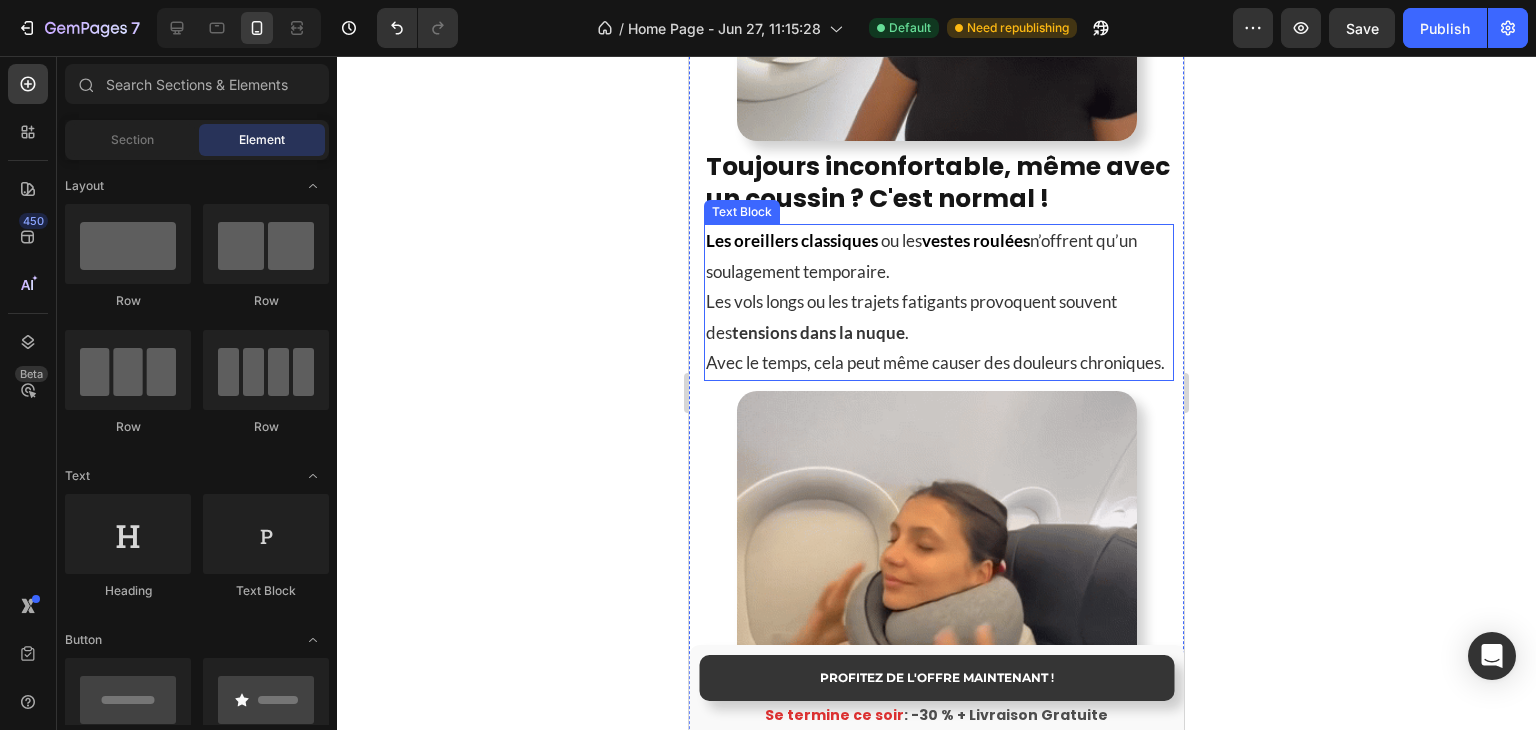 click on "tensions dans la nuque" at bounding box center [818, 332] 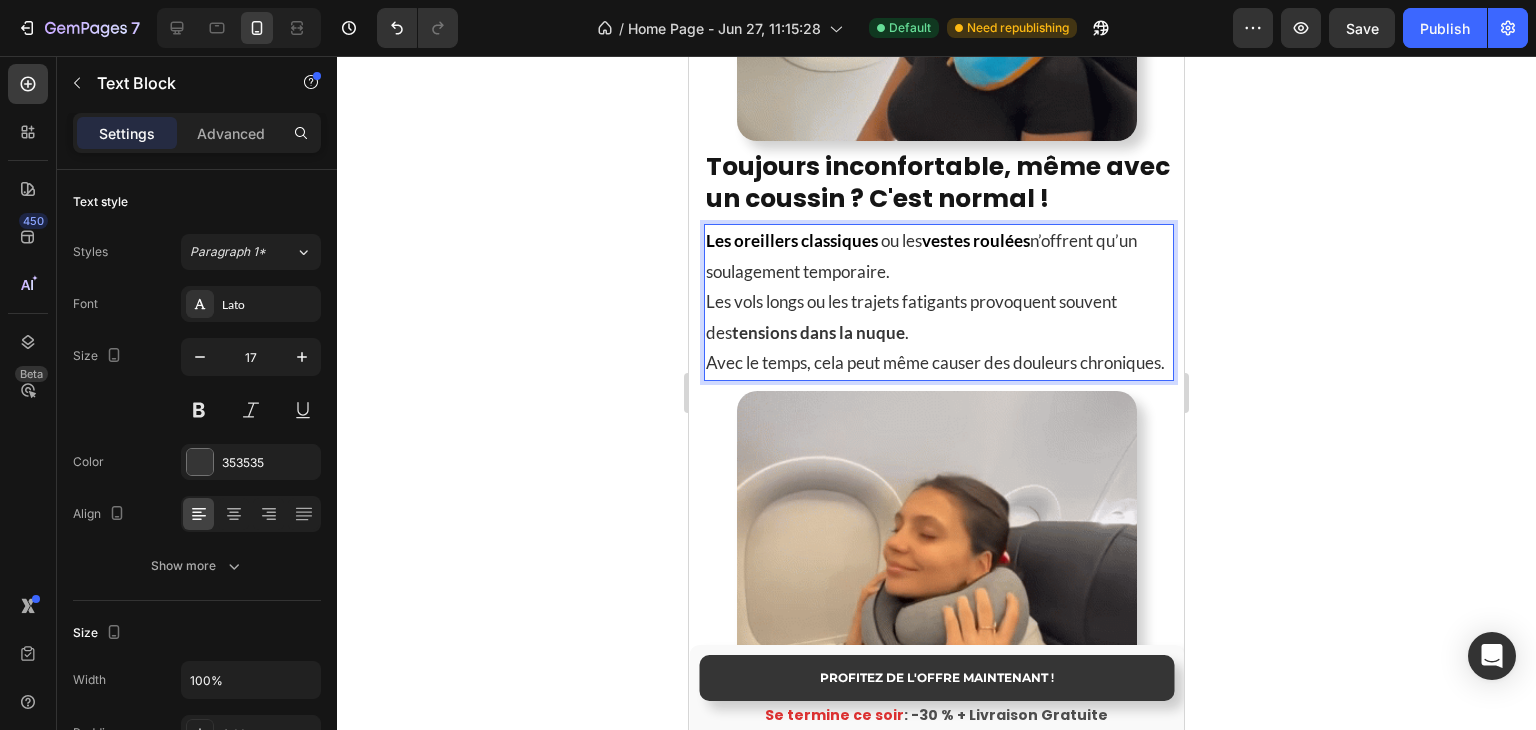 click on "tensions dans la nuque" at bounding box center [818, 332] 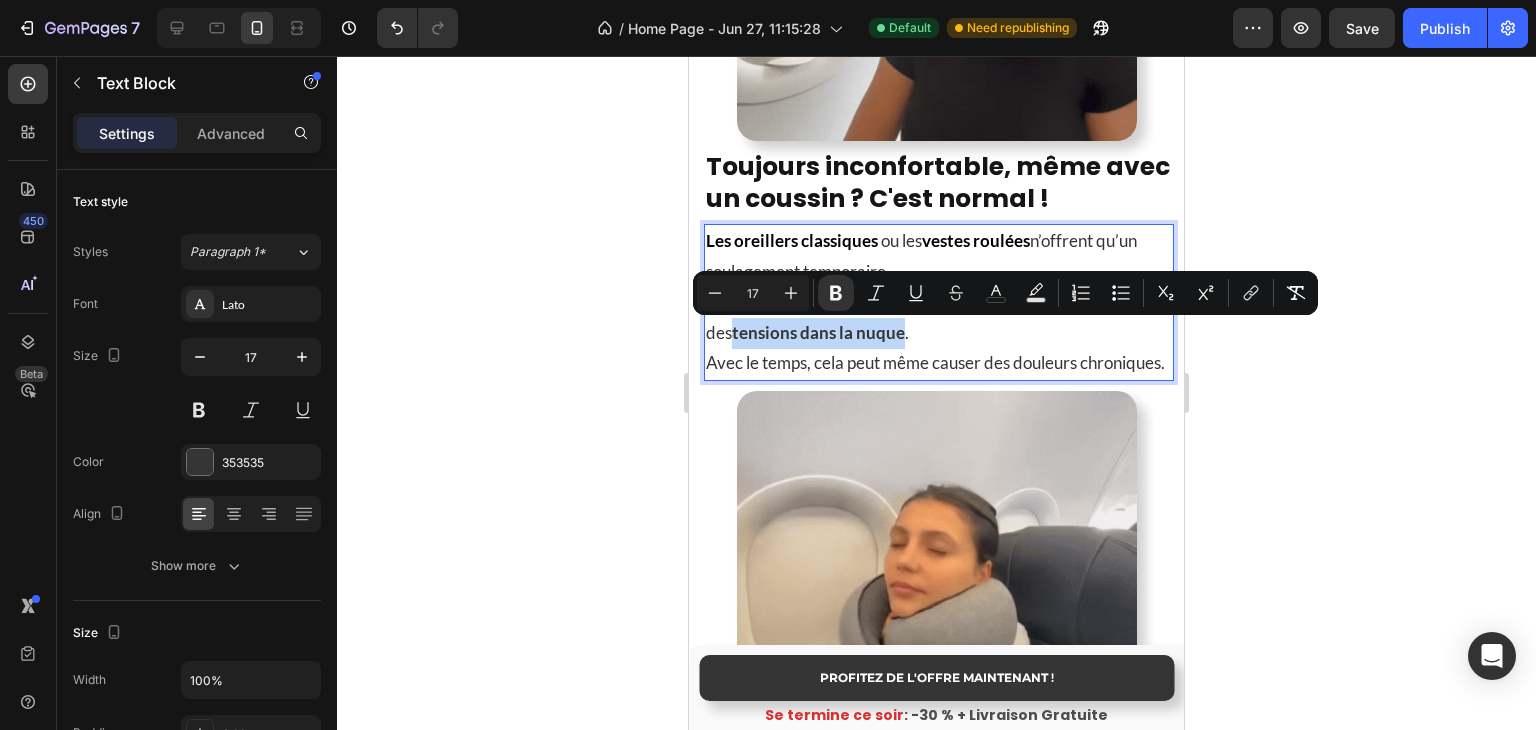 drag, startPoint x: 708, startPoint y: 337, endPoint x: 856, endPoint y: 330, distance: 148.16545 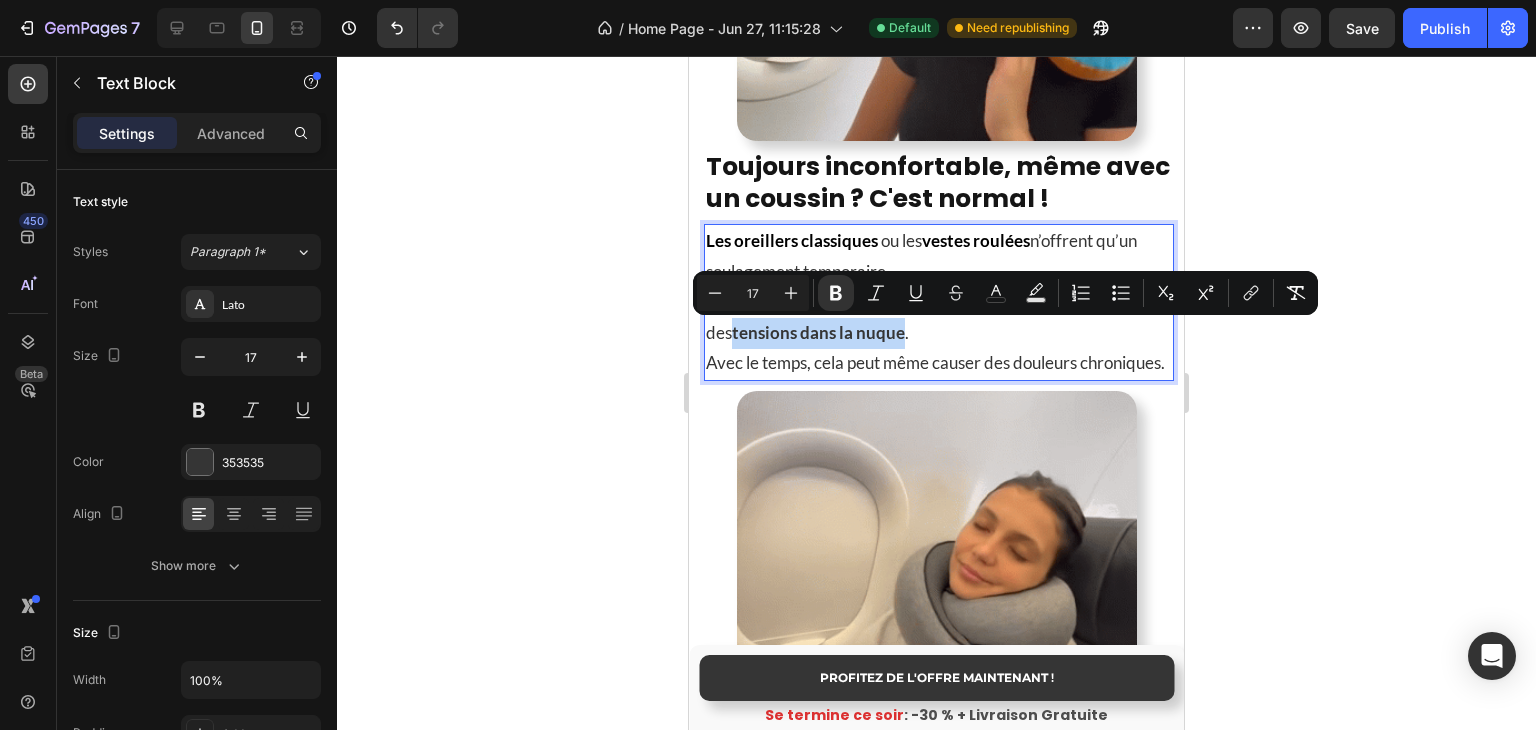 click on "tensions dans la nuque" at bounding box center [818, 332] 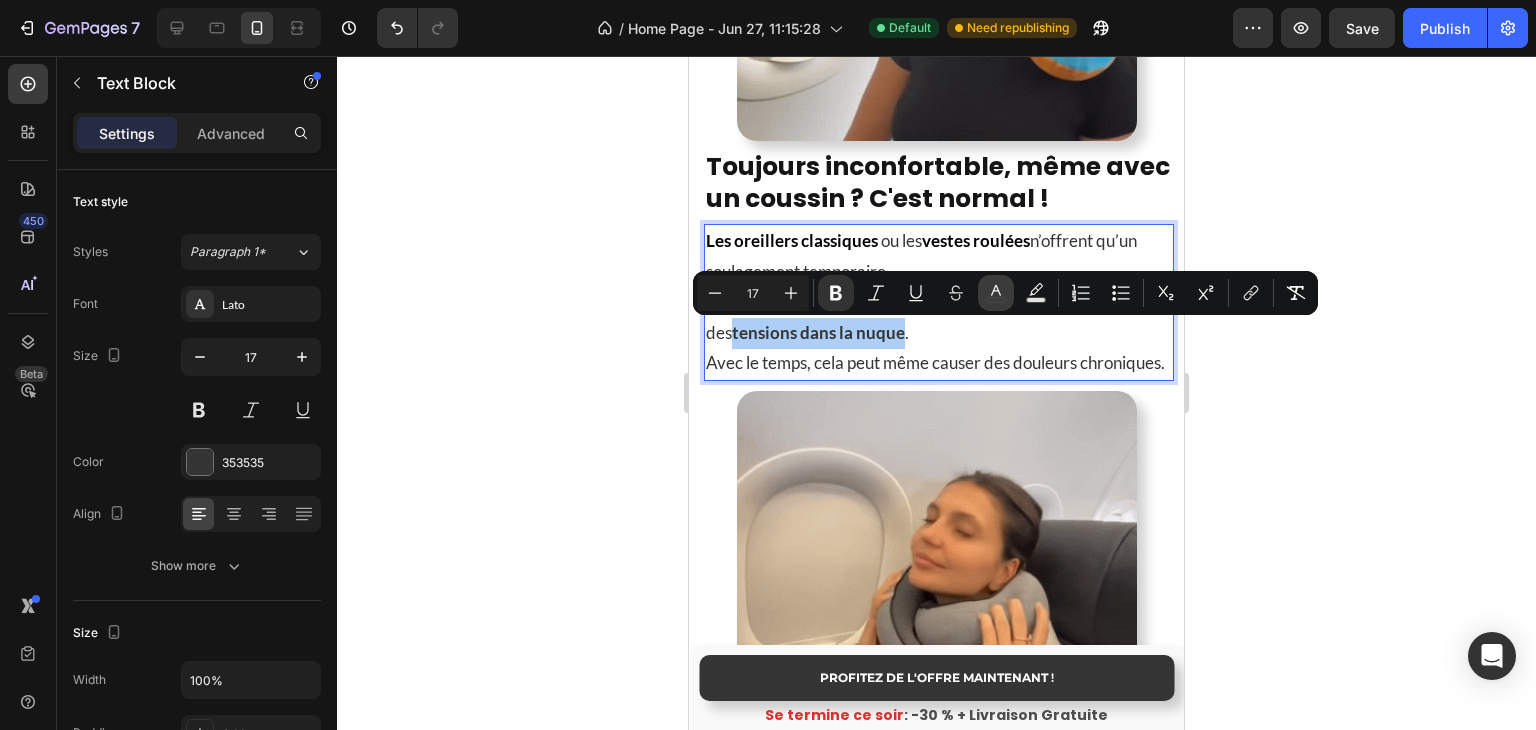 click on "color" at bounding box center (996, 293) 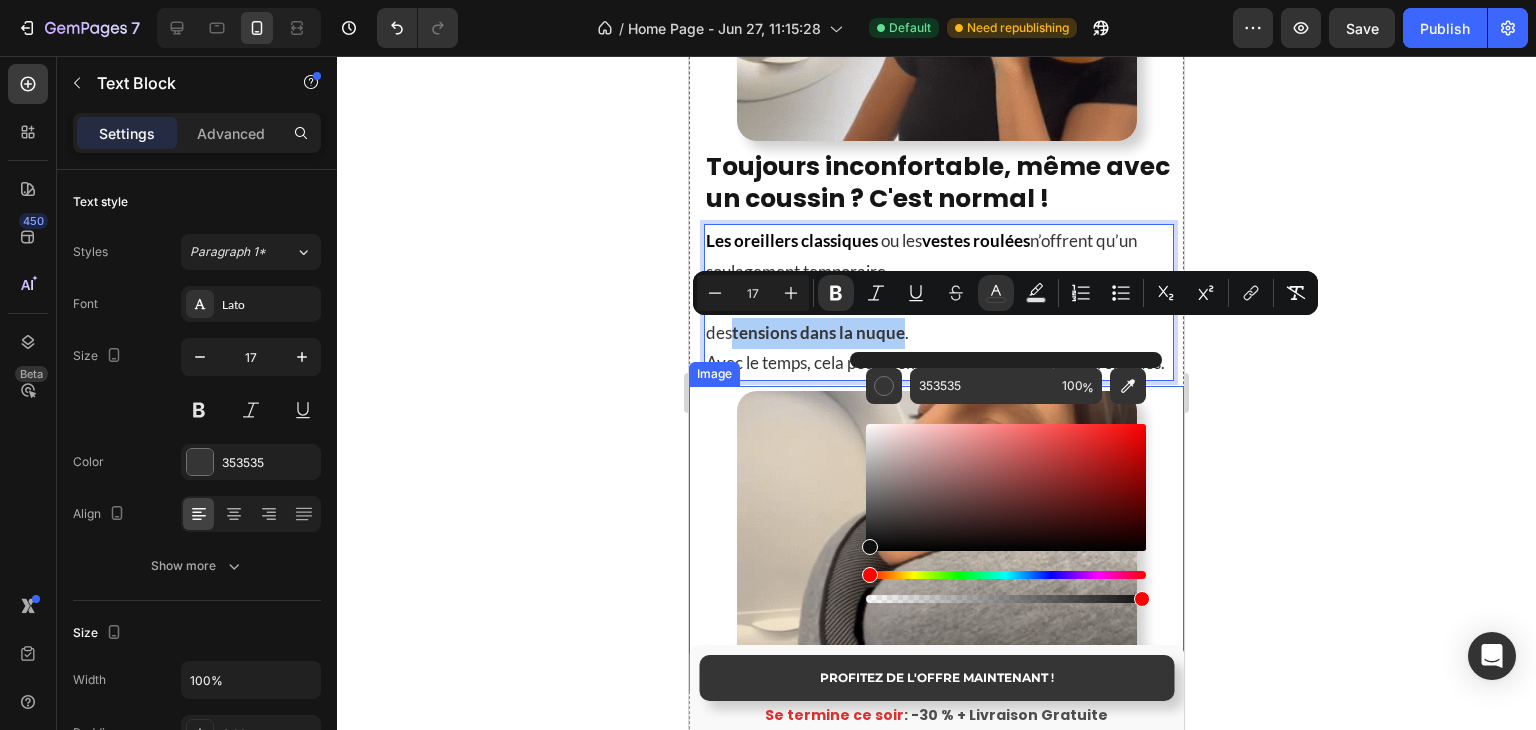 drag, startPoint x: 1548, startPoint y: 598, endPoint x: 740, endPoint y: 560, distance: 808.89307 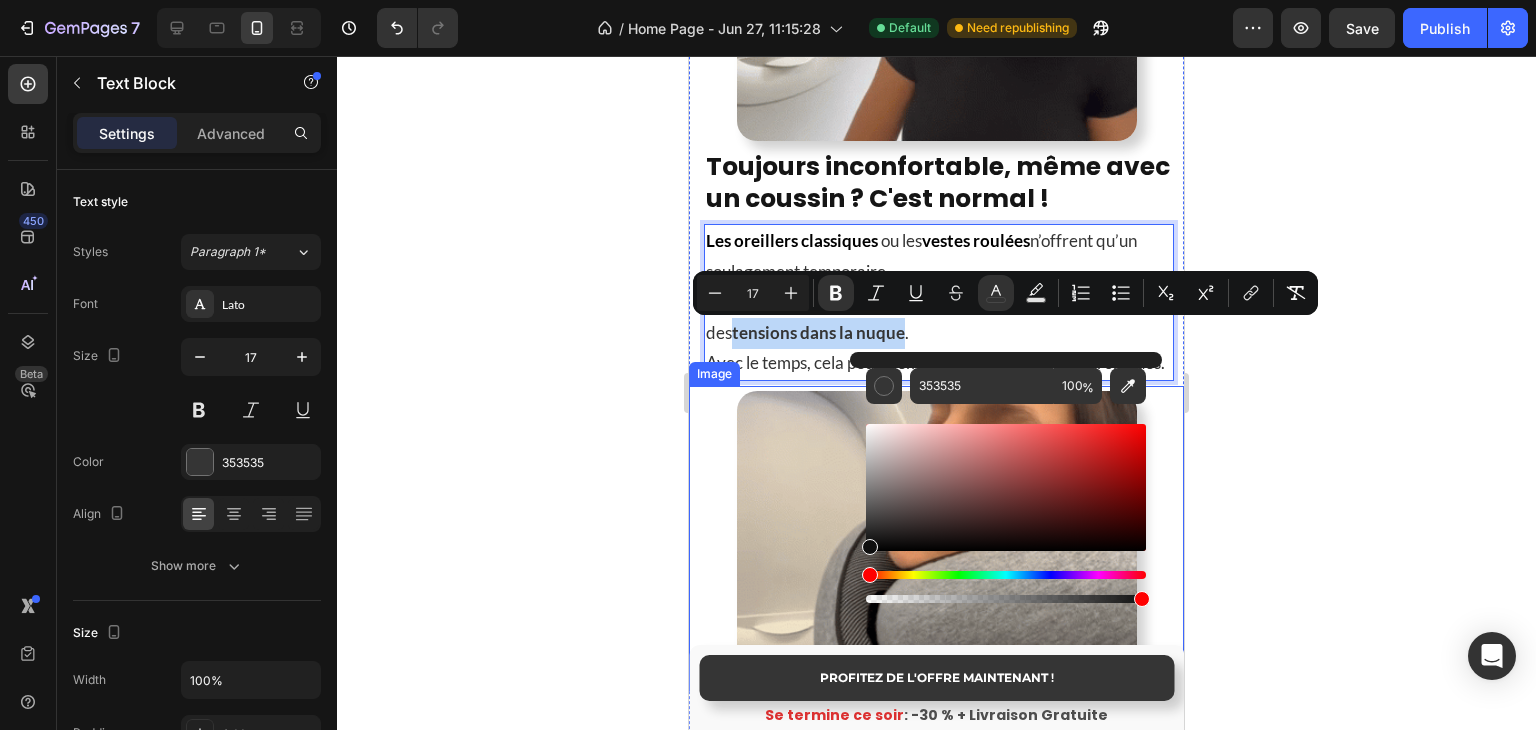 type on "0F0F0F" 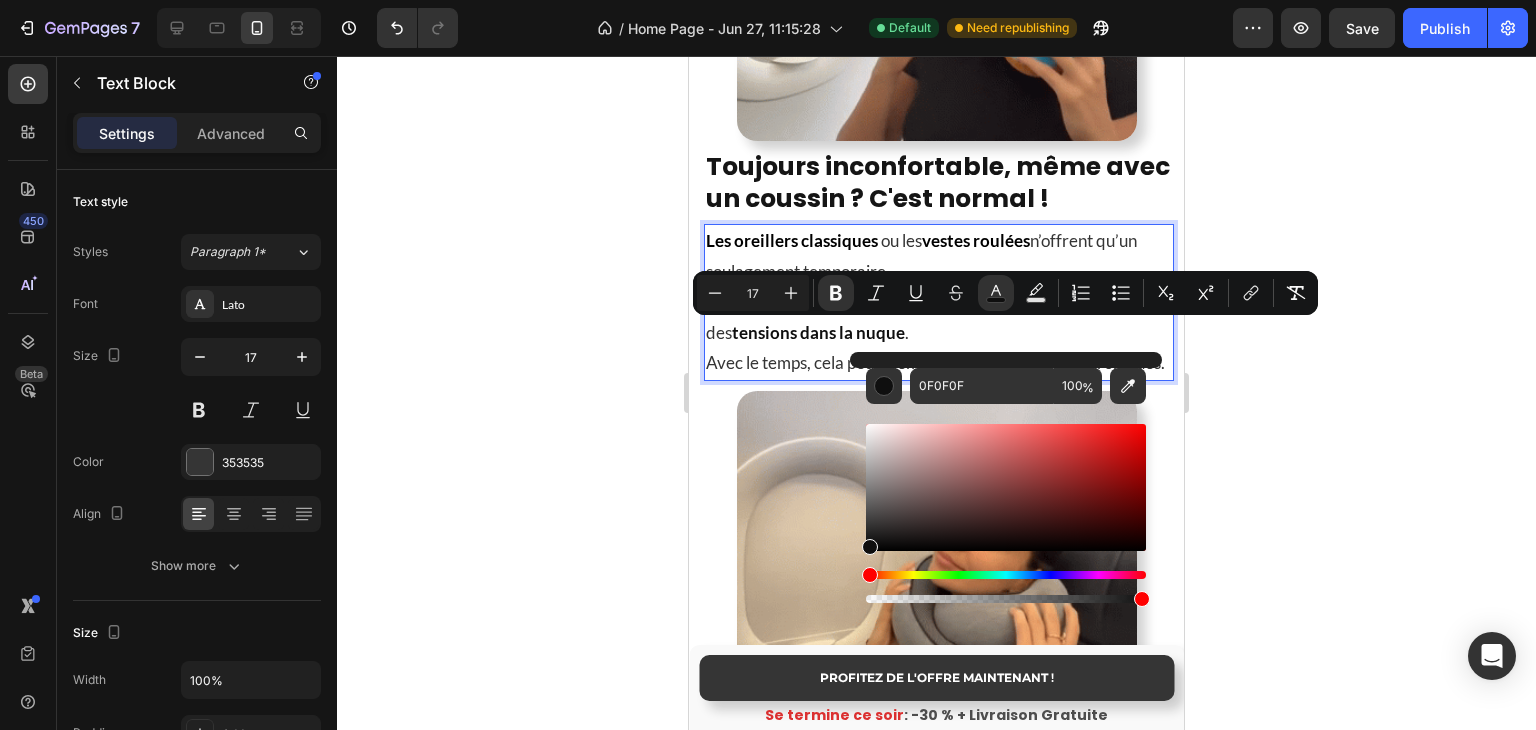 click 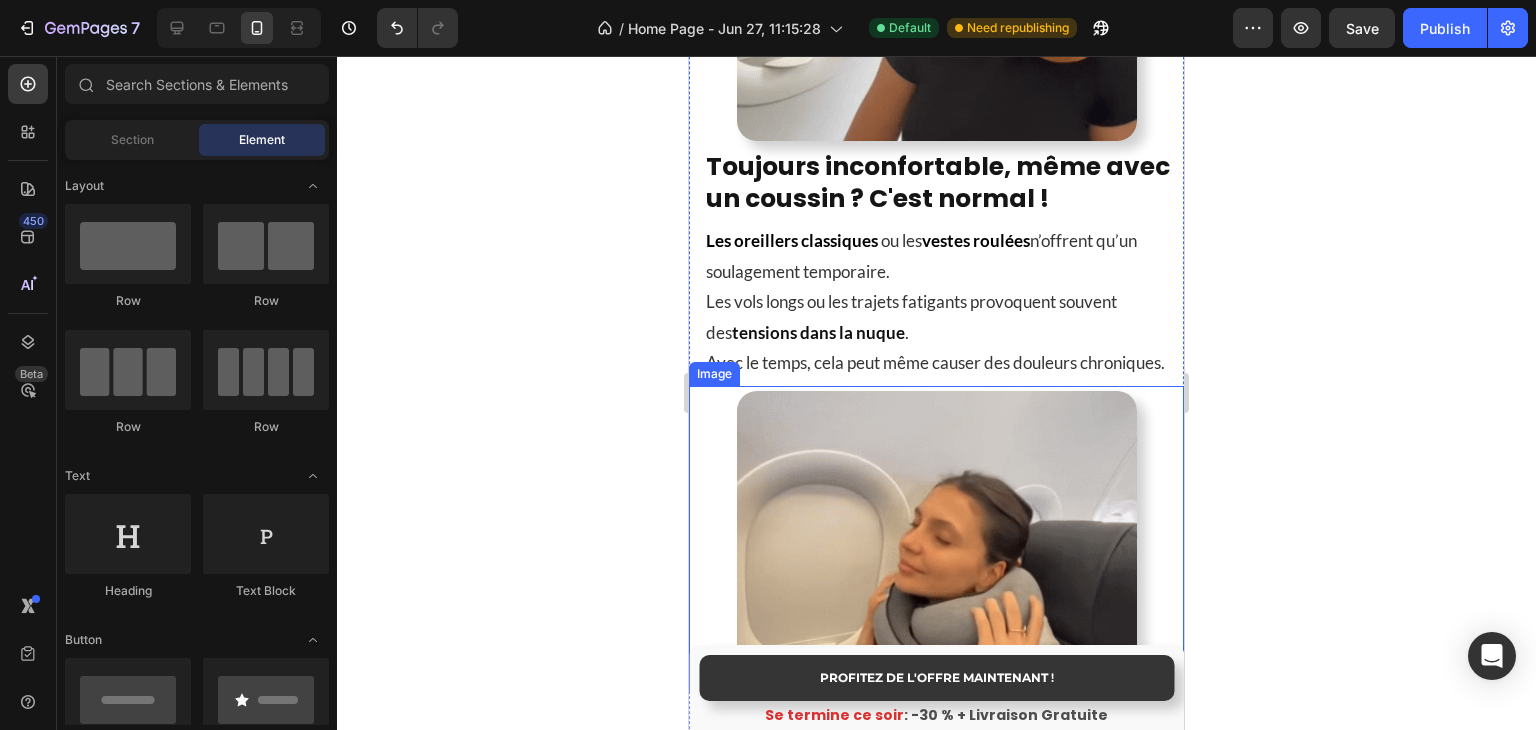 scroll, scrollTop: 1924, scrollLeft: 0, axis: vertical 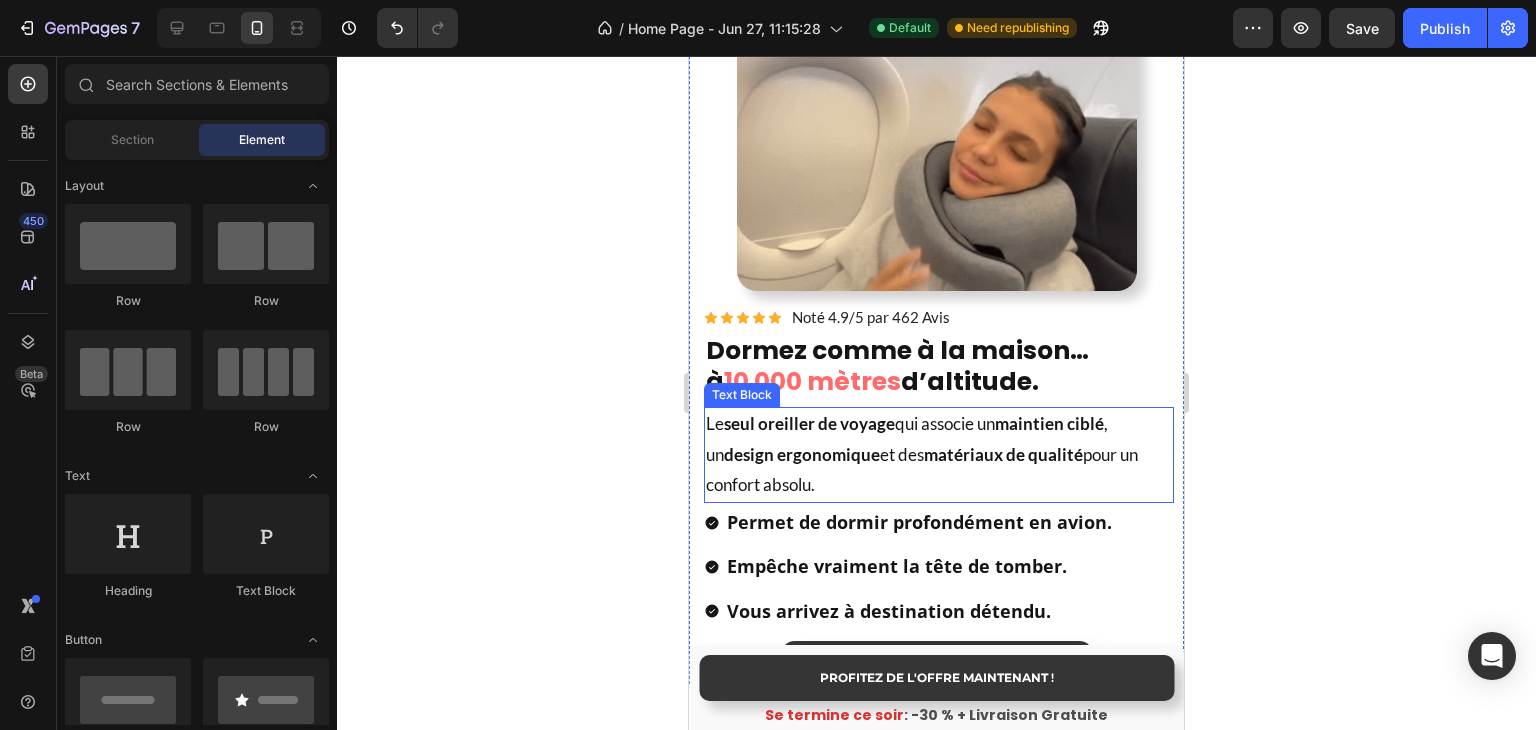 click on "design ergonomique" at bounding box center [802, 454] 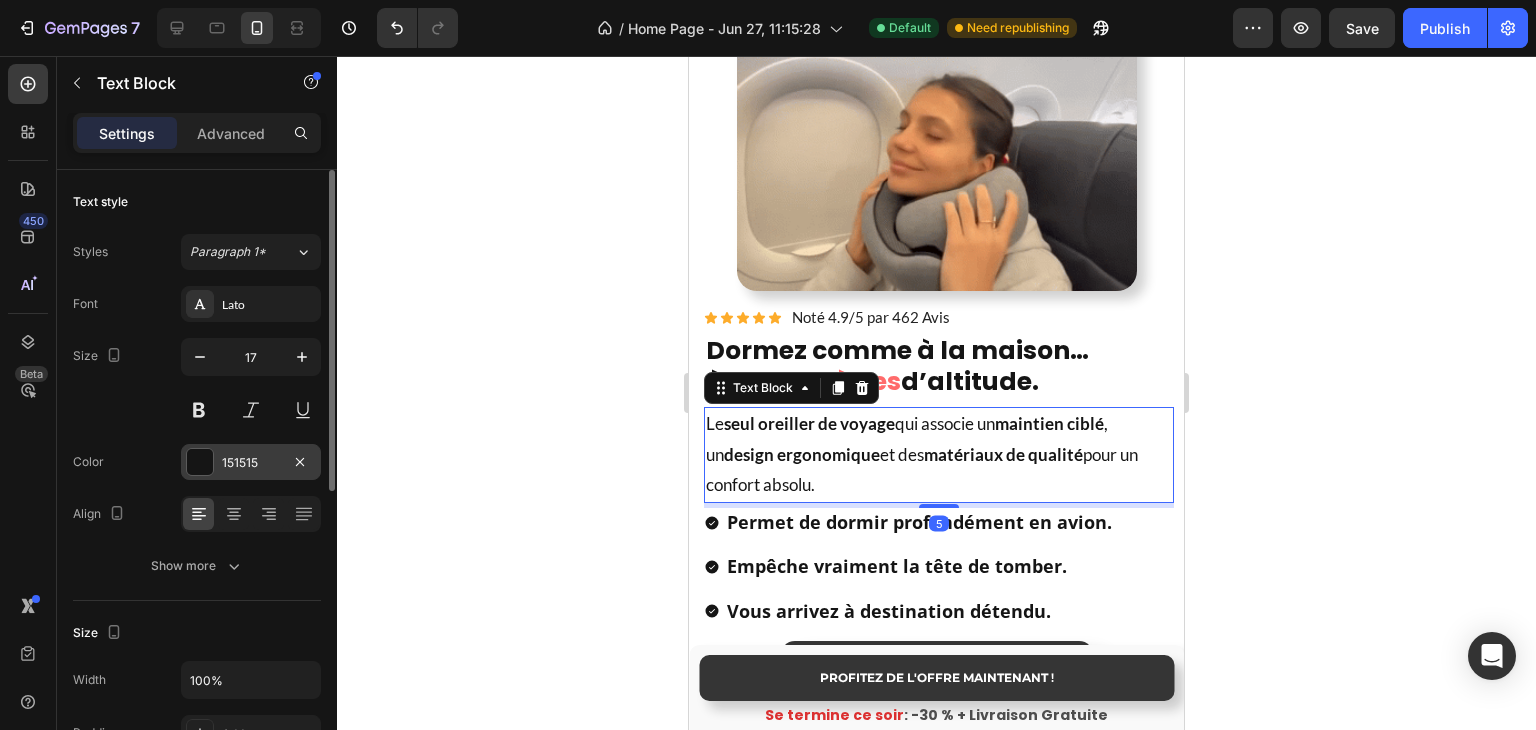 click at bounding box center [200, 462] 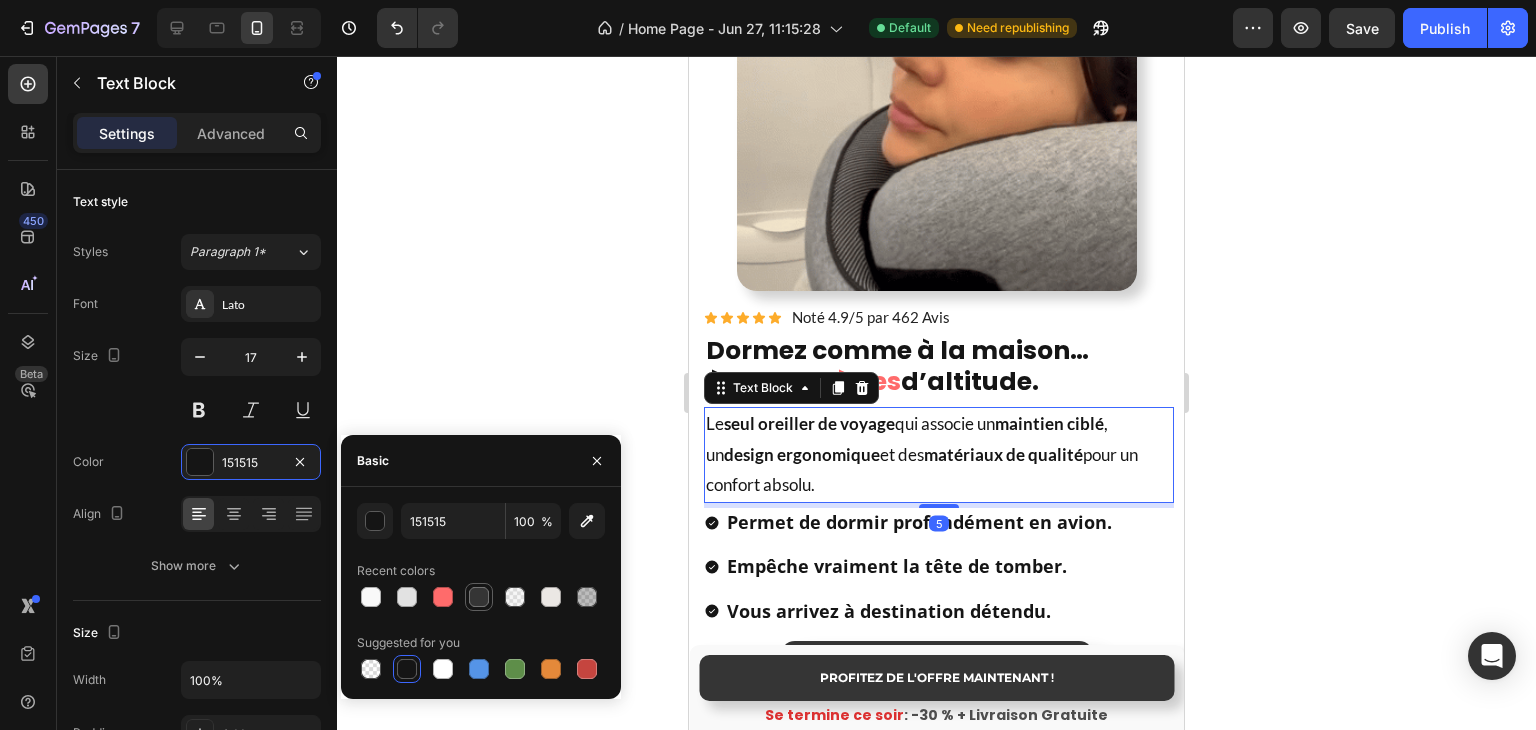 click at bounding box center (479, 597) 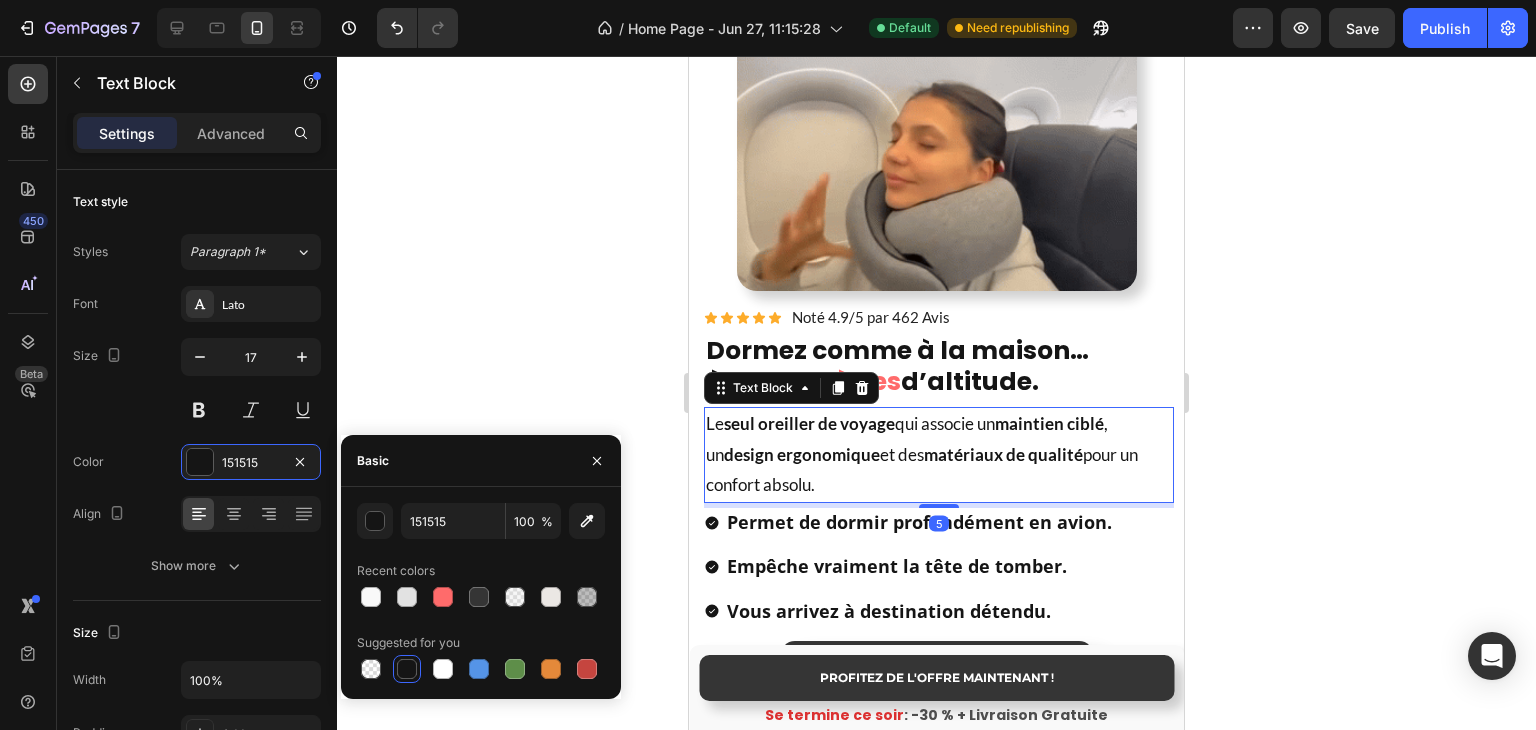 type on "353535" 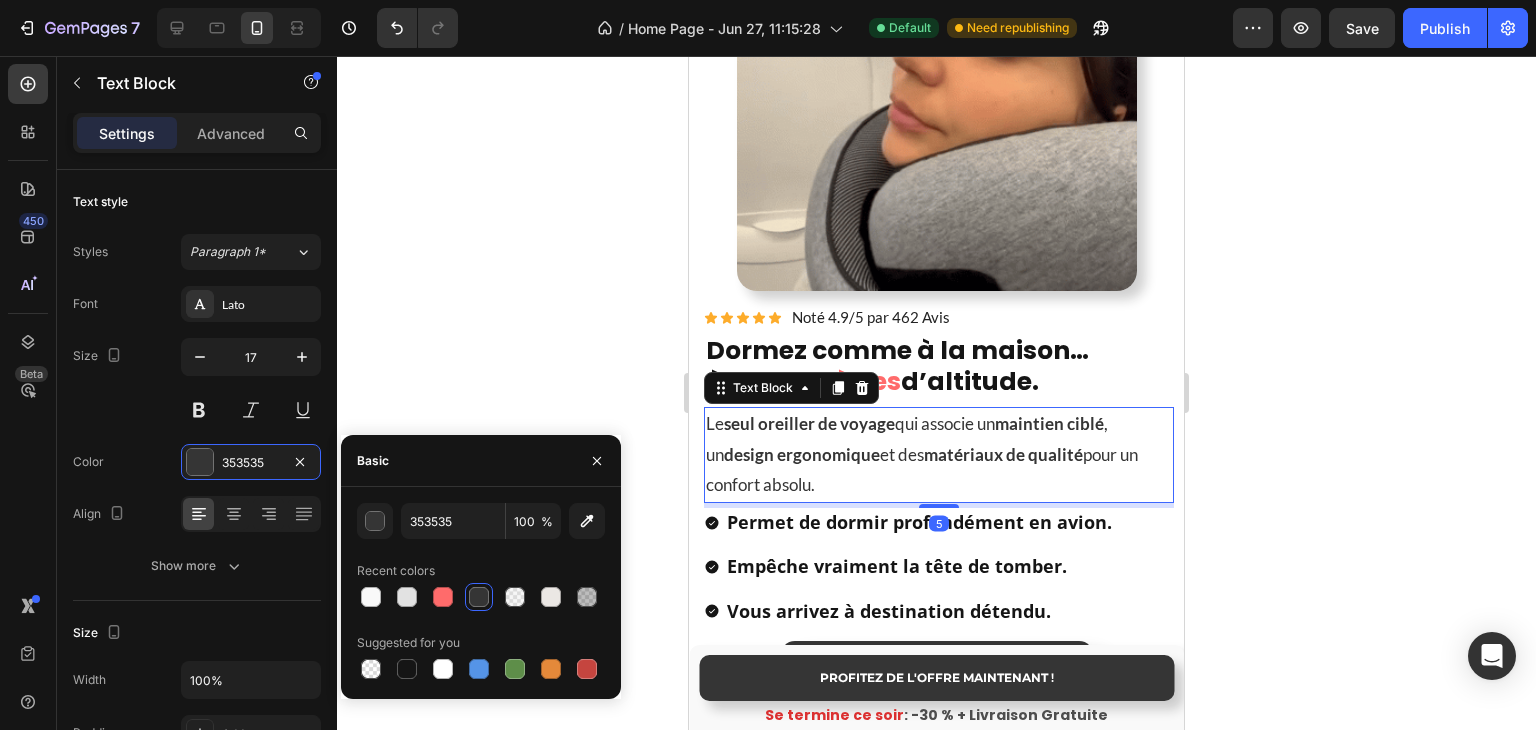 drag, startPoint x: 500, startPoint y: 353, endPoint x: 602, endPoint y: 393, distance: 109.56277 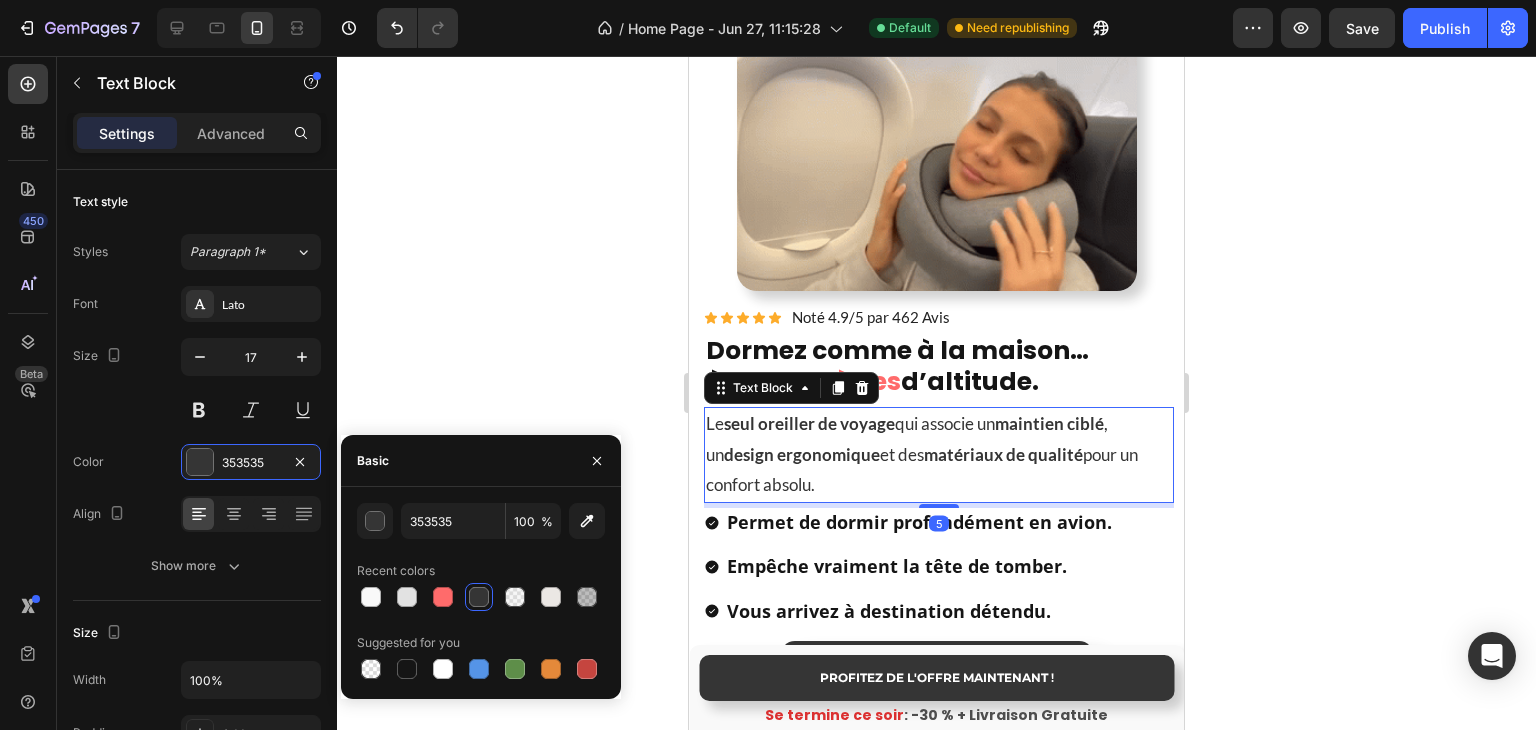 click 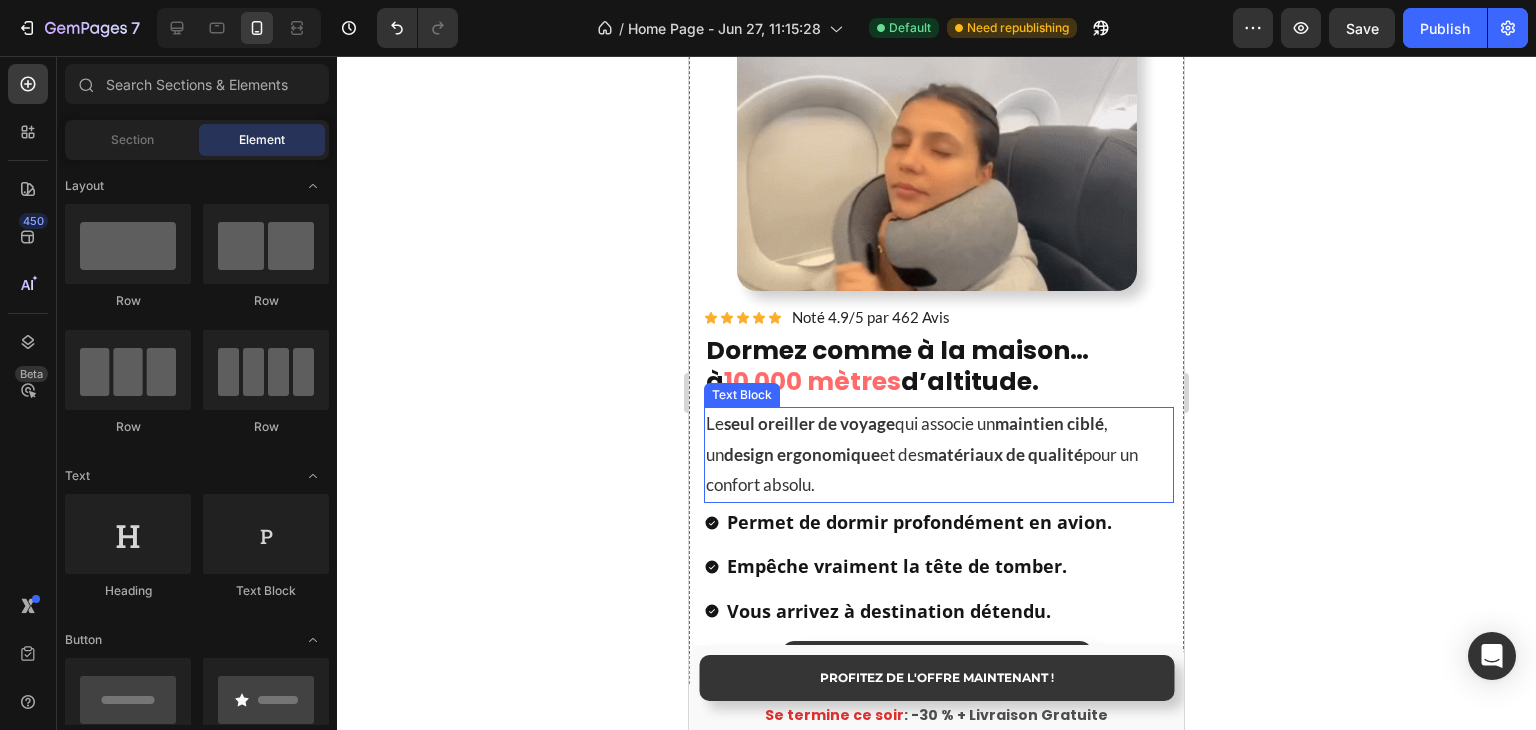 click on "Le  seul oreiller de voyage  qui associe un  maintien ciblé , un  design ergonomique  et des  matériaux de qualité  pour un confort absolu." at bounding box center [939, 455] 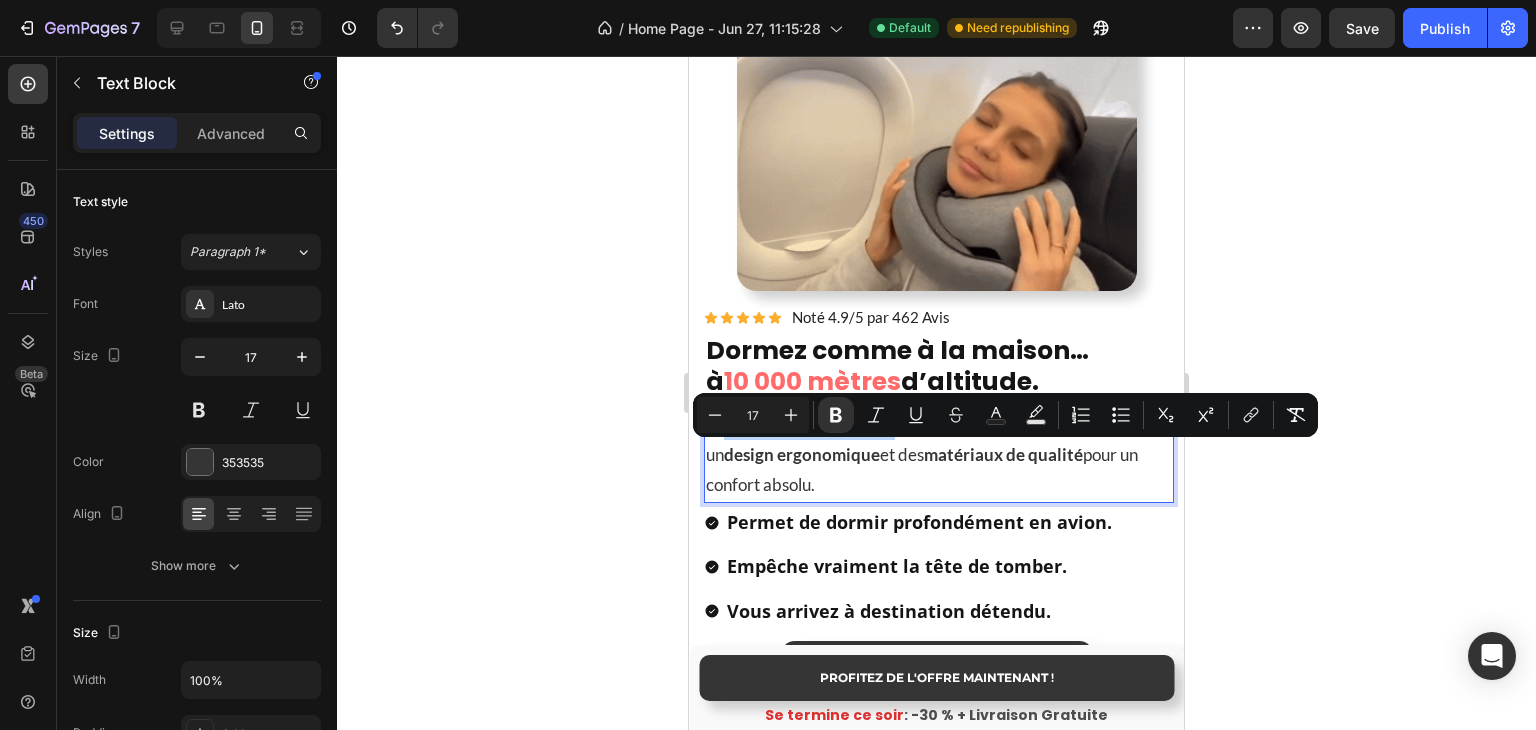 drag, startPoint x: 728, startPoint y: 460, endPoint x: 855, endPoint y: 454, distance: 127.141655 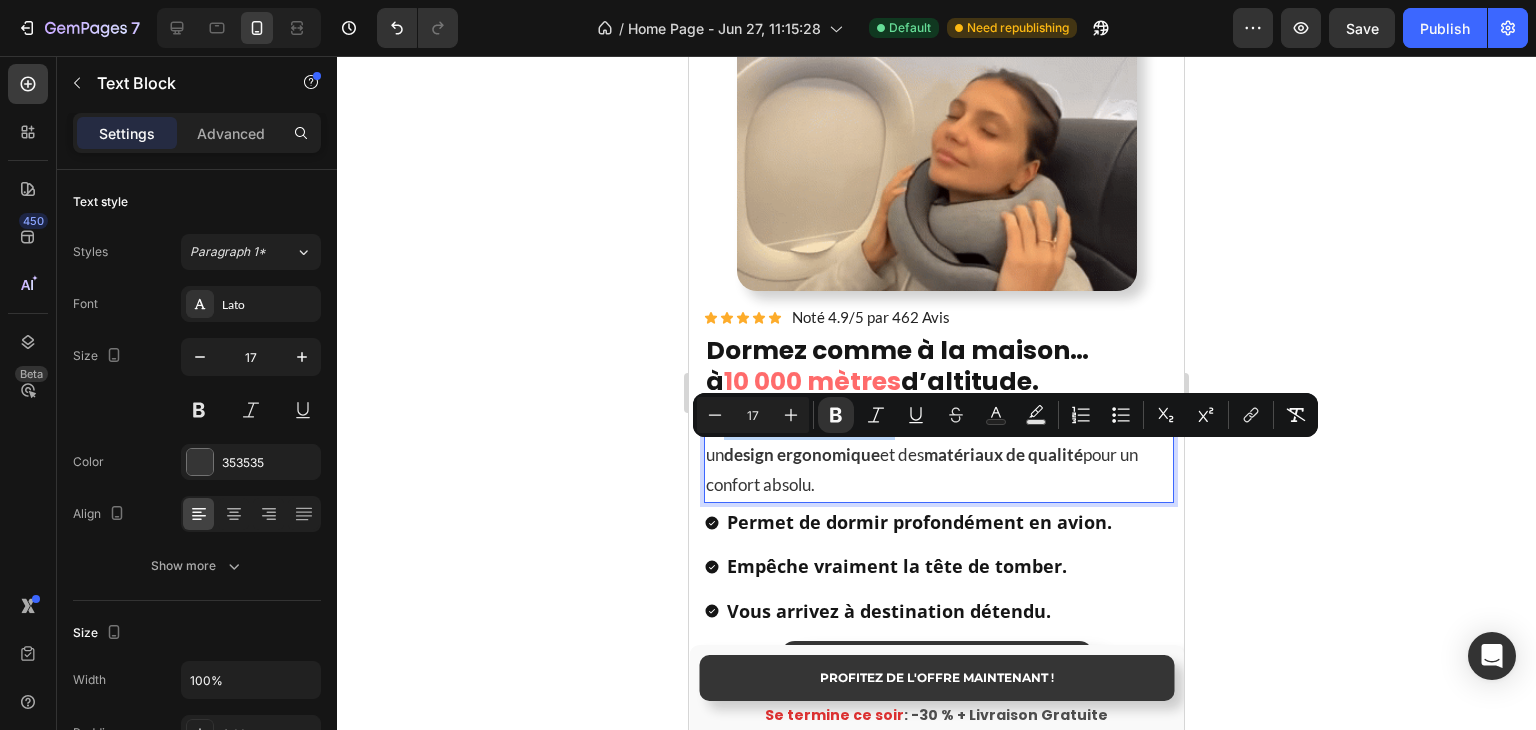click on "seul oreiller de voyage" at bounding box center (809, 423) 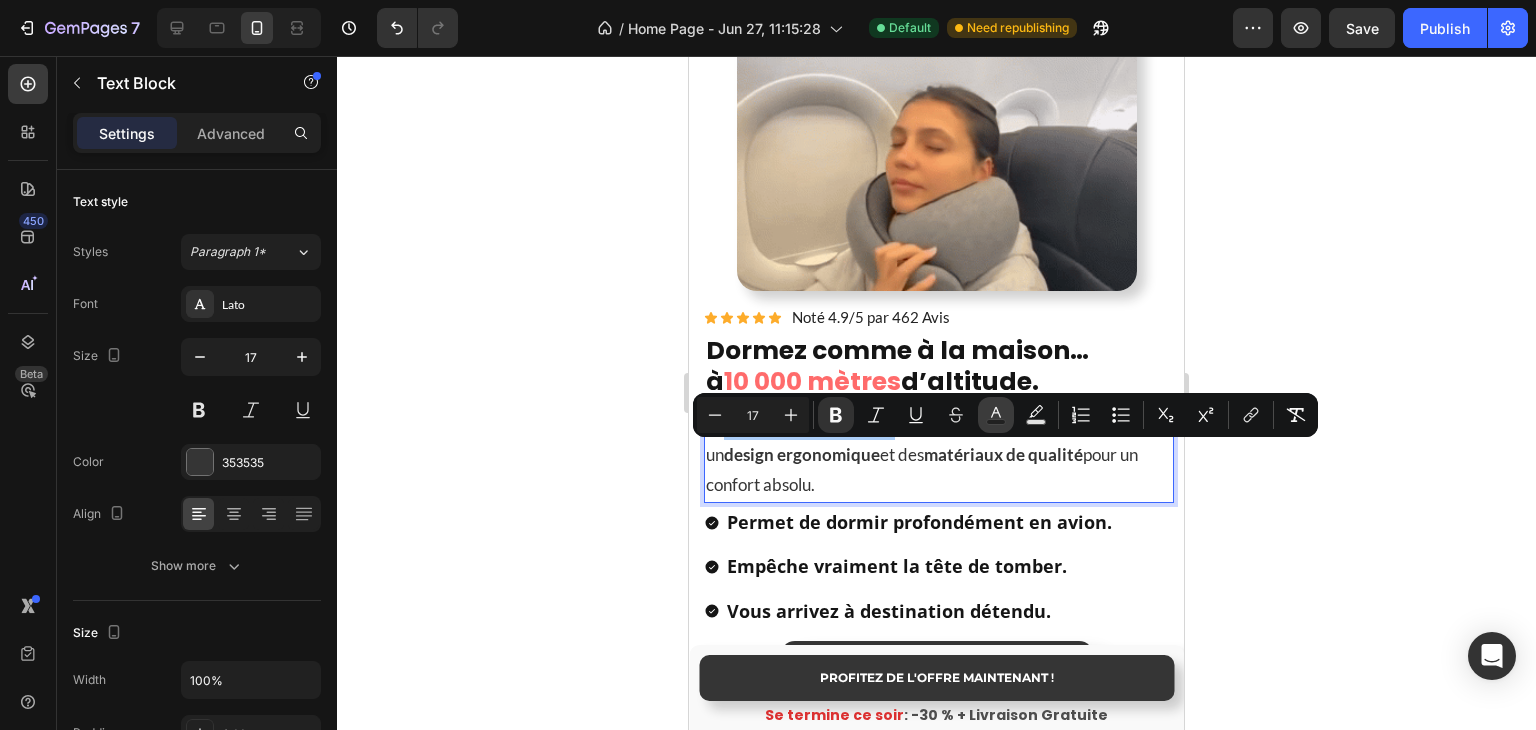 click 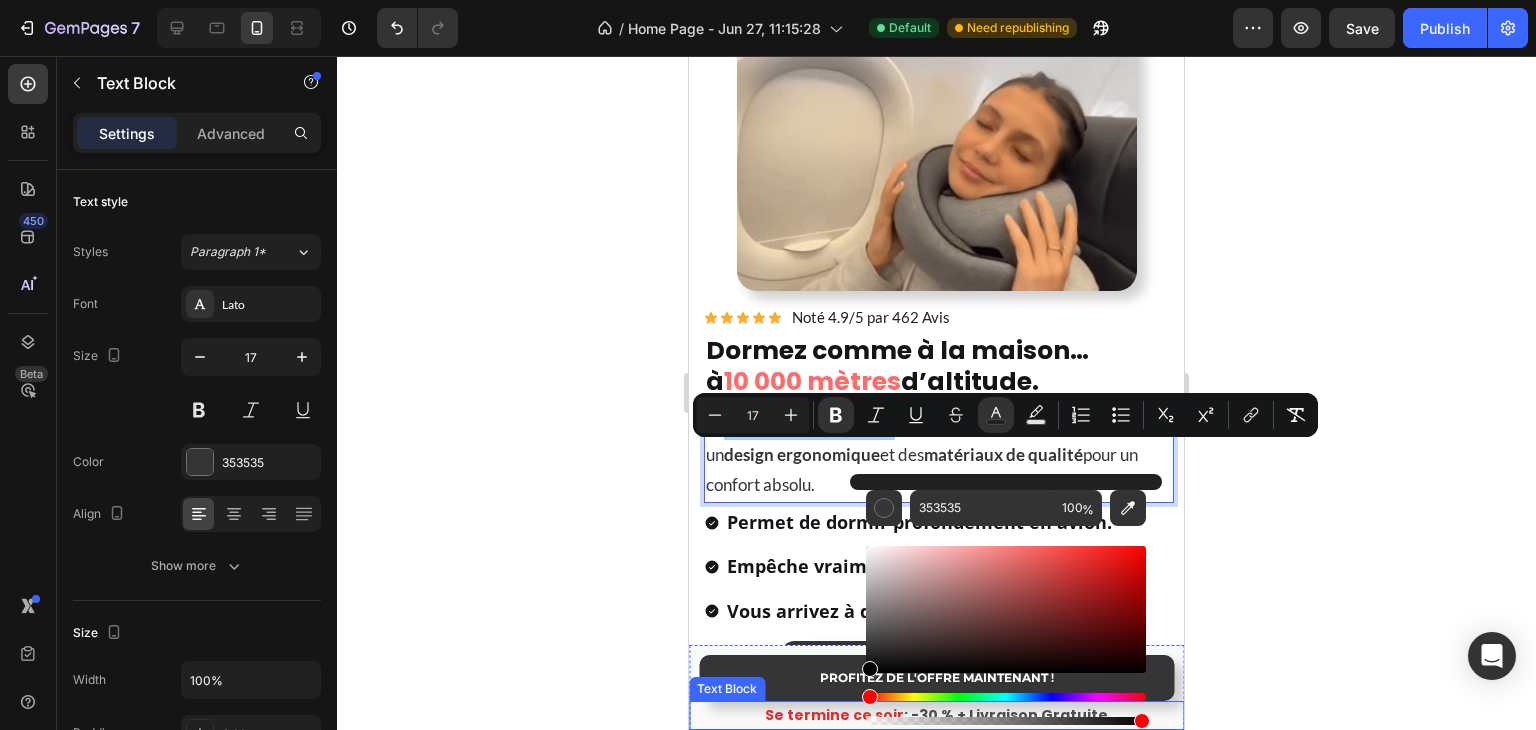 drag, startPoint x: 900, startPoint y: 617, endPoint x: 811, endPoint y: 742, distance: 153.44705 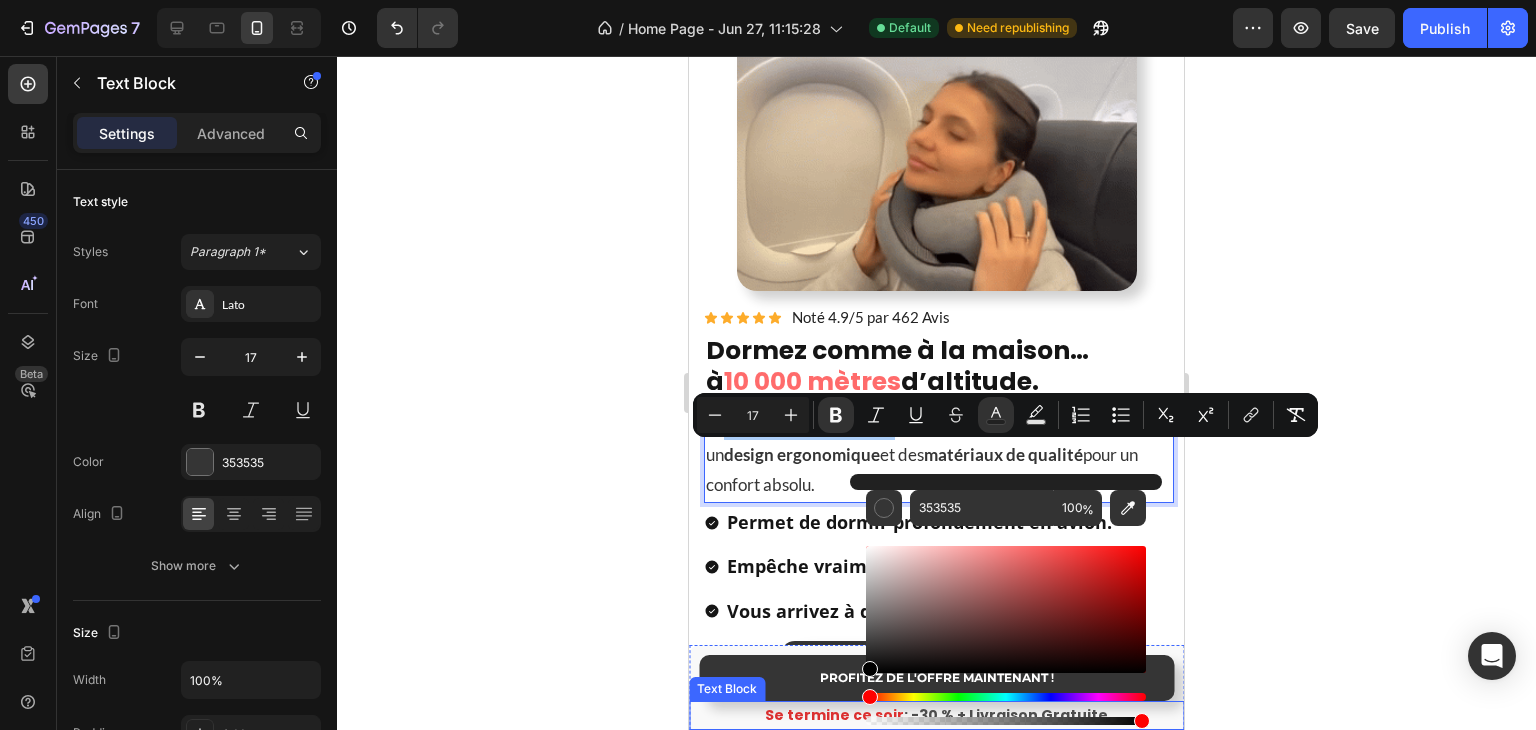 click on "7  Version history  /  Home Page - Jun 27, 11:15:28 Default Need republishing Preview  Save   Publish  450 Beta Sections(18) Elements(83) Section Element Hero Section Product Detail Brands Trusted Badges Guarantee Product Breakdown How to use Testimonials Compare Bundle FAQs Social Proof Brand Story Product List Collection Blog List Contact Sticky Add to Cart Custom Footer Browse Library 450 Layout
Row
Row
Row
Row Text
Heading
Text Block Button
Button
Button Media
Image
Image" at bounding box center (768, 0) 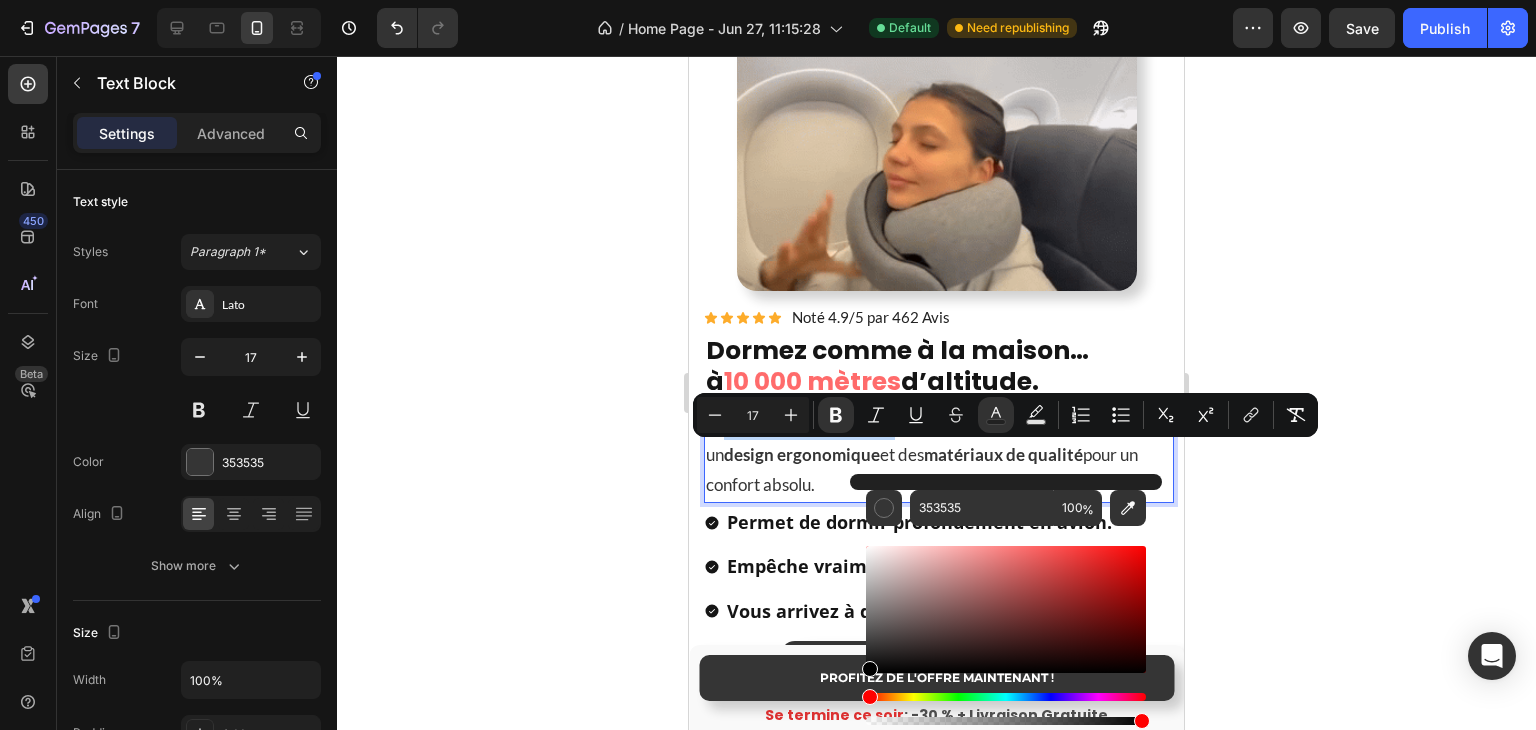 type on "000000" 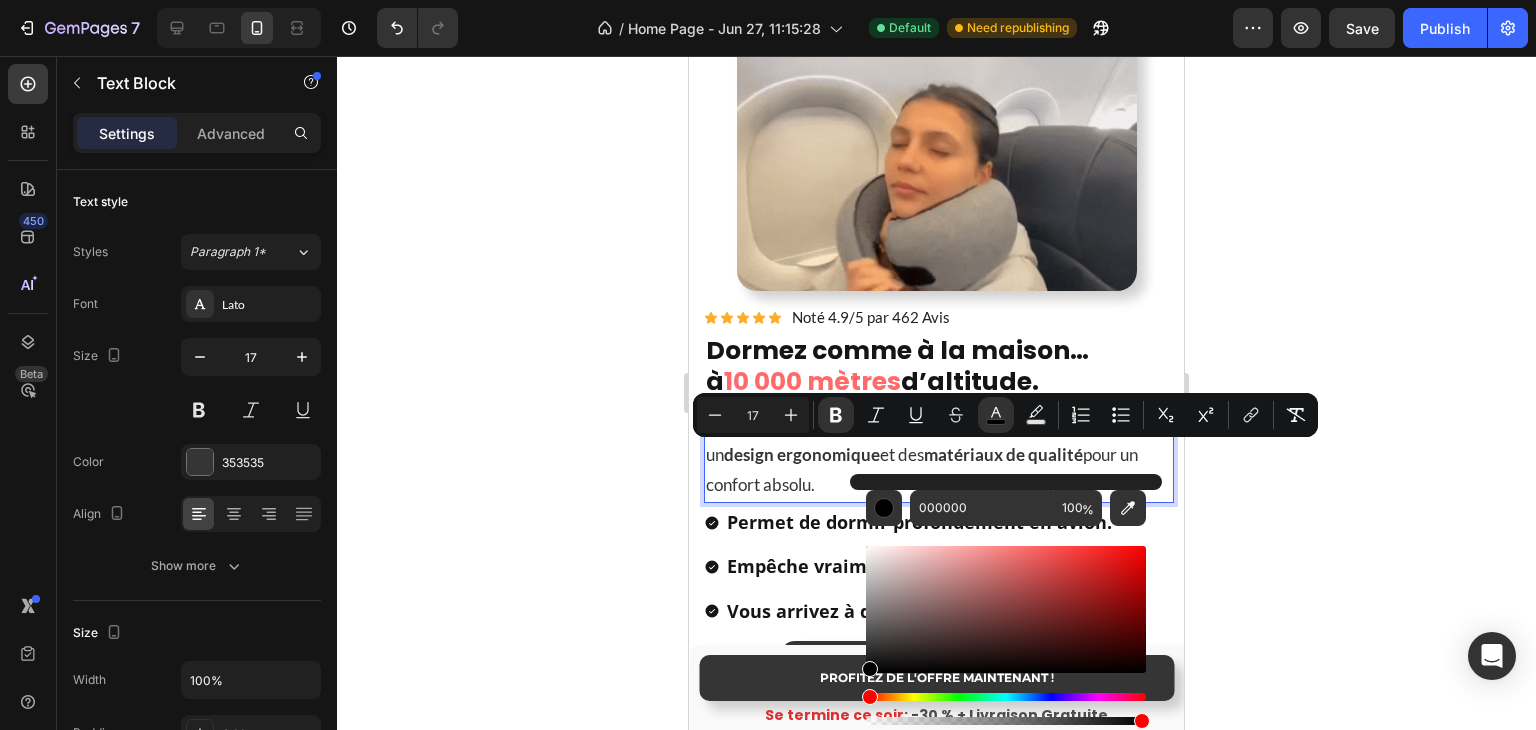 click 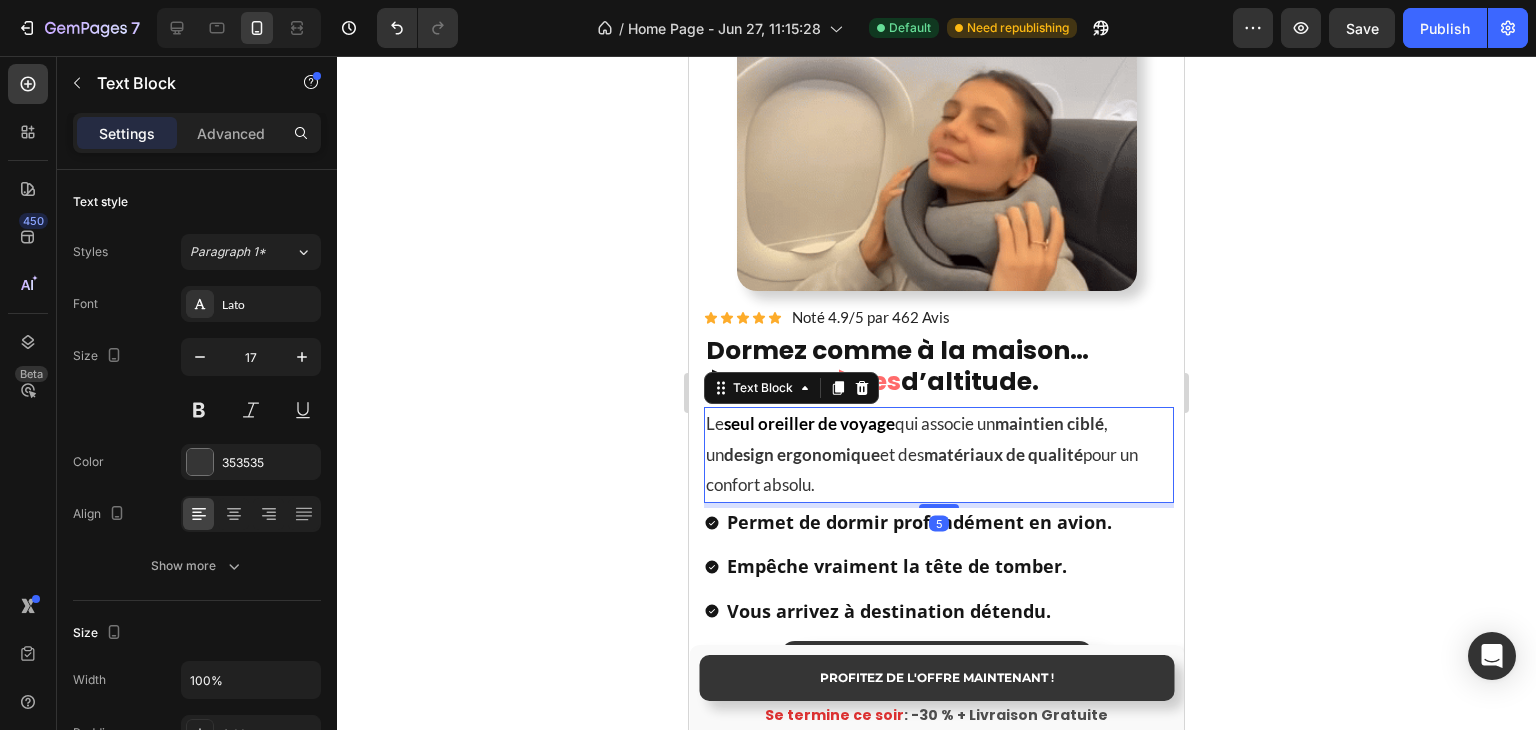 click on "maintien ciblé" at bounding box center (1049, 423) 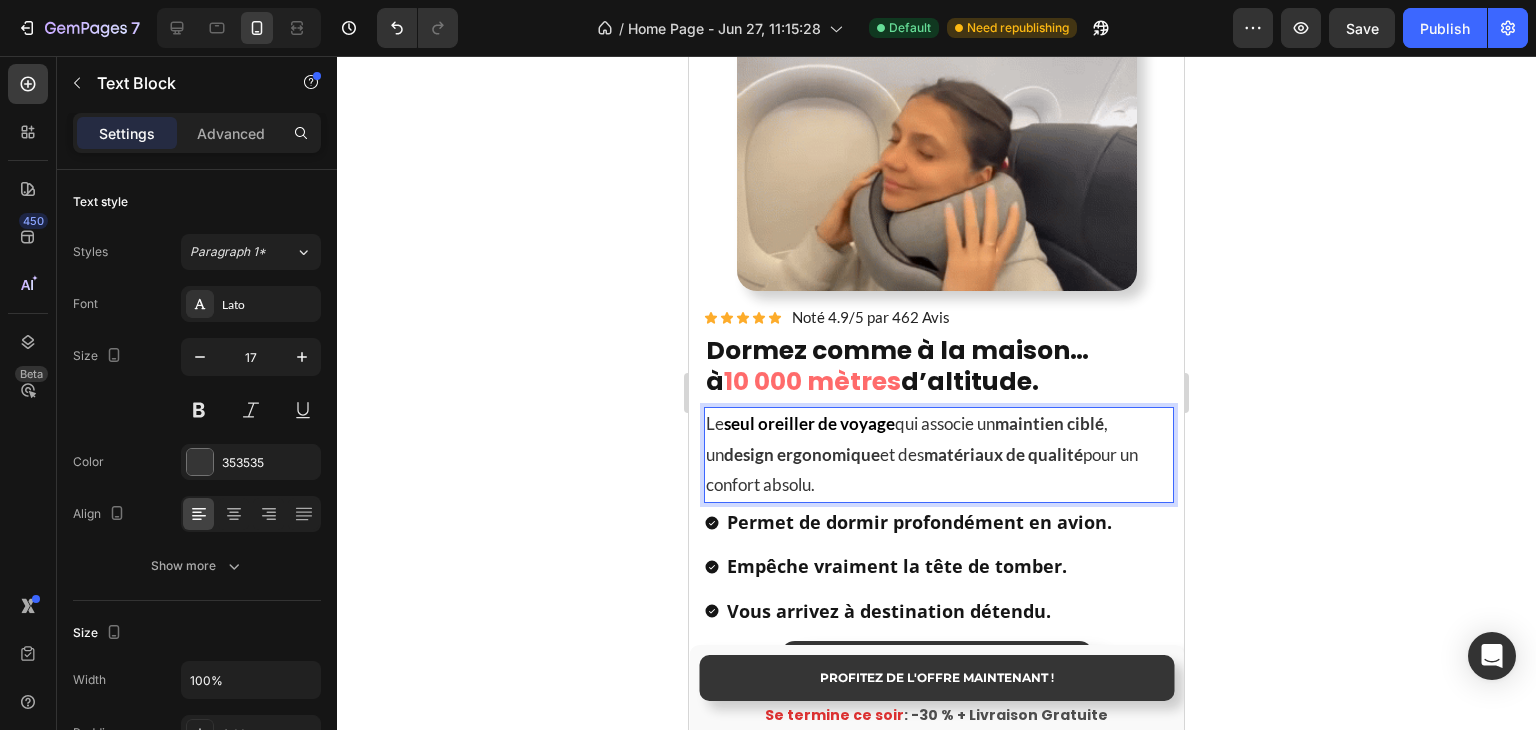 click on "maintien ciblé" at bounding box center [1049, 423] 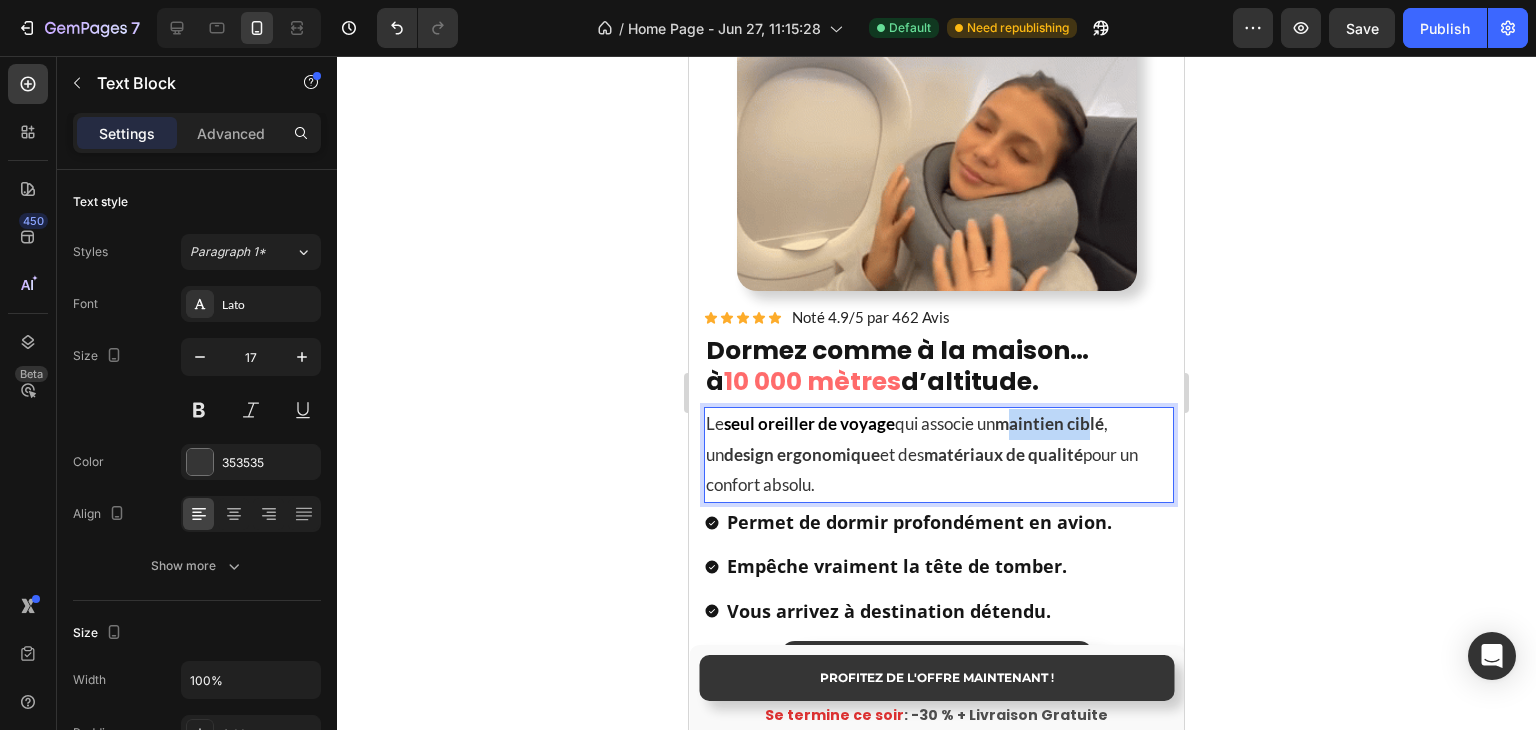 drag, startPoint x: 1019, startPoint y: 456, endPoint x: 1034, endPoint y: 459, distance: 15.297058 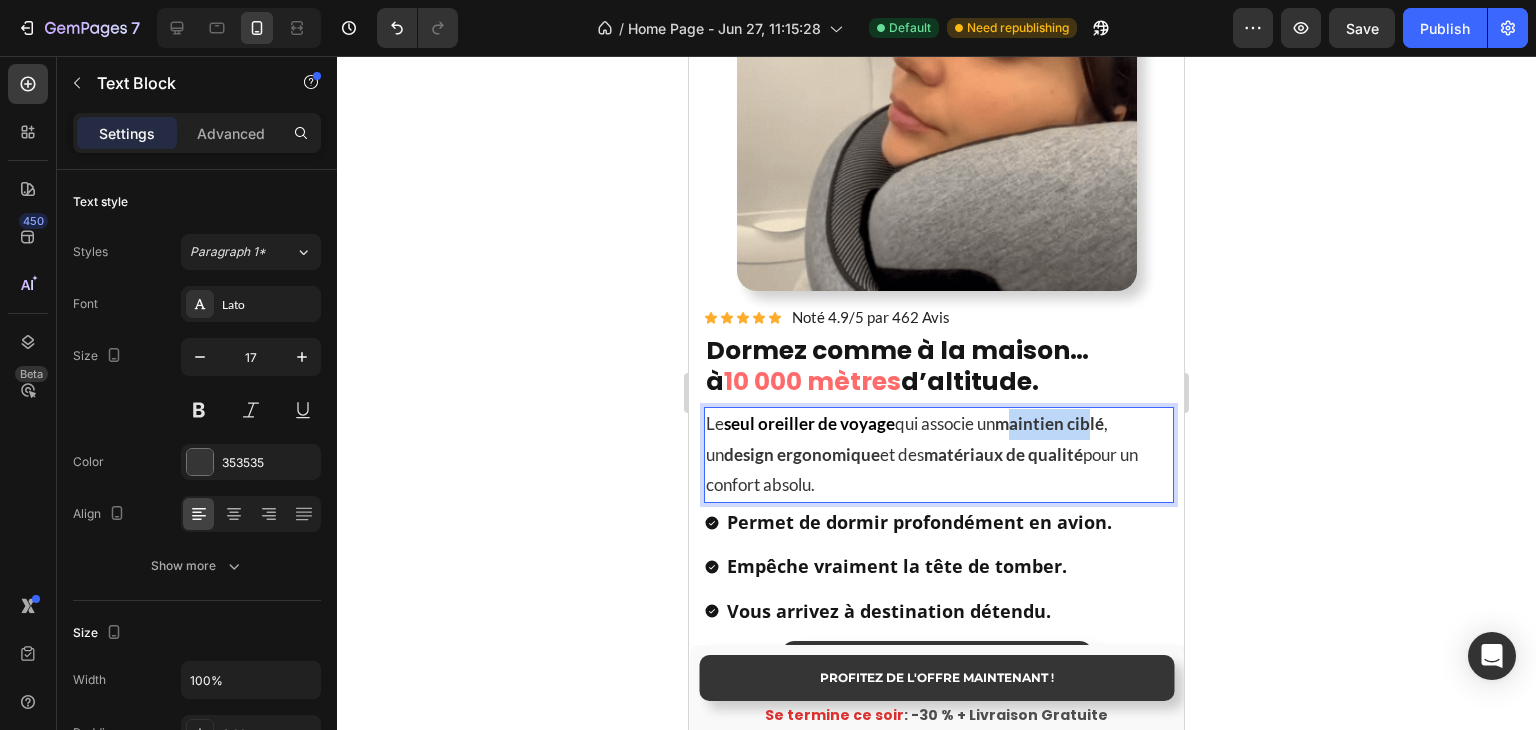 click on "maintien ciblé" at bounding box center [1049, 423] 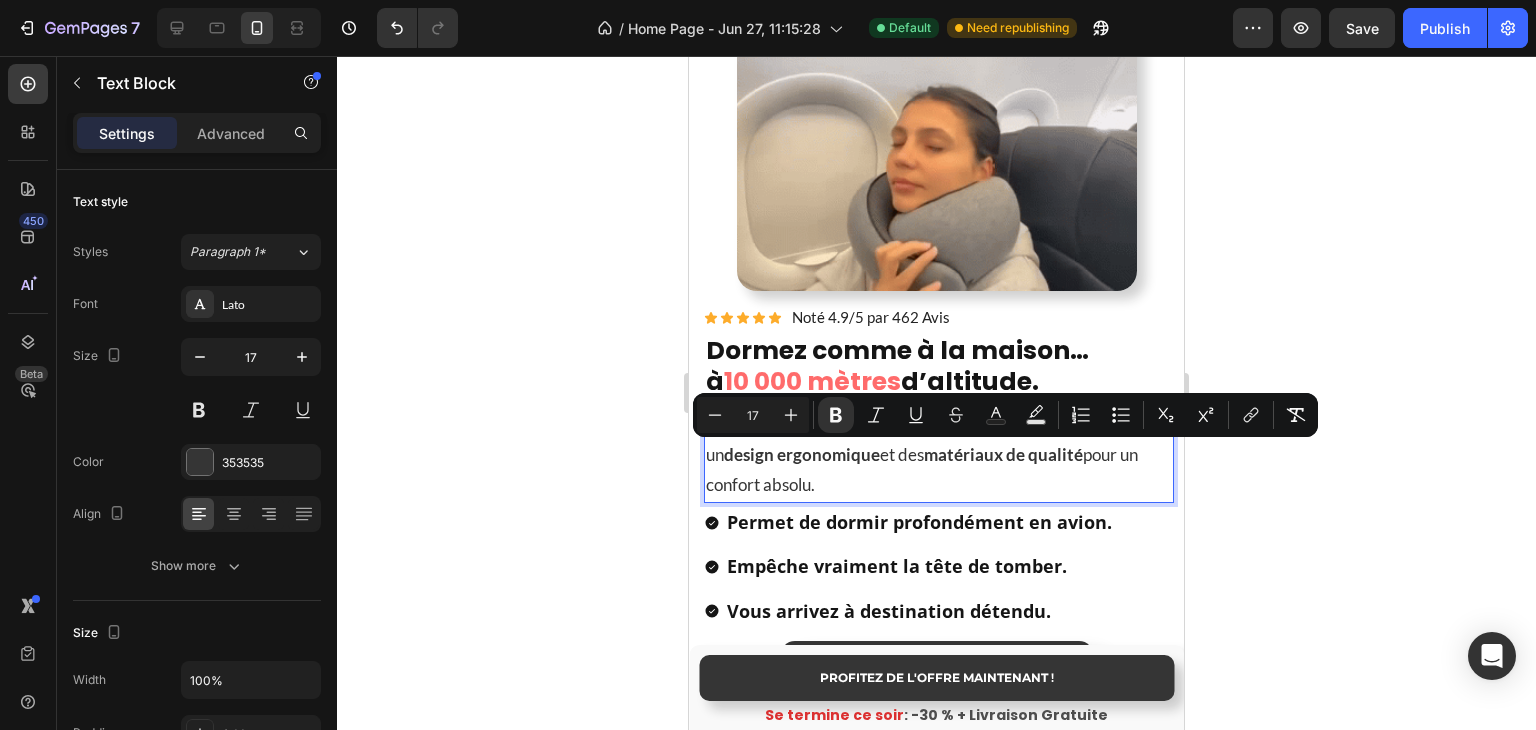 click on "maintien ciblé" at bounding box center [1049, 423] 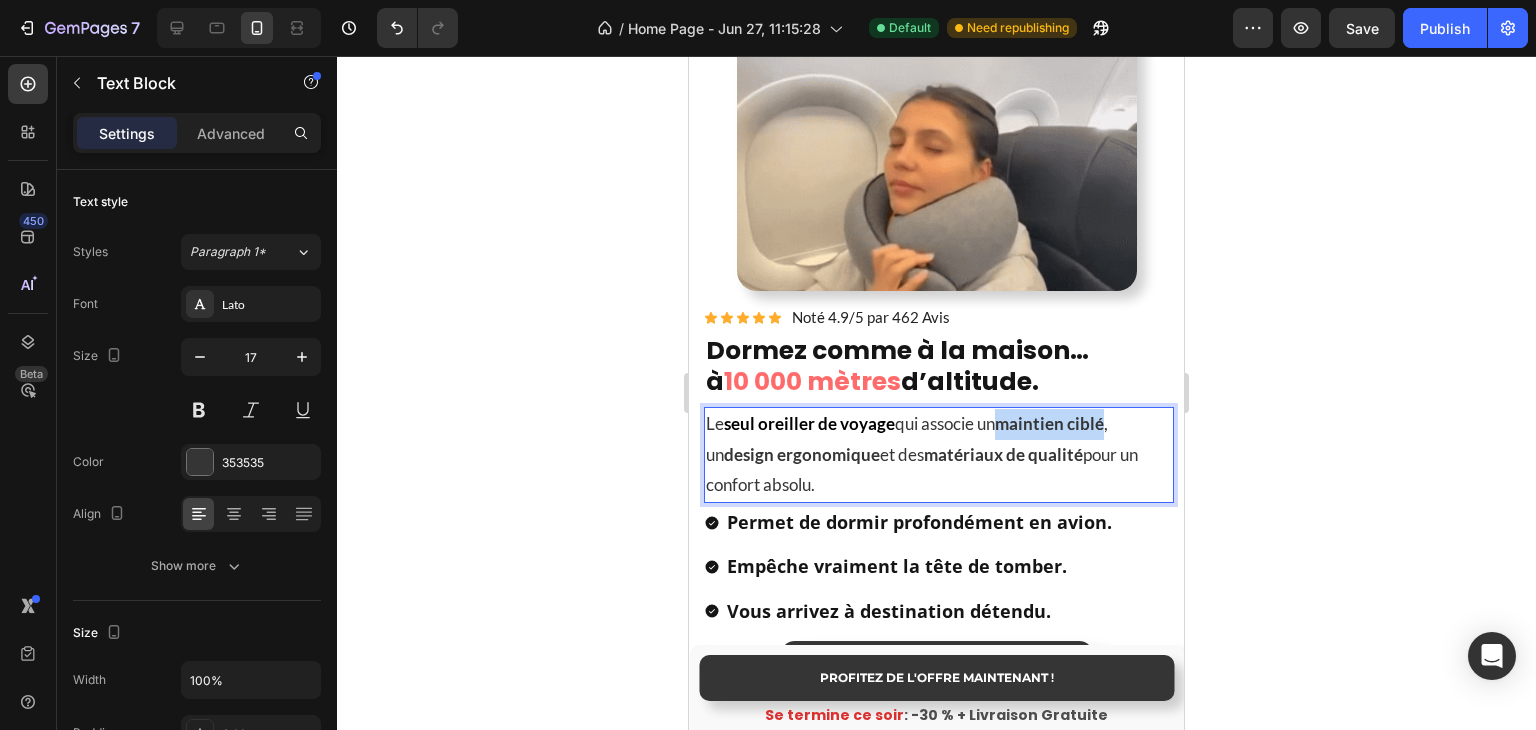 drag, startPoint x: 1005, startPoint y: 460, endPoint x: 1086, endPoint y: 456, distance: 81.09871 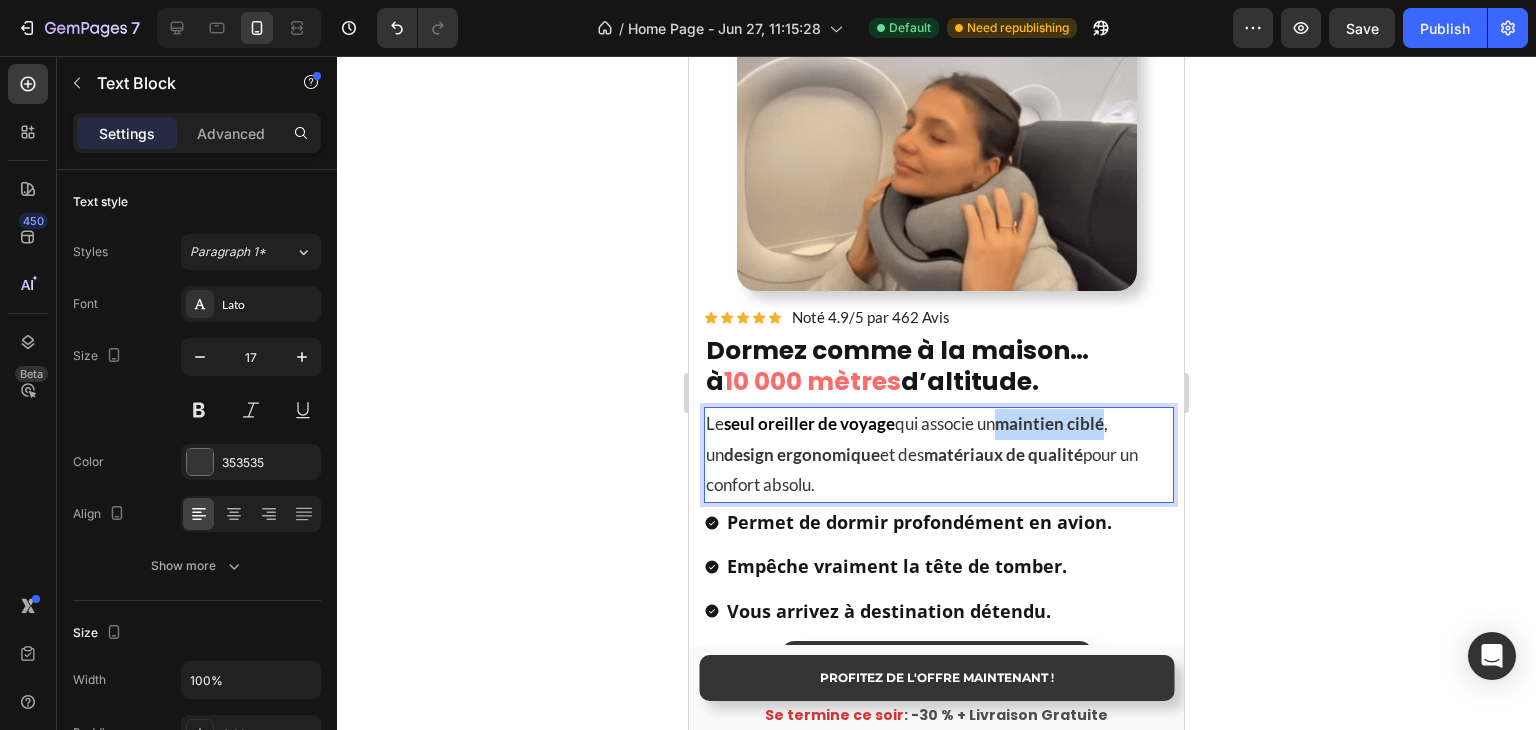 click on "maintien ciblé" at bounding box center [1049, 423] 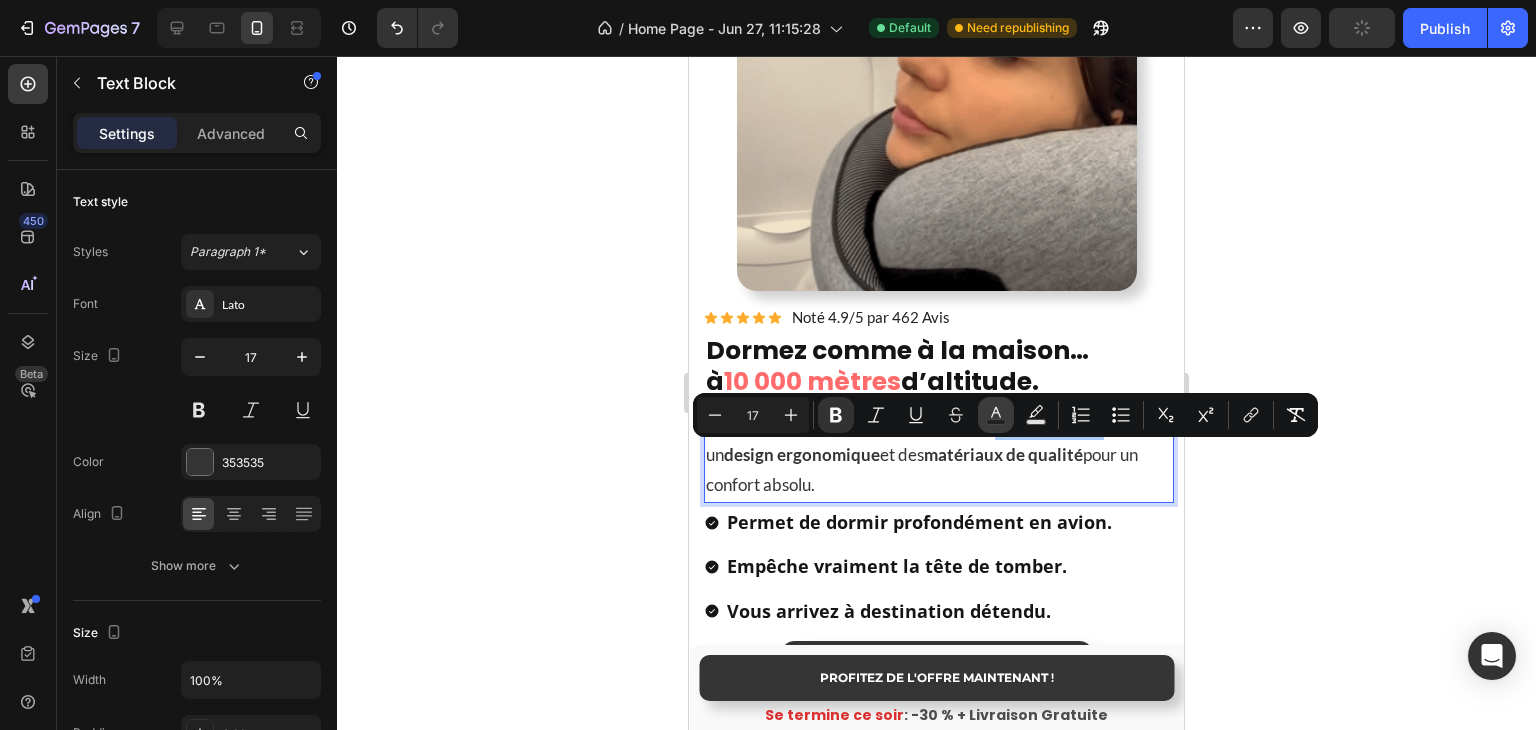 click 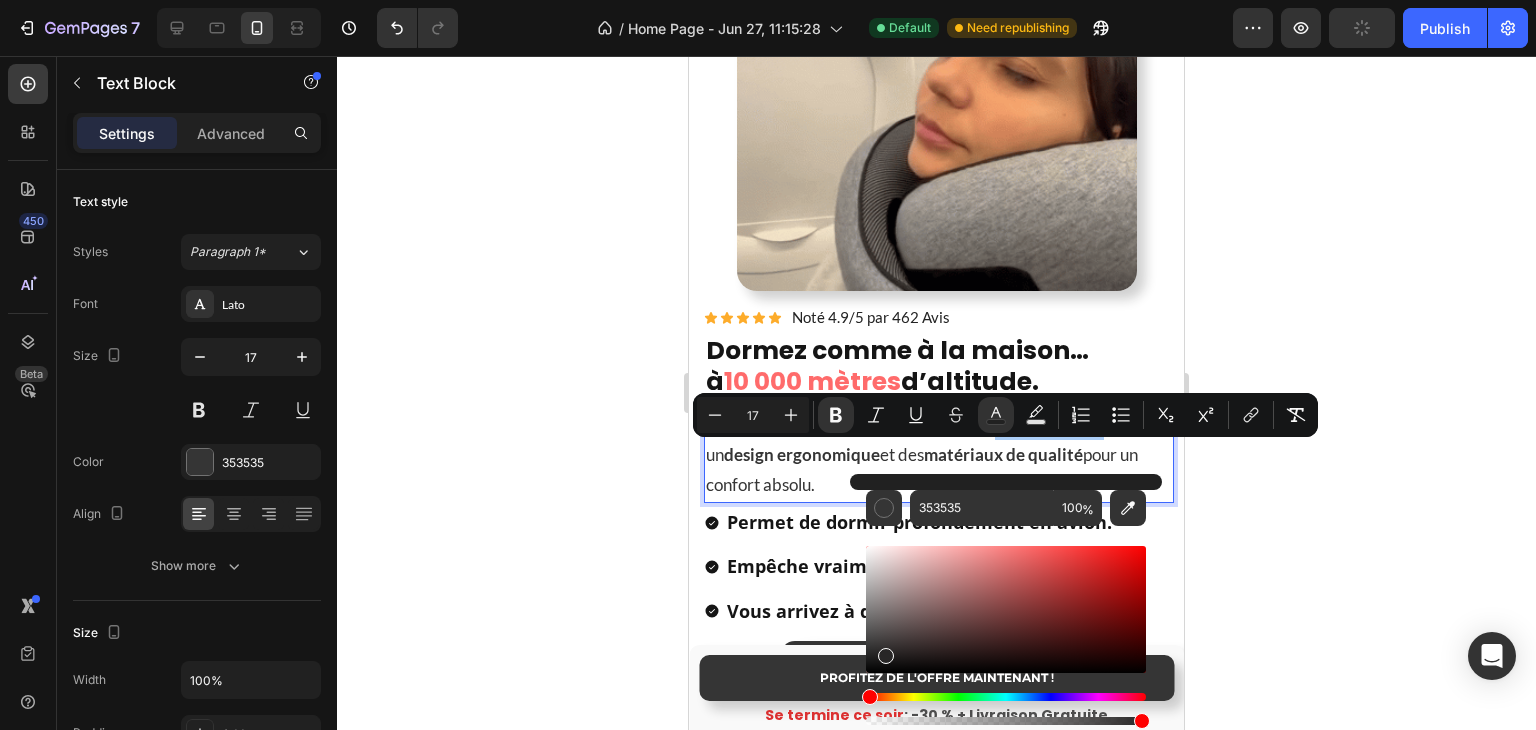 drag, startPoint x: 884, startPoint y: 652, endPoint x: 820, endPoint y: 741, distance: 109.62208 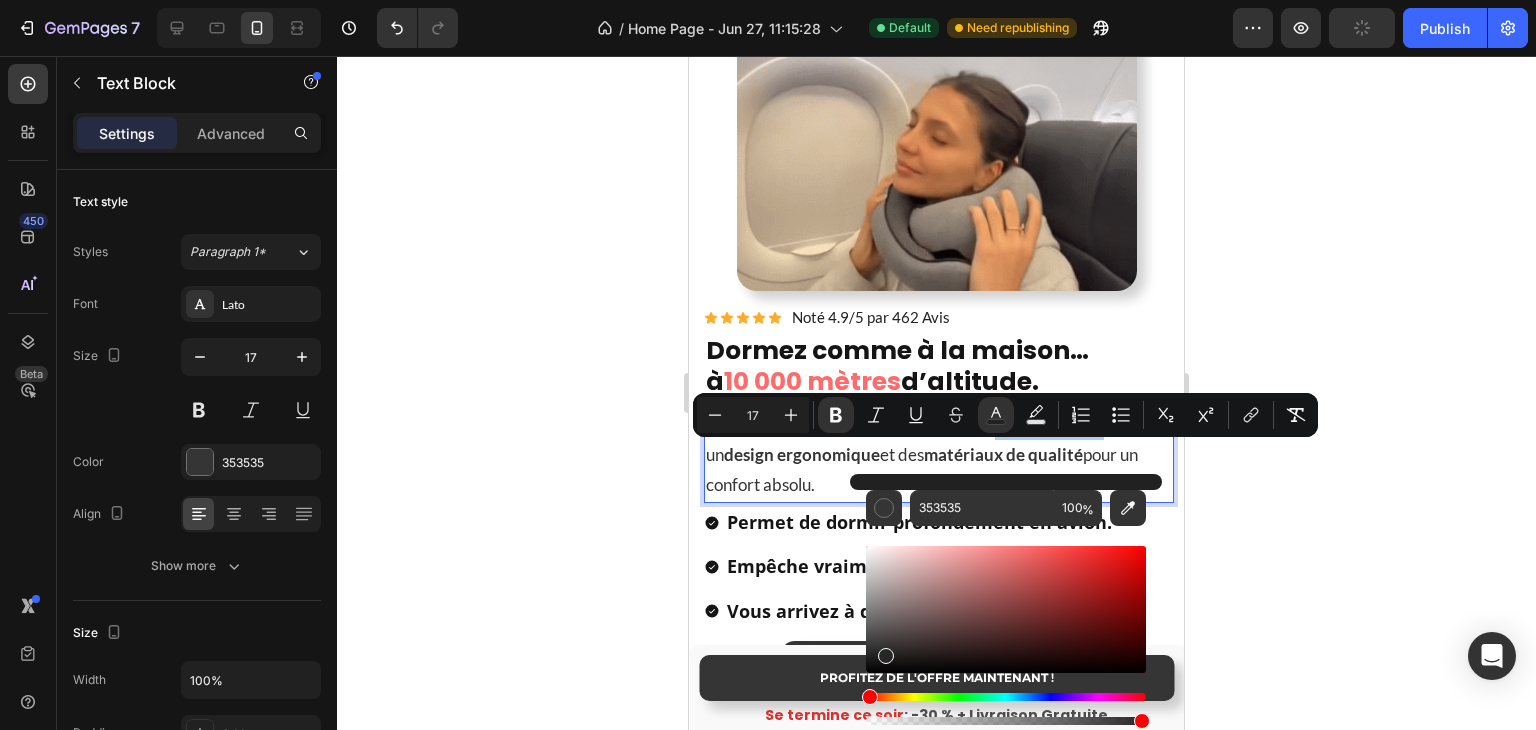 click on "7  Version history  /  Home Page - Jun 27, 11:15:28 Default Need republishing Preview  Publish  450 Beta Sections(18) Elements(83) Section Element Hero Section Product Detail Brands Trusted Badges Guarantee Product Breakdown How to use Testimonials Compare Bundle FAQs Social Proof Brand Story Product List Collection Blog List Contact Sticky Add to Cart Custom Footer Browse Library 450 Layout
Row
Row
Row
Row Text
Heading
Text Block Button
Button
Button Media
Image
Image" at bounding box center (768, 0) 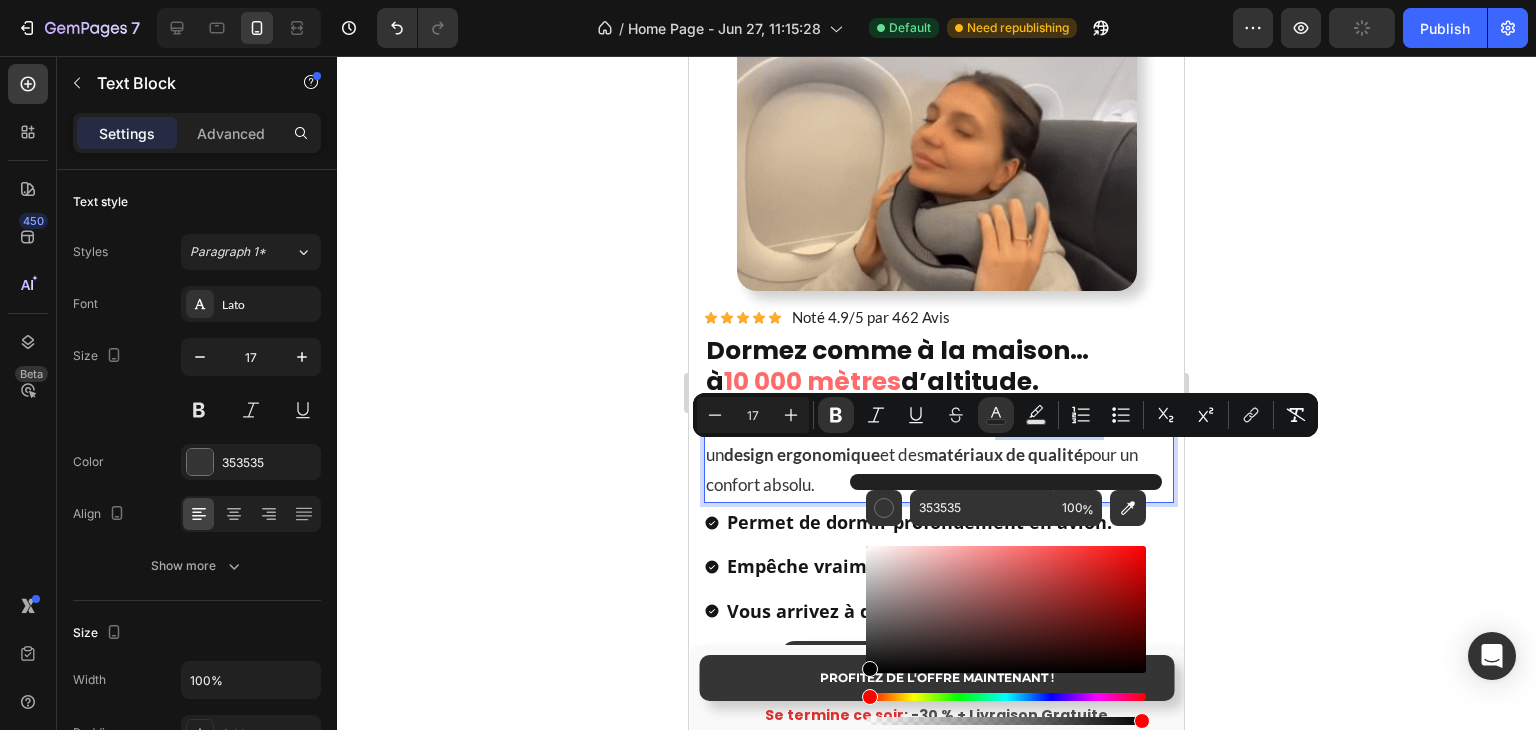 type on "000000" 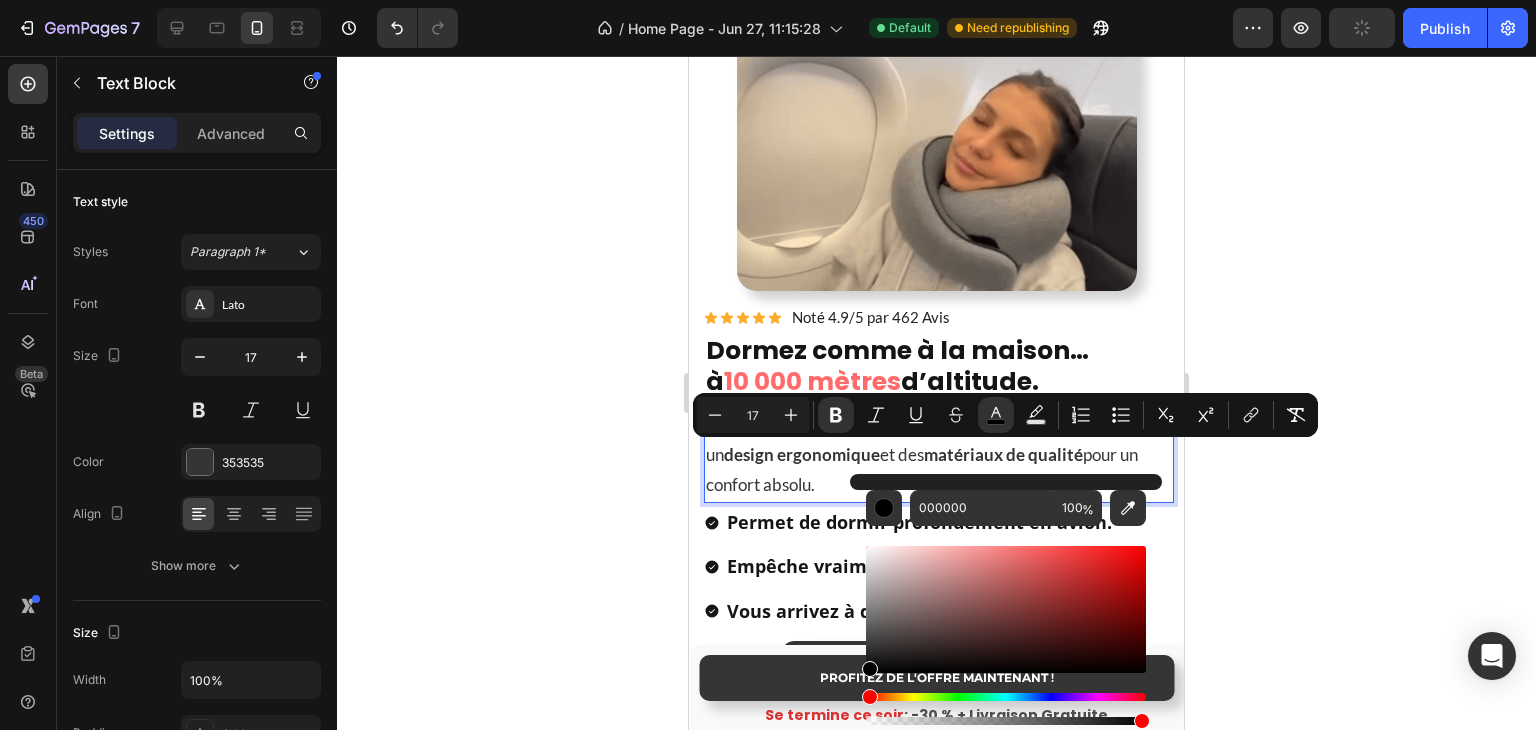 click 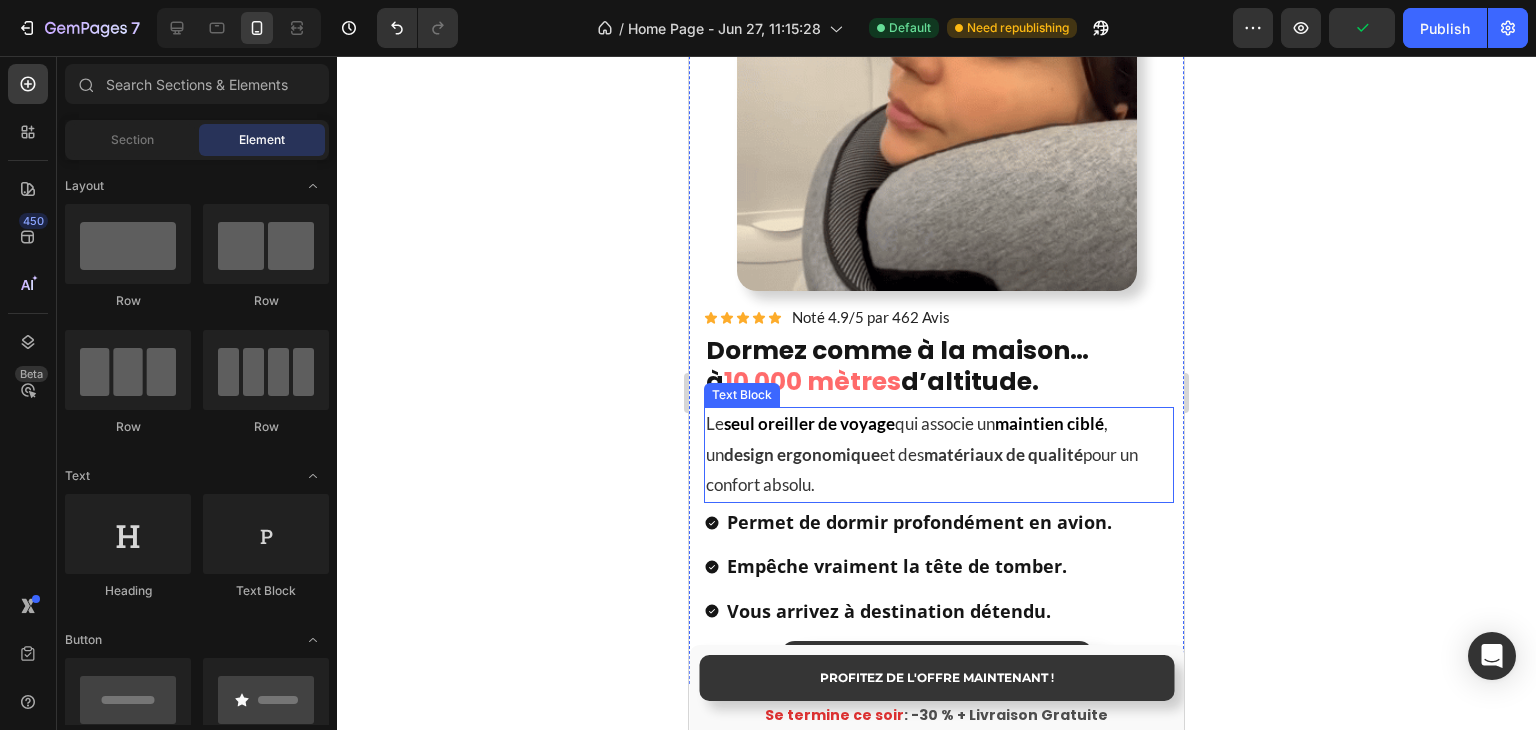 click on "design ergonomique" at bounding box center [802, 454] 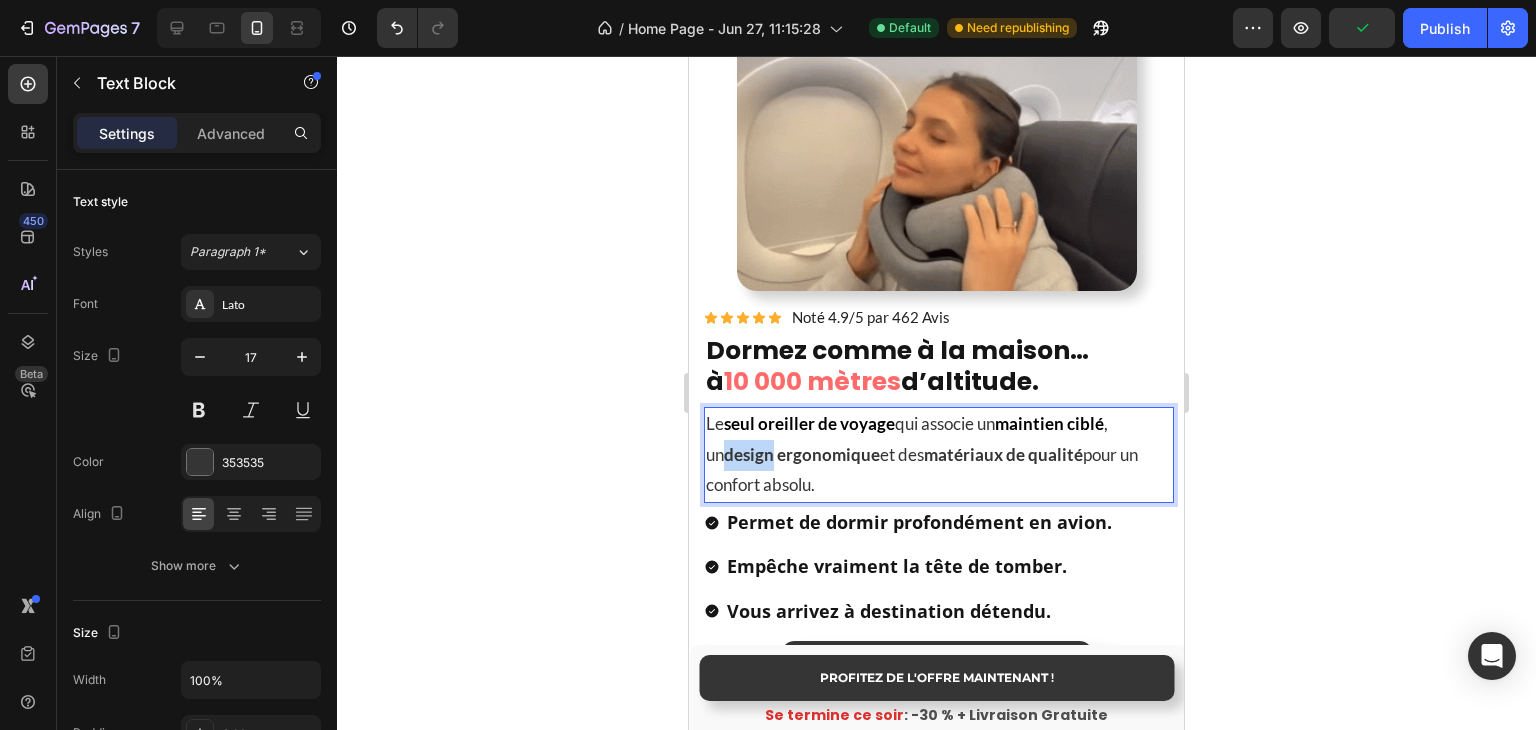 click on "design ergonomique" at bounding box center [802, 454] 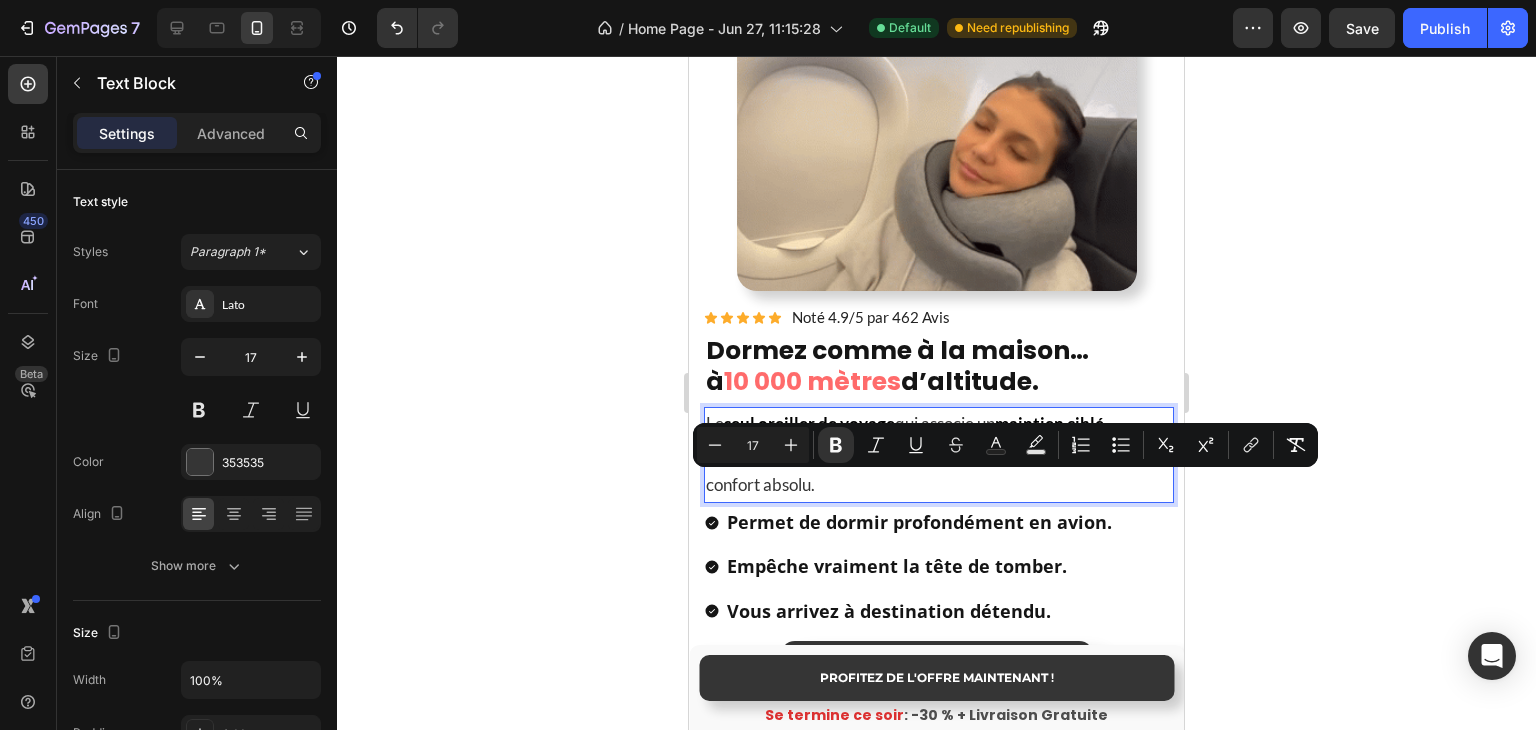 click on "design ergonomique" at bounding box center [802, 454] 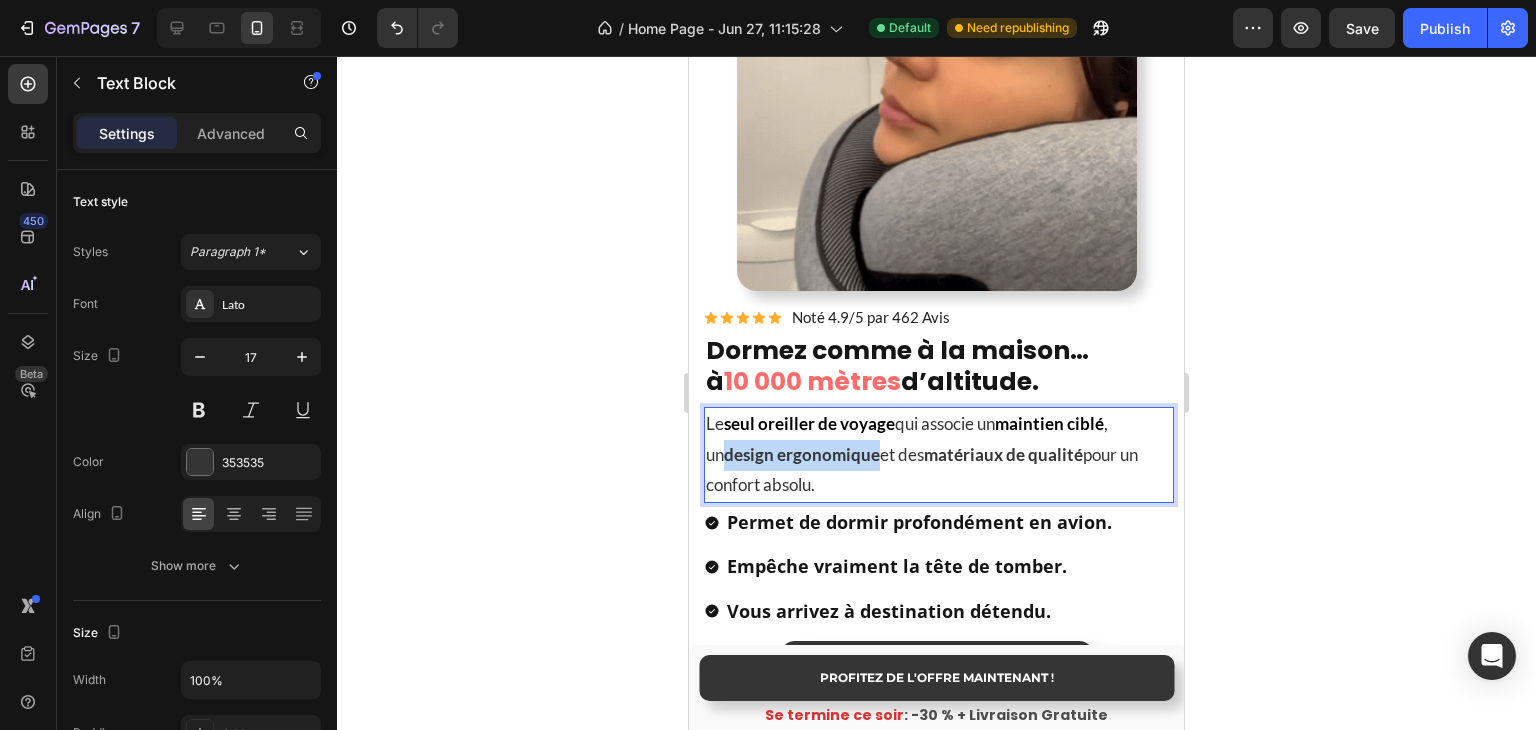 drag, startPoint x: 708, startPoint y: 489, endPoint x: 856, endPoint y: 483, distance: 148.12157 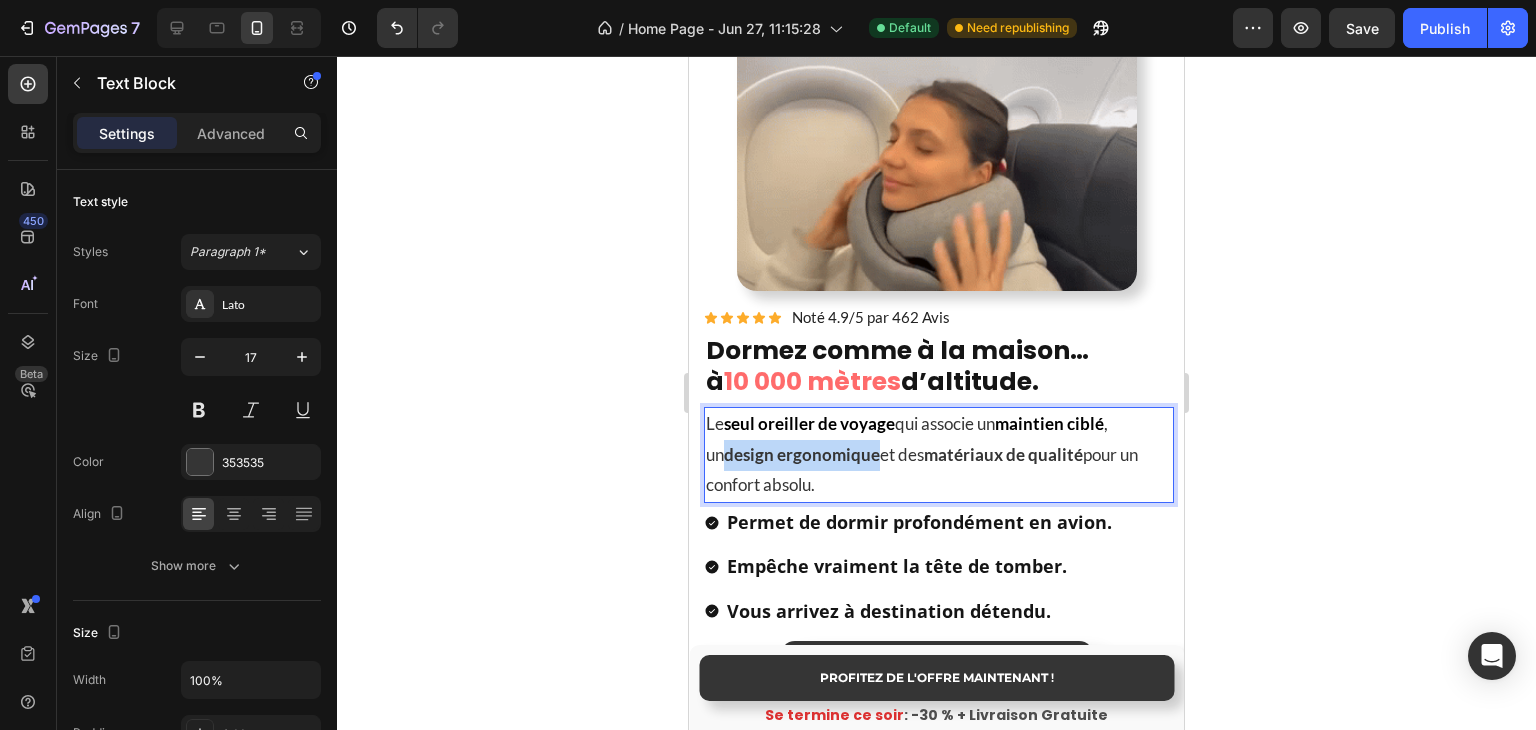 click on "design ergonomique" at bounding box center (802, 454) 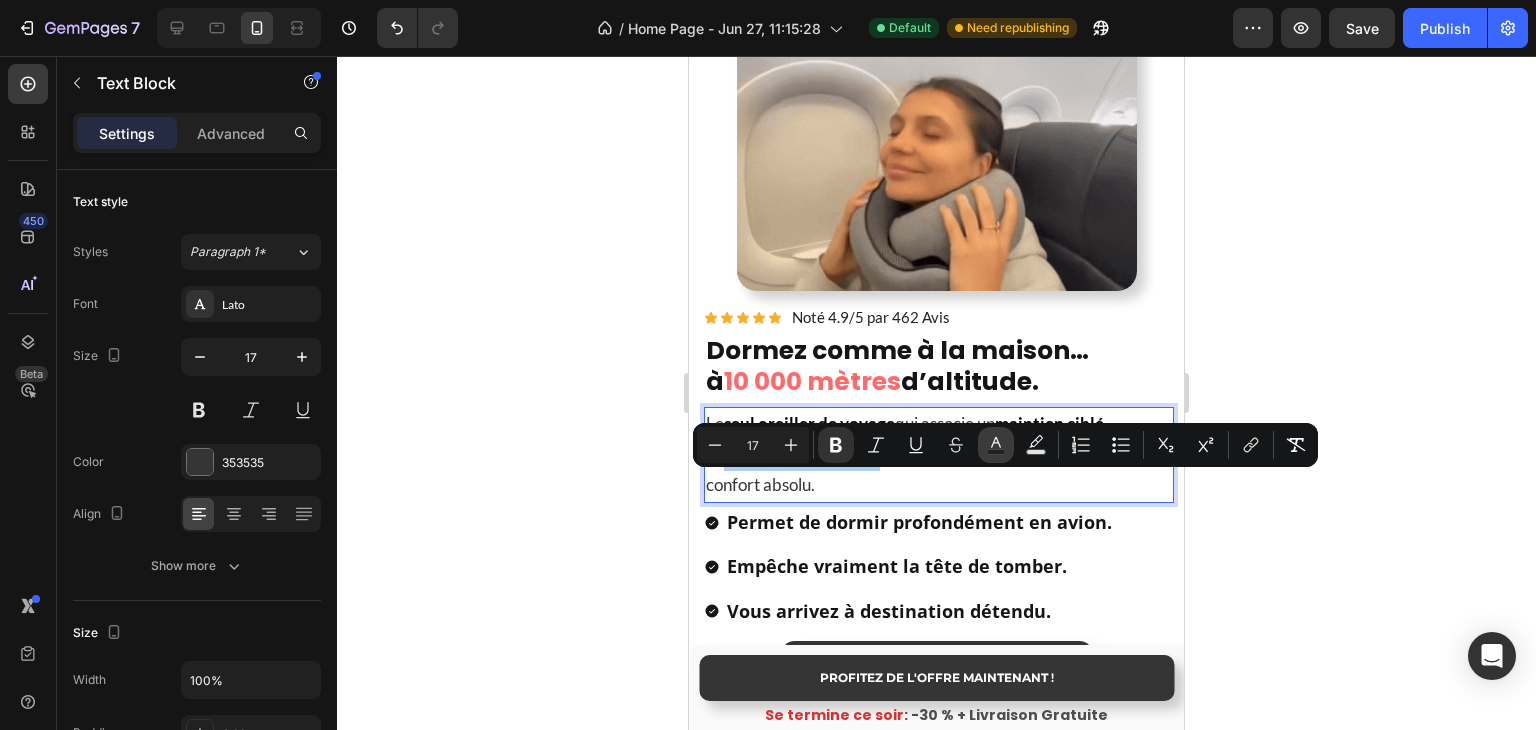 click 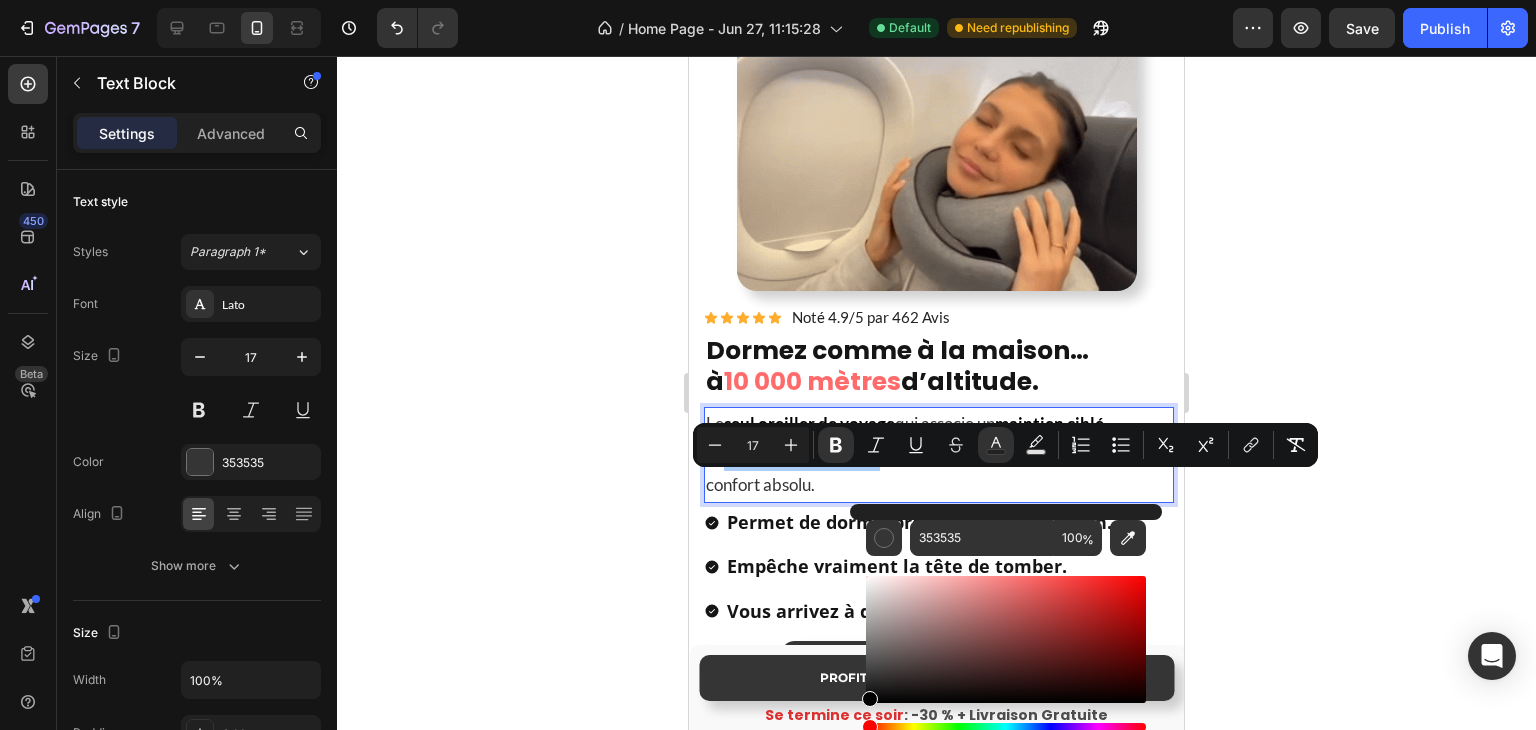 drag, startPoint x: 860, startPoint y: 669, endPoint x: 804, endPoint y: 754, distance: 101.788994 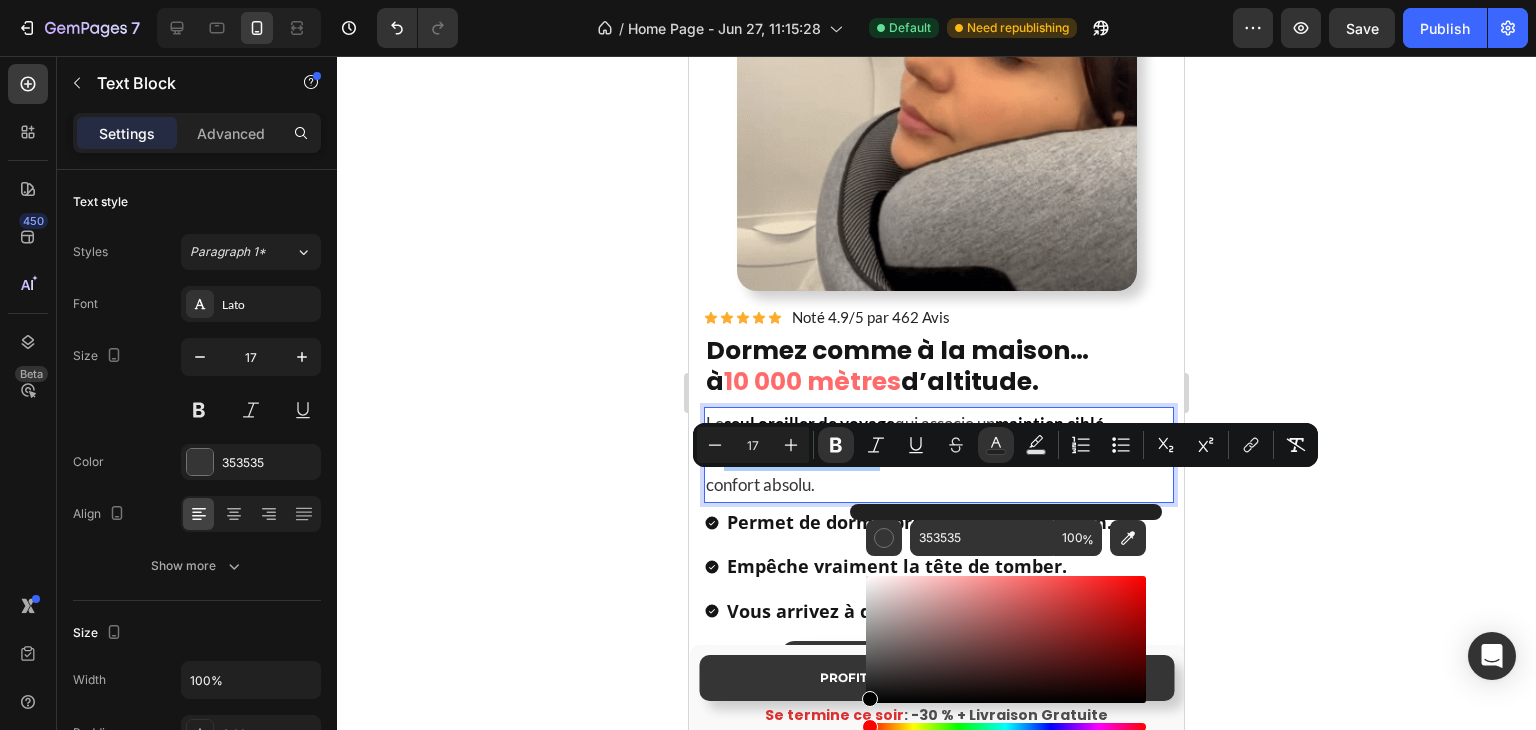 click on "7  Version history  /  Home Page - Jun 27, 11:15:28 Default Need republishing Preview  Save   Publish  450 Beta Sections(18) Elements(83) Section Element Hero Section Product Detail Brands Trusted Badges Guarantee Product Breakdown How to use Testimonials Compare Bundle FAQs Social Proof Brand Story Product List Collection Blog List Contact Sticky Add to Cart Custom Footer Browse Library 450 Layout
Row
Row
Row
Row Text
Heading
Text Block Button
Button
Button Media
Image
Image" at bounding box center [768, 0] 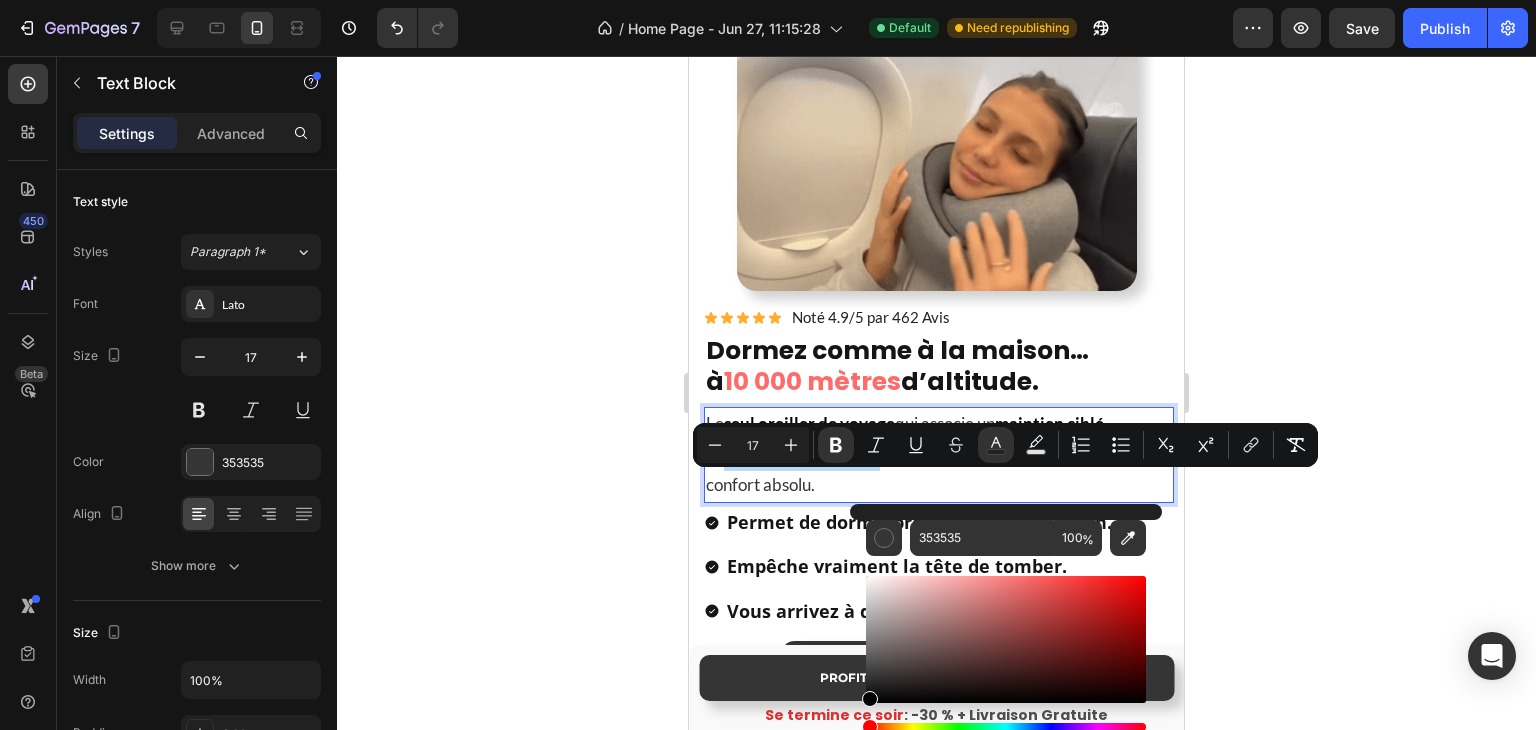 type on "000000" 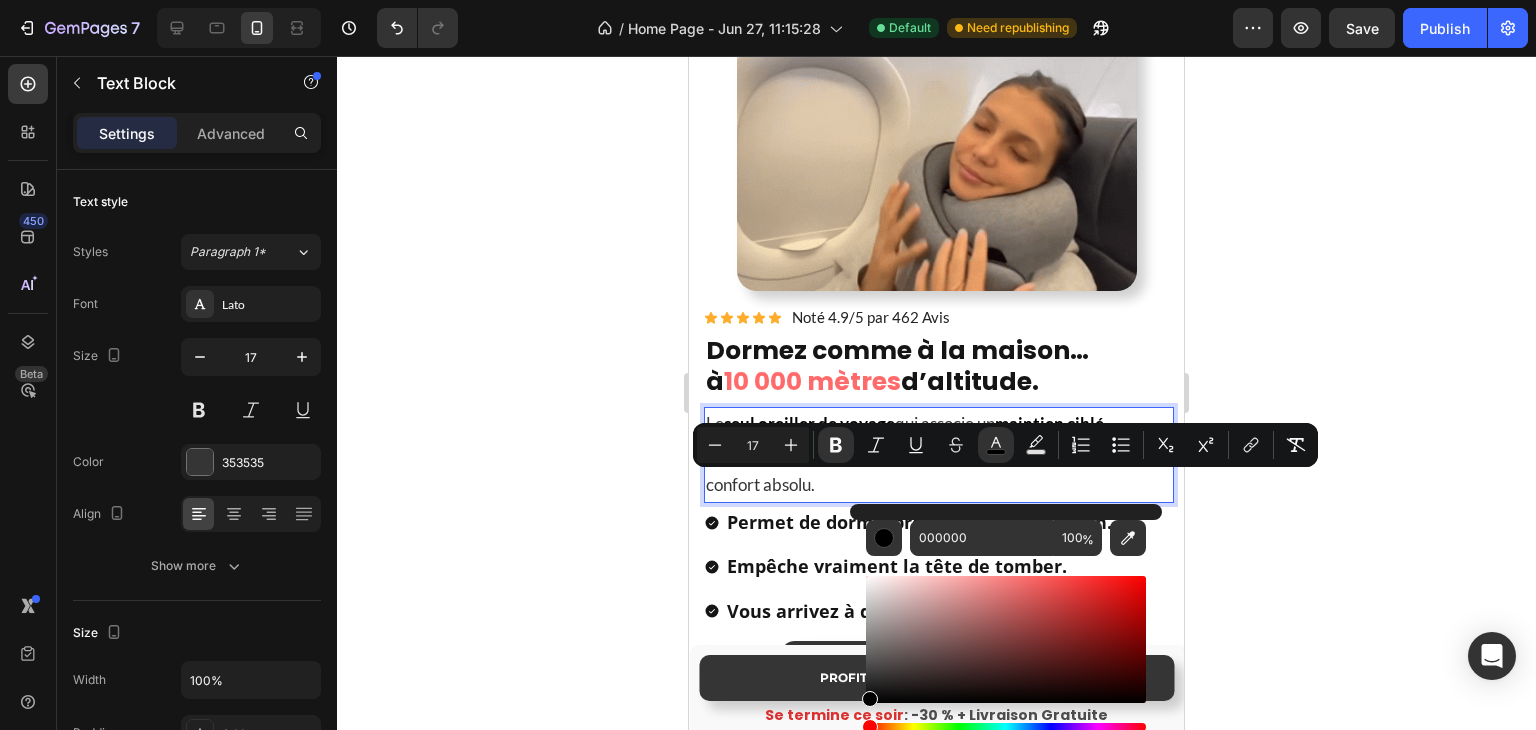 click 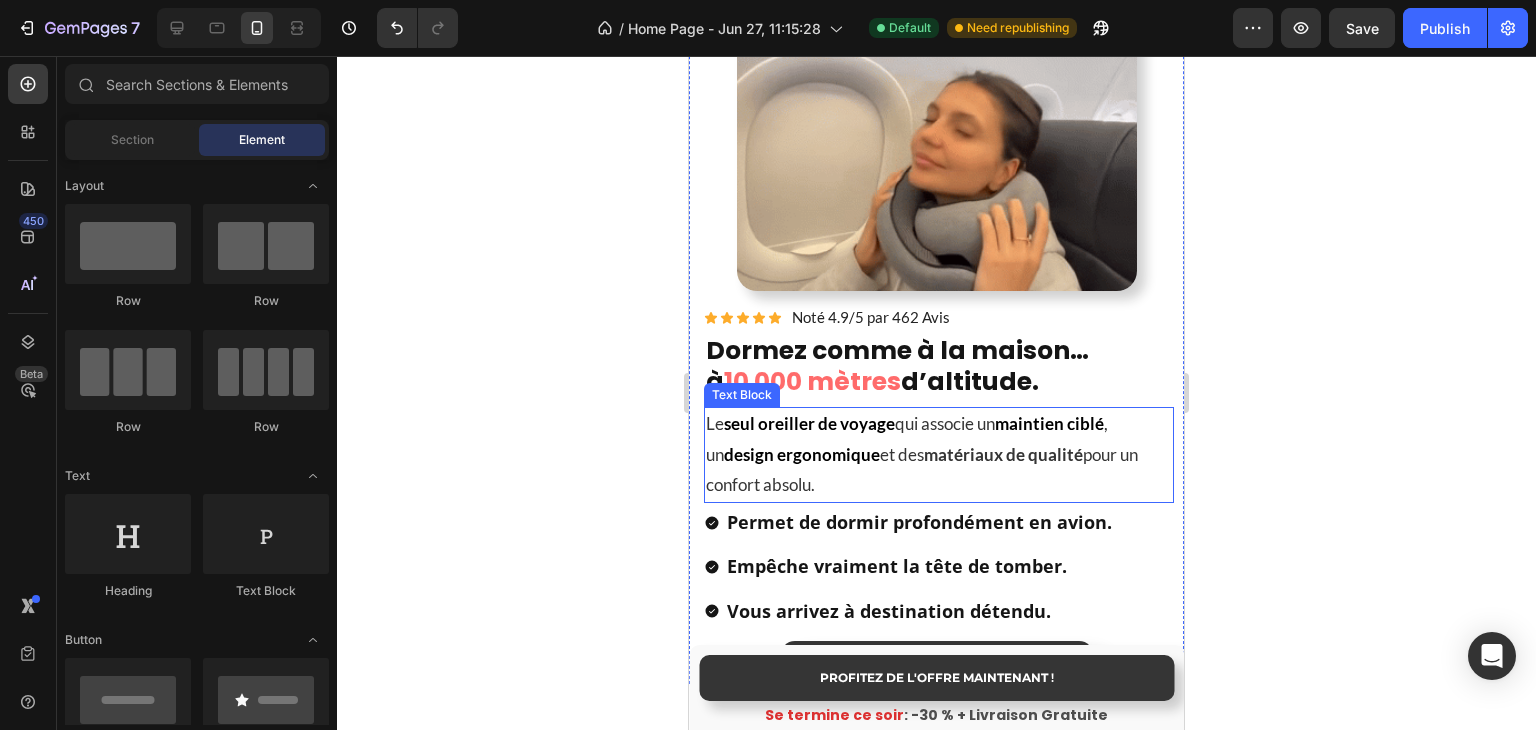 click on "matériaux de qualité" at bounding box center [1003, 454] 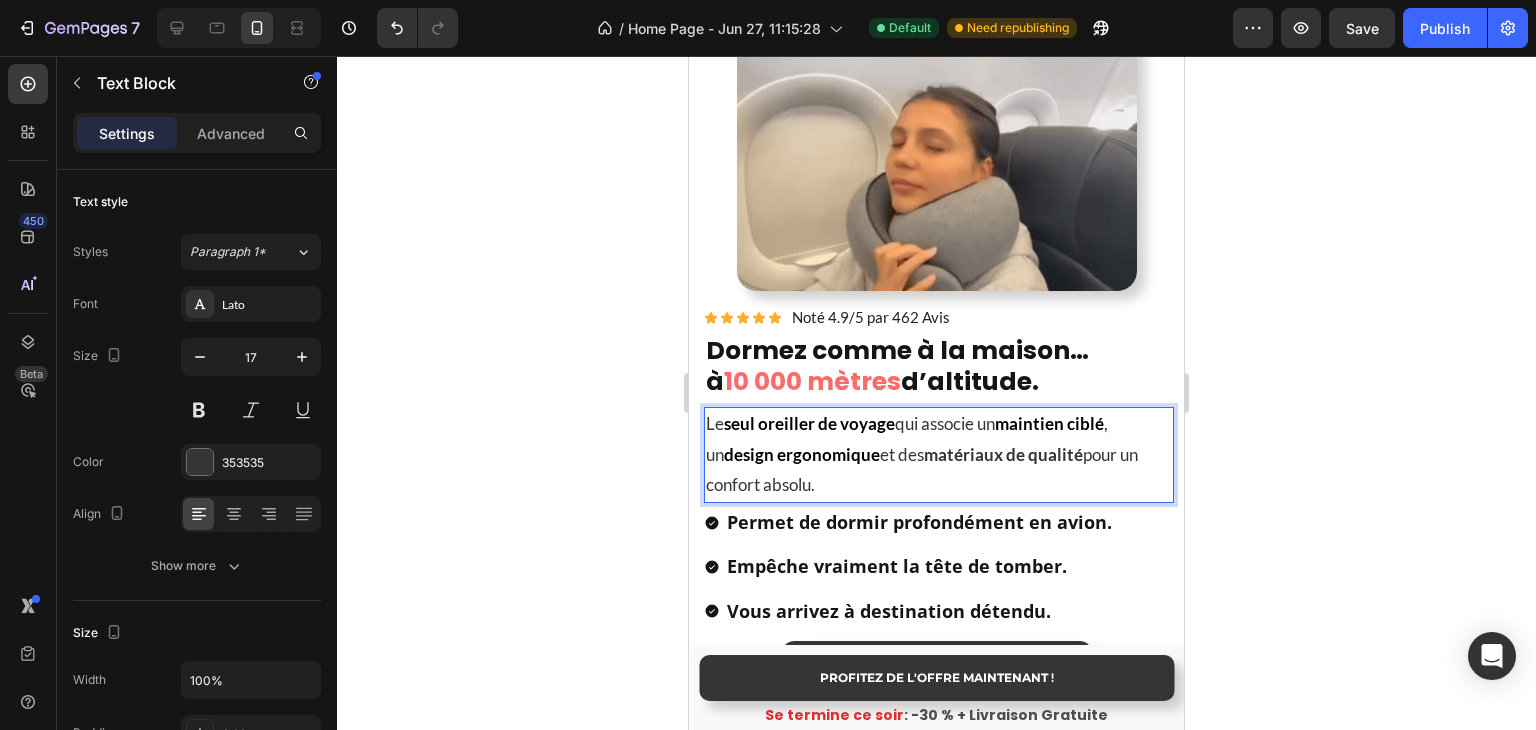 click on "matériaux de qualité" at bounding box center (1003, 454) 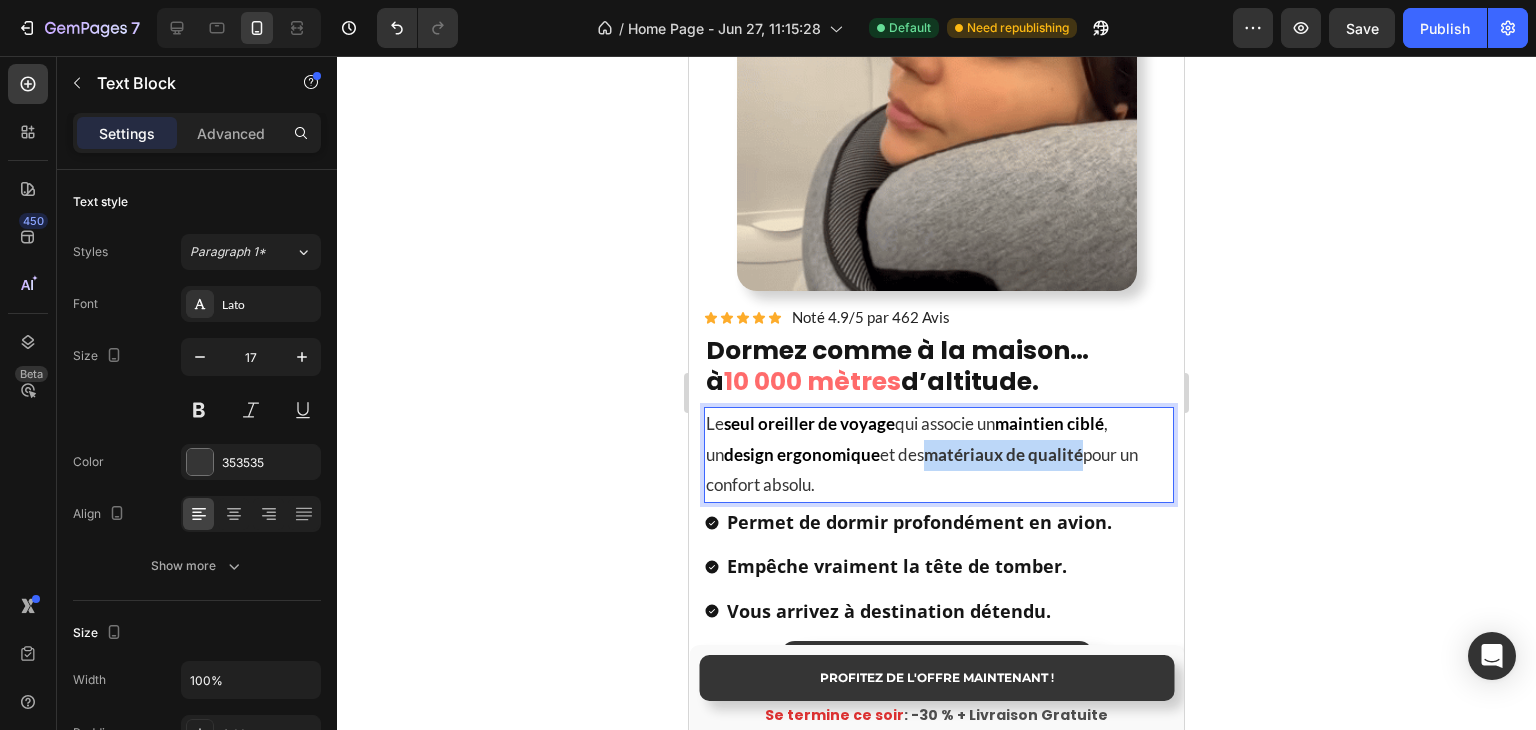 drag, startPoint x: 914, startPoint y: 493, endPoint x: 1063, endPoint y: 489, distance: 149.05368 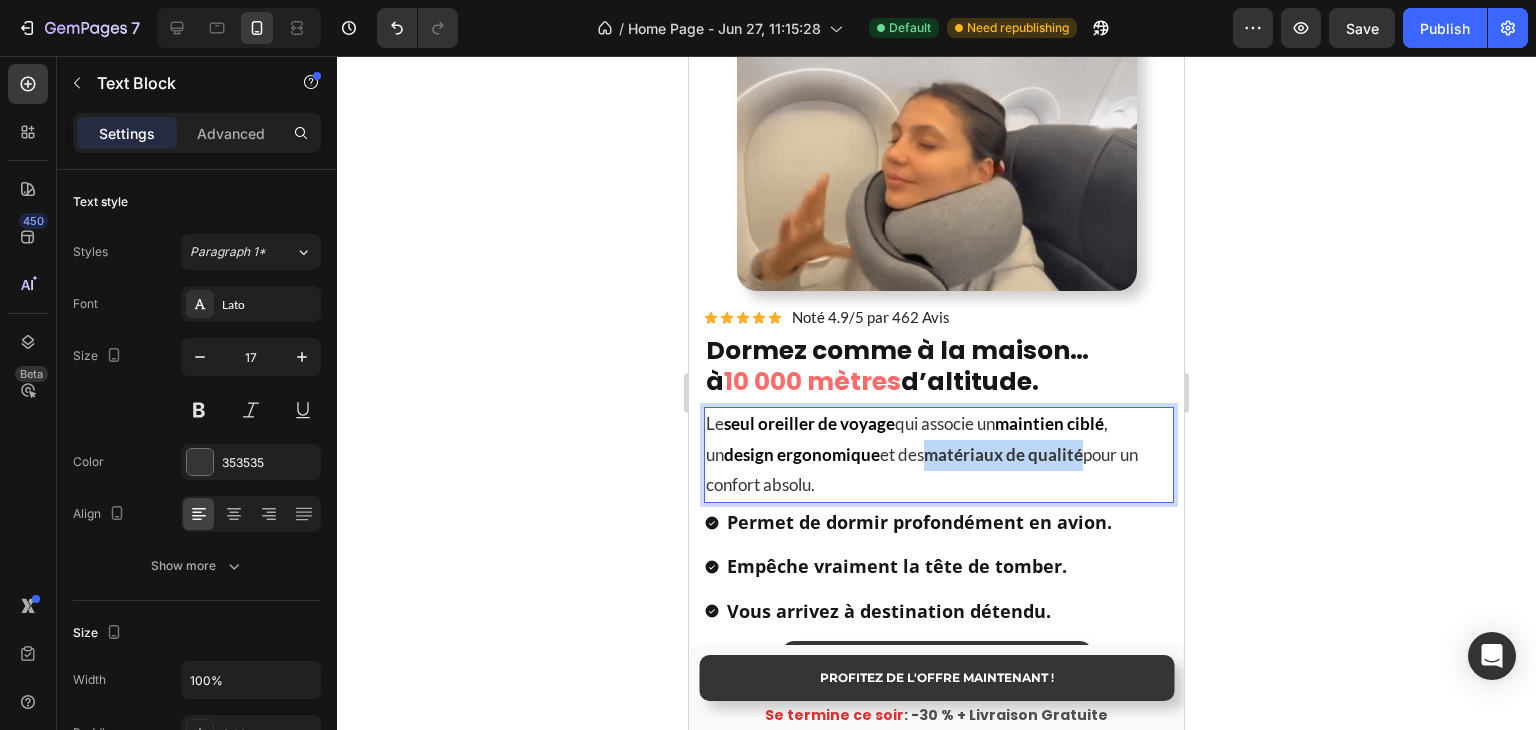 click on "matériaux de qualité" at bounding box center [1003, 454] 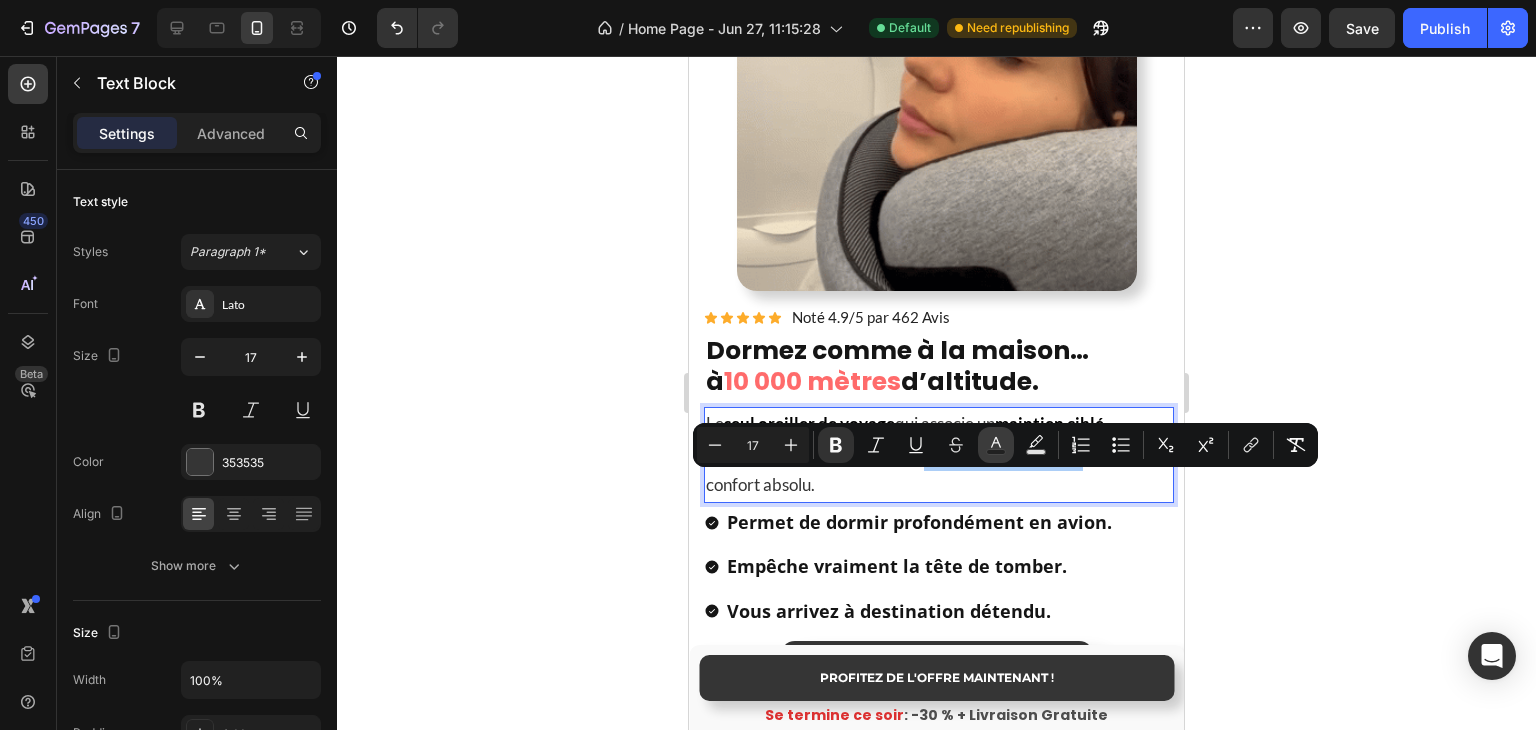click 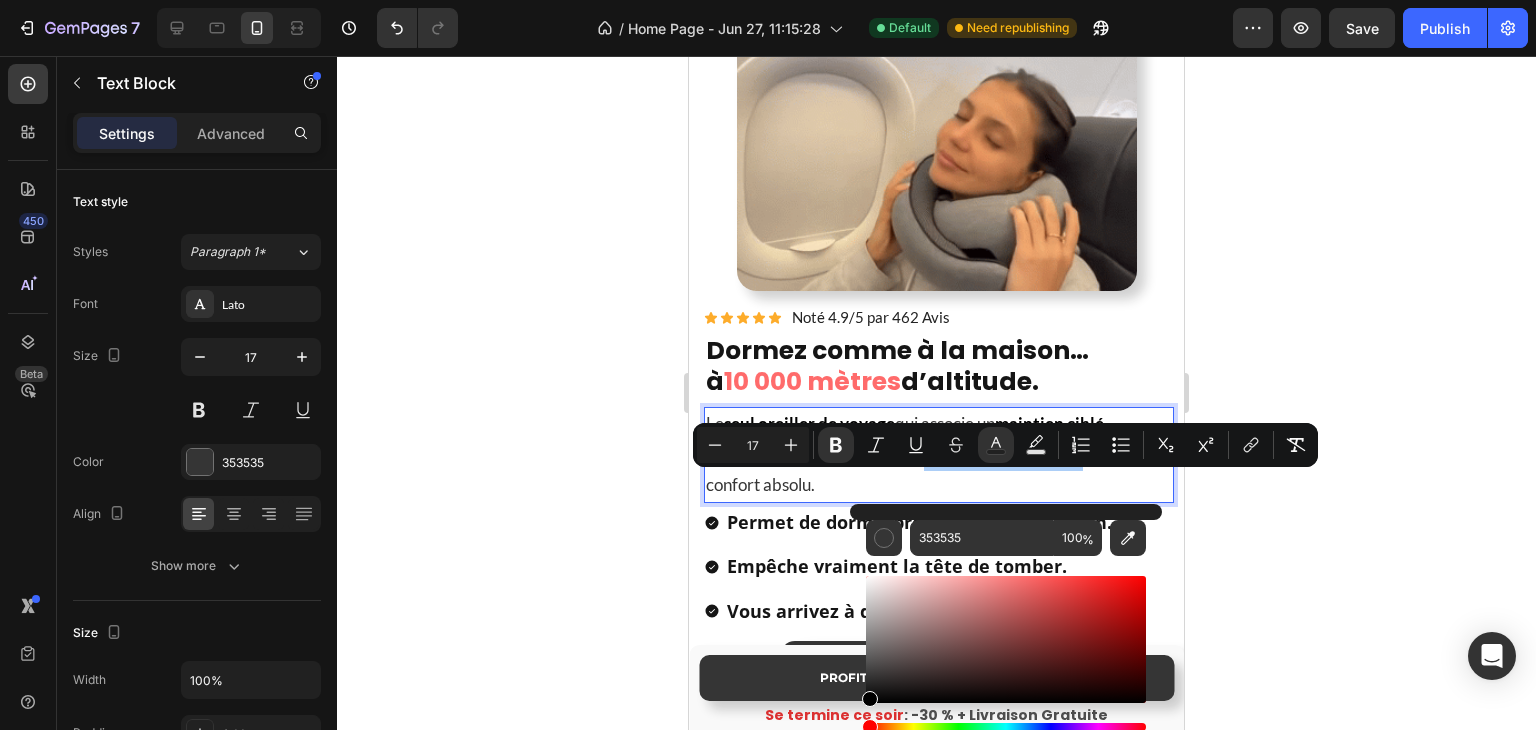 drag, startPoint x: 865, startPoint y: 711, endPoint x: 816, endPoint y: 766, distance: 73.661385 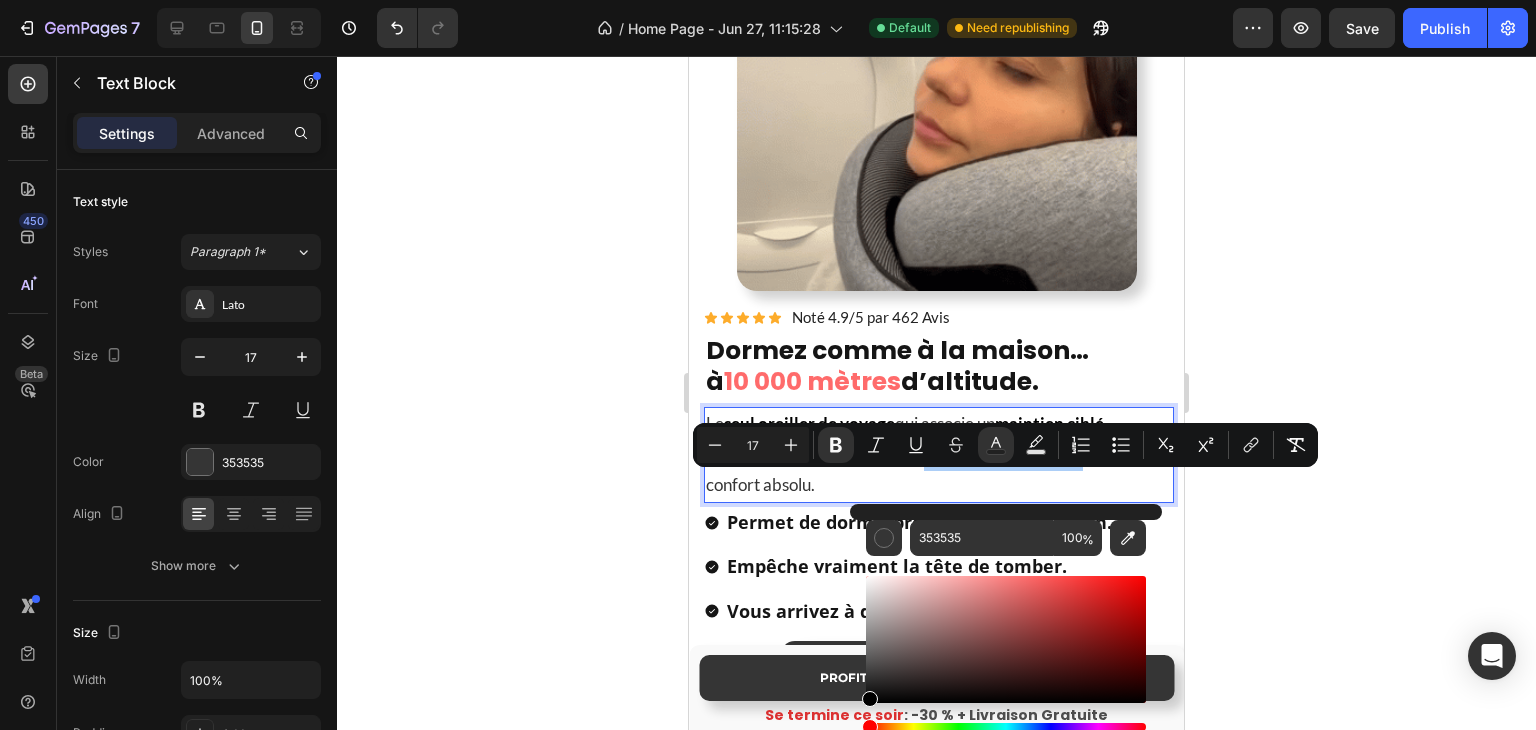 click on "7  Version history  /  Home Page - Jun 27, 11:15:28 Default Need republishing Preview  Save   Publish  450 Beta Sections(18) Elements(83) Section Element Hero Section Product Detail Brands Trusted Badges Guarantee Product Breakdown How to use Testimonials Compare Bundle FAQs Social Proof Brand Story Product List Collection Blog List Contact Sticky Add to Cart Custom Footer Browse Library 450 Layout
Row
Row
Row
Row Text
Heading
Text Block Button
Button
Button Media
Image
Image" at bounding box center (768, 0) 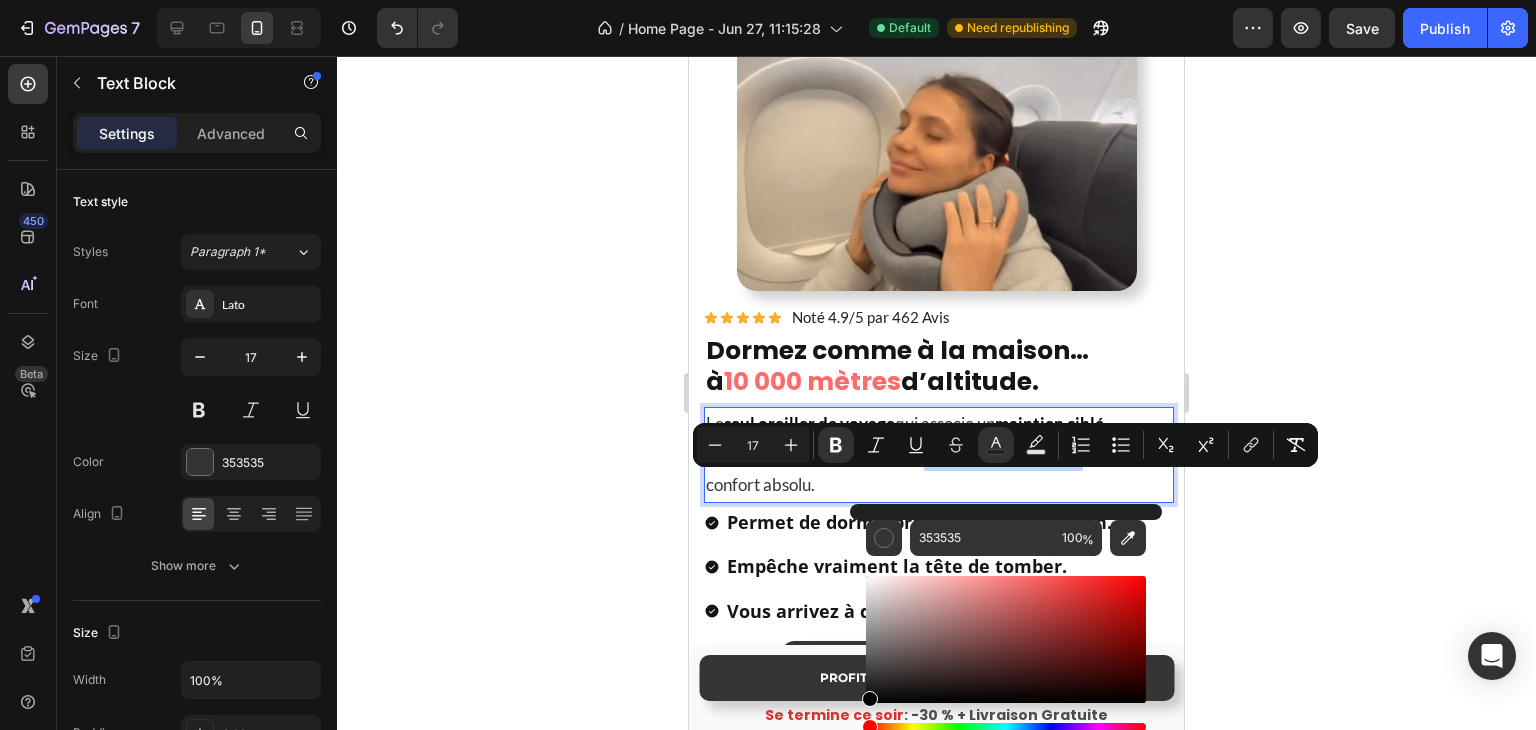 type on "000000" 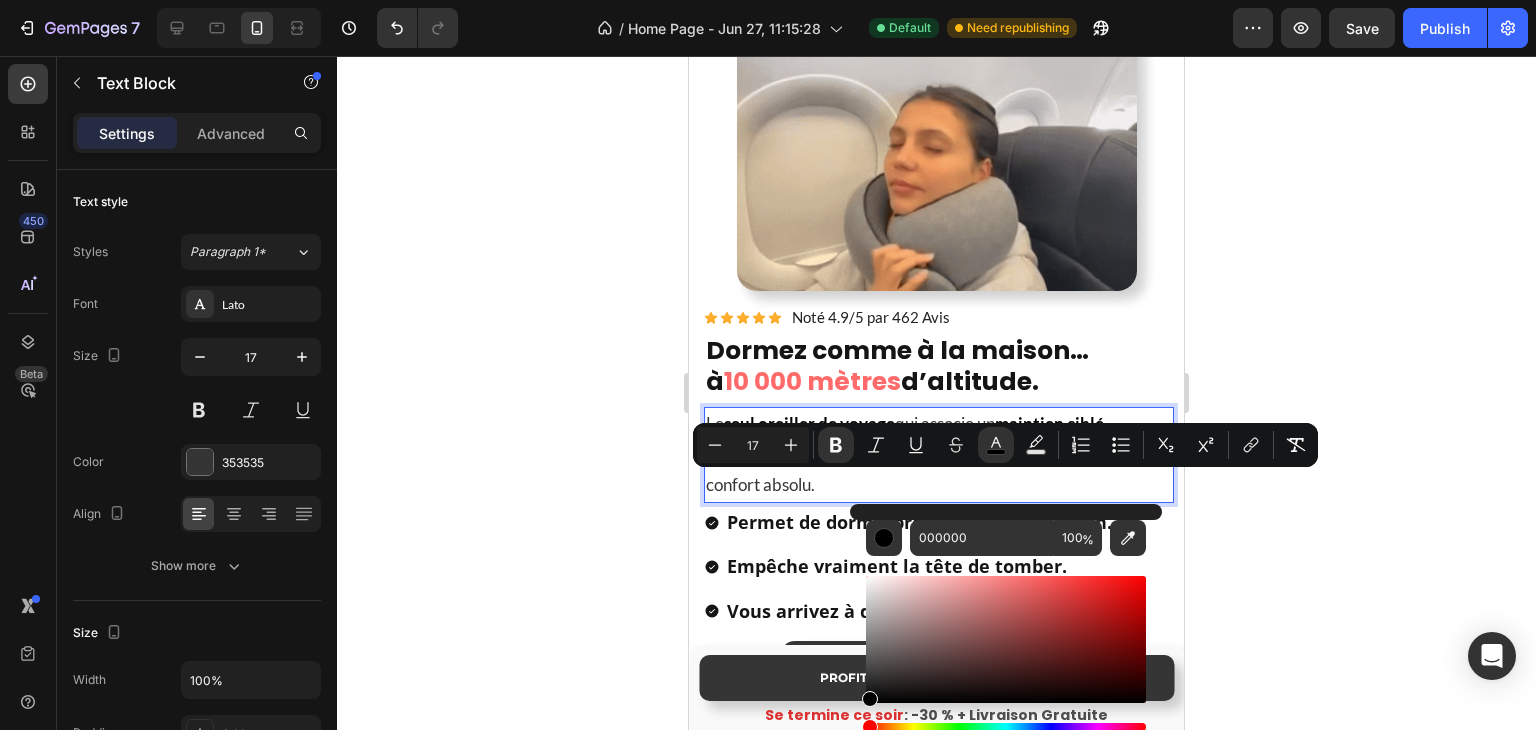 click 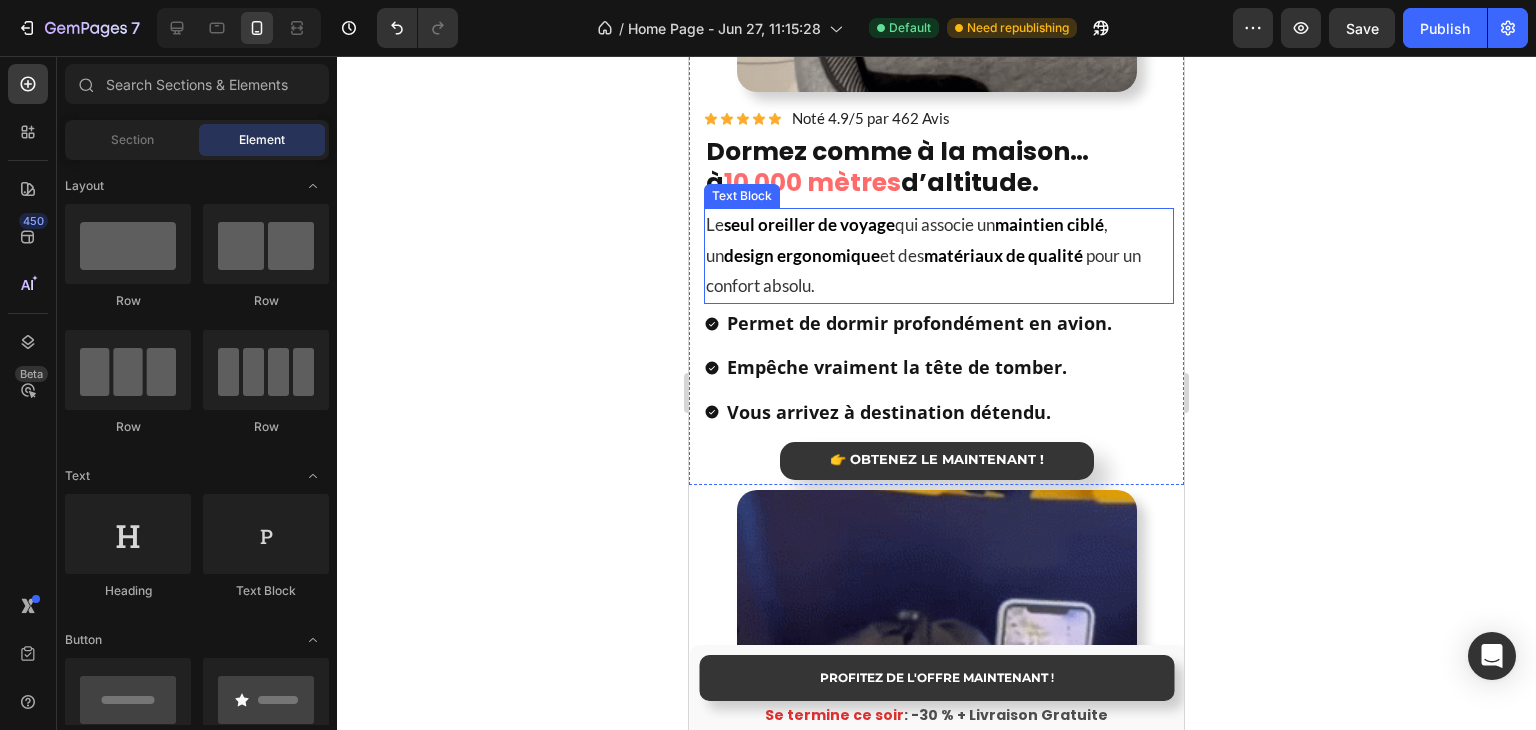 scroll, scrollTop: 2124, scrollLeft: 0, axis: vertical 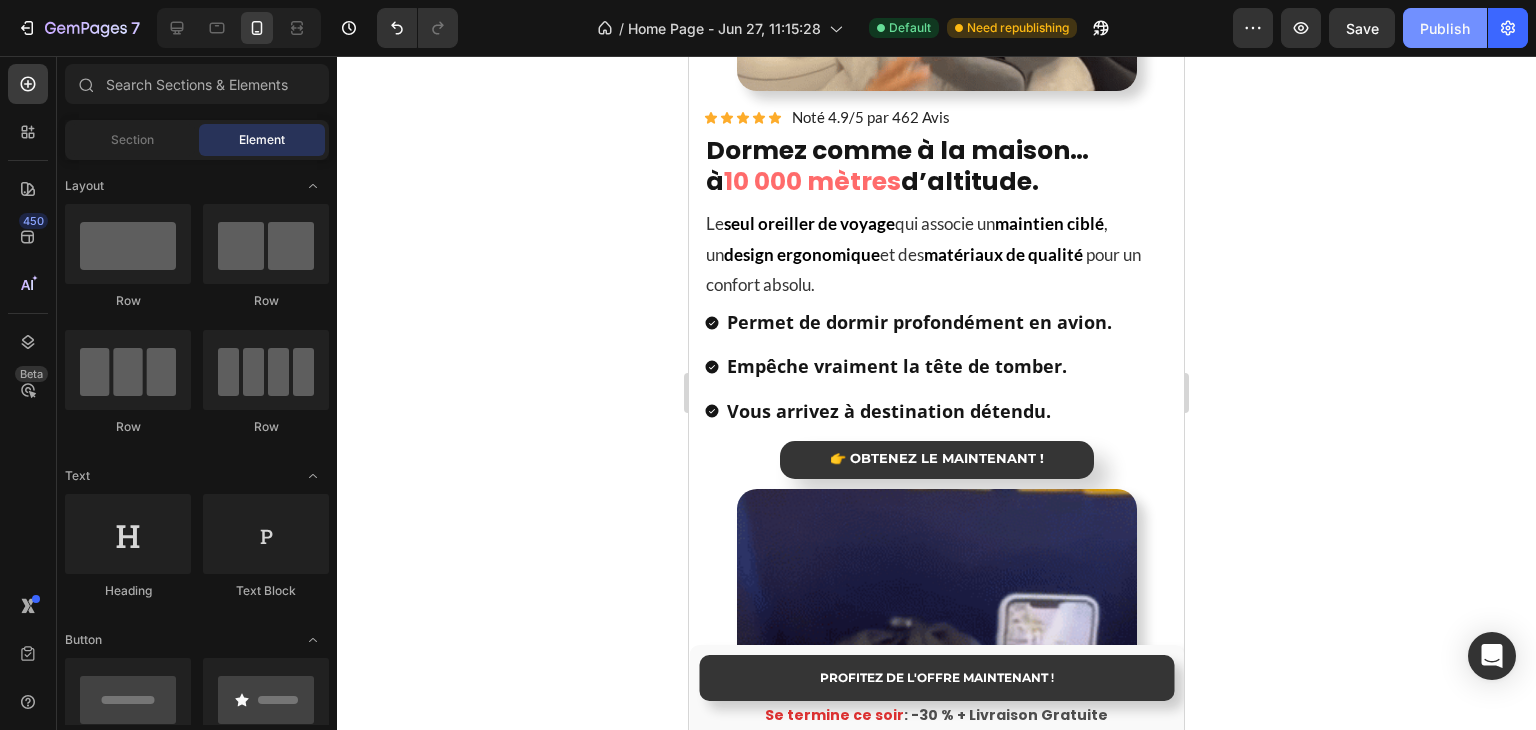 click on "Publish" at bounding box center (1445, 28) 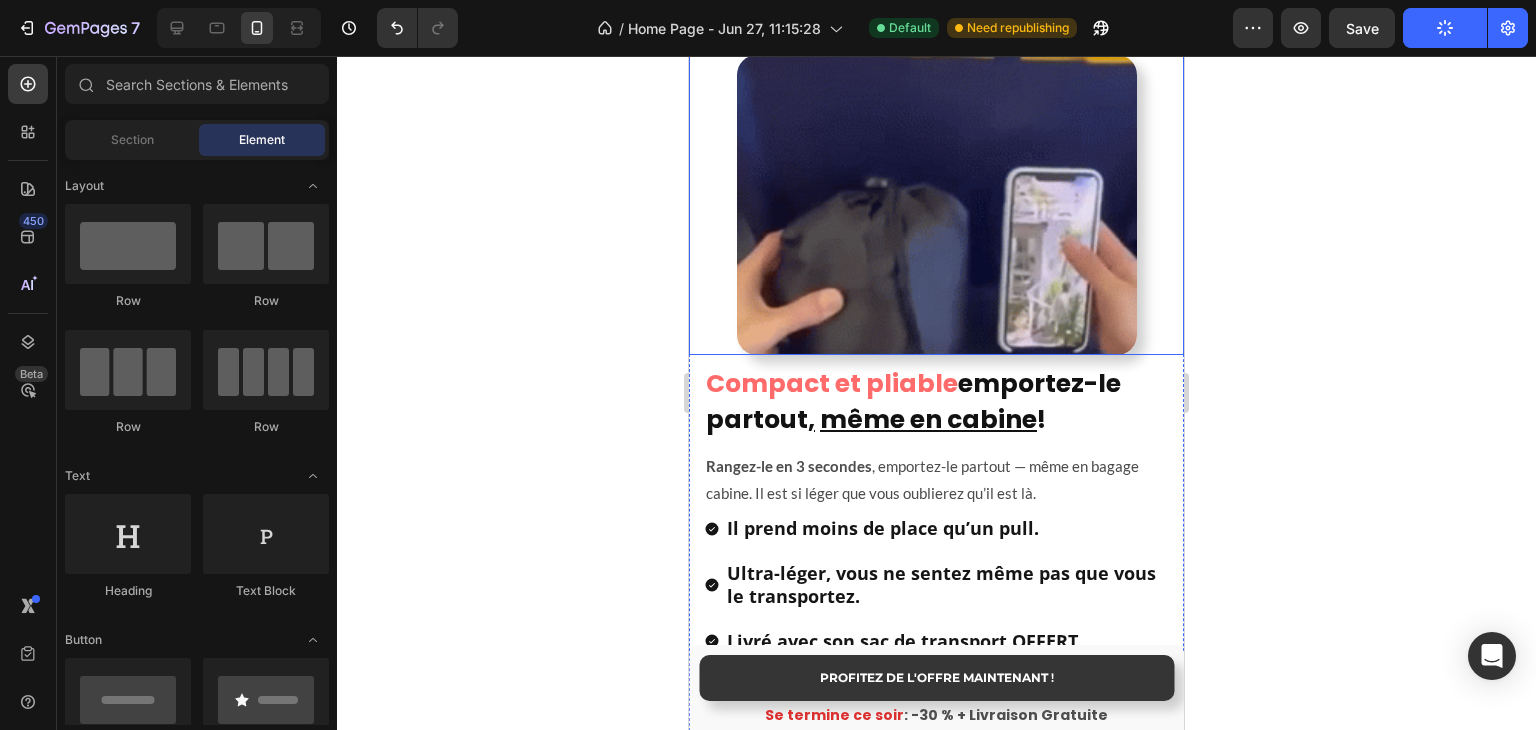 scroll, scrollTop: 2624, scrollLeft: 0, axis: vertical 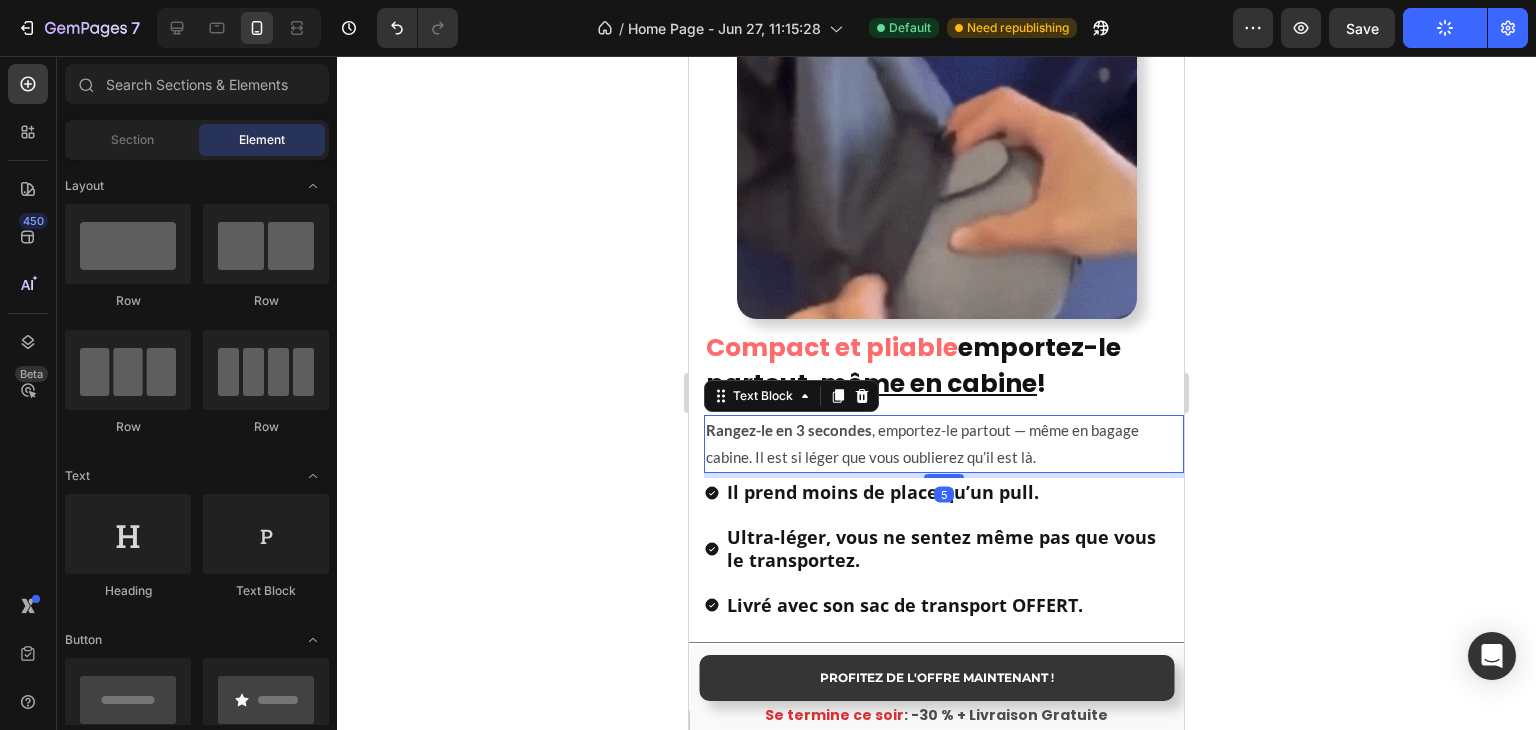 click on "Rangez-le en 3 secondes , emportez-le partout — même en bagage cabine. Il est si léger que vous oublierez qu’il est là." at bounding box center (944, 444) 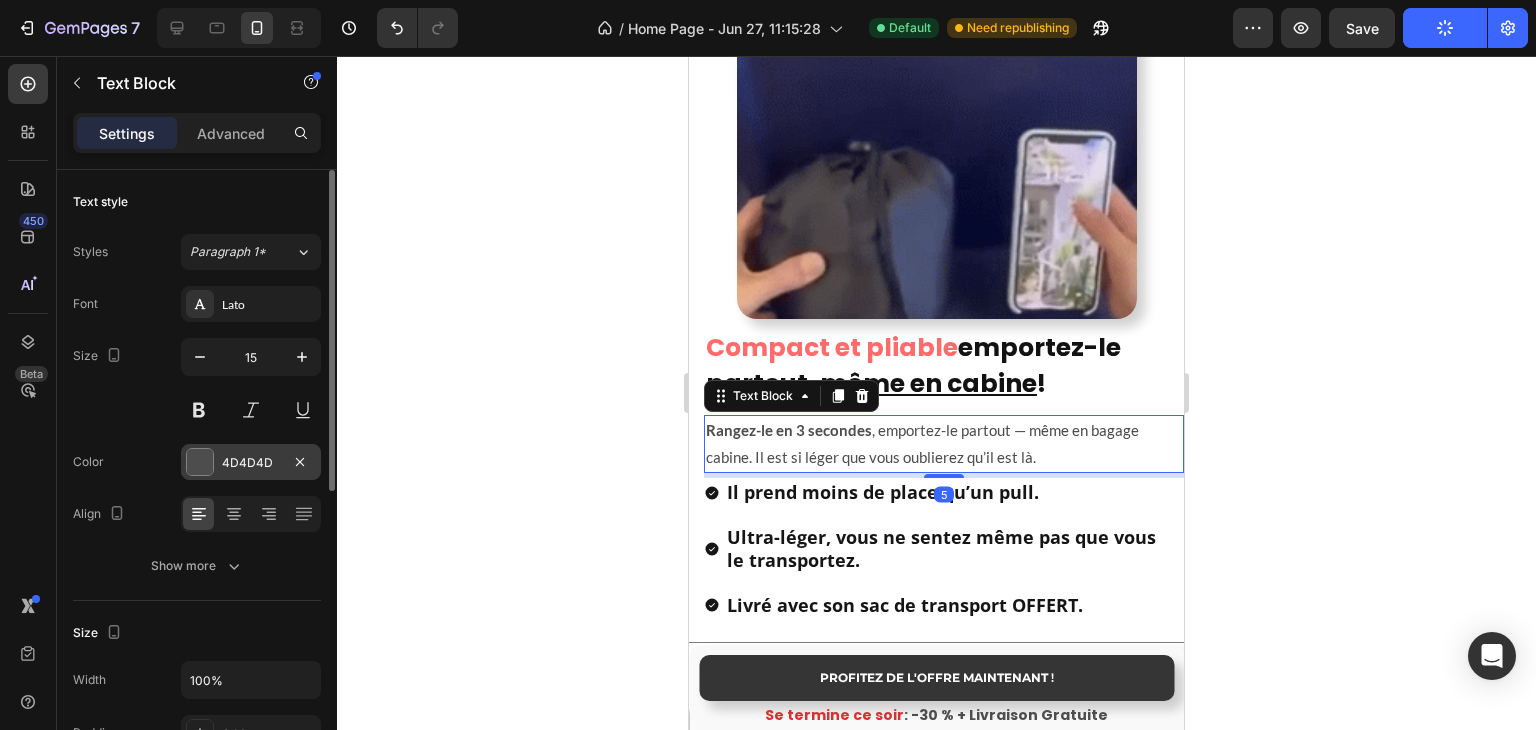 click at bounding box center (200, 462) 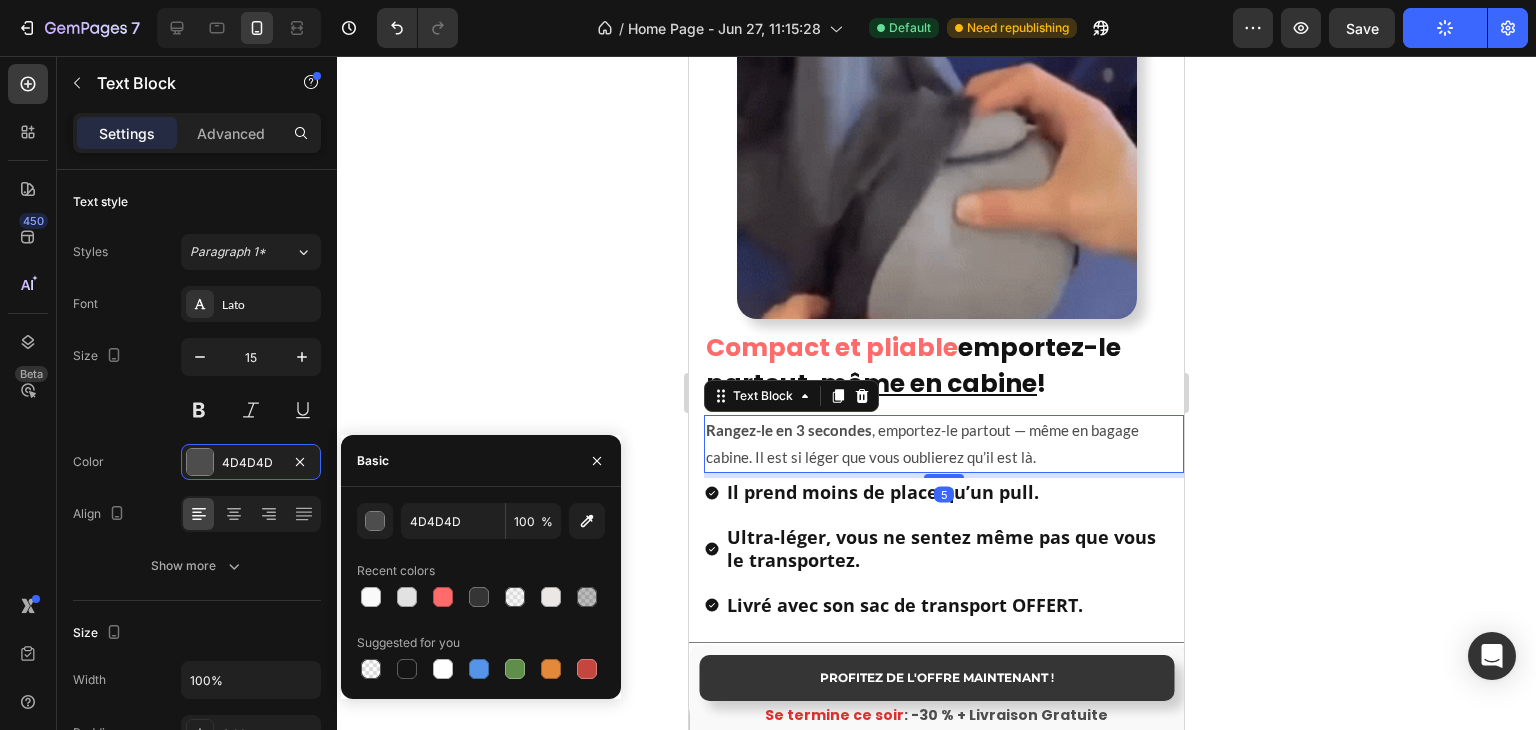 click 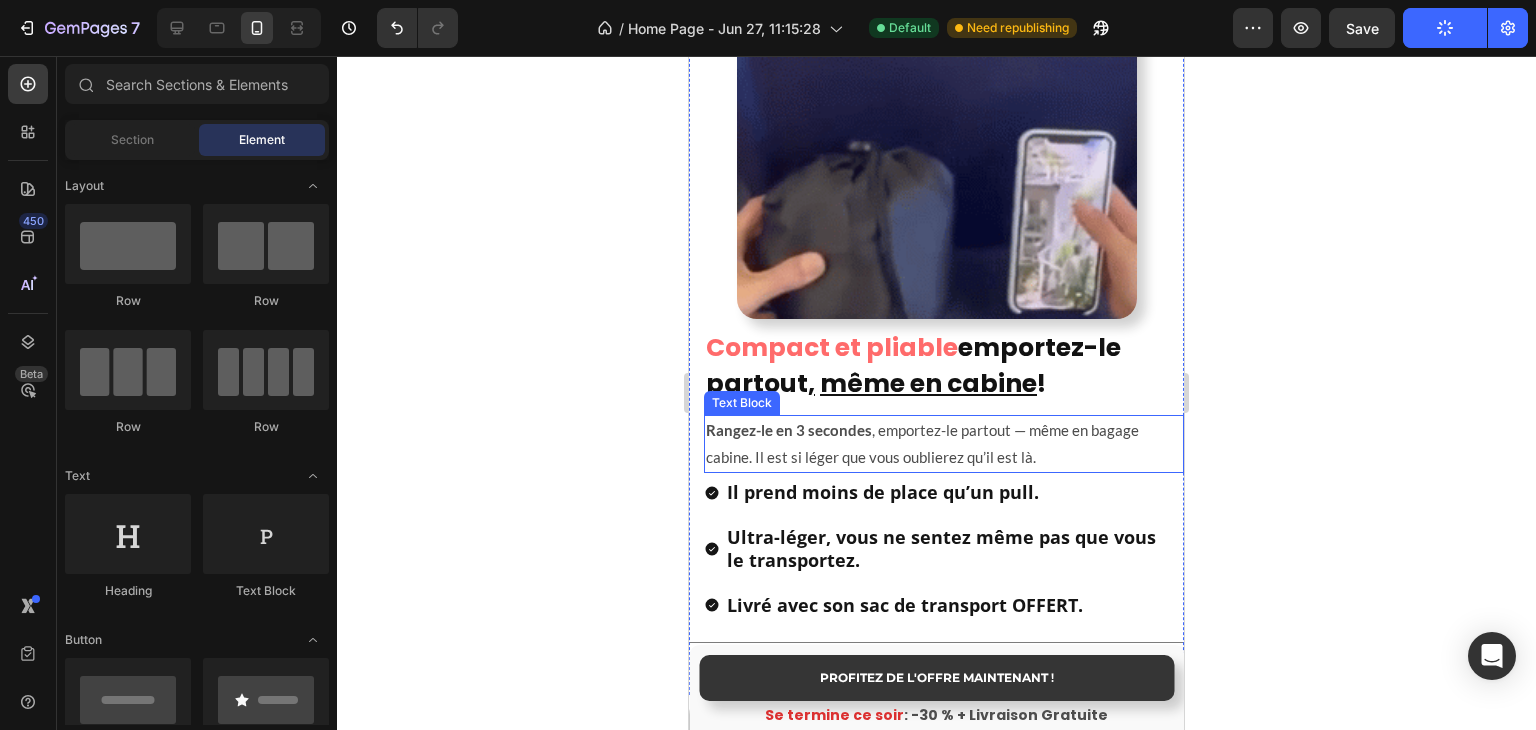 click on "Rangez-le en 3 secondes" at bounding box center (789, 430) 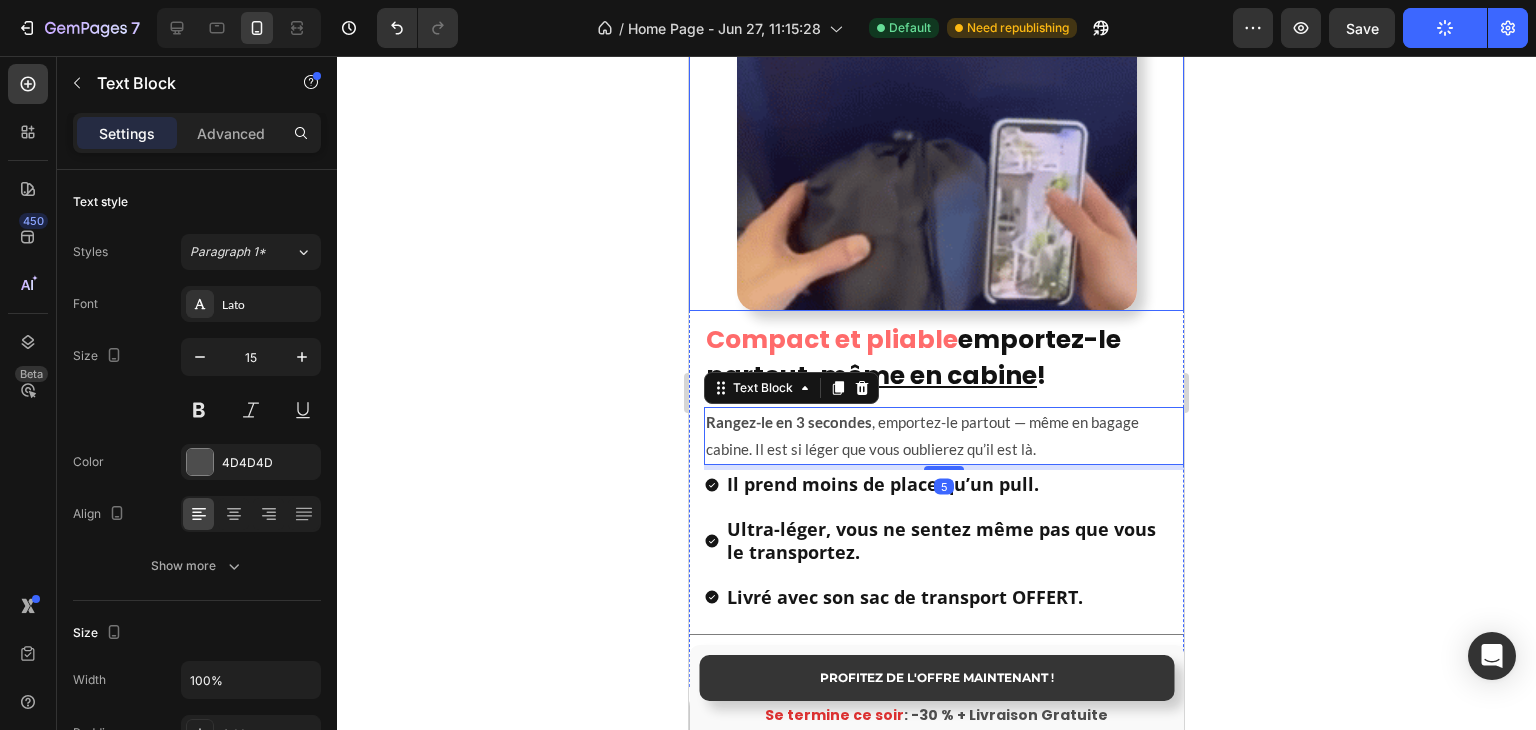 scroll, scrollTop: 2124, scrollLeft: 0, axis: vertical 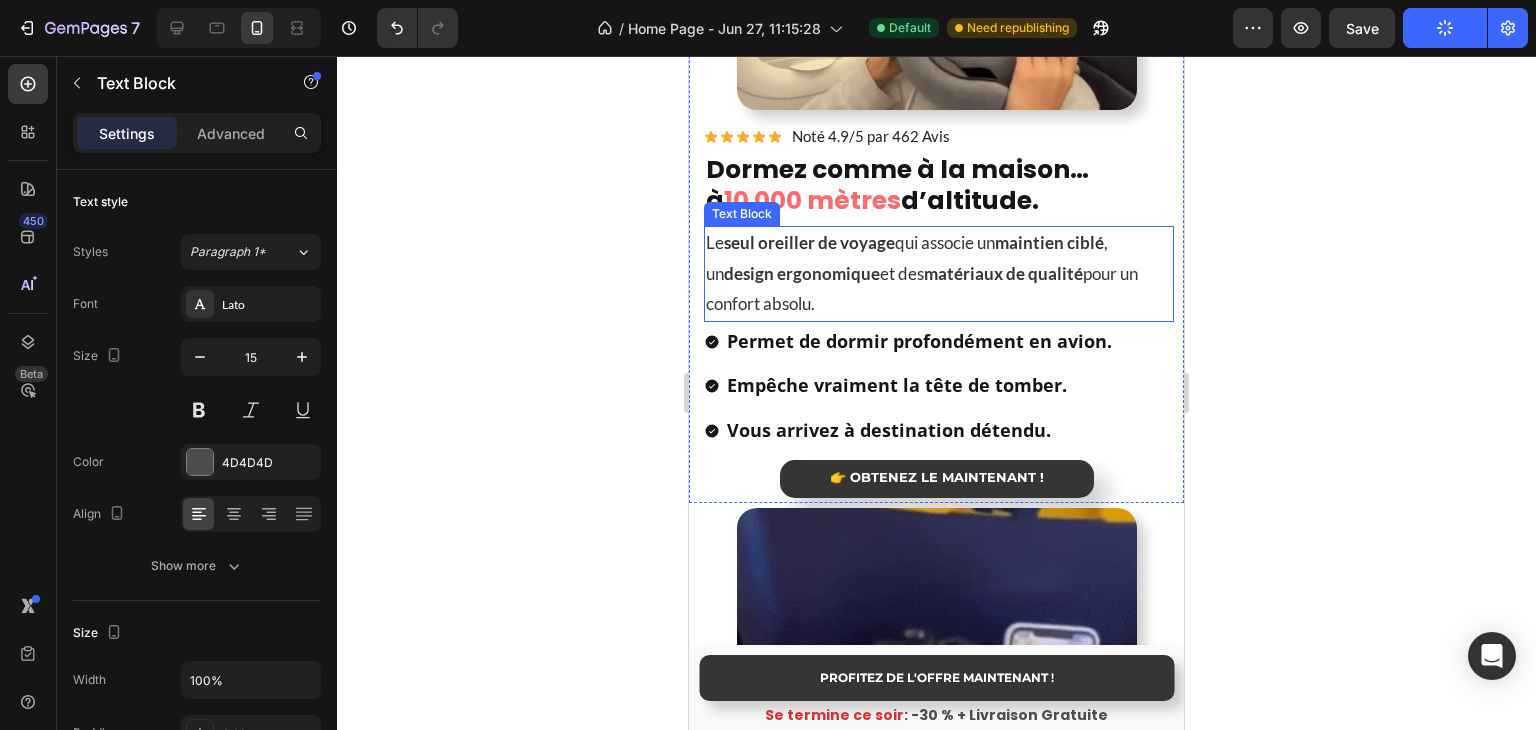click on "Le  seul oreiller de voyage  qui associe un  maintien ciblé , un  design ergonomique  et des  matériaux de qualité  pour un confort absolu." at bounding box center [939, 274] 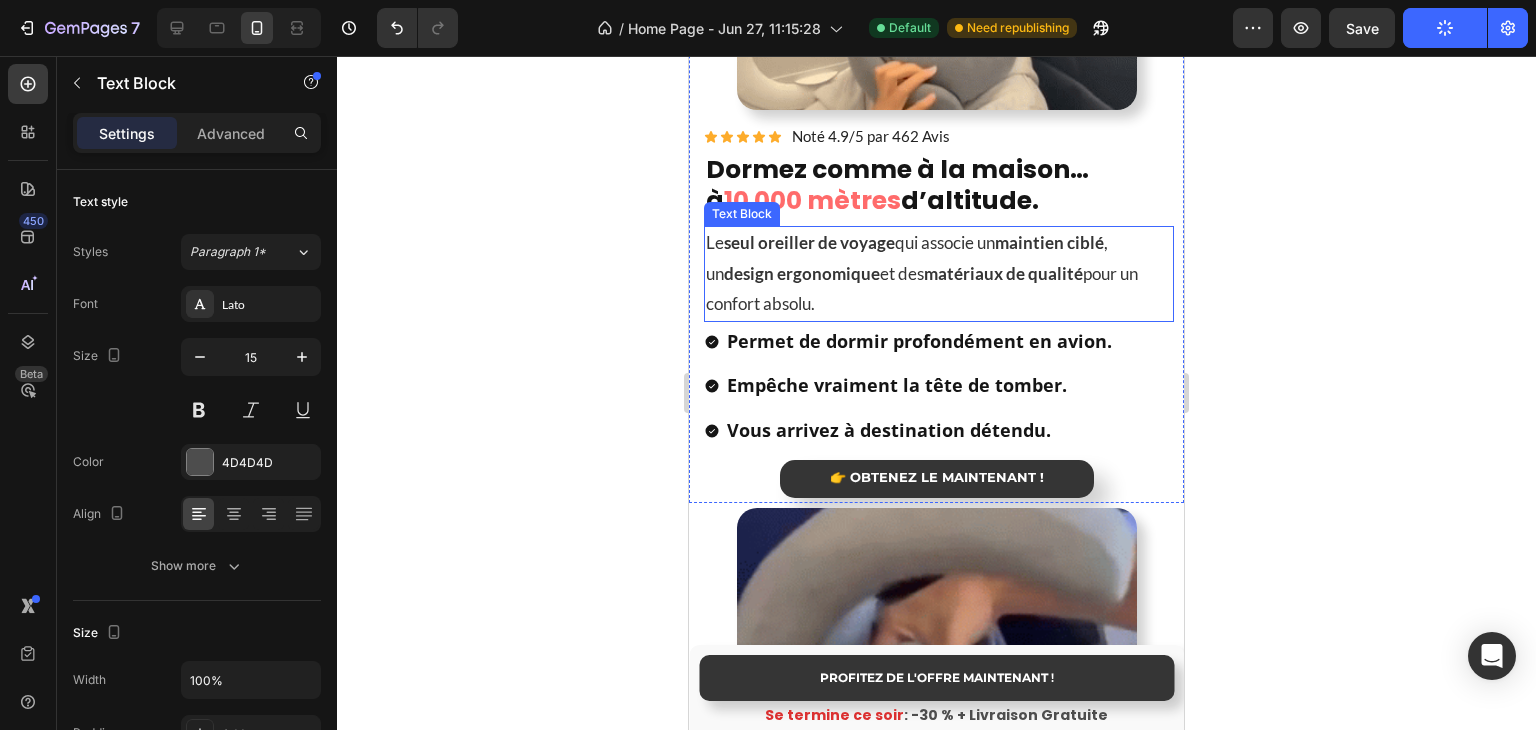 scroll, scrollTop: 100, scrollLeft: 0, axis: vertical 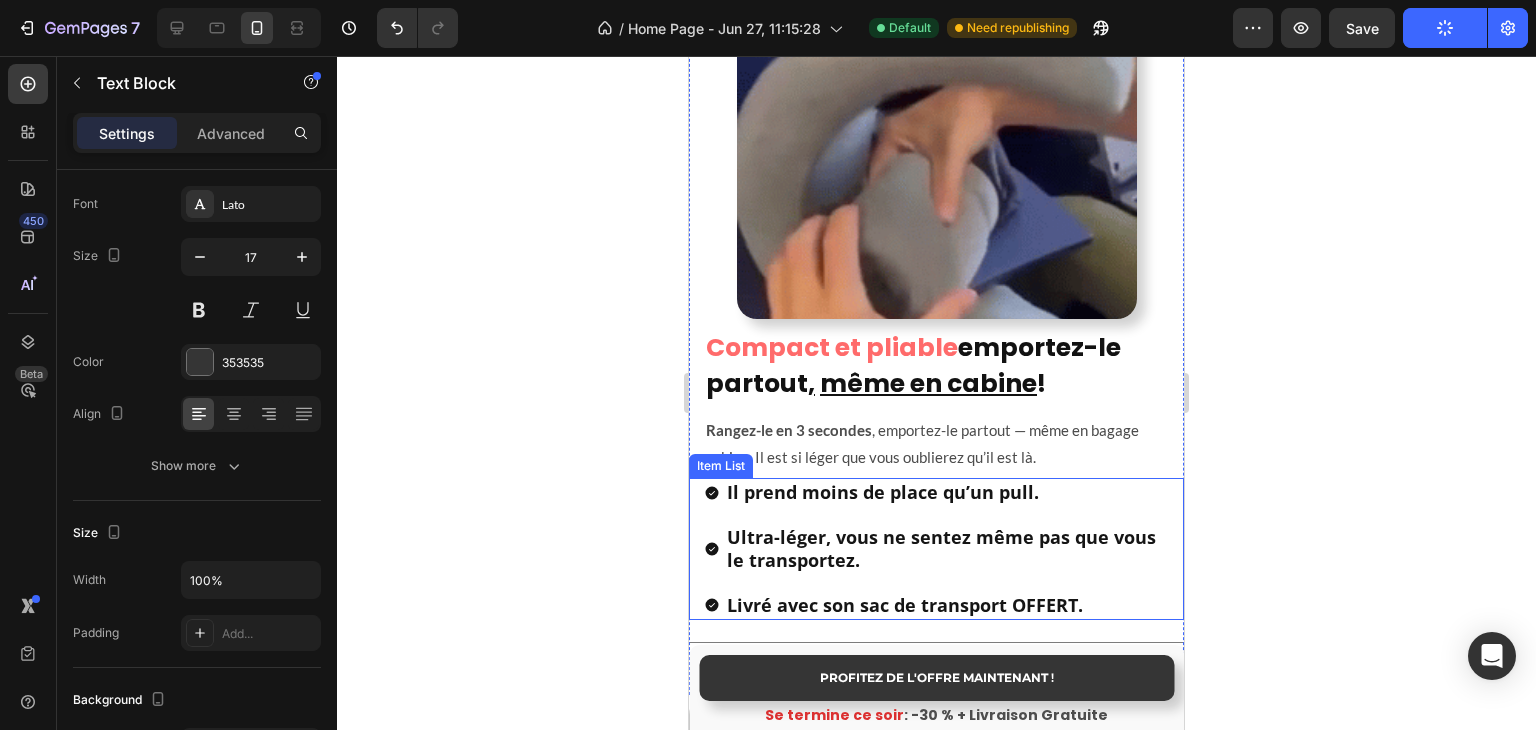 click on "Rangez-le en 3 secondes" at bounding box center (789, 430) 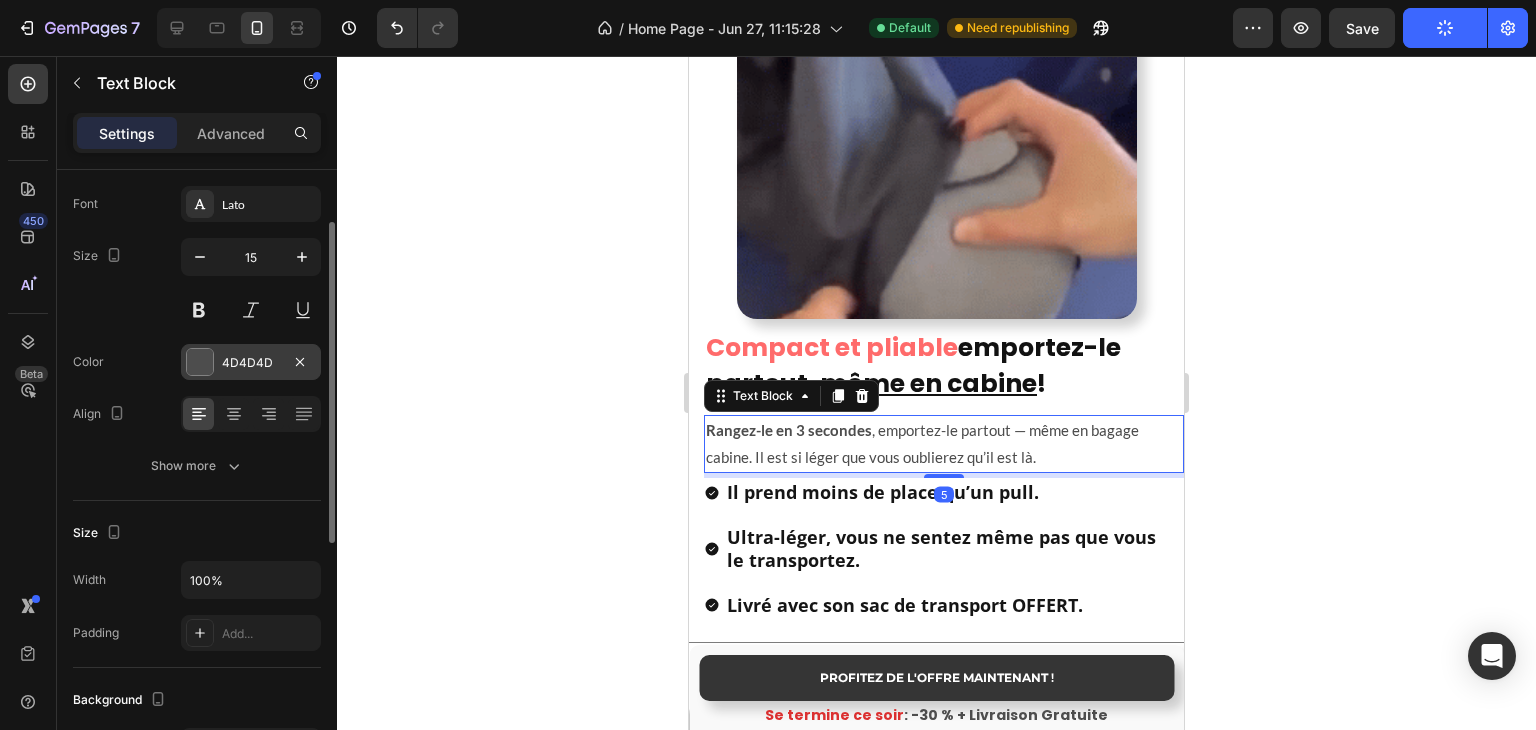 click at bounding box center (200, 362) 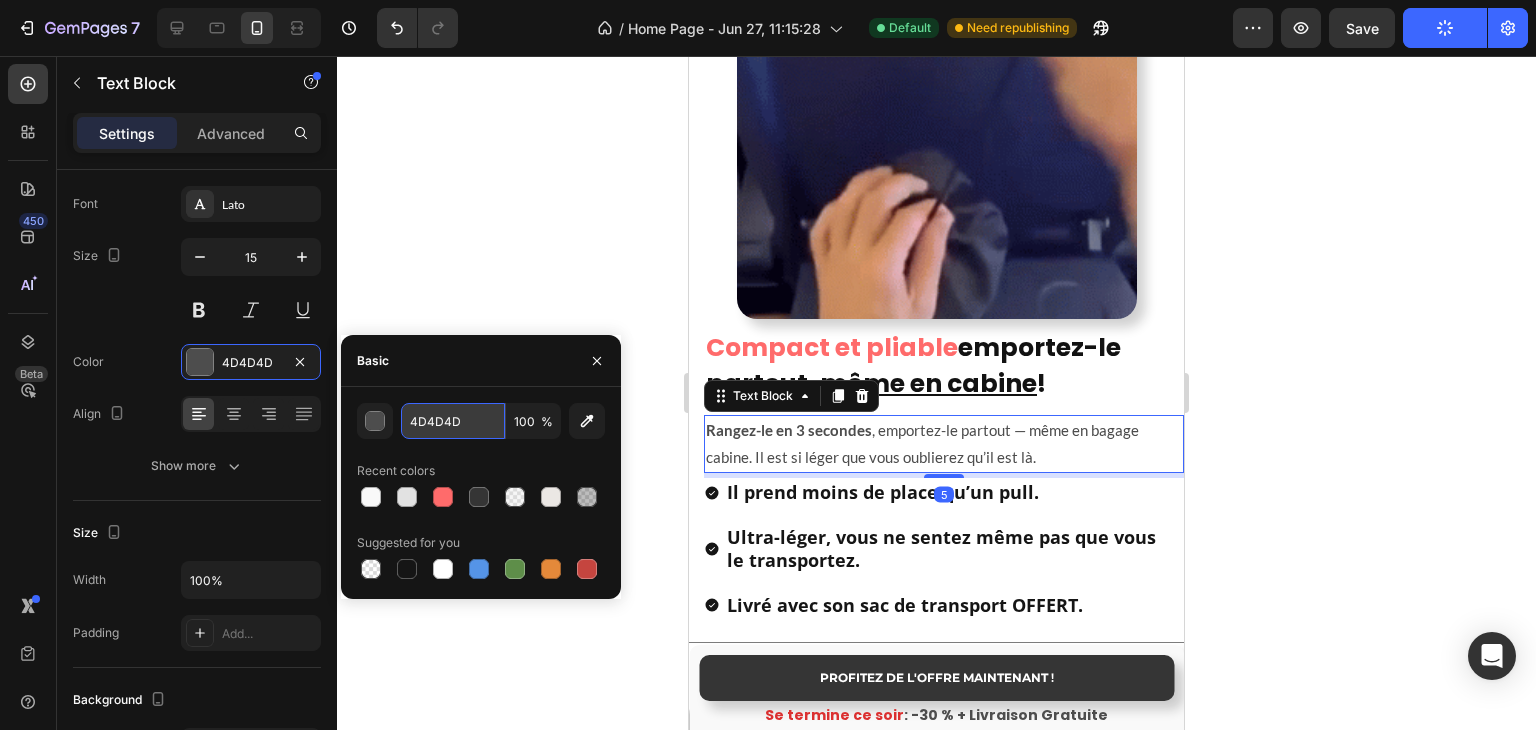 click on "4D4D4D" at bounding box center (453, 421) 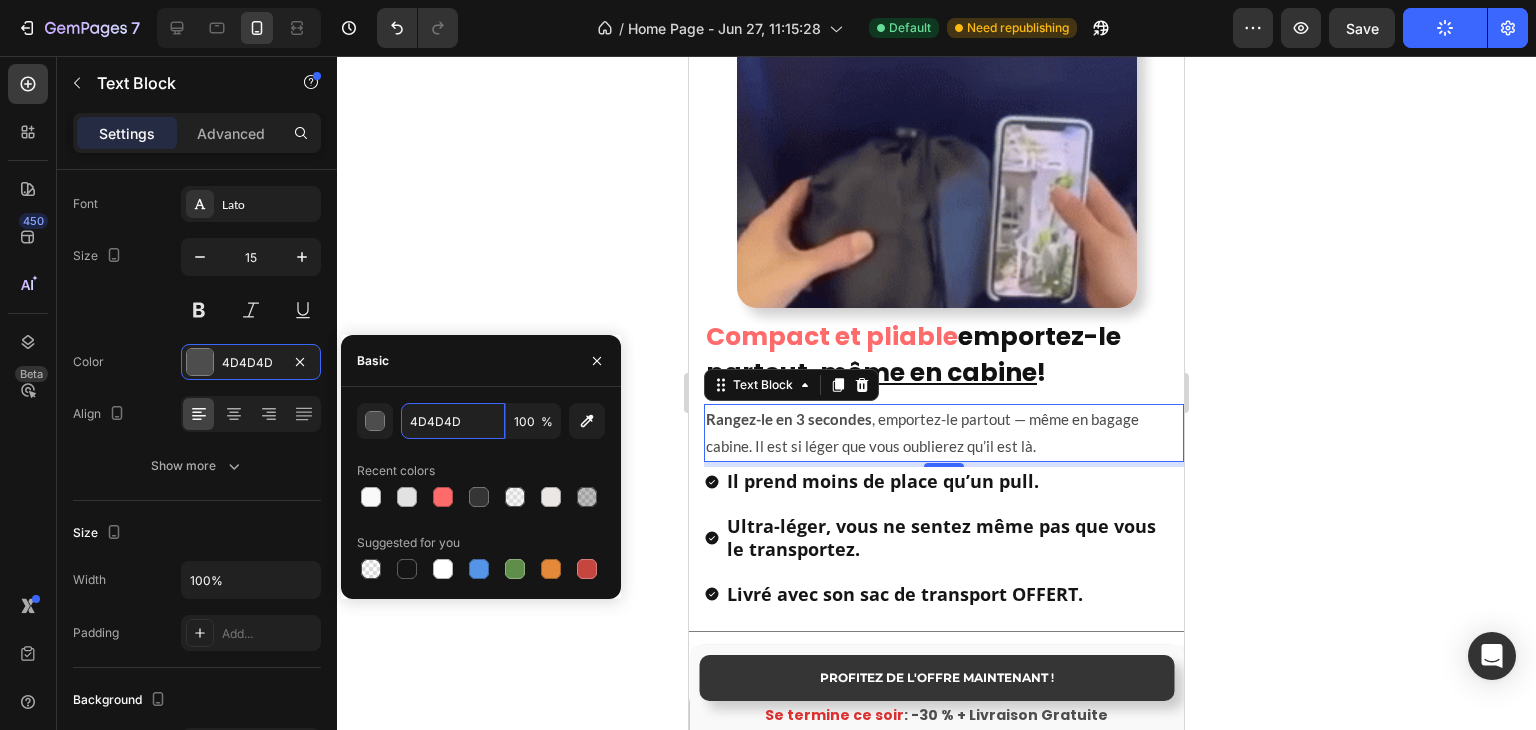 scroll, scrollTop: 2224, scrollLeft: 0, axis: vertical 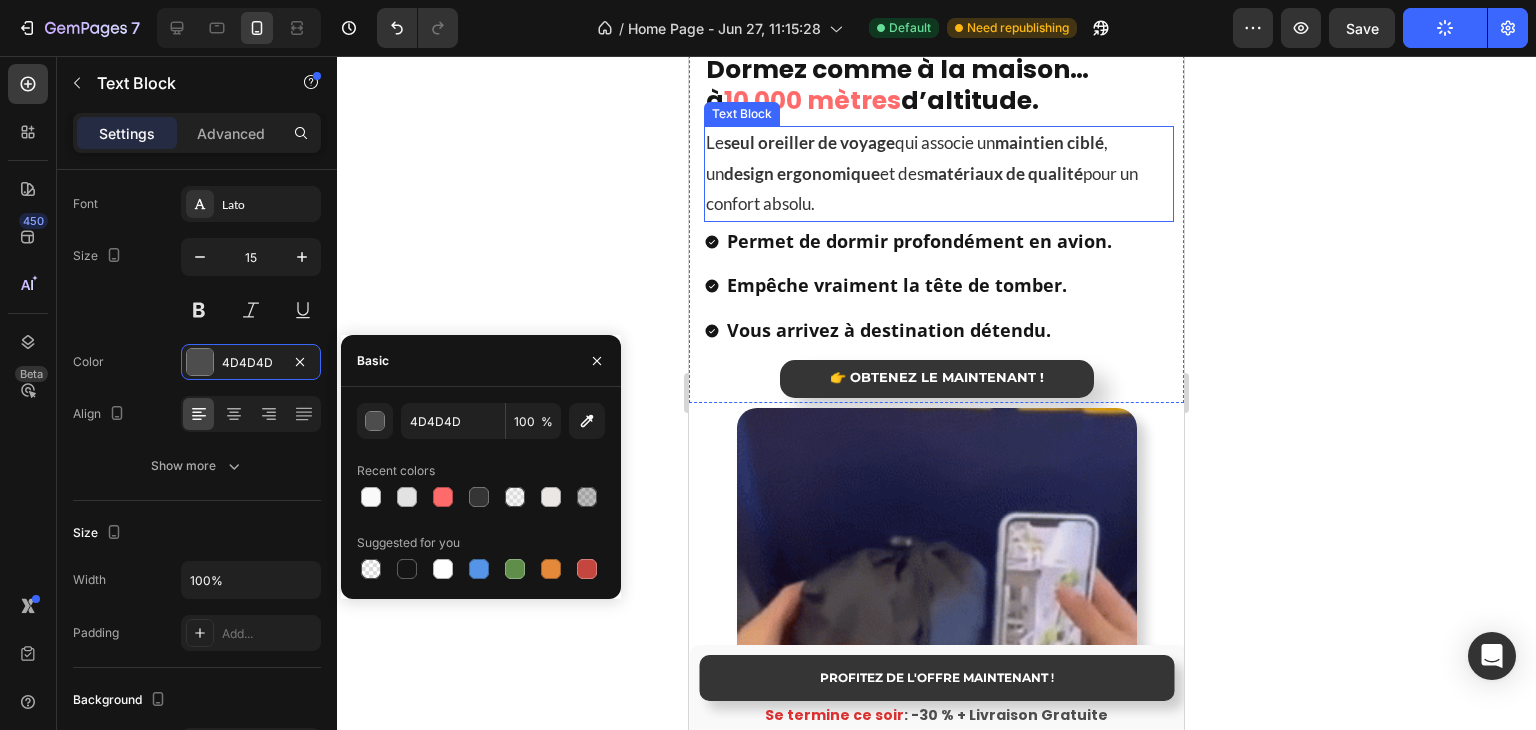 click on "Le  seul oreiller de voyage  qui associe un  maintien ciblé , un  design ergonomique  et des  matériaux de qualité  pour un confort absolu." at bounding box center (939, 174) 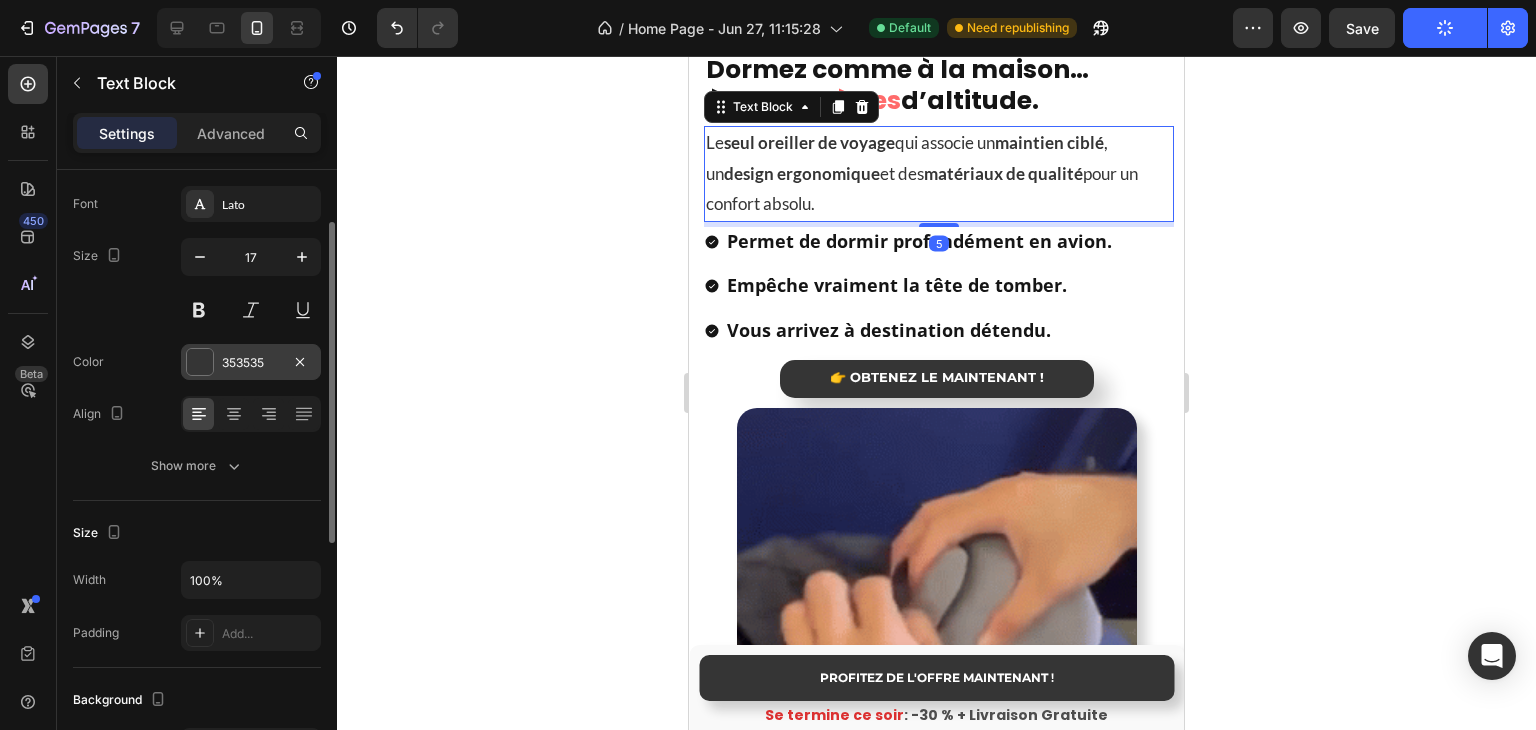click at bounding box center (200, 362) 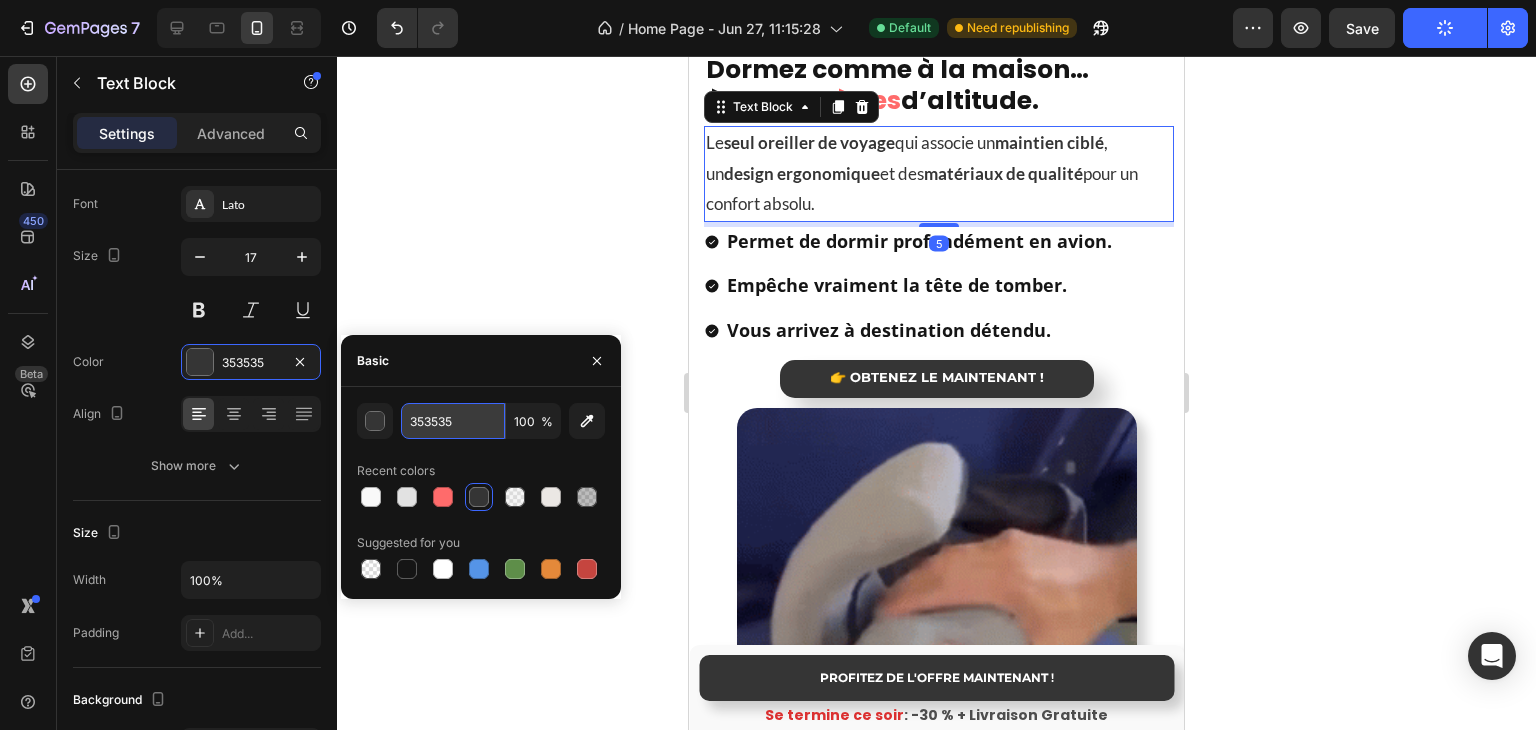 click on "353535" at bounding box center [453, 421] 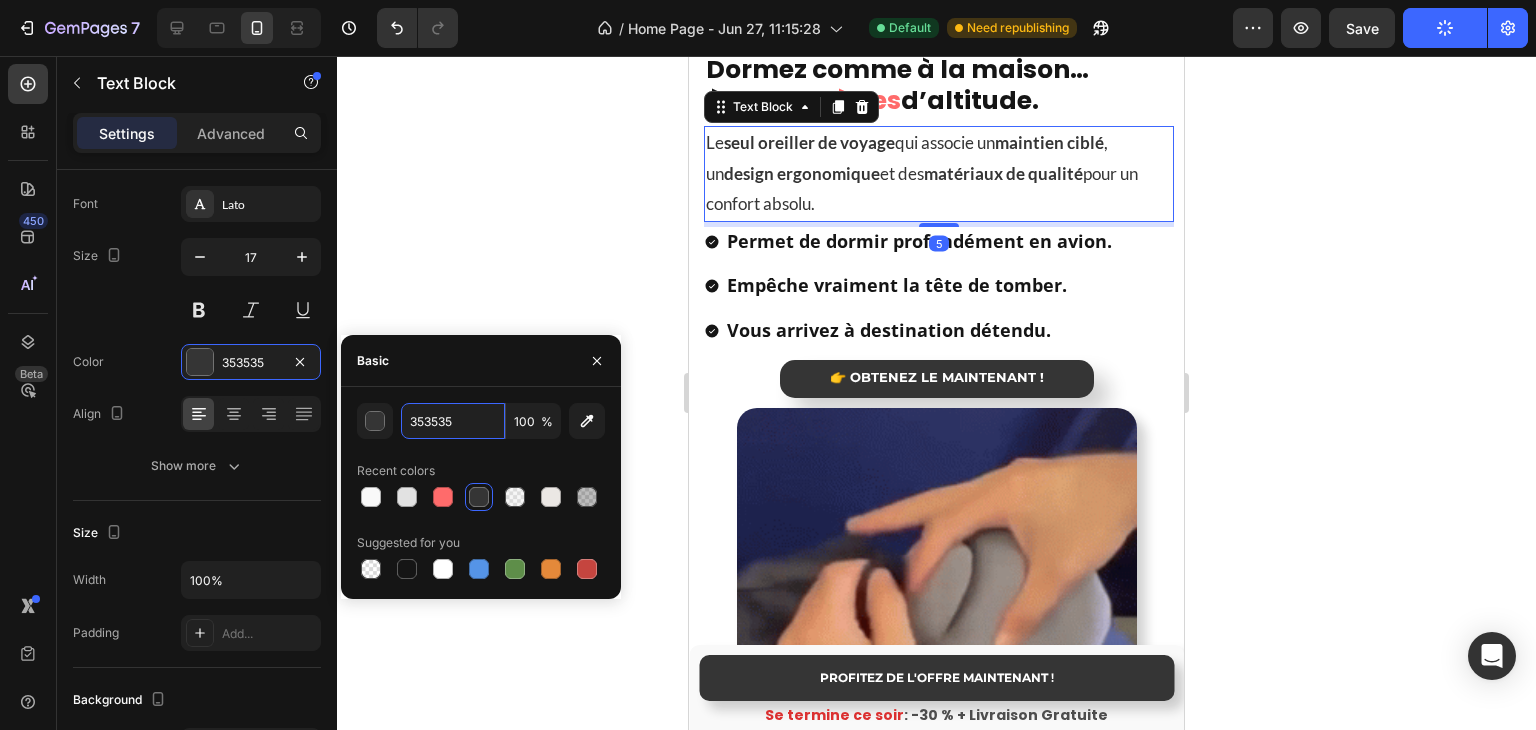 paste on "4D4D4D" 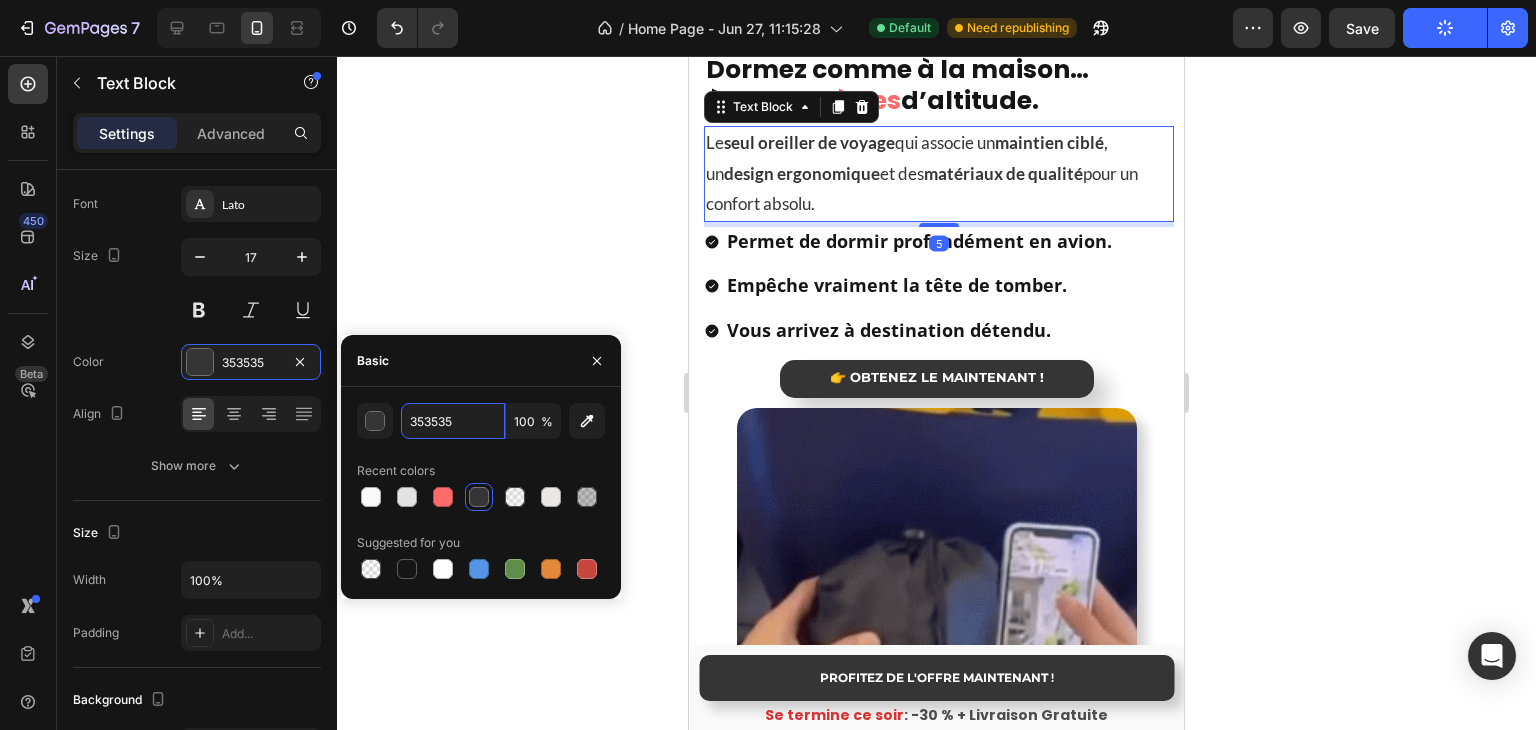 type on "4D4D4D" 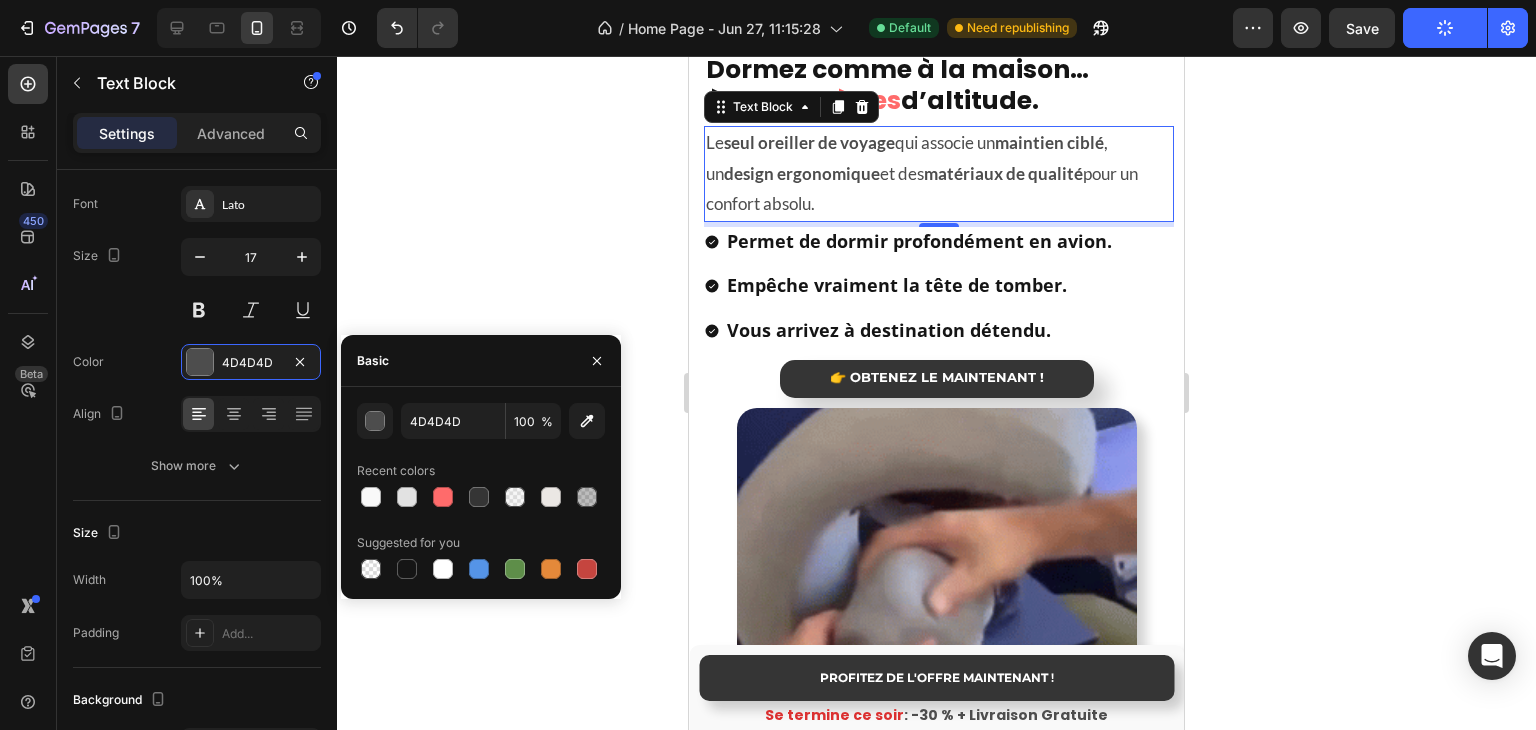 click 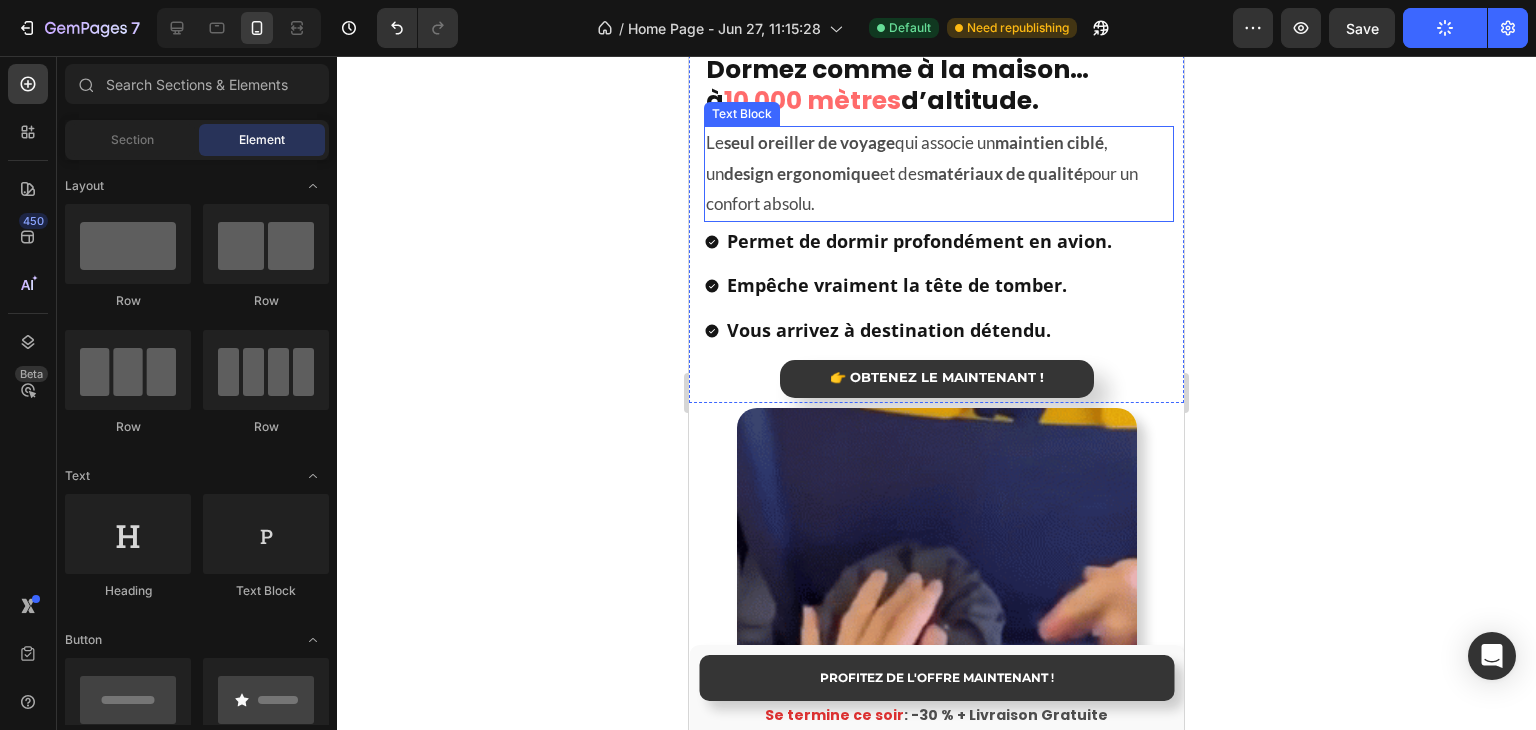 click on "Le  seul oreiller de voyage  qui associe un  maintien ciblé , un  design ergonomique  et des  matériaux de qualité  pour un confort absolu." at bounding box center (939, 174) 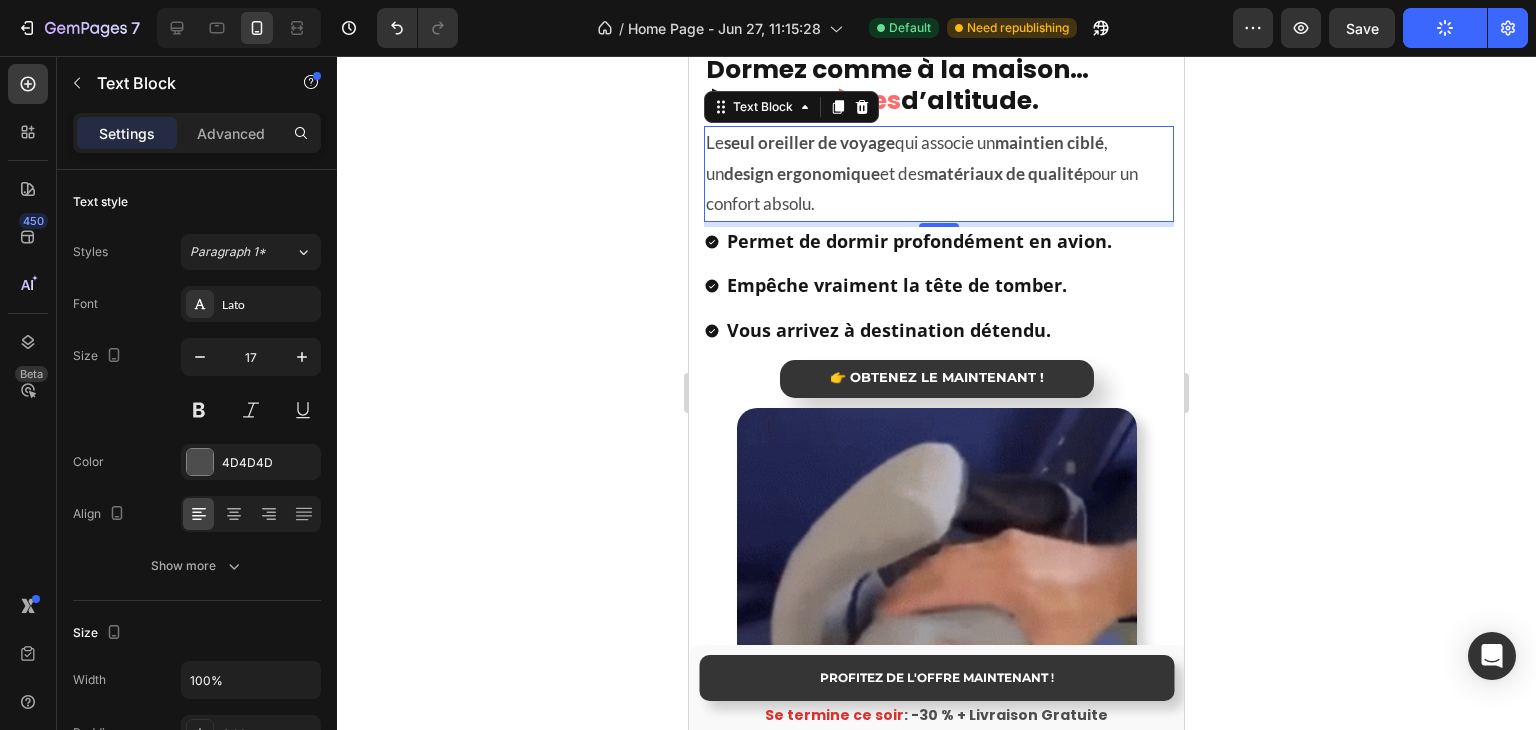 click on "seul oreiller de voyage" at bounding box center (809, 142) 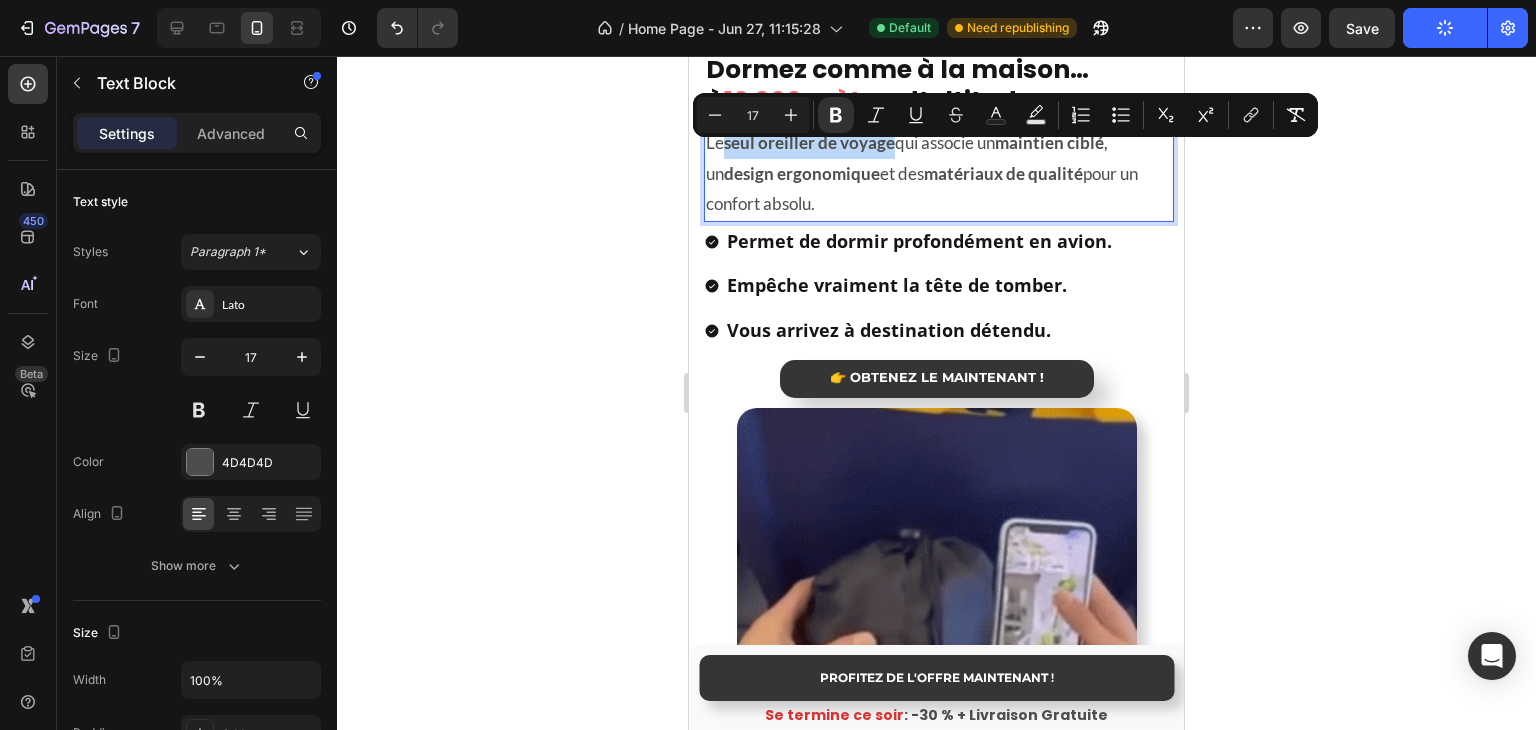 drag, startPoint x: 724, startPoint y: 158, endPoint x: 894, endPoint y: 166, distance: 170.18813 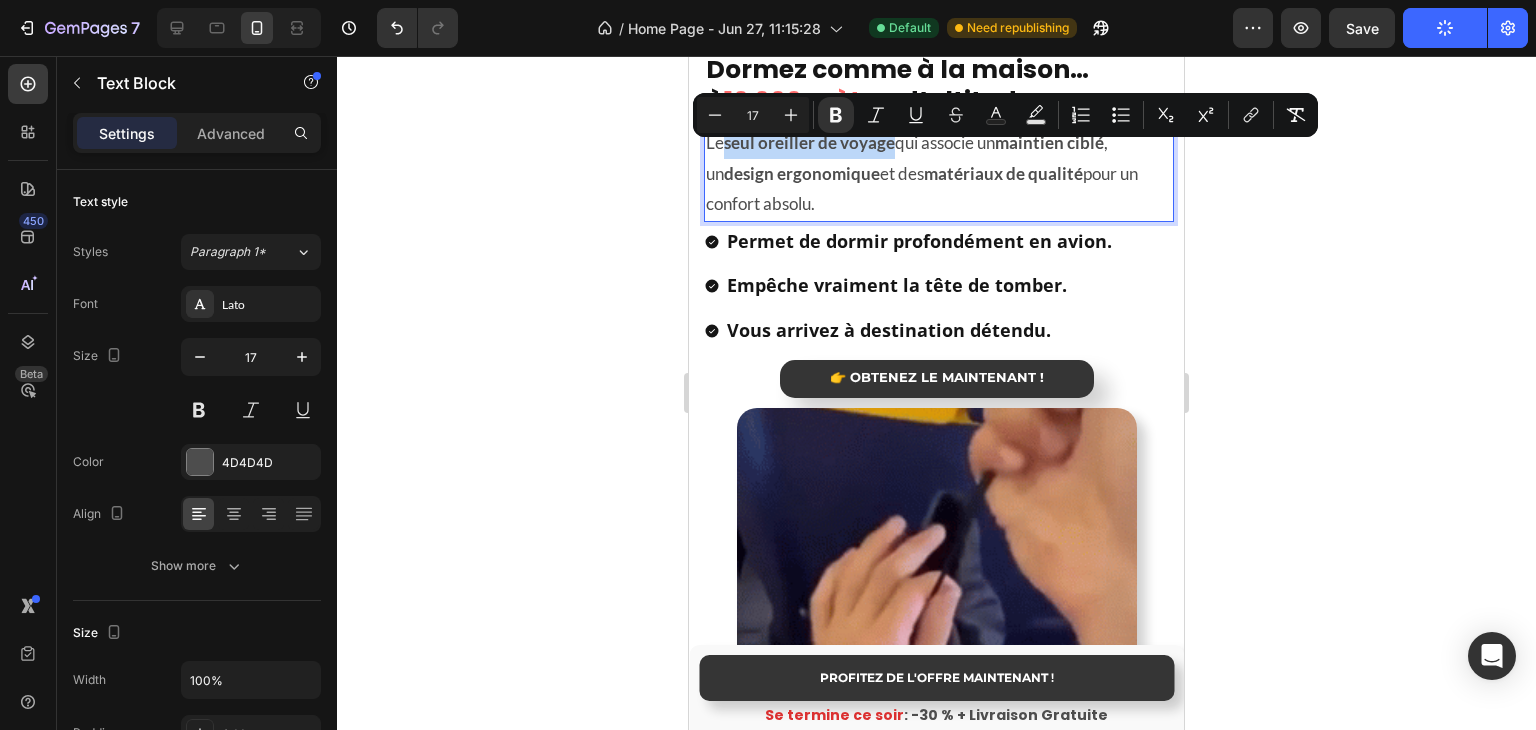click on "Le  seul oreiller de voyage  qui associe un  maintien ciblé , un  design ergonomique  et des  matériaux de qualité  pour un confort absolu." at bounding box center (939, 174) 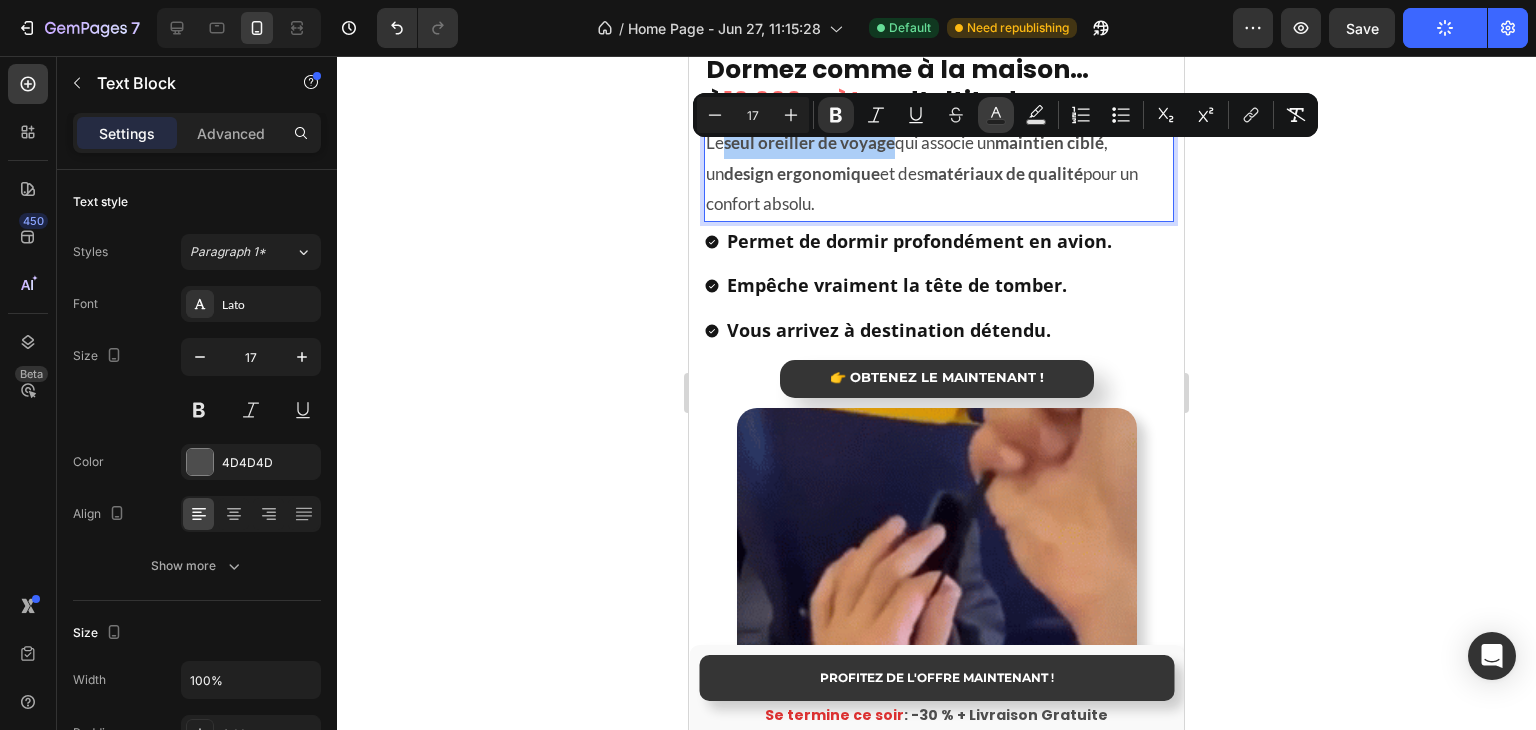 click on "Text Color" at bounding box center [996, 115] 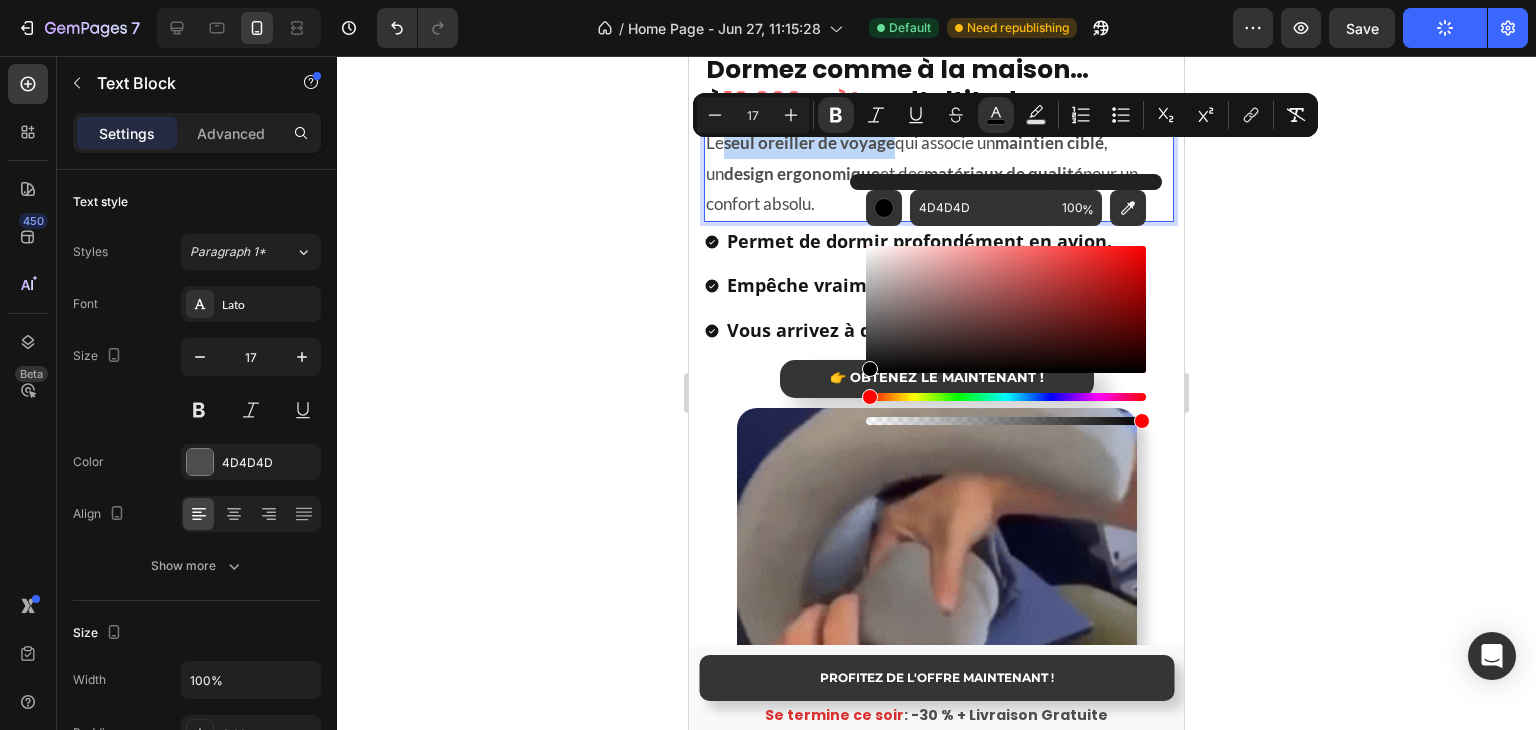 drag, startPoint x: 1572, startPoint y: 404, endPoint x: 824, endPoint y: 409, distance: 748.0167 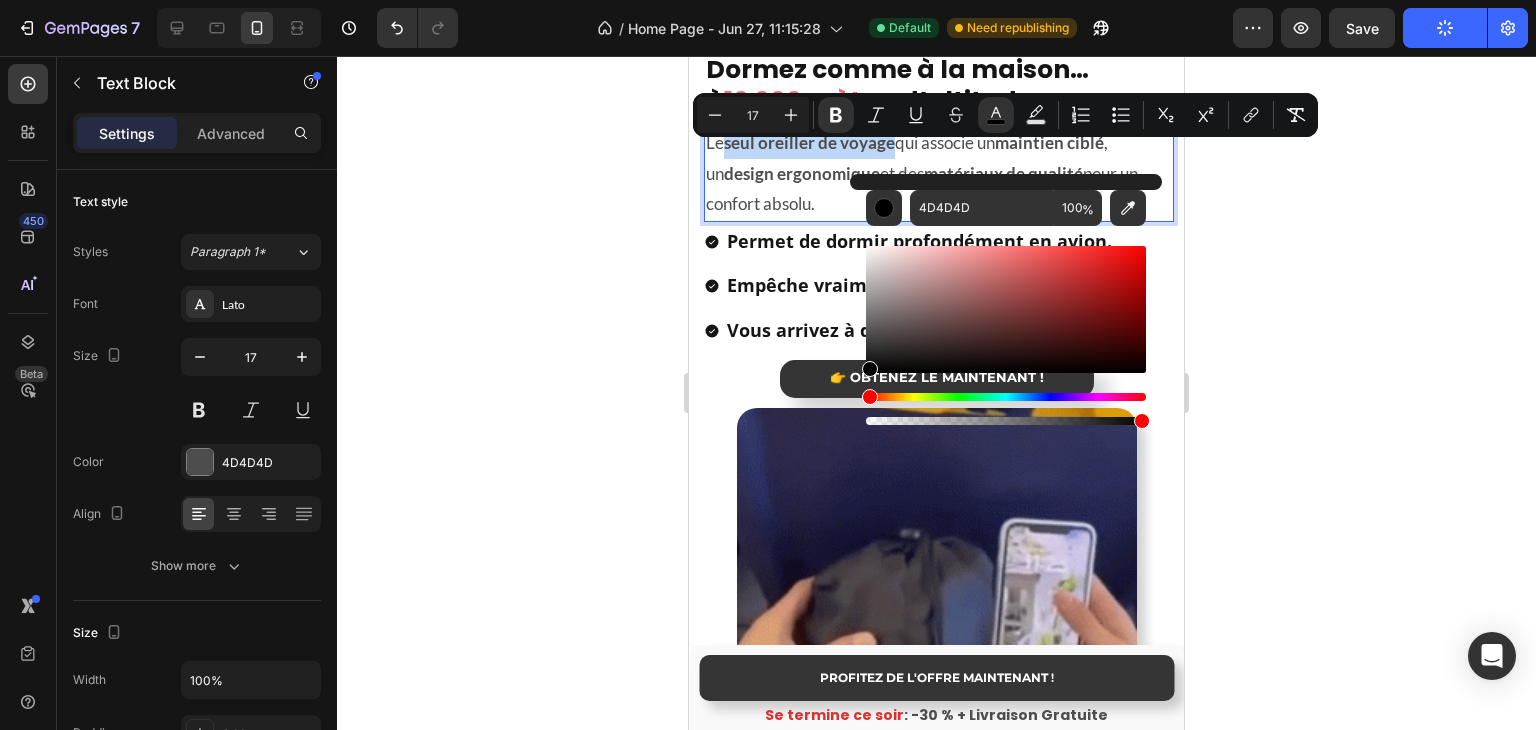 type on "000000" 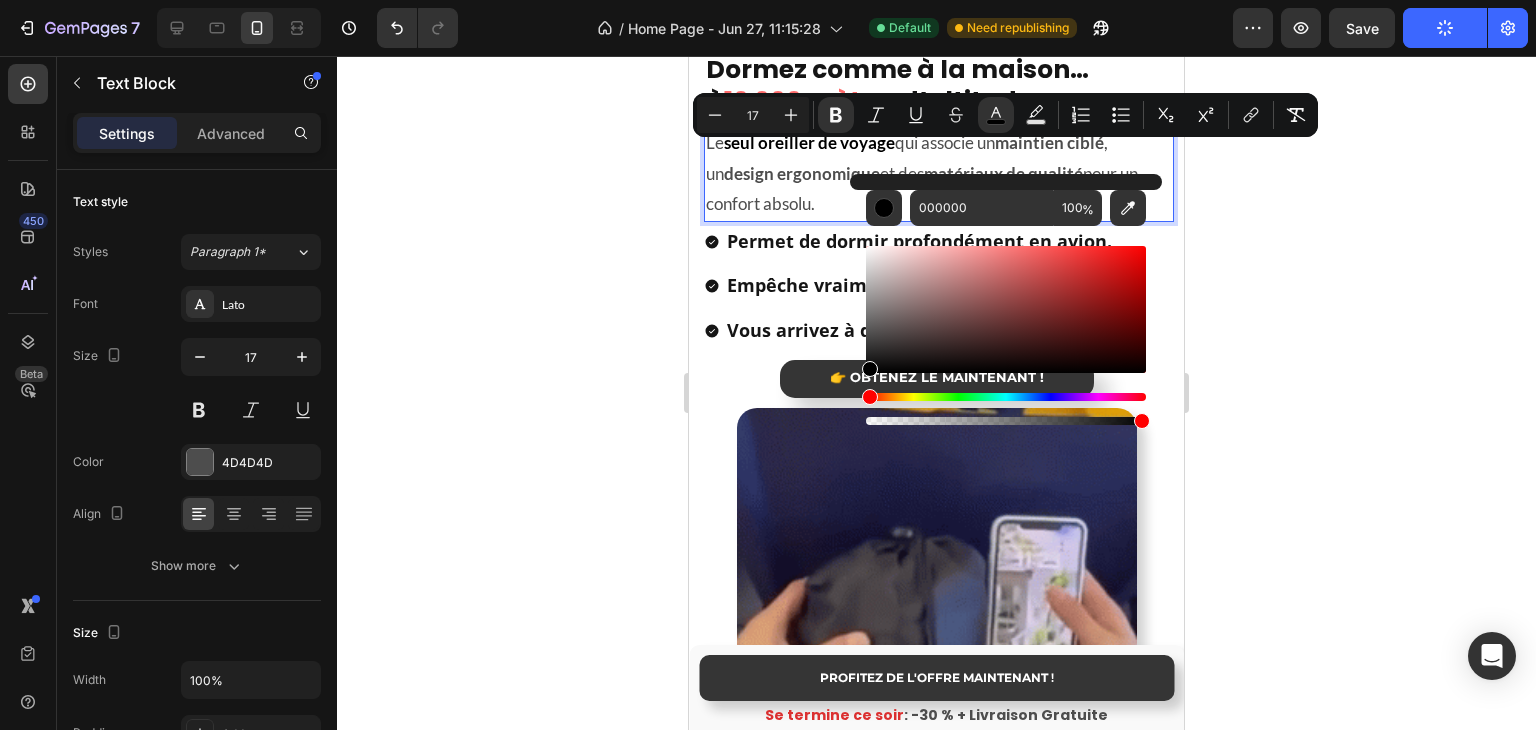 click 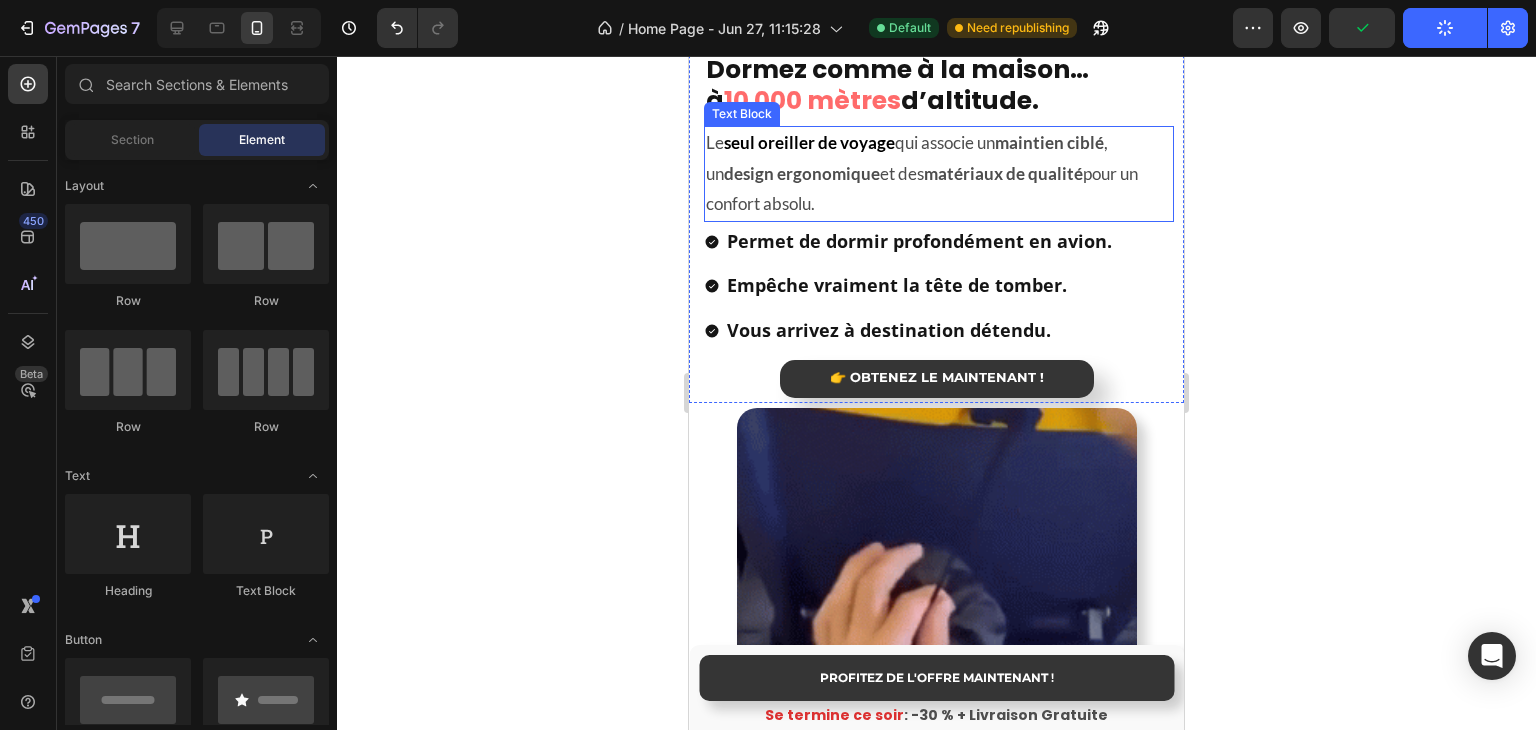 click on "maintien ciblé" at bounding box center (1049, 142) 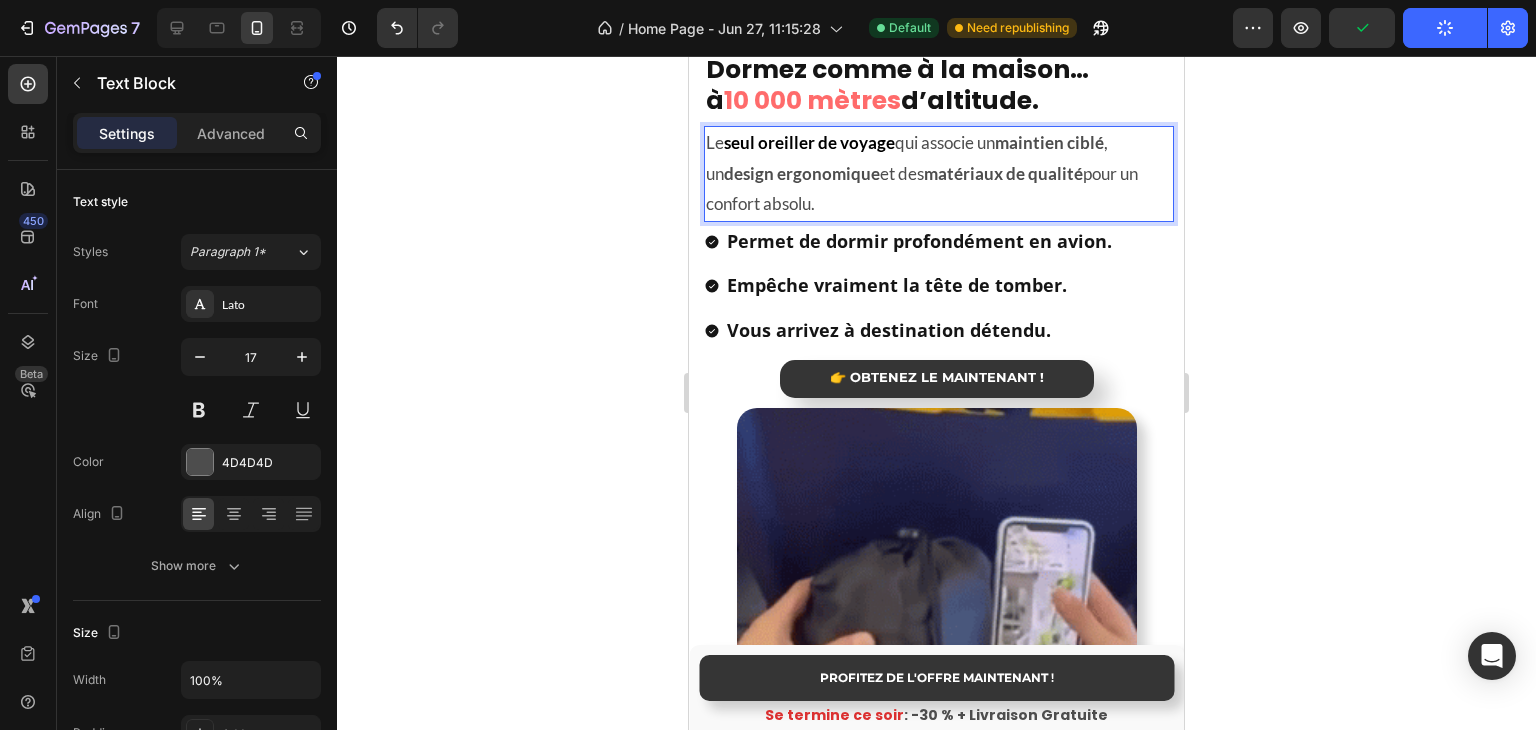 click on "maintien ciblé" at bounding box center (1049, 142) 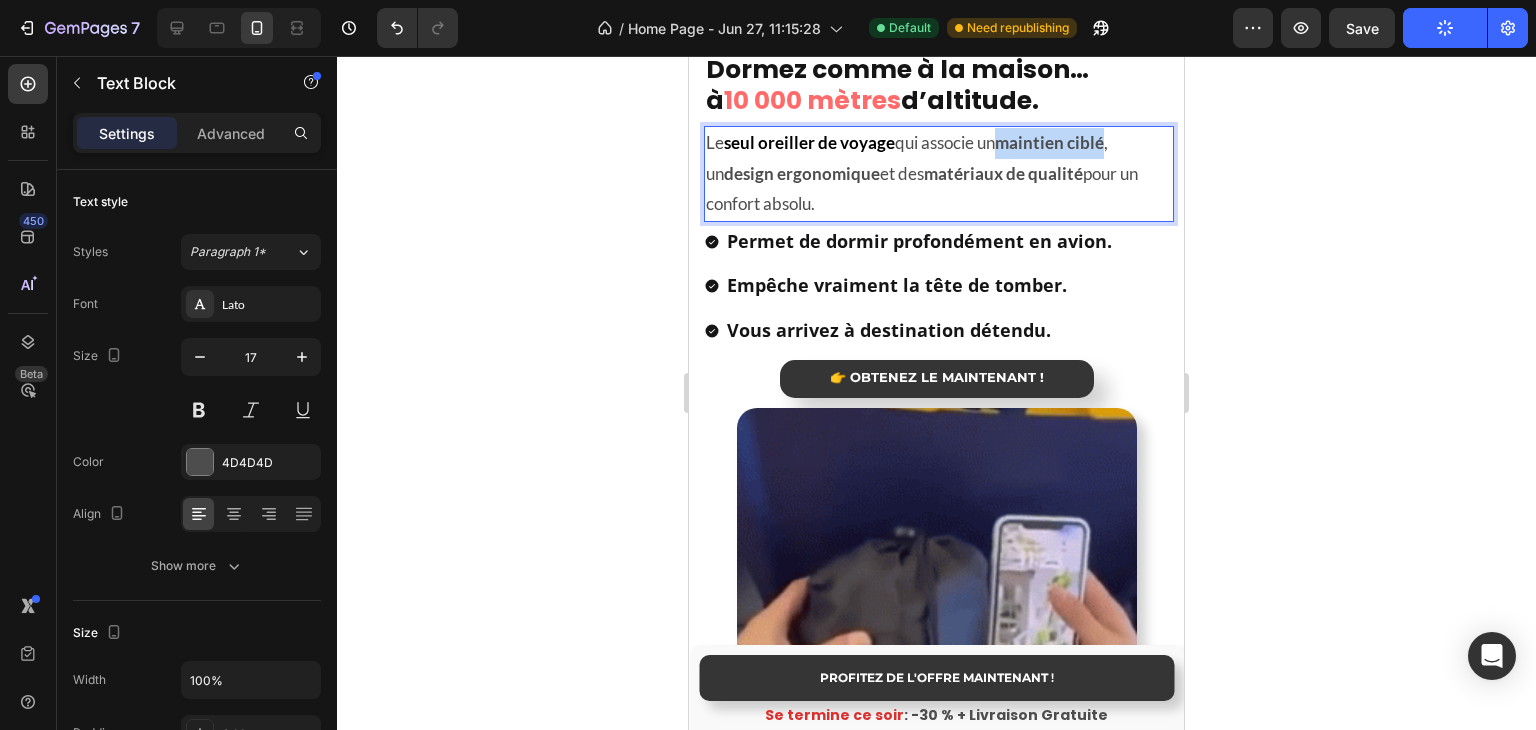 drag, startPoint x: 1012, startPoint y: 157, endPoint x: 1089, endPoint y: 157, distance: 77 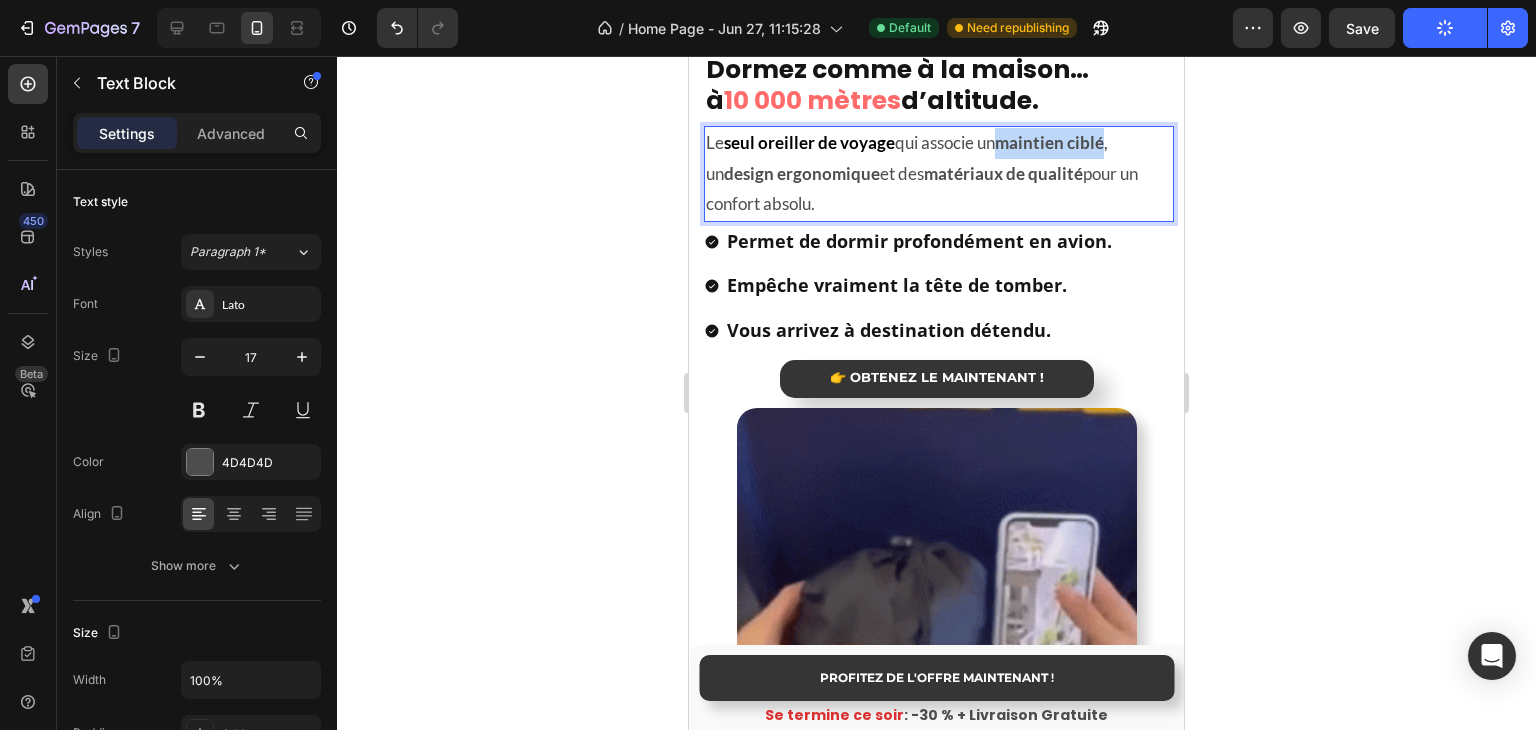 click on "maintien ciblé" at bounding box center [1049, 142] 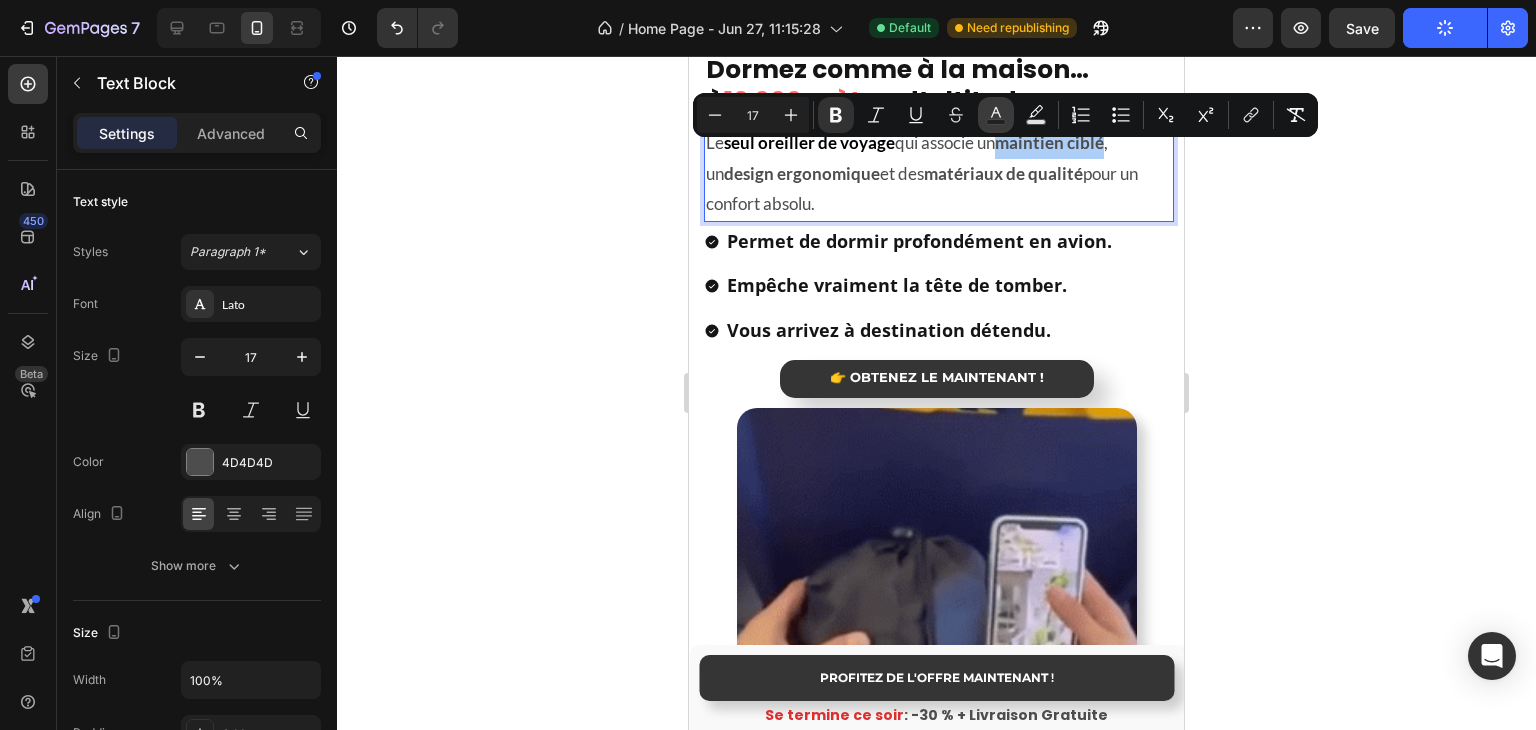 click 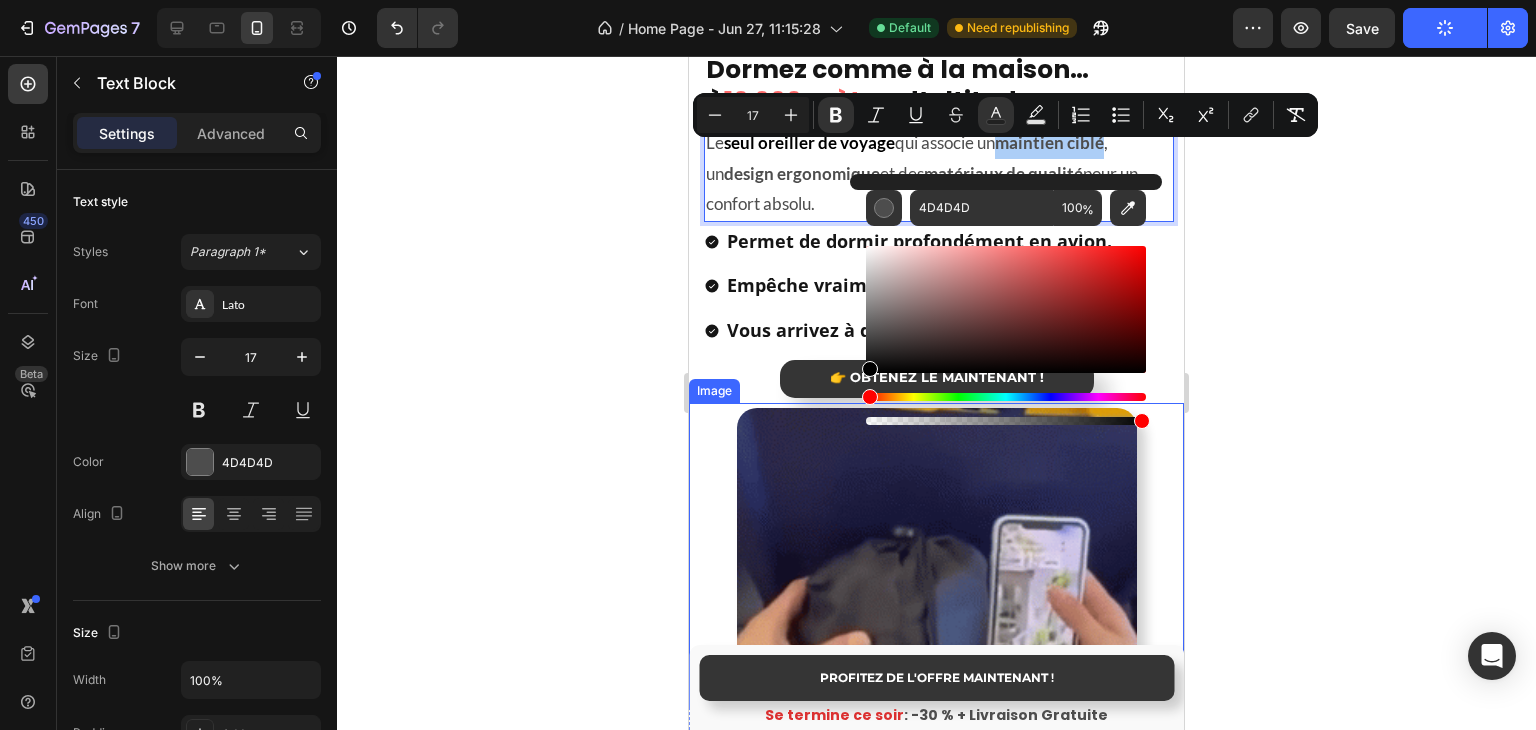 drag, startPoint x: 1547, startPoint y: 437, endPoint x: 799, endPoint y: 445, distance: 748.0428 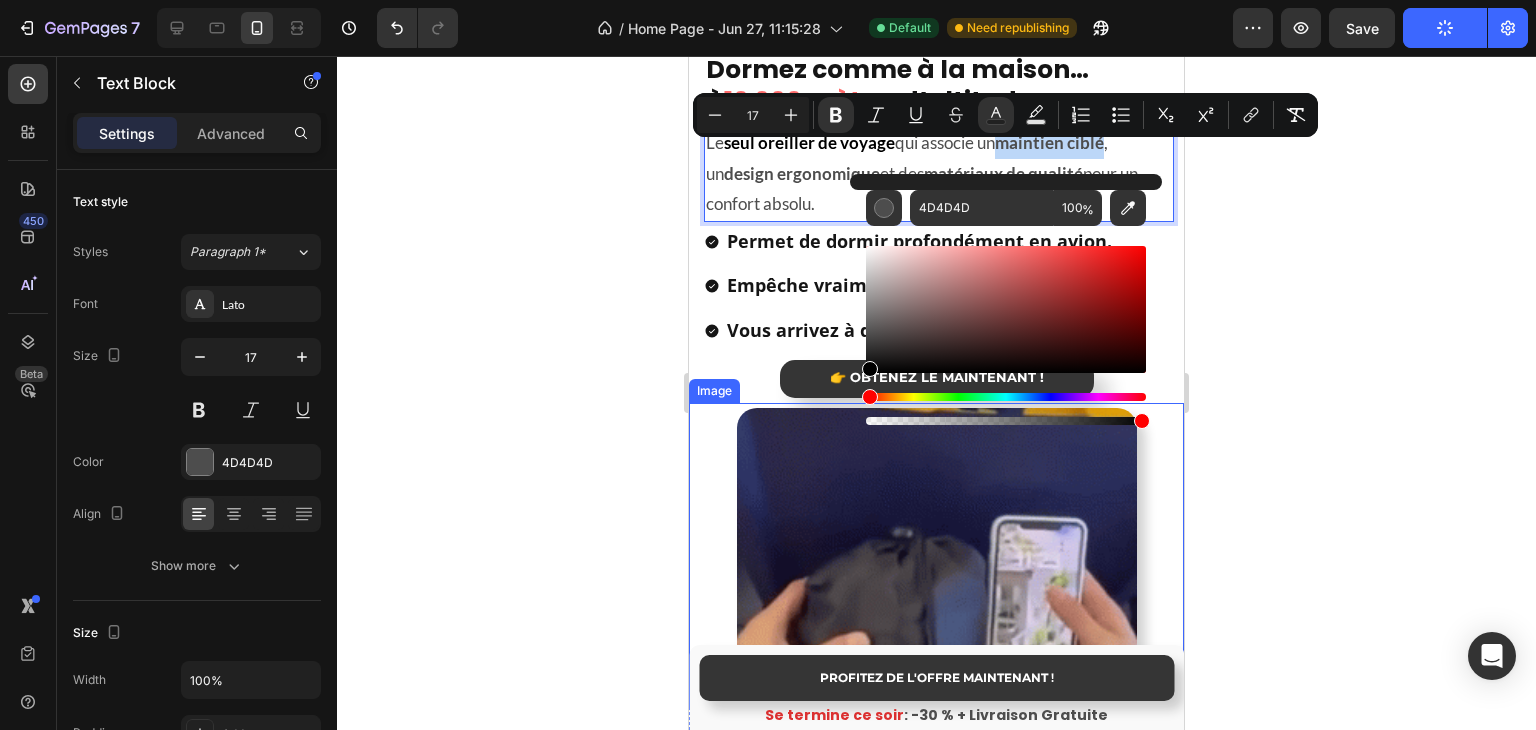 type on "000000" 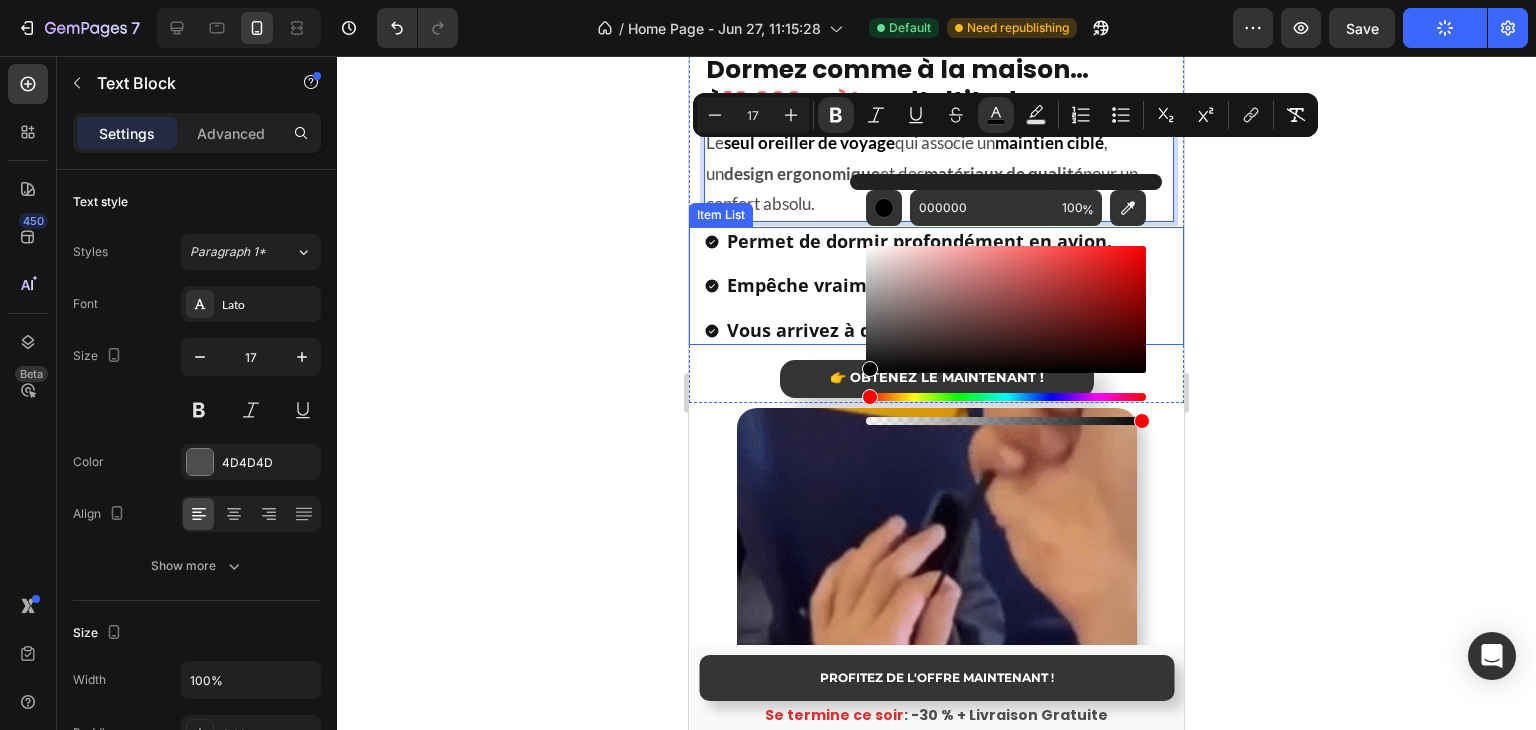 click 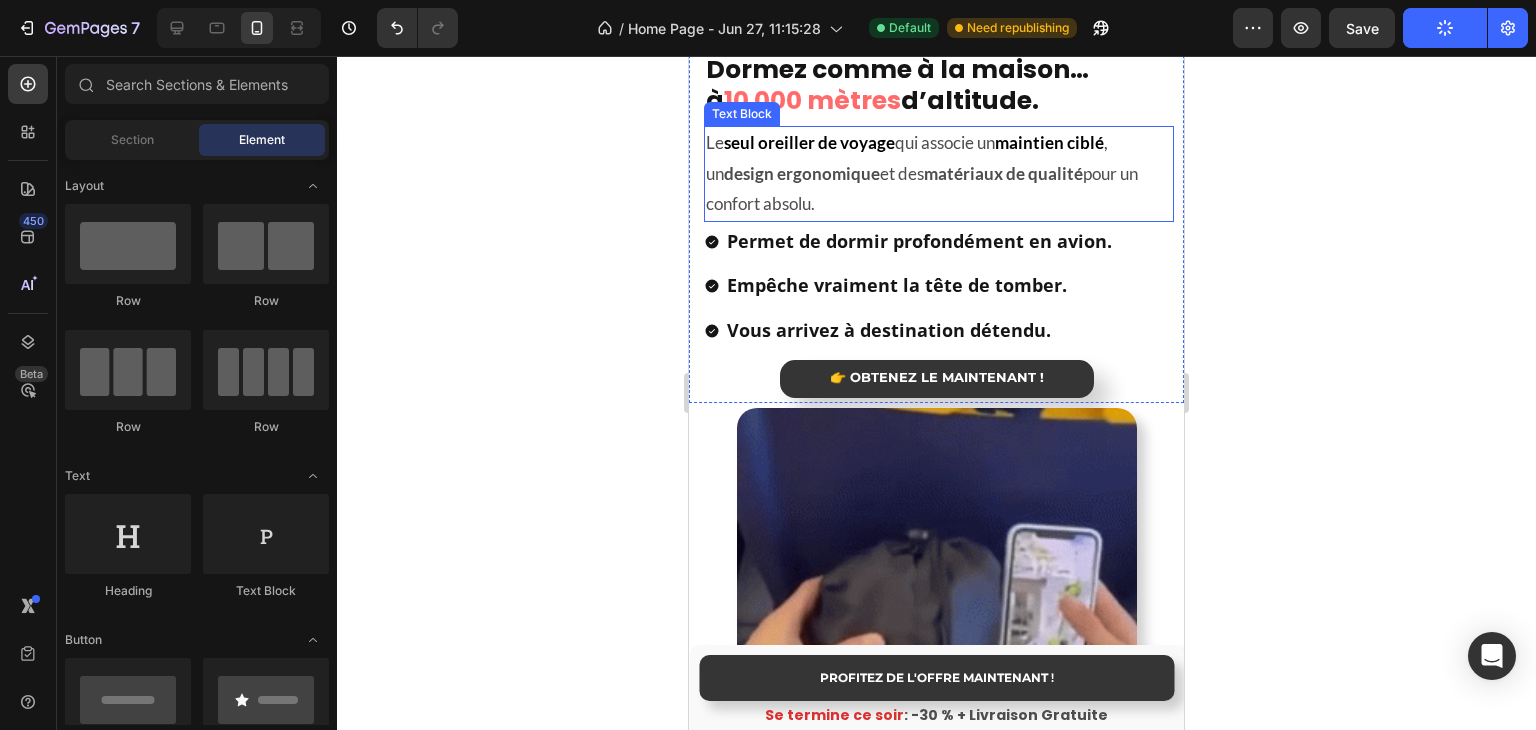 click on "design ergonomique" at bounding box center [802, 173] 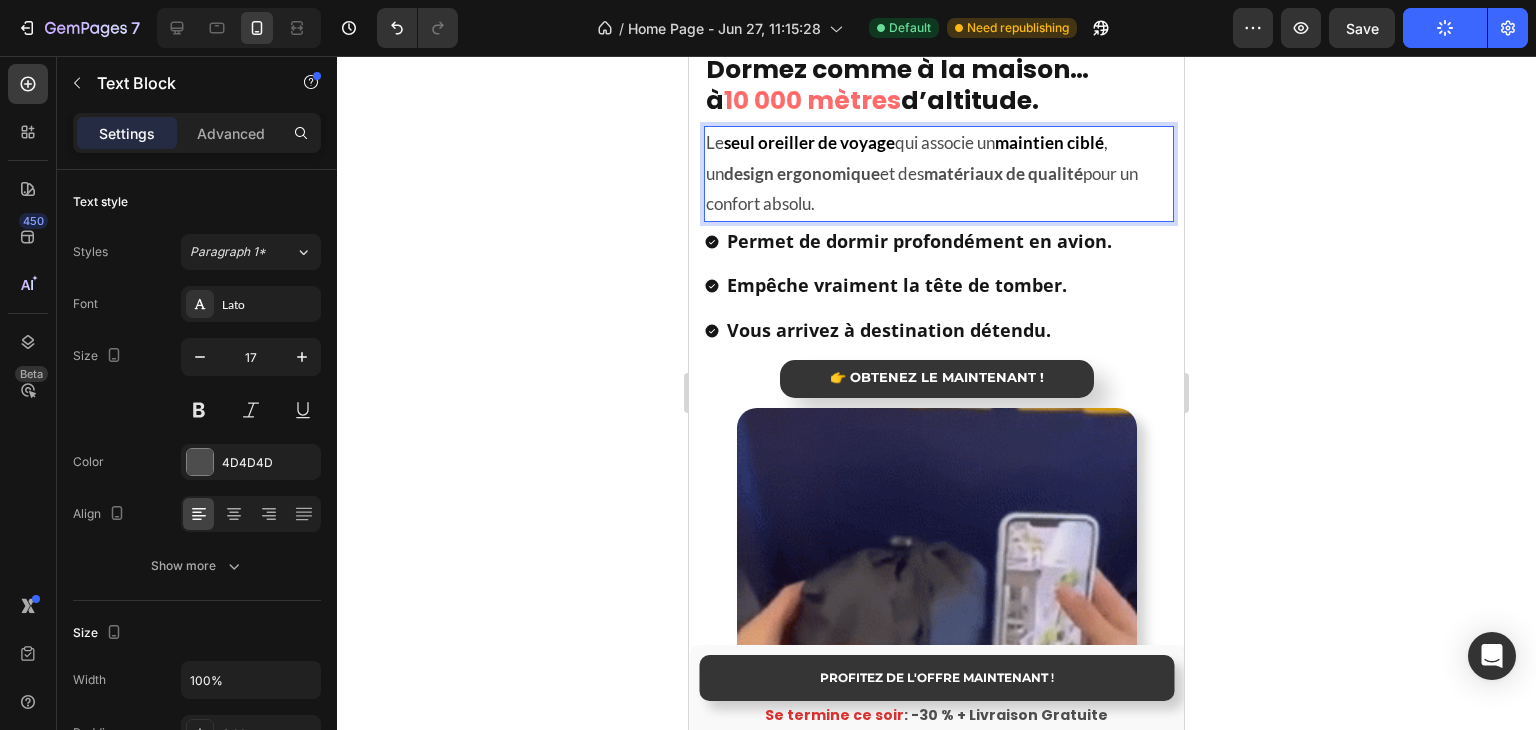 click on "design ergonomique" at bounding box center (802, 173) 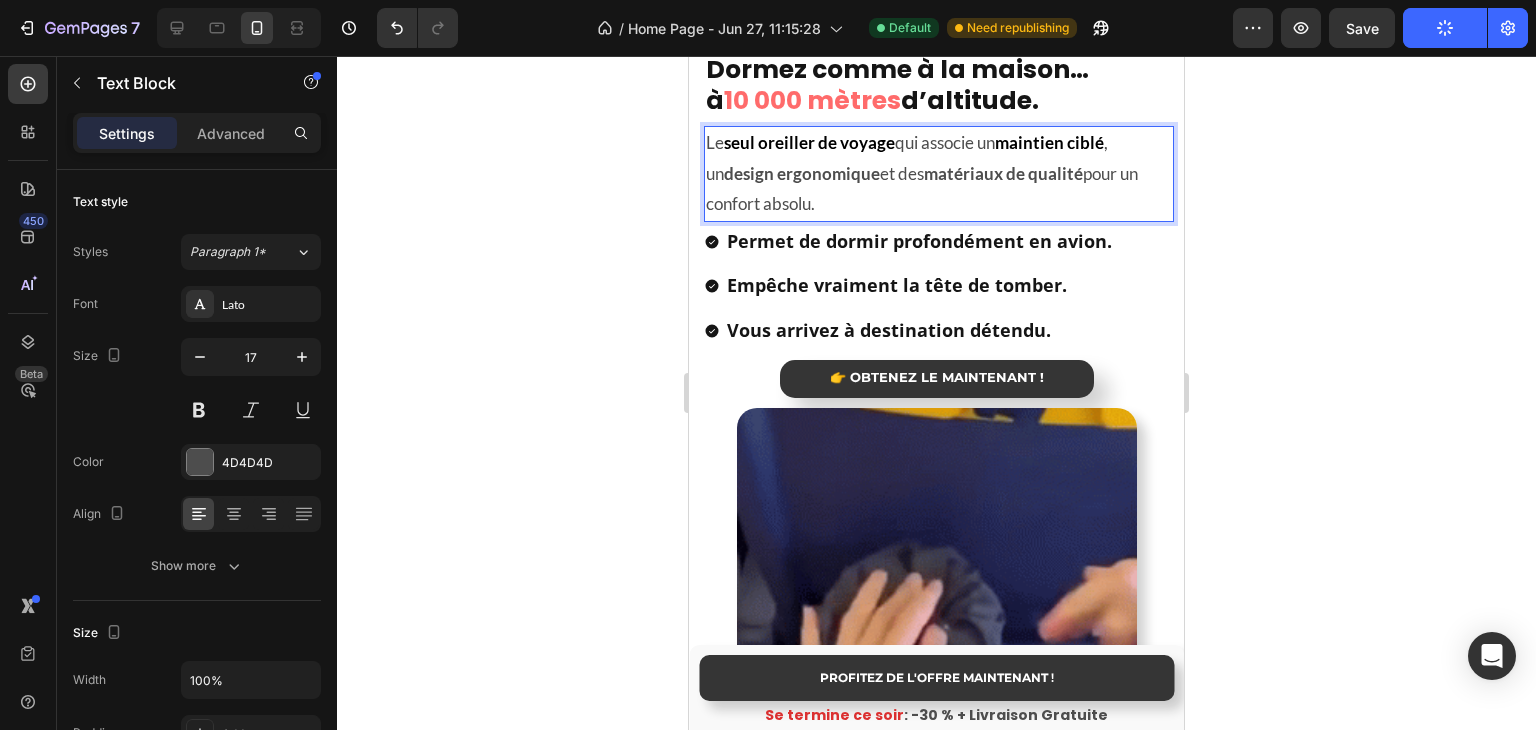 click on "design ergonomique" at bounding box center [802, 173] 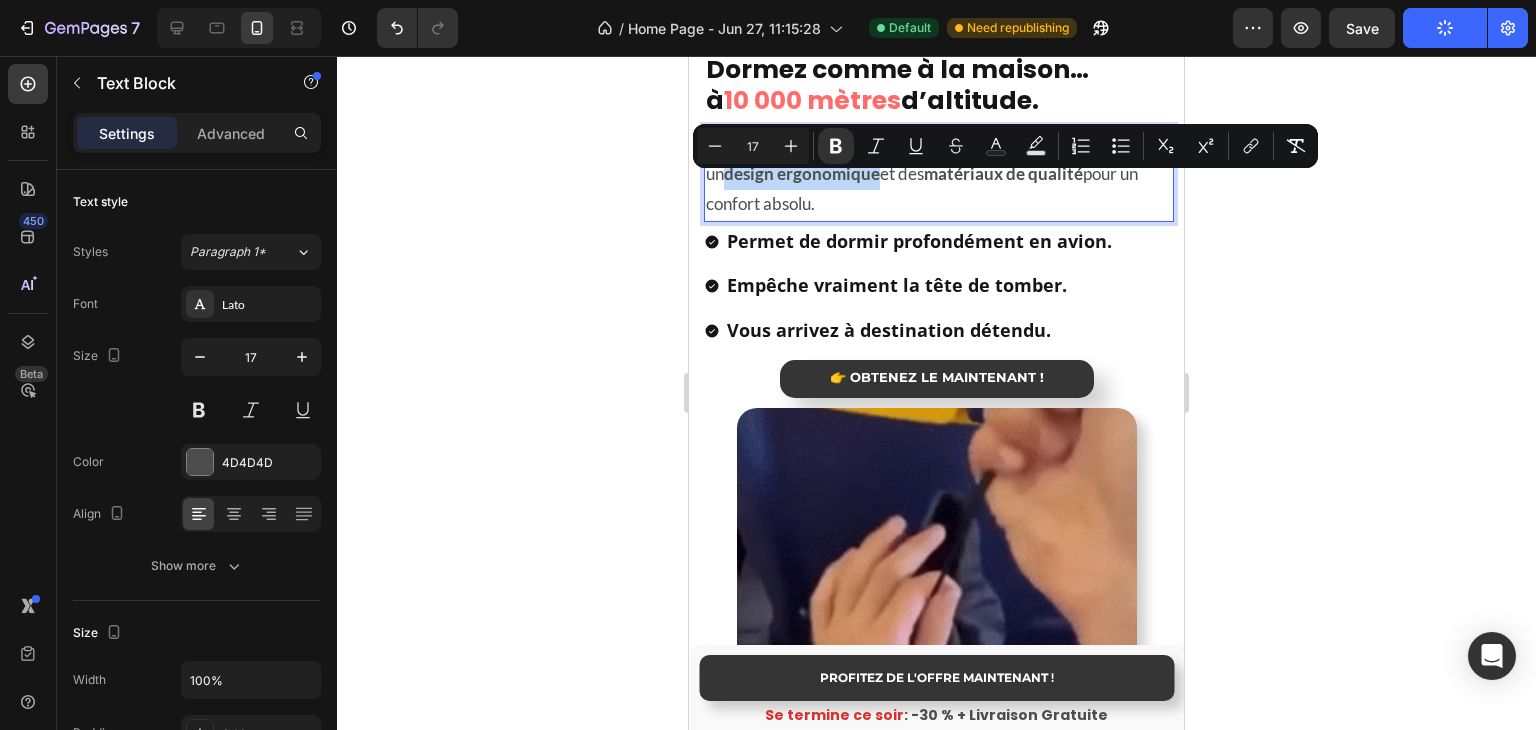 drag, startPoint x: 707, startPoint y: 190, endPoint x: 823, endPoint y: 192, distance: 116.01724 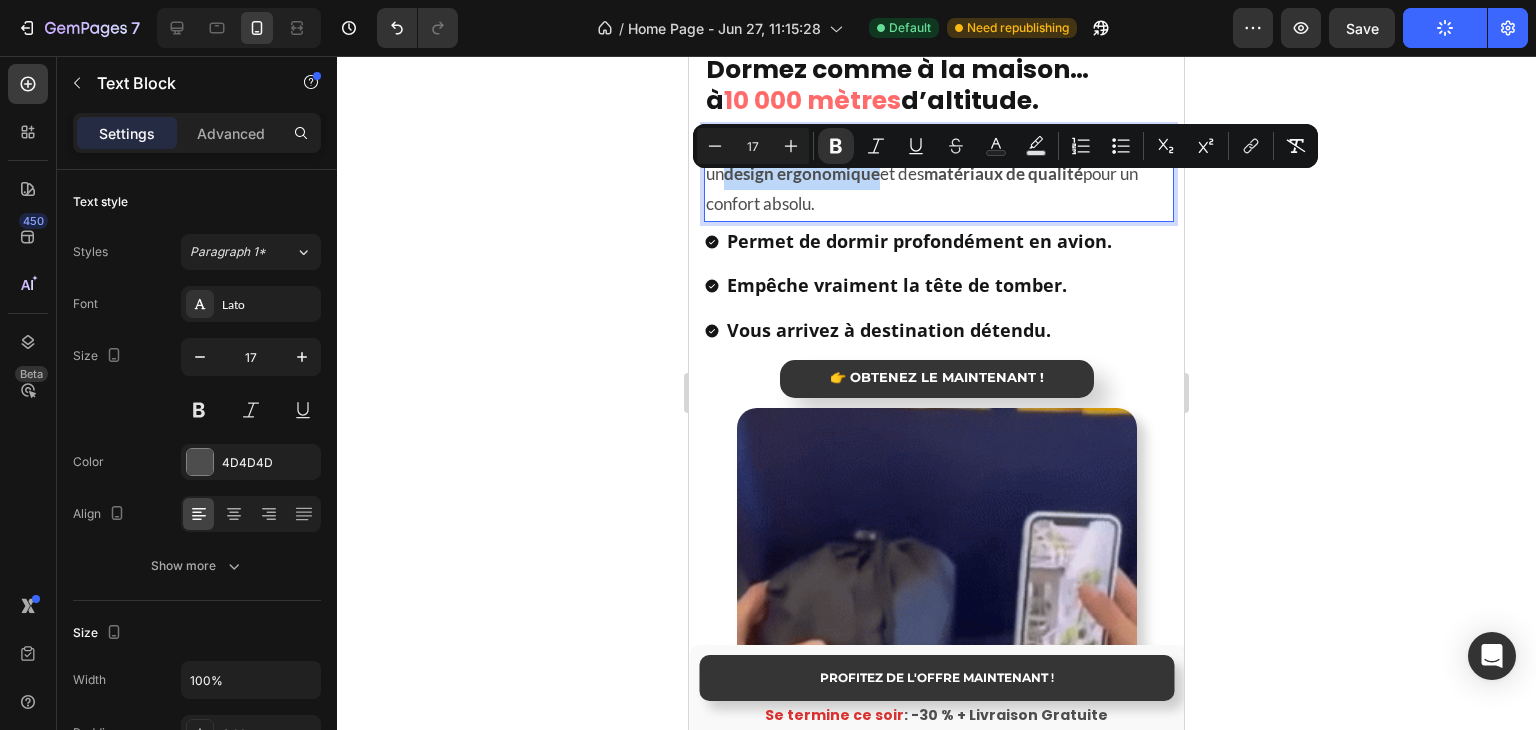 click on "design ergonomique" at bounding box center (802, 173) 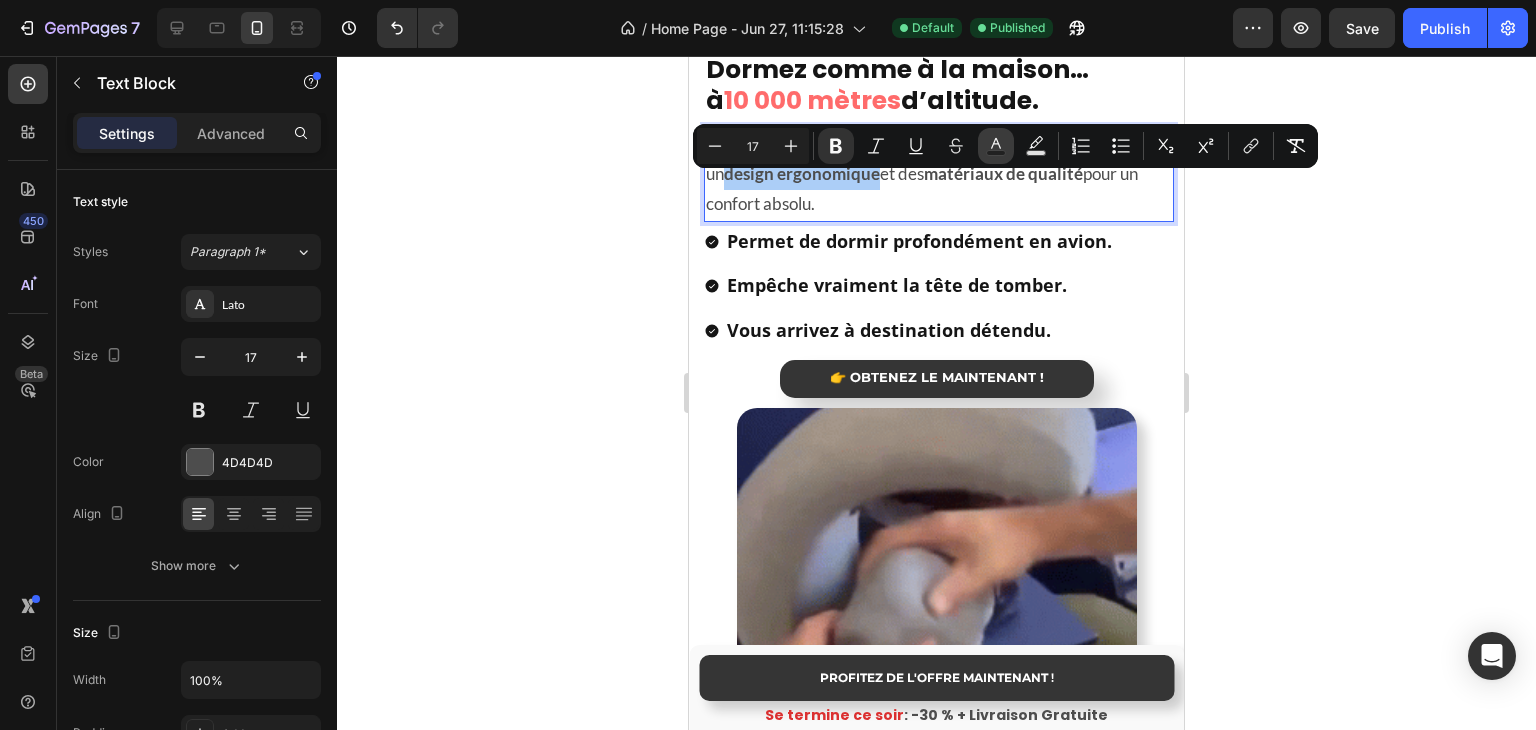 click 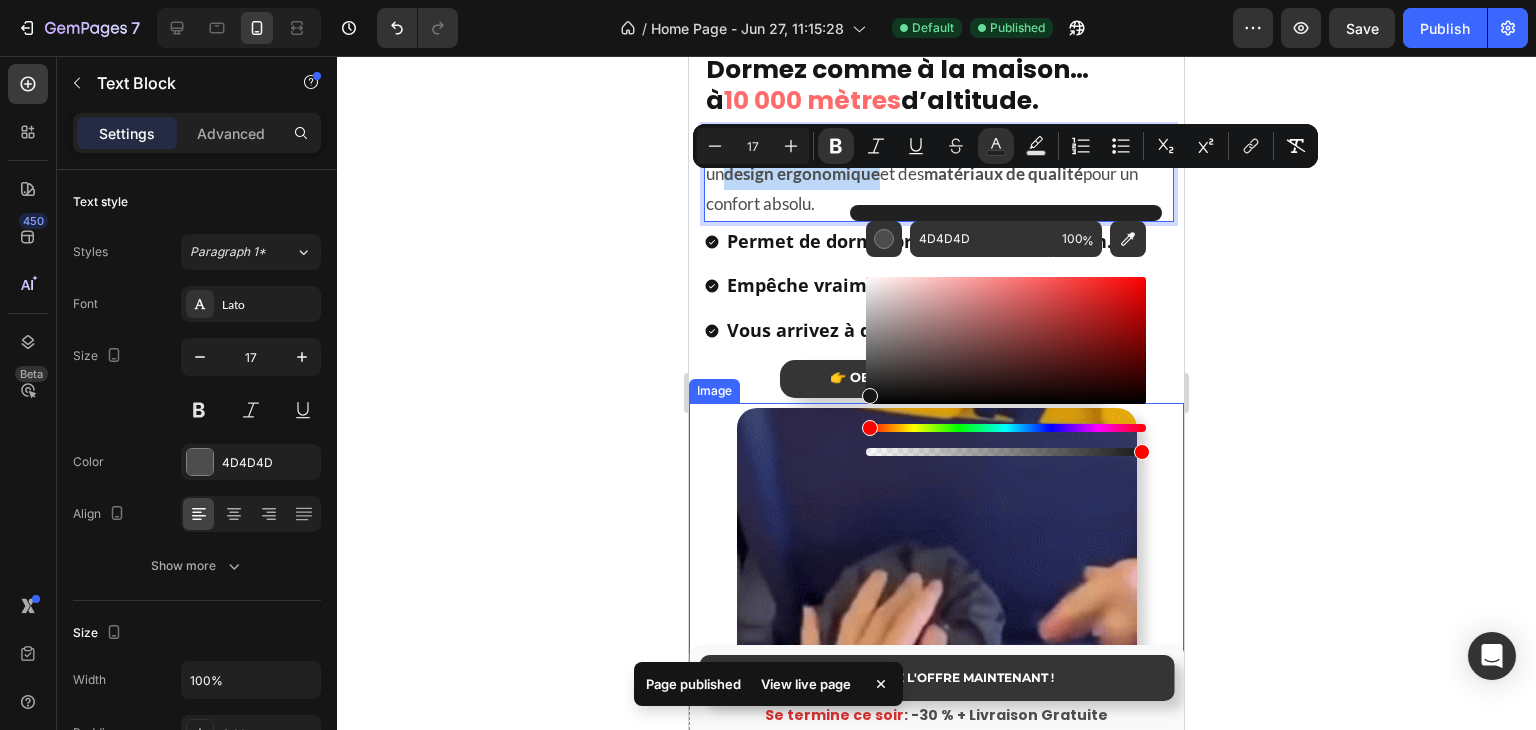 drag, startPoint x: 1541, startPoint y: 448, endPoint x: 750, endPoint y: 382, distance: 793.7487 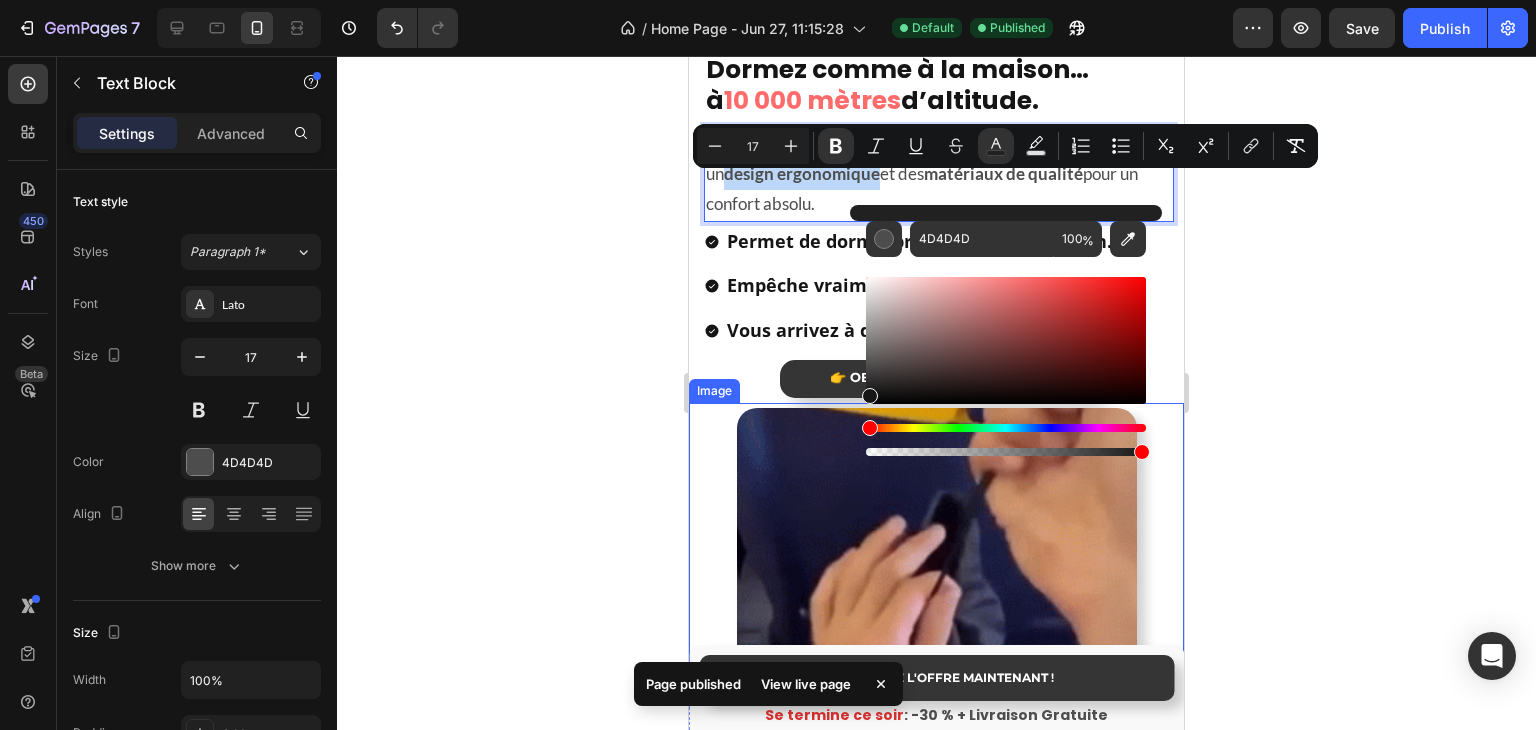 type on "161616" 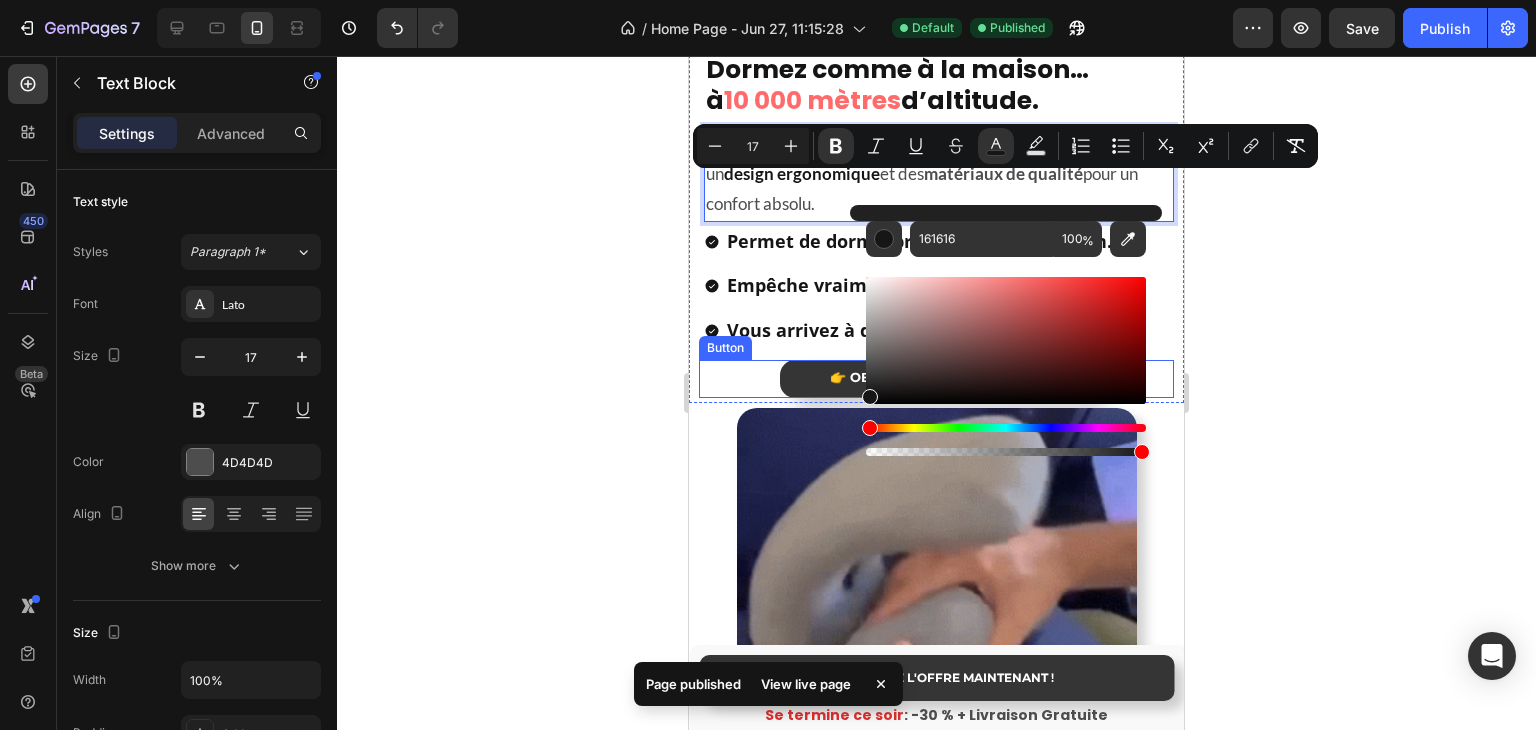 click 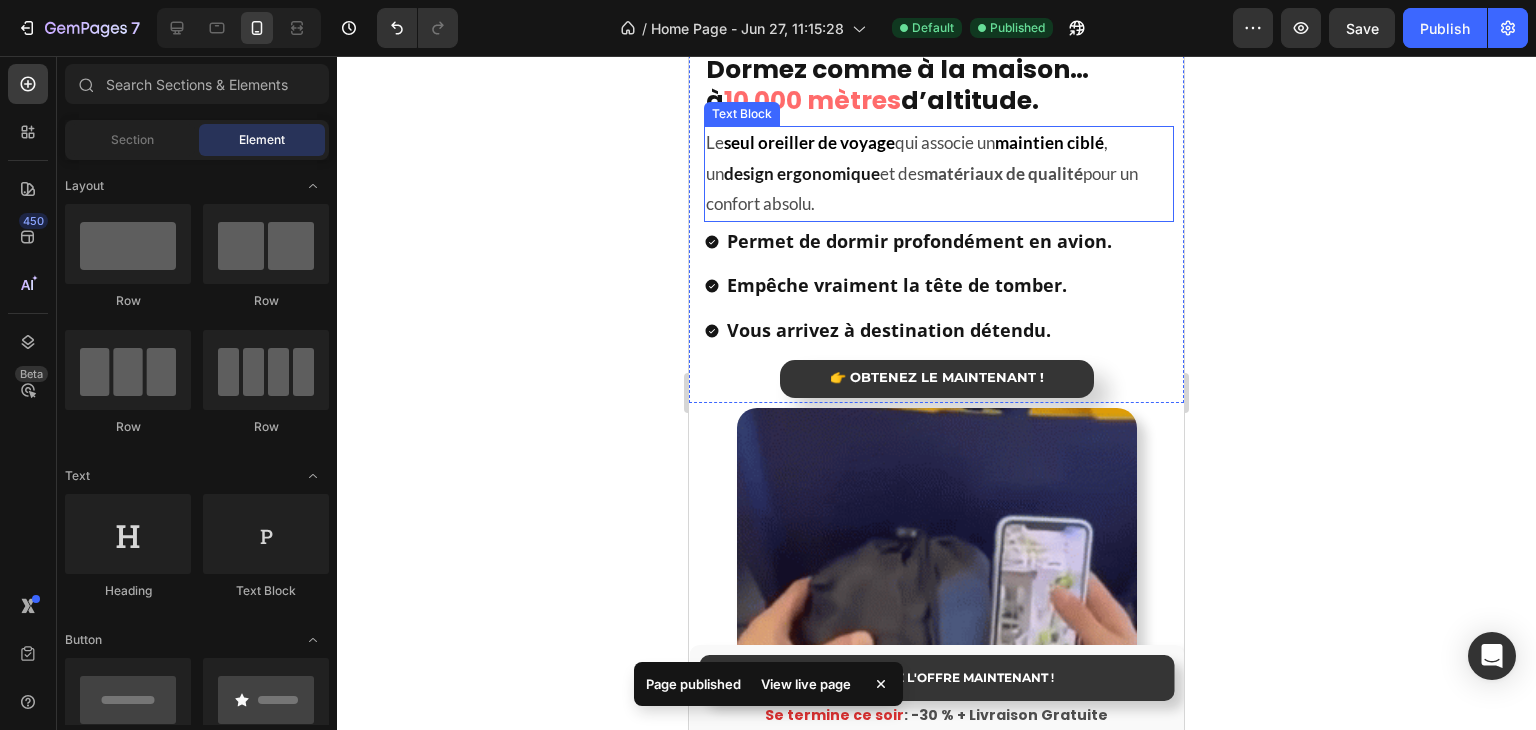 click on "matériaux de qualité" at bounding box center (1003, 173) 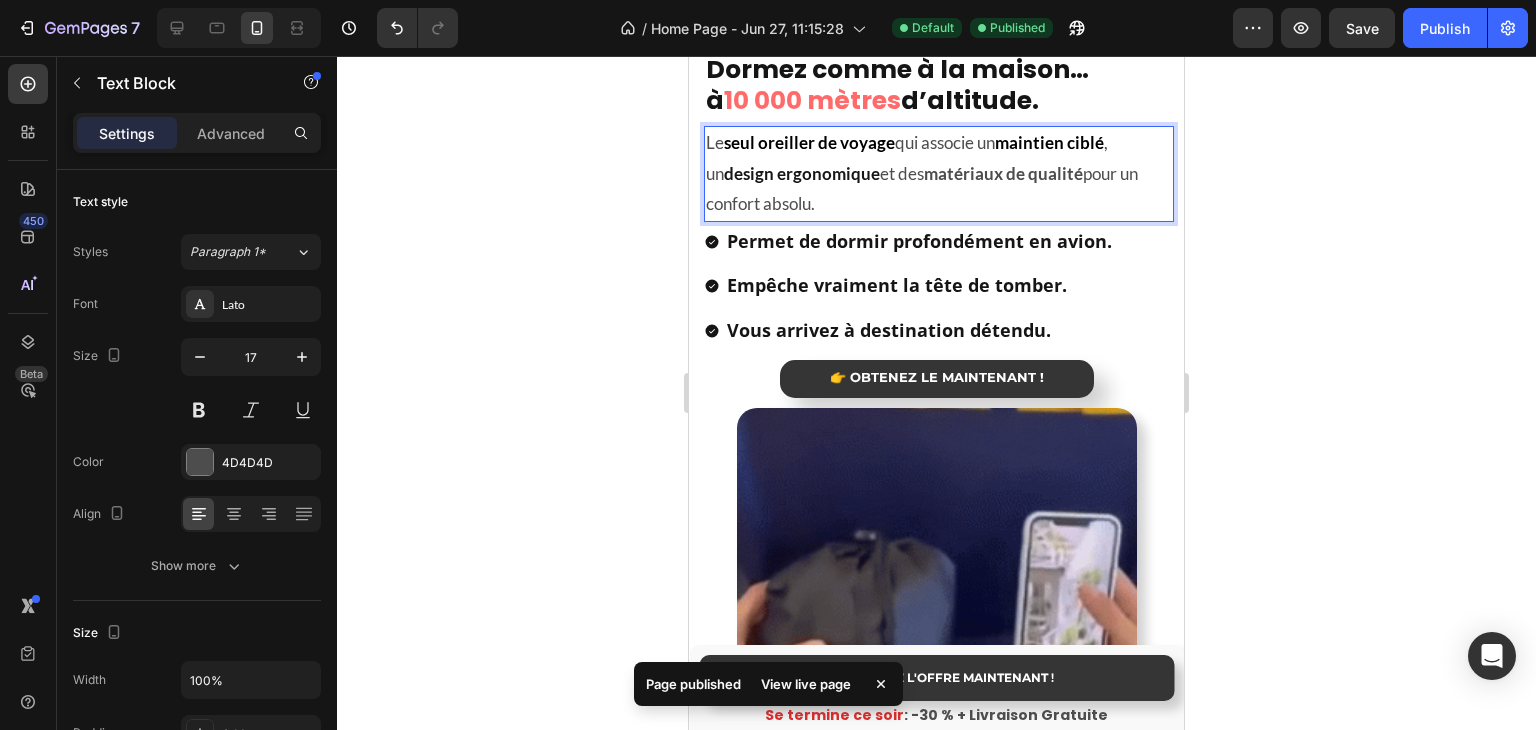 drag, startPoint x: 915, startPoint y: 186, endPoint x: 913, endPoint y: 197, distance: 11.18034 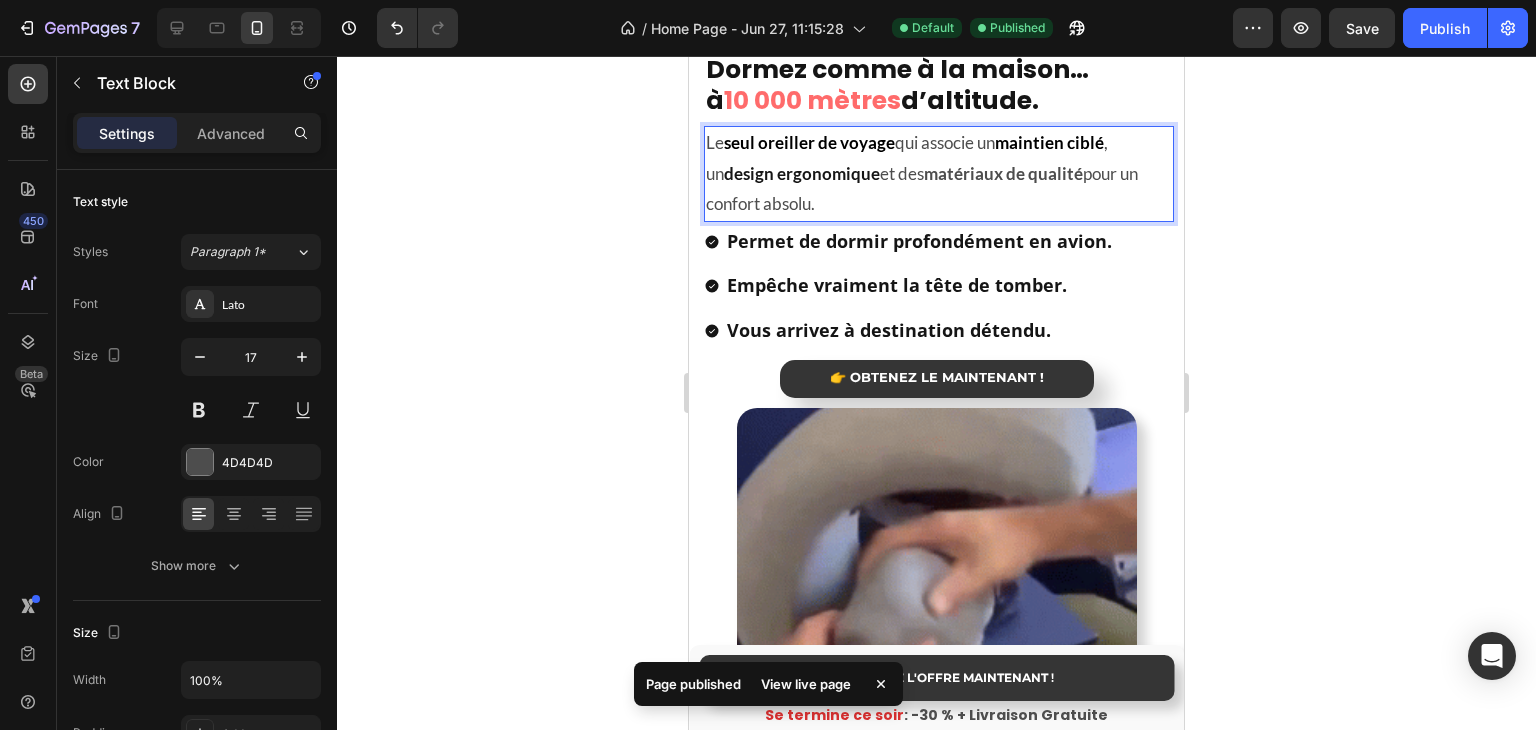 click on "matériaux de qualité" at bounding box center (1003, 173) 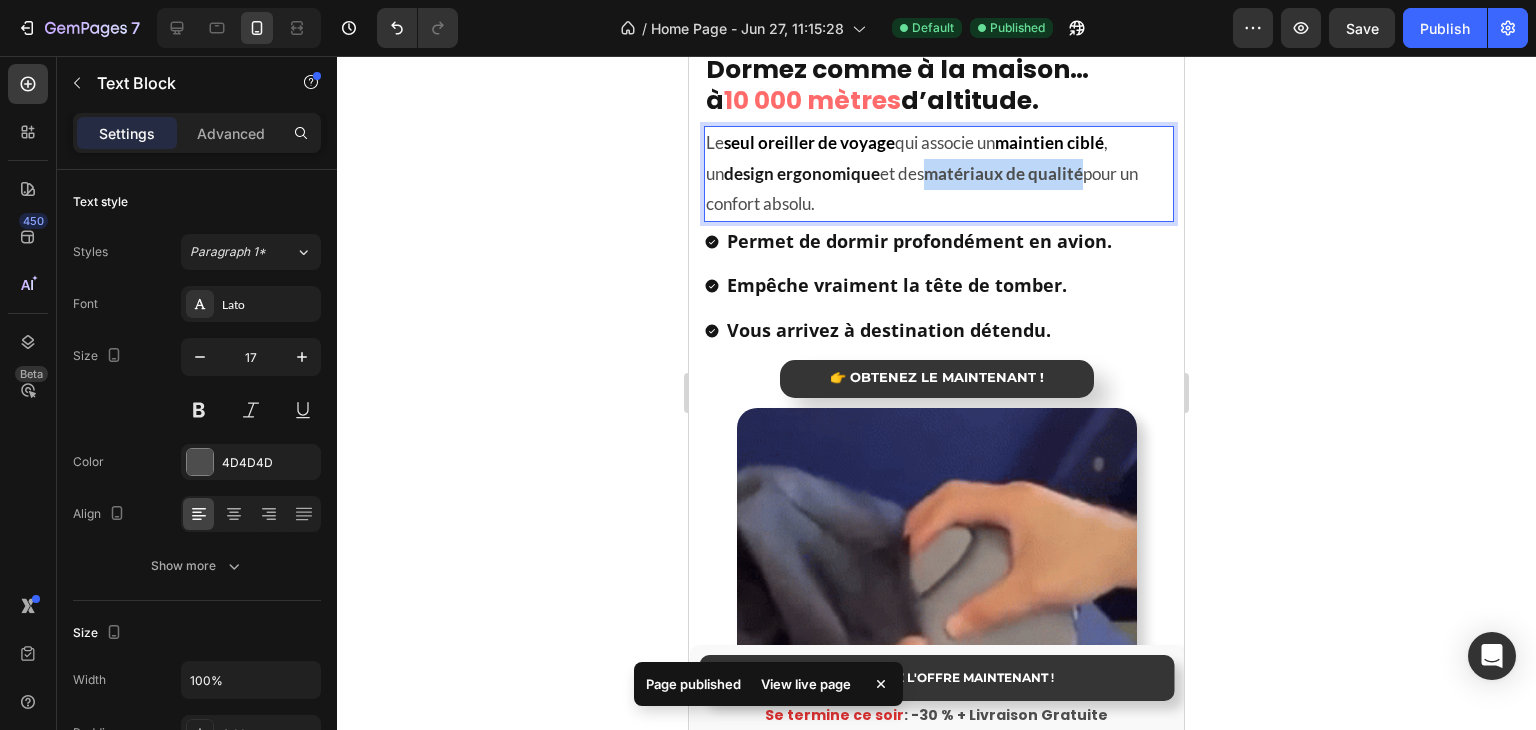 drag, startPoint x: 913, startPoint y: 197, endPoint x: 1064, endPoint y: 201, distance: 151.05296 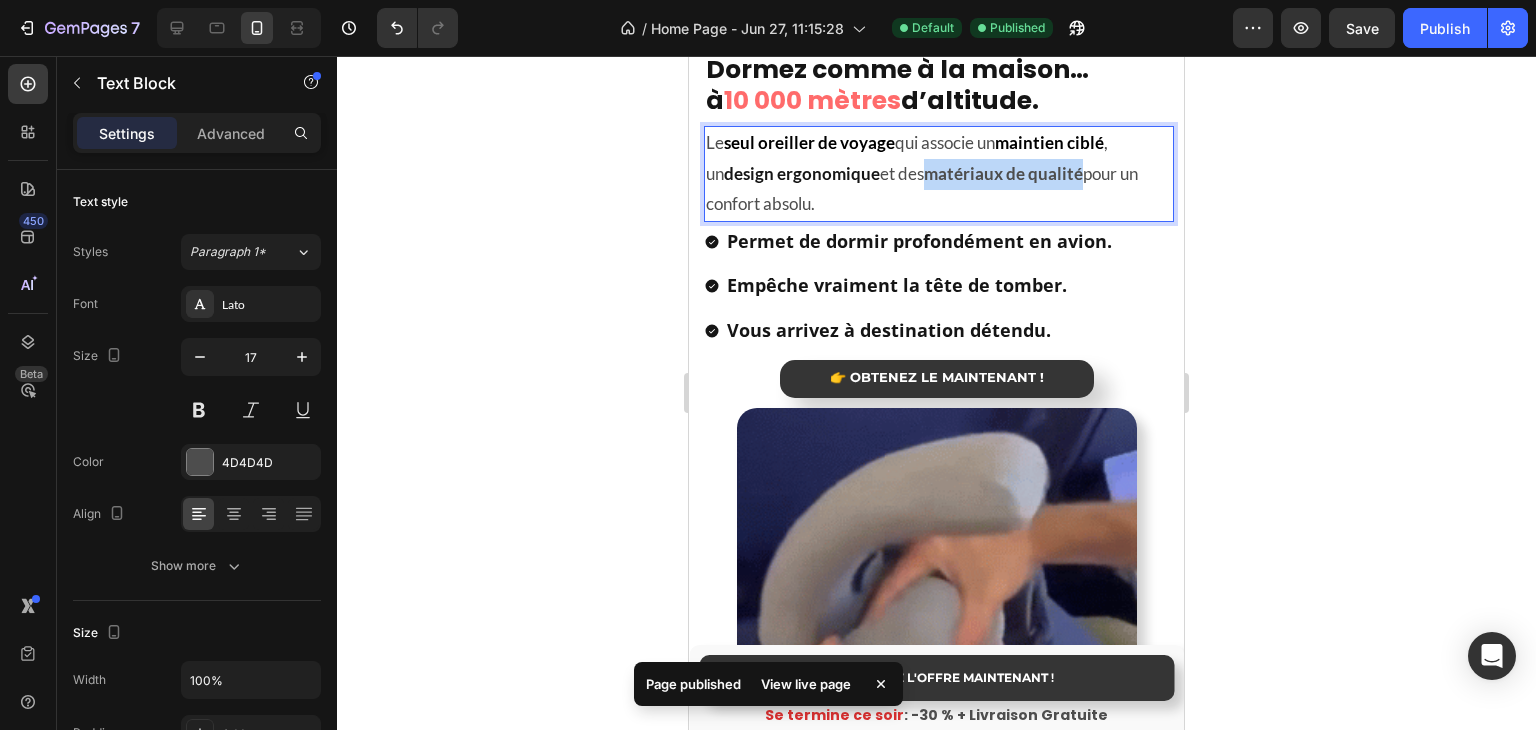 click on "Le  seul oreiller de voyage  qui associe un  maintien ciblé , un  design ergonomique  et des  matériaux de qualité  pour un confort absolu." at bounding box center (939, 174) 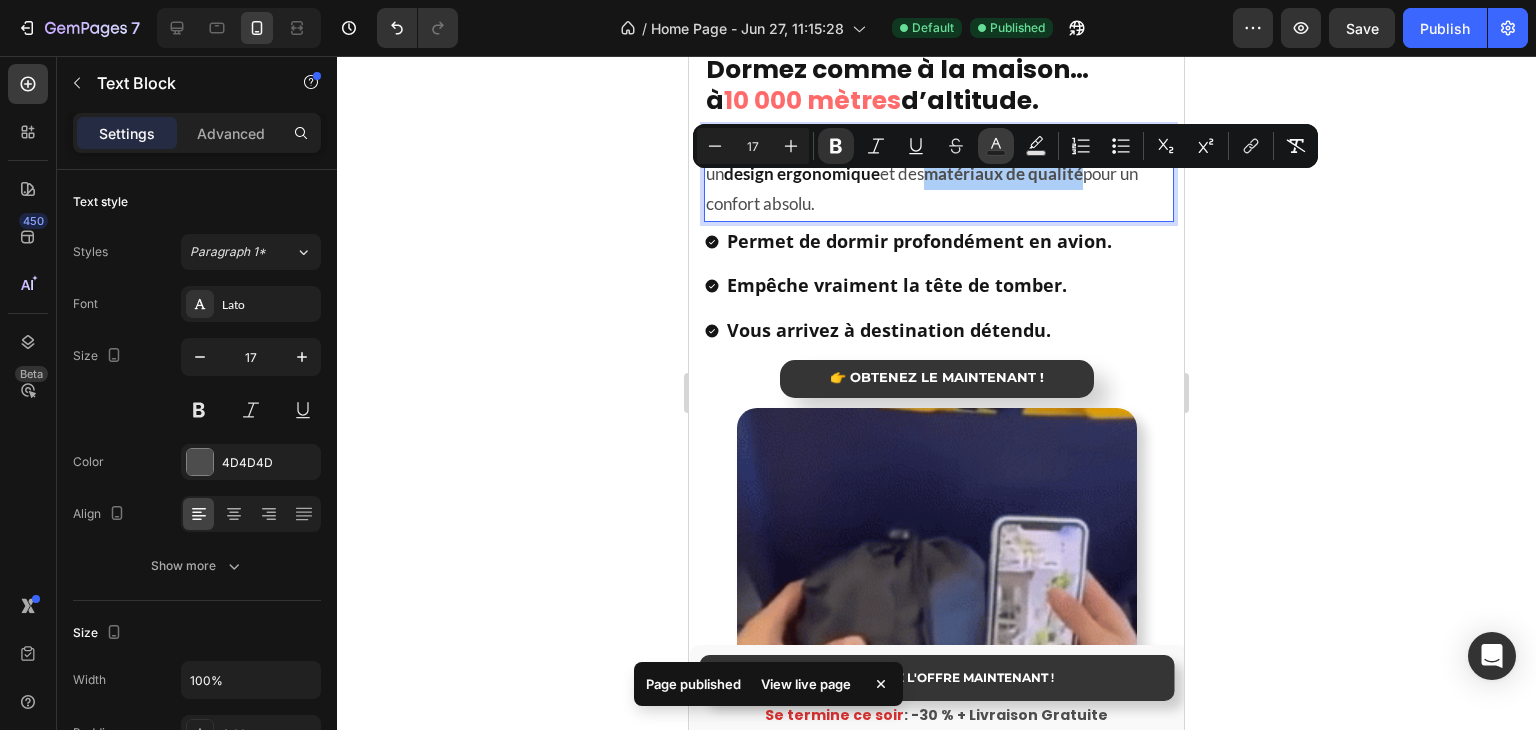 click 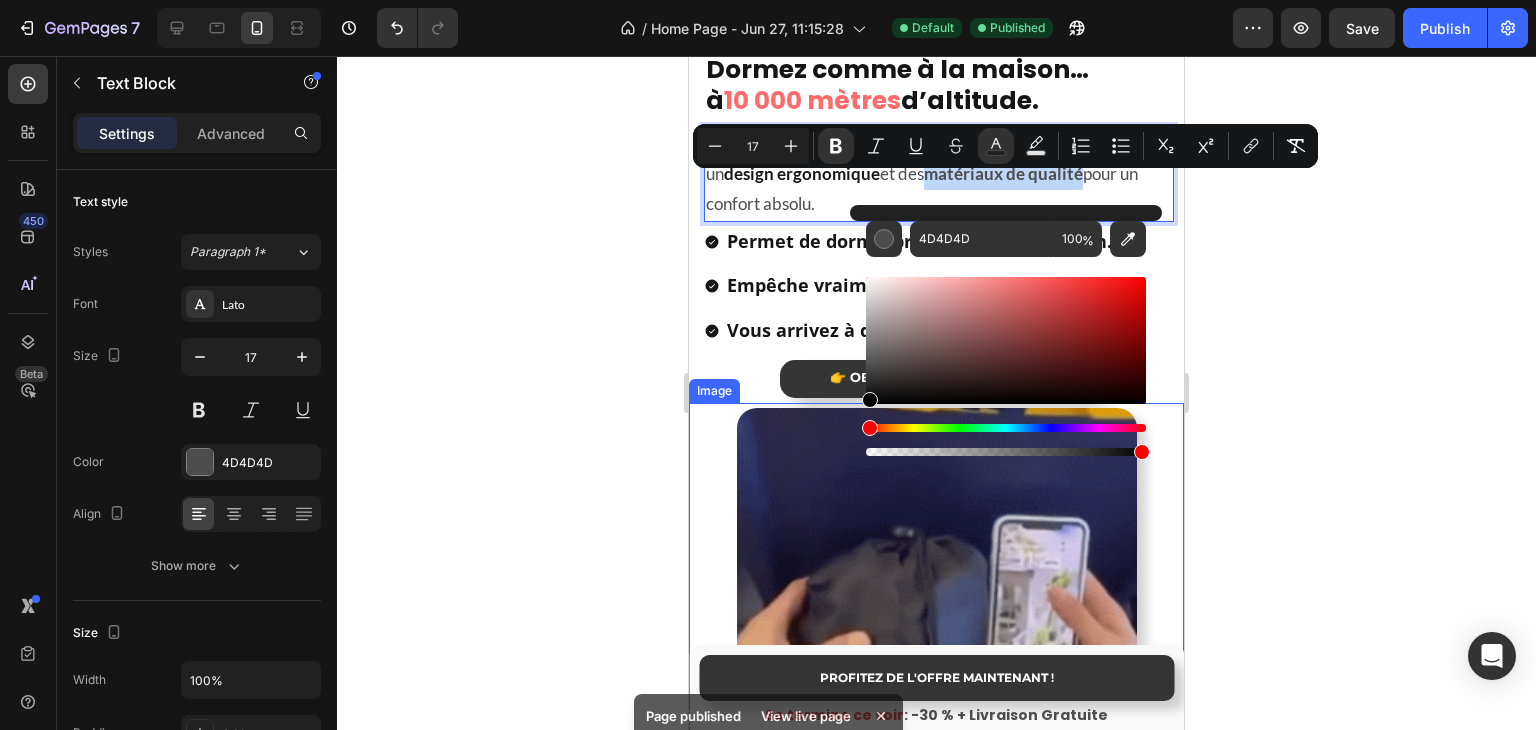 drag, startPoint x: 1564, startPoint y: 467, endPoint x: 764, endPoint y: 458, distance: 800.0506 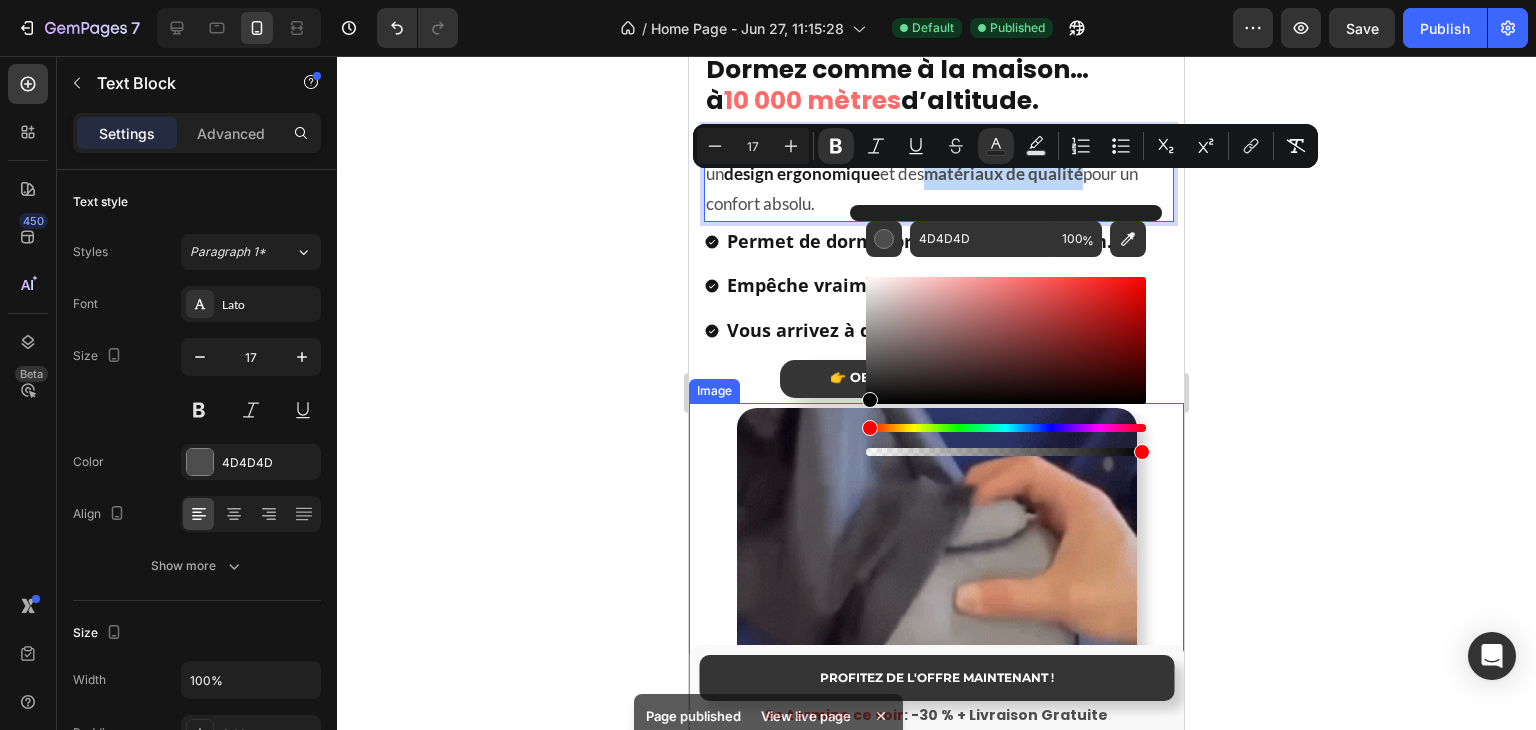 type on "000000" 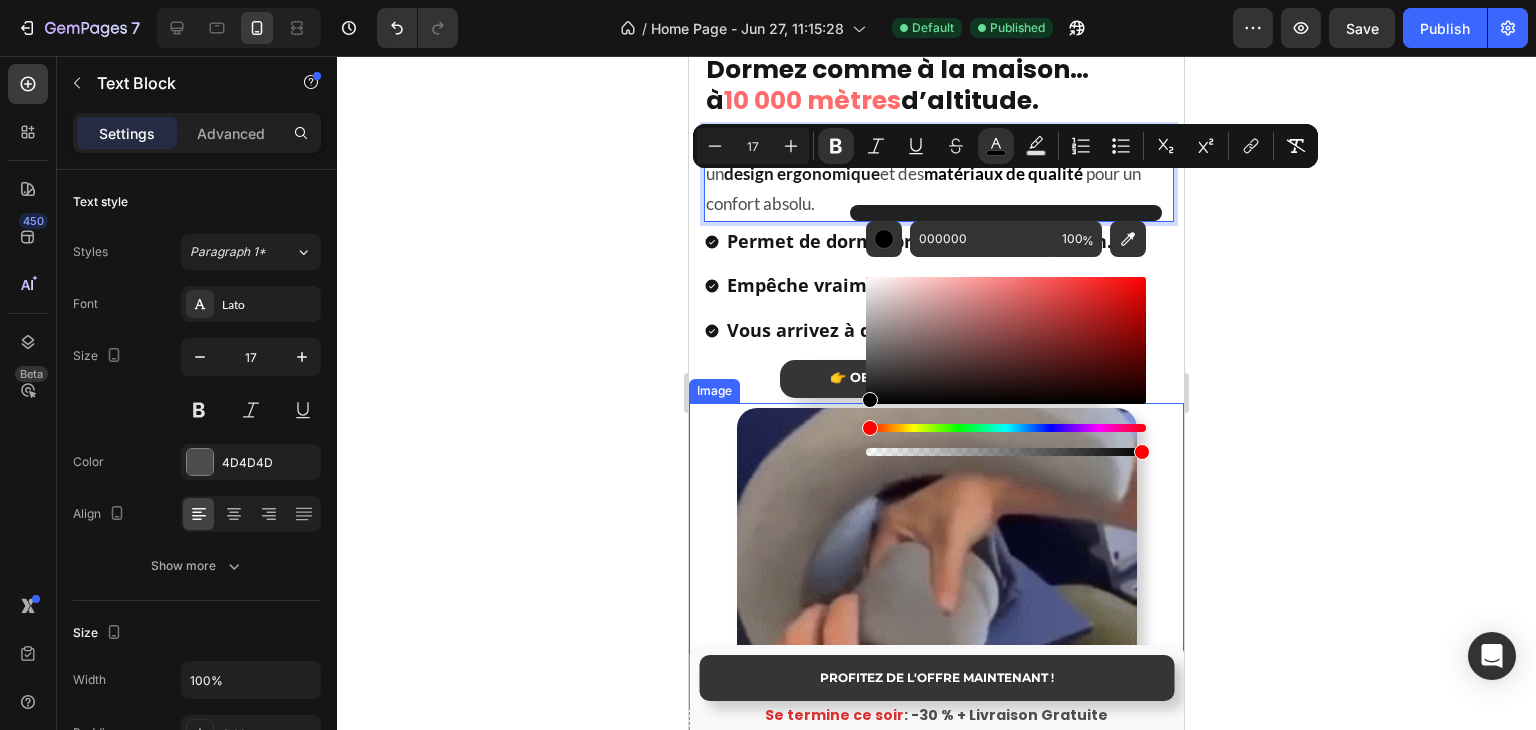click 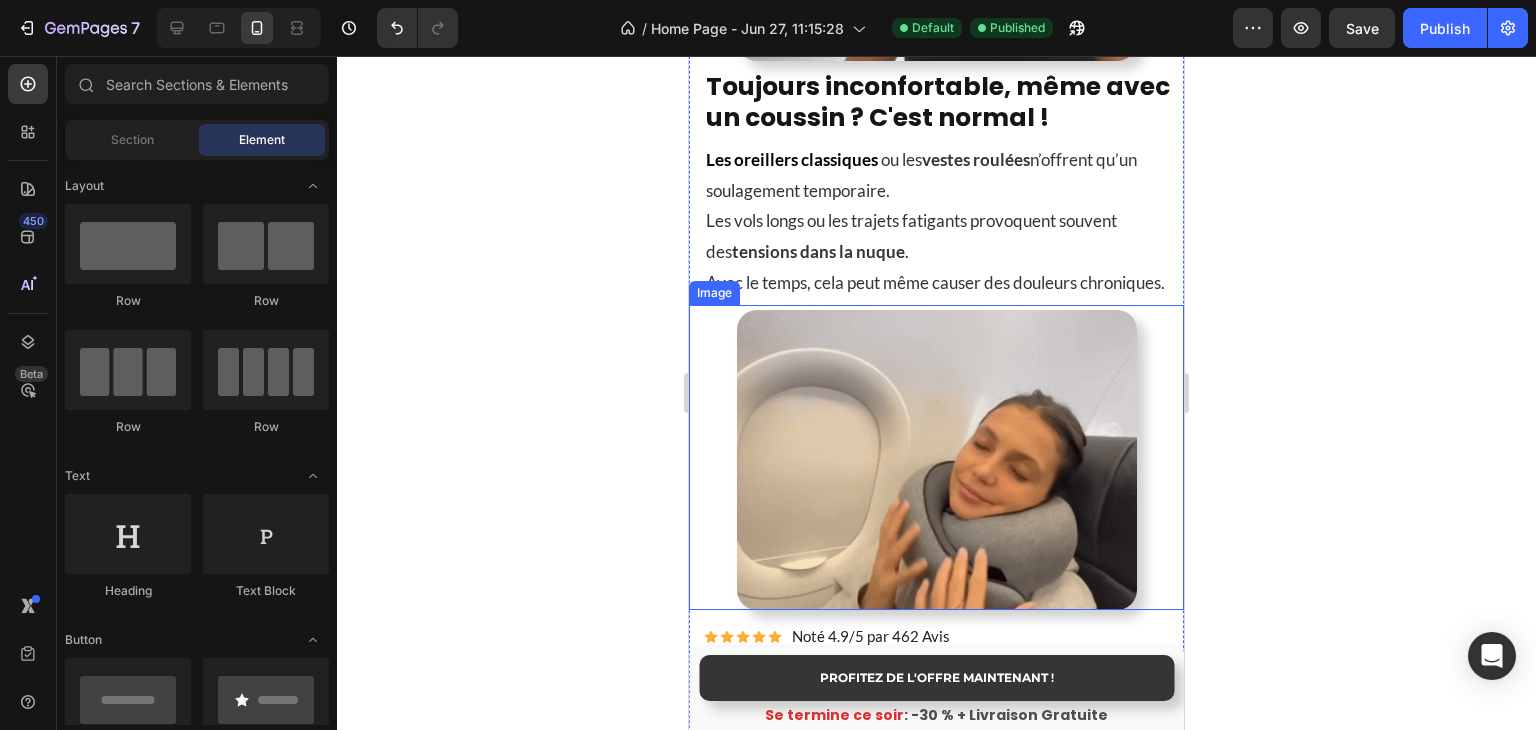 scroll, scrollTop: 1524, scrollLeft: 0, axis: vertical 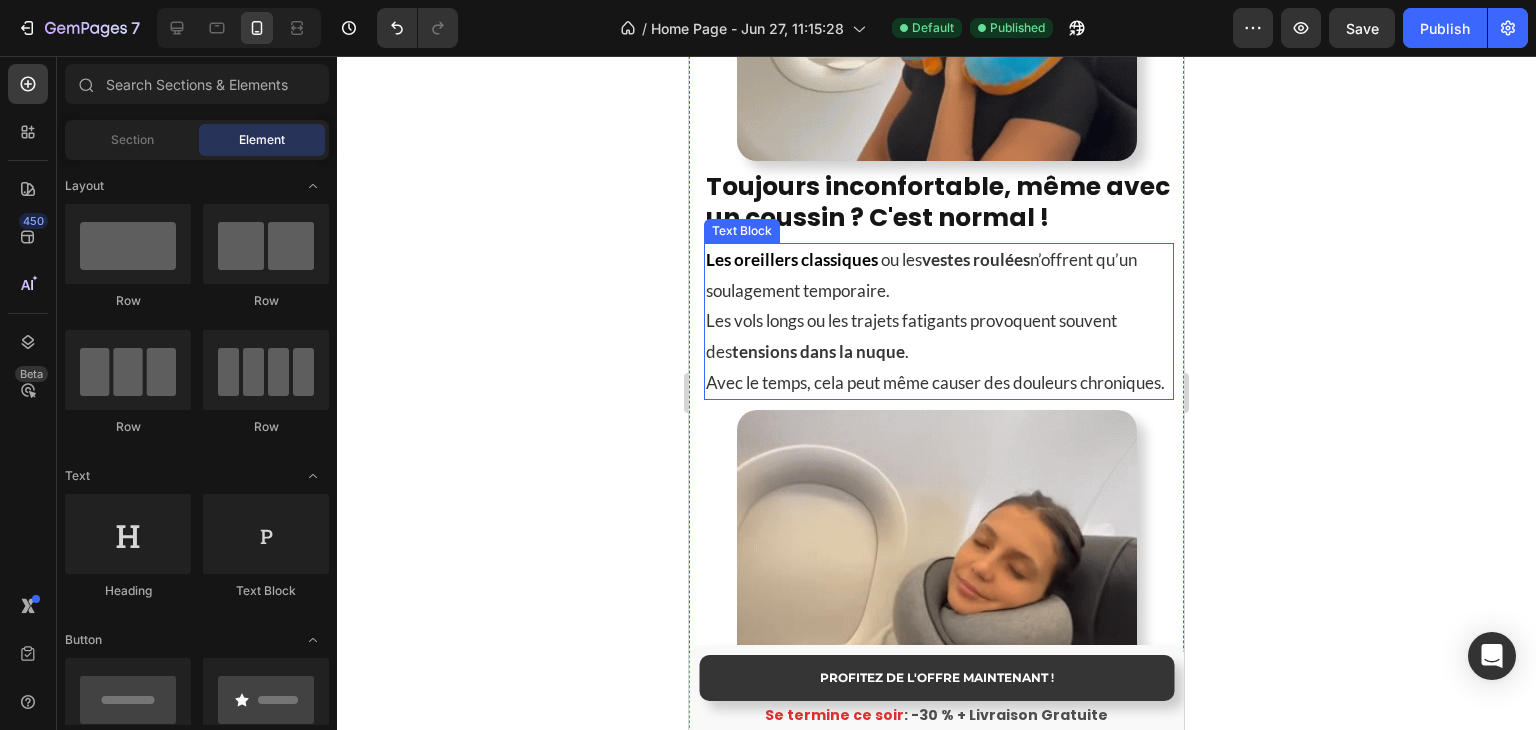 click on "Les vols longs ou les trajets fatigants provoquent souvent des  tensions dans la nuque . Avec le temps, cela peut même causer des douleurs chroniques." at bounding box center [939, 352] 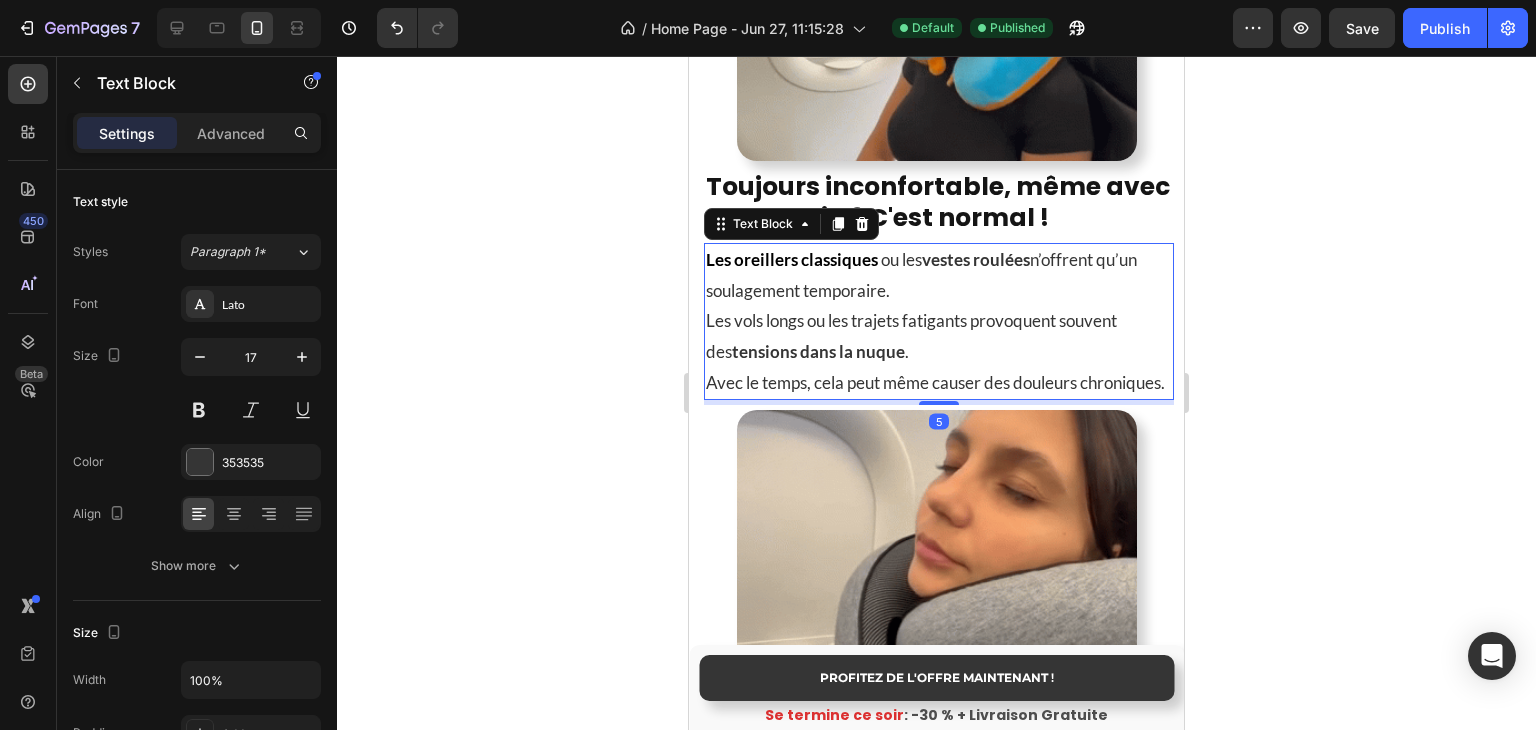 click on "Les oreillers classiques" at bounding box center [792, 259] 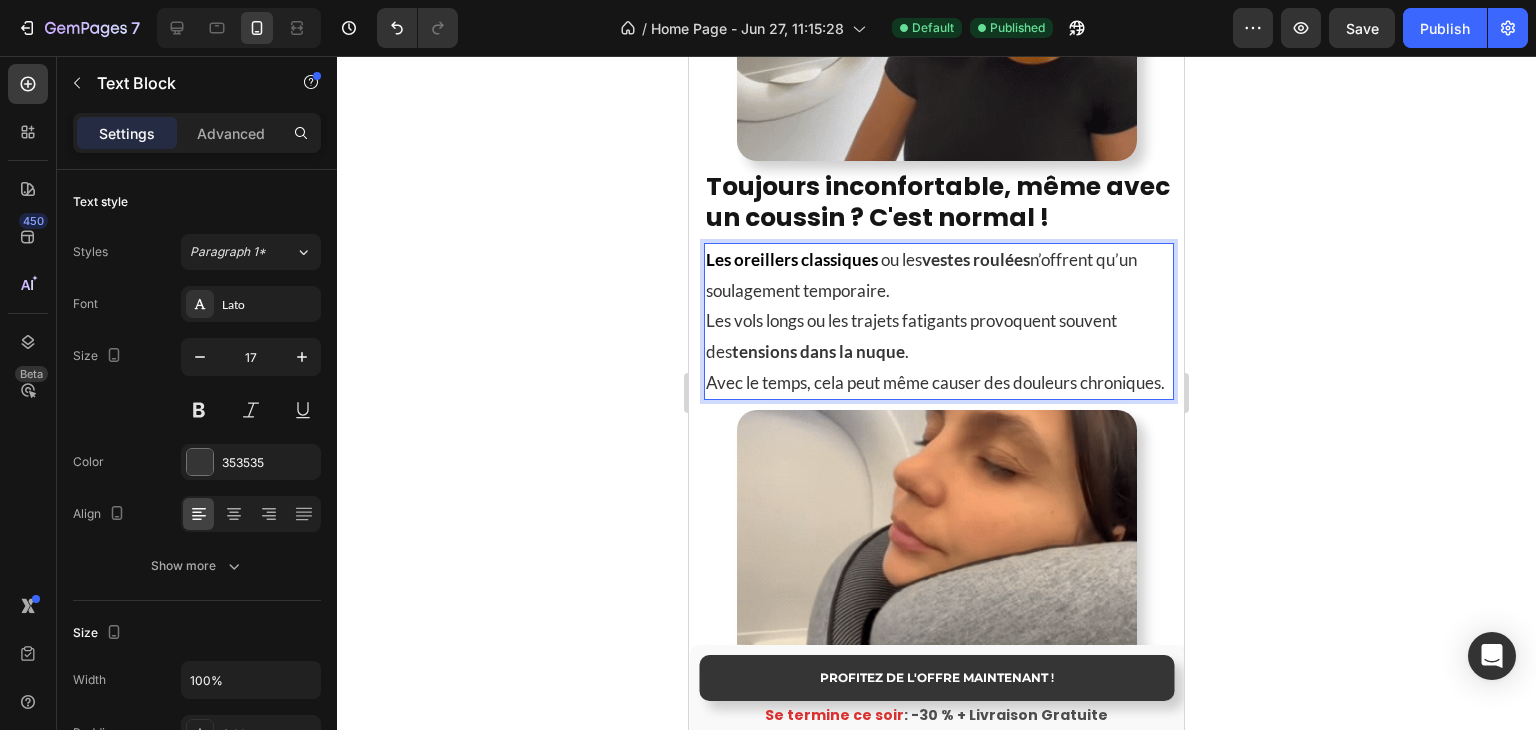click 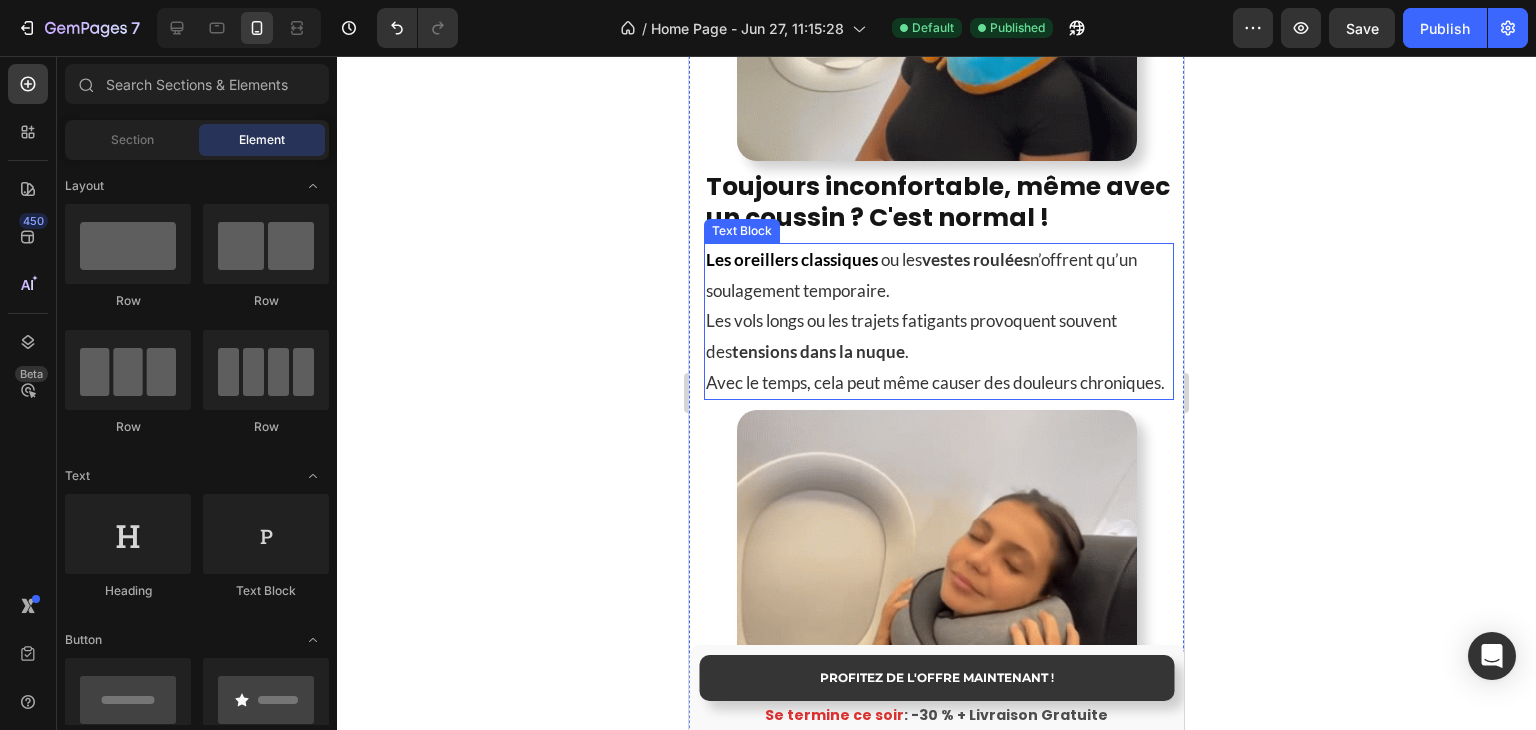 click on "Les vols longs ou les trajets fatigants provoquent souvent des  tensions dans la nuque . Avec le temps, cela peut même causer des douleurs chroniques." at bounding box center (939, 352) 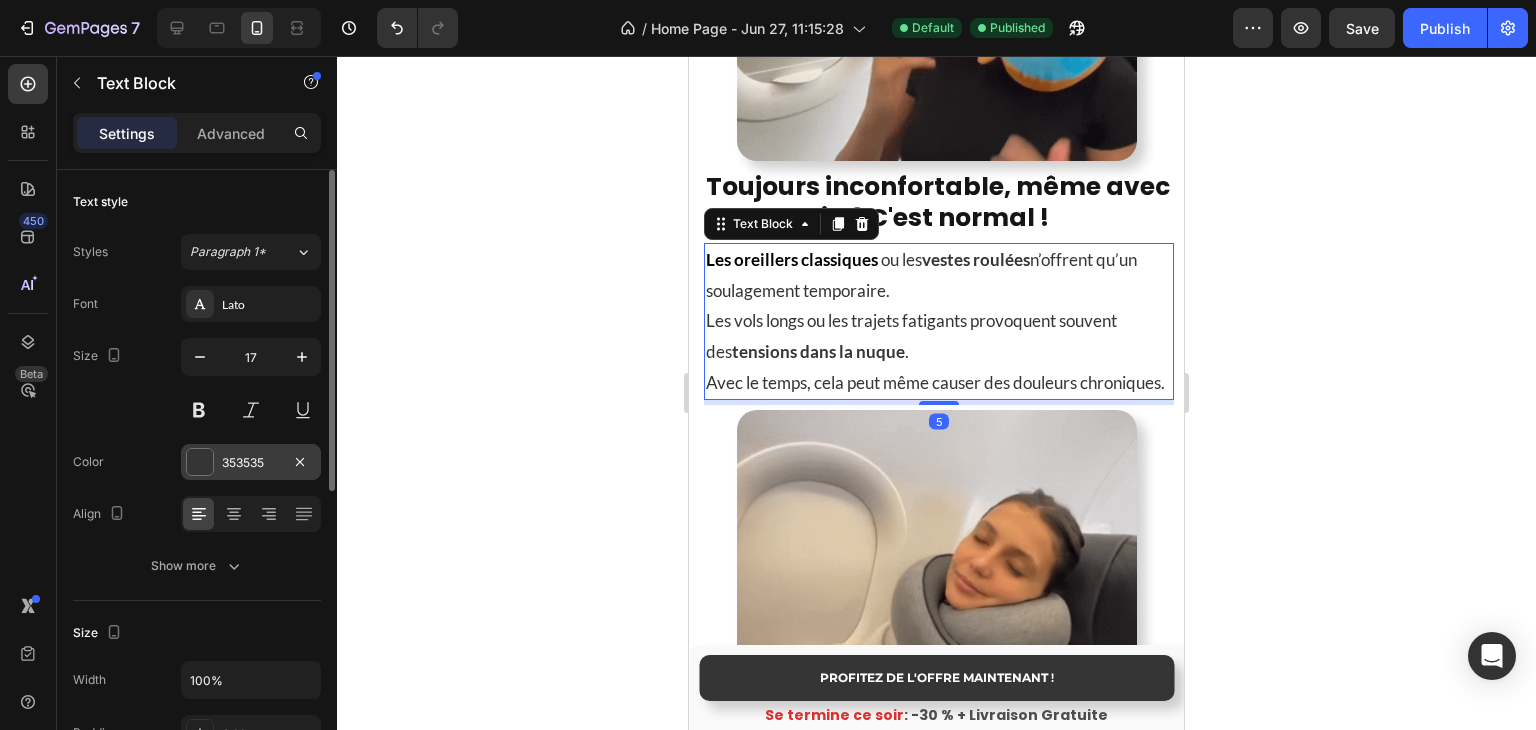 click on "353535" at bounding box center (251, 463) 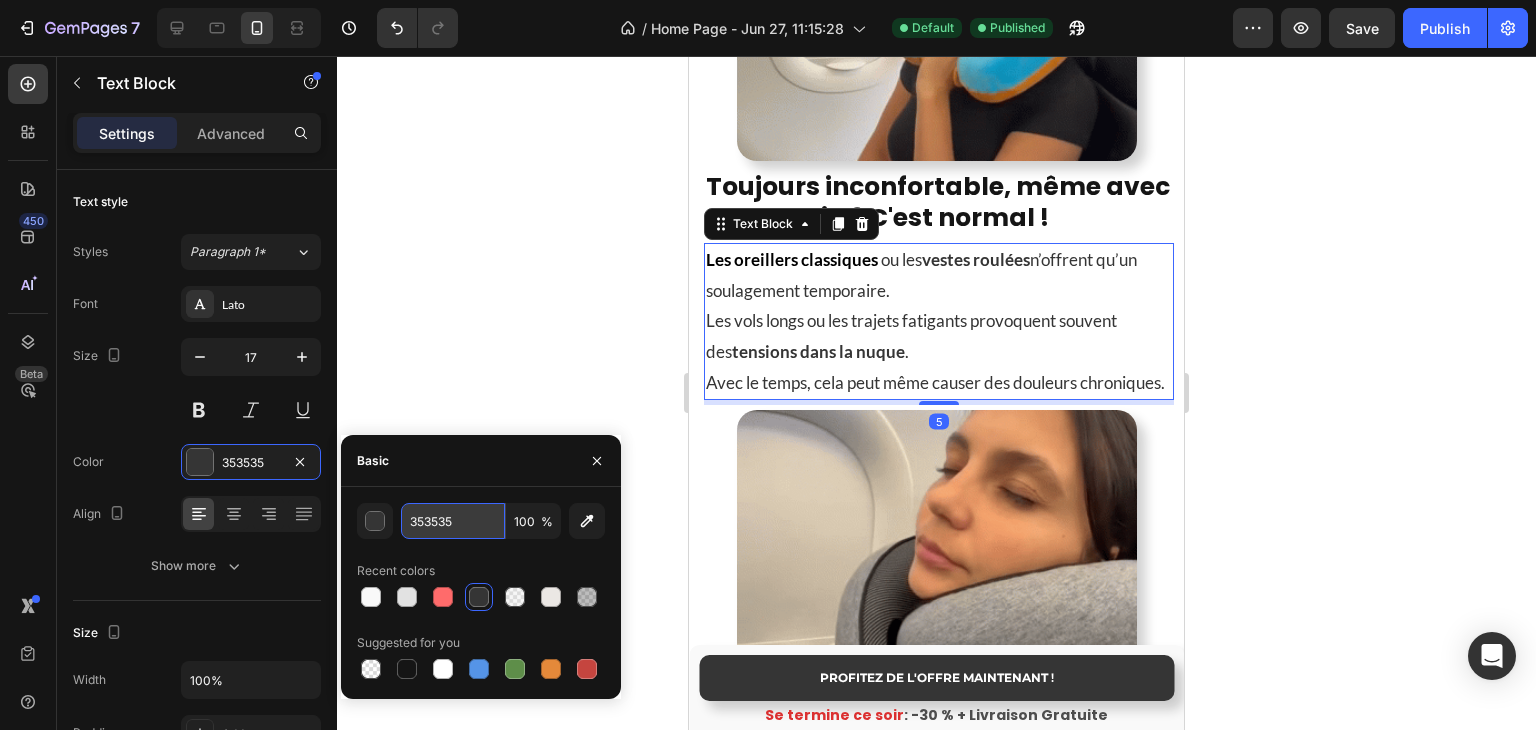click on "353535" at bounding box center (453, 521) 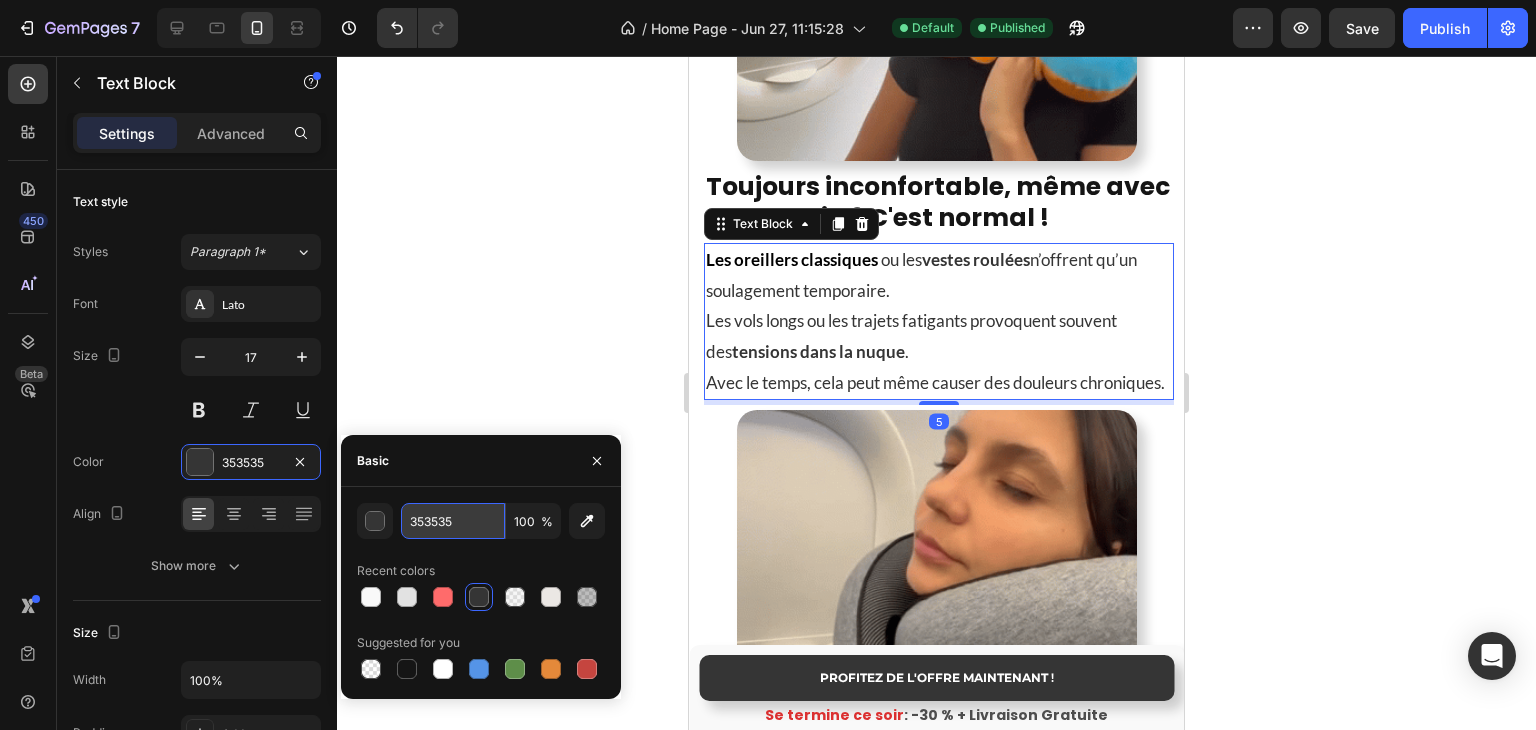 paste on "4D4D4D" 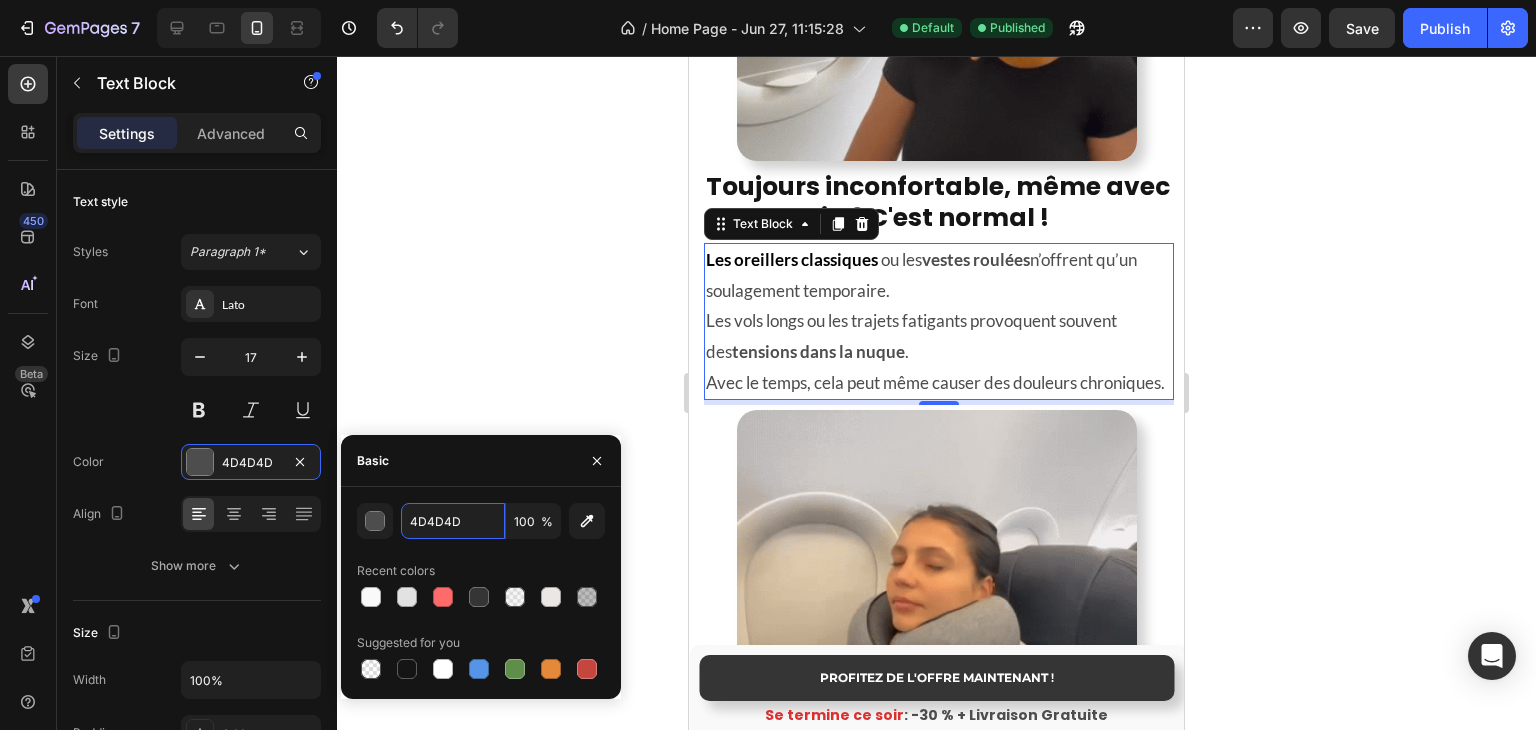 type on "4D4D4D" 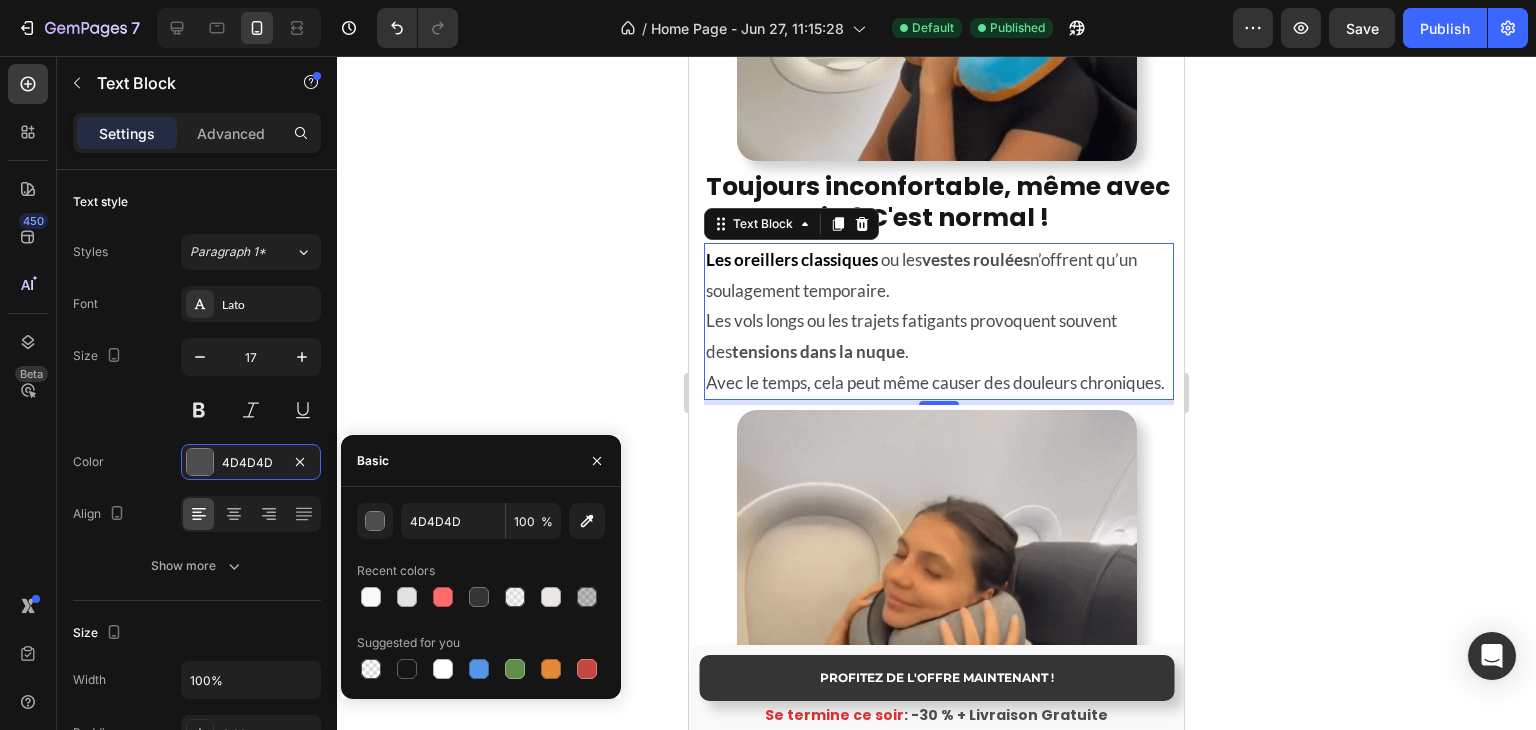 click 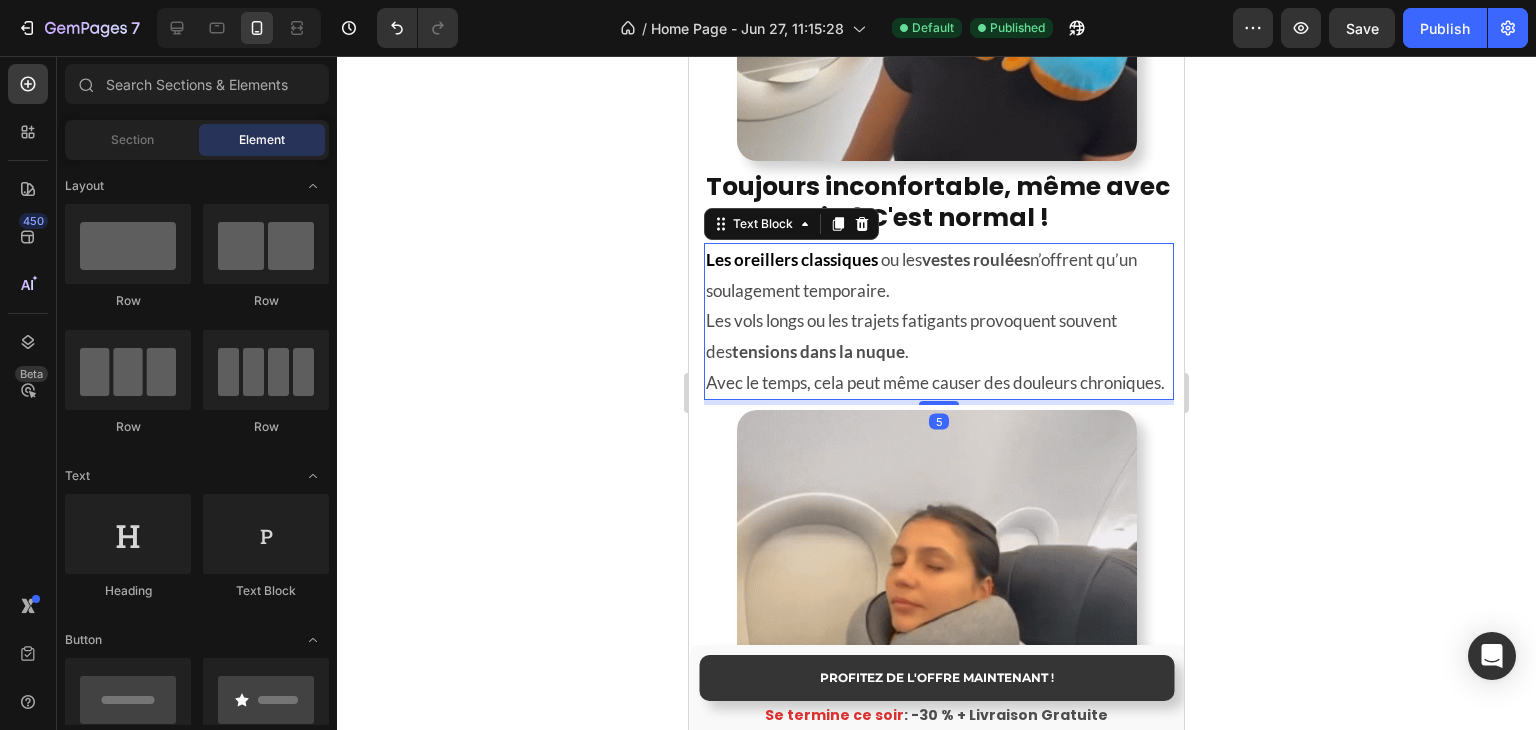 click on "Les oreillers classiques" at bounding box center [792, 259] 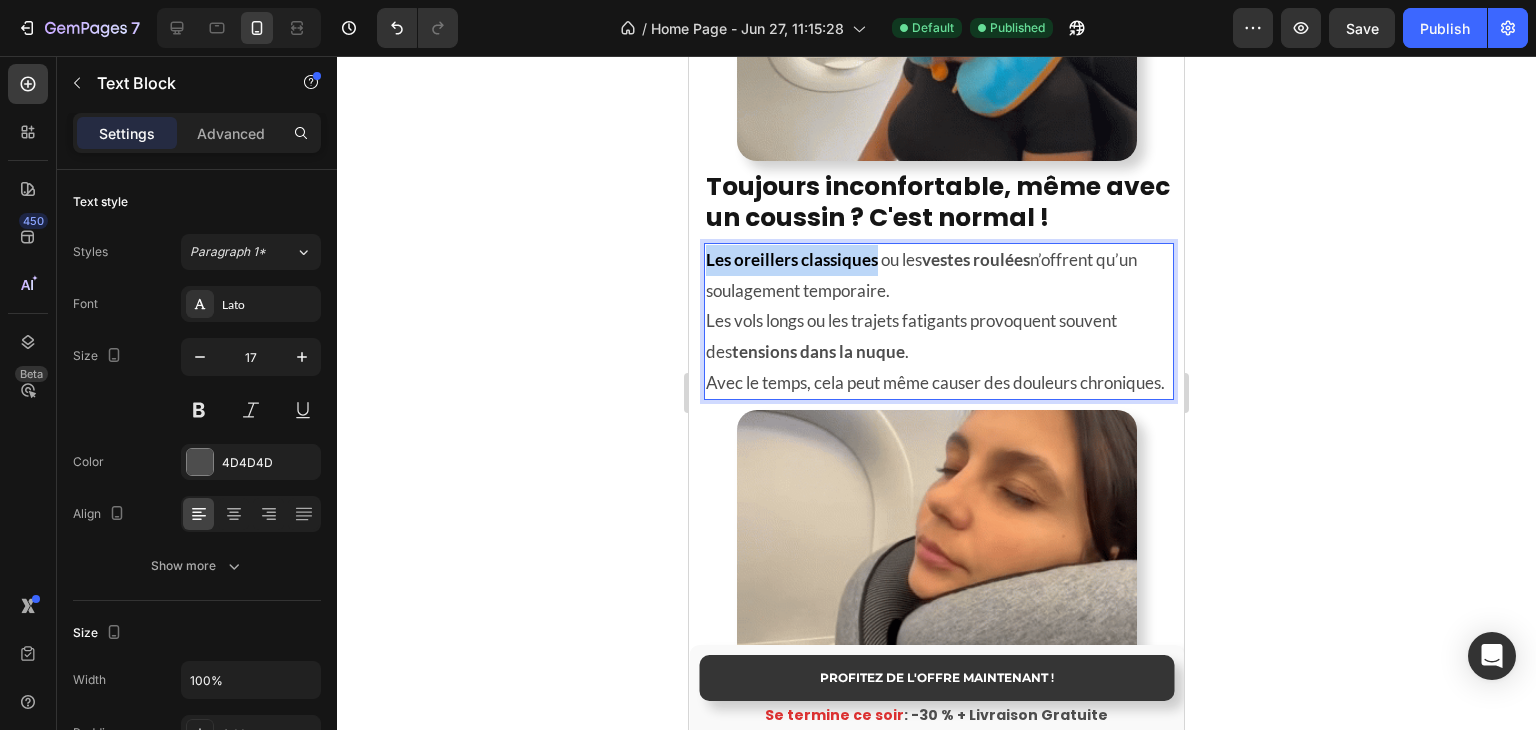 drag, startPoint x: 706, startPoint y: 243, endPoint x: 876, endPoint y: 245, distance: 170.01176 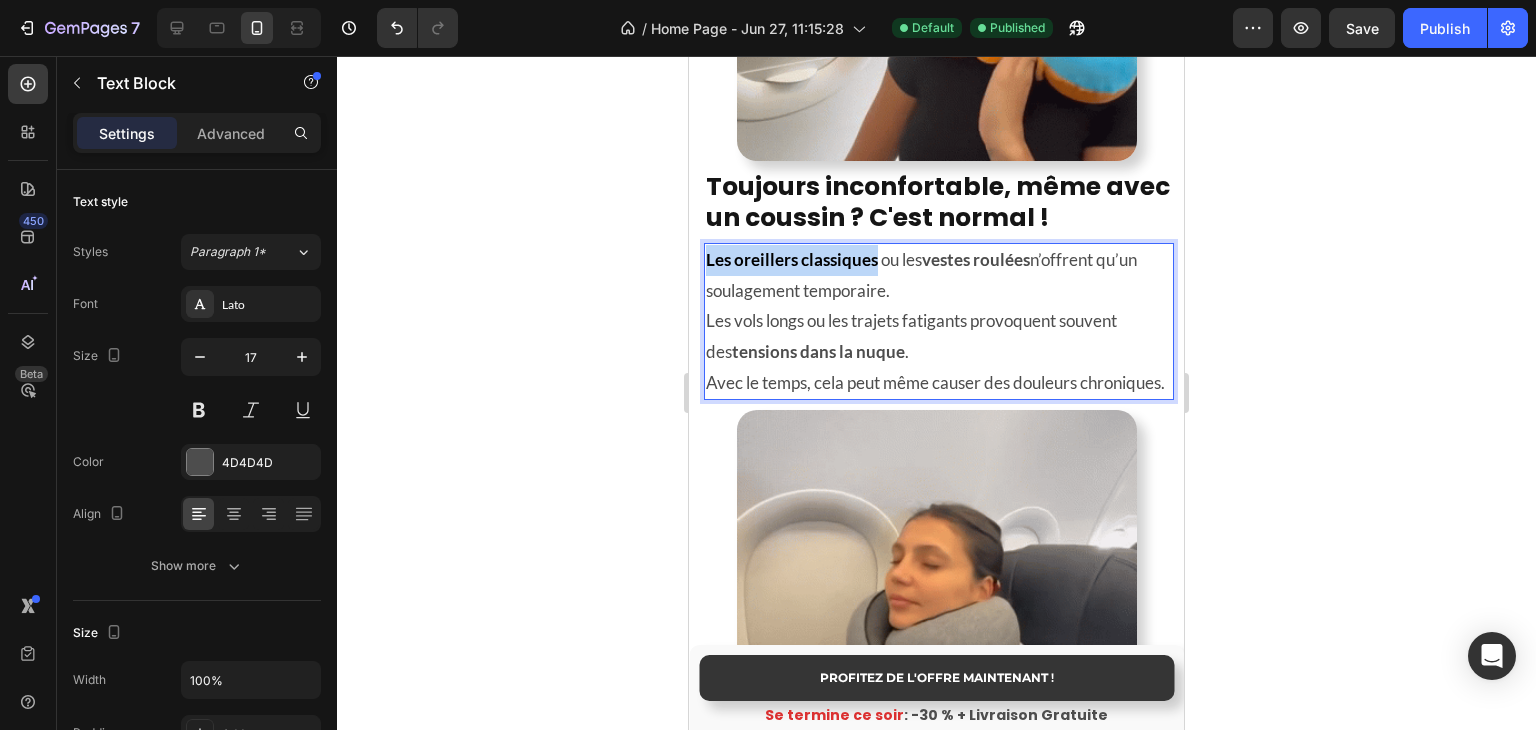 click on "Les oreillers classiques" at bounding box center [792, 259] 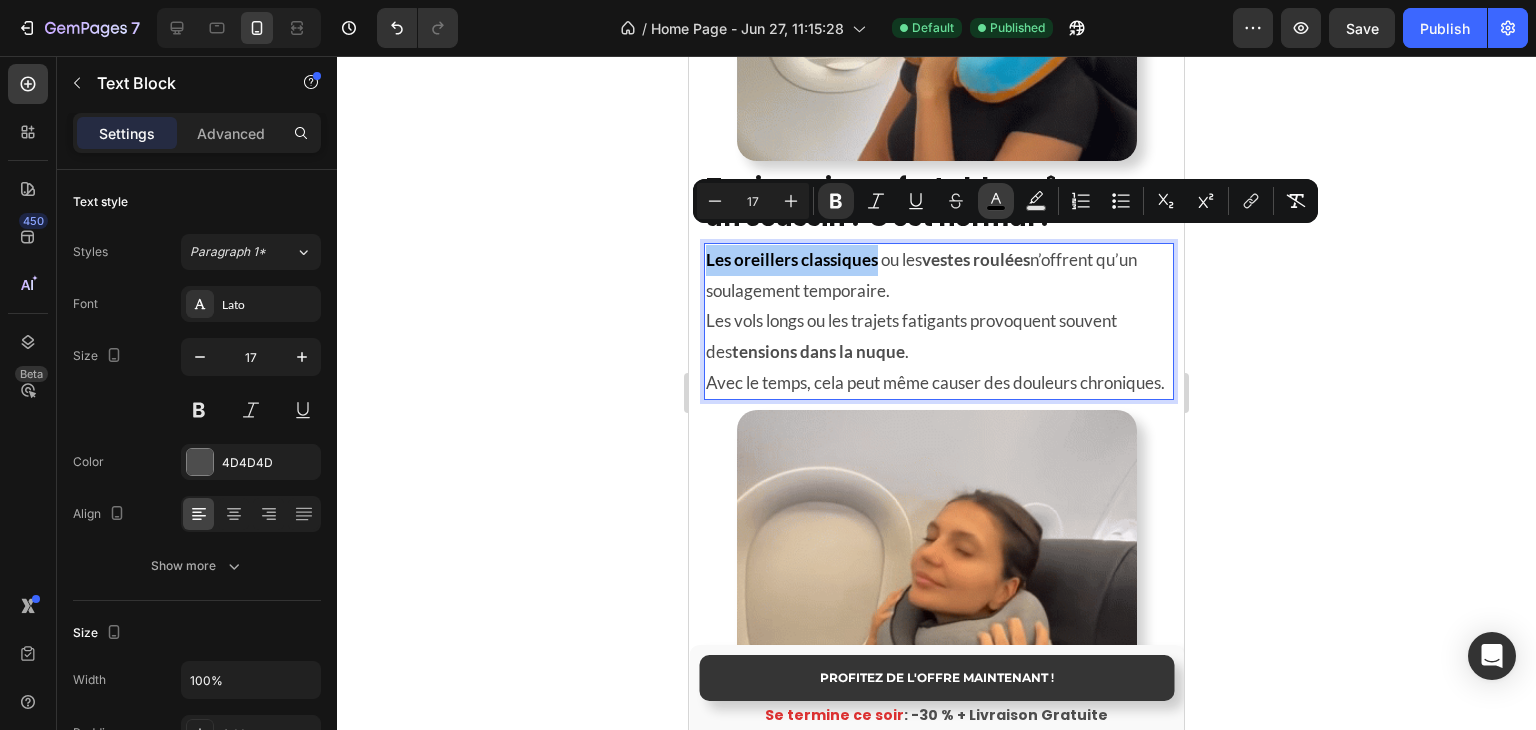 click on "color" at bounding box center (996, 201) 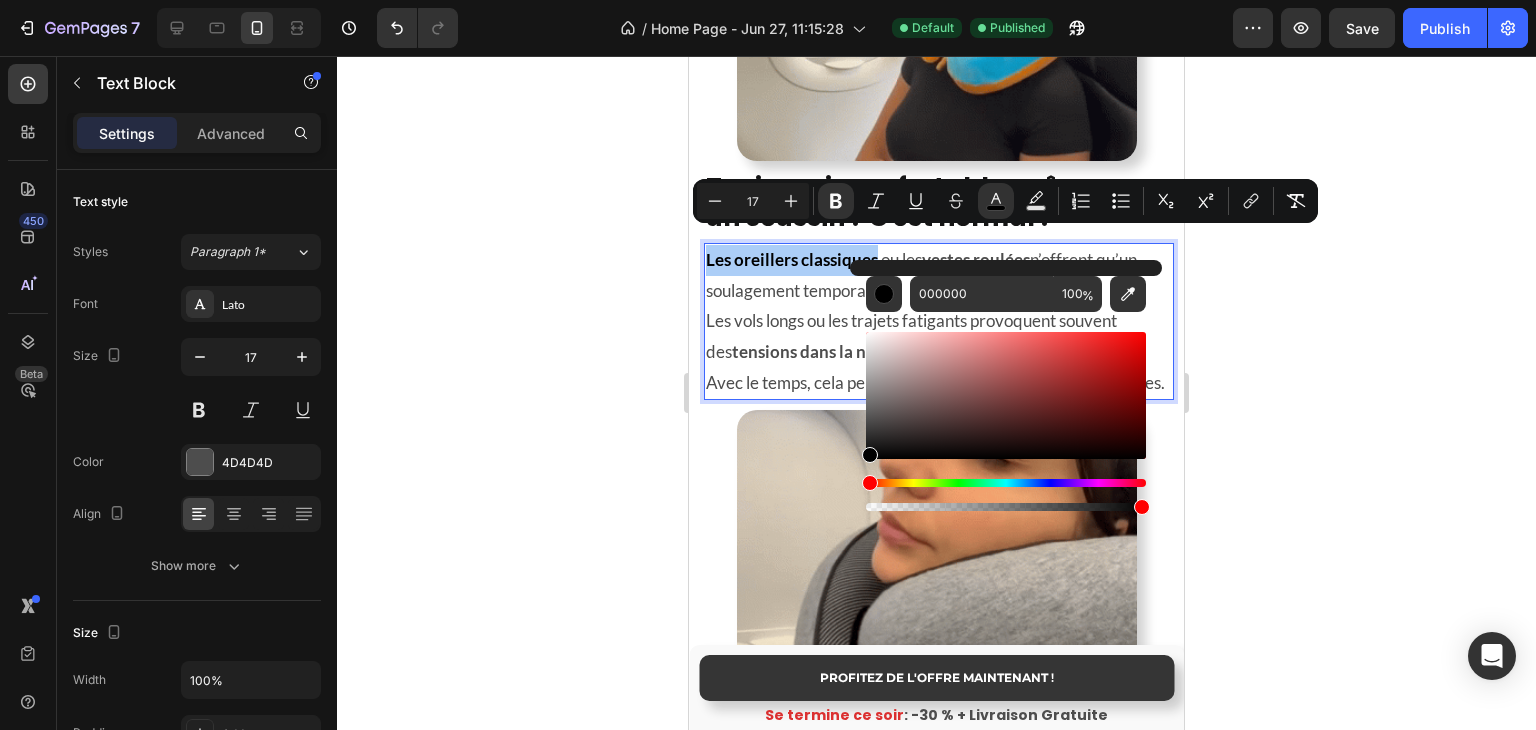 click 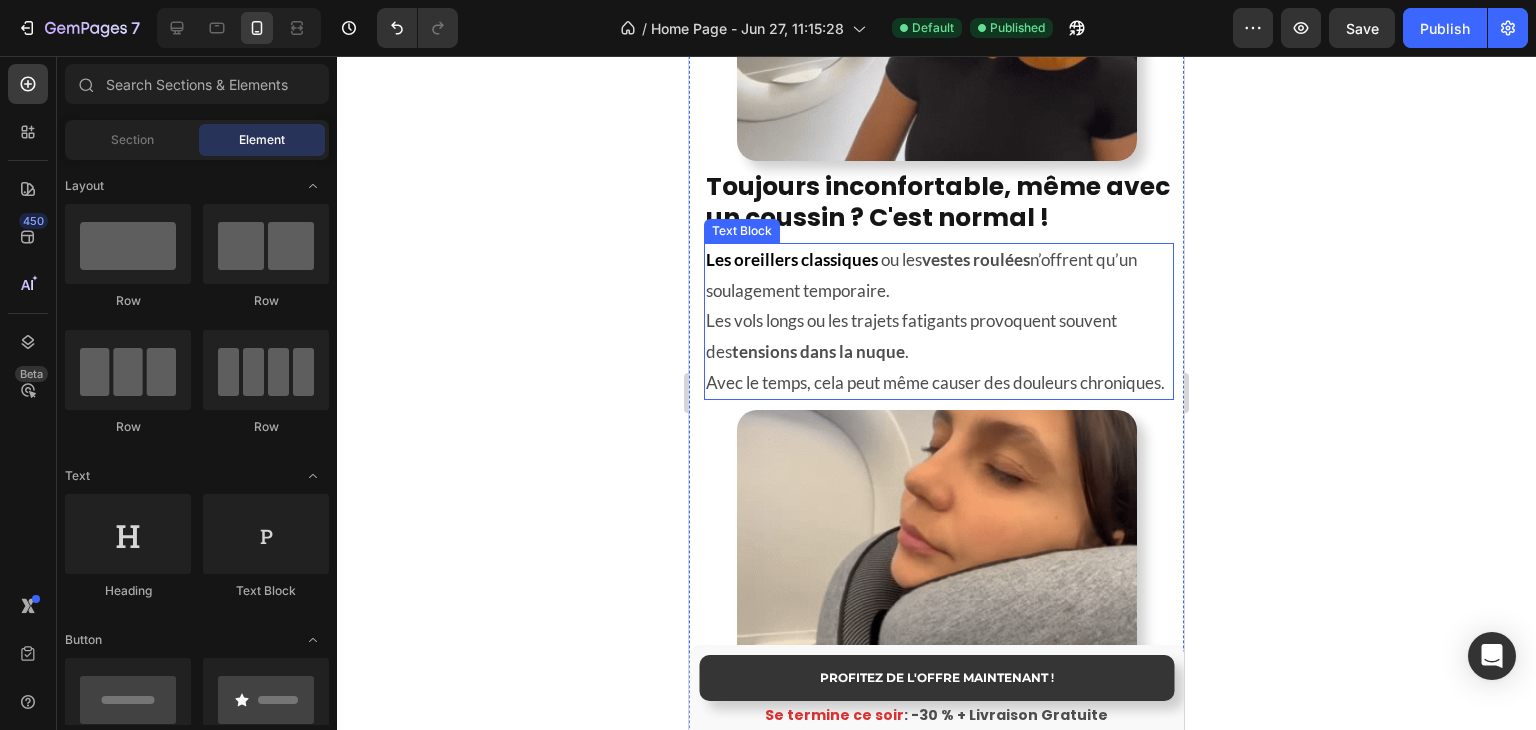 click on "Les oreillers classiques   ou les  vestes roulées  n’offrent qu’un soulagement temporaire." at bounding box center [939, 275] 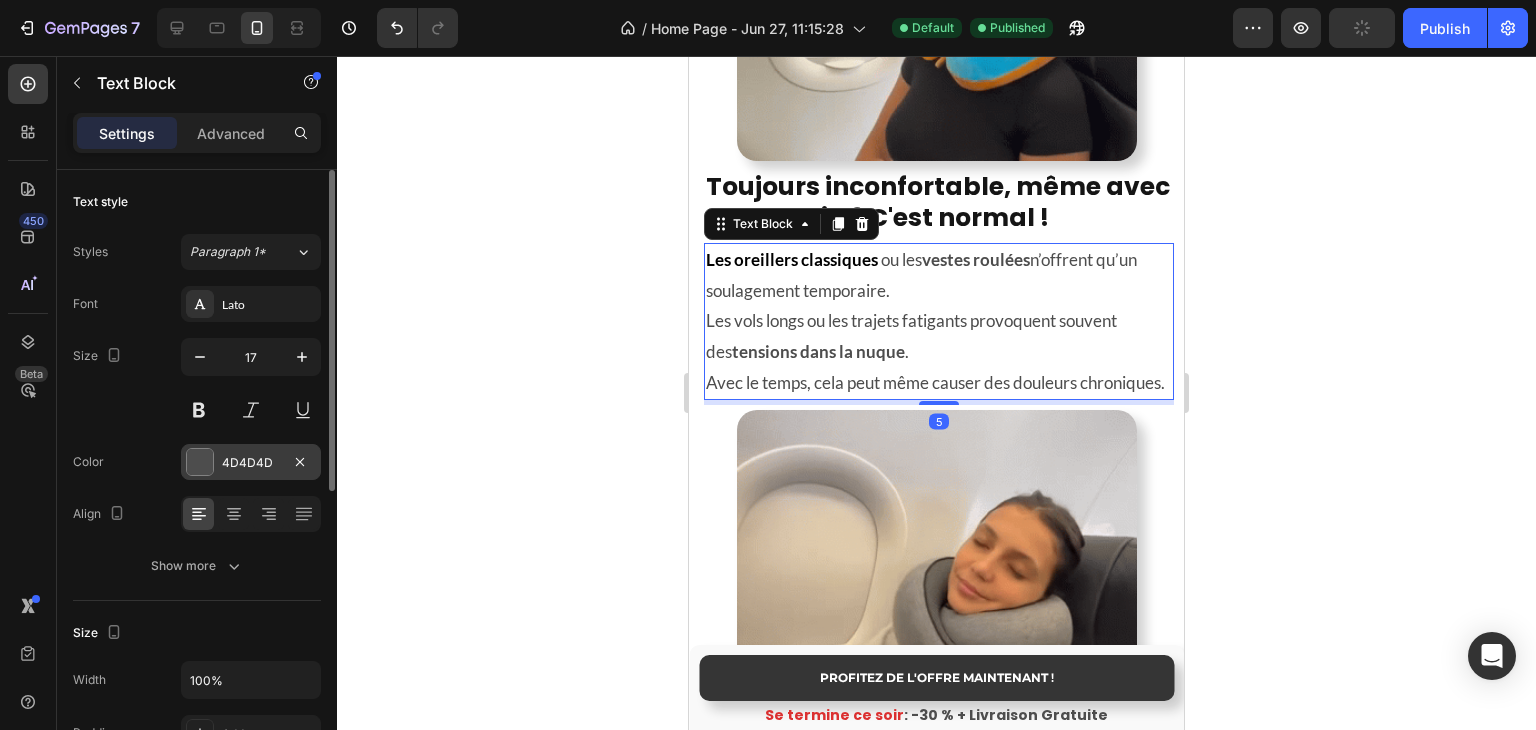 click at bounding box center (200, 462) 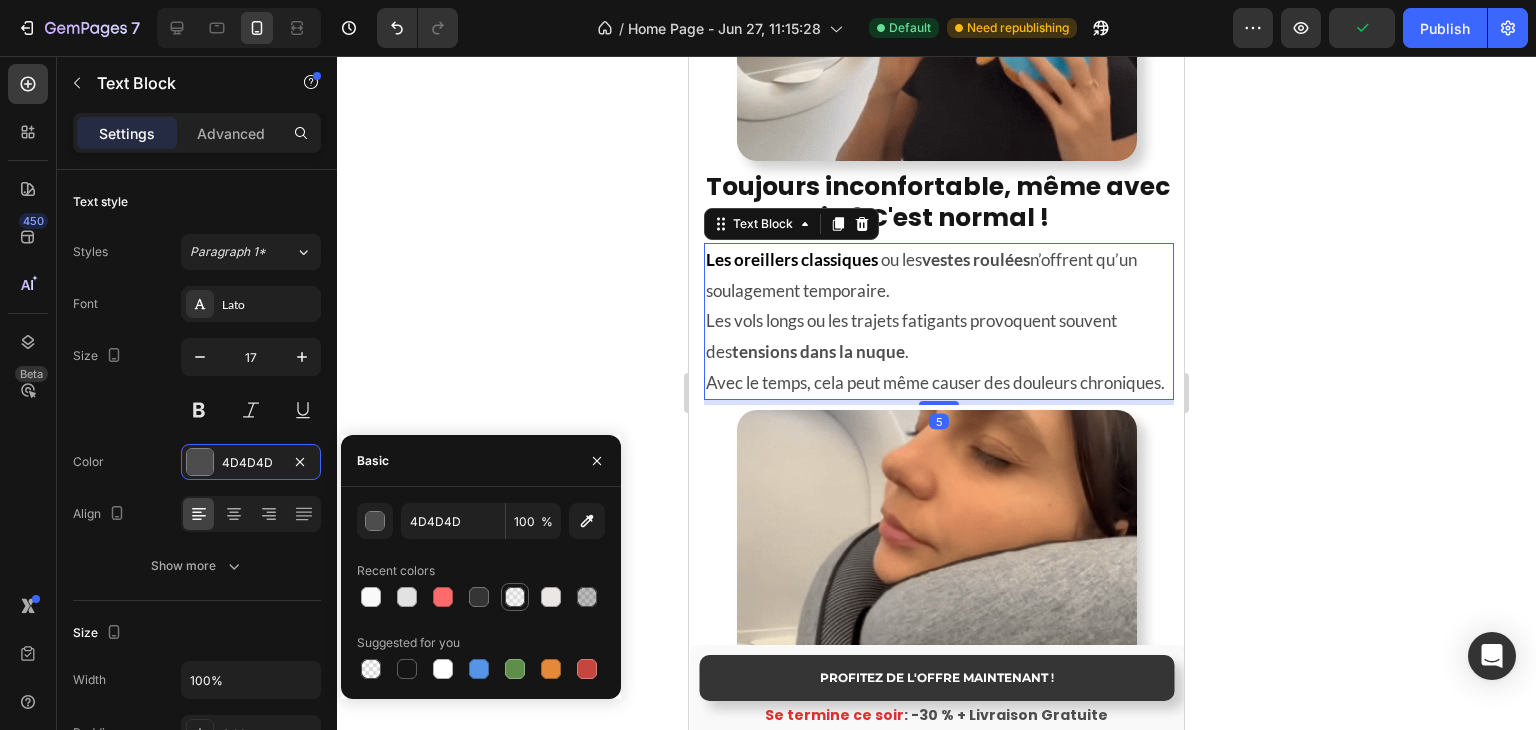 click at bounding box center [515, 597] 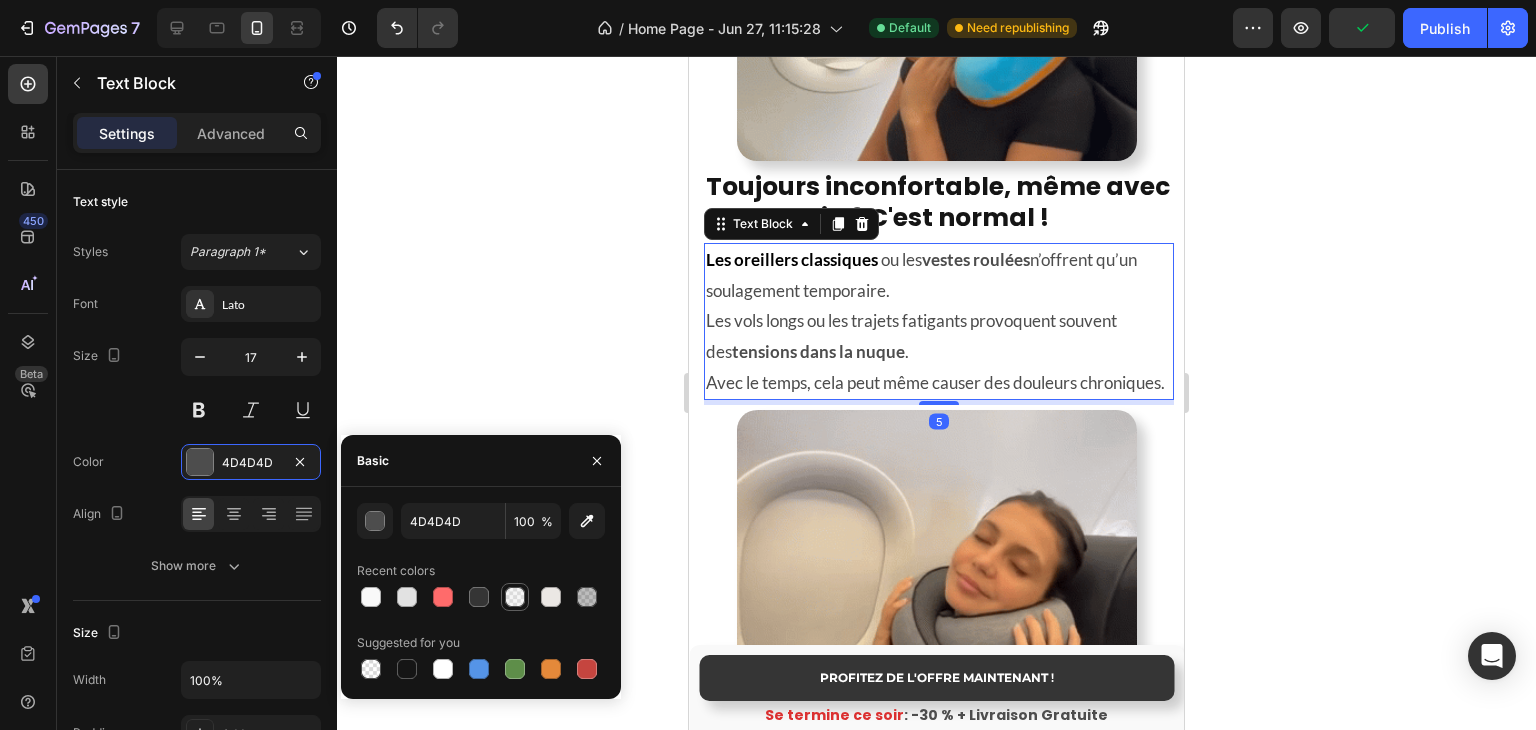 type on "E2E2E2" 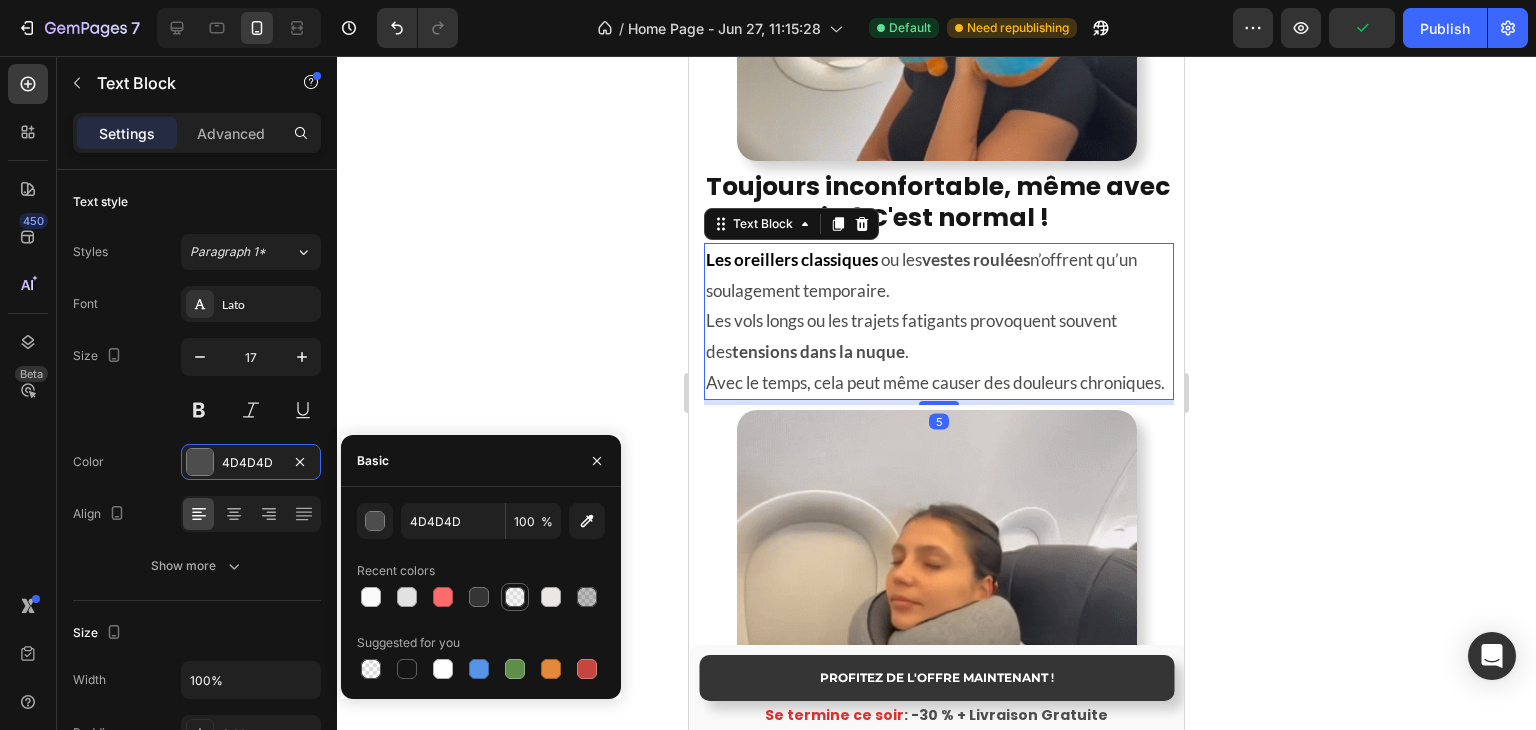 type on "30" 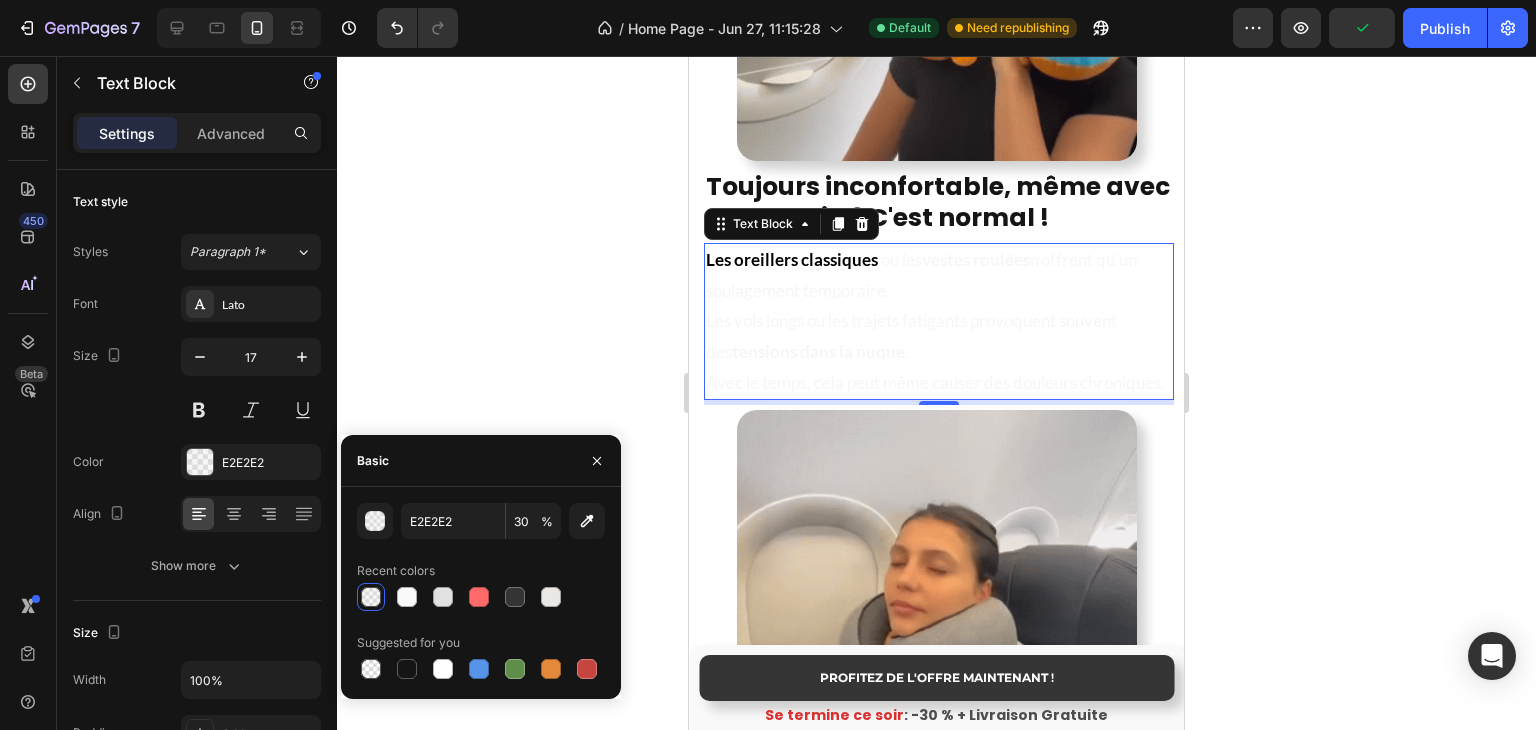 click 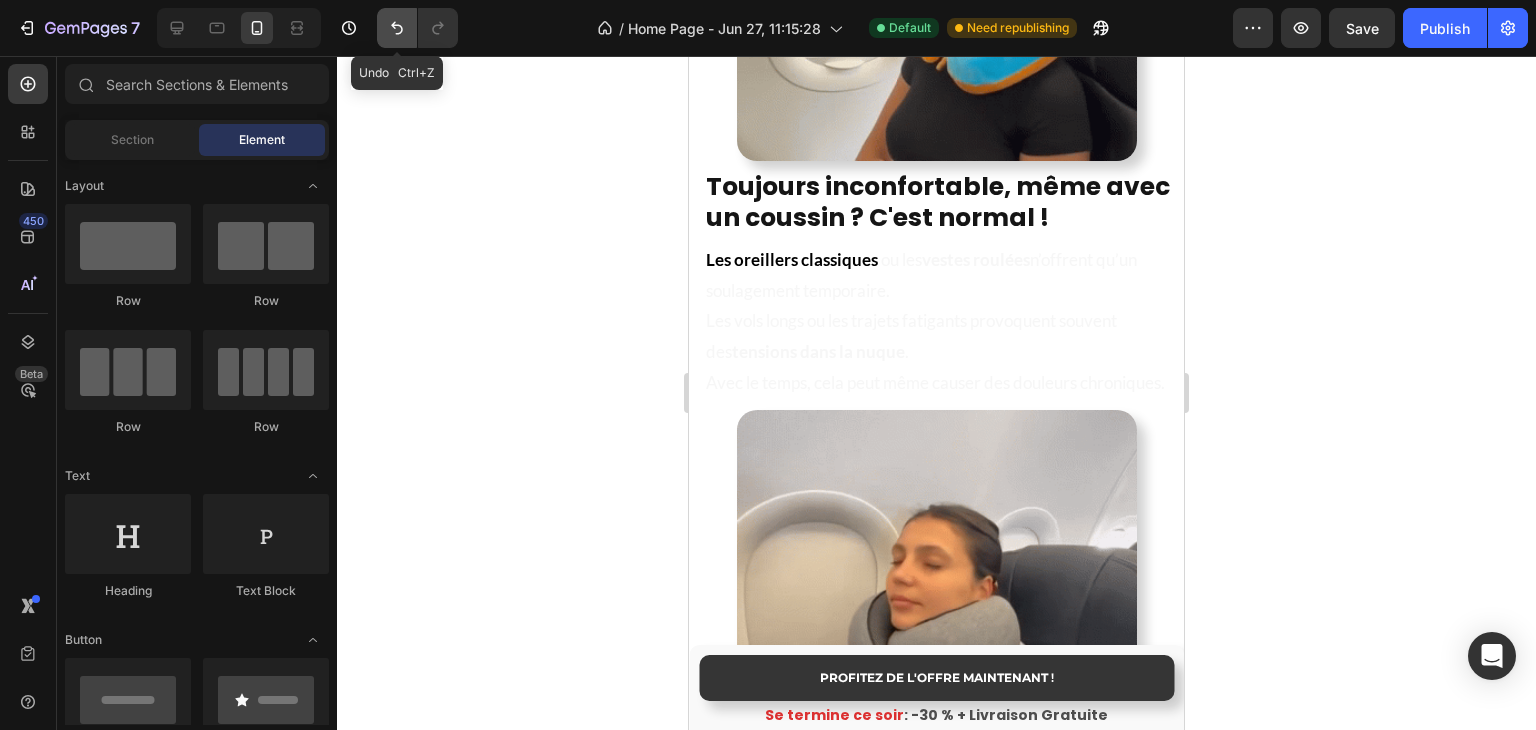 click 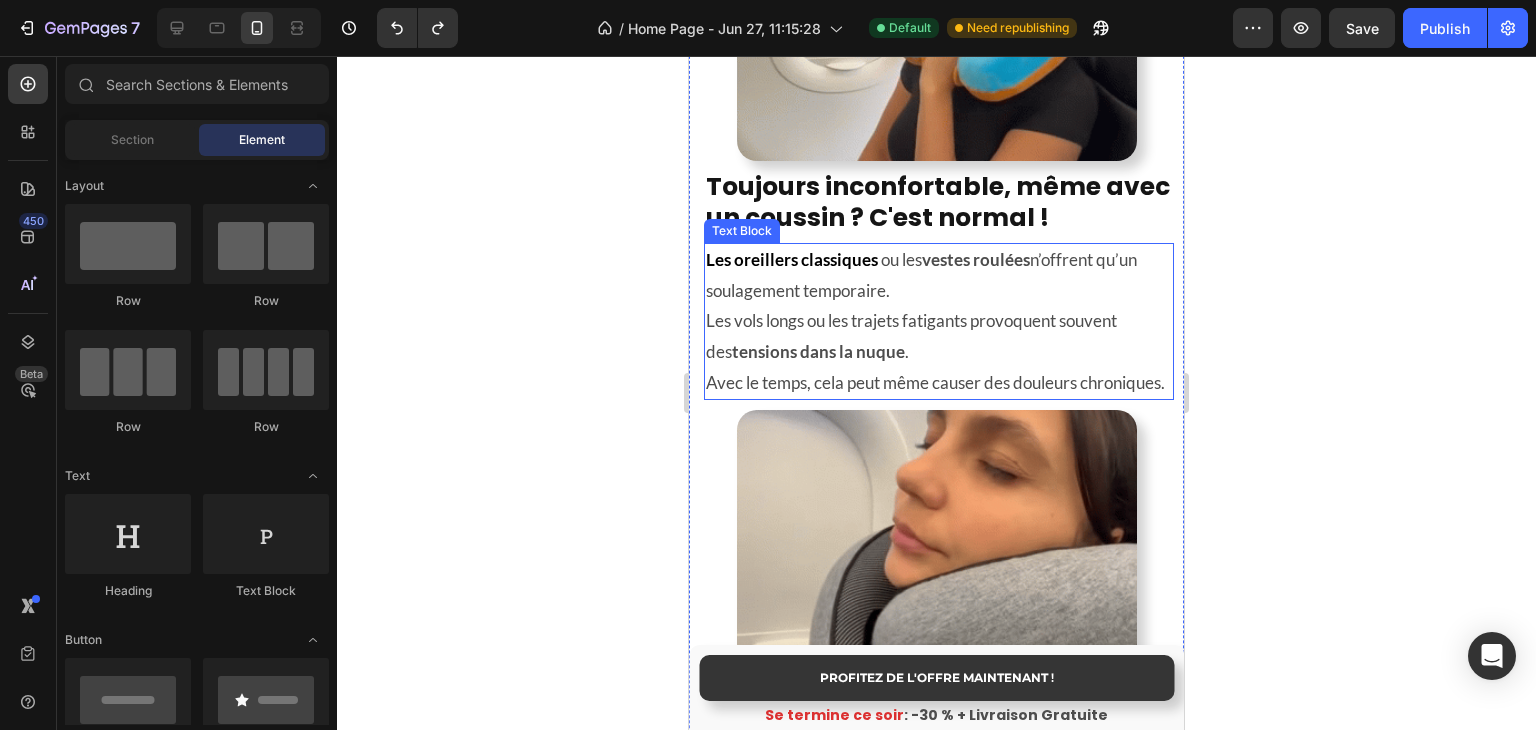 click on "Les oreillers classiques   ou les  vestes roulées  n’offrent qu’un soulagement temporaire." at bounding box center (939, 275) 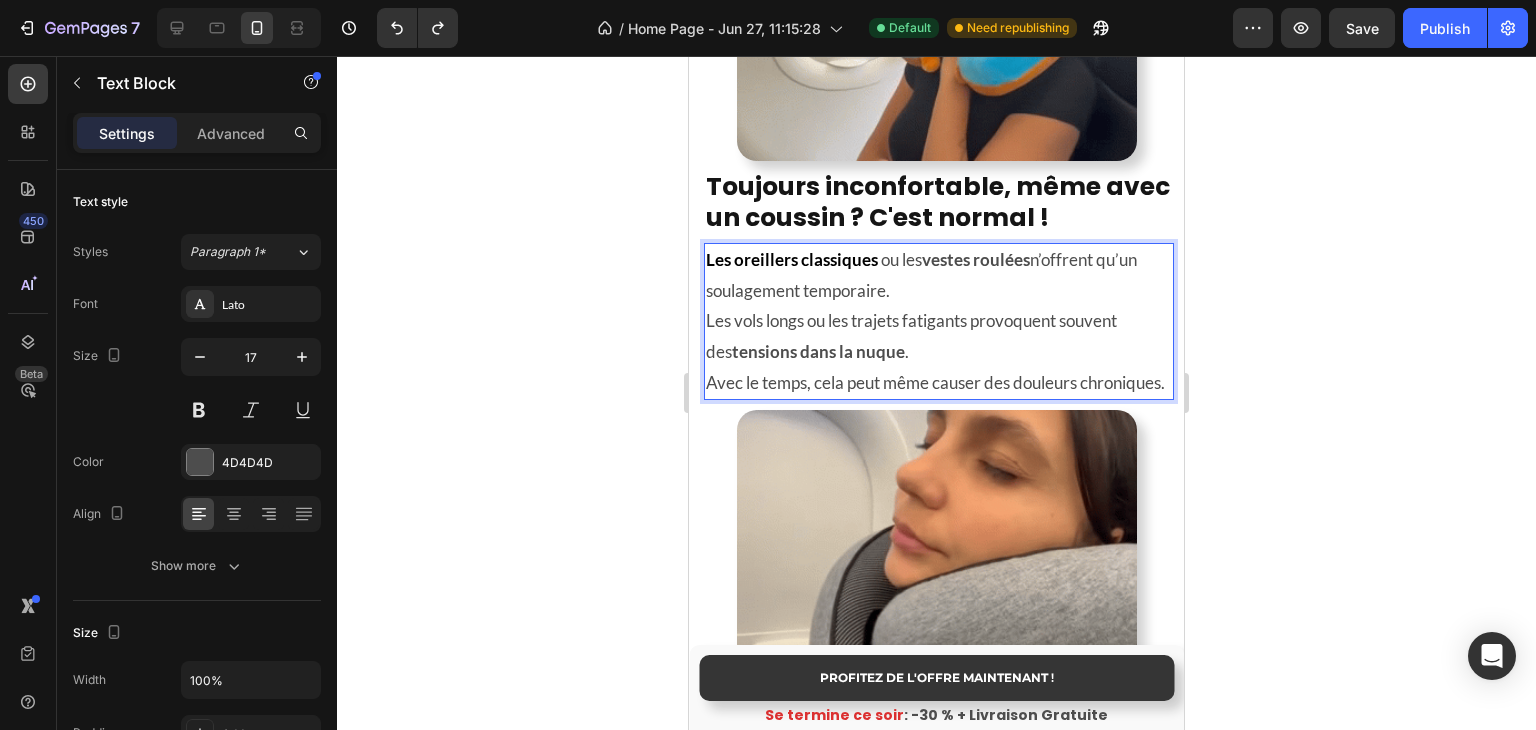 click on "vestes roulées" at bounding box center (976, 259) 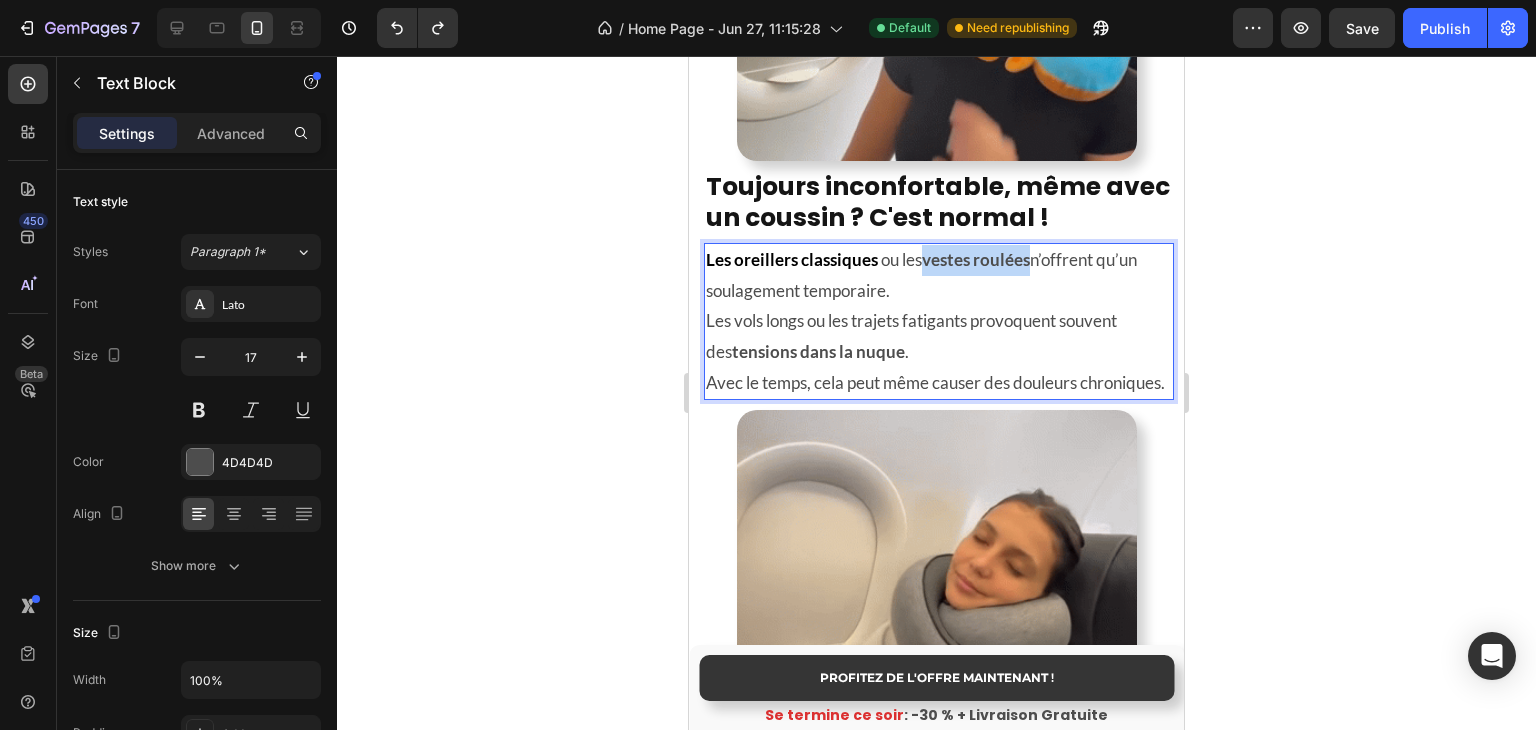 drag, startPoint x: 926, startPoint y: 245, endPoint x: 1028, endPoint y: 245, distance: 102 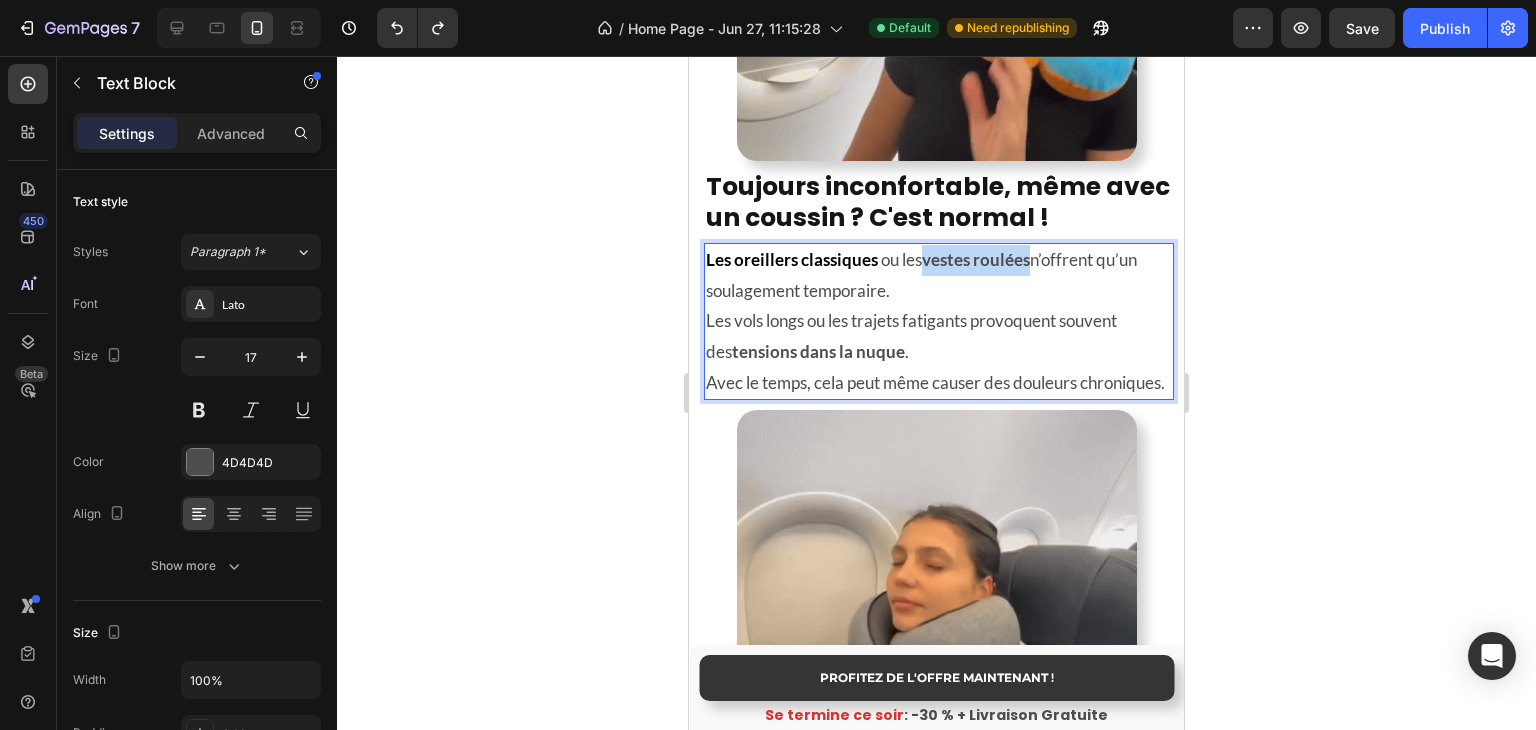 click on "vestes roulées" at bounding box center (976, 259) 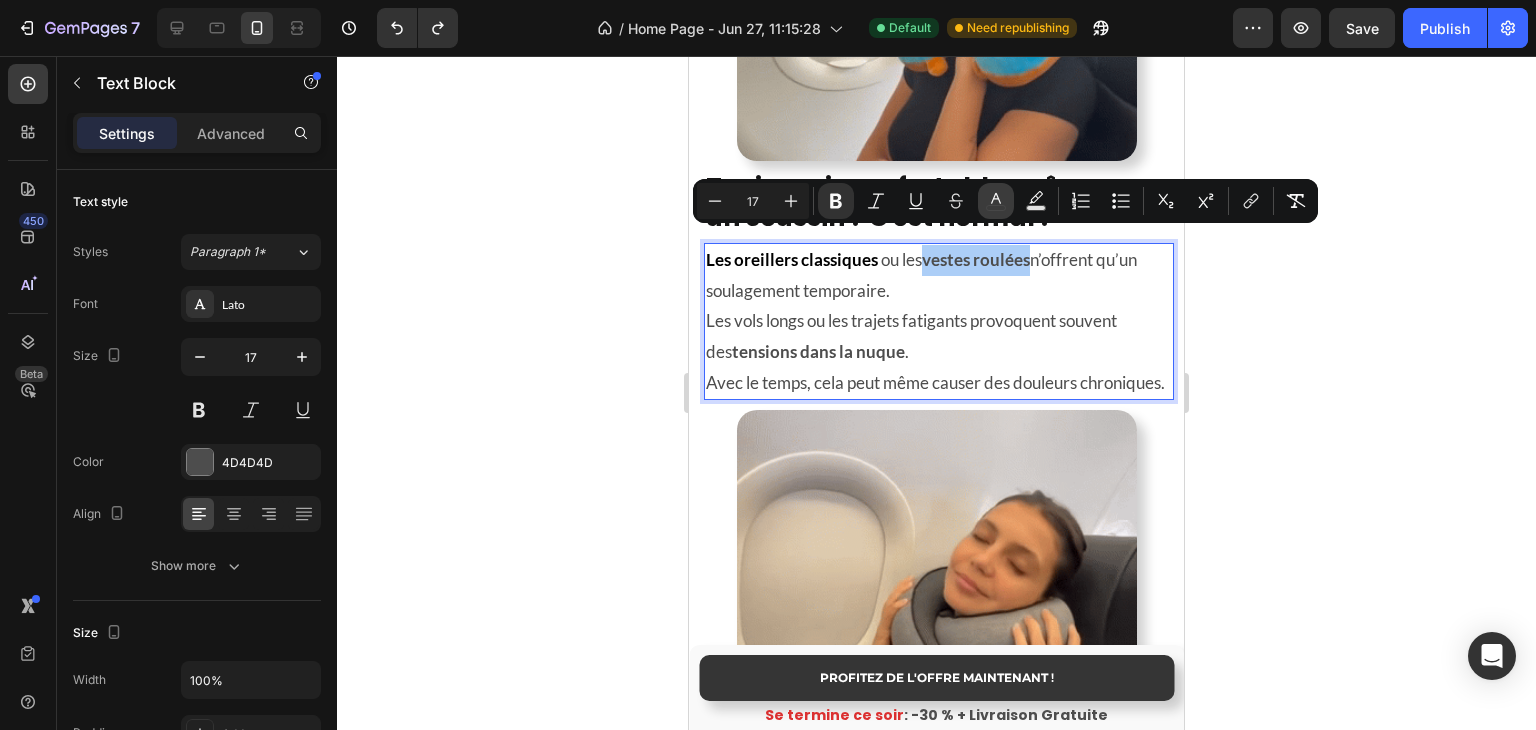 click 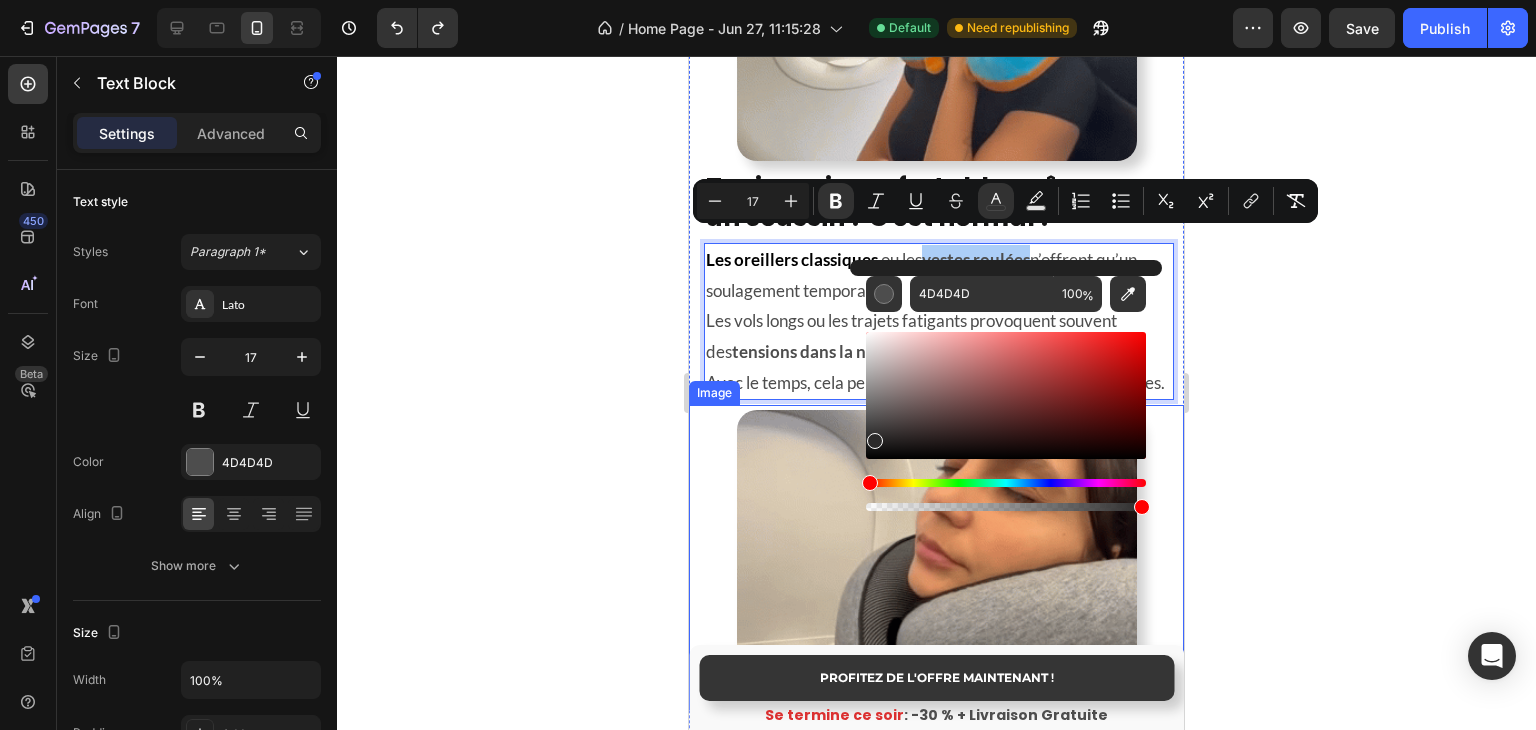 drag, startPoint x: 1561, startPoint y: 492, endPoint x: 709, endPoint y: 453, distance: 852.89215 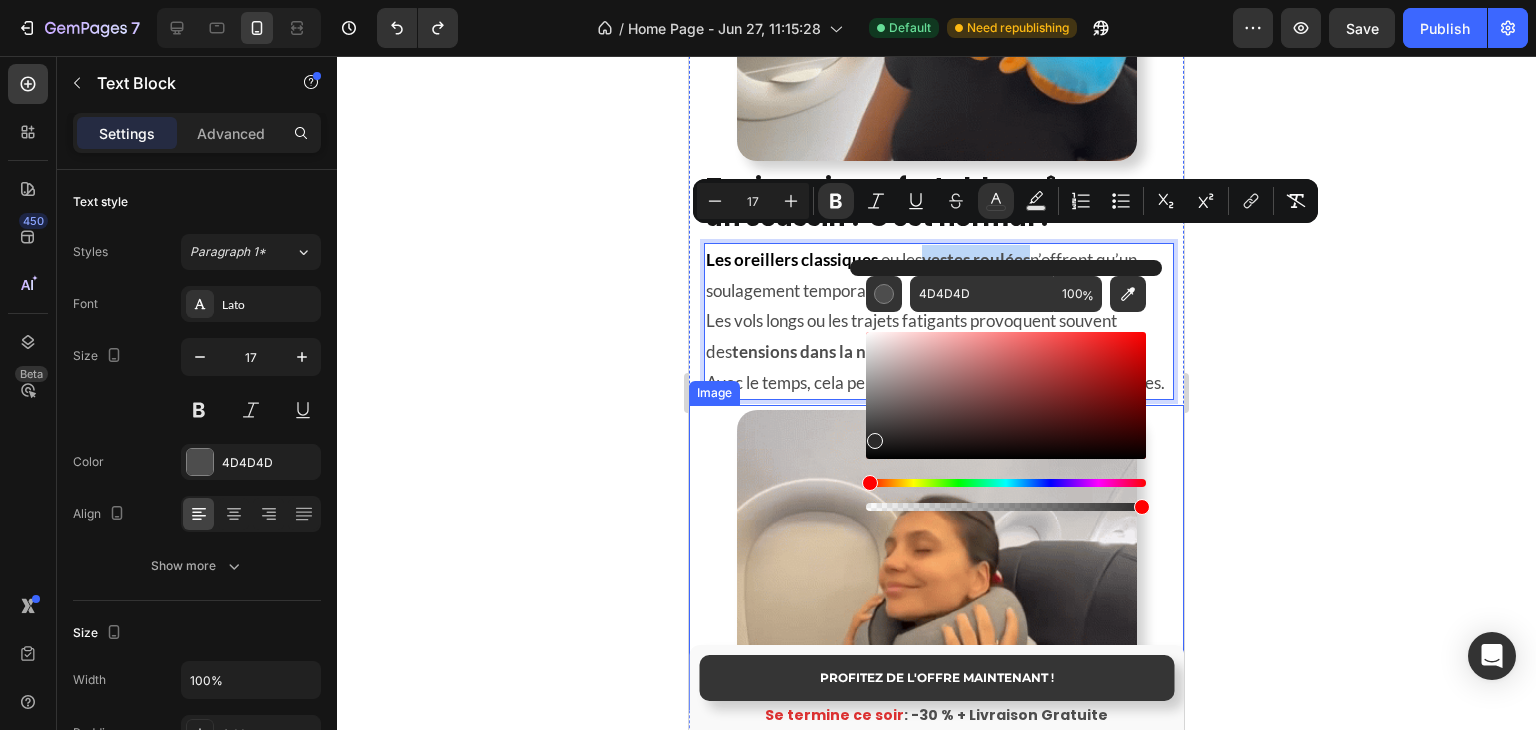 type on "0A0A0A" 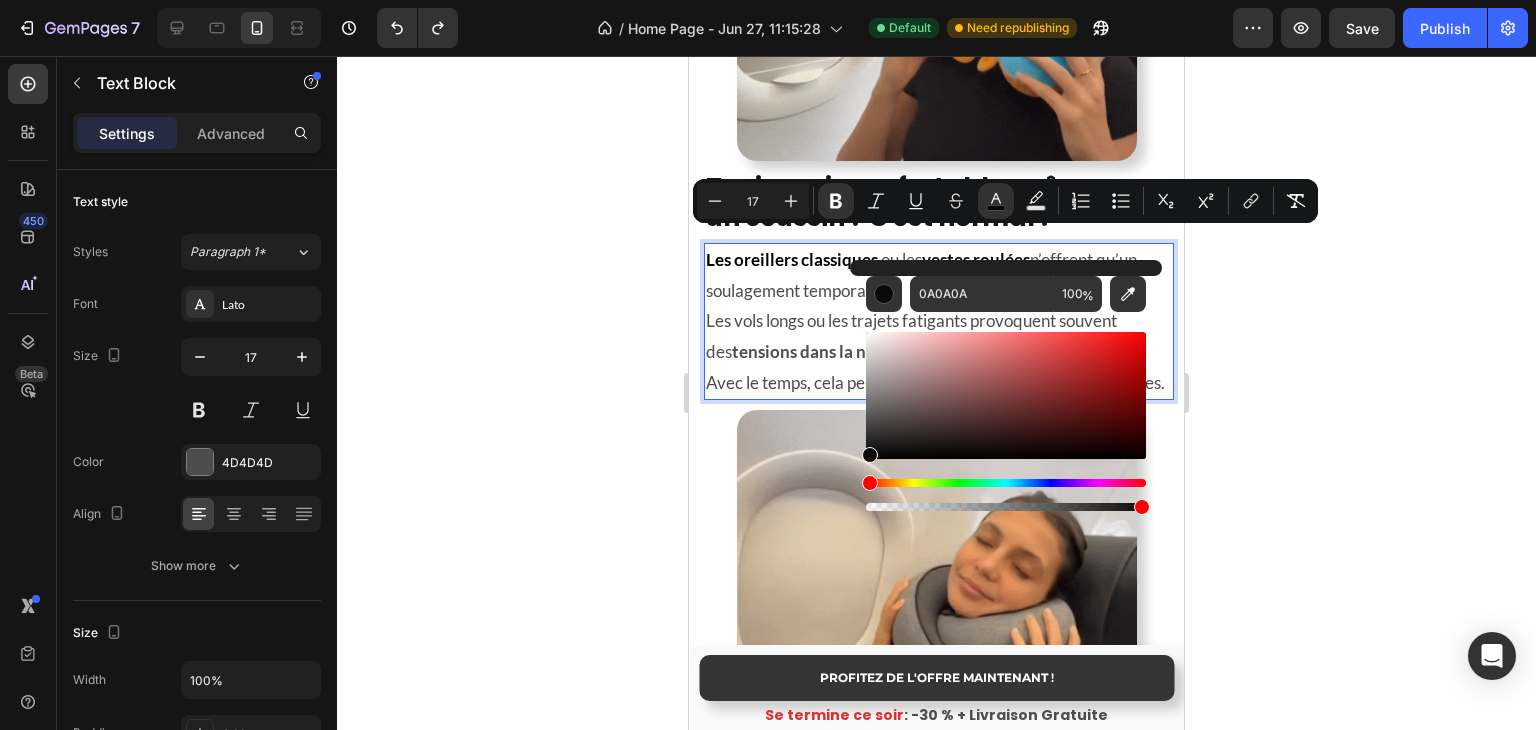 click 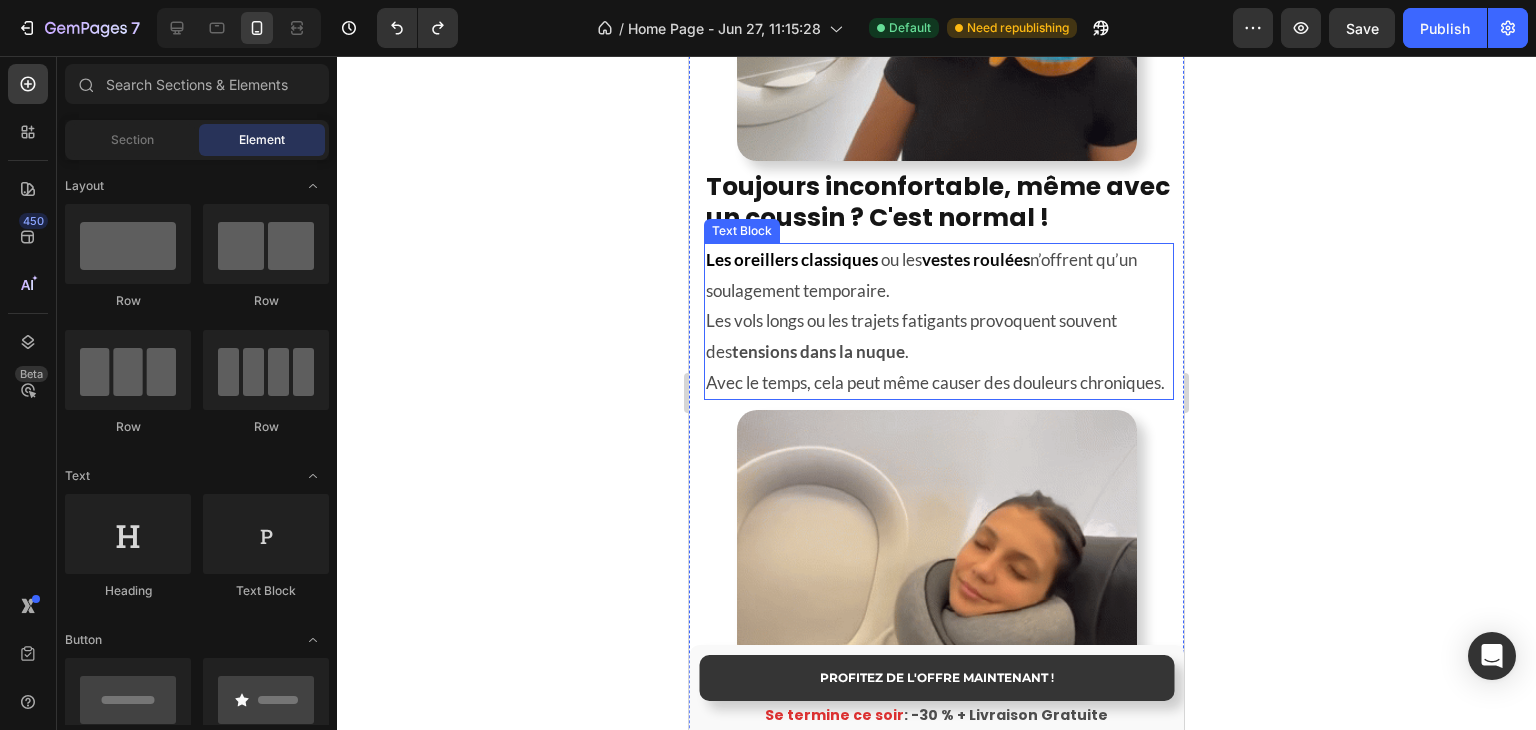 click on "tensions dans la nuque" at bounding box center (818, 351) 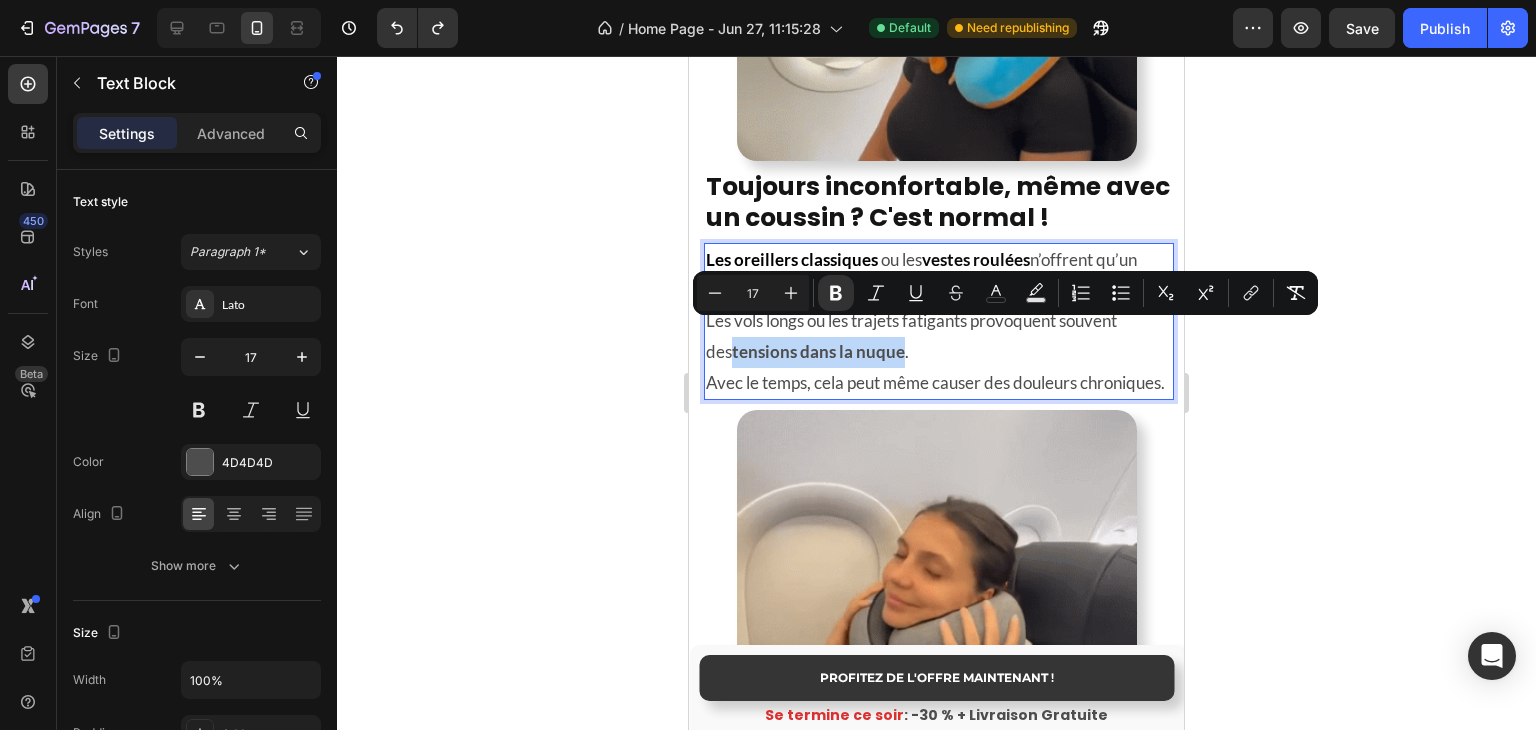 drag, startPoint x: 705, startPoint y: 335, endPoint x: 850, endPoint y: 340, distance: 145.08618 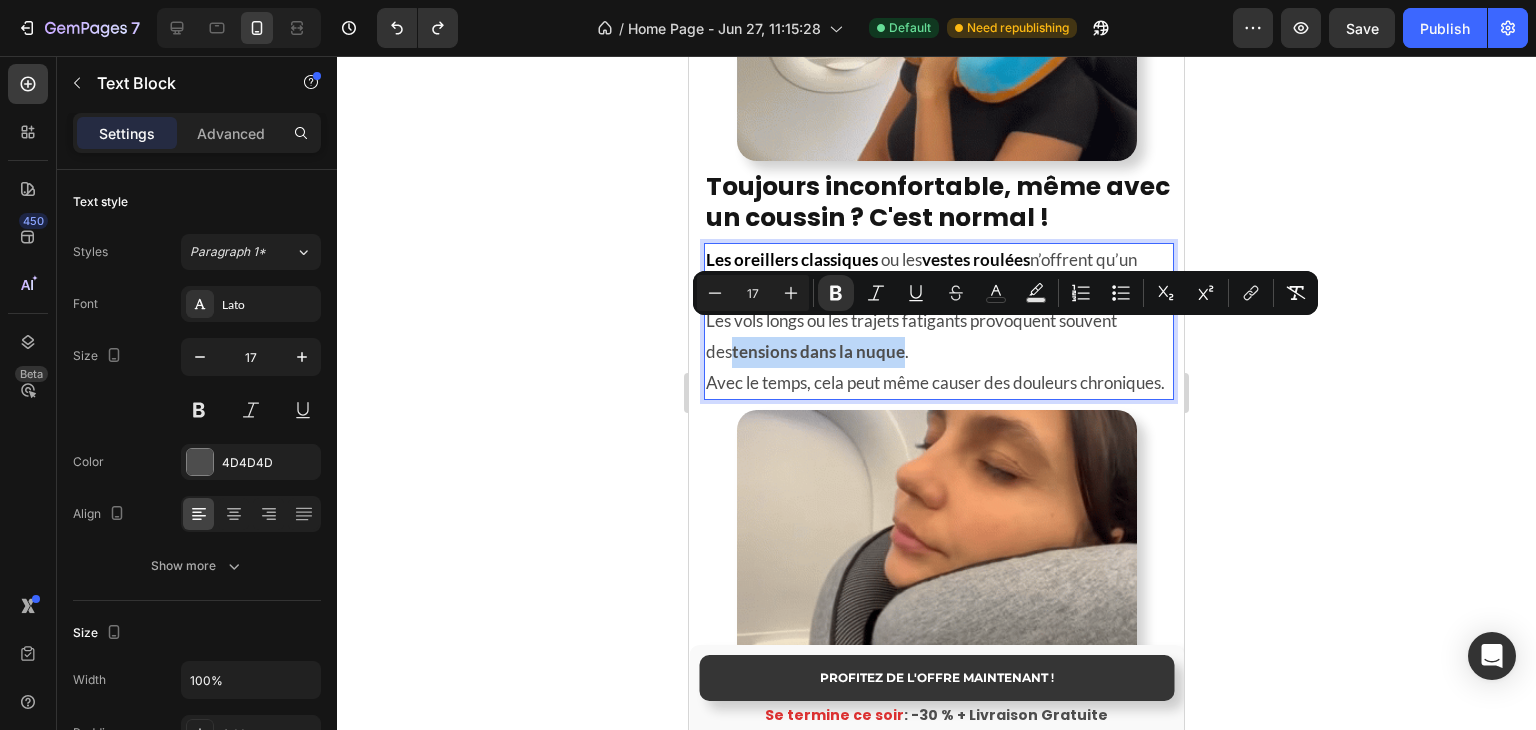 click on "tensions dans la nuque" at bounding box center (818, 351) 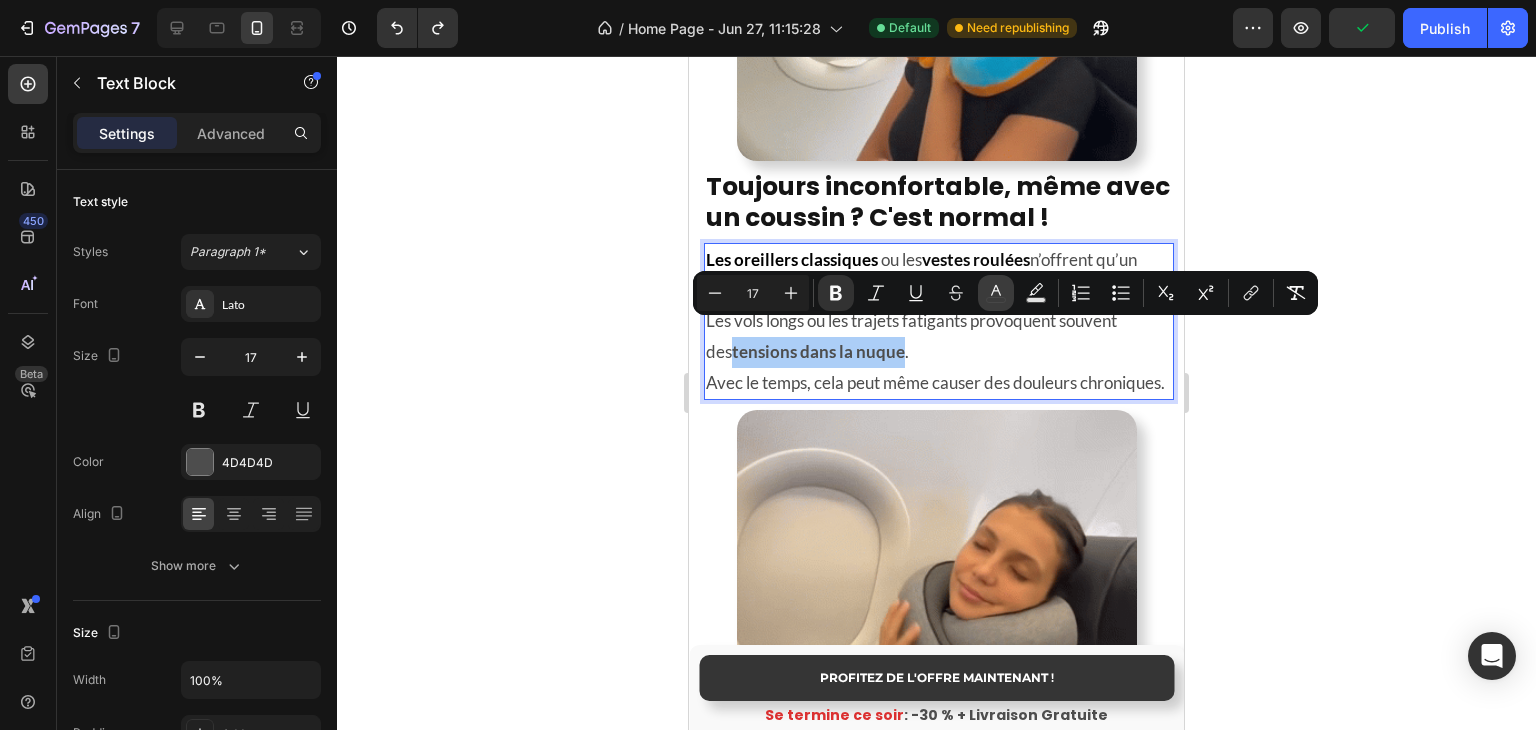 click 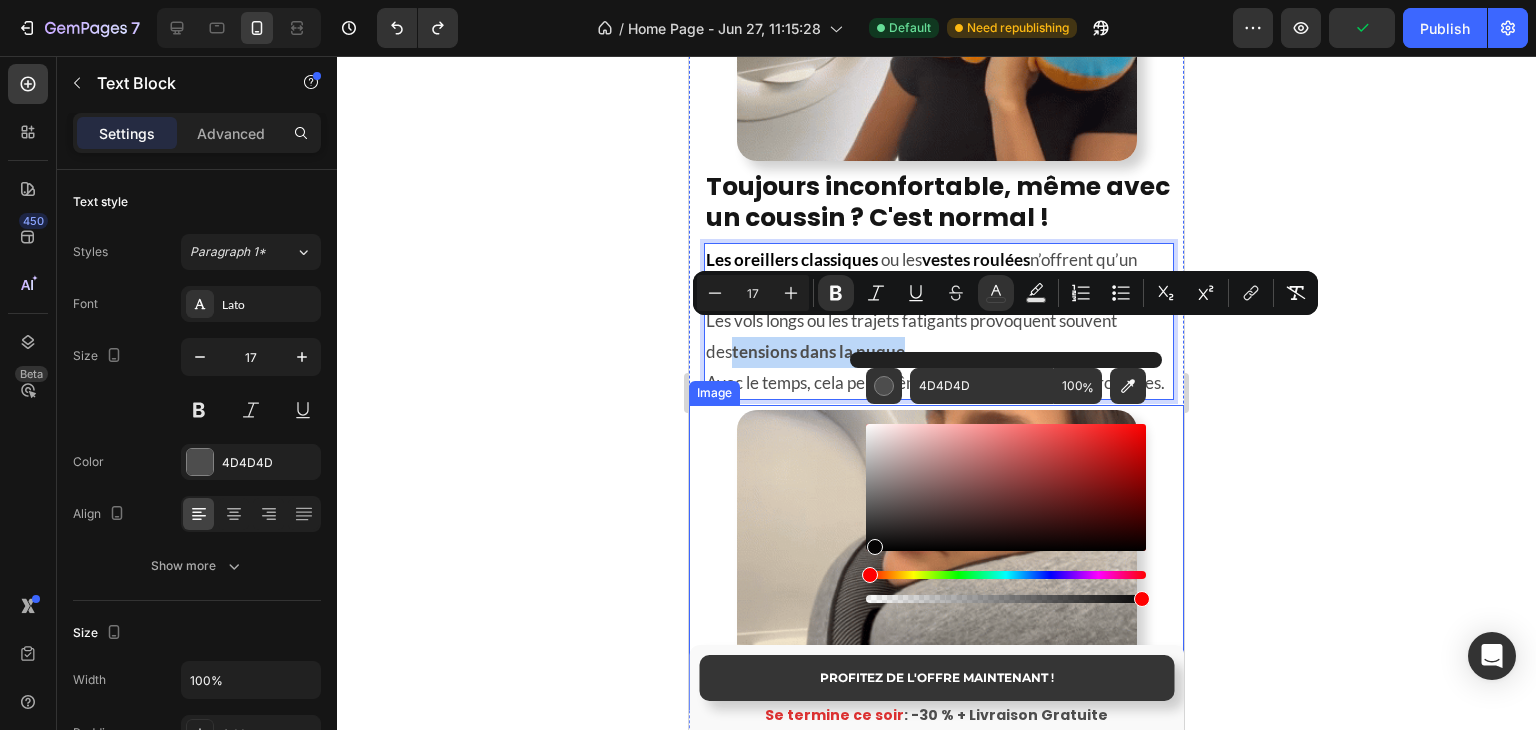drag, startPoint x: 1561, startPoint y: 604, endPoint x: 804, endPoint y: 612, distance: 757.0423 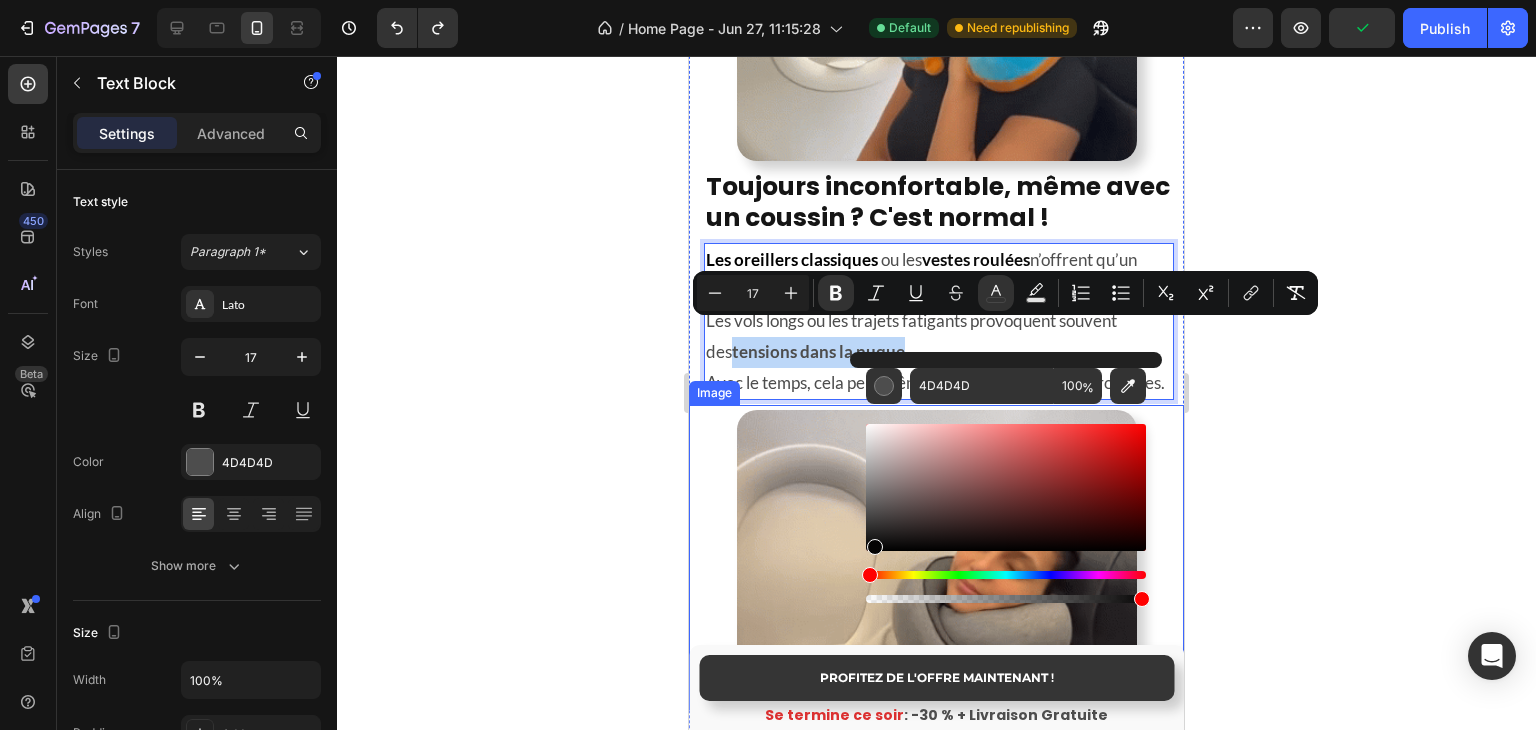type on "000000" 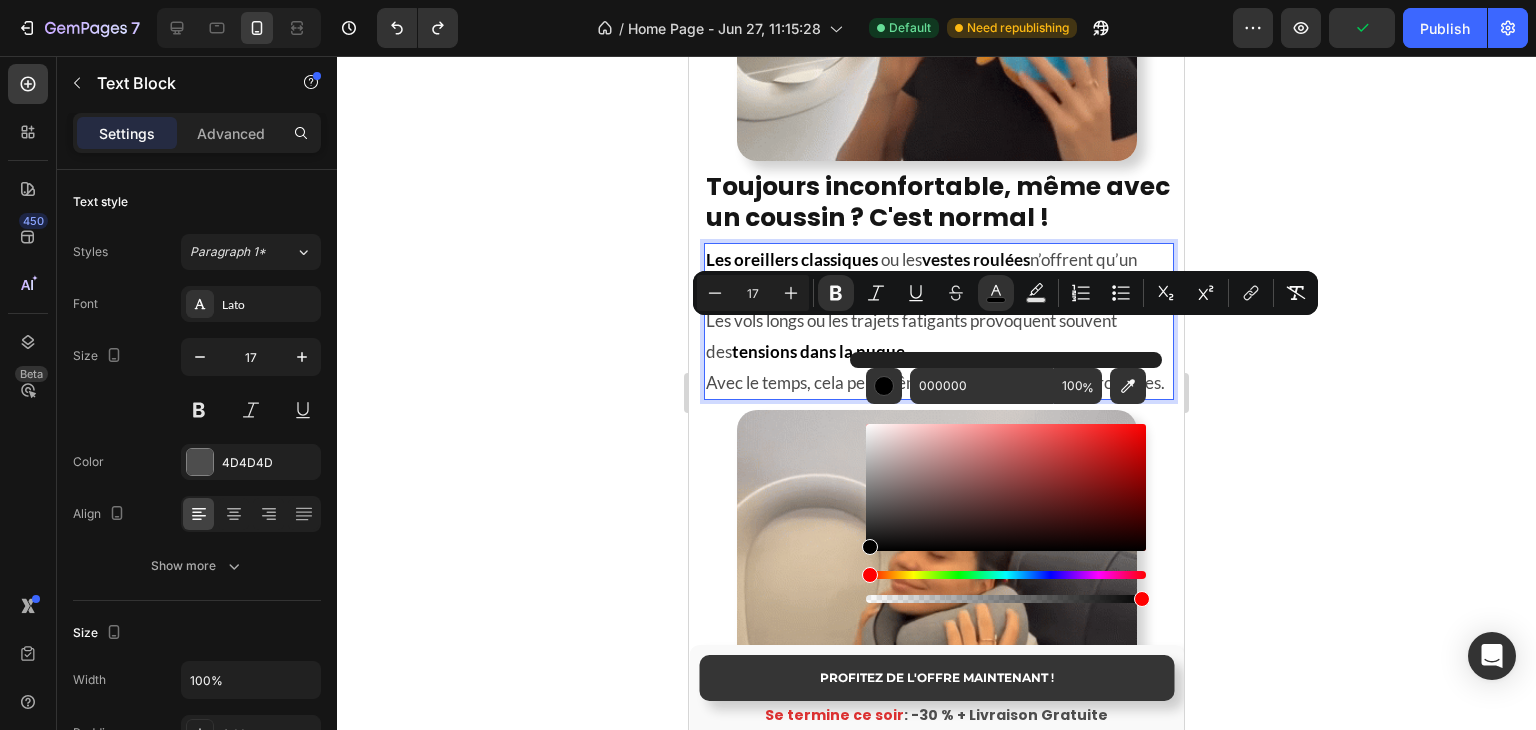 click 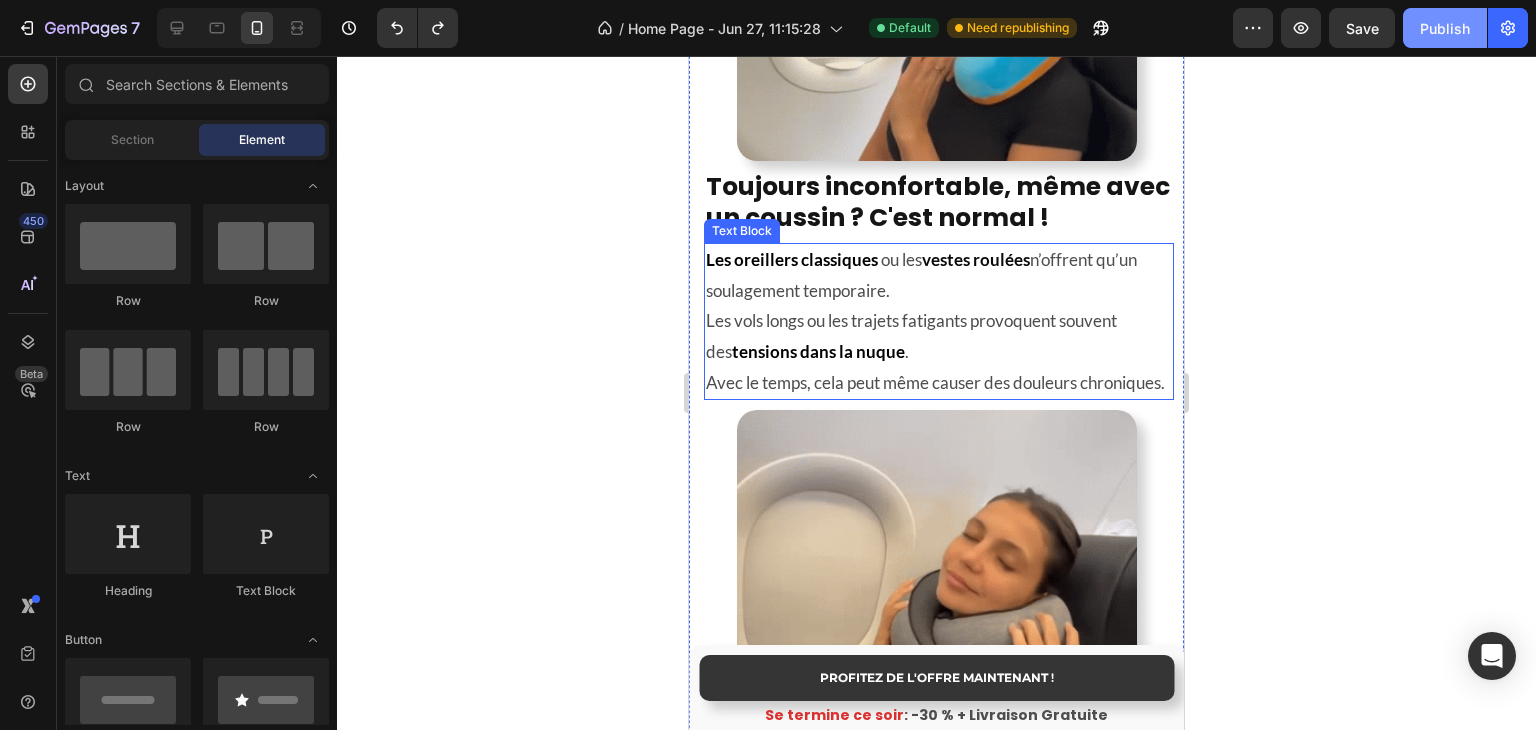 click on "Publish" 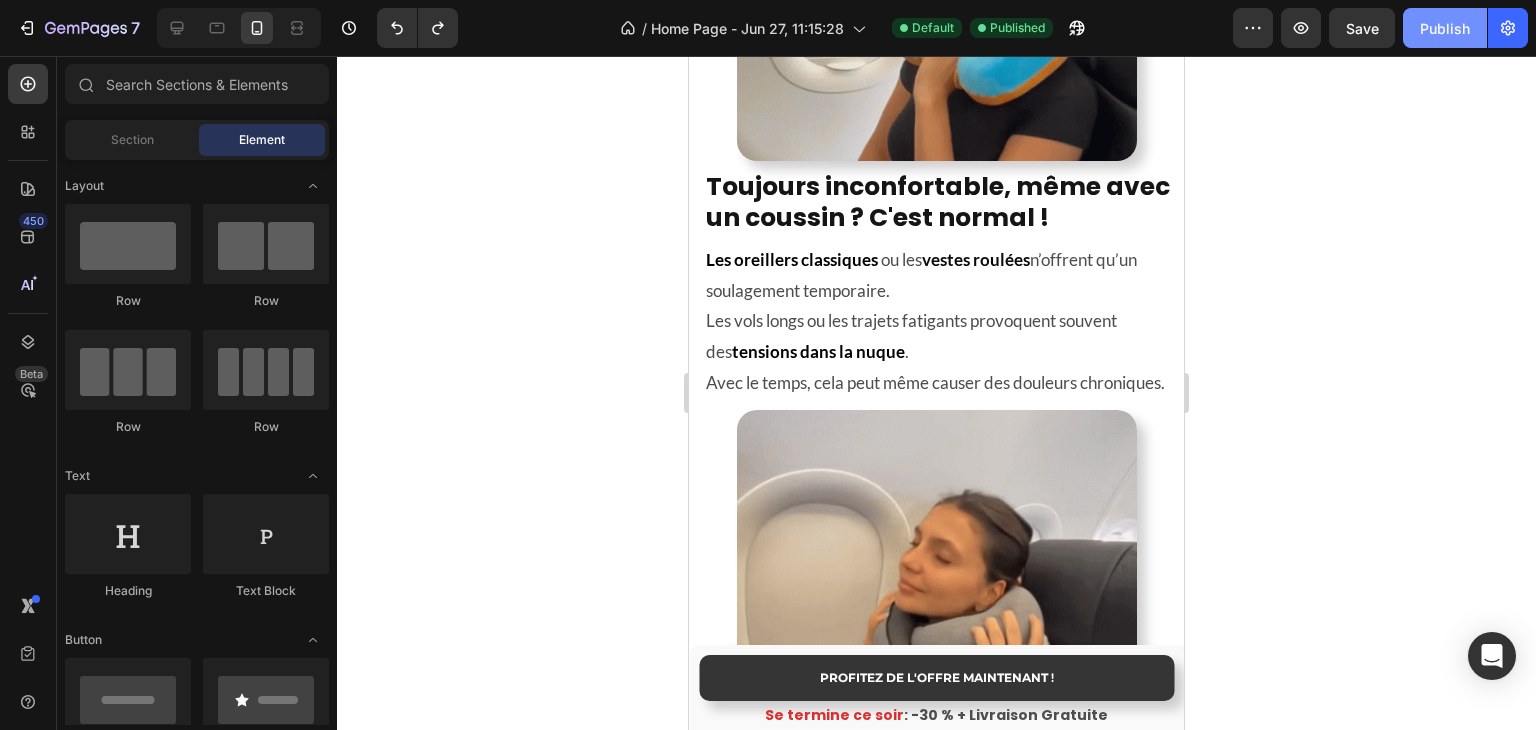 click on "Publish" at bounding box center [1445, 28] 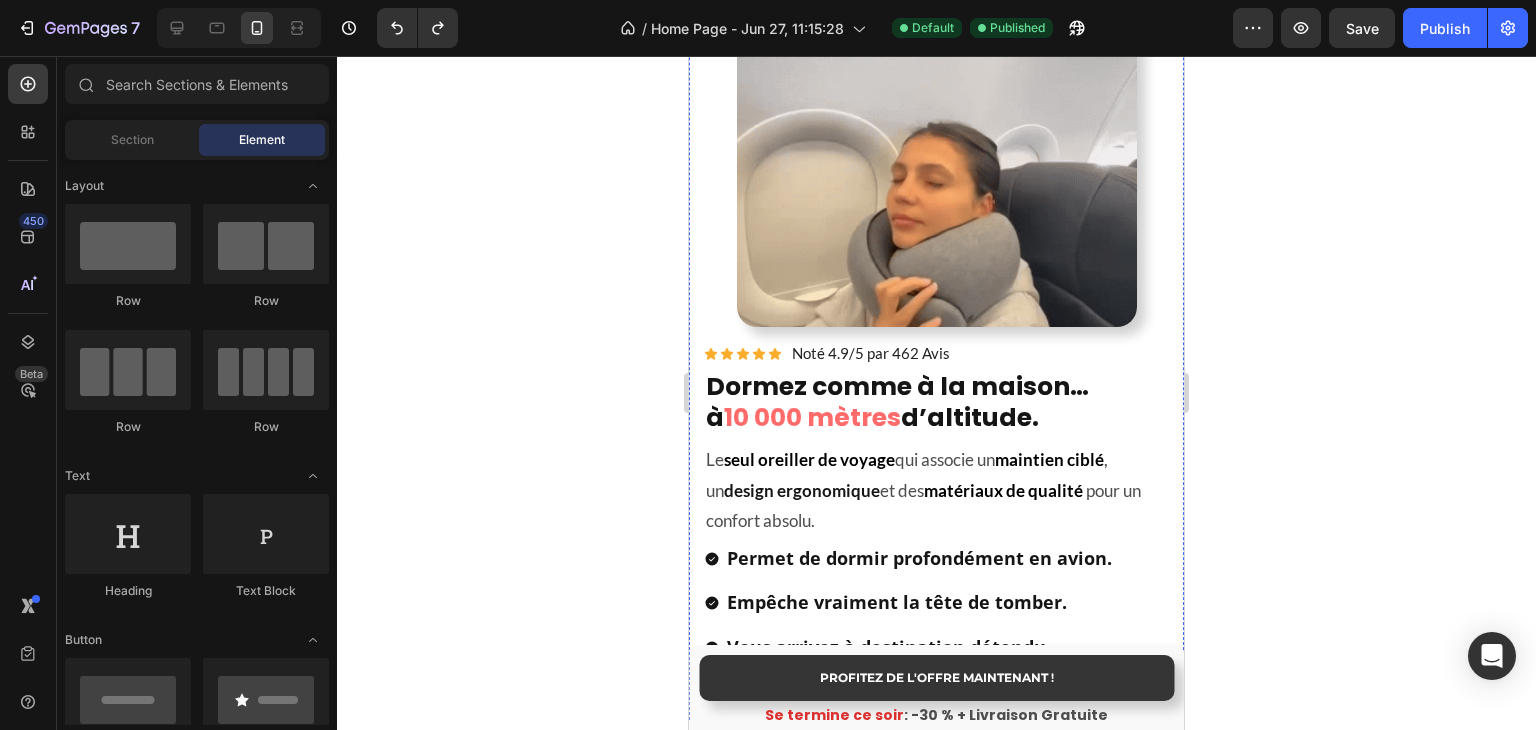 scroll, scrollTop: 2024, scrollLeft: 0, axis: vertical 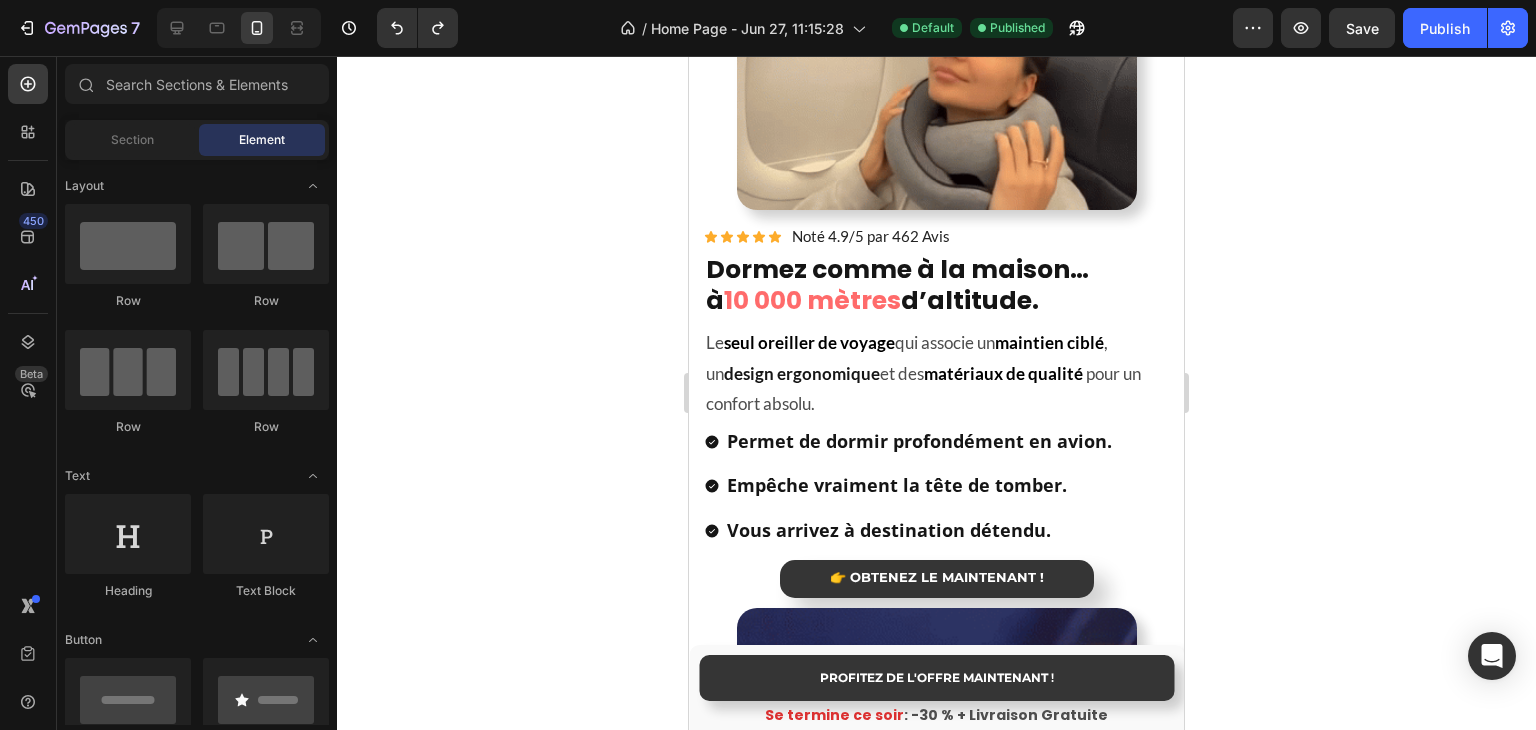 click on "7  Version history  /  Home Page - Jun 27, 11:15:28 Default Published Preview  Save   Publish" 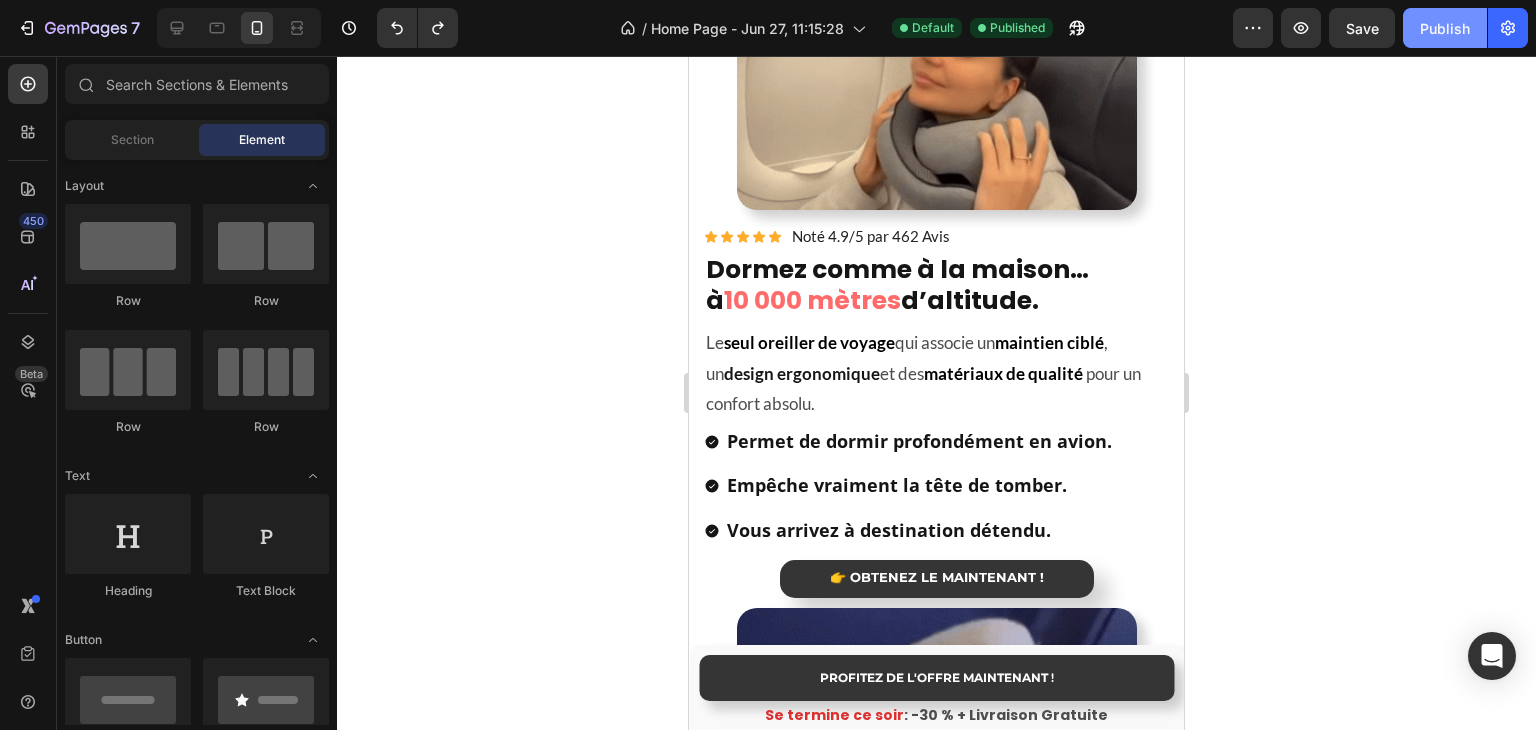 click on "Publish" at bounding box center [1445, 28] 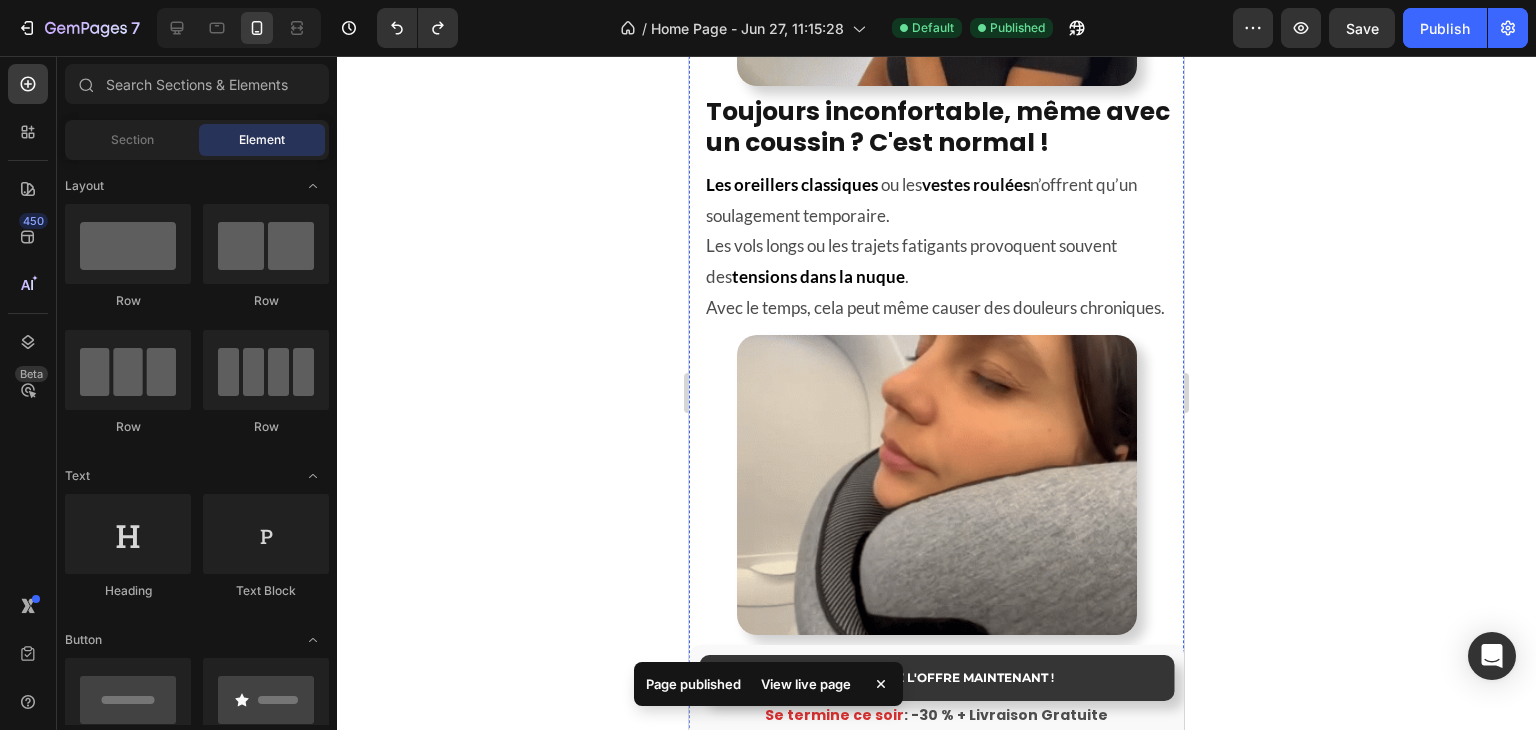 scroll, scrollTop: 1424, scrollLeft: 0, axis: vertical 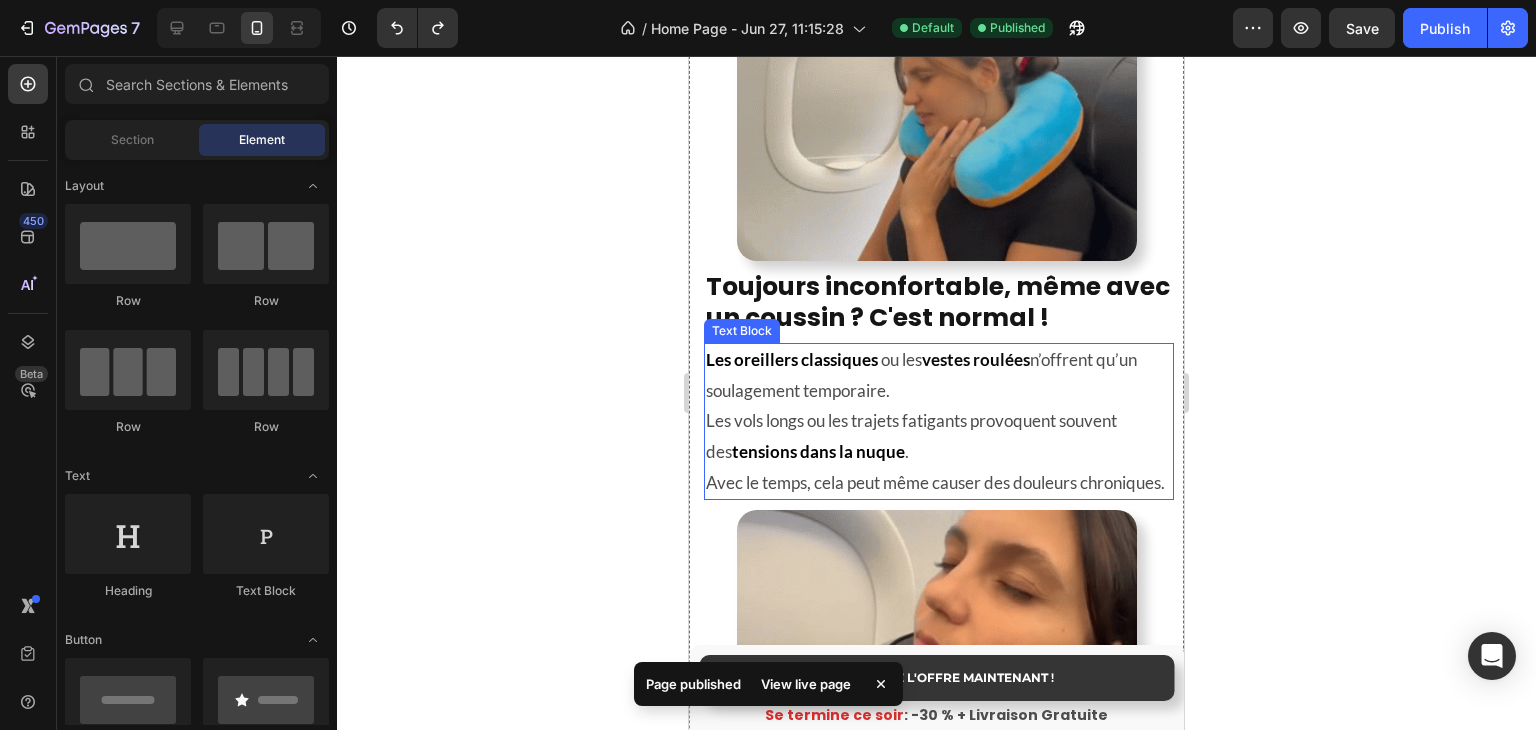 click on "vestes roulées" at bounding box center (976, 359) 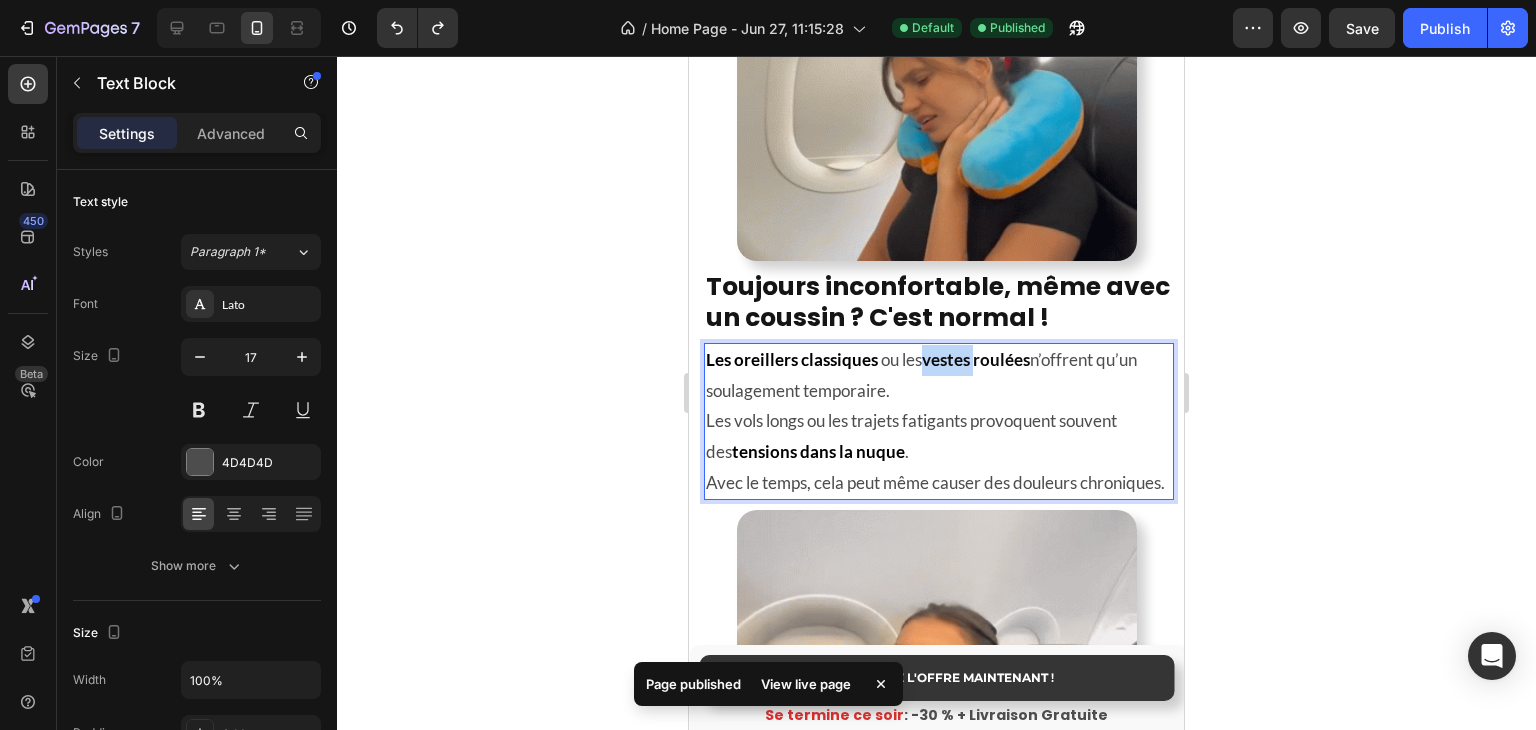 click on "vestes roulées" at bounding box center [976, 359] 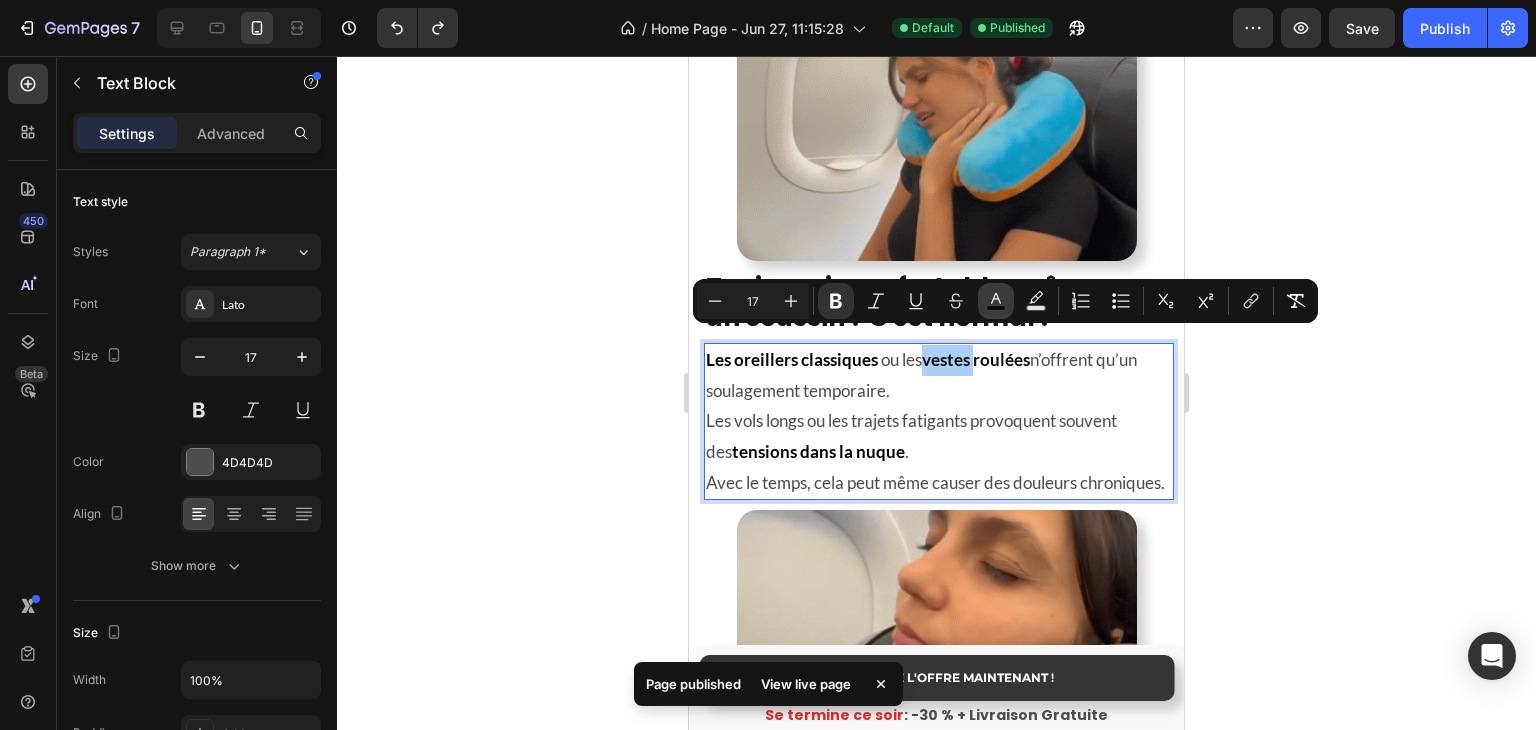 click 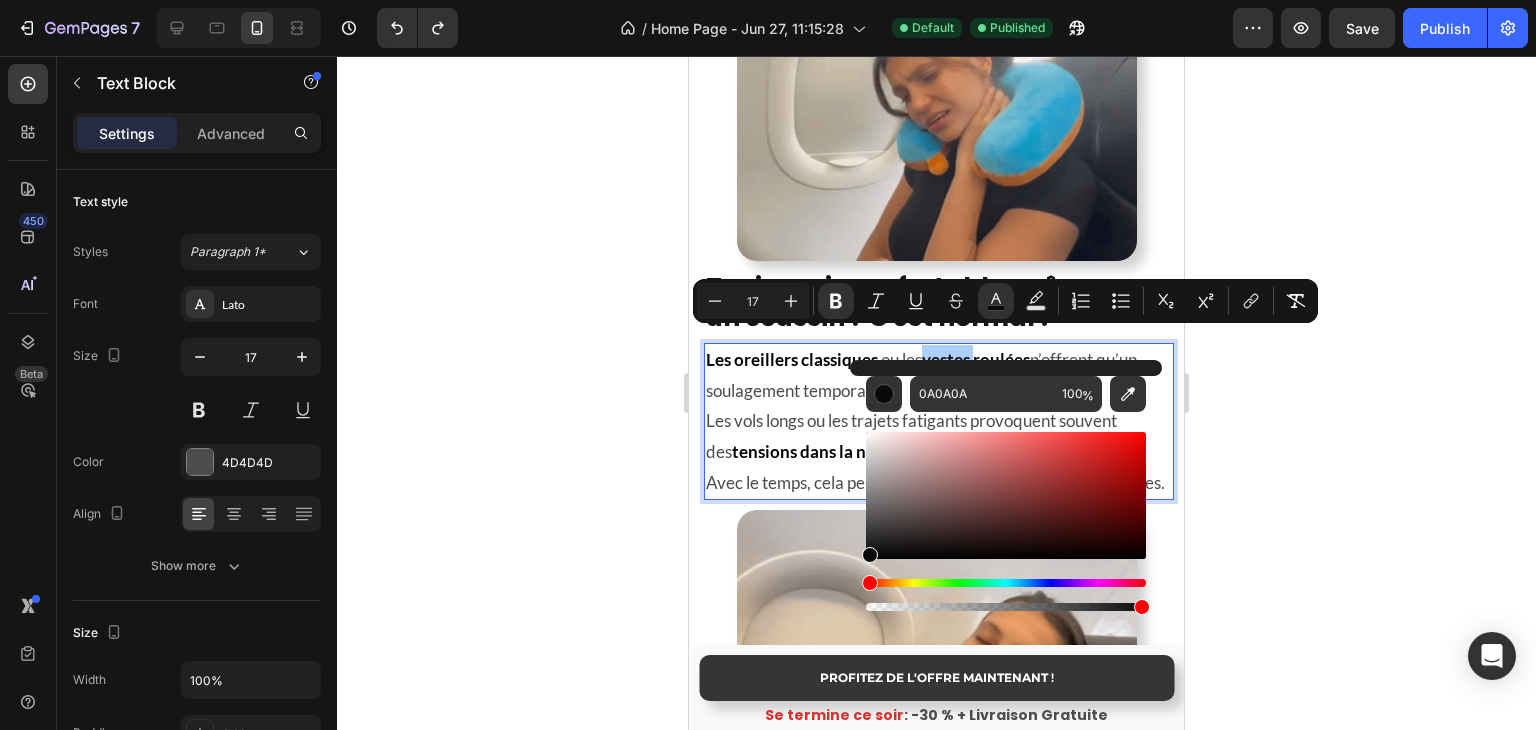 click 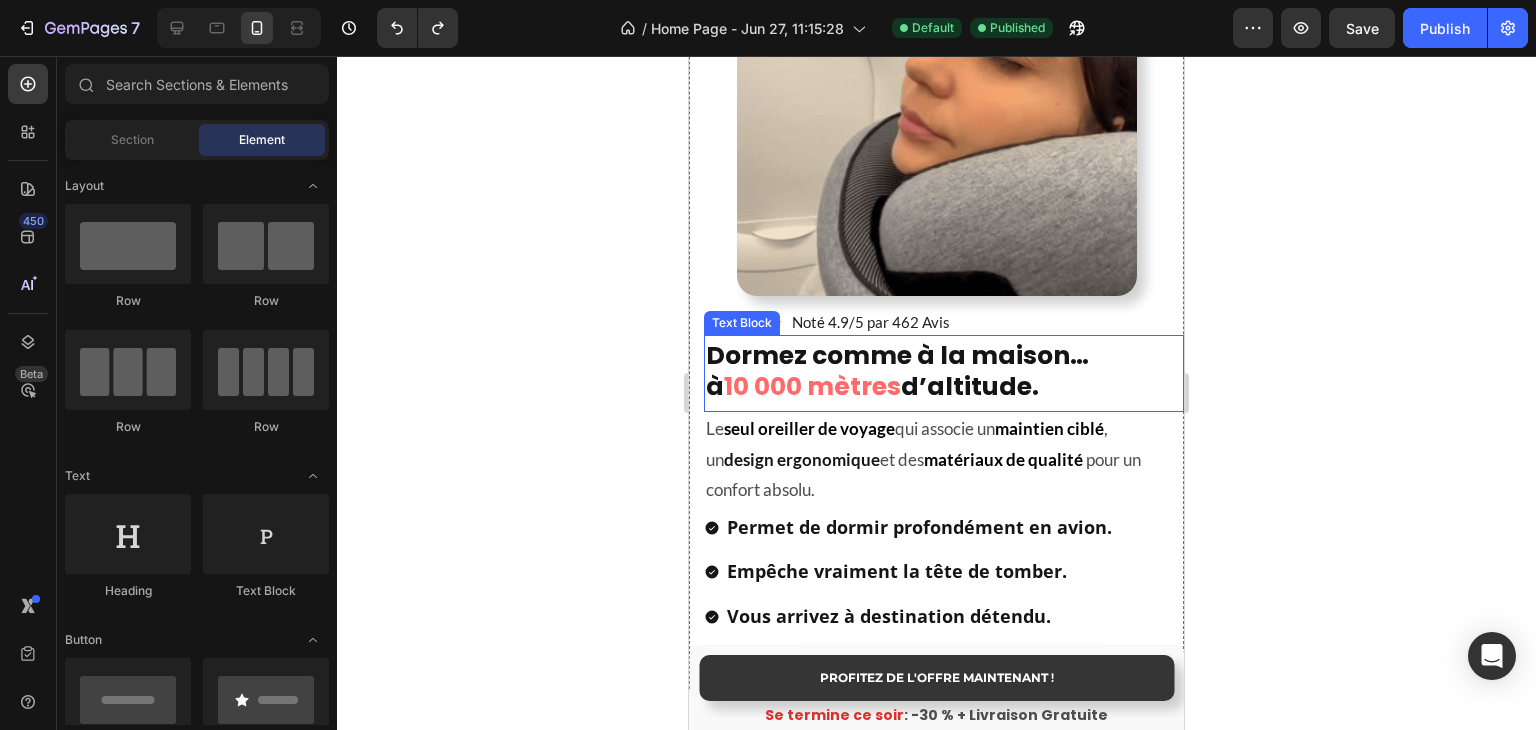 scroll, scrollTop: 2024, scrollLeft: 0, axis: vertical 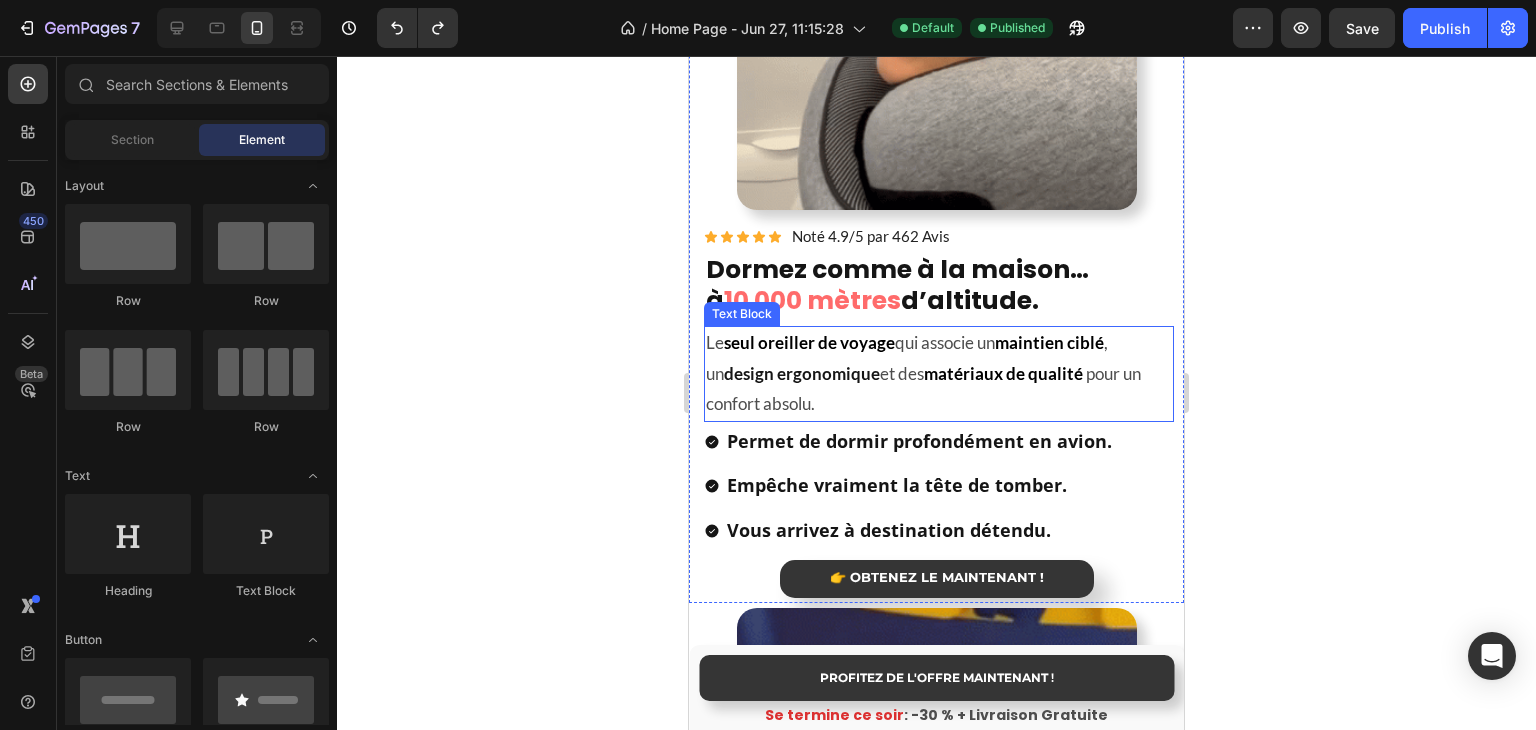 click on "Le  seul oreiller de voyage  qui associe un  maintien ciblé , un  design ergonomique  et des  matériaux de qualité   pour un confort absolu." at bounding box center [939, 374] 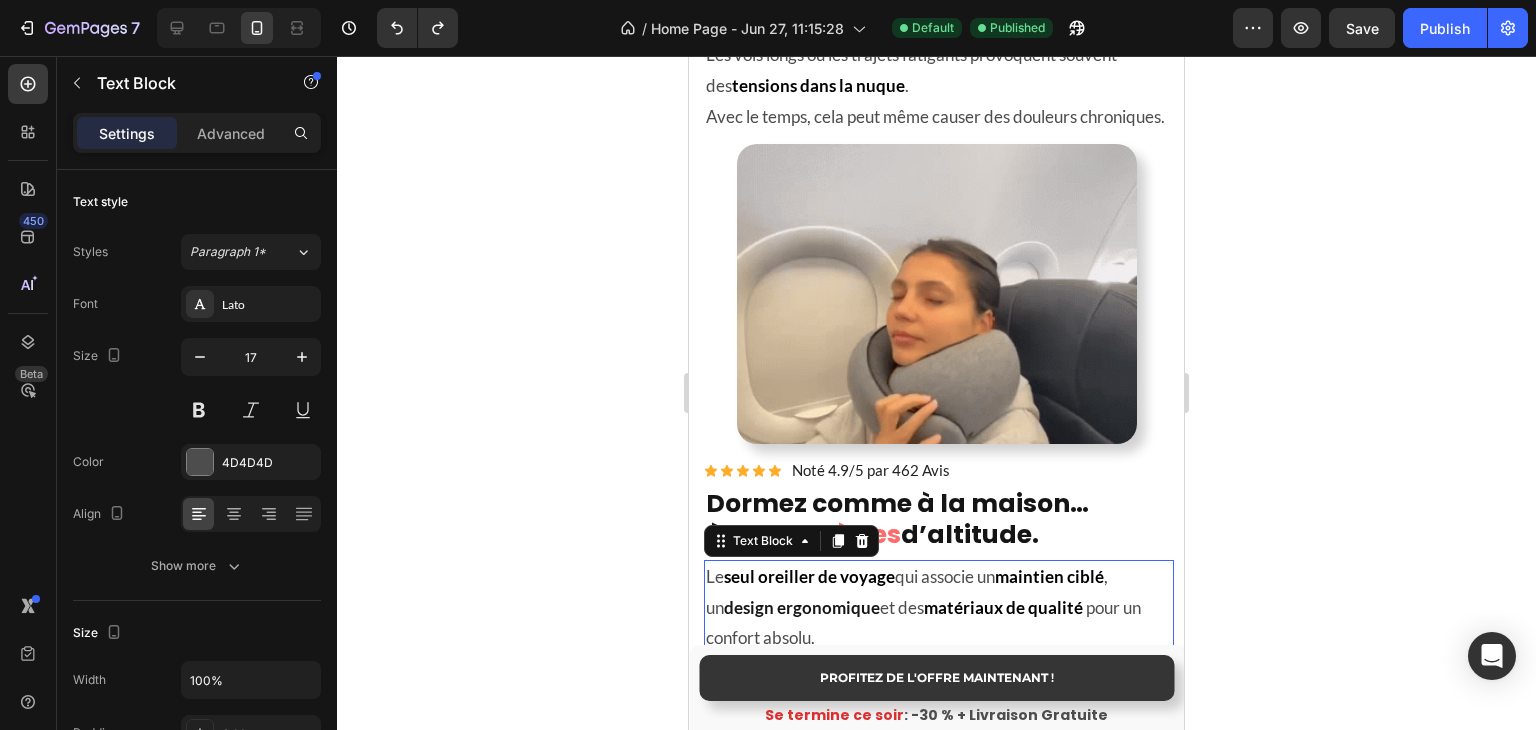 scroll, scrollTop: 1624, scrollLeft: 0, axis: vertical 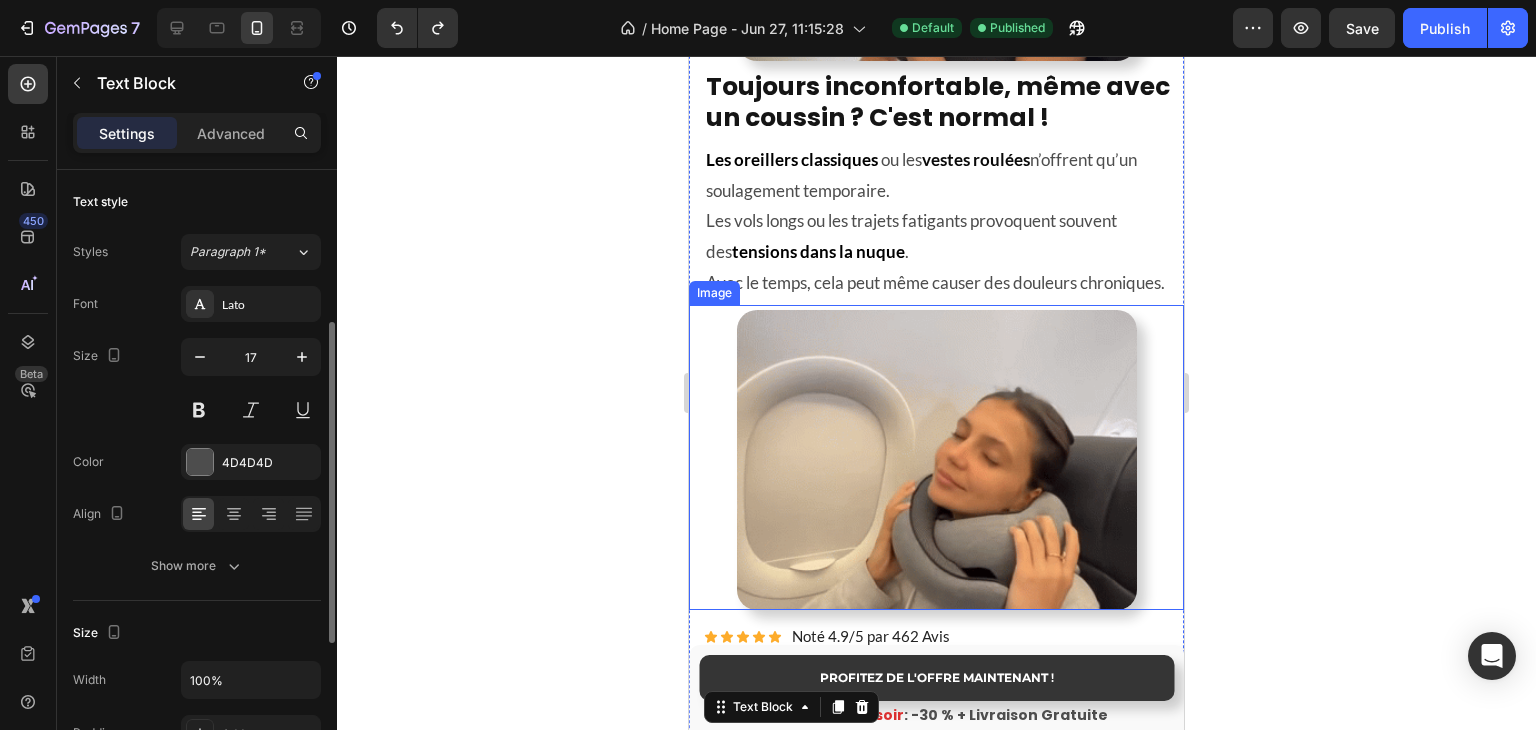 click on "tensions dans la nuque" at bounding box center (818, 251) 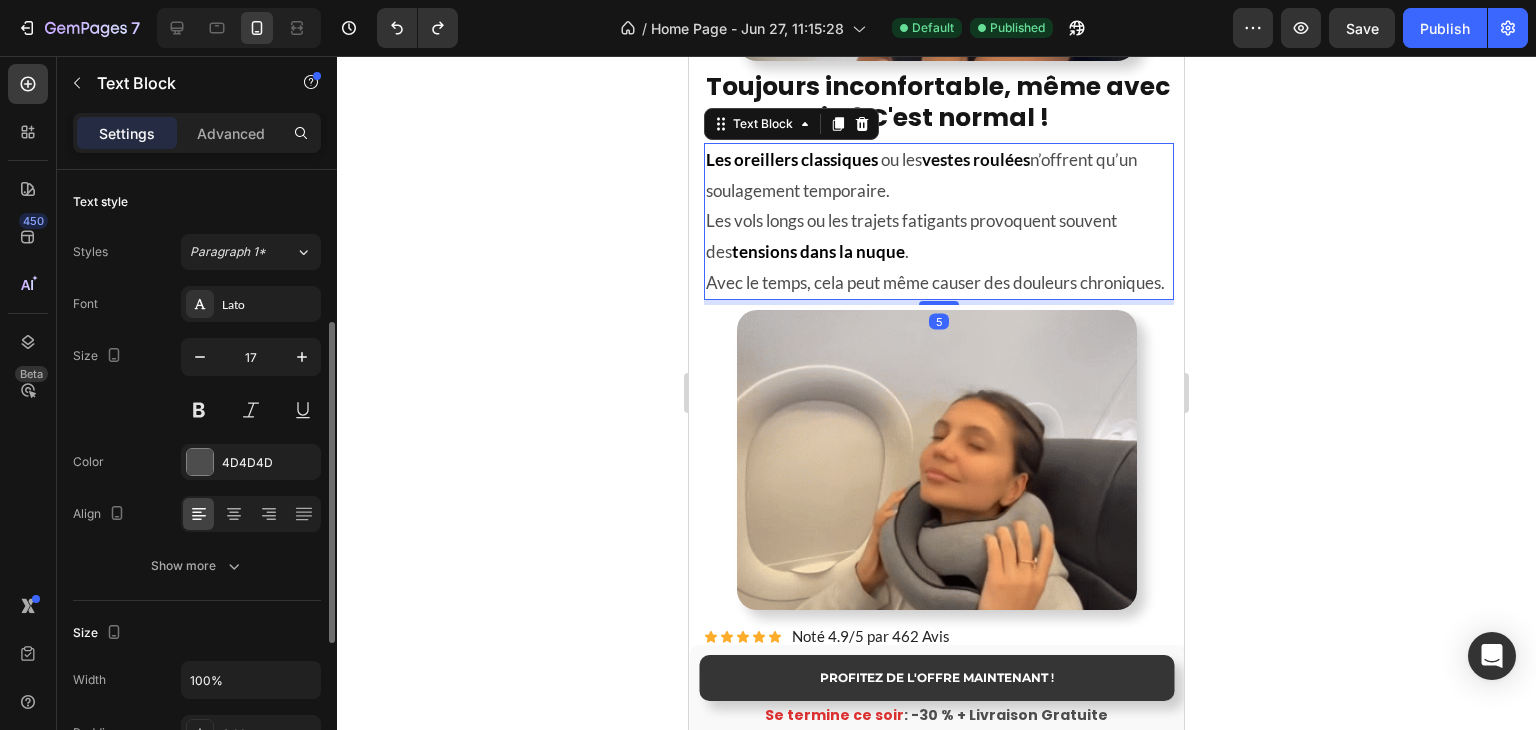 scroll, scrollTop: 100, scrollLeft: 0, axis: vertical 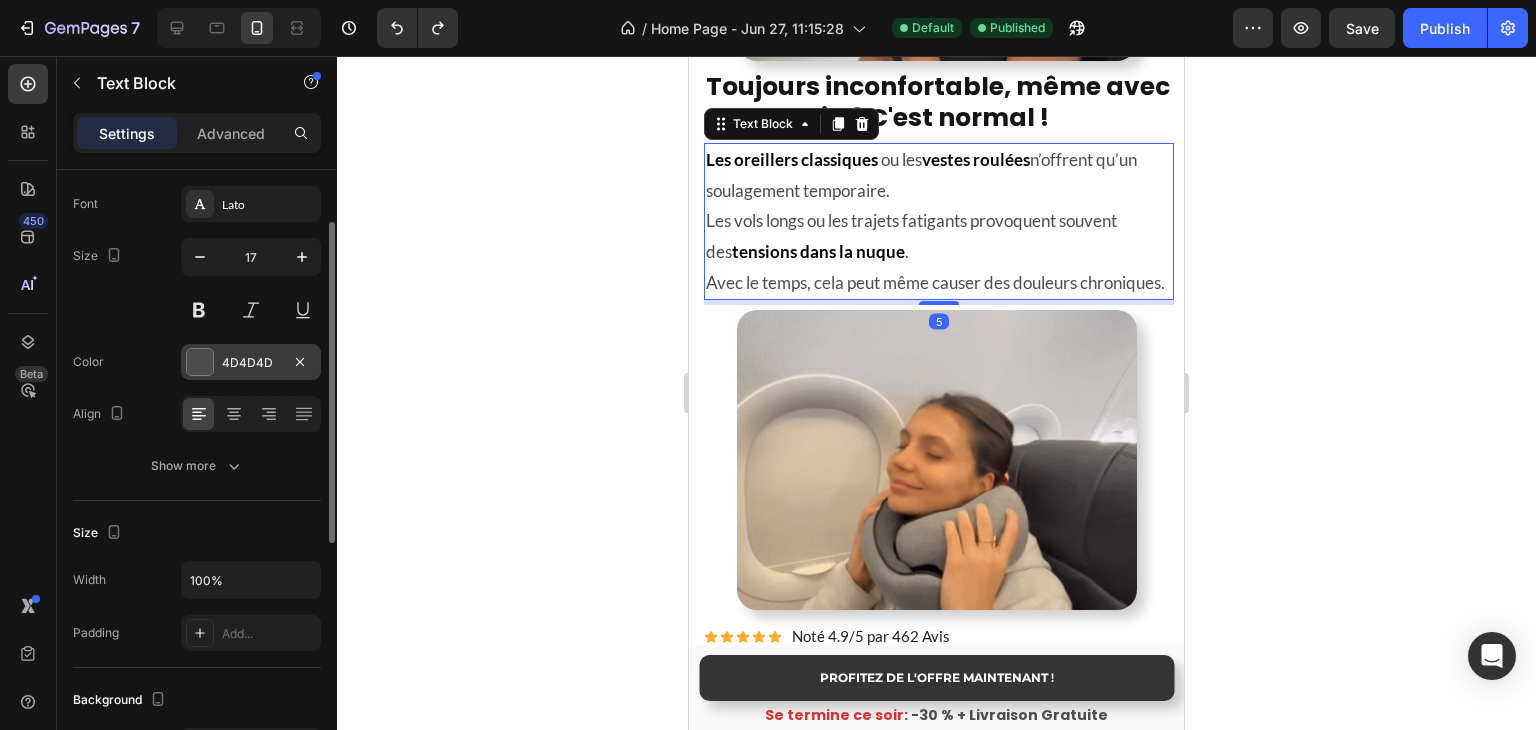 click at bounding box center (200, 362) 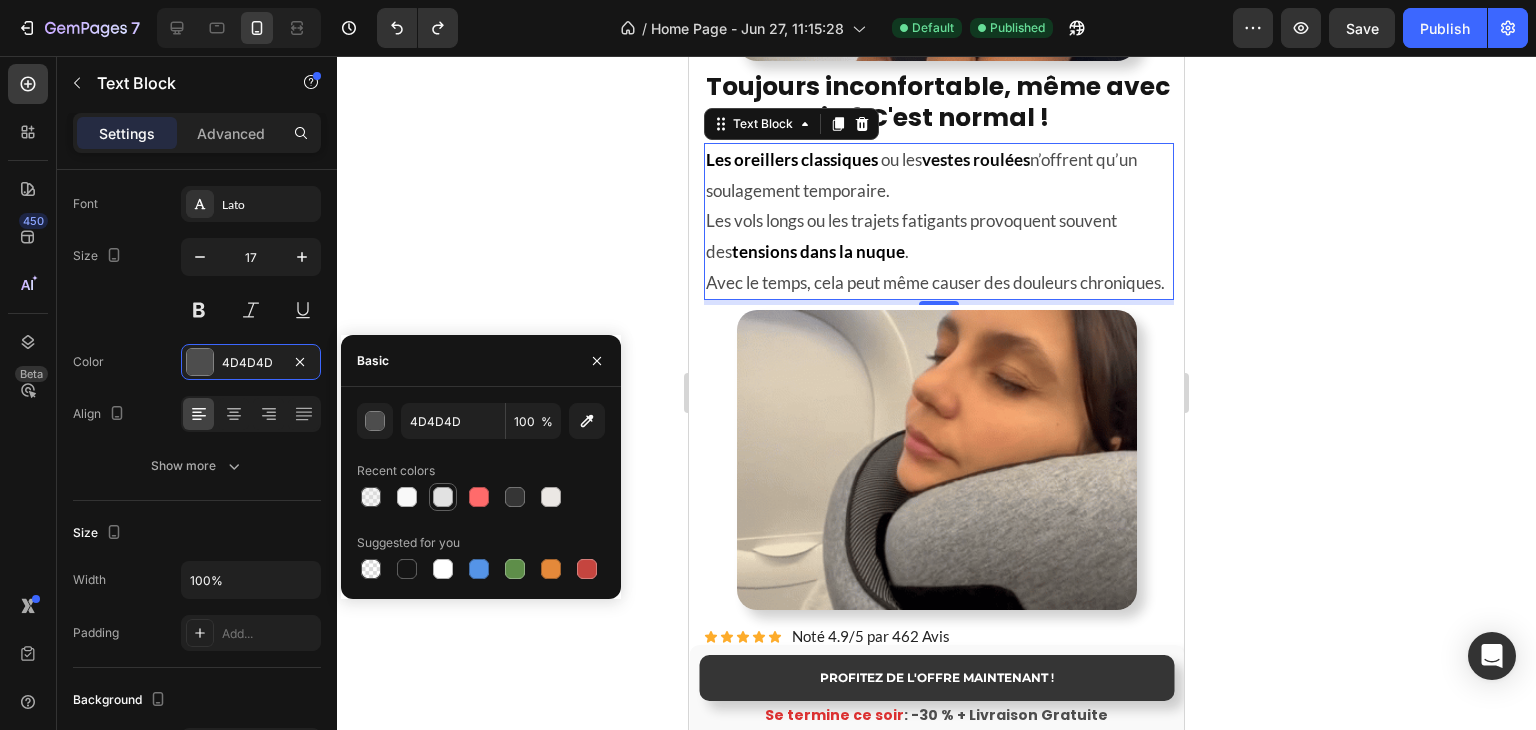 click at bounding box center (443, 497) 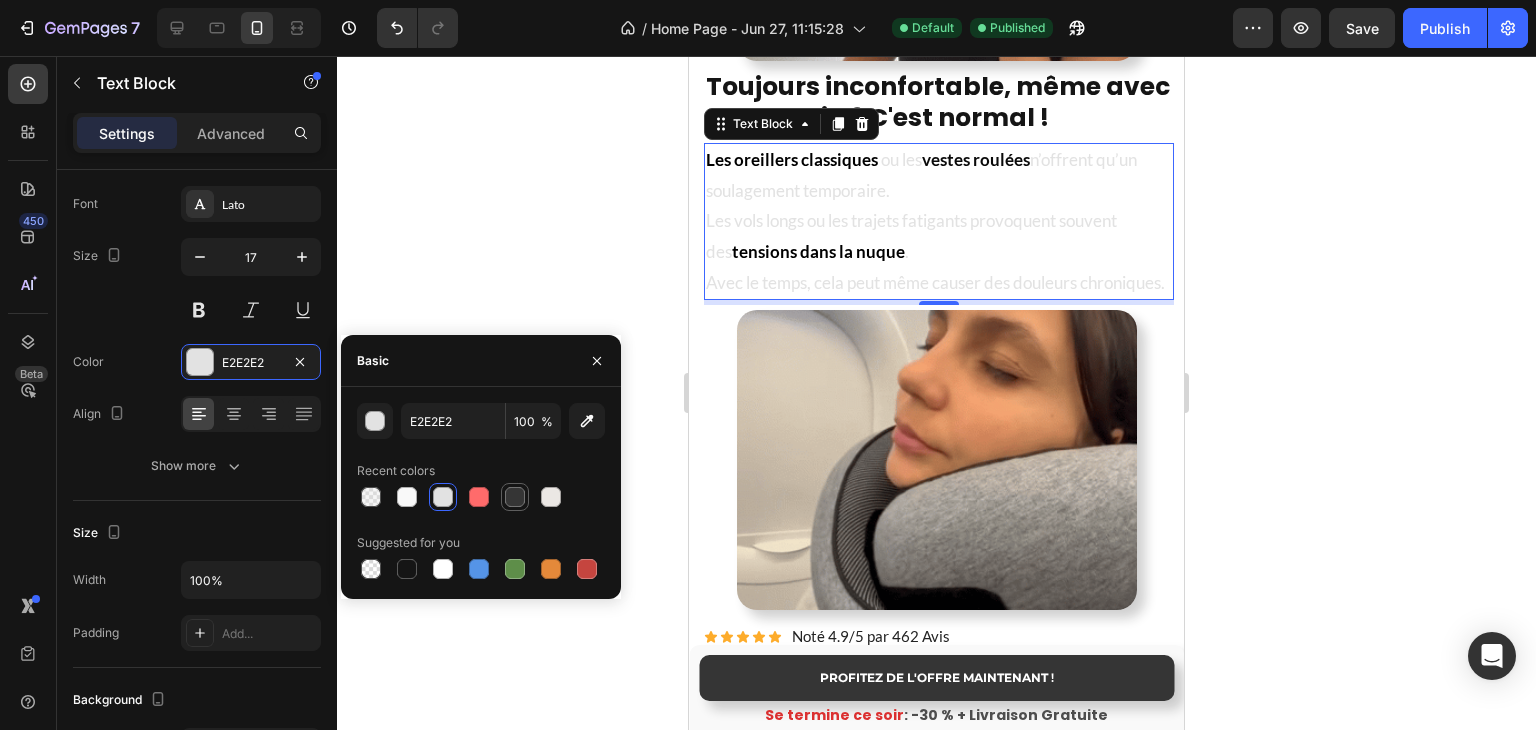 click at bounding box center [515, 497] 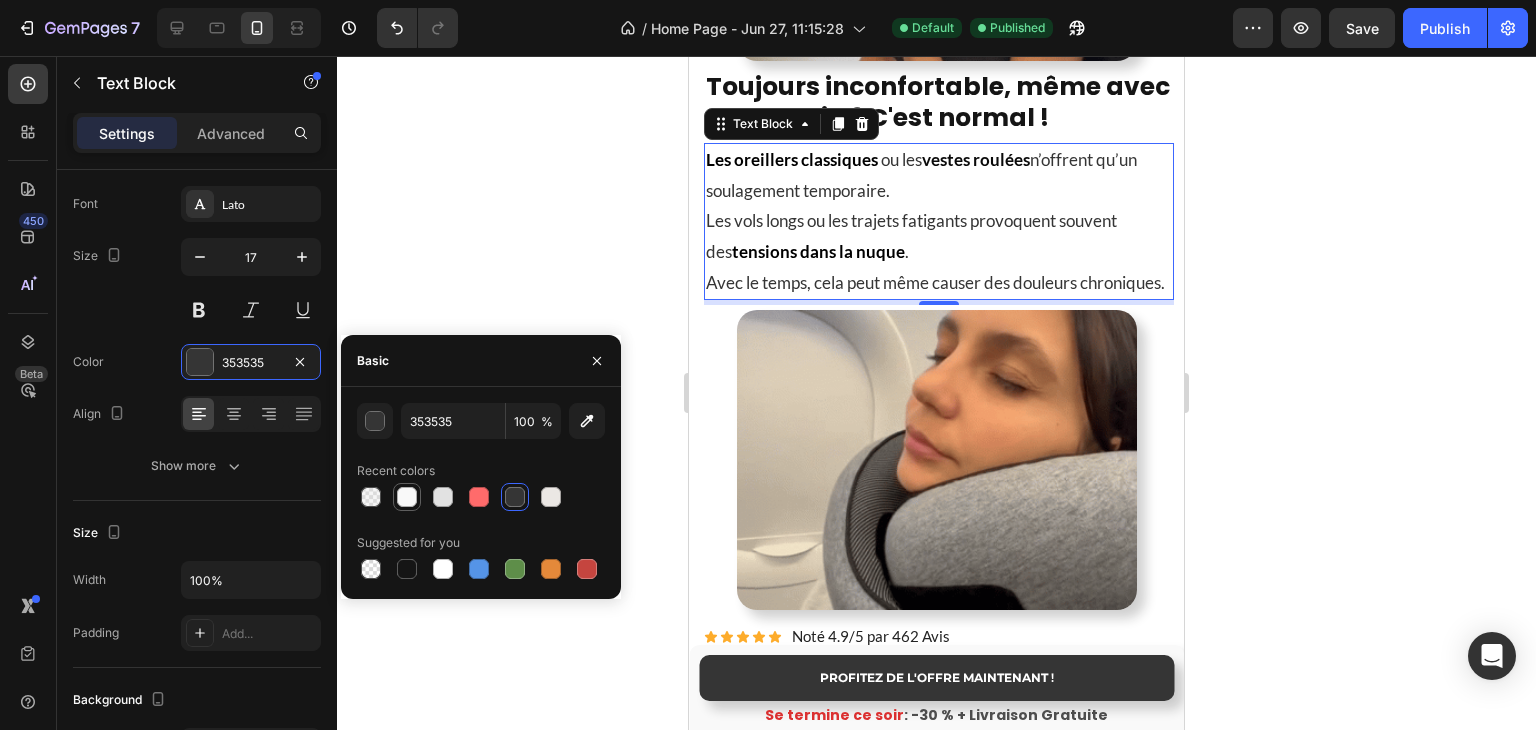 click at bounding box center (407, 497) 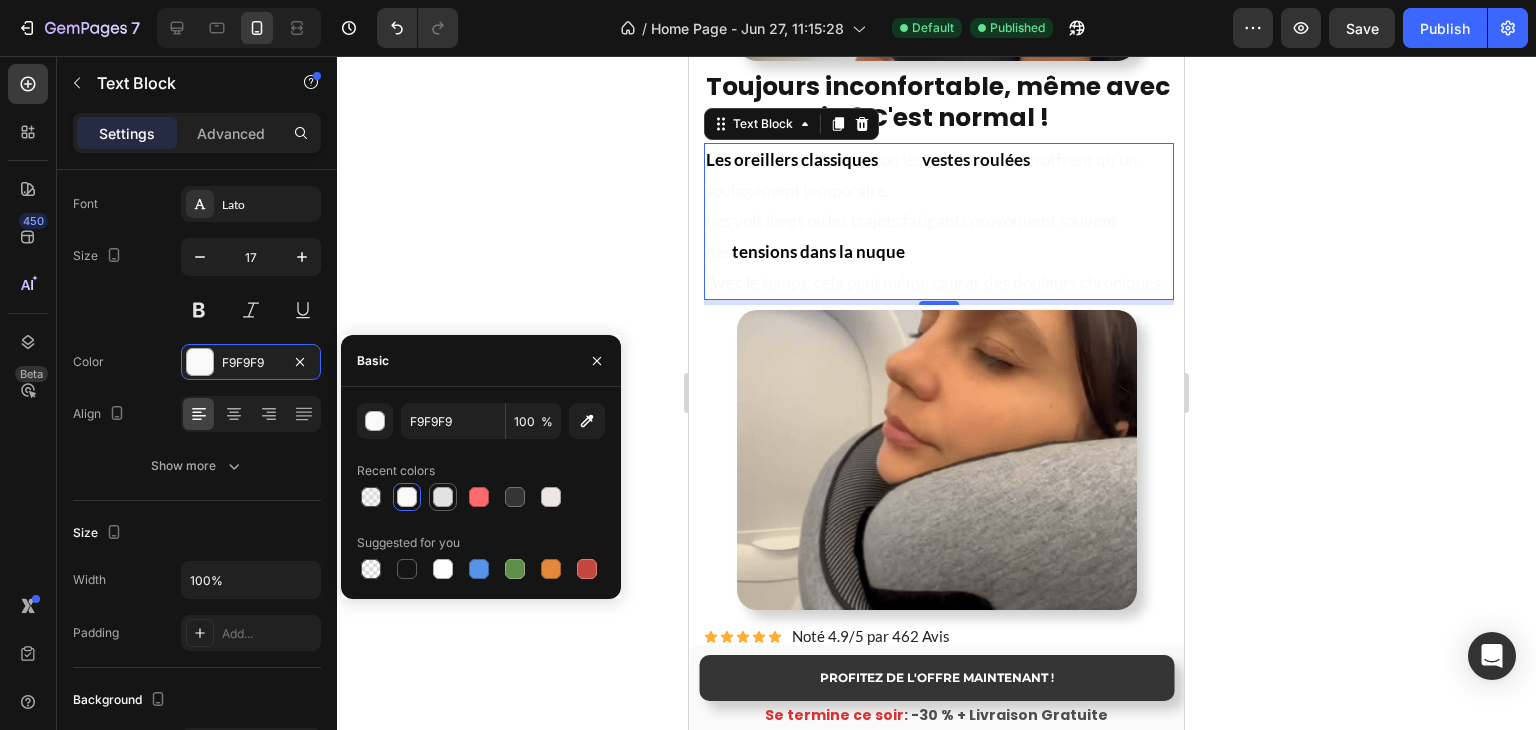 click at bounding box center [443, 497] 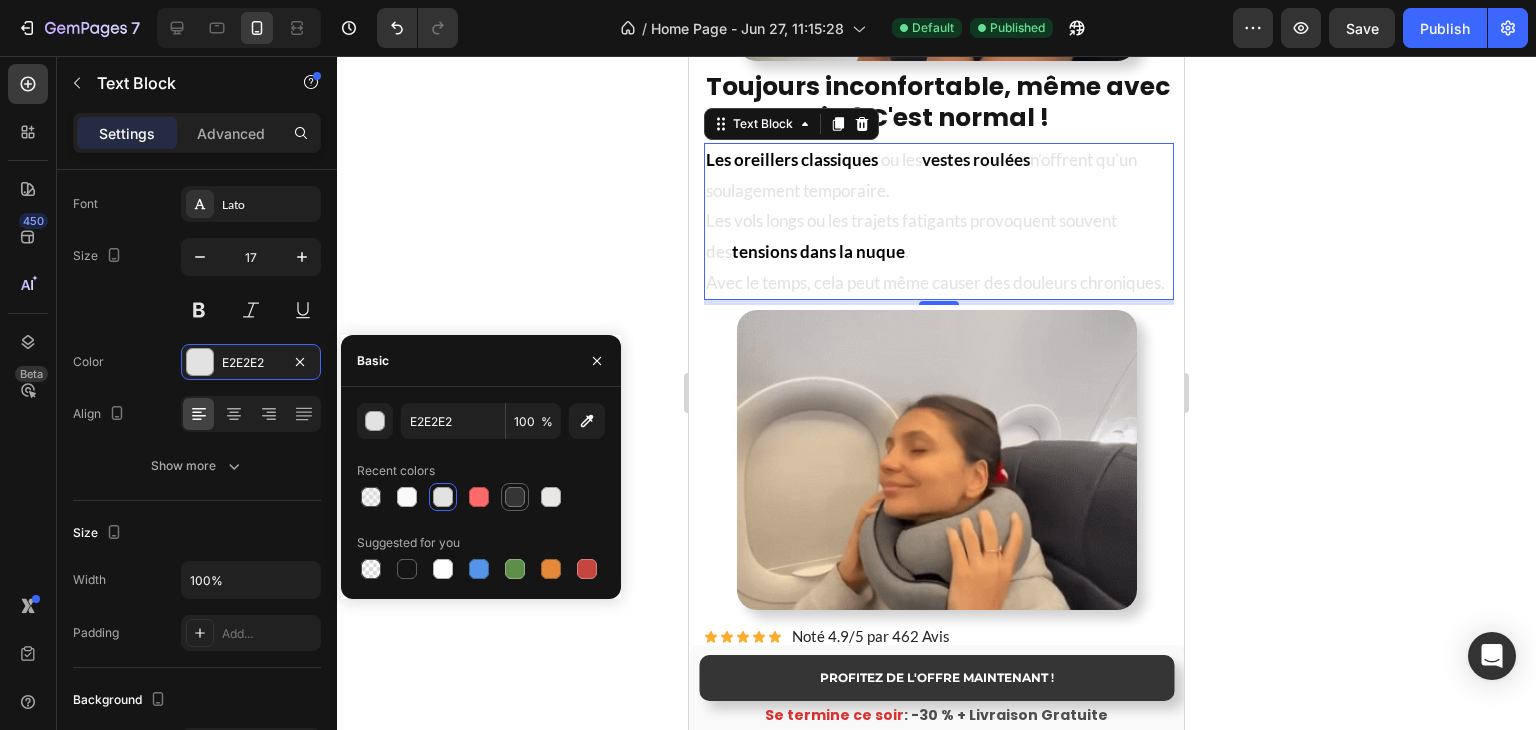 click at bounding box center (515, 497) 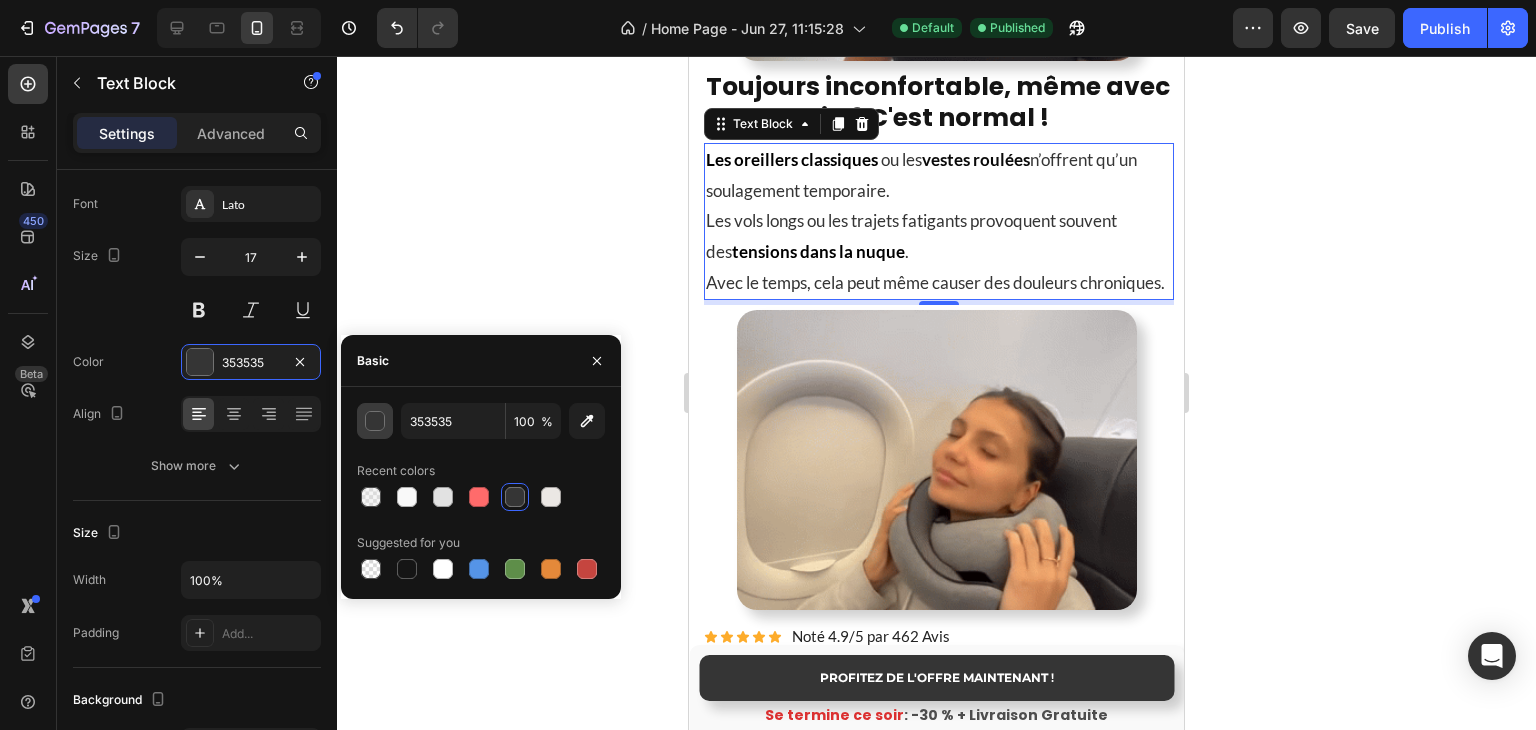 click at bounding box center [375, 421] 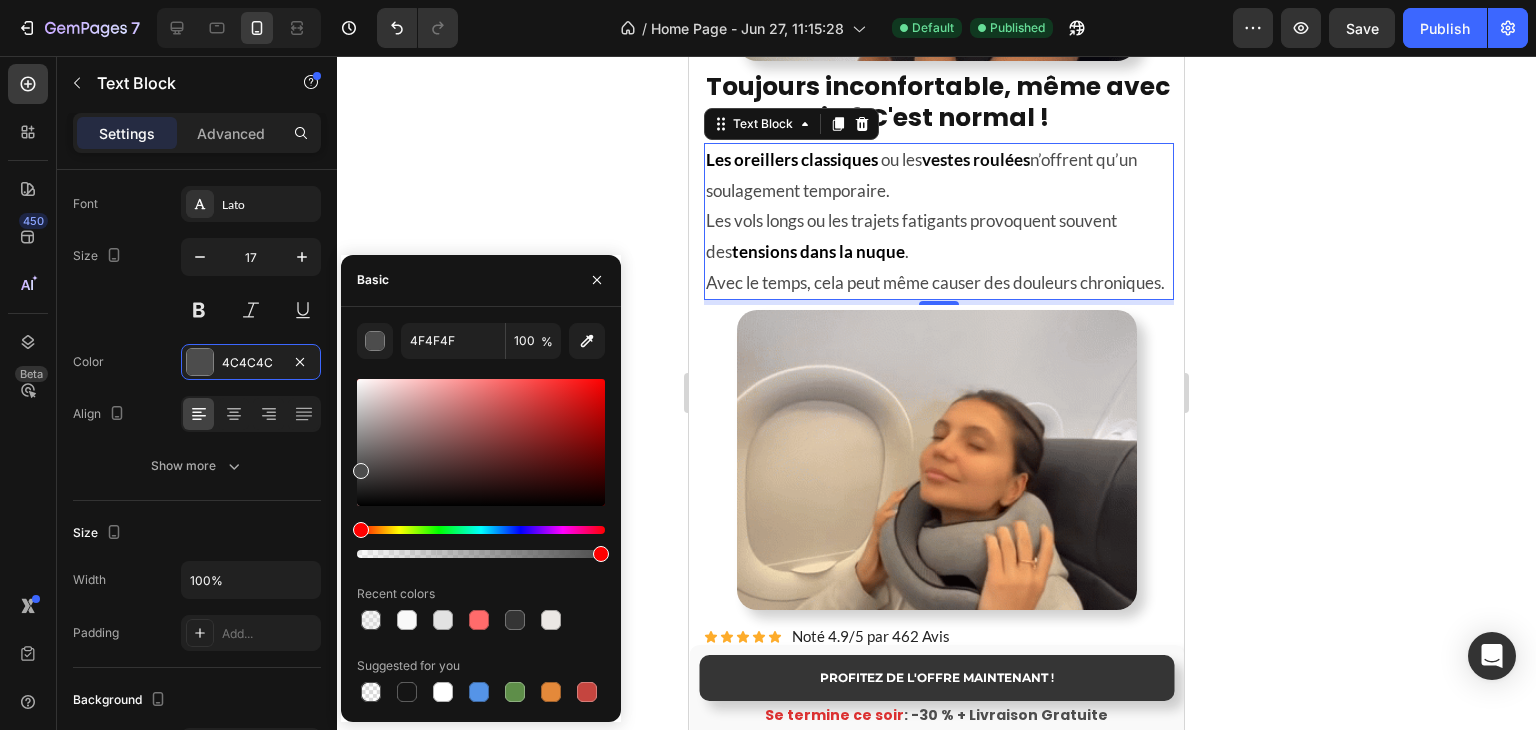 drag, startPoint x: 367, startPoint y: 488, endPoint x: 362, endPoint y: 477, distance: 12.083046 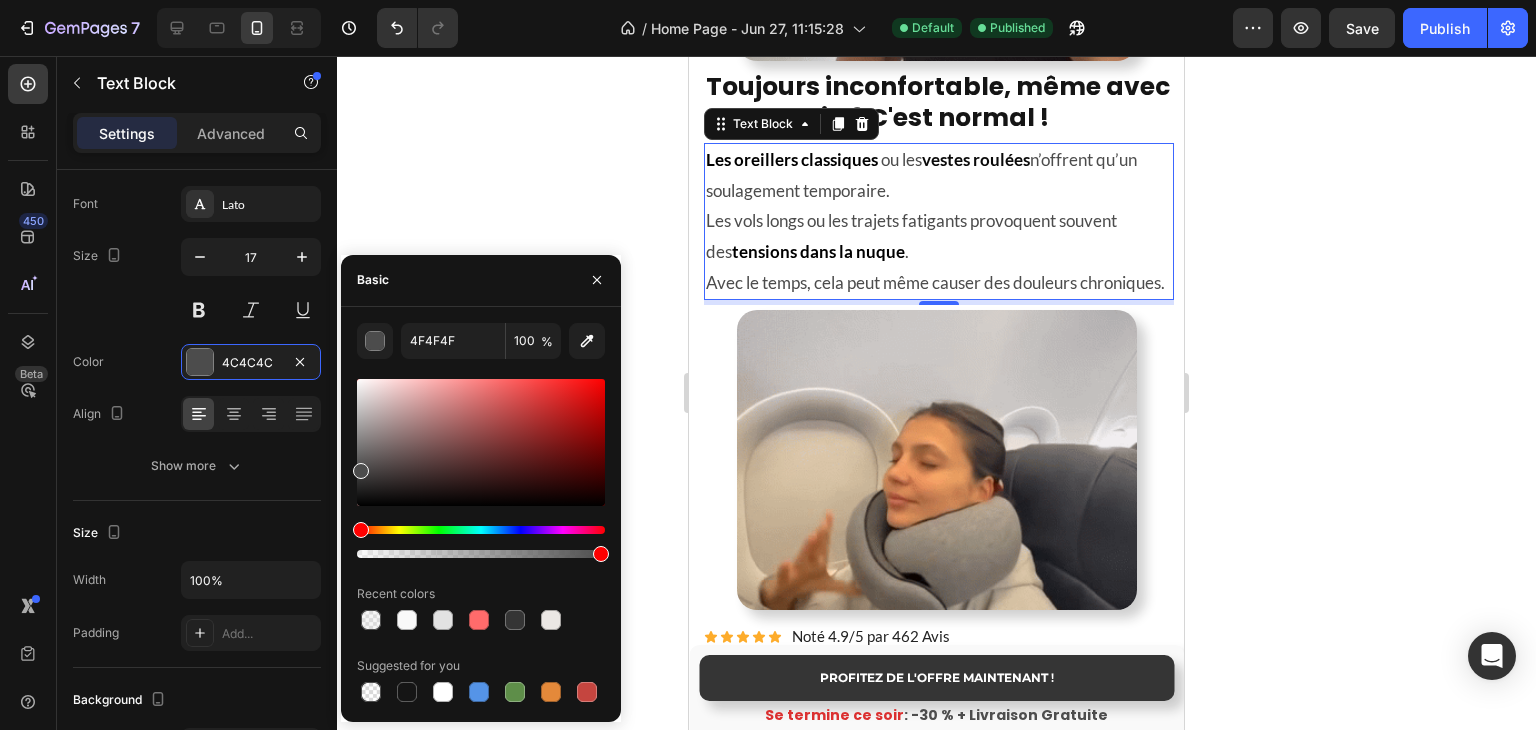 click at bounding box center (481, 442) 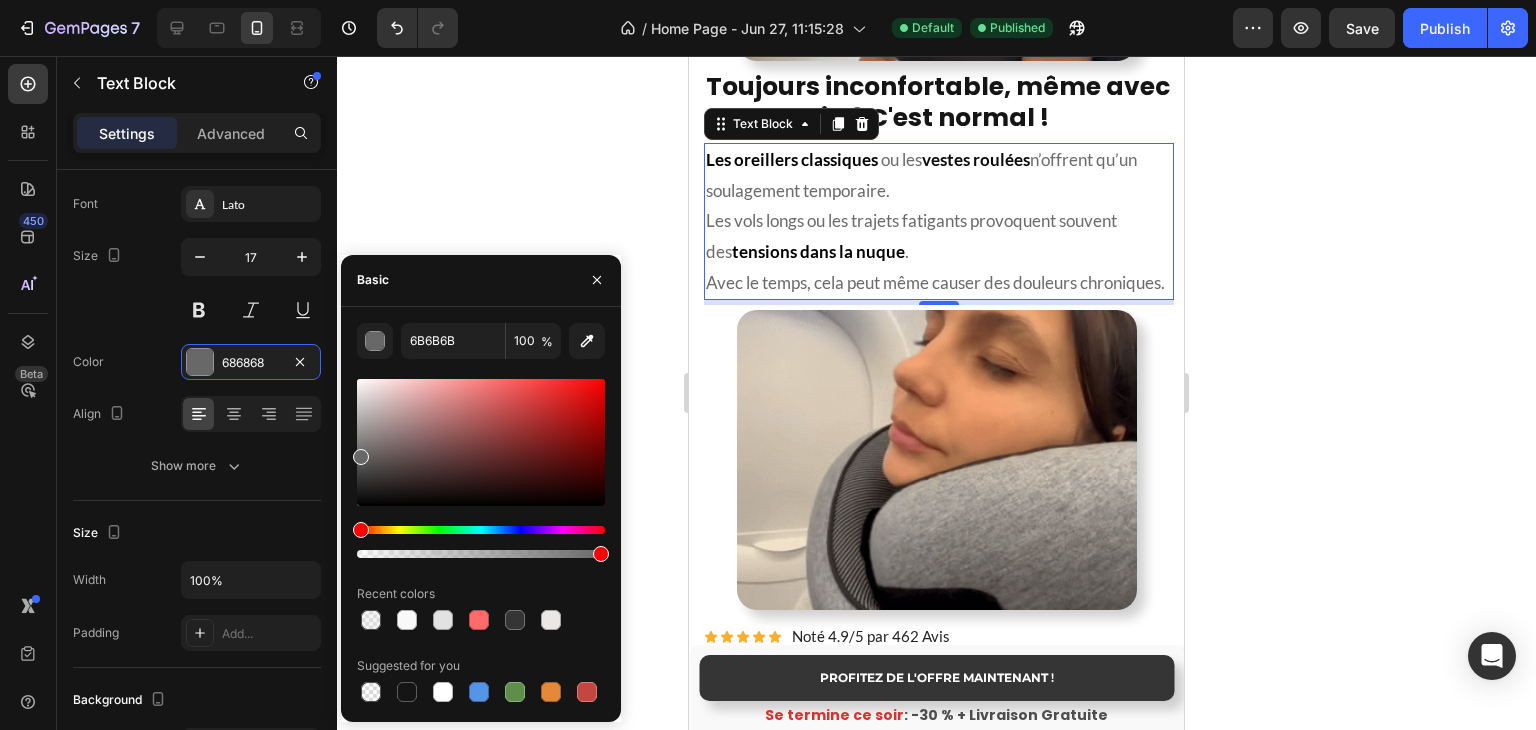 type on "757575" 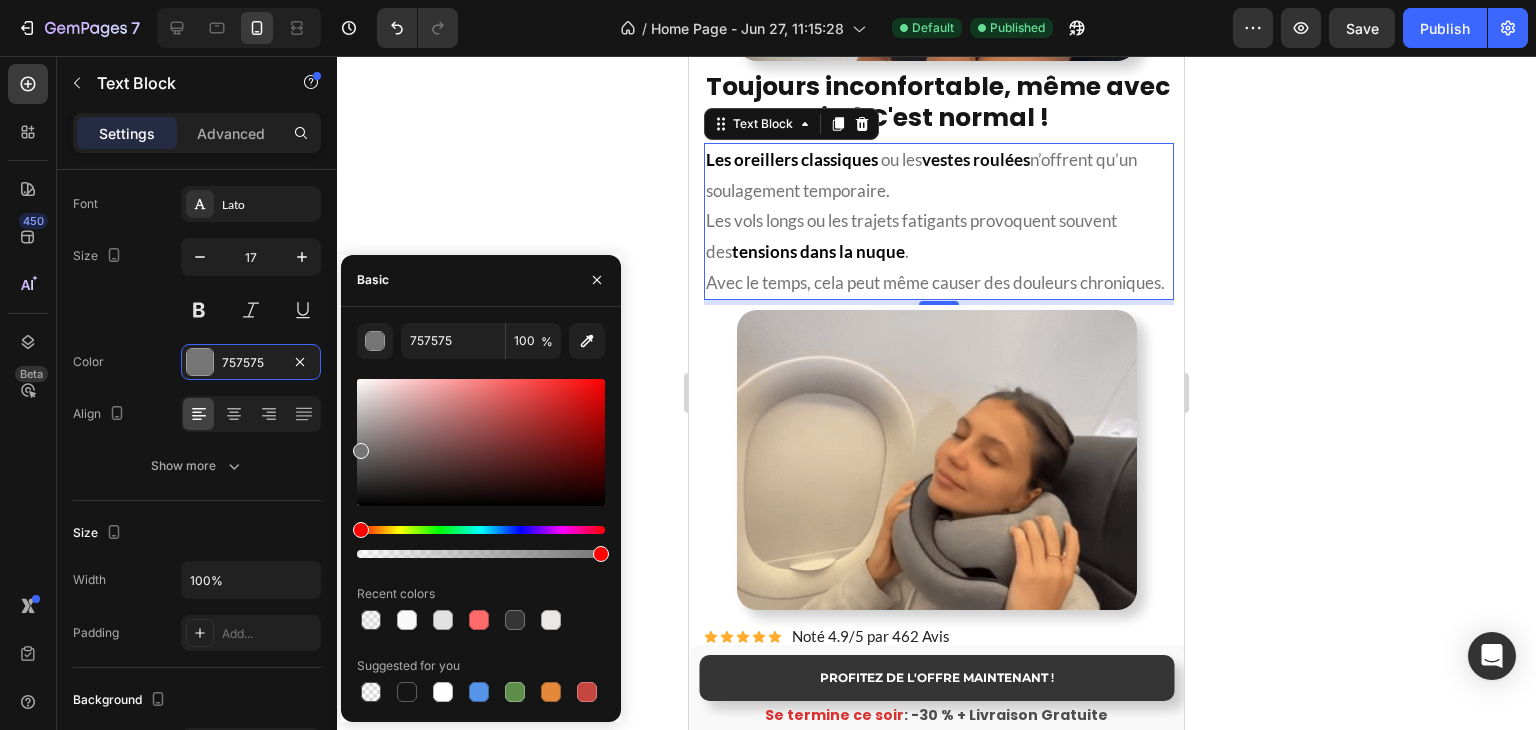 drag, startPoint x: 362, startPoint y: 477, endPoint x: 354, endPoint y: 446, distance: 32.01562 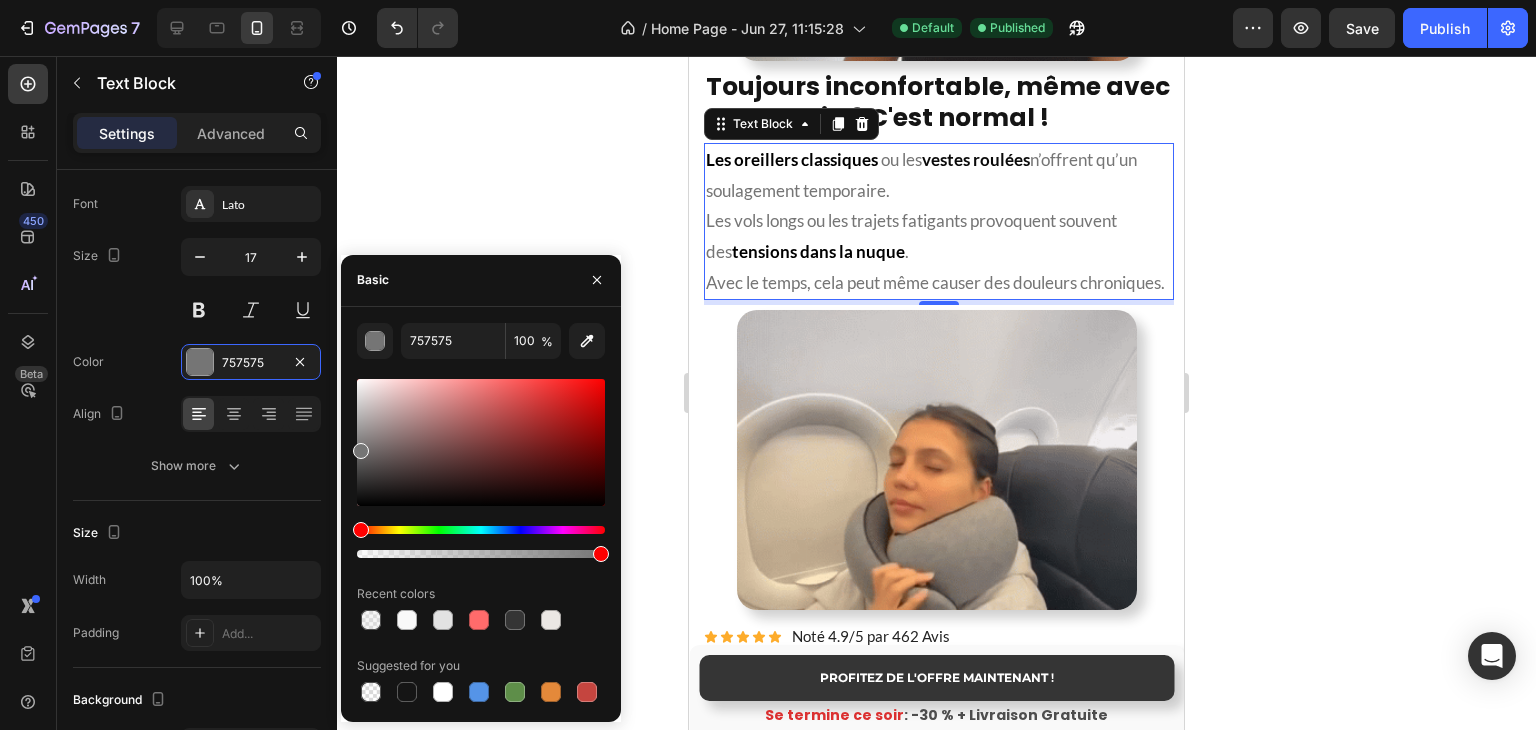 click at bounding box center [481, 442] 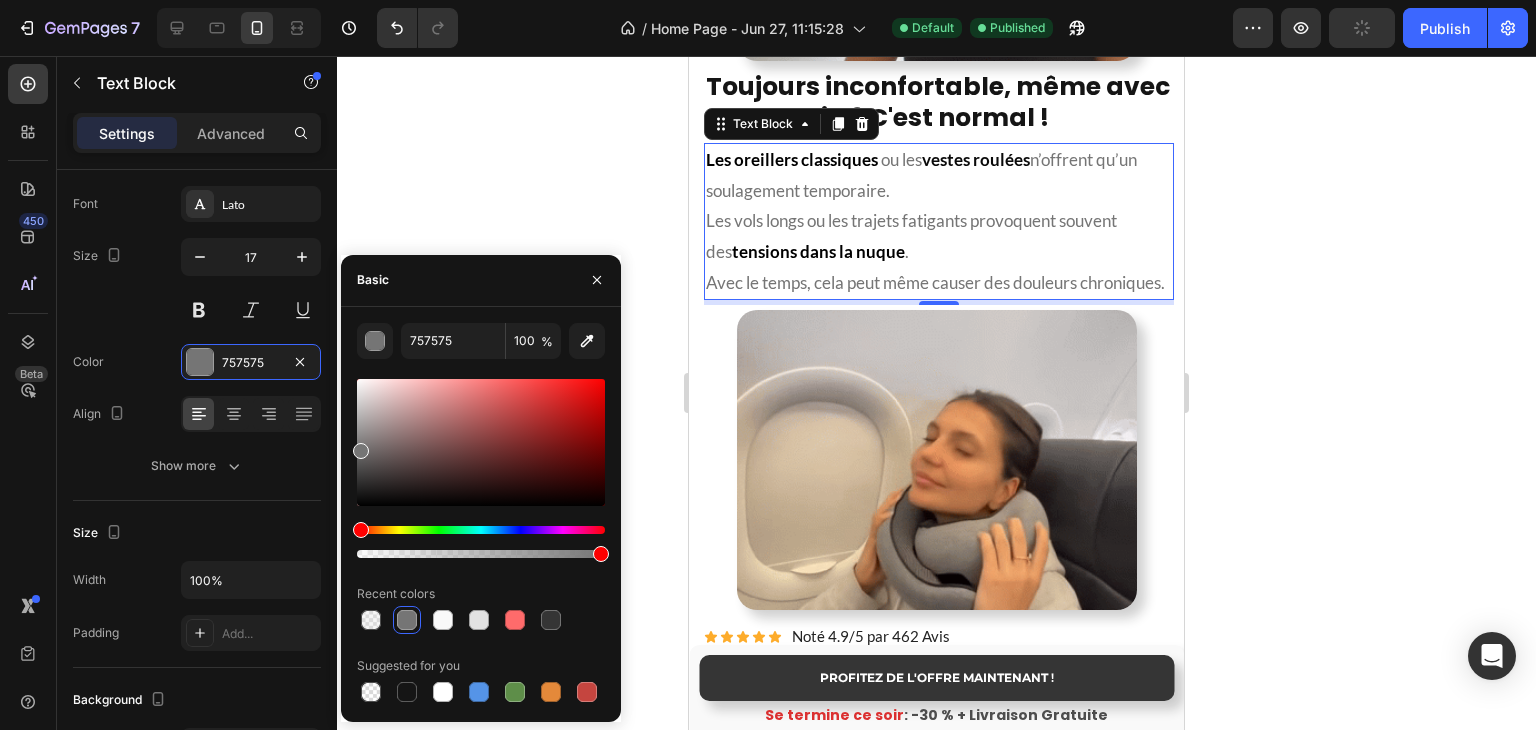 click 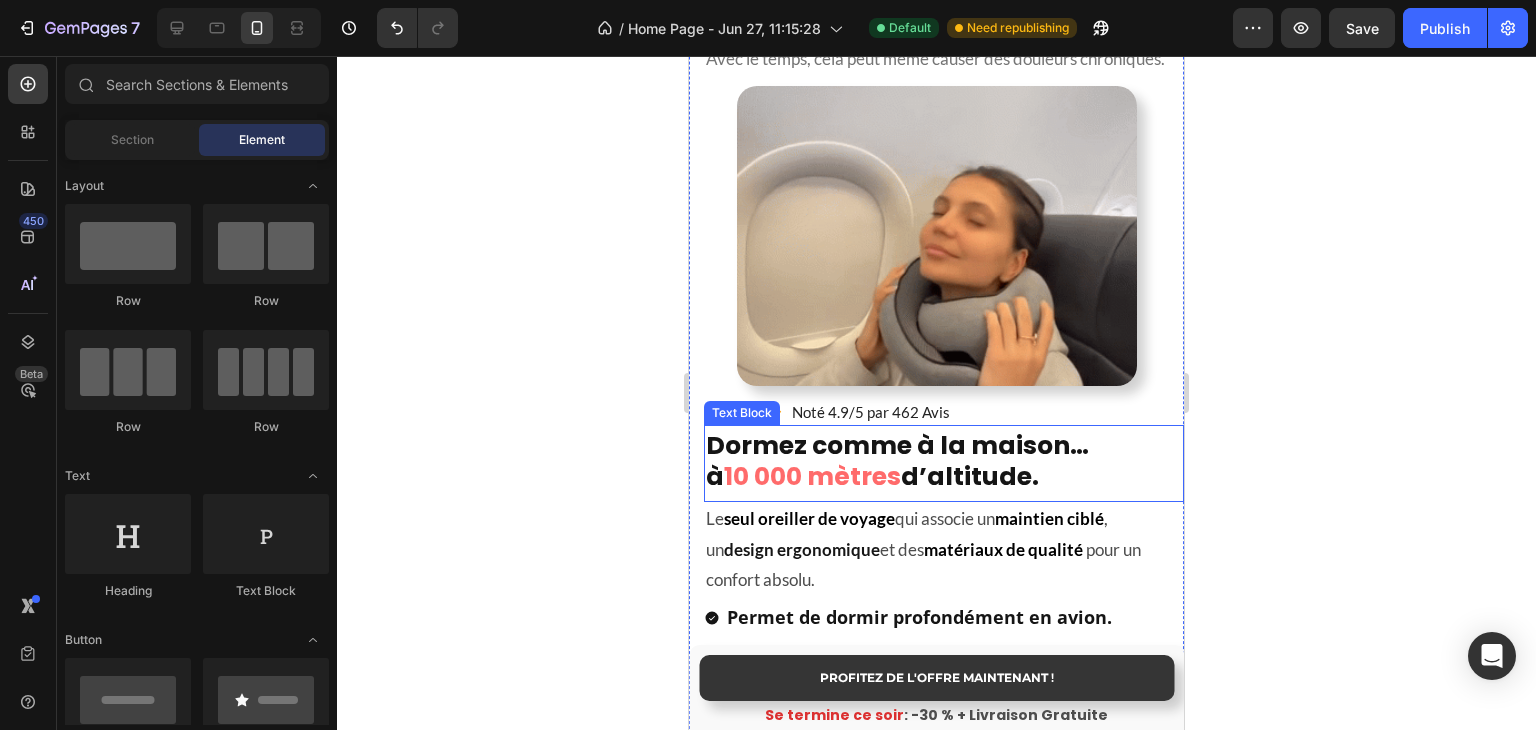 scroll, scrollTop: 1724, scrollLeft: 0, axis: vertical 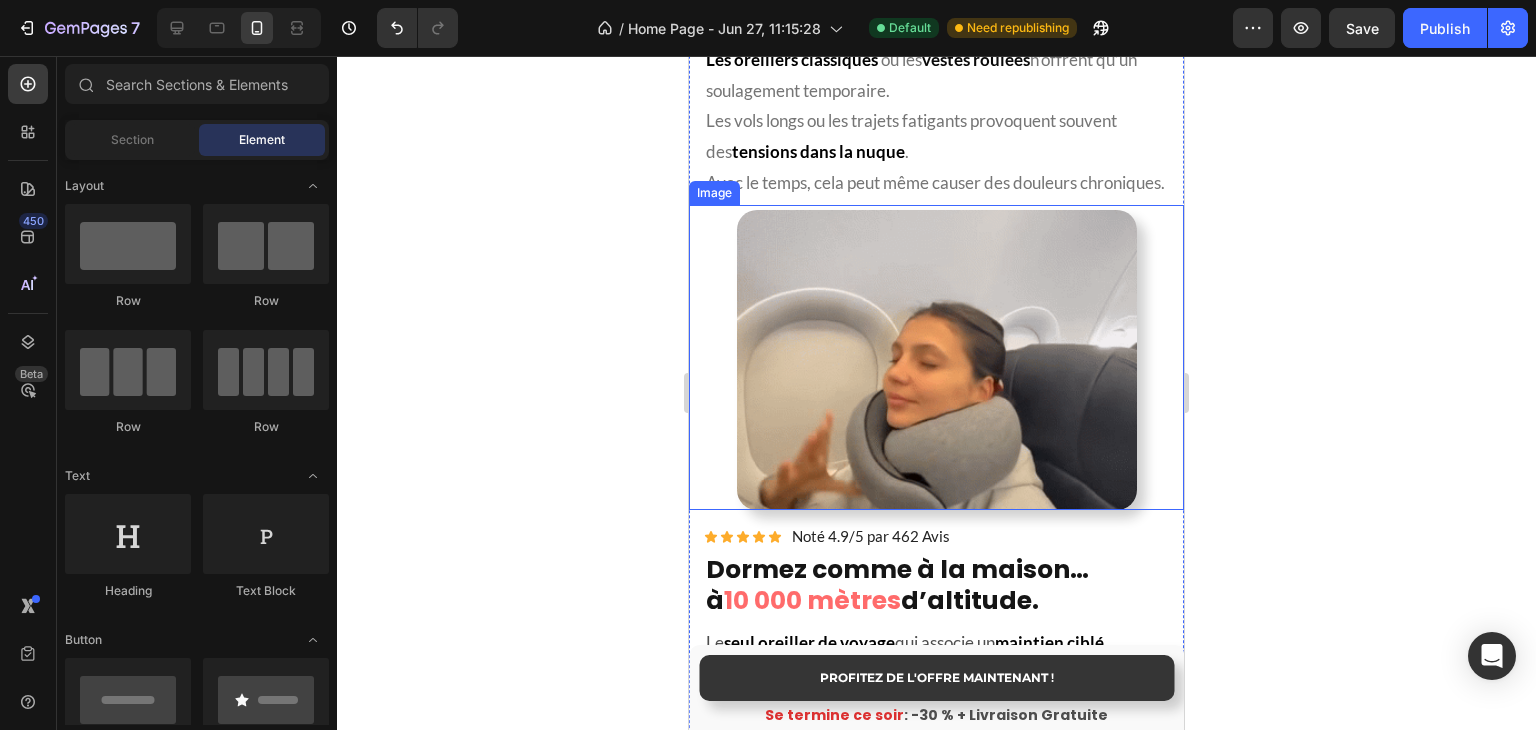click on "Les vols longs ou les trajets fatigants provoquent souvent des  tensions dans la nuque . Avec le temps, cela peut même causer des douleurs chroniques." at bounding box center (939, 152) 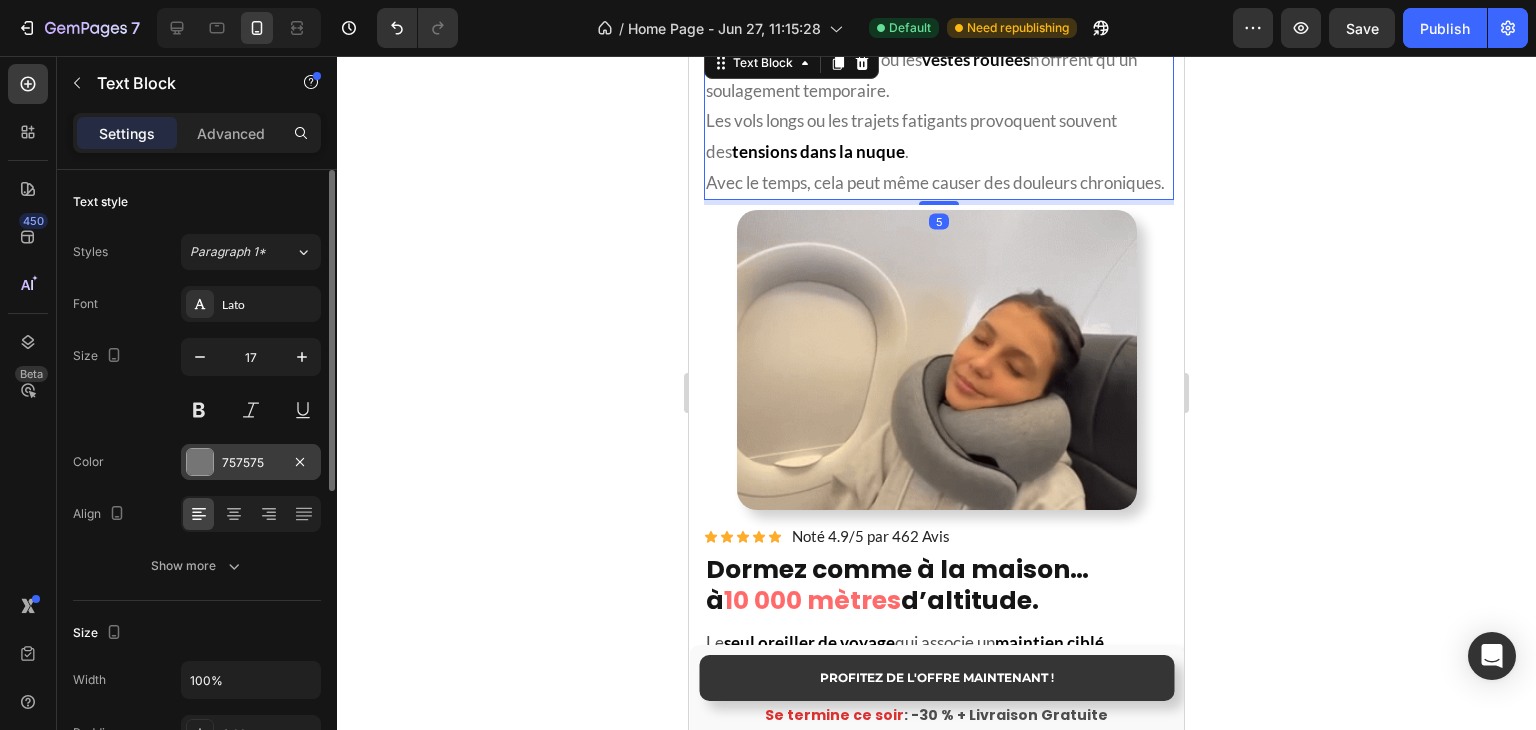 click at bounding box center (200, 462) 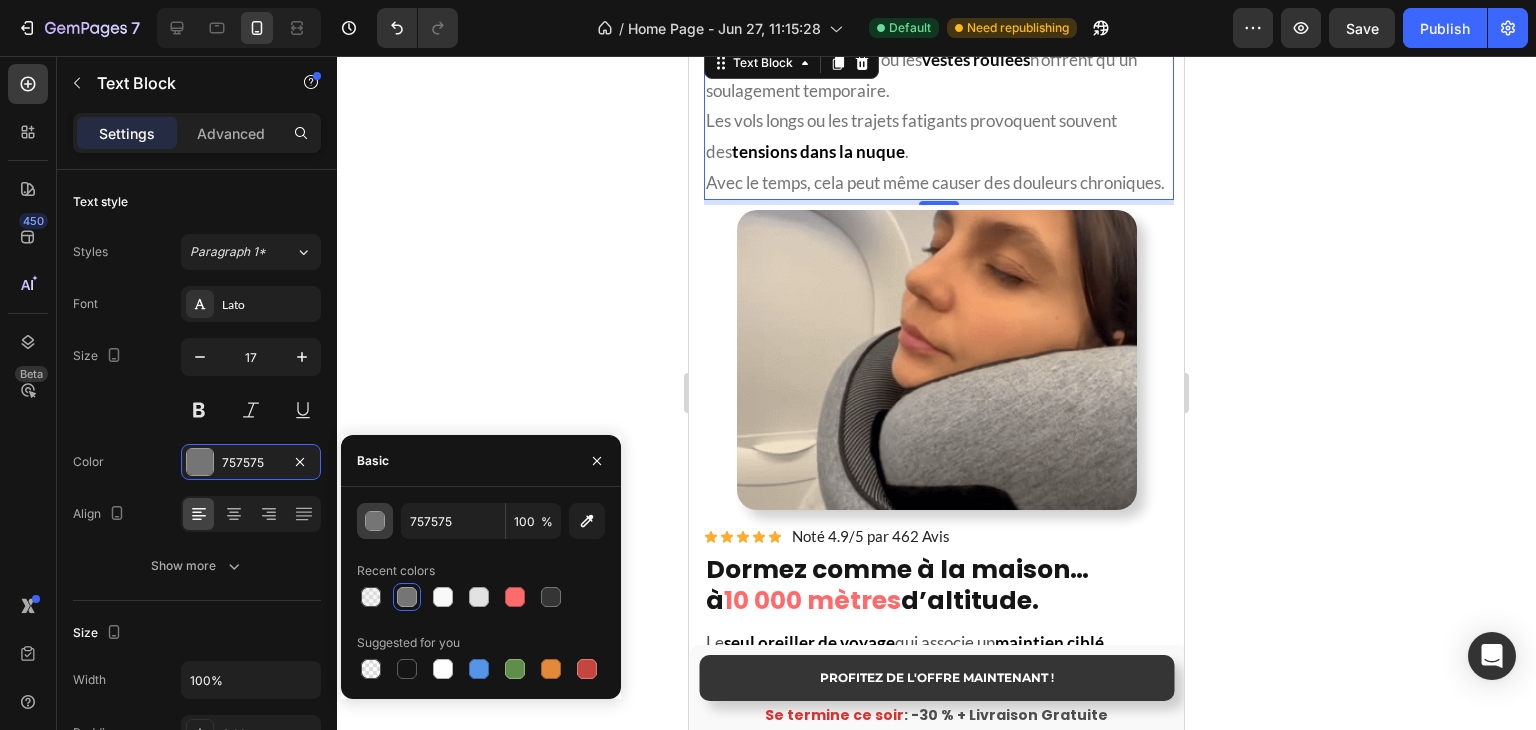 click at bounding box center [376, 522] 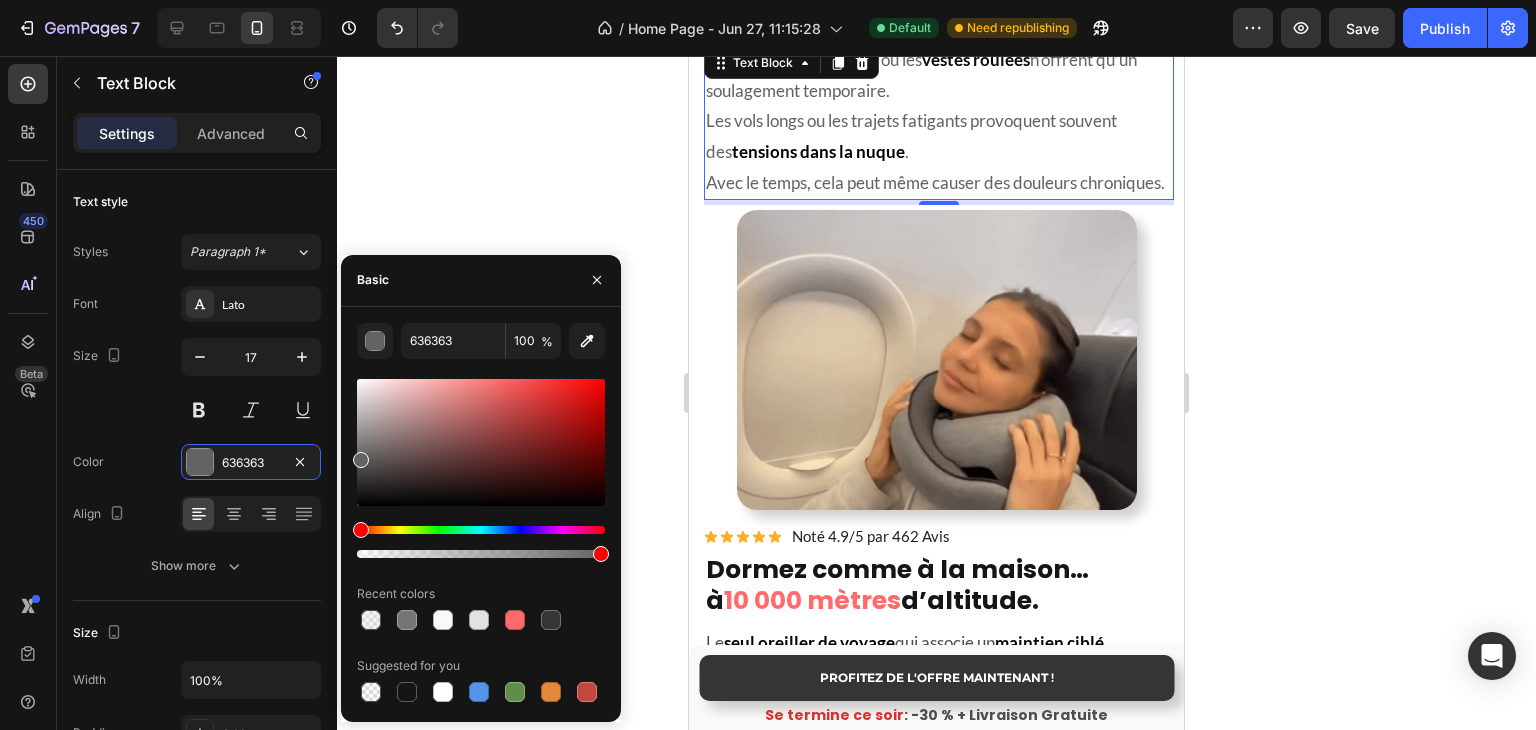 type on "5B5B5B" 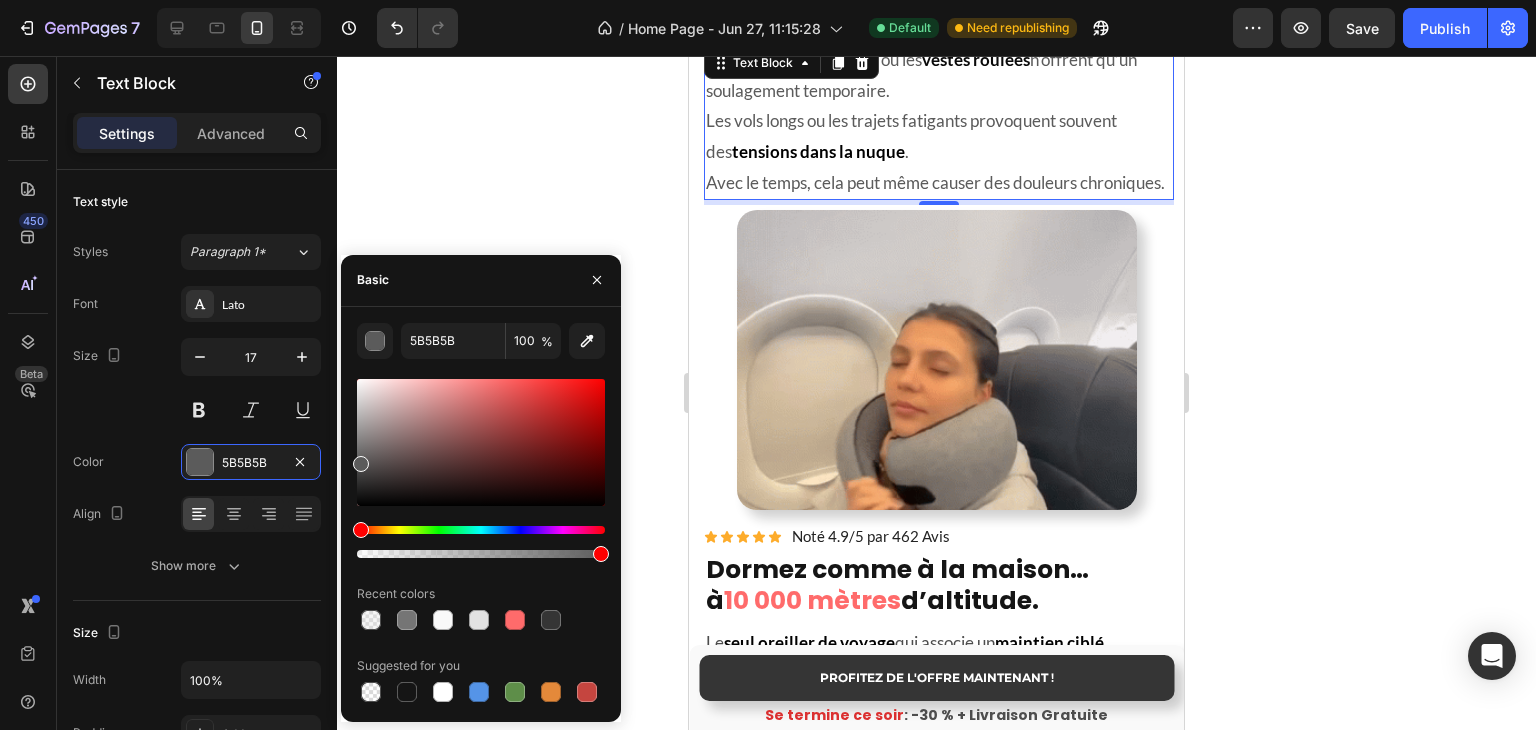 drag, startPoint x: 361, startPoint y: 447, endPoint x: 344, endPoint y: 459, distance: 20.808653 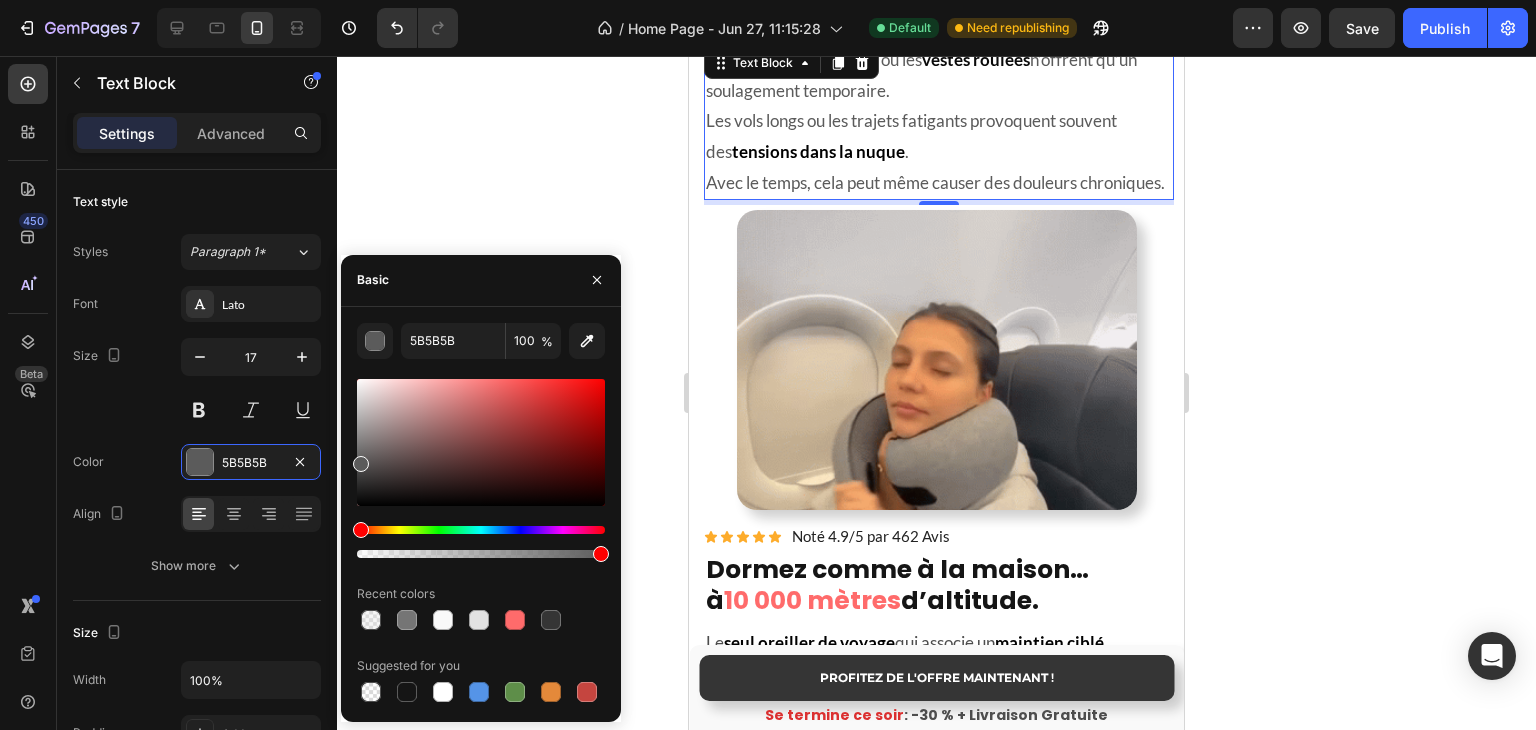 click on "5B5B5B 100 % Recent colors Suggested for you" at bounding box center (481, 514) 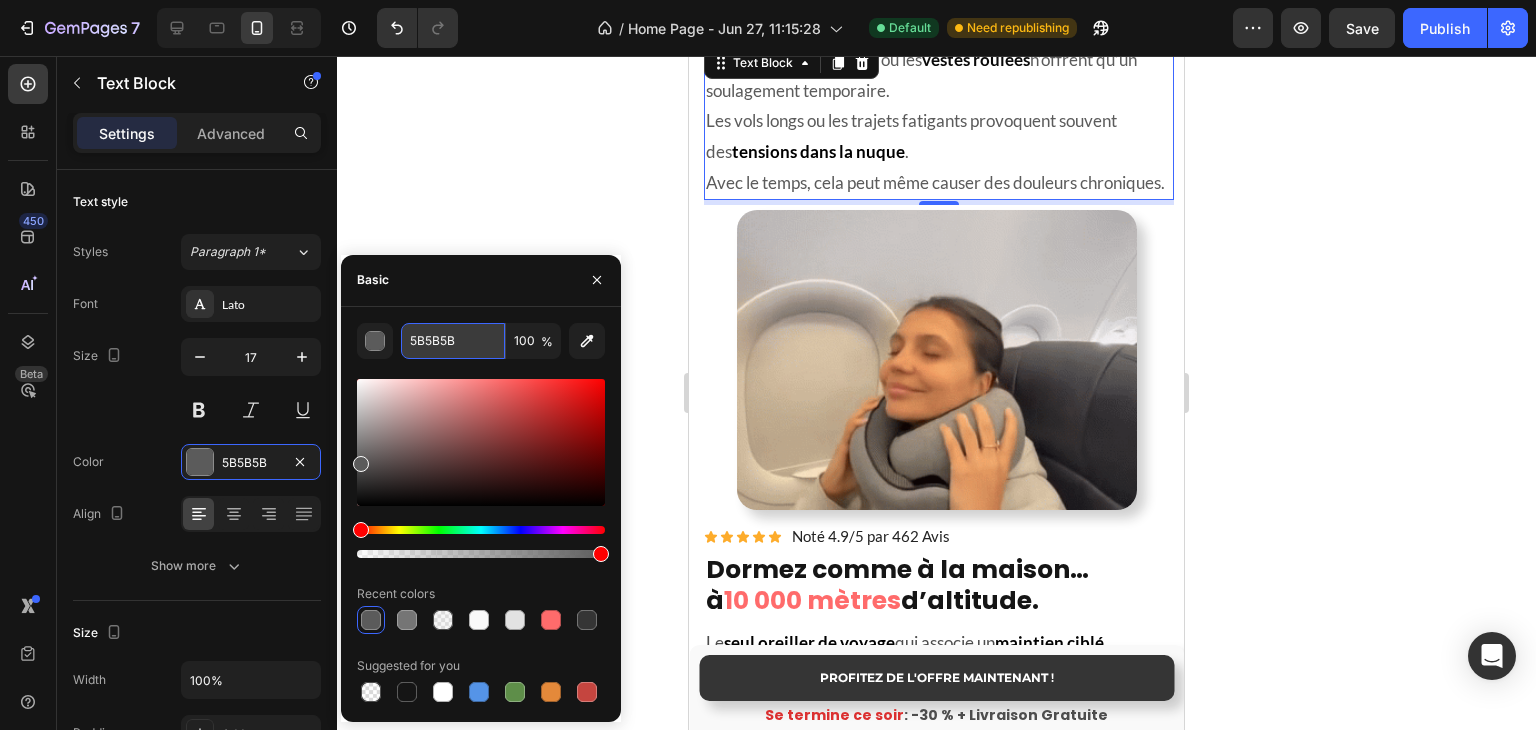 click on "5B5B5B" at bounding box center [453, 341] 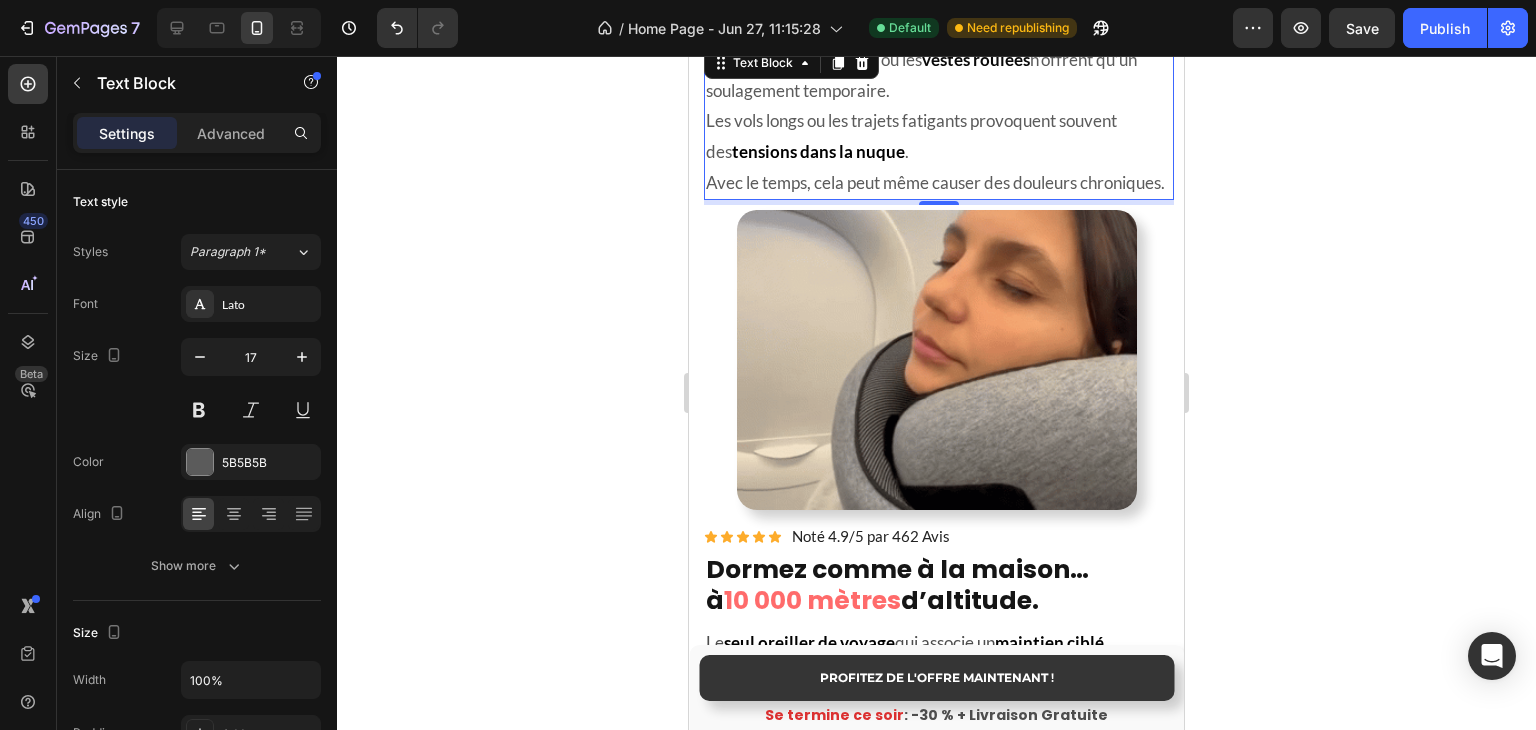 click 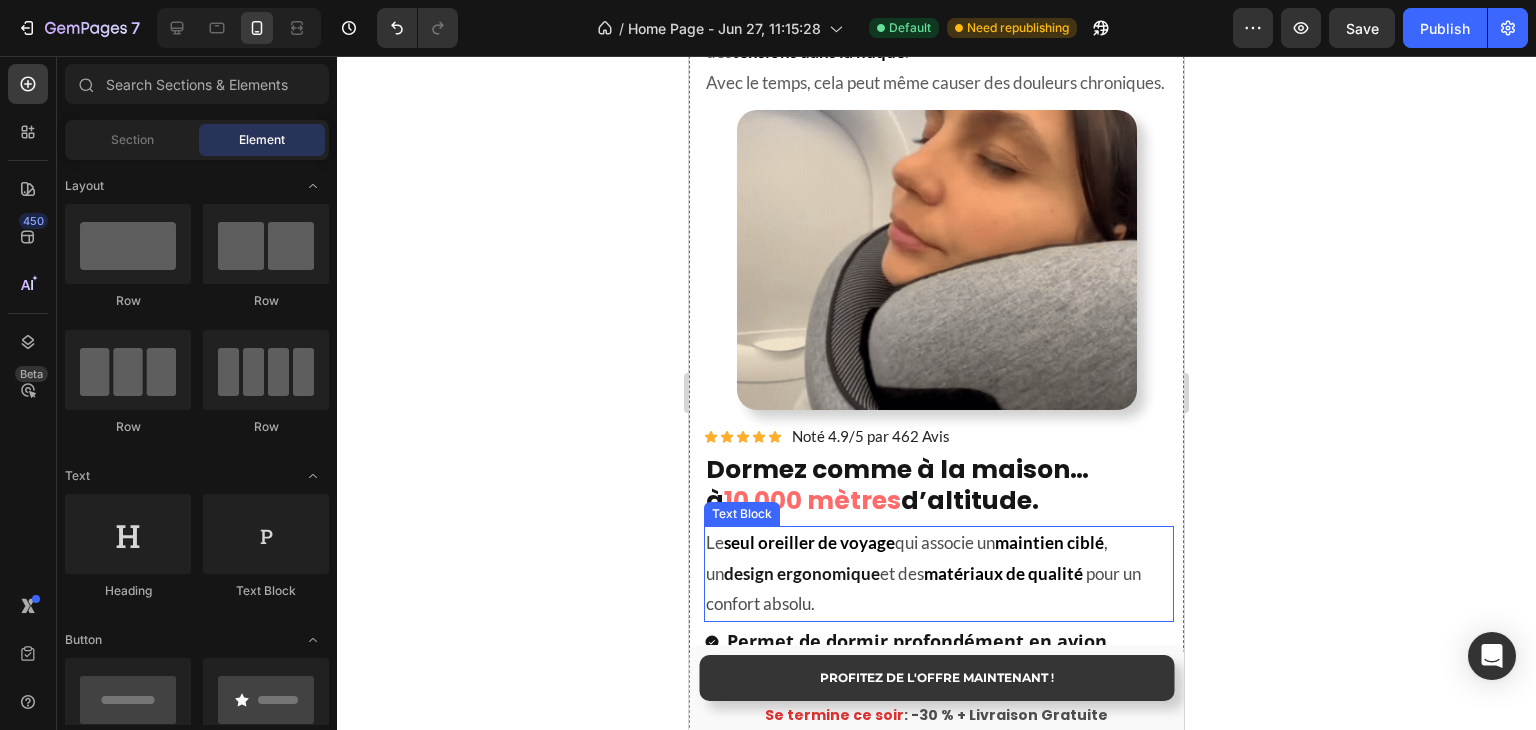 scroll, scrollTop: 1924, scrollLeft: 0, axis: vertical 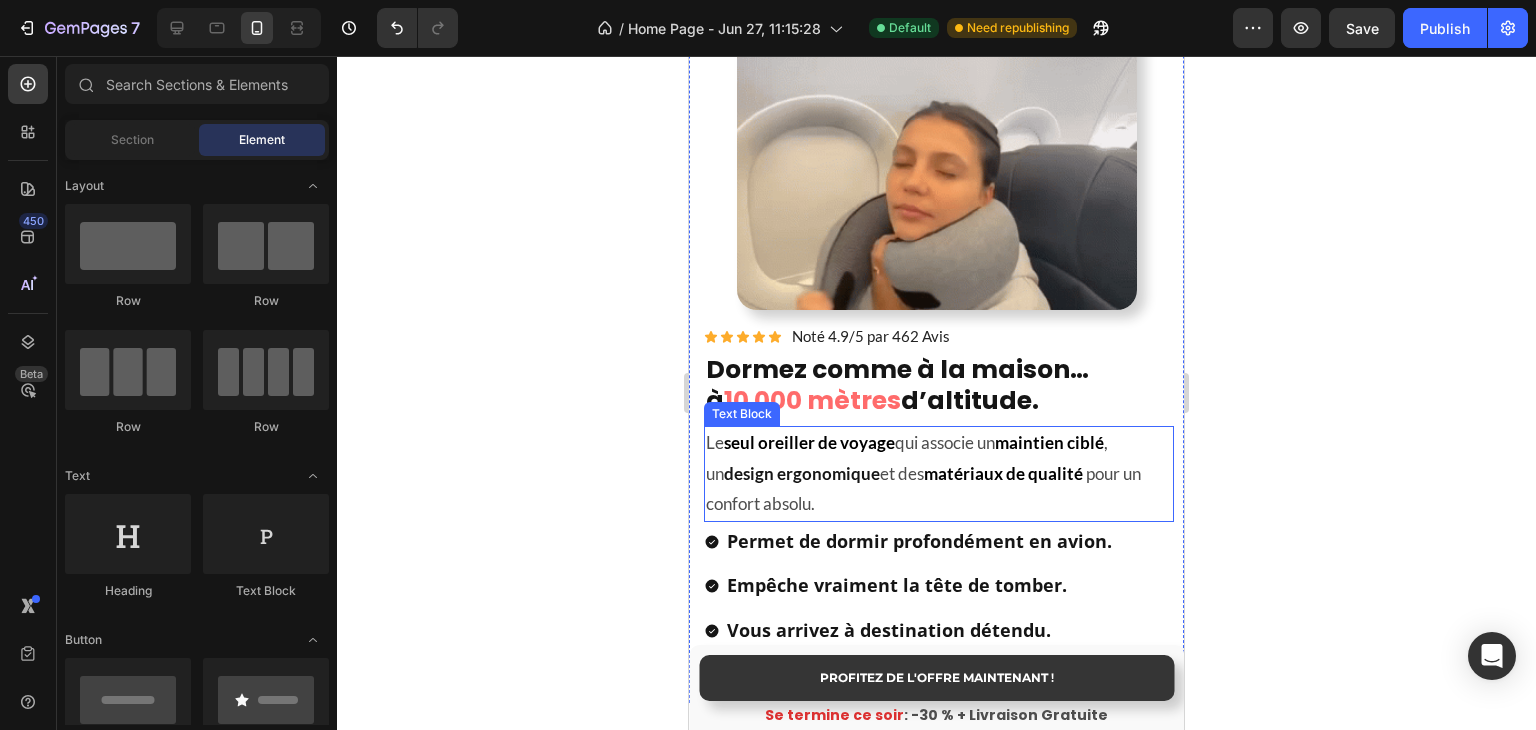 click on "design ergonomique" at bounding box center (802, 473) 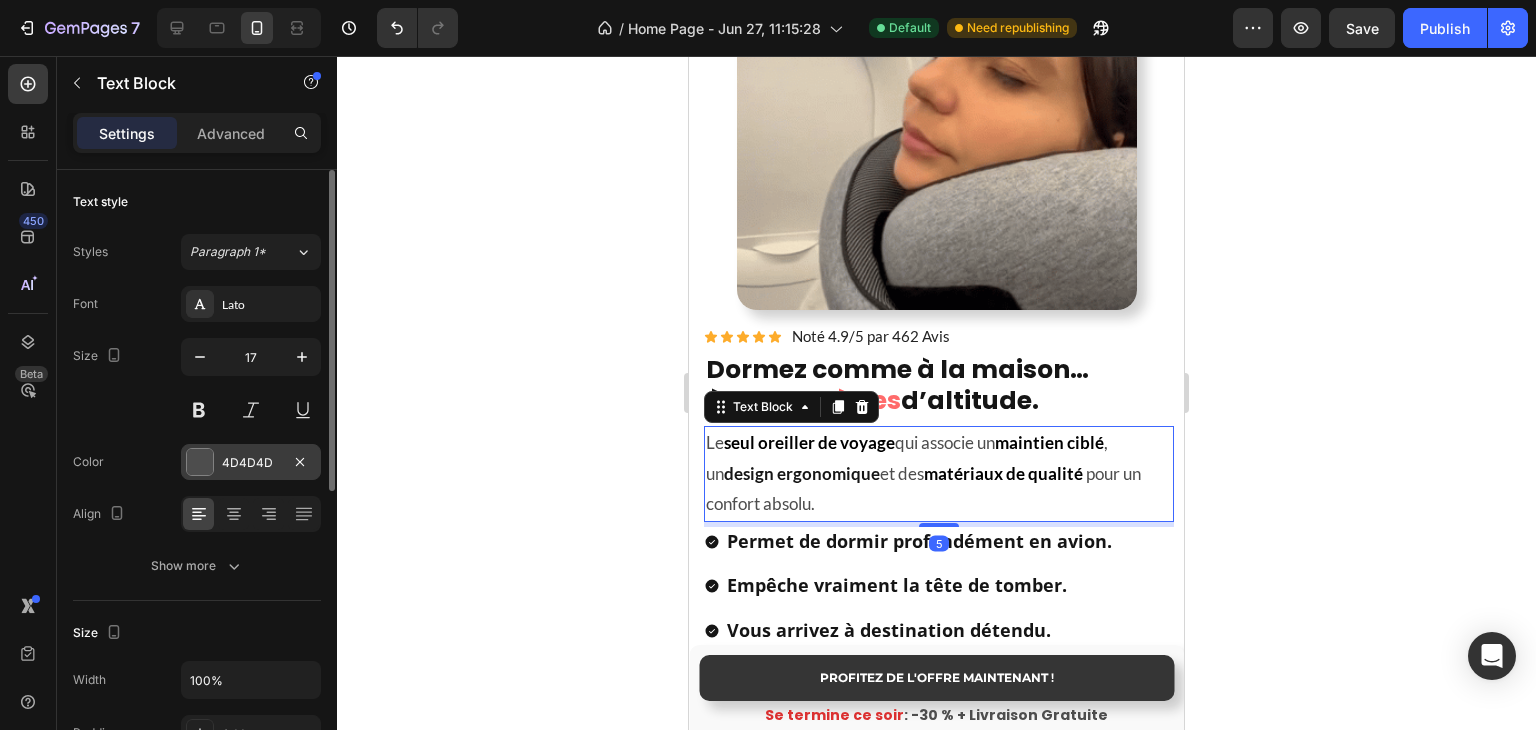 click at bounding box center (200, 462) 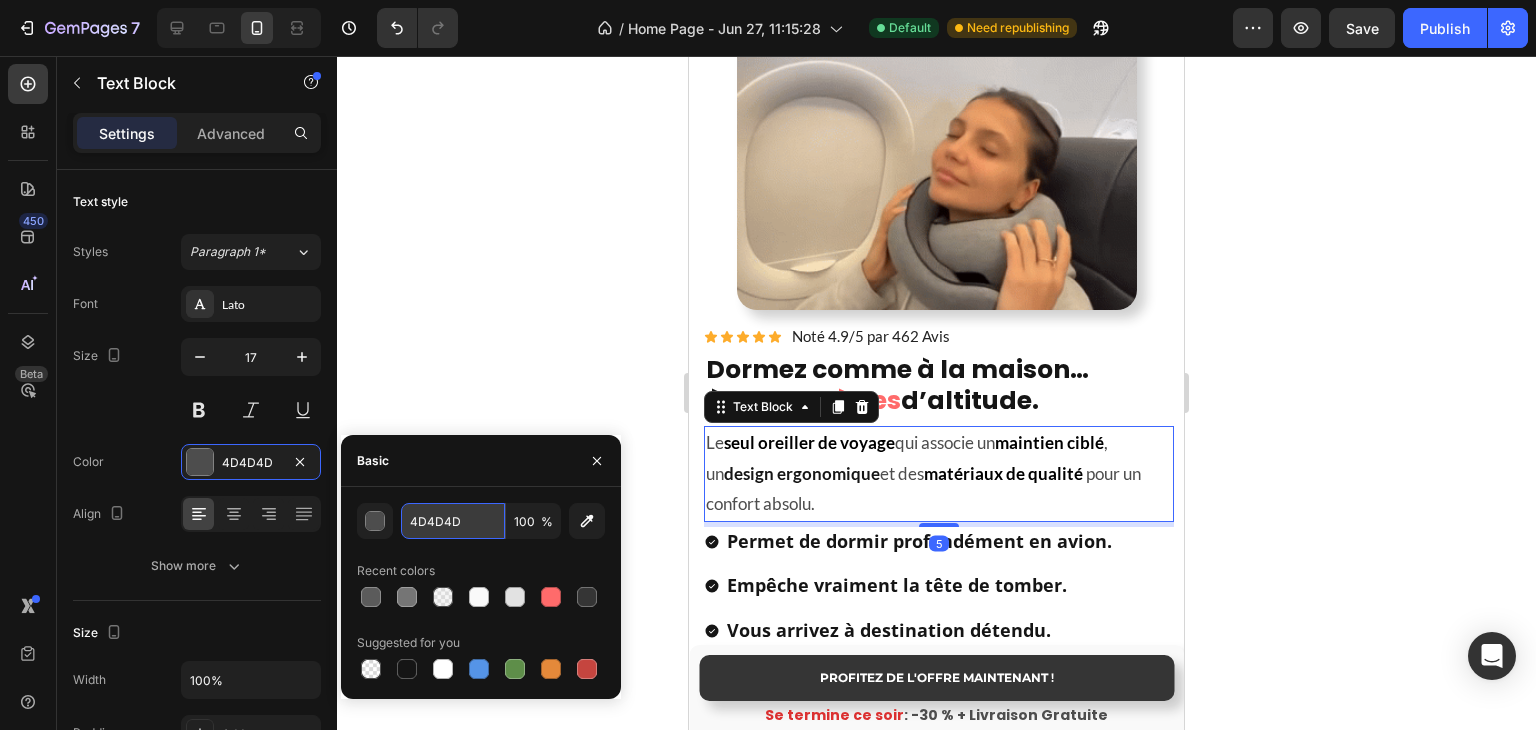 click on "4D4D4D" at bounding box center [453, 521] 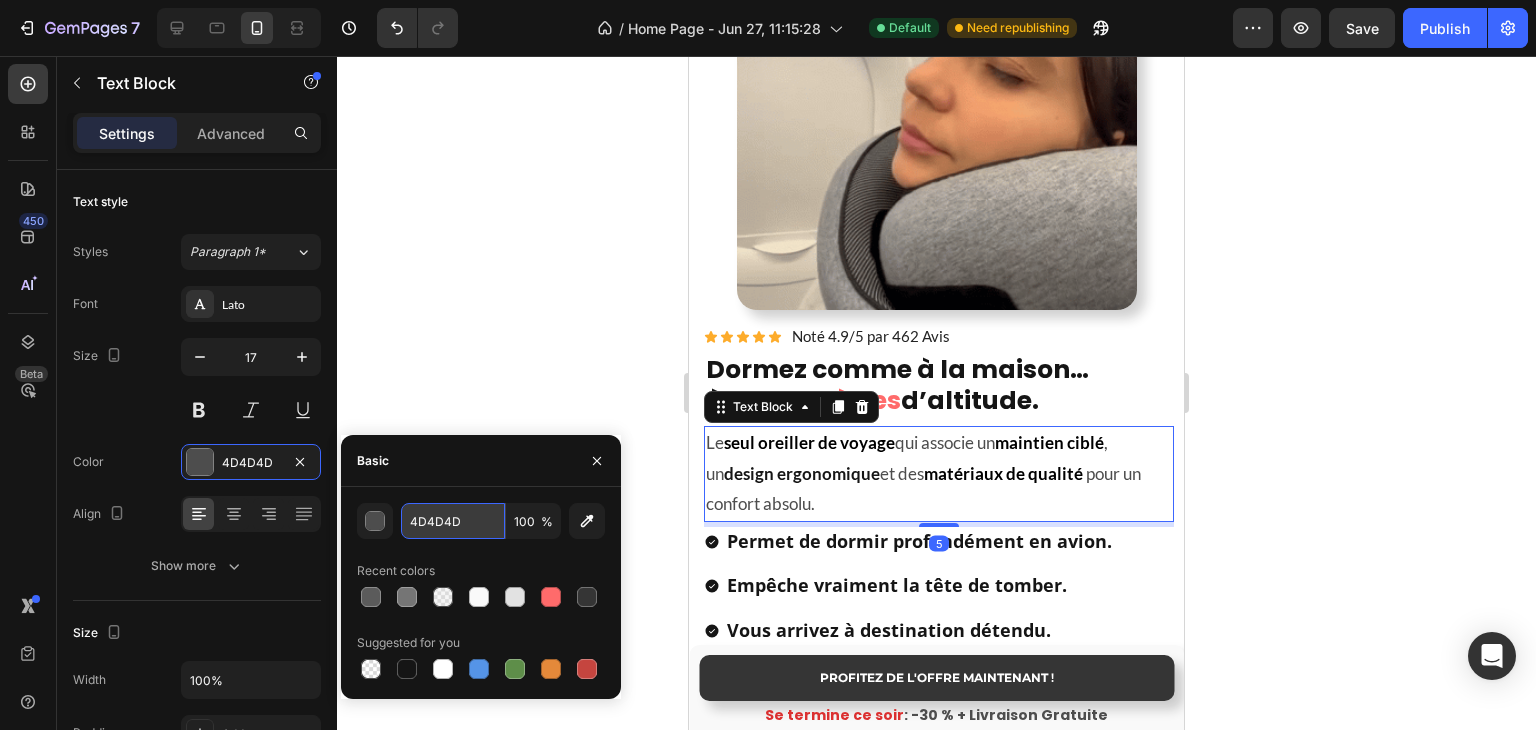 paste on "5B5B5B" 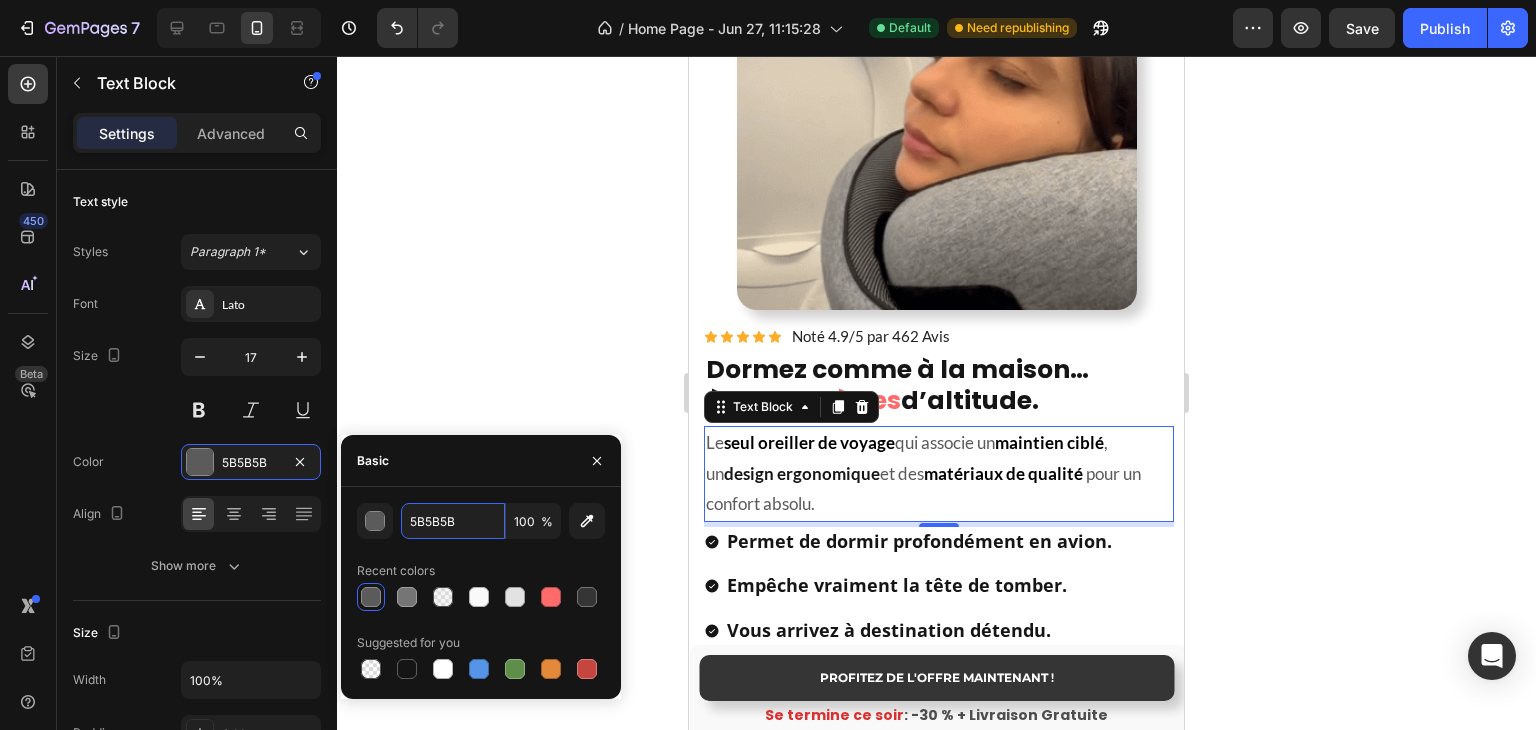 type on "5B5B5B" 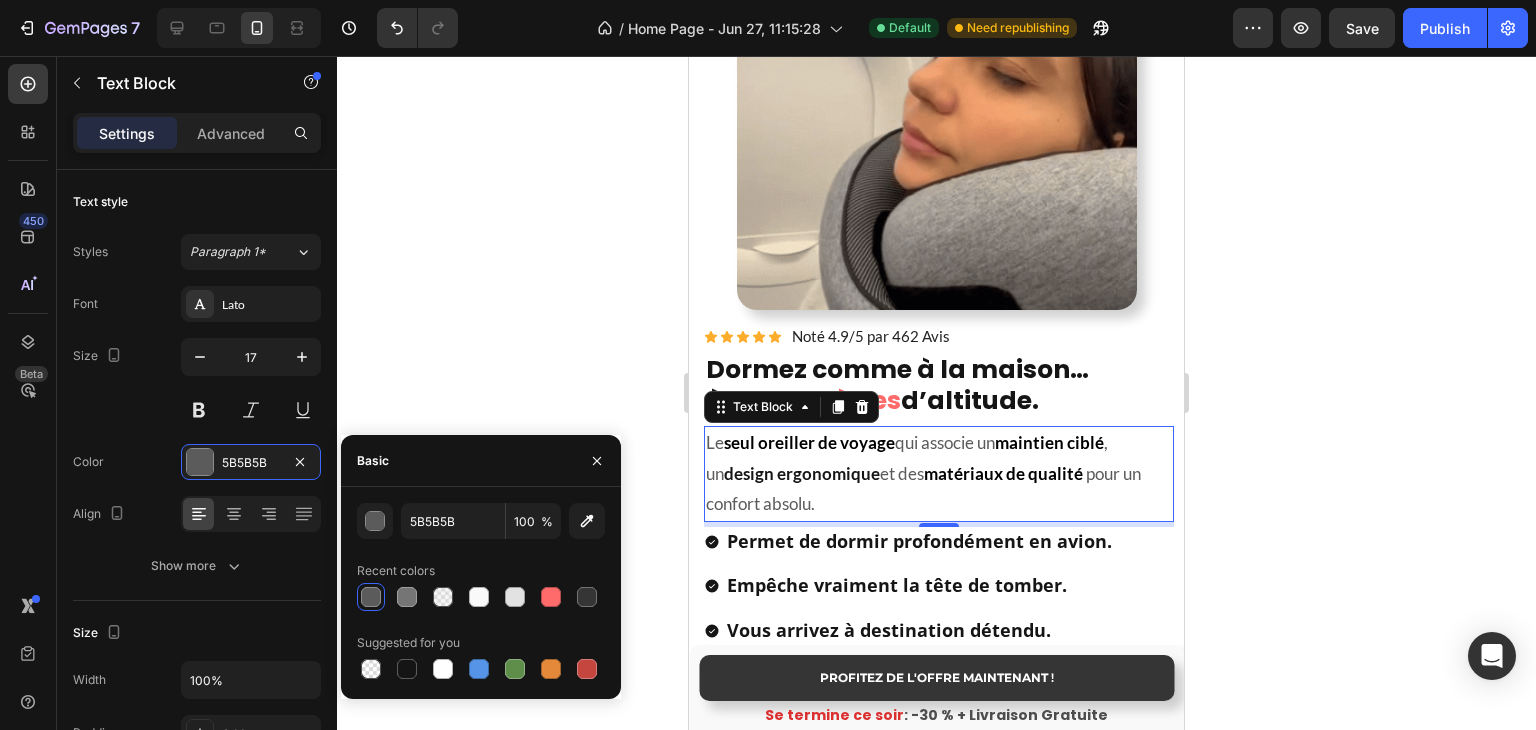 click 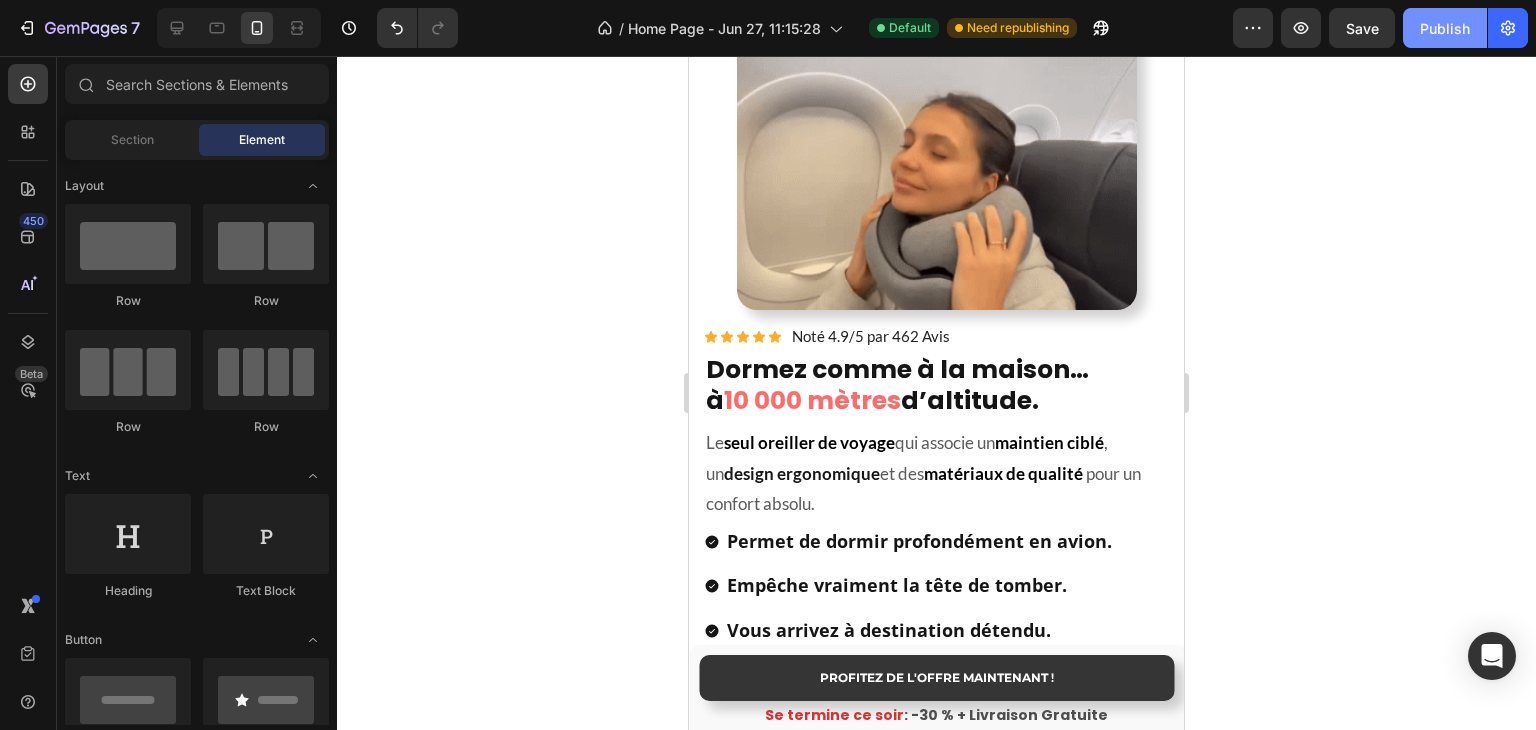 click on "Publish" at bounding box center (1445, 28) 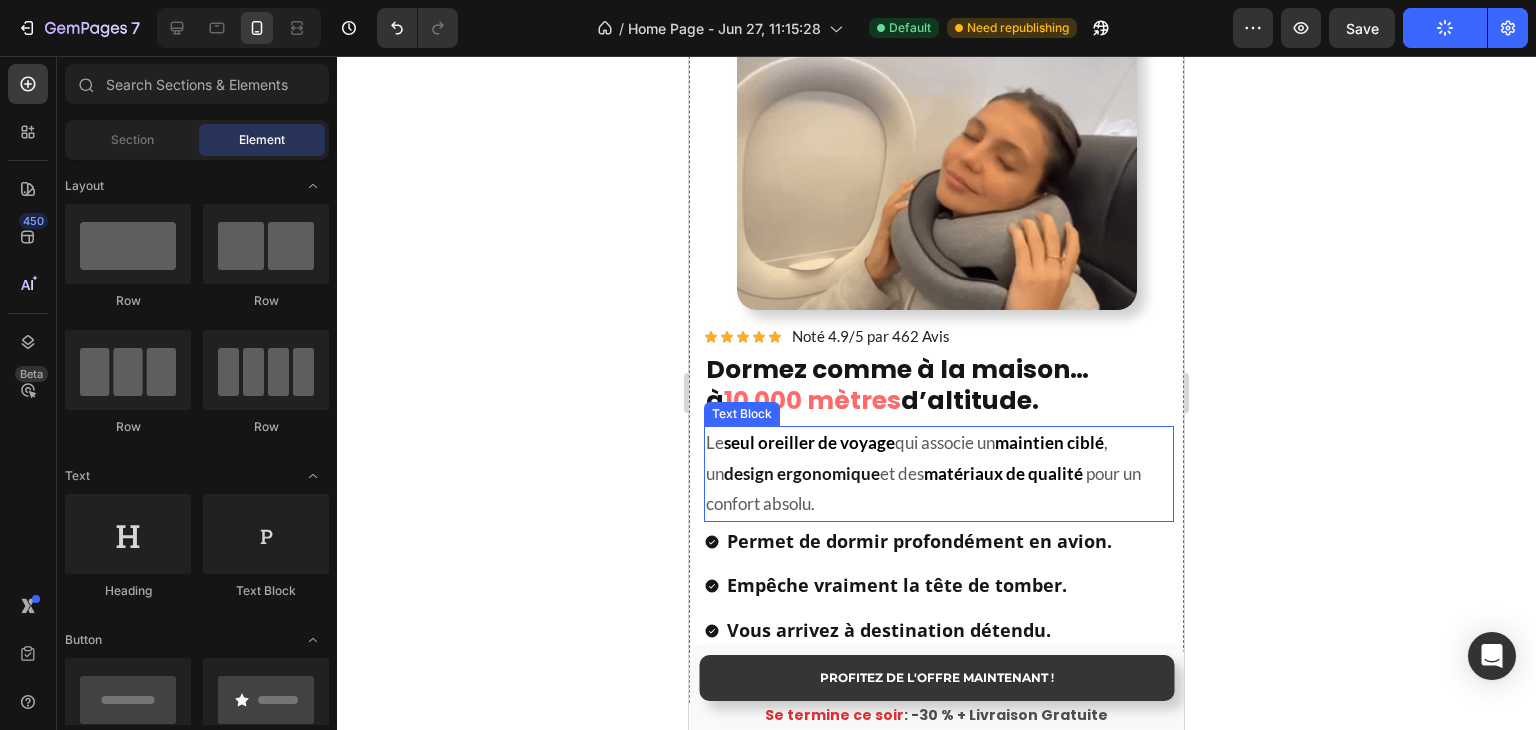 click on "maintien ciblé" at bounding box center (1049, 442) 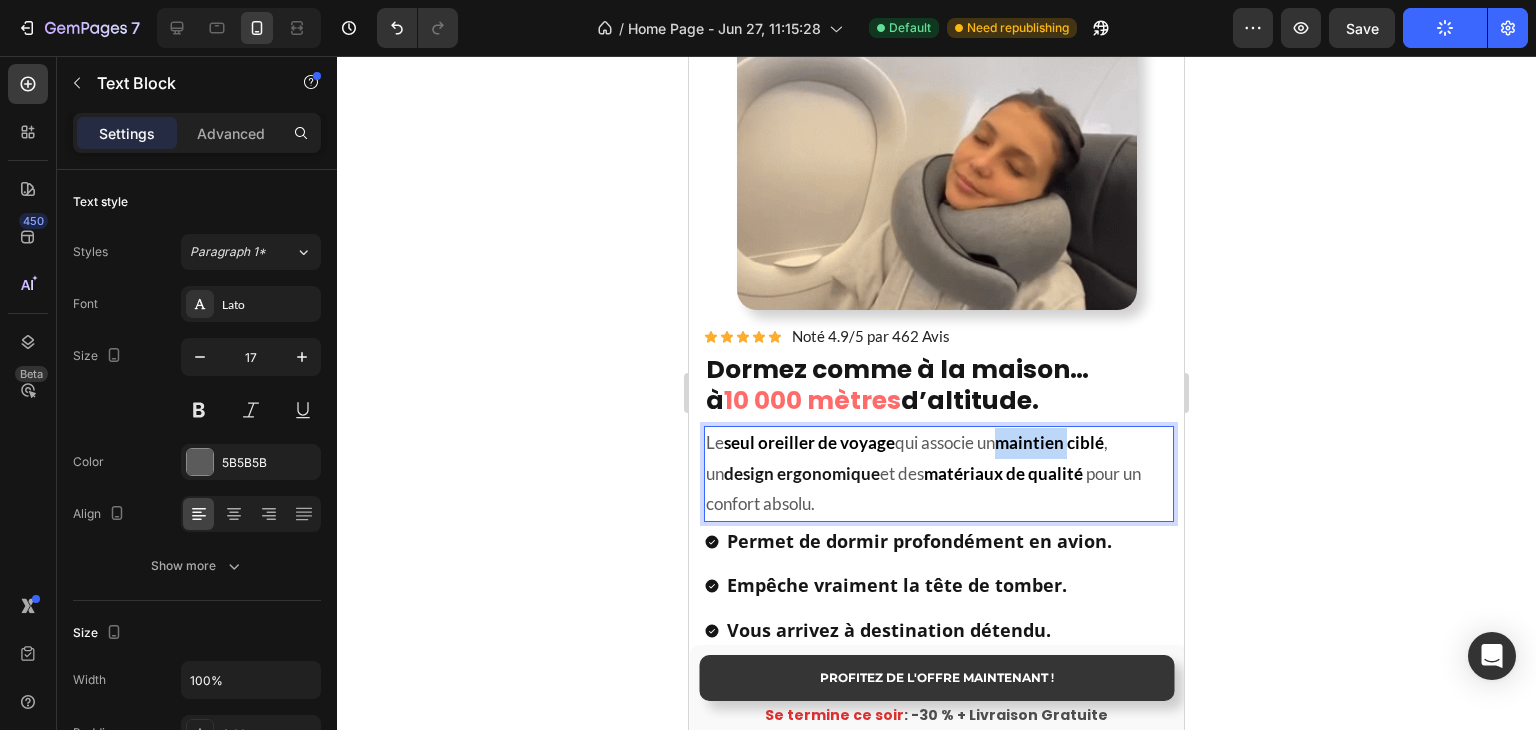 click on "maintien ciblé" at bounding box center [1049, 442] 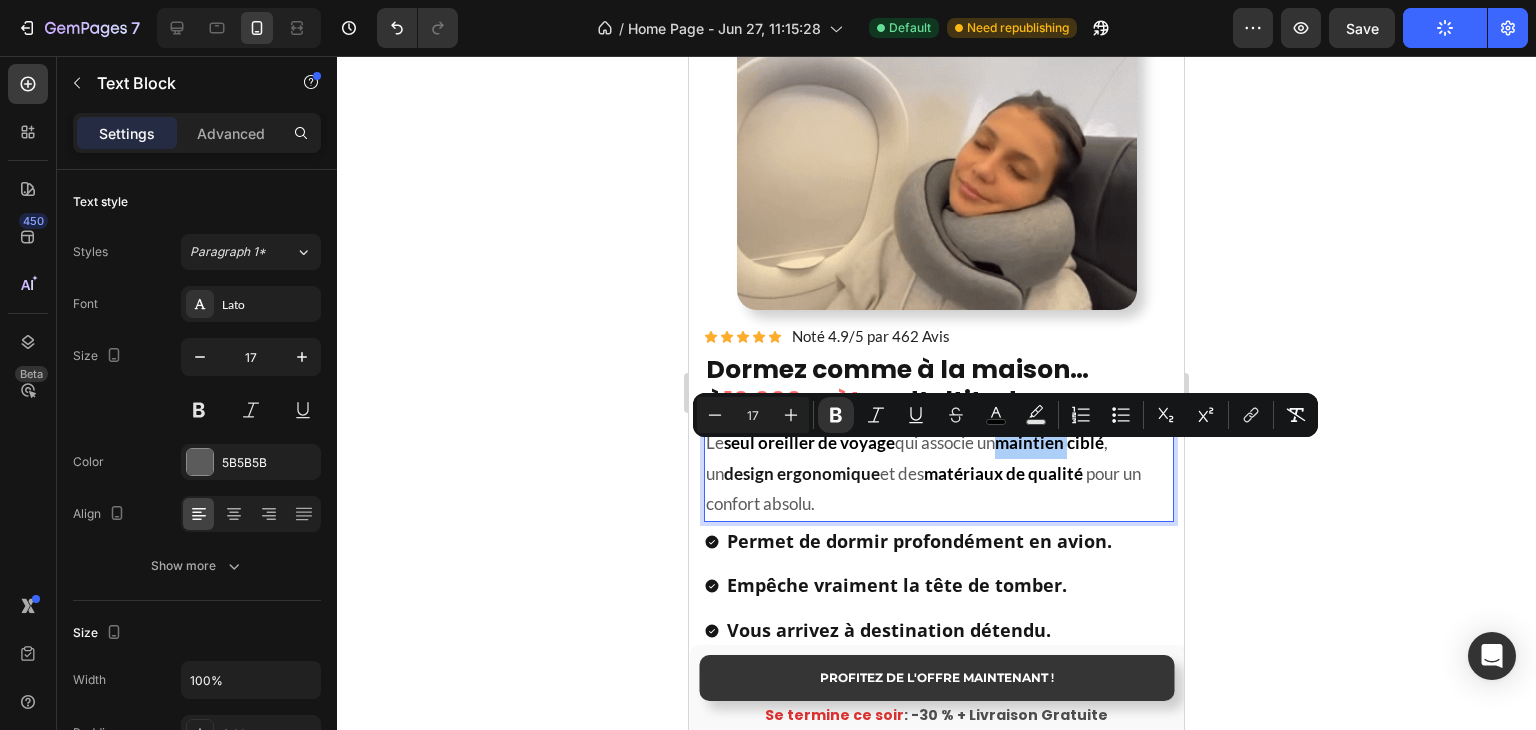 click 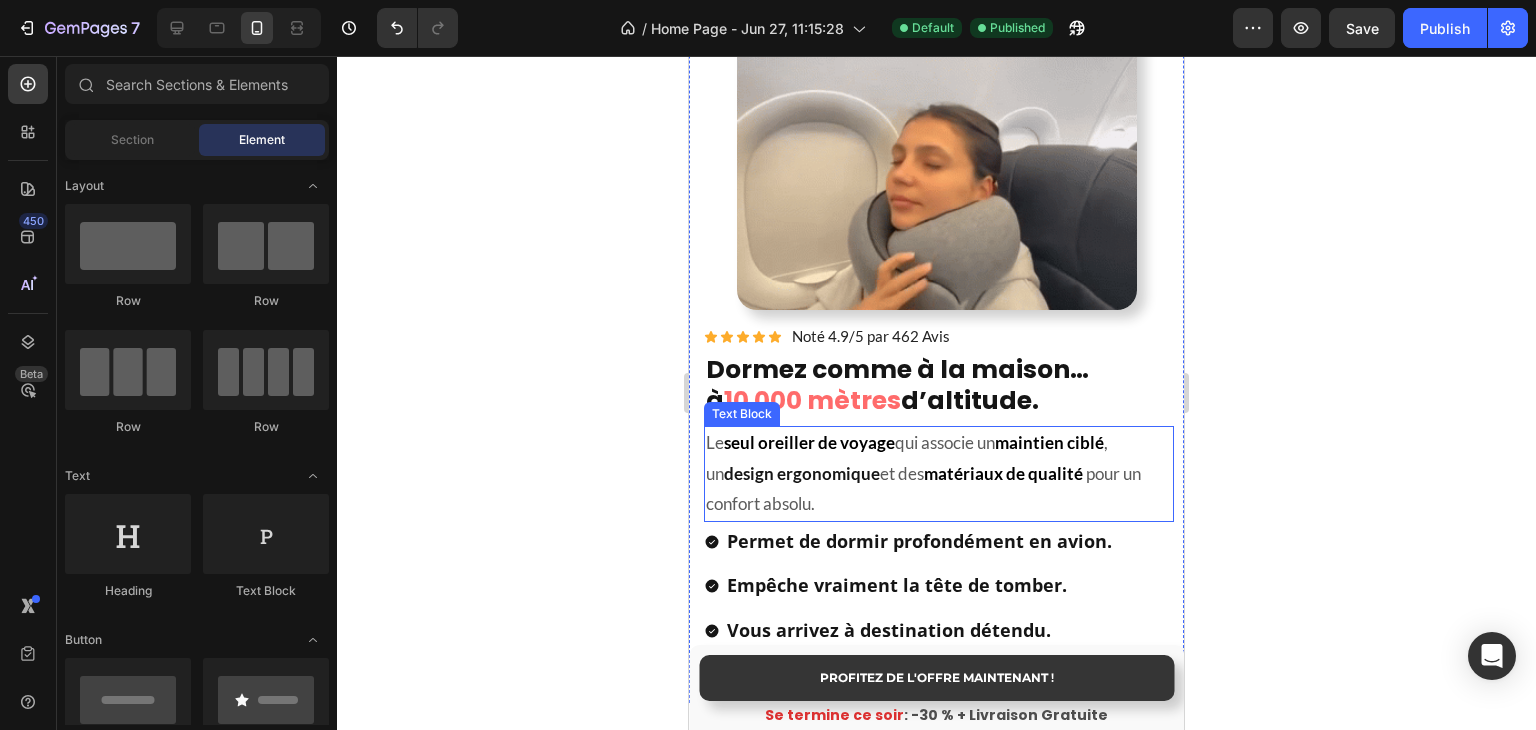 click on "maintien ciblé" at bounding box center (1049, 442) 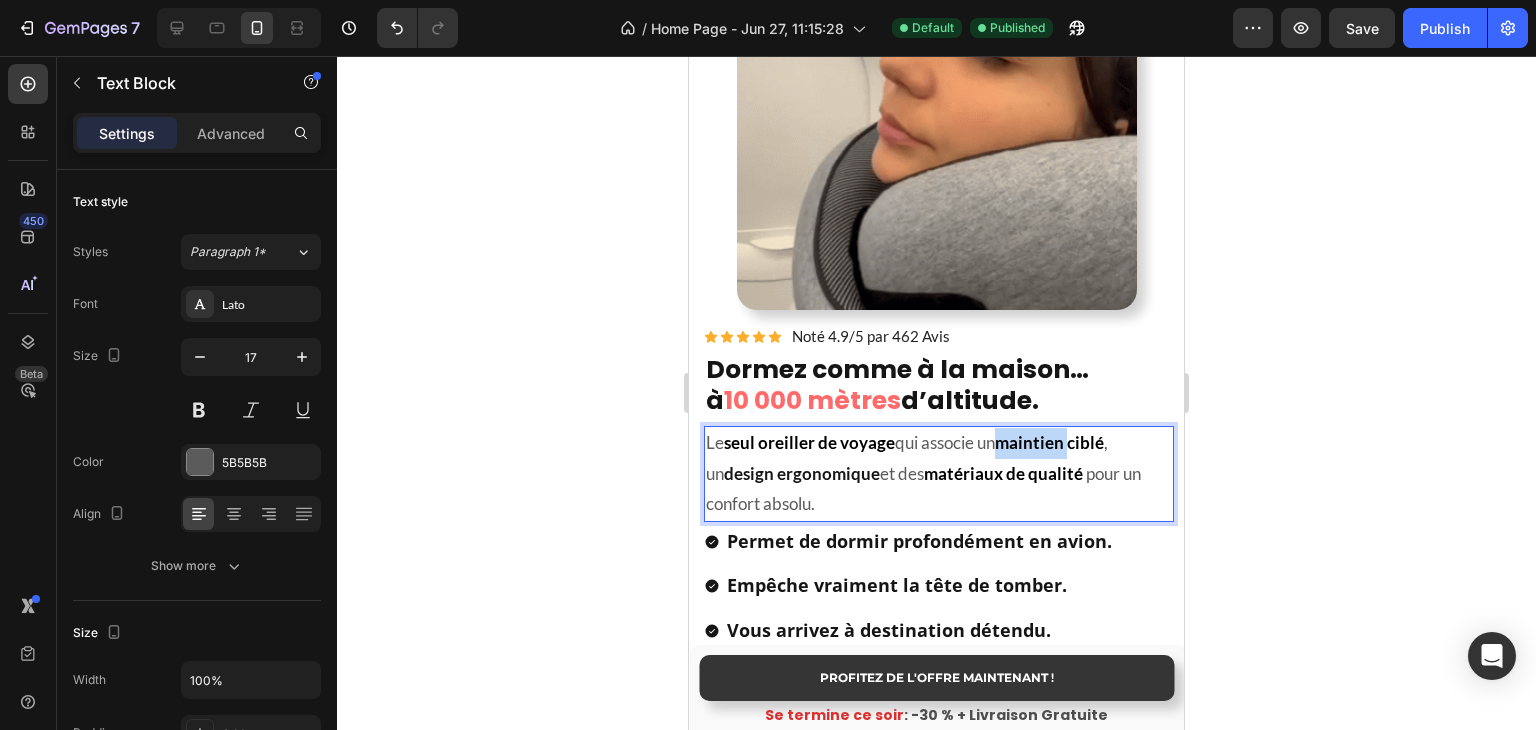 click on "maintien ciblé" at bounding box center [1049, 442] 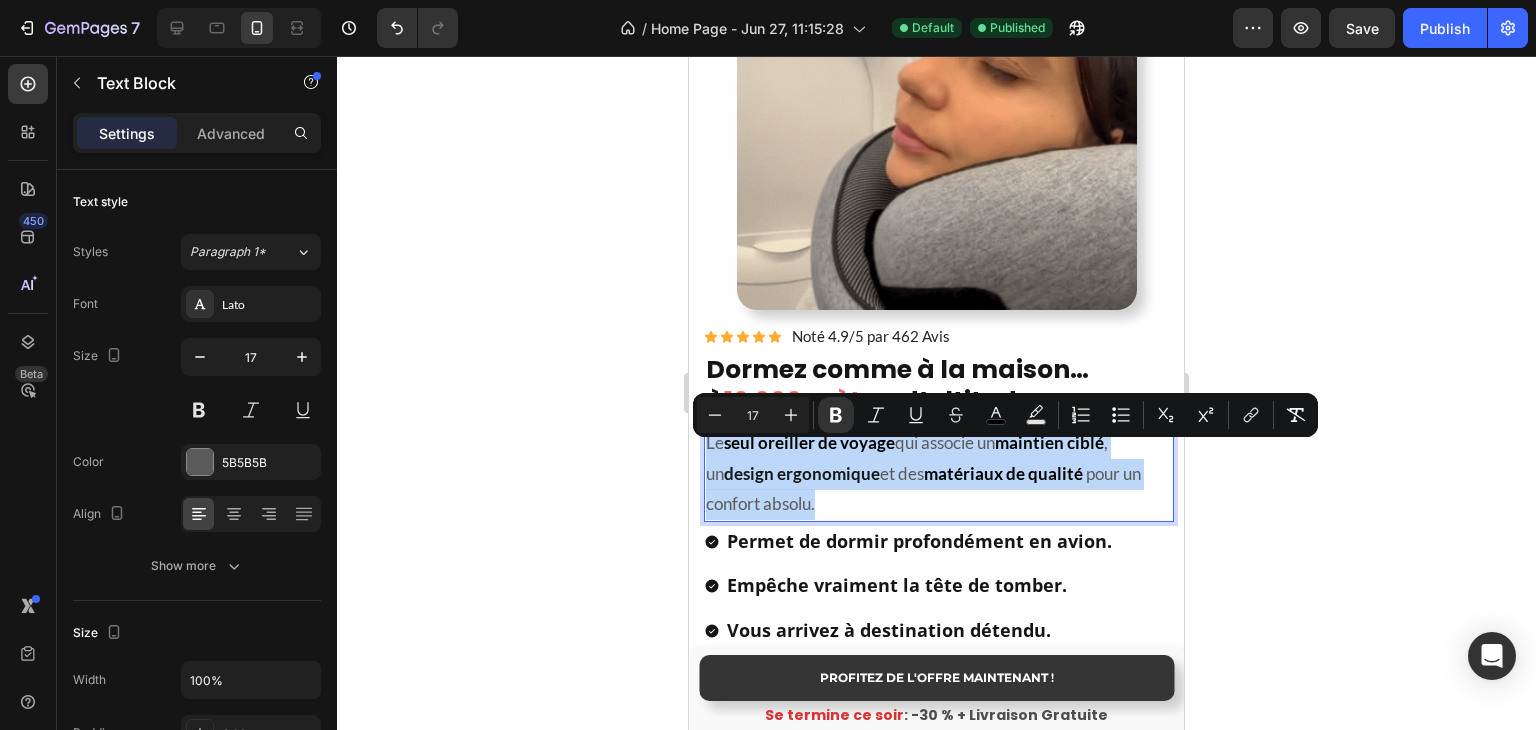 click on "maintien ciblé" at bounding box center (1049, 442) 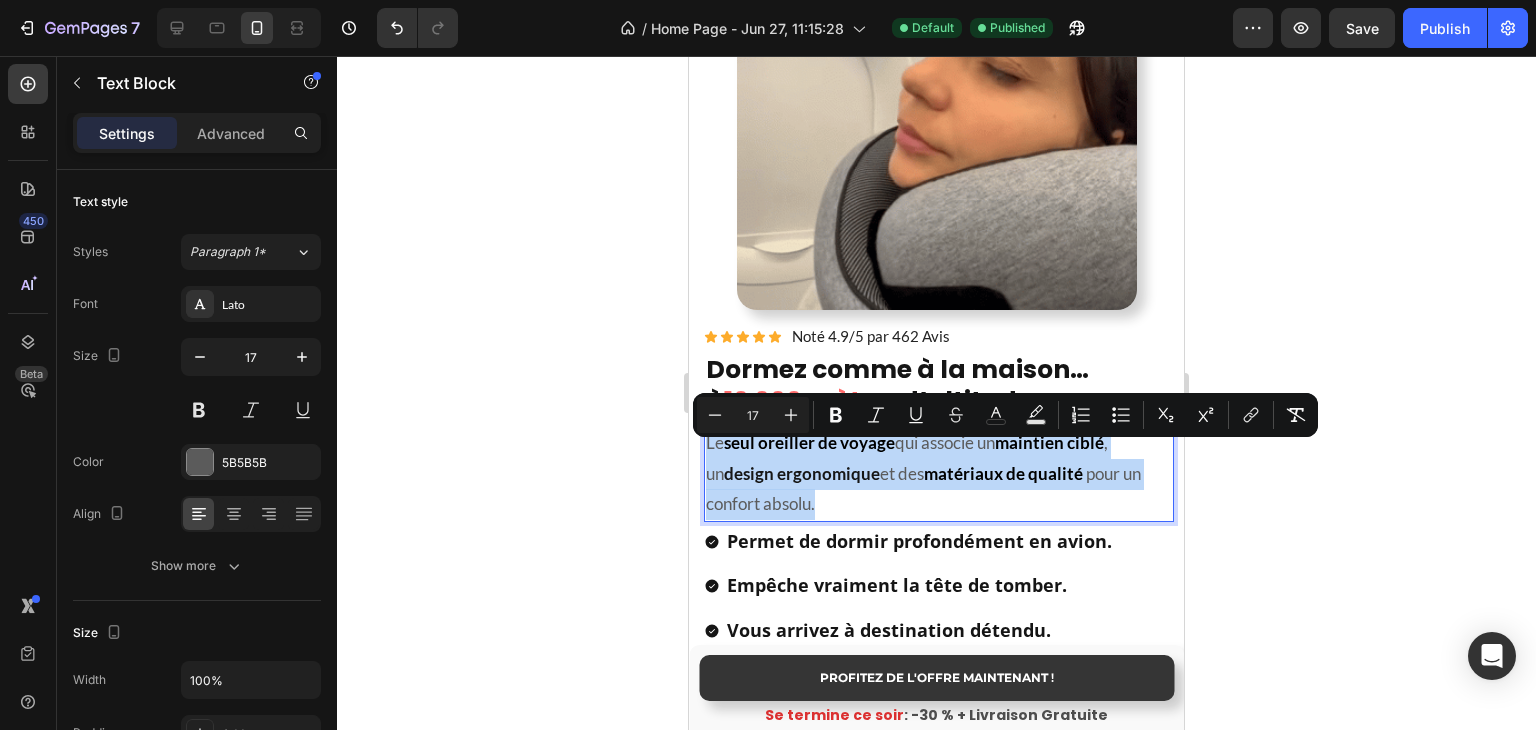click on "maintien ciblé" at bounding box center [1049, 442] 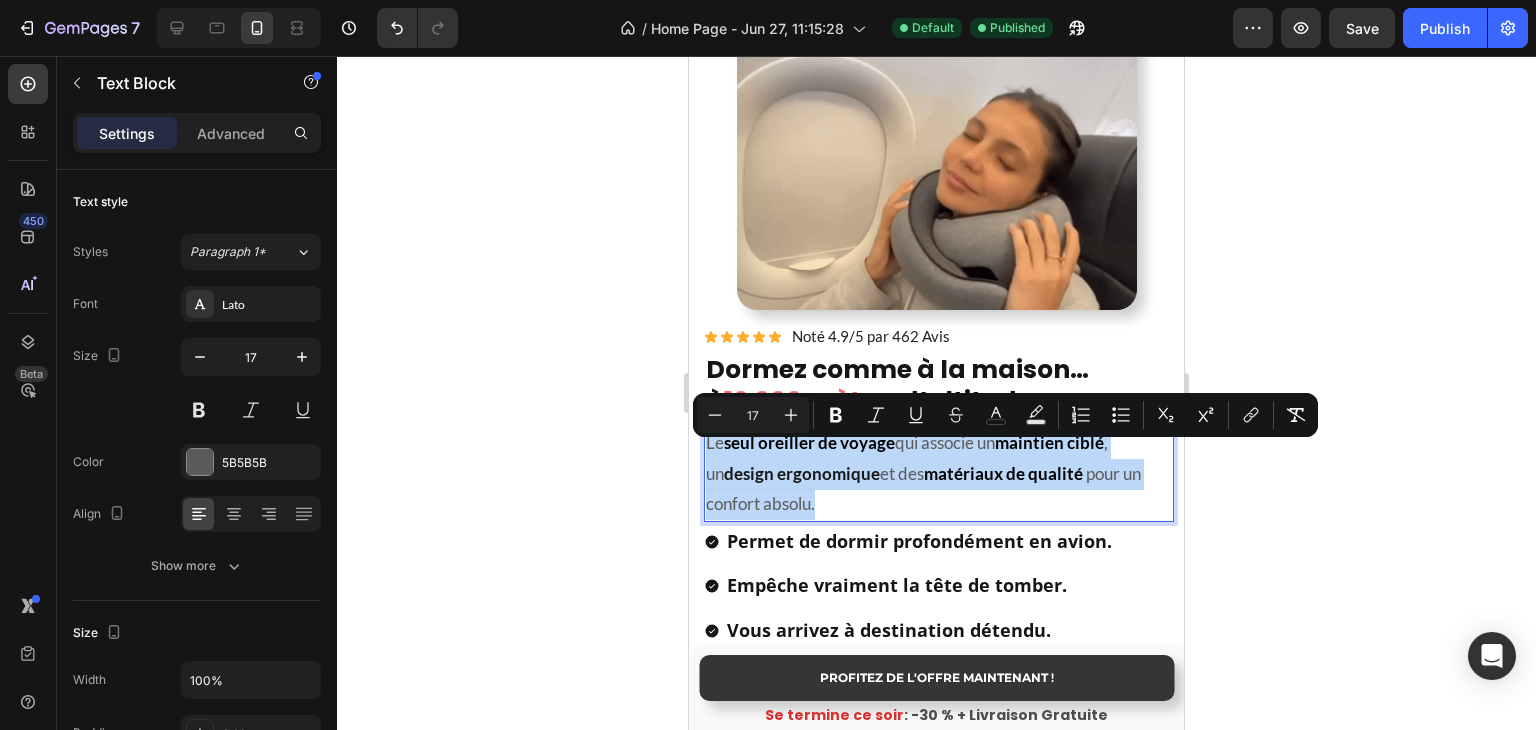 click on "maintien ciblé" at bounding box center [1049, 442] 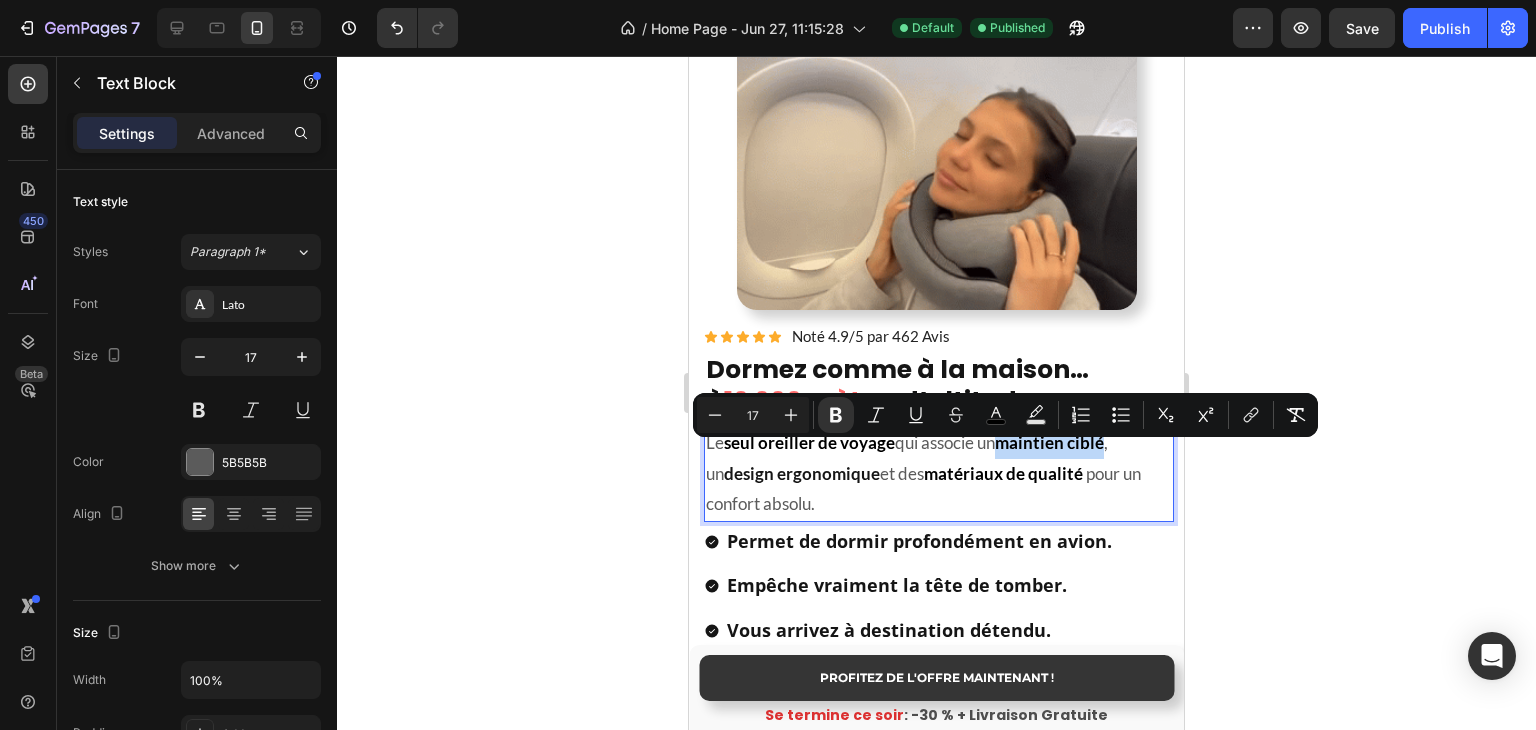 drag, startPoint x: 1007, startPoint y: 457, endPoint x: 1109, endPoint y: 456, distance: 102.0049 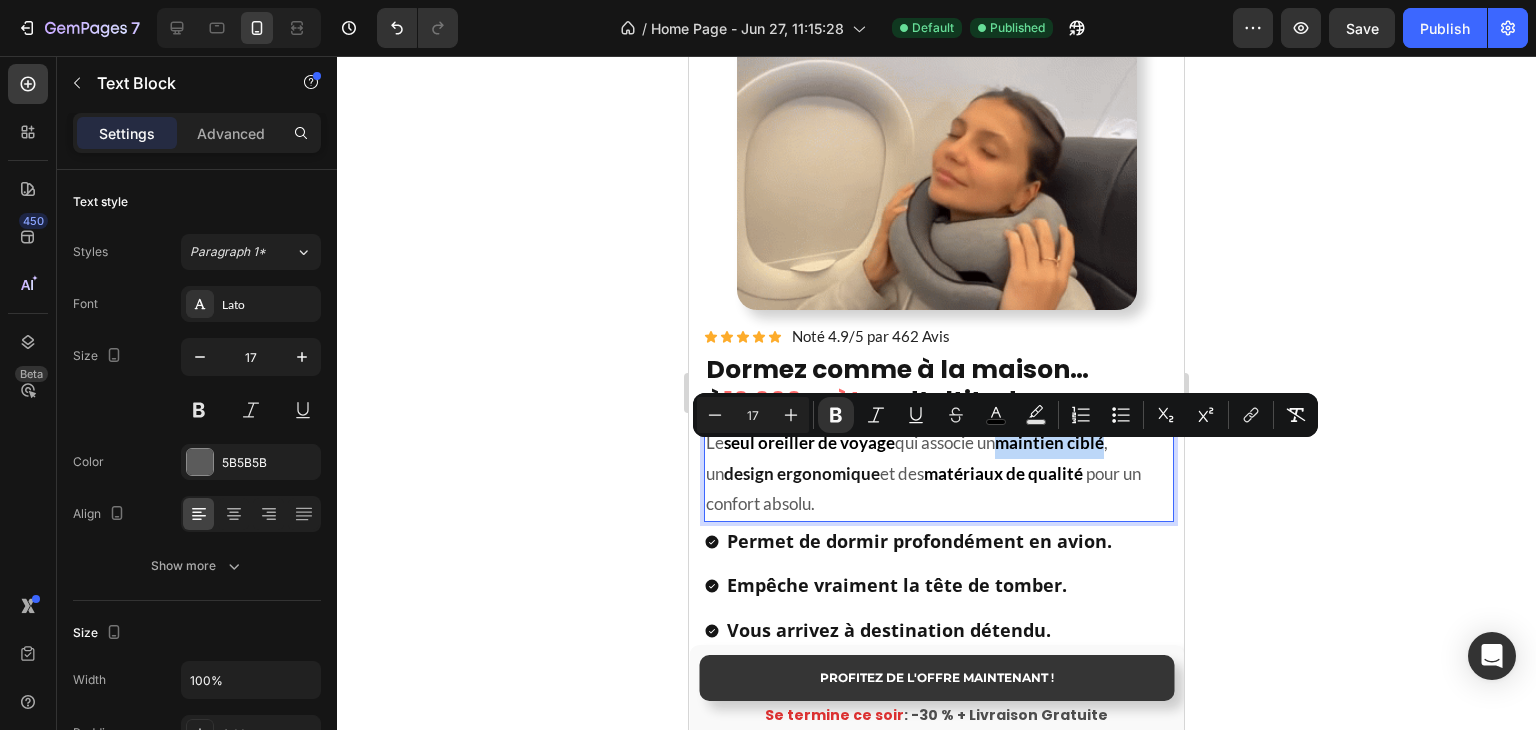 click on "maintien ciblé" at bounding box center [1049, 442] 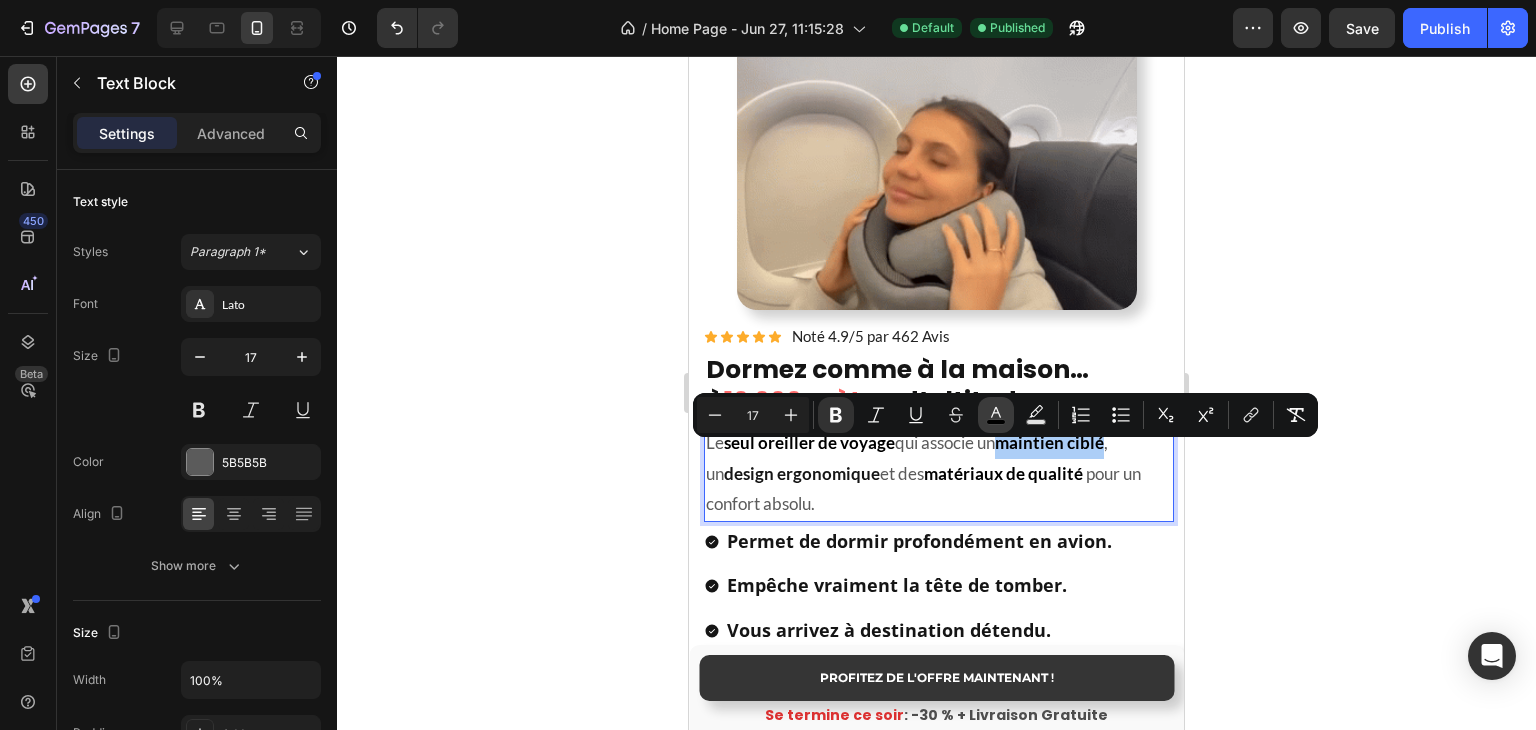 click on "color" at bounding box center (996, 415) 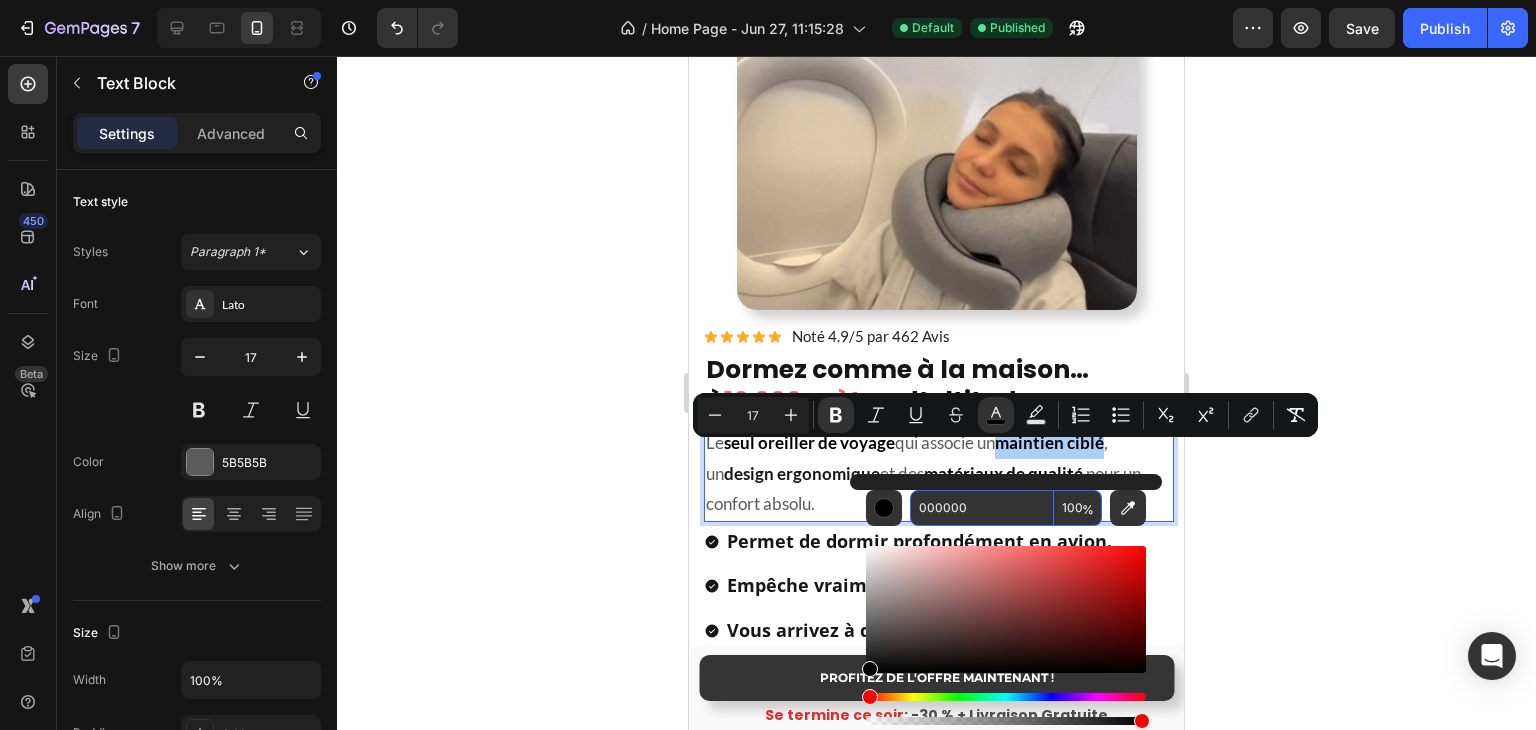 click on "000000" at bounding box center (982, 508) 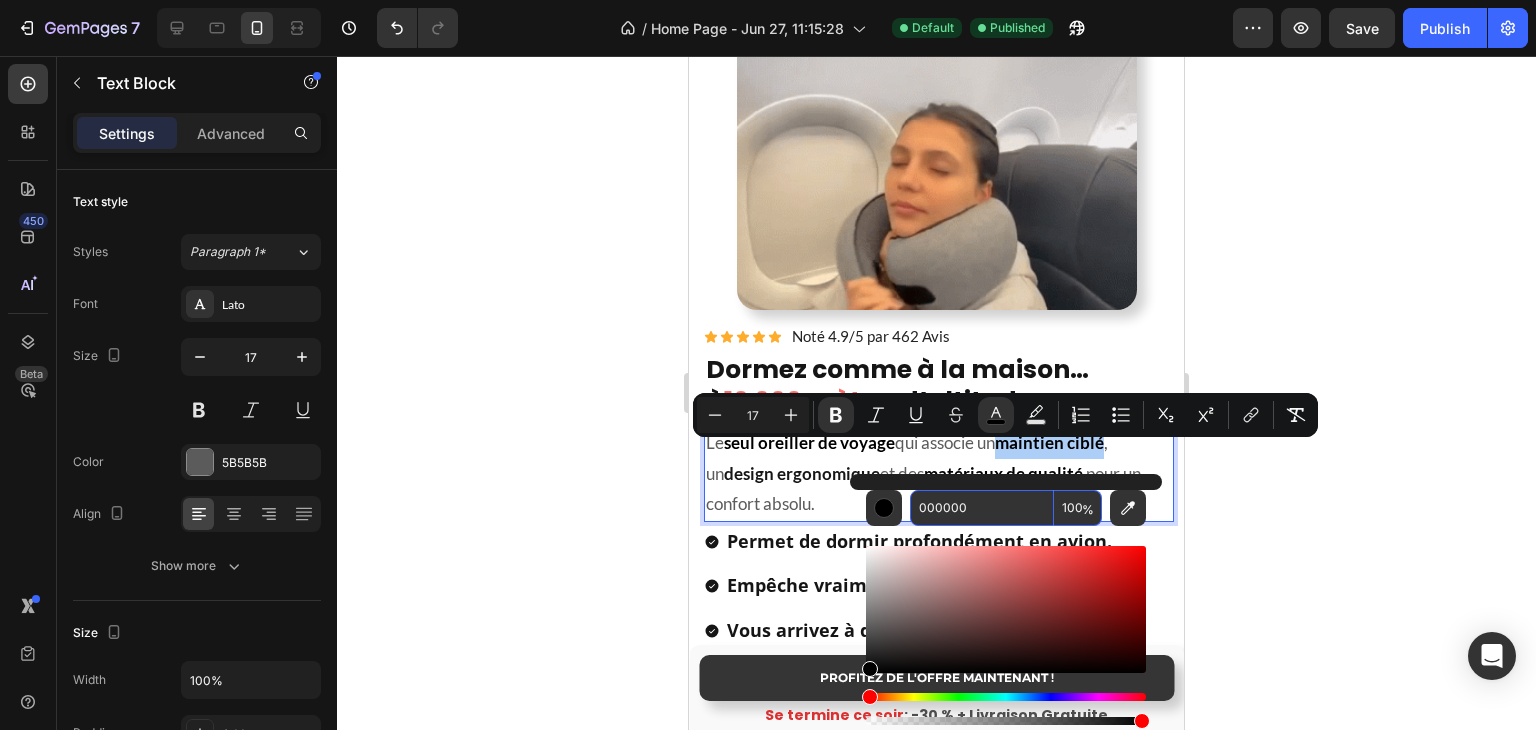 paste on "5B5B5B" 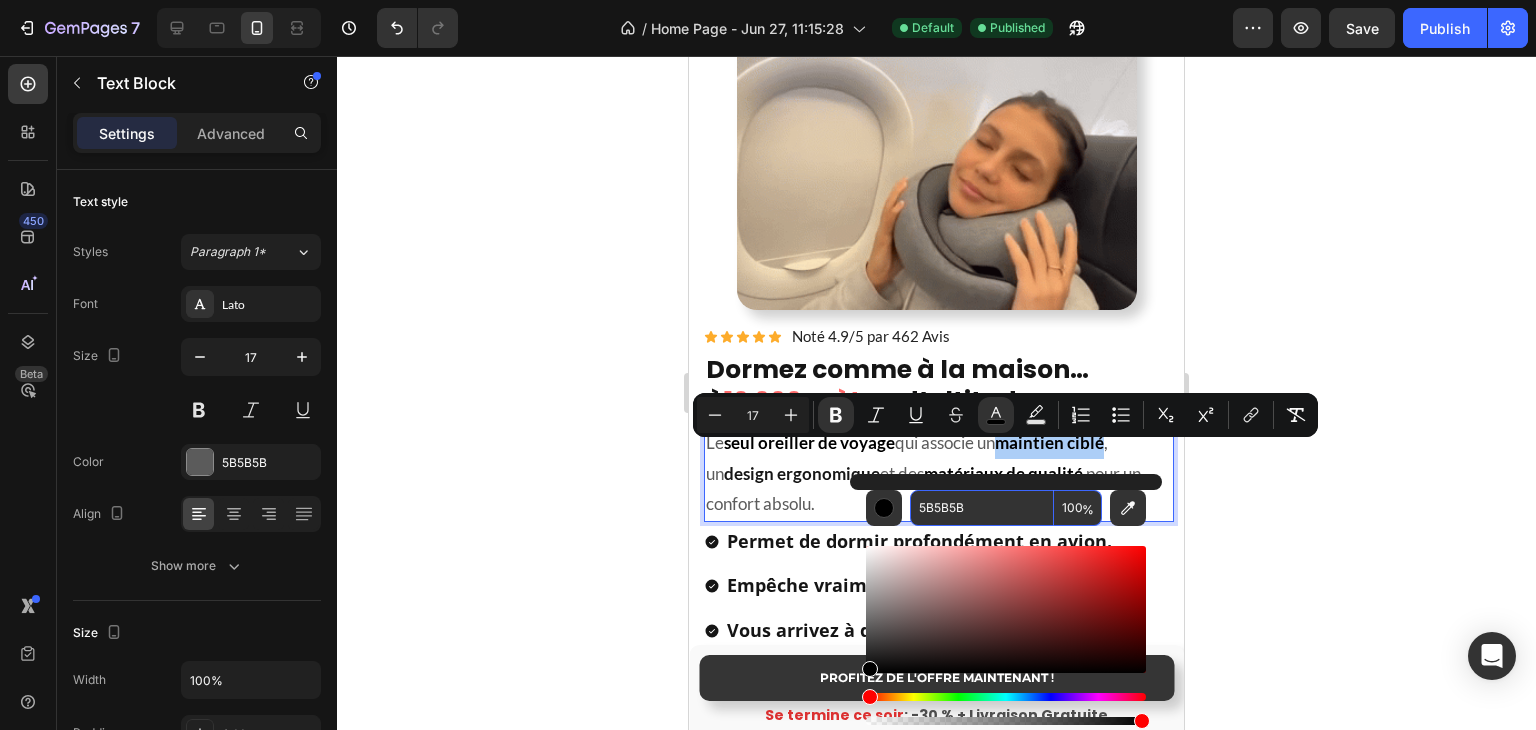 type on "5B5B5B" 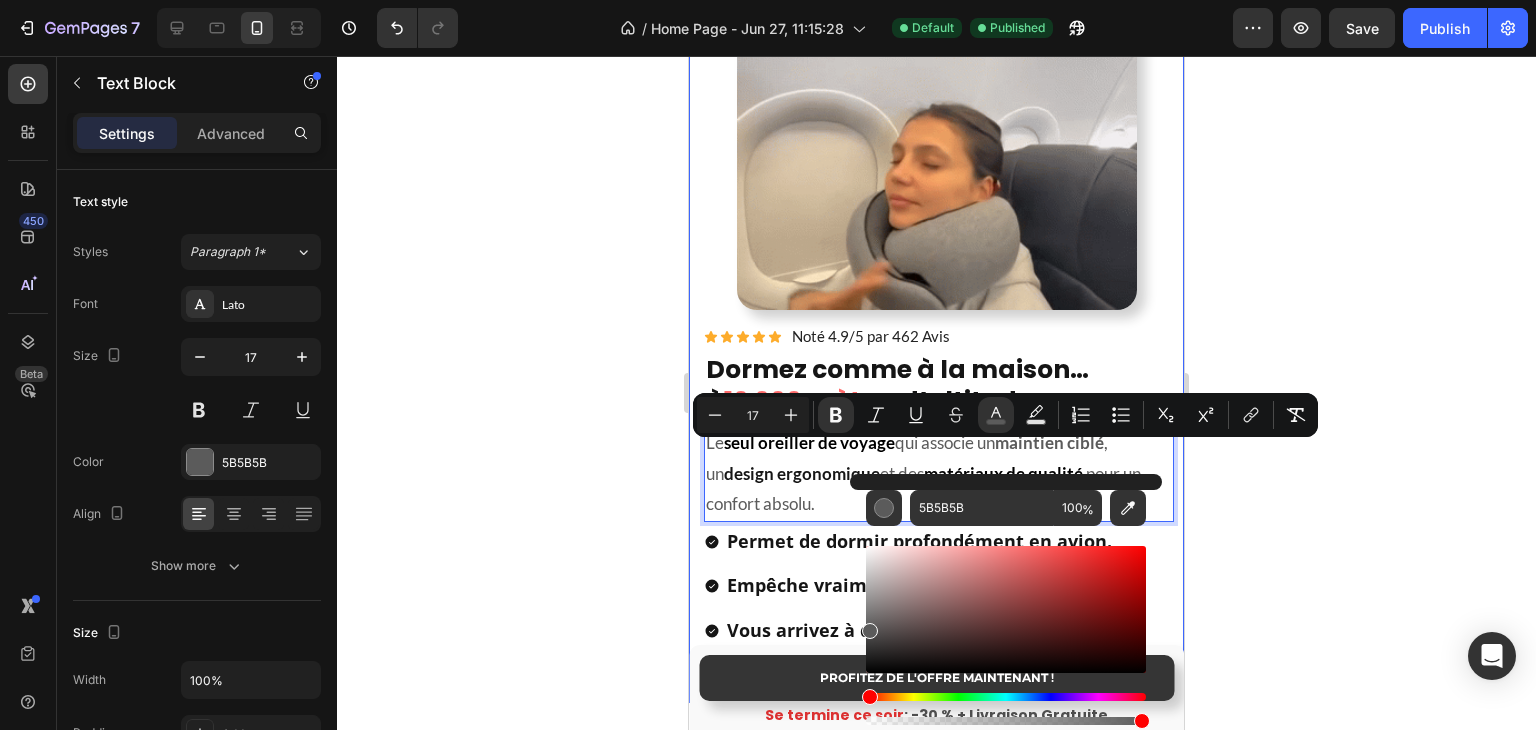 click 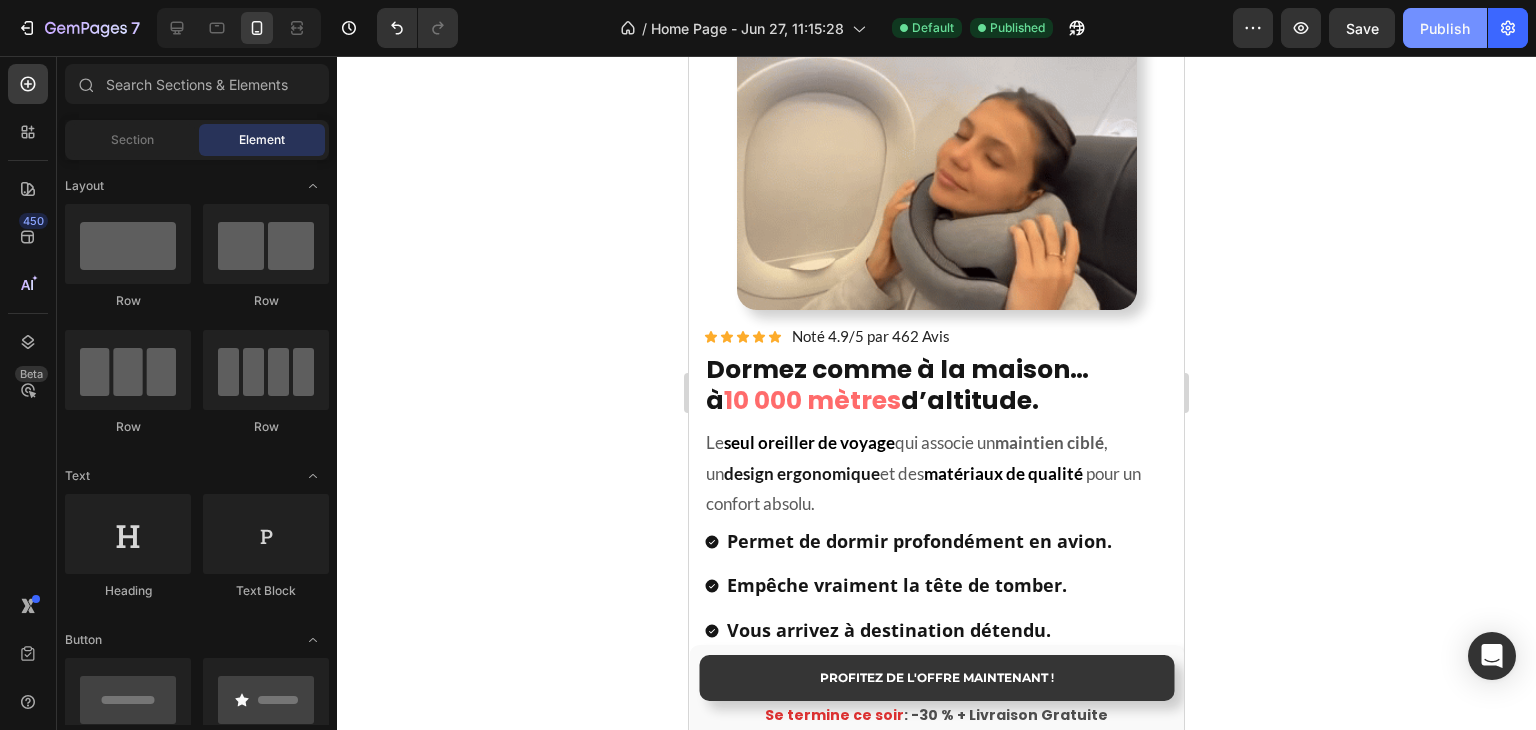 click on "Publish" at bounding box center [1445, 28] 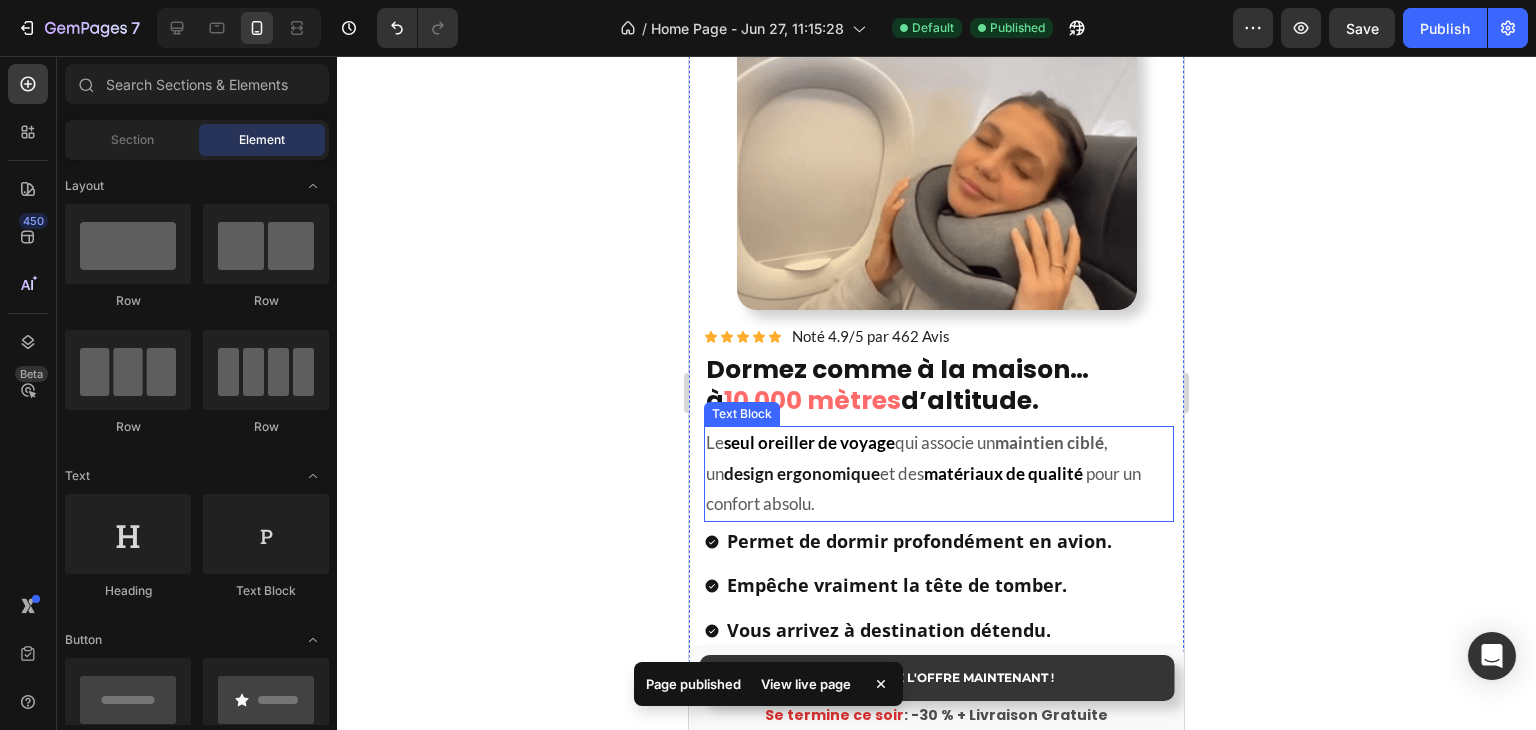 click on "maintien ciblé" at bounding box center (1049, 442) 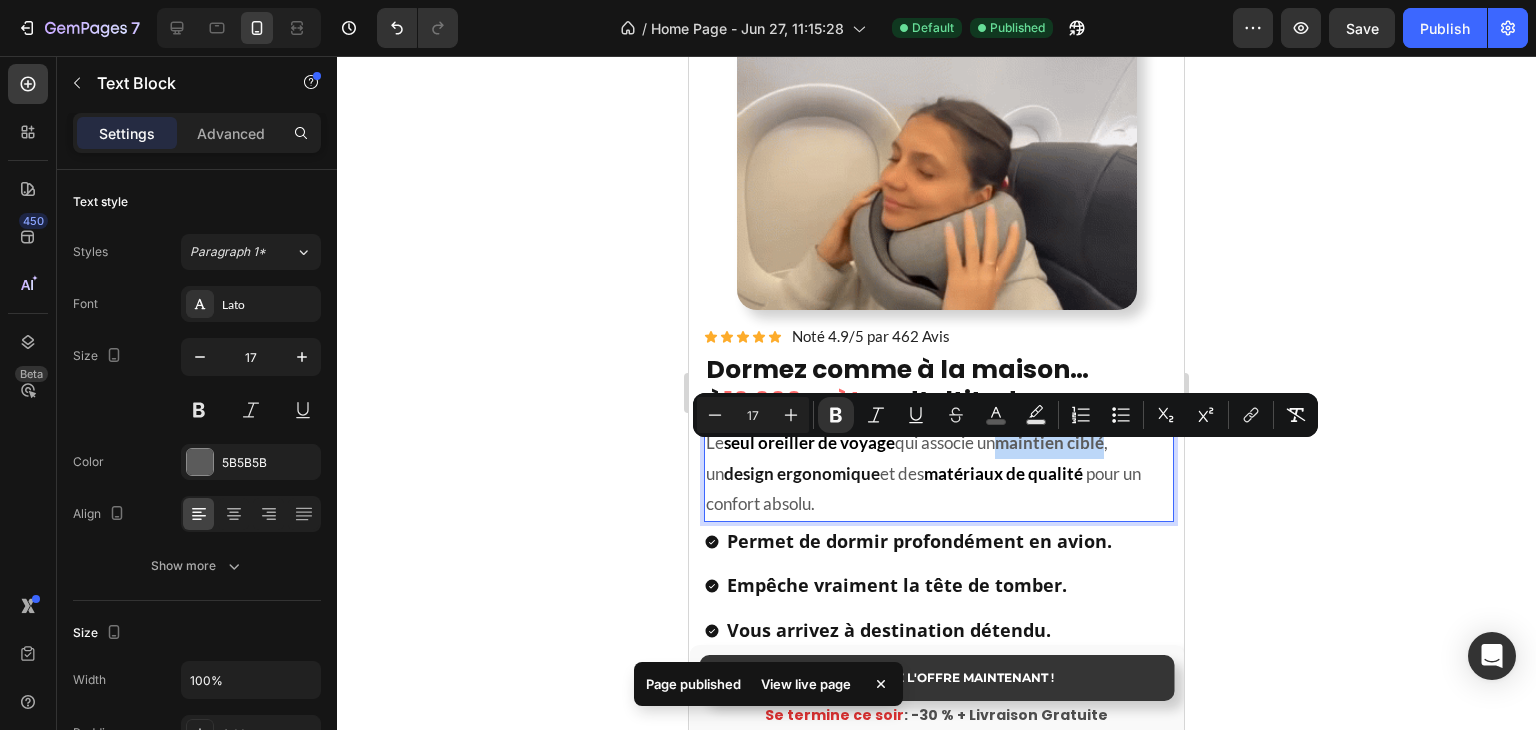drag, startPoint x: 1014, startPoint y: 456, endPoint x: 1112, endPoint y: 457, distance: 98.005104 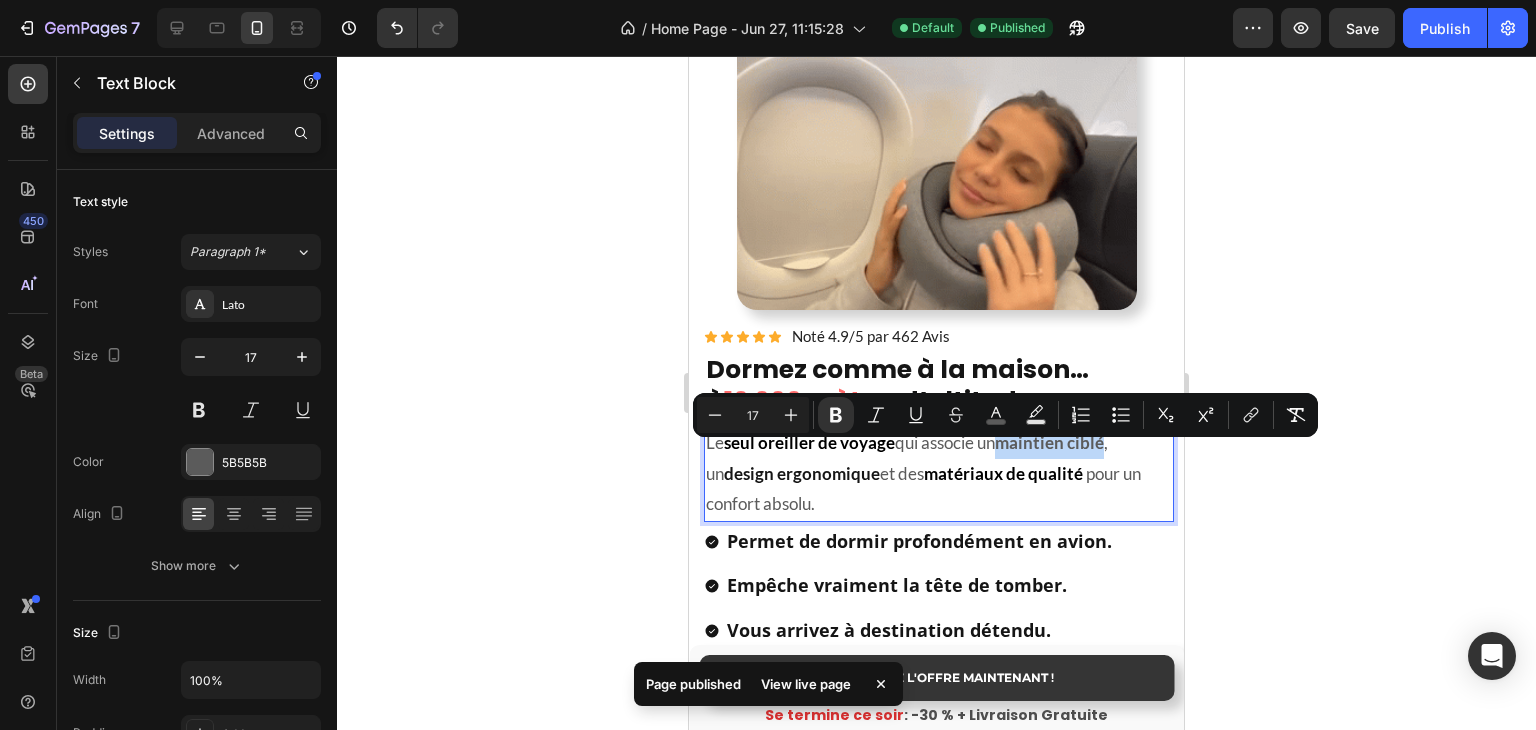 click on "Le  seul oreiller de voyage  qui associe un  maintien ciblé , un  design ergonomique  et des  matériaux de qualité   pour un confort absolu." at bounding box center [939, 474] 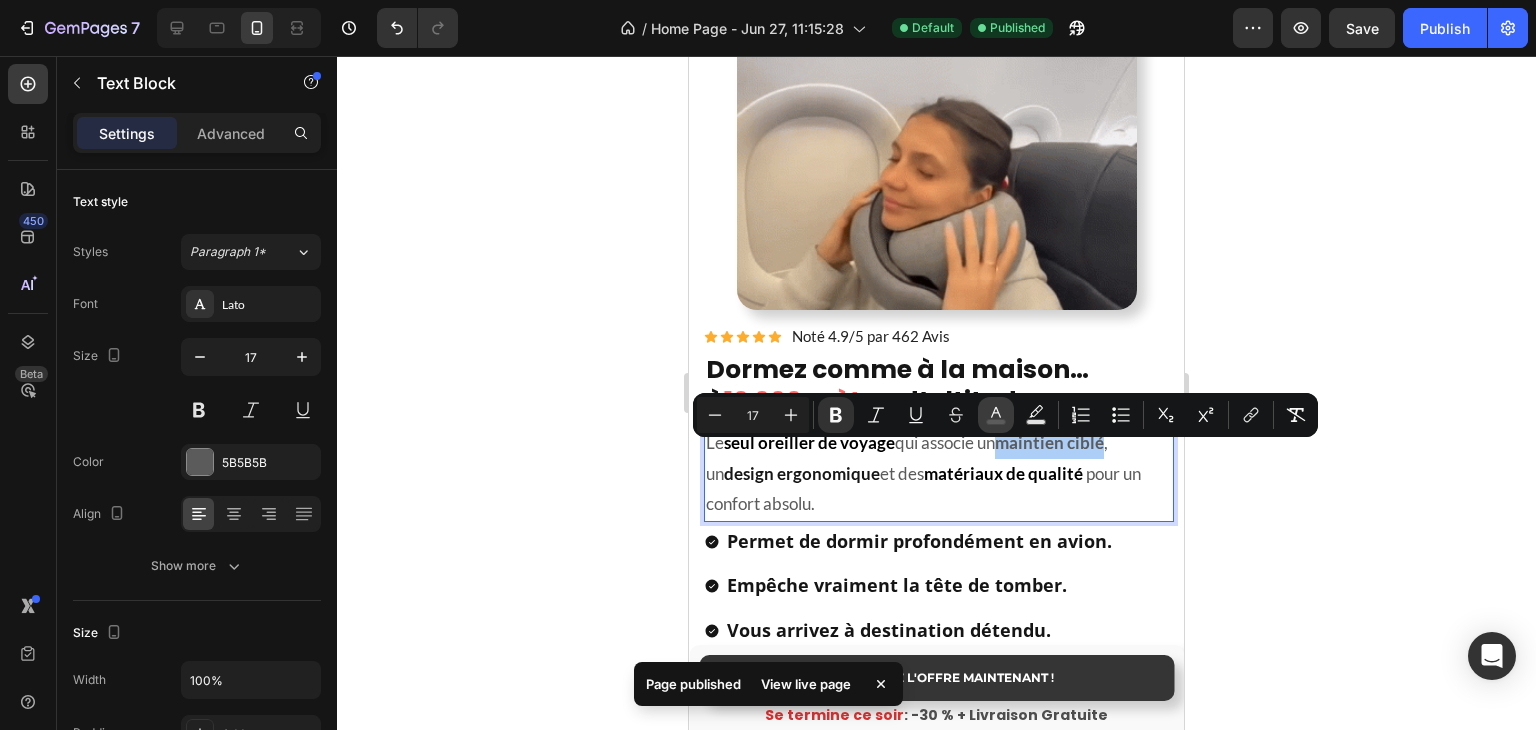 click 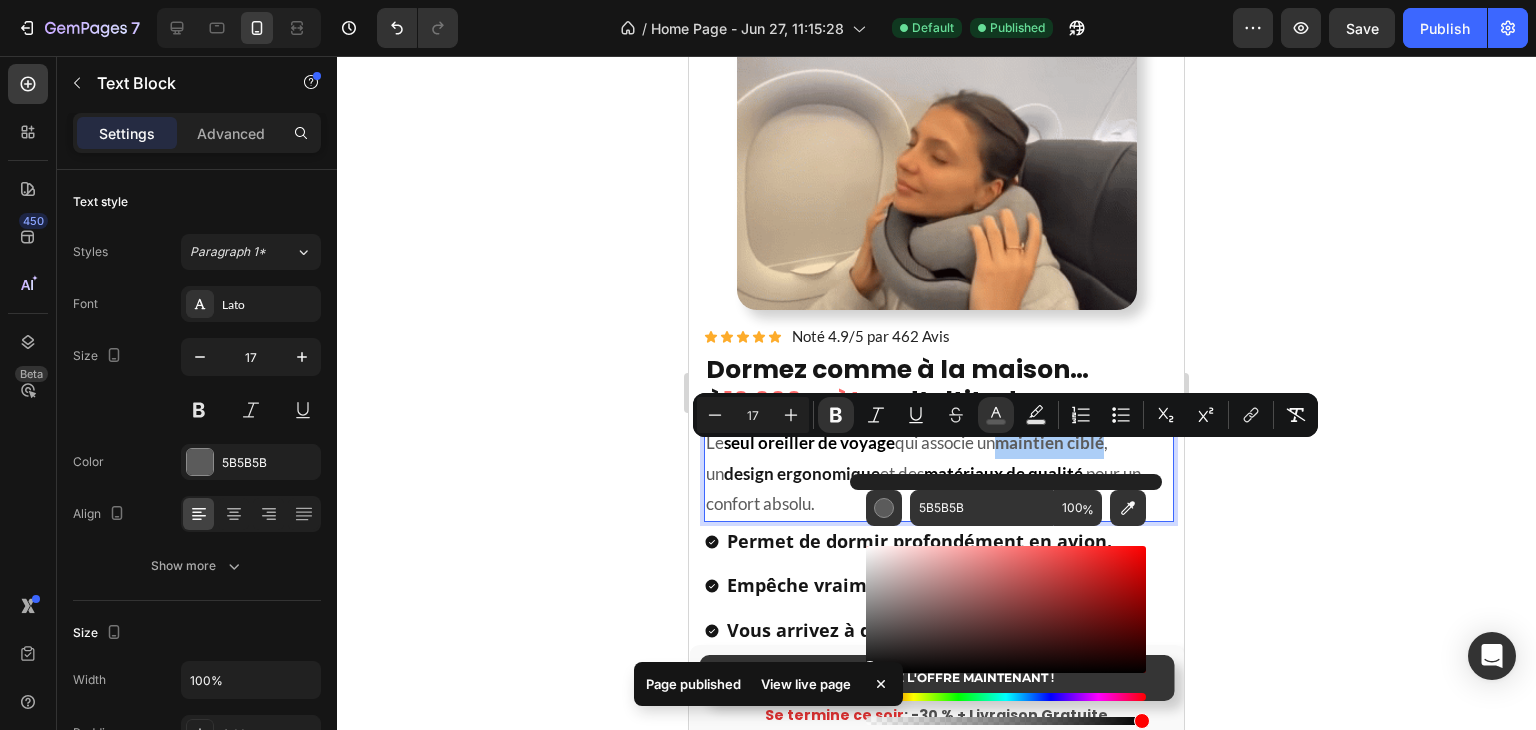drag, startPoint x: 924, startPoint y: 604, endPoint x: 799, endPoint y: 737, distance: 182.52122 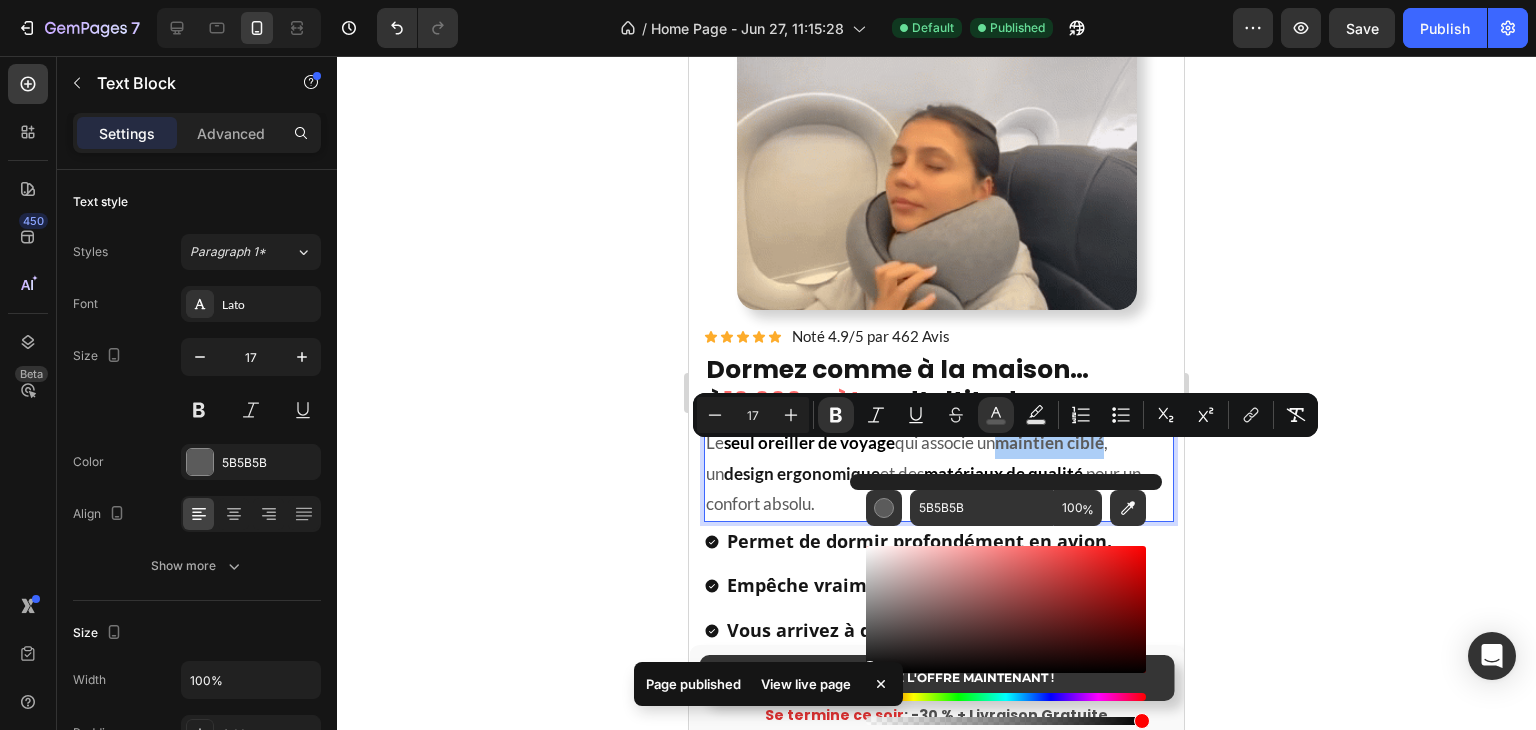 click on "7  Version history  /  Home Page - Jun 27, 11:15:28 Default Published Preview  Save   Publish  450 Beta Sections(18) Elements(83) Section Element Hero Section Product Detail Brands Trusted Badges Guarantee Product Breakdown How to use Testimonials Compare Bundle FAQs Social Proof Brand Story Product List Collection Blog List Contact Sticky Add to Cart Custom Footer Browse Library 450 Layout
Row
Row
Row
Row Text
Heading
Text Block Button
Button
Button Media
Image
Image" at bounding box center [768, 0] 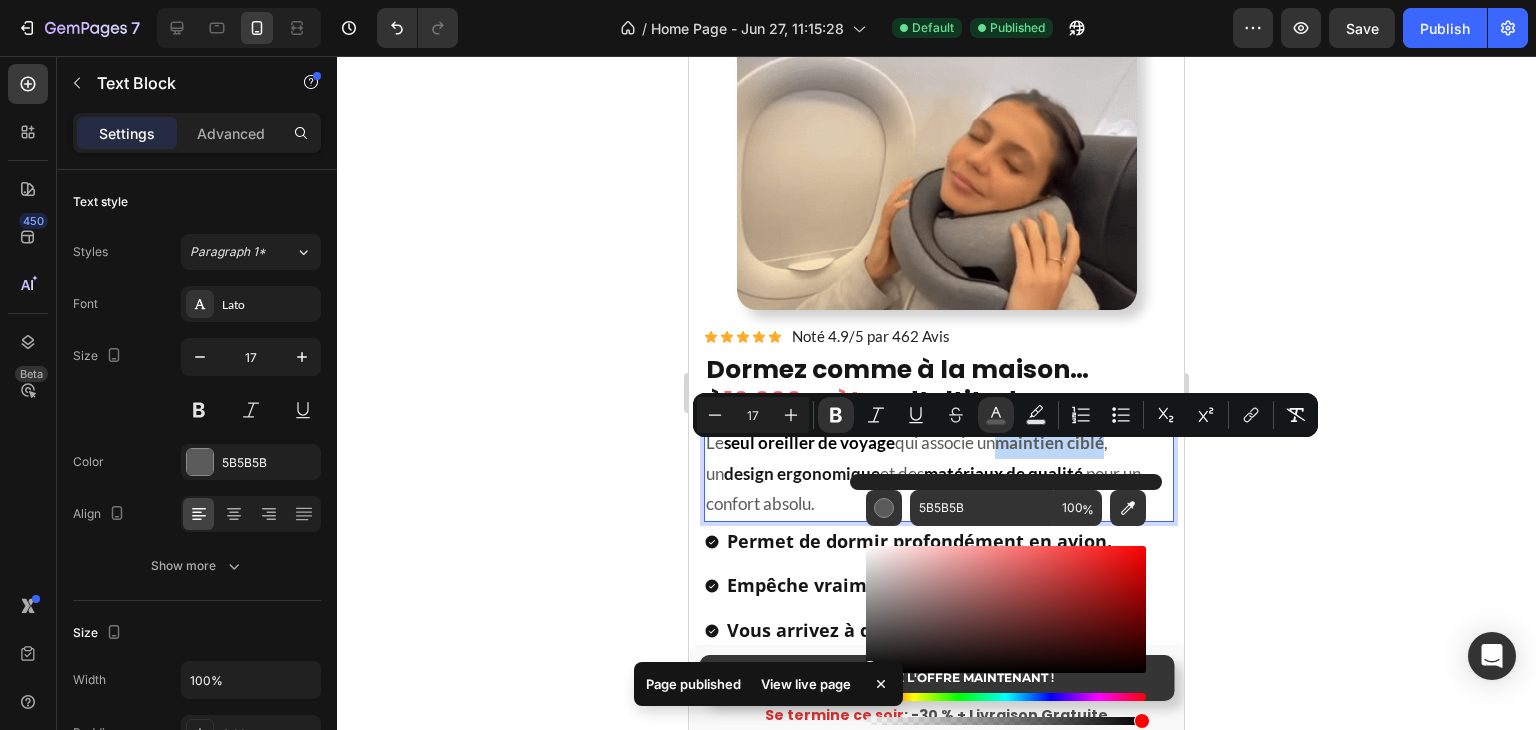 type on "000000" 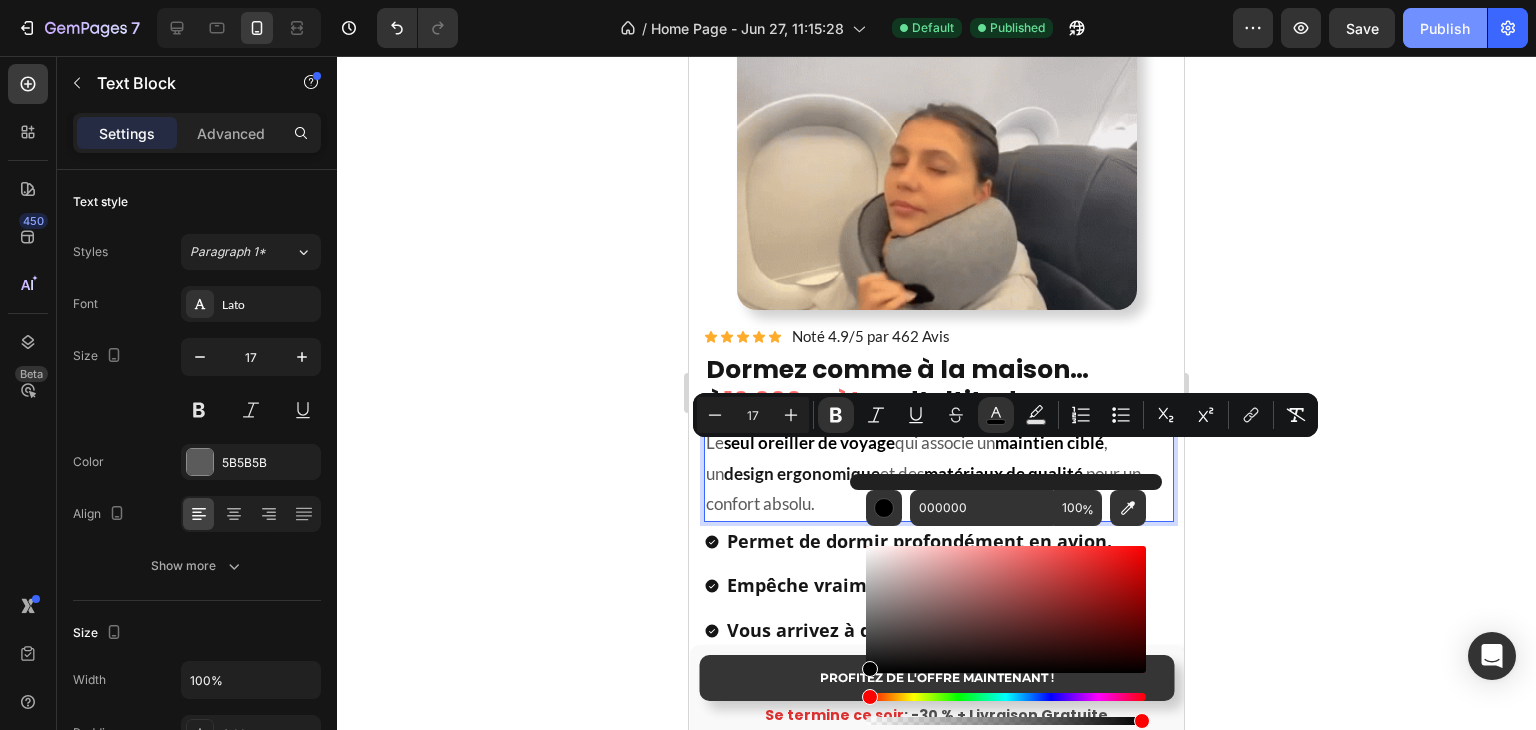 click on "Publish" at bounding box center [1445, 28] 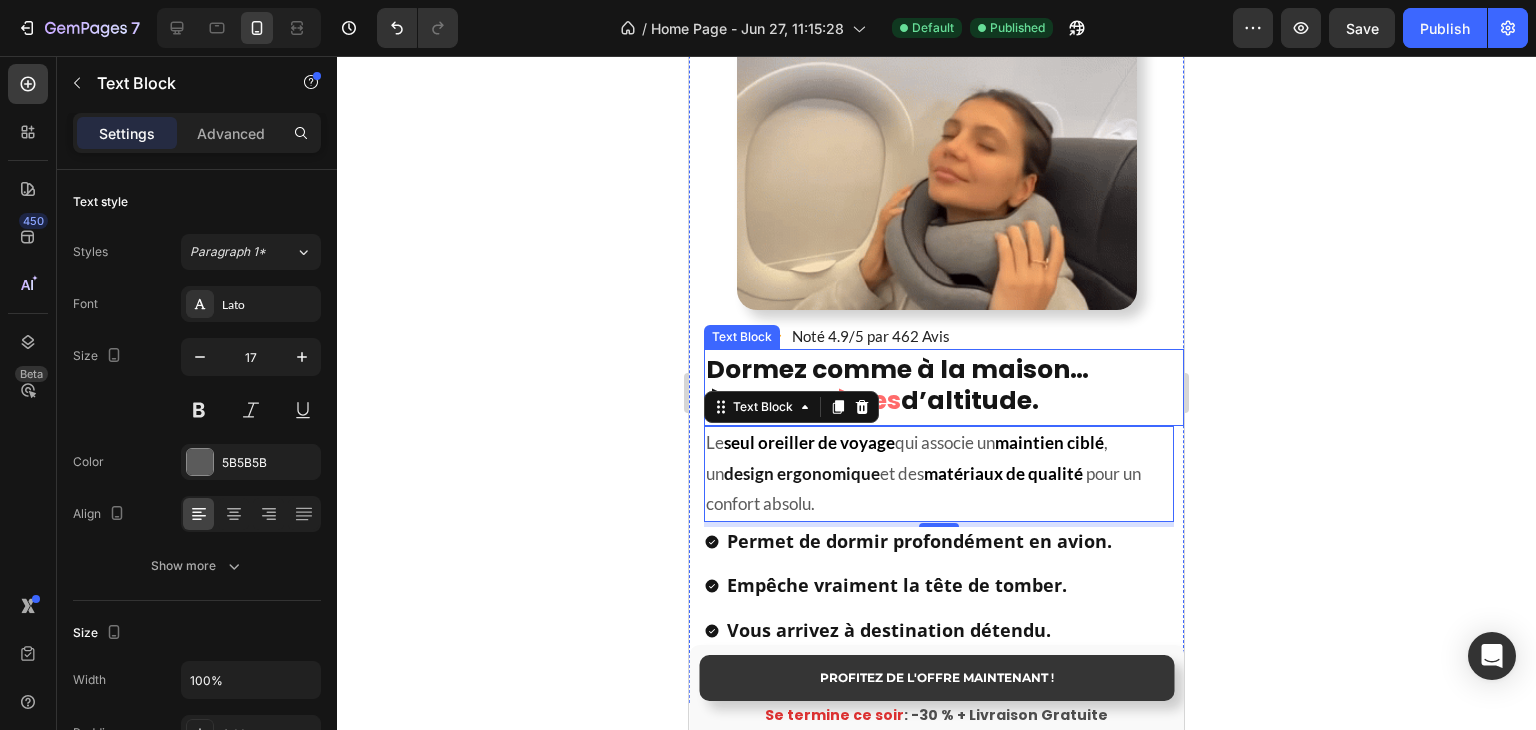 scroll, scrollTop: 1424, scrollLeft: 0, axis: vertical 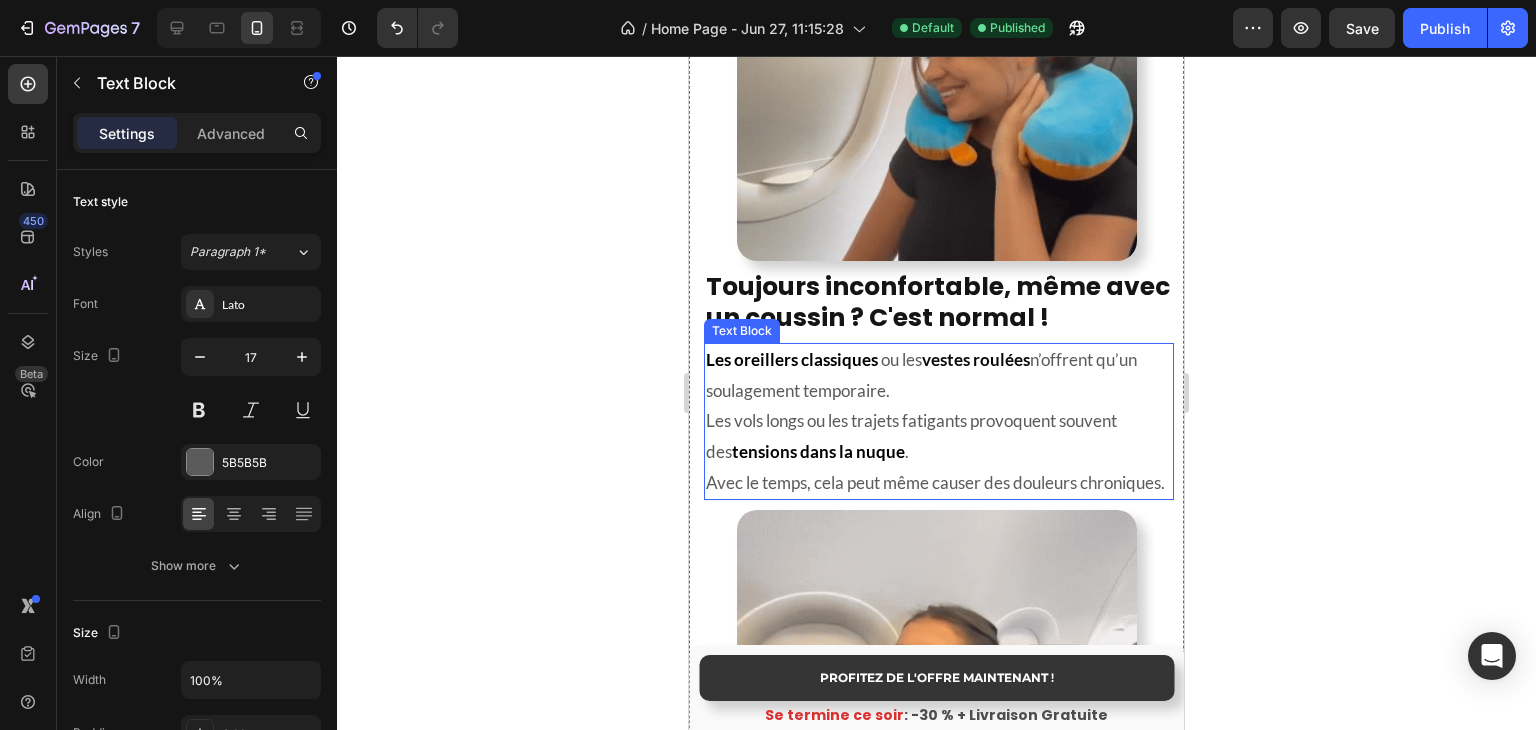 click on "vestes roulées" at bounding box center (976, 359) 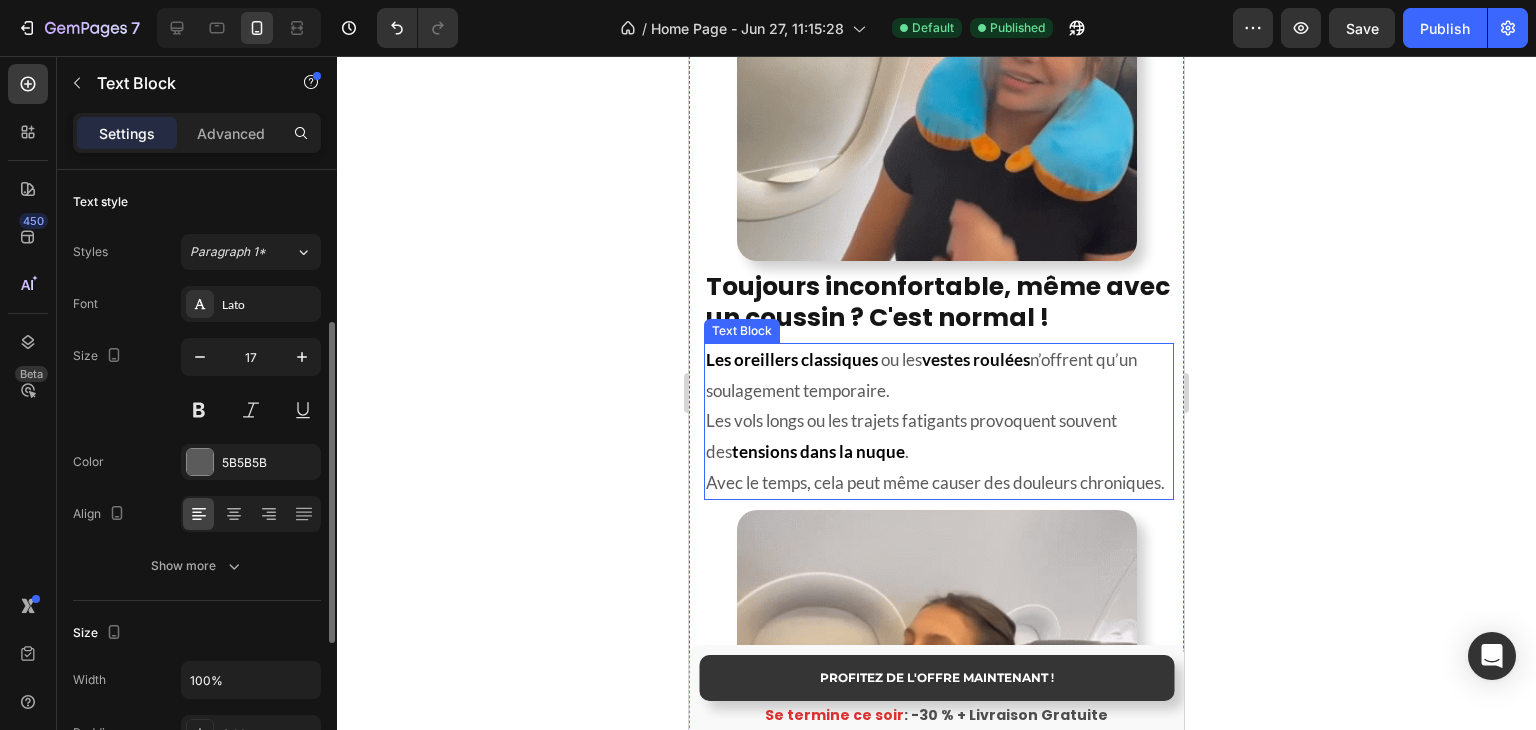 scroll, scrollTop: 100, scrollLeft: 0, axis: vertical 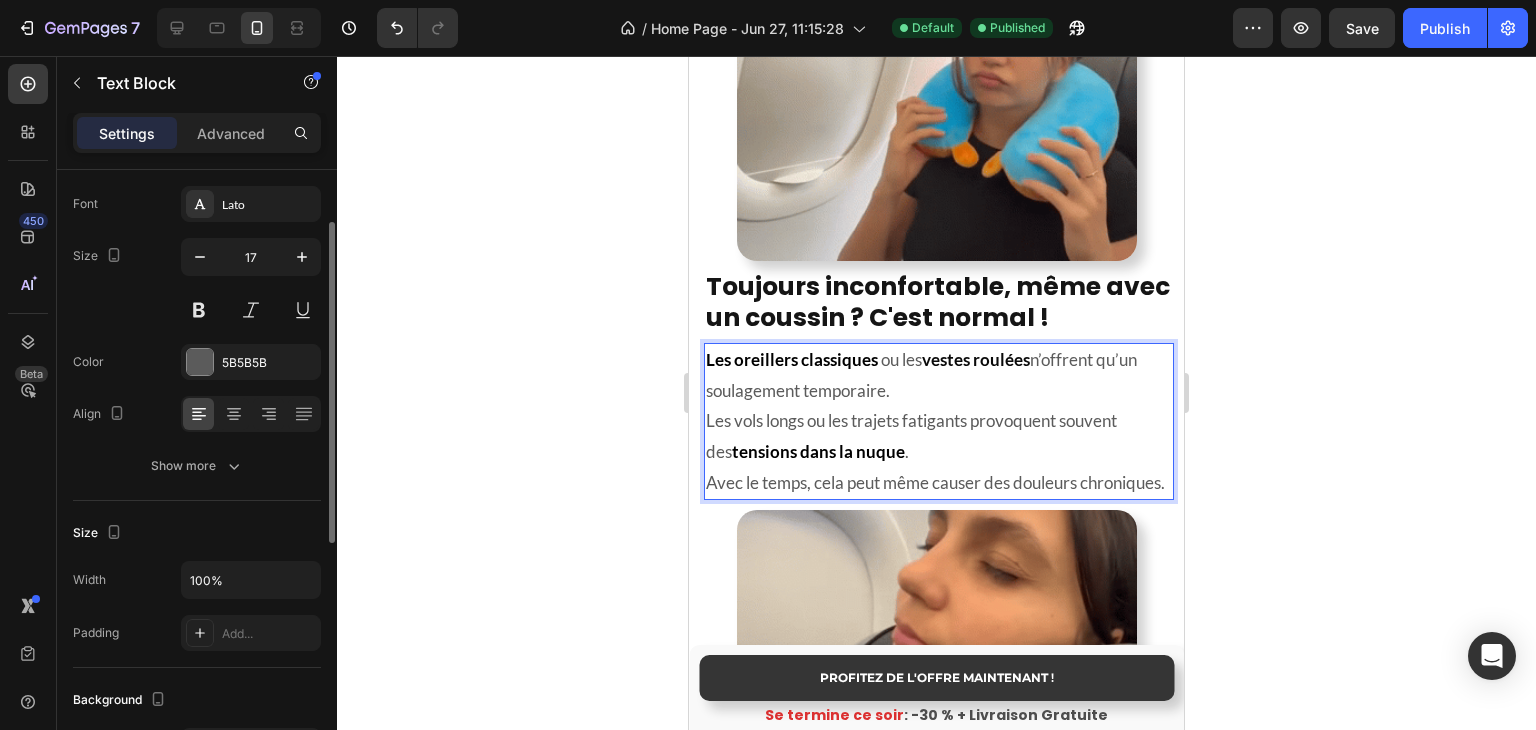 click on "vestes roulées" at bounding box center (976, 359) 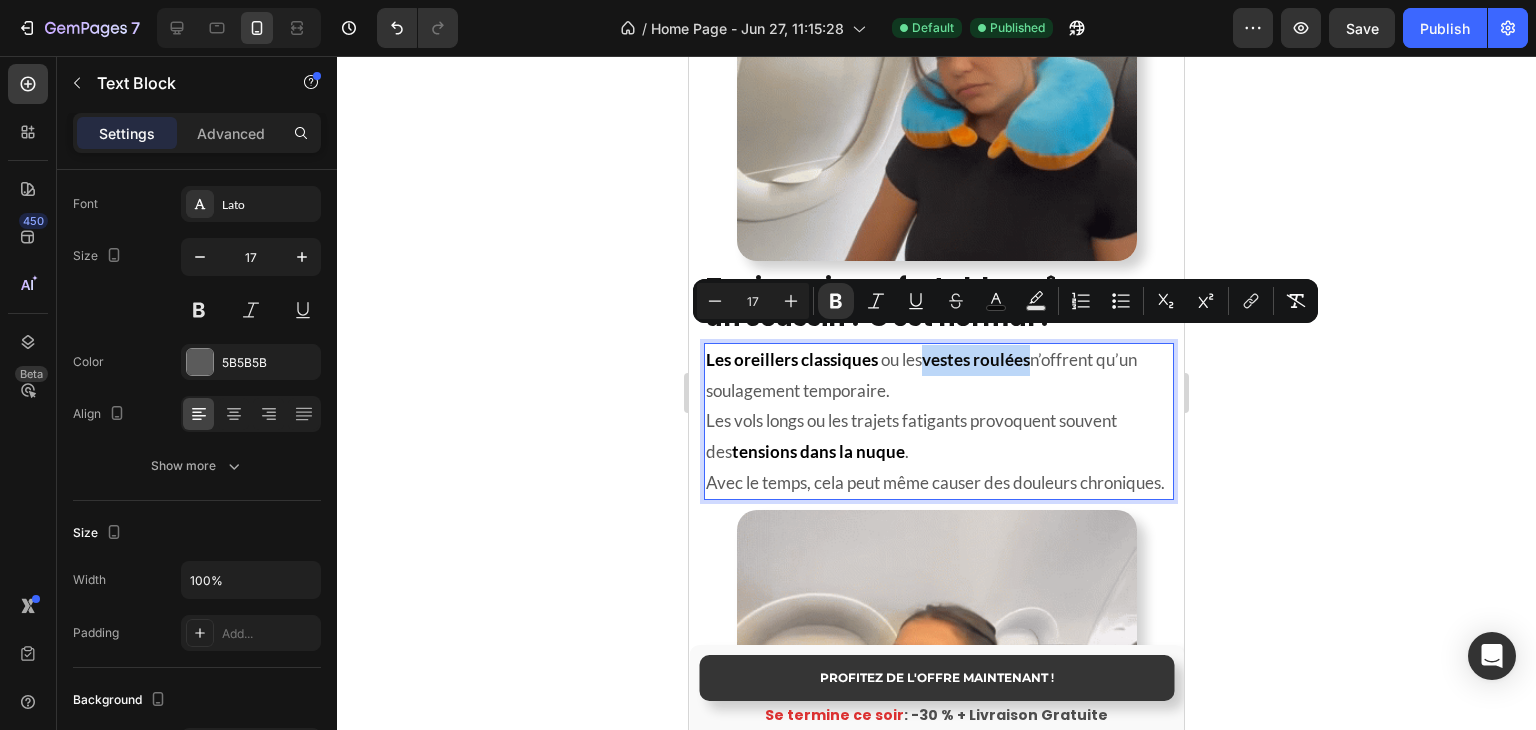 drag, startPoint x: 927, startPoint y: 342, endPoint x: 1717, endPoint y: 378, distance: 790.8198 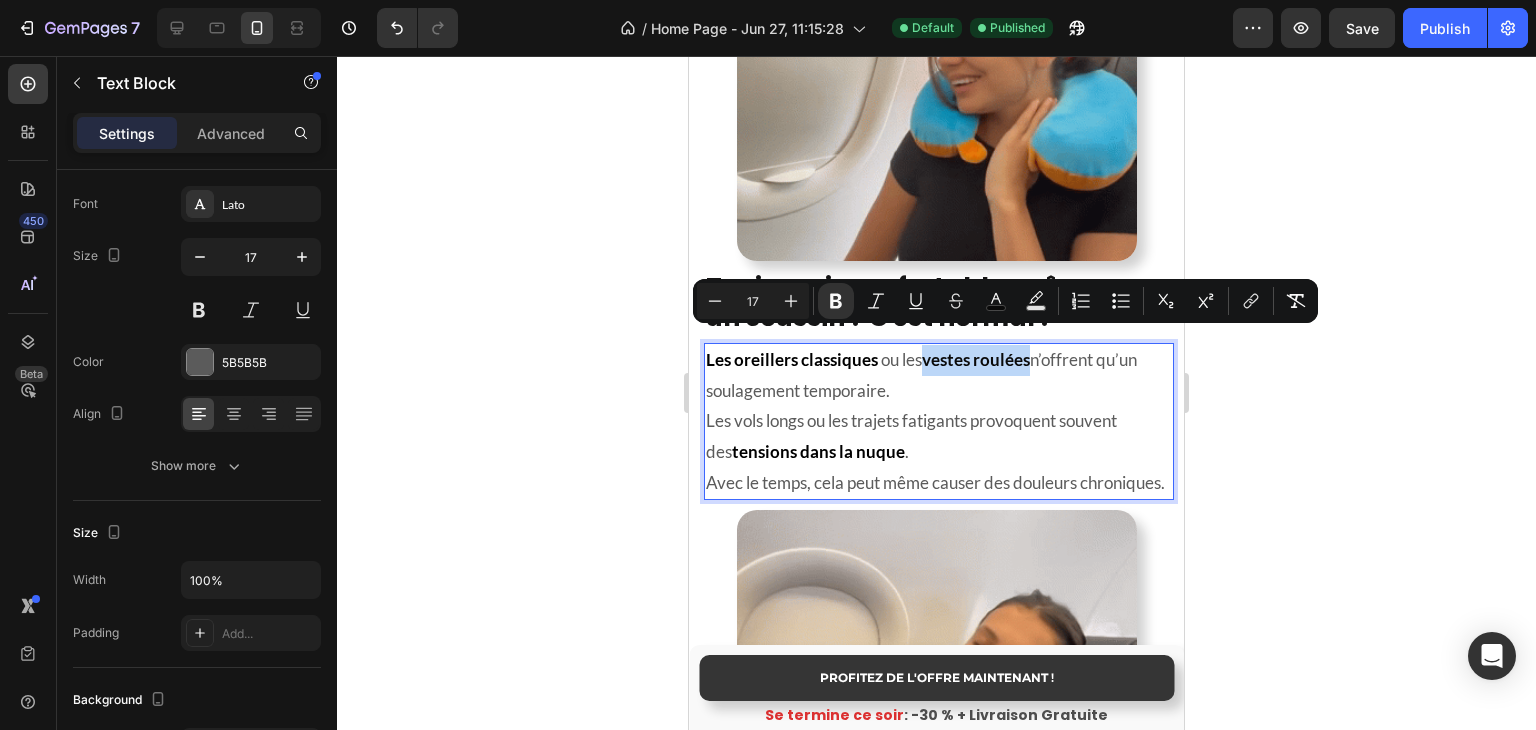 click on "vestes roulées" at bounding box center (976, 359) 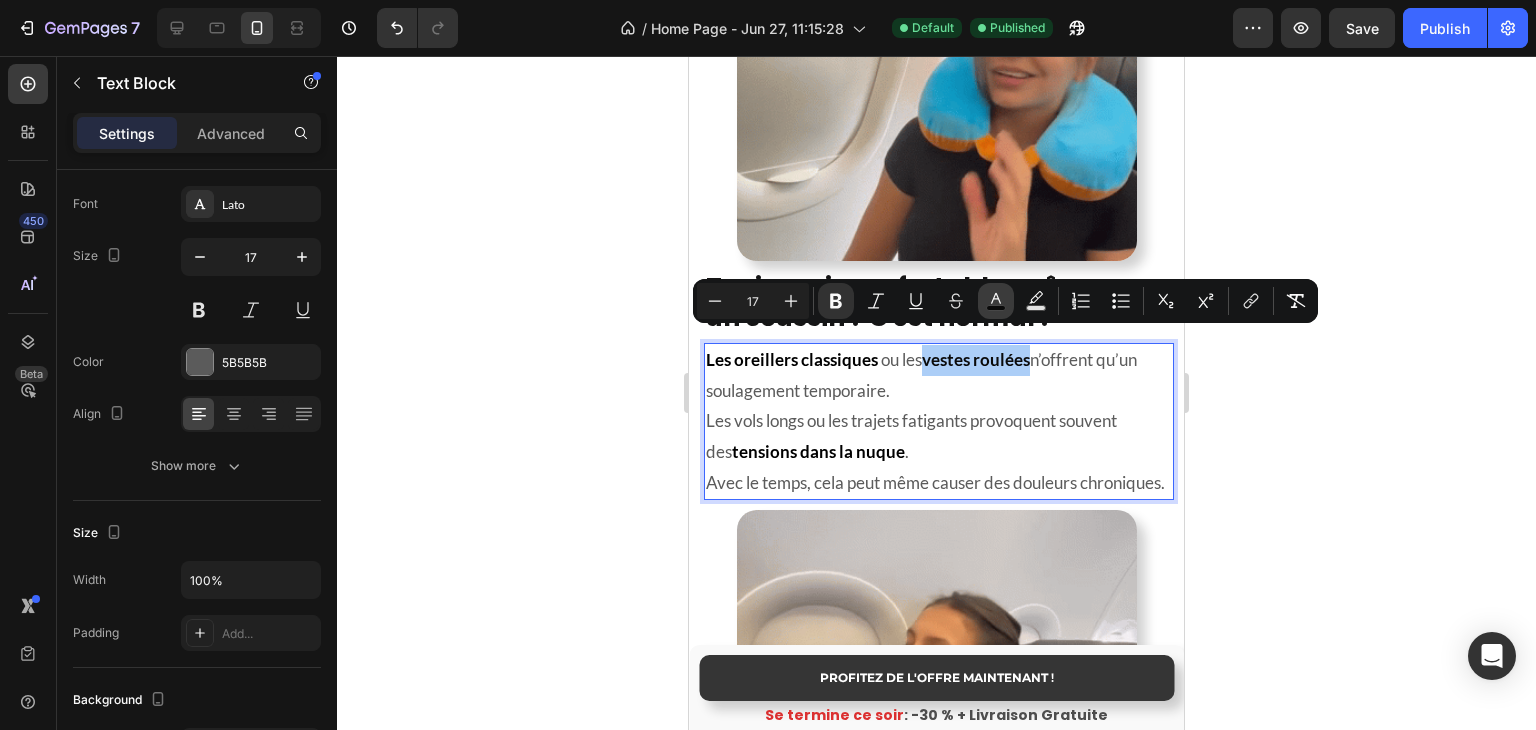 click 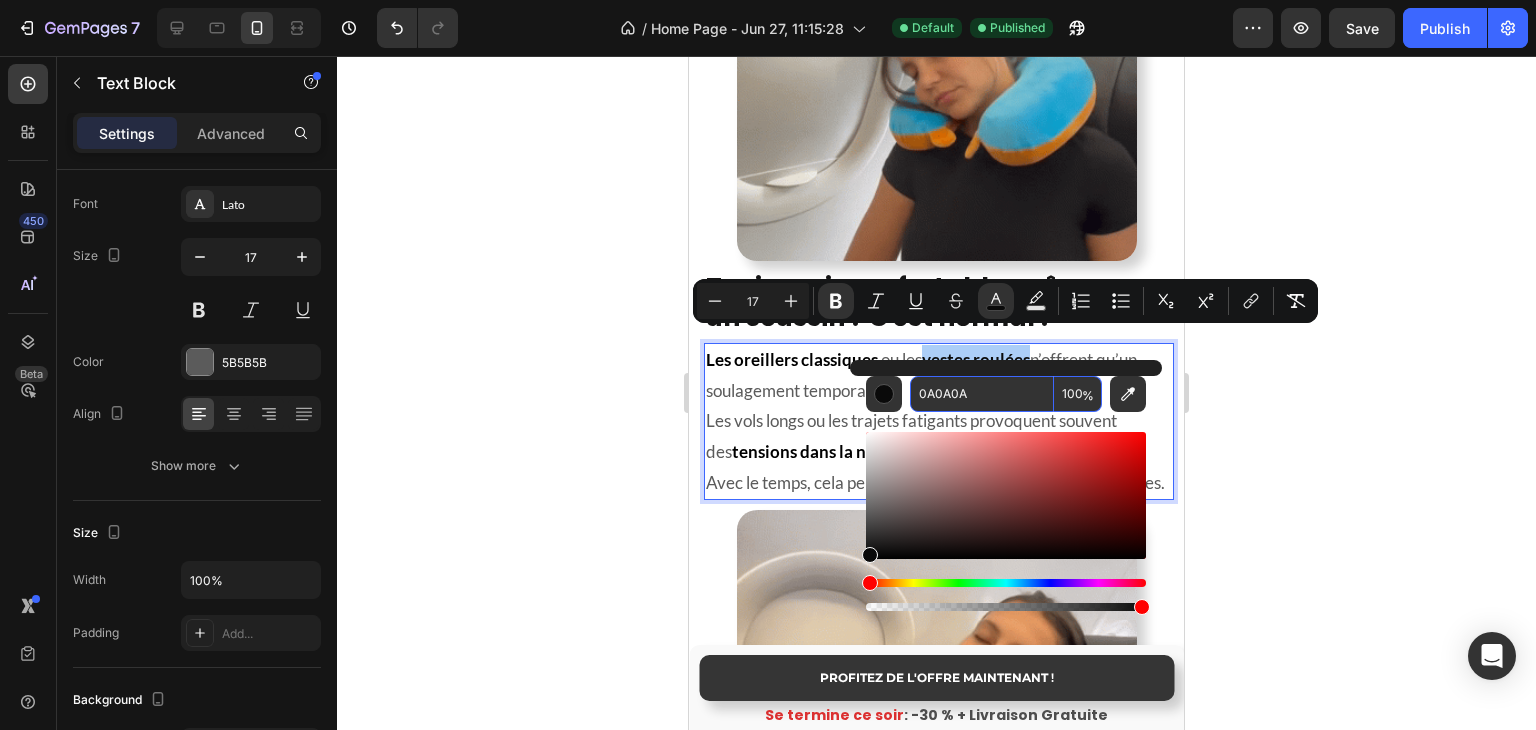 click on "0A0A0A" at bounding box center [982, 394] 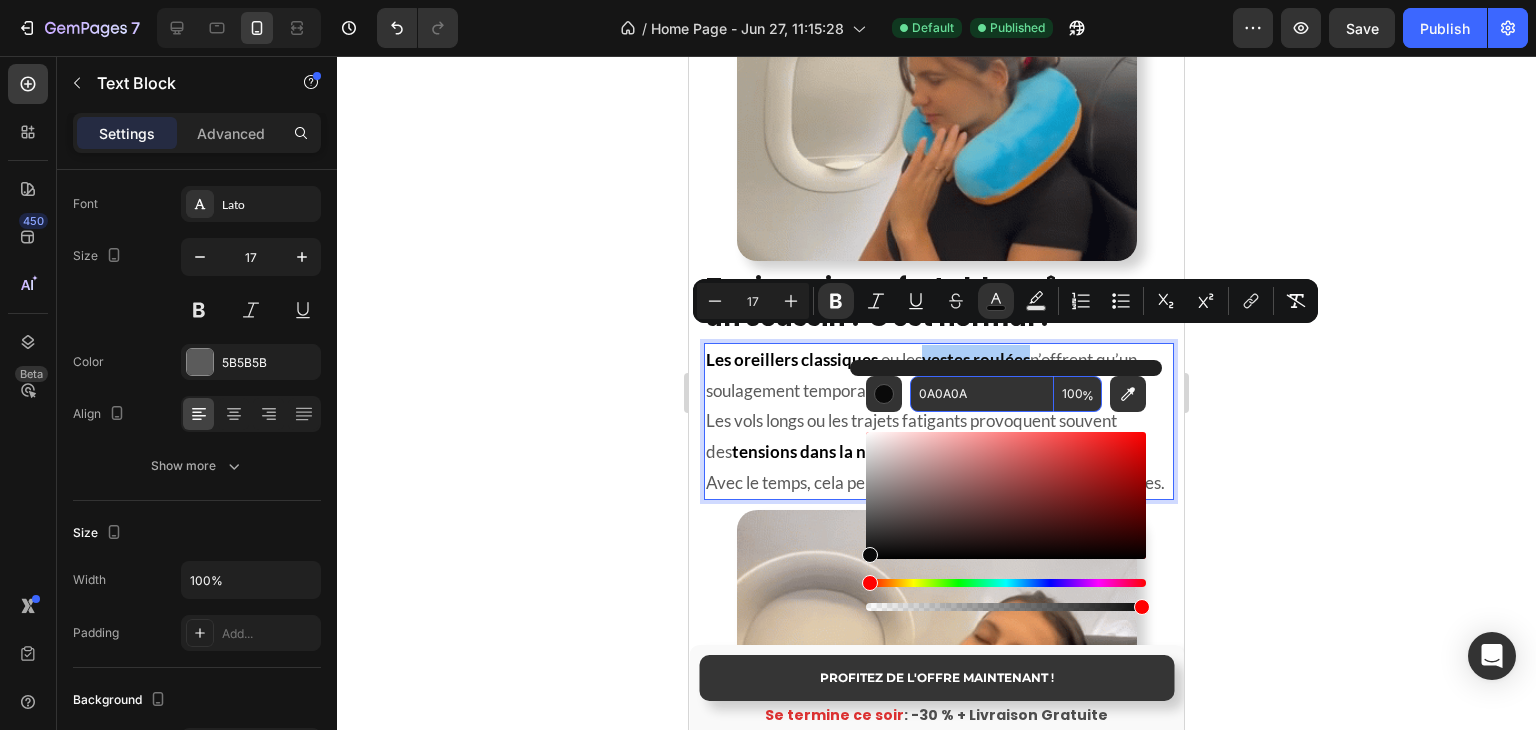 paste on "5B5B5B" 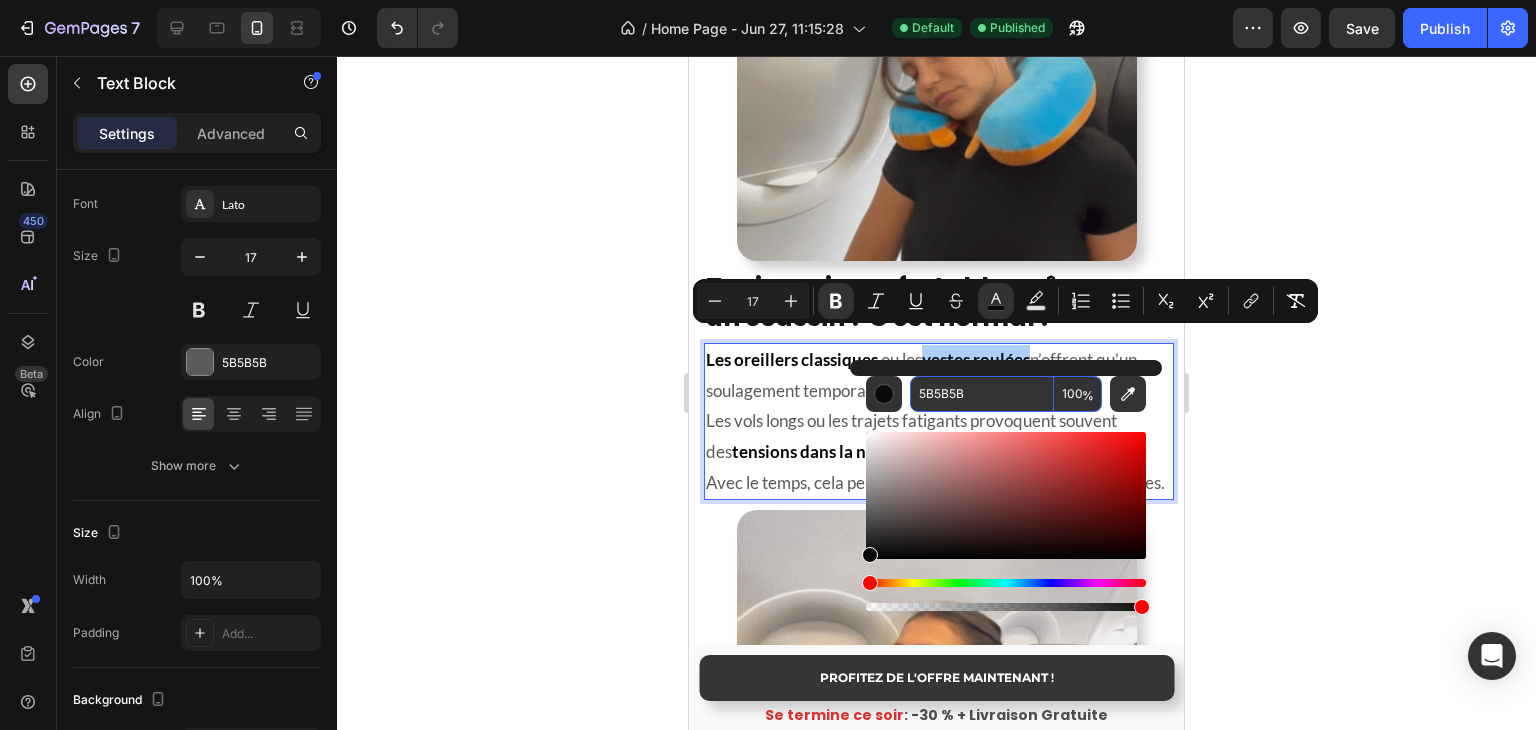 type on "5B5B5B" 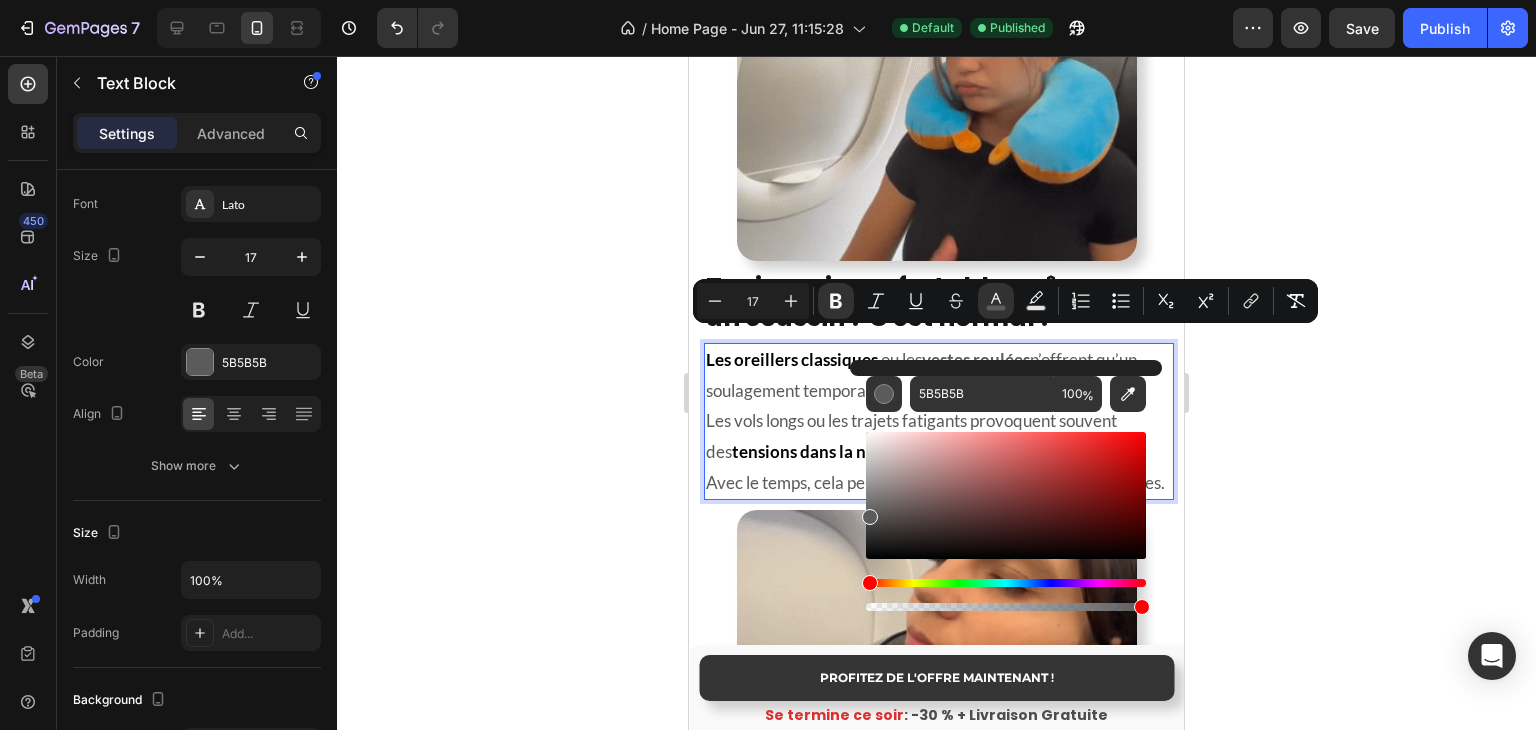 click 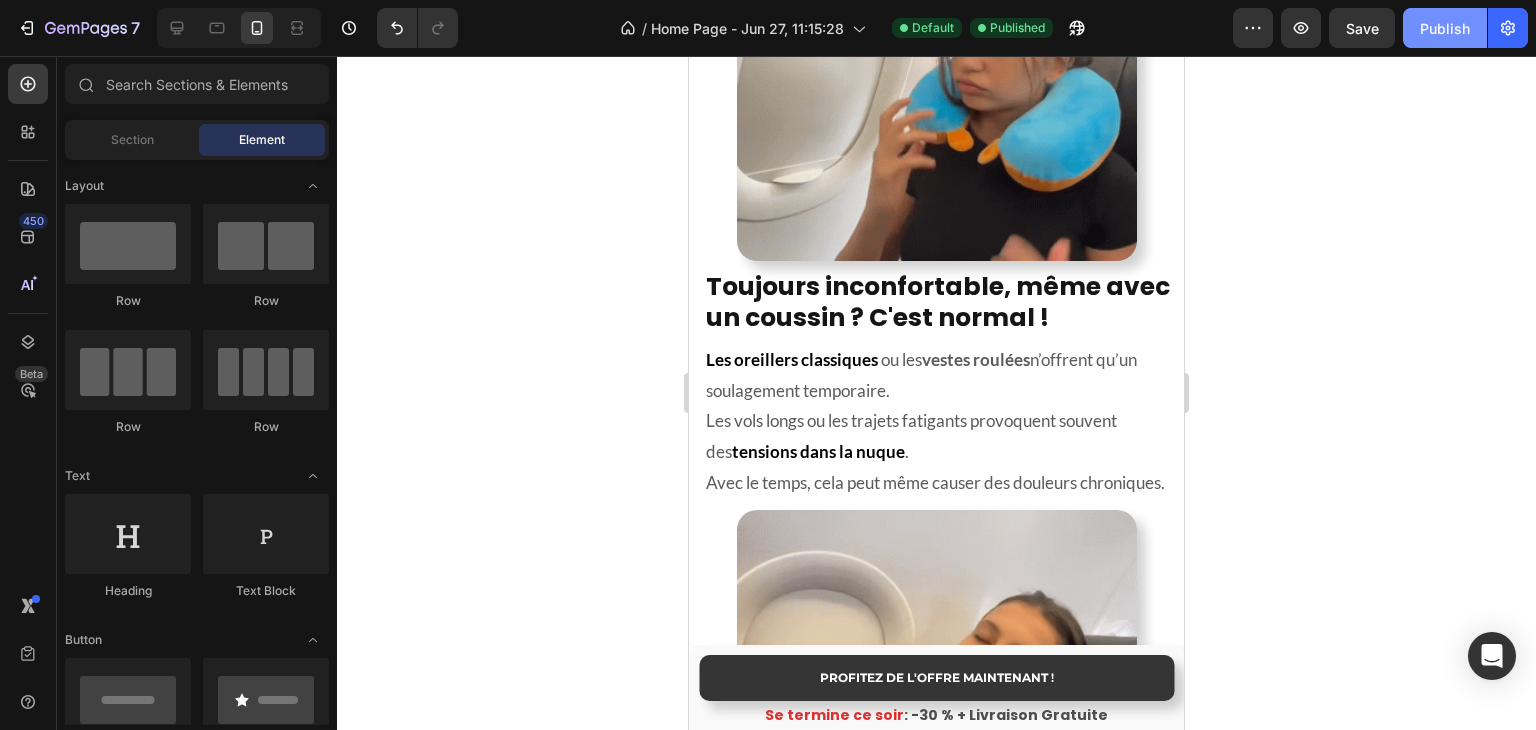 click on "Publish" 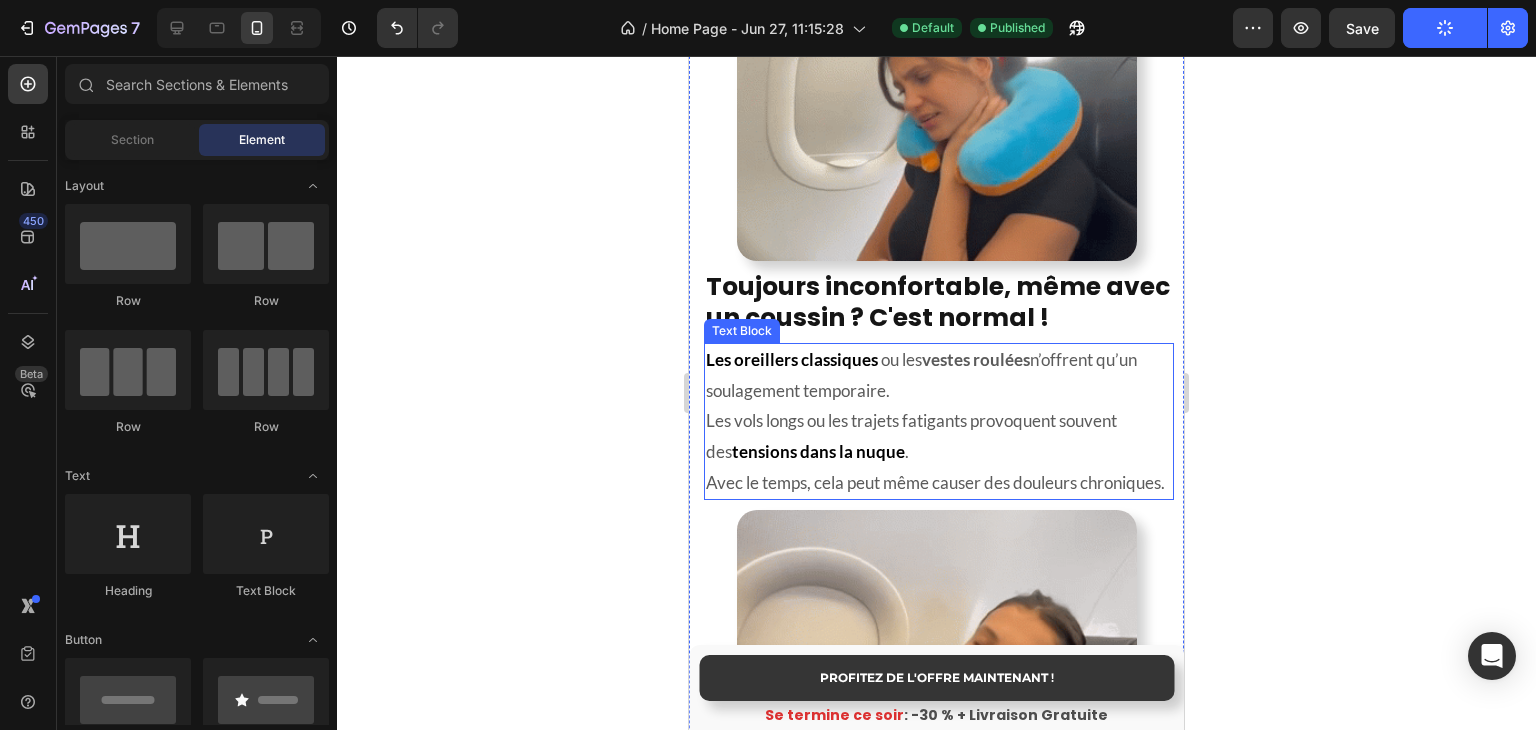 click on "vestes roulées" at bounding box center (976, 359) 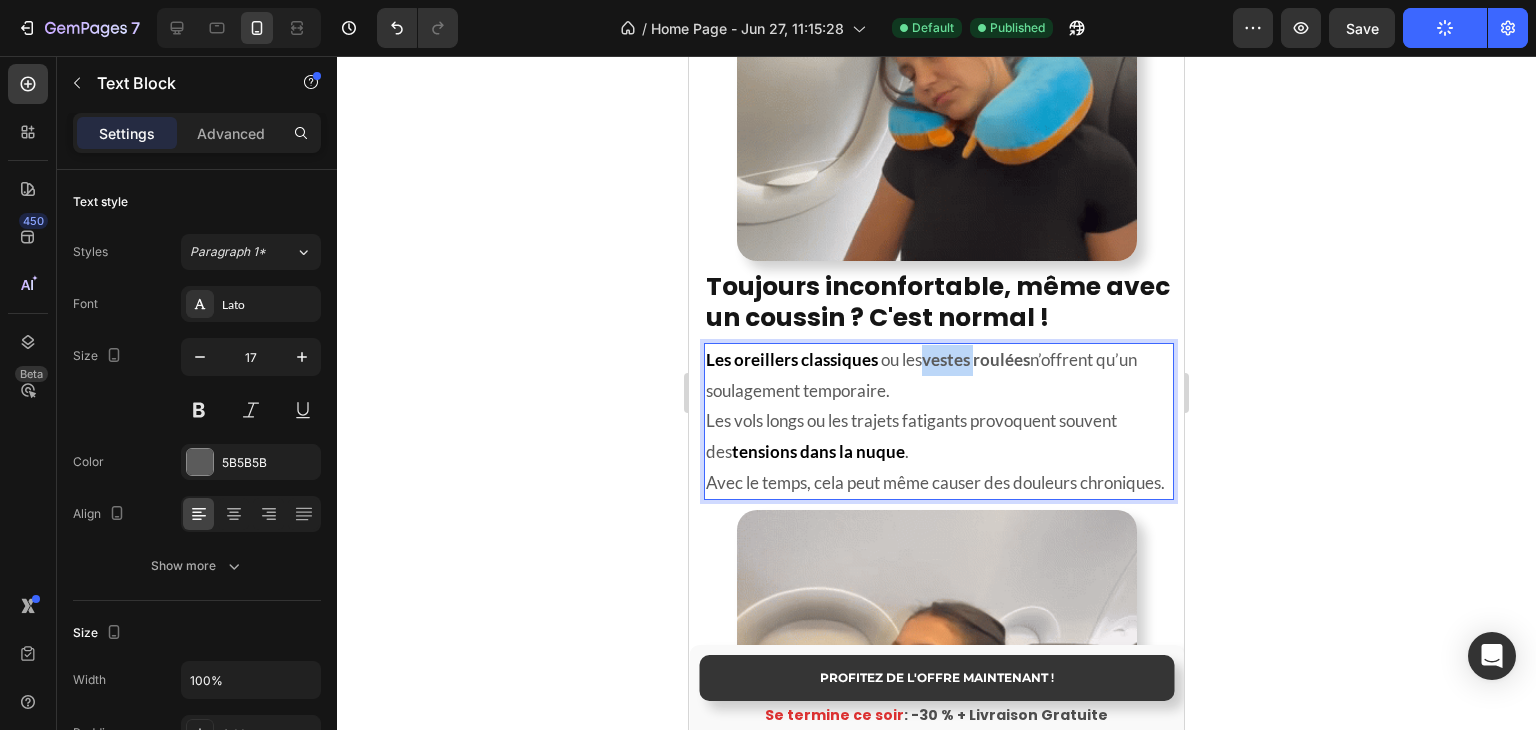 click on "vestes roulées" at bounding box center [976, 359] 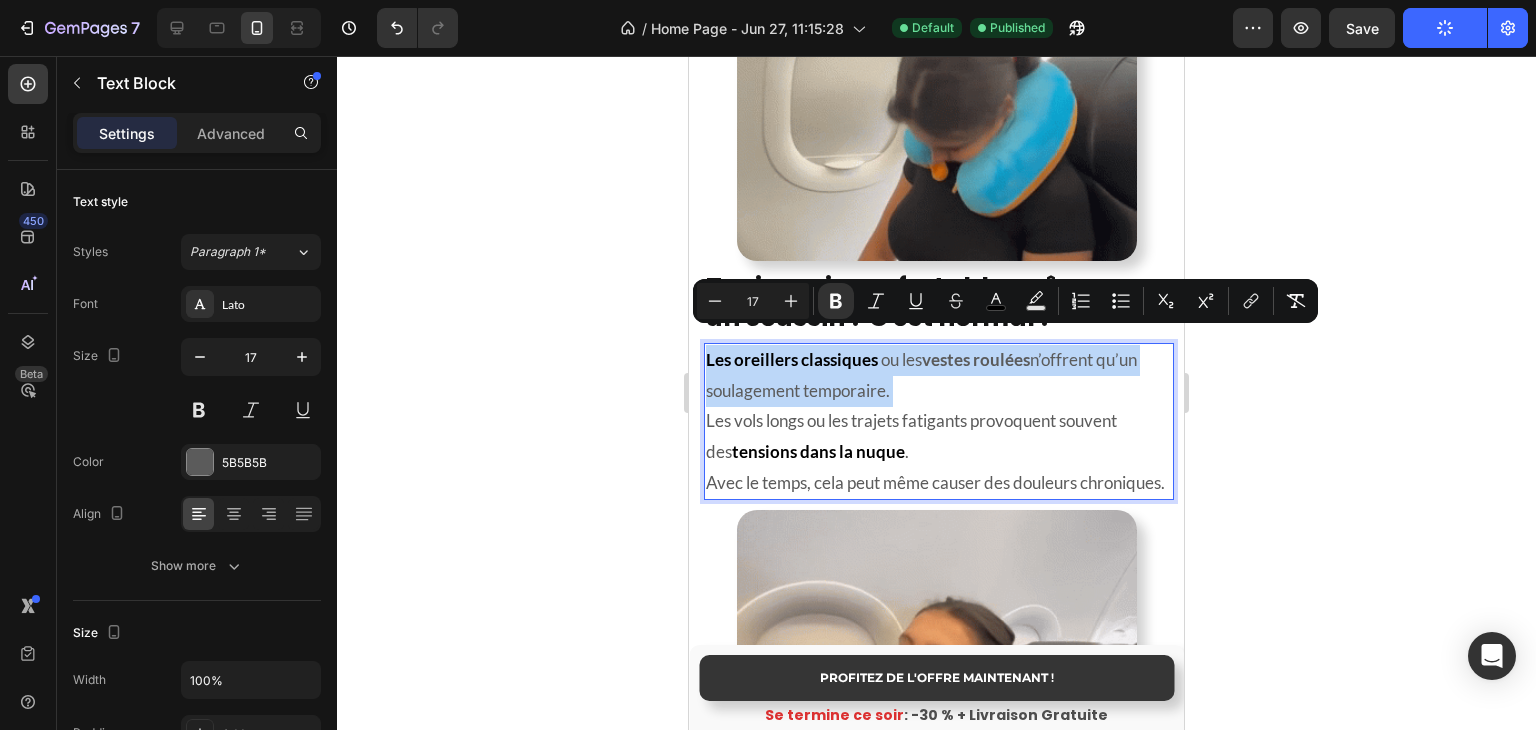 drag, startPoint x: 930, startPoint y: 345, endPoint x: 980, endPoint y: 348, distance: 50.08992 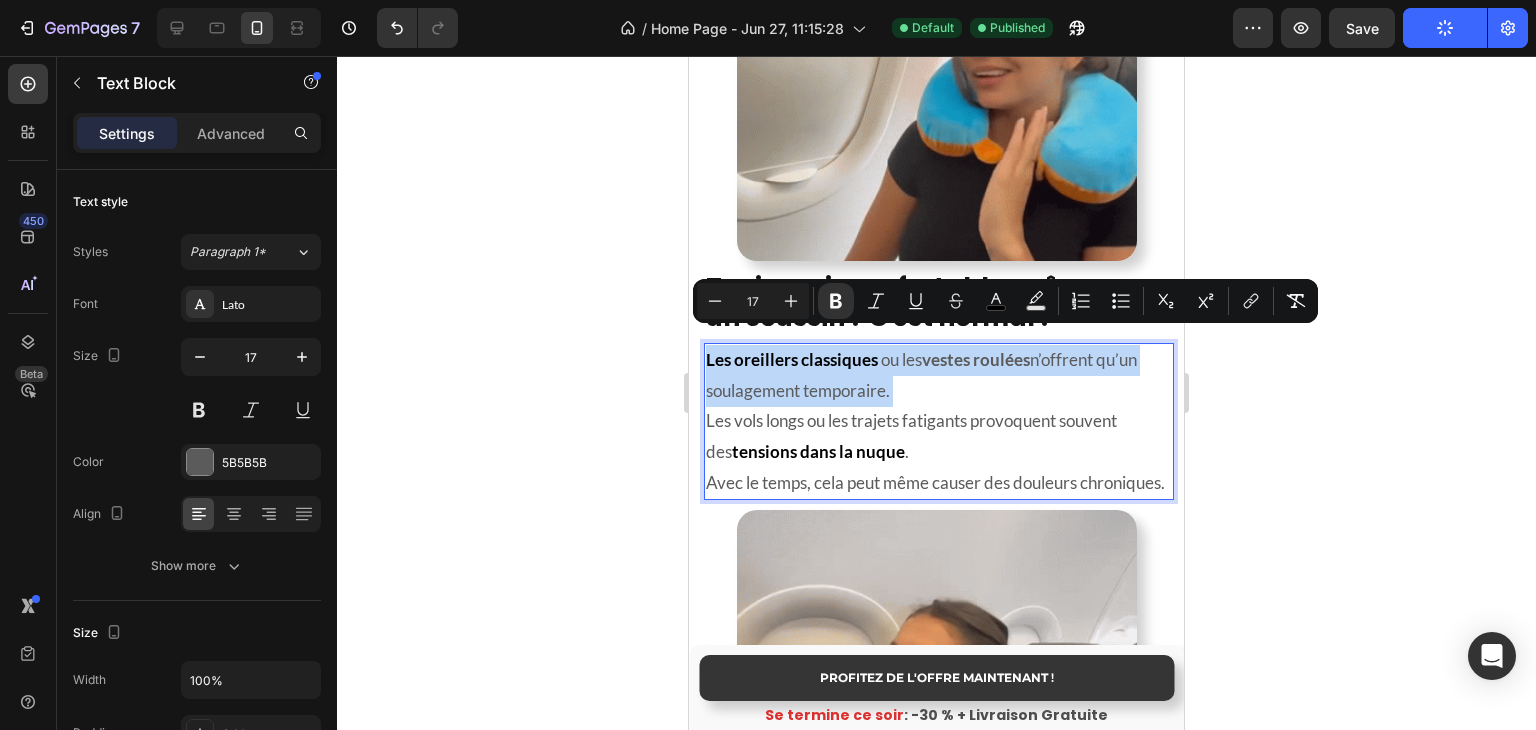 click on "vestes roulées" at bounding box center [976, 359] 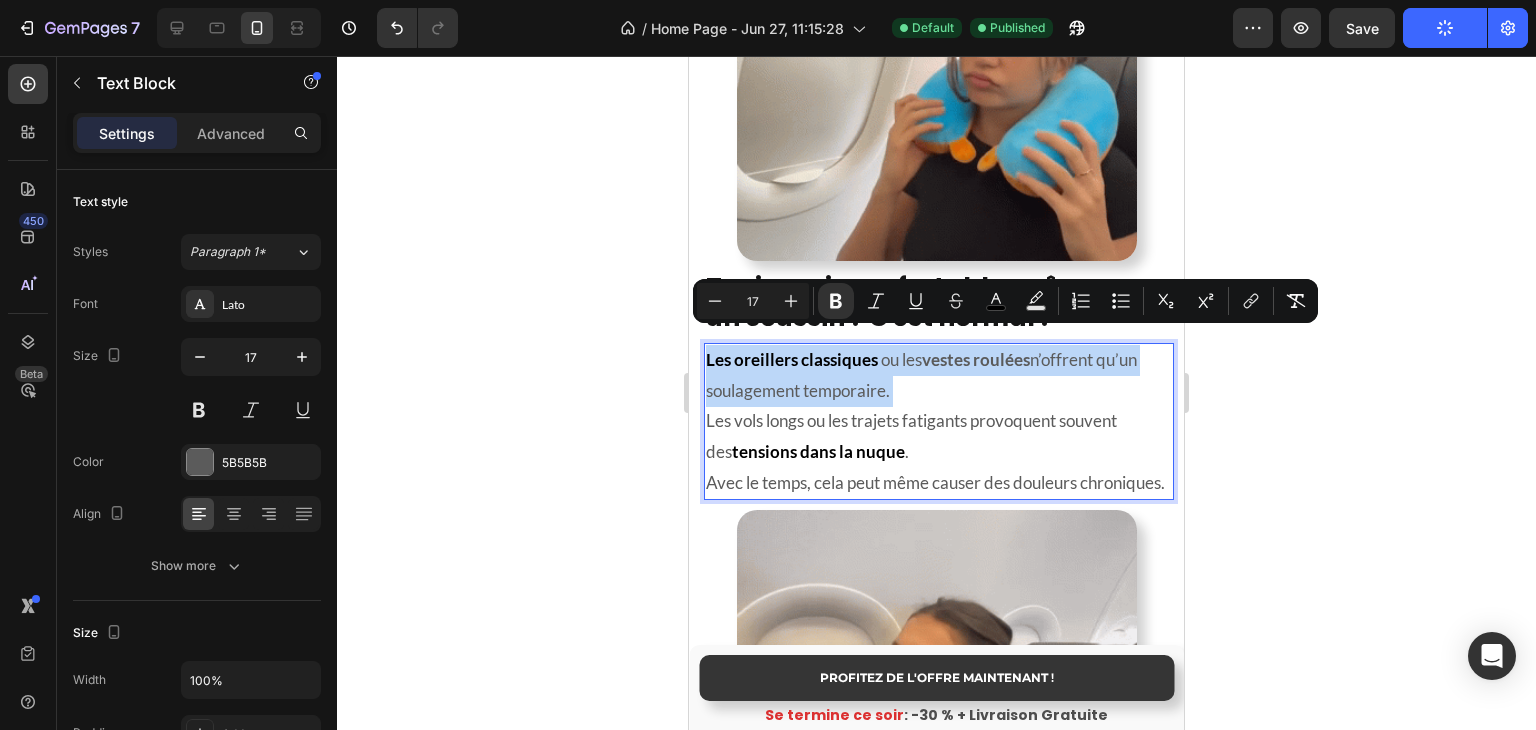 click on "vestes roulées" at bounding box center [976, 359] 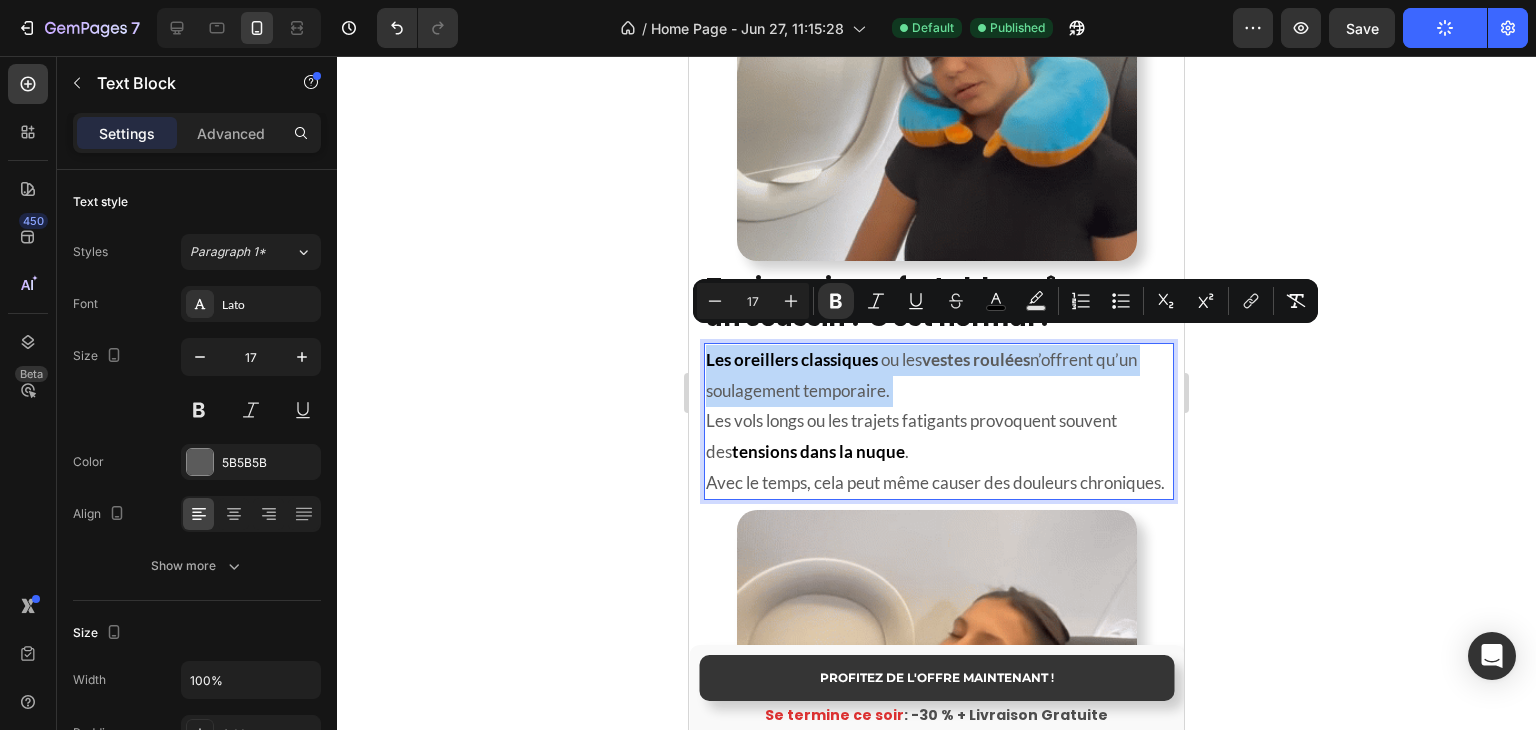 click on "vestes roulées" at bounding box center [976, 359] 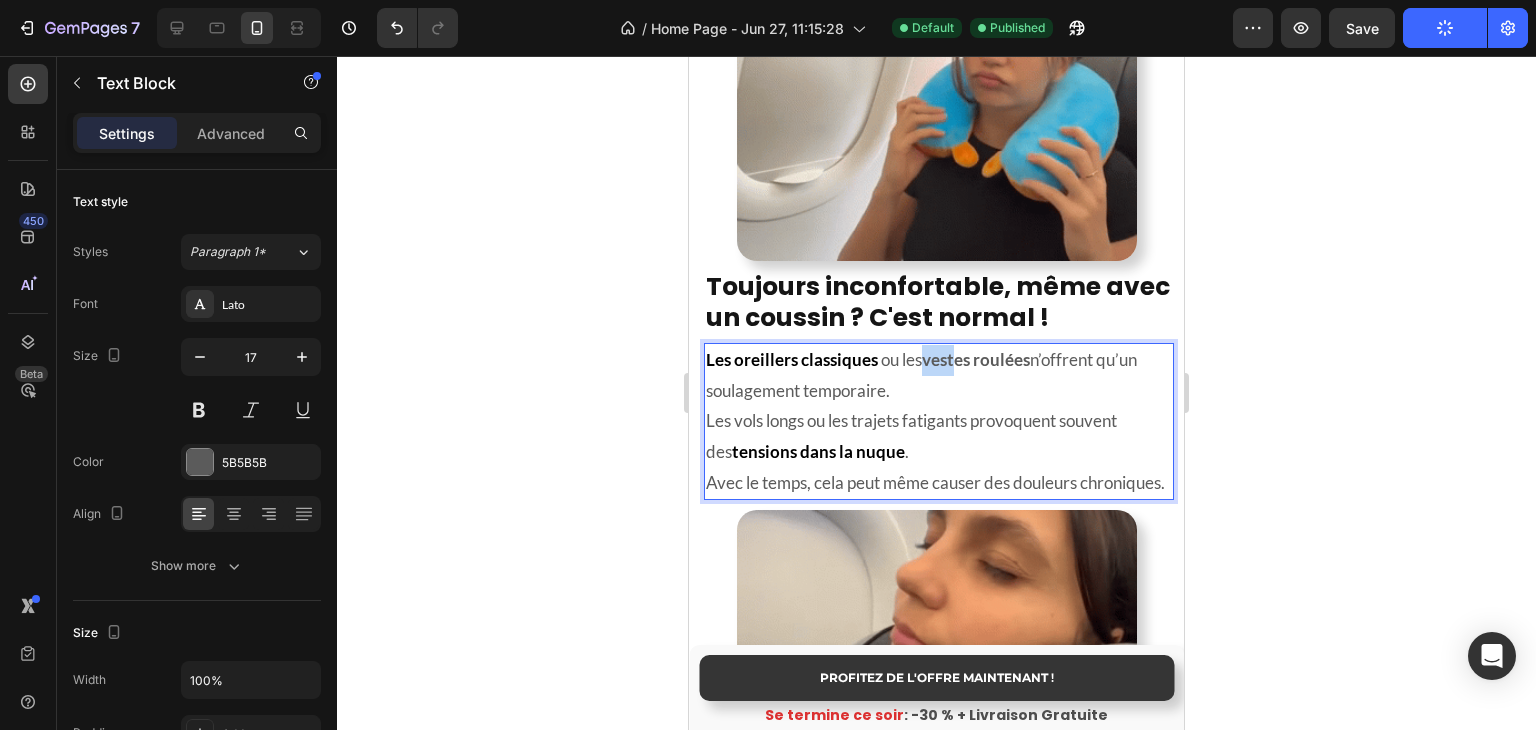 drag, startPoint x: 924, startPoint y: 341, endPoint x: 960, endPoint y: 345, distance: 36.221542 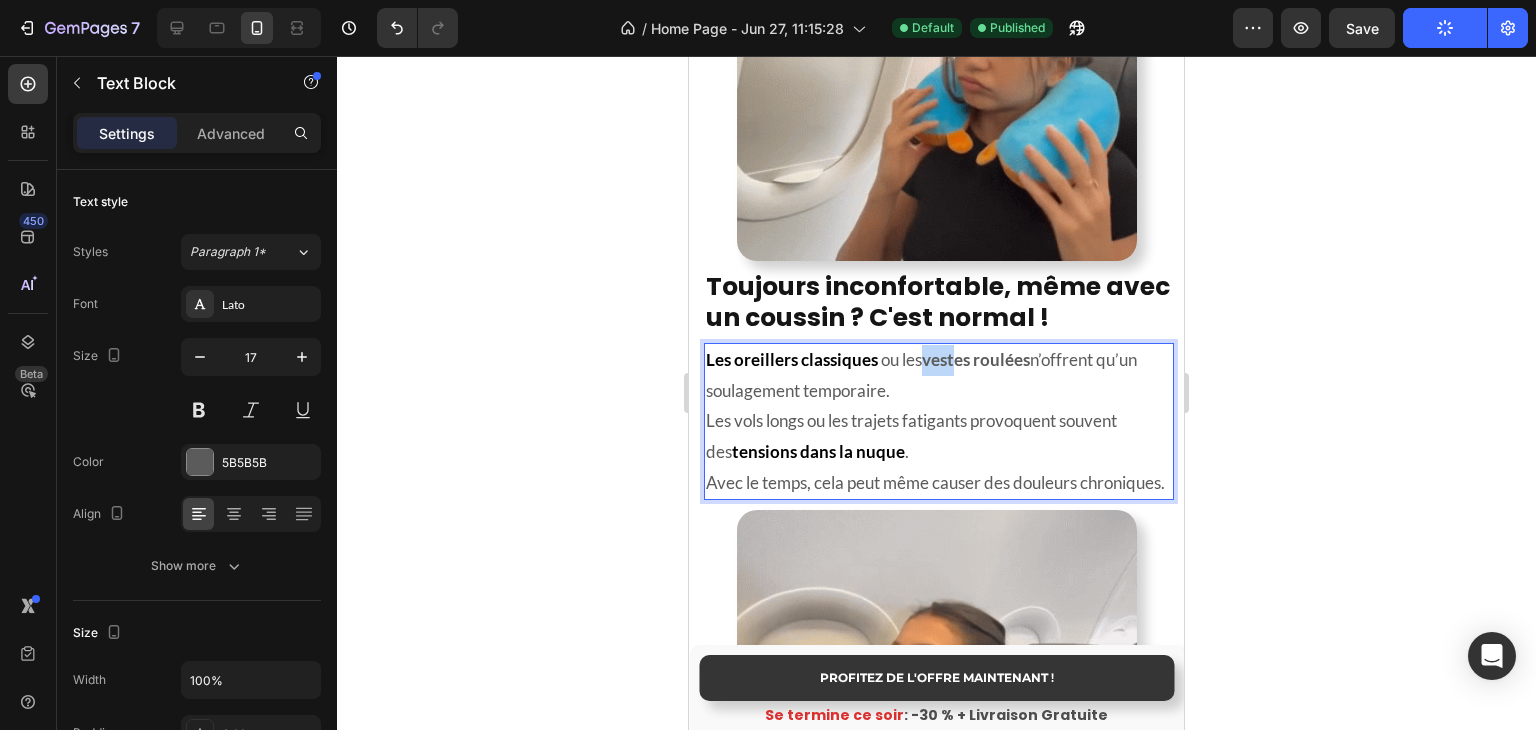 click on "Les oreillers classiques   ou les  vestes roulées  n’offrent qu’un soulagement temporaire." at bounding box center (939, 375) 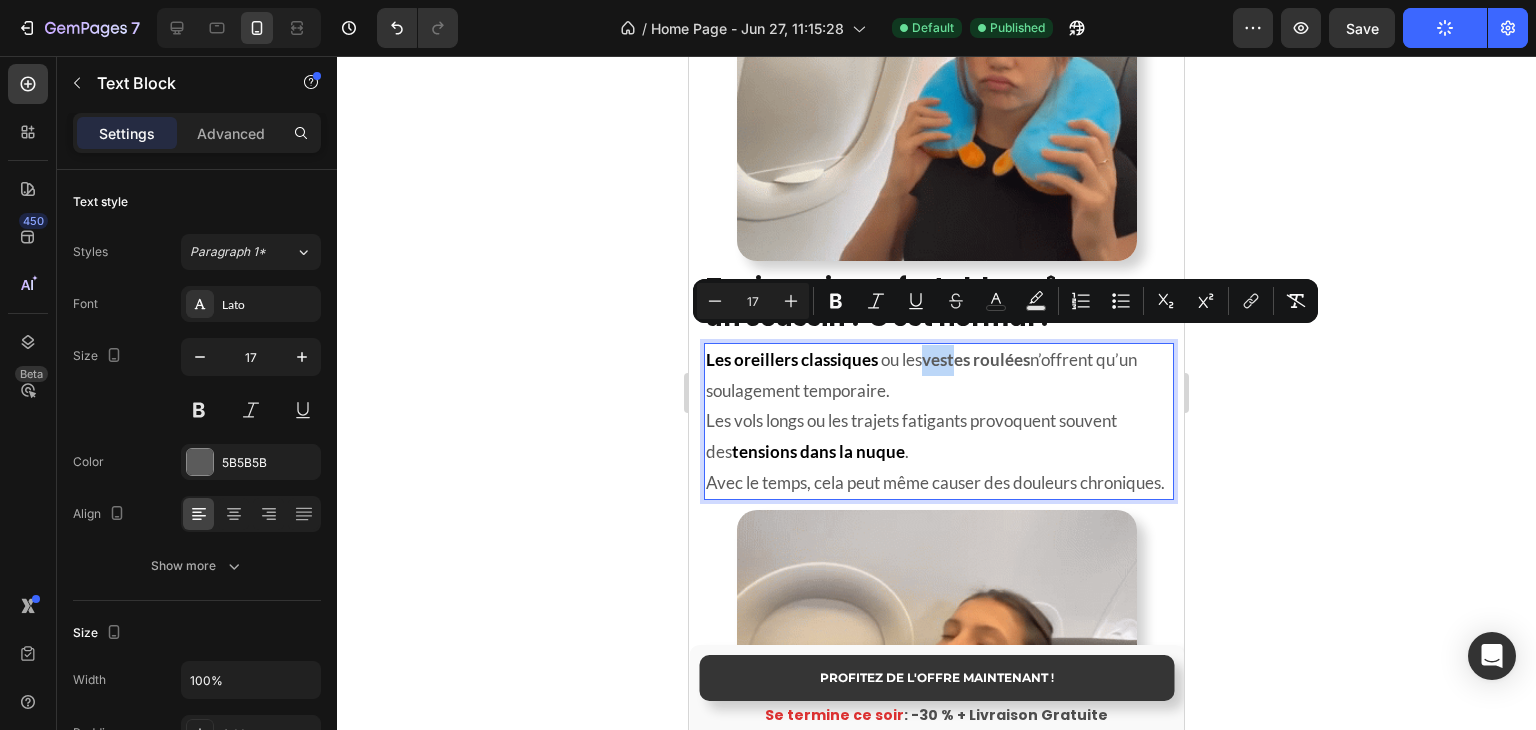 drag, startPoint x: 960, startPoint y: 345, endPoint x: 938, endPoint y: 343, distance: 22.090721 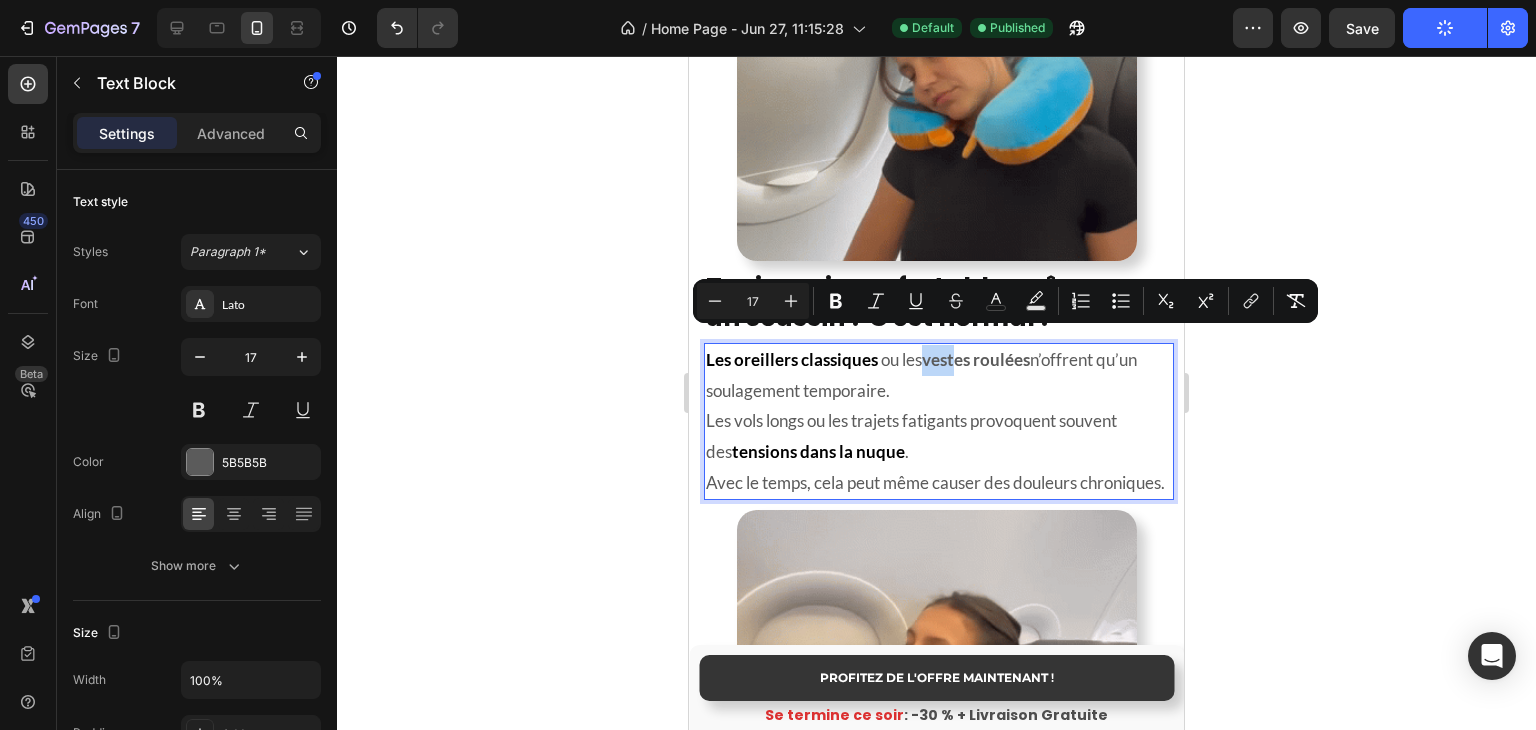 click on "vestes roulées" at bounding box center (976, 359) 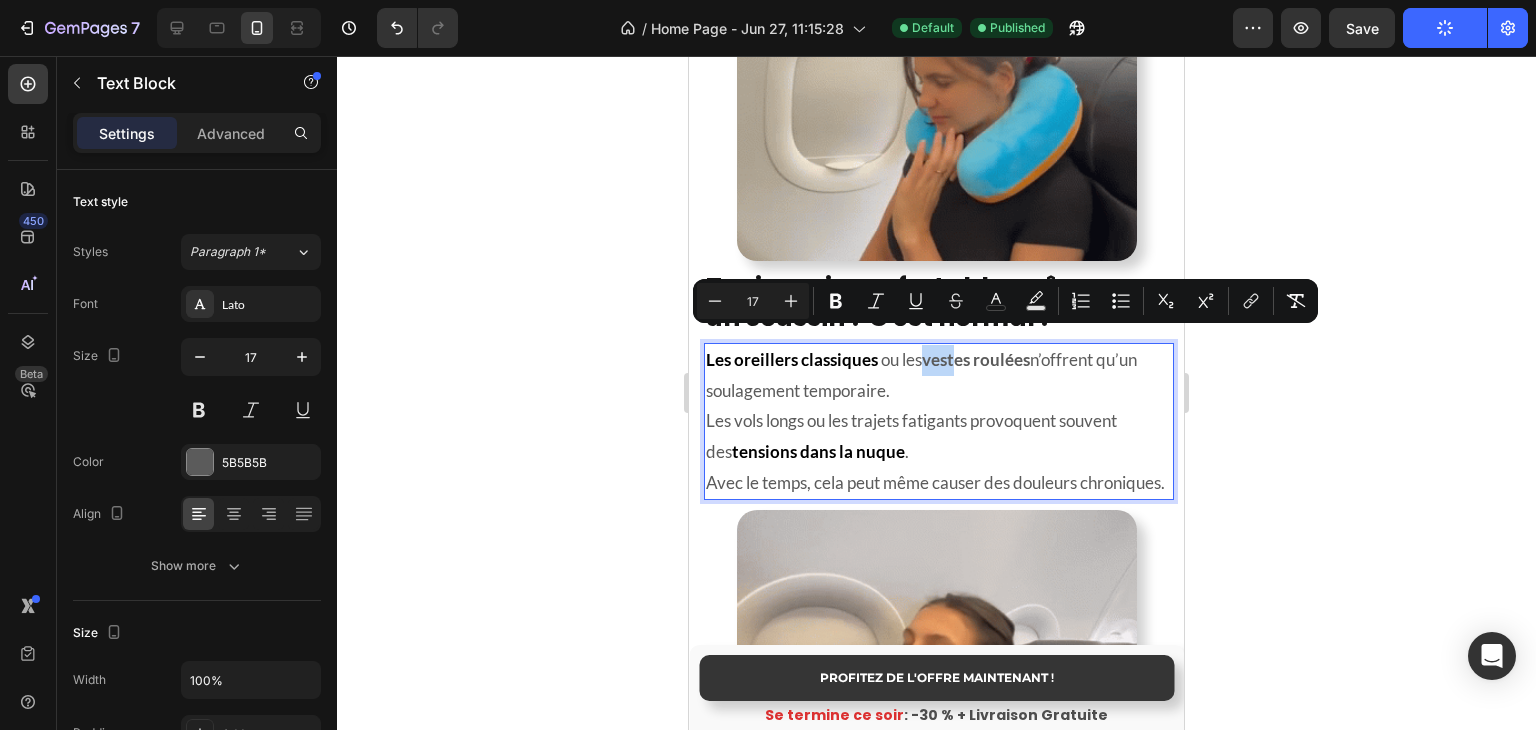 click on "vestes roulées" at bounding box center [976, 359] 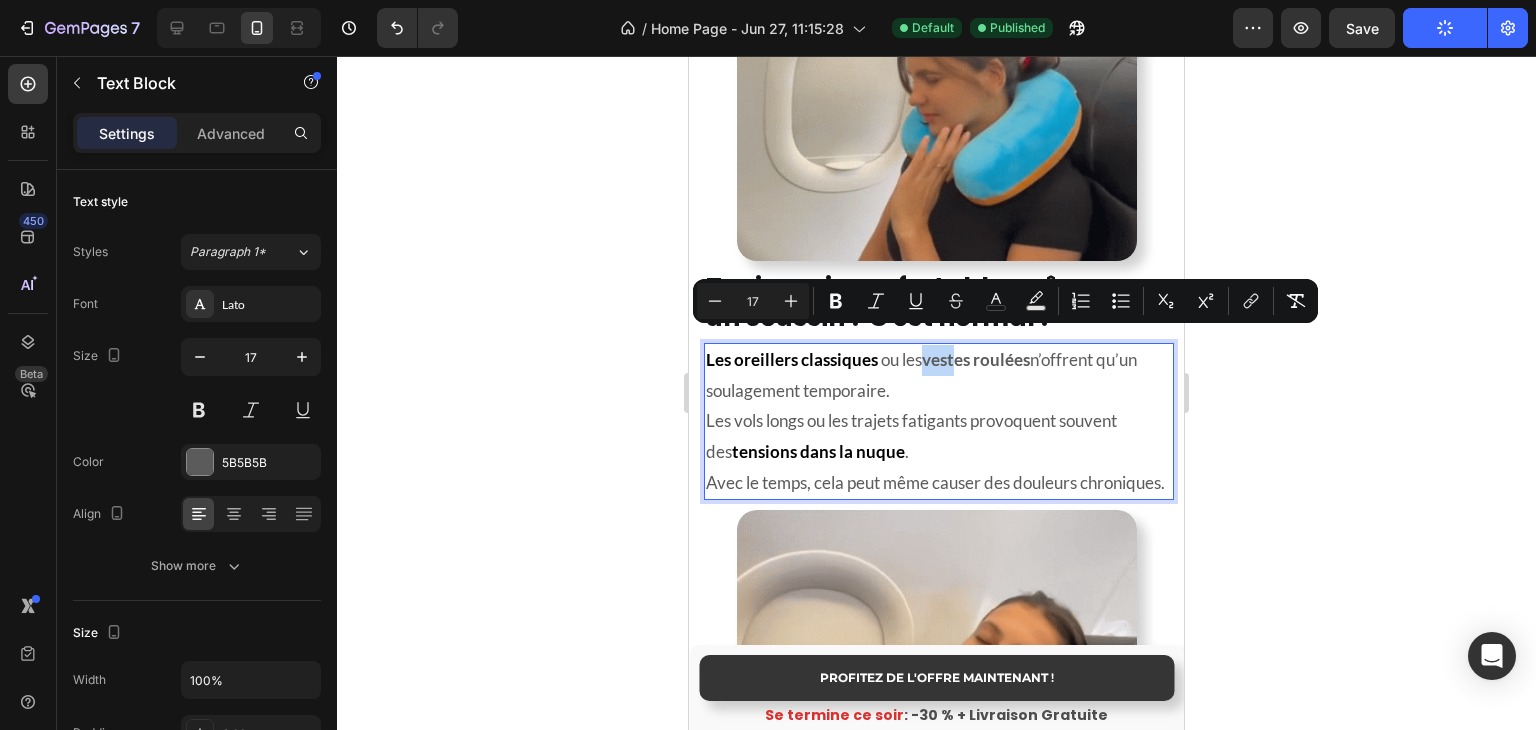 click on "vestes roulées" at bounding box center [976, 359] 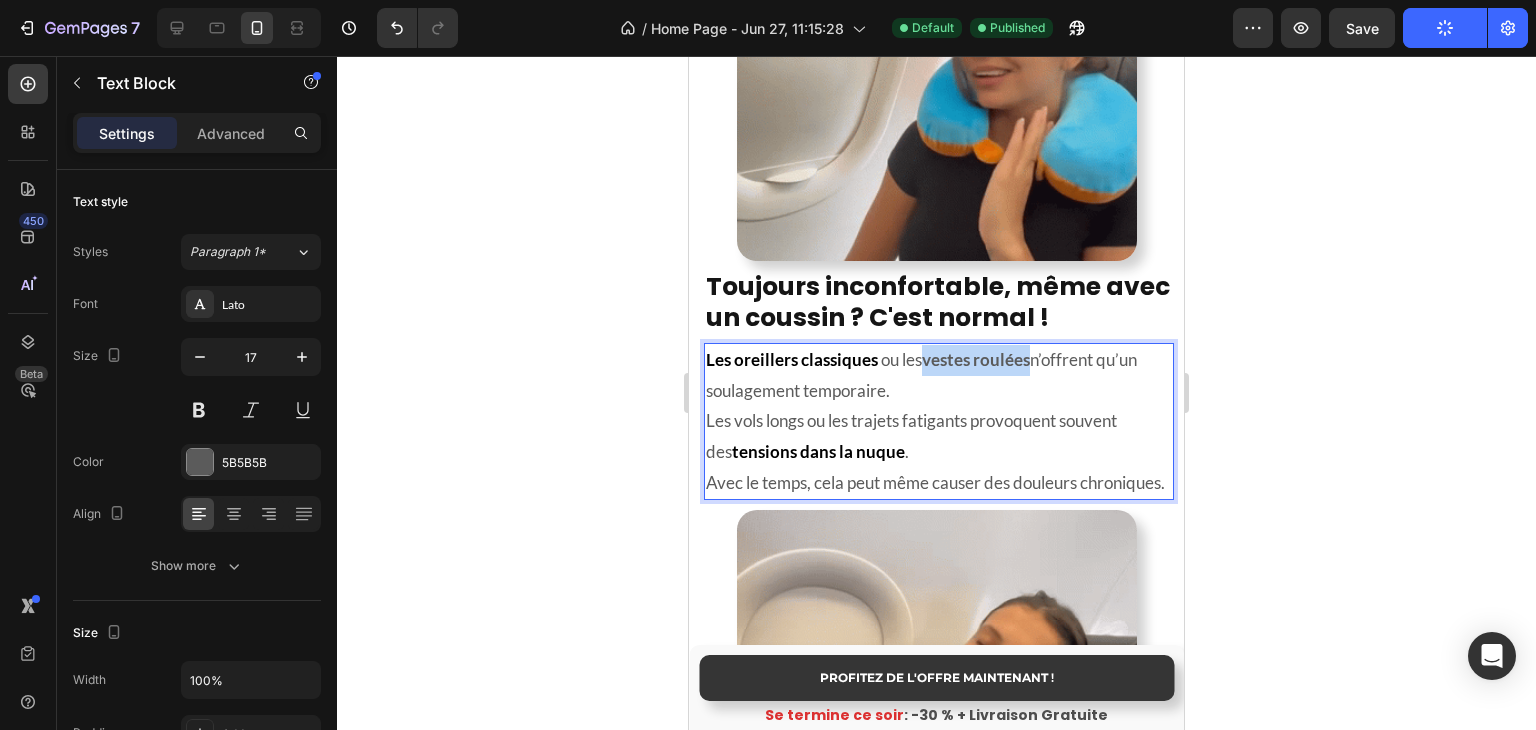 drag, startPoint x: 928, startPoint y: 344, endPoint x: 1033, endPoint y: 335, distance: 105.38501 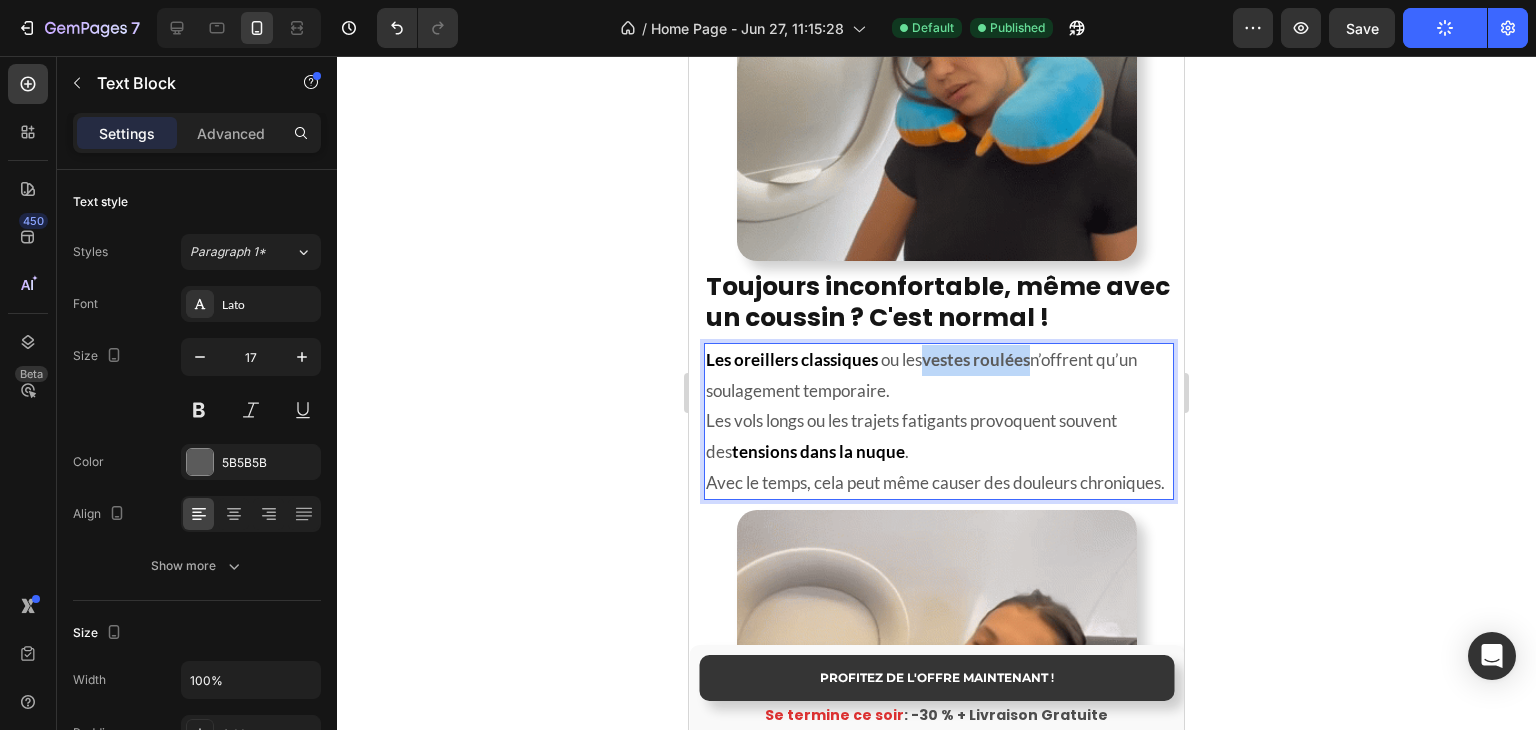 click on "vestes roulées" at bounding box center [976, 359] 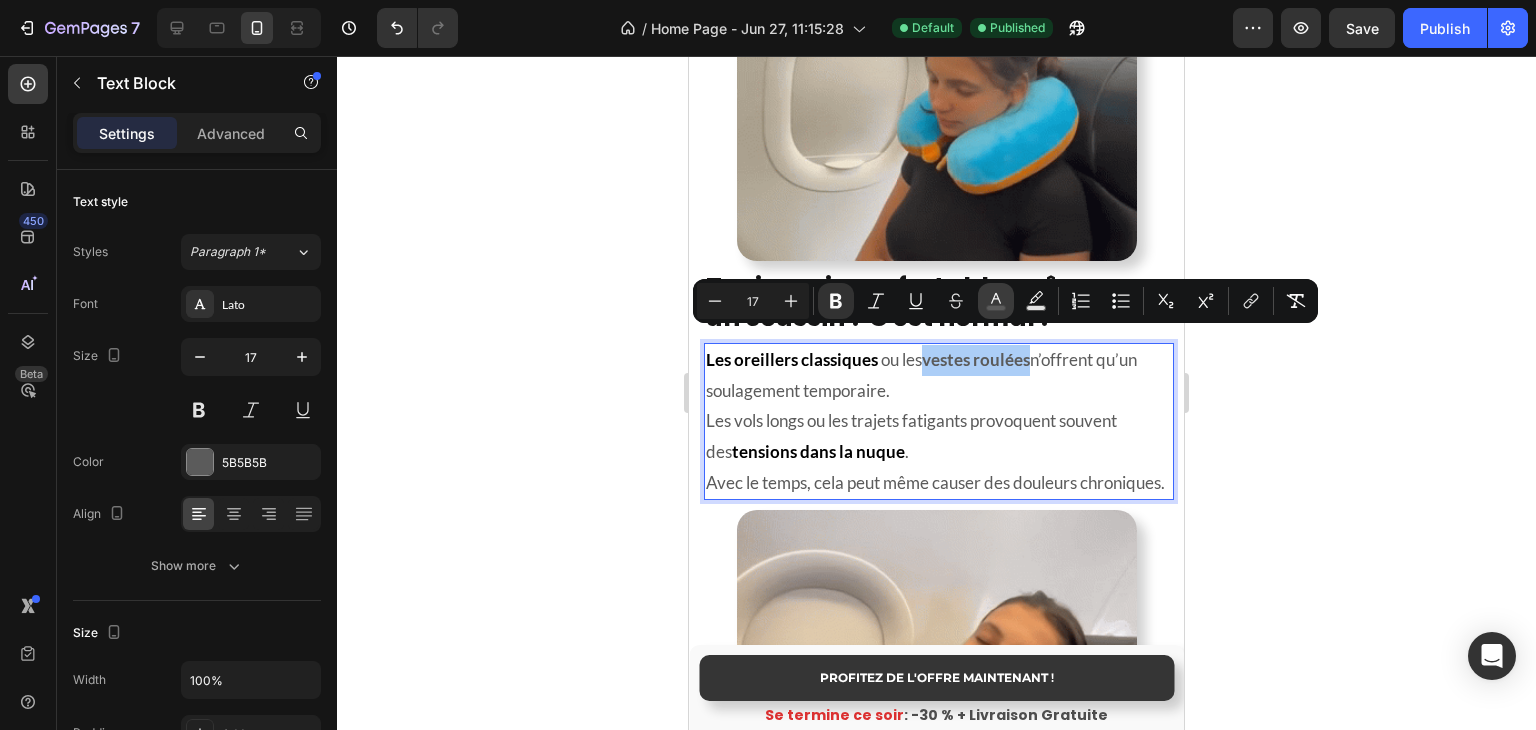 click 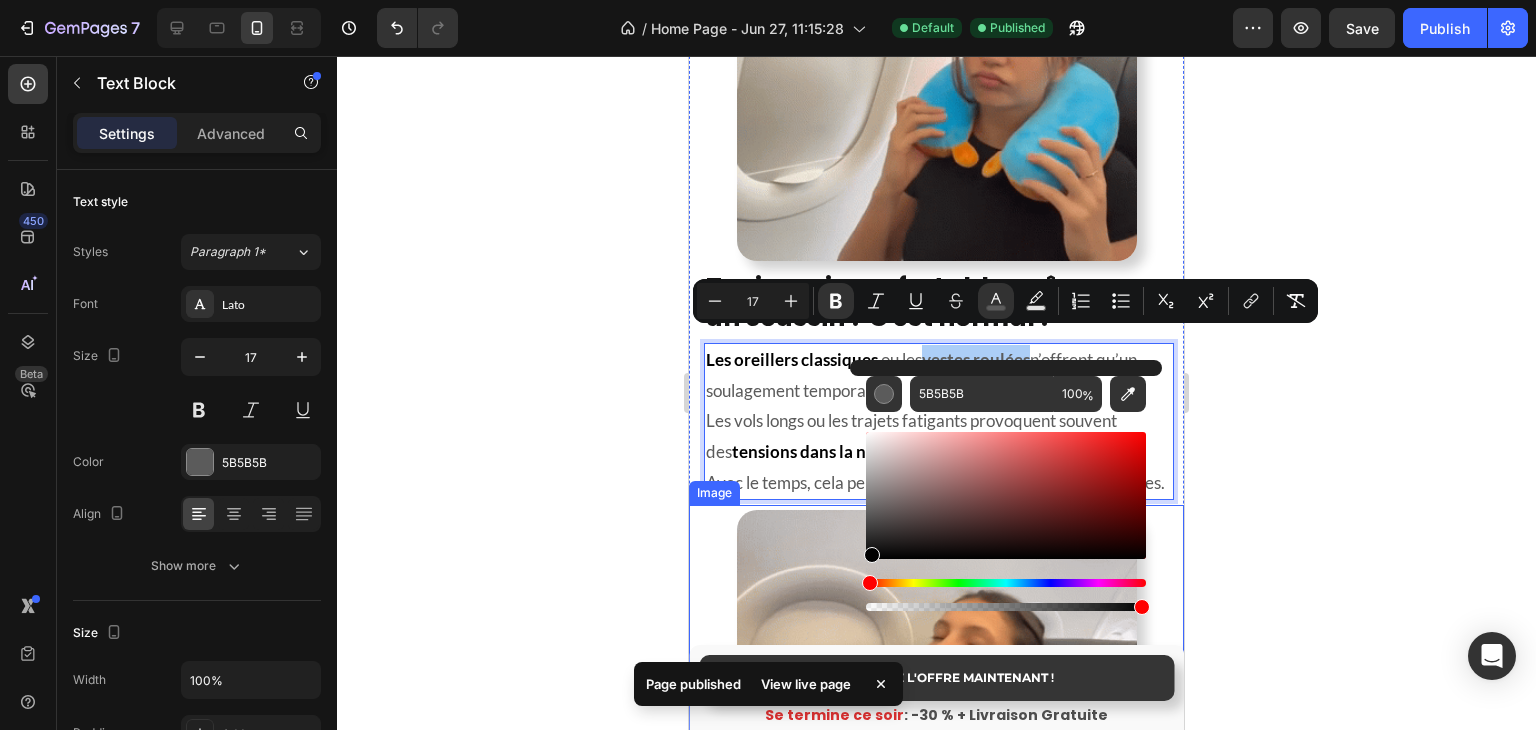 drag, startPoint x: 1633, startPoint y: 509, endPoint x: 847, endPoint y: 642, distance: 797.17316 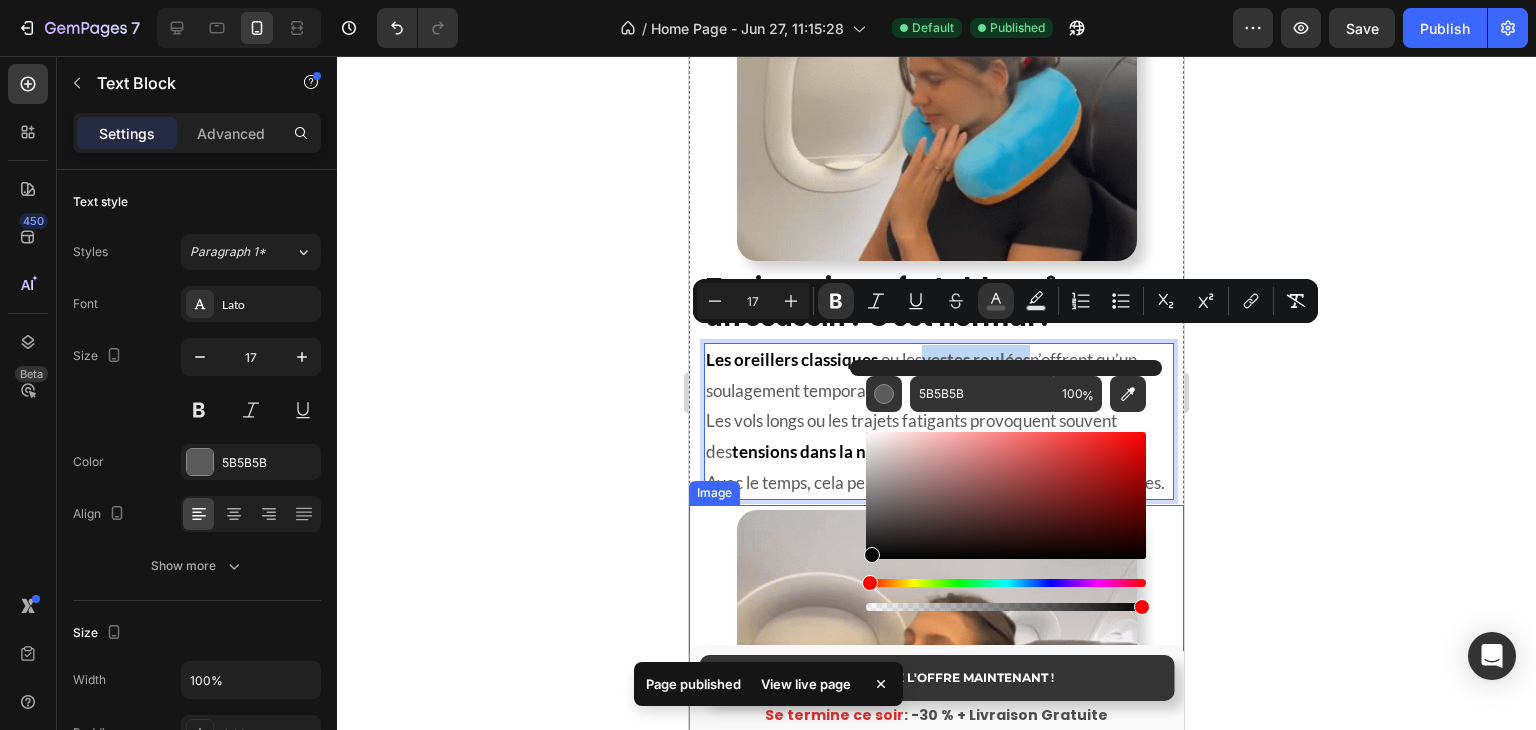 type on "000000" 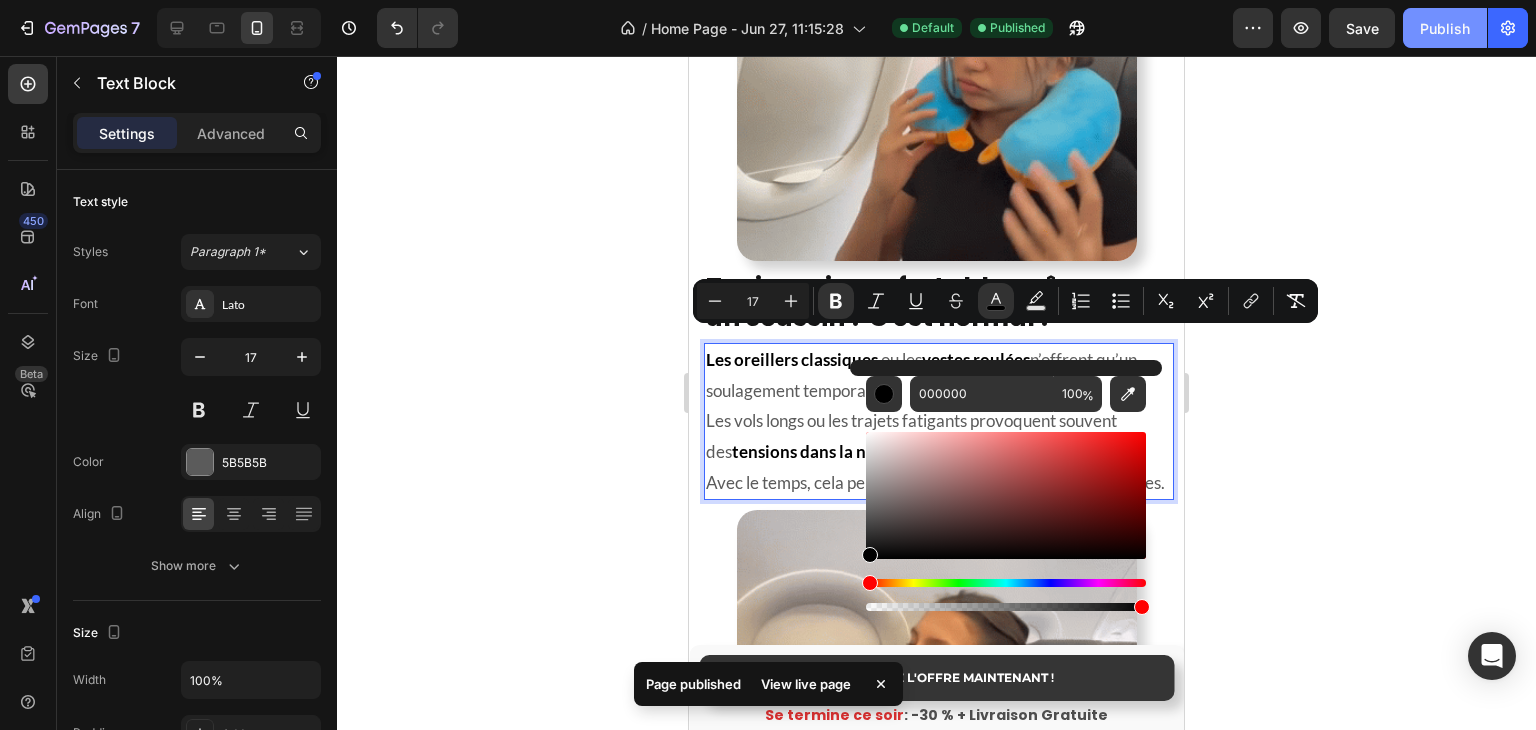 click on "Publish" 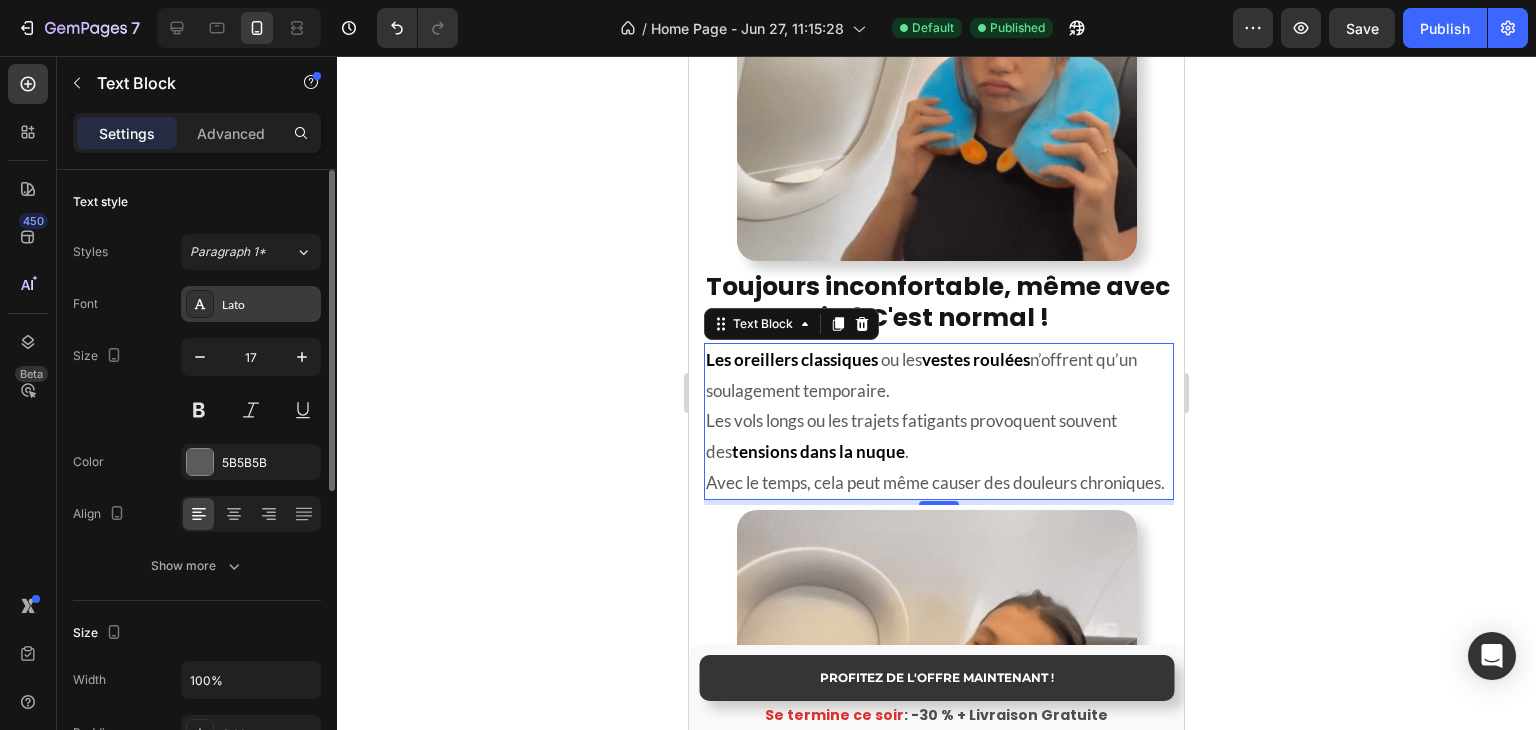 click on "Lato" at bounding box center [251, 304] 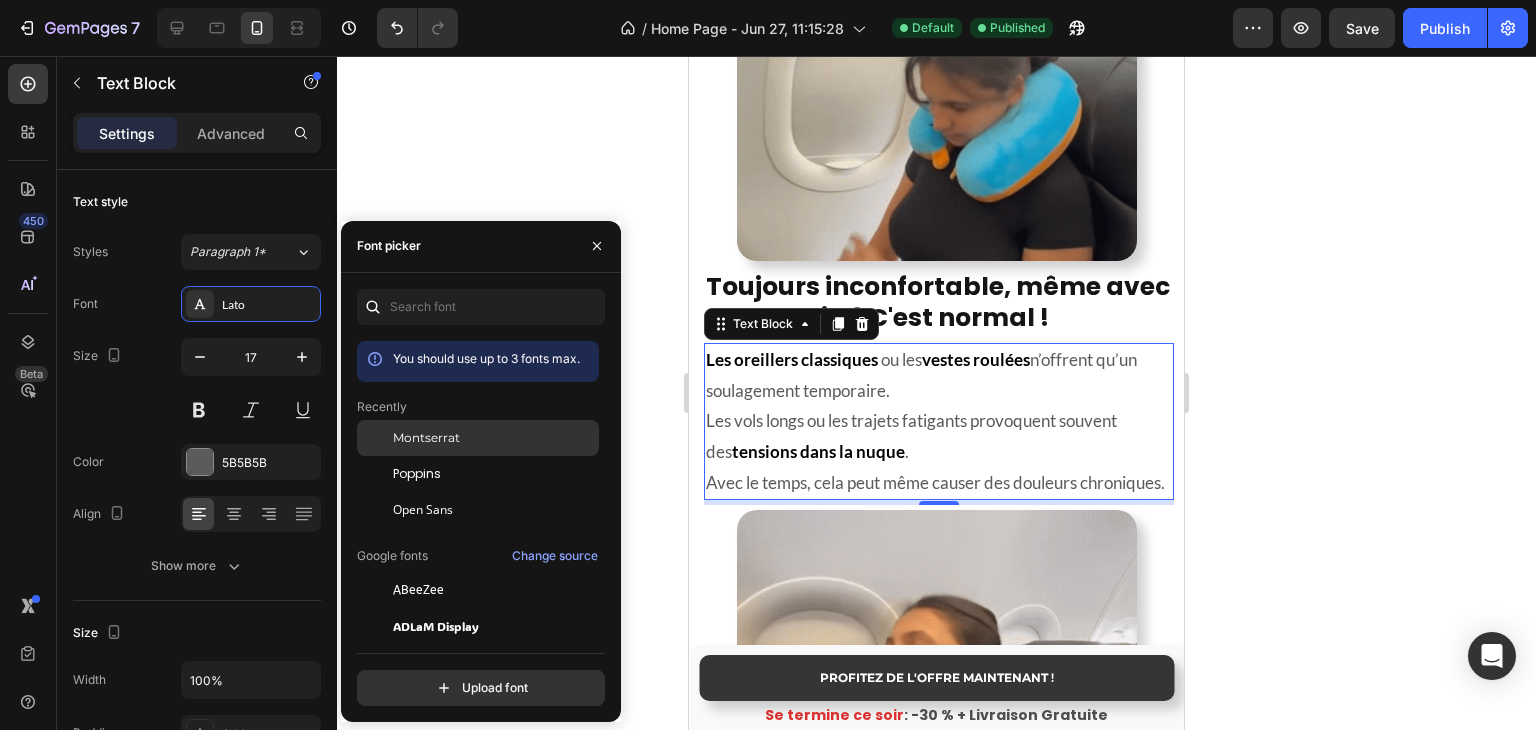 click on "Montserrat" at bounding box center (426, 438) 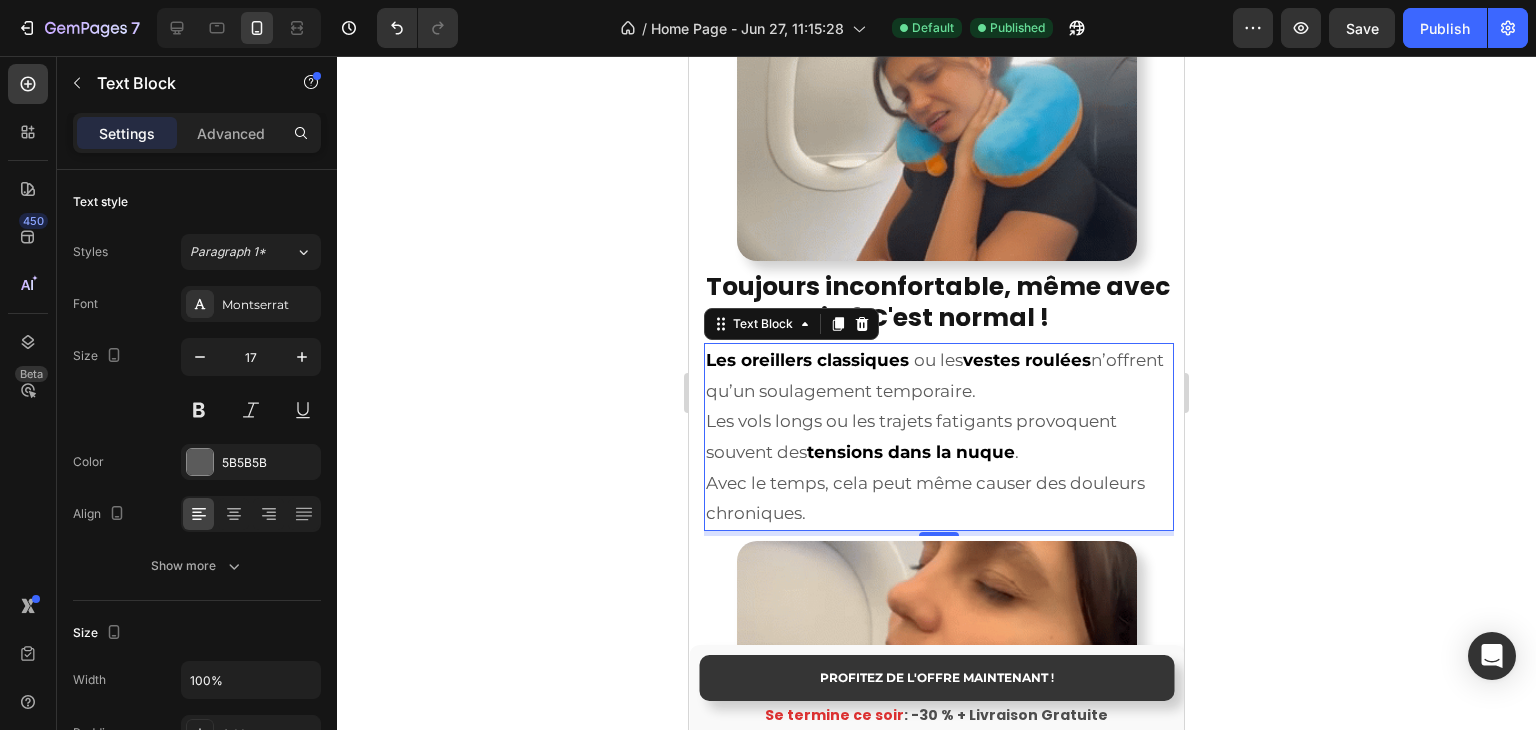 click 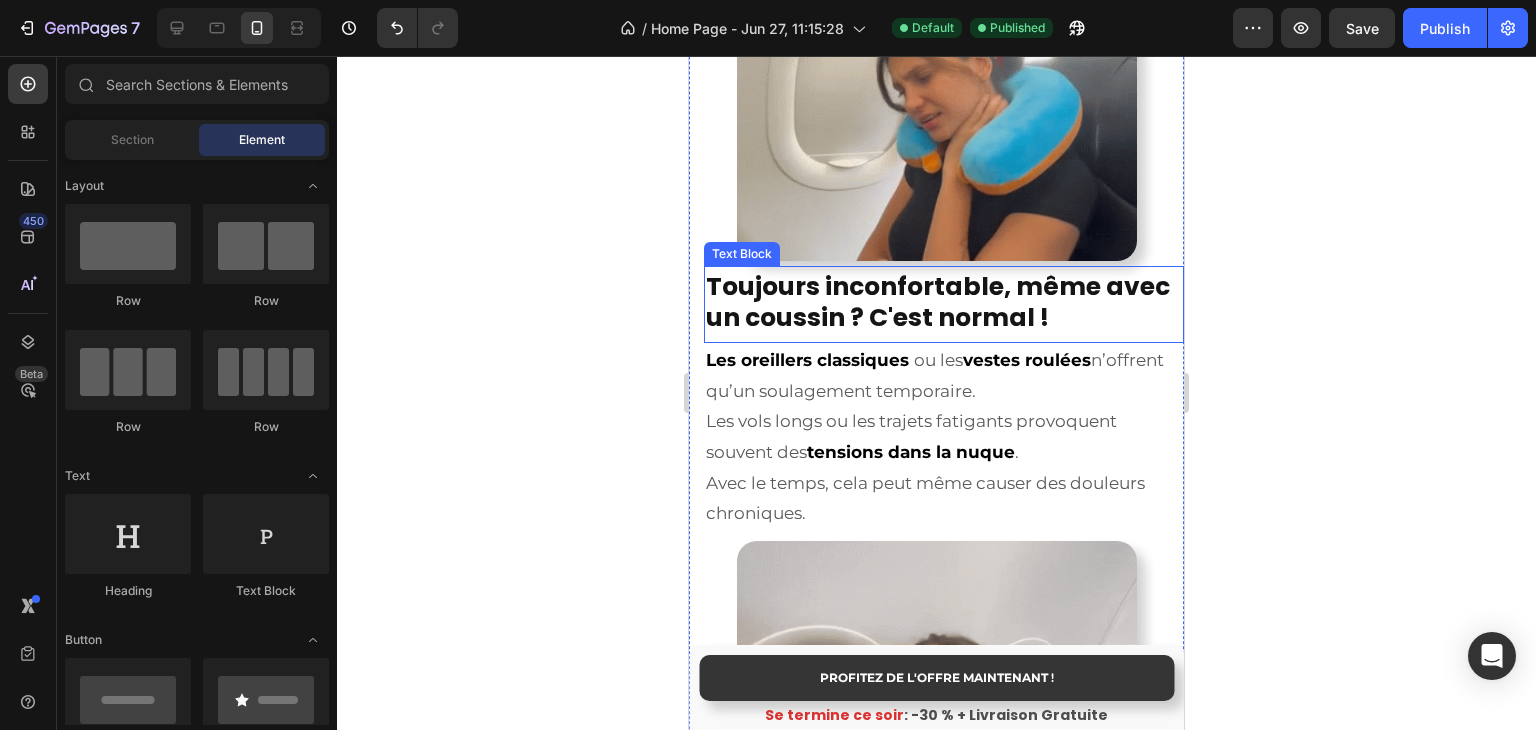 click on "Toujours inconfortable, même avec un coussin ? C'est normal !" at bounding box center [938, 302] 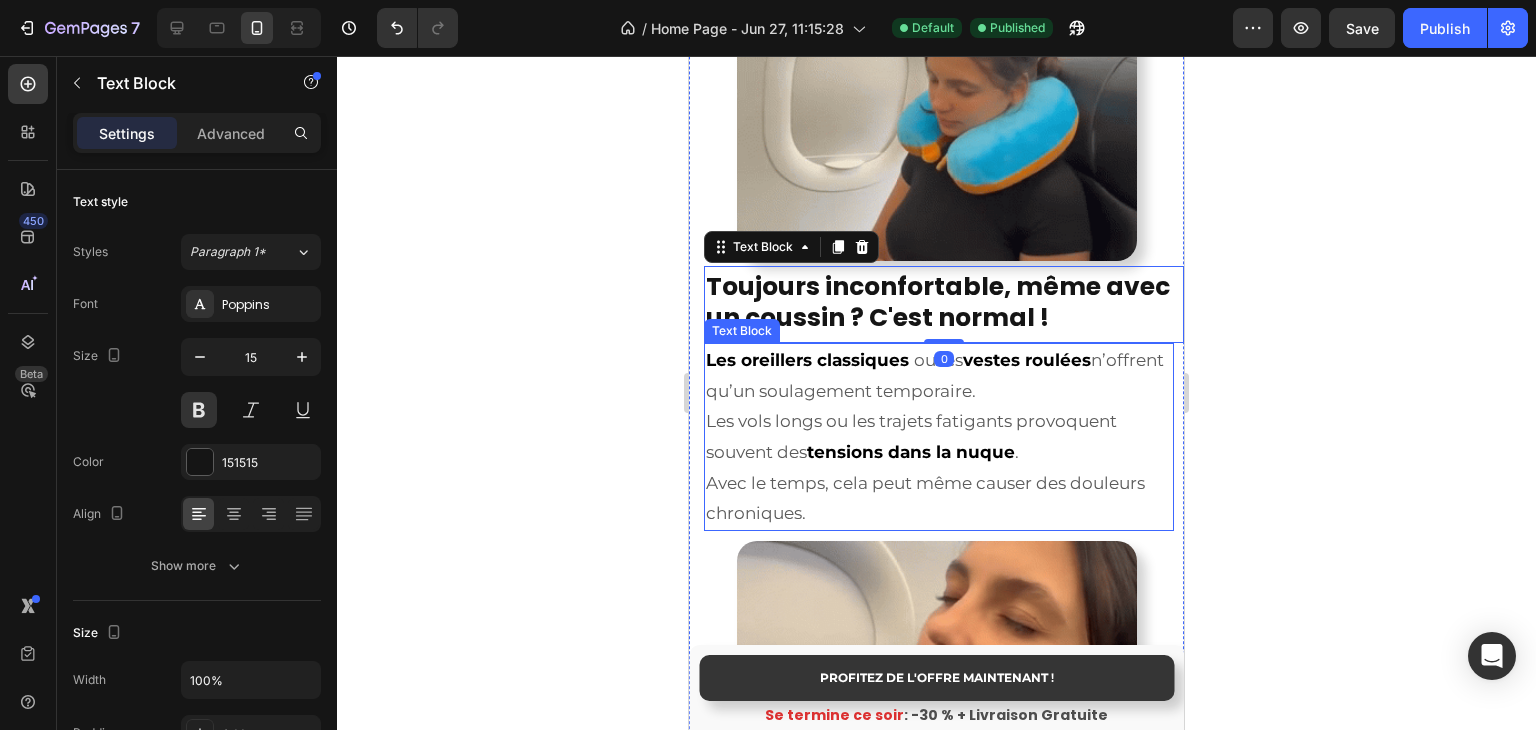 click on "tensions dans la nuque" at bounding box center (911, 452) 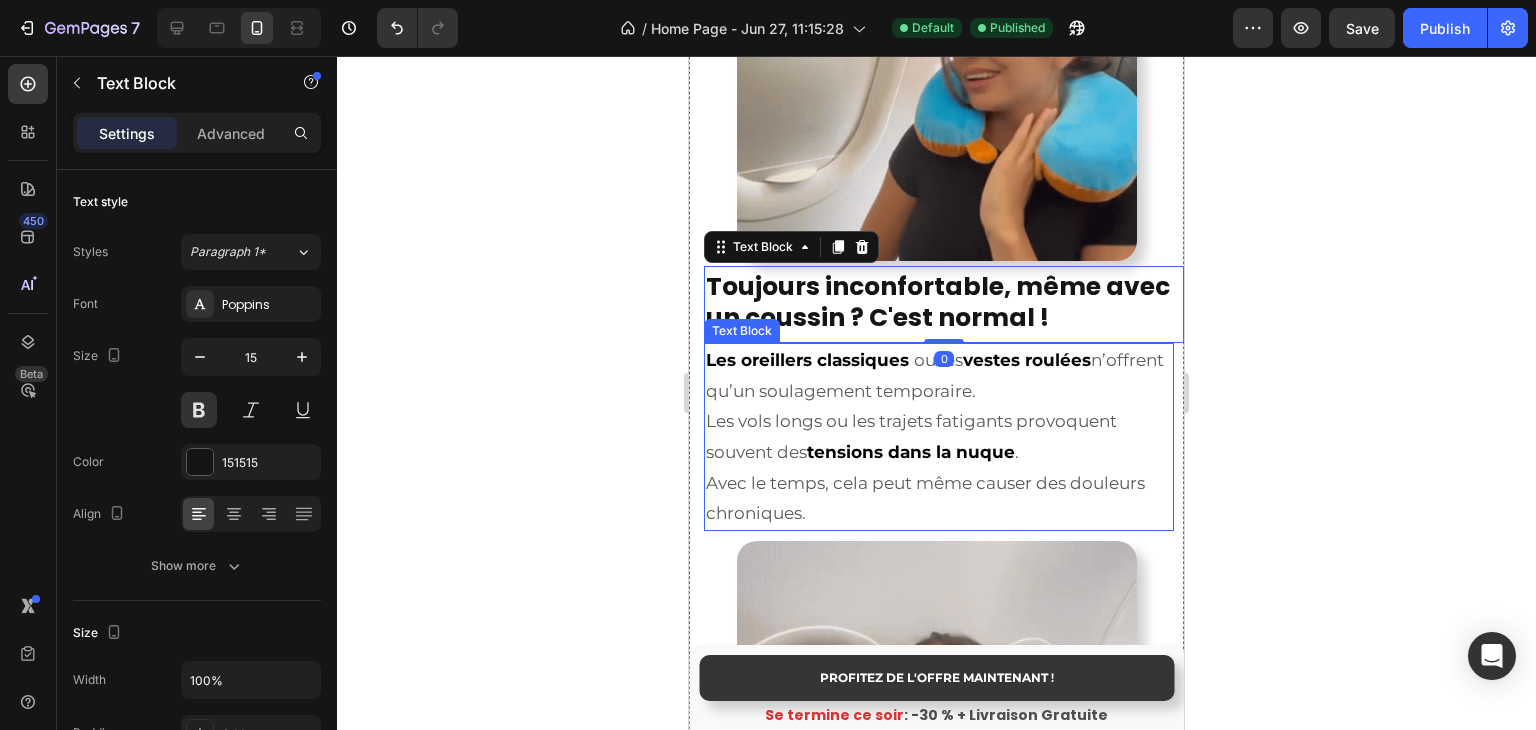 scroll, scrollTop: 100, scrollLeft: 0, axis: vertical 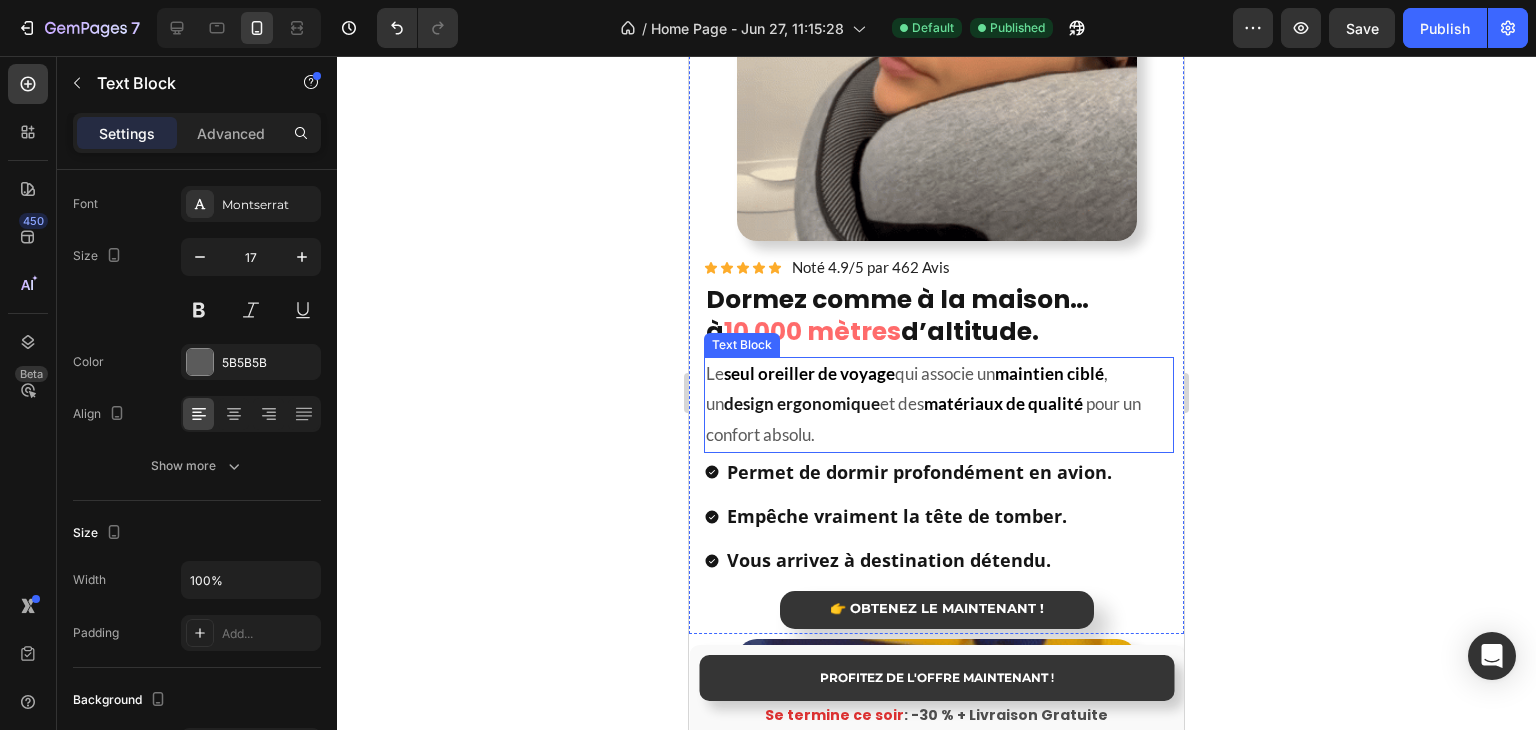 click on "design ergonomique" at bounding box center [802, 403] 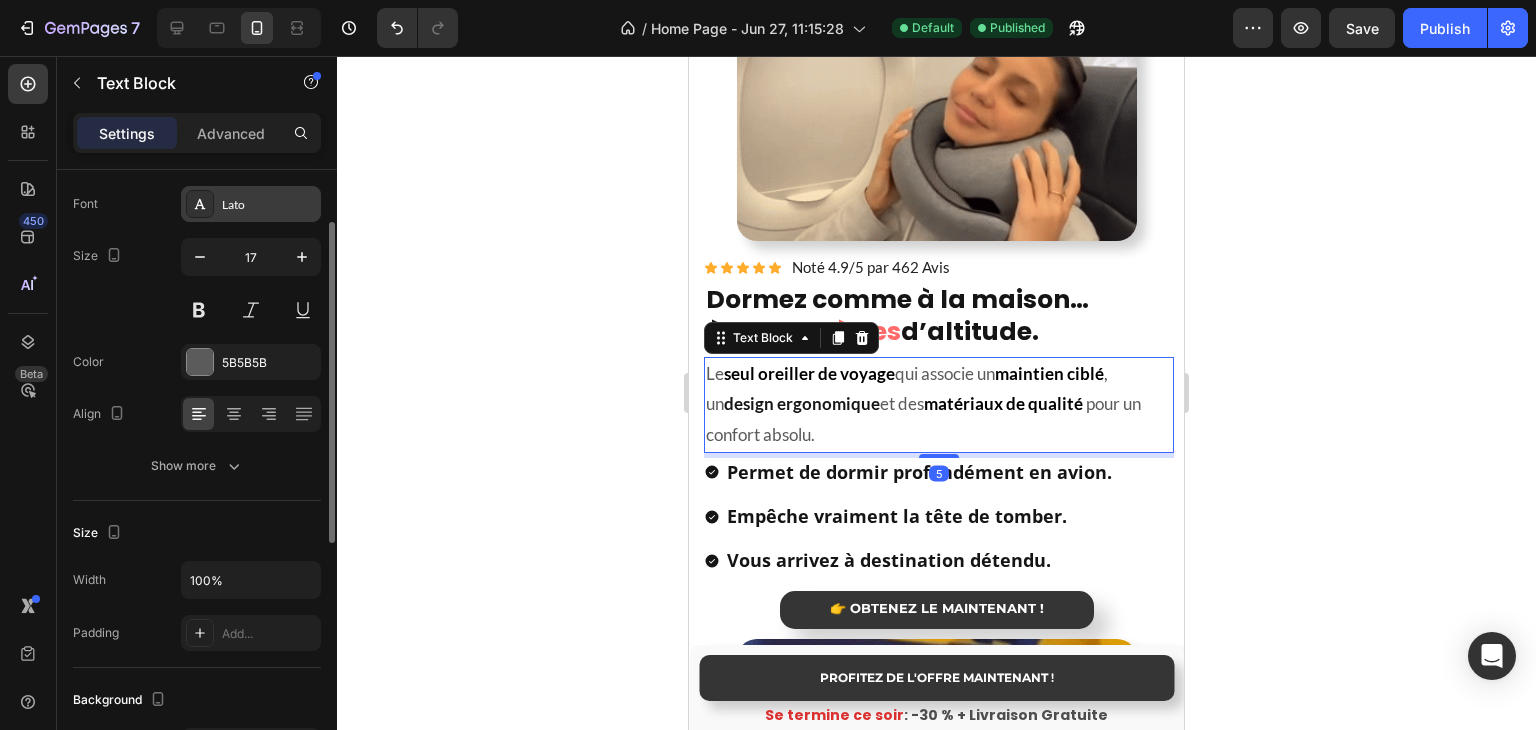 click on "Lato" at bounding box center [269, 205] 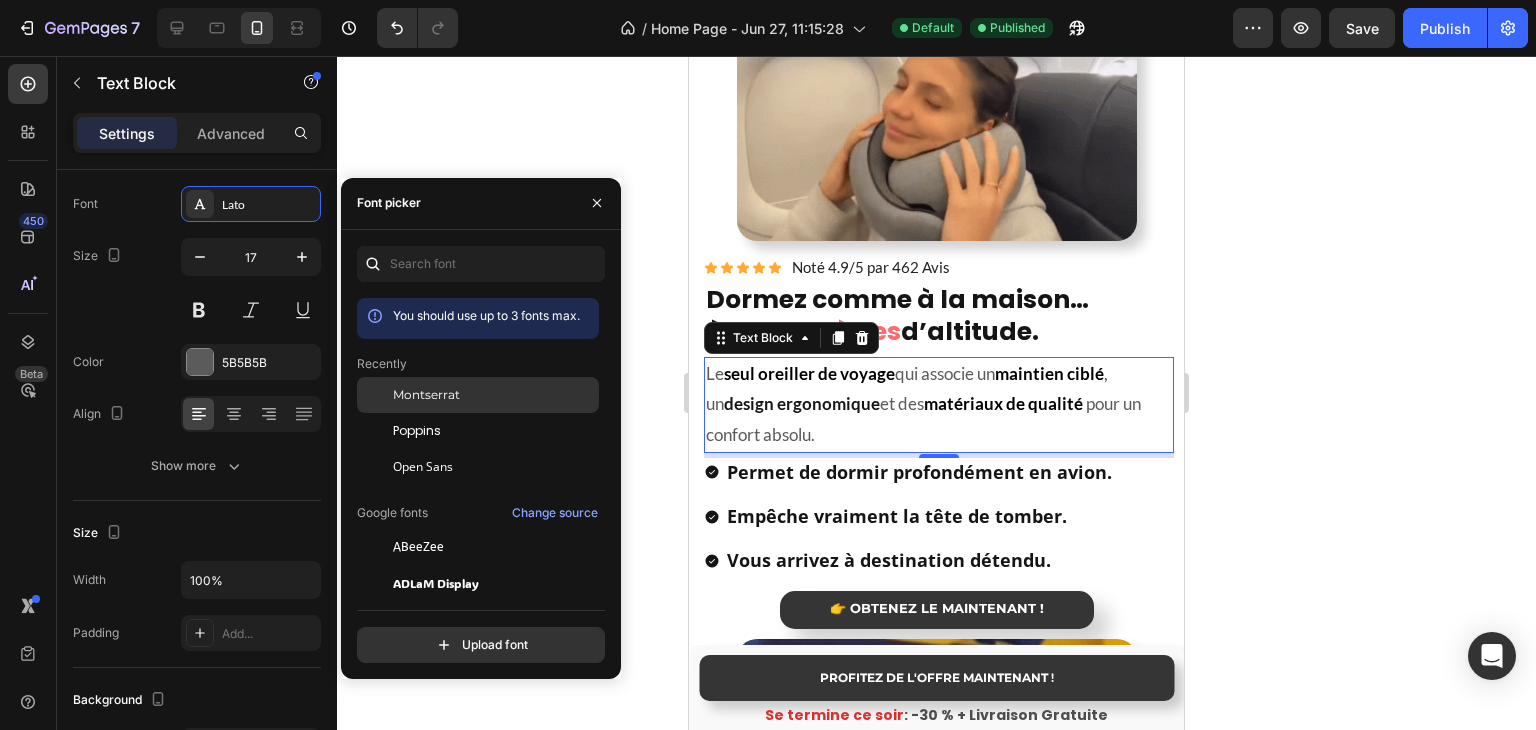 click on "Montserrat" at bounding box center [426, 395] 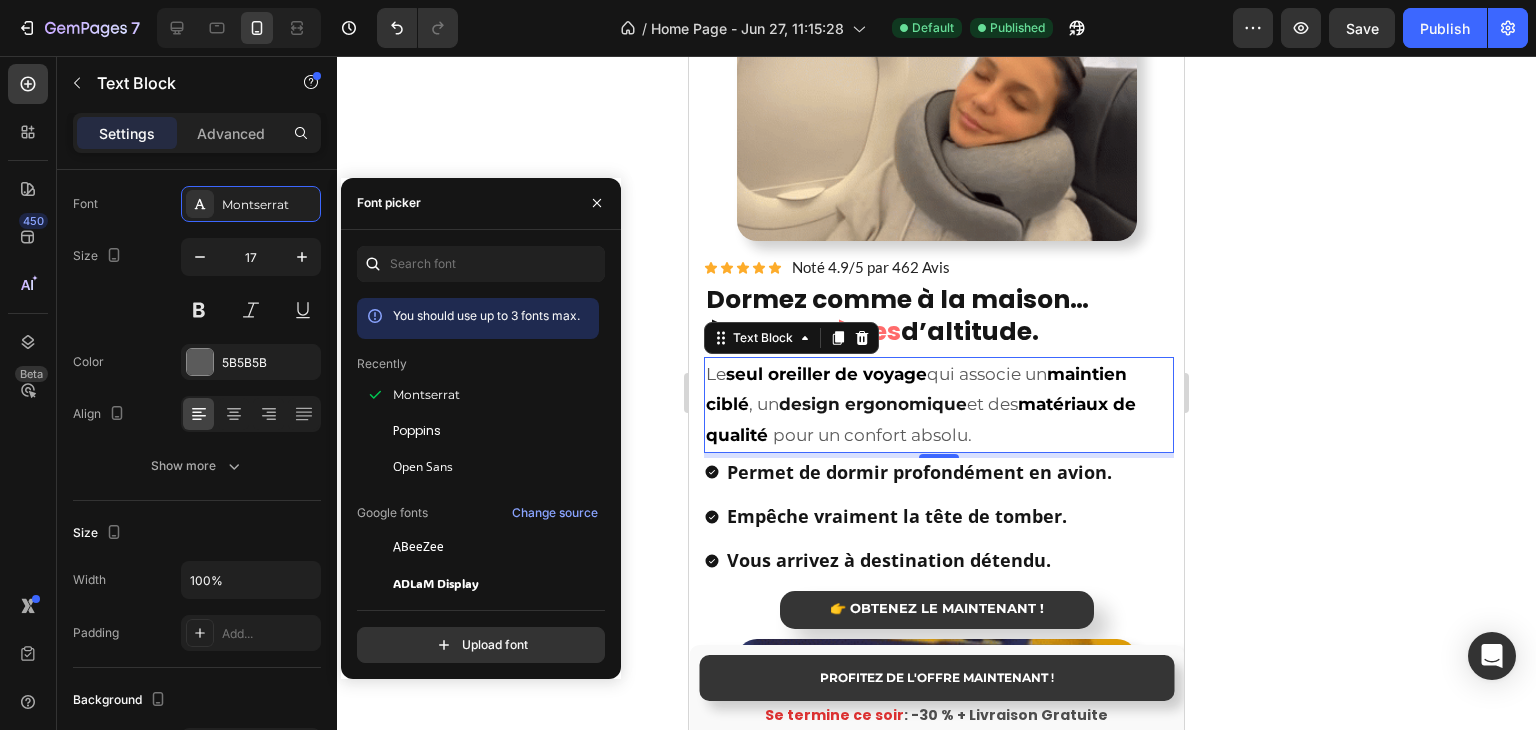 click 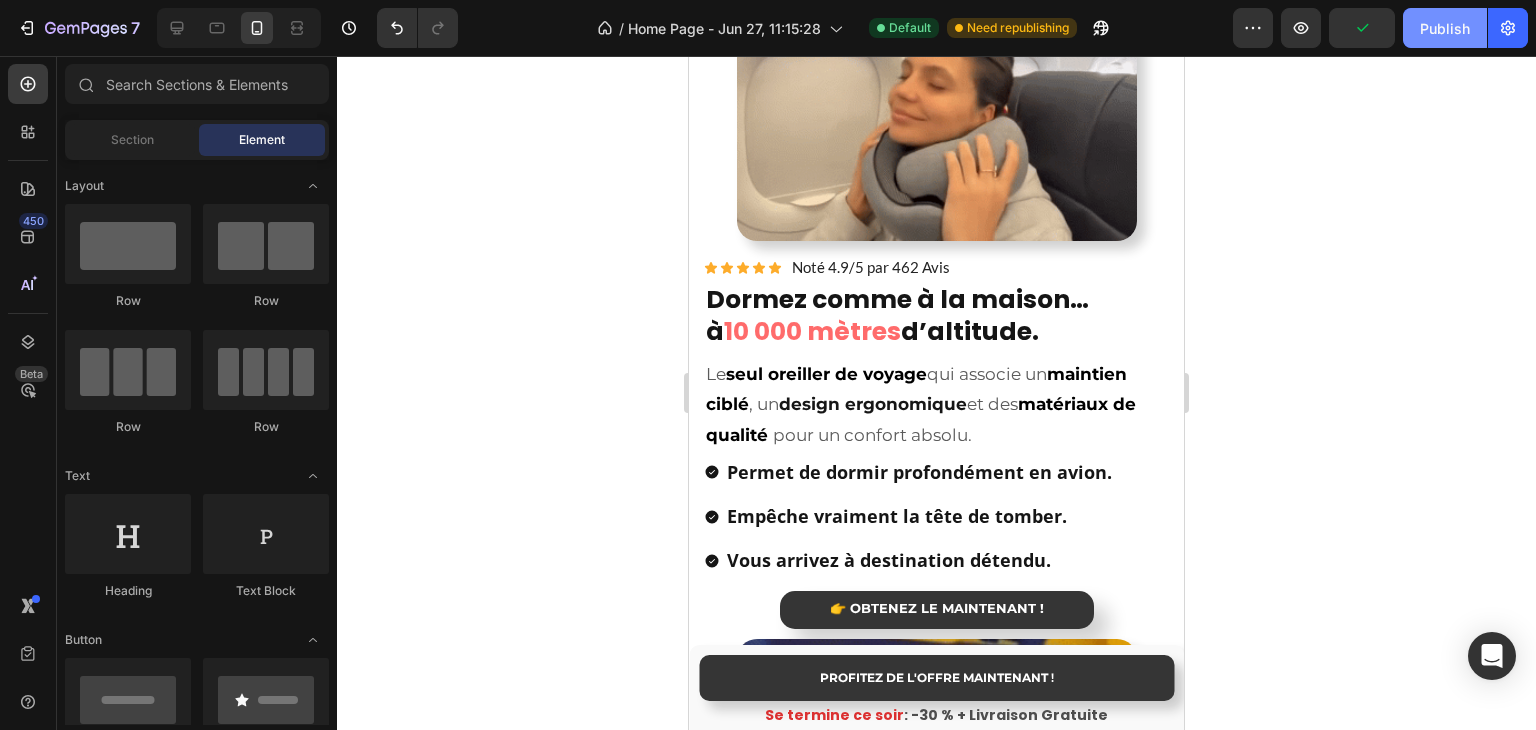click on "Publish" at bounding box center (1445, 28) 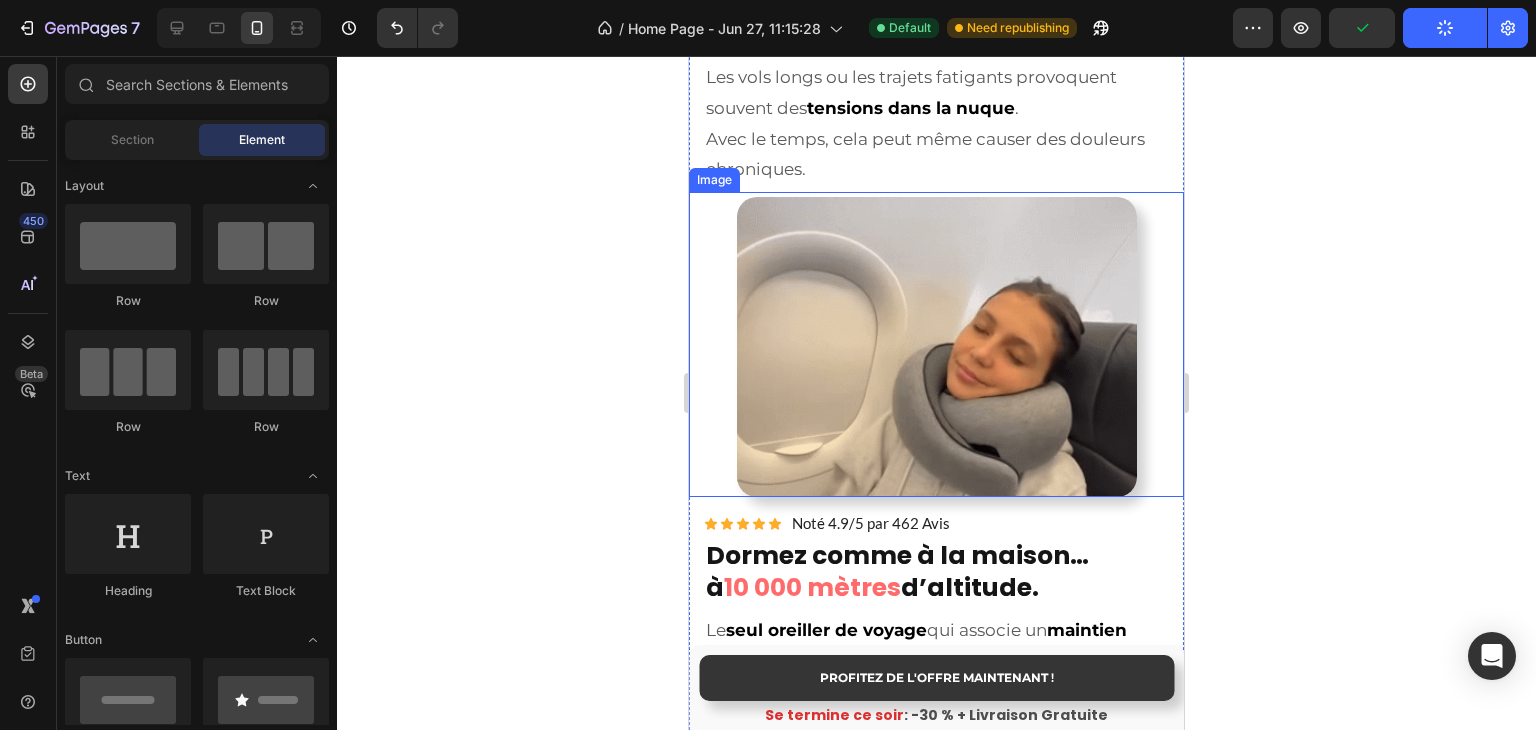 scroll, scrollTop: 1624, scrollLeft: 0, axis: vertical 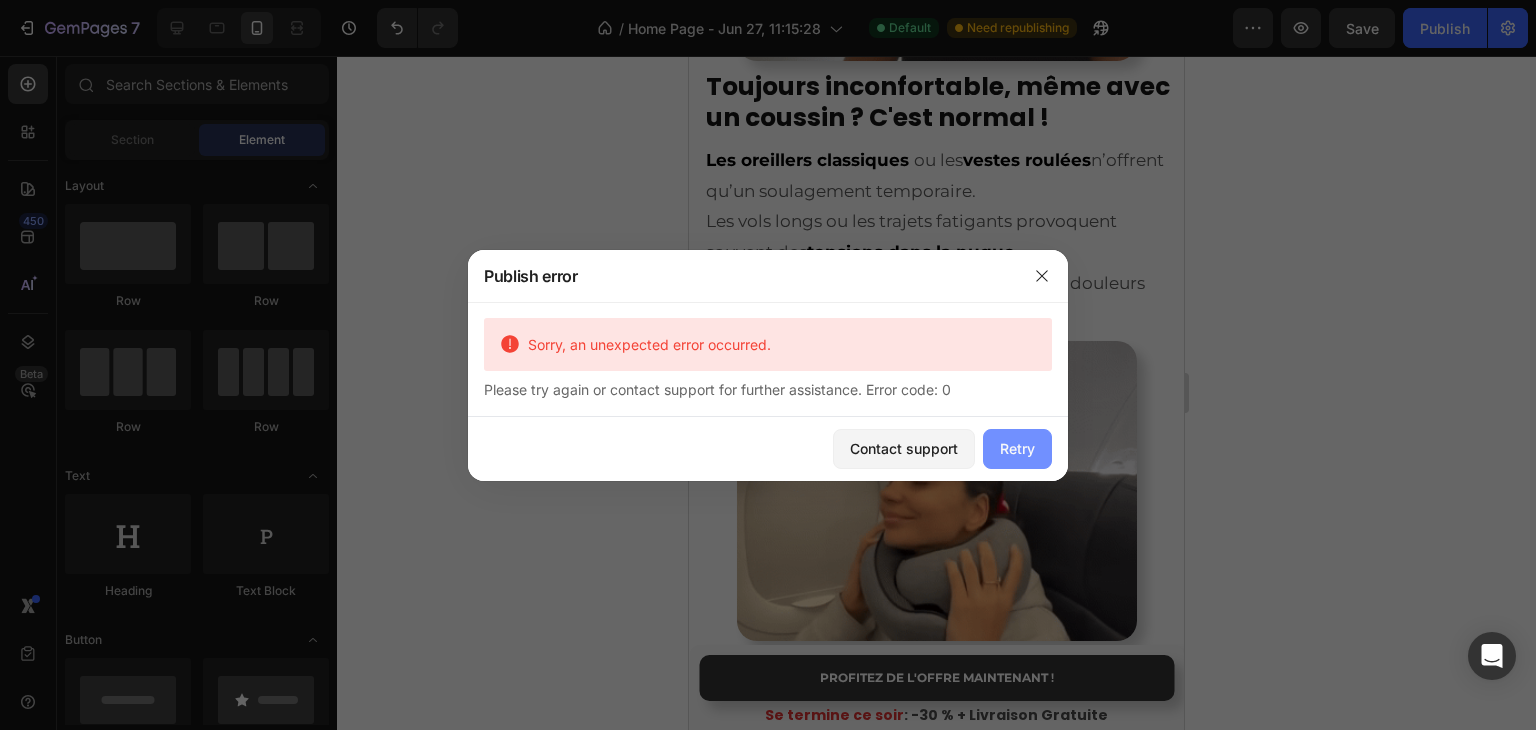 click on "Retry" at bounding box center [1017, 449] 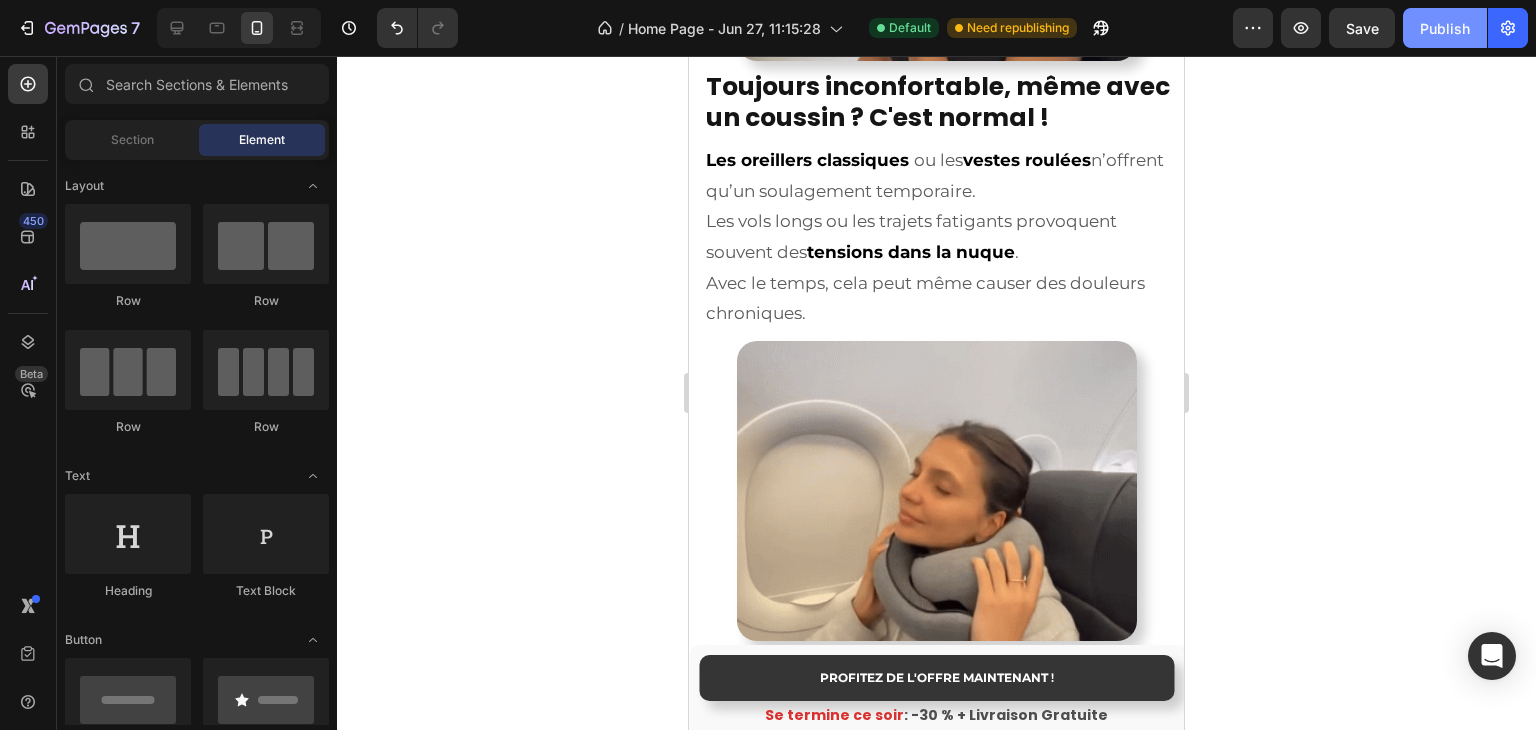 click on "Publish" 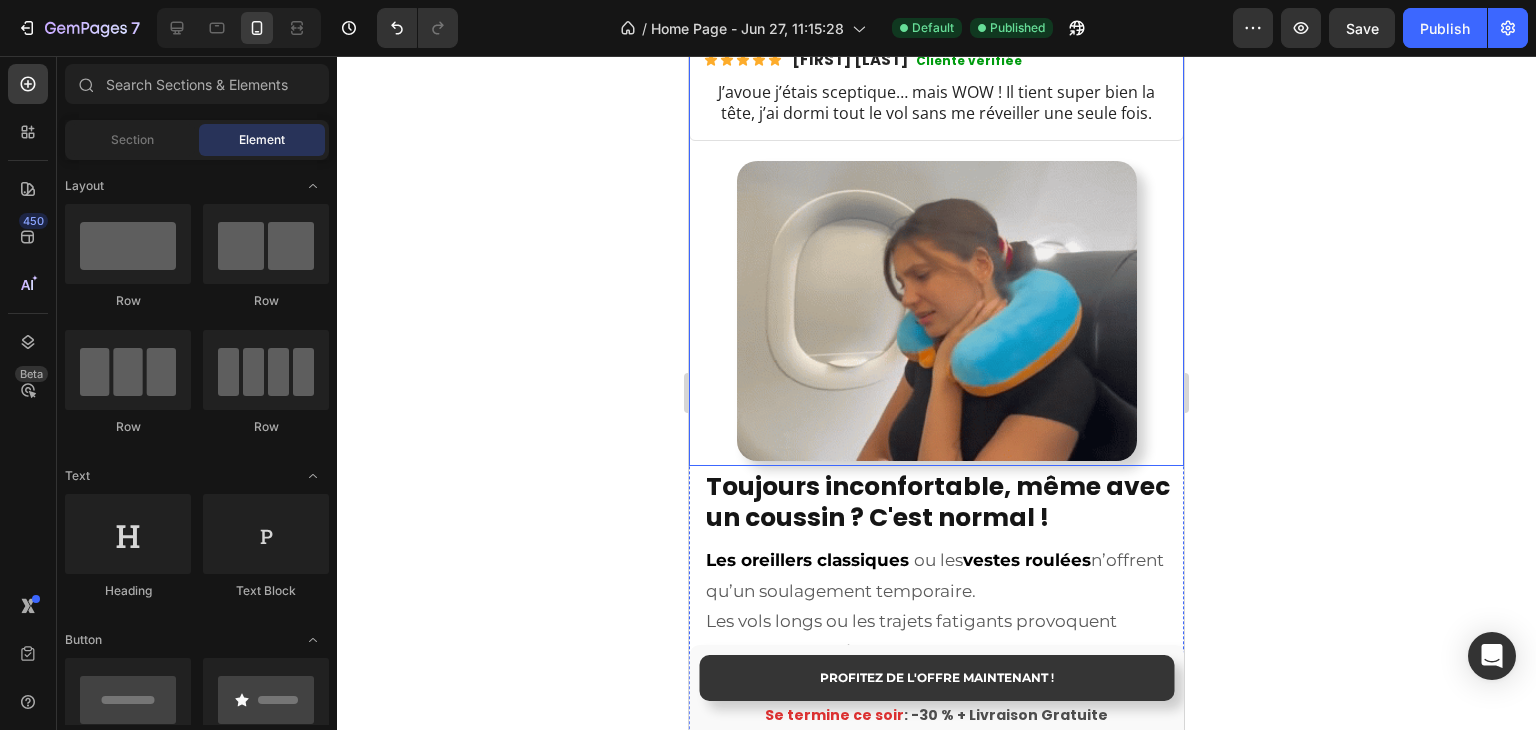 scroll, scrollTop: 1524, scrollLeft: 0, axis: vertical 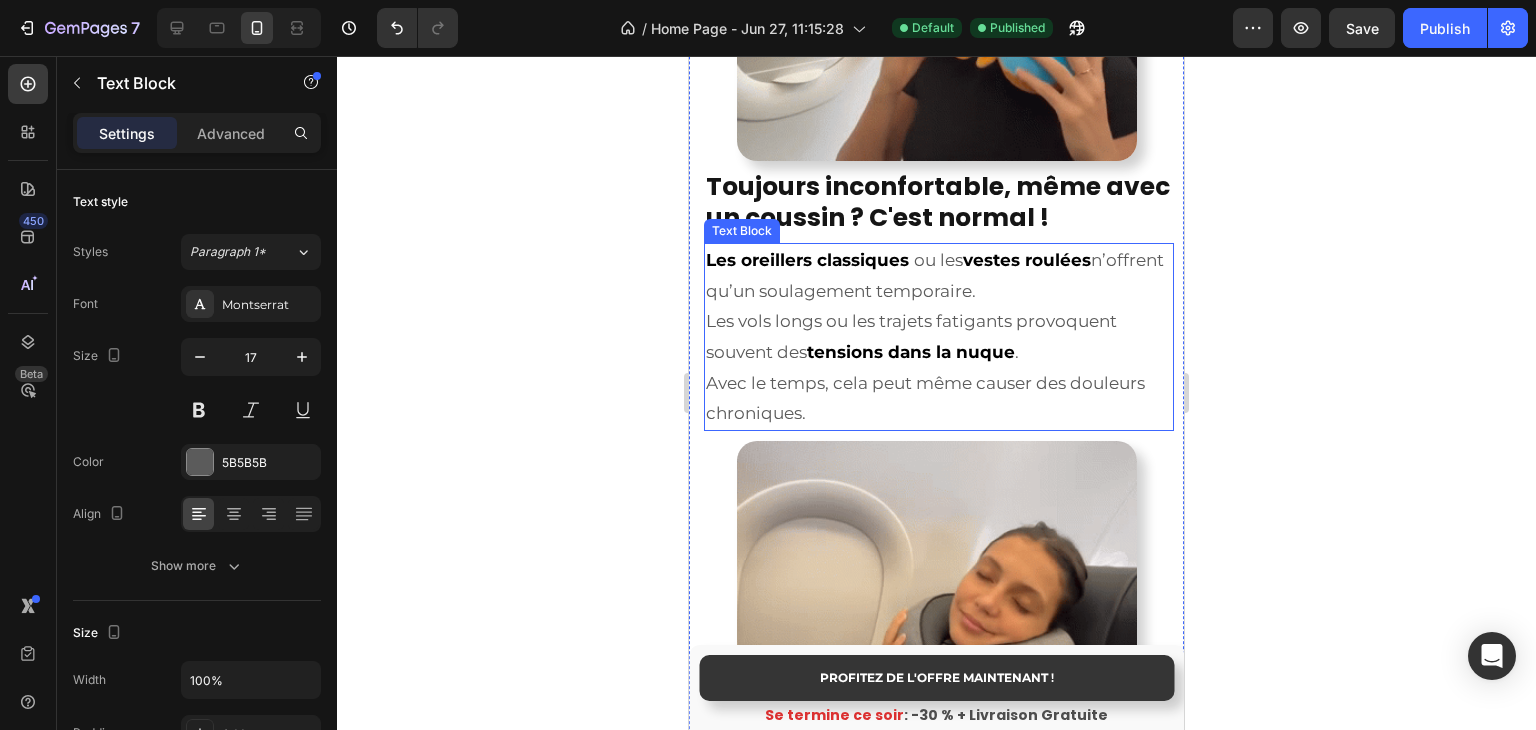 click on "Les vols longs ou les trajets fatigants provoquent souvent des  tensions dans la nuque . Avec le temps, cela peut même causer des douleurs chroniques." at bounding box center [939, 367] 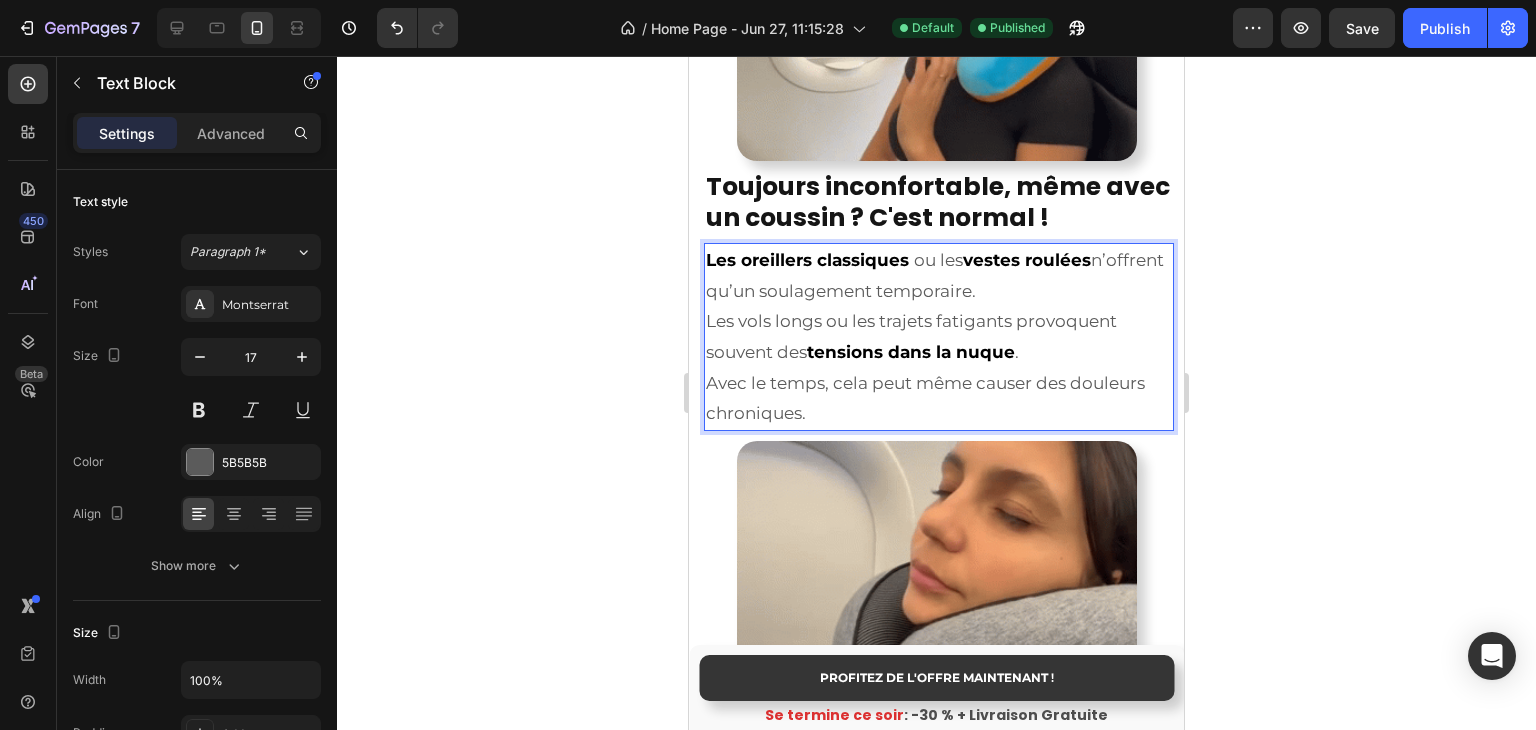 click on "Les vols longs ou les trajets fatigants provoquent souvent des  tensions dans la nuque . Avec le temps, cela peut même causer des douleurs chroniques." at bounding box center [939, 367] 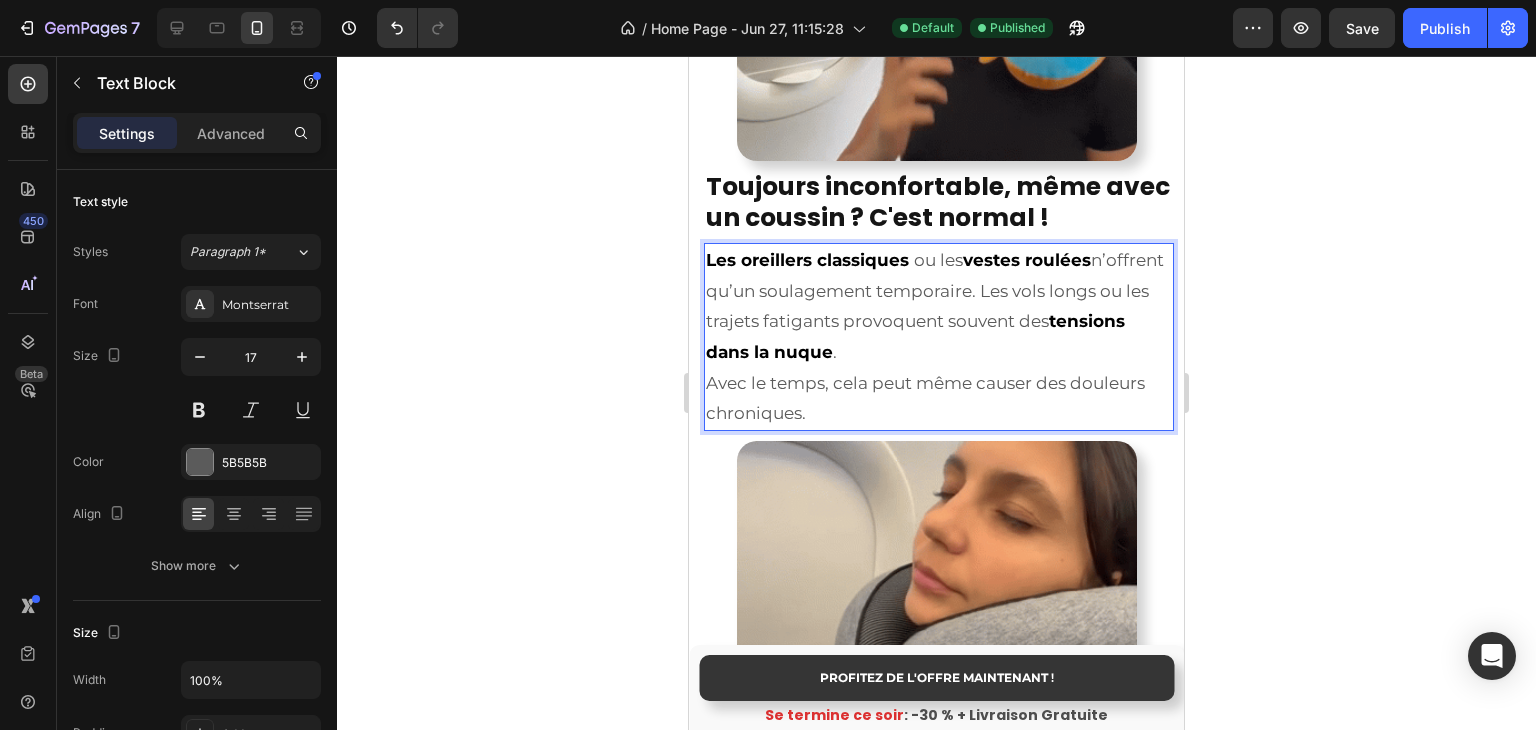 click on "Les oreillers classiques   ou les  vestes roulées  n’offrent qu’un soulagement temporaire. Les vols longs ou les trajets fatigants provoquent souvent des  tensions dans la nuque . Avec le temps, cela peut même causer des douleurs chroniques." at bounding box center [939, 337] 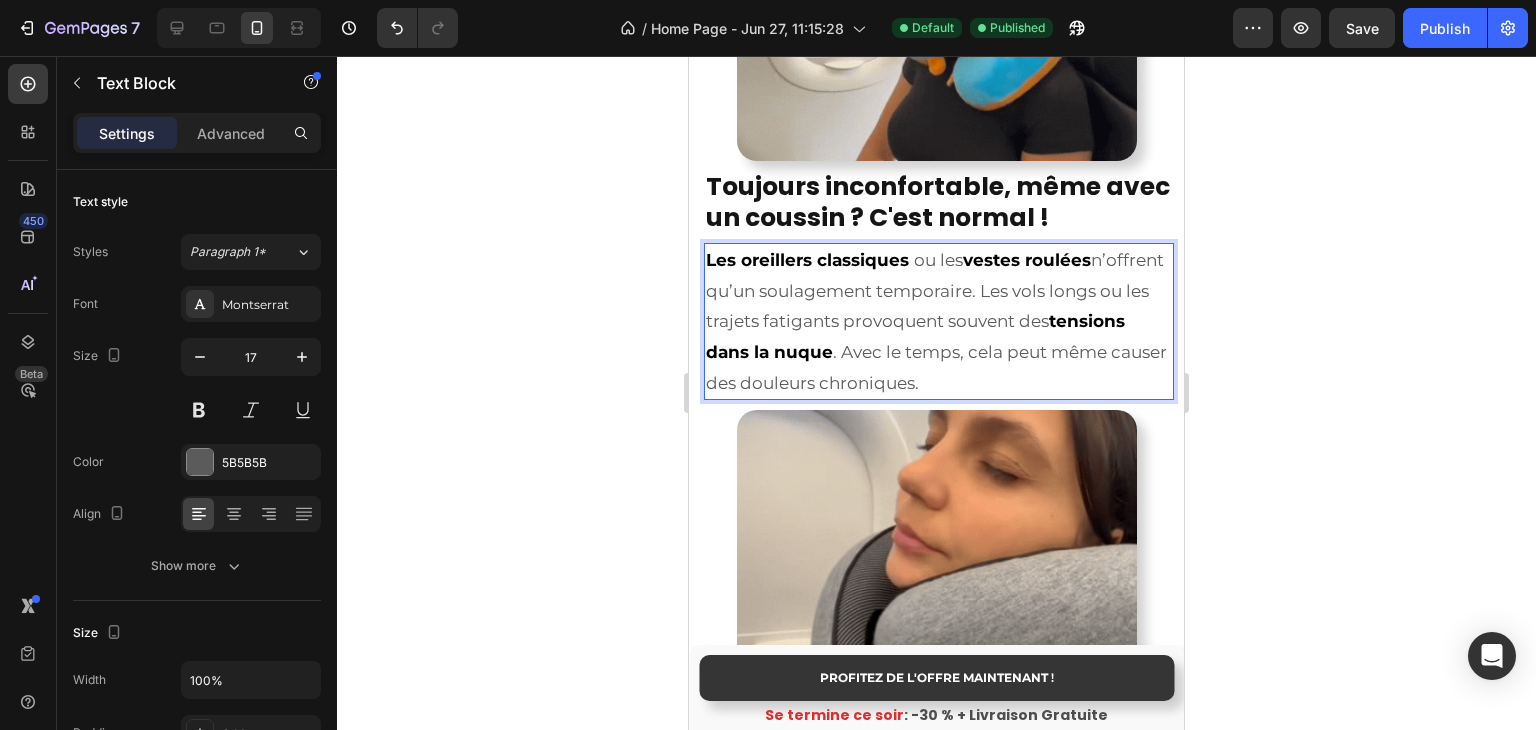 click 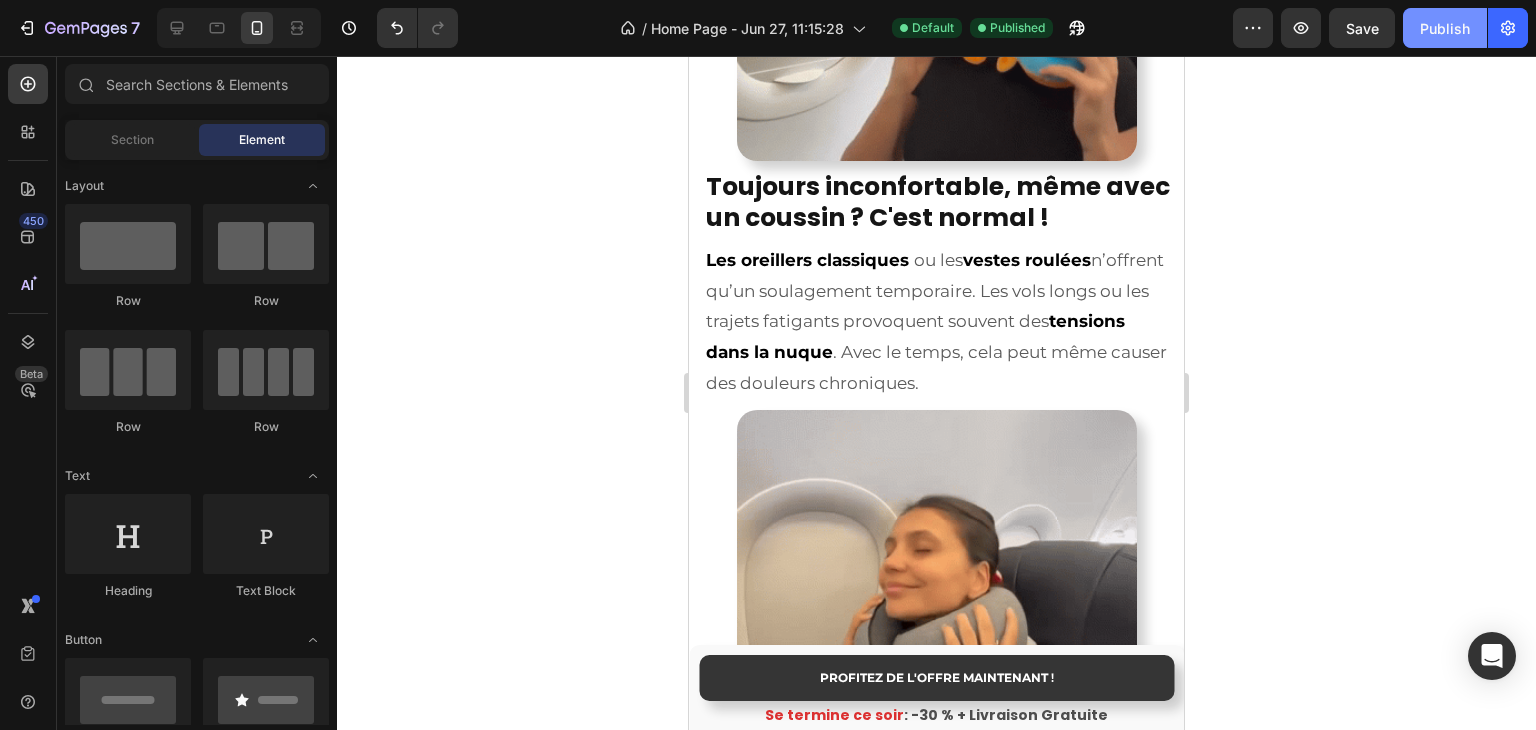 click on "Publish" 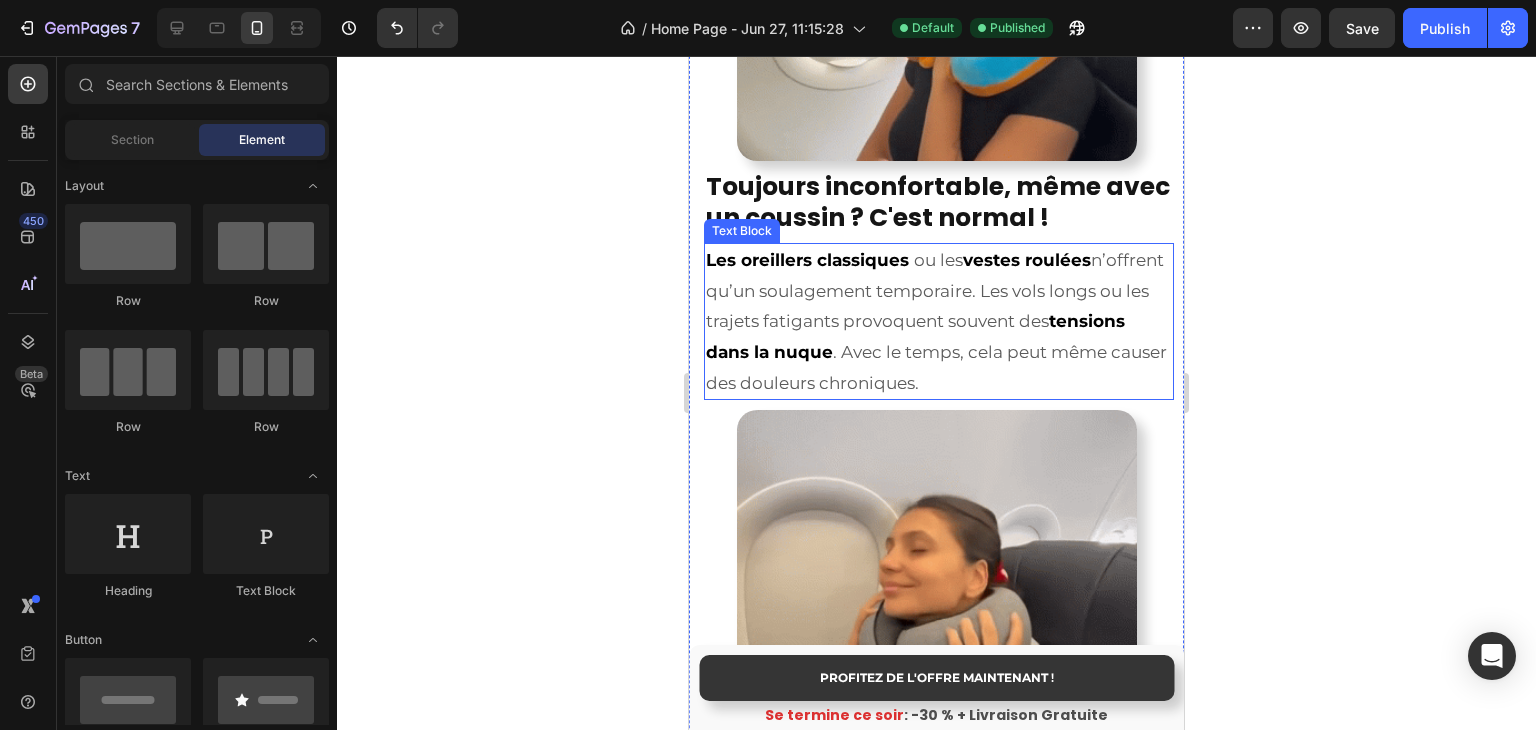 click on "Les oreillers classiques   ou les  vestes roulées  n’offrent qu’un soulagement temporaire. Les vols longs ou les trajets fatigants provoquent souvent des  tensions dans la nuque . Avec le temps, cela peut même causer des douleurs chroniques." at bounding box center [939, 321] 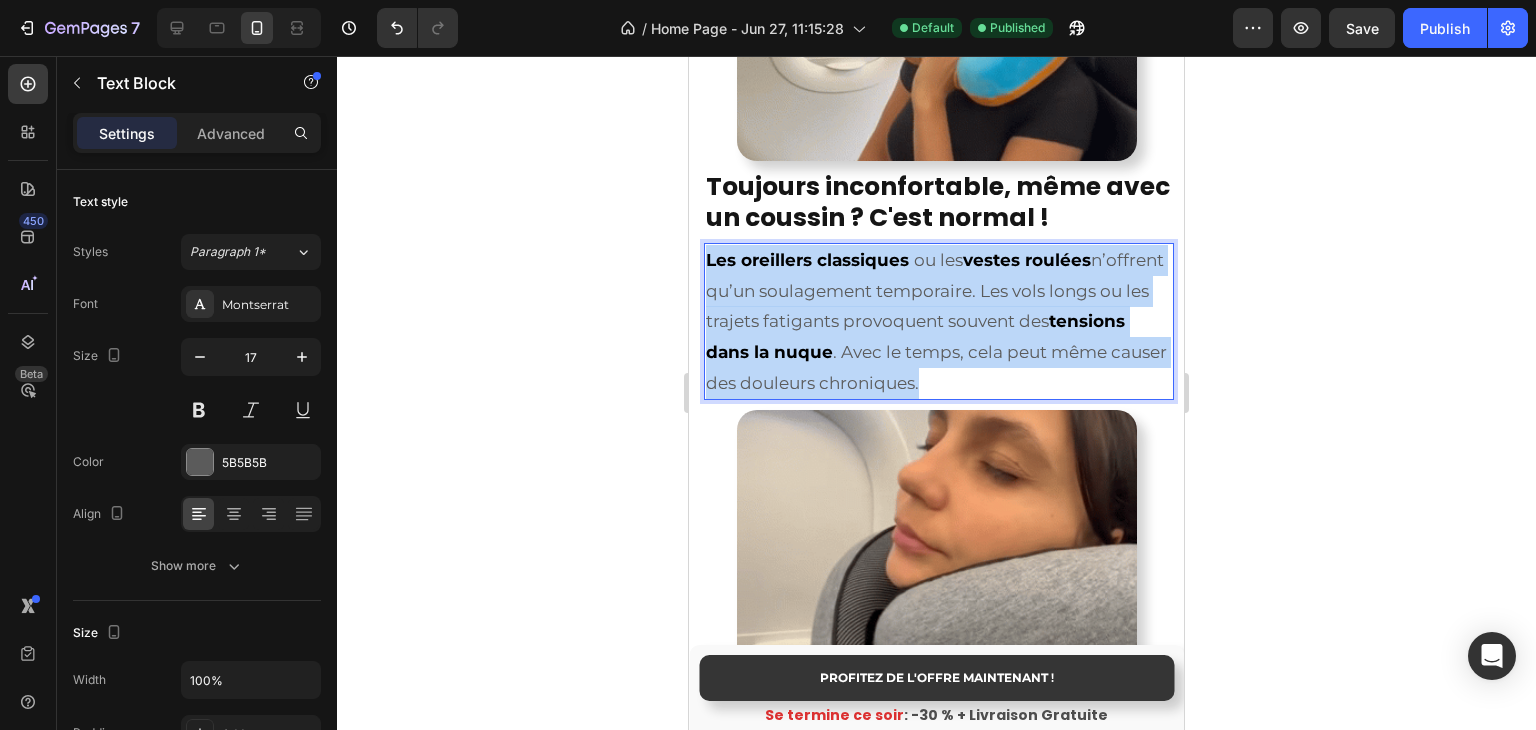 click on "Les oreillers classiques   ou les  vestes roulées  n’offrent qu’un soulagement temporaire. Les vols longs ou les trajets fatigants provoquent souvent des  tensions dans la nuque . Avec le temps, cela peut même causer des douleurs chroniques." at bounding box center [939, 321] 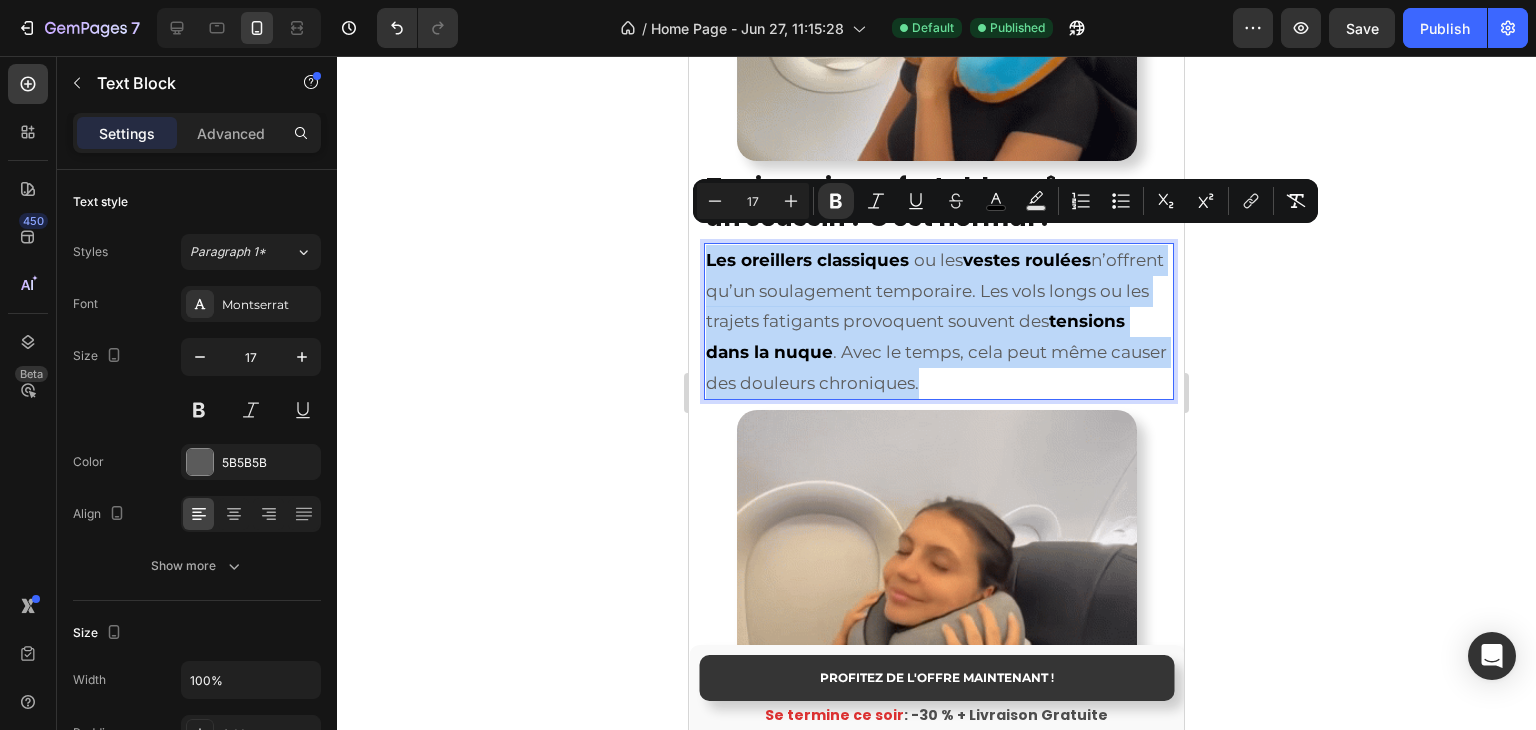 click on "Les oreillers classiques   ou les  vestes roulées  n’offrent qu’un soulagement temporaire. Les vols longs ou les trajets fatigants provoquent souvent des  tensions dans la nuque . Avec le temps, cela peut même causer des douleurs chroniques." at bounding box center (939, 321) 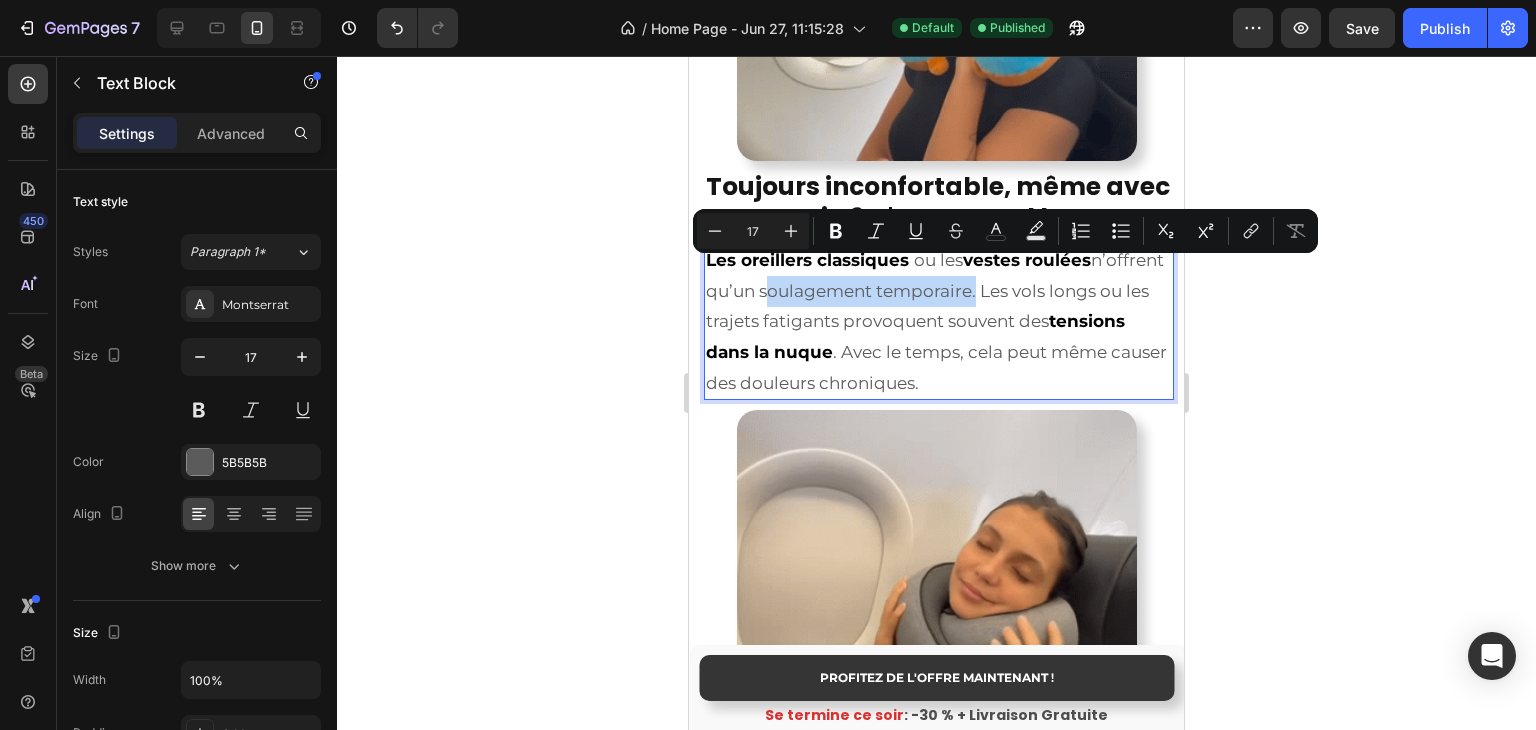drag, startPoint x: 837, startPoint y: 273, endPoint x: 1048, endPoint y: 274, distance: 211.00237 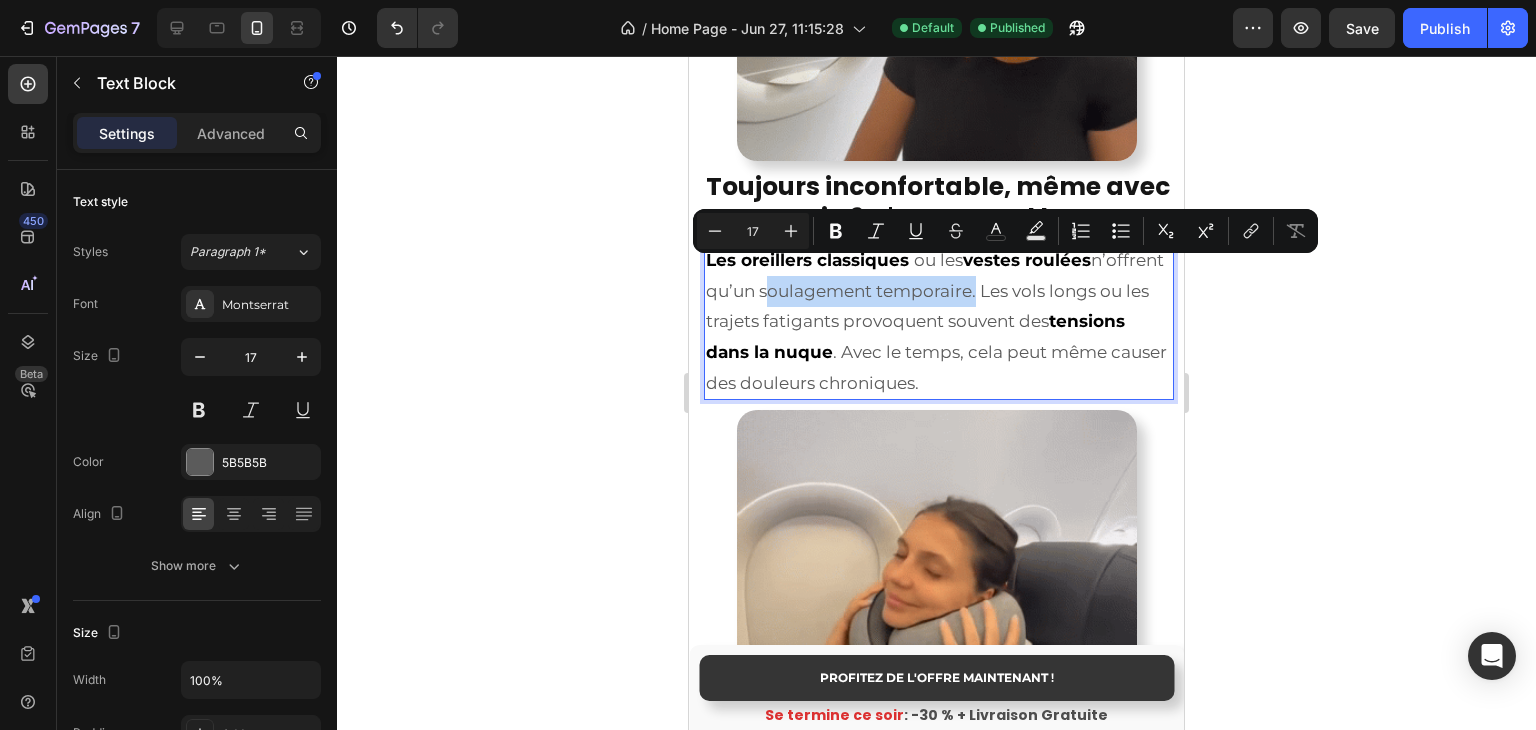 click on "Les oreillers classiques   ou les  vestes roulées  n’offrent qu’un soulagement temporaire. Les vols longs ou les trajets fatigants provoquent souvent des  tensions dans la nuque . Avec le temps, cela peut même causer des douleurs chroniques." at bounding box center (939, 321) 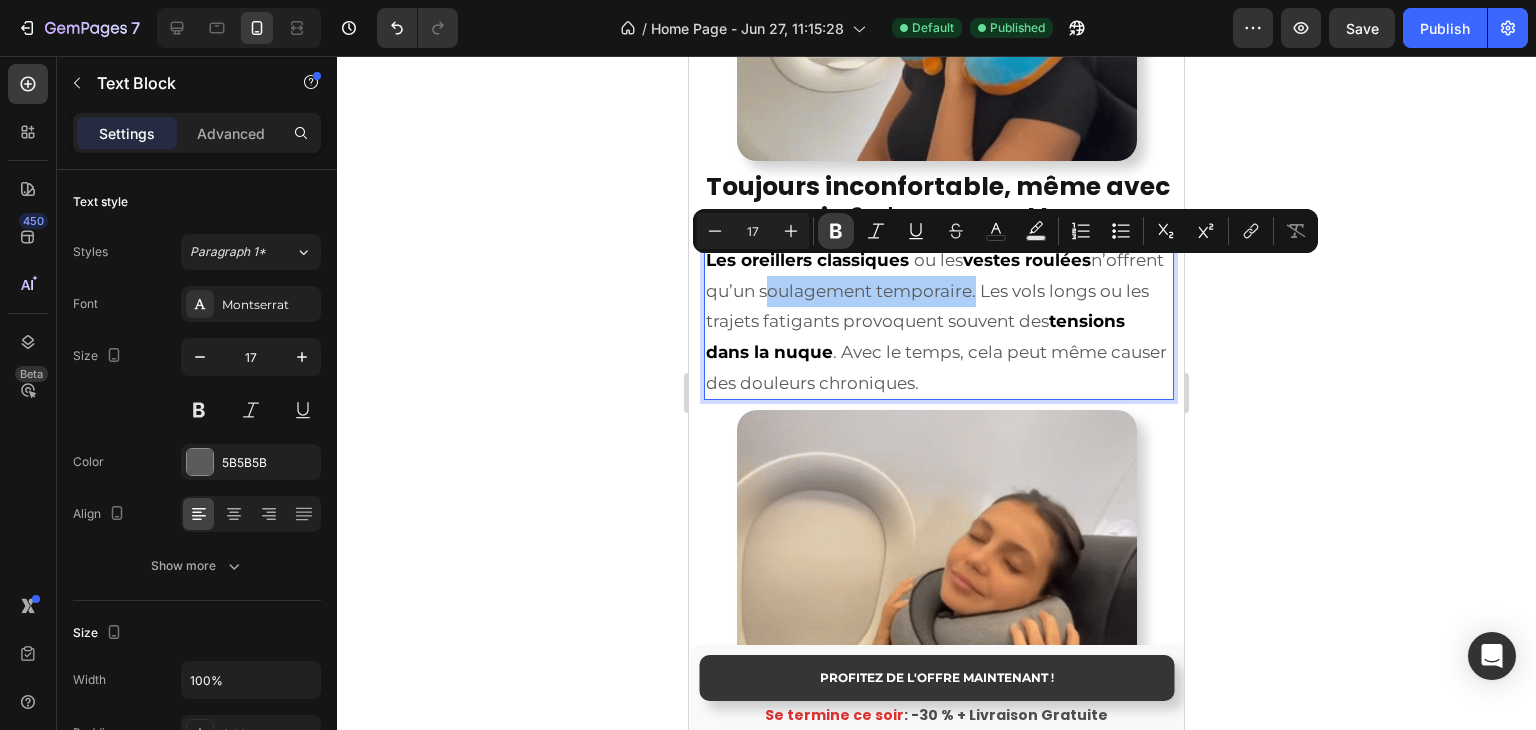 click 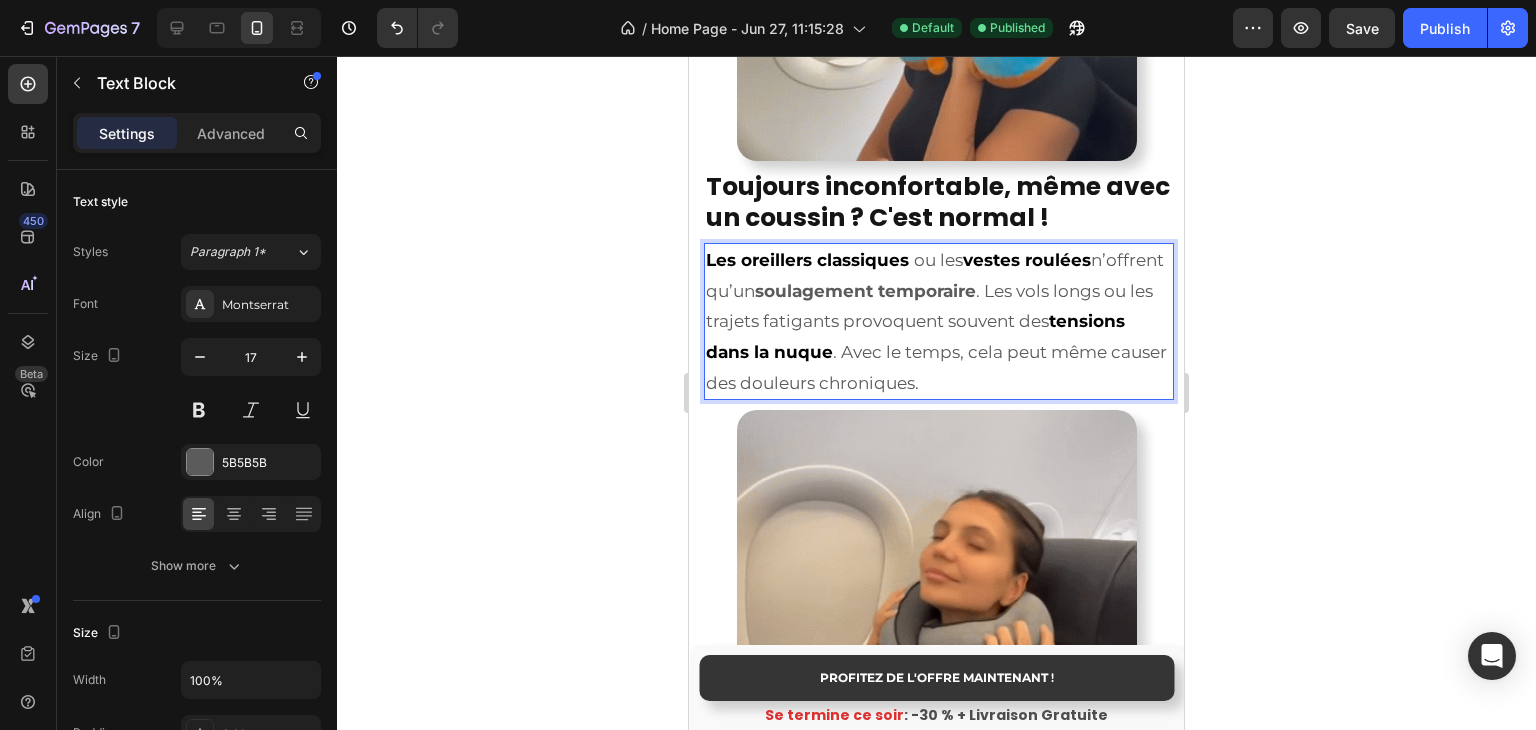 click on "Les oreillers classiques   ou les  vestes roulées  n’offrent qu’un  soulagement temporaire . Les vols longs ou les trajets fatigants provoquent souvent des  tensions dans la nuque . Avec le temps, cela peut même causer des douleurs chroniques." at bounding box center [939, 321] 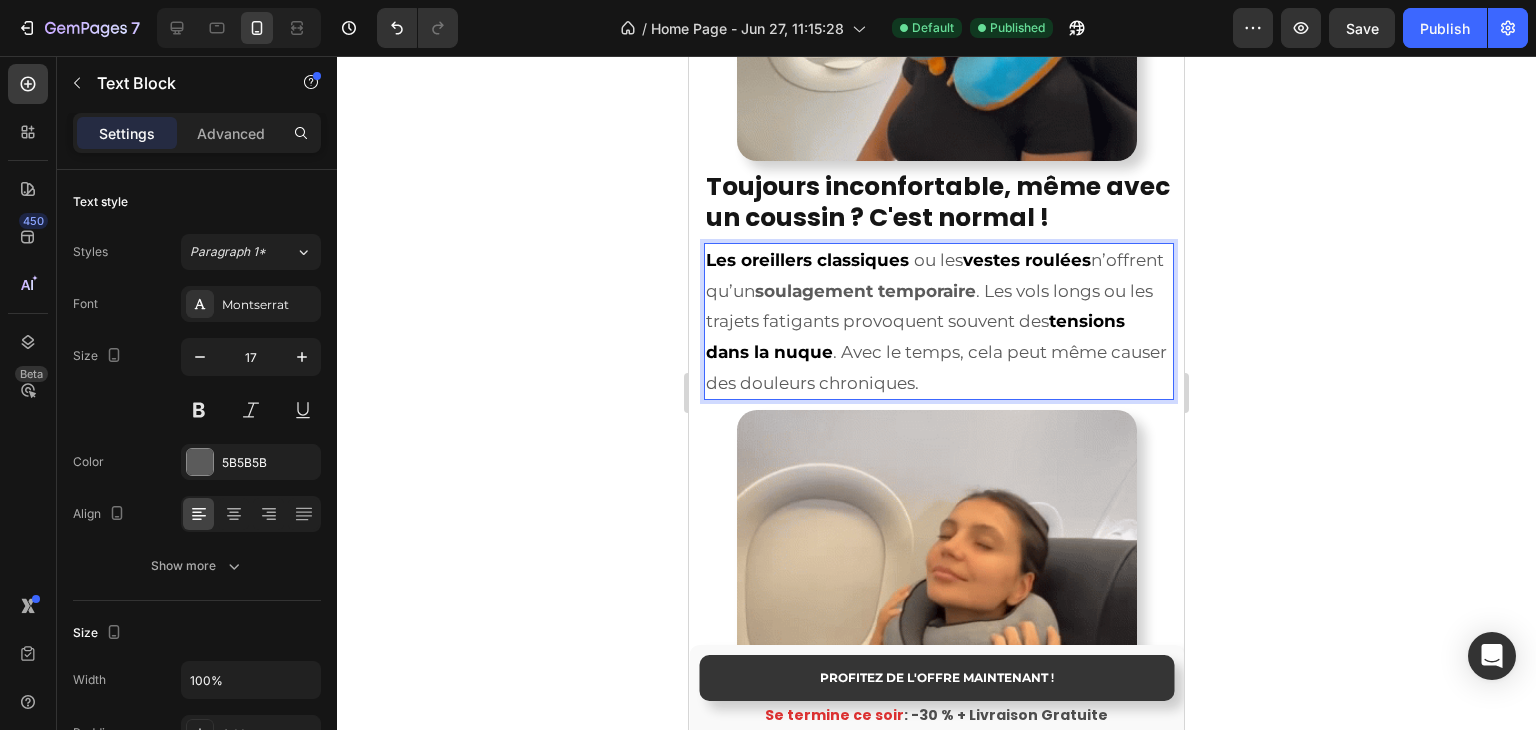 click on "Les oreillers classiques   ou les  vestes roulées  n’offrent qu’un  soulagement temporaire . Les vols longs ou les trajets fatigants provoquent souvent des  tensions dans la nuque . Avec le temps, cela peut même causer des douleurs chroniques." at bounding box center (939, 321) 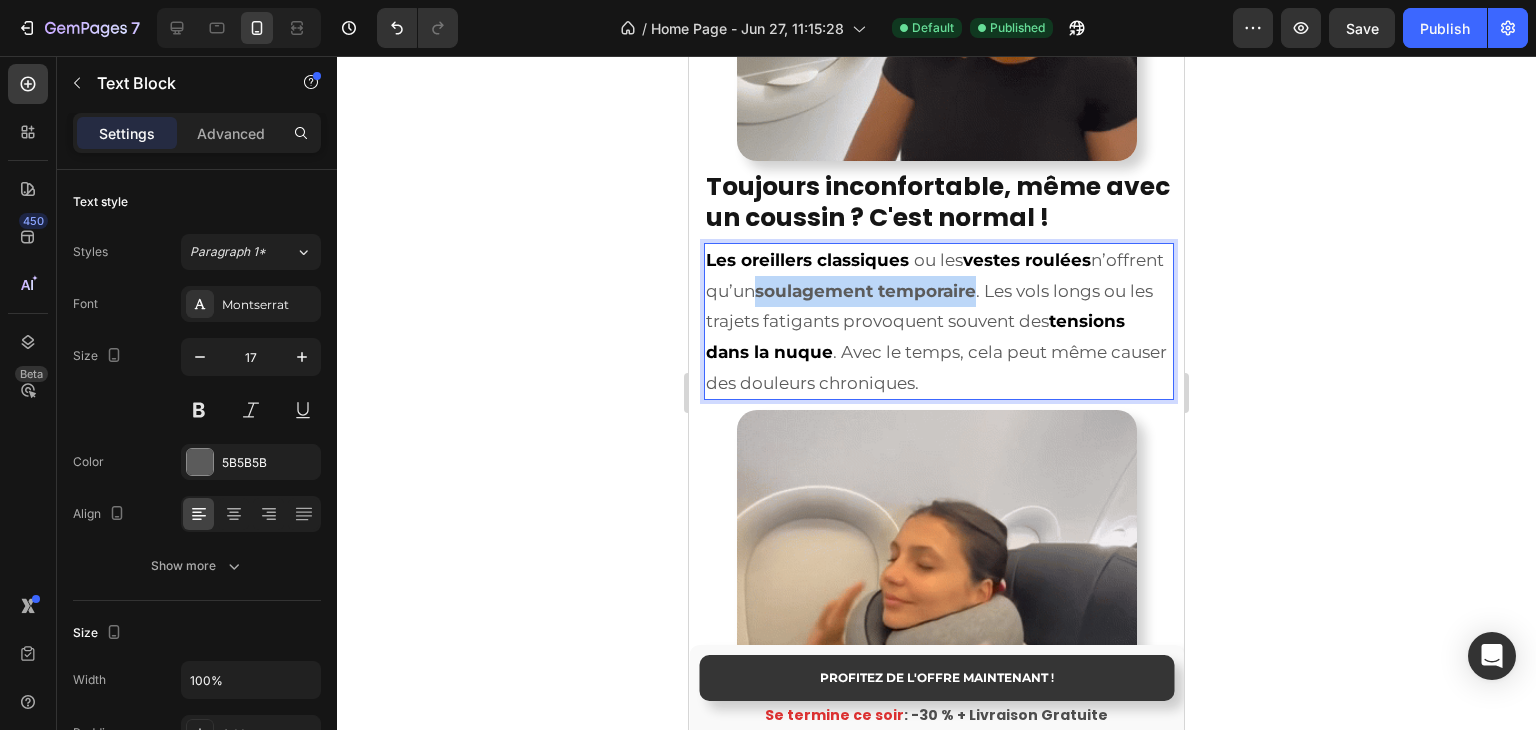 drag, startPoint x: 836, startPoint y: 277, endPoint x: 1028, endPoint y: 277, distance: 192 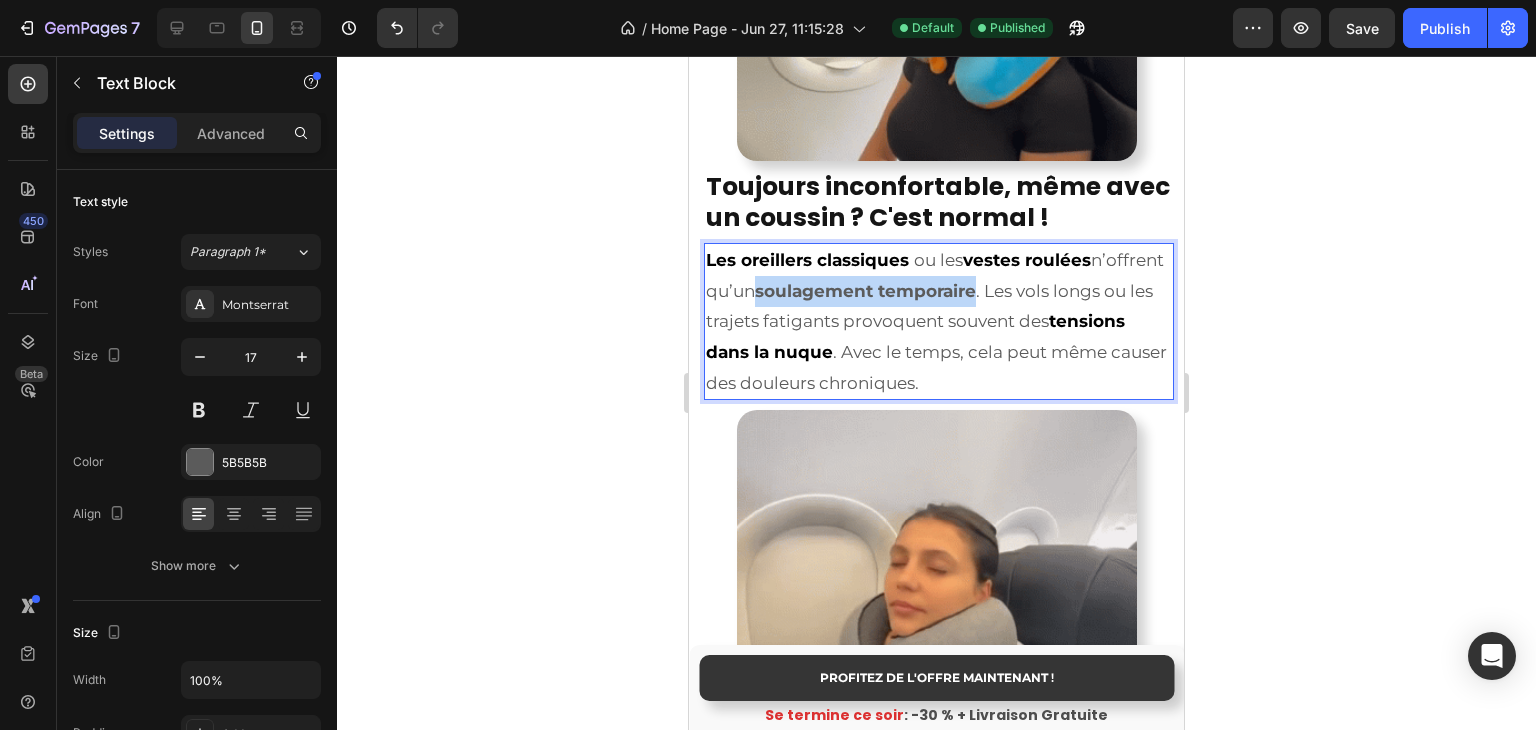 click on "soulagement temporaire" at bounding box center [865, 291] 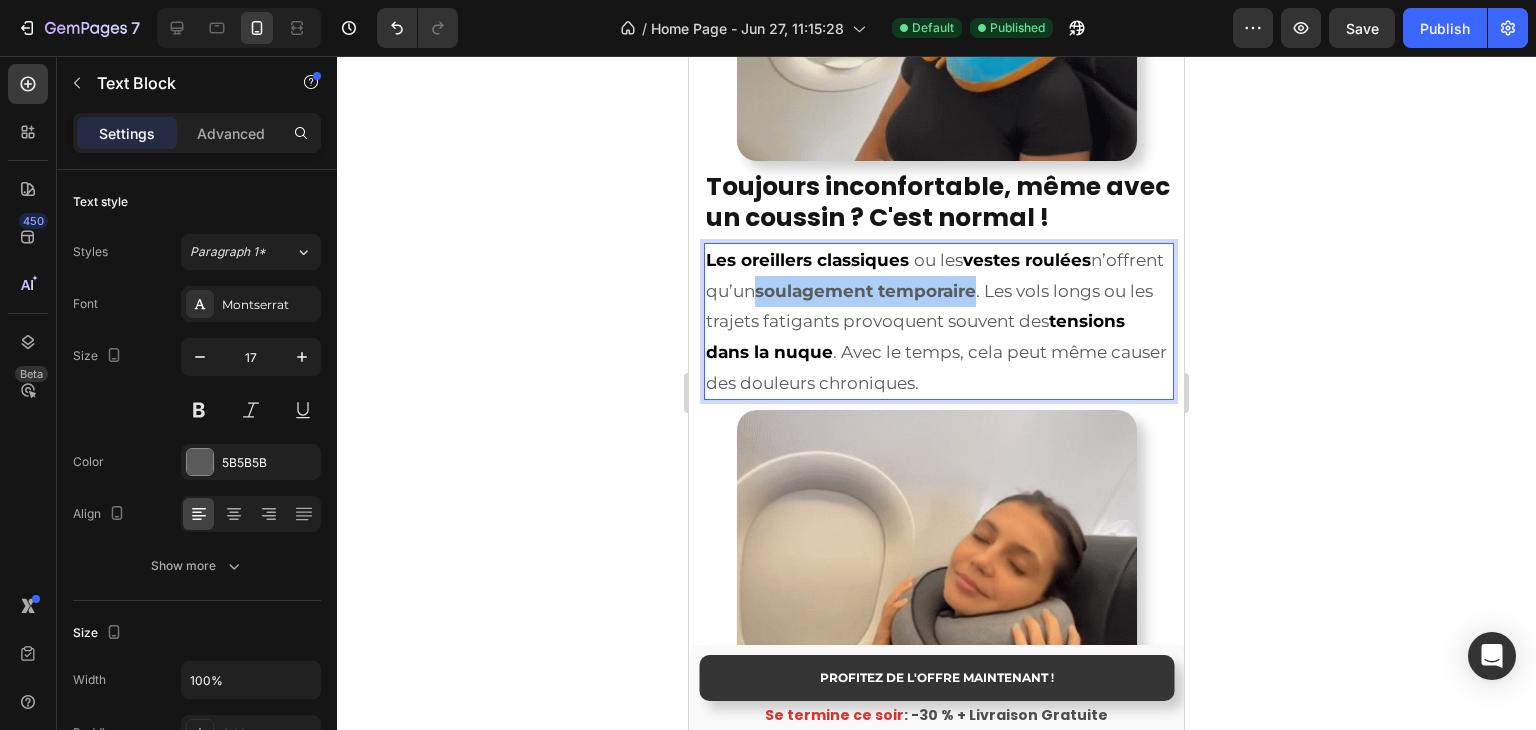 click 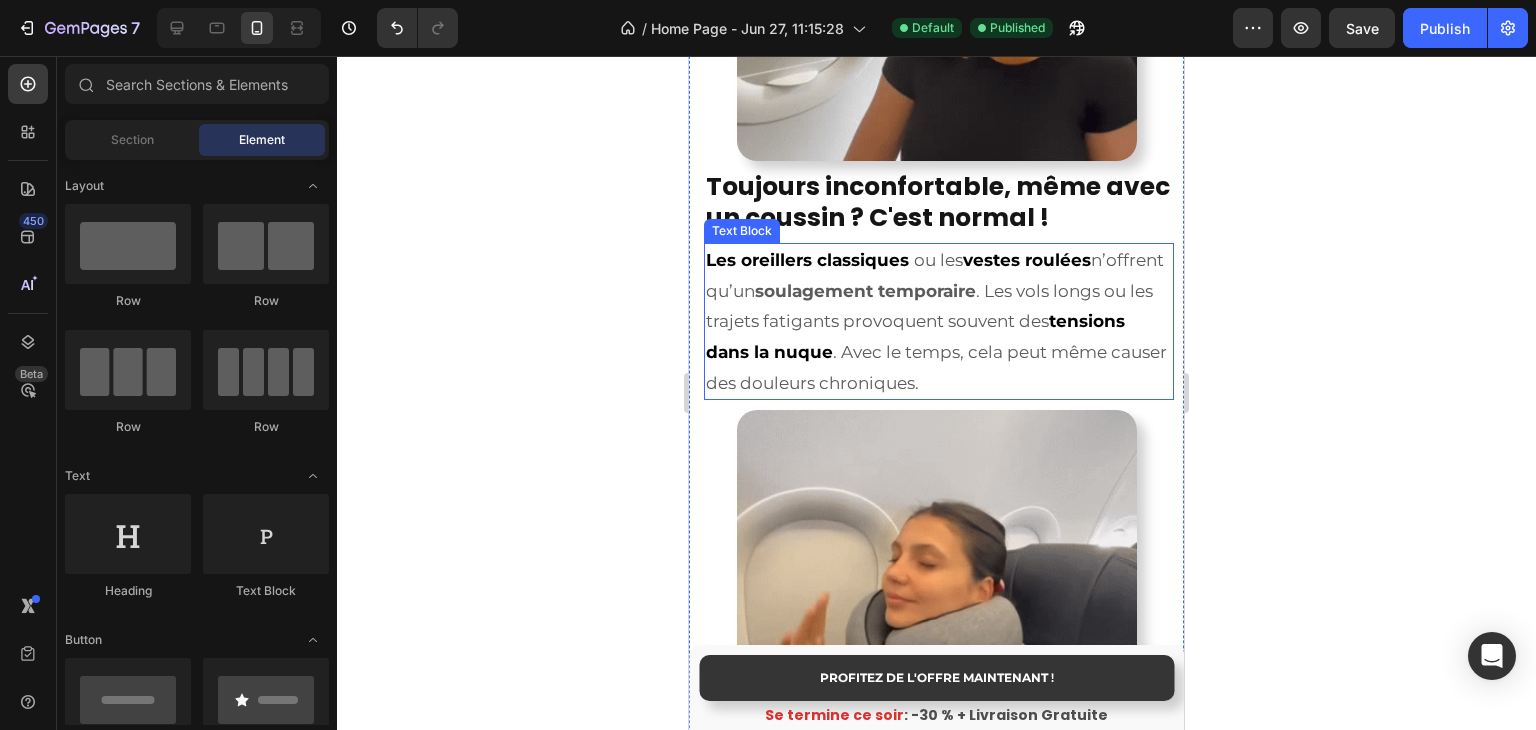 click on "soulagement temporaire" at bounding box center (865, 291) 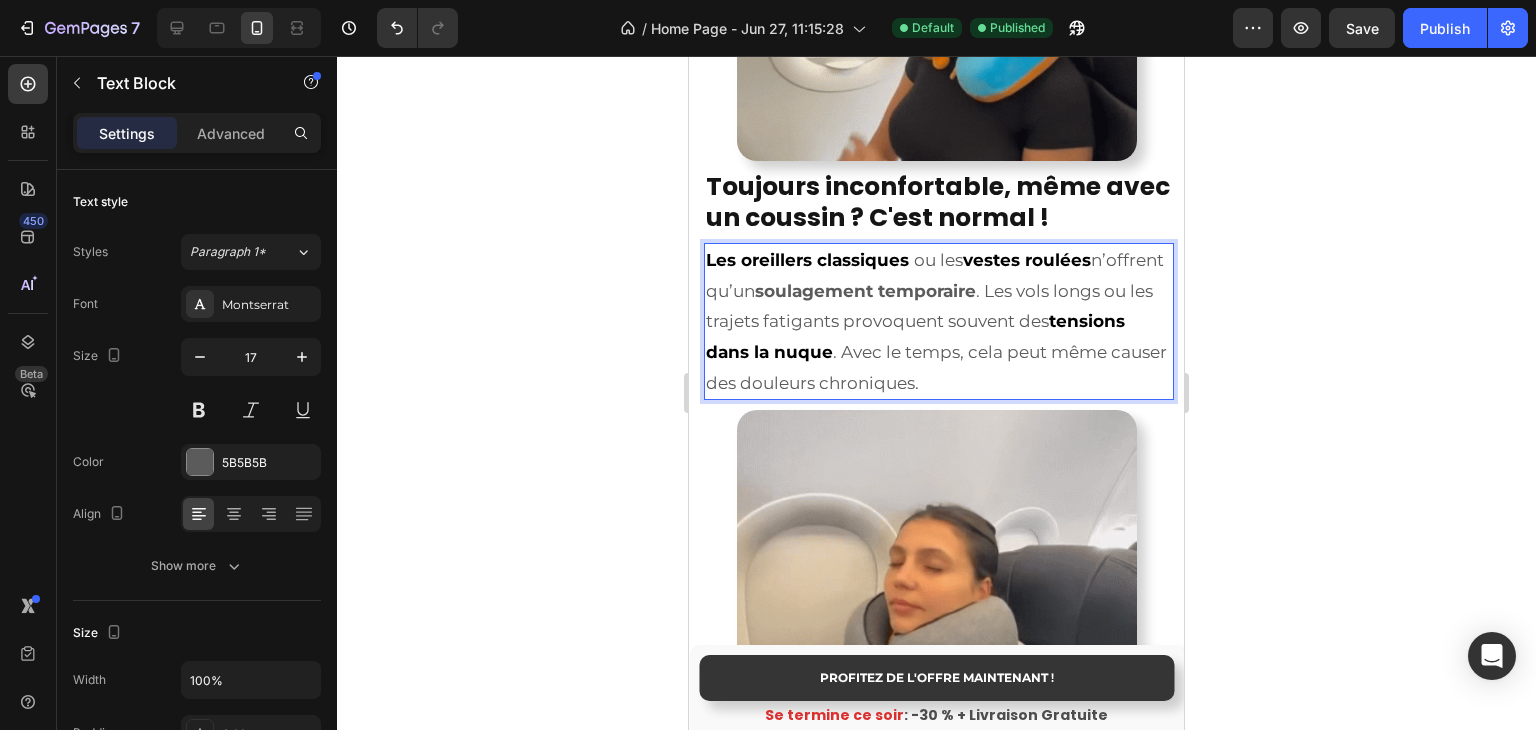 click on "soulagement temporaire" at bounding box center [865, 291] 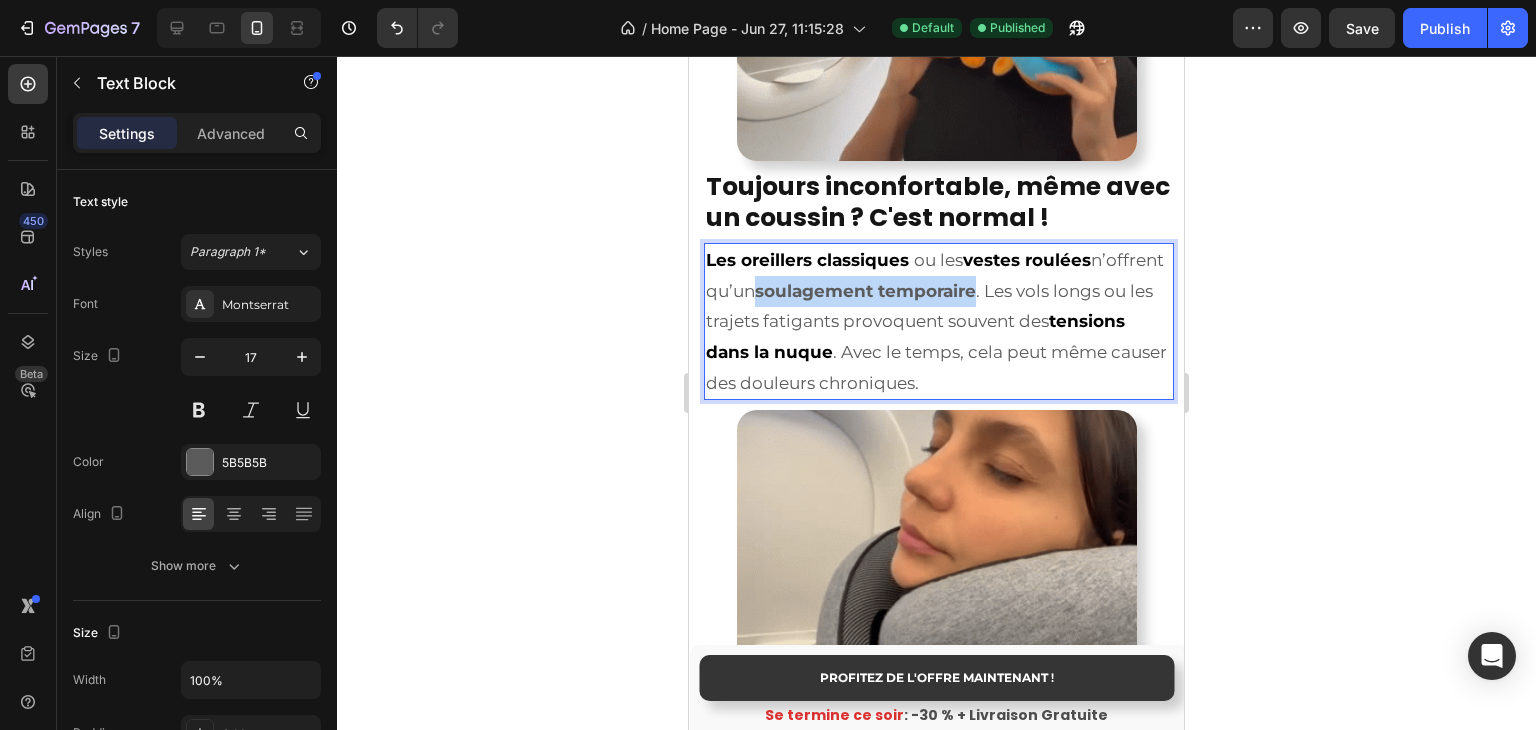 drag, startPoint x: 840, startPoint y: 277, endPoint x: 1054, endPoint y: 279, distance: 214.00934 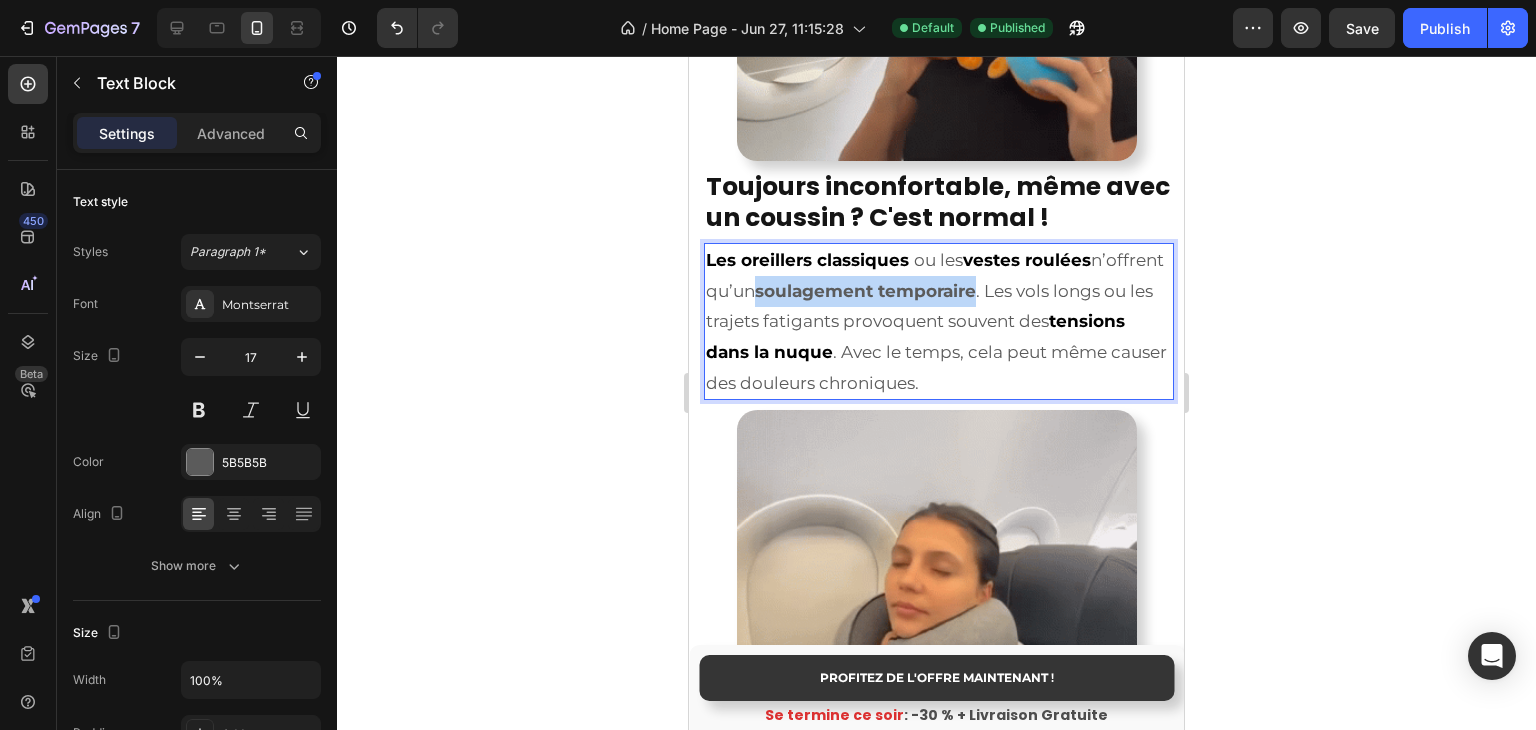 click on "soulagement temporaire" at bounding box center [865, 291] 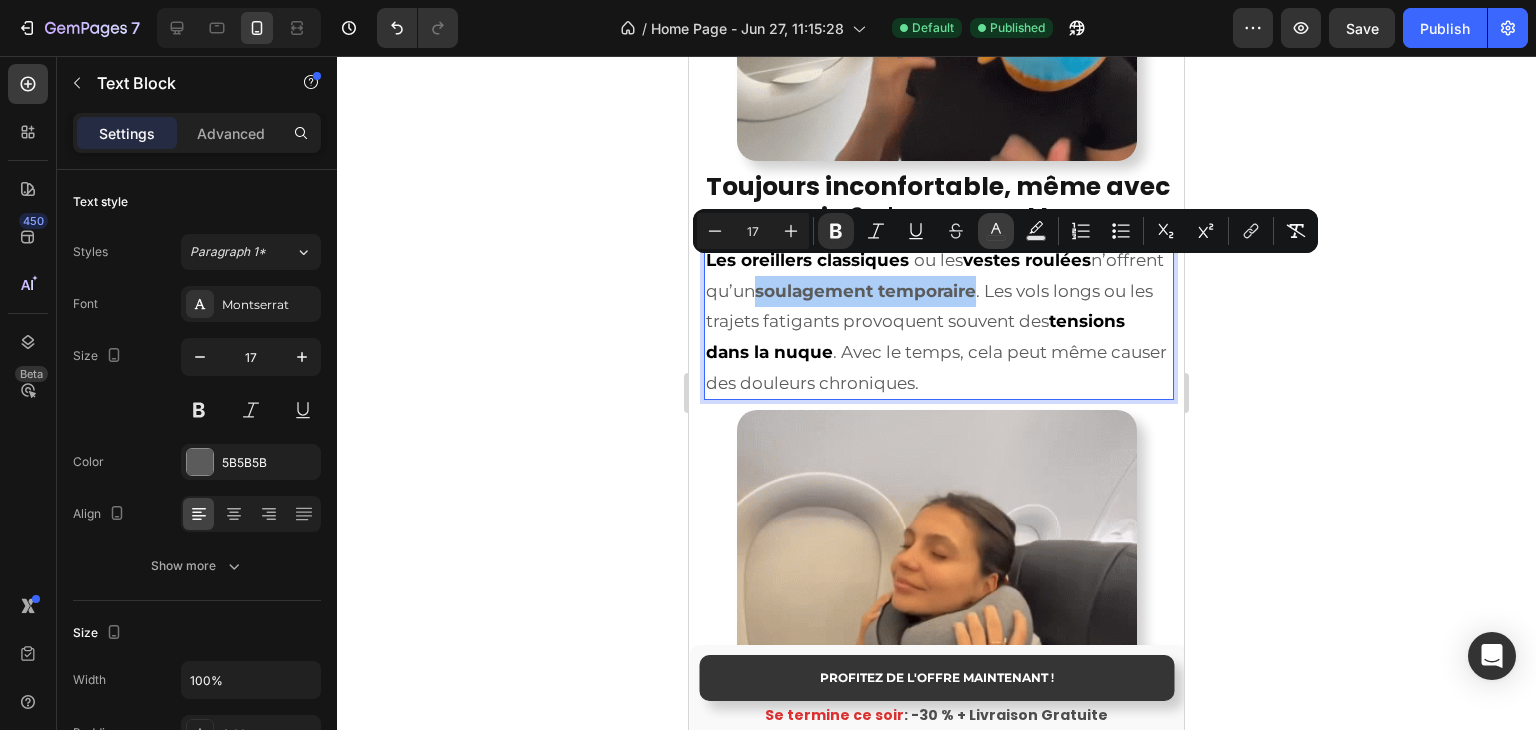 click 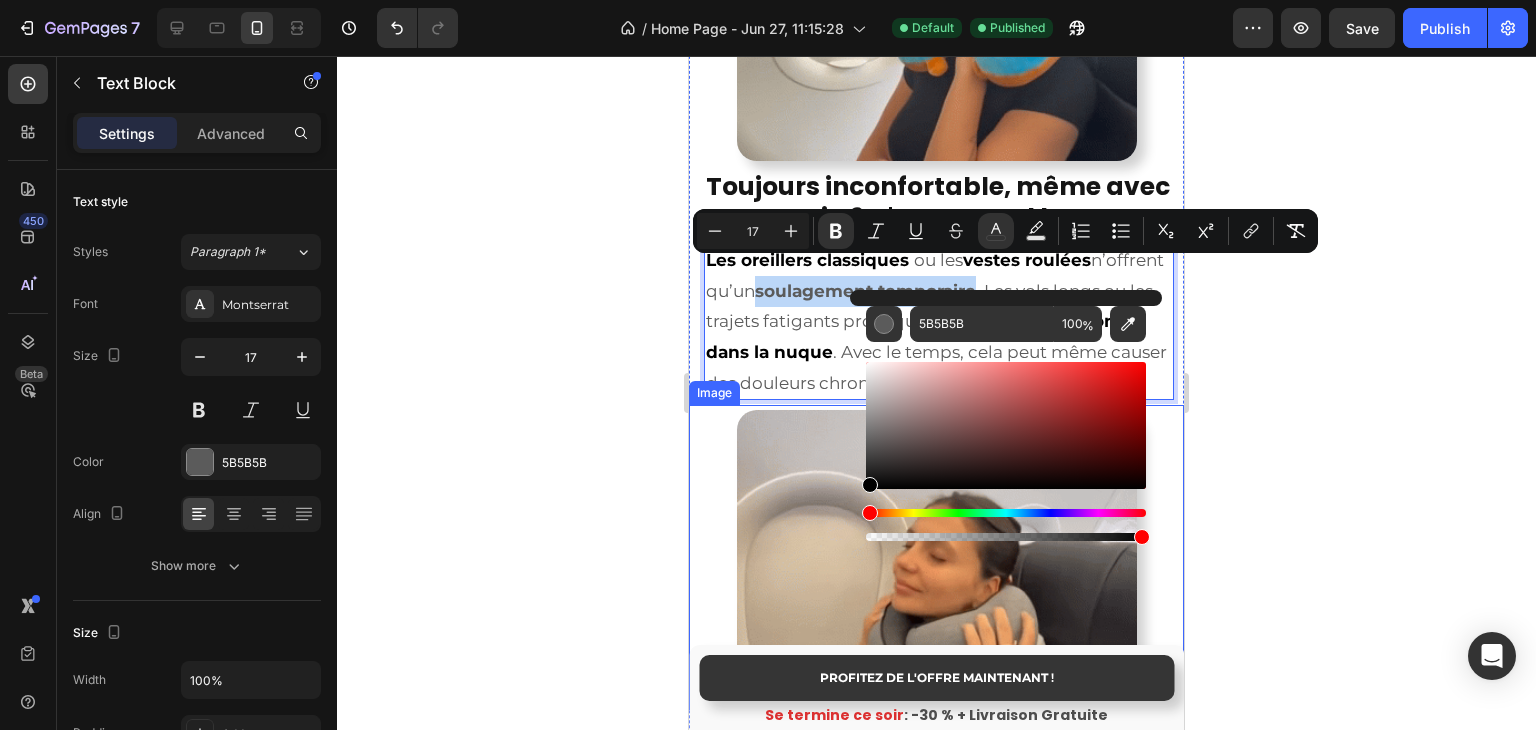 drag, startPoint x: 1607, startPoint y: 500, endPoint x: 783, endPoint y: 537, distance: 824.83026 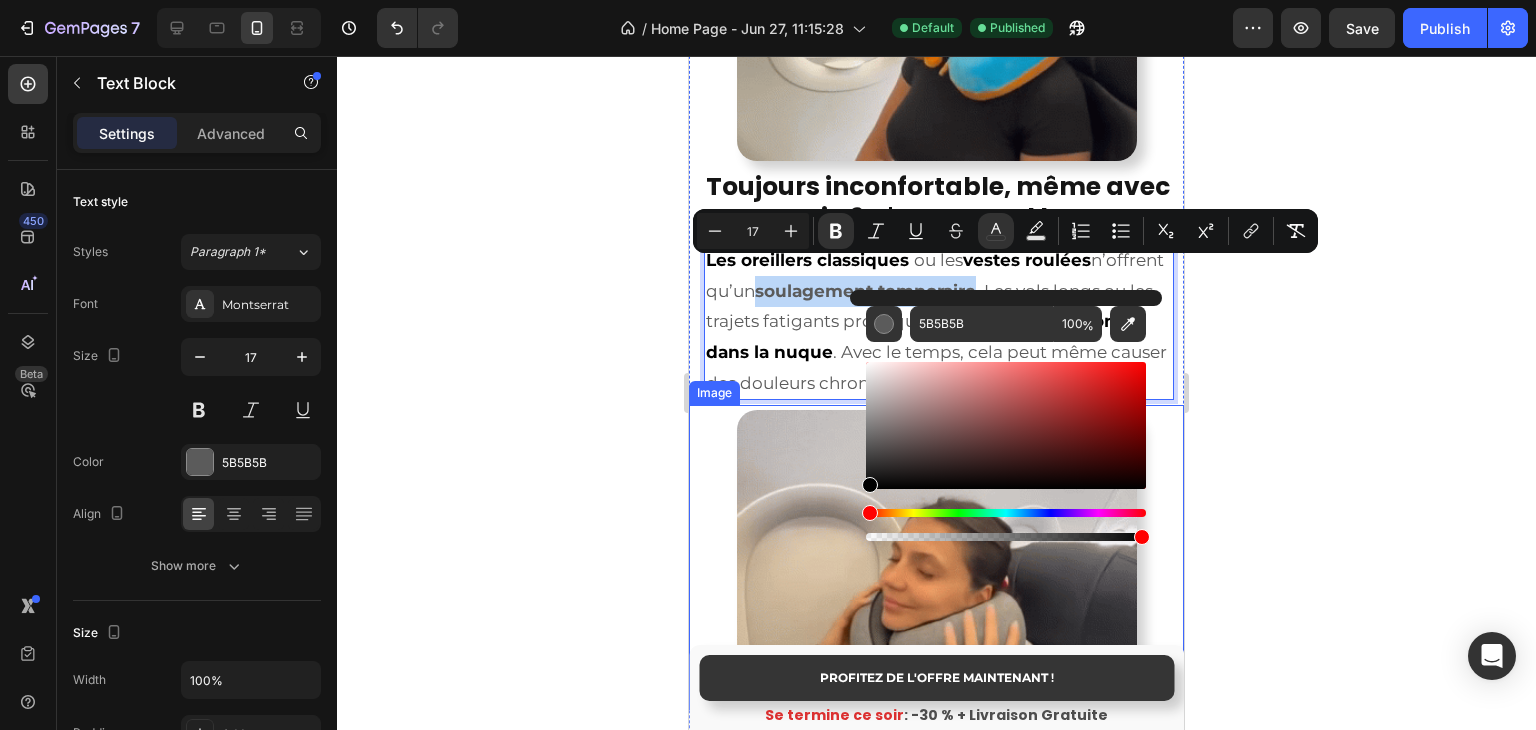 type on "000000" 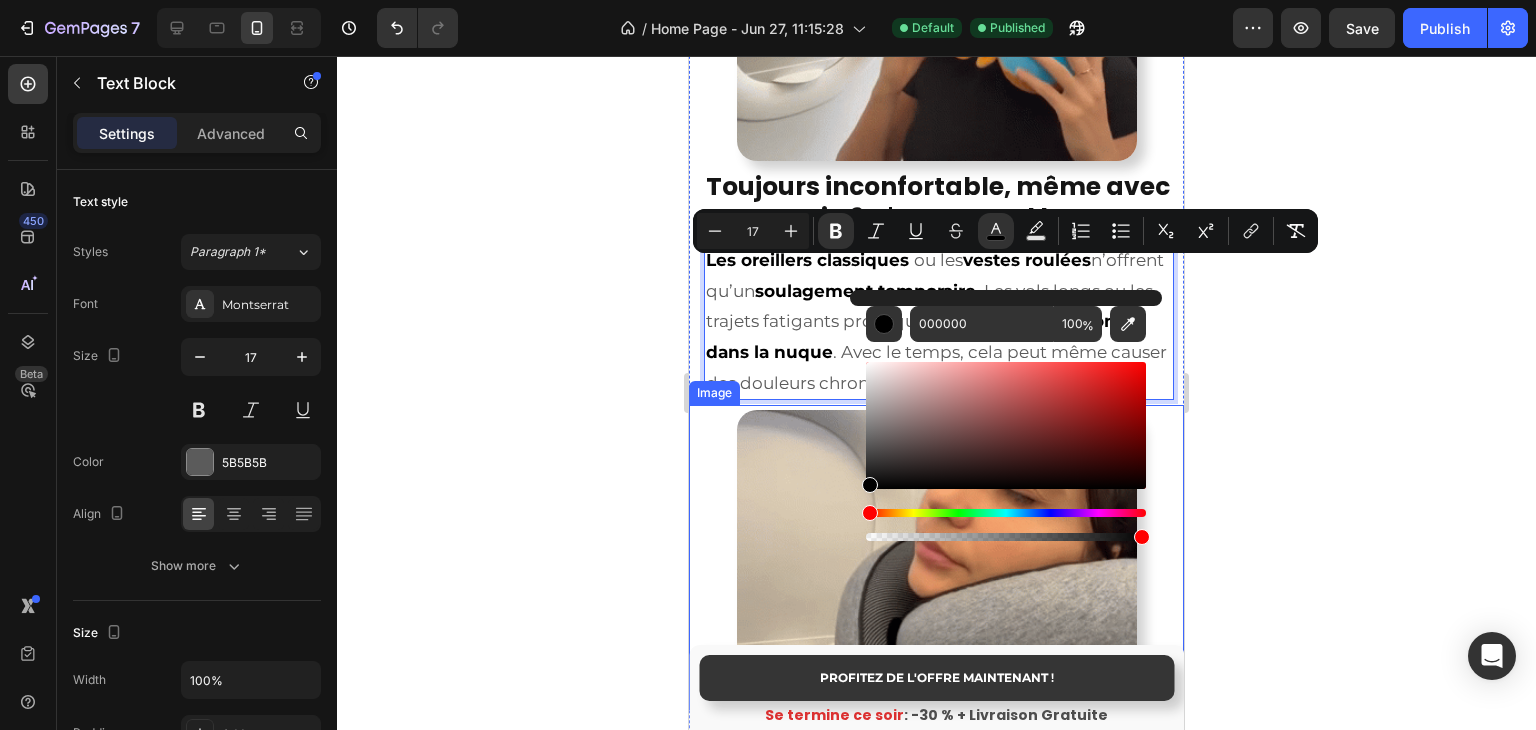 click 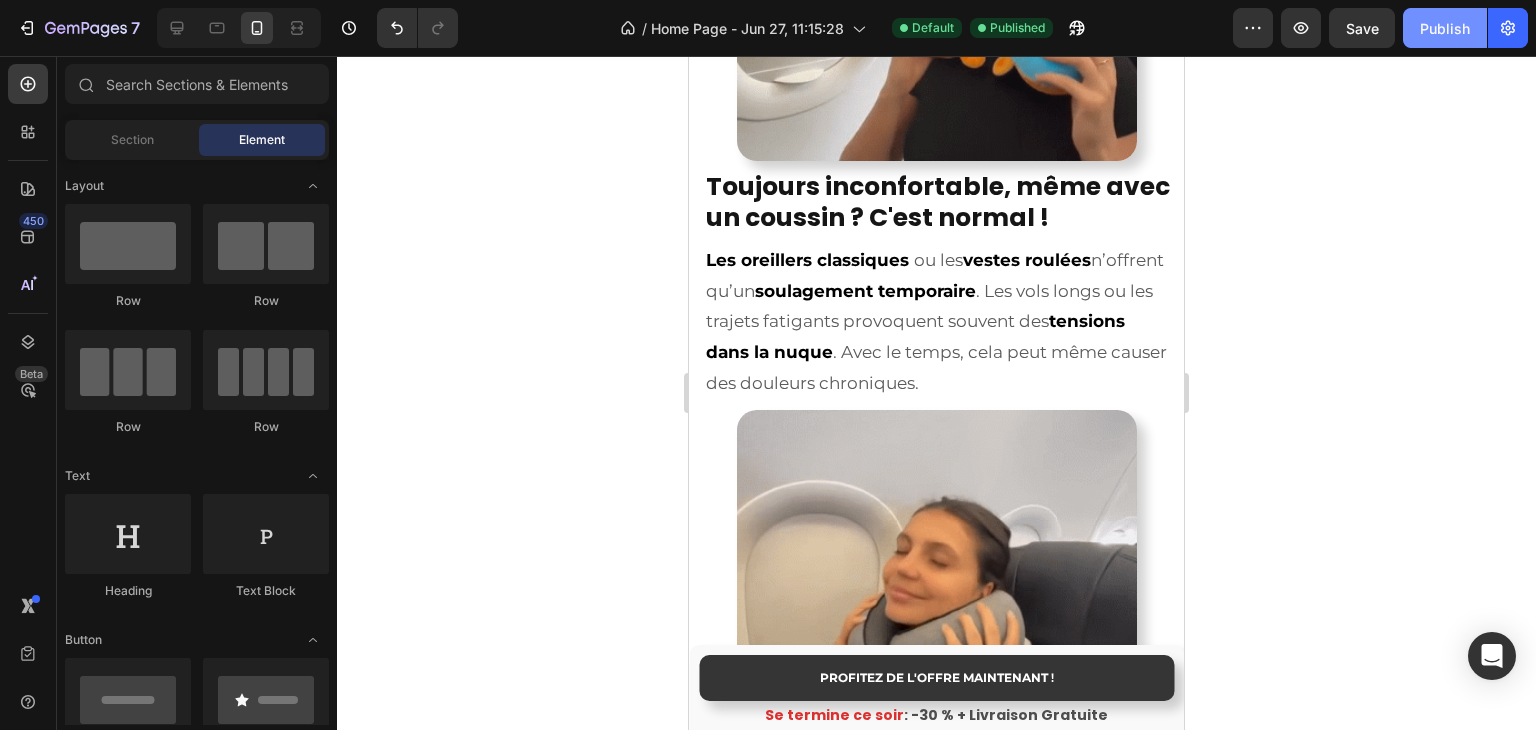 click on "Publish" at bounding box center [1445, 28] 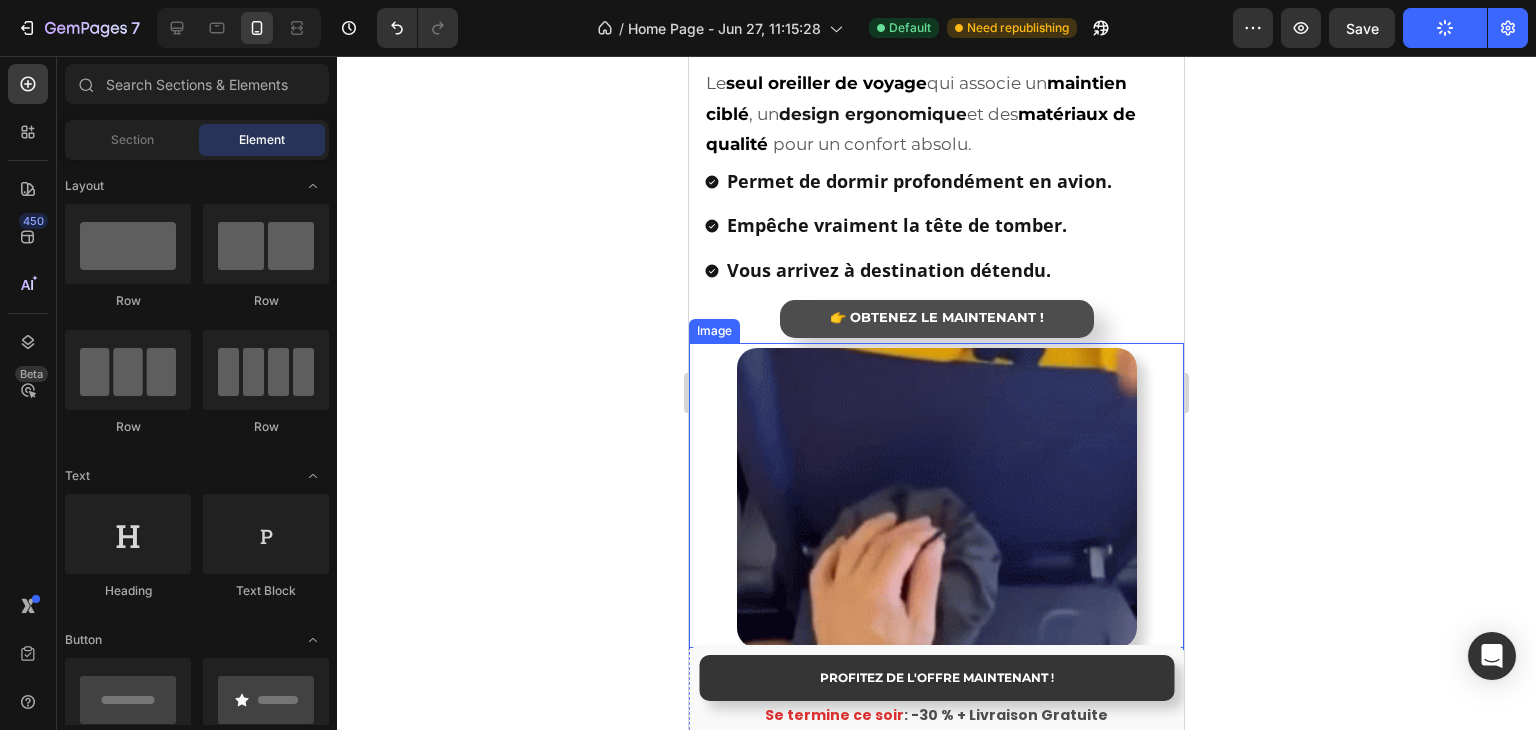 scroll, scrollTop: 2224, scrollLeft: 0, axis: vertical 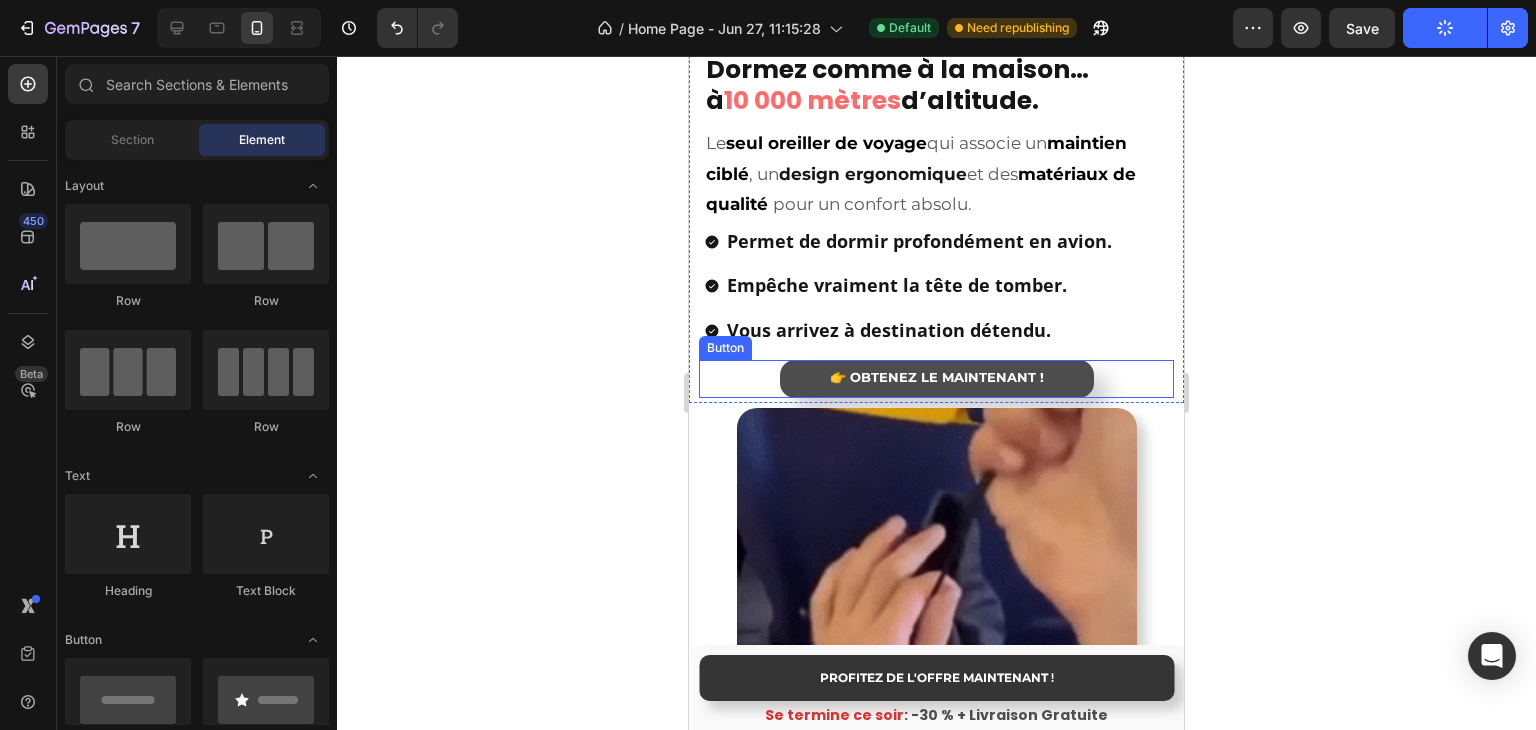 click on "👉 OBTENEZ LE MAINTENANT !" at bounding box center [937, 379] 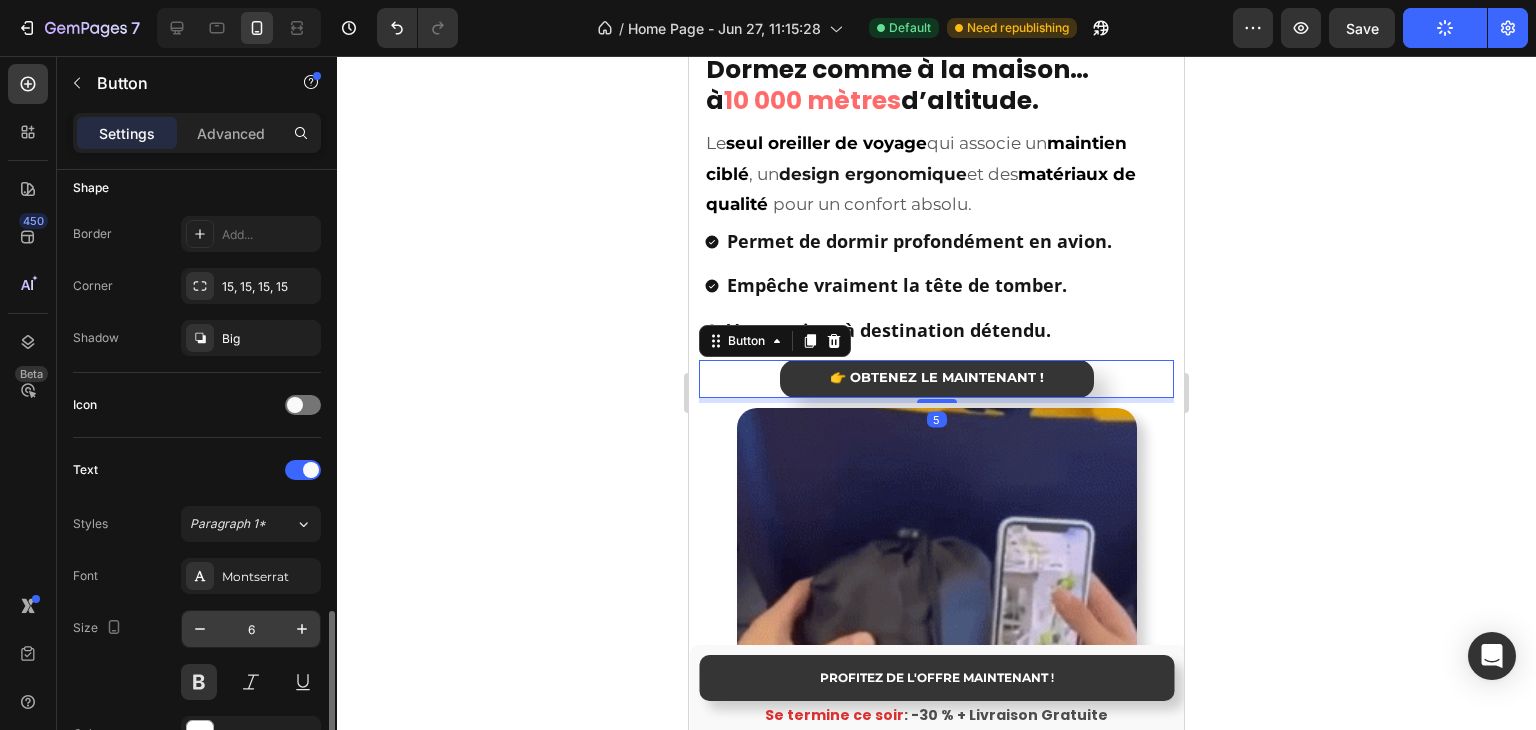 scroll, scrollTop: 600, scrollLeft: 0, axis: vertical 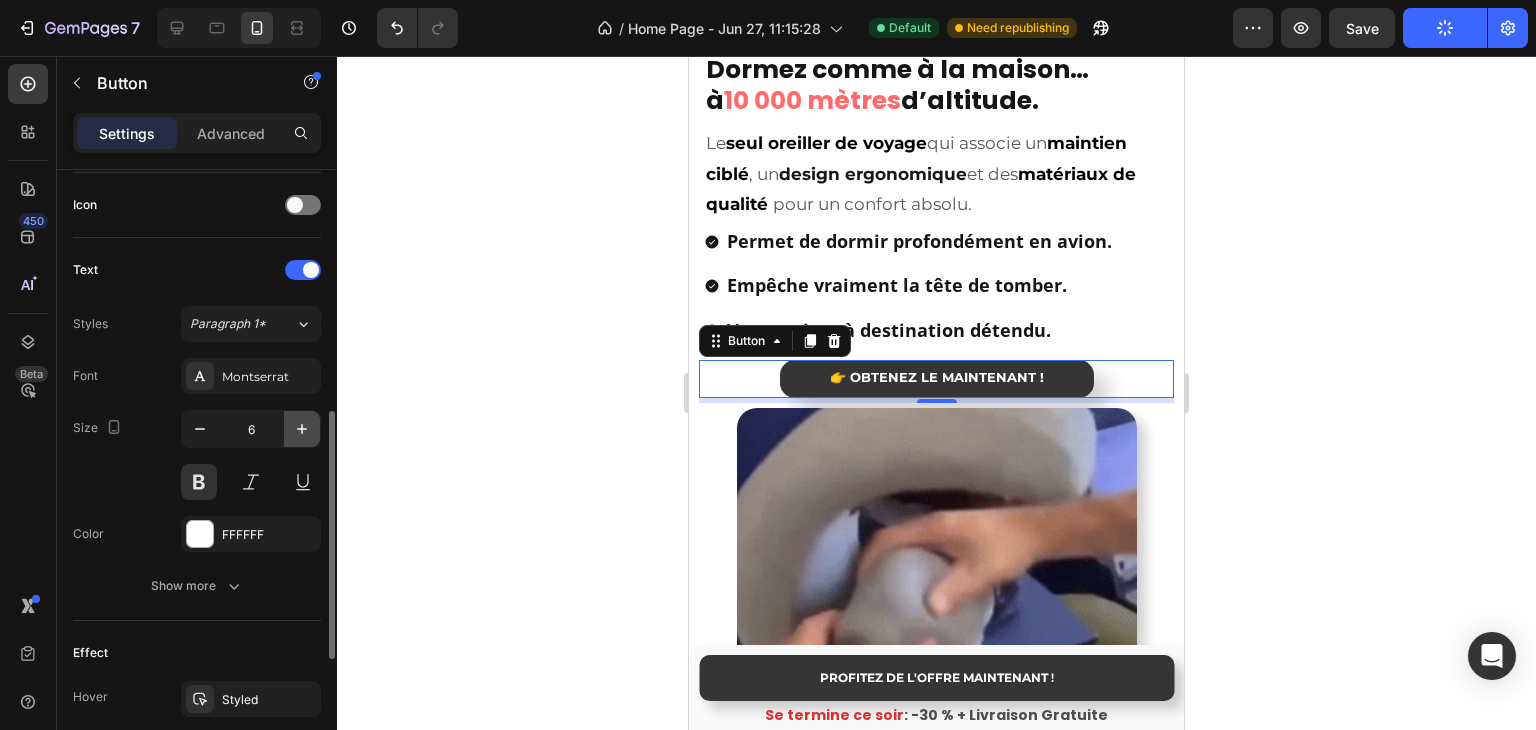 click at bounding box center (302, 429) 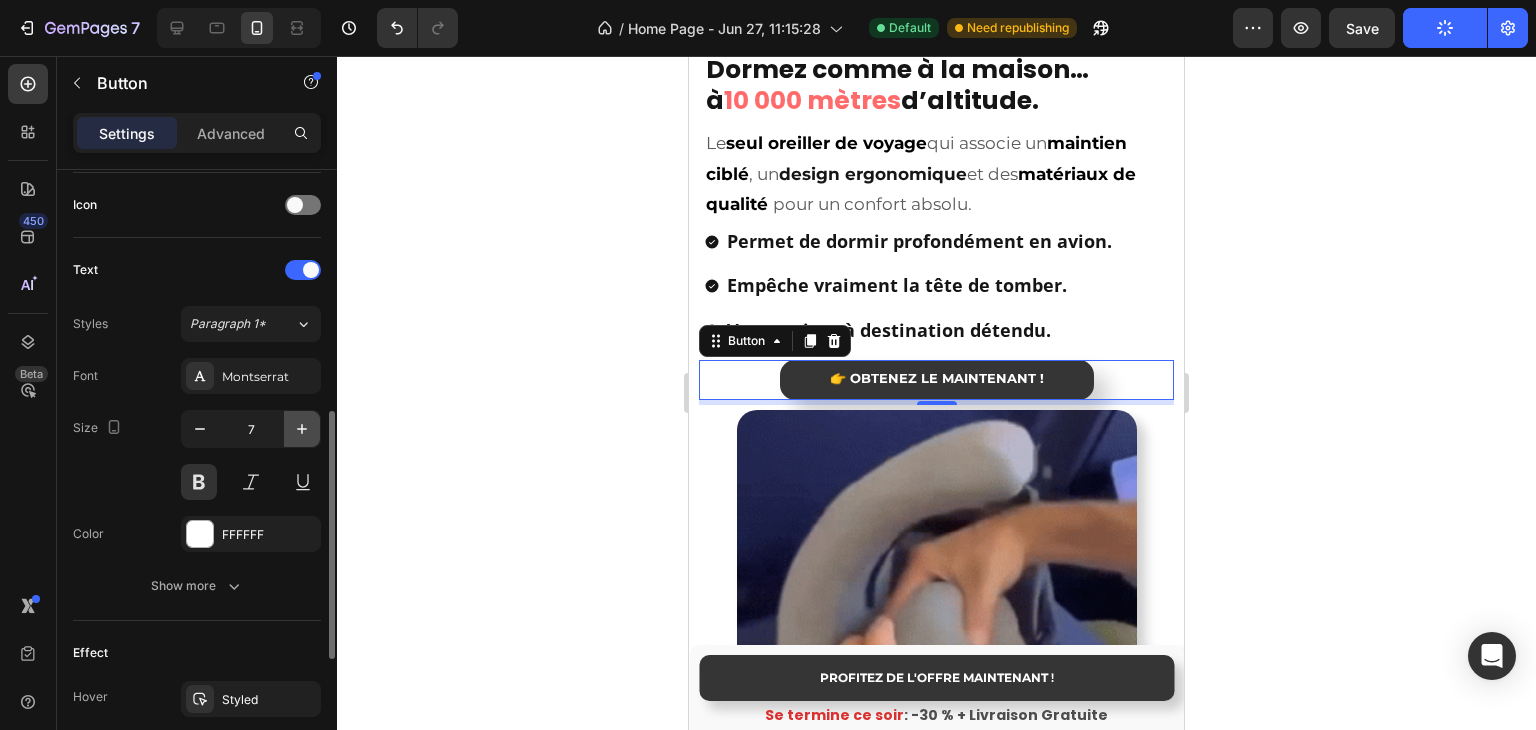 click 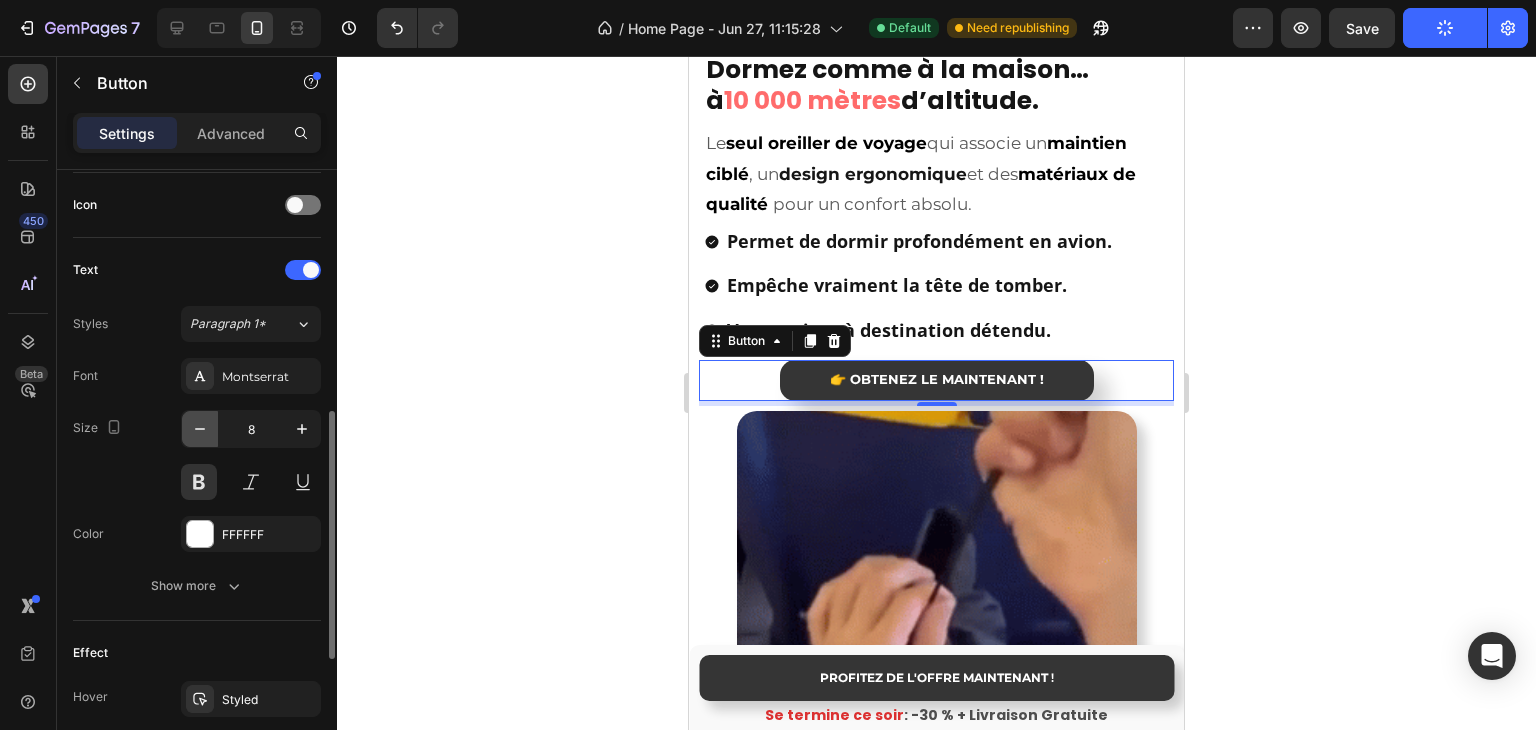 click 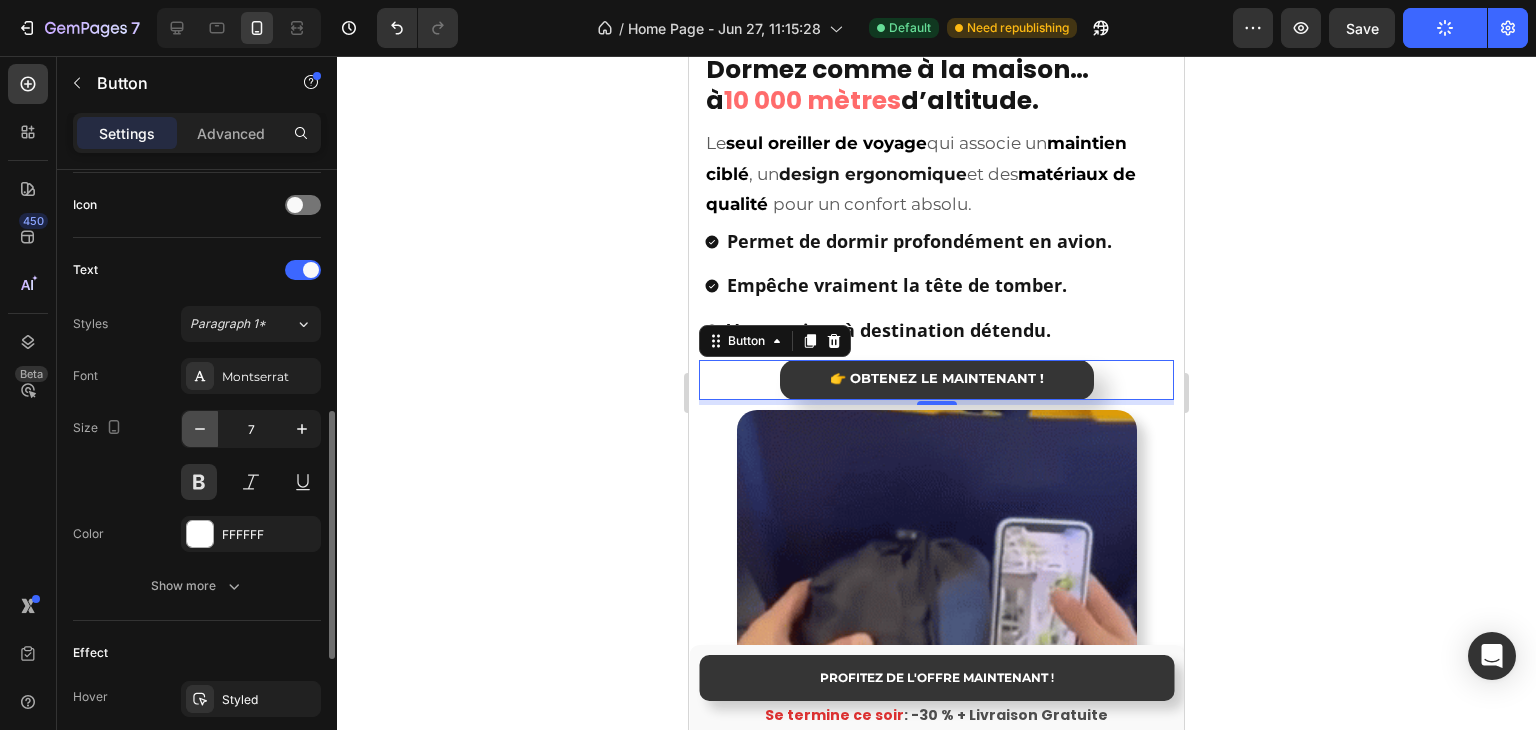 click 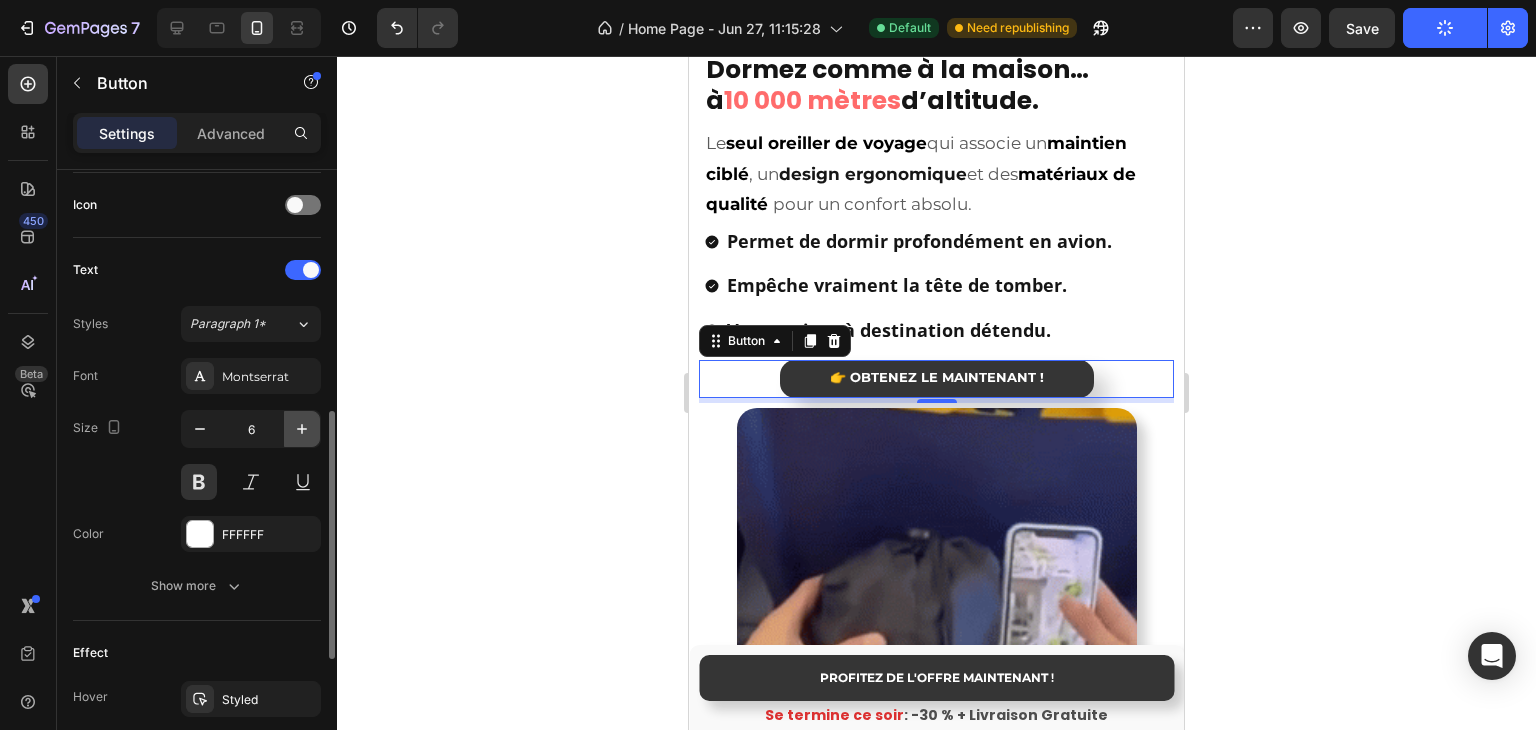 click 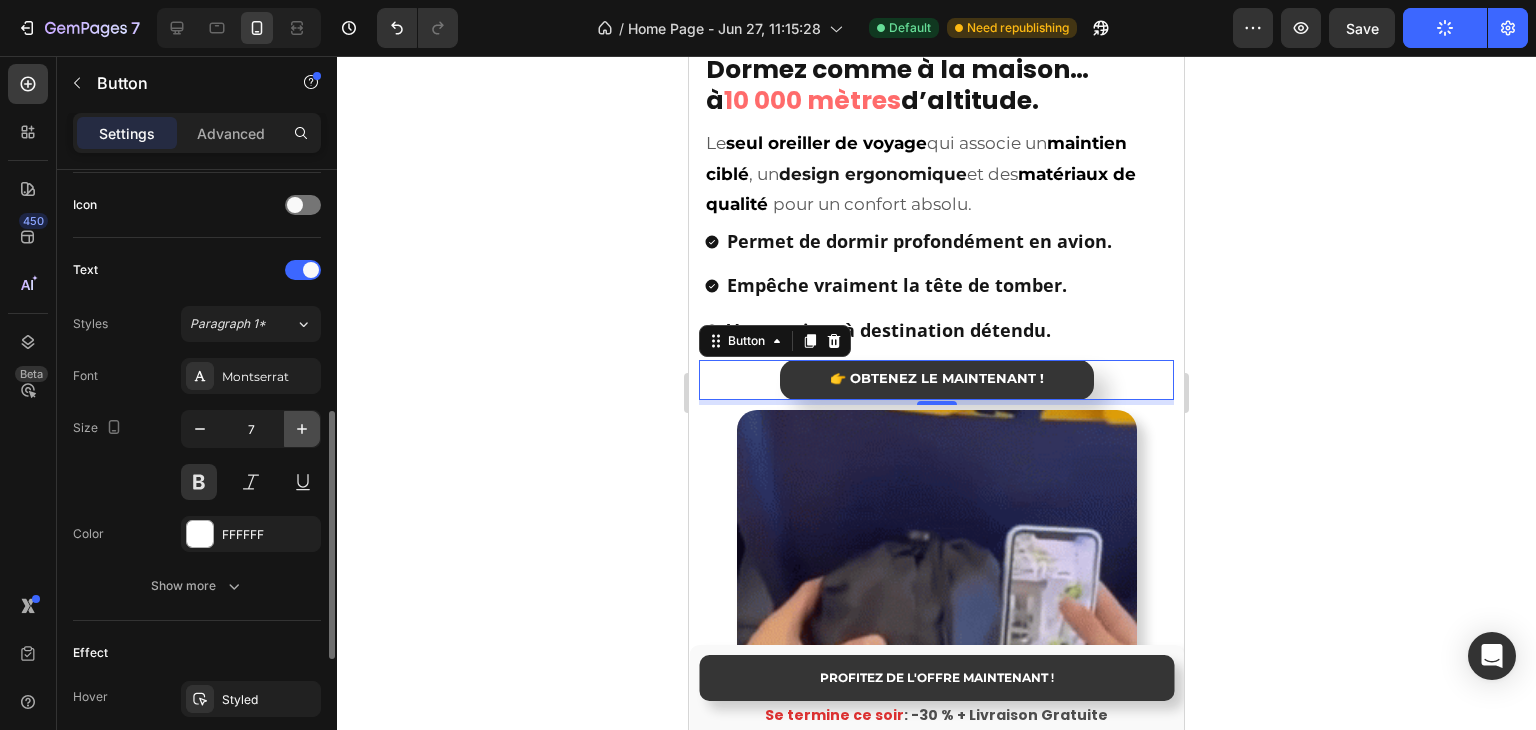click 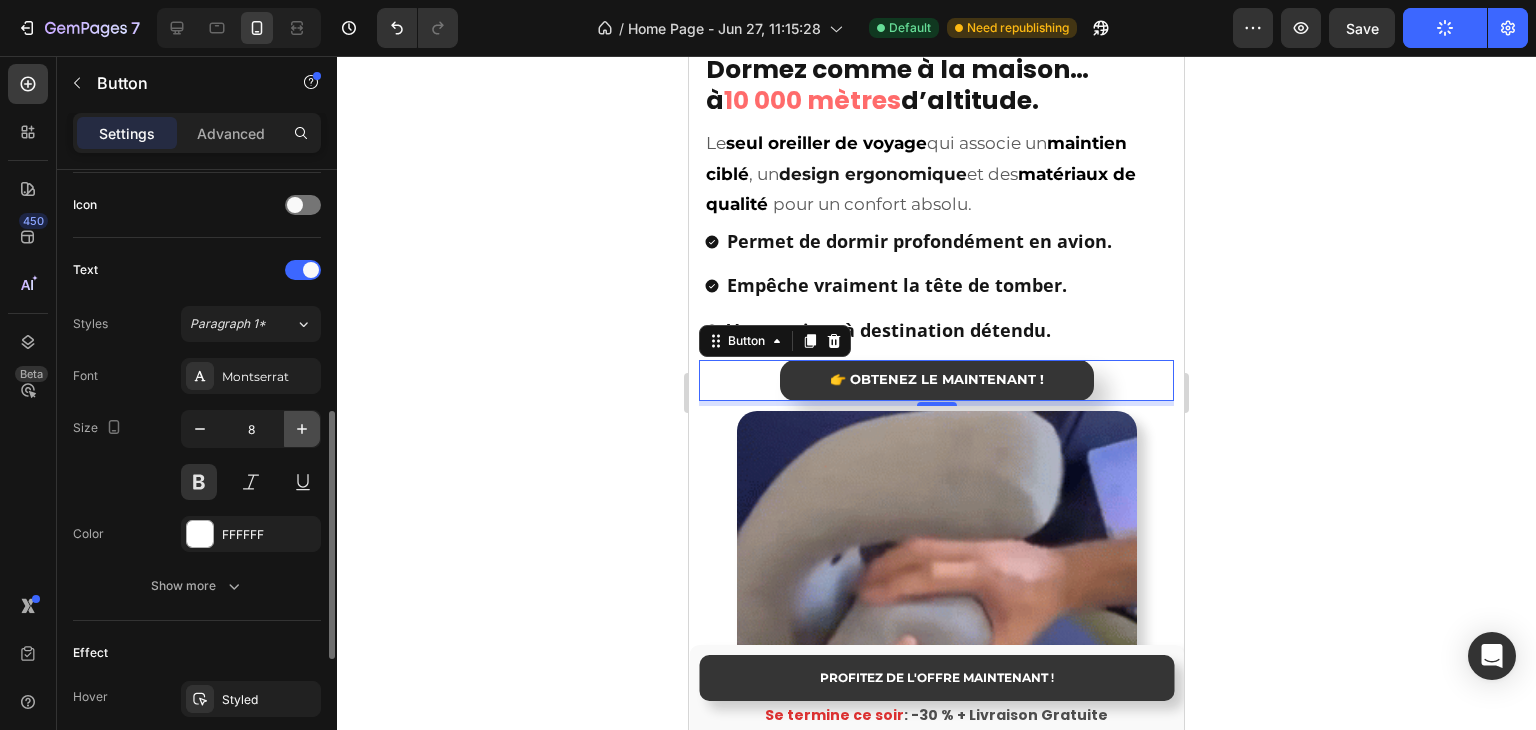 click 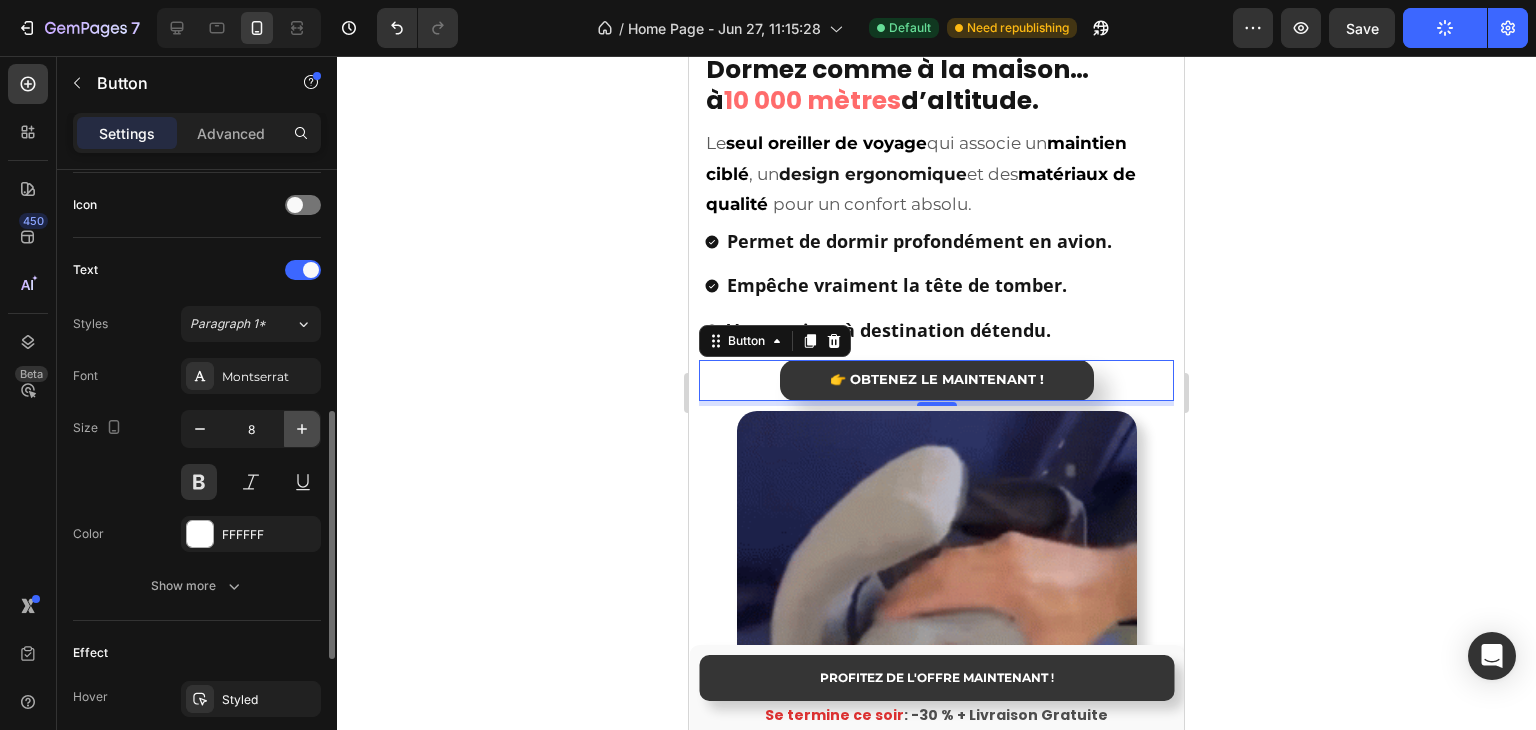 type on "9" 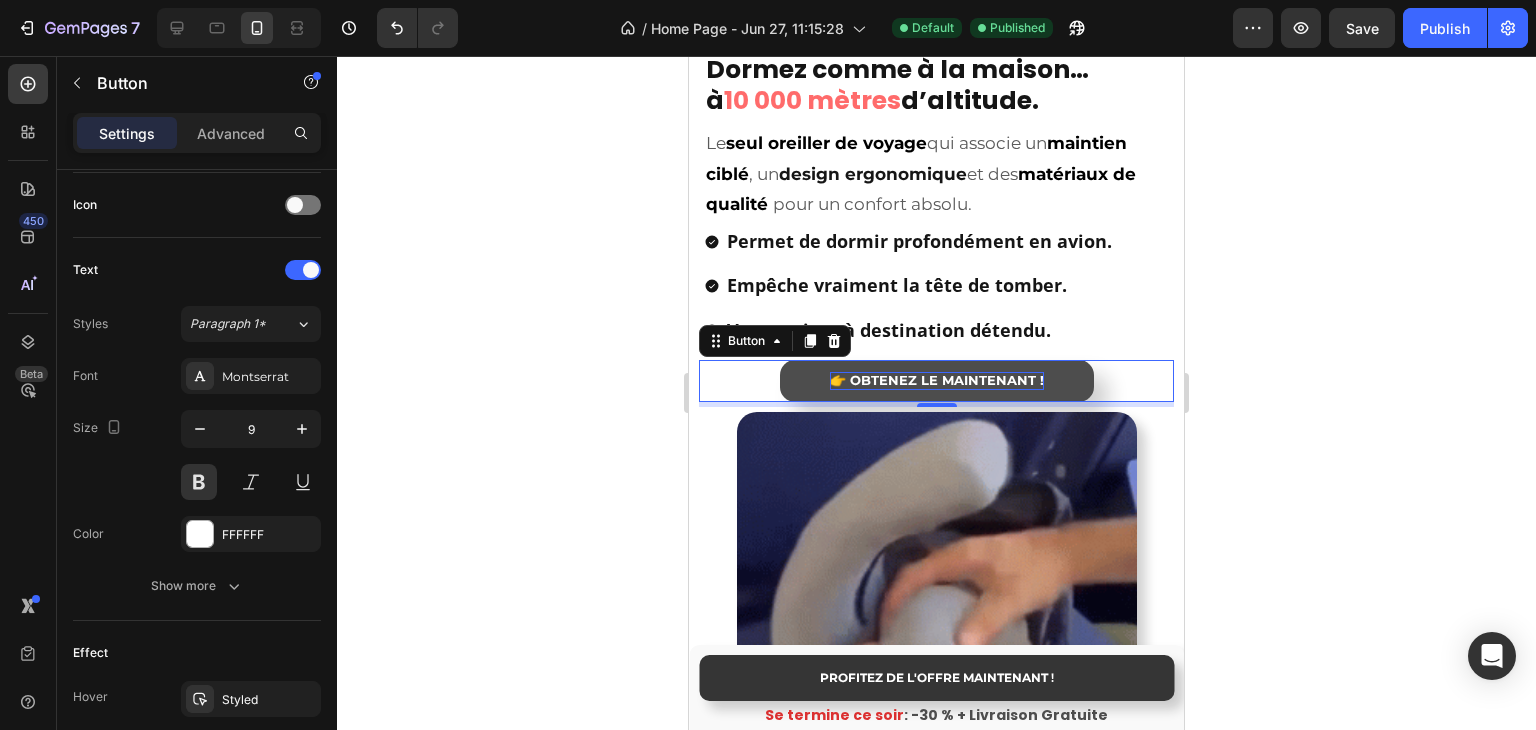 click on "👉 OBTENEZ LE MAINTENANT !" at bounding box center [937, 380] 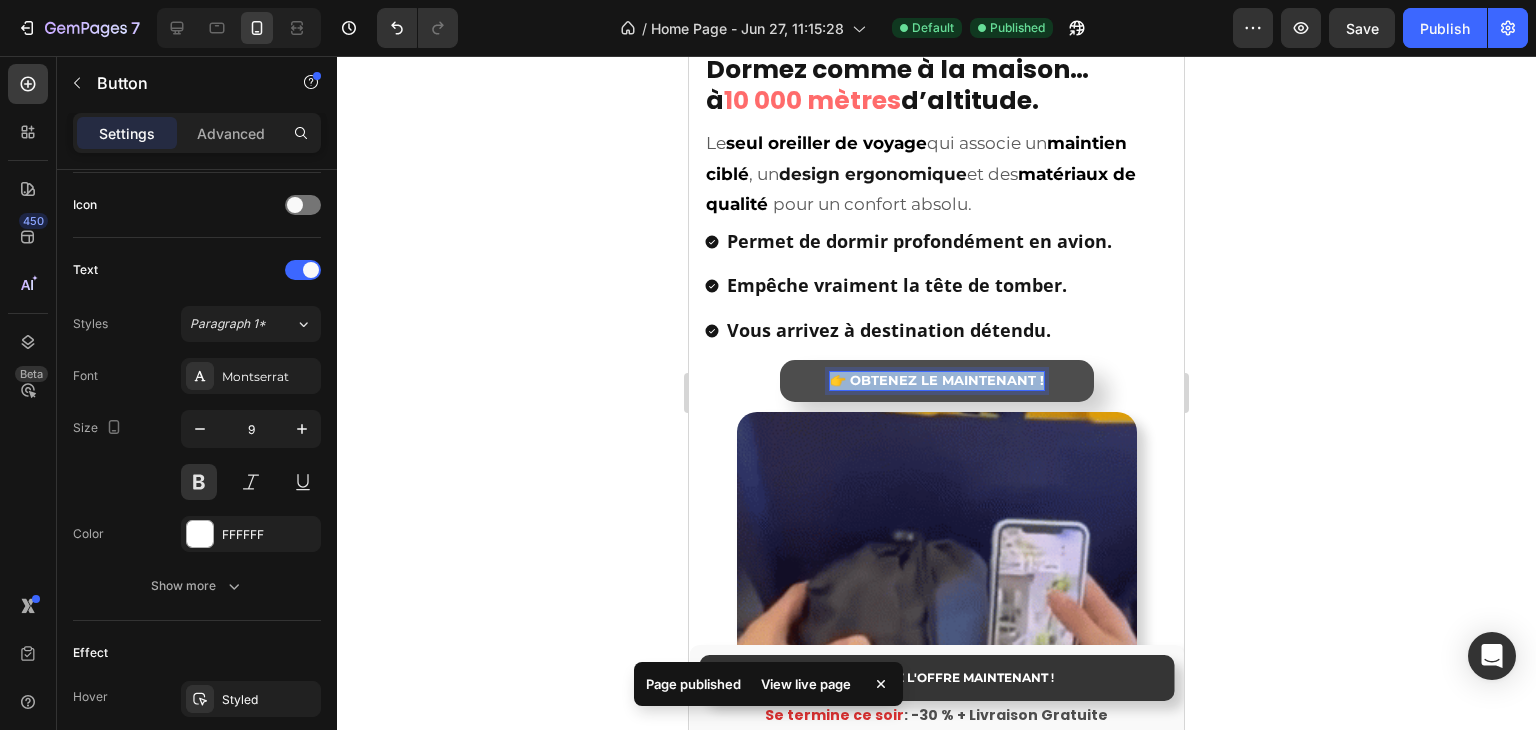 drag, startPoint x: 829, startPoint y: 358, endPoint x: 1031, endPoint y: 365, distance: 202.12125 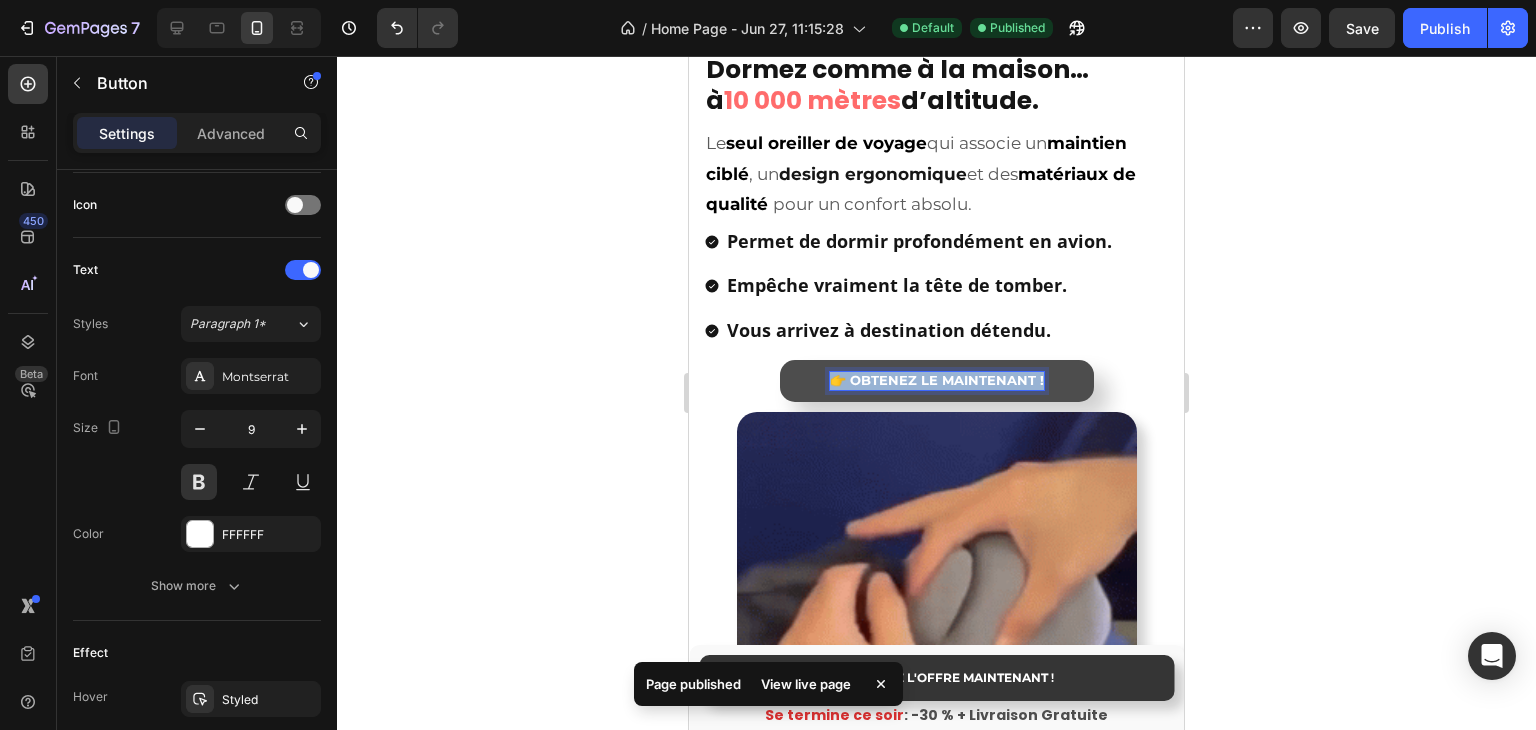 click on "👉 OBTENEZ LE MAINTENANT !" at bounding box center [937, 380] 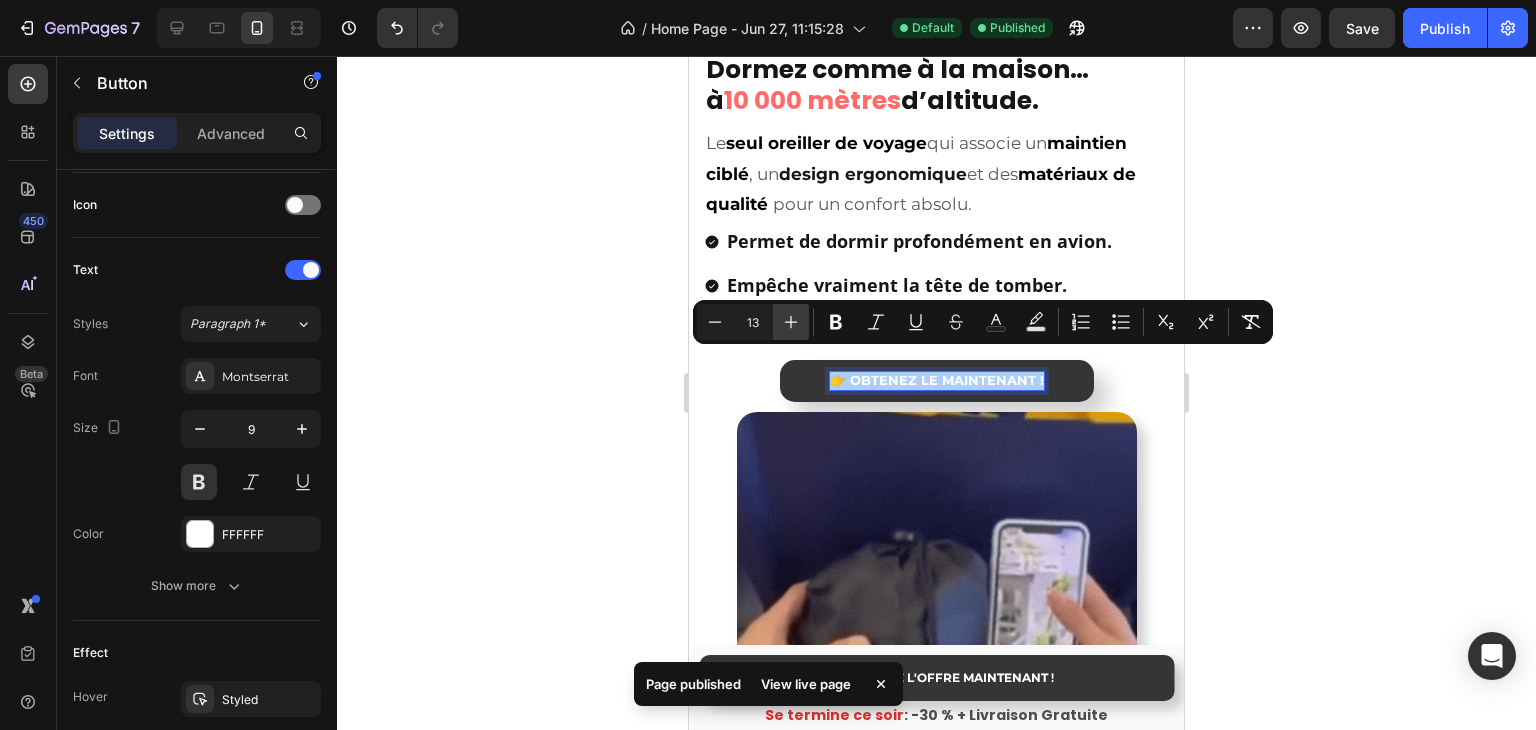 click 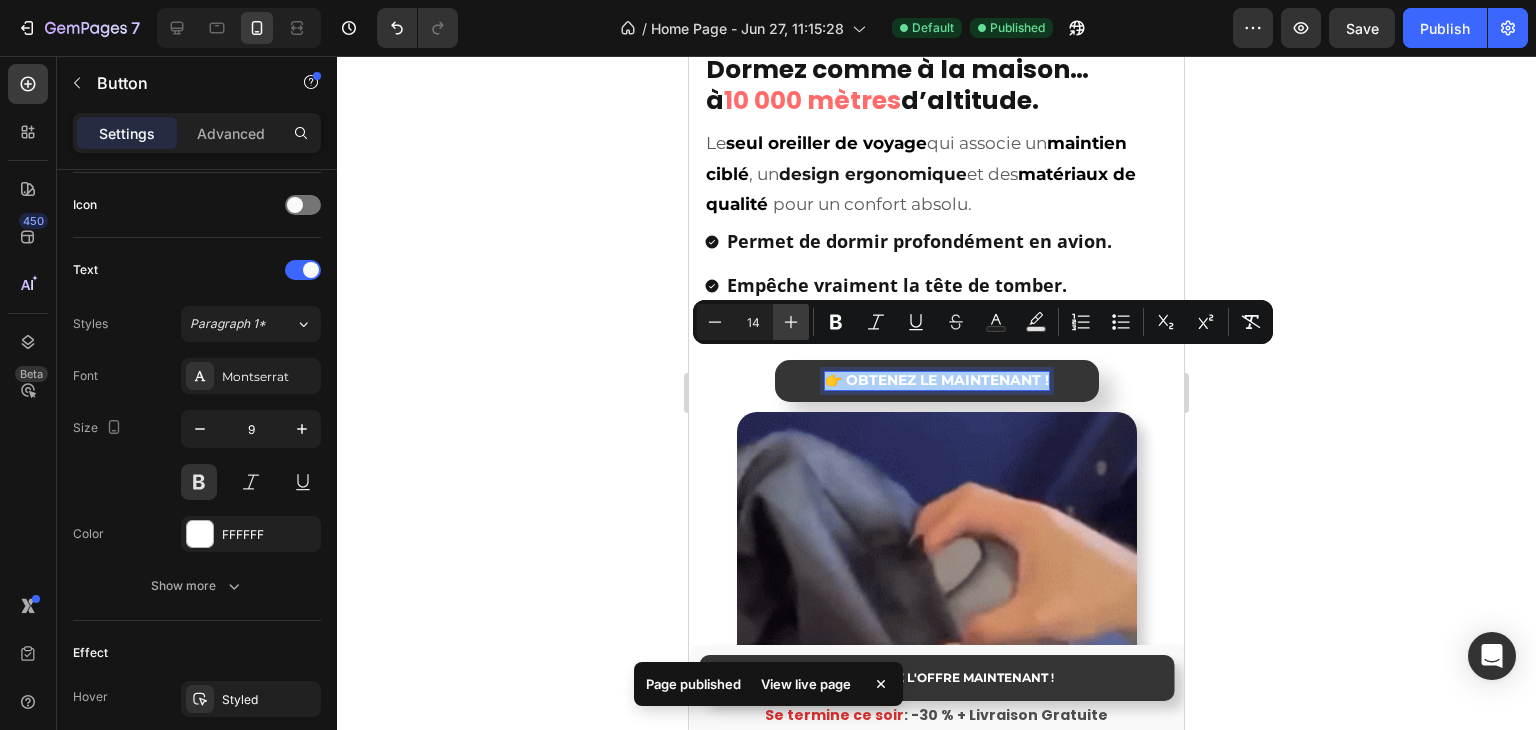 click 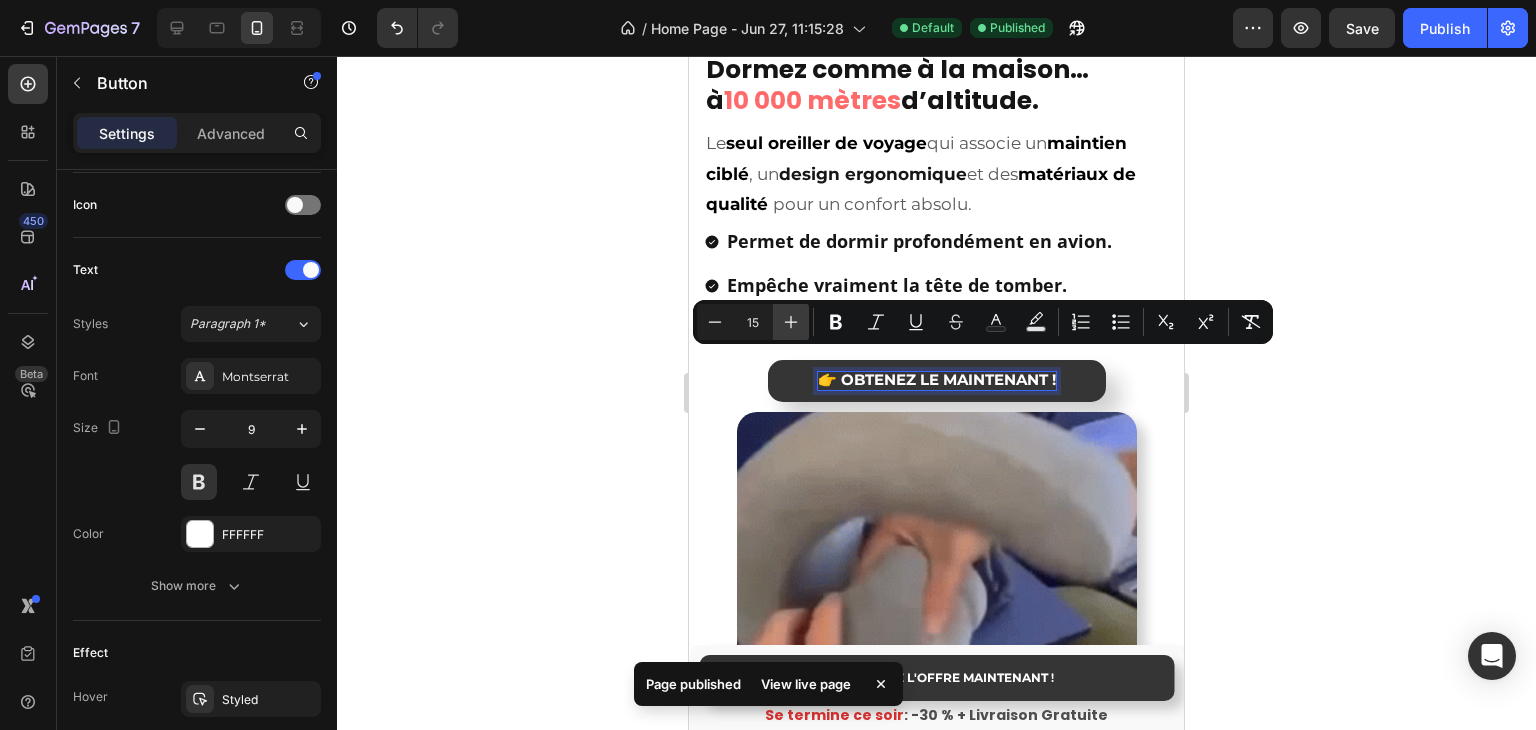 click 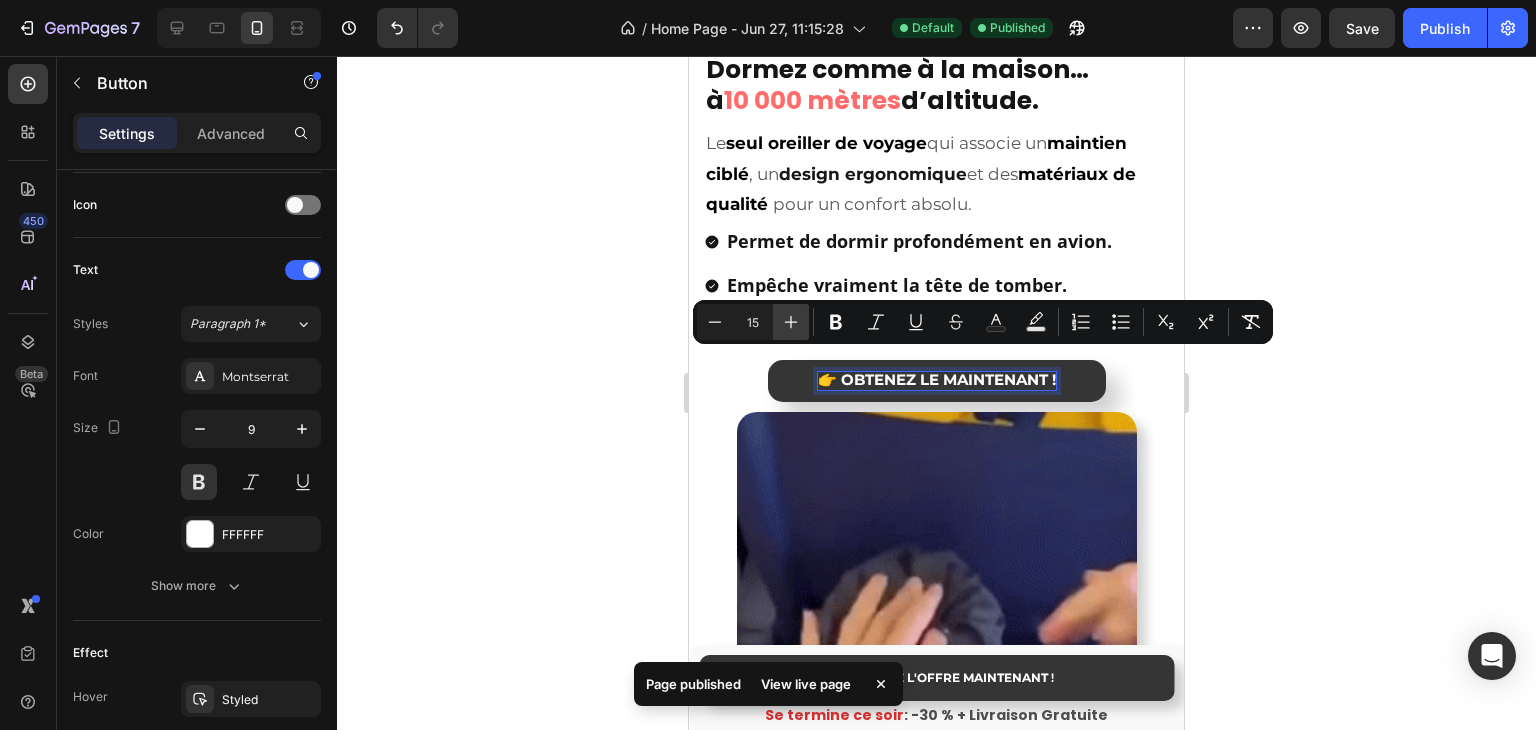 type on "16" 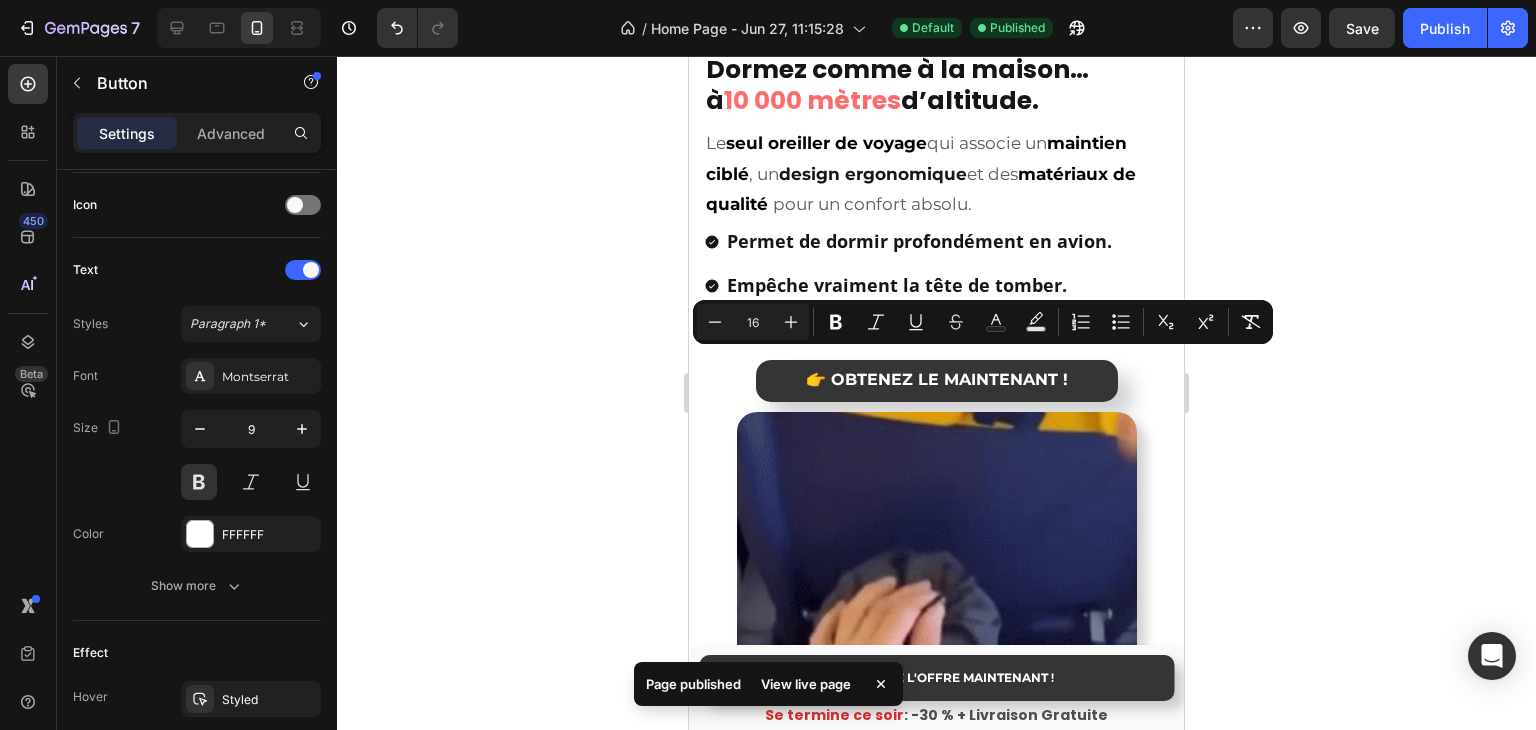 click 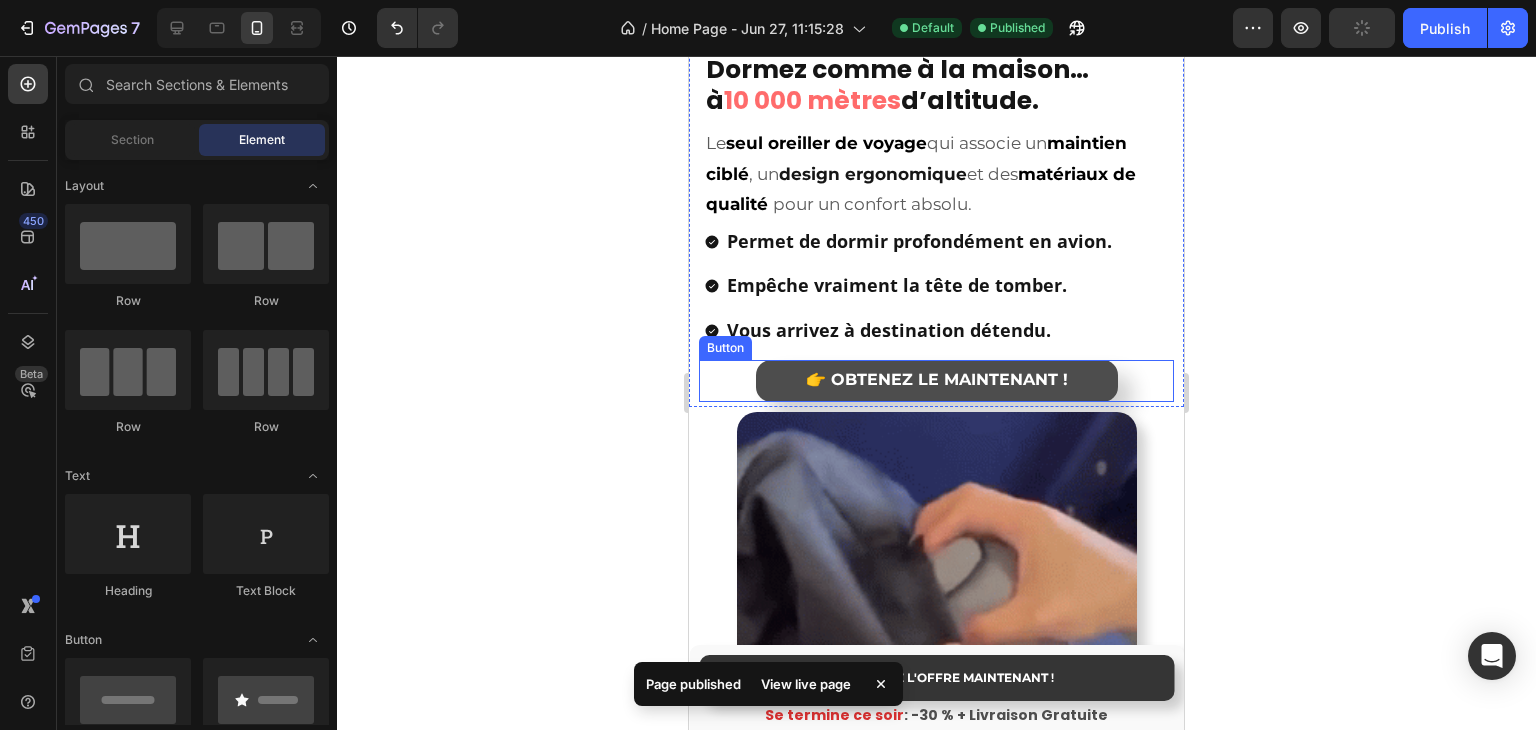 click on "👉 OBTENEZ LE MAINTENANT !" at bounding box center [937, 381] 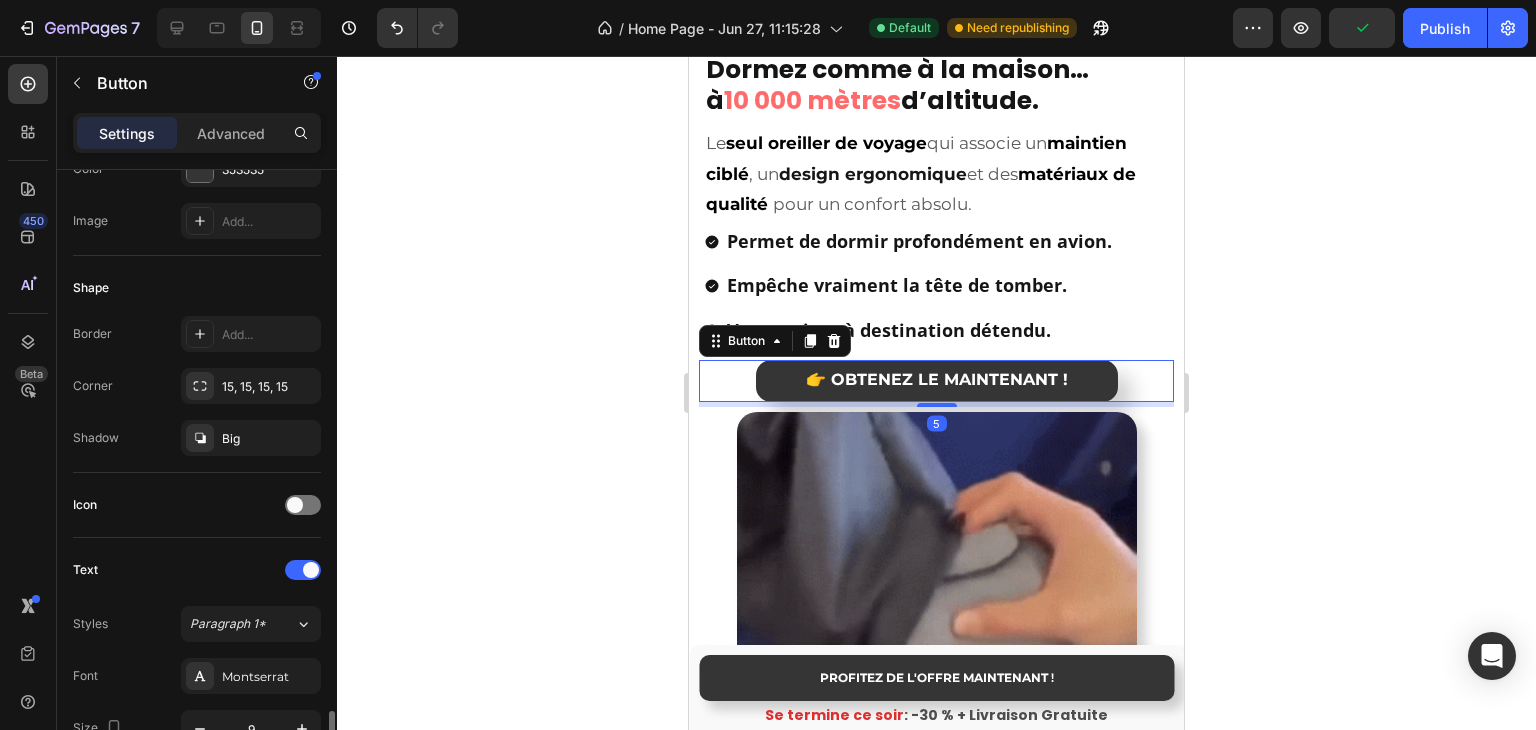 scroll, scrollTop: 600, scrollLeft: 0, axis: vertical 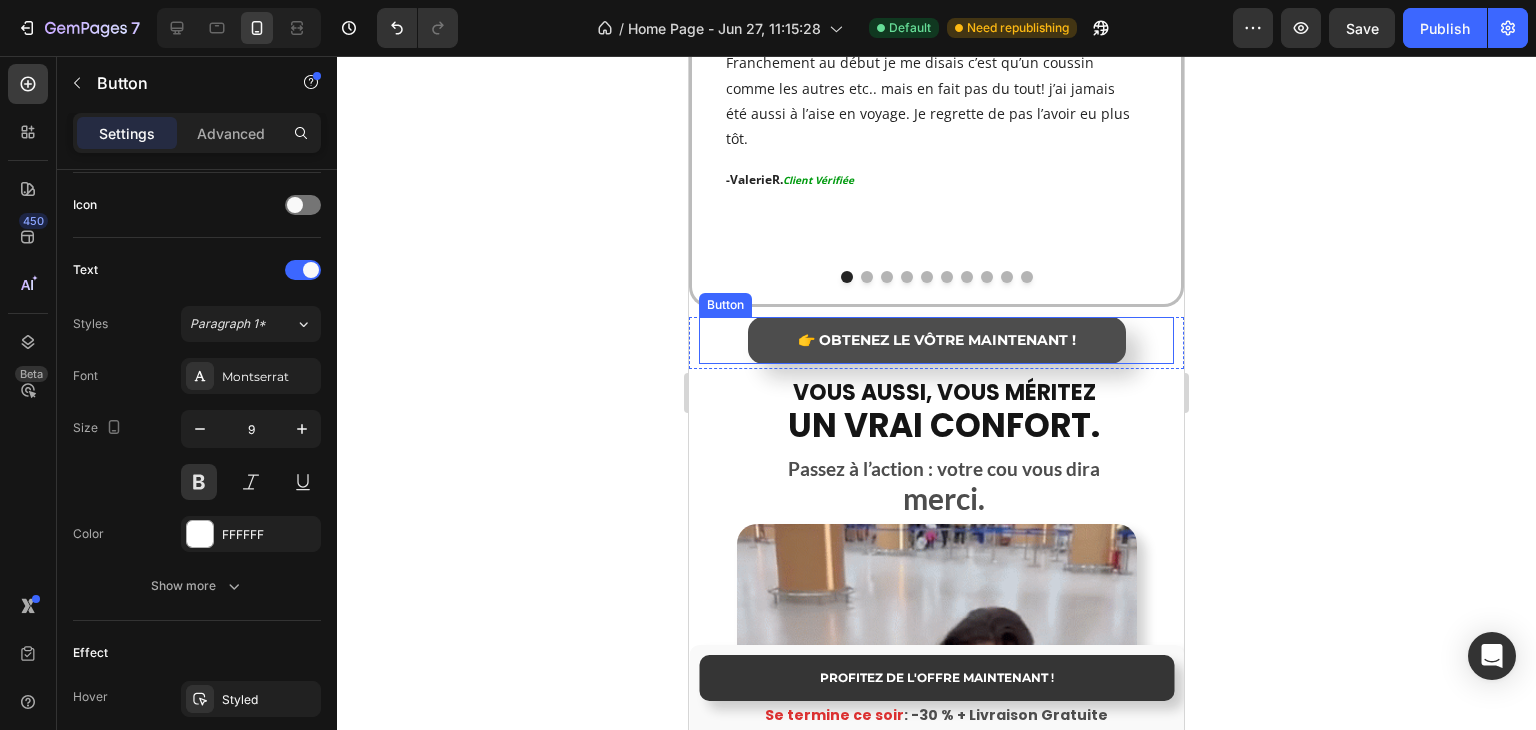 click on "👉 OBTENEZ LE VÔTRE MAINTENANT !" at bounding box center (937, 340) 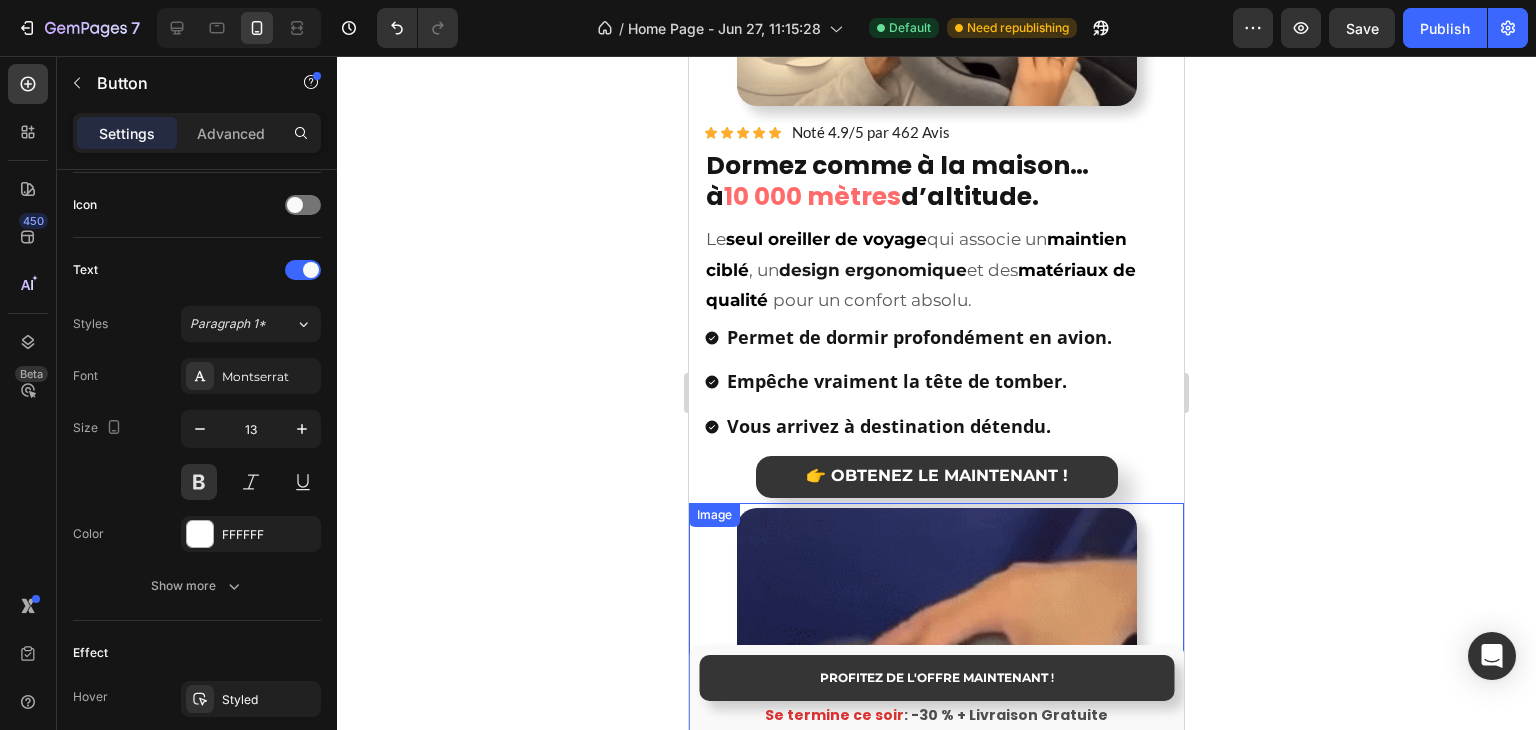 scroll, scrollTop: 2124, scrollLeft: 0, axis: vertical 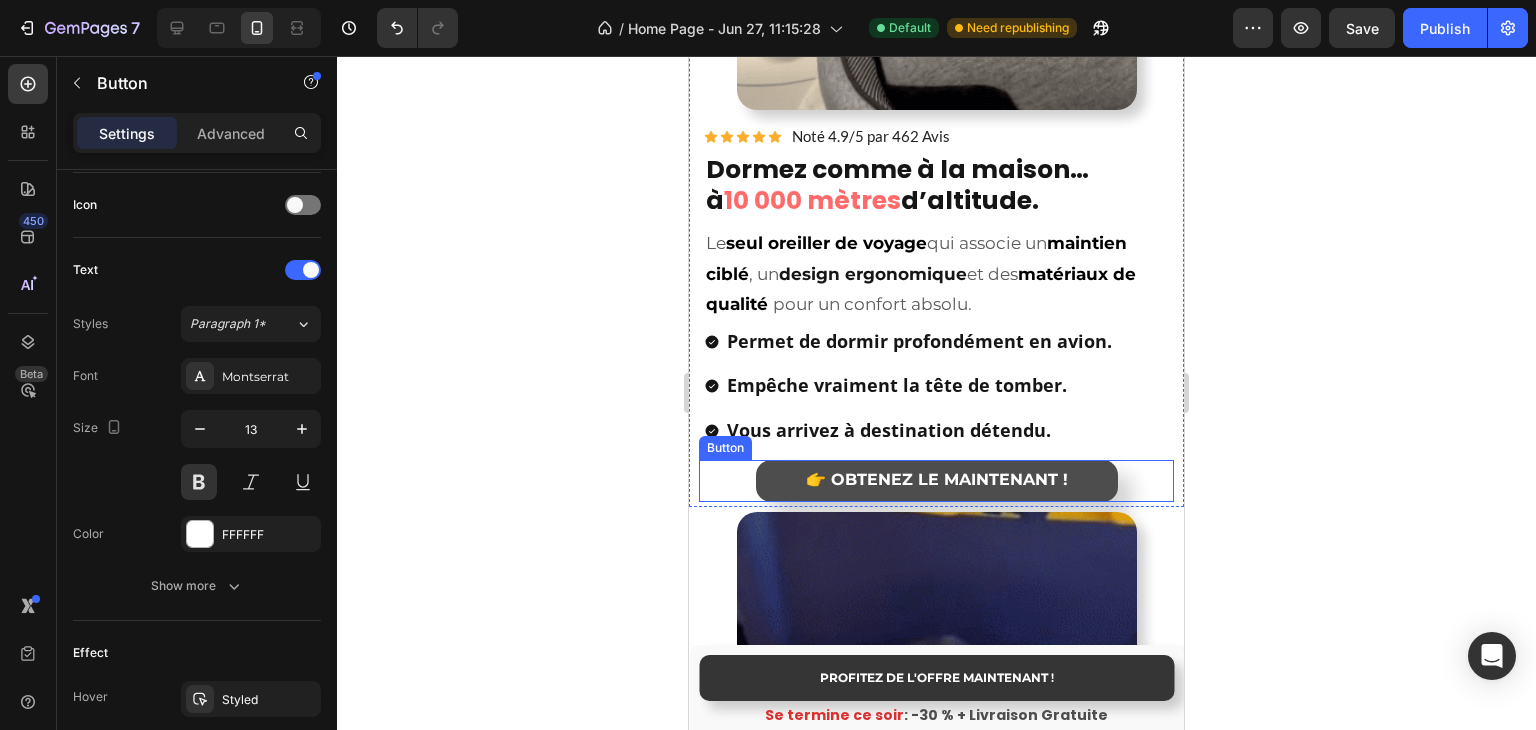 click on "👉 OBTENEZ LE MAINTENANT !" at bounding box center (937, 481) 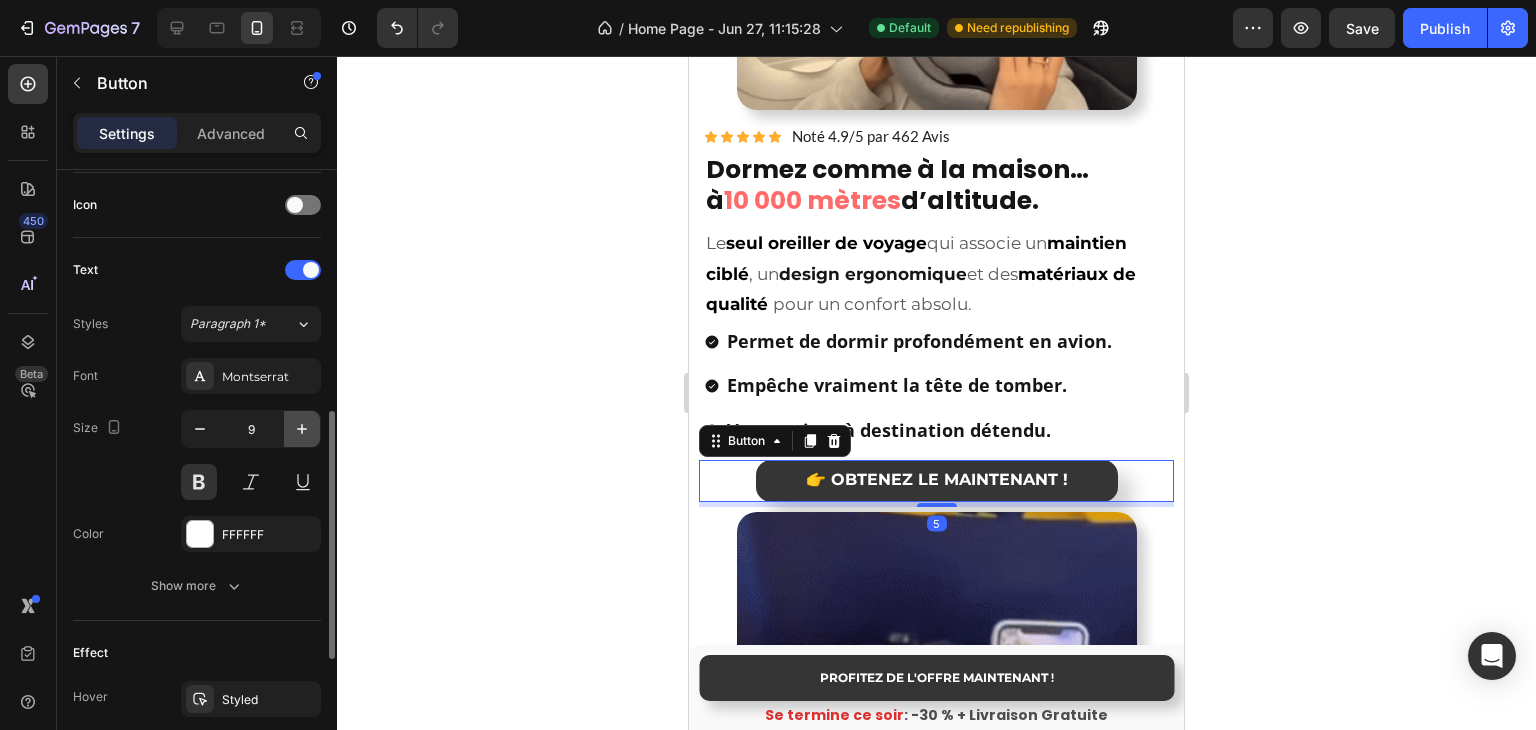 click 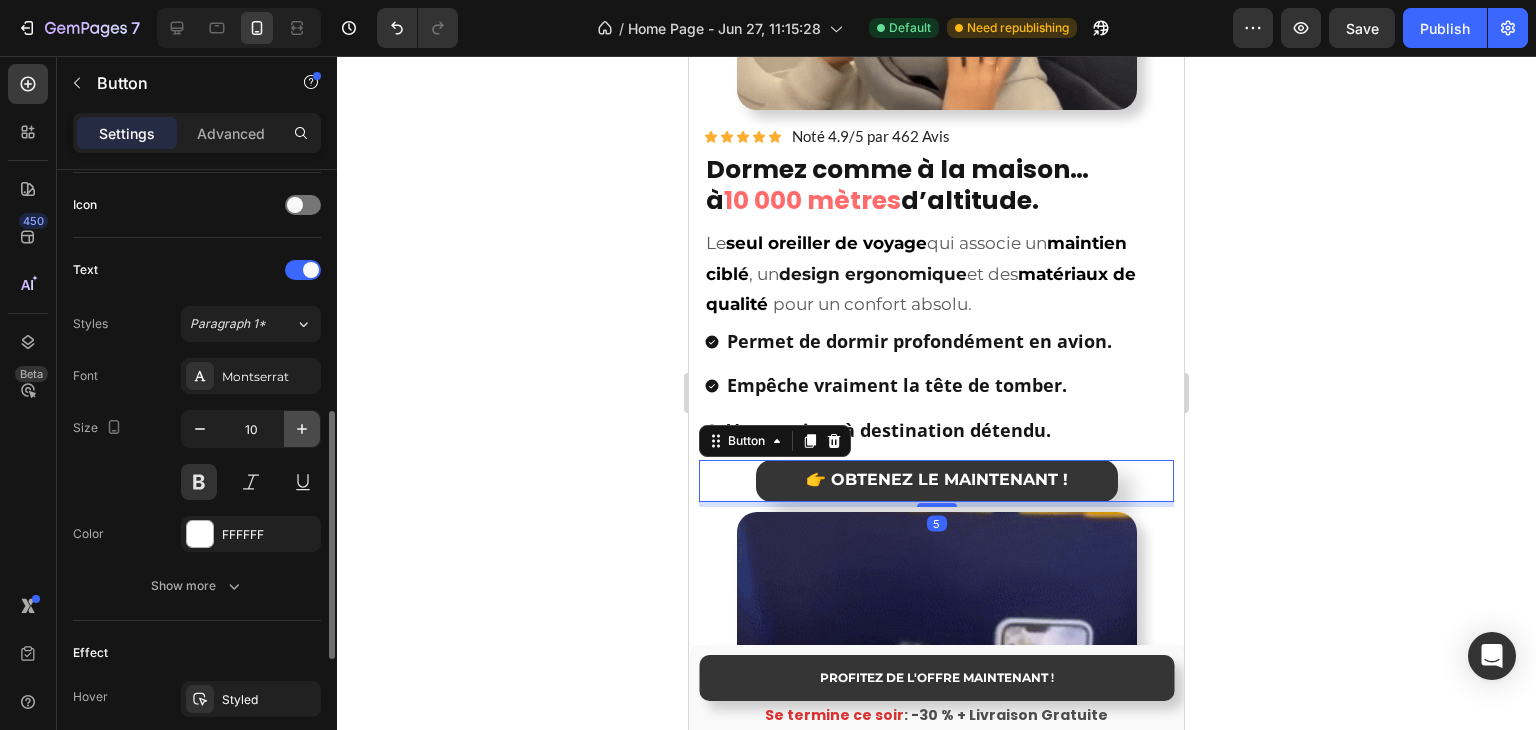 click 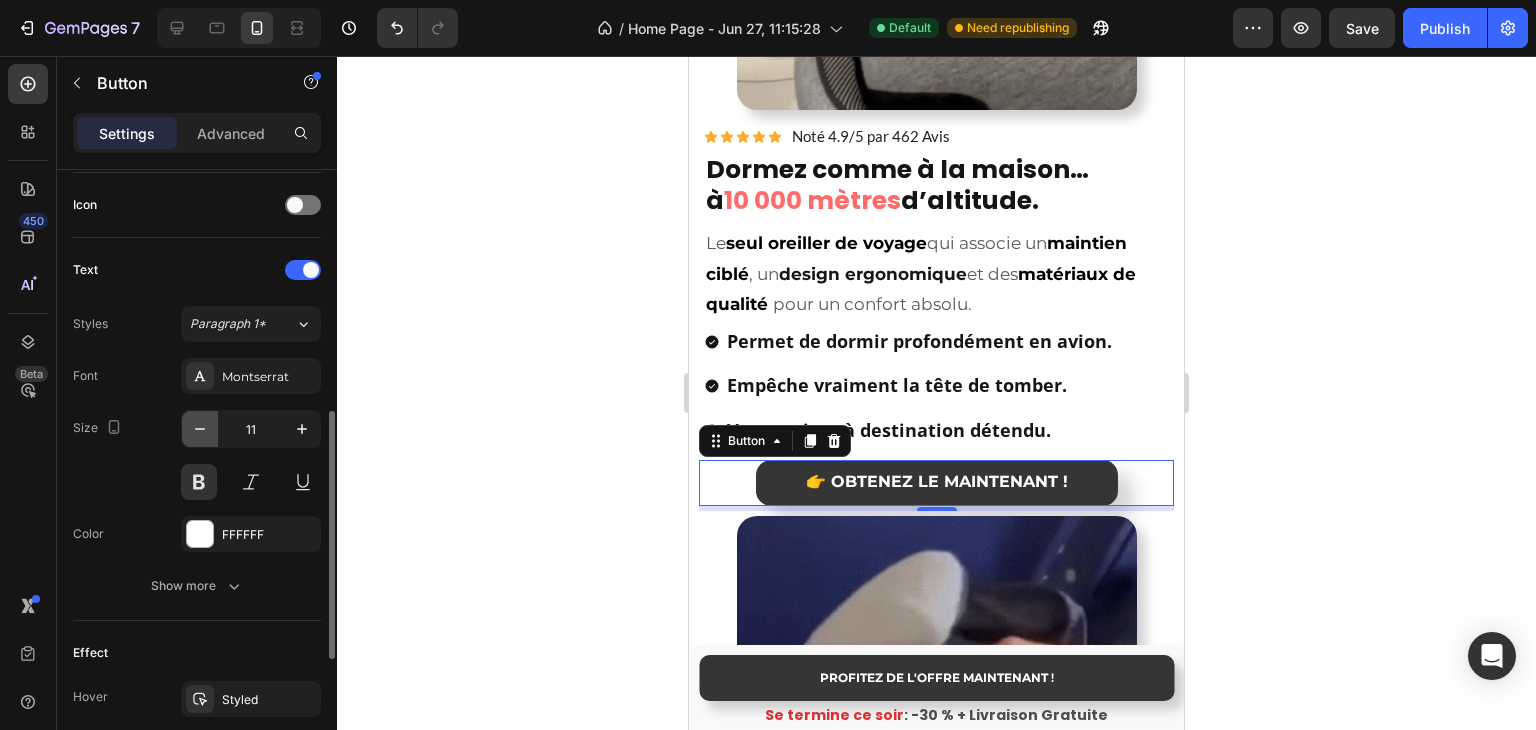 click 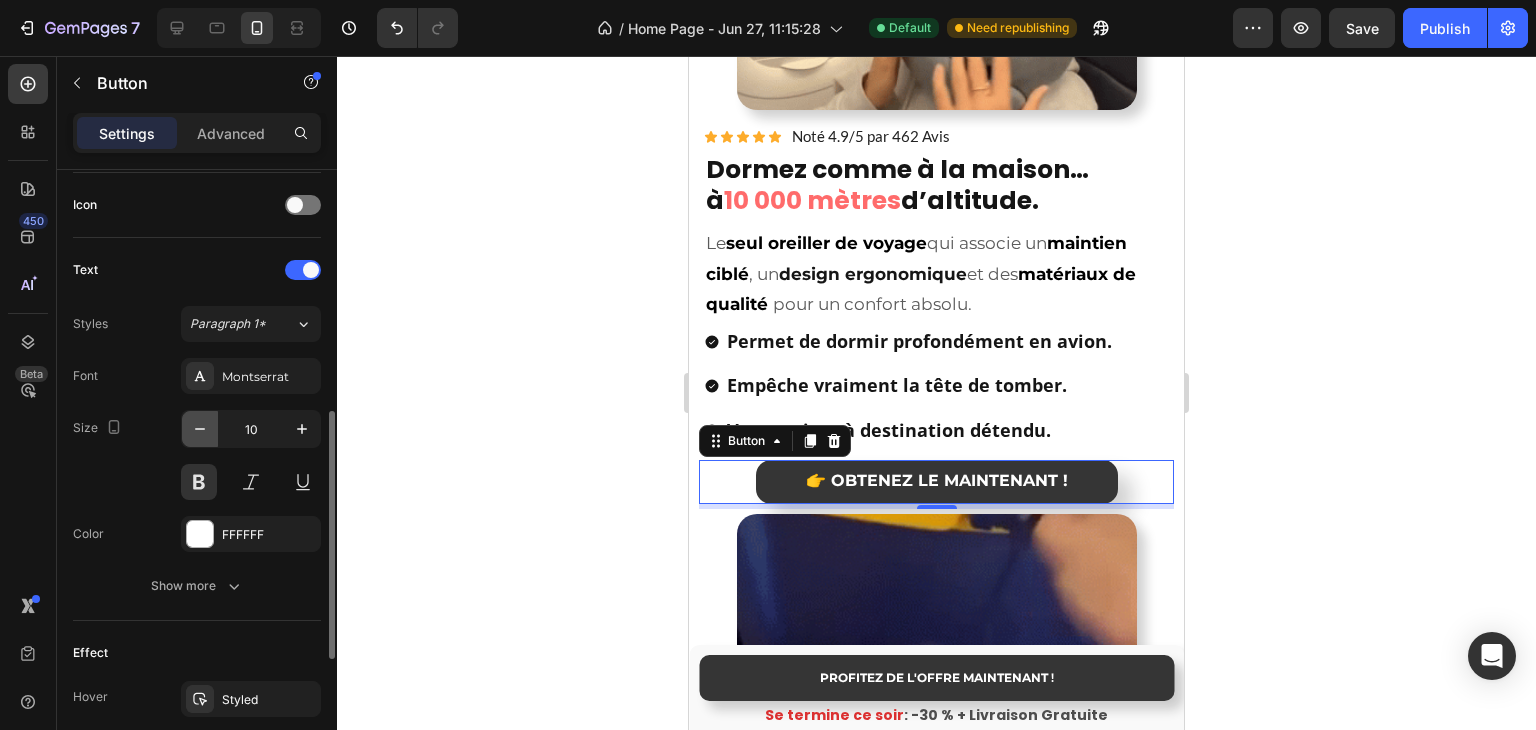 click 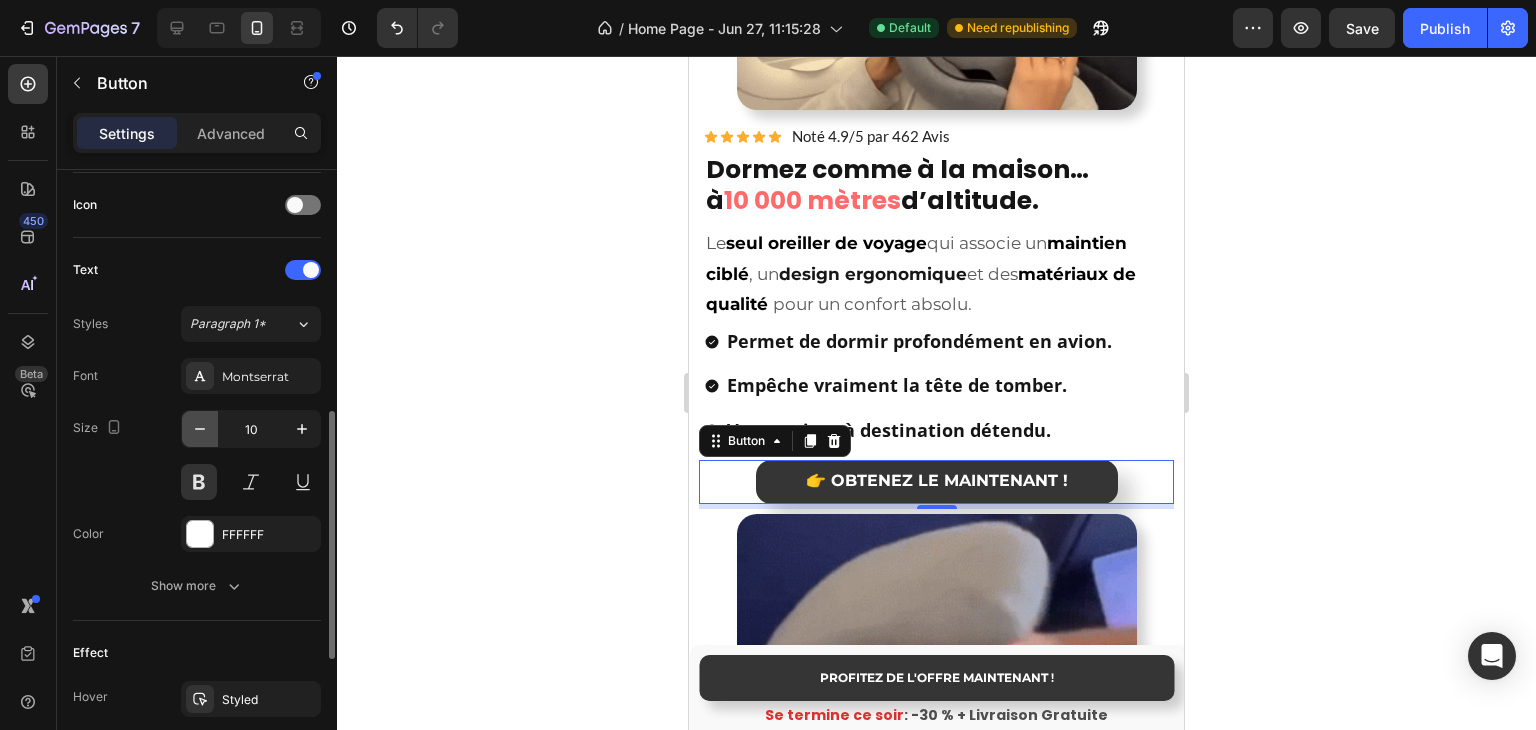 type on "9" 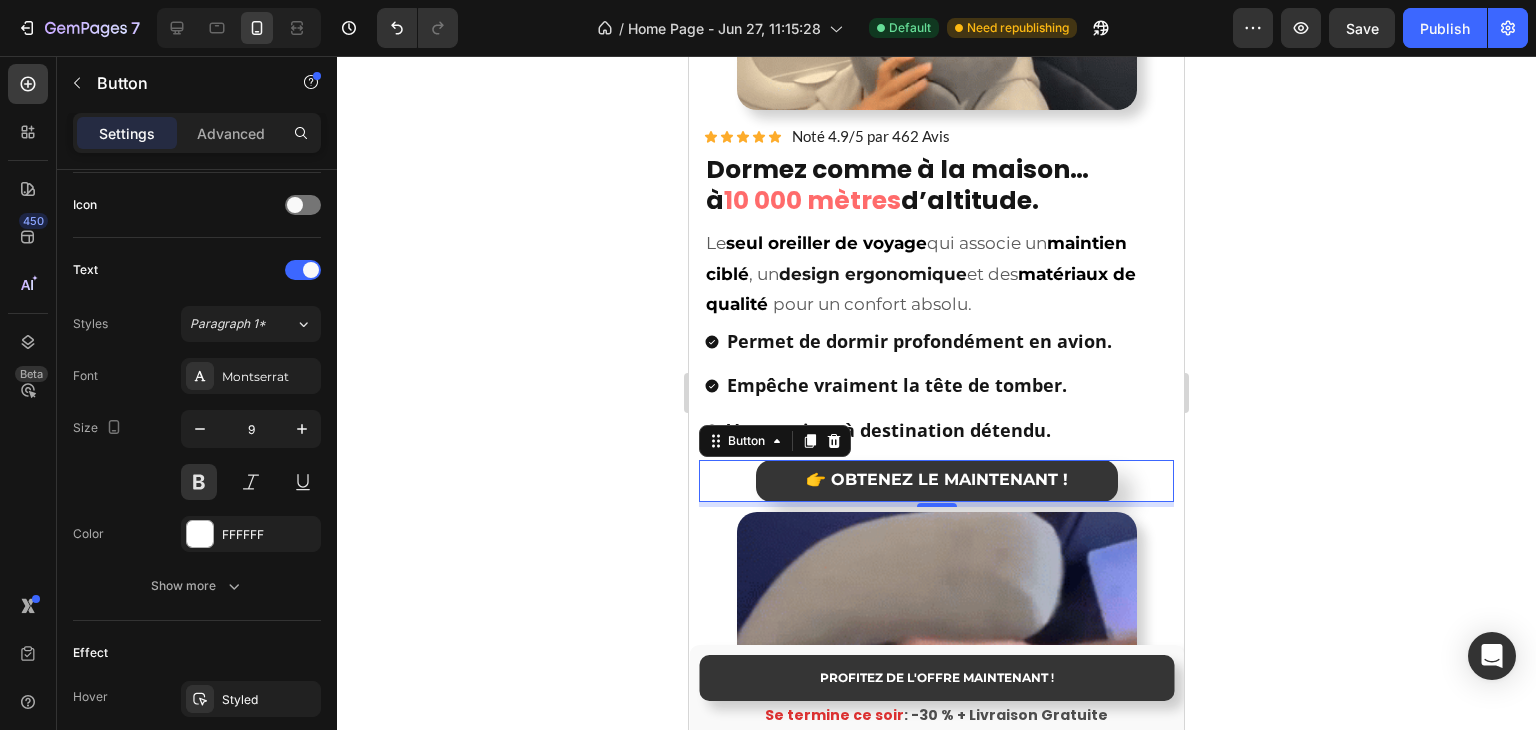 click 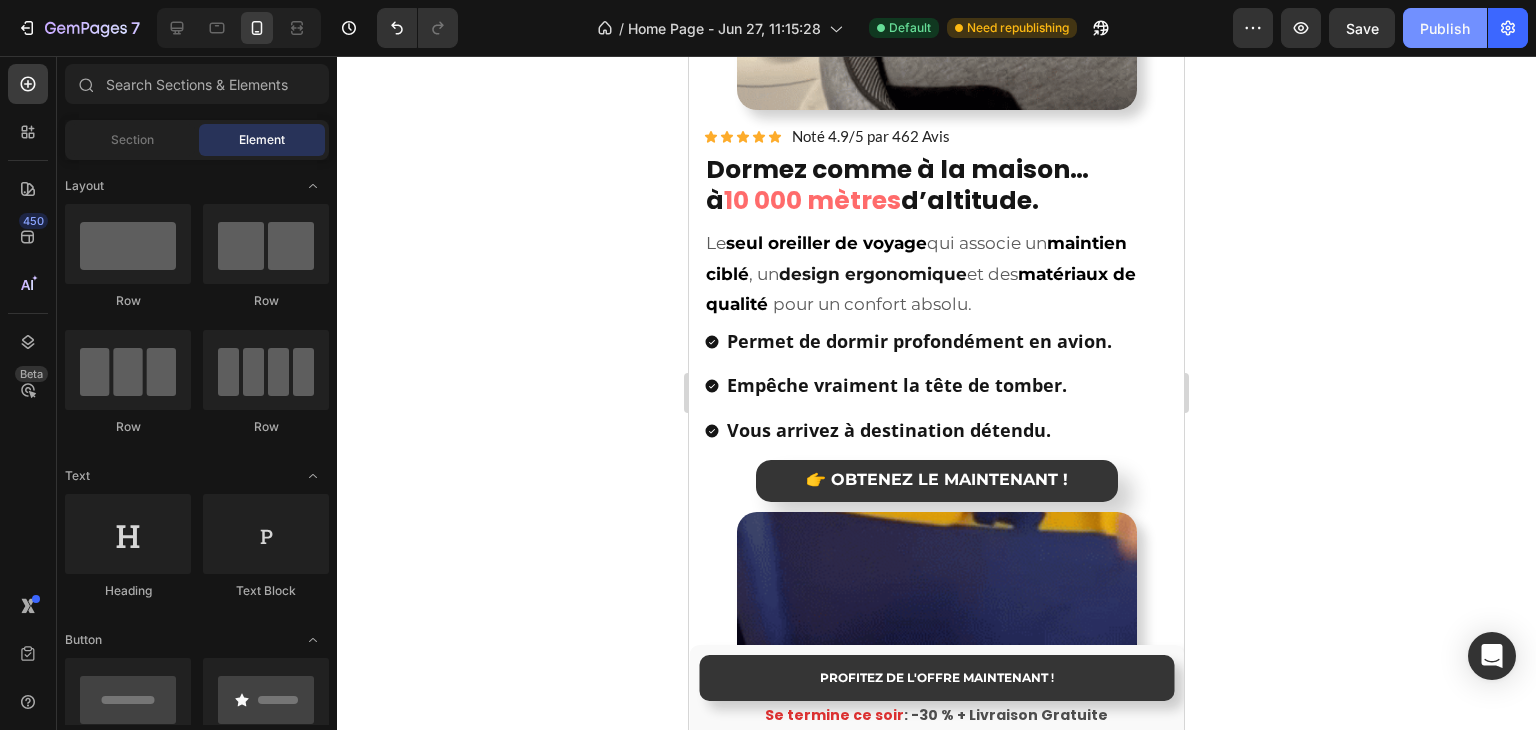 click on "Publish" at bounding box center [1445, 28] 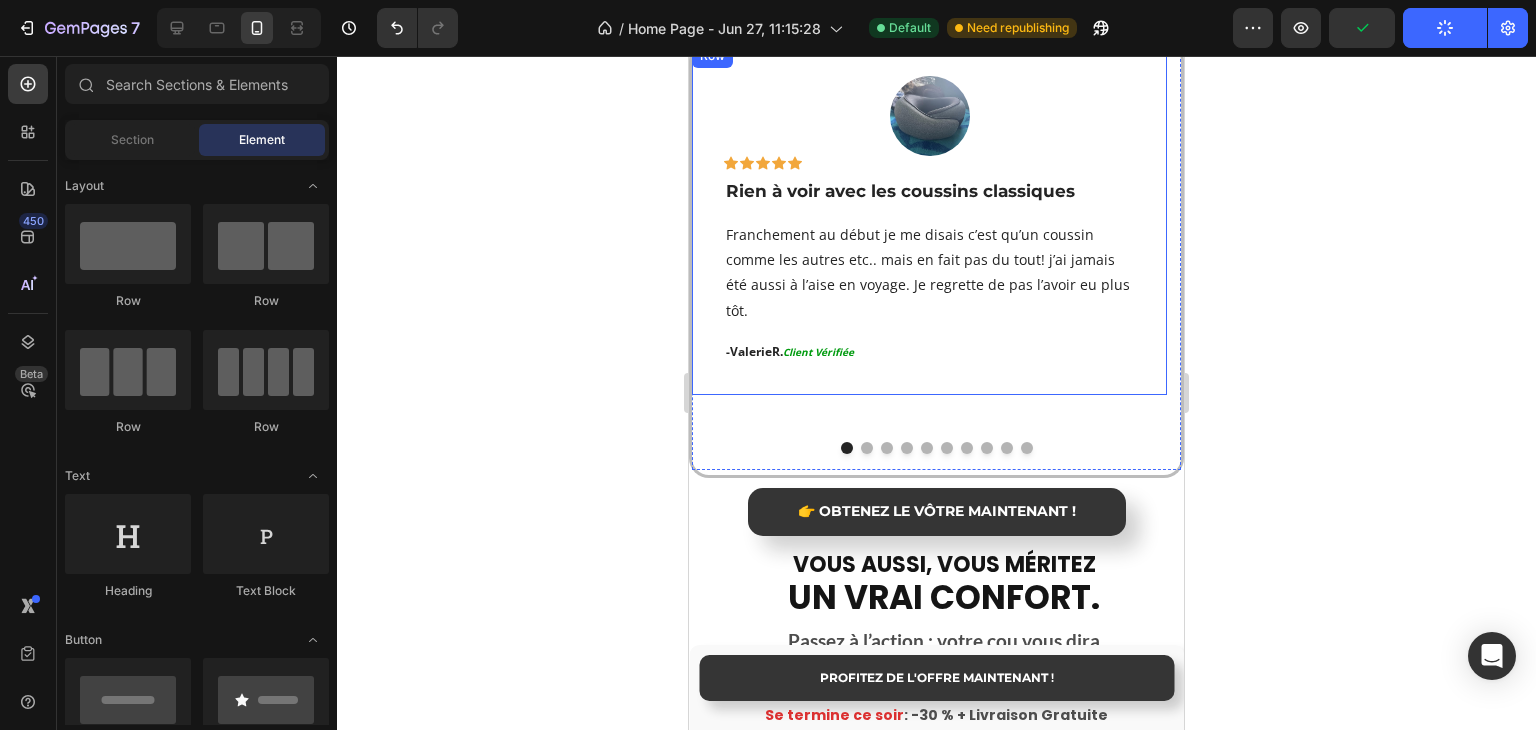 scroll, scrollTop: 3324, scrollLeft: 0, axis: vertical 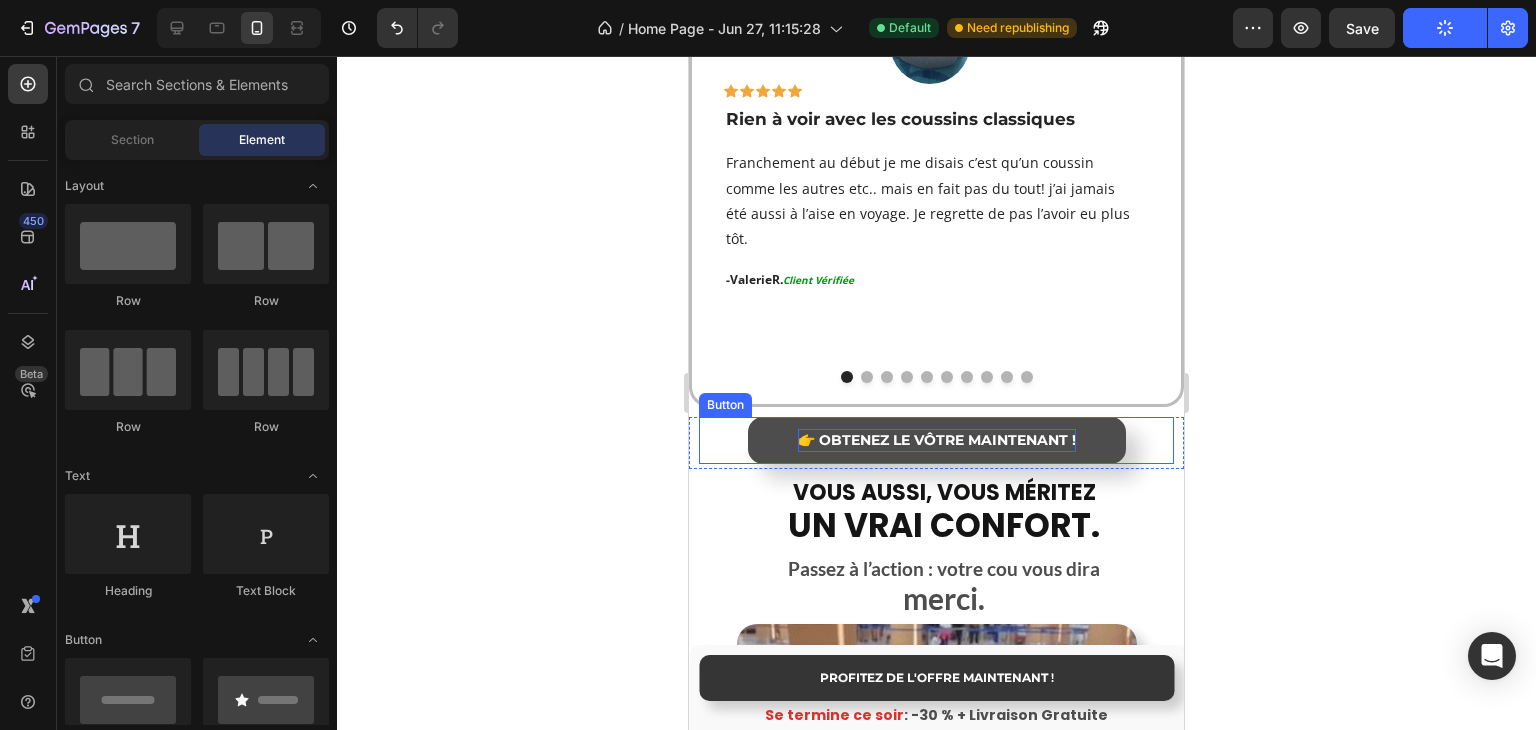 click on "👉 OBTENEZ LE VÔTRE MAINTENANT !" at bounding box center [937, 440] 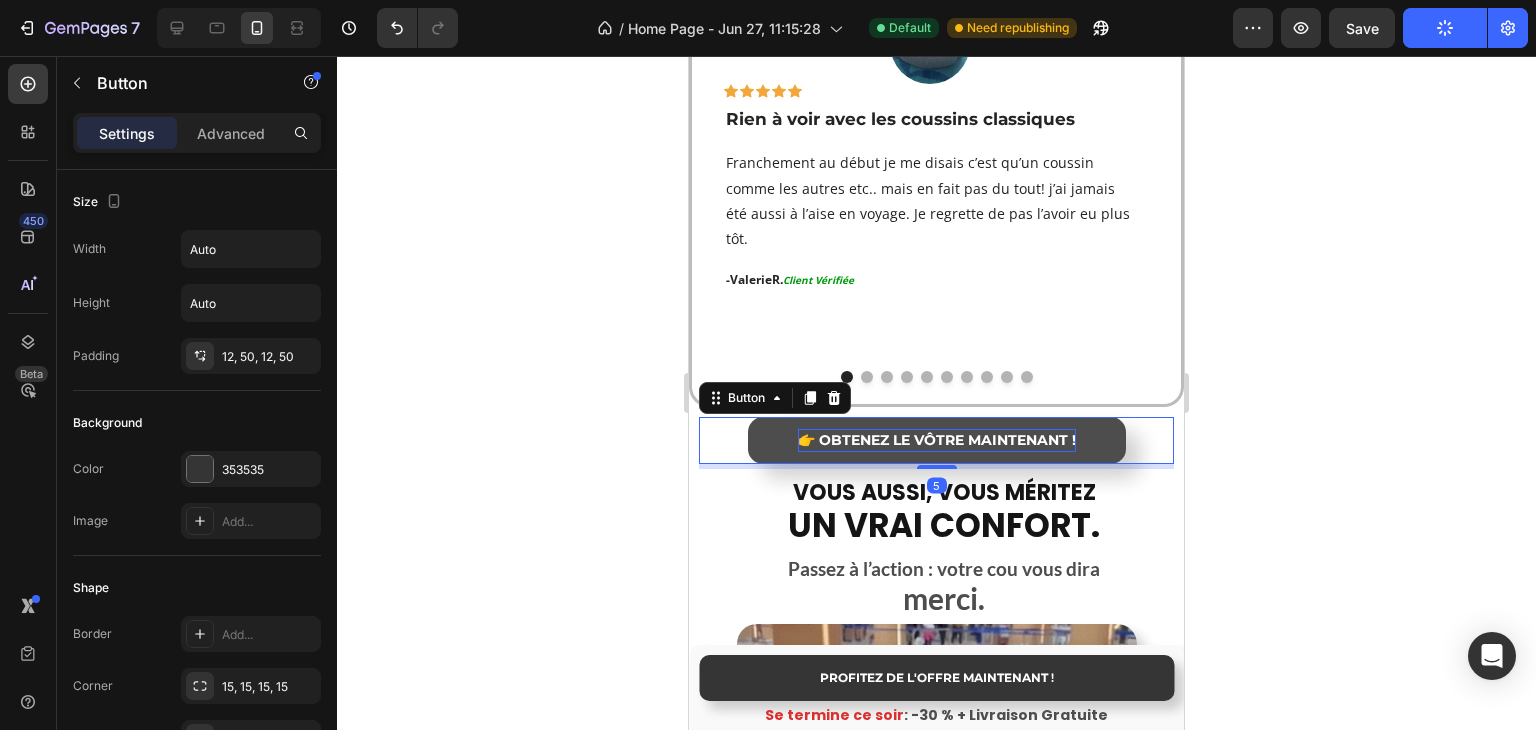 click on "👉 OBTENEZ LE VÔTRE MAINTENANT !" at bounding box center [937, 440] 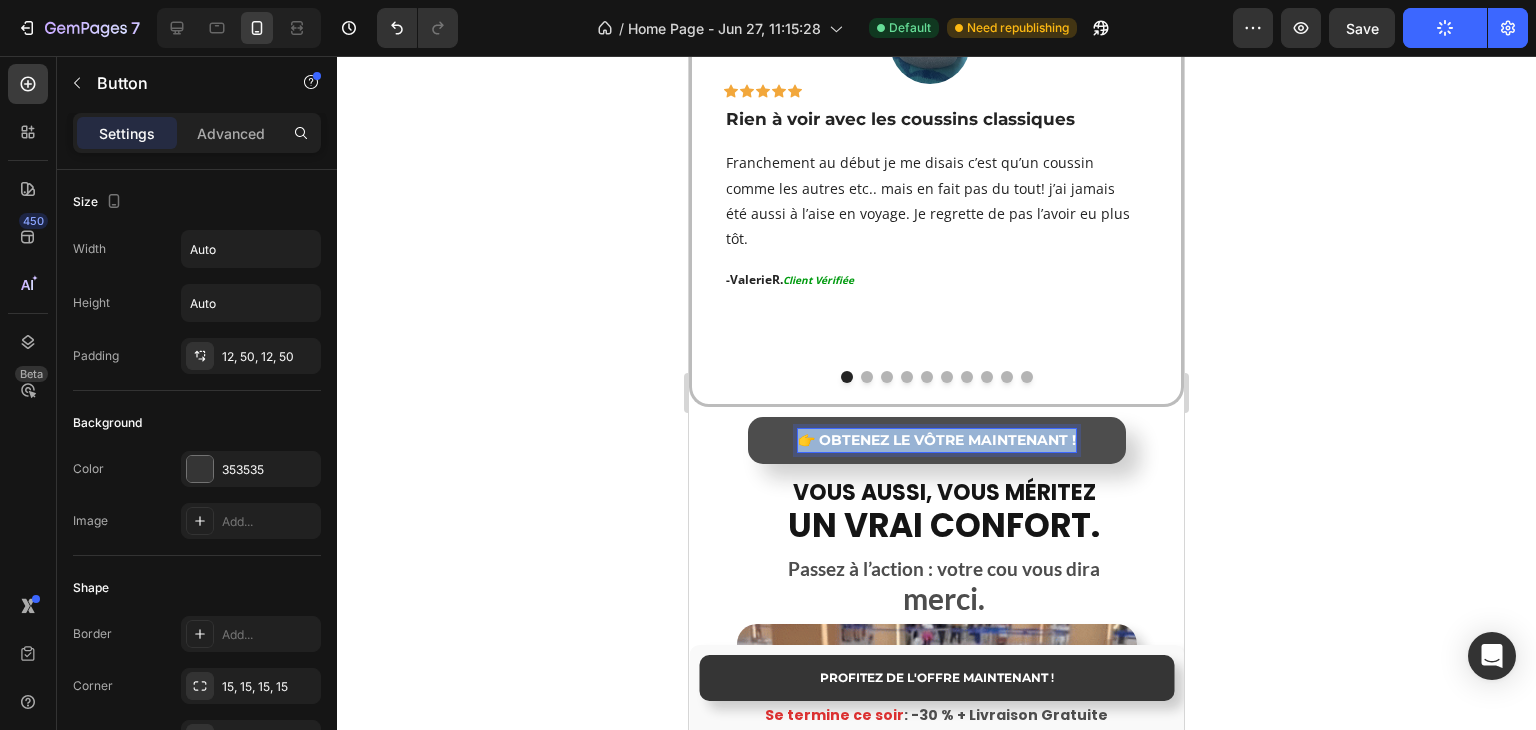 drag, startPoint x: 795, startPoint y: 415, endPoint x: 1074, endPoint y: 421, distance: 279.0645 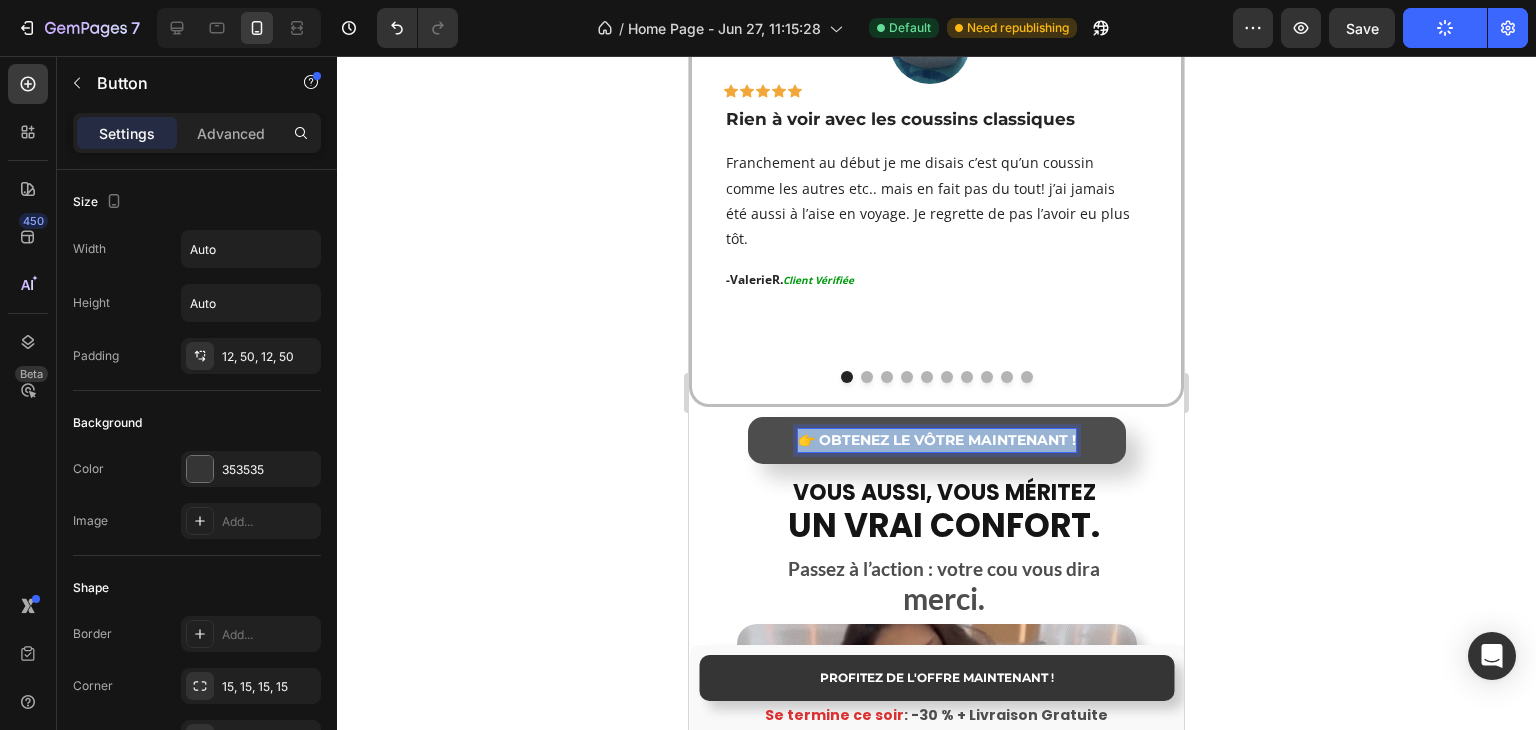 click on "👉 OBTENEZ LE VÔTRE MAINTENANT !" at bounding box center [937, 440] 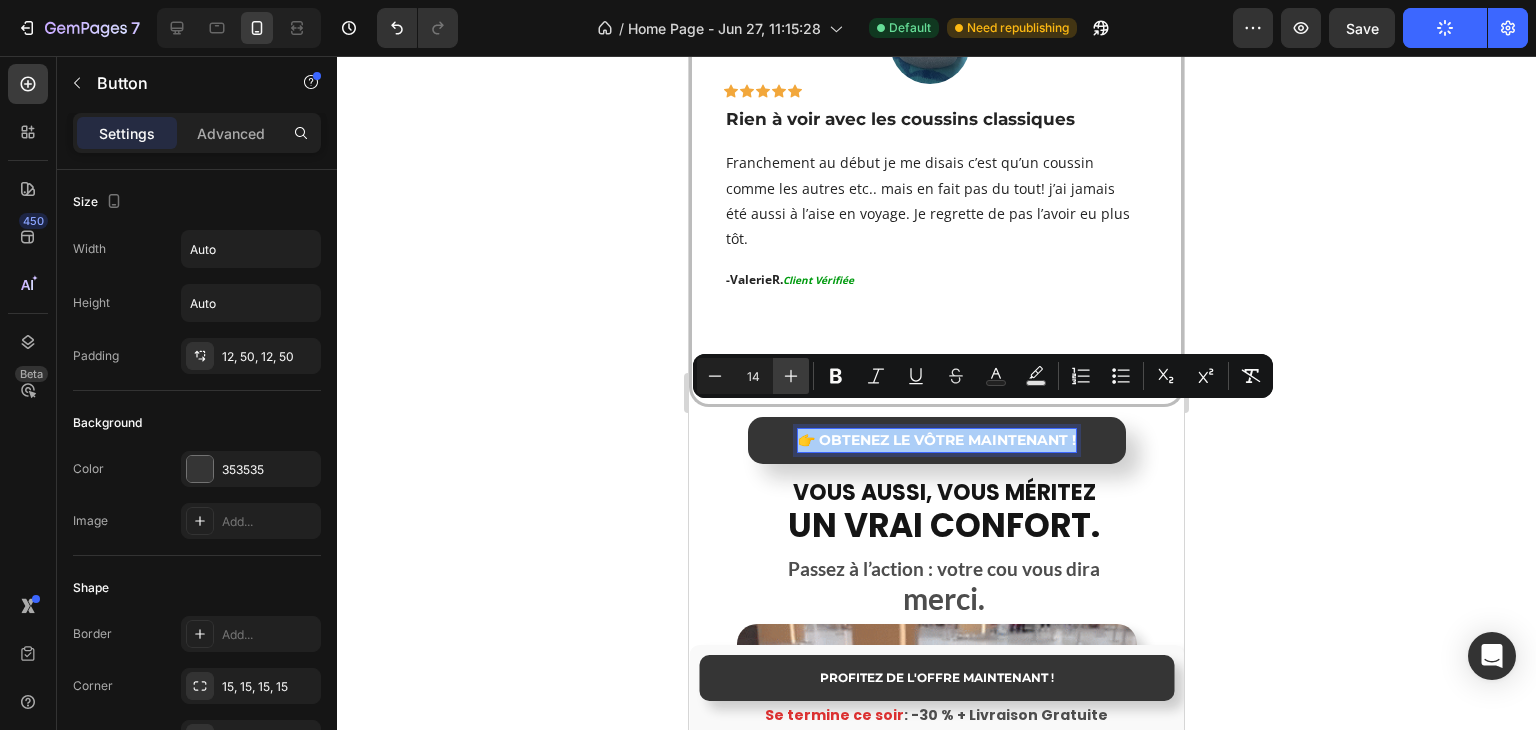 click 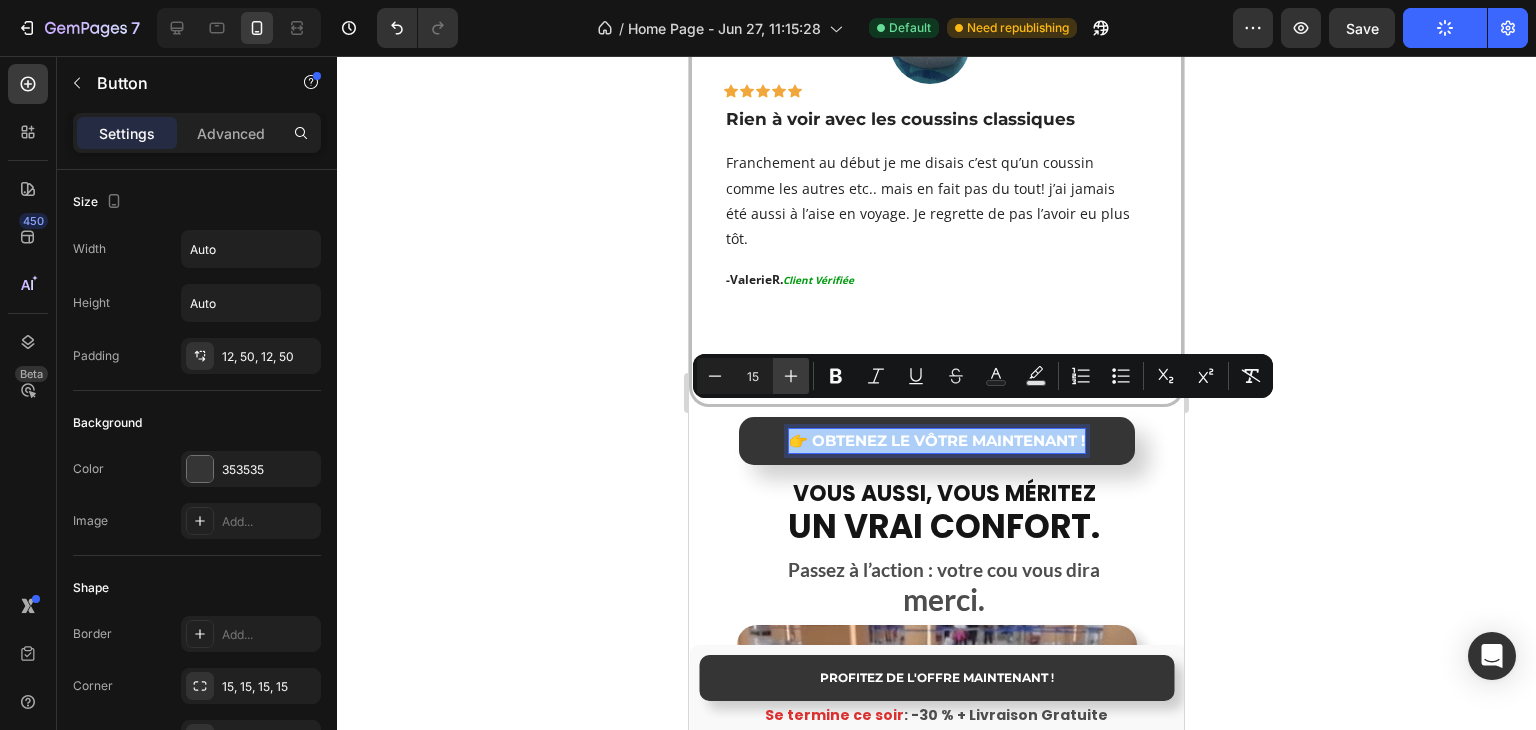 click 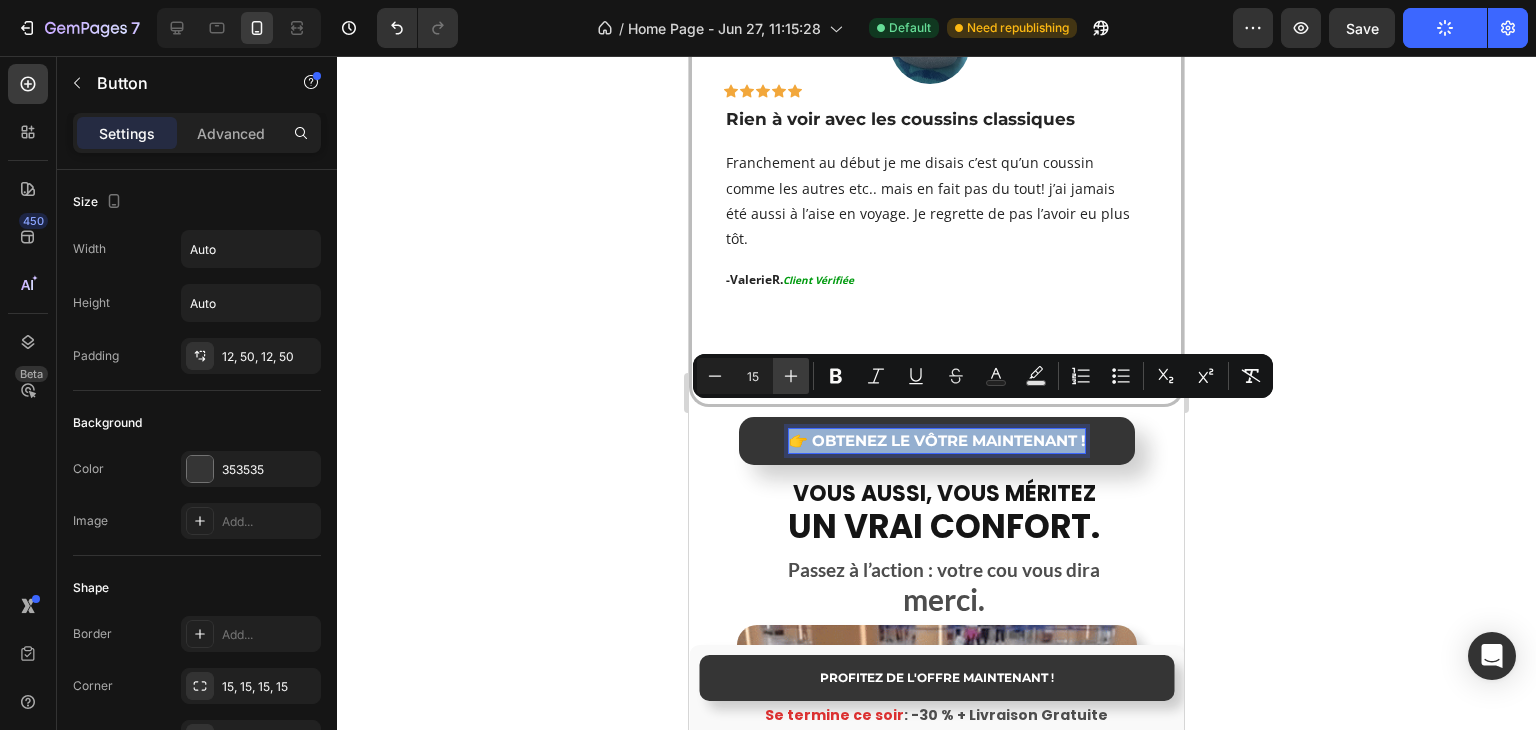 type on "16" 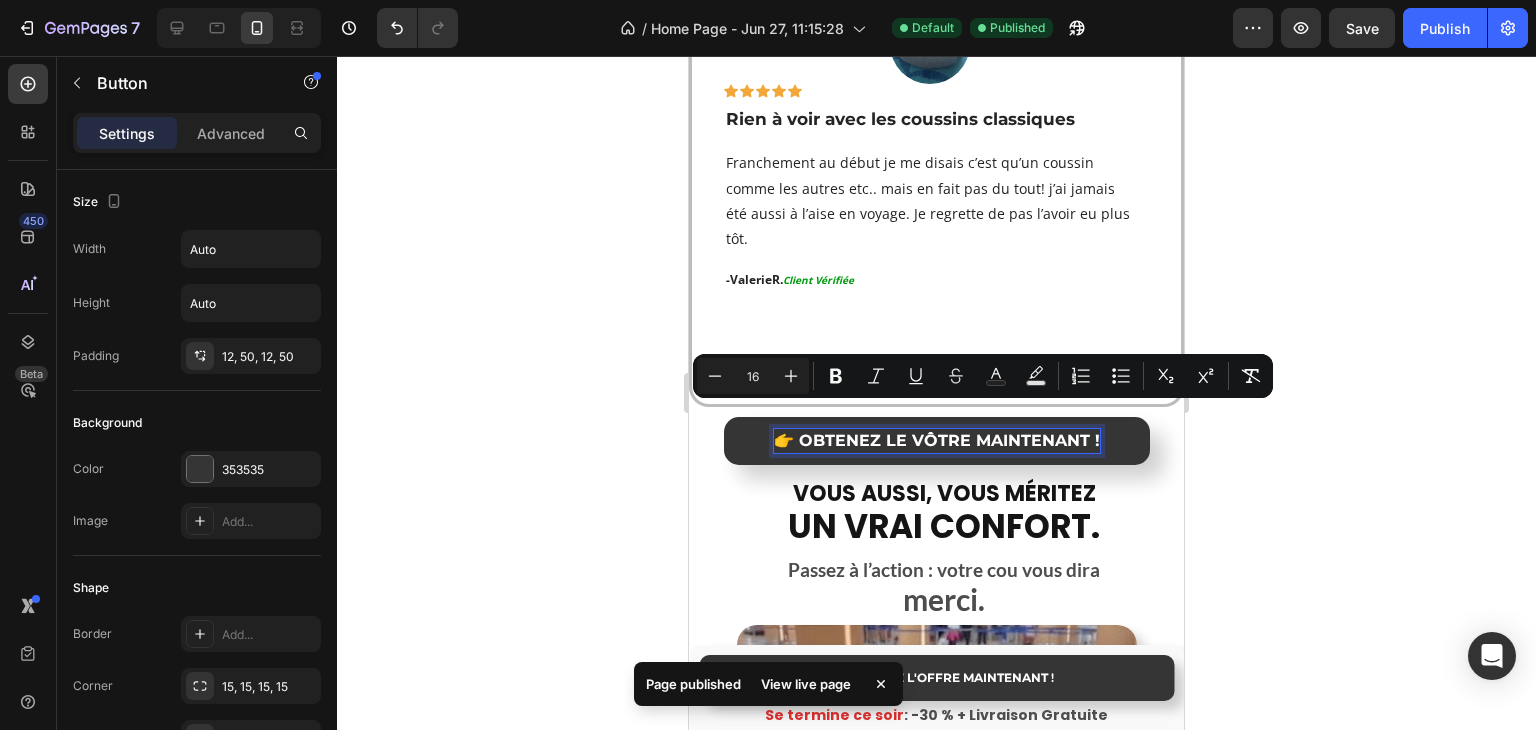 click 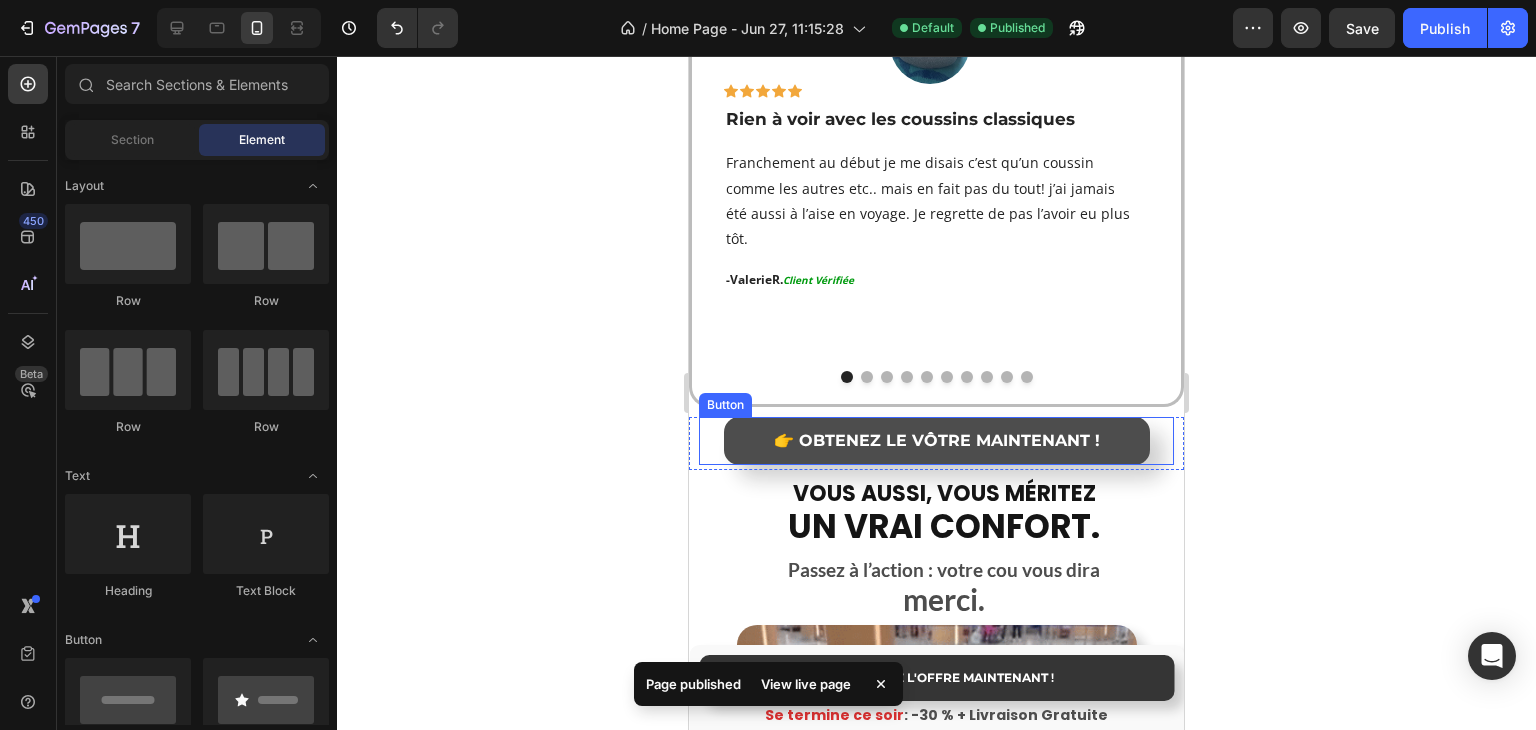 click on "👉 OBTENEZ LE VÔTRE MAINTENANT !" at bounding box center [937, 441] 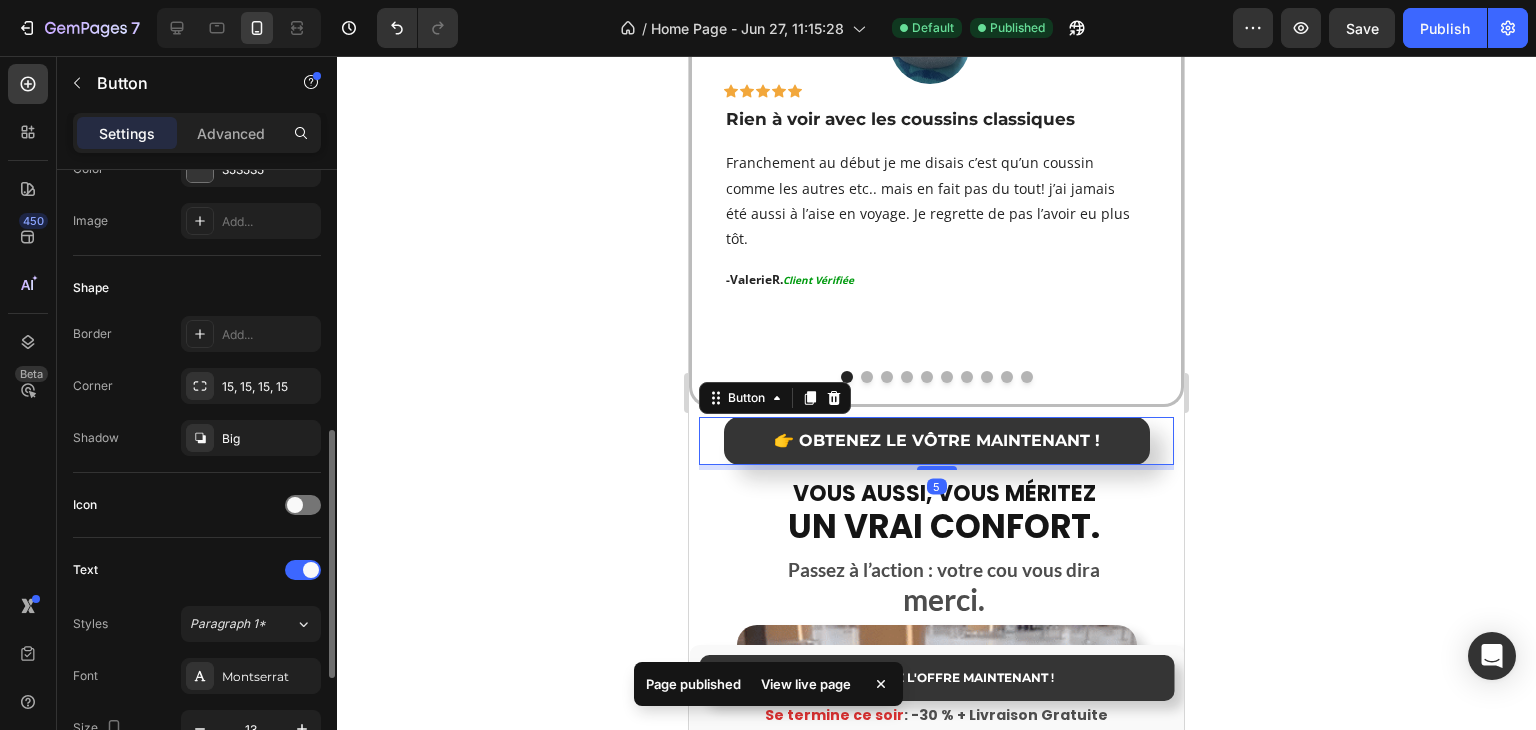 scroll, scrollTop: 500, scrollLeft: 0, axis: vertical 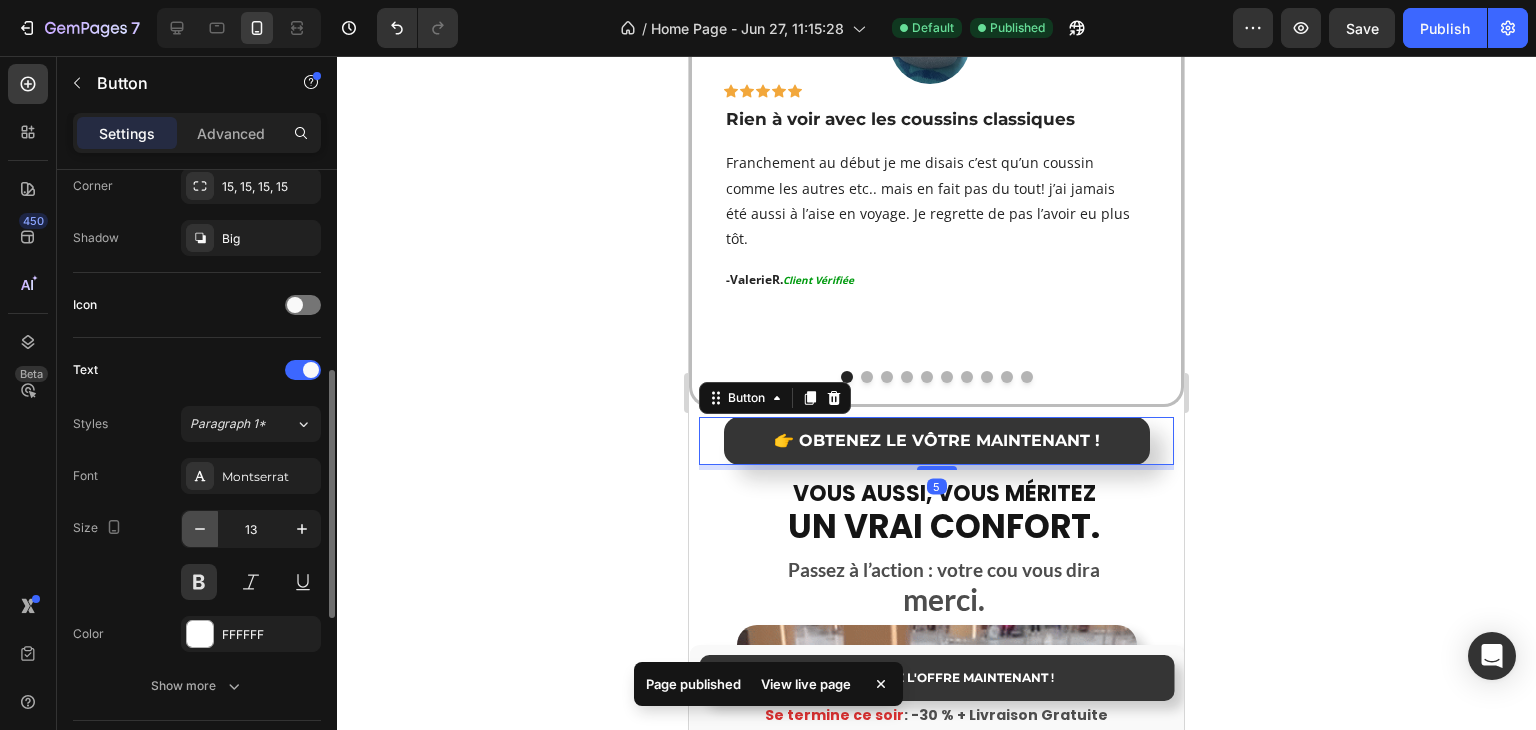 click 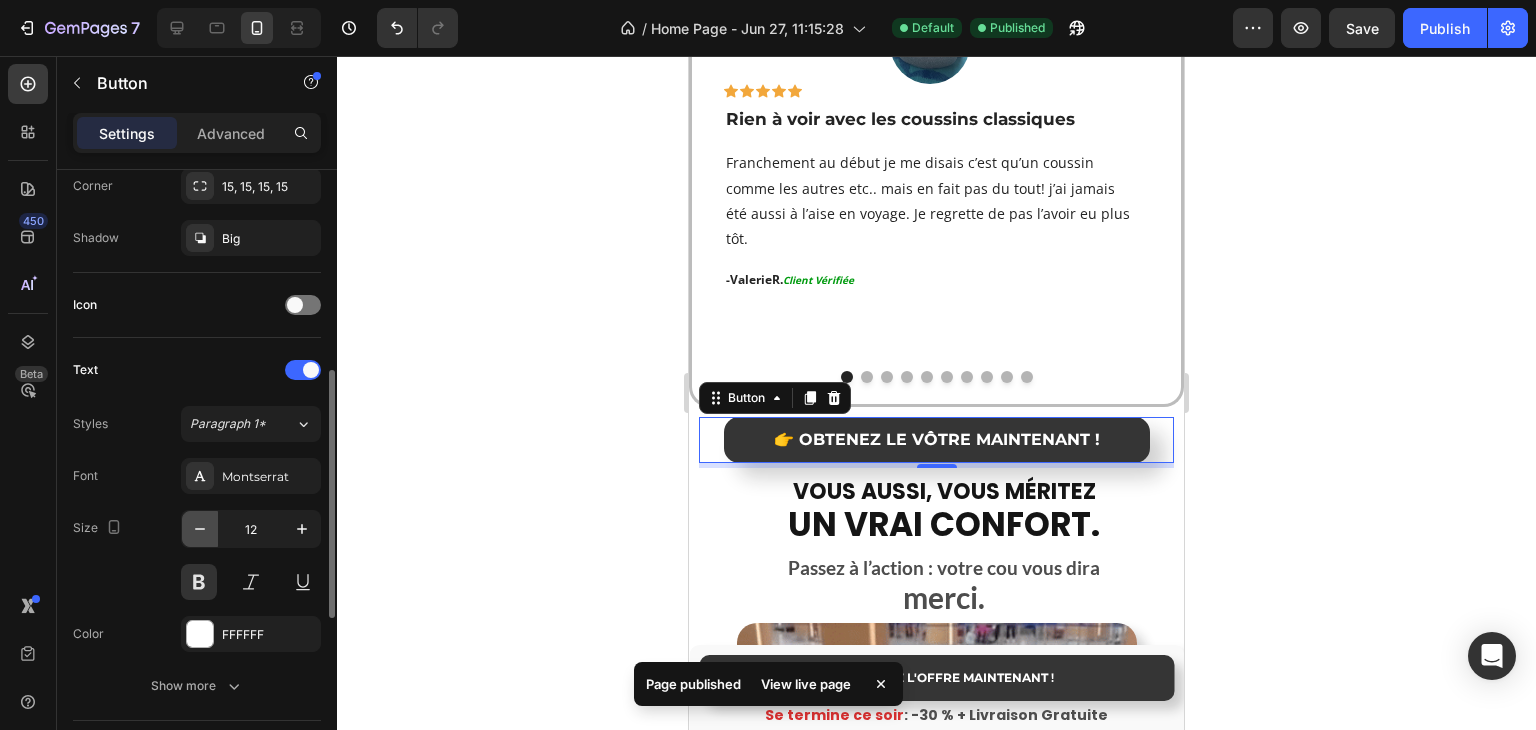 click 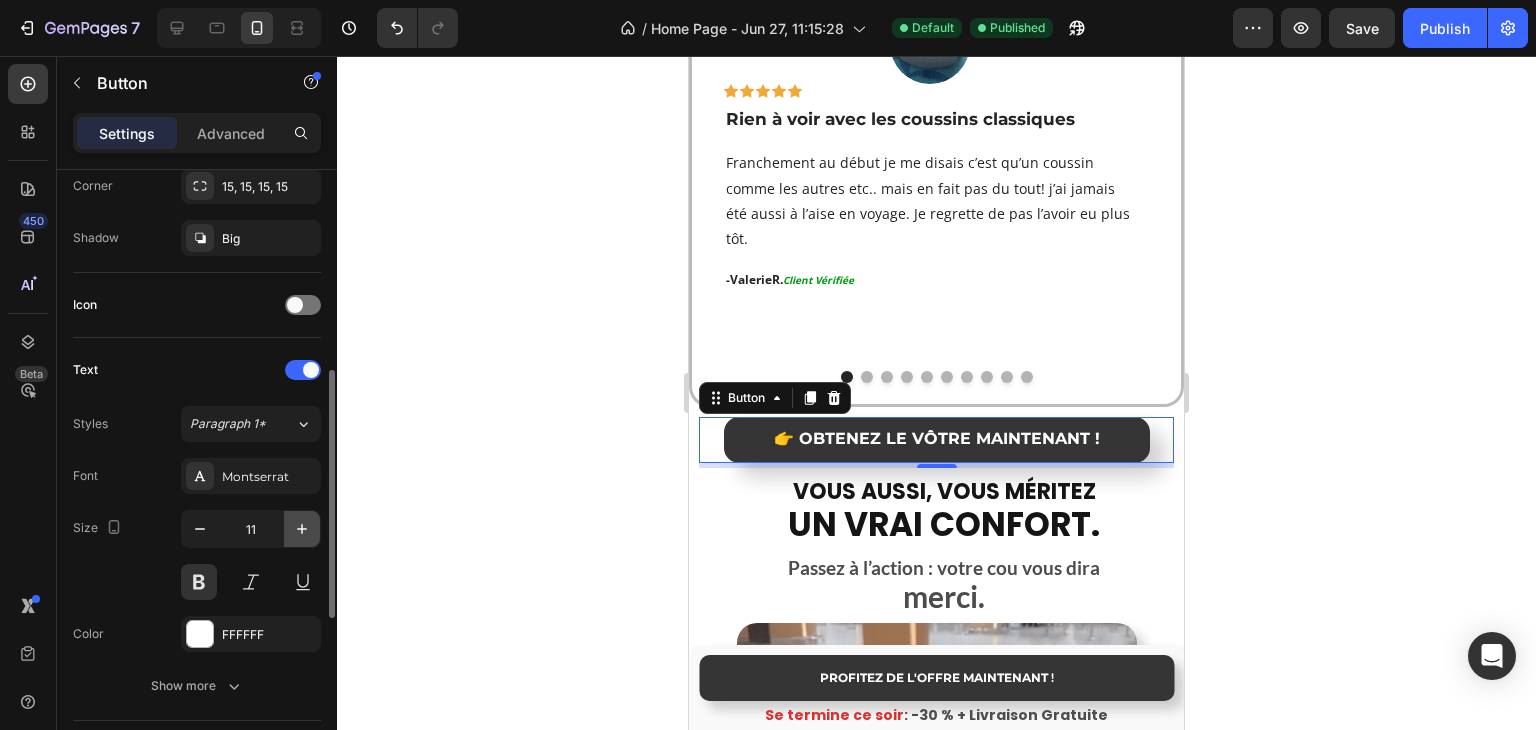 click 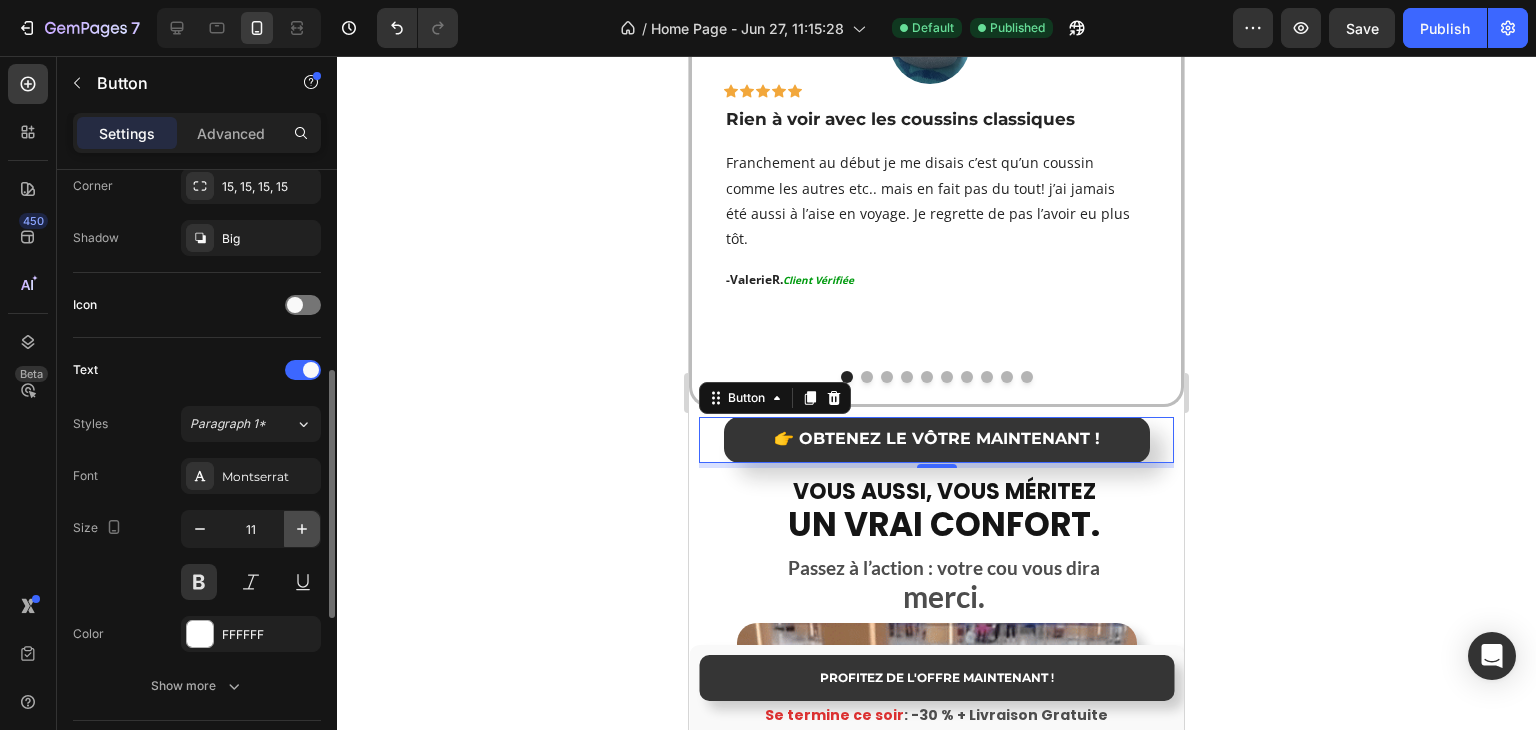 type on "12" 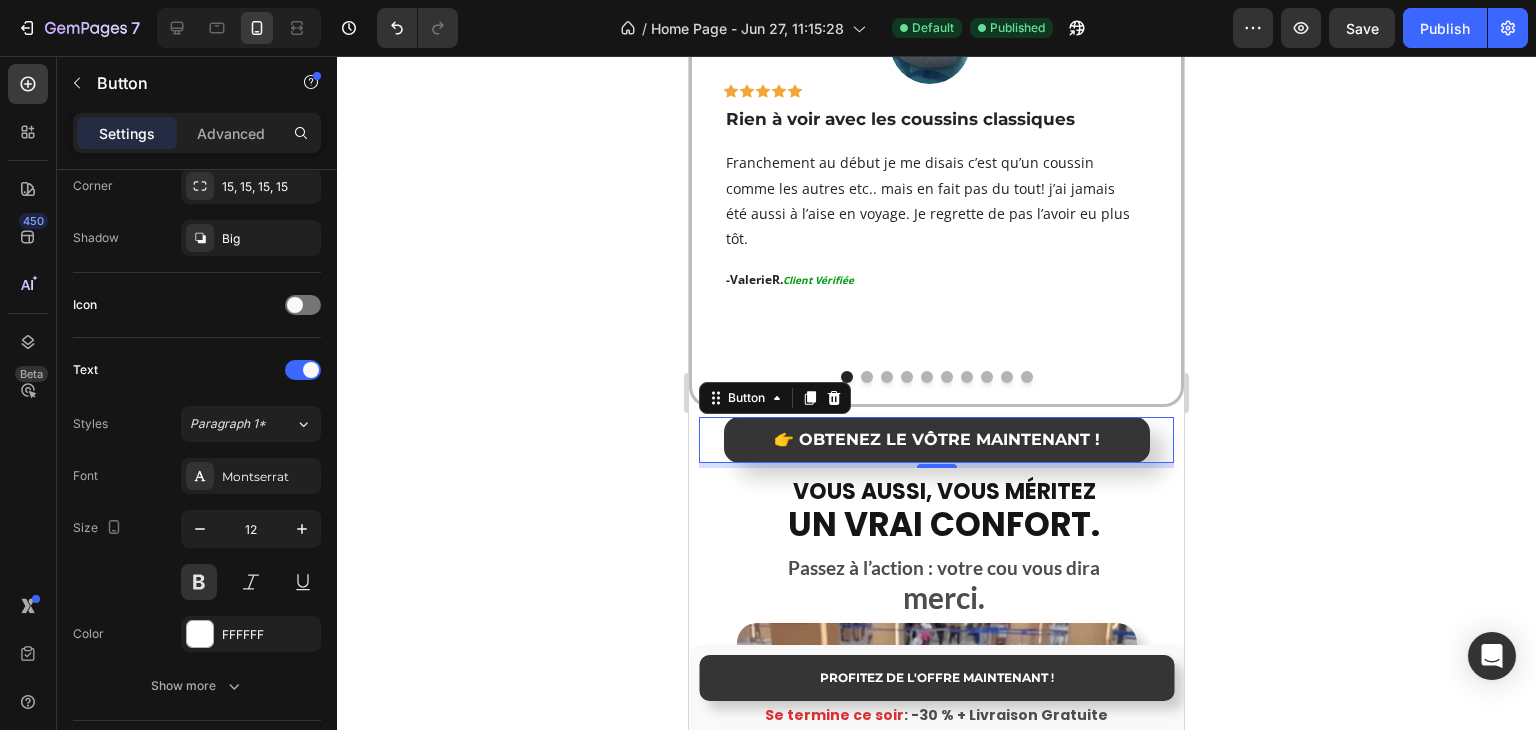 click 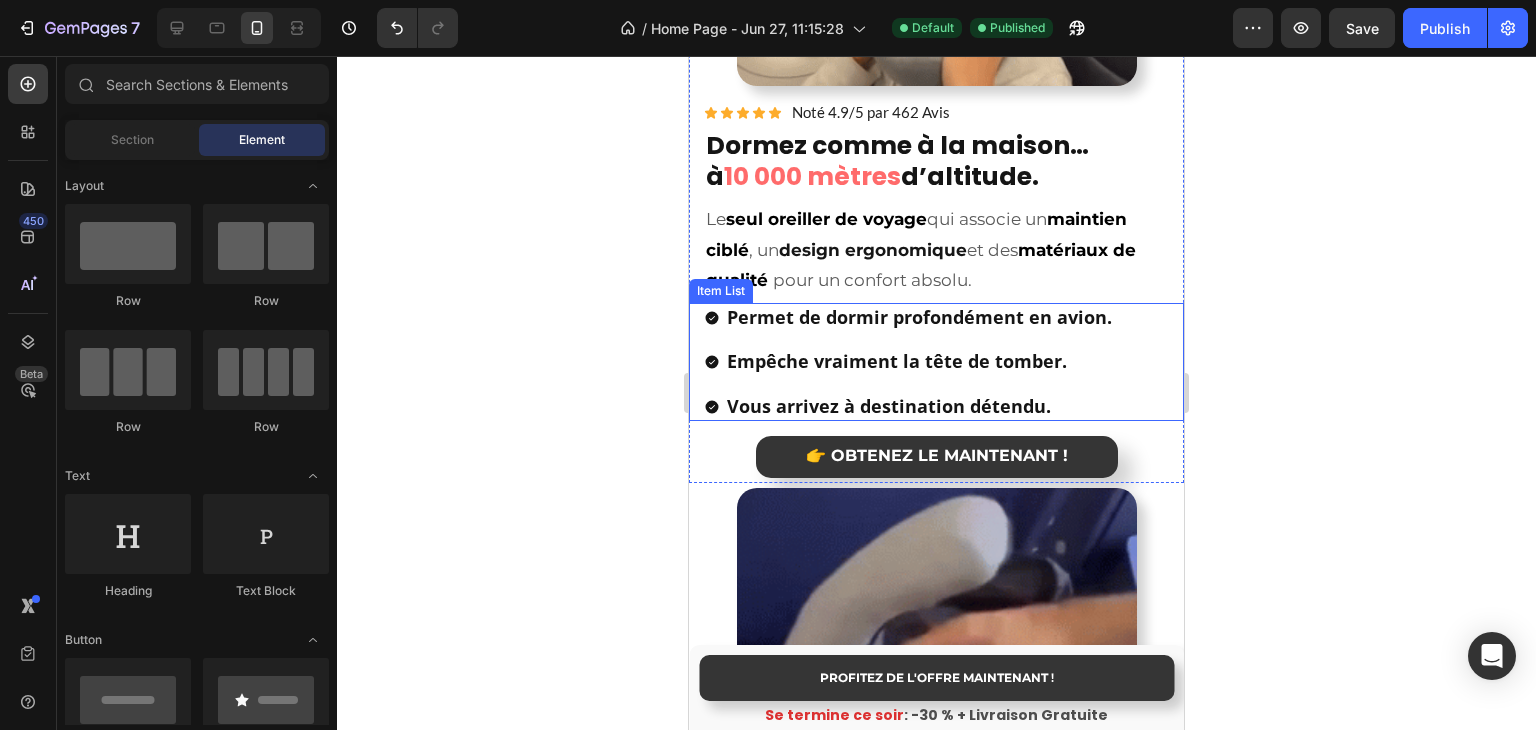 scroll, scrollTop: 2124, scrollLeft: 0, axis: vertical 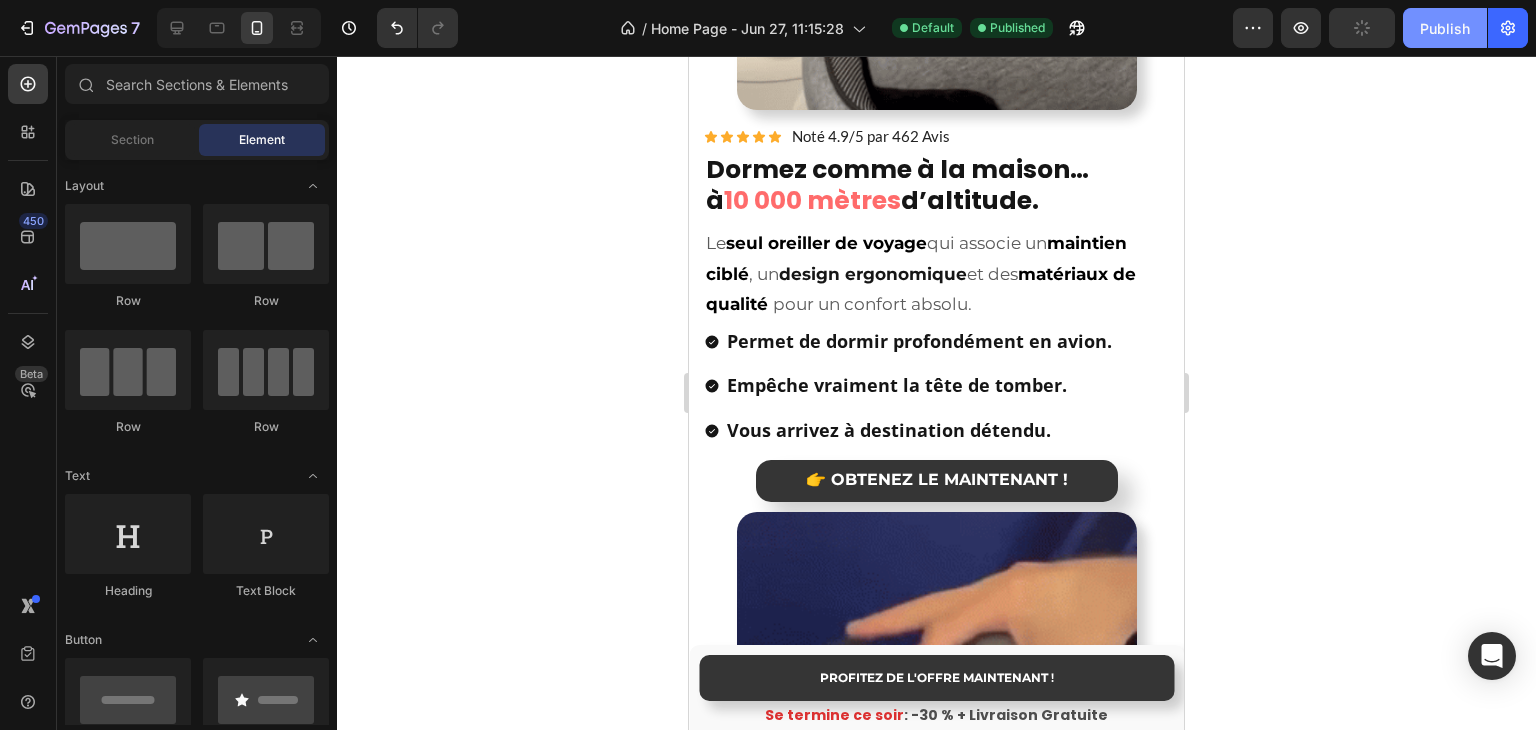click on "Publish" at bounding box center [1445, 28] 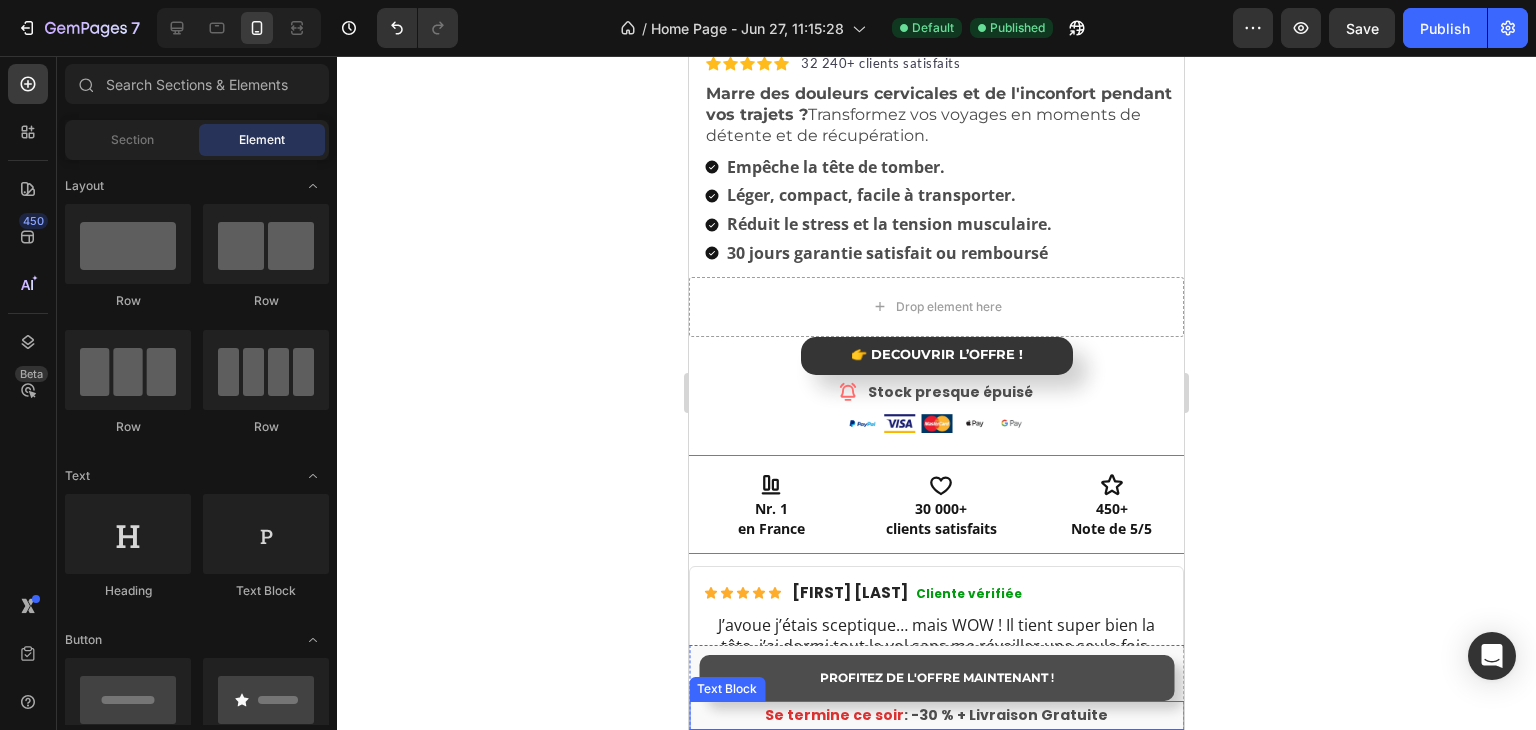 scroll, scrollTop: 800, scrollLeft: 0, axis: vertical 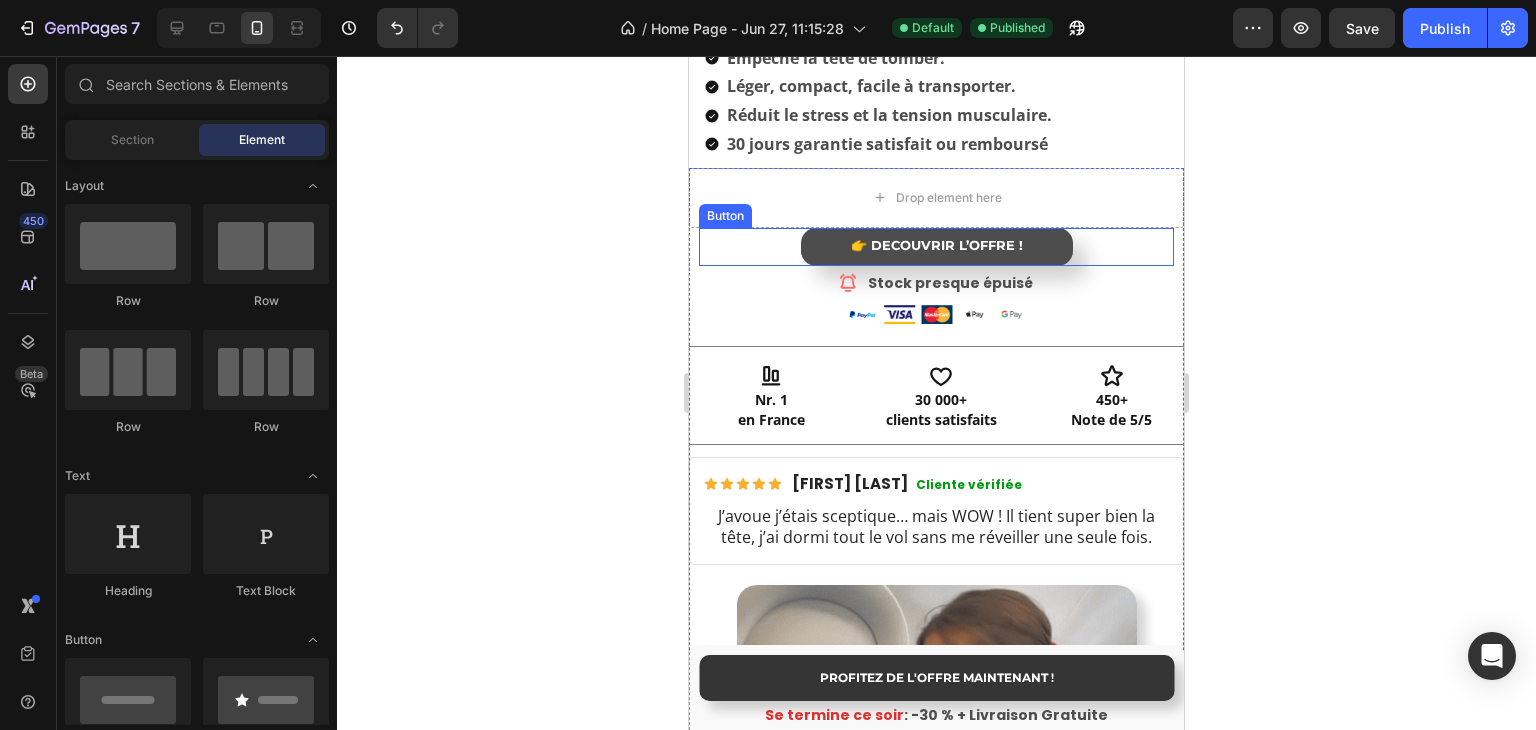click on "👉 DÉCOUVRIR L’OFFRE !" at bounding box center (937, 247) 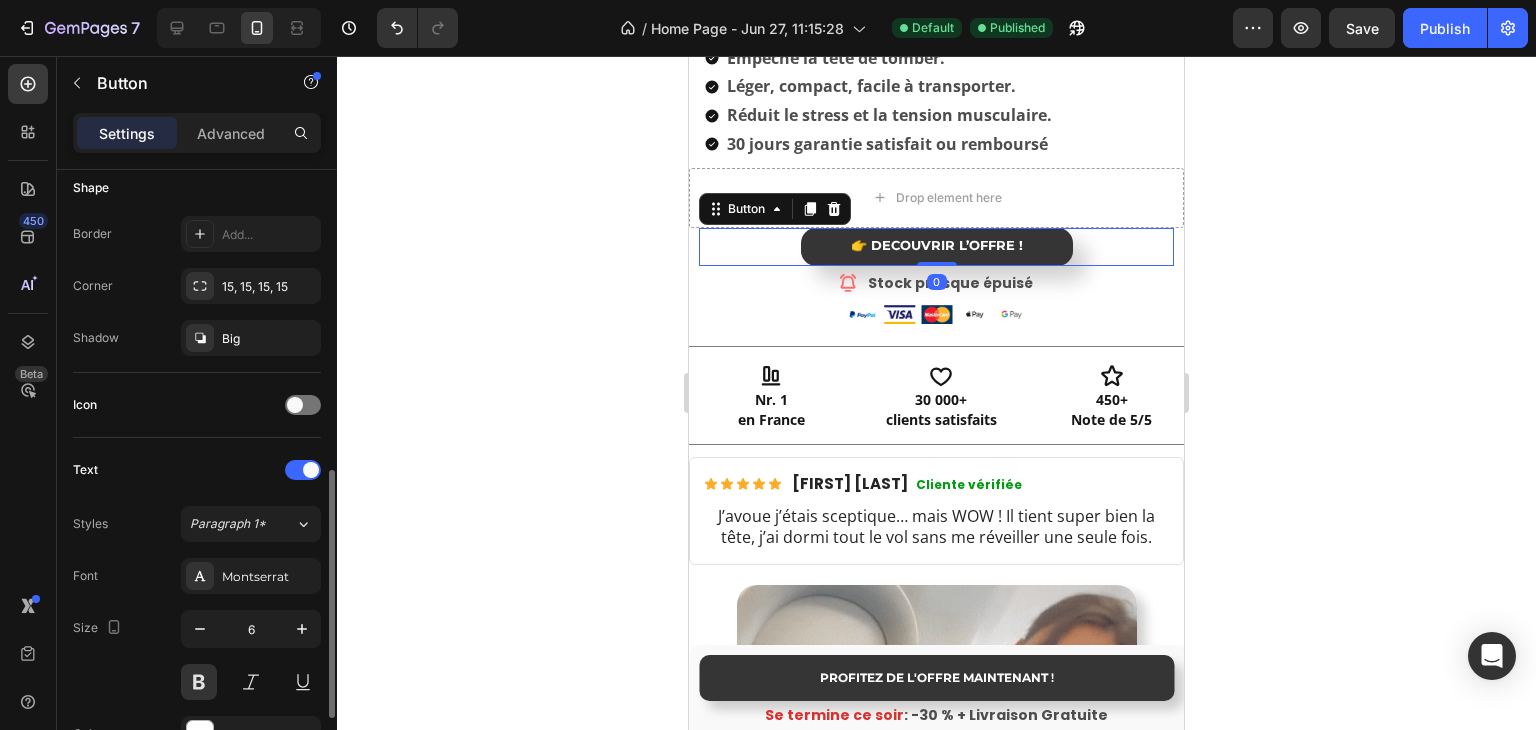 scroll, scrollTop: 500, scrollLeft: 0, axis: vertical 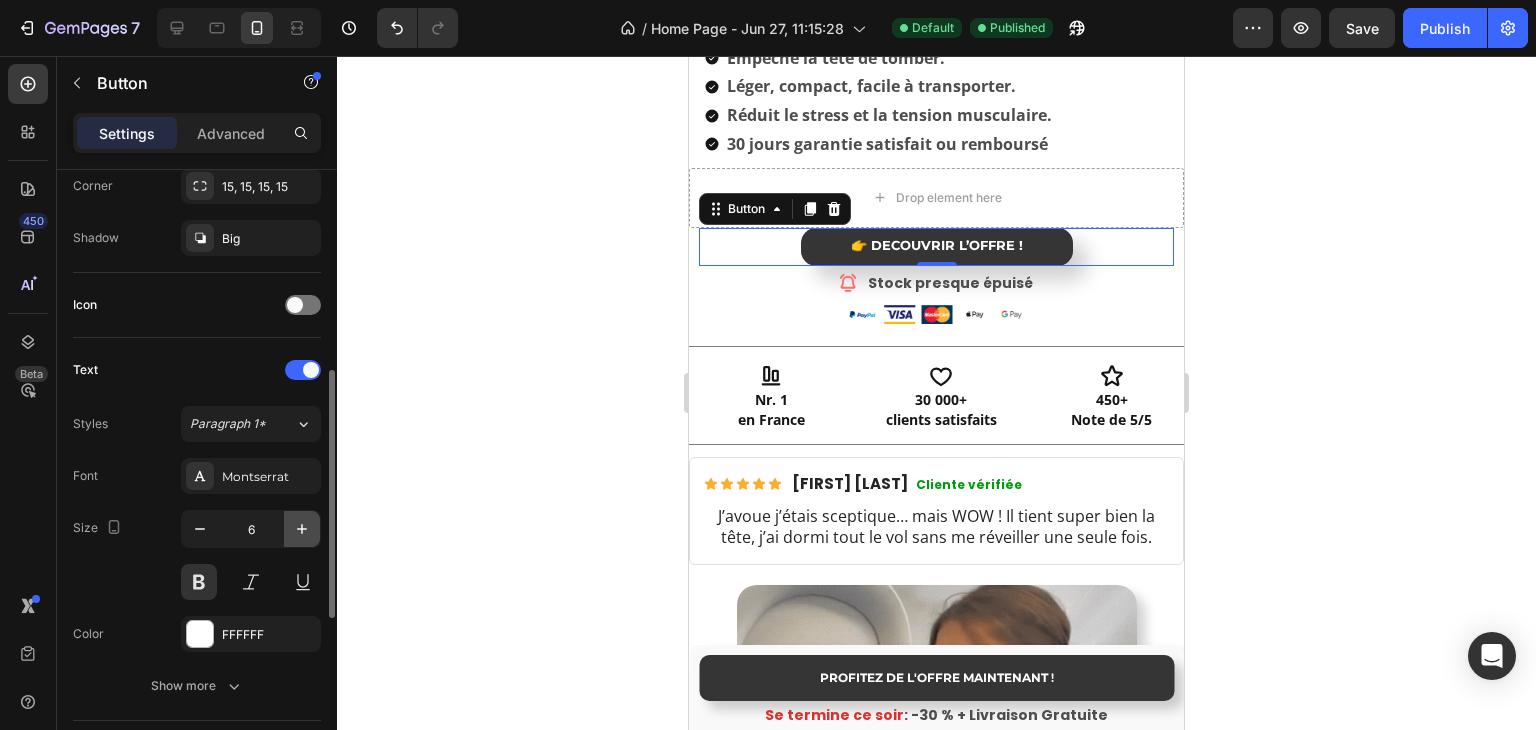 click 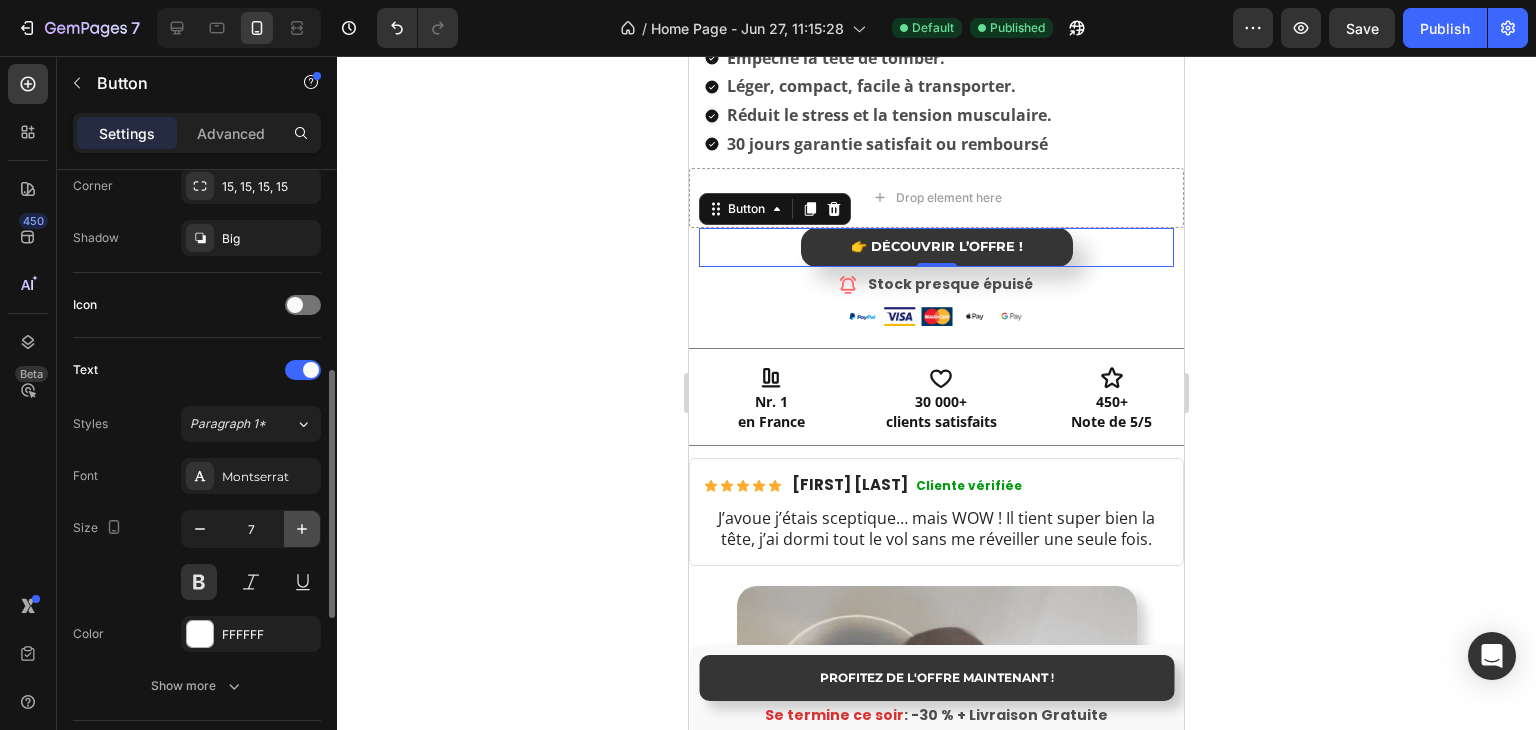 click 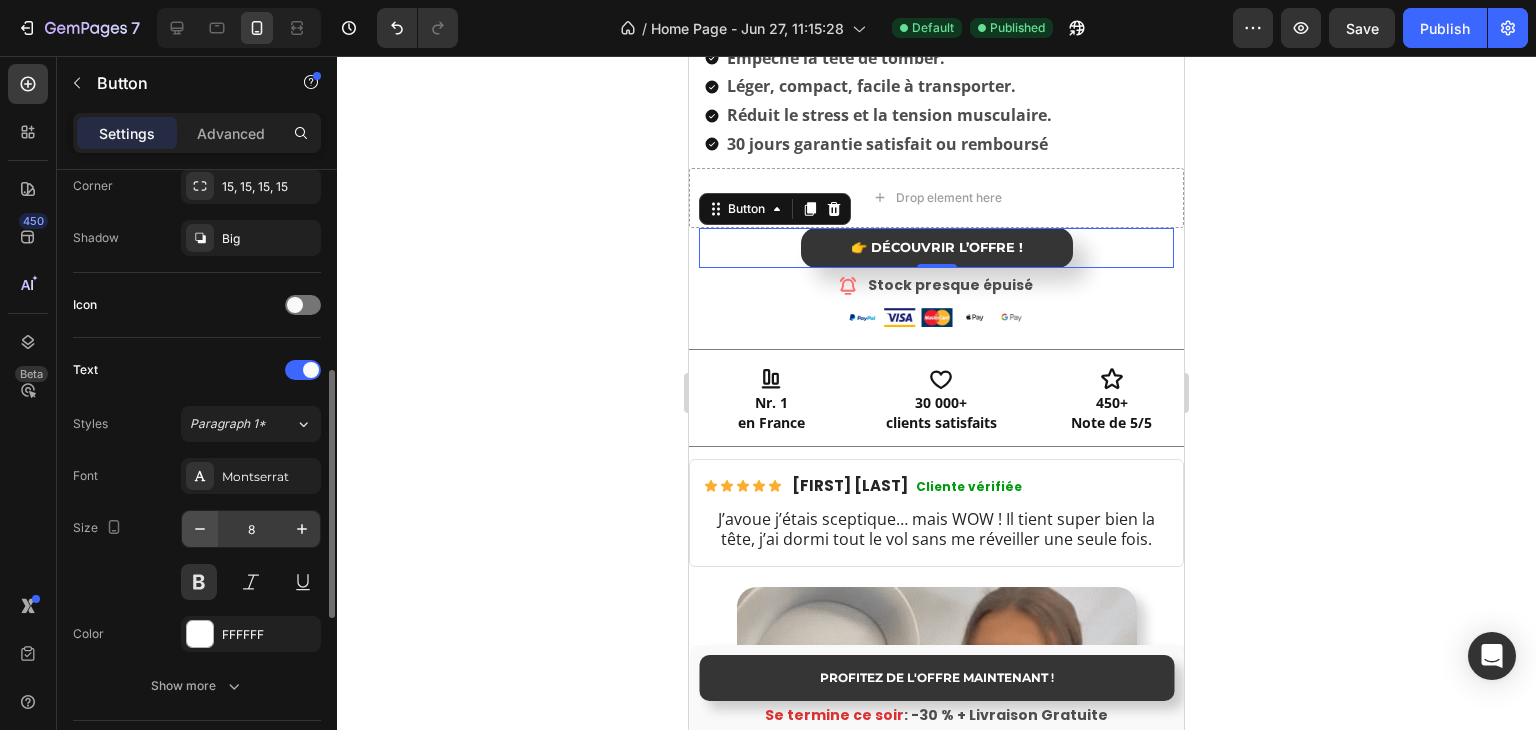click 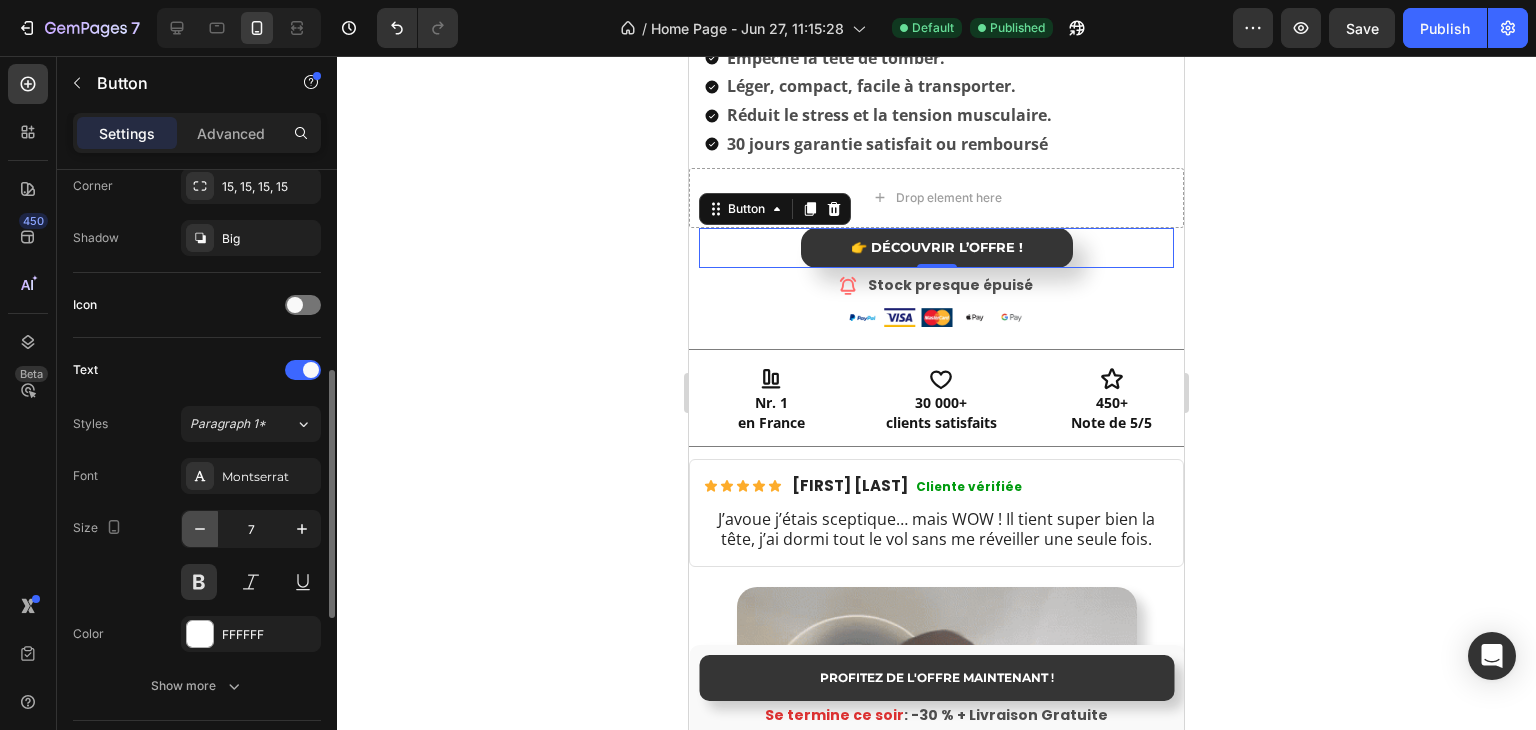 click 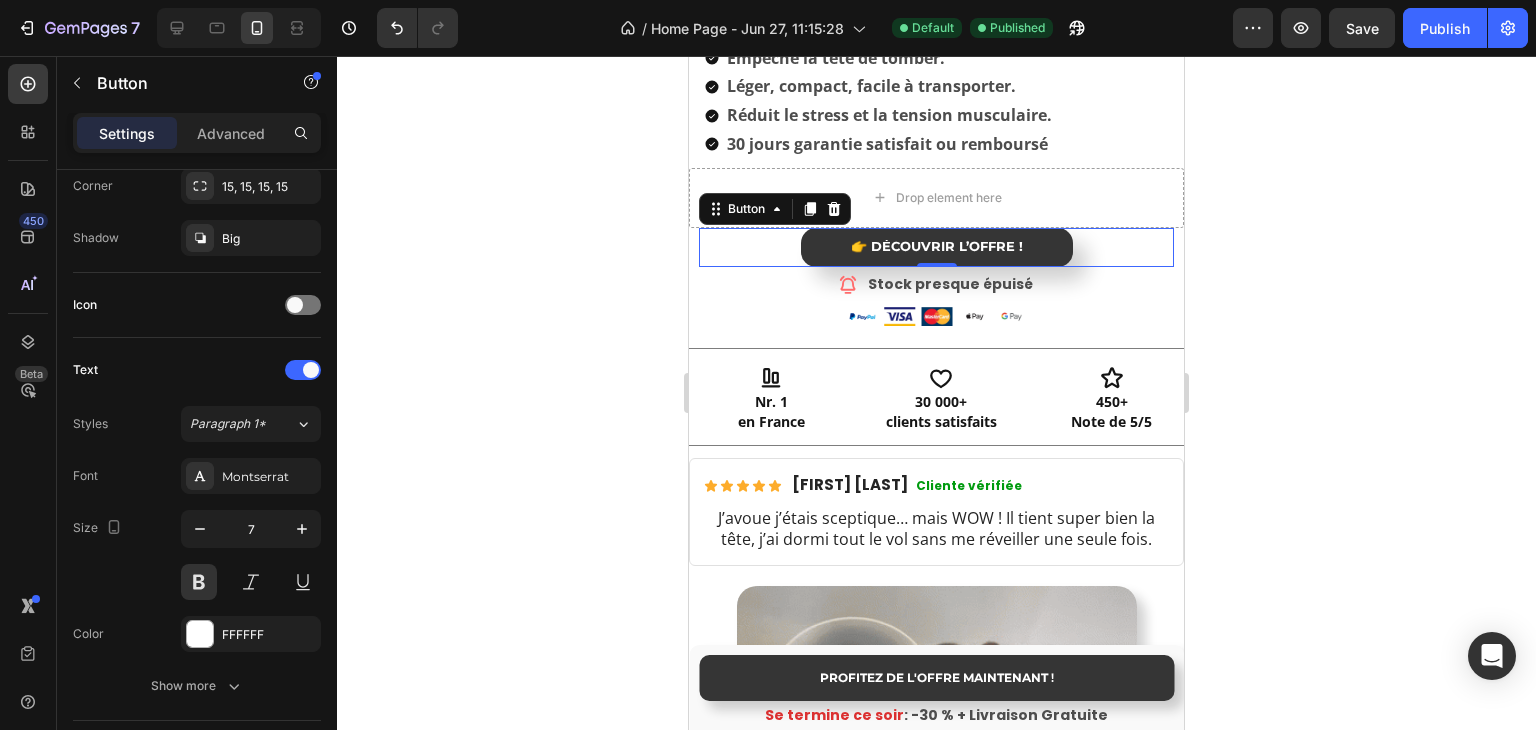 type on "6" 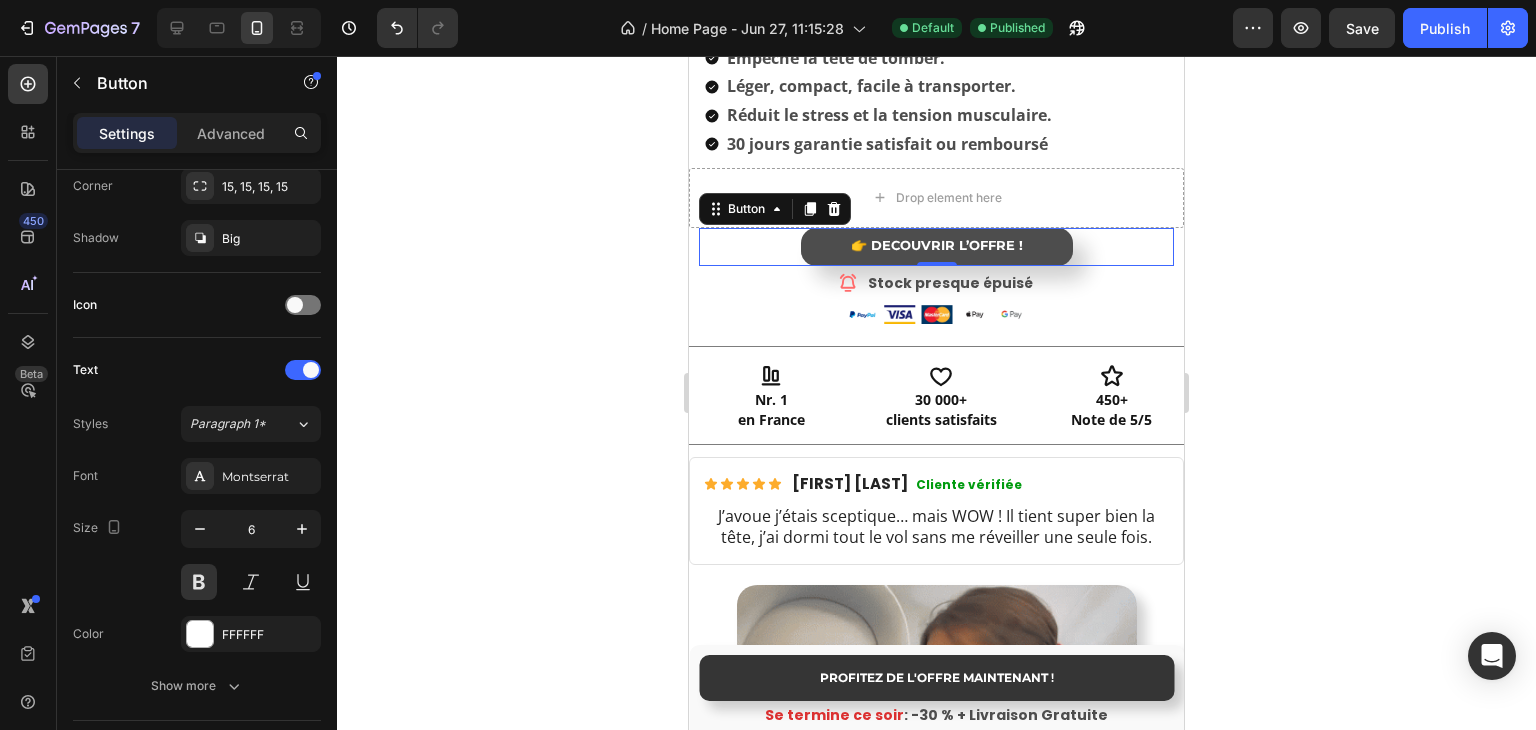 click on "👉 DÉCOUVRIR L’OFFRE !" at bounding box center (937, 247) 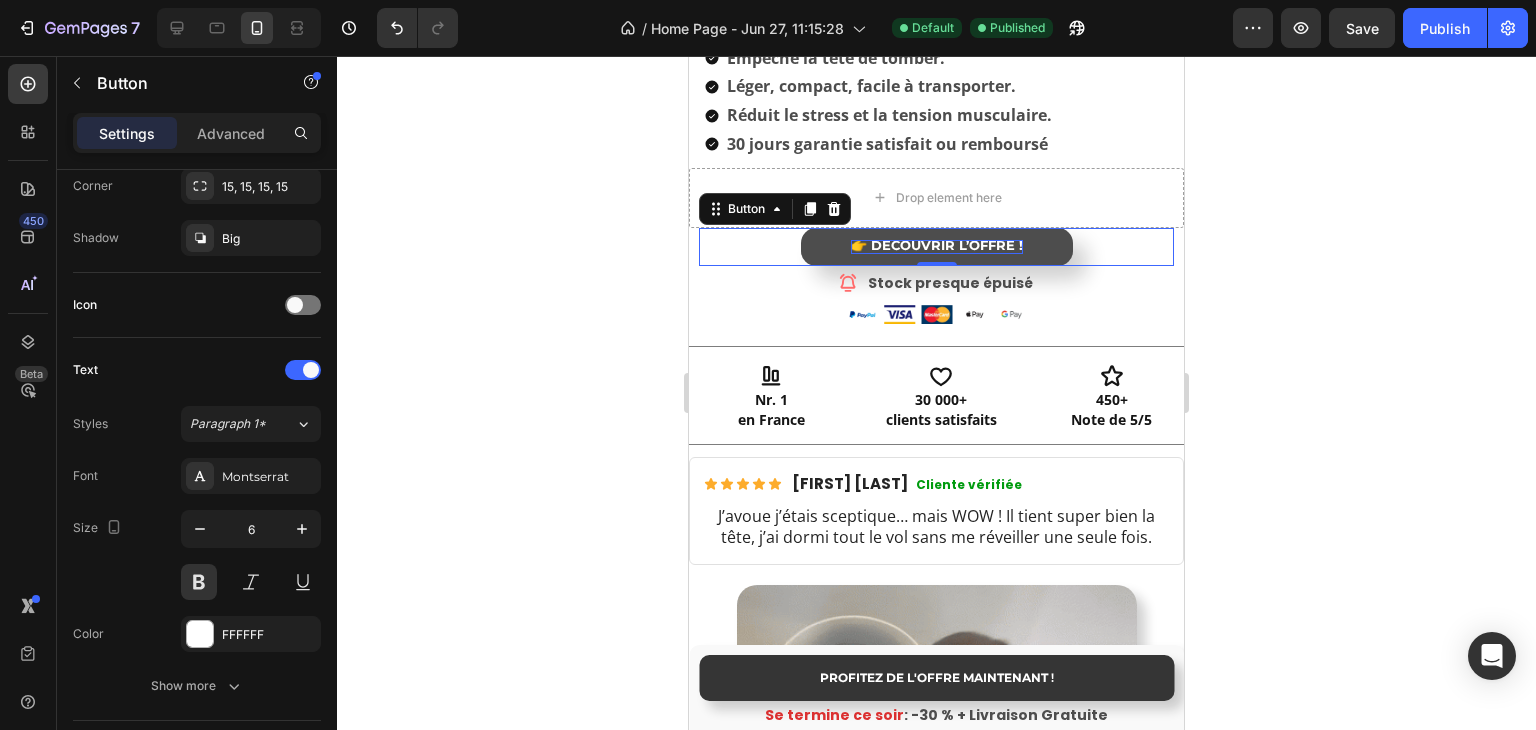 click on "👉 DÉCOUVRIR L’OFFRE !" at bounding box center (937, 245) 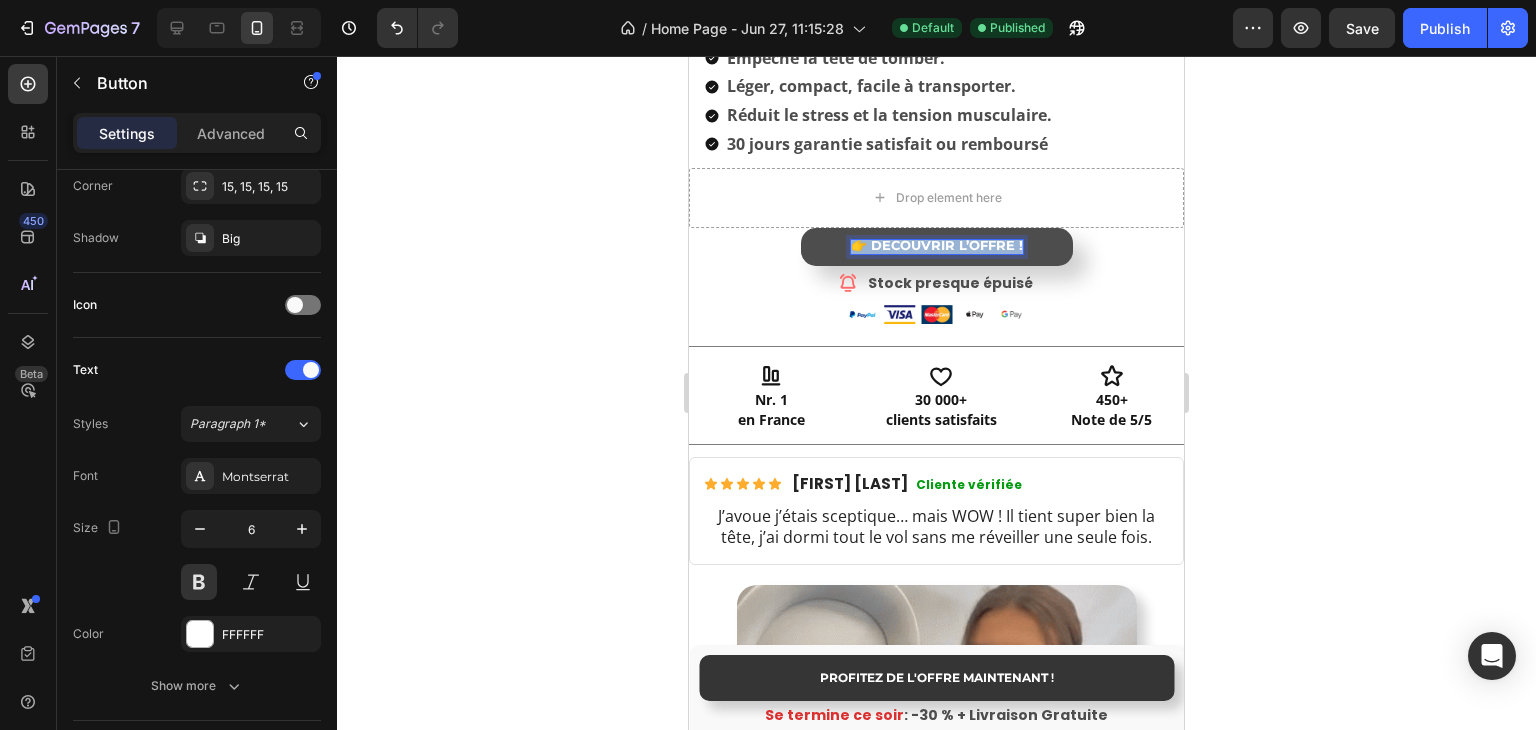 drag, startPoint x: 847, startPoint y: 224, endPoint x: 965, endPoint y: 225, distance: 118.004234 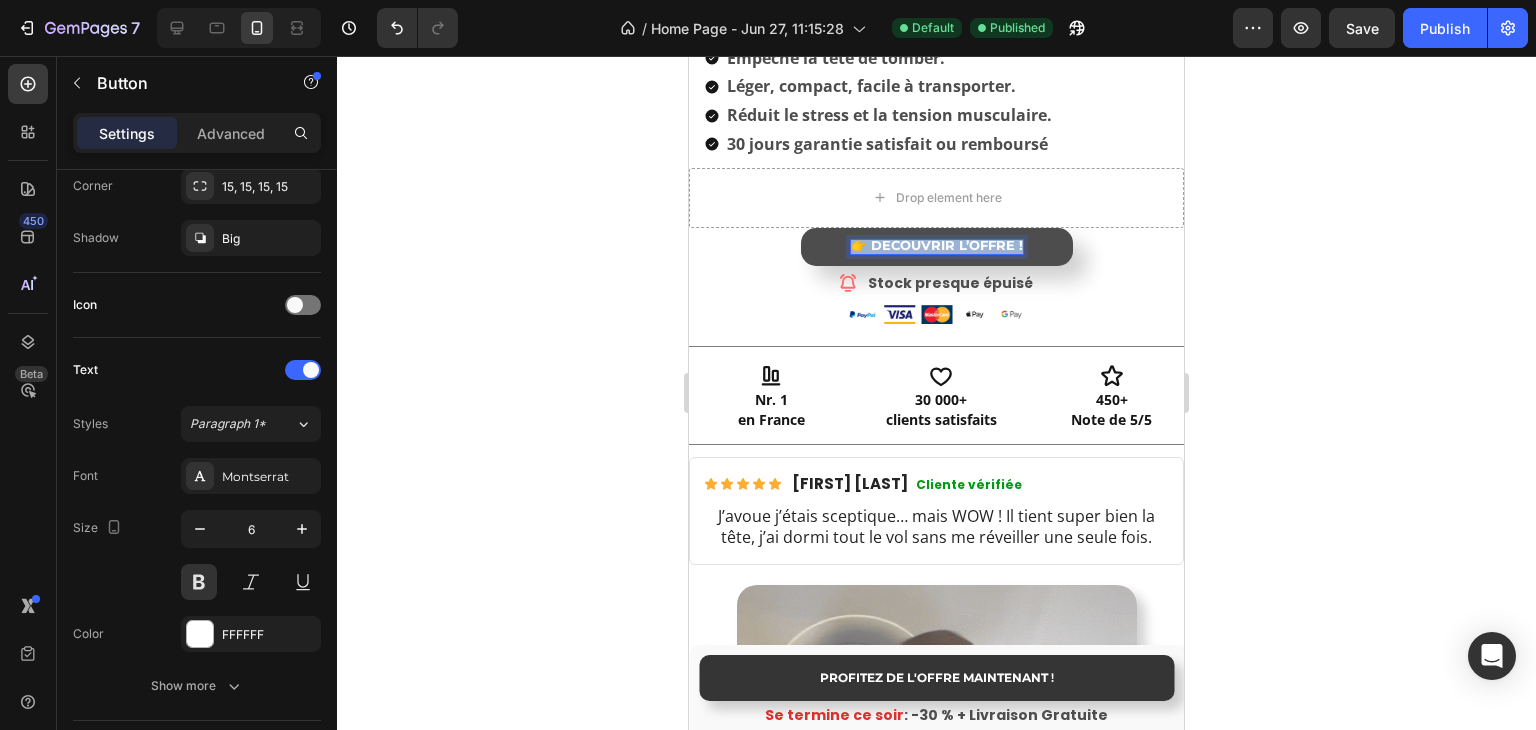 click on "👉 DÉCOUVRIR L’OFFRE !" at bounding box center [937, 247] 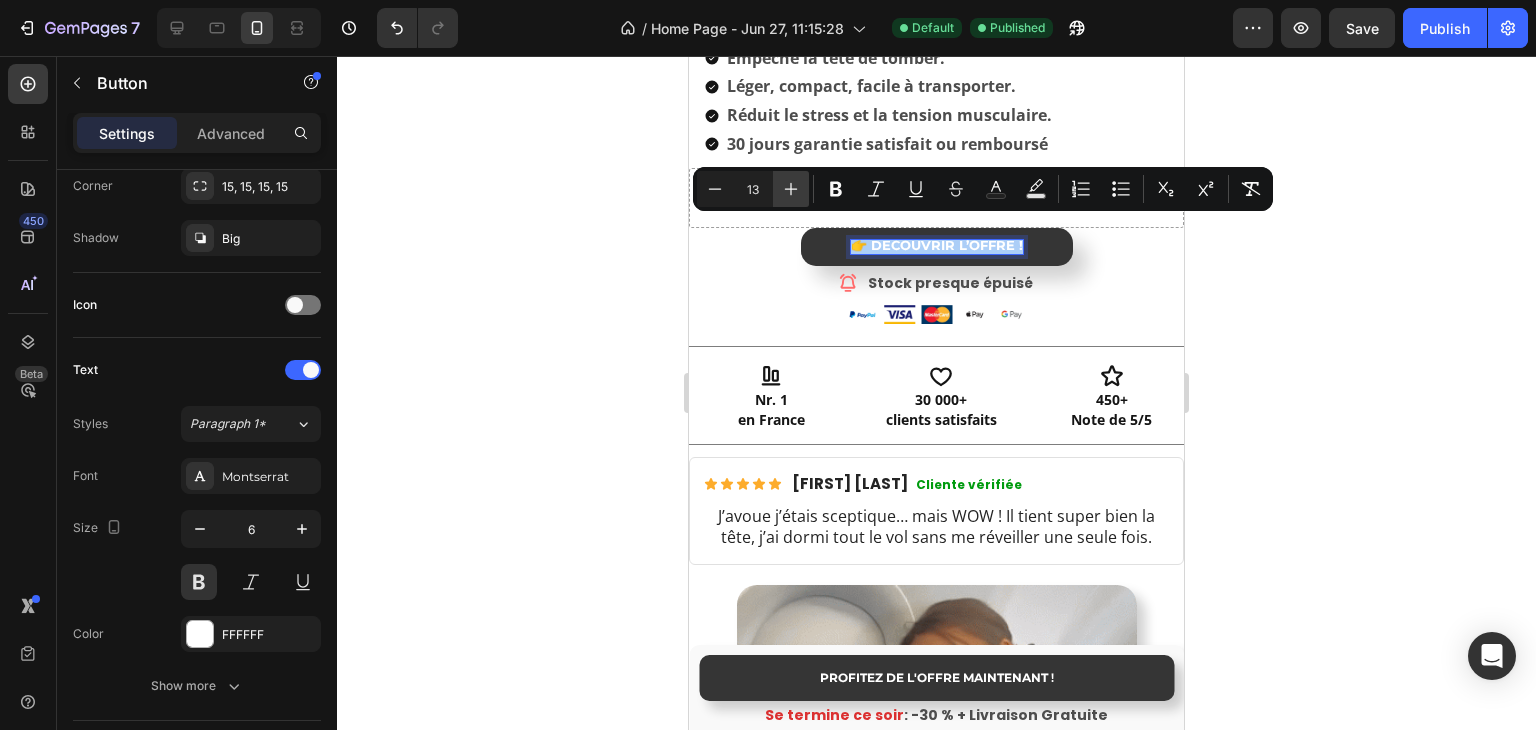 click on "Plus" at bounding box center (791, 189) 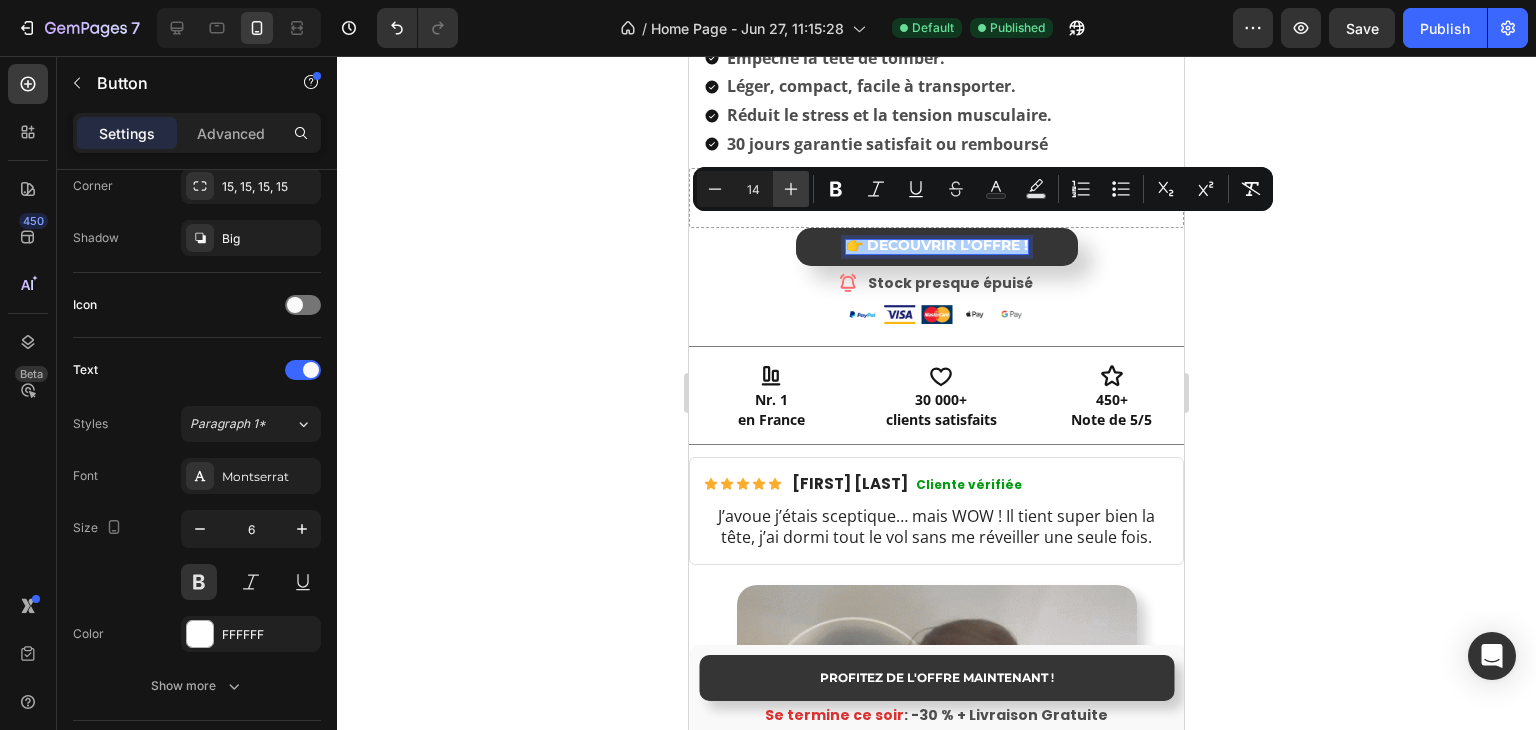 click 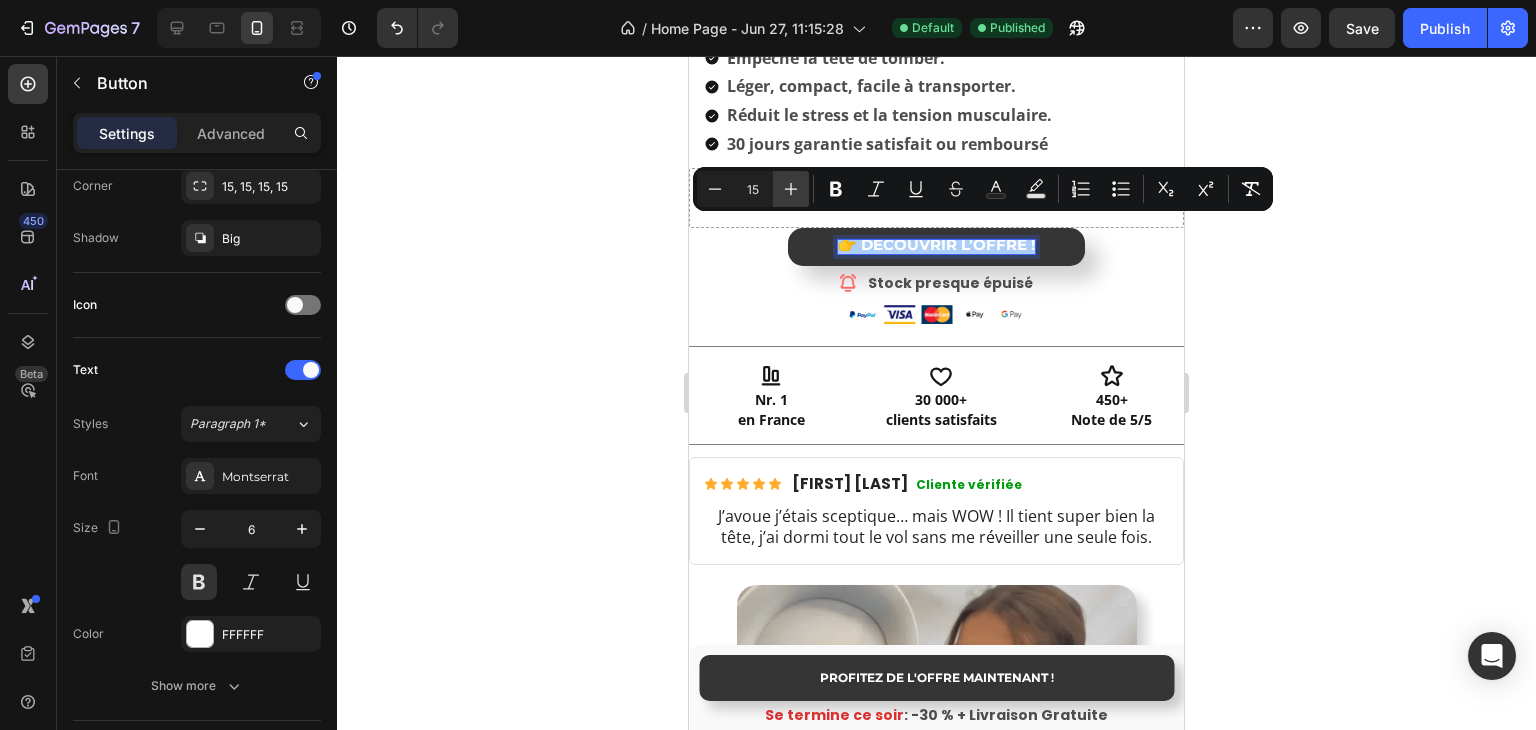 click 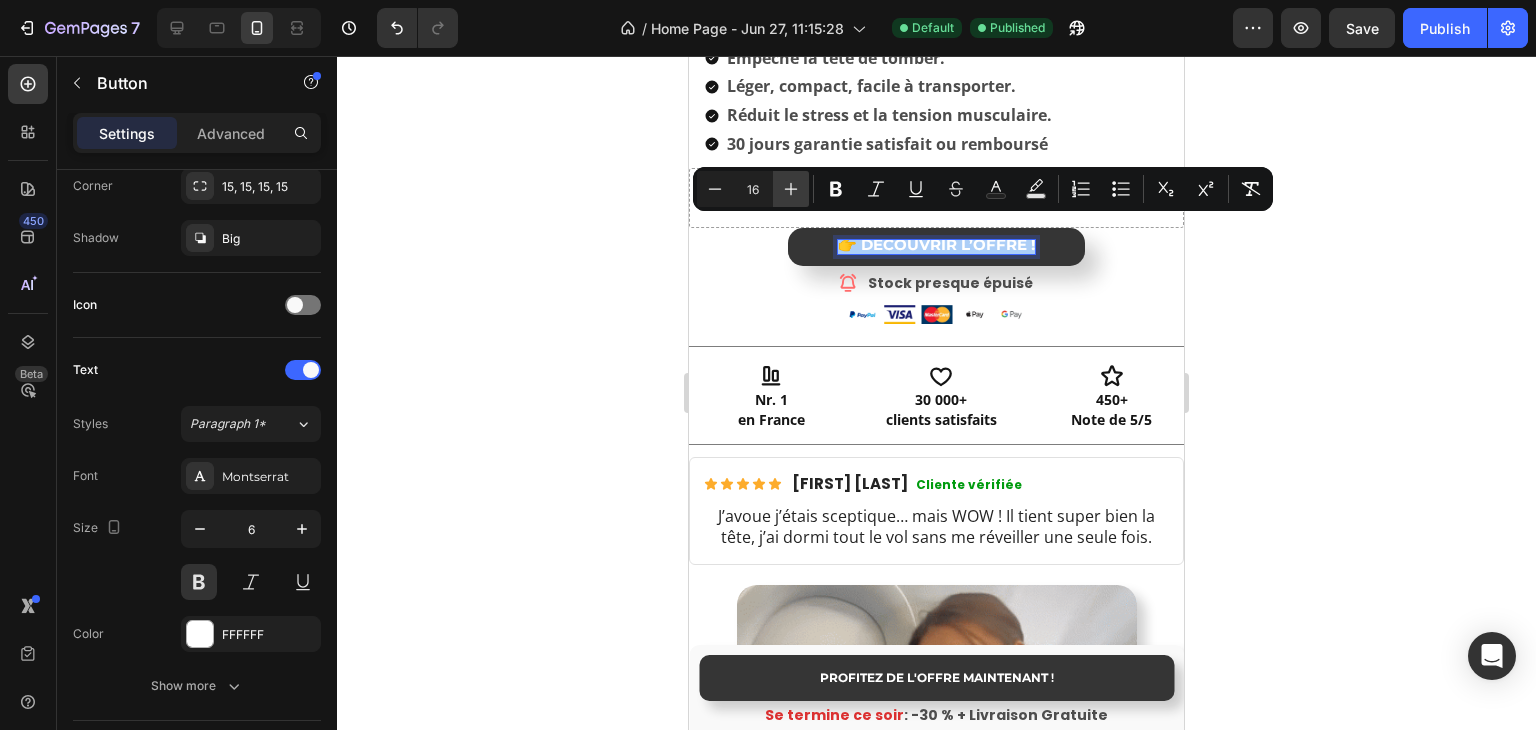 click 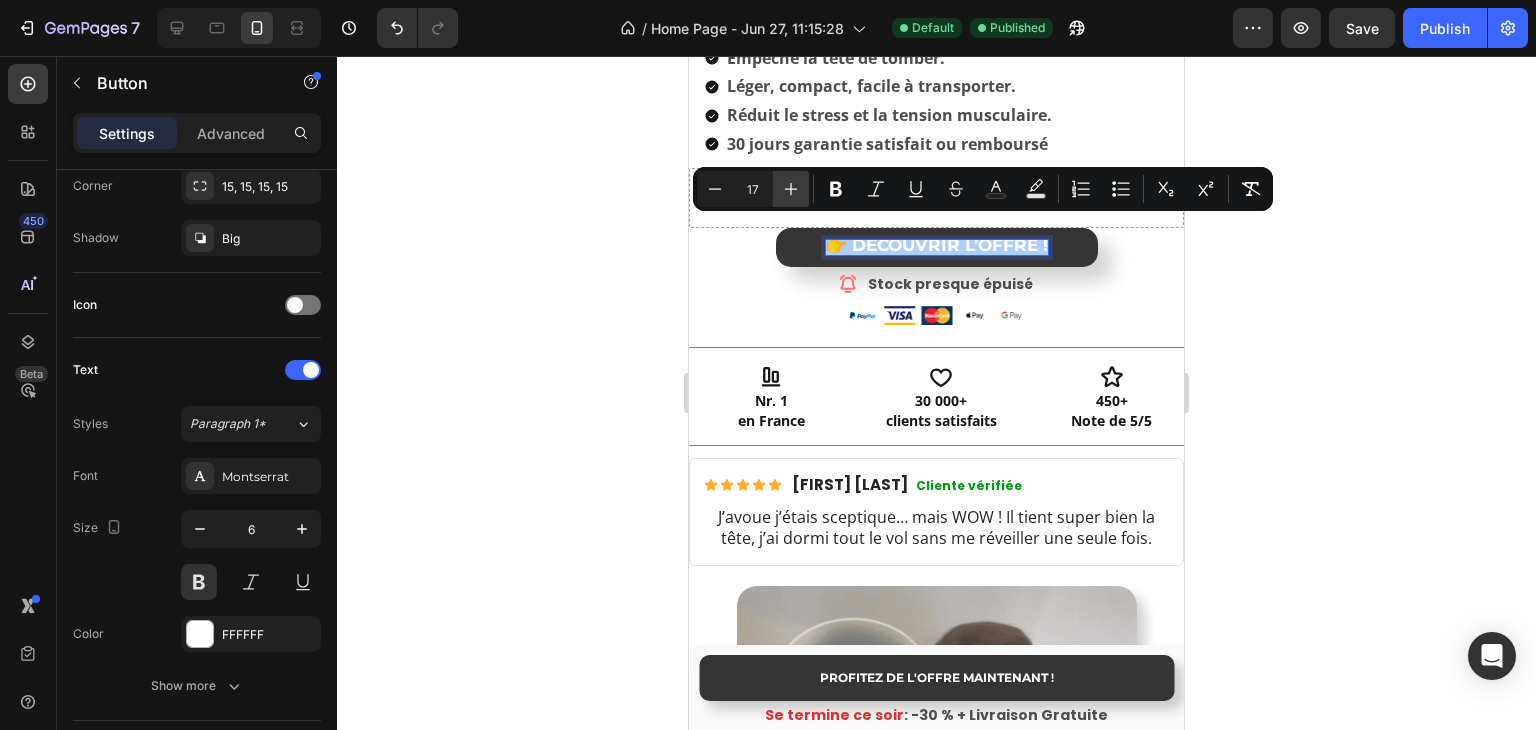 click 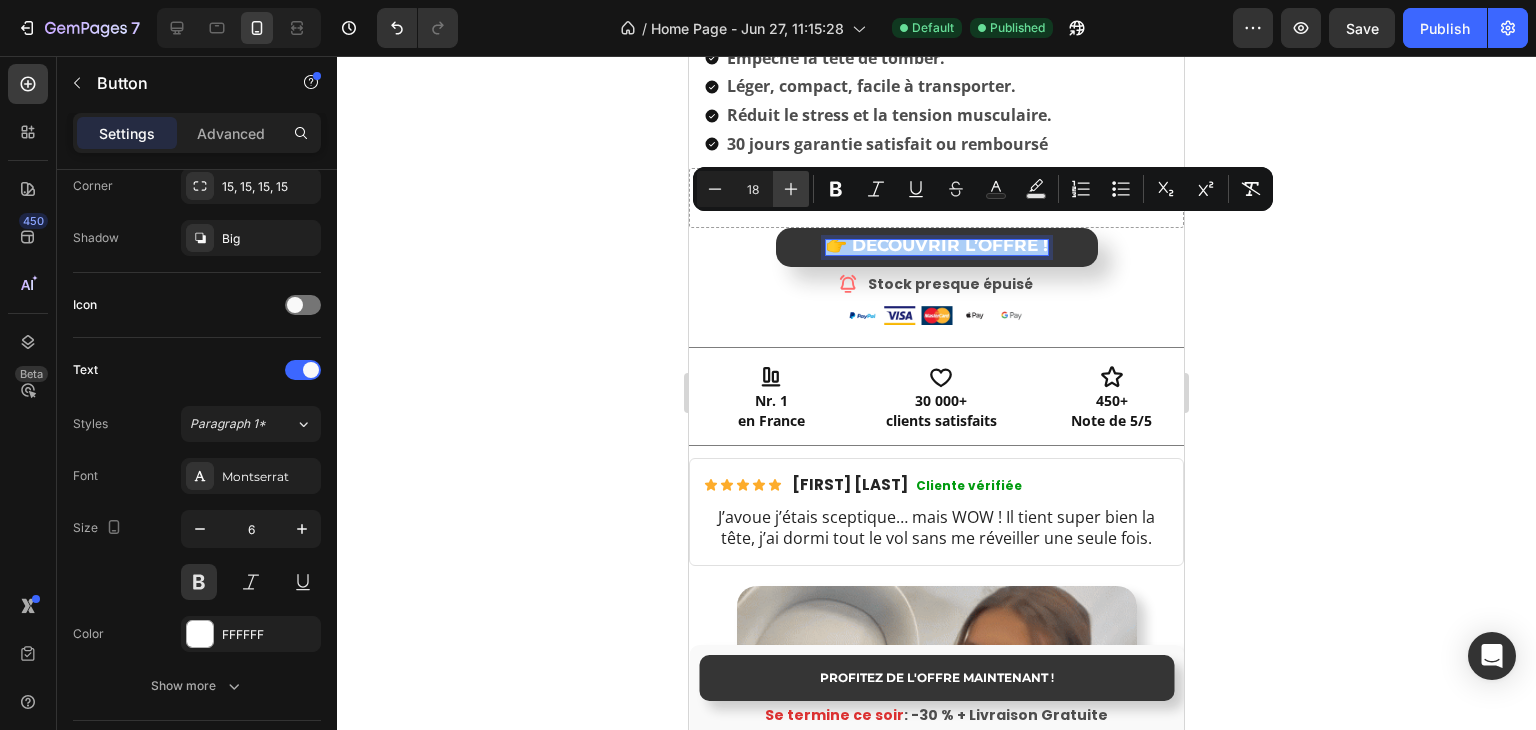 click 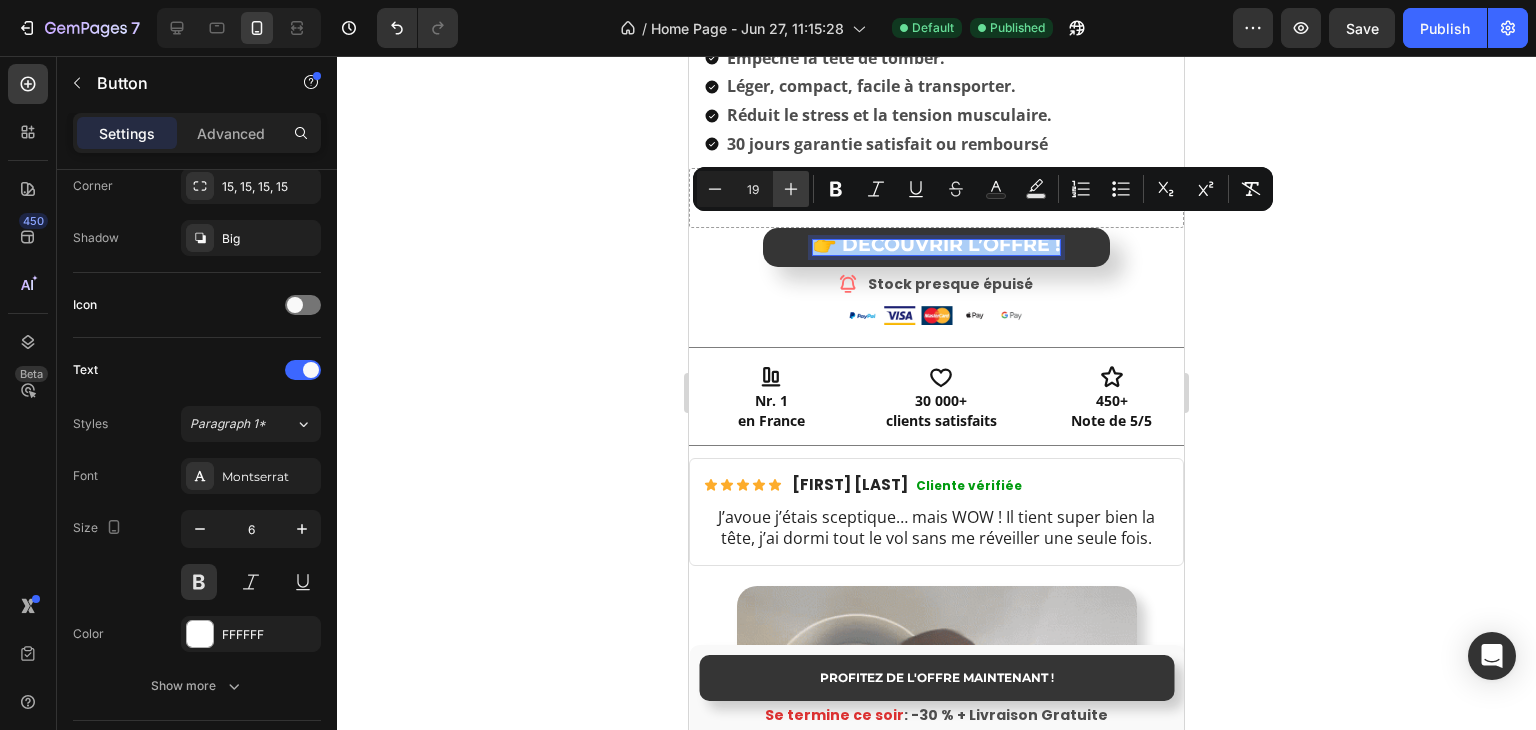 click 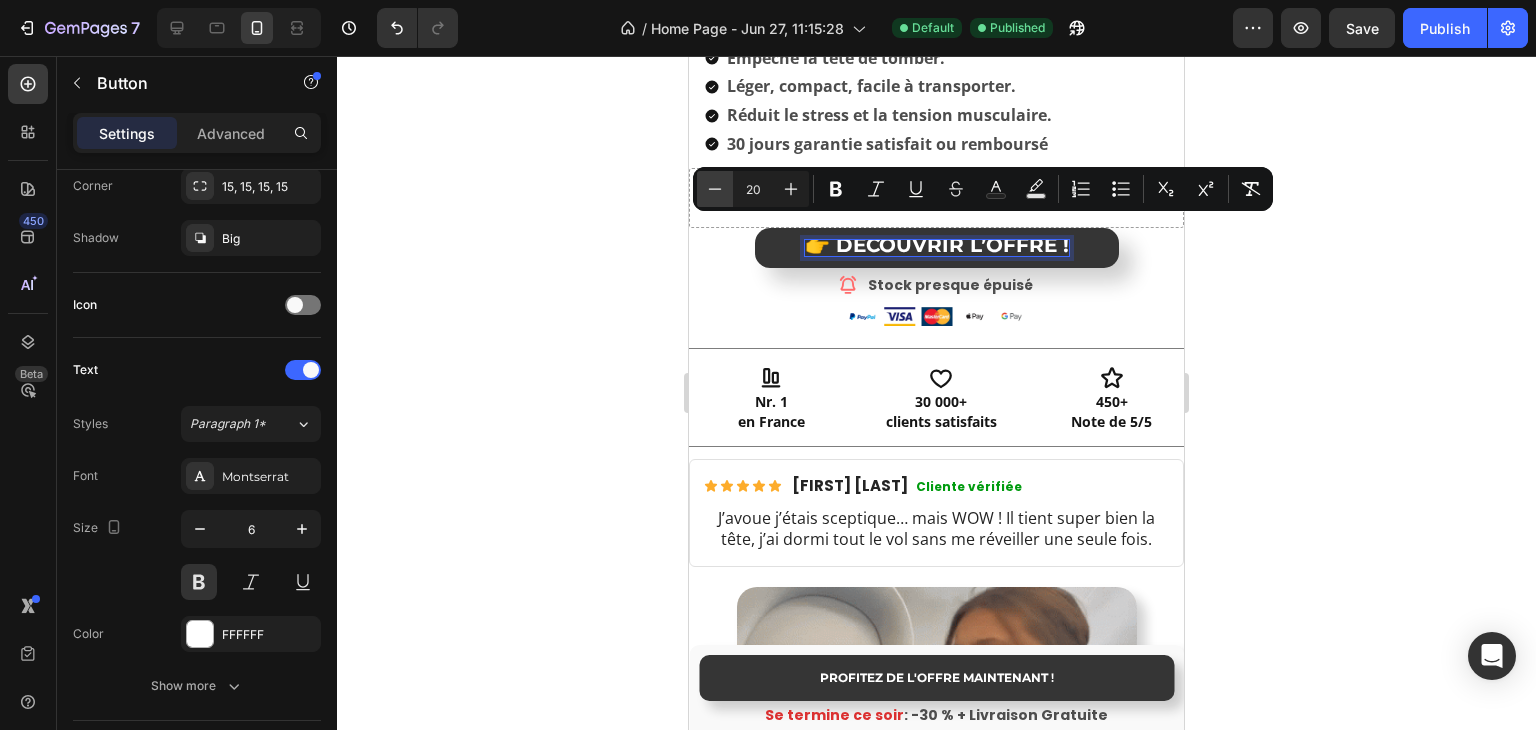 click 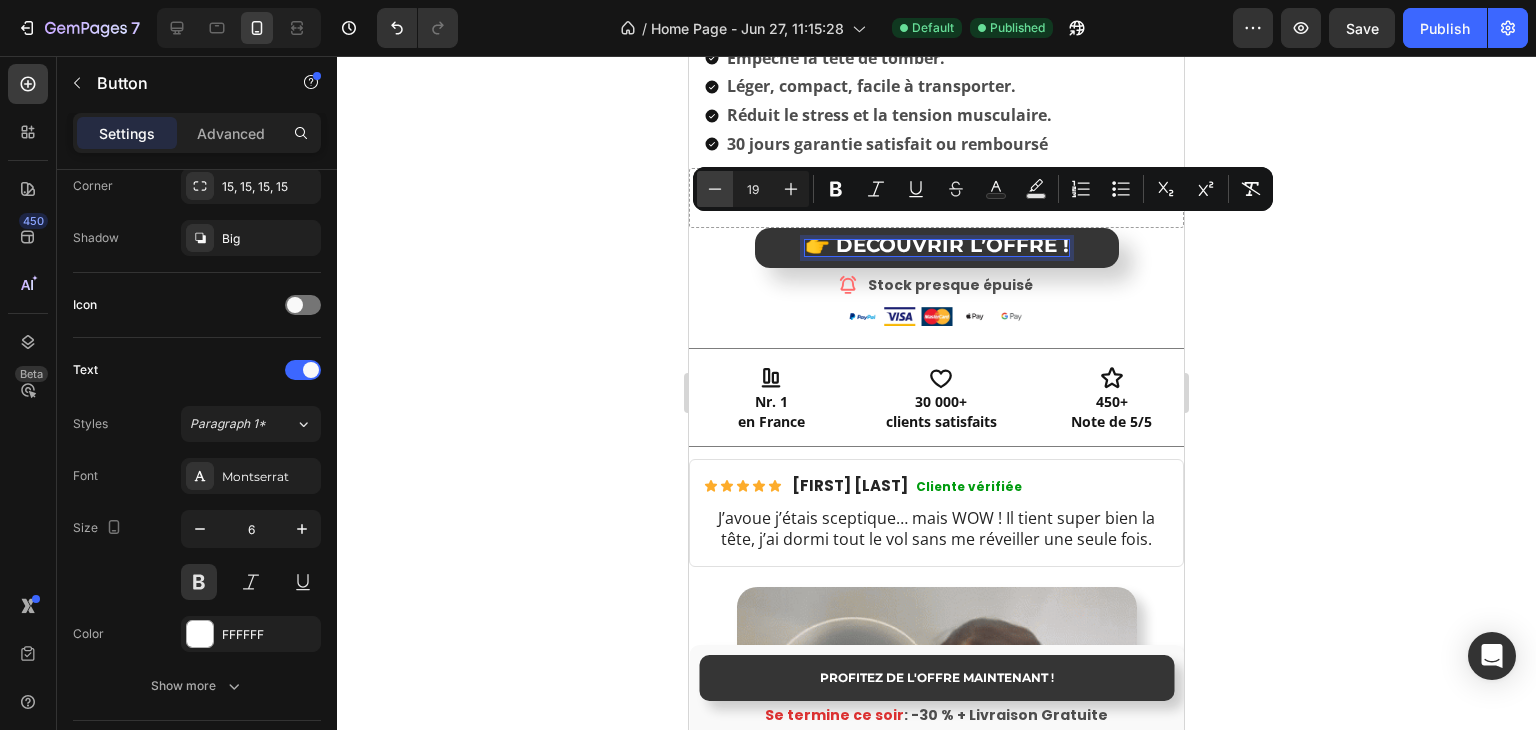 click 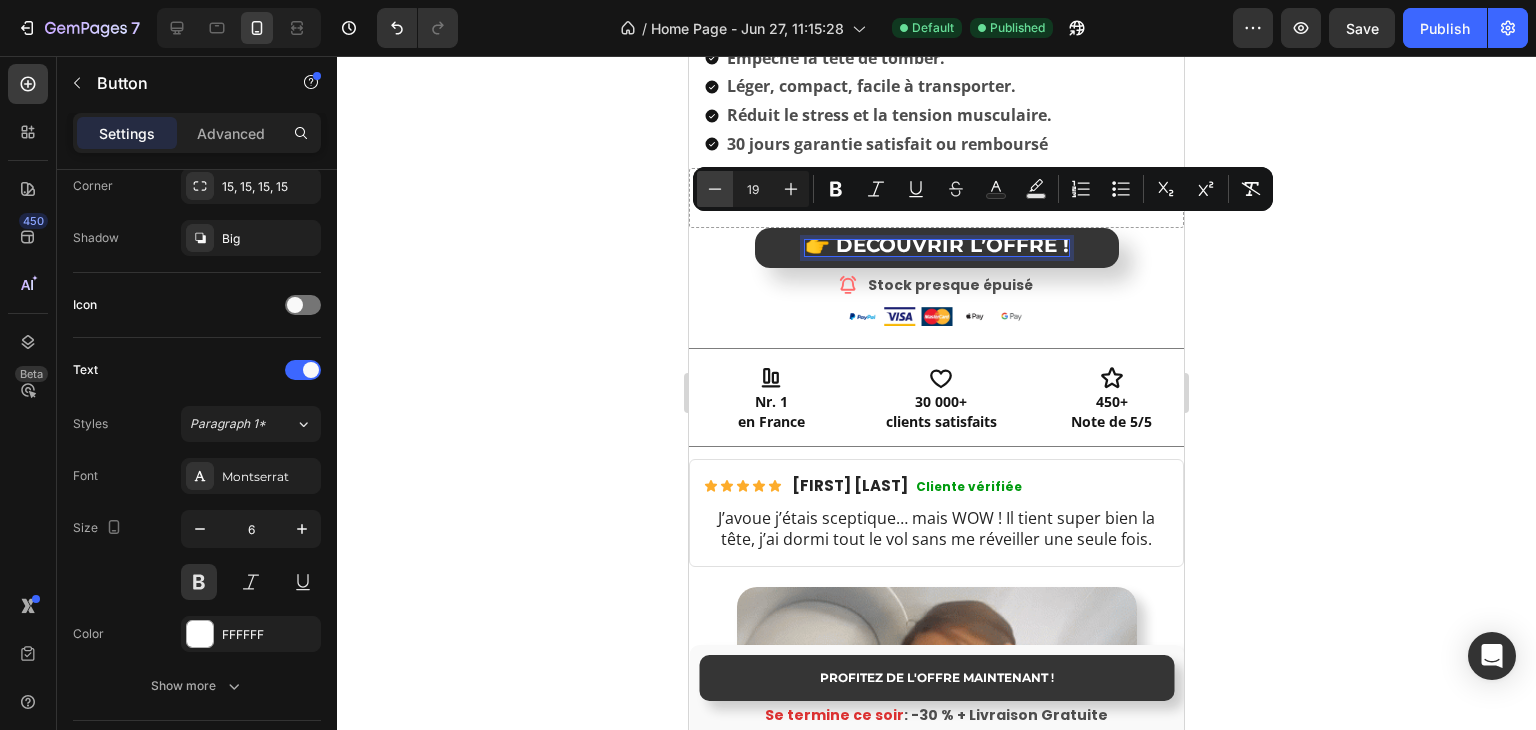type on "18" 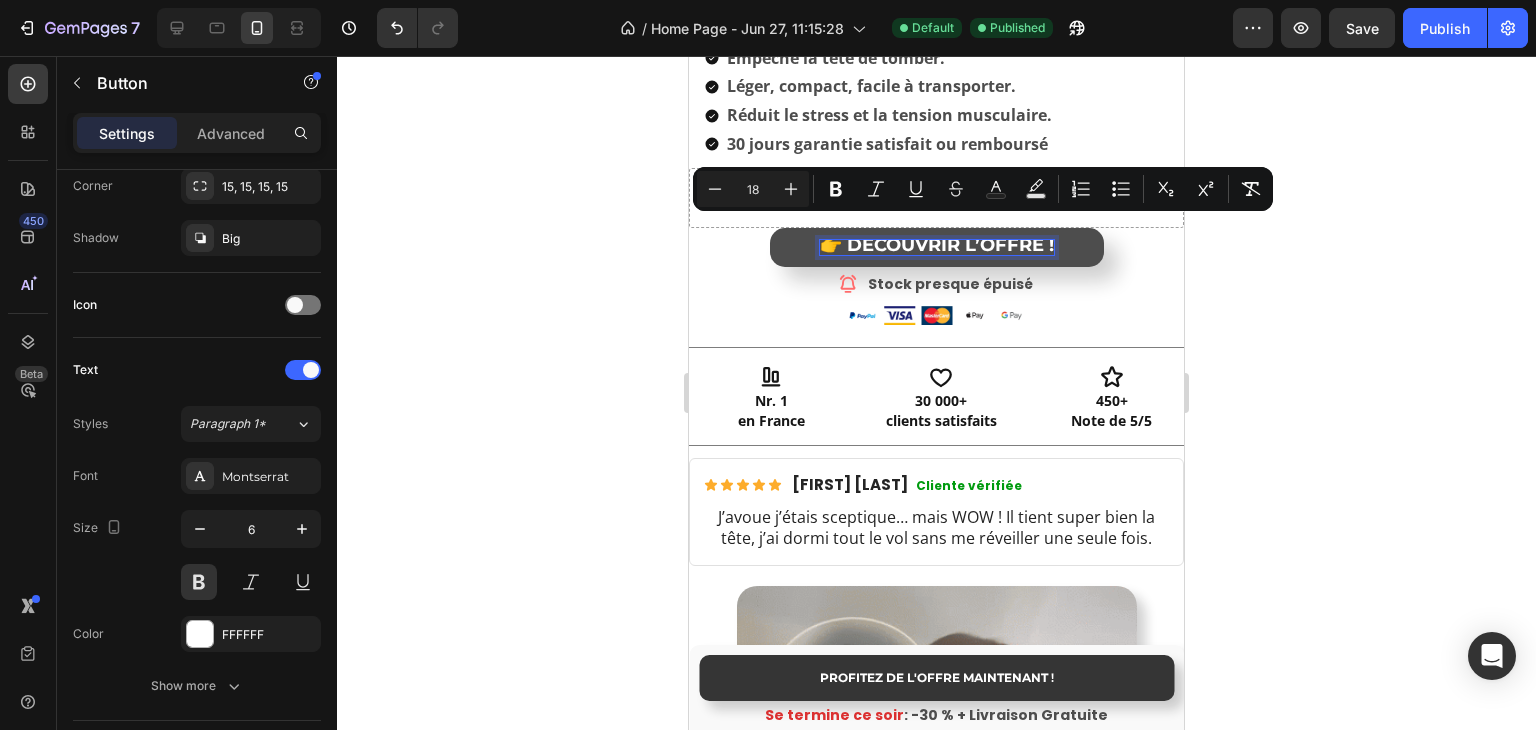 click on "👉 DÉCOUVRIR L’OFFRE !" at bounding box center [937, 247] 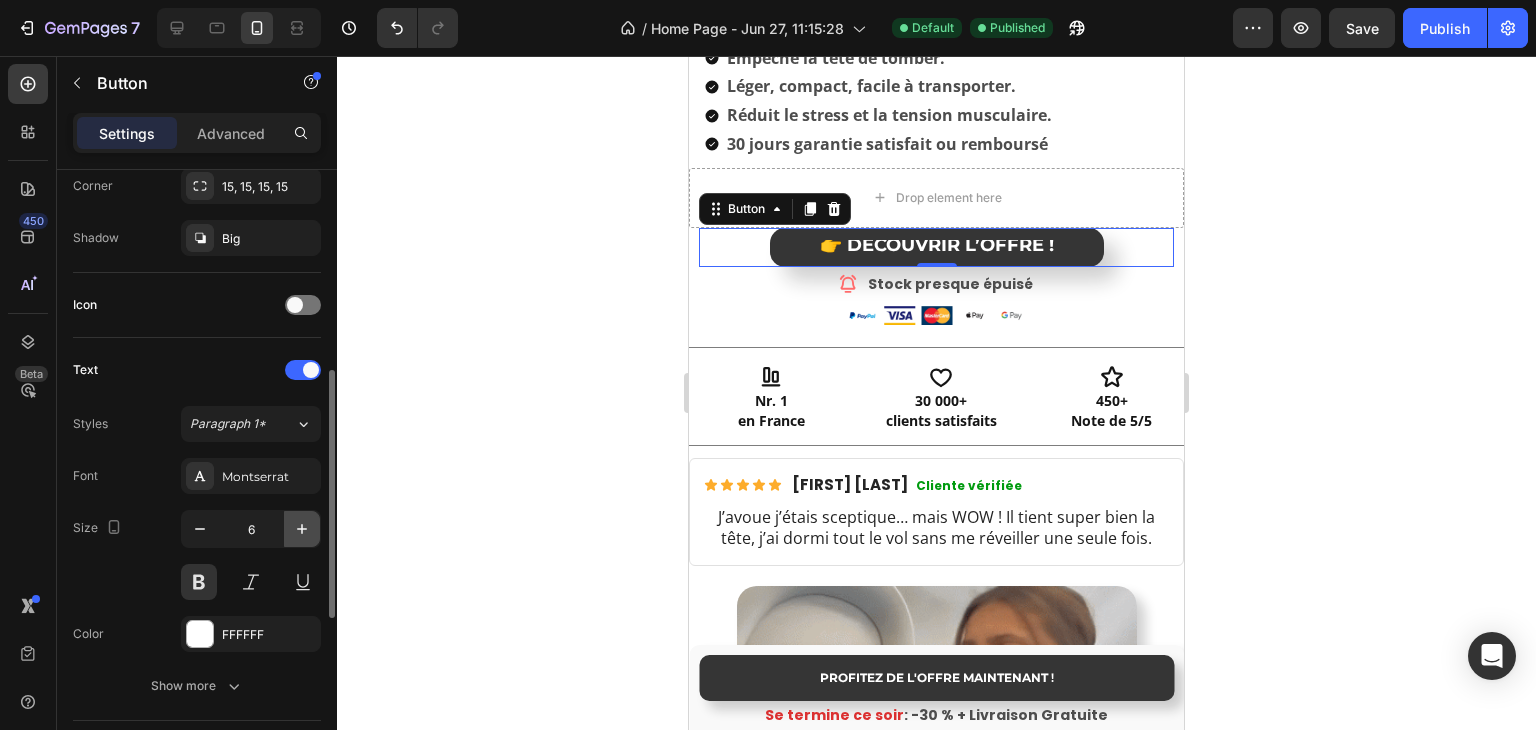 click 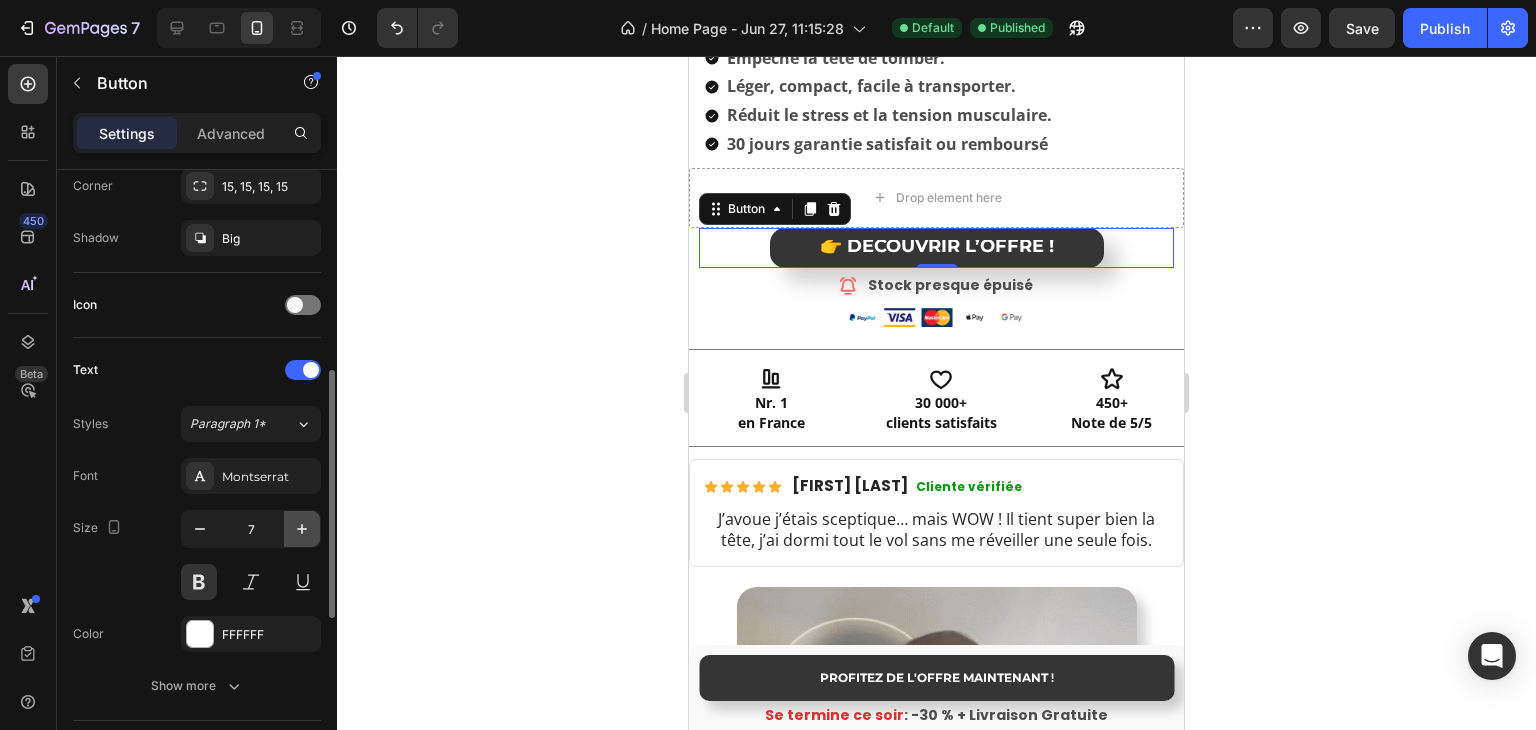 click 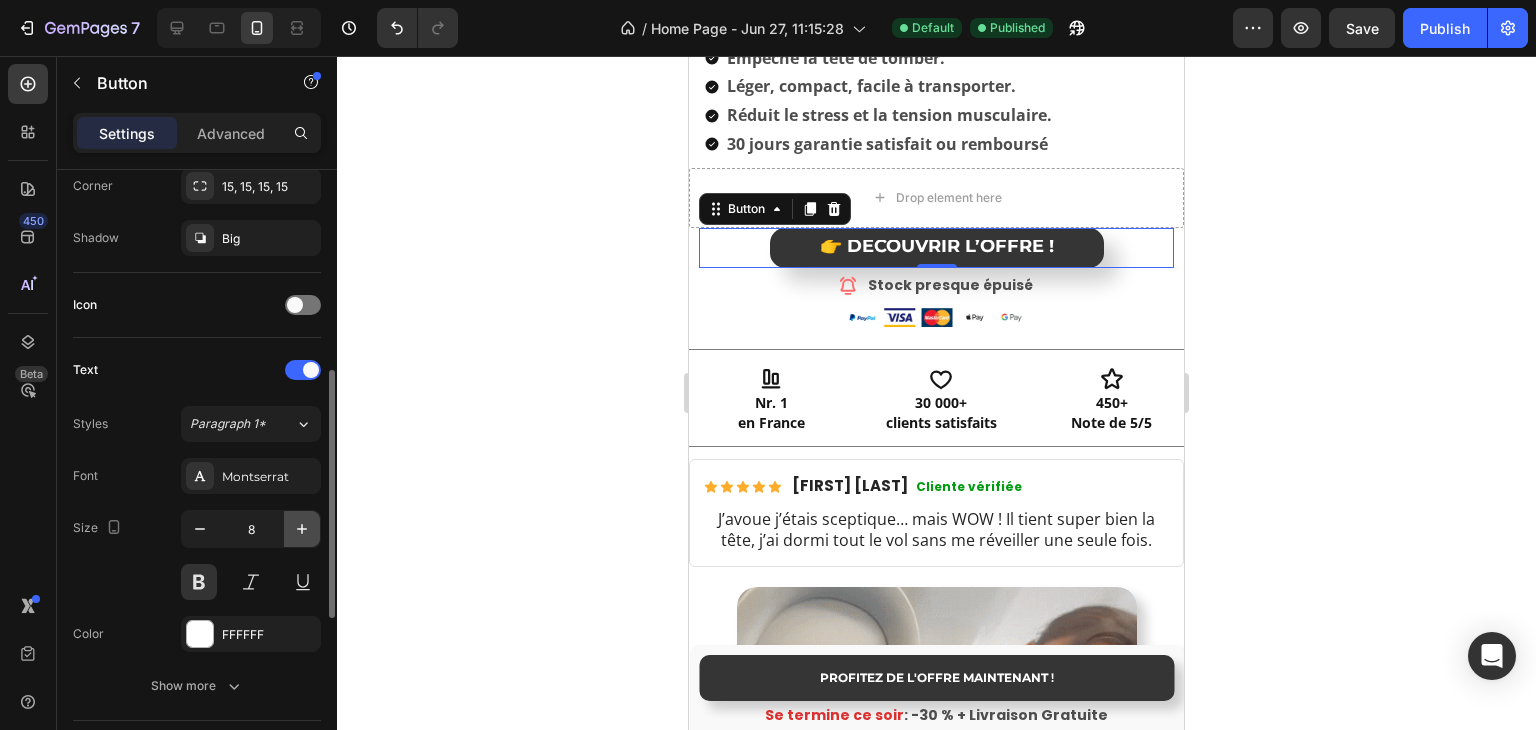 click 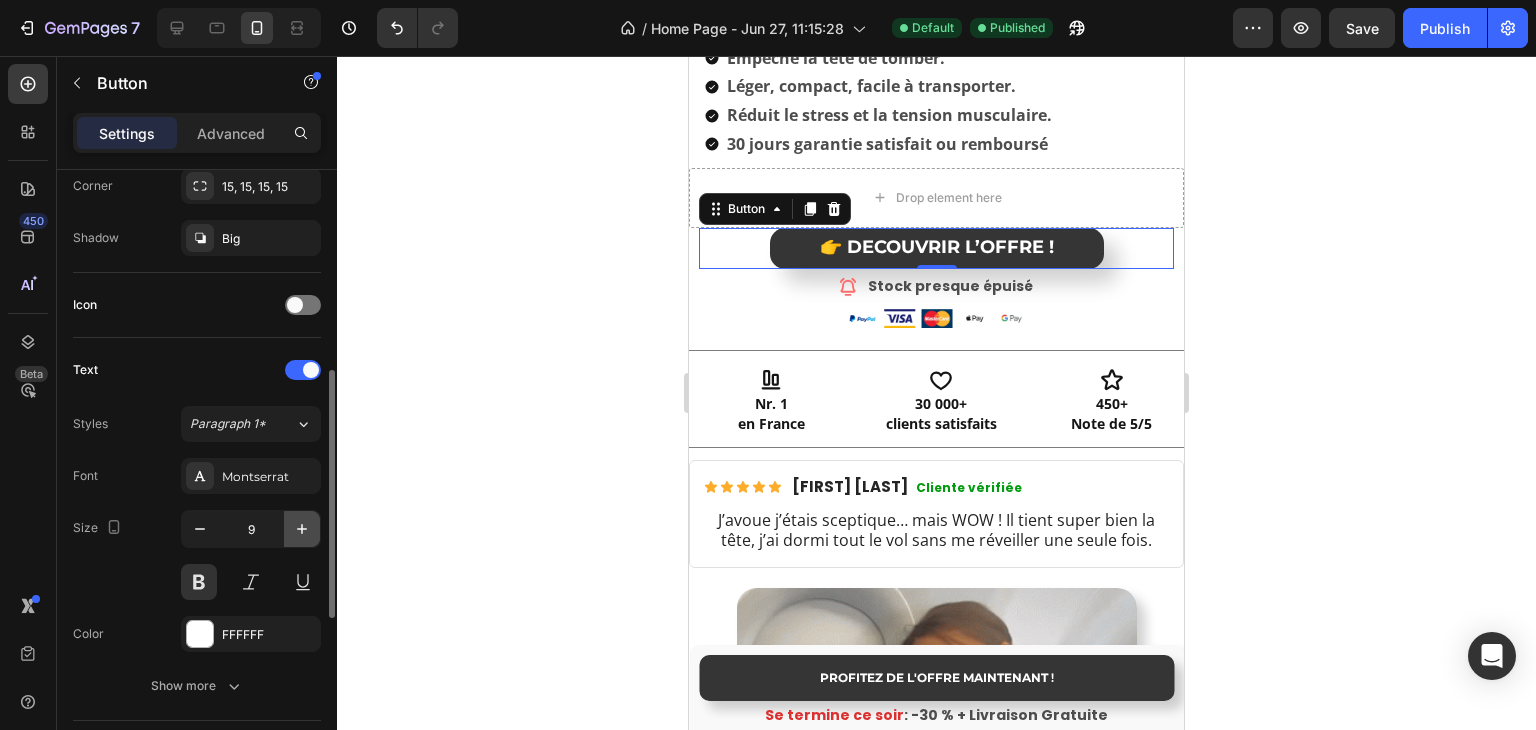click 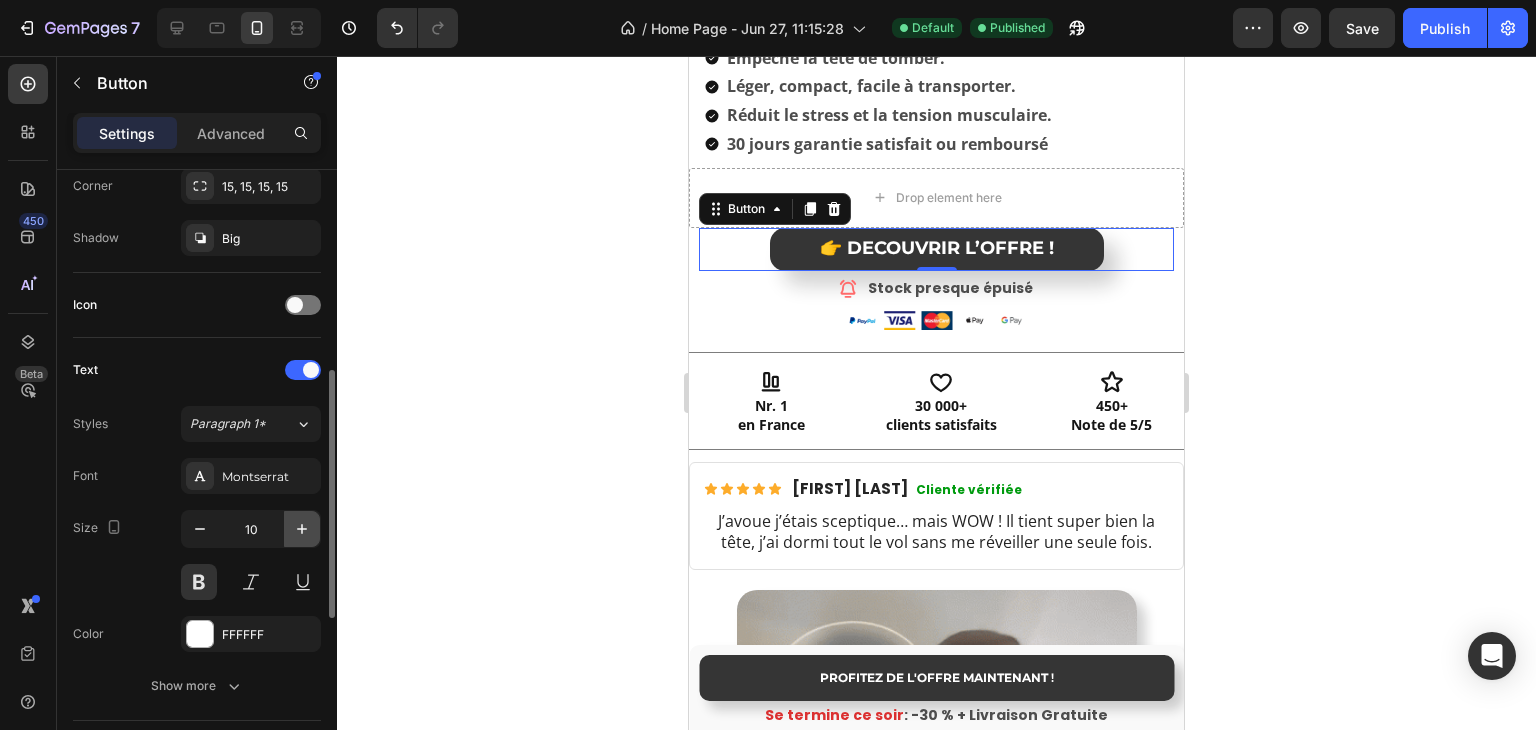 click 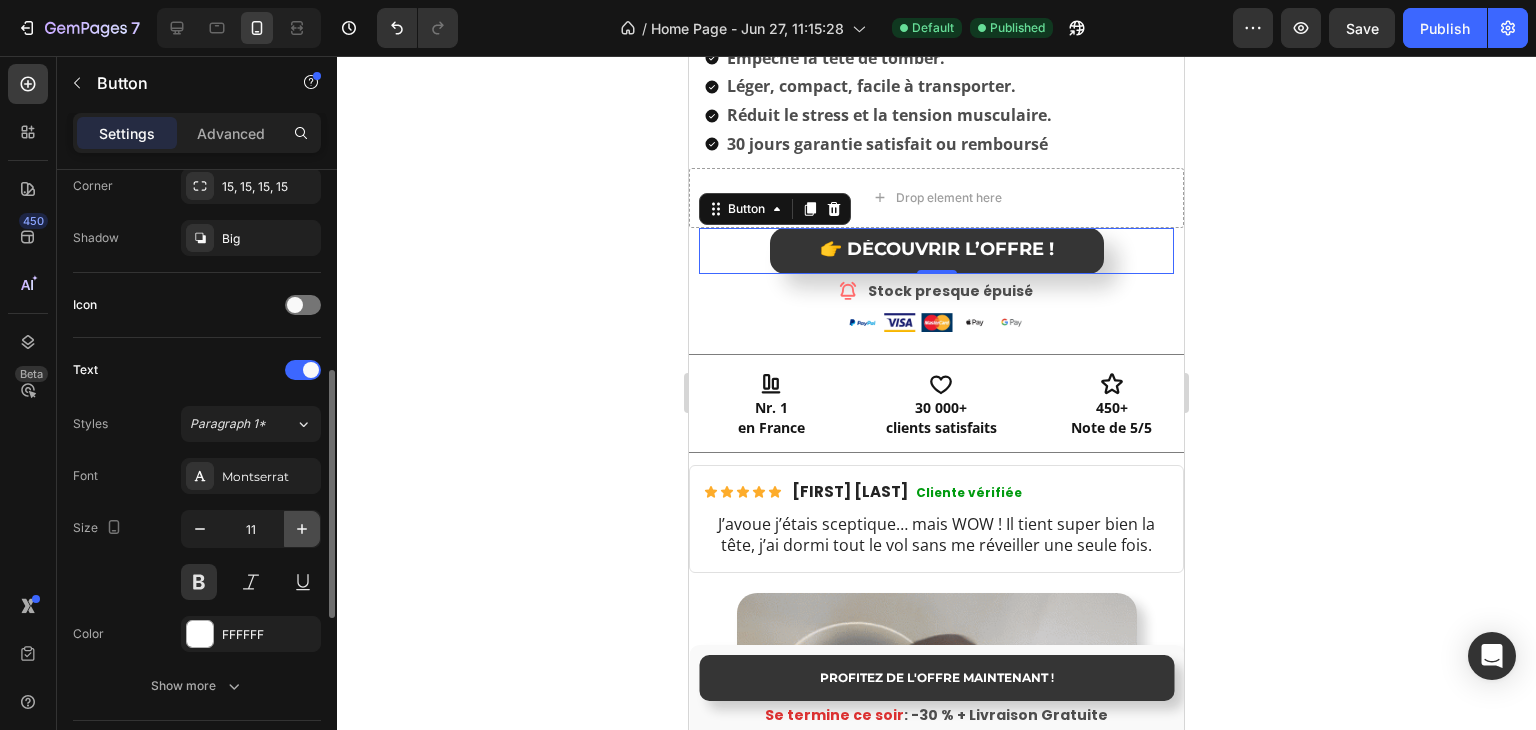 click 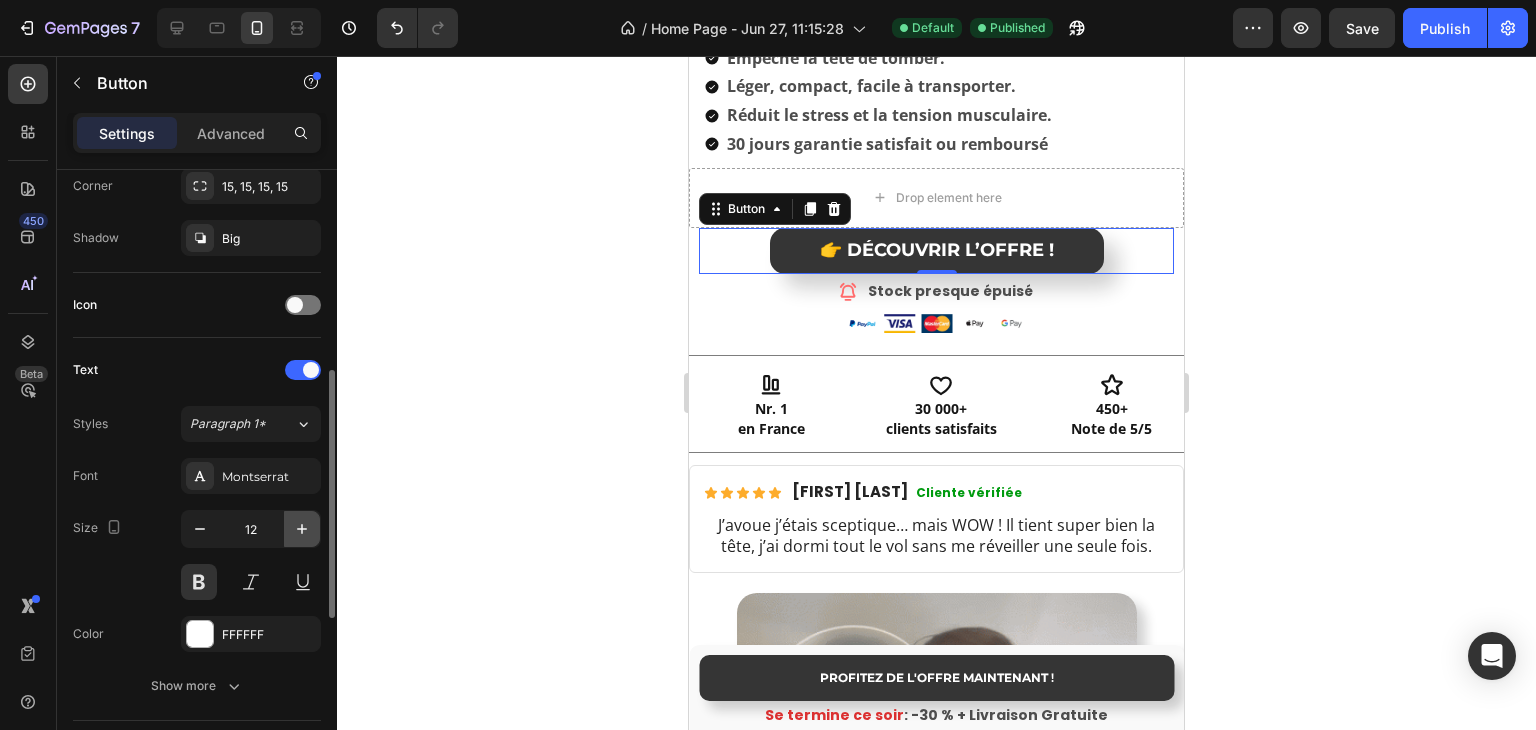 click 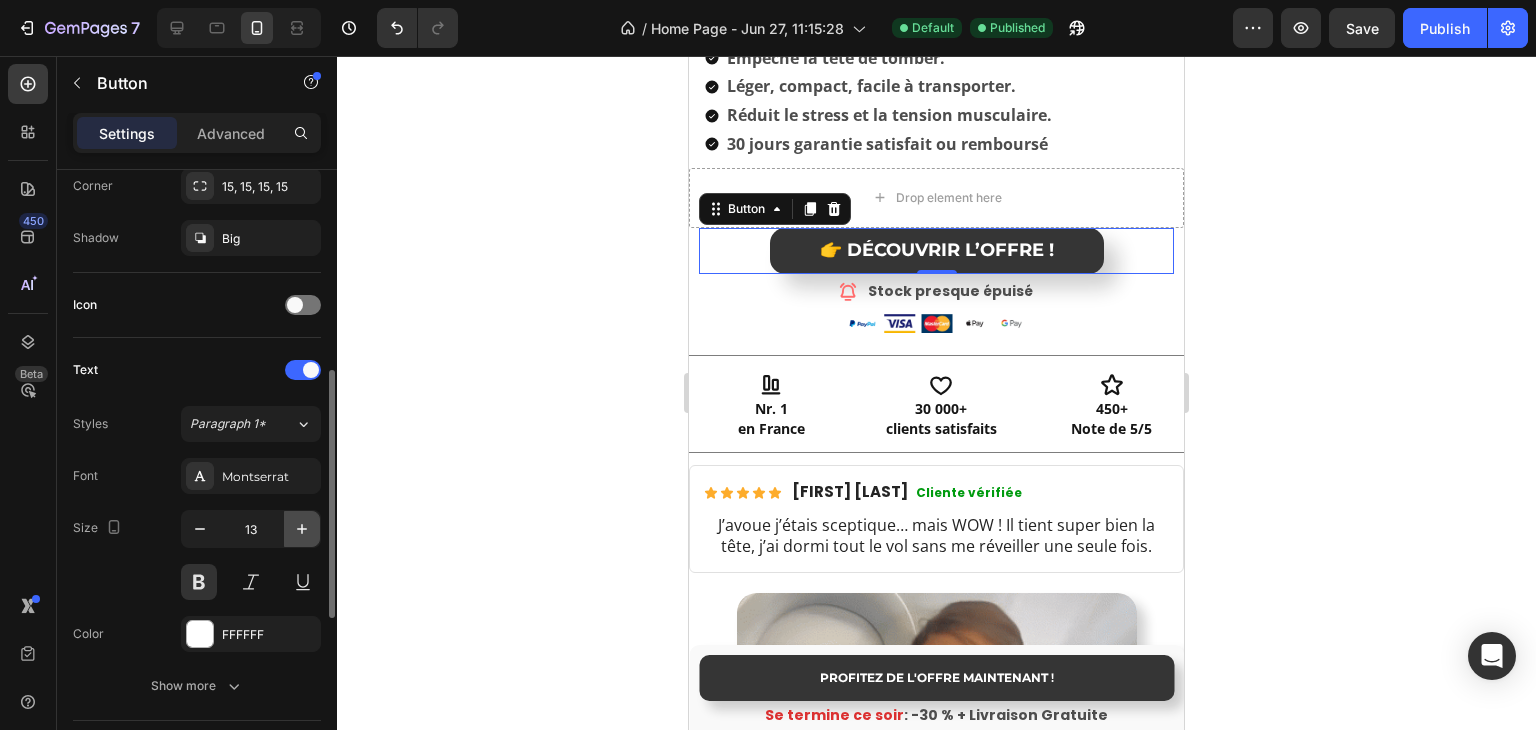 click 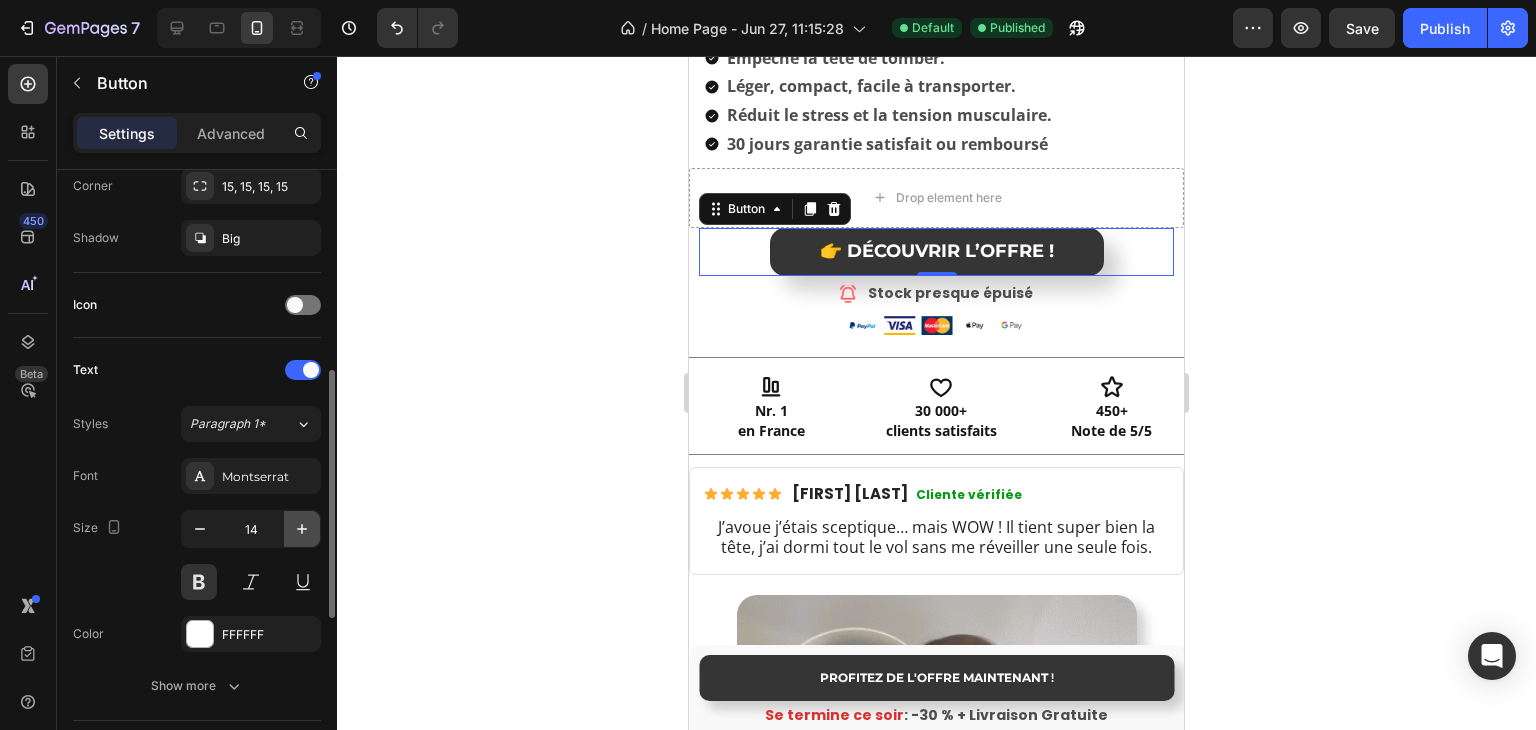 click 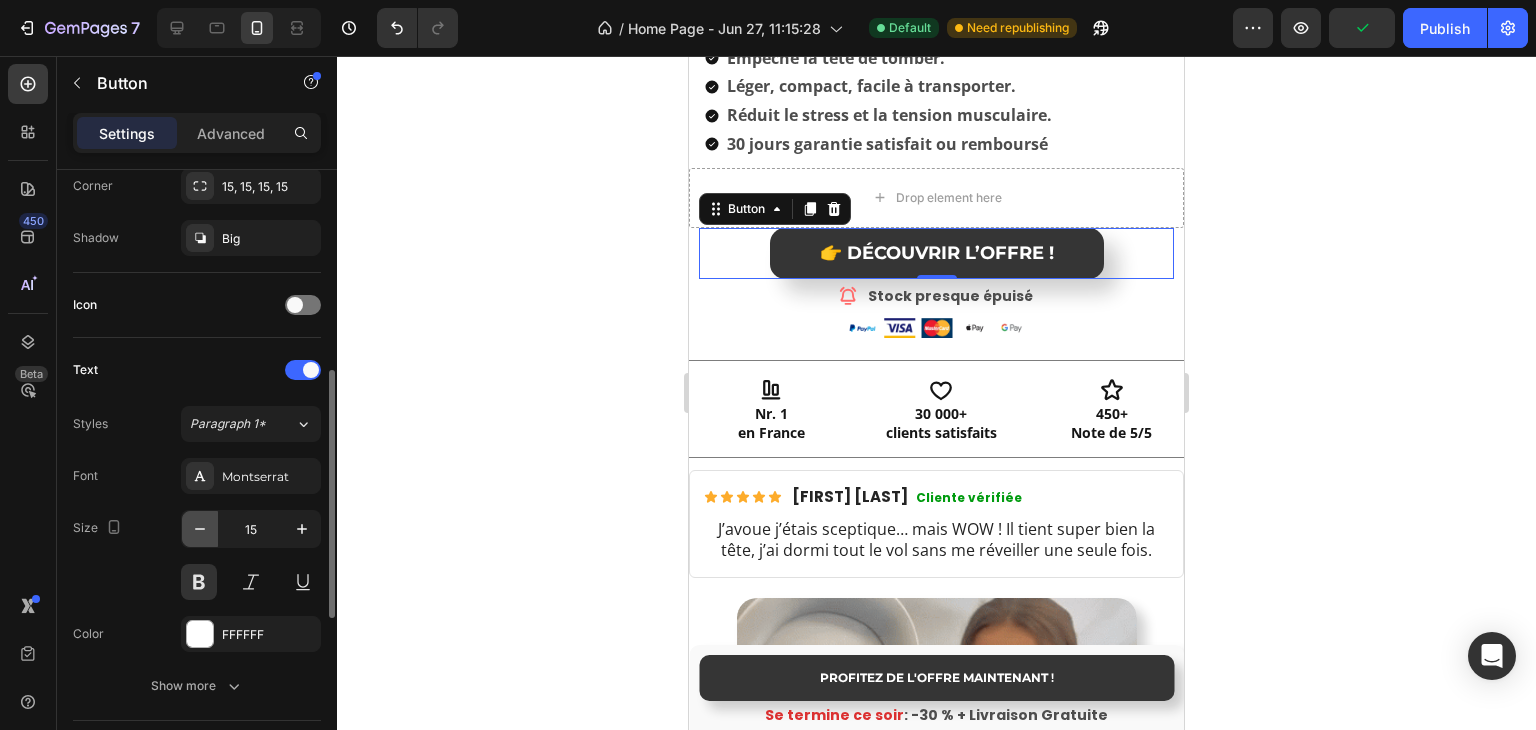 click 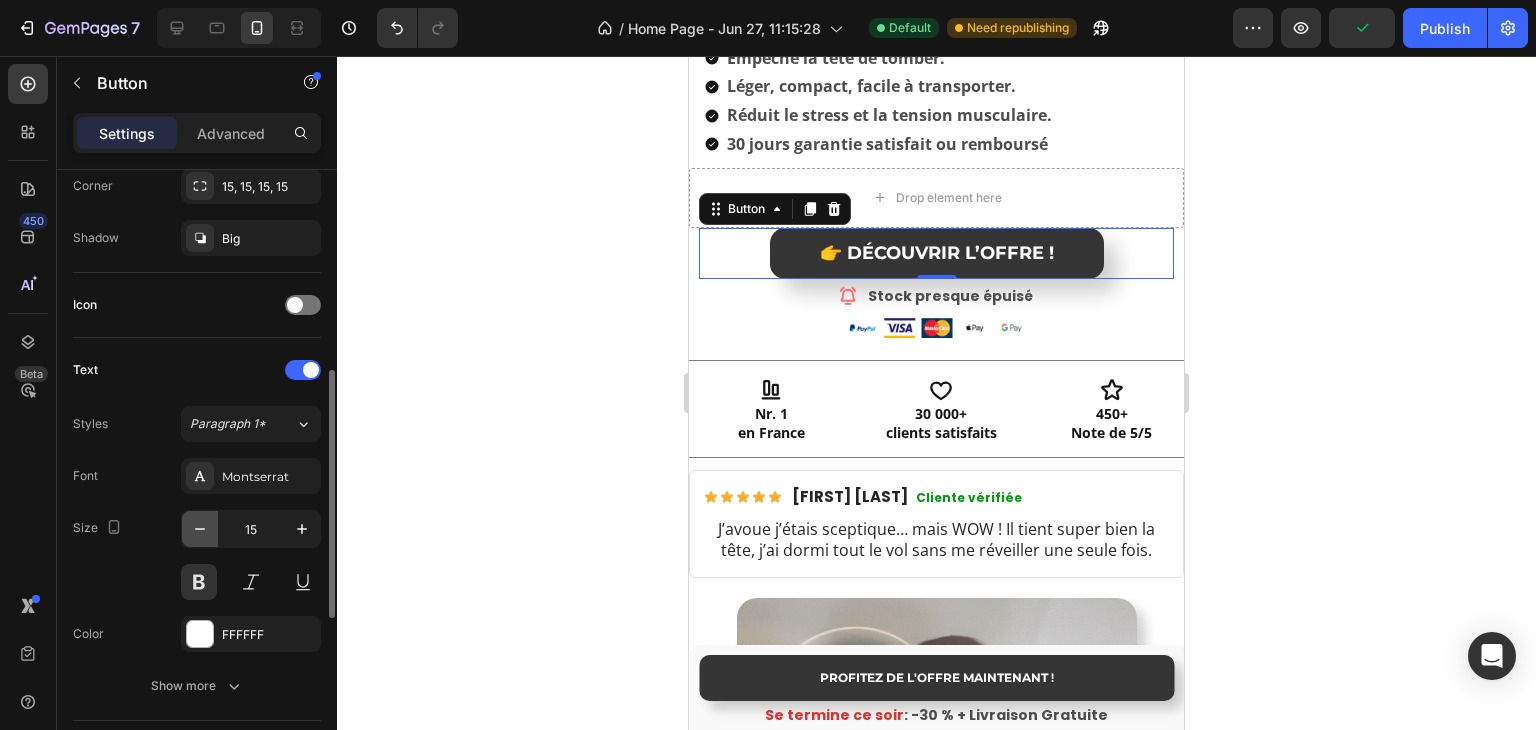 type on "14" 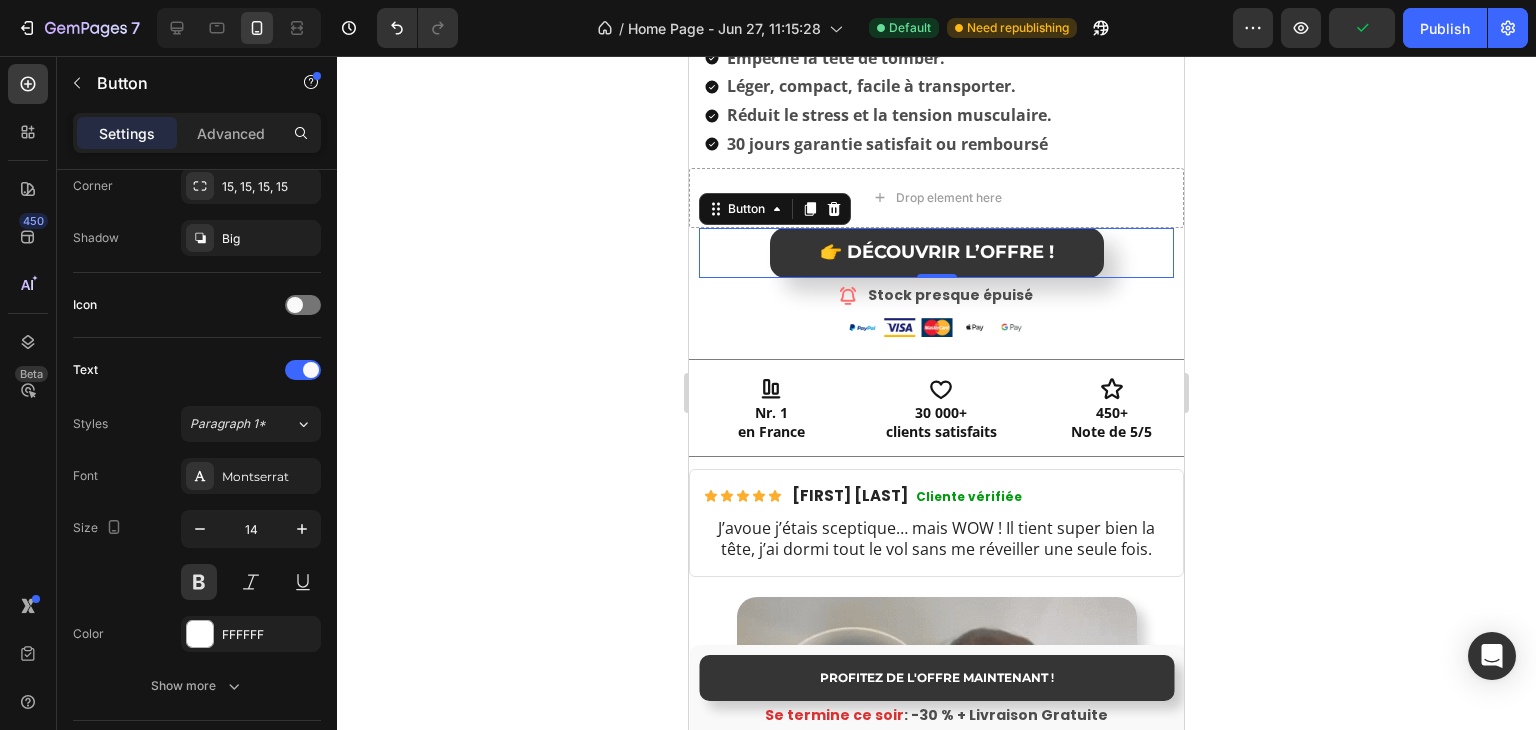click 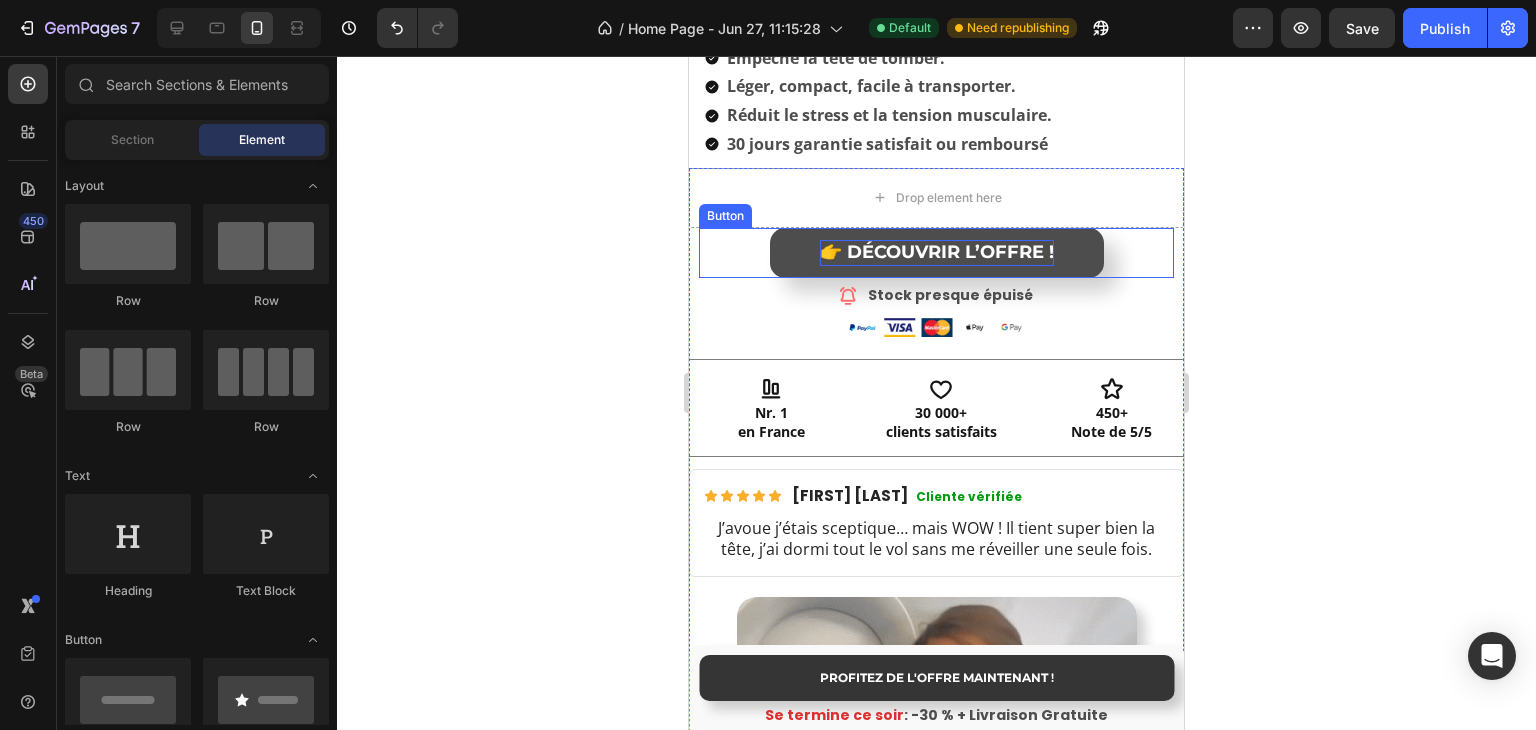 click on "👉 DÉCOUVRIR L’OFFRE !" at bounding box center (937, 252) 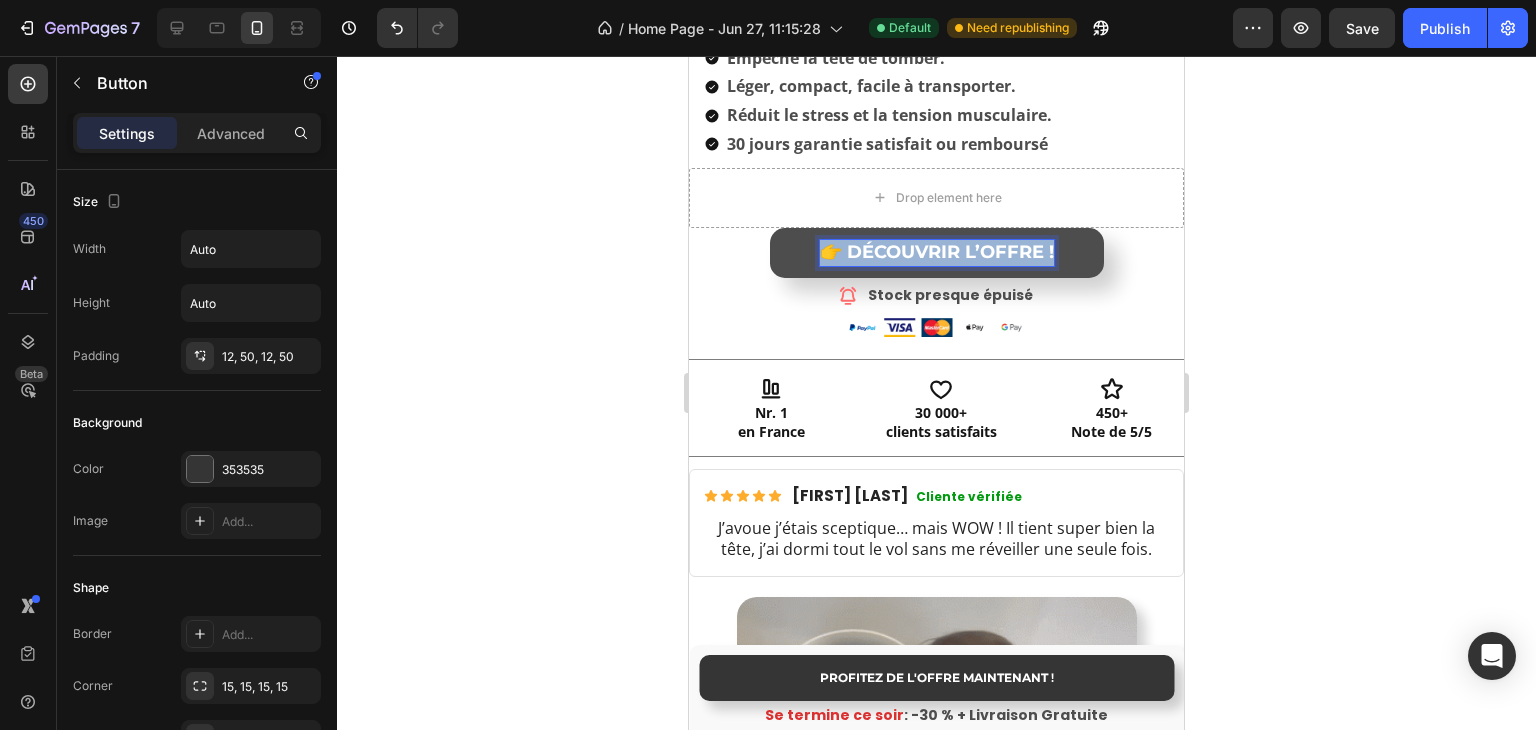 drag, startPoint x: 816, startPoint y: 231, endPoint x: 1055, endPoint y: 237, distance: 239.0753 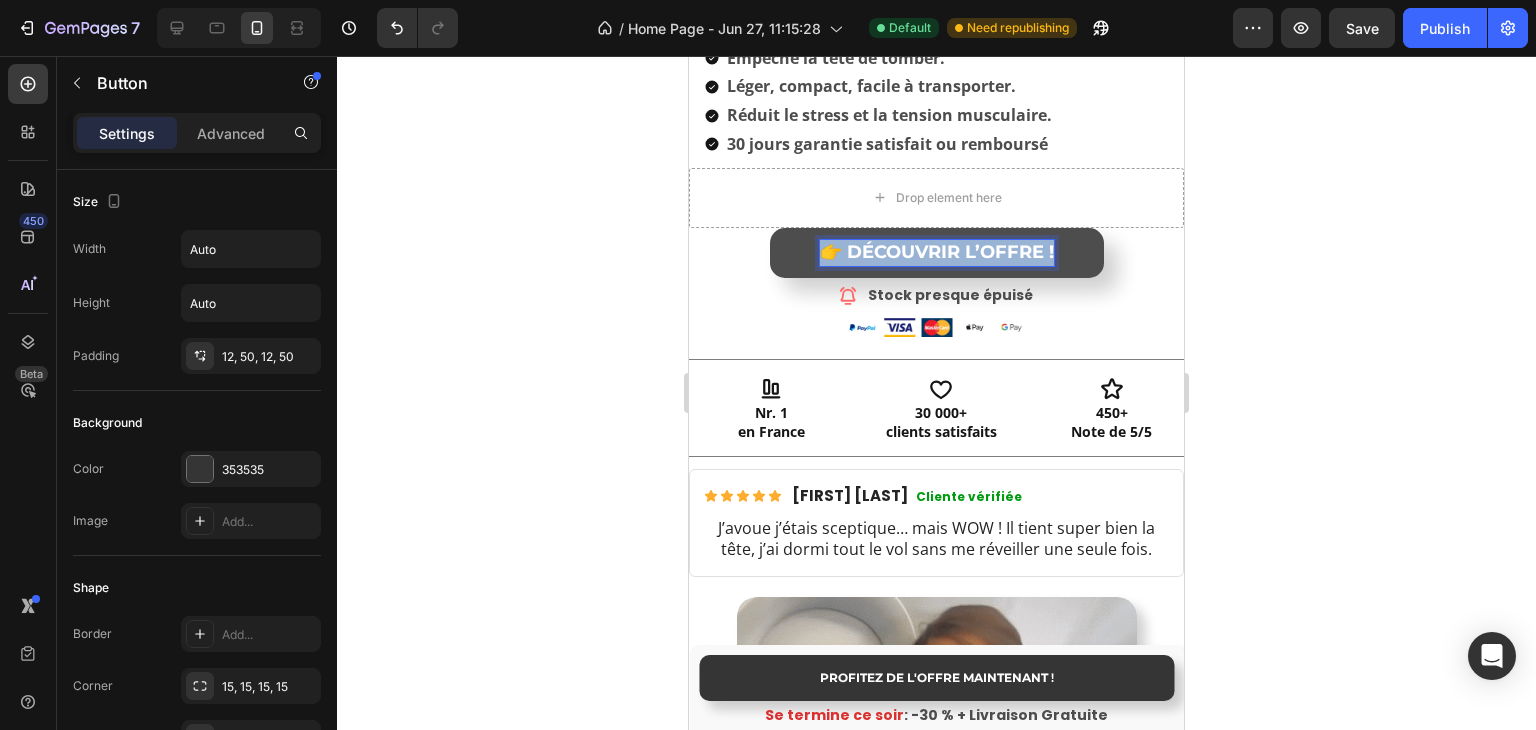 click on "👉 DÉCOUVRIR L’OFFRE !" at bounding box center [937, 253] 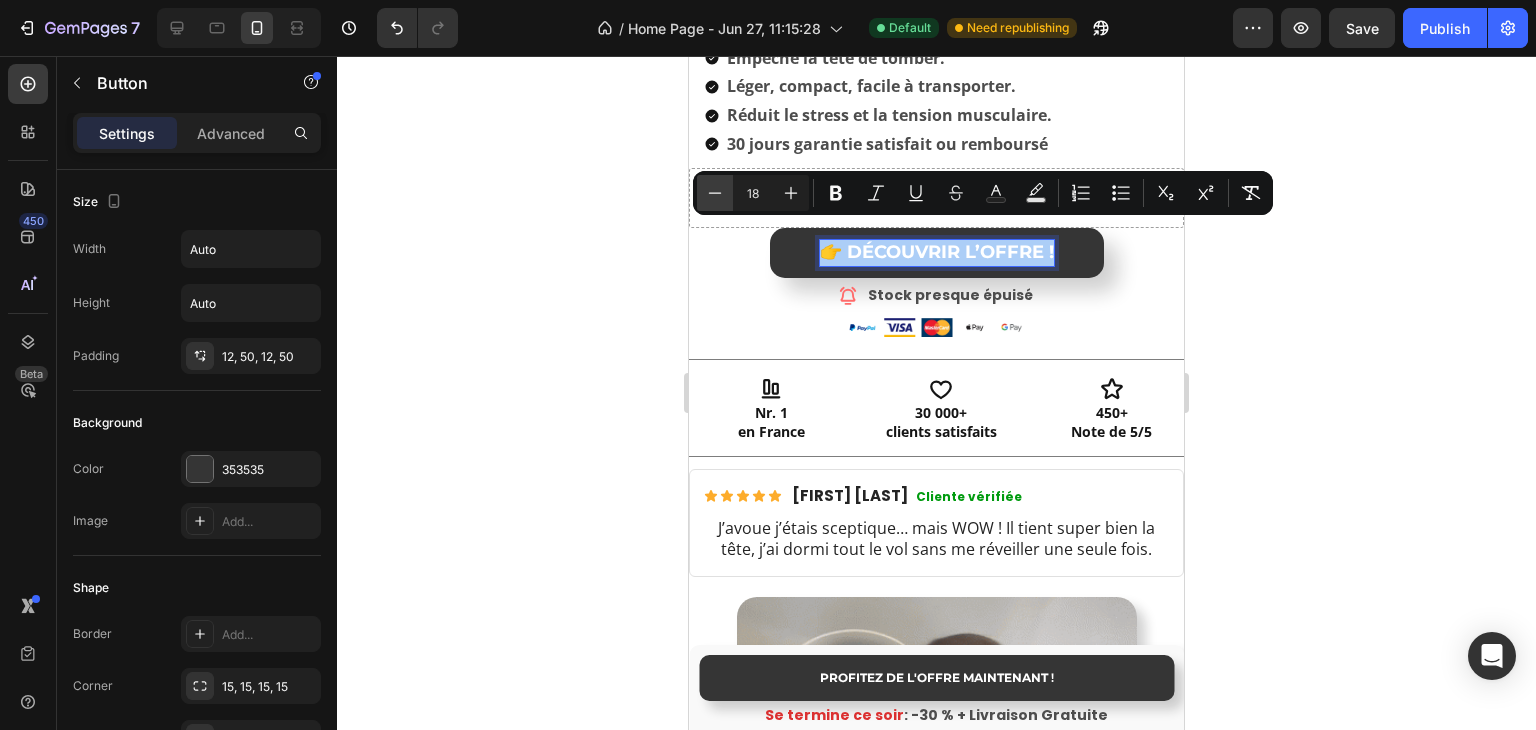 click on "Minus" at bounding box center (715, 193) 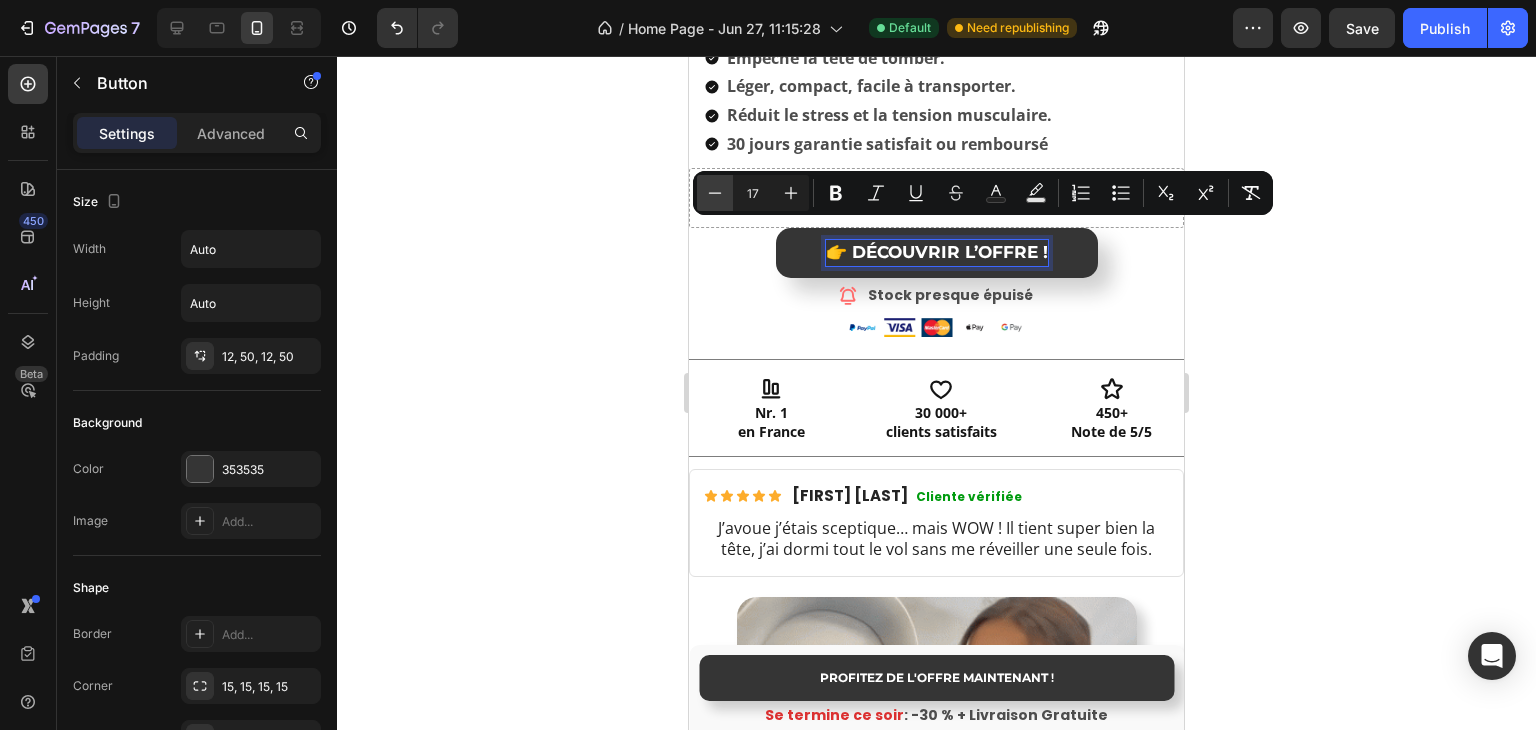 click on "Minus" at bounding box center (715, 193) 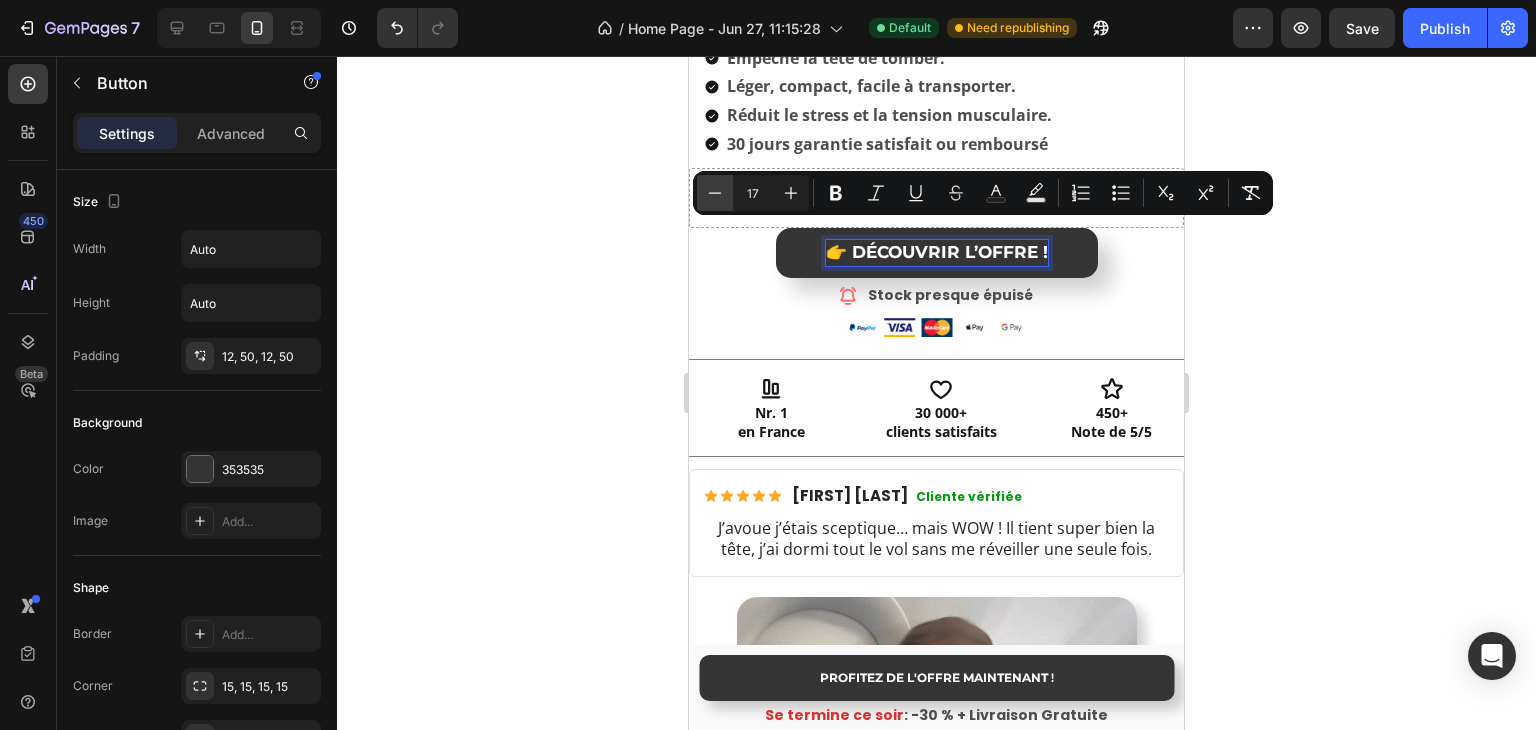 type on "16" 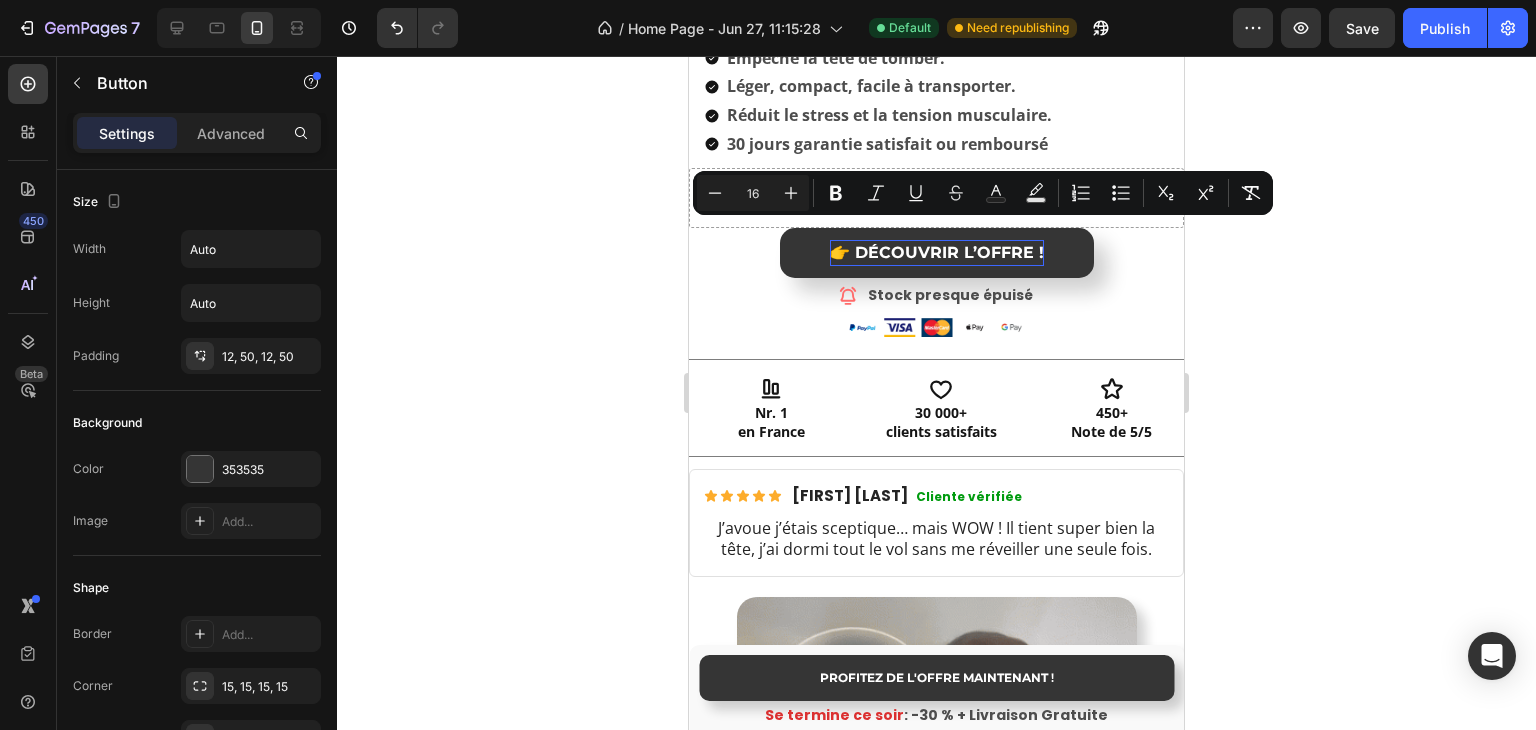 click 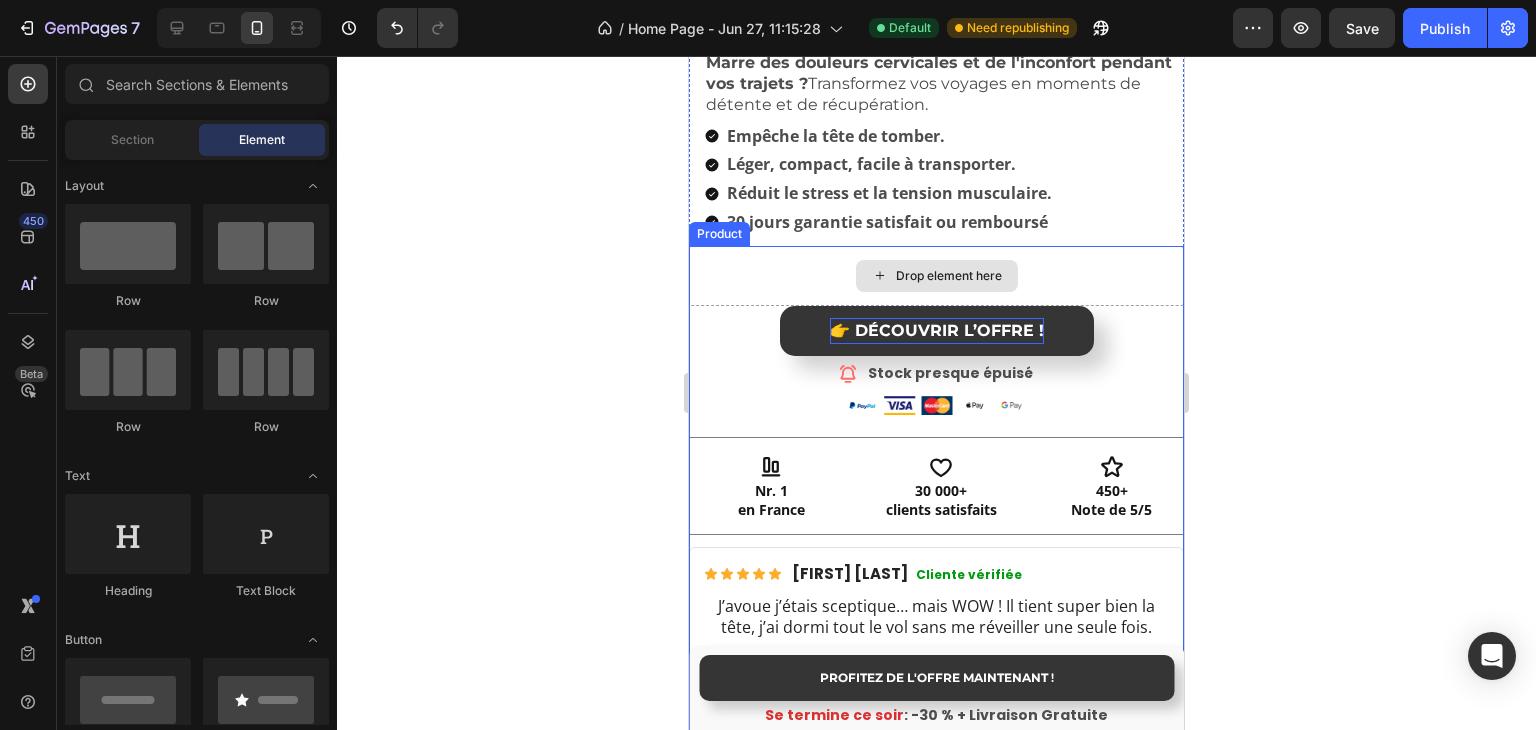 scroll, scrollTop: 700, scrollLeft: 0, axis: vertical 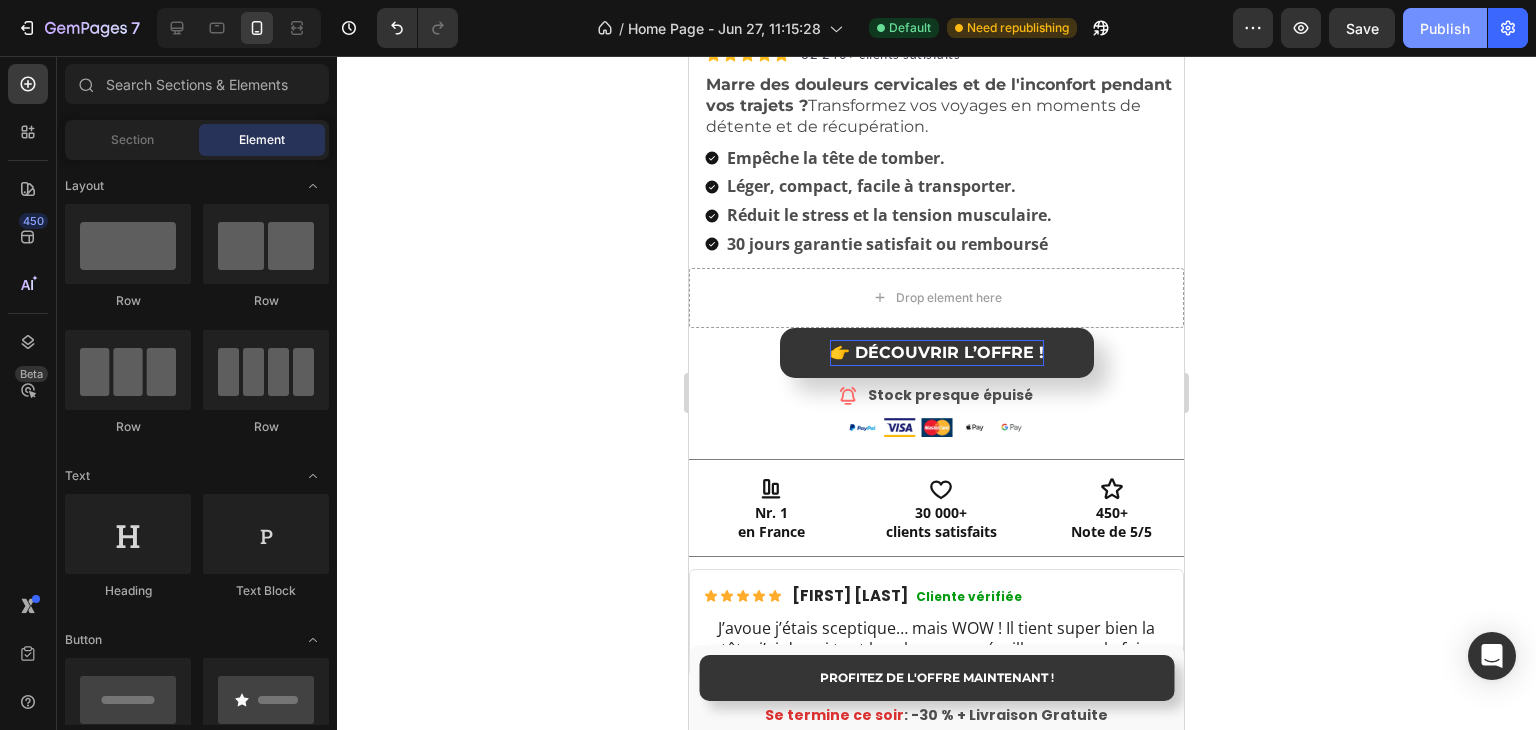 click on "Publish" 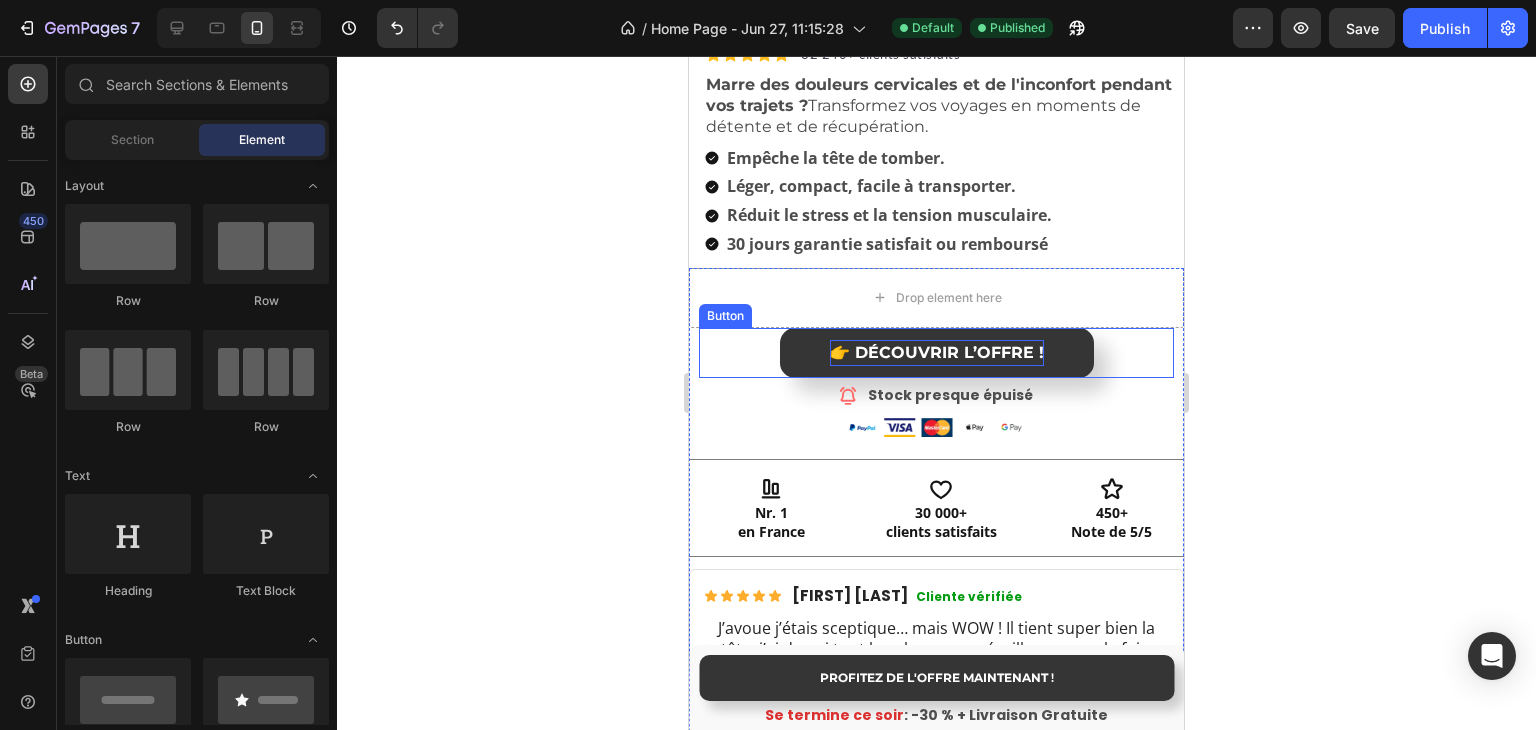 click on "👉 DÉCOUVRIR L’OFFRE !" at bounding box center [937, 352] 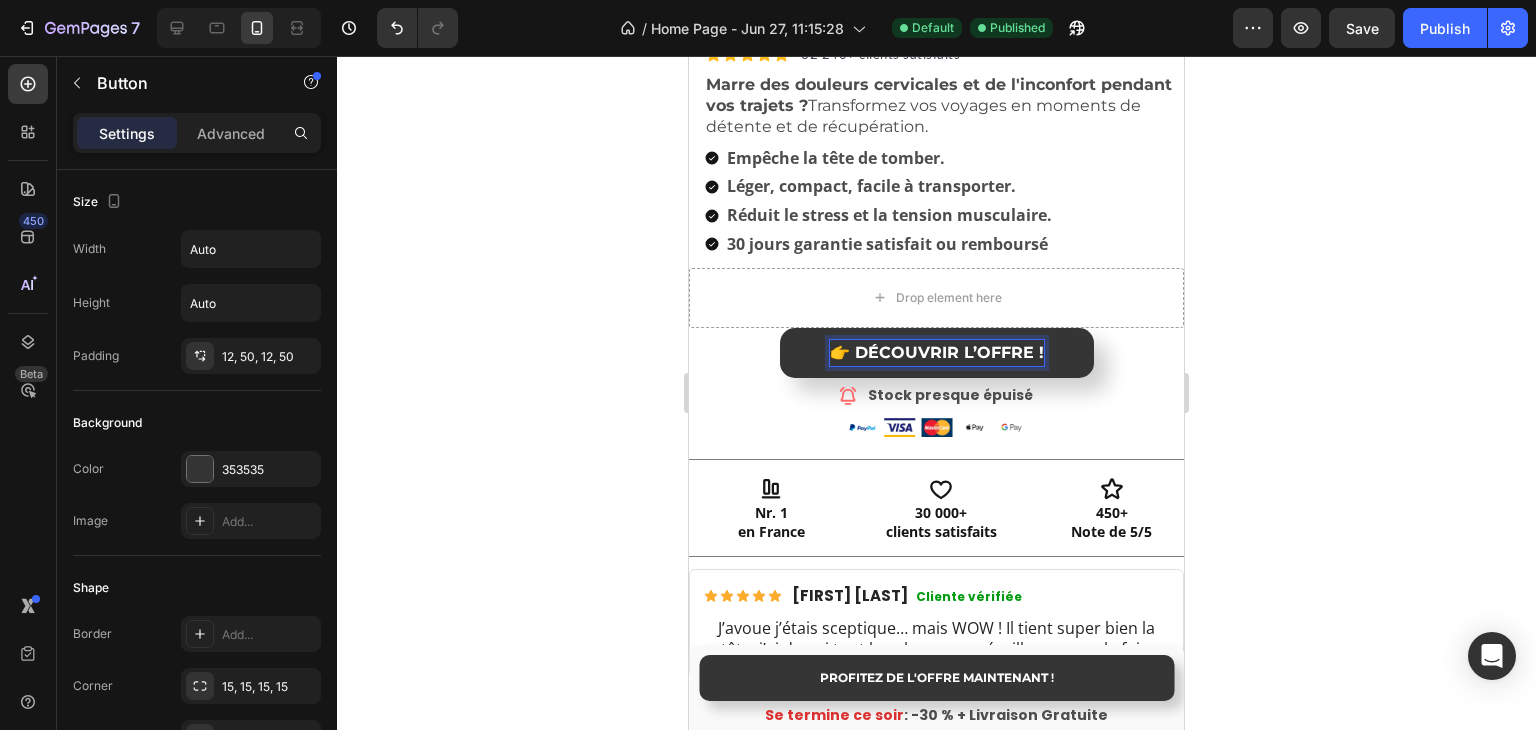 click on "👉 DÉCOUVRIR L’OFFRE !" at bounding box center (937, 352) 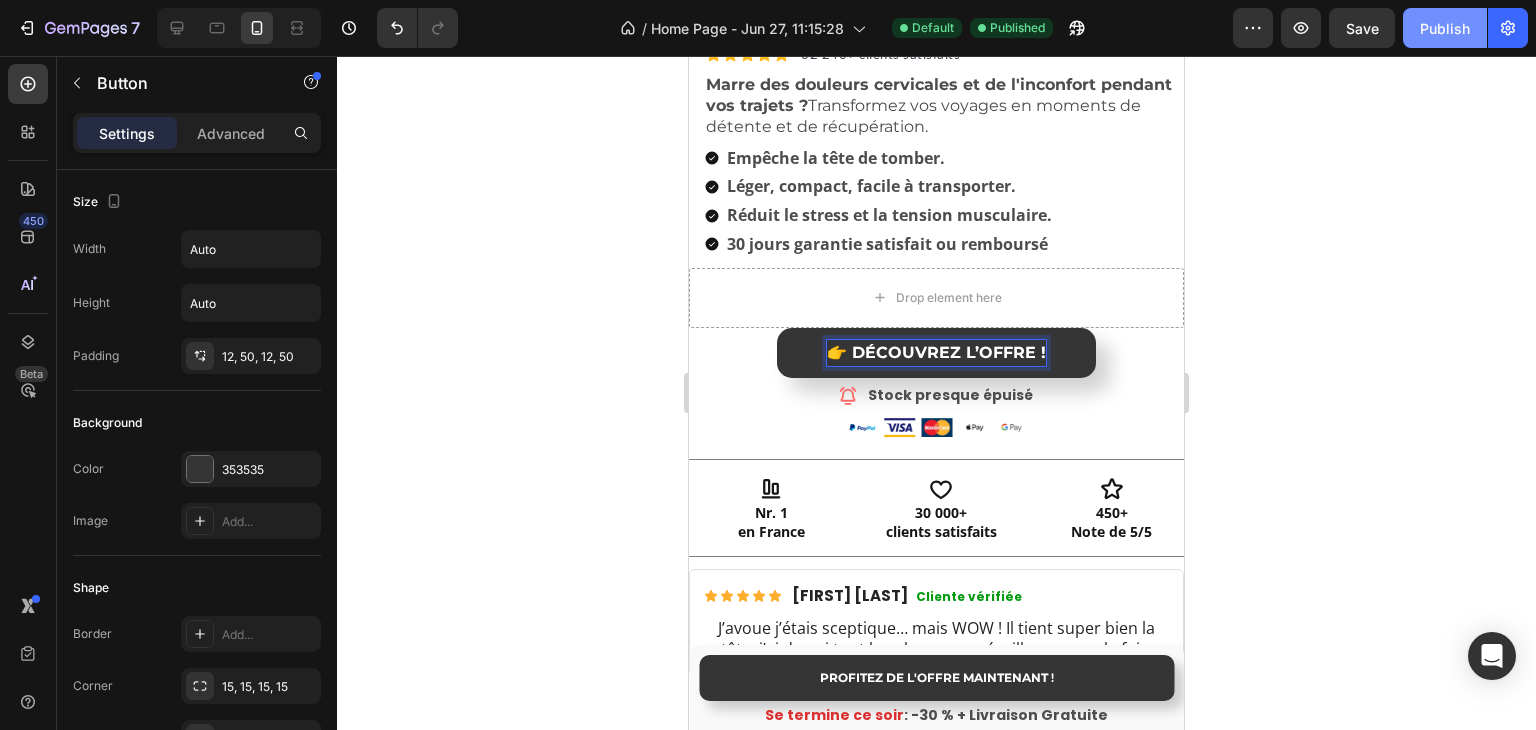 click on "Publish" 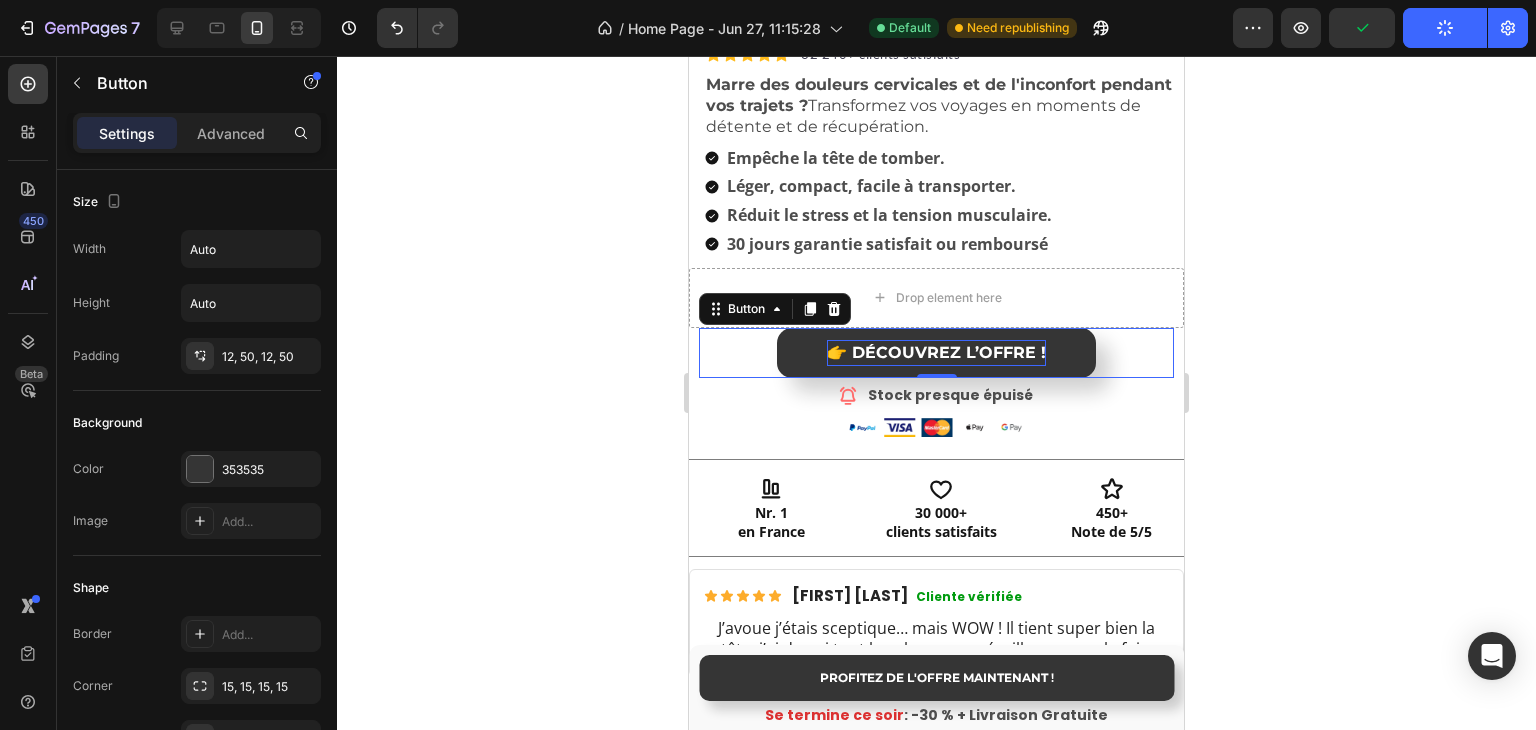 click 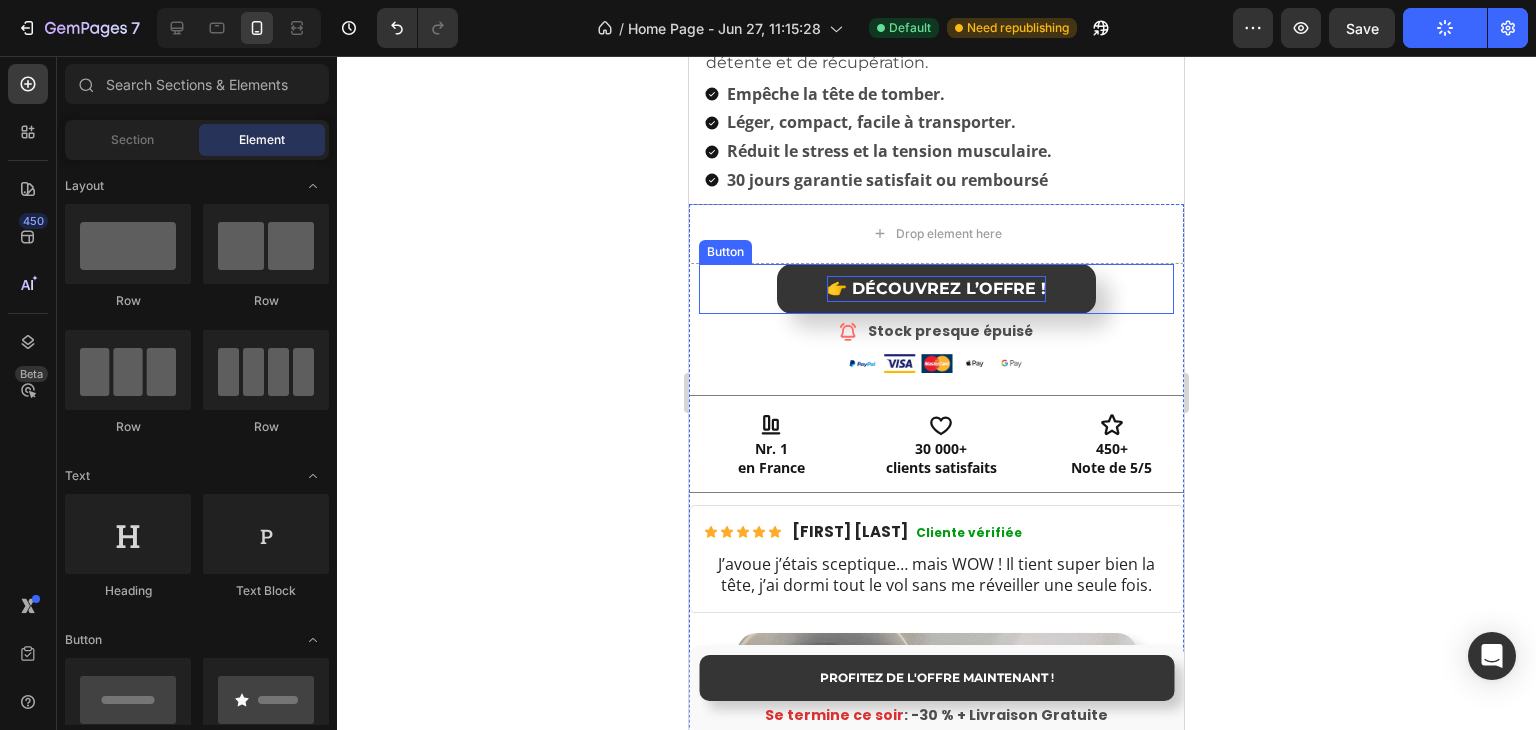 scroll, scrollTop: 800, scrollLeft: 0, axis: vertical 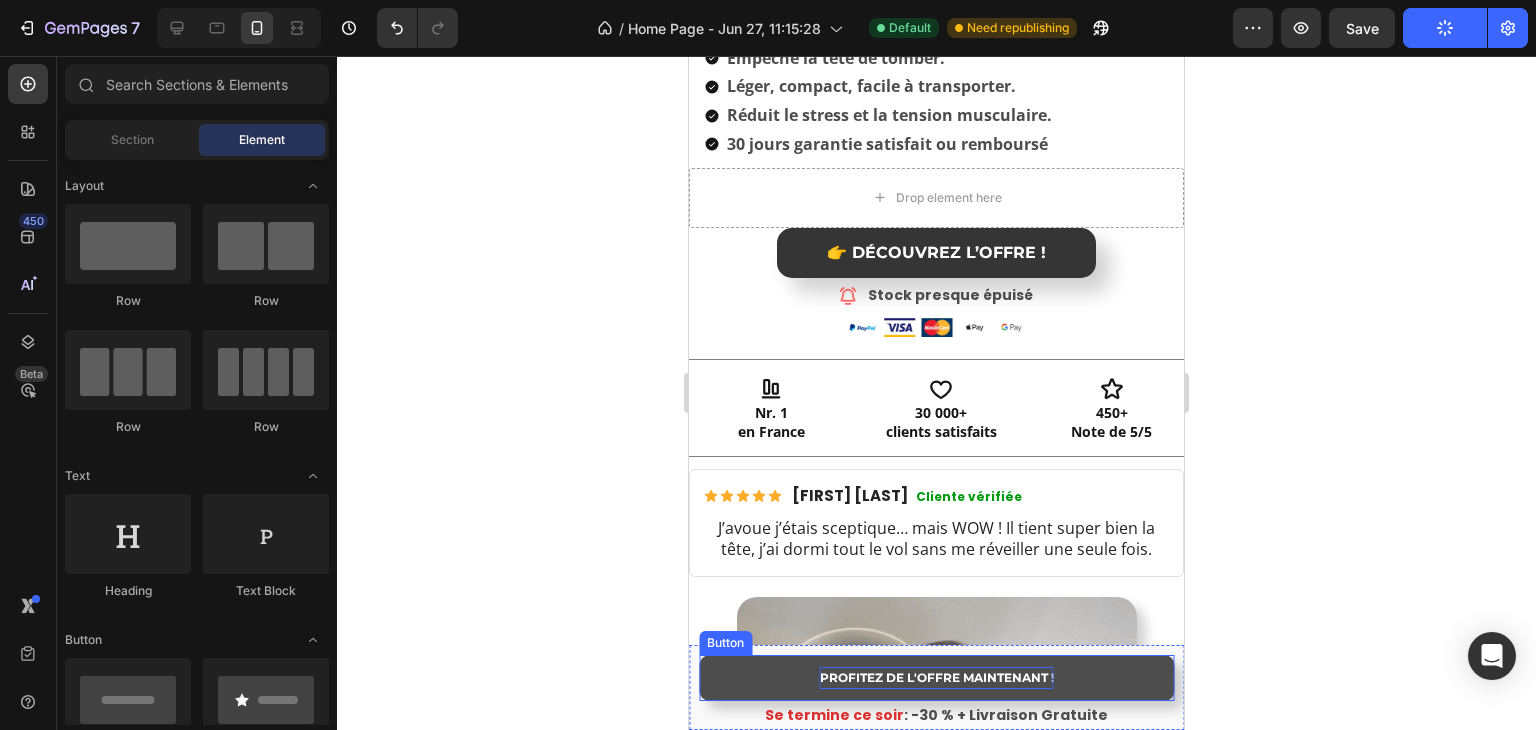 click on "PROFITEZ DE L'OFFRE MAINTENANT !" at bounding box center (937, 678) 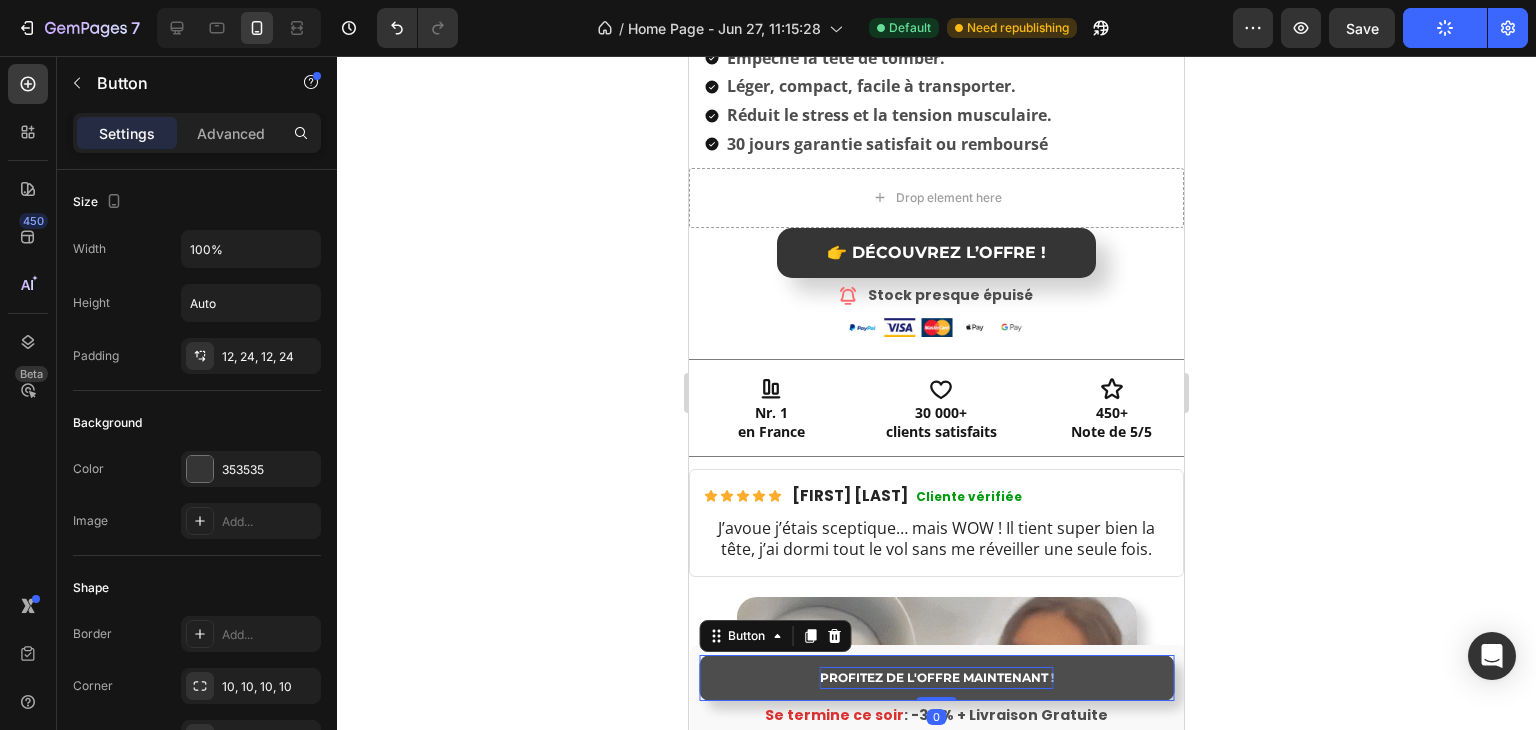 click on "PROFITEZ DE L'OFFRE MAINTENANT !" at bounding box center [937, 678] 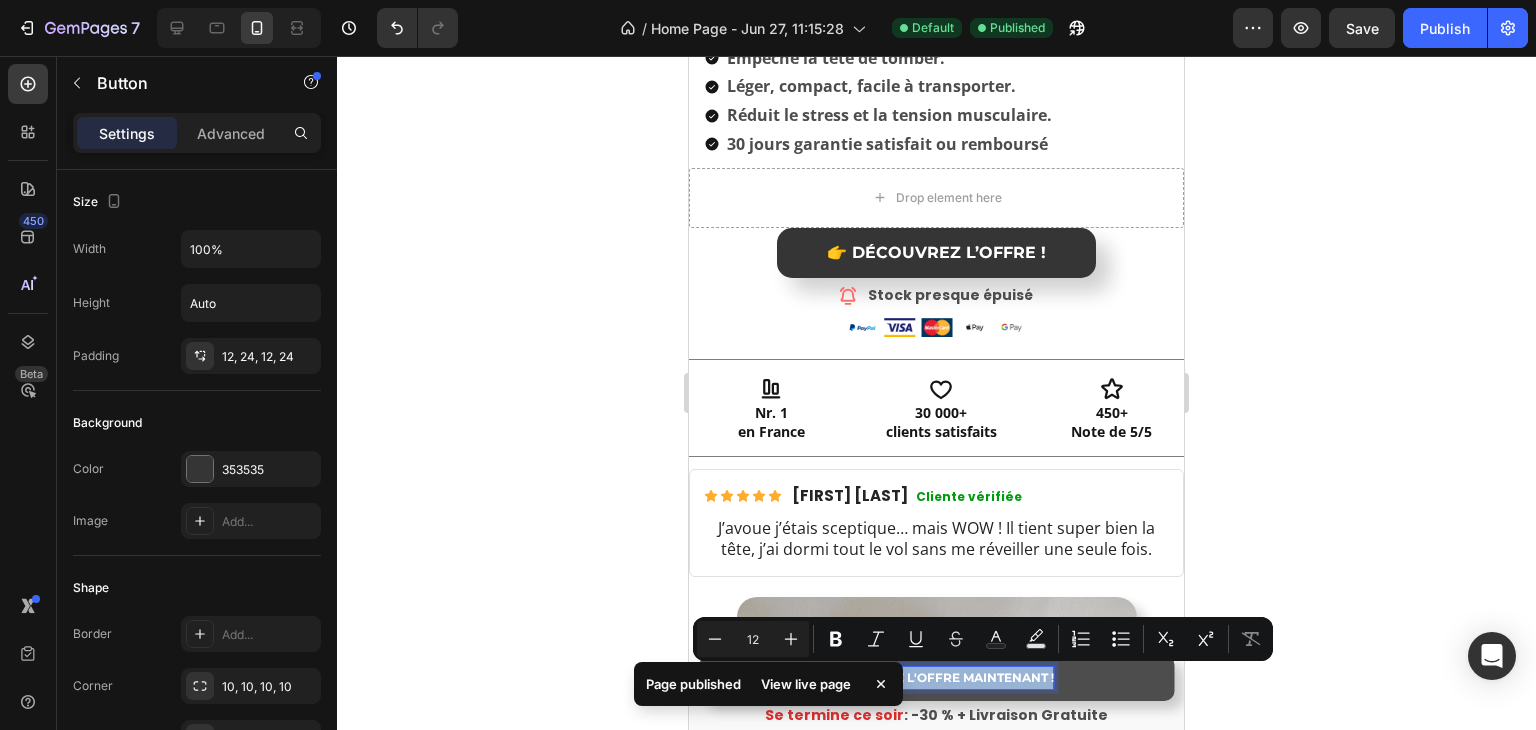 drag, startPoint x: 814, startPoint y: 675, endPoint x: 950, endPoint y: 665, distance: 136.36716 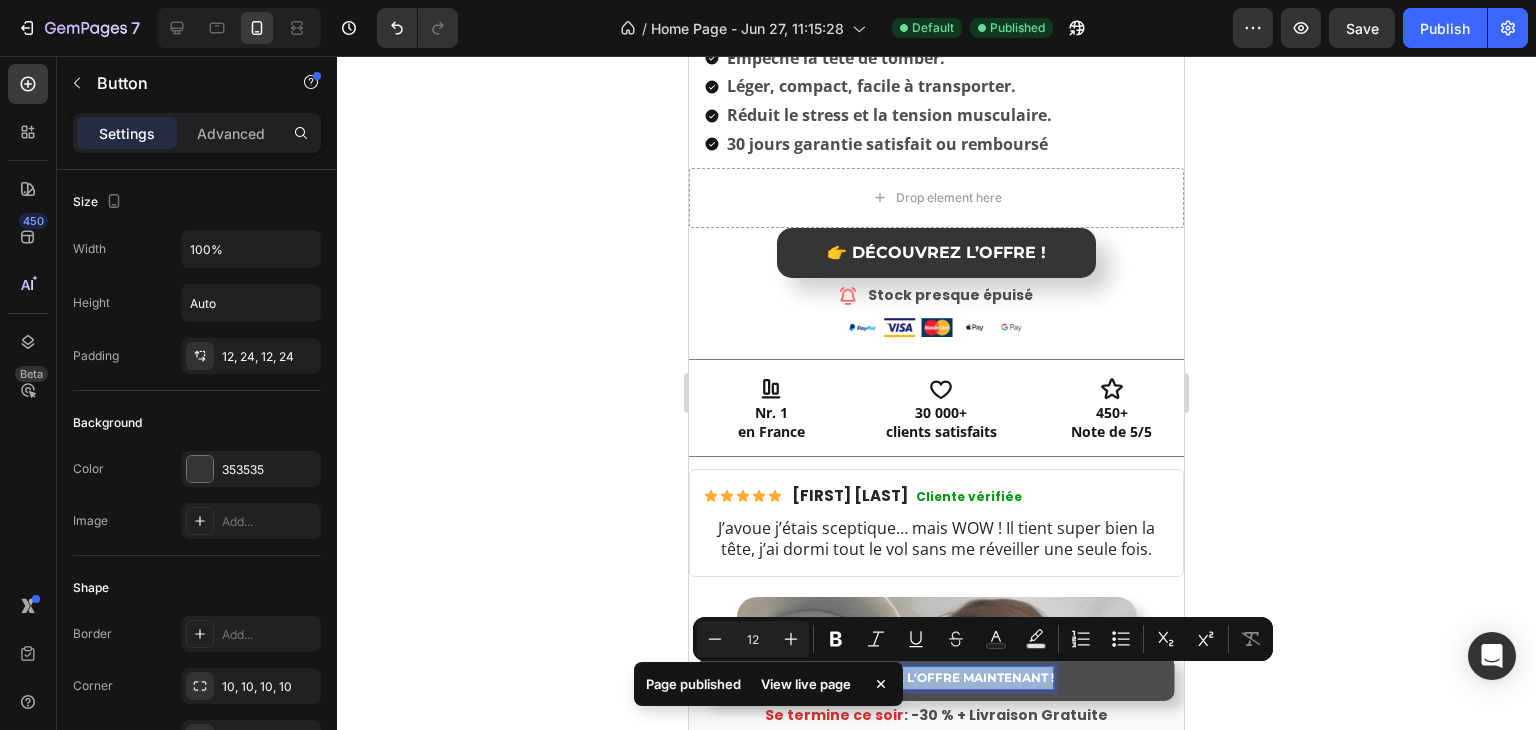 click on "PROFITEZ DE L'OFFRE MAINTENANT !" at bounding box center [936, 678] 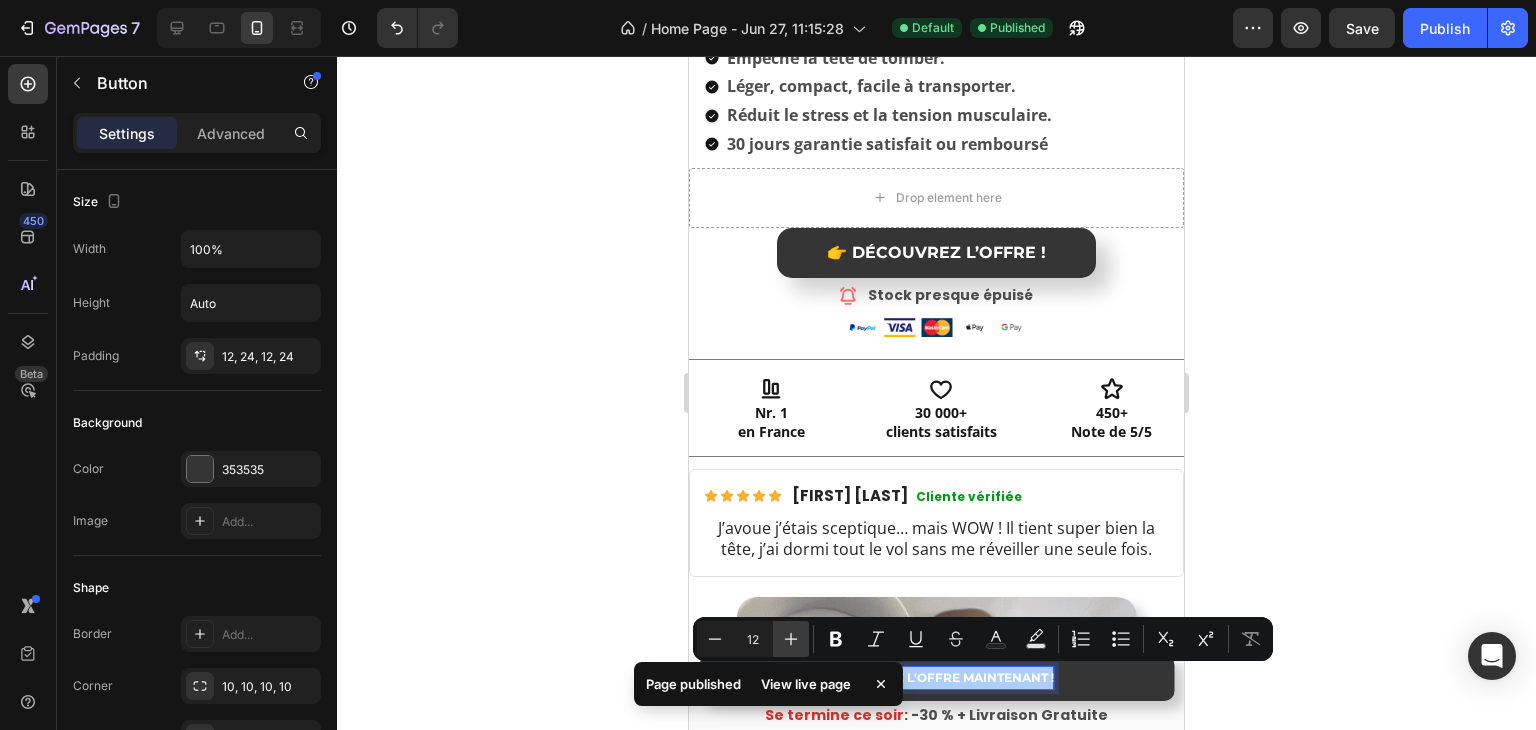 click 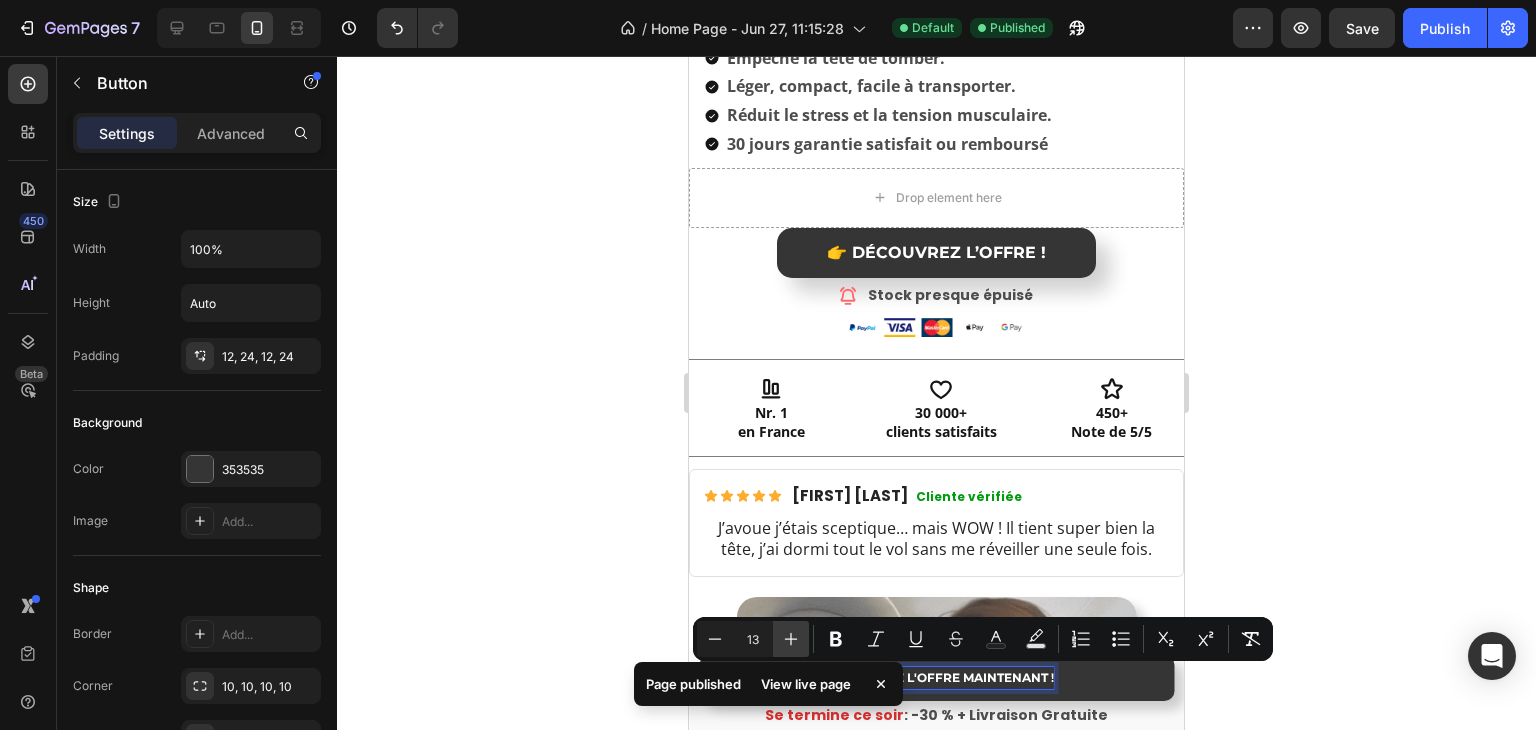 click 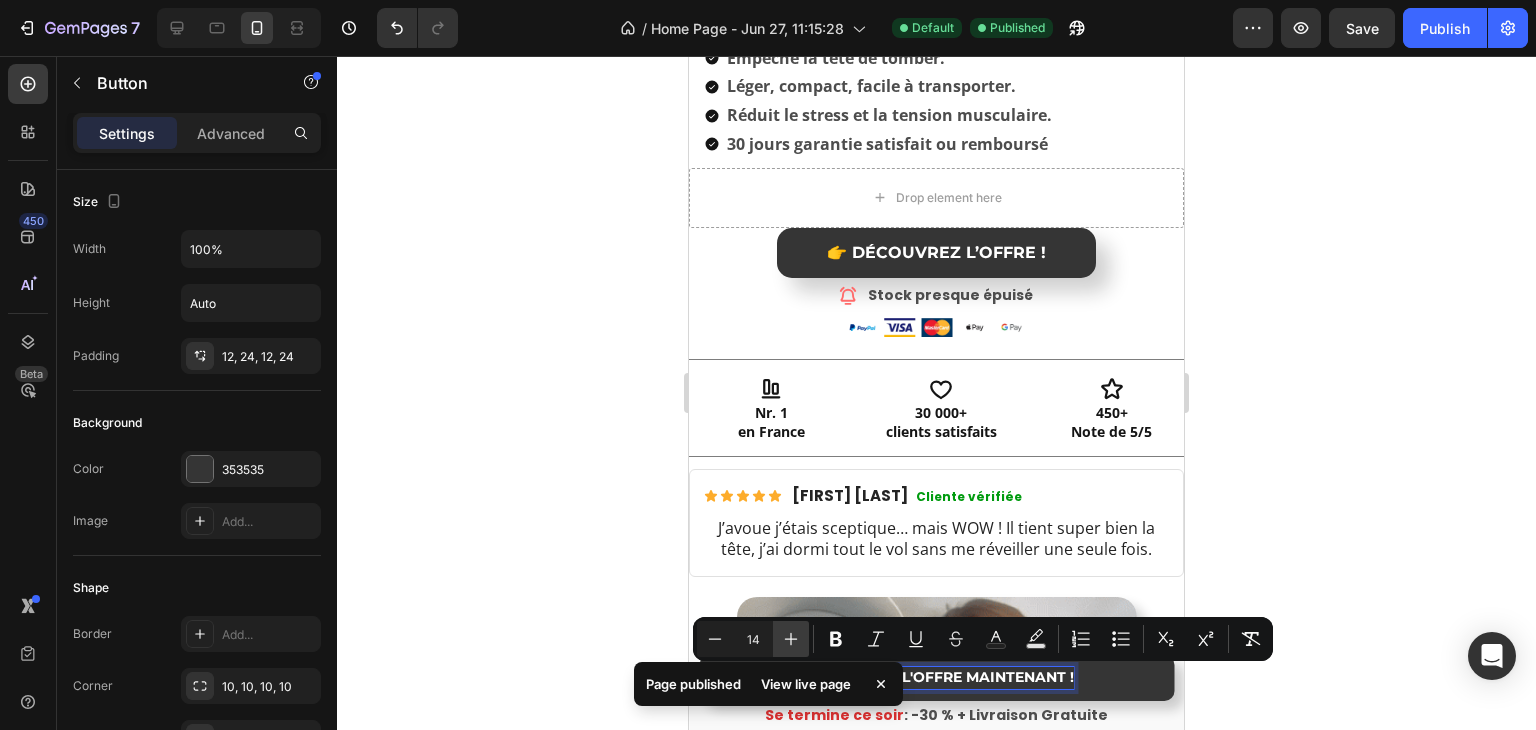 click 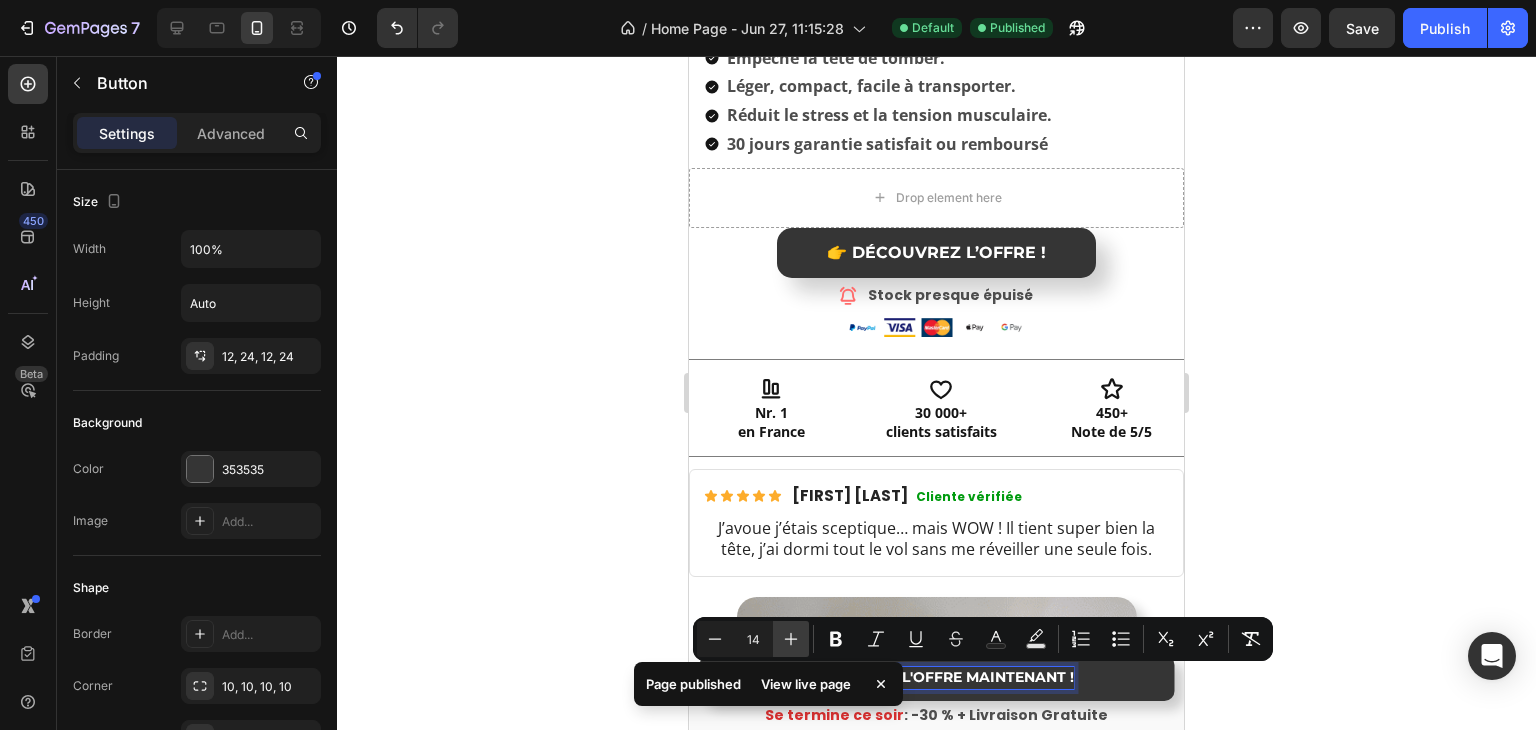 type on "15" 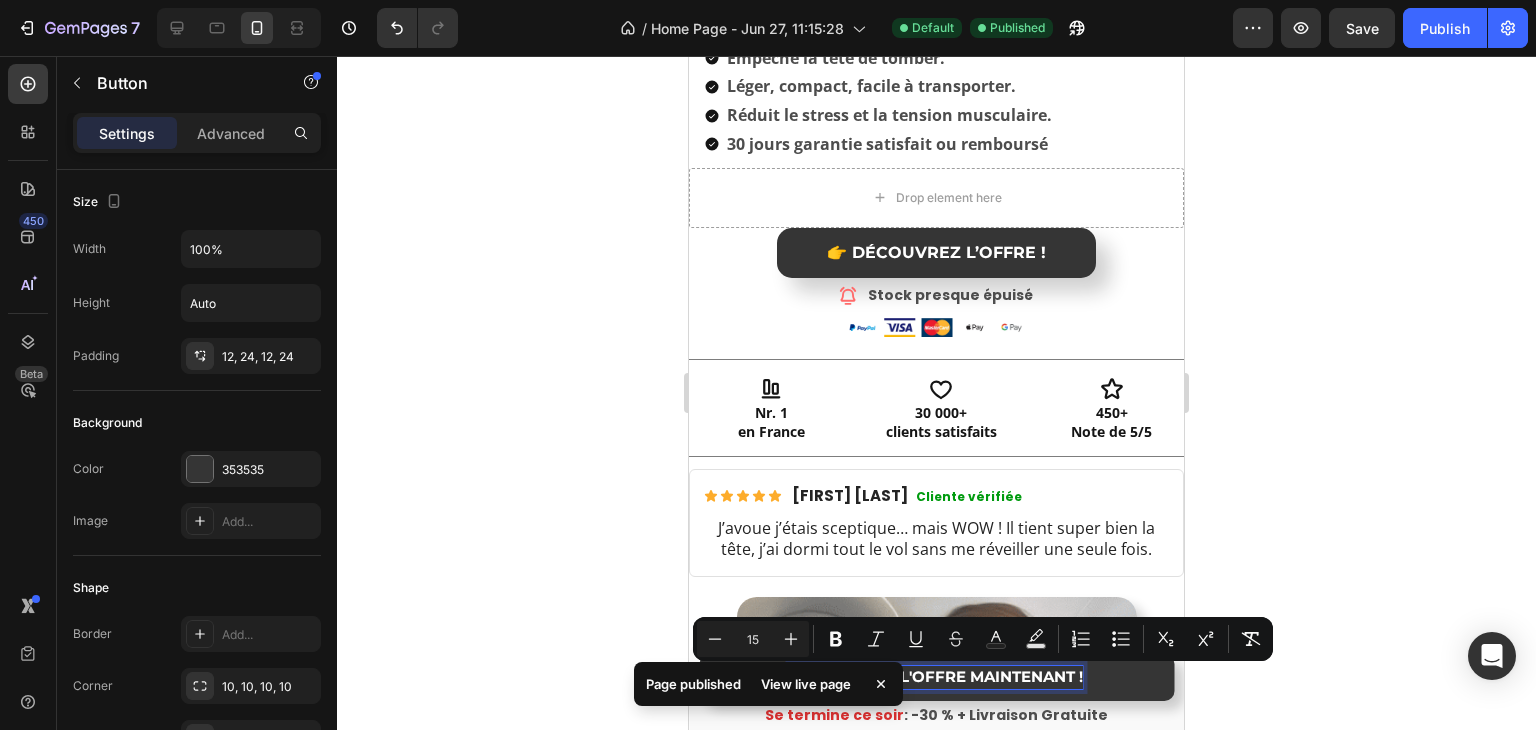 click 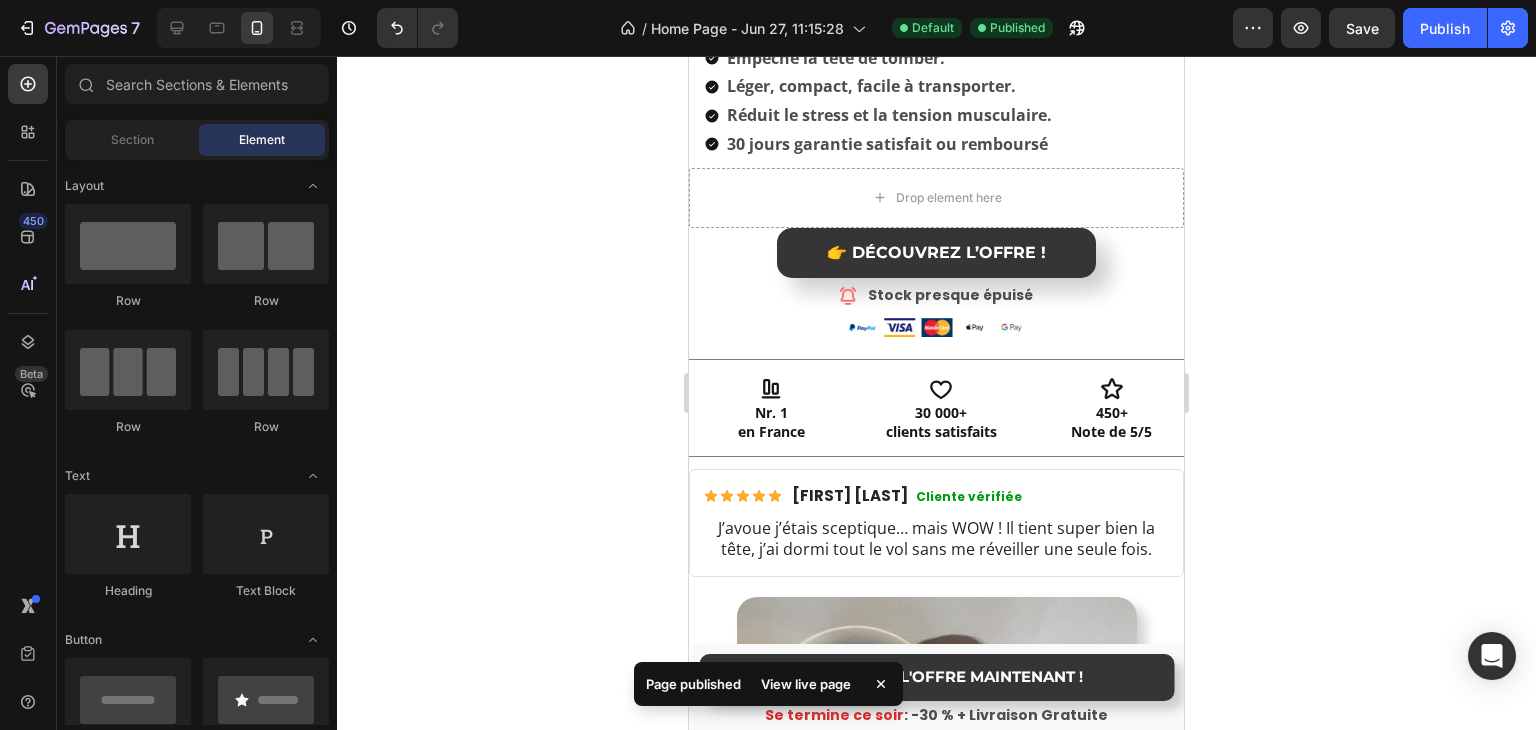 click 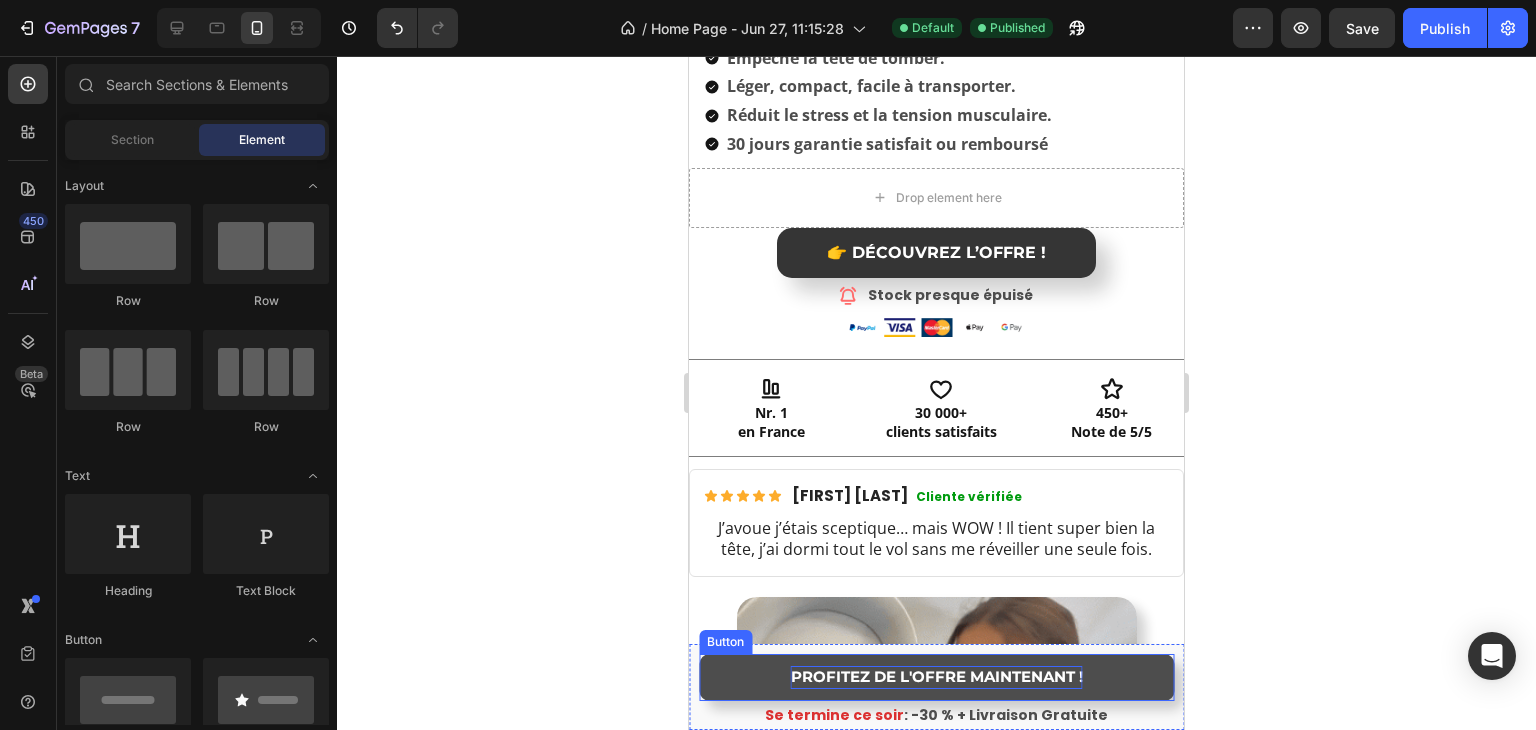 click on "PROFITEZ DE L'OFFRE MAINTENANT !" at bounding box center (937, 676) 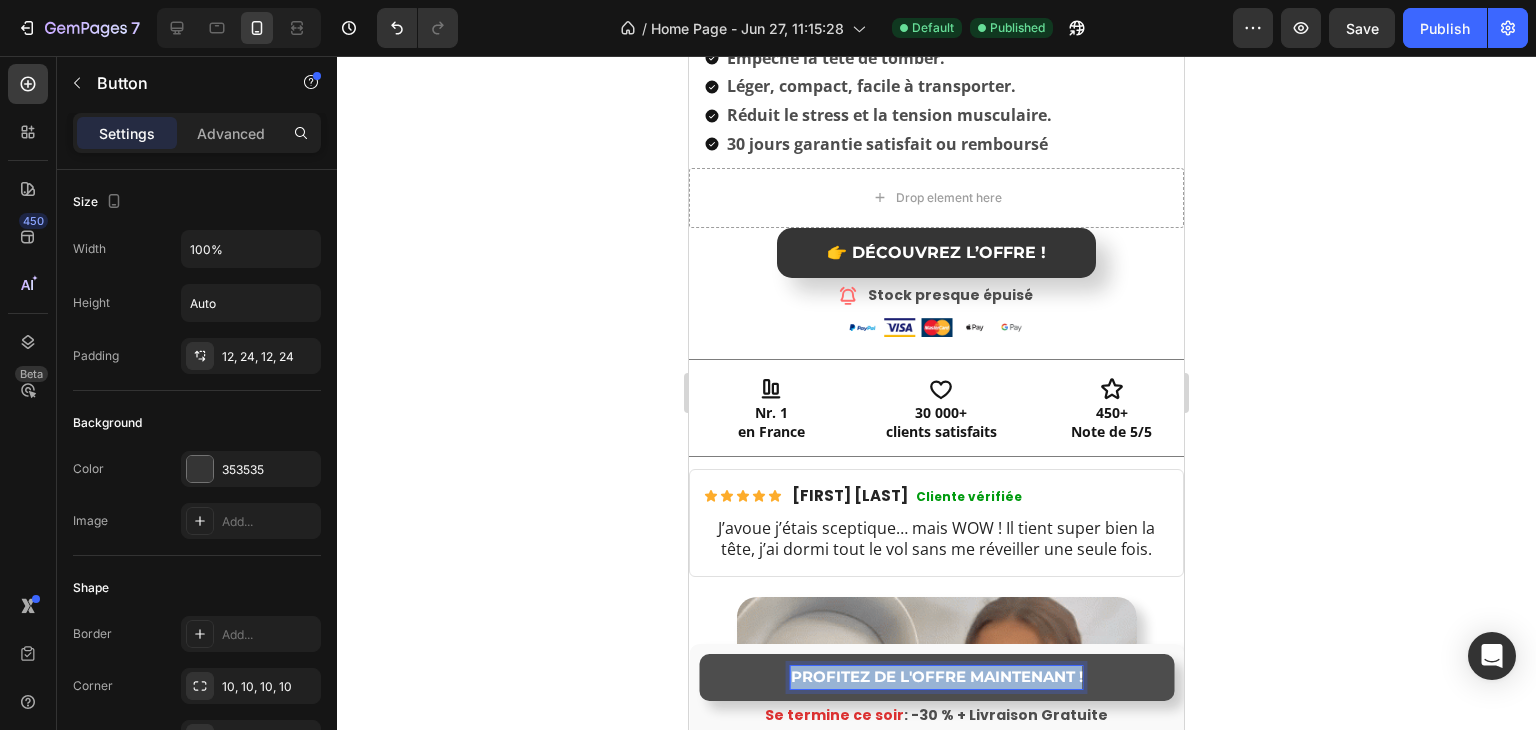 drag, startPoint x: 784, startPoint y: 676, endPoint x: 1088, endPoint y: 680, distance: 304.0263 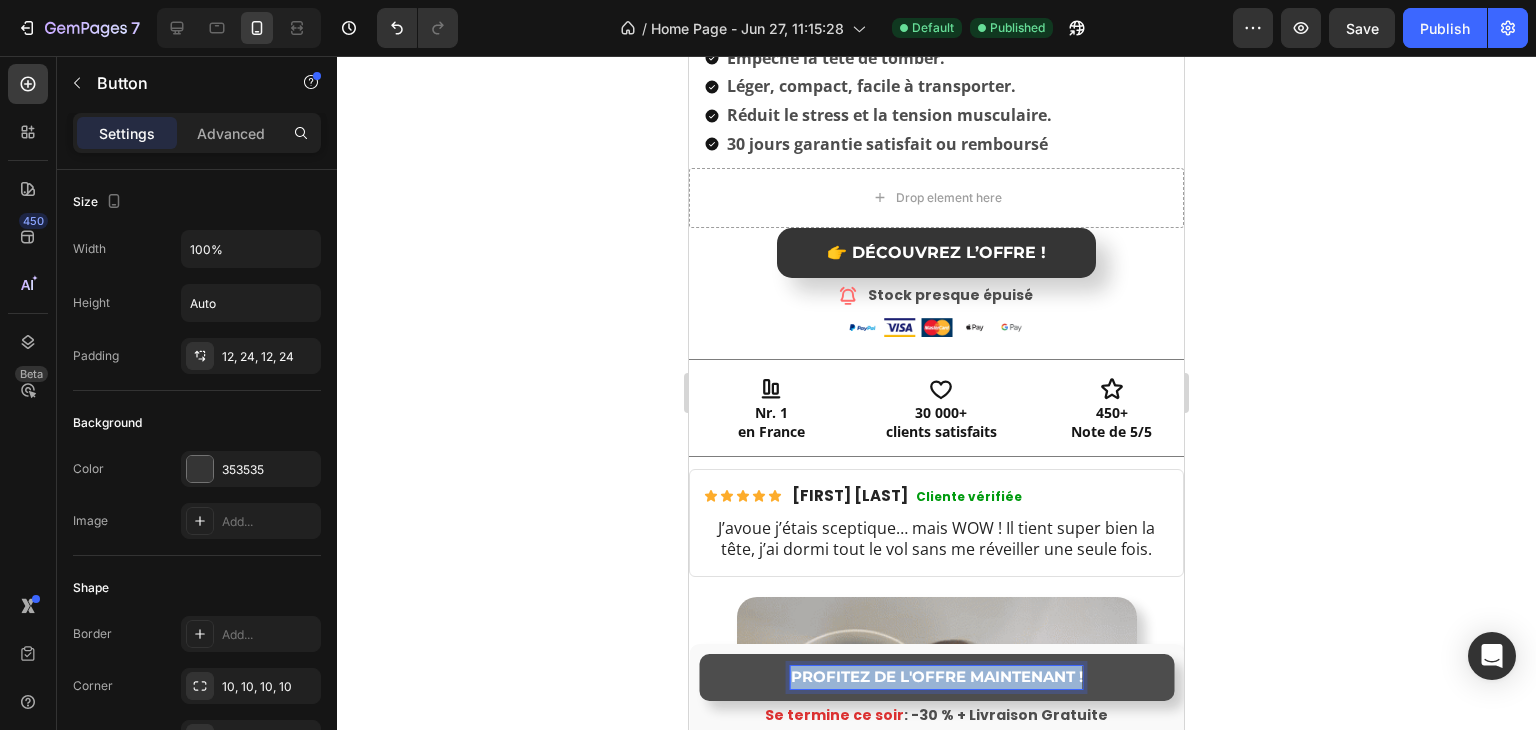click on "PROFITEZ DE L'OFFRE MAINTENANT !" at bounding box center (936, 677) 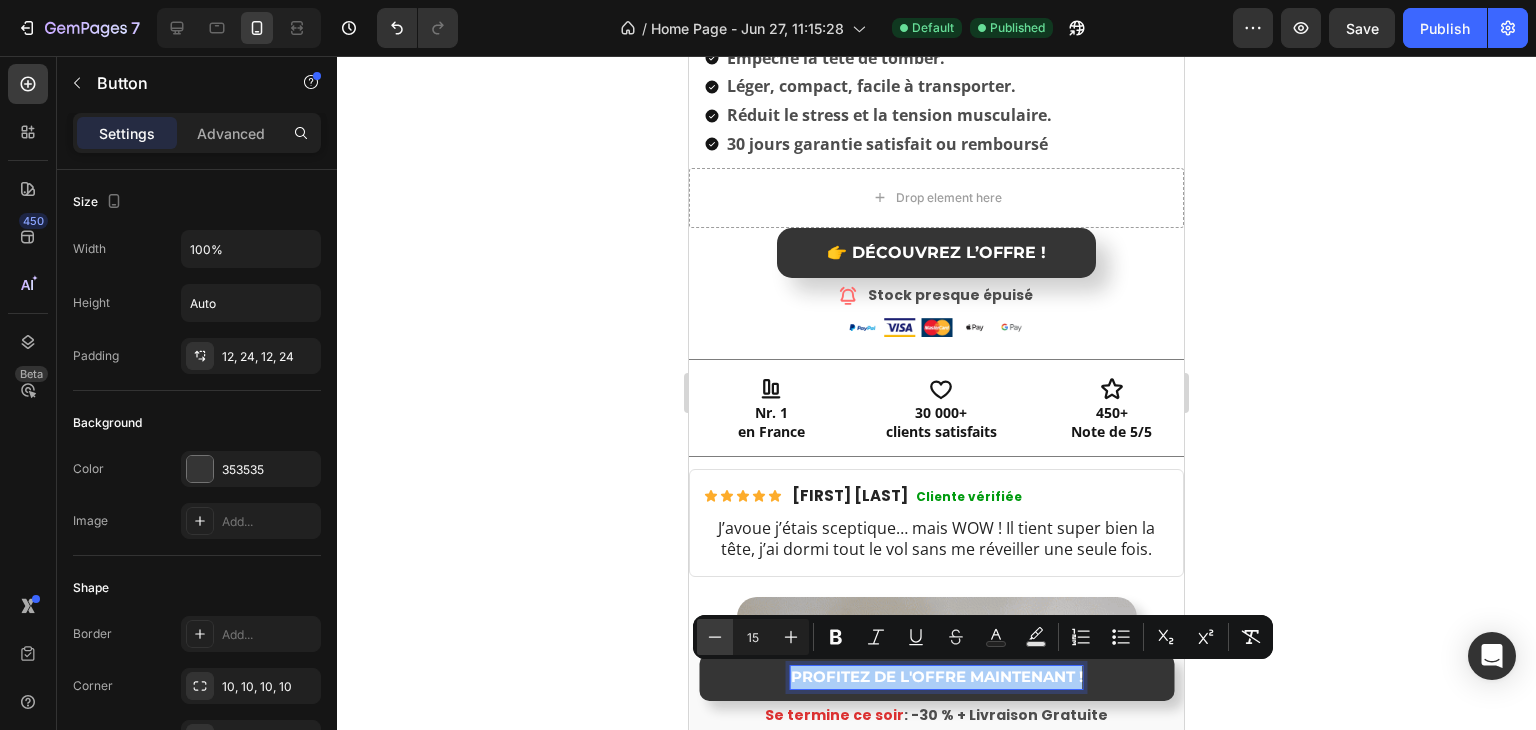 click 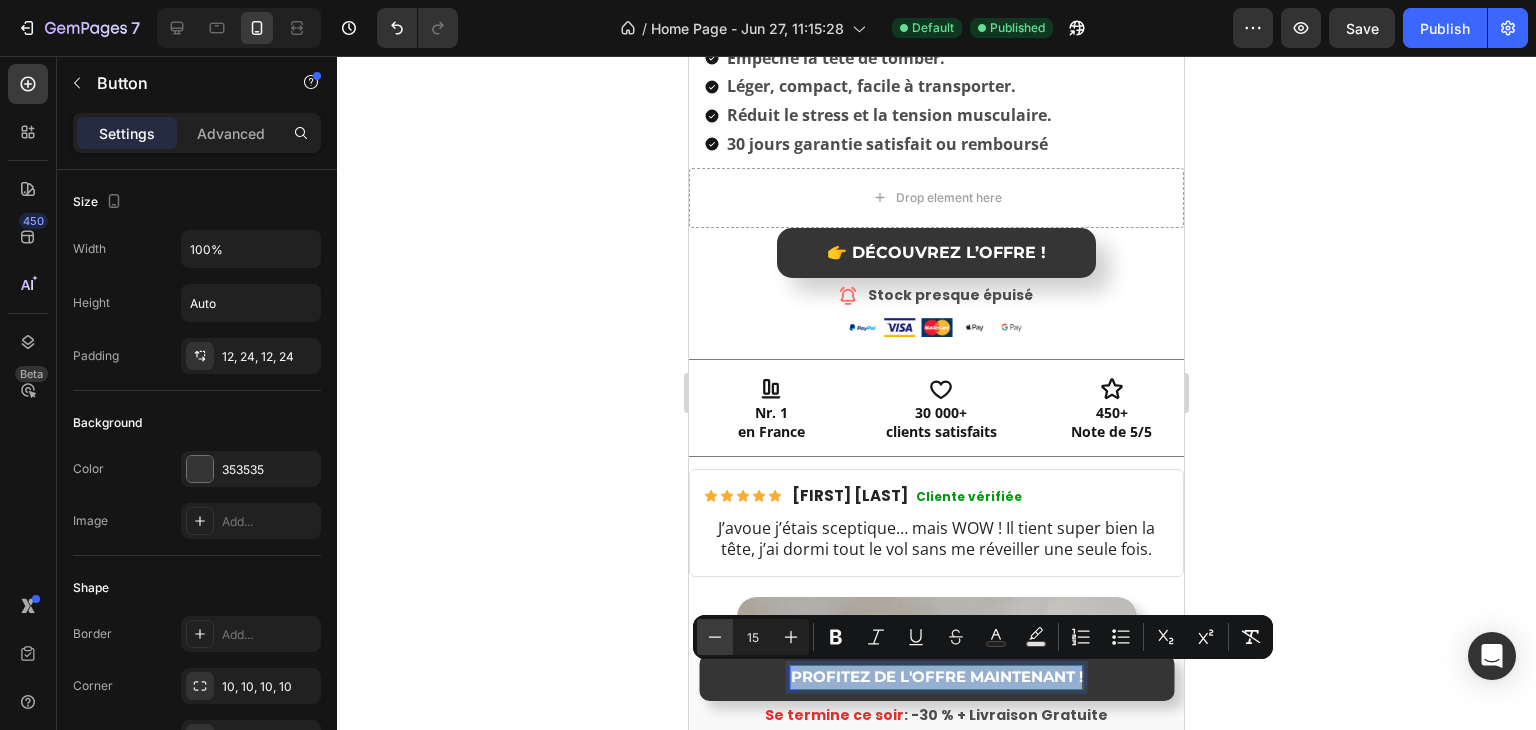 type on "14" 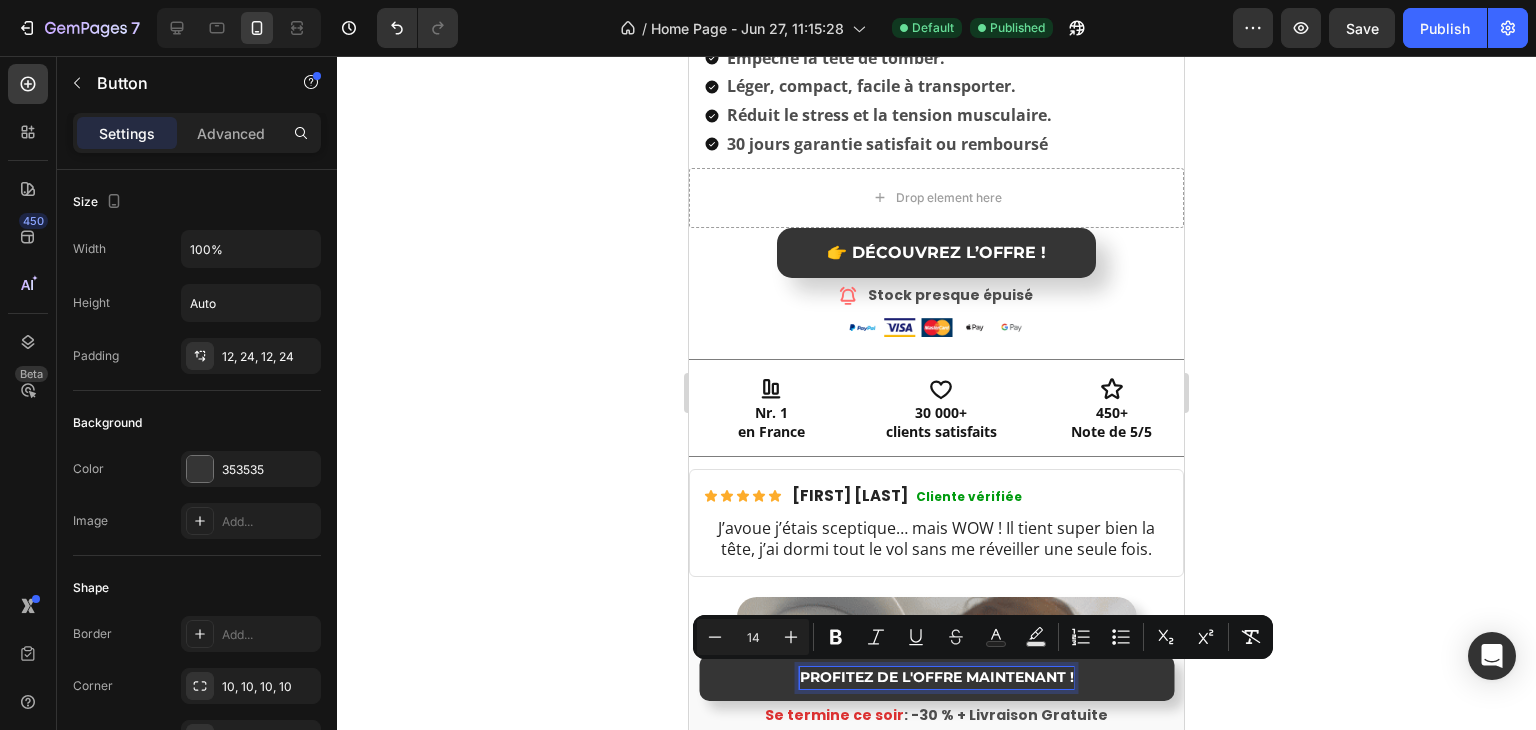 click 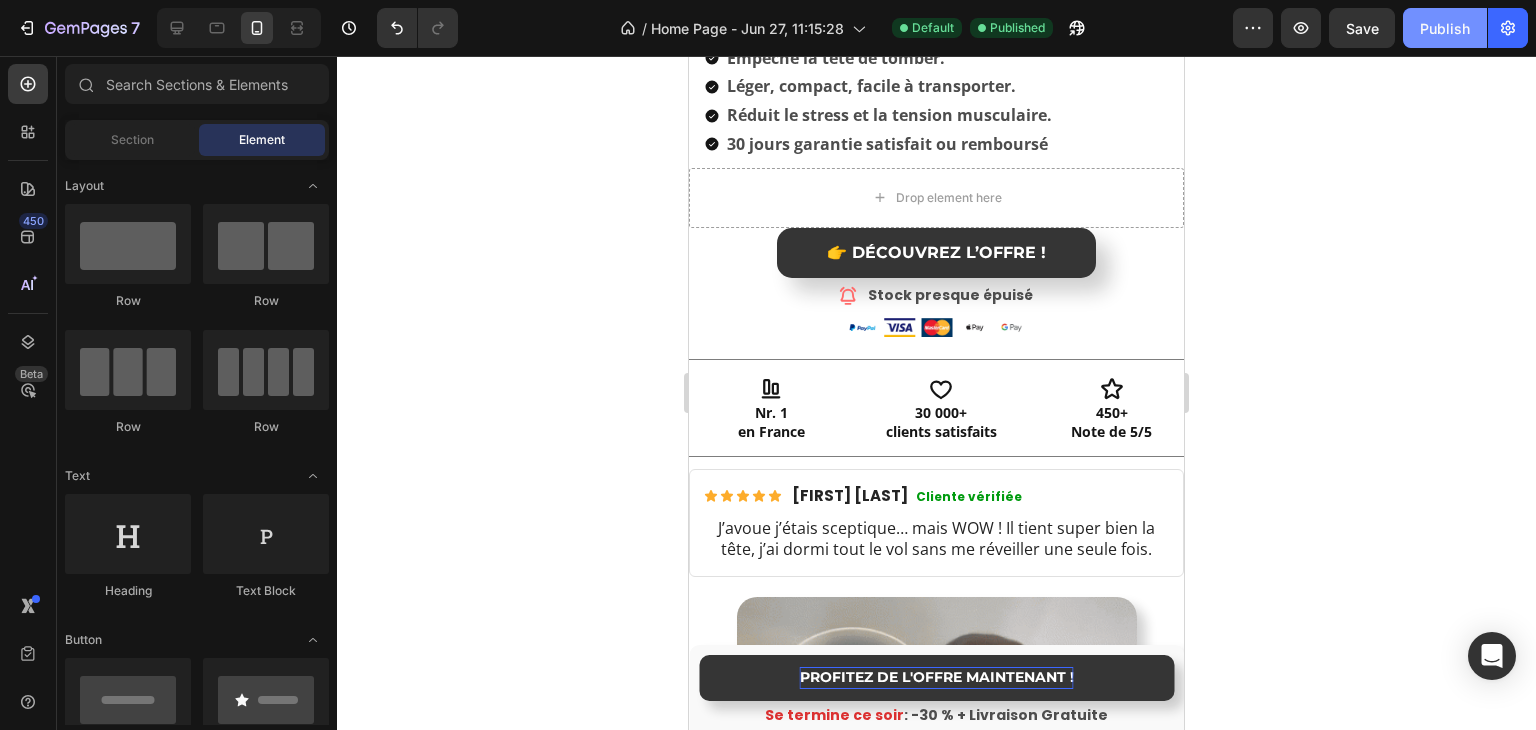 click on "Publish" at bounding box center (1445, 28) 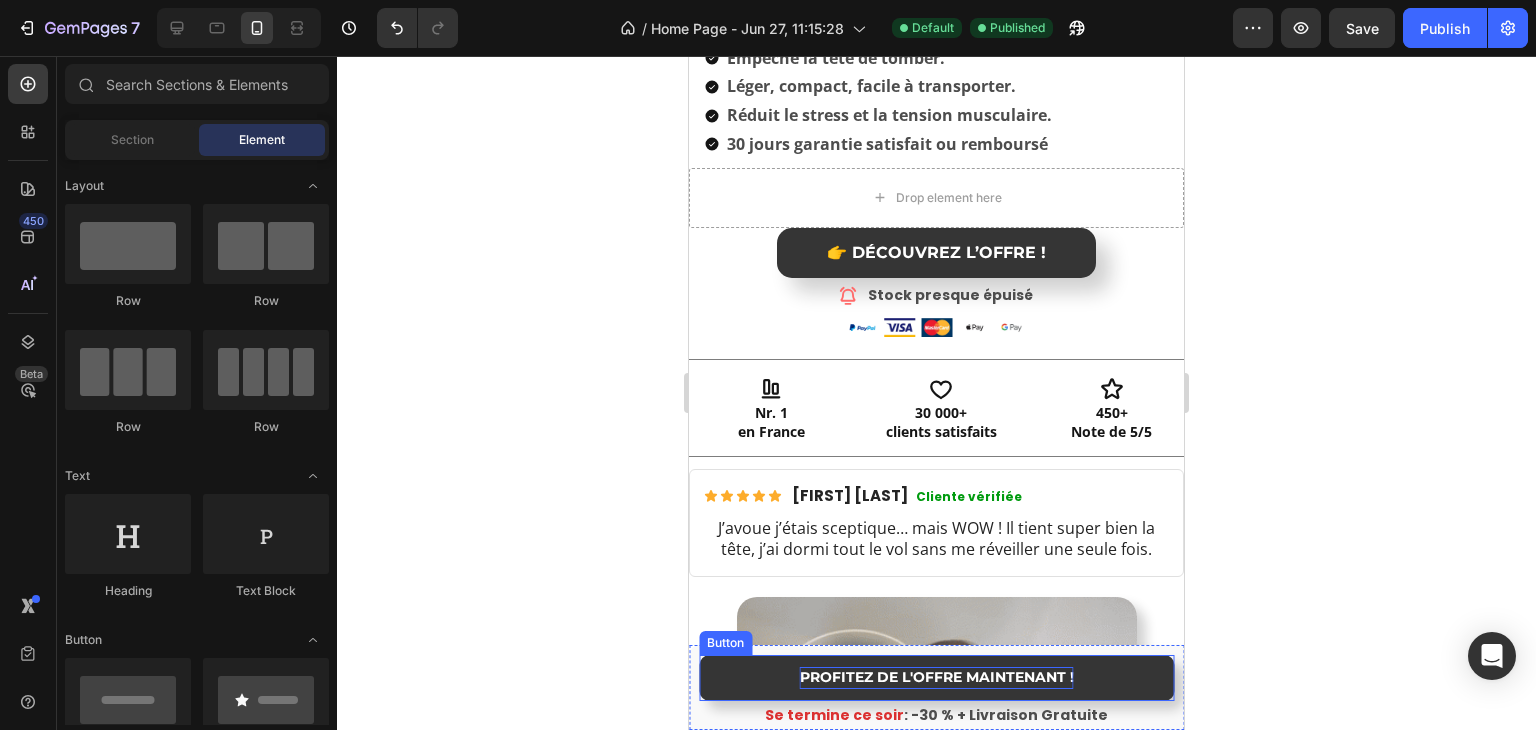 click on "PROFITEZ DE L'OFFRE MAINTENANT !" at bounding box center [937, 677] 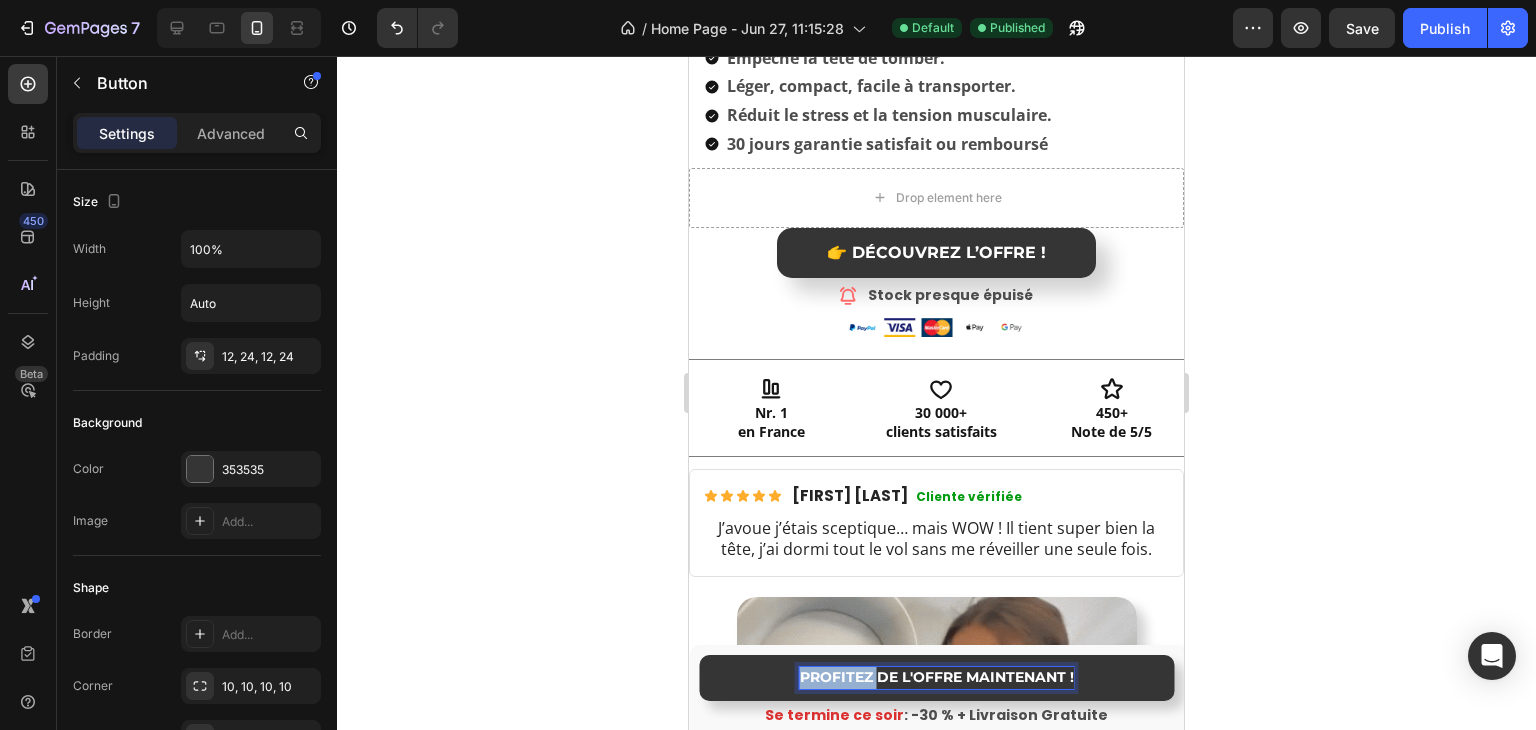 click on "PROFITEZ DE L'OFFRE MAINTENANT !" at bounding box center [937, 677] 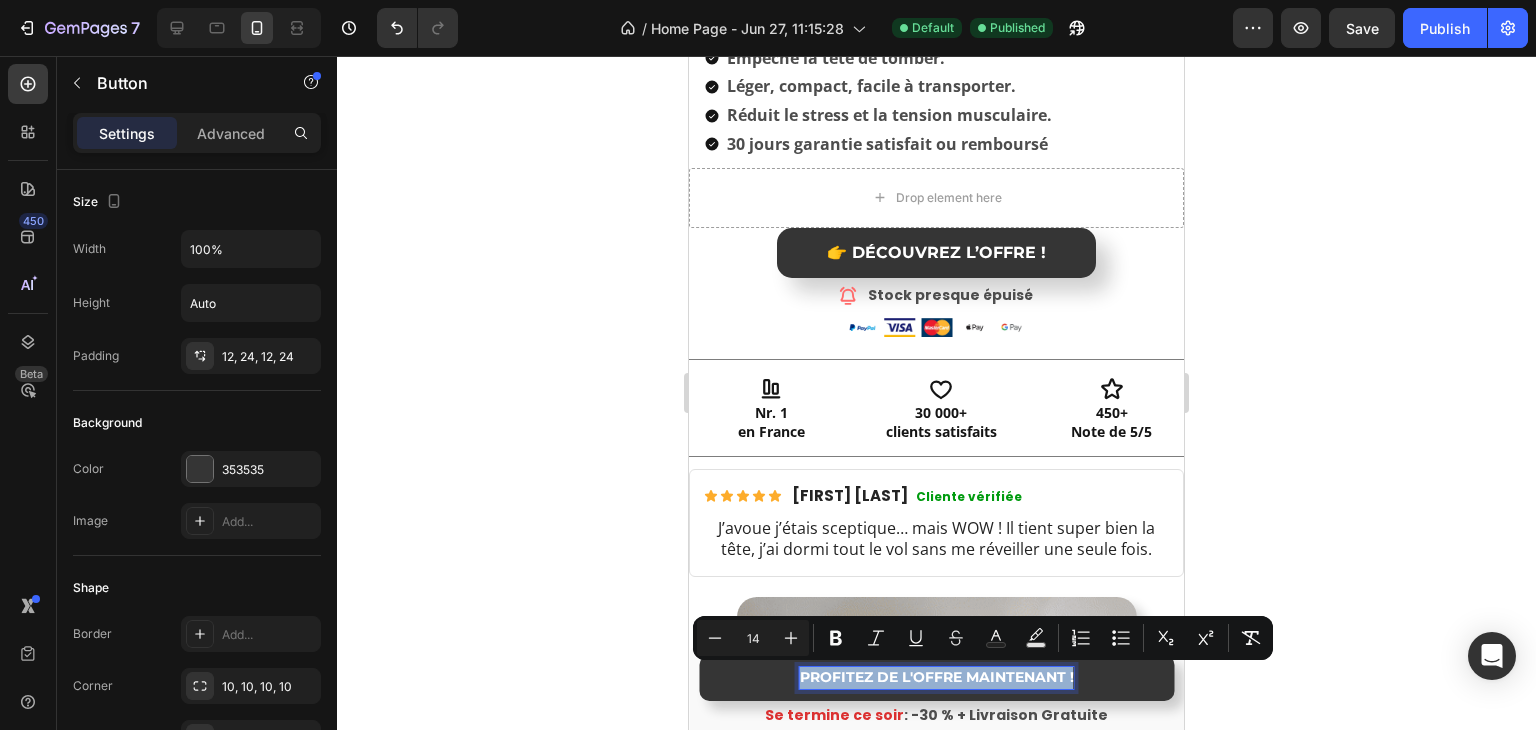click on "PROFITEZ DE L'OFFRE MAINTENANT !" at bounding box center [937, 677] 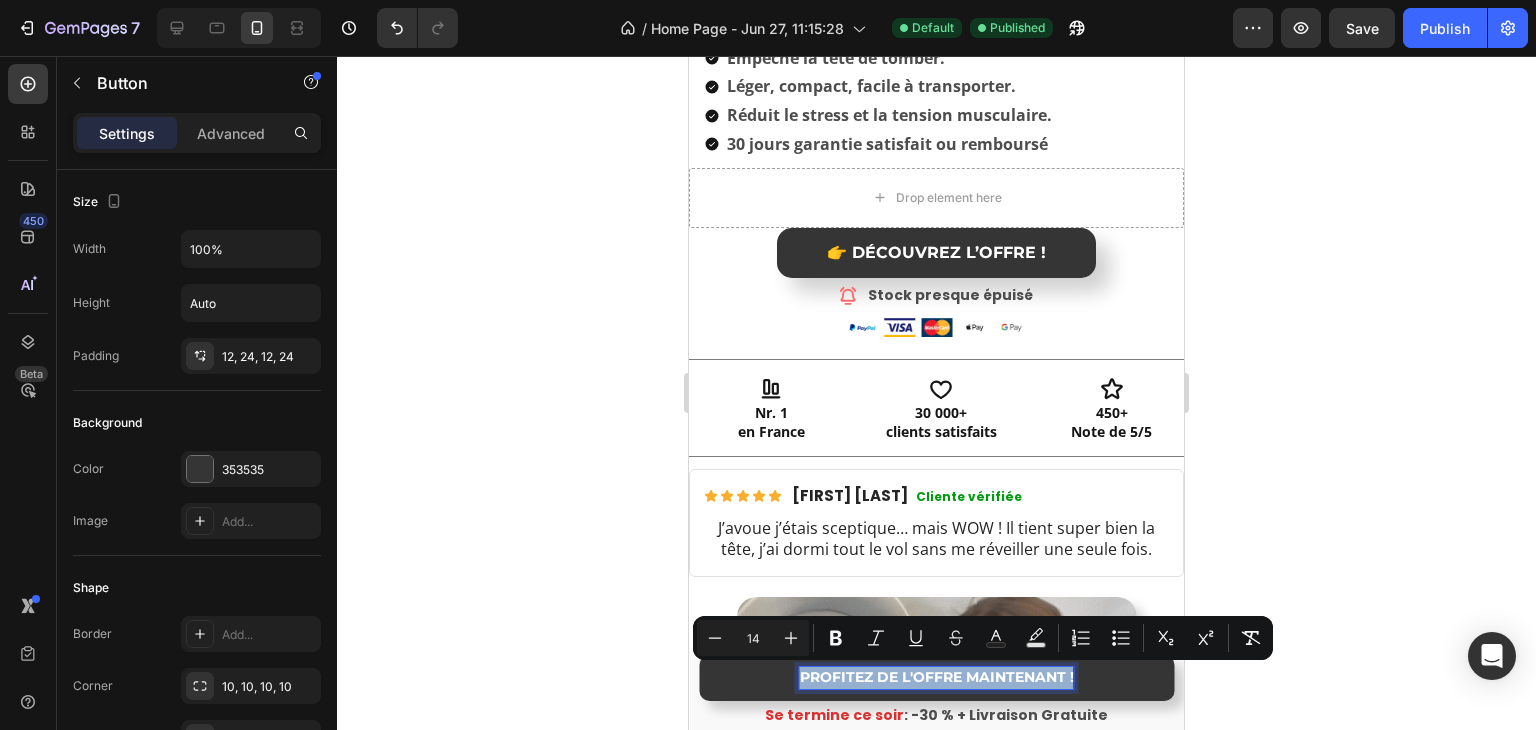 click on "PROFITEZ DE L'OFFRE MAINTENANT !" at bounding box center (937, 677) 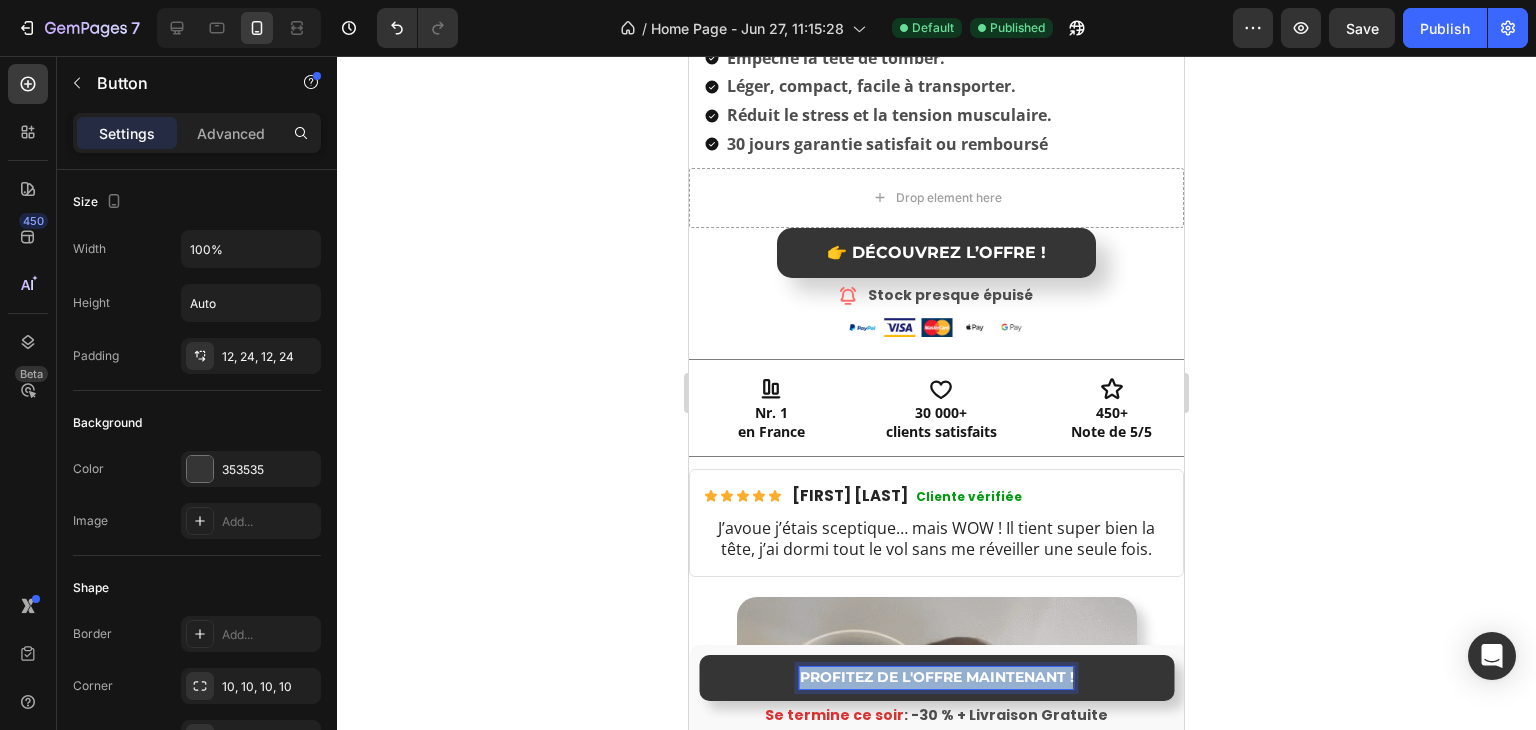 drag, startPoint x: 792, startPoint y: 676, endPoint x: 1066, endPoint y: 676, distance: 274 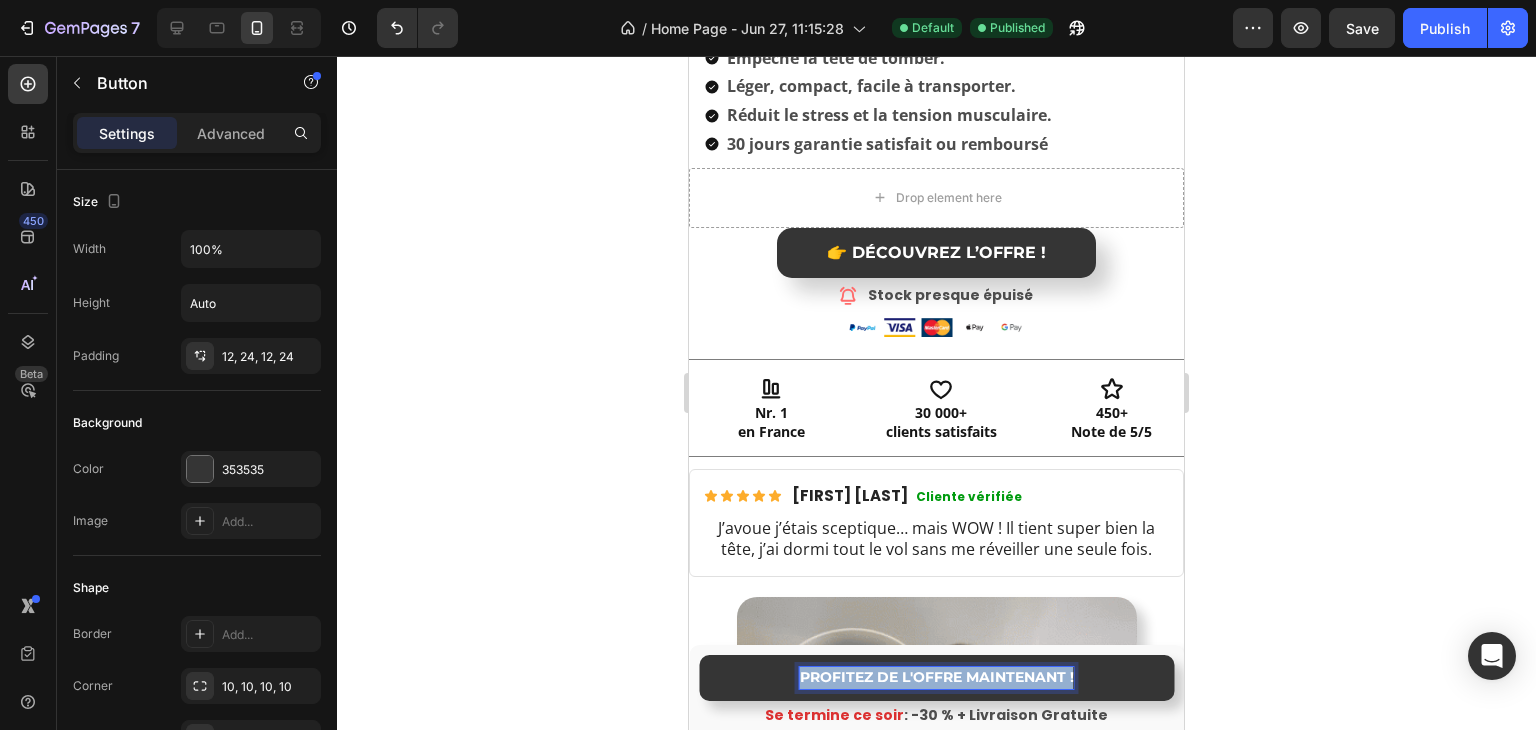 click on "PROFITEZ DE L'OFFRE MAINTENANT !" at bounding box center [937, 677] 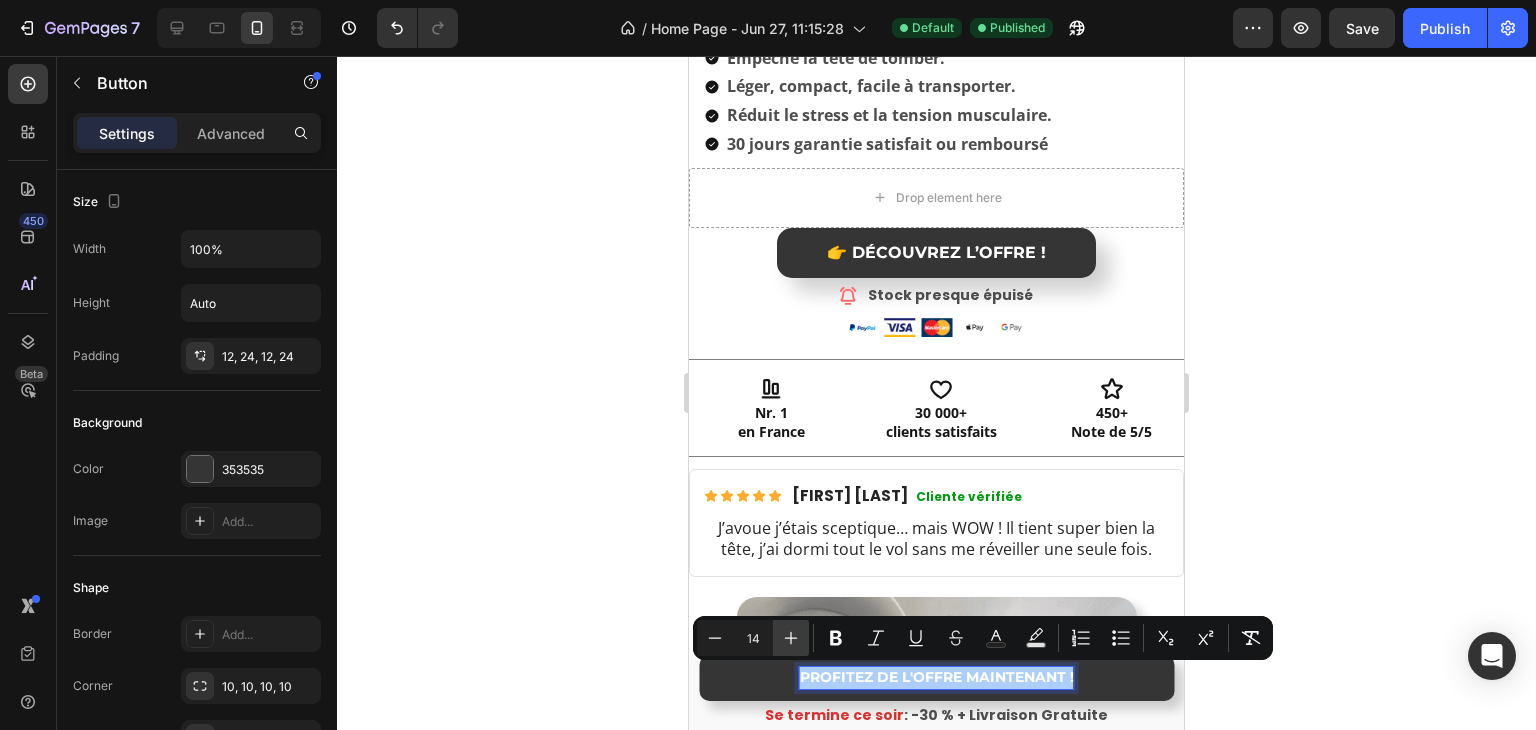 click 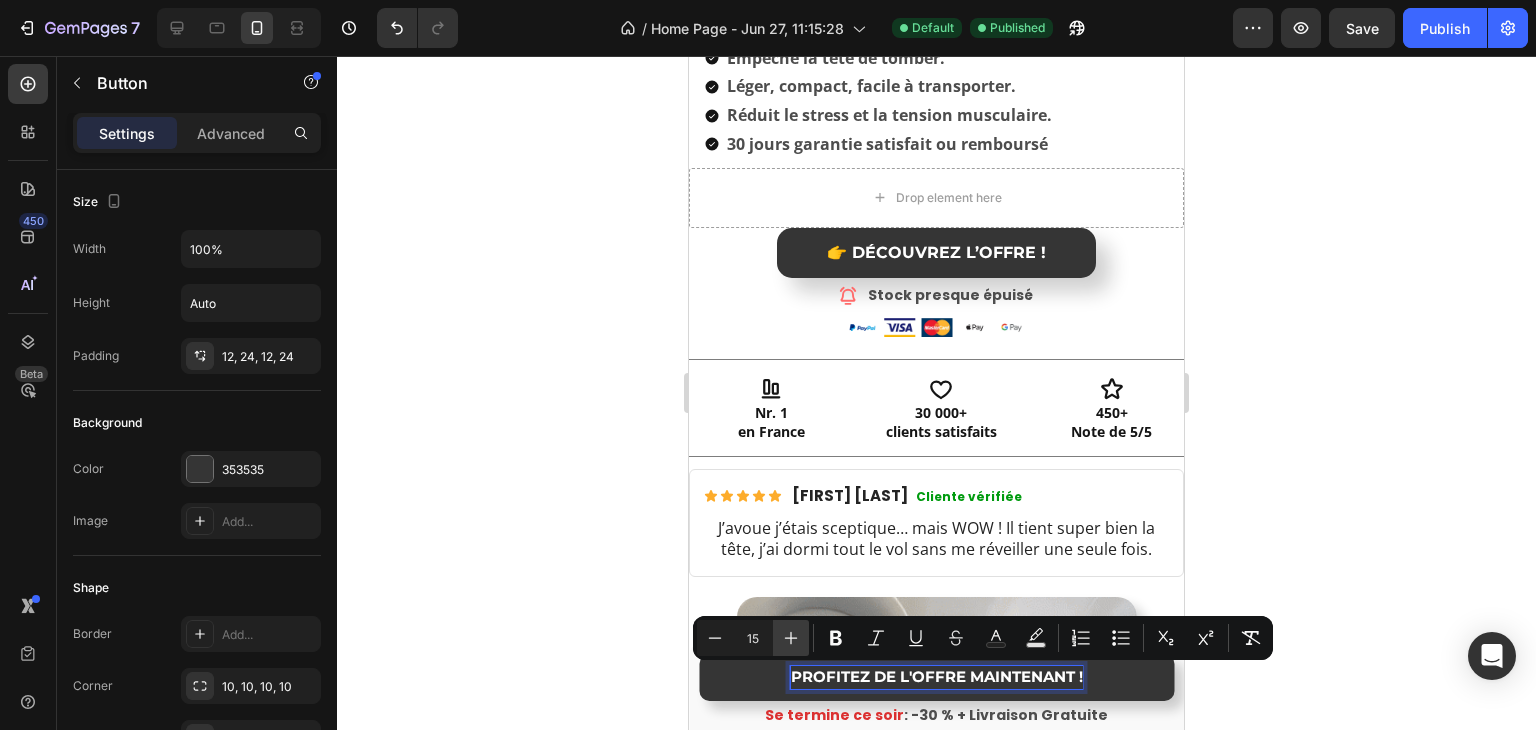 click 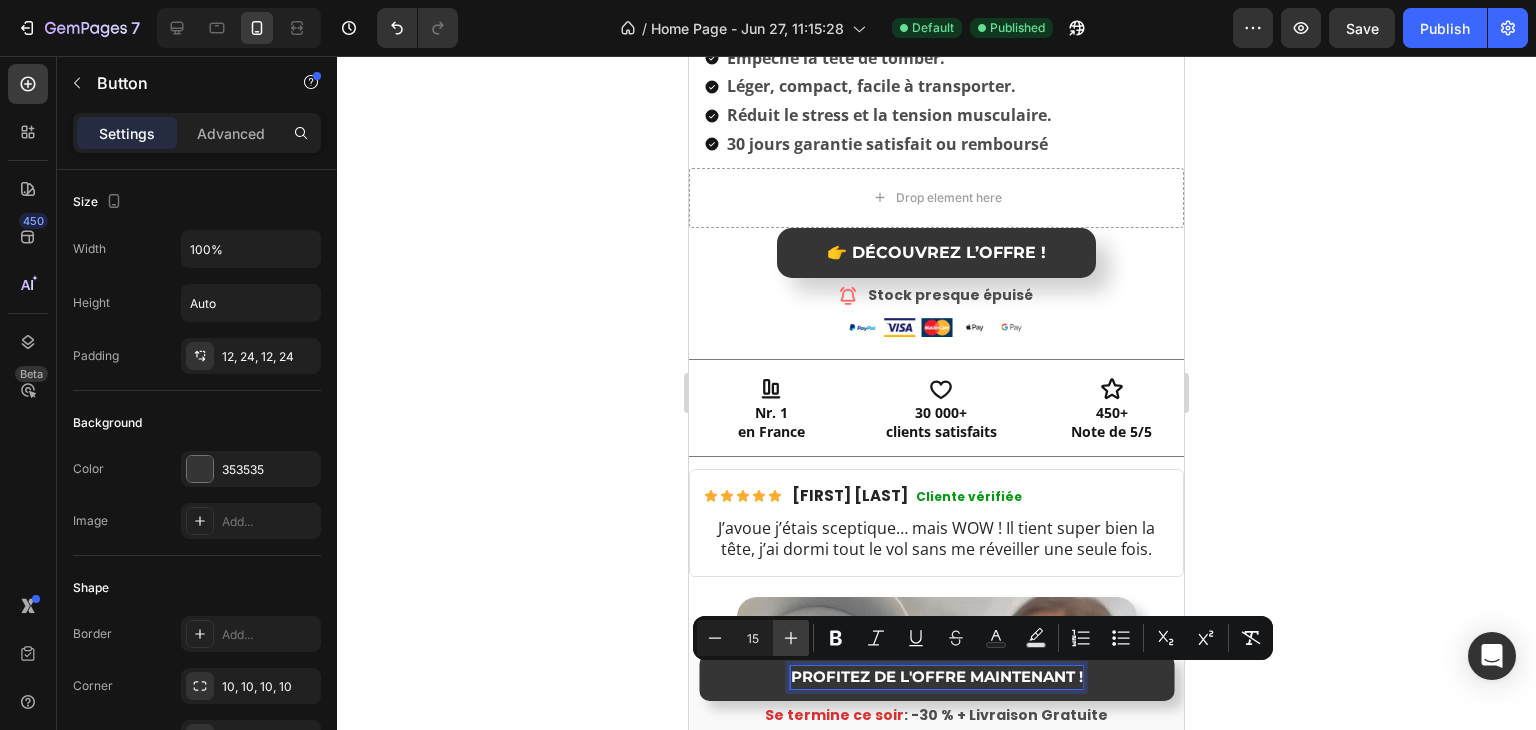 type on "16" 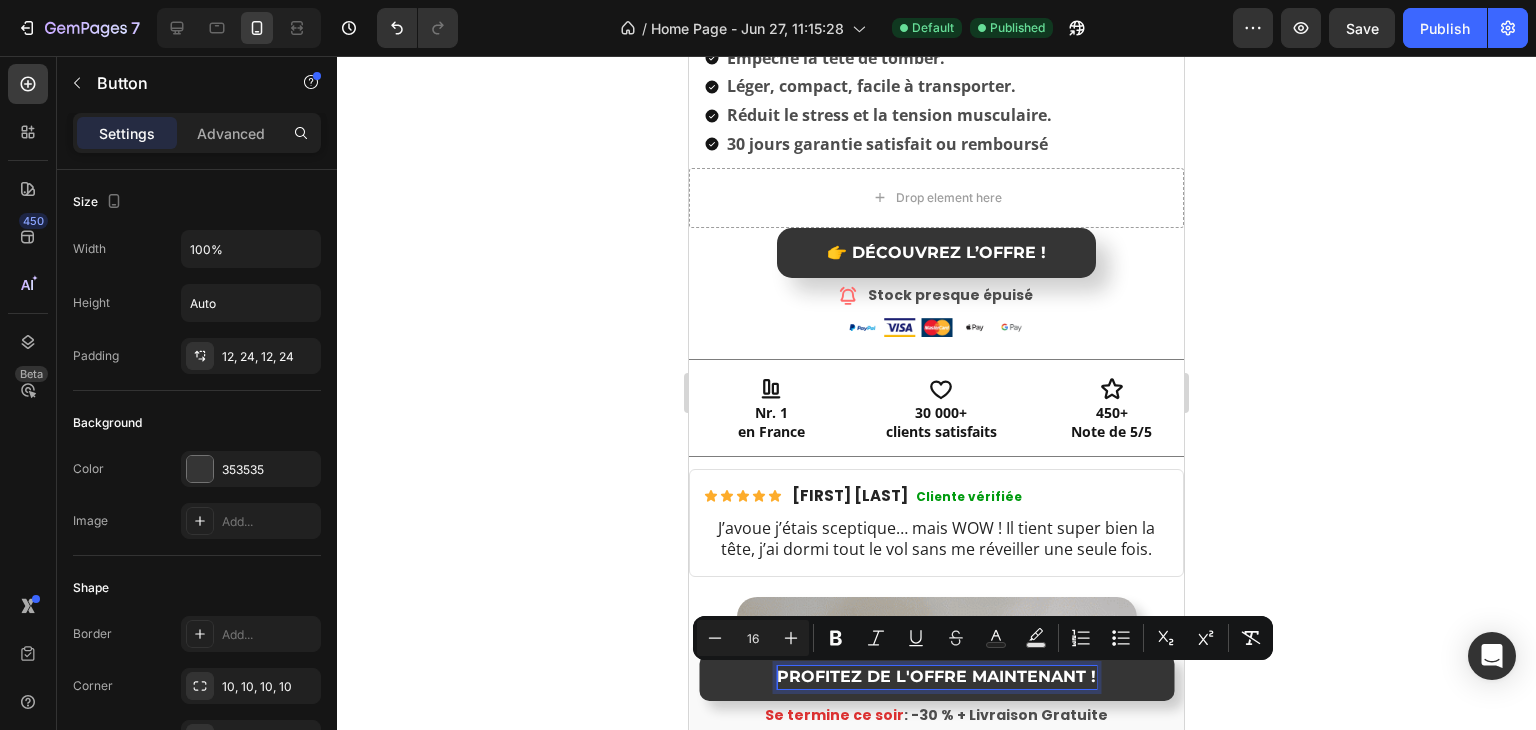 click 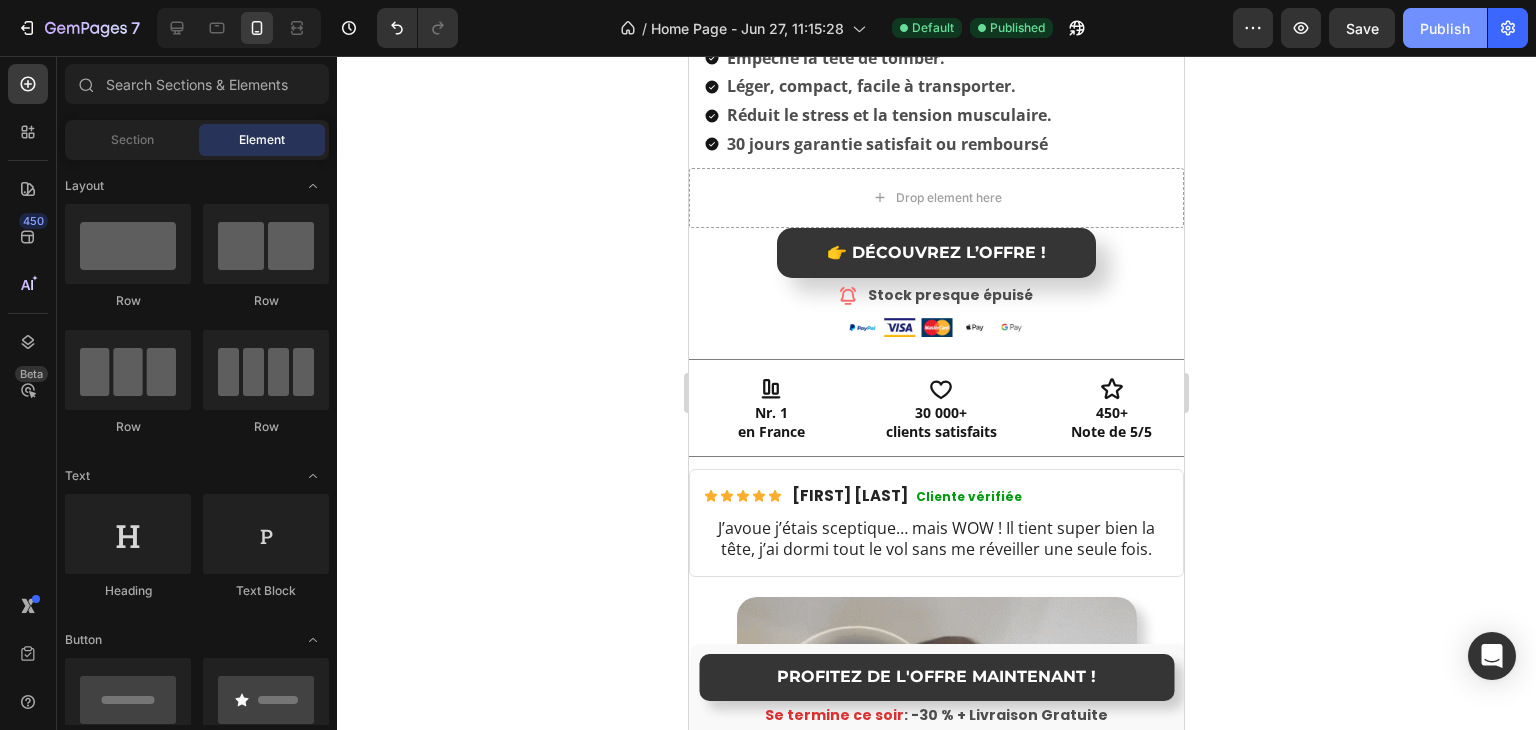click on "Publish" at bounding box center [1445, 28] 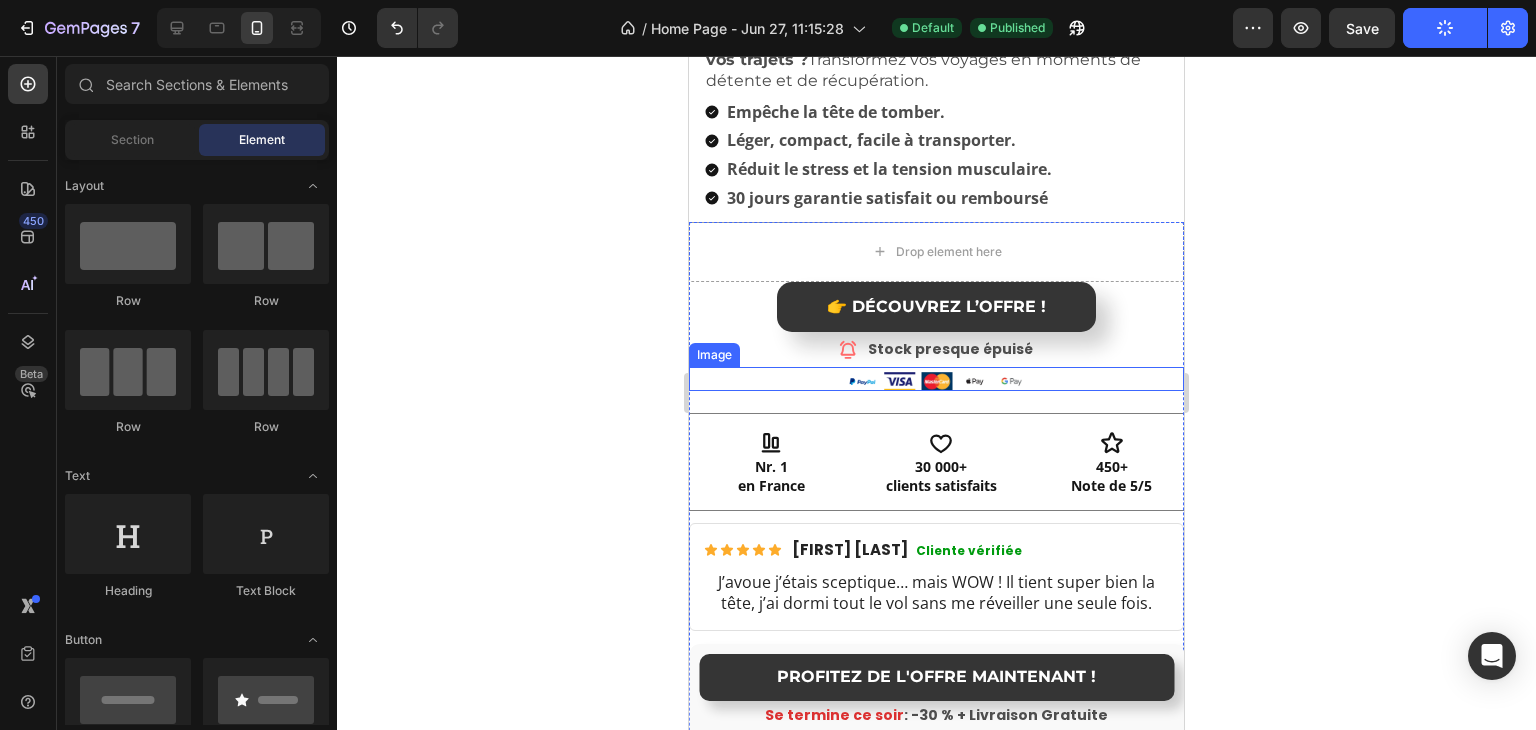 scroll, scrollTop: 600, scrollLeft: 0, axis: vertical 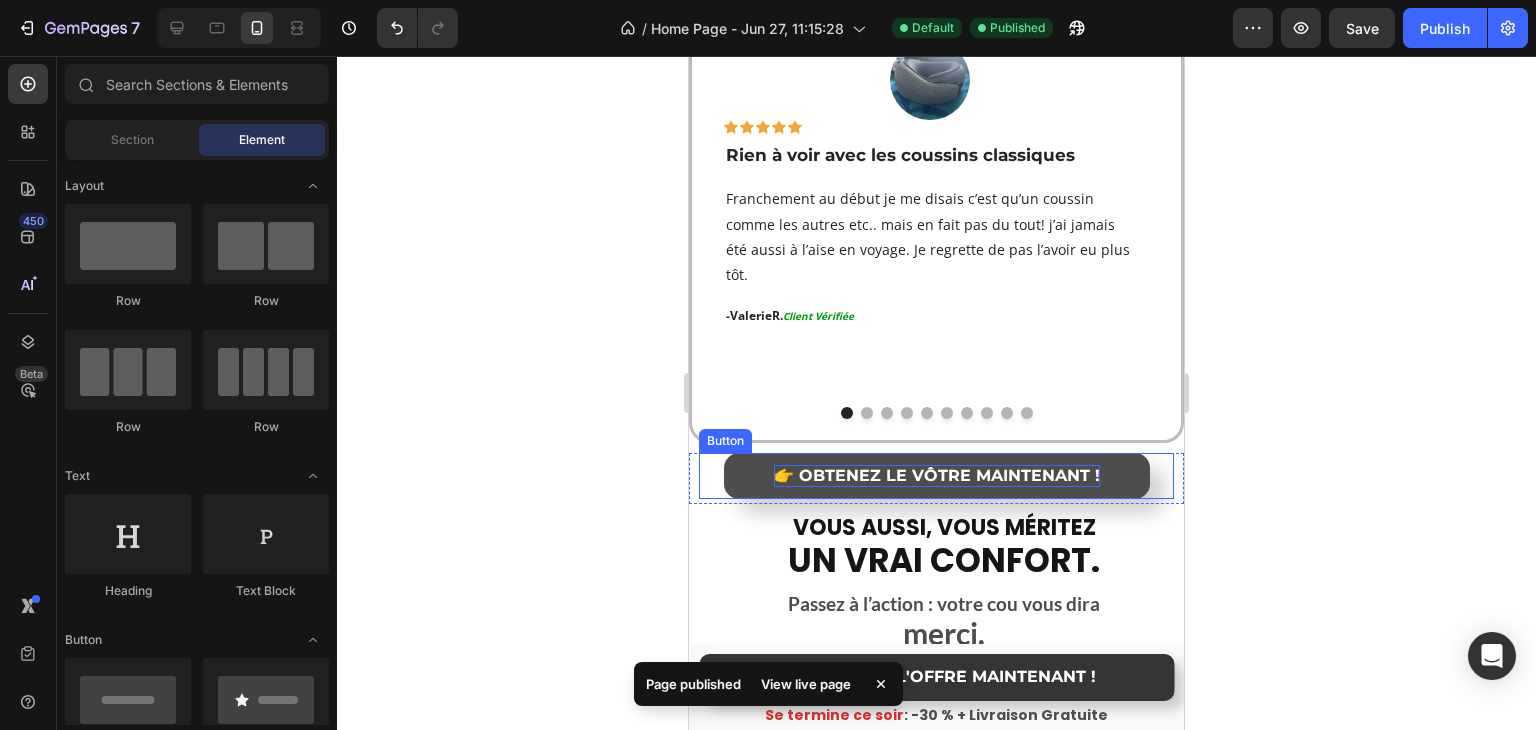 click on "👉 OBTENEZ LE VÔTRE MAINTENANT !" at bounding box center (937, 475) 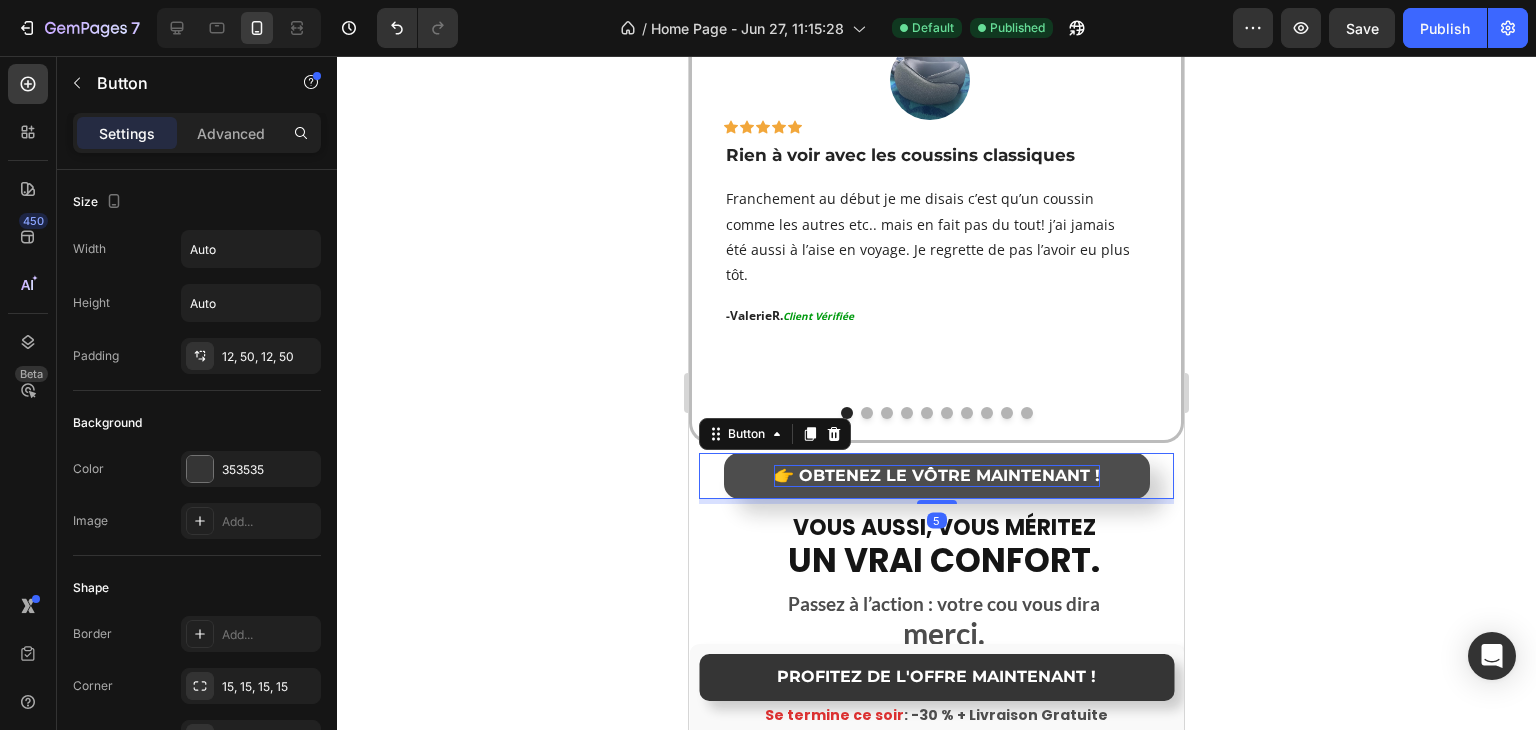 click on "👉 OBTENEZ LE VÔTRE MAINTENANT !" at bounding box center [937, 475] 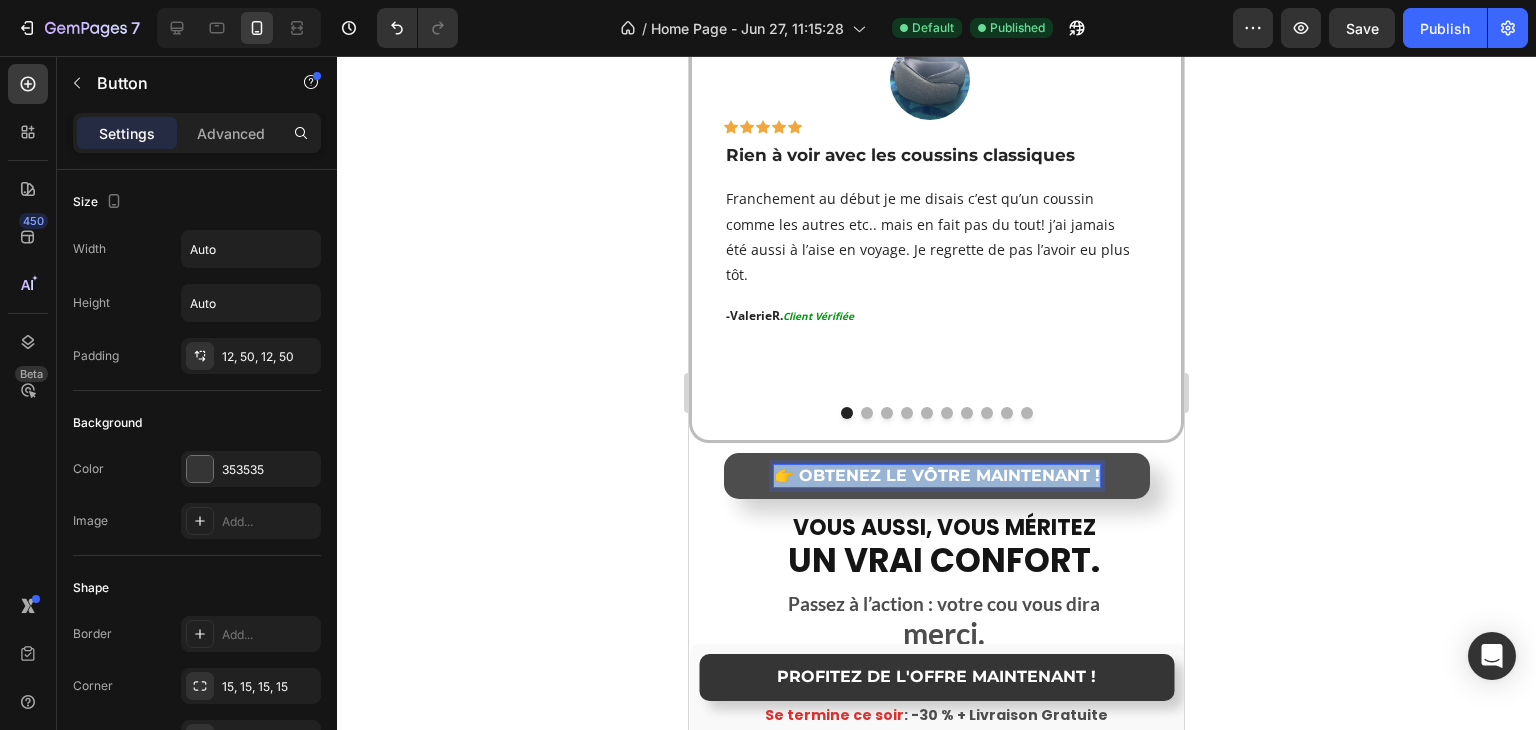 drag, startPoint x: 771, startPoint y: 453, endPoint x: 1101, endPoint y: 445, distance: 330.09695 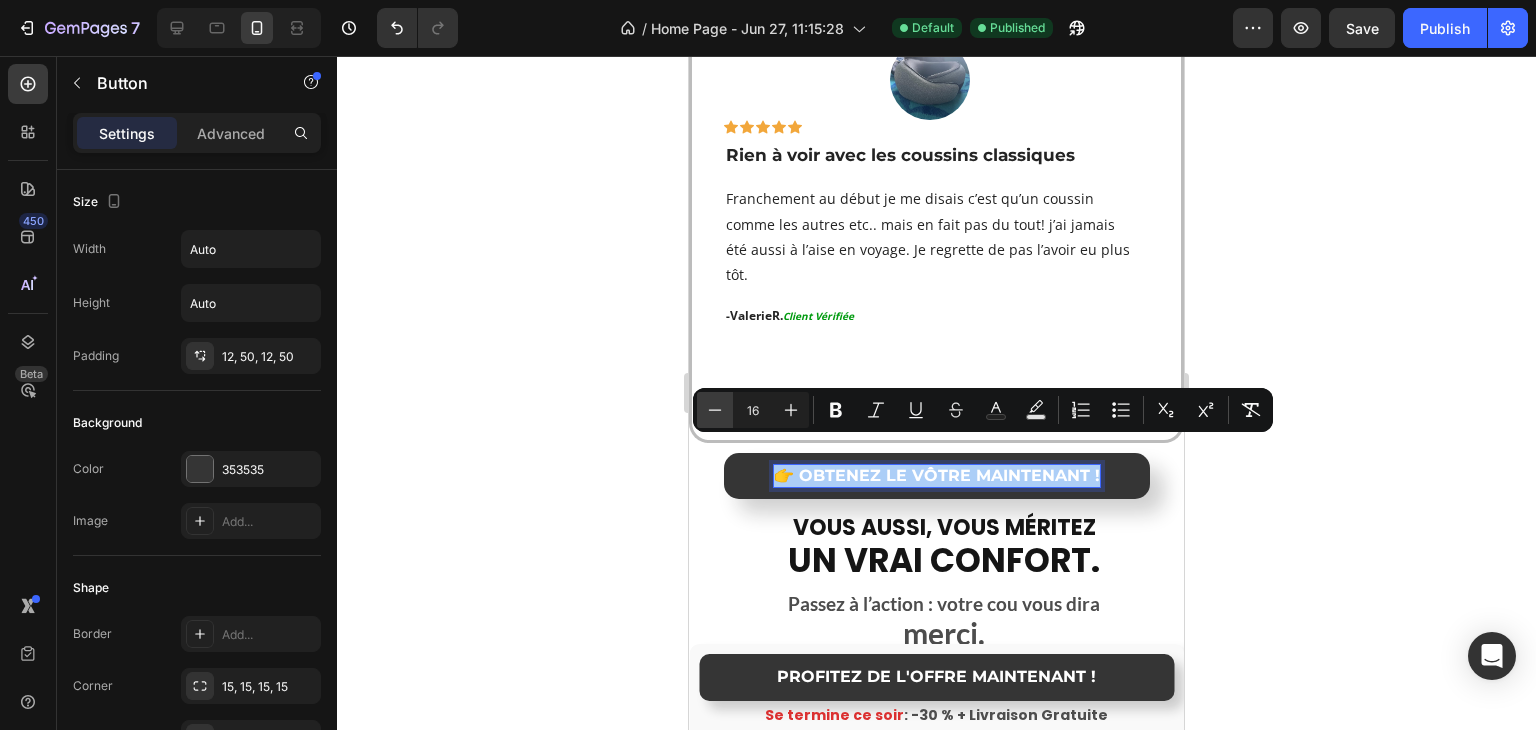 click 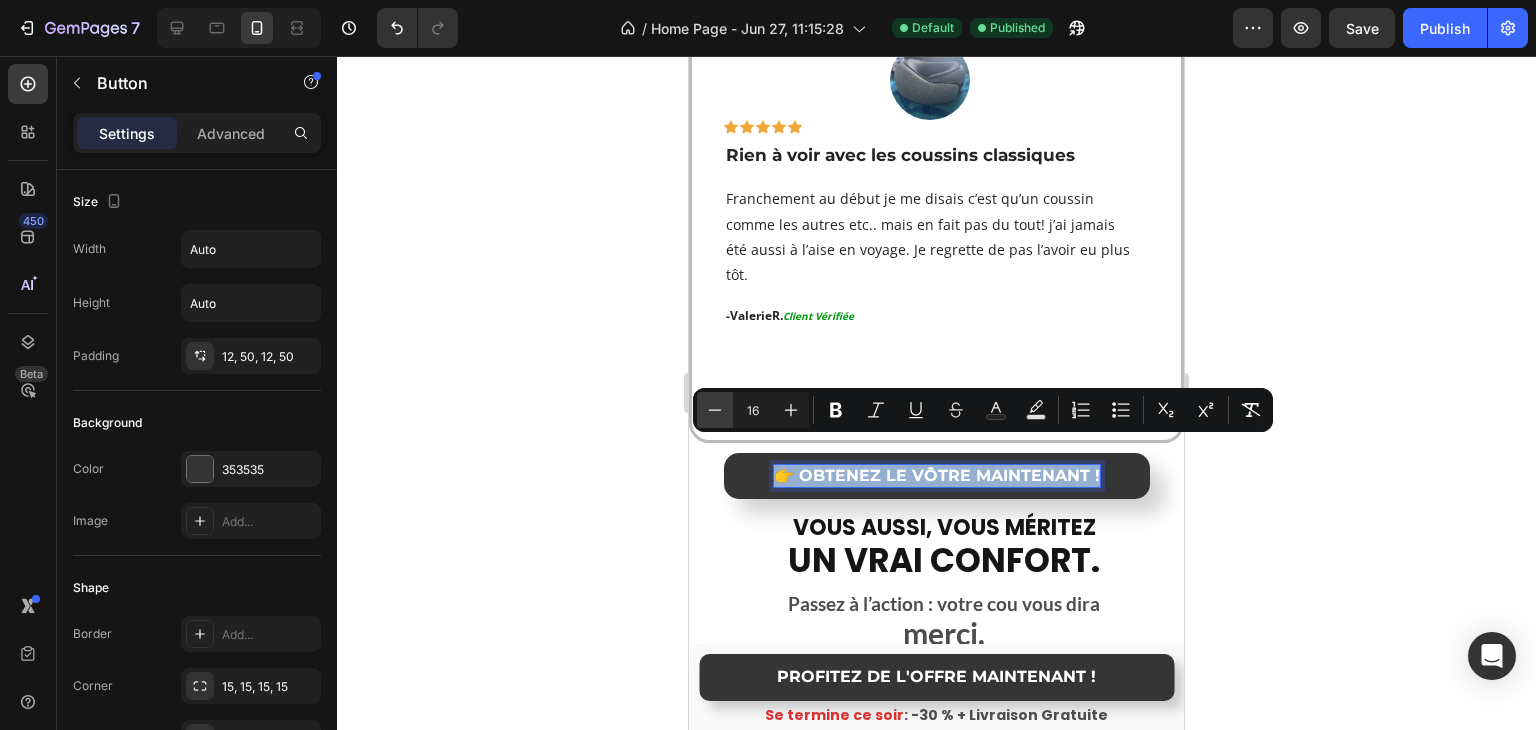 type on "15" 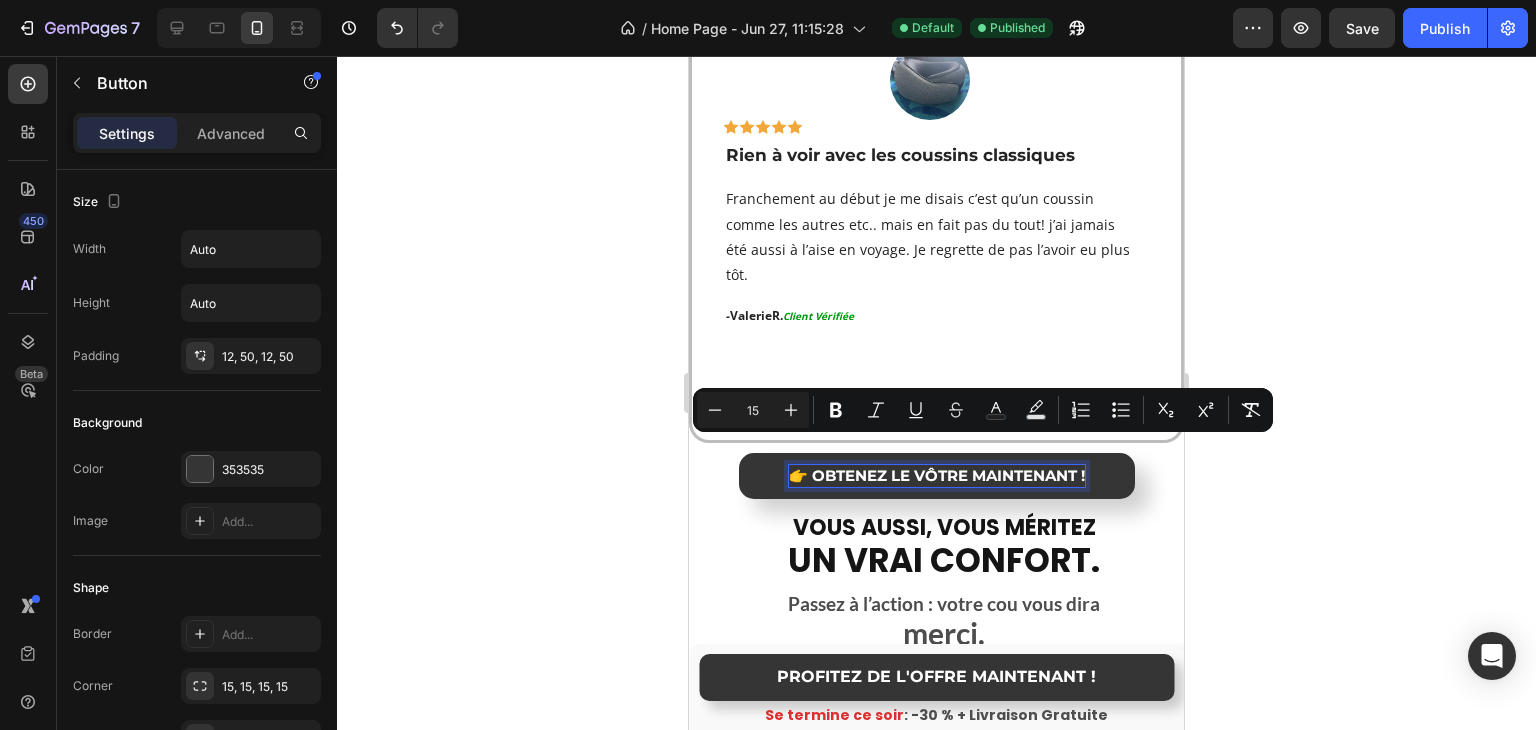 click 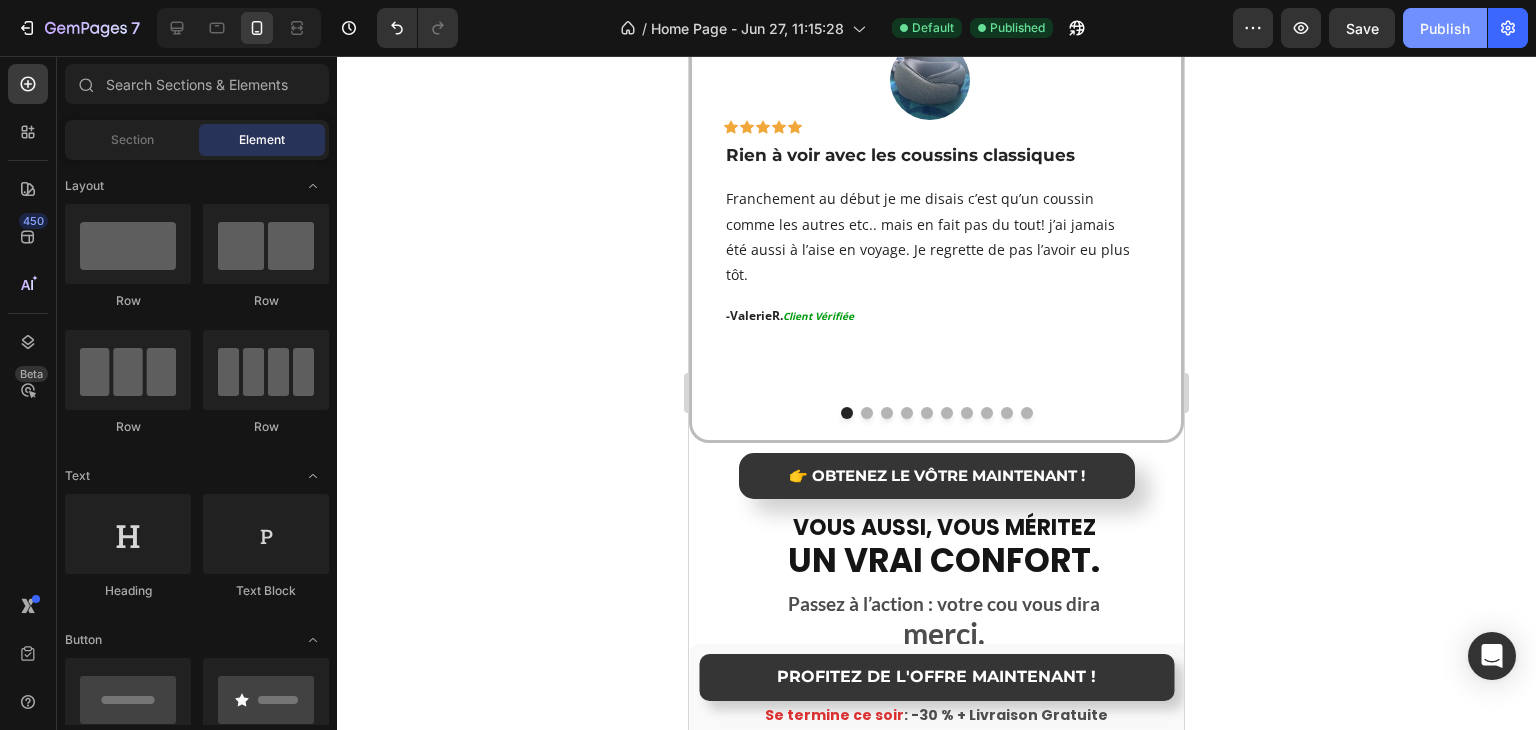 click on "Publish" 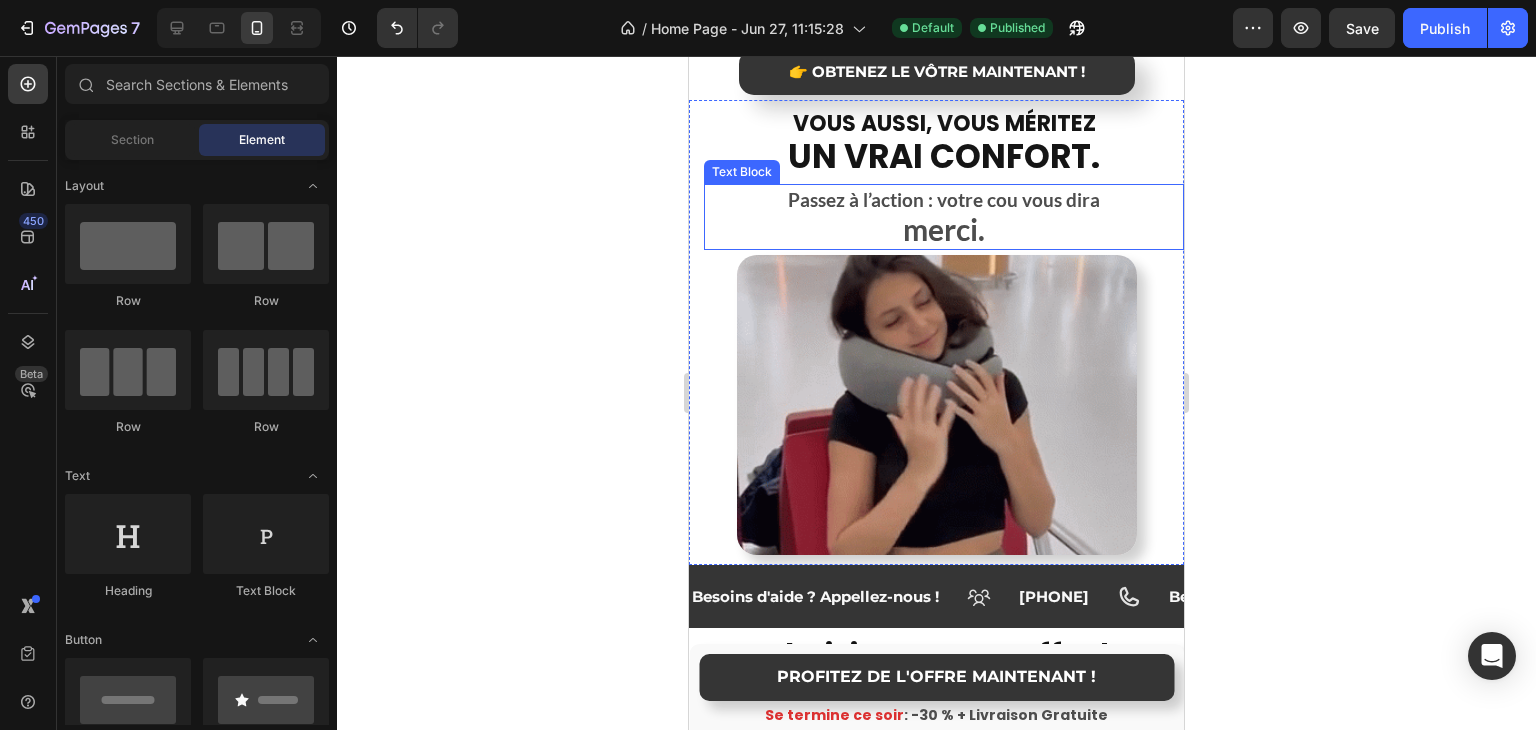 scroll, scrollTop: 3404, scrollLeft: 0, axis: vertical 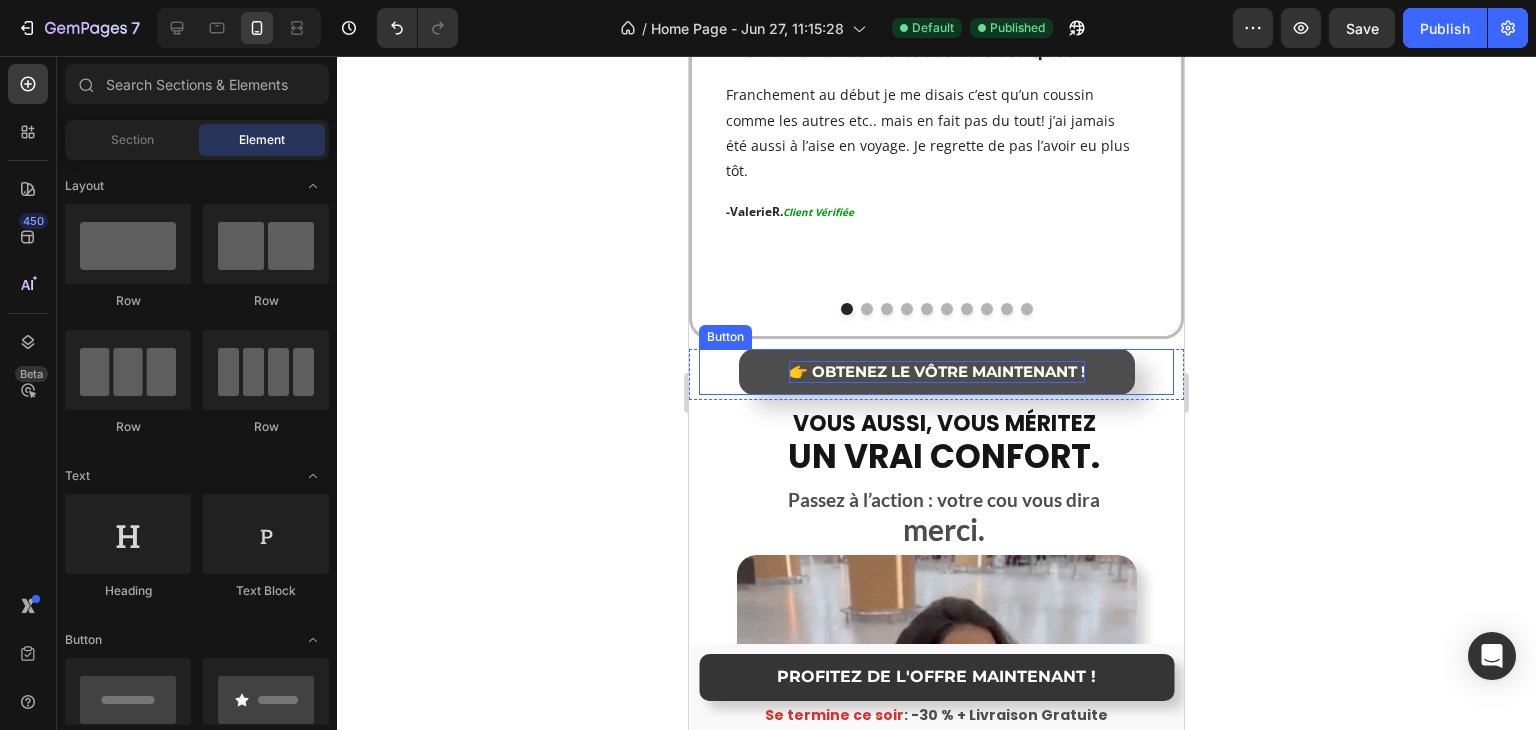 click on "👉 OBTENEZ LE VÔTRE MAINTENANT !" at bounding box center (937, 371) 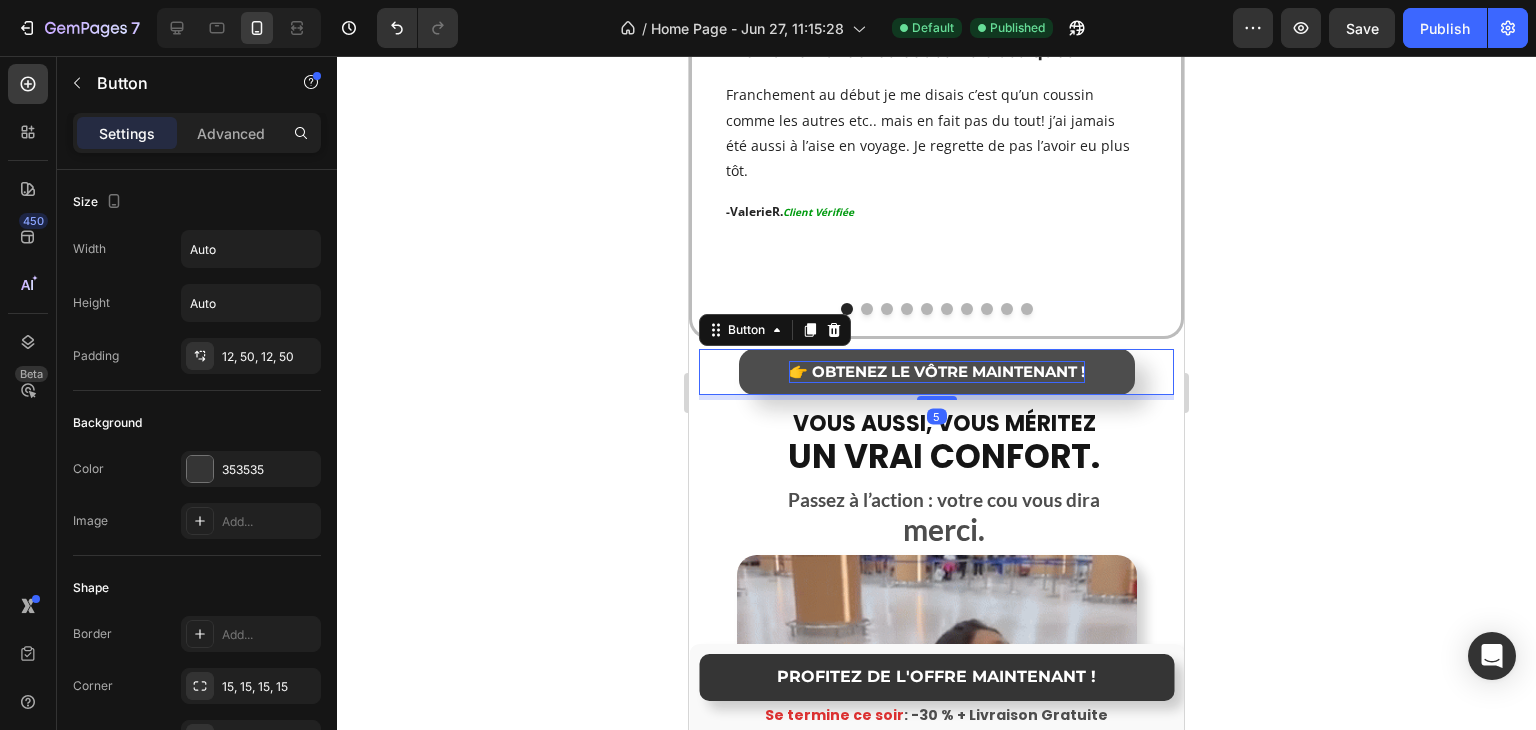 click on "👉 OBTENEZ LE VÔTRE MAINTENANT !" at bounding box center (937, 371) 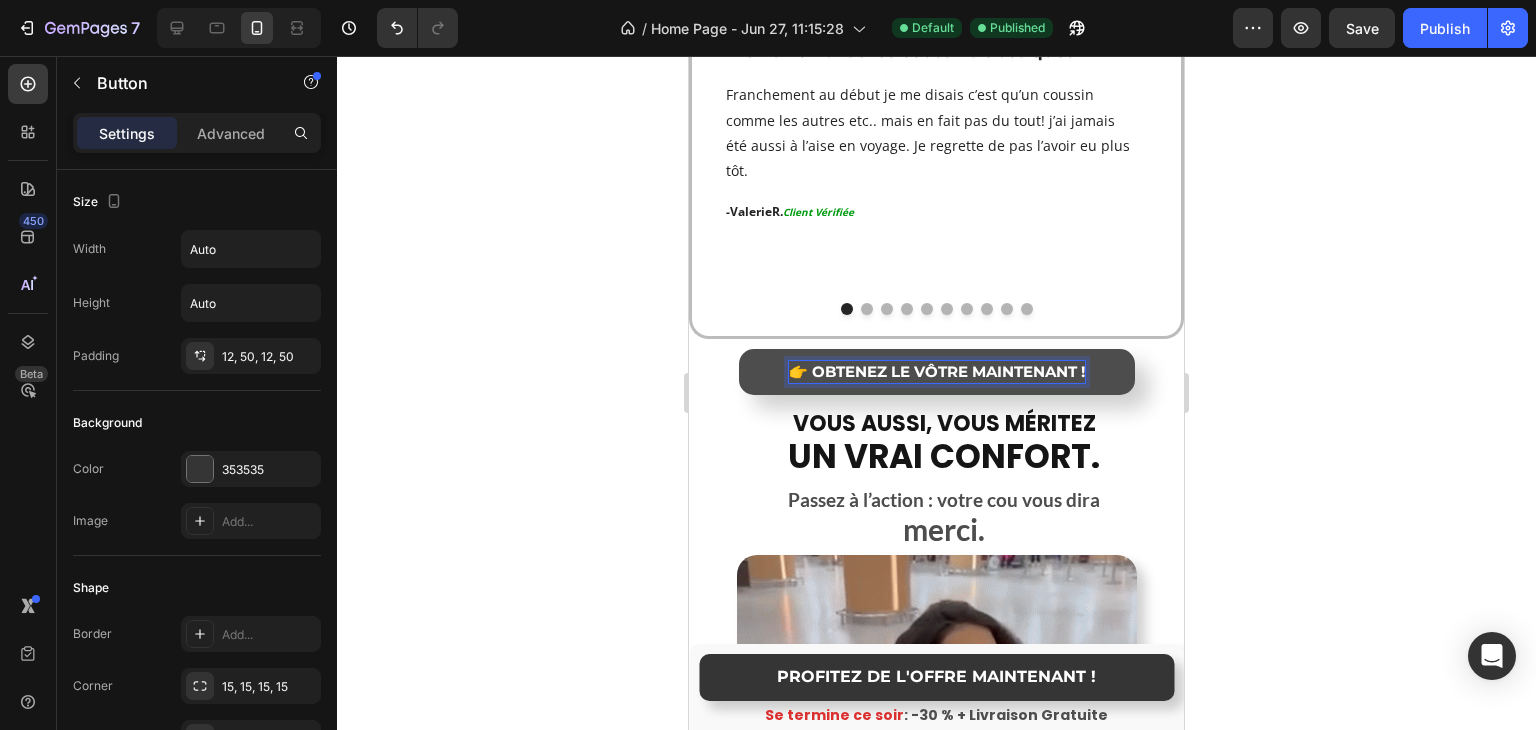click on "👉 OBTENEZ LE VÔTRE MAINTENANT !" at bounding box center [937, 371] 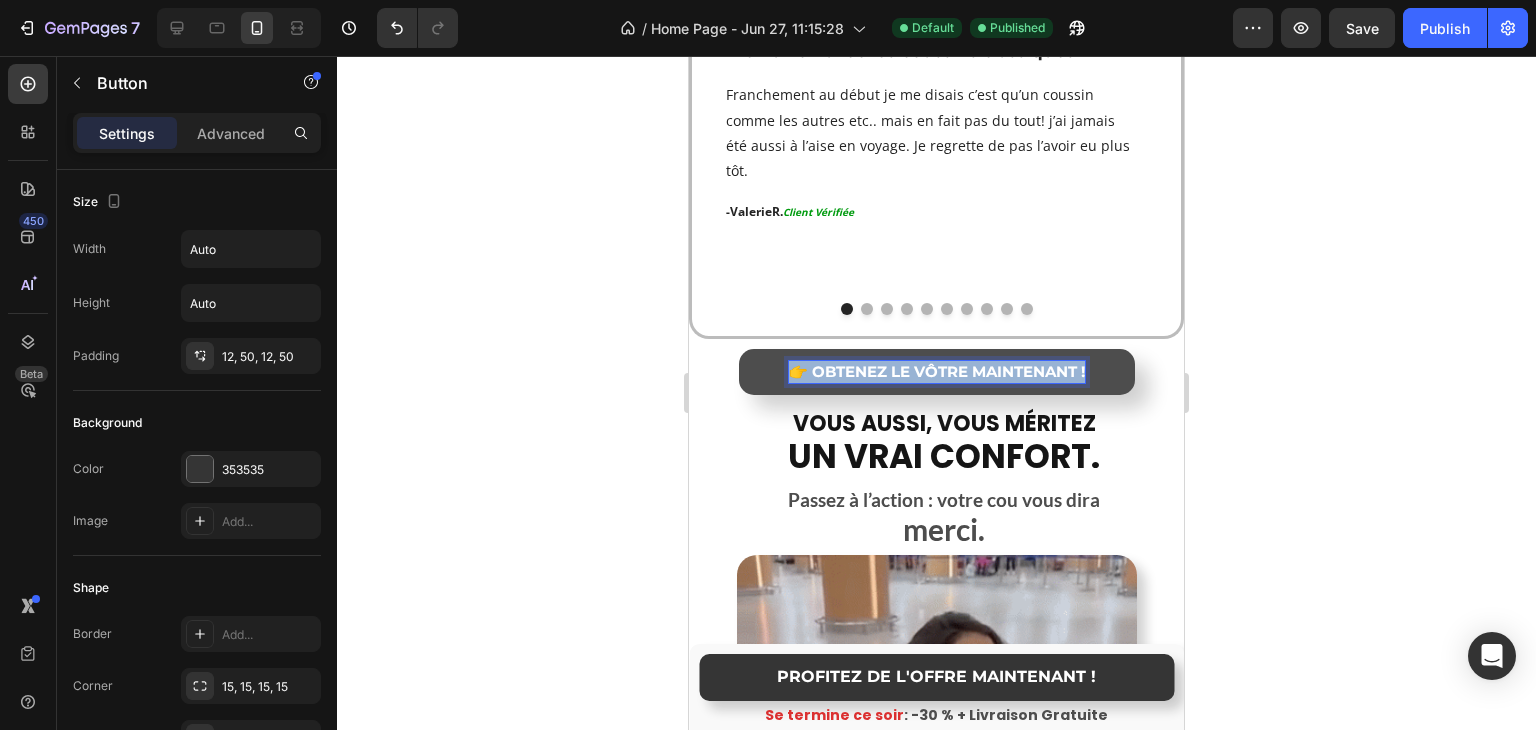 drag, startPoint x: 781, startPoint y: 344, endPoint x: 1108, endPoint y: 345, distance: 327.00153 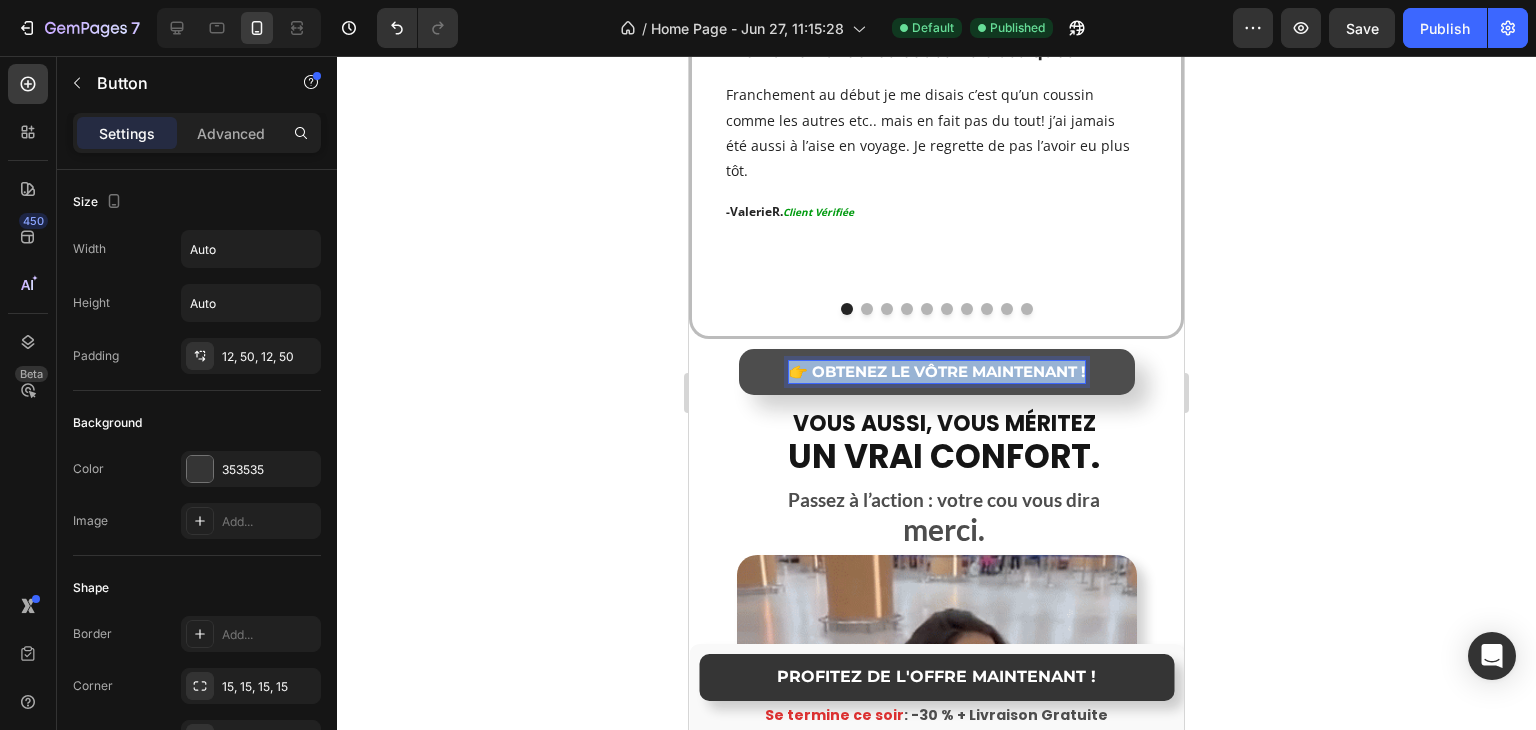 click on "👉 OBTENEZ LE VÔTRE MAINTENANT !" at bounding box center (937, 372) 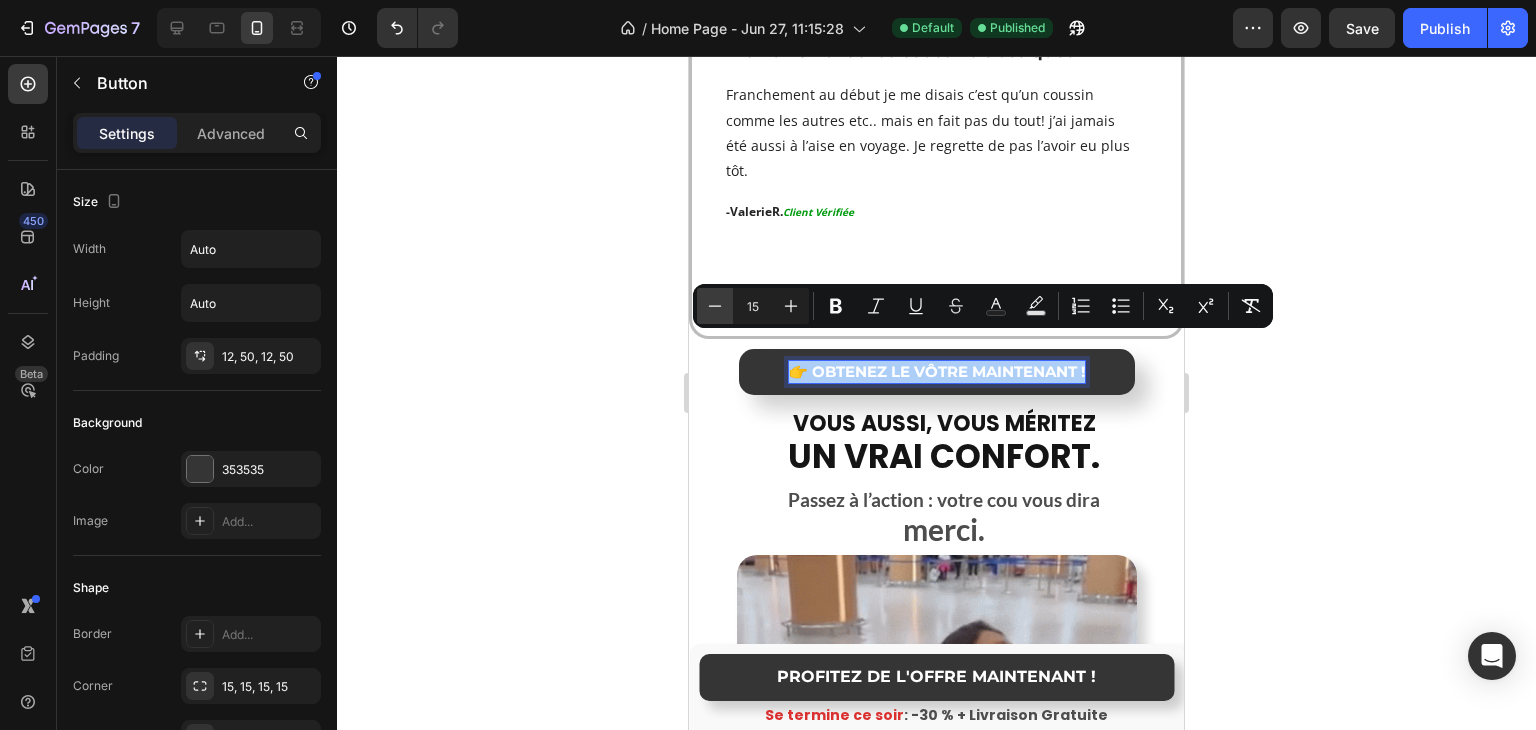 click 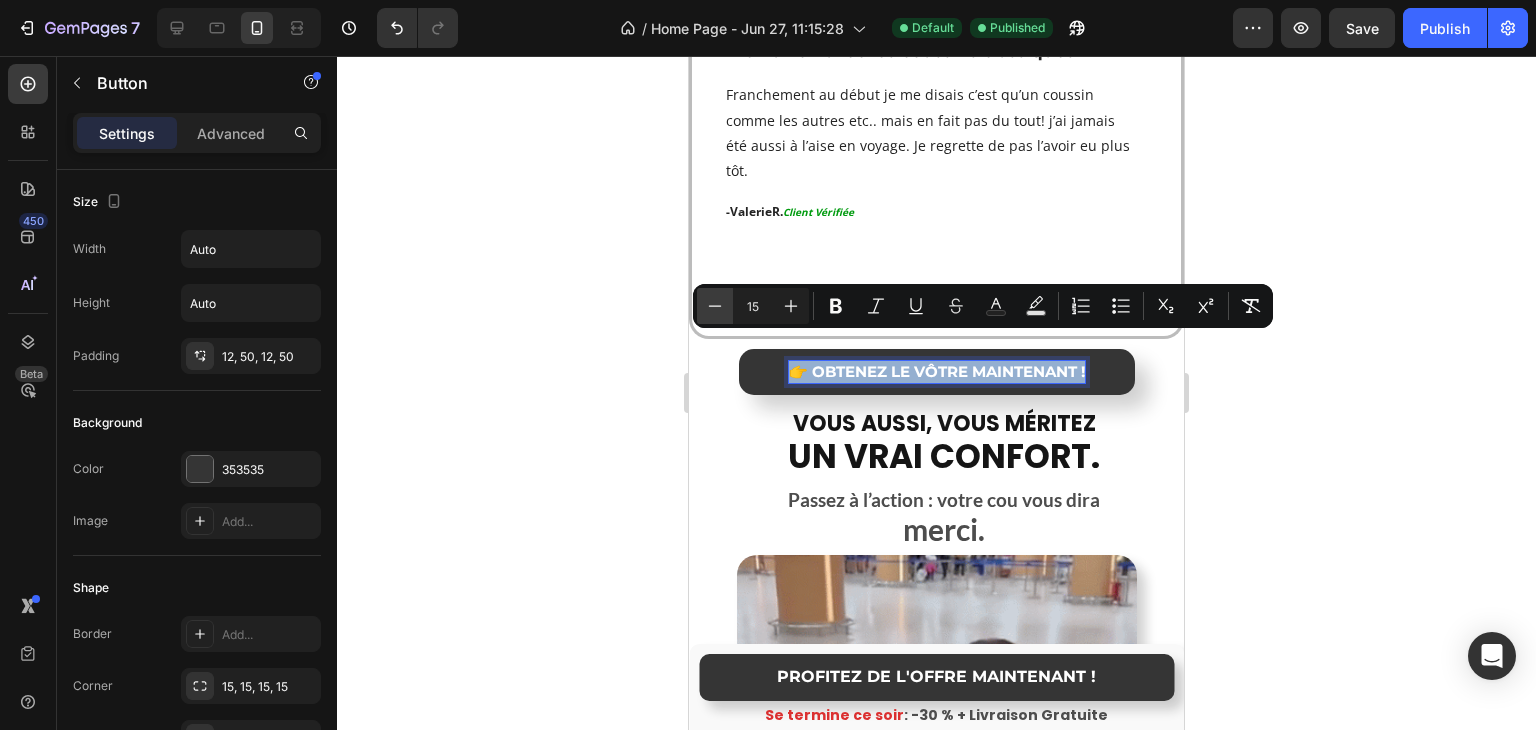 type on "14" 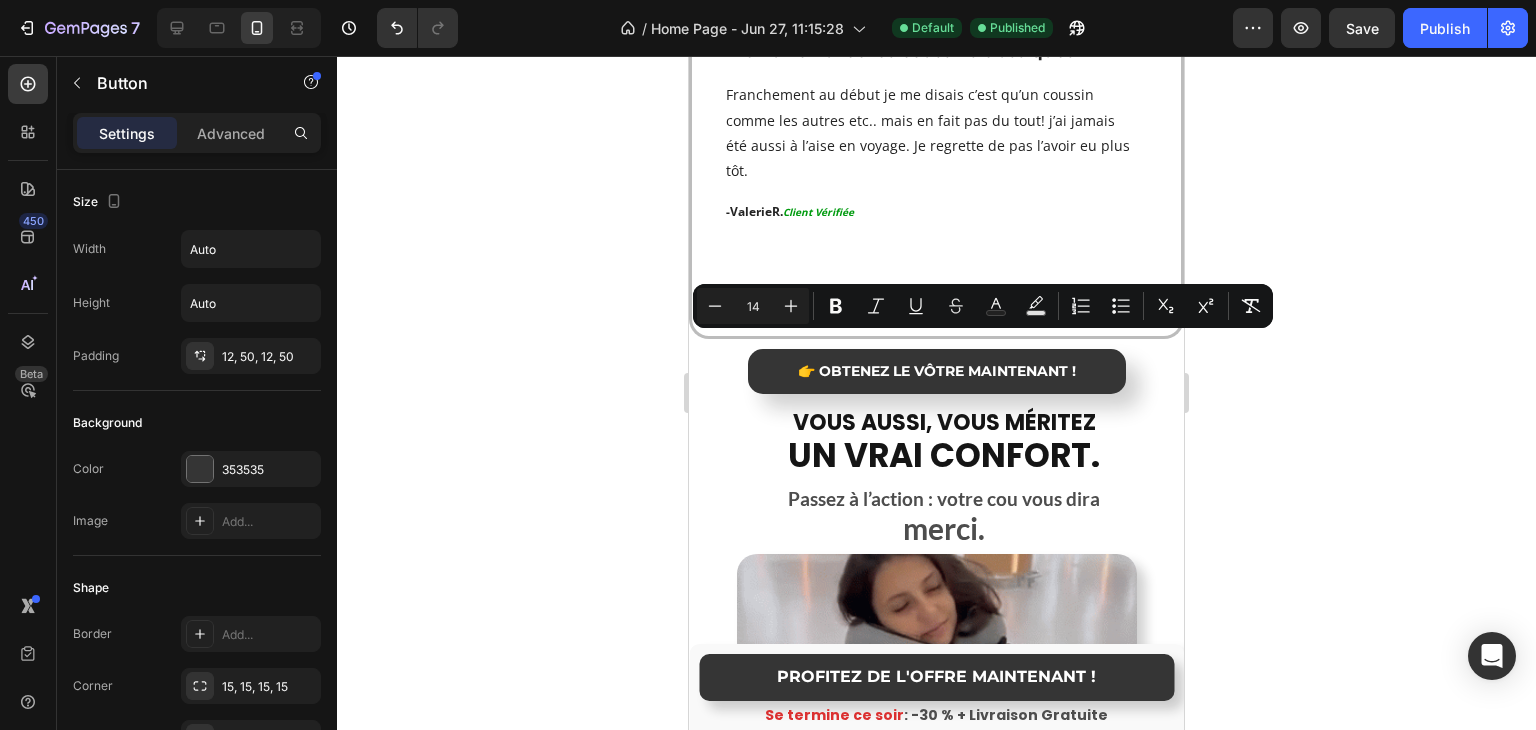 click 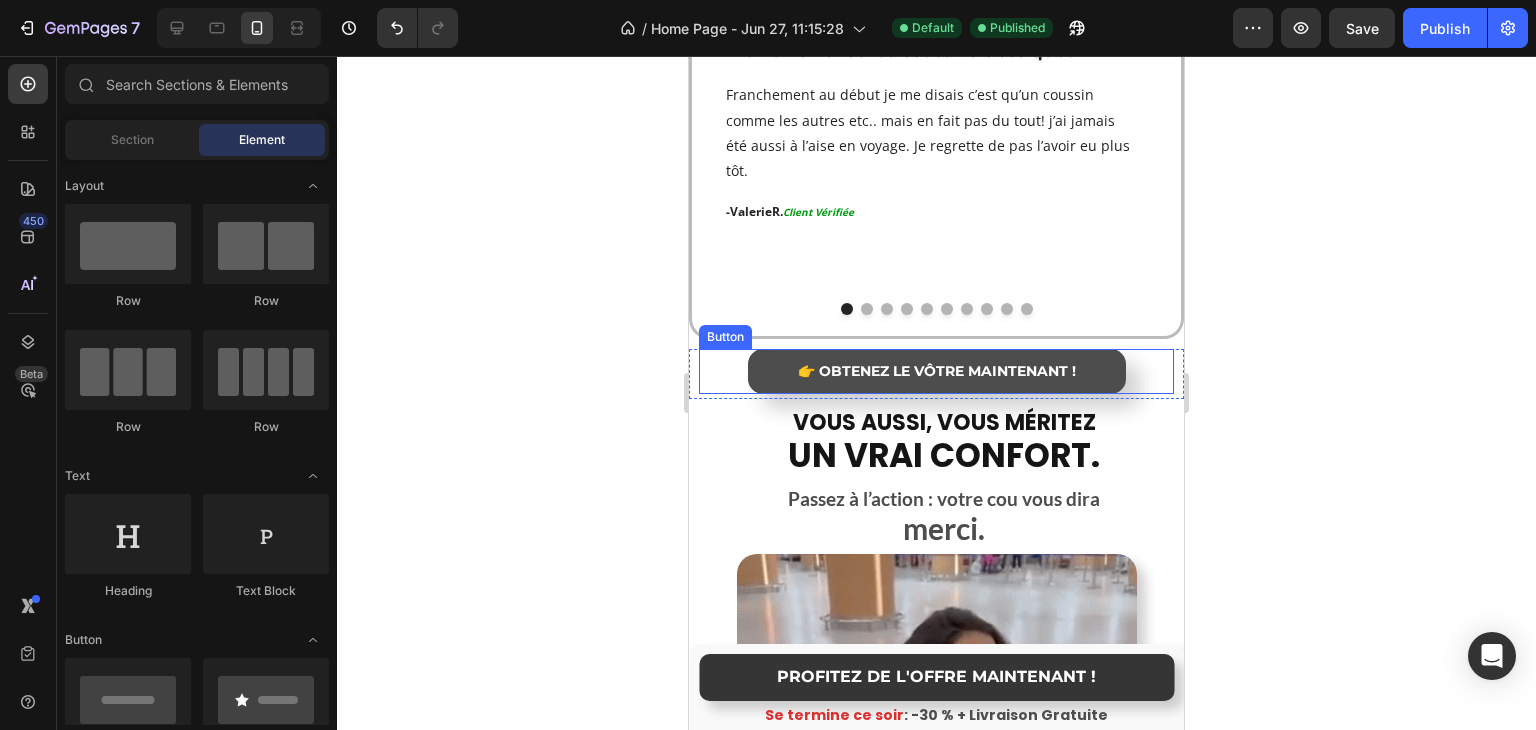 click on "👉 OBTENEZ LE VÔTRE MAINTENANT !" at bounding box center (937, 372) 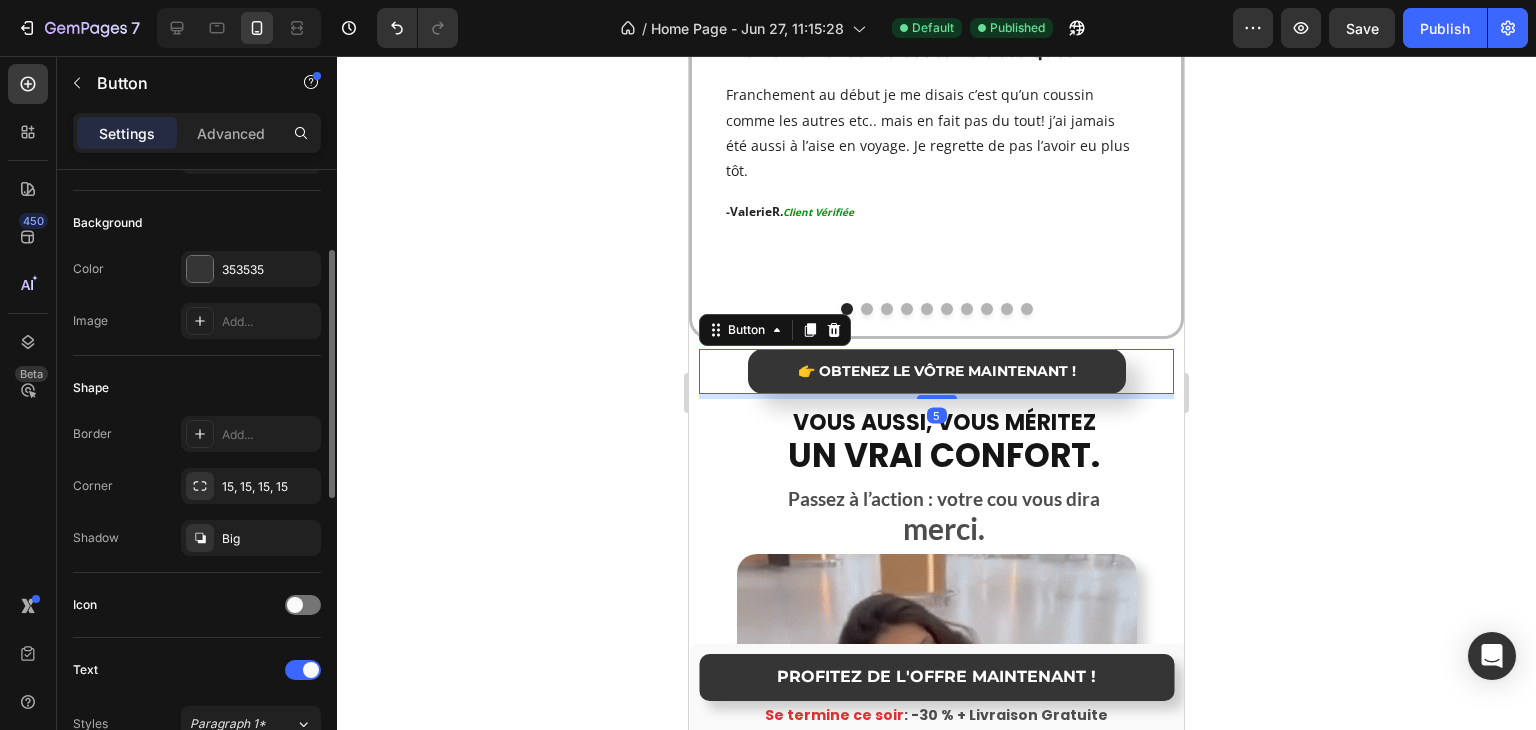 scroll, scrollTop: 500, scrollLeft: 0, axis: vertical 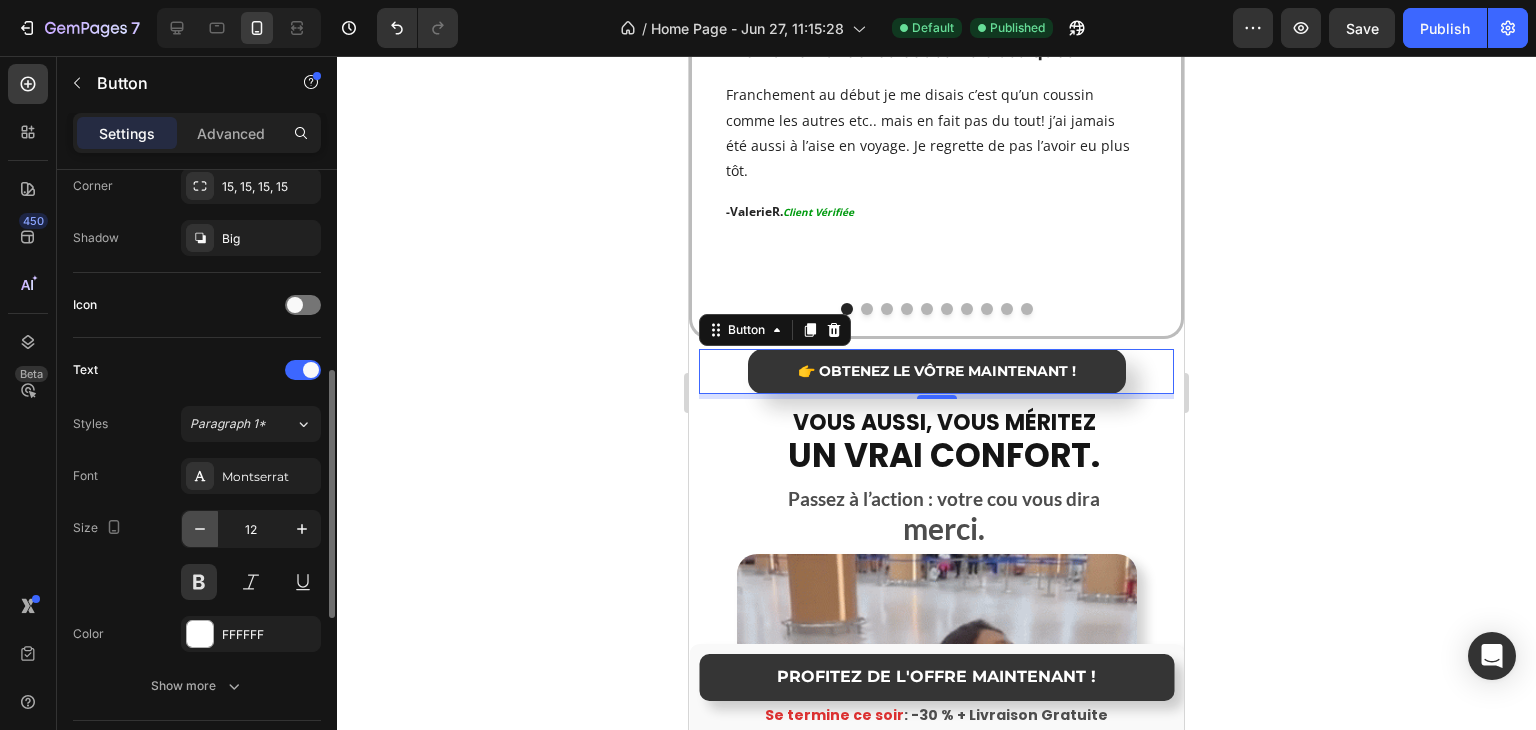 click 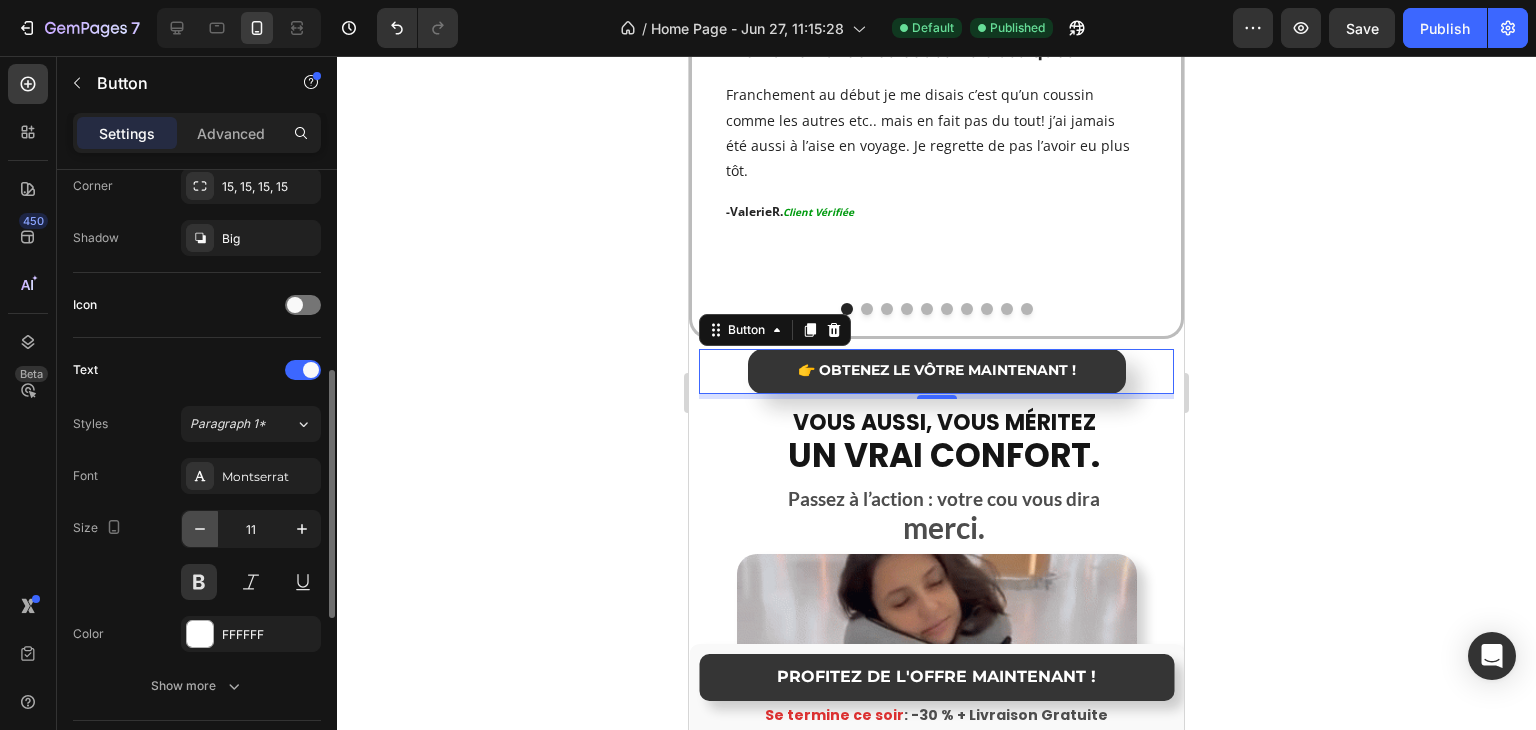 click 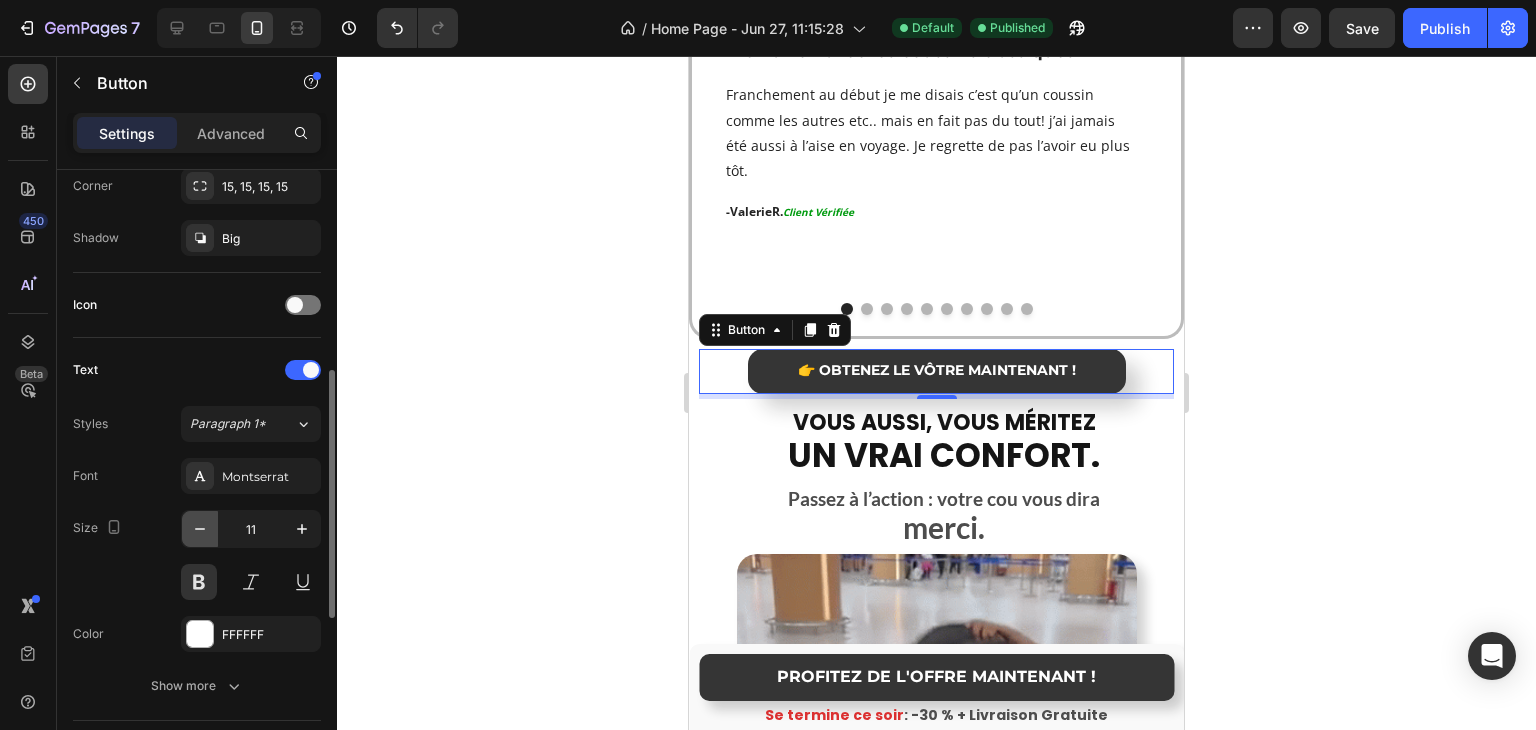 type on "10" 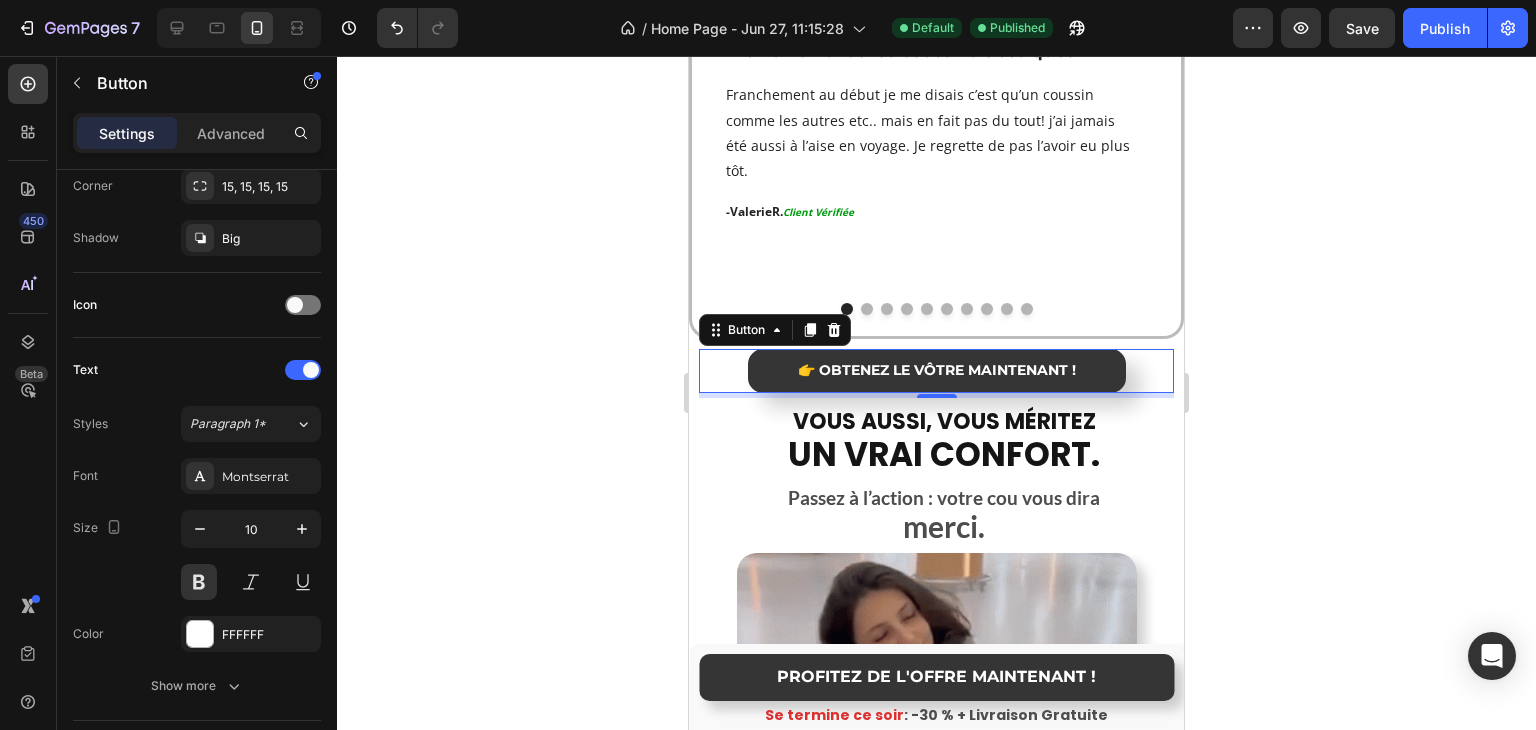 click 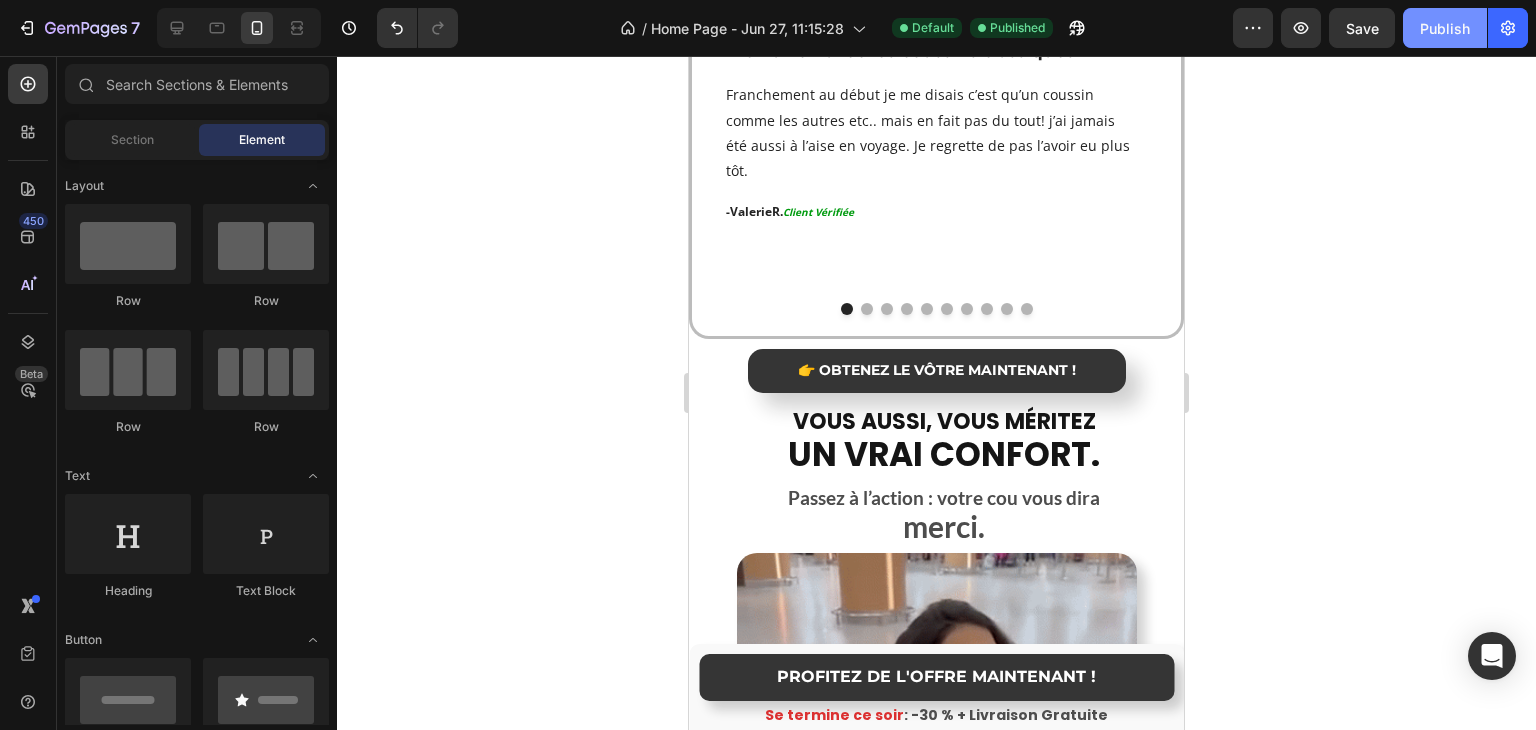 click on "Publish" at bounding box center [1445, 28] 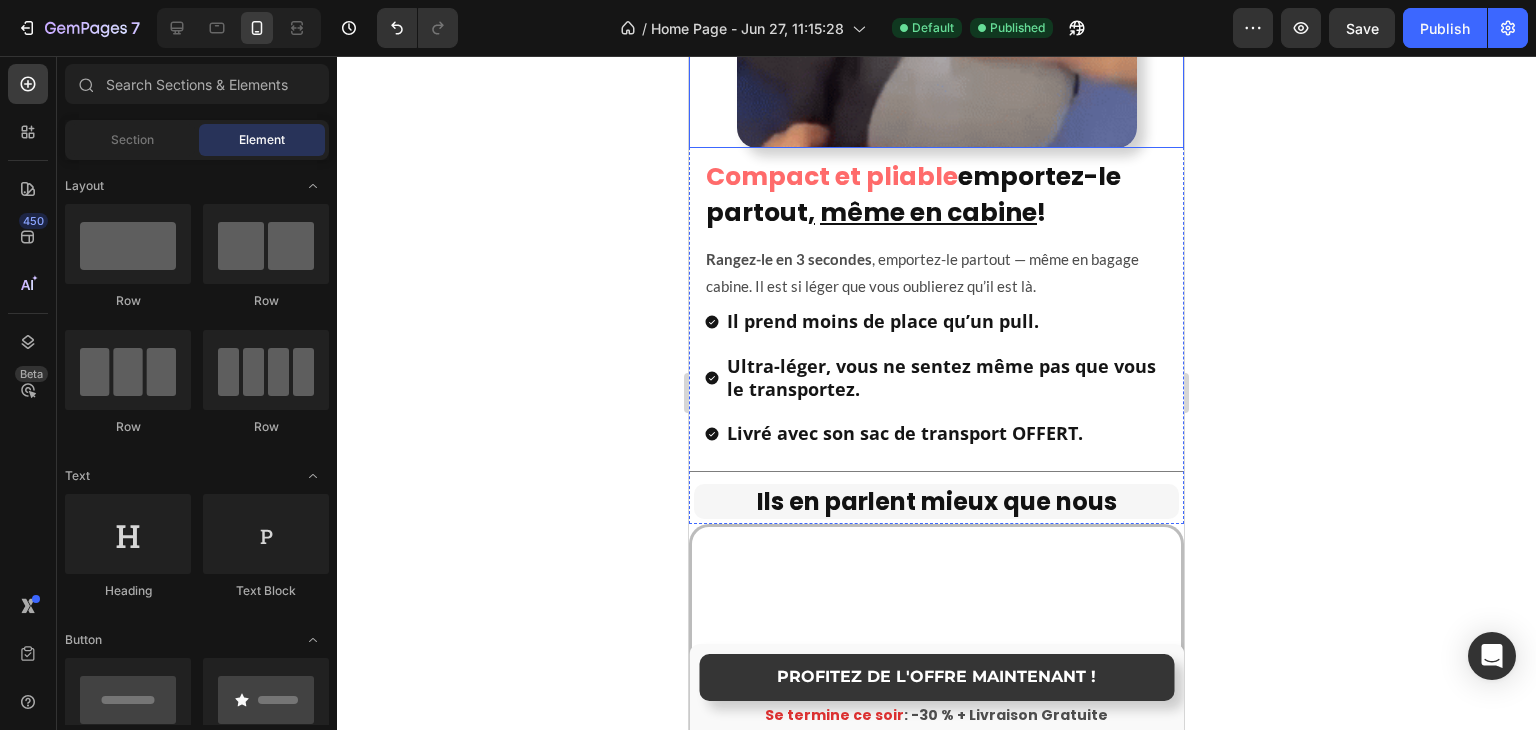 scroll, scrollTop: 1604, scrollLeft: 0, axis: vertical 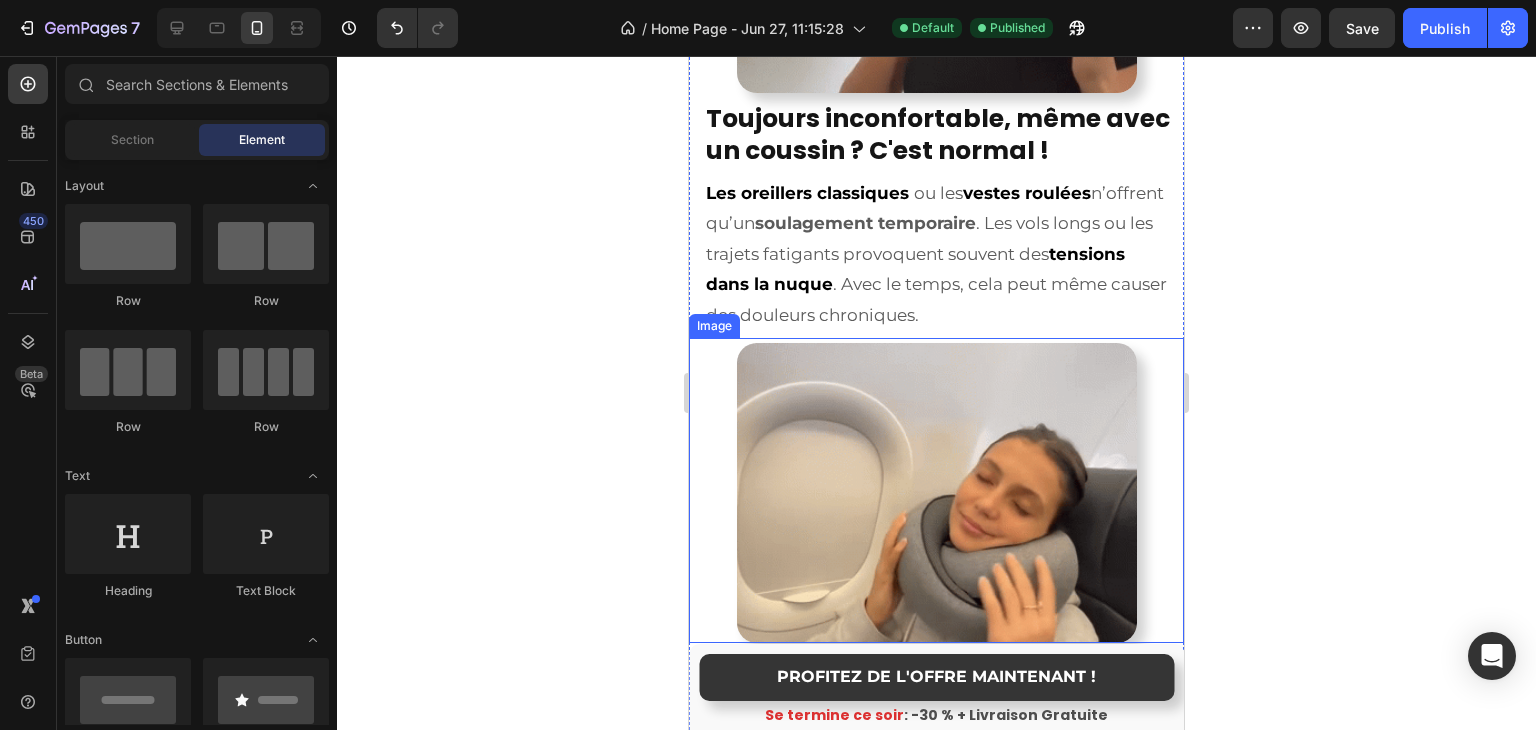 type 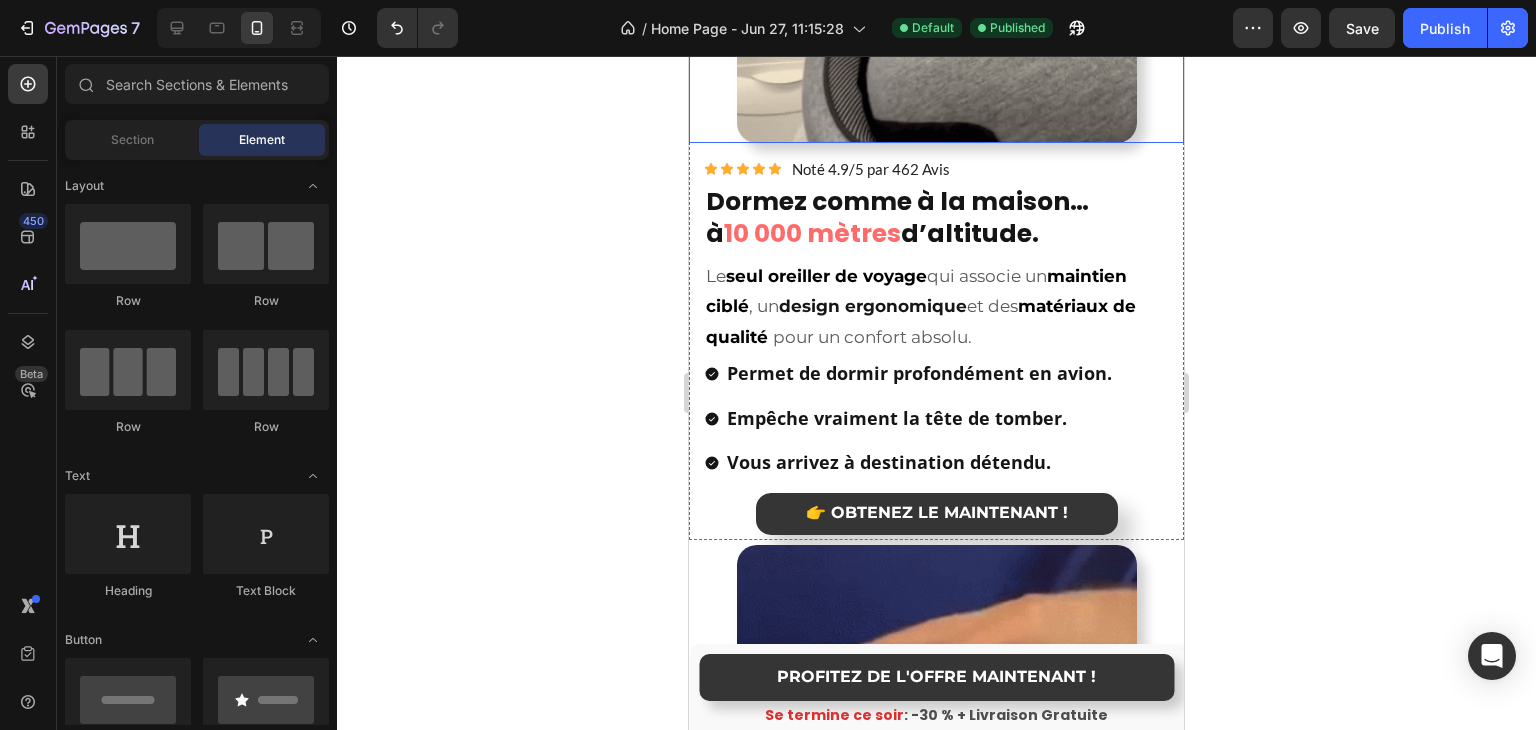 scroll, scrollTop: 2304, scrollLeft: 0, axis: vertical 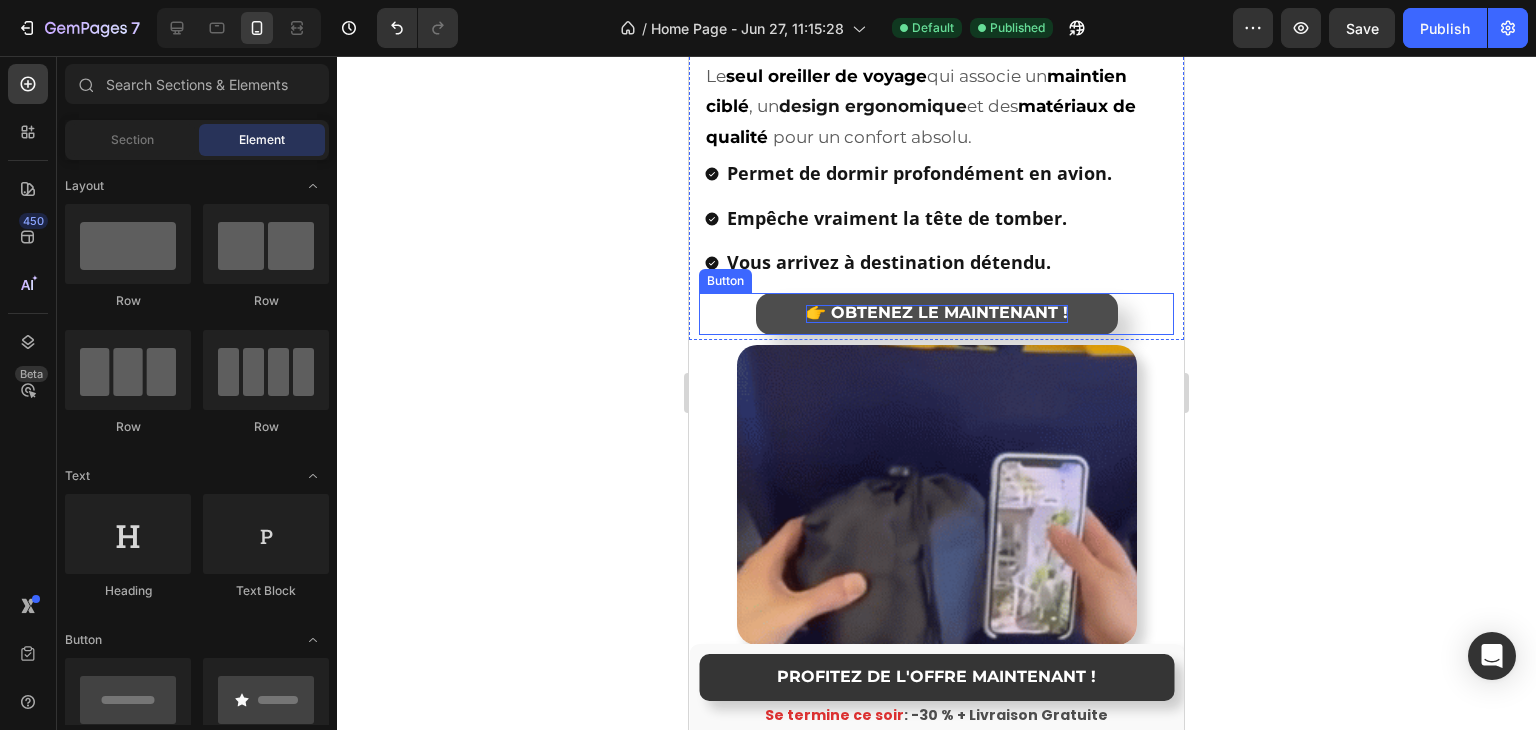 click on "👉 OBTENEZ LE MAINTENANT !" at bounding box center [937, 312] 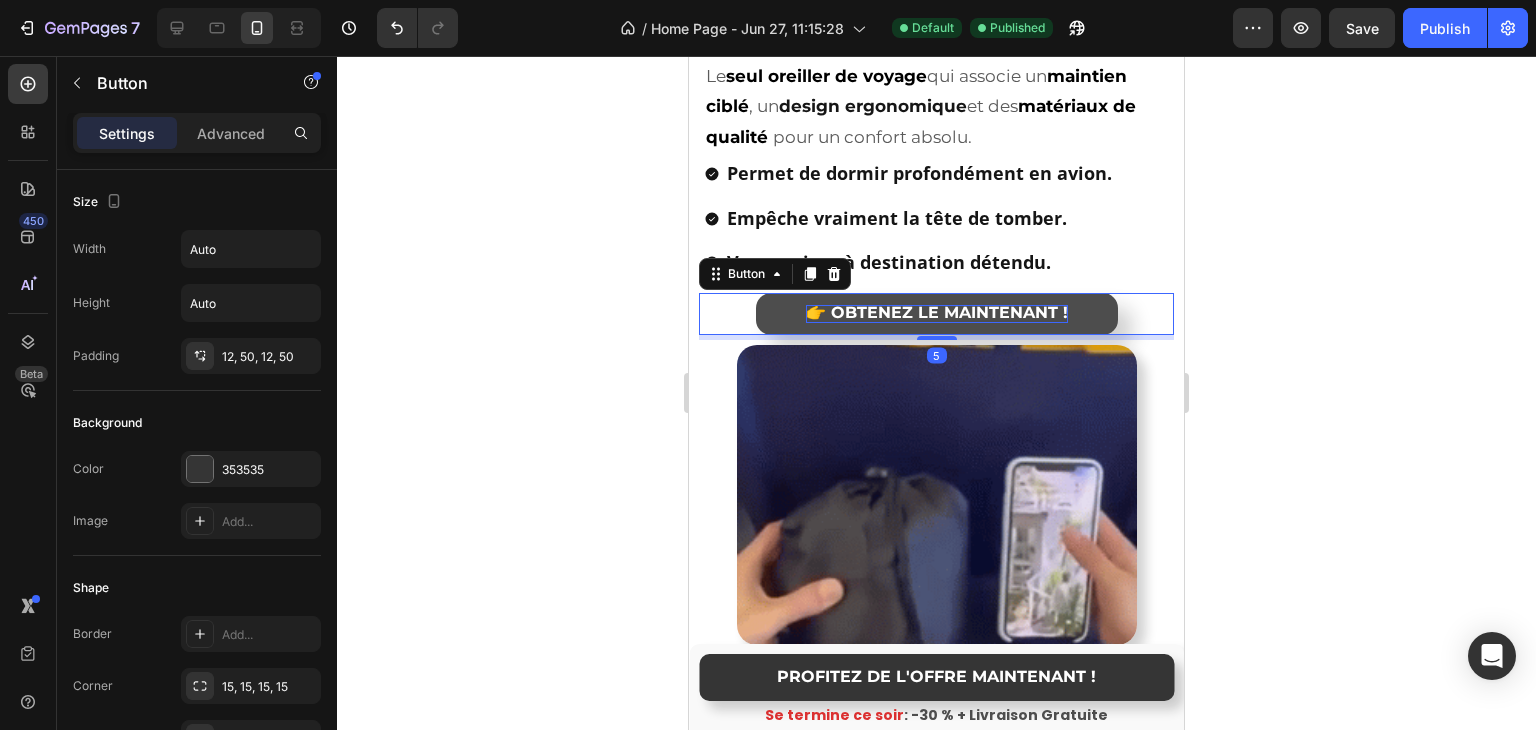 click on "👉 OBTENEZ LE MAINTENANT !" at bounding box center [937, 312] 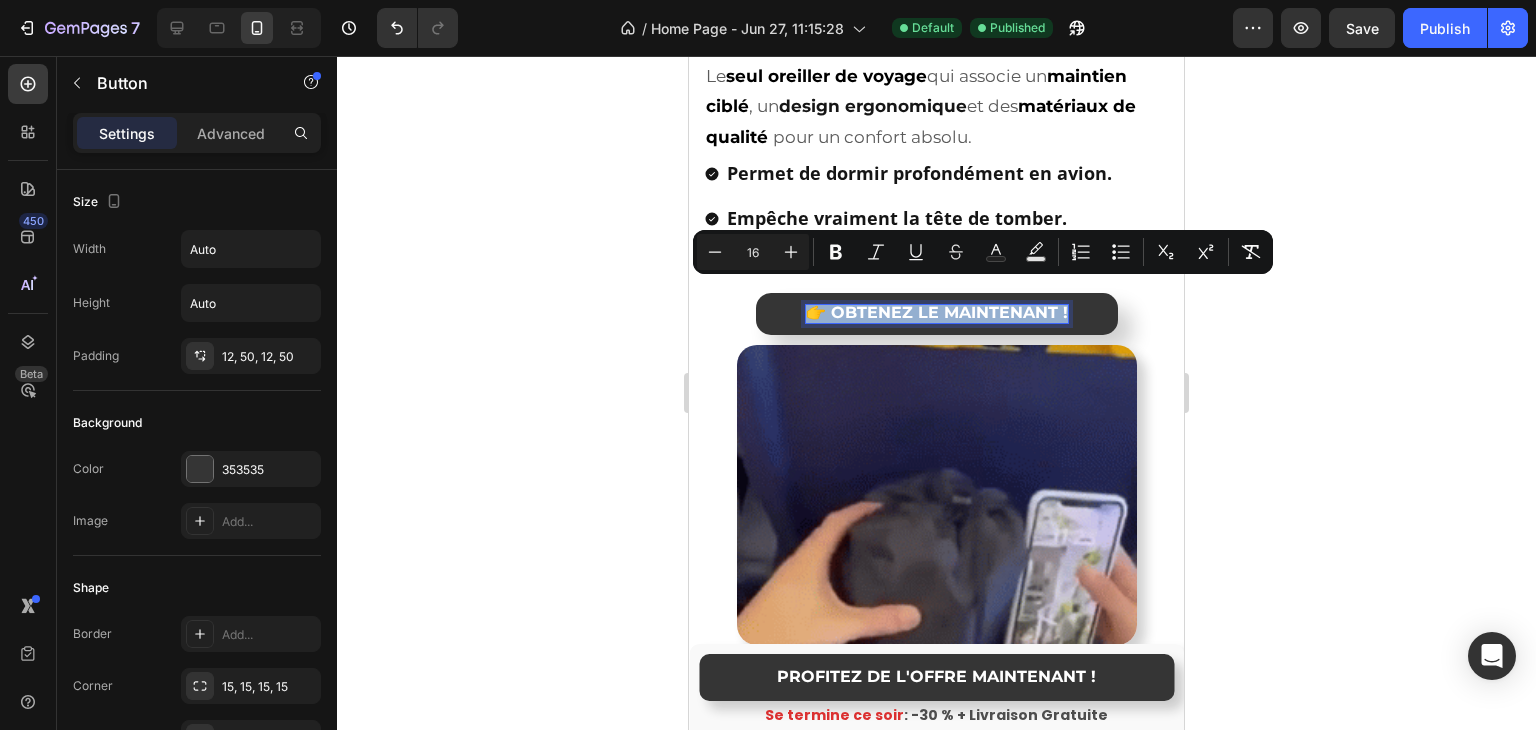 drag, startPoint x: 805, startPoint y: 290, endPoint x: 1109, endPoint y: 307, distance: 304.47495 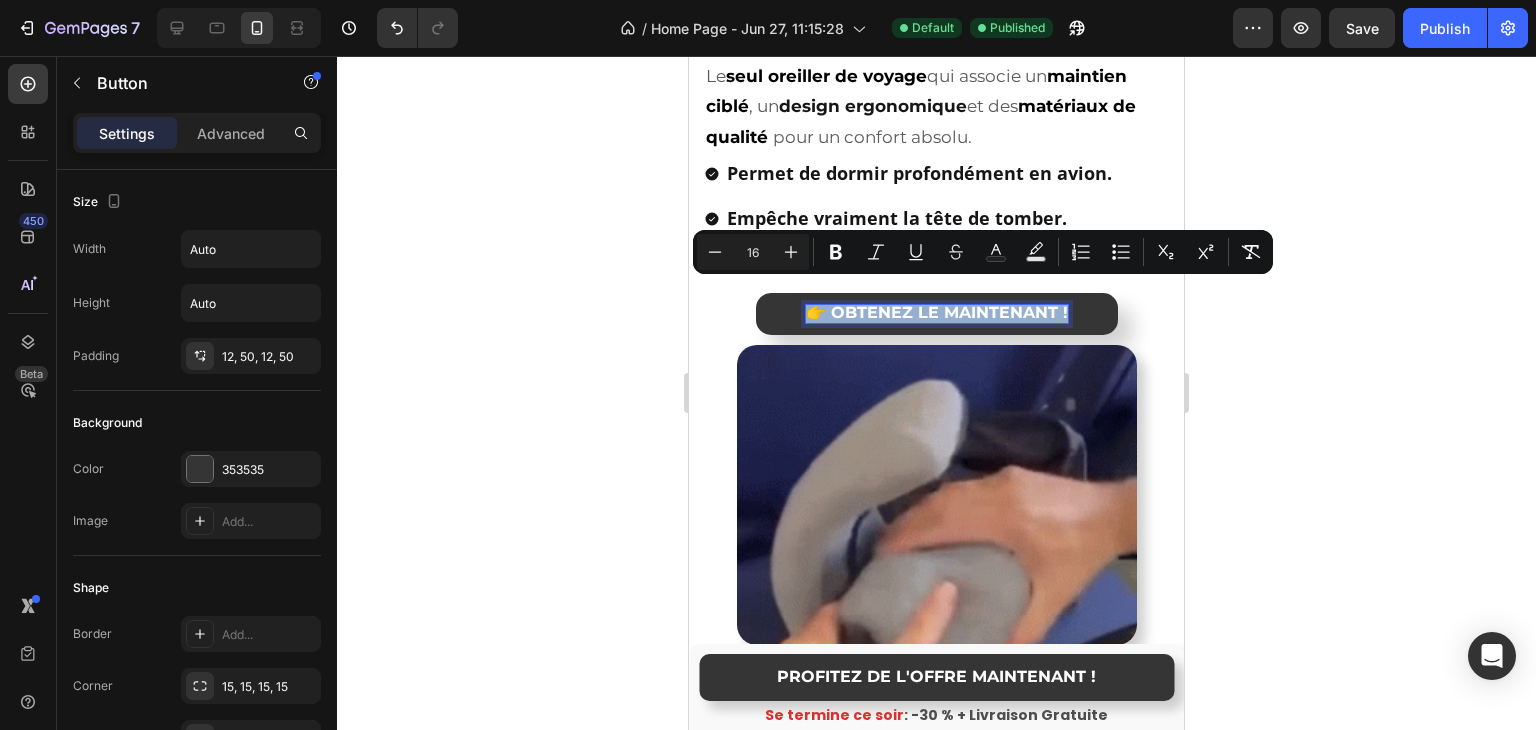 click on "👉 OBTENEZ LE MAINTENANT ! Button   5" at bounding box center (936, 314) 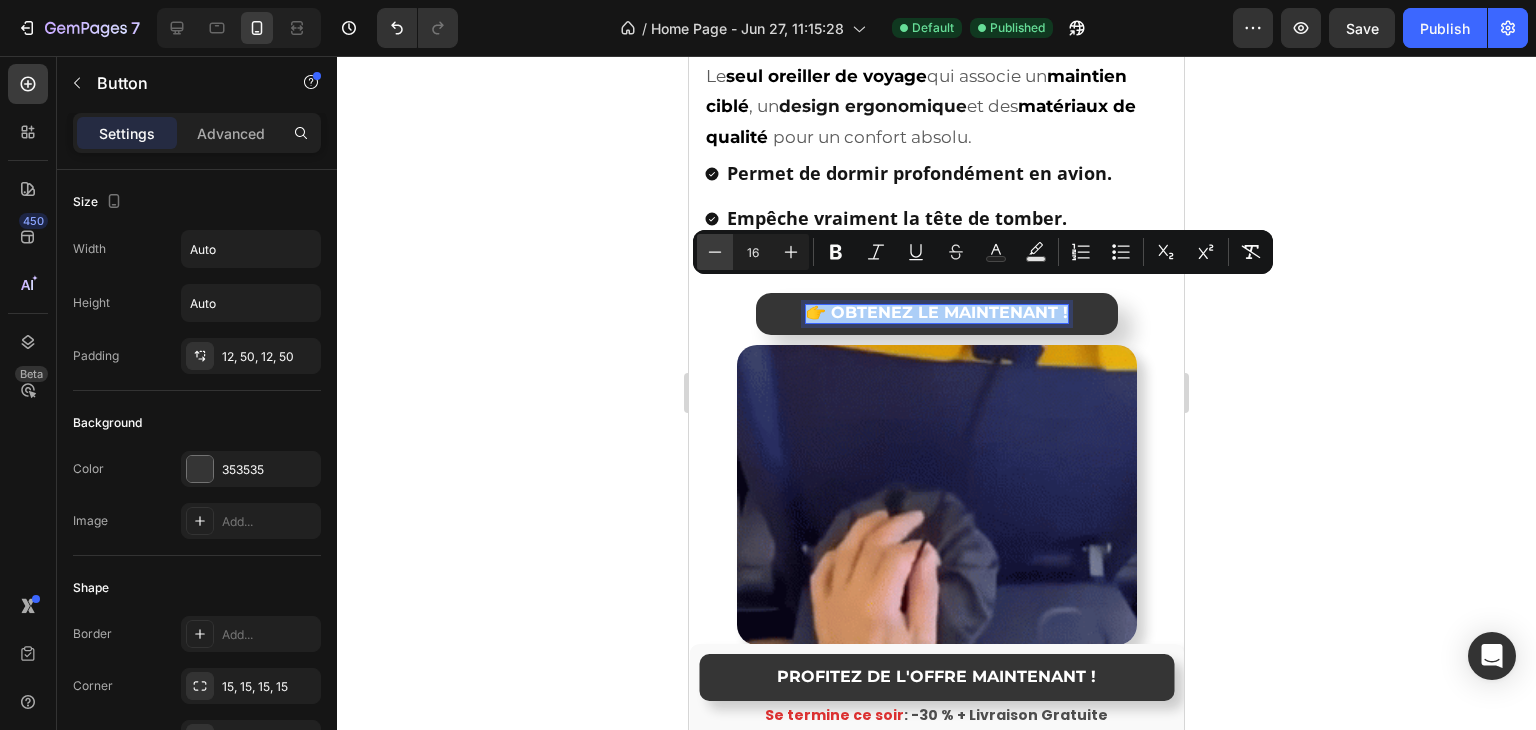 click on "Minus" at bounding box center [715, 252] 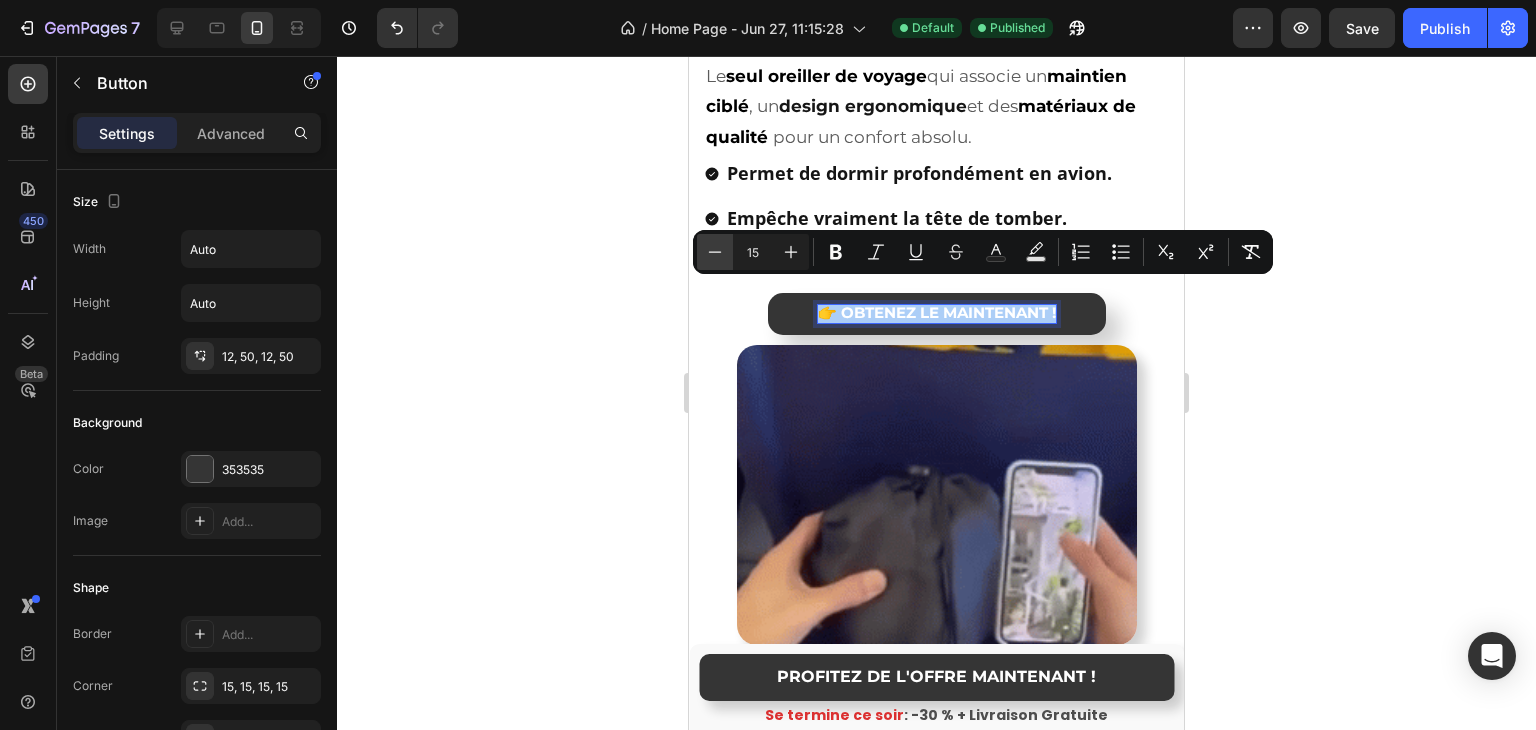 click on "Minus" at bounding box center [715, 252] 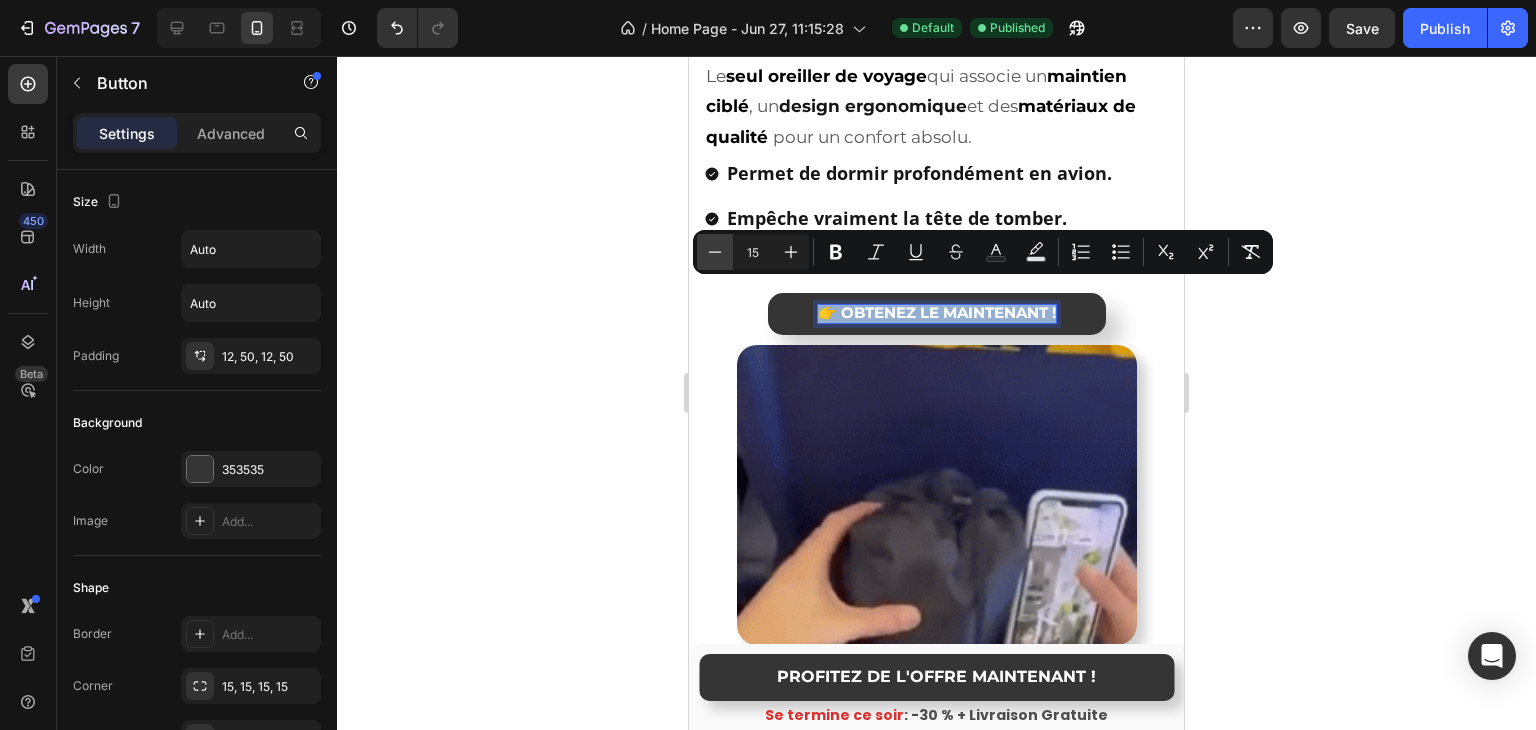 type on "14" 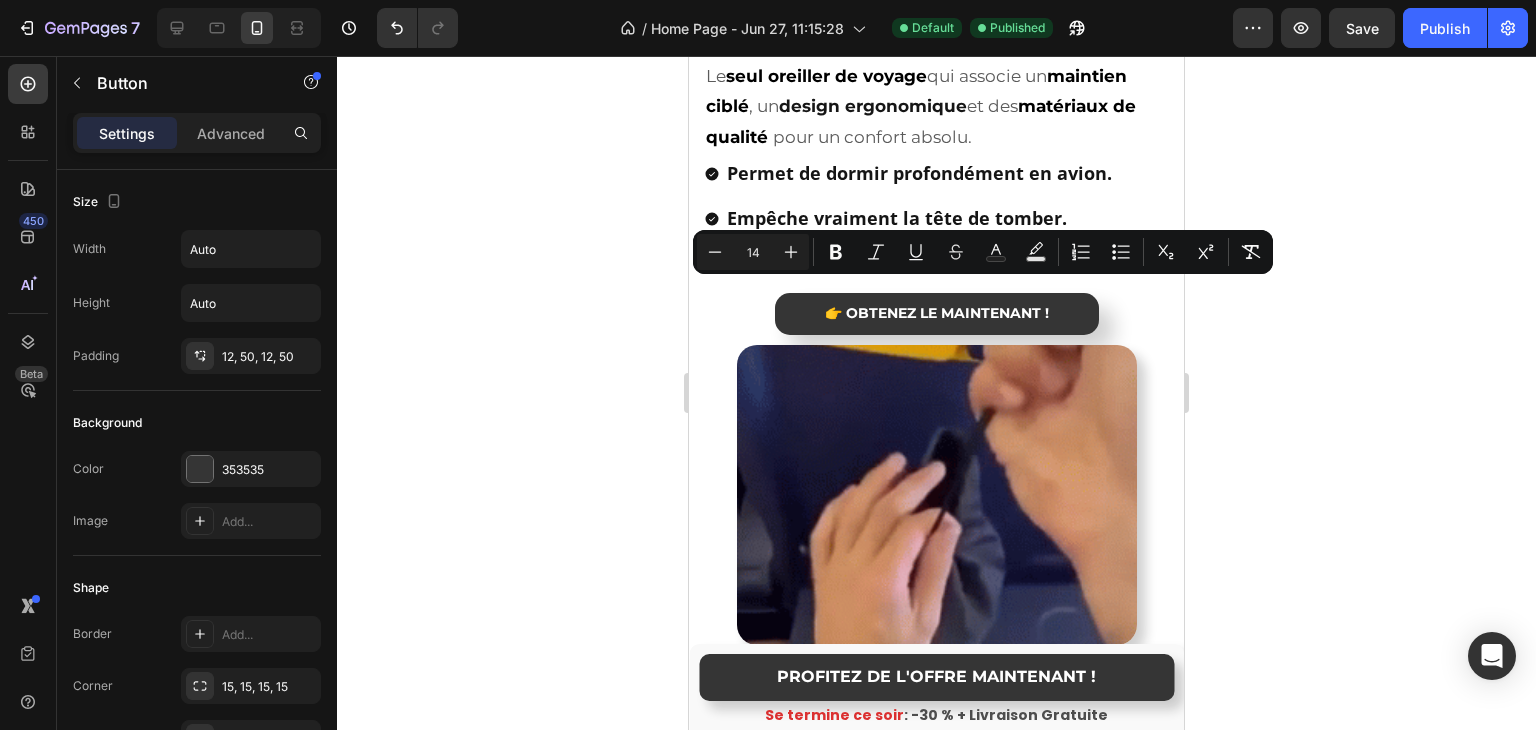 click 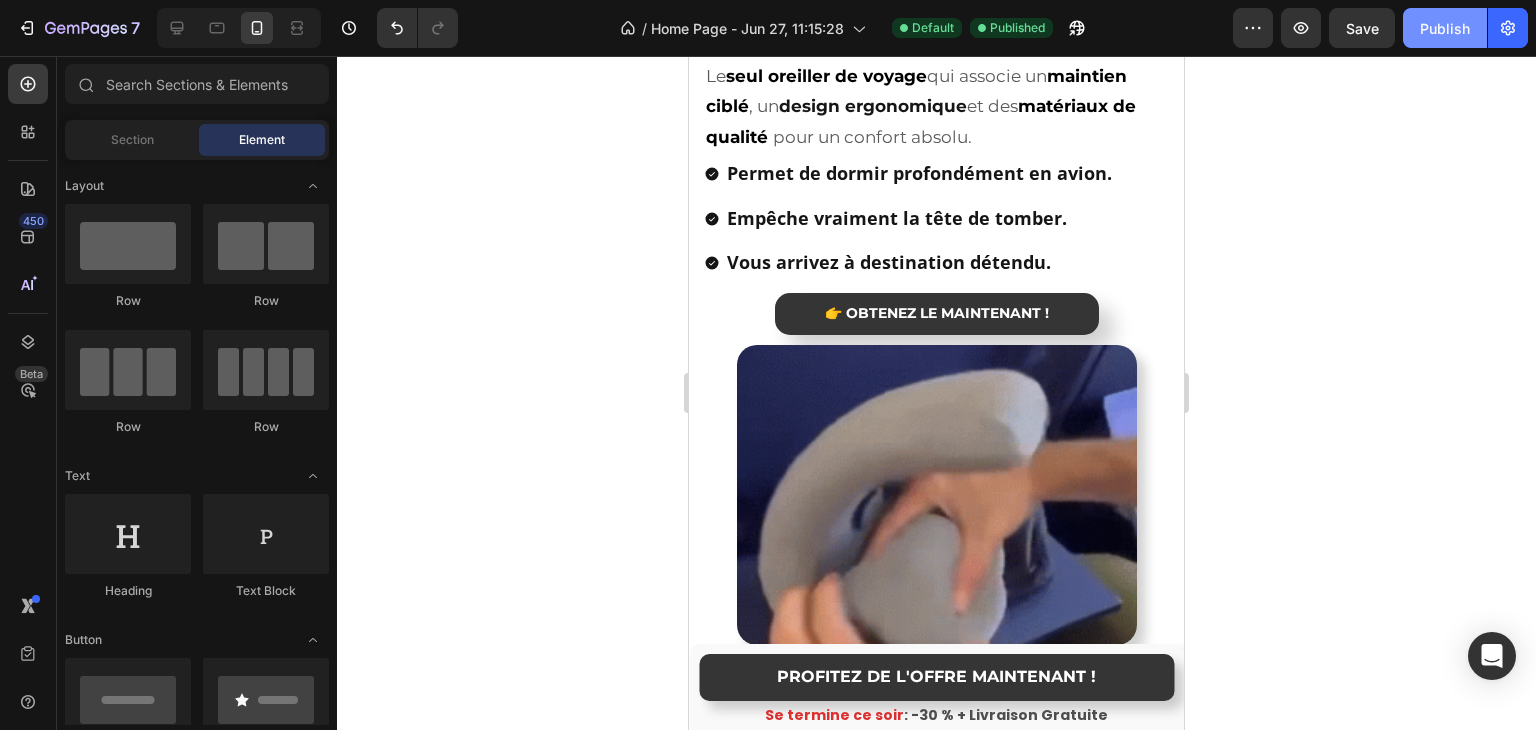 click on "Publish" at bounding box center (1445, 28) 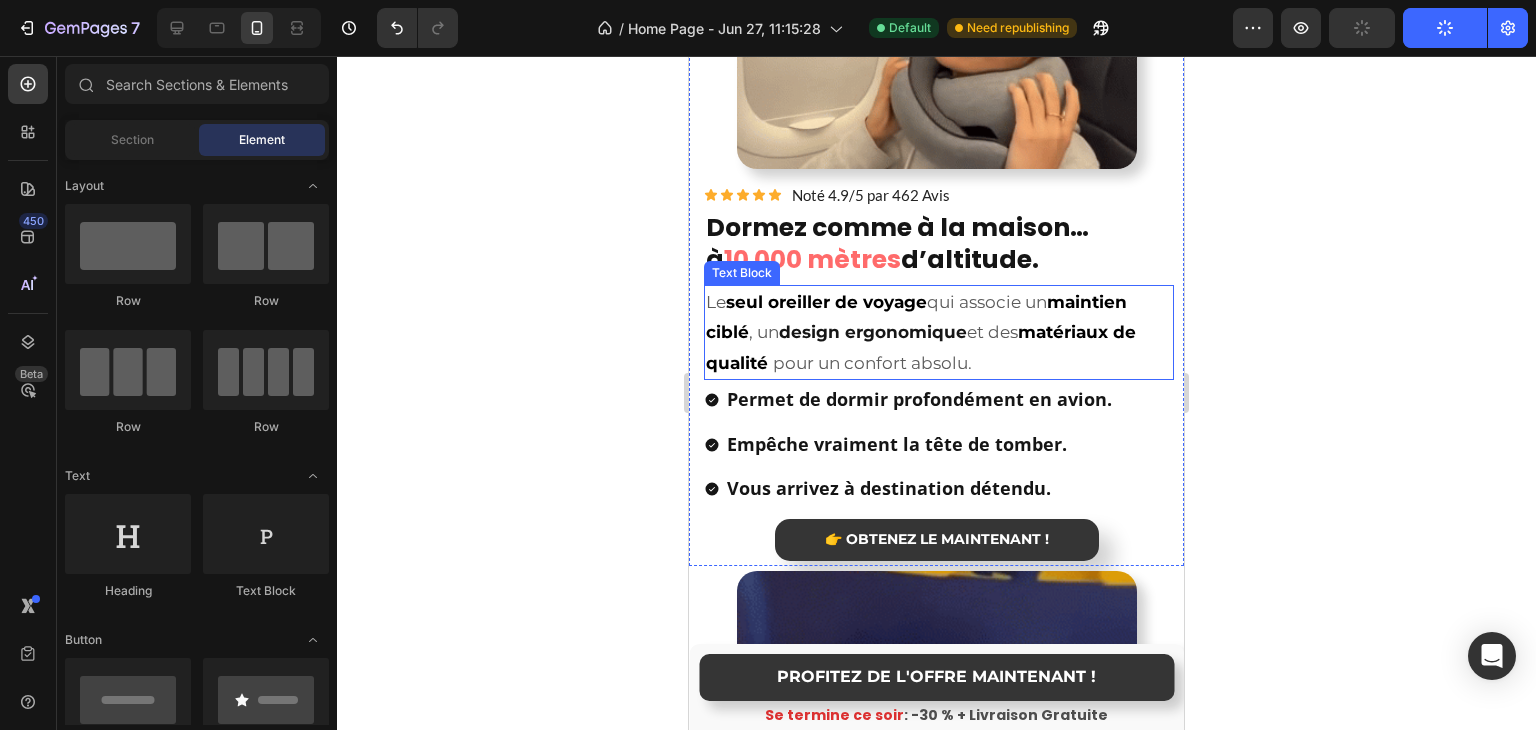scroll, scrollTop: 2004, scrollLeft: 0, axis: vertical 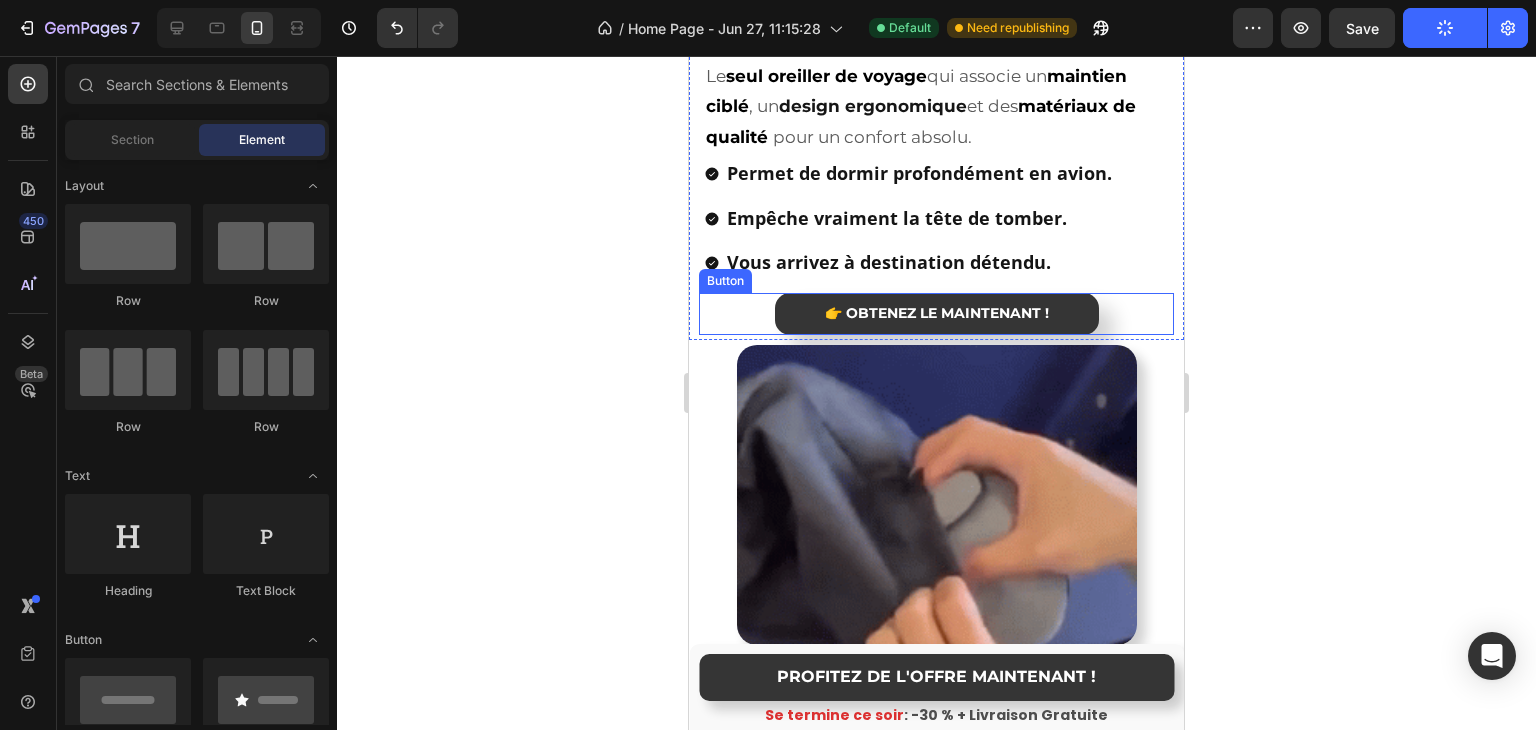 click 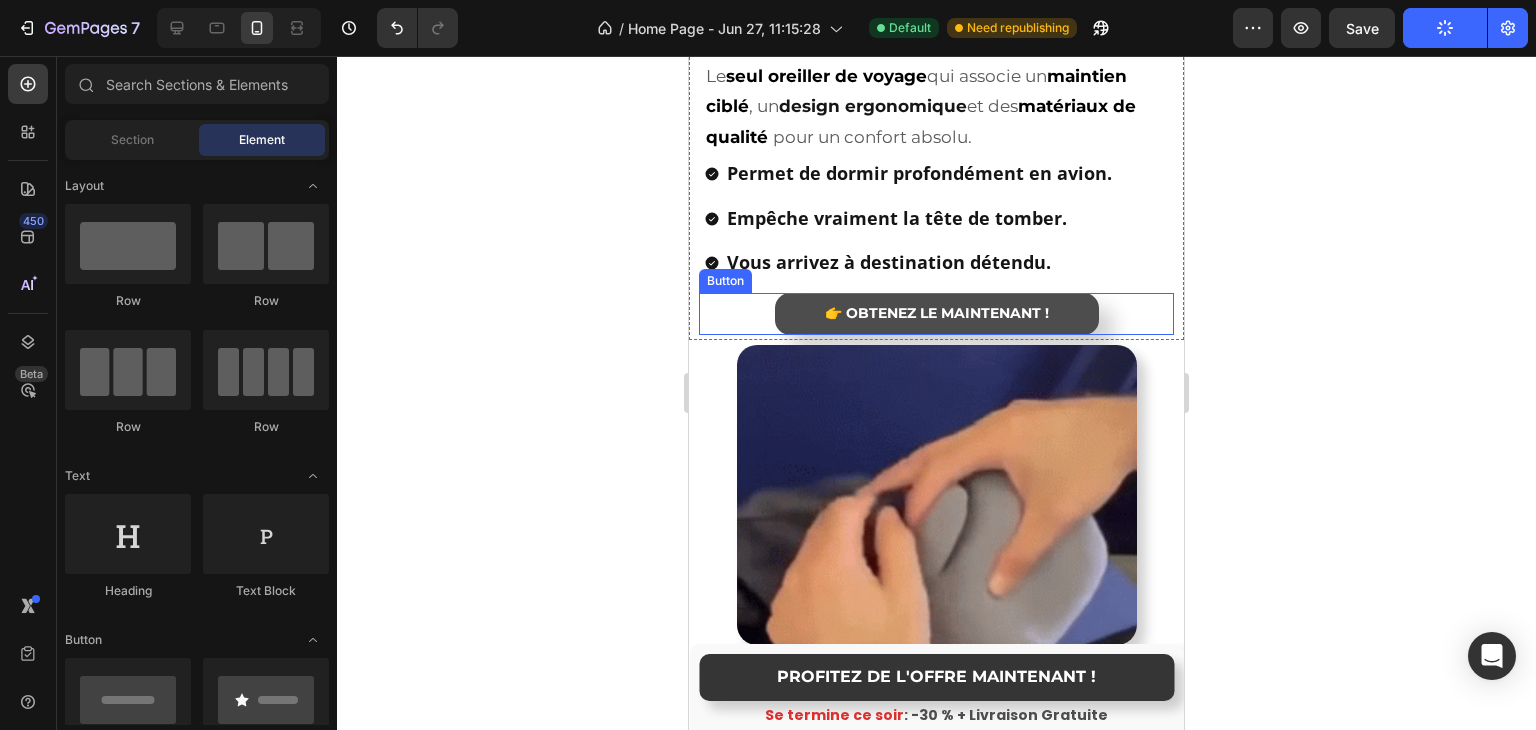 click on "👉 OBTENEZ LE MAINTENANT !" at bounding box center [937, 314] 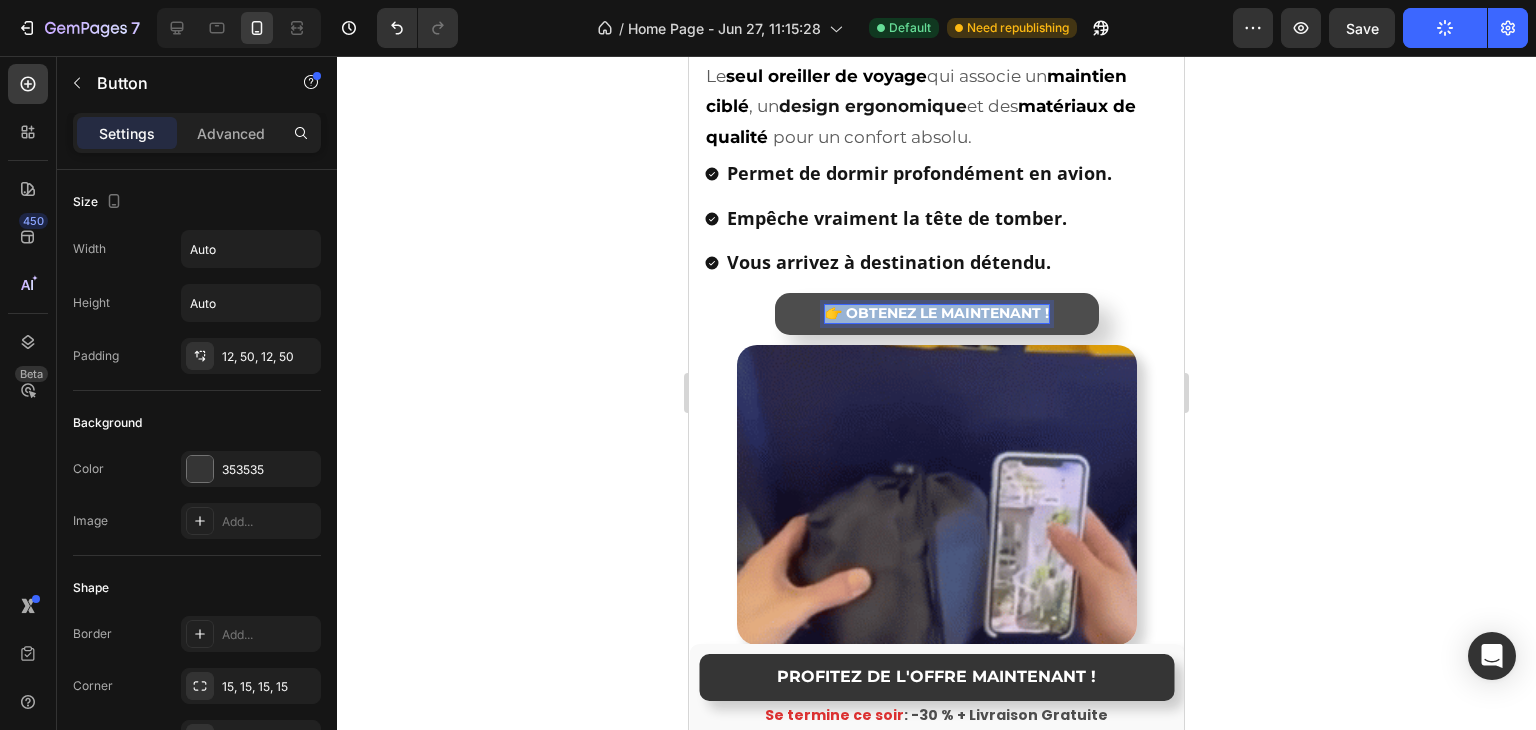 drag, startPoint x: 820, startPoint y: 293, endPoint x: 1076, endPoint y: 300, distance: 256.09567 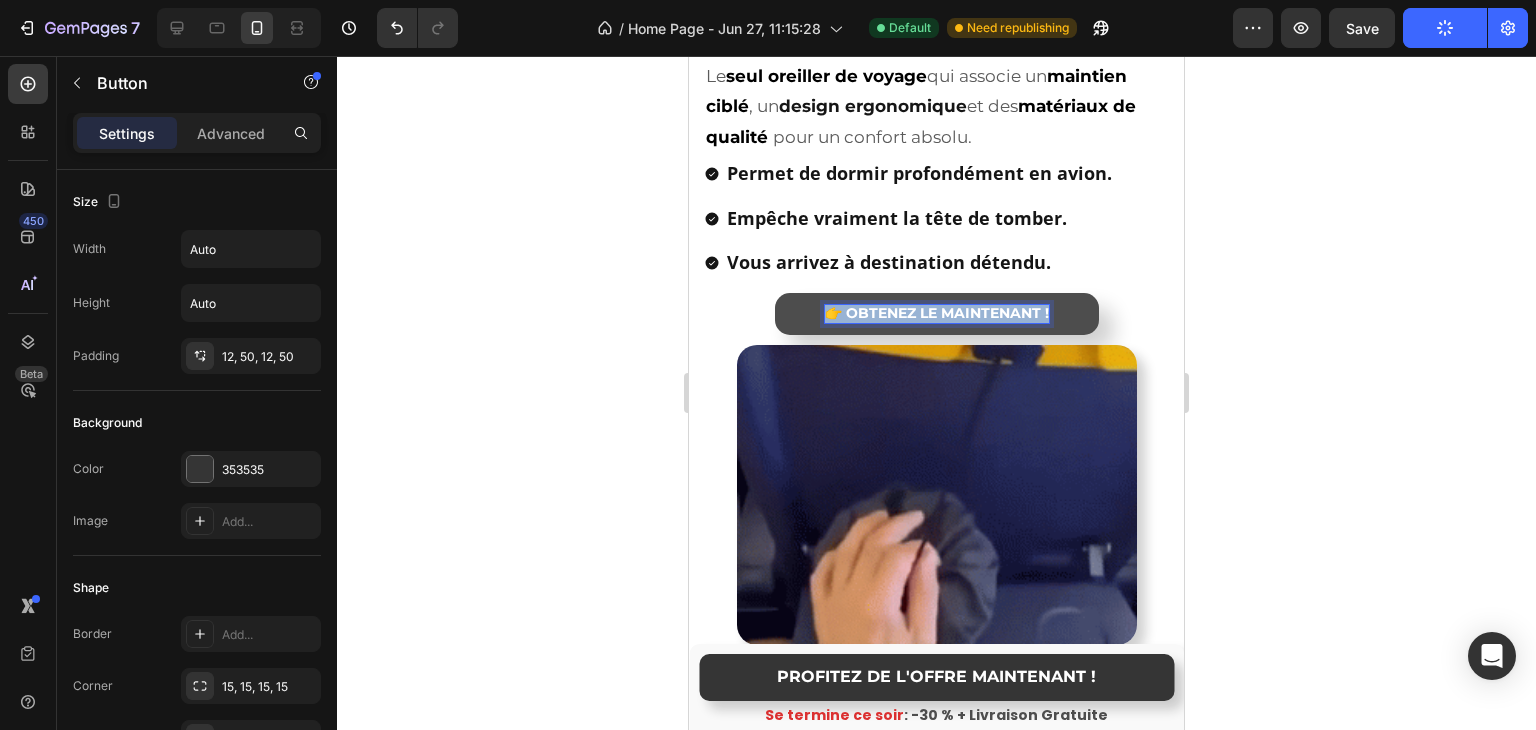 click on "👉 OBTENEZ LE MAINTENANT !" at bounding box center [937, 314] 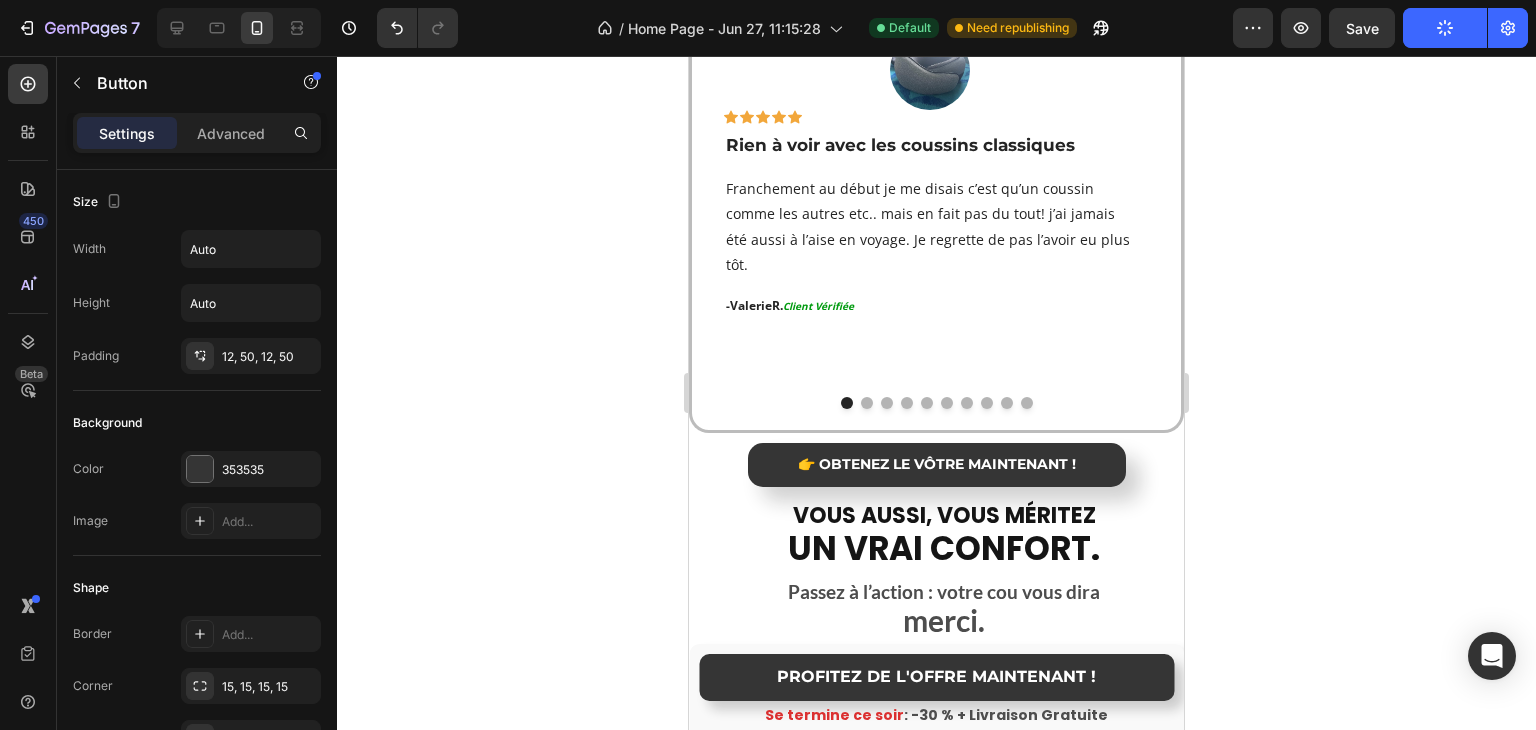scroll, scrollTop: 3504, scrollLeft: 0, axis: vertical 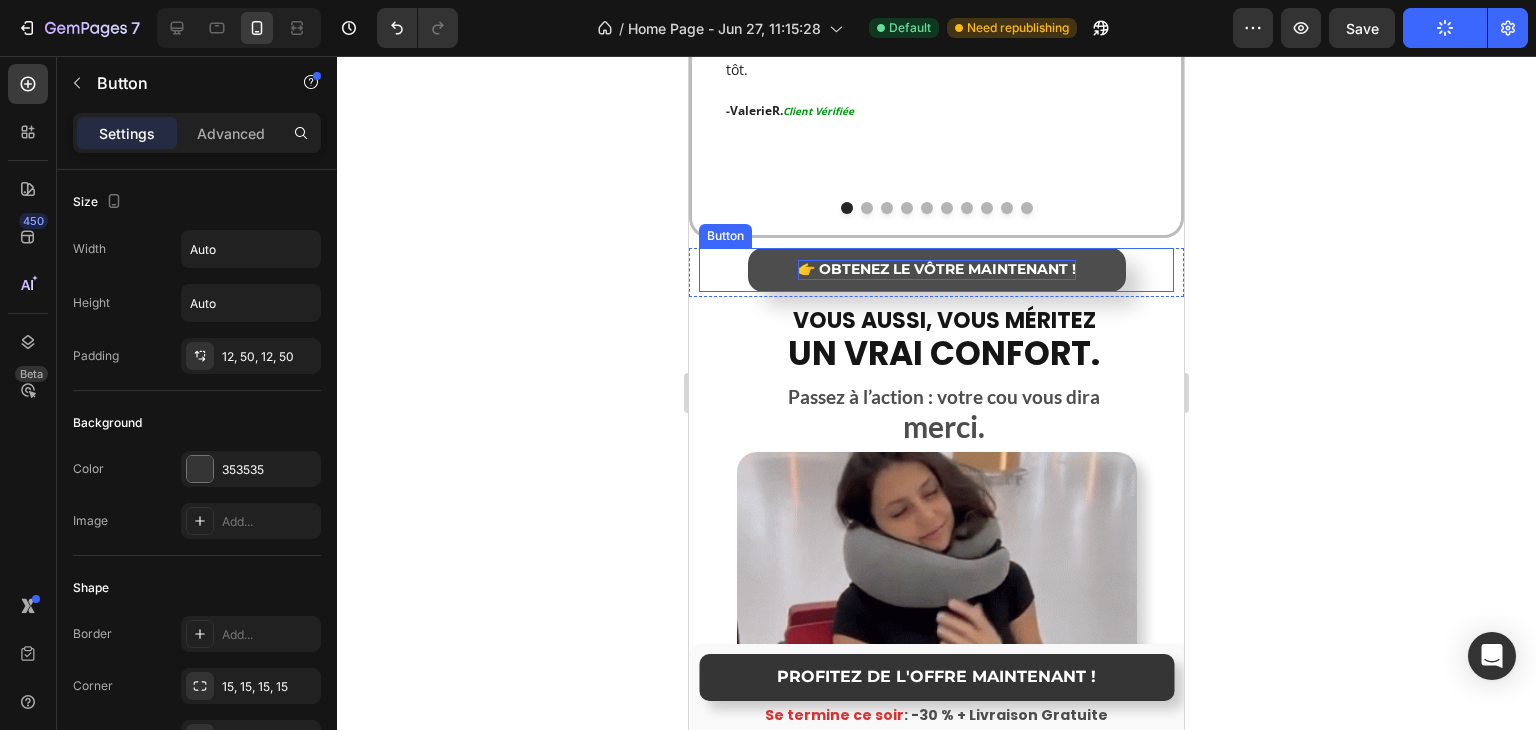 click on "👉 OBTENEZ LE VÔTRE MAINTENANT !" at bounding box center [937, 269] 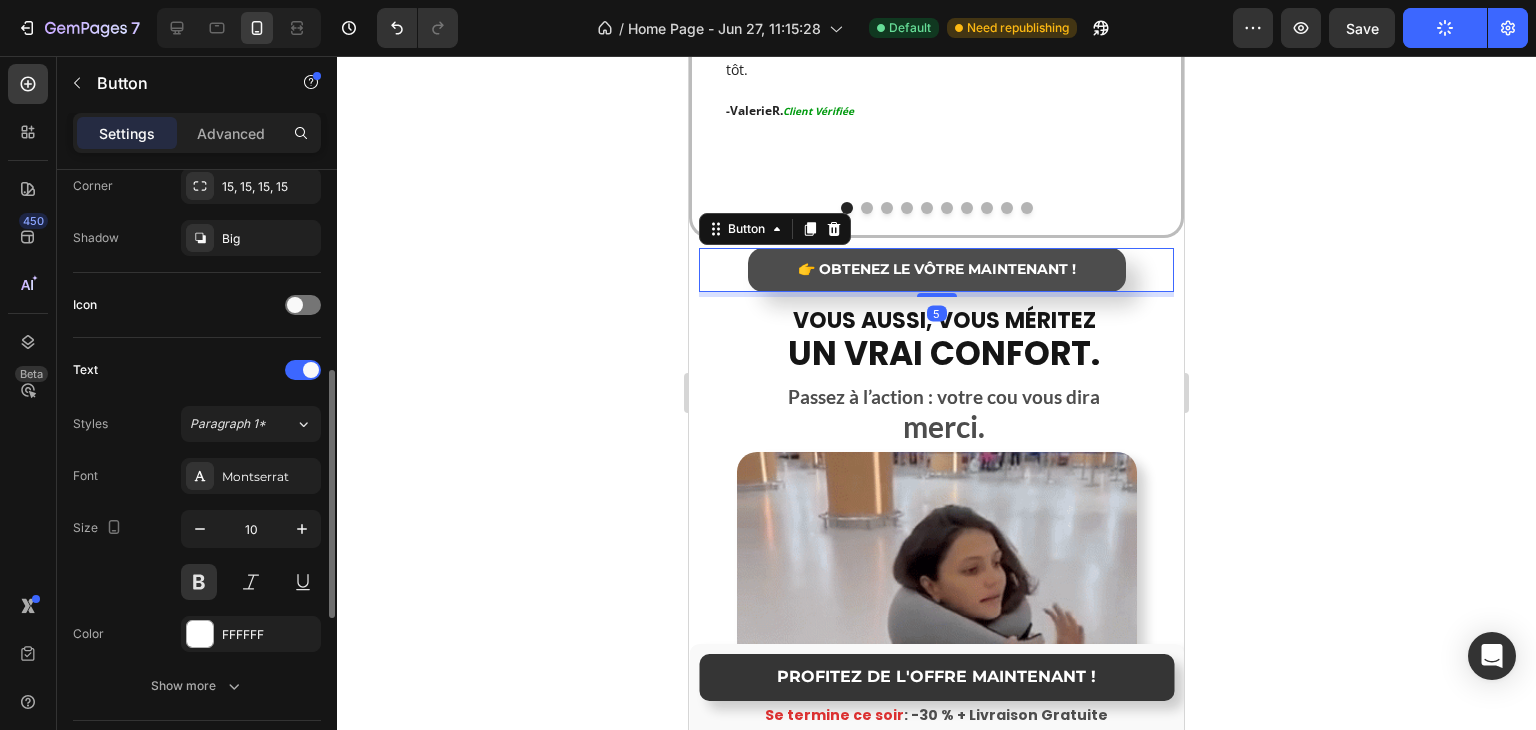 click on "👉 OBTENEZ LE VÔTRE MAINTENANT !" at bounding box center (937, 270) 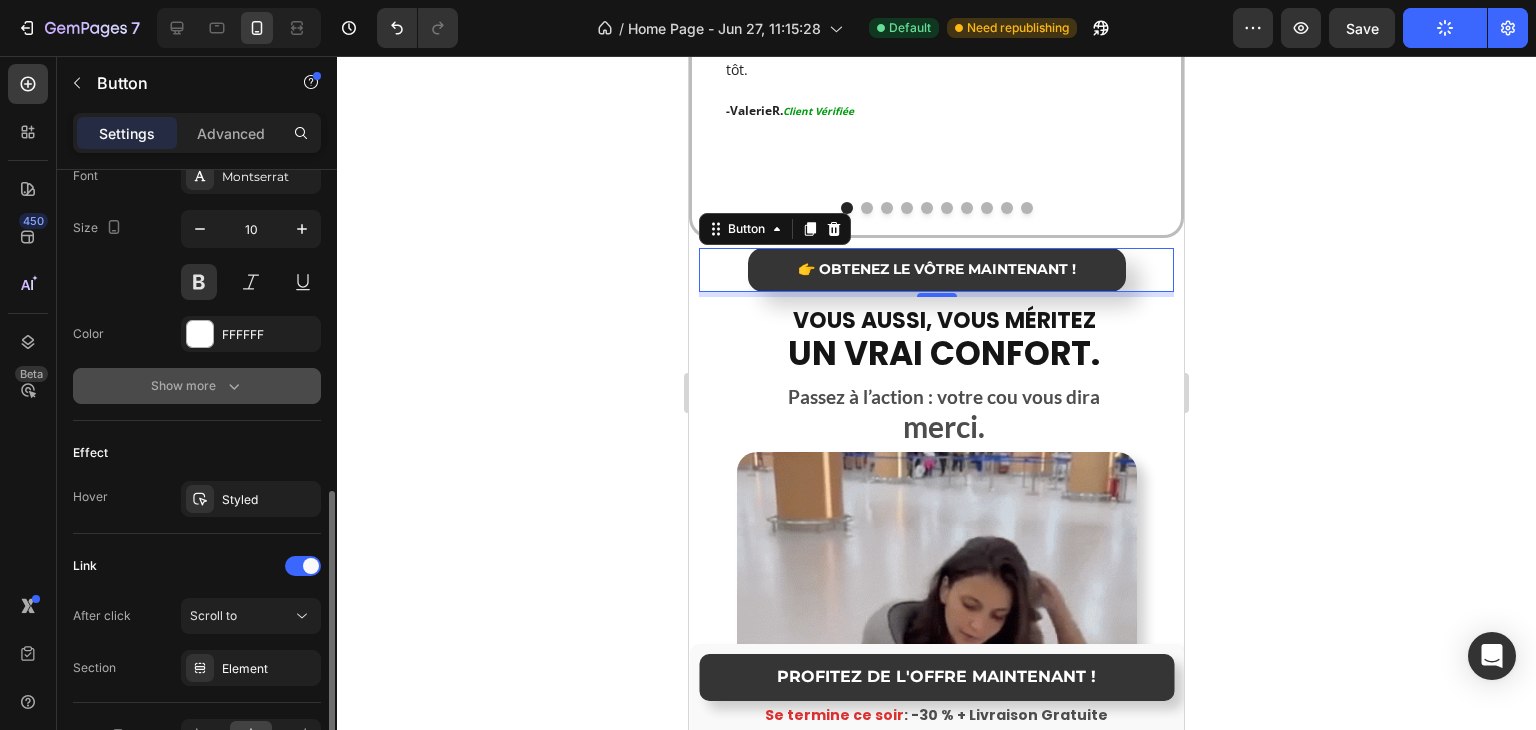 scroll, scrollTop: 700, scrollLeft: 0, axis: vertical 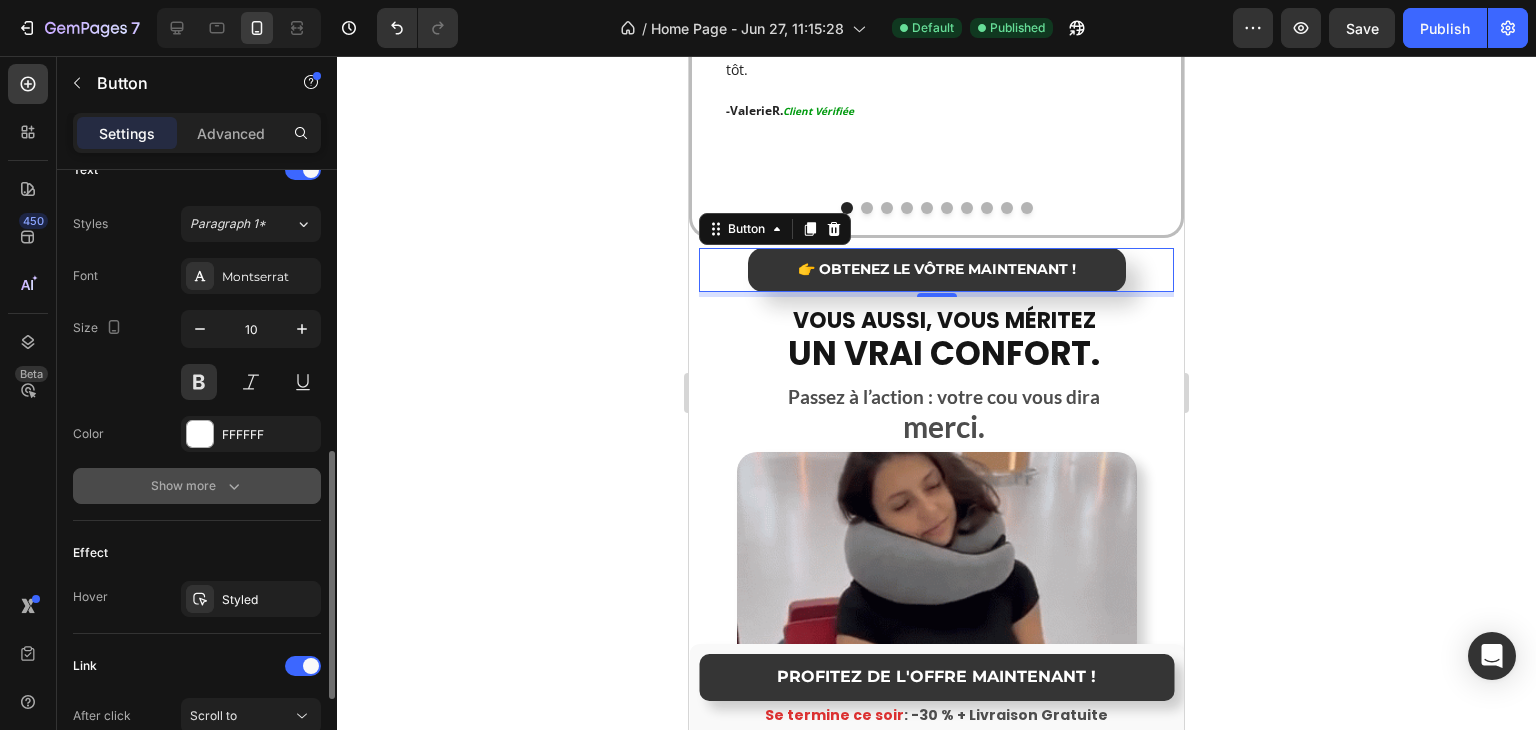 click on "Show more" at bounding box center (197, 486) 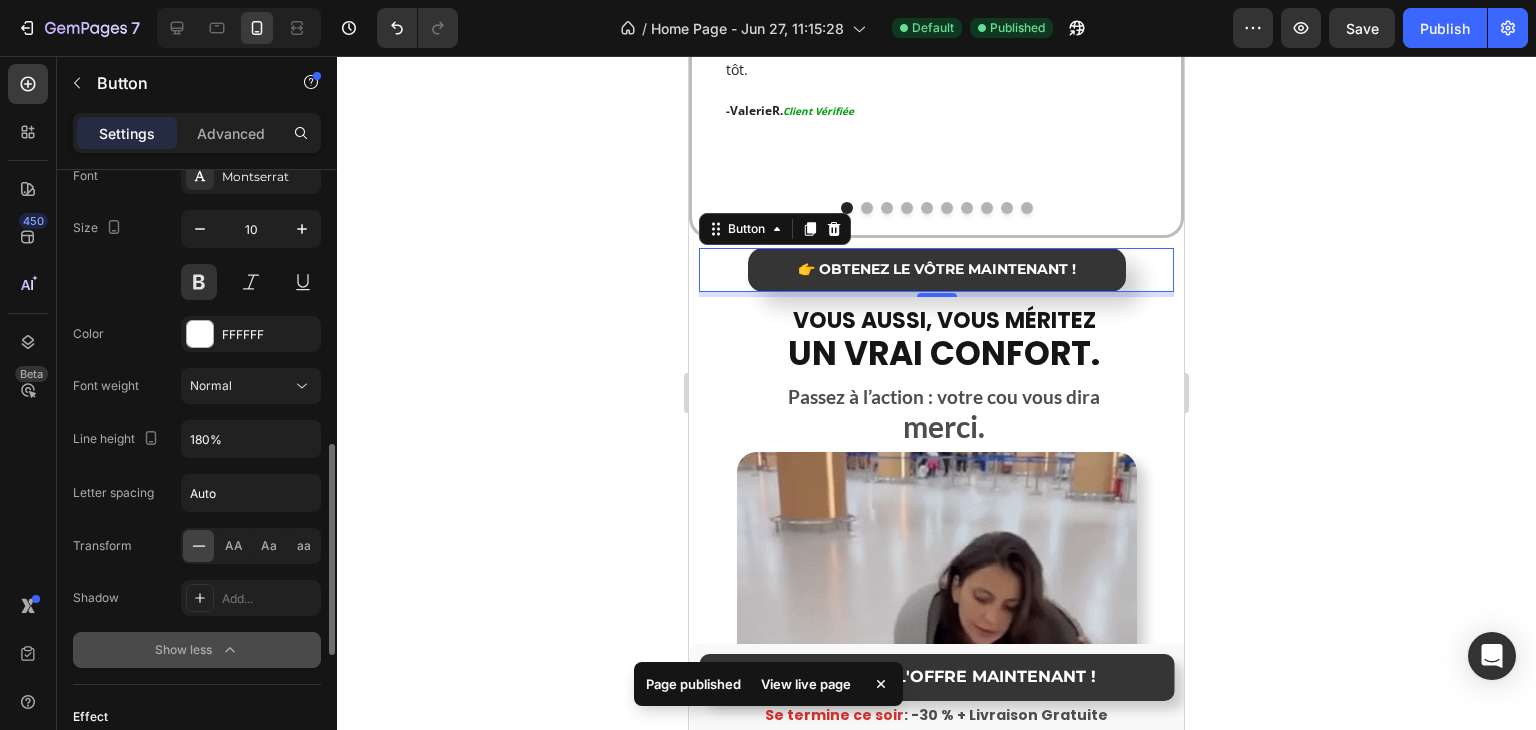 click on "Show less" at bounding box center (197, 650) 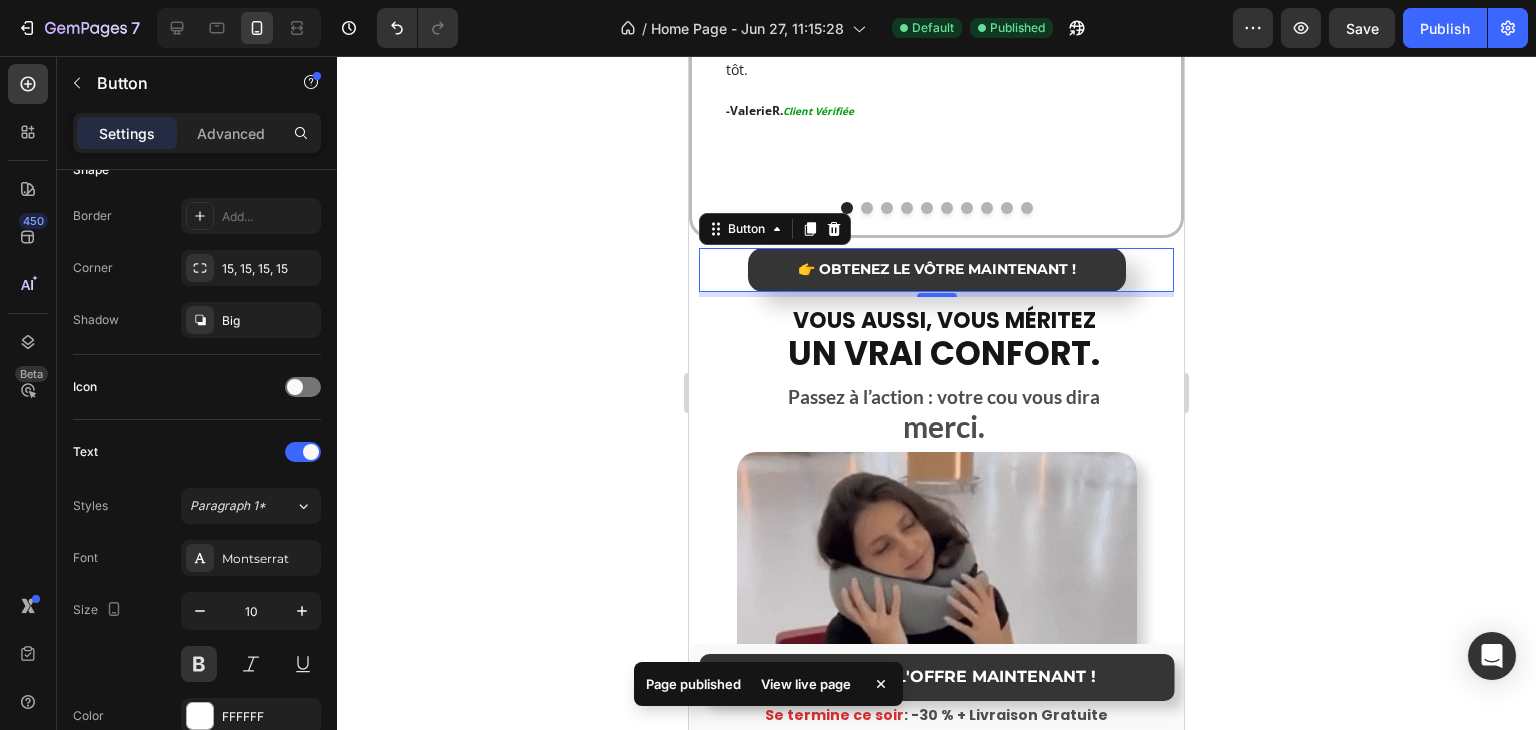 scroll, scrollTop: 118, scrollLeft: 0, axis: vertical 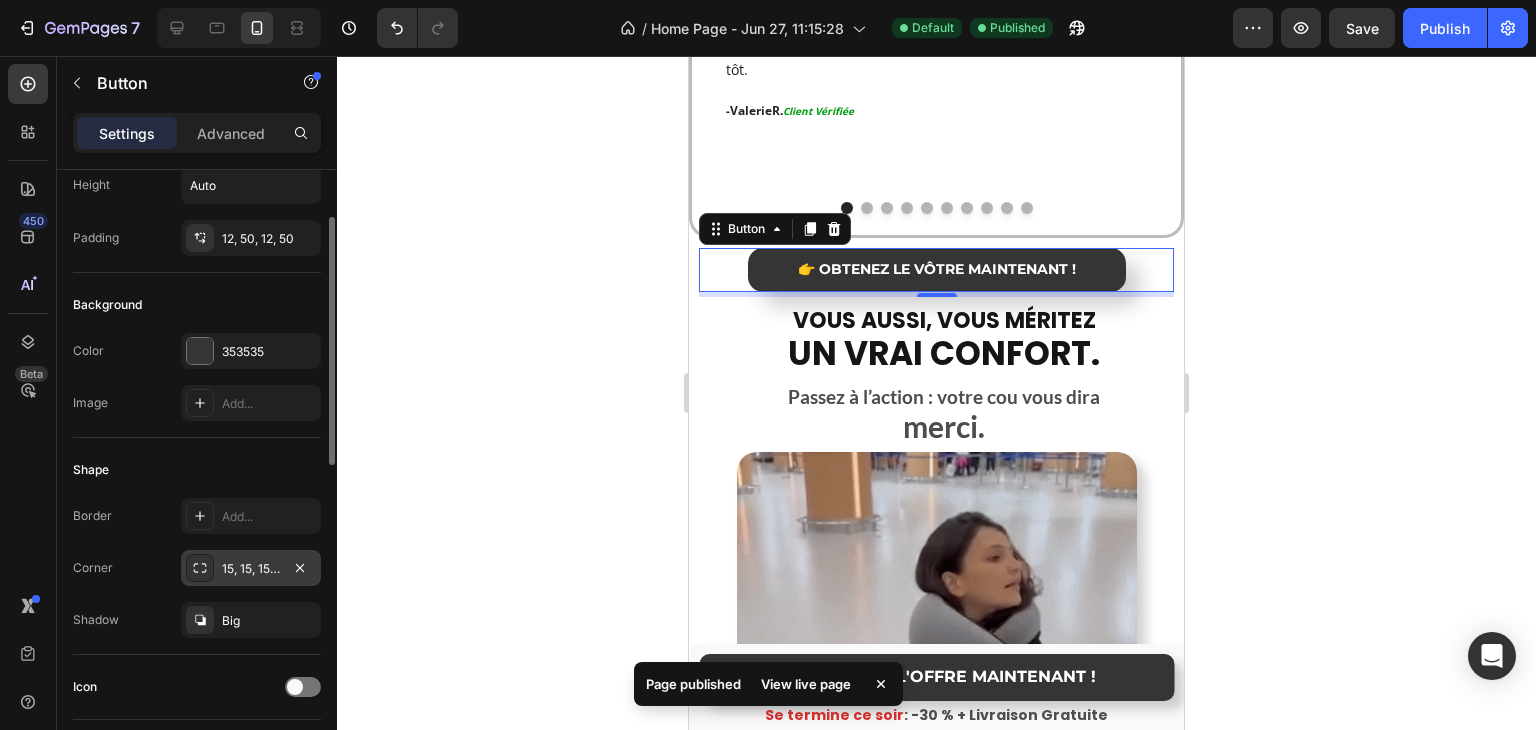 click 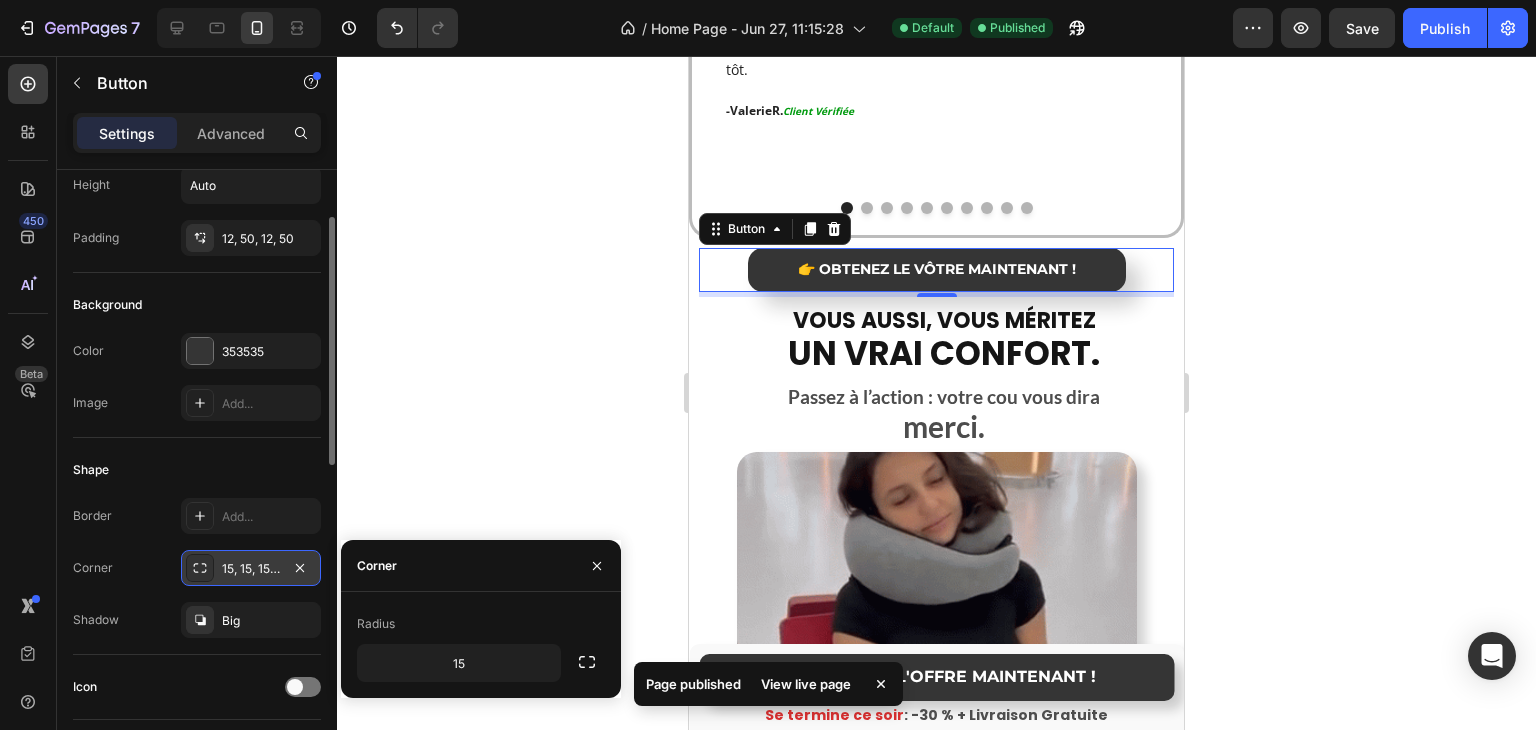 click on "15, 15, 15, 15" at bounding box center [251, 569] 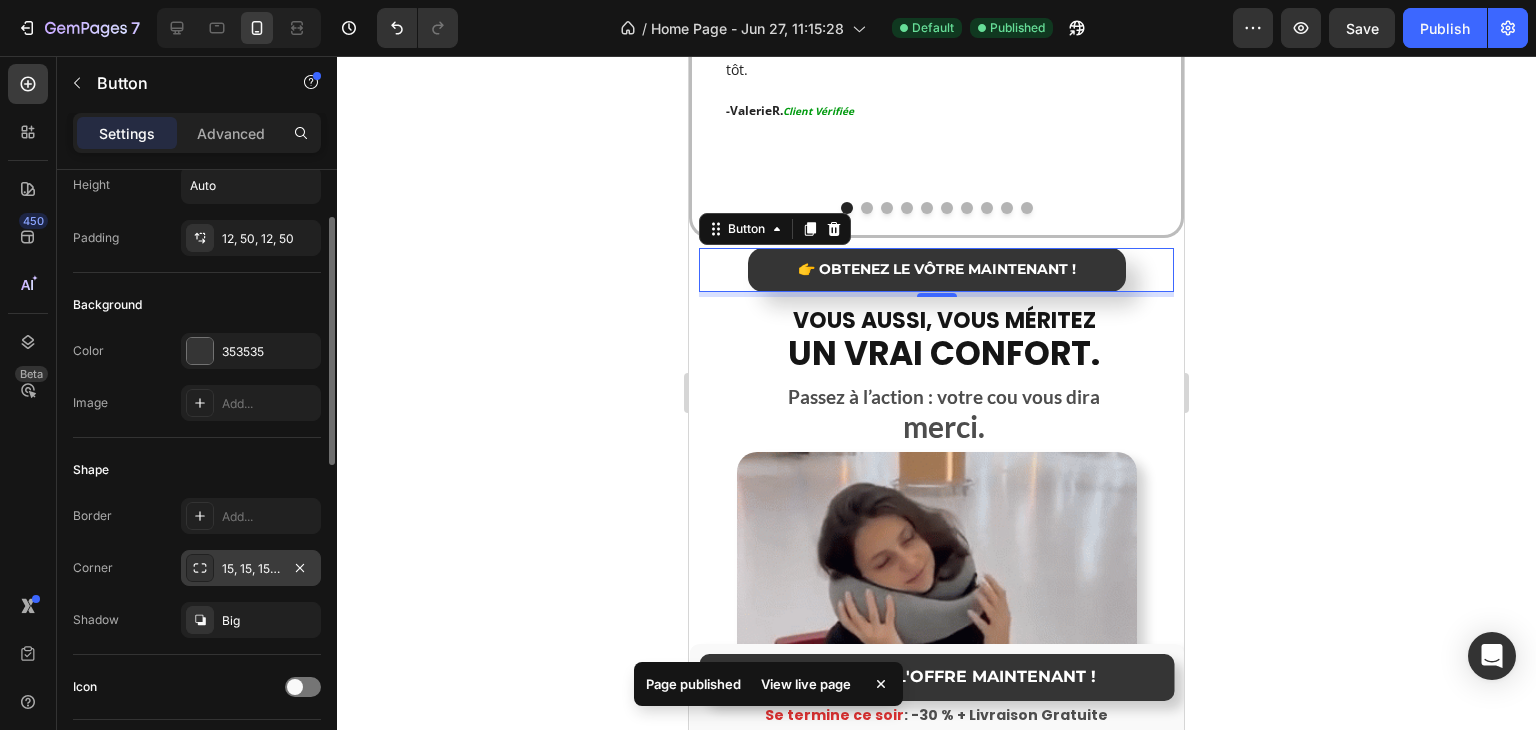 click on "15, 15, 15, 15" at bounding box center (251, 569) 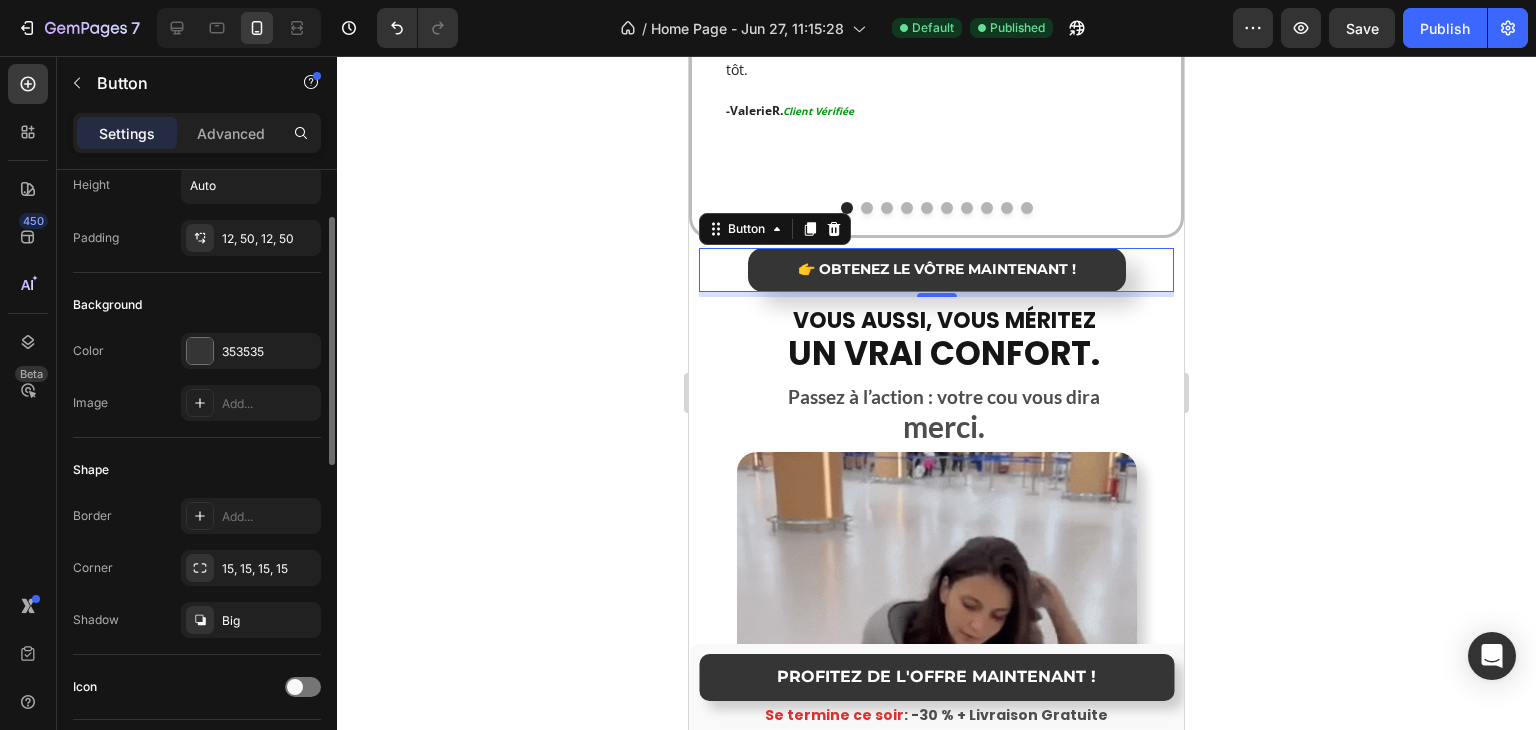 click on "Corner 15, 15, 15, 15" at bounding box center [197, 568] 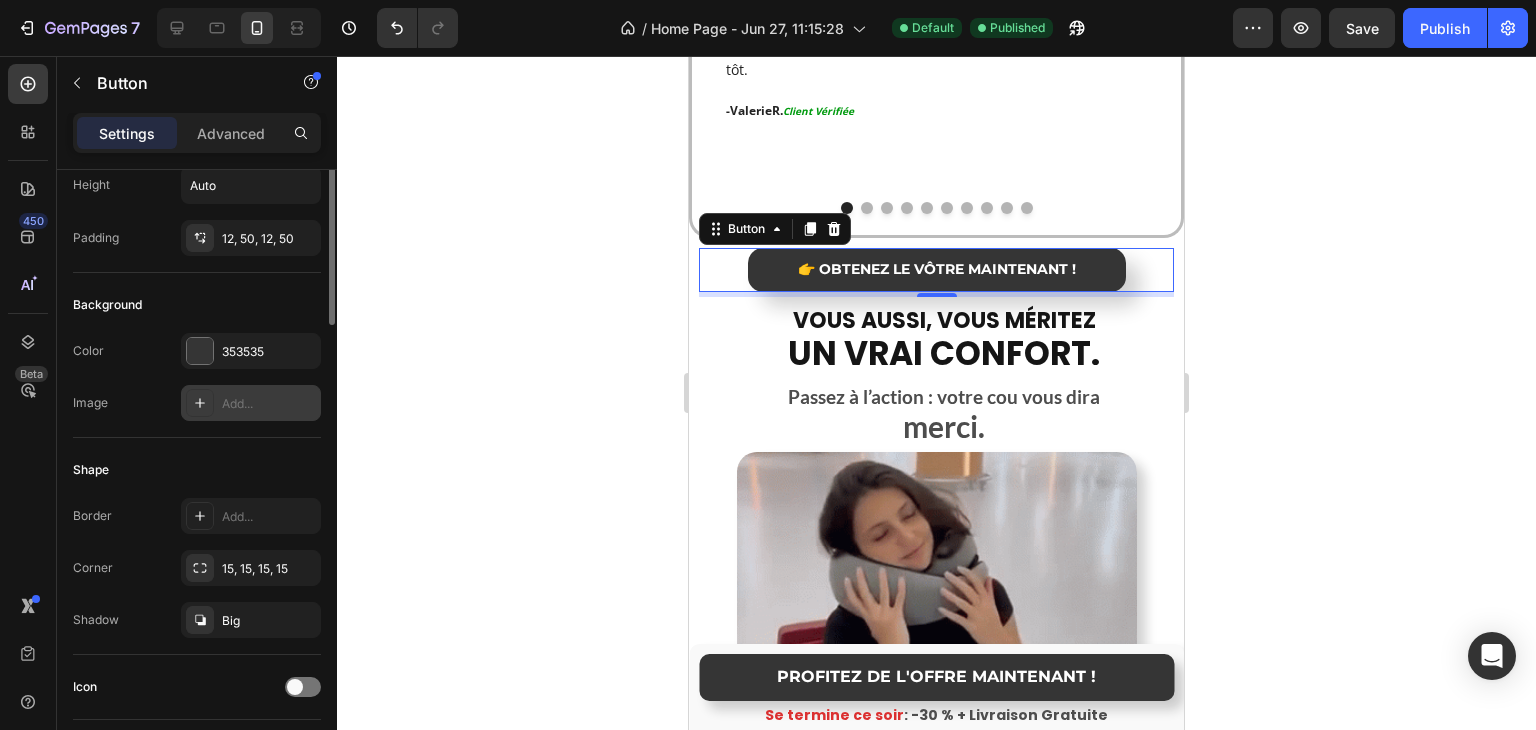 scroll, scrollTop: 0, scrollLeft: 0, axis: both 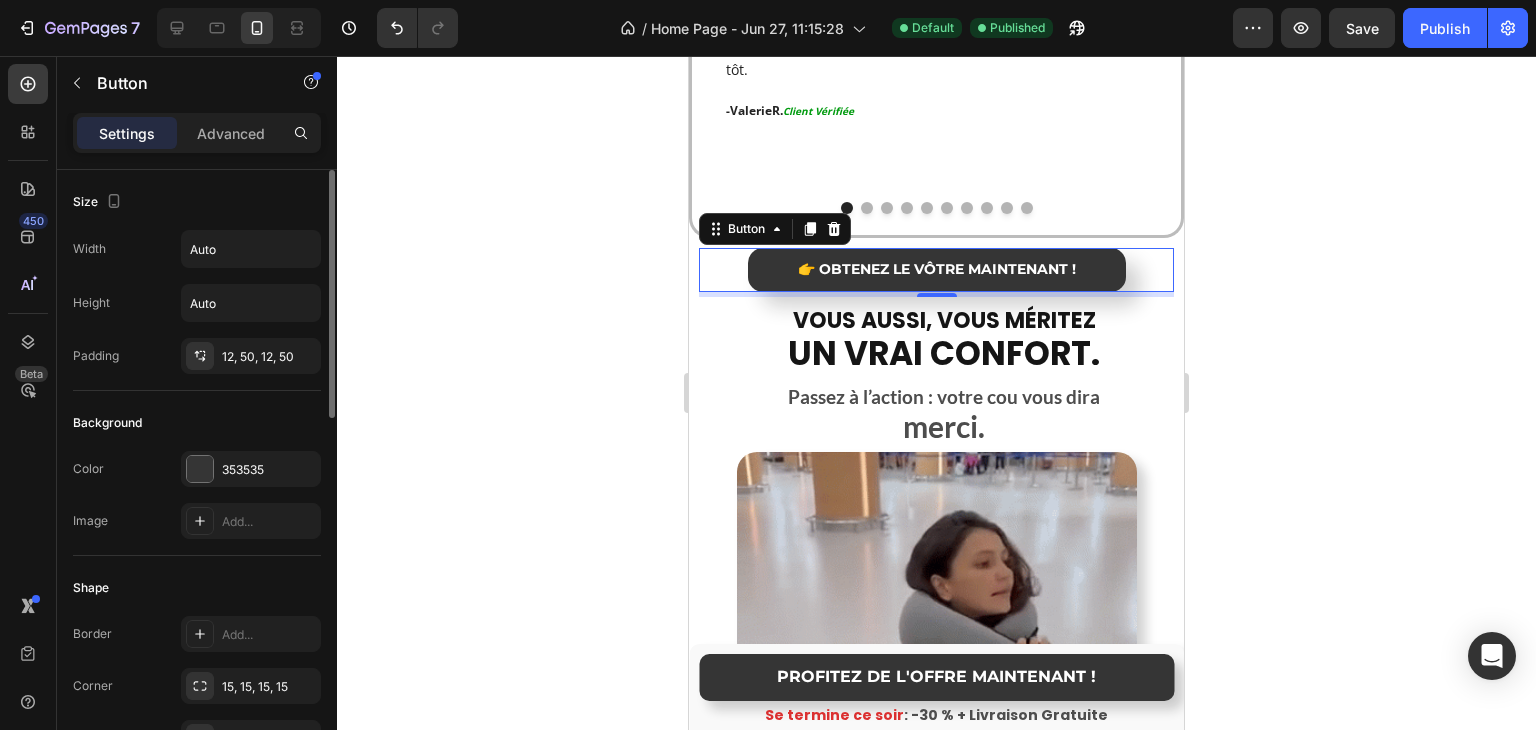 click on "Size Width Auto Height Auto Padding 12, 50, 12, 50" 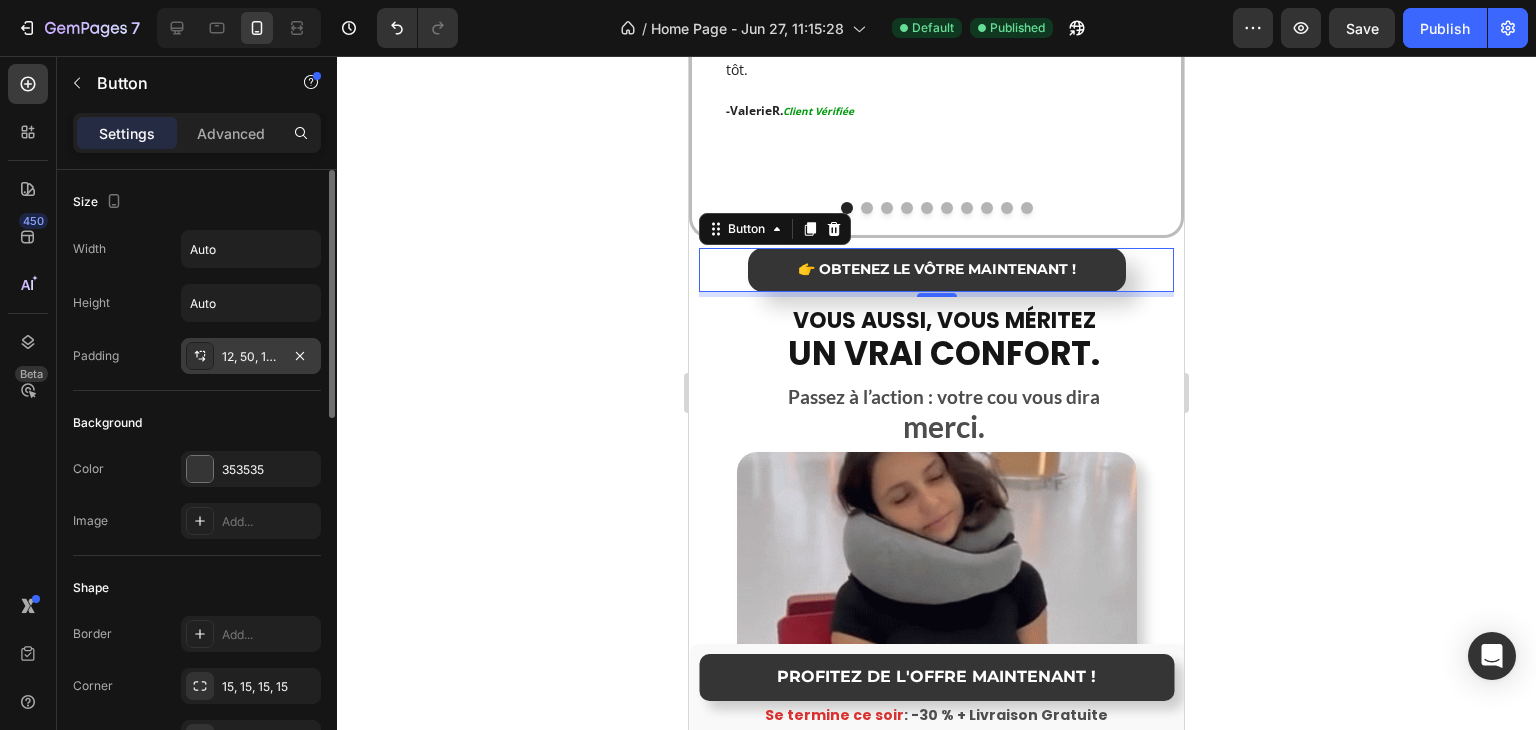 click on "12, 50, 12, 50" at bounding box center [251, 357] 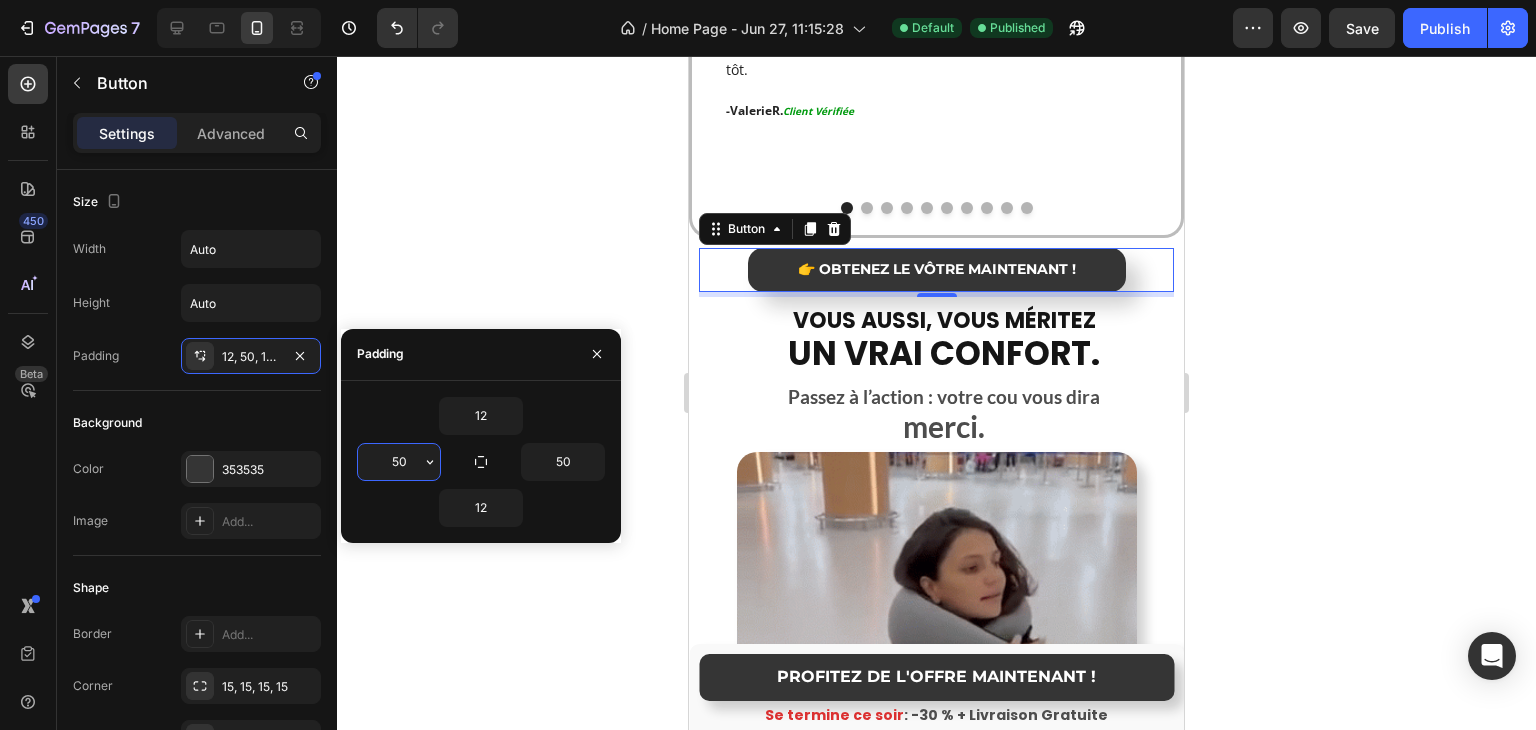 click on "50" at bounding box center [399, 462] 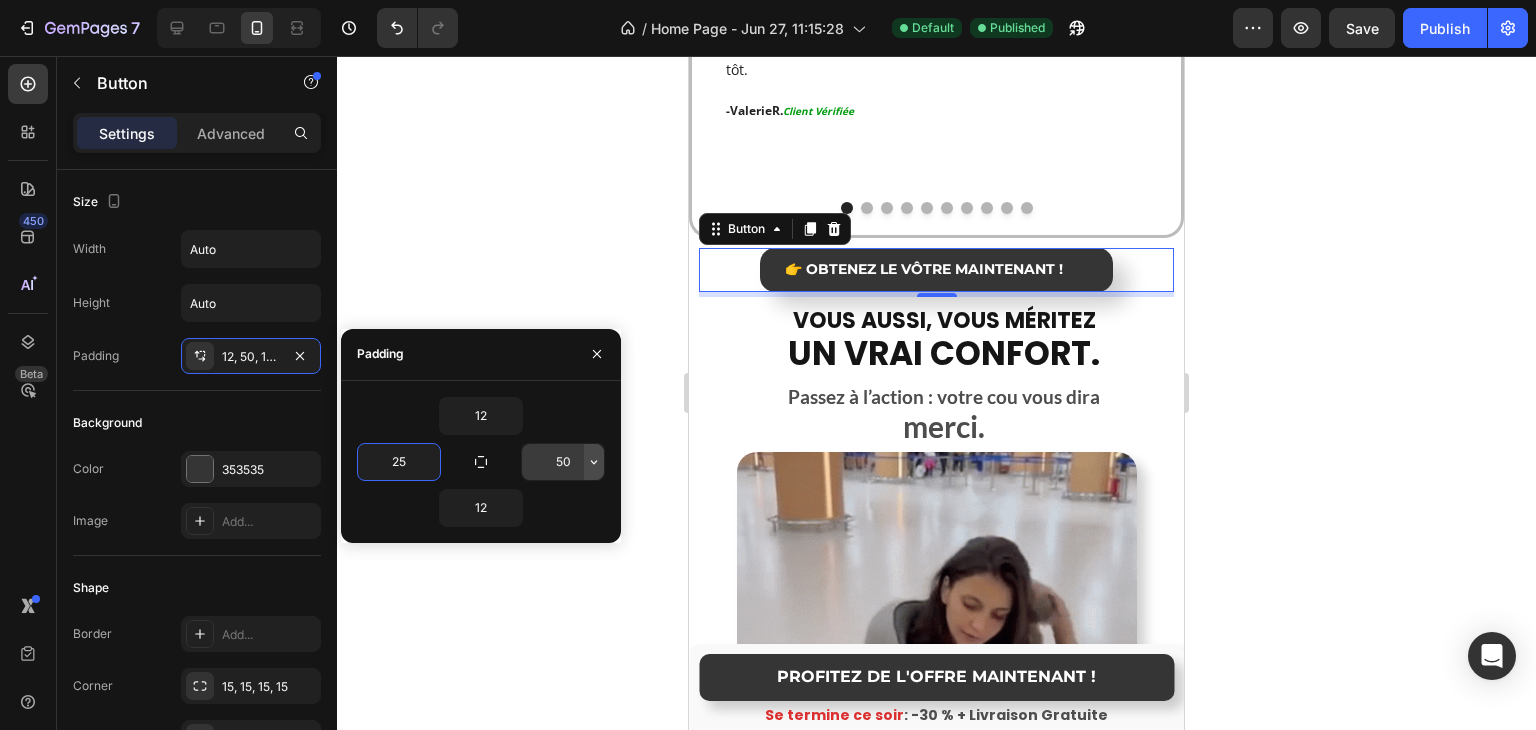 type on "25" 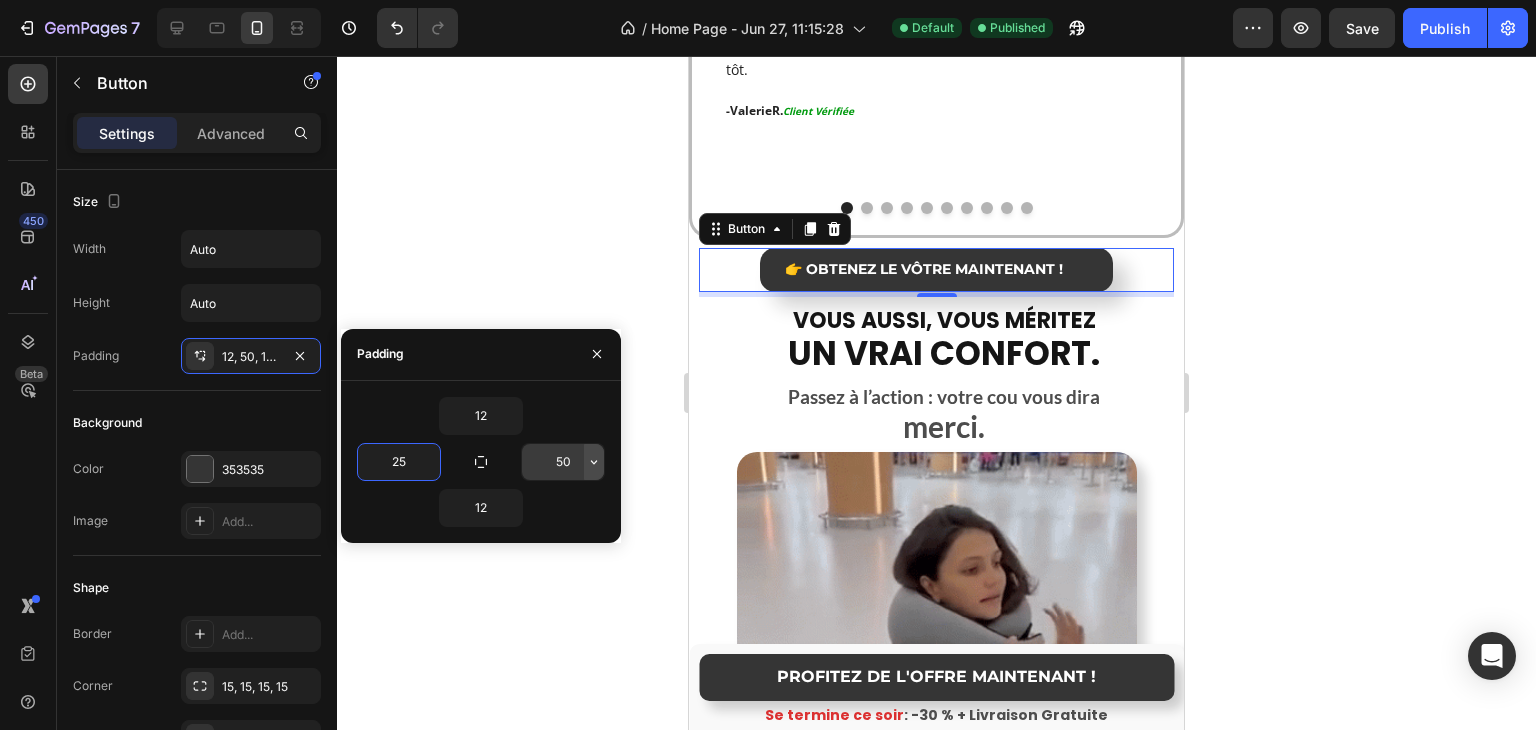 drag, startPoint x: 589, startPoint y: 467, endPoint x: 579, endPoint y: 463, distance: 10.770329 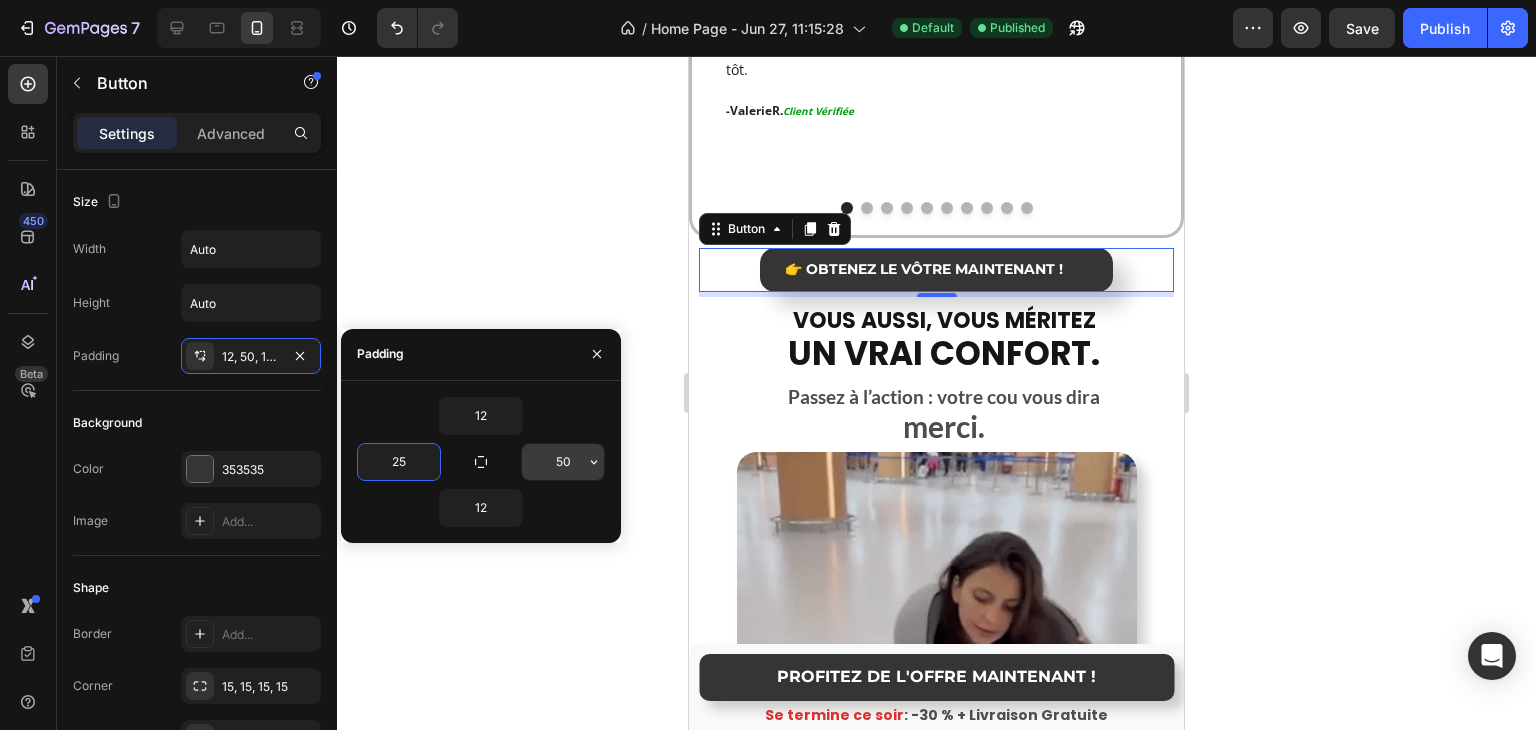 click 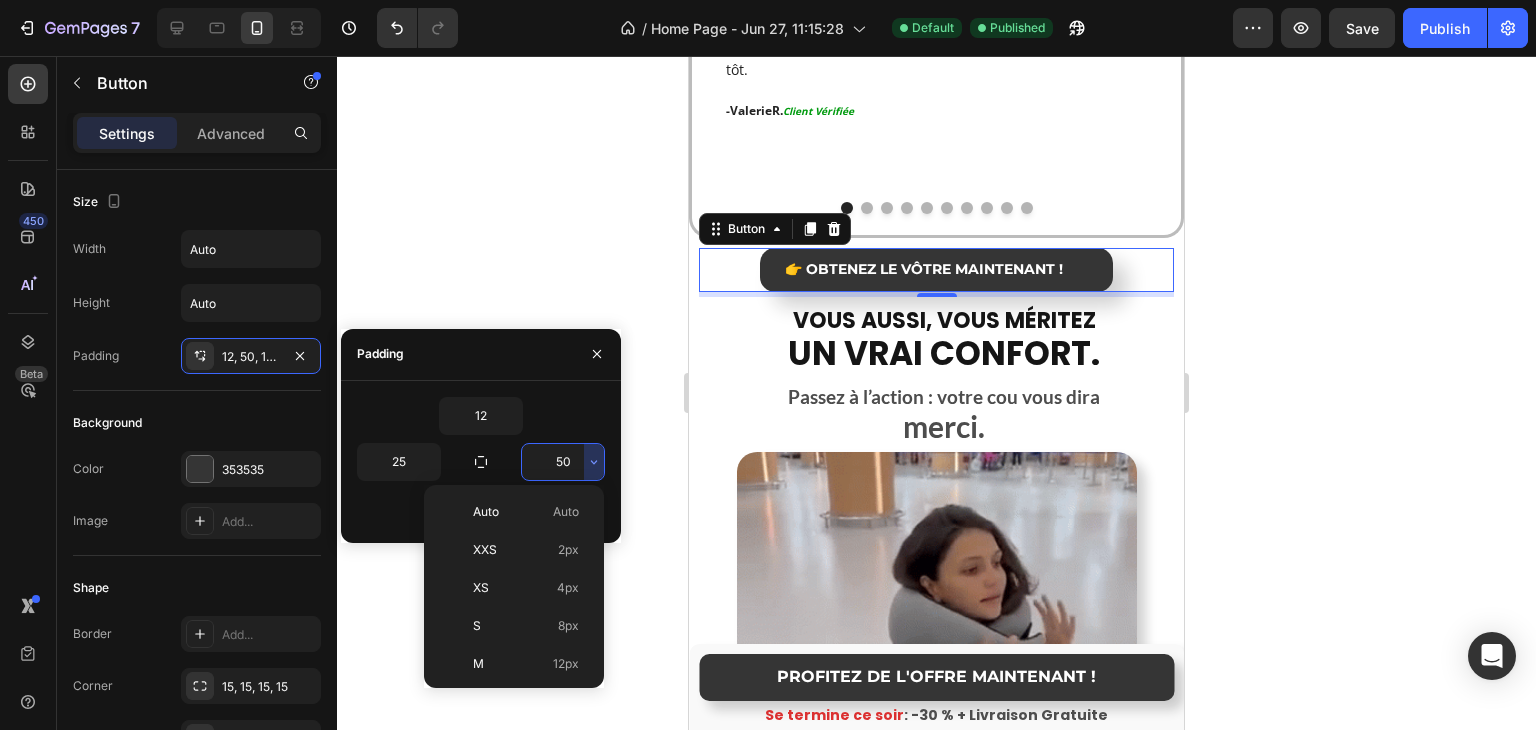 click on "50" at bounding box center [563, 462] 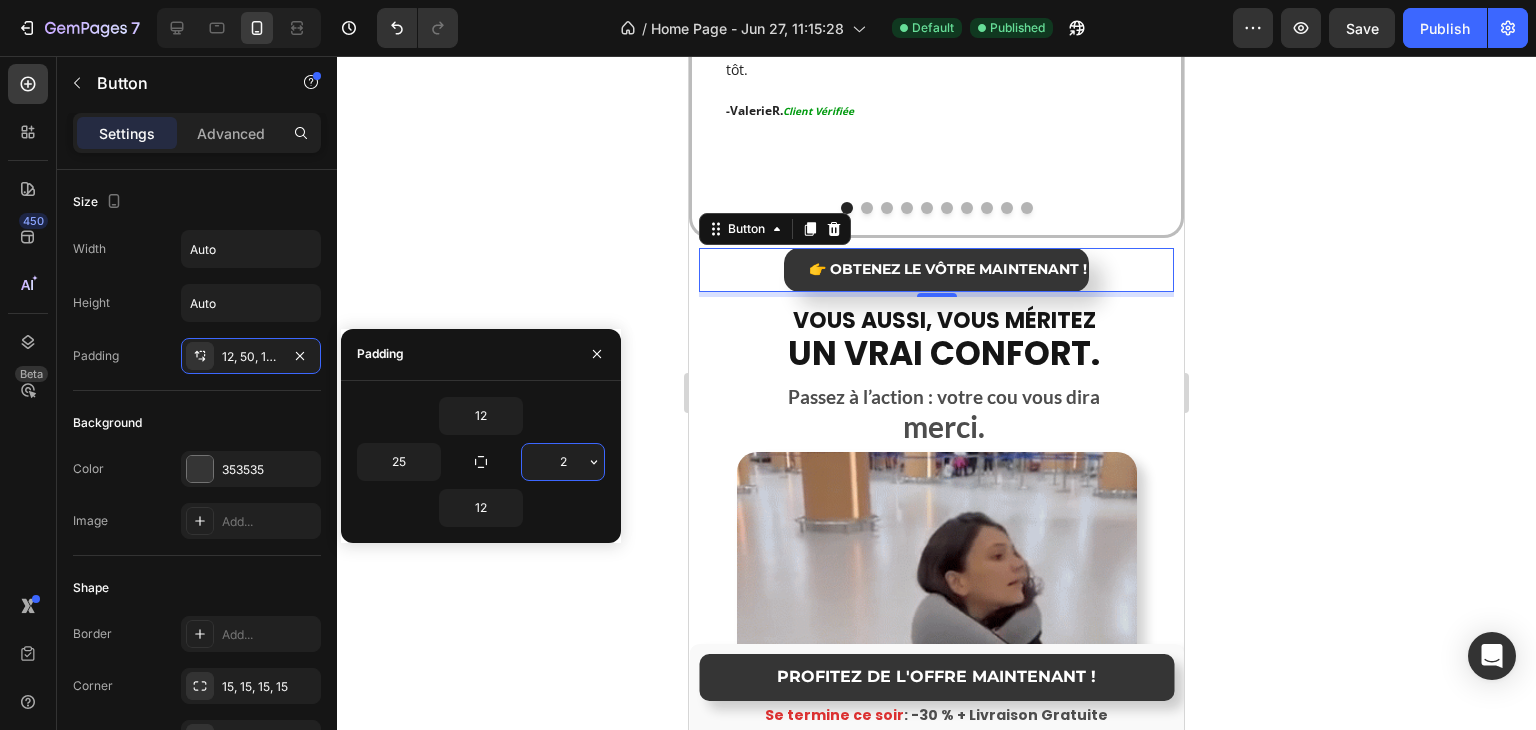 type on "25" 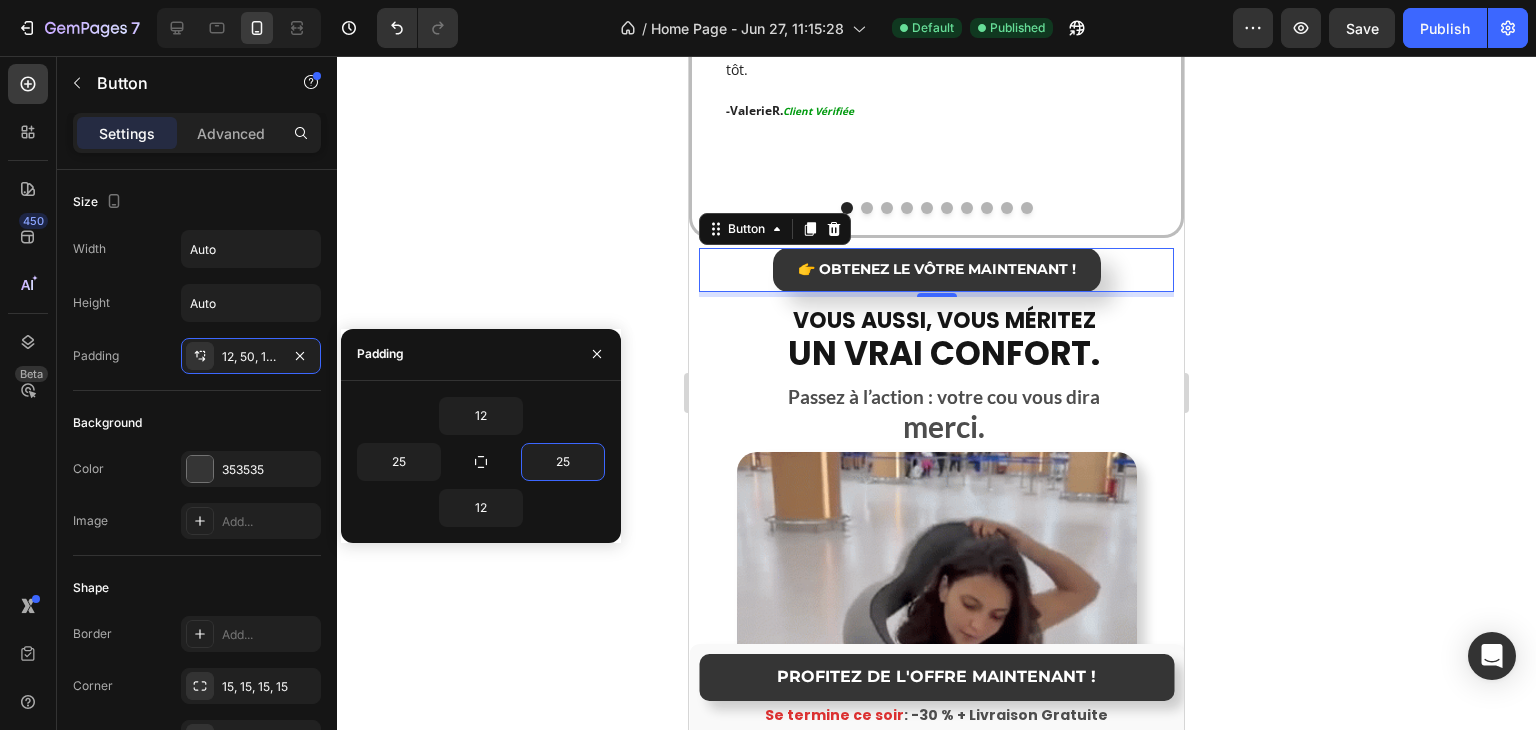 click 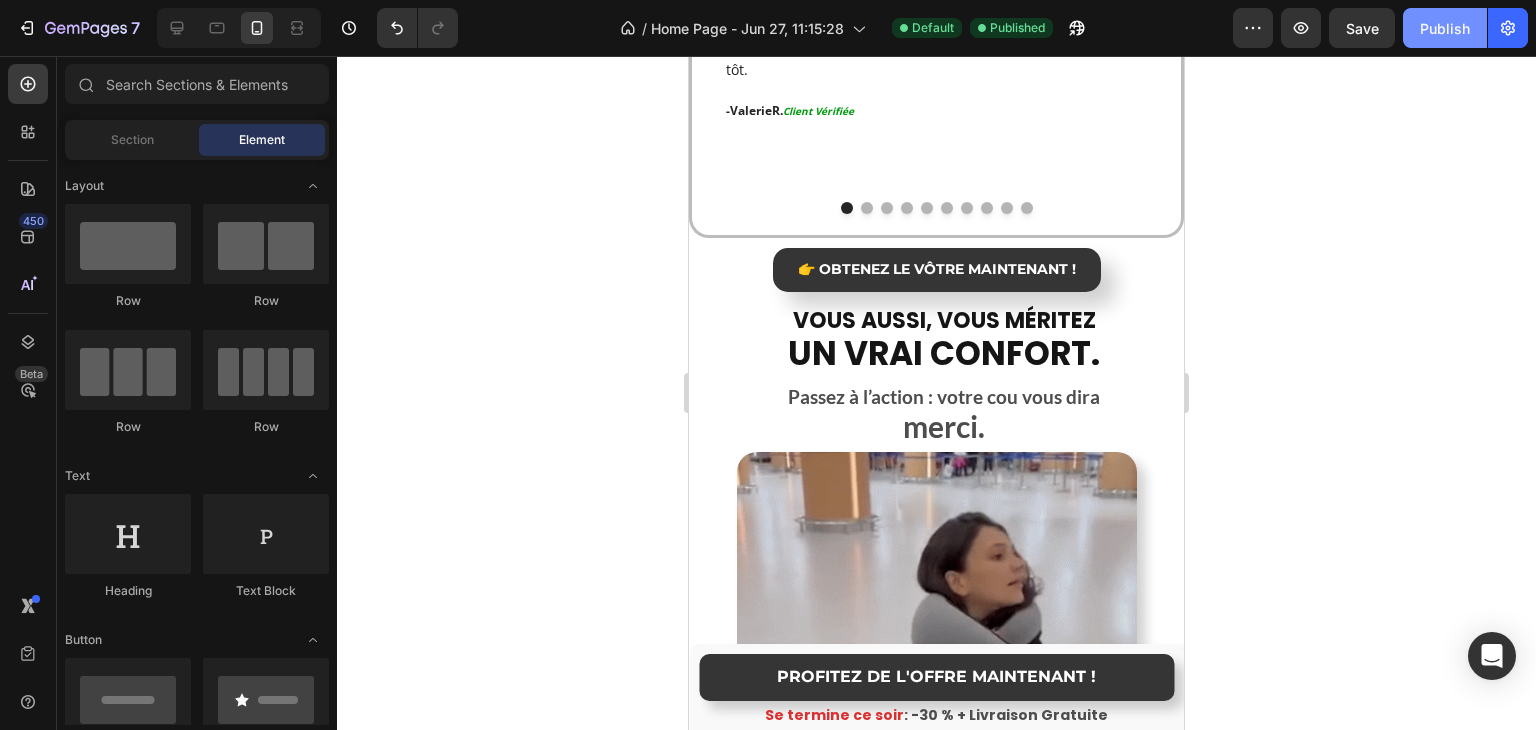 click on "Publish" at bounding box center (1445, 28) 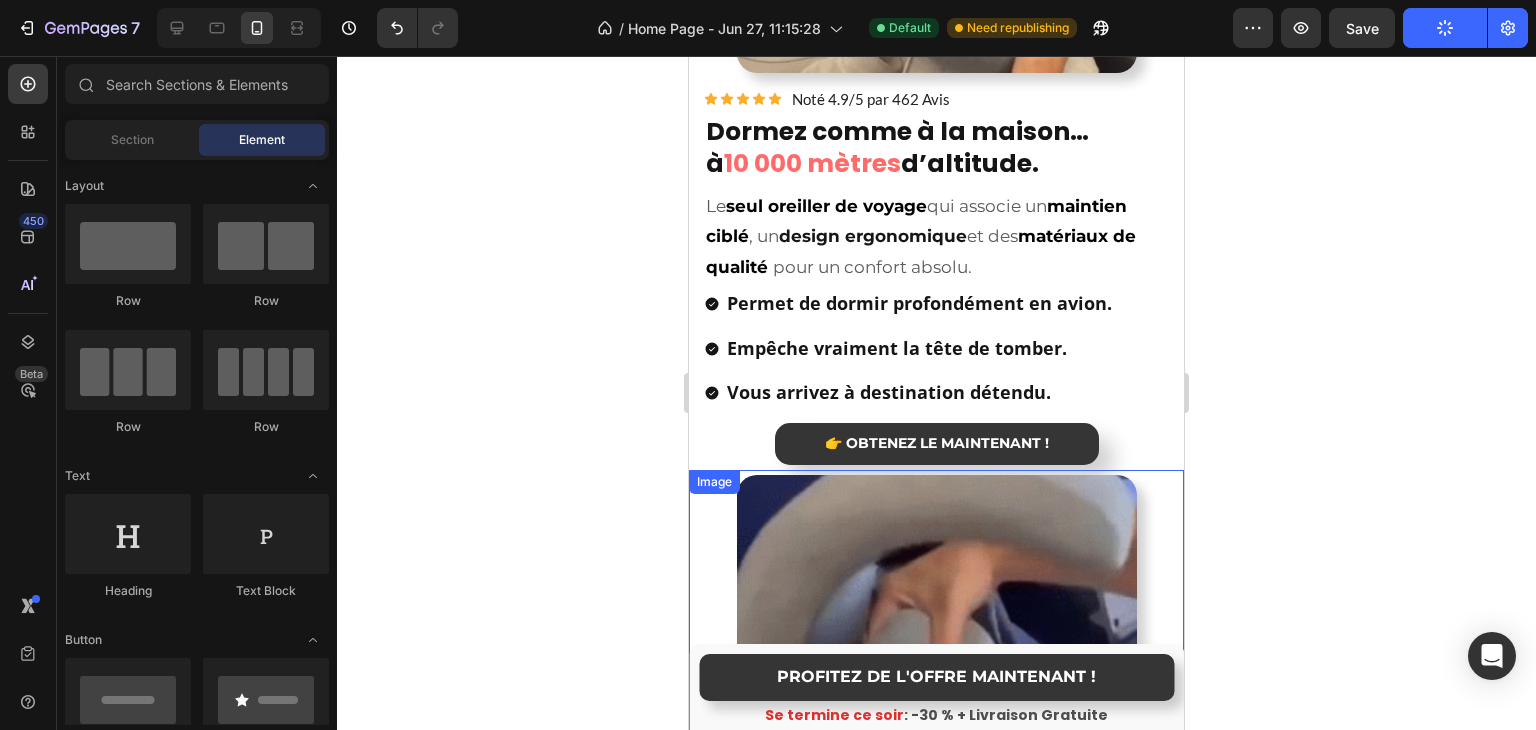 scroll, scrollTop: 2104, scrollLeft: 0, axis: vertical 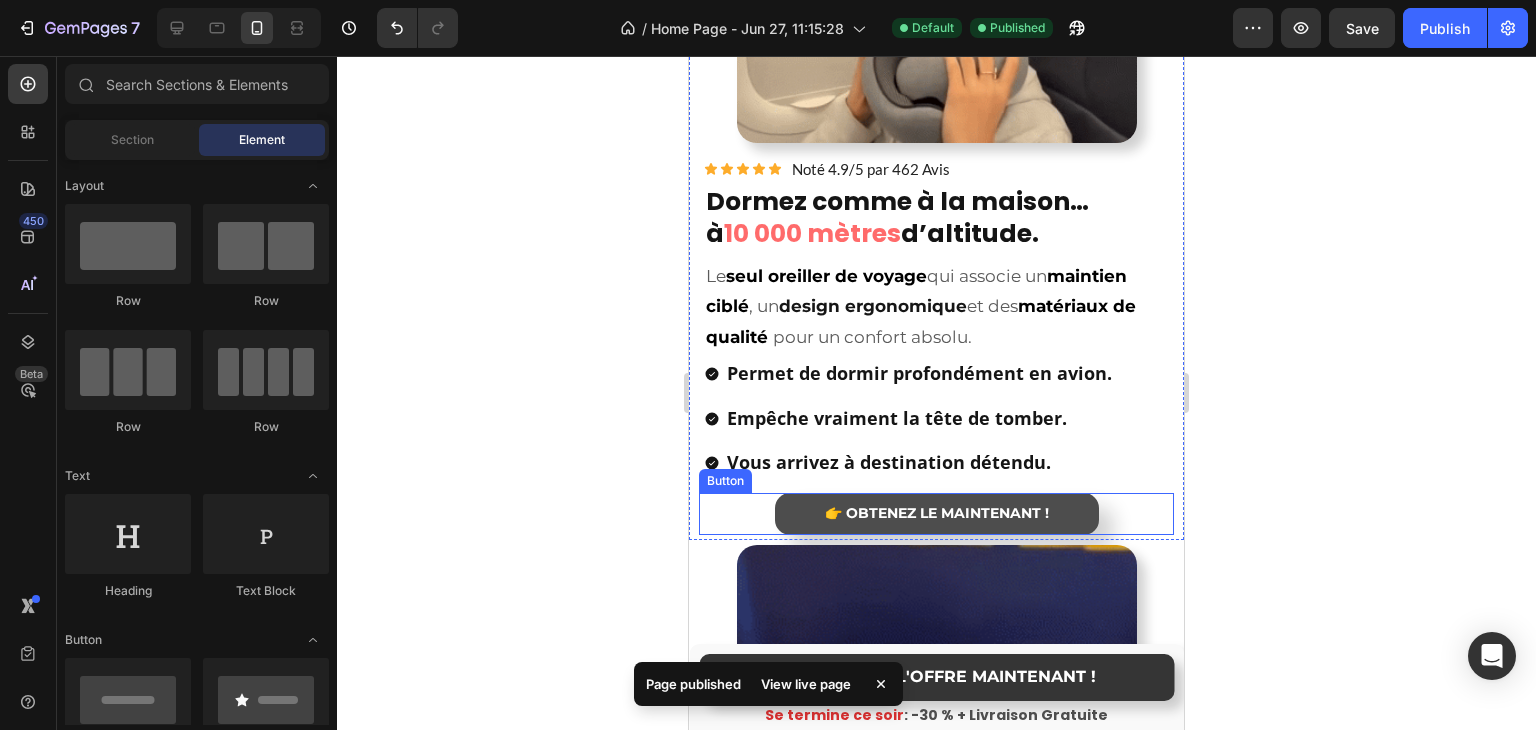 click on "👉 OBTENEZ LE MAINTENANT !" at bounding box center (937, 514) 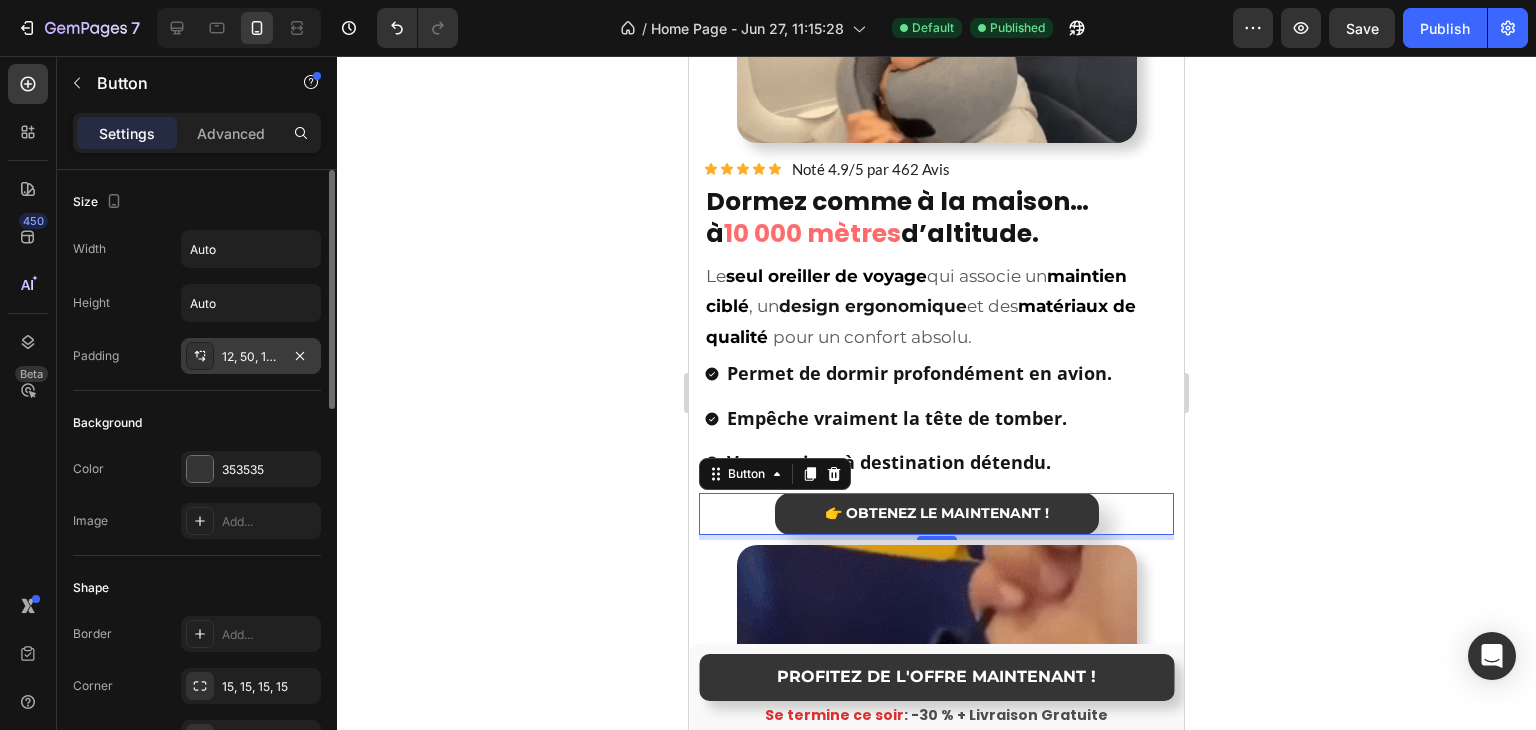 click on "12, 50, 12, 50" at bounding box center [251, 357] 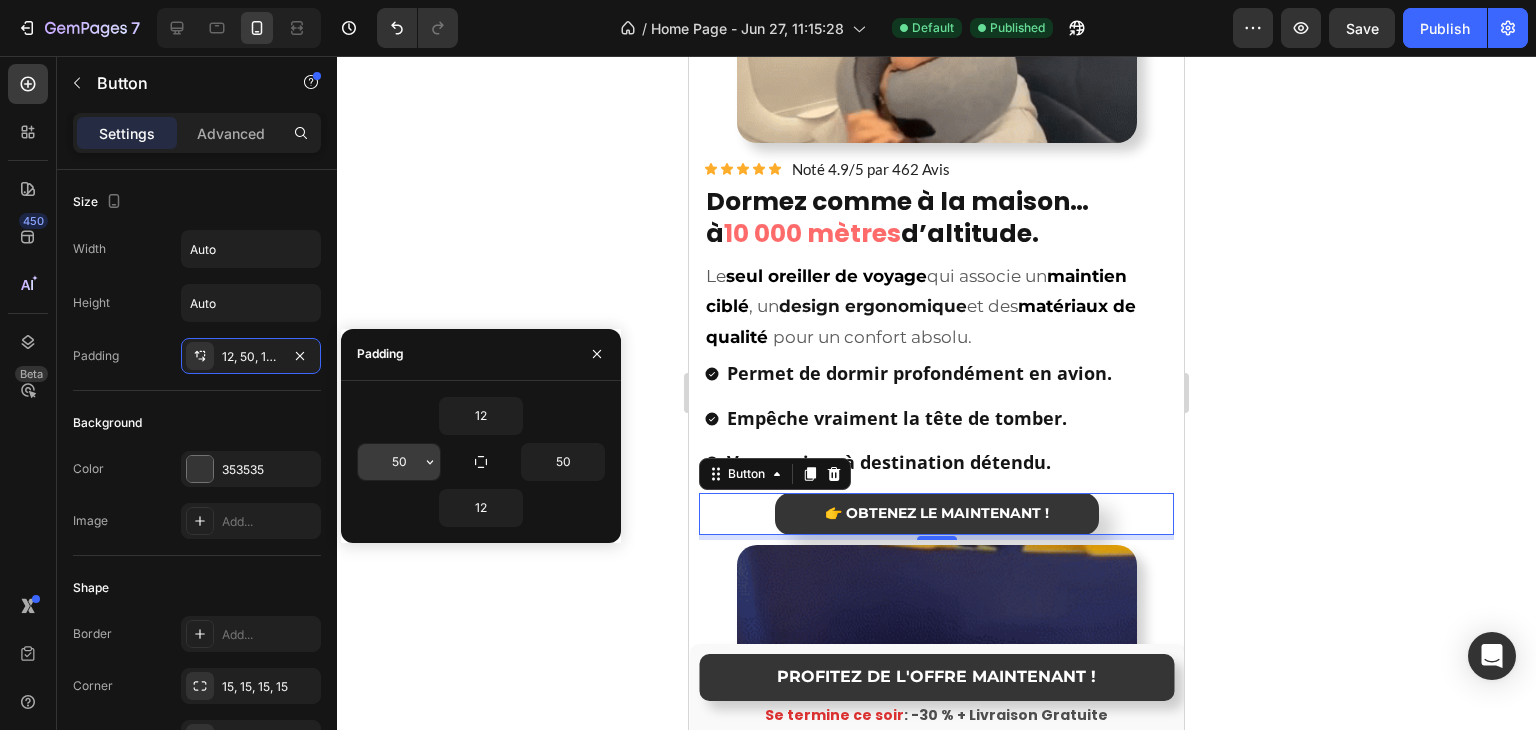 click on "50" at bounding box center [399, 462] 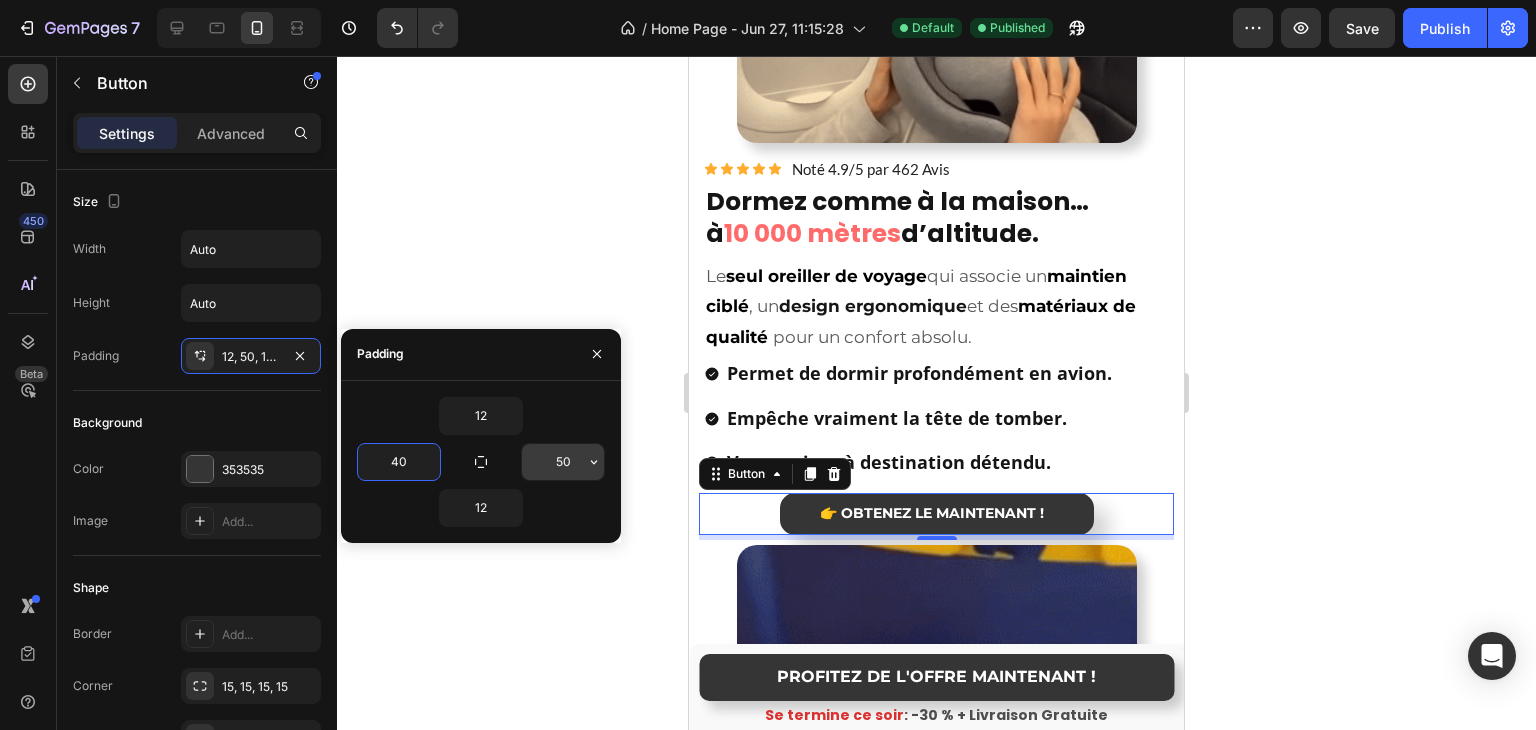 type on "40" 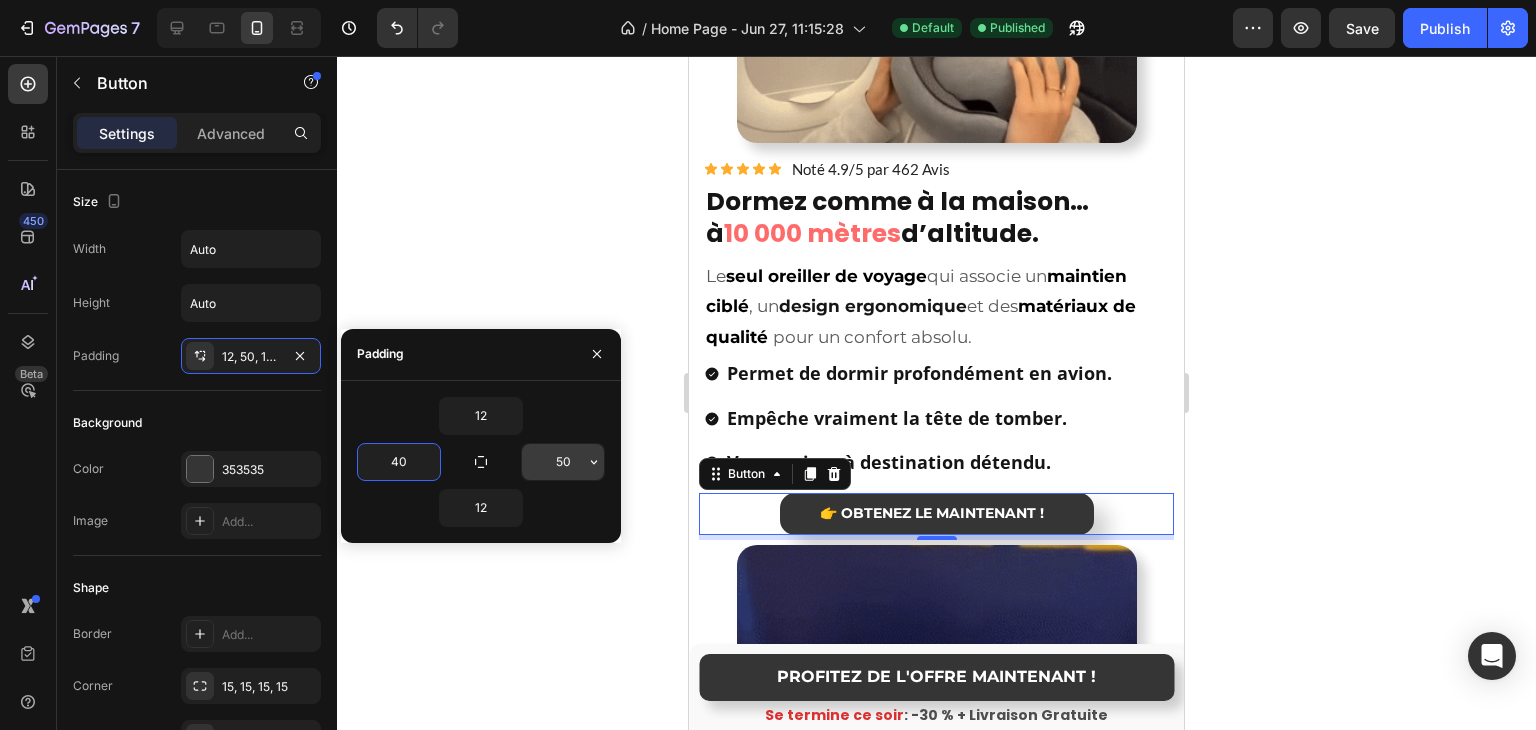 click on "50" at bounding box center [563, 462] 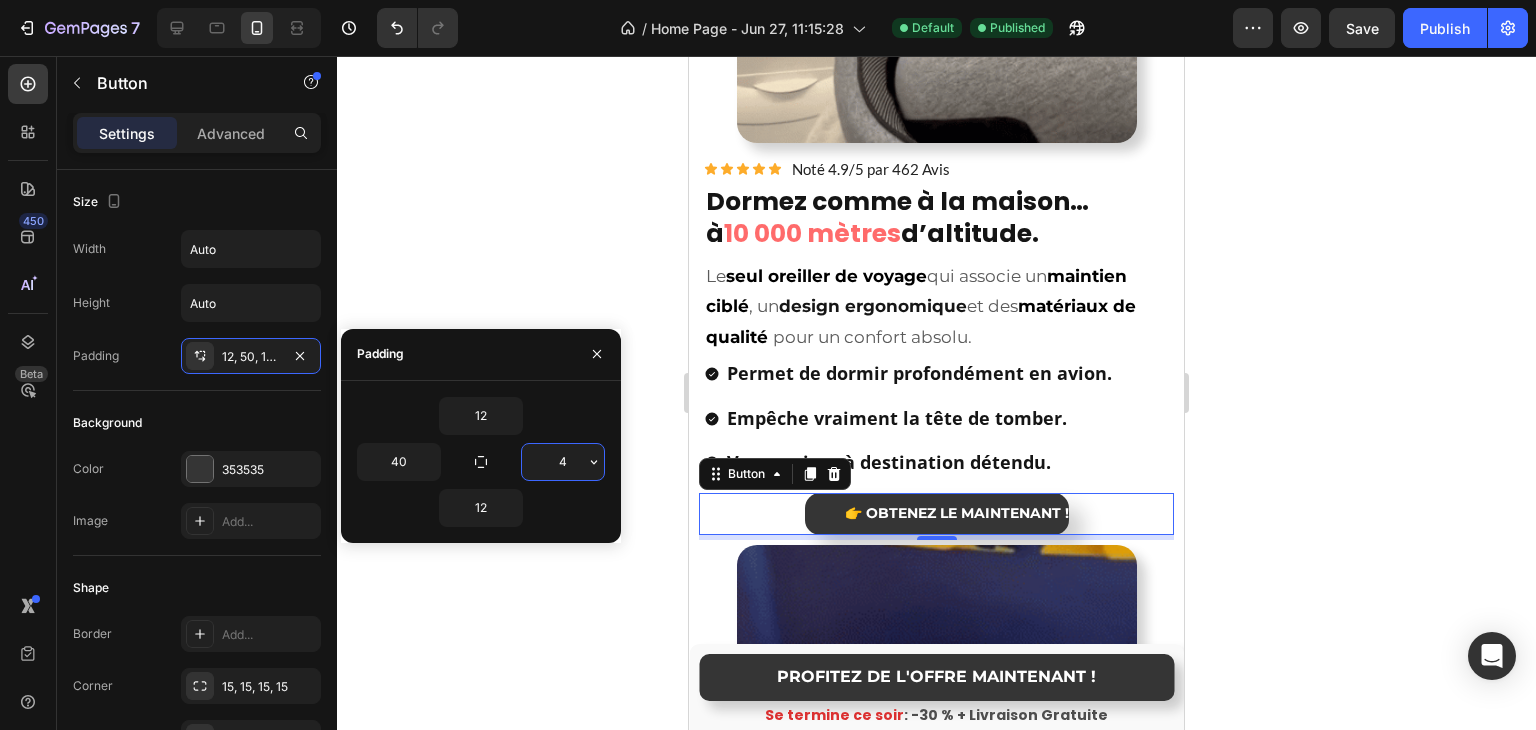 type on "40" 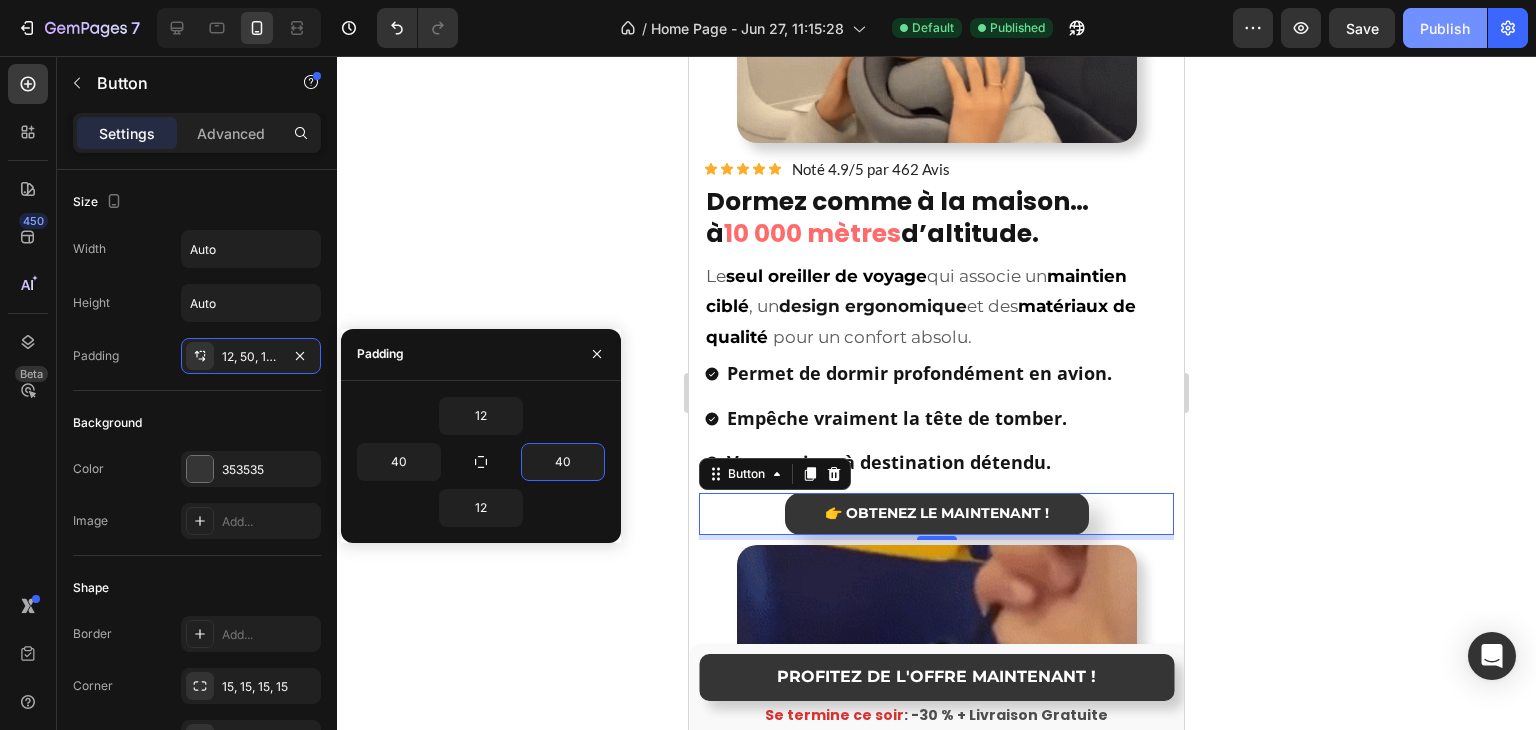 click on "Publish" 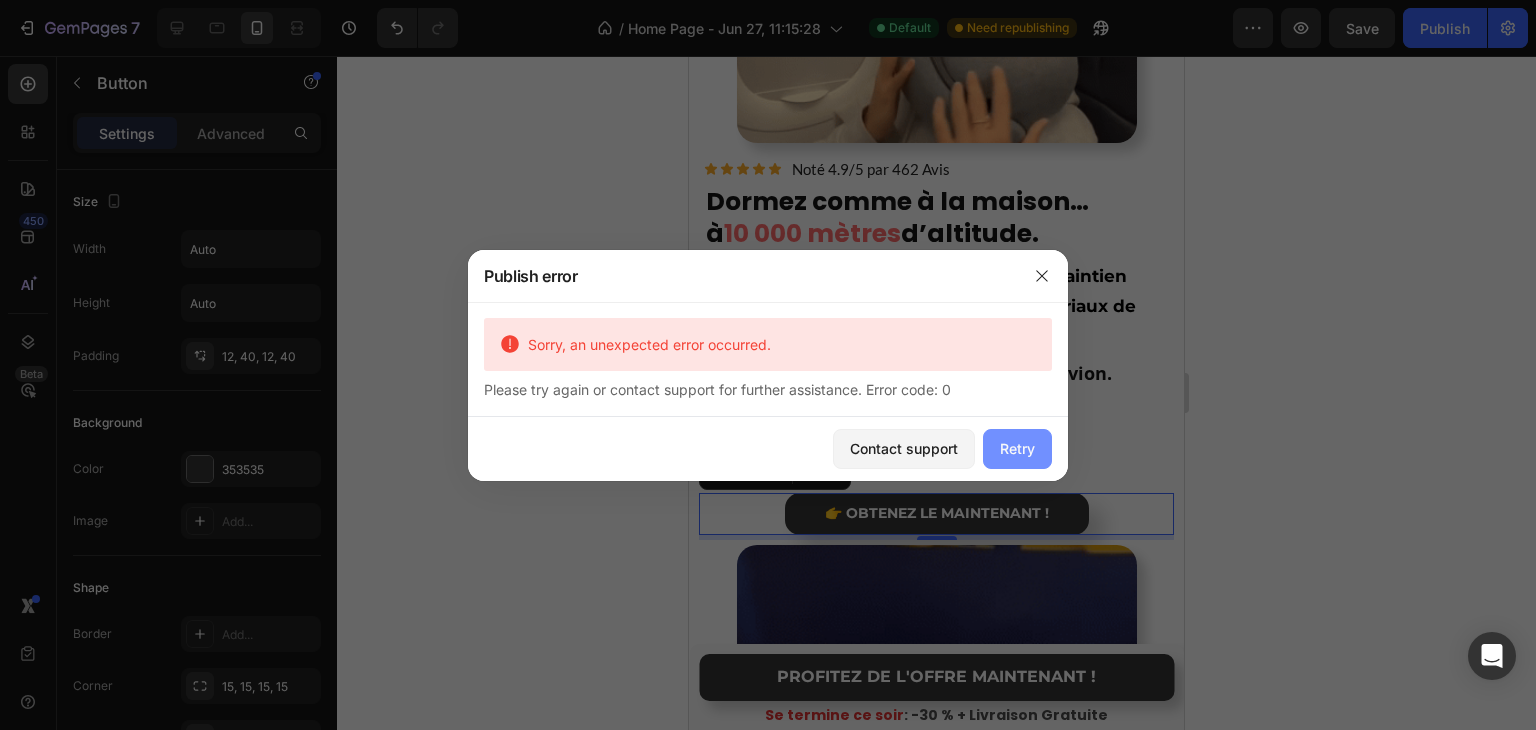 click on "Retry" at bounding box center (1017, 449) 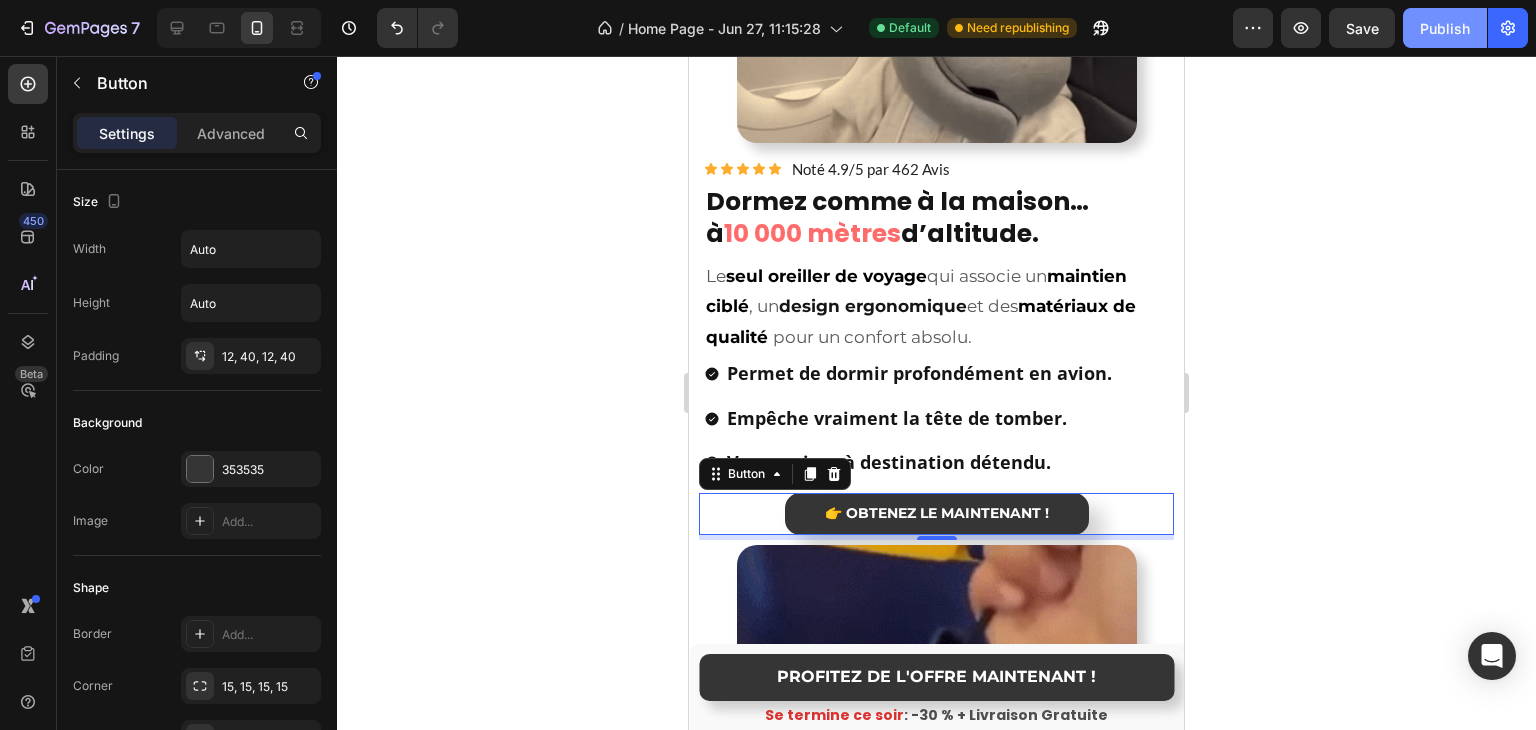 click on "Publish" at bounding box center [1445, 28] 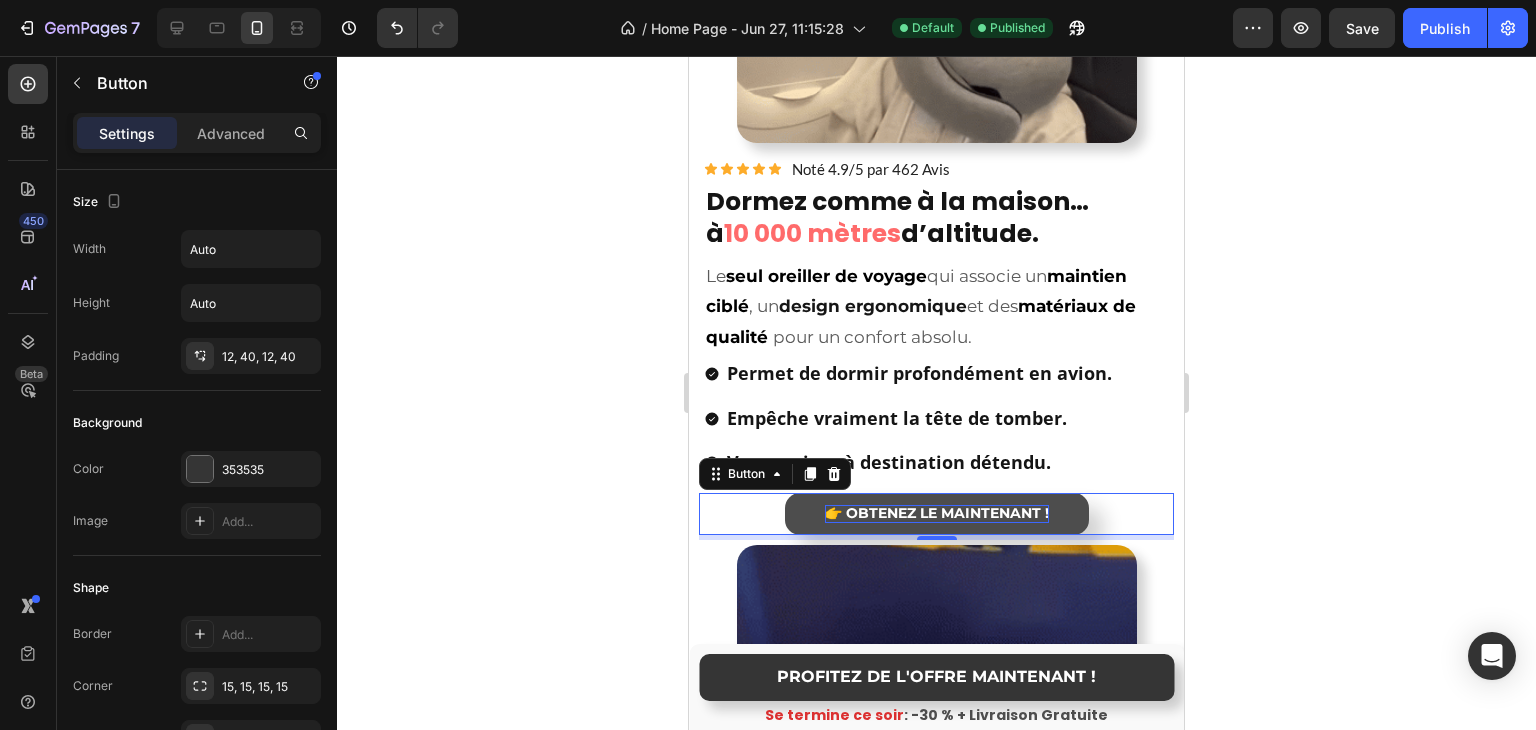 click on "👉 OBTENEZ LE MAINTENANT !" at bounding box center (937, 513) 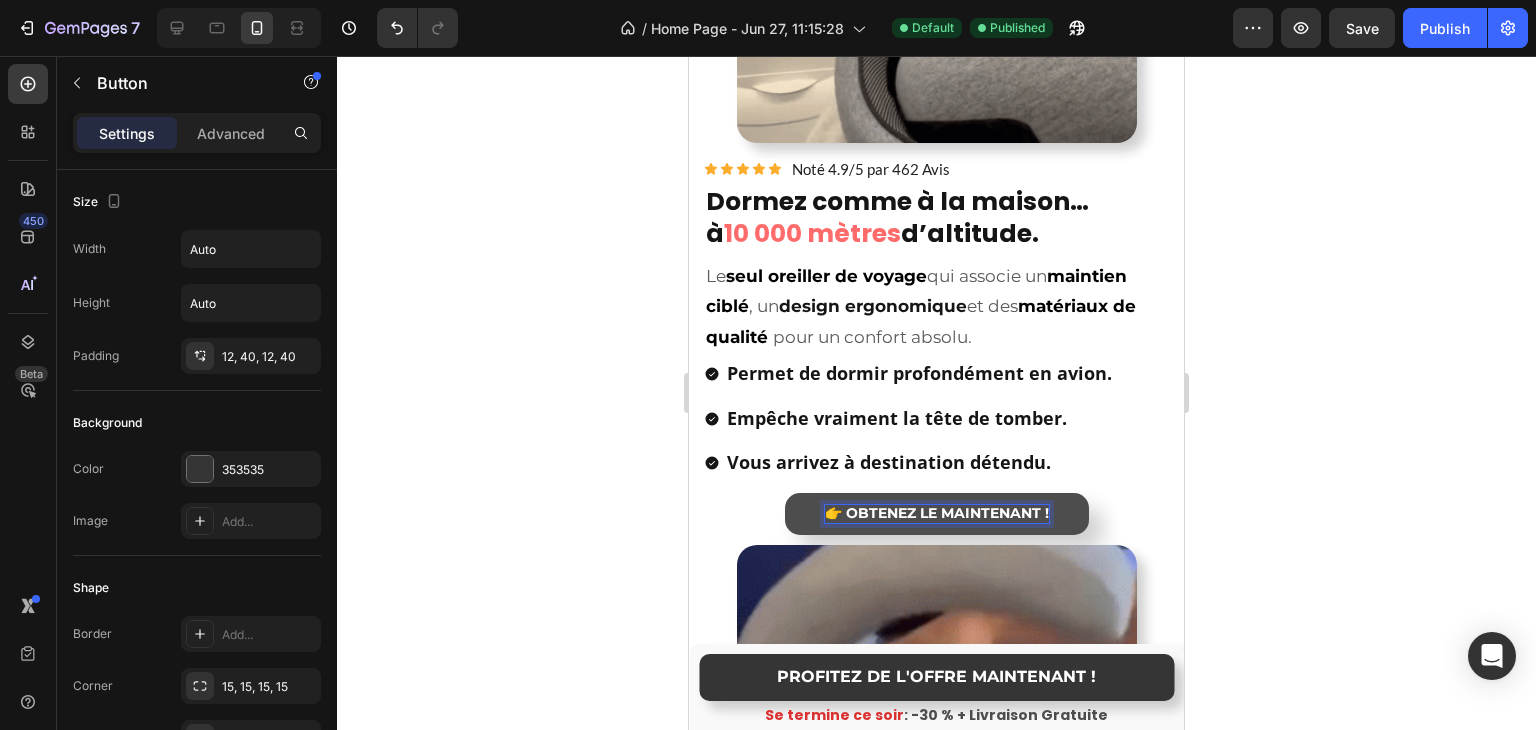 click on "👉 OBTENEZ LE MAINTENANT !" at bounding box center [937, 513] 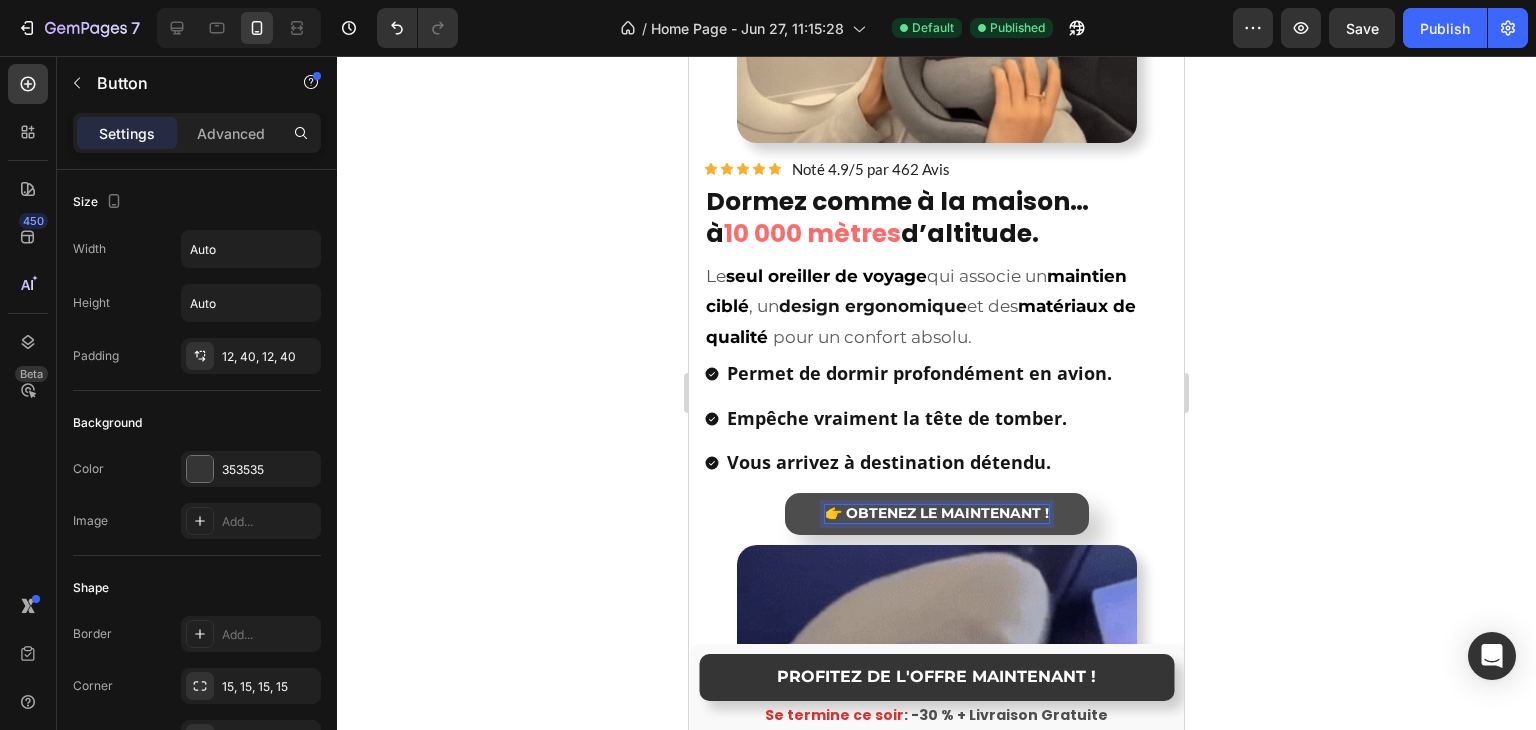 click on "👉 OBTENEZ LE MAINTENANT !" at bounding box center (937, 513) 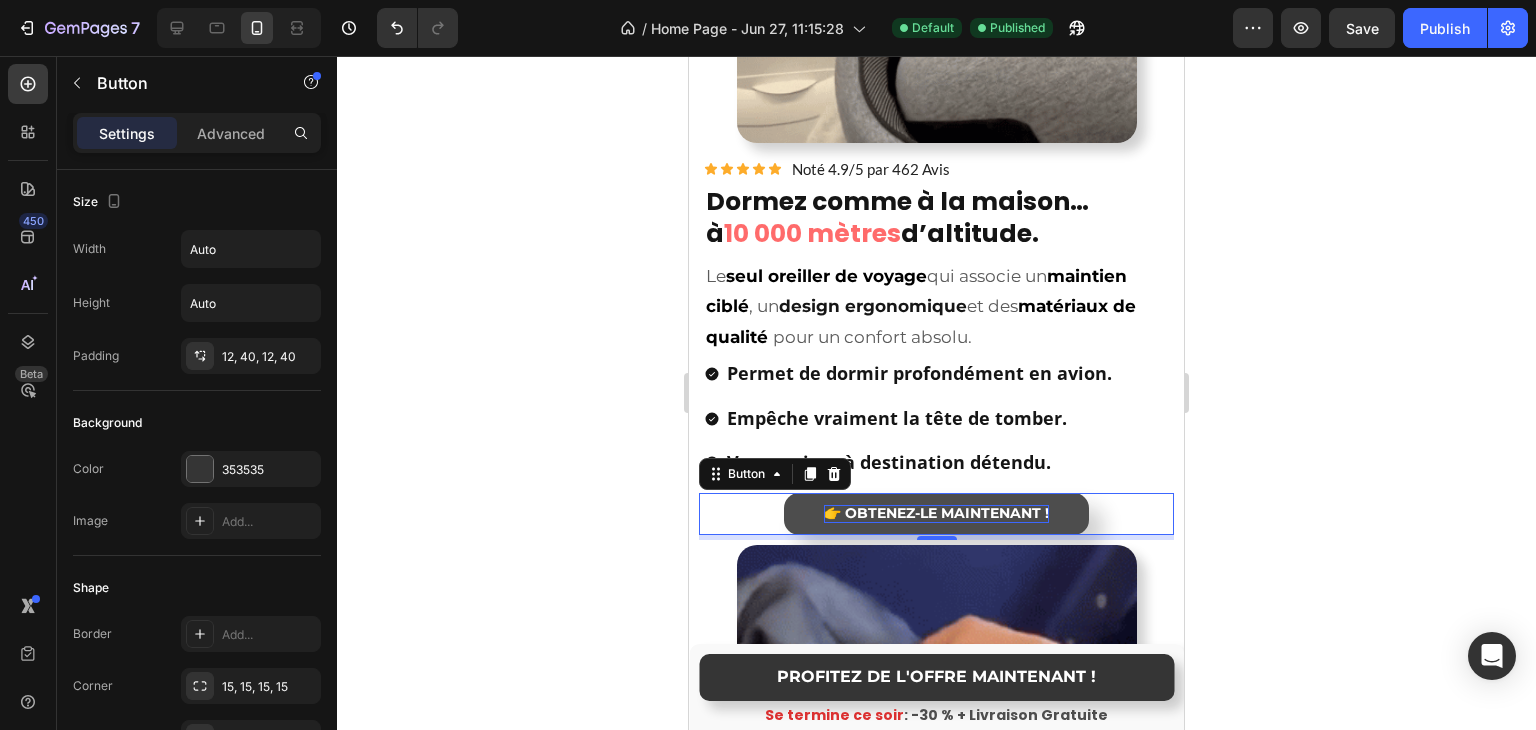 click 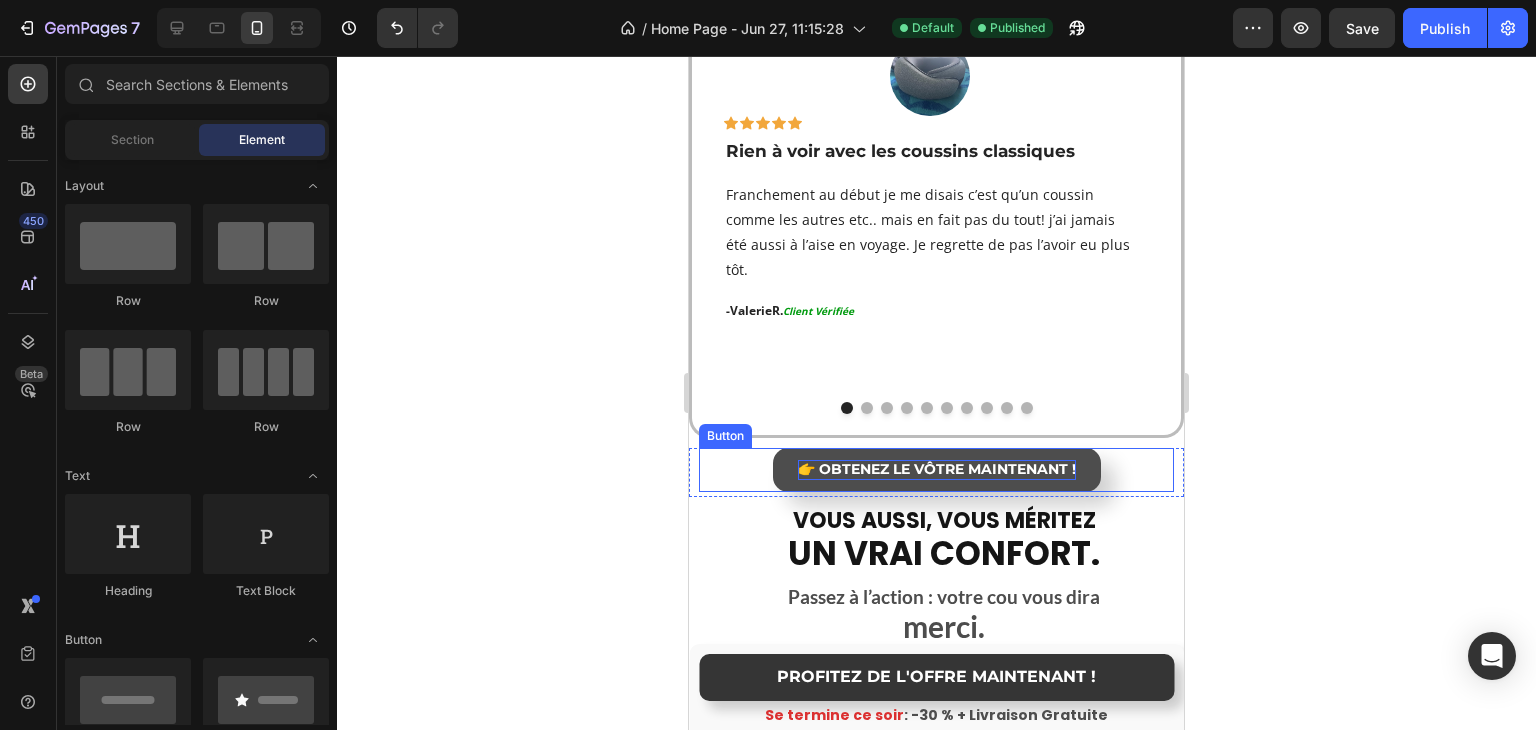 scroll, scrollTop: 3504, scrollLeft: 0, axis: vertical 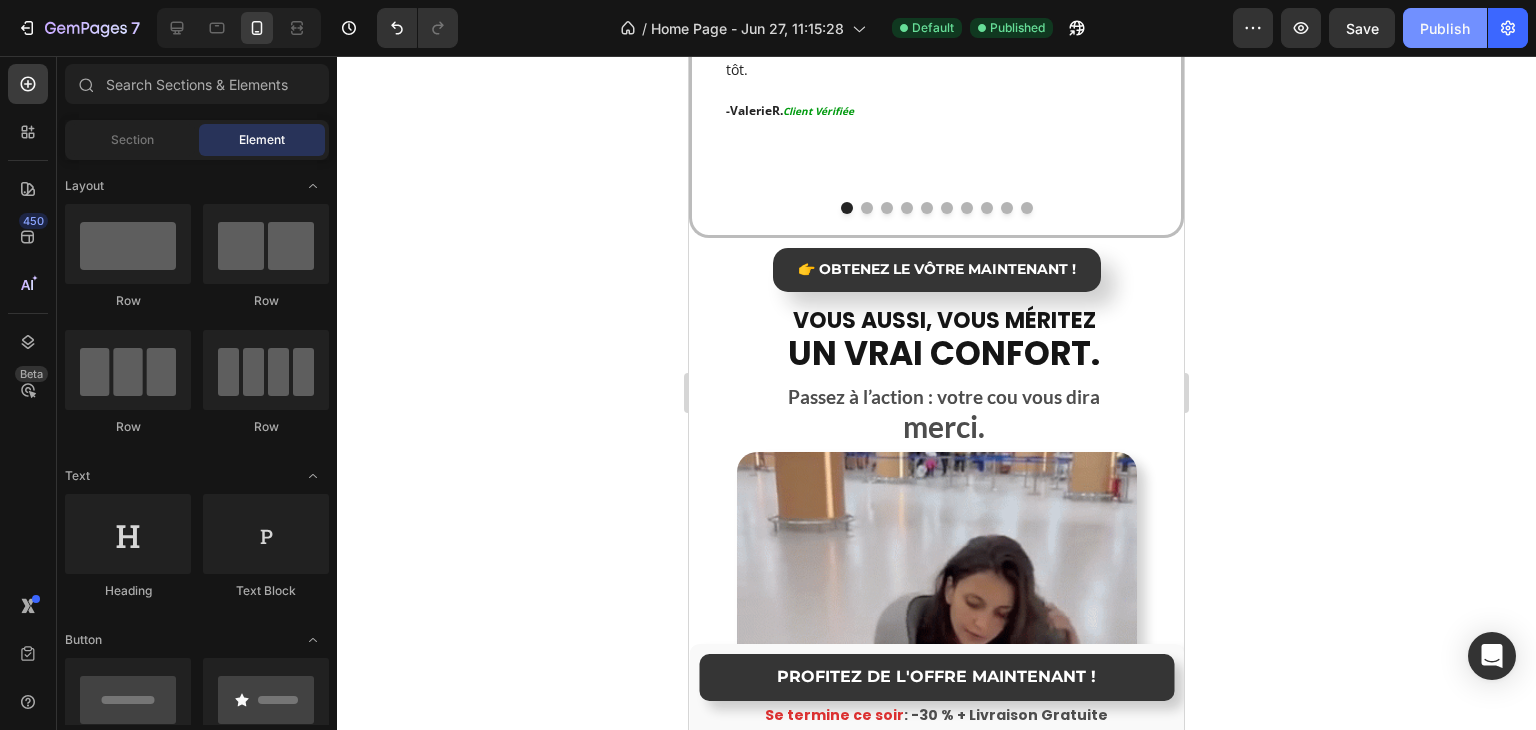 click on "Publish" at bounding box center [1445, 28] 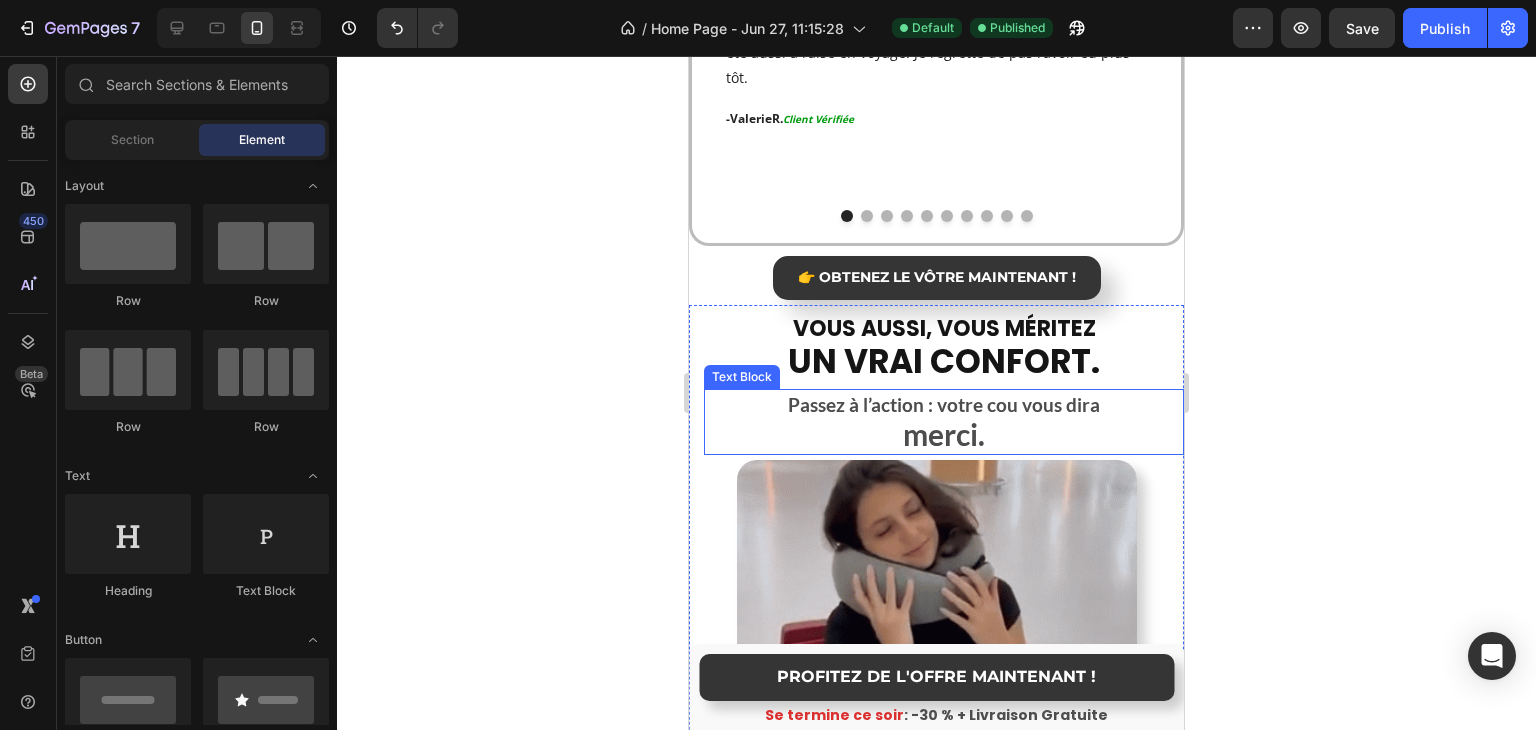 scroll, scrollTop: 3409, scrollLeft: 0, axis: vertical 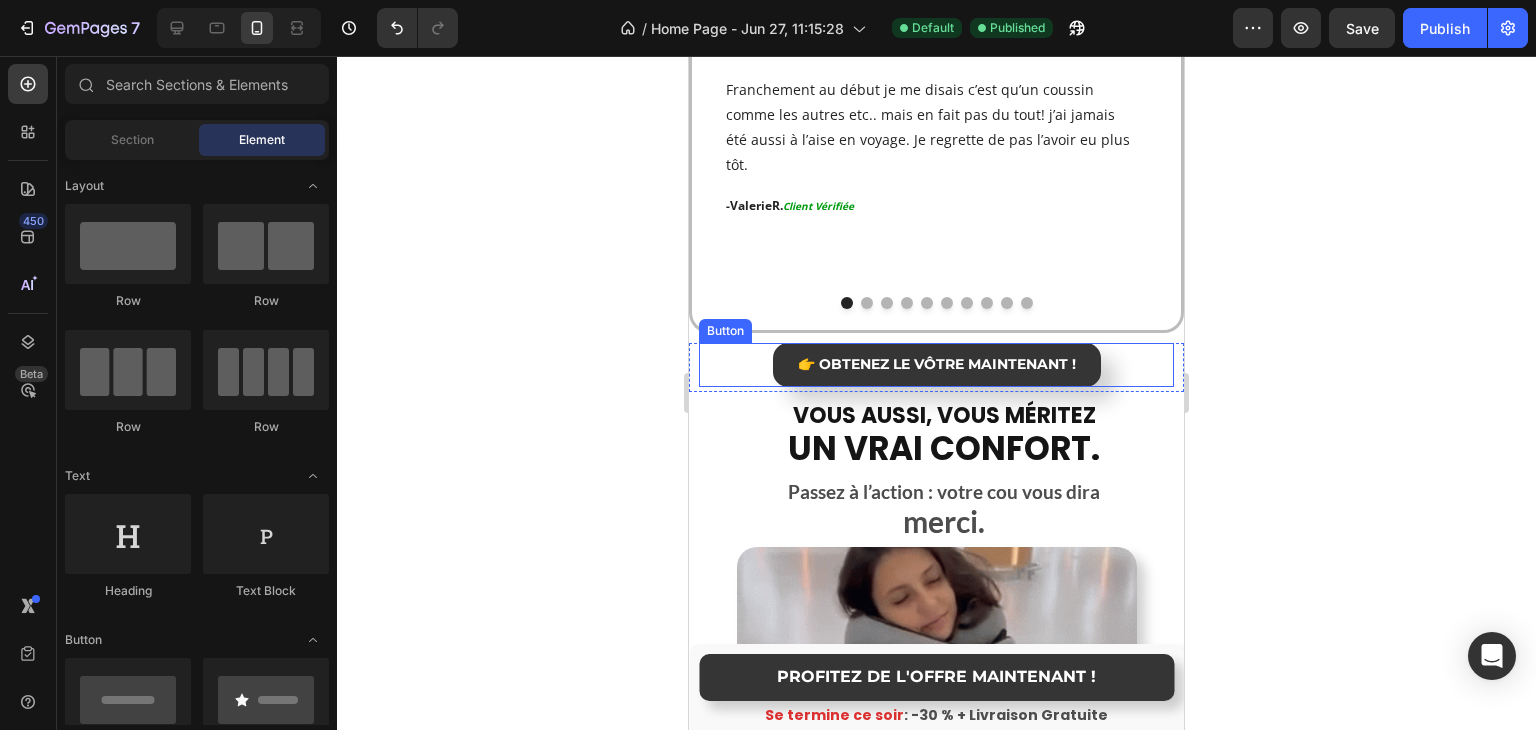 click on "👉 OBTENEZ LE VÔTRE MAINTENANT ! Button" at bounding box center [936, 365] 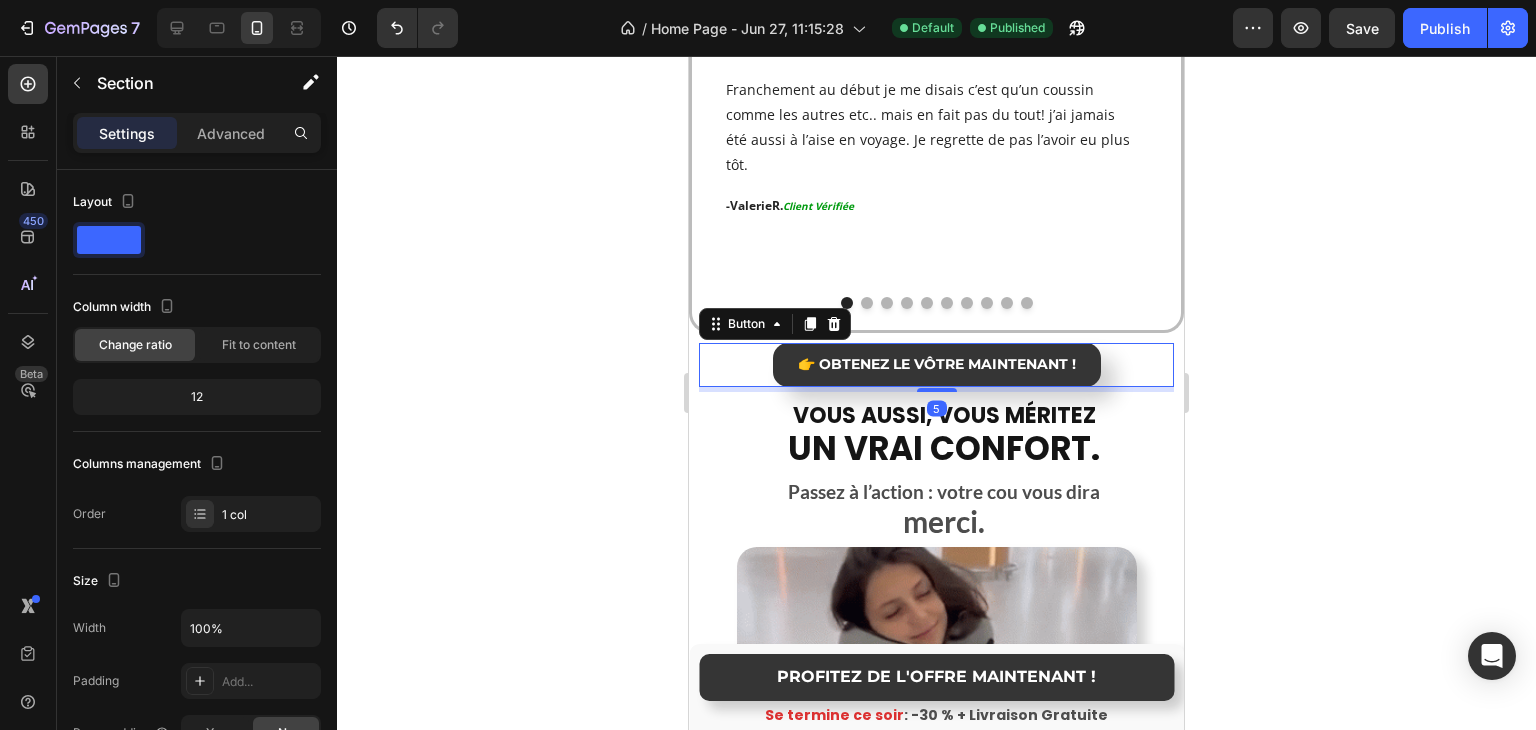 click on "👉 OBTENEZ LE VÔTRE MAINTENANT ! Button   5" at bounding box center [936, 367] 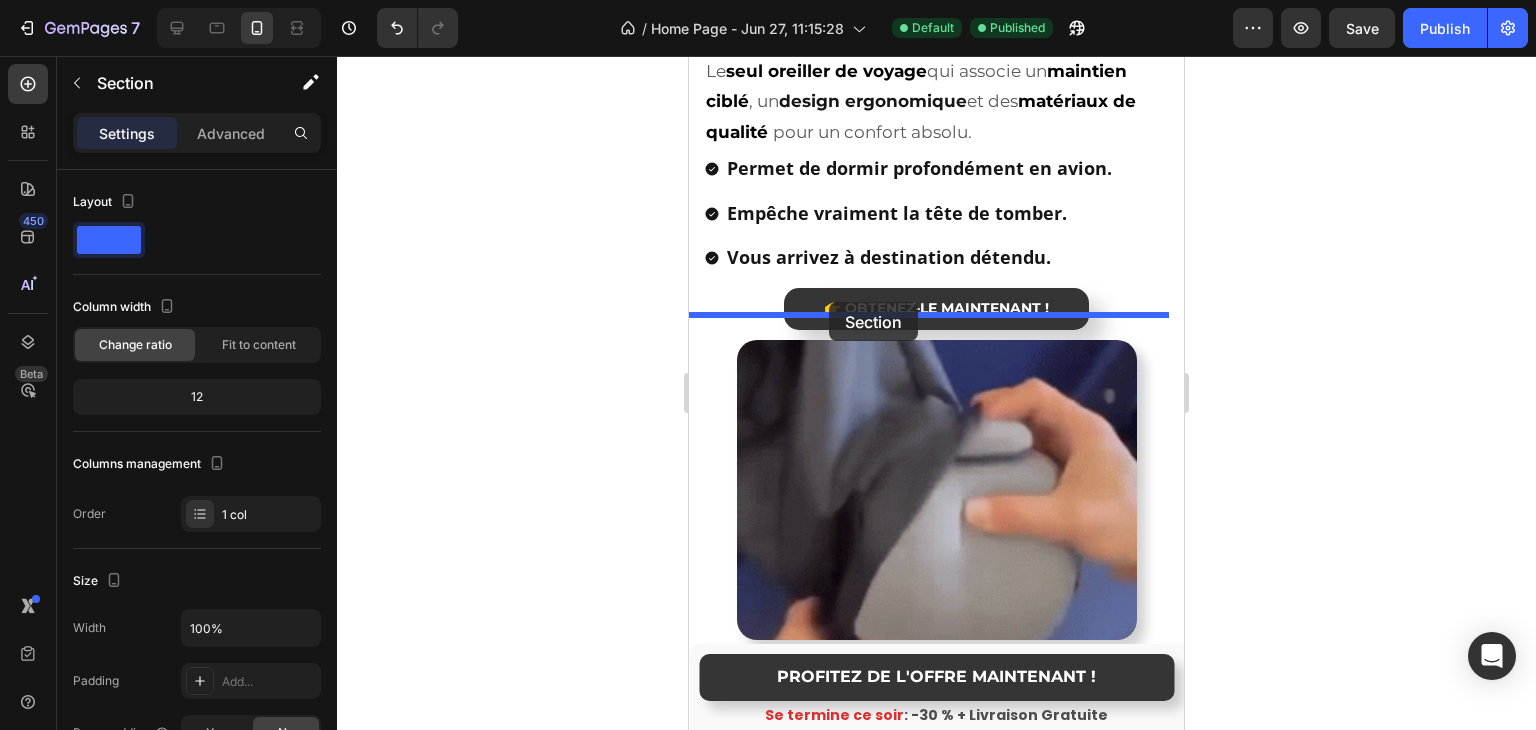 scroll, scrollTop: 2209, scrollLeft: 0, axis: vertical 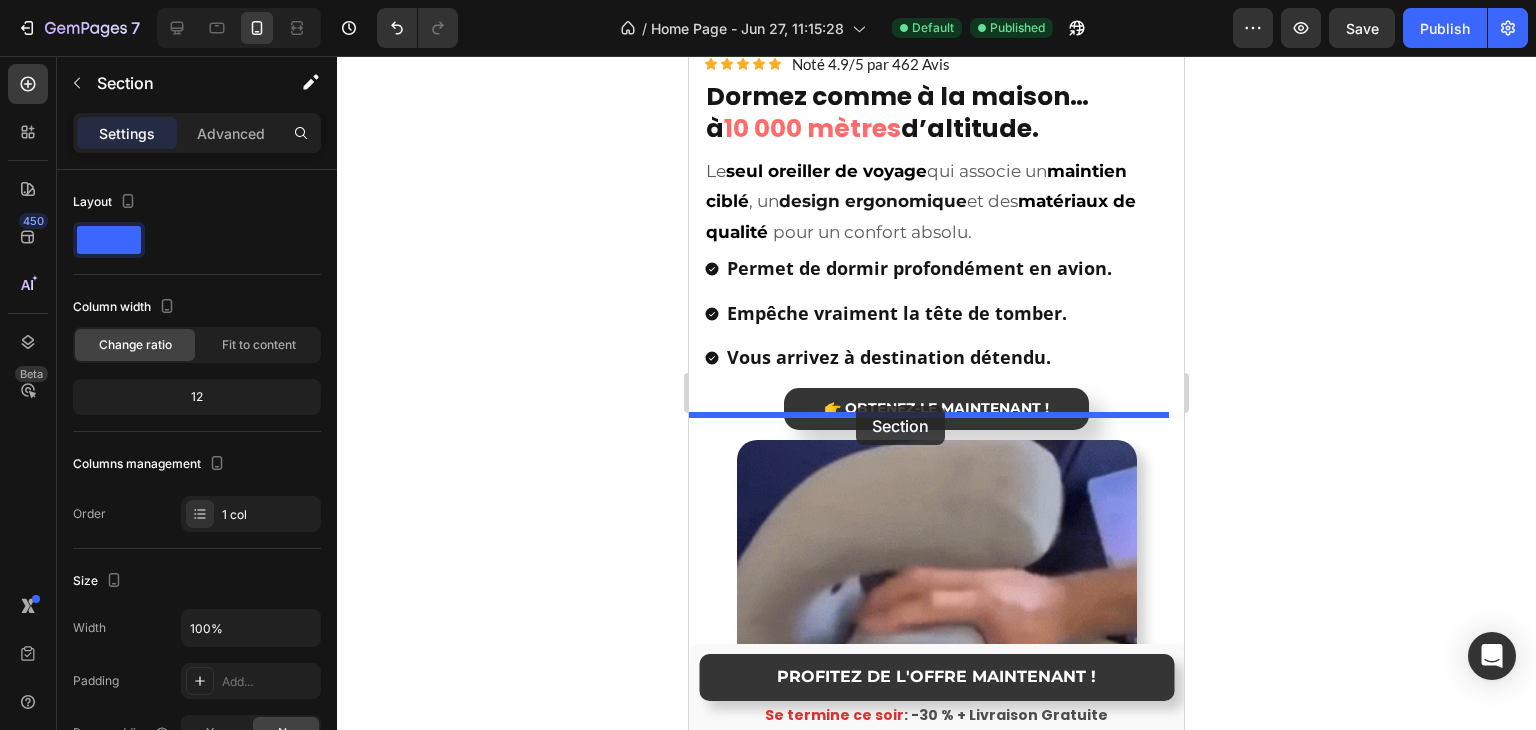 drag, startPoint x: 794, startPoint y: 302, endPoint x: 856, endPoint y: 406, distance: 121.07848 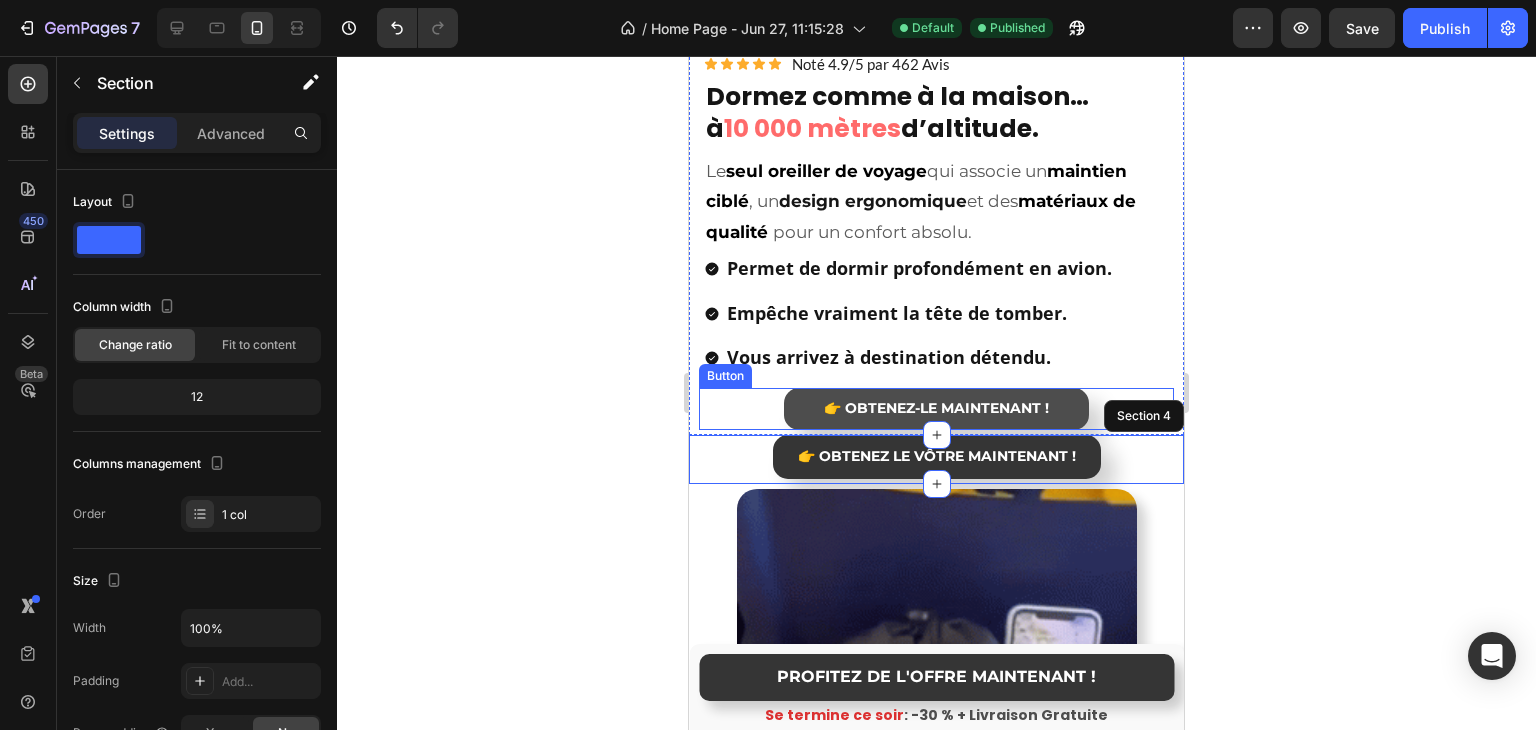 click on "👉 OBTENEZ-LE MAINTENANT !" at bounding box center (936, 409) 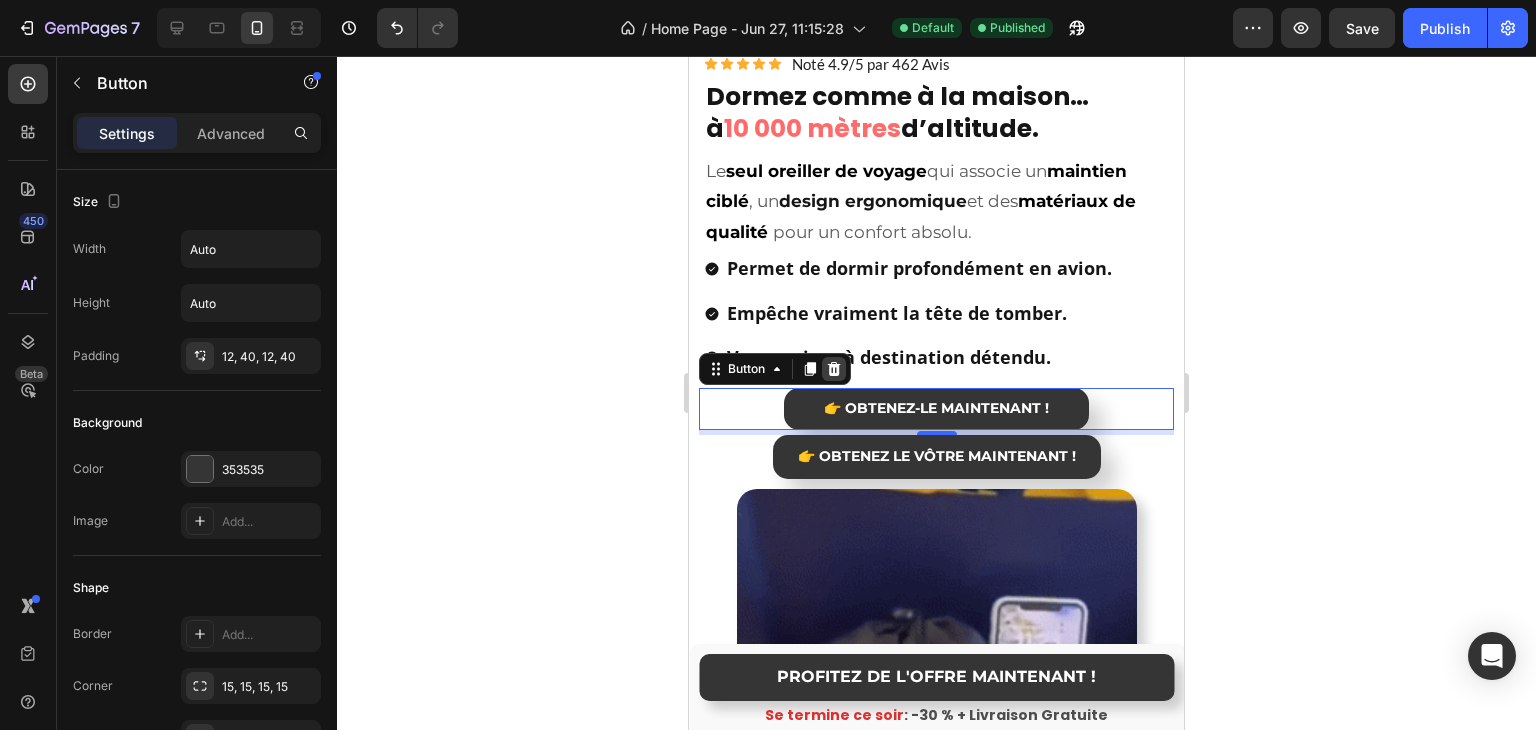 click 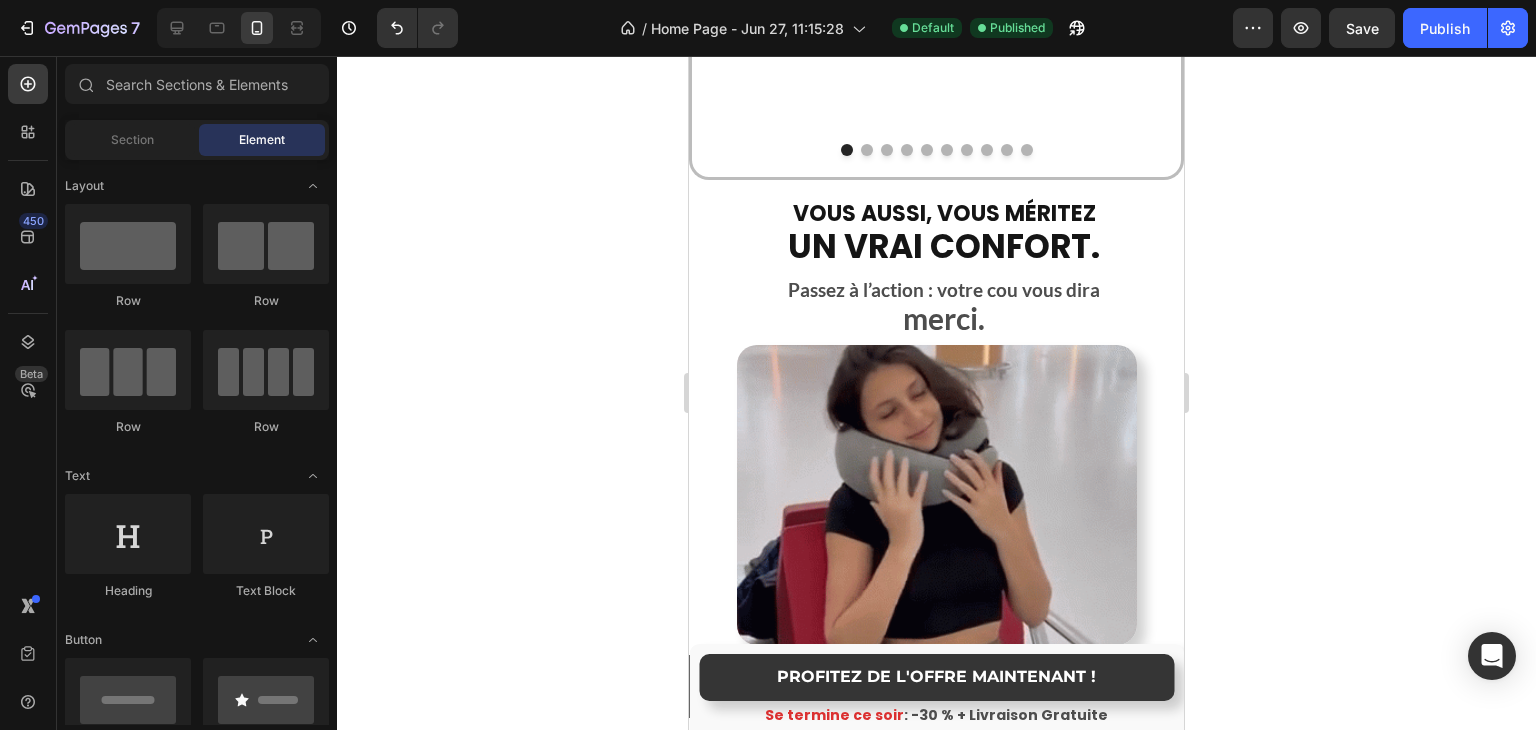scroll, scrollTop: 3609, scrollLeft: 0, axis: vertical 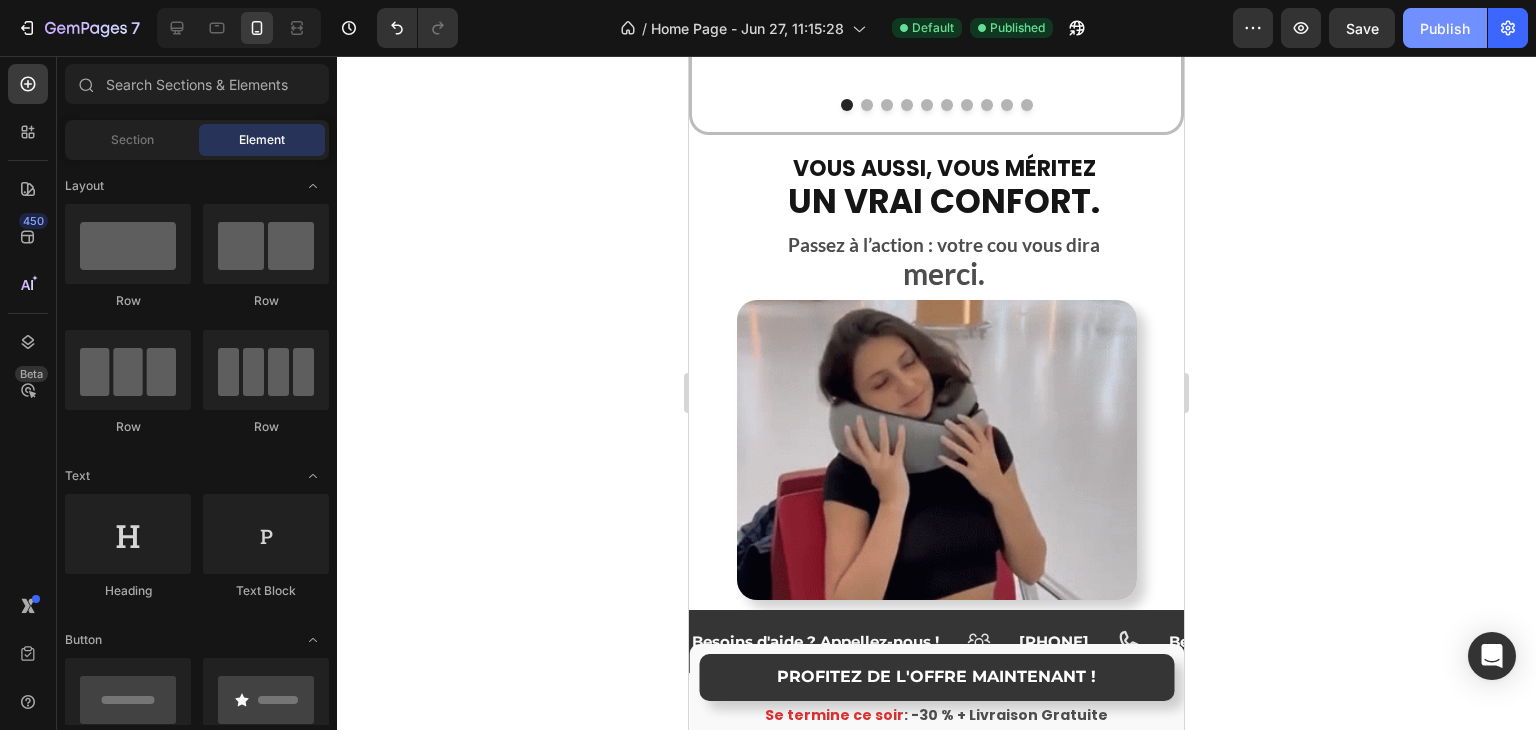 click on "Publish" at bounding box center [1445, 28] 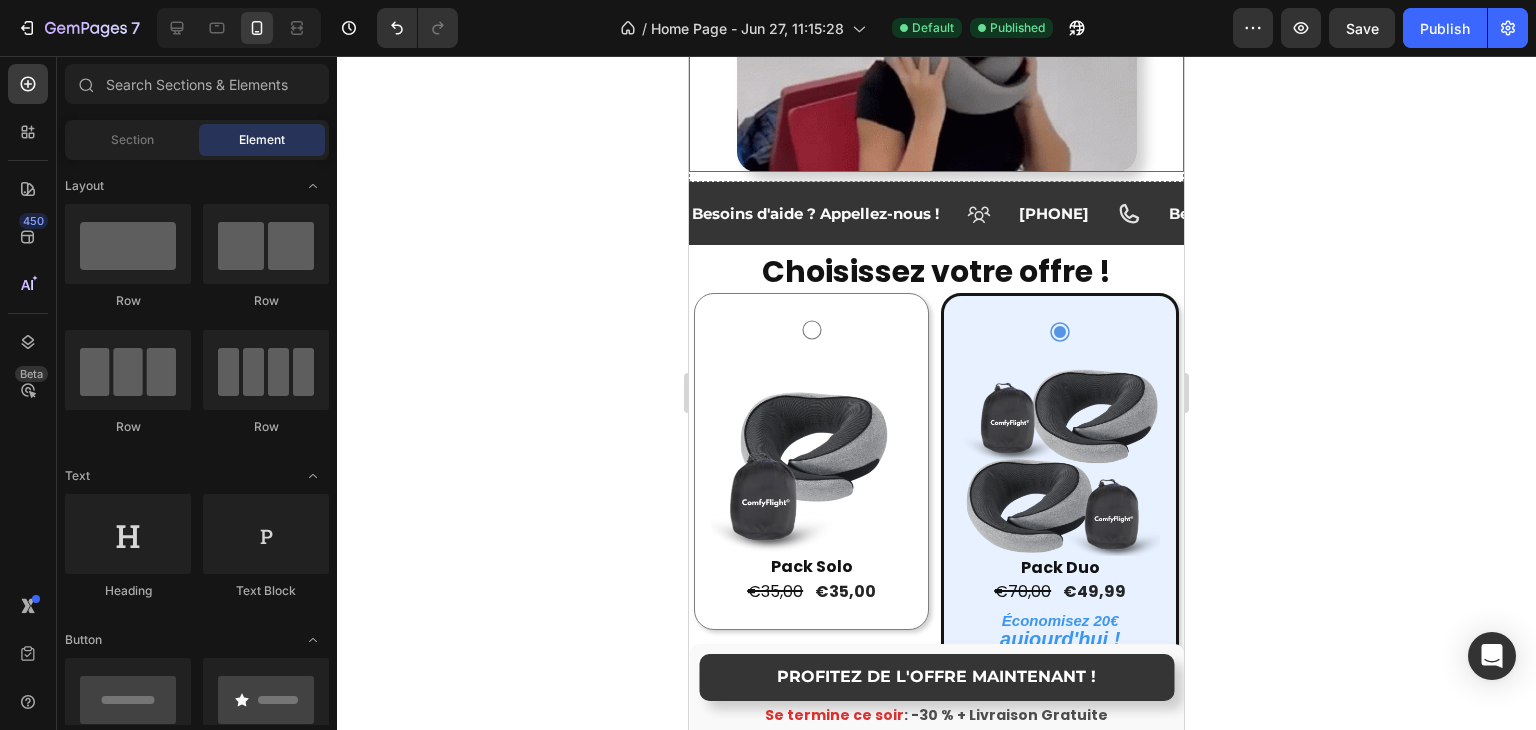 scroll, scrollTop: 4224, scrollLeft: 0, axis: vertical 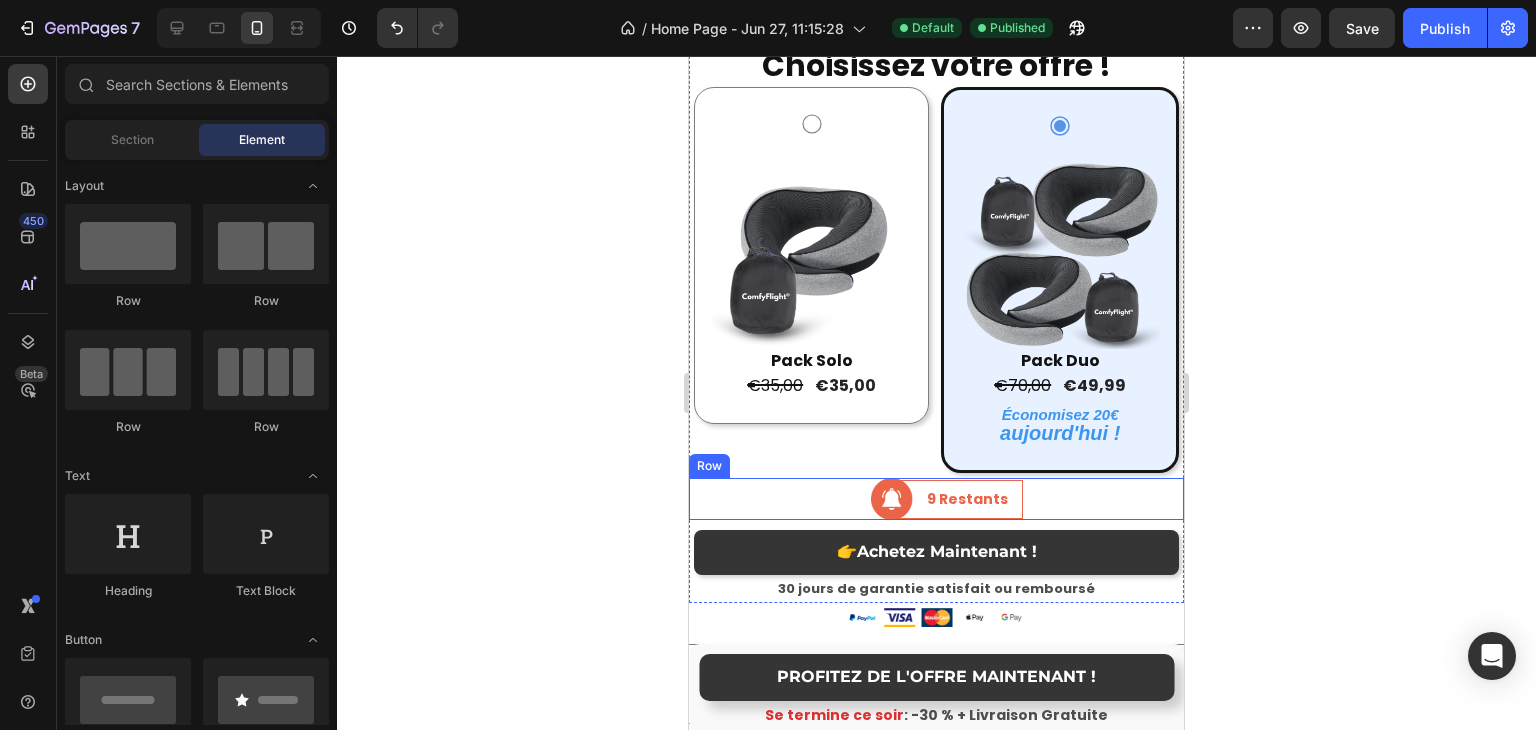 click on "Image" at bounding box center [871, 499] 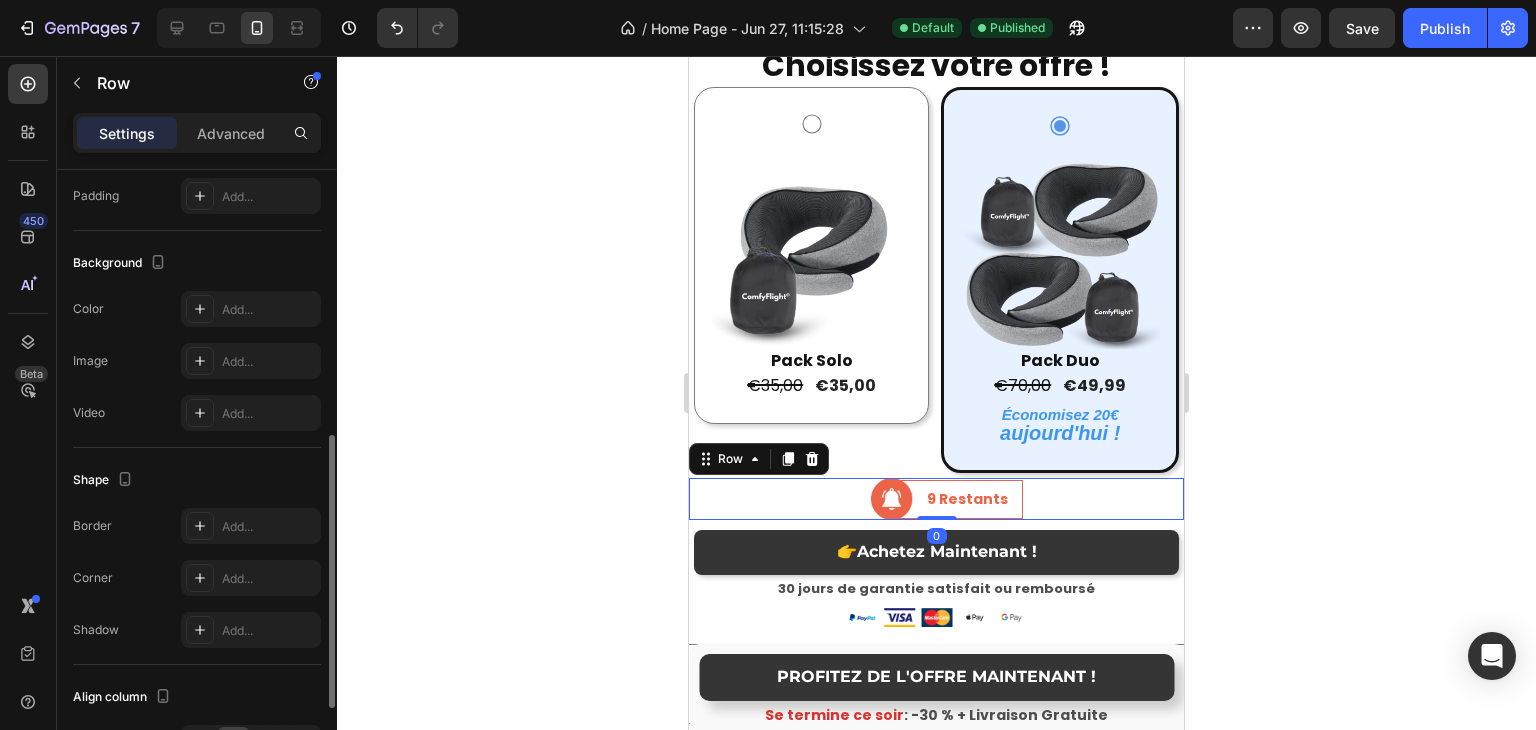 scroll, scrollTop: 776, scrollLeft: 0, axis: vertical 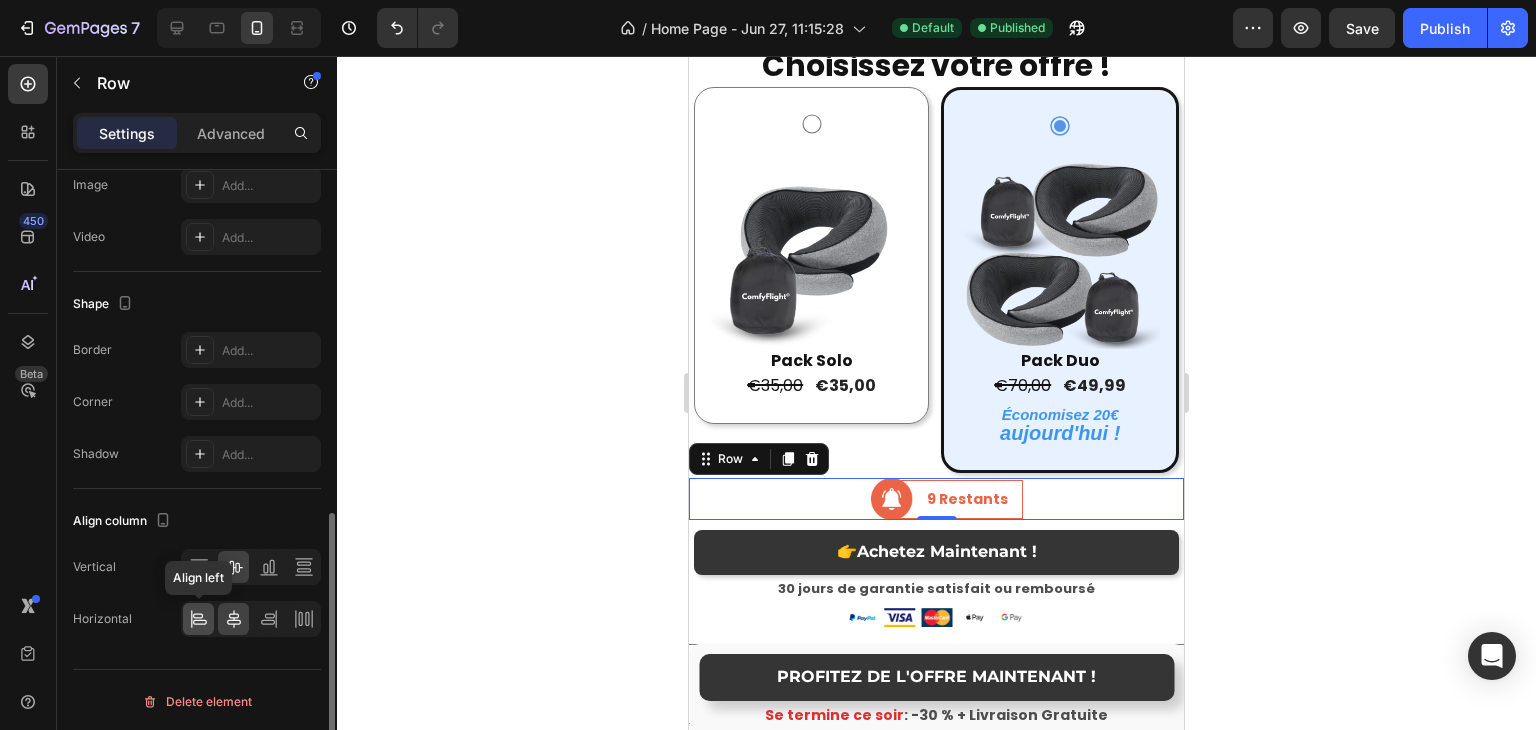 click 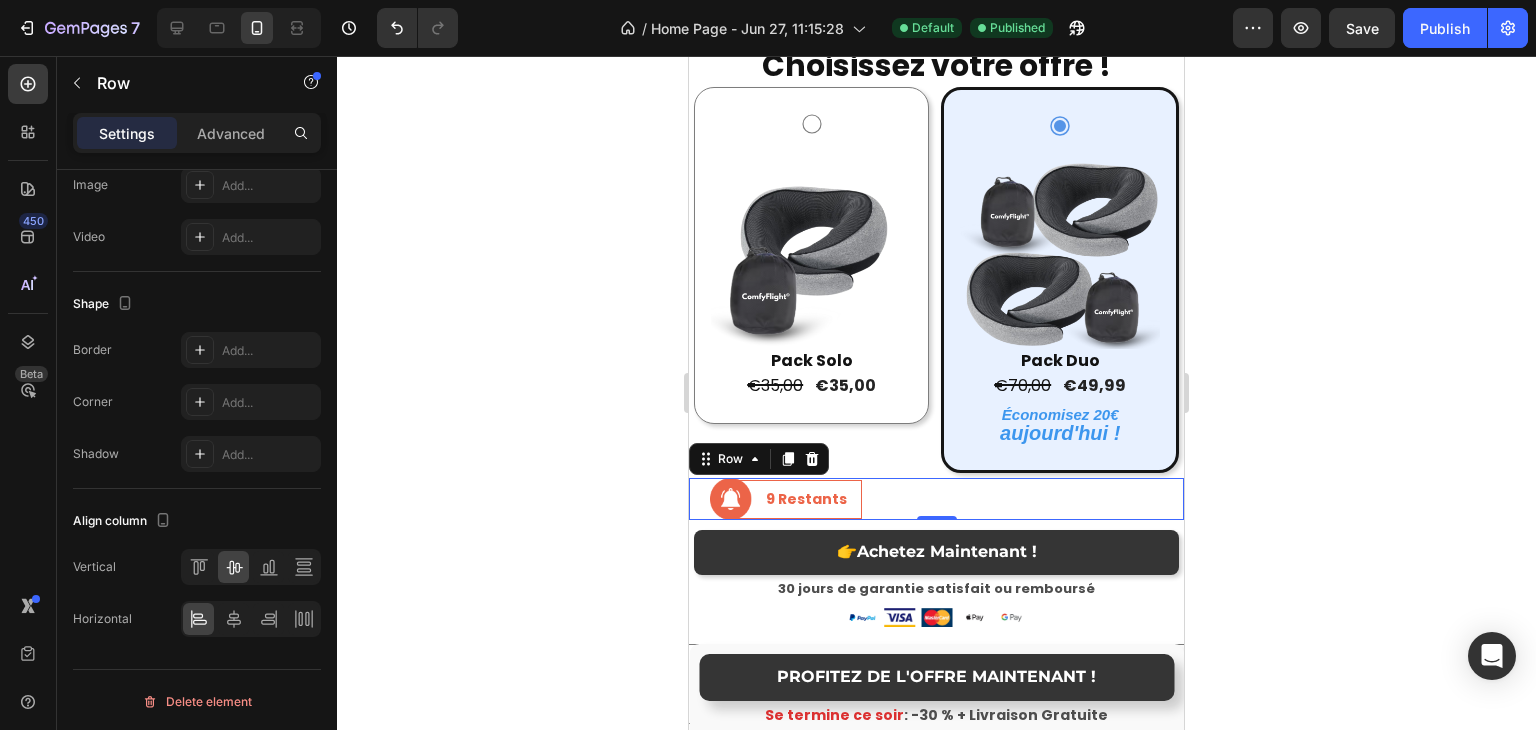 click 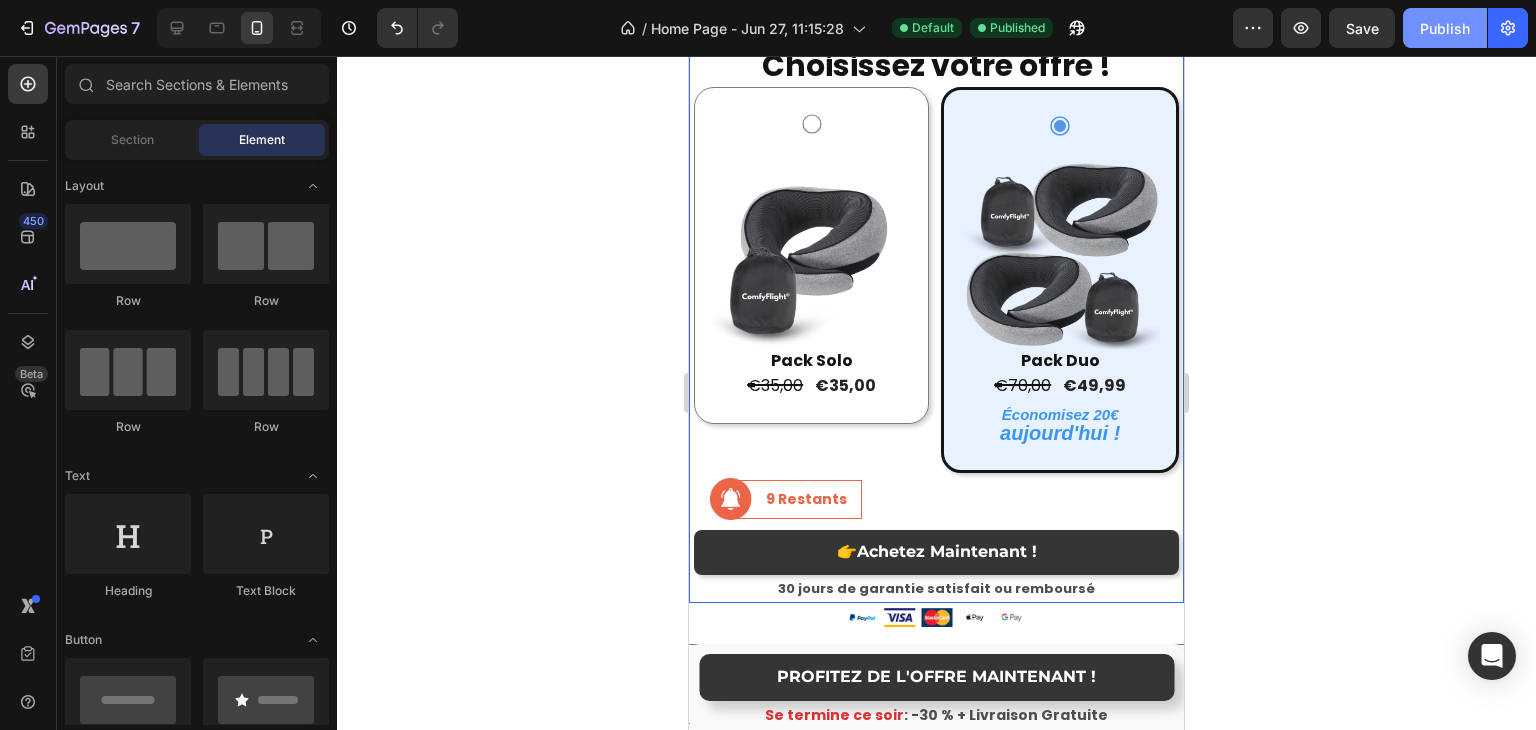 click on "Publish" 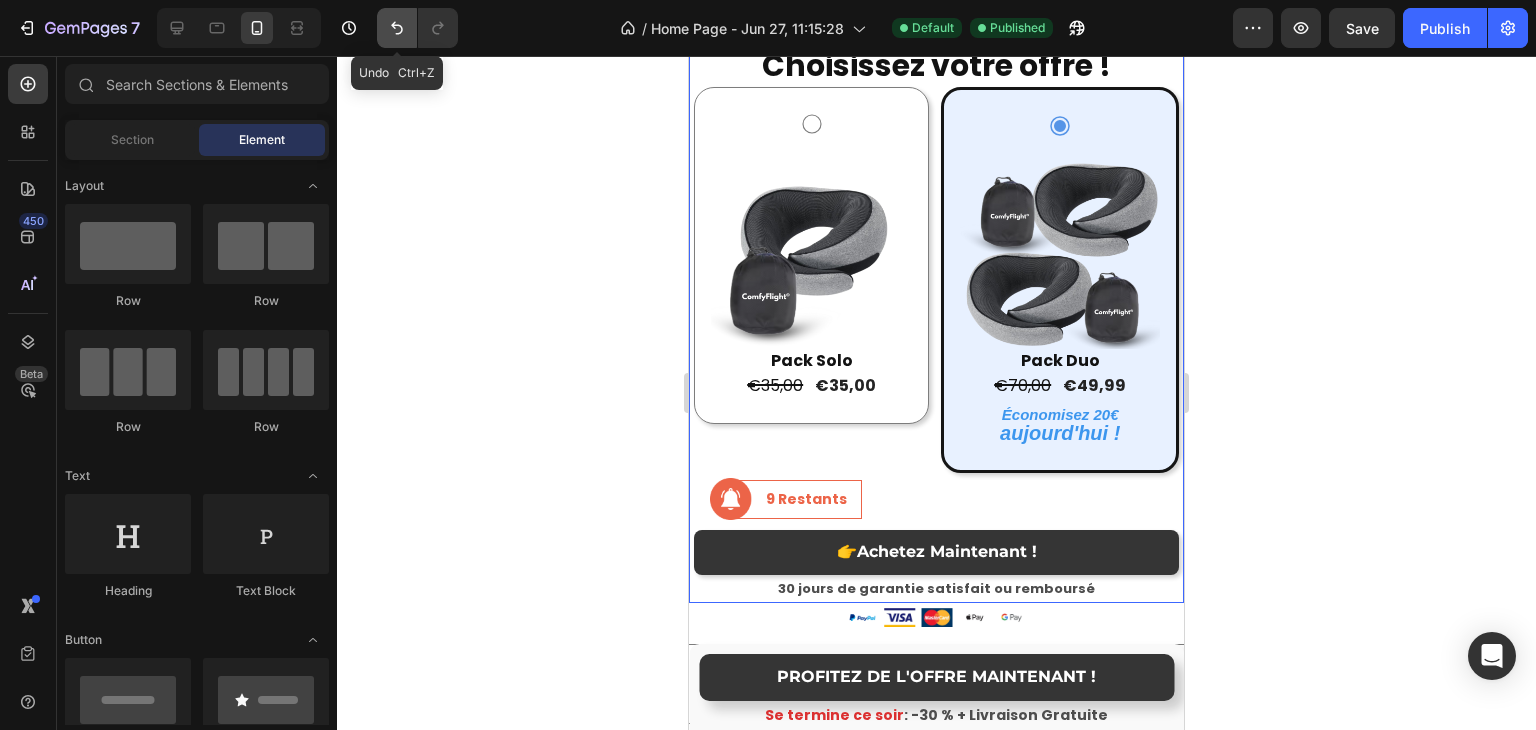 click 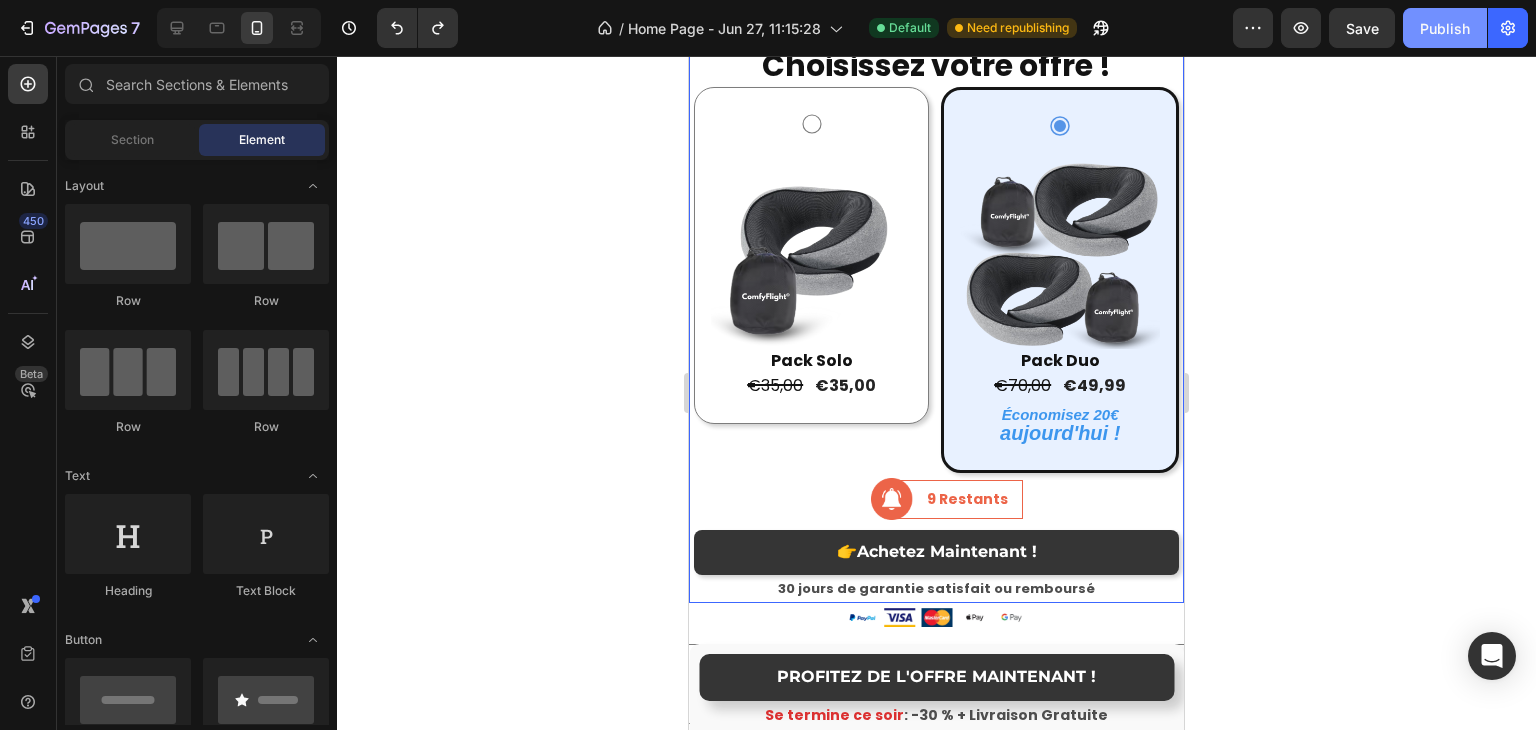click on "Publish" 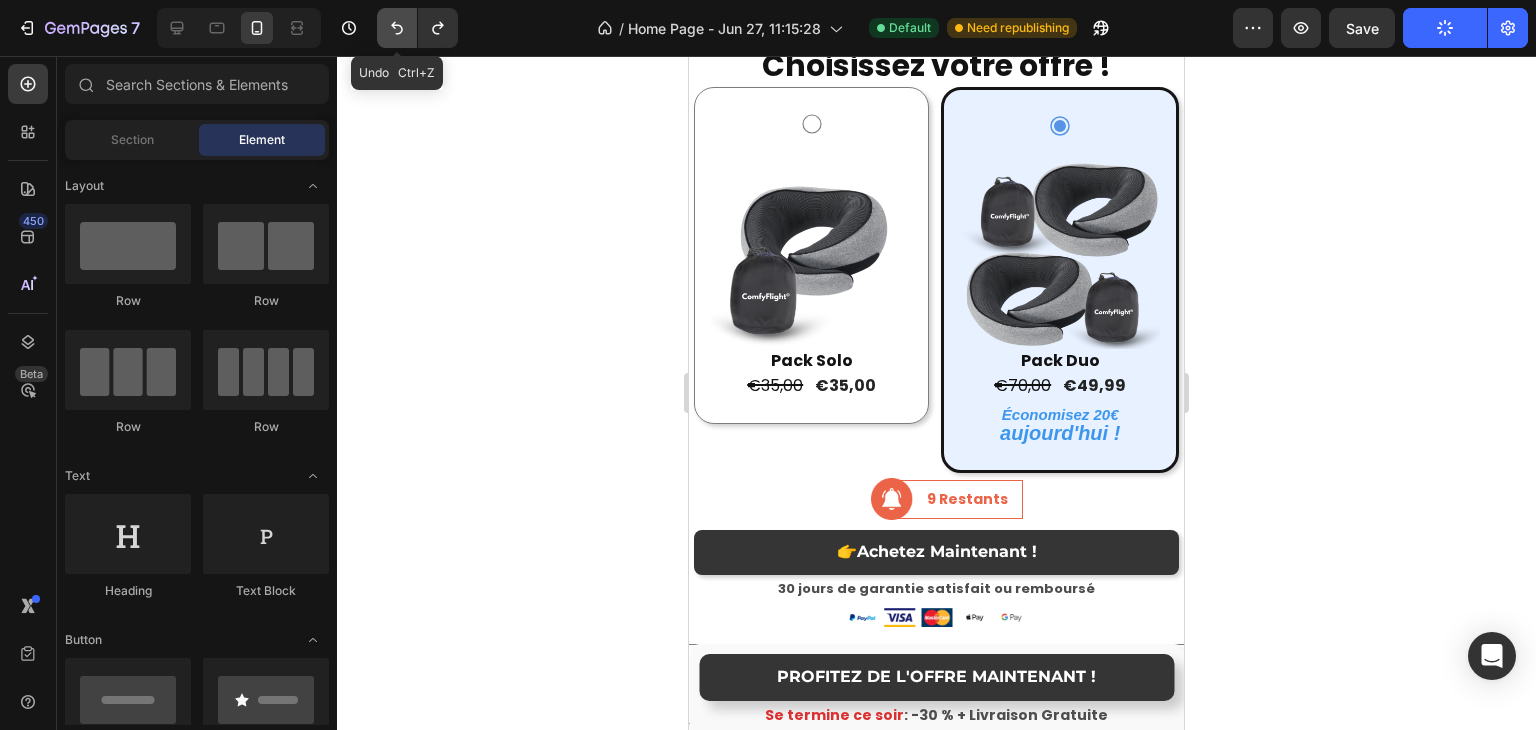 click 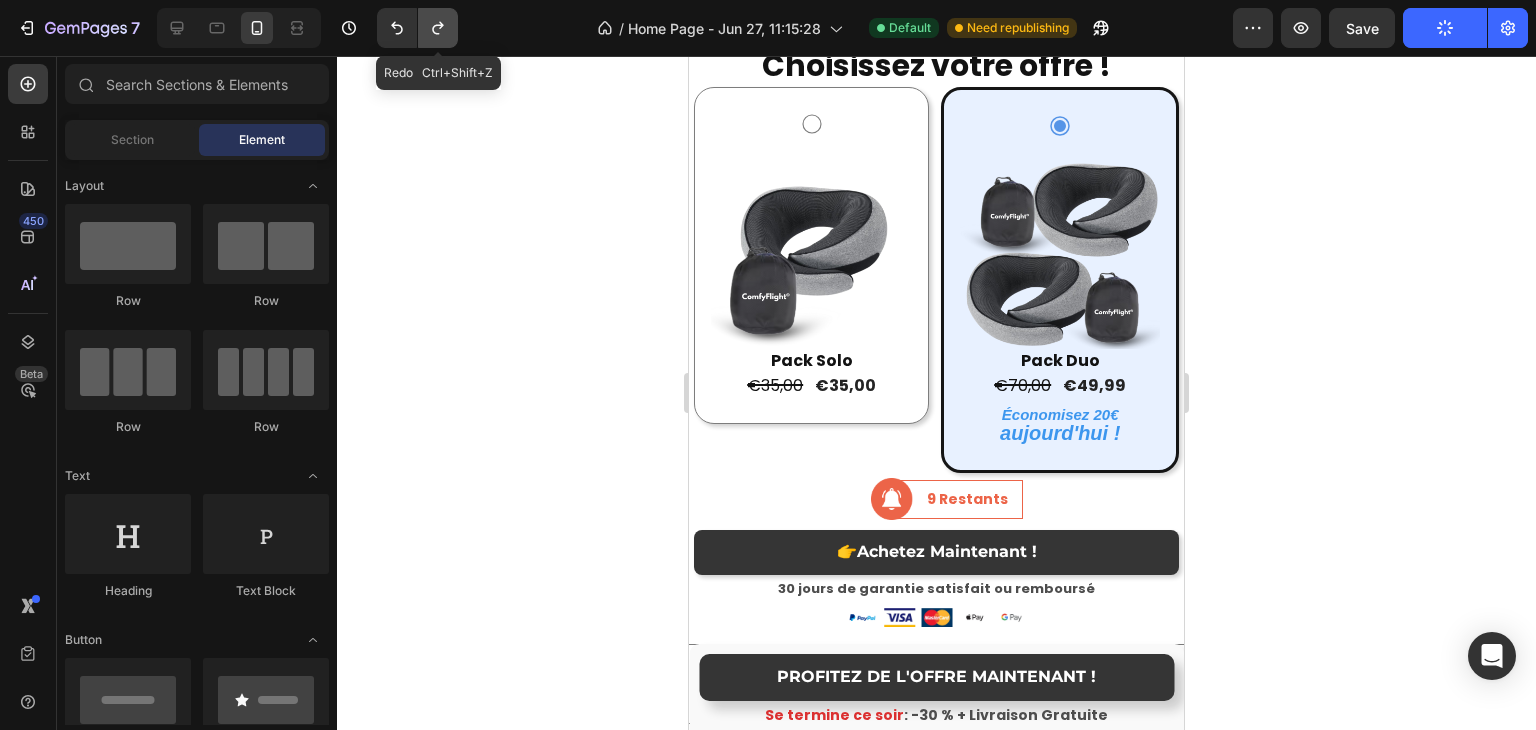 click 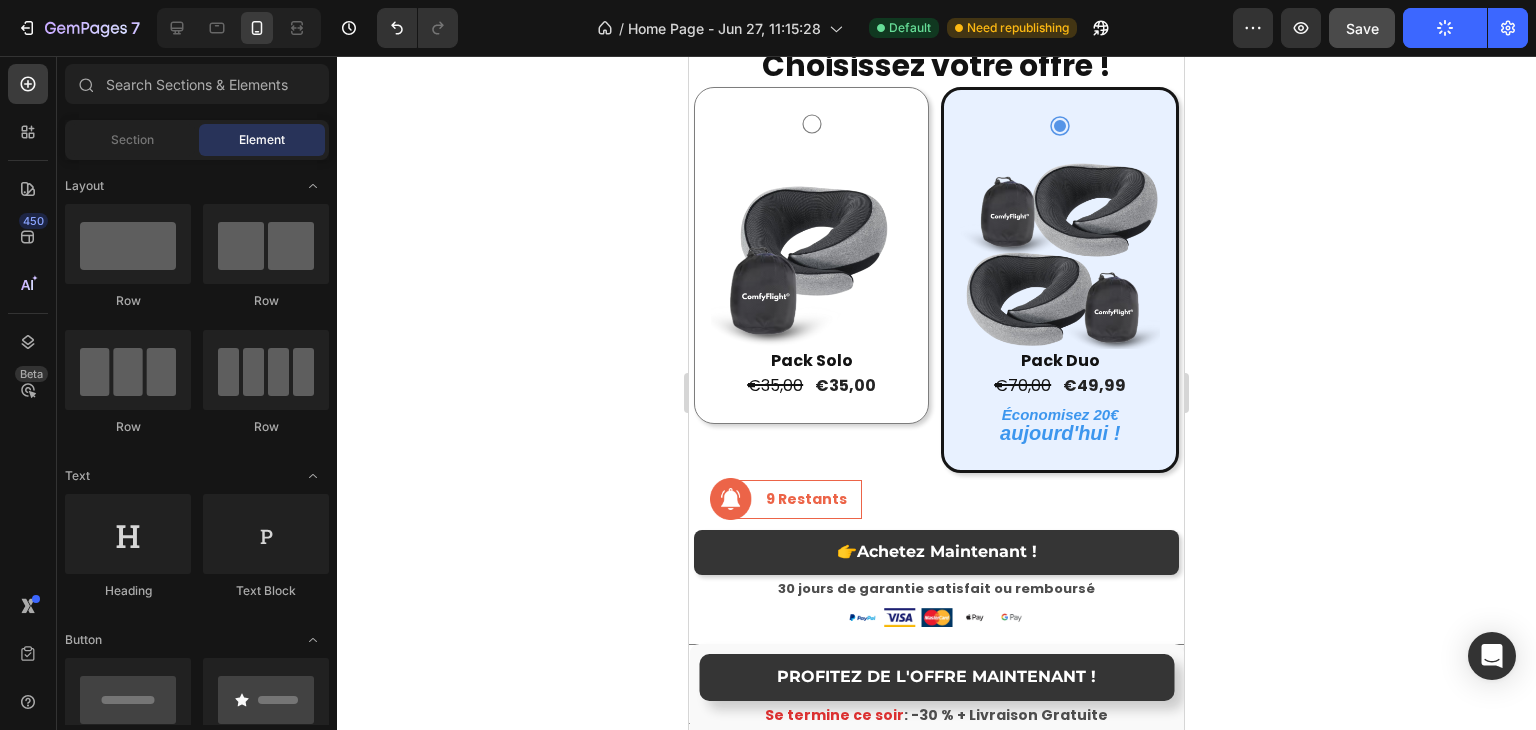drag, startPoint x: 1336, startPoint y: 34, endPoint x: 1349, endPoint y: 36, distance: 13.152946 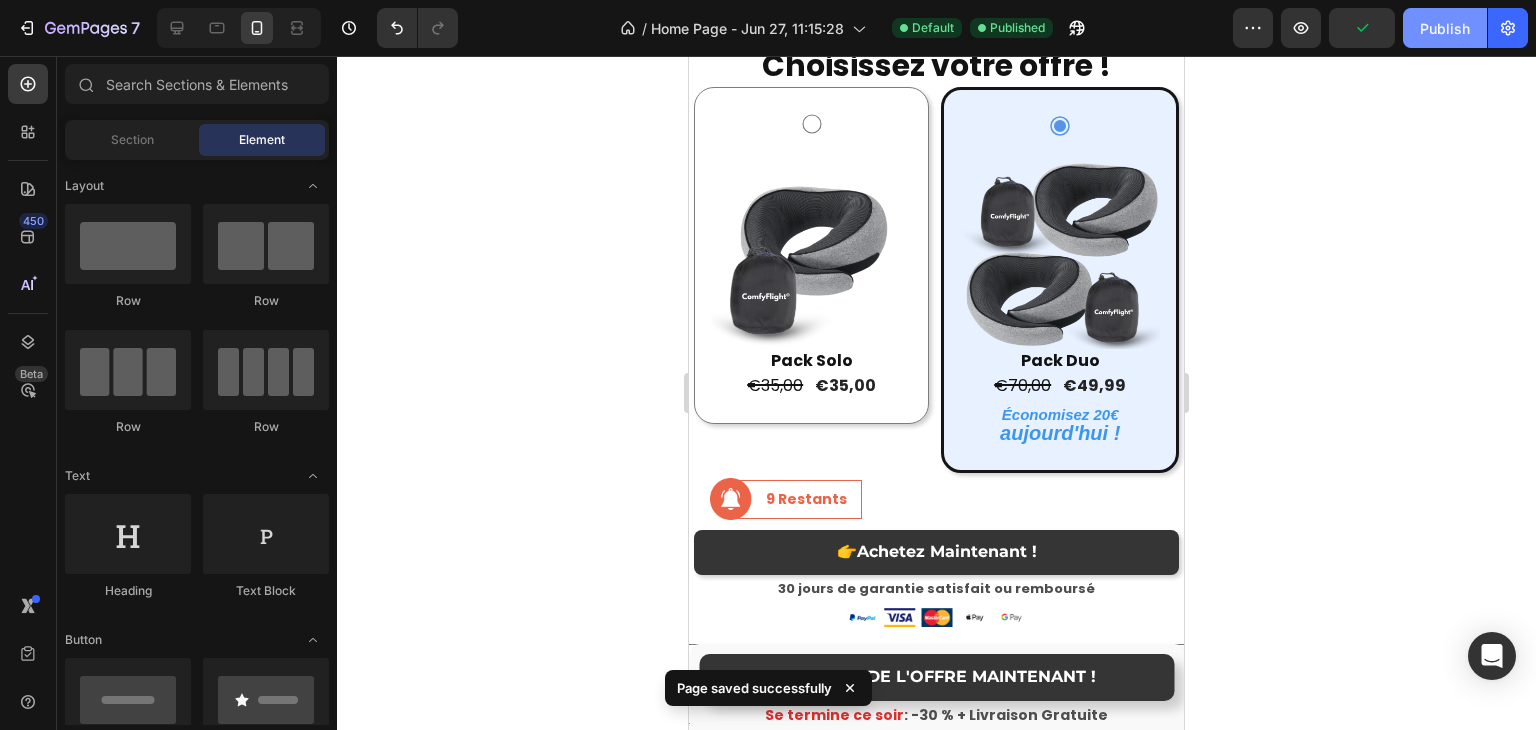click on "Publish" 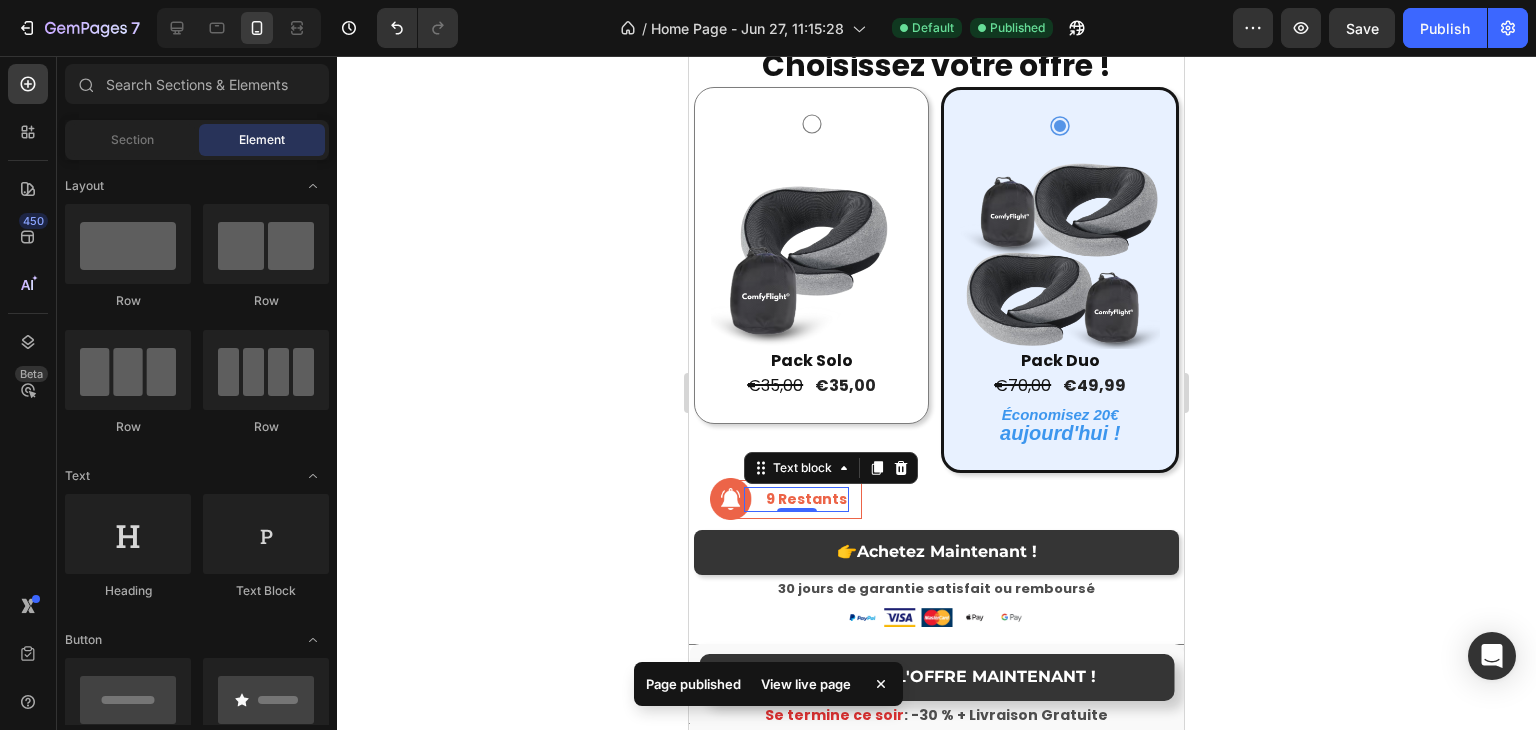 click on "9 Restants" at bounding box center (806, 499) 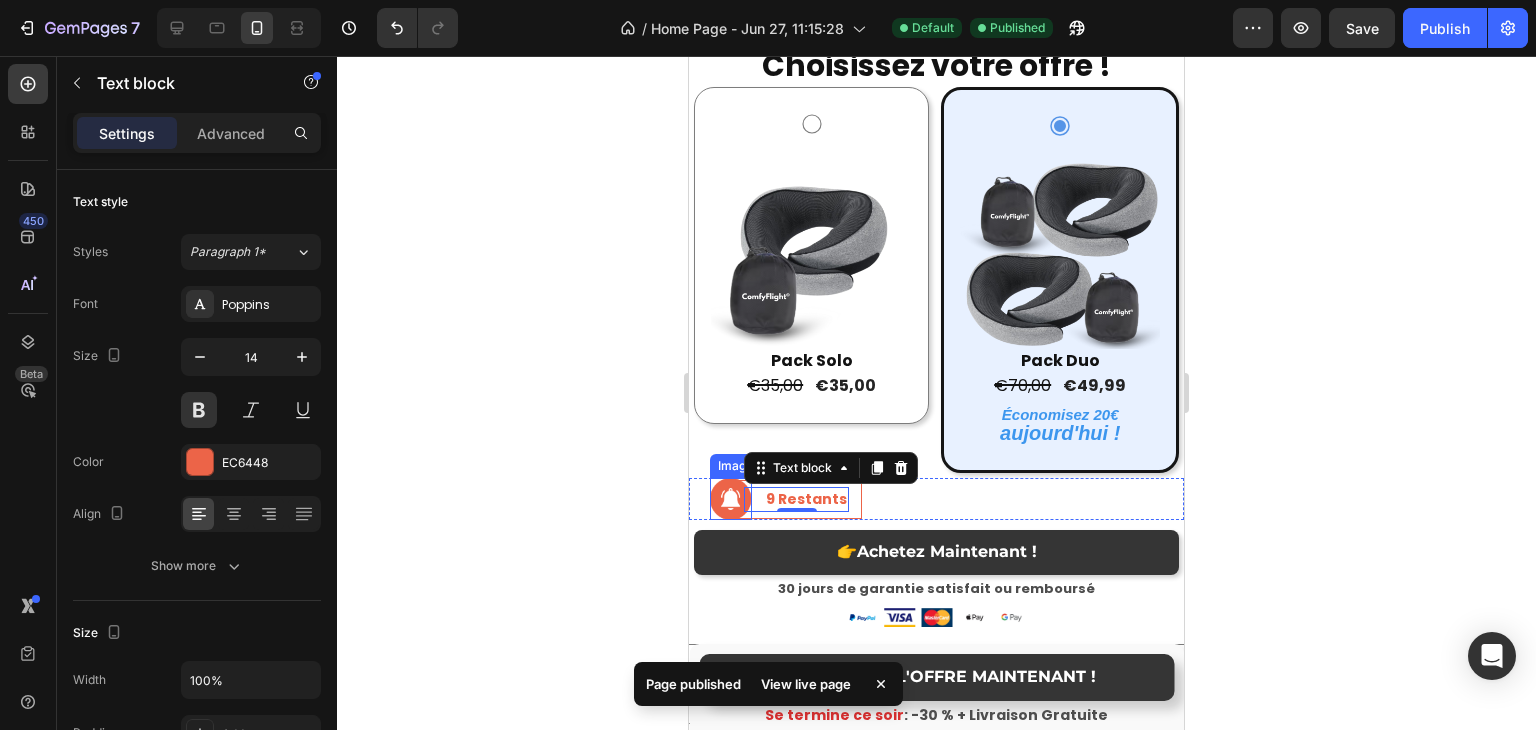 click at bounding box center [731, 499] 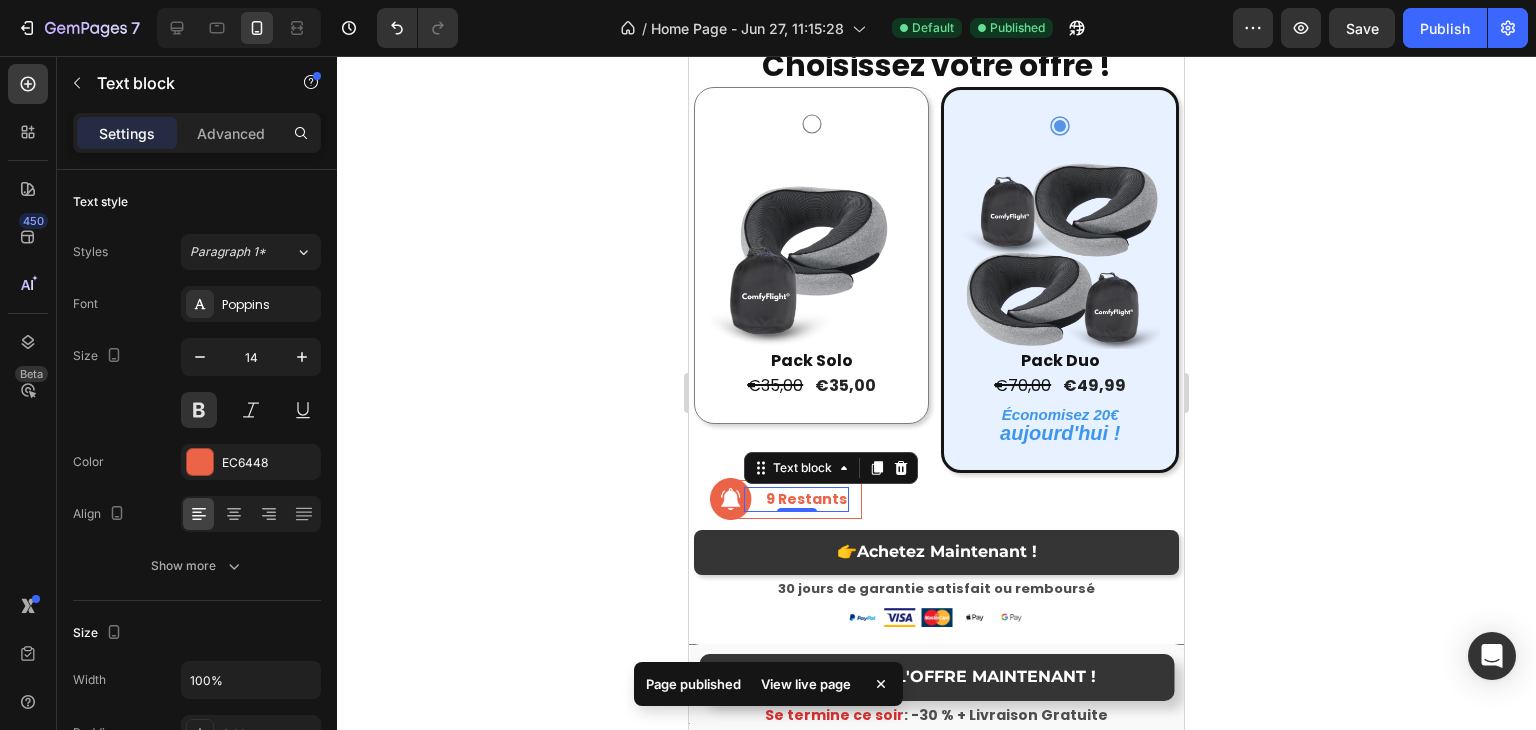 click on "9 Restants" at bounding box center [806, 499] 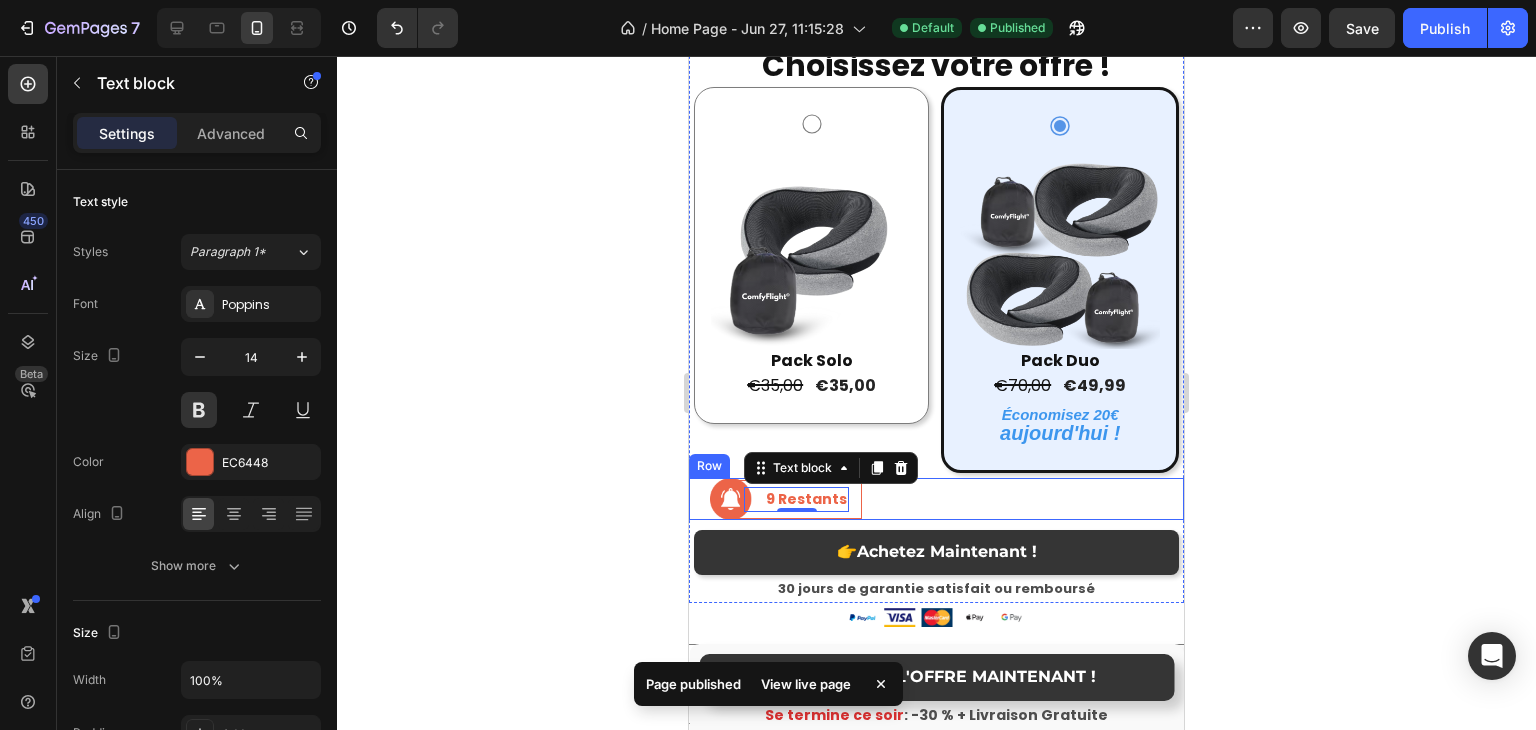 click on "Image 9 Restants Text block   0 Row Row" at bounding box center (936, 499) 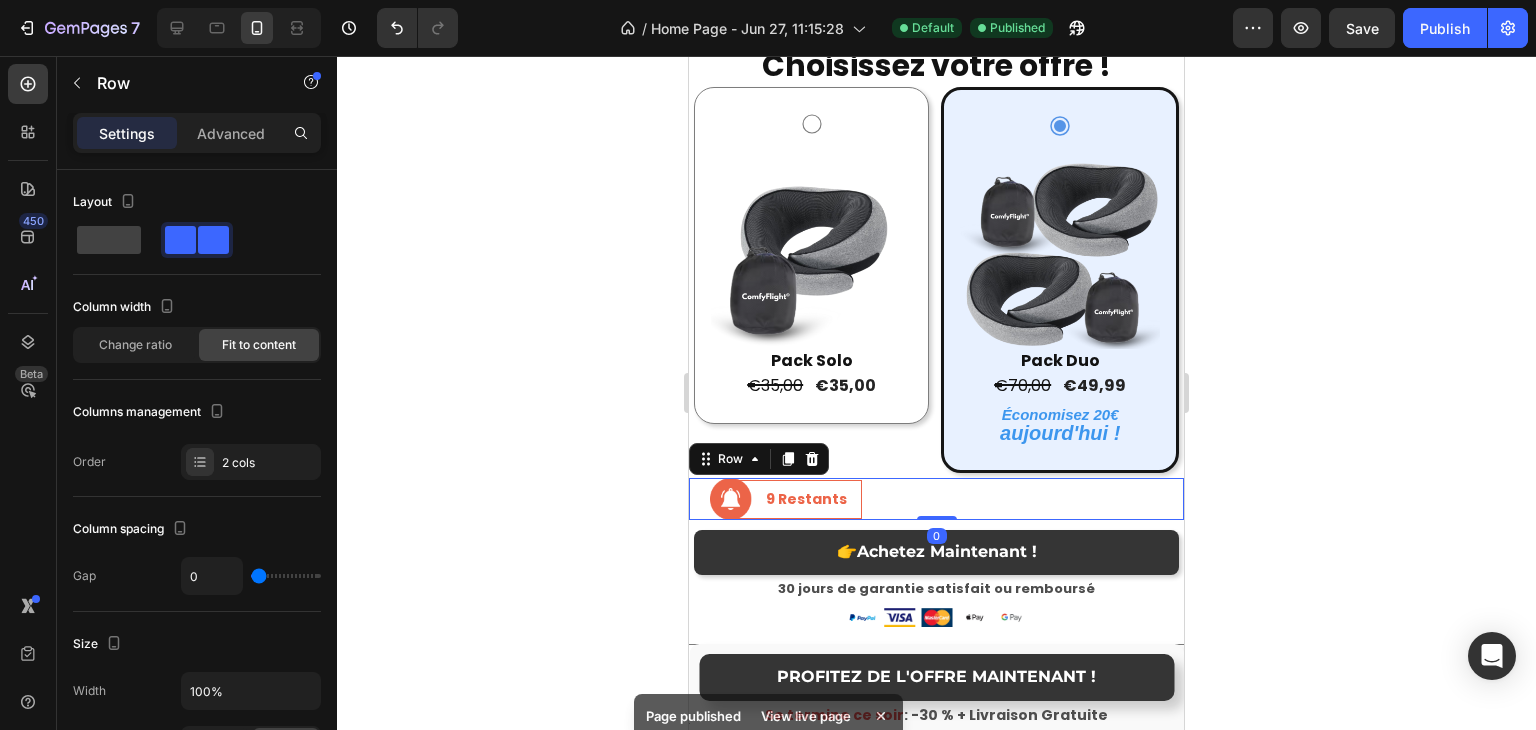 click on "Image 9 Restants Text block Row Row   0" at bounding box center [936, 499] 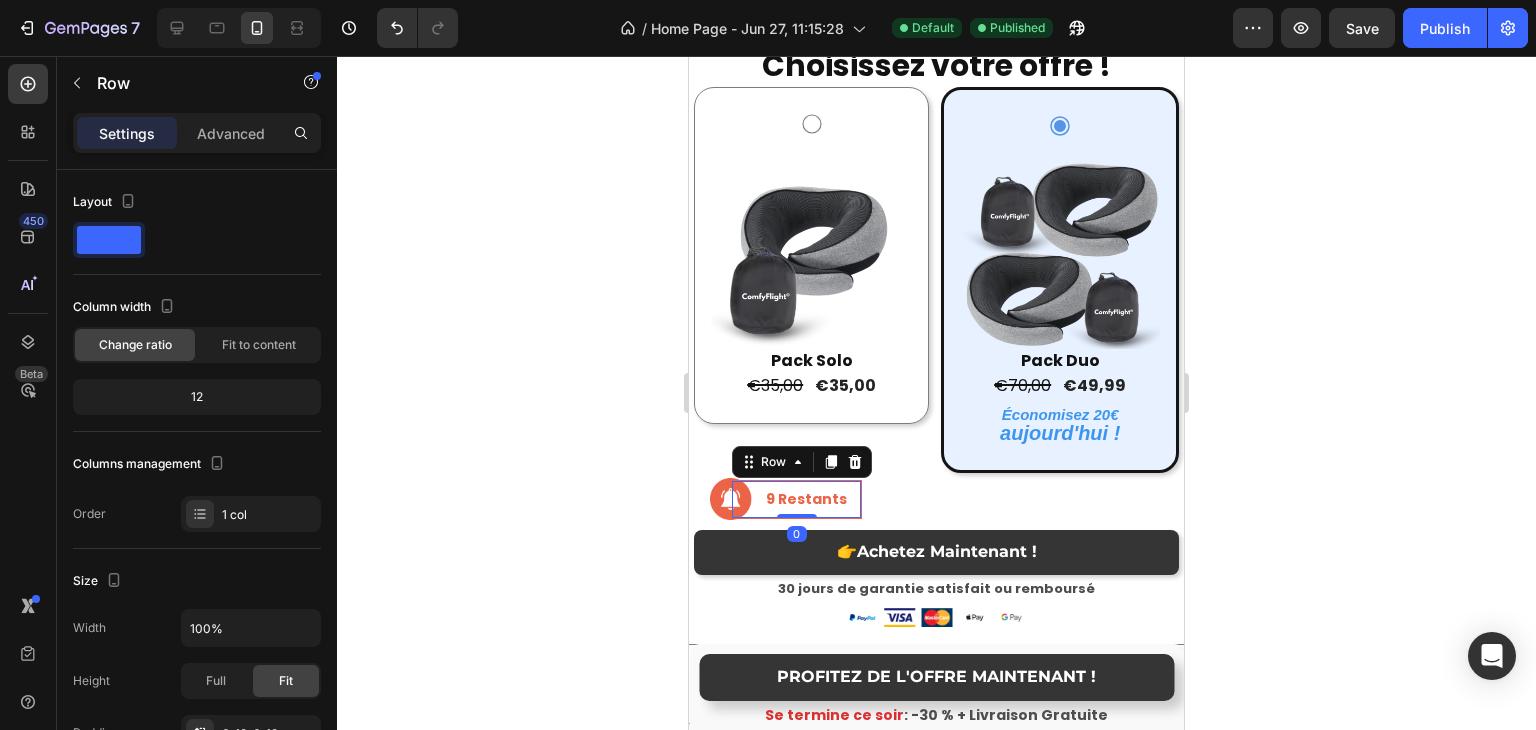 click on "9 Restants Text block Row   0" at bounding box center [796, 499] 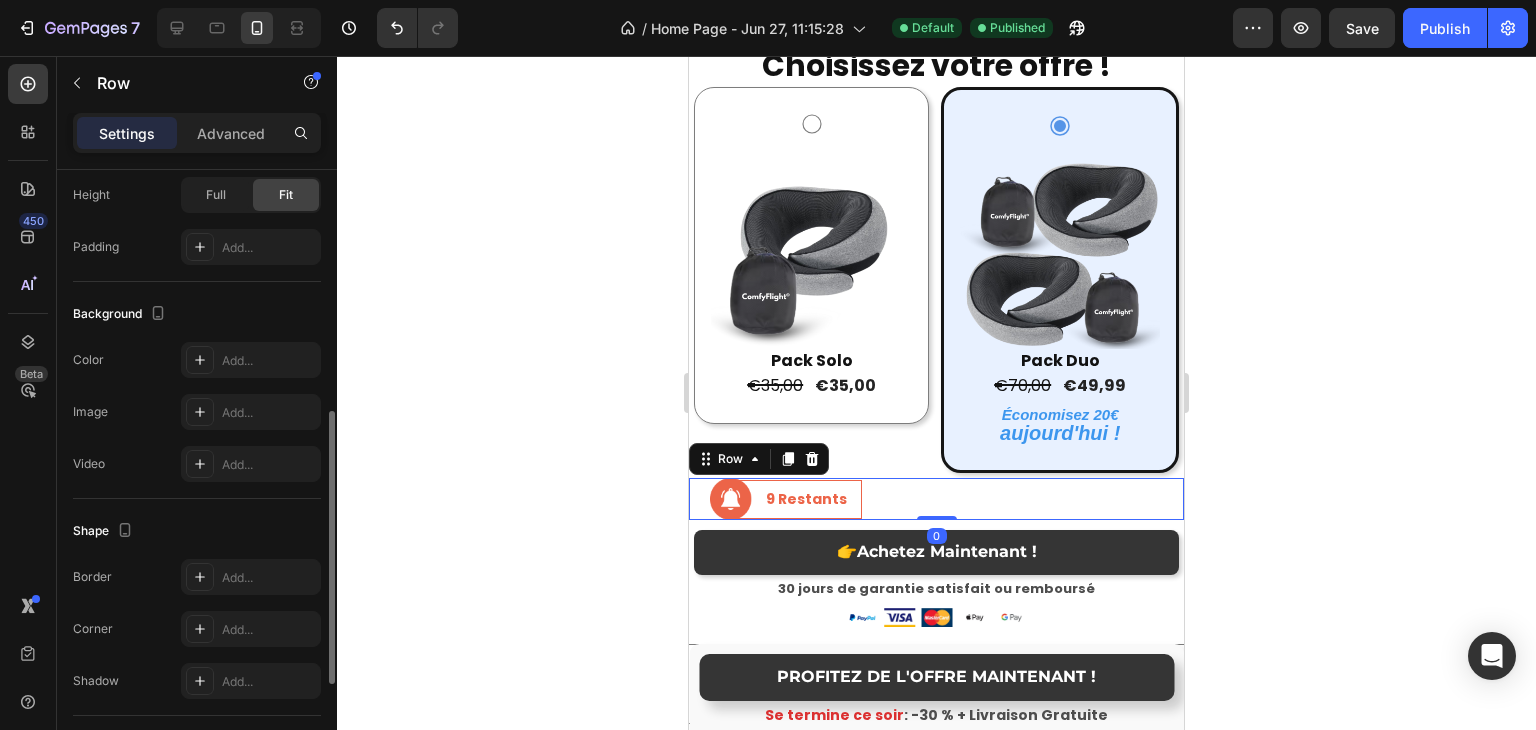 click on "Image 9 Restants Text block Row Row   0" at bounding box center [936, 499] 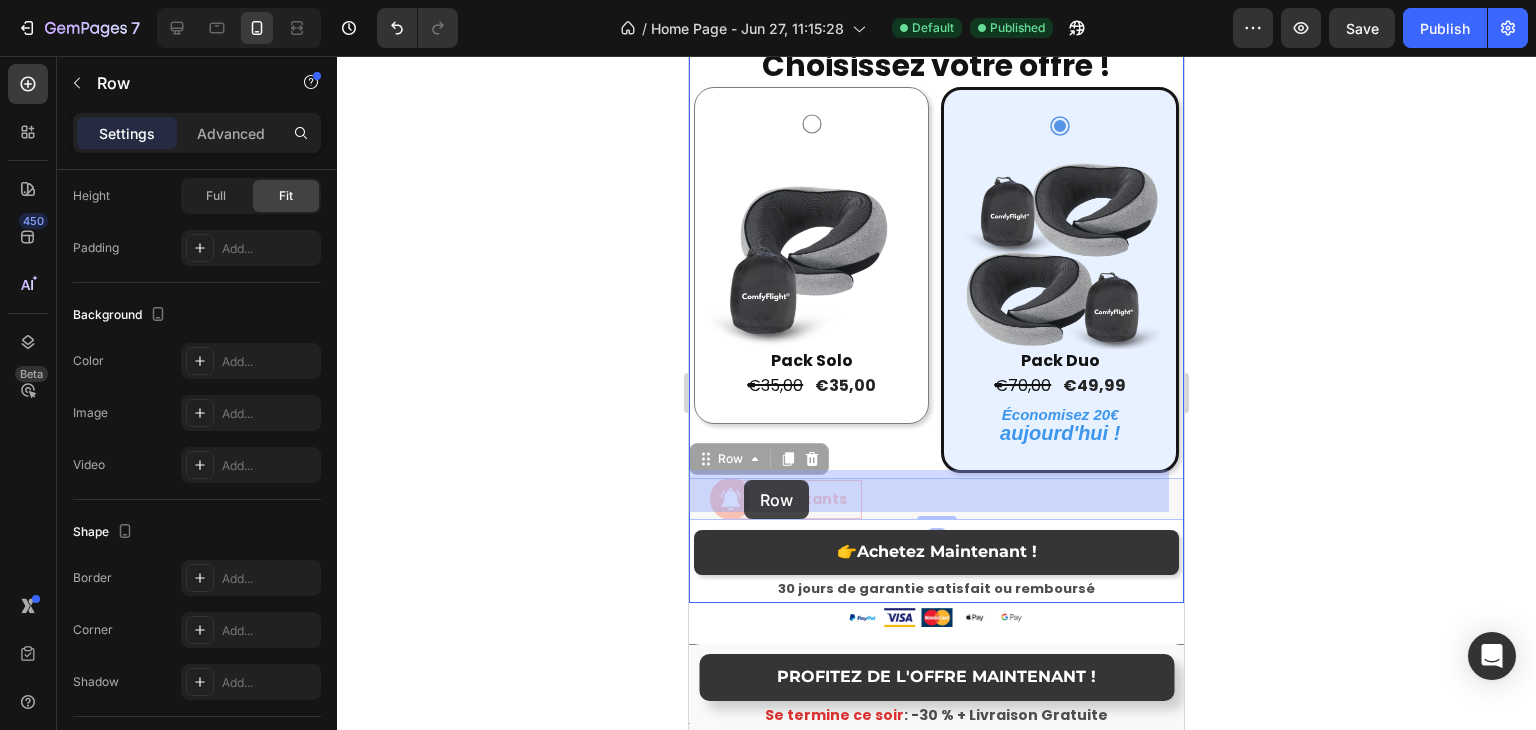 drag, startPoint x: 719, startPoint y: 449, endPoint x: 744, endPoint y: 481, distance: 40.60788 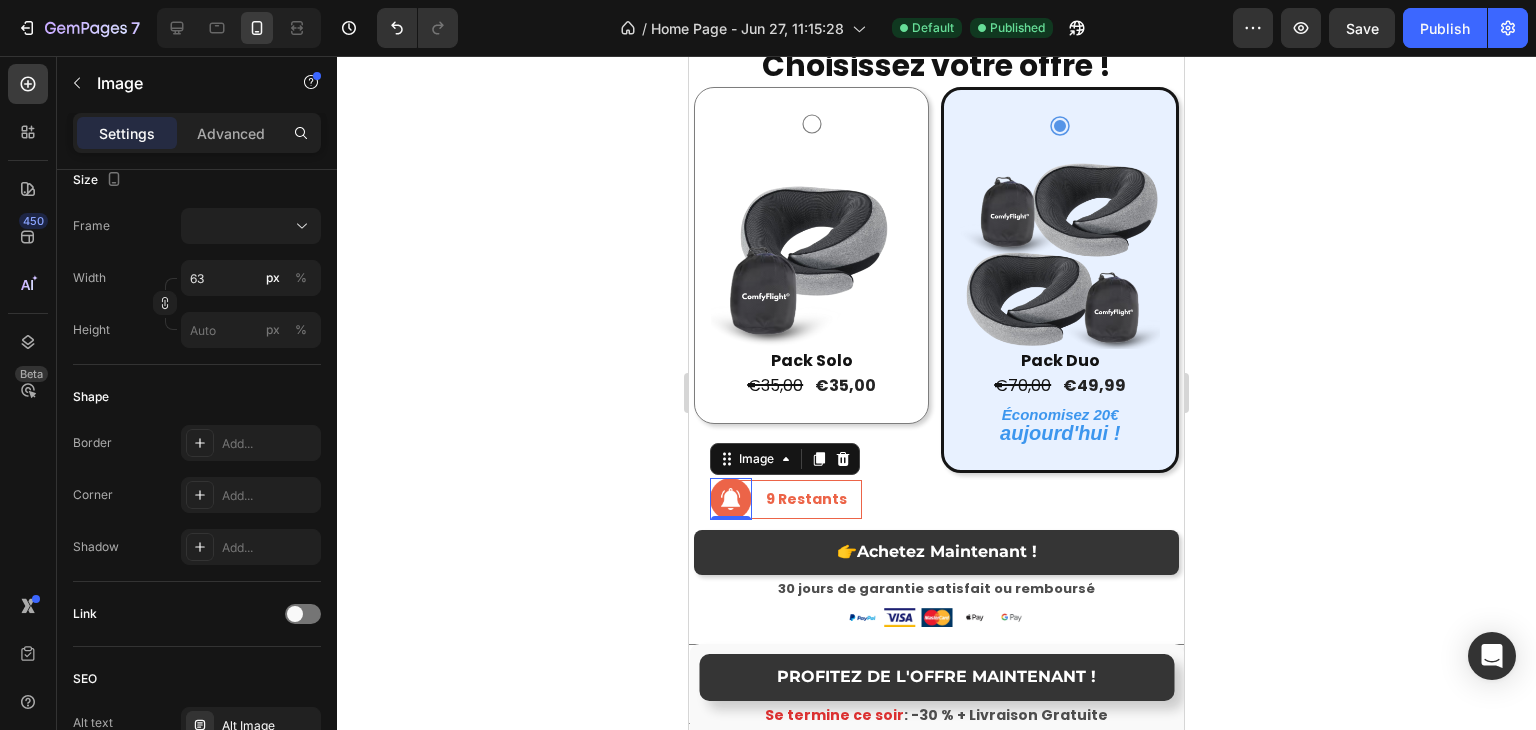 click at bounding box center (731, 499) 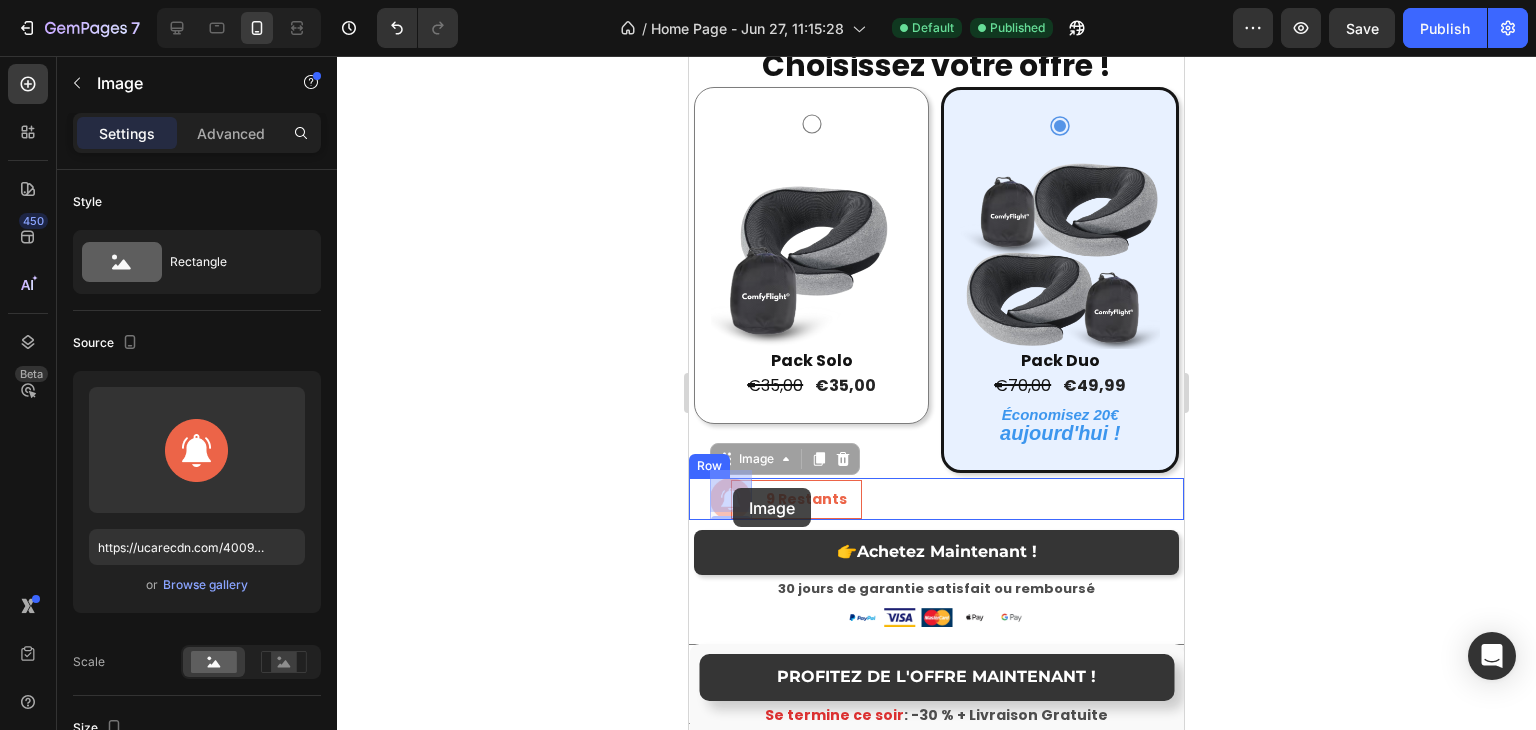 drag, startPoint x: 732, startPoint y: 453, endPoint x: 734, endPoint y: 490, distance: 37.054016 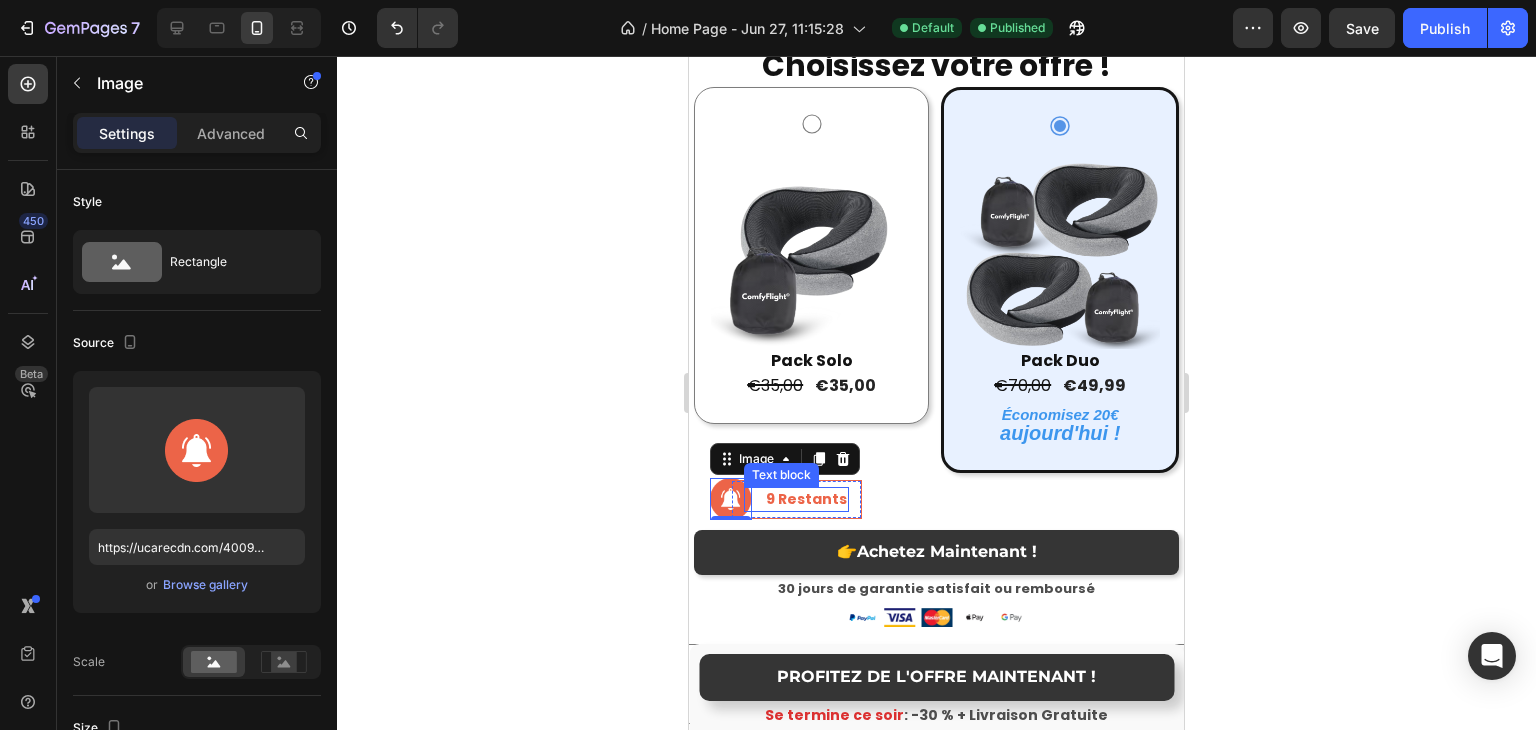 click on "9 Restants" at bounding box center (806, 499) 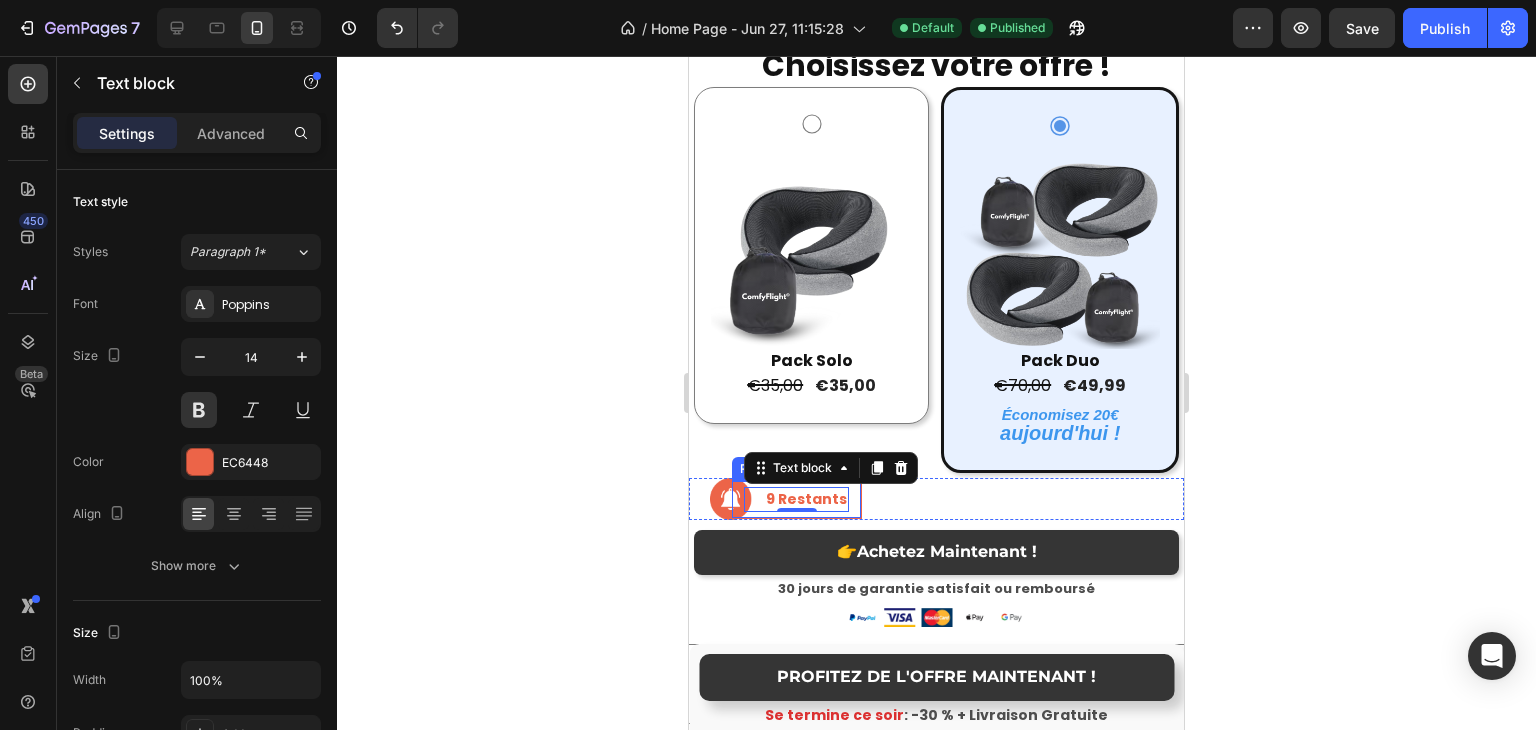 click on "9 Restants Text block   0 Row" at bounding box center [796, 499] 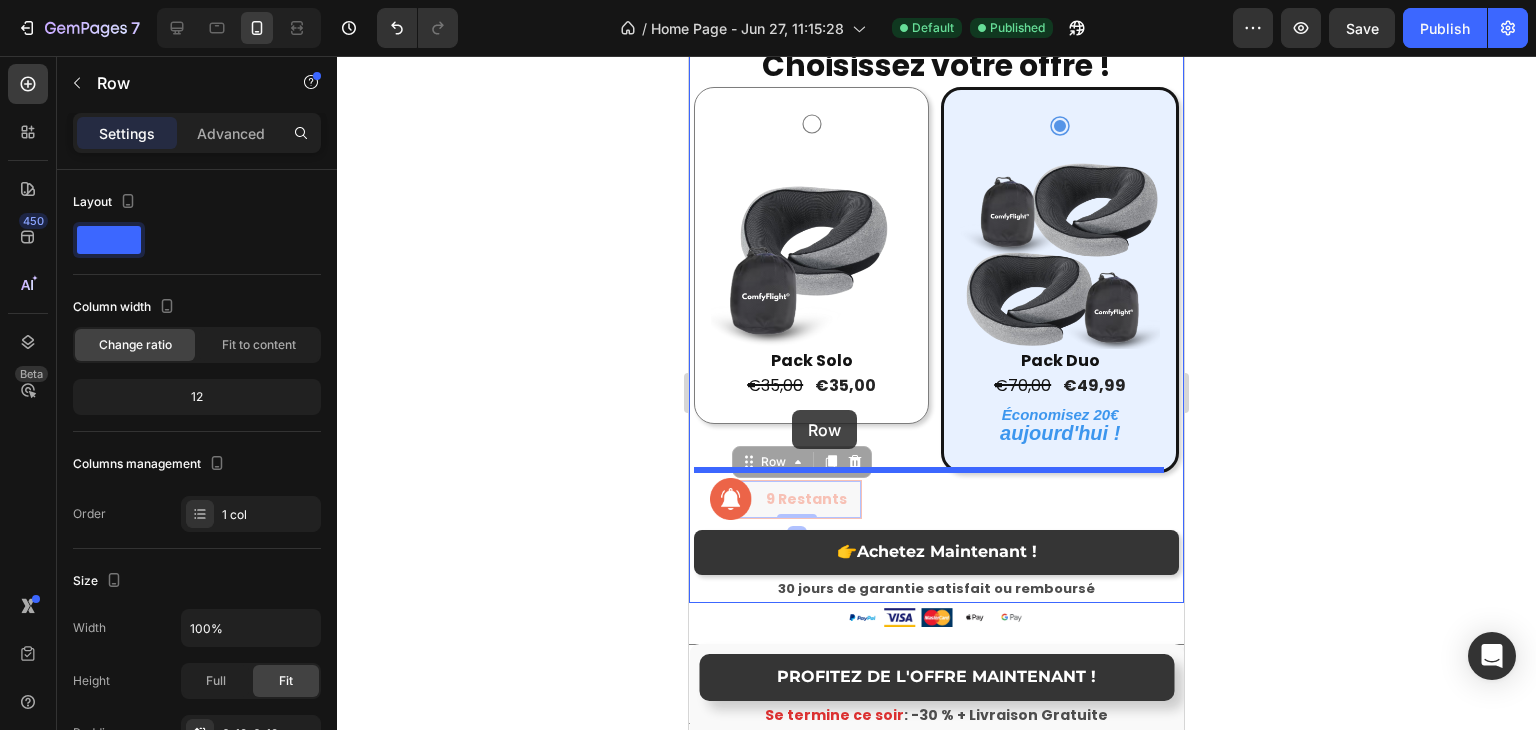 drag, startPoint x: 764, startPoint y: 457, endPoint x: 792, endPoint y: 415, distance: 50.47772 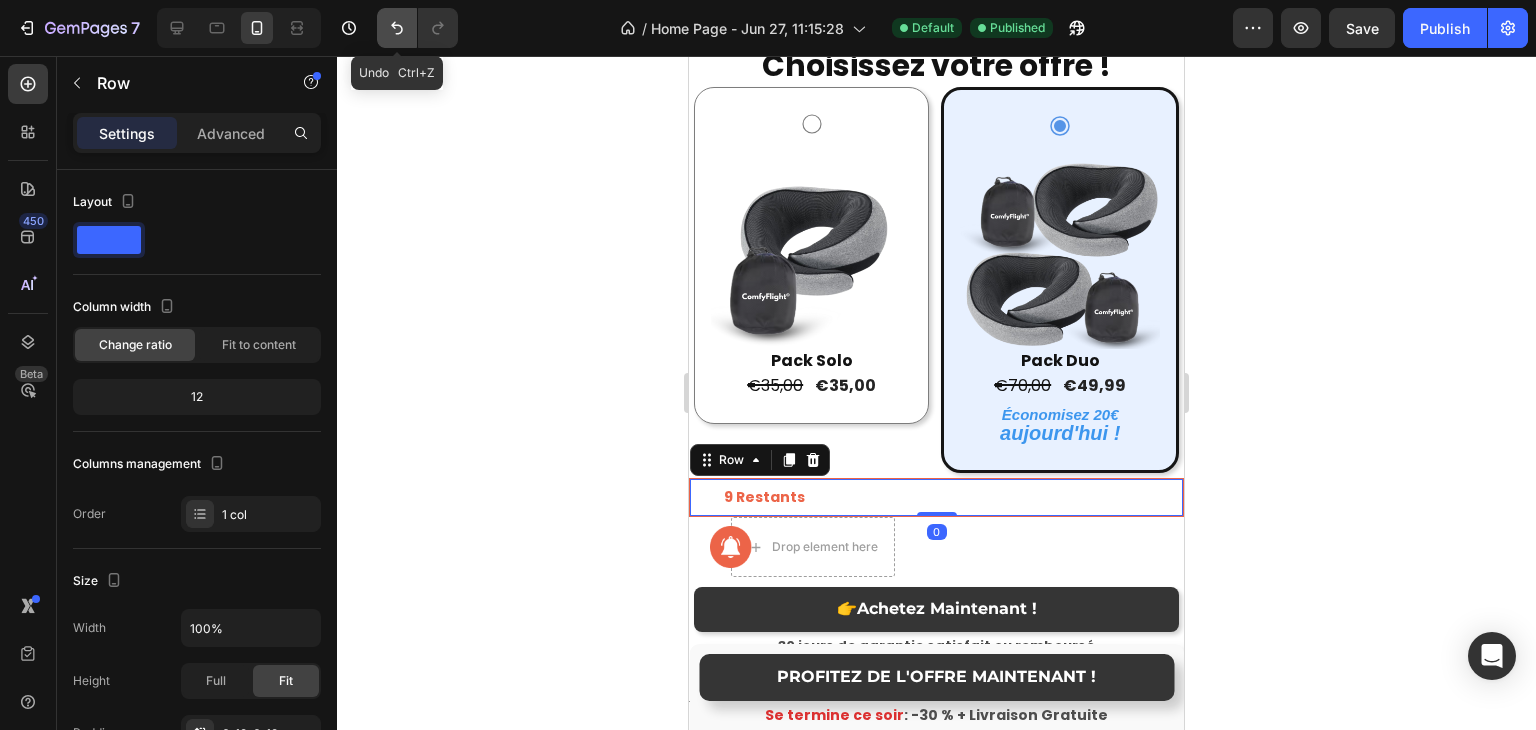 click 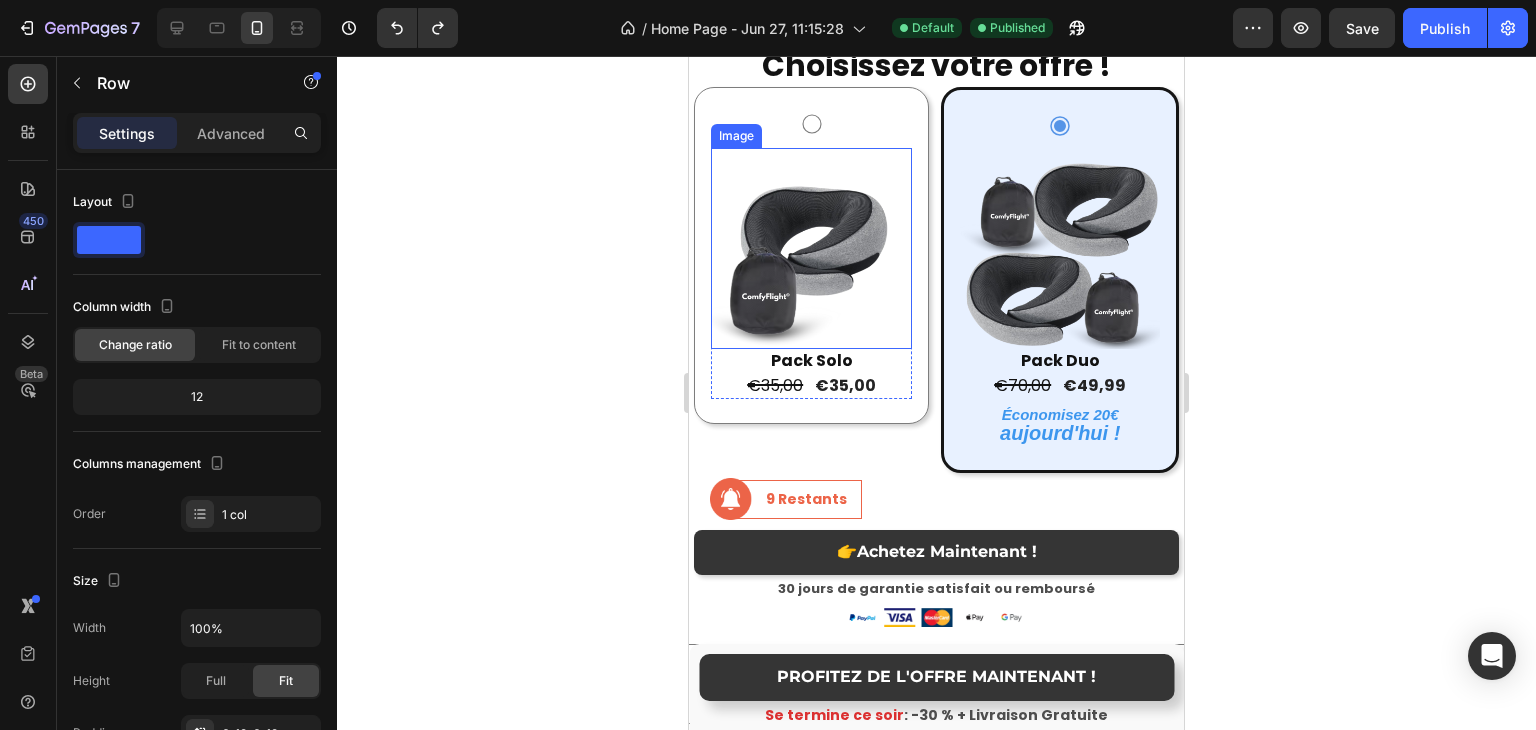 click 